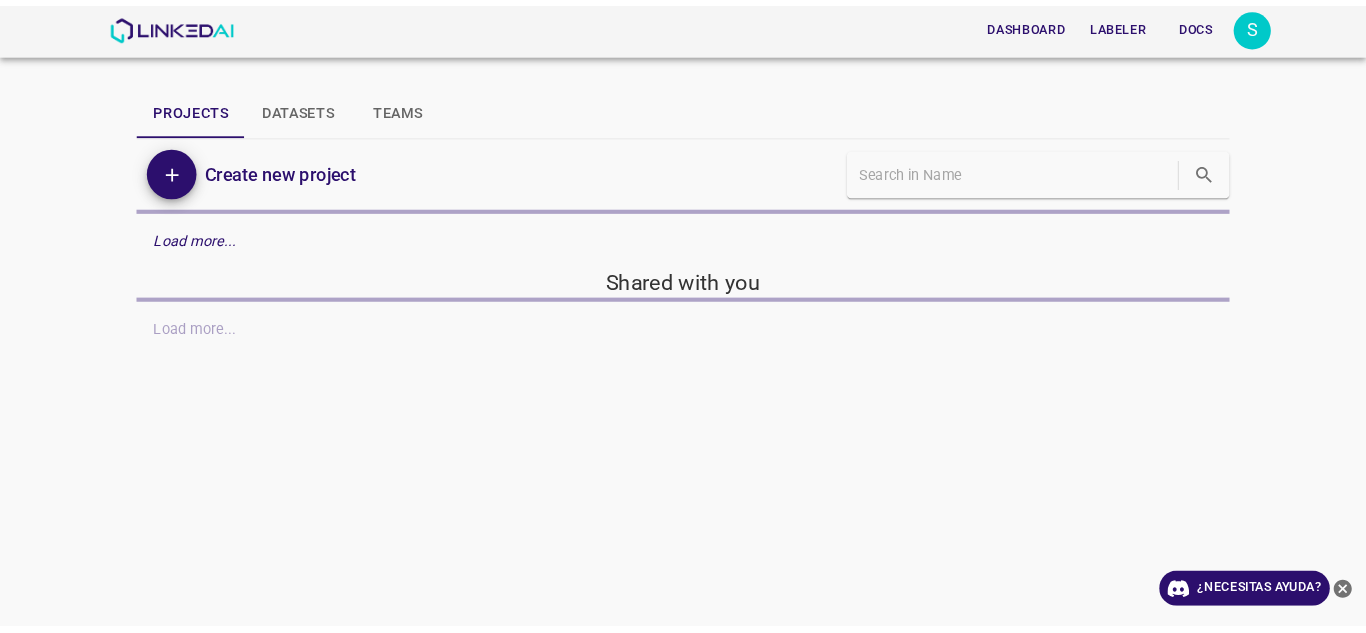 scroll, scrollTop: 0, scrollLeft: 0, axis: both 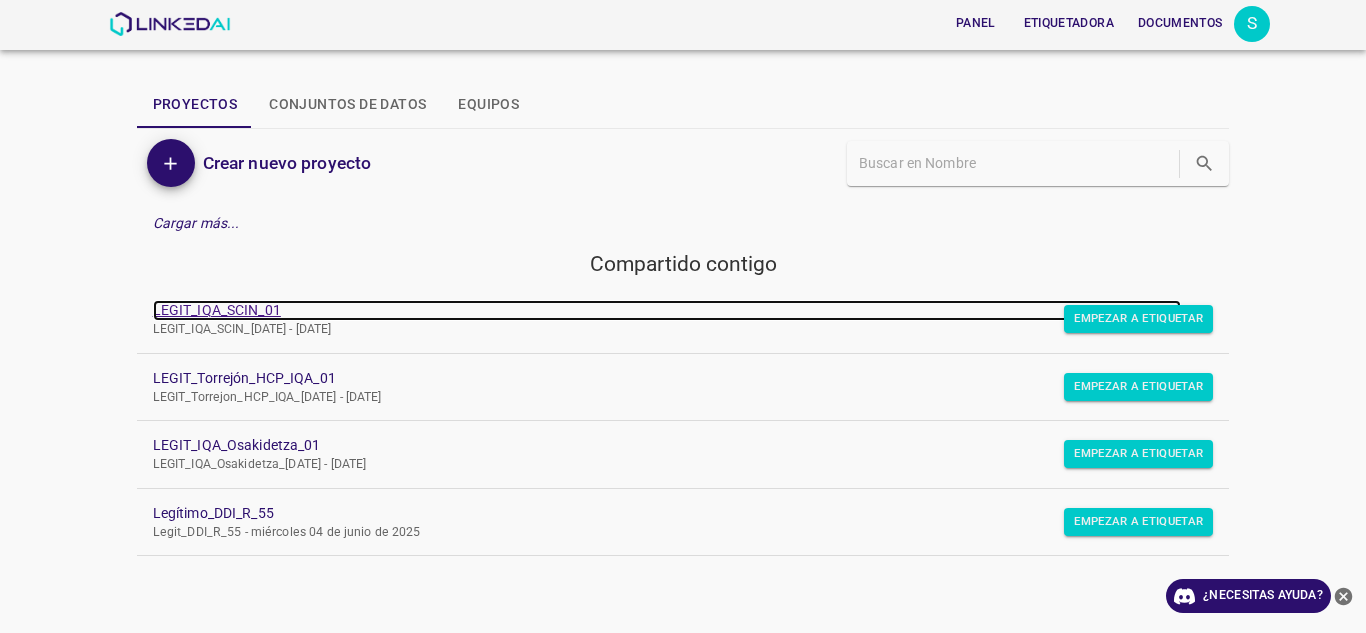 click on "LEGIT_IQA_SCIN_01" at bounding box center [667, 310] 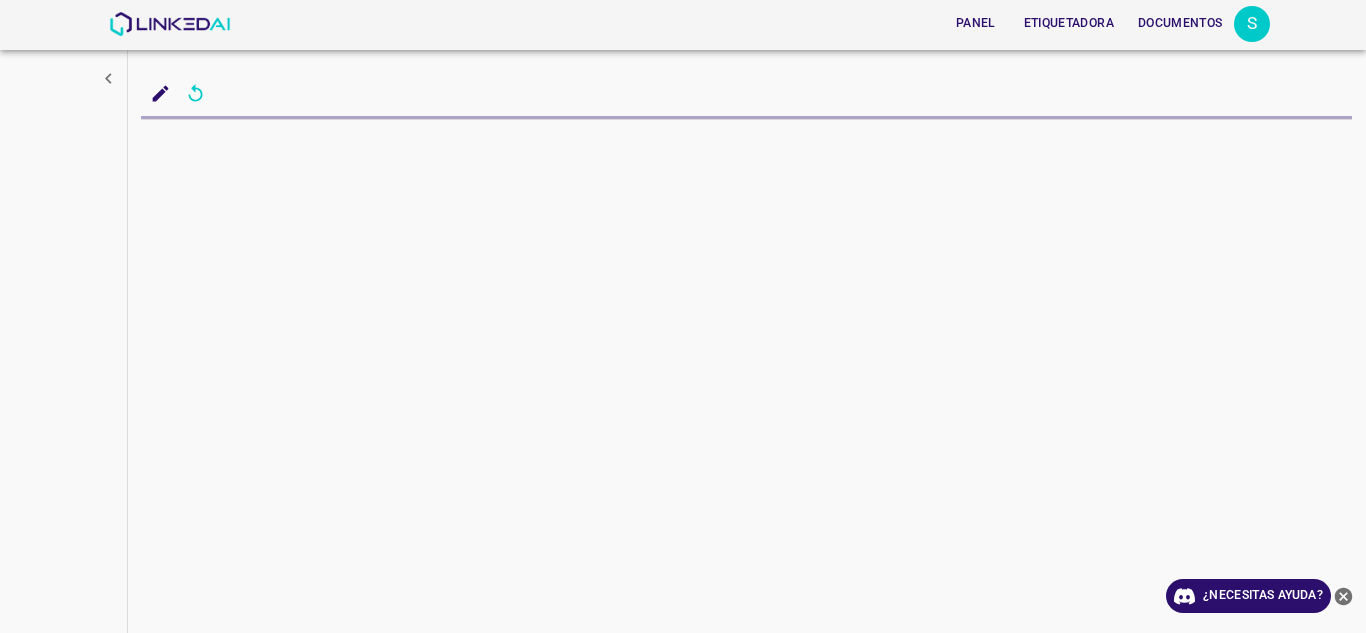 scroll, scrollTop: 0, scrollLeft: 0, axis: both 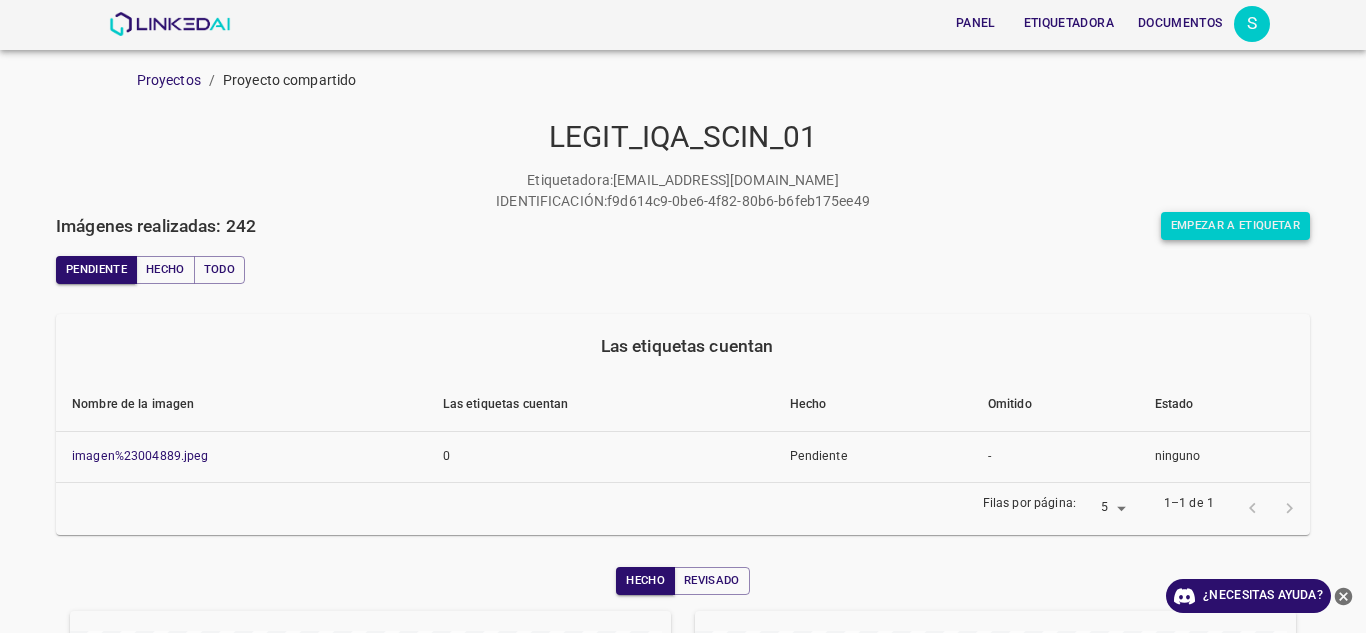 click on "Empezar a etiquetar" at bounding box center [1235, 226] 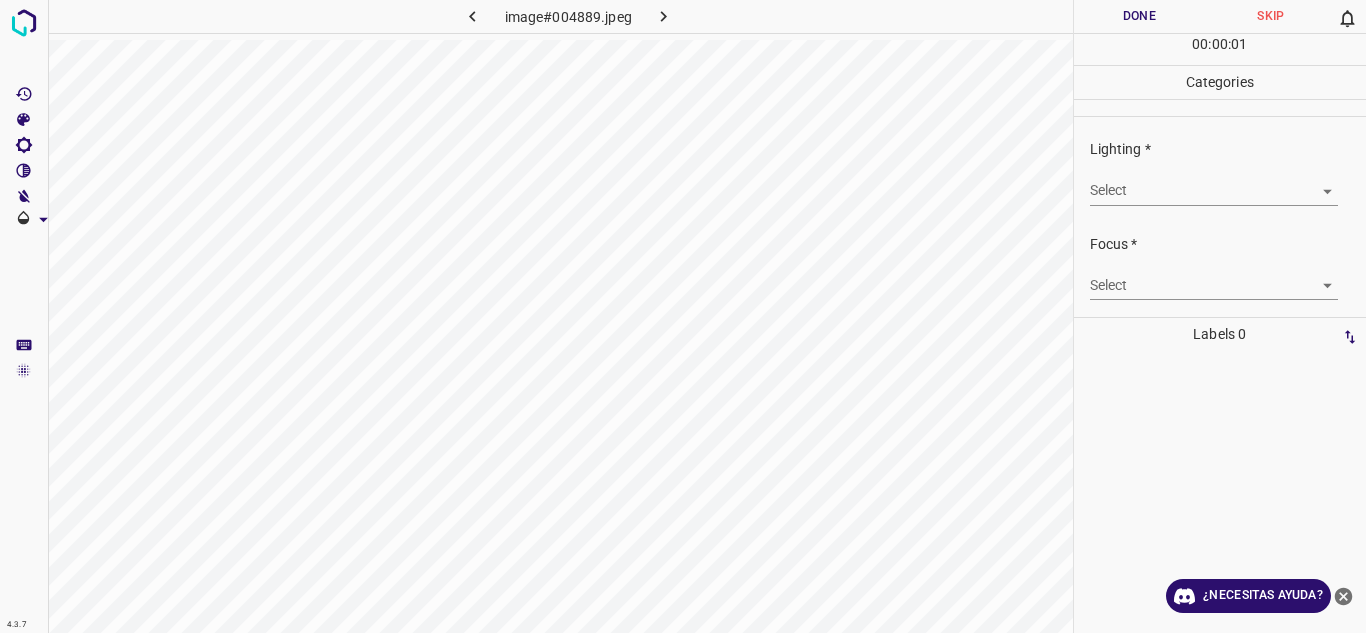 click on "4.3.7 image#004889.jpeg Done Skip 0 00   : 00   : 01   Categories Lighting *  Select ​ Focus *  Select ​ Overall *  Select ​ Labels   0 Categories 1 Lighting 2 Focus 3 Overall Tools Space Change between modes (Draw & Edit) I Auto labeling R Restore zoom M Zoom in N Zoom out Delete Delete selecte label Filters Z Restore filters X Saturation filter C Brightness filter V Contrast filter B Gray scale filter General O Download ¿Necesitas ayuda? Texto original Valora esta traducción Tu opinión servirá para ayudar a mejorar el Traductor de Google - Texto - Esconder - Borrar" at bounding box center [683, 316] 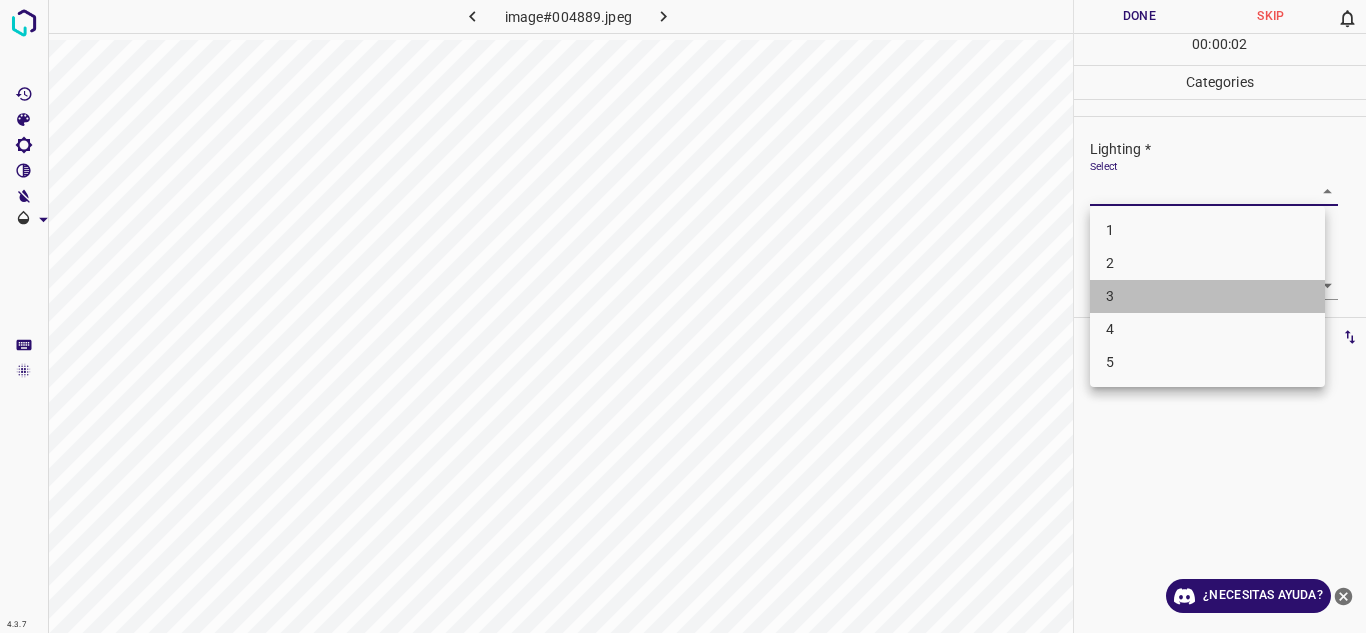 click on "3" at bounding box center (1207, 296) 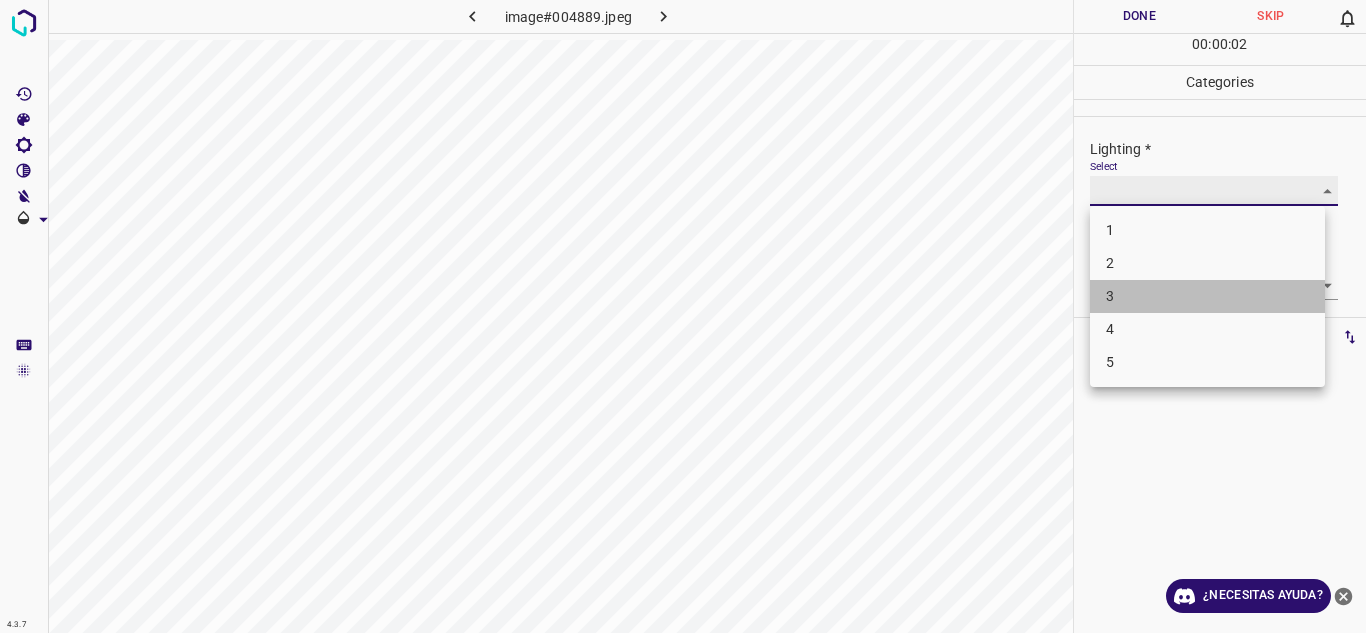 type on "3" 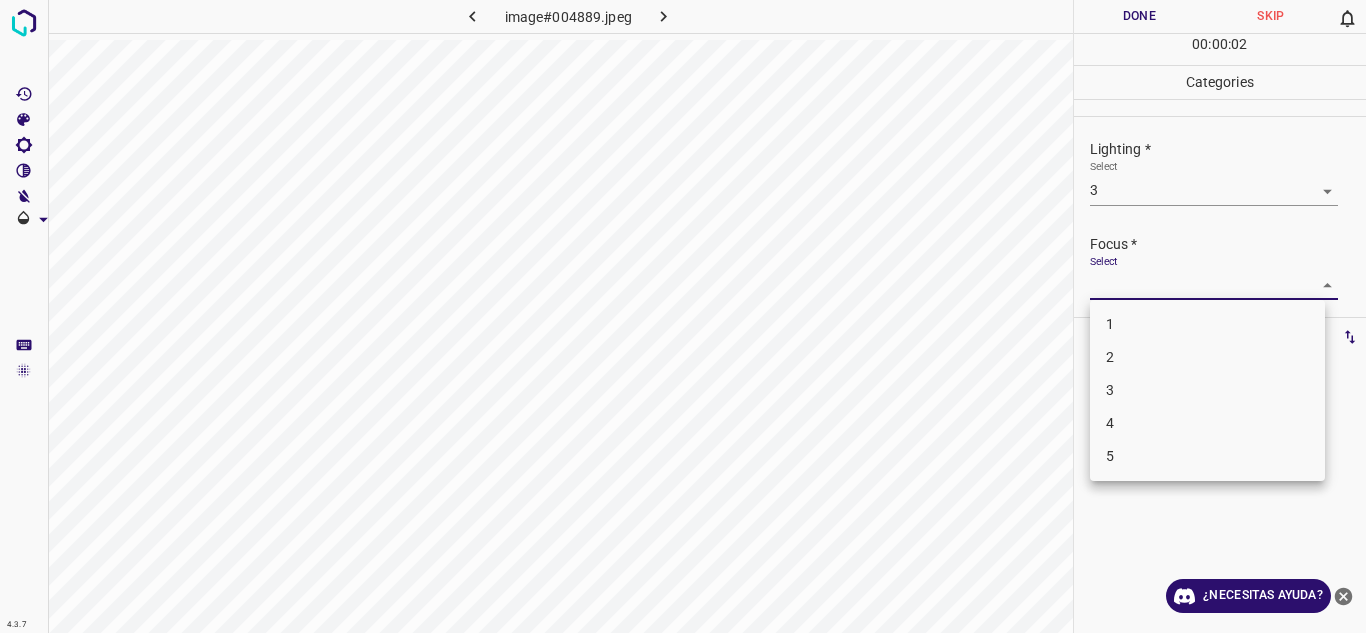 click on "4.3.7 image#004889.jpeg Done Skip 0 00   : 00   : 02   Categories Lighting *  Select 3 3 Focus *  Select ​ Overall *  Select ​ Labels   0 Categories 1 Lighting 2 Focus 3 Overall Tools Space Change between modes (Draw & Edit) I Auto labeling R Restore zoom M Zoom in N Zoom out Delete Delete selecte label Filters Z Restore filters X Saturation filter C Brightness filter V Contrast filter B Gray scale filter General O Download ¿Necesitas ayuda? Texto original Valora esta traducción Tu opinión servirá para ayudar a mejorar el Traductor de Google - Texto - Esconder - Borrar 1 2 3 4 5" at bounding box center (683, 316) 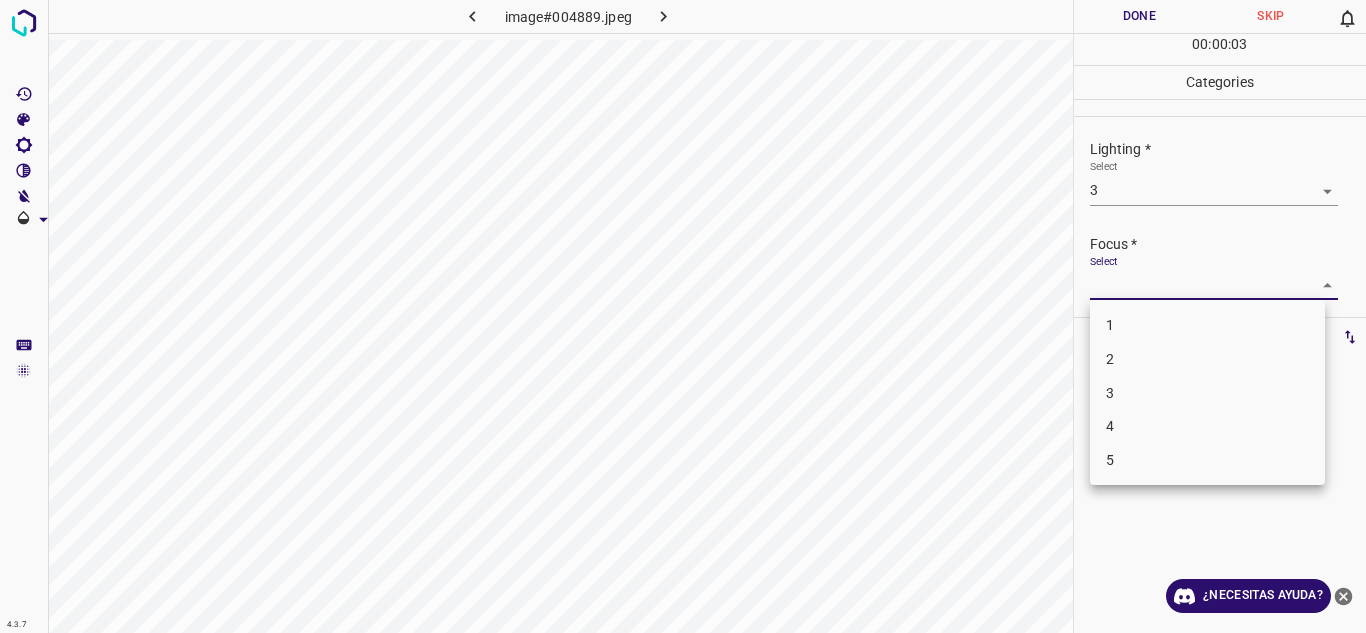 click on "3" at bounding box center (1207, 393) 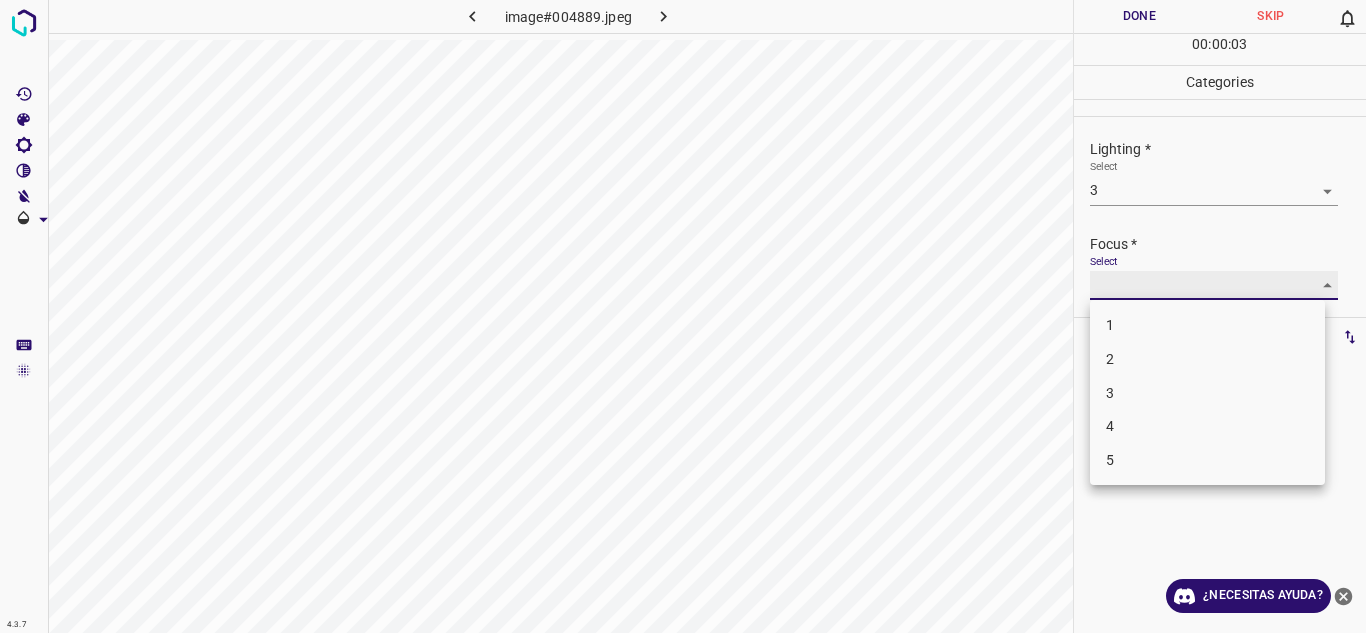 type on "3" 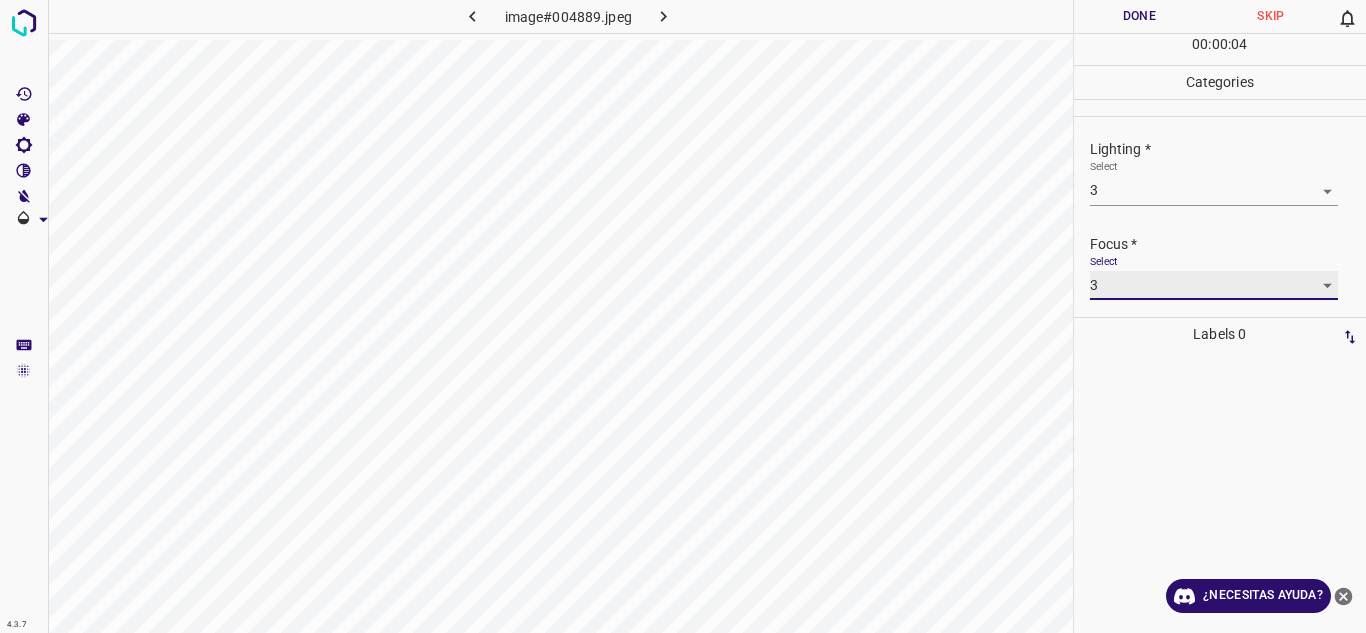 scroll, scrollTop: 98, scrollLeft: 0, axis: vertical 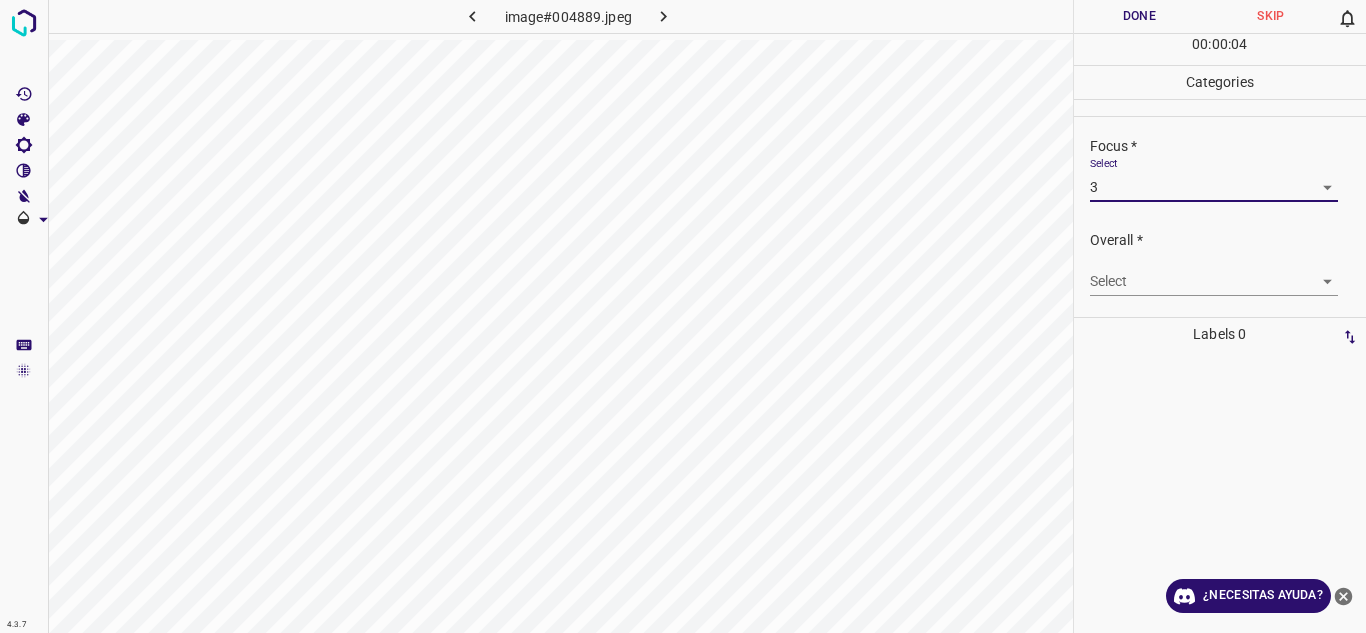 click on "4.3.7 image#004889.jpeg Done Skip 0 00   : 00   : 04   Categories Lighting *  Select 3 3 Focus *  Select 3 3 Overall *  Select ​ Labels   0 Categories 1 Lighting 2 Focus 3 Overall Tools Space Change between modes (Draw & Edit) I Auto labeling R Restore zoom M Zoom in N Zoom out Delete Delete selecte label Filters Z Restore filters X Saturation filter C Brightness filter V Contrast filter B Gray scale filter General O Download ¿Necesitas ayuda? Texto original Valora esta traducción Tu opinión servirá para ayudar a mejorar el Traductor de Google - Texto - Esconder - Borrar" at bounding box center (683, 316) 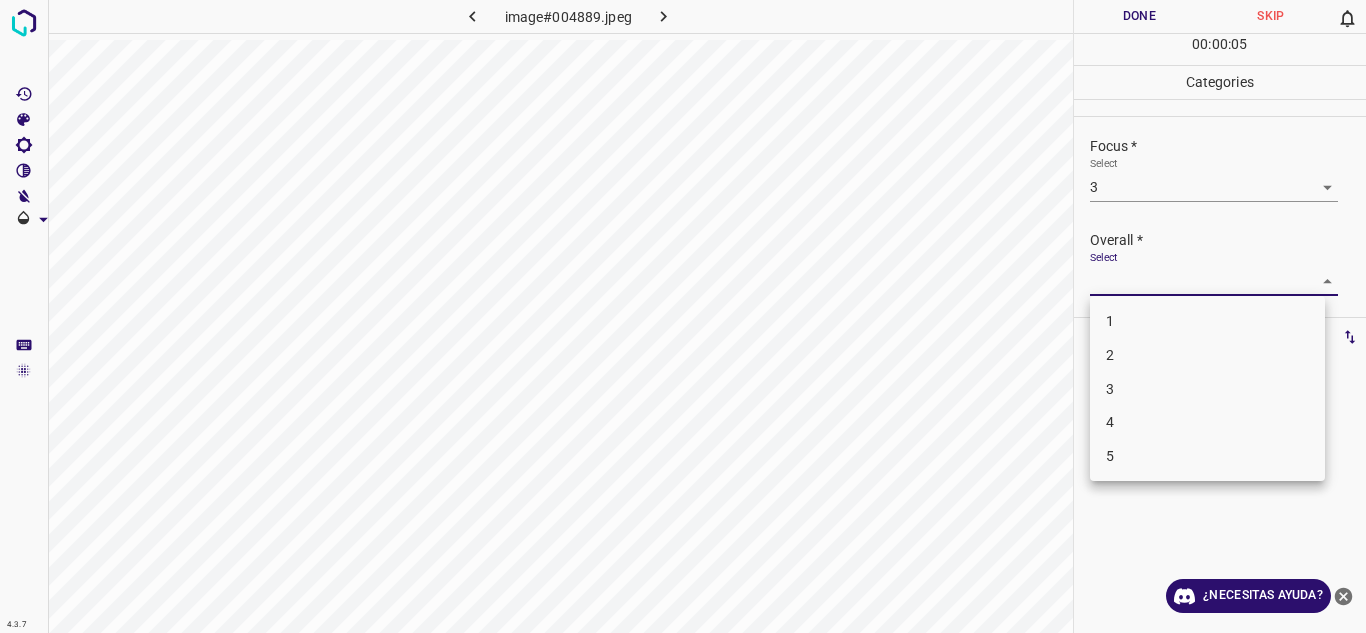 click on "3" at bounding box center [1207, 389] 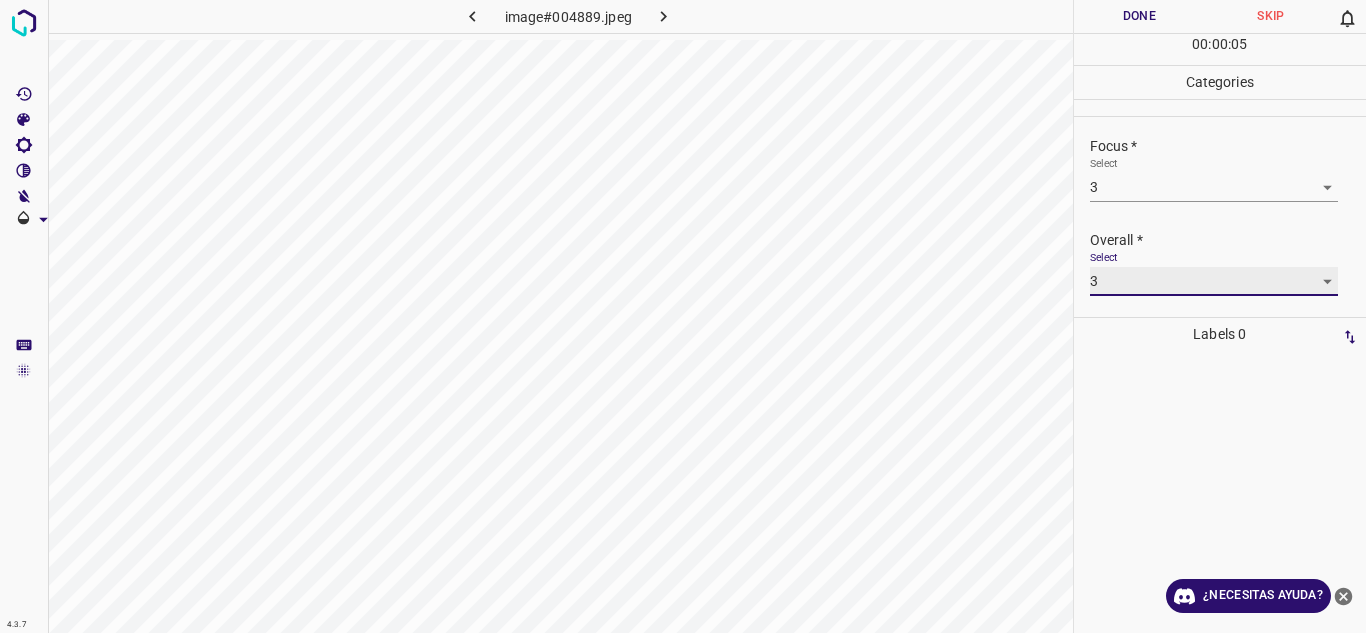 type on "3" 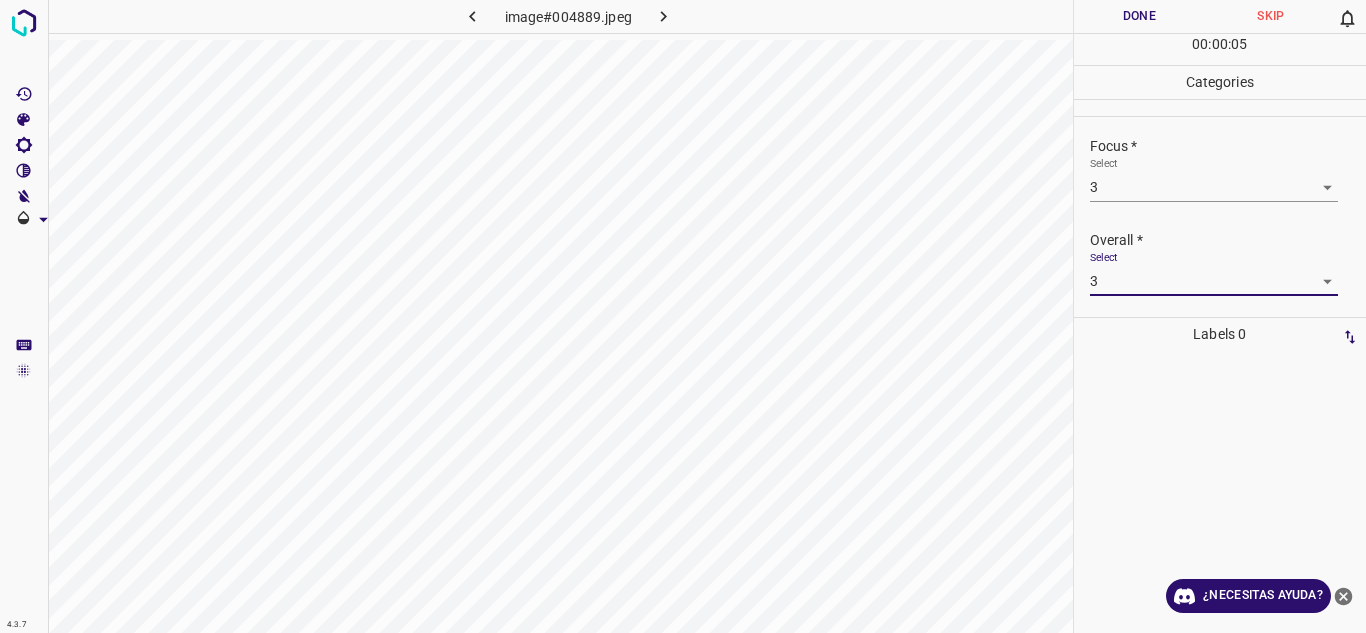 click on "Done" at bounding box center [1140, 16] 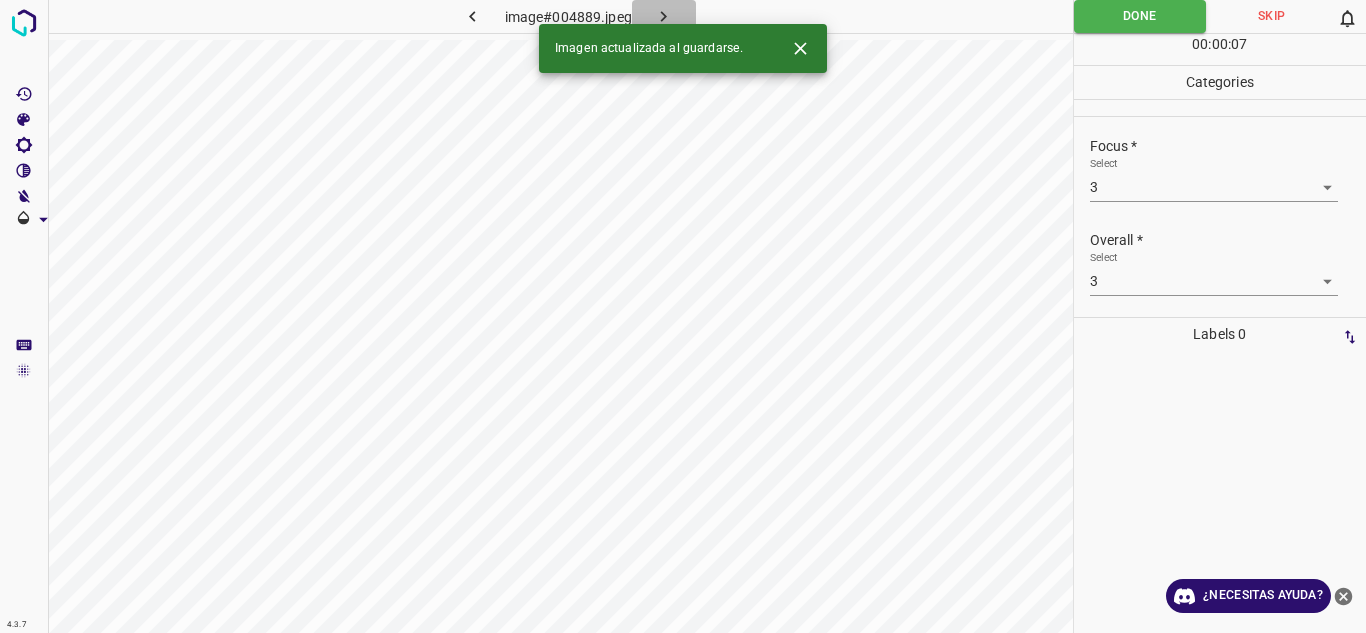 click at bounding box center (664, 16) 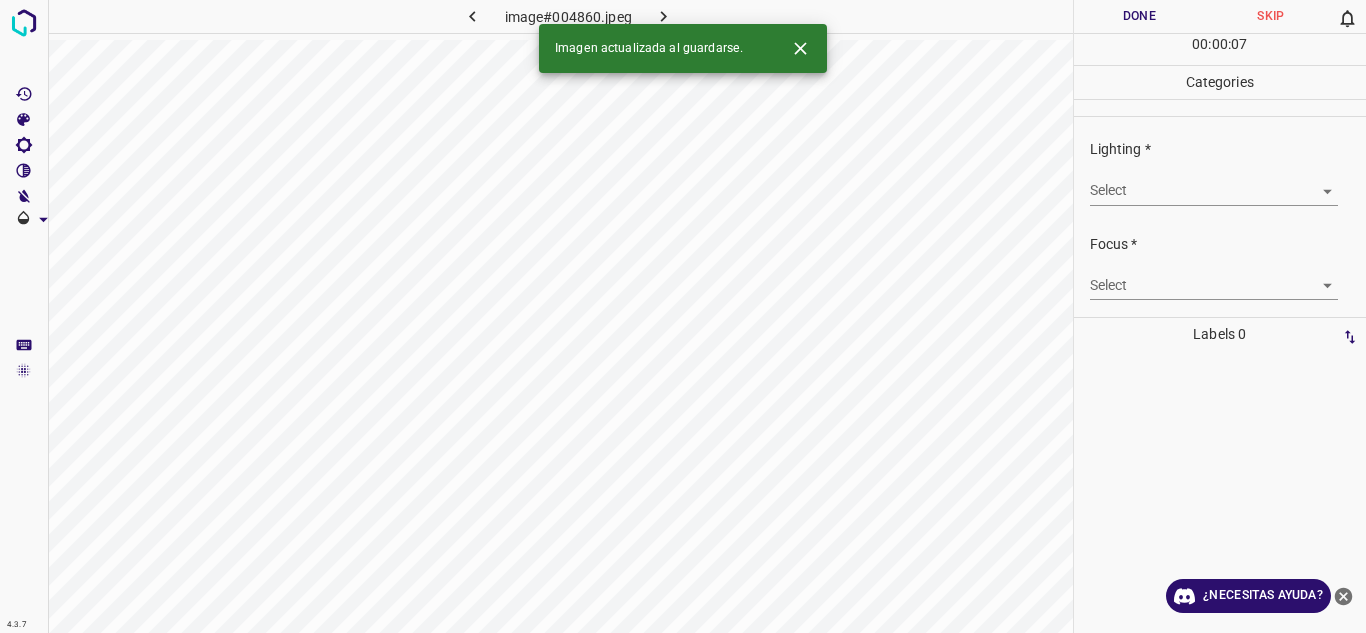 click on "4.3.7 image#004860.jpeg Done Skip 0 00   : 00   : 07   Categories Lighting *  Select ​ Focus *  Select ​ Overall *  Select ​ Labels   0 Categories 1 Lighting 2 Focus 3 Overall Tools Space Change between modes (Draw & Edit) I Auto labeling R Restore zoom M Zoom in N Zoom out Delete Delete selecte label Filters Z Restore filters X Saturation filter C Brightness filter V Contrast filter B Gray scale filter General O Download Imagen actualizada al guardarse. ¿Necesitas ayuda? Texto original Valora esta traducción Tu opinión servirá para ayudar a mejorar el Traductor de Google - Texto - Esconder - Borrar" at bounding box center (683, 316) 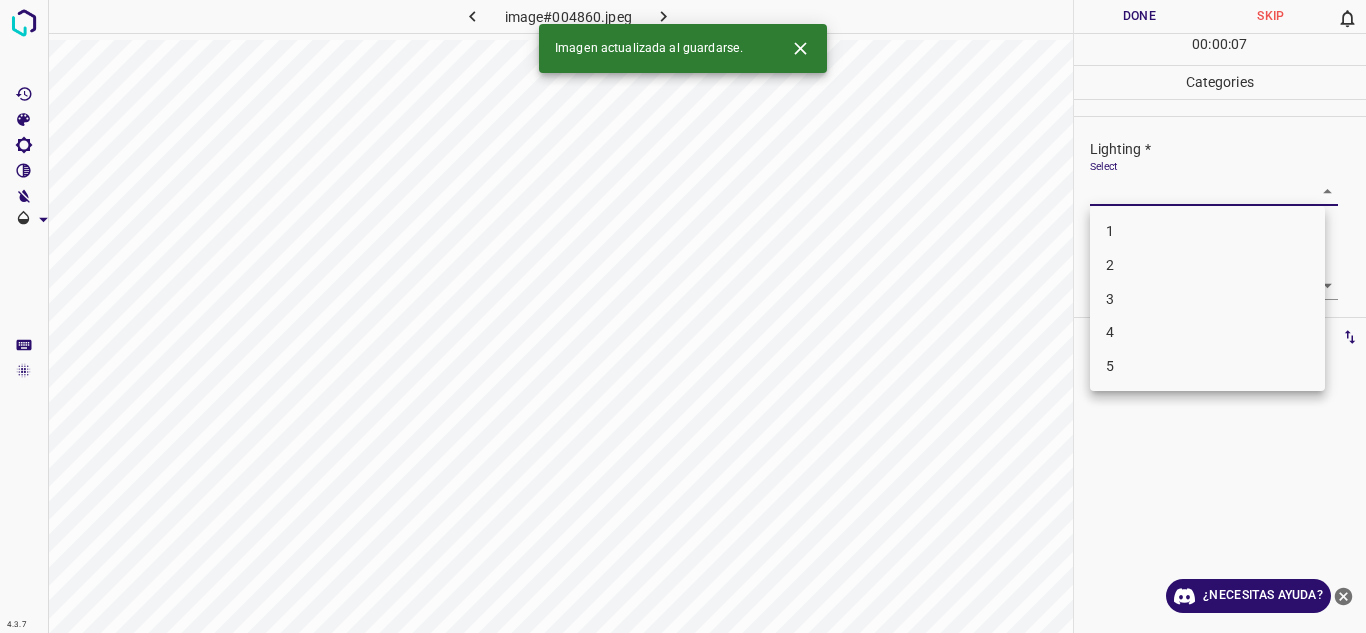click on "4" at bounding box center (1207, 332) 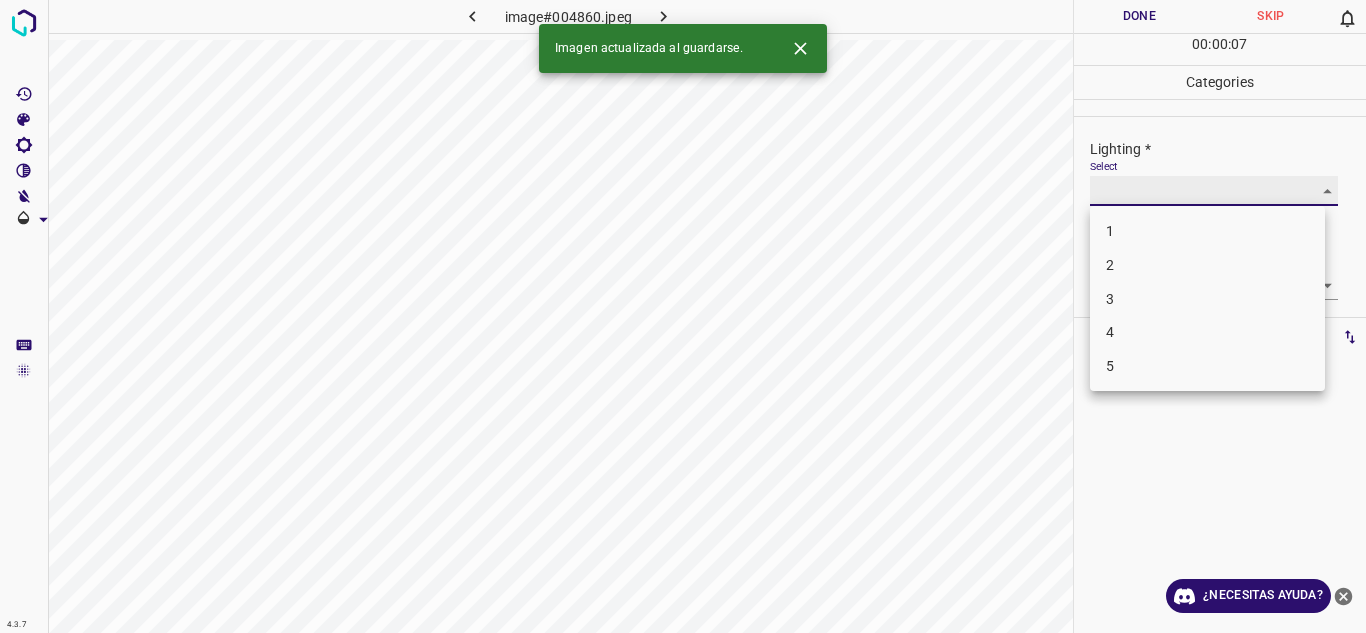 type on "4" 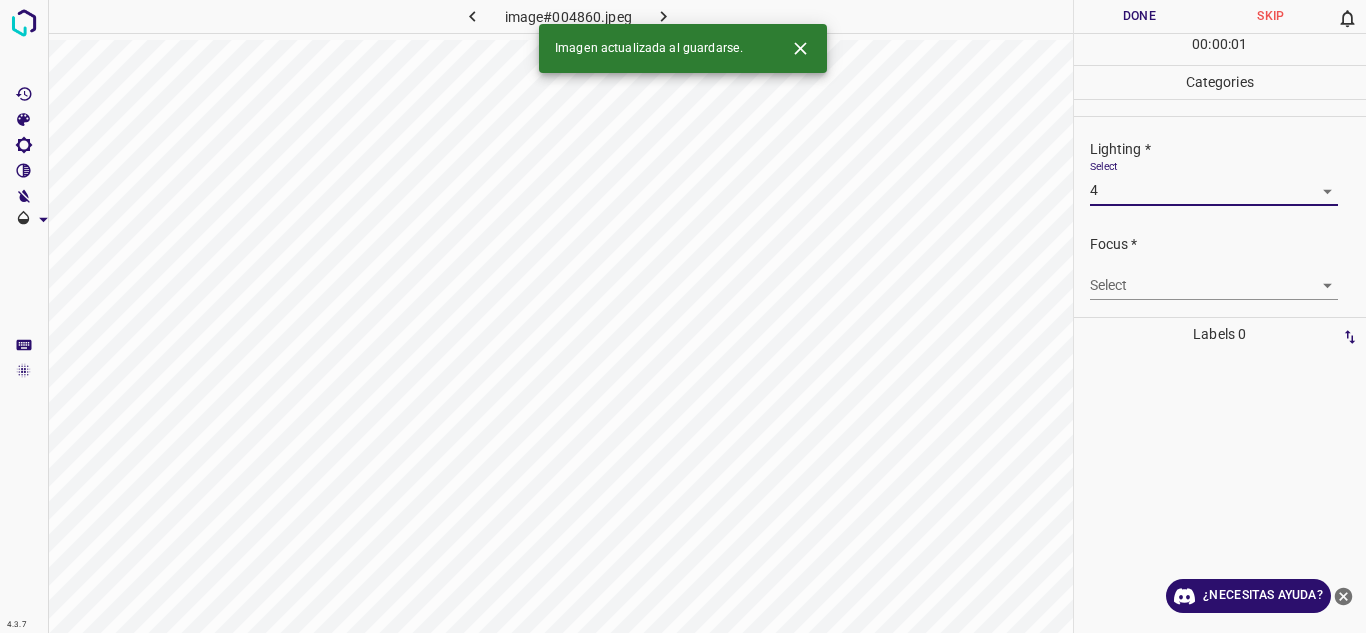 click on "4.3.7 image#004860.jpeg Done Skip 0 00   : 00   : 01   Categories Lighting *  Select 4 4 Focus *  Select ​ Overall *  Select ​ Labels   0 Categories 1 Lighting 2 Focus 3 Overall Tools Space Change between modes (Draw & Edit) I Auto labeling R Restore zoom M Zoom in N Zoom out Delete Delete selecte label Filters Z Restore filters X Saturation filter C Brightness filter V Contrast filter B Gray scale filter General O Download Imagen actualizada al guardarse. ¿Necesitas ayuda? Texto original Valora esta traducción Tu opinión servirá para ayudar a mejorar el Traductor de Google - Texto - Esconder - Borrar" at bounding box center [683, 316] 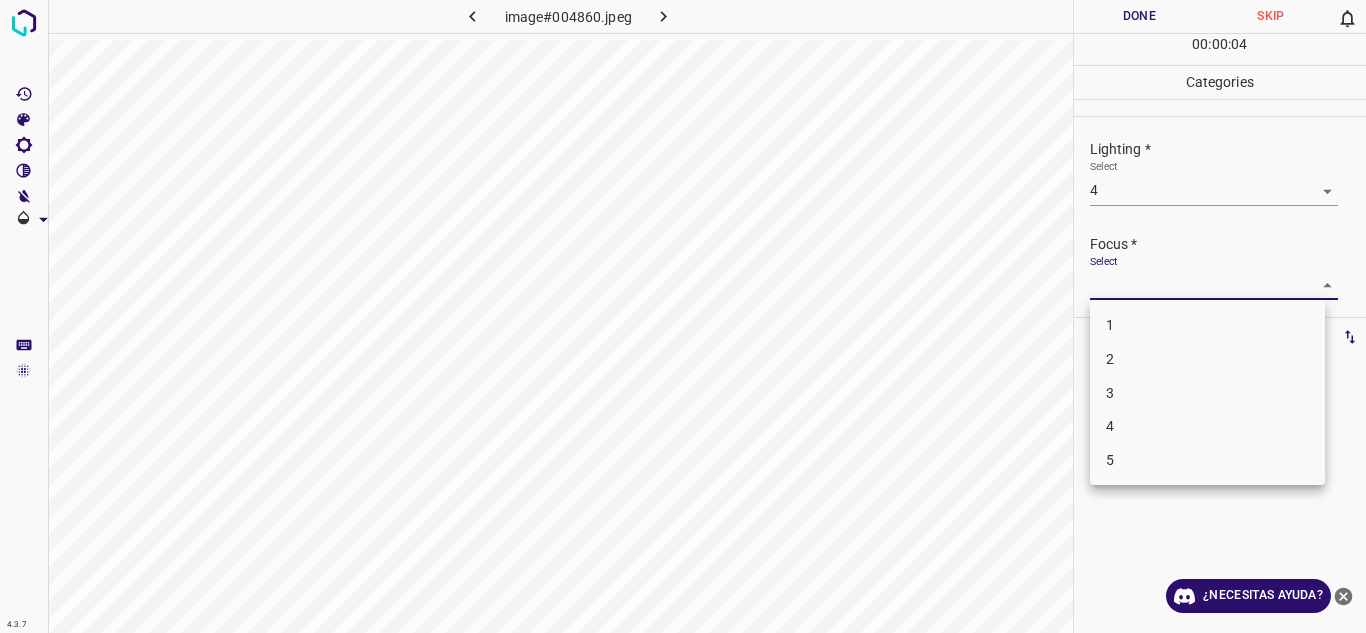 click on "4" at bounding box center (1207, 426) 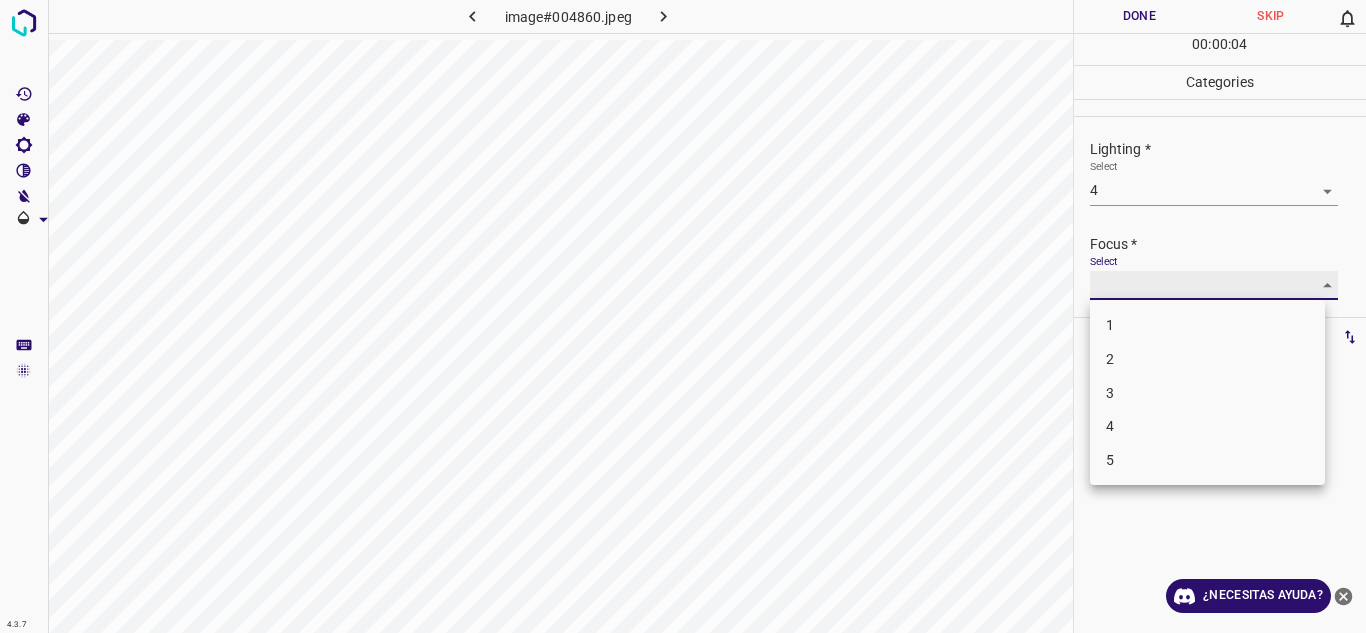 type on "4" 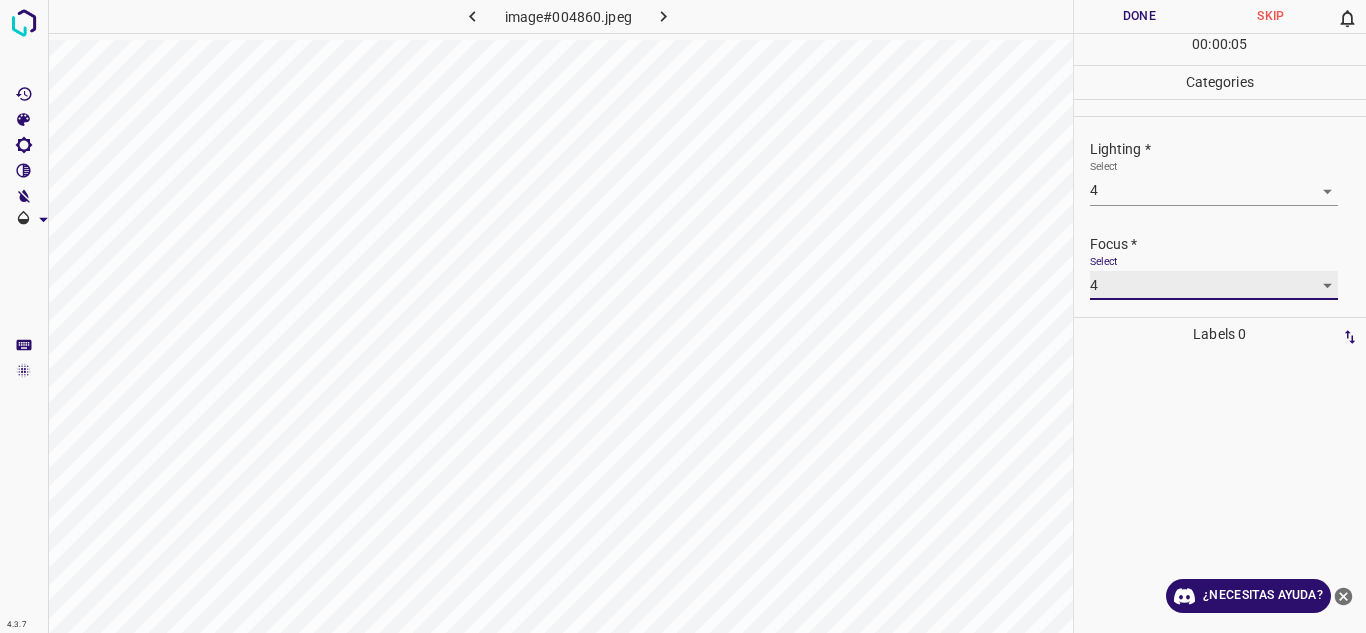 scroll, scrollTop: 98, scrollLeft: 0, axis: vertical 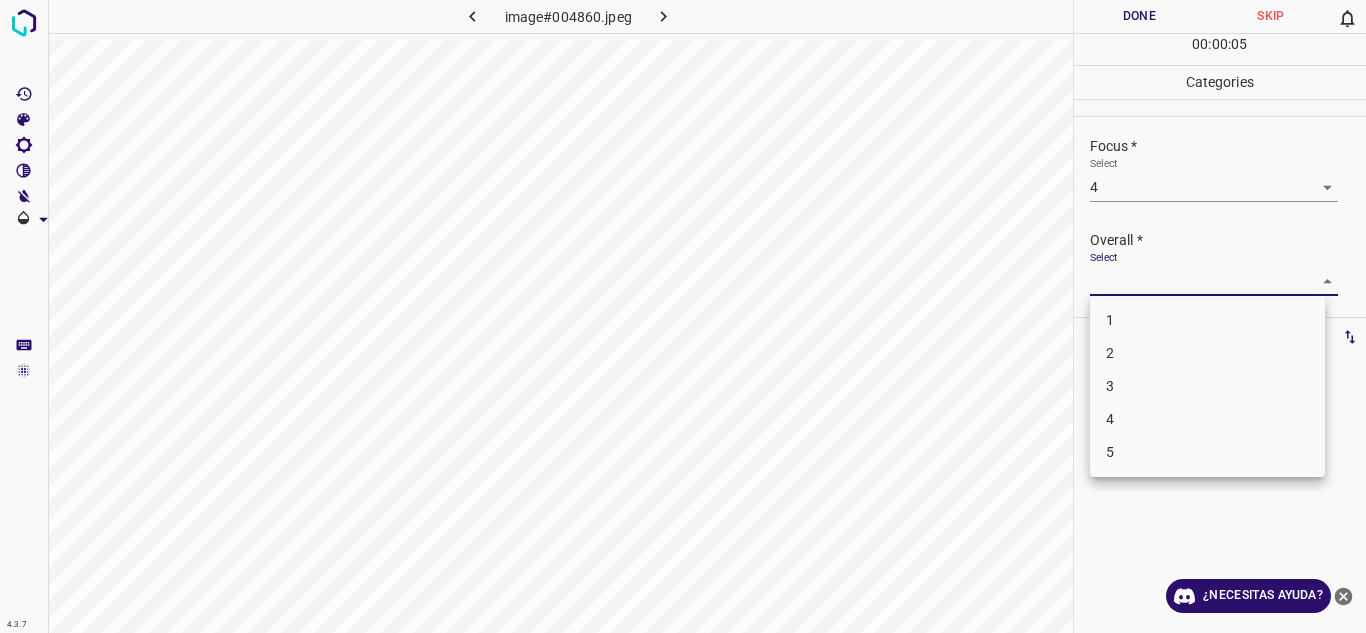 click on "4.3.7 image#004860.jpeg Done Skip 0 00   : 00   : 05   Categories Lighting *  Select 4 4 Focus *  Select 4 4 Overall *  Select ​ Labels   0 Categories 1 Lighting 2 Focus 3 Overall Tools Space Change between modes (Draw & Edit) I Auto labeling R Restore zoom M Zoom in N Zoom out Delete Delete selecte label Filters Z Restore filters X Saturation filter C Brightness filter V Contrast filter B Gray scale filter General O Download ¿Necesitas ayuda? Texto original Valora esta traducción Tu opinión servirá para ayudar a mejorar el Traductor de Google - Texto - Esconder - Borrar 1 2 3 4 5" at bounding box center [683, 316] 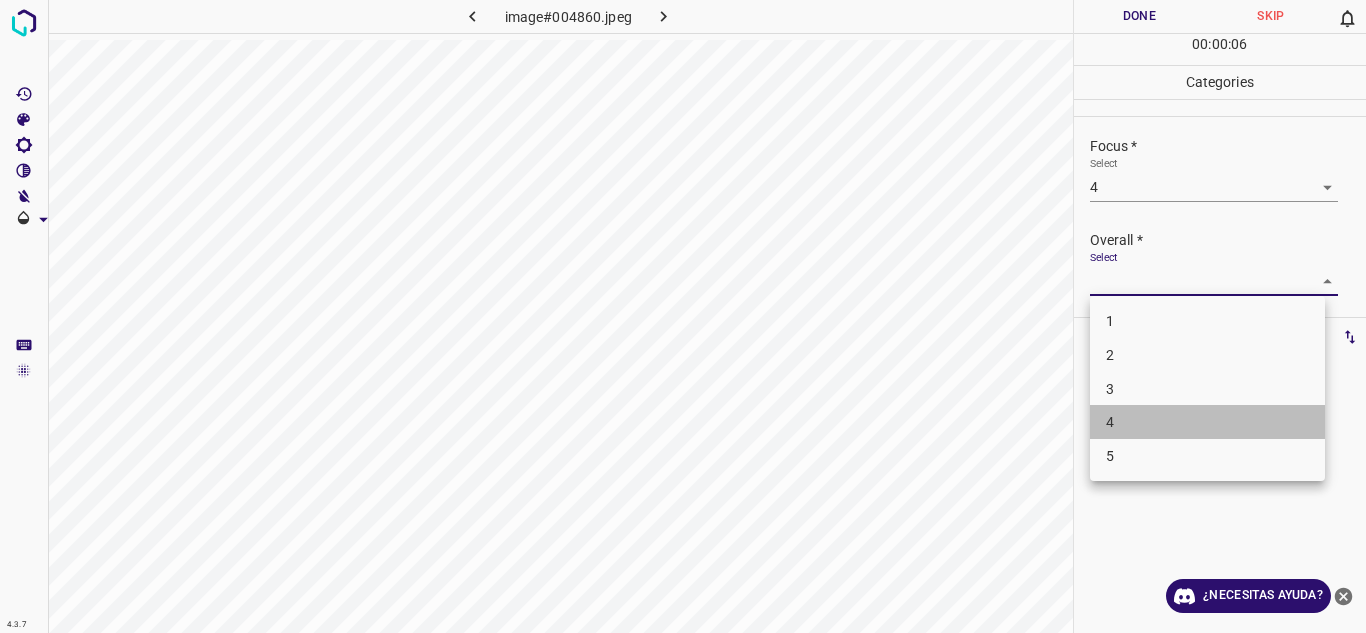click on "4" at bounding box center [1207, 422] 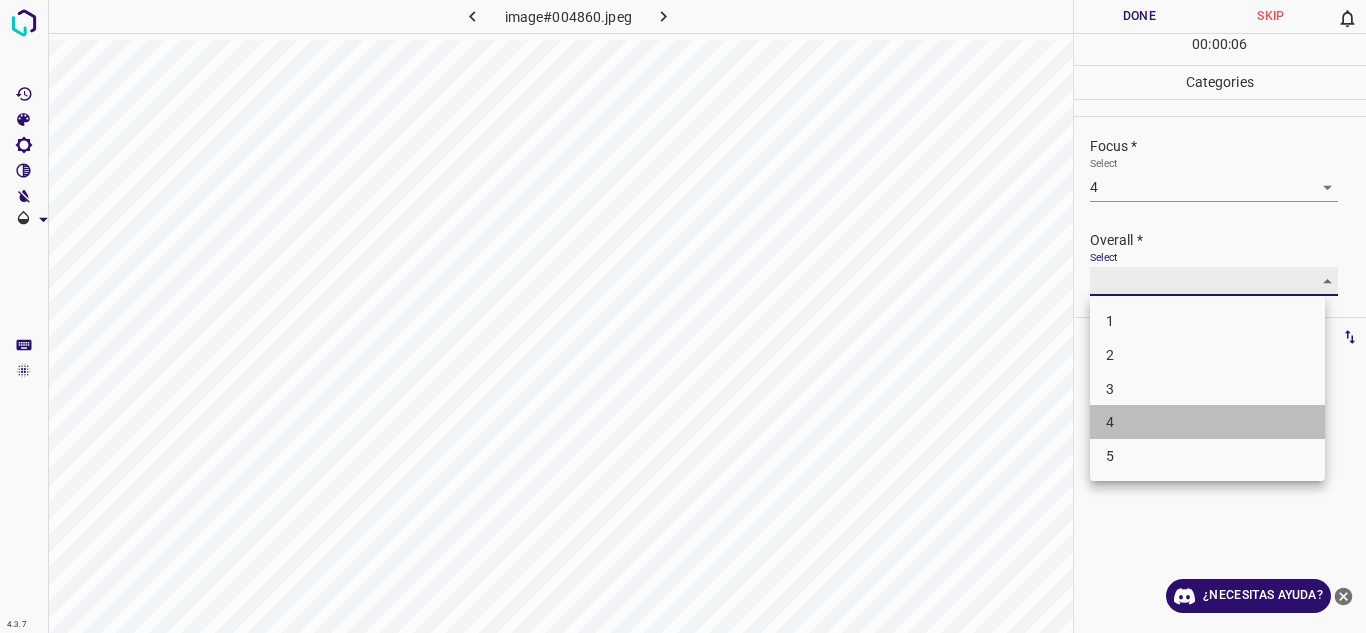 type on "4" 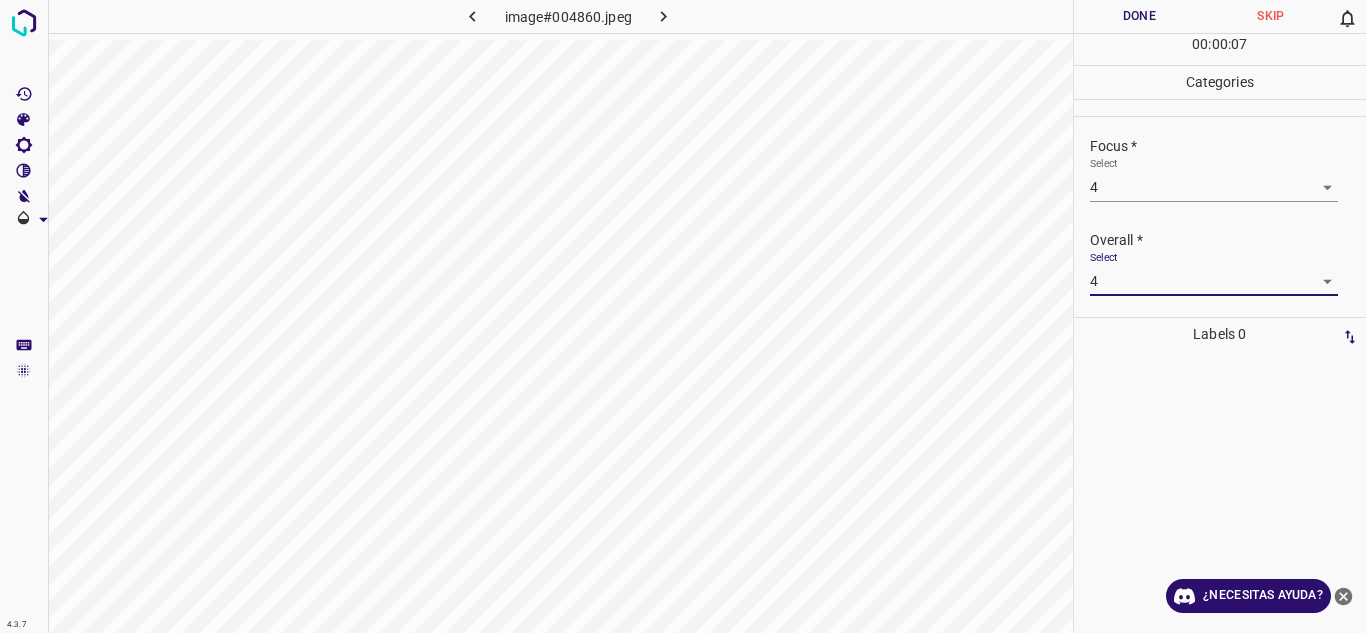 click on "Done" at bounding box center [1140, 16] 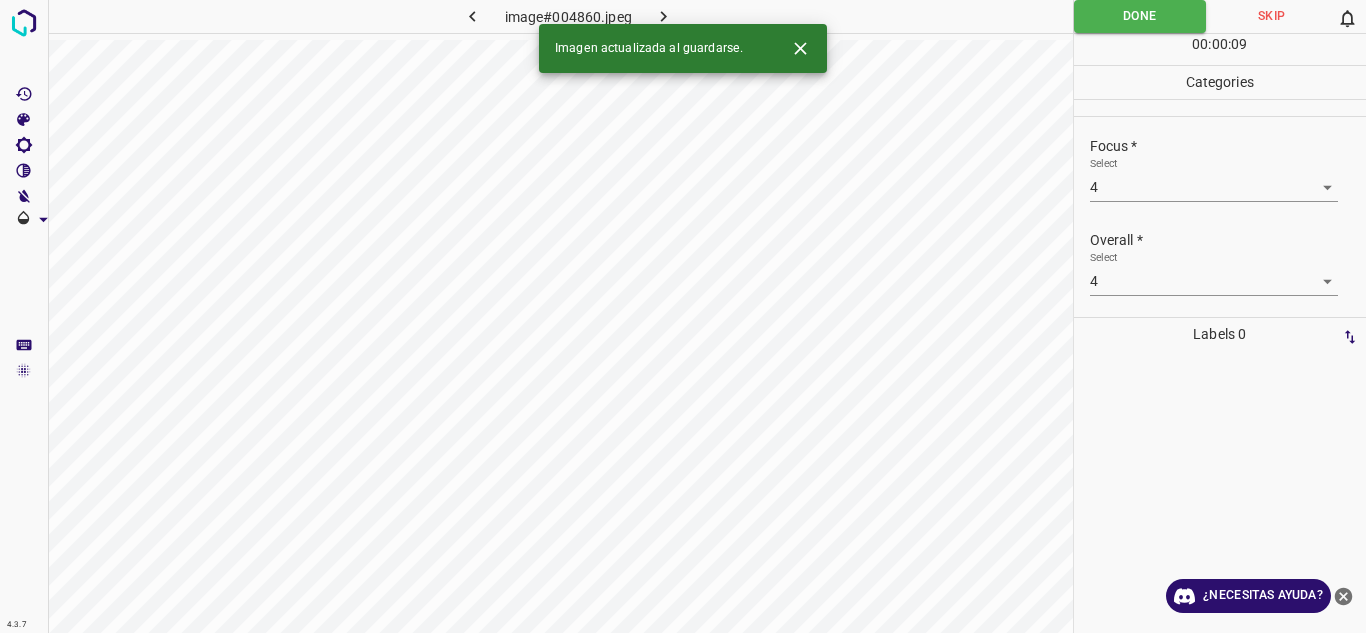 click at bounding box center (664, 16) 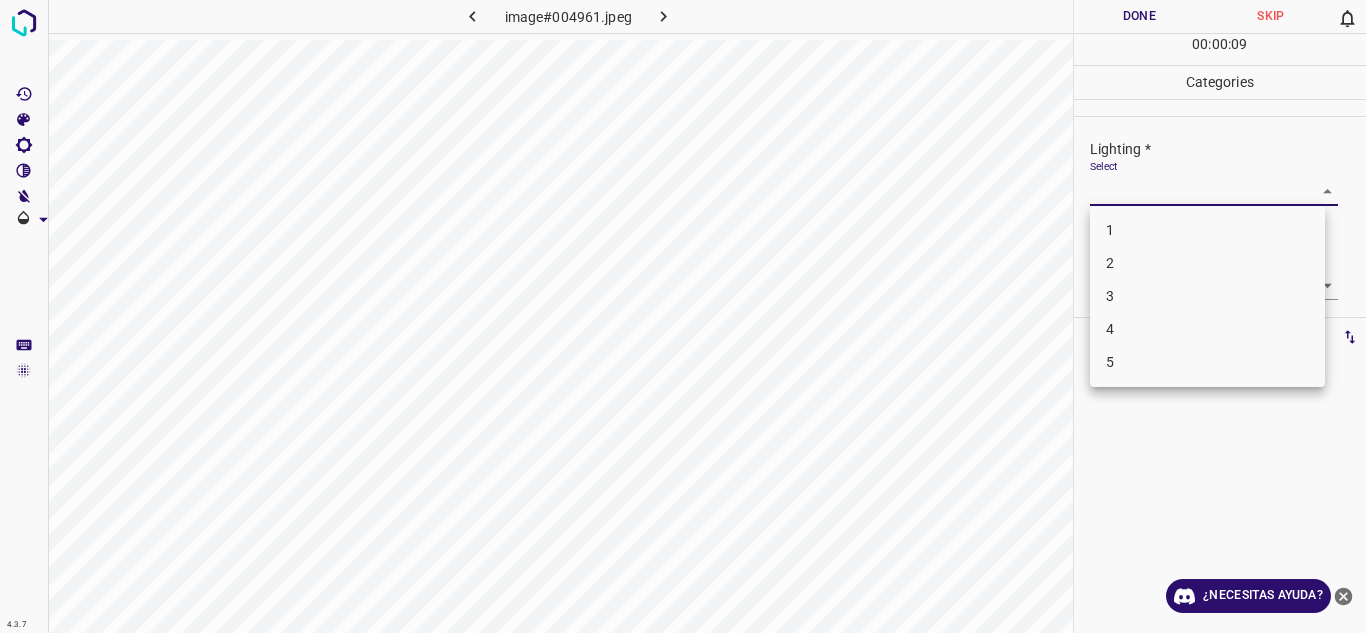 click on "4.3.7 image#004961.jpeg Done Skip 0 00   : 00   : 09   Categories Lighting *  Select ​ Focus *  Select ​ Overall *  Select ​ Labels   0 Categories 1 Lighting 2 Focus 3 Overall Tools Space Change between modes (Draw & Edit) I Auto labeling R Restore zoom M Zoom in N Zoom out Delete Delete selecte label Filters Z Restore filters X Saturation filter C Brightness filter V Contrast filter B Gray scale filter General O Download ¿Necesitas ayuda? Texto original Valora esta traducción Tu opinión servirá para ayudar a mejorar el Traductor de Google - Texto - Esconder - Borrar 1 2 3 4 5" at bounding box center [683, 316] 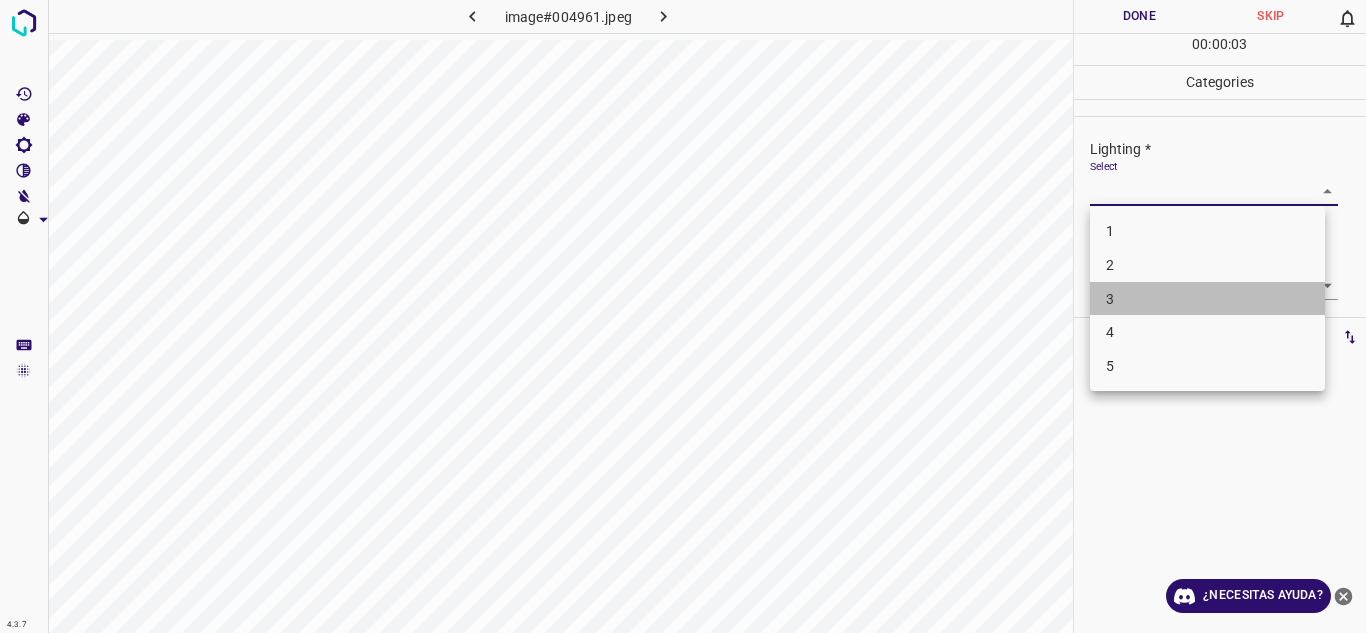 click on "3" at bounding box center (1207, 299) 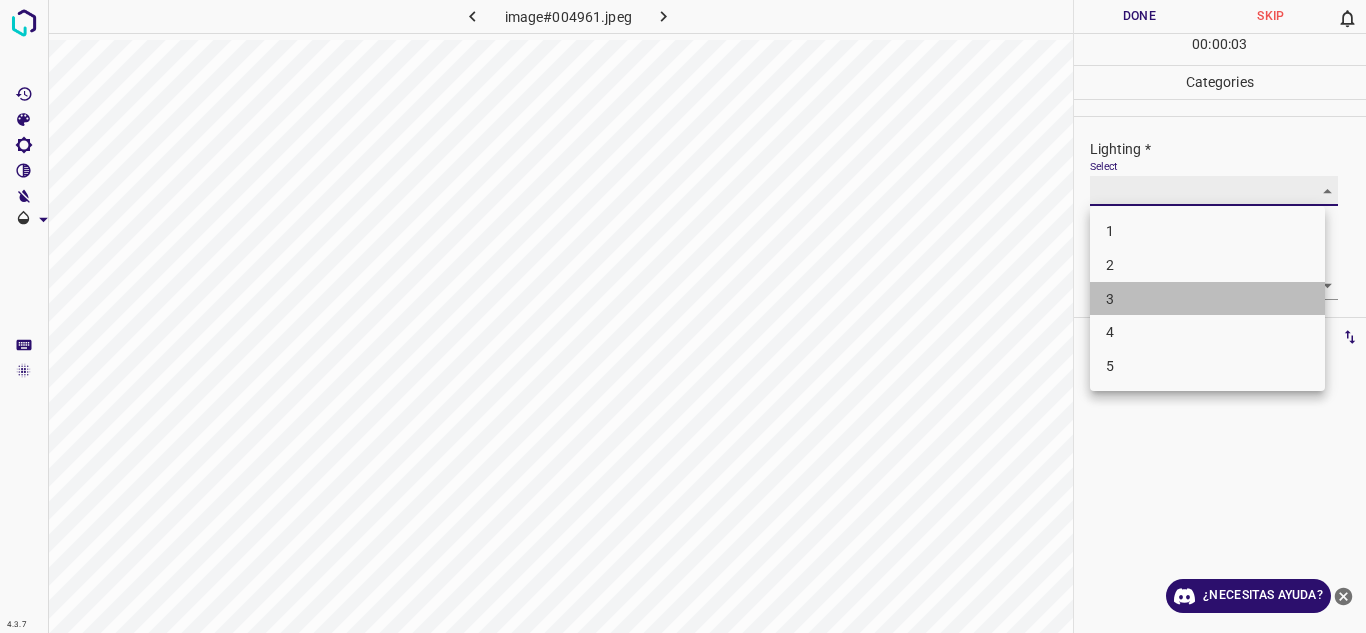 type on "3" 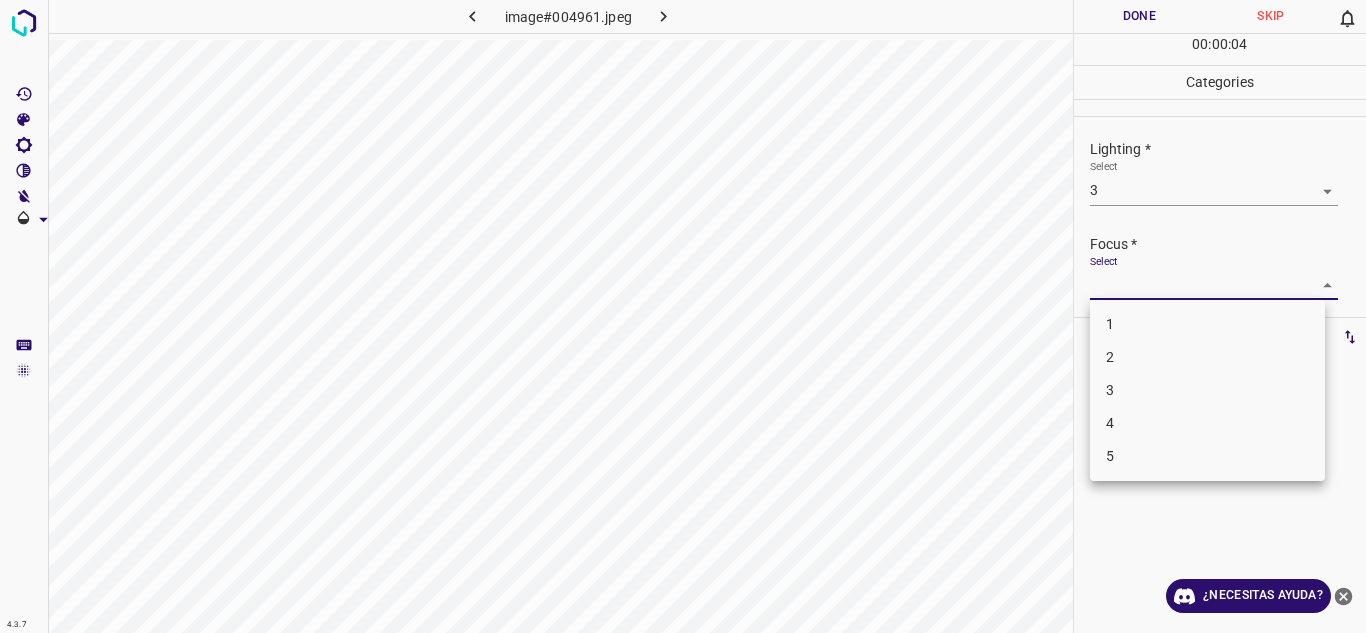 click on "4.3.7 image#004961.jpeg Done Skip 0 00   : 00   : 04   Categories Lighting *  Select 3 3 Focus *  Select ​ Overall *  Select ​ Labels   0 Categories 1 Lighting 2 Focus 3 Overall Tools Space Change between modes (Draw & Edit) I Auto labeling R Restore zoom M Zoom in N Zoom out Delete Delete selecte label Filters Z Restore filters X Saturation filter C Brightness filter V Contrast filter B Gray scale filter General O Download ¿Necesitas ayuda? Texto original Valora esta traducción Tu opinión servirá para ayudar a mejorar el Traductor de Google - Texto - Esconder - Borrar 1 2 3 4 5" at bounding box center [683, 316] 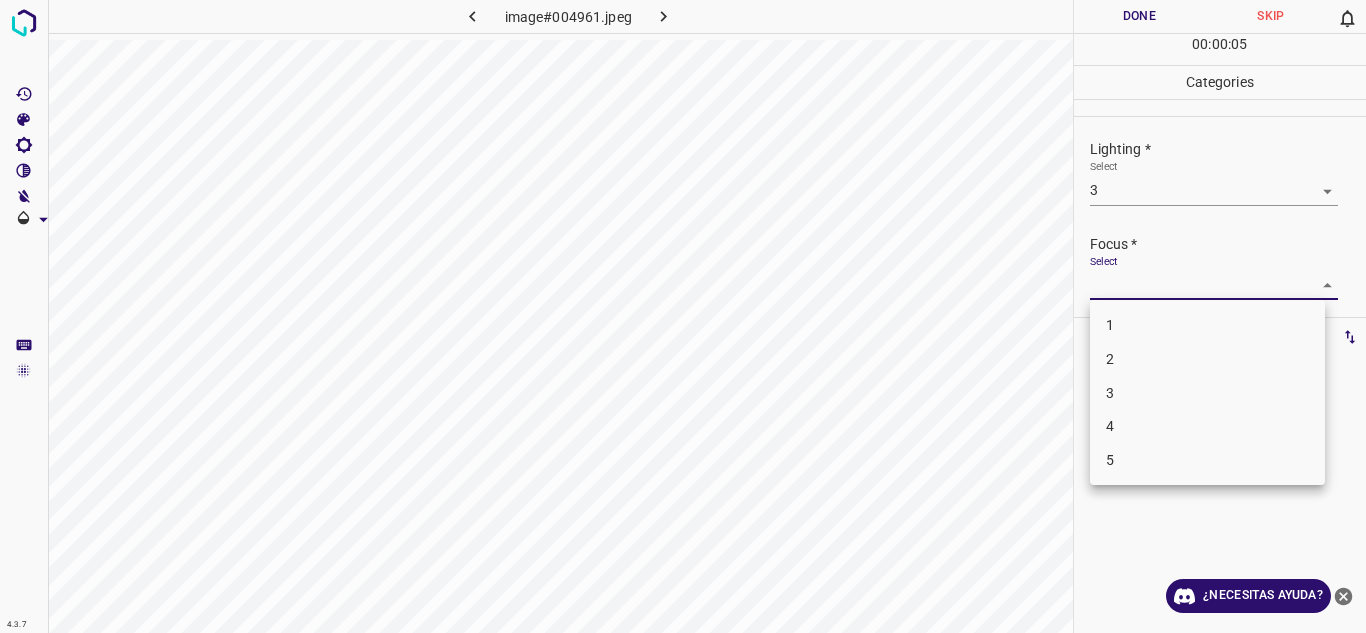 click on "4" at bounding box center (1207, 426) 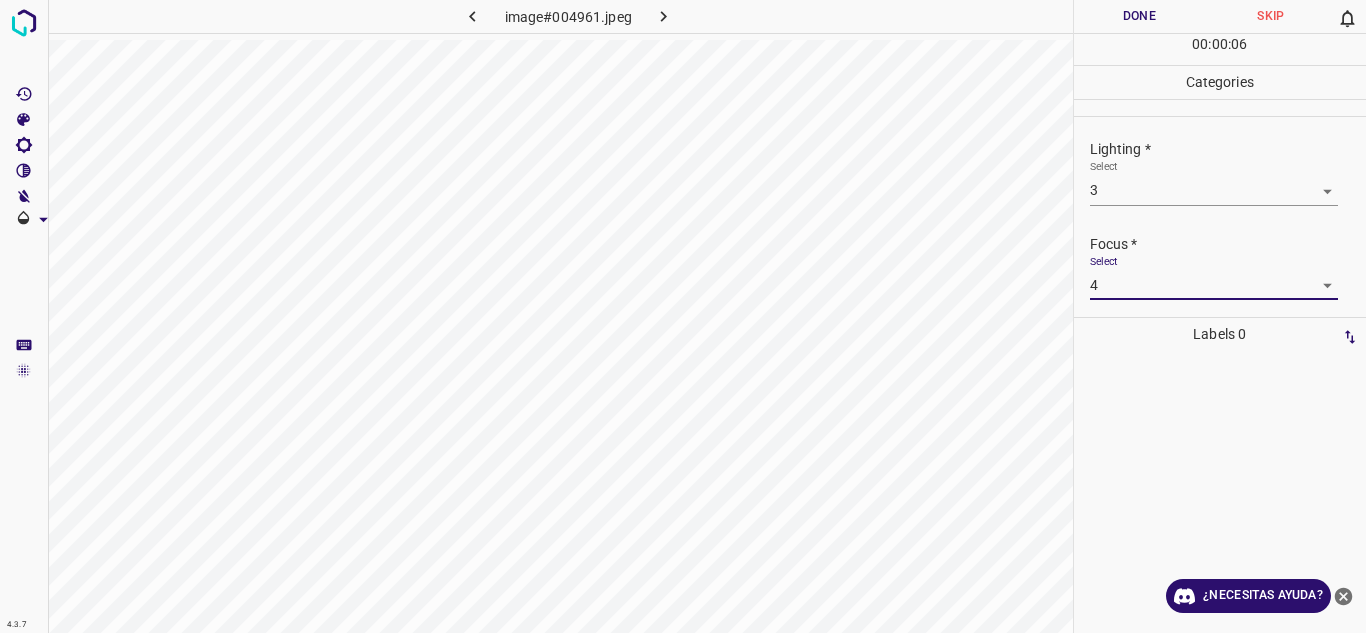 click on "4.3.7 image#004961.jpeg Done Skip 0 00   : 00   : 06   Categories Lighting *  Select 3 3 Focus *  Select 4 4 Overall *  Select ​ Labels   0 Categories 1 Lighting 2 Focus 3 Overall Tools Space Change between modes (Draw & Edit) I Auto labeling R Restore zoom M Zoom in N Zoom out Delete Delete selecte label Filters Z Restore filters X Saturation filter C Brightness filter V Contrast filter B Gray scale filter General O Download ¿Necesitas ayuda? Texto original Valora esta traducción Tu opinión servirá para ayudar a mejorar el Traductor de Google - Texto - Esconder - Borrar" at bounding box center (683, 316) 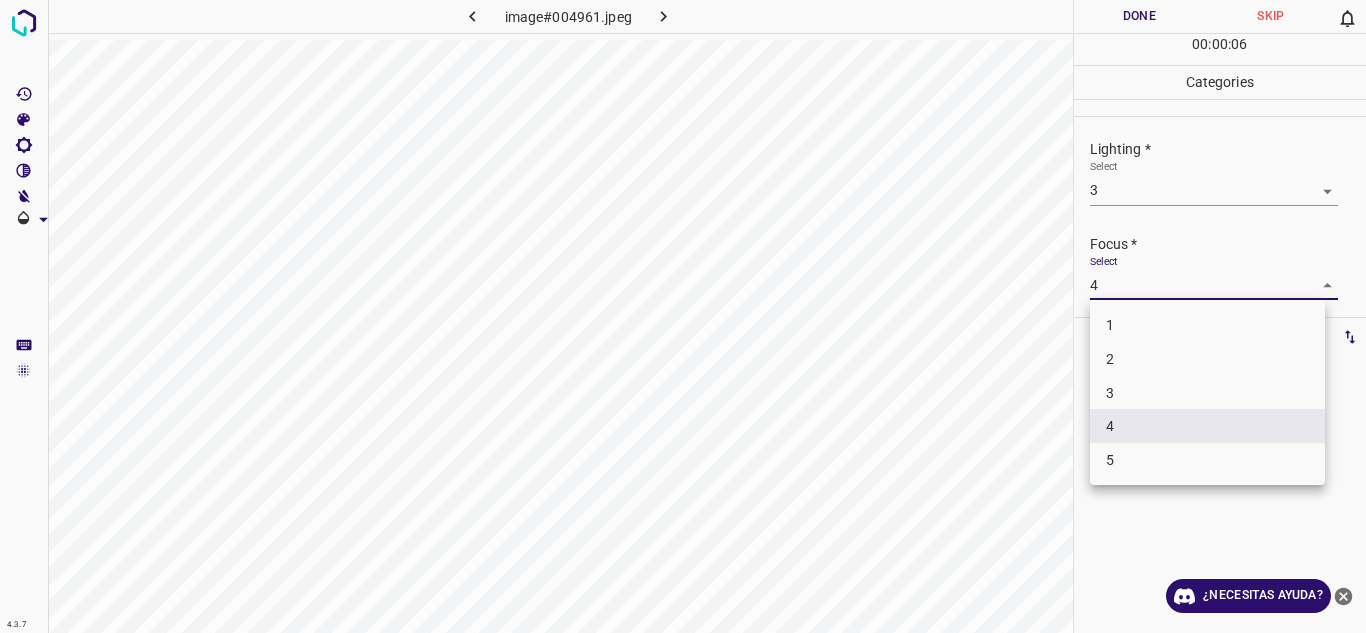 click on "3" at bounding box center [1207, 393] 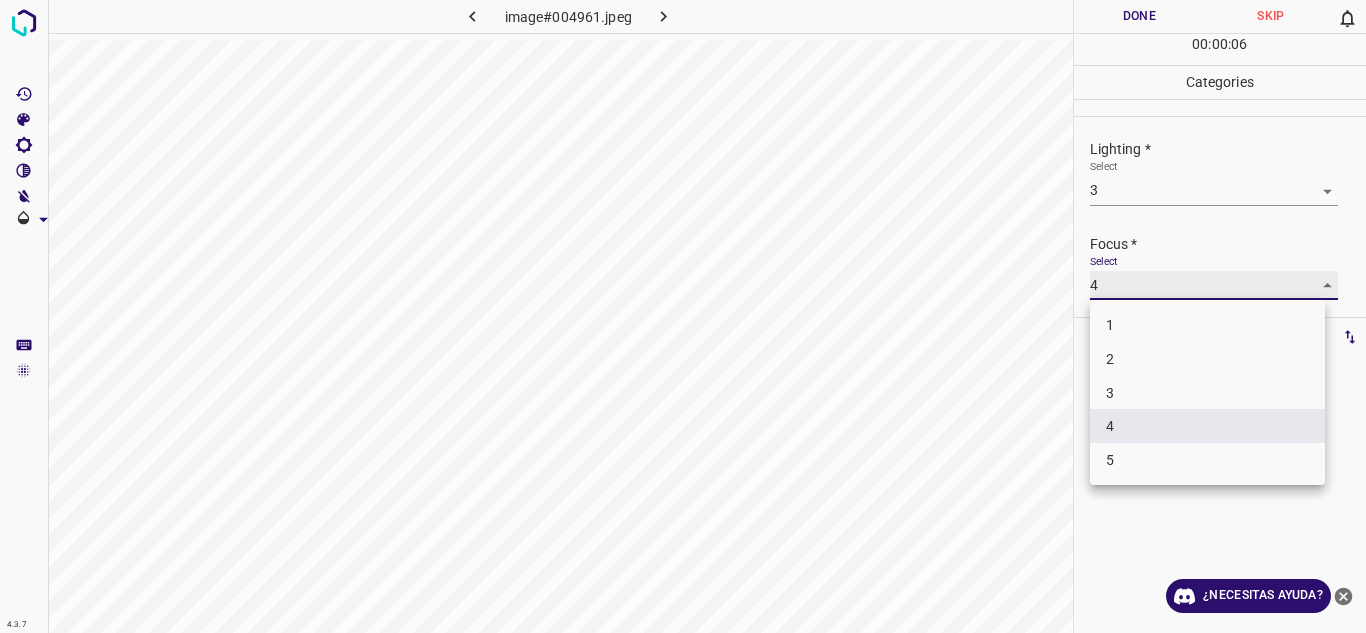 type on "3" 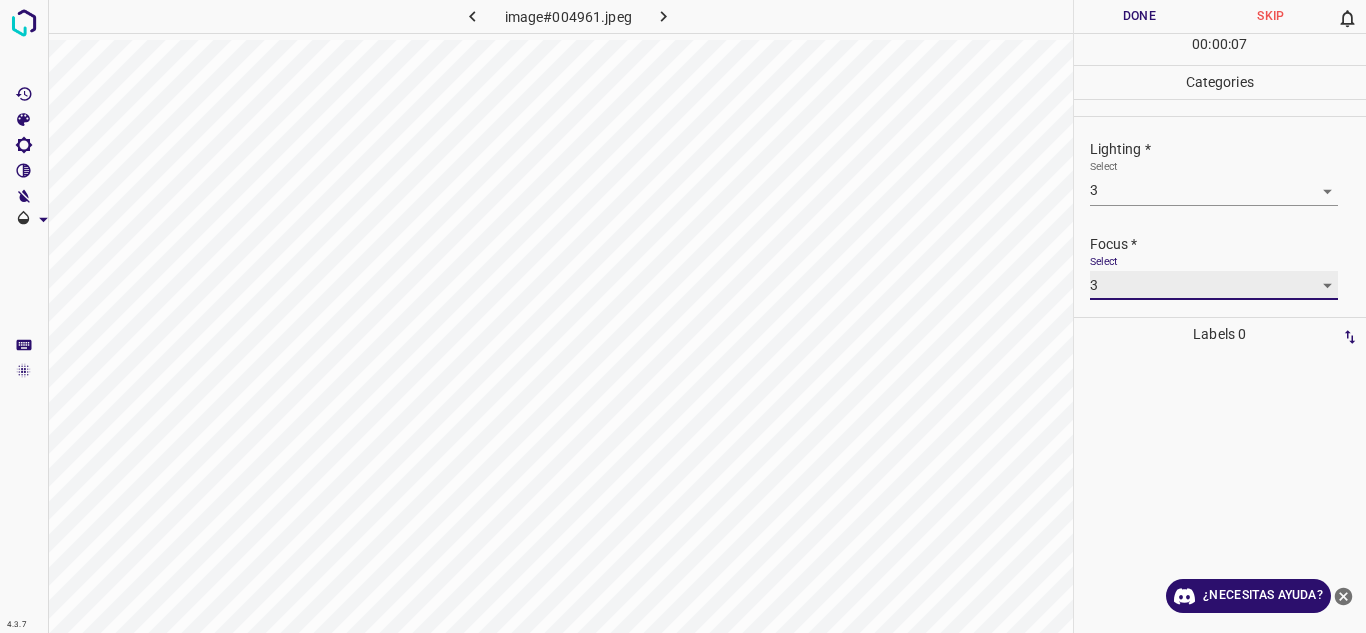 scroll, scrollTop: 98, scrollLeft: 0, axis: vertical 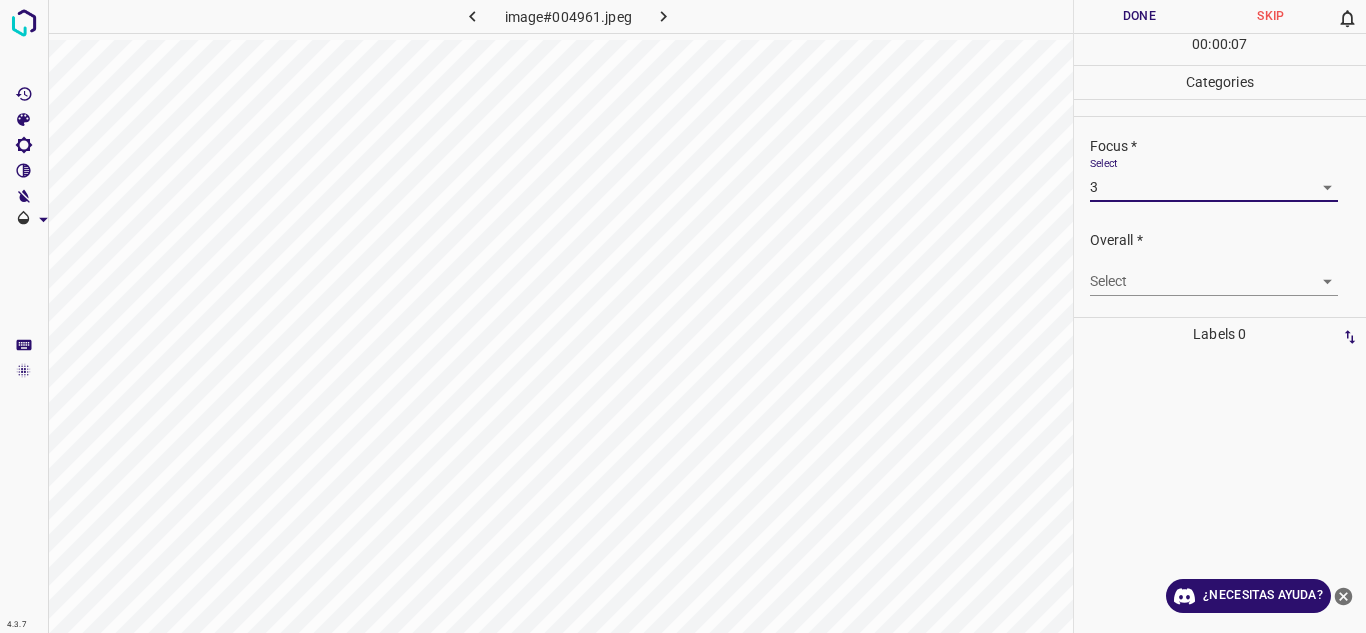 click on "4.3.7 image#004961.jpeg Done Skip 0 00   : 00   : 07   Categories Lighting *  Select 3 3 Focus *  Select 3 3 Overall *  Select ​ Labels   0 Categories 1 Lighting 2 Focus 3 Overall Tools Space Change between modes (Draw & Edit) I Auto labeling R Restore zoom M Zoom in N Zoom out Delete Delete selecte label Filters Z Restore filters X Saturation filter C Brightness filter V Contrast filter B Gray scale filter General O Download ¿Necesitas ayuda? Texto original Valora esta traducción Tu opinión servirá para ayudar a mejorar el Traductor de Google - Texto - Esconder - Borrar" at bounding box center (683, 316) 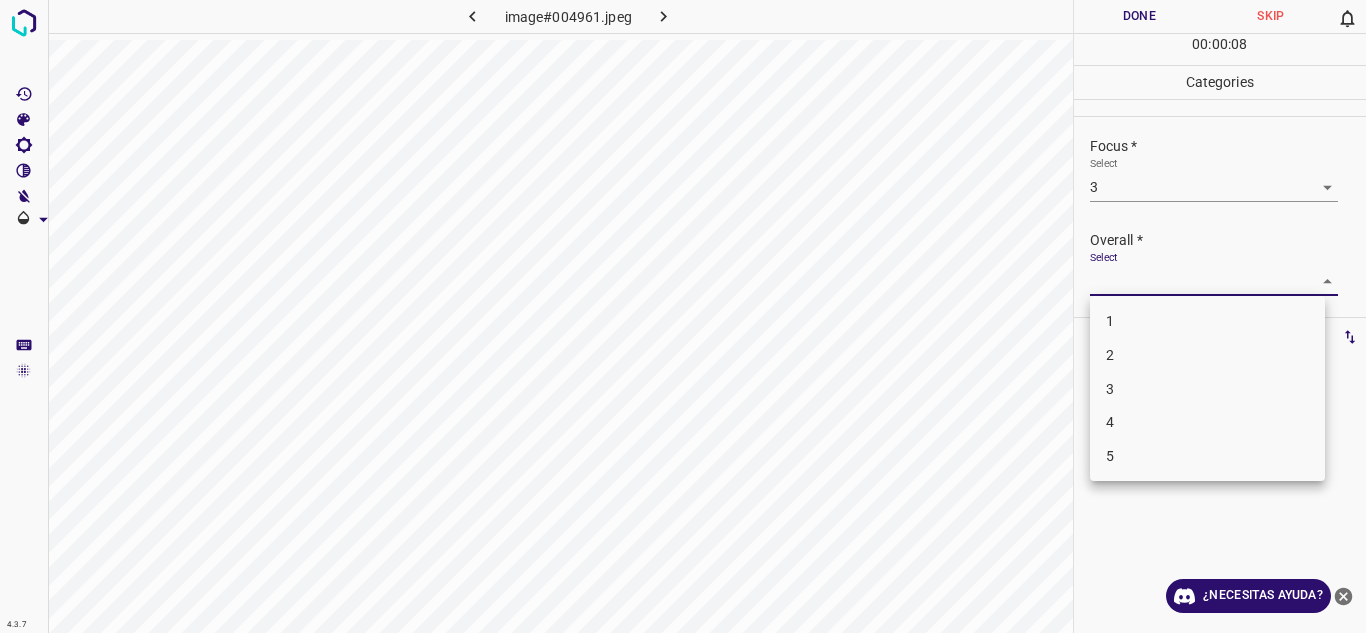 click on "3" at bounding box center [1207, 389] 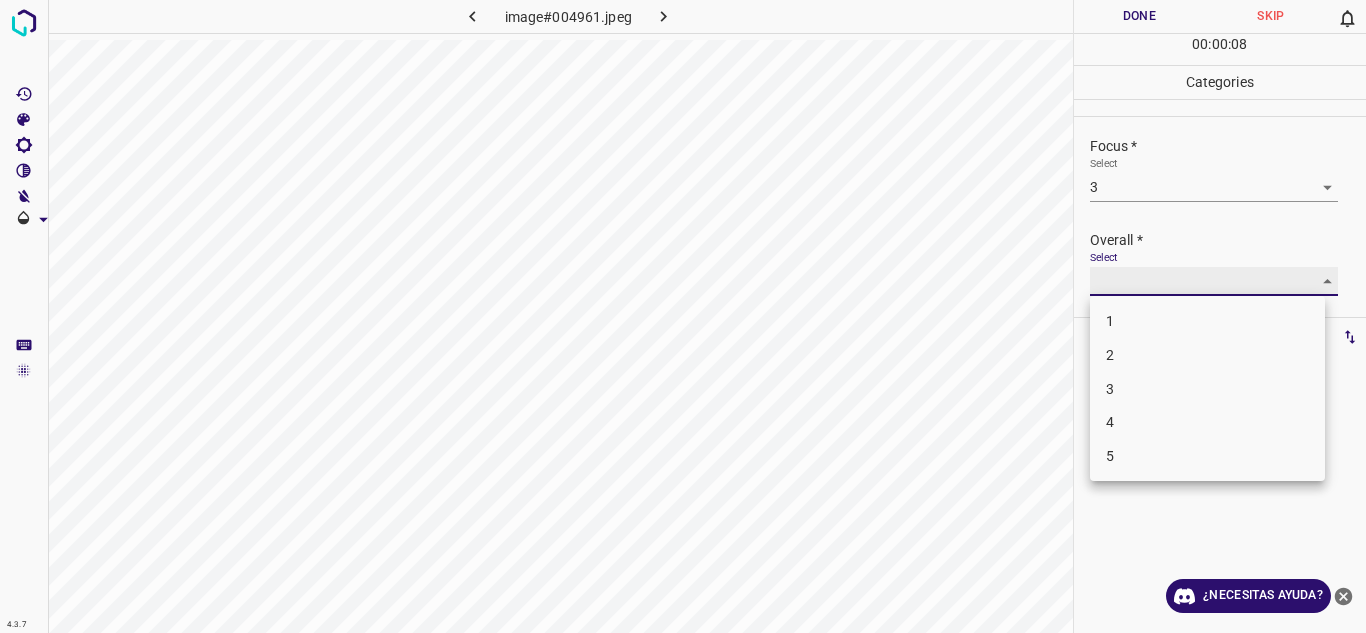 type on "3" 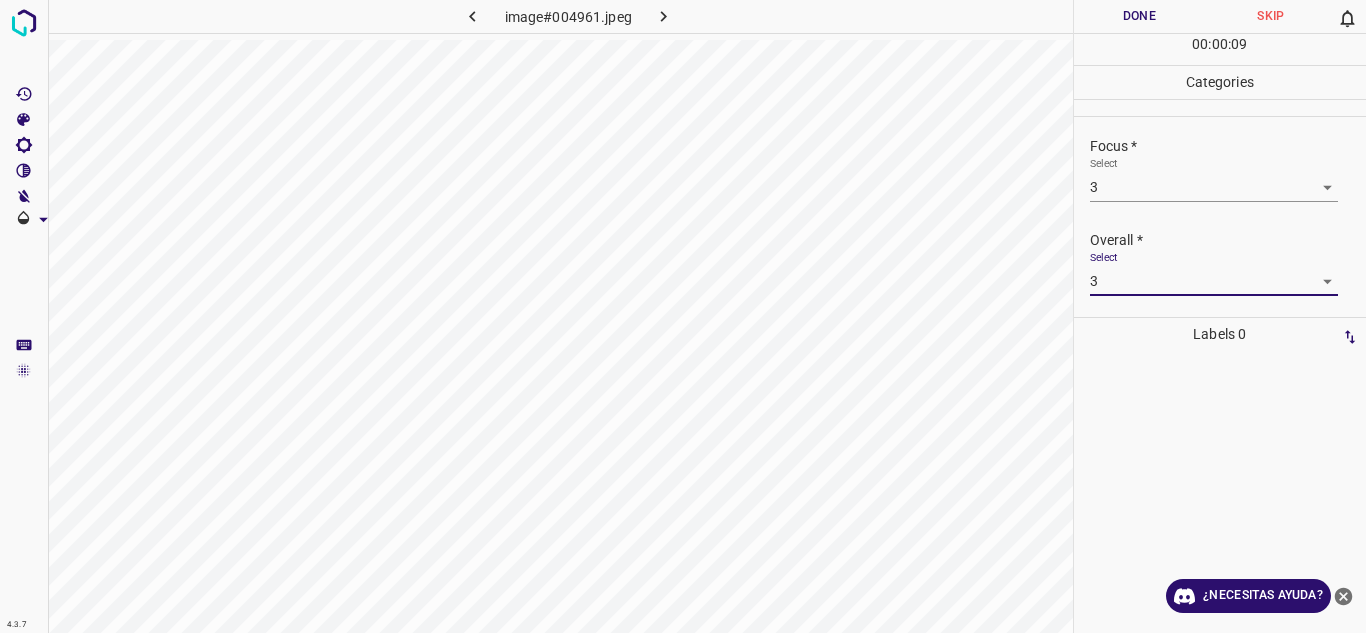click on "Done" at bounding box center (1140, 16) 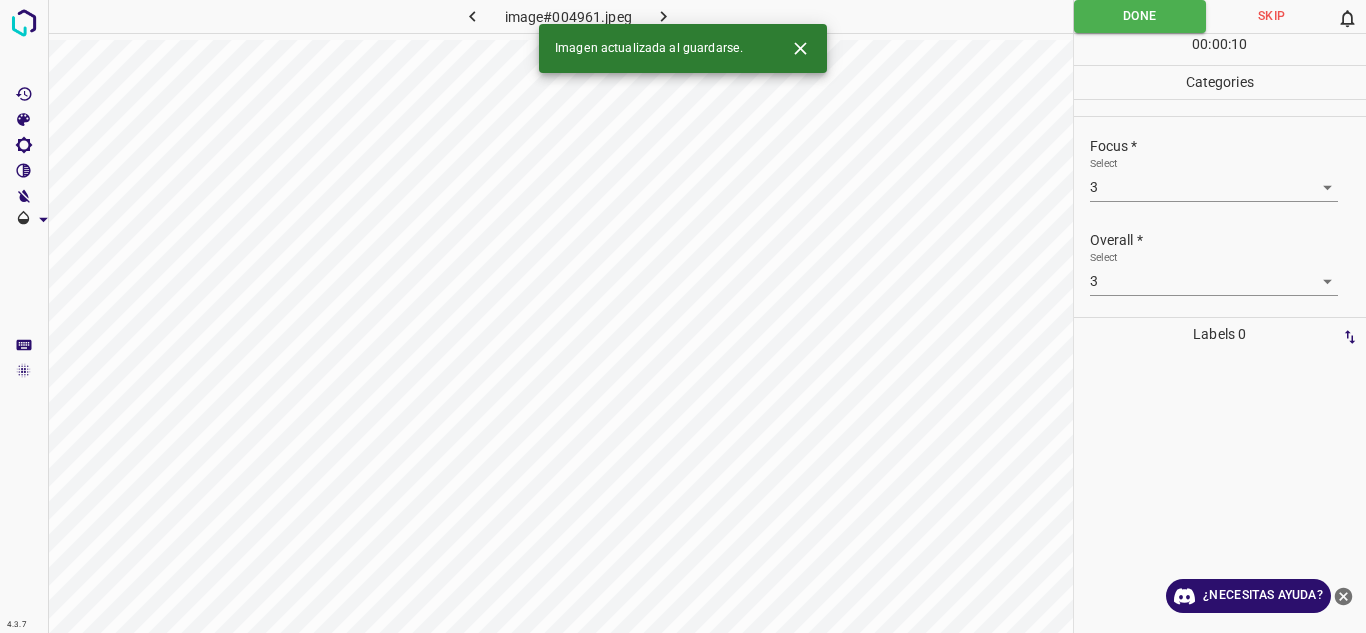 click 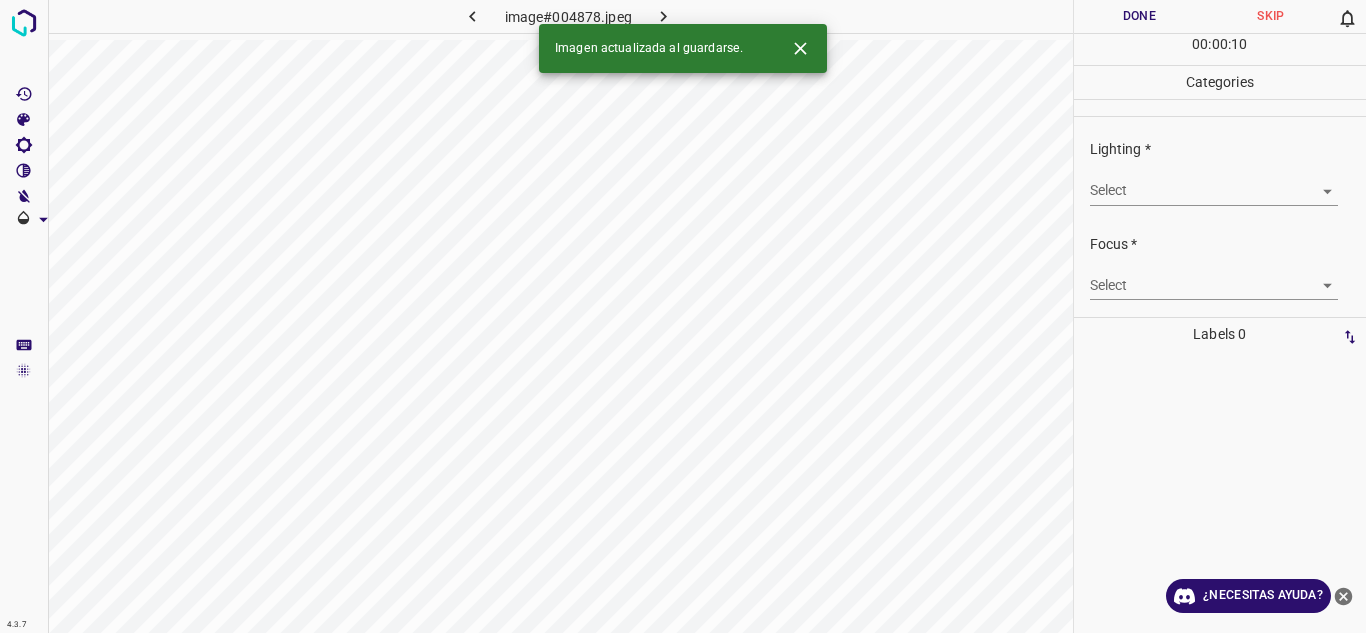 click on "4.3.7 image#004878.jpeg Done Skip 0 00   : 00   : 10   Categories Lighting *  Select ​ Focus *  Select ​ Overall *  Select ​ Labels   0 Categories 1 Lighting 2 Focus 3 Overall Tools Space Change between modes (Draw & Edit) I Auto labeling R Restore zoom M Zoom in N Zoom out Delete Delete selecte label Filters Z Restore filters X Saturation filter C Brightness filter V Contrast filter B Gray scale filter General O Download Imagen actualizada al guardarse. ¿Necesitas ayuda? Texto original Valora esta traducción Tu opinión servirá para ayudar a mejorar el Traductor de Google - Texto - Esconder - Borrar" at bounding box center (683, 316) 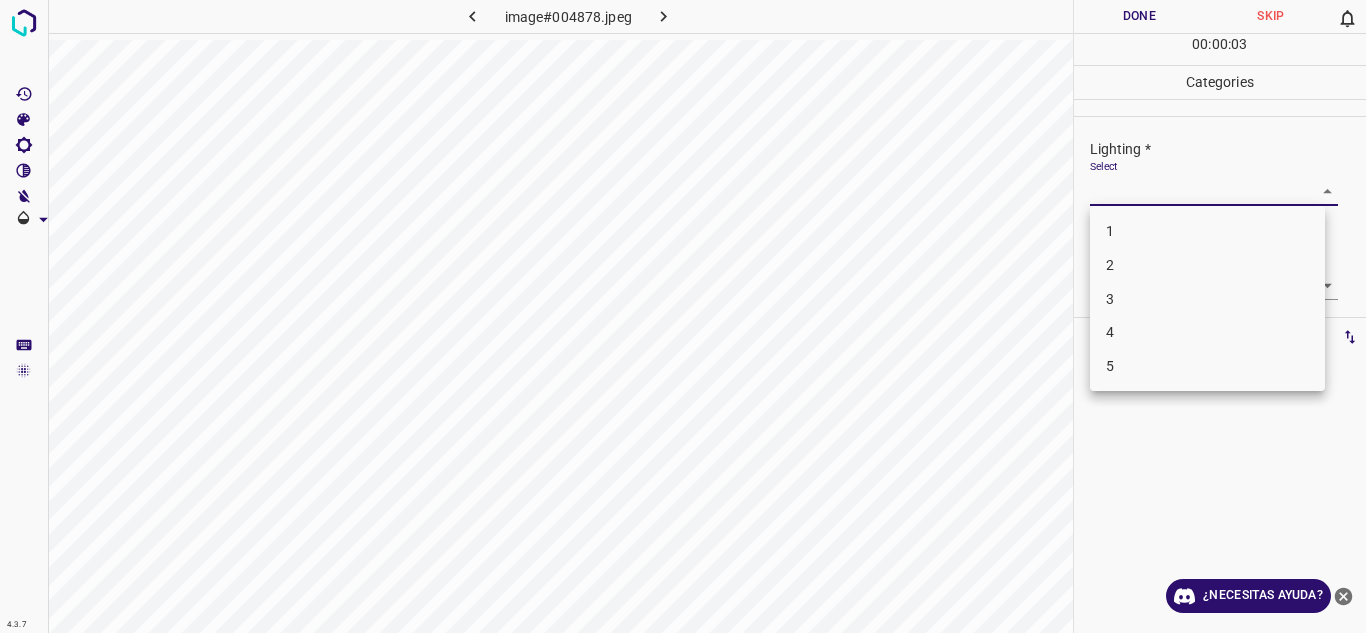 click on "2" at bounding box center (1207, 265) 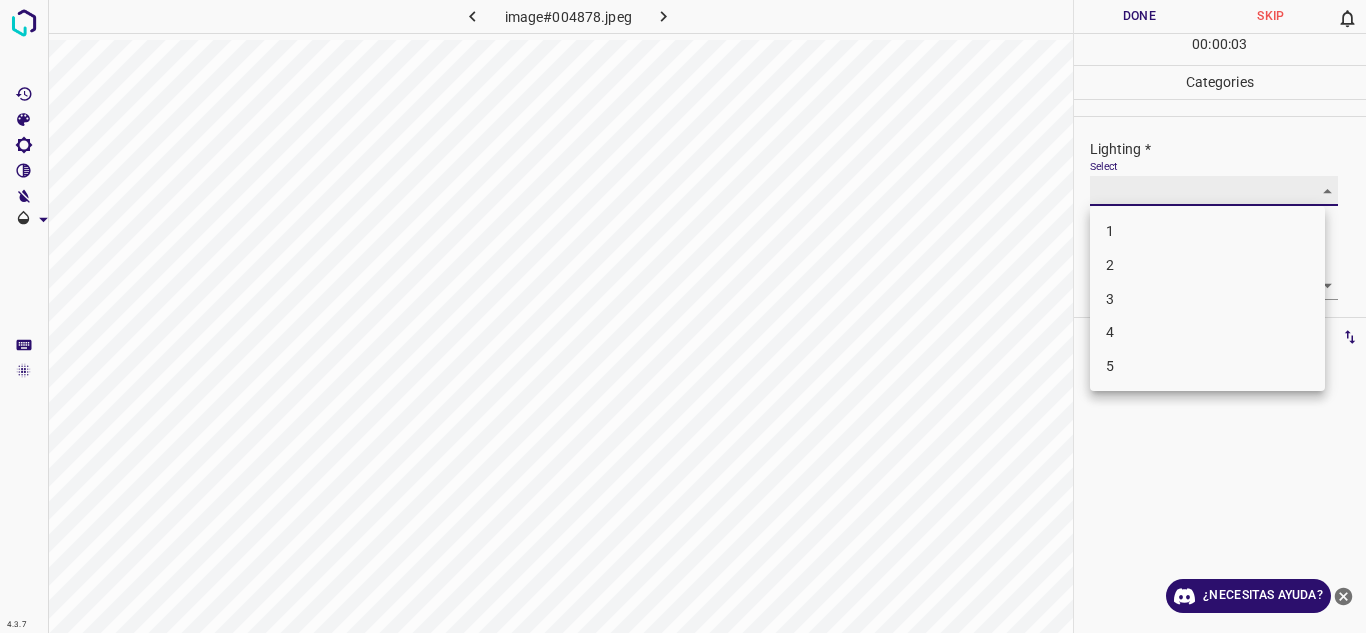 type on "2" 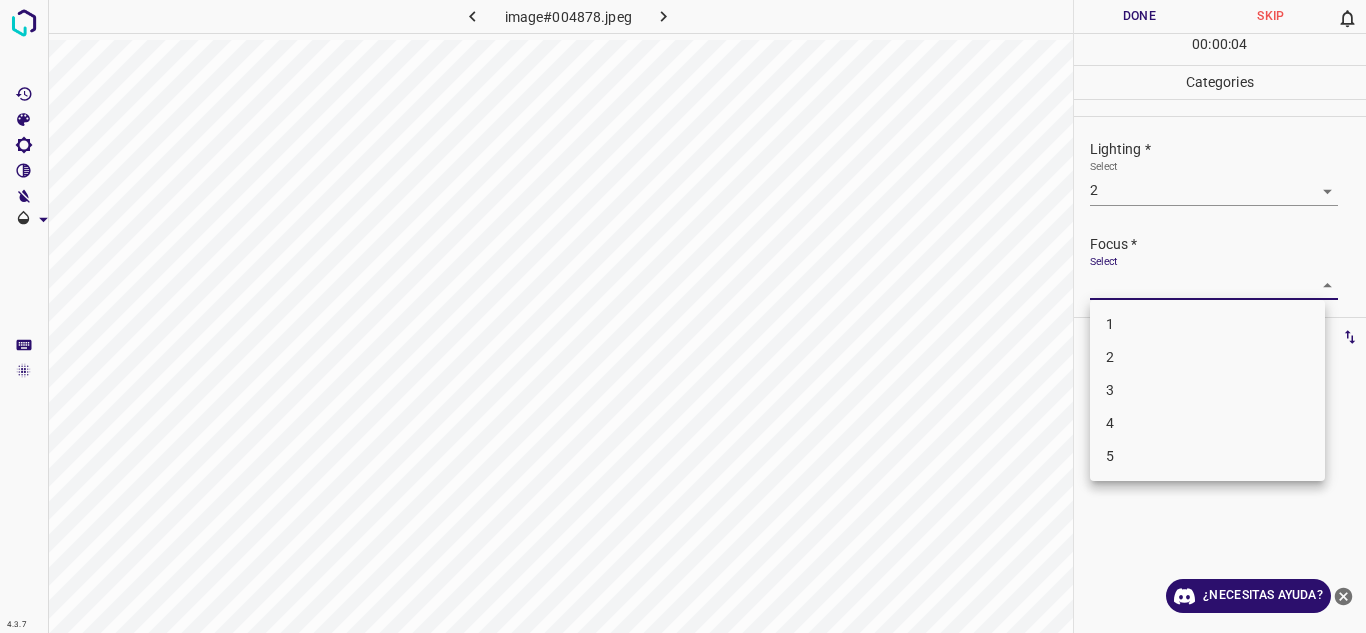 drag, startPoint x: 1298, startPoint y: 290, endPoint x: 1213, endPoint y: 387, distance: 128.97287 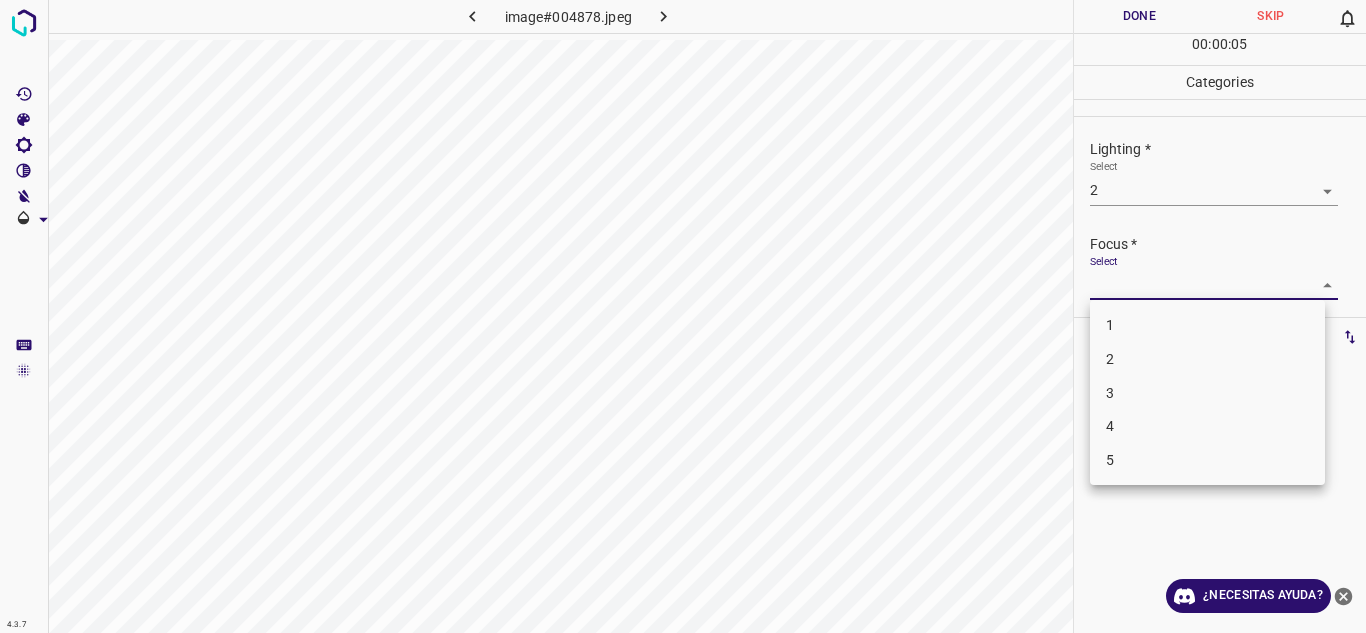 click on "2" at bounding box center (1207, 359) 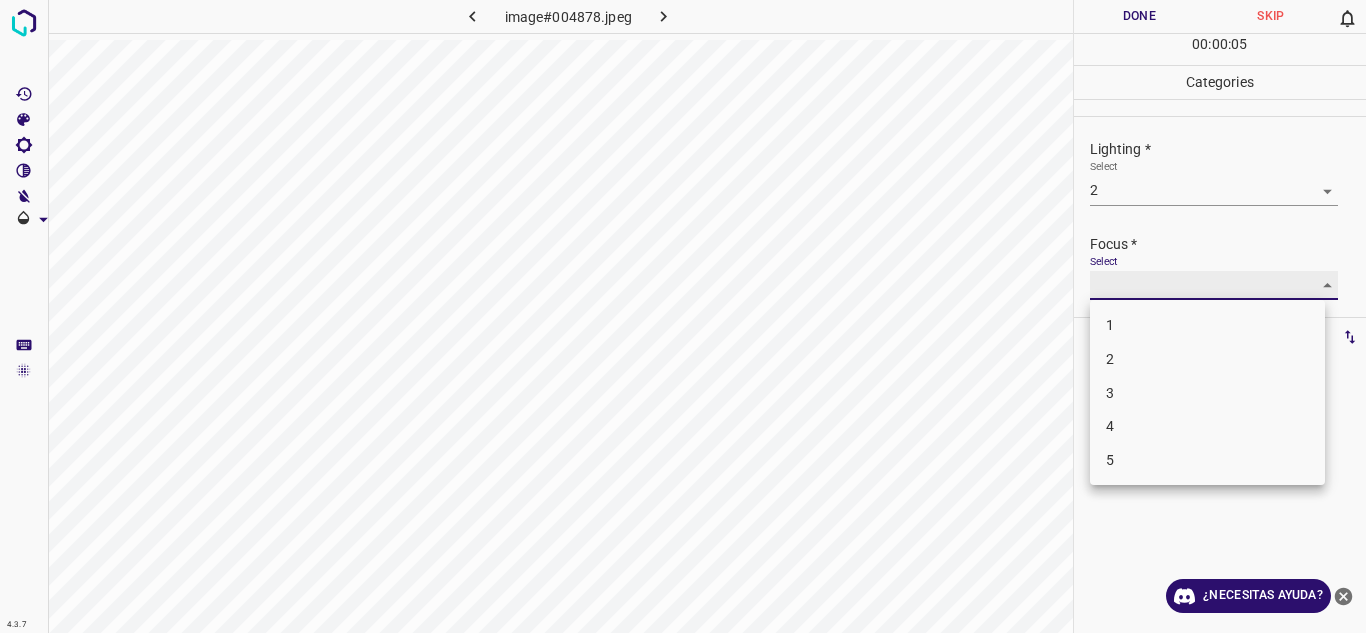 type on "2" 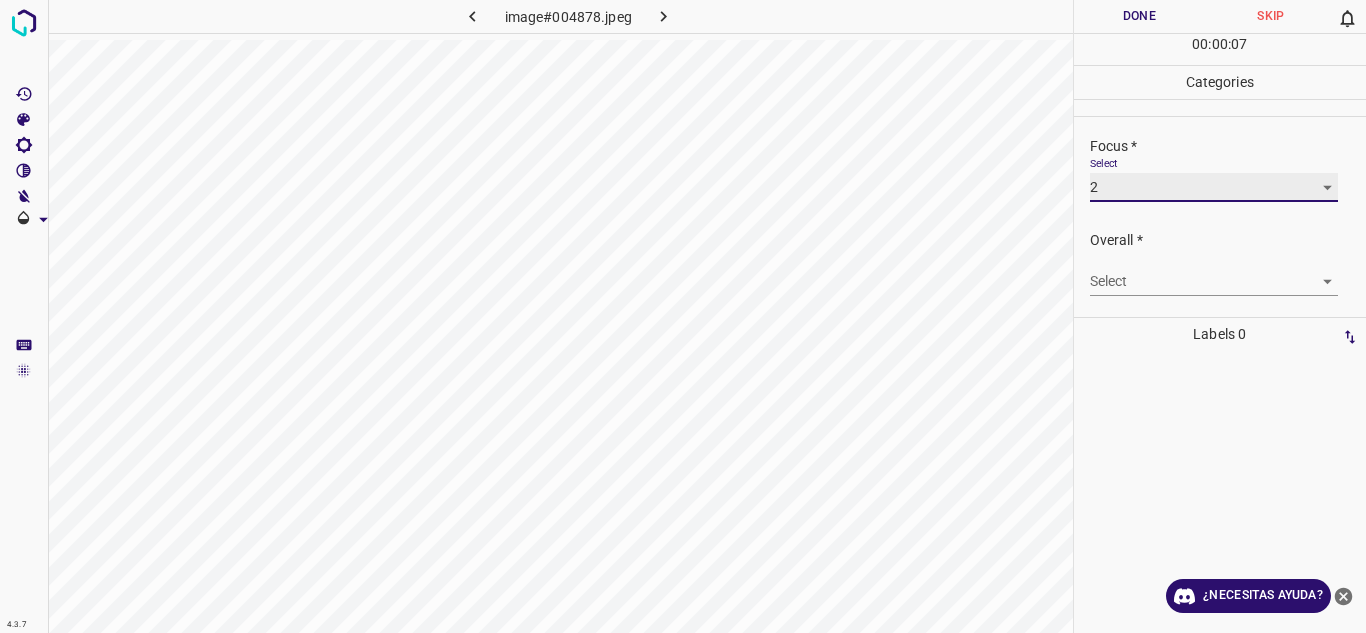 scroll, scrollTop: 0, scrollLeft: 0, axis: both 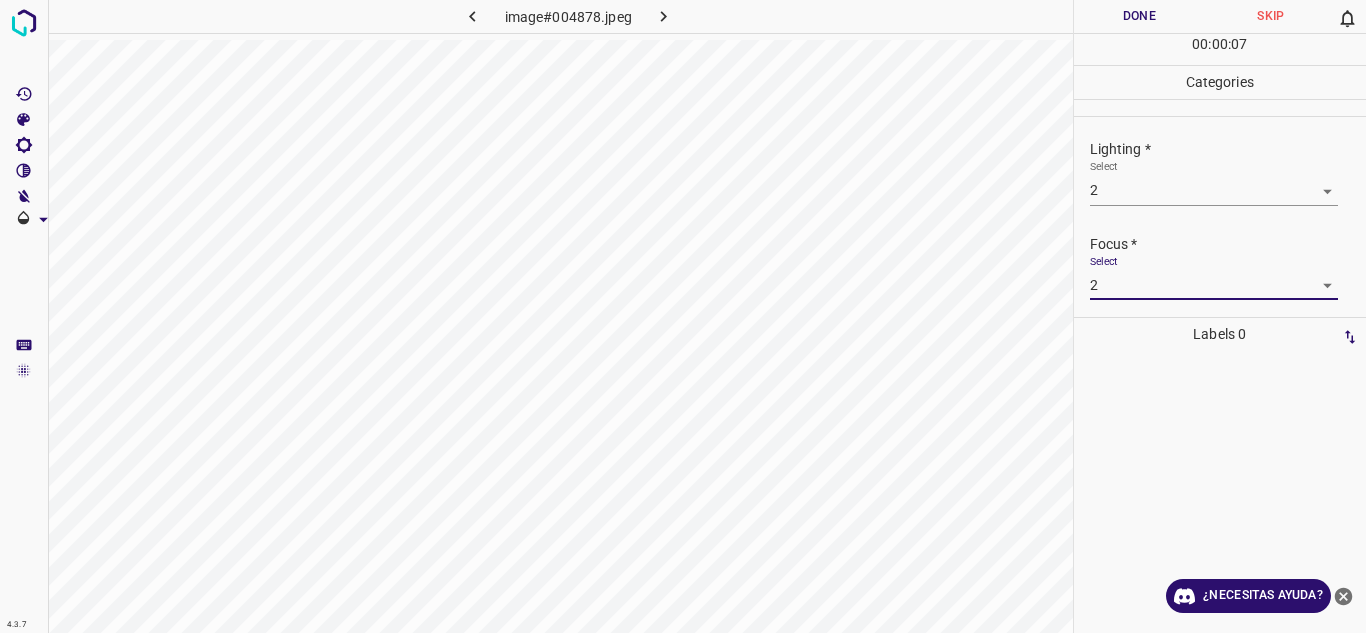 click on "4.3.7 image#004878.jpeg Done Skip 0 00   : 00   : 07   Categories Lighting *  Select 2 2 Focus *  Select 2 2 Overall *  Select ​ Labels   0 Categories 1 Lighting 2 Focus 3 Overall Tools Space Change between modes (Draw & Edit) I Auto labeling R Restore zoom M Zoom in N Zoom out Delete Delete selecte label Filters Z Restore filters X Saturation filter C Brightness filter V Contrast filter B Gray scale filter General O Download ¿Necesitas ayuda? Texto original Valora esta traducción Tu opinión servirá para ayudar a mejorar el Traductor de Google - Texto - Esconder - Borrar" at bounding box center (683, 316) 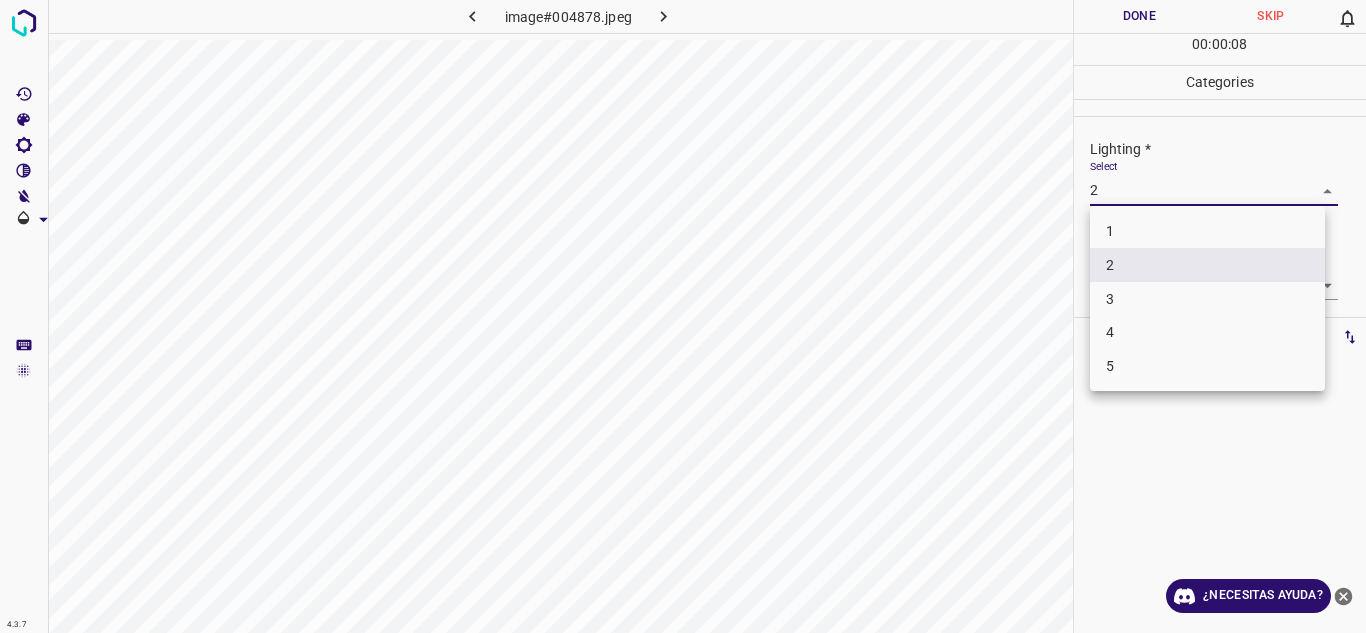 click on "3" at bounding box center (1207, 299) 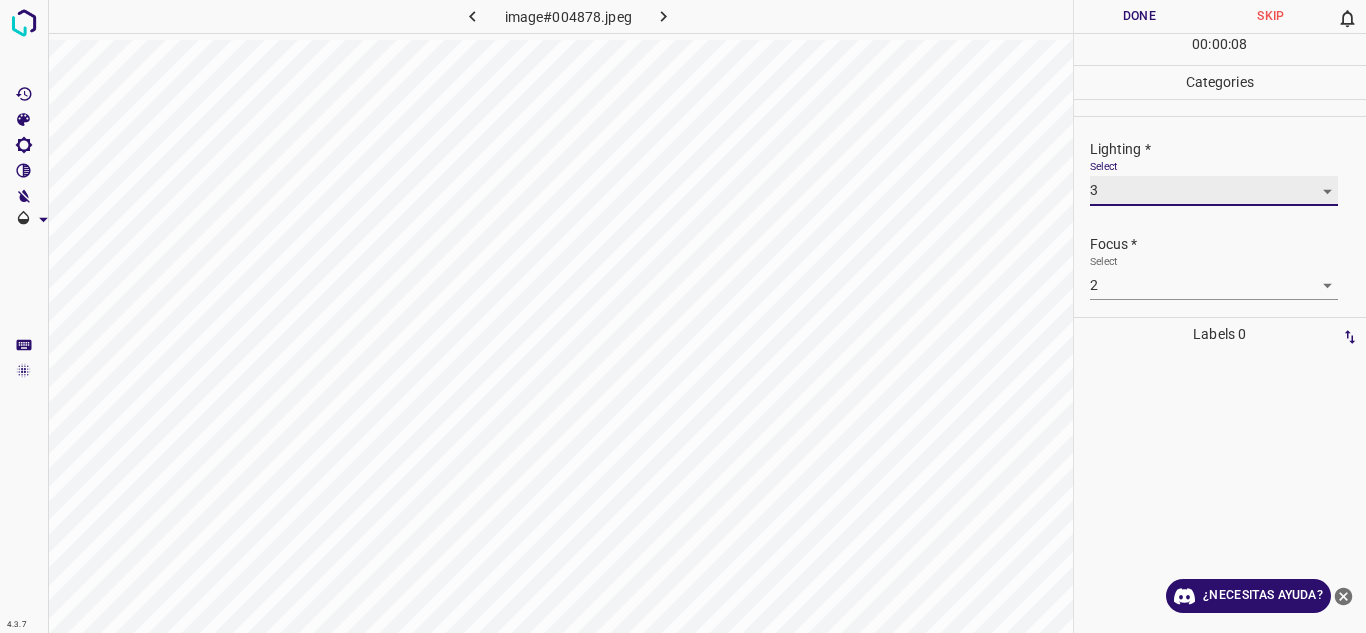 type on "3" 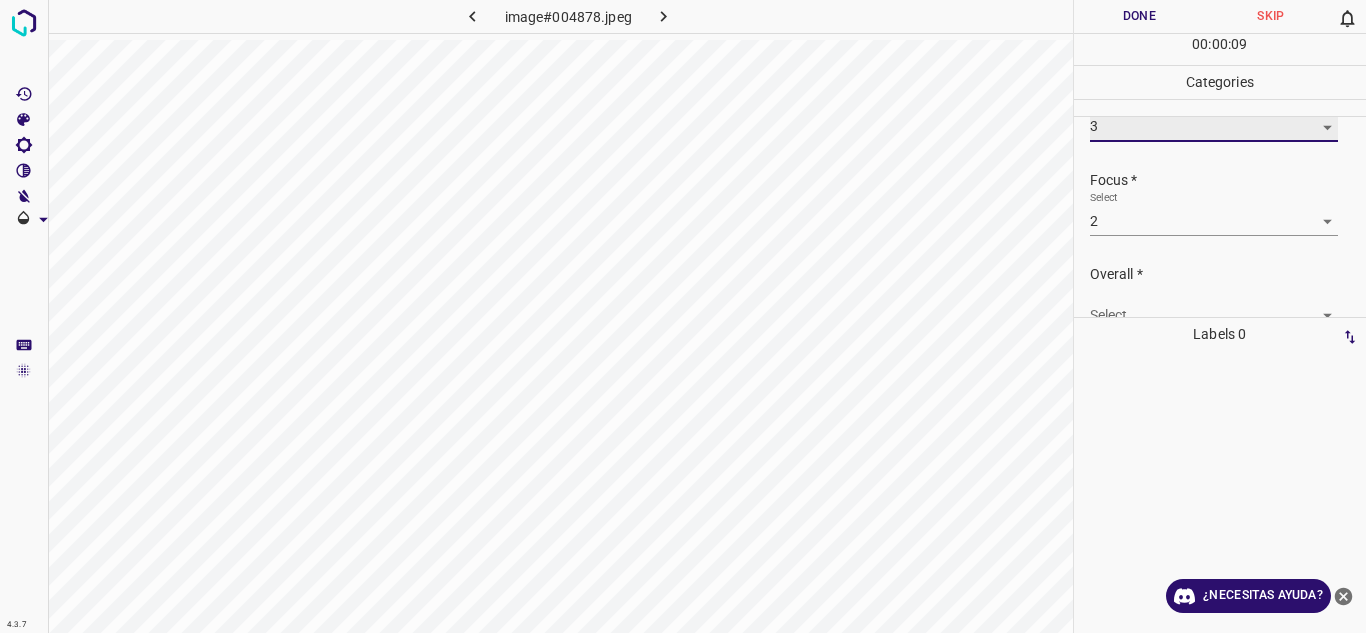 scroll, scrollTop: 98, scrollLeft: 0, axis: vertical 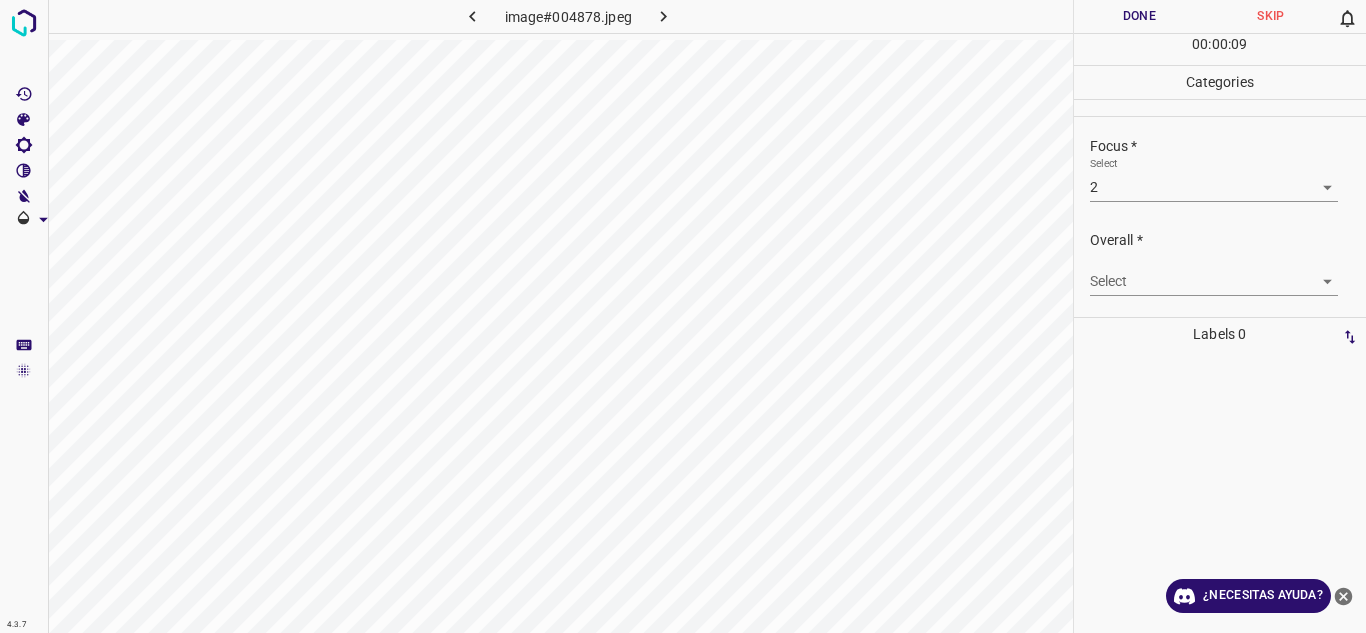 click on "4.3.7 image#004878.jpeg Done Skip 0 00   : 00   : 09   Categories Lighting *  Select 3 3 Focus *  Select 2 2 Overall *  Select ​ Labels   0 Categories 1 Lighting 2 Focus 3 Overall Tools Space Change between modes (Draw & Edit) I Auto labeling R Restore zoom M Zoom in N Zoom out Delete Delete selecte label Filters Z Restore filters X Saturation filter C Brightness filter V Contrast filter B Gray scale filter General O Download ¿Necesitas ayuda? Texto original Valora esta traducción Tu opinión servirá para ayudar a mejorar el Traductor de Google - Texto - Esconder - Borrar" at bounding box center (683, 316) 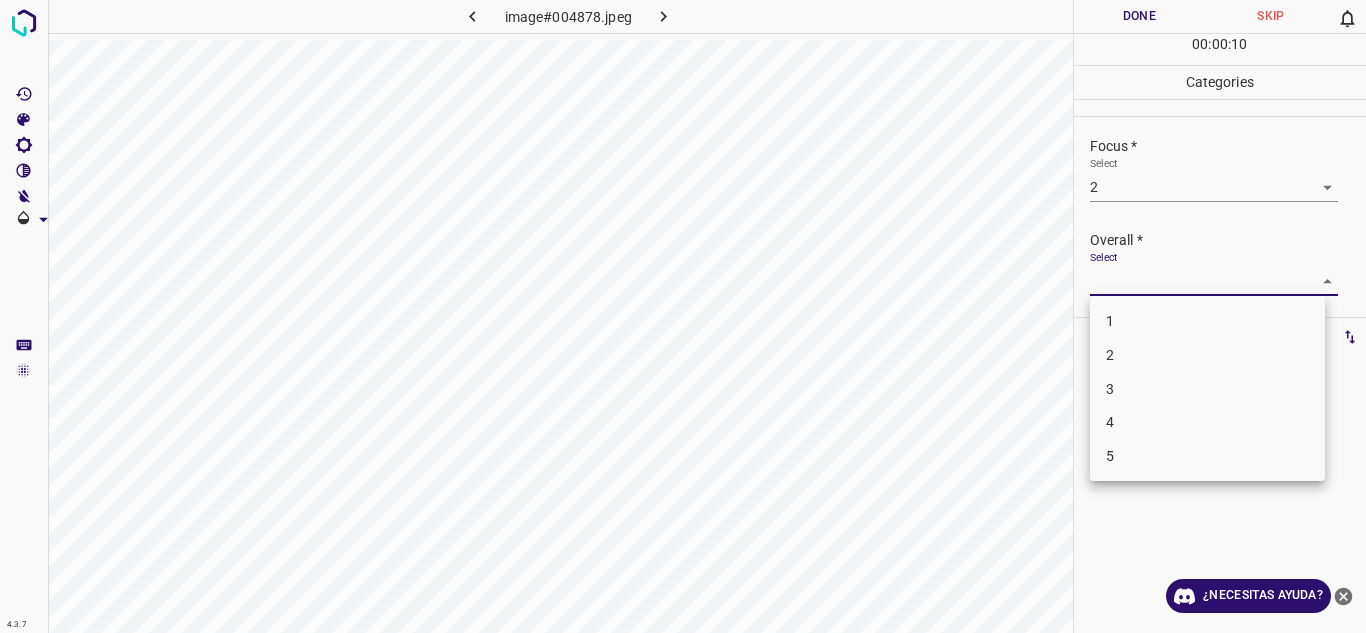click on "3" at bounding box center (1207, 389) 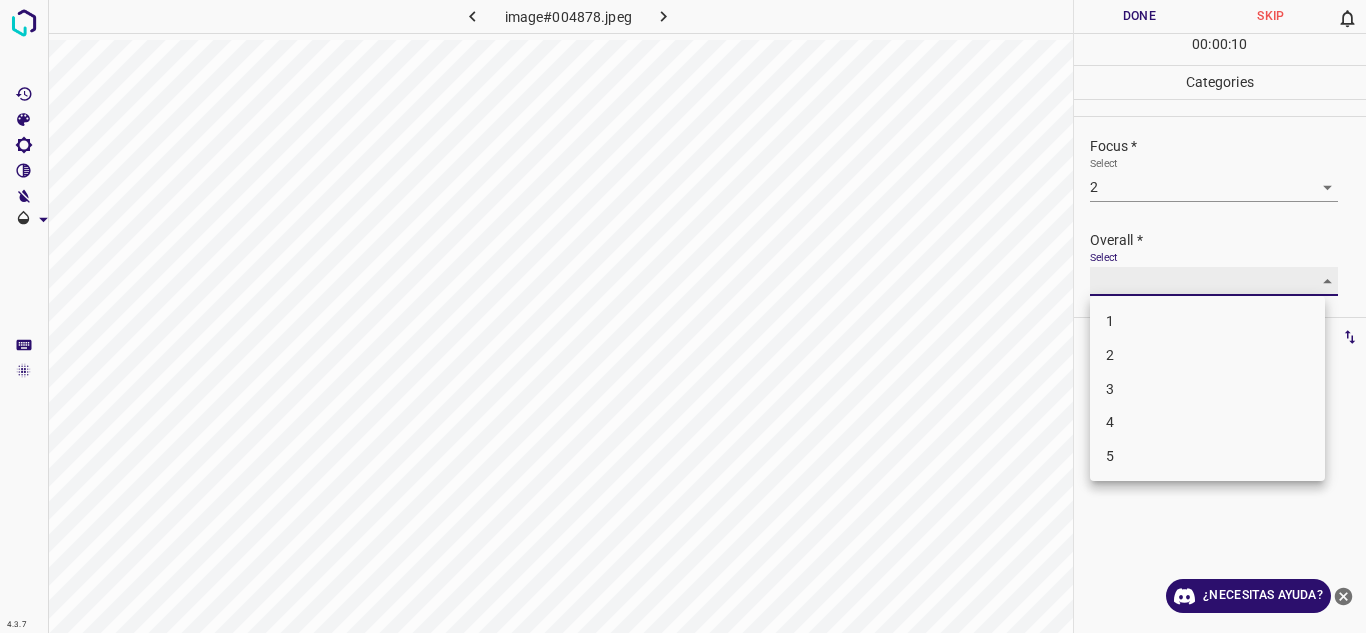 type on "3" 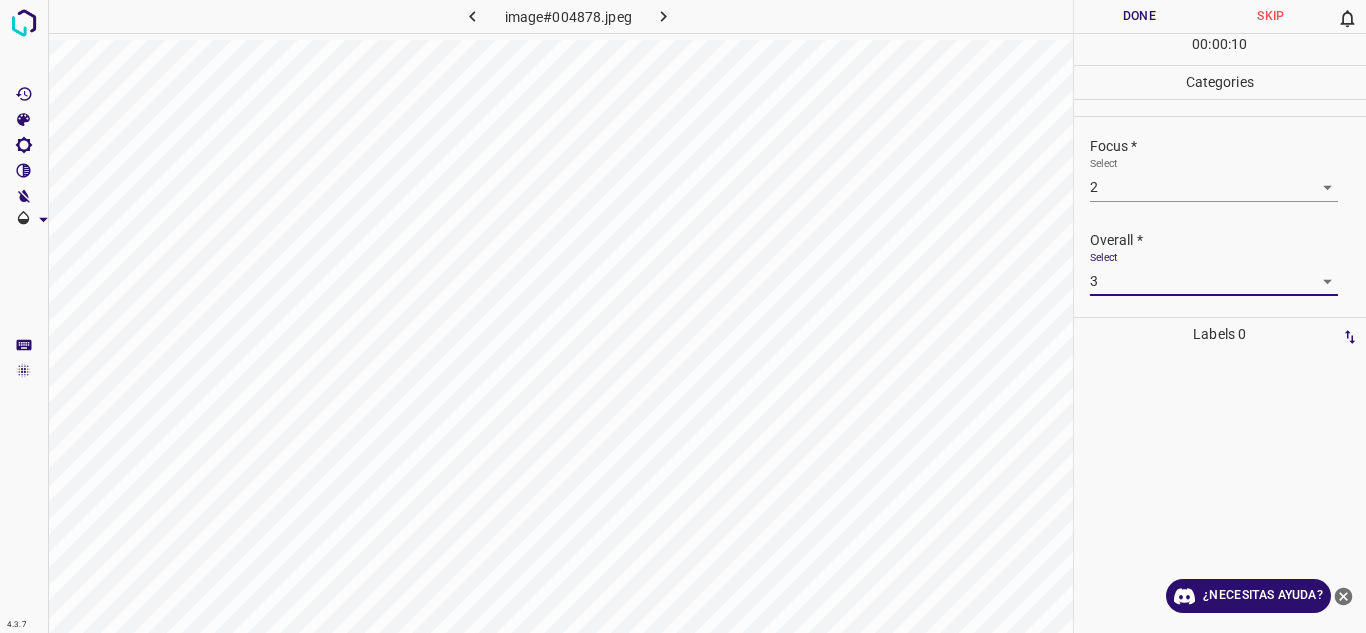 click on "Done" at bounding box center (1140, 16) 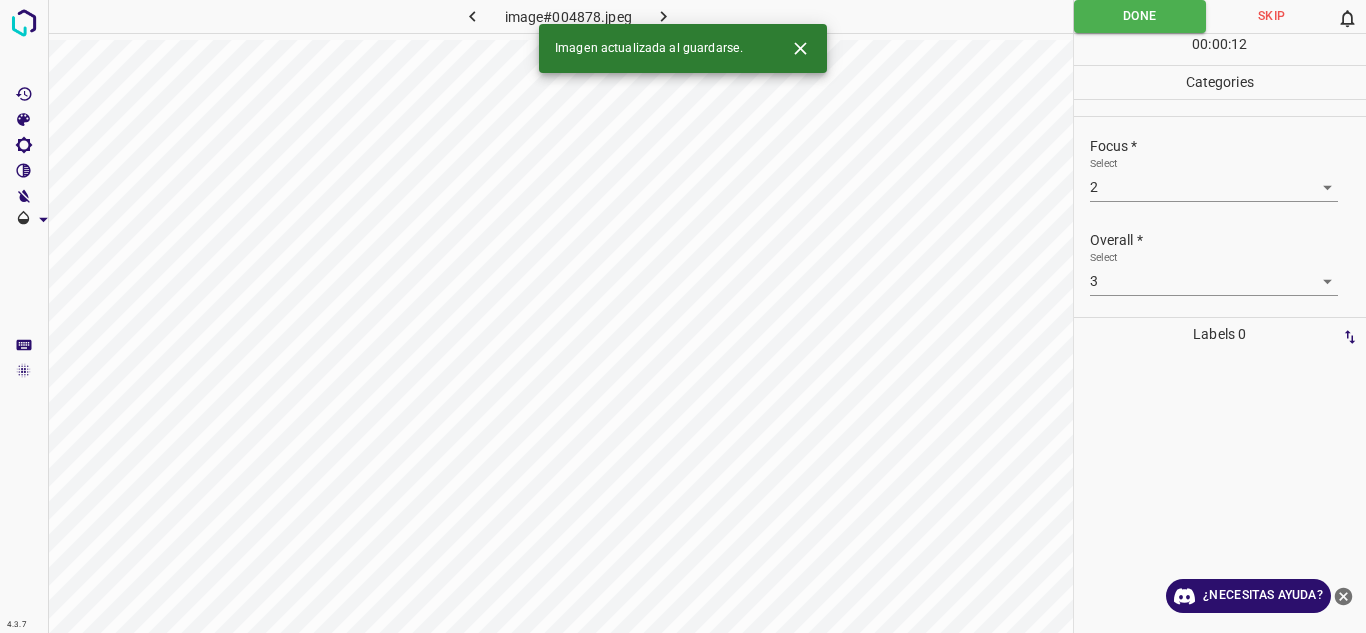 click at bounding box center (664, 16) 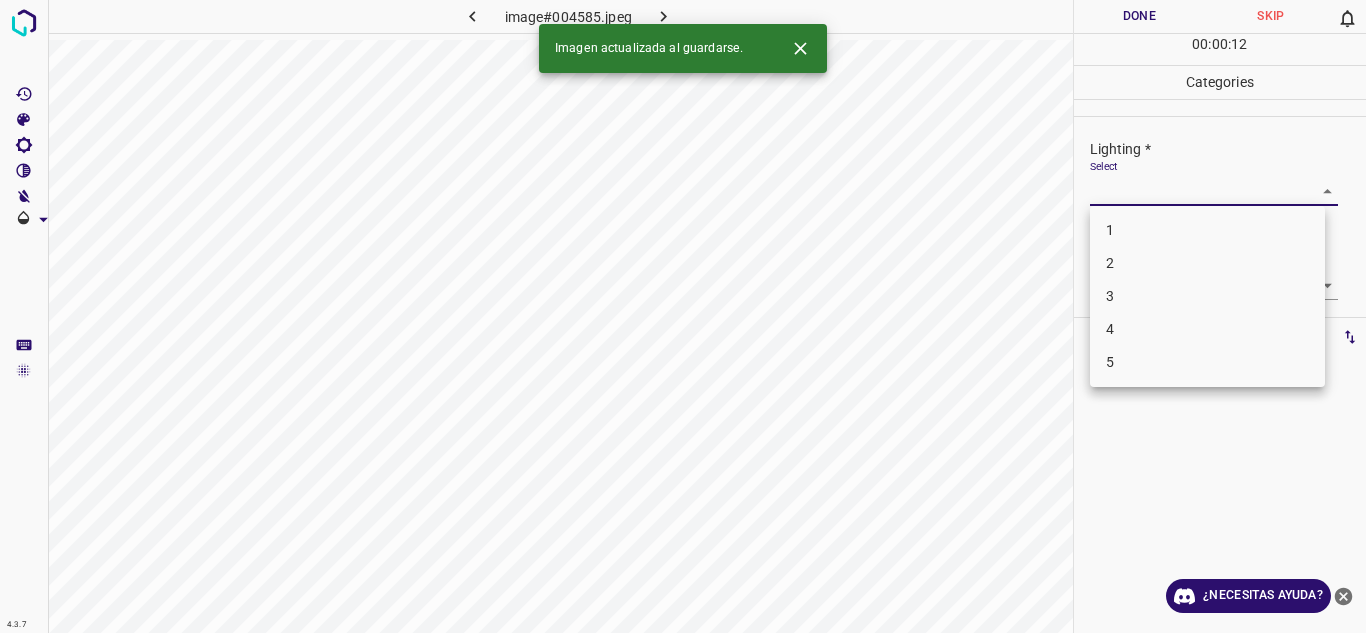 click on "4.3.7 image#004585.jpeg Done Skip 0 00   : 00   : 12   Categories Lighting *  Select ​ Focus *  Select ​ Overall *  Select ​ Labels   0 Categories 1 Lighting 2 Focus 3 Overall Tools Space Change between modes (Draw & Edit) I Auto labeling R Restore zoom M Zoom in N Zoom out Delete Delete selecte label Filters Z Restore filters X Saturation filter C Brightness filter V Contrast filter B Gray scale filter General O Download Imagen actualizada al guardarse. ¿Necesitas ayuda? Texto original Valora esta traducción Tu opinión servirá para ayudar a mejorar el Traductor de Google - Texto - Esconder - Borrar 1 2 3 4 5" at bounding box center (683, 316) 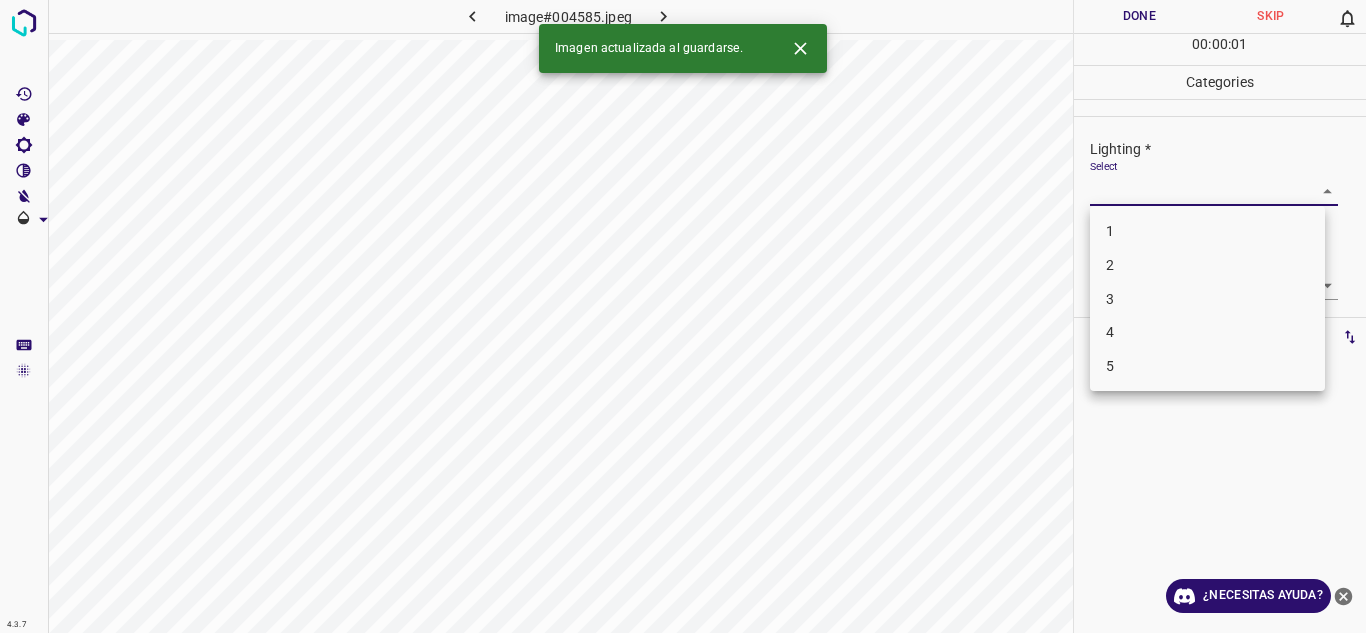 click on "3" at bounding box center [1207, 299] 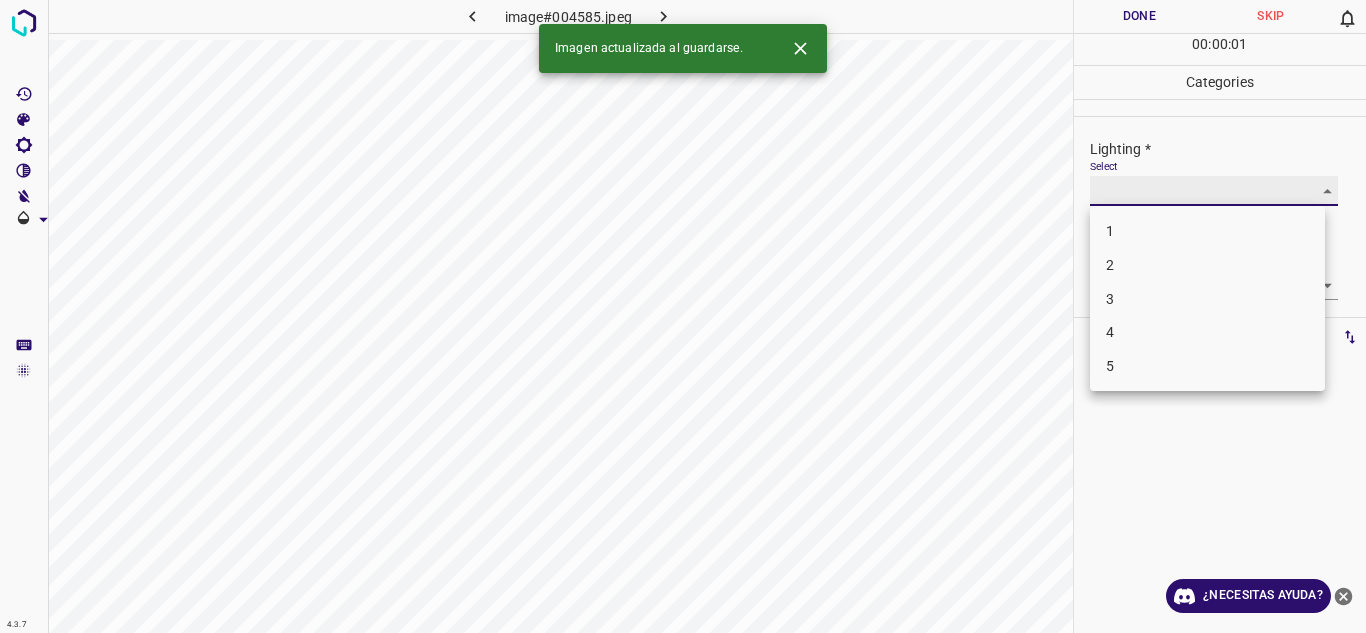 type on "3" 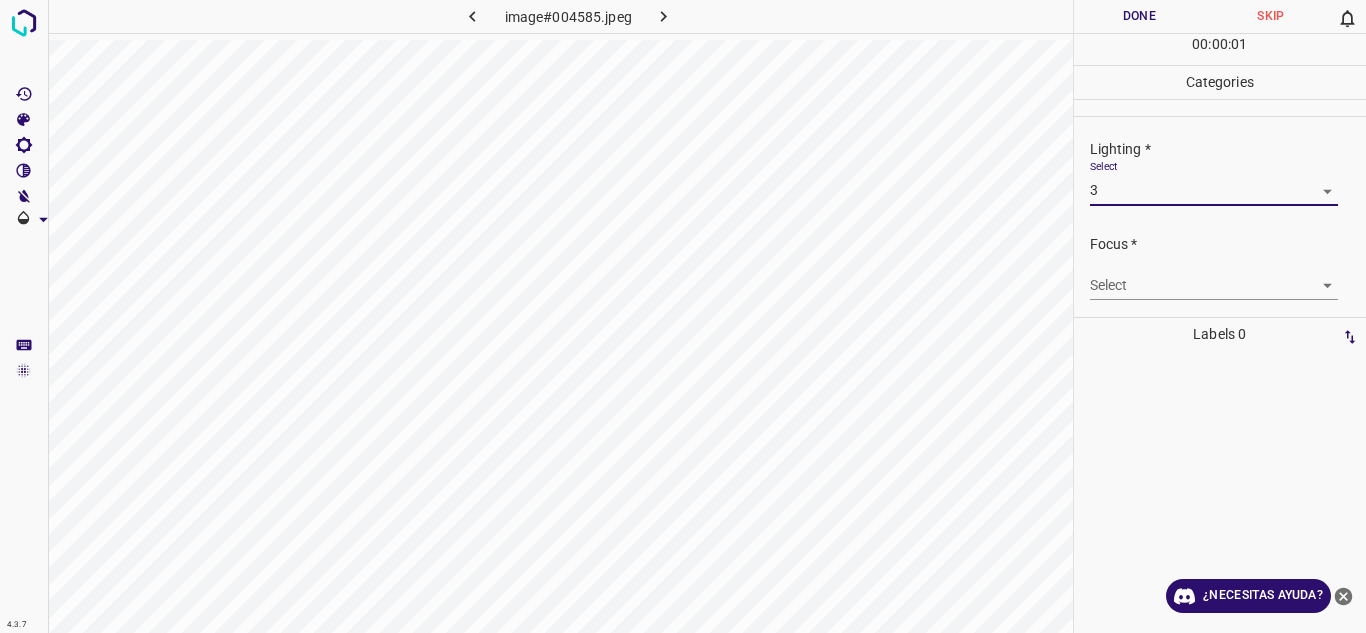 click on "4.3.7 image#004585.jpeg Done Skip 0 00   : 00   : 01   Categories Lighting *  Select 3 3 Focus *  Select ​ Overall *  Select ​ Labels   0 Categories 1 Lighting 2 Focus 3 Overall Tools Space Change between modes (Draw & Edit) I Auto labeling R Restore zoom M Zoom in N Zoom out Delete Delete selecte label Filters Z Restore filters X Saturation filter C Brightness filter V Contrast filter B Gray scale filter General O Download ¿Necesitas ayuda? Texto original Valora esta traducción Tu opinión servirá para ayudar a mejorar el Traductor de Google - Texto - Esconder - Borrar" at bounding box center [683, 316] 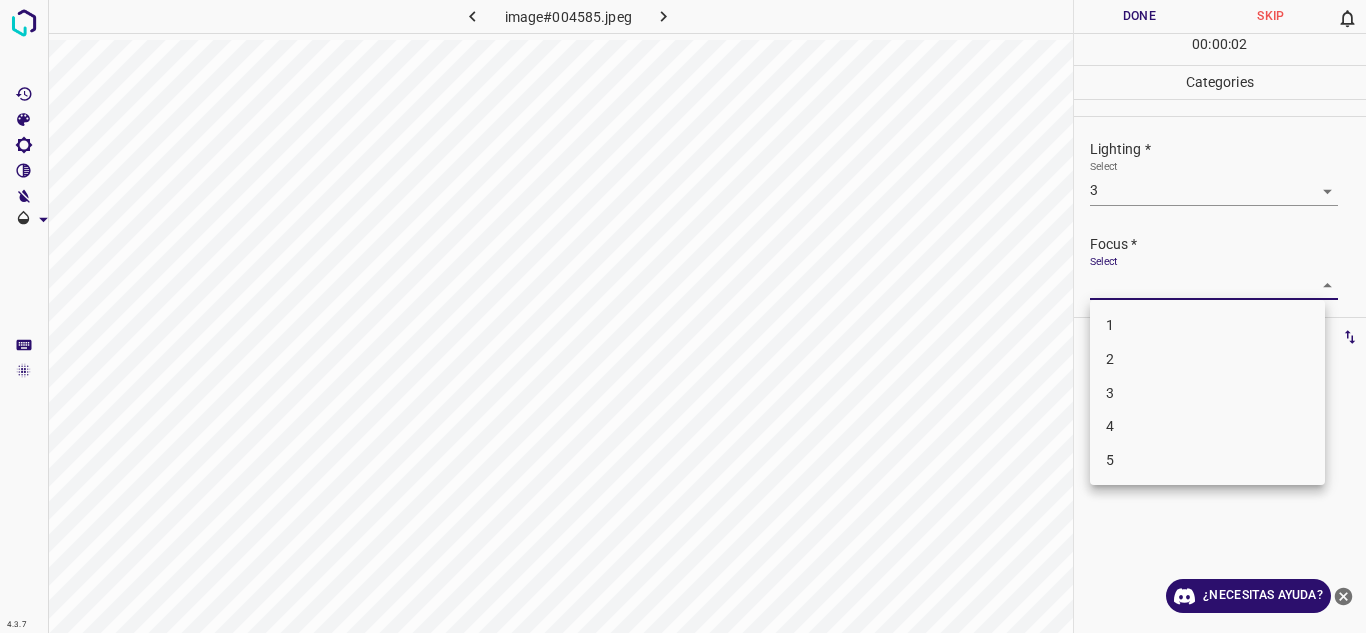 drag, startPoint x: 1160, startPoint y: 392, endPoint x: 1214, endPoint y: 369, distance: 58.694122 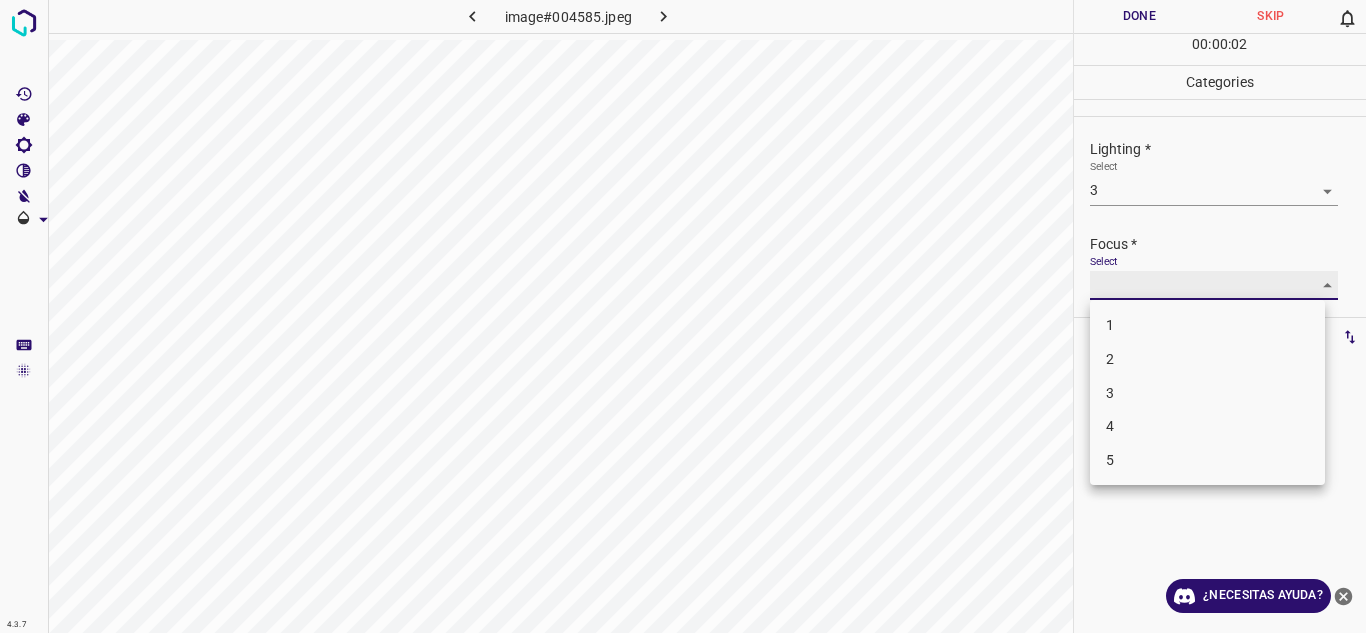 type on "3" 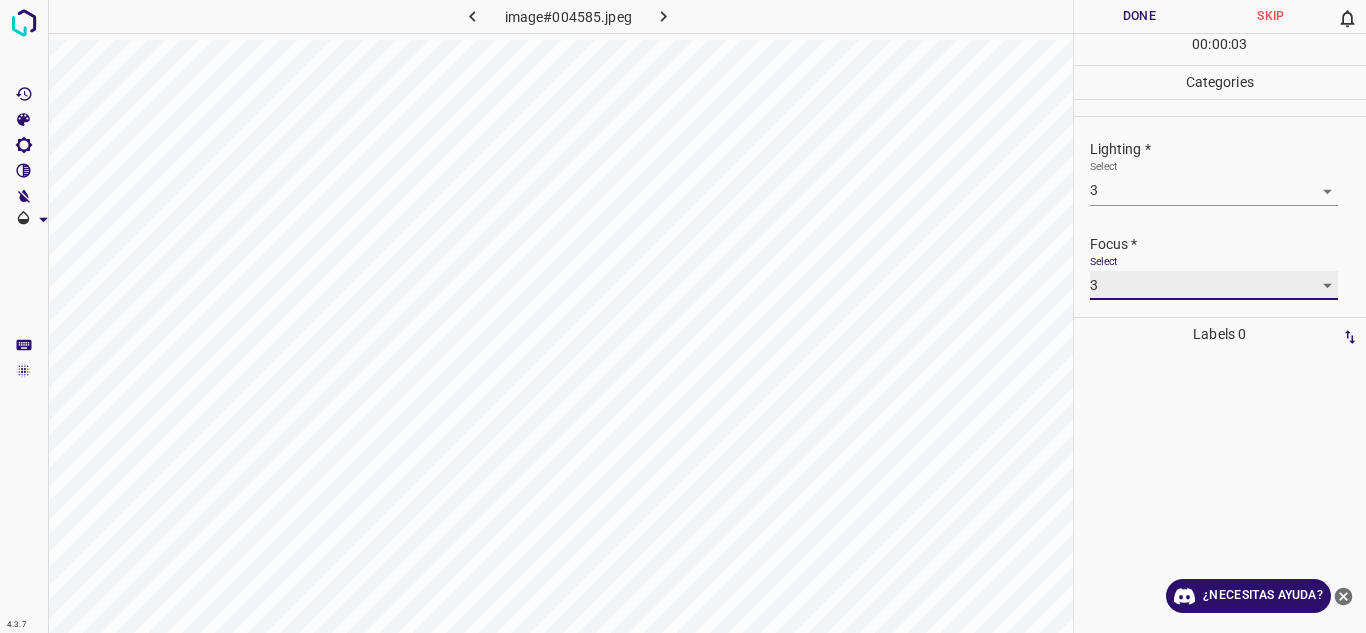 scroll, scrollTop: 98, scrollLeft: 0, axis: vertical 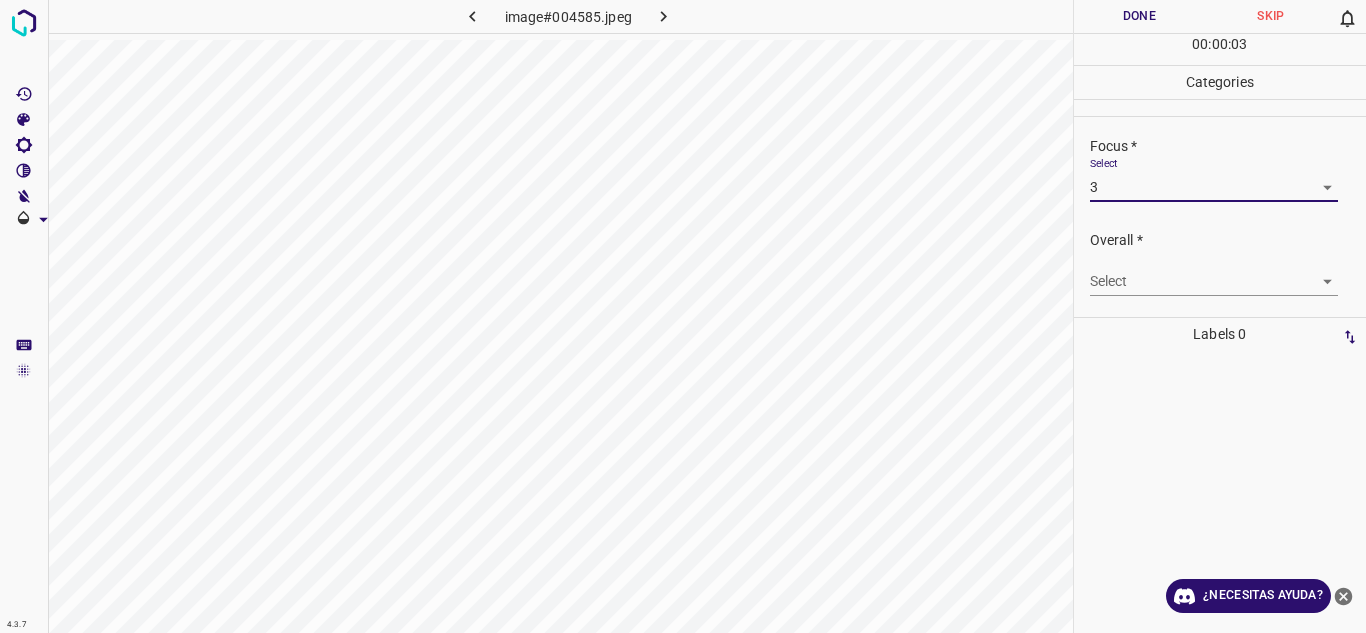click on "4.3.7 image#004585.jpeg Done Skip 0 00   : 00   : 03   Categories Lighting *  Select 3 3 Focus *  Select 3 3 Overall *  Select ​ Labels   0 Categories 1 Lighting 2 Focus 3 Overall Tools Space Change between modes (Draw & Edit) I Auto labeling R Restore zoom M Zoom in N Zoom out Delete Delete selecte label Filters Z Restore filters X Saturation filter C Brightness filter V Contrast filter B Gray scale filter General O Download ¿Necesitas ayuda? Texto original Valora esta traducción Tu opinión servirá para ayudar a mejorar el Traductor de Google - Texto - Esconder - Borrar" at bounding box center (683, 316) 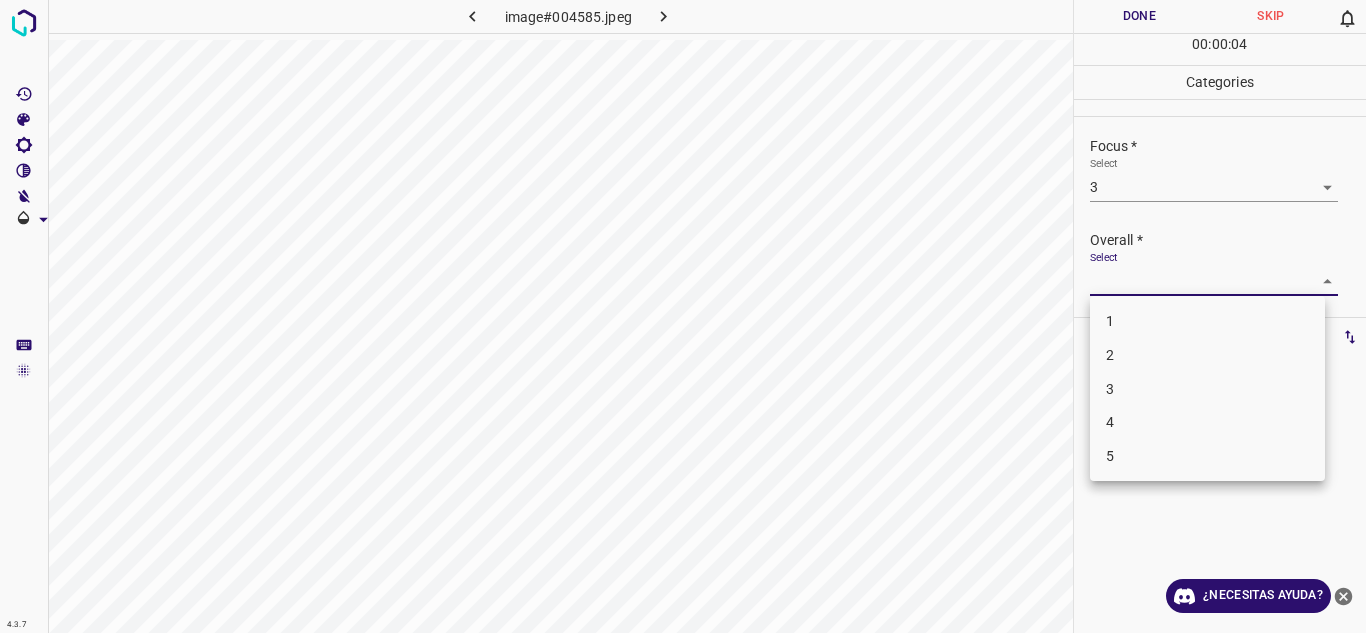 drag, startPoint x: 1134, startPoint y: 381, endPoint x: 1220, endPoint y: 181, distance: 217.70622 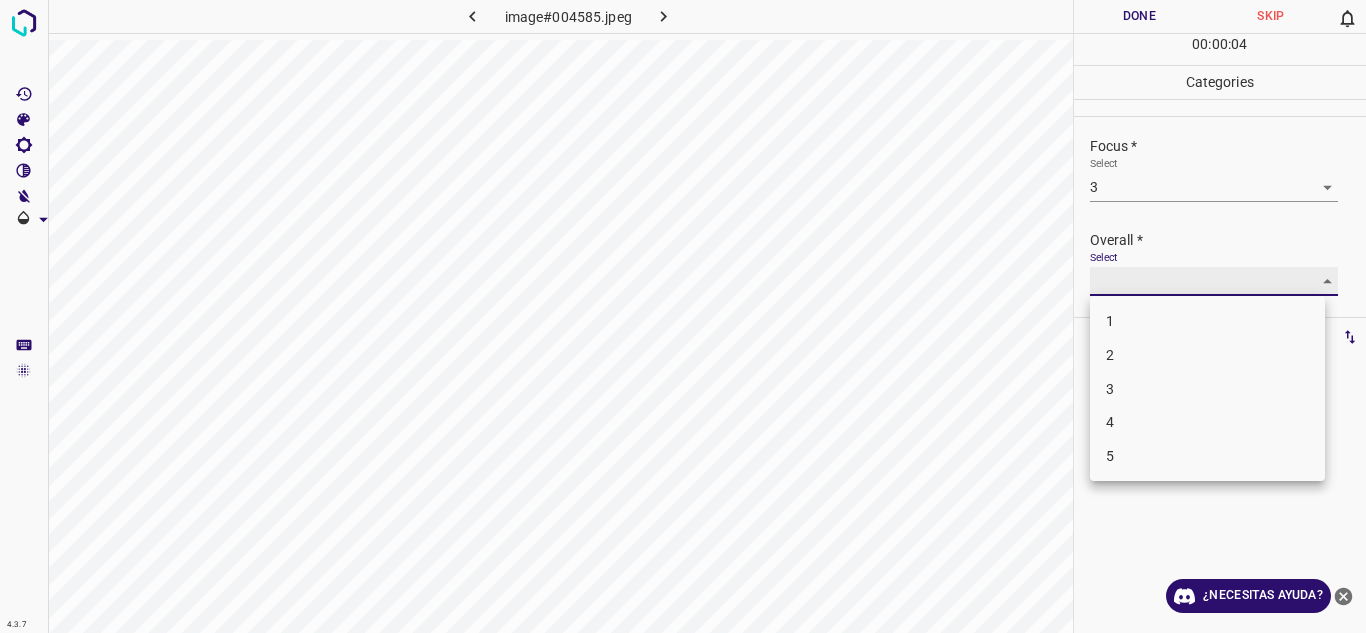 type on "3" 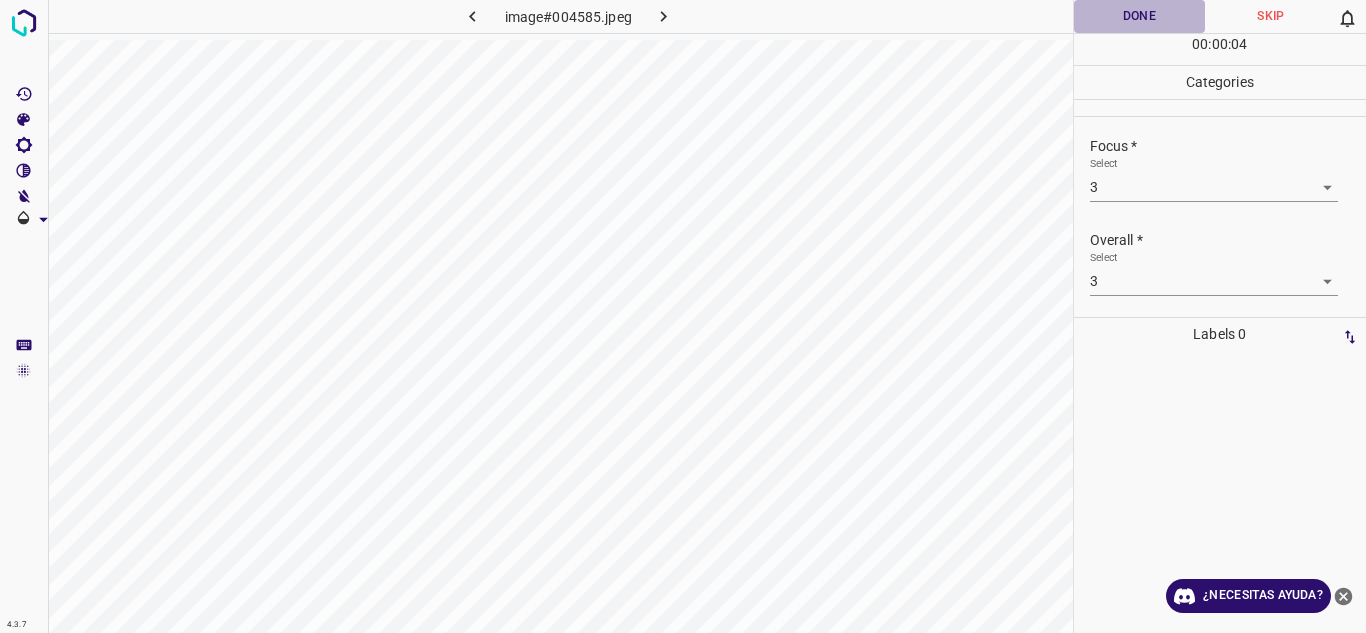 click on "Done" at bounding box center (1140, 16) 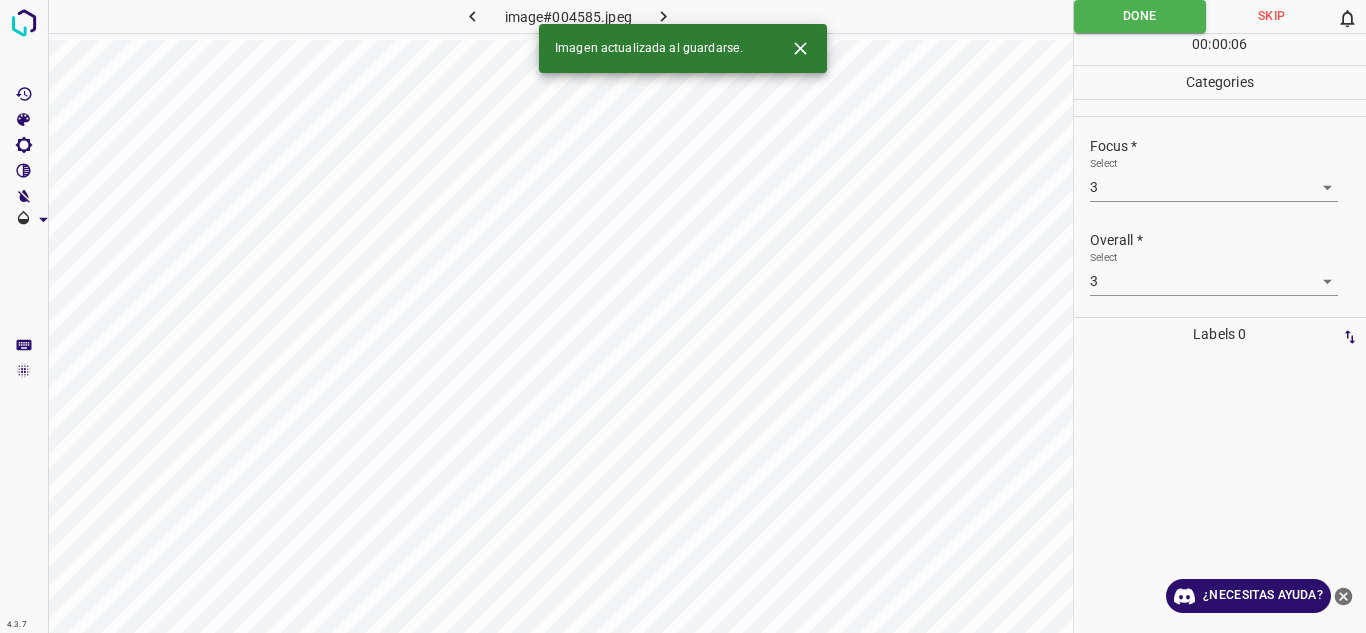 click 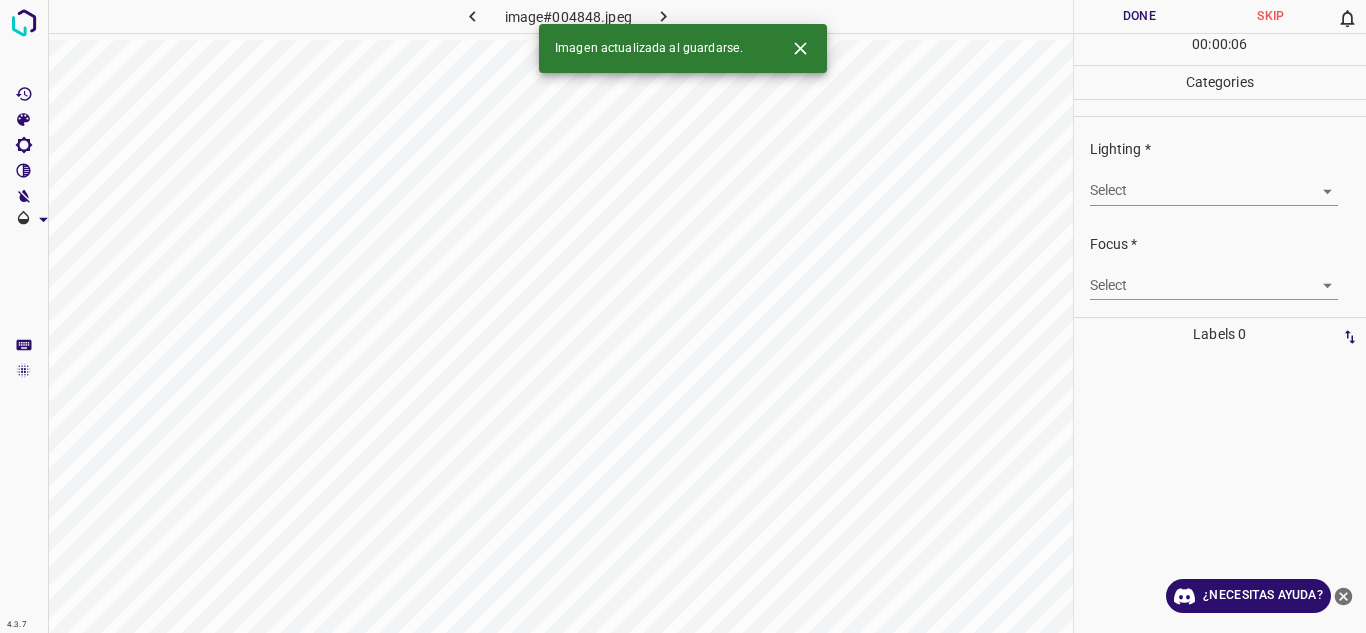 click on "4.3.7 image#004848.jpeg Done Skip 0 00   : 00   : 06   Categories Lighting *  Select ​ Focus *  Select ​ Overall *  Select ​ Labels   0 Categories 1 Lighting 2 Focus 3 Overall Tools Space Change between modes (Draw & Edit) I Auto labeling R Restore zoom M Zoom in N Zoom out Delete Delete selecte label Filters Z Restore filters X Saturation filter C Brightness filter V Contrast filter B Gray scale filter General O Download Imagen actualizada al guardarse. ¿Necesitas ayuda? Texto original Valora esta traducción Tu opinión servirá para ayudar a mejorar el Traductor de Google - Texto - Esconder - Borrar" at bounding box center [683, 316] 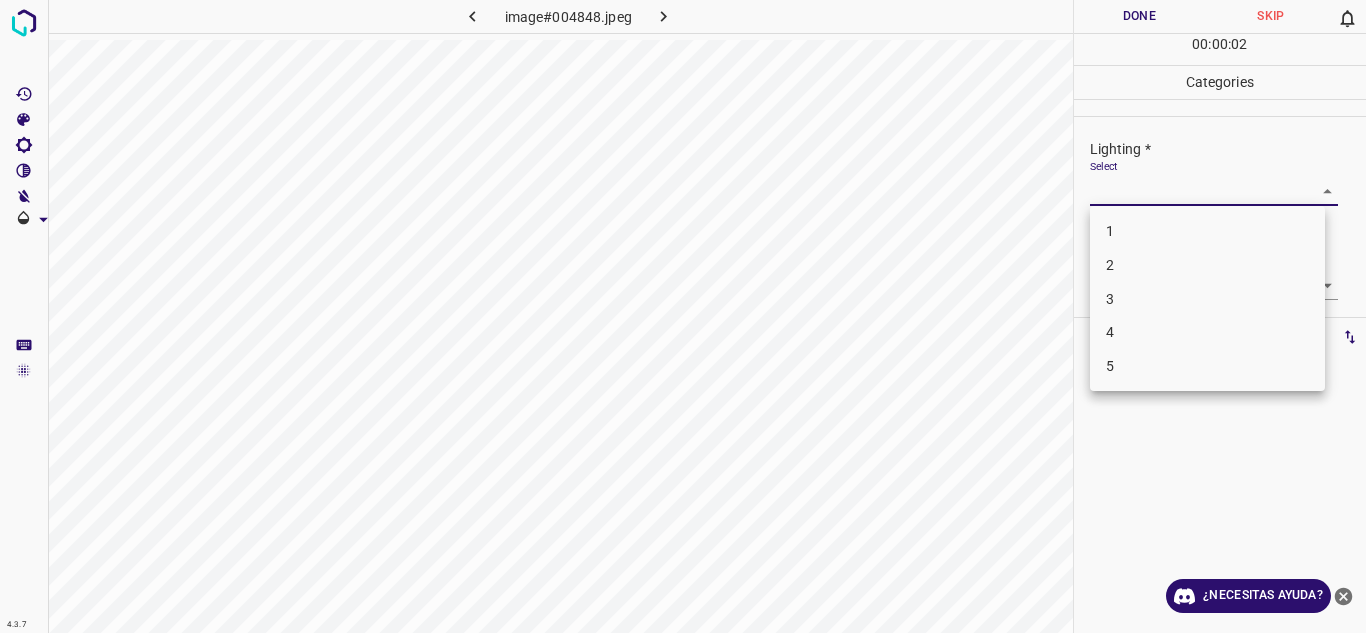 click on "4" at bounding box center (1207, 332) 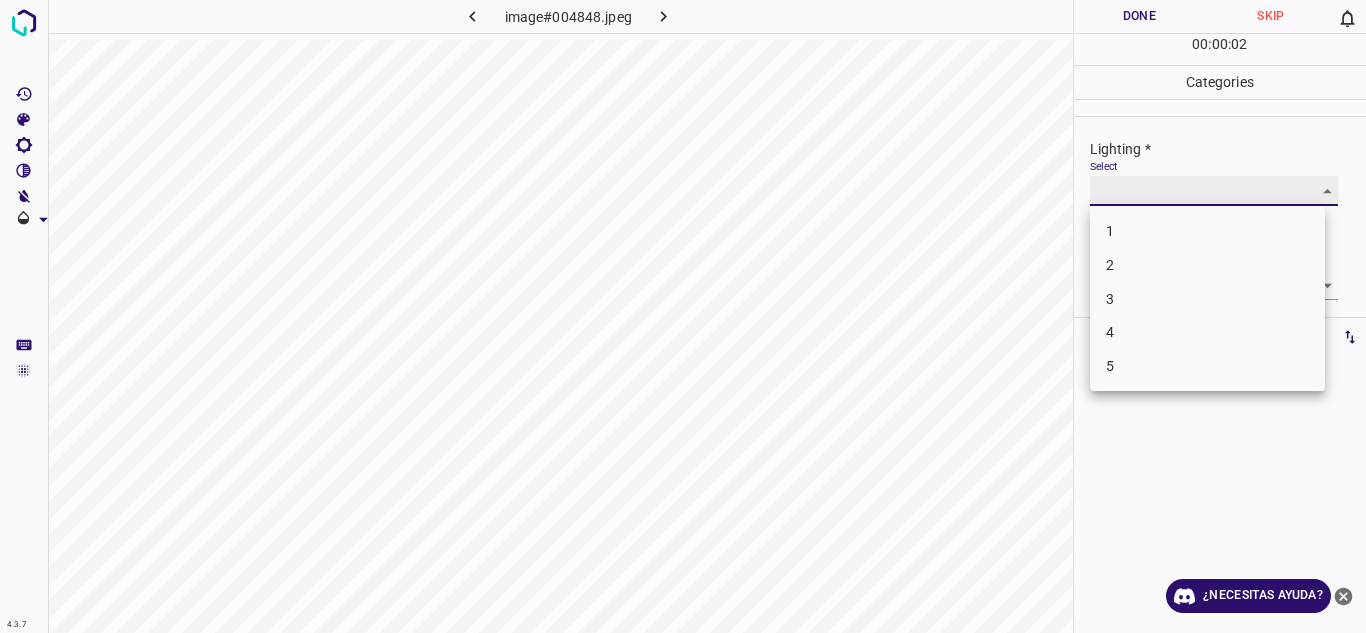 type on "4" 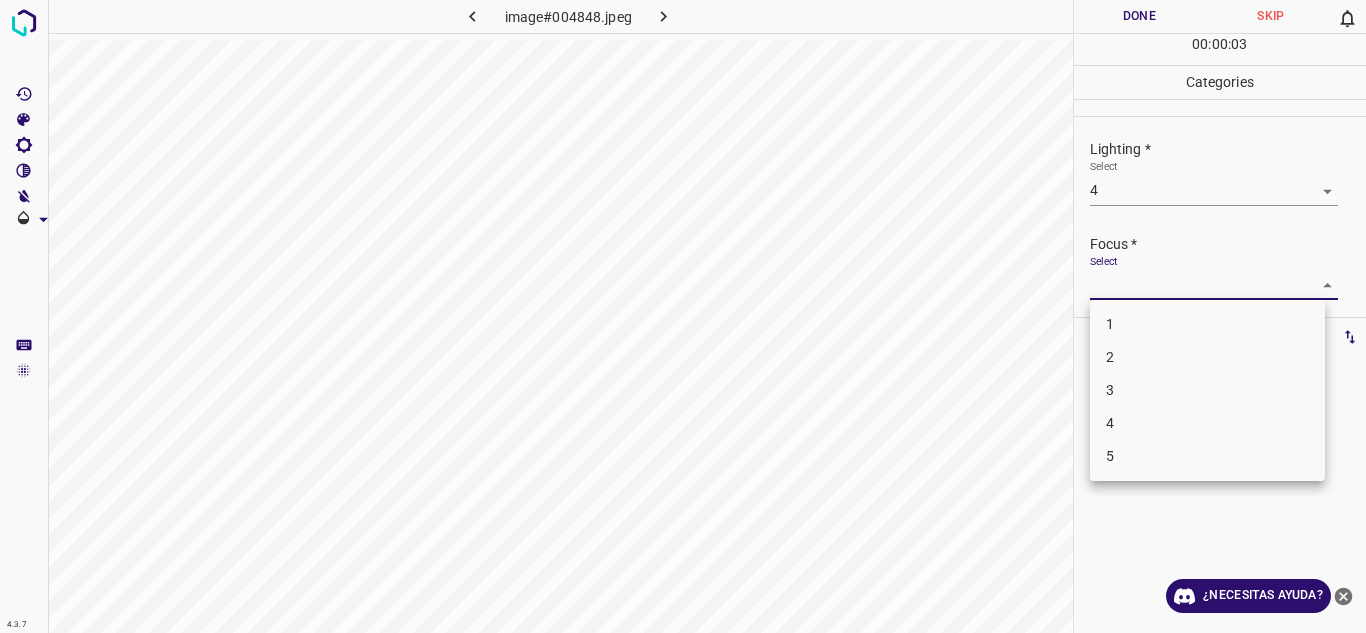 click on "4.3.7 image#004848.jpeg Done Skip 0 00   : 00   : 03   Categories Lighting *  Select 4 4 Focus *  Select ​ Overall *  Select ​ Labels   0 Categories 1 Lighting 2 Focus 3 Overall Tools Space Change between modes (Draw & Edit) I Auto labeling R Restore zoom M Zoom in N Zoom out Delete Delete selecte label Filters Z Restore filters X Saturation filter C Brightness filter V Contrast filter B Gray scale filter General O Download ¿Necesitas ayuda? Texto original Valora esta traducción Tu opinión servirá para ayudar a mejorar el Traductor de Google - Texto - Esconder - Borrar 1 2 3 4 5" at bounding box center (683, 316) 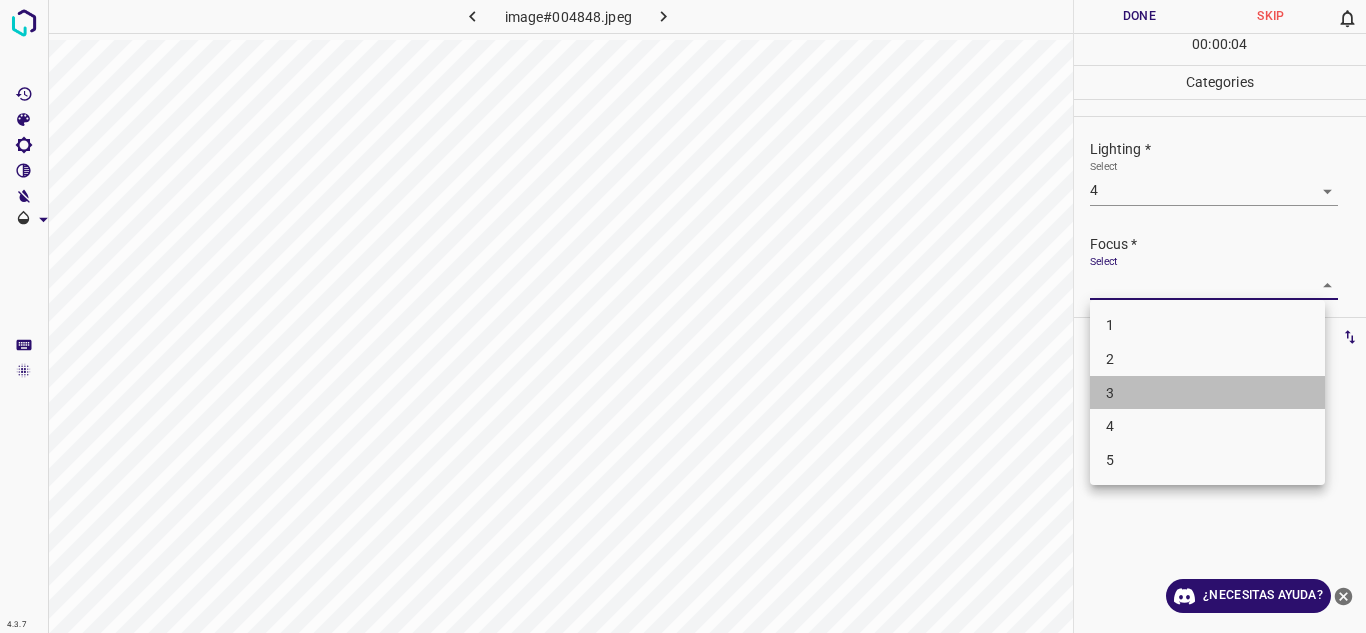 click on "3" at bounding box center (1207, 393) 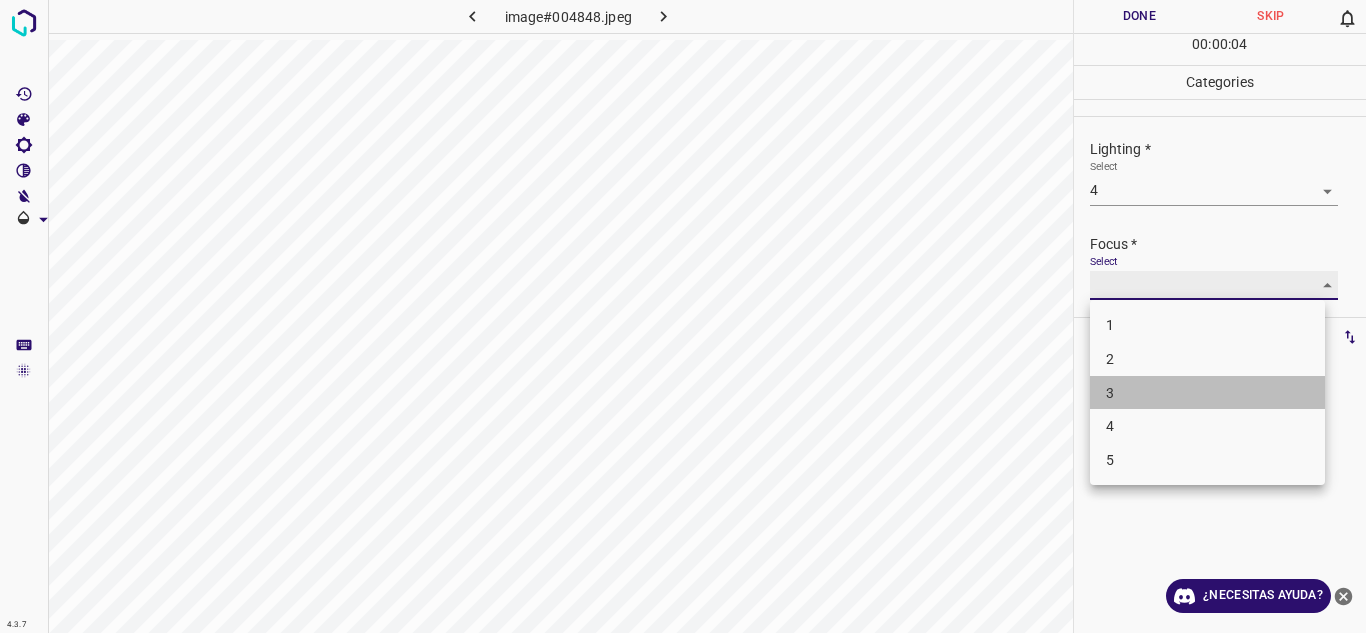 type on "3" 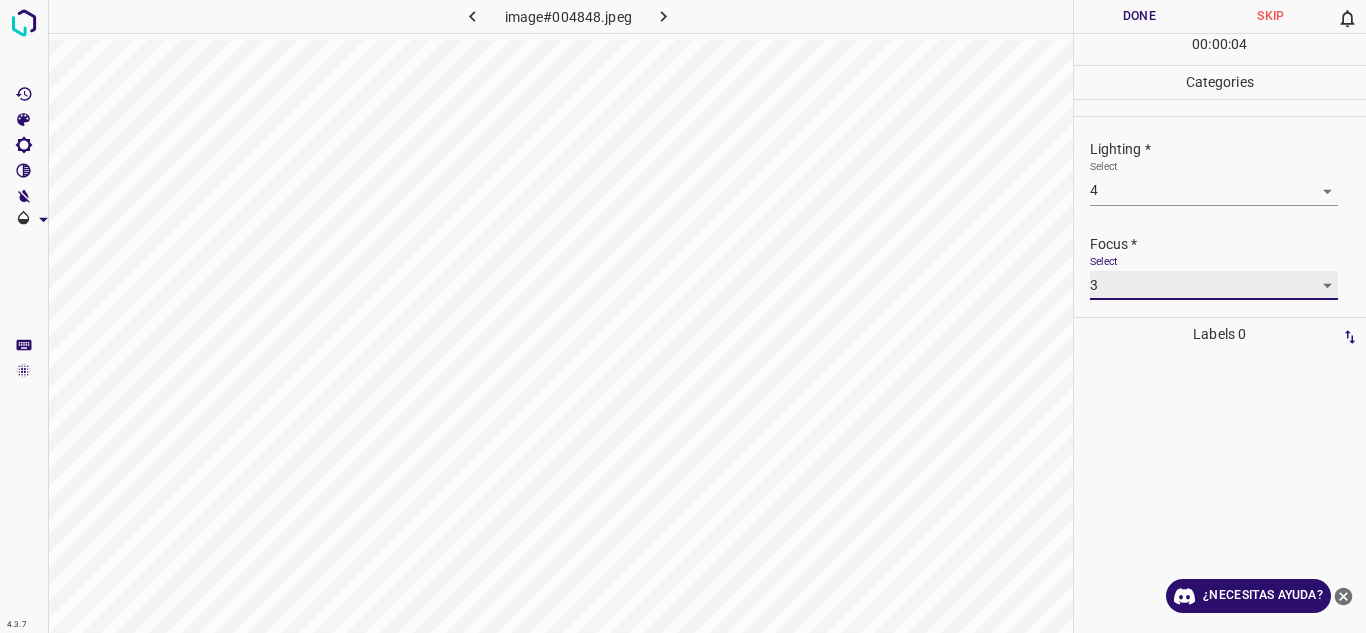 scroll, scrollTop: 98, scrollLeft: 0, axis: vertical 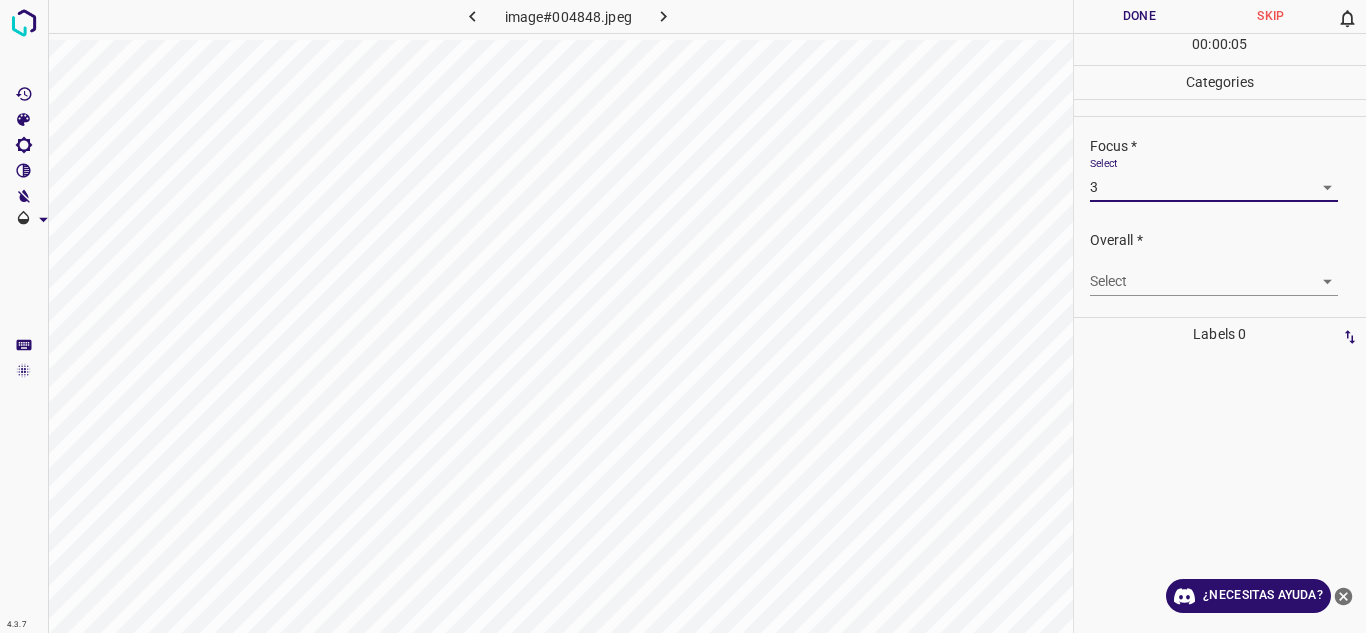 click on "4.3.7 image#004848.jpeg Done Skip 0 00   : 00   : 05   Categories Lighting *  Select 4 4 Focus *  Select 3 3 Overall *  Select ​ Labels   0 Categories 1 Lighting 2 Focus 3 Overall Tools Space Change between modes (Draw & Edit) I Auto labeling R Restore zoom M Zoom in N Zoom out Delete Delete selecte label Filters Z Restore filters X Saturation filter C Brightness filter V Contrast filter B Gray scale filter General O Download ¿Necesitas ayuda? Texto original Valora esta traducción Tu opinión servirá para ayudar a mejorar el Traductor de Google - Texto - Esconder - Borrar" at bounding box center [683, 316] 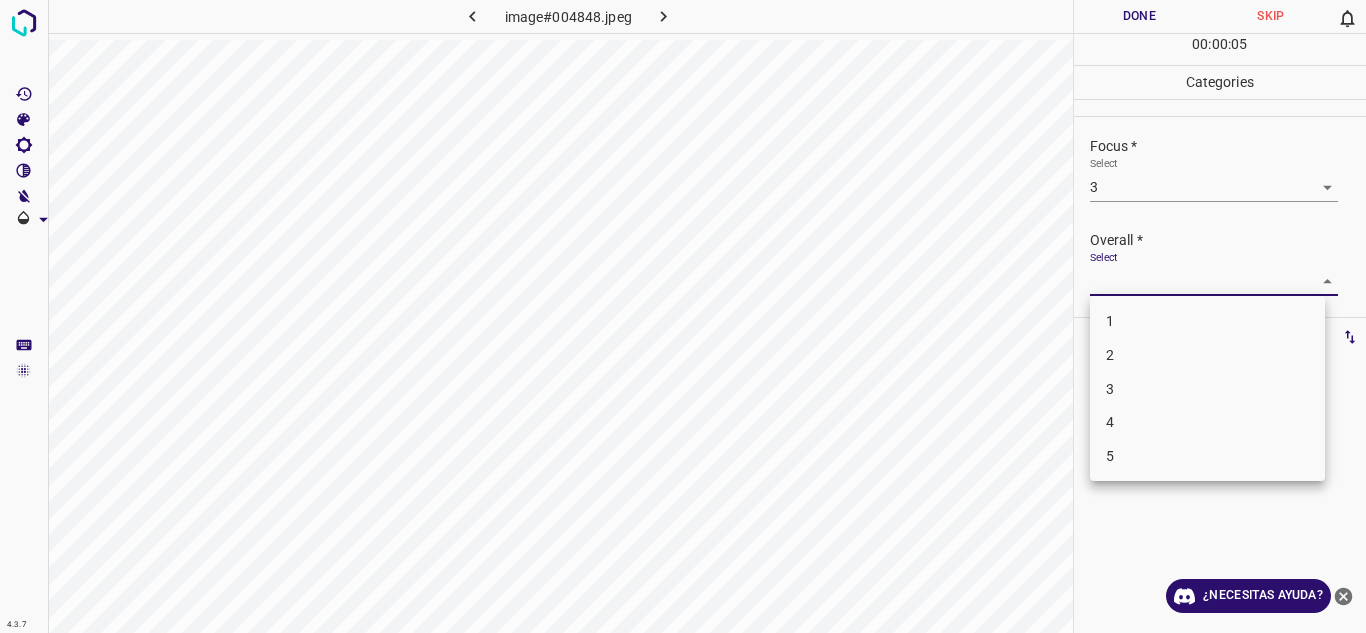 click on "4" at bounding box center [1207, 422] 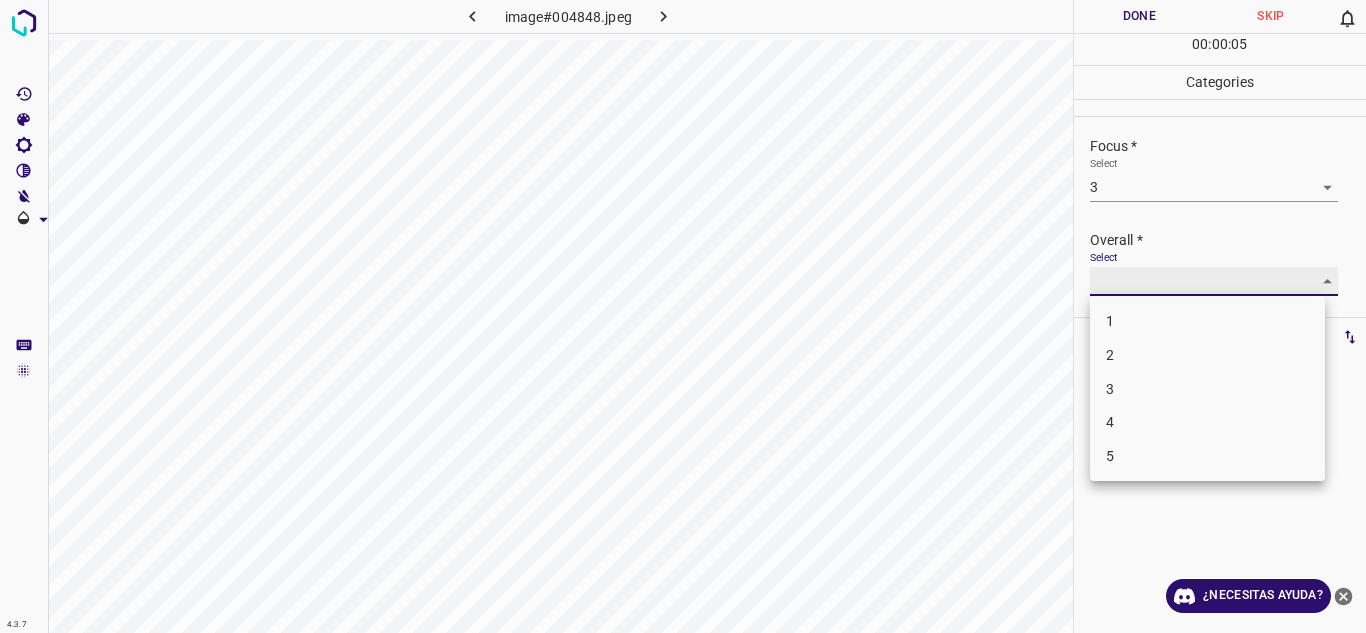 type on "4" 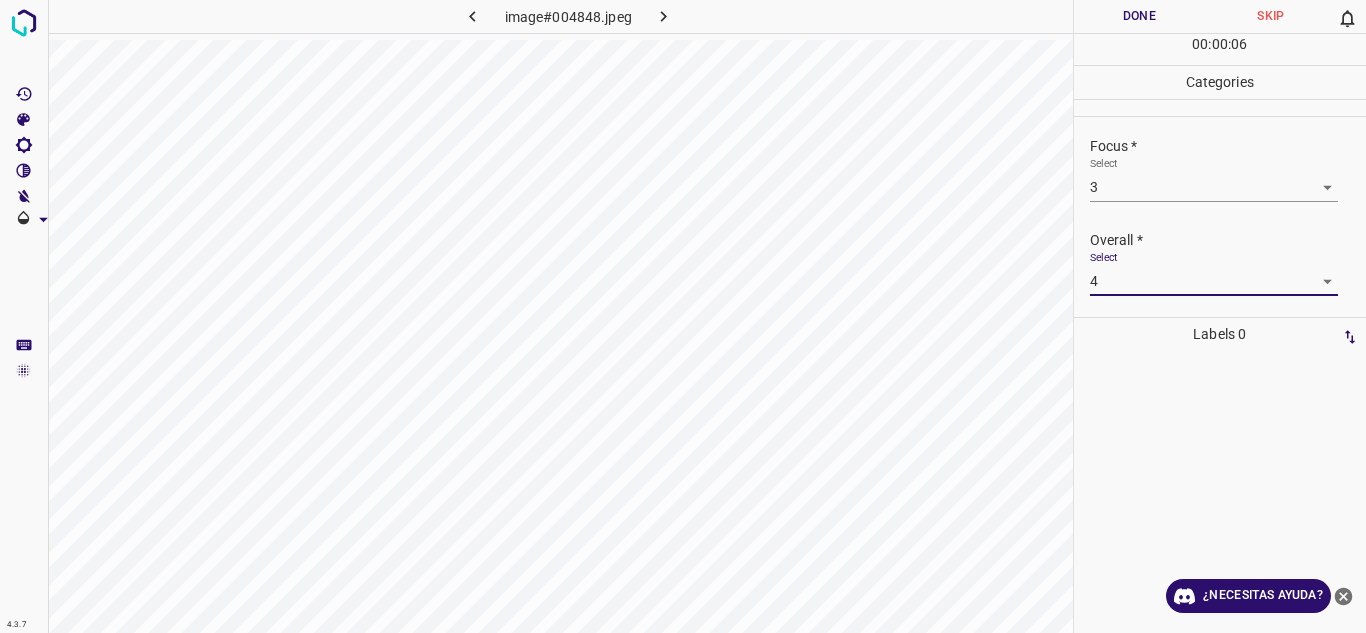 click on "Done" at bounding box center (1140, 16) 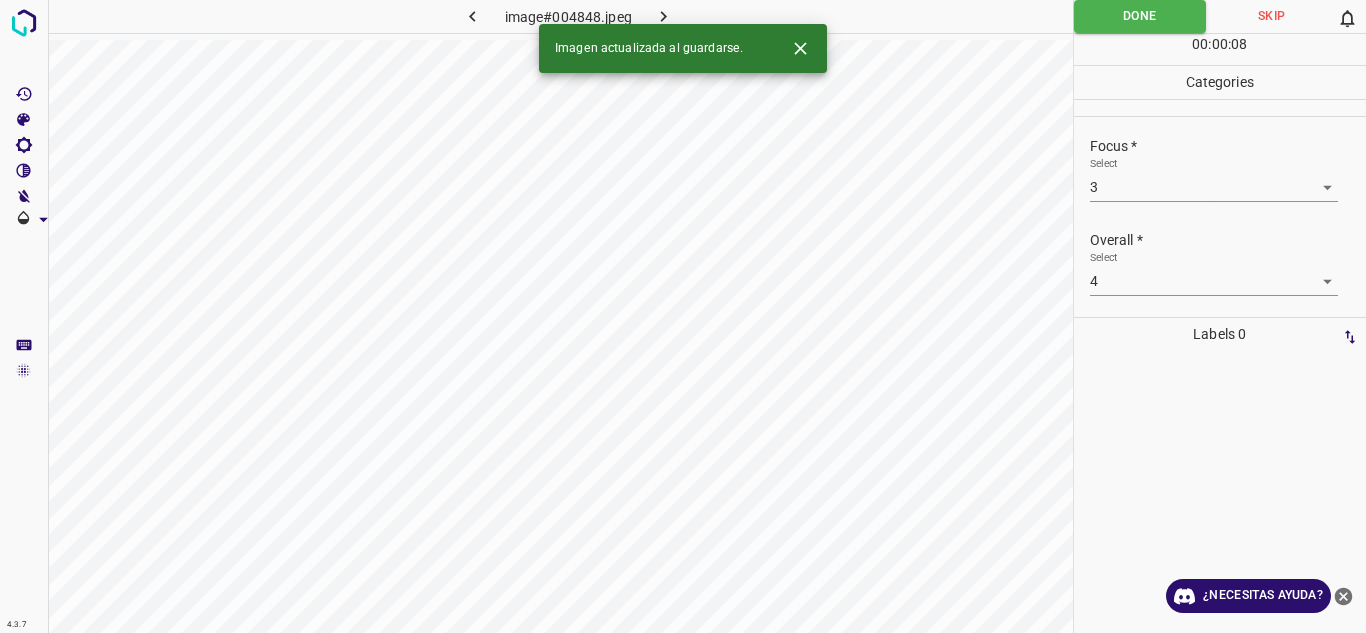 click 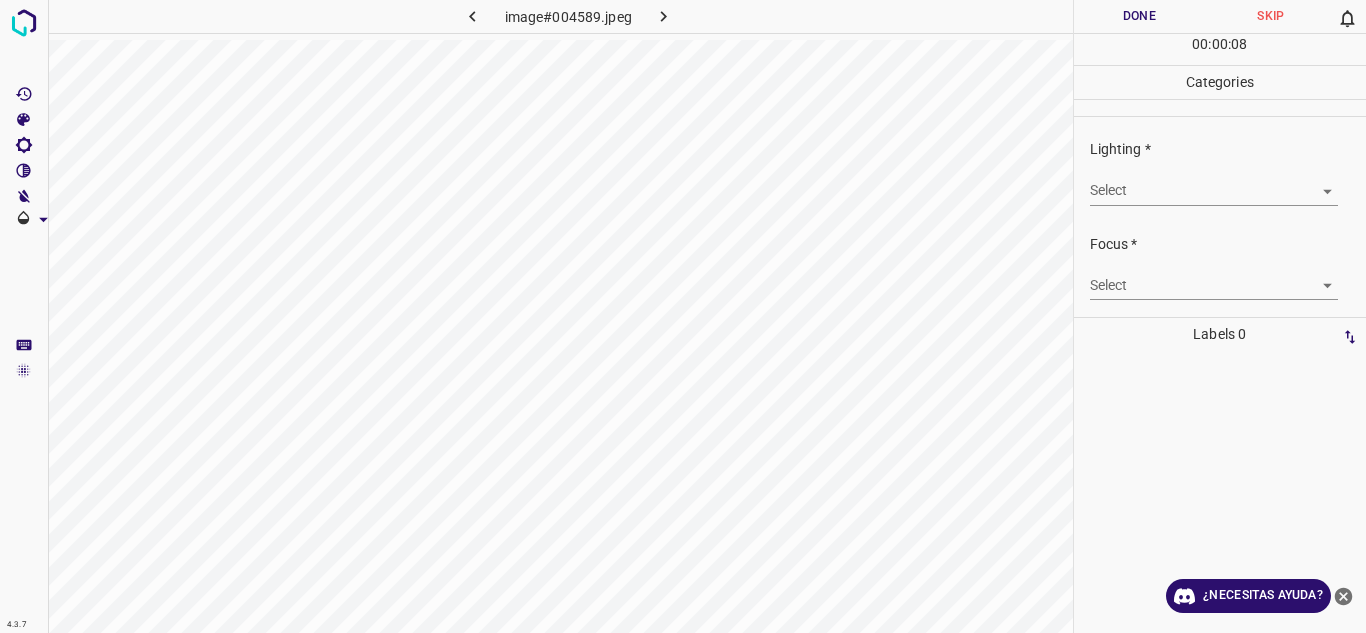 click on "4.3.7 image#004589.jpeg Done Skip 0 00   : 00   : 08   Categories Lighting *  Select ​ Focus *  Select ​ Overall *  Select ​ Labels   0 Categories 1 Lighting 2 Focus 3 Overall Tools Space Change between modes (Draw & Edit) I Auto labeling R Restore zoom M Zoom in N Zoom out Delete Delete selecte label Filters Z Restore filters X Saturation filter C Brightness filter V Contrast filter B Gray scale filter General O Download ¿Necesitas ayuda? Texto original Valora esta traducción Tu opinión servirá para ayudar a mejorar el Traductor de Google - Texto - Esconder - Borrar" at bounding box center [683, 316] 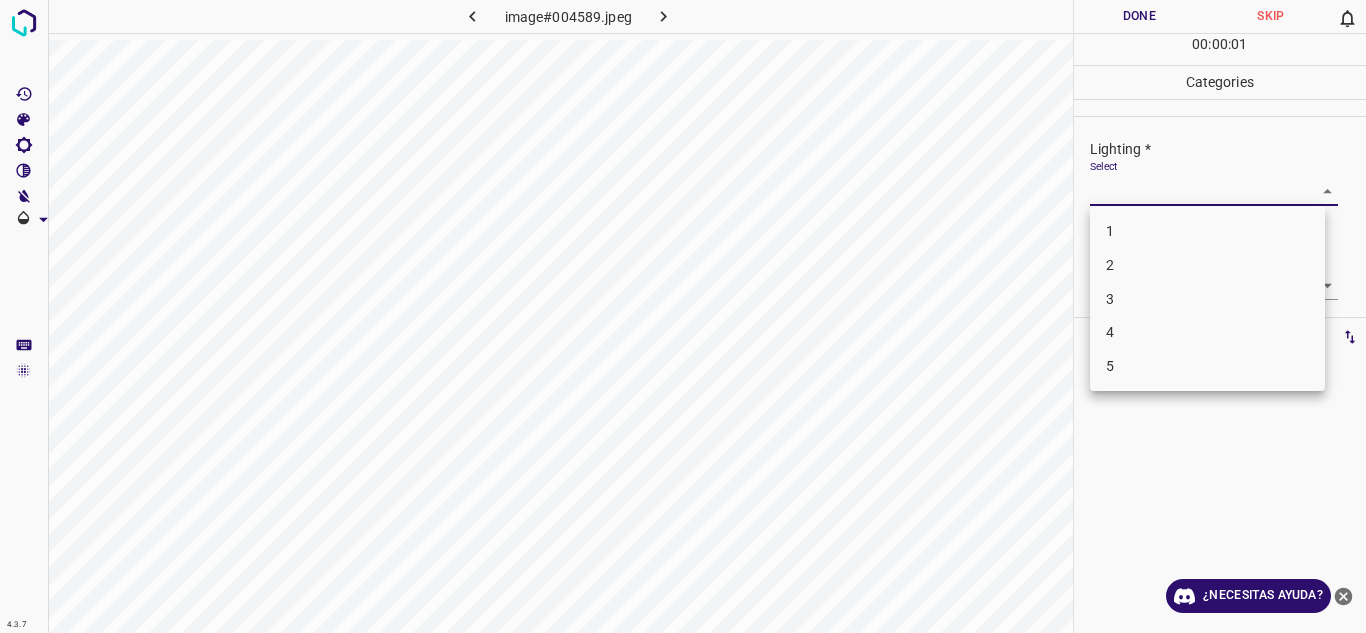 click on "3" at bounding box center [1110, 298] 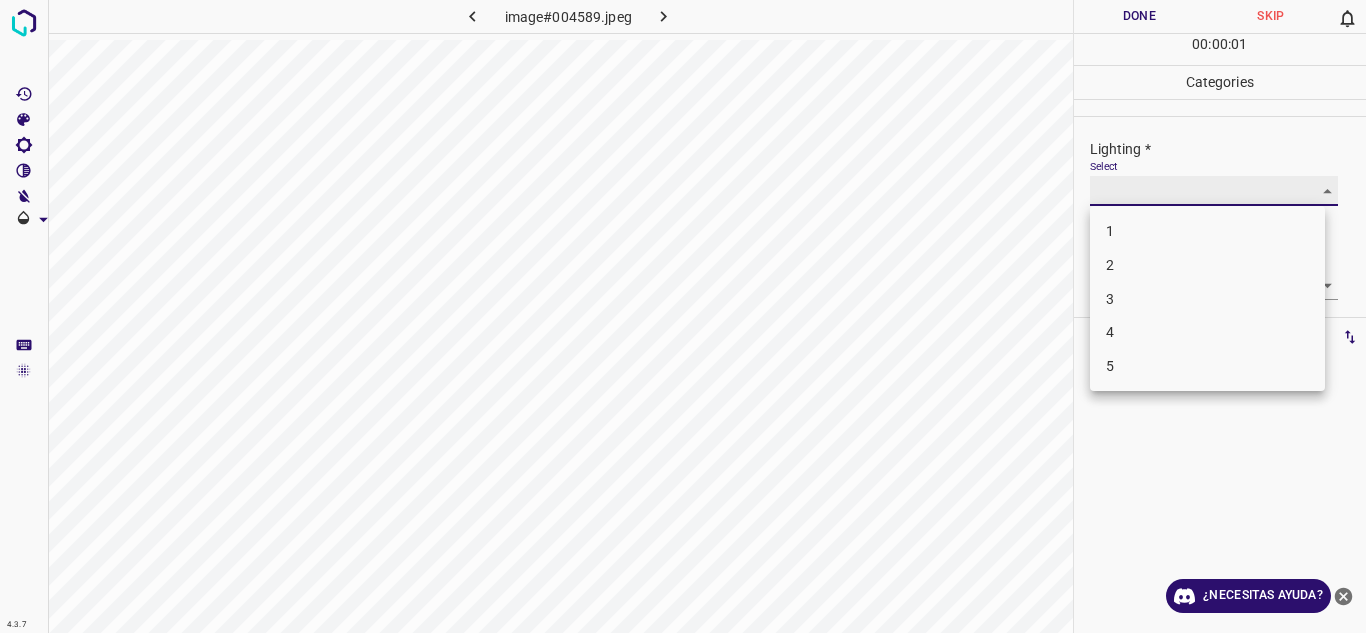 type on "3" 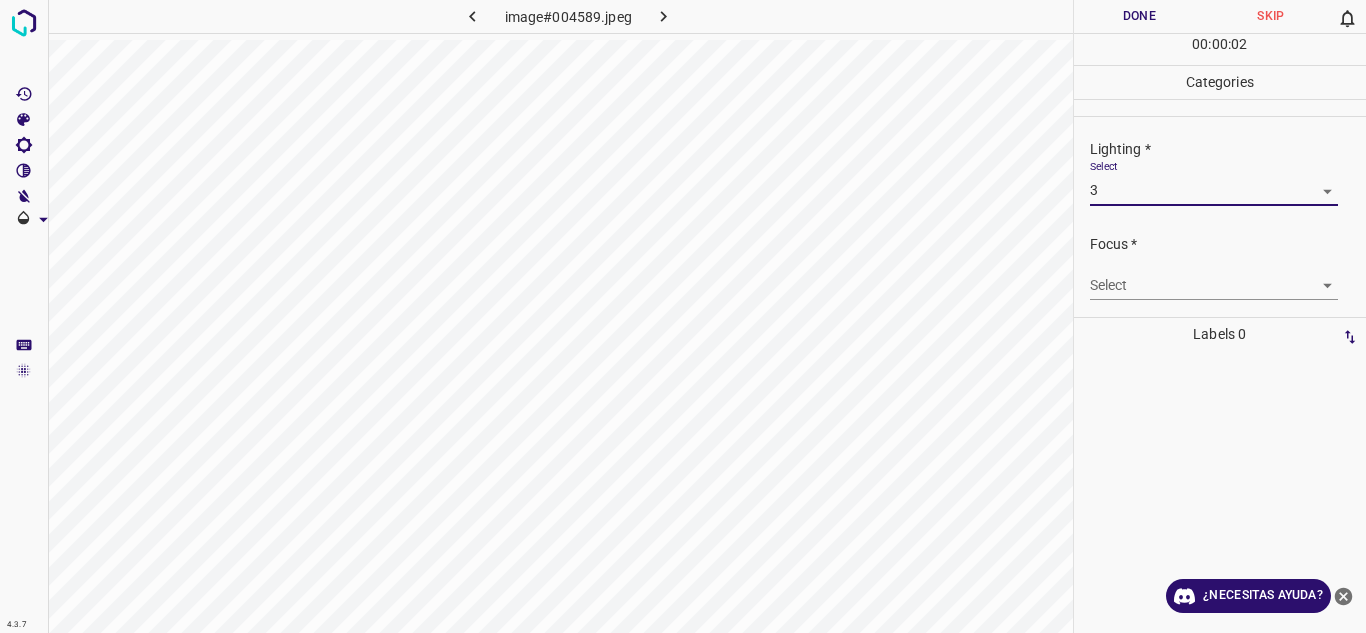 click on "4.3.7 image#004589.jpeg Done Skip 0 00   : 00   : 02   Categories Lighting *  Select 3 3 Focus *  Select ​ Overall *  Select ​ Labels   0 Categories 1 Lighting 2 Focus 3 Overall Tools Space Change between modes (Draw & Edit) I Auto labeling R Restore zoom M Zoom in N Zoom out Delete Delete selecte label Filters Z Restore filters X Saturation filter C Brightness filter V Contrast filter B Gray scale filter General O Download ¿Necesitas ayuda? Texto original Valora esta traducción Tu opinión servirá para ayudar a mejorar el Traductor de Google - Texto - Esconder - Borrar" at bounding box center [683, 316] 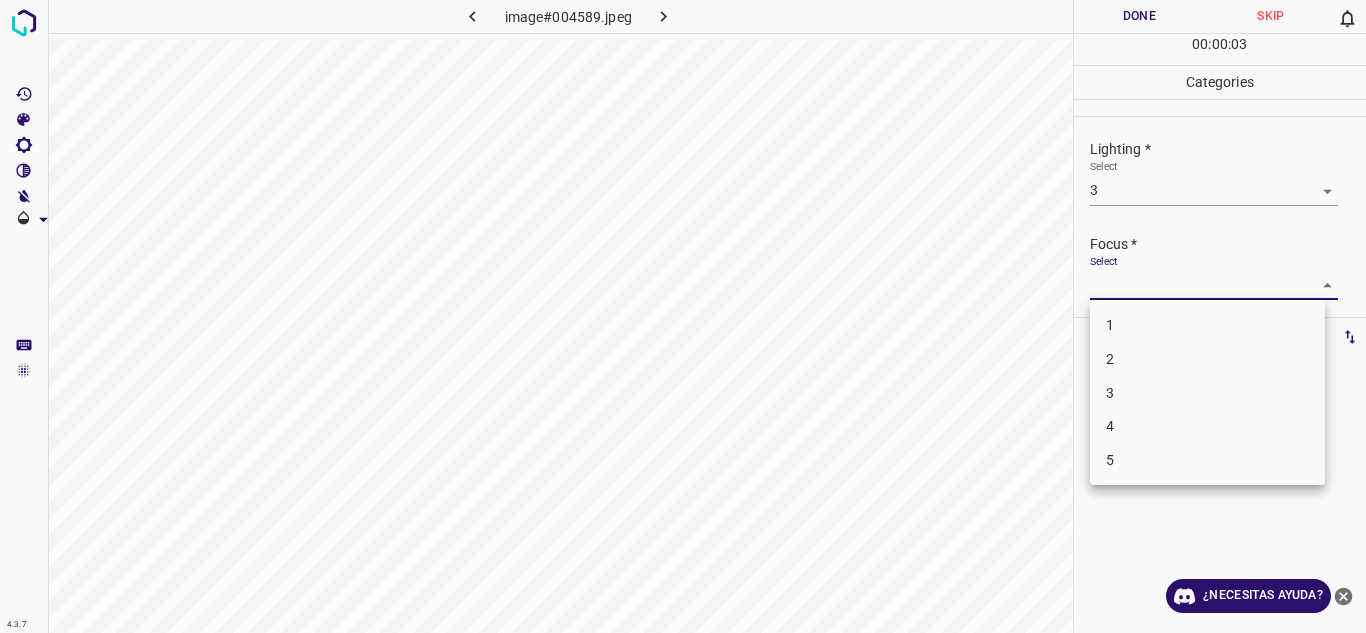 drag, startPoint x: 1130, startPoint y: 396, endPoint x: 1266, endPoint y: 303, distance: 164.7574 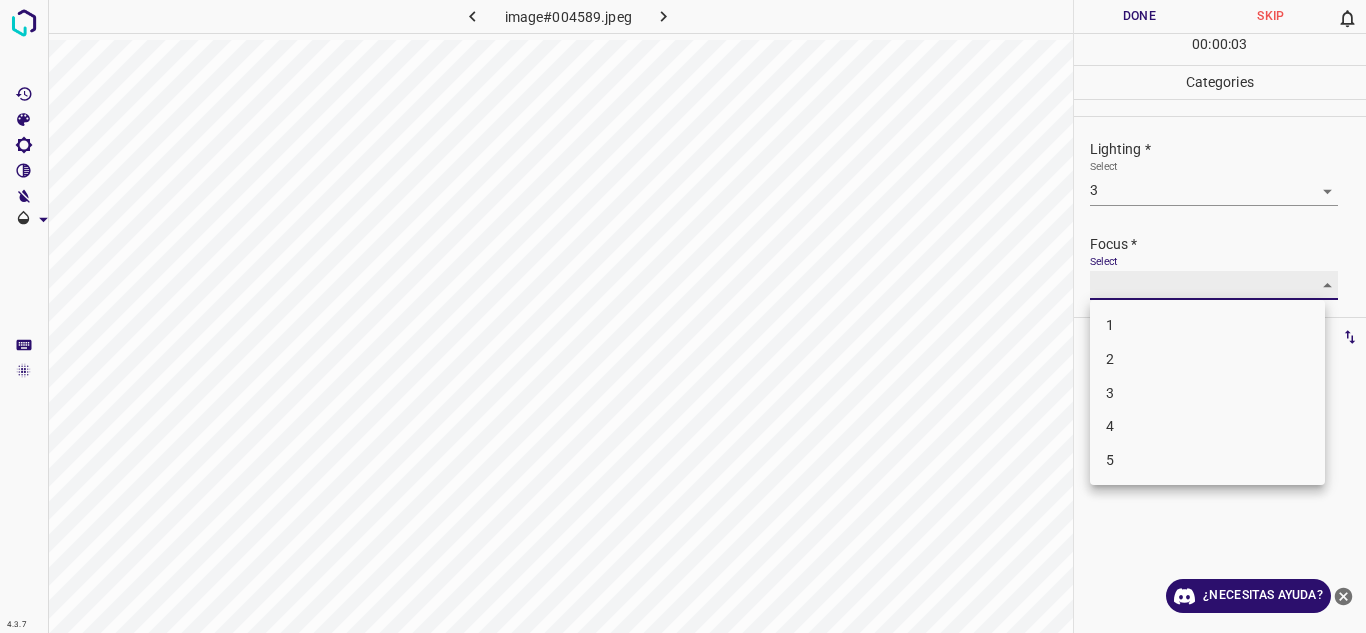 type on "3" 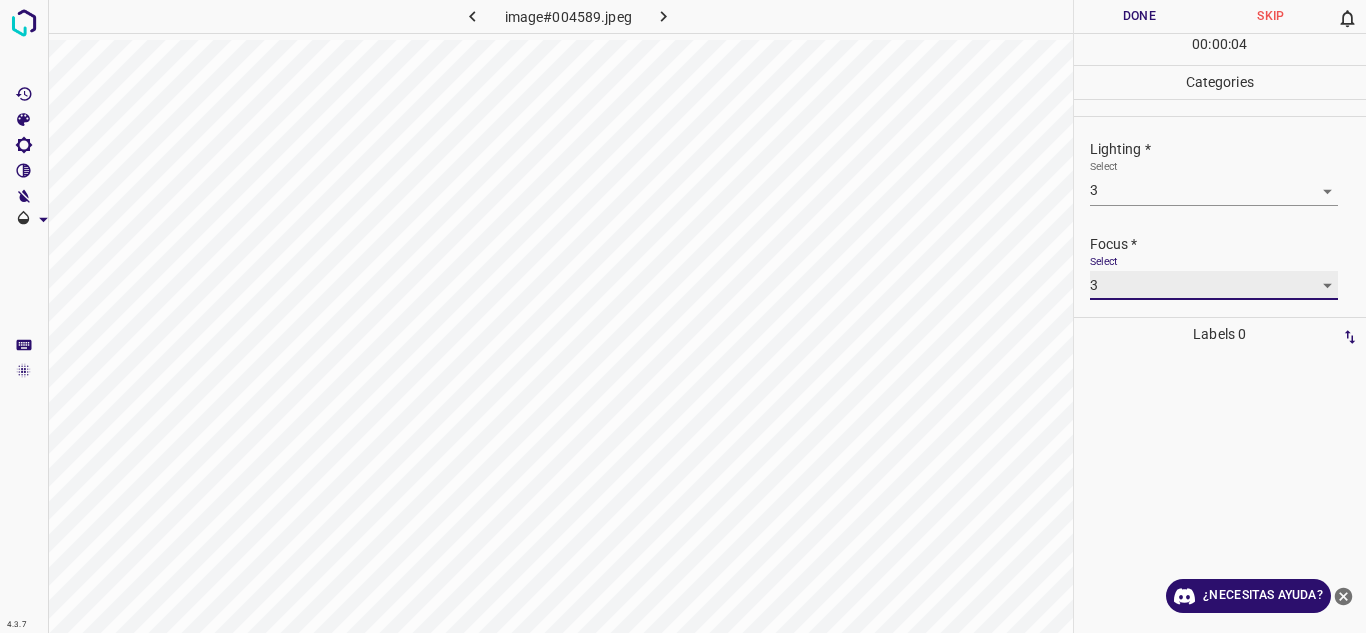 scroll, scrollTop: 98, scrollLeft: 0, axis: vertical 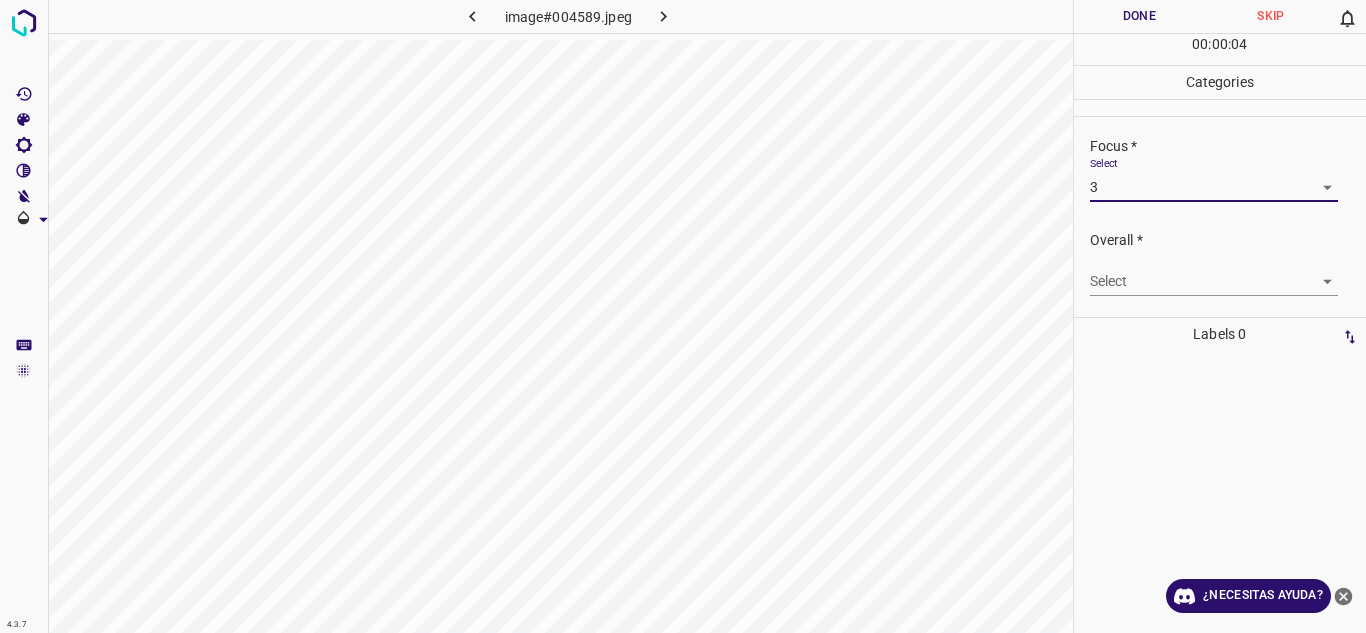 click on "4.3.7 image#004589.jpeg Done Skip 0 00   : 00   : 04   Categories Lighting *  Select 3 3 Focus *  Select 3 3 Overall *  Select ​ Labels   0 Categories 1 Lighting 2 Focus 3 Overall Tools Space Change between modes (Draw & Edit) I Auto labeling R Restore zoom M Zoom in N Zoom out Delete Delete selecte label Filters Z Restore filters X Saturation filter C Brightness filter V Contrast filter B Gray scale filter General O Download ¿Necesitas ayuda? Texto original Valora esta traducción Tu opinión servirá para ayudar a mejorar el Traductor de Google - Texto - Esconder - Borrar" at bounding box center [683, 316] 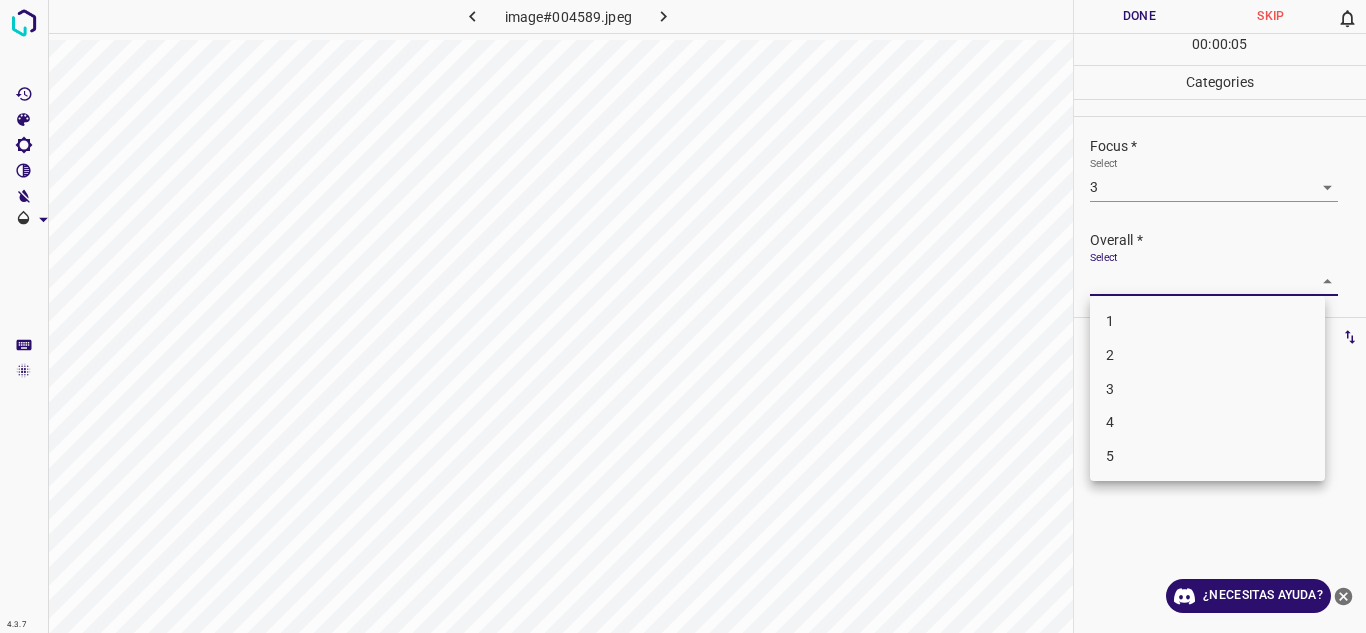 click on "3" at bounding box center [1207, 389] 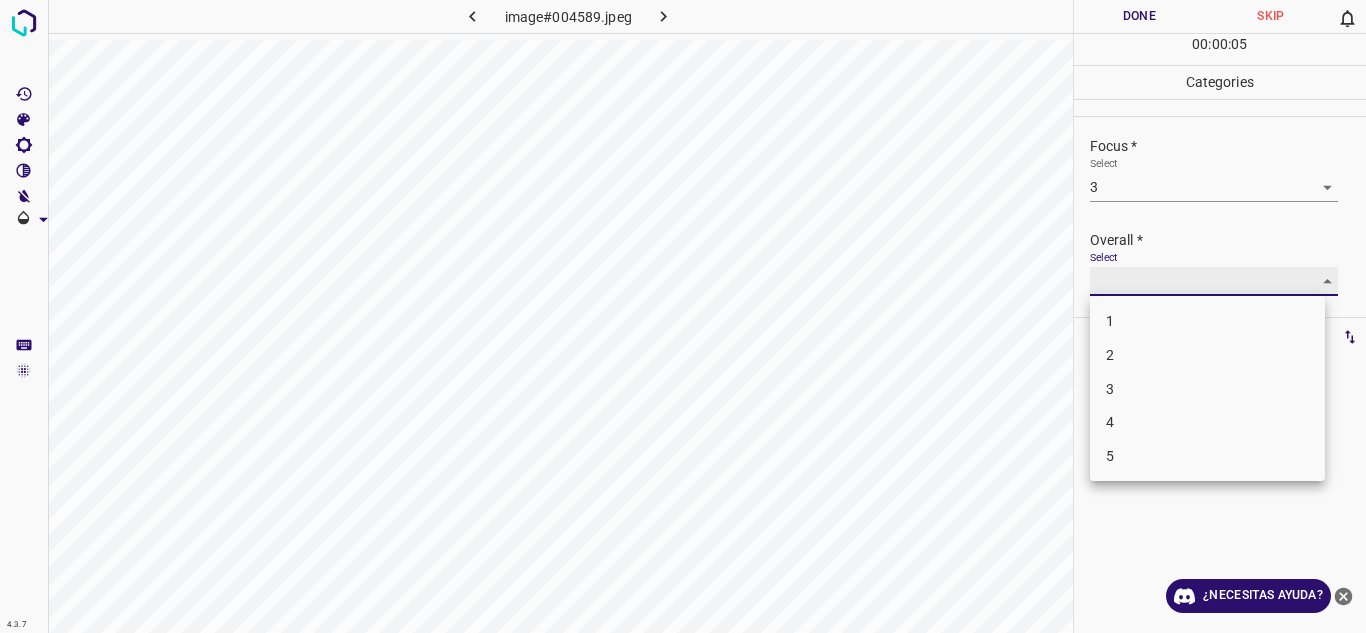type on "3" 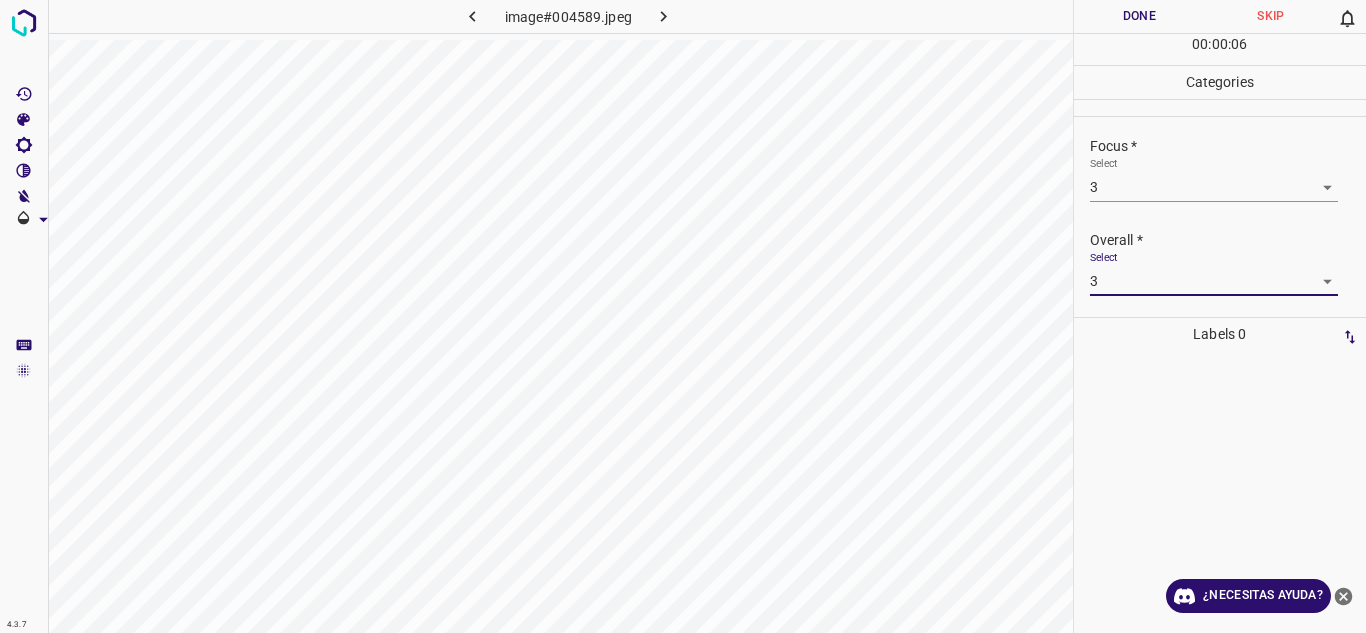click on "Done" at bounding box center (1140, 16) 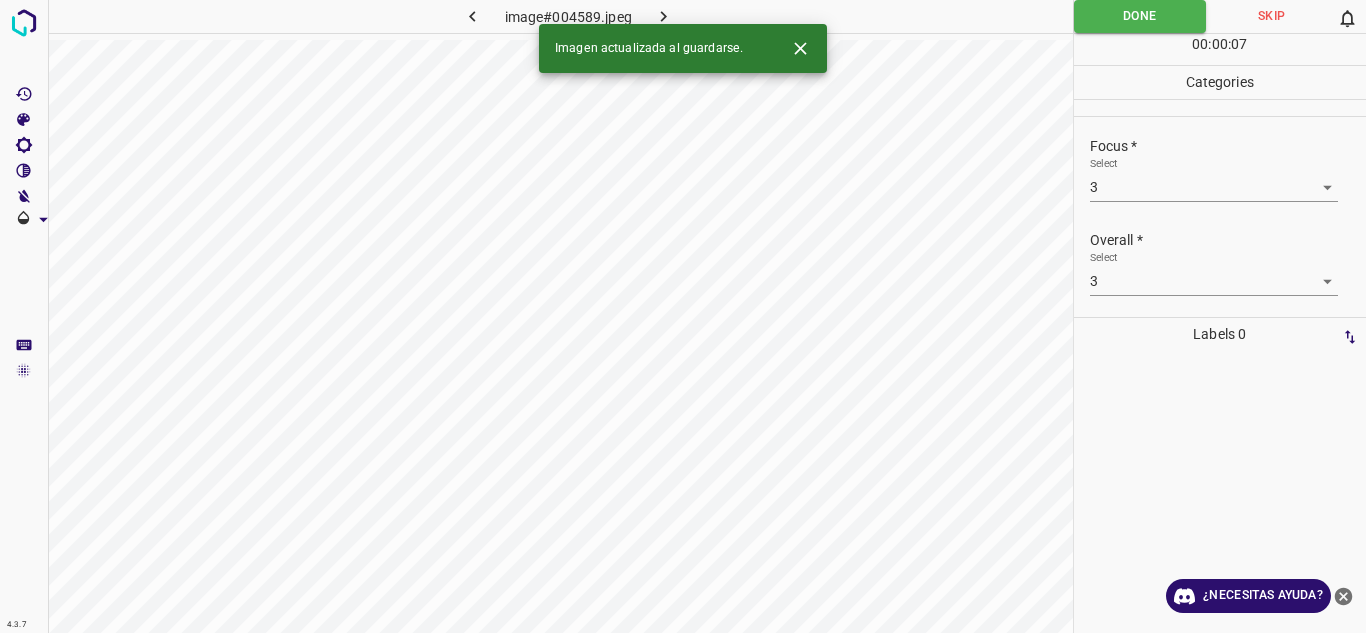 click at bounding box center (664, 16) 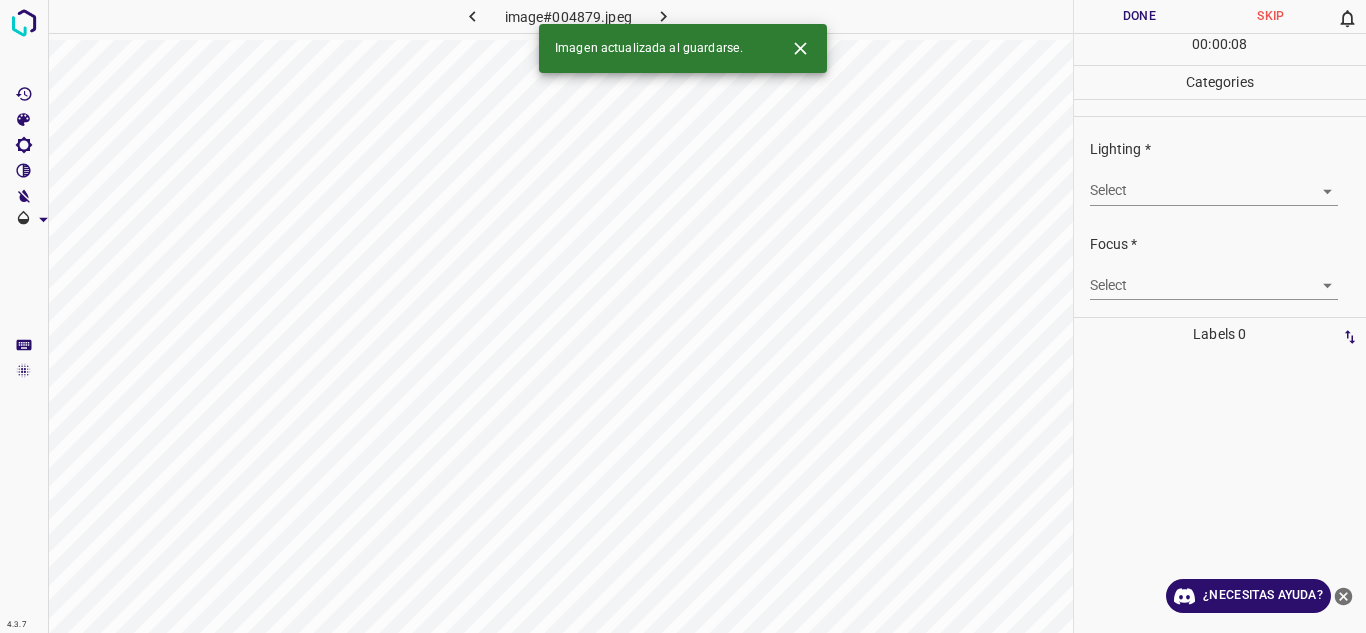 click on "4.3.7 image#004879.jpeg Done Skip 0 00   : 00   : 08   Categories Lighting *  Select ​ Focus *  Select ​ Overall *  Select ​ Labels   0 Categories 1 Lighting 2 Focus 3 Overall Tools Space Change between modes (Draw & Edit) I Auto labeling R Restore zoom M Zoom in N Zoom out Delete Delete selecte label Filters Z Restore filters X Saturation filter C Brightness filter V Contrast filter B Gray scale filter General O Download Imagen actualizada al guardarse. ¿Necesitas ayuda? Texto original Valora esta traducción Tu opinión servirá para ayudar a mejorar el Traductor de Google - Texto - Esconder - Borrar" at bounding box center [683, 316] 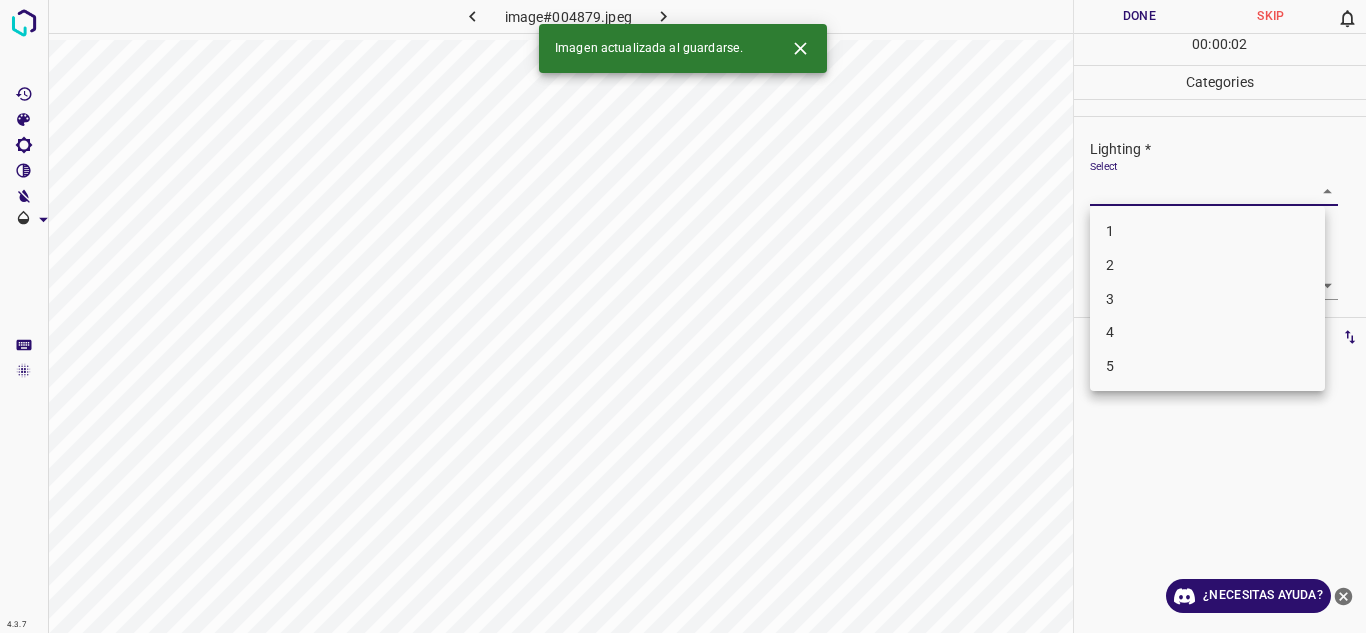 click on "4" at bounding box center [1207, 332] 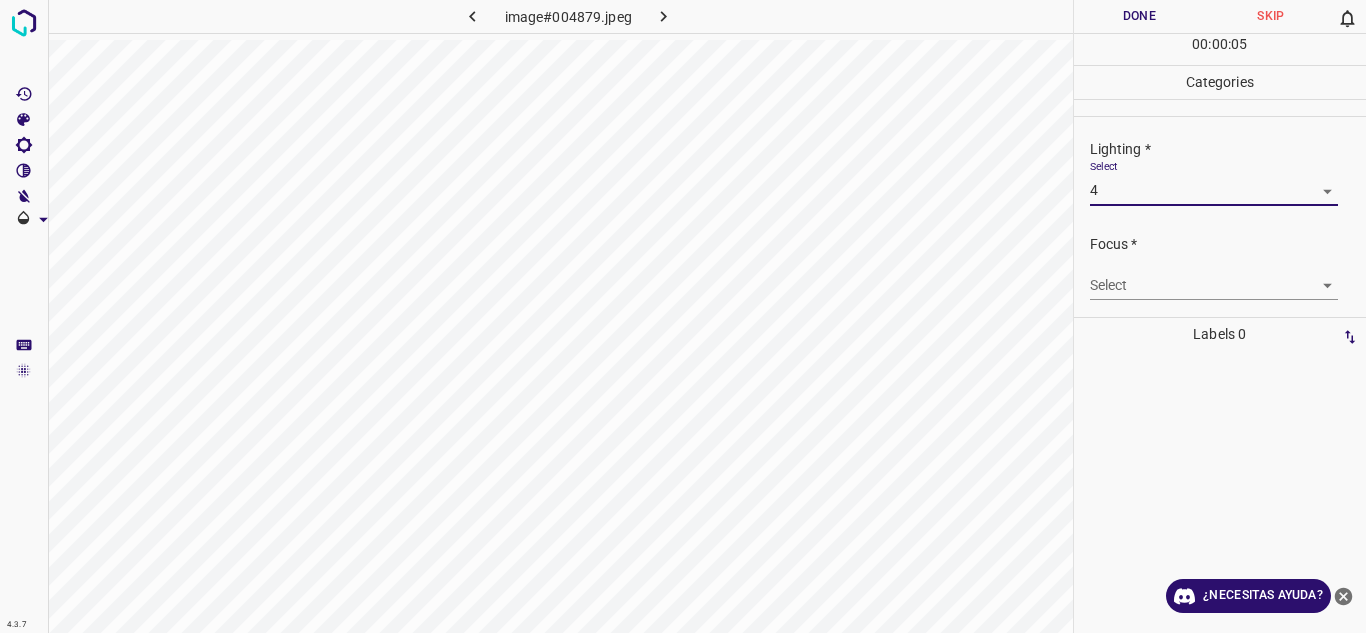 click on "4.3.7 image#004879.jpeg Done Skip 0 00   : 00   : 05   Categories Lighting *  Select 4 4 Focus *  Select ​ Overall *  Select ​ Labels   0 Categories 1 Lighting 2 Focus 3 Overall Tools Space Change between modes (Draw & Edit) I Auto labeling R Restore zoom M Zoom in N Zoom out Delete Delete selecte label Filters Z Restore filters X Saturation filter C Brightness filter V Contrast filter B Gray scale filter General O Download ¿Necesitas ayuda? Texto original Valora esta traducción Tu opinión servirá para ayudar a mejorar el Traductor de Google - Texto - Esconder - Borrar" at bounding box center [683, 316] 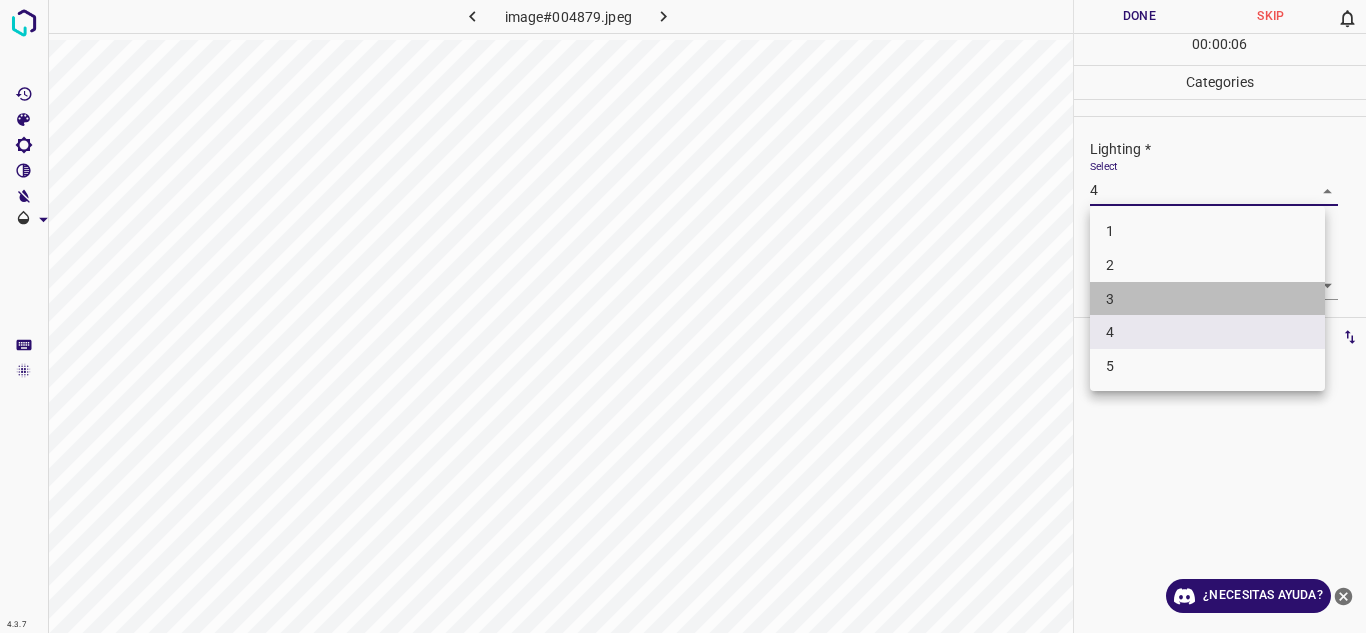 click on "3" at bounding box center (1207, 299) 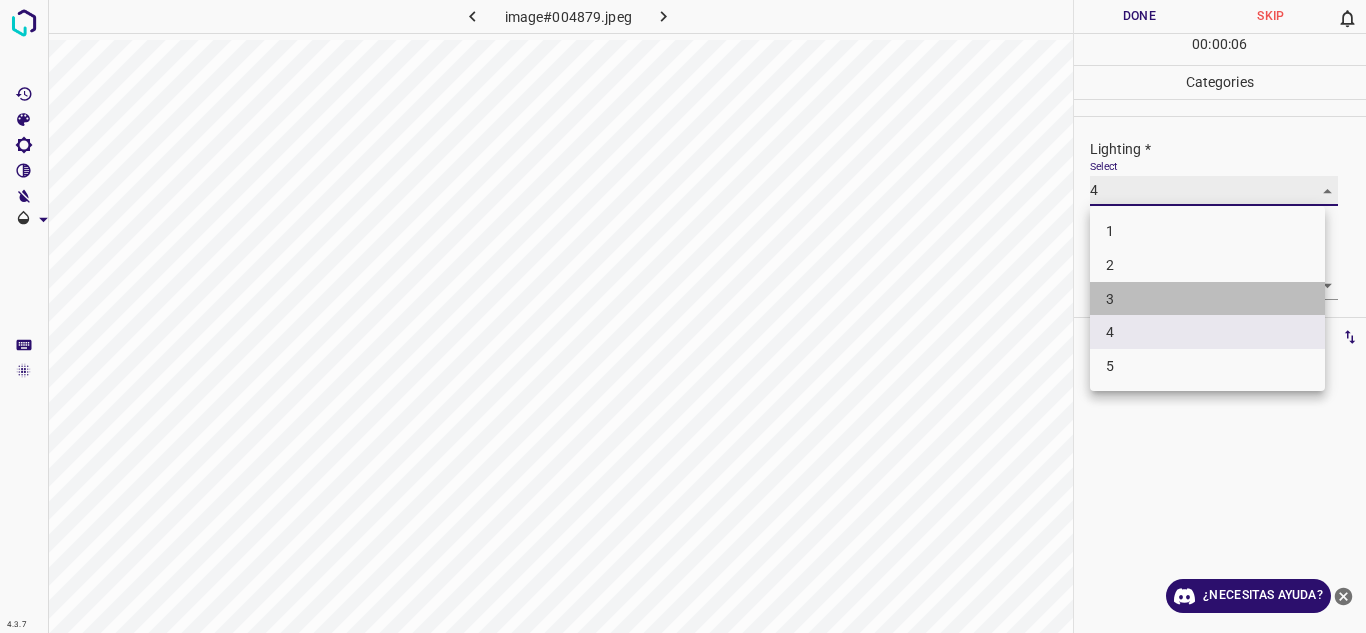 type on "3" 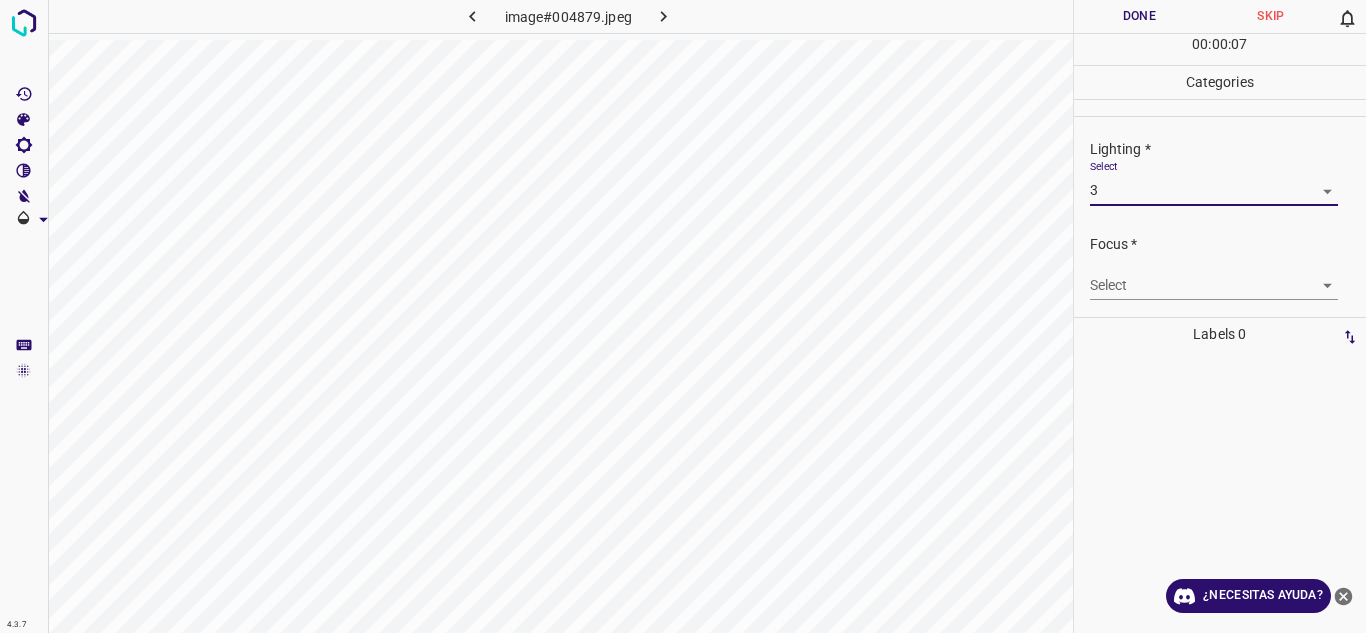click on "4.3.7 image#004879.jpeg Done Skip 0 00   : 00   : 07   Categories Lighting *  Select 3 3 Focus *  Select ​ Overall *  Select ​ Labels   0 Categories 1 Lighting 2 Focus 3 Overall Tools Space Change between modes (Draw & Edit) I Auto labeling R Restore zoom M Zoom in N Zoom out Delete Delete selecte label Filters Z Restore filters X Saturation filter C Brightness filter V Contrast filter B Gray scale filter General O Download ¿Necesitas ayuda? Texto original Valora esta traducción Tu opinión servirá para ayudar a mejorar el Traductor de Google - Texto - Esconder - Borrar" at bounding box center [683, 316] 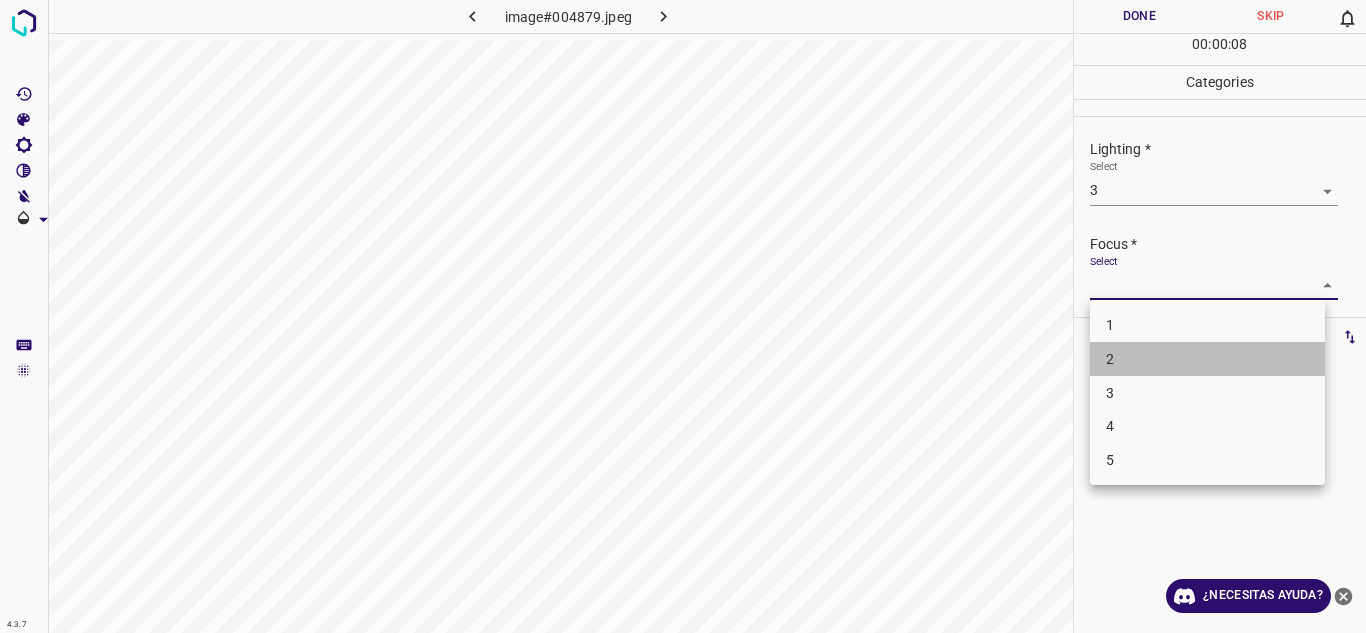 drag, startPoint x: 1177, startPoint y: 357, endPoint x: 1365, endPoint y: 240, distance: 221.43396 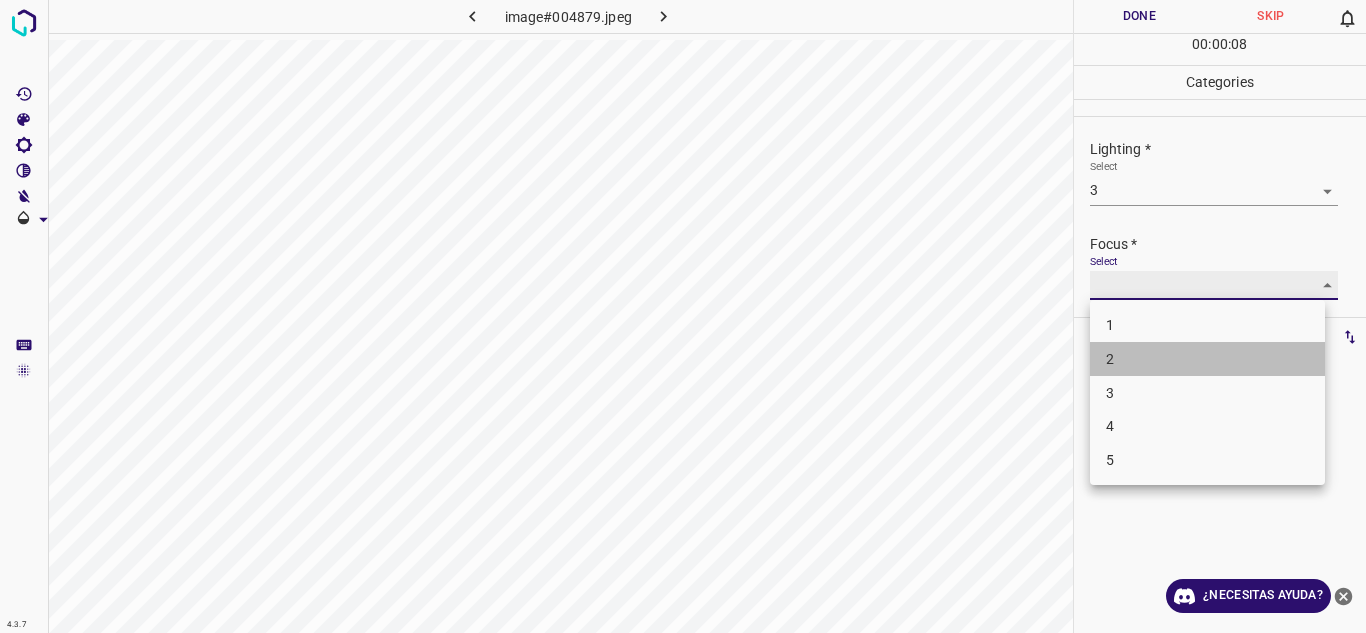 type on "2" 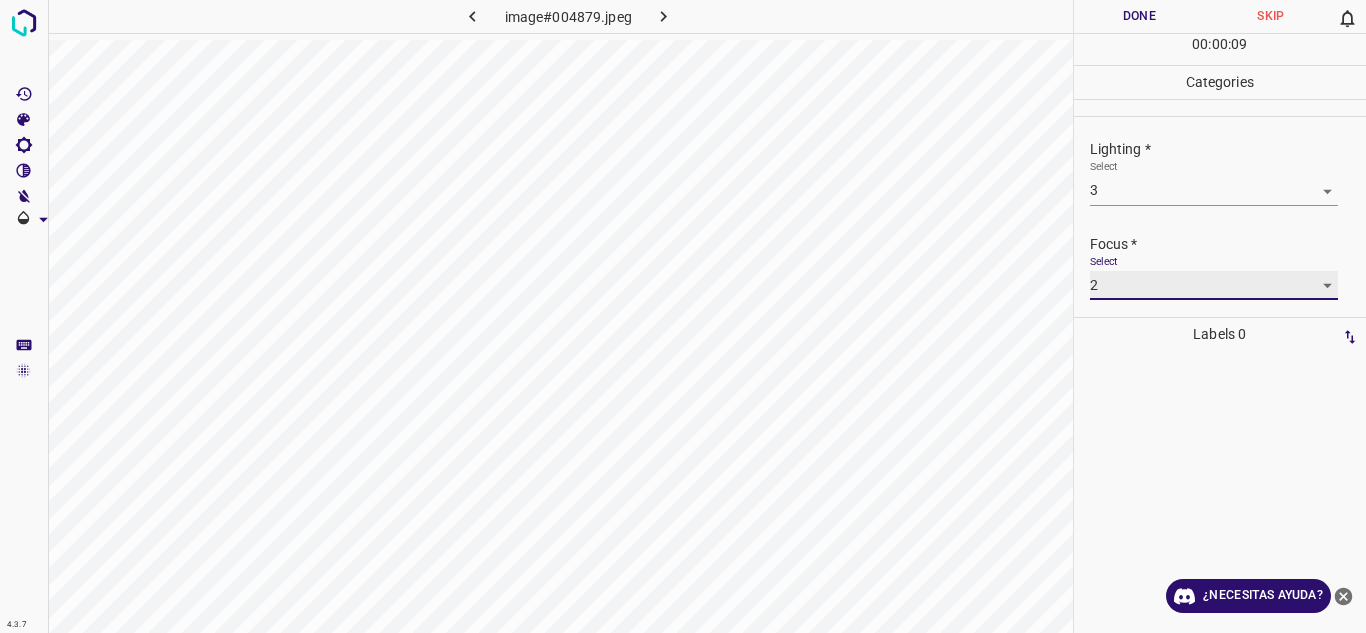 scroll, scrollTop: 98, scrollLeft: 0, axis: vertical 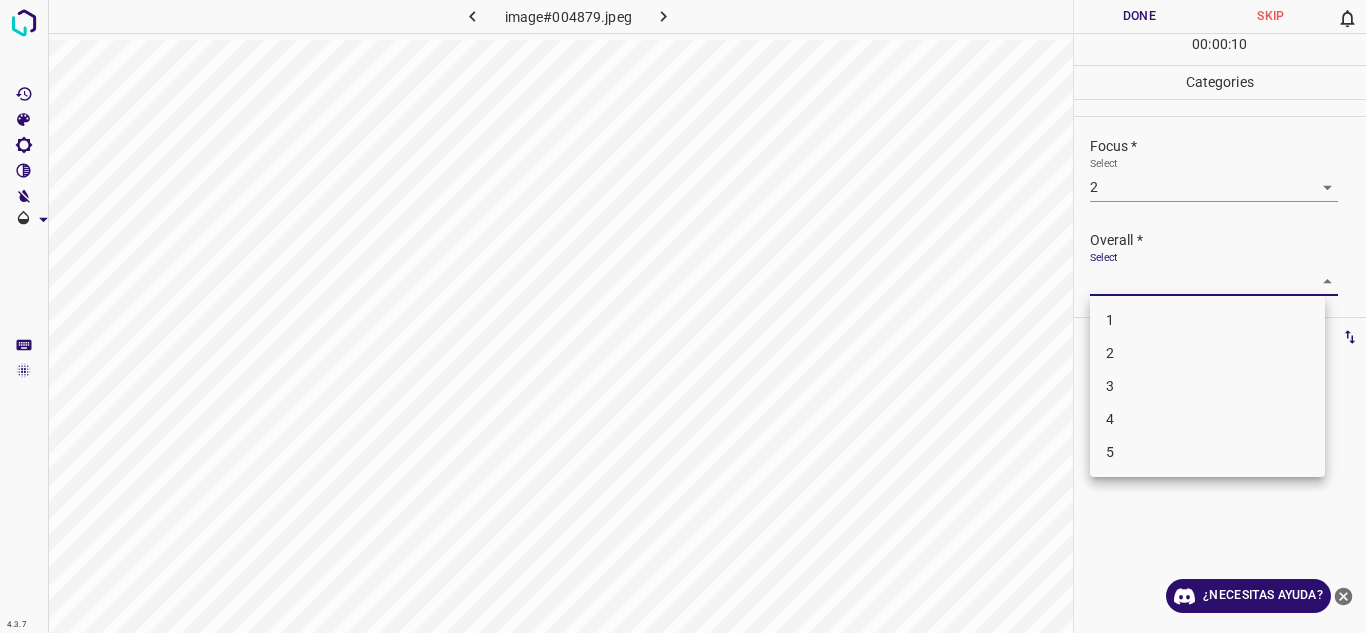 click on "4.3.7 image#004879.jpeg Done Skip 0 00   : 00   : 10   Categories Lighting *  Select 3 3 Focus *  Select 2 2 Overall *  Select ​ Labels   0 Categories 1 Lighting 2 Focus 3 Overall Tools Space Change between modes (Draw & Edit) I Auto labeling R Restore zoom M Zoom in N Zoom out Delete Delete selecte label Filters Z Restore filters X Saturation filter C Brightness filter V Contrast filter B Gray scale filter General O Download ¿Necesitas ayuda? Texto original Valora esta traducción Tu opinión servirá para ayudar a mejorar el Traductor de Google - Texto - Esconder - Borrar 1 2 3 4 5" at bounding box center (683, 316) 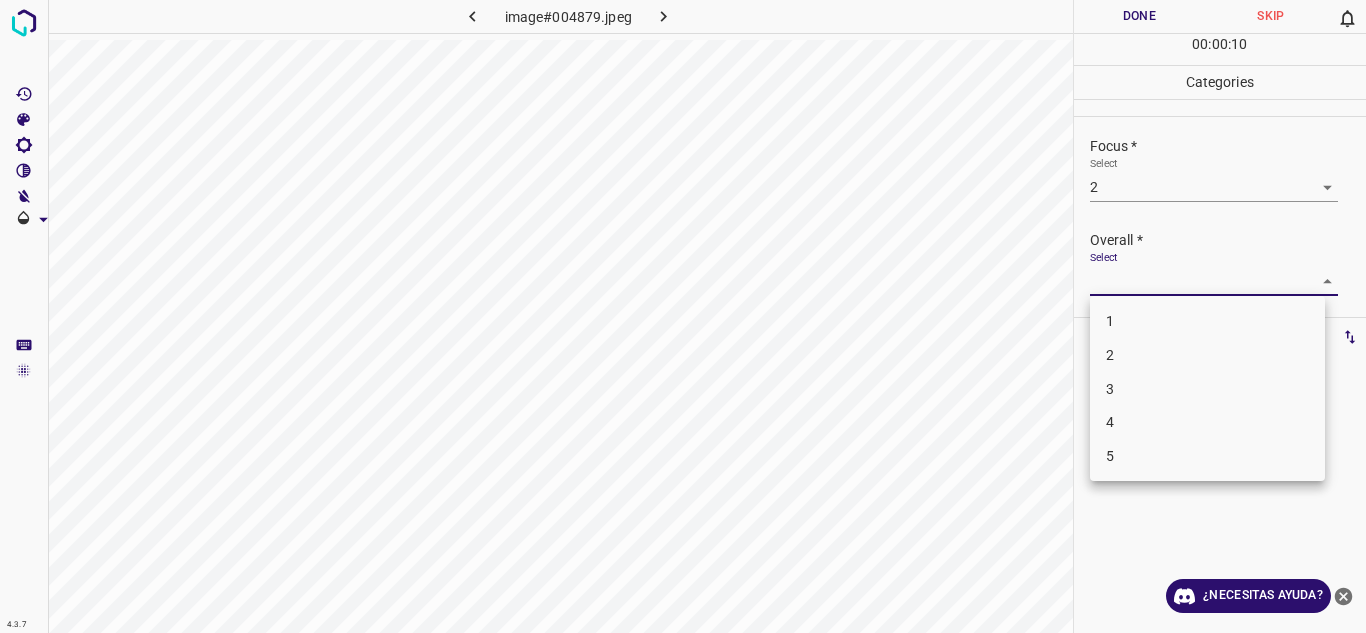 click on "3" at bounding box center (1207, 389) 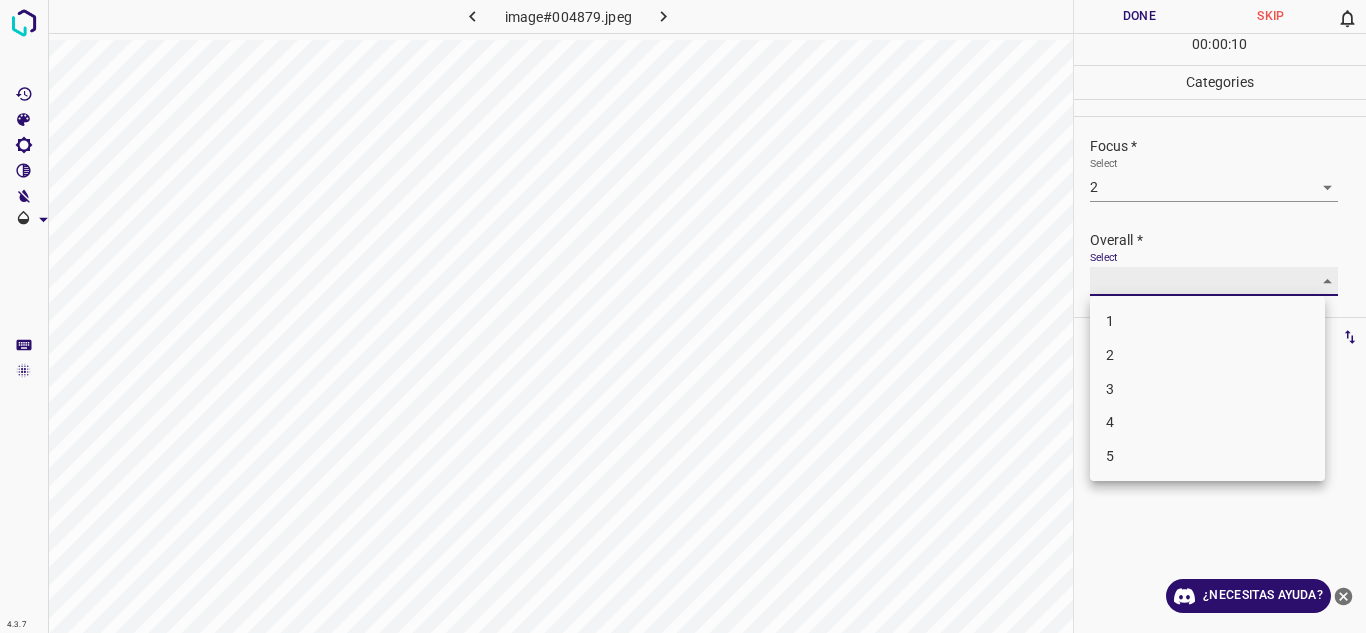 type on "3" 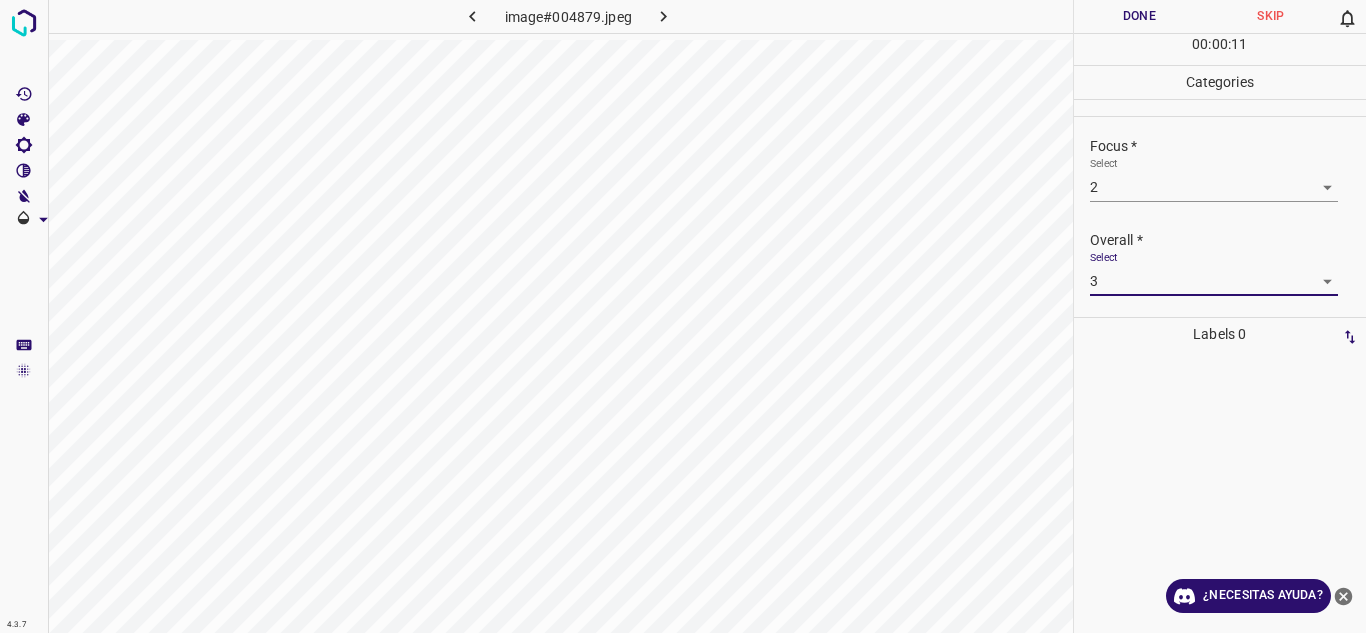 click on "Done" at bounding box center [1140, 16] 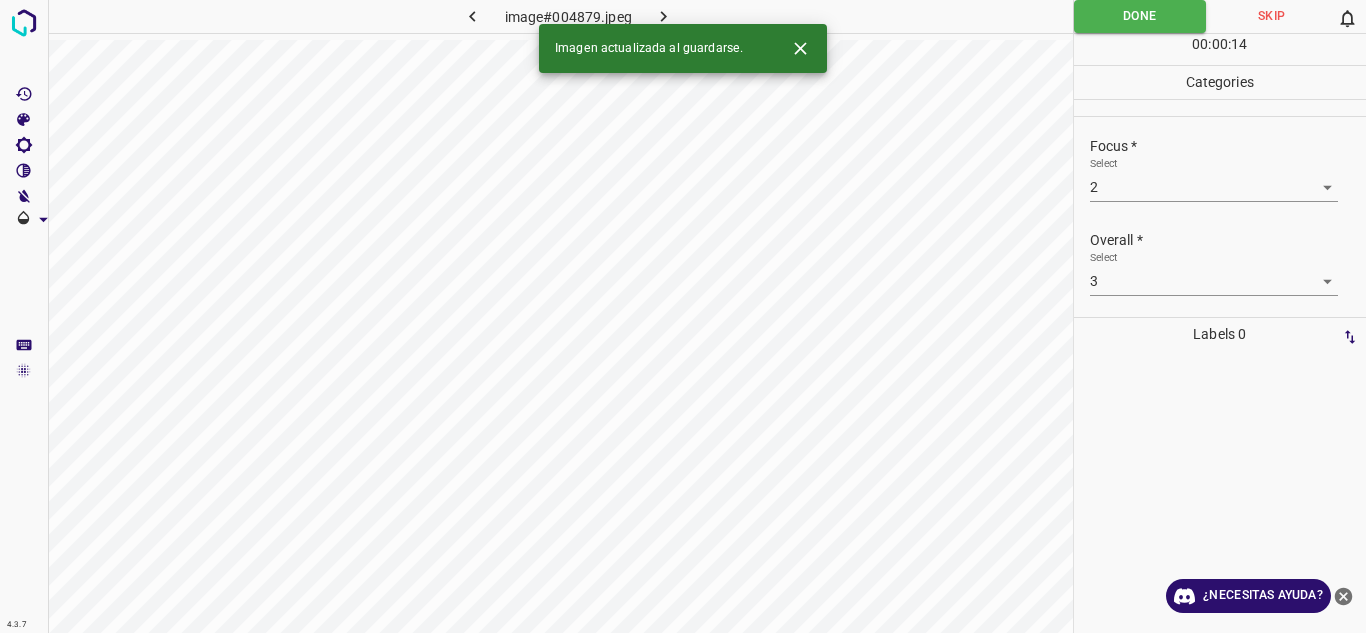 click 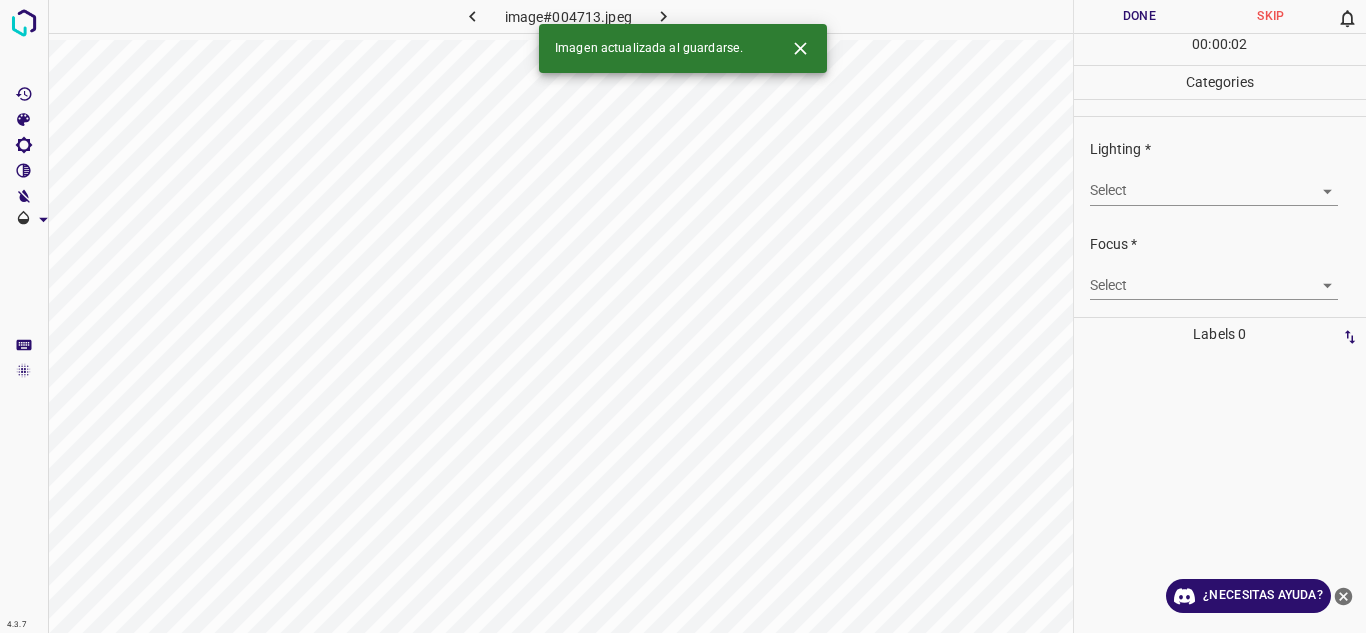 click on "4.3.7 image#004713.jpeg Done Skip 0 00   : 00   : 02   Categories Lighting *  Select ​ Focus *  Select ​ Overall *  Select ​ Labels   0 Categories 1 Lighting 2 Focus 3 Overall Tools Space Change between modes (Draw & Edit) I Auto labeling R Restore zoom M Zoom in N Zoom out Delete Delete selecte label Filters Z Restore filters X Saturation filter C Brightness filter V Contrast filter B Gray scale filter General O Download Imagen actualizada al guardarse. ¿Necesitas ayuda? Texto original Valora esta traducción Tu opinión servirá para ayudar a mejorar el Traductor de Google - Texto - Esconder - Borrar" at bounding box center [683, 316] 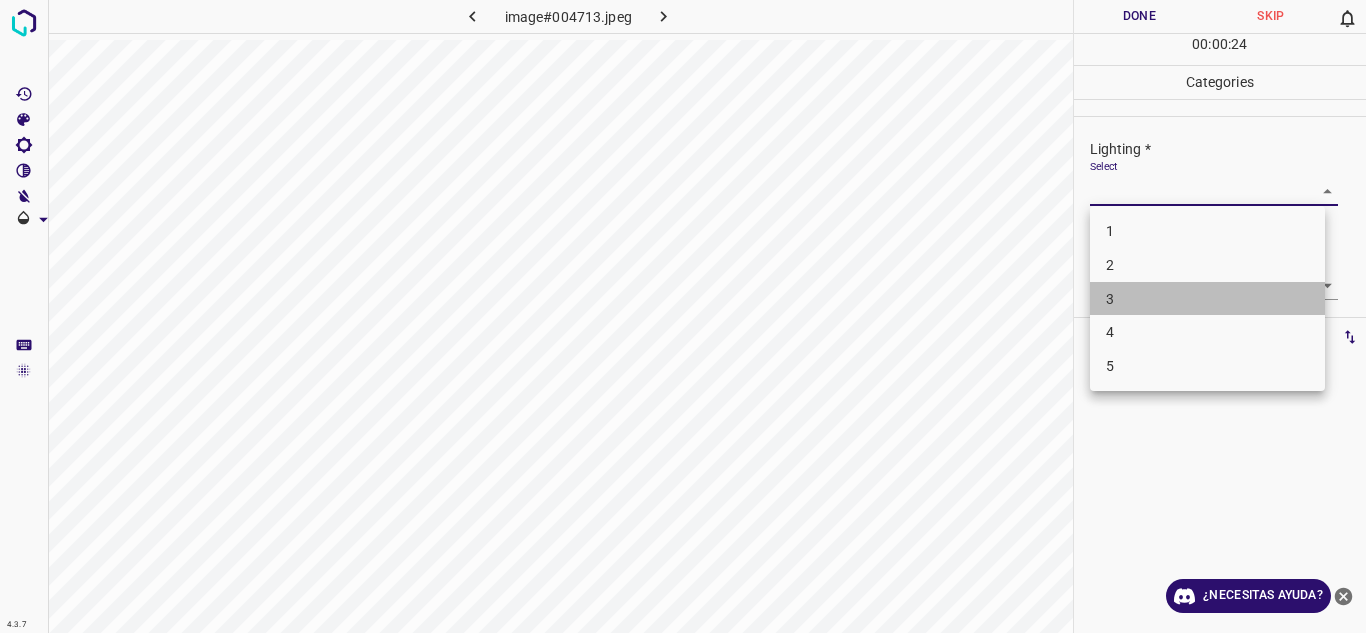 click on "3" at bounding box center (1207, 299) 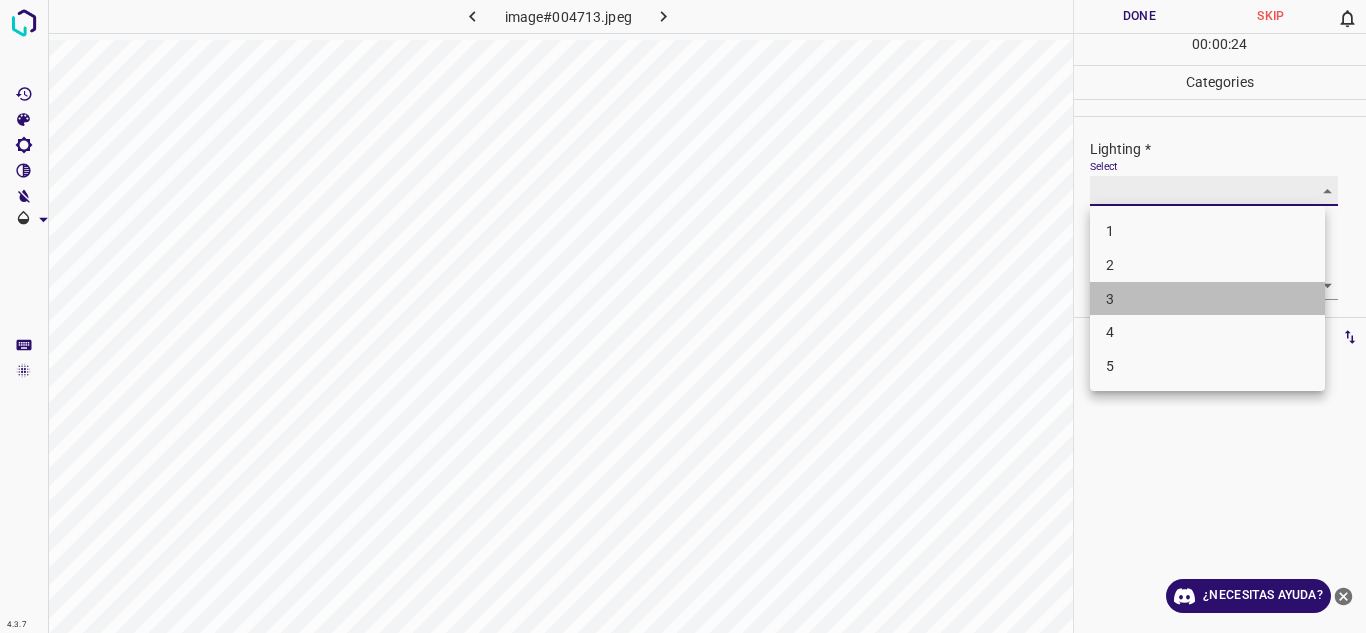 type on "3" 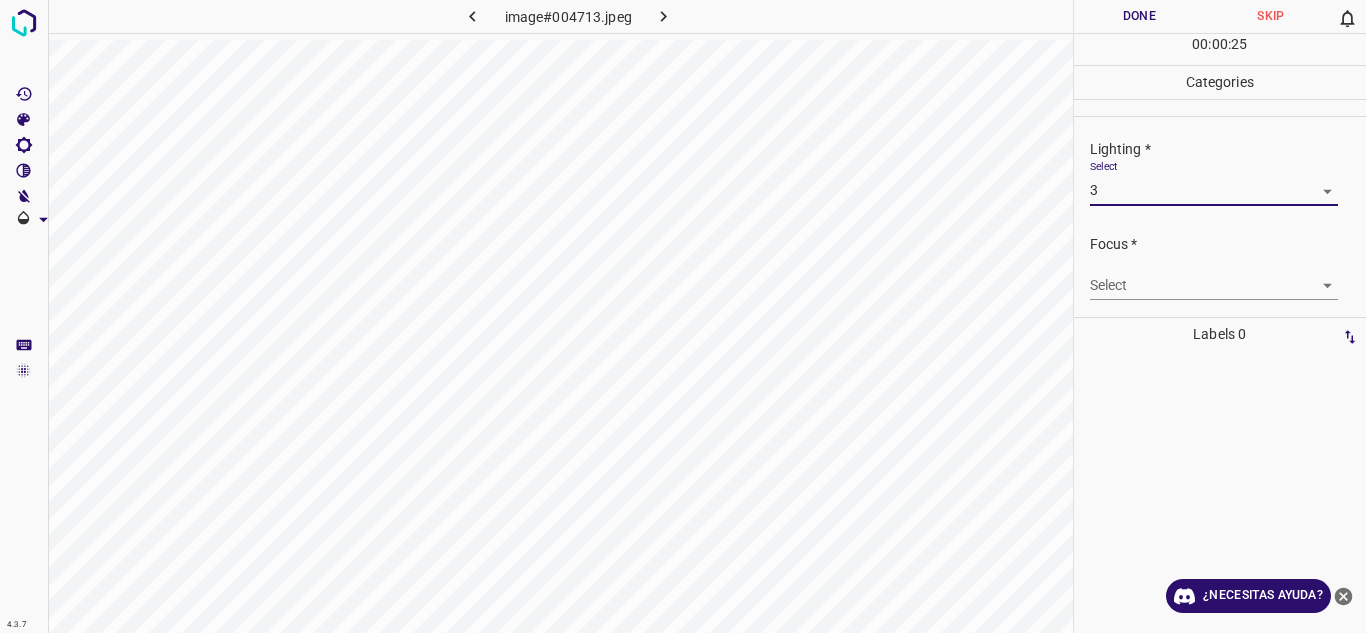 click on "4.3.7 image#004713.jpeg Done Skip 0 00   : 00   : 25   Categories Lighting *  Select 3 3 Focus *  Select ​ Overall *  Select ​ Labels   0 Categories 1 Lighting 2 Focus 3 Overall Tools Space Change between modes (Draw & Edit) I Auto labeling R Restore zoom M Zoom in N Zoom out Delete Delete selecte label Filters Z Restore filters X Saturation filter C Brightness filter V Contrast filter B Gray scale filter General O Download ¿Necesitas ayuda? Texto original Valora esta traducción Tu opinión servirá para ayudar a mejorar el Traductor de Google - Texto - Esconder - Borrar" at bounding box center [683, 316] 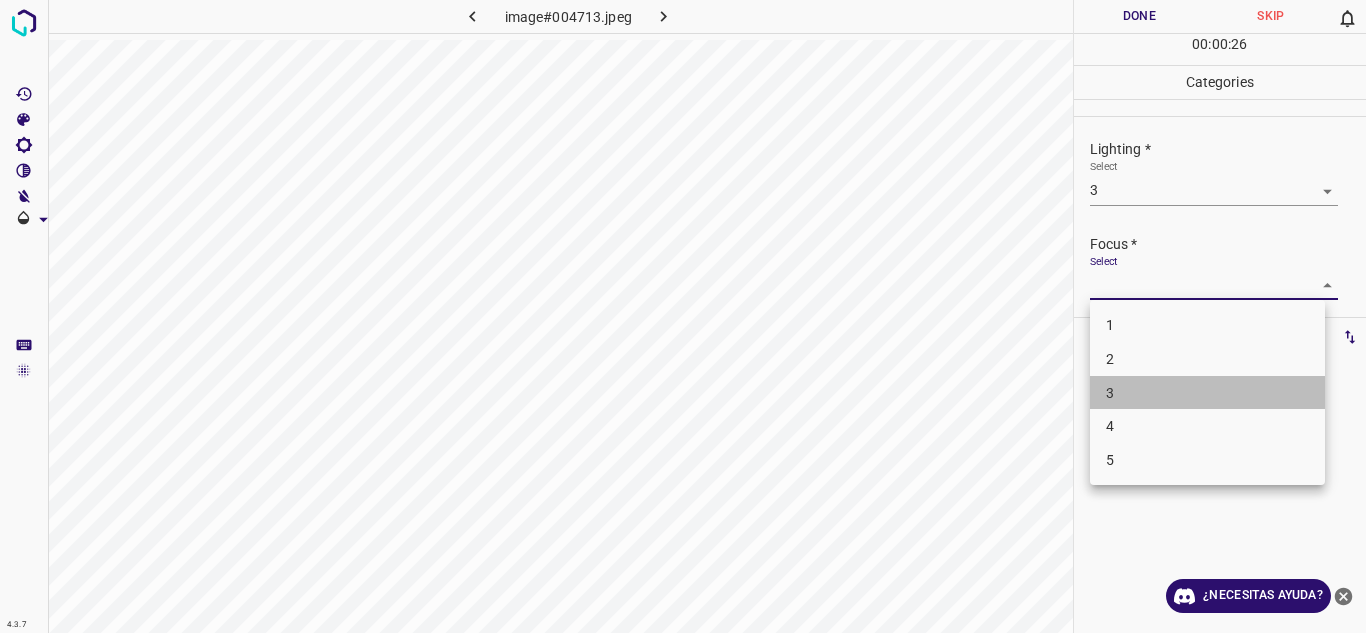 drag, startPoint x: 1165, startPoint y: 397, endPoint x: 1365, endPoint y: 199, distance: 281.43204 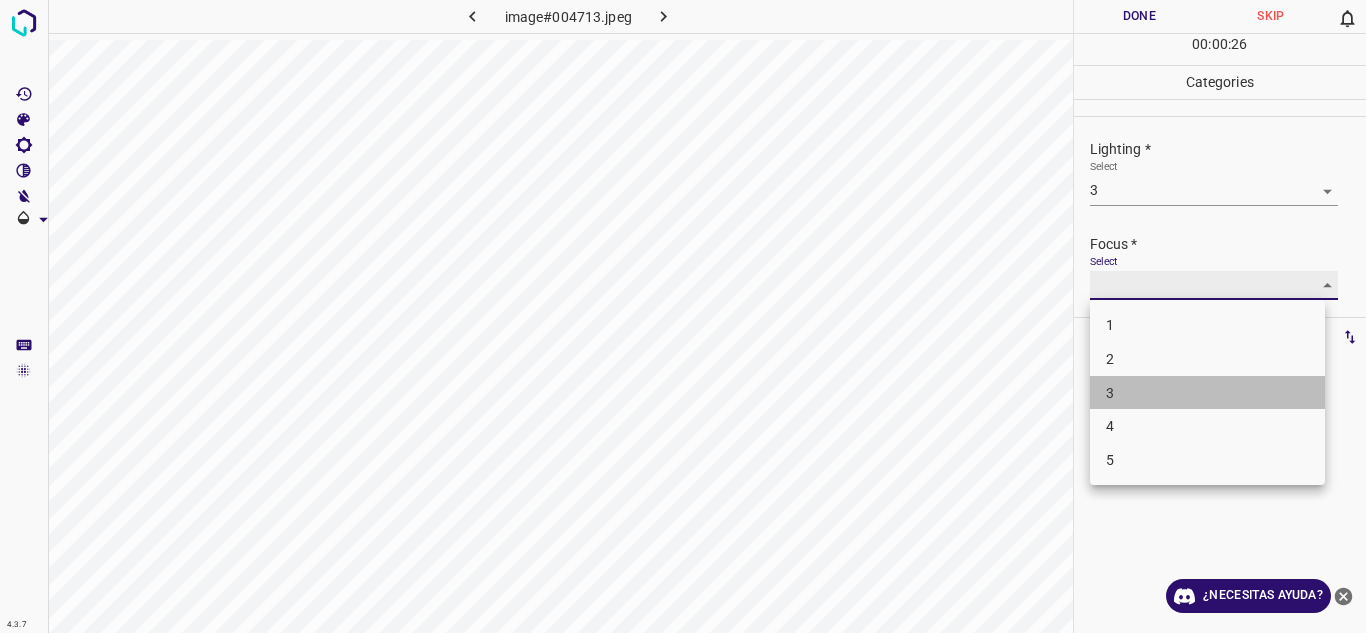 type on "3" 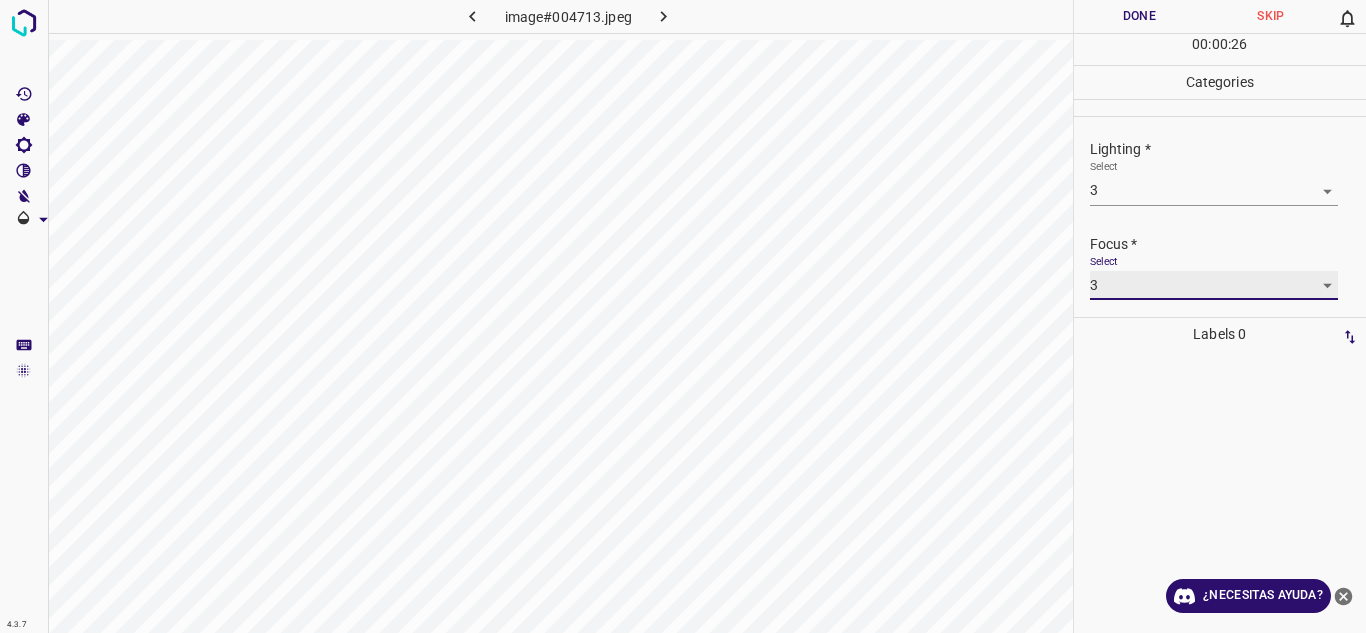 scroll, scrollTop: 98, scrollLeft: 0, axis: vertical 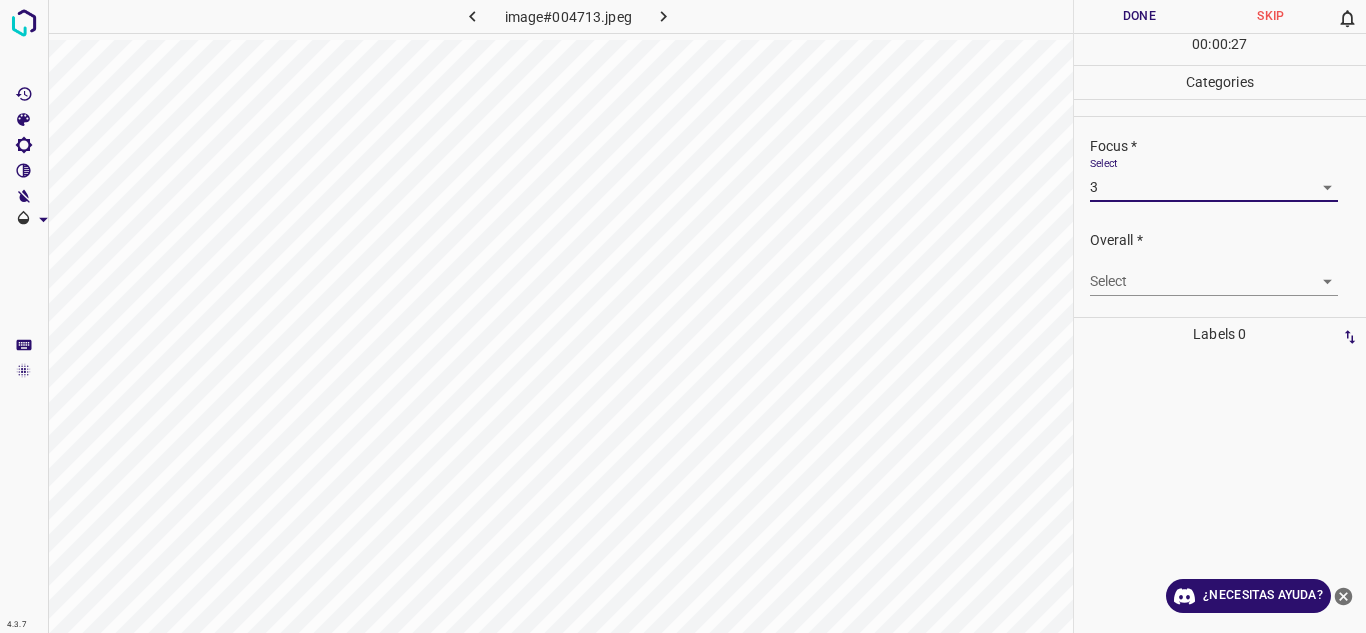 click on "4.3.7 image#004713.jpeg Done Skip 0 00   : 00   : 27   Categories Lighting *  Select 3 3 Focus *  Select 3 3 Overall *  Select ​ Labels   0 Categories 1 Lighting 2 Focus 3 Overall Tools Space Change between modes (Draw & Edit) I Auto labeling R Restore zoom M Zoom in N Zoom out Delete Delete selecte label Filters Z Restore filters X Saturation filter C Brightness filter V Contrast filter B Gray scale filter General O Download ¿Necesitas ayuda? Texto original Valora esta traducción Tu opinión servirá para ayudar a mejorar el Traductor de Google - Texto - Esconder - Borrar" at bounding box center [683, 316] 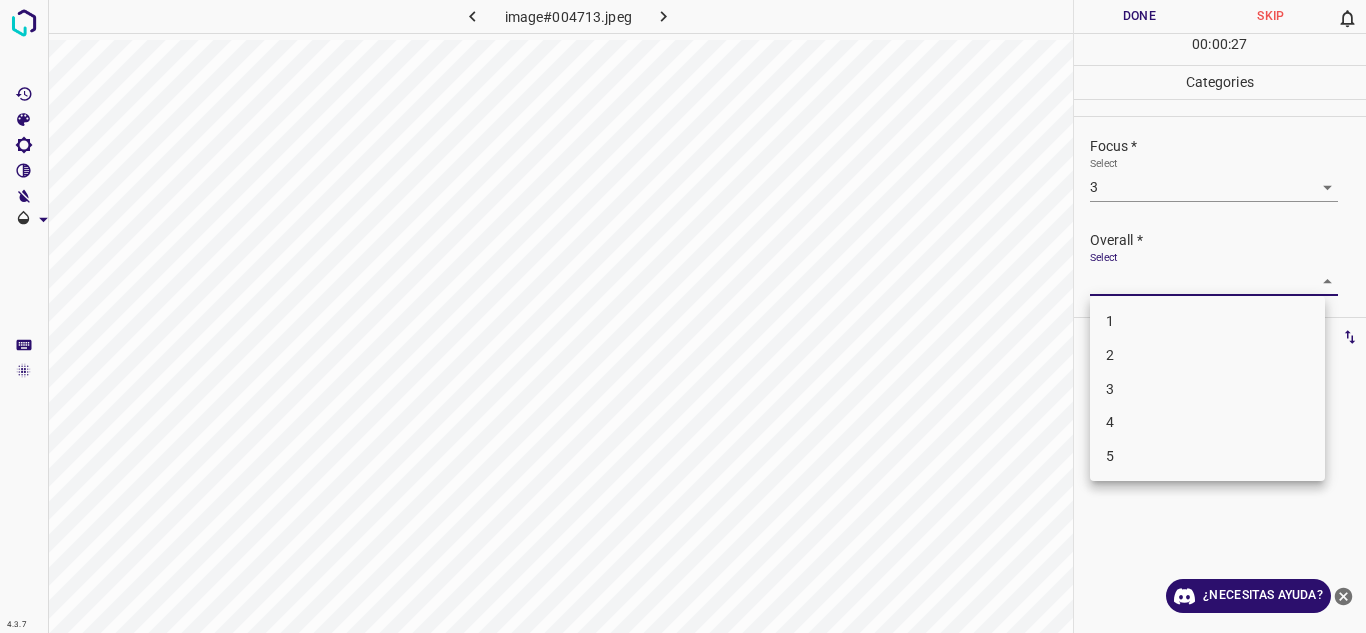 click on "3" at bounding box center [1207, 389] 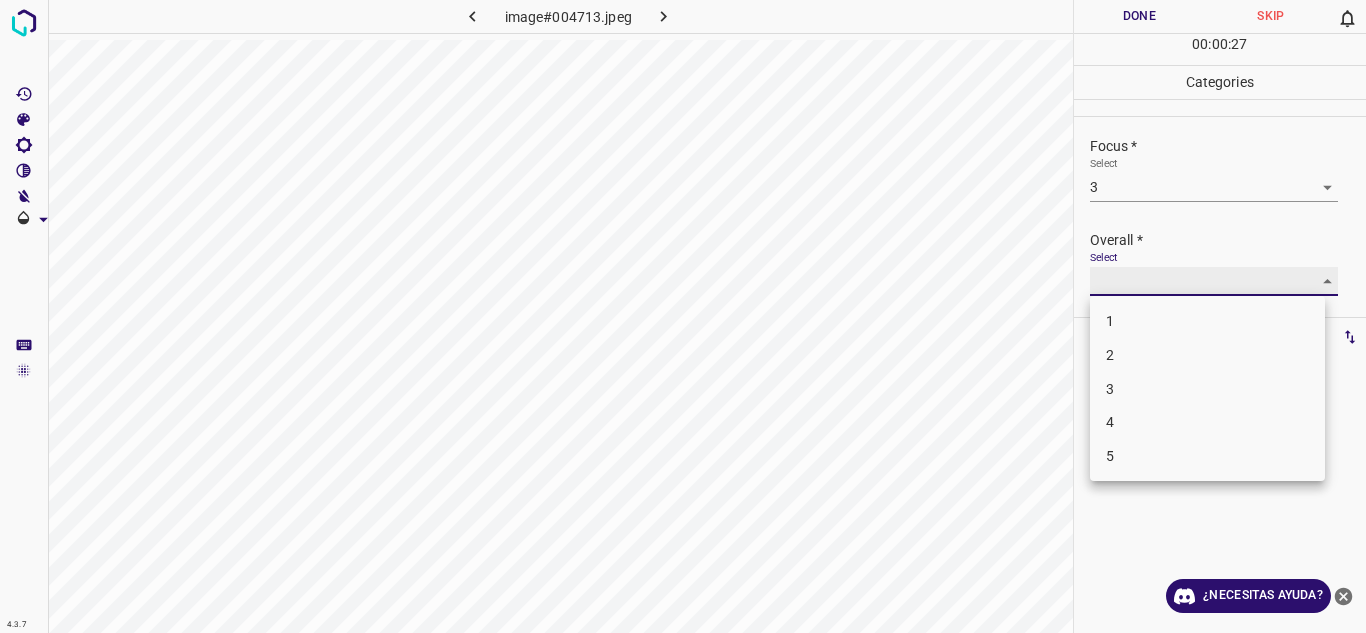 type on "3" 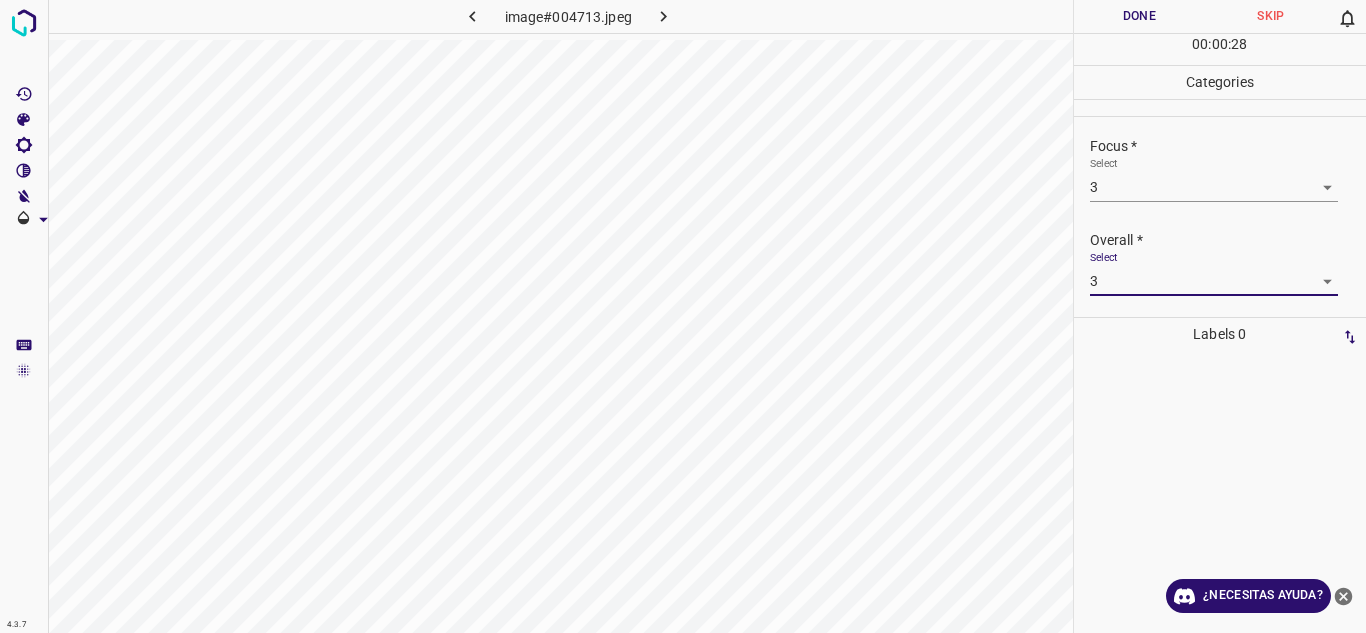 click on "Done" at bounding box center [1140, 16] 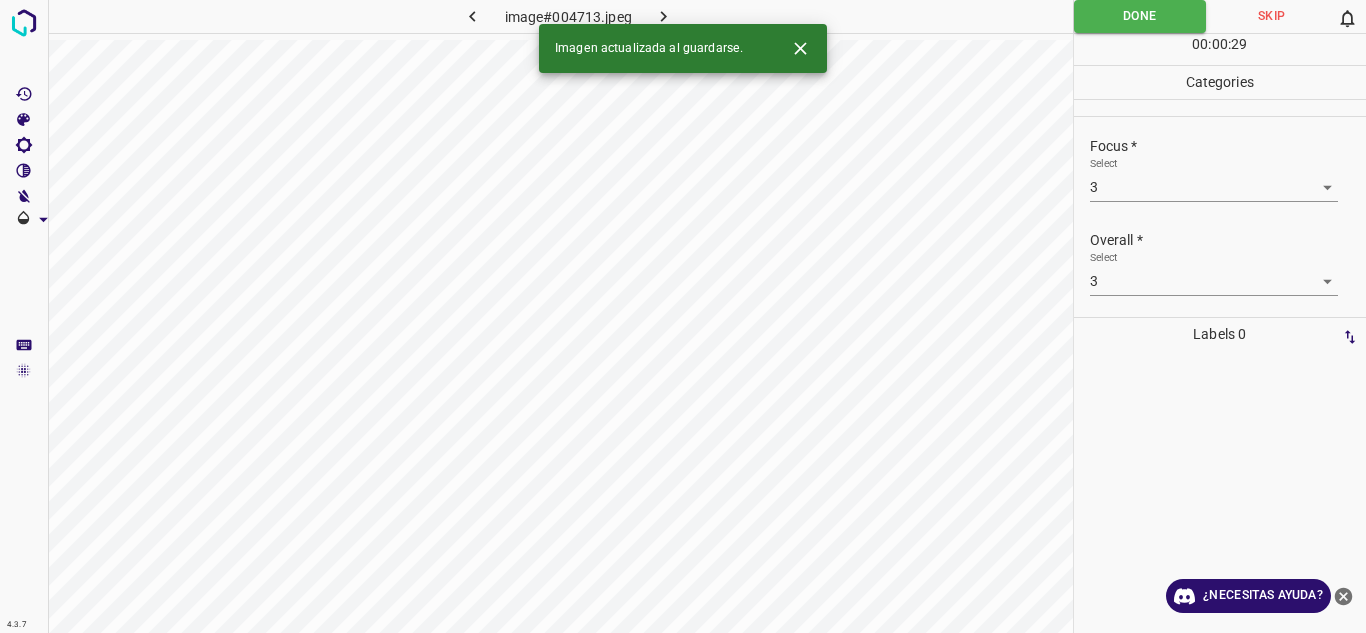 click at bounding box center (664, 16) 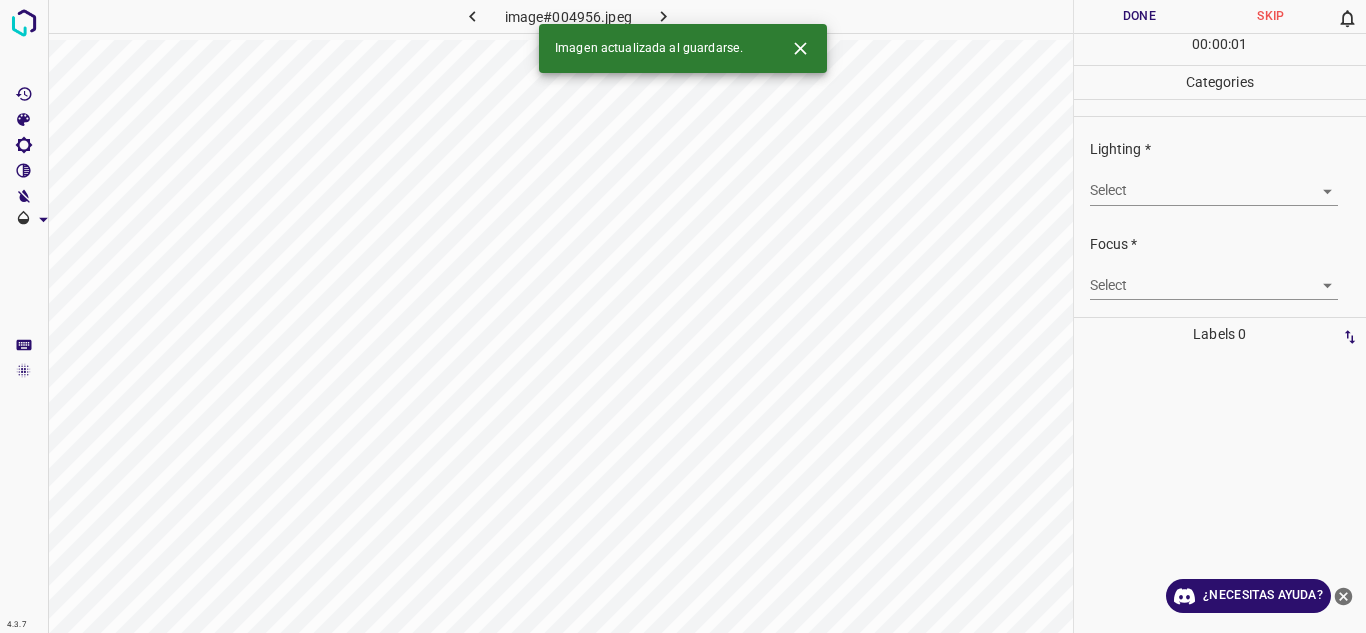 click on "Select ​" at bounding box center [1228, 182] 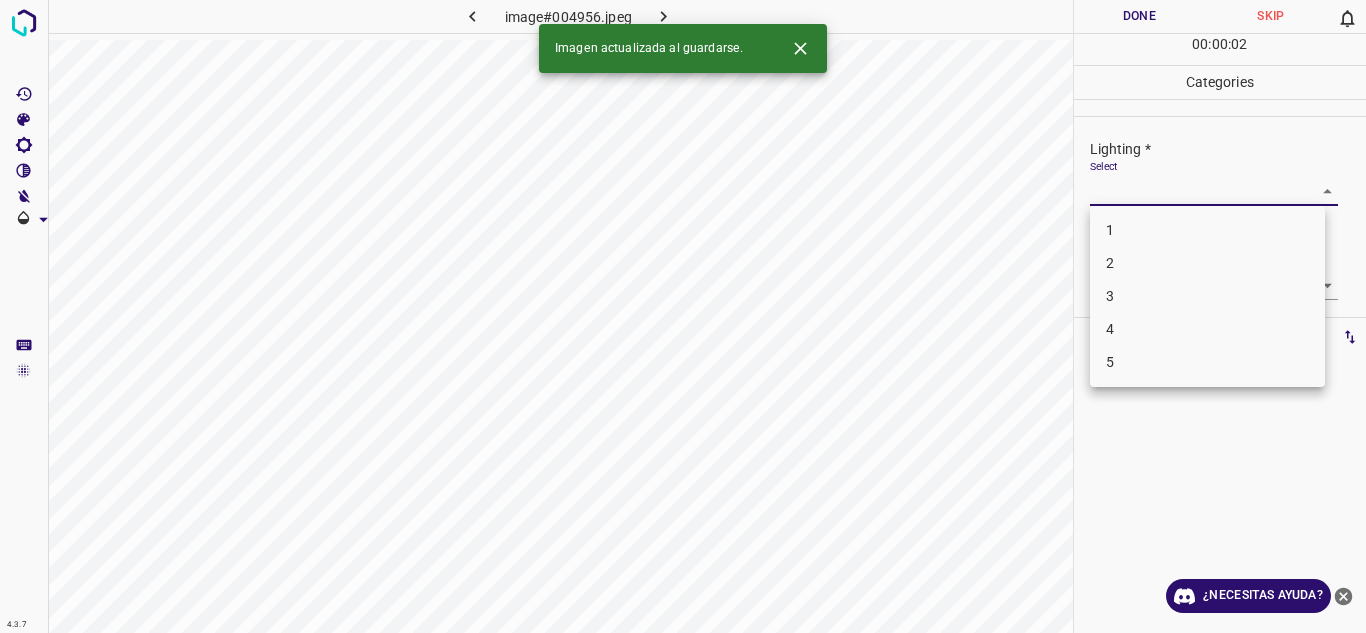 click on "4.3.7 image#004956.jpeg Done Skip 0 00   : 00   : 02   Categories Lighting *  Select ​ Focus *  Select ​ Overall *  Select ​ Labels   0 Categories 1 Lighting 2 Focus 3 Overall Tools Space Change between modes (Draw & Edit) I Auto labeling R Restore zoom M Zoom in N Zoom out Delete Delete selecte label Filters Z Restore filters X Saturation filter C Brightness filter V Contrast filter B Gray scale filter General O Download Imagen actualizada al guardarse. ¿Necesitas ayuda? Texto original Valora esta traducción Tu opinión servirá para ayudar a mejorar el Traductor de Google - Texto - Esconder - Borrar 1 2 3 4 5" at bounding box center (683, 316) 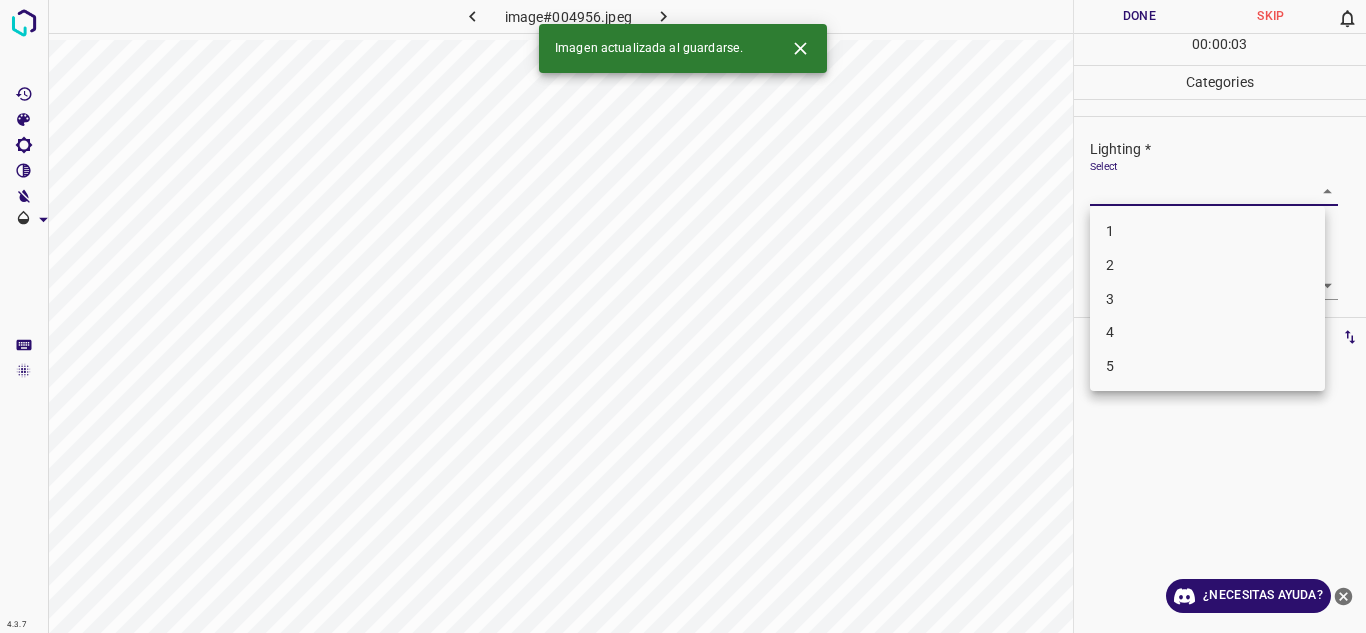 click on "4" at bounding box center [1207, 332] 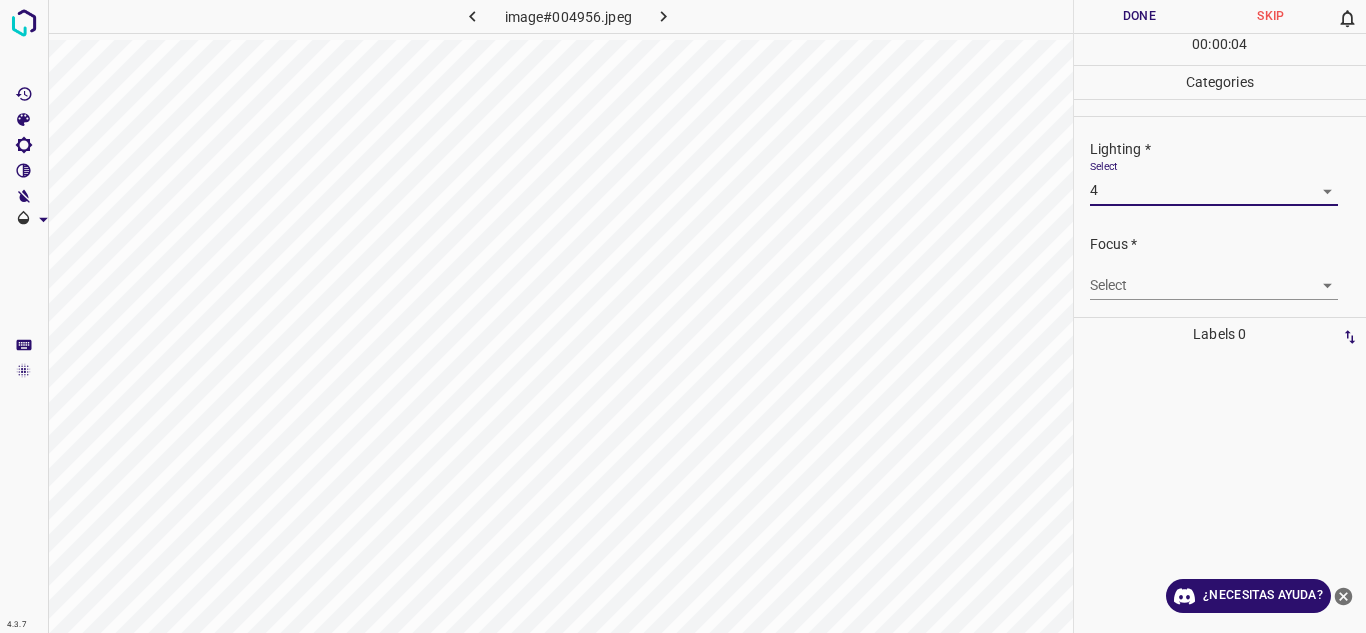 click on "Select 4 4" at bounding box center [1228, 182] 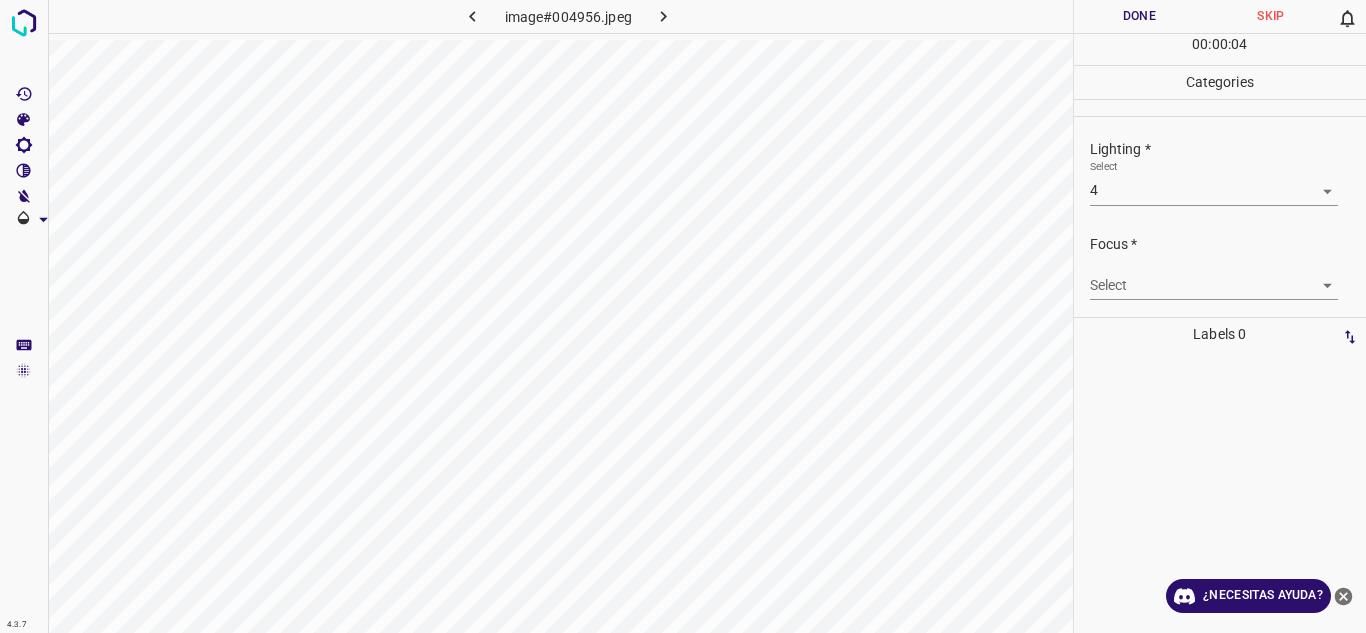 click on "4.3.7 image#004956.jpeg Done Skip 0 00   : 00   : 04   Categories Lighting *  Select 4 4 Focus *  Select ​ Overall *  Select ​ Labels   0 Categories 1 Lighting 2 Focus 3 Overall Tools Space Change between modes (Draw & Edit) I Auto labeling R Restore zoom M Zoom in N Zoom out Delete Delete selecte label Filters Z Restore filters X Saturation filter C Brightness filter V Contrast filter B Gray scale filter General O Download ¿Necesitas ayuda? Texto original Valora esta traducción Tu opinión servirá para ayudar a mejorar el Traductor de Google - Texto - Esconder - Borrar" at bounding box center (683, 316) 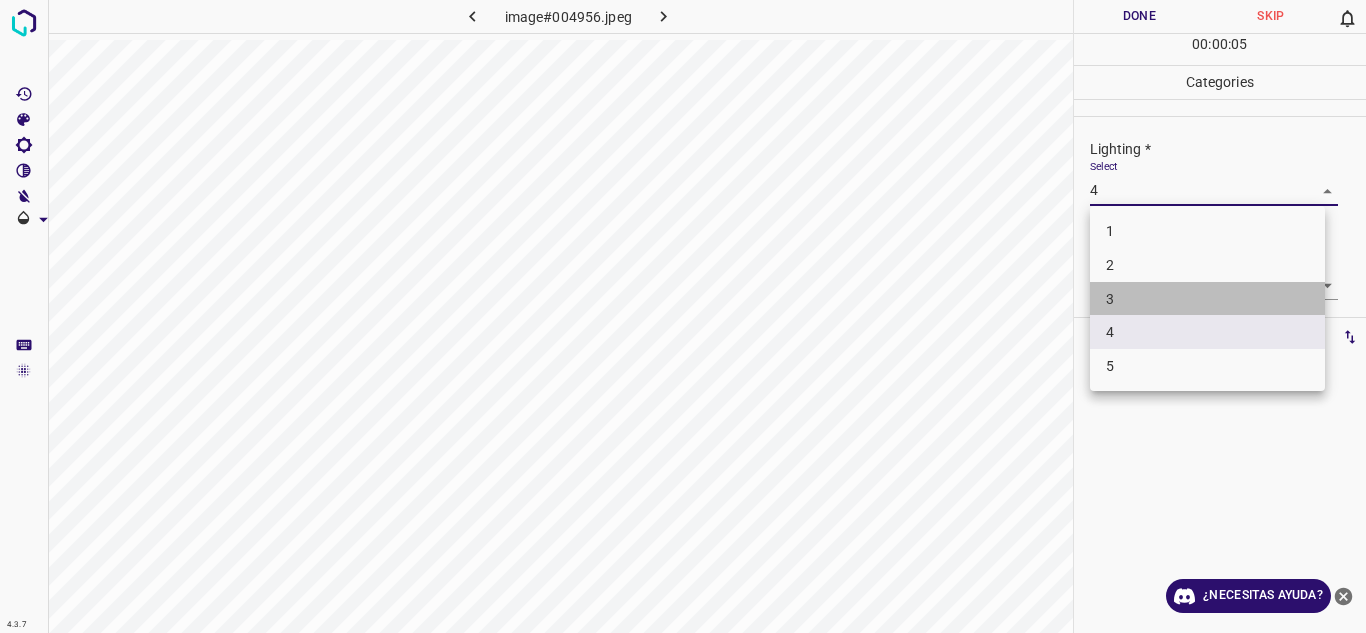 drag, startPoint x: 1143, startPoint y: 308, endPoint x: 1307, endPoint y: 269, distance: 168.57343 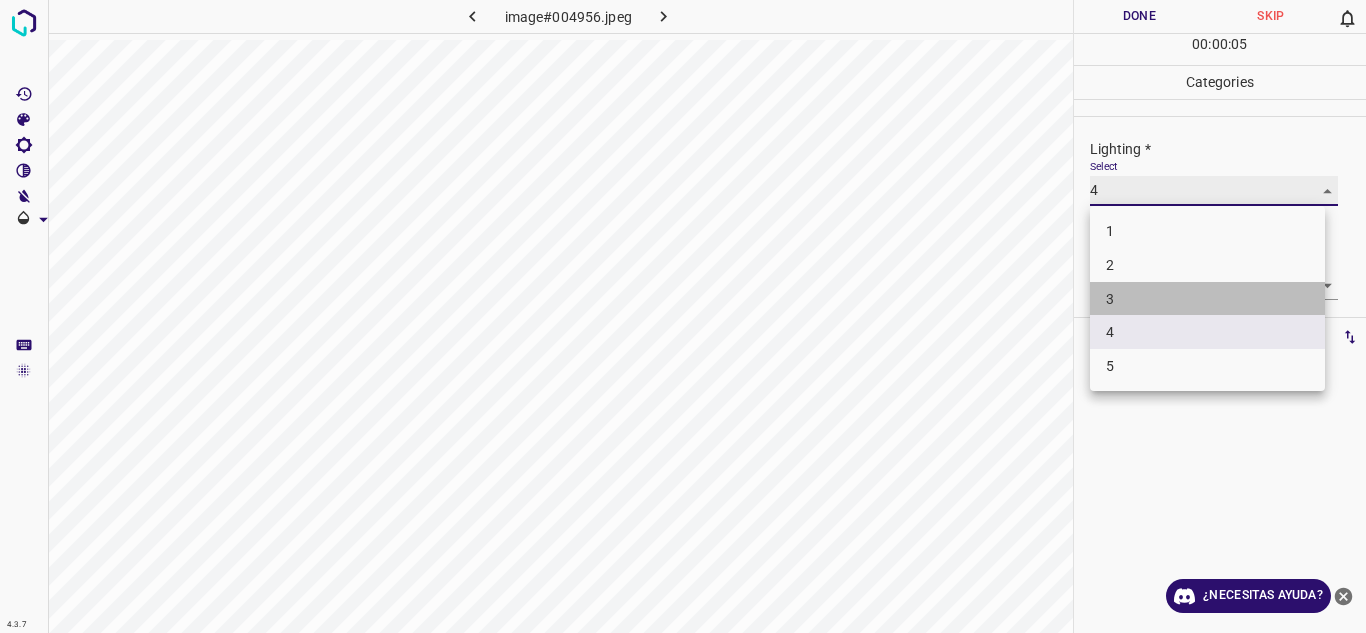 type on "3" 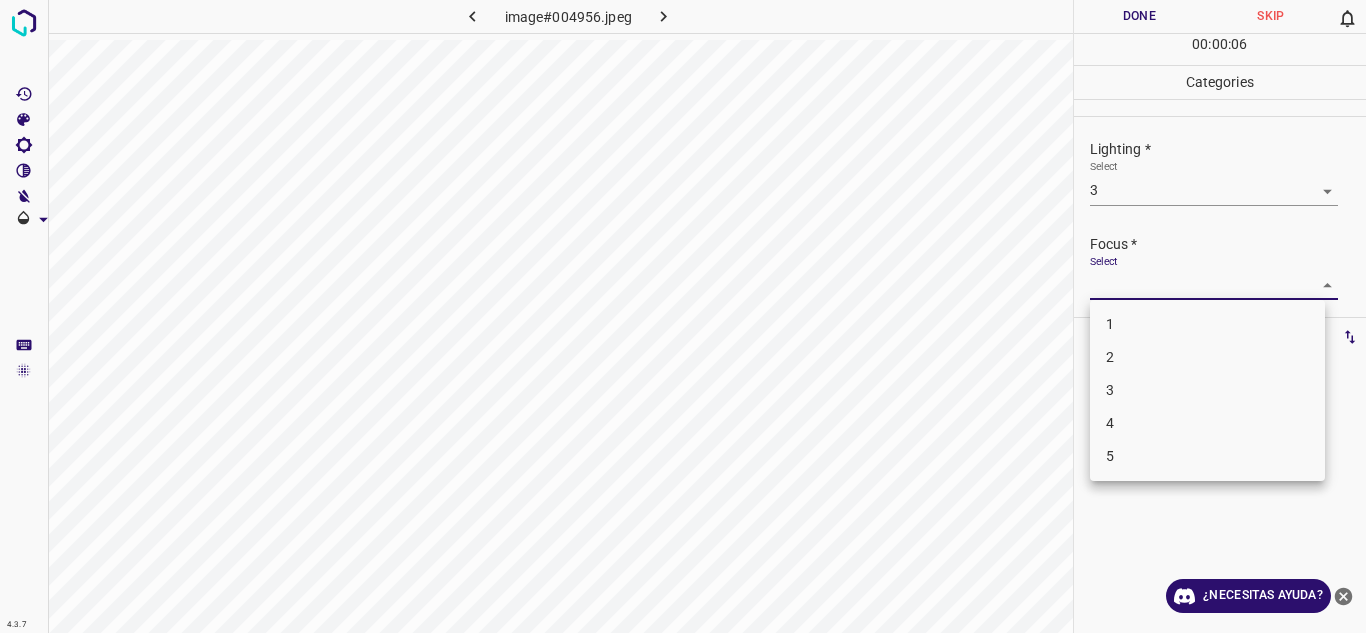 click on "4.3.7 image#004956.jpeg Done Skip 0 00   : 00   : 06   Categories Lighting *  Select 3 3 Focus *  Select ​ Overall *  Select ​ Labels   0 Categories 1 Lighting 2 Focus 3 Overall Tools Space Change between modes (Draw & Edit) I Auto labeling R Restore zoom M Zoom in N Zoom out Delete Delete selecte label Filters Z Restore filters X Saturation filter C Brightness filter V Contrast filter B Gray scale filter General O Download ¿Necesitas ayuda? Texto original Valora esta traducción Tu opinión servirá para ayudar a mejorar el Traductor de Google - Texto - Esconder - Borrar 1 2 3 4 5" at bounding box center (683, 316) 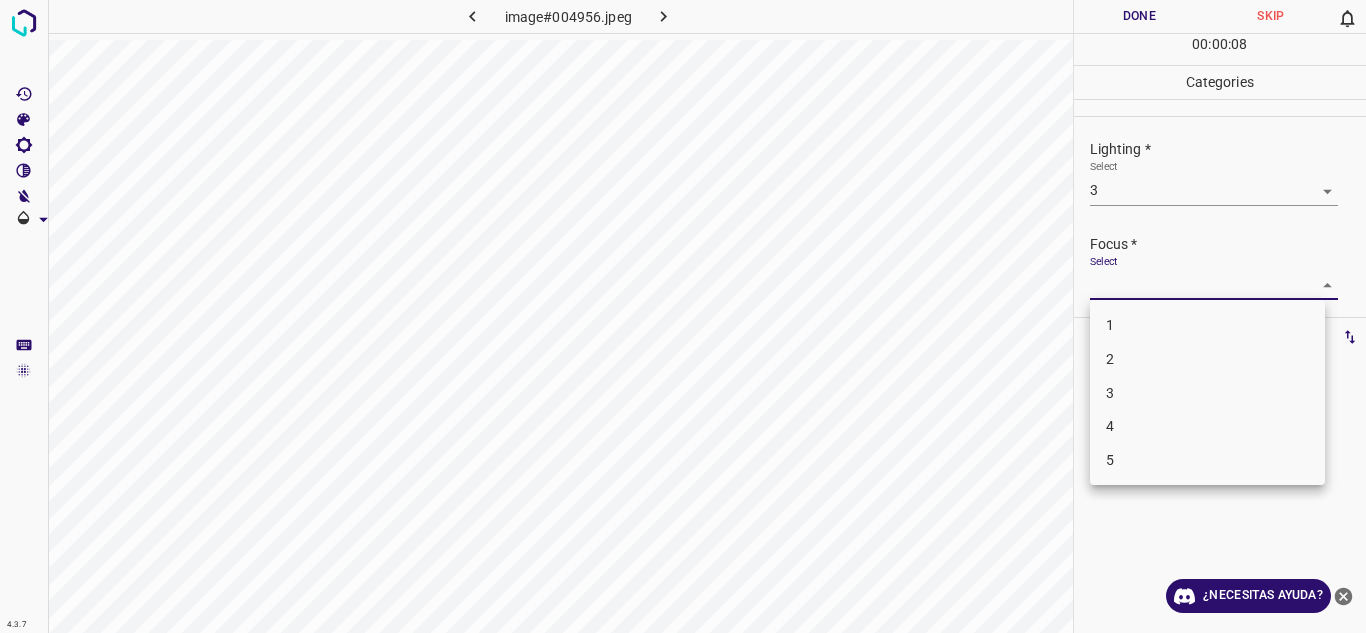 click on "3" at bounding box center (1207, 393) 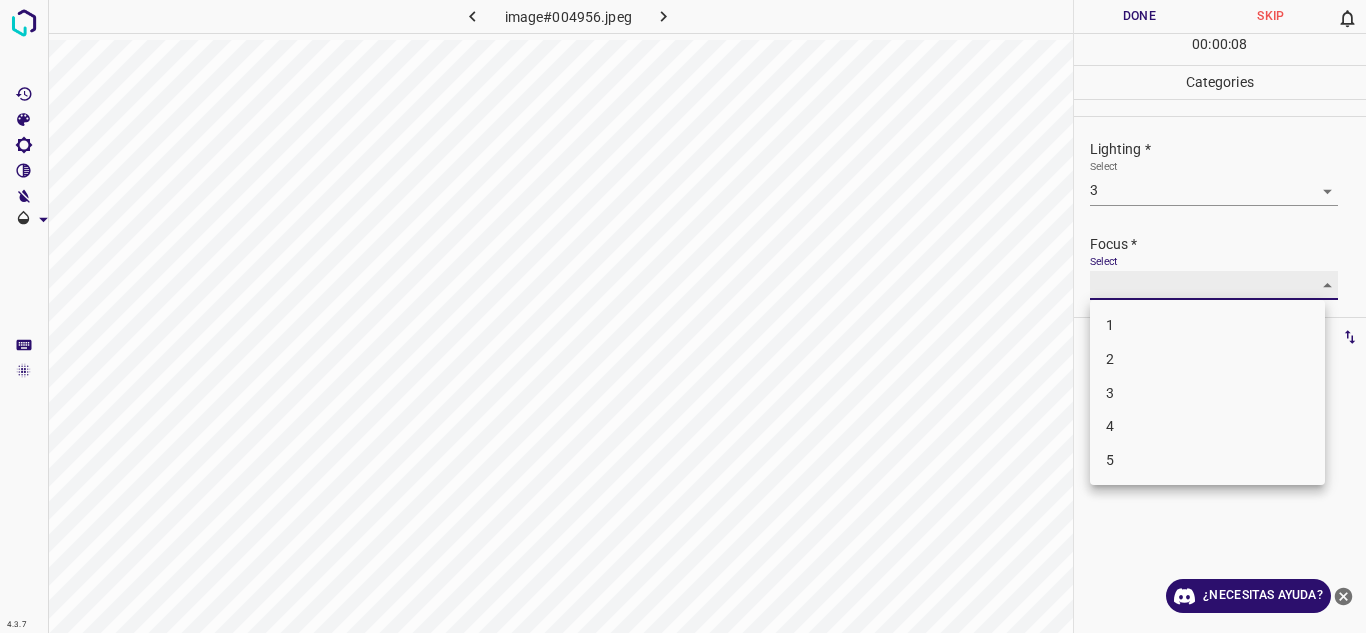 type on "3" 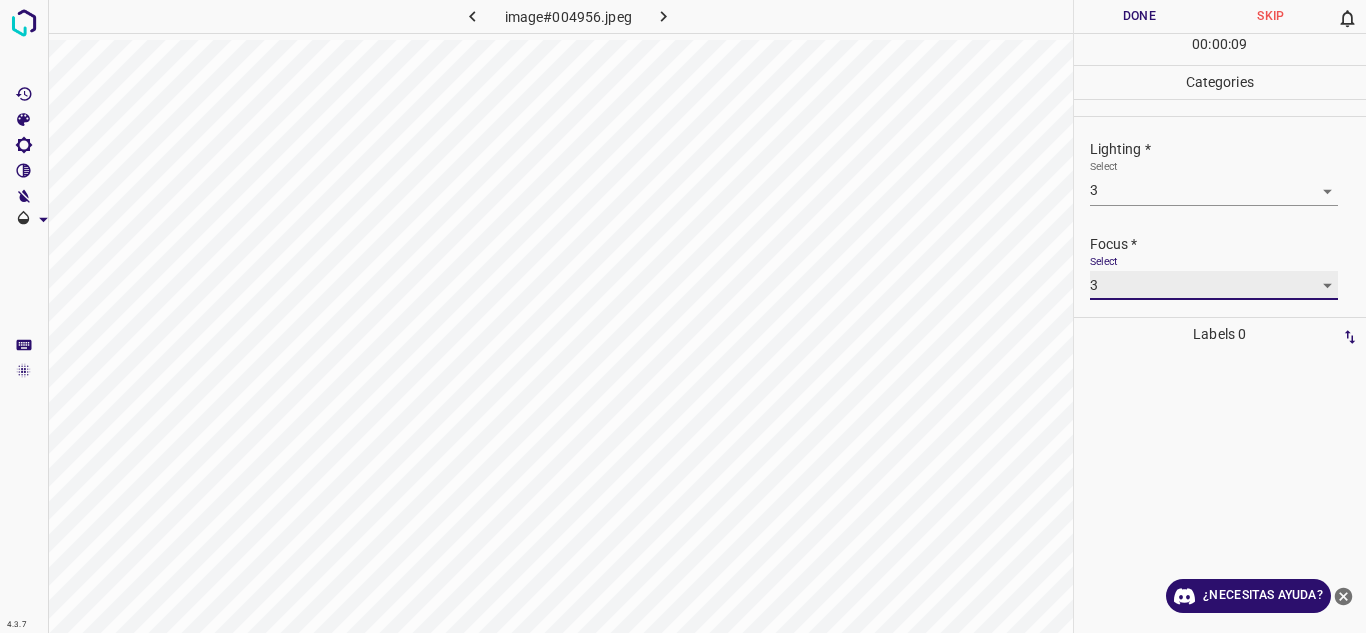 scroll, scrollTop: 98, scrollLeft: 0, axis: vertical 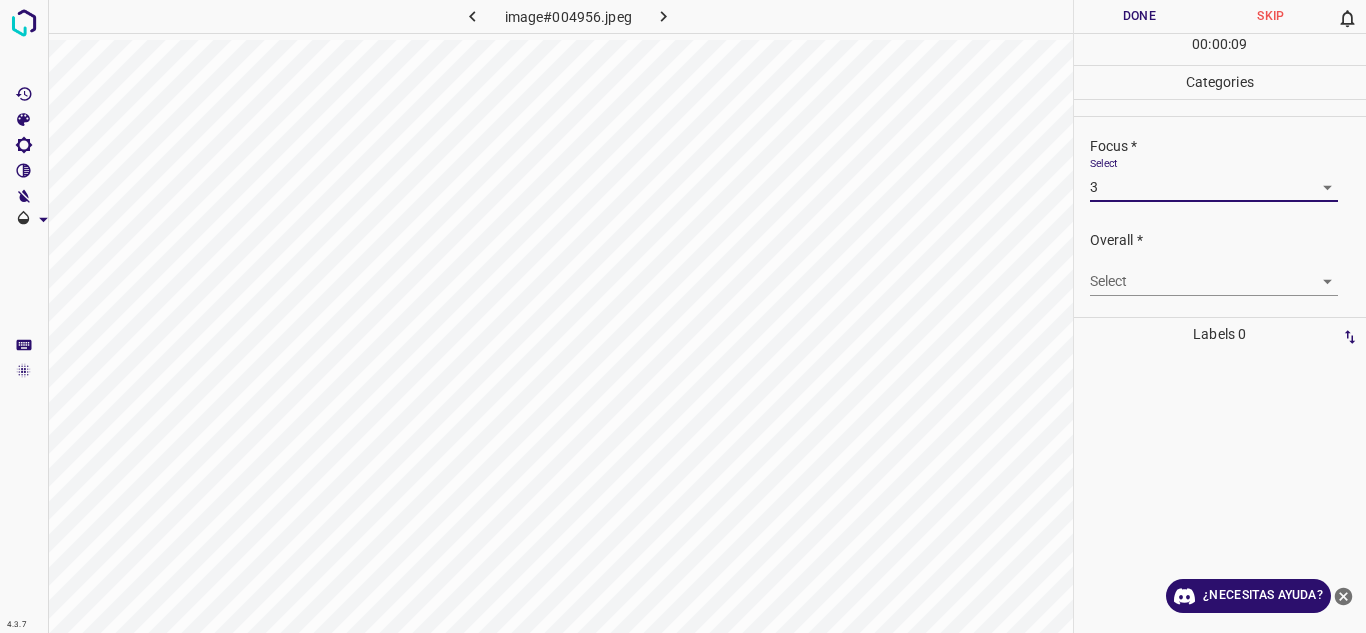 click on "4.3.7 image#004956.jpeg Done Skip 0 00   : 00   : 09   Categories Lighting *  Select 3 3 Focus *  Select 3 3 Overall *  Select ​ Labels   0 Categories 1 Lighting 2 Focus 3 Overall Tools Space Change between modes (Draw & Edit) I Auto labeling R Restore zoom M Zoom in N Zoom out Delete Delete selecte label Filters Z Restore filters X Saturation filter C Brightness filter V Contrast filter B Gray scale filter General O Download ¿Necesitas ayuda? Texto original Valora esta traducción Tu opinión servirá para ayudar a mejorar el Traductor de Google - Texto - Esconder - Borrar" at bounding box center [683, 316] 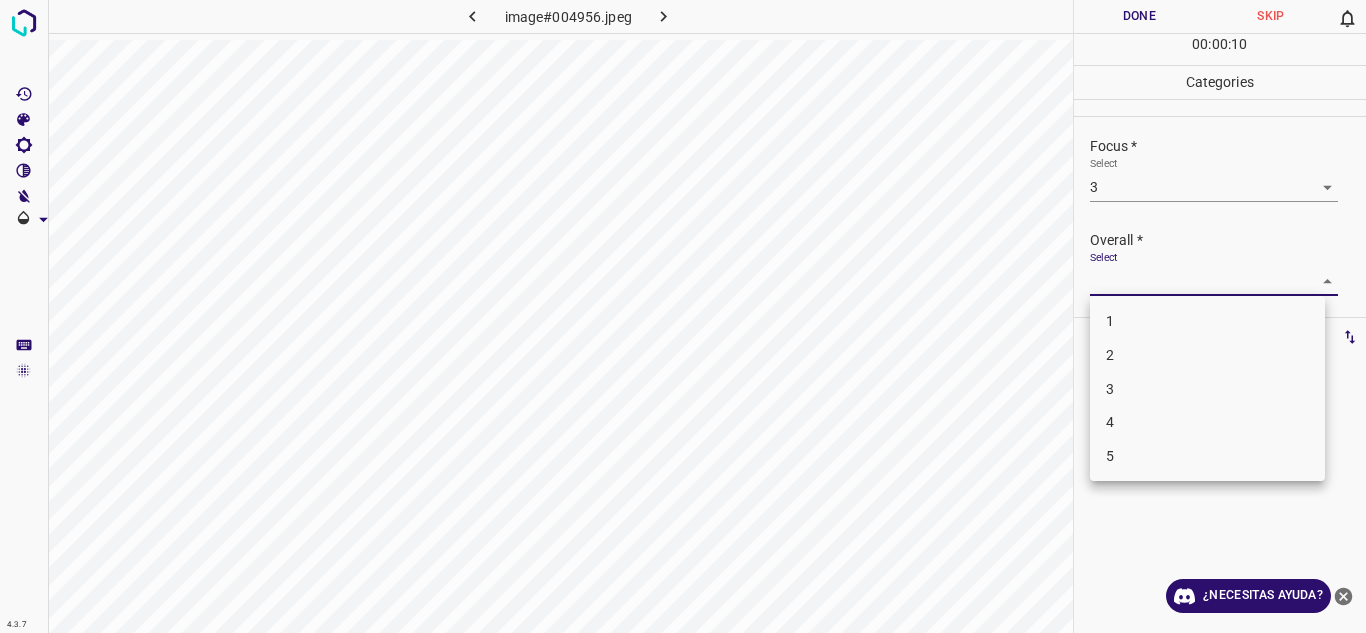 drag, startPoint x: 1176, startPoint y: 385, endPoint x: 1188, endPoint y: 313, distance: 72.99315 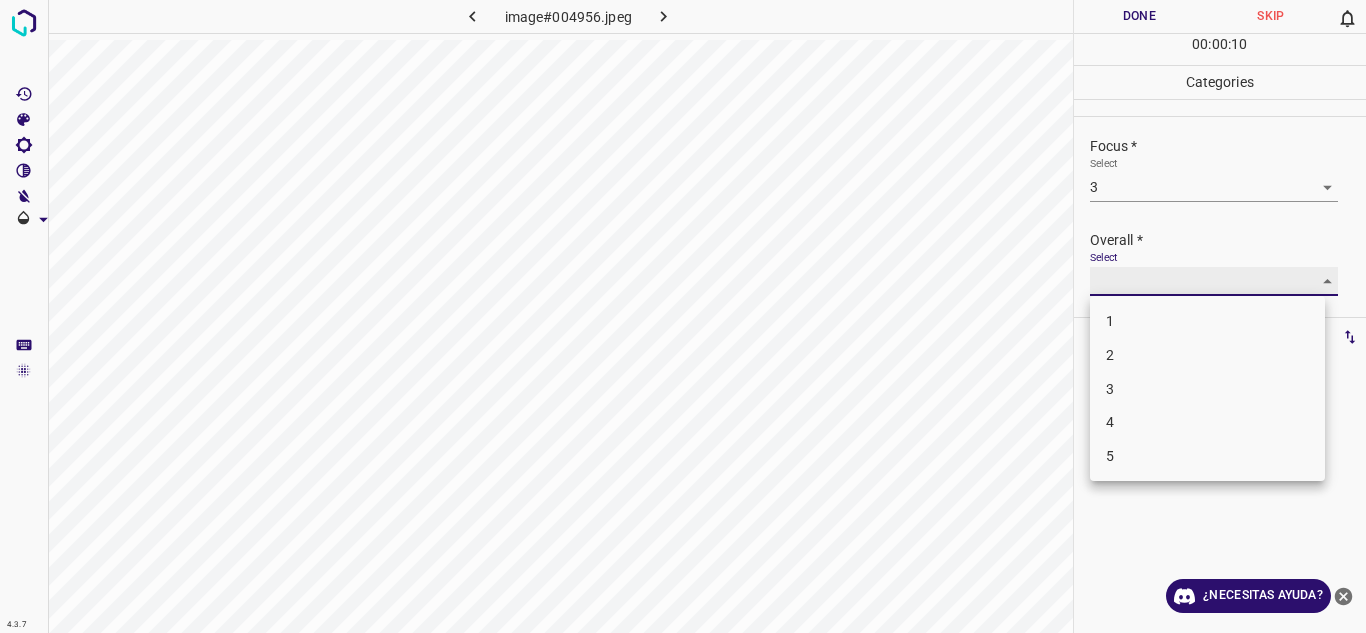 type on "3" 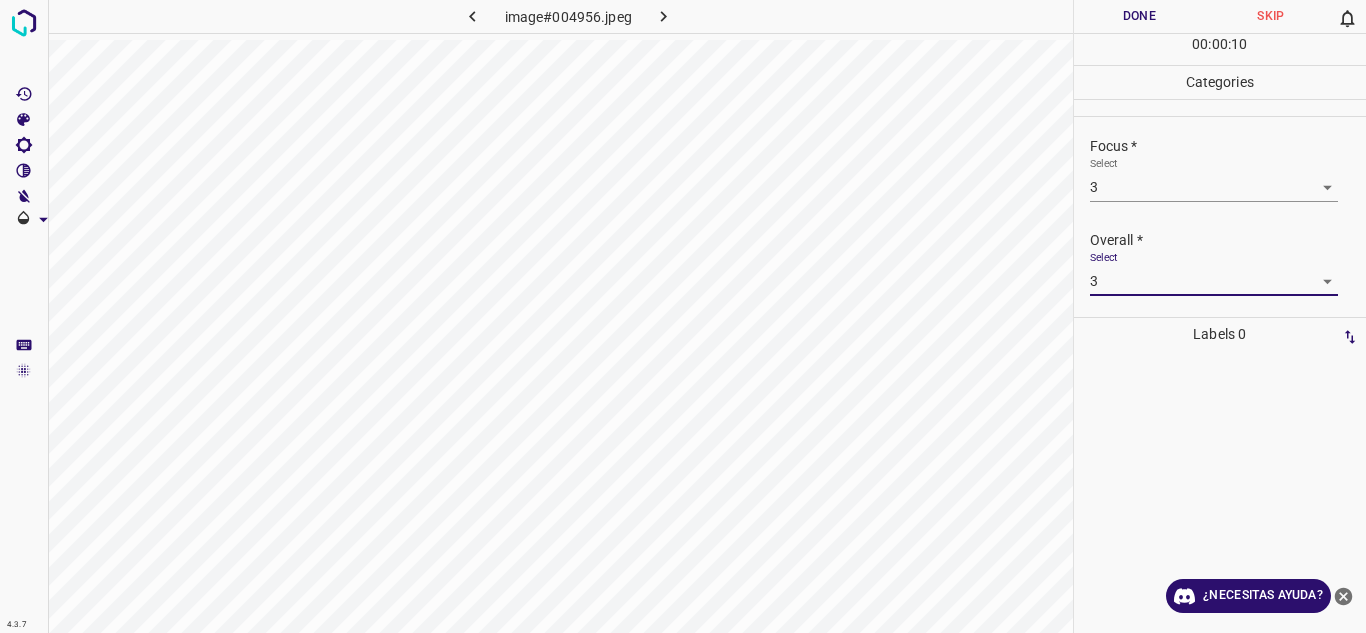 click on "Done" at bounding box center (1140, 16) 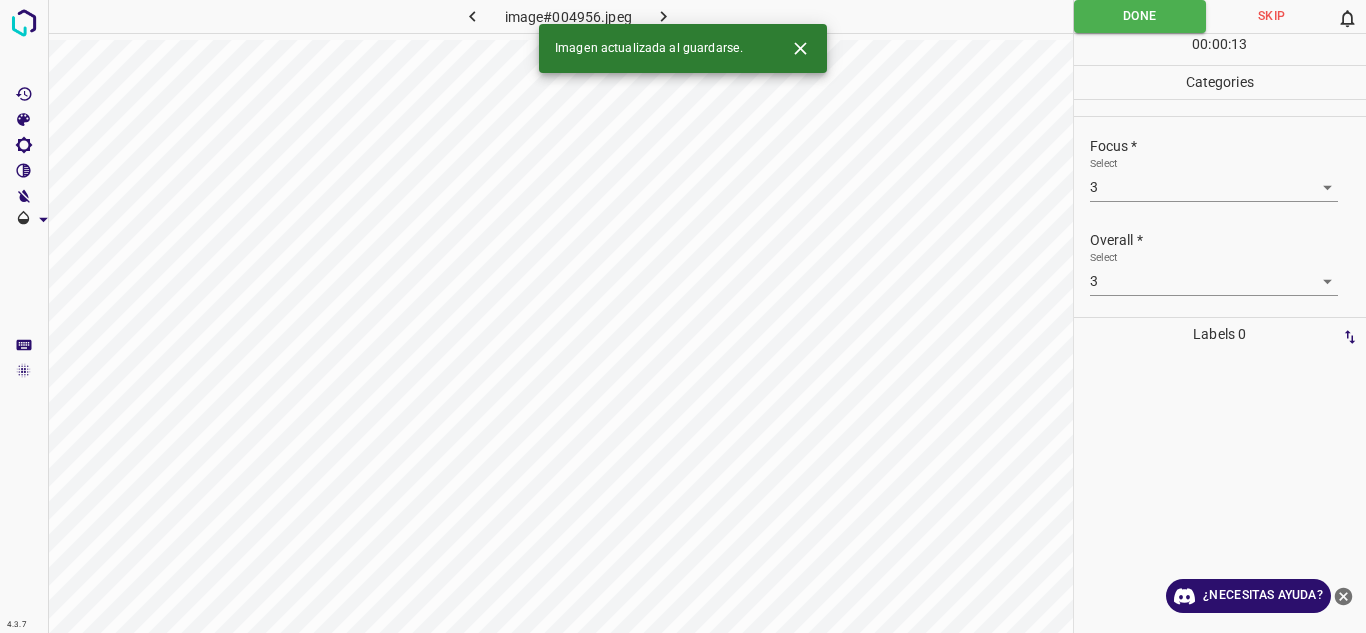 click 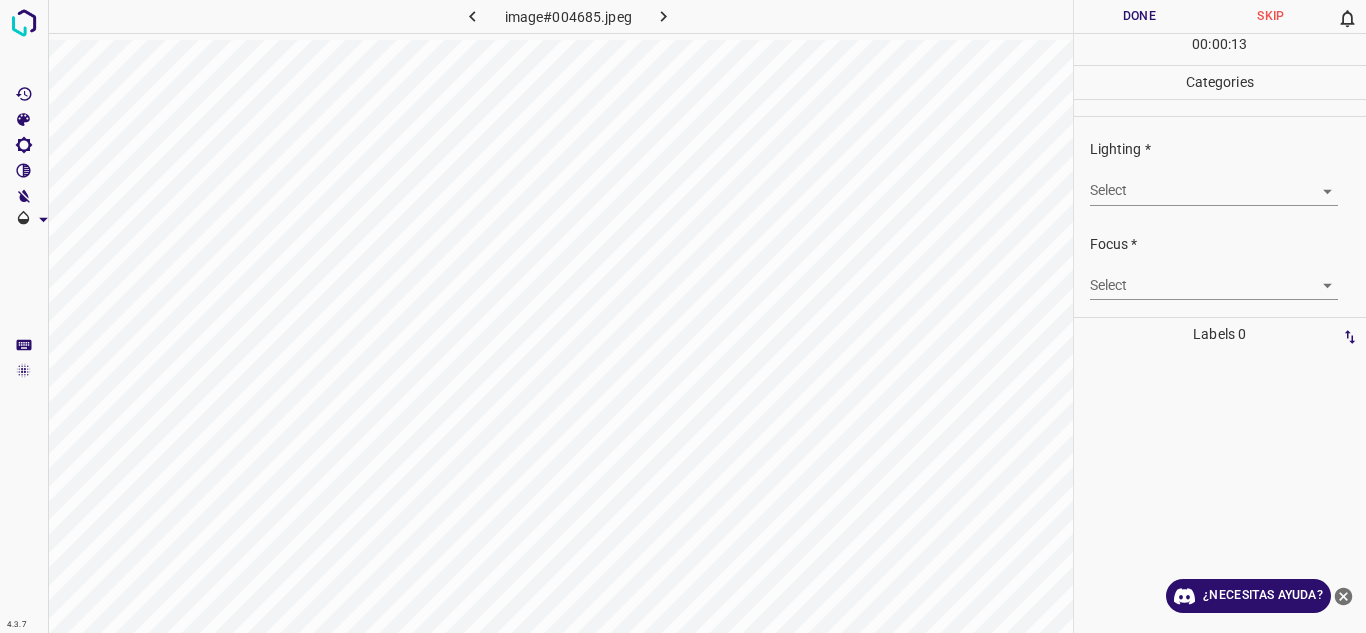 click on "4.3.7 image#004685.jpeg Done Skip 0 00   : 00   : 13   Categories Lighting *  Select ​ Focus *  Select ​ Overall *  Select ​ Labels   0 Categories 1 Lighting 2 Focus 3 Overall Tools Space Change between modes (Draw & Edit) I Auto labeling R Restore zoom M Zoom in N Zoom out Delete Delete selecte label Filters Z Restore filters X Saturation filter C Brightness filter V Contrast filter B Gray scale filter General O Download ¿Necesitas ayuda? Texto original Valora esta traducción Tu opinión servirá para ayudar a mejorar el Traductor de Google - Texto - Esconder - Borrar" at bounding box center (683, 316) 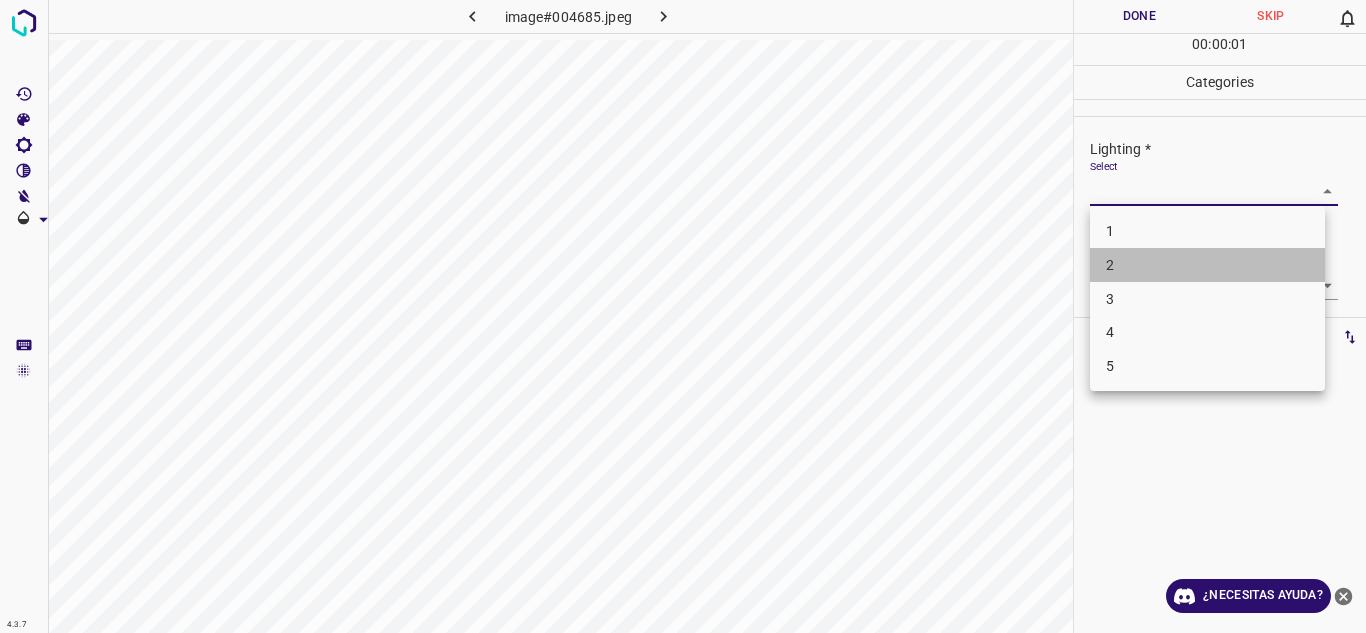 click on "2" at bounding box center (1207, 265) 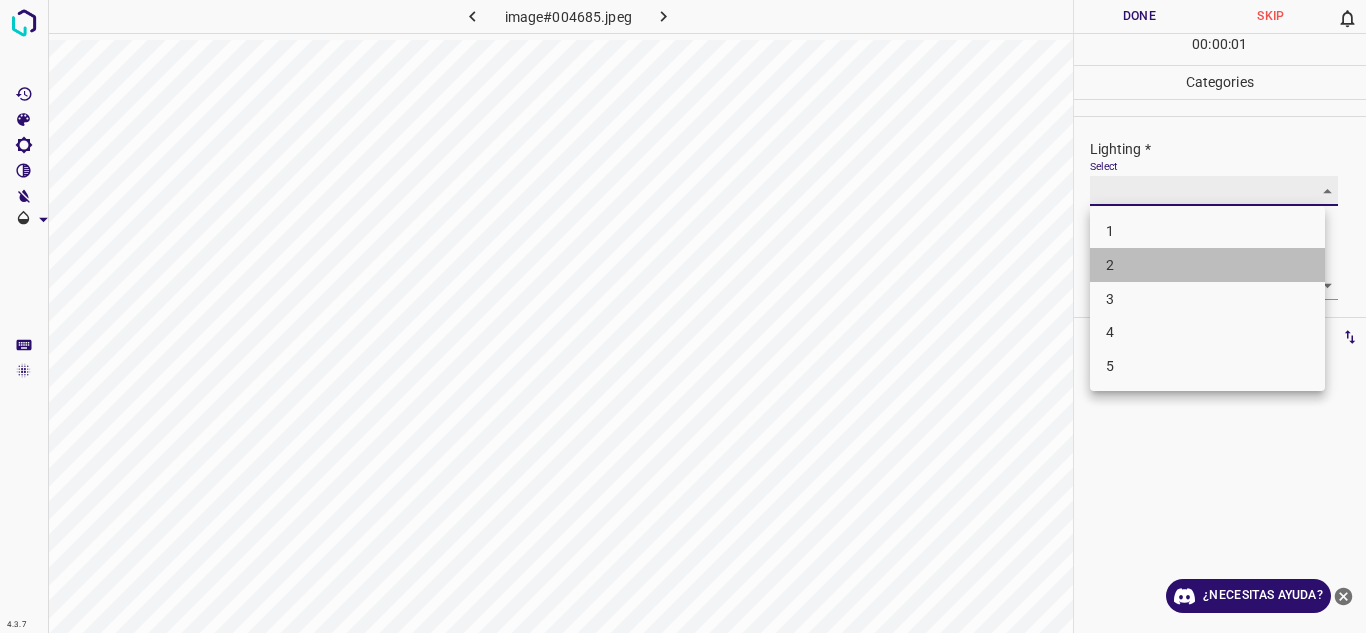 type on "2" 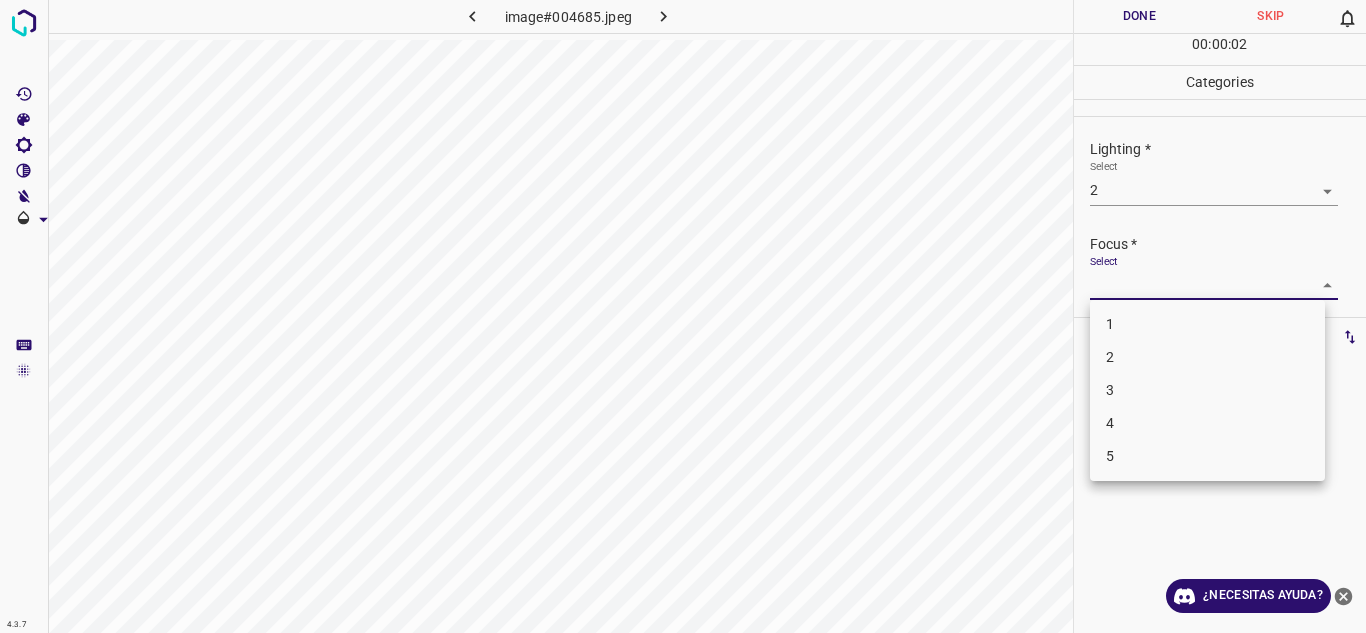 drag, startPoint x: 1314, startPoint y: 283, endPoint x: 1242, endPoint y: 336, distance: 89.40358 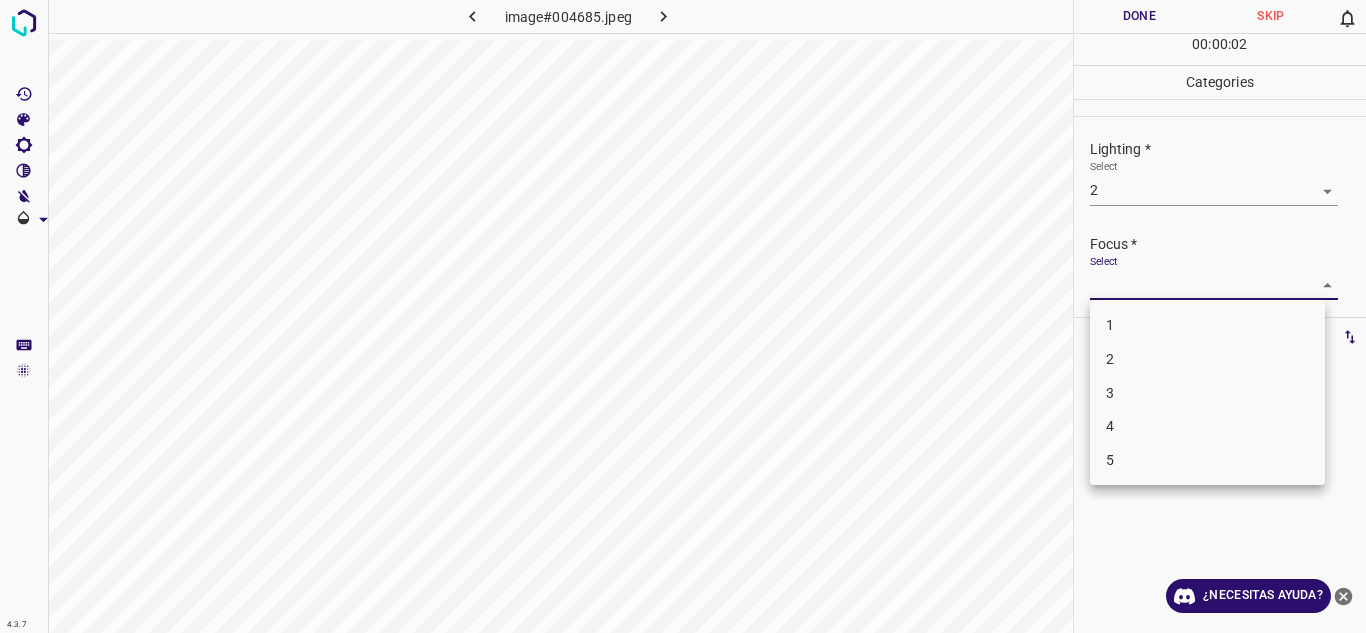 click on "2" at bounding box center [1207, 359] 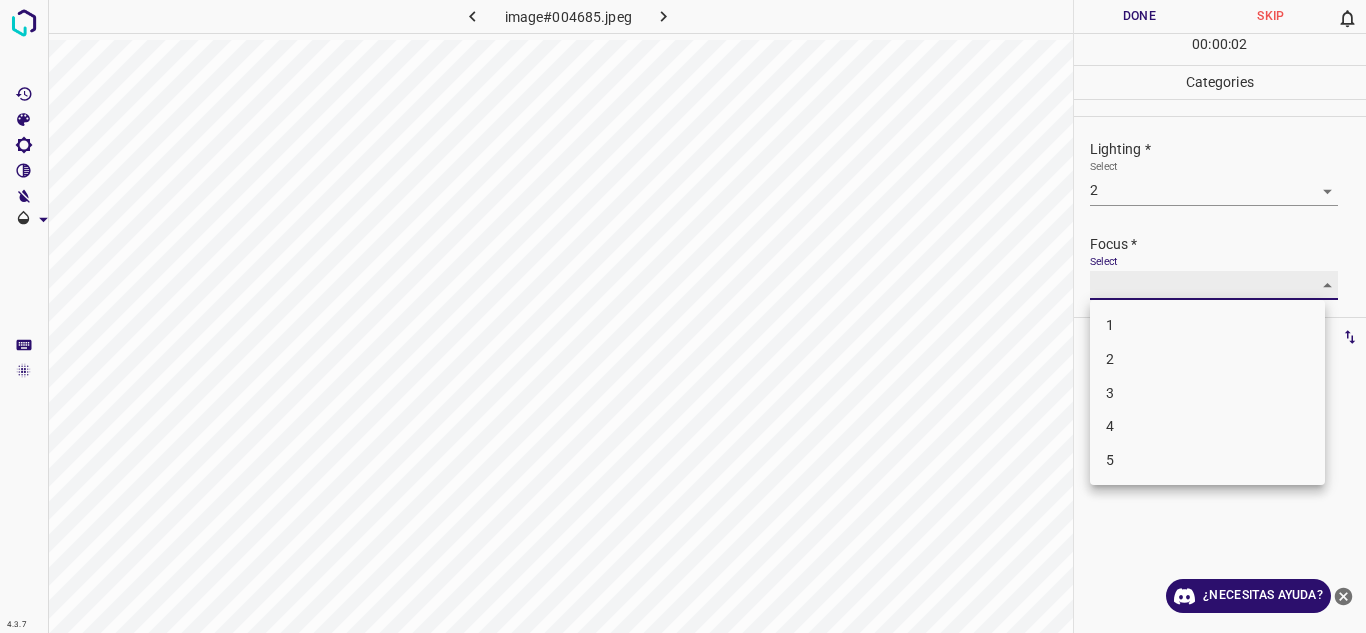 type on "2" 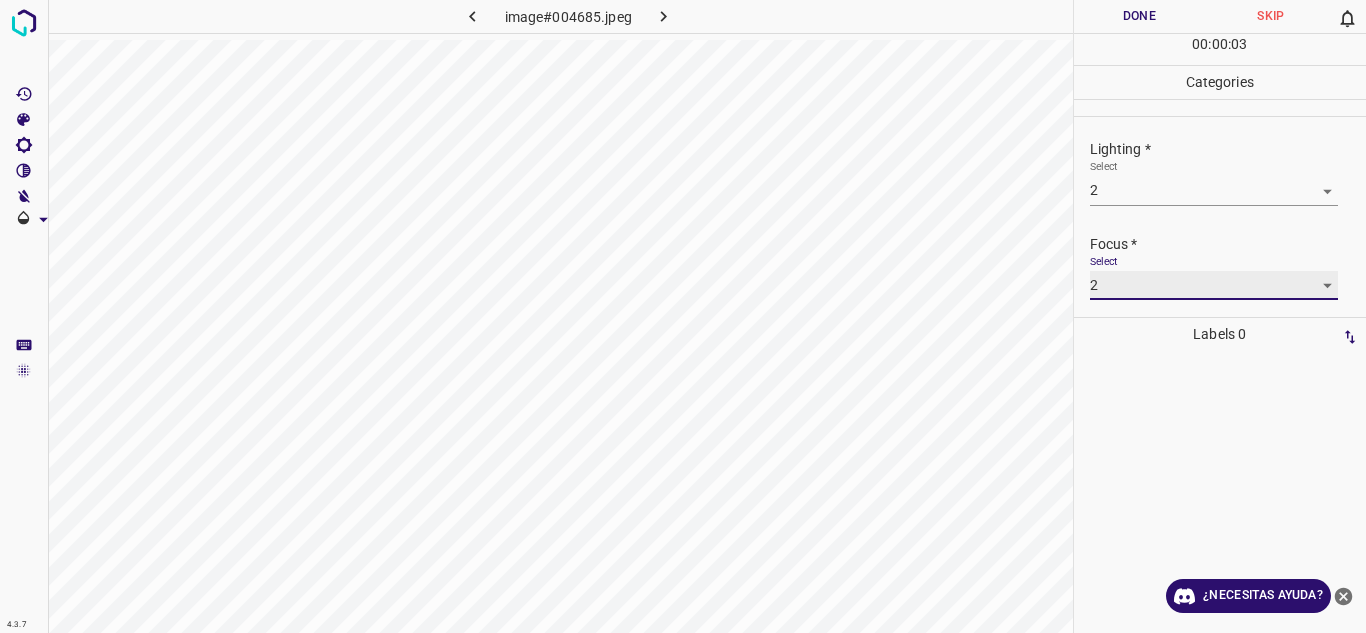 scroll, scrollTop: 98, scrollLeft: 0, axis: vertical 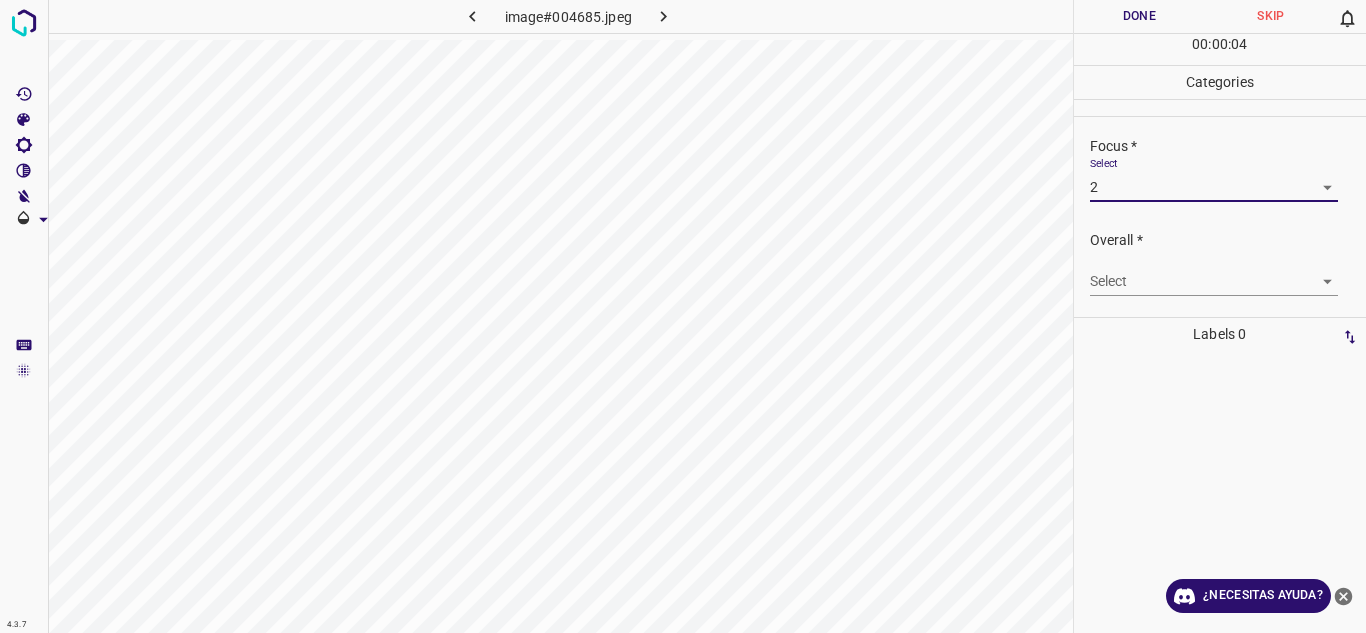 click on "4.3.7 image#004685.jpeg Done Skip 0 00   : 00   : 04   Categories Lighting *  Select 2 2 Focus *  Select 2 2 Overall *  Select ​ Labels   0 Categories 1 Lighting 2 Focus 3 Overall Tools Space Change between modes (Draw & Edit) I Auto labeling R Restore zoom M Zoom in N Zoom out Delete Delete selecte label Filters Z Restore filters X Saturation filter C Brightness filter V Contrast filter B Gray scale filter General O Download ¿Necesitas ayuda? Texto original Valora esta traducción Tu opinión servirá para ayudar a mejorar el Traductor de Google - Texto - Esconder - Borrar" at bounding box center [683, 316] 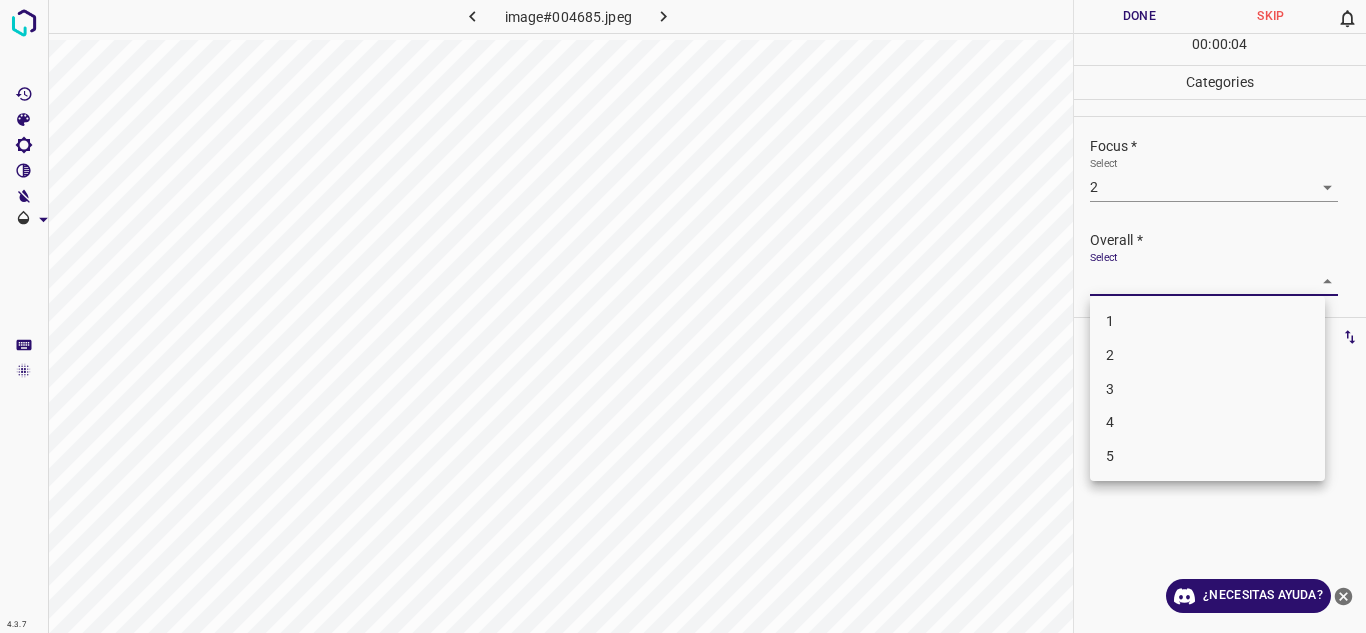 click on "2" at bounding box center [1207, 355] 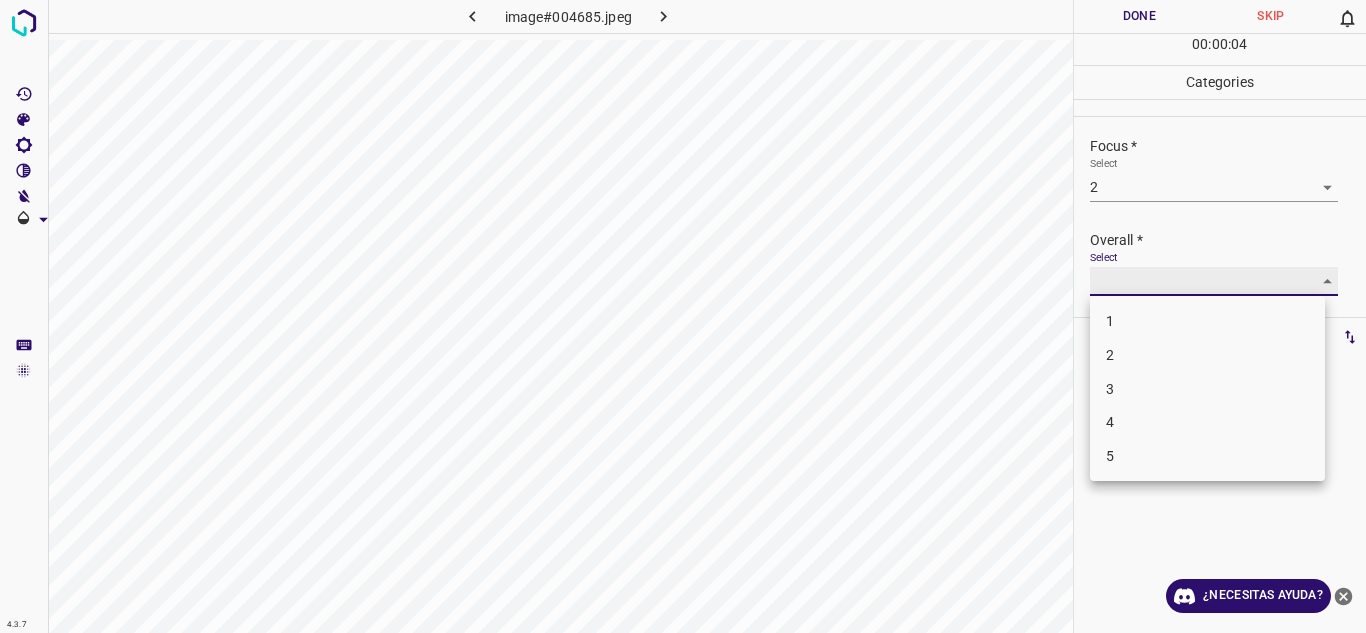 type on "2" 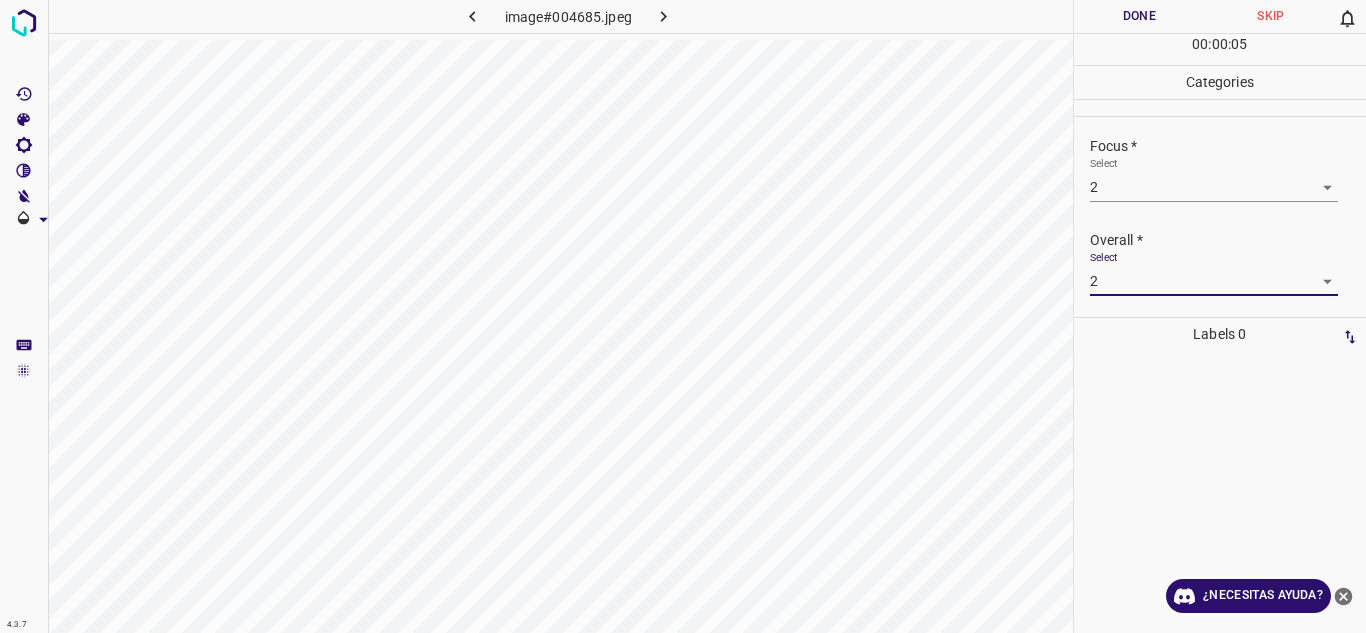 click on "Done" at bounding box center [1140, 16] 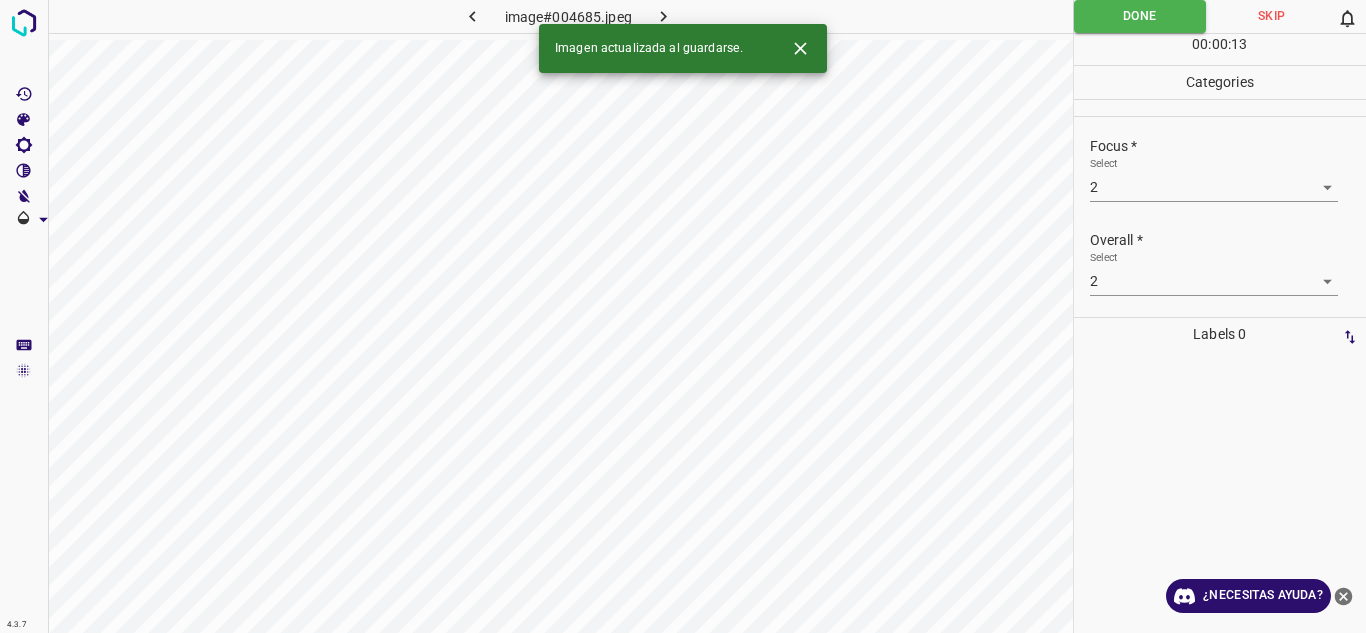 click 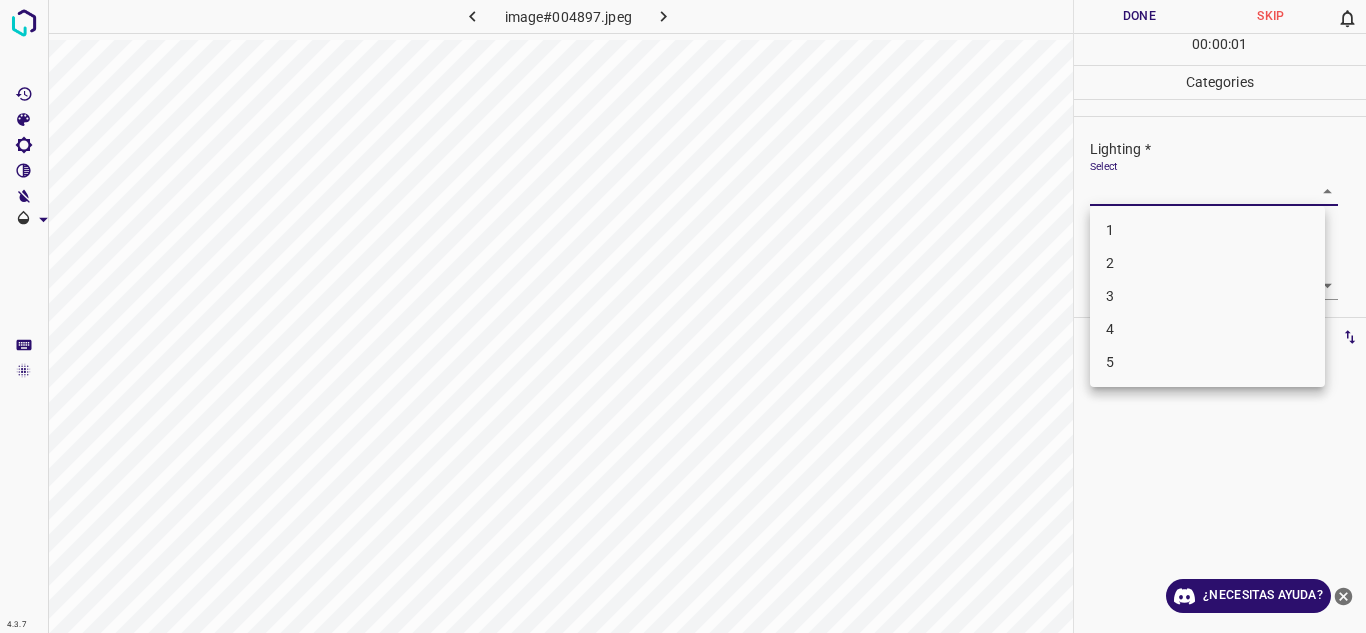 click on "4.3.7 image#004897.jpeg Done Skip 0 00   : 00   : 01   Categories Lighting *  Select ​ Focus *  Select ​ Overall *  Select ​ Labels   0 Categories 1 Lighting 2 Focus 3 Overall Tools Space Change between modes (Draw & Edit) I Auto labeling R Restore zoom M Zoom in N Zoom out Delete Delete selecte label Filters Z Restore filters X Saturation filter C Brightness filter V Contrast filter B Gray scale filter General O Download ¿Necesitas ayuda? Texto original Valora esta traducción Tu opinión servirá para ayudar a mejorar el Traductor de Google - Texto - Esconder - Borrar 1 2 3 4 5" at bounding box center [683, 316] 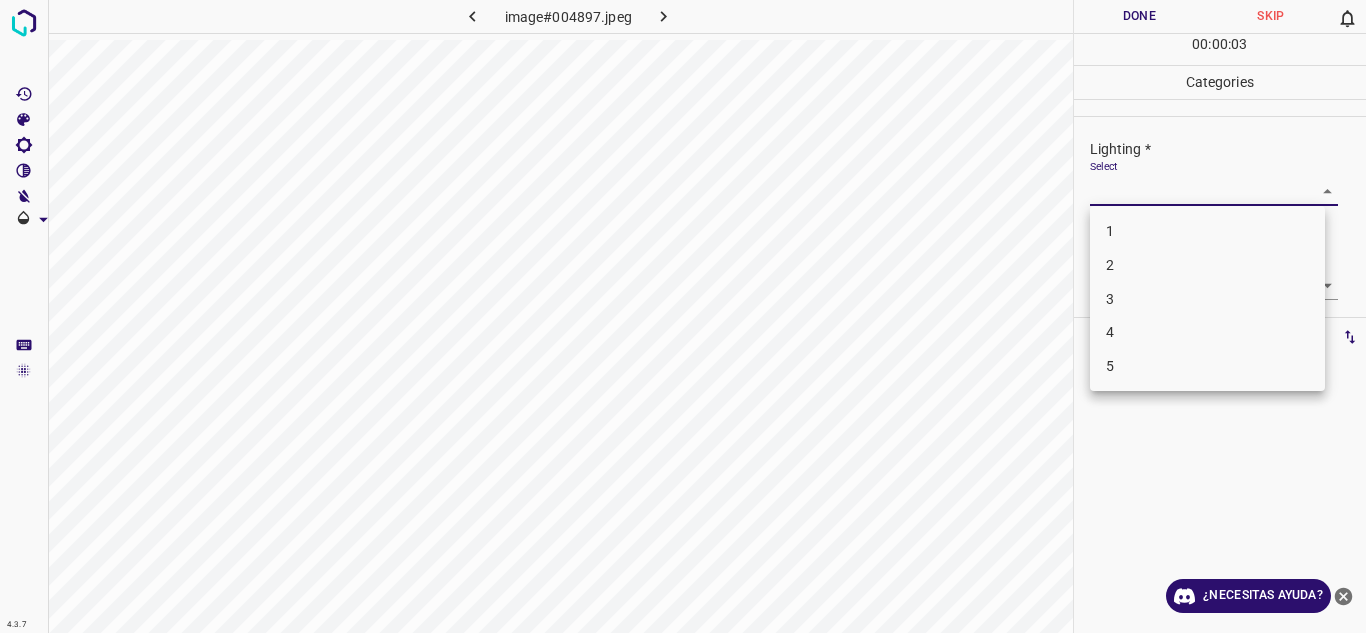 click on "3" at bounding box center [1207, 299] 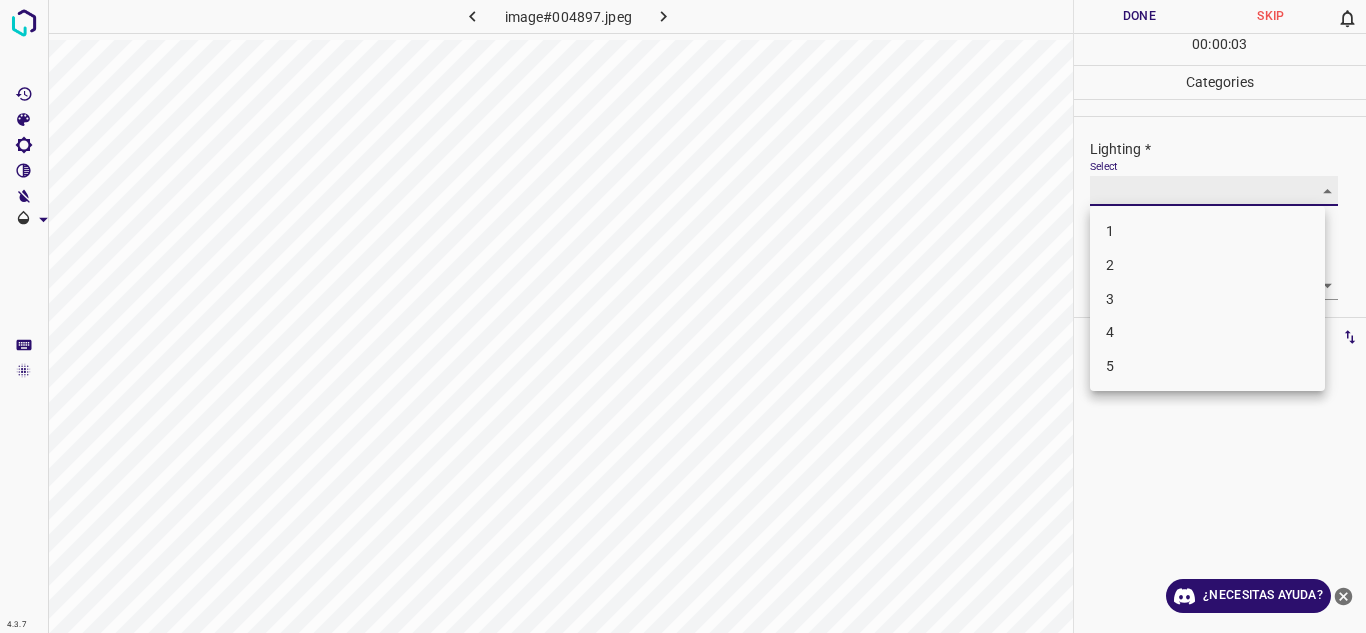 type on "3" 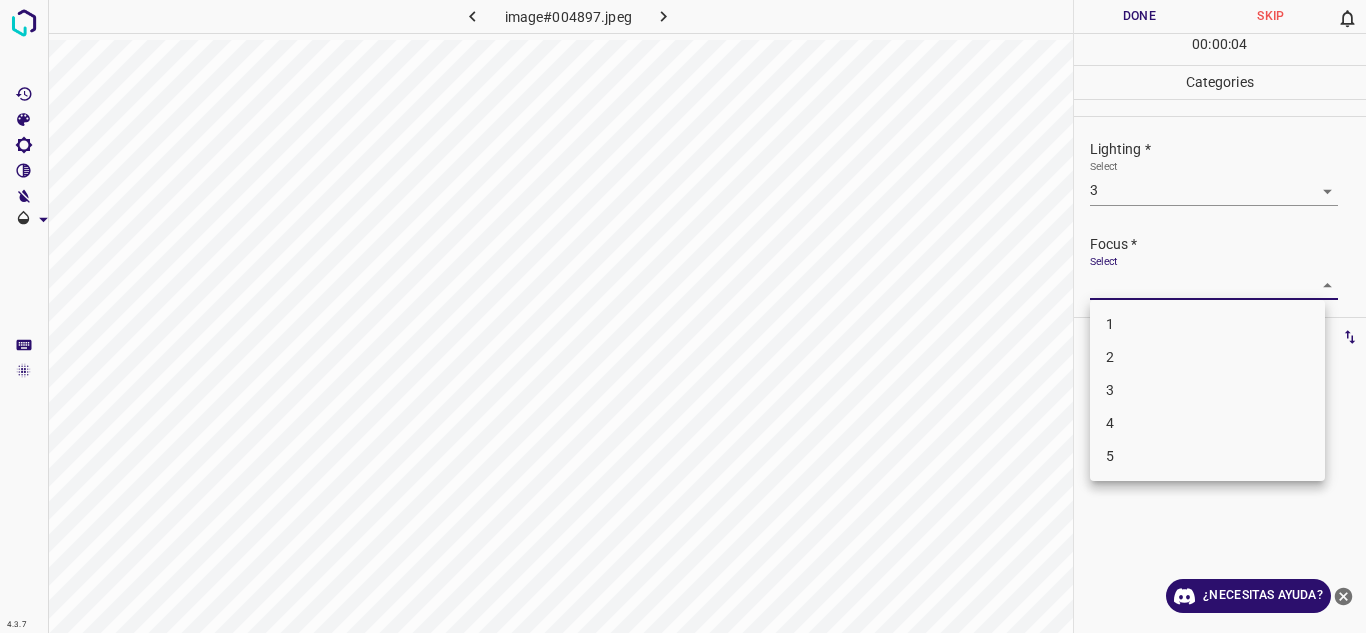 drag, startPoint x: 1302, startPoint y: 282, endPoint x: 1184, endPoint y: 348, distance: 135.20355 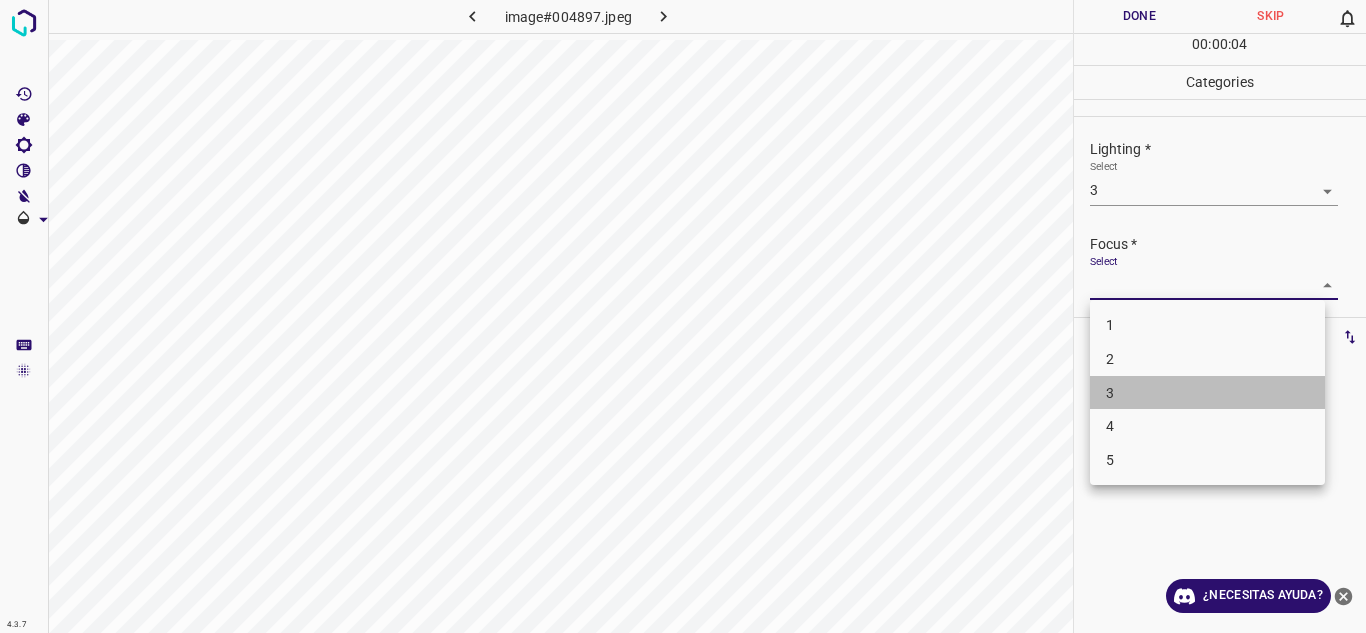 click on "3" at bounding box center (1207, 393) 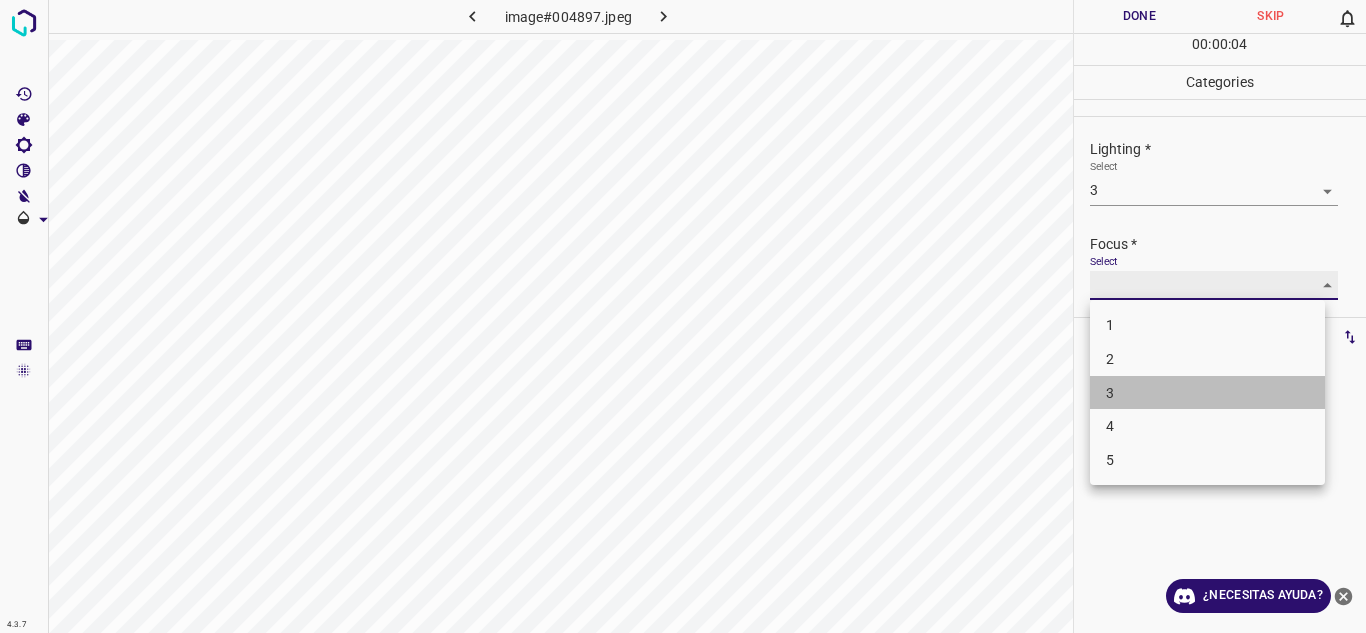 type on "3" 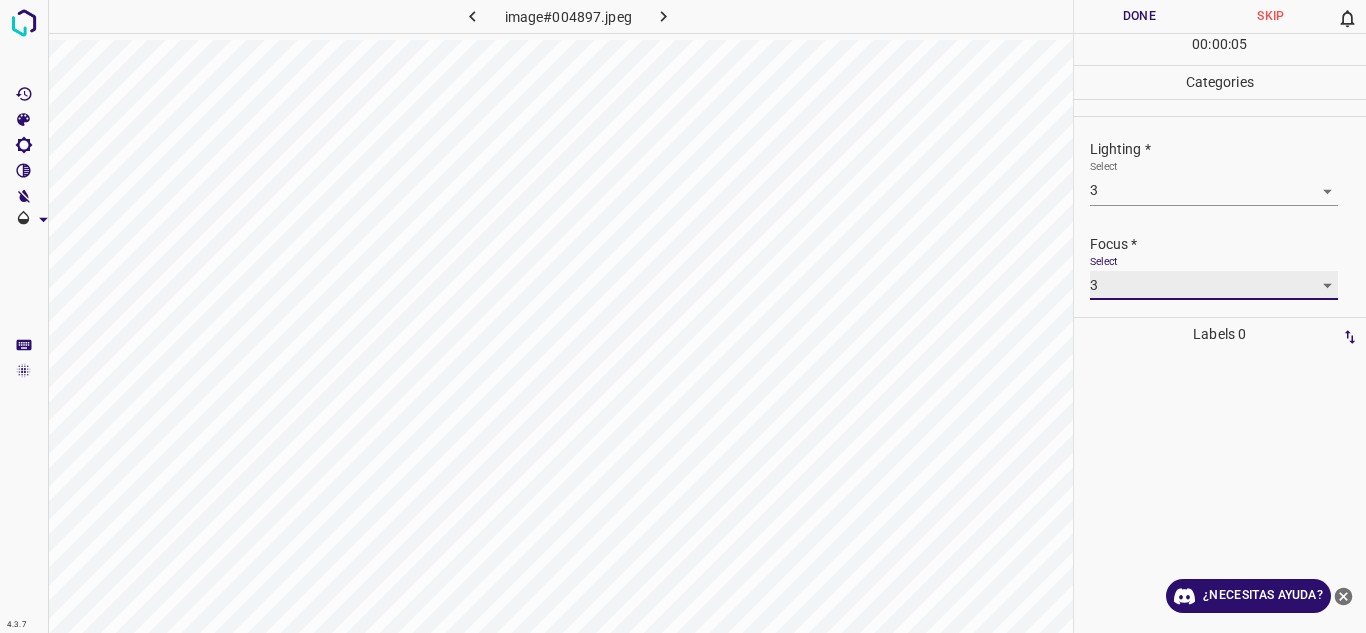 scroll, scrollTop: 98, scrollLeft: 0, axis: vertical 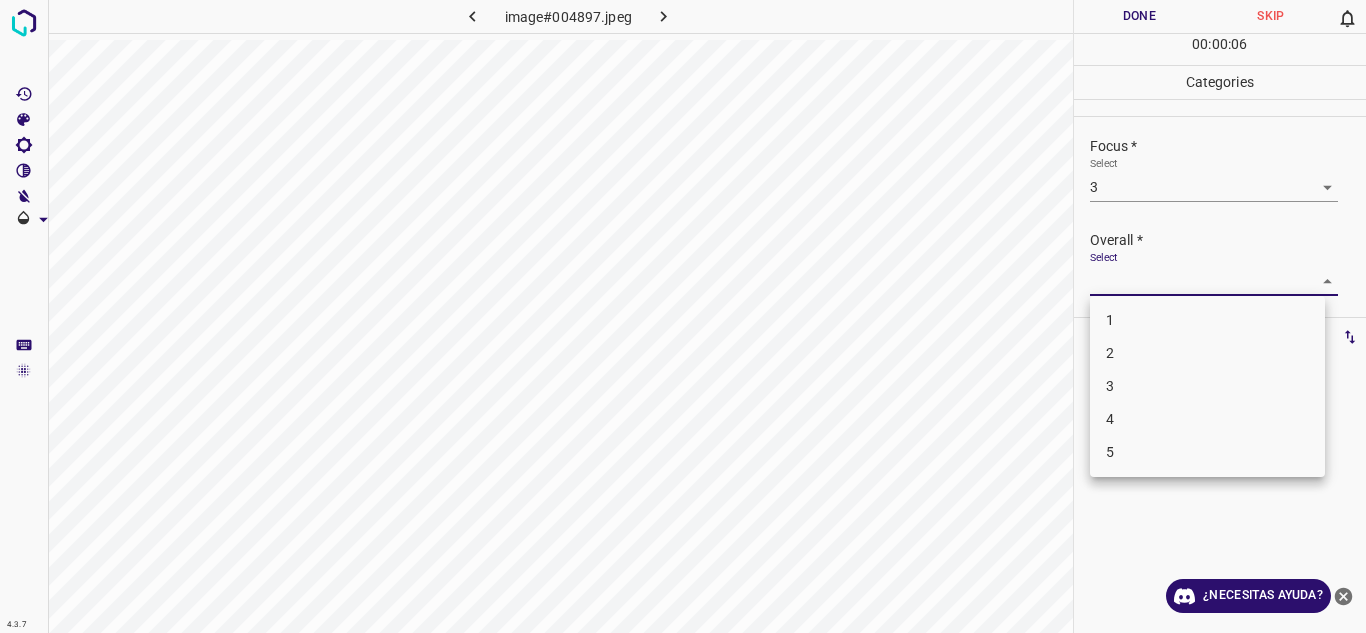 drag, startPoint x: 1316, startPoint y: 280, endPoint x: 1153, endPoint y: 377, distance: 189.67868 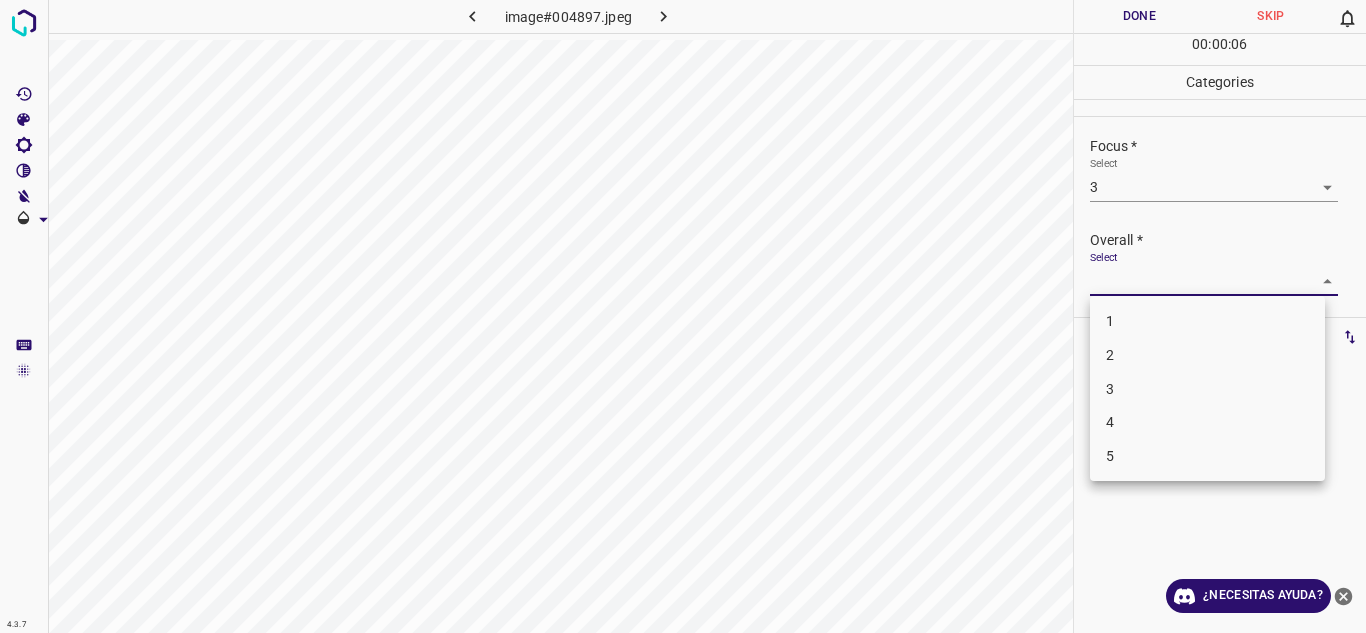click on "3" at bounding box center (1207, 389) 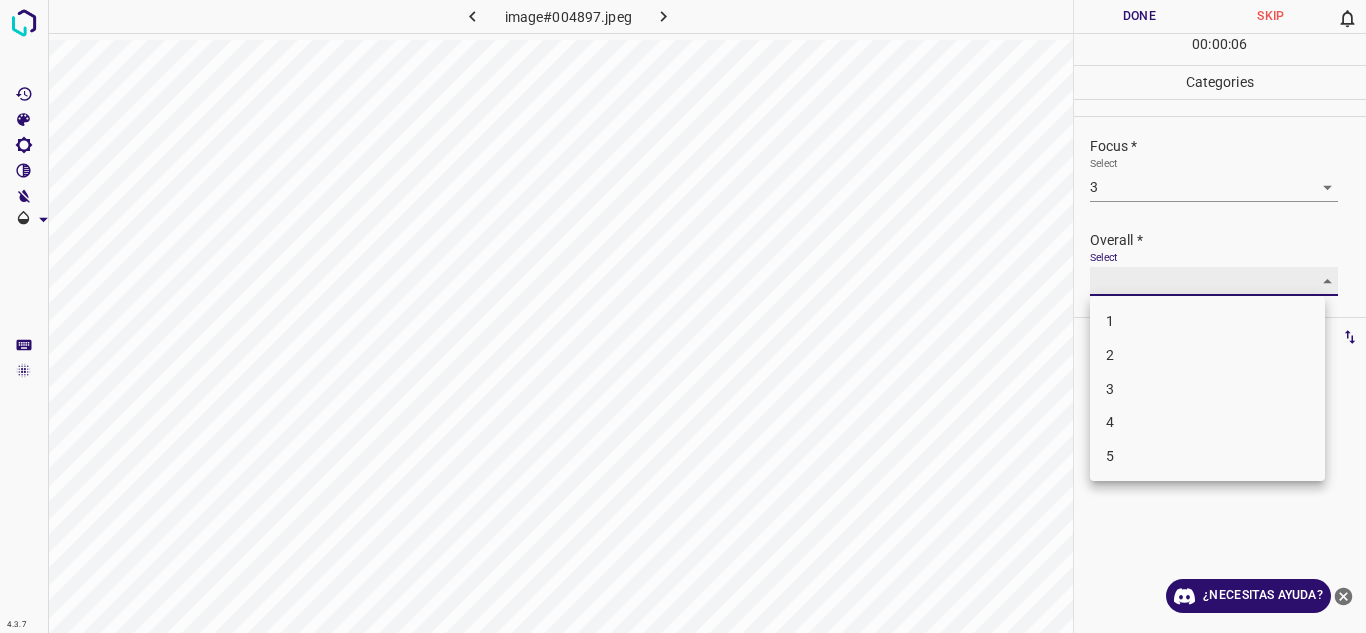 type on "3" 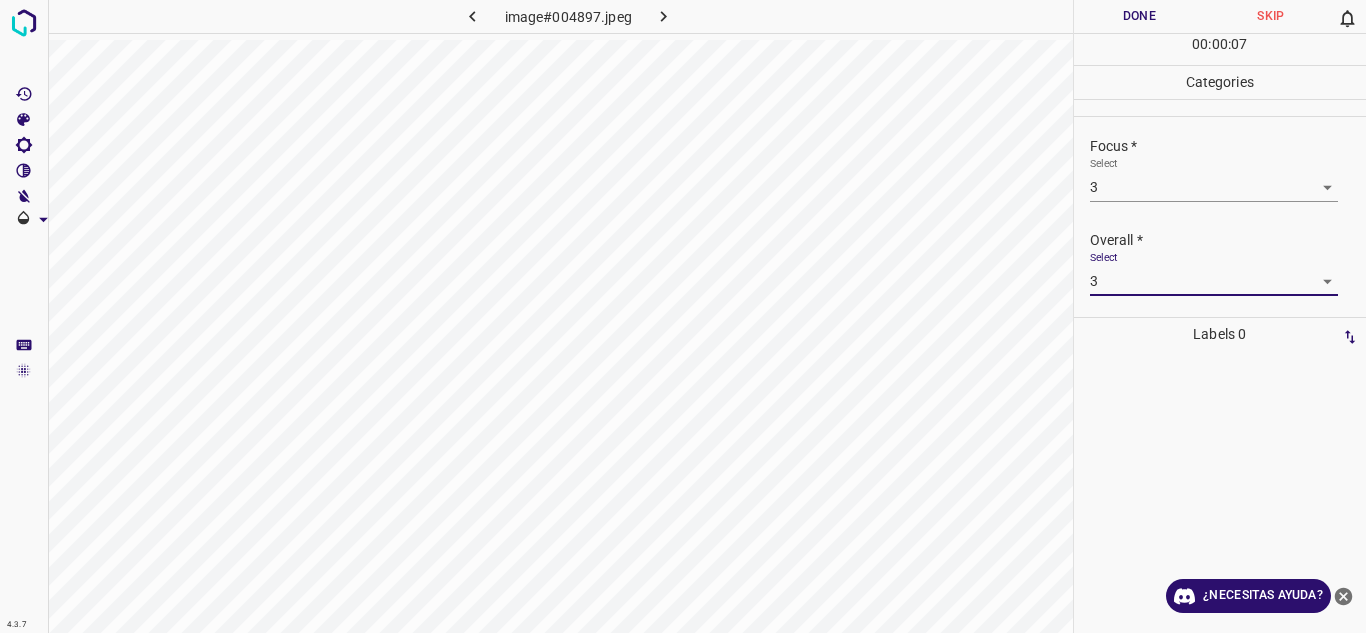 click on "Done" at bounding box center (1140, 16) 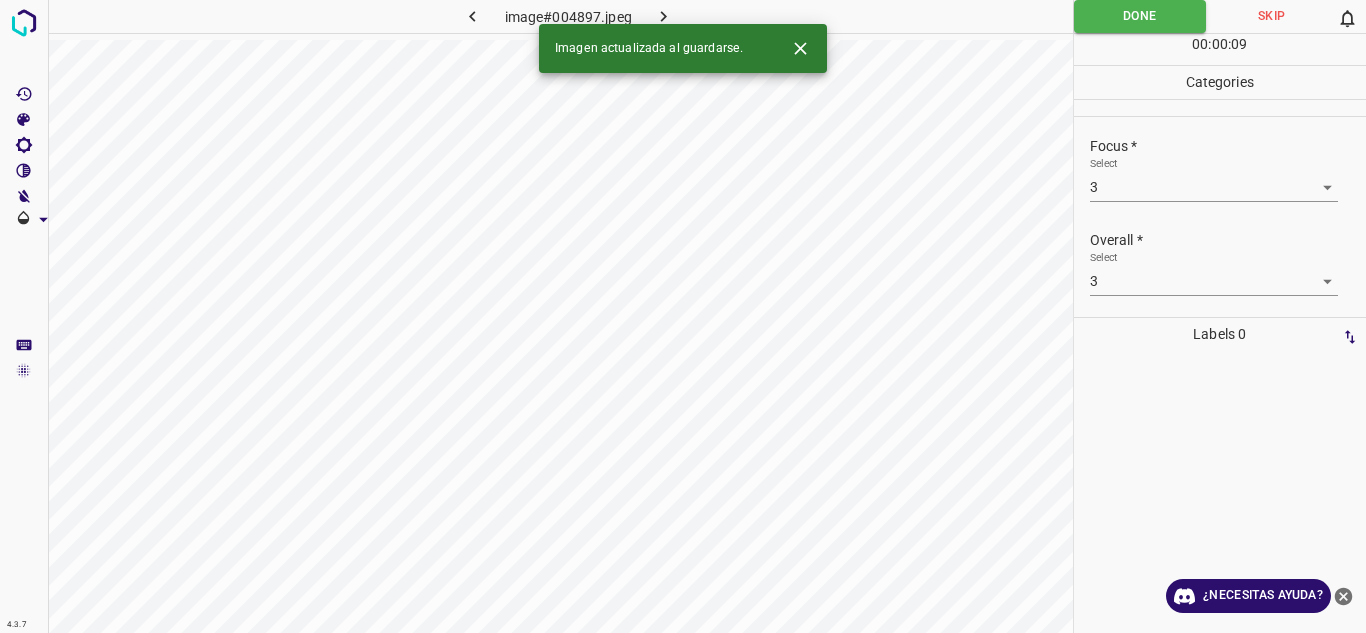 click 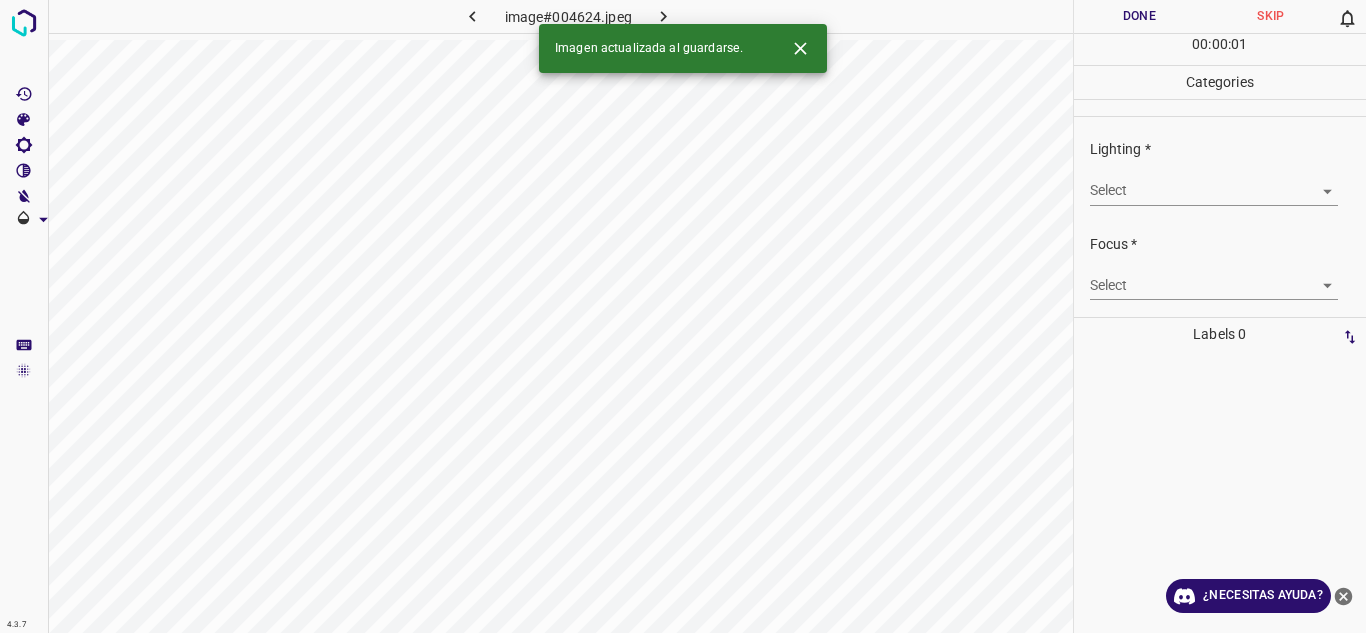 click on "4.3.7 image#004624.jpeg Done Skip 0 00   : 00   : 01   Categories Lighting *  Select ​ Focus *  Select ​ Overall *  Select ​ Labels   0 Categories 1 Lighting 2 Focus 3 Overall Tools Space Change between modes (Draw & Edit) I Auto labeling R Restore zoom M Zoom in N Zoom out Delete Delete selecte label Filters Z Restore filters X Saturation filter C Brightness filter V Contrast filter B Gray scale filter General O Download Imagen actualizada al guardarse. ¿Necesitas ayuda? Texto original Valora esta traducción Tu opinión servirá para ayudar a mejorar el Traductor de Google - Texto - Esconder - Borrar" at bounding box center [683, 316] 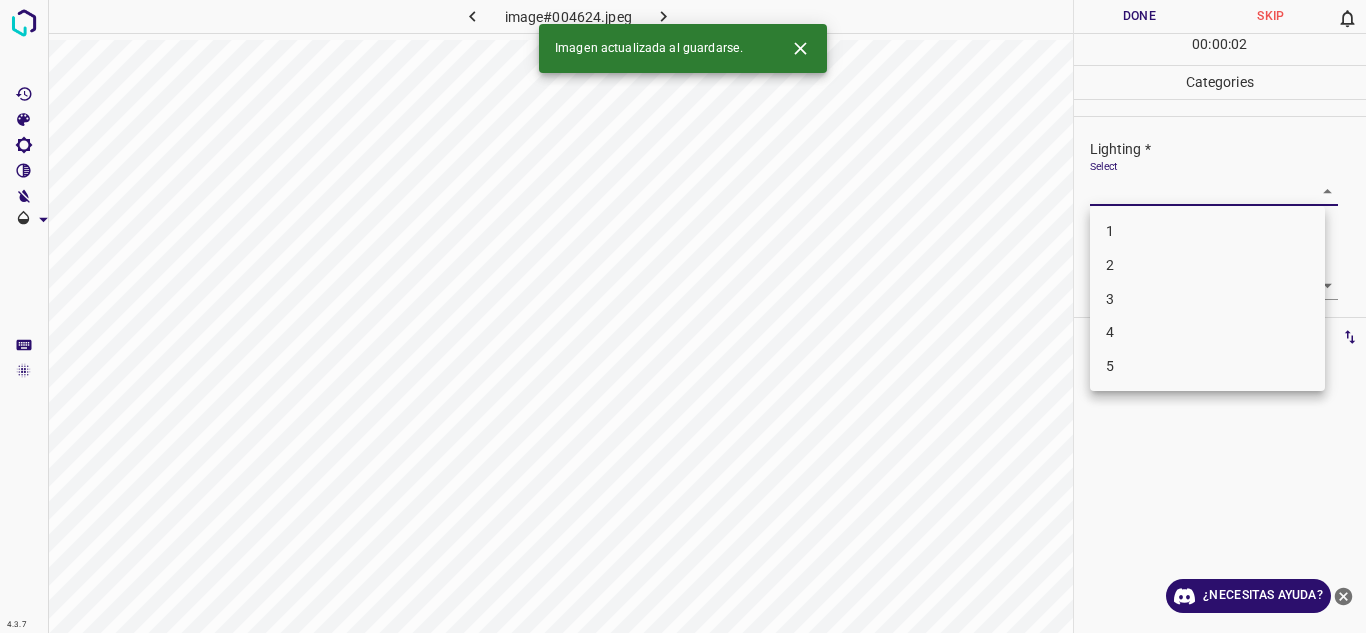 click on "4" at bounding box center [1207, 332] 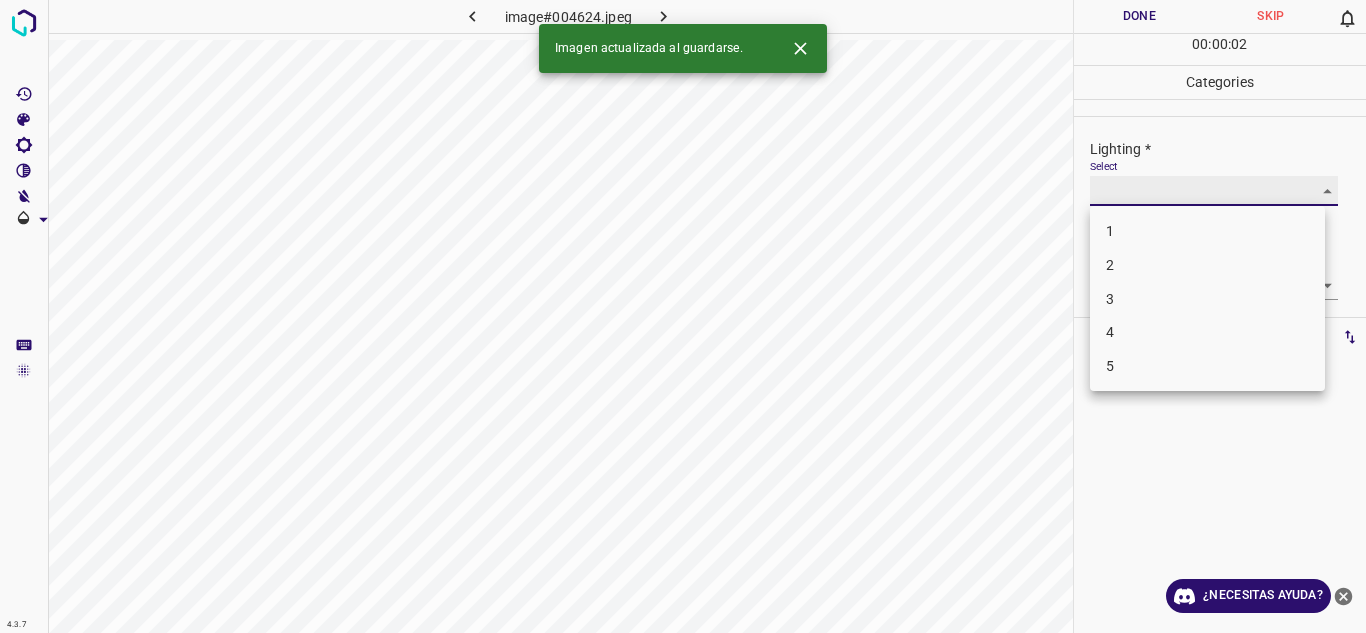 type on "4" 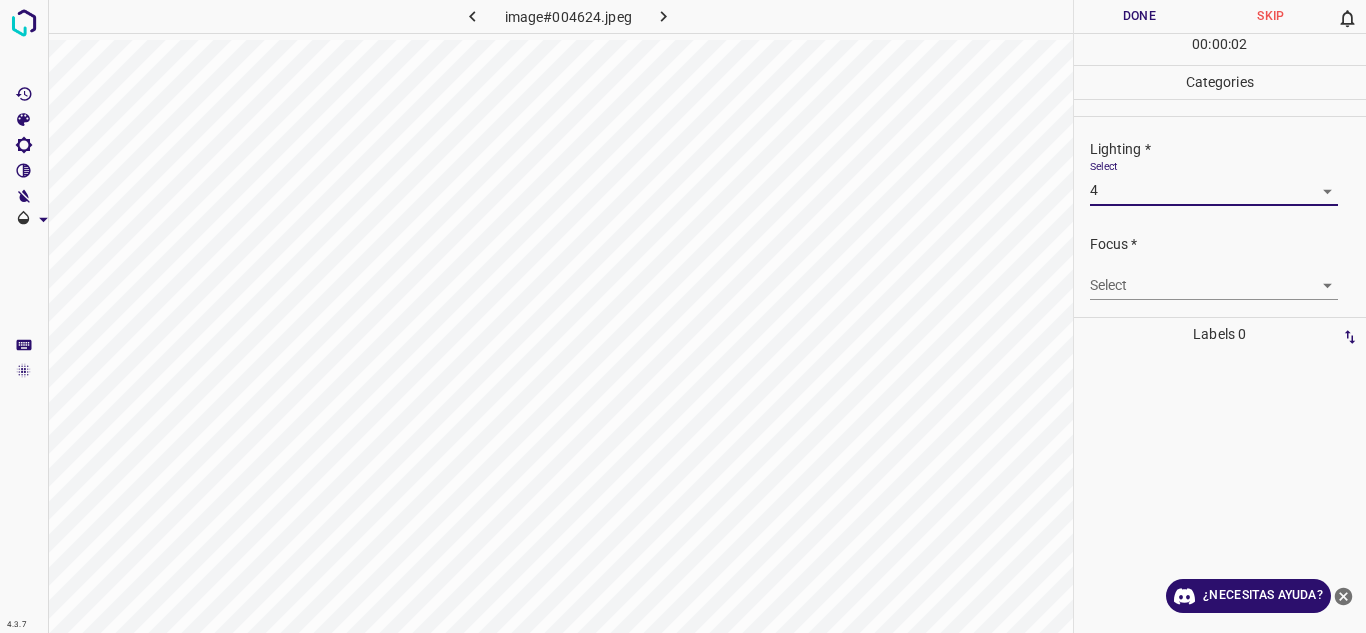 click on "4.3.7 image#004624.jpeg Done Skip 0 00   : 00   : 02   Categories Lighting *  Select 4 4 Focus *  Select ​ Overall *  Select ​ Labels   0 Categories 1 Lighting 2 Focus 3 Overall Tools Space Change between modes (Draw & Edit) I Auto labeling R Restore zoom M Zoom in N Zoom out Delete Delete selecte label Filters Z Restore filters X Saturation filter C Brightness filter V Contrast filter B Gray scale filter General O Download ¿Necesitas ayuda? Texto original Valora esta traducción Tu opinión servirá para ayudar a mejorar el Traductor de Google - Texto - Esconder - Borrar" at bounding box center [683, 316] 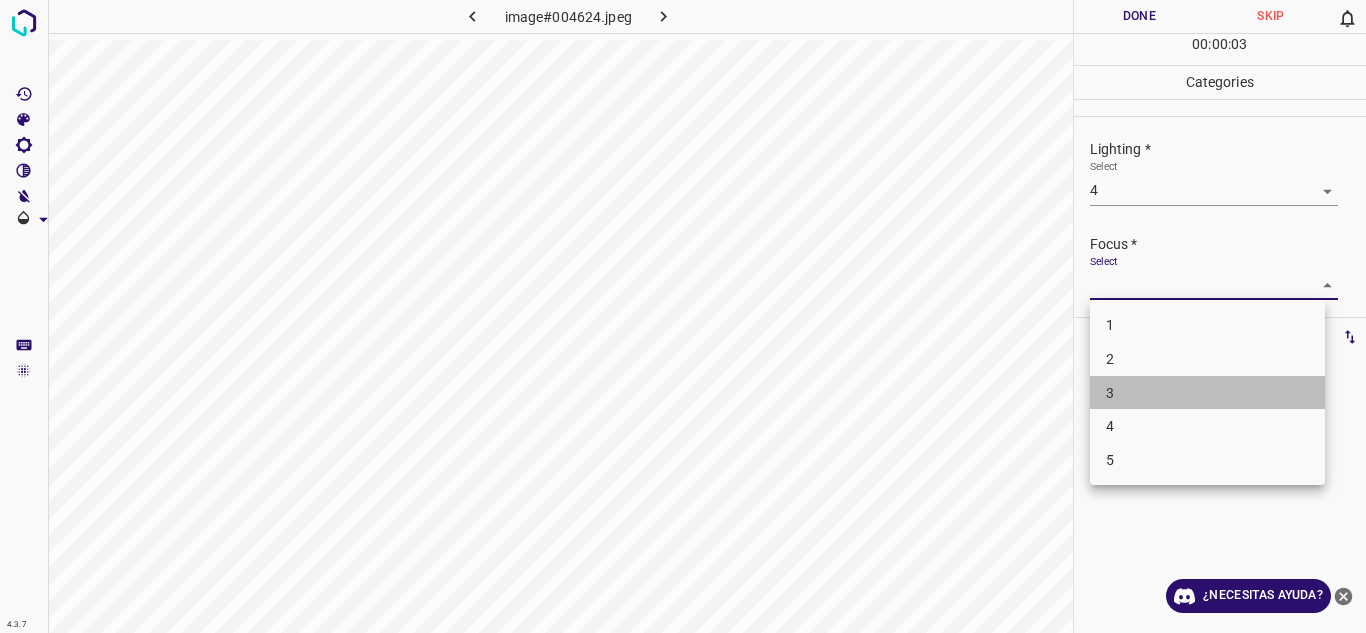 drag, startPoint x: 1185, startPoint y: 395, endPoint x: 1365, endPoint y: 267, distance: 220.871 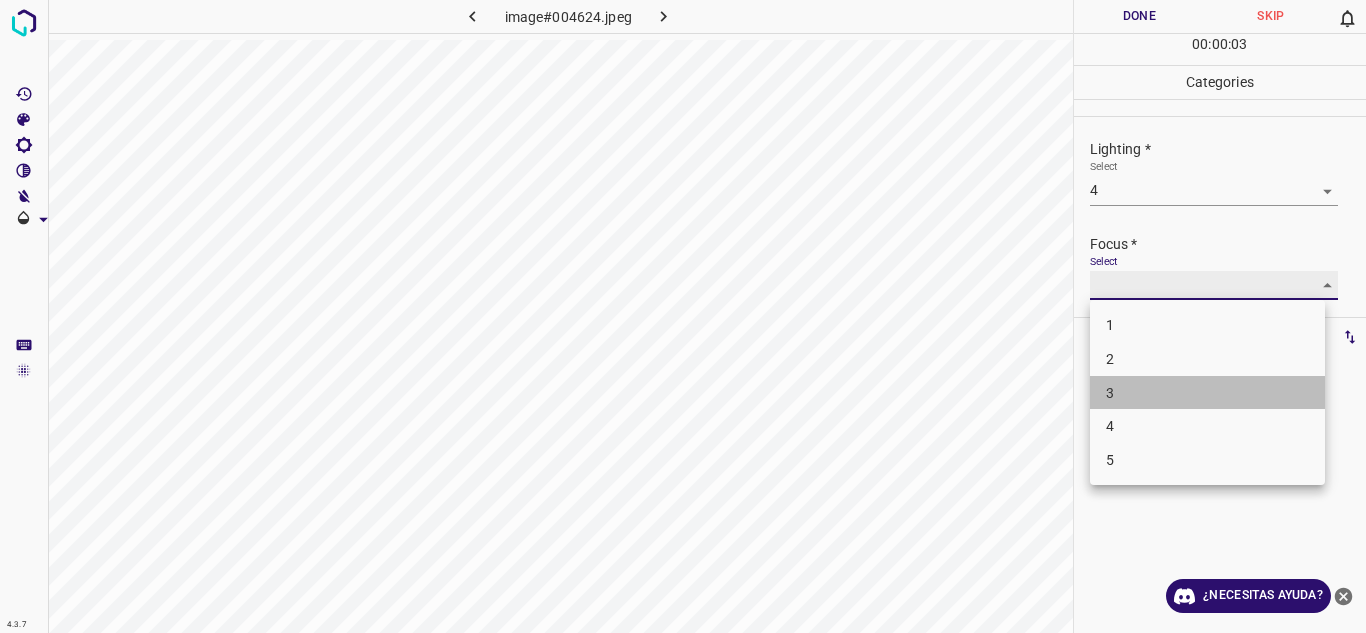 type on "3" 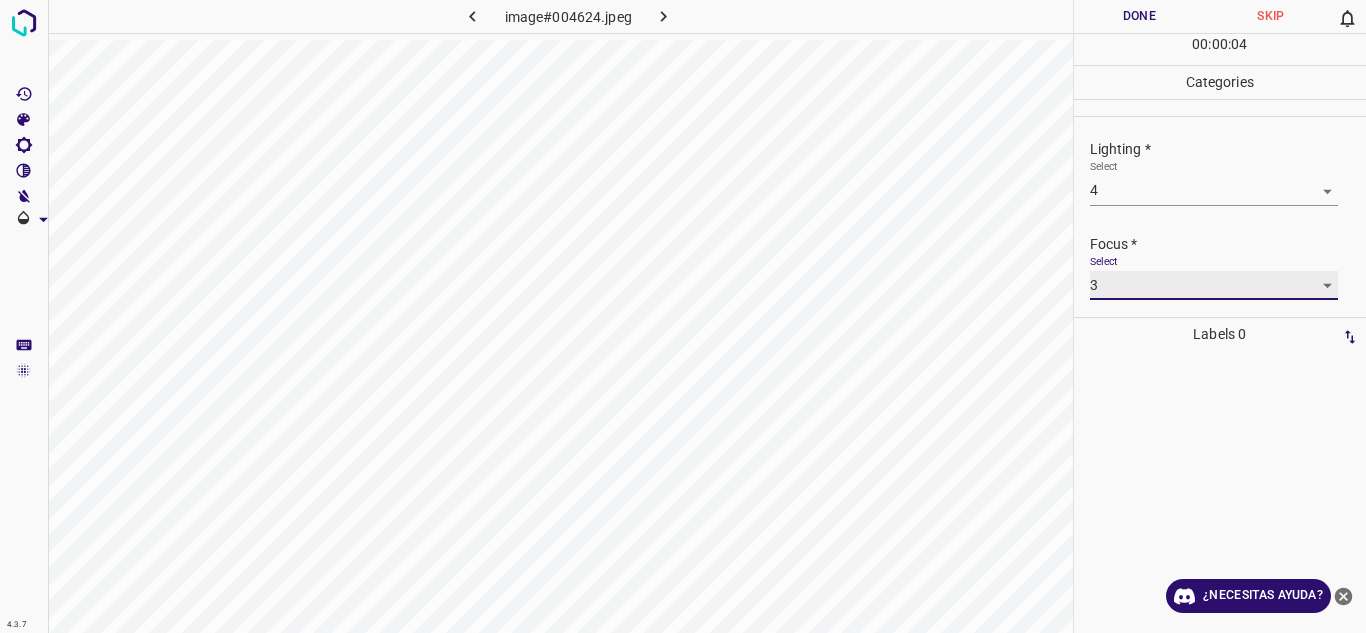 scroll, scrollTop: 98, scrollLeft: 0, axis: vertical 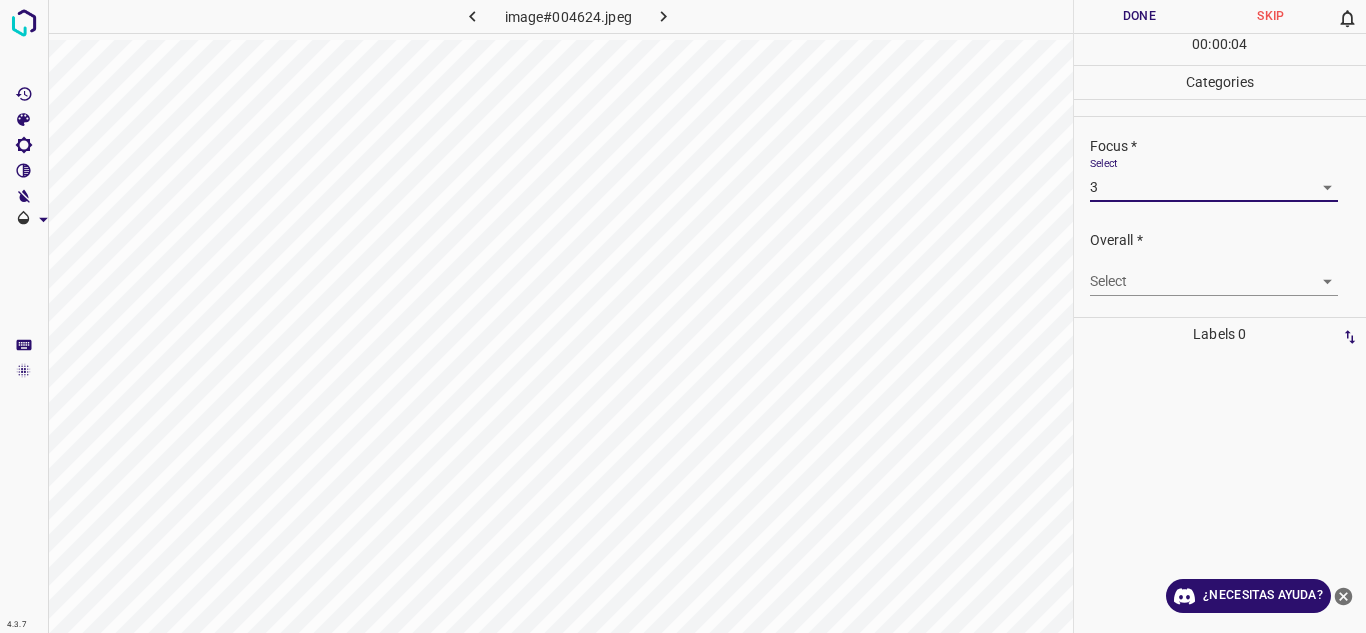 click on "4.3.7 image#004624.jpeg Done Skip 0 00   : 00   : 04   Categories Lighting *  Select 4 4 Focus *  Select 3 3 Overall *  Select ​ Labels   0 Categories 1 Lighting 2 Focus 3 Overall Tools Space Change between modes (Draw & Edit) I Auto labeling R Restore zoom M Zoom in N Zoom out Delete Delete selecte label Filters Z Restore filters X Saturation filter C Brightness filter V Contrast filter B Gray scale filter General O Download ¿Necesitas ayuda? Texto original Valora esta traducción Tu opinión servirá para ayudar a mejorar el Traductor de Google - Texto - Esconder - Borrar" at bounding box center [683, 316] 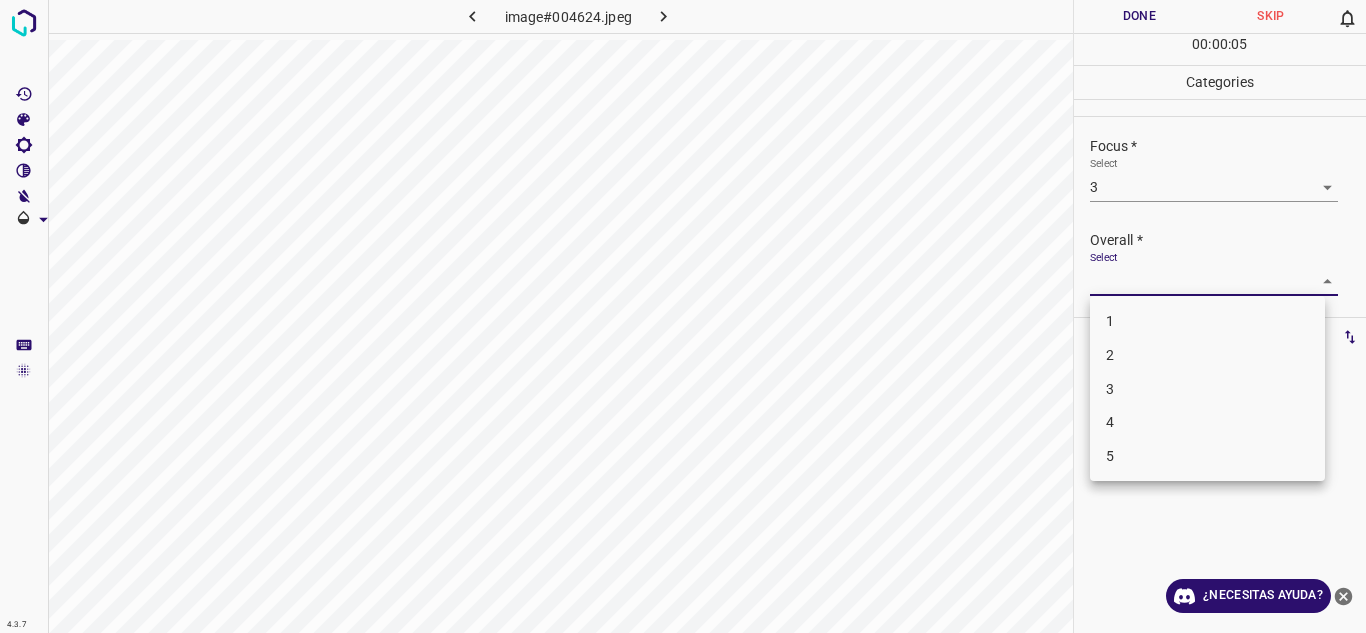 click on "4" at bounding box center (1207, 422) 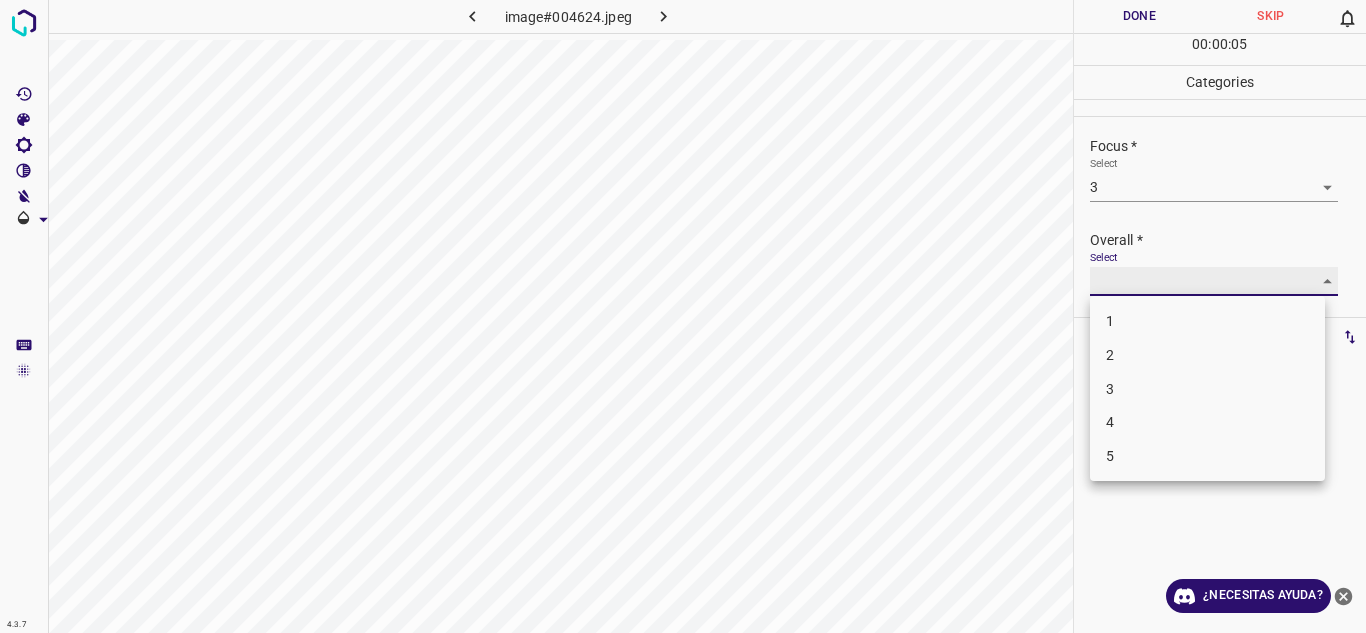 type on "4" 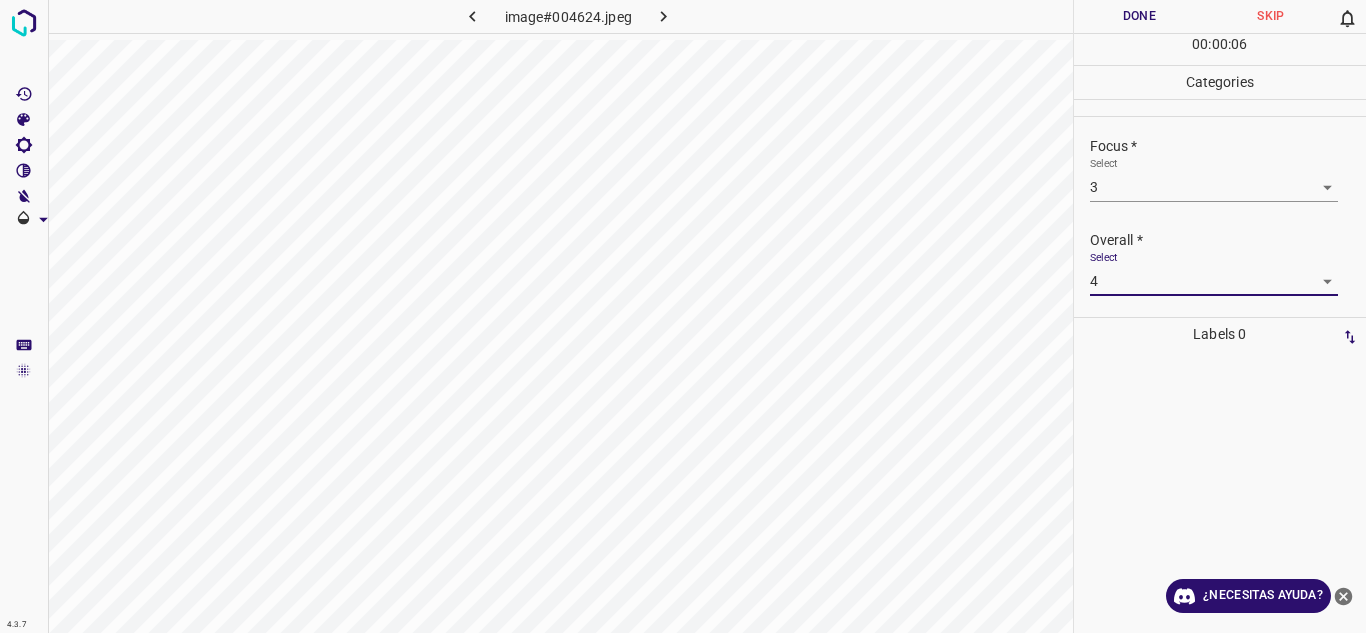 click on "Done" at bounding box center (1140, 16) 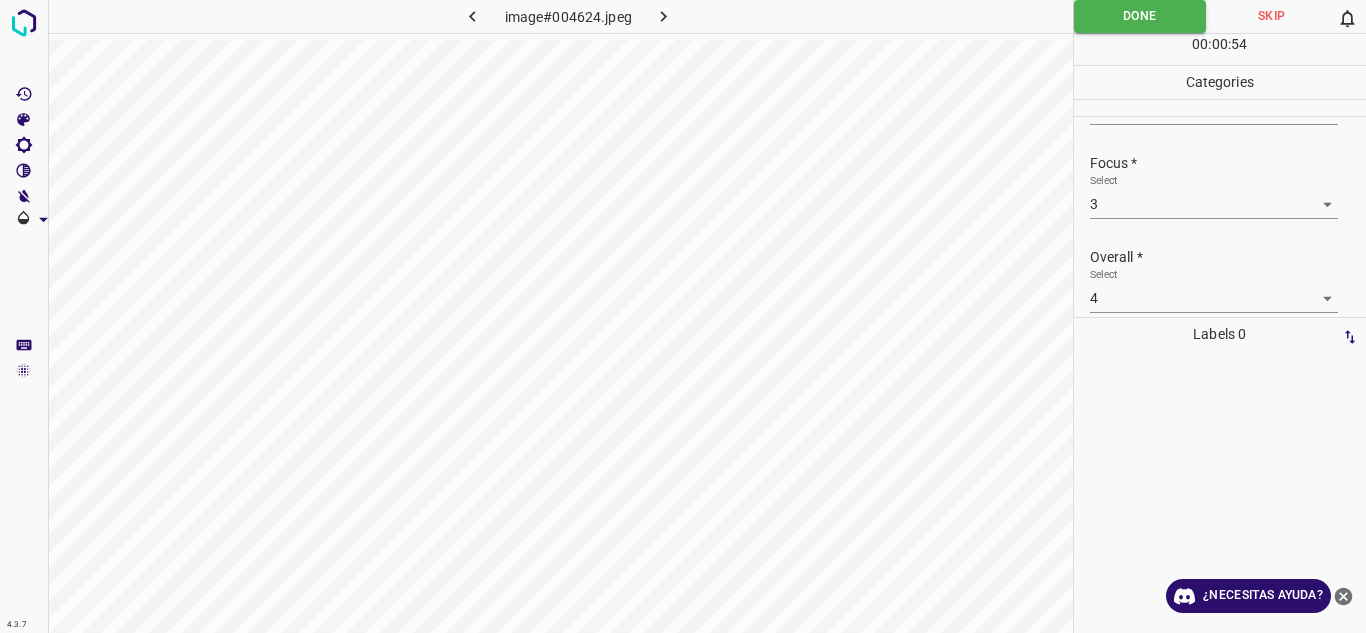 scroll, scrollTop: 98, scrollLeft: 0, axis: vertical 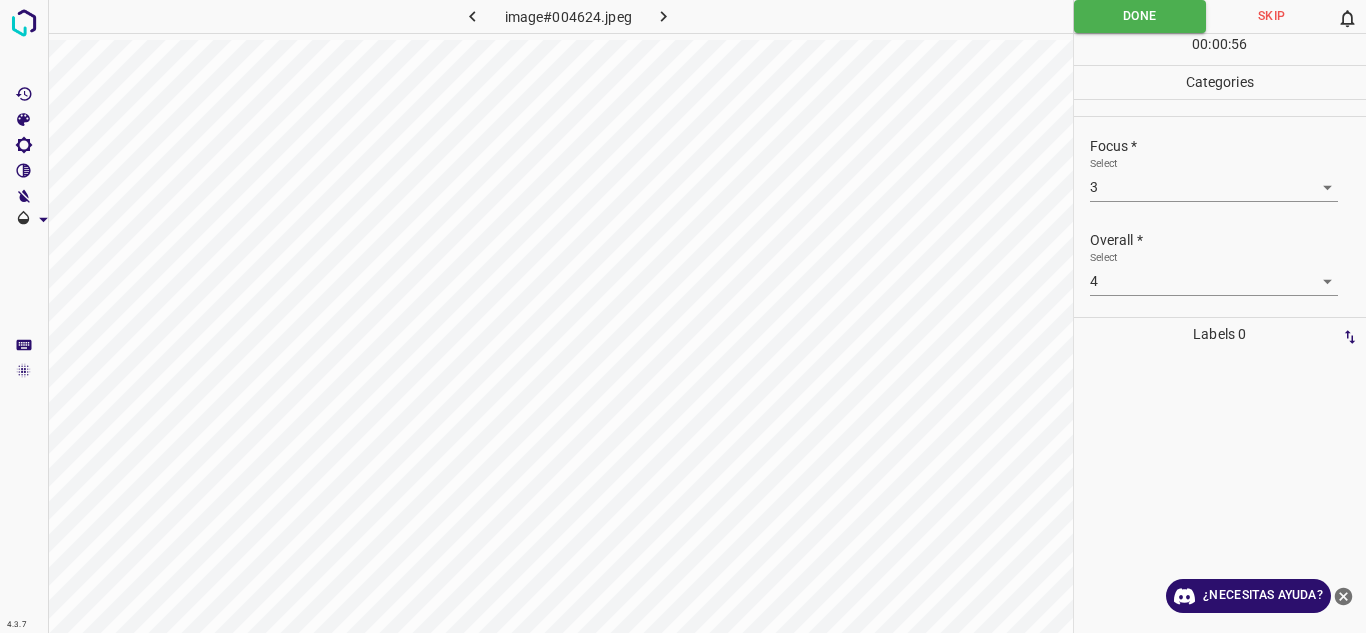 click at bounding box center (664, 16) 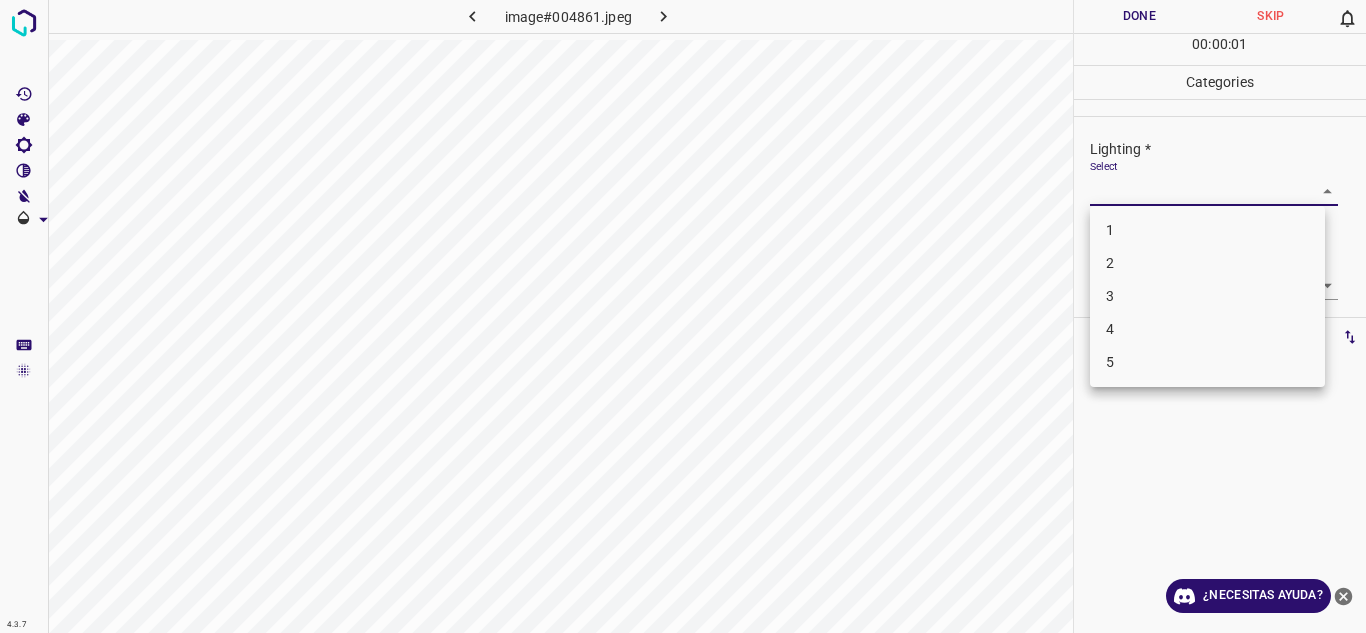 click on "4.3.7 image#004861.jpeg Done Skip 0 00   : 00   : 01   Categories Lighting *  Select ​ Focus *  Select ​ Overall *  Select ​ Labels   0 Categories 1 Lighting 2 Focus 3 Overall Tools Space Change between modes (Draw & Edit) I Auto labeling R Restore zoom M Zoom in N Zoom out Delete Delete selecte label Filters Z Restore filters X Saturation filter C Brightness filter V Contrast filter B Gray scale filter General O Download ¿Necesitas ayuda? Texto original Valora esta traducción Tu opinión servirá para ayudar a mejorar el Traductor de Google - Texto - Esconder - Borrar 1 2 3 4 5" at bounding box center [683, 316] 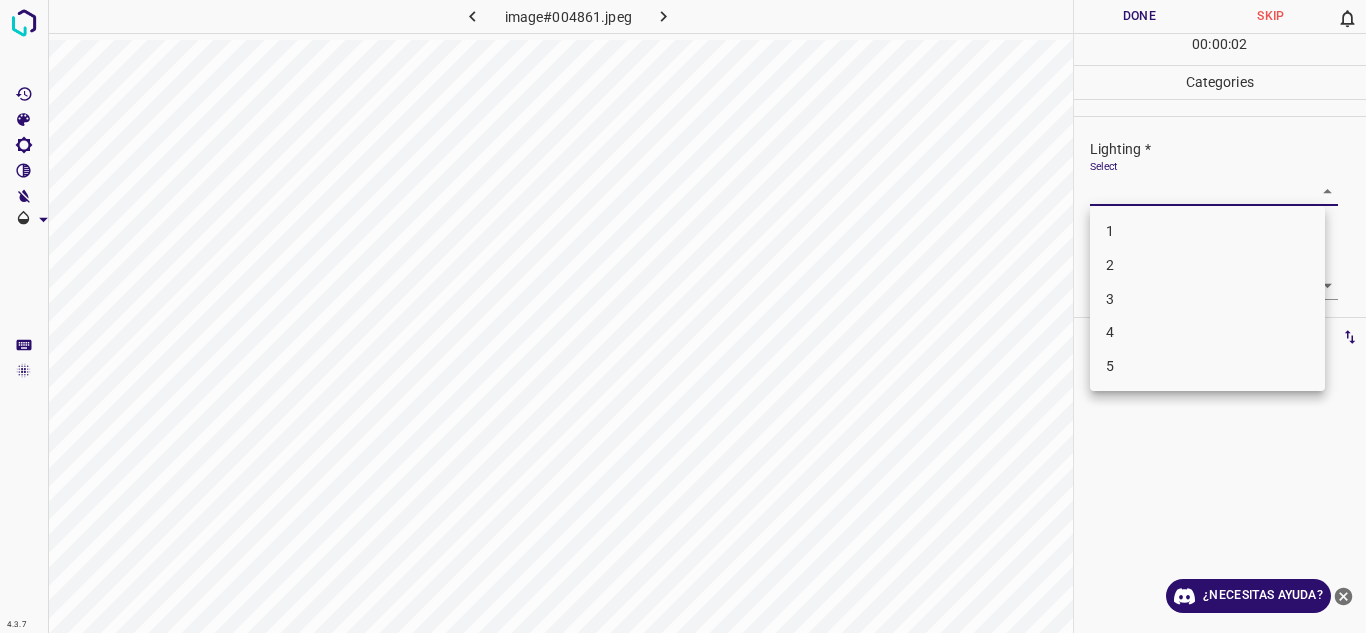 click on "4" at bounding box center (1207, 332) 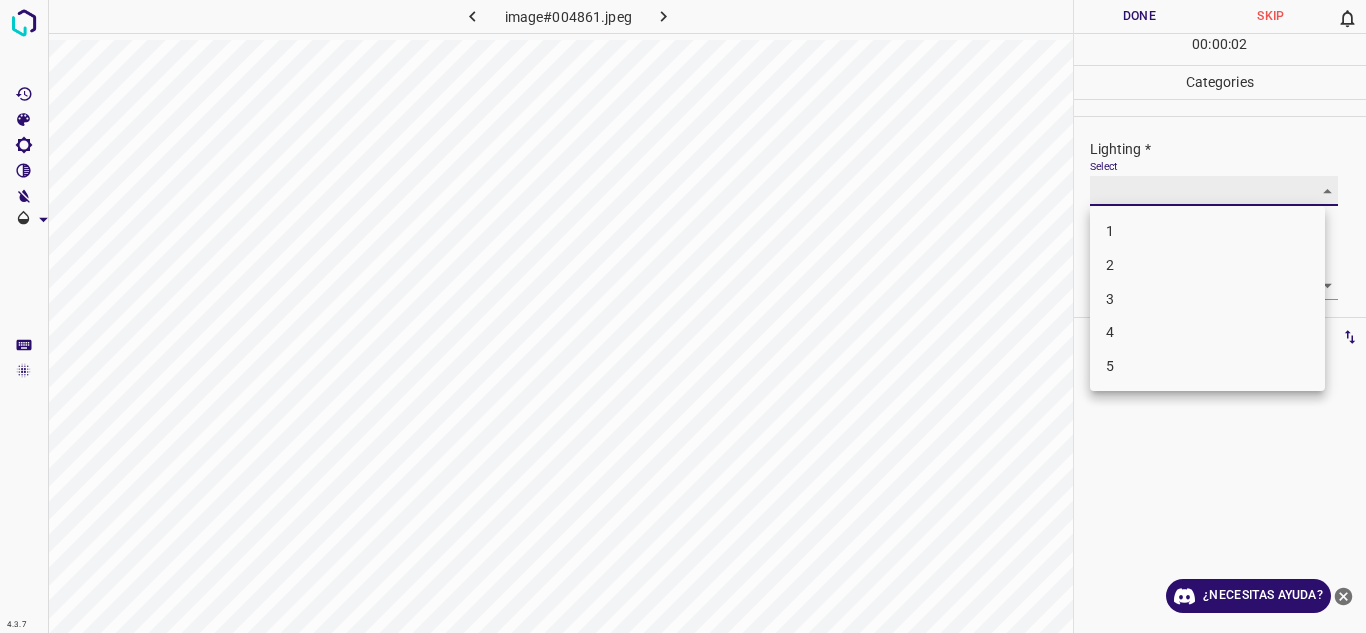 type on "4" 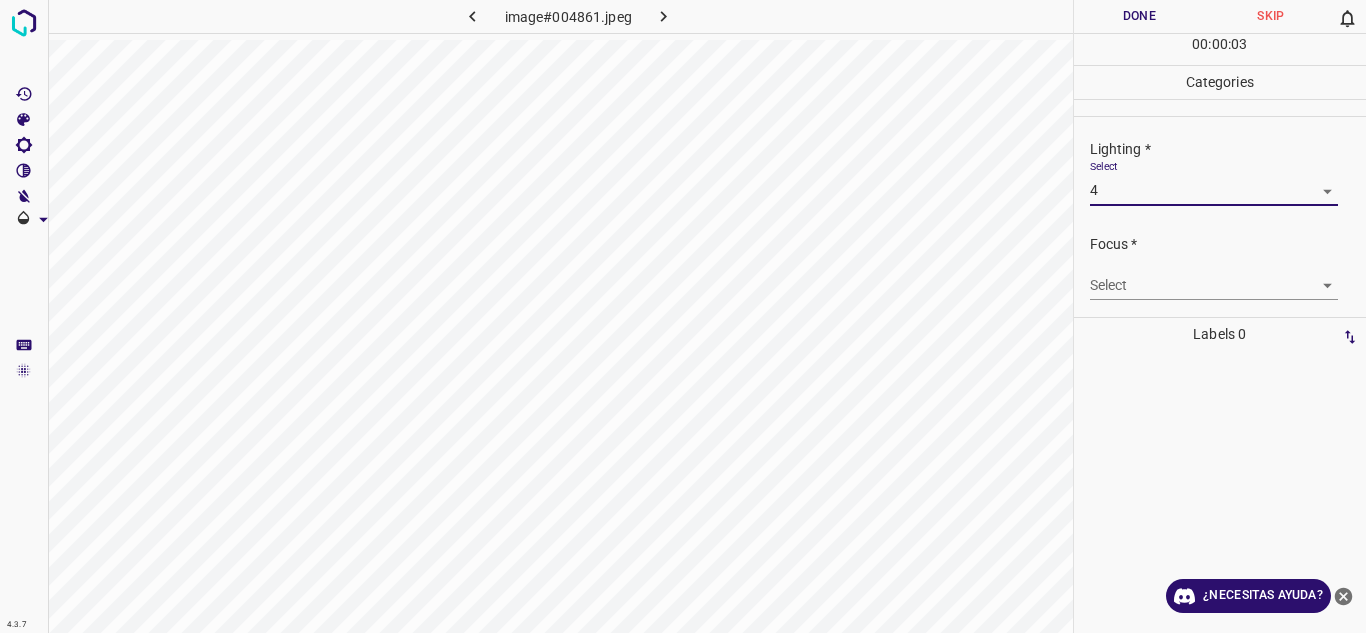 click on "4.3.7 image#004861.jpeg Done Skip 0 00   : 00   : 03   Categories Lighting *  Select 4 4 Focus *  Select ​ Overall *  Select ​ Labels   0 Categories 1 Lighting 2 Focus 3 Overall Tools Space Change between modes (Draw & Edit) I Auto labeling R Restore zoom M Zoom in N Zoom out Delete Delete selecte label Filters Z Restore filters X Saturation filter C Brightness filter V Contrast filter B Gray scale filter General O Download ¿Necesitas ayuda? Texto original Valora esta traducción Tu opinión servirá para ayudar a mejorar el Traductor de Google - Texto - Esconder - Borrar" at bounding box center (683, 316) 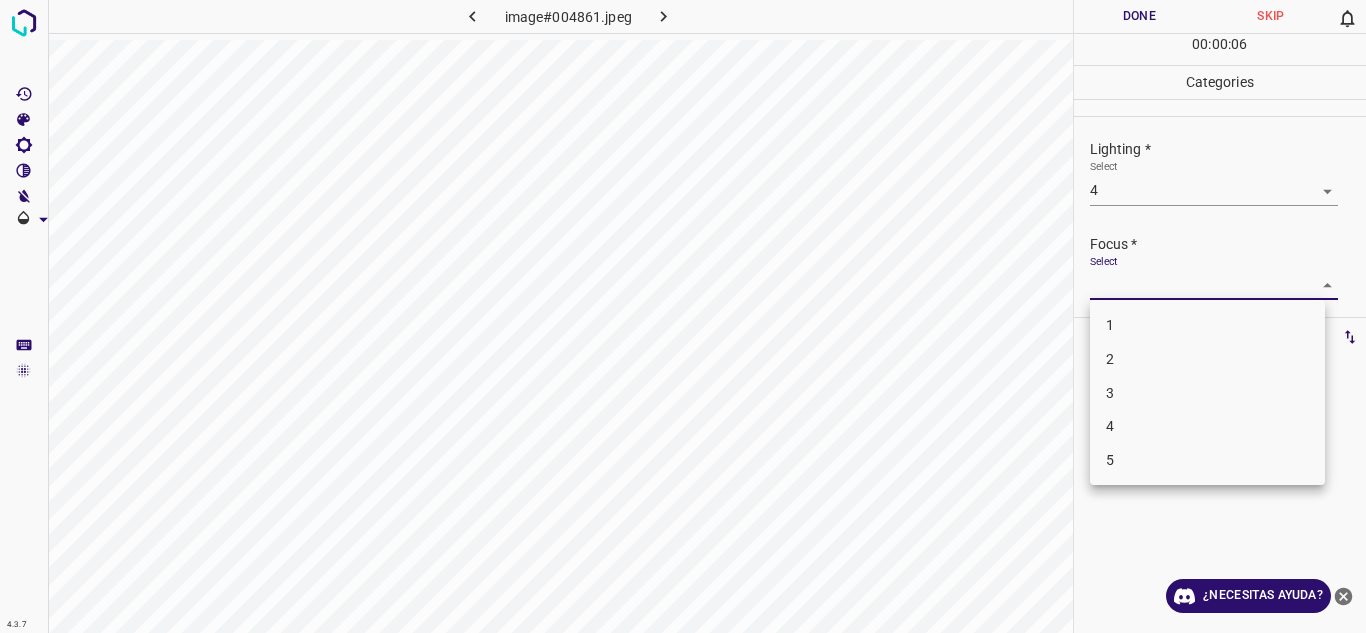 click on "4" at bounding box center (1110, 426) 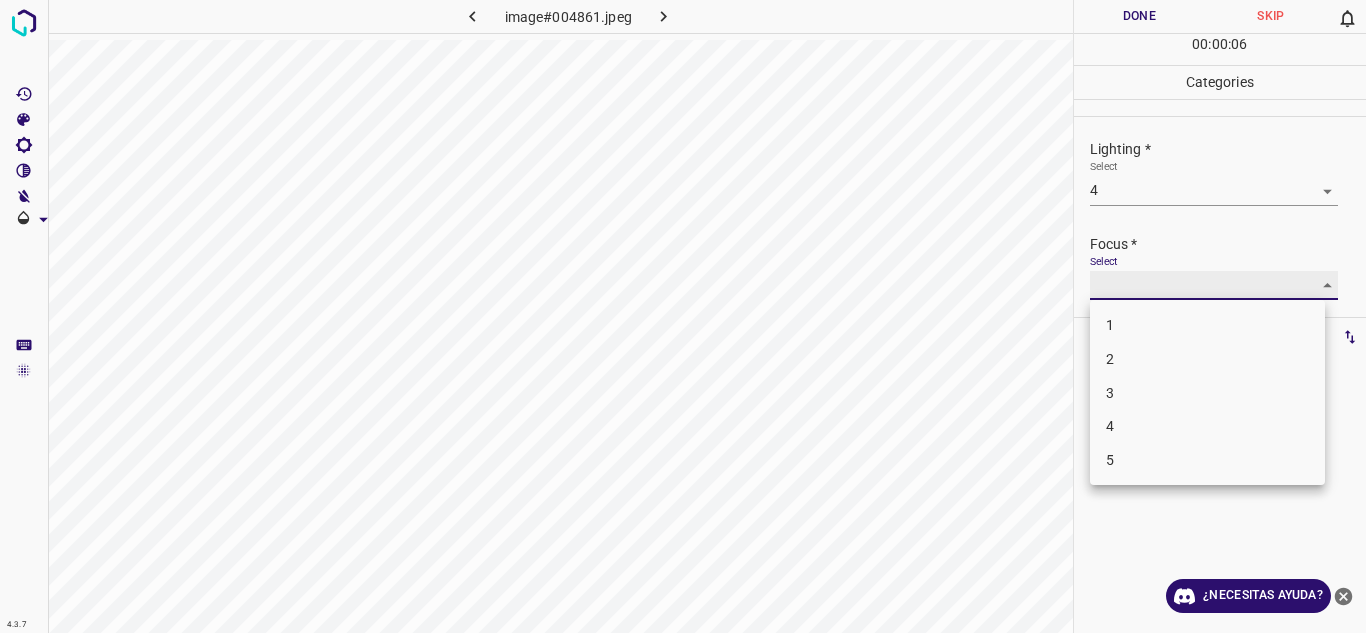 type on "4" 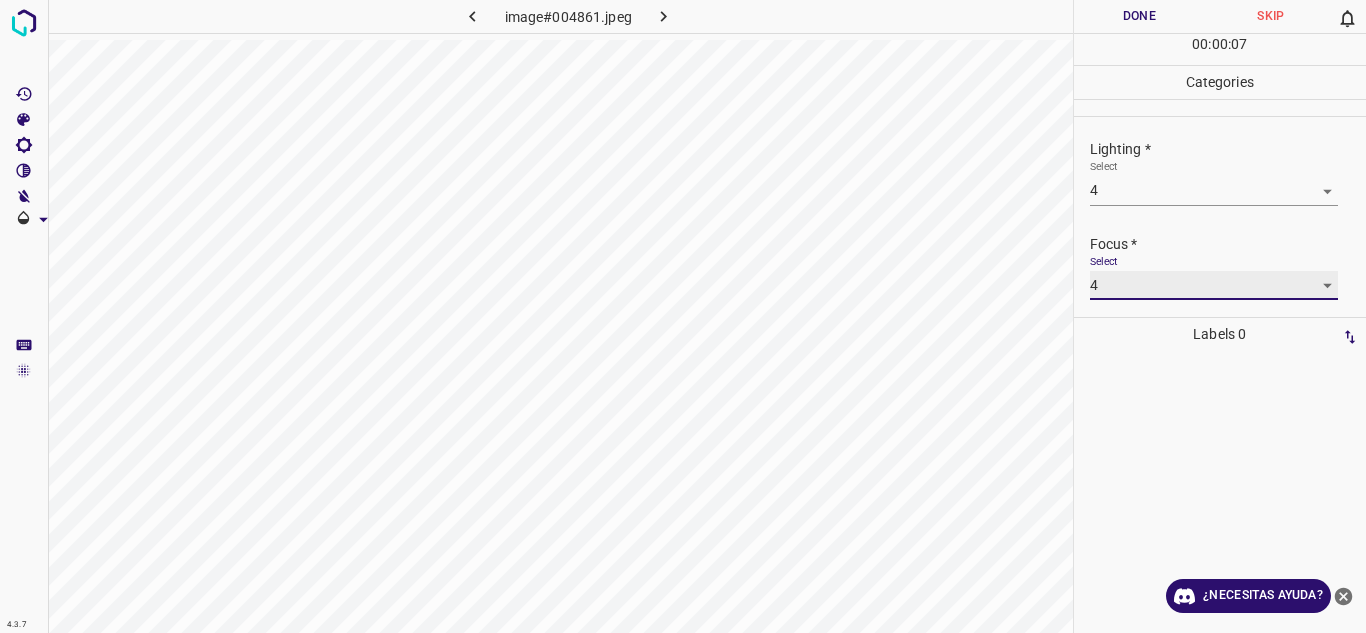scroll, scrollTop: 98, scrollLeft: 0, axis: vertical 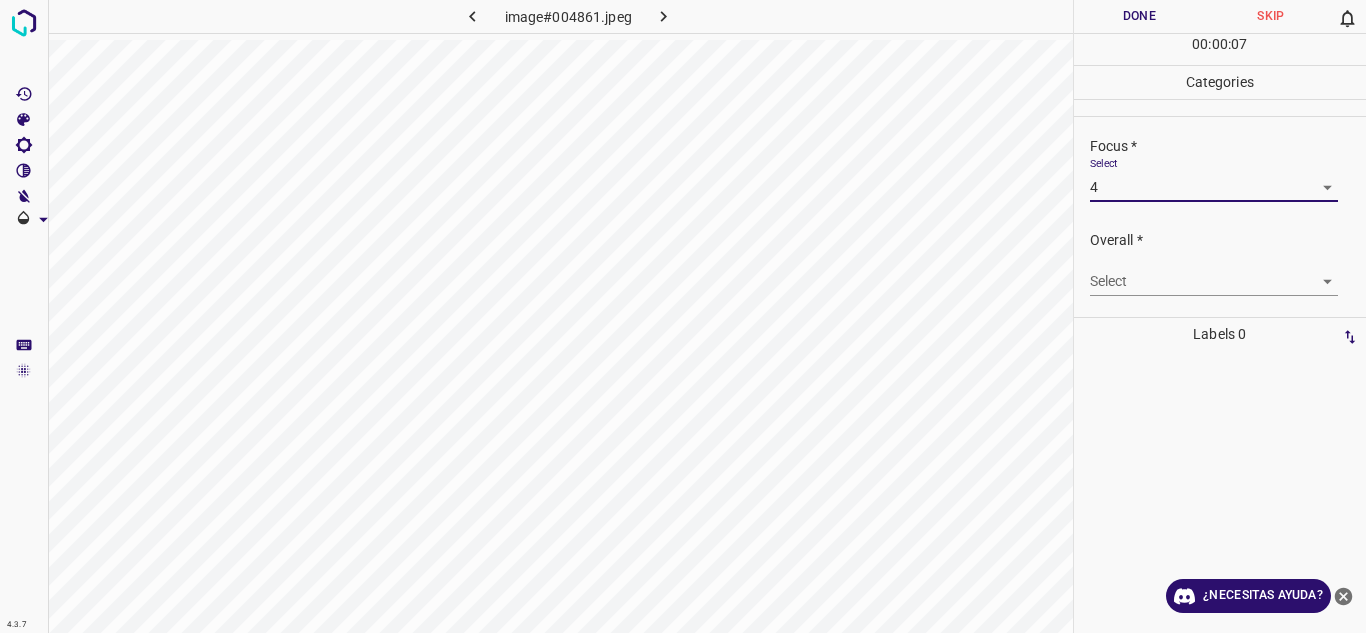 click on "4.3.7 image#004861.jpeg Done Skip 0 00   : 00   : 07   Categories Lighting *  Select 4 4 Focus *  Select 4 4 Overall *  Select ​ Labels   0 Categories 1 Lighting 2 Focus 3 Overall Tools Space Change between modes (Draw & Edit) I Auto labeling R Restore zoom M Zoom in N Zoom out Delete Delete selecte label Filters Z Restore filters X Saturation filter C Brightness filter V Contrast filter B Gray scale filter General O Download ¿Necesitas ayuda? Texto original Valora esta traducción Tu opinión servirá para ayudar a mejorar el Traductor de Google - Texto - Esconder - Borrar" at bounding box center [683, 316] 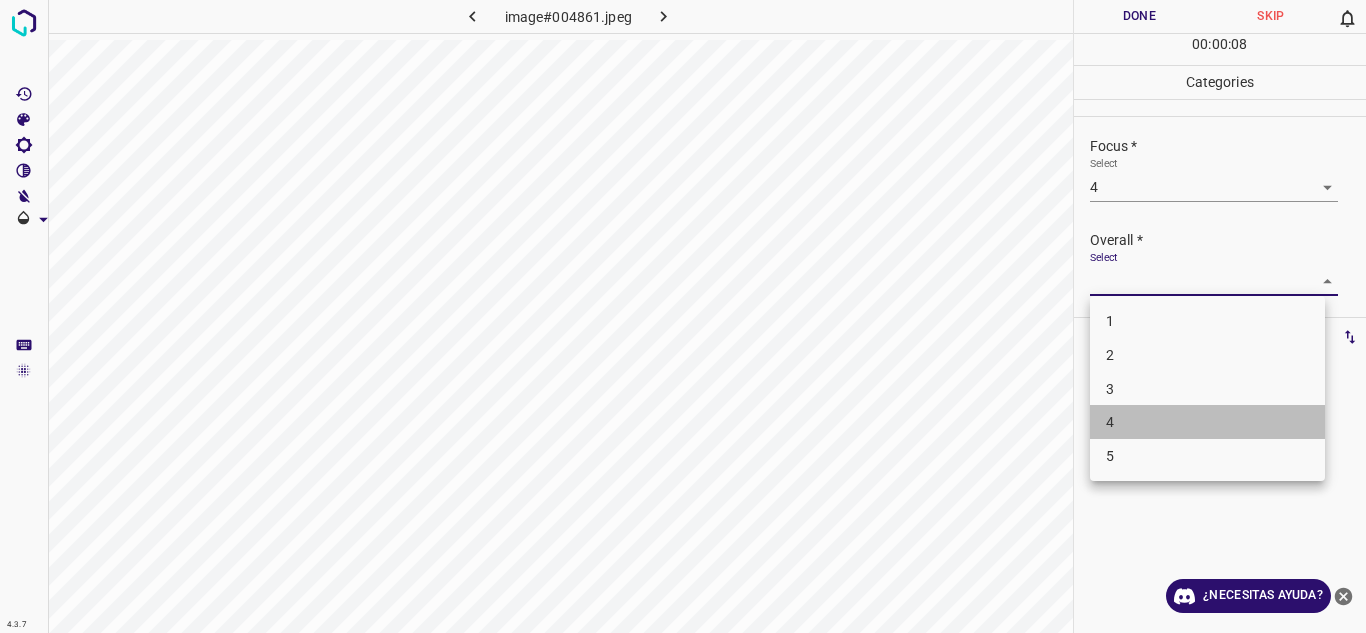 click on "4" at bounding box center [1207, 422] 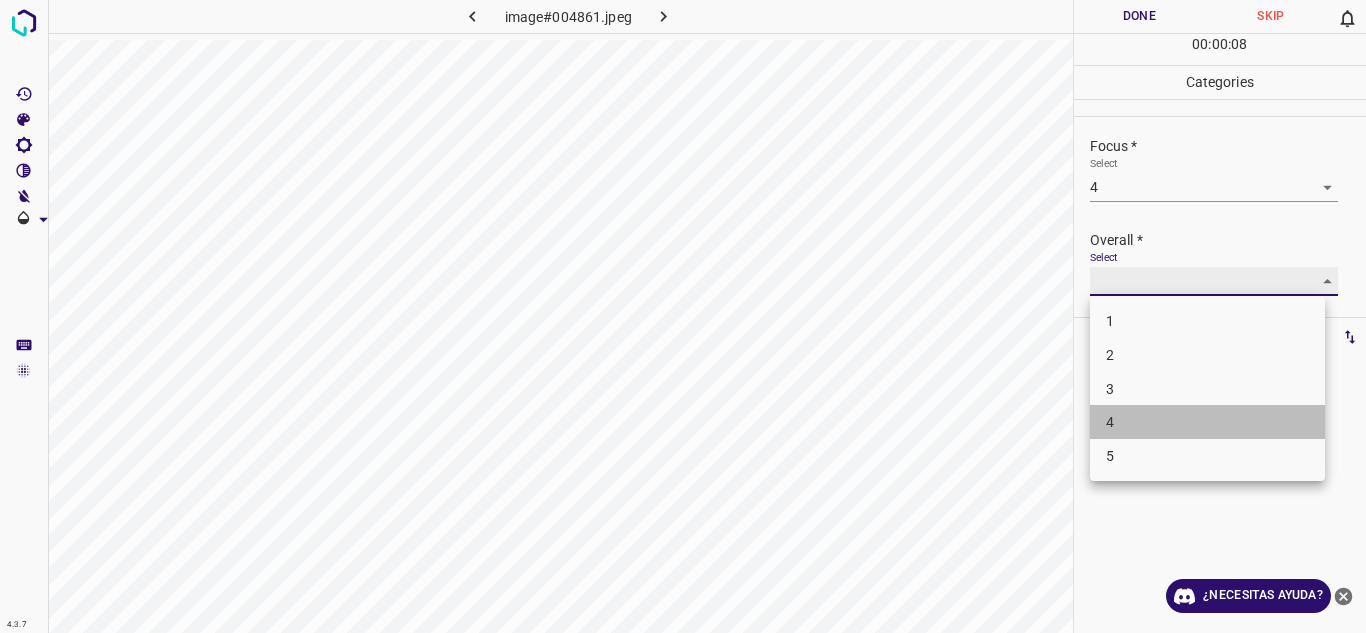 type on "4" 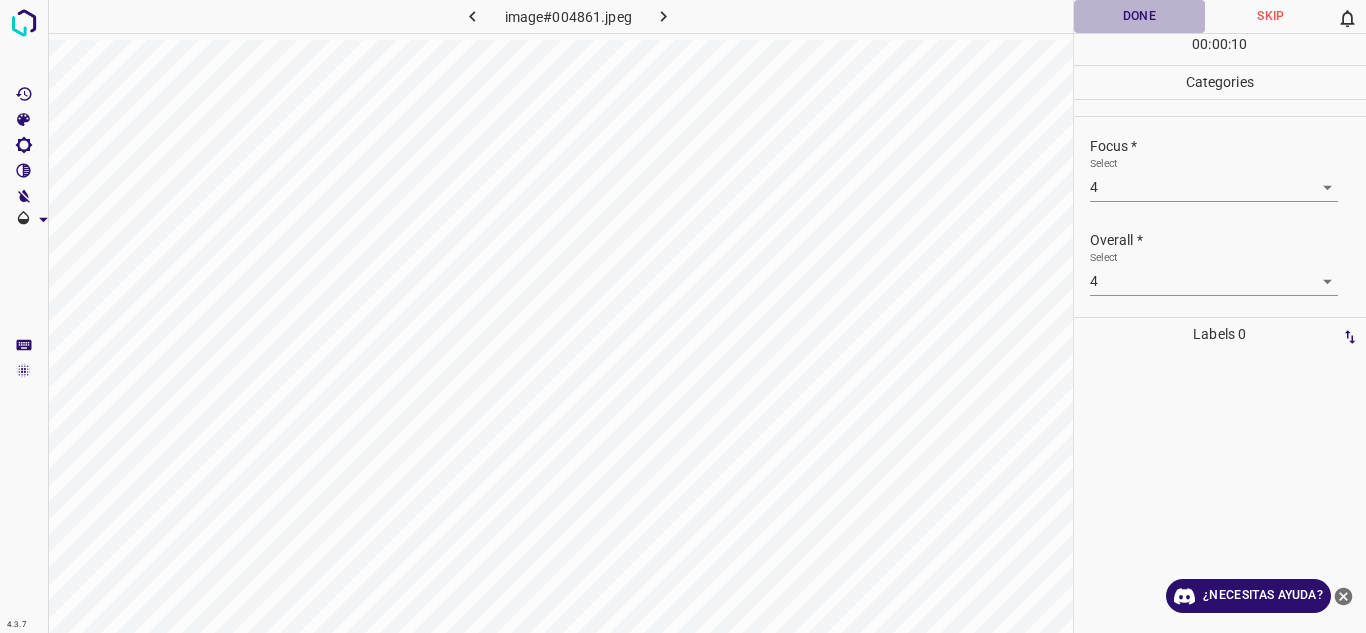 click on "Done" at bounding box center (1140, 16) 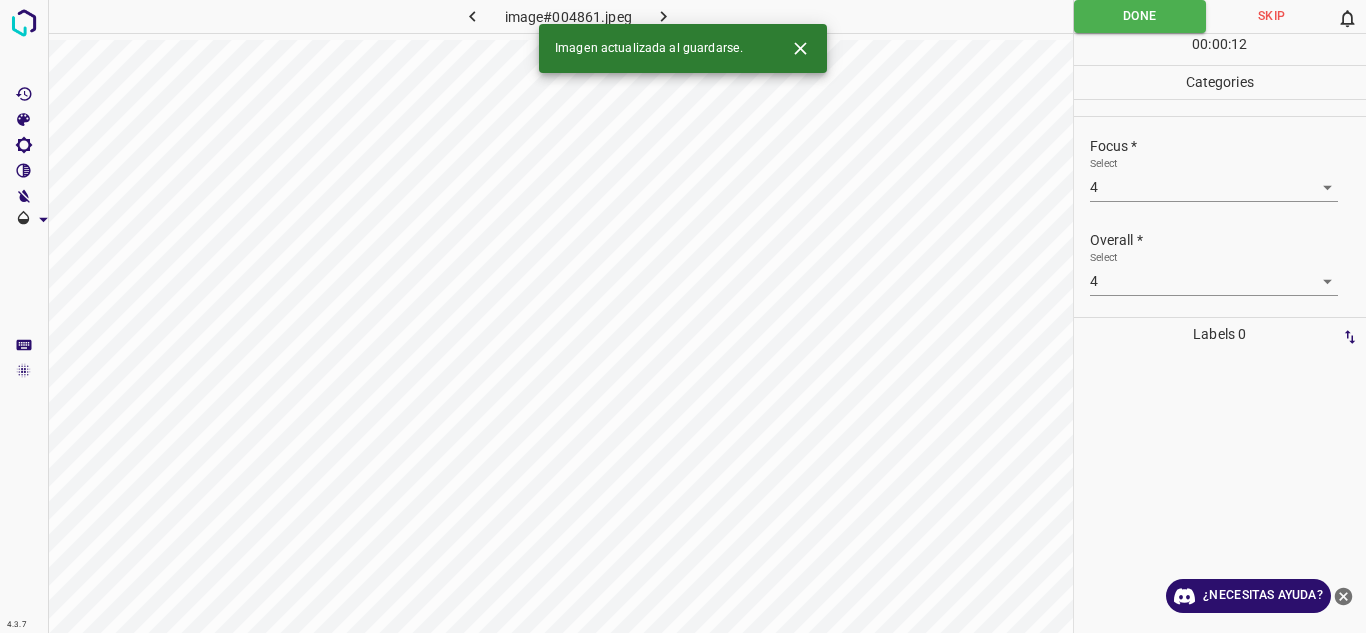 click 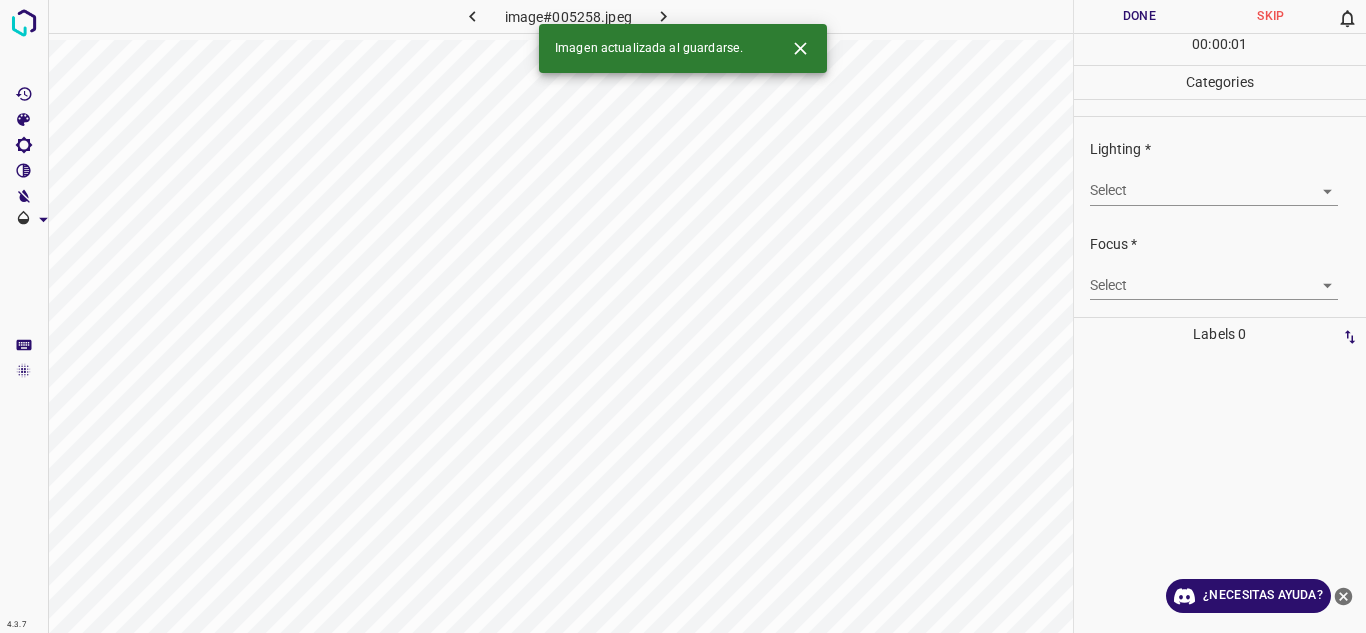 click on "4.3.7 image#005258.jpeg Done Skip 0 00   : 00   : 01   Categories Lighting *  Select ​ Focus *  Select ​ Overall *  Select ​ Labels   0 Categories 1 Lighting 2 Focus 3 Overall Tools Space Change between modes (Draw & Edit) I Auto labeling R Restore zoom M Zoom in N Zoom out Delete Delete selecte label Filters Z Restore filters X Saturation filter C Brightness filter V Contrast filter B Gray scale filter General O Download Imagen actualizada al guardarse. ¿Necesitas ayuda? Texto original Valora esta traducción Tu opinión servirá para ayudar a mejorar el Traductor de Google - Texto - Esconder - Borrar" at bounding box center (683, 316) 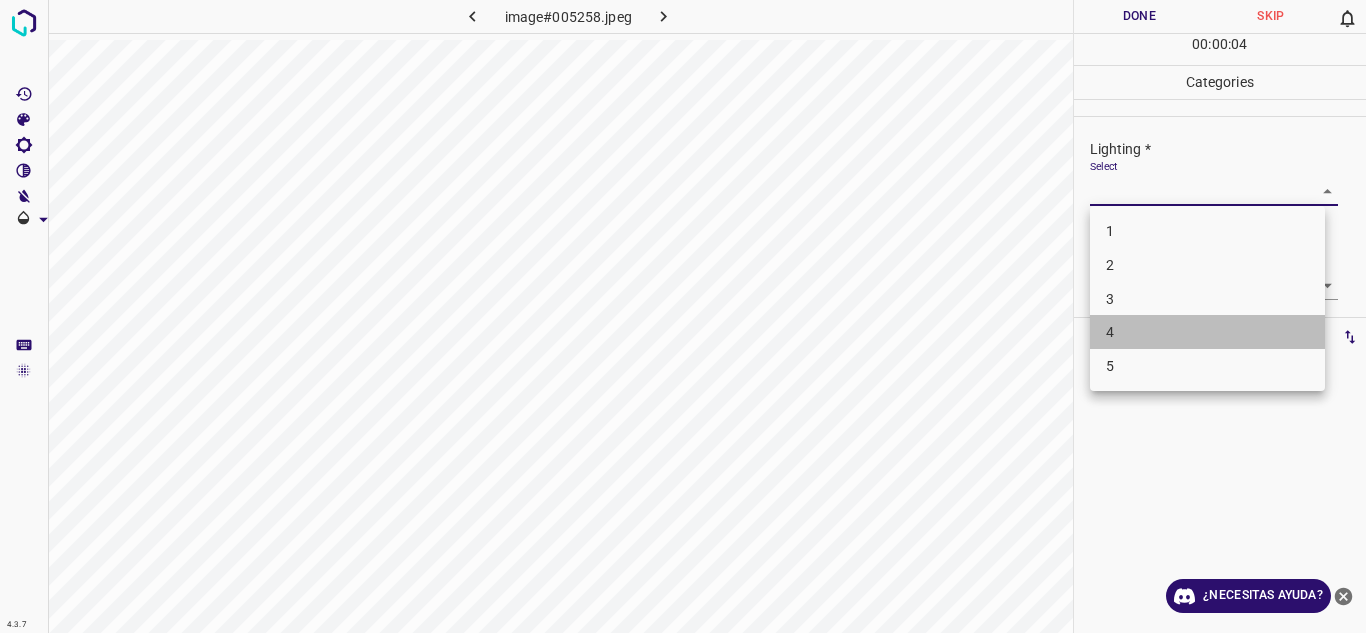 click on "4" at bounding box center [1207, 332] 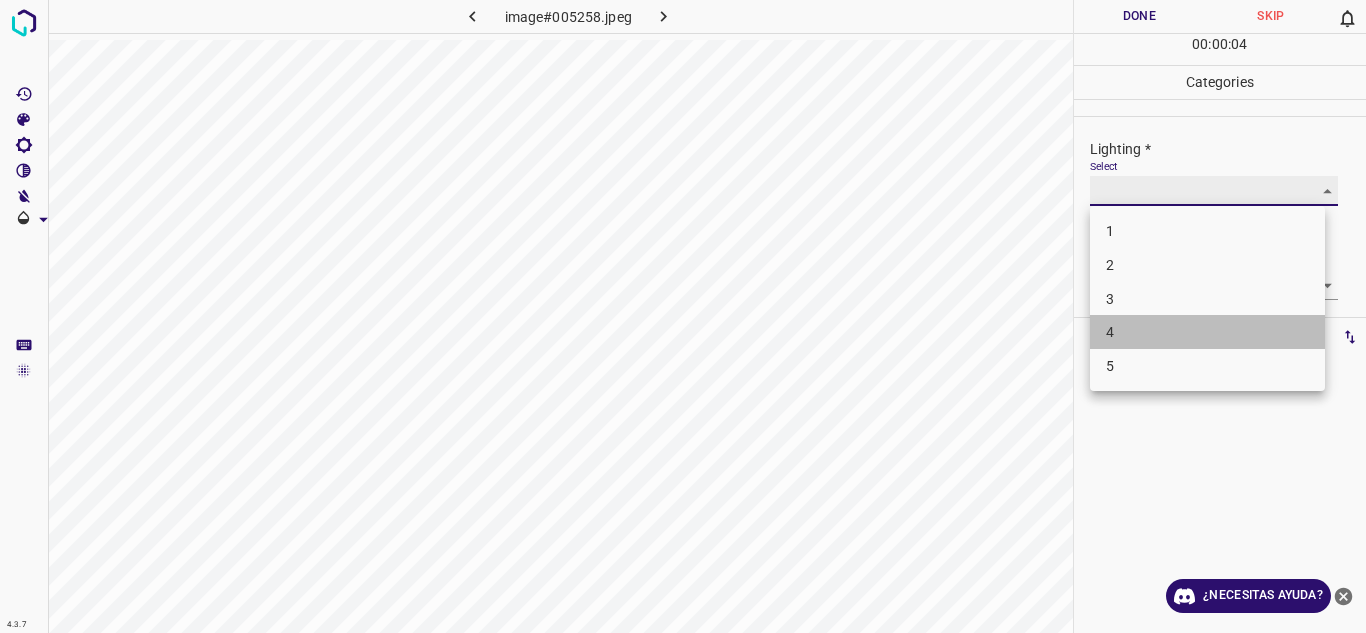 type on "4" 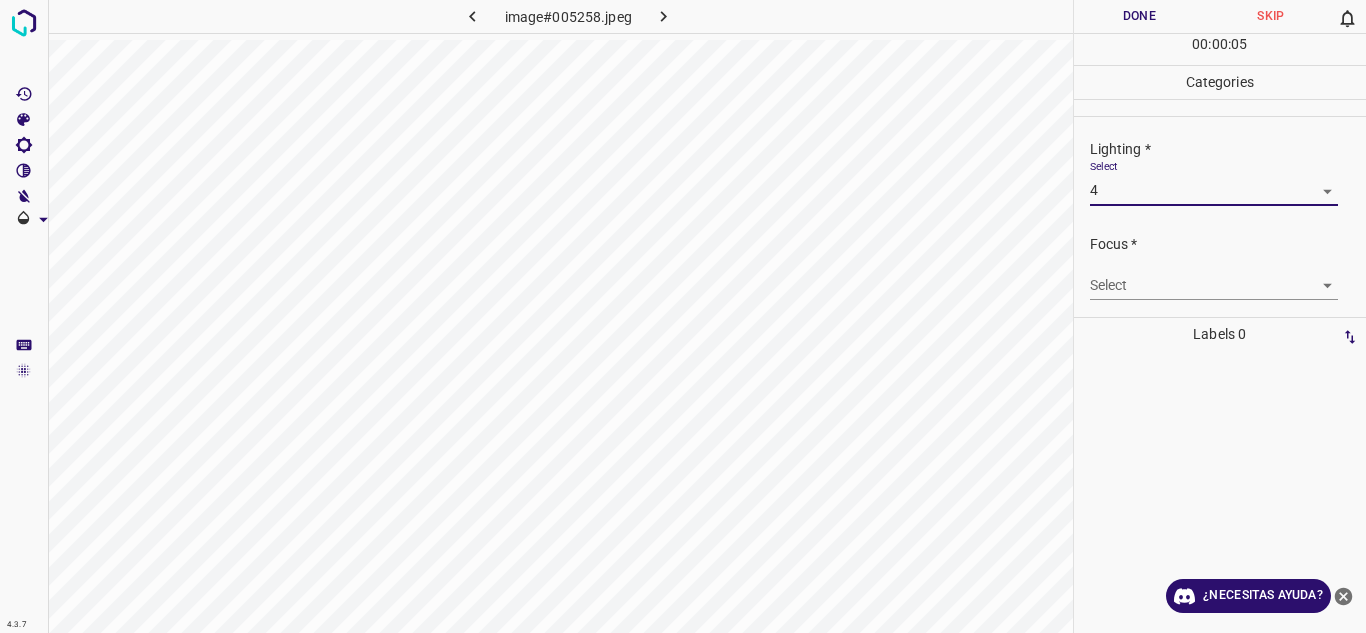 click on "Focus *  Select ​" at bounding box center [1220, 267] 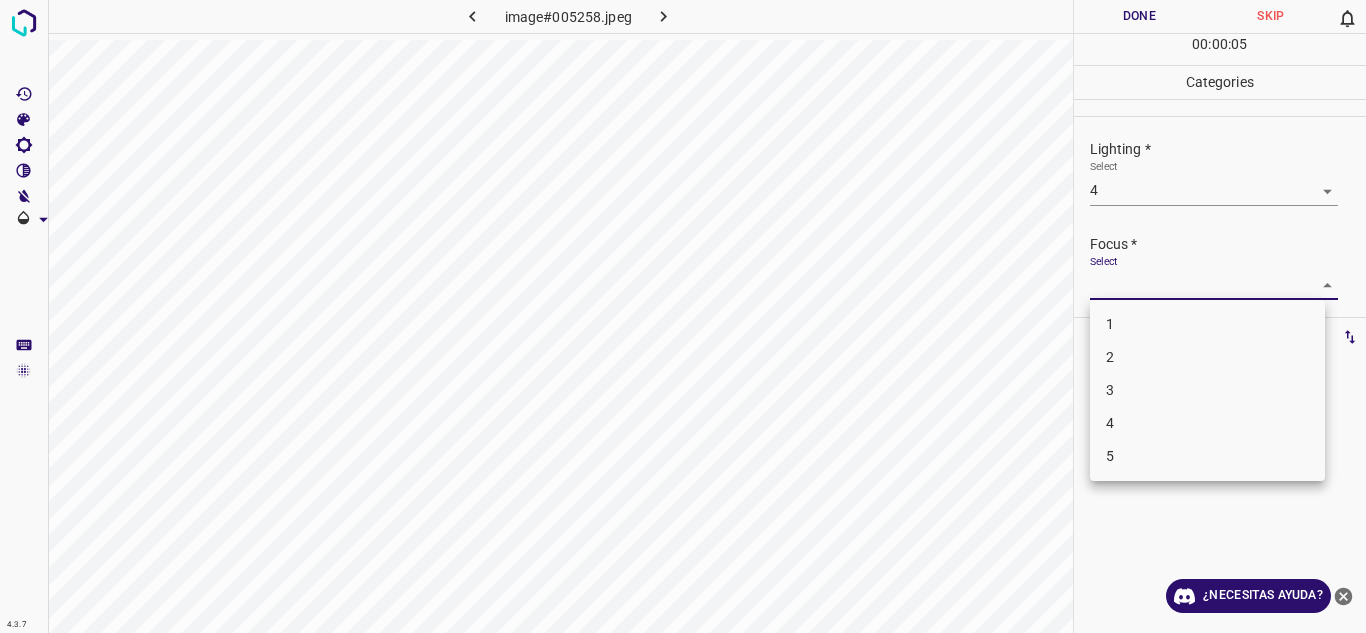 click on "4.3.7 image#005258.jpeg Done Skip 0 00   : 00   : 05   Categories Lighting *  Select 4 4 Focus *  Select ​ Overall *  Select ​ Labels   0 Categories 1 Lighting 2 Focus 3 Overall Tools Space Change between modes (Draw & Edit) I Auto labeling R Restore zoom M Zoom in N Zoom out Delete Delete selecte label Filters Z Restore filters X Saturation filter C Brightness filter V Contrast filter B Gray scale filter General O Download ¿Necesitas ayuda? Texto original Valora esta traducción Tu opinión servirá para ayudar a mejorar el Traductor de Google - Texto - Esconder - Borrar 1 2 3 4 5" at bounding box center [683, 316] 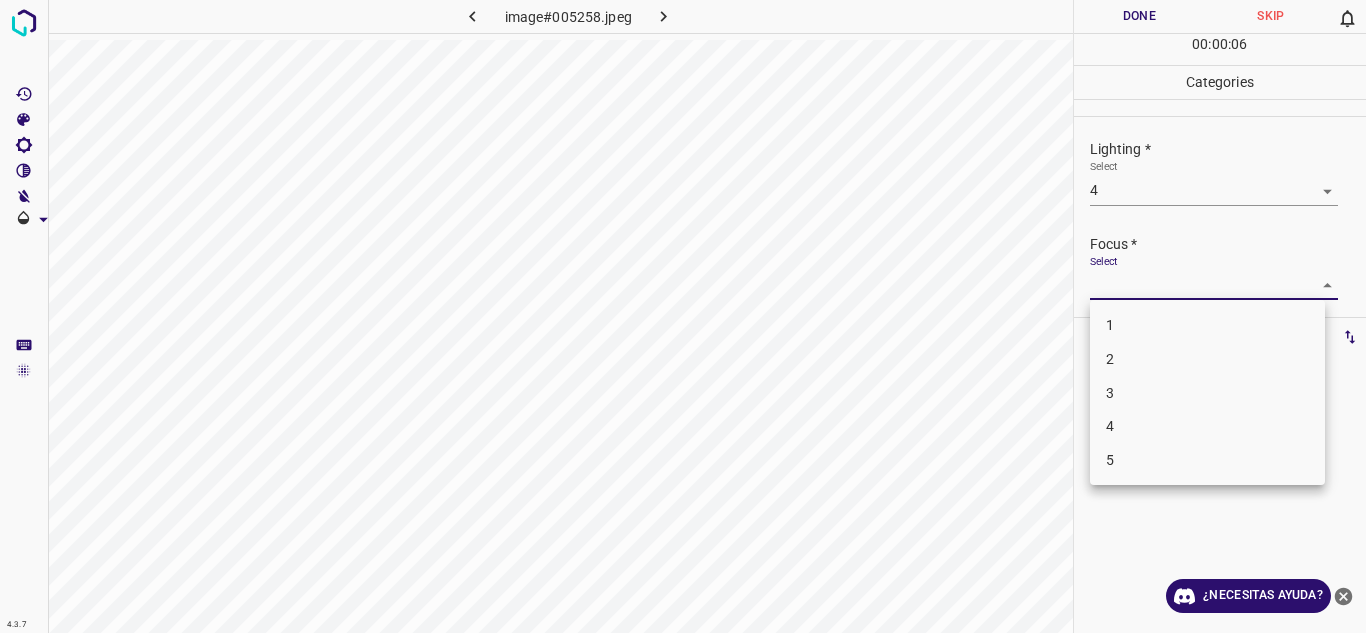 drag, startPoint x: 1182, startPoint y: 386, endPoint x: 1333, endPoint y: 260, distance: 196.66469 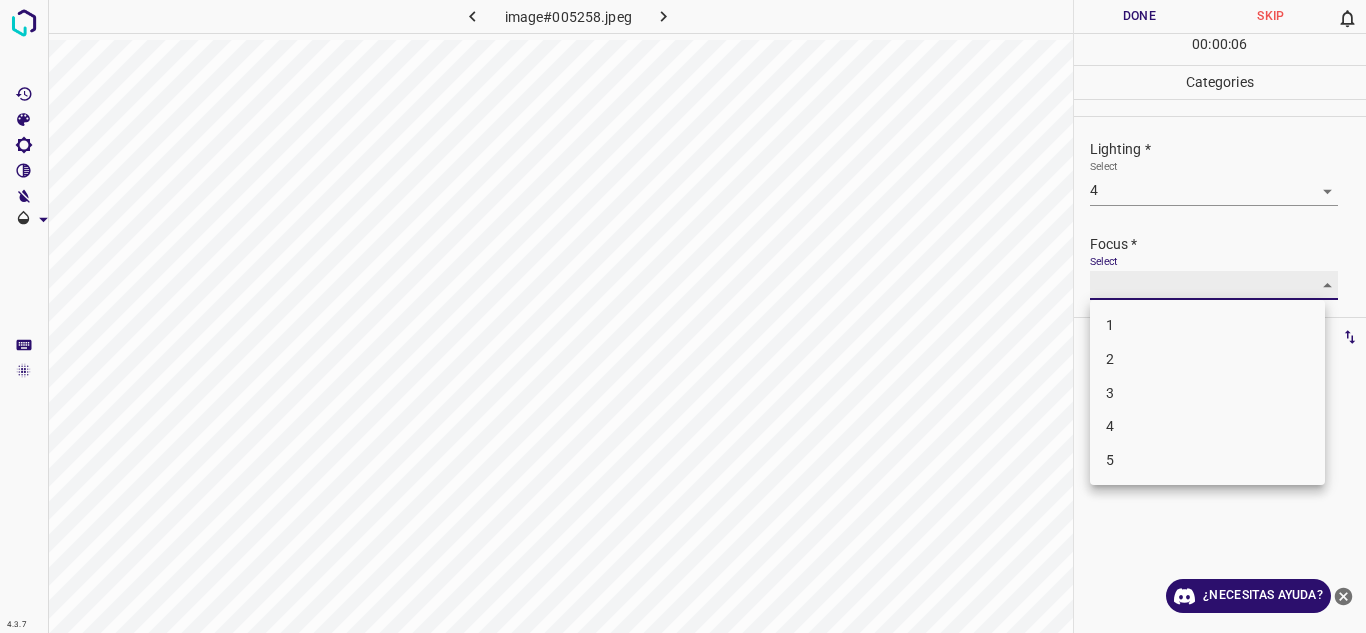 type on "3" 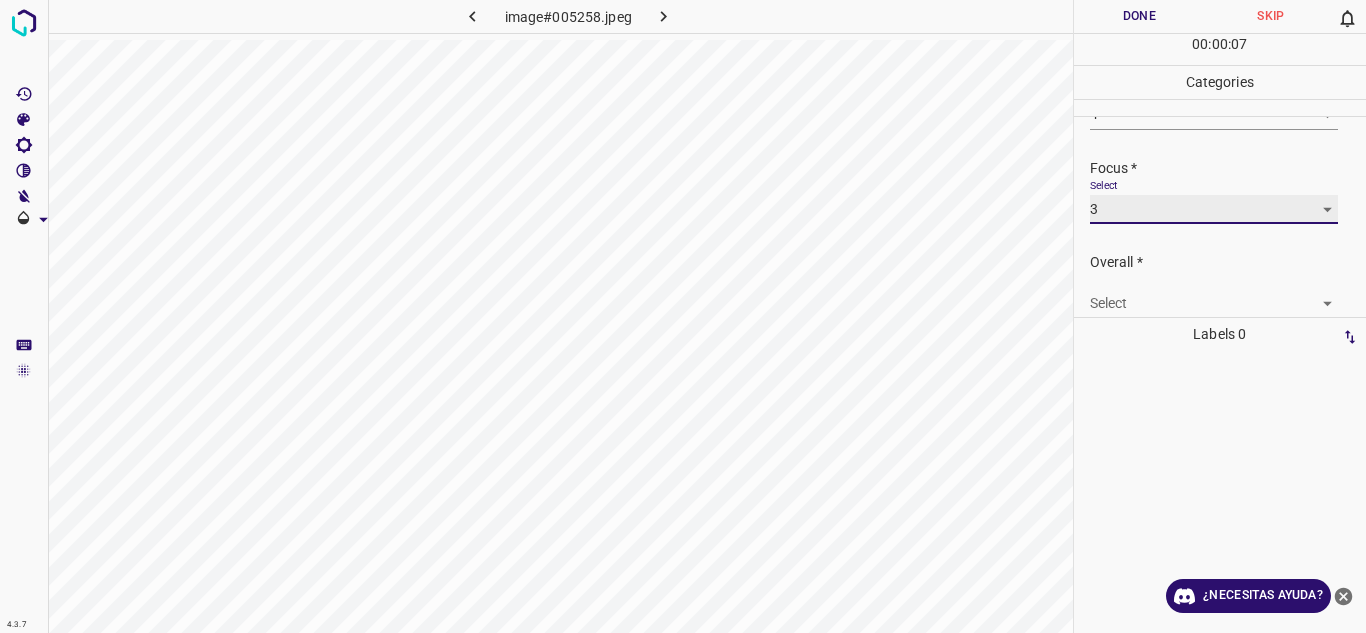 scroll, scrollTop: 98, scrollLeft: 0, axis: vertical 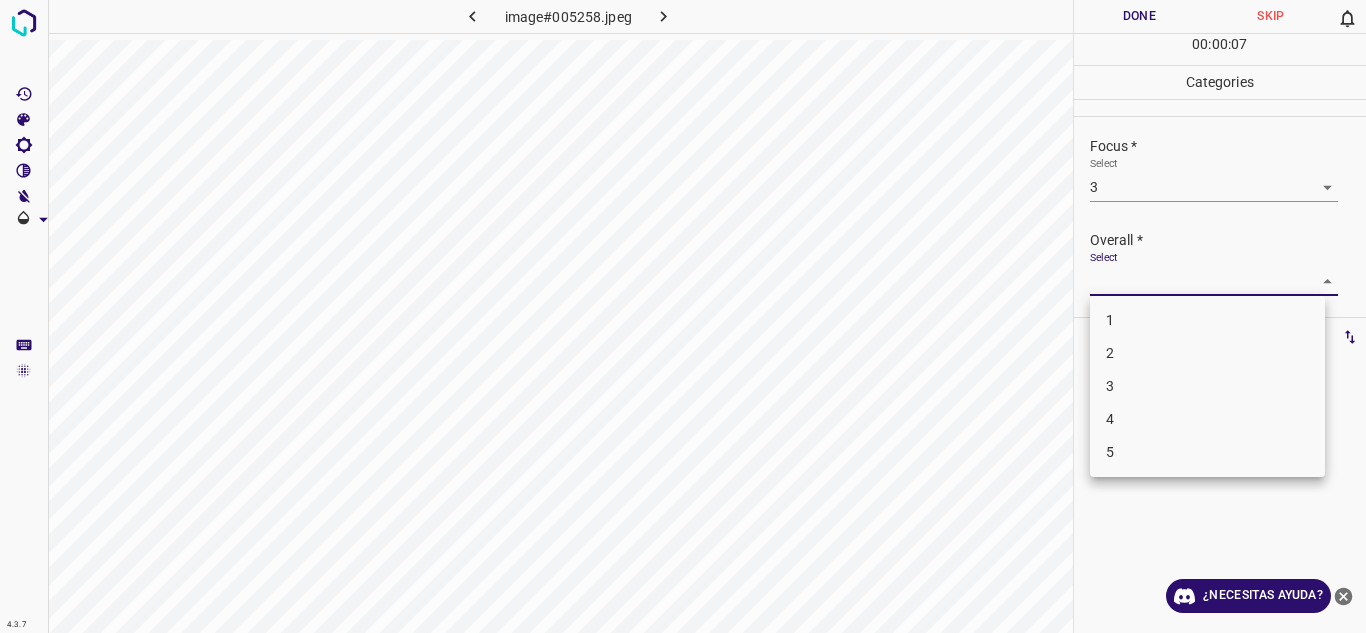 click on "4.3.7 image#005258.jpeg Done Skip 0 00   : 00   : 07   Categories Lighting *  Select 4 4 Focus *  Select 3 3 Overall *  Select ​ Labels   0 Categories 1 Lighting 2 Focus 3 Overall Tools Space Change between modes (Draw & Edit) I Auto labeling R Restore zoom M Zoom in N Zoom out Delete Delete selecte label Filters Z Restore filters X Saturation filter C Brightness filter V Contrast filter B Gray scale filter General O Download ¿Necesitas ayuda? Texto original Valora esta traducción Tu opinión servirá para ayudar a mejorar el Traductor de Google - Texto - Esconder - Borrar 1 2 3 4 5" at bounding box center [683, 316] 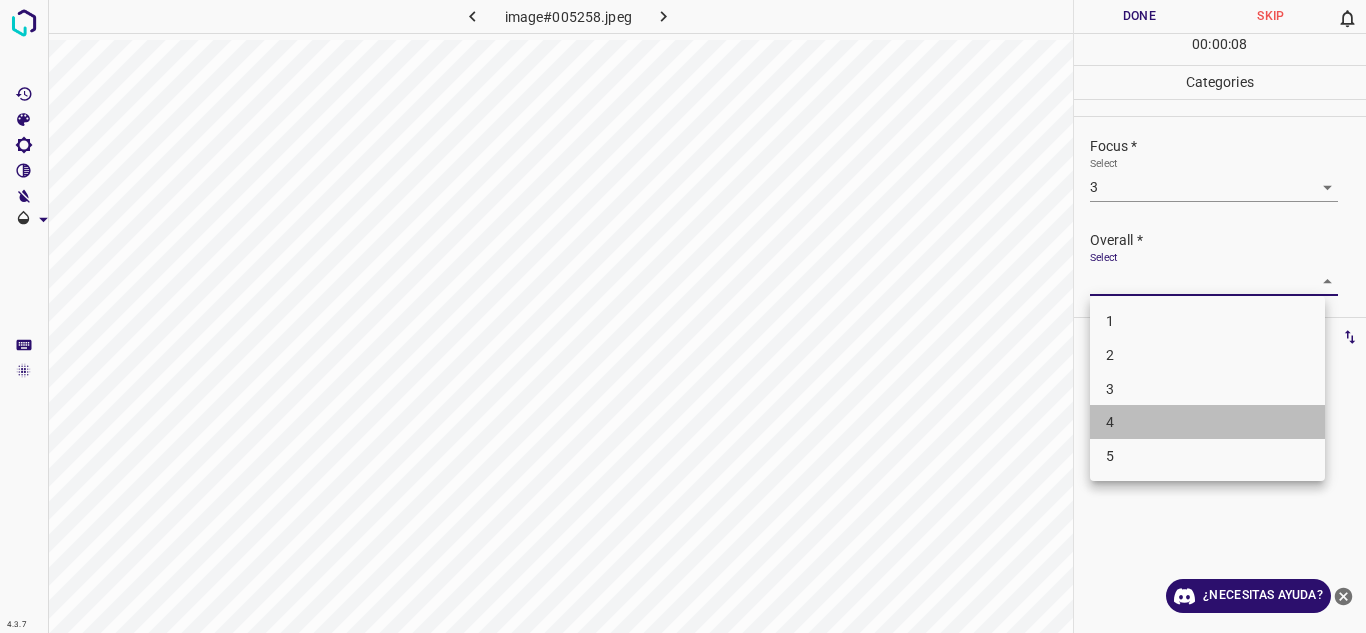 click on "4" at bounding box center (1207, 422) 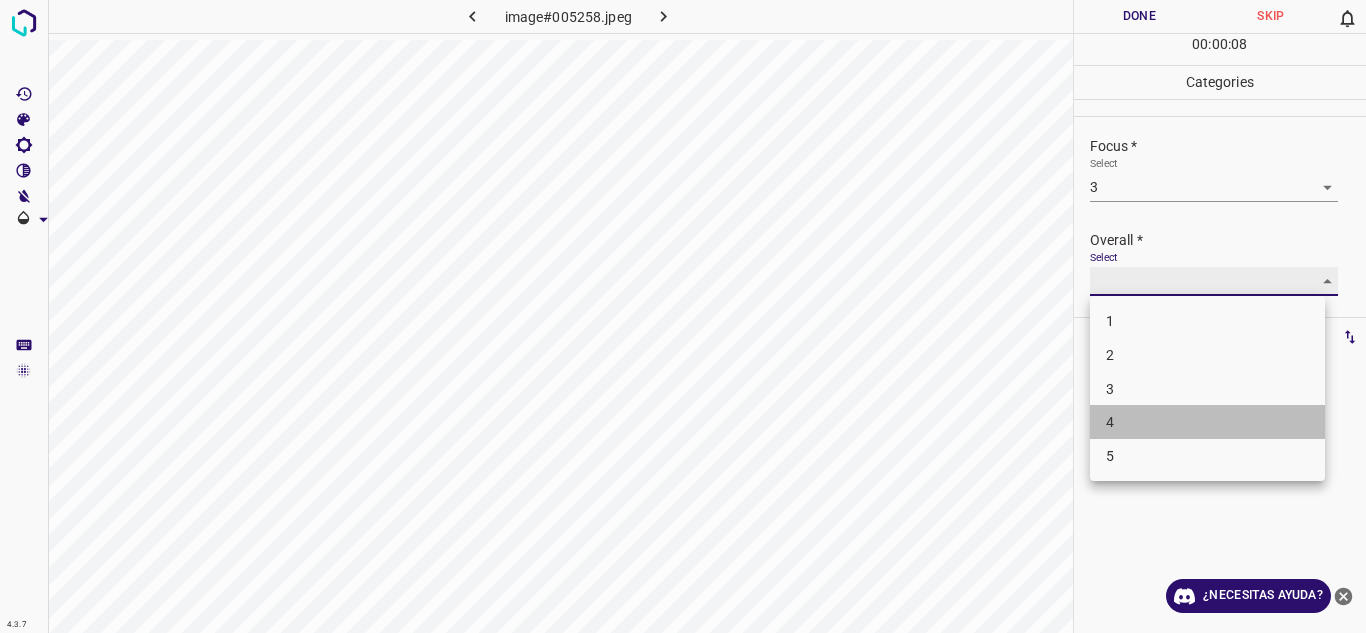 type on "4" 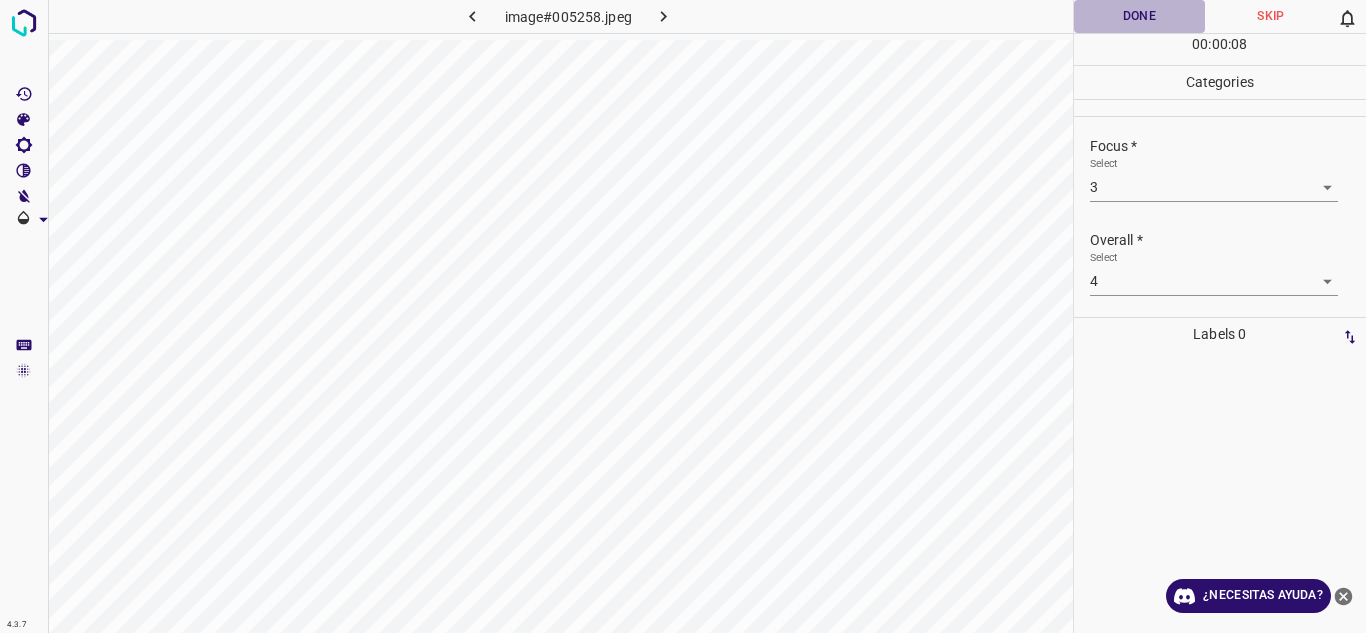 click on "Done" at bounding box center [1140, 16] 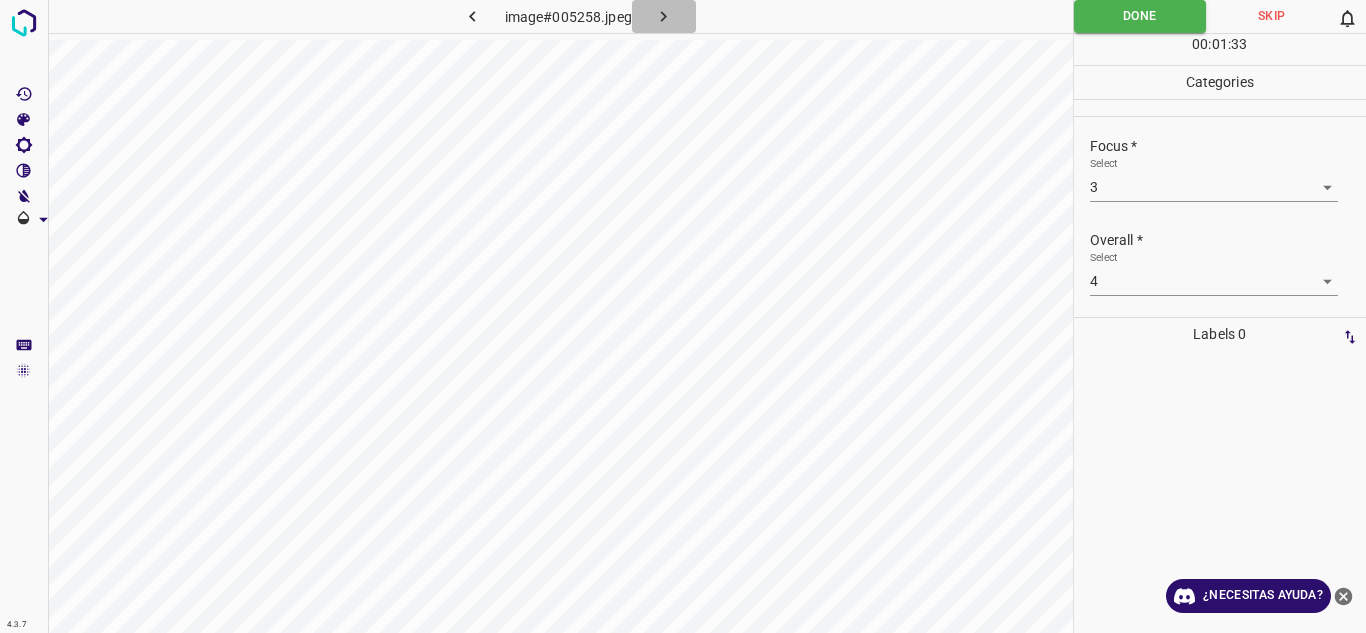 click at bounding box center [664, 16] 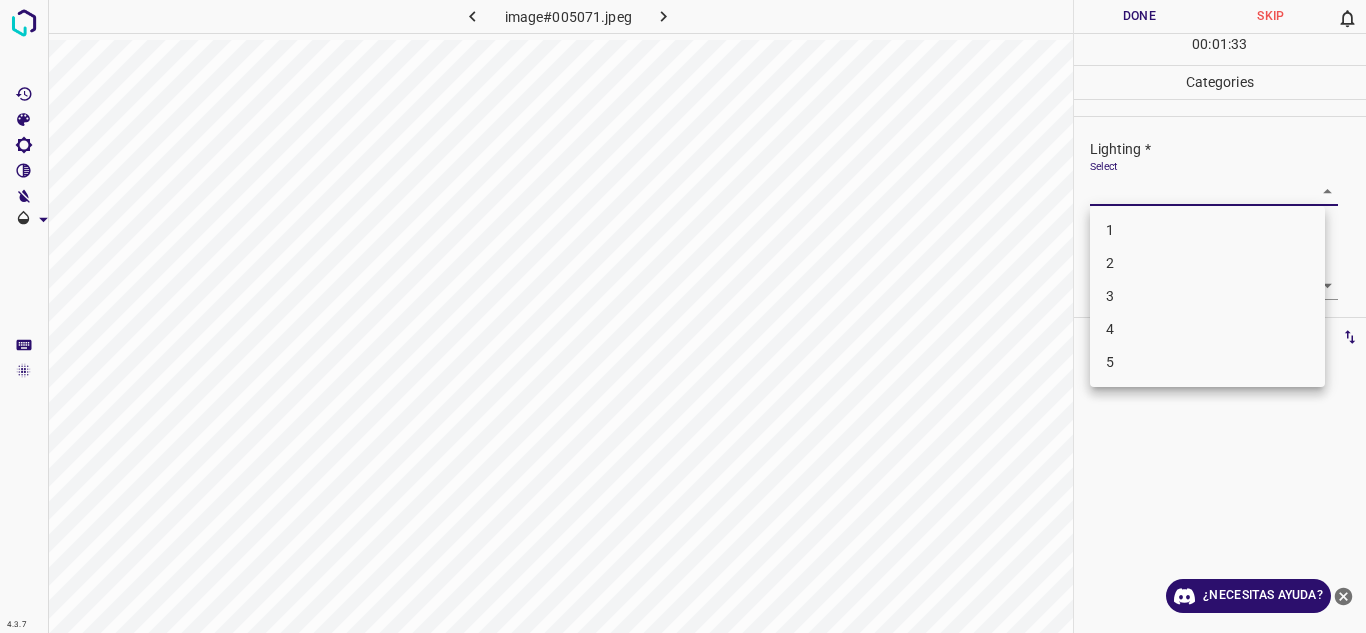 click on "4.3.7 image#005071.jpeg Done Skip 0 00   : 01   : 33   Categories Lighting *  Select ​ Focus *  Select ​ Overall *  Select ​ Labels   0 Categories 1 Lighting 2 Focus 3 Overall Tools Space Change between modes (Draw & Edit) I Auto labeling R Restore zoom M Zoom in N Zoom out Delete Delete selecte label Filters Z Restore filters X Saturation filter C Brightness filter V Contrast filter B Gray scale filter General O Download ¿Necesitas ayuda? Texto original Valora esta traducción Tu opinión servirá para ayudar a mejorar el Traductor de Google - Texto - Esconder - Borrar 1 2 3 4 5" at bounding box center (683, 316) 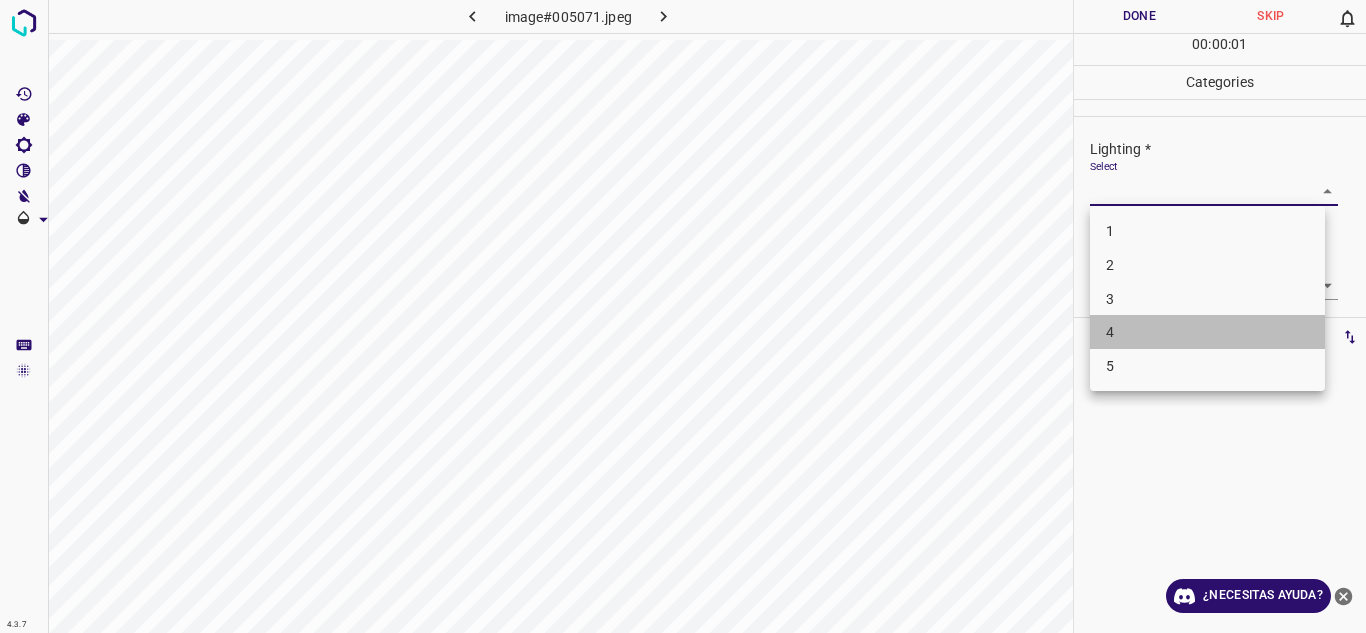 click on "4" at bounding box center (1207, 332) 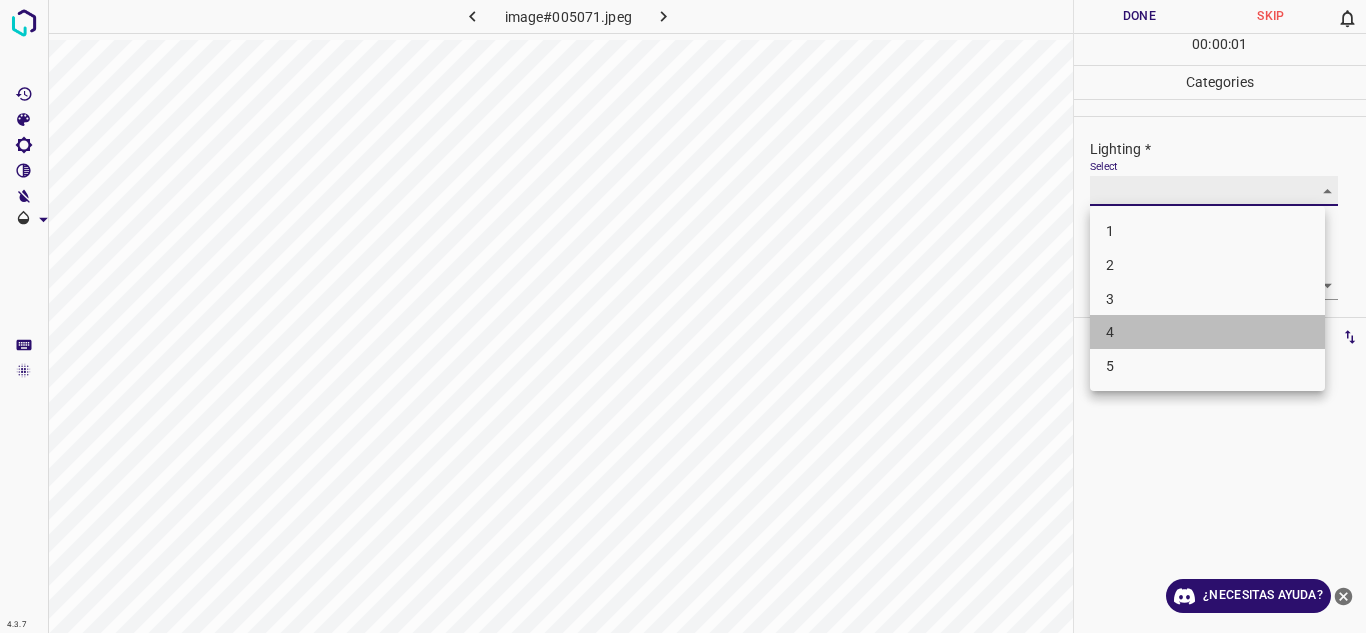 type on "4" 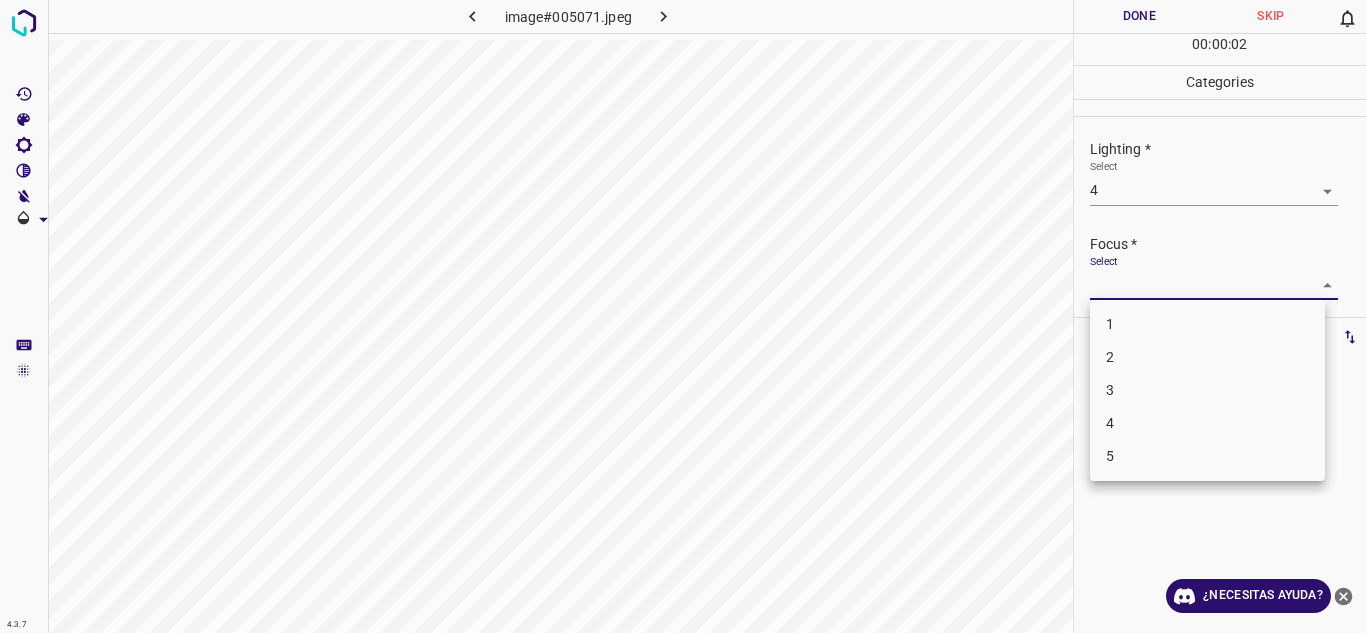 drag, startPoint x: 1307, startPoint y: 270, endPoint x: 1226, endPoint y: 353, distance: 115.97414 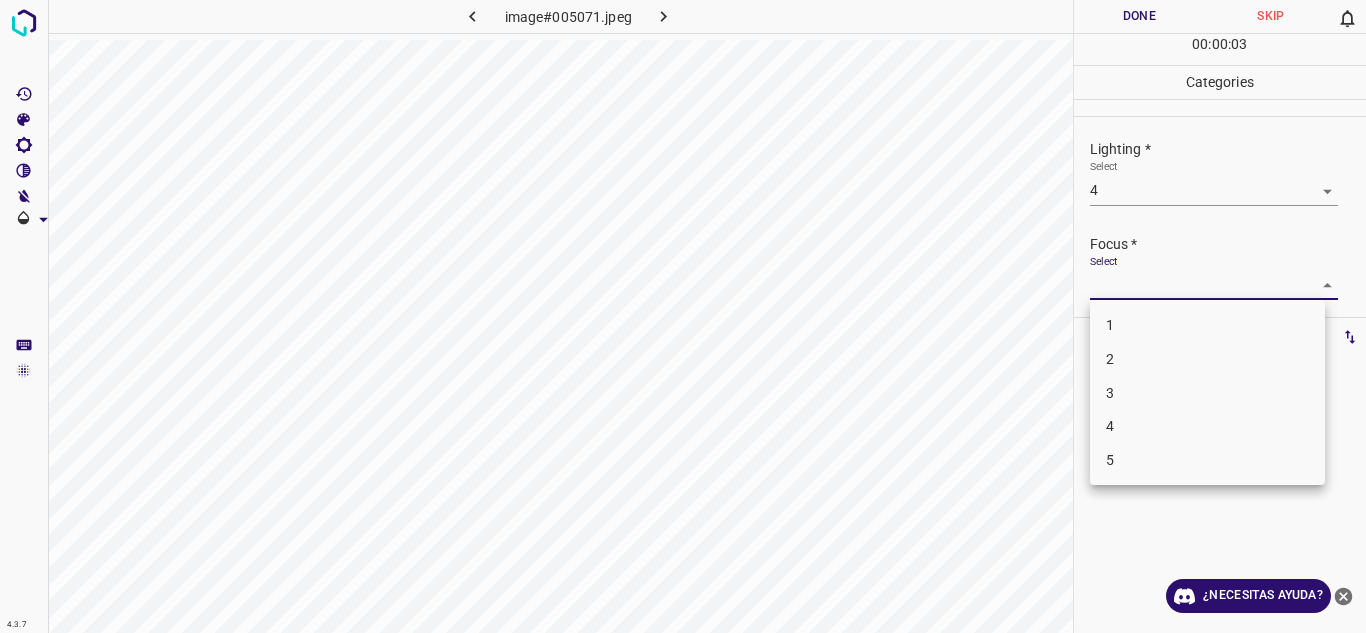 click on "3" at bounding box center [1207, 393] 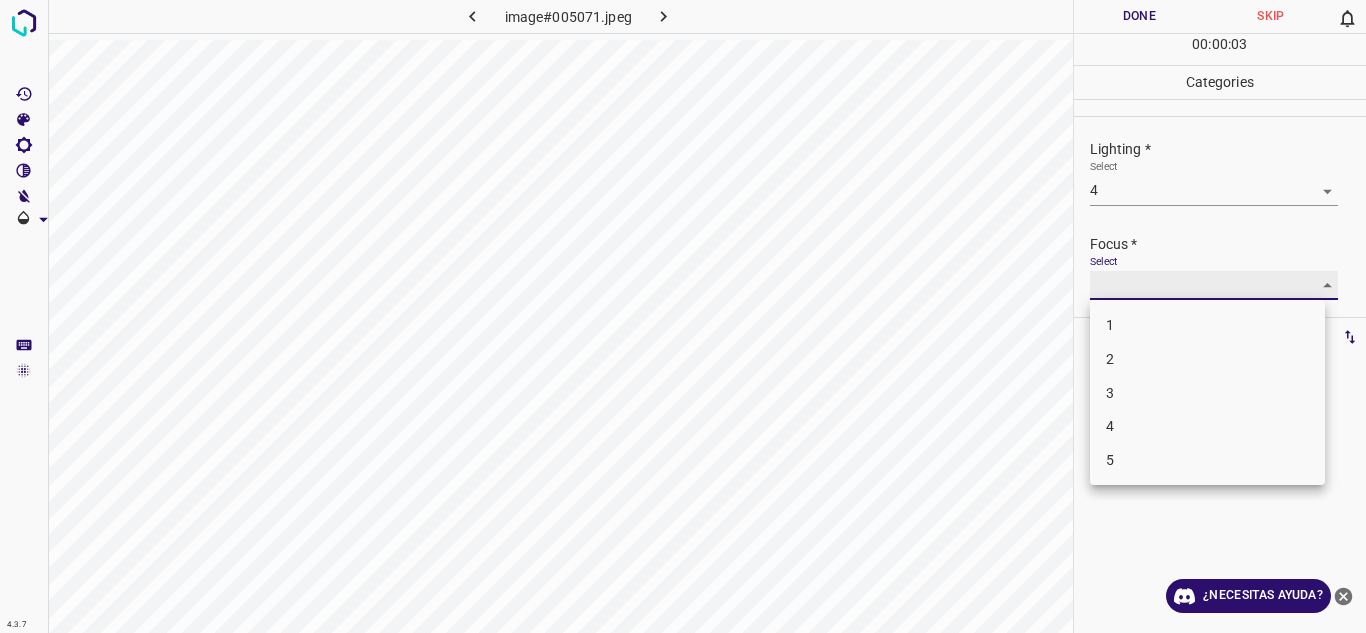 type on "3" 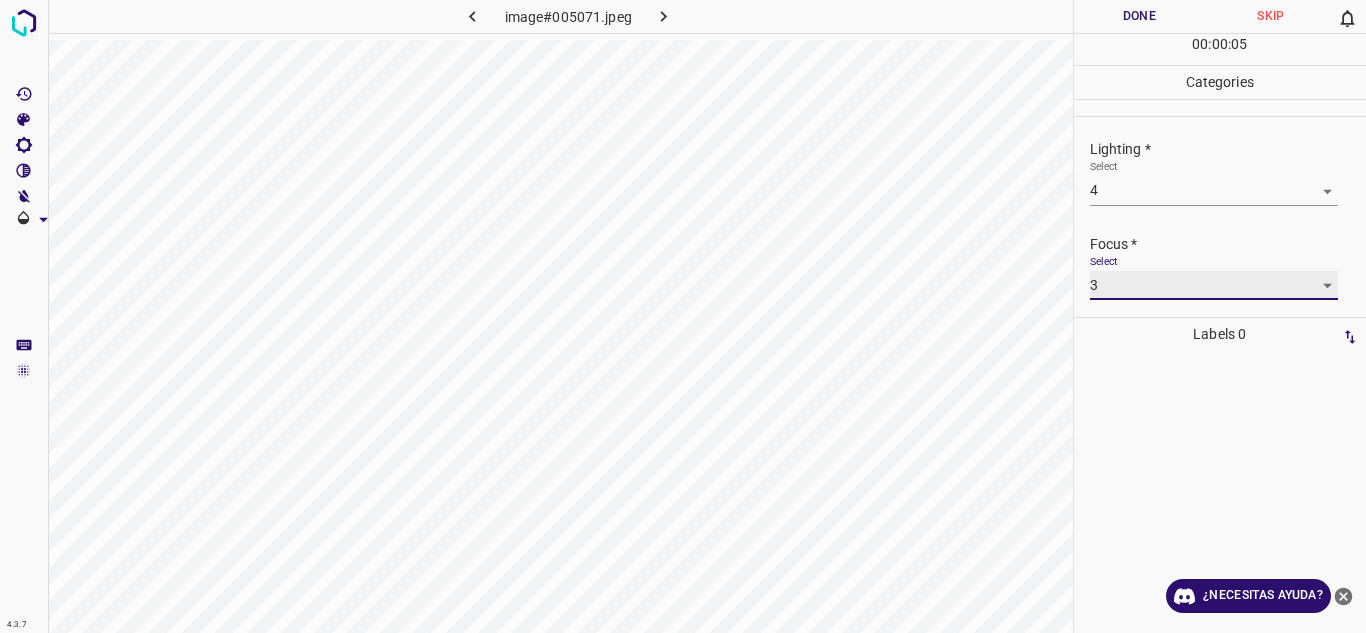 scroll, scrollTop: 98, scrollLeft: 0, axis: vertical 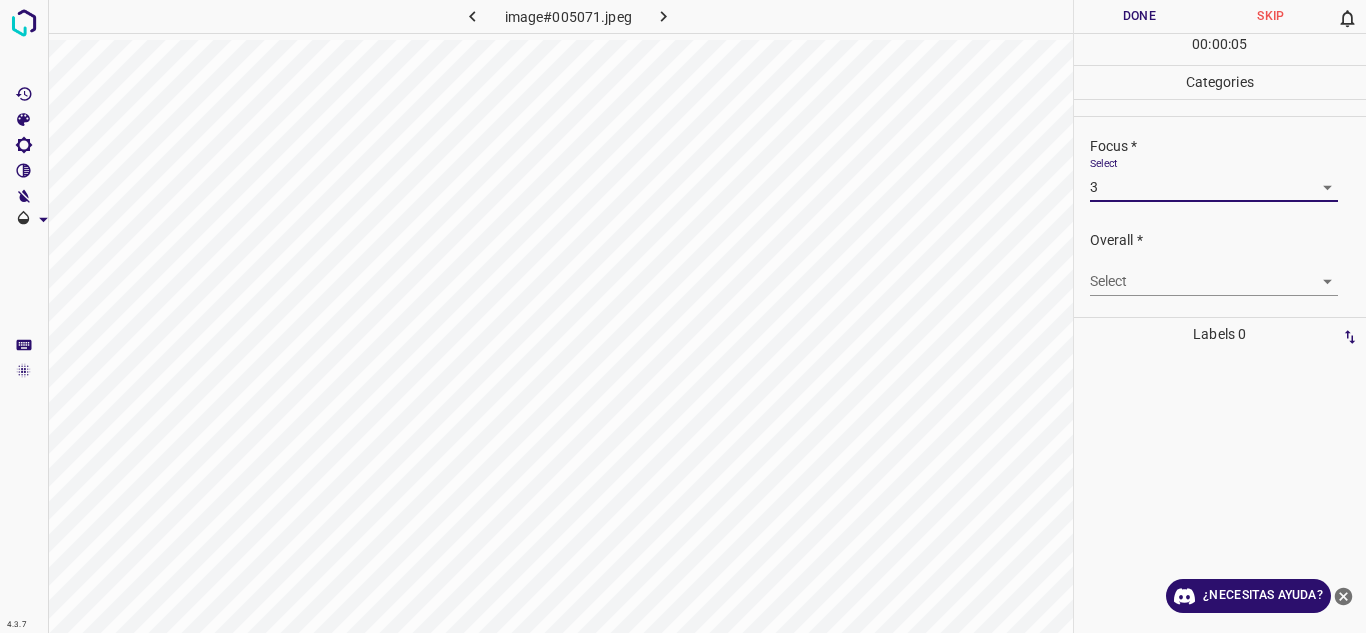 click on "4.3.7 image#005071.jpeg Done Skip 0 00   : 00   : 05   Categories Lighting *  Select 4 4 Focus *  Select 3 3 Overall *  Select ​ Labels   0 Categories 1 Lighting 2 Focus 3 Overall Tools Space Change between modes (Draw & Edit) I Auto labeling R Restore zoom M Zoom in N Zoom out Delete Delete selecte label Filters Z Restore filters X Saturation filter C Brightness filter V Contrast filter B Gray scale filter General O Download ¿Necesitas ayuda? Texto original Valora esta traducción Tu opinión servirá para ayudar a mejorar el Traductor de Google - Texto - Esconder - Borrar" at bounding box center [683, 316] 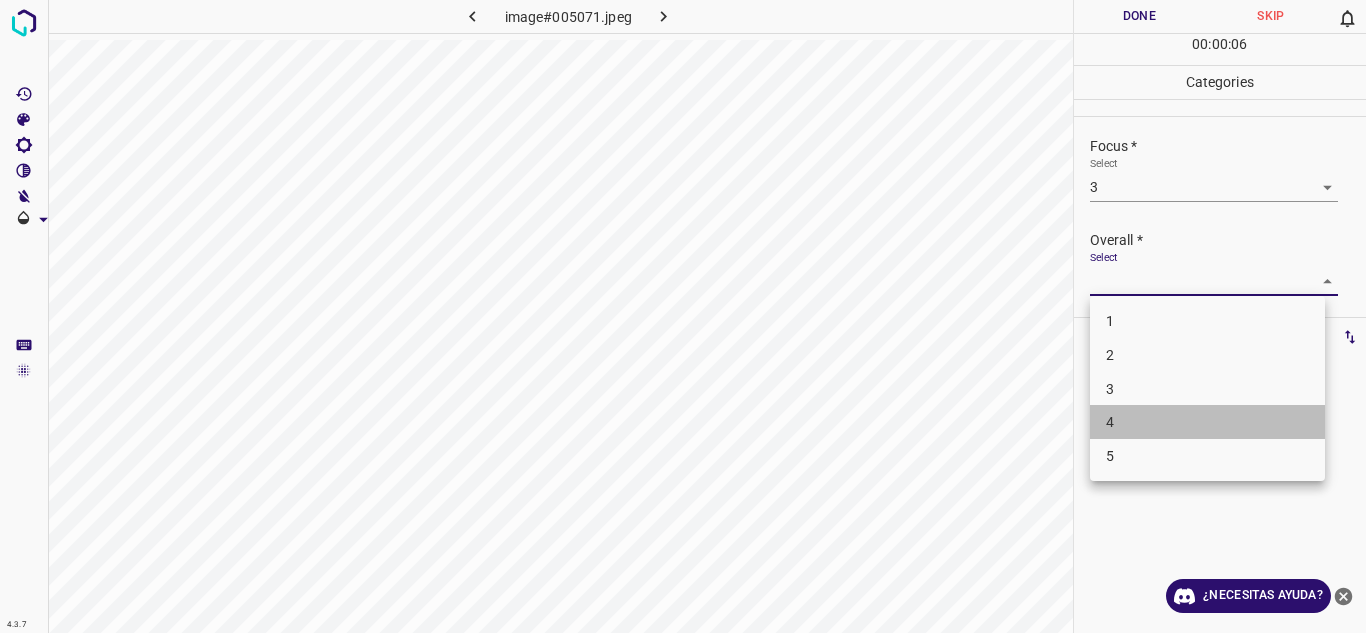 click on "4" at bounding box center (1207, 422) 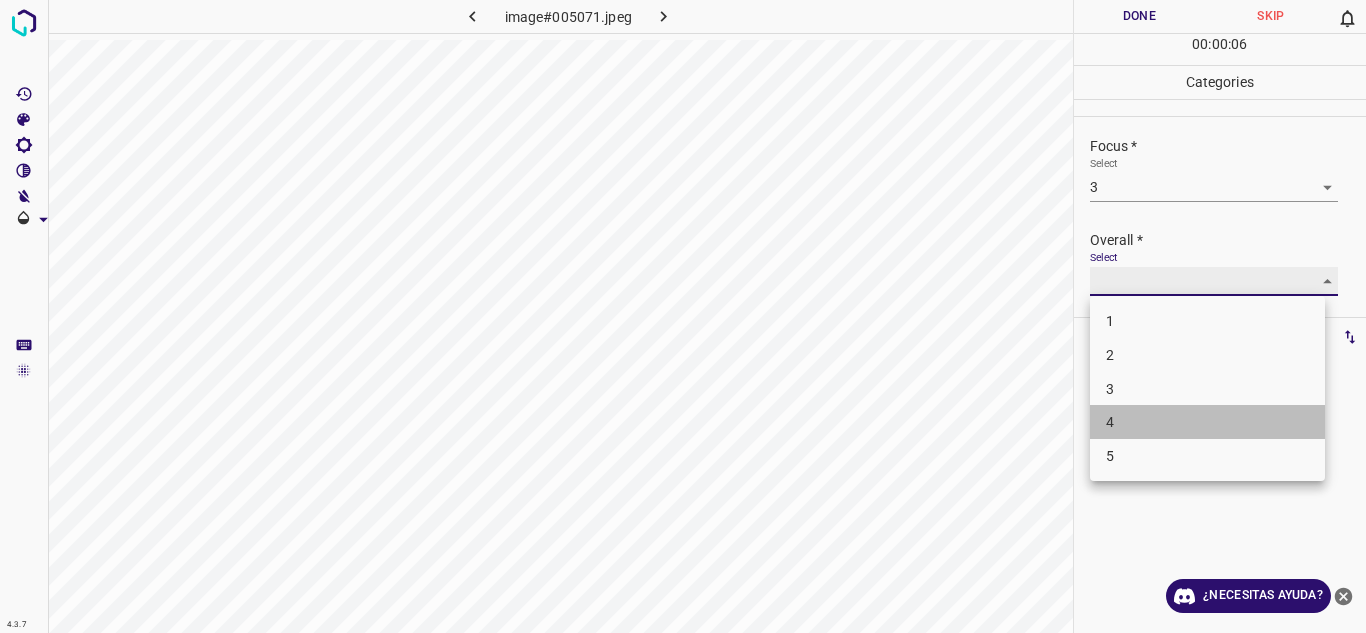 type on "4" 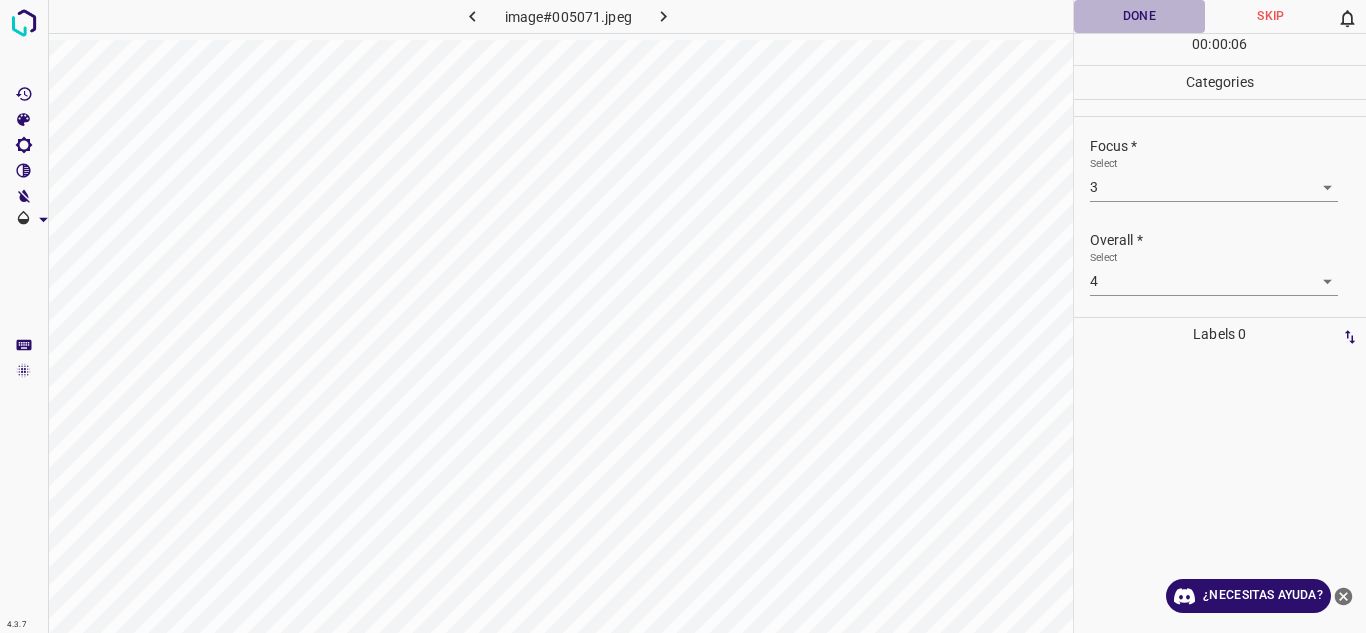 click on "Done" at bounding box center [1140, 16] 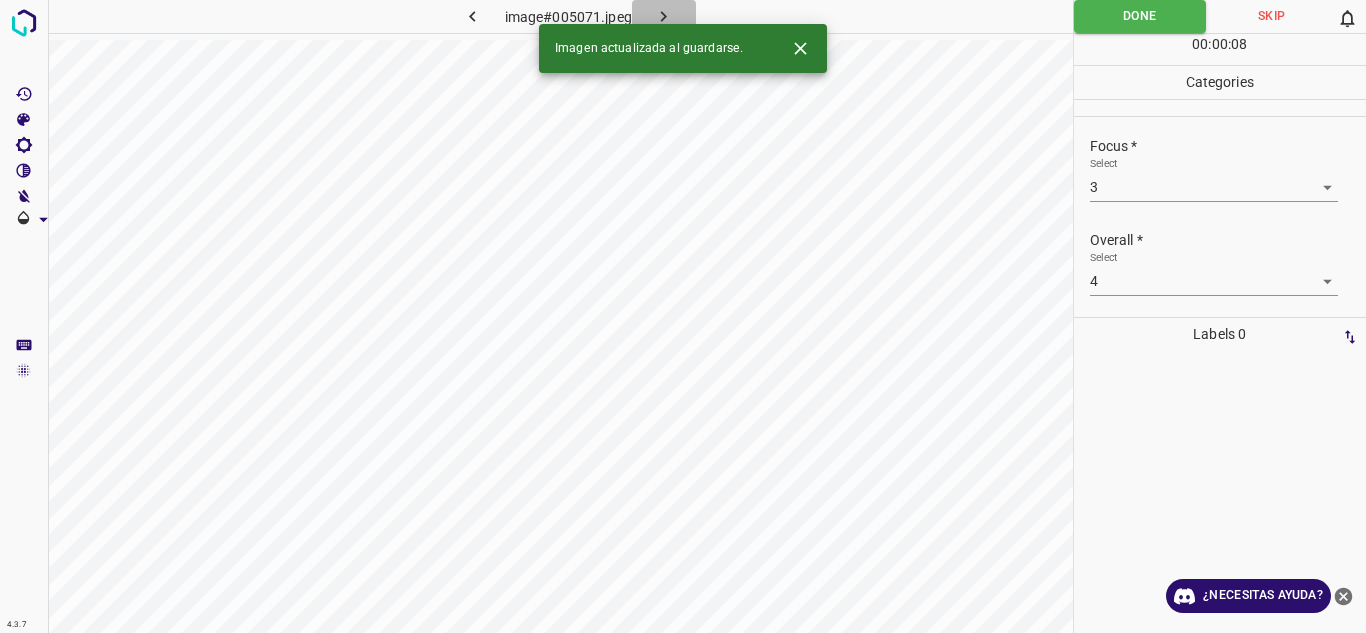 click 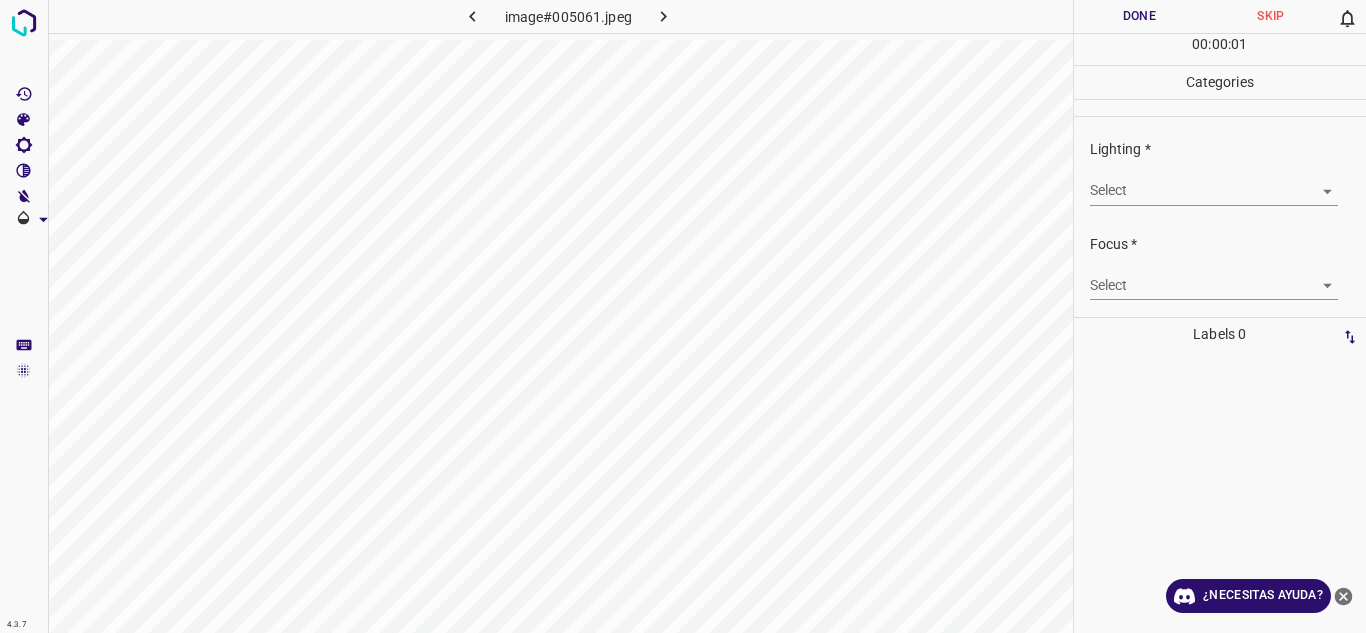 click on "4.3.7 image#005061.jpeg Done Skip 0 00   : 00   : 01   Categories Lighting *  Select ​ Focus *  Select ​ Overall *  Select ​ Labels   0 Categories 1 Lighting 2 Focus 3 Overall Tools Space Change between modes (Draw & Edit) I Auto labeling R Restore zoom M Zoom in N Zoom out Delete Delete selecte label Filters Z Restore filters X Saturation filter C Brightness filter V Contrast filter B Gray scale filter General O Download ¿Necesitas ayuda? Texto original Valora esta traducción Tu opinión servirá para ayudar a mejorar el Traductor de Google - Texto - Esconder - Borrar" at bounding box center [683, 316] 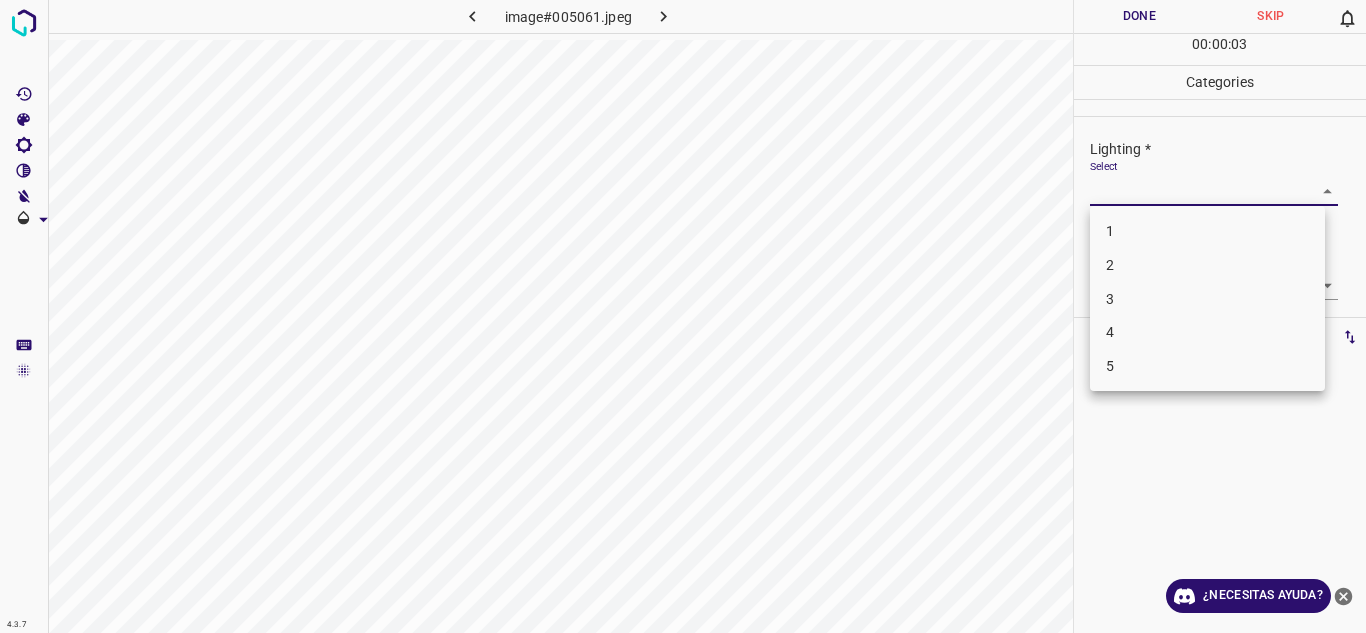 click on "3" at bounding box center [1207, 299] 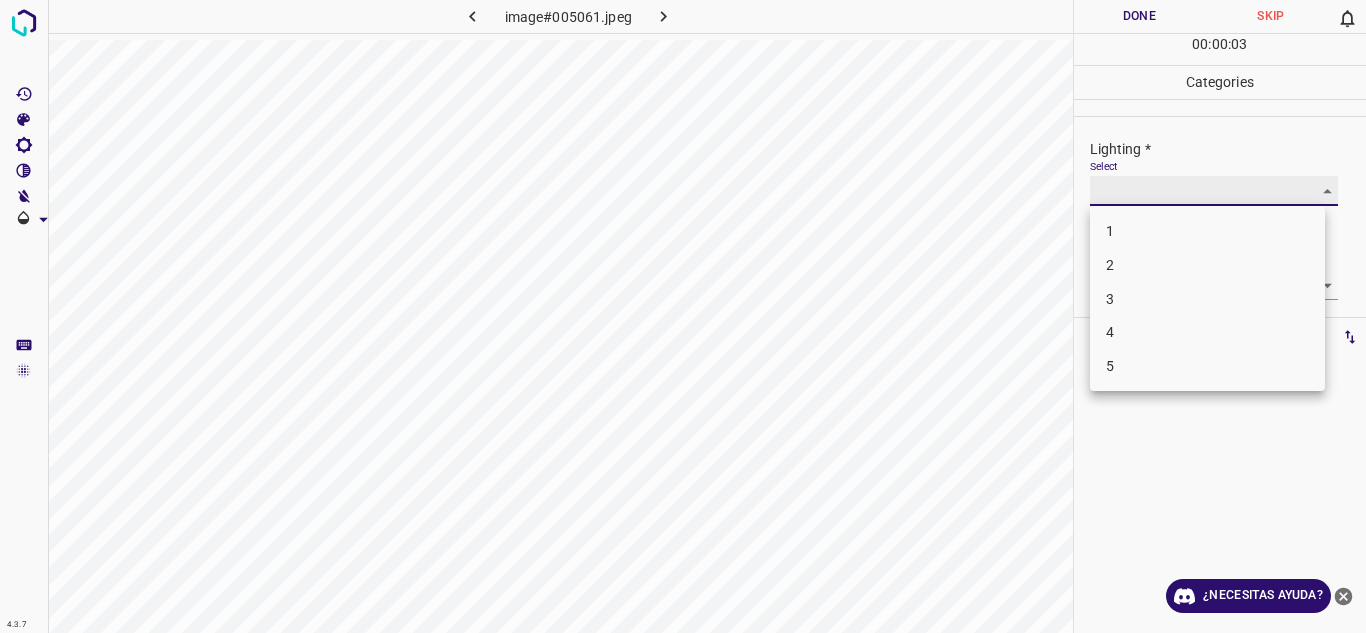 type on "3" 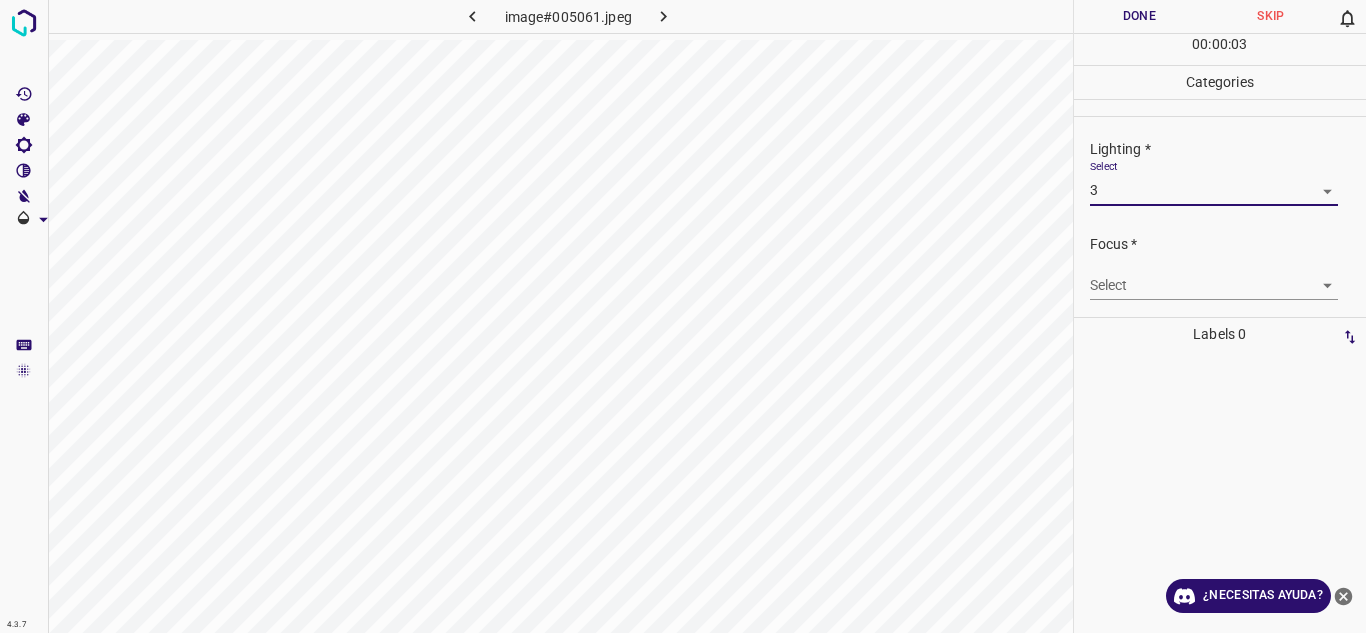 click on "4.3.7 image#005061.jpeg Done Skip 0 00   : 00   : 03   Categories Lighting *  Select 3 3 Focus *  Select ​ Overall *  Select ​ Labels   0 Categories 1 Lighting 2 Focus 3 Overall Tools Space Change between modes (Draw & Edit) I Auto labeling R Restore zoom M Zoom in N Zoom out Delete Delete selecte label Filters Z Restore filters X Saturation filter C Brightness filter V Contrast filter B Gray scale filter General O Download ¿Necesitas ayuda? Texto original Valora esta traducción Tu opinión servirá para ayudar a mejorar el Traductor de Google - Texto - Esconder - Borrar 1 2 3 4 5" at bounding box center [683, 316] 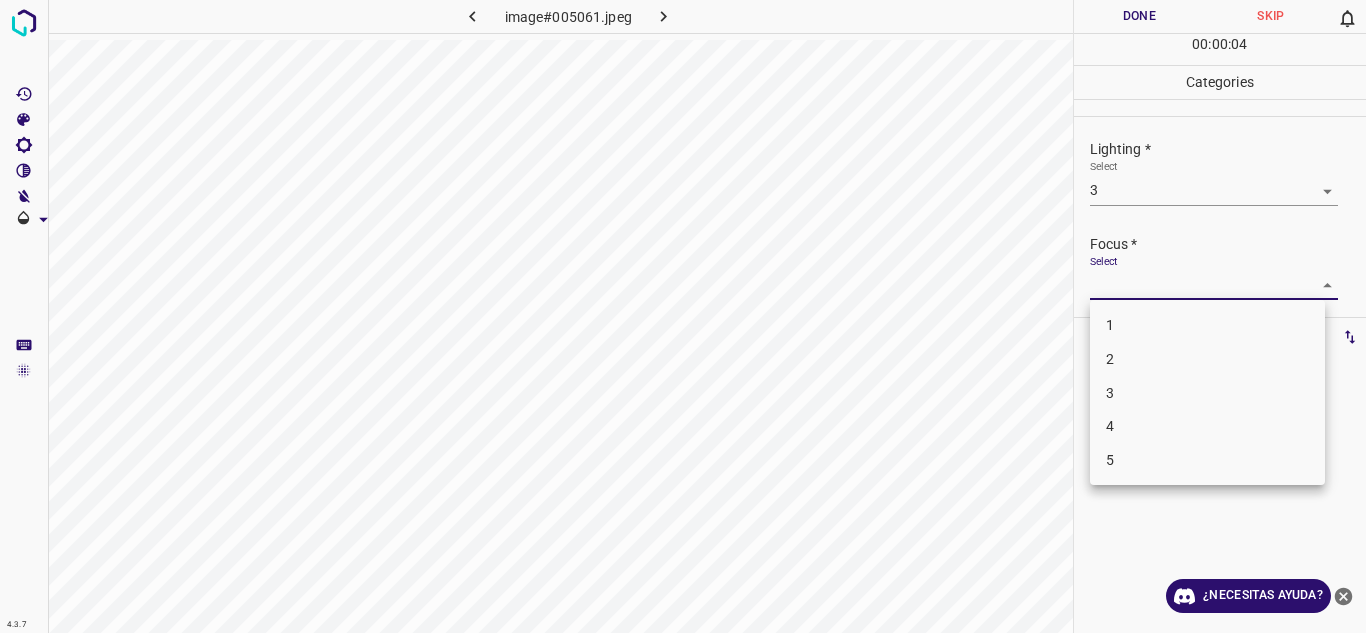 click on "3" at bounding box center [1207, 393] 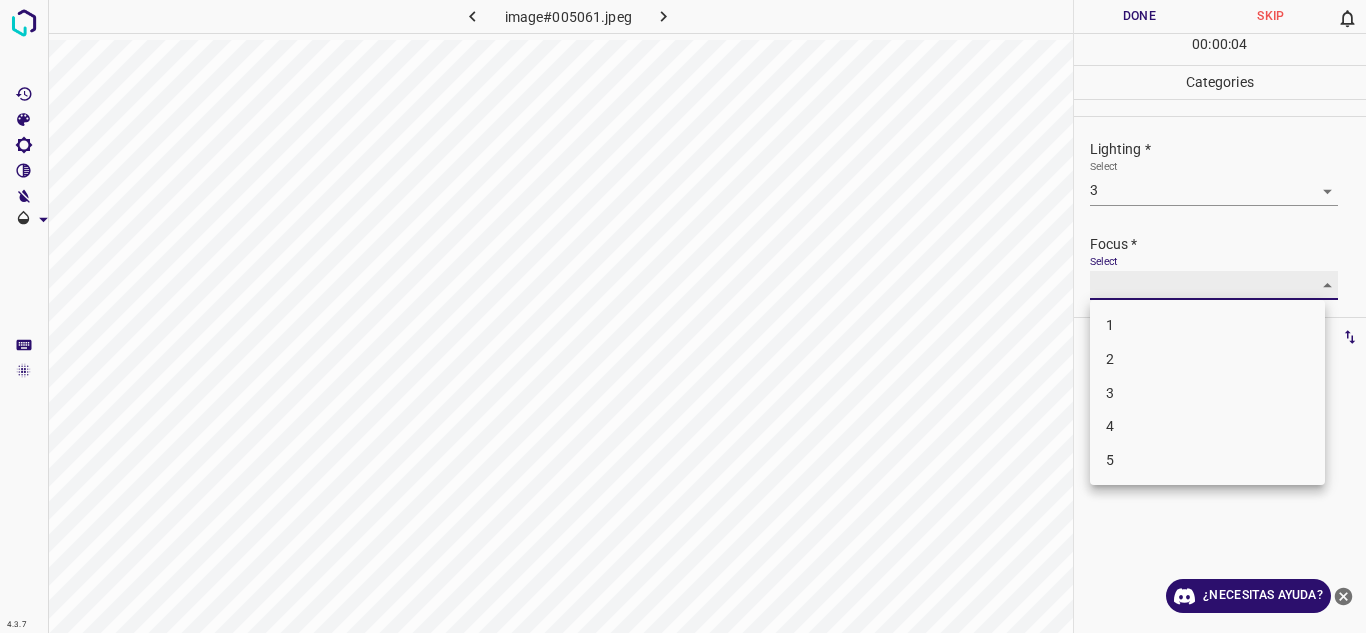 type on "3" 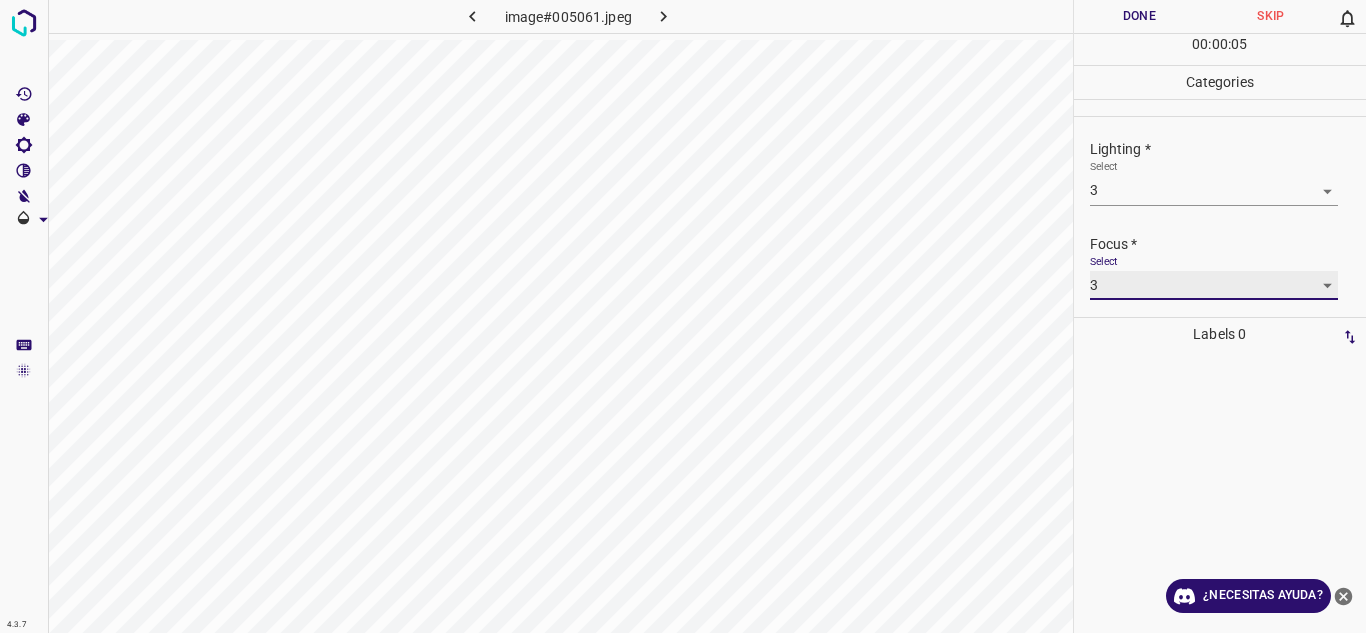 scroll, scrollTop: 98, scrollLeft: 0, axis: vertical 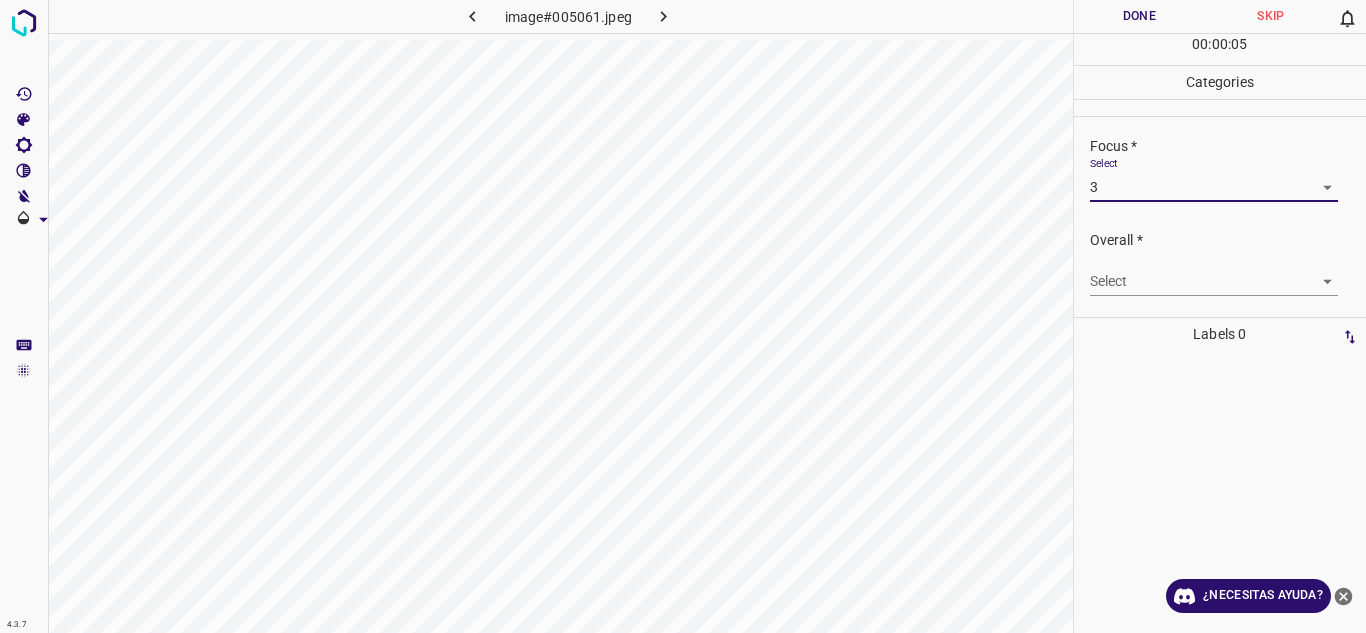 click on "4.3.7 image#005061.jpeg Done Skip 0 00   : 00   : 05   Categories Lighting *  Select 3 3 Focus *  Select 3 3 Overall *  Select ​ Labels   0 Categories 1 Lighting 2 Focus 3 Overall Tools Space Change between modes (Draw & Edit) I Auto labeling R Restore zoom M Zoom in N Zoom out Delete Delete selecte label Filters Z Restore filters X Saturation filter C Brightness filter V Contrast filter B Gray scale filter General O Download ¿Necesitas ayuda? Texto original Valora esta traducción Tu opinión servirá para ayudar a mejorar el Traductor de Google - Texto - Esconder - Borrar" at bounding box center (683, 316) 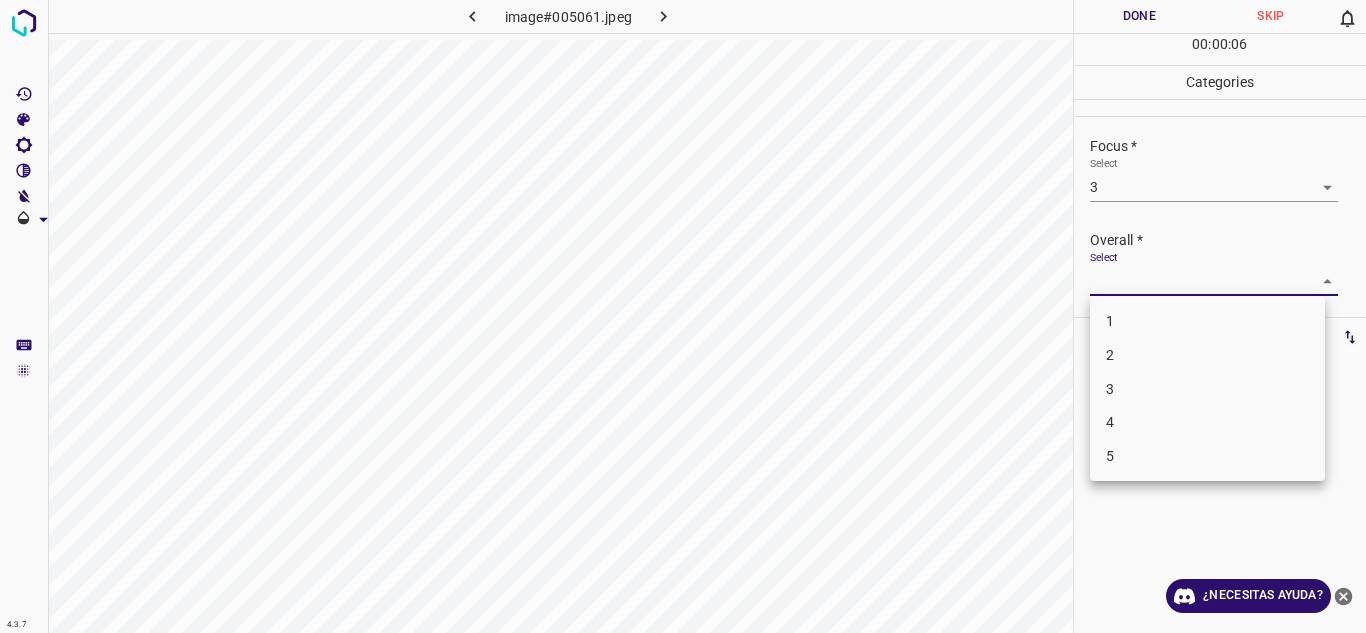 click on "3" at bounding box center [1207, 389] 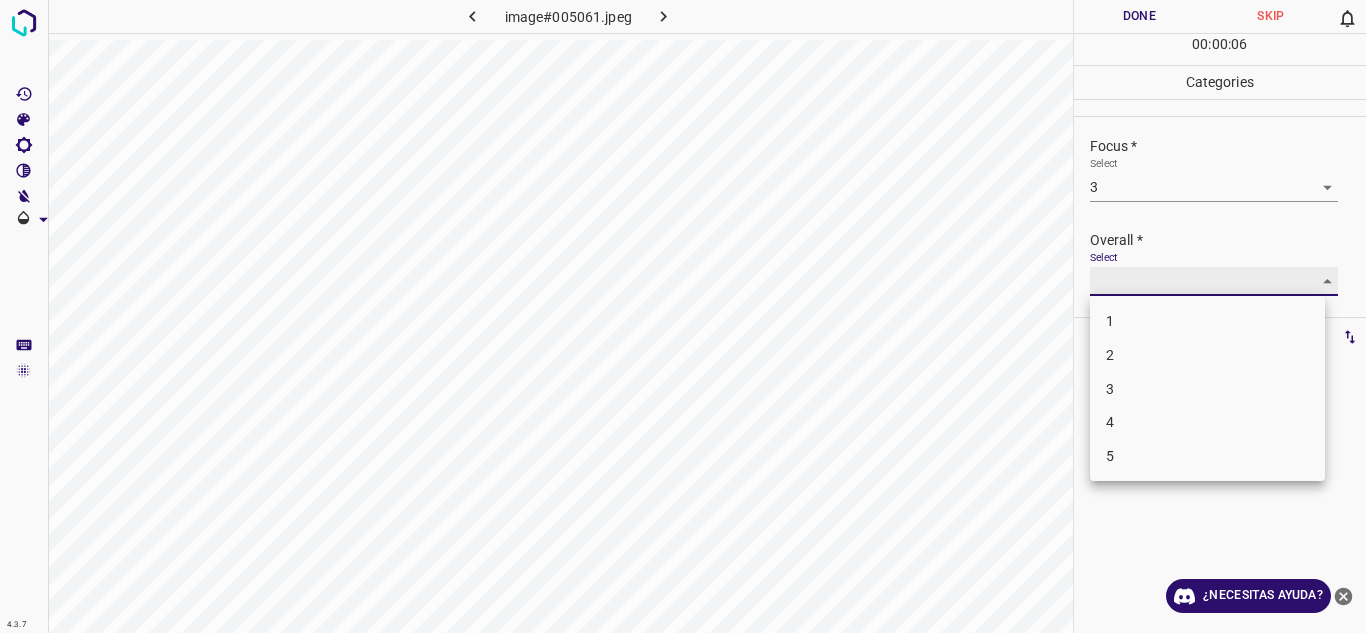 type on "3" 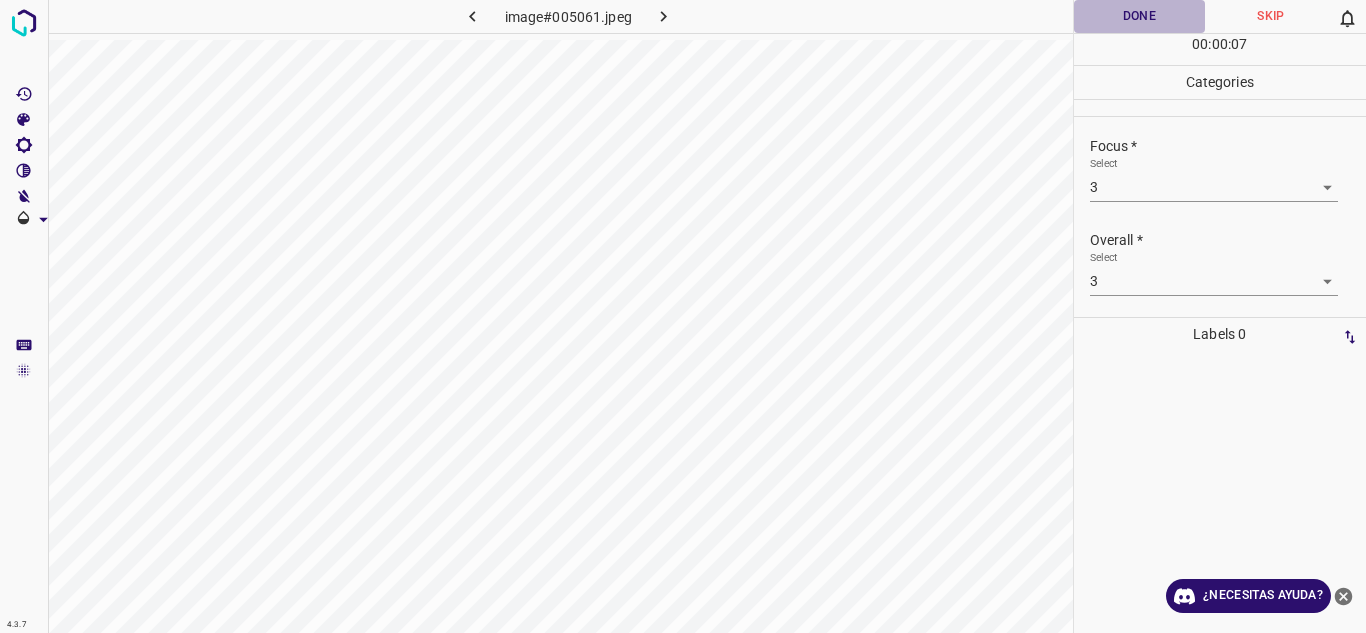 click on "Done" at bounding box center (1140, 16) 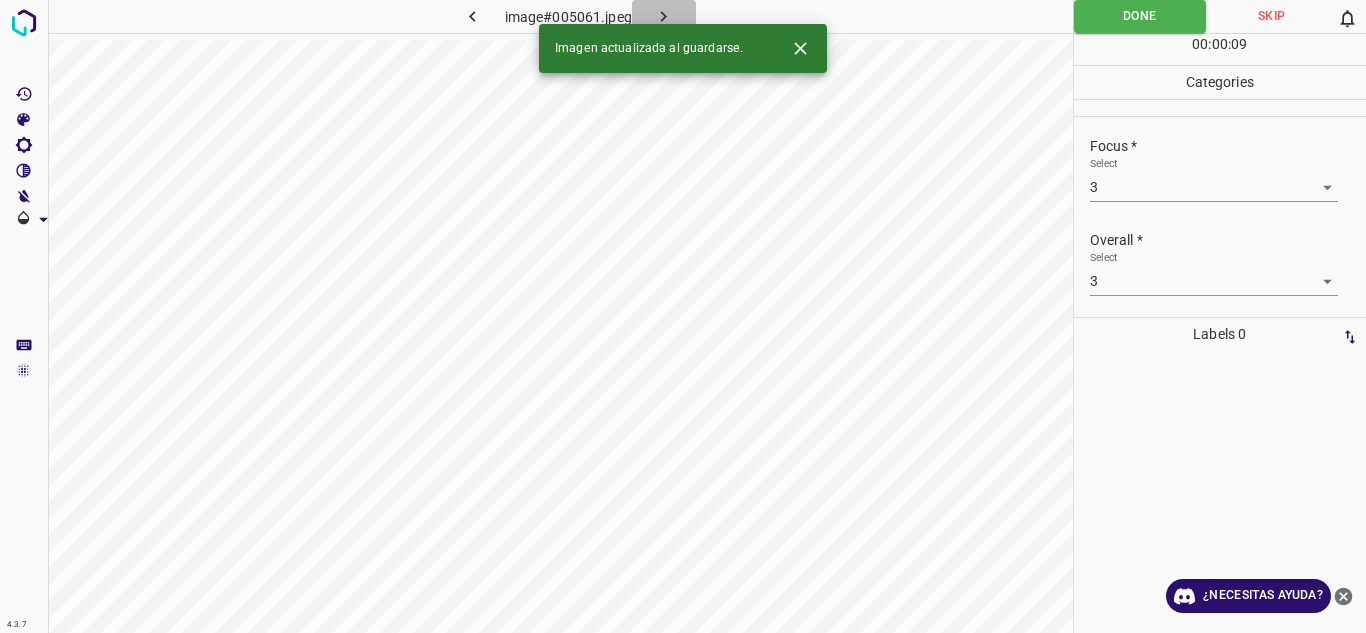 click 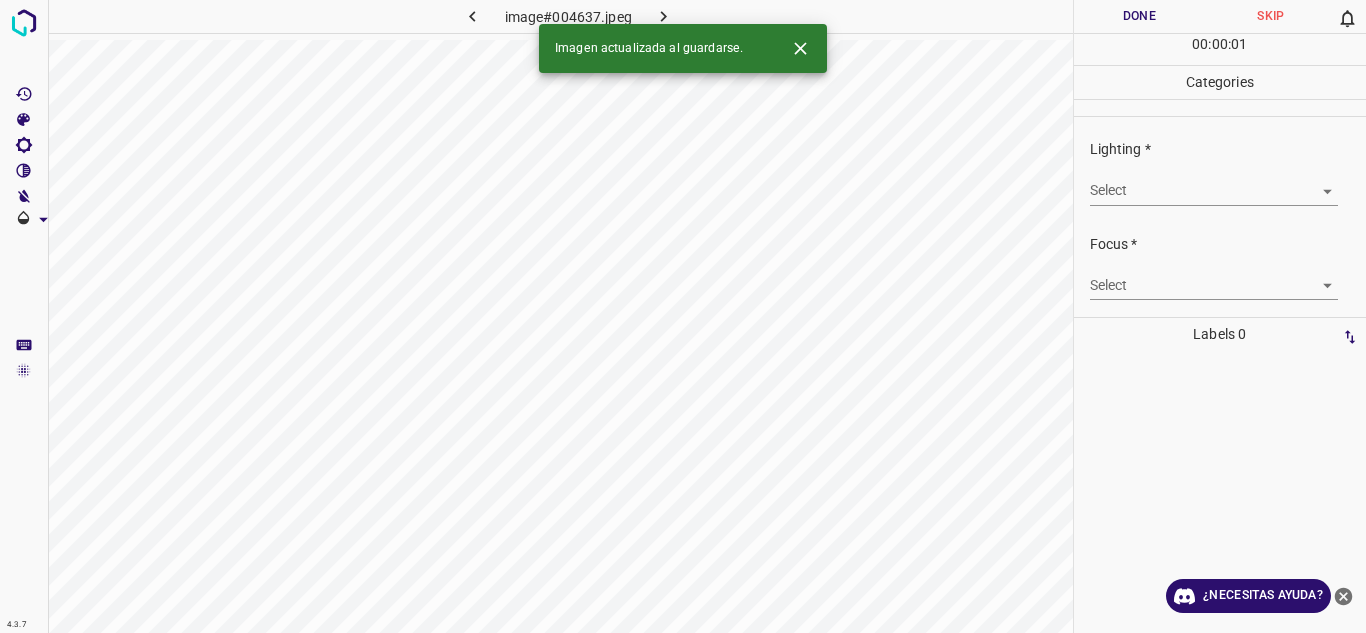 click on "4.3.7 image#004637.jpeg Done Skip 0 00   : 00   : 01   Categories Lighting *  Select ​ Focus *  Select ​ Overall *  Select ​ Labels   0 Categories 1 Lighting 2 Focus 3 Overall Tools Space Change between modes (Draw & Edit) I Auto labeling R Restore zoom M Zoom in N Zoom out Delete Delete selecte label Filters Z Restore filters X Saturation filter C Brightness filter V Contrast filter B Gray scale filter General O Download Imagen actualizada al guardarse. ¿Necesitas ayuda? Texto original Valora esta traducción Tu opinión servirá para ayudar a mejorar el Traductor de Google - Texto - Esconder - Borrar" at bounding box center (683, 316) 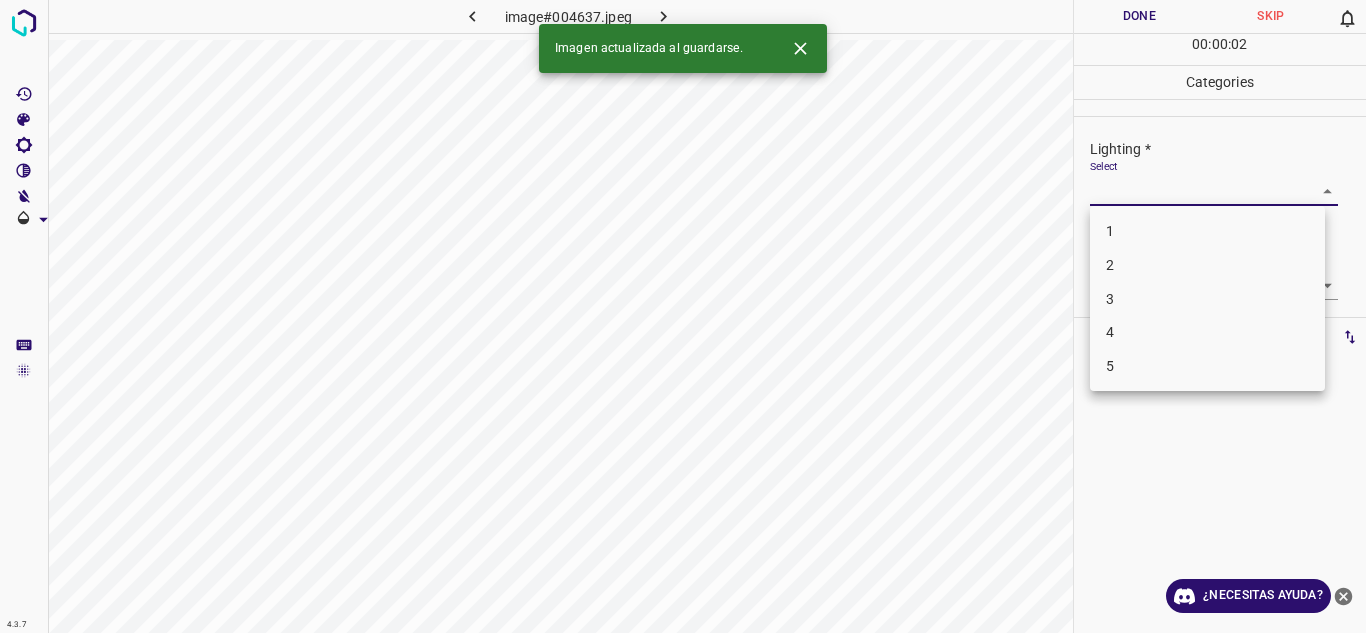 click on "4" at bounding box center [1207, 332] 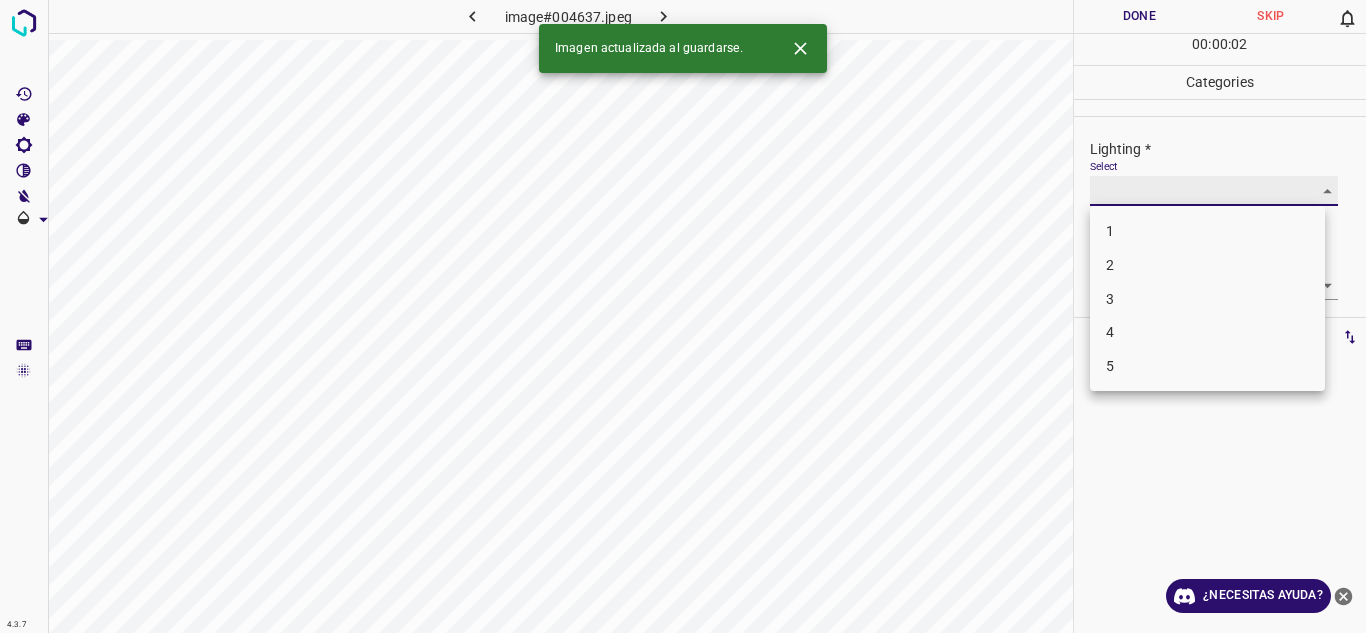 type on "4" 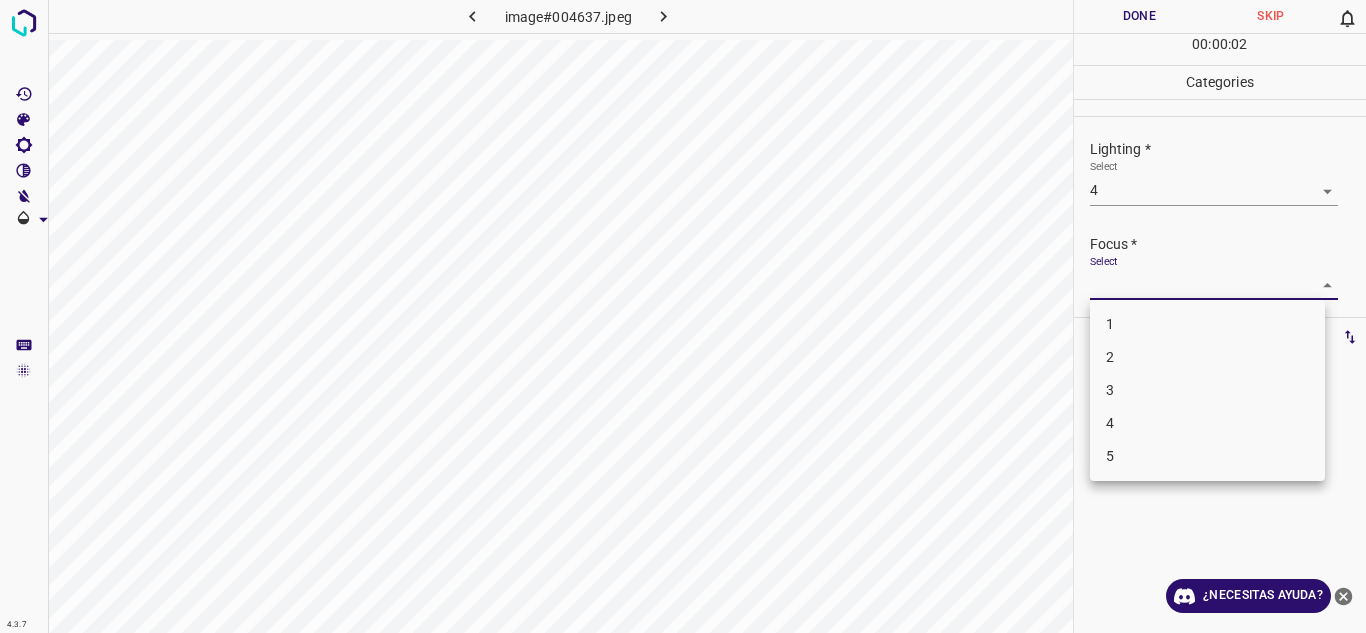 click on "4.3.7 image#004637.jpeg Done Skip 0 00   : 00   : 02   Categories Lighting *  Select 4 4 Focus *  Select ​ Overall *  Select ​ Labels   0 Categories 1 Lighting 2 Focus 3 Overall Tools Space Change between modes (Draw & Edit) I Auto labeling R Restore zoom M Zoom in N Zoom out Delete Delete selecte label Filters Z Restore filters X Saturation filter C Brightness filter V Contrast filter B Gray scale filter General O Download ¿Necesitas ayuda? Texto original Valora esta traducción Tu opinión servirá para ayudar a mejorar el Traductor de Google - Texto - Esconder - Borrar 1 2 3 4 5" at bounding box center (683, 316) 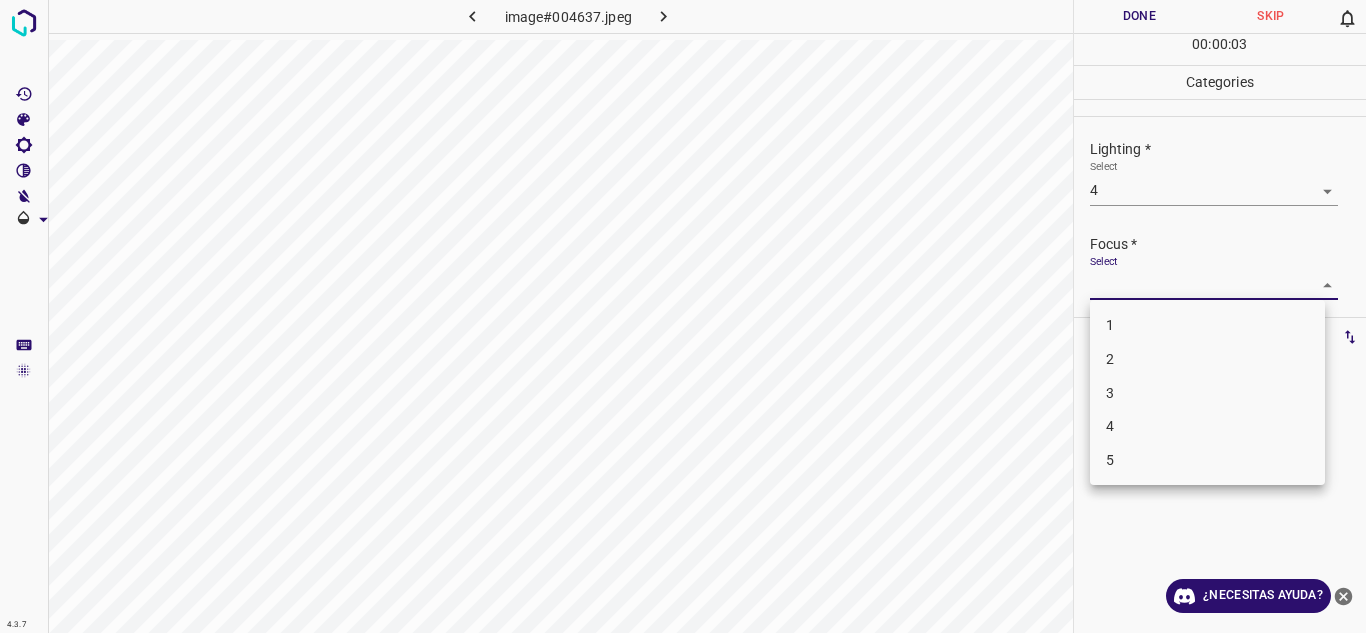 click on "4" at bounding box center [1207, 426] 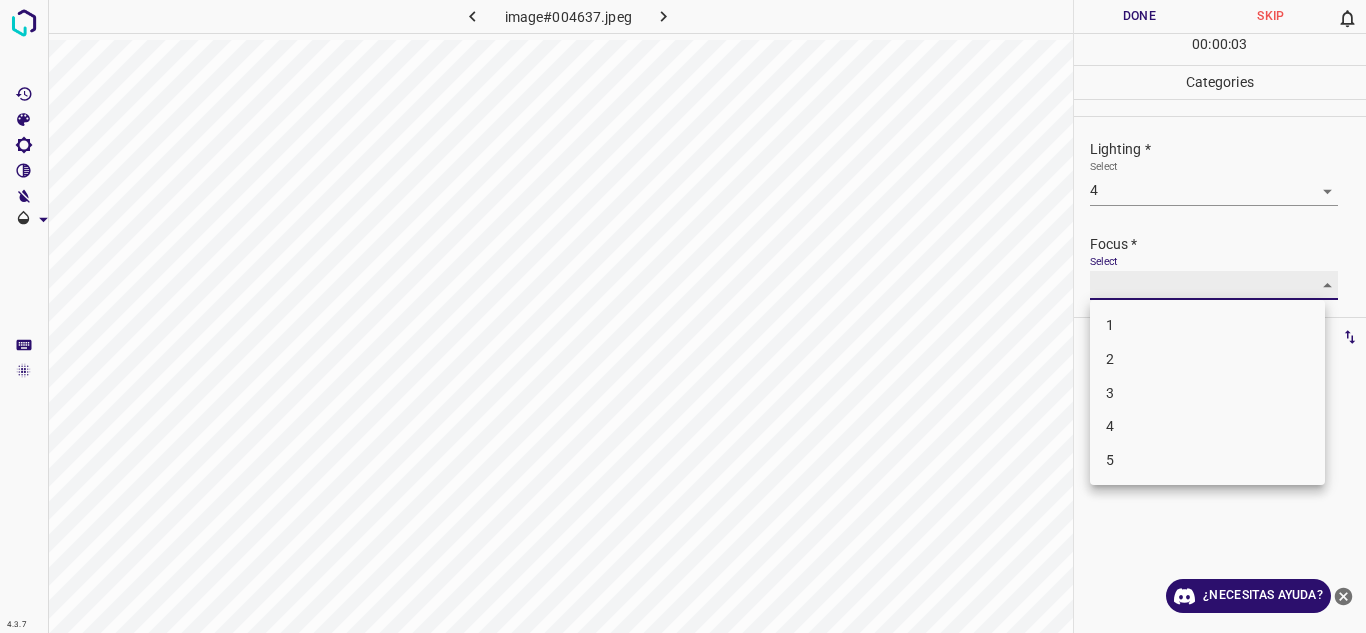 type on "4" 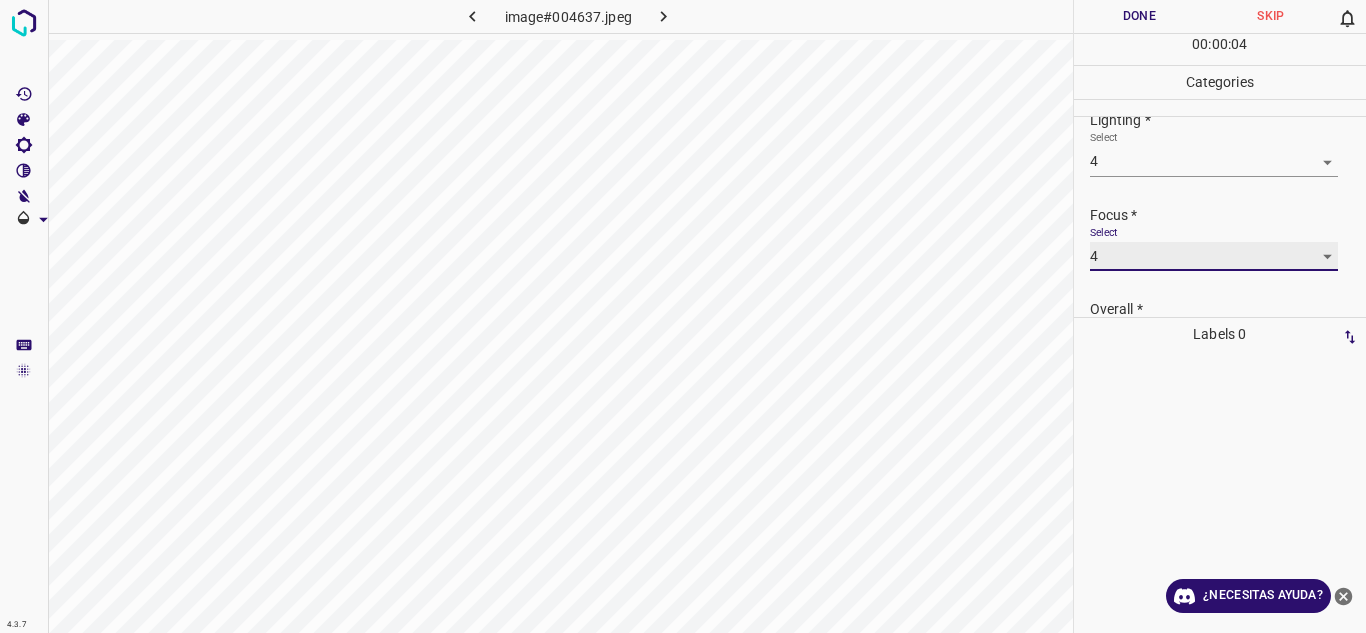 scroll, scrollTop: 98, scrollLeft: 0, axis: vertical 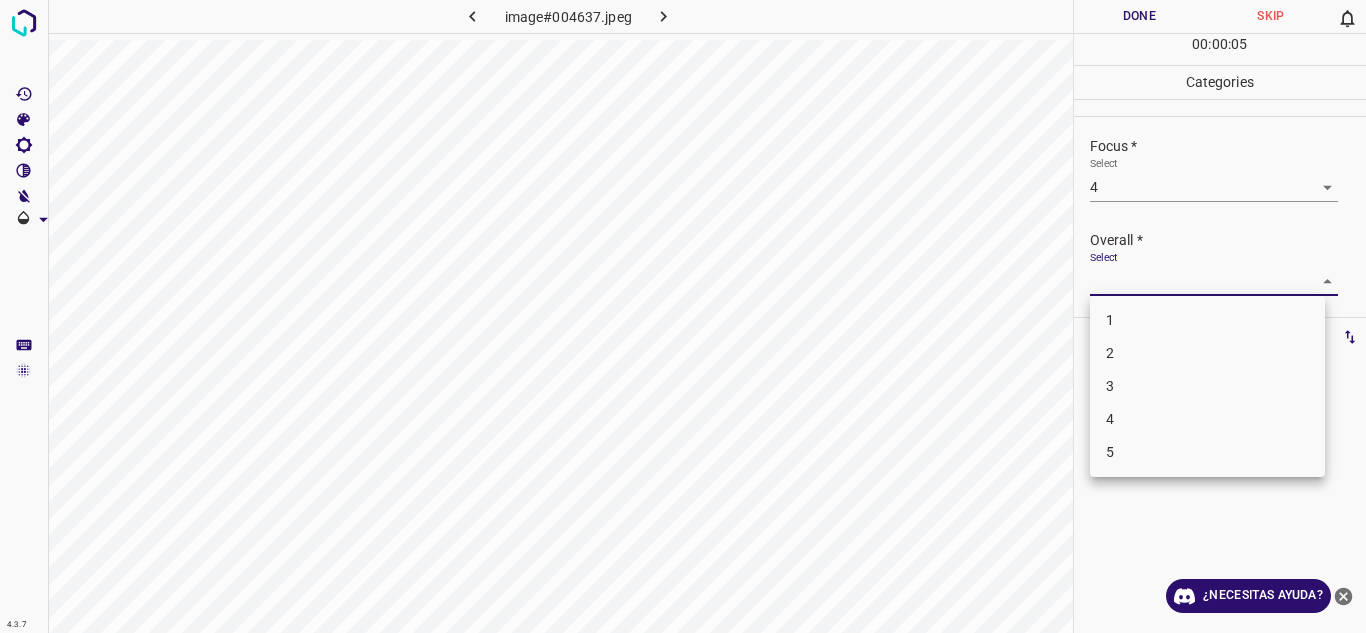 drag, startPoint x: 1313, startPoint y: 283, endPoint x: 1146, endPoint y: 426, distance: 219.85904 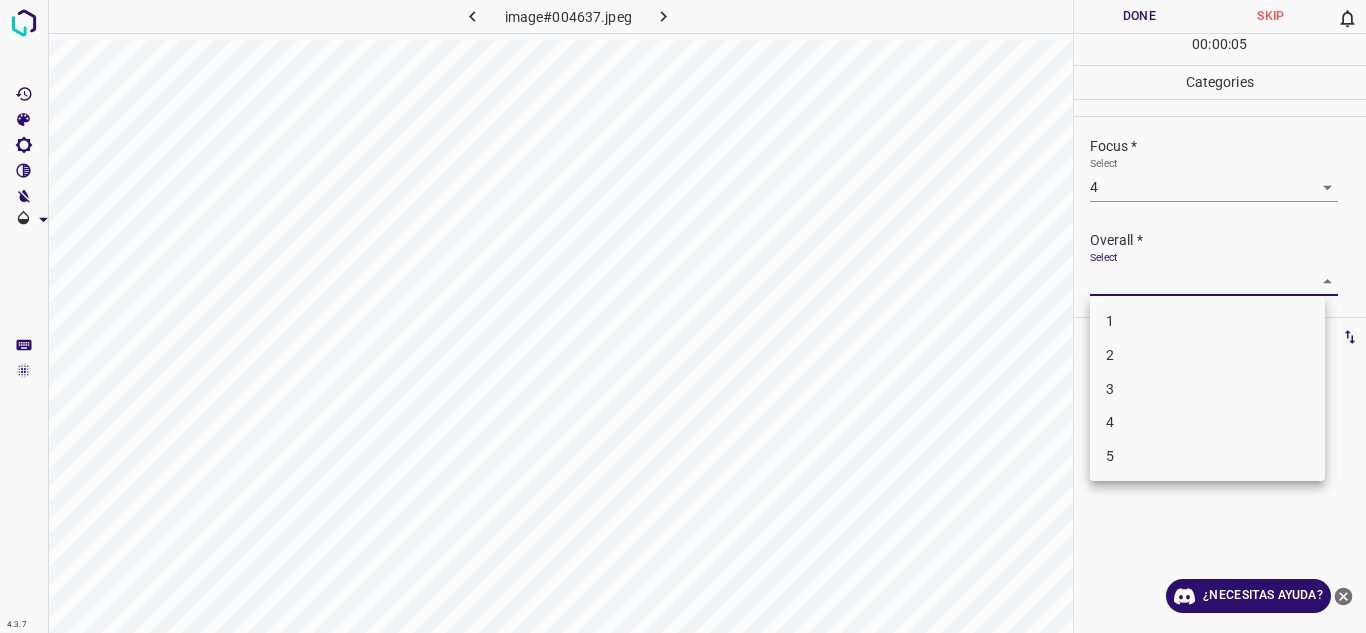 click on "4" at bounding box center [1207, 422] 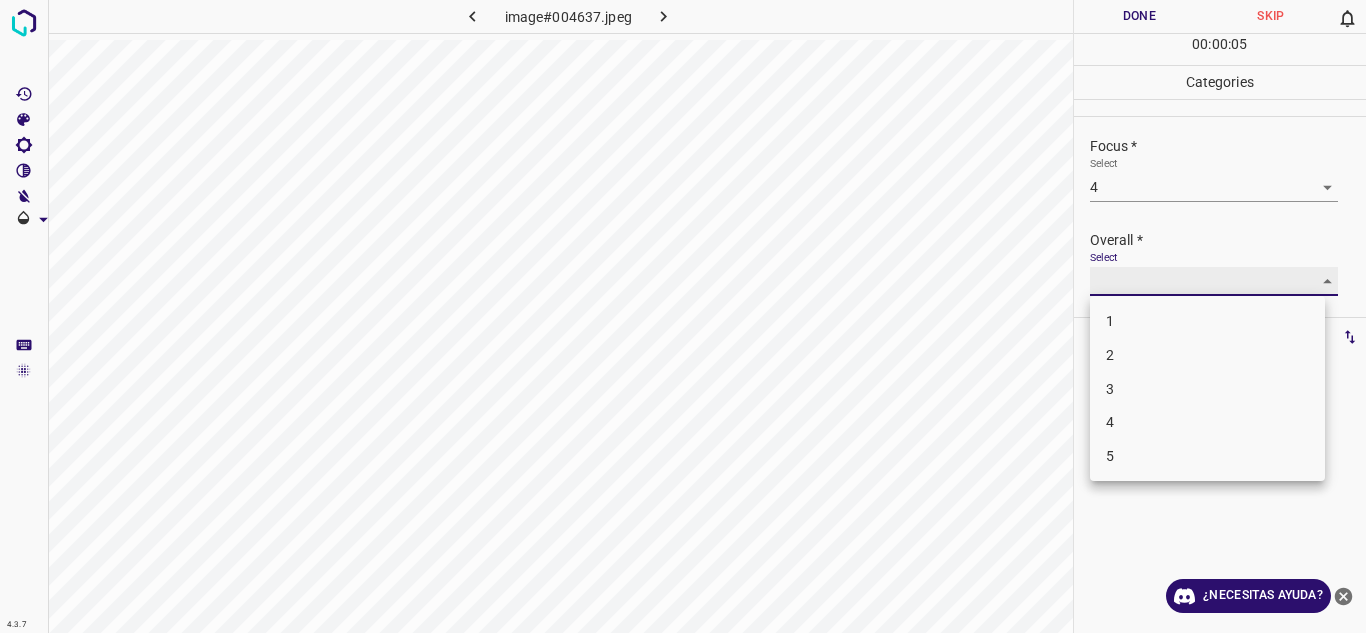 type on "4" 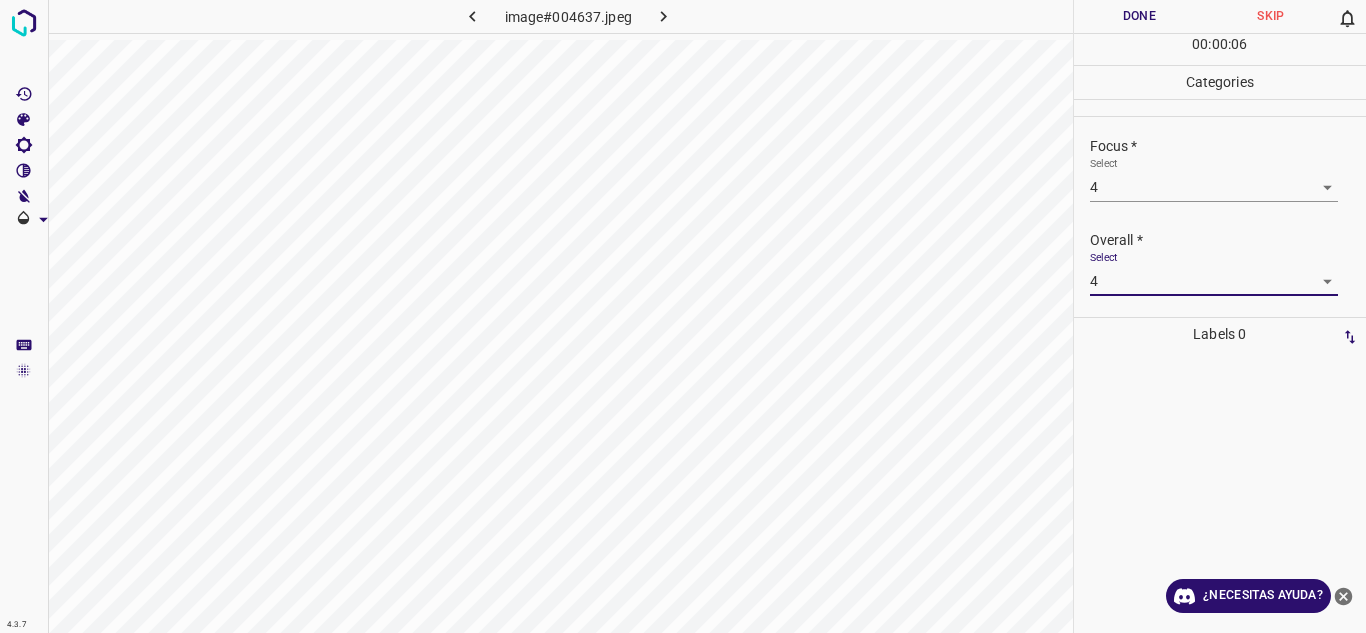 click on "Done" at bounding box center [1140, 16] 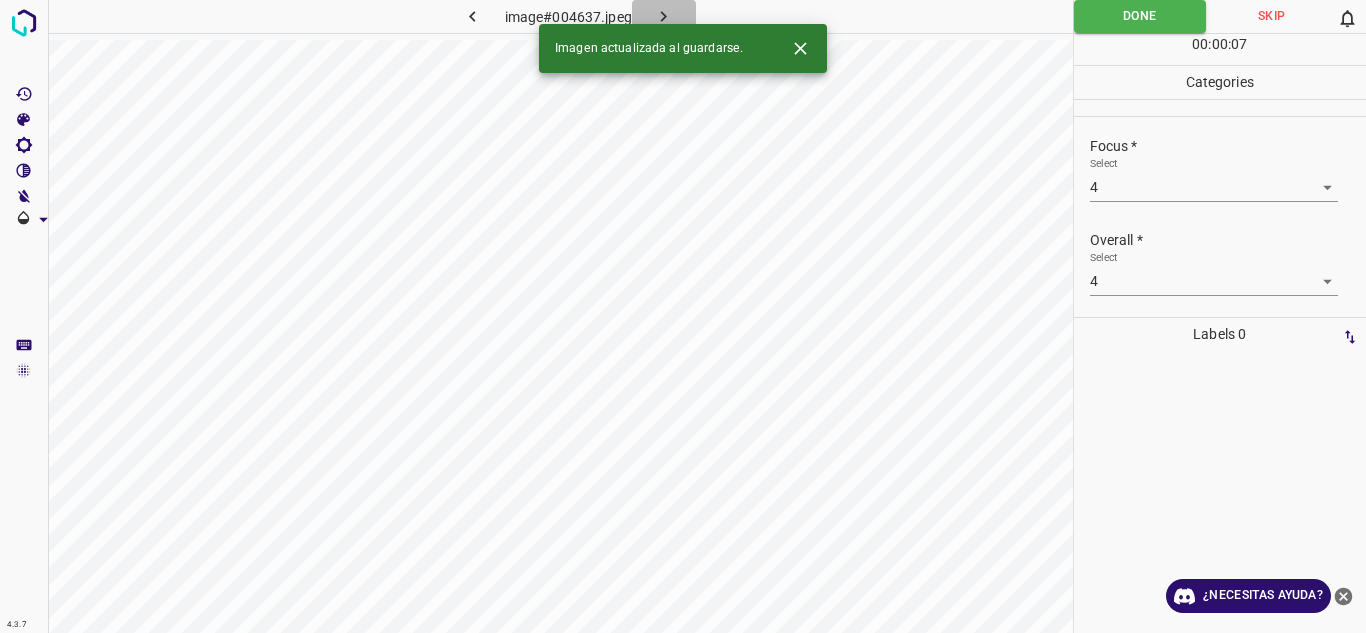 click 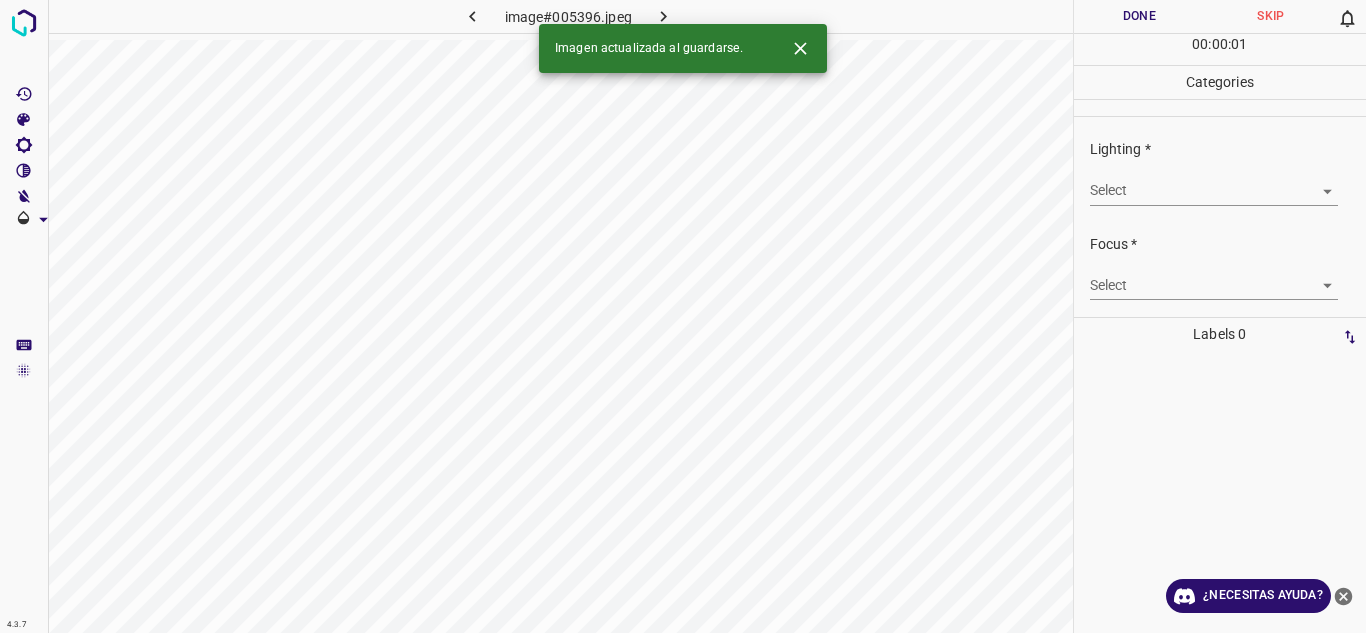 click on "4.3.7 image#005396.jpeg Done Skip 0 00   : 00   : 01   Categories Lighting *  Select ​ Focus *  Select ​ Overall *  Select ​ Labels   0 Categories 1 Lighting 2 Focus 3 Overall Tools Space Change between modes (Draw & Edit) I Auto labeling R Restore zoom M Zoom in N Zoom out Delete Delete selecte label Filters Z Restore filters X Saturation filter C Brightness filter V Contrast filter B Gray scale filter General O Download Imagen actualizada al guardarse. ¿Necesitas ayuda? Texto original Valora esta traducción Tu opinión servirá para ayudar a mejorar el Traductor de Google - Texto - Esconder - Borrar" at bounding box center [683, 316] 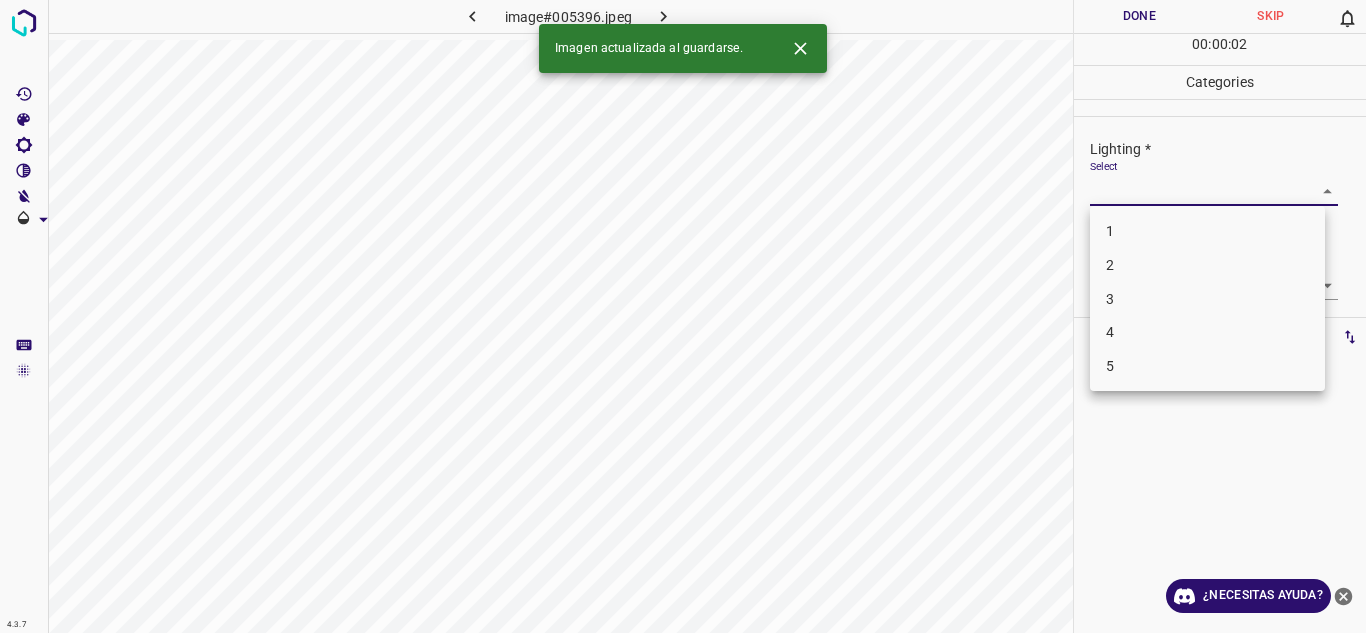 click on "4" at bounding box center [1207, 332] 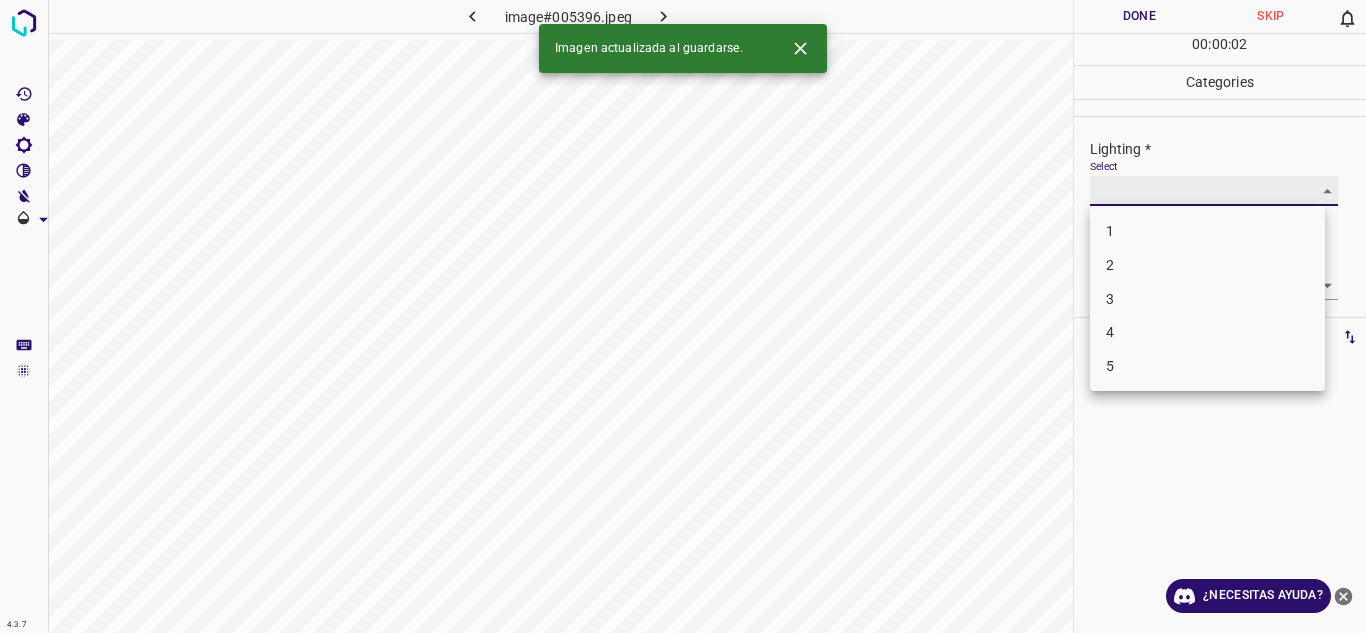 type on "4" 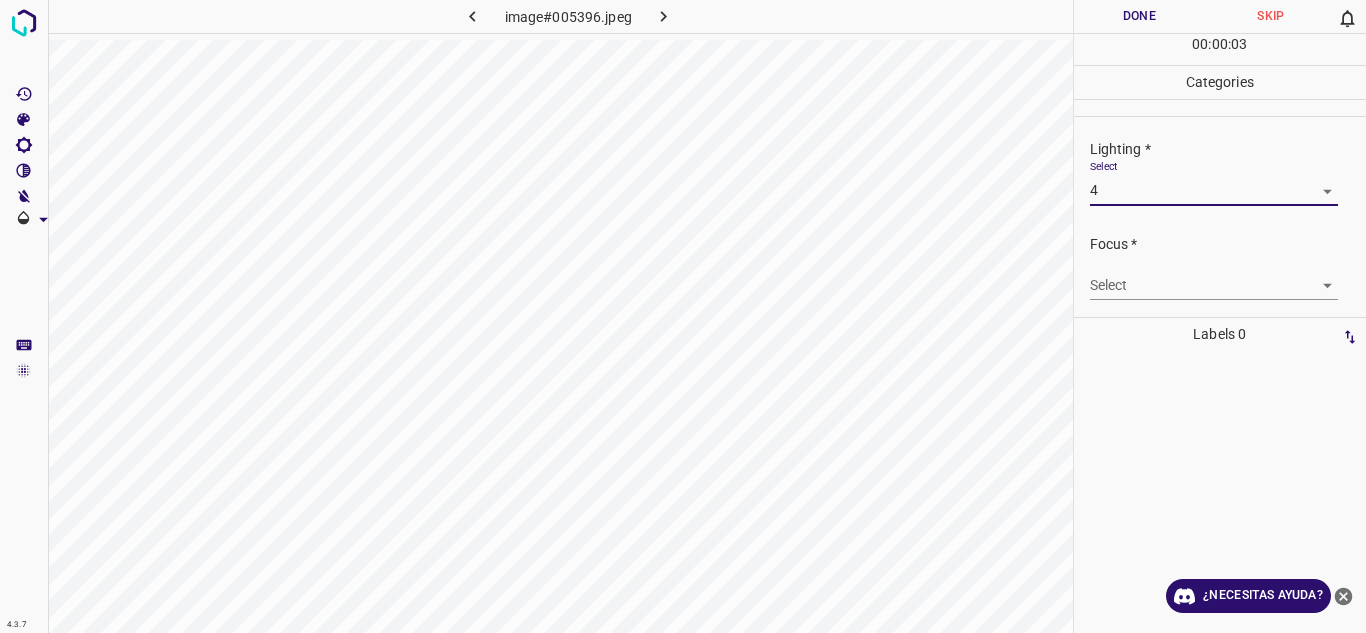 click on "Select ​" at bounding box center [1228, 277] 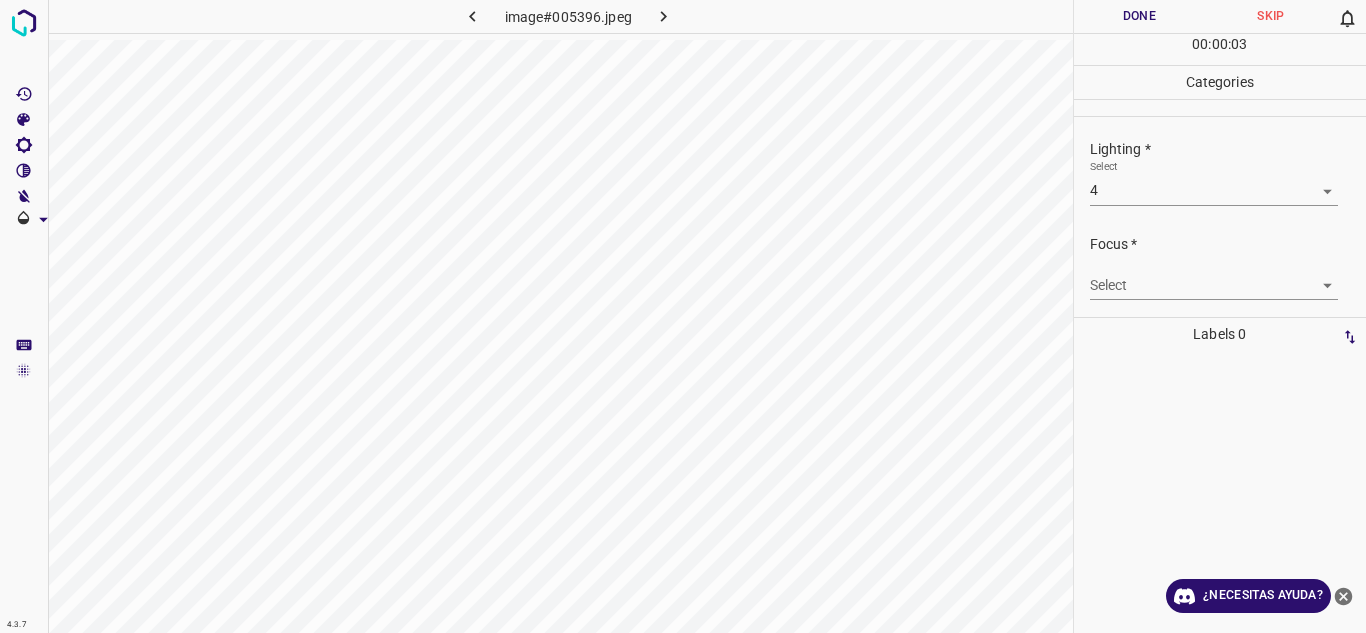 click on "4.3.7 image#005396.jpeg Done Skip 0 00   : 00   : 03   Categories Lighting *  Select 4 4 Focus *  Select ​ Overall *  Select ​ Labels   0 Categories 1 Lighting 2 Focus 3 Overall Tools Space Change between modes (Draw & Edit) I Auto labeling R Restore zoom M Zoom in N Zoom out Delete Delete selecte label Filters Z Restore filters X Saturation filter C Brightness filter V Contrast filter B Gray scale filter General O Download ¿Necesitas ayuda? Texto original Valora esta traducción Tu opinión servirá para ayudar a mejorar el Traductor de Google - Texto - Esconder - Borrar" at bounding box center (683, 316) 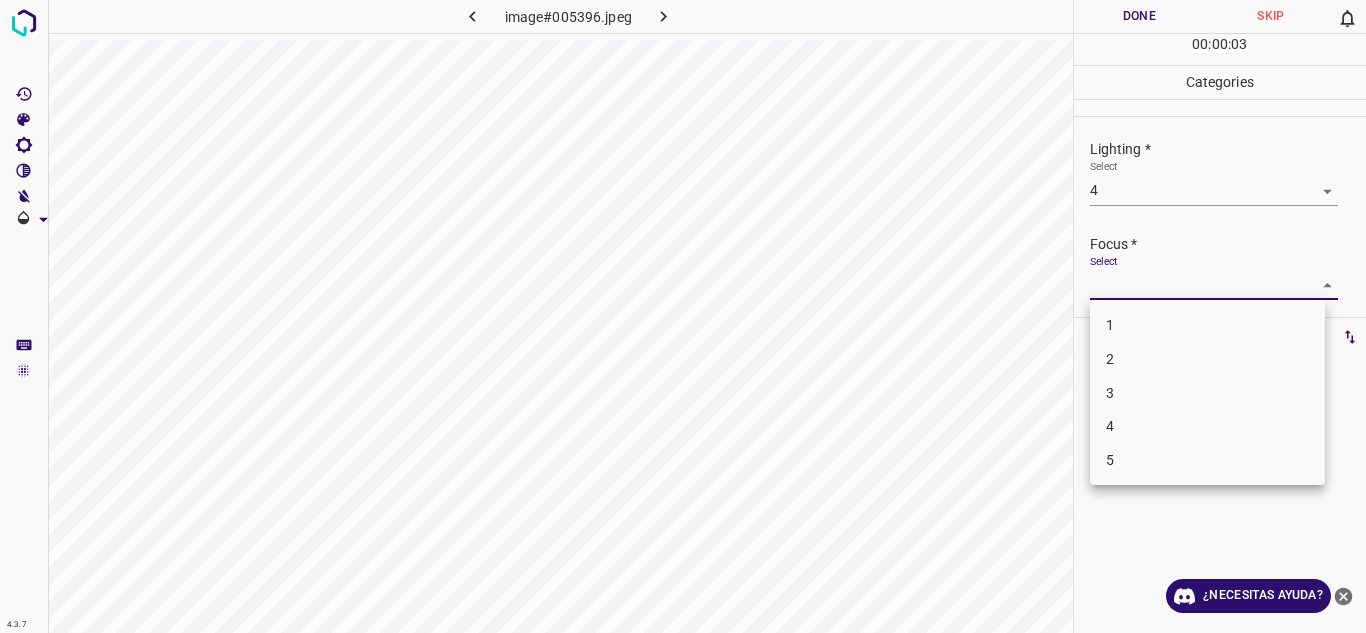 click on "3" at bounding box center [1207, 393] 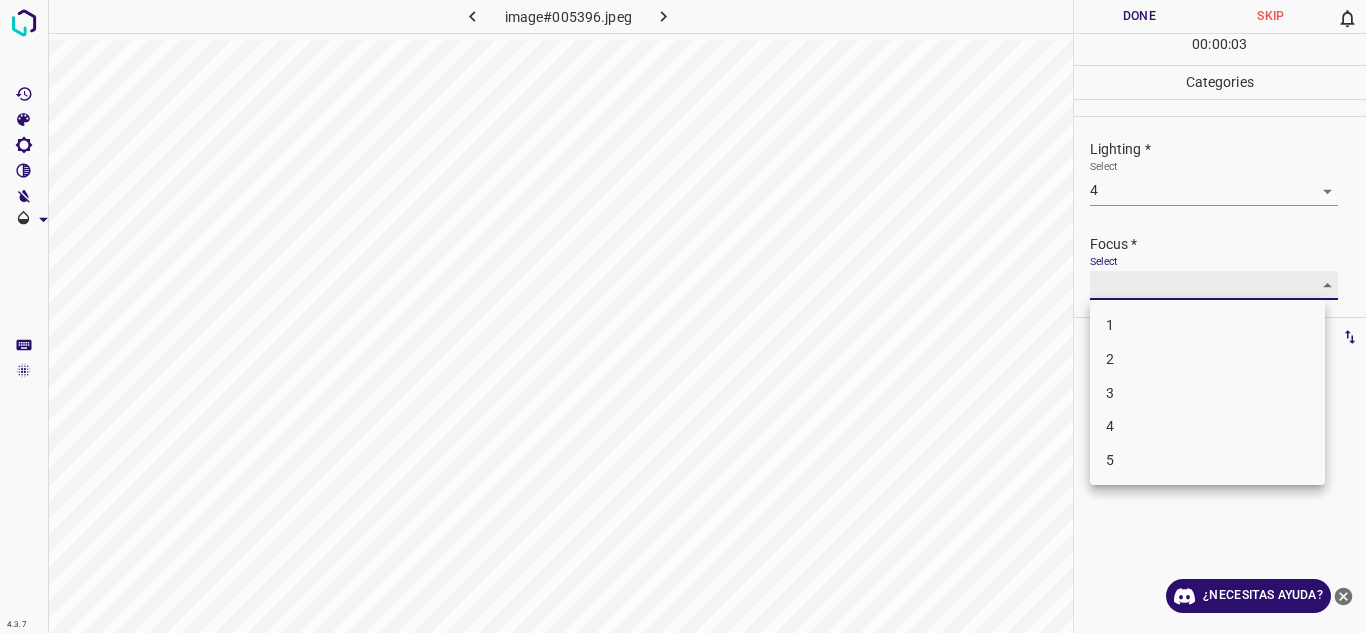 type on "3" 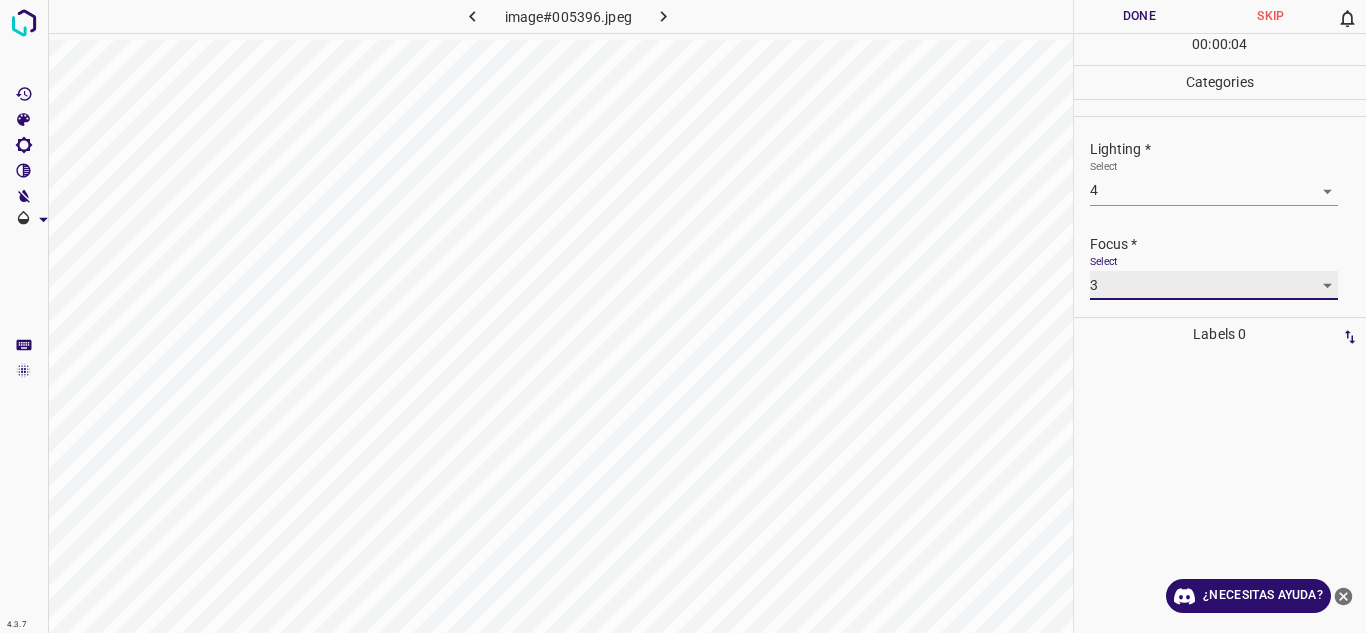 scroll, scrollTop: 98, scrollLeft: 0, axis: vertical 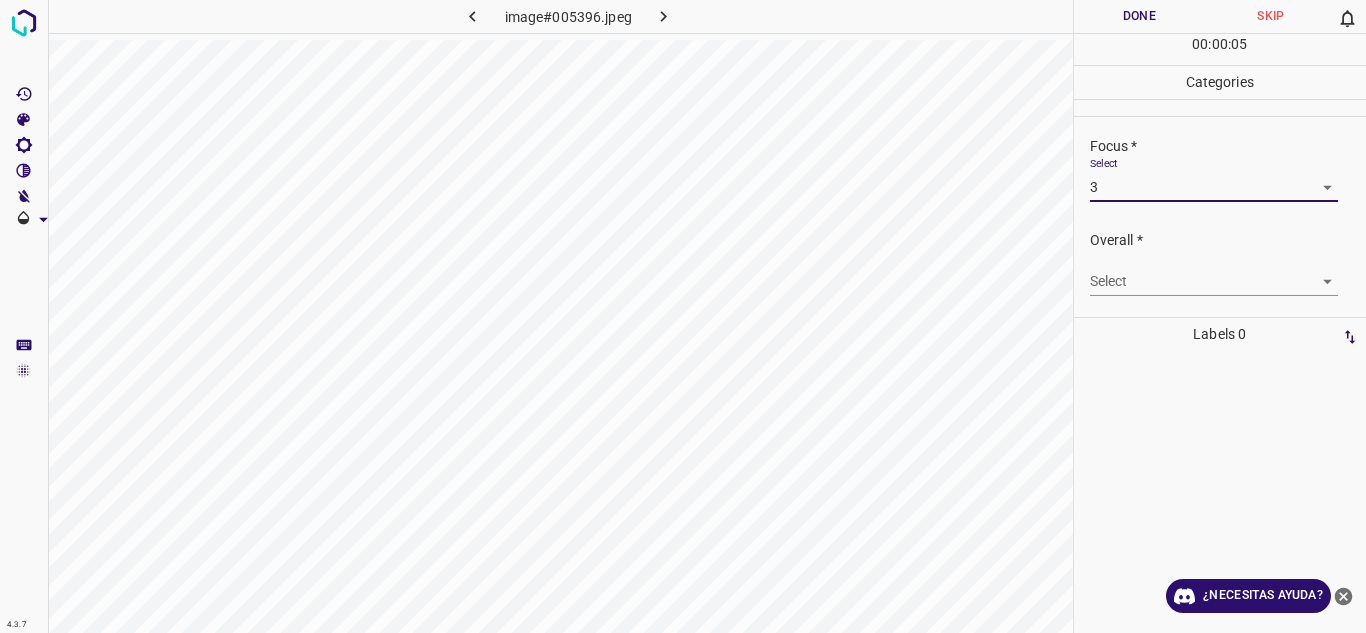click on "4.3.7 image#005396.jpeg Done Skip 0 00   : 00   : 05   Categories Lighting *  Select 4 4 Focus *  Select 3 3 Overall *  Select ​ Labels   0 Categories 1 Lighting 2 Focus 3 Overall Tools Space Change between modes (Draw & Edit) I Auto labeling R Restore zoom M Zoom in N Zoom out Delete Delete selecte label Filters Z Restore filters X Saturation filter C Brightness filter V Contrast filter B Gray scale filter General O Download ¿Necesitas ayuda? Texto original Valora esta traducción Tu opinión servirá para ayudar a mejorar el Traductor de Google - Texto - Esconder - Borrar" at bounding box center (683, 316) 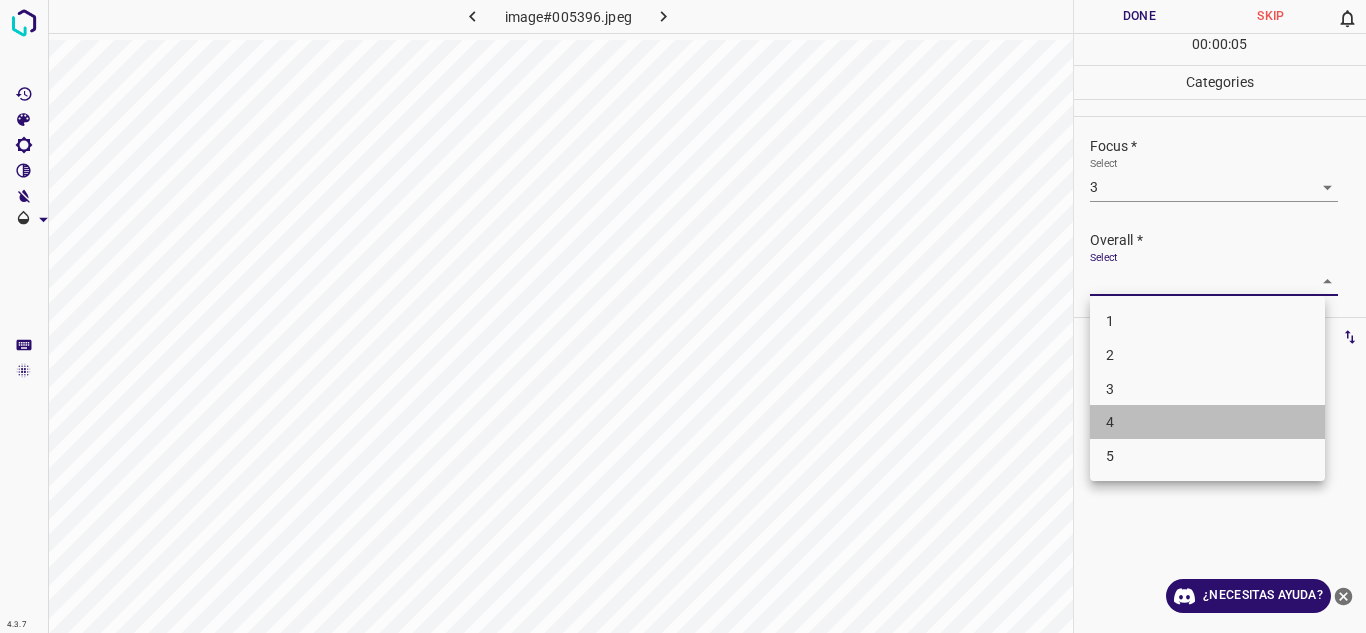 drag, startPoint x: 1164, startPoint y: 414, endPoint x: 1211, endPoint y: 156, distance: 262.24606 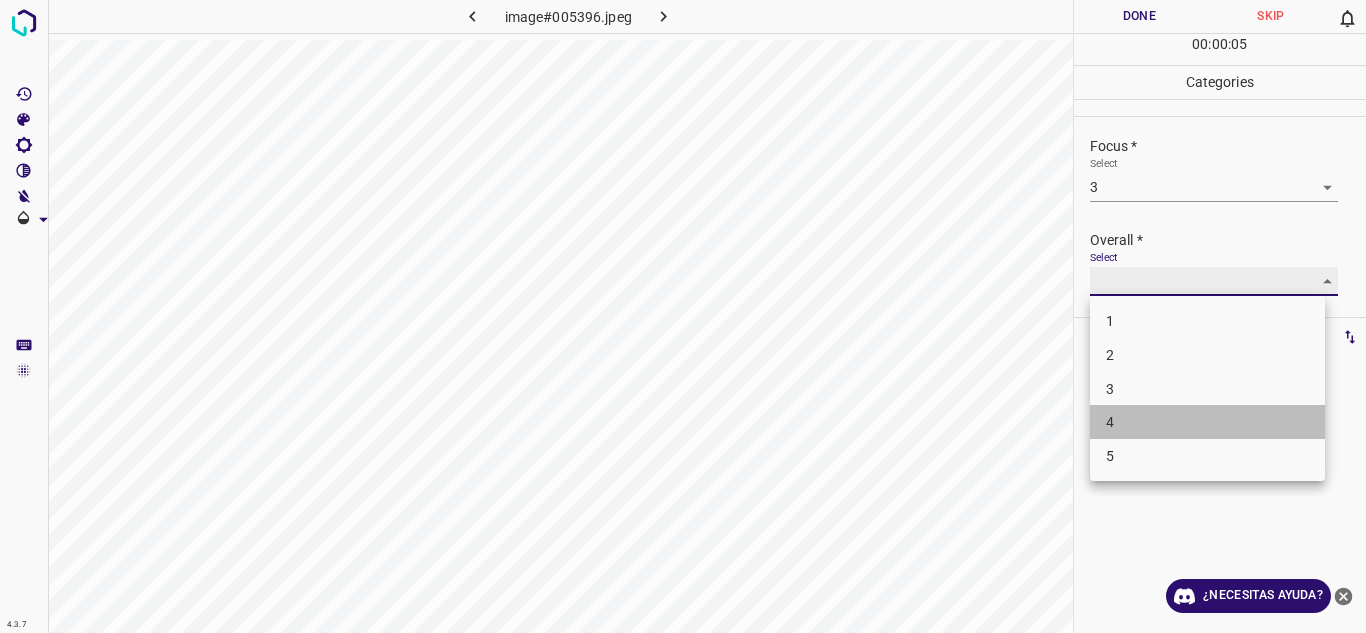 type on "4" 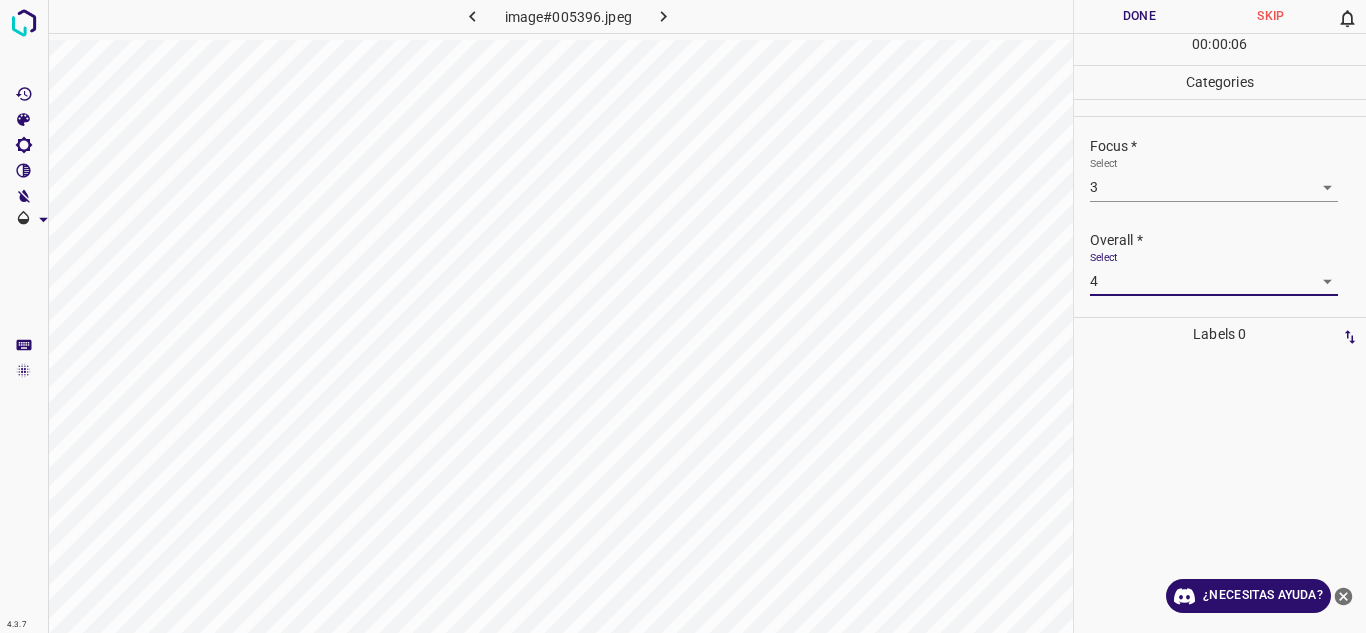 click on "Done" at bounding box center (1140, 16) 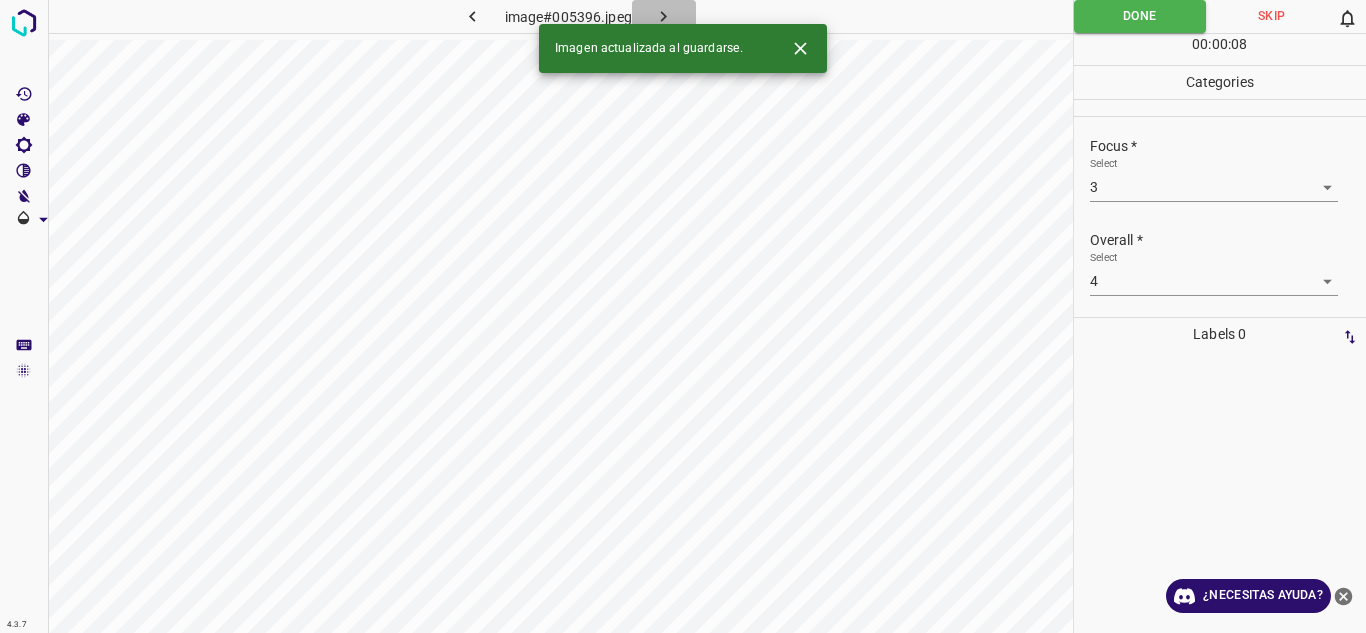 click 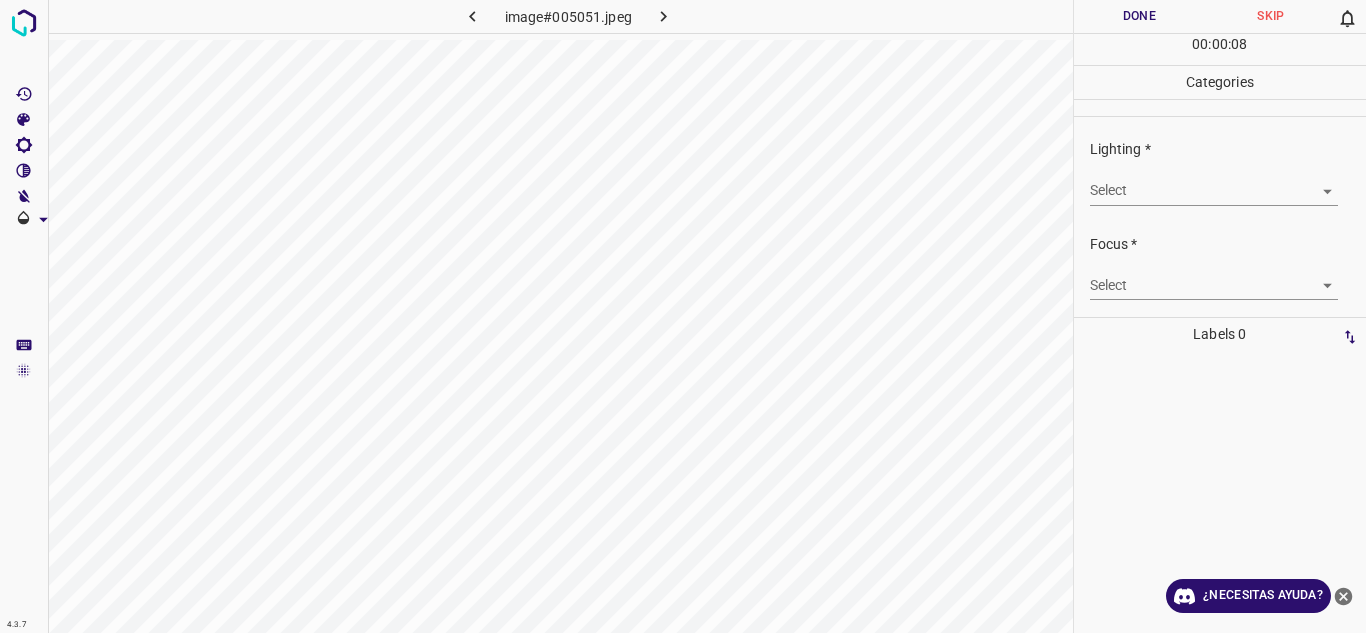 click on "4.3.7 image#005051.jpeg Done Skip 0 00   : 00   : 08   Categories Lighting *  Select ​ Focus *  Select ​ Overall *  Select ​ Labels   0 Categories 1 Lighting 2 Focus 3 Overall Tools Space Change between modes (Draw & Edit) I Auto labeling R Restore zoom M Zoom in N Zoom out Delete Delete selecte label Filters Z Restore filters X Saturation filter C Brightness filter V Contrast filter B Gray scale filter General O Download ¿Necesitas ayuda? Texto original Valora esta traducción Tu opinión servirá para ayudar a mejorar el Traductor de Google - Texto - Esconder - Borrar" at bounding box center (683, 316) 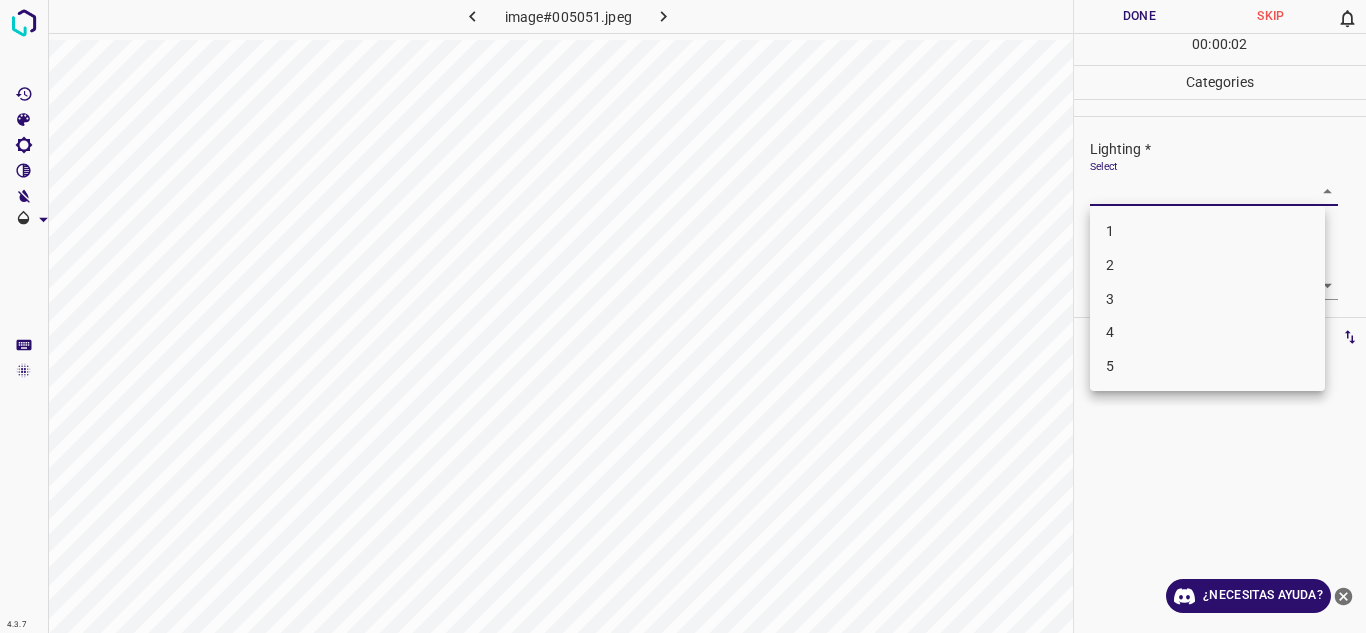 click on "4" at bounding box center (1207, 332) 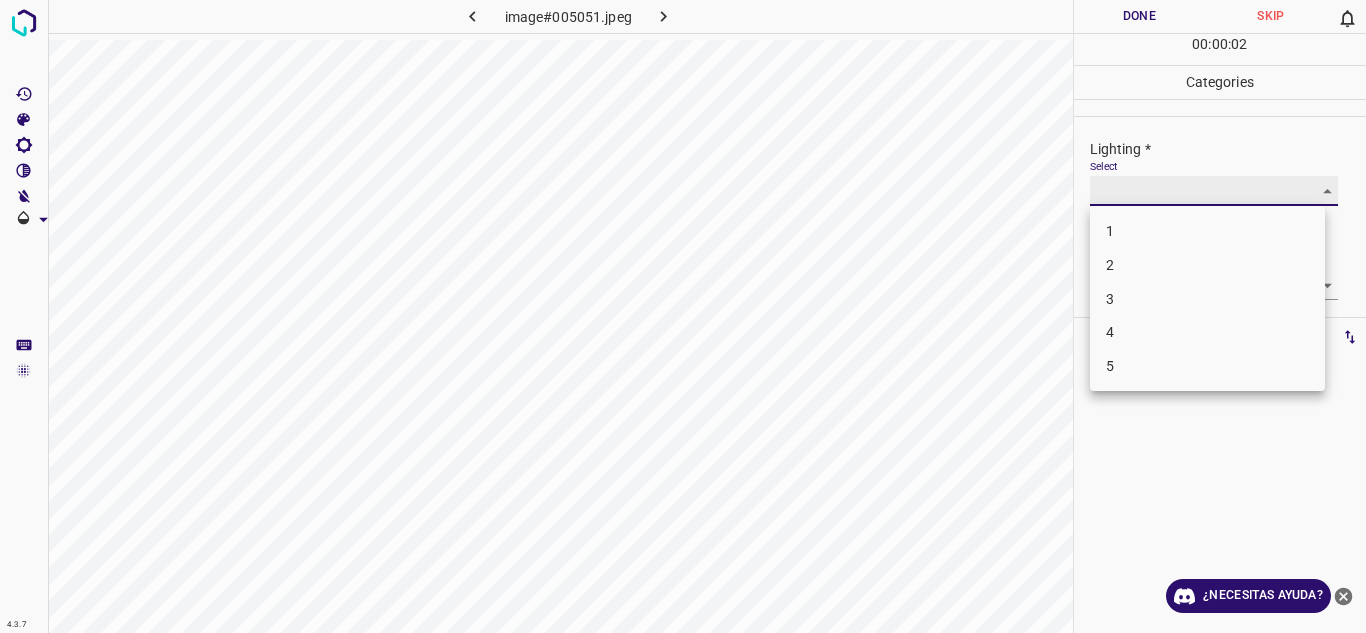 type on "4" 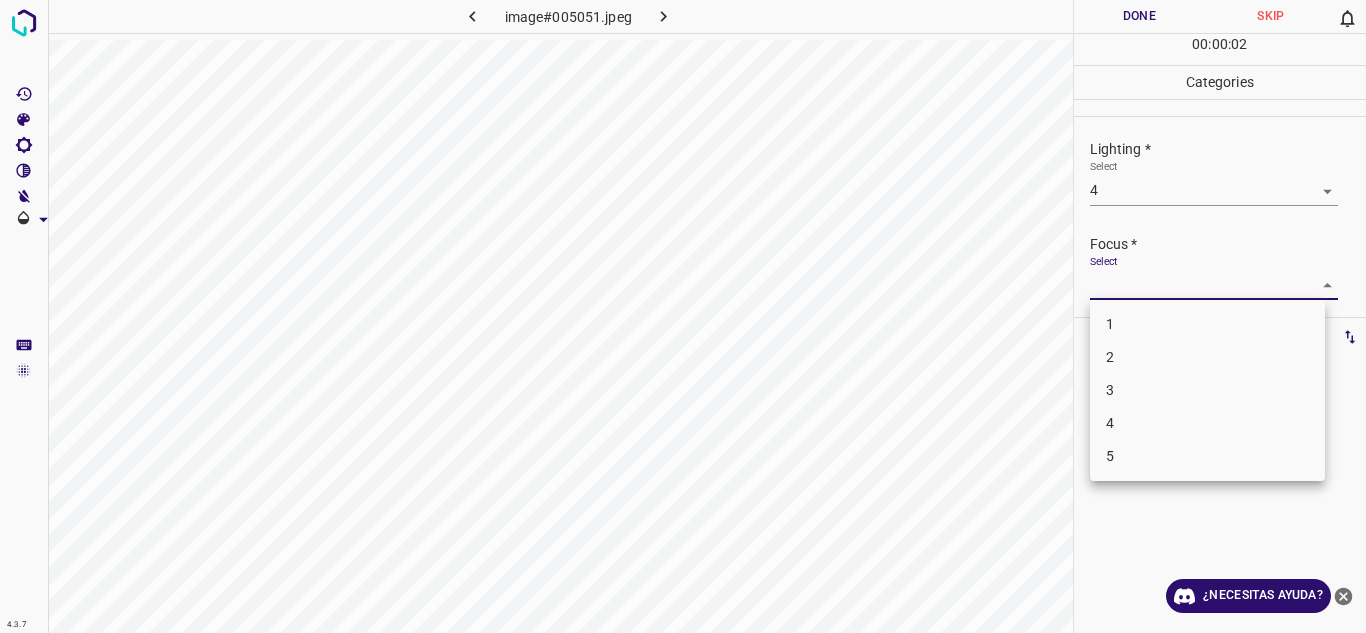 click on "4.3.7 image#005051.jpeg Done Skip 0 00   : 00   : 02   Categories Lighting *  Select 4 4 Focus *  Select ​ Overall *  Select ​ Labels   0 Categories 1 Lighting 2 Focus 3 Overall Tools Space Change between modes (Draw & Edit) I Auto labeling R Restore zoom M Zoom in N Zoom out Delete Delete selecte label Filters Z Restore filters X Saturation filter C Brightness filter V Contrast filter B Gray scale filter General O Download ¿Necesitas ayuda? Texto original Valora esta traducción Tu opinión servirá para ayudar a mejorar el Traductor de Google - Texto - Esconder - Borrar 1 2 3 4 5" at bounding box center [683, 316] 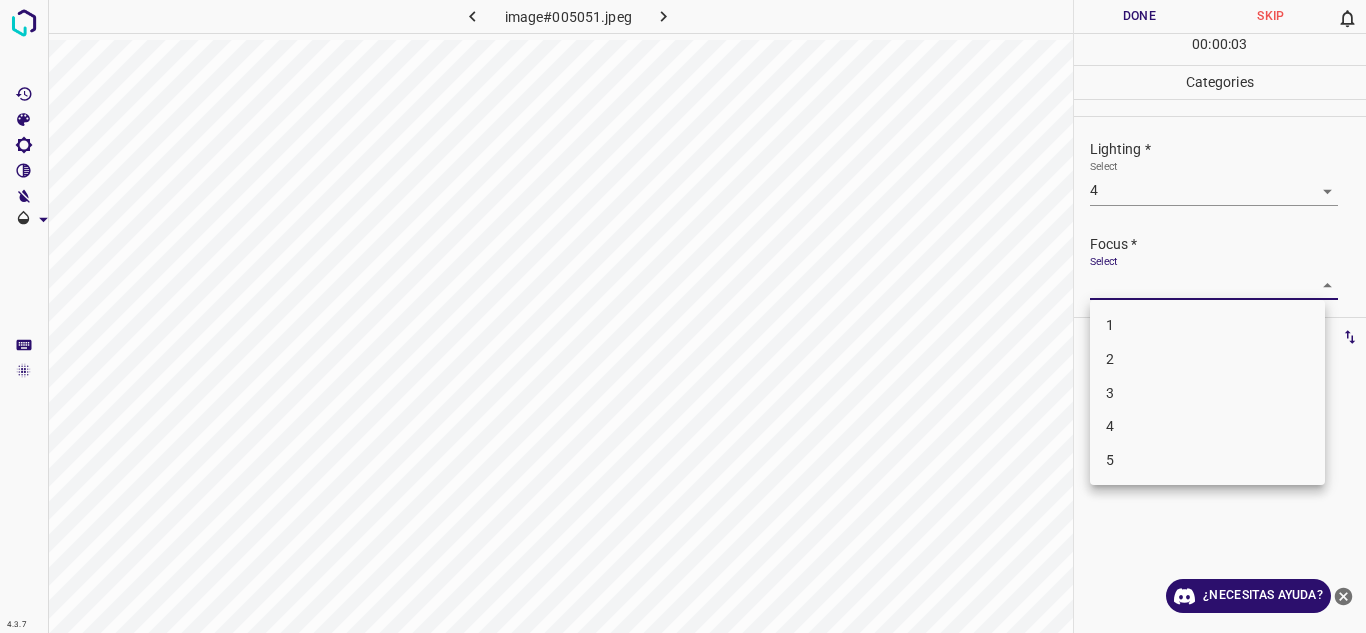 click on "4" at bounding box center [1207, 426] 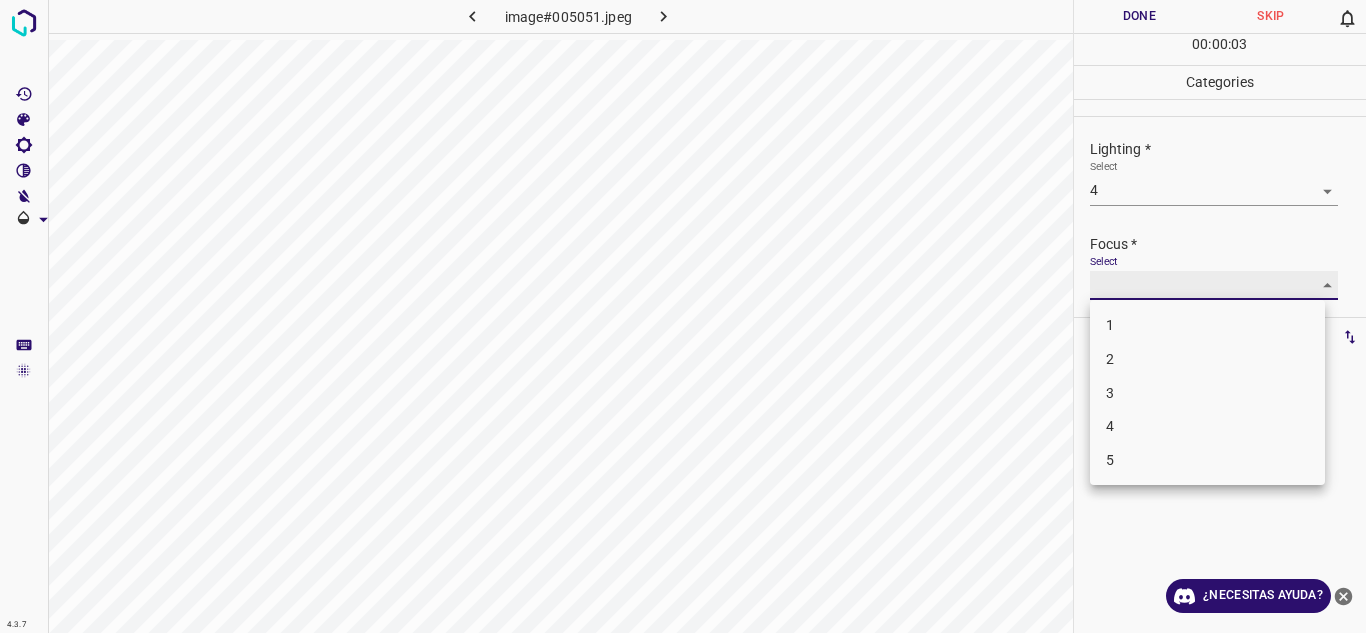 type on "4" 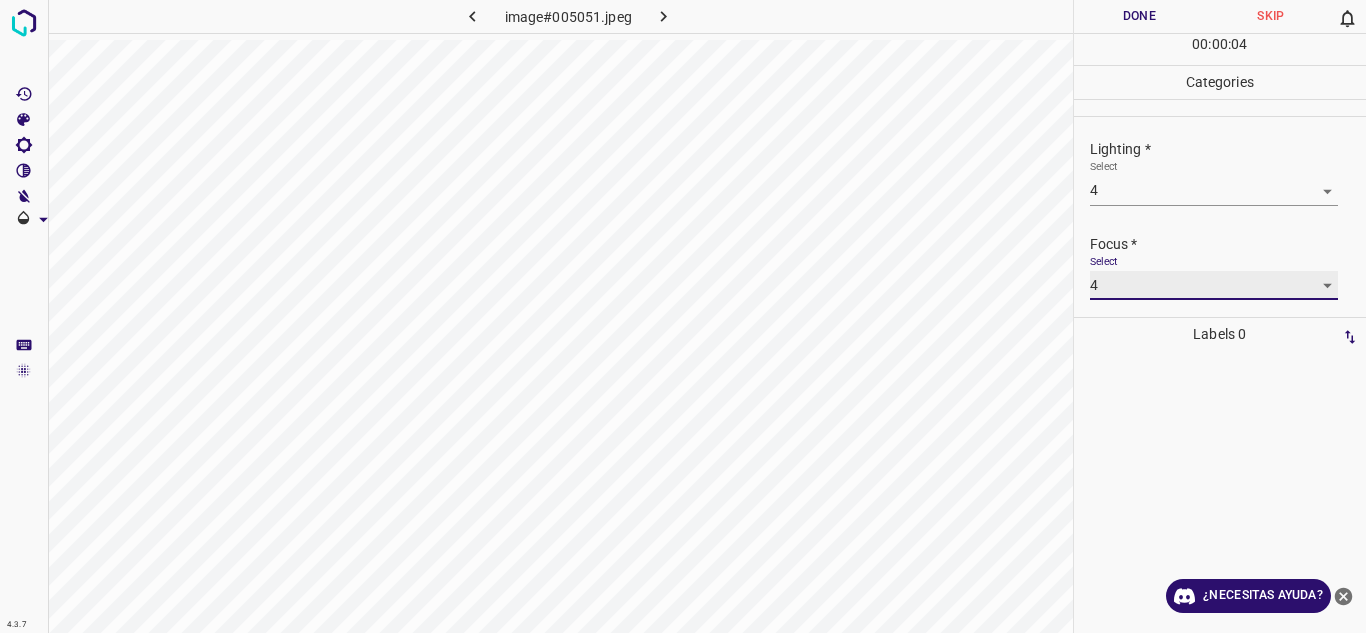 scroll, scrollTop: 98, scrollLeft: 0, axis: vertical 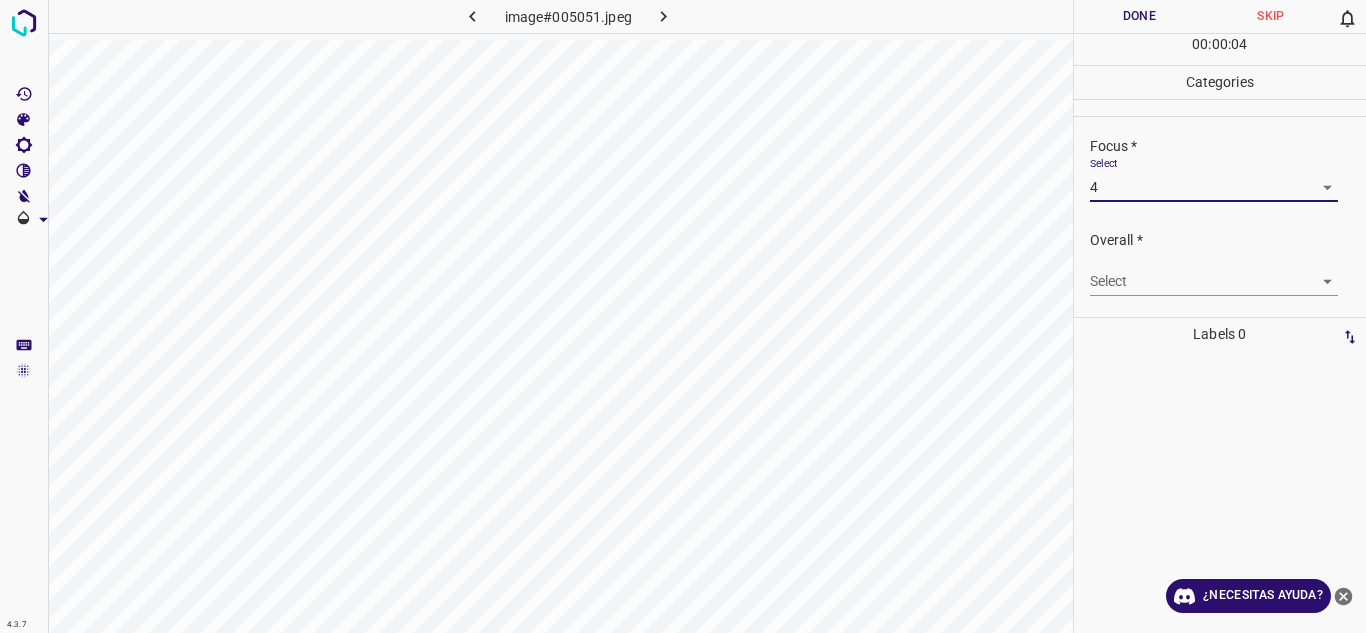click on "4.3.7 image#005051.jpeg Done Skip 0 00   : 00   : 04   Categories Lighting *  Select 4 4 Focus *  Select 4 4 Overall *  Select ​ Labels   0 Categories 1 Lighting 2 Focus 3 Overall Tools Space Change between modes (Draw & Edit) I Auto labeling R Restore zoom M Zoom in N Zoom out Delete Delete selecte label Filters Z Restore filters X Saturation filter C Brightness filter V Contrast filter B Gray scale filter General O Download ¿Necesitas ayuda? Texto original Valora esta traducción Tu opinión servirá para ayudar a mejorar el Traductor de Google - Texto - Esconder - Borrar" at bounding box center (683, 316) 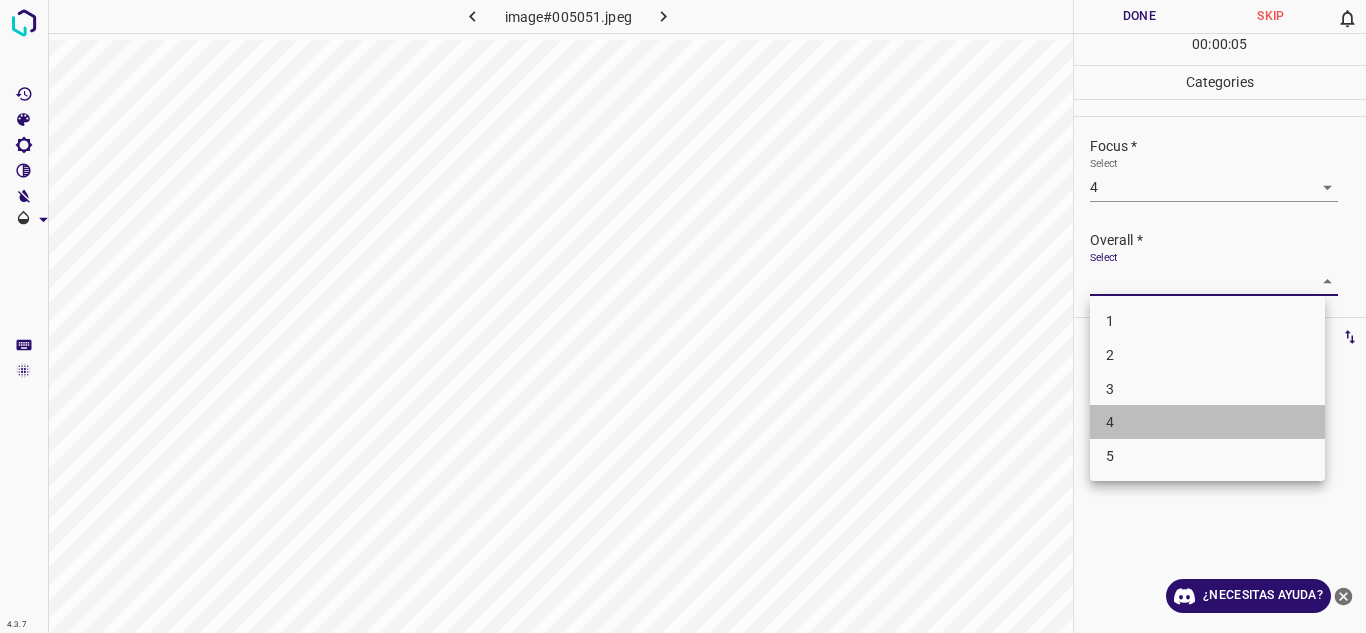 click on "4" at bounding box center (1207, 422) 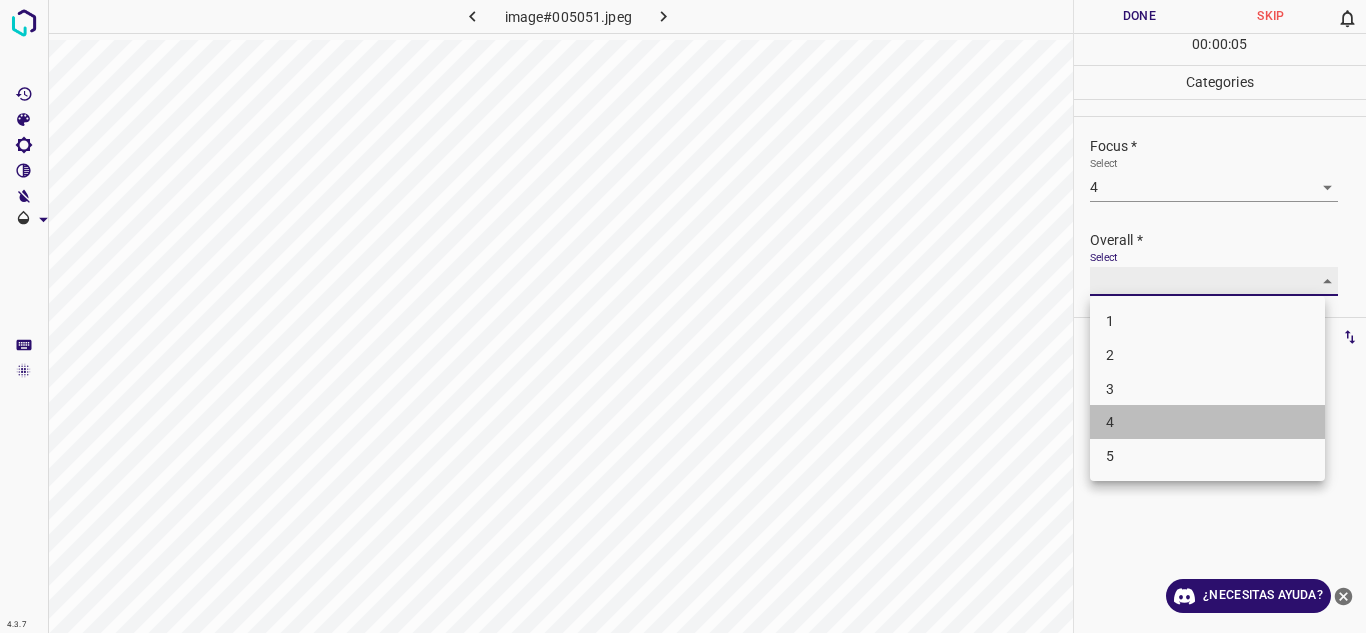 type on "4" 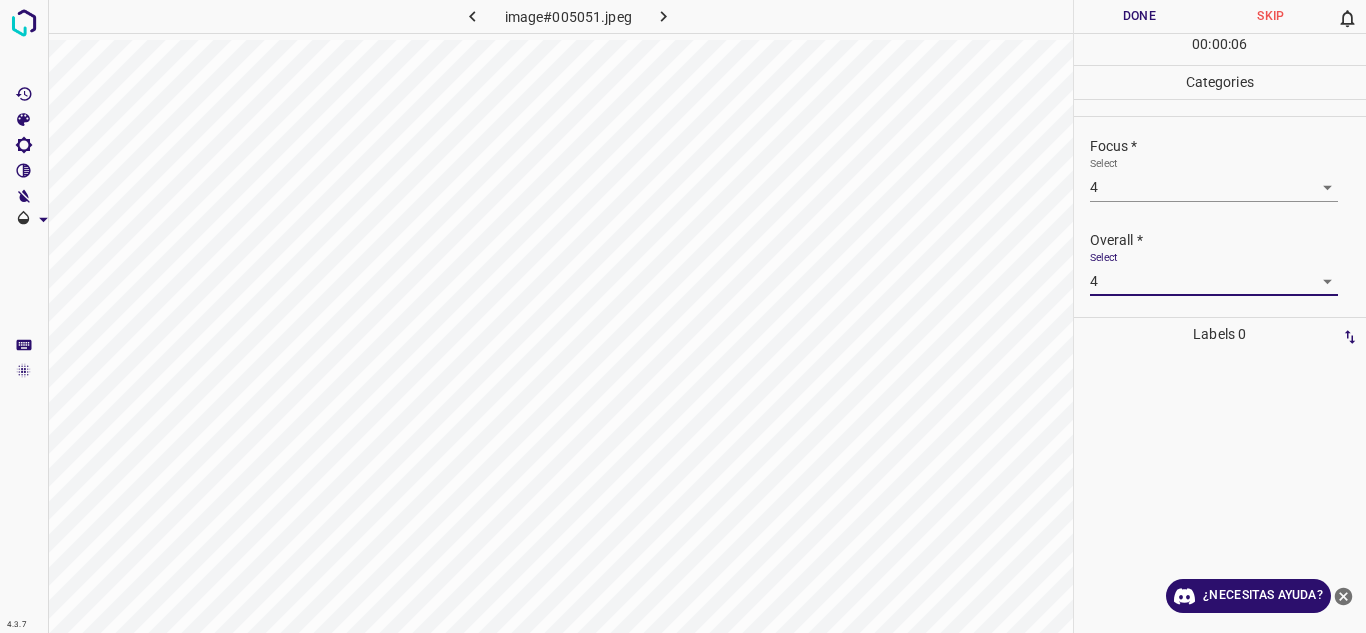 click on "Done" at bounding box center [1140, 16] 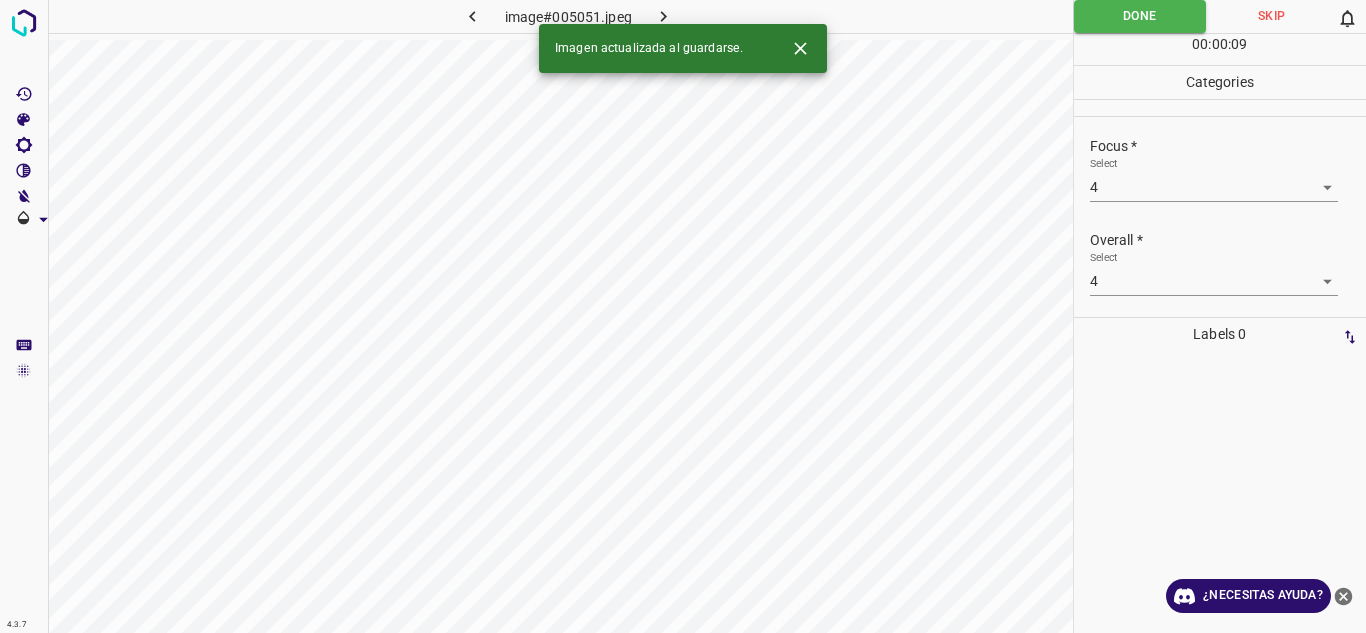click 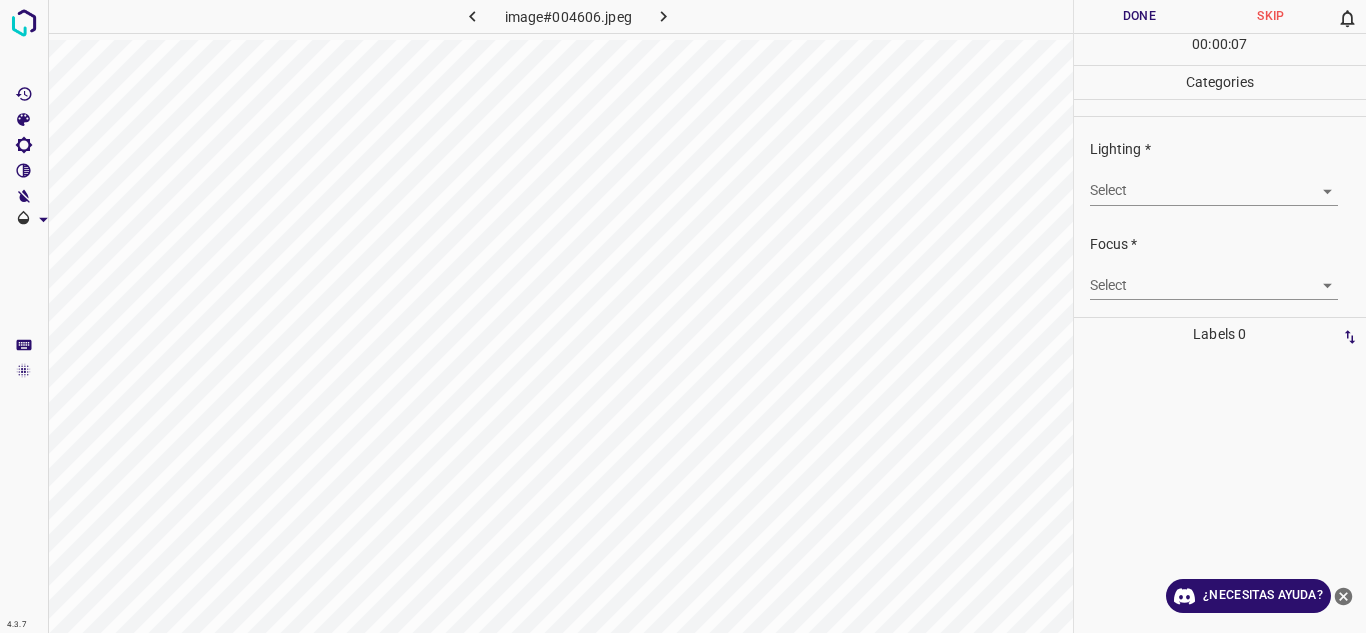 click on "4.3.7 image#004606.jpeg Done Skip 0 00   : 00   : 07   Categories Lighting *  Select ​ Focus *  Select ​ Overall *  Select ​ Labels   0 Categories 1 Lighting 2 Focus 3 Overall Tools Space Change between modes (Draw & Edit) I Auto labeling R Restore zoom M Zoom in N Zoom out Delete Delete selecte label Filters Z Restore filters X Saturation filter C Brightness filter V Contrast filter B Gray scale filter General O Download ¿Necesitas ayuda? Texto original Valora esta traducción Tu opinión servirá para ayudar a mejorar el Traductor de Google - Texto - Esconder - Borrar" at bounding box center [683, 316] 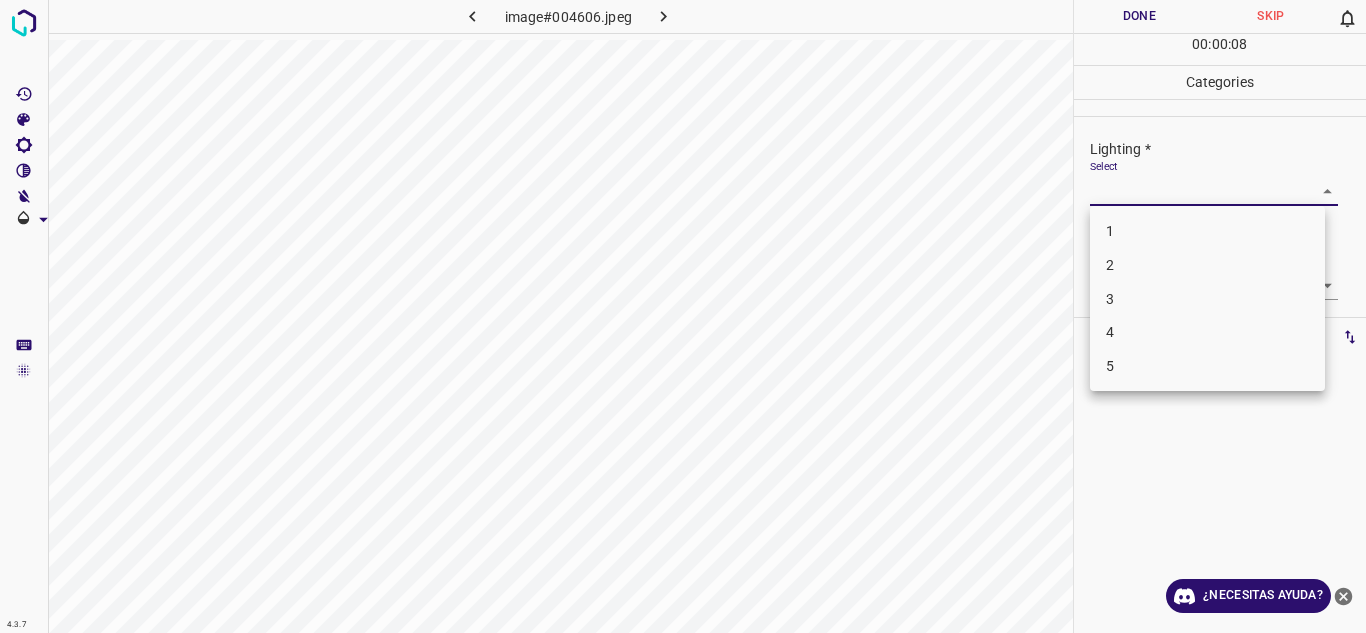 click on "4" at bounding box center [1207, 332] 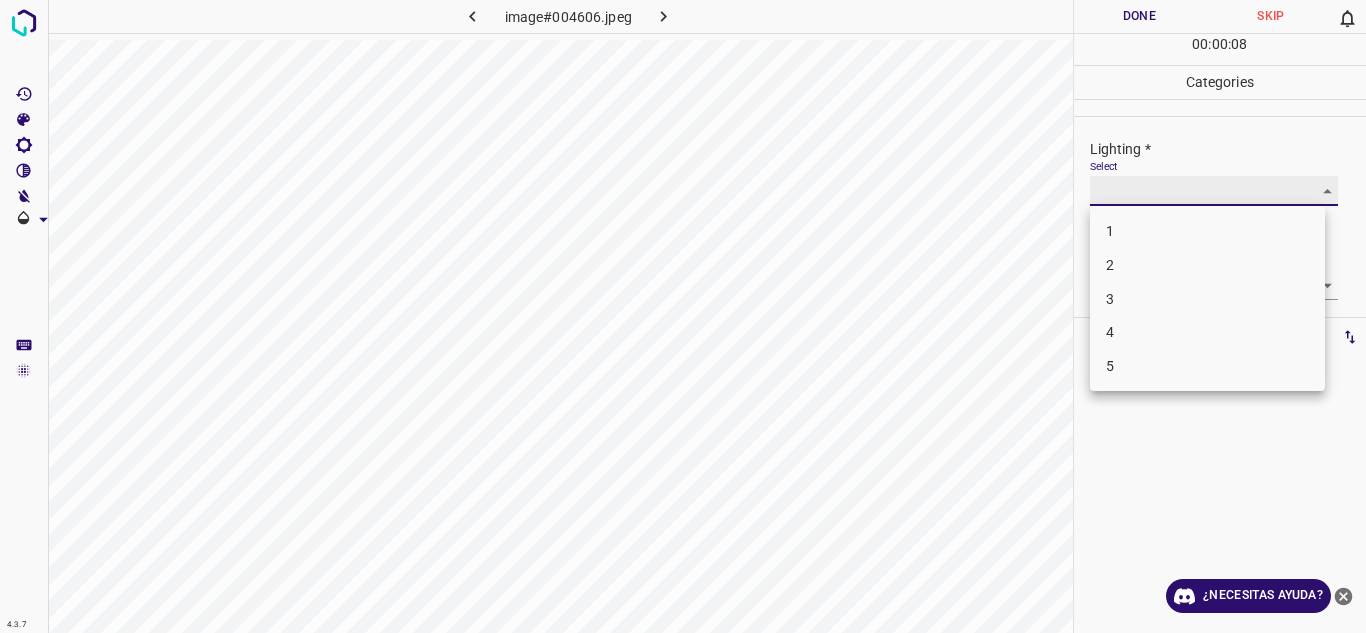 type on "4" 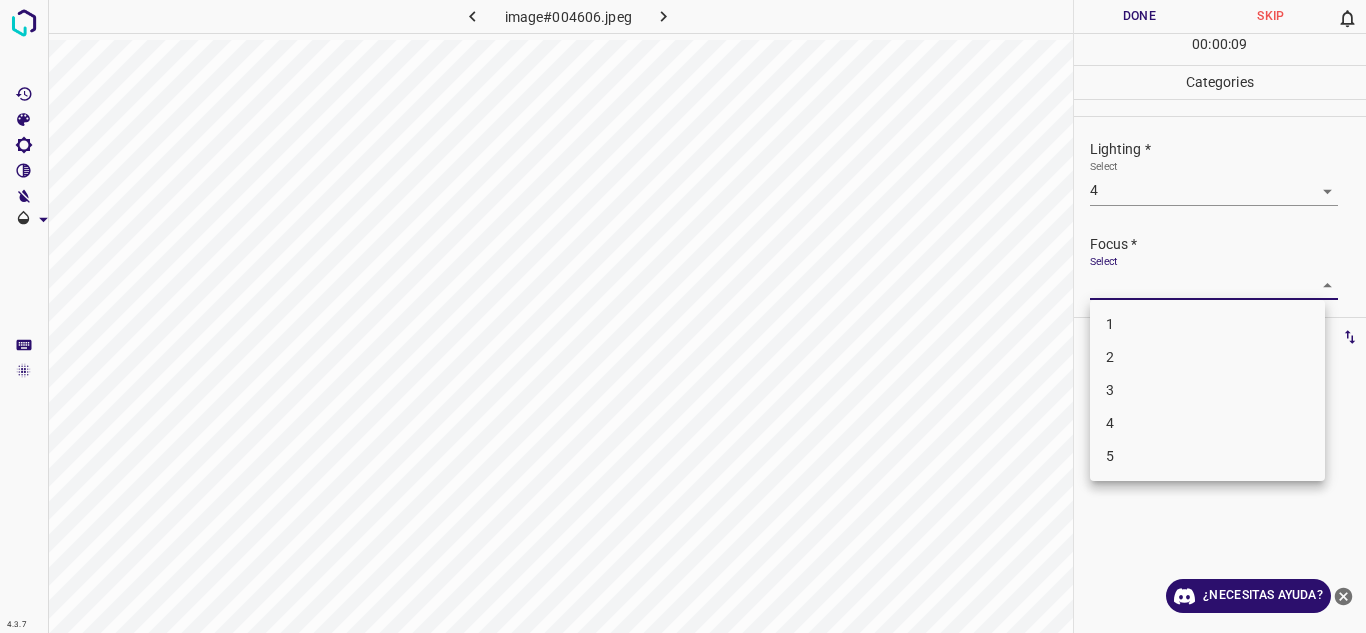 click on "4.3.7 image#004606.jpeg Done Skip 0 00   : 00   : 09   Categories Lighting *  Select 4 4 Focus *  Select ​ Overall *  Select ​ Labels   0 Categories 1 Lighting 2 Focus 3 Overall Tools Space Change between modes (Draw & Edit) I Auto labeling R Restore zoom M Zoom in N Zoom out Delete Delete selecte label Filters Z Restore filters X Saturation filter C Brightness filter V Contrast filter B Gray scale filter General O Download ¿Necesitas ayuda? Texto original Valora esta traducción Tu opinión servirá para ayudar a mejorar el Traductor de Google - Texto - Esconder - Borrar 1 2 3 4 5" at bounding box center (683, 316) 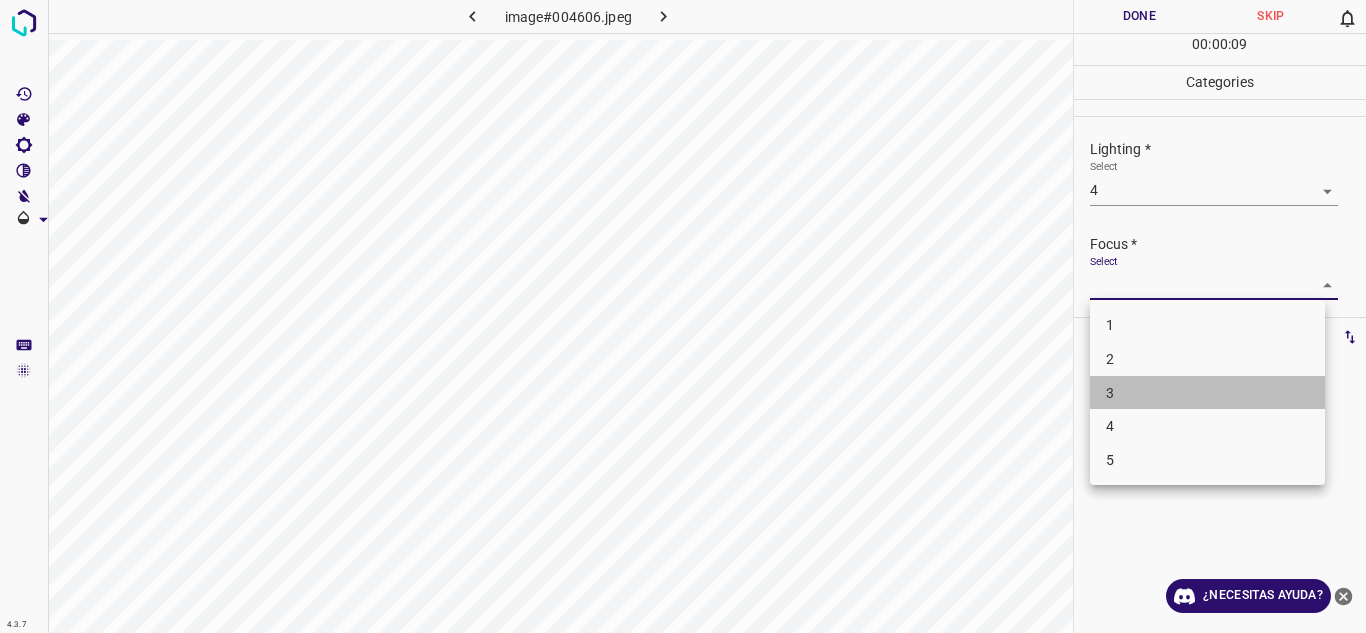 click on "3" at bounding box center (1207, 393) 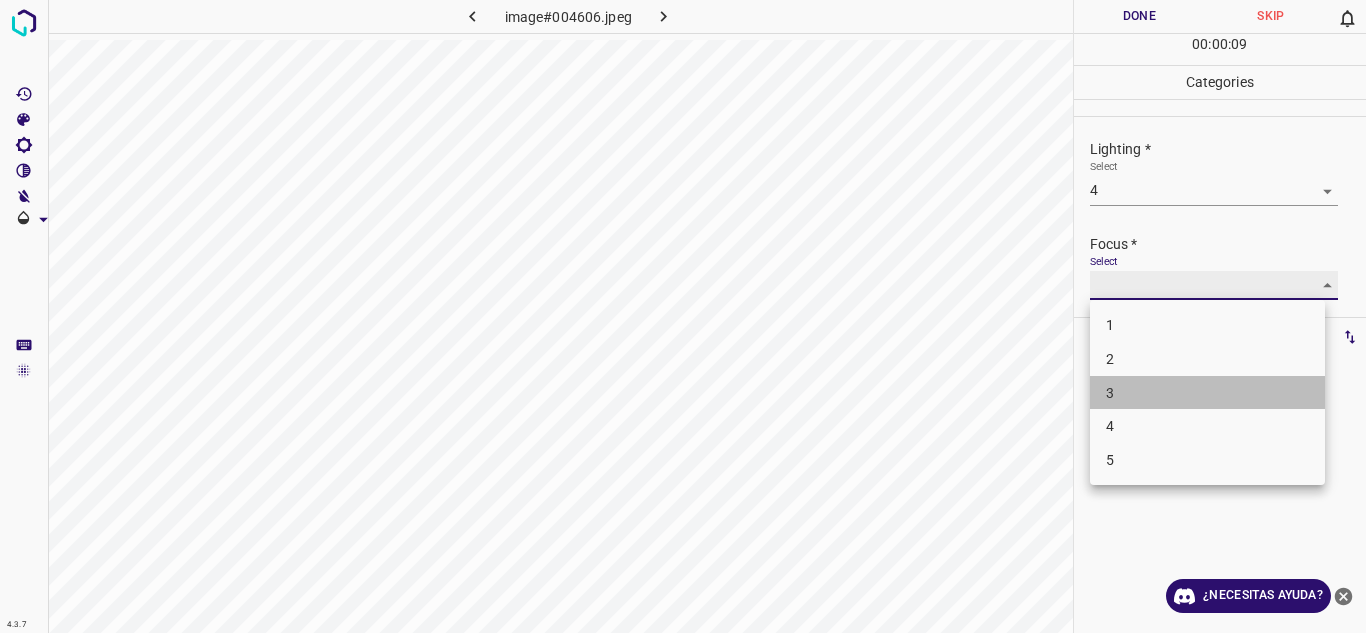 type on "3" 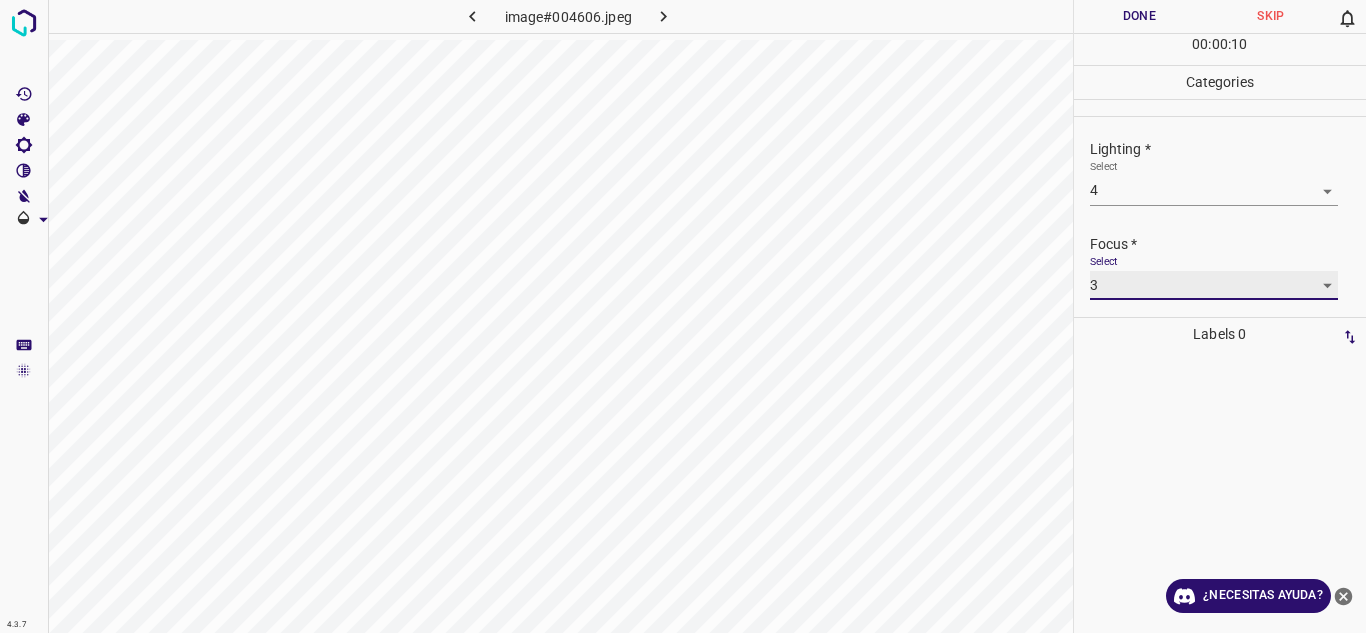 scroll, scrollTop: 98, scrollLeft: 0, axis: vertical 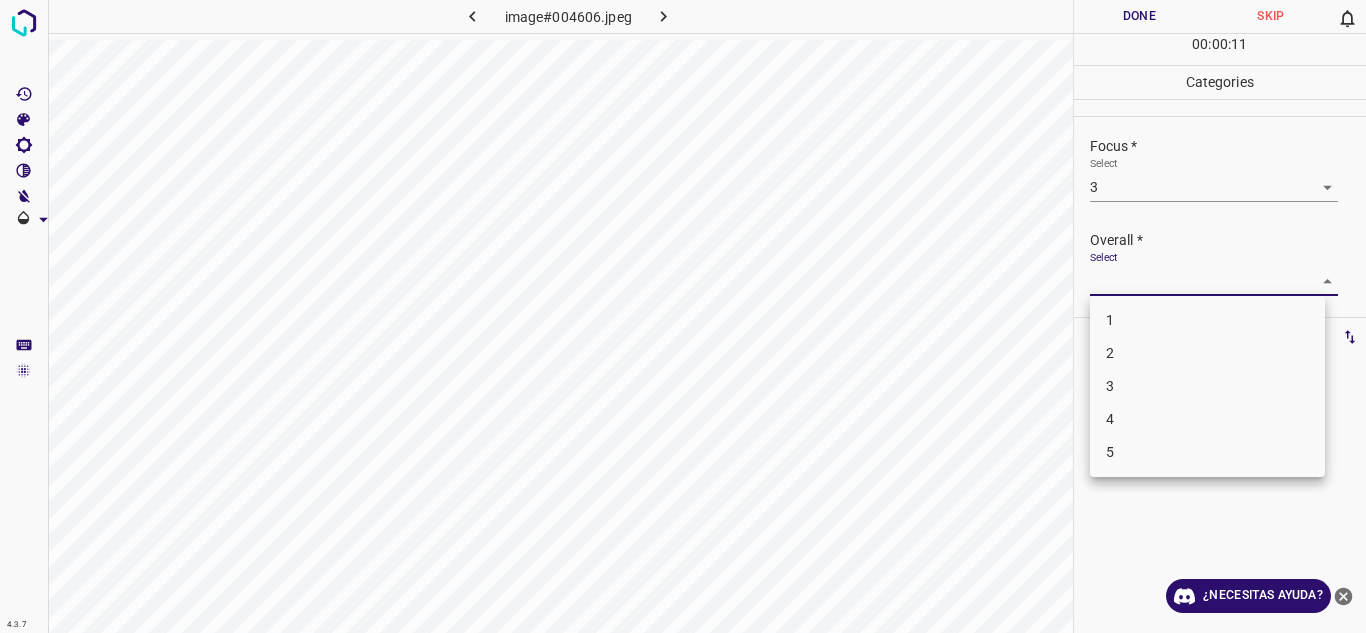click on "4.3.7 image#004606.jpeg Done Skip 0 00   : 00   : 11   Categories Lighting *  Select 4 4 Focus *  Select 3 3 Overall *  Select ​ Labels   0 Categories 1 Lighting 2 Focus 3 Overall Tools Space Change between modes (Draw & Edit) I Auto labeling R Restore zoom M Zoom in N Zoom out Delete Delete selecte label Filters Z Restore filters X Saturation filter C Brightness filter V Contrast filter B Gray scale filter General O Download ¿Necesitas ayuda? Texto original Valora esta traducción Tu opinión servirá para ayudar a mejorar el Traductor de Google - Texto - Esconder - Borrar 1 2 3 4 5" at bounding box center (683, 316) 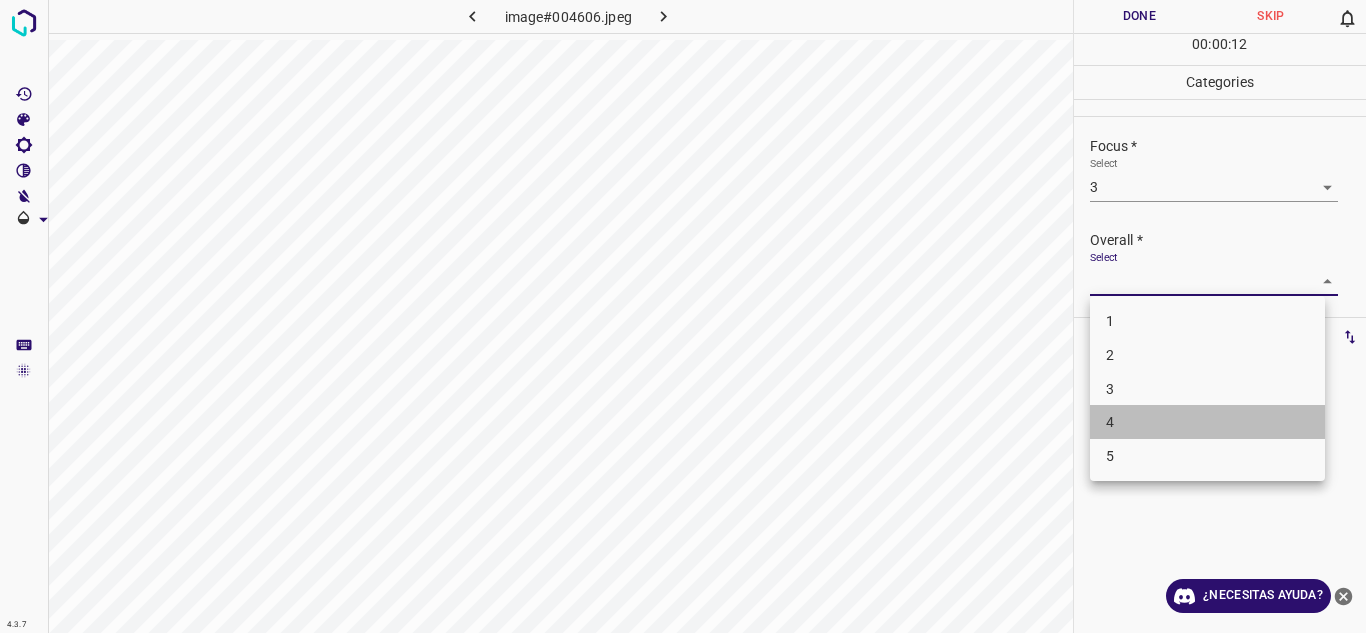 click on "4" at bounding box center (1207, 422) 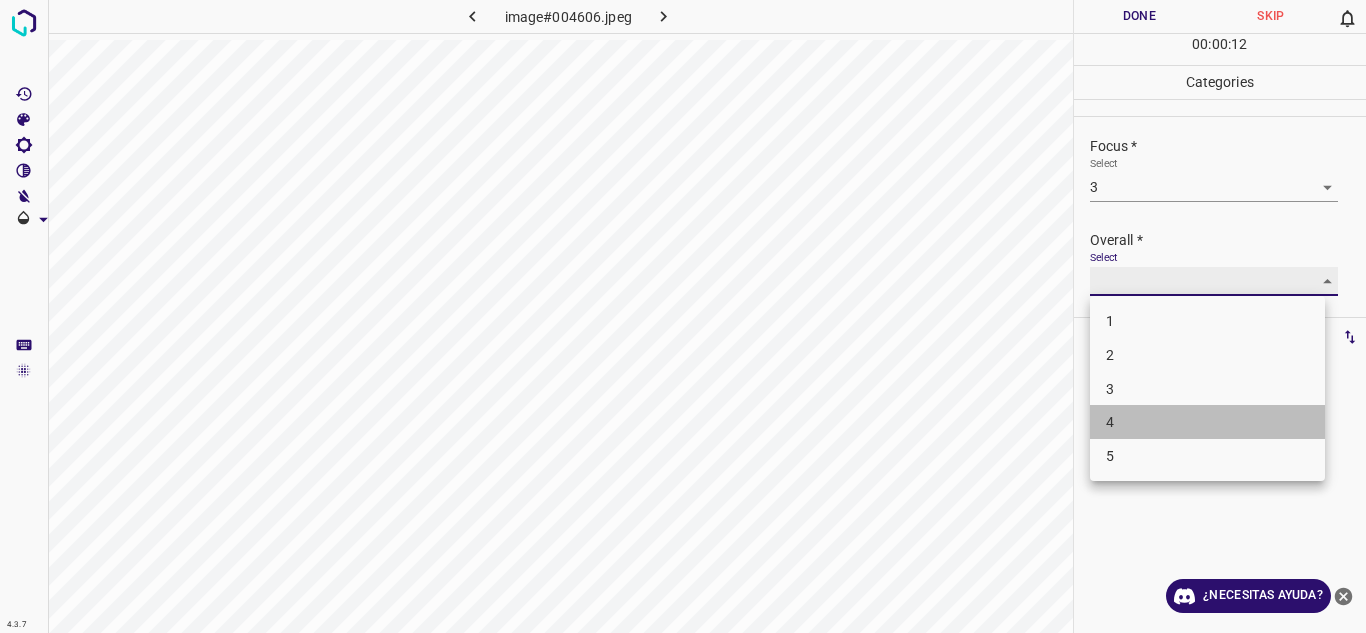type on "4" 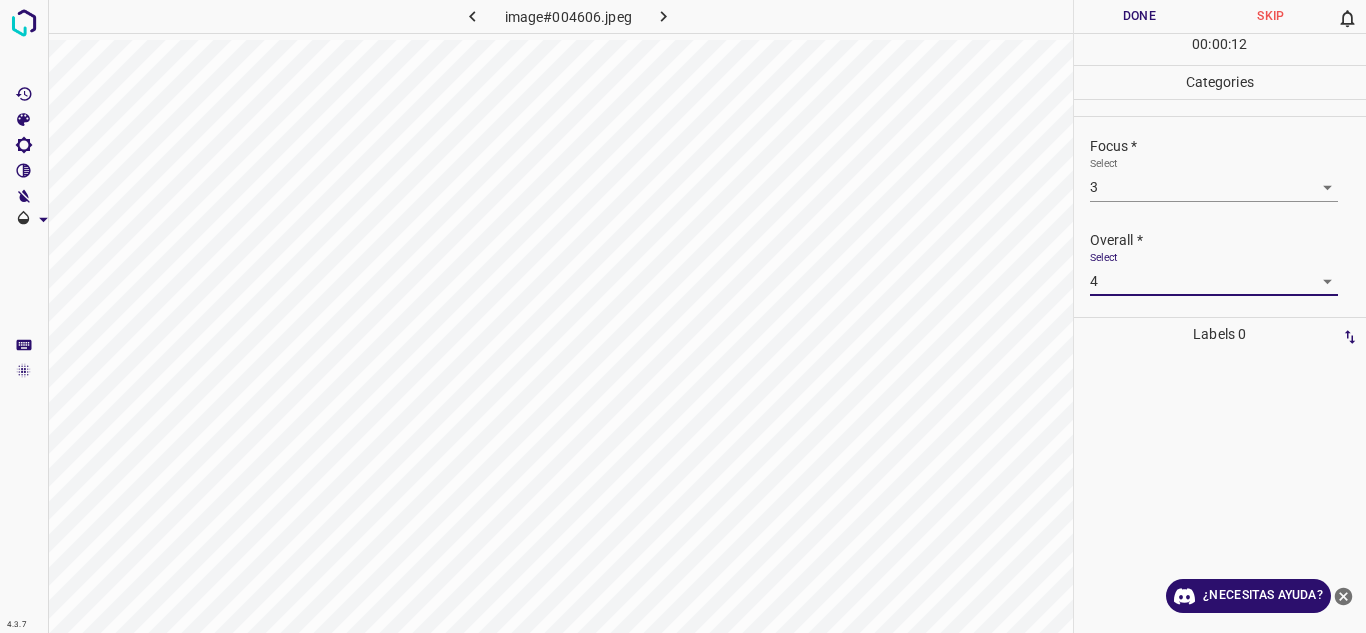 click on "Done" at bounding box center (1140, 16) 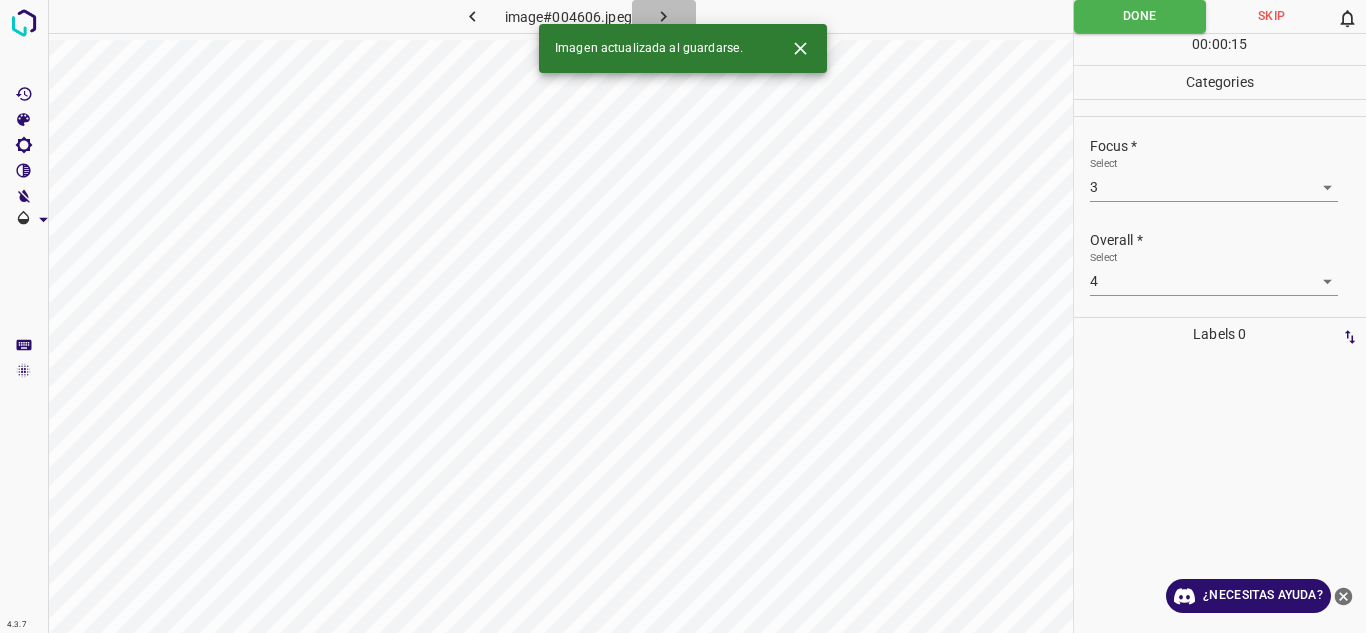 click 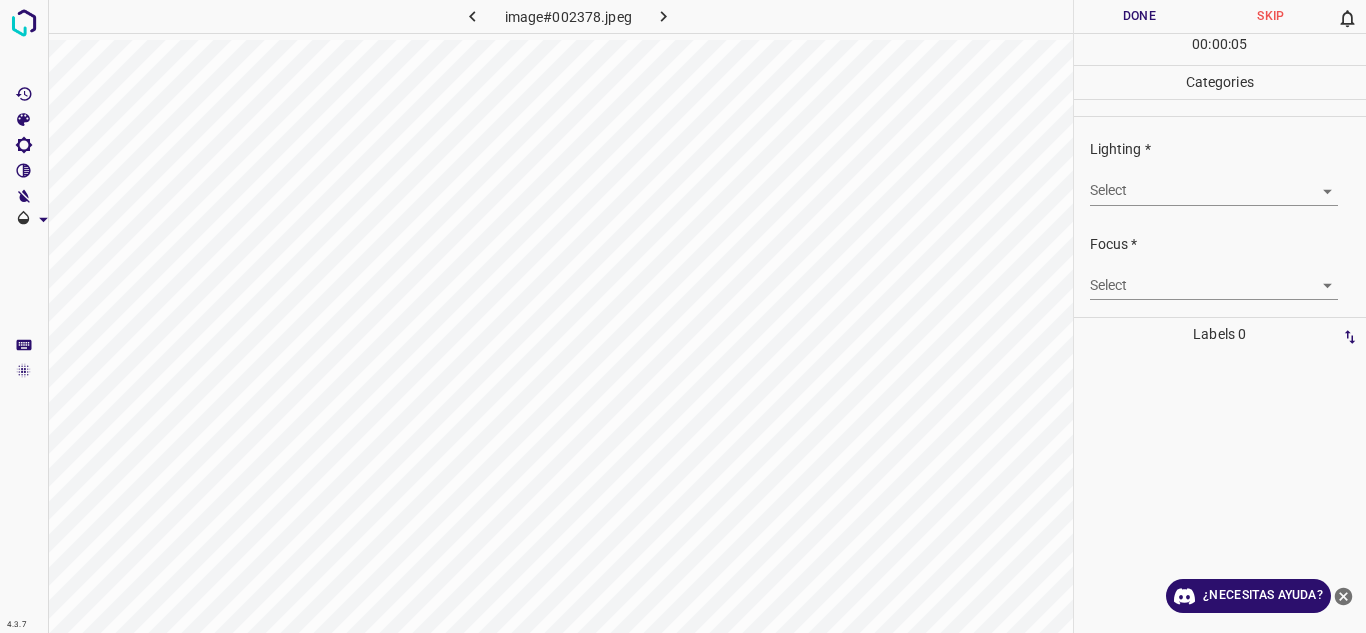 click on "4.3.7 image#002378.jpeg Done Skip 0 00   : 00   : 05   Categories Lighting *  Select ​ Focus *  Select ​ Overall *  Select ​ Labels   0 Categories 1 Lighting 2 Focus 3 Overall Tools Space Change between modes (Draw & Edit) I Auto labeling R Restore zoom M Zoom in N Zoom out Delete Delete selecte label Filters Z Restore filters X Saturation filter C Brightness filter V Contrast filter B Gray scale filter General O Download ¿Necesitas ayuda? Texto original Valora esta traducción Tu opinión servirá para ayudar a mejorar el Traductor de Google - Texto - Esconder - Borrar" at bounding box center [683, 316] 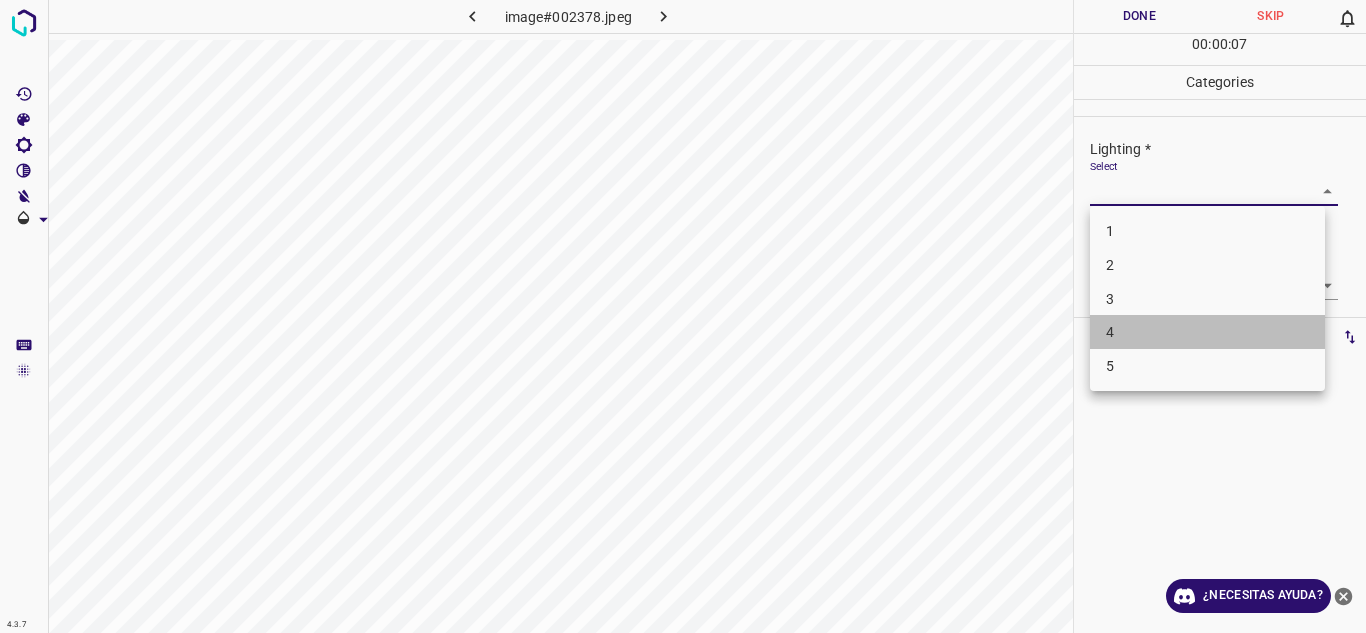 click on "4" at bounding box center (1207, 332) 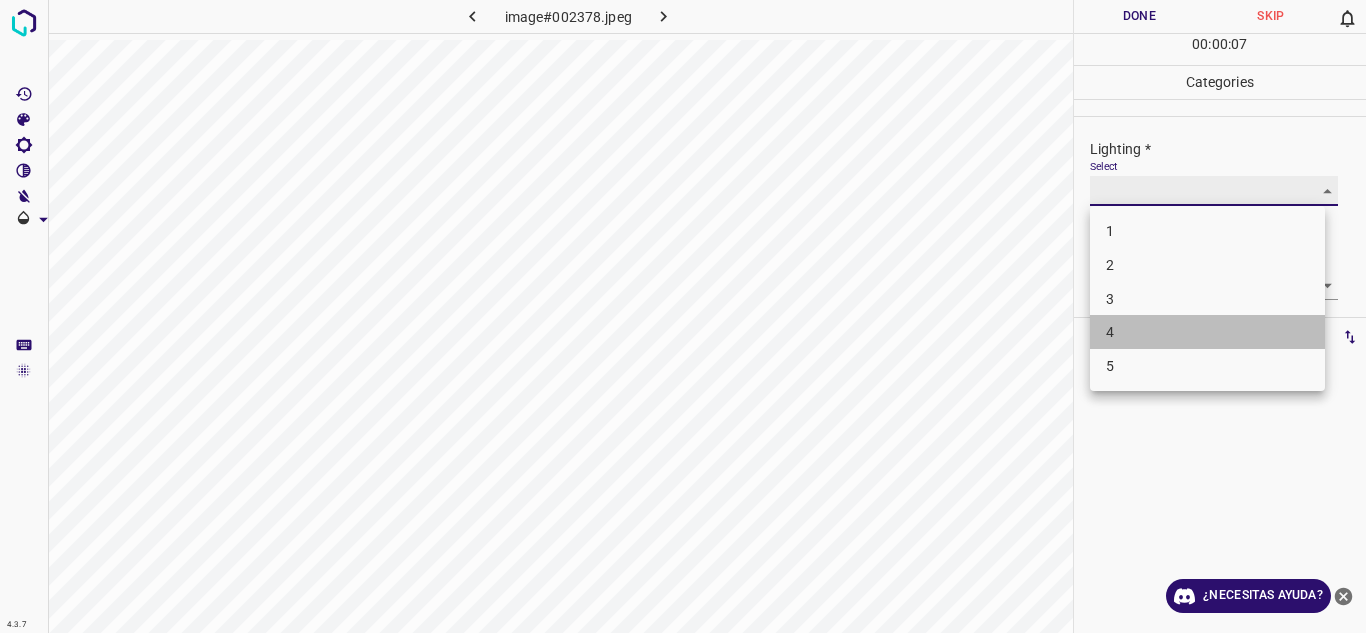 type on "4" 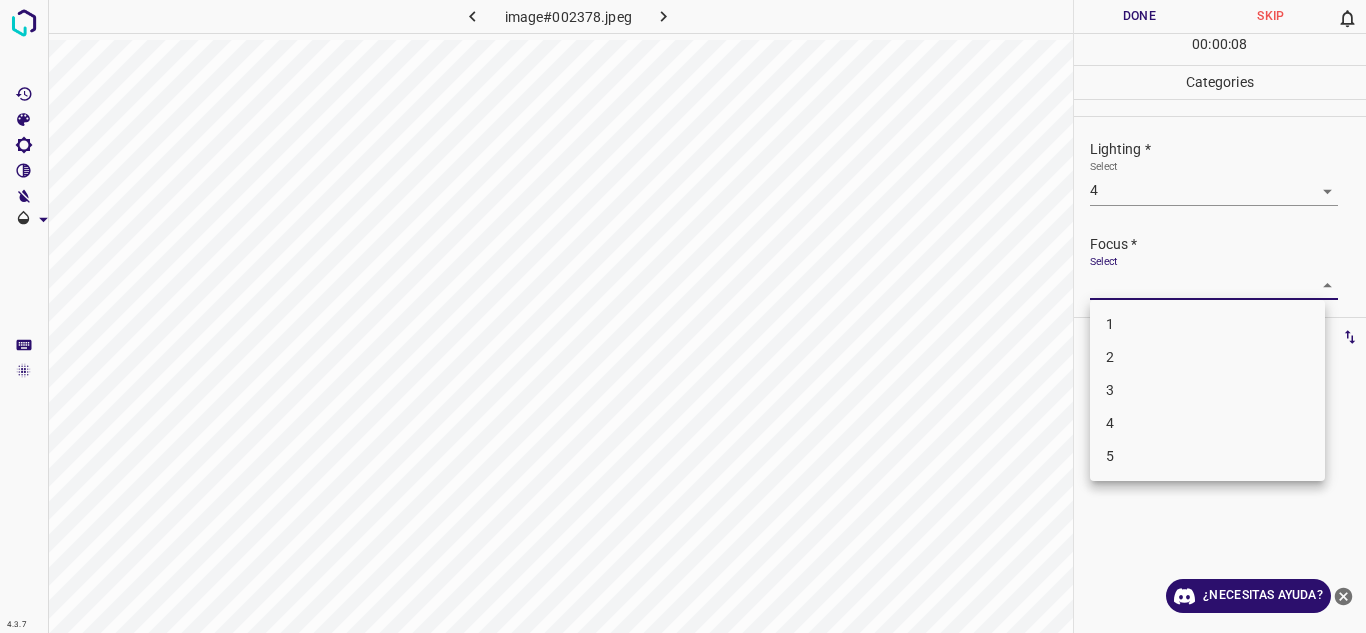 click on "4.3.7 image#002378.jpeg Done Skip 0 00   : 00   : 08   Categories Lighting *  Select 4 4 Focus *  Select ​ Overall *  Select ​ Labels   0 Categories 1 Lighting 2 Focus 3 Overall Tools Space Change between modes (Draw & Edit) I Auto labeling R Restore zoom M Zoom in N Zoom out Delete Delete selecte label Filters Z Restore filters X Saturation filter C Brightness filter V Contrast filter B Gray scale filter General O Download ¿Necesitas ayuda? Texto original Valora esta traducción Tu opinión servirá para ayudar a mejorar el Traductor de Google - Texto - Esconder - Borrar 1 2 3 4 5" at bounding box center (683, 316) 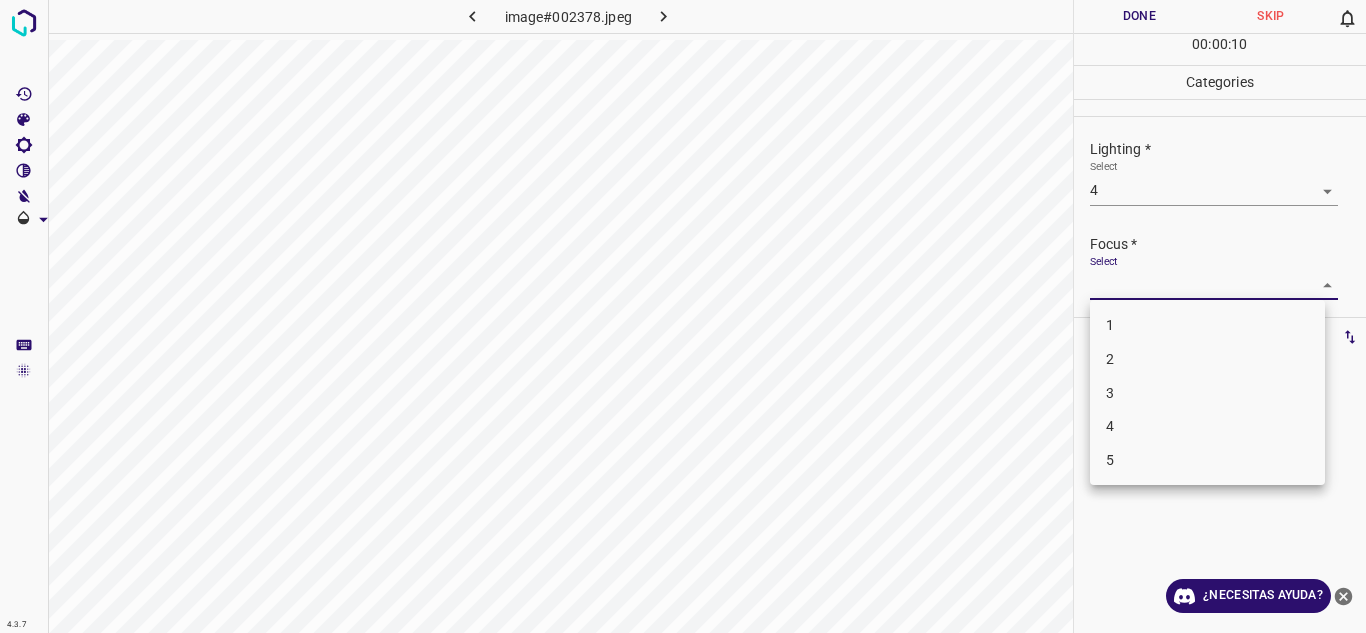 click on "3" at bounding box center (1207, 393) 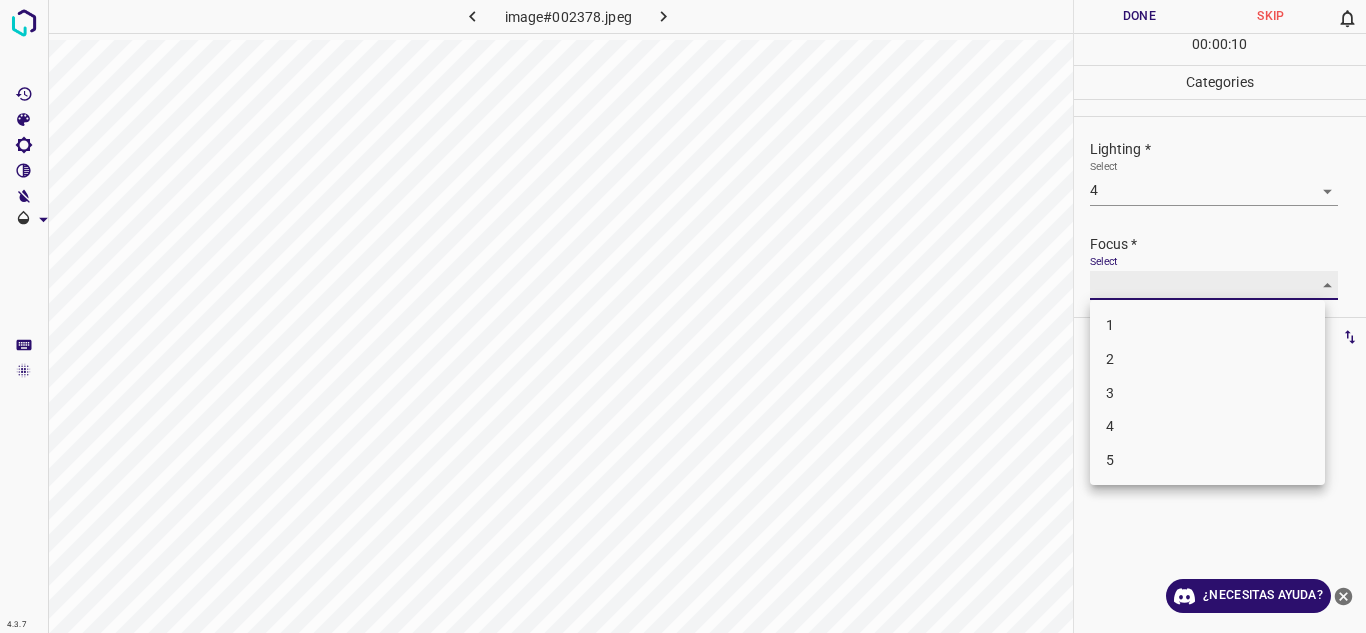 type on "3" 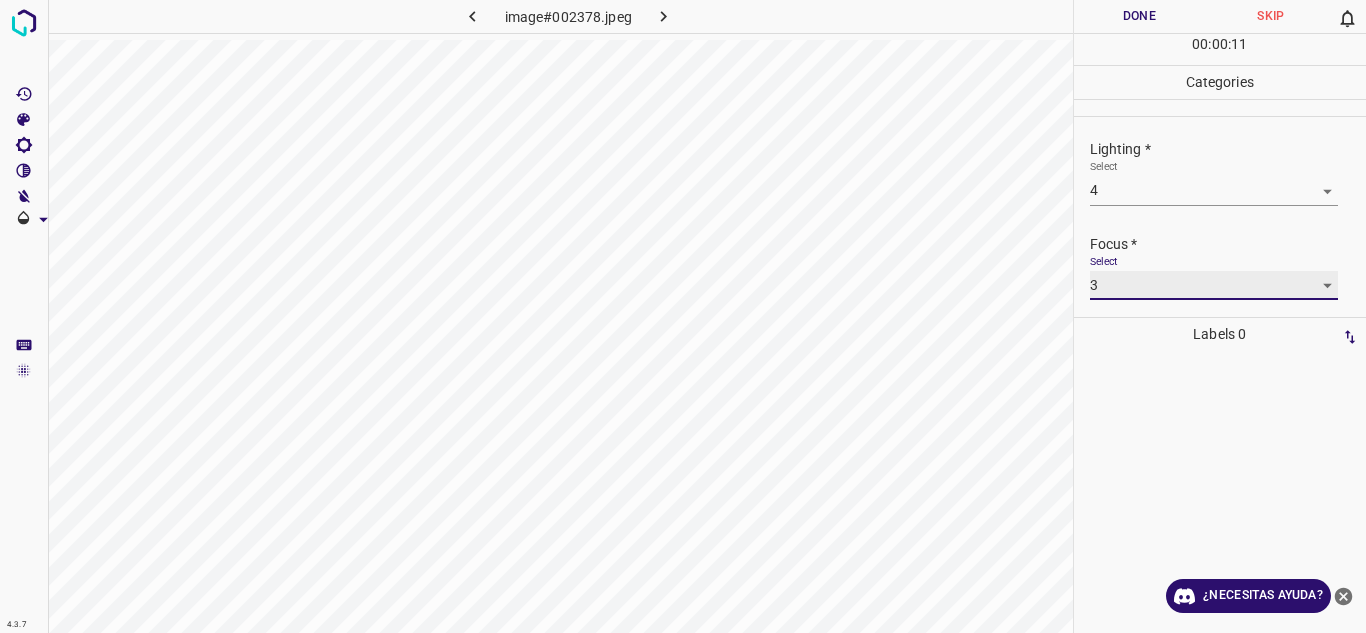 scroll, scrollTop: 98, scrollLeft: 0, axis: vertical 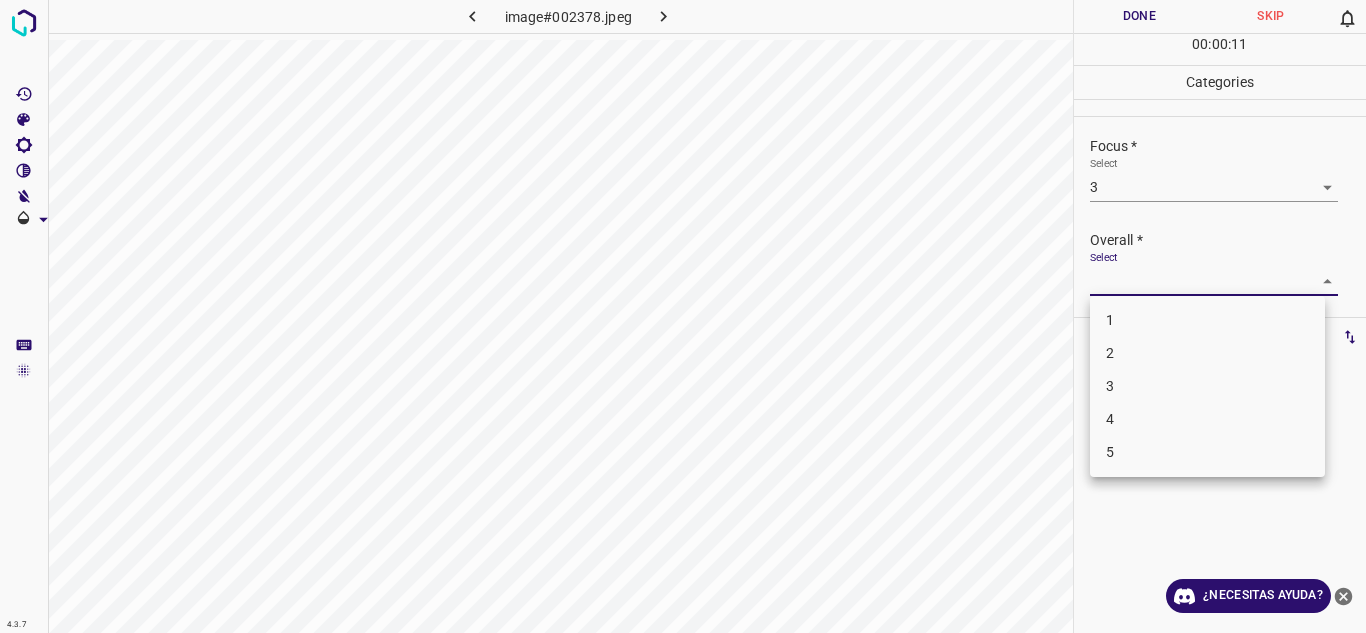 click on "4.3.7 image#002378.jpeg Done Skip 0 00   : 00   : 11   Categories Lighting *  Select 4 4 Focus *  Select 3 3 Overall *  Select ​ Labels   0 Categories 1 Lighting 2 Focus 3 Overall Tools Space Change between modes (Draw & Edit) I Auto labeling R Restore zoom M Zoom in N Zoom out Delete Delete selecte label Filters Z Restore filters X Saturation filter C Brightness filter V Contrast filter B Gray scale filter General O Download ¿Necesitas ayuda? Texto original Valora esta traducción Tu opinión servirá para ayudar a mejorar el Traductor de Google - Texto - Esconder - Borrar 1 2 3 4 5" at bounding box center [683, 316] 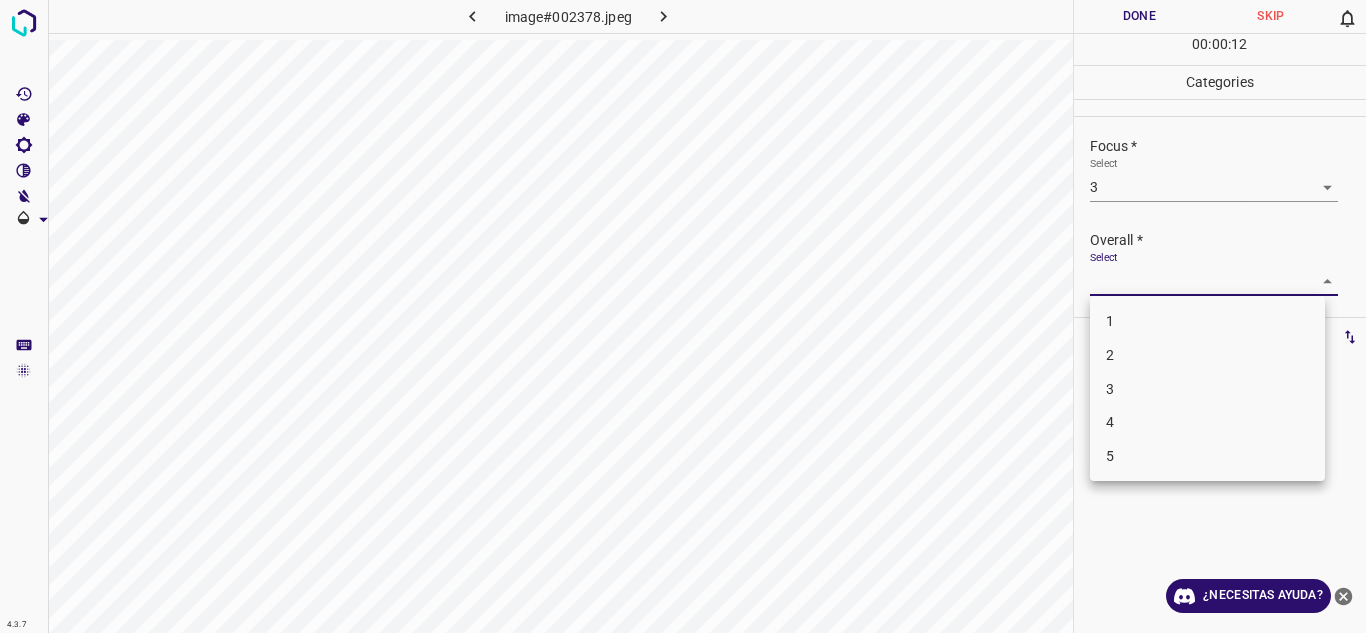 click on "4" at bounding box center (1207, 422) 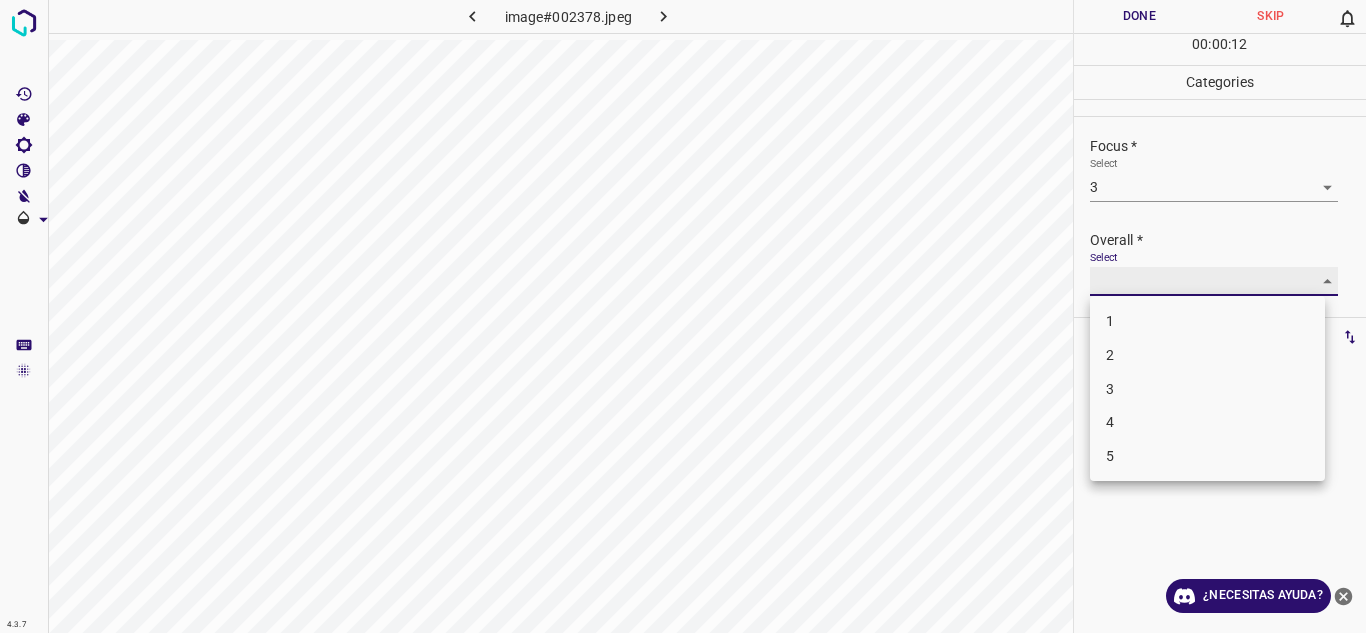type on "4" 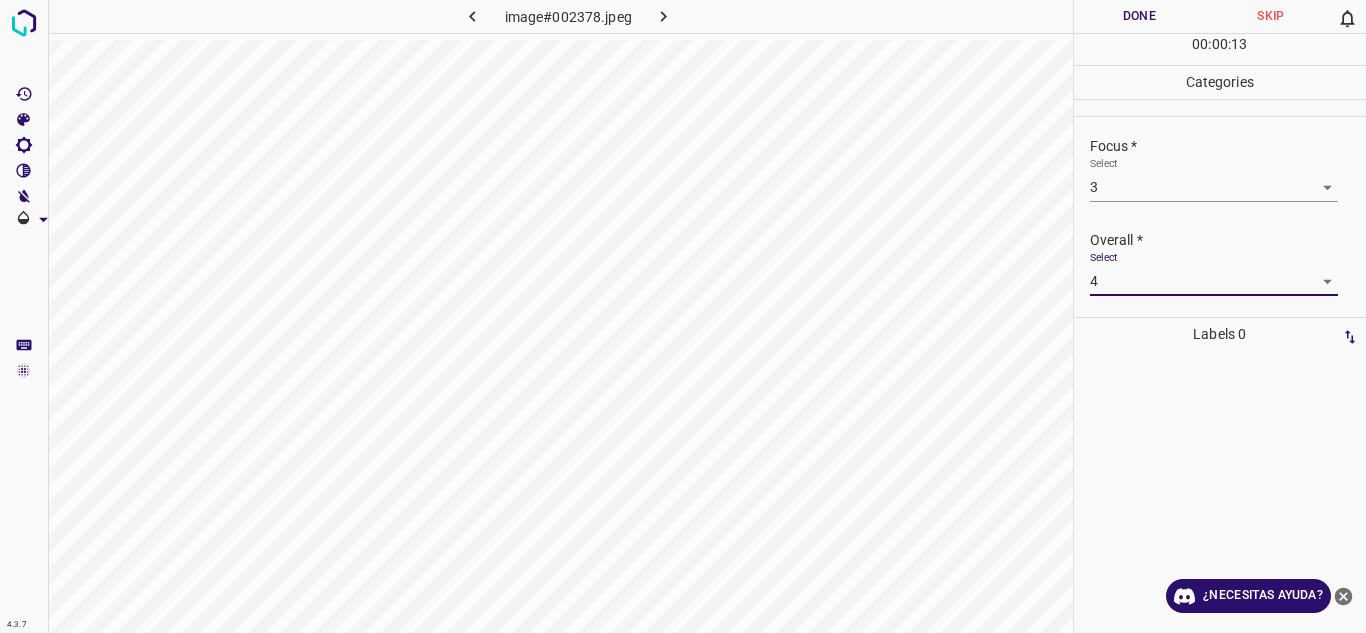 click on "Done" at bounding box center (1140, 16) 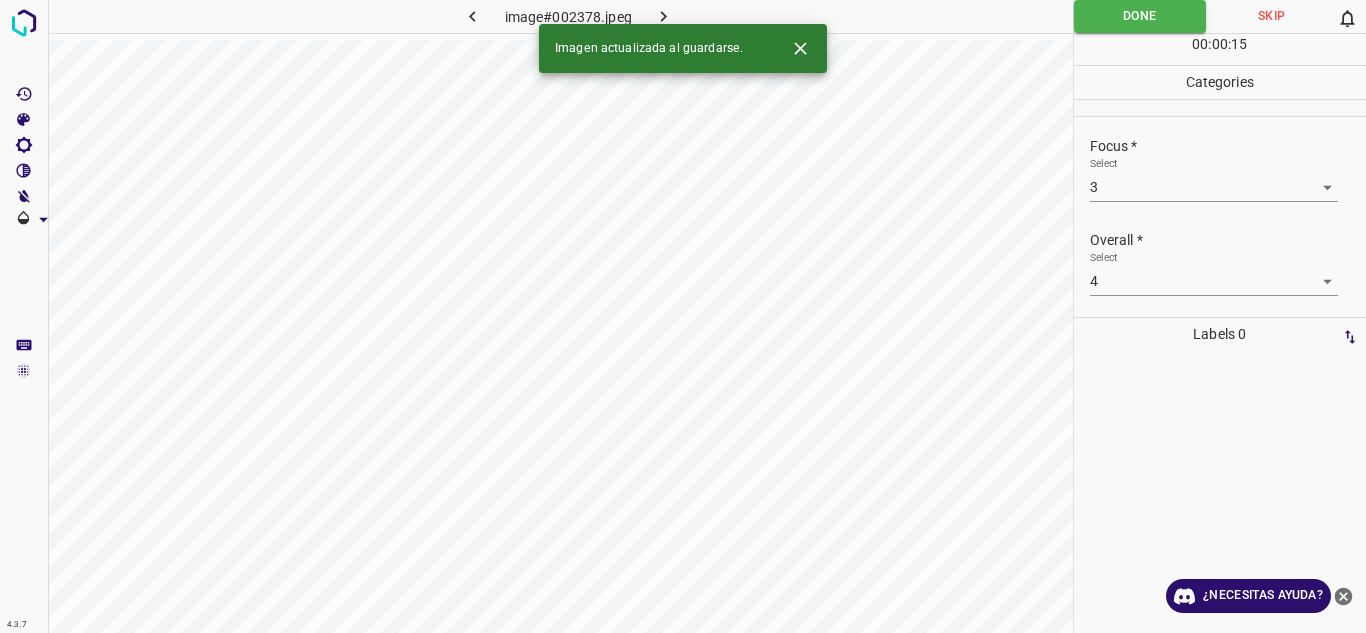 click 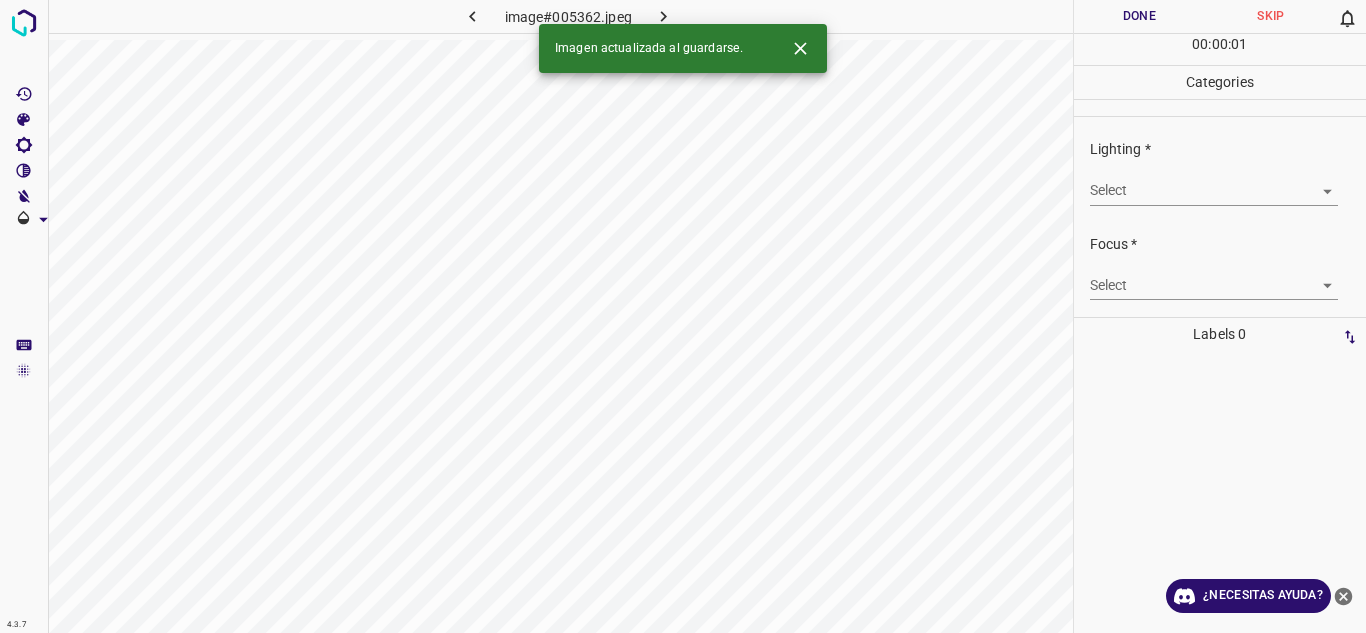 click on "4.3.7 image#005362.jpeg Done Skip 0 00   : 00   : 01   Categories Lighting *  Select ​ Focus *  Select ​ Overall *  Select ​ Labels   0 Categories 1 Lighting 2 Focus 3 Overall Tools Space Change between modes (Draw & Edit) I Auto labeling R Restore zoom M Zoom in N Zoom out Delete Delete selecte label Filters Z Restore filters X Saturation filter C Brightness filter V Contrast filter B Gray scale filter General O Download Imagen actualizada al guardarse. ¿Necesitas ayuda? Texto original Valora esta traducción Tu opinión servirá para ayudar a mejorar el Traductor de Google - Texto - Esconder - Borrar" at bounding box center (683, 316) 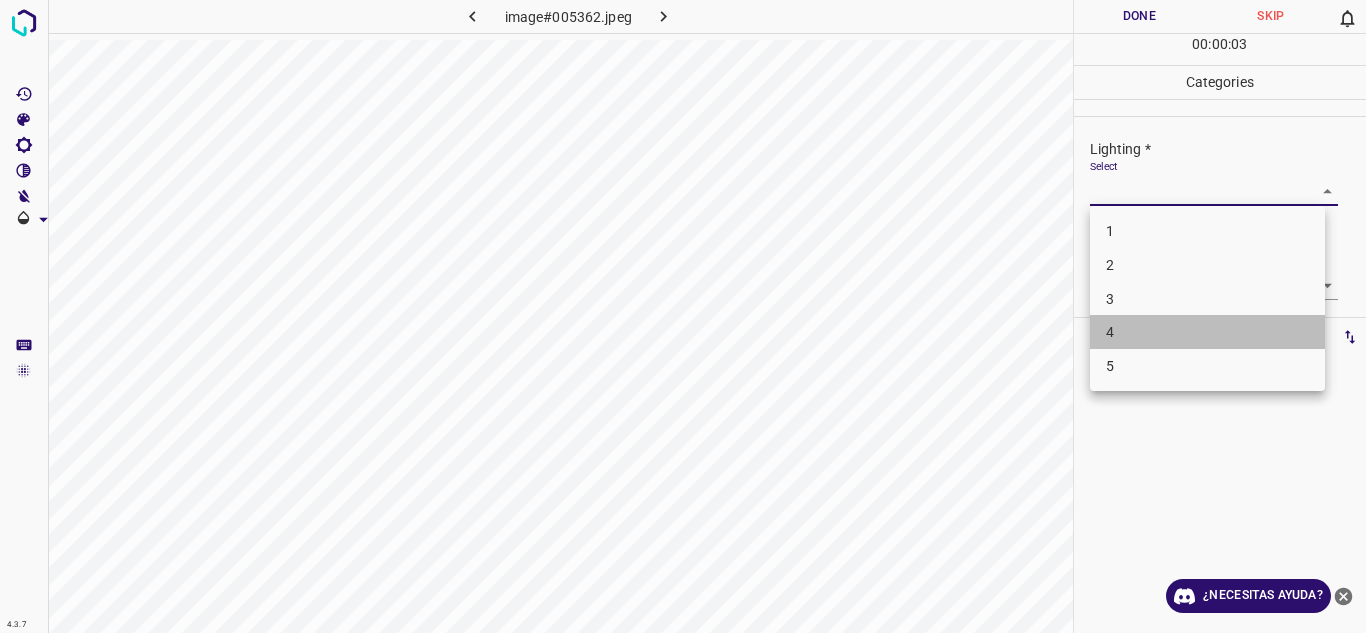 click on "4" at bounding box center (1207, 332) 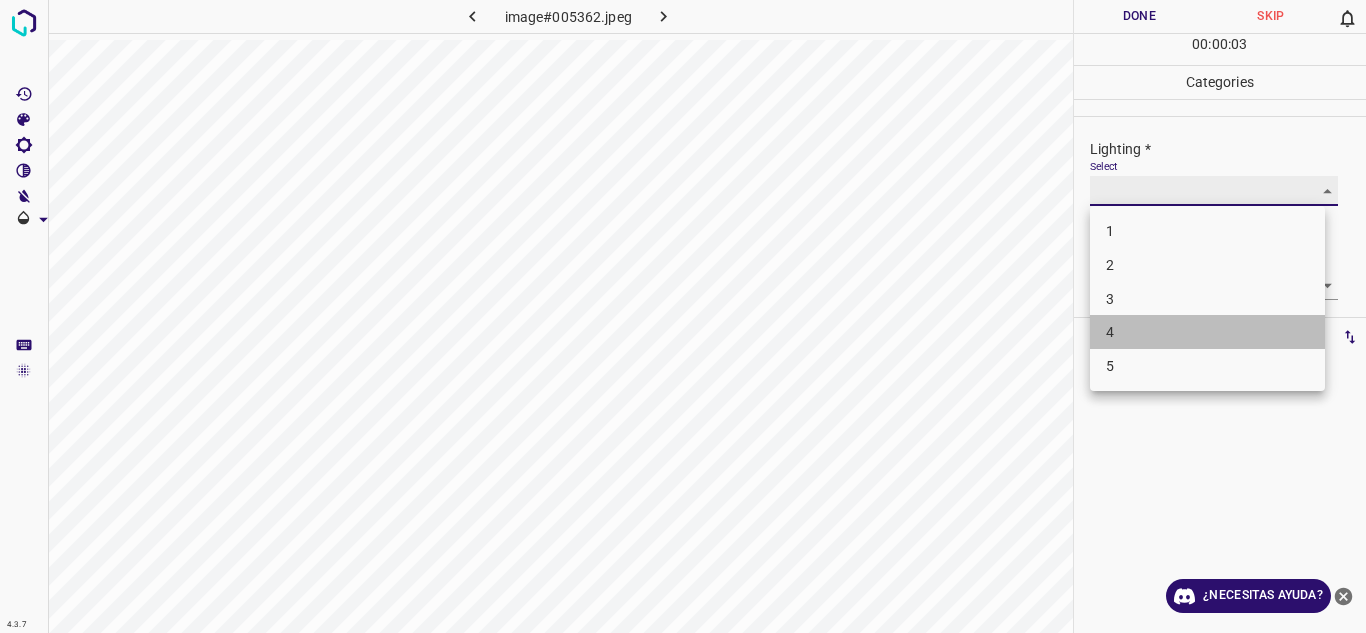 type on "4" 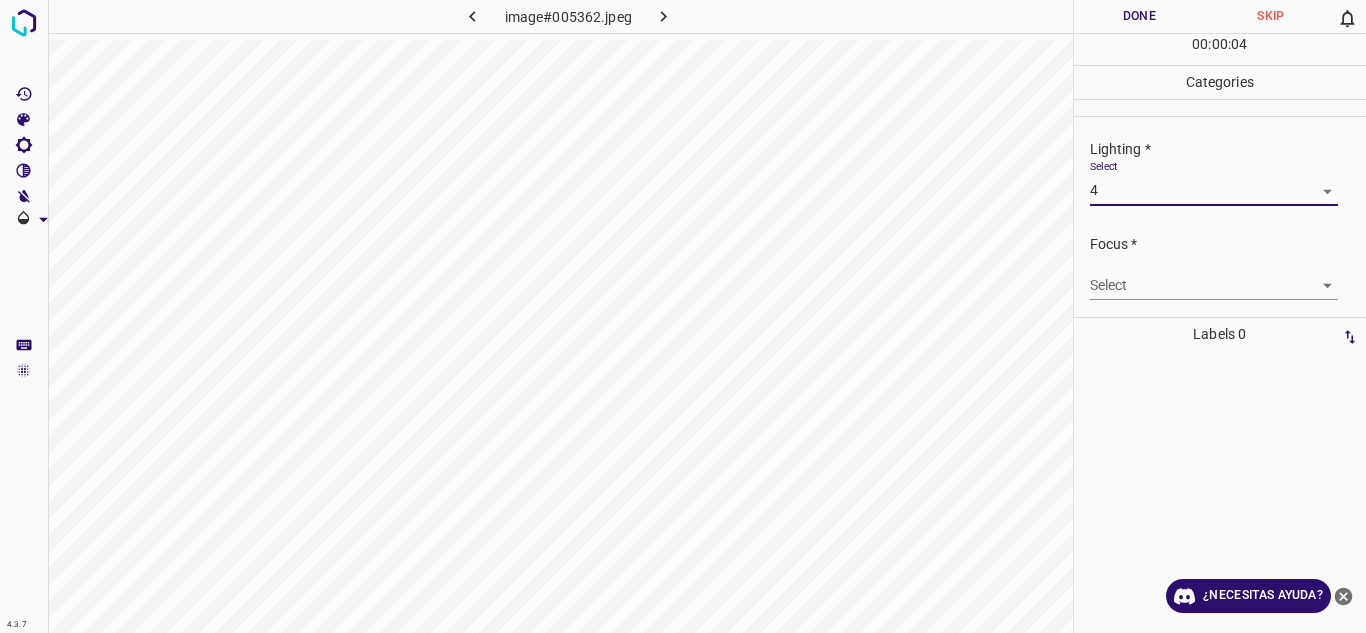 click on "4.3.7 image#005362.jpeg Done Skip 0 00   : 00   : 04   Categories Lighting *  Select 4 4 Focus *  Select ​ Overall *  Select ​ Labels   0 Categories 1 Lighting 2 Focus 3 Overall Tools Space Change between modes (Draw & Edit) I Auto labeling R Restore zoom M Zoom in N Zoom out Delete Delete selecte label Filters Z Restore filters X Saturation filter C Brightness filter V Contrast filter B Gray scale filter General O Download ¿Necesitas ayuda? Texto original Valora esta traducción Tu opinión servirá para ayudar a mejorar el Traductor de Google - Texto - Esconder - Borrar" at bounding box center (683, 316) 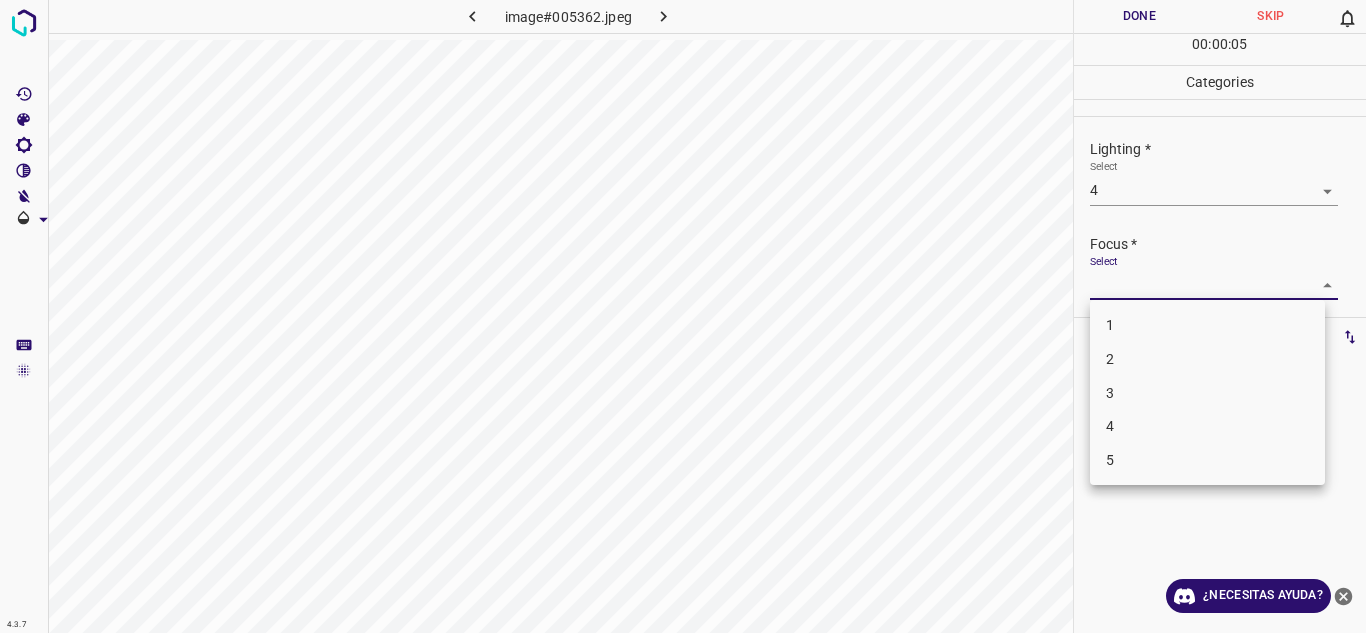 drag, startPoint x: 1162, startPoint y: 429, endPoint x: 1316, endPoint y: 376, distance: 162.86497 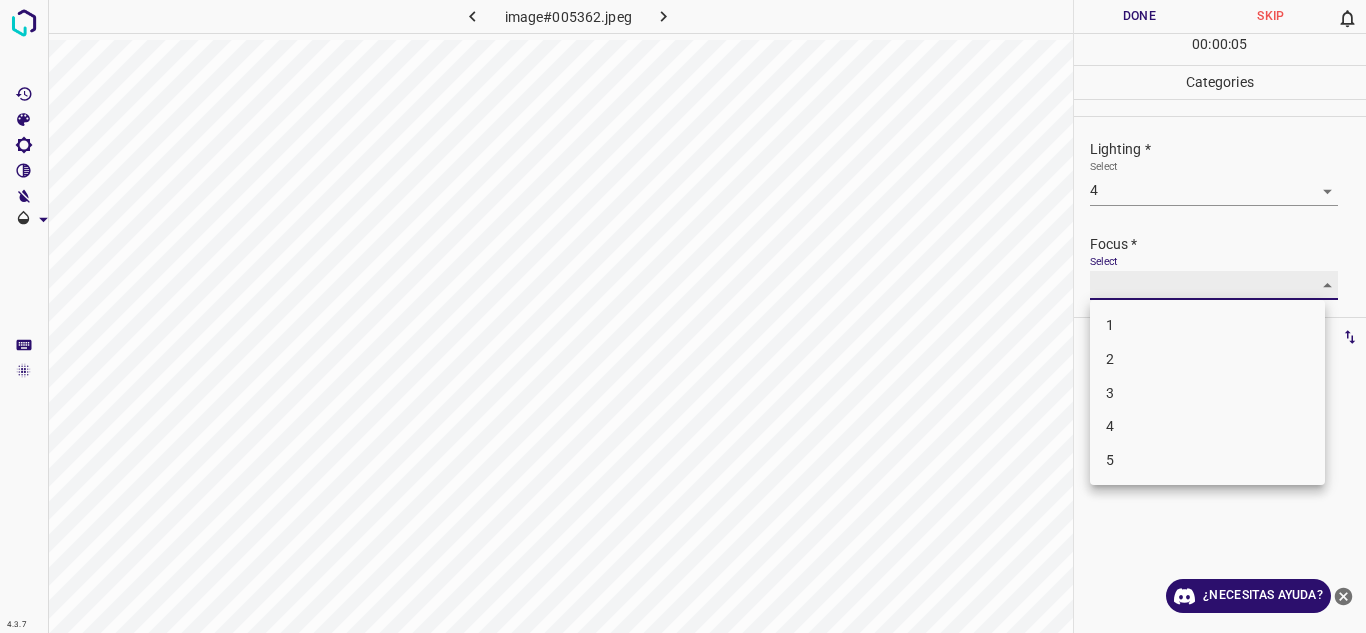 type on "4" 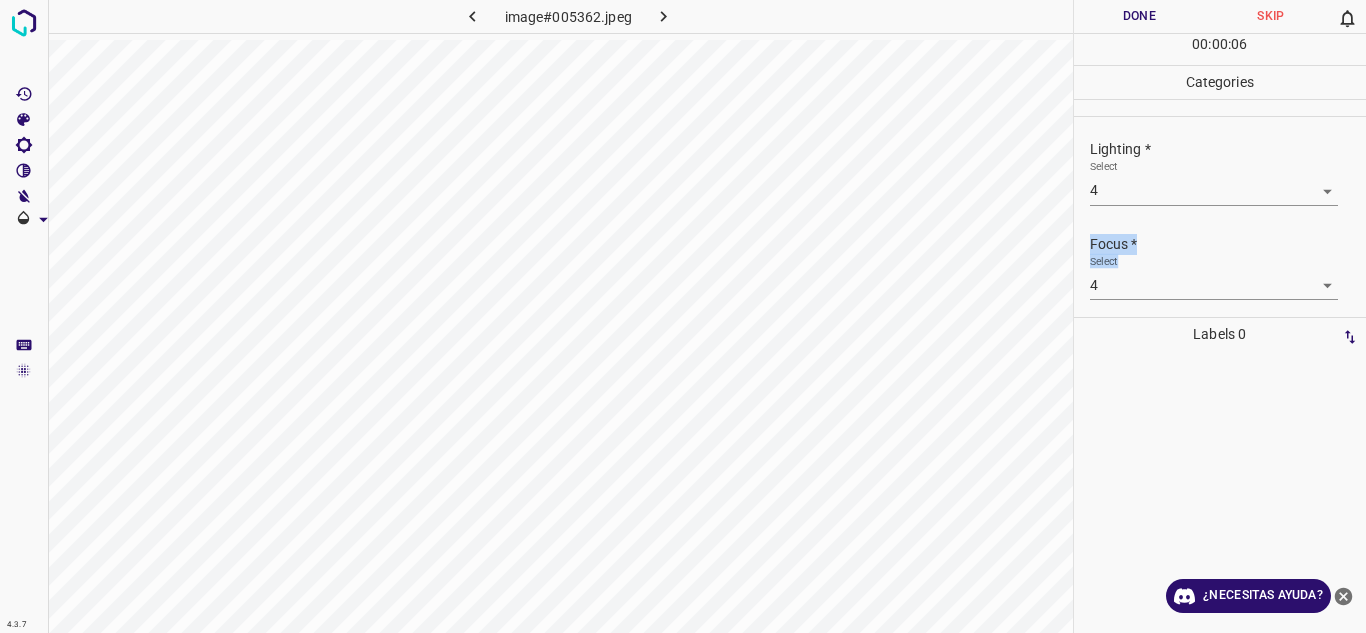 drag, startPoint x: 1347, startPoint y: 191, endPoint x: 1325, endPoint y: 294, distance: 105.32331 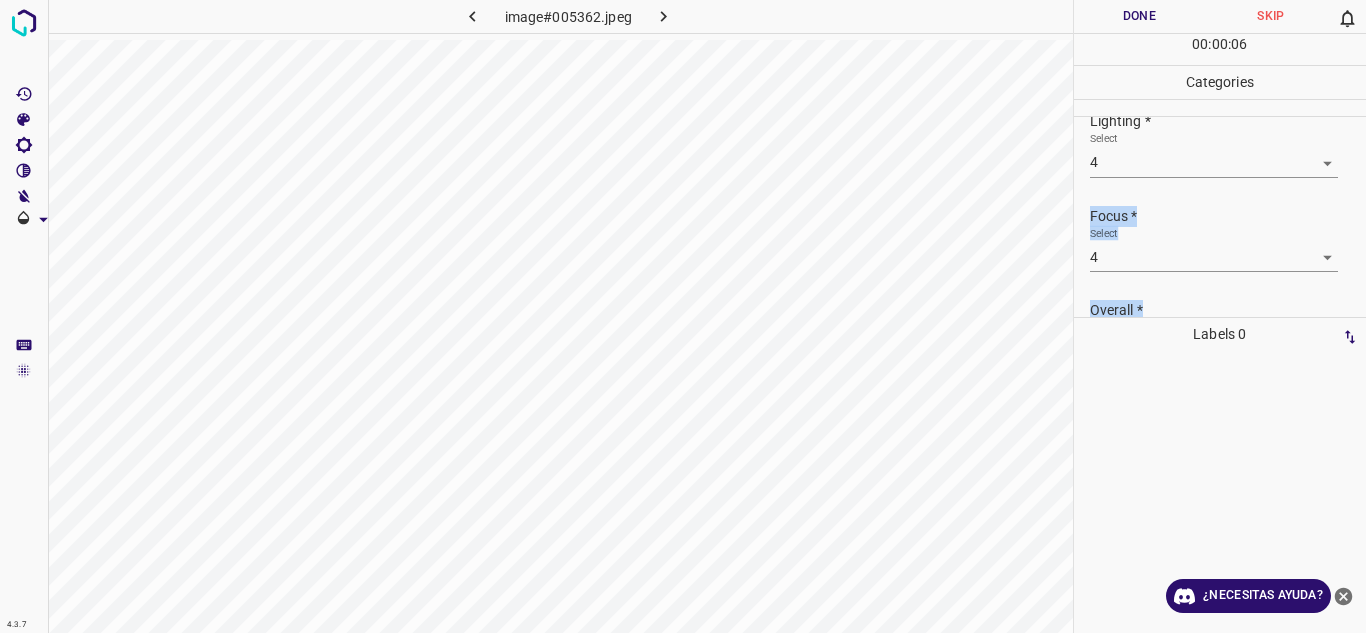 scroll, scrollTop: 98, scrollLeft: 0, axis: vertical 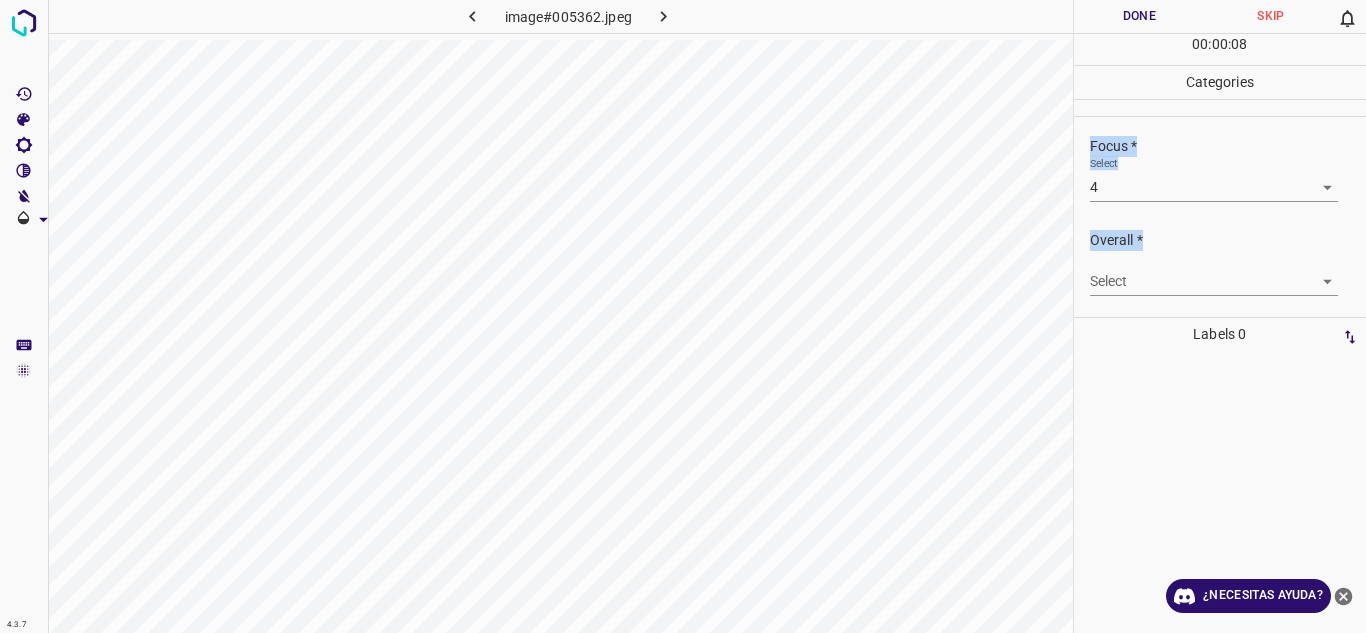 click on "4.3.7 image#005362.jpeg Done Skip 0 00   : 00   : 08   Categories Lighting *  Select 4 4 Focus *  Select 4 4 Overall *  Select ​ Labels   0 Categories 1 Lighting 2 Focus 3 Overall Tools Space Change between modes (Draw & Edit) I Auto labeling R Restore zoom M Zoom in N Zoom out Delete Delete selecte label Filters Z Restore filters X Saturation filter C Brightness filter V Contrast filter B Gray scale filter General O Download ¿Necesitas ayuda? Texto original Valora esta traducción Tu opinión servirá para ayudar a mejorar el Traductor de Google - Texto - Esconder - Borrar" at bounding box center [683, 316] 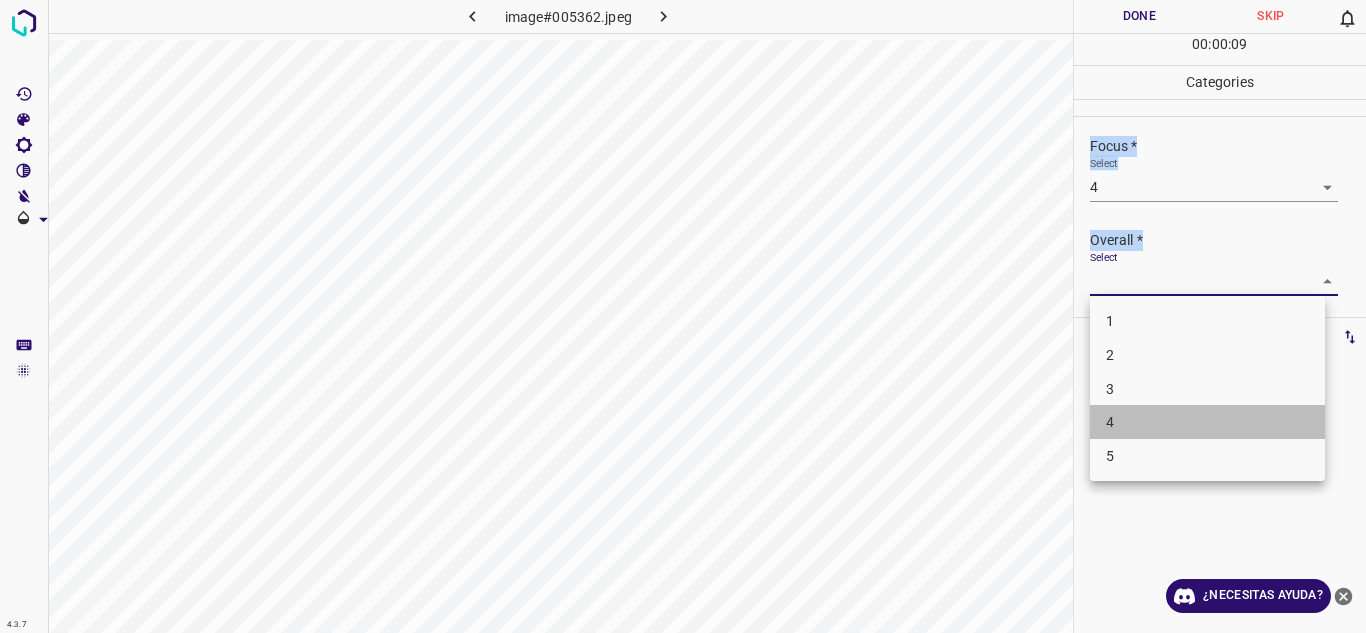 click on "4" at bounding box center [1207, 422] 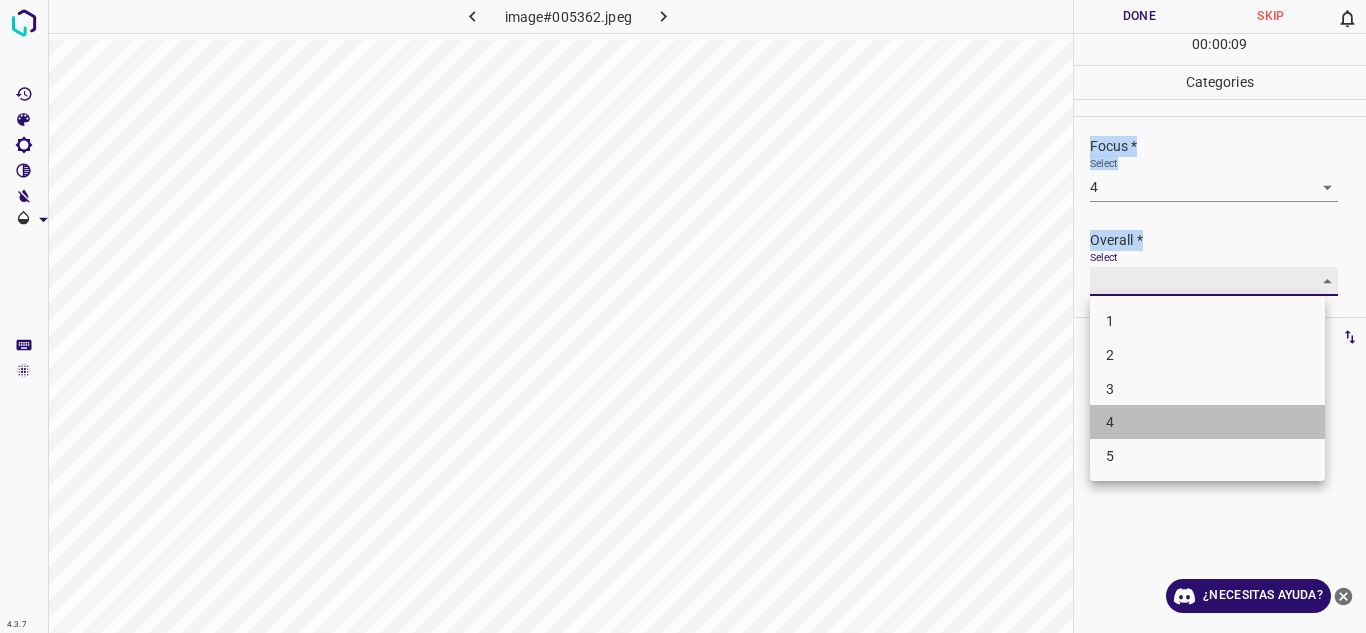 type on "4" 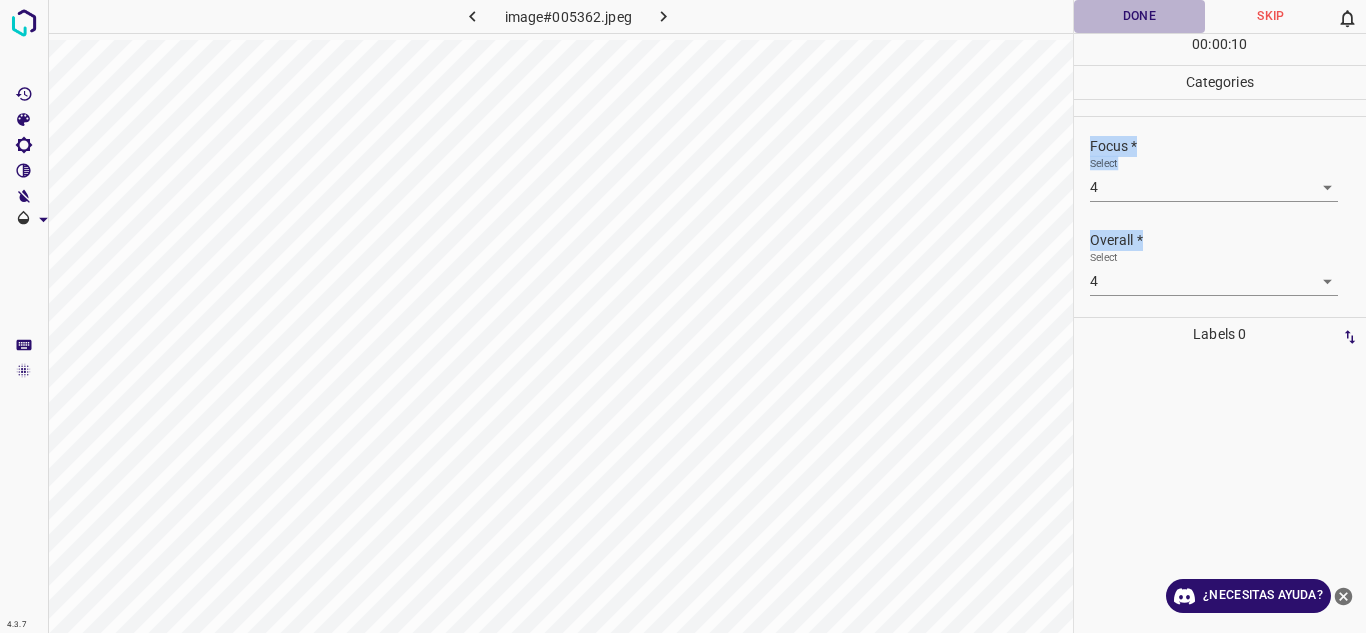 click on "Done" at bounding box center [1140, 16] 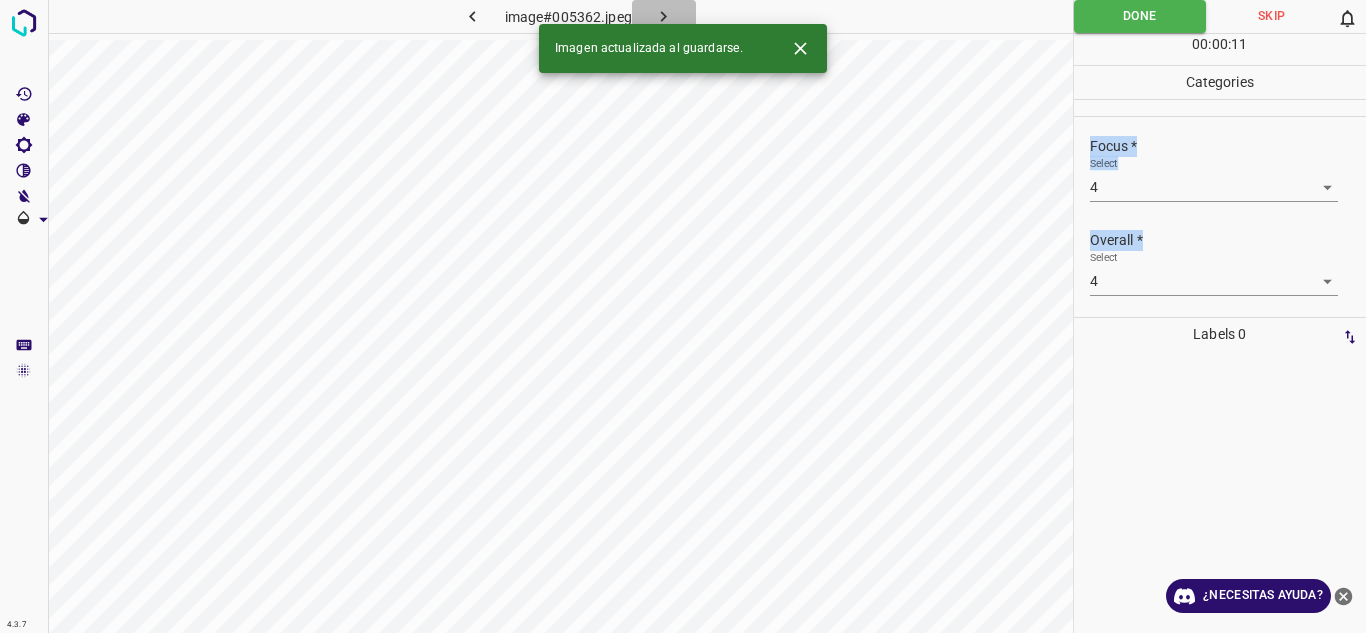 click 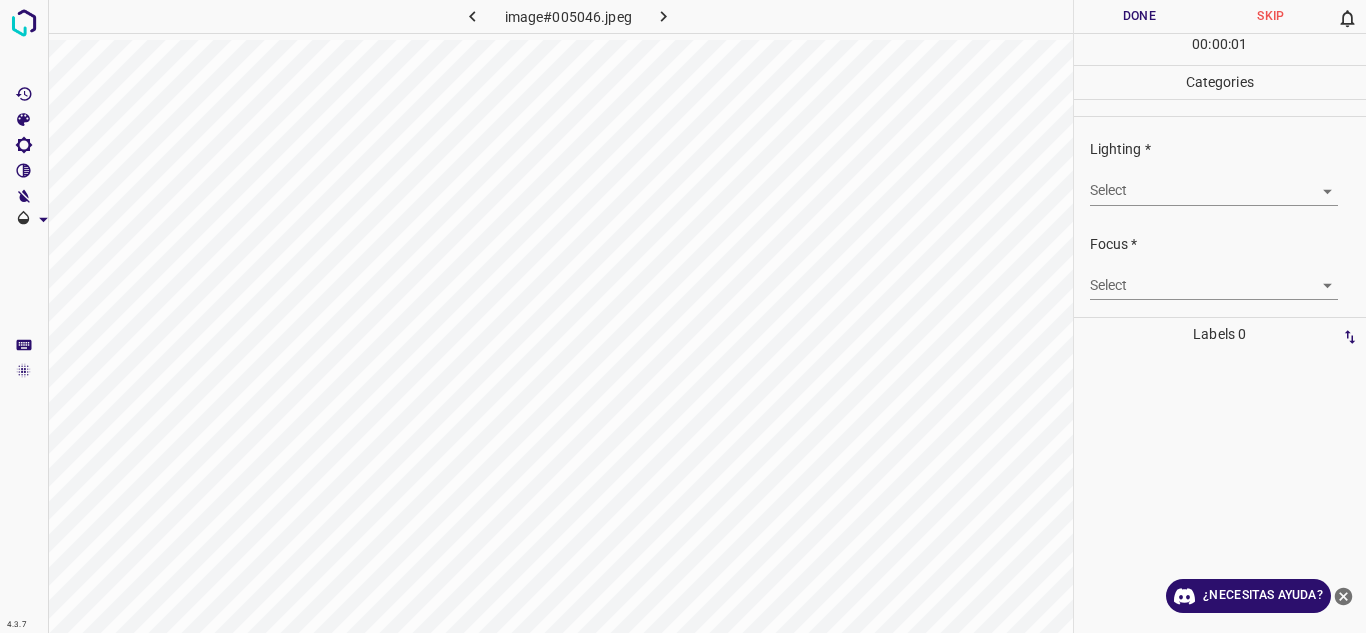 click on "4.3.7 image#005046.jpeg Done Skip 0 00   : 00   : 01   Categories Lighting *  Select ​ Focus *  Select ​ Overall *  Select ​ Labels   0 Categories 1 Lighting 2 Focus 3 Overall Tools Space Change between modes (Draw & Edit) I Auto labeling R Restore zoom M Zoom in N Zoom out Delete Delete selecte label Filters Z Restore filters X Saturation filter C Brightness filter V Contrast filter B Gray scale filter General O Download ¿Necesitas ayuda? Texto original Valora esta traducción Tu opinión servirá para ayudar a mejorar el Traductor de Google - Texto - Esconder - Borrar" at bounding box center (683, 316) 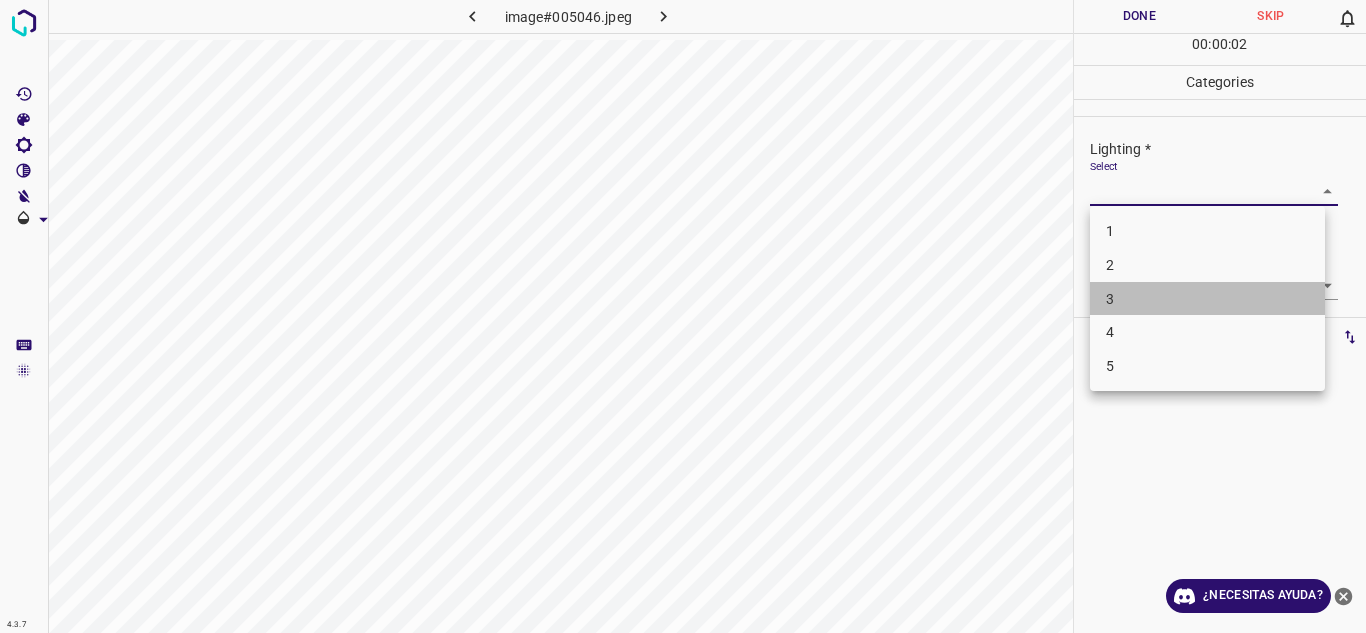 click on "3" at bounding box center [1207, 299] 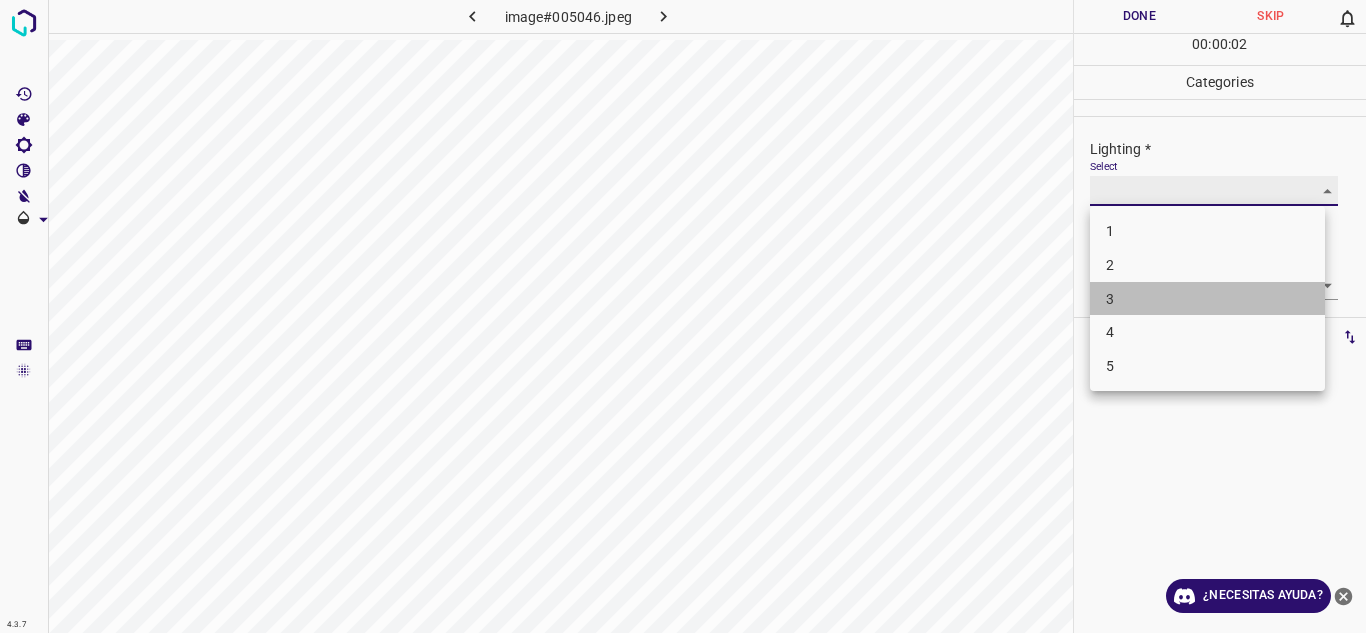 type on "3" 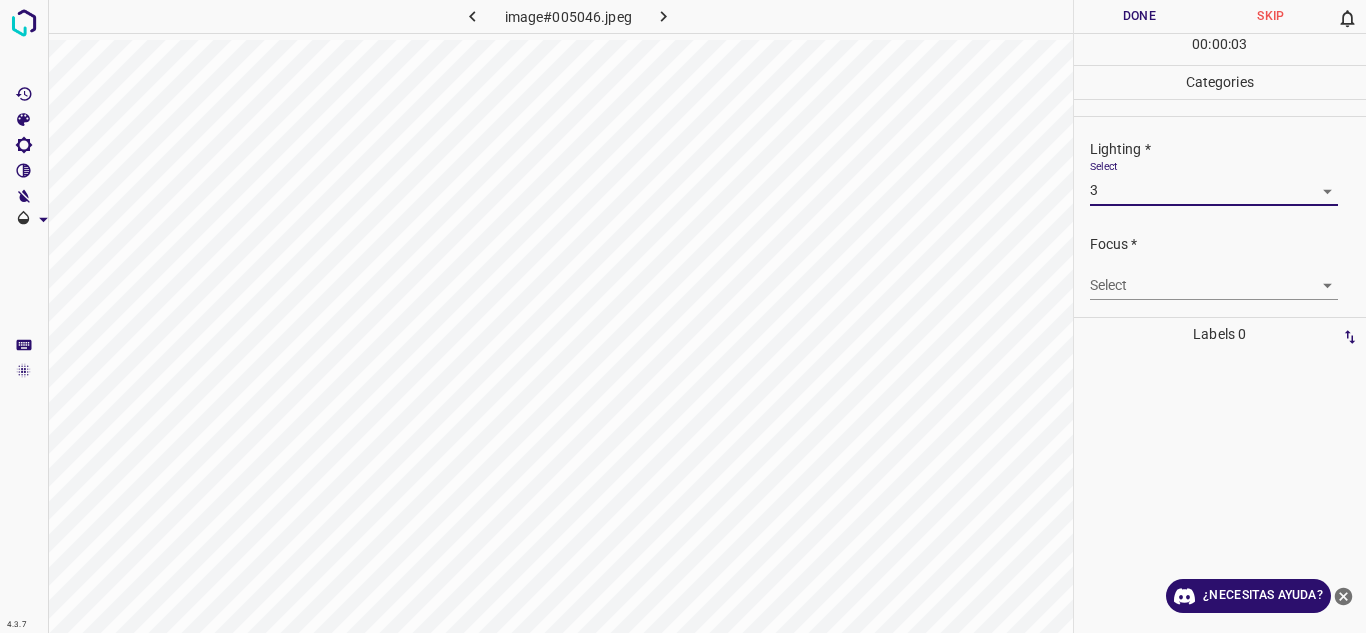 click on "4.3.7 image#005046.jpeg Done Skip 0 00   : 00   : 03   Categories Lighting *  Select 3 3 Focus *  Select ​ Overall *  Select ​ Labels   0 Categories 1 Lighting 2 Focus 3 Overall Tools Space Change between modes (Draw & Edit) I Auto labeling R Restore zoom M Zoom in N Zoom out Delete Delete selecte label Filters Z Restore filters X Saturation filter C Brightness filter V Contrast filter B Gray scale filter General O Download ¿Necesitas ayuda? Texto original Valora esta traducción Tu opinión servirá para ayudar a mejorar el Traductor de Google - Texto - Esconder - Borrar" at bounding box center [683, 316] 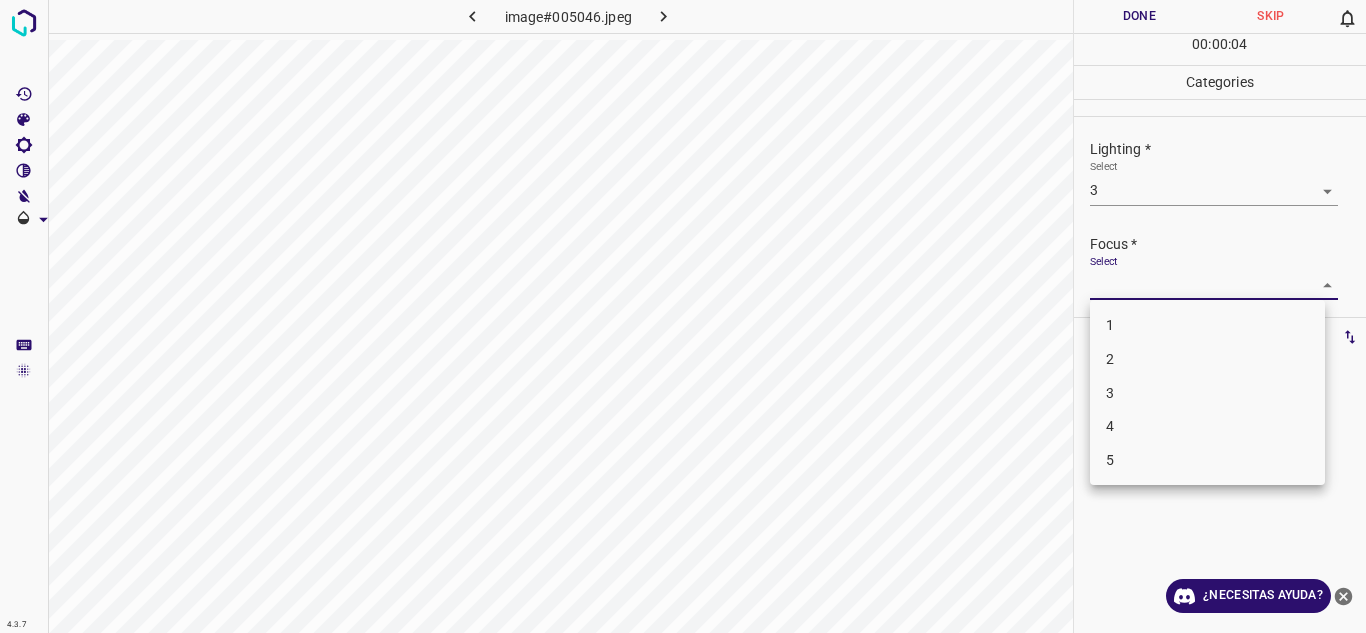 click on "3" at bounding box center (1207, 393) 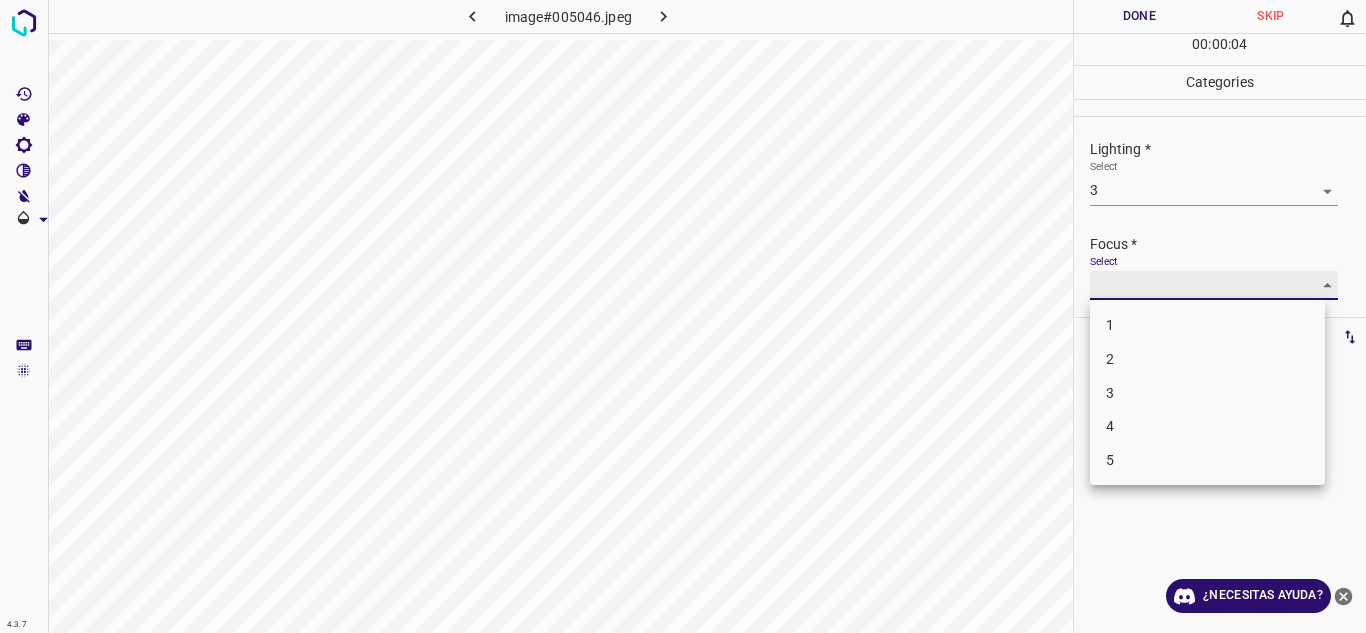 type on "3" 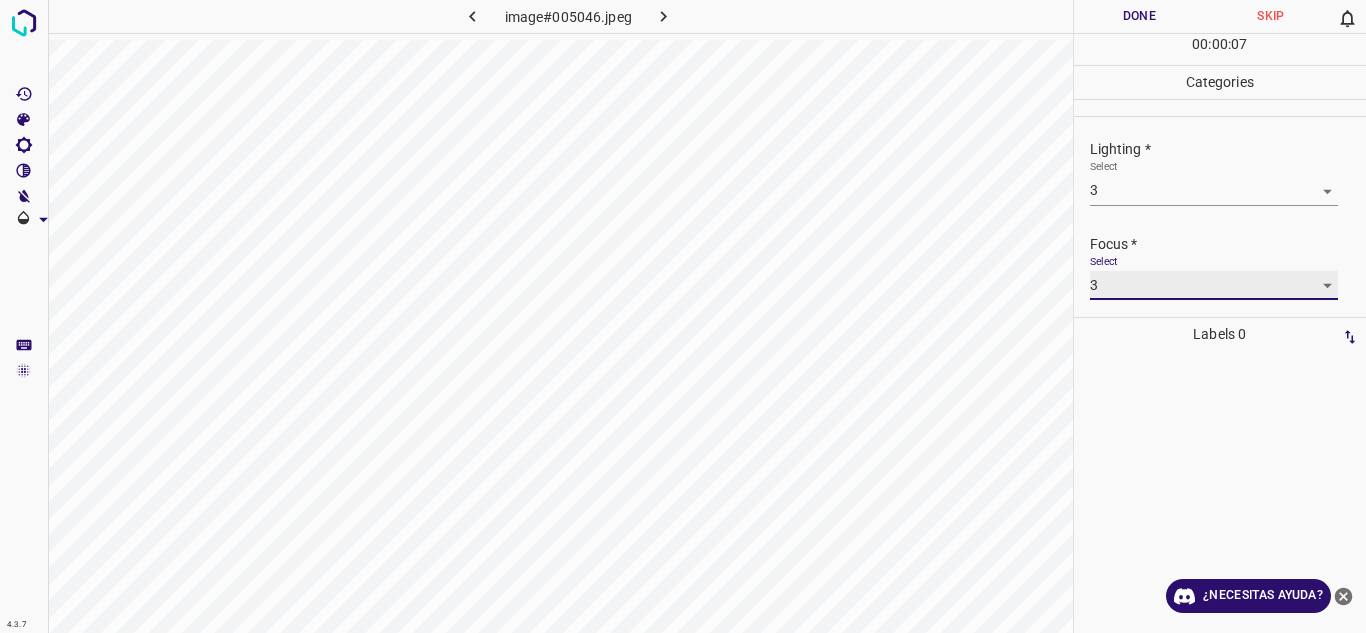 scroll, scrollTop: 98, scrollLeft: 0, axis: vertical 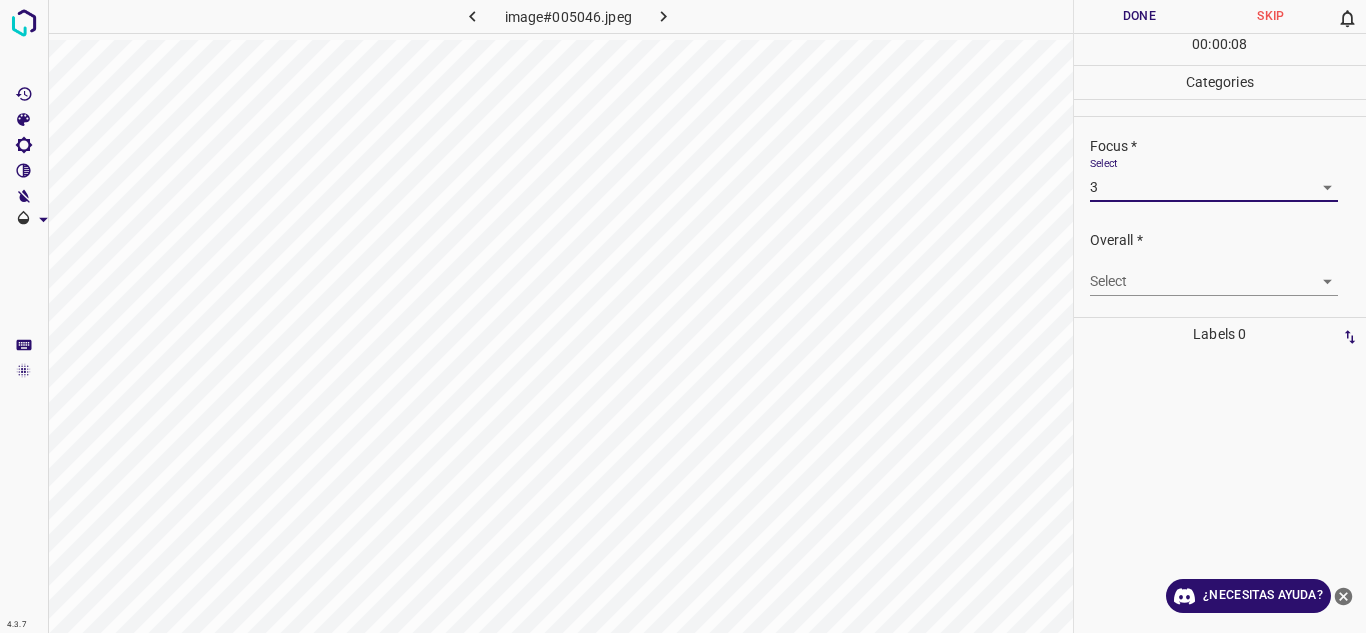 click on "Select ​" at bounding box center [1214, 273] 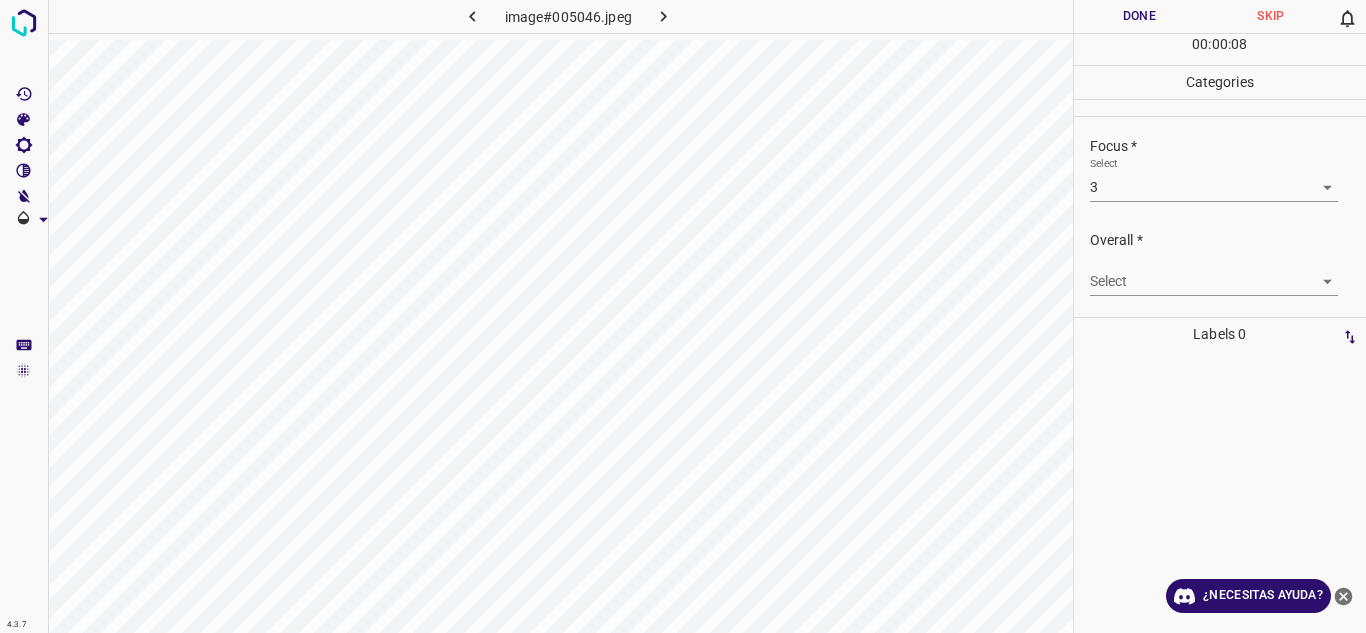click on "4.3.7 image#005046.jpeg Done Skip 0 00   : 00   : 08   Categories Lighting *  Select 3 3 Focus *  Select 3 3 Overall *  Select ​ Labels   0 Categories 1 Lighting 2 Focus 3 Overall Tools Space Change between modes (Draw & Edit) I Auto labeling R Restore zoom M Zoom in N Zoom out Delete Delete selecte label Filters Z Restore filters X Saturation filter C Brightness filter V Contrast filter B Gray scale filter General O Download ¿Necesitas ayuda? Texto original Valora esta traducción Tu opinión servirá para ayudar a mejorar el Traductor de Google - Texto - Esconder - Borrar" at bounding box center [683, 316] 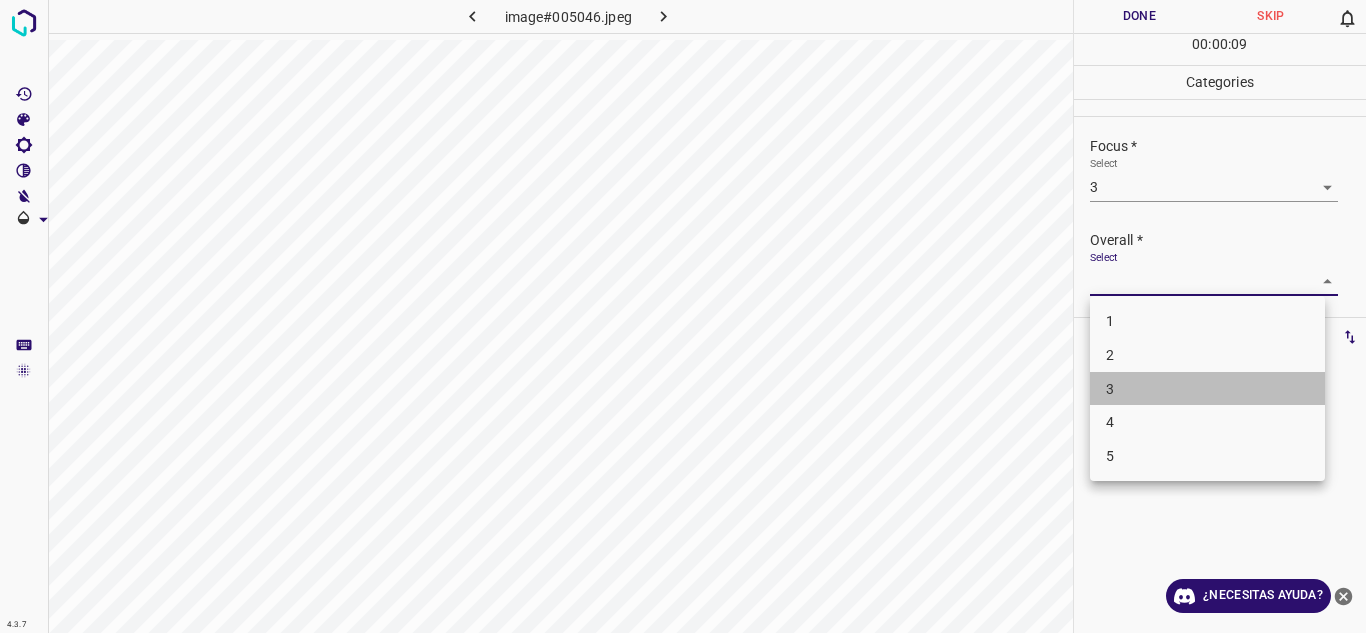 click on "3" at bounding box center (1207, 389) 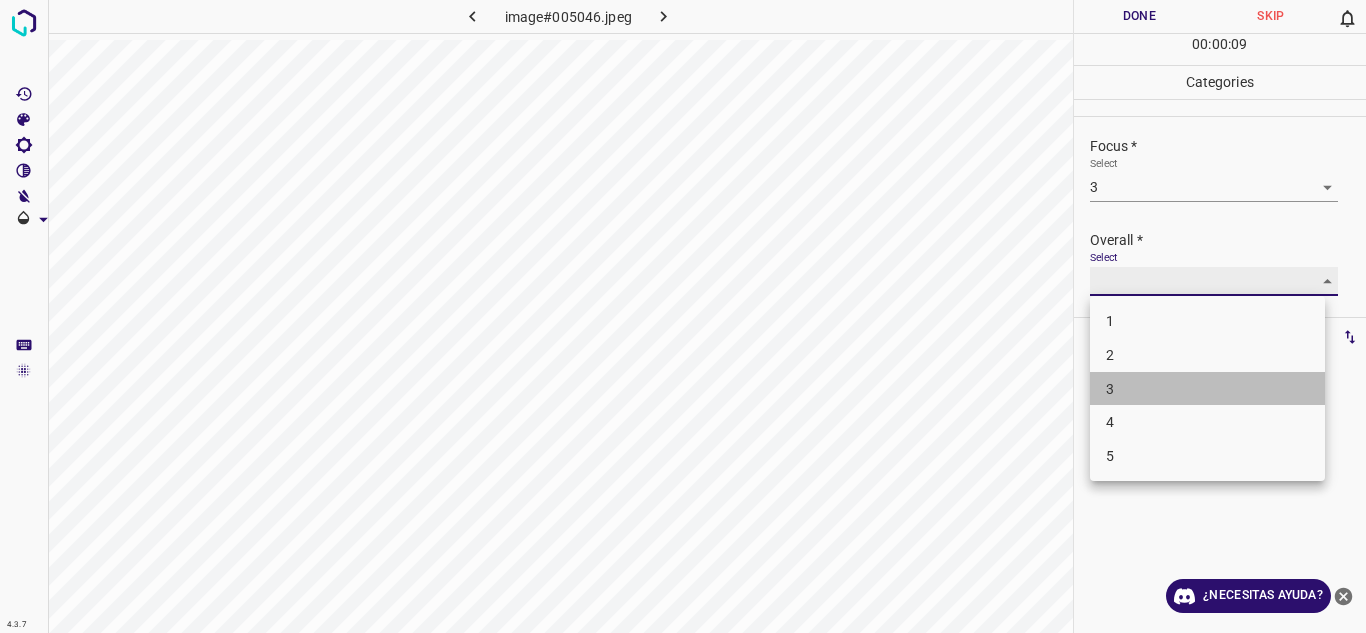 type on "3" 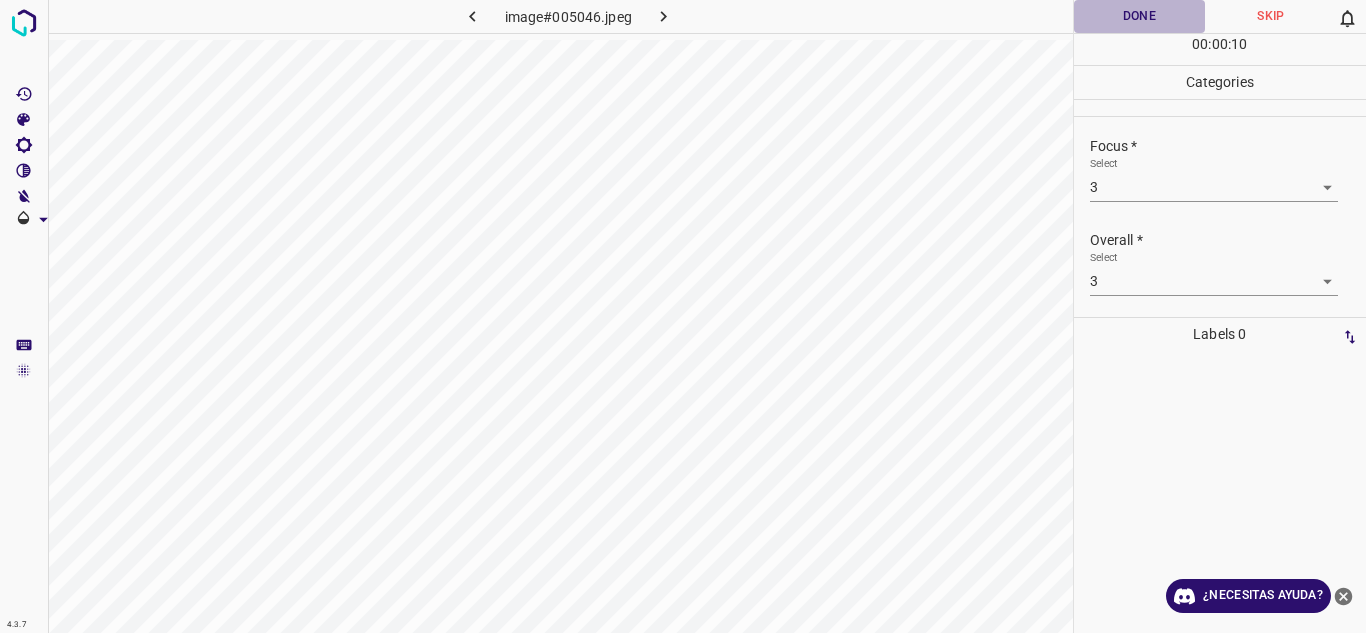 click on "Done" at bounding box center (1140, 16) 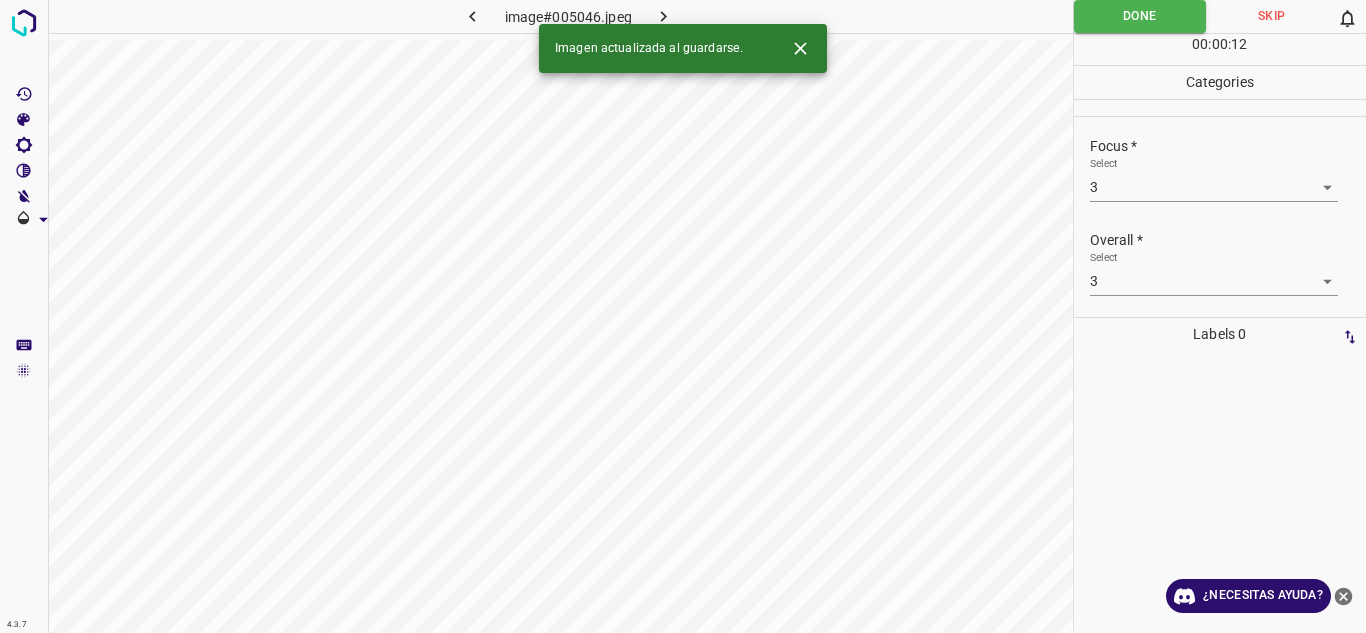 click 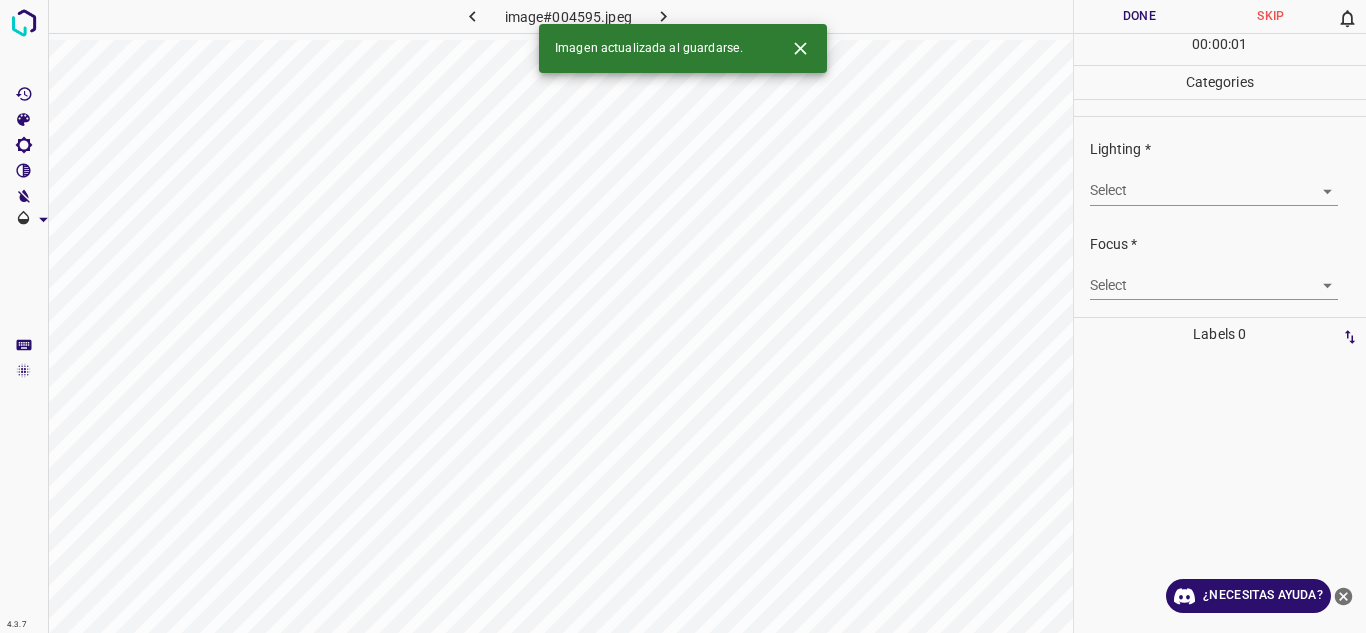 click on "4.3.7 image#004595.jpeg Done Skip 0 00   : 00   : 01   Categories Lighting *  Select ​ Focus *  Select ​ Overall *  Select ​ Labels   0 Categories 1 Lighting 2 Focus 3 Overall Tools Space Change between modes (Draw & Edit) I Auto labeling R Restore zoom M Zoom in N Zoom out Delete Delete selecte label Filters Z Restore filters X Saturation filter C Brightness filter V Contrast filter B Gray scale filter General O Download Imagen actualizada al guardarse. ¿Necesitas ayuda? Texto original Valora esta traducción Tu opinión servirá para ayudar a mejorar el Traductor de Google - Texto - Esconder - Borrar" at bounding box center [683, 316] 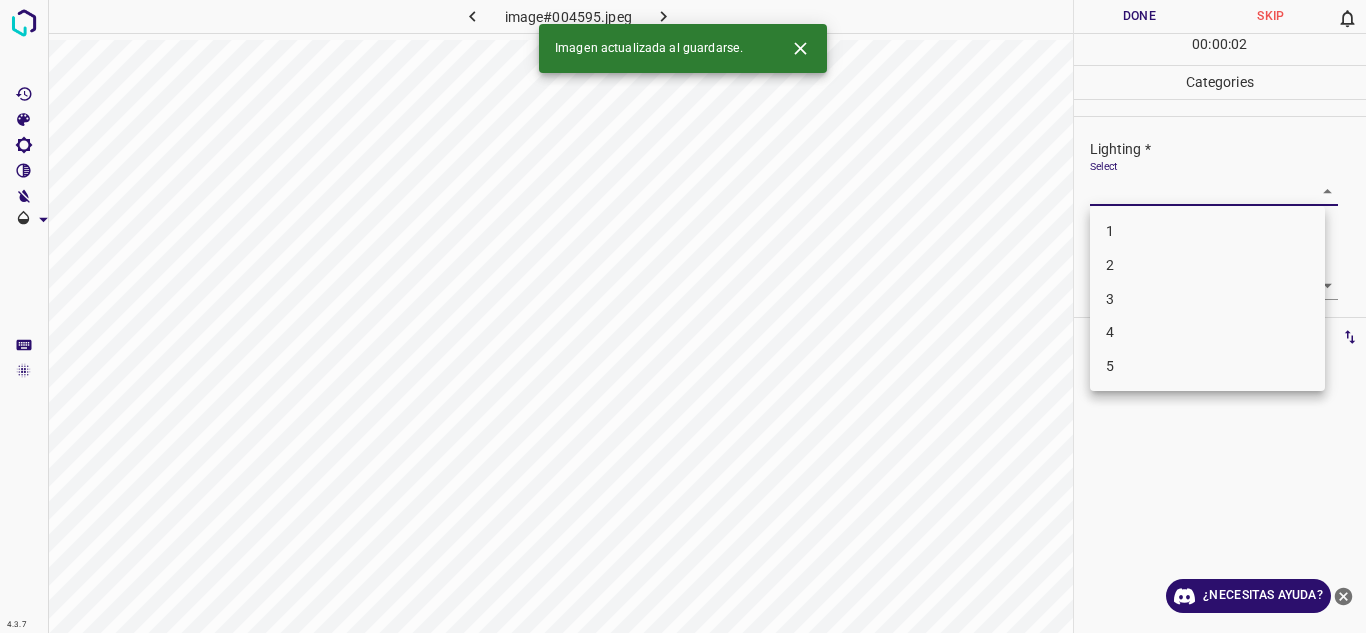 click on "4" at bounding box center [1207, 332] 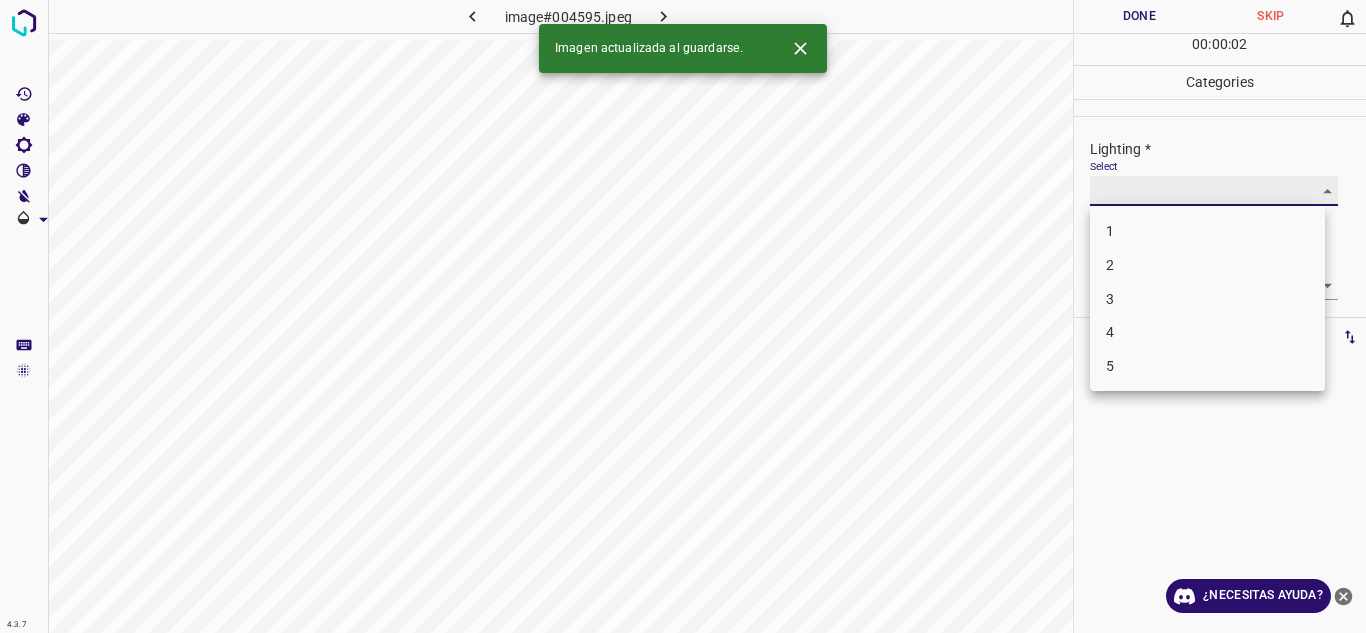 type on "4" 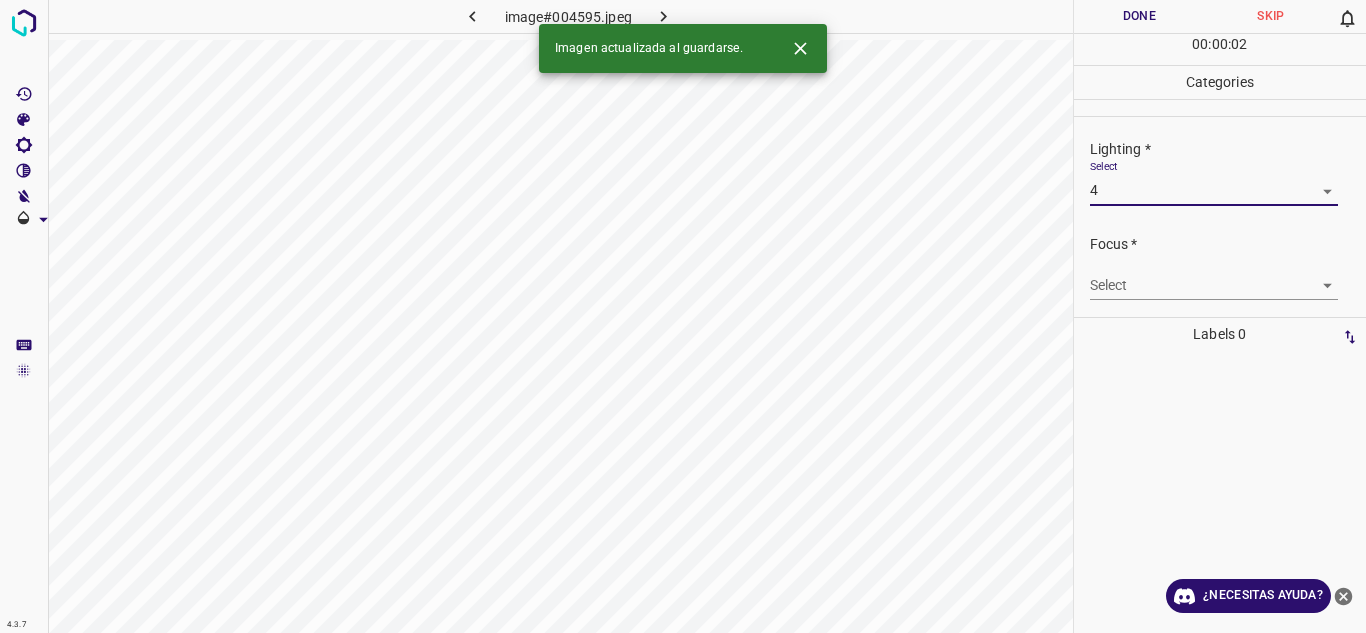 click on "4.3.7 image#004595.jpeg Done Skip 0 00   : 00   : 02   Categories Lighting *  Select 4 4 Focus *  Select ​ Overall *  Select ​ Labels   0 Categories 1 Lighting 2 Focus 3 Overall Tools Space Change between modes (Draw & Edit) I Auto labeling R Restore zoom M Zoom in N Zoom out Delete Delete selecte label Filters Z Restore filters X Saturation filter C Brightness filter V Contrast filter B Gray scale filter General O Download Imagen actualizada al guardarse. ¿Necesitas ayuda? Texto original Valora esta traducción Tu opinión servirá para ayudar a mejorar el Traductor de Google - Texto - Esconder - Borrar" at bounding box center [683, 316] 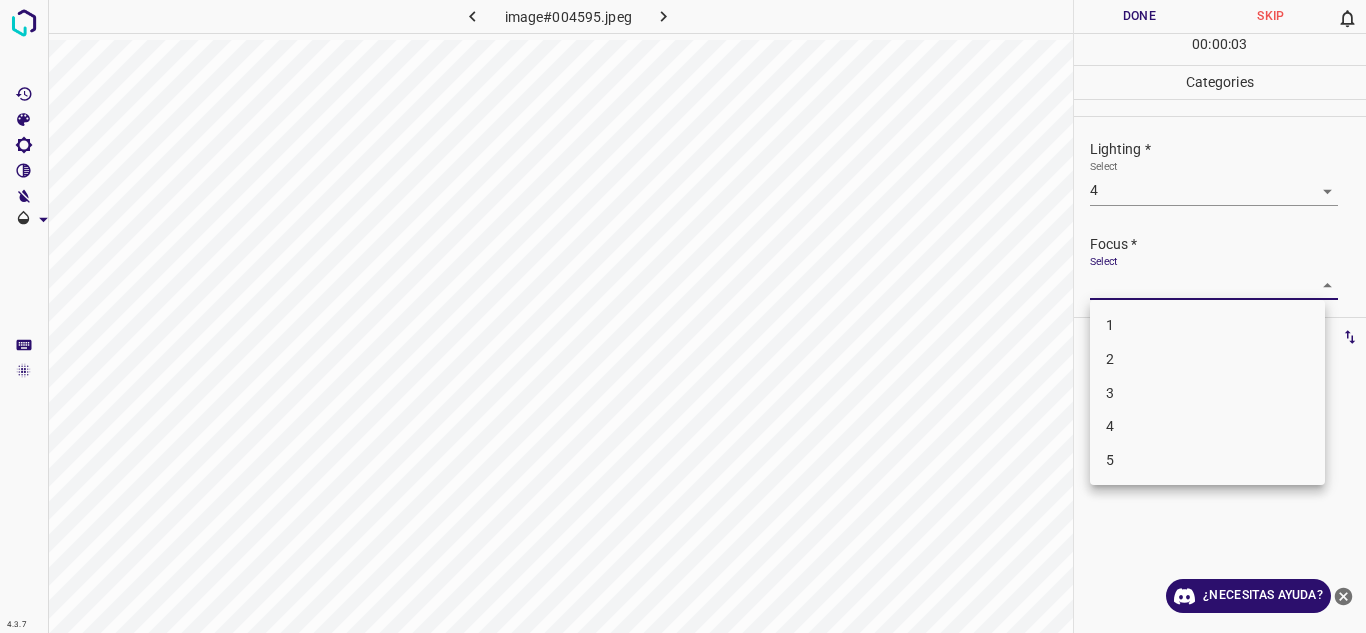 click on "3" at bounding box center (1207, 393) 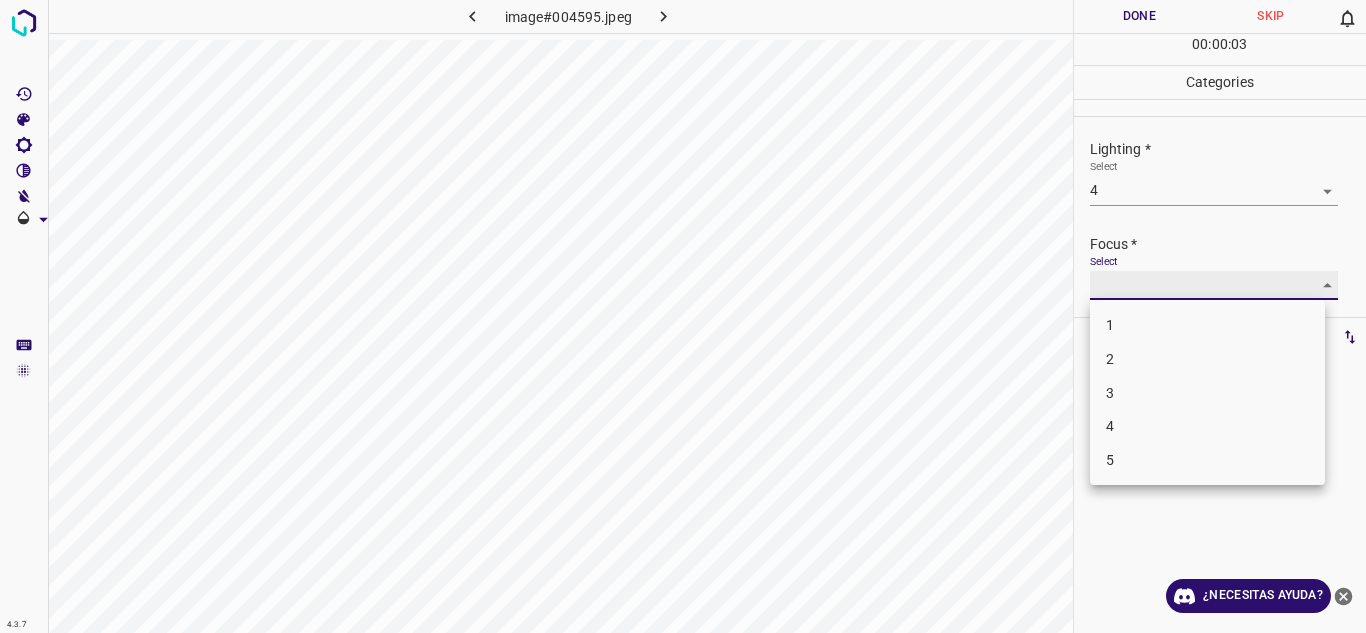 type on "3" 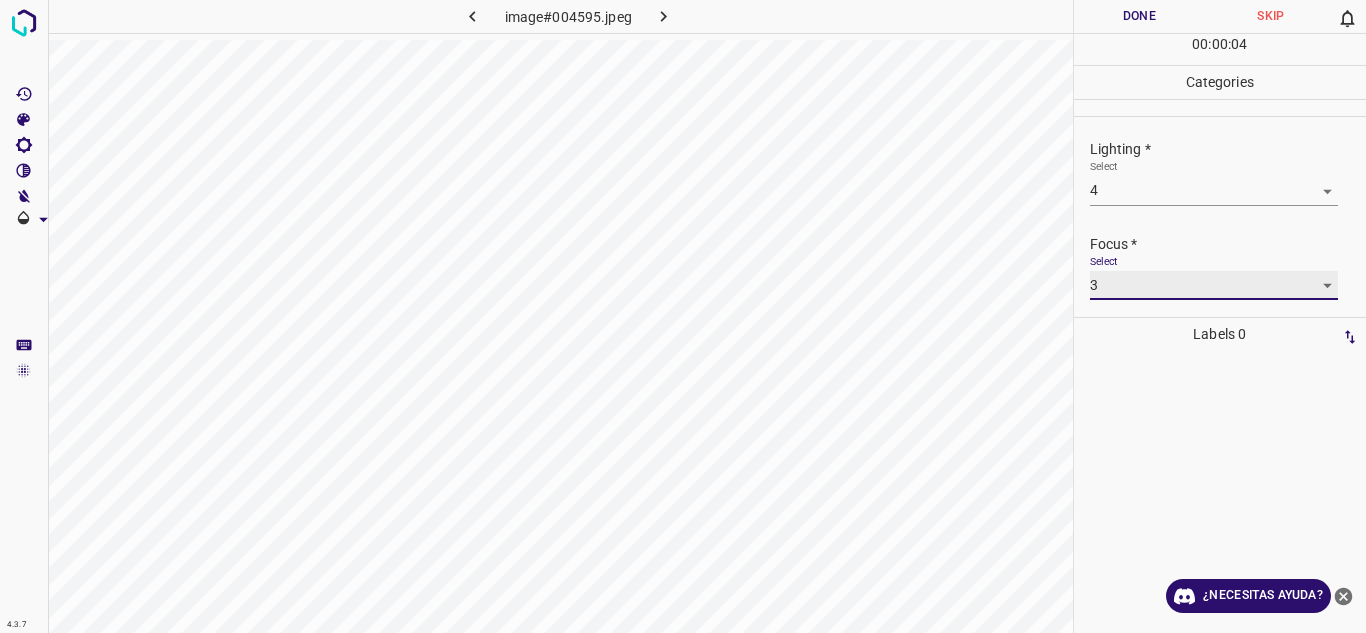scroll, scrollTop: 98, scrollLeft: 0, axis: vertical 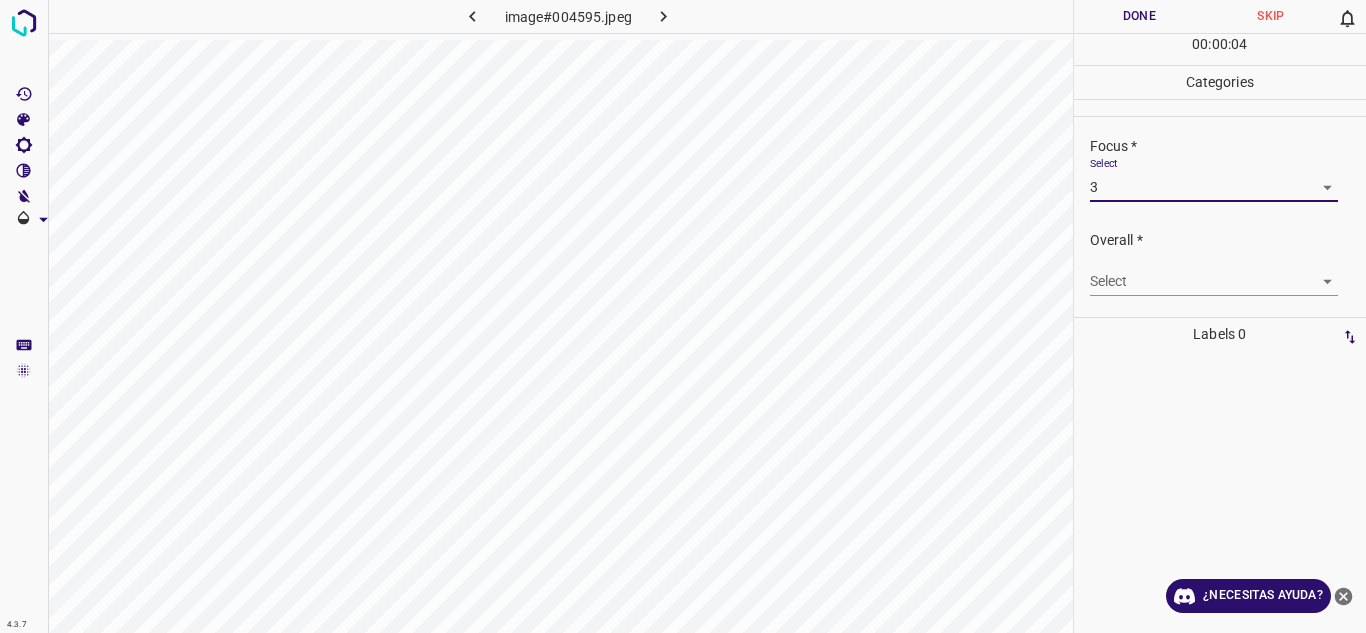 click on "4.3.7 image#004595.jpeg Done Skip 0 00   : 00   : 04   Categories Lighting *  Select 4 4 Focus *  Select 3 3 Overall *  Select ​ Labels   0 Categories 1 Lighting 2 Focus 3 Overall Tools Space Change between modes (Draw & Edit) I Auto labeling R Restore zoom M Zoom in N Zoom out Delete Delete selecte label Filters Z Restore filters X Saturation filter C Brightness filter V Contrast filter B Gray scale filter General O Download ¿Necesitas ayuda? Texto original Valora esta traducción Tu opinión servirá para ayudar a mejorar el Traductor de Google - Texto - Esconder - Borrar" at bounding box center (683, 316) 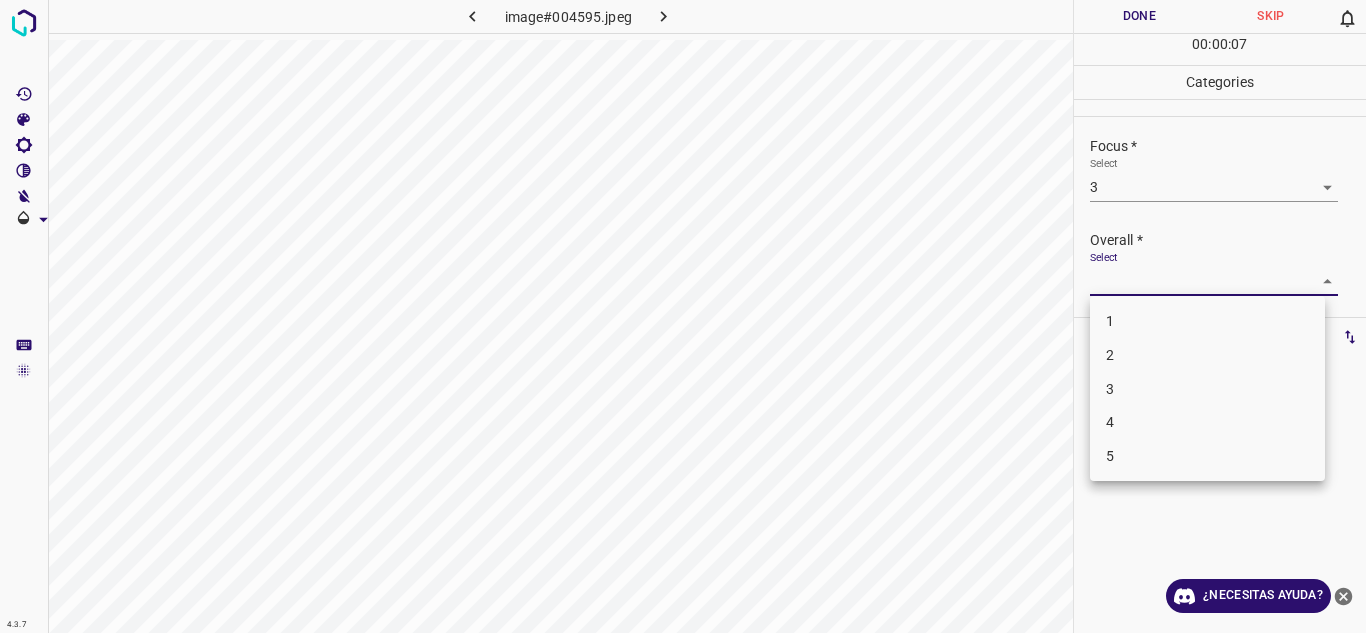 click on "4" at bounding box center [1207, 422] 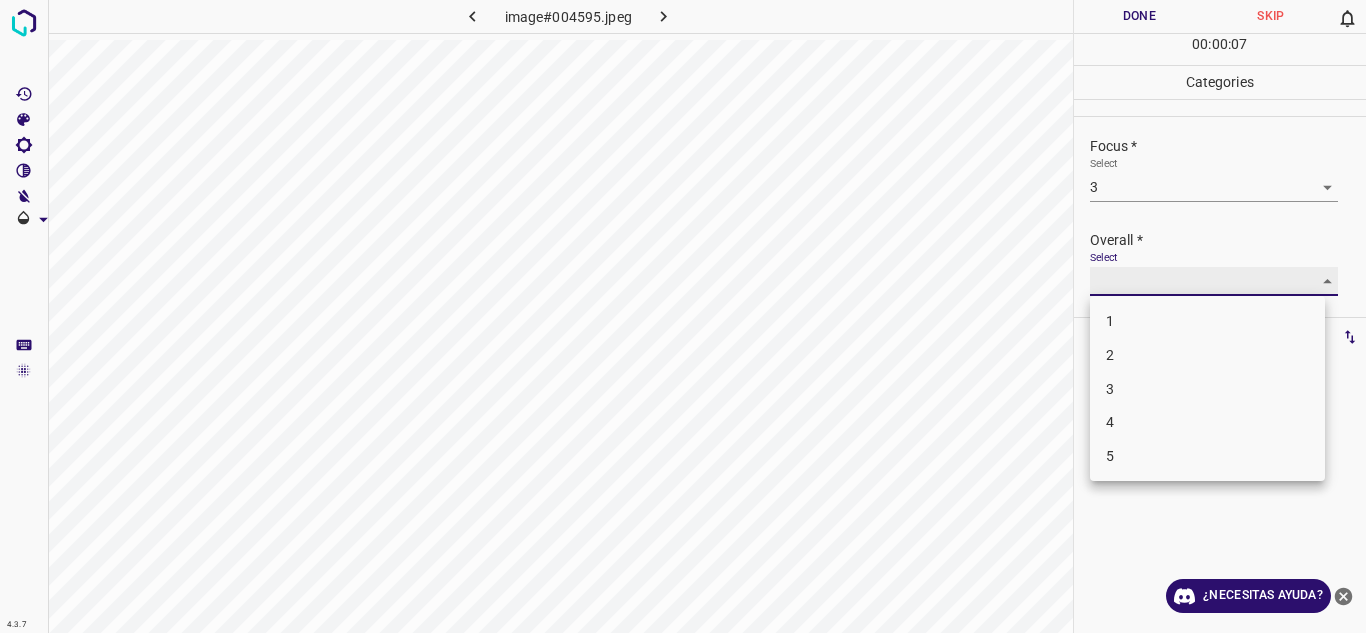 type on "4" 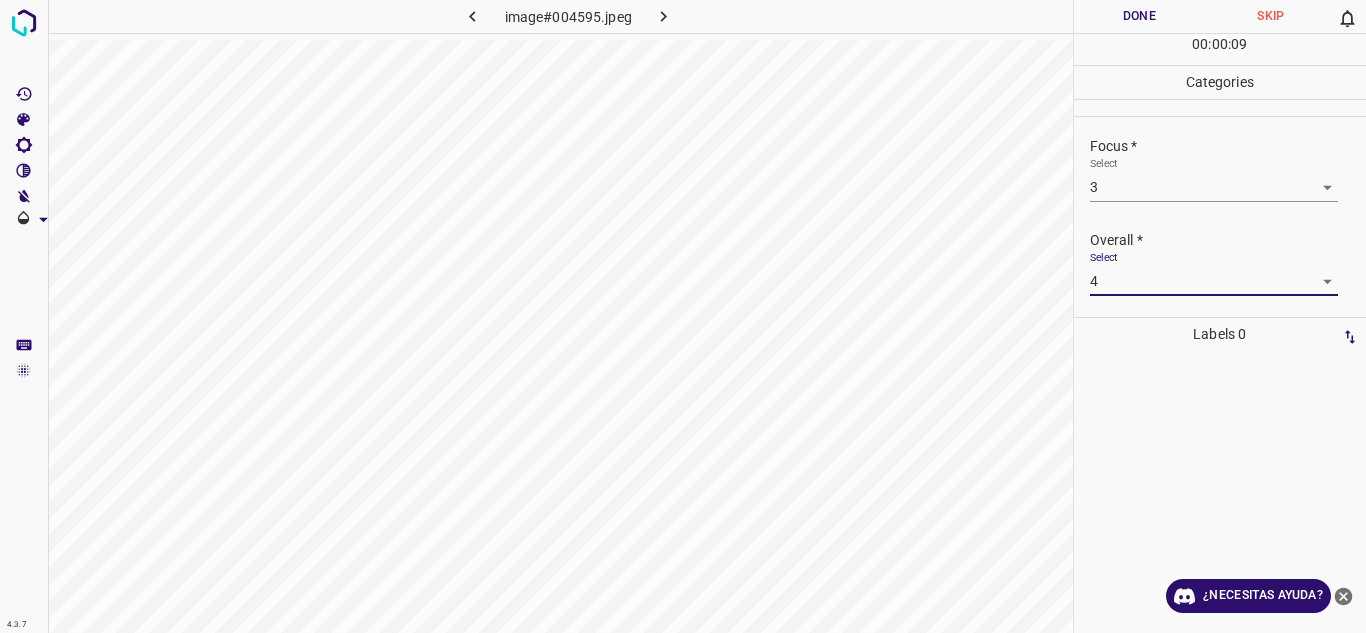 click on "Done" at bounding box center (1140, 16) 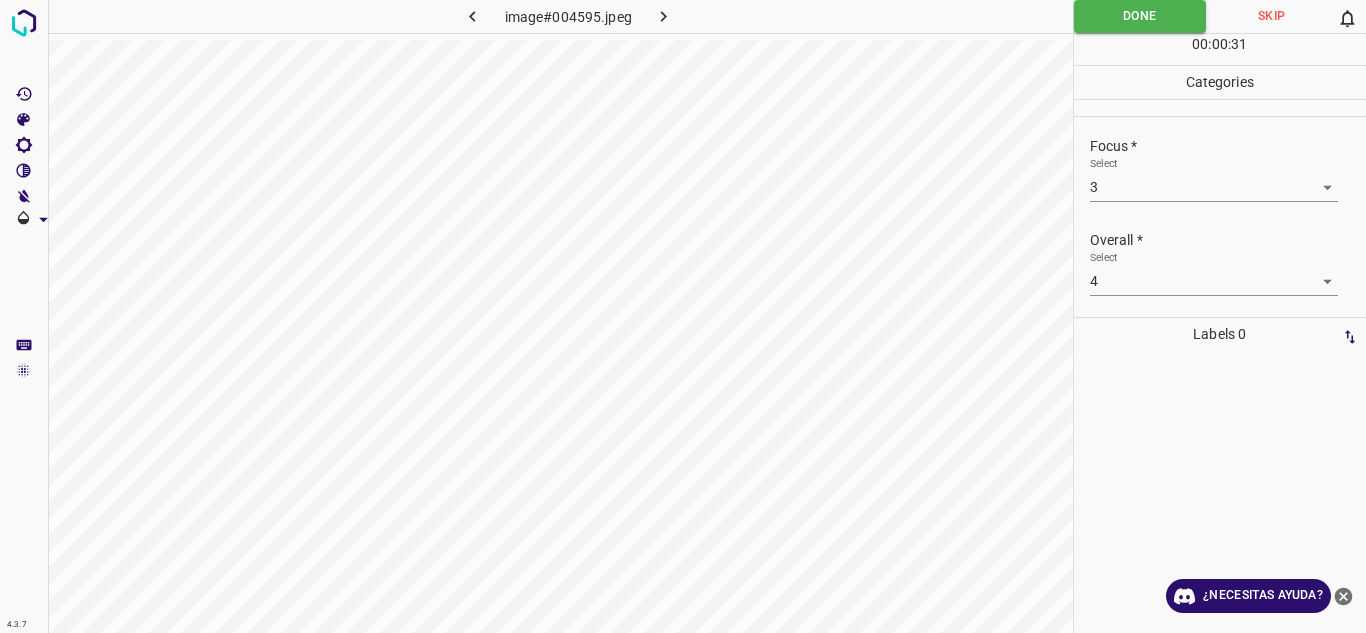 click 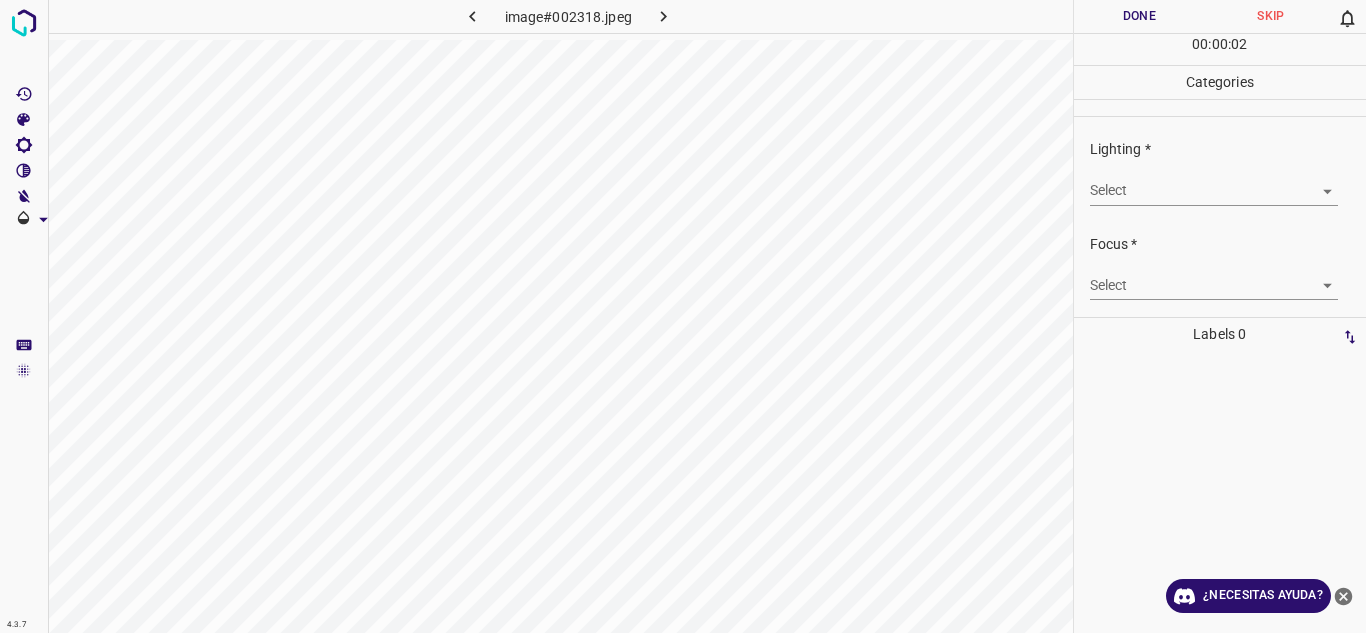 click on "4.3.7 image#002318.jpeg Done Skip 0 00   : 00   : 02   Categories Lighting *  Select ​ Focus *  Select ​ Overall *  Select ​ Labels   0 Categories 1 Lighting 2 Focus 3 Overall Tools Space Change between modes (Draw & Edit) I Auto labeling R Restore zoom M Zoom in N Zoom out Delete Delete selecte label Filters Z Restore filters X Saturation filter C Brightness filter V Contrast filter B Gray scale filter General O Download ¿Necesitas ayuda? Texto original Valora esta traducción Tu opinión servirá para ayudar a mejorar el Traductor de Google - Texto - Esconder - Borrar" at bounding box center (683, 316) 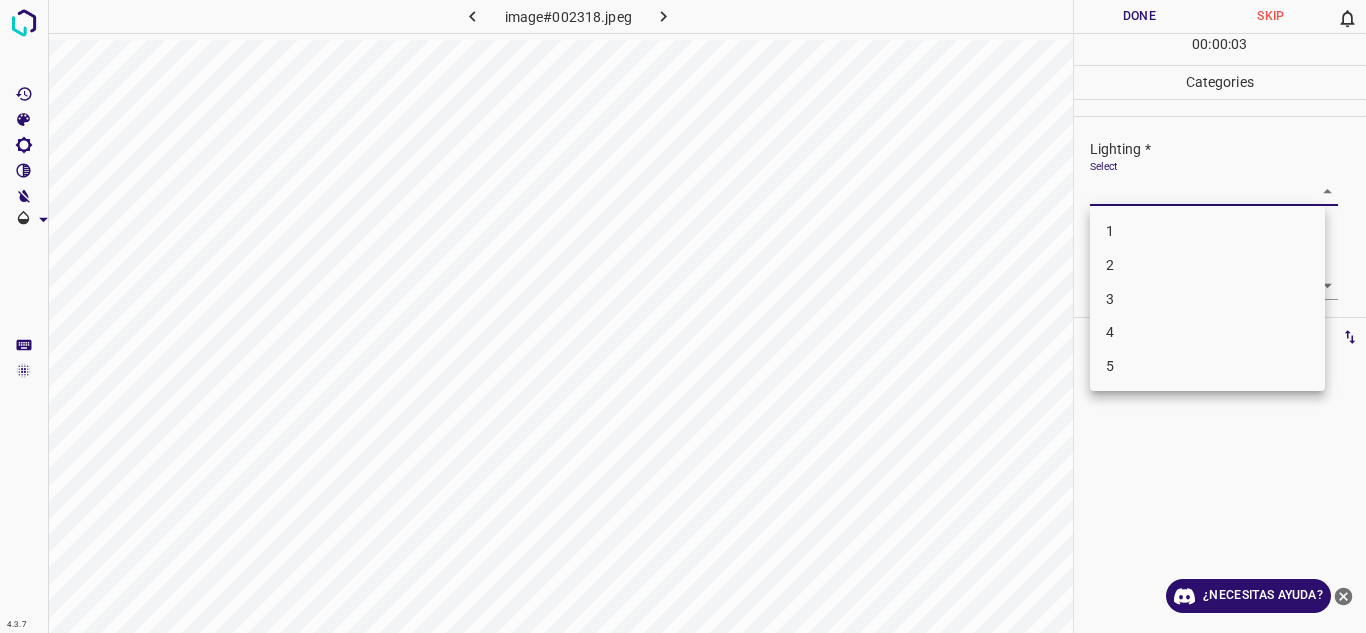 click on "3" at bounding box center (1207, 299) 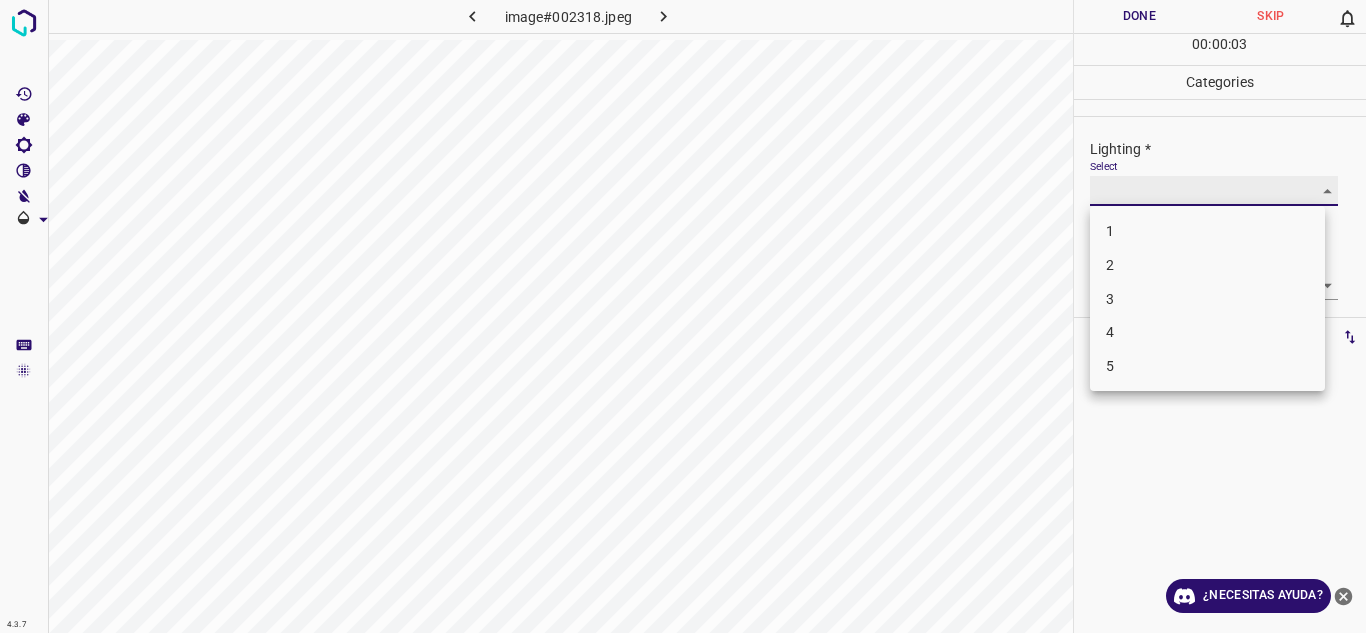 type on "3" 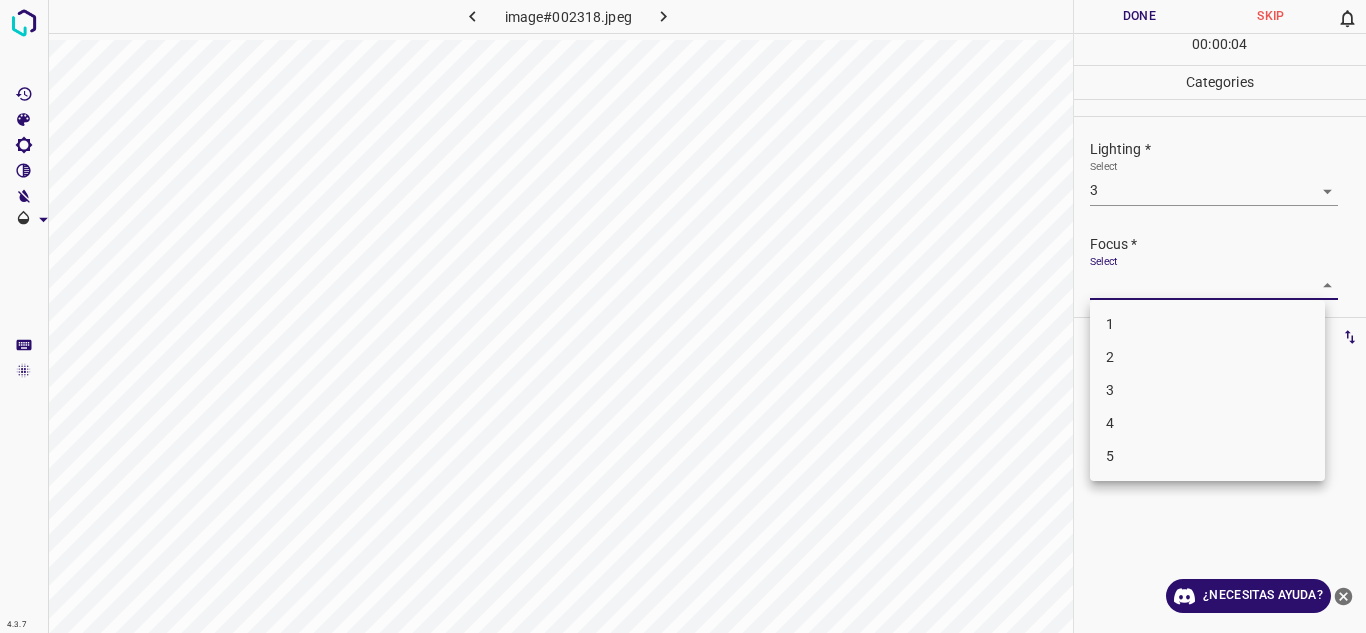 click on "4.3.7 image#002318.jpeg Done Skip 0 00   : 00   : 04   Categories Lighting *  Select 3 3 Focus *  Select ​ Overall *  Select ​ Labels   0 Categories 1 Lighting 2 Focus 3 Overall Tools Space Change between modes (Draw & Edit) I Auto labeling R Restore zoom M Zoom in N Zoom out Delete Delete selecte label Filters Z Restore filters X Saturation filter C Brightness filter V Contrast filter B Gray scale filter General O Download ¿Necesitas ayuda? Texto original Valora esta traducción Tu opinión servirá para ayudar a mejorar el Traductor de Google - Texto - Esconder - Borrar 1 2 3 4 5" at bounding box center (683, 316) 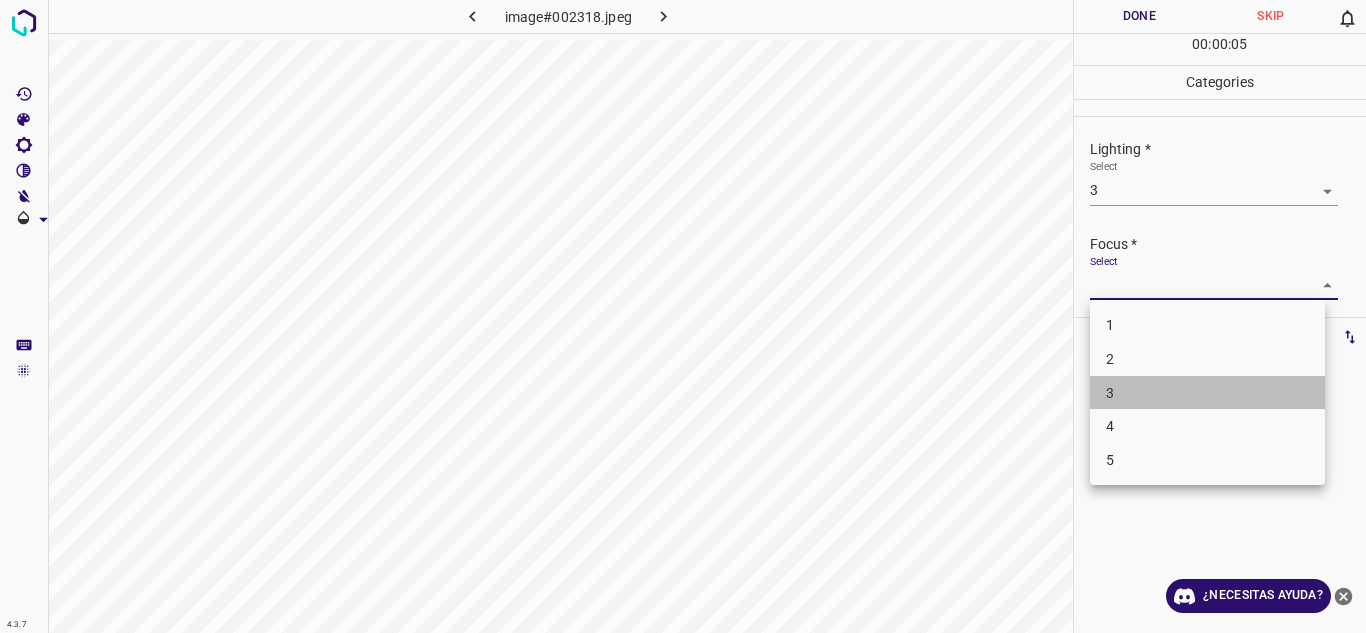 click on "3" at bounding box center [1207, 393] 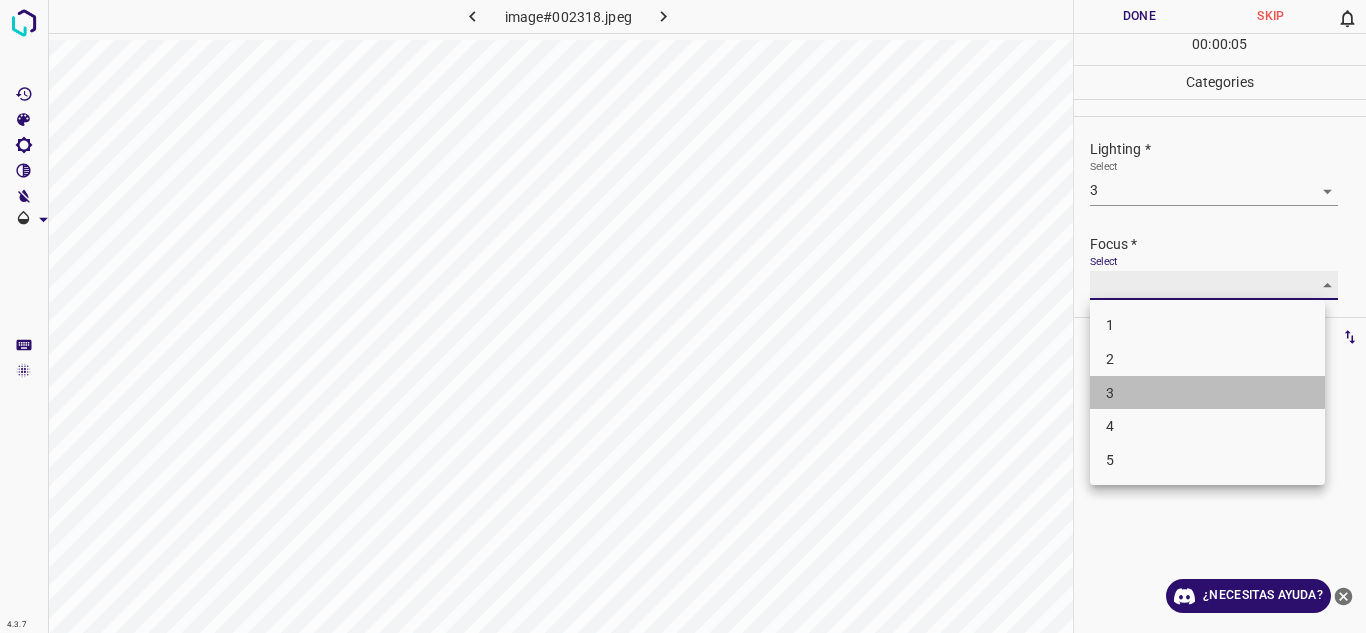 type on "3" 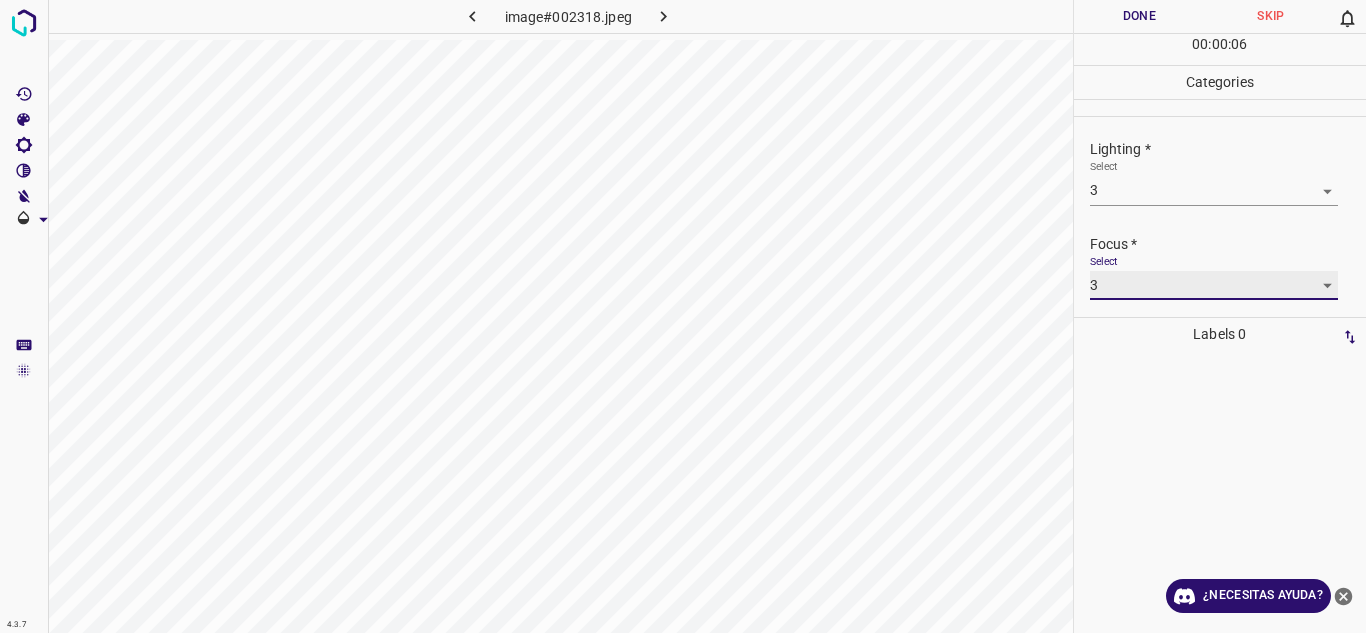 scroll, scrollTop: 98, scrollLeft: 0, axis: vertical 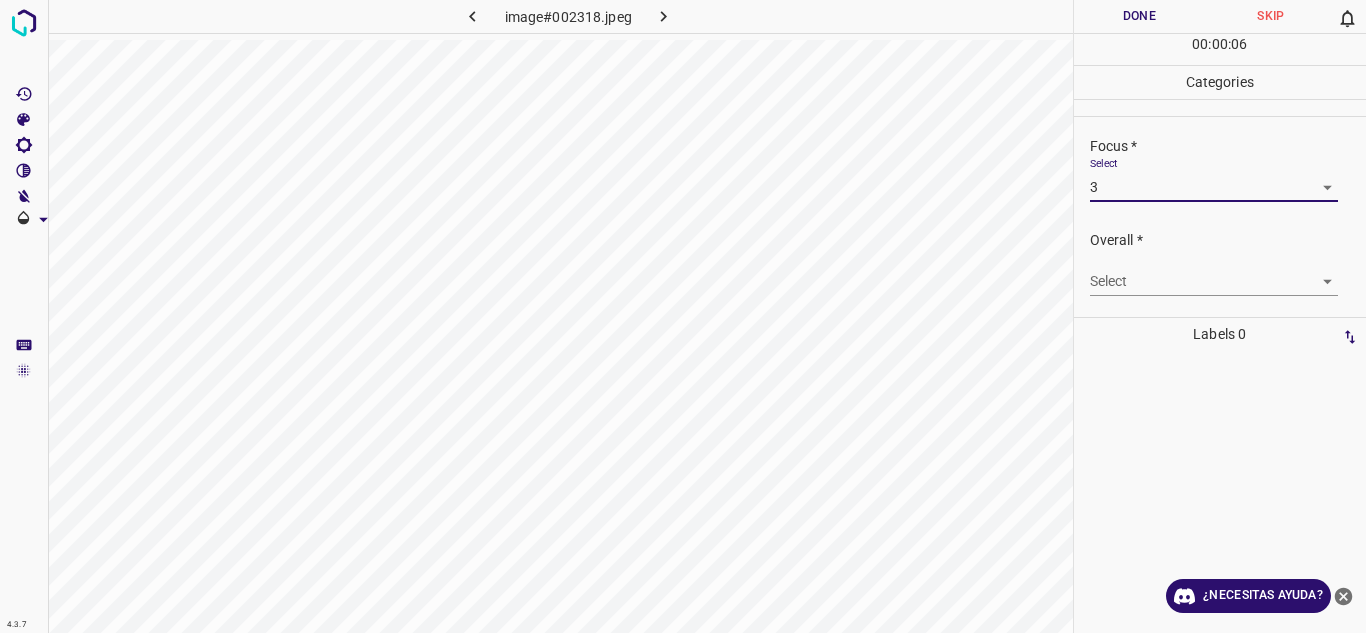 click on "4.3.7 image#002318.jpeg Done Skip 0 00   : 00   : 06   Categories Lighting *  Select 3 3 Focus *  Select 3 3 Overall *  Select ​ Labels   0 Categories 1 Lighting 2 Focus 3 Overall Tools Space Change between modes (Draw & Edit) I Auto labeling R Restore zoom M Zoom in N Zoom out Delete Delete selecte label Filters Z Restore filters X Saturation filter C Brightness filter V Contrast filter B Gray scale filter General O Download ¿Necesitas ayuda? Texto original Valora esta traducción Tu opinión servirá para ayudar a mejorar el Traductor de Google - Texto - Esconder - Borrar" at bounding box center [683, 316] 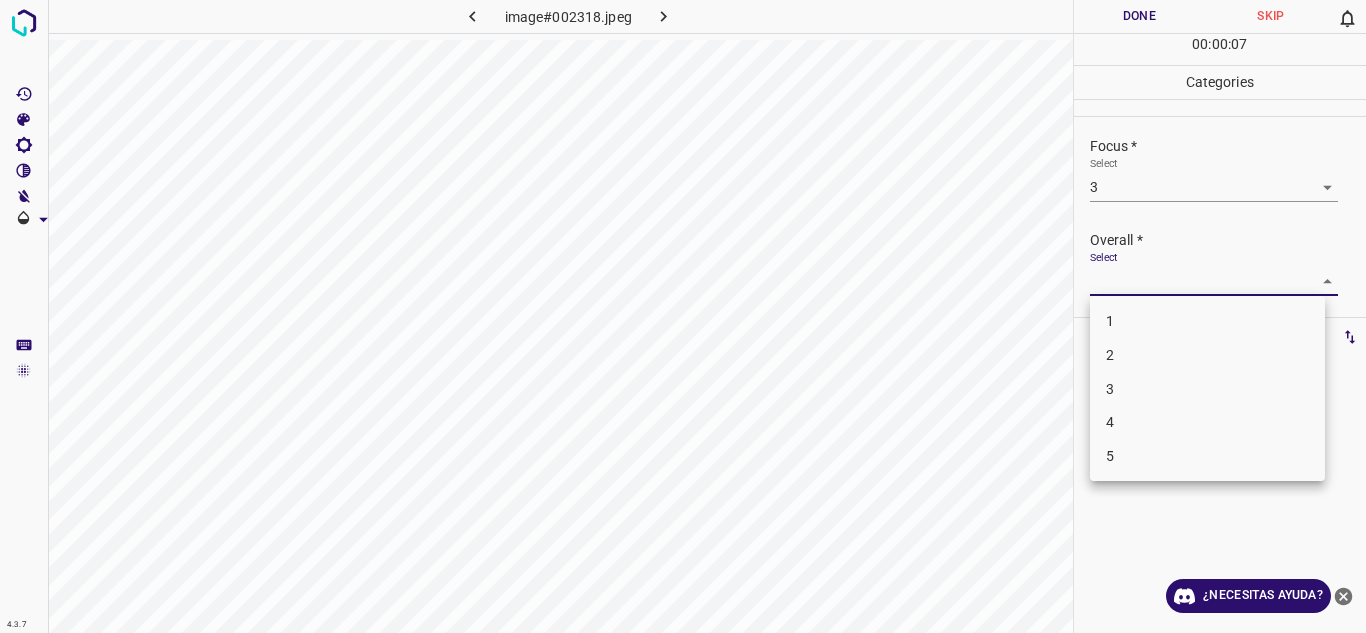 click on "3" at bounding box center (1207, 389) 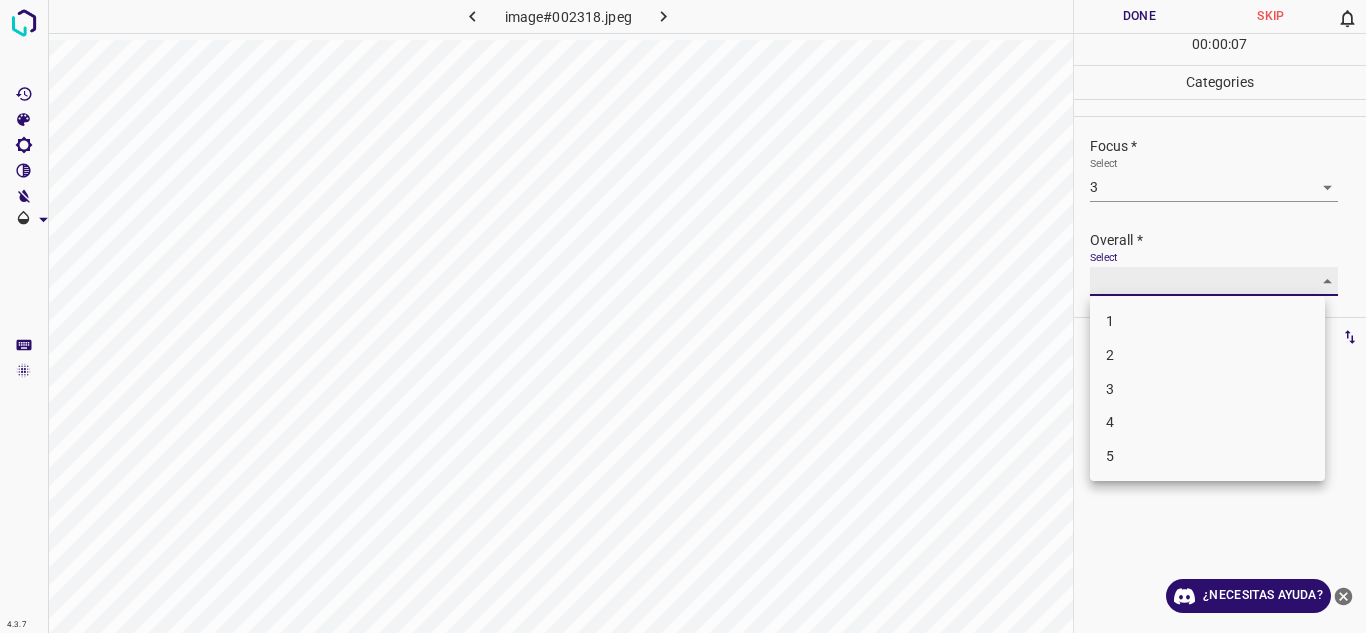 type on "3" 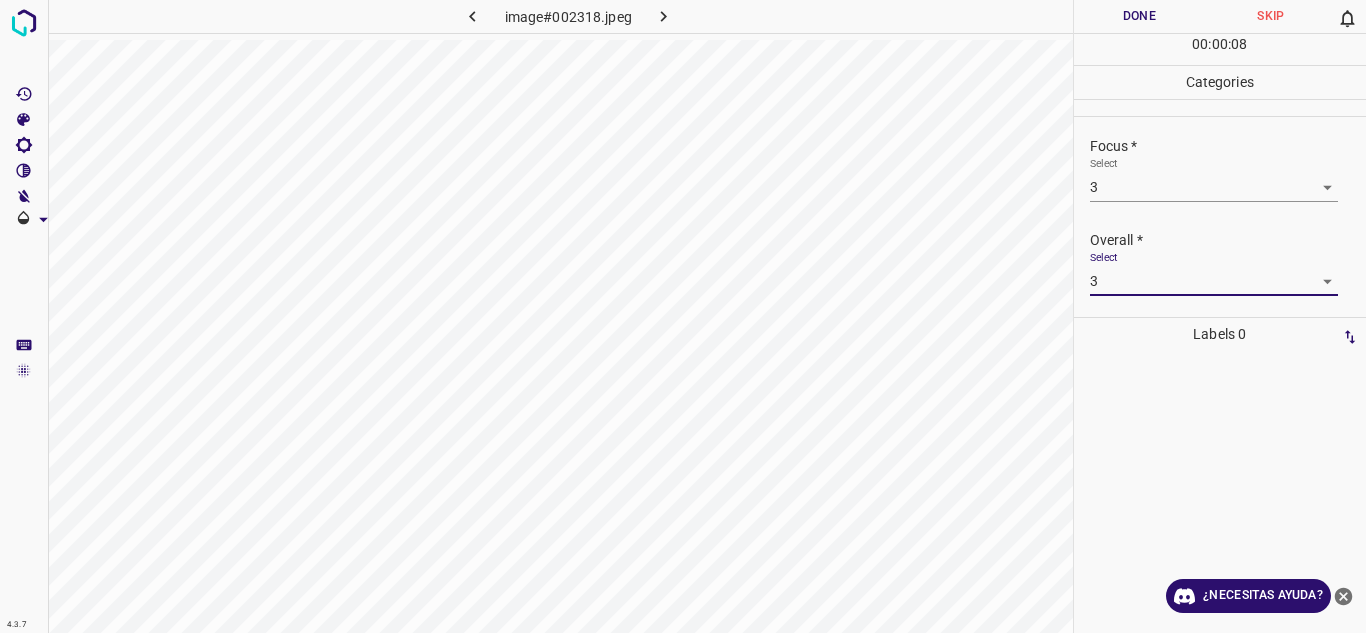 click on "Done" at bounding box center [1140, 16] 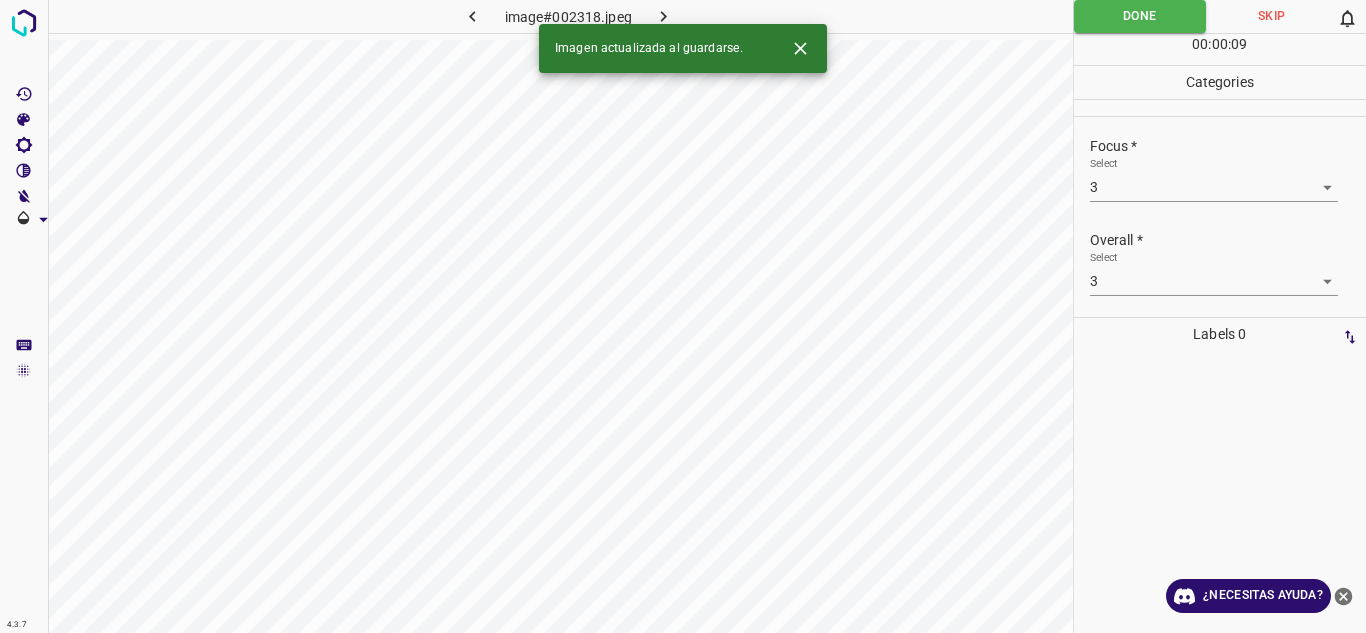 click at bounding box center [664, 16] 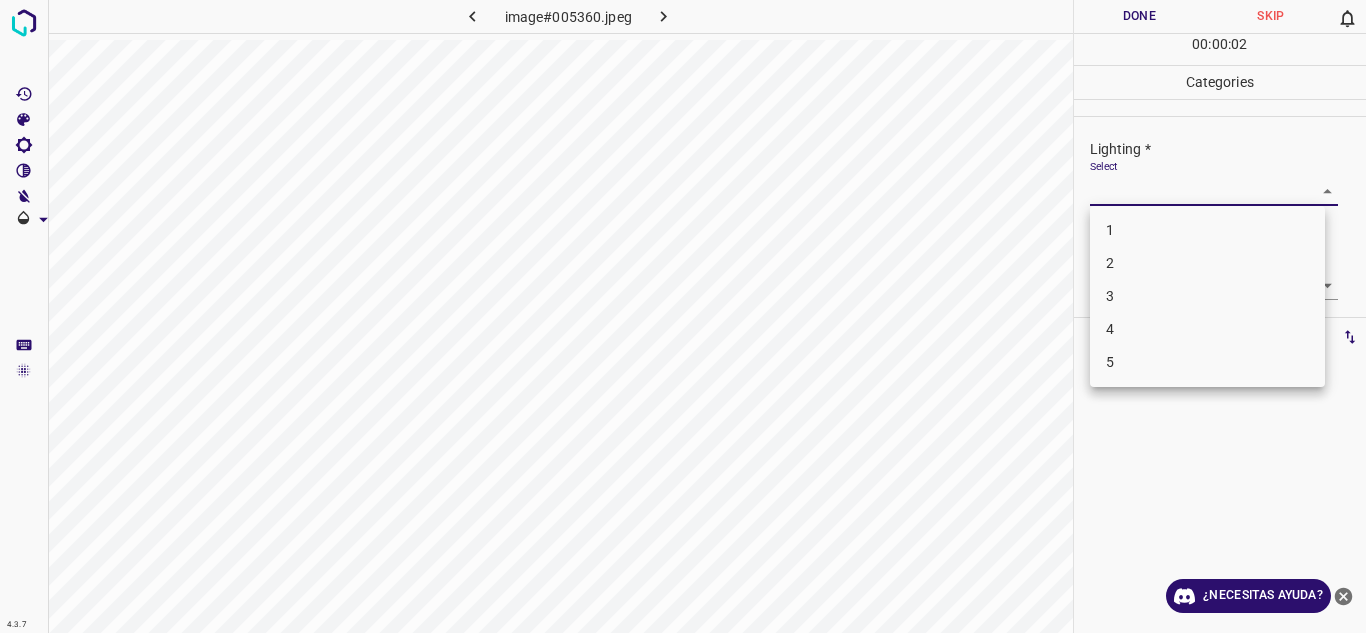 click on "4.3.7 image#005360.jpeg Done Skip 0 00   : 00   : 02   Categories Lighting *  Select ​ Focus *  Select ​ Overall *  Select ​ Labels   0 Categories 1 Lighting 2 Focus 3 Overall Tools Space Change between modes (Draw & Edit) I Auto labeling R Restore zoom M Zoom in N Zoom out Delete Delete selecte label Filters Z Restore filters X Saturation filter C Brightness filter V Contrast filter B Gray scale filter General O Download ¿Necesitas ayuda? Texto original Valora esta traducción Tu opinión servirá para ayudar a mejorar el Traductor de Google - Texto - Esconder - Borrar 1 2 3 4 5" at bounding box center (683, 316) 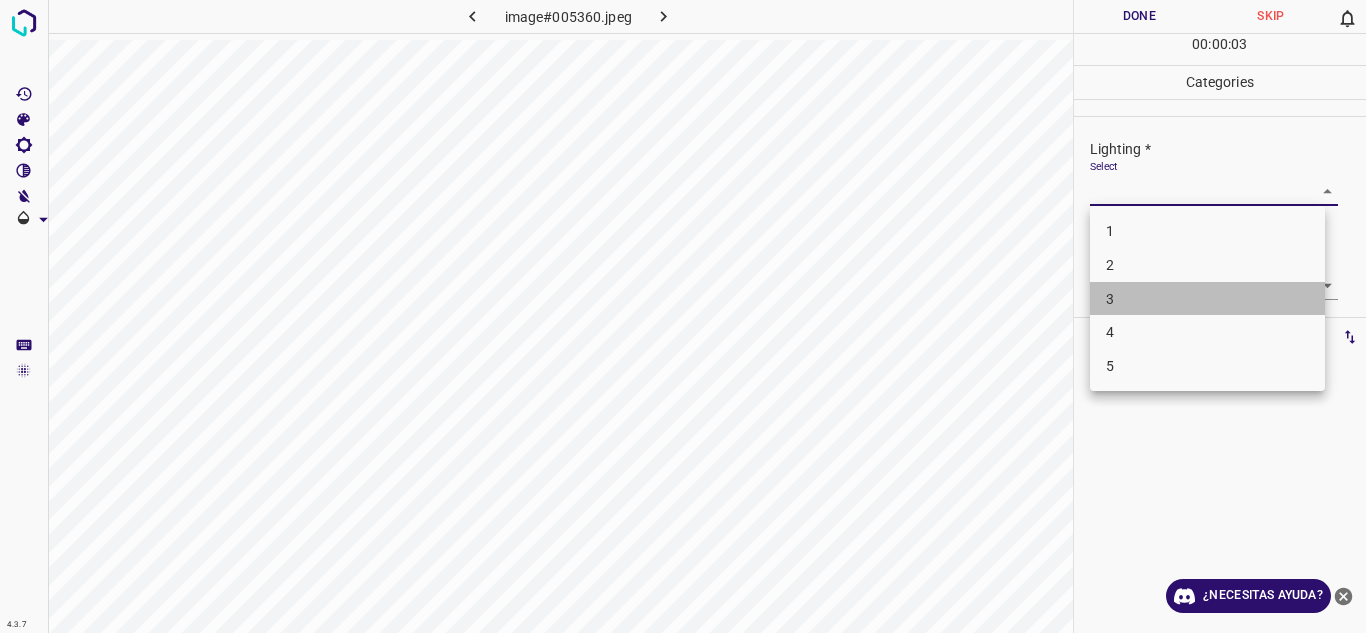 click on "3" at bounding box center [1207, 299] 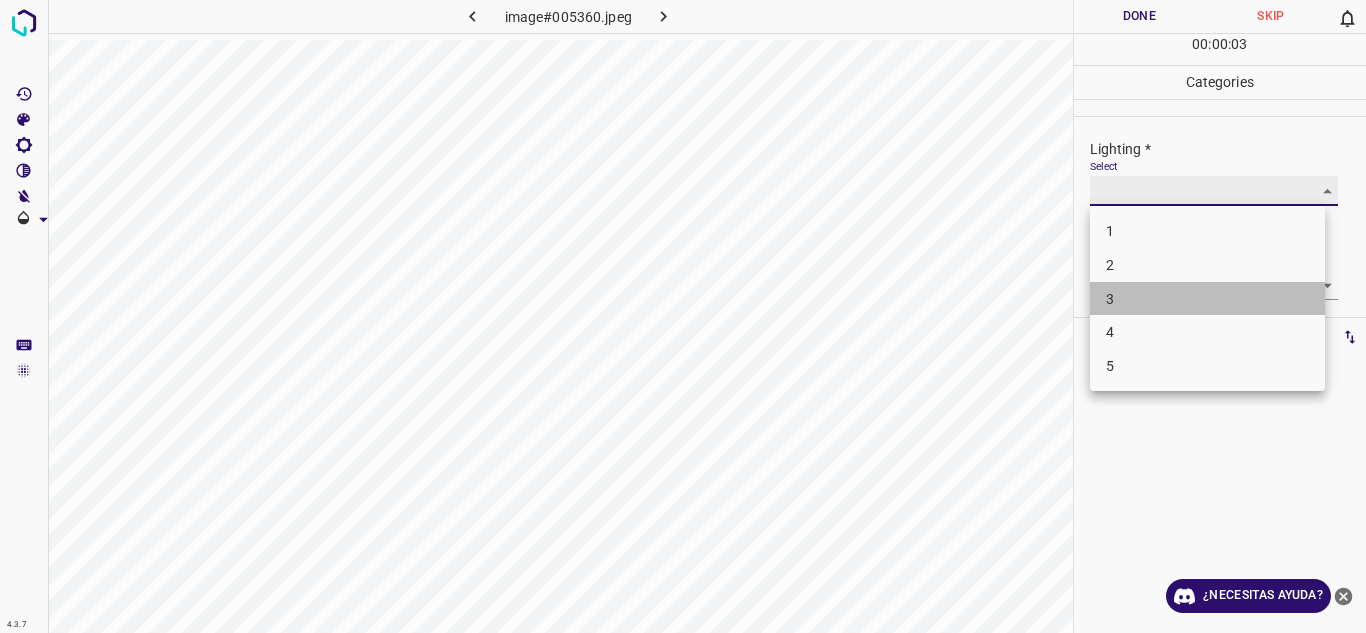 type on "3" 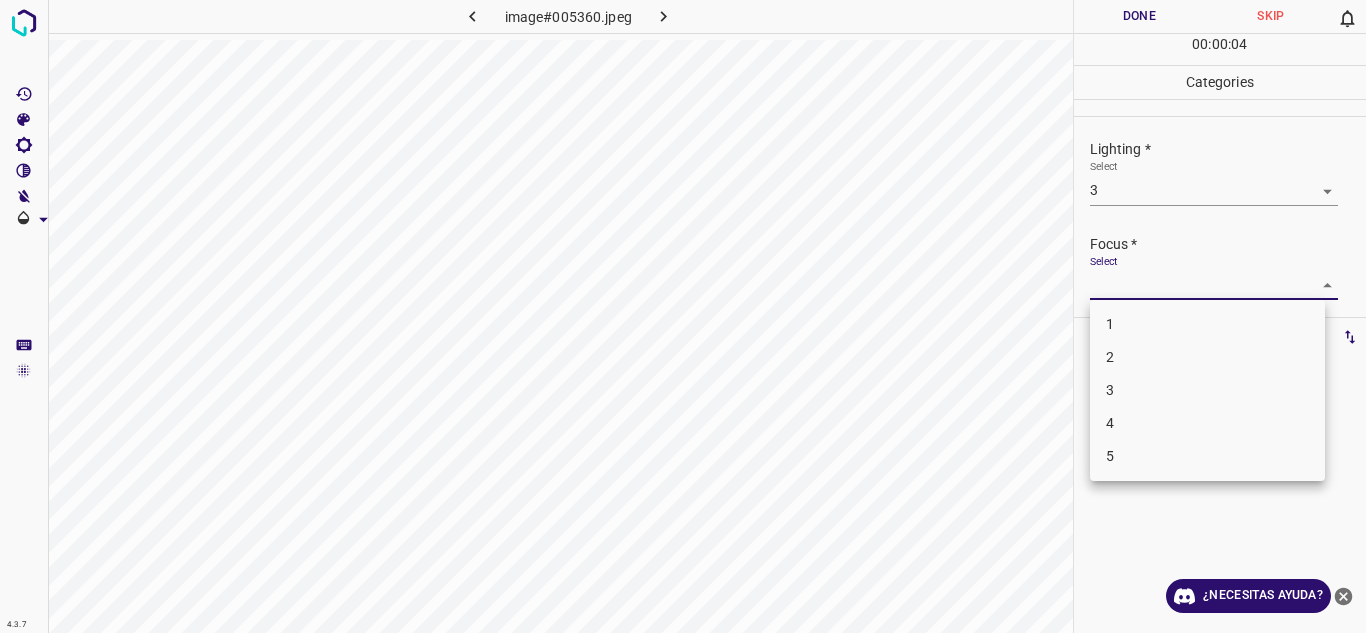 click on "4.3.7 image#005360.jpeg Done Skip 0 00   : 00   : 04   Categories Lighting *  Select 3 3 Focus *  Select ​ Overall *  Select ​ Labels   0 Categories 1 Lighting 2 Focus 3 Overall Tools Space Change between modes (Draw & Edit) I Auto labeling R Restore zoom M Zoom in N Zoom out Delete Delete selecte label Filters Z Restore filters X Saturation filter C Brightness filter V Contrast filter B Gray scale filter General O Download ¿Necesitas ayuda? Texto original Valora esta traducción Tu opinión servirá para ayudar a mejorar el Traductor de Google - Texto - Esconder - Borrar 1 2 3 4 5" at bounding box center (683, 316) 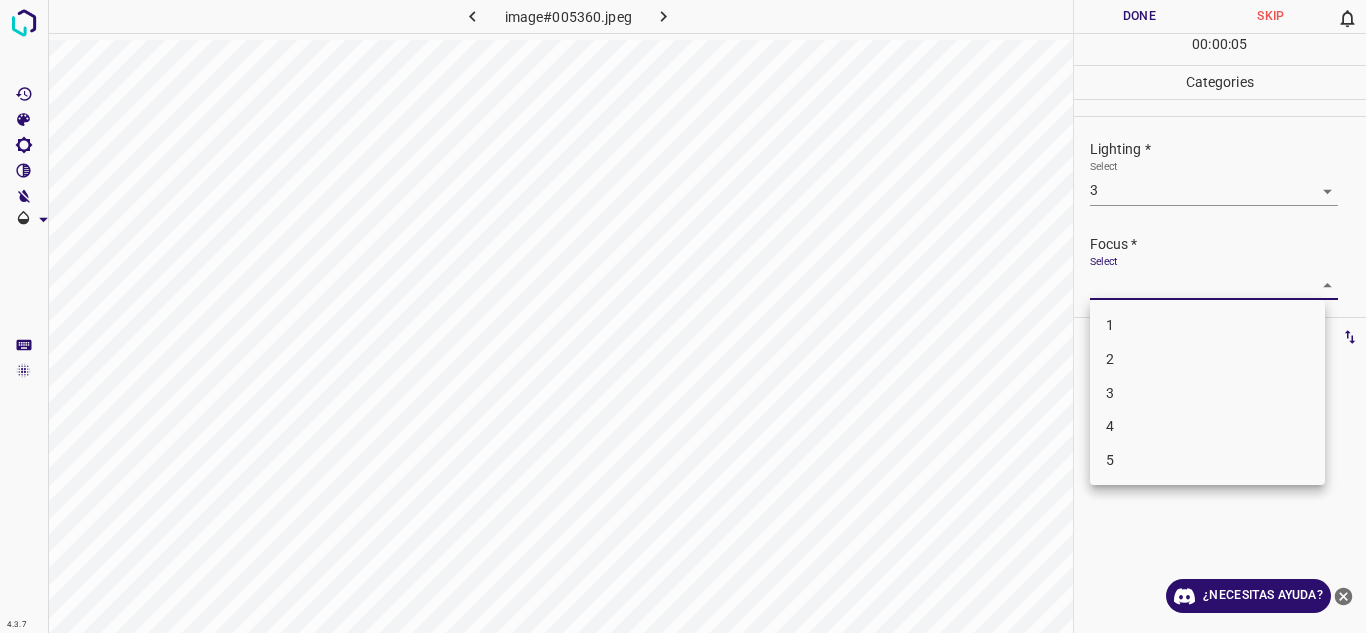 drag, startPoint x: 1145, startPoint y: 359, endPoint x: 1165, endPoint y: 366, distance: 21.189621 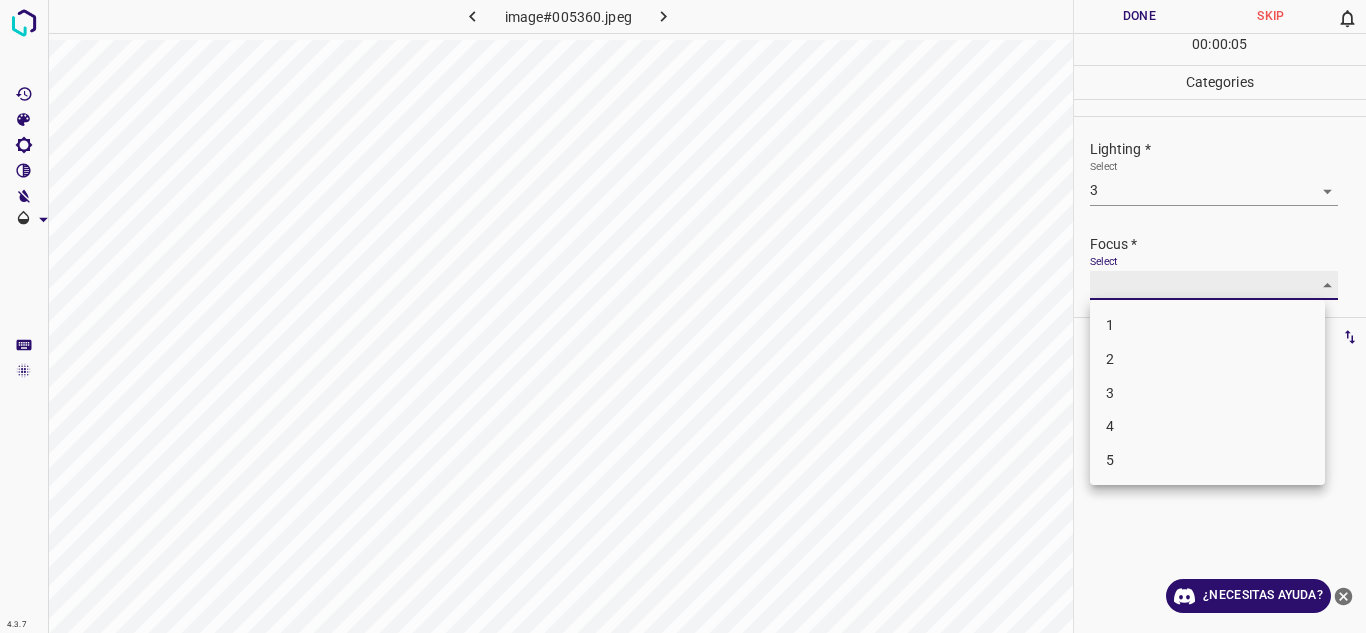 type on "2" 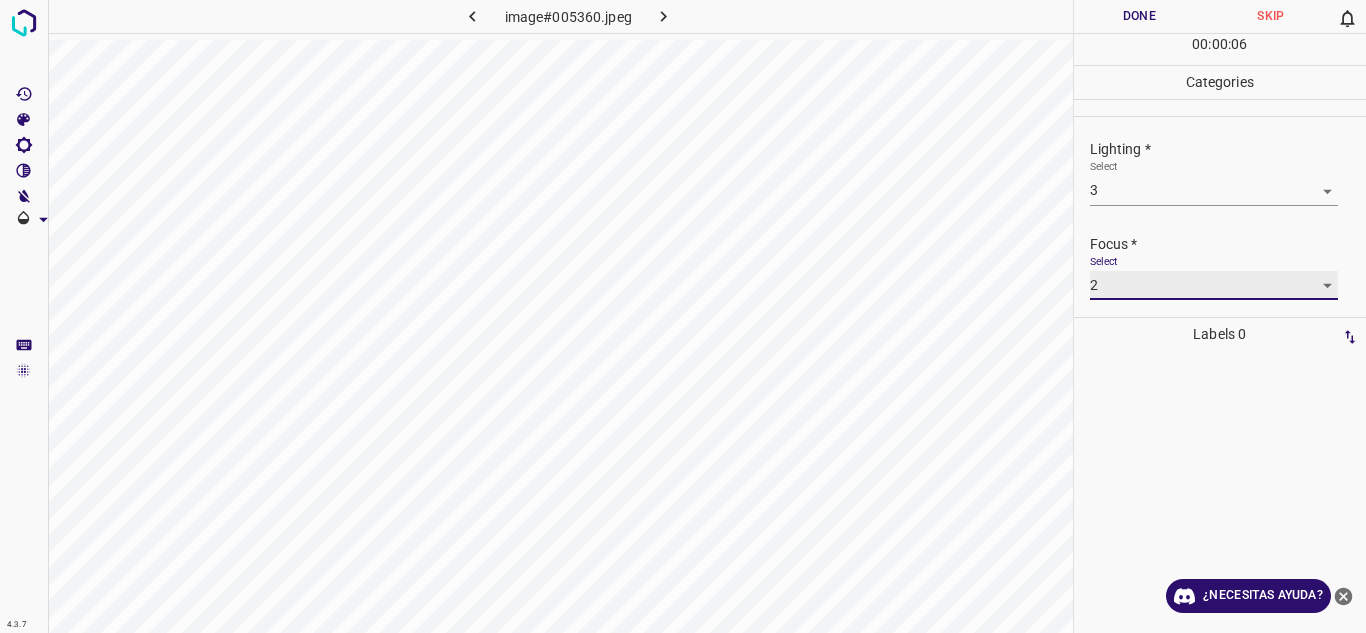 scroll, scrollTop: 98, scrollLeft: 0, axis: vertical 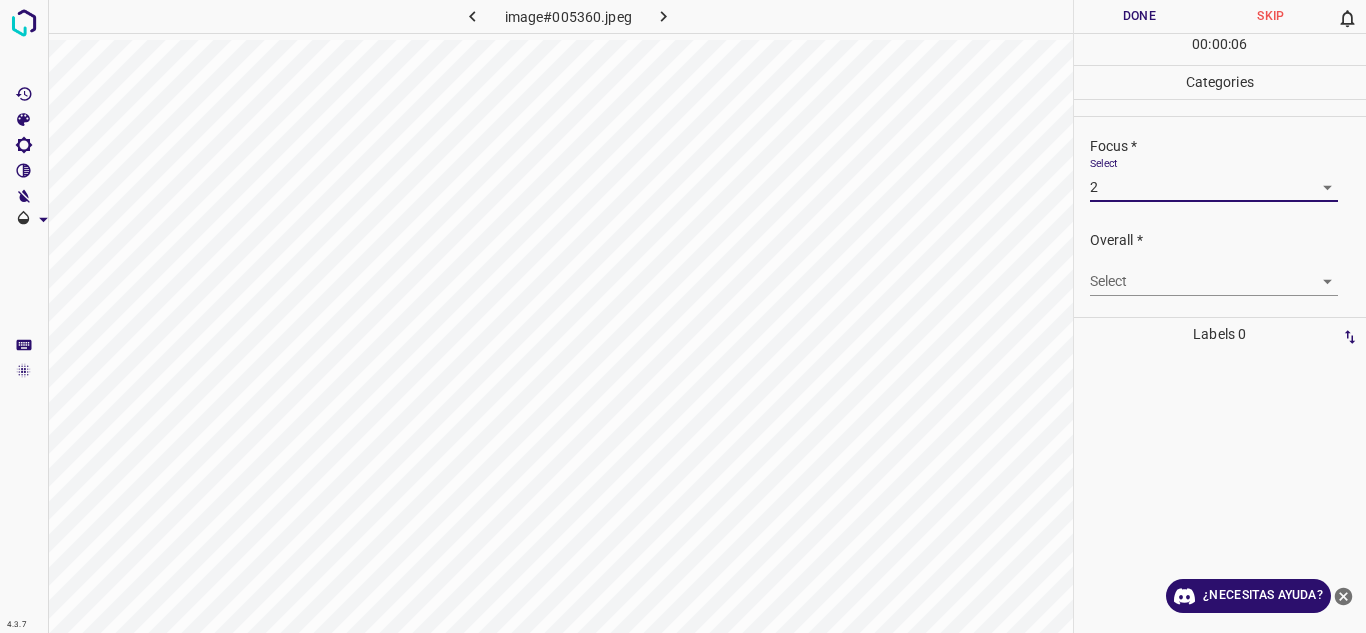 click on "4.3.7 image#005360.jpeg Done Skip 0 00   : 00   : 06   Categories Lighting *  Select 3 3 Focus *  Select 2 2 Overall *  Select ​ Labels   0 Categories 1 Lighting 2 Focus 3 Overall Tools Space Change between modes (Draw & Edit) I Auto labeling R Restore zoom M Zoom in N Zoom out Delete Delete selecte label Filters Z Restore filters X Saturation filter C Brightness filter V Contrast filter B Gray scale filter General O Download ¿Necesitas ayuda? Texto original Valora esta traducción Tu opinión servirá para ayudar a mejorar el Traductor de Google - Texto - Esconder - Borrar" at bounding box center [683, 316] 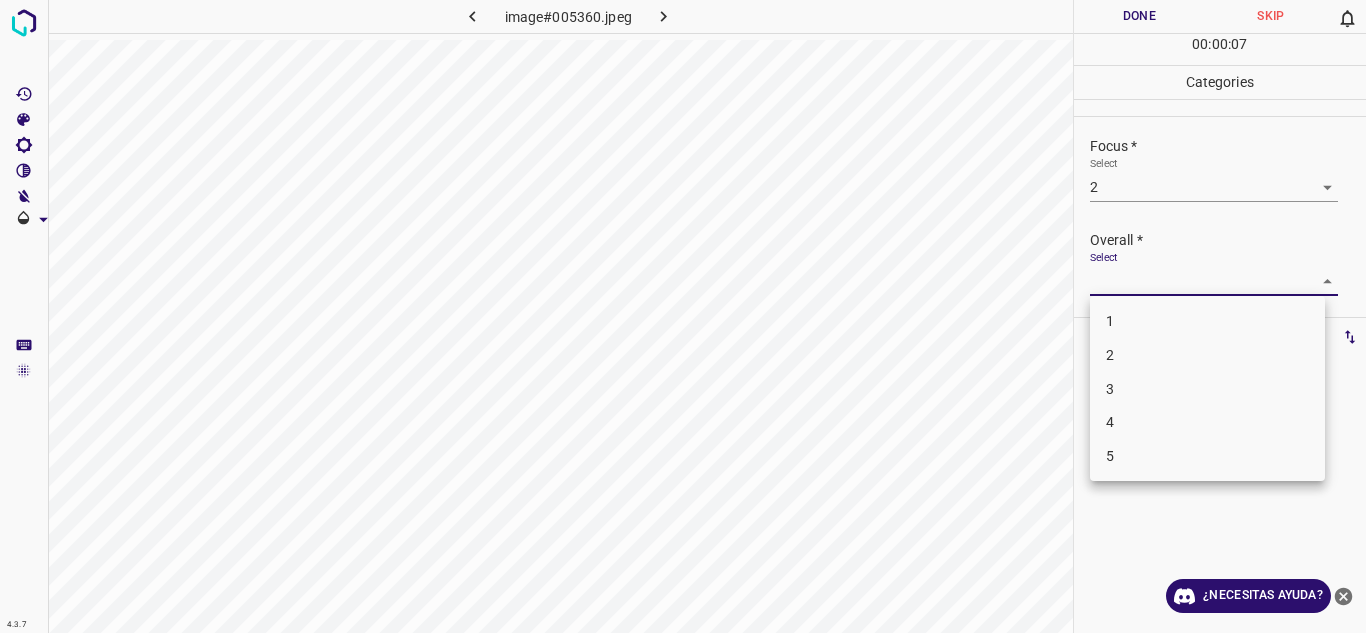 drag, startPoint x: 1123, startPoint y: 388, endPoint x: 1141, endPoint y: 326, distance: 64.56005 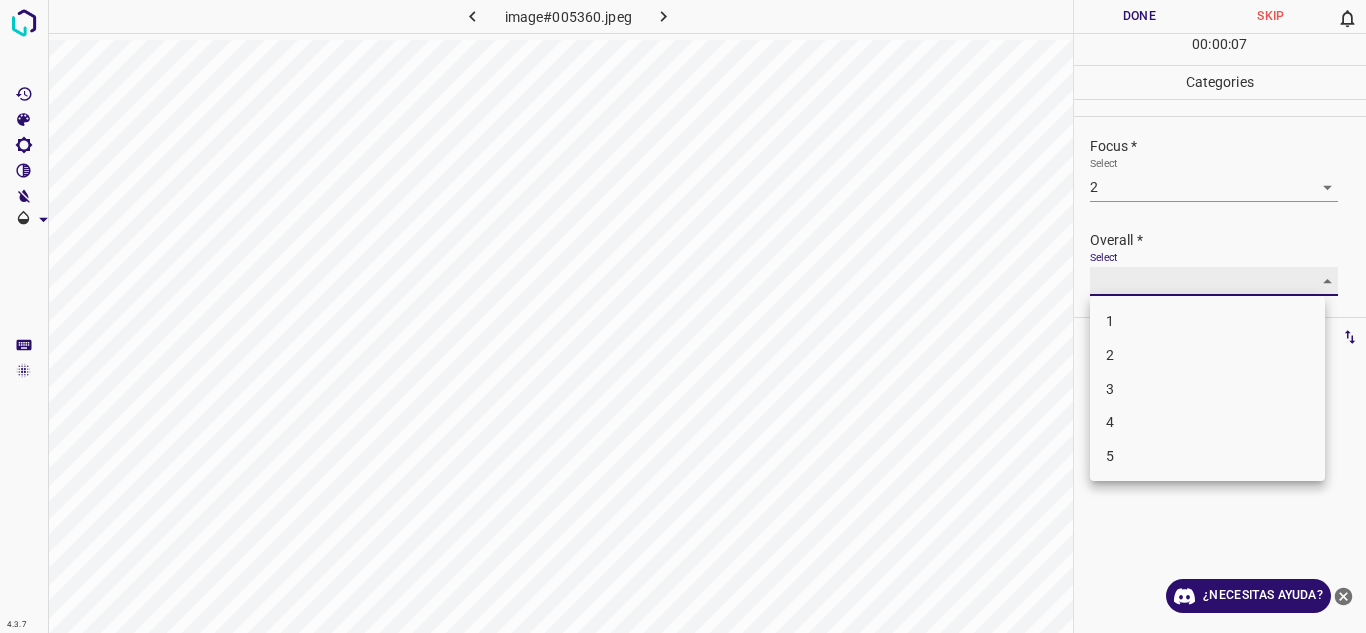 type on "3" 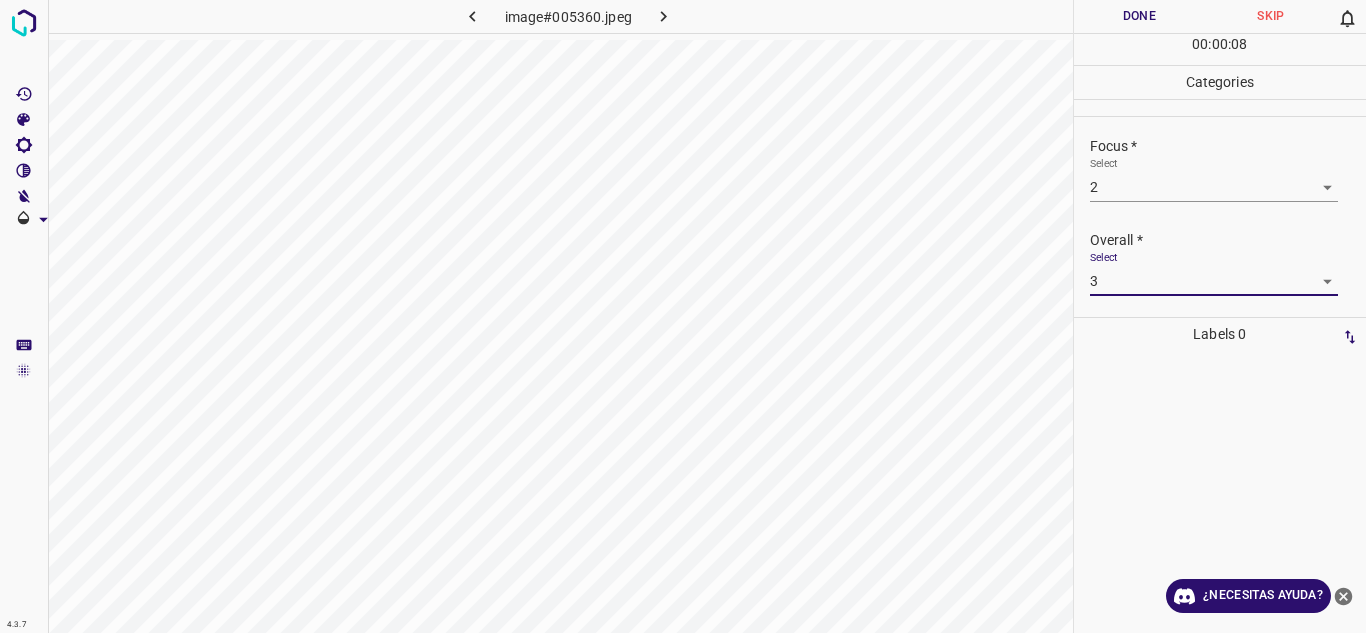 click on "Done" at bounding box center (1140, 16) 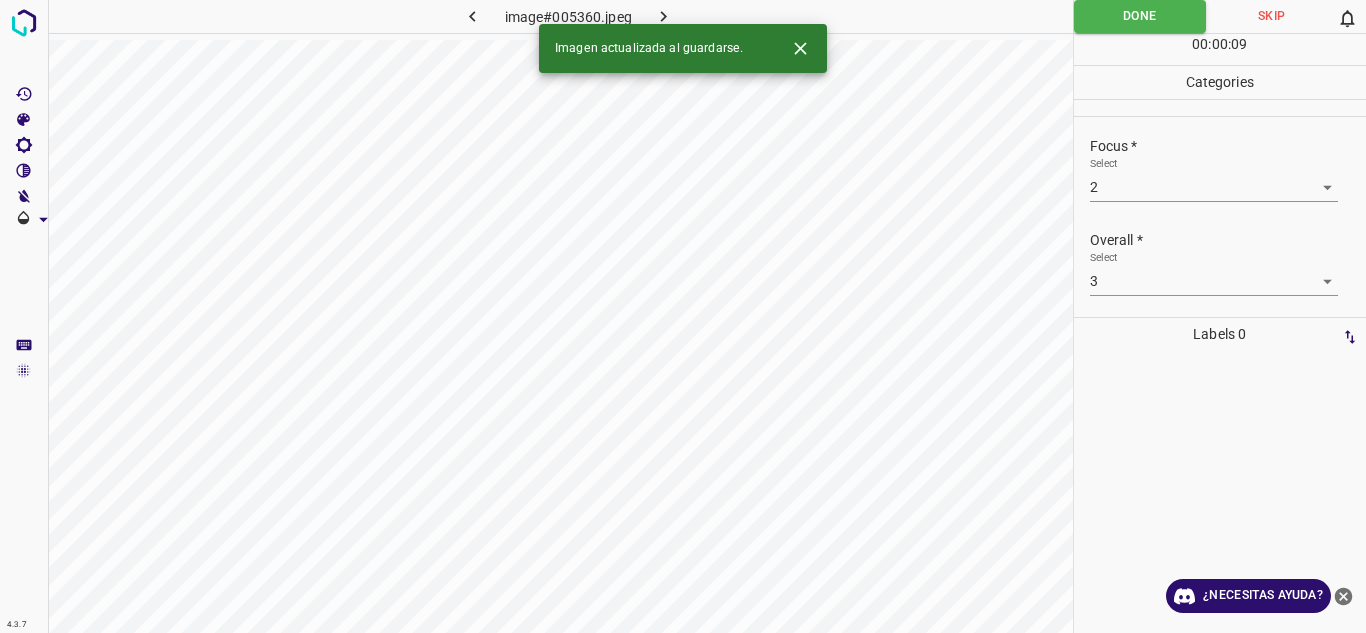 click 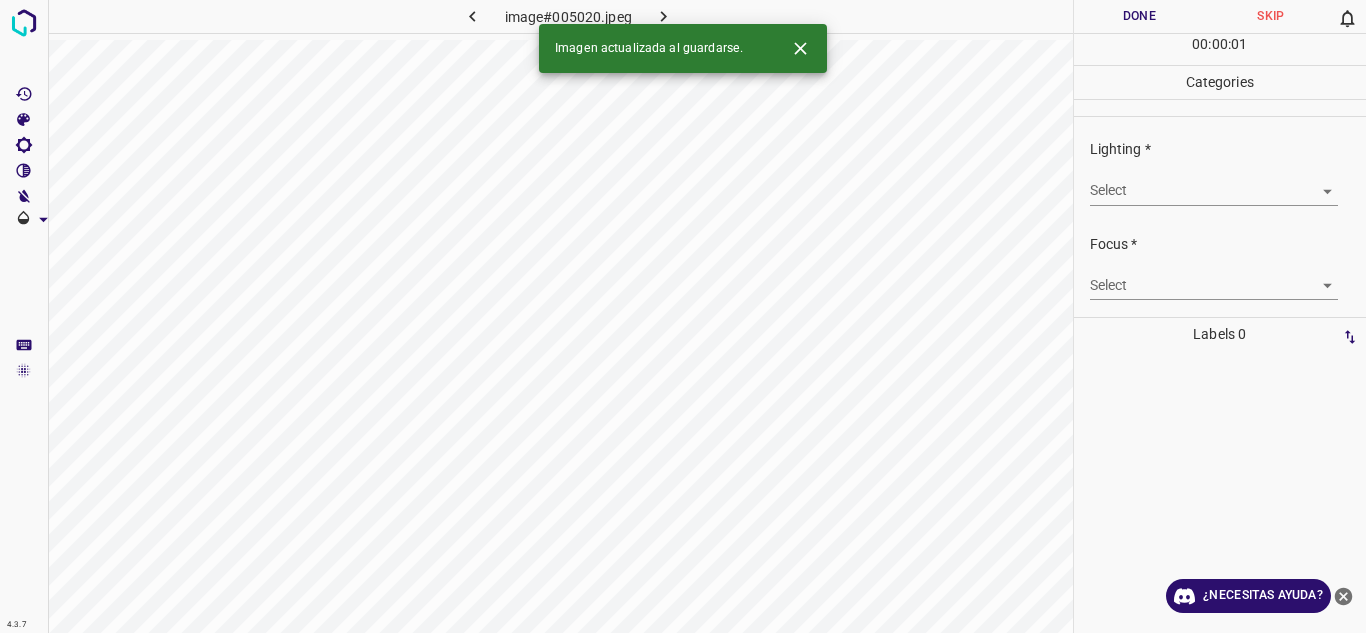 click on "4.3.7 image#005020.jpeg Done Skip 0 00   : 00   : 01   Categories Lighting *  Select ​ Focus *  Select ​ Overall *  Select ​ Labels   0 Categories 1 Lighting 2 Focus 3 Overall Tools Space Change between modes (Draw & Edit) I Auto labeling R Restore zoom M Zoom in N Zoom out Delete Delete selecte label Filters Z Restore filters X Saturation filter C Brightness filter V Contrast filter B Gray scale filter General O Download Imagen actualizada al guardarse. ¿Necesitas ayuda? Texto original Valora esta traducción Tu opinión servirá para ayudar a mejorar el Traductor de Google - Texto - Esconder - Borrar" at bounding box center [683, 316] 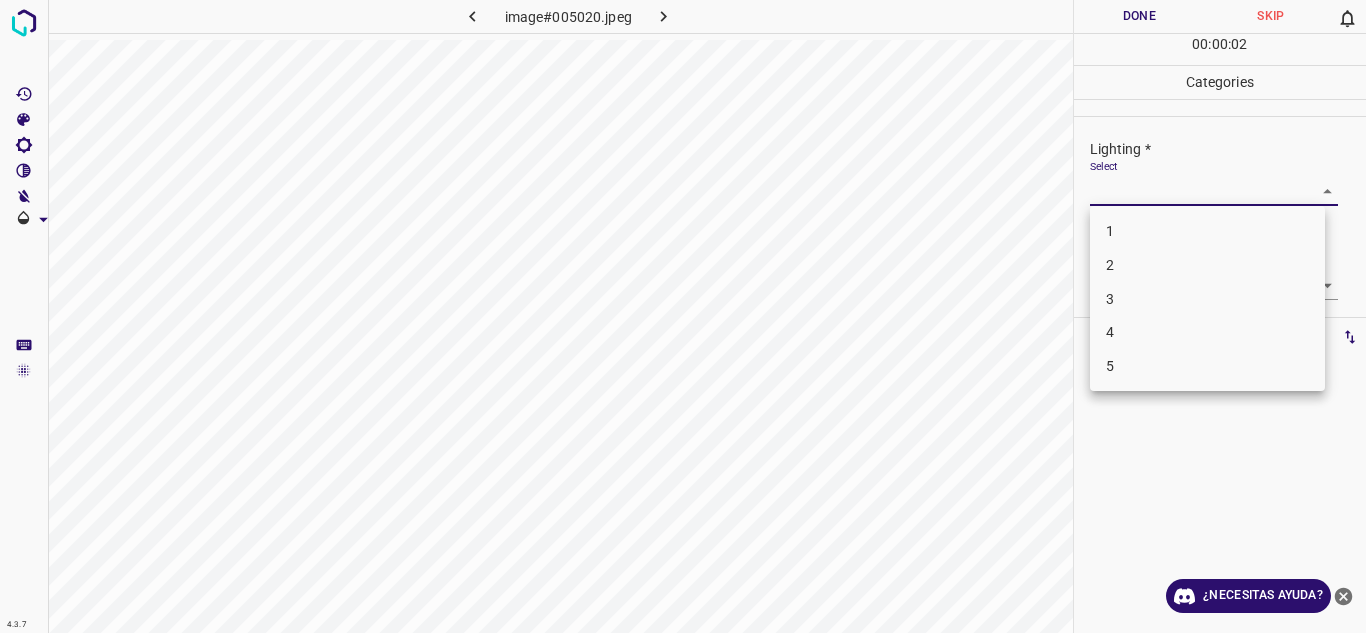click on "3" at bounding box center [1207, 299] 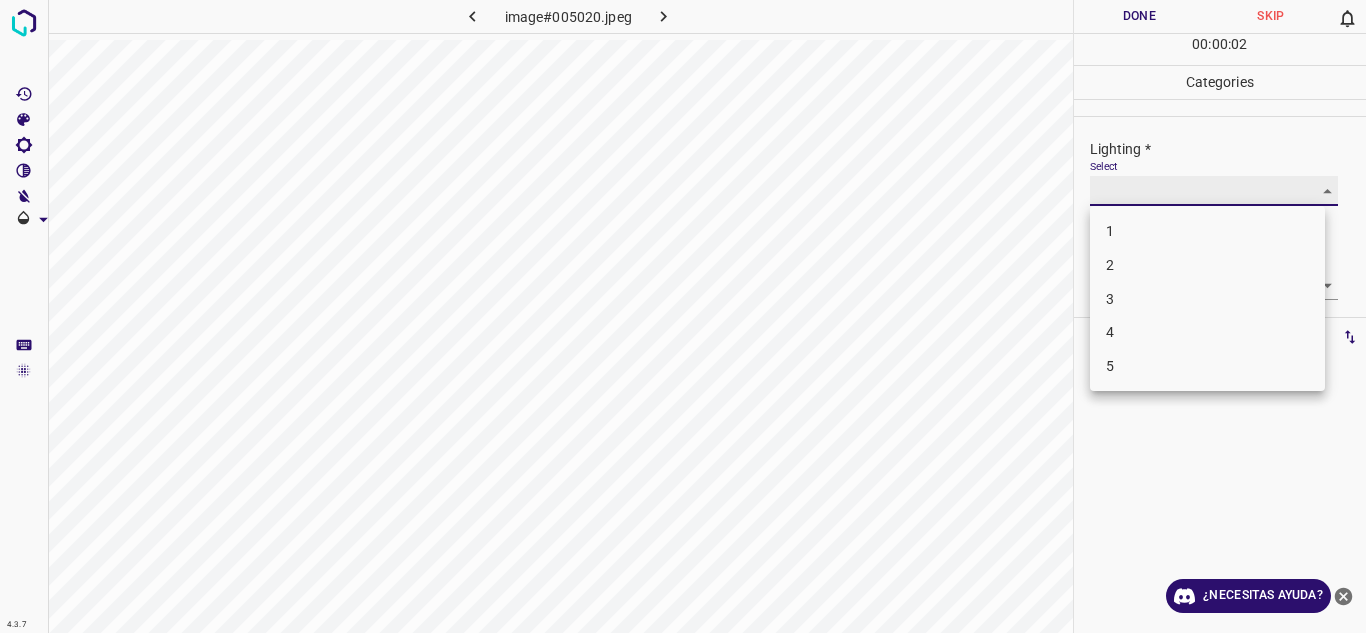 type on "3" 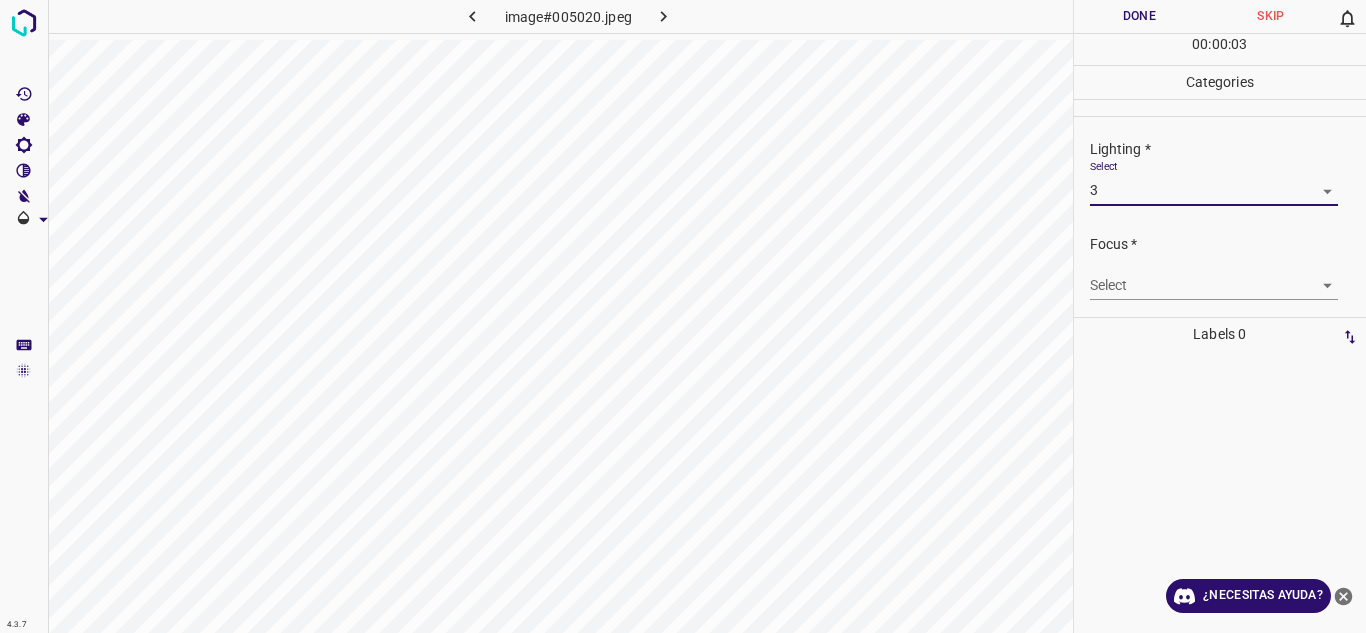 click on "4.3.7 image#005020.jpeg Done Skip 0 00   : 00   : 03   Categories Lighting *  Select 3 3 Focus *  Select ​ Overall *  Select ​ Labels   0 Categories 1 Lighting 2 Focus 3 Overall Tools Space Change between modes (Draw & Edit) I Auto labeling R Restore zoom M Zoom in N Zoom out Delete Delete selecte label Filters Z Restore filters X Saturation filter C Brightness filter V Contrast filter B Gray scale filter General O Download ¿Necesitas ayuda? Texto original Valora esta traducción Tu opinión servirá para ayudar a mejorar el Traductor de Google - Texto - Esconder - Borrar" at bounding box center [683, 316] 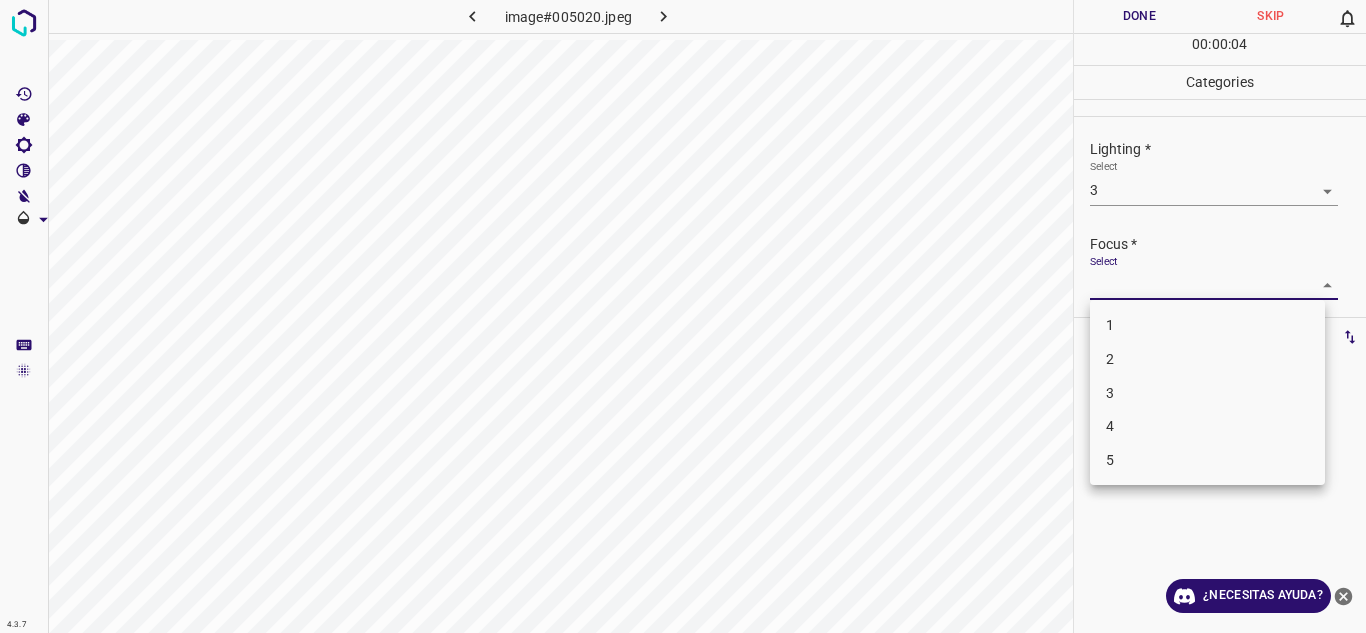 click on "3" at bounding box center [1207, 393] 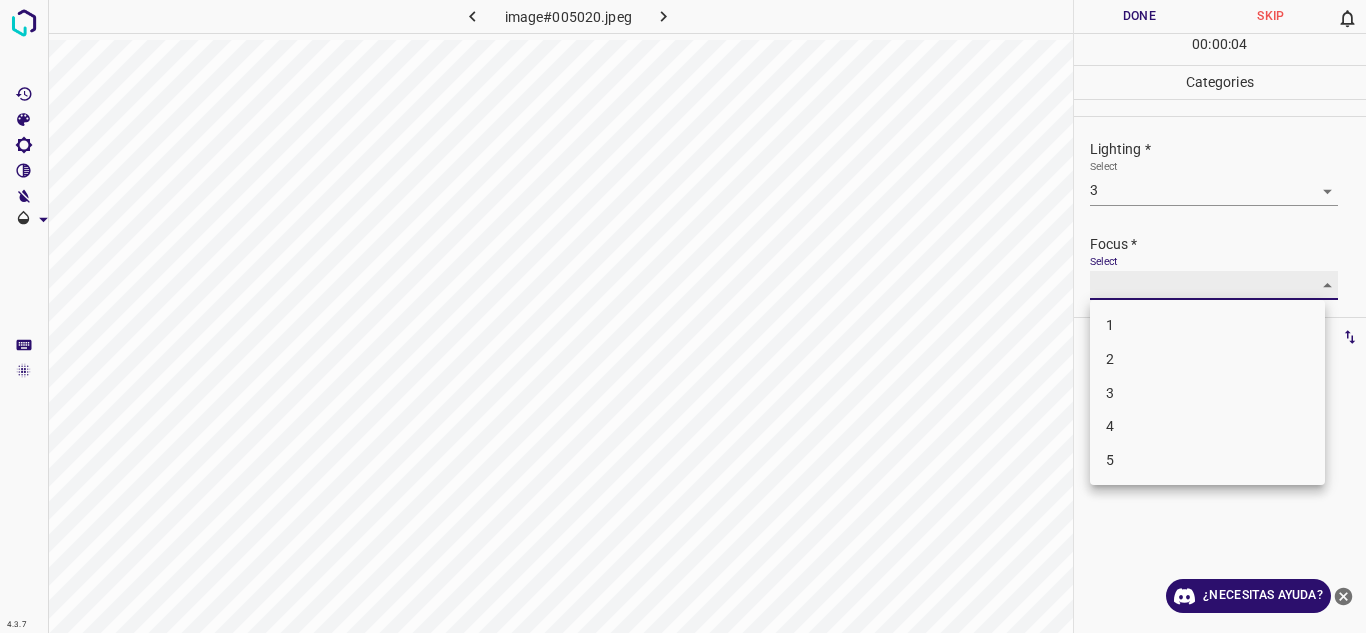 type on "3" 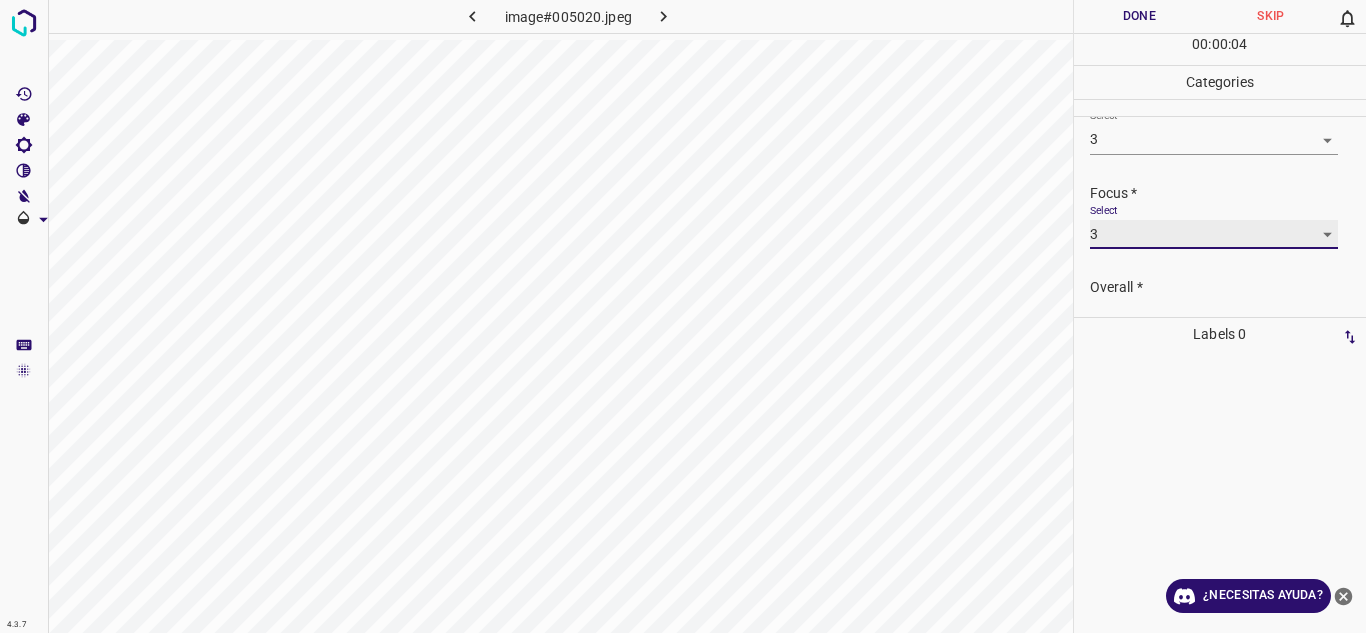 scroll, scrollTop: 98, scrollLeft: 0, axis: vertical 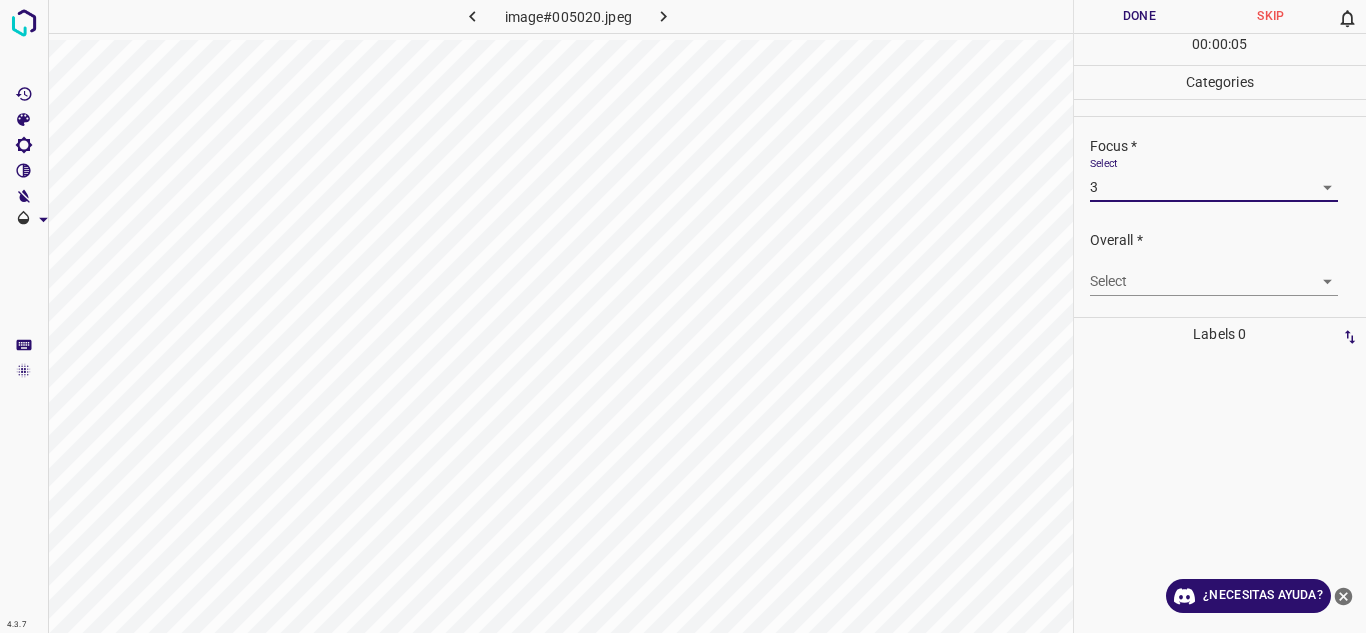 click on "4.3.7 image#005020.jpeg Done Skip 0 00   : 00   : 05   Categories Lighting *  Select 3 3 Focus *  Select 3 3 Overall *  Select ​ Labels   0 Categories 1 Lighting 2 Focus 3 Overall Tools Space Change between modes (Draw & Edit) I Auto labeling R Restore zoom M Zoom in N Zoom out Delete Delete selecte label Filters Z Restore filters X Saturation filter C Brightness filter V Contrast filter B Gray scale filter General O Download ¿Necesitas ayuda? Texto original Valora esta traducción Tu opinión servirá para ayudar a mejorar el Traductor de Google - Texto - Esconder - Borrar" at bounding box center [683, 316] 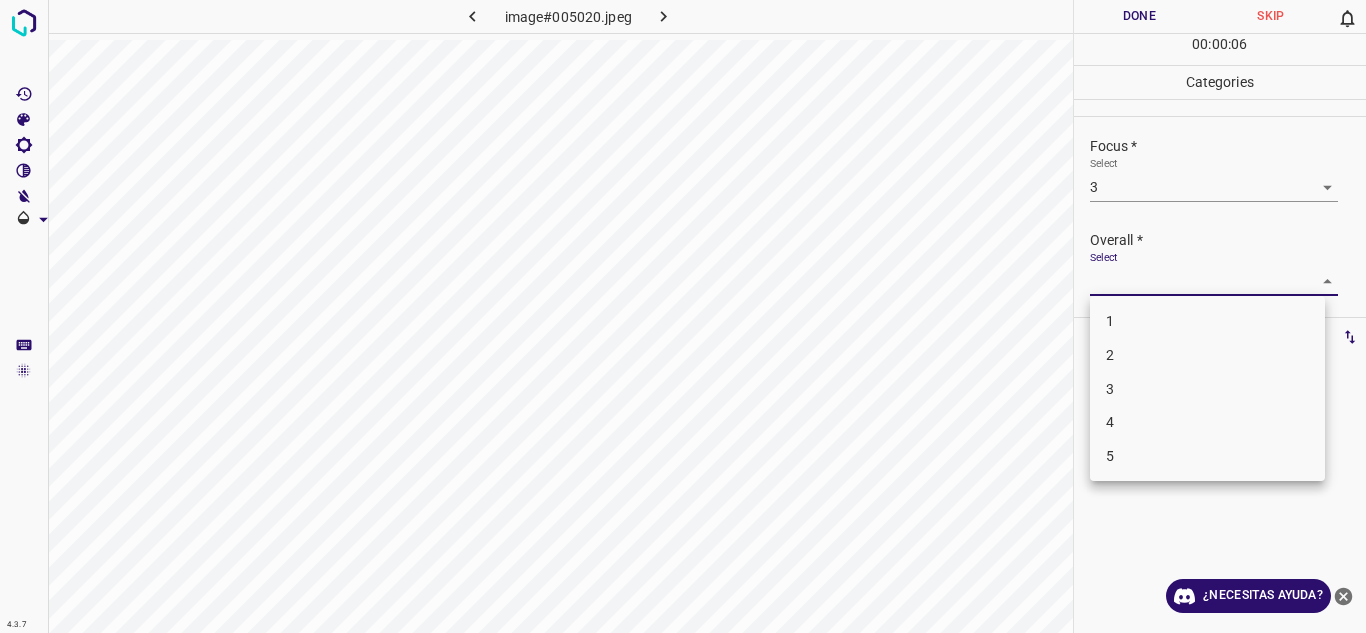click on "3" at bounding box center (1207, 389) 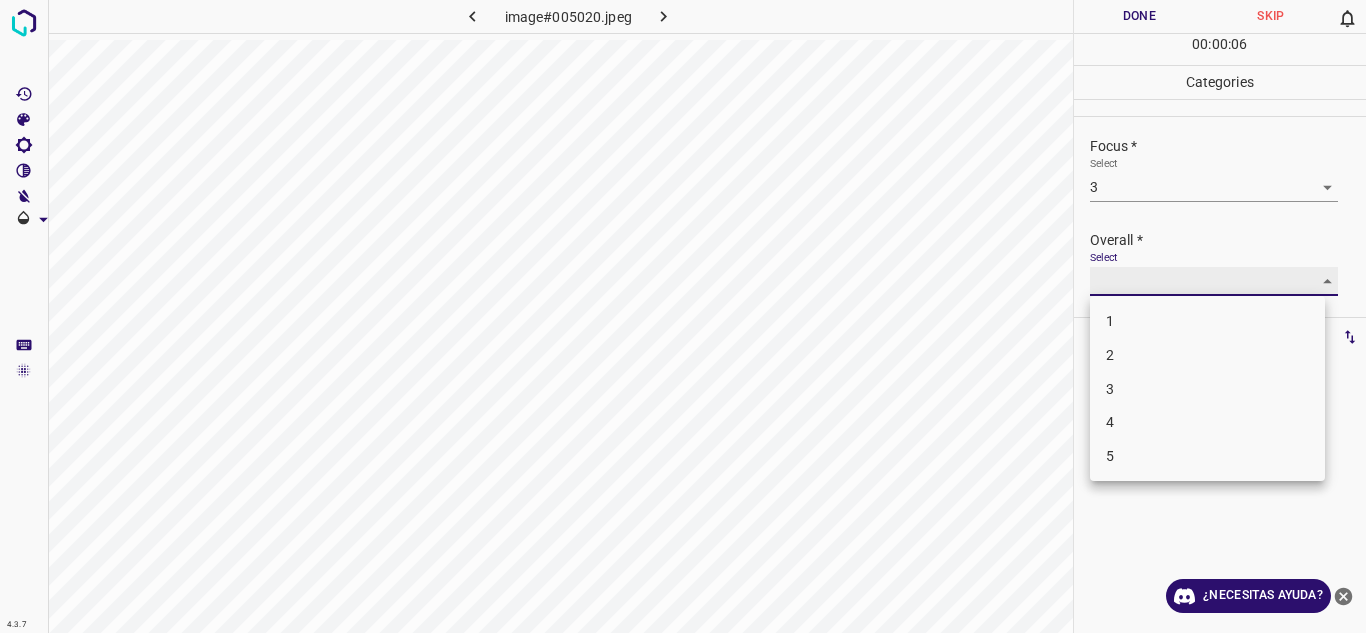 type on "3" 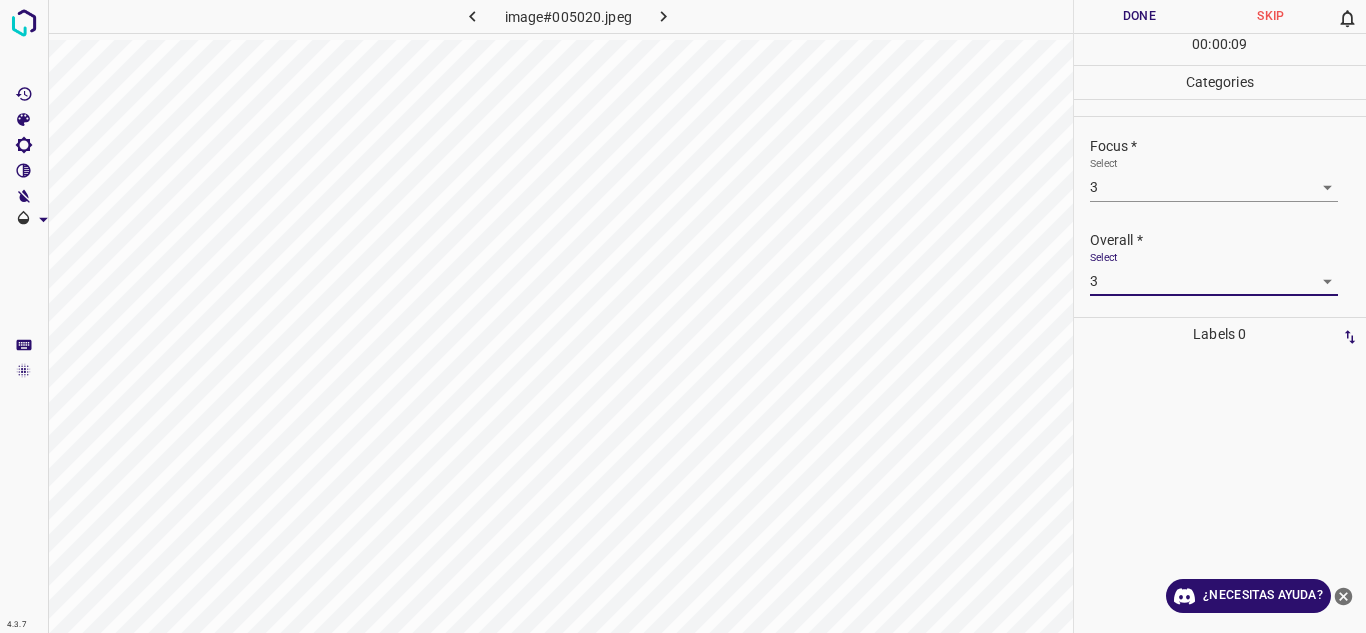 click on "Done" at bounding box center [1140, 16] 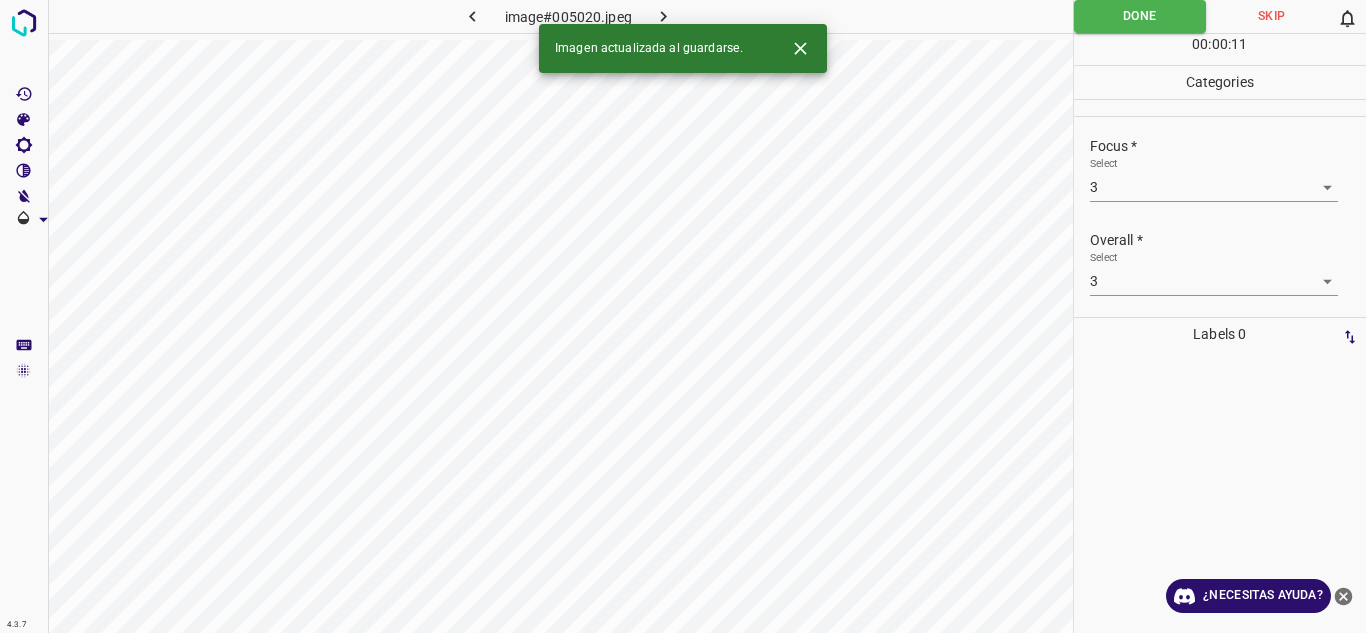 click 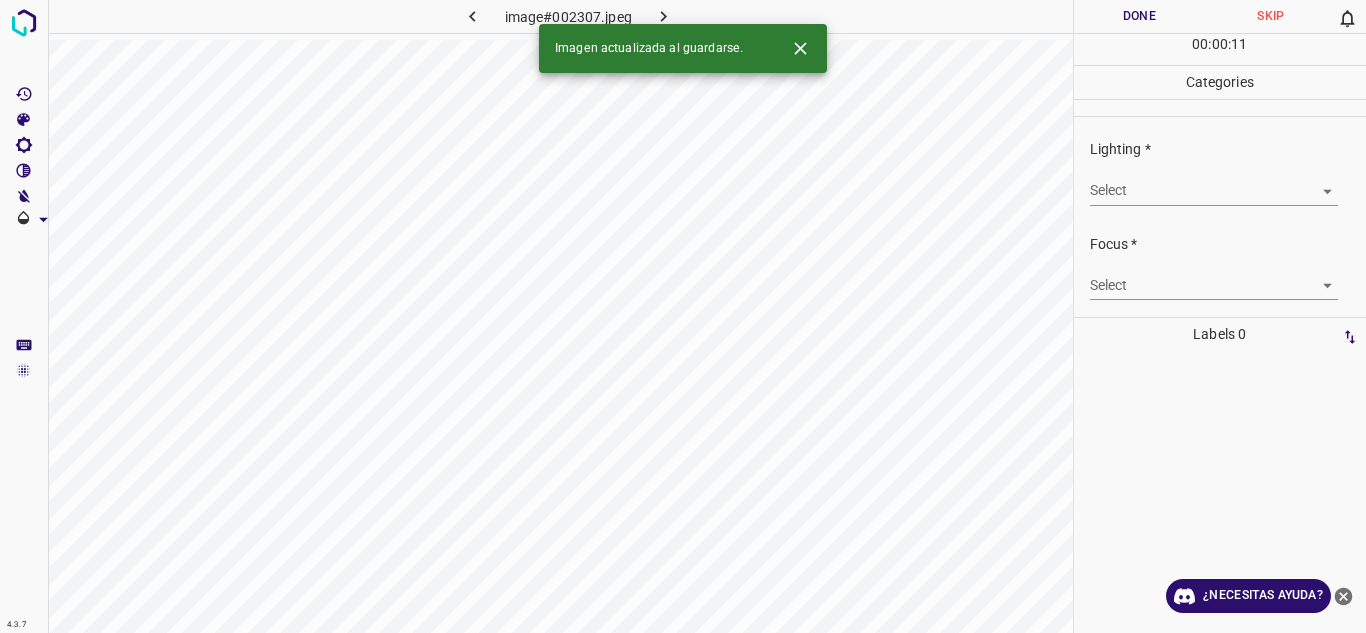 click on "4.3.7 image#002307.jpeg Done Skip 0 00   : 00   : 11   Categories Lighting *  Select ​ Focus *  Select ​ Overall *  Select ​ Labels   0 Categories 1 Lighting 2 Focus 3 Overall Tools Space Change between modes (Draw & Edit) I Auto labeling R Restore zoom M Zoom in N Zoom out Delete Delete selecte label Filters Z Restore filters X Saturation filter C Brightness filter V Contrast filter B Gray scale filter General O Download Imagen actualizada al guardarse. ¿Necesitas ayuda? Texto original Valora esta traducción Tu opinión servirá para ayudar a mejorar el Traductor de Google - Texto - Esconder - Borrar" at bounding box center [683, 316] 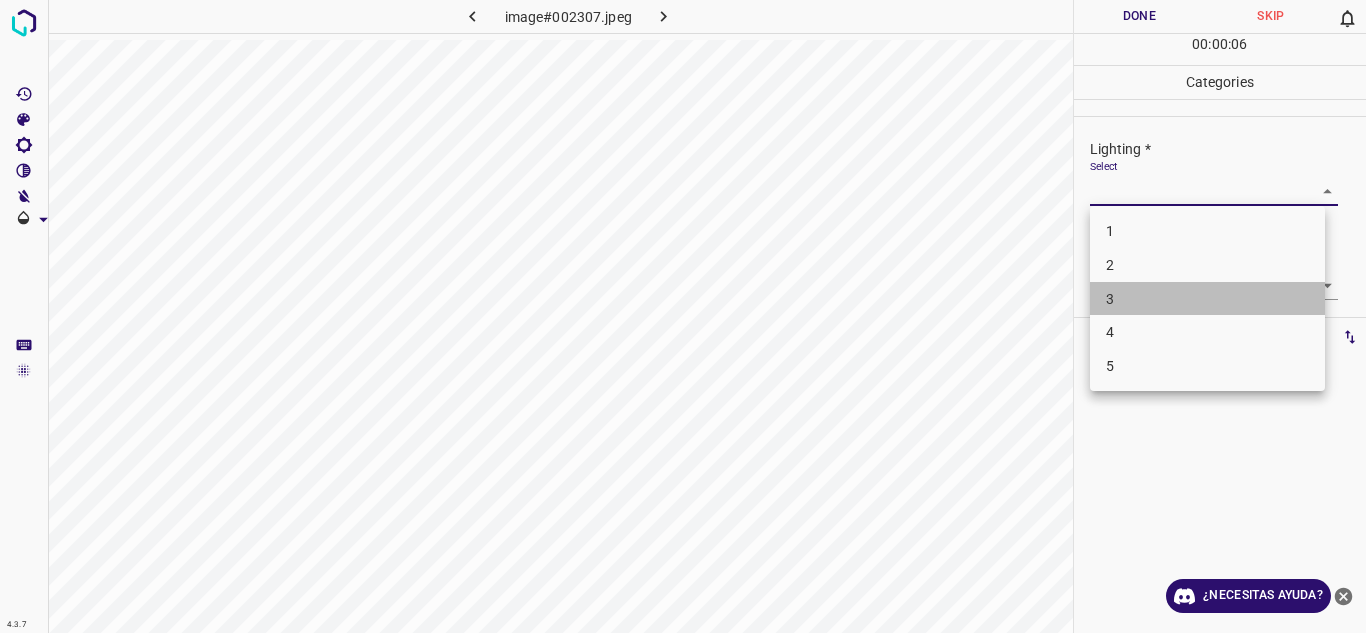 click on "3" at bounding box center [1207, 299] 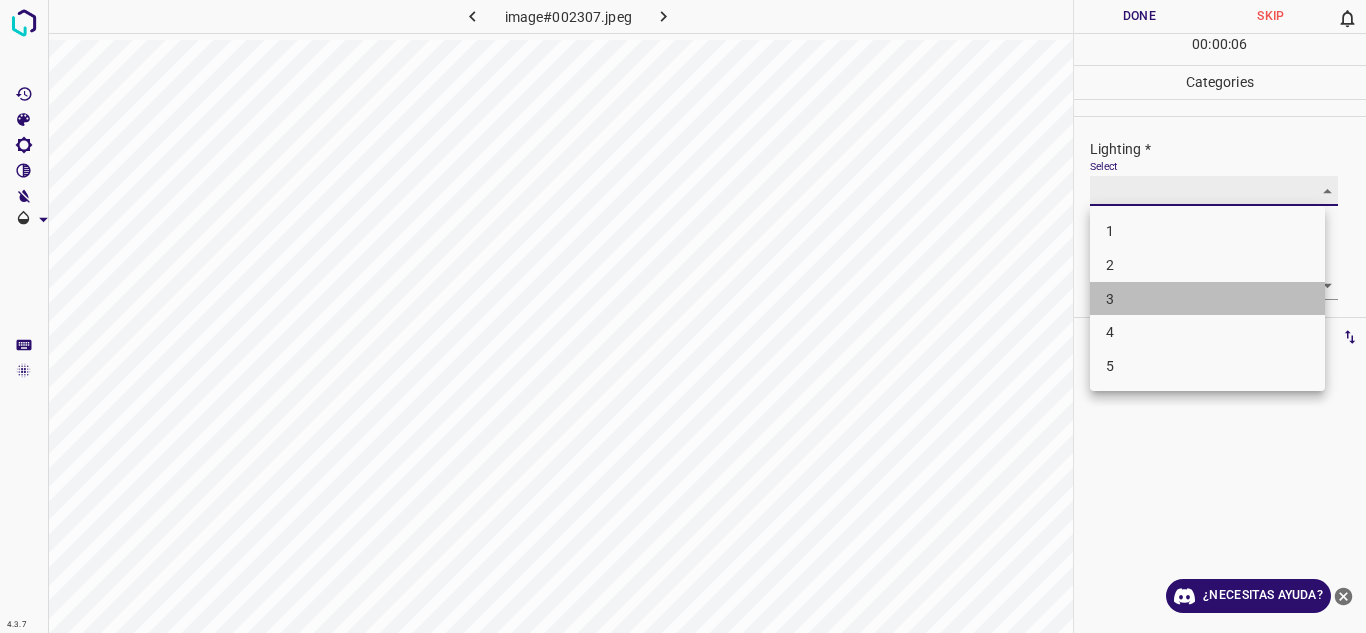 type on "3" 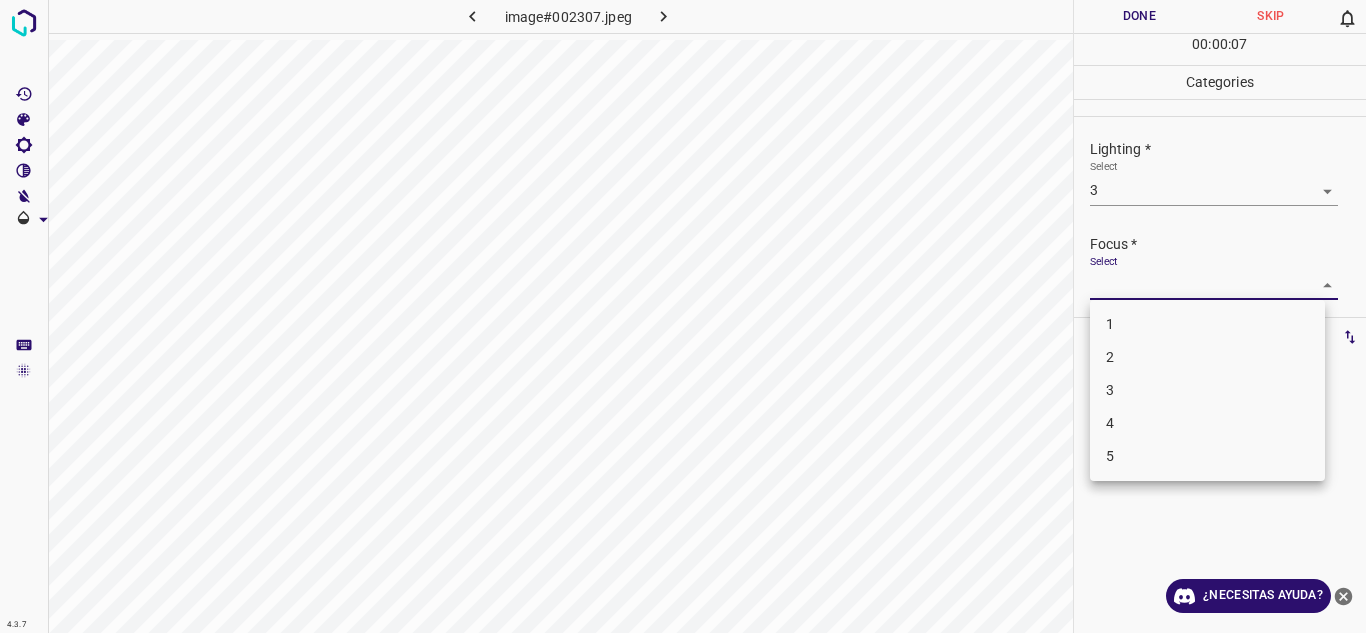 drag, startPoint x: 1323, startPoint y: 284, endPoint x: 1211, endPoint y: 326, distance: 119.61605 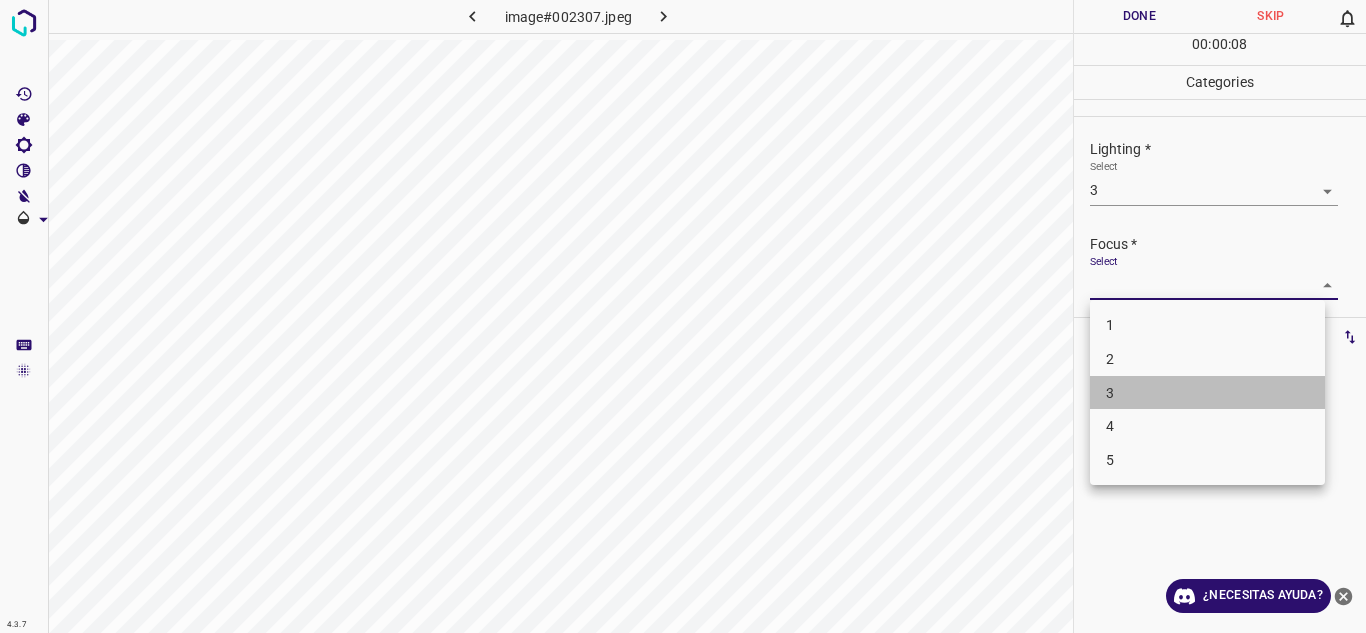 click on "3" at bounding box center [1207, 393] 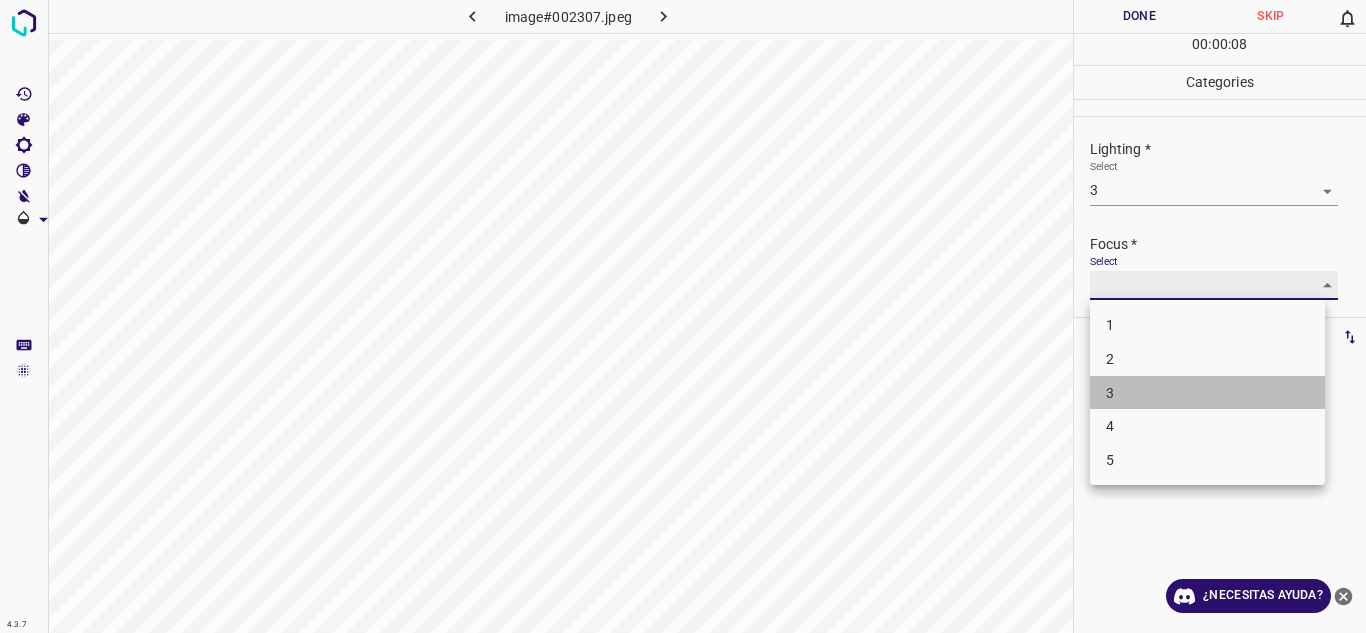 type on "3" 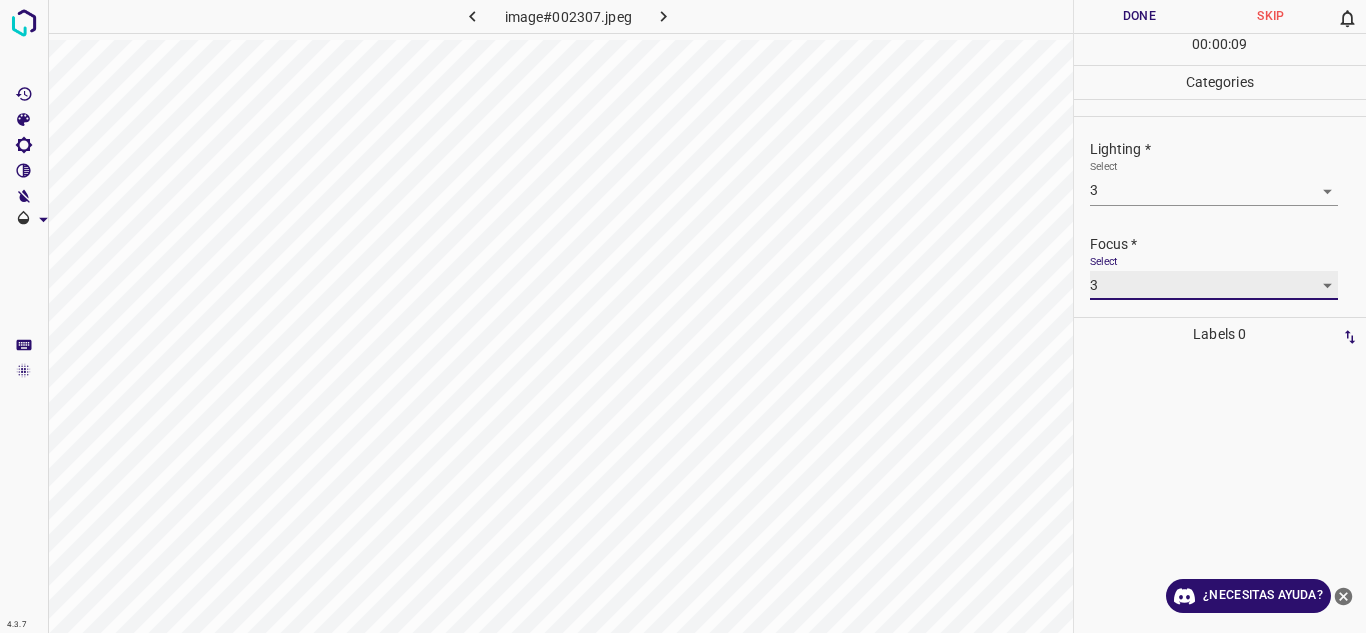 scroll, scrollTop: 98, scrollLeft: 0, axis: vertical 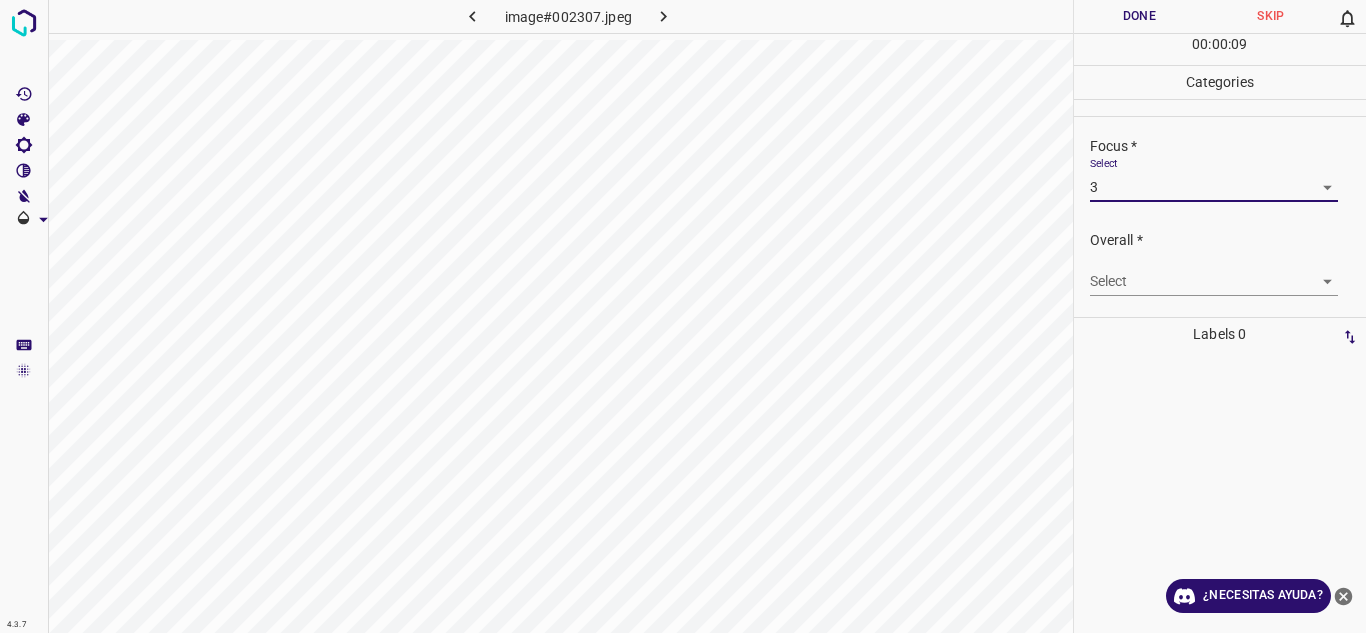 click on "4.3.7 image#002307.jpeg Done Skip 0 00   : 00   : 09   Categories Lighting *  Select 3 3 Focus *  Select 3 3 Overall *  Select ​ Labels   0 Categories 1 Lighting 2 Focus 3 Overall Tools Space Change between modes (Draw & Edit) I Auto labeling R Restore zoom M Zoom in N Zoom out Delete Delete selecte label Filters Z Restore filters X Saturation filter C Brightness filter V Contrast filter B Gray scale filter General O Download ¿Necesitas ayuda? Texto original Valora esta traducción Tu opinión servirá para ayudar a mejorar el Traductor de Google - Texto - Esconder - Borrar" at bounding box center (683, 316) 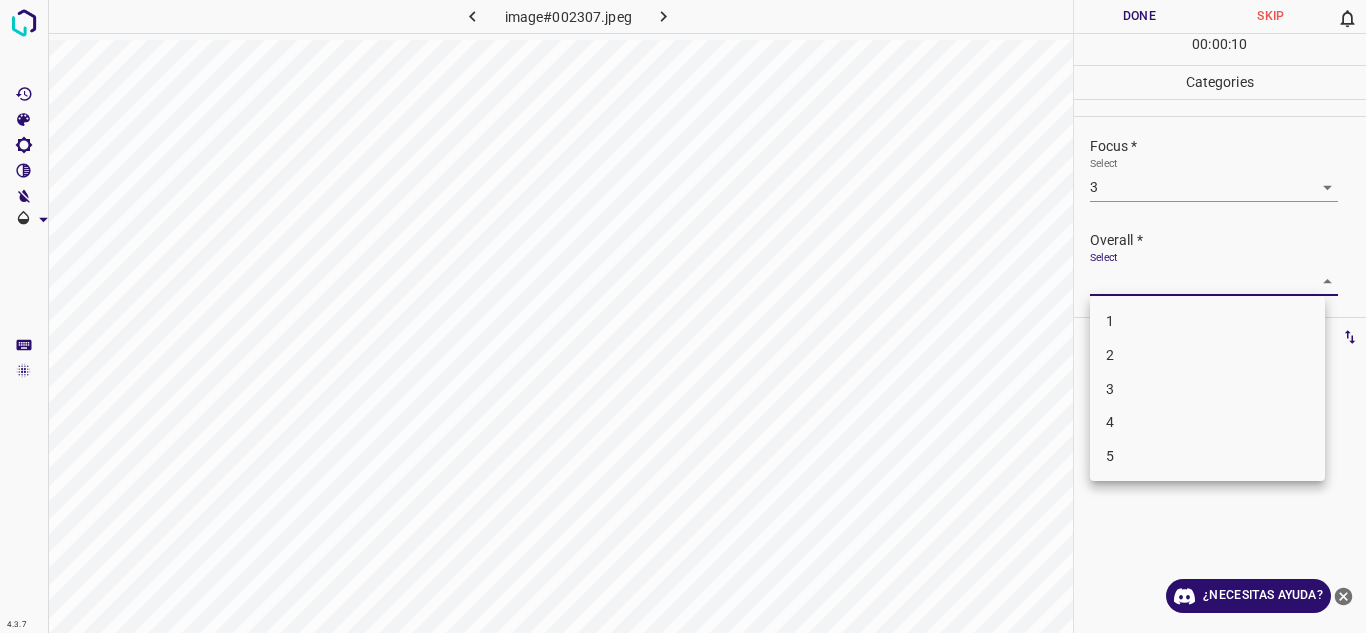 click on "3" at bounding box center (1207, 389) 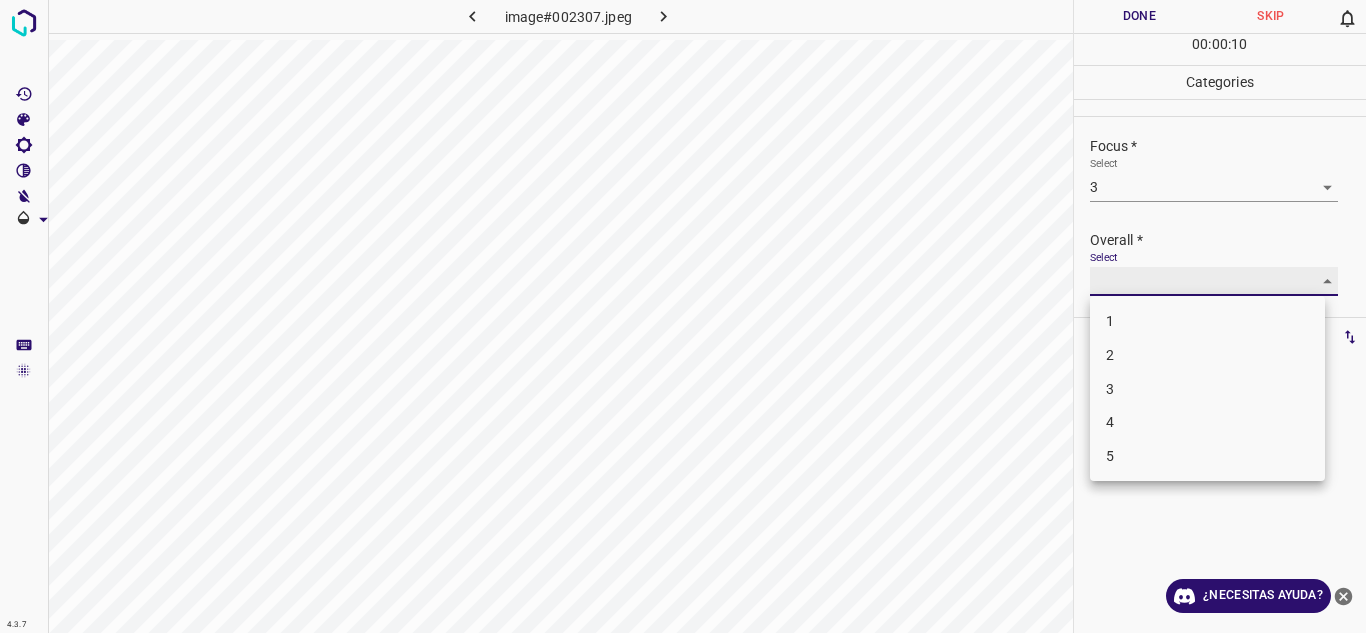 type on "3" 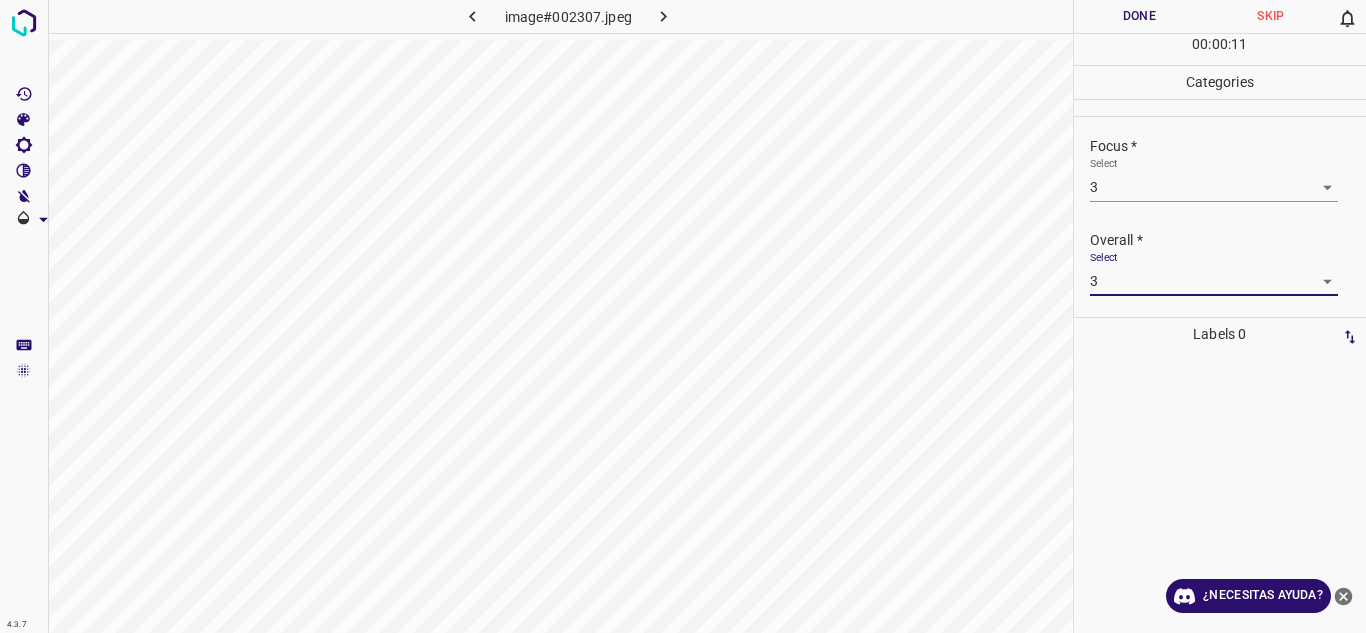 click on "Done" at bounding box center (1140, 16) 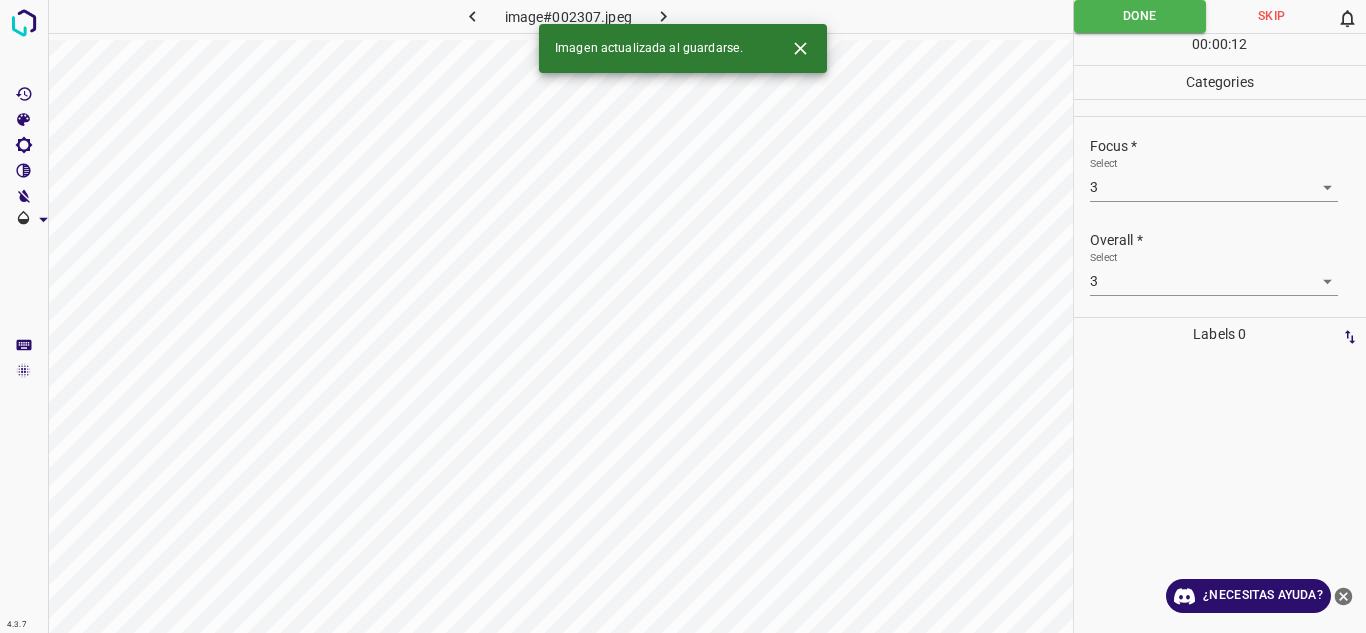 click 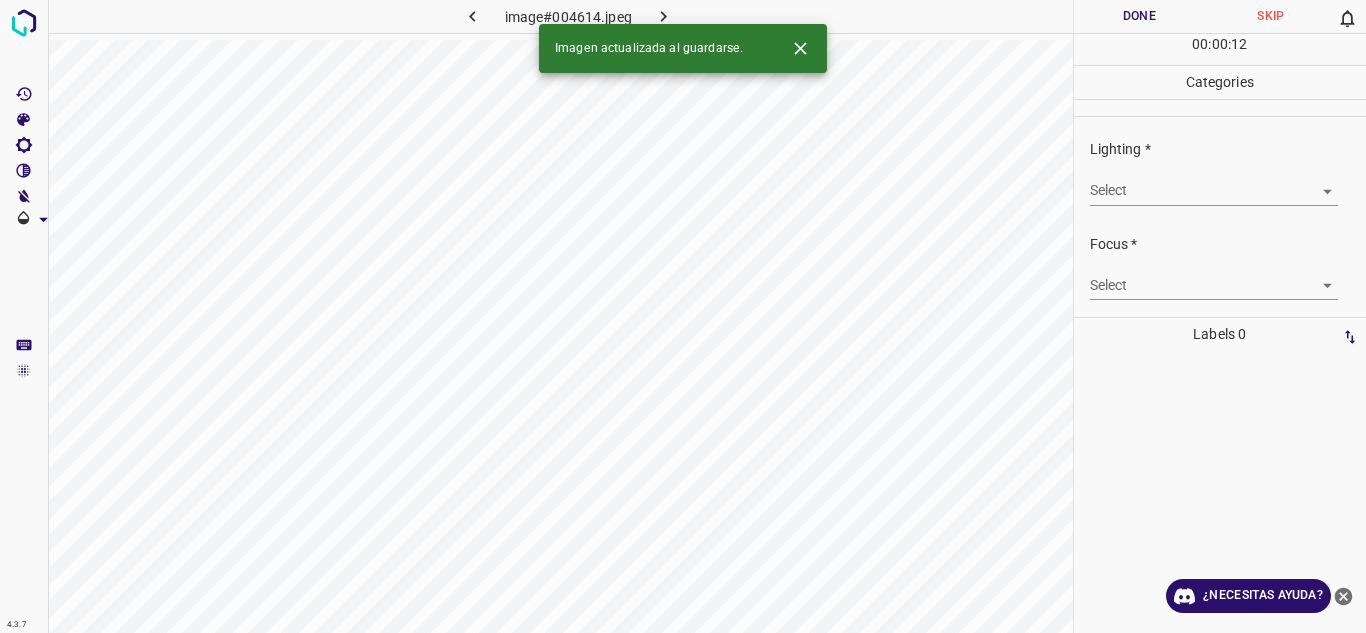 click on "4.3.7 image#004614.jpeg Done Skip 0 00   : 00   : 12   Categories Lighting *  Select ​ Focus *  Select ​ Overall *  Select ​ Labels   0 Categories 1 Lighting 2 Focus 3 Overall Tools Space Change between modes (Draw & Edit) I Auto labeling R Restore zoom M Zoom in N Zoom out Delete Delete selecte label Filters Z Restore filters X Saturation filter C Brightness filter V Contrast filter B Gray scale filter General O Download Imagen actualizada al guardarse. ¿Necesitas ayuda? Texto original Valora esta traducción Tu opinión servirá para ayudar a mejorar el Traductor de Google - Texto - Esconder - Borrar" at bounding box center [683, 316] 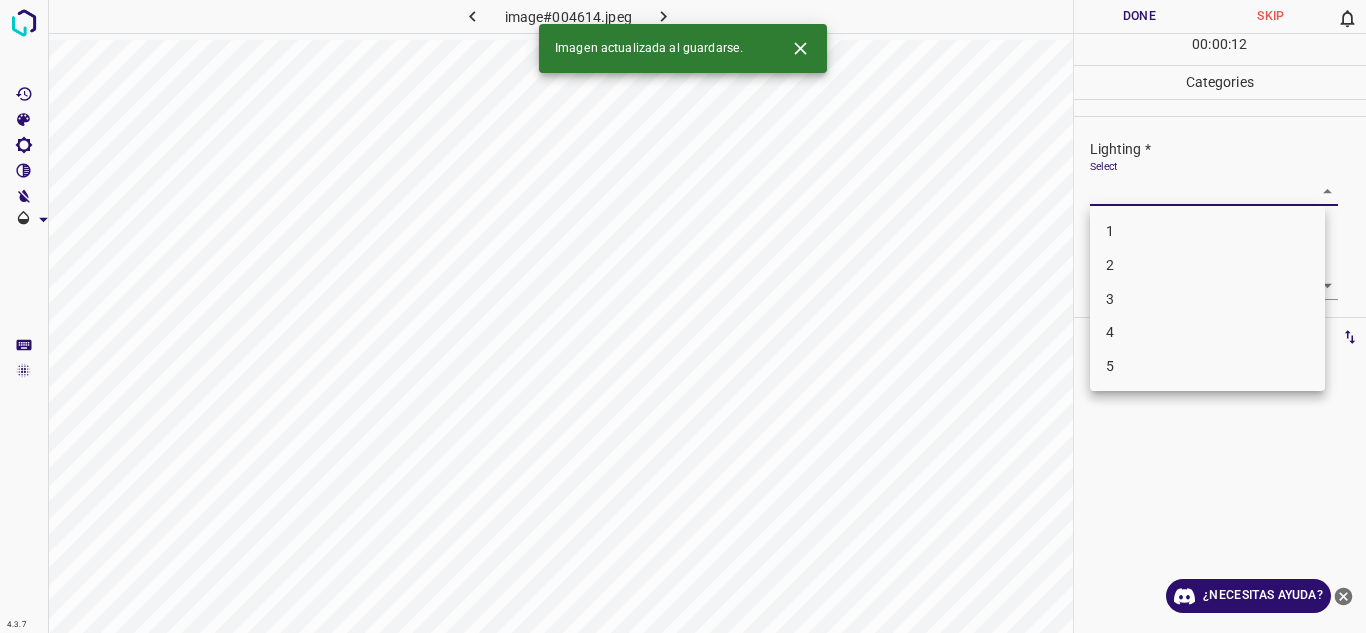 click on "4" at bounding box center [1207, 332] 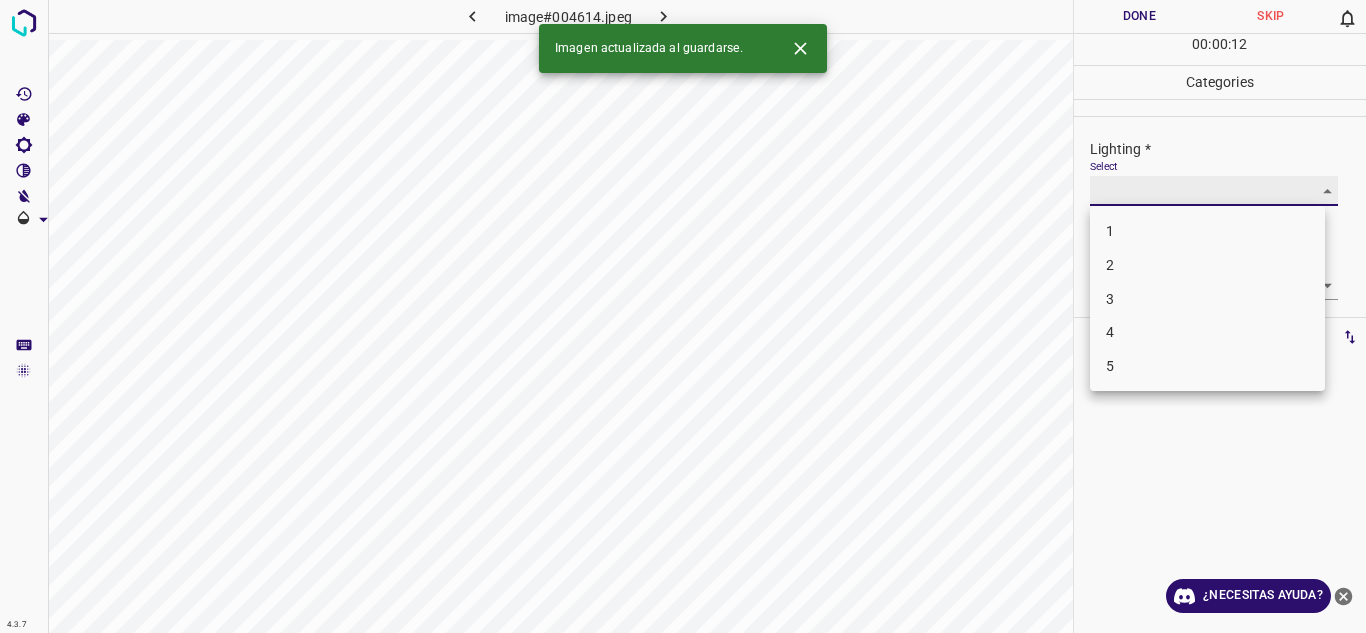 type on "4" 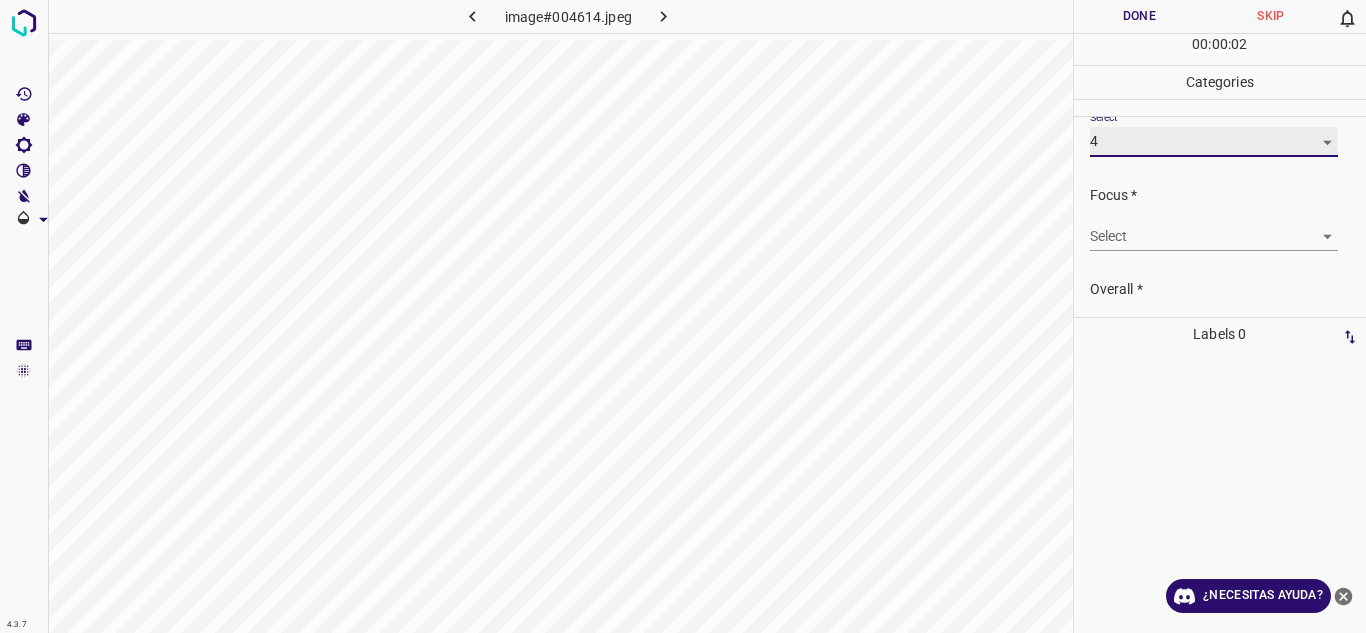 scroll, scrollTop: 61, scrollLeft: 0, axis: vertical 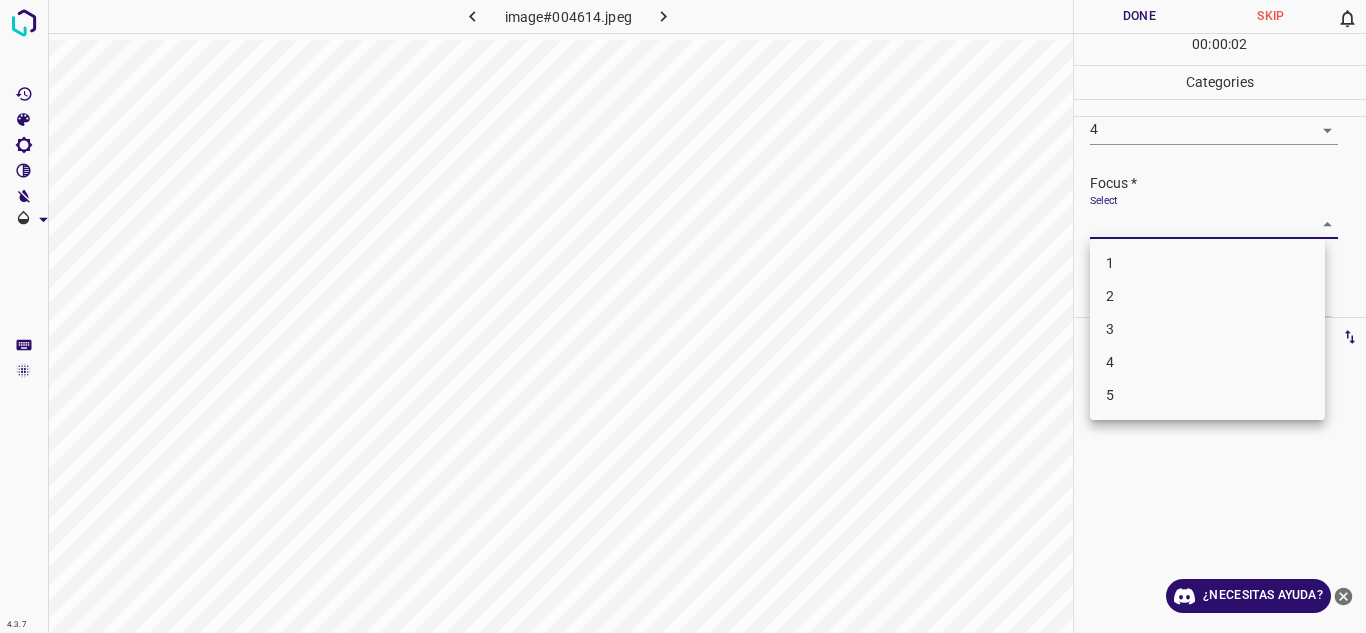 click on "4.3.7 image#004614.jpeg Done Skip 0 00   : 00   : 02   Categories Lighting *  Select 4 4 Focus *  Select ​ Overall *  Select ​ Labels   0 Categories 1 Lighting 2 Focus 3 Overall Tools Space Change between modes (Draw & Edit) I Auto labeling R Restore zoom M Zoom in N Zoom out Delete Delete selecte label Filters Z Restore filters X Saturation filter C Brightness filter V Contrast filter B Gray scale filter General O Download ¿Necesitas ayuda? Texto original Valora esta traducción Tu opinión servirá para ayudar a mejorar el Traductor de Google - Texto - Esconder - Borrar 1 2 3 4 5" at bounding box center [683, 316] 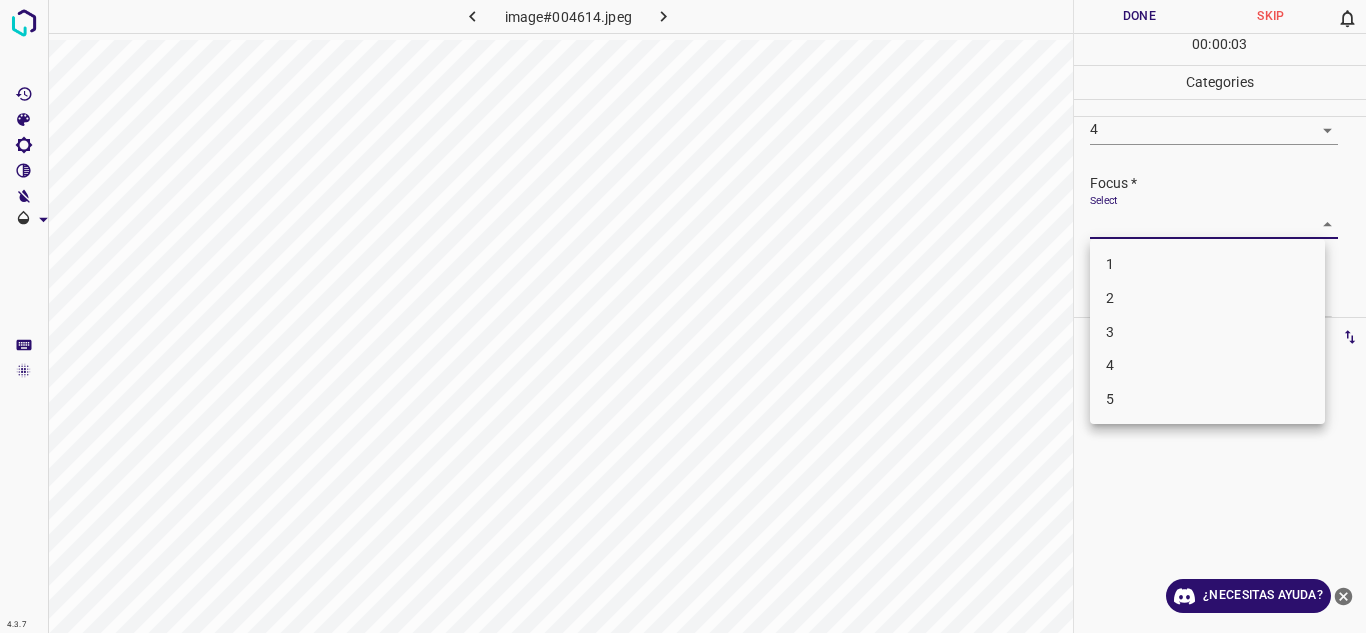 click on "4" at bounding box center (1207, 365) 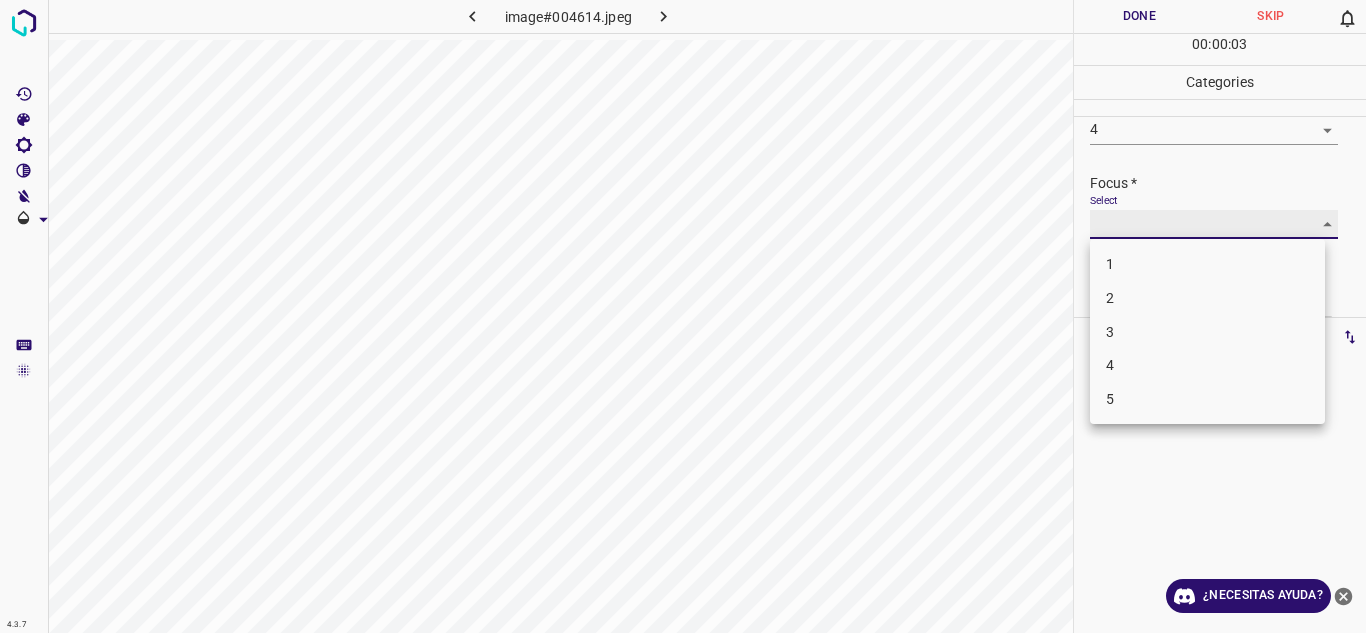 type on "4" 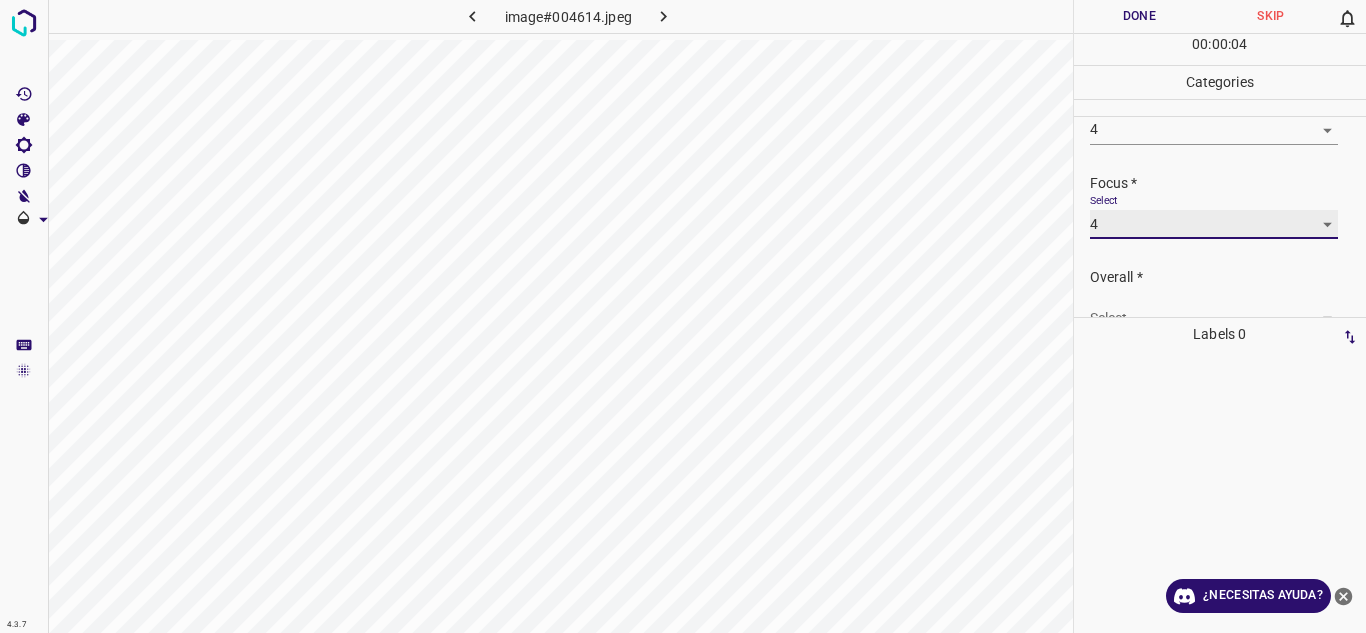 scroll, scrollTop: 98, scrollLeft: 0, axis: vertical 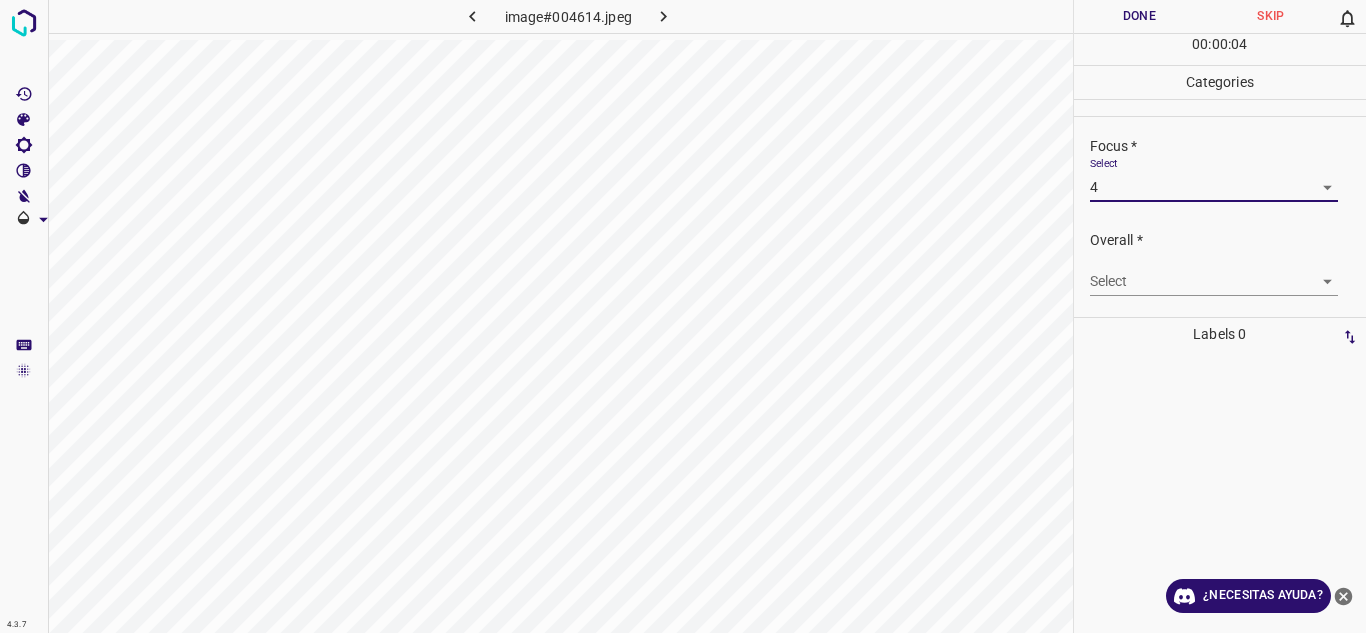 click on "4.3.7 image#004614.jpeg Done Skip 0 00   : 00   : 04   Categories Lighting *  Select 4 4 Focus *  Select 4 4 Overall *  Select ​ Labels   0 Categories 1 Lighting 2 Focus 3 Overall Tools Space Change between modes (Draw & Edit) I Auto labeling R Restore zoom M Zoom in N Zoom out Delete Delete selecte label Filters Z Restore filters X Saturation filter C Brightness filter V Contrast filter B Gray scale filter General O Download ¿Necesitas ayuda? Texto original Valora esta traducción Tu opinión servirá para ayudar a mejorar el Traductor de Google - Texto - Esconder - Borrar" at bounding box center [683, 316] 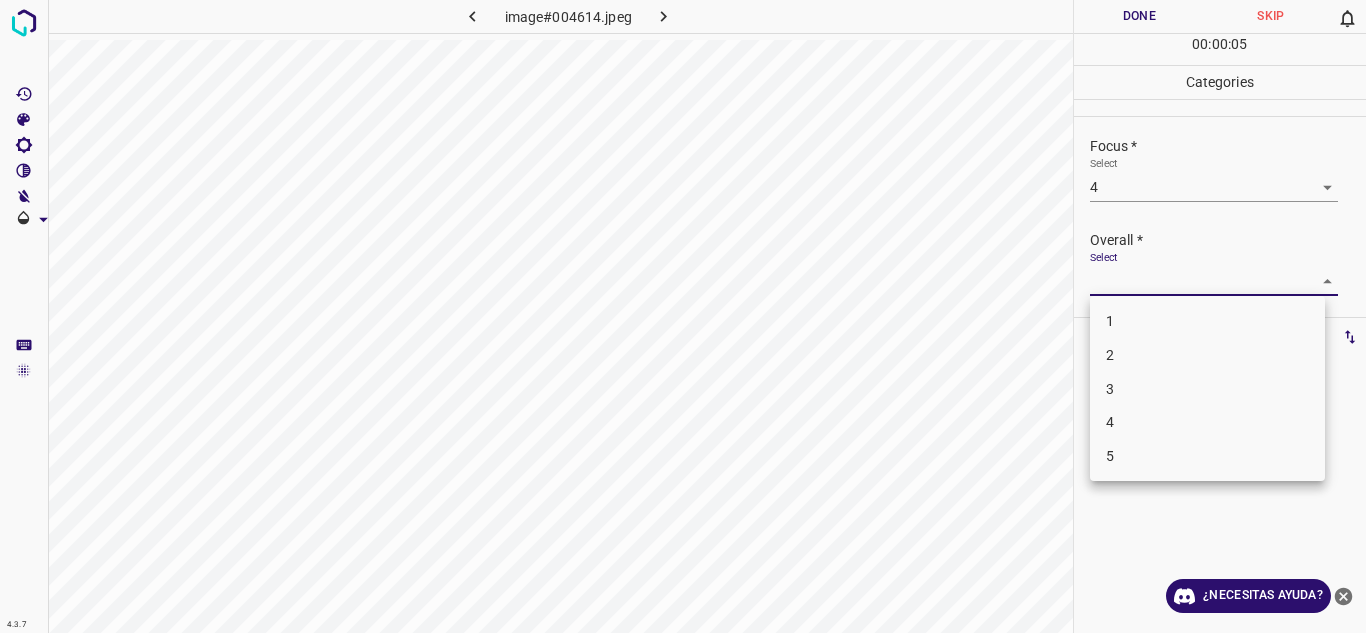 click on "4" at bounding box center [1207, 422] 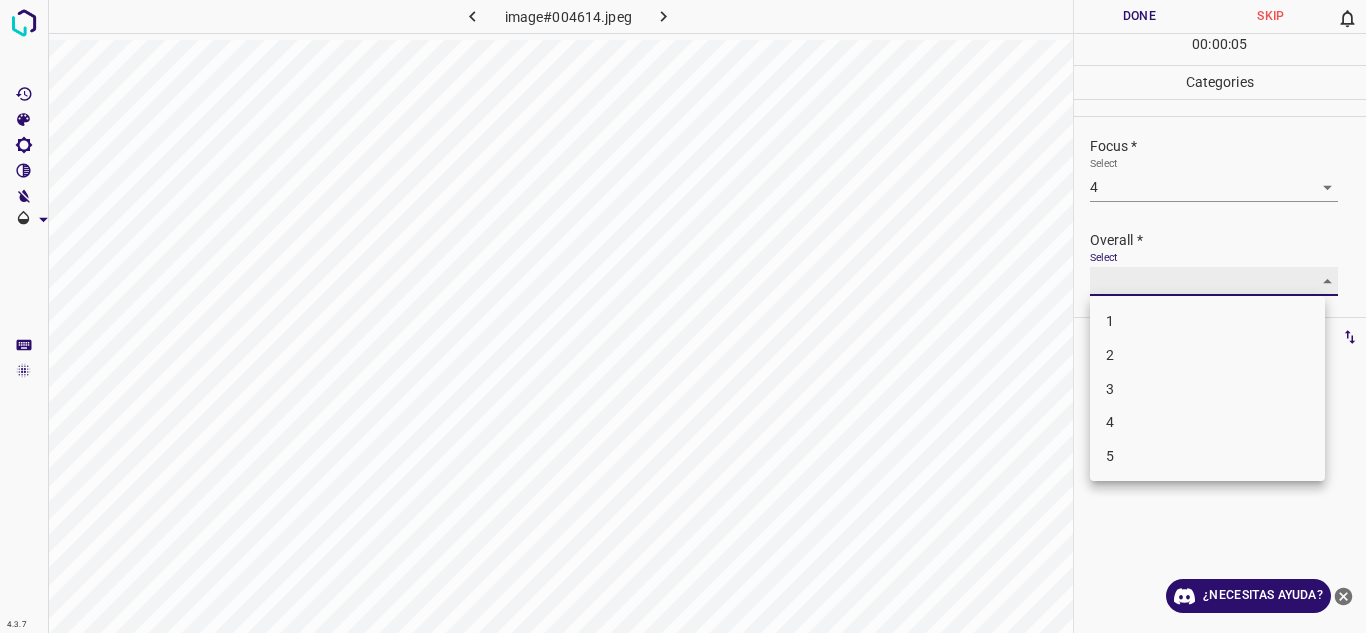 type on "4" 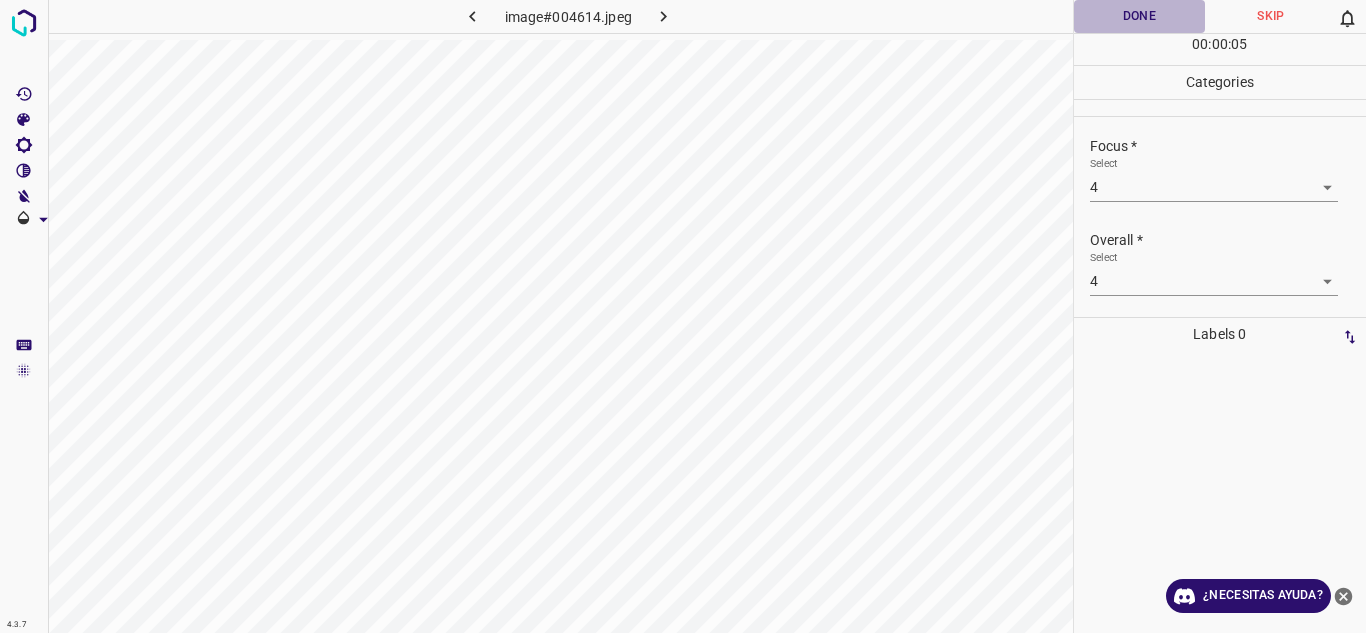 click on "Done" at bounding box center (1140, 16) 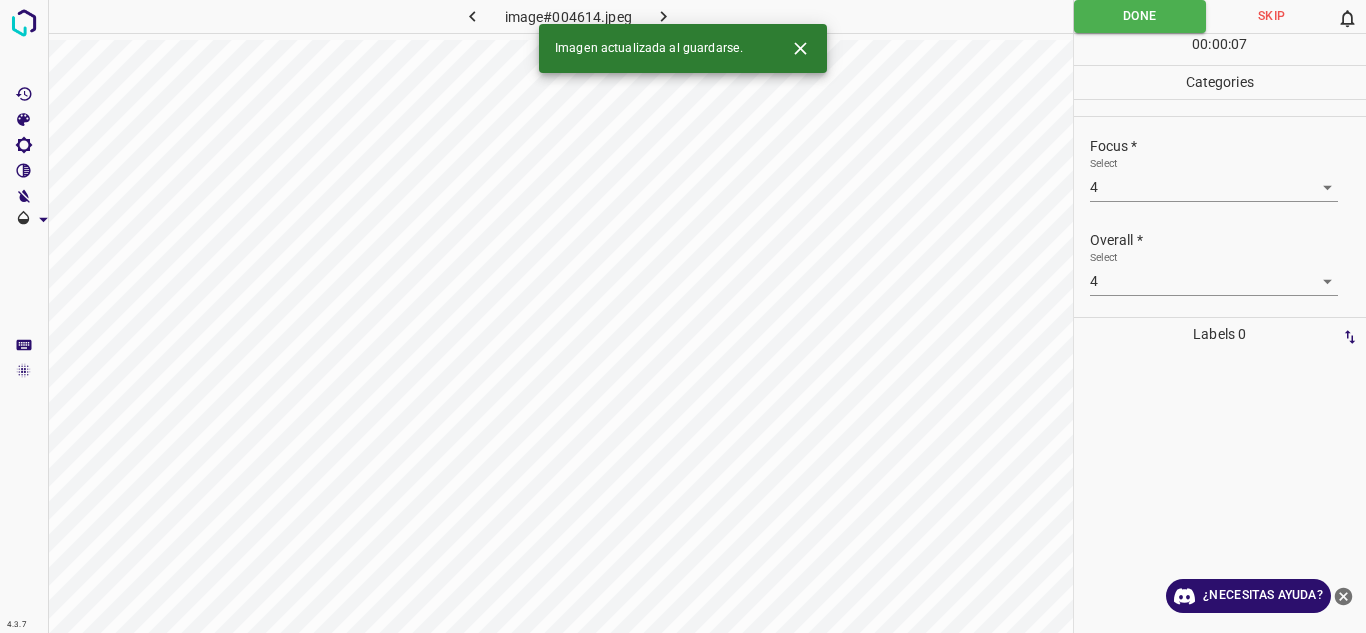 click 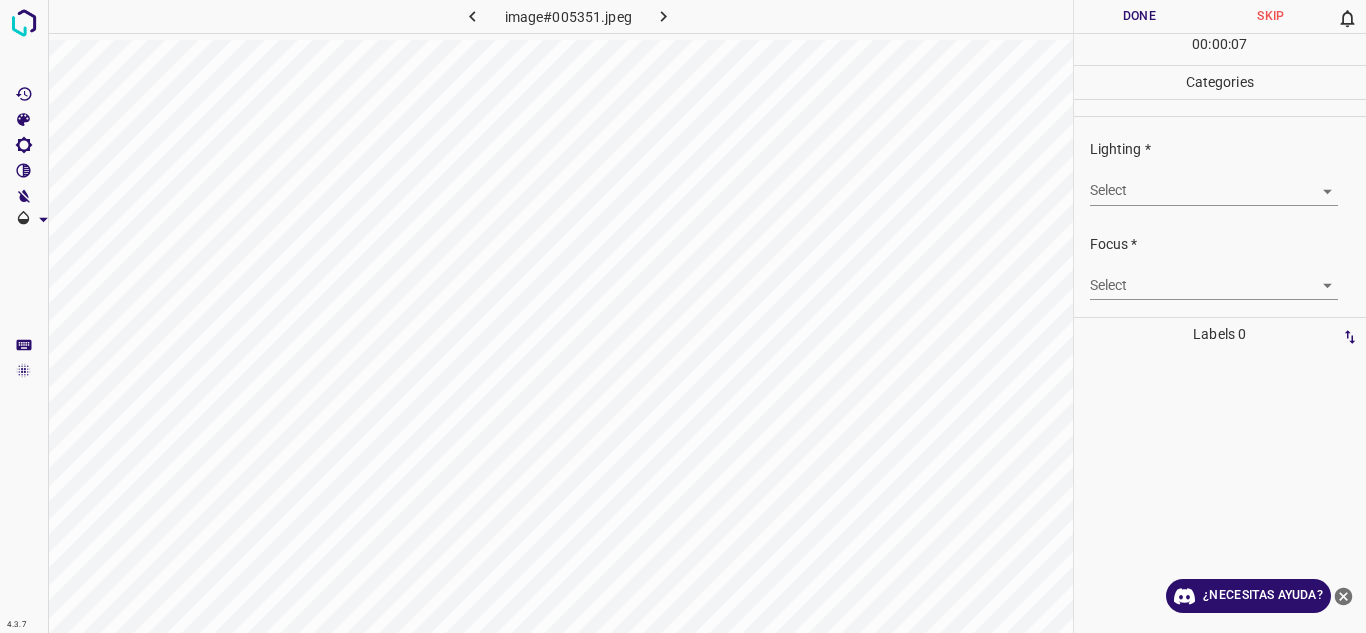 click on "4.3.7 image#005351.jpeg Done Skip 0 00   : 00   : 07   Categories Lighting *  Select ​ Focus *  Select ​ Overall *  Select ​ Labels   0 Categories 1 Lighting 2 Focus 3 Overall Tools Space Change between modes (Draw & Edit) I Auto labeling R Restore zoom M Zoom in N Zoom out Delete Delete selecte label Filters Z Restore filters X Saturation filter C Brightness filter V Contrast filter B Gray scale filter General O Download ¿Necesitas ayuda? Texto original Valora esta traducción Tu opinión servirá para ayudar a mejorar el Traductor de Google - Texto - Esconder - Borrar" at bounding box center (683, 316) 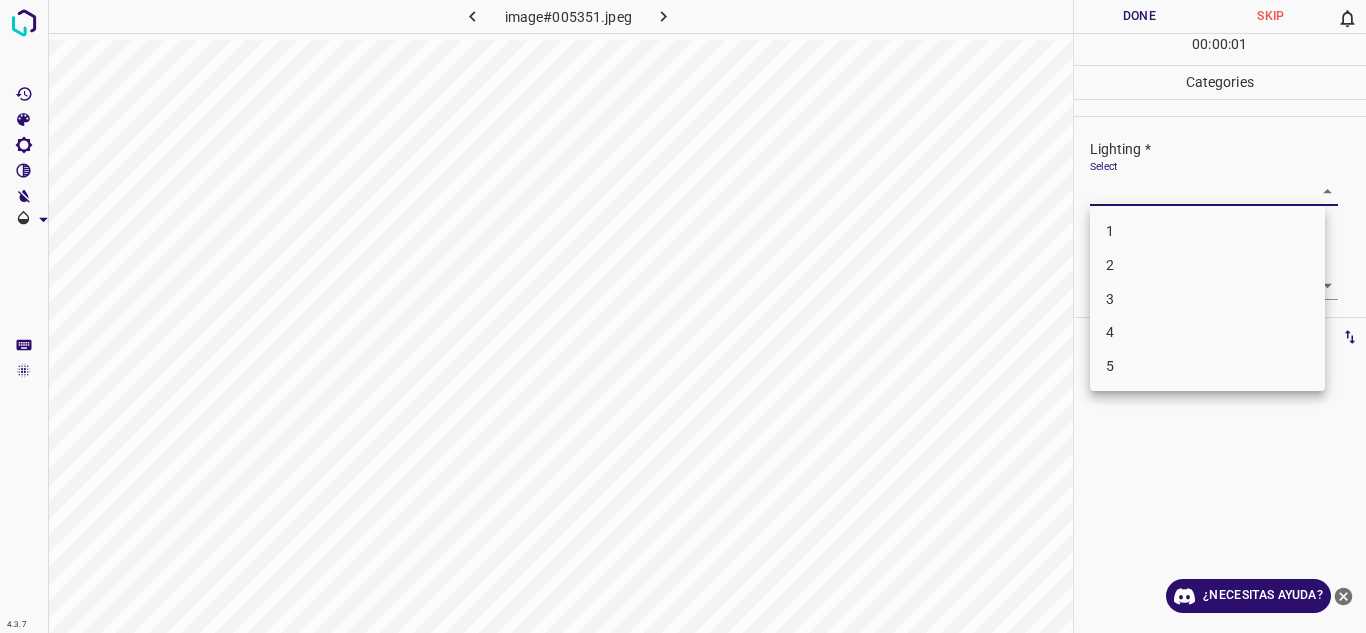 click on "3" at bounding box center [1207, 299] 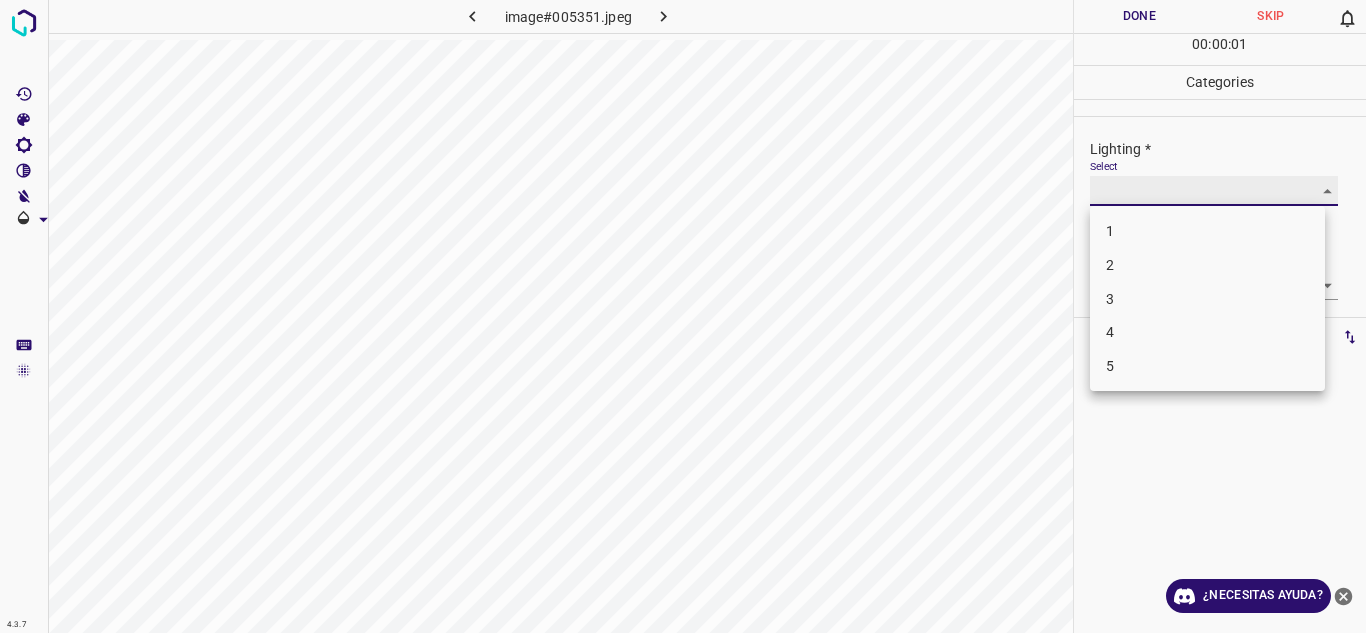 type on "3" 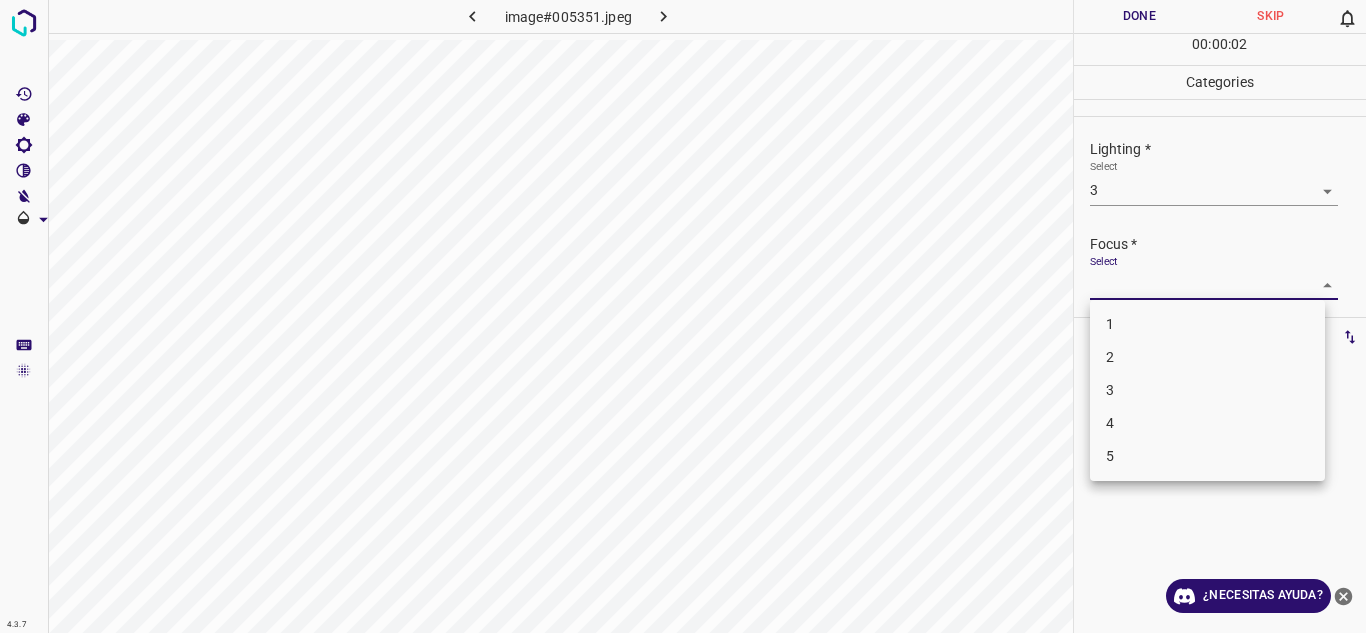 click on "4.3.7 image#005351.jpeg Done Skip 0 00   : 00   : 02   Categories Lighting *  Select 3 3 Focus *  Select ​ Overall *  Select ​ Labels   0 Categories 1 Lighting 2 Focus 3 Overall Tools Space Change between modes (Draw & Edit) I Auto labeling R Restore zoom M Zoom in N Zoom out Delete Delete selecte label Filters Z Restore filters X Saturation filter C Brightness filter V Contrast filter B Gray scale filter General O Download ¿Necesitas ayuda? Texto original Valora esta traducción Tu opinión servirá para ayudar a mejorar el Traductor de Google - Texto - Esconder - Borrar 1 2 3 4 5" at bounding box center [683, 316] 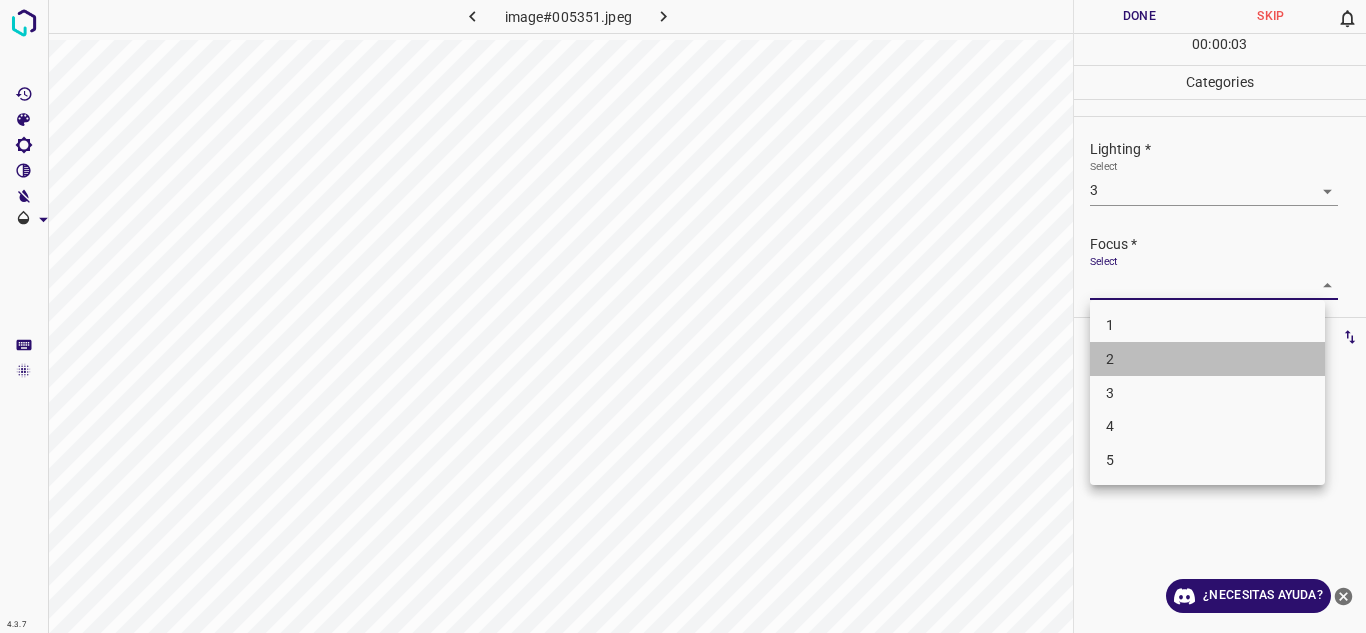 drag, startPoint x: 1168, startPoint y: 355, endPoint x: 1222, endPoint y: 318, distance: 65.459915 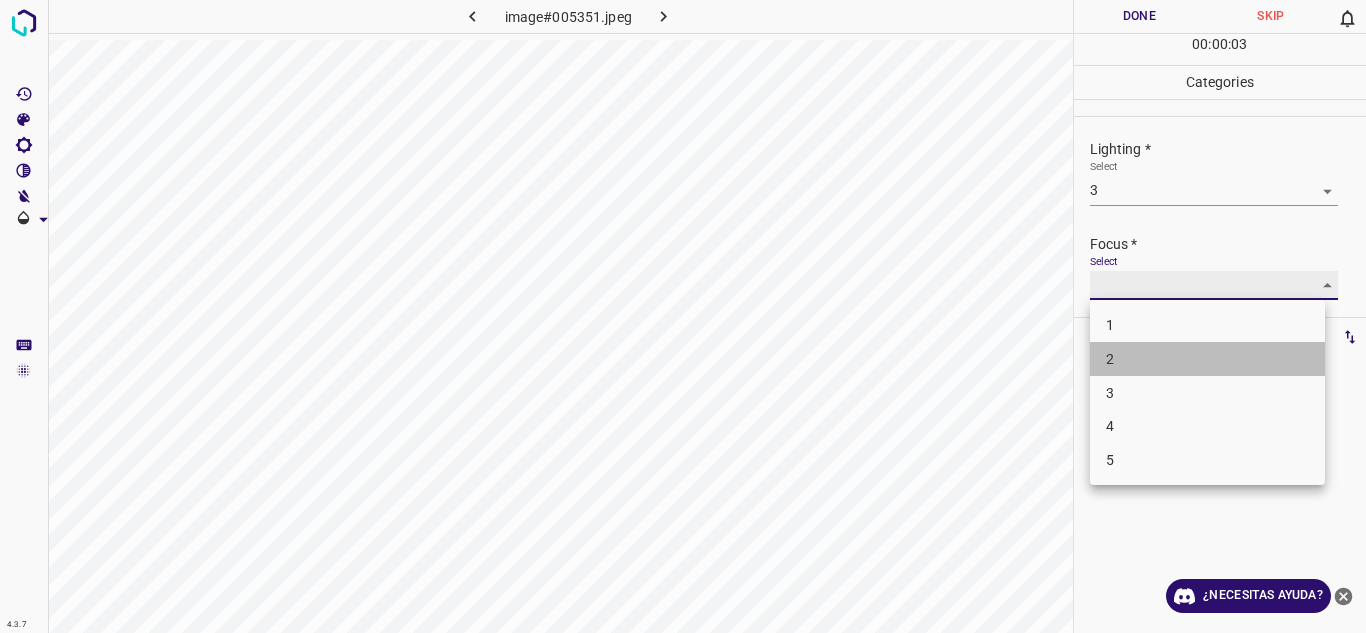 type on "2" 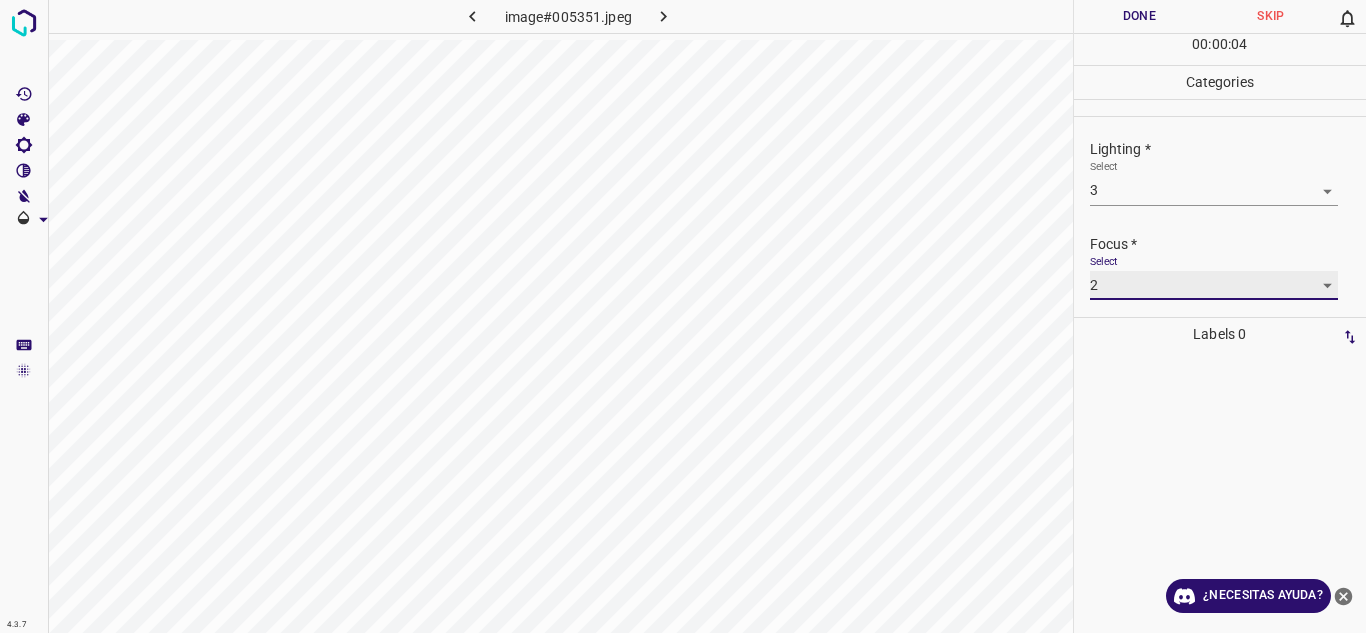 scroll, scrollTop: 98, scrollLeft: 0, axis: vertical 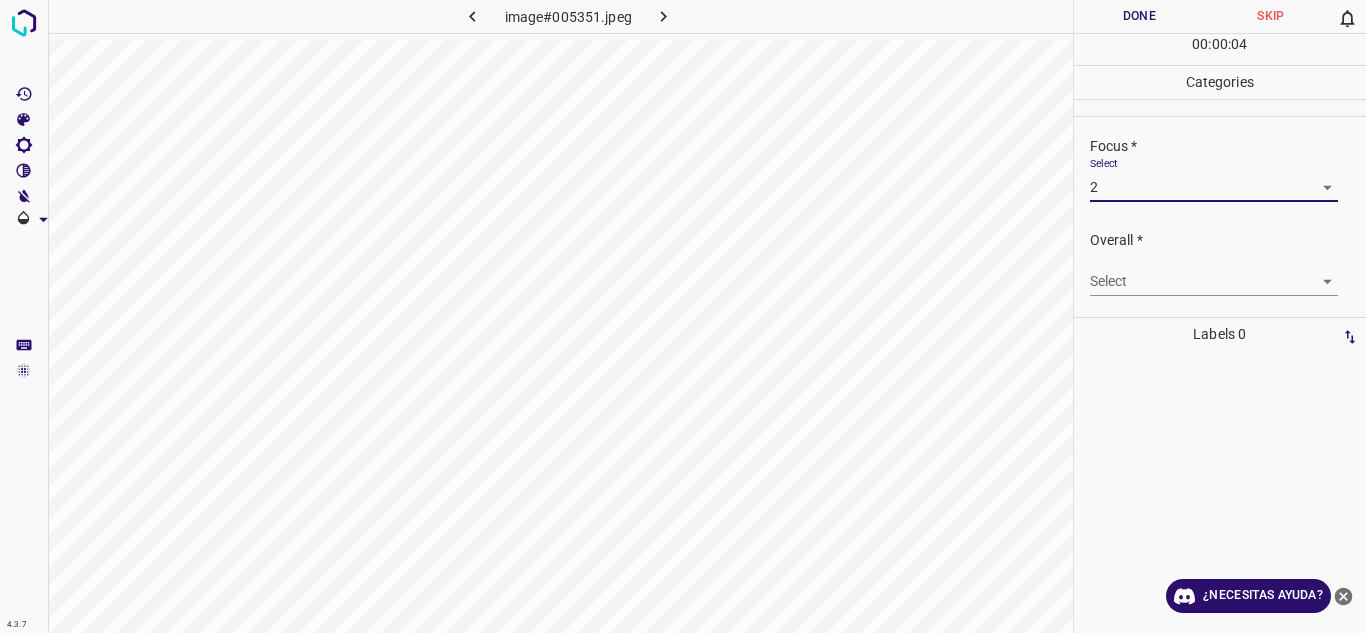 click on "4.3.7 image#005351.jpeg Done Skip 0 00   : 00   : 04   Categories Lighting *  Select 3 3 Focus *  Select 2 2 Overall *  Select ​ Labels   0 Categories 1 Lighting 2 Focus 3 Overall Tools Space Change between modes (Draw & Edit) I Auto labeling R Restore zoom M Zoom in N Zoom out Delete Delete selecte label Filters Z Restore filters X Saturation filter C Brightness filter V Contrast filter B Gray scale filter General O Download ¿Necesitas ayuda? Texto original Valora esta traducción Tu opinión servirá para ayudar a mejorar el Traductor de Google - Texto - Esconder - Borrar" at bounding box center [683, 316] 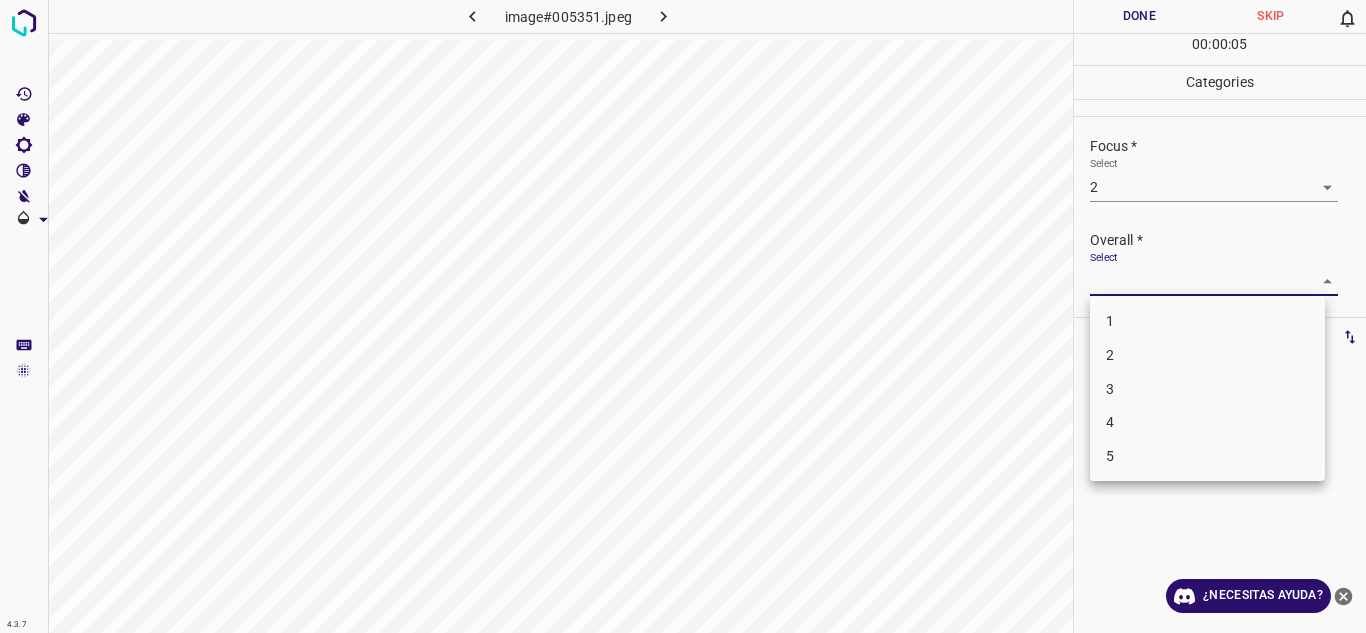 click on "2" at bounding box center [1207, 355] 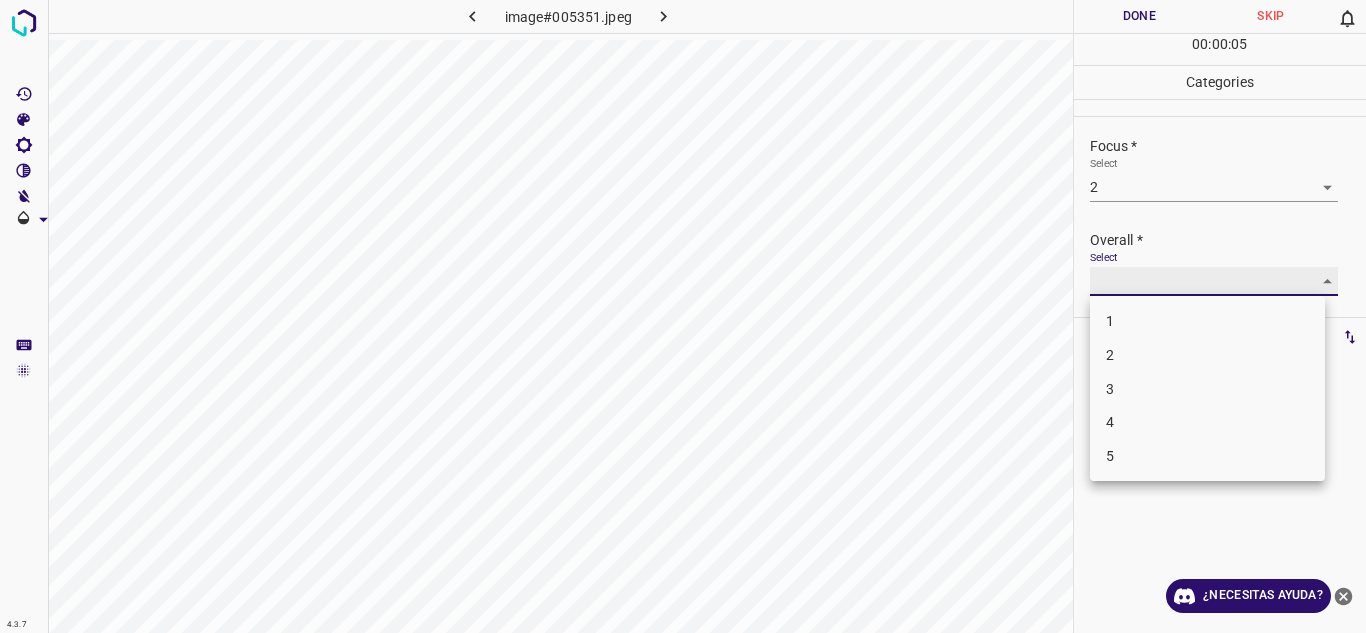 type on "2" 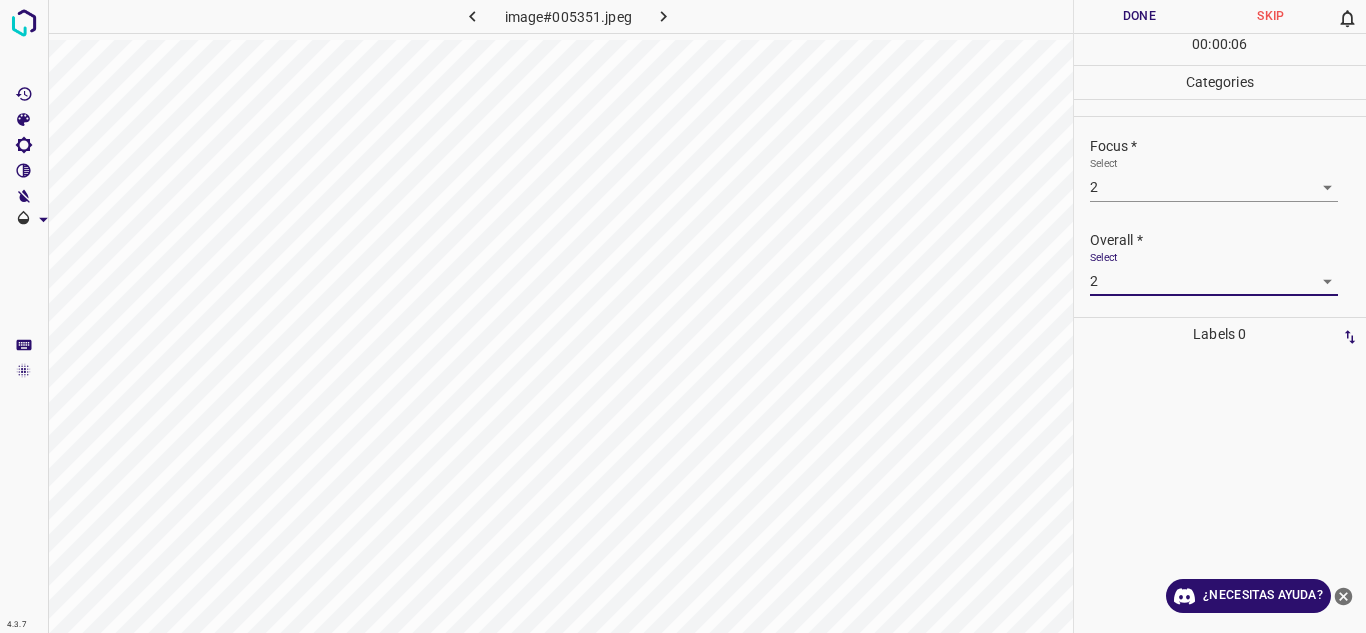 click on "Done" at bounding box center [1140, 16] 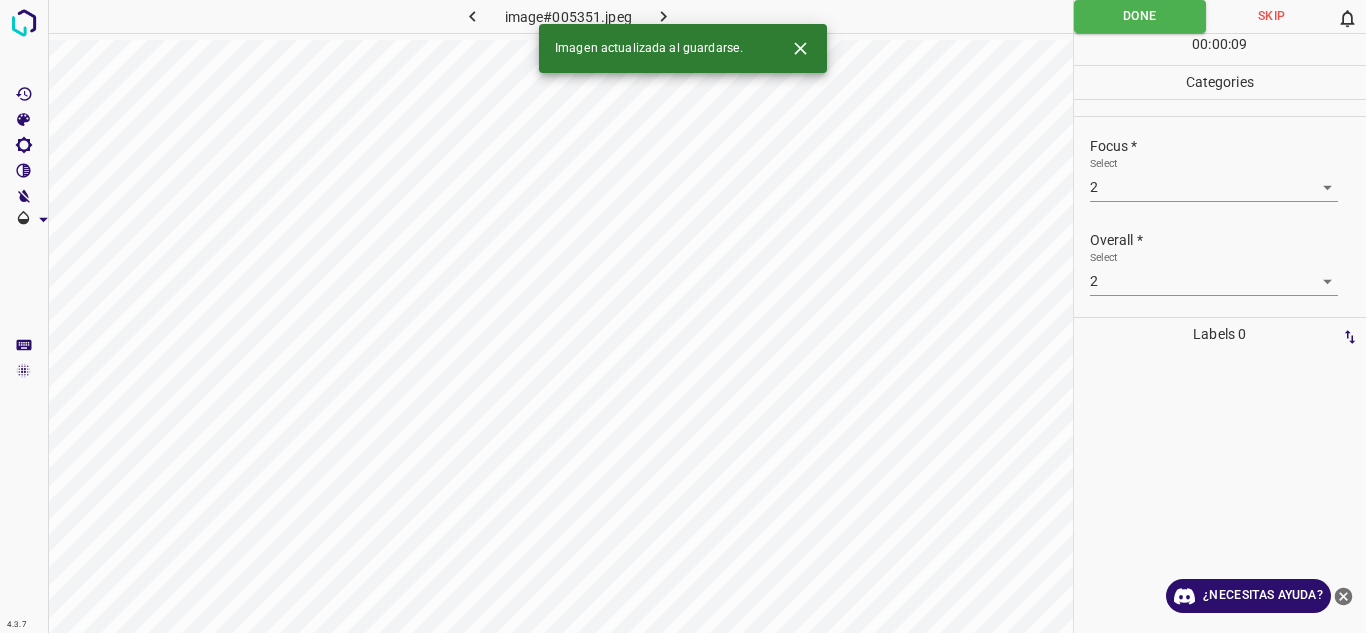 click at bounding box center [664, 16] 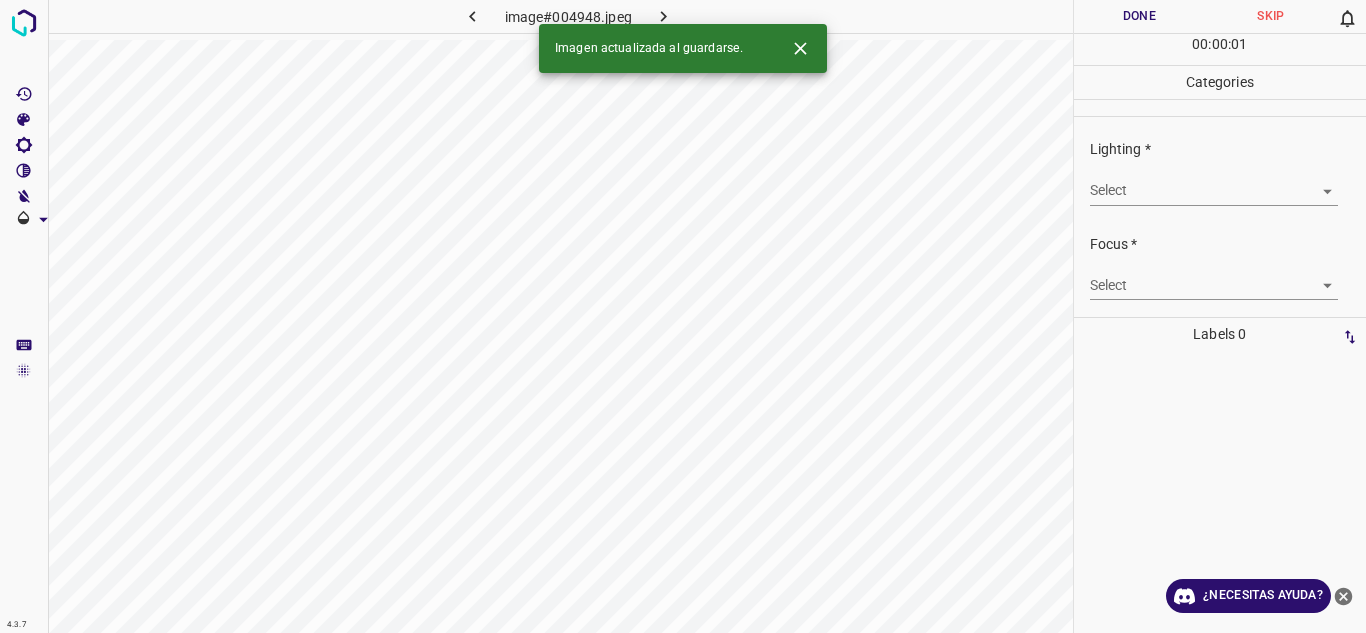 click on "4.3.7 image#004948.jpeg Done Skip 0 00   : 00   : 01   Categories Lighting *  Select ​ Focus *  Select ​ Overall *  Select ​ Labels   0 Categories 1 Lighting 2 Focus 3 Overall Tools Space Change between modes (Draw & Edit) I Auto labeling R Restore zoom M Zoom in N Zoom out Delete Delete selecte label Filters Z Restore filters X Saturation filter C Brightness filter V Contrast filter B Gray scale filter General O Download Imagen actualizada al guardarse. ¿Necesitas ayuda? Texto original Valora esta traducción Tu opinión servirá para ayudar a mejorar el Traductor de Google - Texto - Esconder - Borrar" at bounding box center [683, 316] 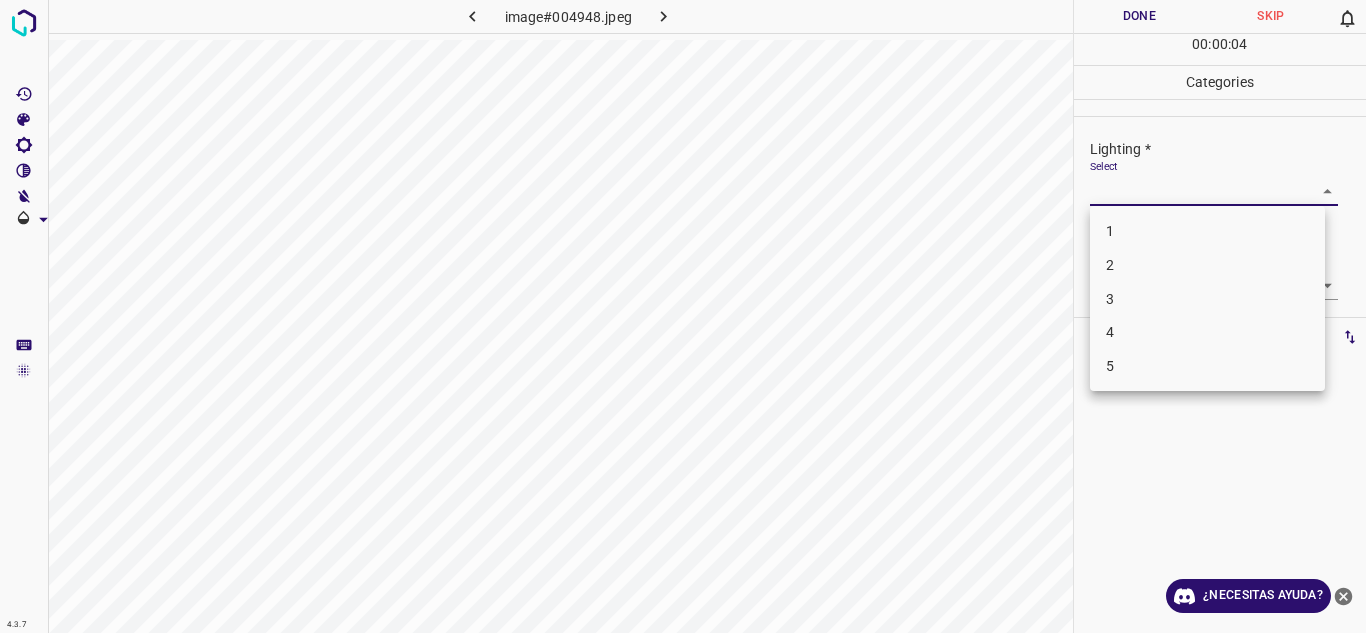 click on "4" at bounding box center [1207, 332] 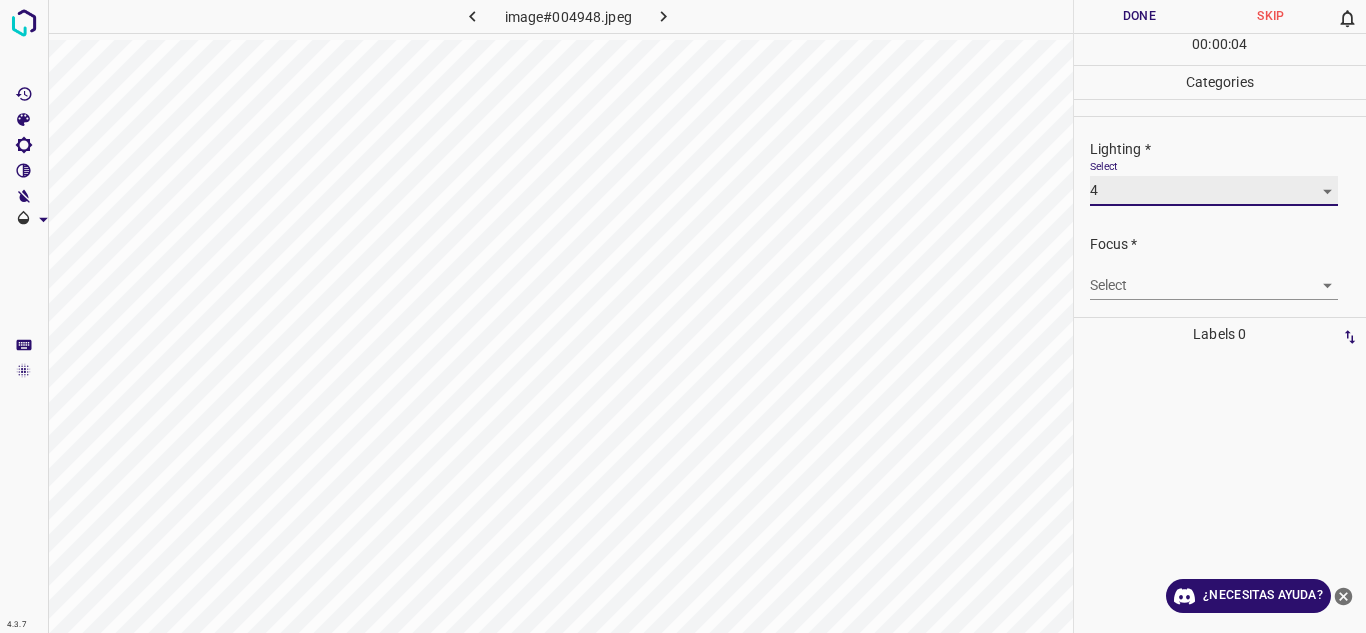 type on "4" 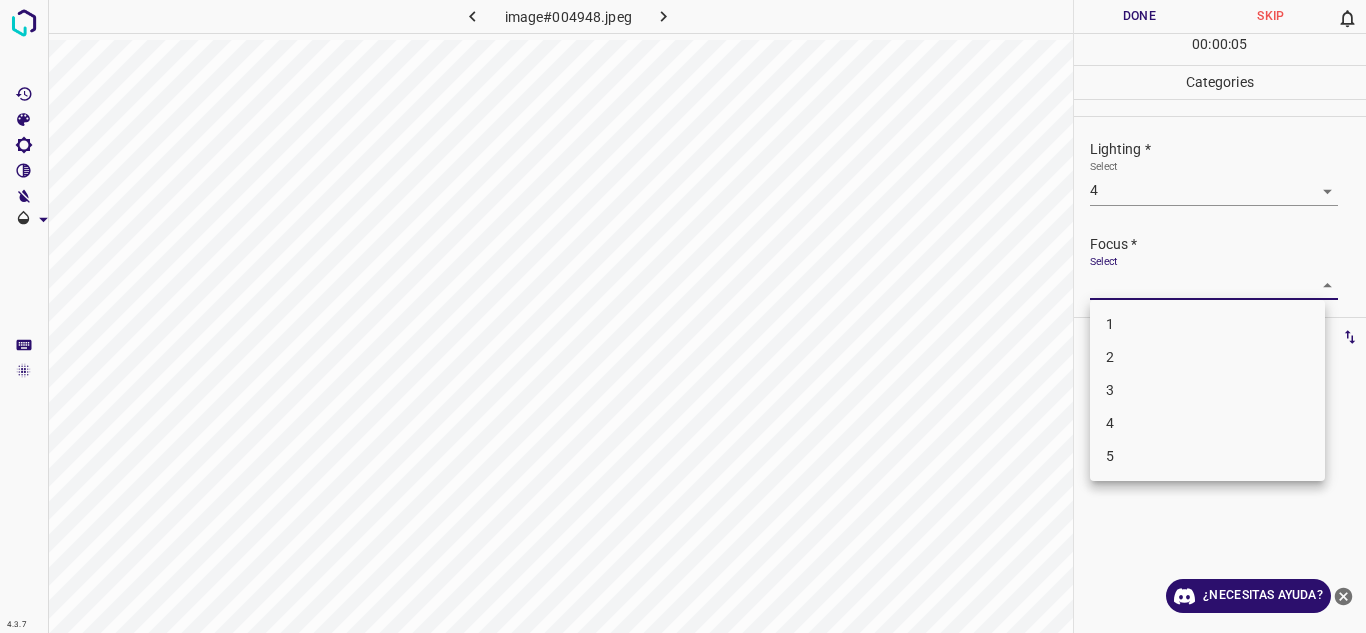 click on "4.3.7 image#004948.jpeg Done Skip 0 00   : 00   : 05   Categories Lighting *  Select 4 4 Focus *  Select ​ Overall *  Select ​ Labels   0 Categories 1 Lighting 2 Focus 3 Overall Tools Space Change between modes (Draw & Edit) I Auto labeling R Restore zoom M Zoom in N Zoom out Delete Delete selecte label Filters Z Restore filters X Saturation filter C Brightness filter V Contrast filter B Gray scale filter General O Download ¿Necesitas ayuda? Texto original Valora esta traducción Tu opinión servirá para ayudar a mejorar el Traductor de Google - Texto - Esconder - Borrar 1 2 3 4 5" at bounding box center [683, 316] 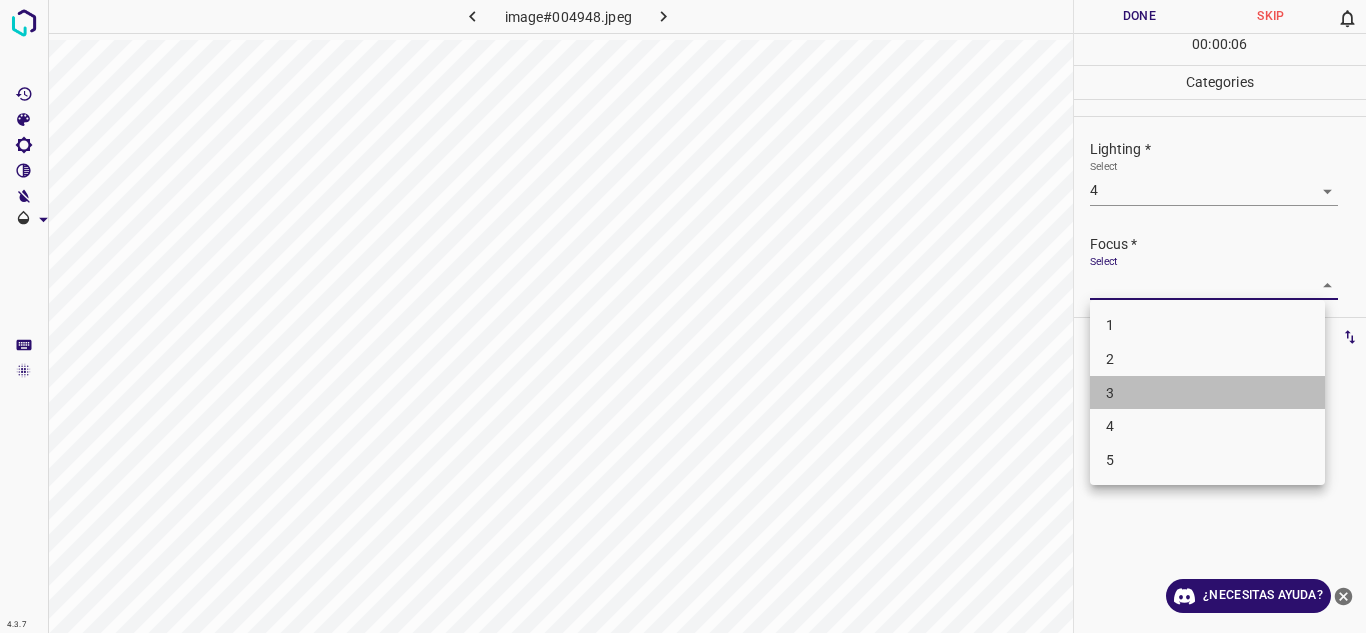 click on "3" at bounding box center [1207, 393] 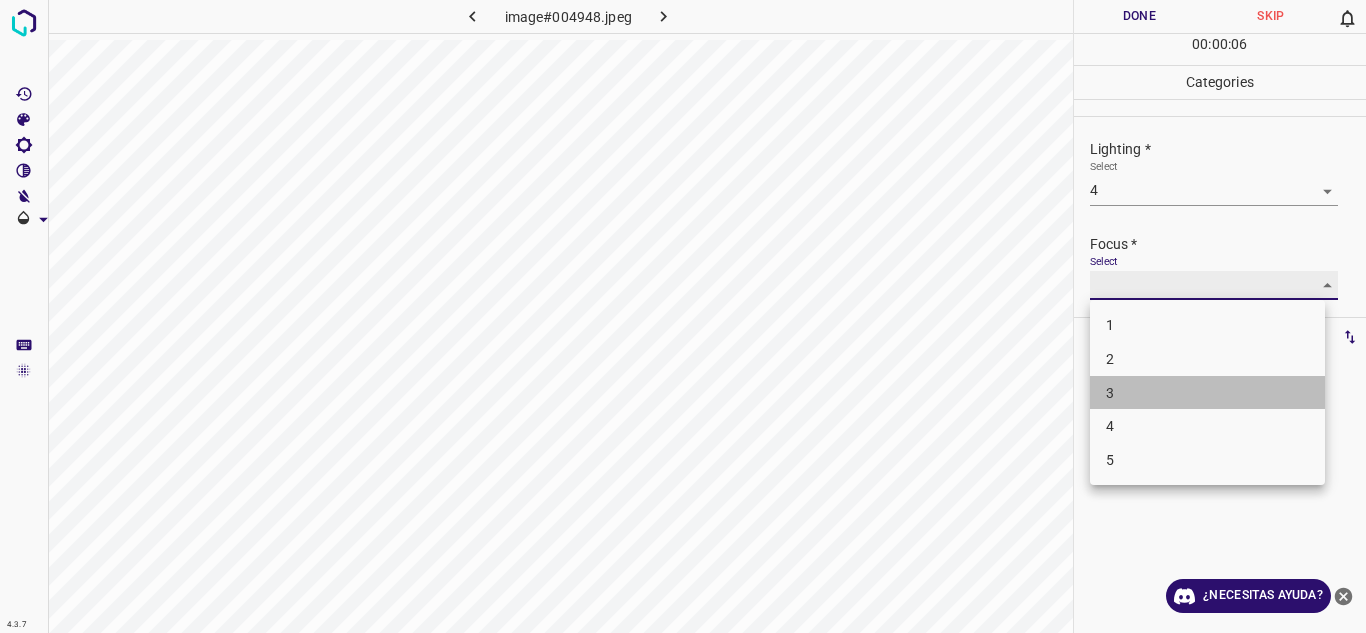 type on "3" 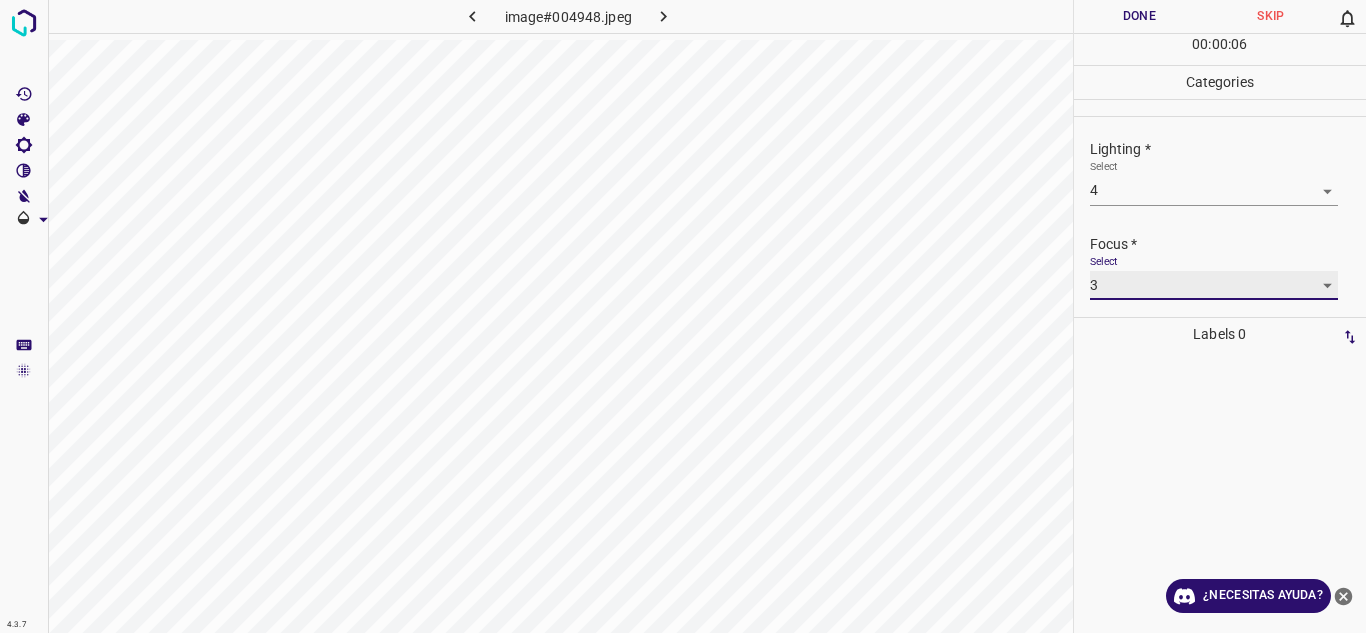 scroll, scrollTop: 98, scrollLeft: 0, axis: vertical 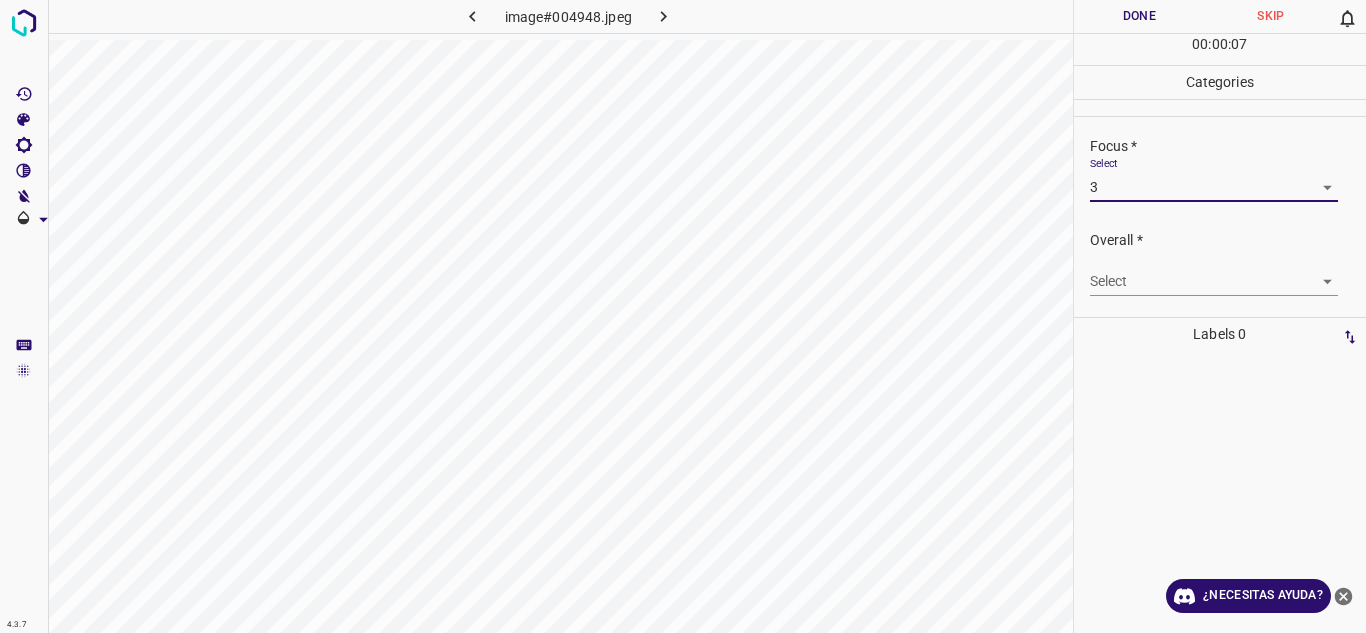 click on "4.3.7 image#004948.jpeg Done Skip 0 00   : 00   : 07   Categories Lighting *  Select 4 4 Focus *  Select 3 3 Overall *  Select ​ Labels   0 Categories 1 Lighting 2 Focus 3 Overall Tools Space Change between modes (Draw & Edit) I Auto labeling R Restore zoom M Zoom in N Zoom out Delete Delete selecte label Filters Z Restore filters X Saturation filter C Brightness filter V Contrast filter B Gray scale filter General O Download ¿Necesitas ayuda? Texto original Valora esta traducción Tu opinión servirá para ayudar a mejorar el Traductor de Google - Texto - Esconder - Borrar" at bounding box center [683, 316] 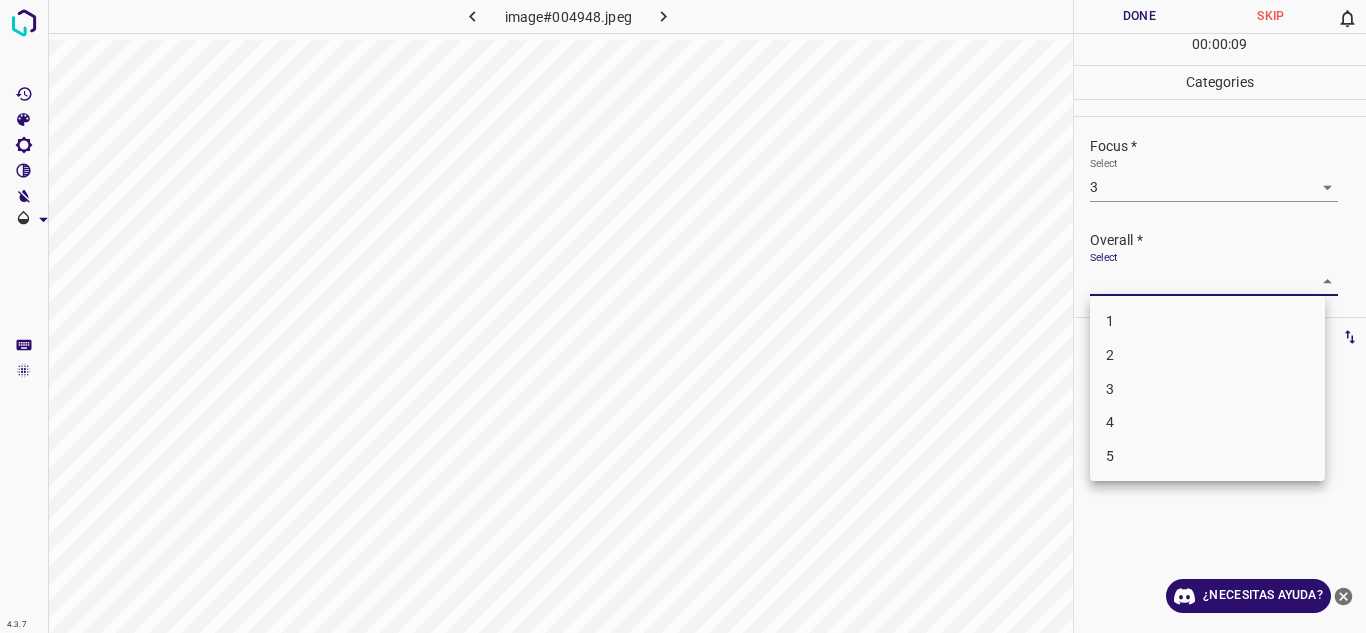 click on "3" at bounding box center [1207, 389] 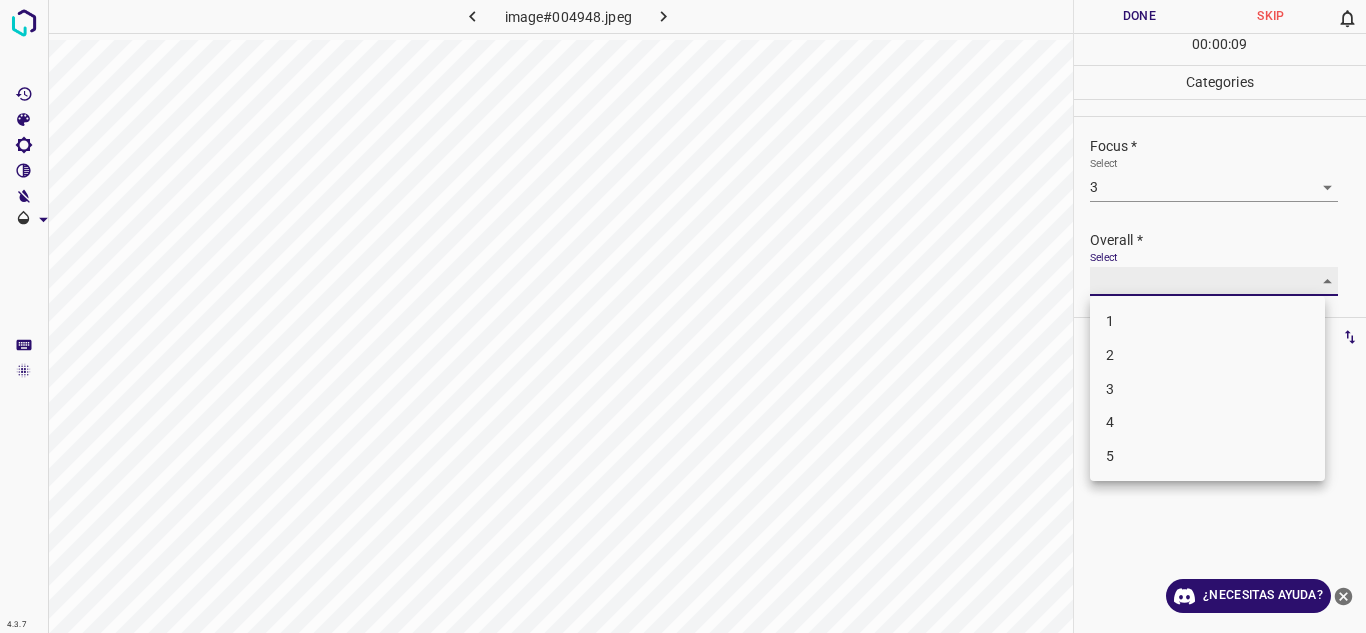type on "3" 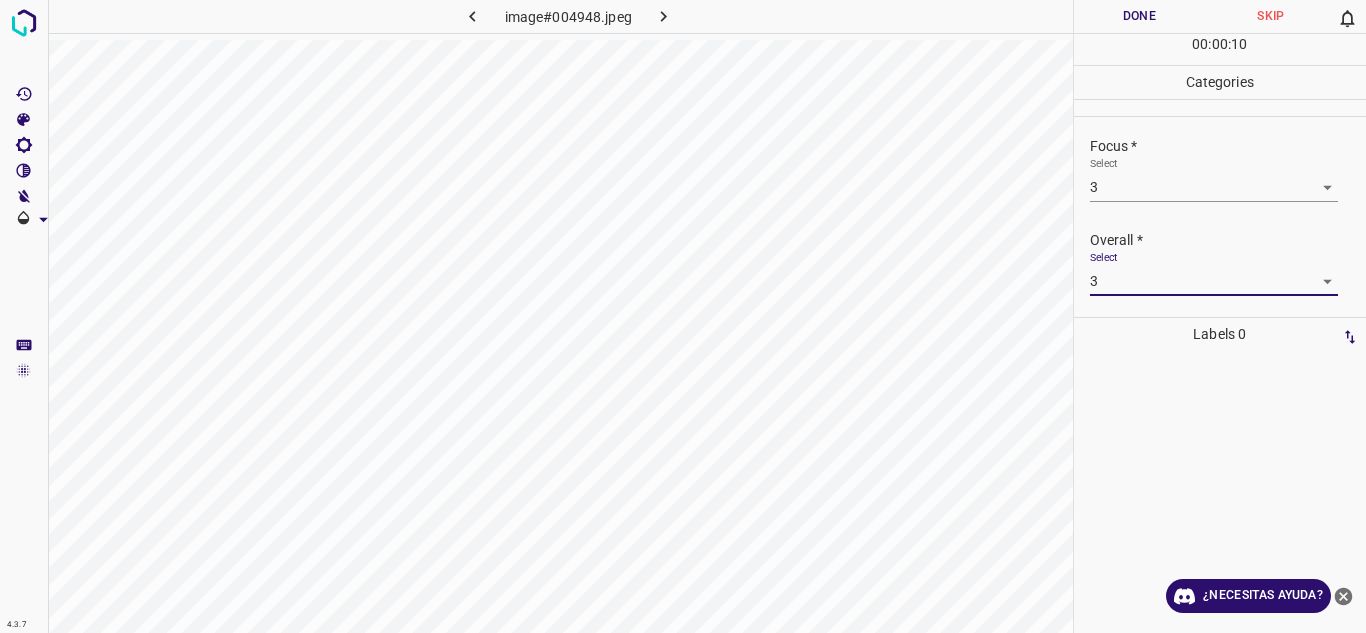 click on "Done" at bounding box center [1140, 16] 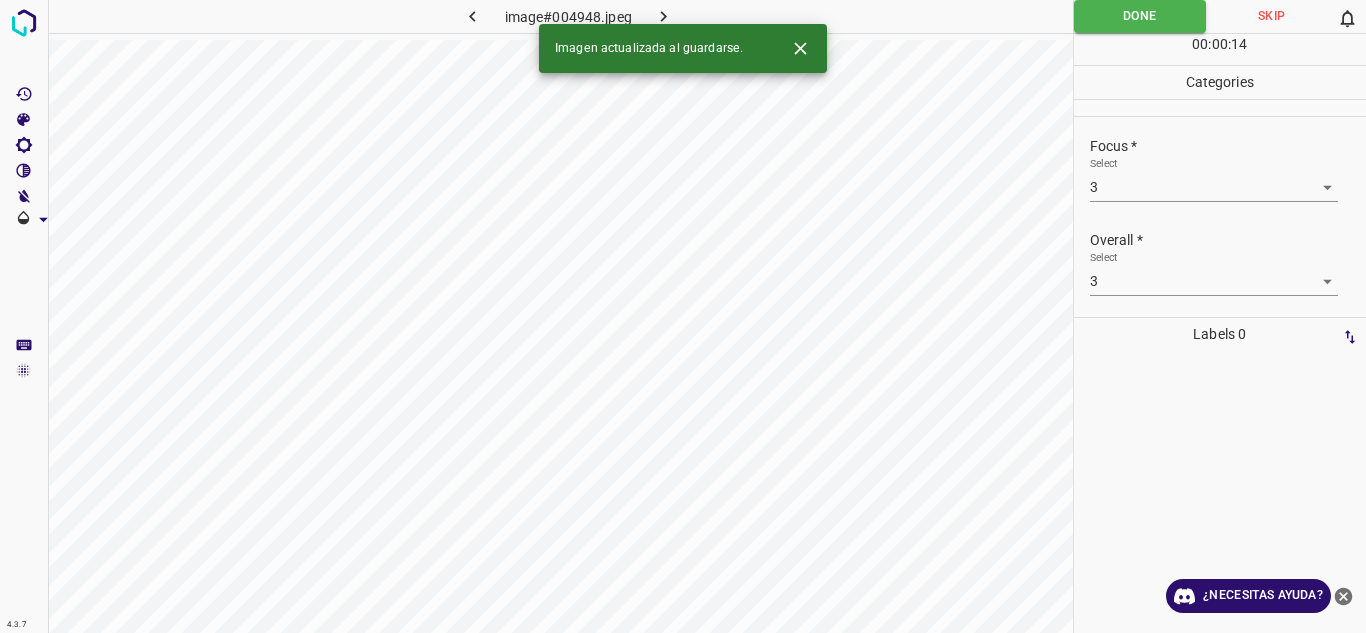 click 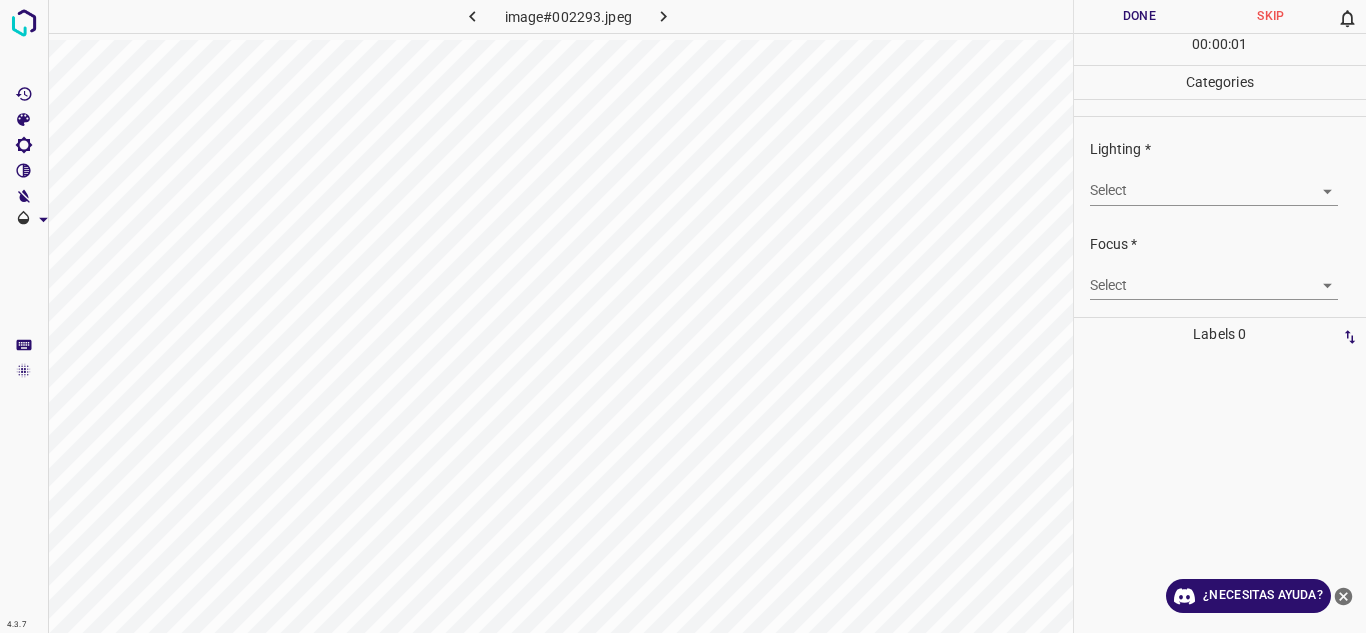 click on "4.3.7 image#002293.jpeg Done Skip 0 00   : 00   : 01   Categories Lighting *  Select ​ Focus *  Select ​ Overall *  Select ​ Labels   0 Categories 1 Lighting 2 Focus 3 Overall Tools Space Change between modes (Draw & Edit) I Auto labeling R Restore zoom M Zoom in N Zoom out Delete Delete selecte label Filters Z Restore filters X Saturation filter C Brightness filter V Contrast filter B Gray scale filter General O Download ¿Necesitas ayuda? Texto original Valora esta traducción Tu opinión servirá para ayudar a mejorar el Traductor de Google - Texto - Esconder - Borrar" at bounding box center [683, 316] 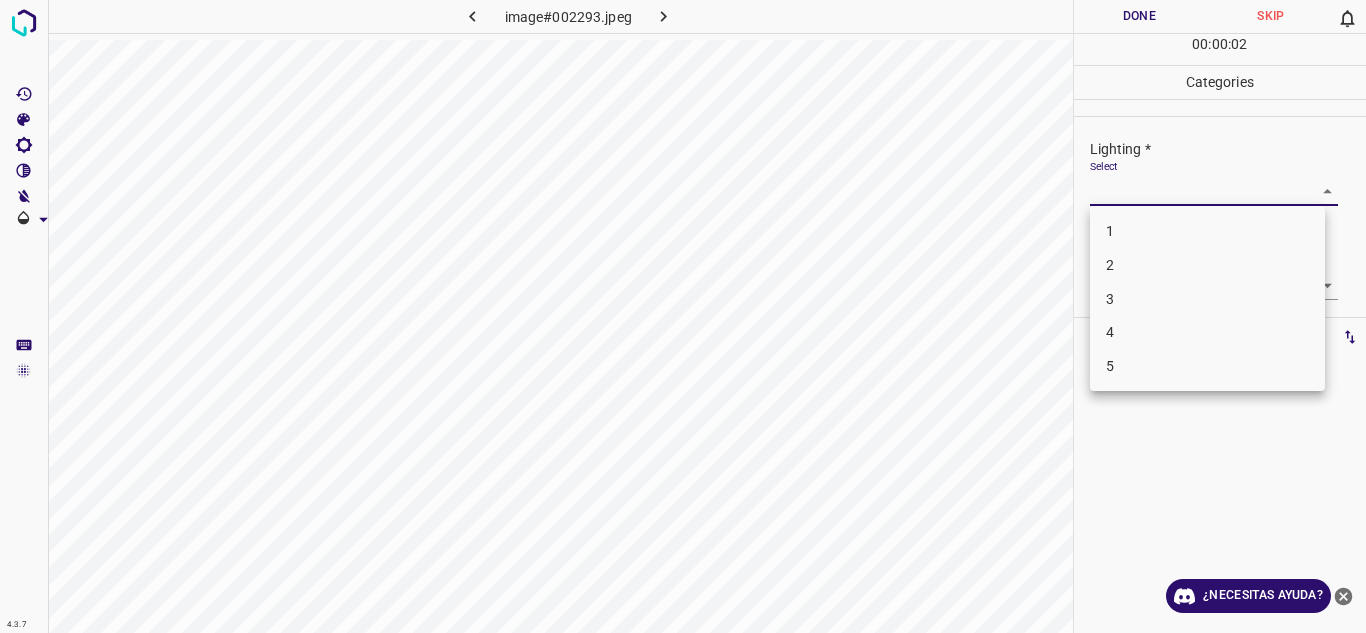 click on "4" at bounding box center [1207, 332] 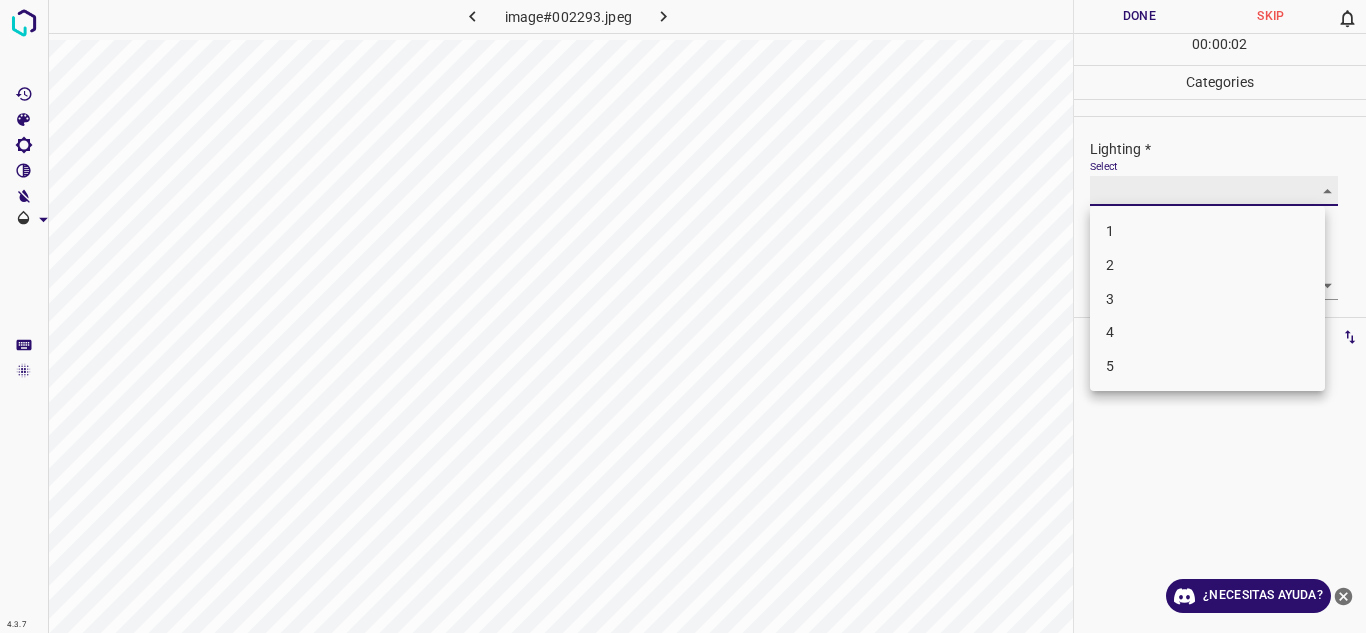 type on "4" 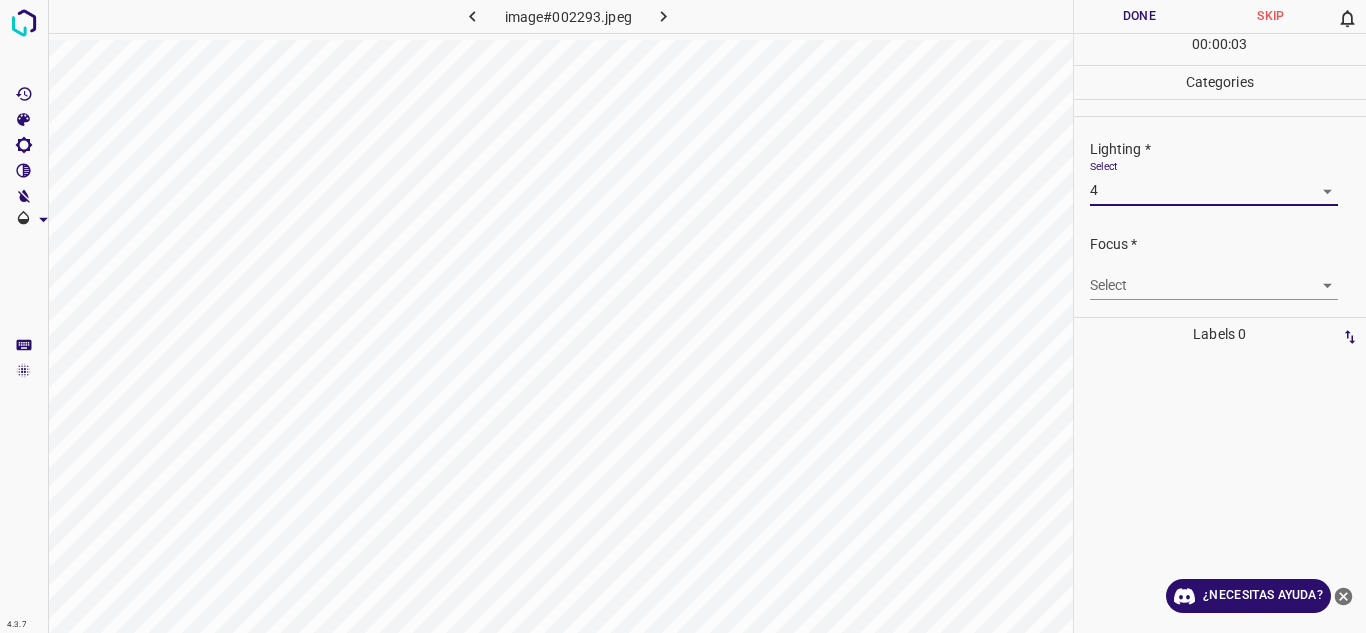 click on "4.3.7 image#002293.jpeg Done Skip 0 00   : 00   : 03   Categories Lighting *  Select 4 4 Focus *  Select ​ Overall *  Select ​ Labels   0 Categories 1 Lighting 2 Focus 3 Overall Tools Space Change between modes (Draw & Edit) I Auto labeling R Restore zoom M Zoom in N Zoom out Delete Delete selecte label Filters Z Restore filters X Saturation filter C Brightness filter V Contrast filter B Gray scale filter General O Download ¿Necesitas ayuda? Texto original Valora esta traducción Tu opinión servirá para ayudar a mejorar el Traductor de Google - Texto - Esconder - Borrar" at bounding box center [683, 316] 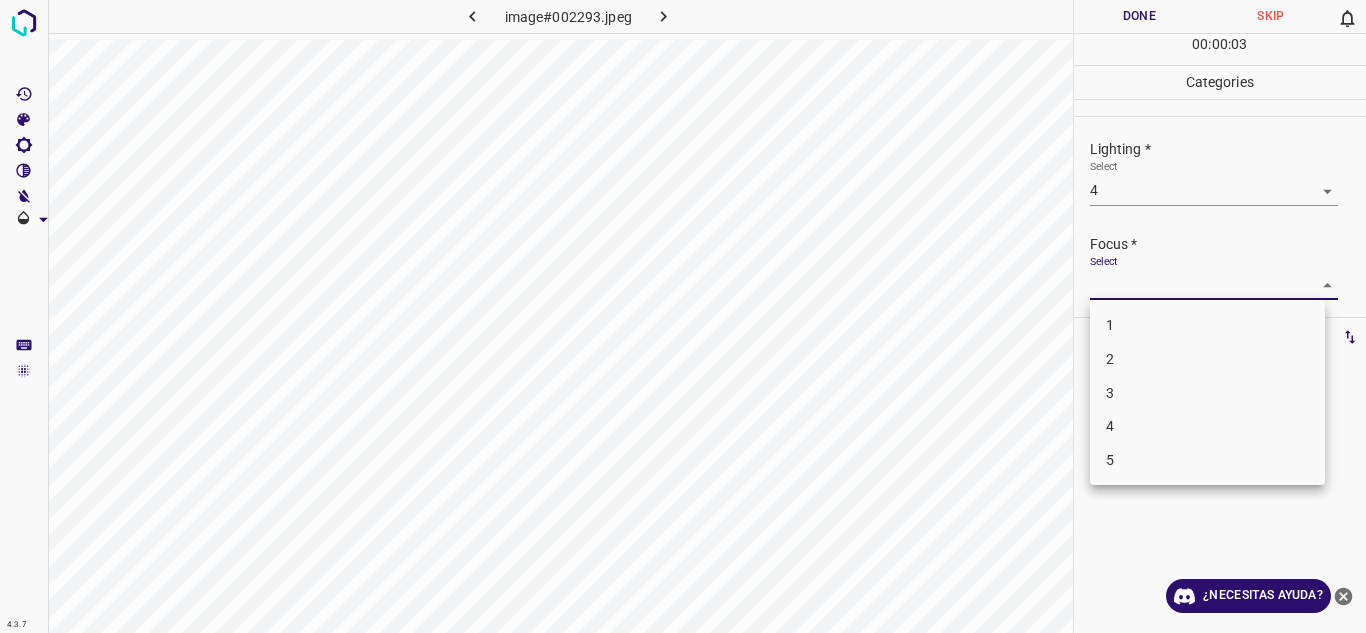 drag, startPoint x: 1161, startPoint y: 385, endPoint x: 1280, endPoint y: 310, distance: 140.66272 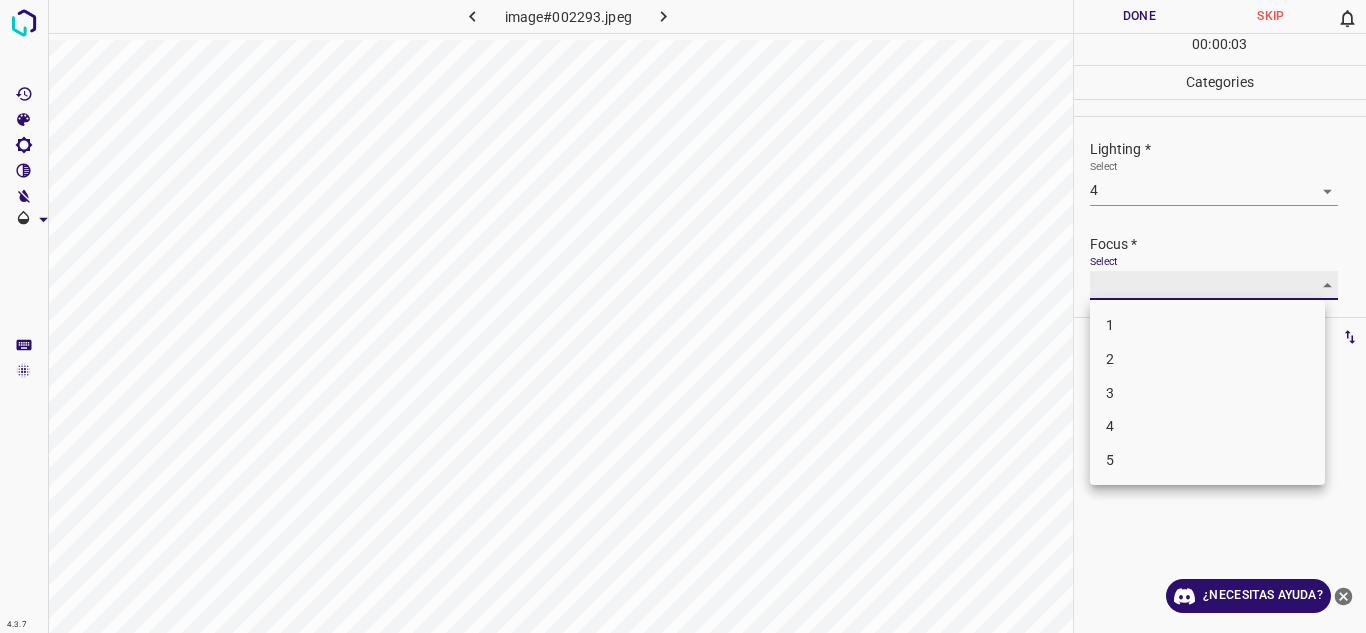 type on "3" 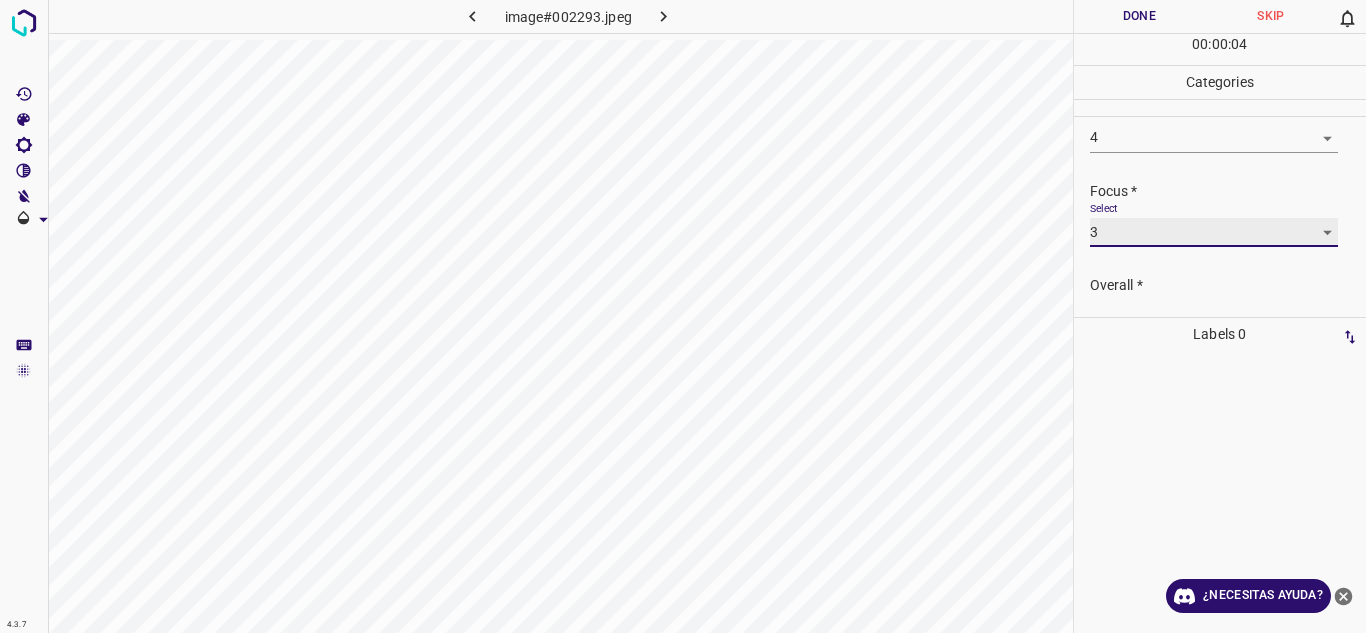 scroll, scrollTop: 98, scrollLeft: 0, axis: vertical 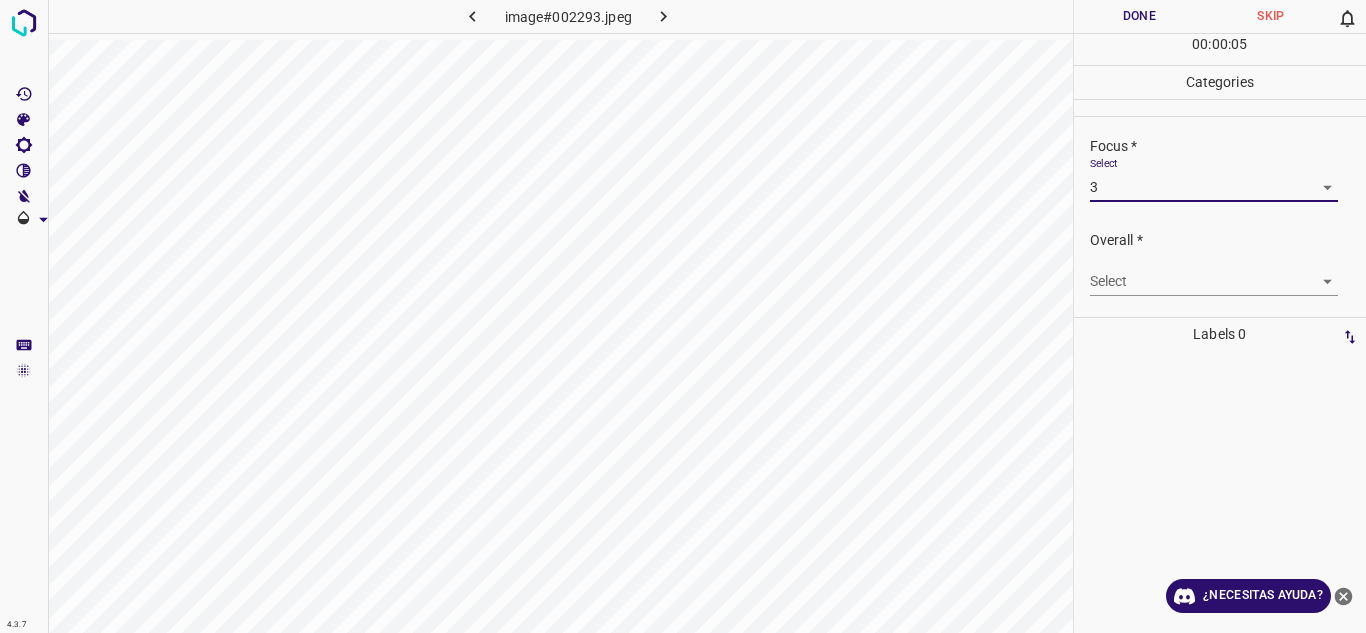 click on "4.3.7 image#002293.jpeg Done Skip 0 00   : 00   : 05   Categories Lighting *  Select 4 4 Focus *  Select 3 3 Overall *  Select ​ Labels   0 Categories 1 Lighting 2 Focus 3 Overall Tools Space Change between modes (Draw & Edit) I Auto labeling R Restore zoom M Zoom in N Zoom out Delete Delete selecte label Filters Z Restore filters X Saturation filter C Brightness filter V Contrast filter B Gray scale filter General O Download ¿Necesitas ayuda? Texto original Valora esta traducción Tu opinión servirá para ayudar a mejorar el Traductor de Google - Texto - Esconder - Borrar" at bounding box center (683, 316) 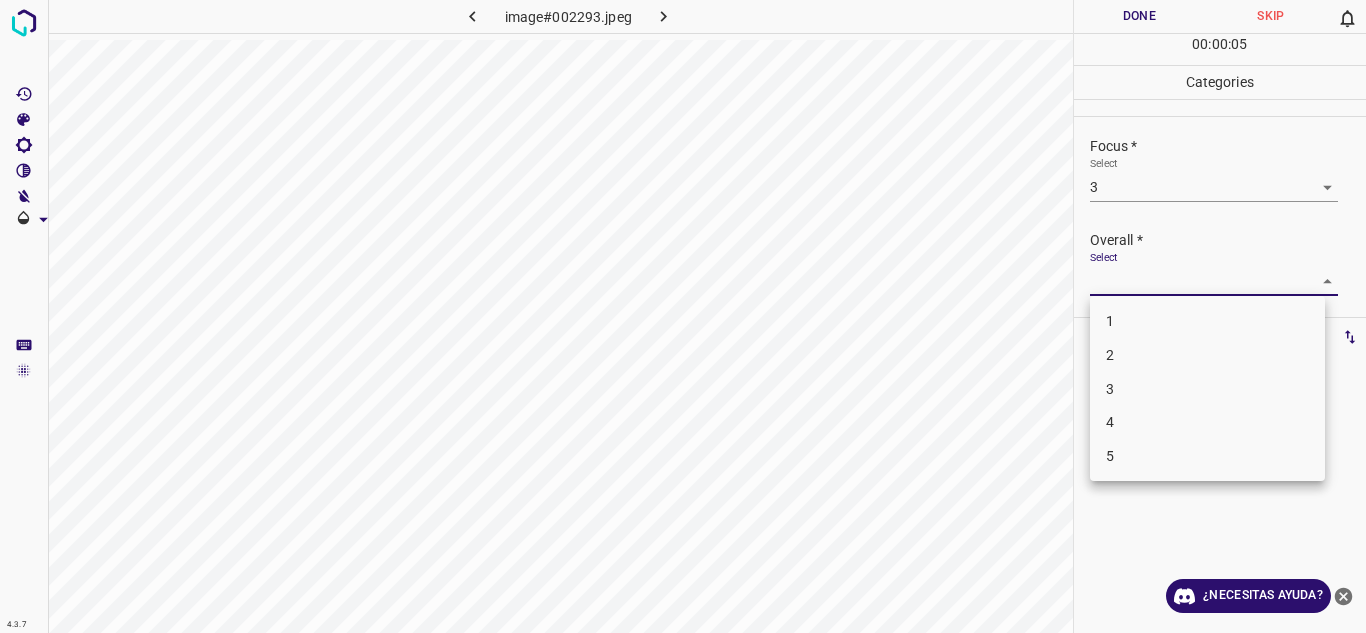 click on "4" at bounding box center (1207, 422) 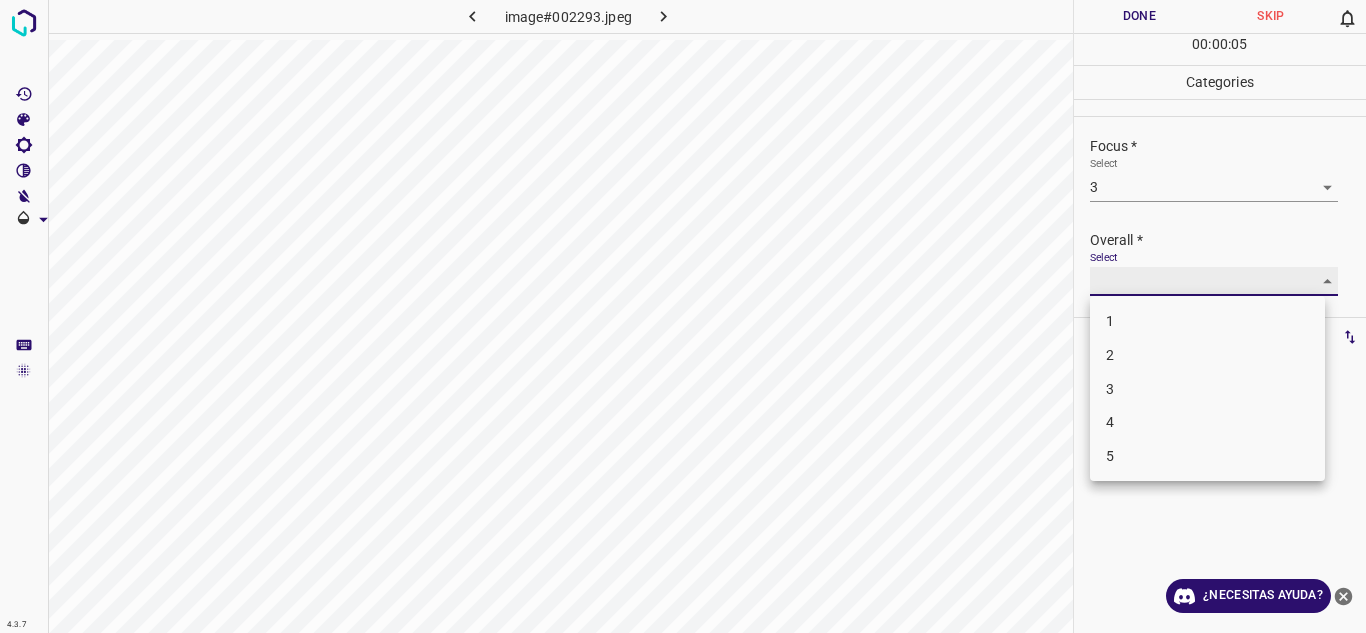 type on "4" 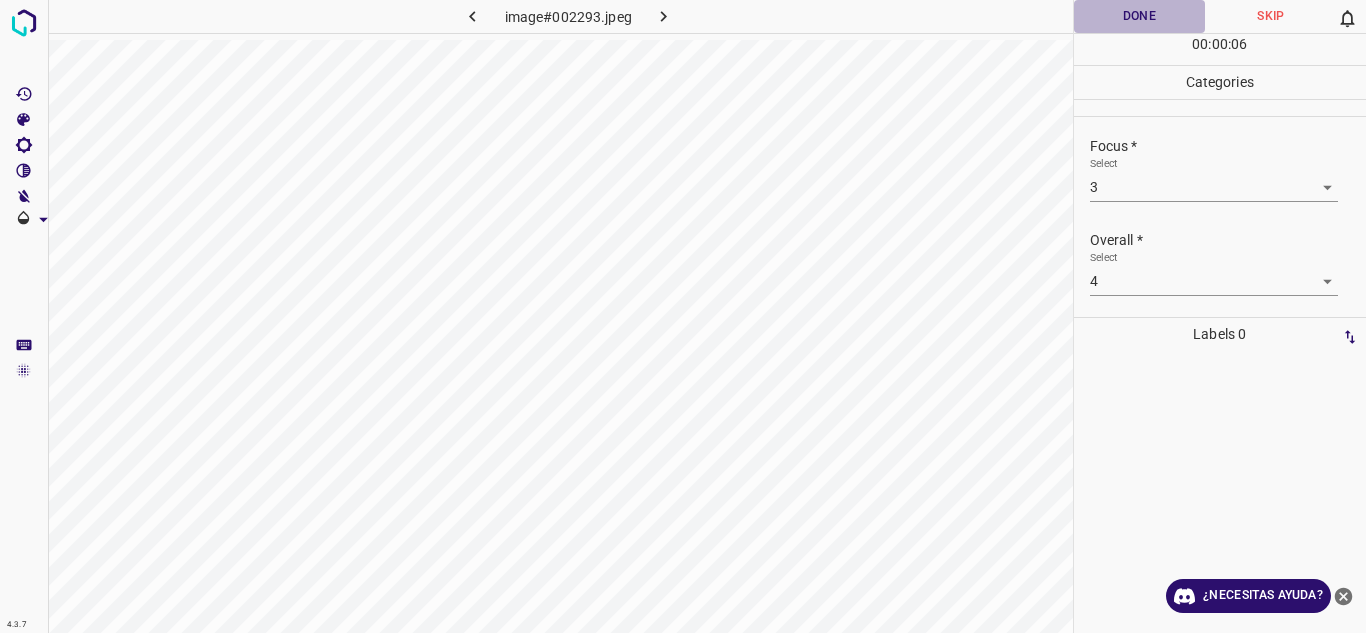 click on "Done" at bounding box center (1140, 16) 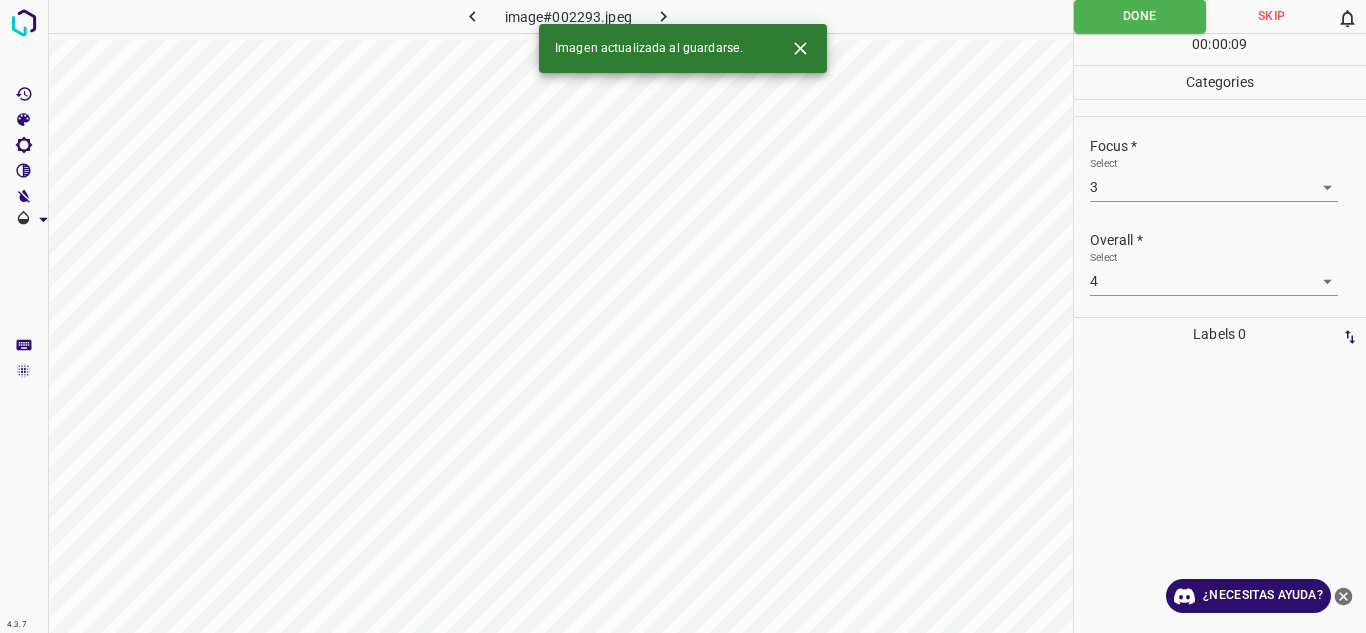 click 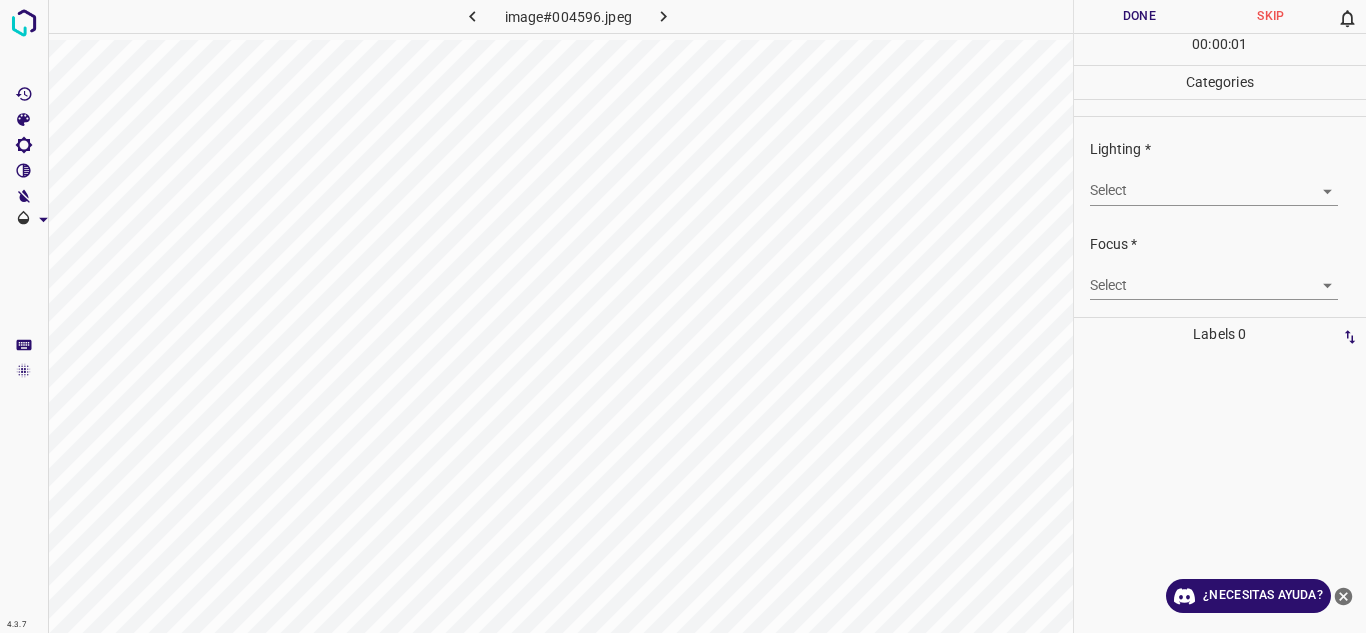 click on "Select ​" at bounding box center (1214, 182) 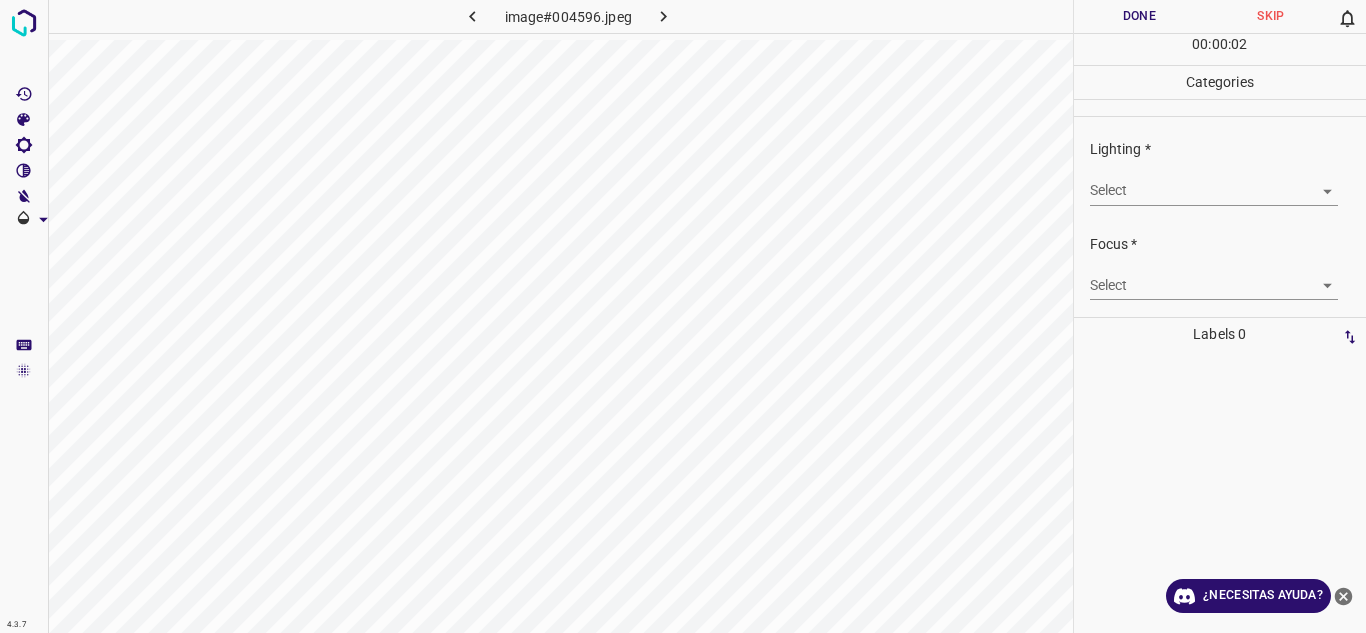 click on "Select ​" at bounding box center [1214, 182] 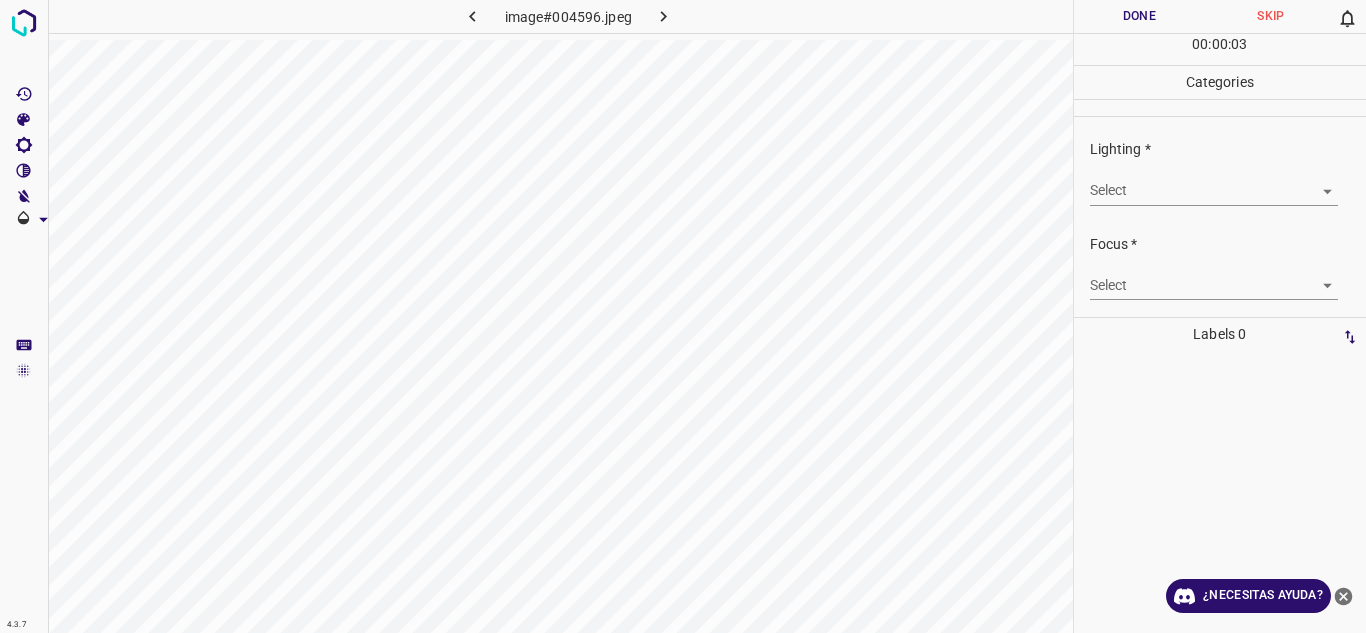 click on "4.3.7 image#004596.jpeg Done Skip 0 00   : 00   : 03   Categories Lighting *  Select ​ Focus *  Select ​ Overall *  Select ​ Labels   0 Categories 1 Lighting 2 Focus 3 Overall Tools Space Change between modes (Draw & Edit) I Auto labeling R Restore zoom M Zoom in N Zoom out Delete Delete selecte label Filters Z Restore filters X Saturation filter C Brightness filter V Contrast filter B Gray scale filter General O Download ¿Necesitas ayuda? Texto original Valora esta traducción Tu opinión servirá para ayudar a mejorar el Traductor de Google - Texto - Esconder - Borrar" at bounding box center (683, 316) 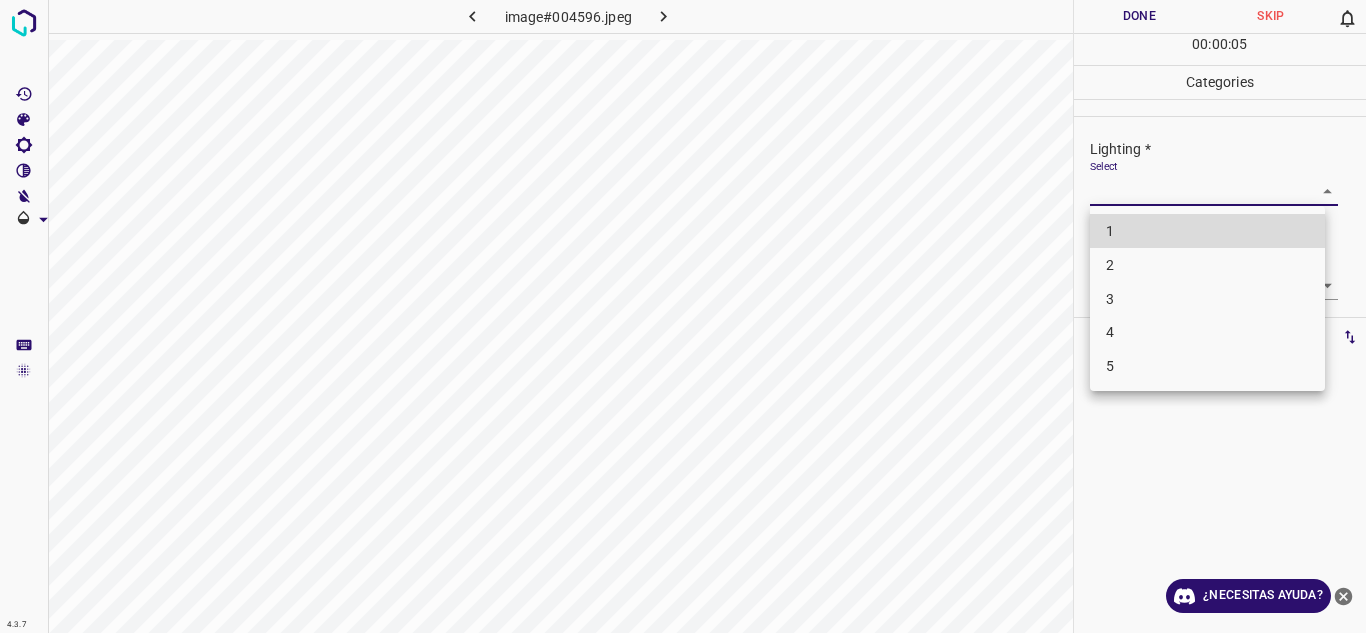 click on "4" at bounding box center (1207, 332) 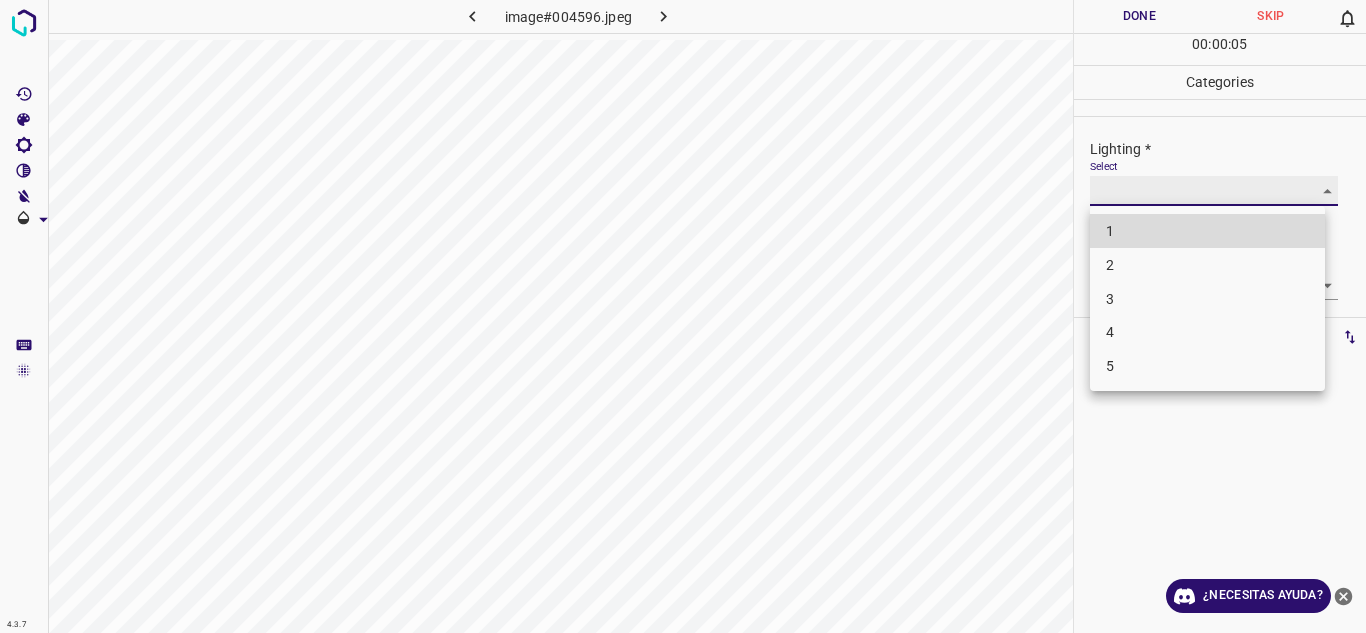 type on "4" 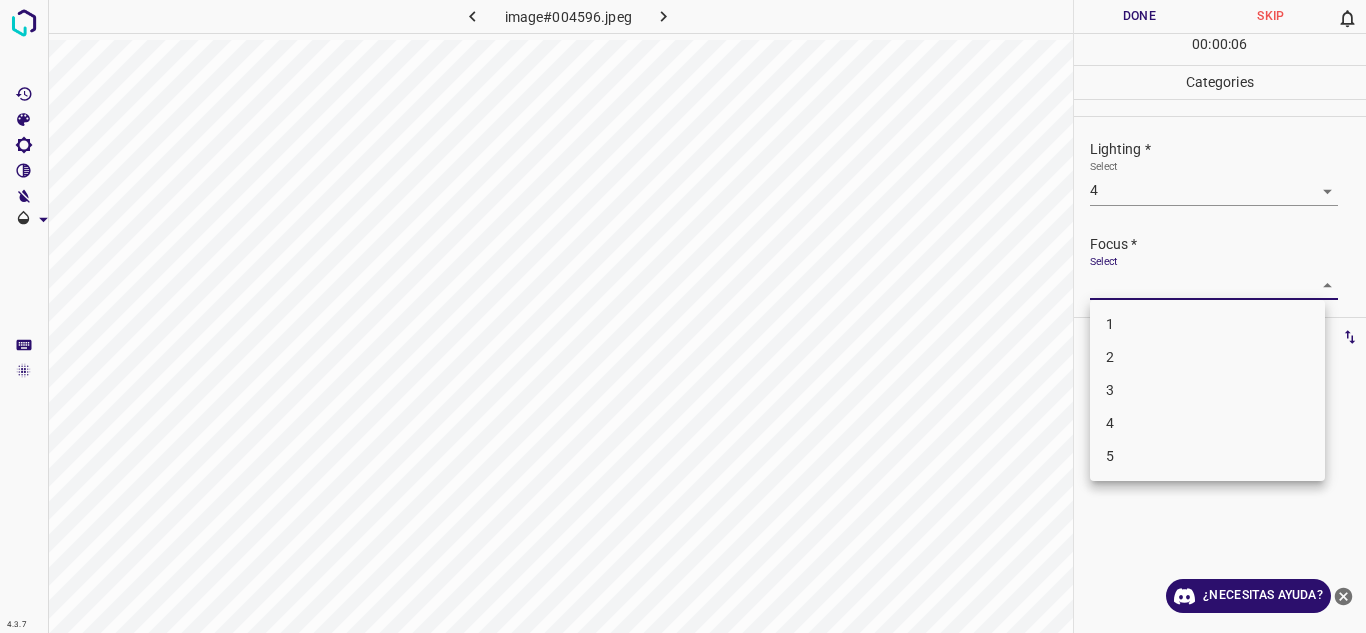 click on "4.3.7 image#004596.jpeg Done Skip 0 00   : 00   : 06   Categories Lighting *  Select 4 4 Focus *  Select ​ Overall *  Select ​ Labels   0 Categories 1 Lighting 2 Focus 3 Overall Tools Space Change between modes (Draw & Edit) I Auto labeling R Restore zoom M Zoom in N Zoom out Delete Delete selecte label Filters Z Restore filters X Saturation filter C Brightness filter V Contrast filter B Gray scale filter General O Download ¿Necesitas ayuda? Texto original Valora esta traducción Tu opinión servirá para ayudar a mejorar el Traductor de Google - Texto - Esconder - Borrar 1 2 3 4 5" at bounding box center [683, 316] 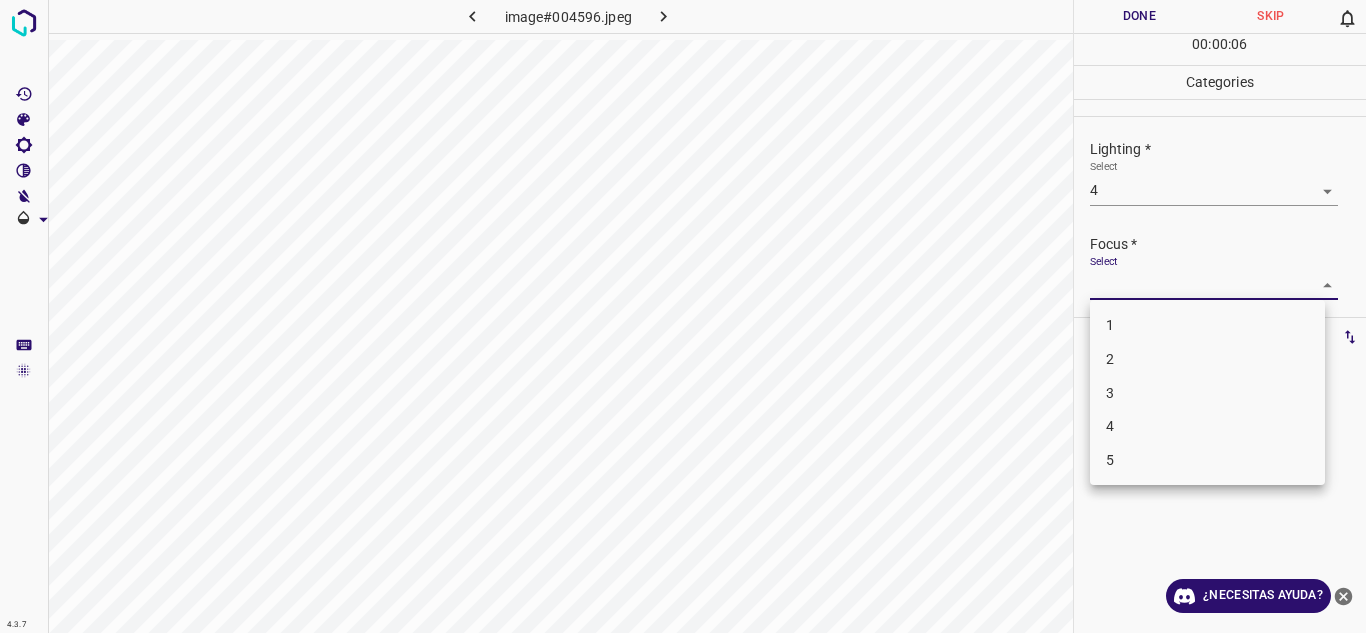 click on "4" at bounding box center (1207, 426) 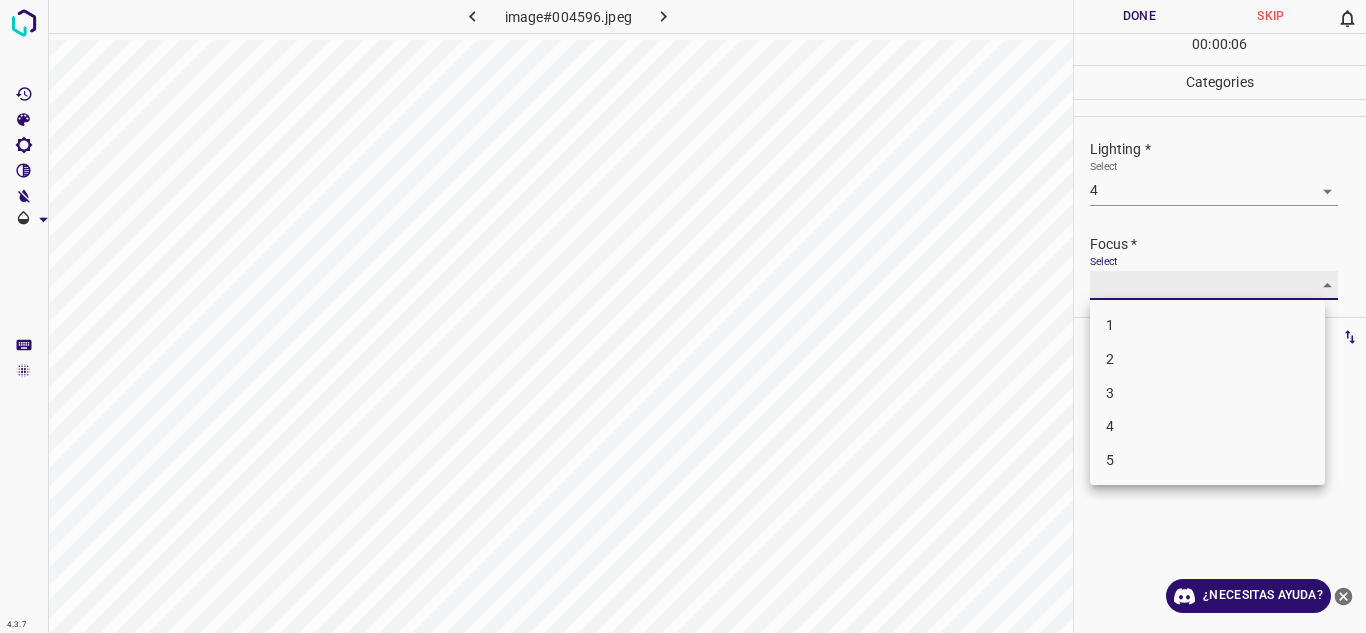 type on "4" 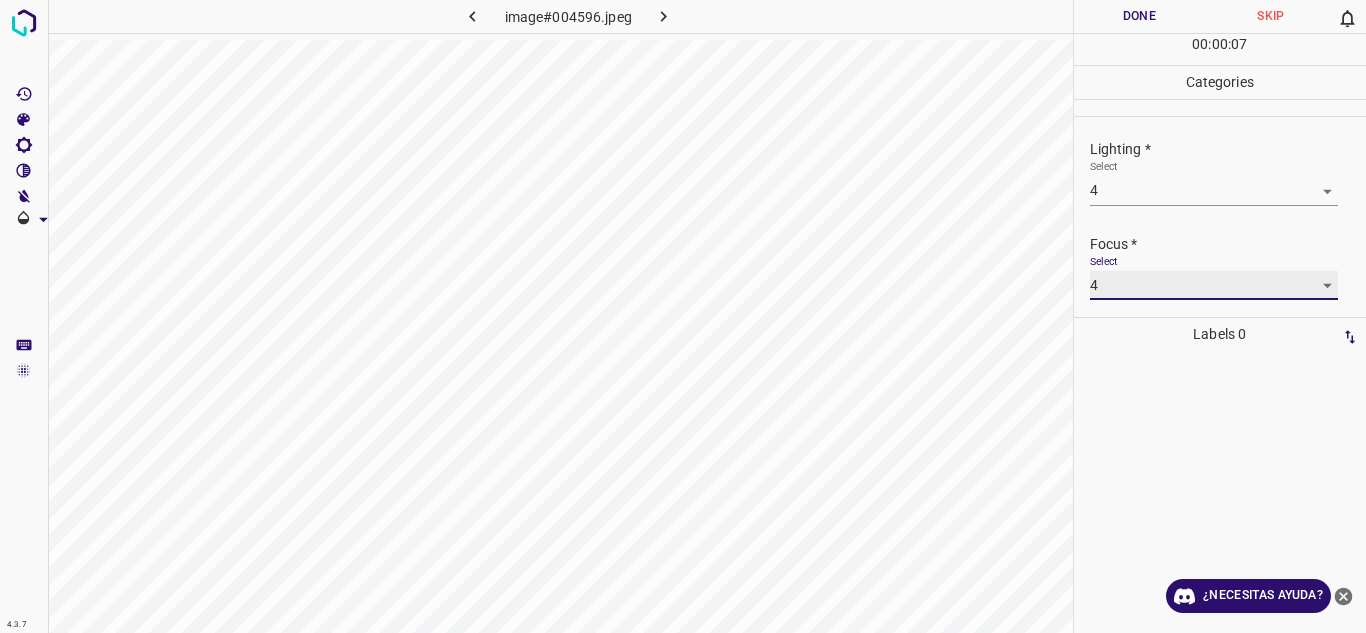 scroll, scrollTop: 98, scrollLeft: 0, axis: vertical 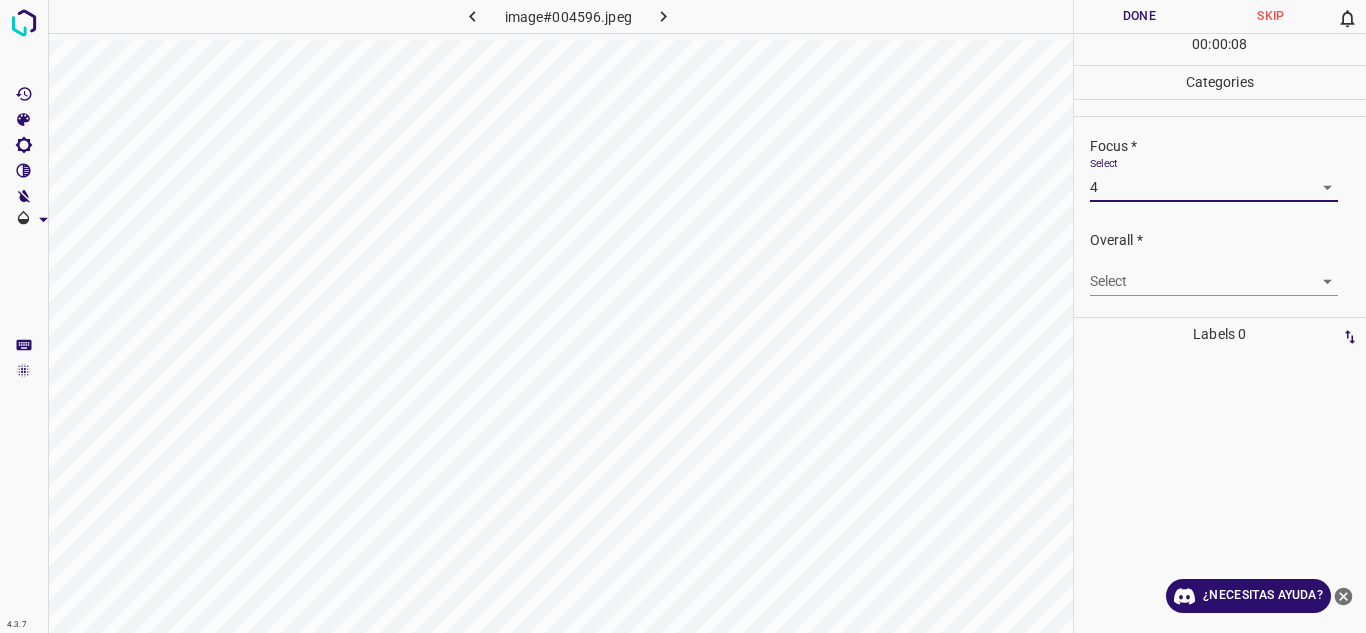 click on "4.3.7 image#004596.jpeg Done Skip 0 00   : 00   : 08   Categories Lighting *  Select 4 4 Focus *  Select 4 4 Overall *  Select ​ Labels   0 Categories 1 Lighting 2 Focus 3 Overall Tools Space Change between modes (Draw & Edit) I Auto labeling R Restore zoom M Zoom in N Zoom out Delete Delete selecte label Filters Z Restore filters X Saturation filter C Brightness filter V Contrast filter B Gray scale filter General O Download ¿Necesitas ayuda? Texto original Valora esta traducción Tu opinión servirá para ayudar a mejorar el Traductor de Google - Texto - Esconder - Borrar" at bounding box center (683, 316) 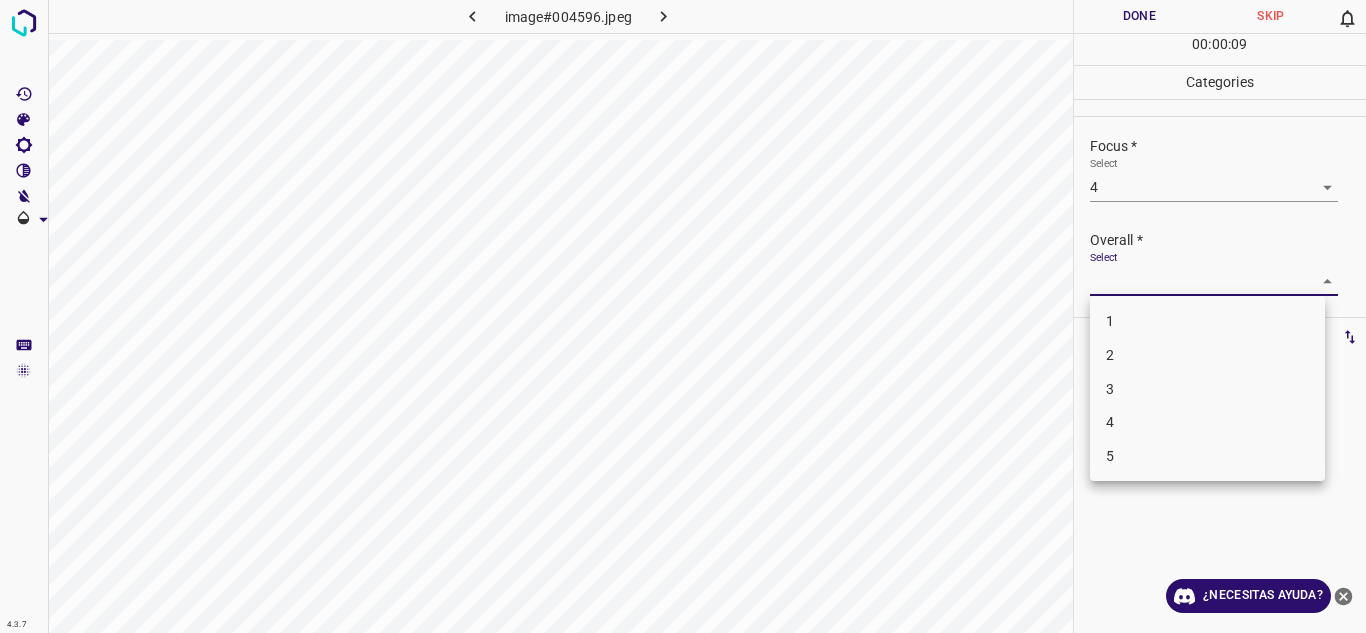 click on "4" at bounding box center [1207, 422] 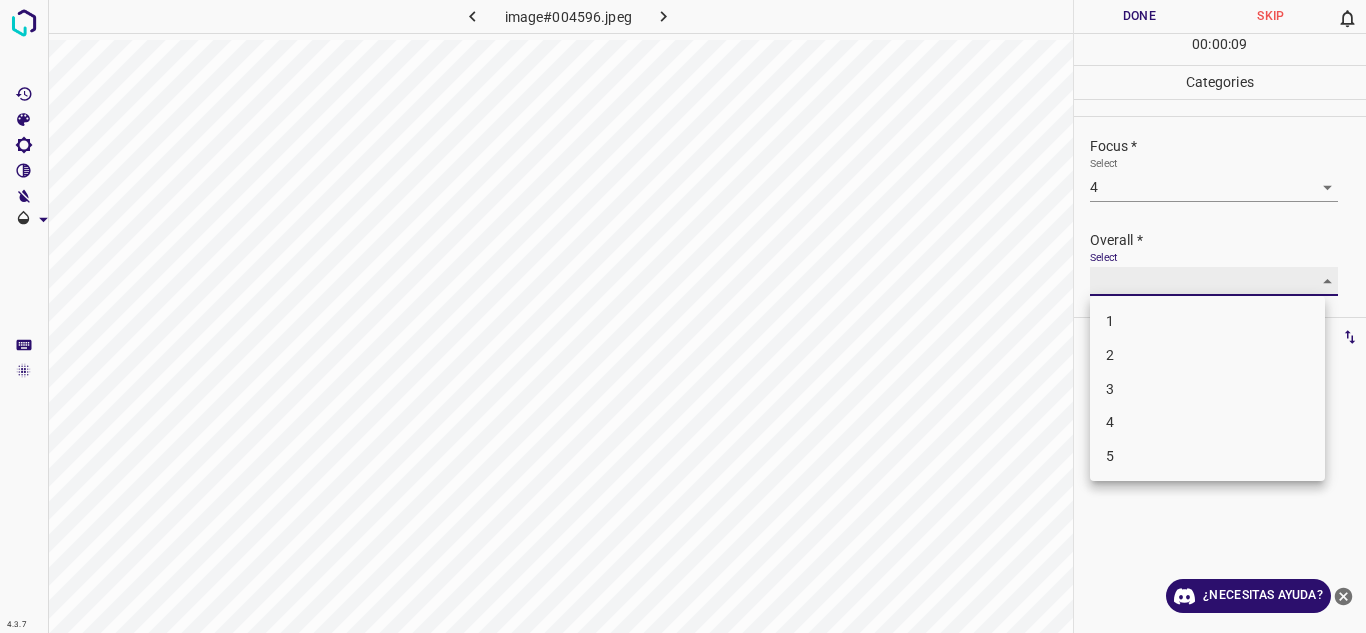 type on "4" 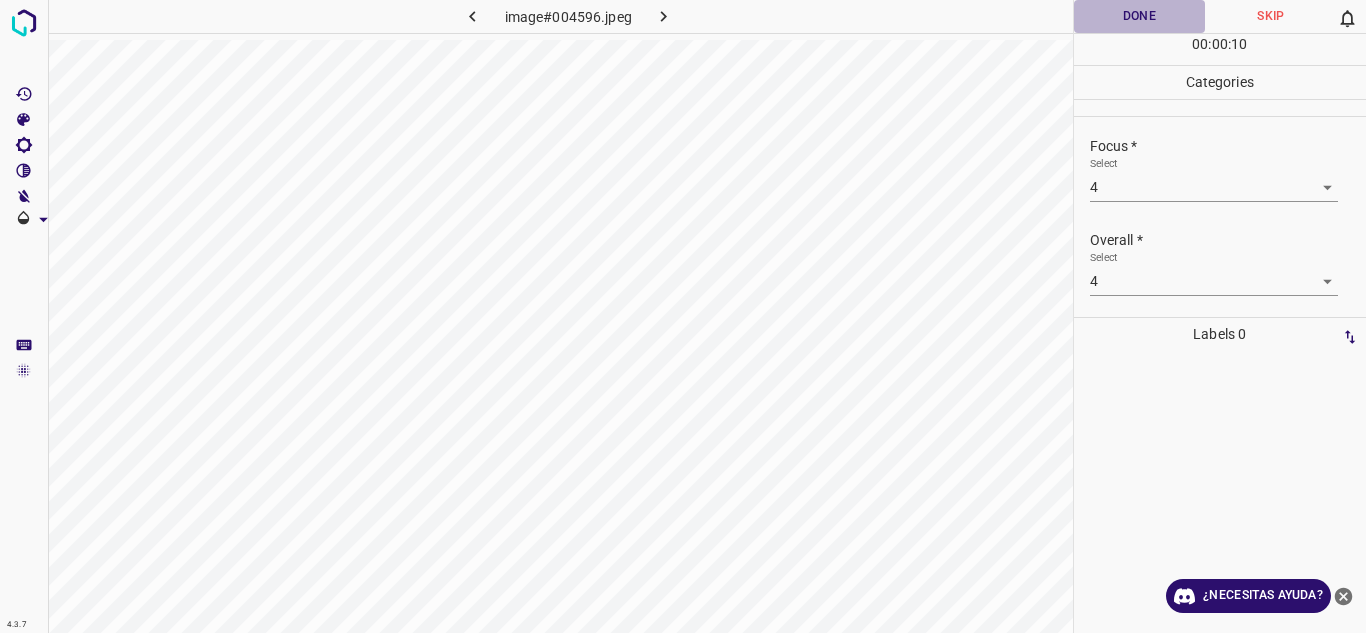 click on "Done" at bounding box center [1140, 16] 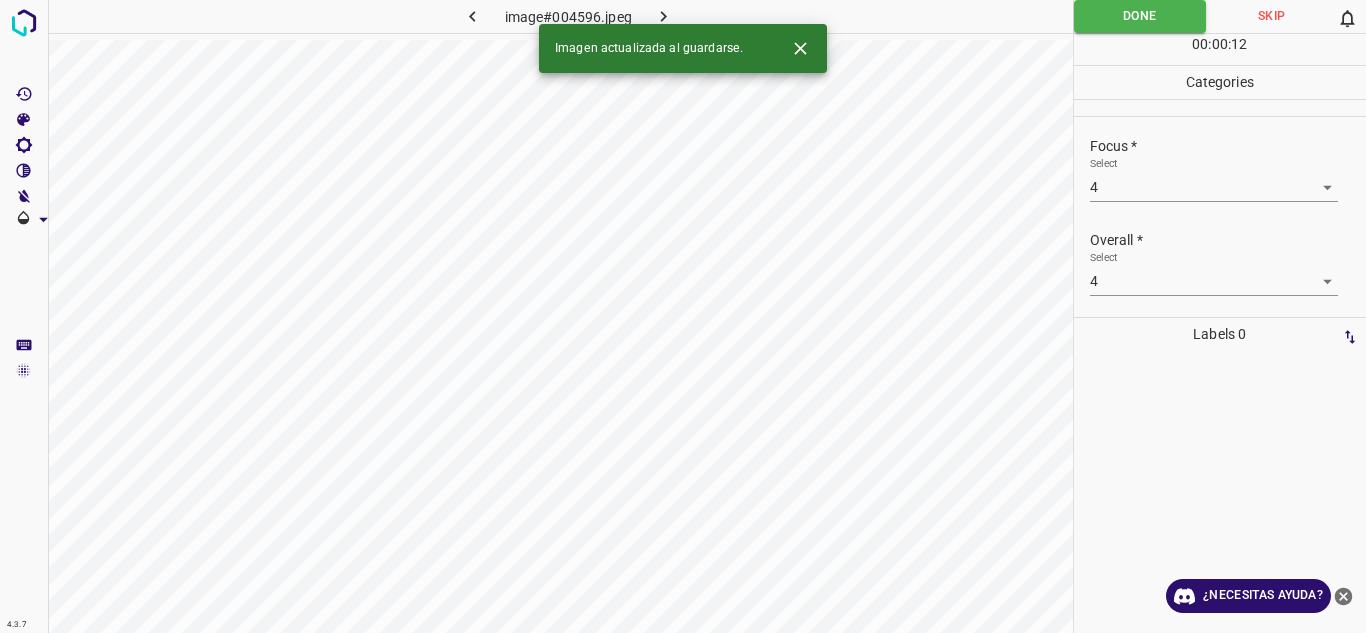 click at bounding box center [664, 16] 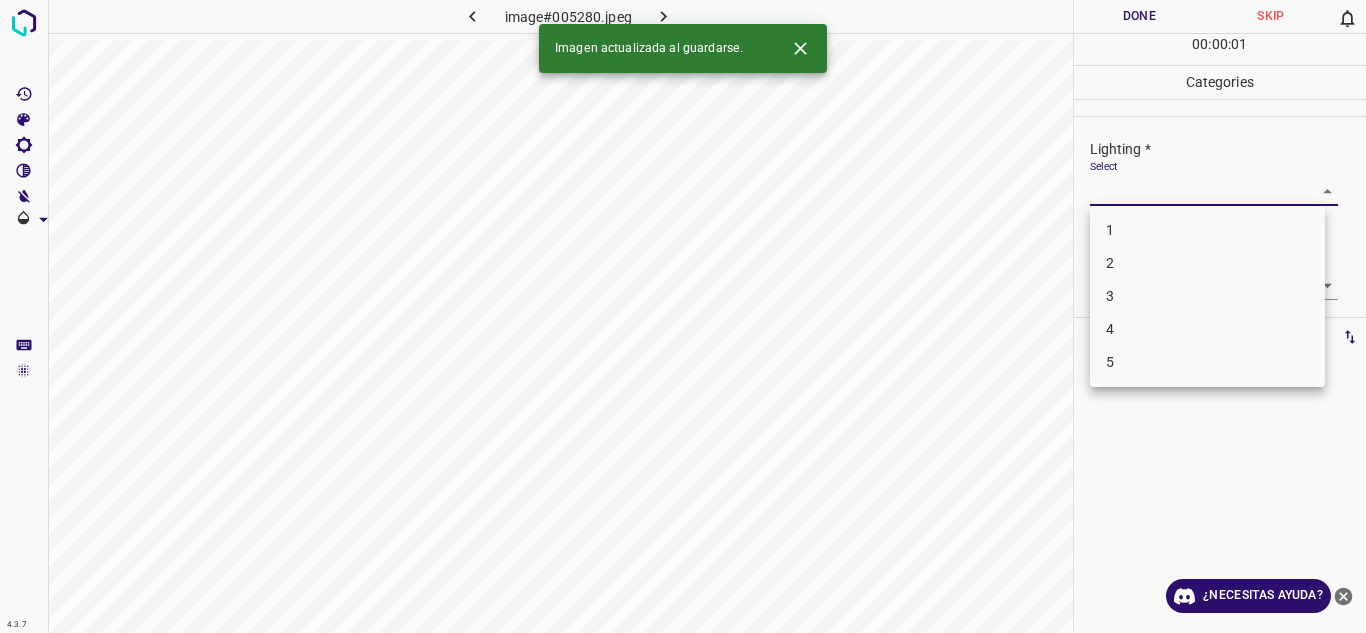 click on "4.3.7 image#005280.jpeg Done Skip 0 00   : 00   : 01   Categories Lighting *  Select ​ Focus *  Select ​ Overall *  Select ​ Labels   0 Categories 1 Lighting 2 Focus 3 Overall Tools Space Change between modes (Draw & Edit) I Auto labeling R Restore zoom M Zoom in N Zoom out Delete Delete selecte label Filters Z Restore filters X Saturation filter C Brightness filter V Contrast filter B Gray scale filter General O Download Imagen actualizada al guardarse. ¿Necesitas ayuda? Texto original Valora esta traducción Tu opinión servirá para ayudar a mejorar el Traductor de Google - Texto - Esconder - Borrar 1 2 3 4 5" at bounding box center [683, 316] 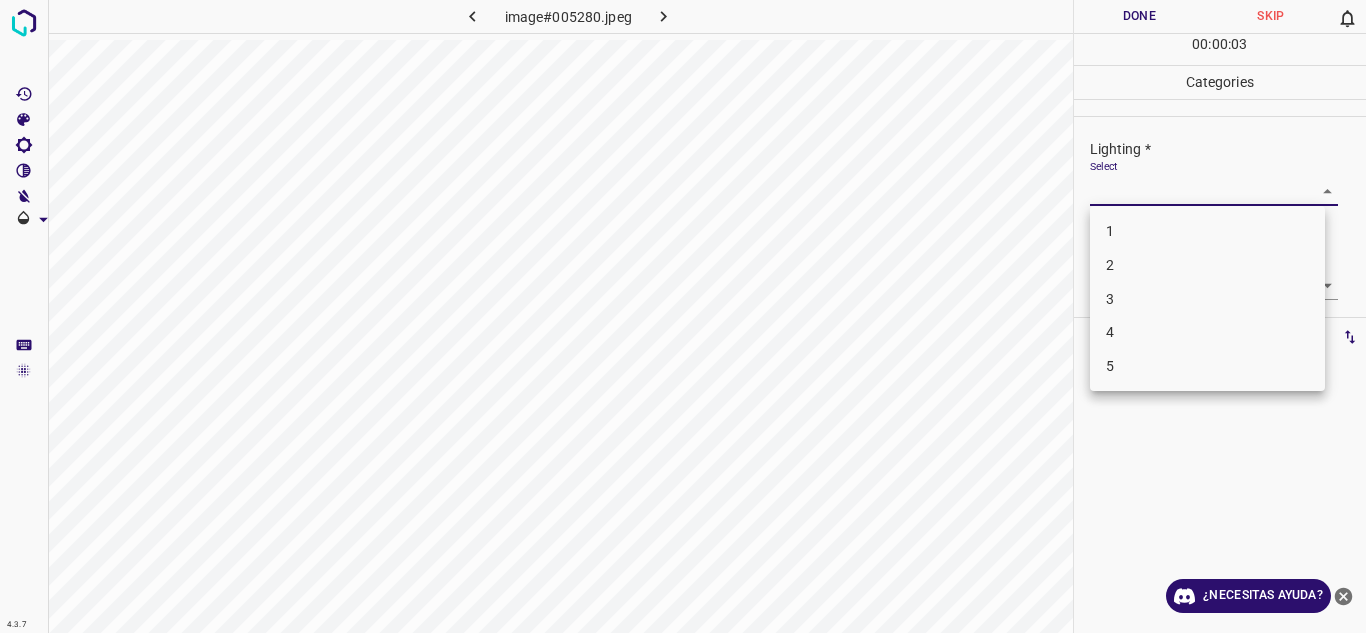 click on "4" at bounding box center [1207, 332] 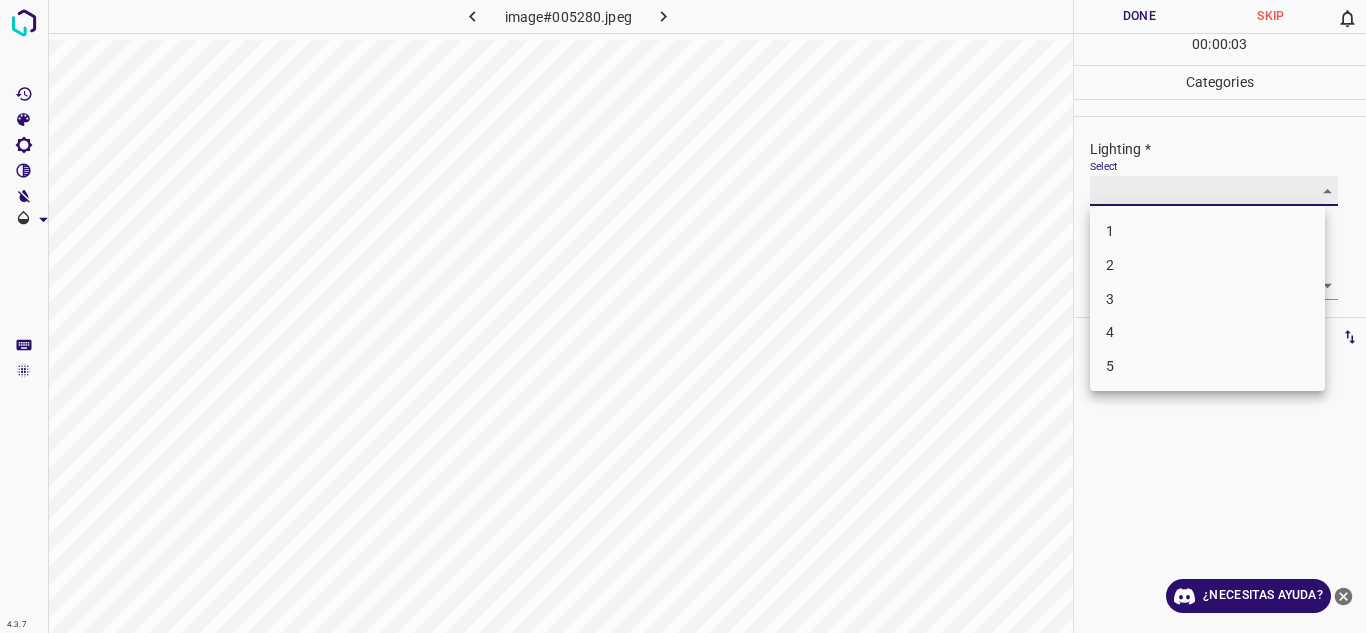 type on "4" 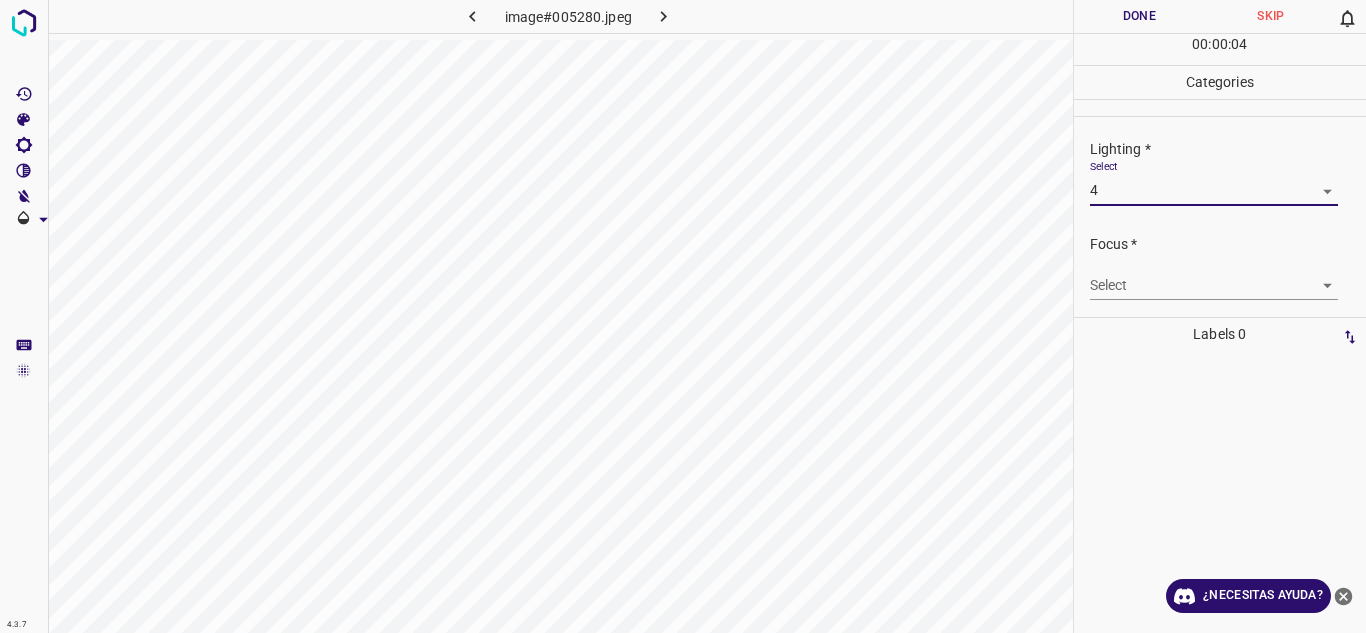 click on "4.3.7 image#005280.jpeg Done Skip 0 00   : 00   : 04   Categories Lighting *  Select 4 4 Focus *  Select ​ Overall *  Select ​ Labels   0 Categories 1 Lighting 2 Focus 3 Overall Tools Space Change between modes (Draw & Edit) I Auto labeling R Restore zoom M Zoom in N Zoom out Delete Delete selecte label Filters Z Restore filters X Saturation filter C Brightness filter V Contrast filter B Gray scale filter General O Download ¿Necesitas ayuda? Texto original Valora esta traducción Tu opinión servirá para ayudar a mejorar el Traductor de Google - Texto - Esconder - Borrar" at bounding box center [683, 316] 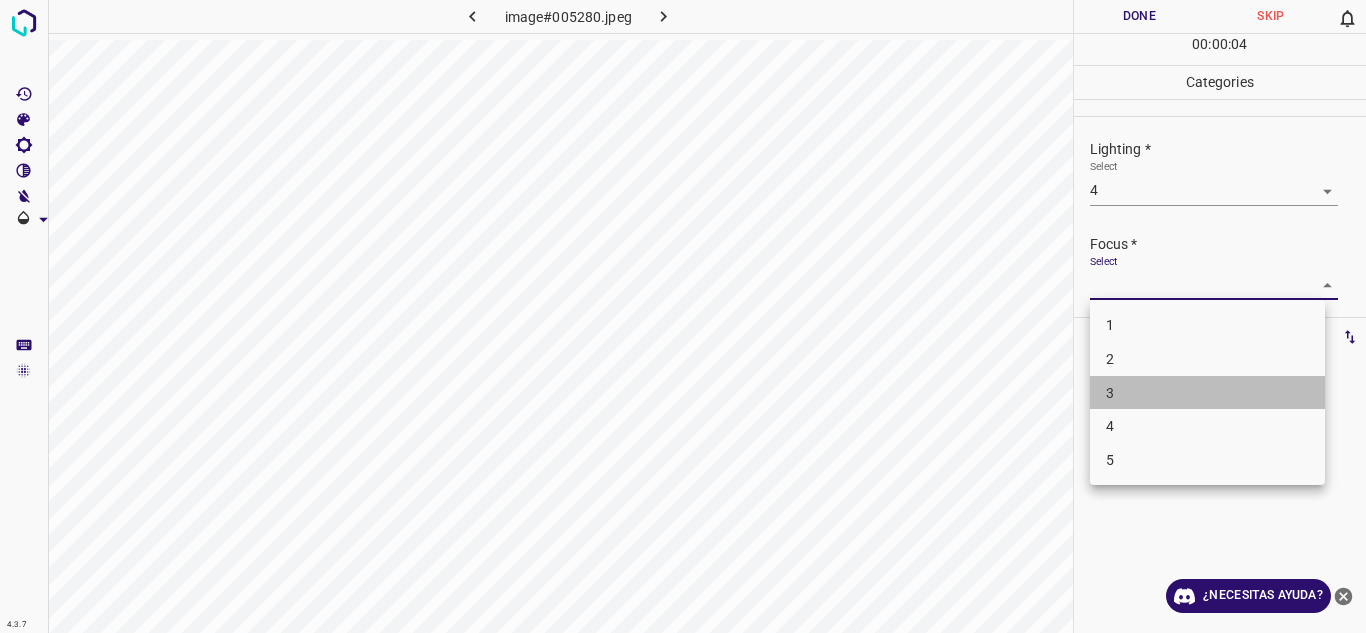 click on "3" at bounding box center [1207, 393] 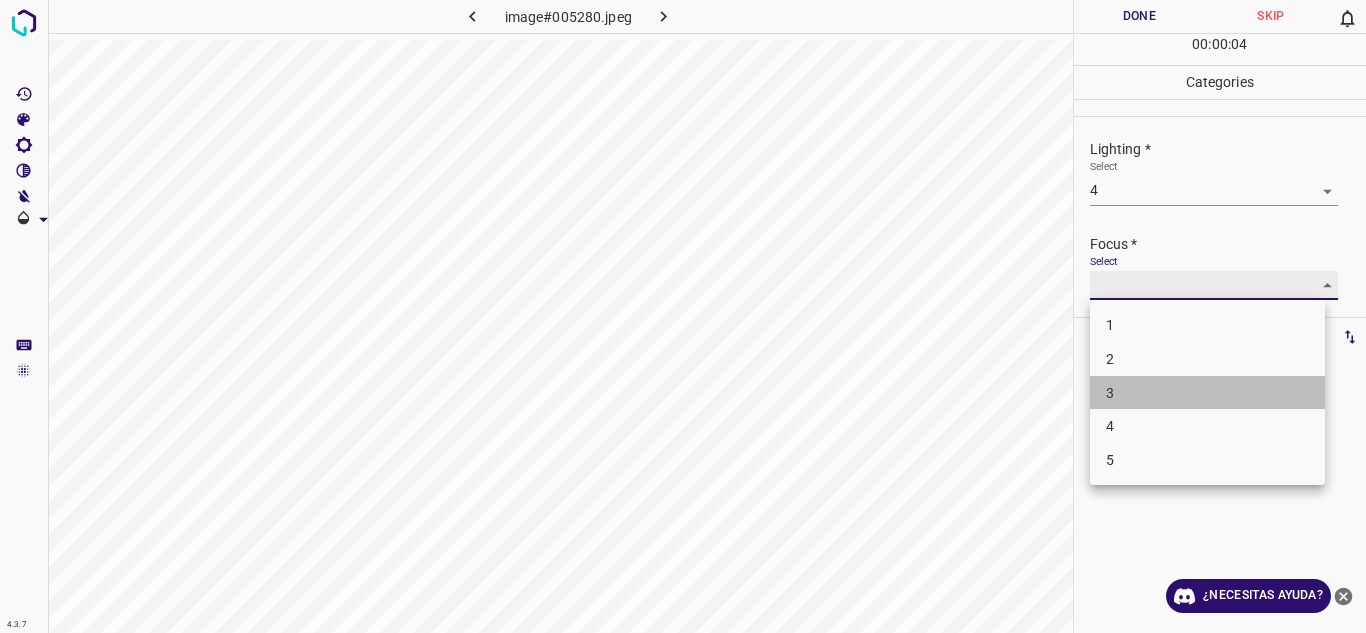 type on "3" 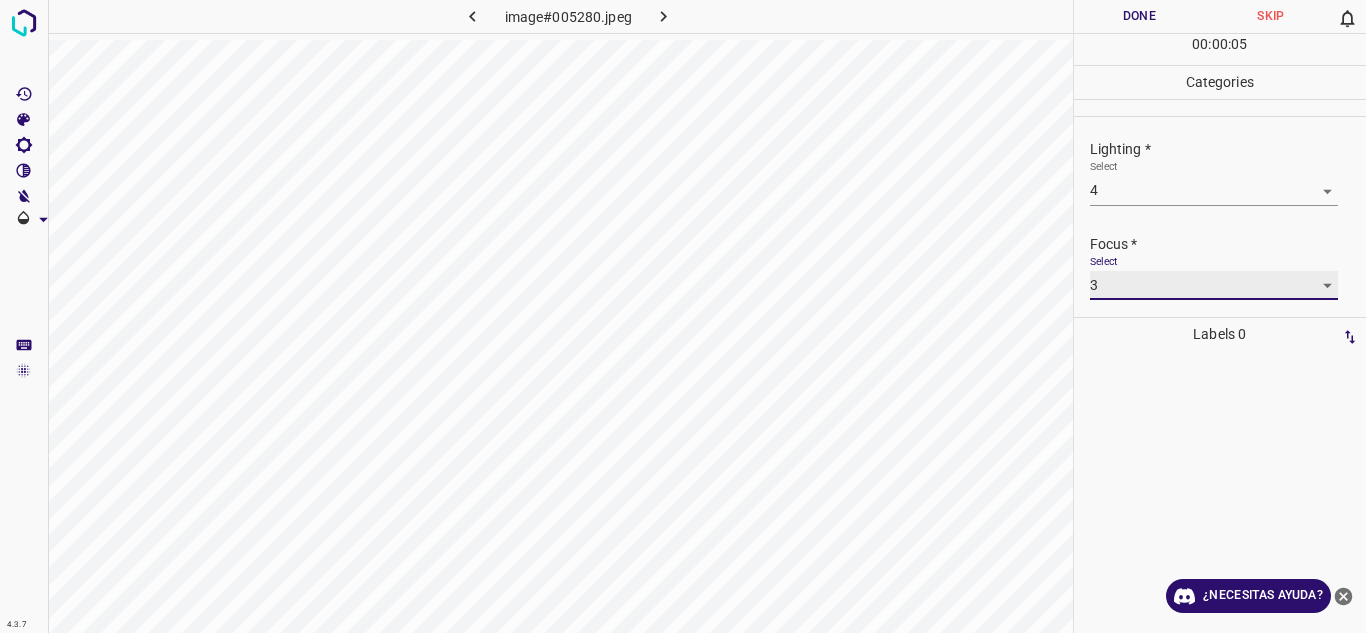 scroll, scrollTop: 98, scrollLeft: 0, axis: vertical 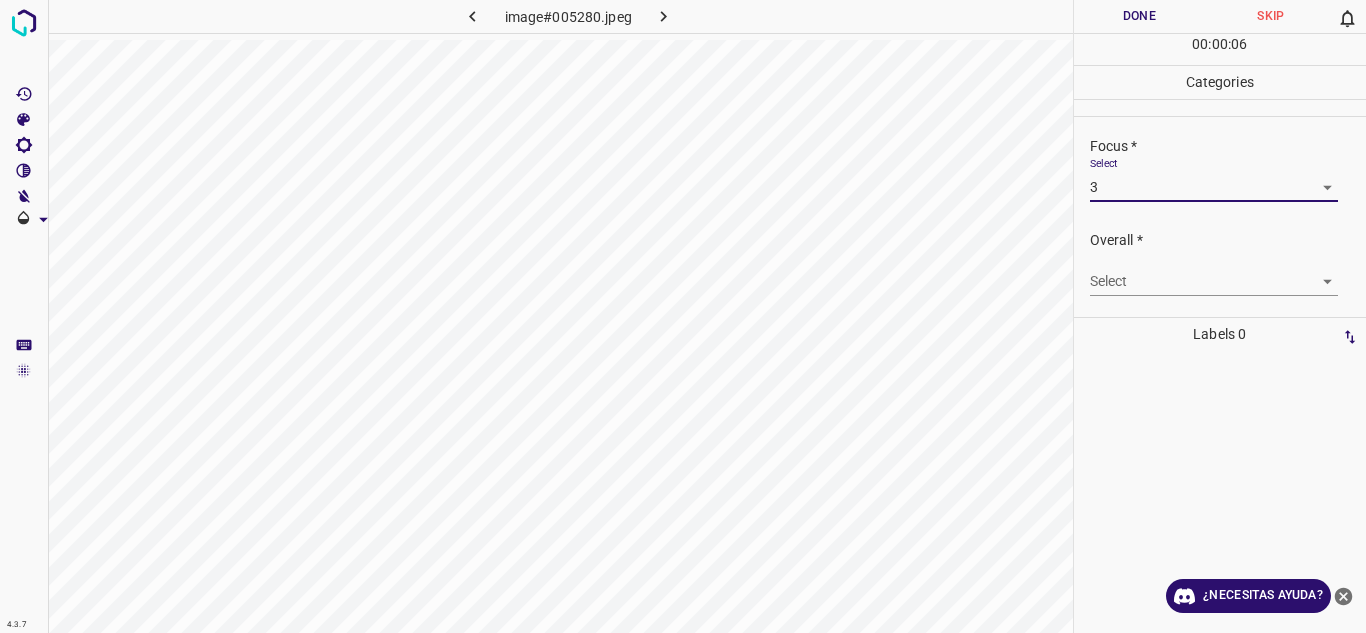 click on "4.3.7 image#005280.jpeg Done Skip 0 00   : 00   : 06   Categories Lighting *  Select 4 4 Focus *  Select 3 3 Overall *  Select ​ Labels   0 Categories 1 Lighting 2 Focus 3 Overall Tools Space Change between modes (Draw & Edit) I Auto labeling R Restore zoom M Zoom in N Zoom out Delete Delete selecte label Filters Z Restore filters X Saturation filter C Brightness filter V Contrast filter B Gray scale filter General O Download ¿Necesitas ayuda? Texto original Valora esta traducción Tu opinión servirá para ayudar a mejorar el Traductor de Google - Texto - Esconder - Borrar" at bounding box center (683, 316) 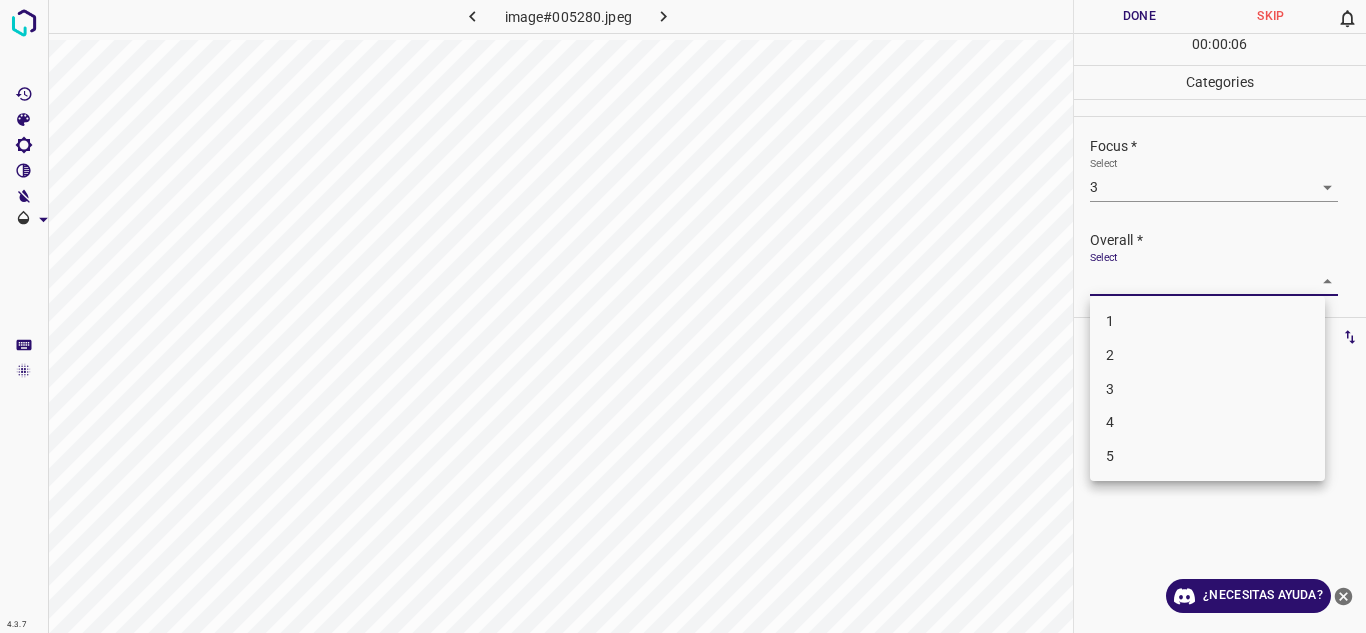click on "4" at bounding box center [1207, 422] 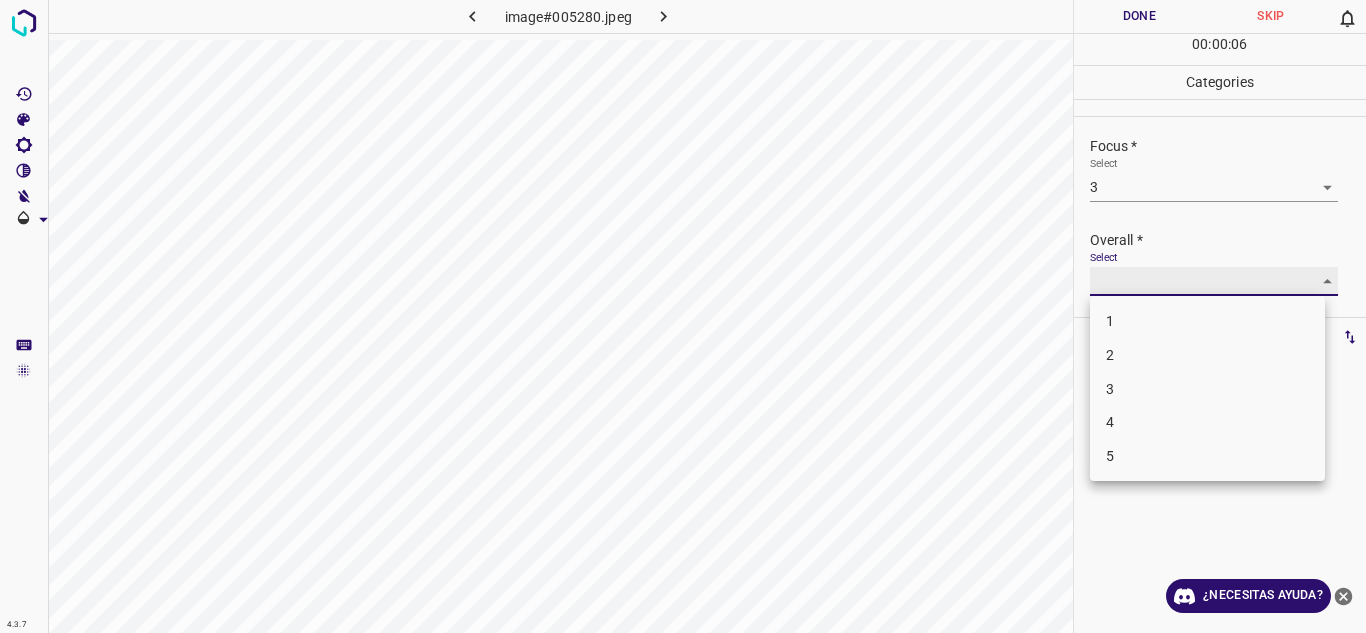 type on "4" 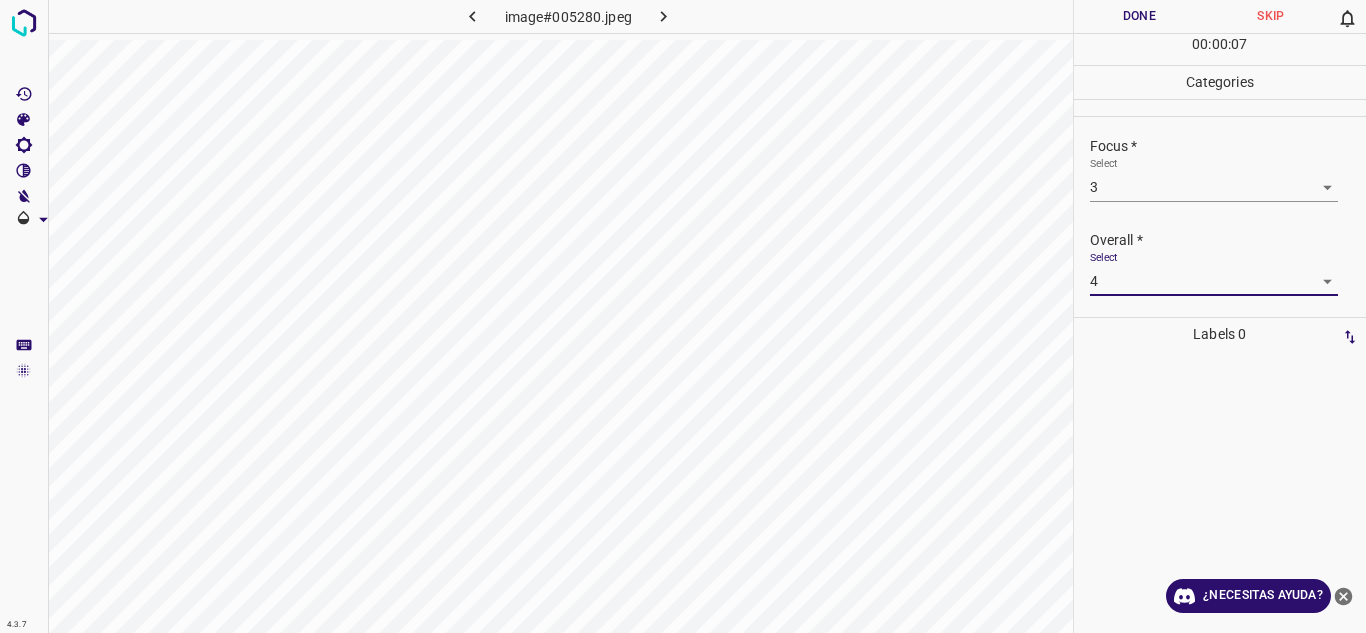 click on "Done" at bounding box center (1140, 16) 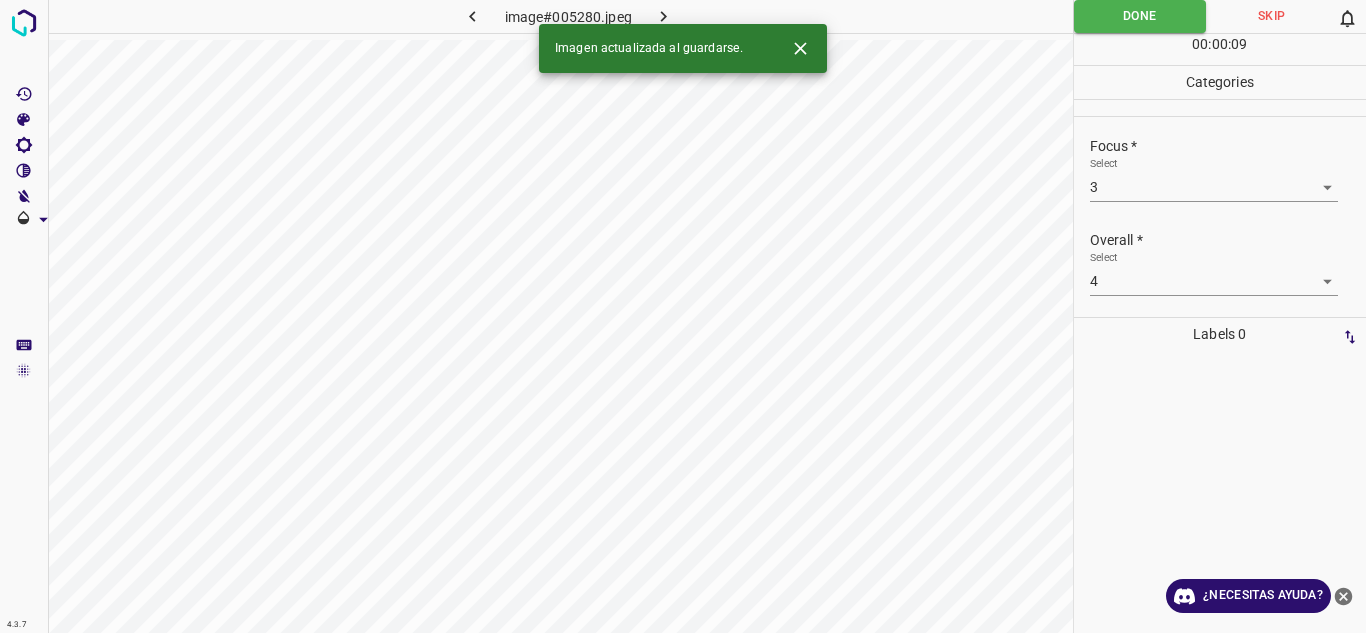 click at bounding box center (664, 16) 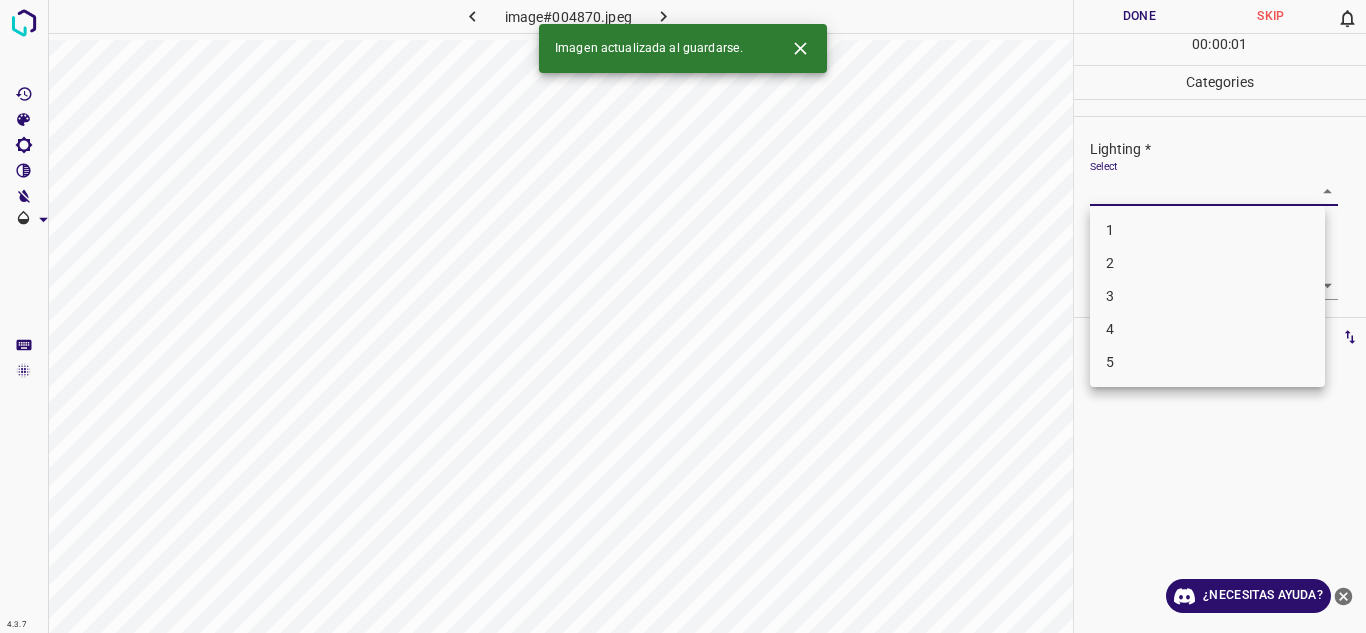 click on "4.3.7 image#004870.jpeg Done Skip 0 00   : 00   : 01   Categories Lighting *  Select ​ Focus *  Select ​ Overall *  Select ​ Labels   0 Categories 1 Lighting 2 Focus 3 Overall Tools Space Change between modes (Draw & Edit) I Auto labeling R Restore zoom M Zoom in N Zoom out Delete Delete selecte label Filters Z Restore filters X Saturation filter C Brightness filter V Contrast filter B Gray scale filter General O Download Imagen actualizada al guardarse. ¿Necesitas ayuda? Texto original Valora esta traducción Tu opinión servirá para ayudar a mejorar el Traductor de Google - Texto - Esconder - Borrar 1 2 3 4 5" at bounding box center (683, 316) 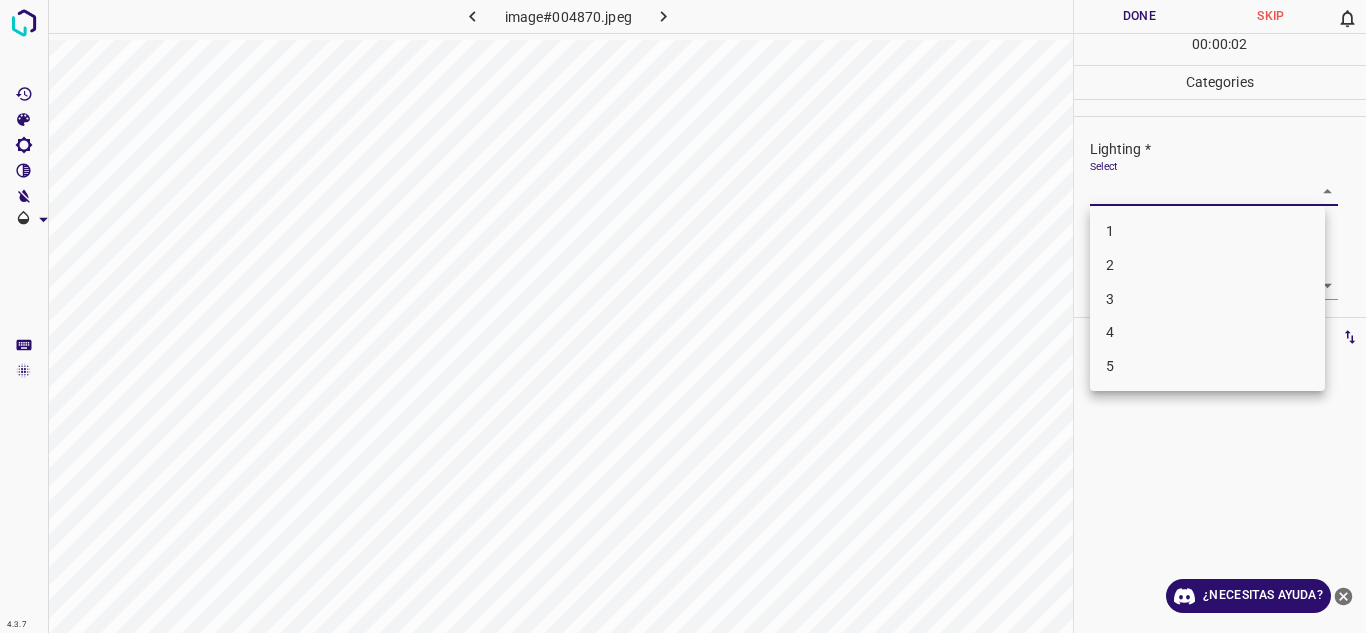 click on "3" at bounding box center (1207, 299) 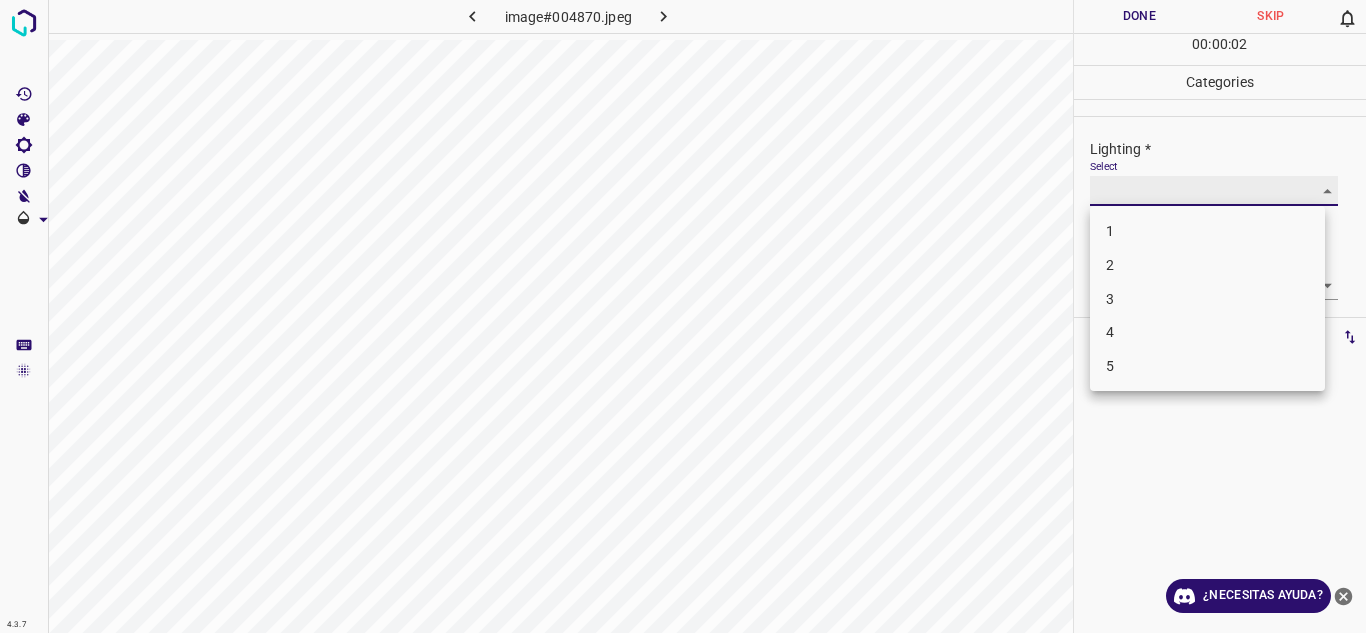 type on "3" 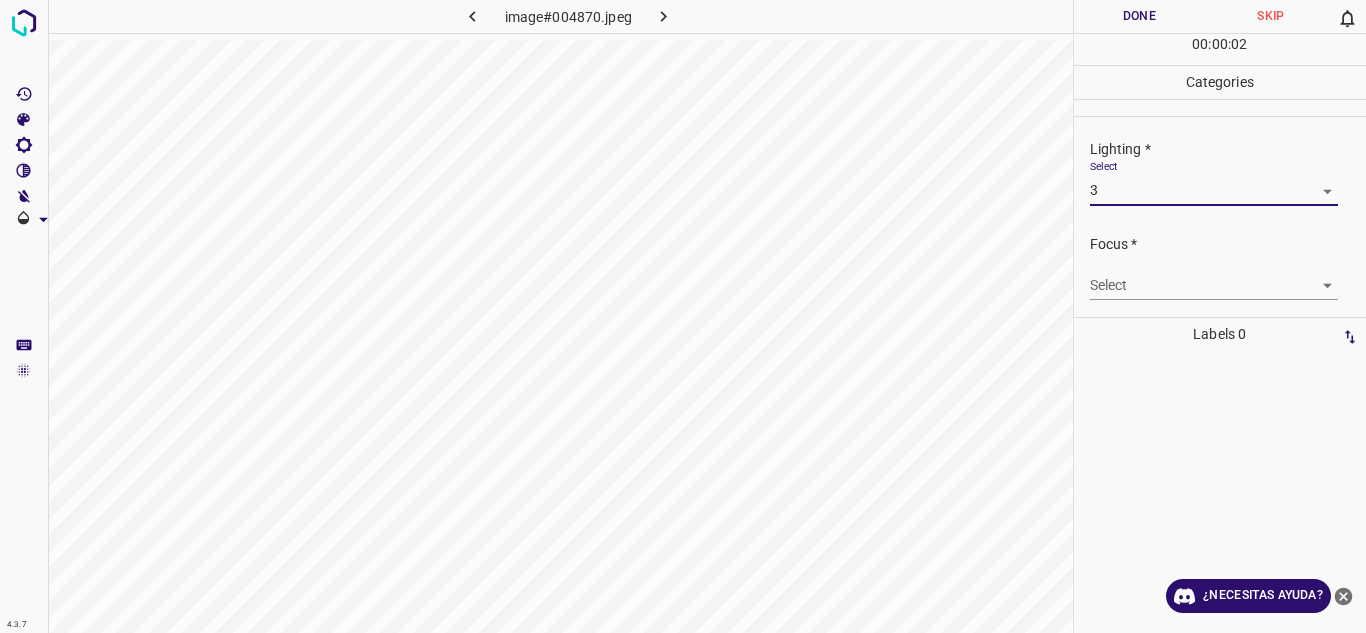 click on "4.3.7 image#004870.jpeg Done Skip 0 00   : 00   : 02   Categories Lighting *  Select 3 3 Focus *  Select ​ Overall *  Select ​ Labels   0 Categories 1 Lighting 2 Focus 3 Overall Tools Space Change between modes (Draw & Edit) I Auto labeling R Restore zoom M Zoom in N Zoom out Delete Delete selecte label Filters Z Restore filters X Saturation filter C Brightness filter V Contrast filter B Gray scale filter General O Download ¿Necesitas ayuda? Texto original Valora esta traducción Tu opinión servirá para ayudar a mejorar el Traductor de Google - Texto - Esconder - Borrar" at bounding box center (683, 316) 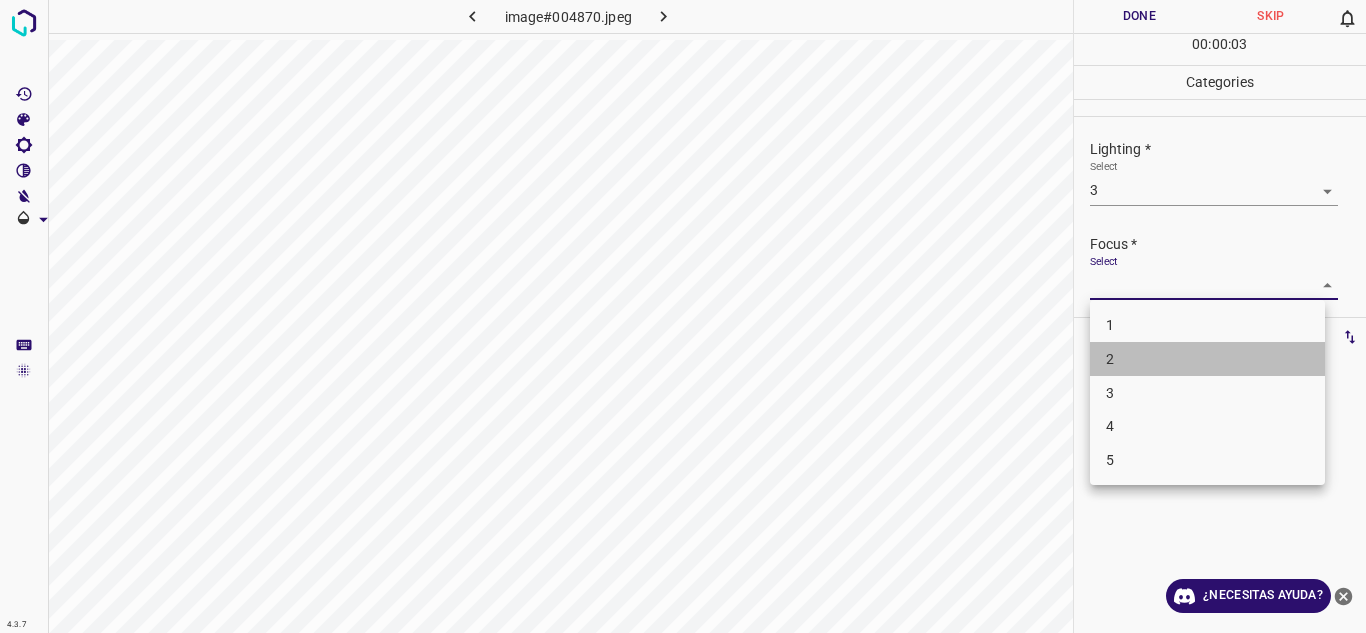 click on "2" at bounding box center (1207, 359) 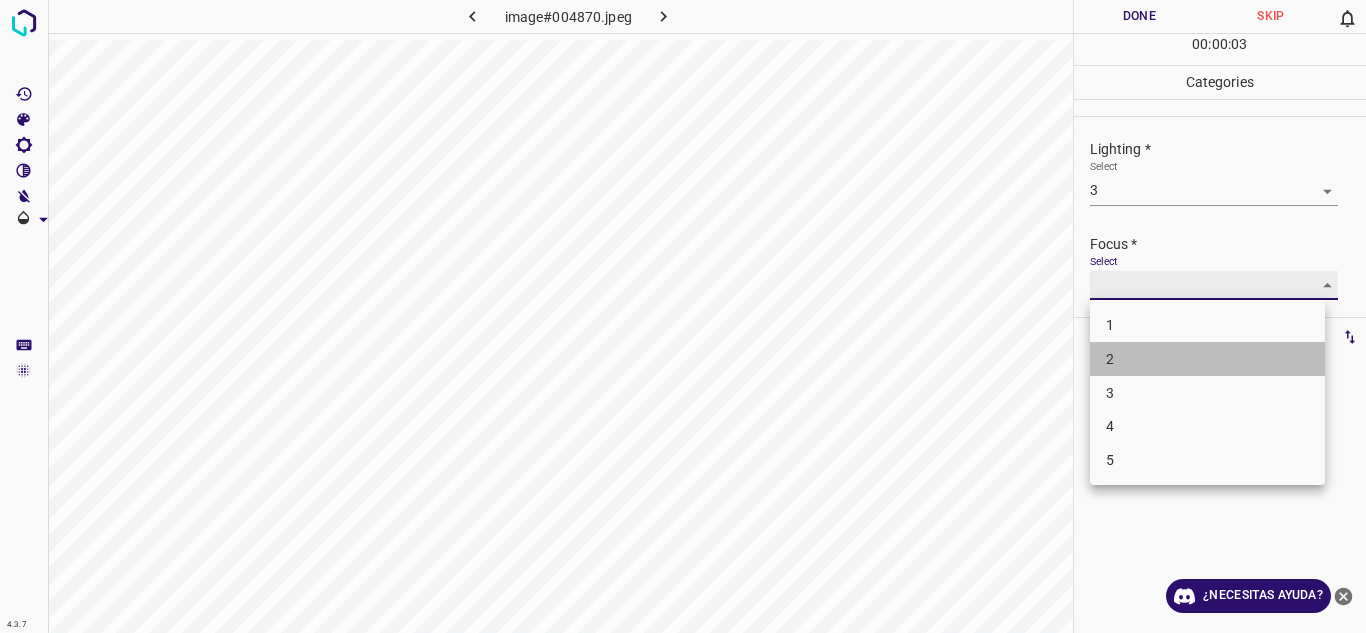 type on "2" 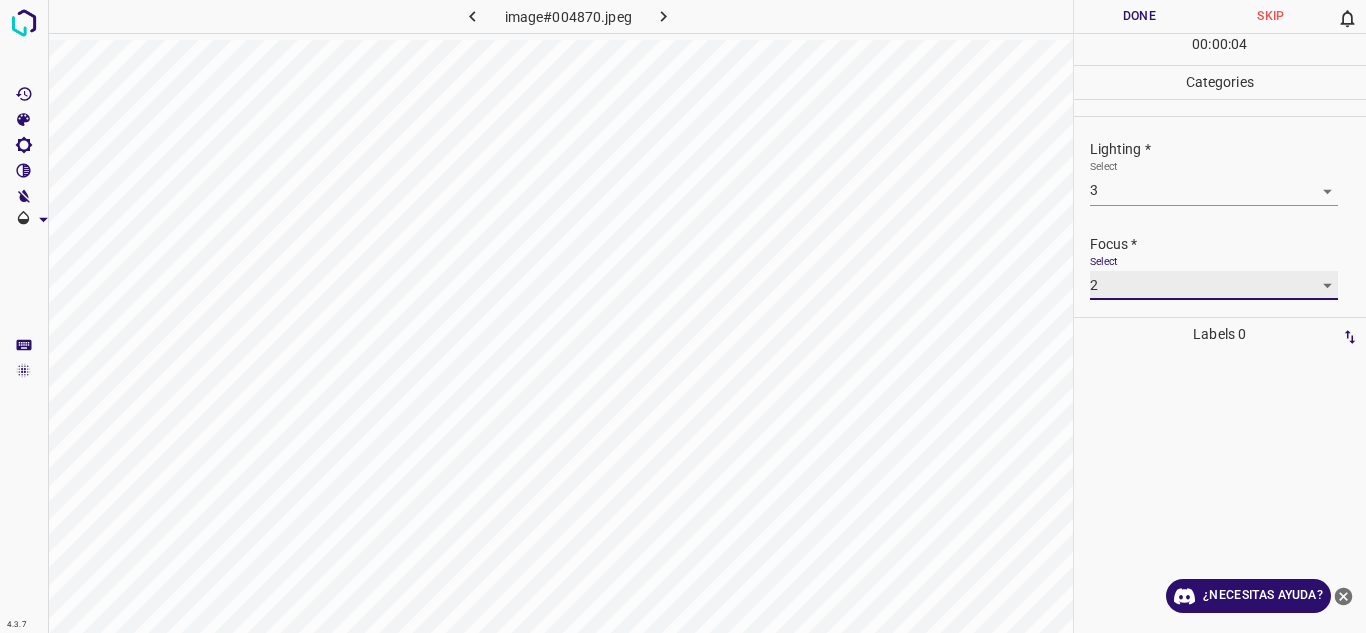 scroll, scrollTop: 98, scrollLeft: 0, axis: vertical 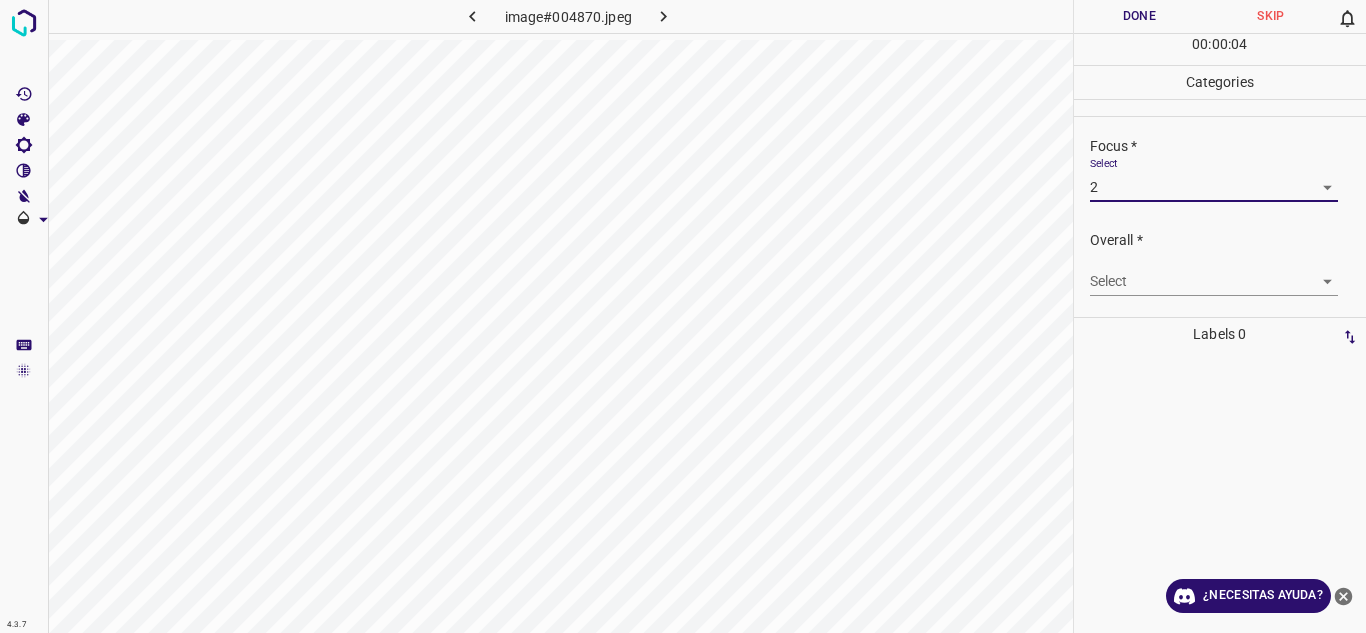 click on "4.3.7 image#004870.jpeg Done Skip 0 00   : 00   : 04   Categories Lighting *  Select 3 3 Focus *  Select 2 2 Overall *  Select ​ Labels   0 Categories 1 Lighting 2 Focus 3 Overall Tools Space Change between modes (Draw & Edit) I Auto labeling R Restore zoom M Zoom in N Zoom out Delete Delete selecte label Filters Z Restore filters X Saturation filter C Brightness filter V Contrast filter B Gray scale filter General O Download ¿Necesitas ayuda? Texto original Valora esta traducción Tu opinión servirá para ayudar a mejorar el Traductor de Google - Texto - Esconder - Borrar" at bounding box center [683, 316] 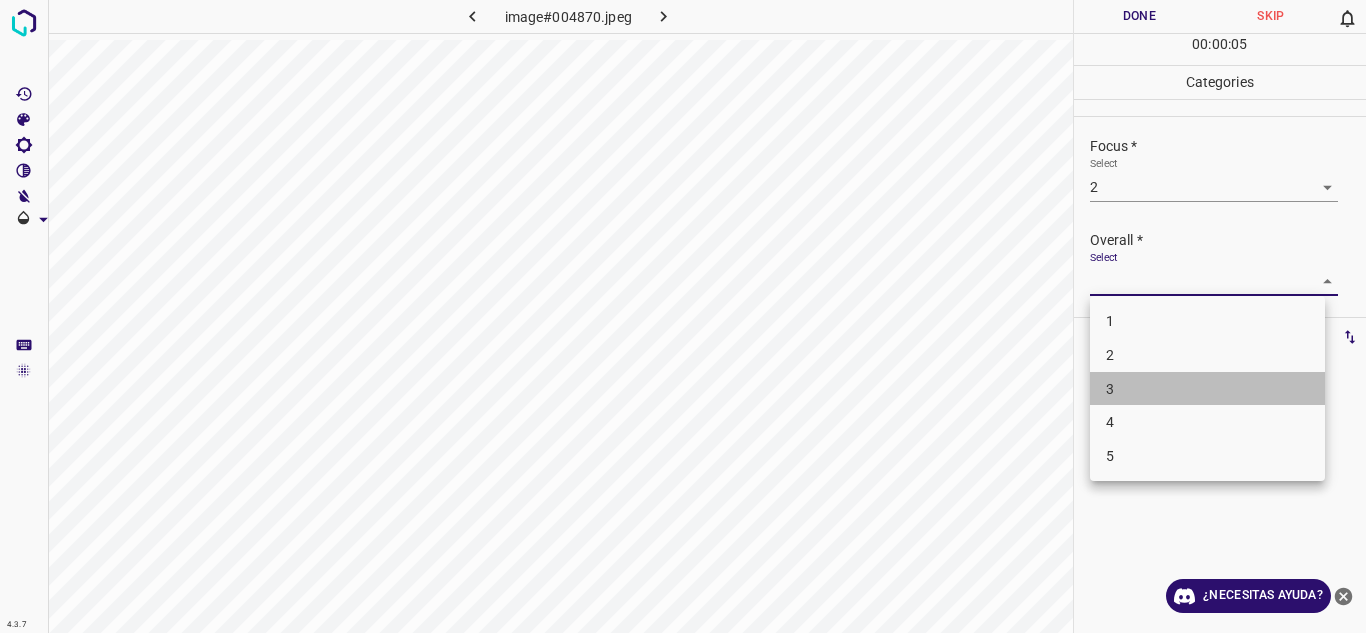 drag, startPoint x: 1188, startPoint y: 389, endPoint x: 1194, endPoint y: 371, distance: 18.973665 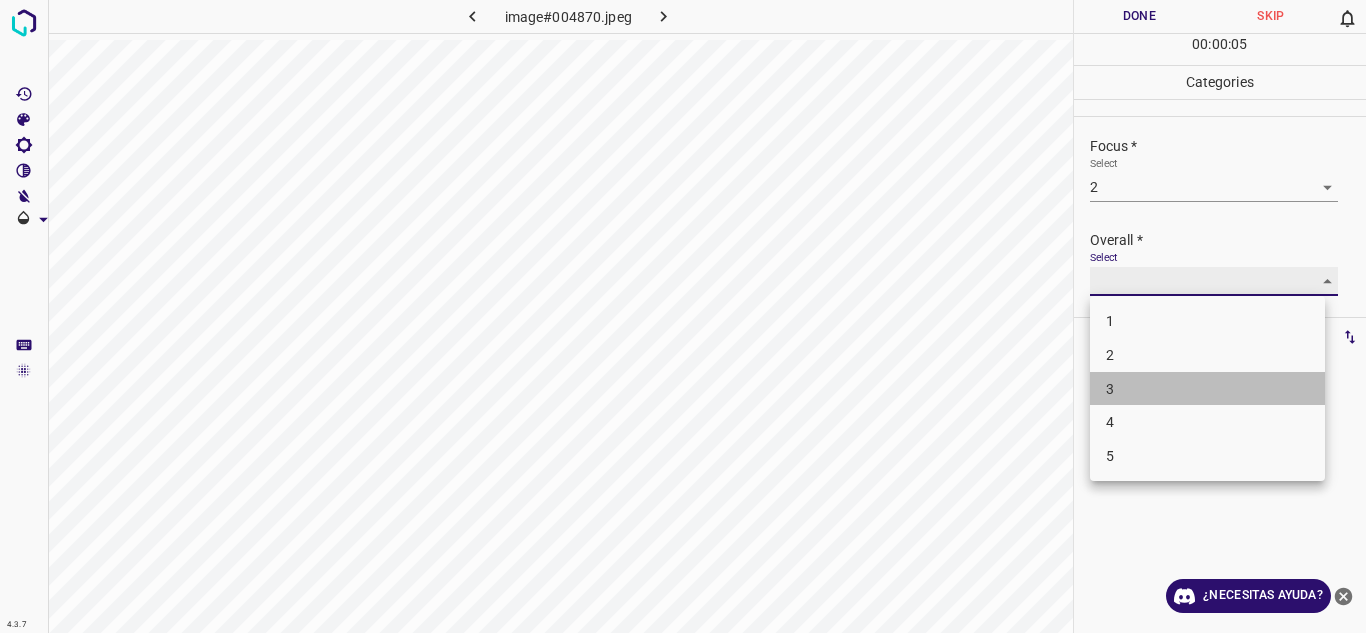 type on "3" 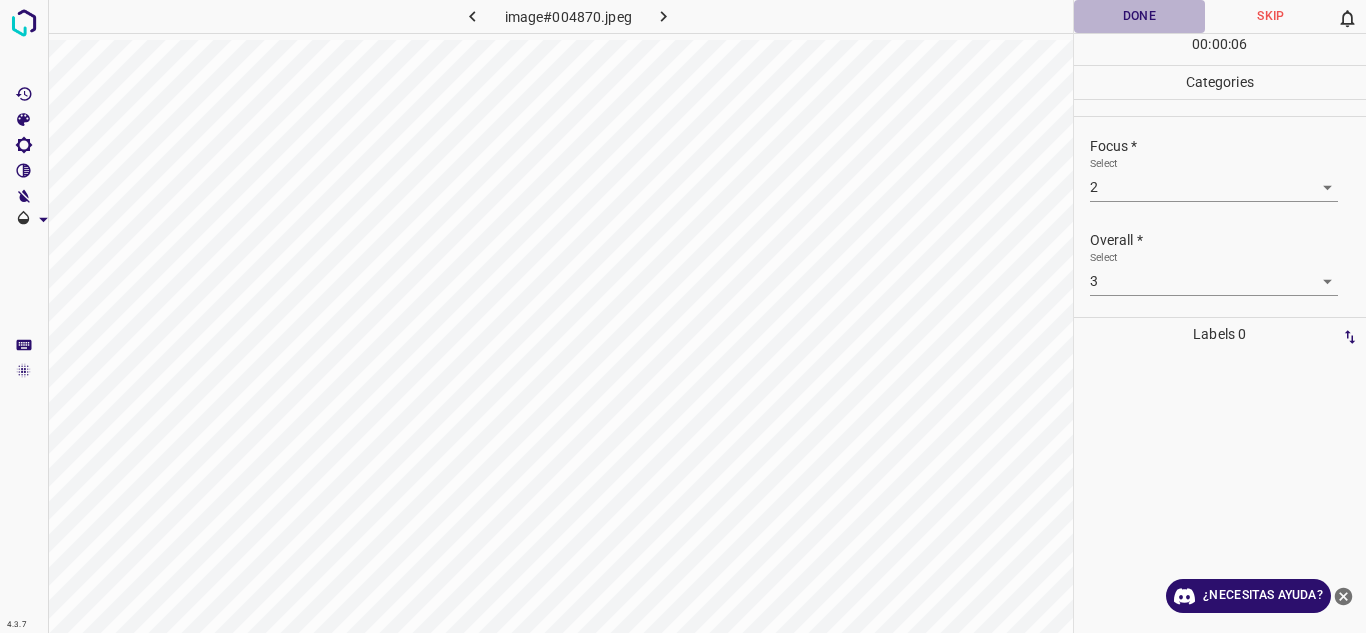 click on "Done" at bounding box center (1140, 16) 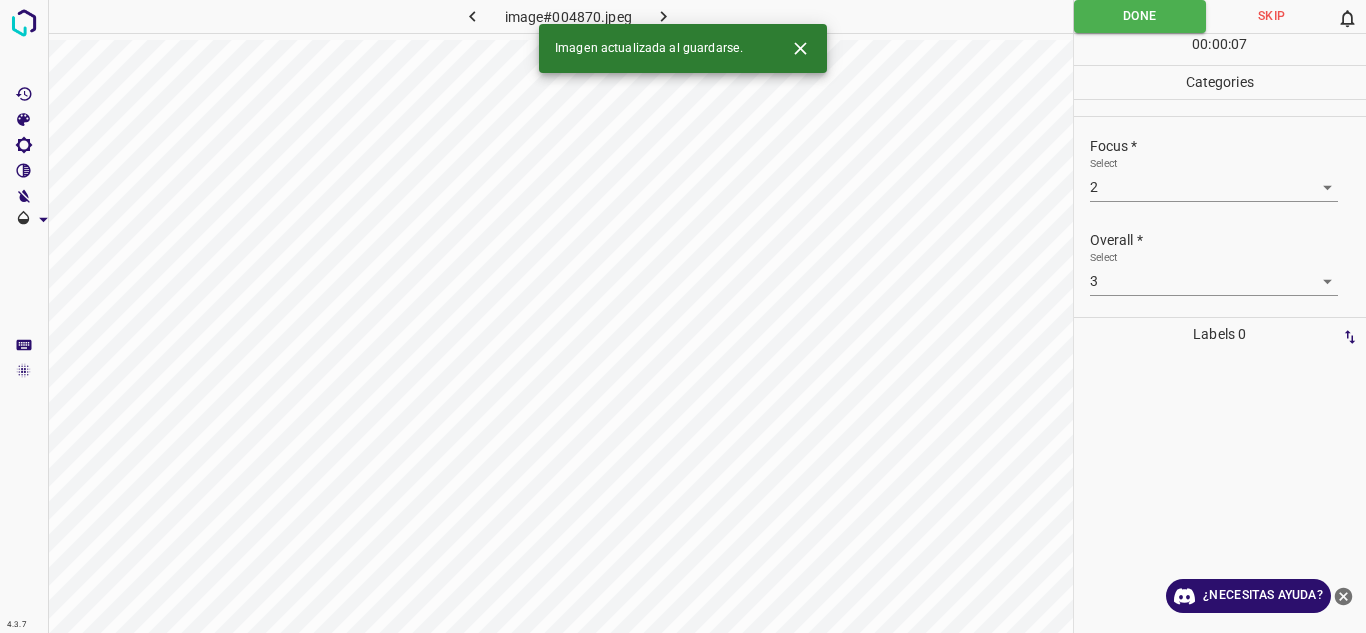 click 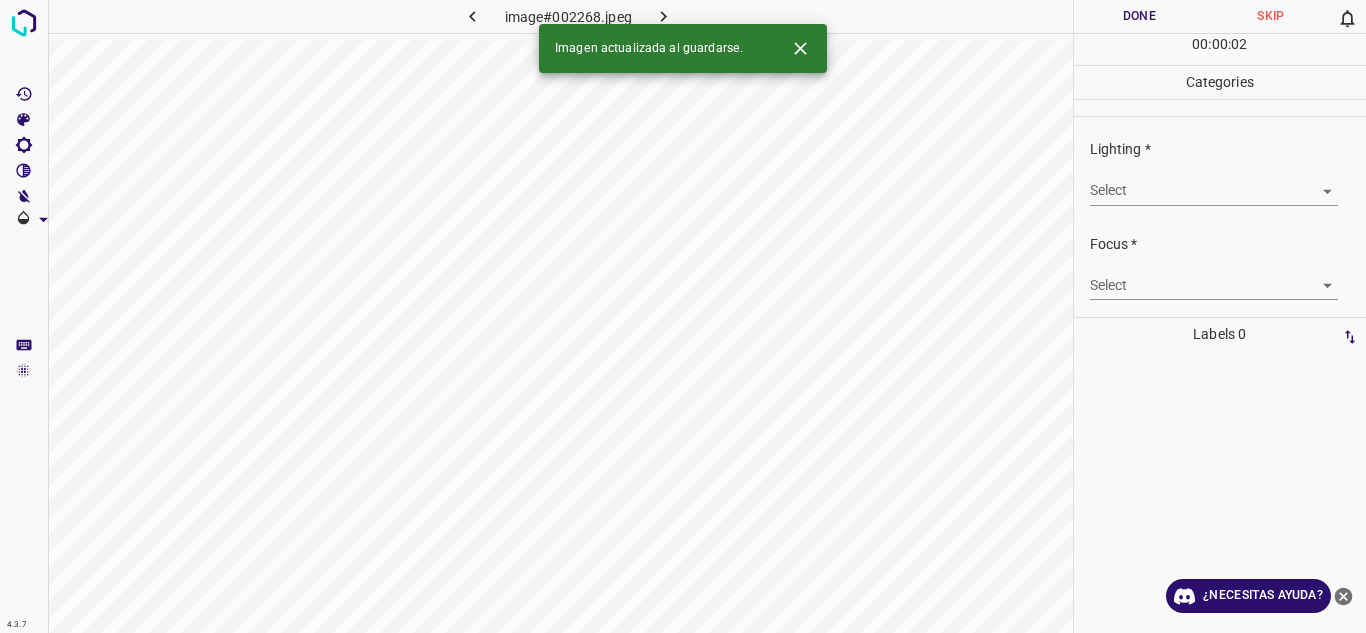 click on "4.3.7 image#002268.jpeg Done Skip 0 00   : 00   : 02   Categories Lighting *  Select ​ Focus *  Select ​ Overall *  Select ​ Labels   0 Categories 1 Lighting 2 Focus 3 Overall Tools Space Change between modes (Draw & Edit) I Auto labeling R Restore zoom M Zoom in N Zoom out Delete Delete selecte label Filters Z Restore filters X Saturation filter C Brightness filter V Contrast filter B Gray scale filter General O Download Imagen actualizada al guardarse. ¿Necesitas ayuda? Texto original Valora esta traducción Tu opinión servirá para ayudar a mejorar el Traductor de Google - Texto - Esconder - Borrar" at bounding box center [683, 316] 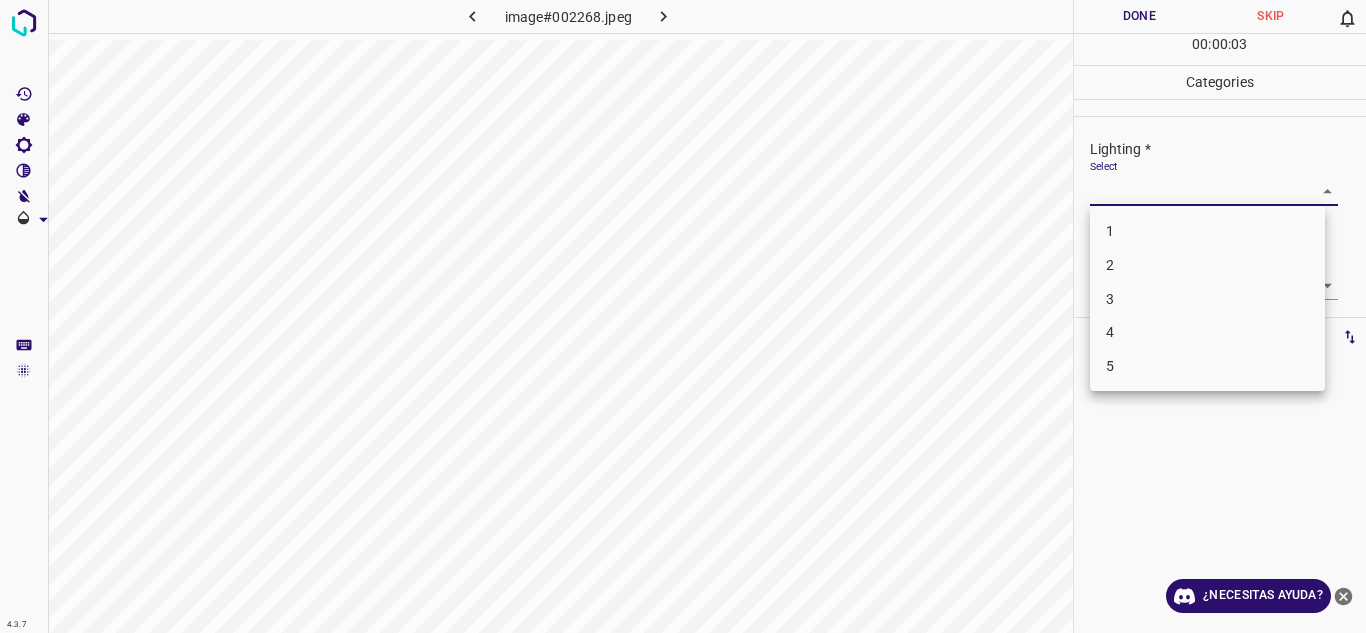 click on "3" at bounding box center (1207, 299) 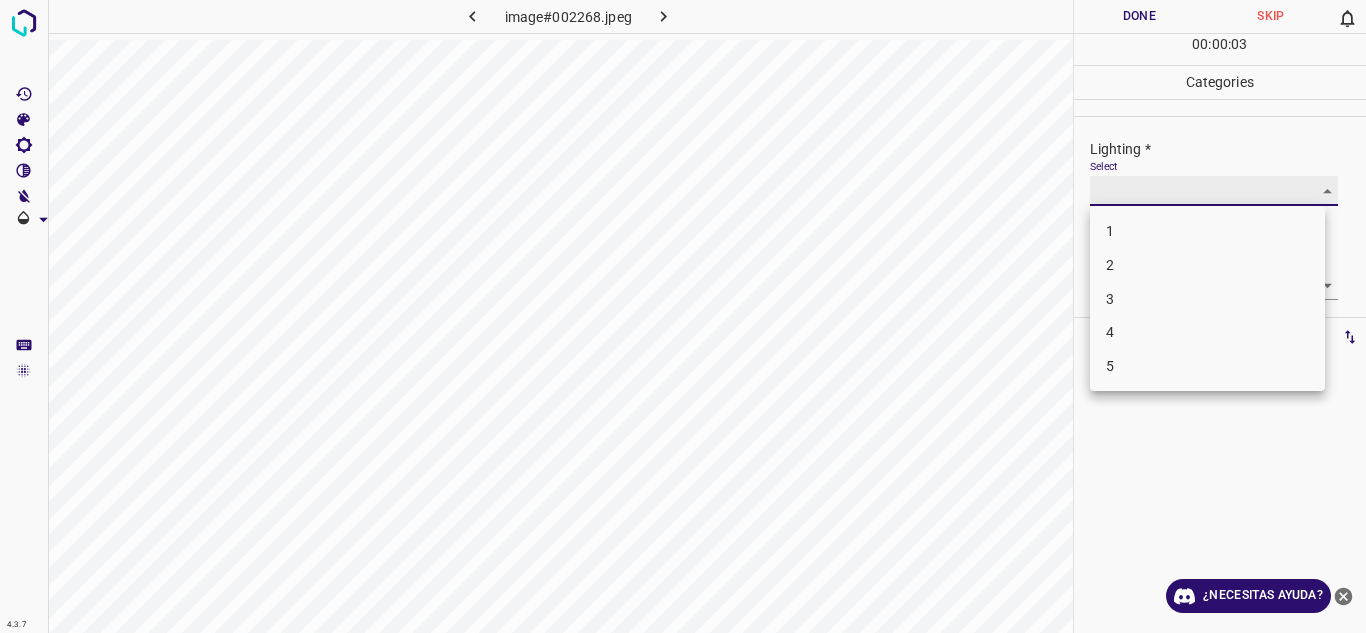 type on "3" 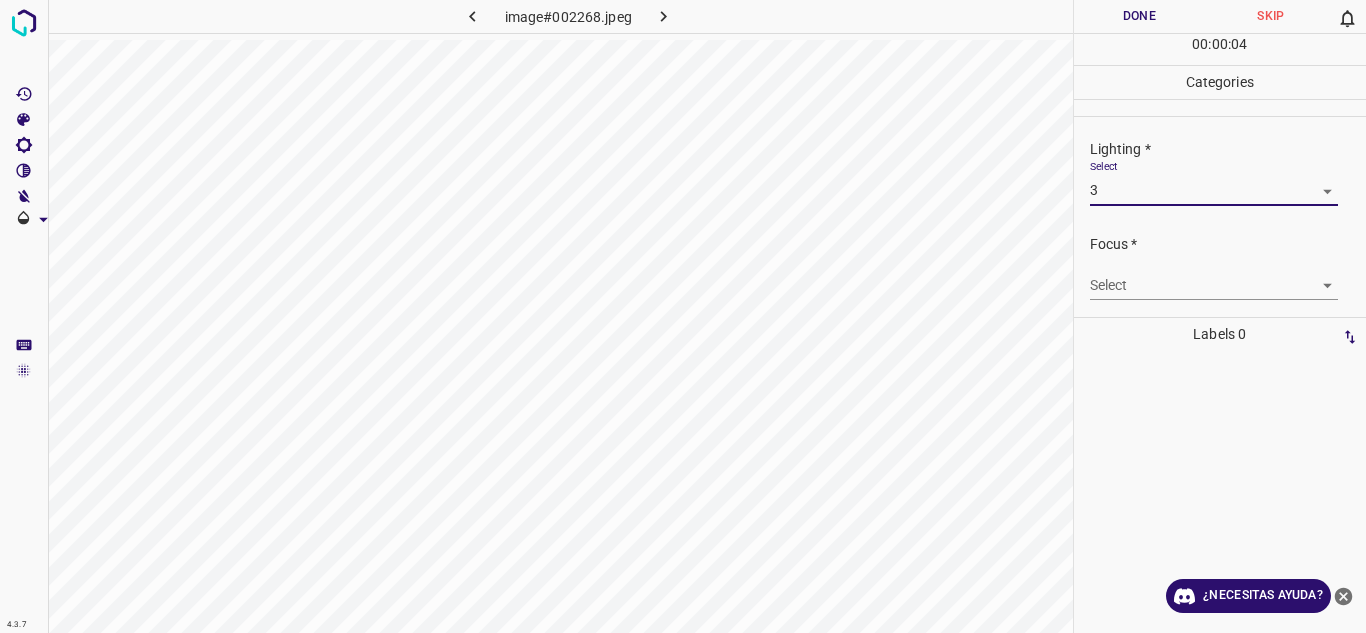click on "4.3.7 image#002268.jpeg Done Skip 0 00   : 00   : 04   Categories Lighting *  Select 3 3 Focus *  Select ​ Overall *  Select ​ Labels   0 Categories 1 Lighting 2 Focus 3 Overall Tools Space Change between modes (Draw & Edit) I Auto labeling R Restore zoom M Zoom in N Zoom out Delete Delete selecte label Filters Z Restore filters X Saturation filter C Brightness filter V Contrast filter B Gray scale filter General O Download ¿Necesitas ayuda? Texto original Valora esta traducción Tu opinión servirá para ayudar a mejorar el Traductor de Google - Texto - Esconder - Borrar" at bounding box center [683, 316] 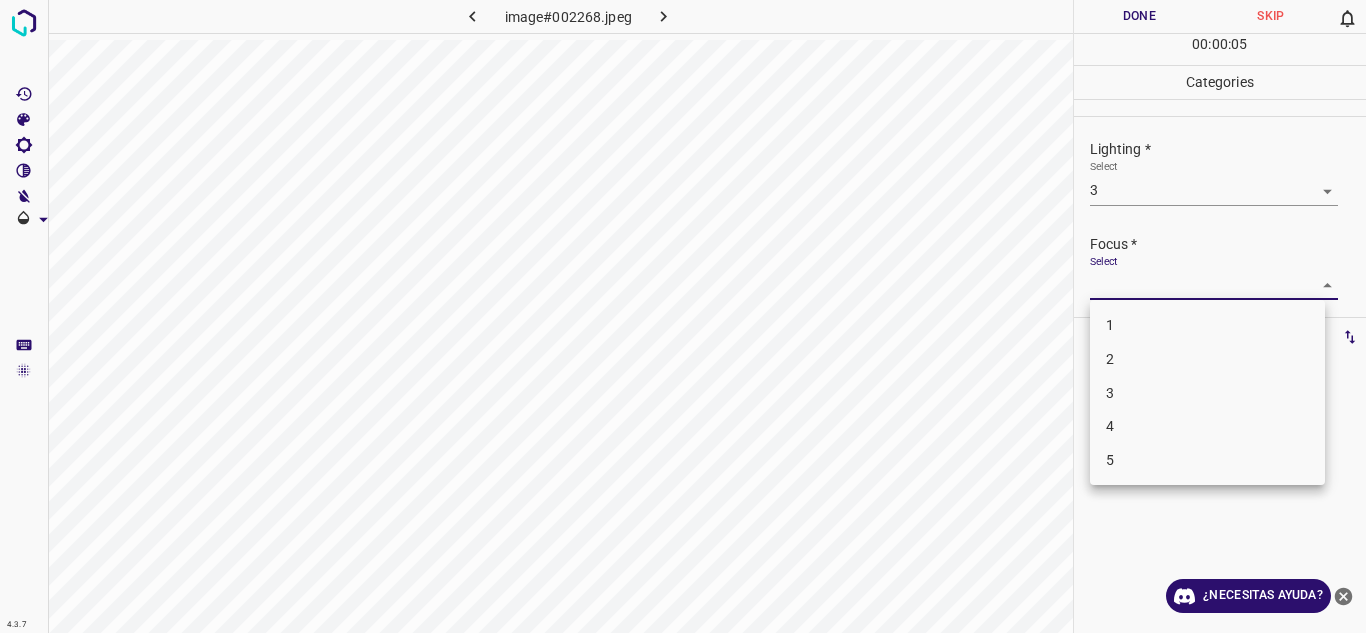 drag, startPoint x: 1164, startPoint y: 392, endPoint x: 1365, endPoint y: 241, distance: 251.40009 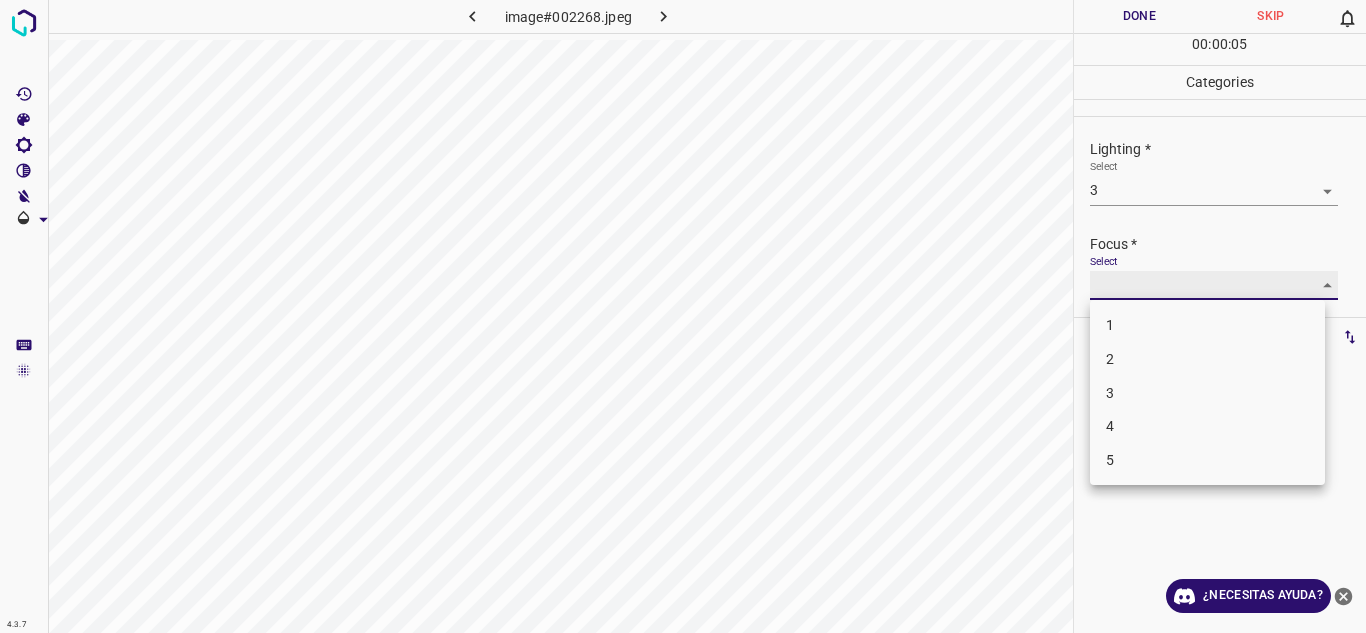type on "3" 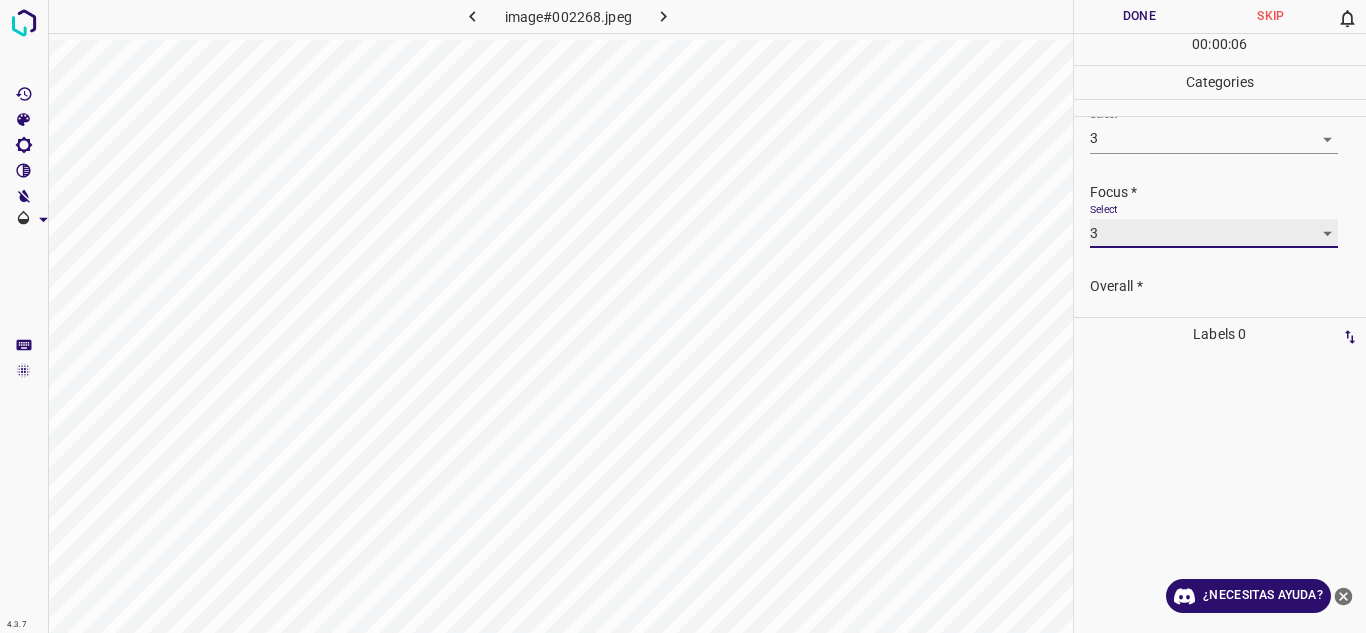 scroll, scrollTop: 98, scrollLeft: 0, axis: vertical 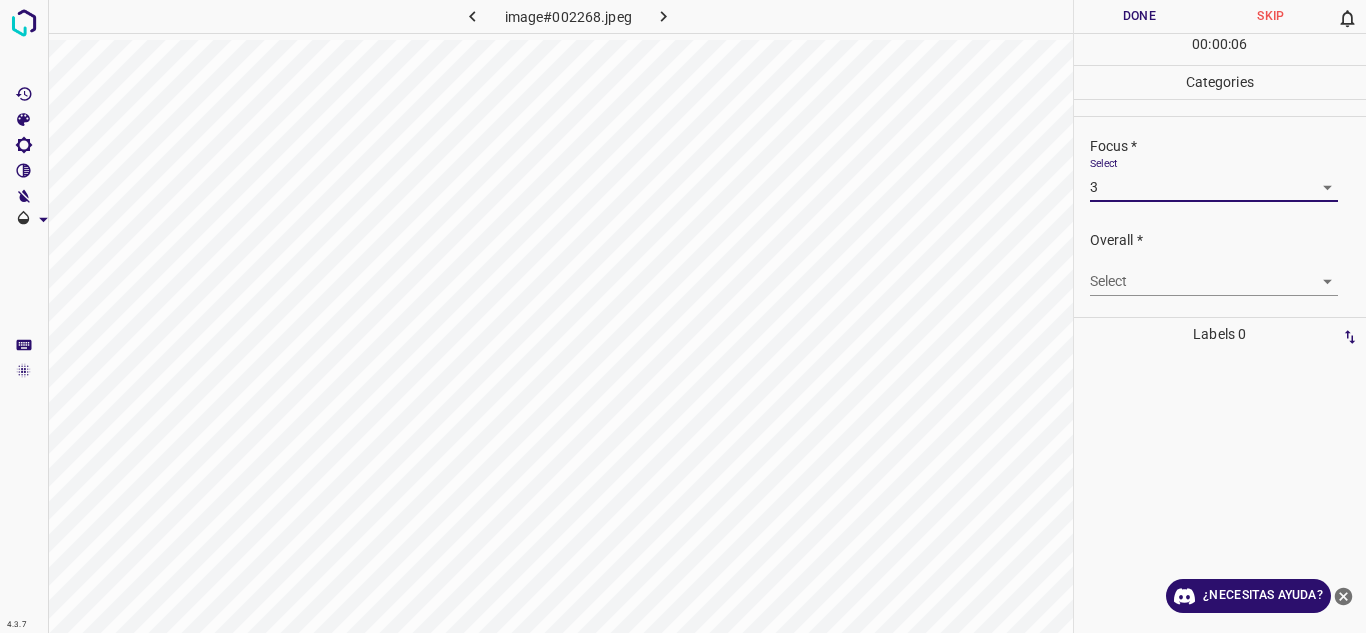 click on "4.3.7 image#002268.jpeg Done Skip 0 00   : 00   : 06   Categories Lighting *  Select 3 3 Focus *  Select 3 3 Overall *  Select ​ Labels   0 Categories 1 Lighting 2 Focus 3 Overall Tools Space Change between modes (Draw & Edit) I Auto labeling R Restore zoom M Zoom in N Zoom out Delete Delete selecte label Filters Z Restore filters X Saturation filter C Brightness filter V Contrast filter B Gray scale filter General O Download ¿Necesitas ayuda? Texto original Valora esta traducción Tu opinión servirá para ayudar a mejorar el Traductor de Google - Texto - Esconder - Borrar" at bounding box center [683, 316] 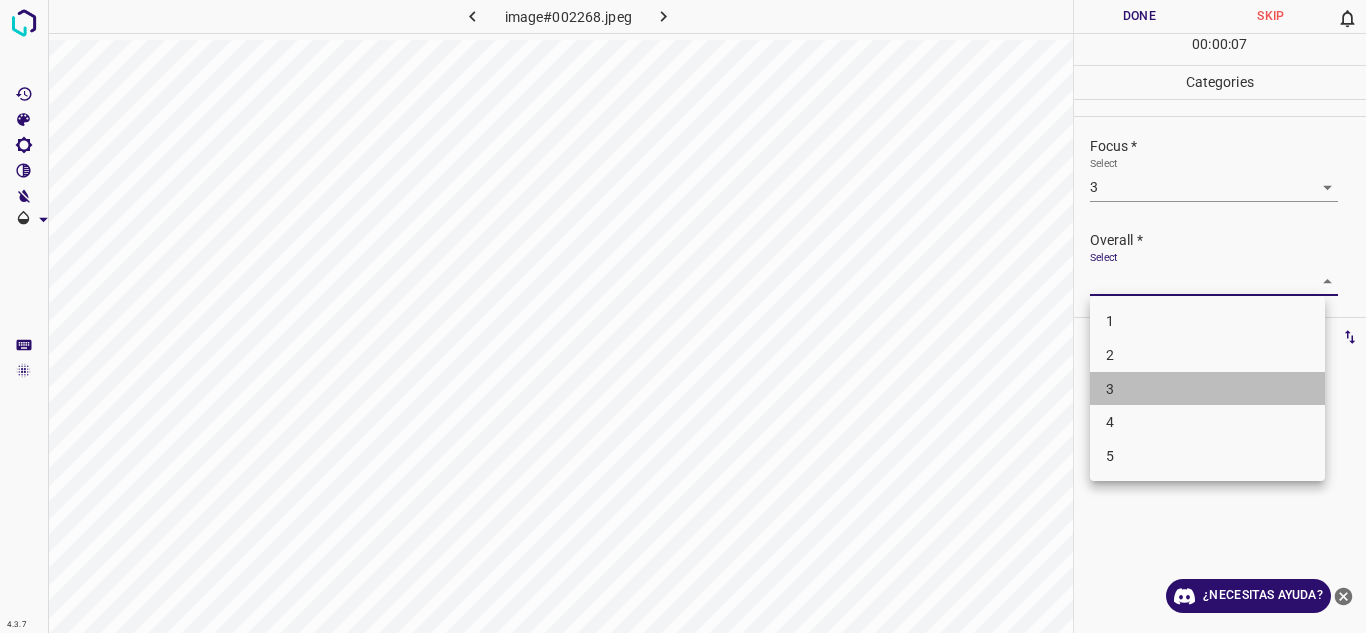click on "3" at bounding box center [1207, 389] 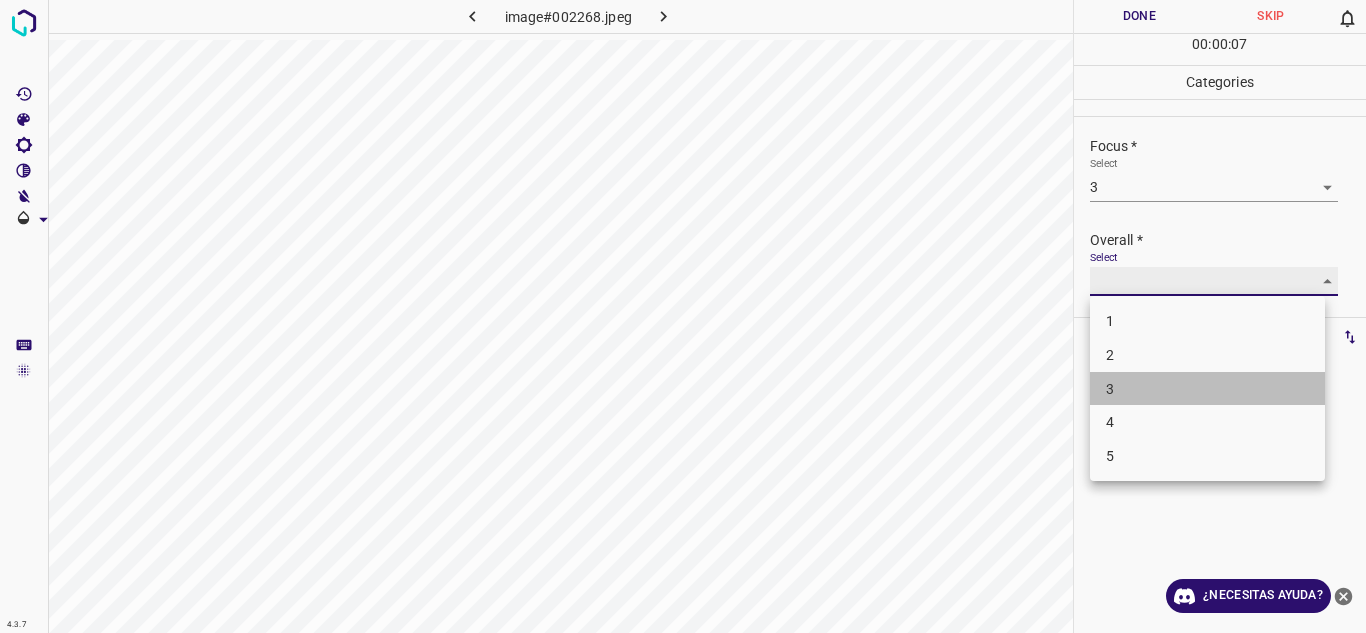 type on "3" 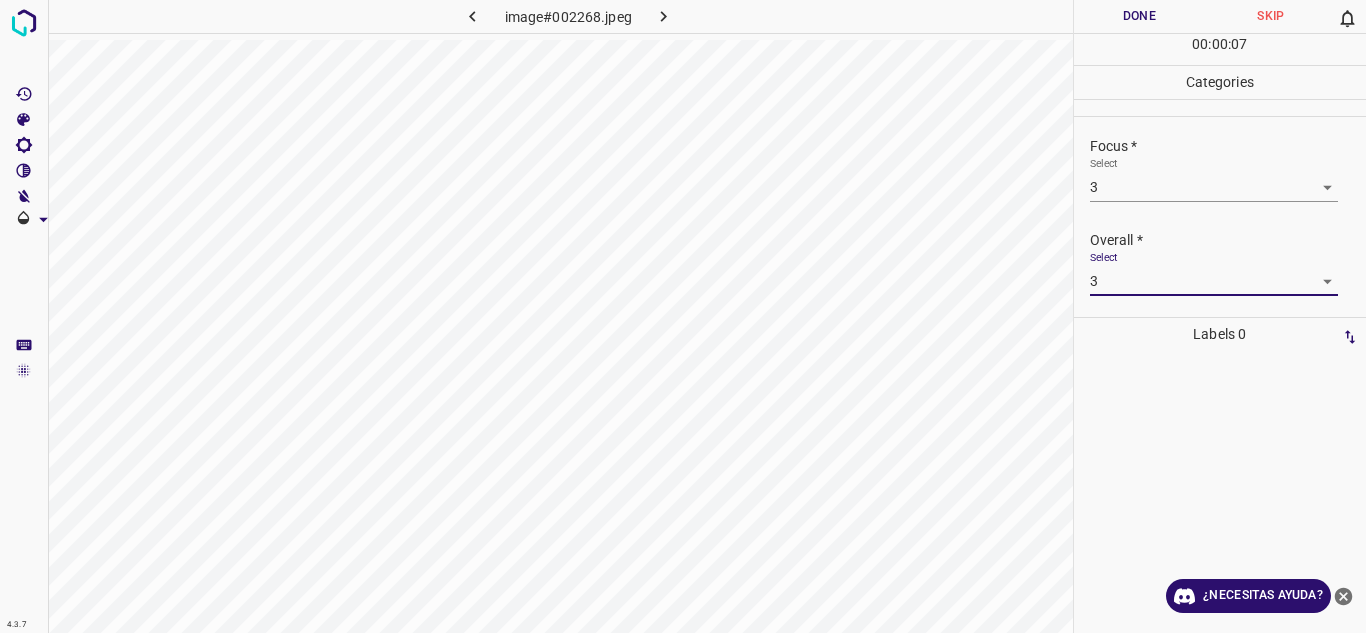 click on "Done" at bounding box center (1140, 16) 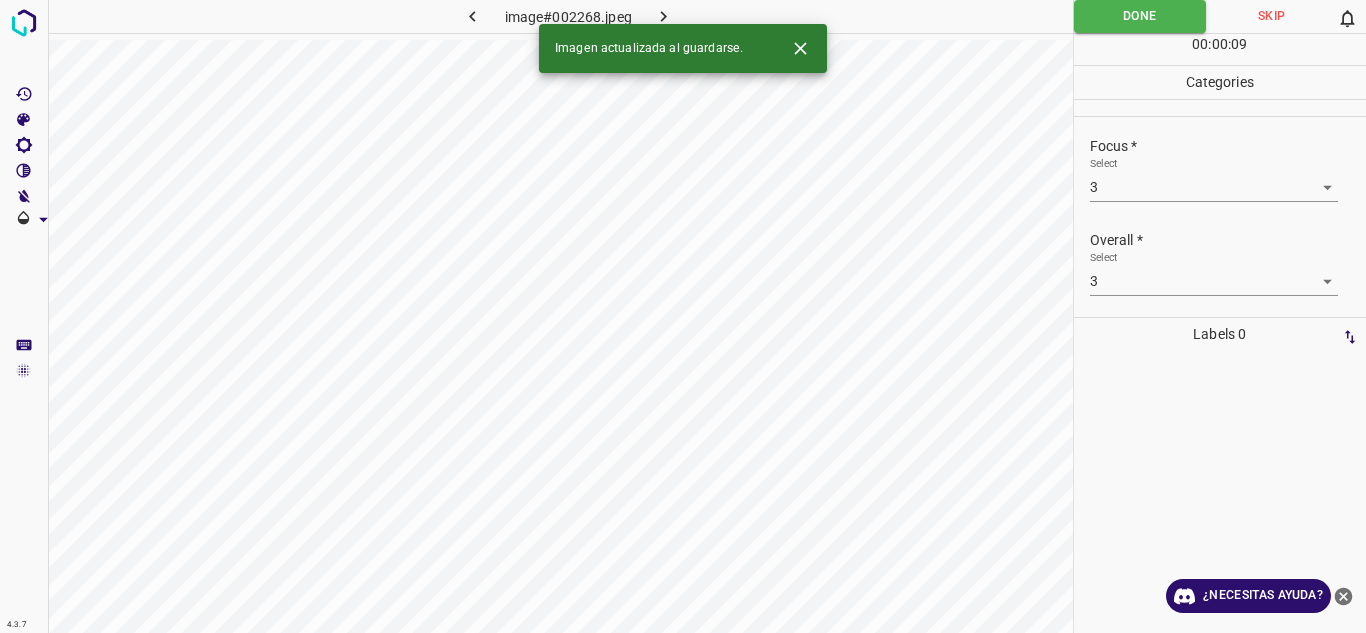click 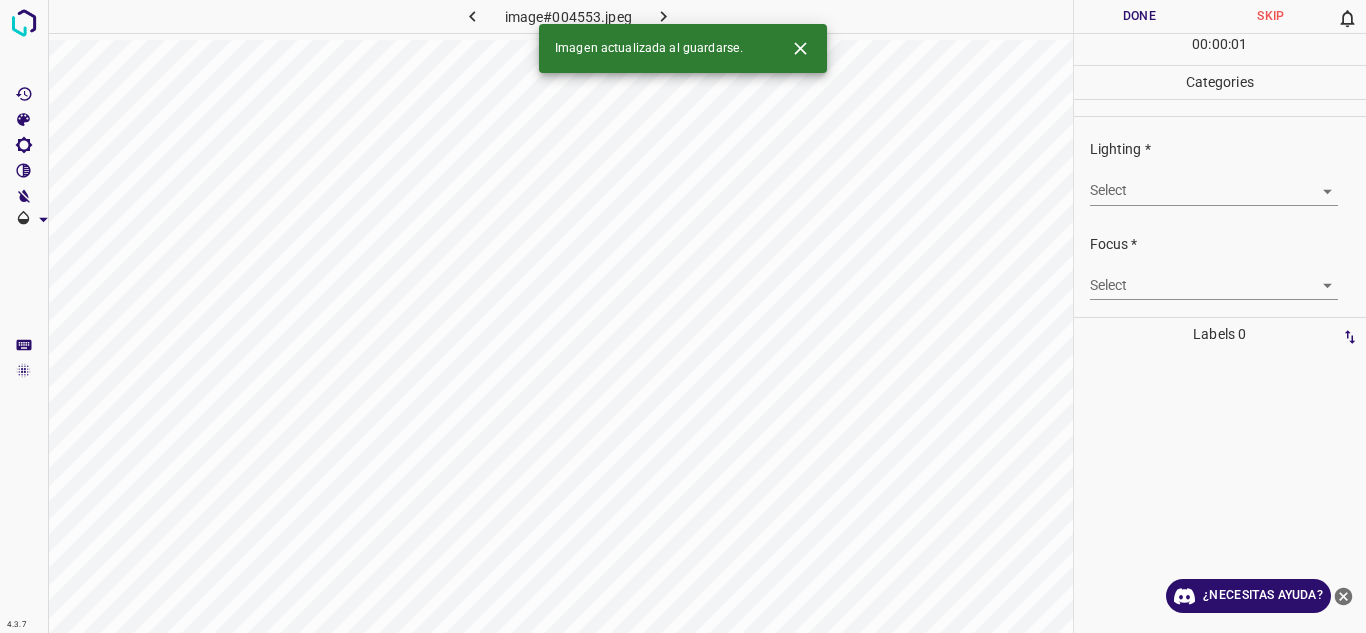 click on "4.3.7 image#004553.jpeg Done Skip 0 00   : 00   : 01   Categories Lighting *  Select ​ Focus *  Select ​ Overall *  Select ​ Labels   0 Categories 1 Lighting 2 Focus 3 Overall Tools Space Change between modes (Draw & Edit) I Auto labeling R Restore zoom M Zoom in N Zoom out Delete Delete selecte label Filters Z Restore filters X Saturation filter C Brightness filter V Contrast filter B Gray scale filter General O Download Imagen actualizada al guardarse. ¿Necesitas ayuda? Texto original Valora esta traducción Tu opinión servirá para ayudar a mejorar el Traductor de Google - Texto - Esconder - Borrar" at bounding box center [683, 316] 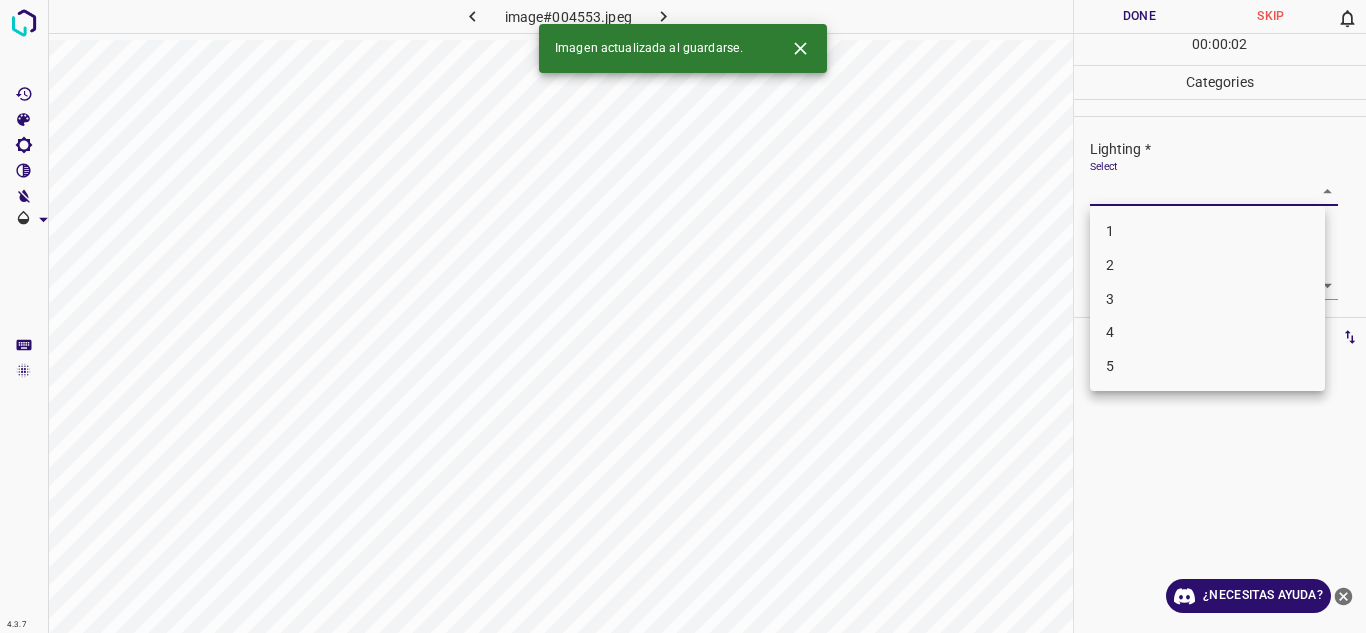 click on "4" at bounding box center [1207, 332] 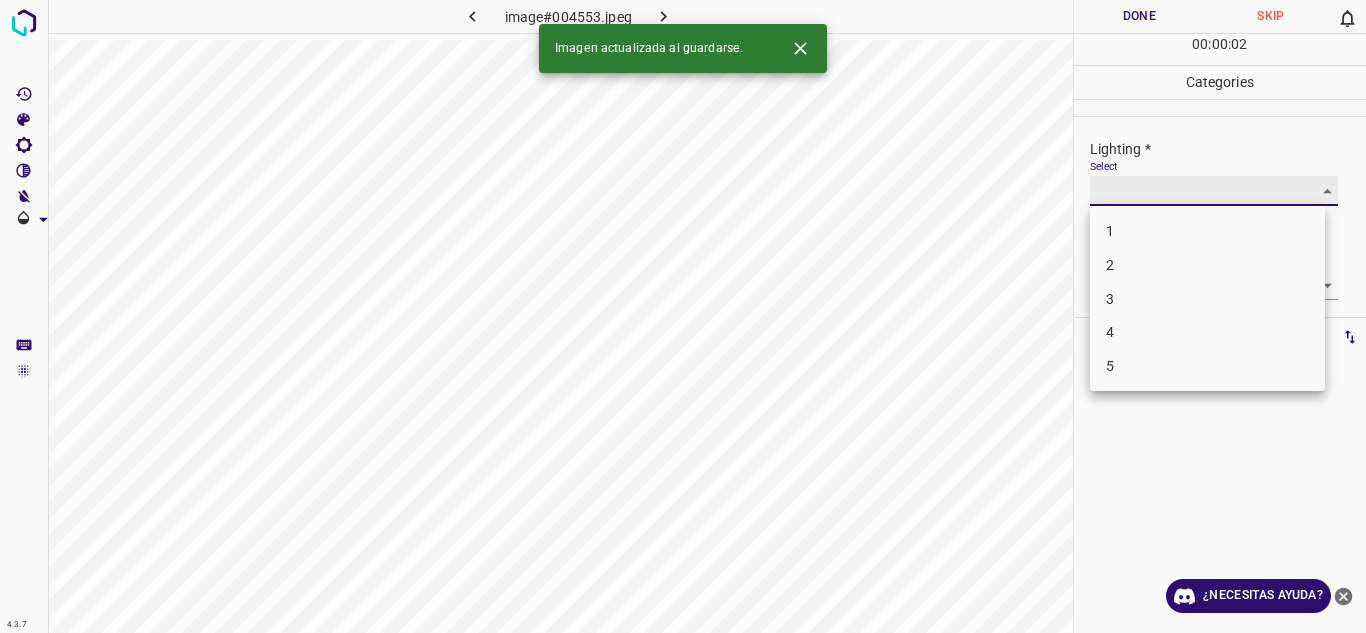 type on "4" 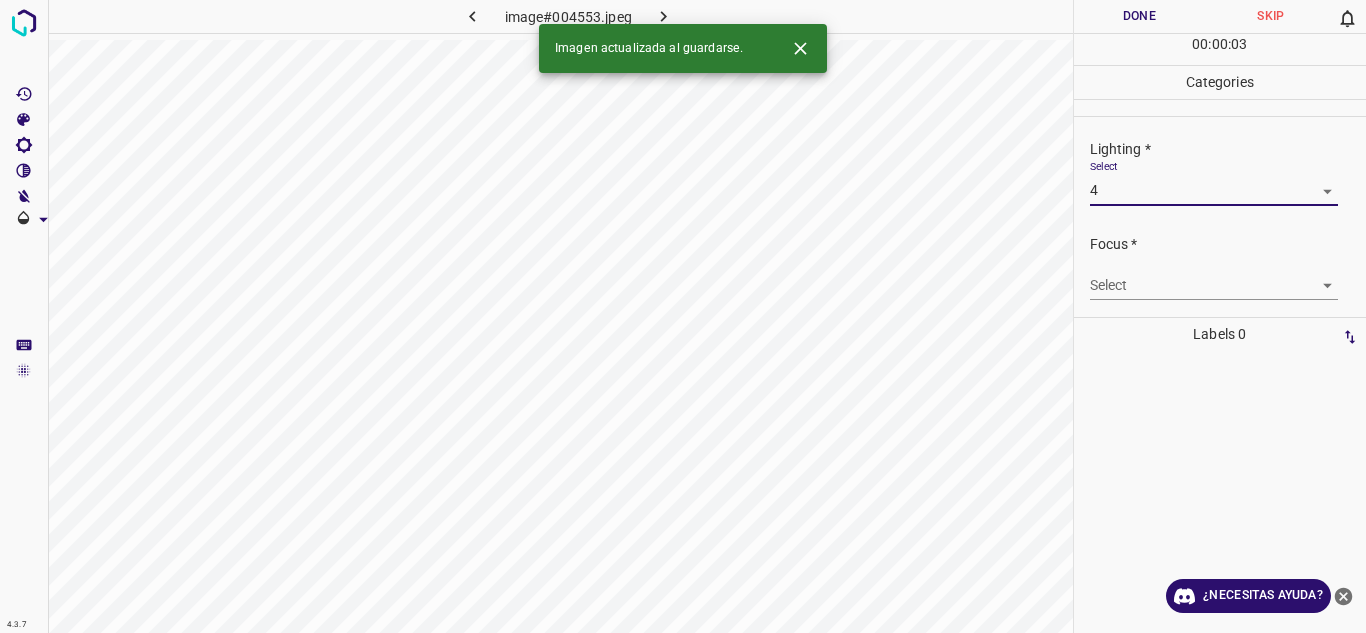 click on "4.3.7 image#004553.jpeg Done Skip 0 00   : 00   : 03   Categories Lighting *  Select 4 4 Focus *  Select ​ Overall *  Select ​ Labels   0 Categories 1 Lighting 2 Focus 3 Overall Tools Space Change between modes (Draw & Edit) I Auto labeling R Restore zoom M Zoom in N Zoom out Delete Delete selecte label Filters Z Restore filters X Saturation filter C Brightness filter V Contrast filter B Gray scale filter General O Download Imagen actualizada al guardarse. ¿Necesitas ayuda? Texto original Valora esta traducción Tu opinión servirá para ayudar a mejorar el Traductor de Google - Texto - Esconder - Borrar" at bounding box center (683, 316) 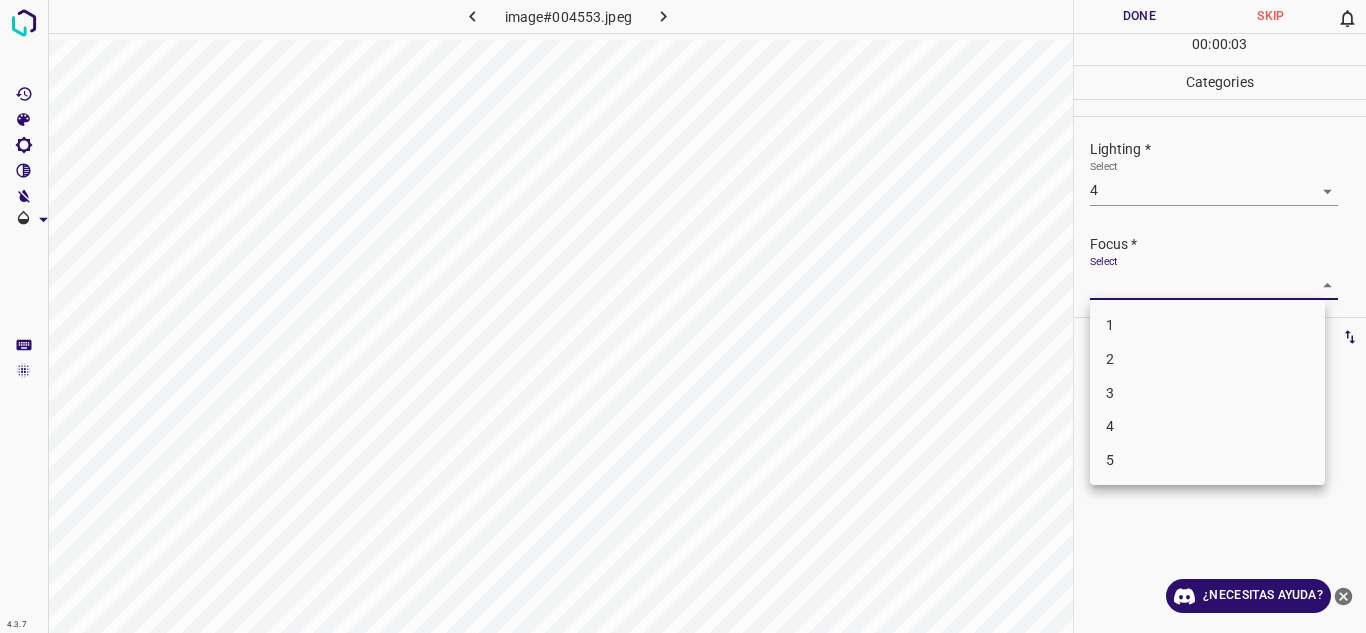 drag, startPoint x: 1181, startPoint y: 387, endPoint x: 1282, endPoint y: 333, distance: 114.52947 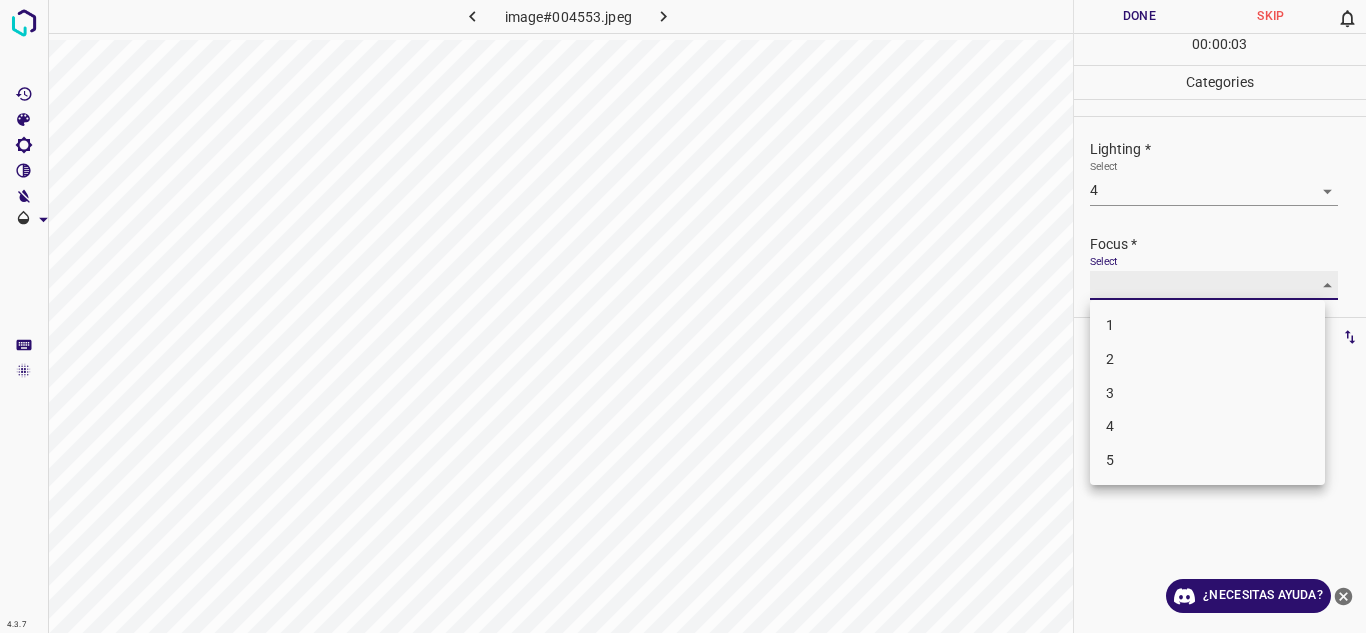 type on "3" 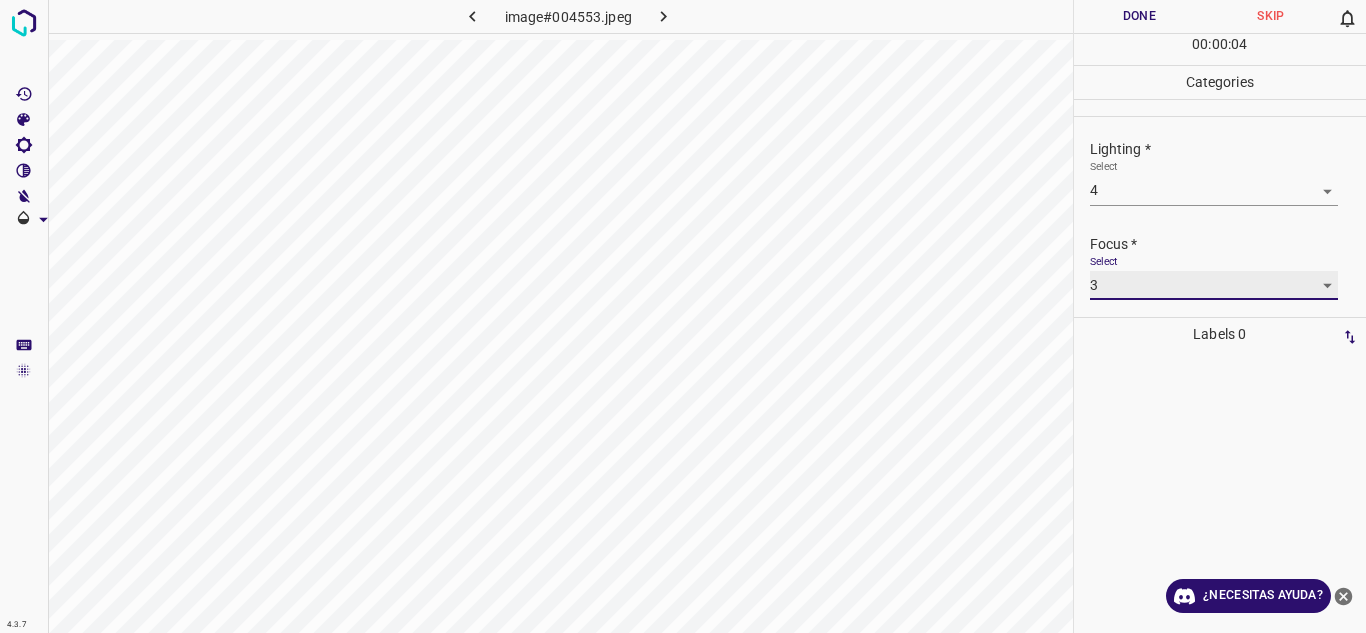 scroll, scrollTop: 98, scrollLeft: 0, axis: vertical 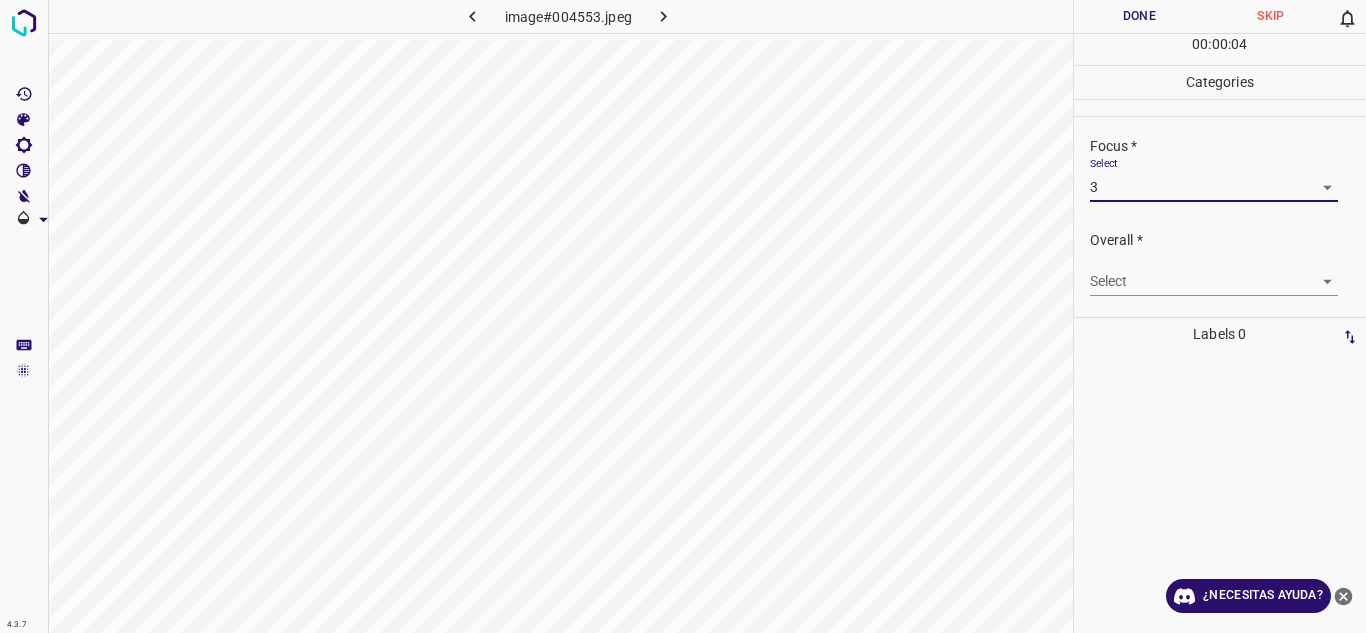 click on "4.3.7 image#004553.jpeg Done Skip 0 00   : 00   : 04   Categories Lighting *  Select 4 4 Focus *  Select 3 3 Overall *  Select ​ Labels   0 Categories 1 Lighting 2 Focus 3 Overall Tools Space Change between modes (Draw & Edit) I Auto labeling R Restore zoom M Zoom in N Zoom out Delete Delete selecte label Filters Z Restore filters X Saturation filter C Brightness filter V Contrast filter B Gray scale filter General O Download ¿Necesitas ayuda? Texto original Valora esta traducción Tu opinión servirá para ayudar a mejorar el Traductor de Google - Texto - Esconder - Borrar" at bounding box center (683, 316) 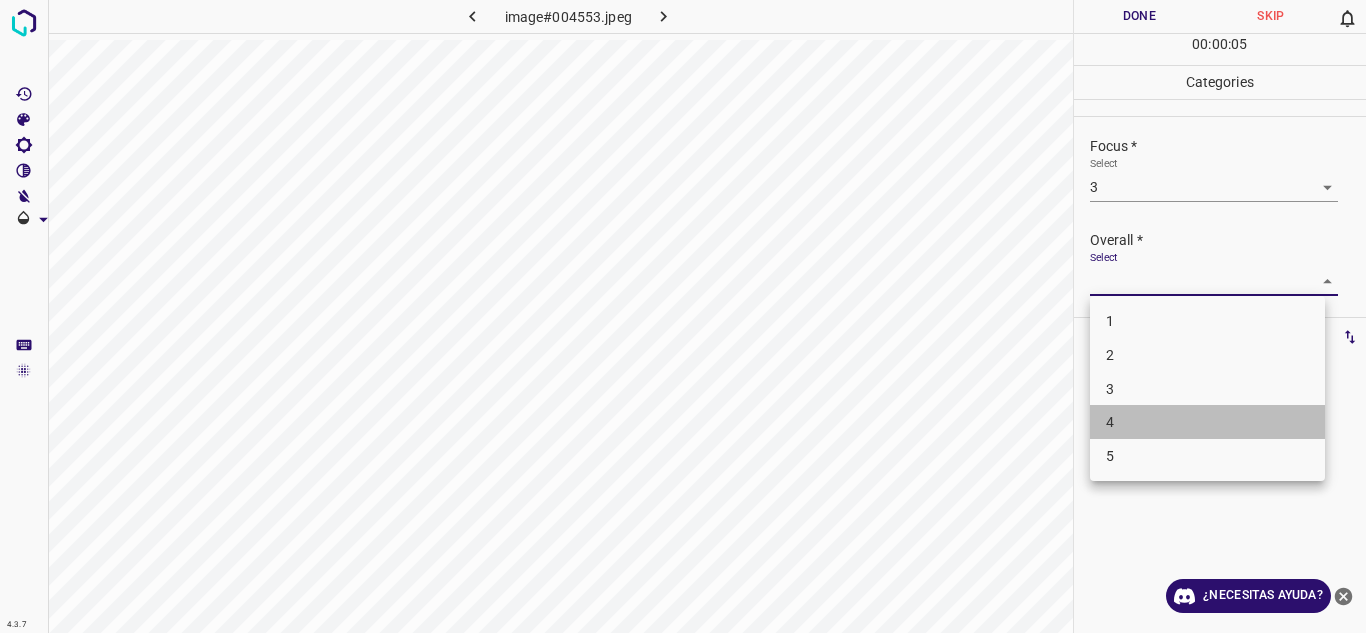click on "4" at bounding box center [1207, 422] 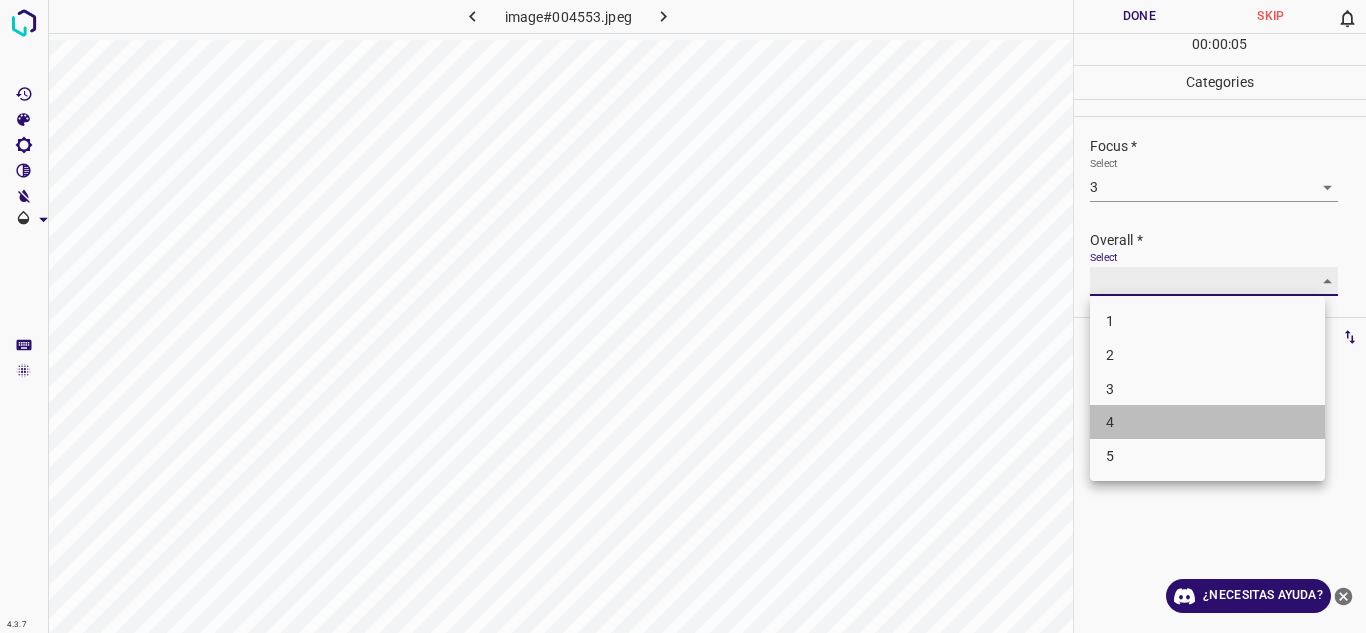 type on "4" 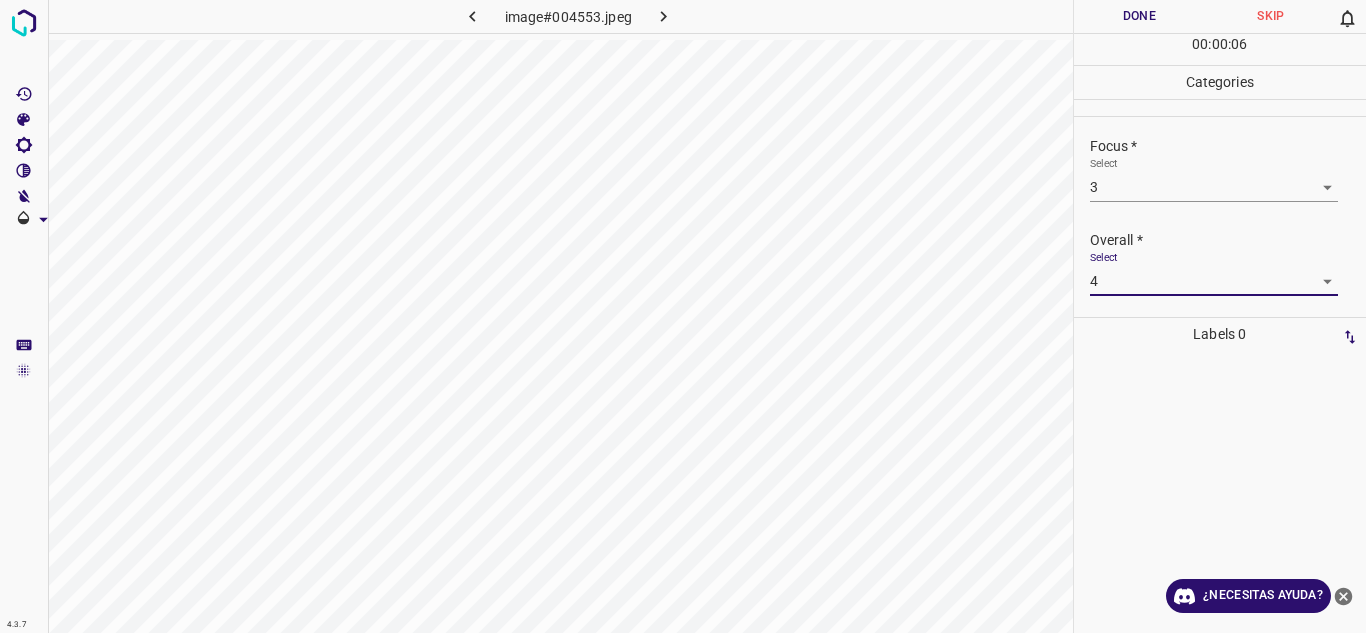 click on "Done" at bounding box center [1140, 16] 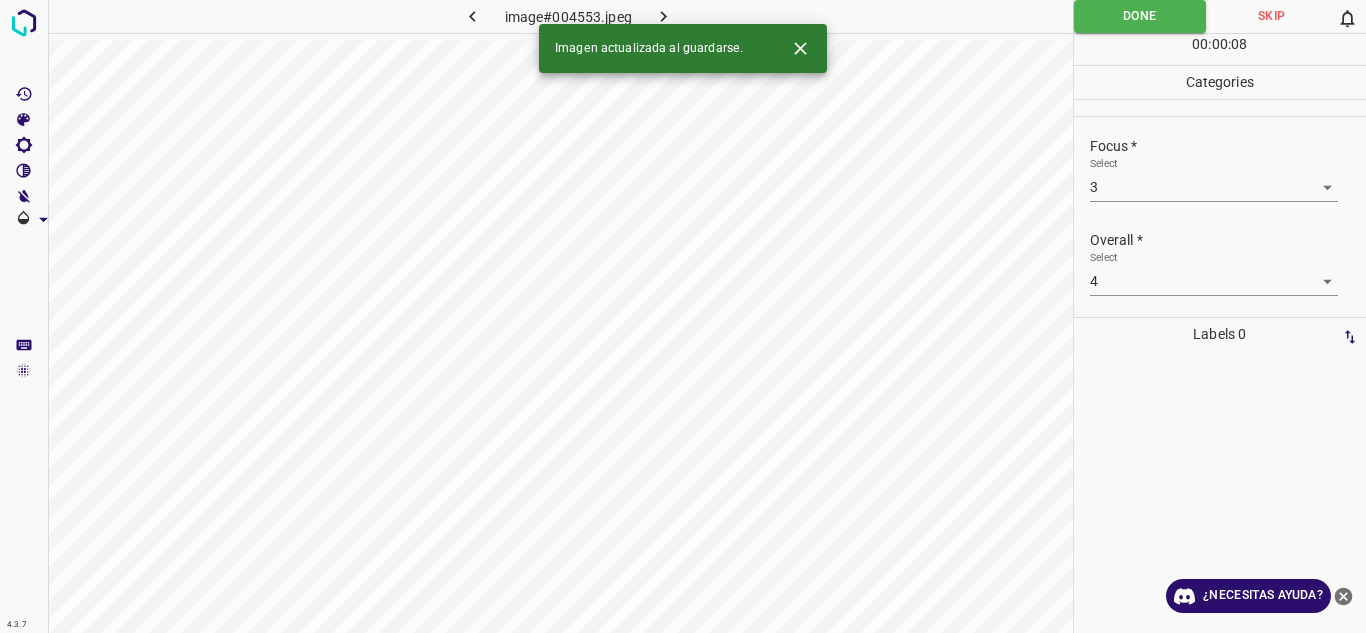 click 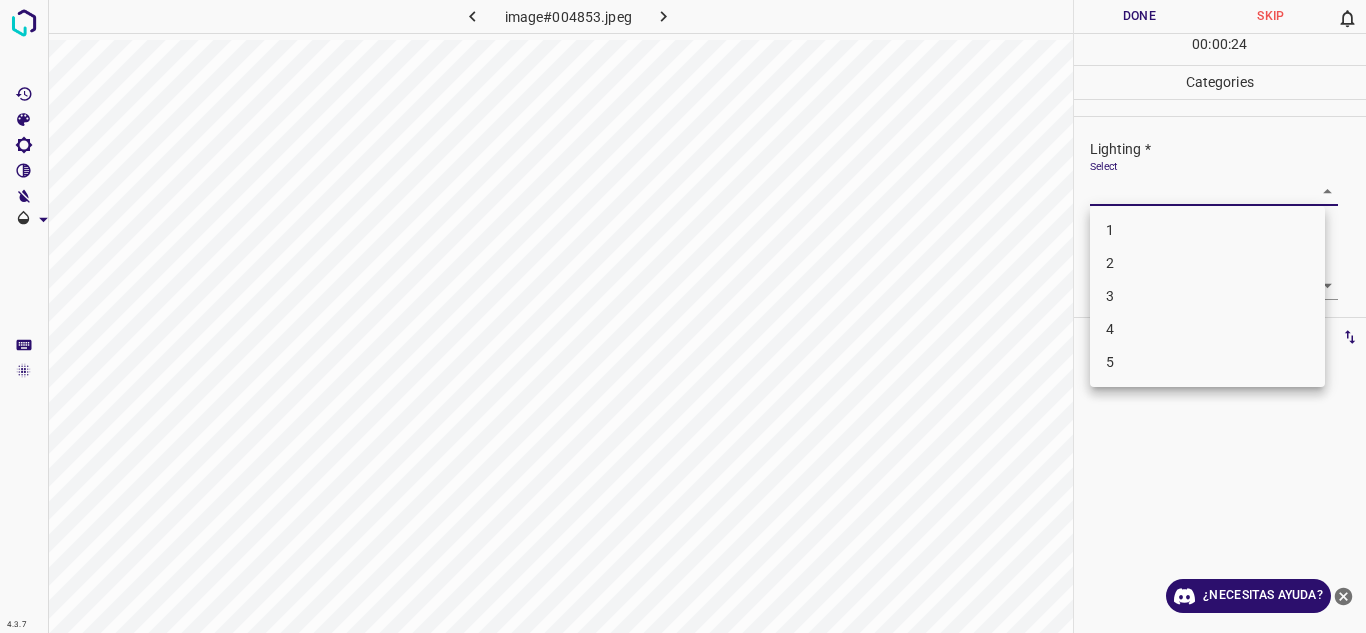 click on "4.3.7 image#004853.jpeg Done Skip 0 00   : 00   : 24   Categories Lighting *  Select ​ Focus *  Select ​ Overall *  Select ​ Labels   0 Categories 1 Lighting 2 Focus 3 Overall Tools Space Change between modes (Draw & Edit) I Auto labeling R Restore zoom M Zoom in N Zoom out Delete Delete selecte label Filters Z Restore filters X Saturation filter C Brightness filter V Contrast filter B Gray scale filter General O Download ¿Necesitas ayuda? Texto original Valora esta traducción Tu opinión servirá para ayudar a mejorar el Traductor de Google - Texto - Esconder - Borrar 1 2 3 4 5" at bounding box center (683, 316) 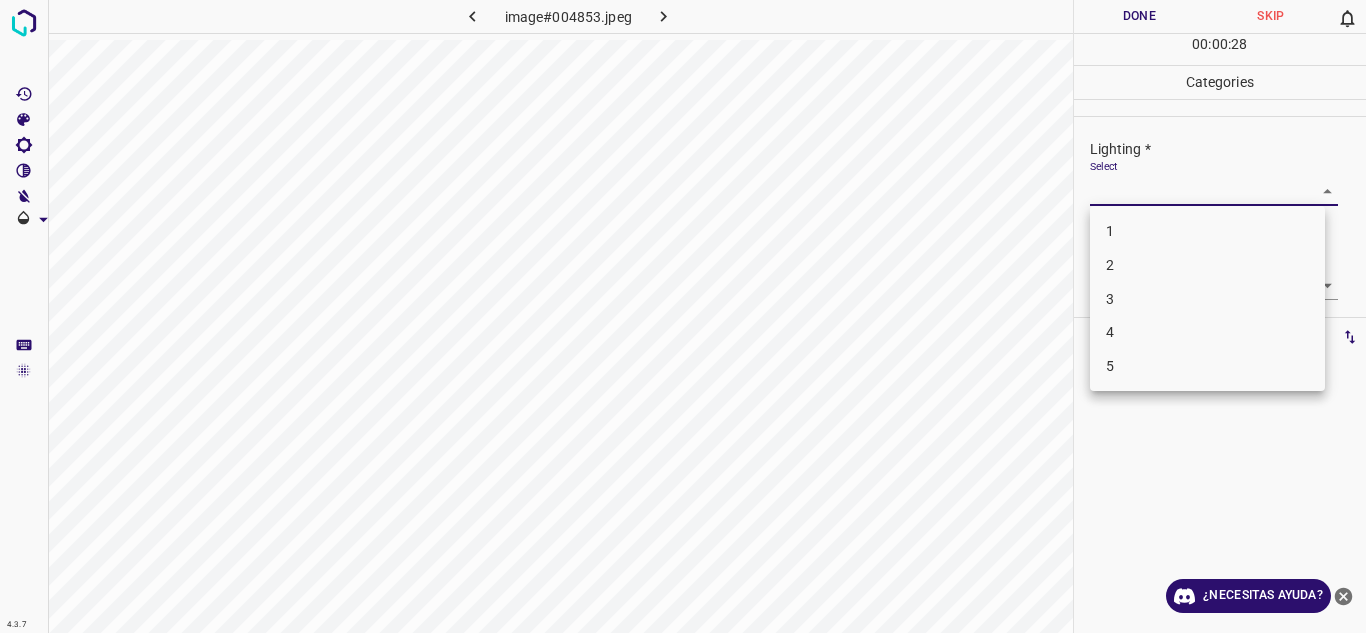 click on "3" at bounding box center (1207, 299) 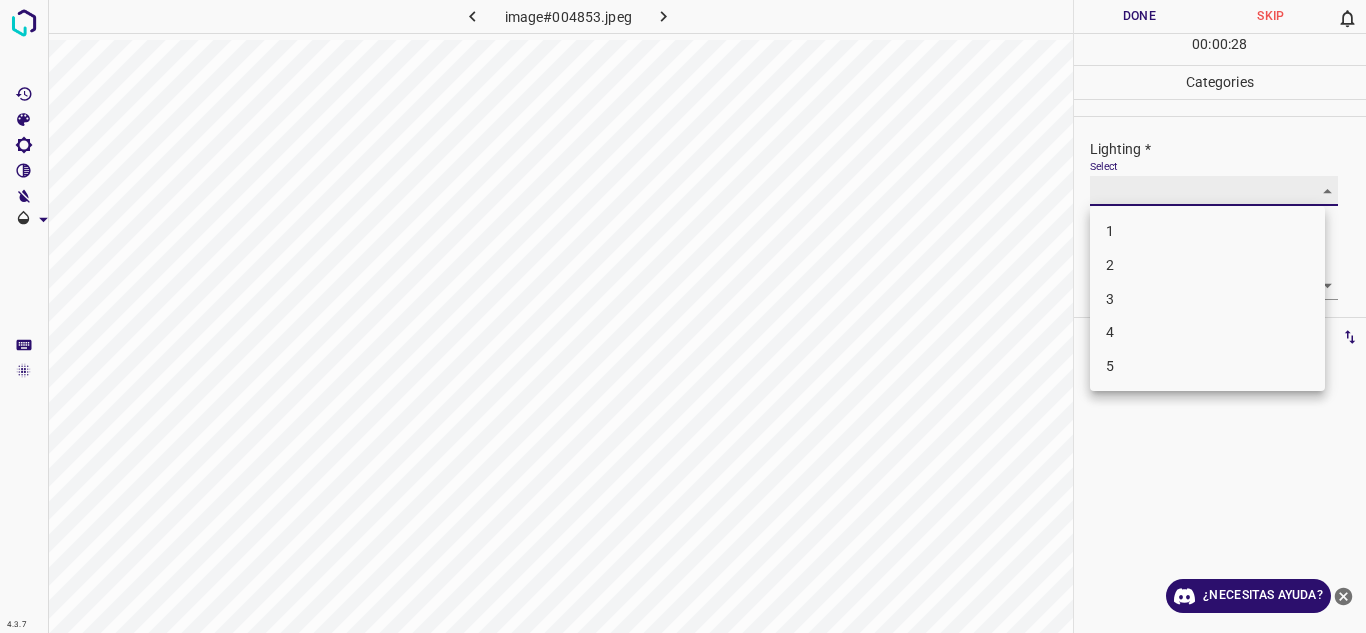 type on "3" 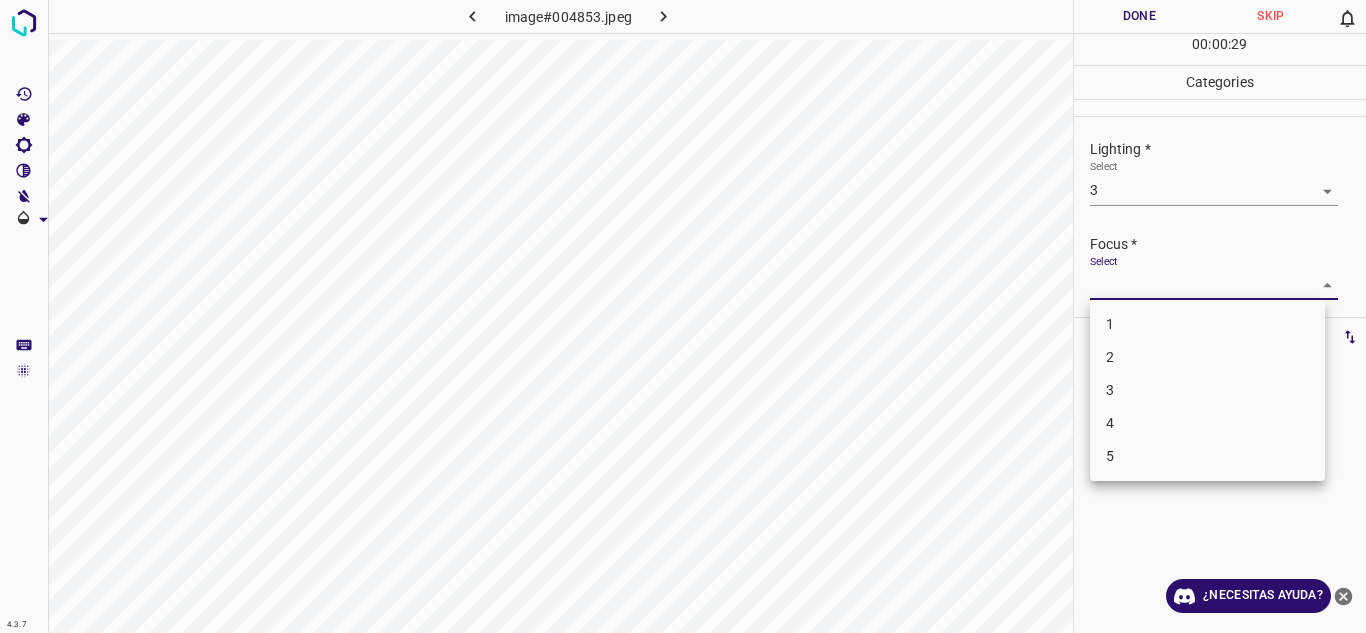 click on "4.3.7 image#004853.jpeg Done Skip 0 00   : 00   : 29   Categories Lighting *  Select 3 3 Focus *  Select ​ Overall *  Select ​ Labels   0 Categories 1 Lighting 2 Focus 3 Overall Tools Space Change between modes (Draw & Edit) I Auto labeling R Restore zoom M Zoom in N Zoom out Delete Delete selecte label Filters Z Restore filters X Saturation filter C Brightness filter V Contrast filter B Gray scale filter General O Download ¿Necesitas ayuda? Texto original Valora esta traducción Tu opinión servirá para ayudar a mejorar el Traductor de Google - Texto - Esconder - Borrar 1 2 3 4 5" at bounding box center [683, 316] 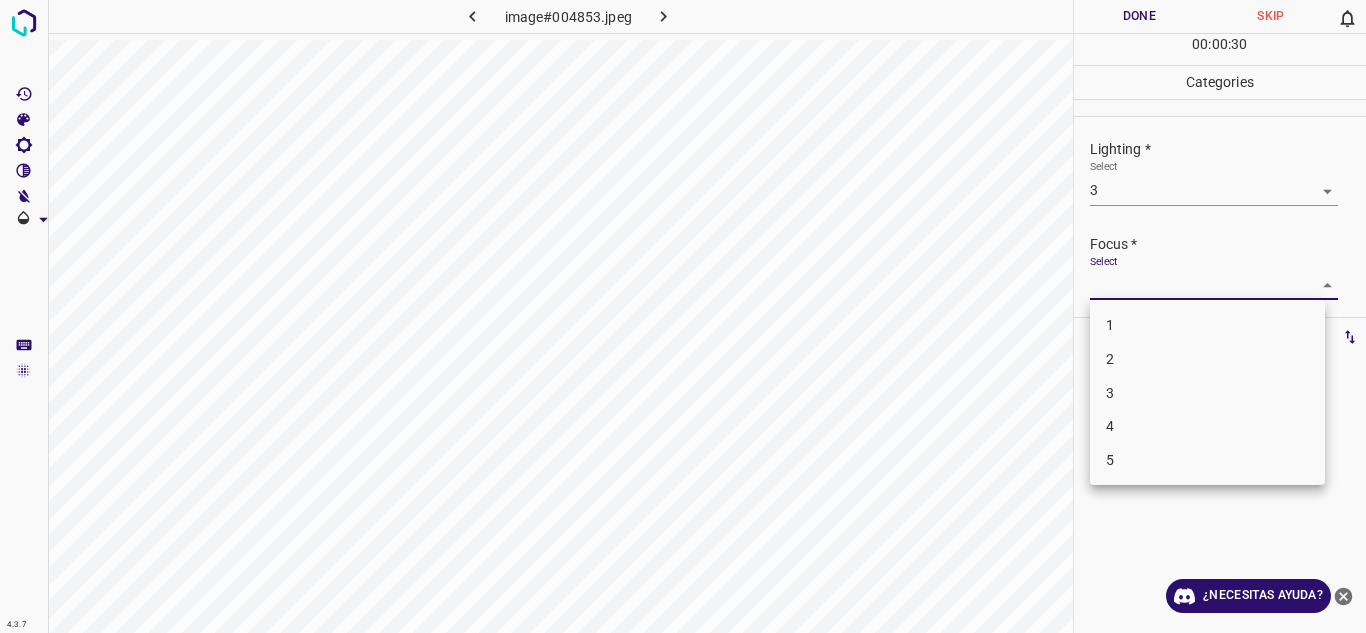 click on "2" at bounding box center [1207, 359] 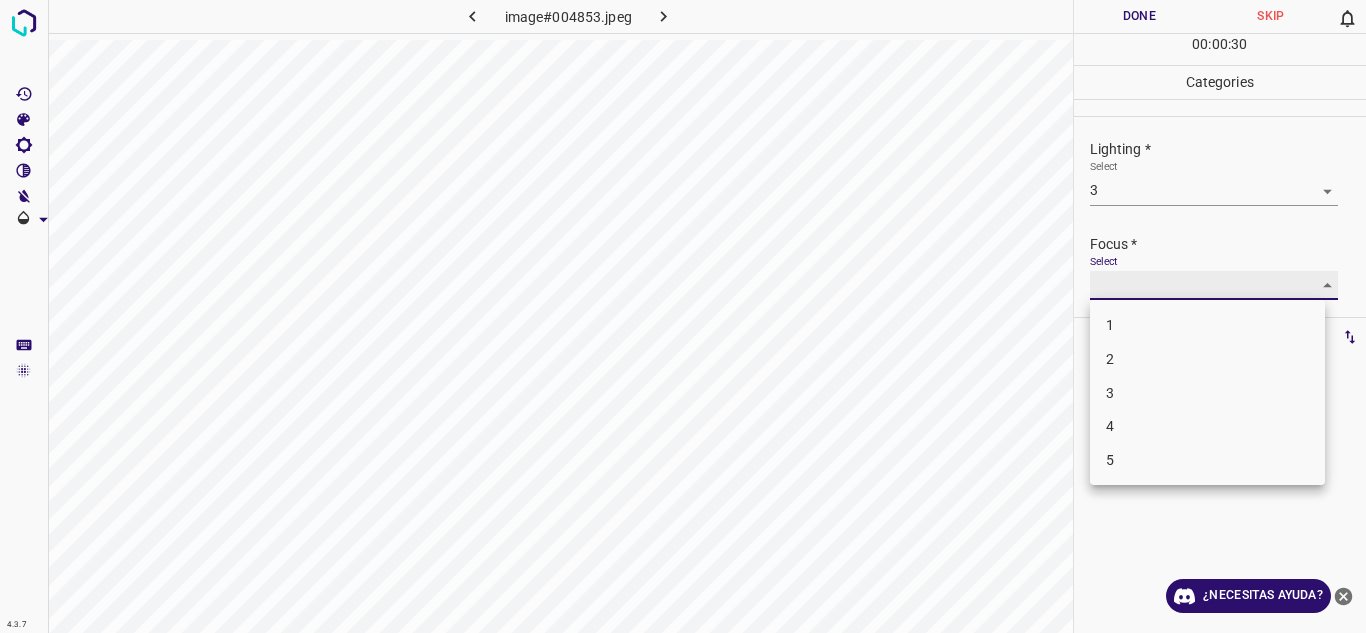 type on "2" 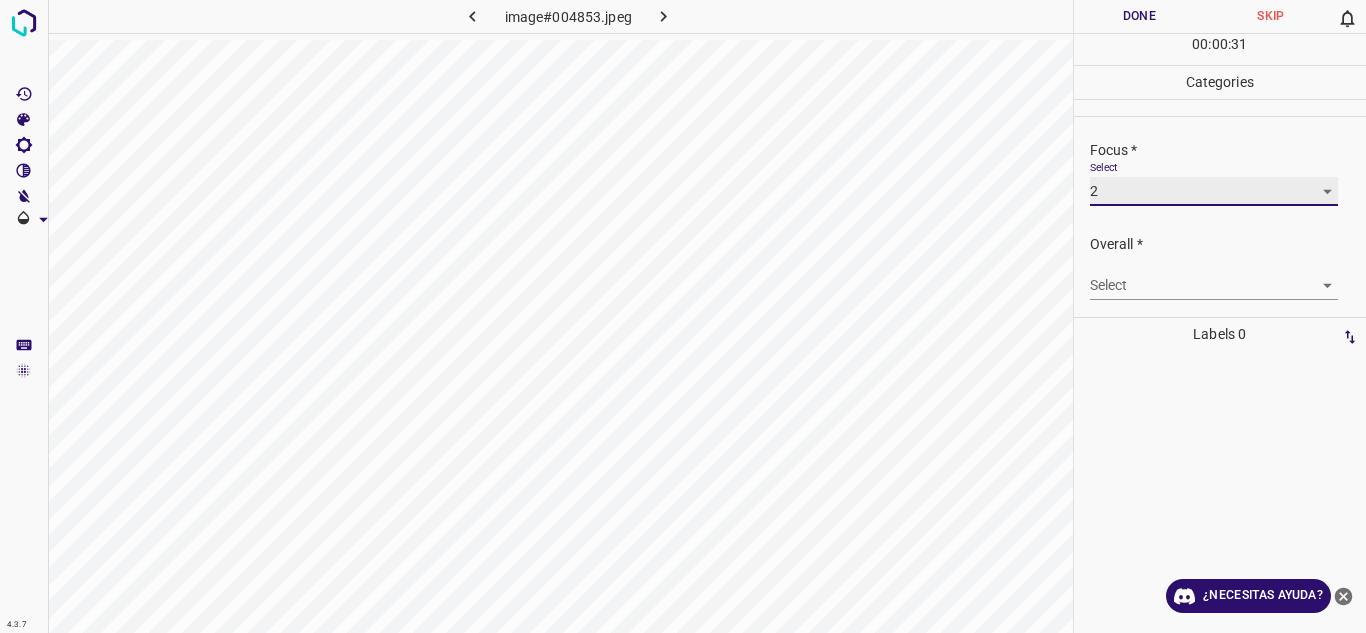 scroll, scrollTop: 98, scrollLeft: 0, axis: vertical 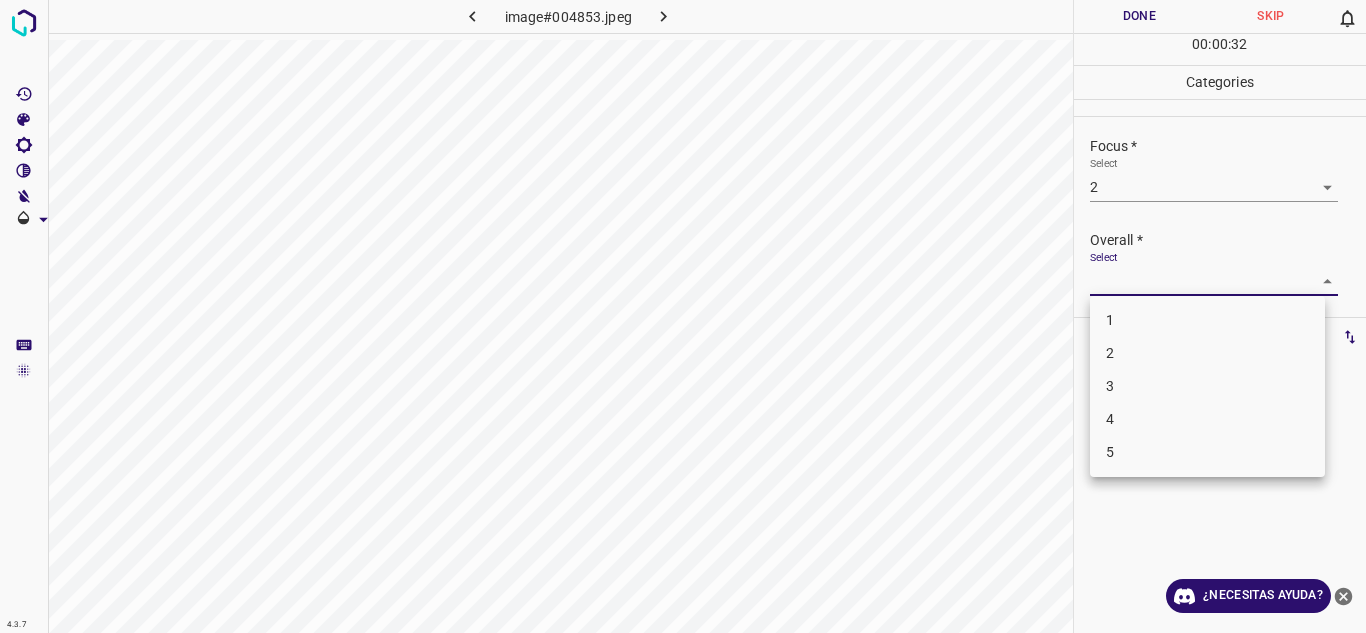 click on "4.3.7 image#004853.jpeg Done Skip 0 00   : 00   : 32   Categories Lighting *  Select 3 3 Focus *  Select 2 2 Overall *  Select ​ Labels   0 Categories 1 Lighting 2 Focus 3 Overall Tools Space Change between modes (Draw & Edit) I Auto labeling R Restore zoom M Zoom in N Zoom out Delete Delete selecte label Filters Z Restore filters X Saturation filter C Brightness filter V Contrast filter B Gray scale filter General O Download ¿Necesitas ayuda? Texto original Valora esta traducción Tu opinión servirá para ayudar a mejorar el Traductor de Google - Texto - Esconder - Borrar 1 2 3 4 5" at bounding box center (683, 316) 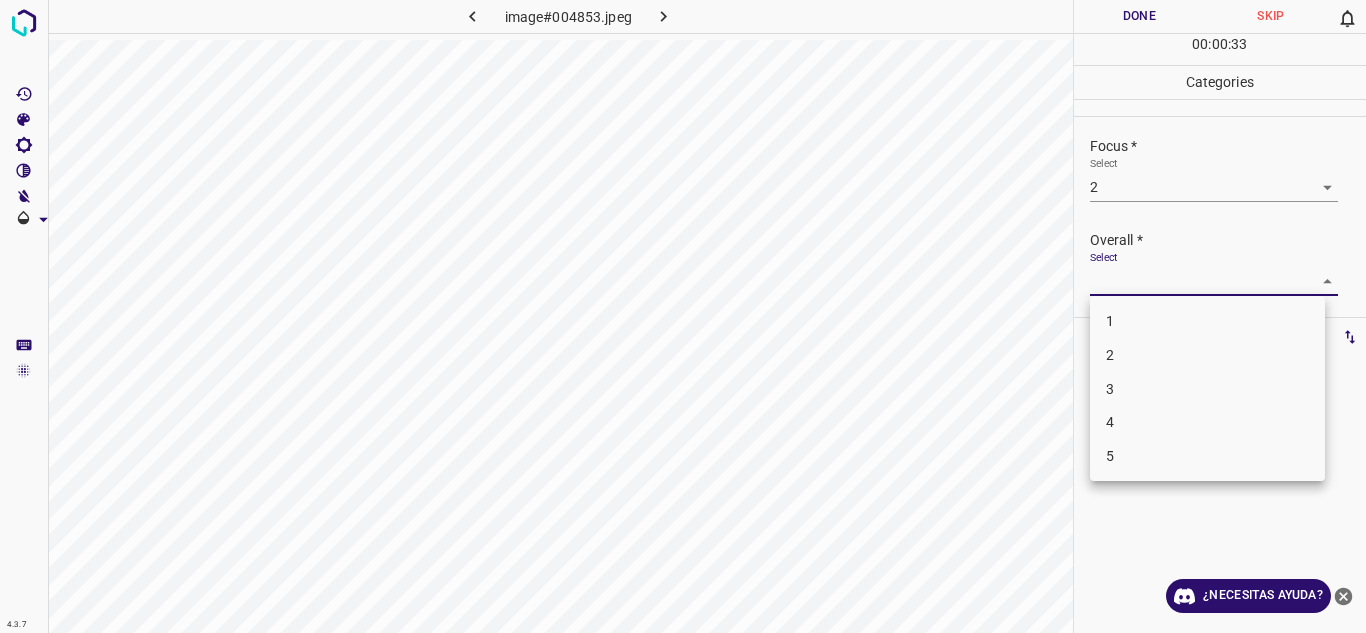 click on "3" at bounding box center [1207, 389] 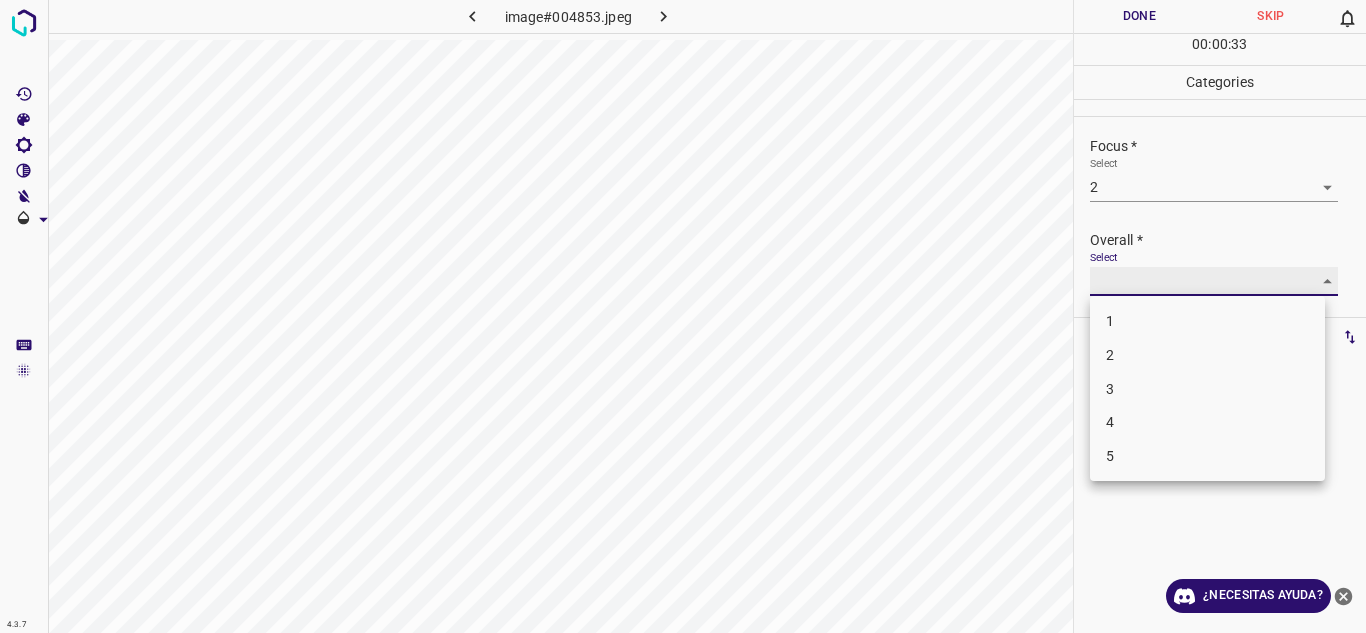 type on "3" 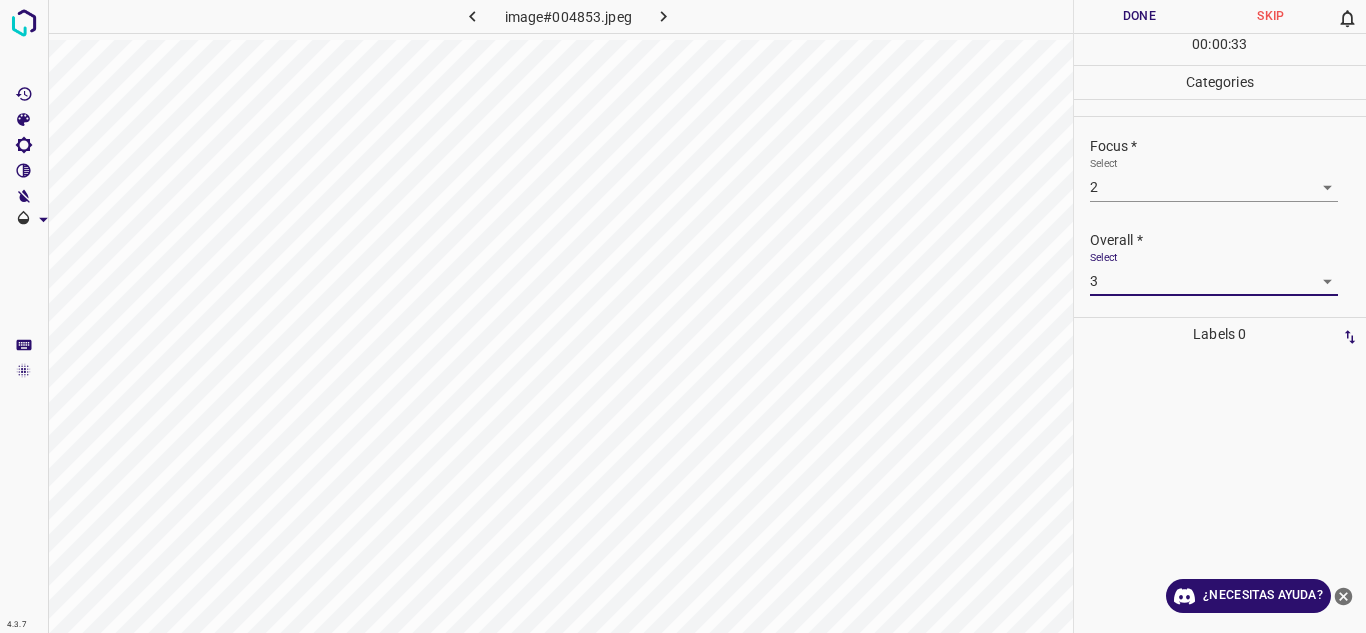 click on "Done" at bounding box center [1140, 16] 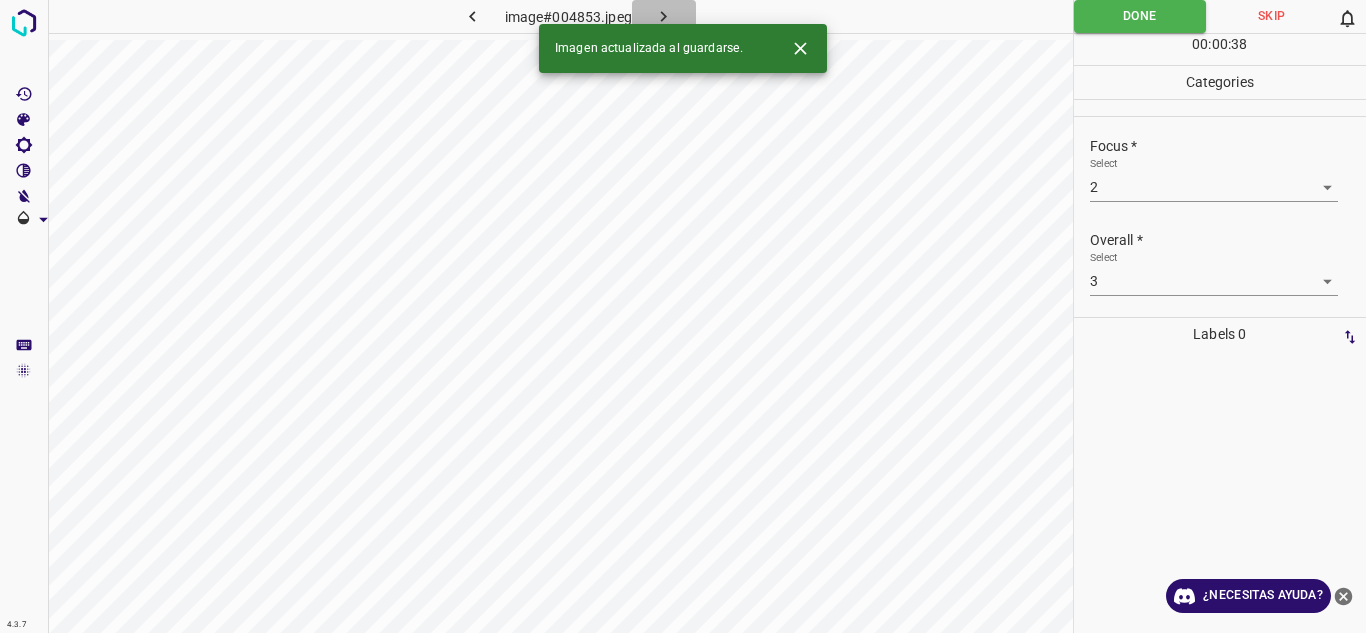 click 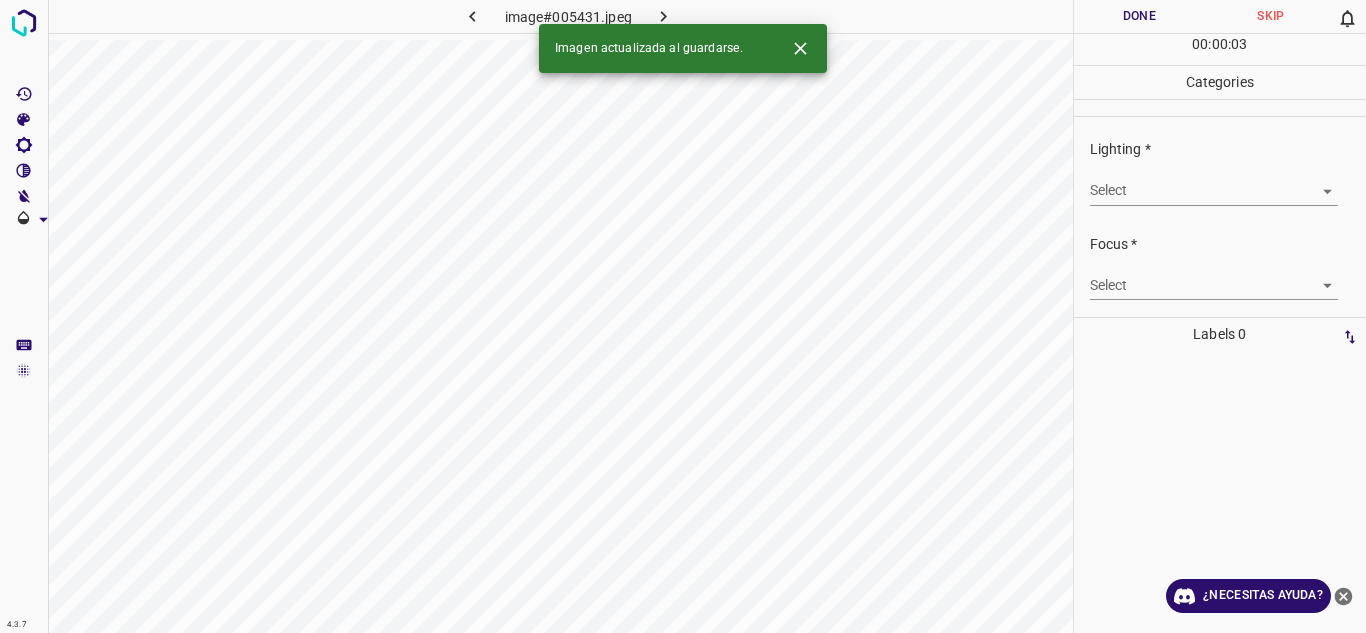 click on "4.3.7 image#005431.jpeg Done Skip 0 00   : 00   : 03   Categories Lighting *  Select ​ Focus *  Select ​ Overall *  Select ​ Labels   0 Categories 1 Lighting 2 Focus 3 Overall Tools Space Change between modes (Draw & Edit) I Auto labeling R Restore zoom M Zoom in N Zoom out Delete Delete selecte label Filters Z Restore filters X Saturation filter C Brightness filter V Contrast filter B Gray scale filter General O Download Imagen actualizada al guardarse. ¿Necesitas ayuda? Texto original Valora esta traducción Tu opinión servirá para ayudar a mejorar el Traductor de Google - Texto - Esconder - Borrar" at bounding box center [683, 316] 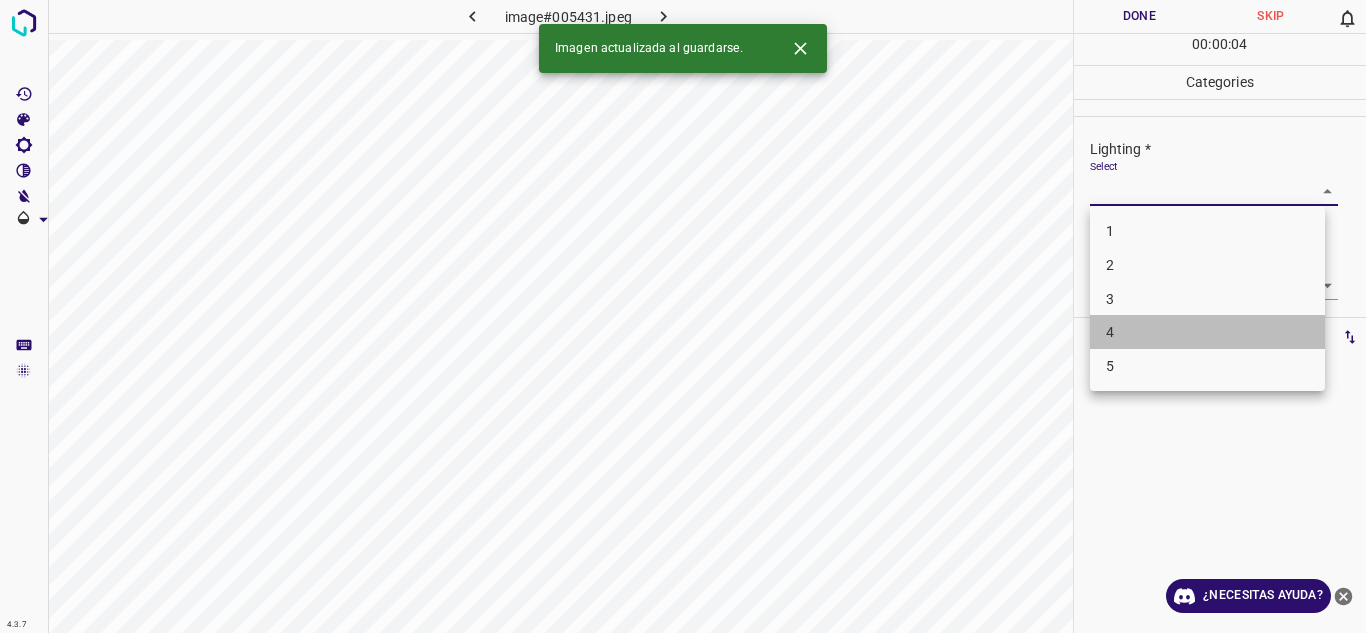 click on "4" at bounding box center (1207, 332) 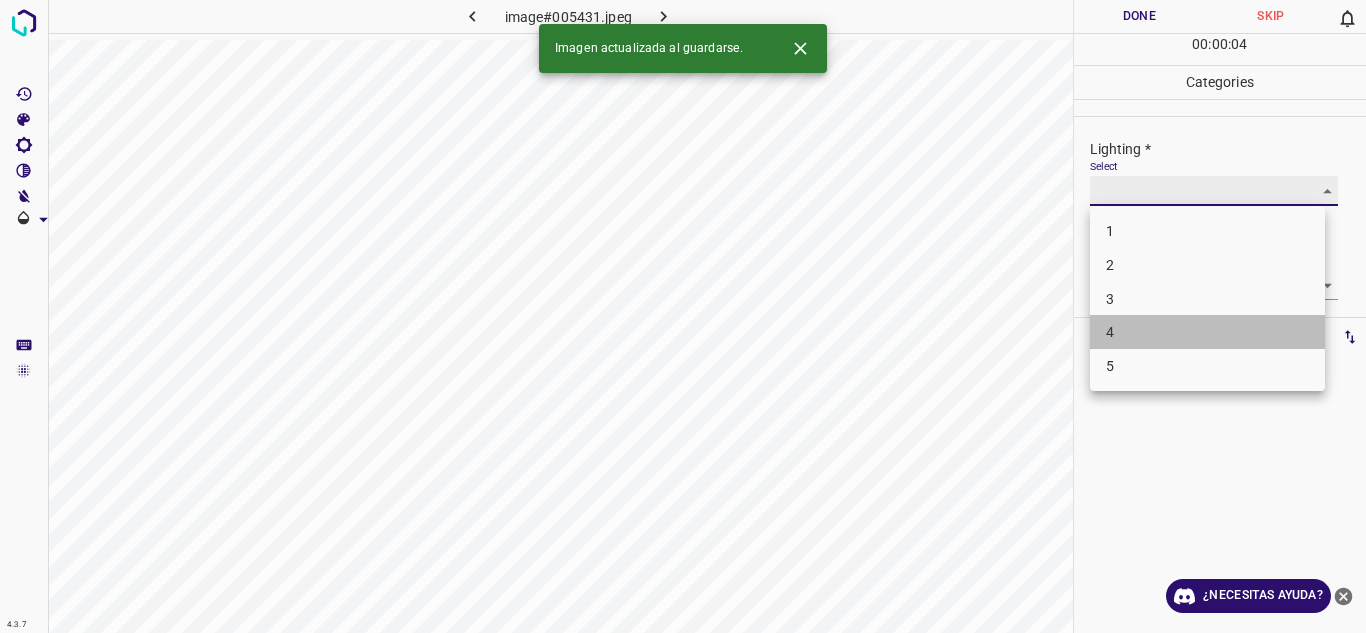 type on "4" 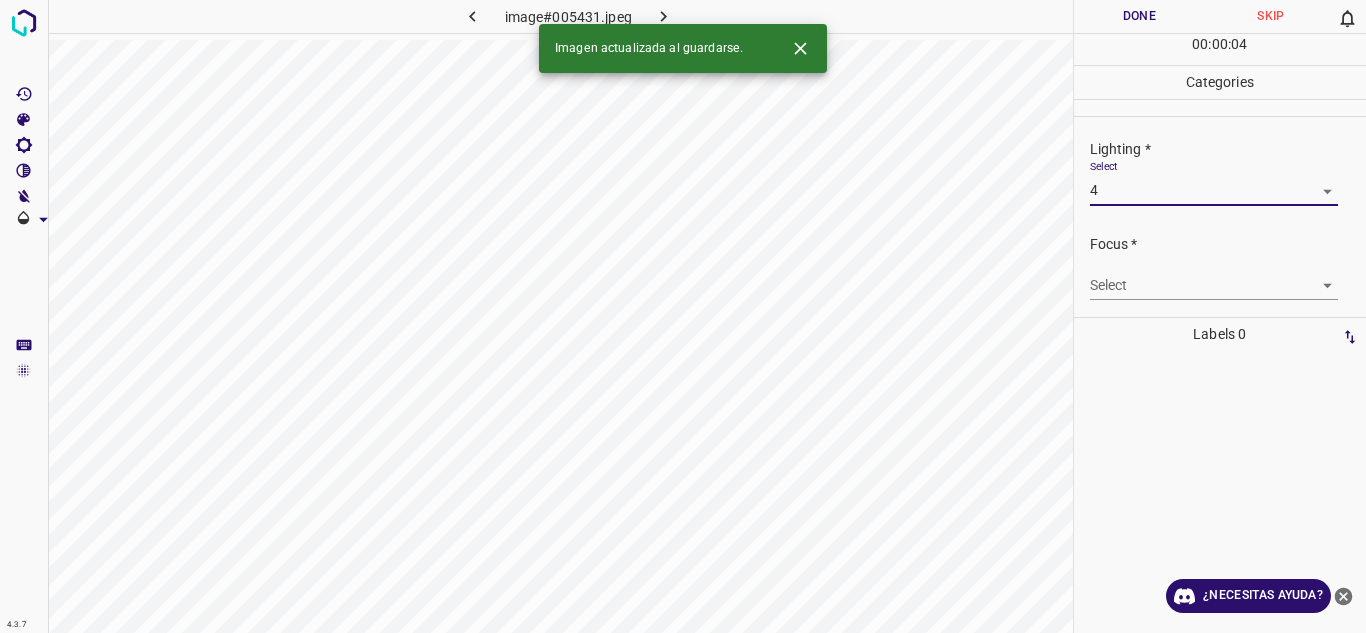 click on "4.3.7 image#005431.jpeg Done Skip 0 00   : 00   : 04   Categories Lighting *  Select 4 4 Focus *  Select ​ Overall *  Select ​ Labels   0 Categories 1 Lighting 2 Focus 3 Overall Tools Space Change between modes (Draw & Edit) I Auto labeling R Restore zoom M Zoom in N Zoom out Delete Delete selecte label Filters Z Restore filters X Saturation filter C Brightness filter V Contrast filter B Gray scale filter General O Download Imagen actualizada al guardarse. ¿Necesitas ayuda? Texto original Valora esta traducción Tu opinión servirá para ayudar a mejorar el Traductor de Google - Texto - Esconder - Borrar" at bounding box center [683, 316] 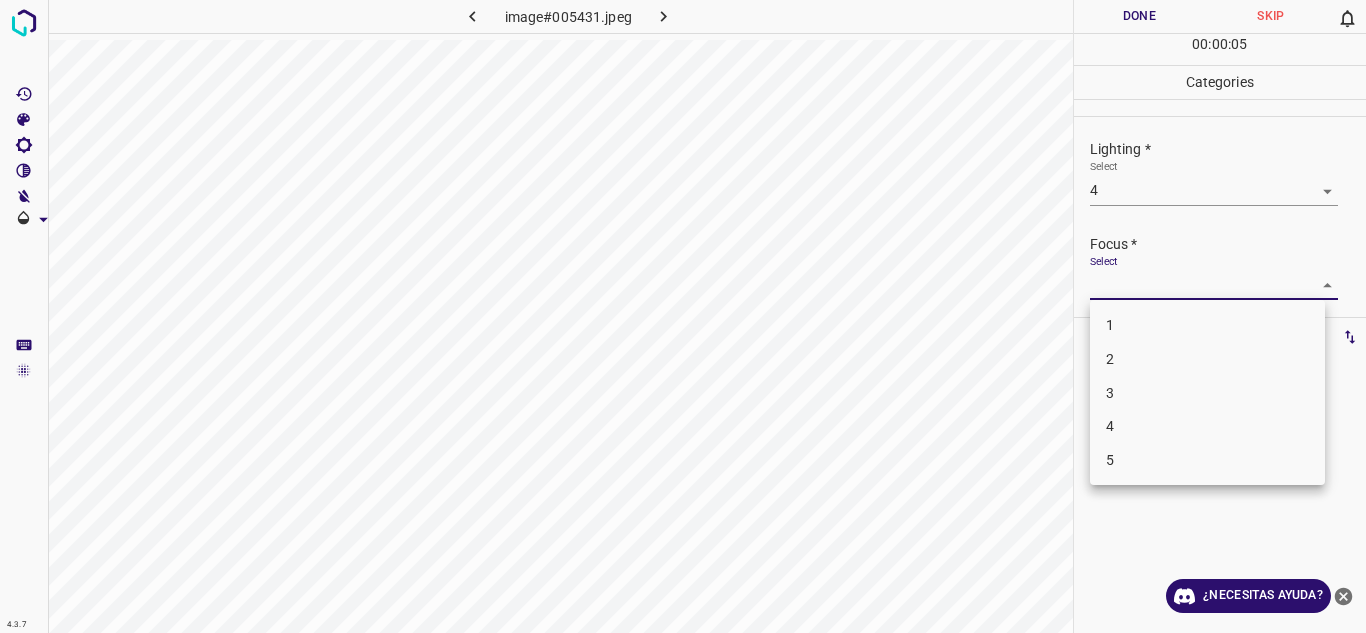 click on "3" at bounding box center [1110, 392] 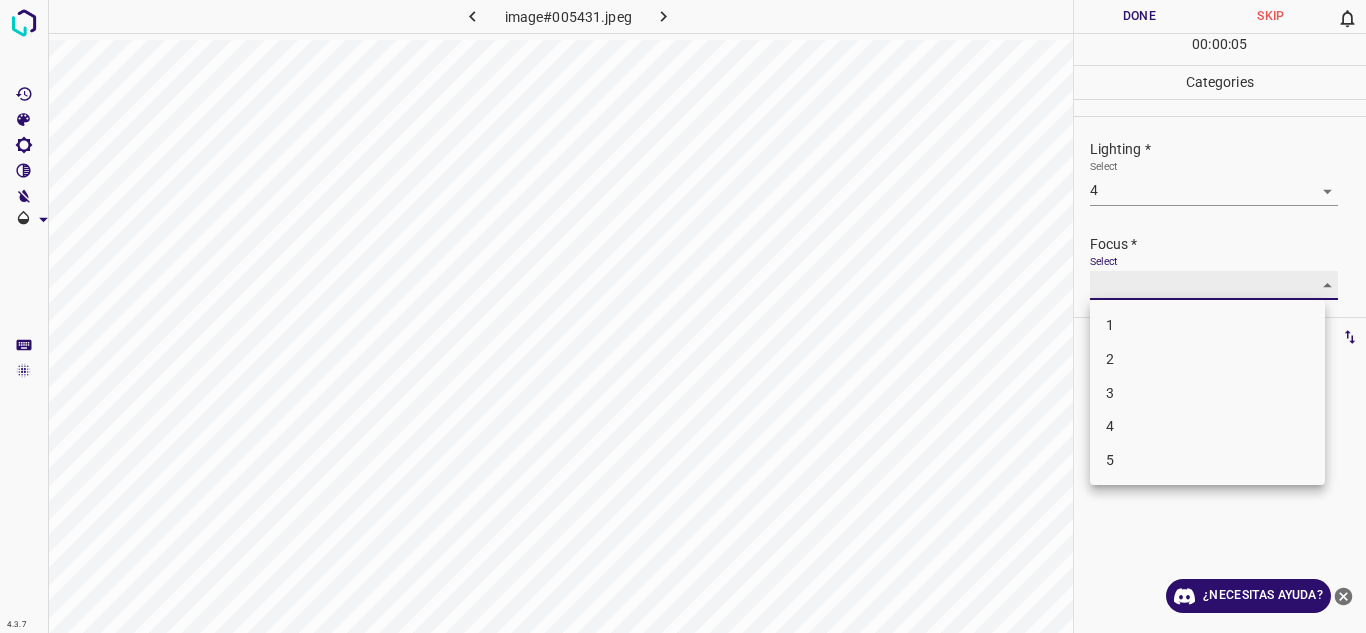 type on "3" 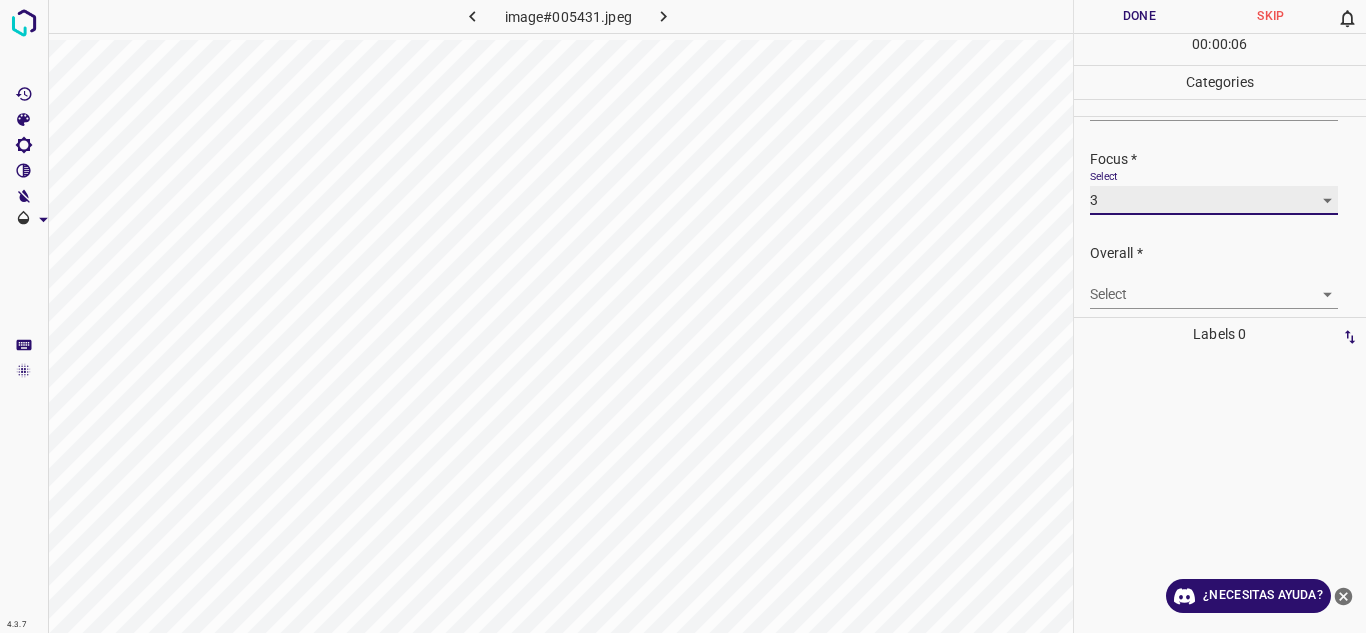 scroll, scrollTop: 98, scrollLeft: 0, axis: vertical 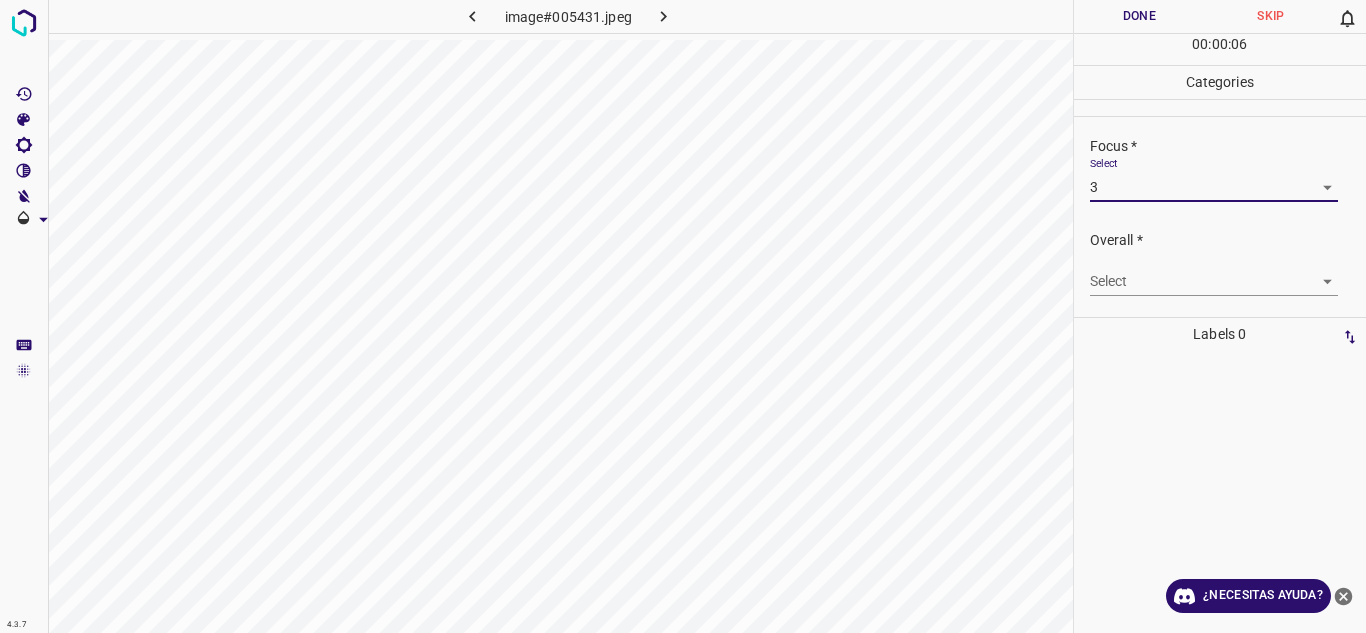 drag, startPoint x: 1325, startPoint y: 286, endPoint x: 1301, endPoint y: 299, distance: 27.294687 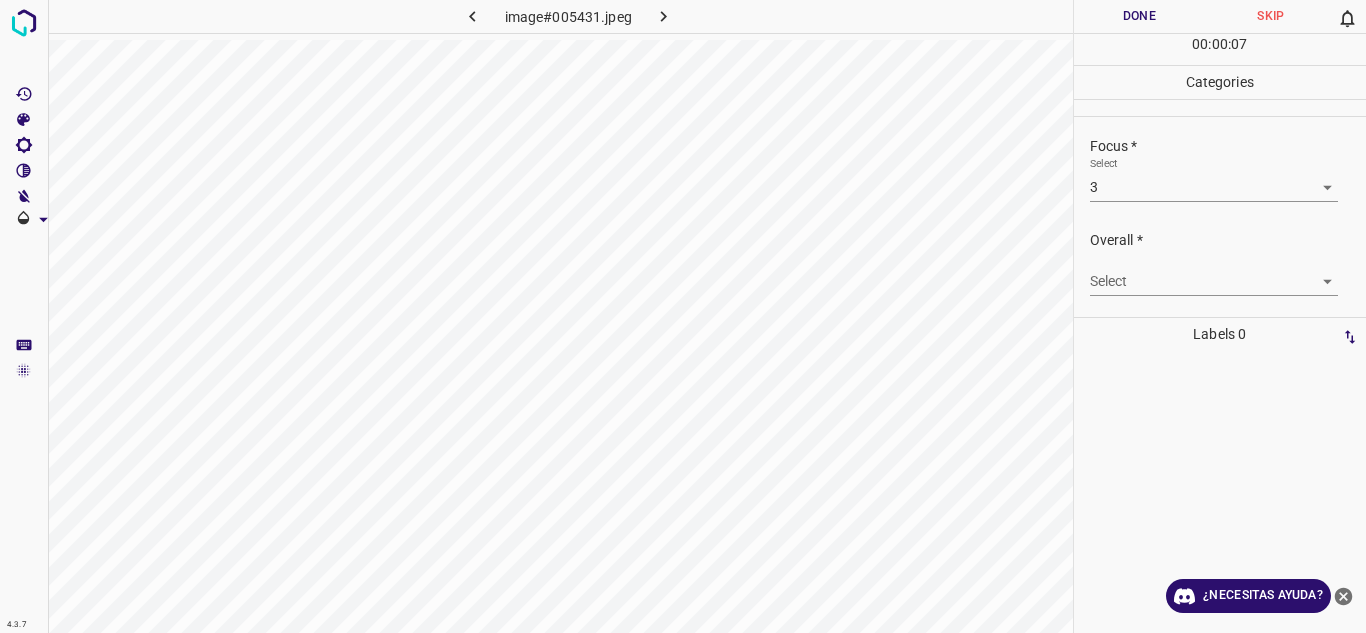 click on "4.3.7 image#005431.jpeg Done Skip 0 00   : 00   : 07   Categories Lighting *  Select 4 4 Focus *  Select 3 3 Overall *  Select ​ Labels   0 Categories 1 Lighting 2 Focus 3 Overall Tools Space Change between modes (Draw & Edit) I Auto labeling R Restore zoom M Zoom in N Zoom out Delete Delete selecte label Filters Z Restore filters X Saturation filter C Brightness filter V Contrast filter B Gray scale filter General O Download ¿Necesitas ayuda? Texto original Valora esta traducción Tu opinión servirá para ayudar a mejorar el Traductor de Google - Texto - Esconder - Borrar" at bounding box center (683, 316) 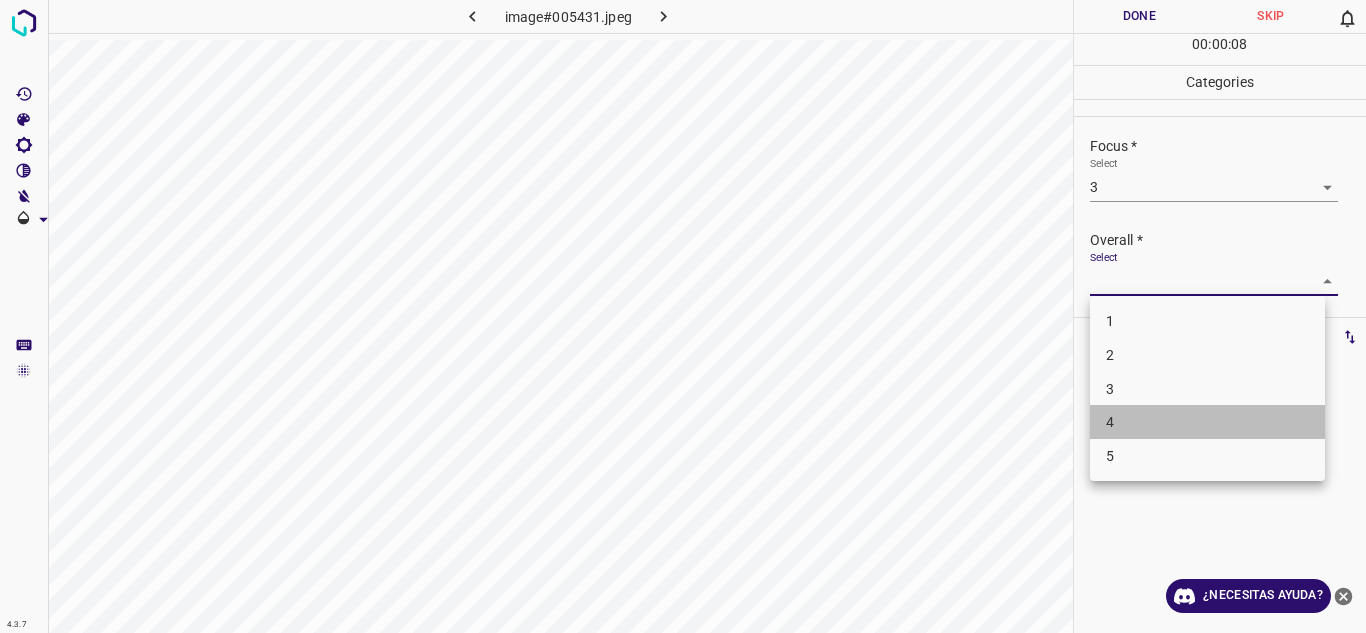 click on "4" at bounding box center (1207, 422) 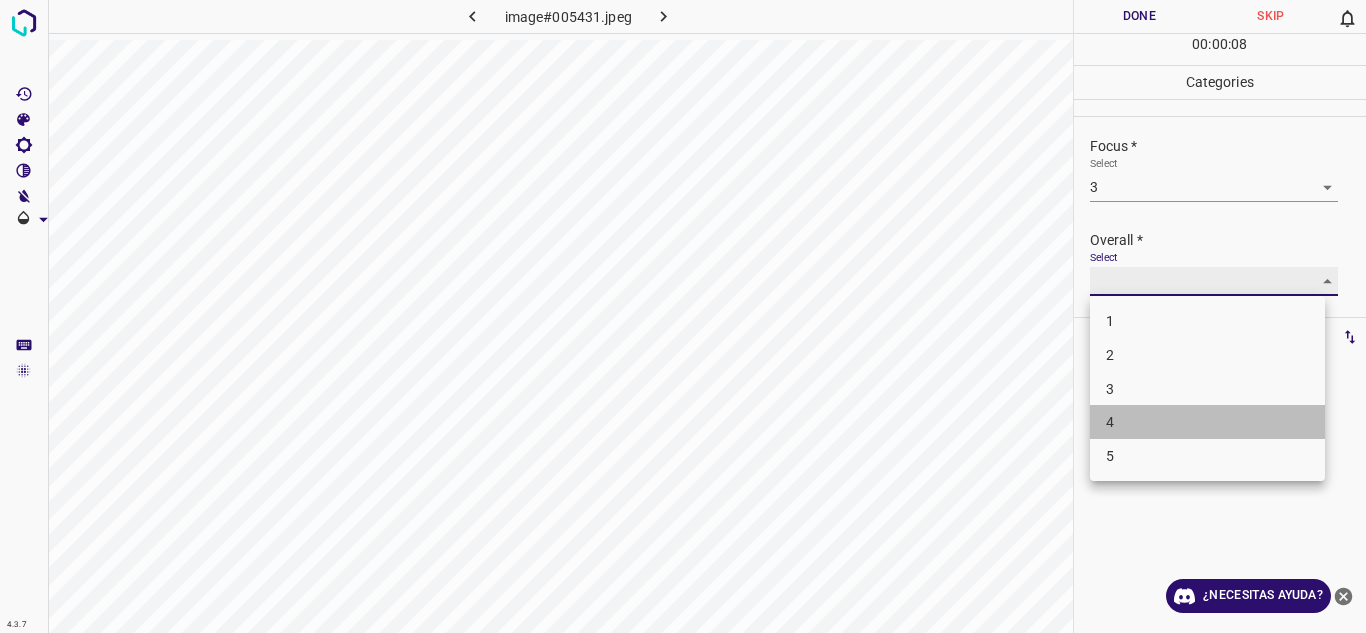 type on "4" 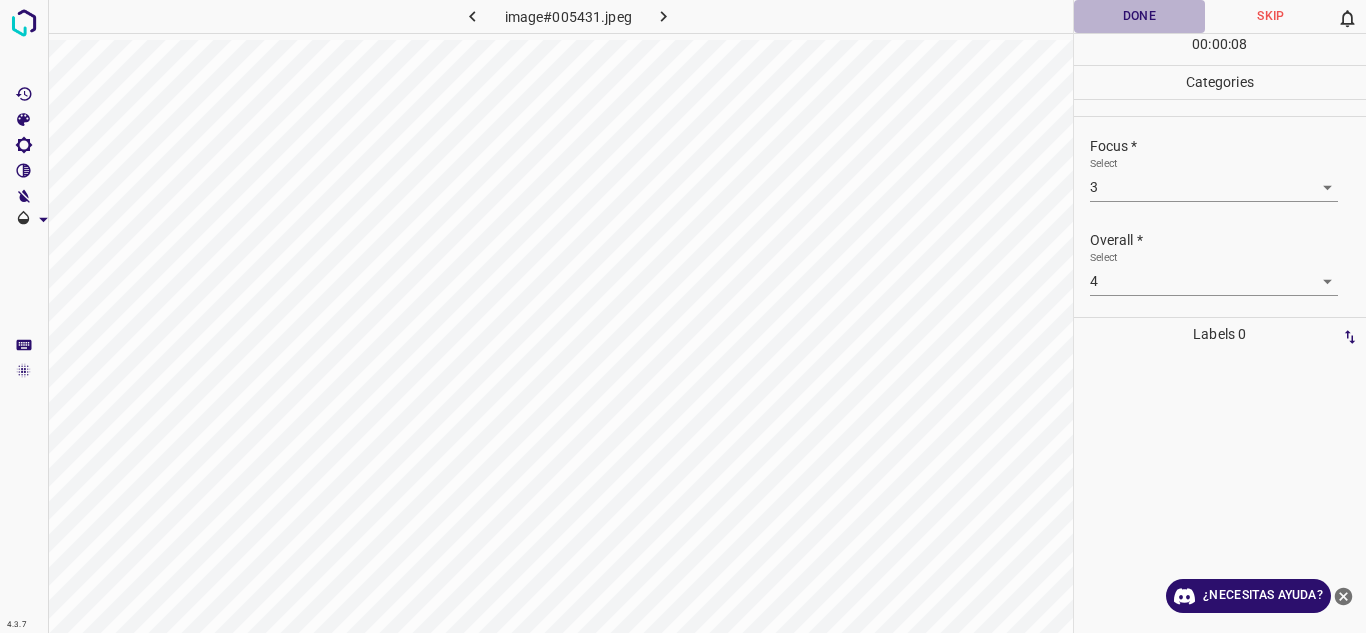 click on "Done" at bounding box center [1140, 16] 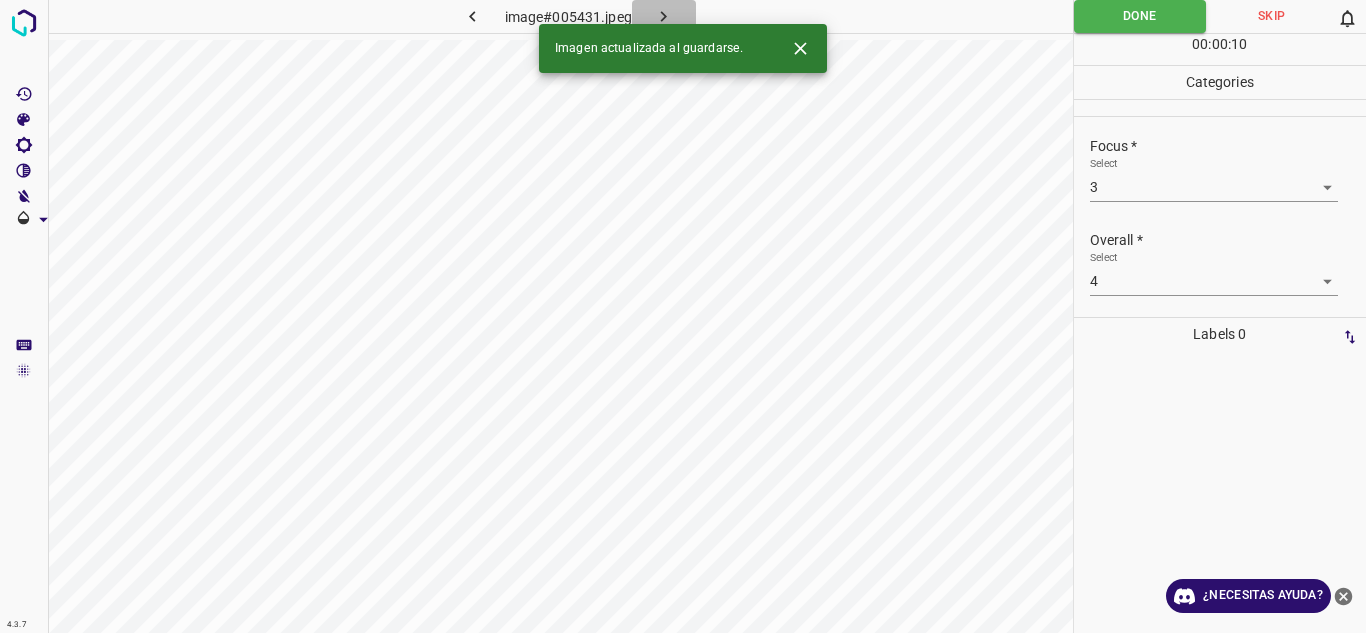 click at bounding box center [664, 16] 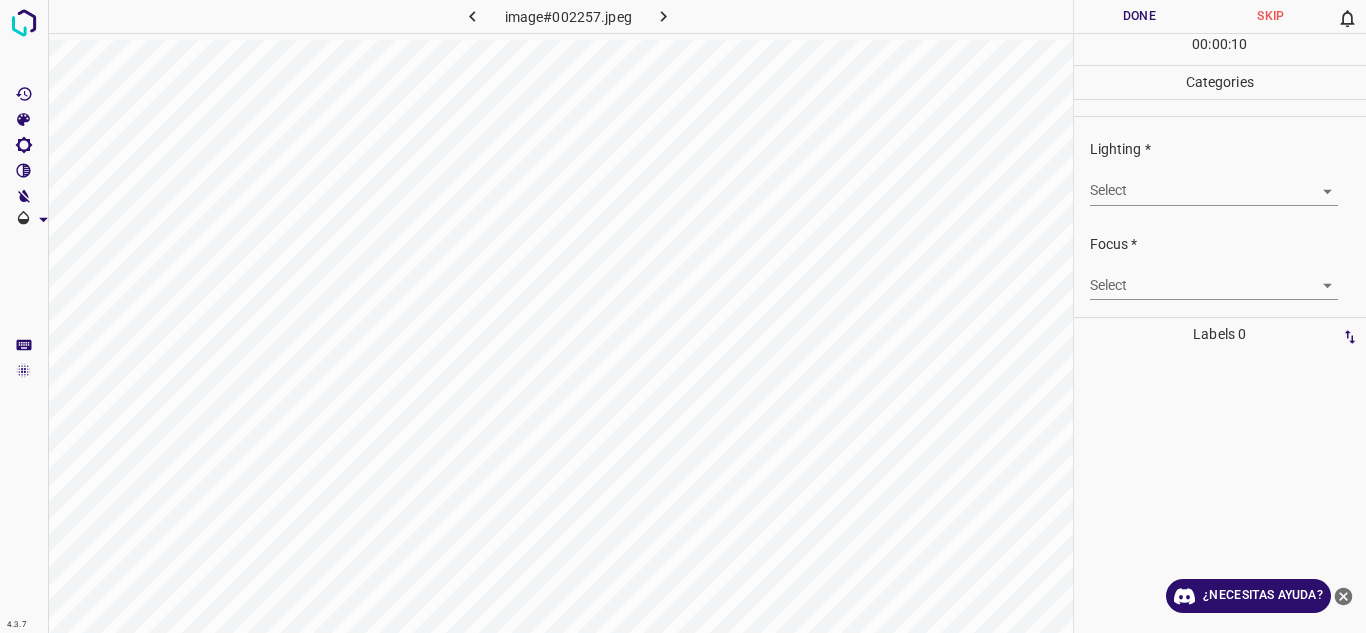 click on "4.3.7 image#002257.jpeg Done Skip 0 00   : 00   : 10   Categories Lighting *  Select ​ Focus *  Select ​ Overall *  Select ​ Labels   0 Categories 1 Lighting 2 Focus 3 Overall Tools Space Change between modes (Draw & Edit) I Auto labeling R Restore zoom M Zoom in N Zoom out Delete Delete selecte label Filters Z Restore filters X Saturation filter C Brightness filter V Contrast filter B Gray scale filter General O Download ¿Necesitas ayuda? Texto original Valora esta traducción Tu opinión servirá para ayudar a mejorar el Traductor de Google - Texto - Esconder - Borrar" at bounding box center (683, 316) 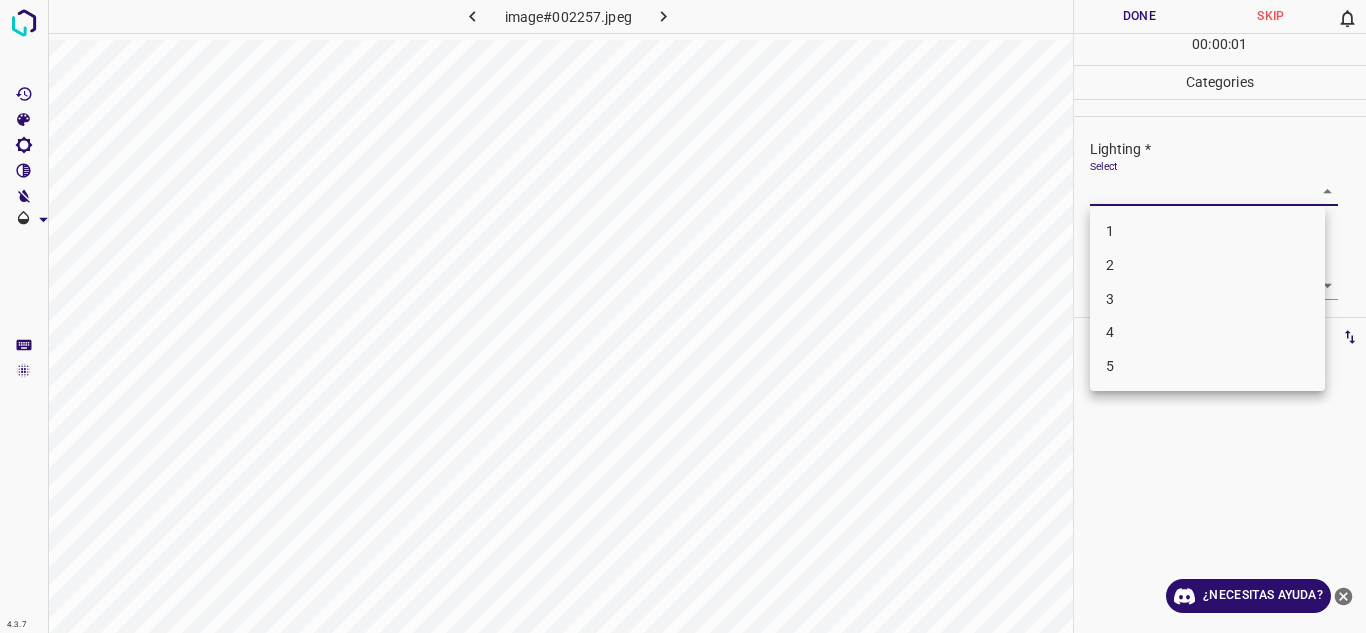 drag, startPoint x: 1174, startPoint y: 305, endPoint x: 1190, endPoint y: 309, distance: 16.492422 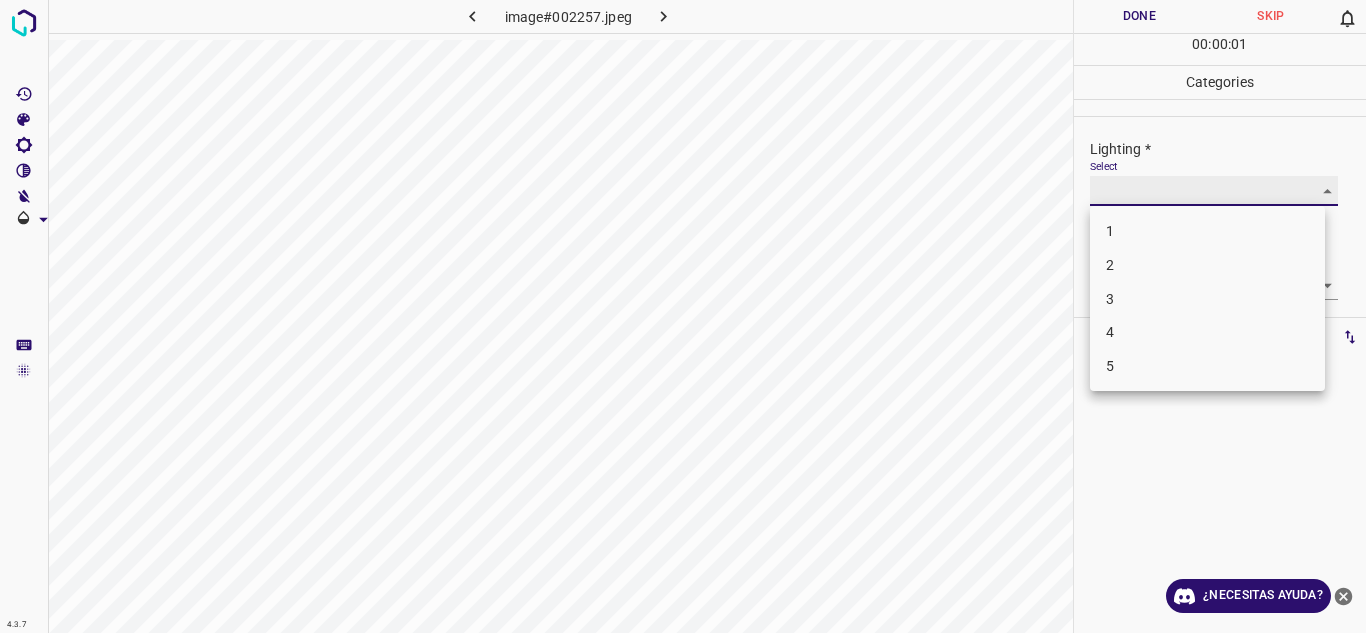 type on "3" 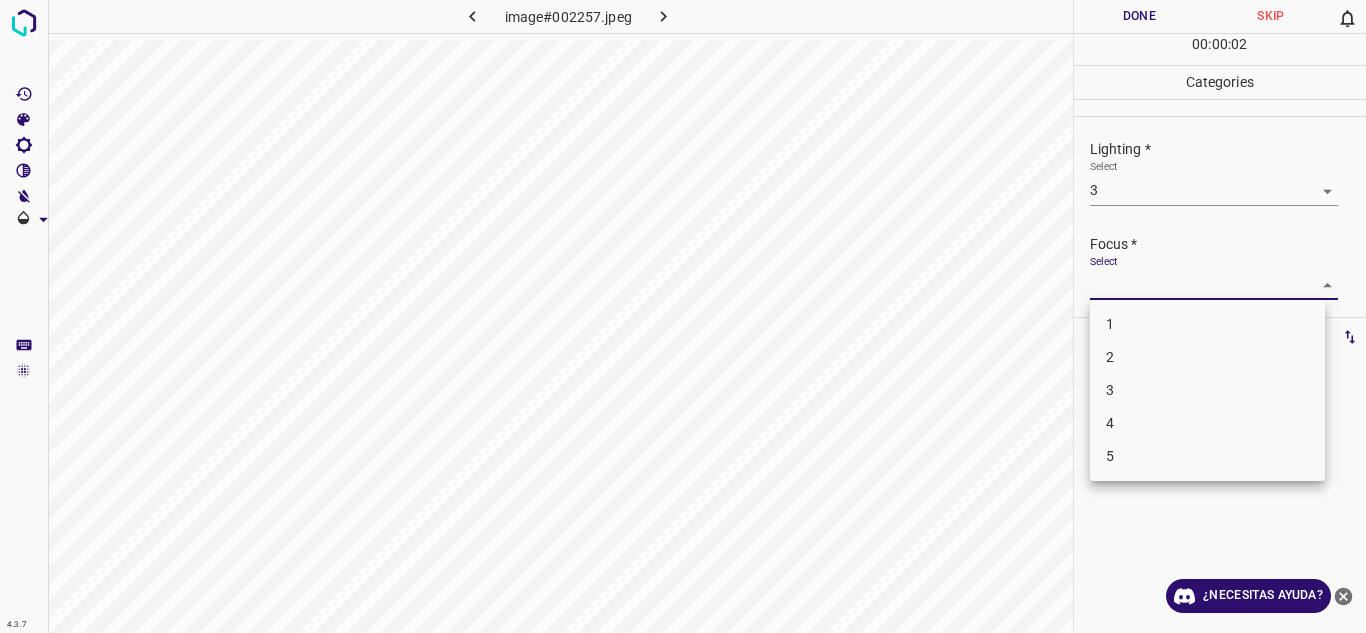click on "4.3.7 image#002257.jpeg Done Skip 0 00   : 00   : 02   Categories Lighting *  Select 3 3 Focus *  Select ​ Overall *  Select ​ Labels   0 Categories 1 Lighting 2 Focus 3 Overall Tools Space Change between modes (Draw & Edit) I Auto labeling R Restore zoom M Zoom in N Zoom out Delete Delete selecte label Filters Z Restore filters X Saturation filter C Brightness filter V Contrast filter B Gray scale filter General O Download ¿Necesitas ayuda? Texto original Valora esta traducción Tu opinión servirá para ayudar a mejorar el Traductor de Google - Texto - Esconder - Borrar 1 2 3 4 5" at bounding box center (683, 316) 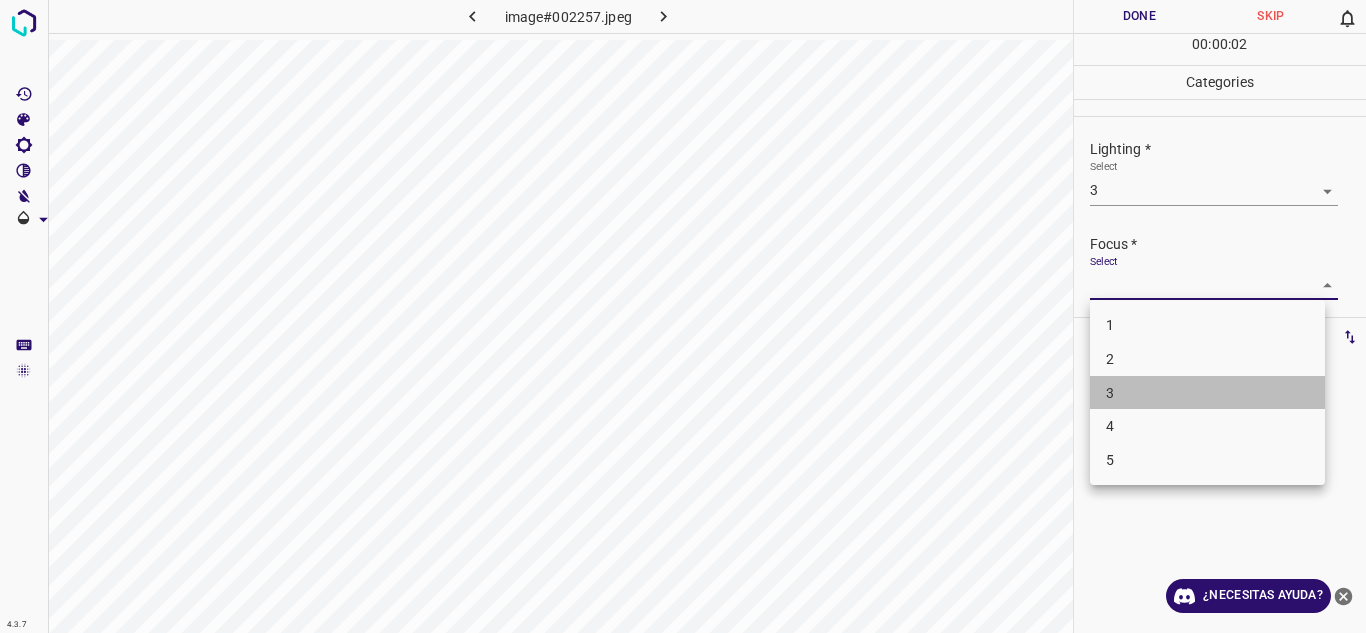 click on "3" at bounding box center [1207, 393] 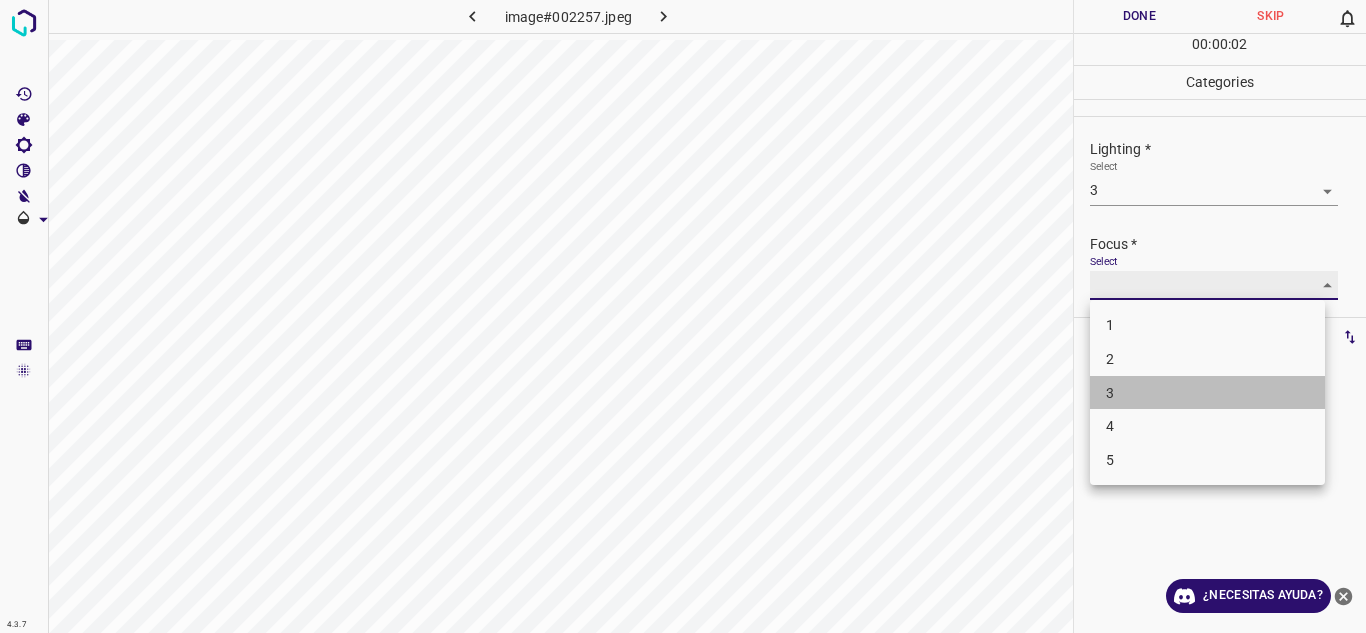 type on "3" 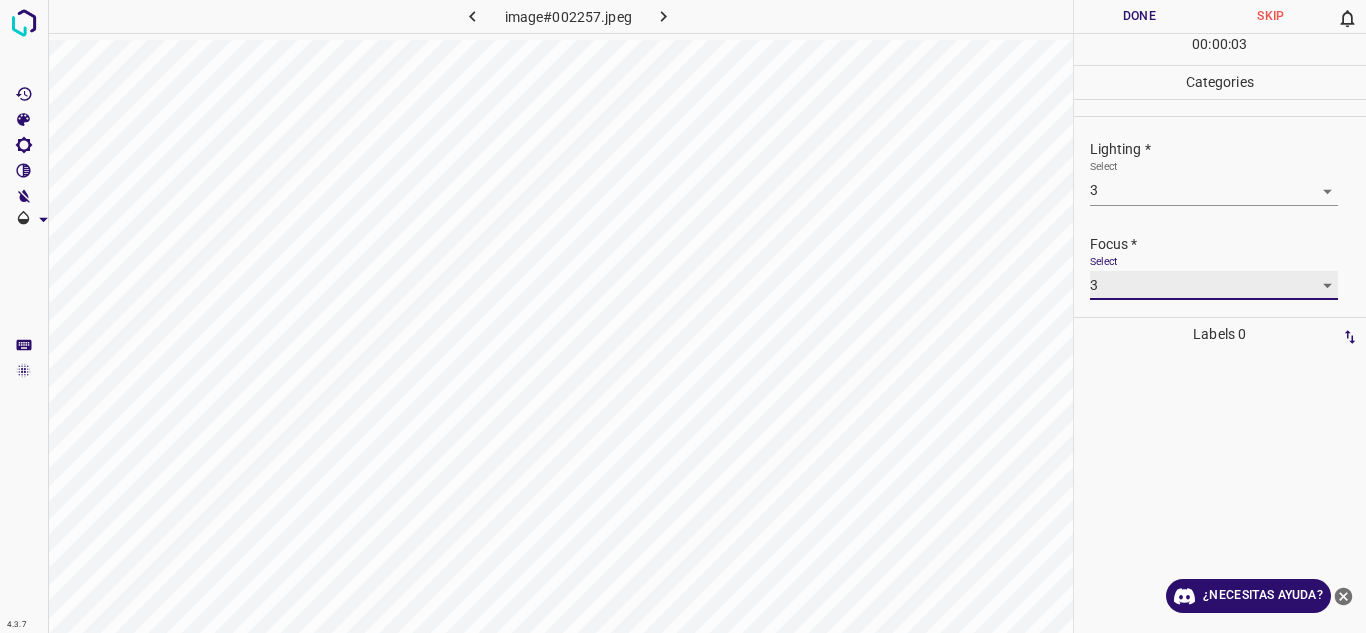 scroll, scrollTop: 98, scrollLeft: 0, axis: vertical 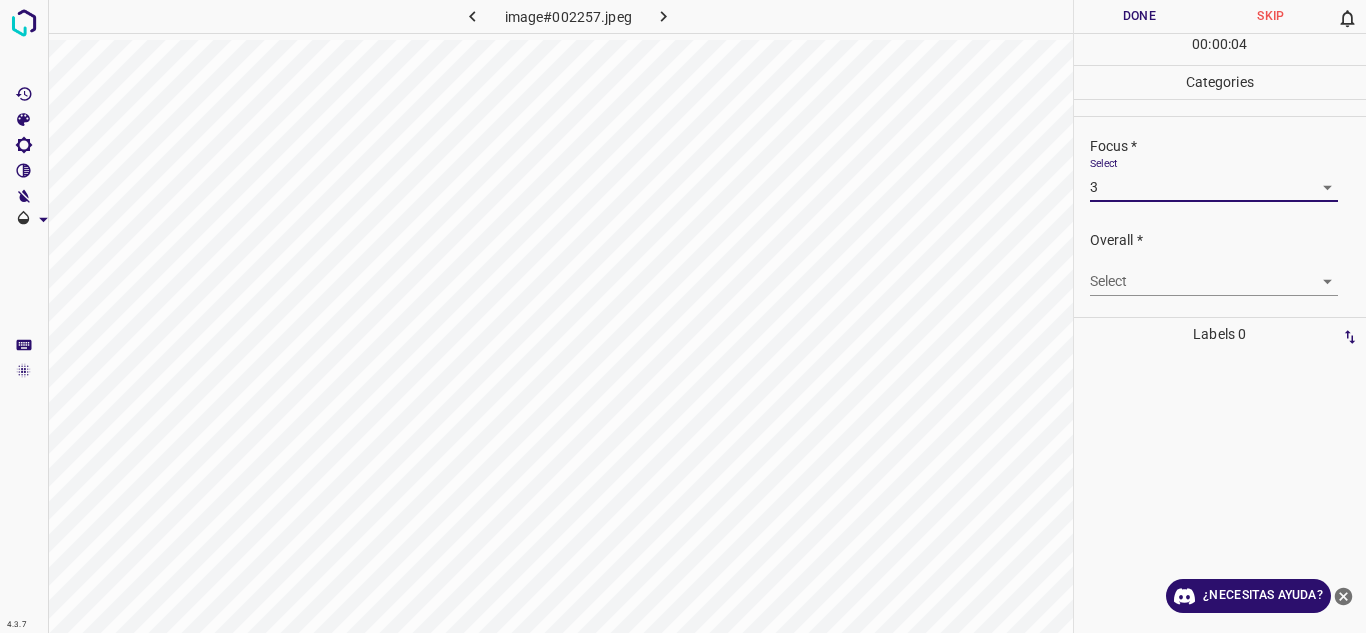 click on "4.3.7 image#002257.jpeg Done Skip 0 00   : 00   : 04   Categories Lighting *  Select 3 3 Focus *  Select 3 3 Overall *  Select ​ Labels   0 Categories 1 Lighting 2 Focus 3 Overall Tools Space Change between modes (Draw & Edit) I Auto labeling R Restore zoom M Zoom in N Zoom out Delete Delete selecte label Filters Z Restore filters X Saturation filter C Brightness filter V Contrast filter B Gray scale filter General O Download ¿Necesitas ayuda? Texto original Valora esta traducción Tu opinión servirá para ayudar a mejorar el Traductor de Google - Texto - Esconder - Borrar" at bounding box center (683, 316) 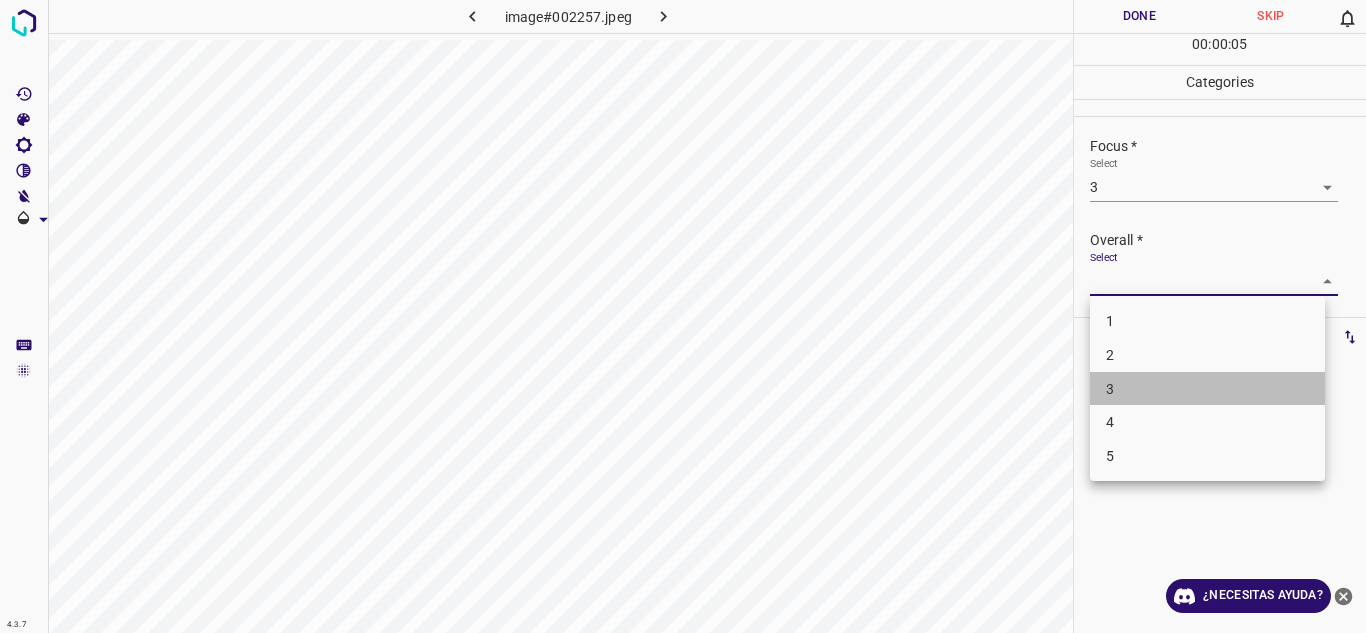 click on "3" at bounding box center [1207, 389] 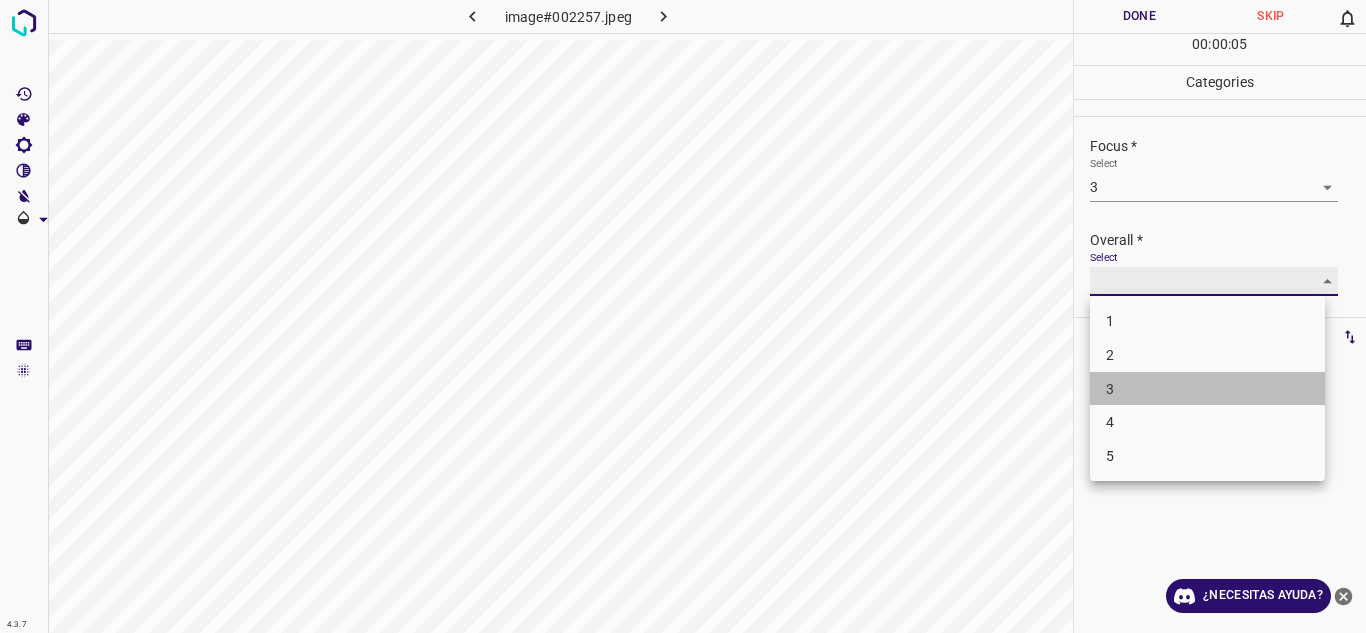 type on "3" 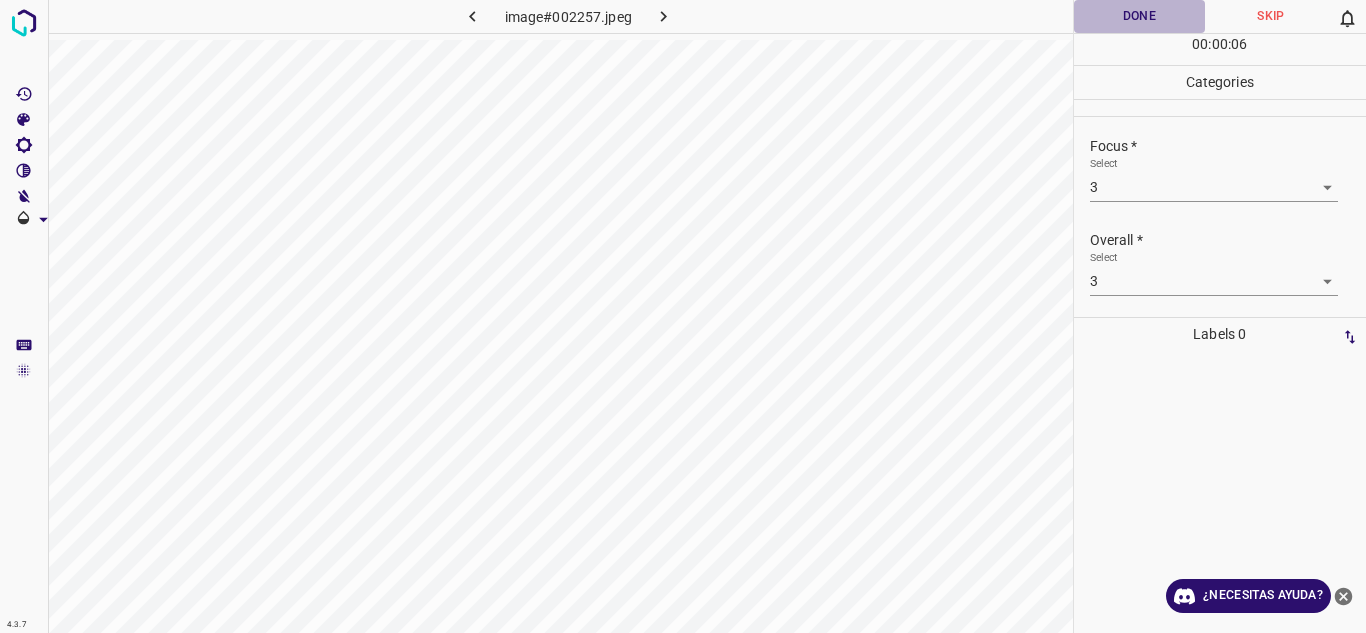click on "Done" at bounding box center (1140, 16) 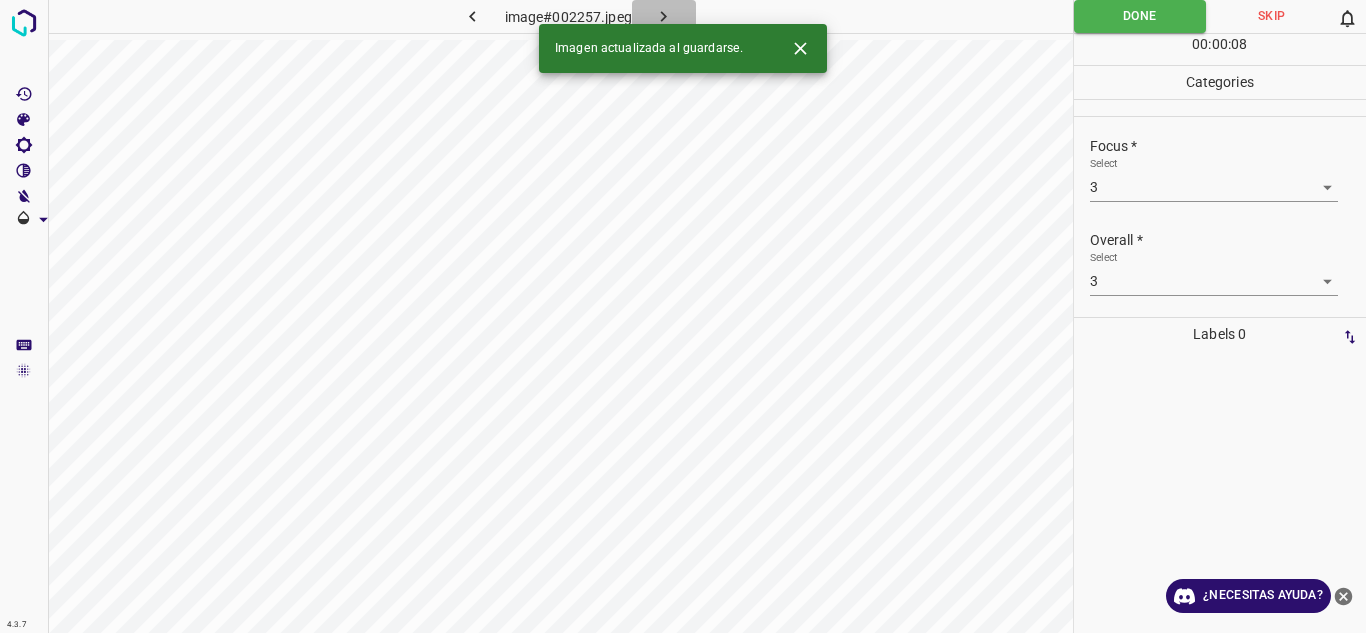 click at bounding box center [664, 16] 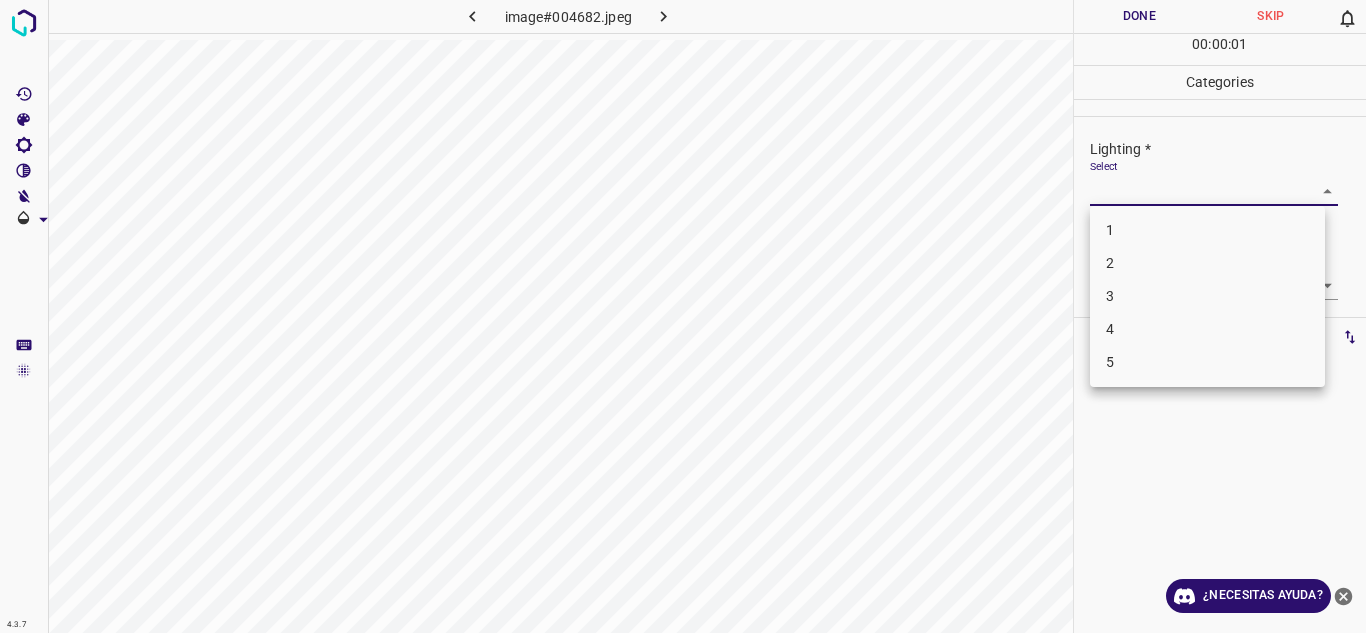click on "4.3.7 image#004682.jpeg Done Skip 0 00   : 00   : 01   Categories Lighting *  Select ​ Focus *  Select ​ Overall *  Select ​ Labels   0 Categories 1 Lighting 2 Focus 3 Overall Tools Space Change between modes (Draw & Edit) I Auto labeling R Restore zoom M Zoom in N Zoom out Delete Delete selecte label Filters Z Restore filters X Saturation filter C Brightness filter V Contrast filter B Gray scale filter General O Download ¿Necesitas ayuda? Texto original Valora esta traducción Tu opinión servirá para ayudar a mejorar el Traductor de Google - Texto - Esconder - Borrar 1 2 3 4 5" at bounding box center [683, 316] 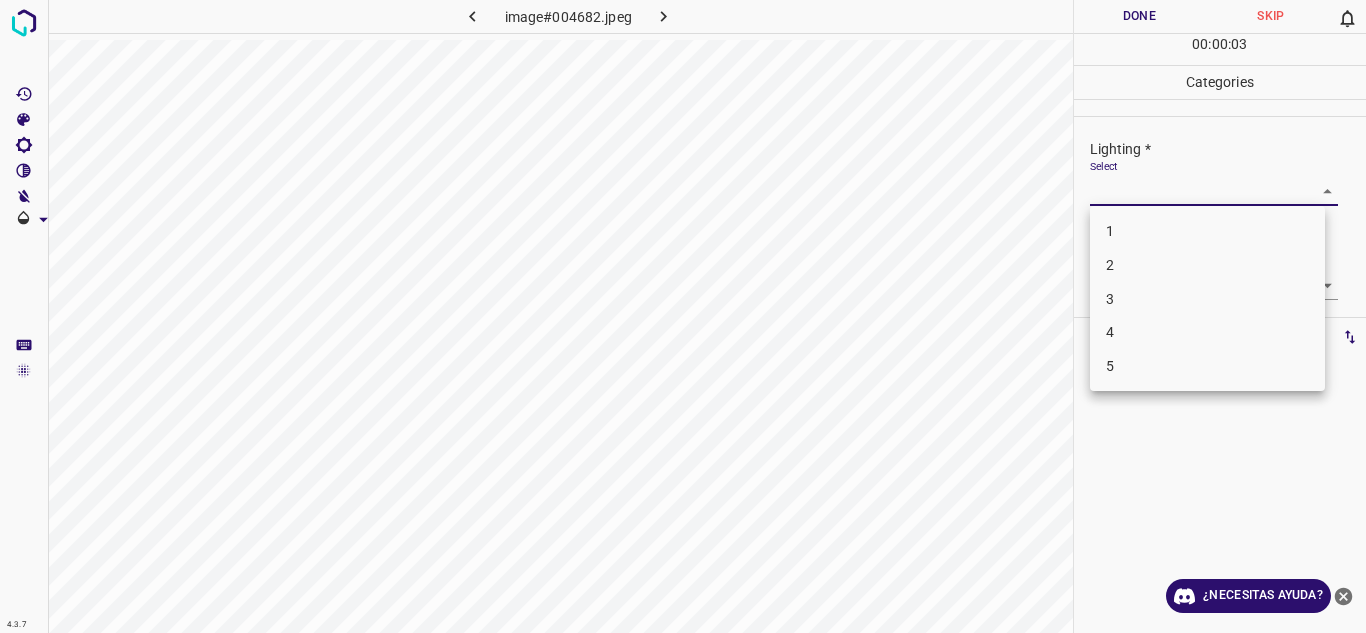 click on "3" at bounding box center [1207, 299] 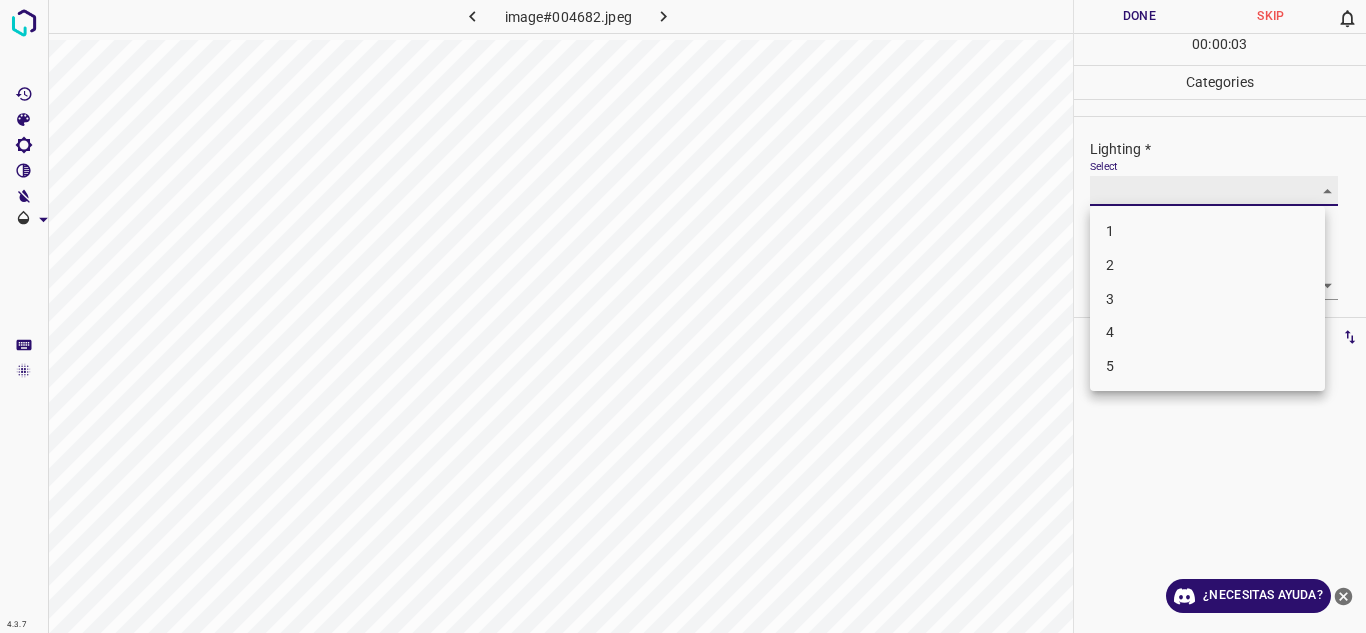type on "3" 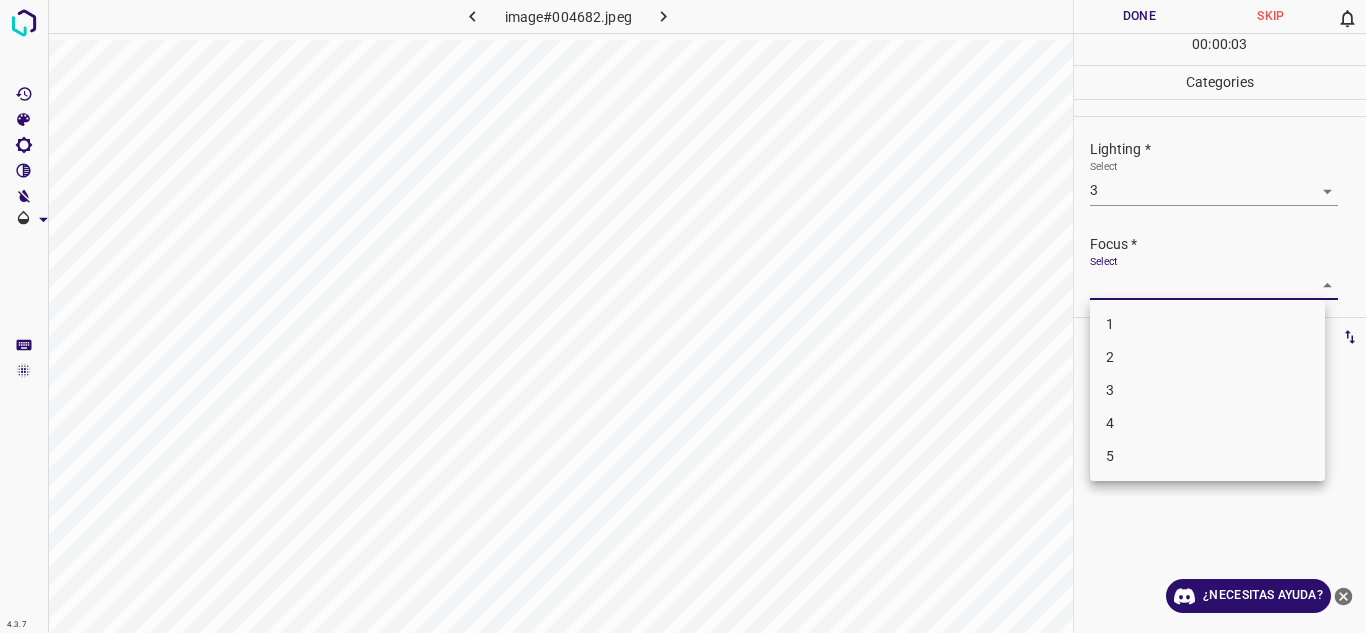 drag, startPoint x: 1317, startPoint y: 287, endPoint x: 1194, endPoint y: 348, distance: 137.2953 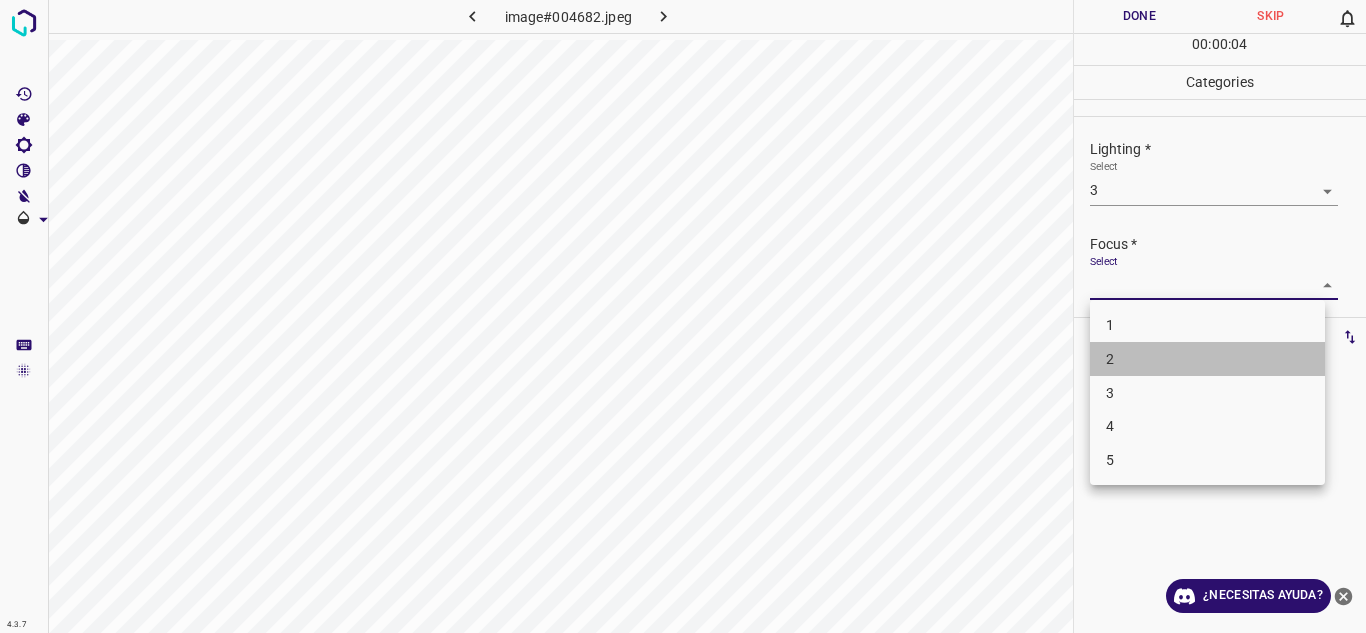 click on "2" at bounding box center [1207, 359] 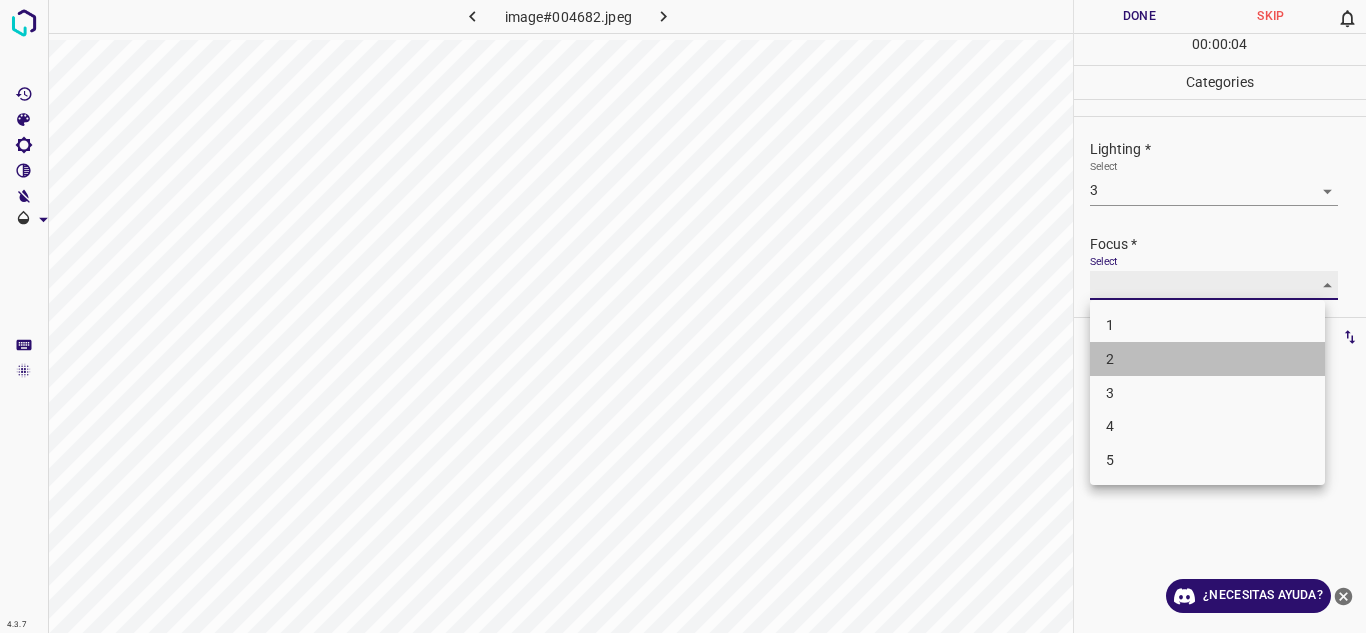 type on "2" 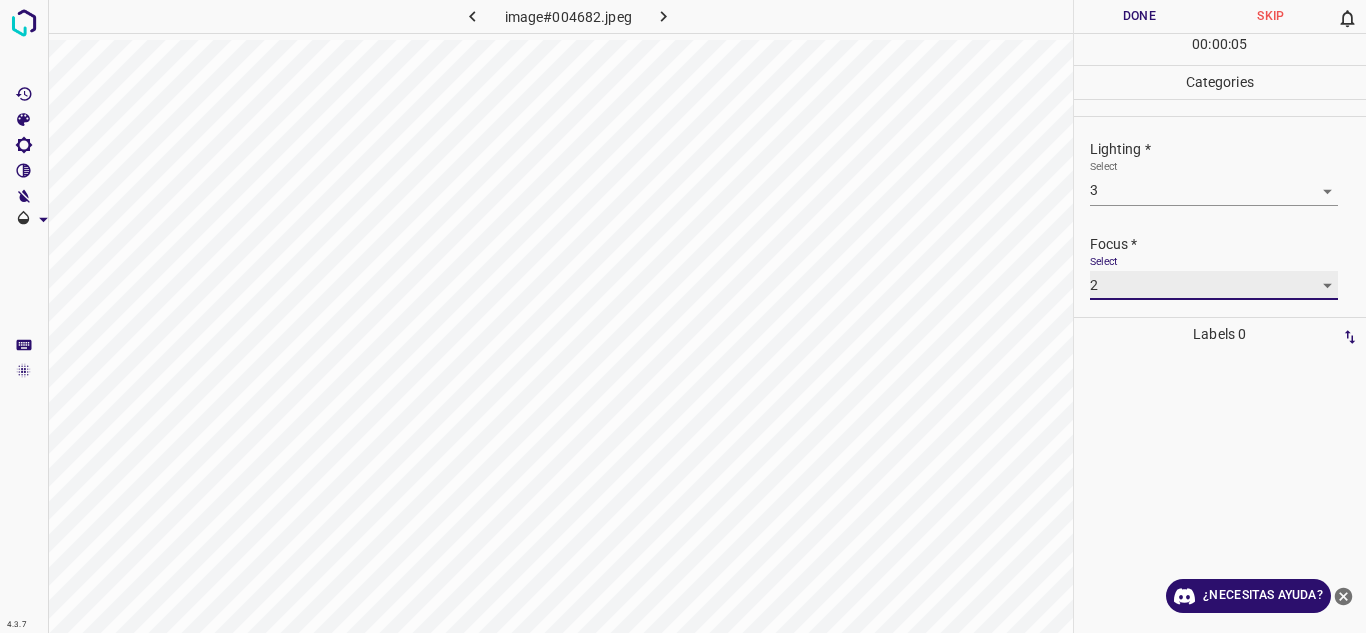scroll, scrollTop: 98, scrollLeft: 0, axis: vertical 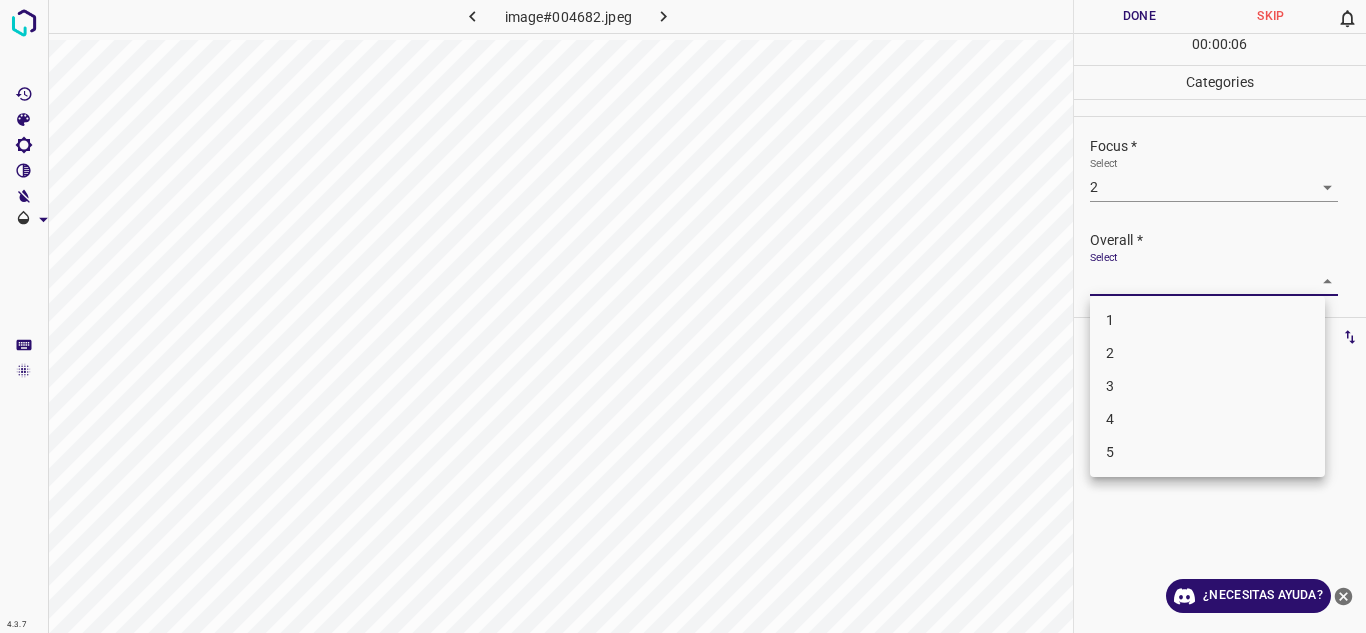 drag, startPoint x: 1320, startPoint y: 283, endPoint x: 1212, endPoint y: 352, distance: 128.16005 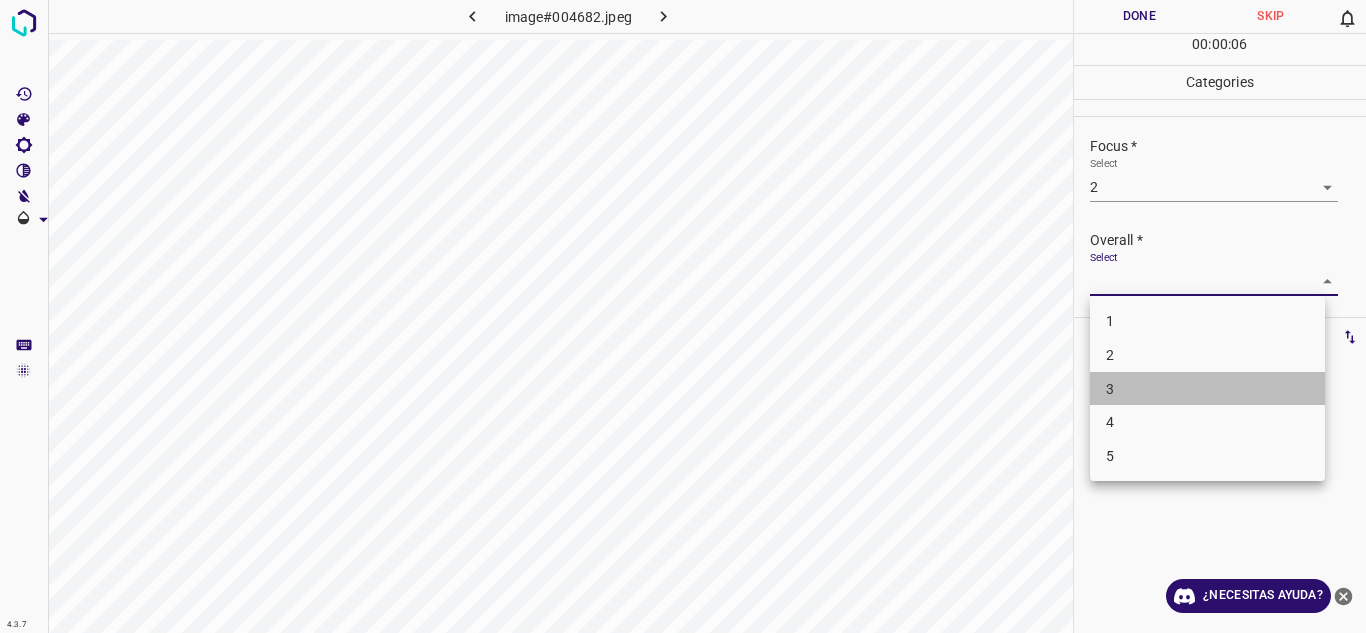 click on "3" at bounding box center [1207, 389] 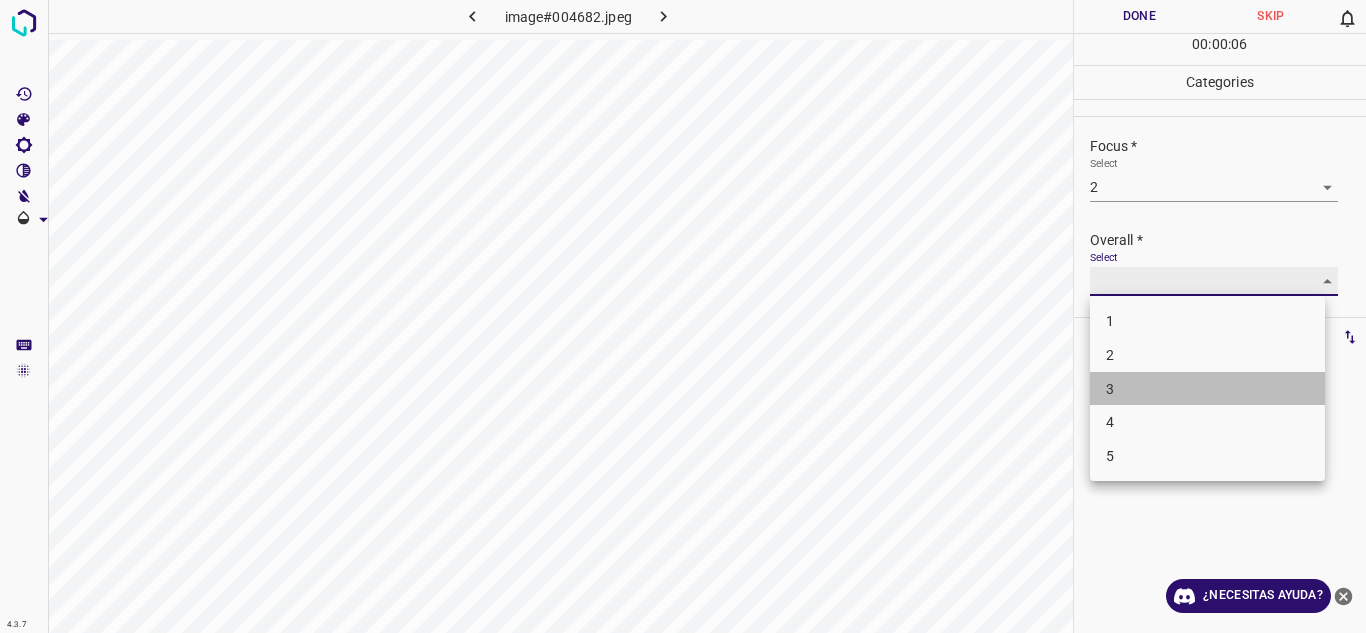 type on "3" 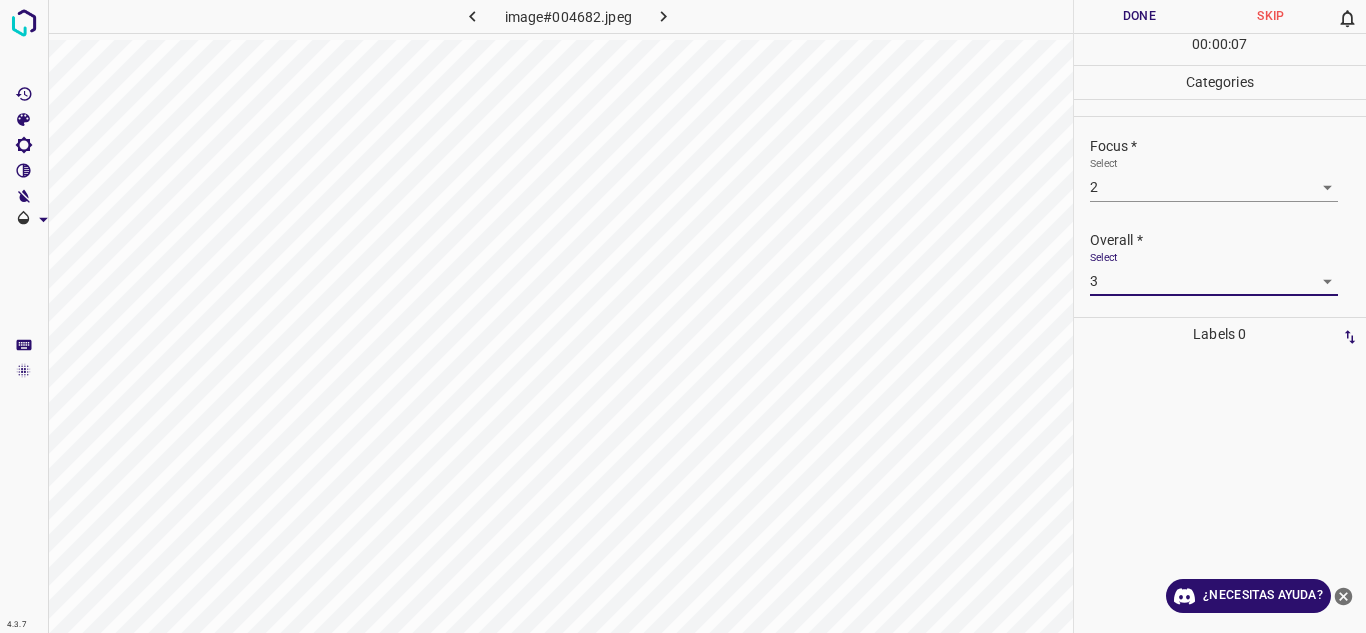 click on "Done" at bounding box center [1140, 16] 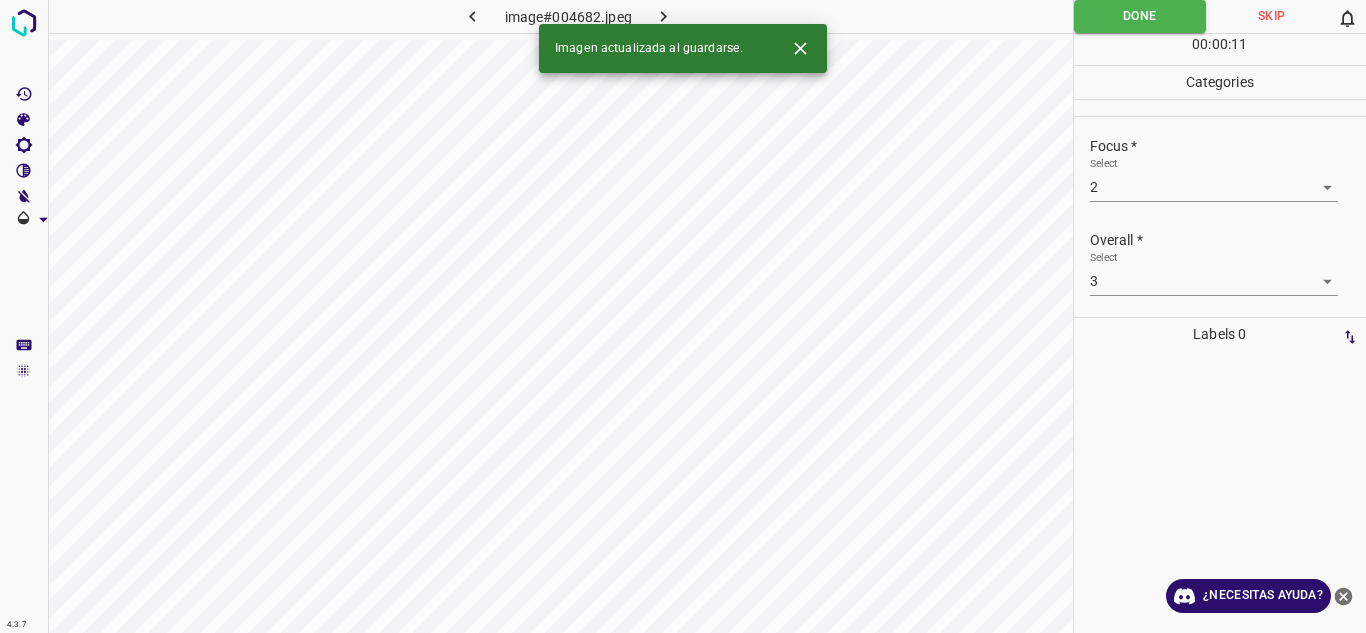 click 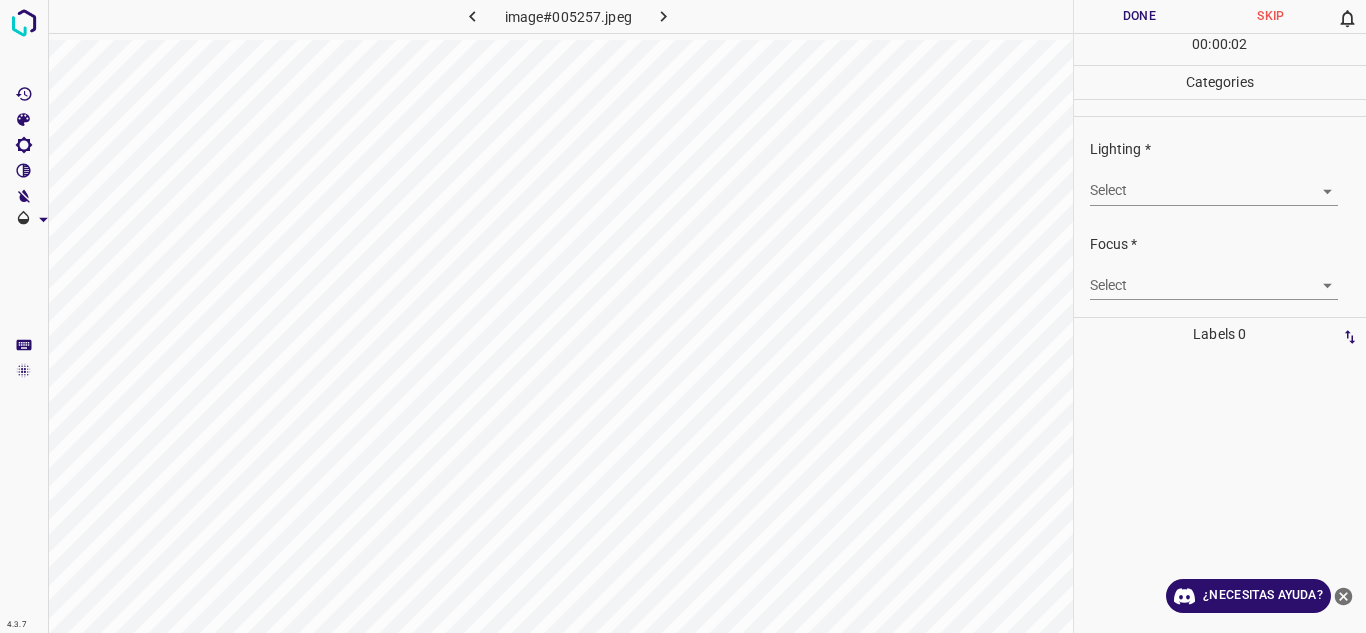 click on "4.3.7 image#005257.jpeg Done Skip 0 00   : 00   : 02   Categories Lighting *  Select ​ Focus *  Select ​ Overall *  Select ​ Labels   0 Categories 1 Lighting 2 Focus 3 Overall Tools Space Change between modes (Draw & Edit) I Auto labeling R Restore zoom M Zoom in N Zoom out Delete Delete selecte label Filters Z Restore filters X Saturation filter C Brightness filter V Contrast filter B Gray scale filter General O Download ¿Necesitas ayuda? Texto original Valora esta traducción Tu opinión servirá para ayudar a mejorar el Traductor de Google - Texto - Esconder - Borrar" at bounding box center [683, 316] 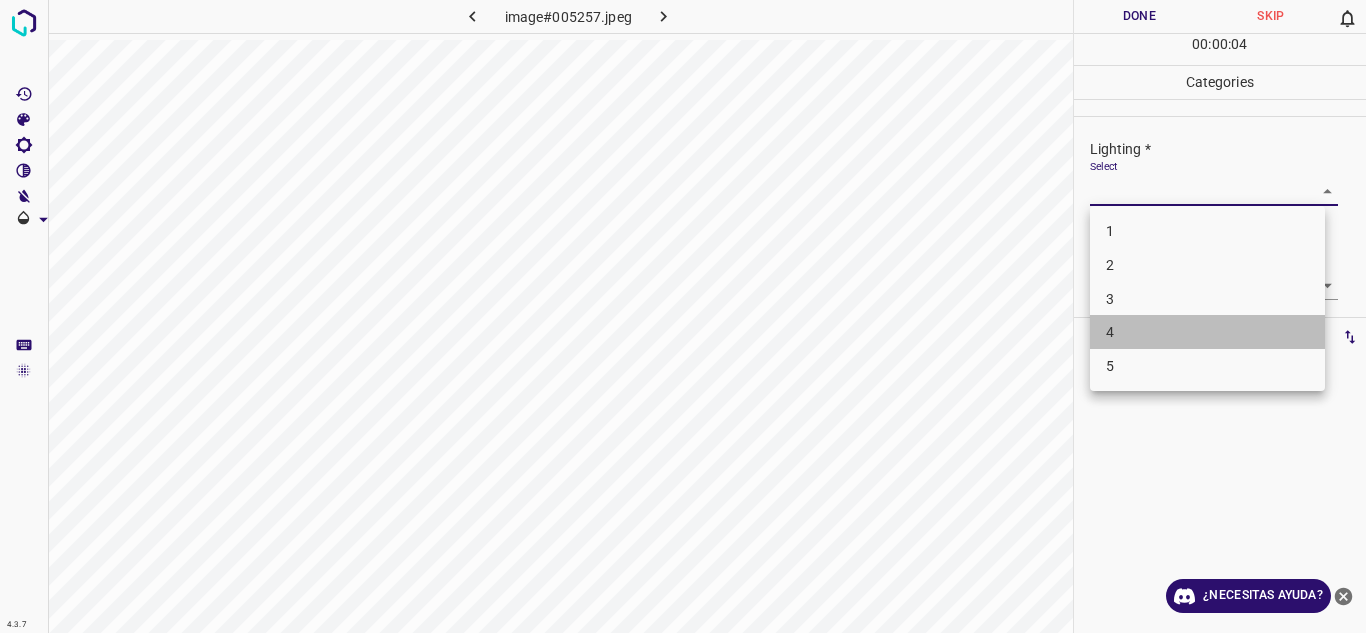 click on "4" at bounding box center [1207, 332] 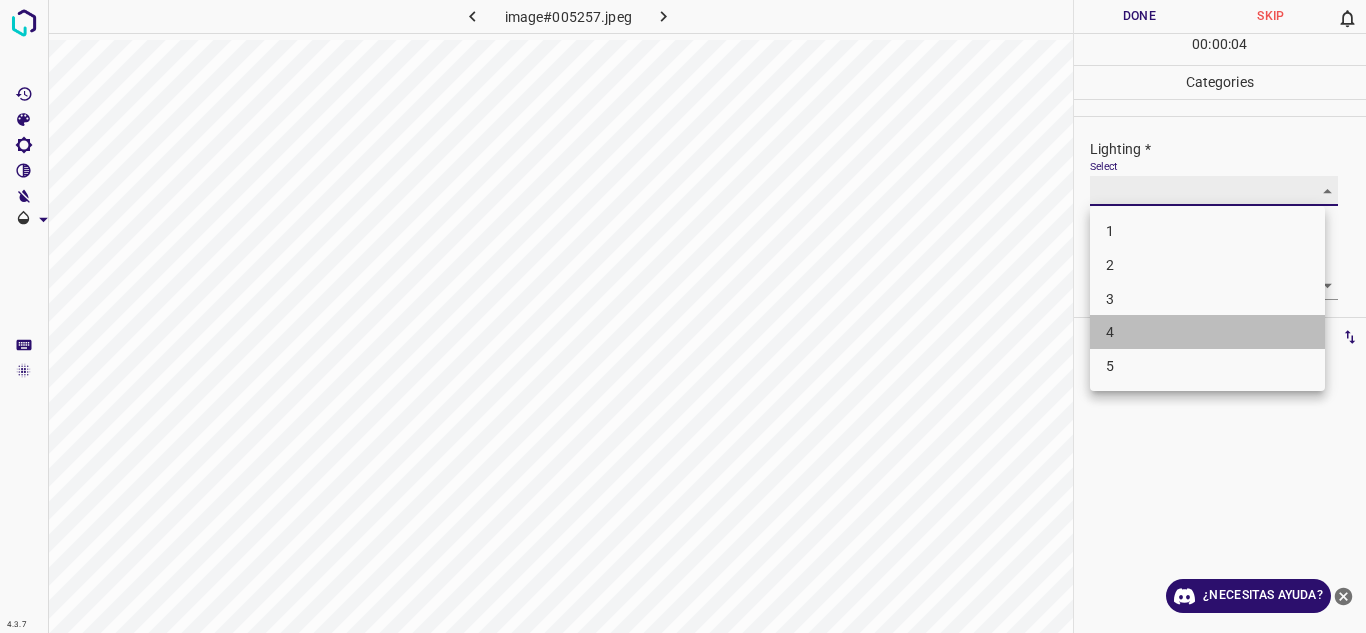 type on "4" 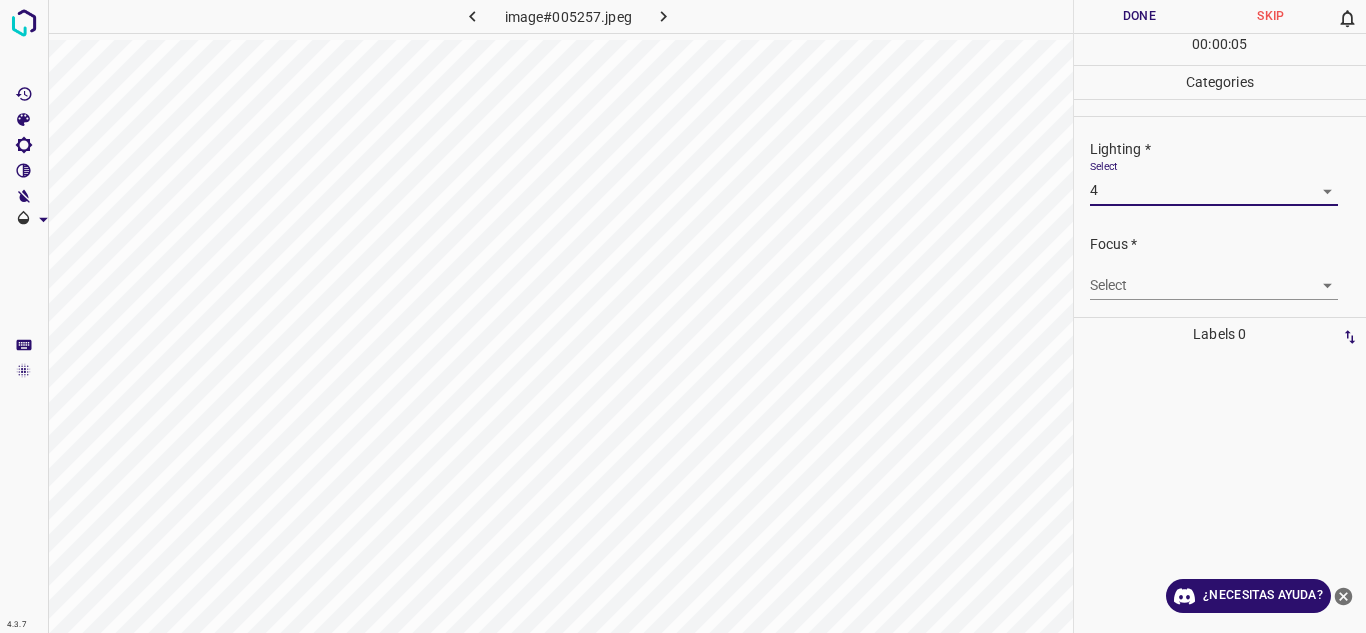 click on "4.3.7 image#005257.jpeg Done Skip 0 00   : 00   : 05   Categories Lighting *  Select 4 4 Focus *  Select ​ Overall *  Select ​ Labels   0 Categories 1 Lighting 2 Focus 3 Overall Tools Space Change between modes (Draw & Edit) I Auto labeling R Restore zoom M Zoom in N Zoom out Delete Delete selecte label Filters Z Restore filters X Saturation filter C Brightness filter V Contrast filter B Gray scale filter General O Download ¿Necesitas ayuda? Texto original Valora esta traducción Tu opinión servirá para ayudar a mejorar el Traductor de Google - Texto - Esconder - Borrar" at bounding box center (683, 316) 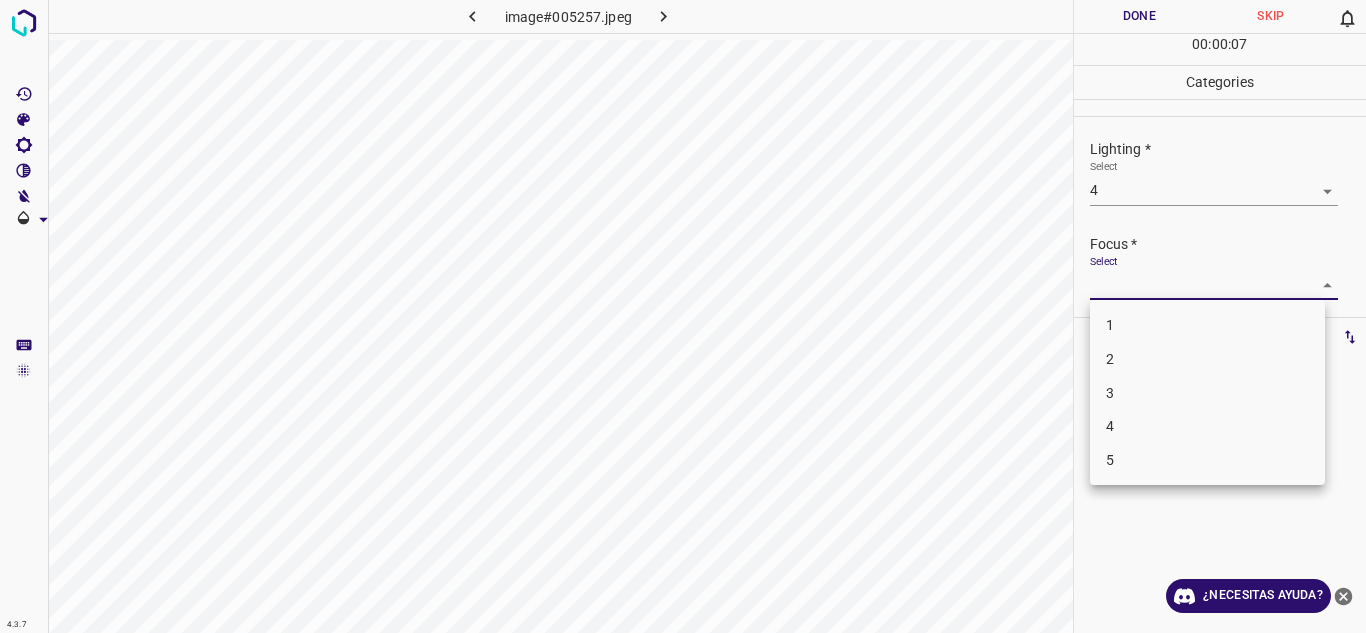 click on "4" at bounding box center [1207, 426] 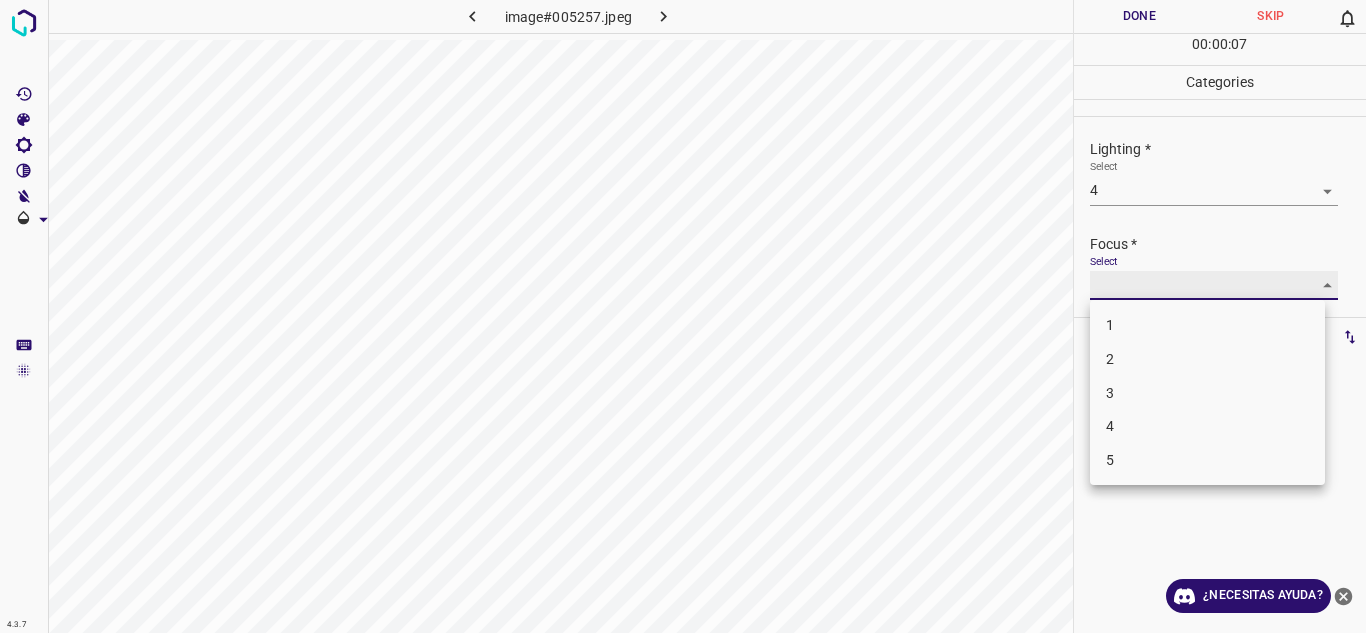 type on "4" 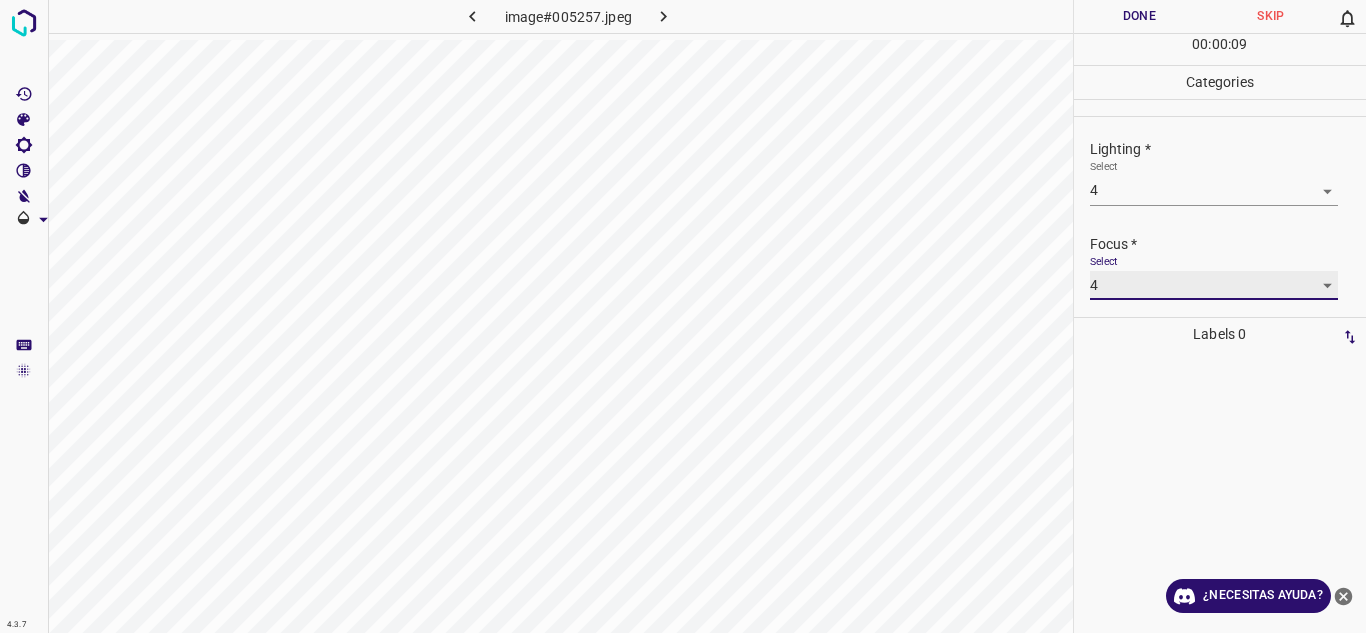 scroll, scrollTop: 98, scrollLeft: 0, axis: vertical 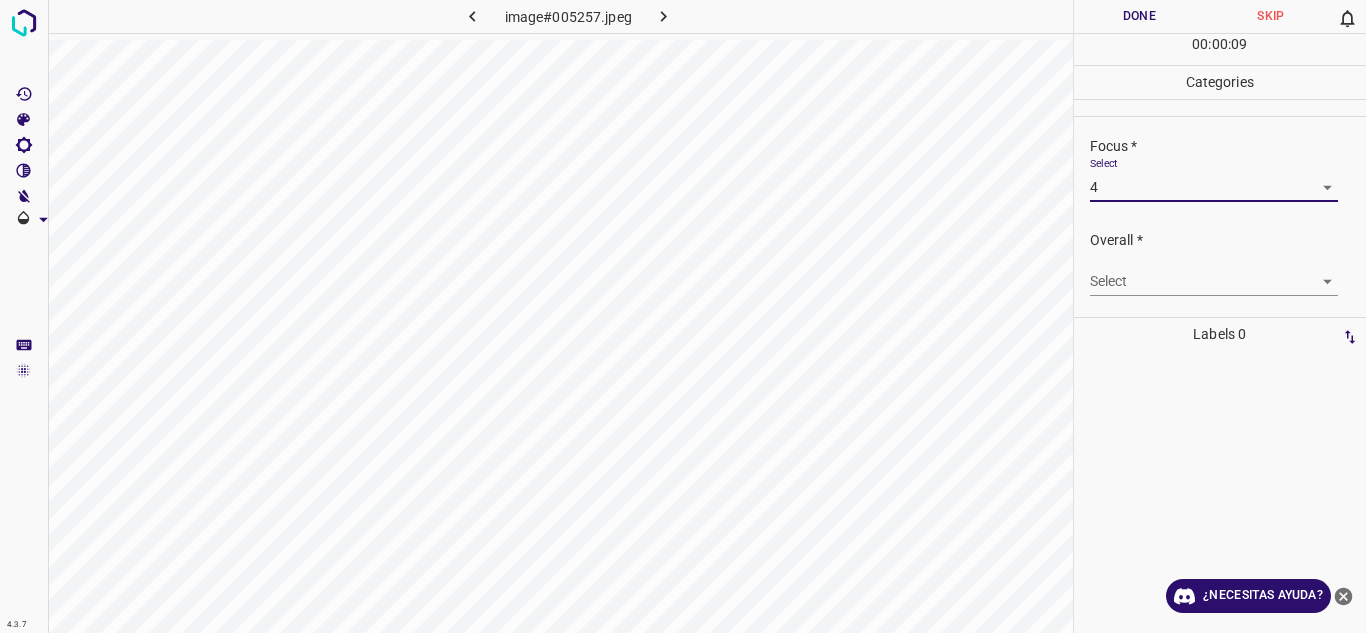 click on "4.3.7 image#005257.jpeg Done Skip 0 00   : 00   : 09   Categories Lighting *  Select 4 4 Focus *  Select 4 4 Overall *  Select ​ Labels   0 Categories 1 Lighting 2 Focus 3 Overall Tools Space Change between modes (Draw & Edit) I Auto labeling R Restore zoom M Zoom in N Zoom out Delete Delete selecte label Filters Z Restore filters X Saturation filter C Brightness filter V Contrast filter B Gray scale filter General O Download ¿Necesitas ayuda? Texto original Valora esta traducción Tu opinión servirá para ayudar a mejorar el Traductor de Google - Texto - Esconder - Borrar" at bounding box center [683, 316] 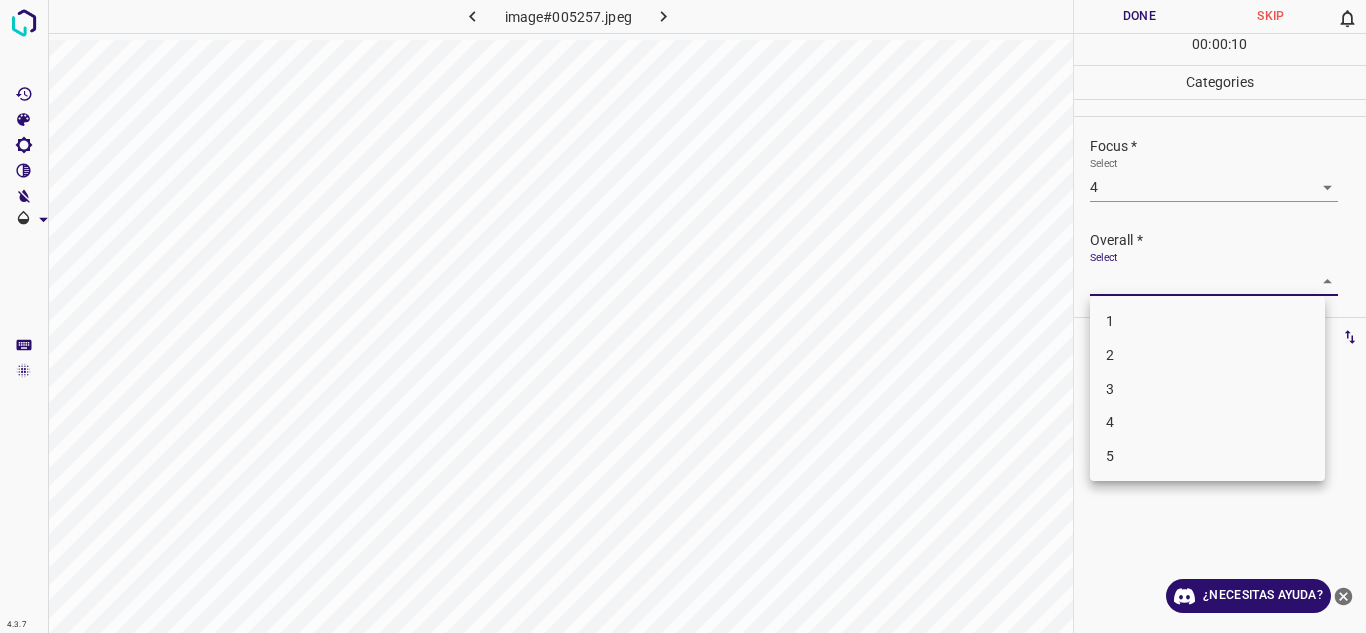 click on "4" at bounding box center [1207, 422] 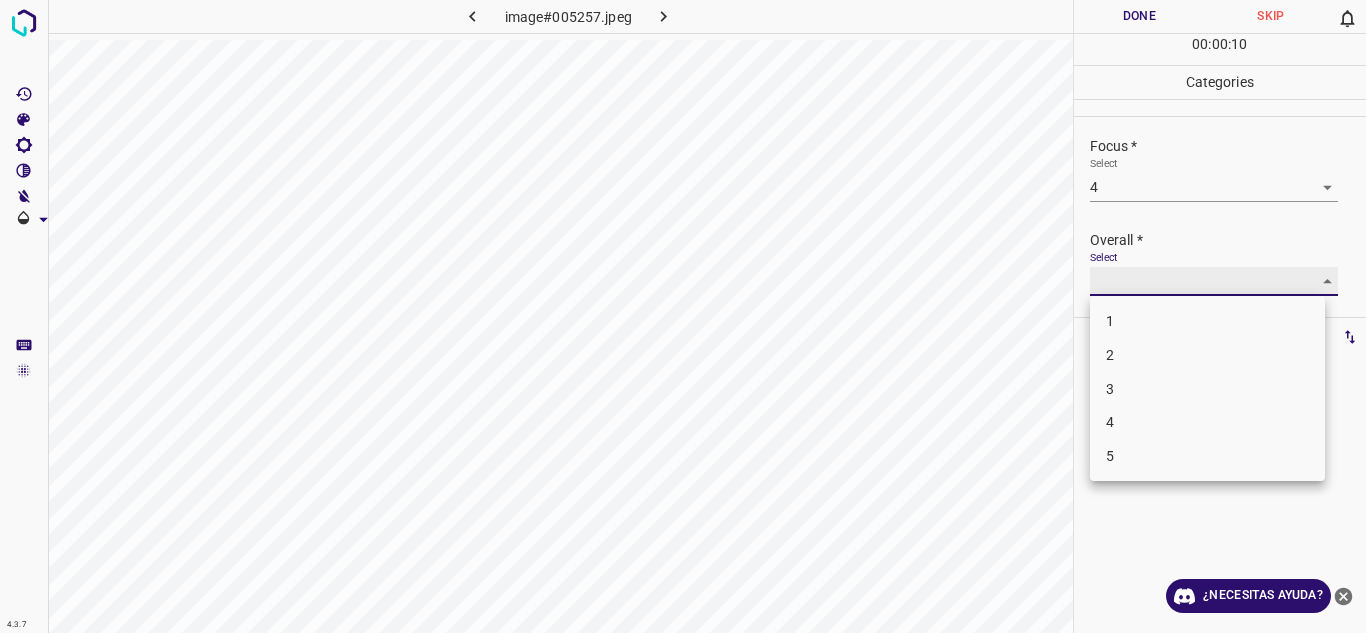 type on "4" 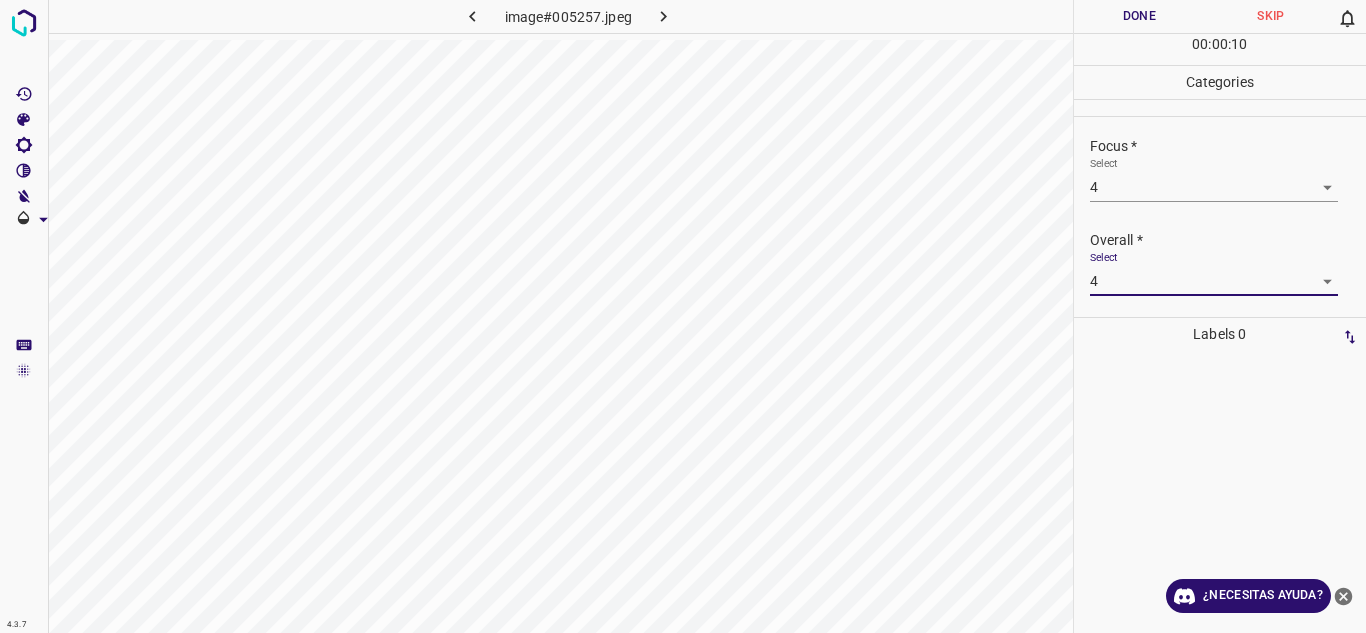 click on "Done" at bounding box center [1140, 16] 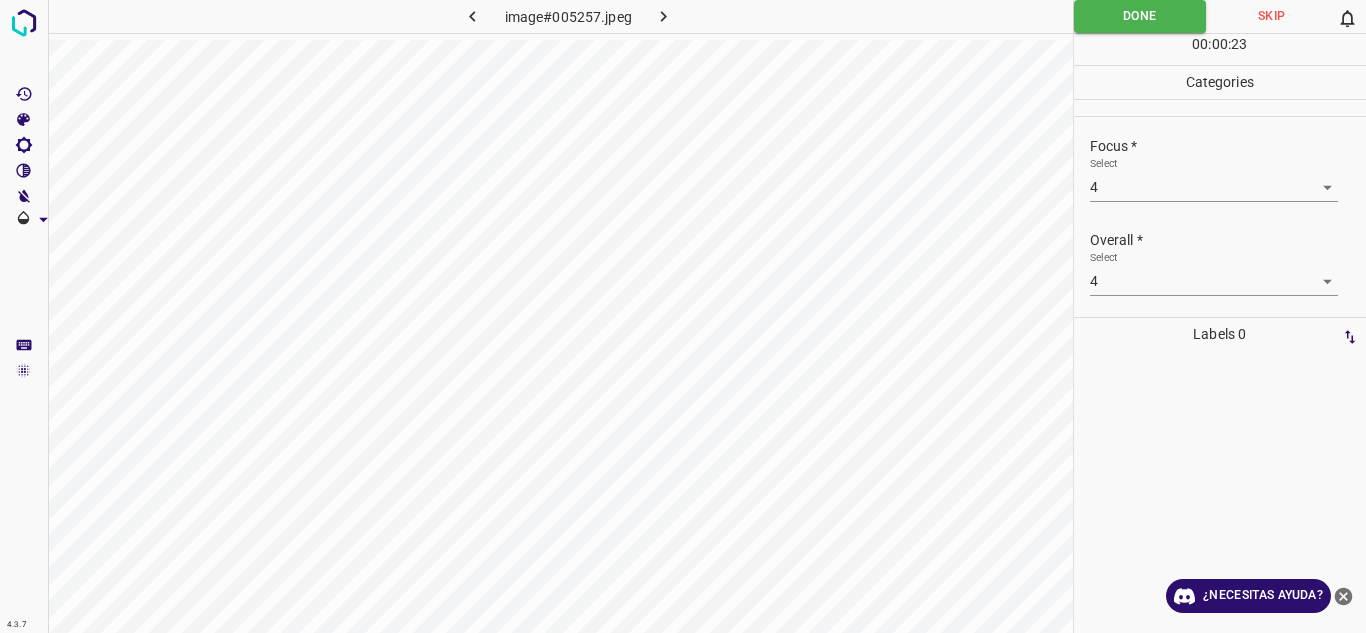 click 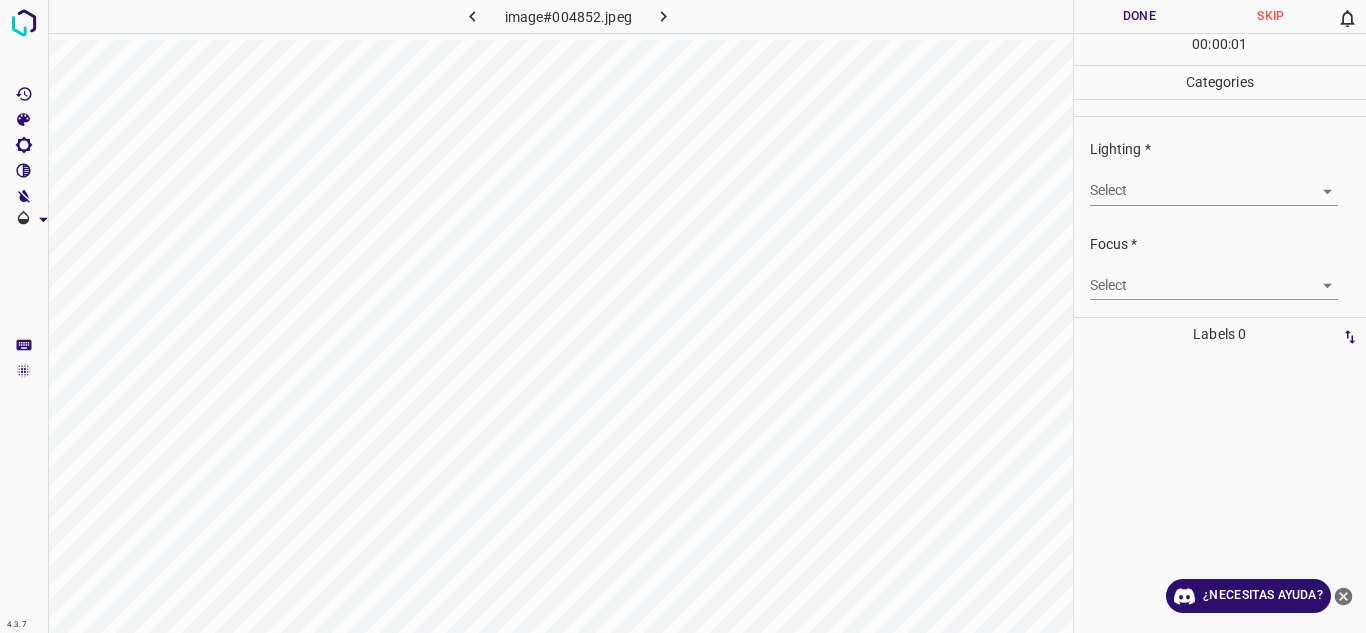 click on "4.3.7 image#004852.jpeg Done Skip 0 00   : 00   : 01   Categories Lighting *  Select ​ Focus *  Select ​ Overall *  Select ​ Labels   0 Categories 1 Lighting 2 Focus 3 Overall Tools Space Change between modes (Draw & Edit) I Auto labeling R Restore zoom M Zoom in N Zoom out Delete Delete selecte label Filters Z Restore filters X Saturation filter C Brightness filter V Contrast filter B Gray scale filter General O Download ¿Necesitas ayuda? Texto original Valora esta traducción Tu opinión servirá para ayudar a mejorar el Traductor de Google - Texto - Esconder - Borrar" at bounding box center [683, 316] 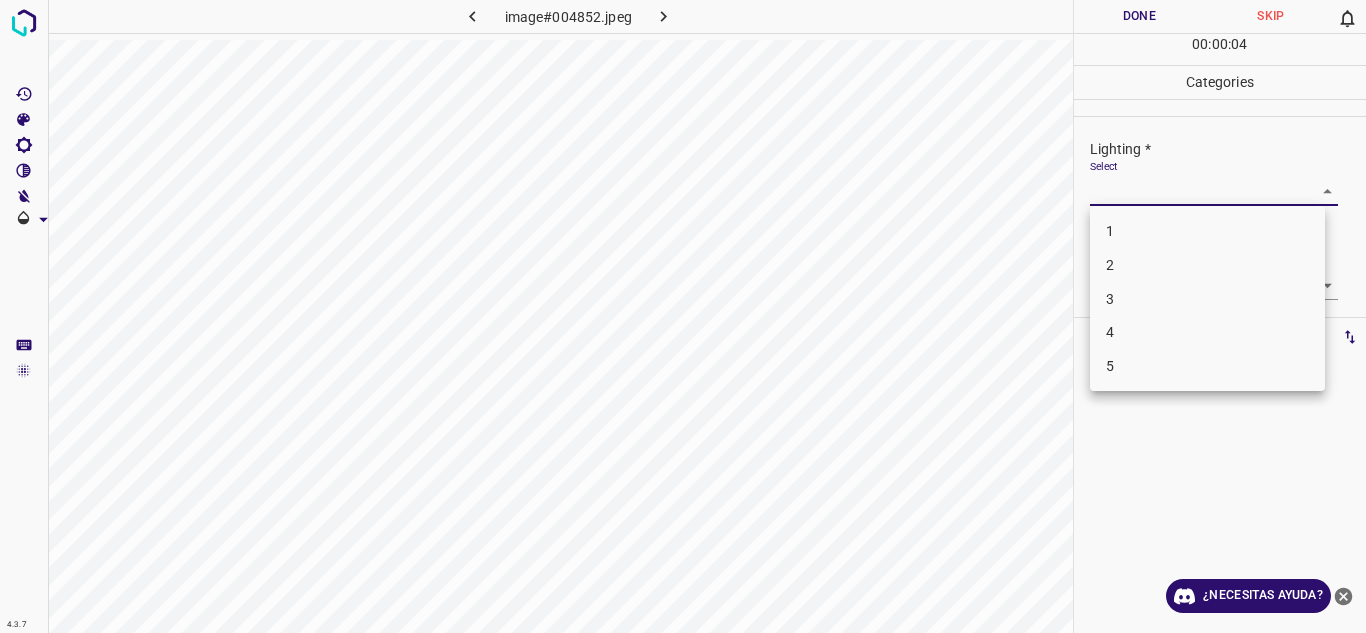 click on "3" at bounding box center [1207, 299] 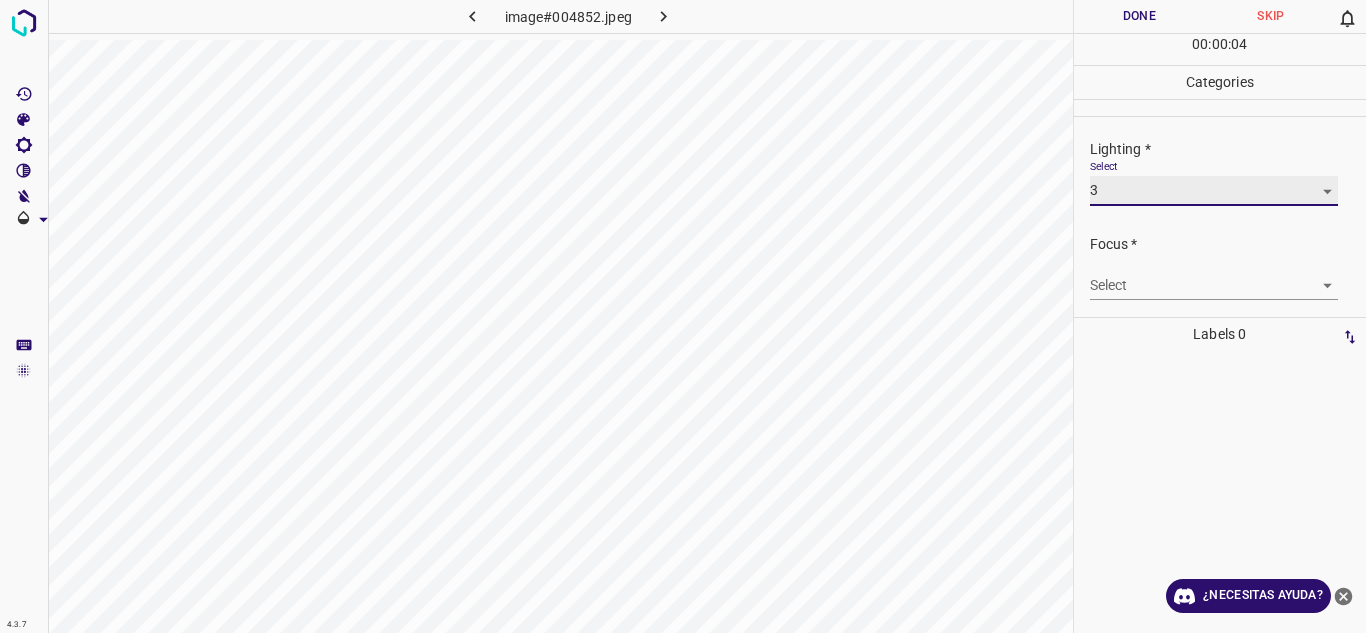 type on "3" 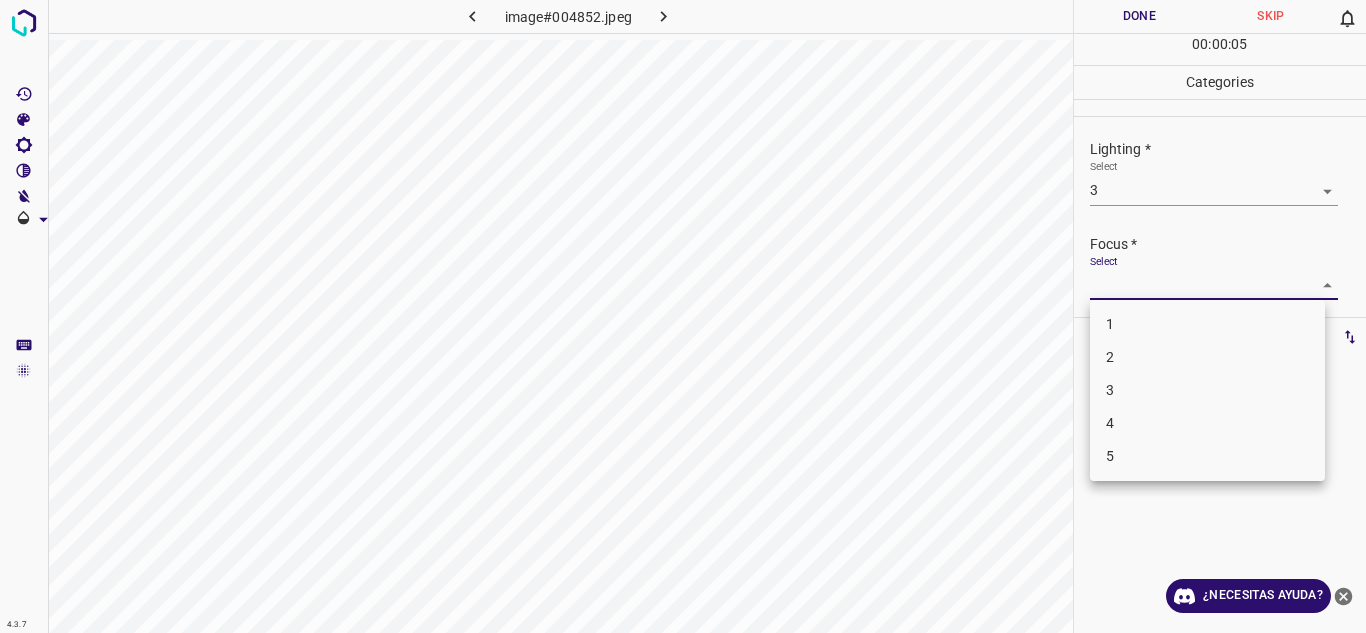 click on "4.3.7 image#004852.jpeg Done Skip 0 00   : 00   : 05   Categories Lighting *  Select 3 3 Focus *  Select ​ Overall *  Select ​ Labels   0 Categories 1 Lighting 2 Focus 3 Overall Tools Space Change between modes (Draw & Edit) I Auto labeling R Restore zoom M Zoom in N Zoom out Delete Delete selecte label Filters Z Restore filters X Saturation filter C Brightness filter V Contrast filter B Gray scale filter General O Download ¿Necesitas ayuda? Texto original Valora esta traducción Tu opinión servirá para ayudar a mejorar el Traductor de Google - Texto - Esconder - Borrar 1 2 3 4 5" at bounding box center (683, 316) 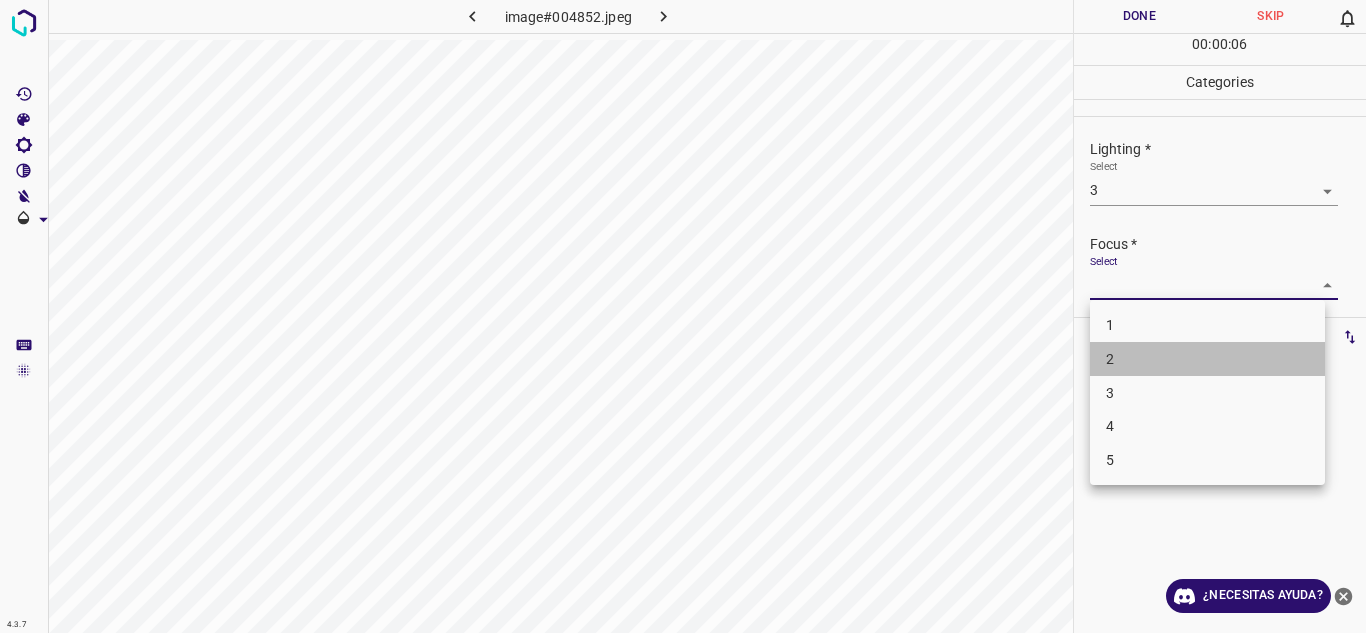 click on "2" at bounding box center [1207, 359] 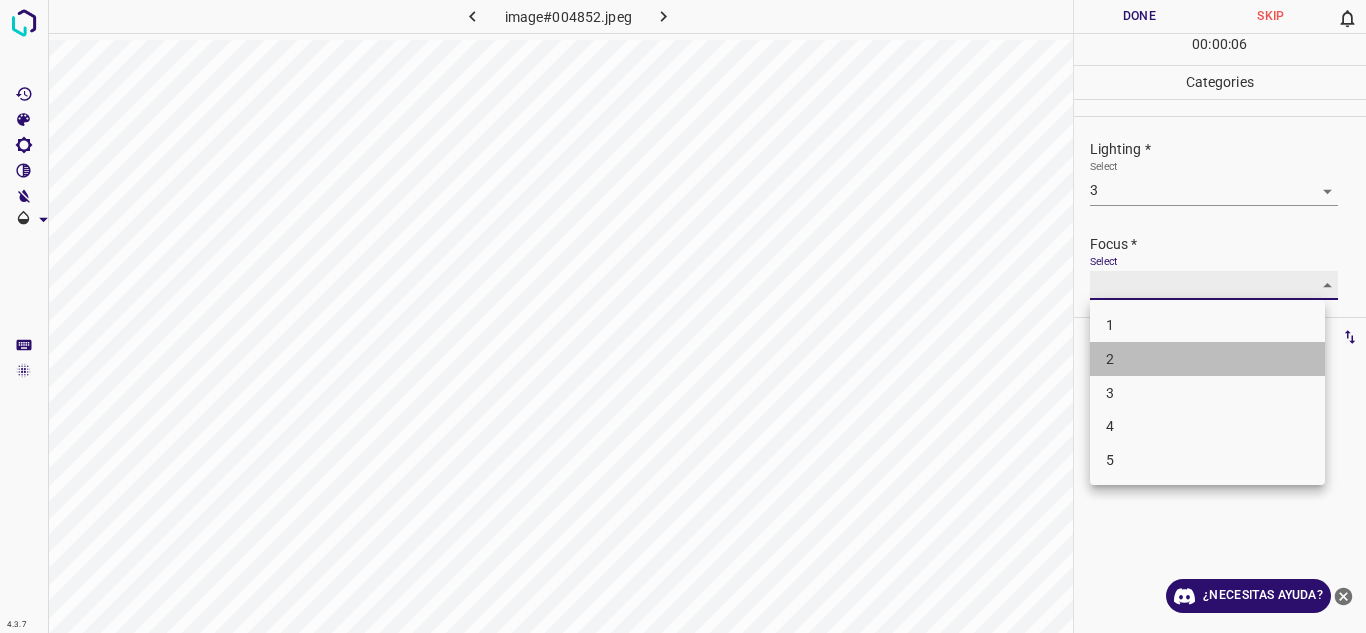 type on "2" 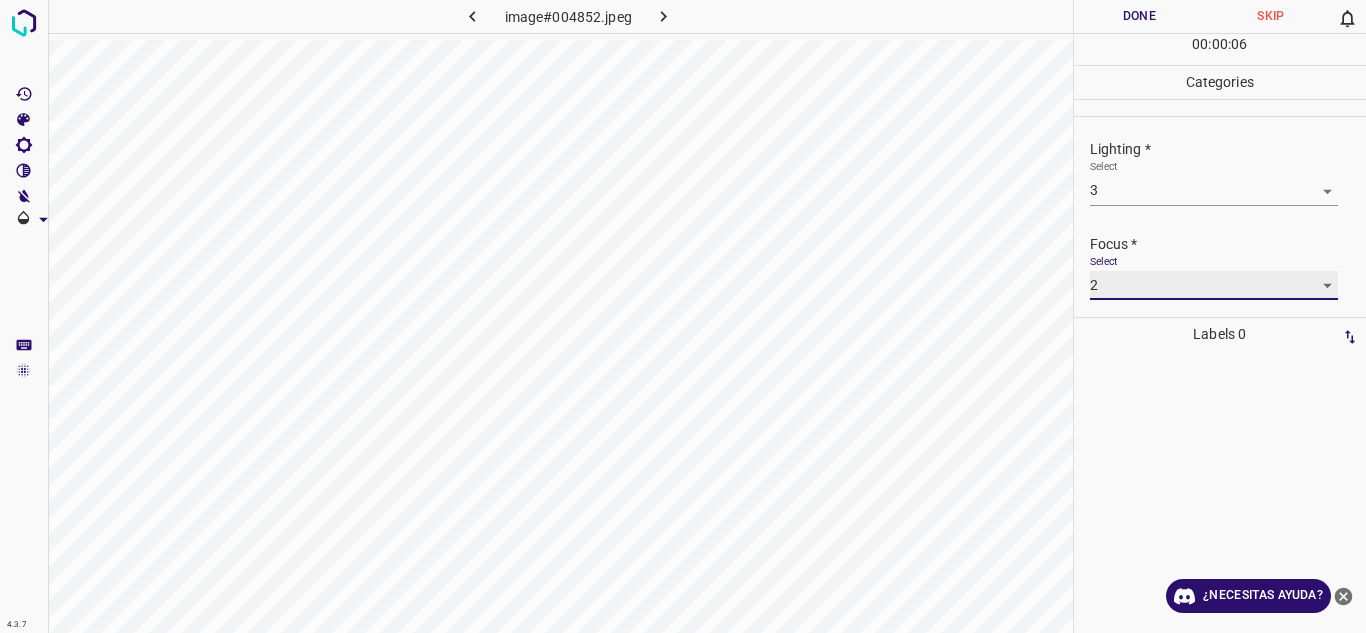scroll, scrollTop: 98, scrollLeft: 0, axis: vertical 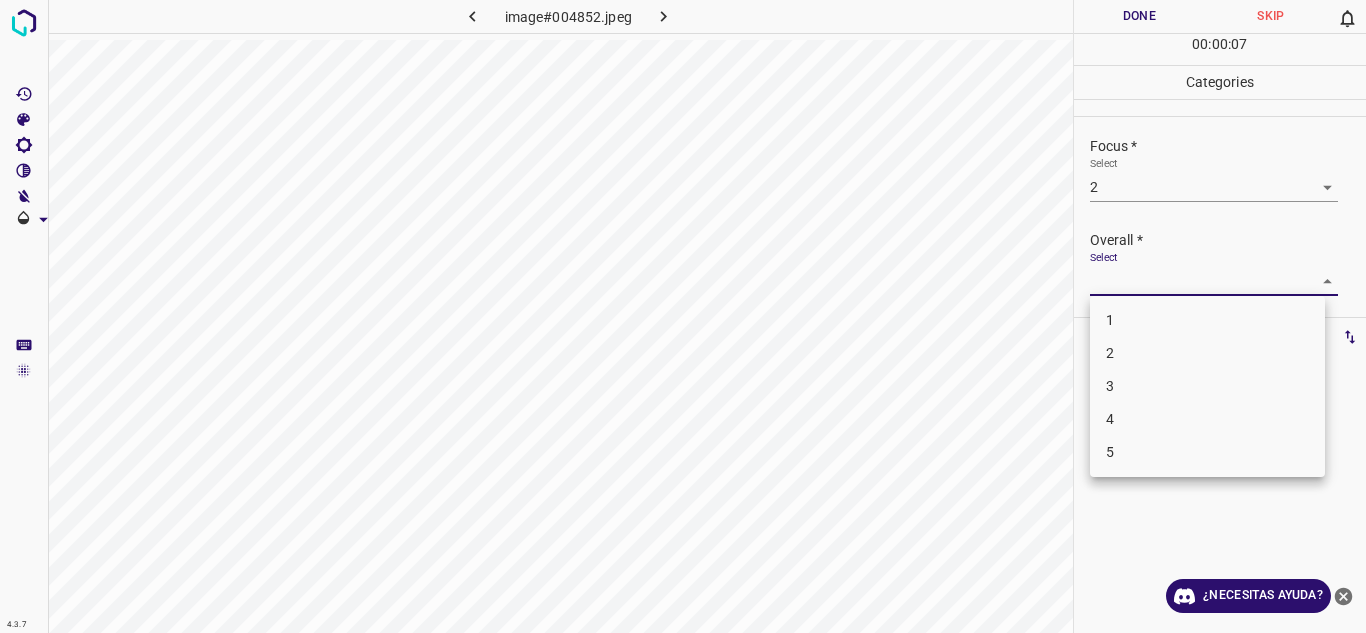 click on "4.3.7 image#004852.jpeg Done Skip 0 00   : 00   : 07   Categories Lighting *  Select 3 3 Focus *  Select 2 2 Overall *  Select ​ Labels   0 Categories 1 Lighting 2 Focus 3 Overall Tools Space Change between modes (Draw & Edit) I Auto labeling R Restore zoom M Zoom in N Zoom out Delete Delete selecte label Filters Z Restore filters X Saturation filter C Brightness filter V Contrast filter B Gray scale filter General O Download ¿Necesitas ayuda? Texto original Valora esta traducción Tu opinión servirá para ayudar a mejorar el Traductor de Google - Texto - Esconder - Borrar 1 2 3 4 5" at bounding box center (683, 316) 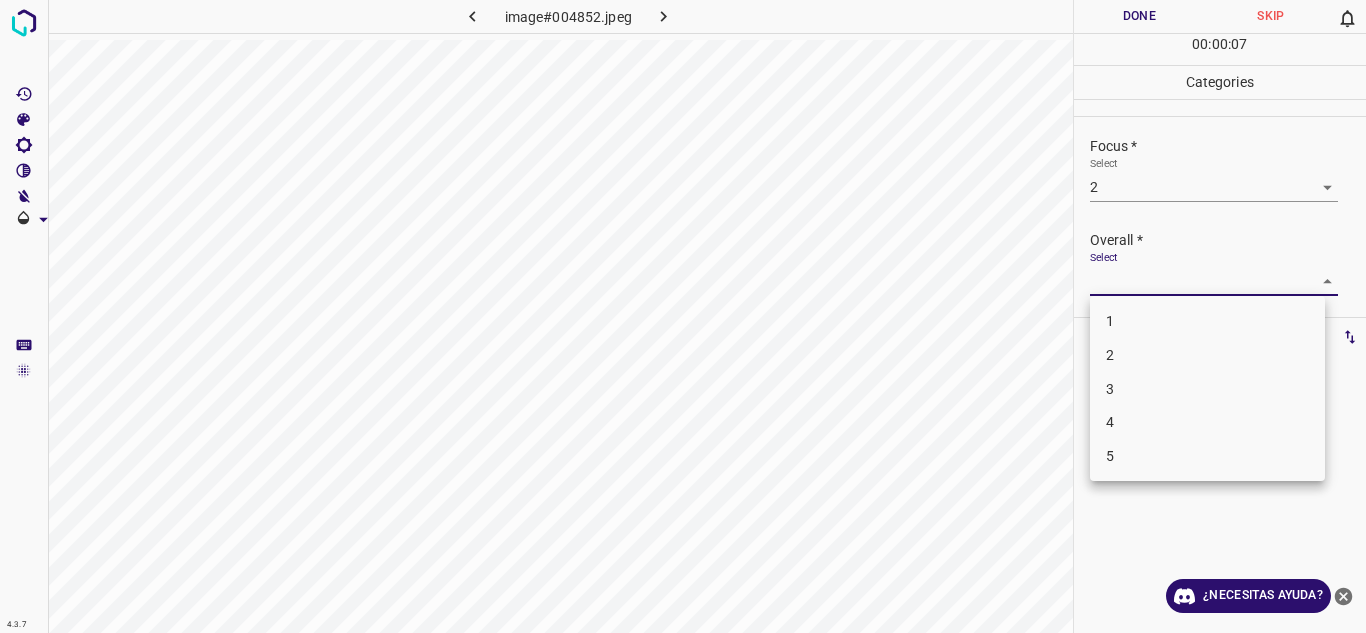 click on "3" at bounding box center (1110, 388) 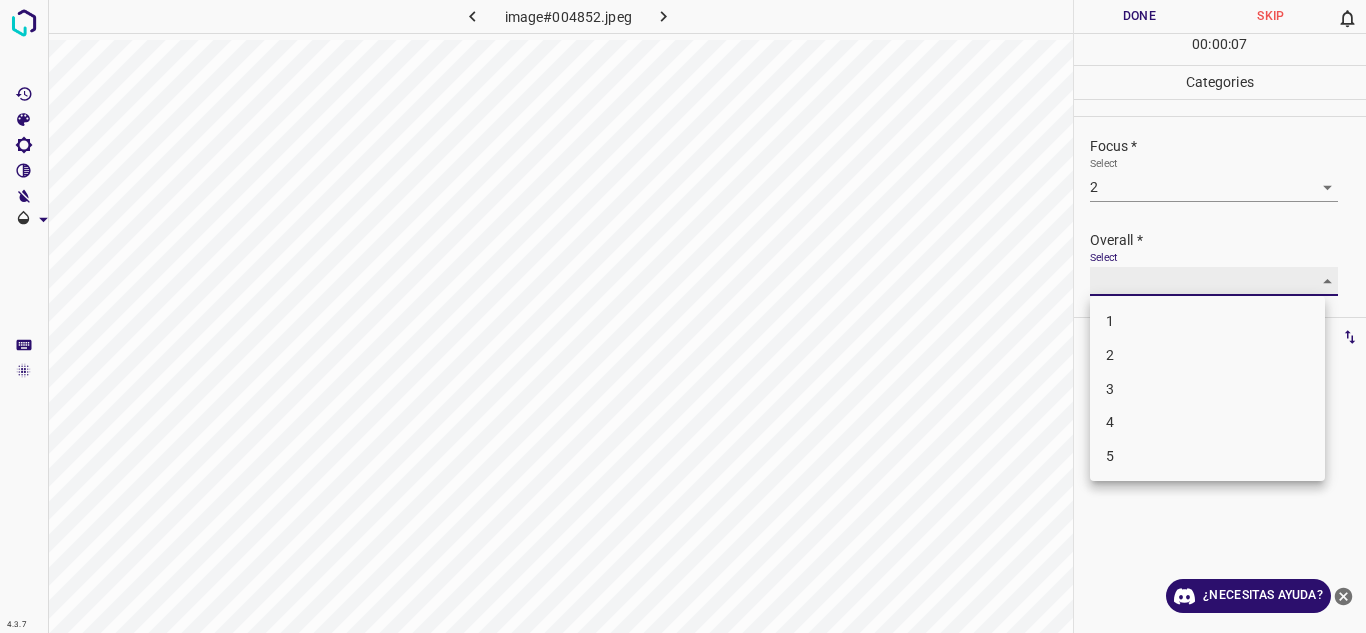 type on "3" 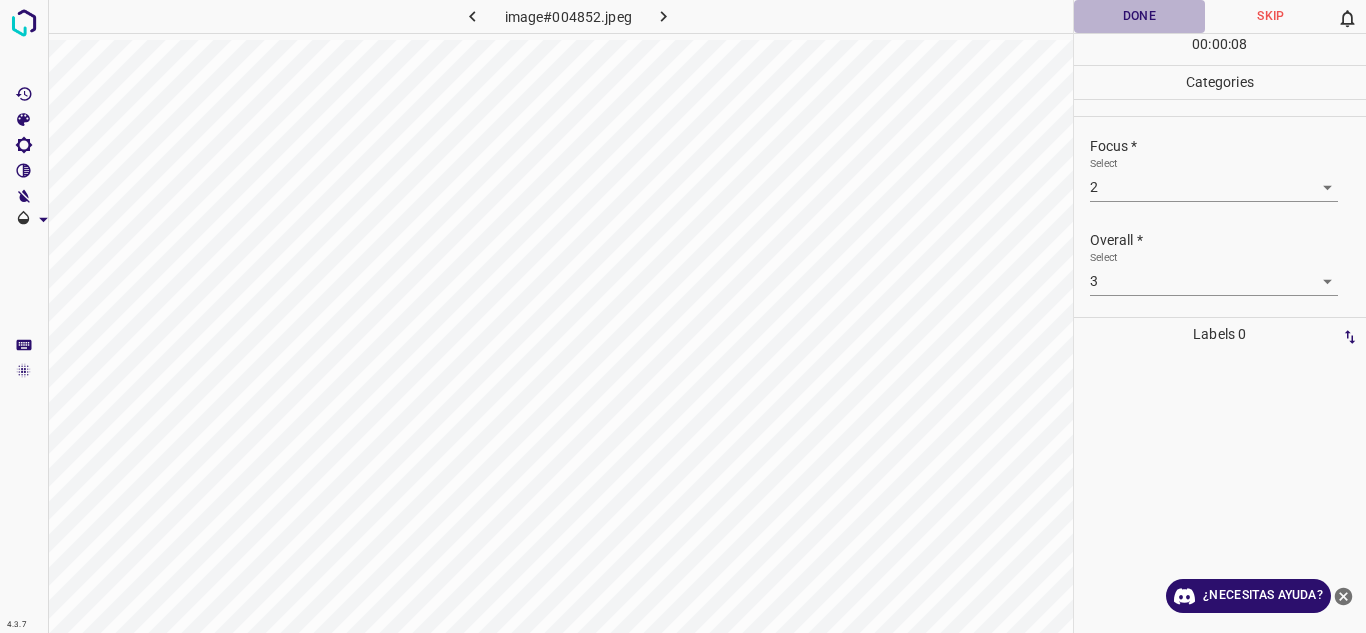 click on "Done" at bounding box center [1140, 16] 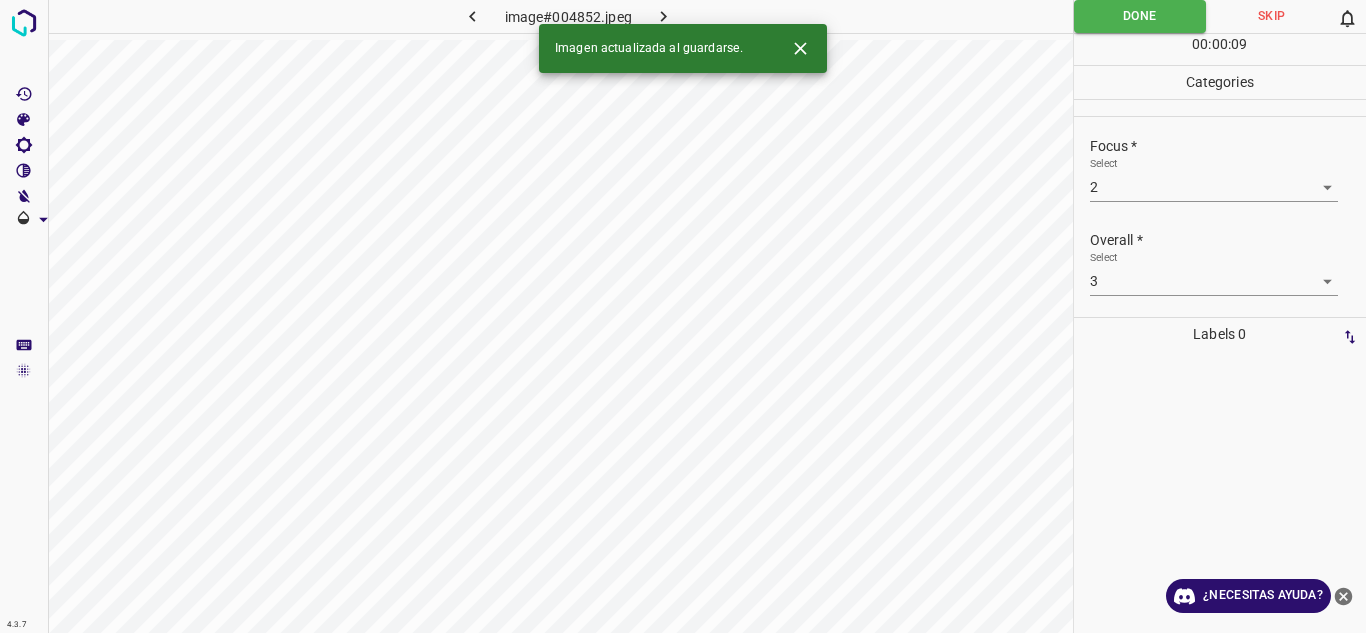 click at bounding box center (664, 16) 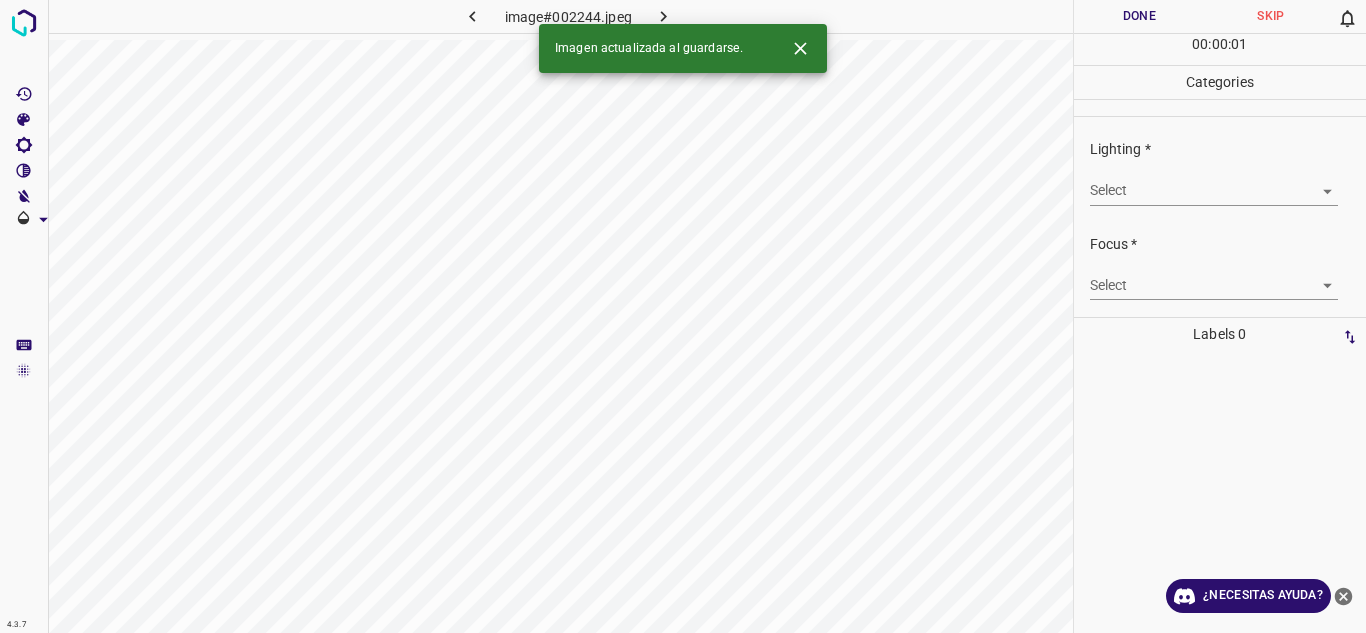 click on "4.3.7 image#002244.jpeg Done Skip 0 00   : 00   : 01   Categories Lighting *  Select ​ Focus *  Select ​ Overall *  Select ​ Labels   0 Categories 1 Lighting 2 Focus 3 Overall Tools Space Change between modes (Draw & Edit) I Auto labeling R Restore zoom M Zoom in N Zoom out Delete Delete selecte label Filters Z Restore filters X Saturation filter C Brightness filter V Contrast filter B Gray scale filter General O Download Imagen actualizada al guardarse. ¿Necesitas ayuda? Texto original Valora esta traducción Tu opinión servirá para ayudar a mejorar el Traductor de Google - Texto - Esconder - Borrar" at bounding box center [683, 316] 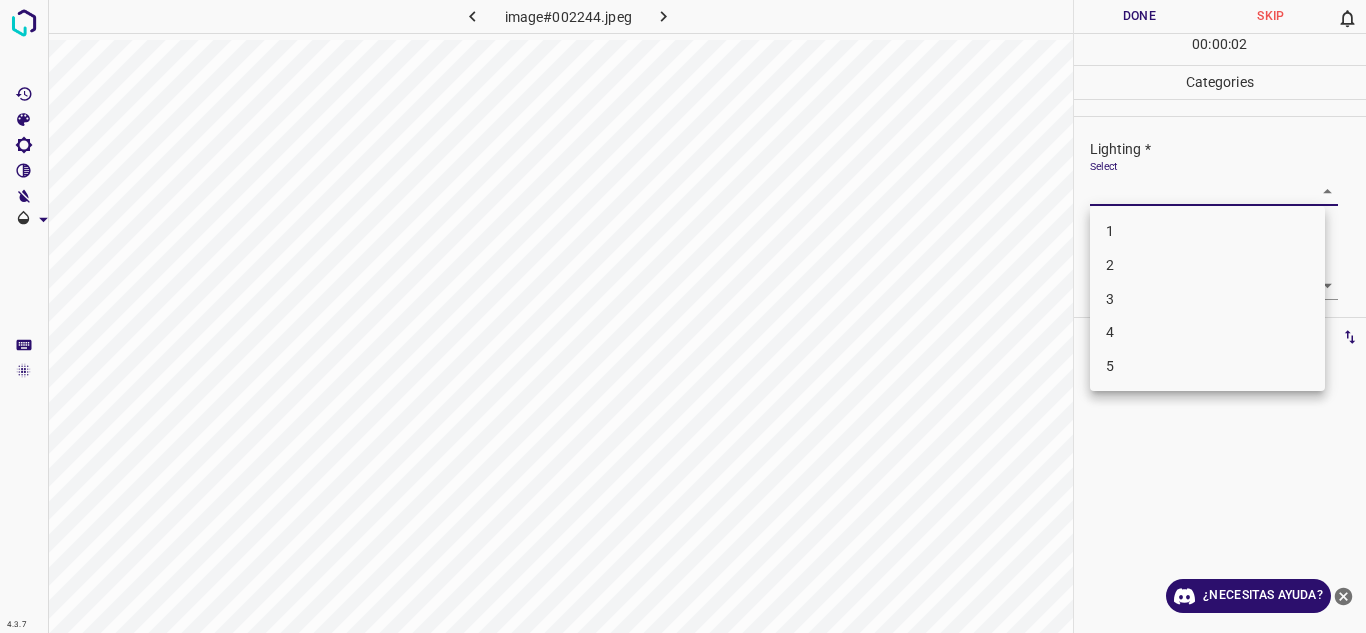 click on "4" at bounding box center [1207, 332] 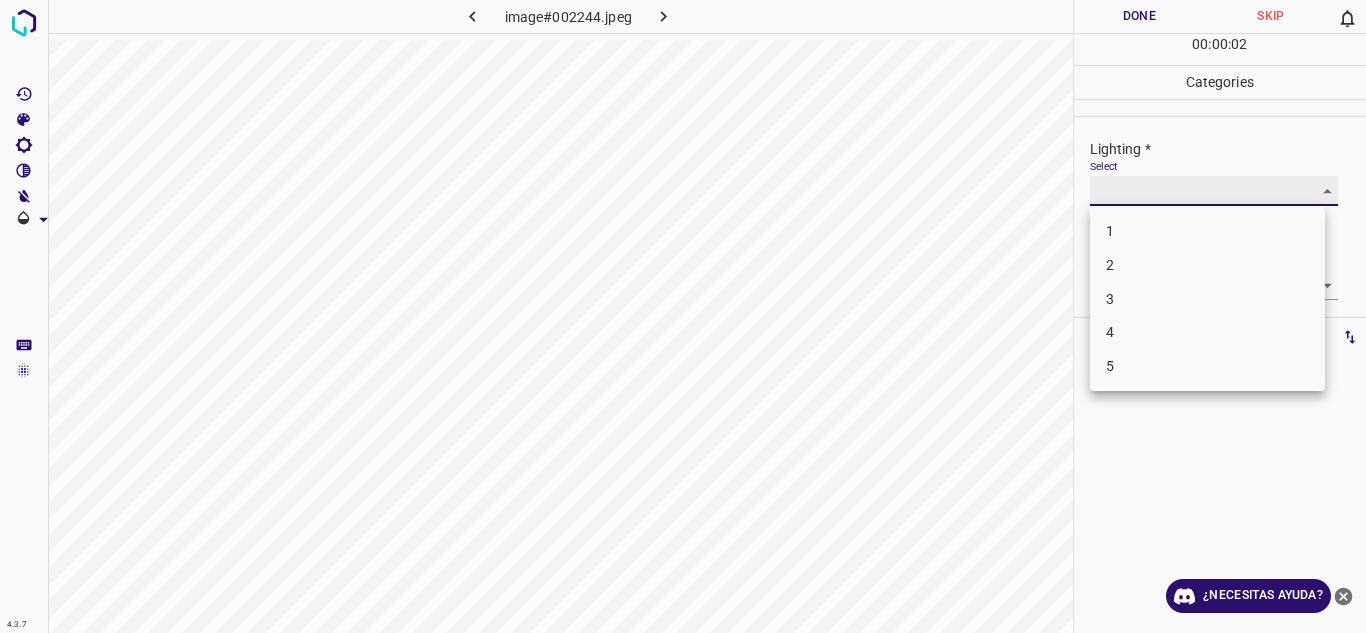 type on "4" 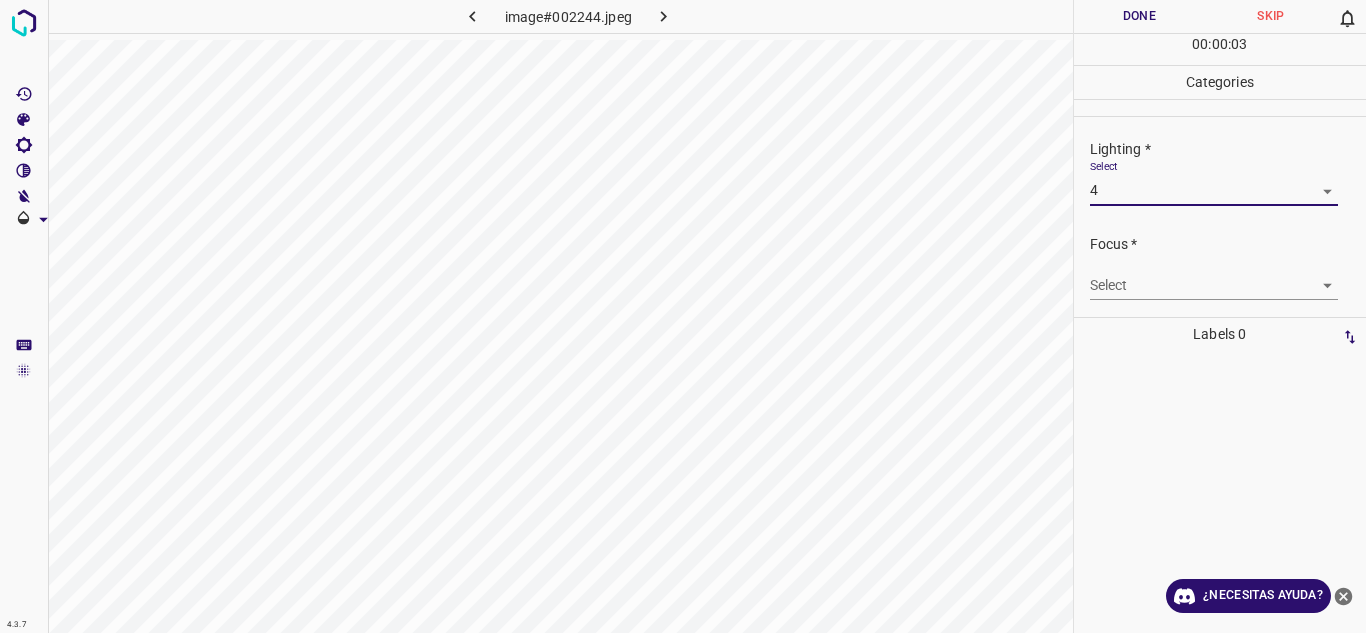 click on "4.3.7 image#002244.jpeg Done Skip 0 00   : 00   : 03   Categories Lighting *  Select 4 4 Focus *  Select ​ Overall *  Select ​ Labels   0 Categories 1 Lighting 2 Focus 3 Overall Tools Space Change between modes (Draw & Edit) I Auto labeling R Restore zoom M Zoom in N Zoom out Delete Delete selecte label Filters Z Restore filters X Saturation filter C Brightness filter V Contrast filter B Gray scale filter General O Download ¿Necesitas ayuda? Texto original Valora esta traducción Tu opinión servirá para ayudar a mejorar el Traductor de Google - Texto - Esconder - Borrar" at bounding box center (683, 316) 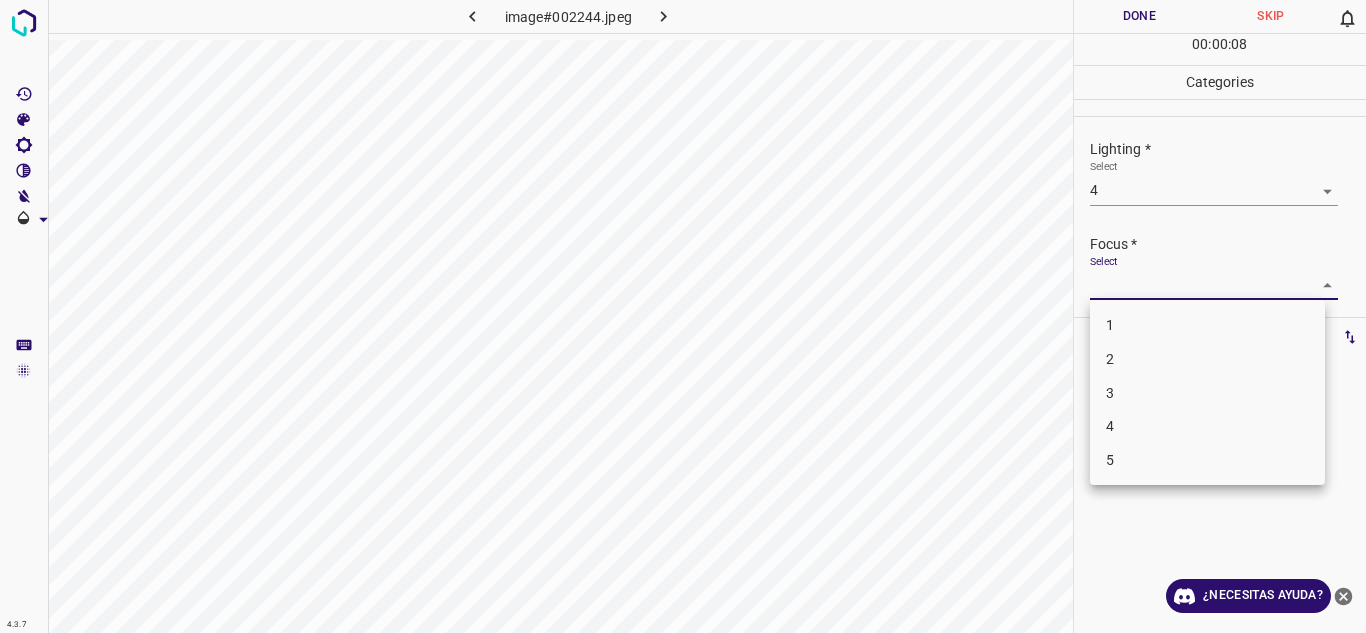 click on "3" at bounding box center (1207, 393) 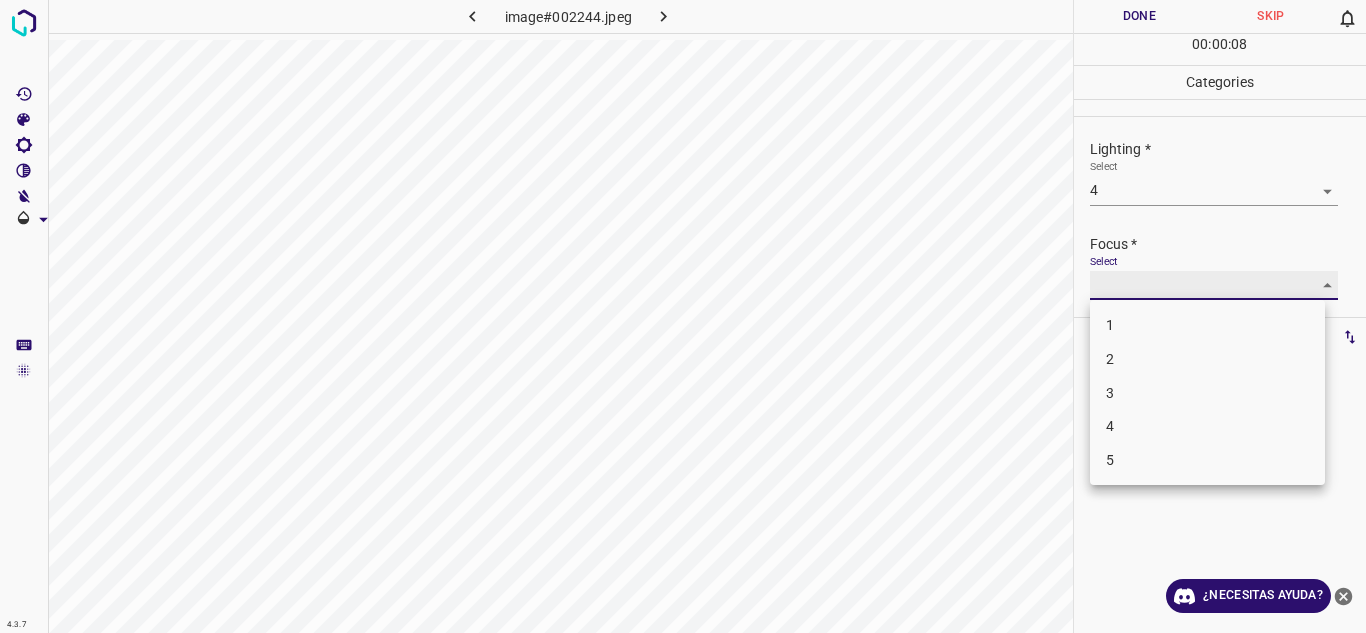 type on "3" 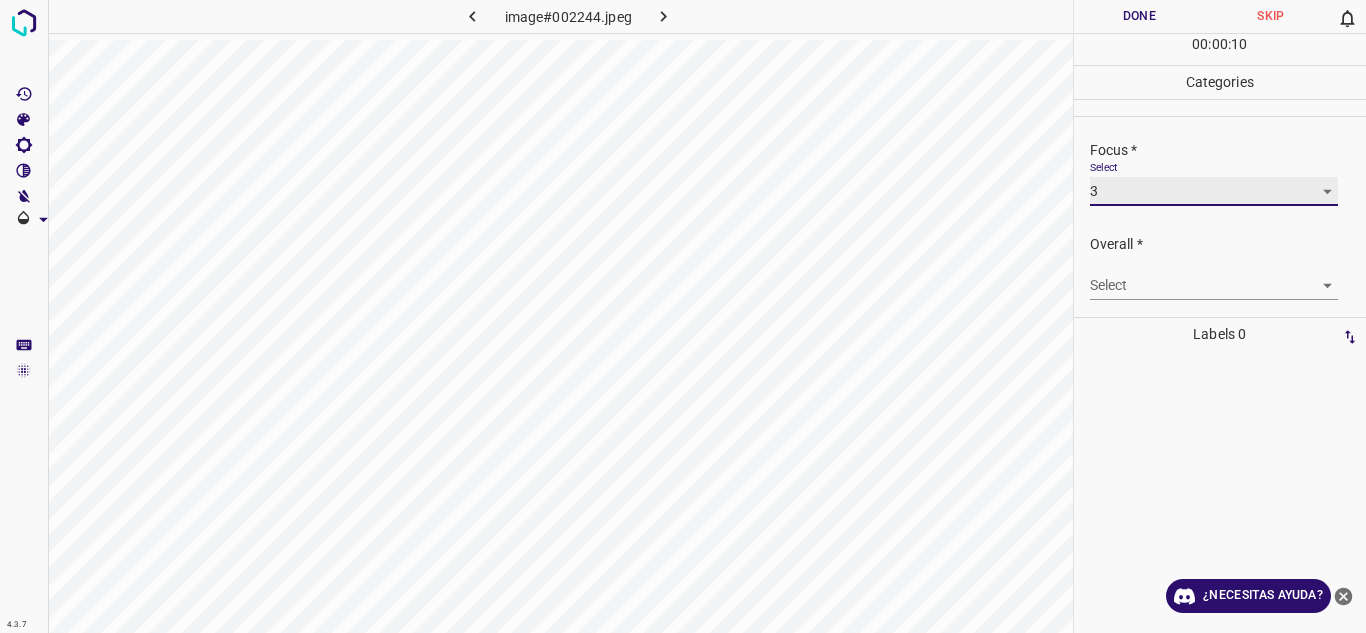 scroll, scrollTop: 98, scrollLeft: 0, axis: vertical 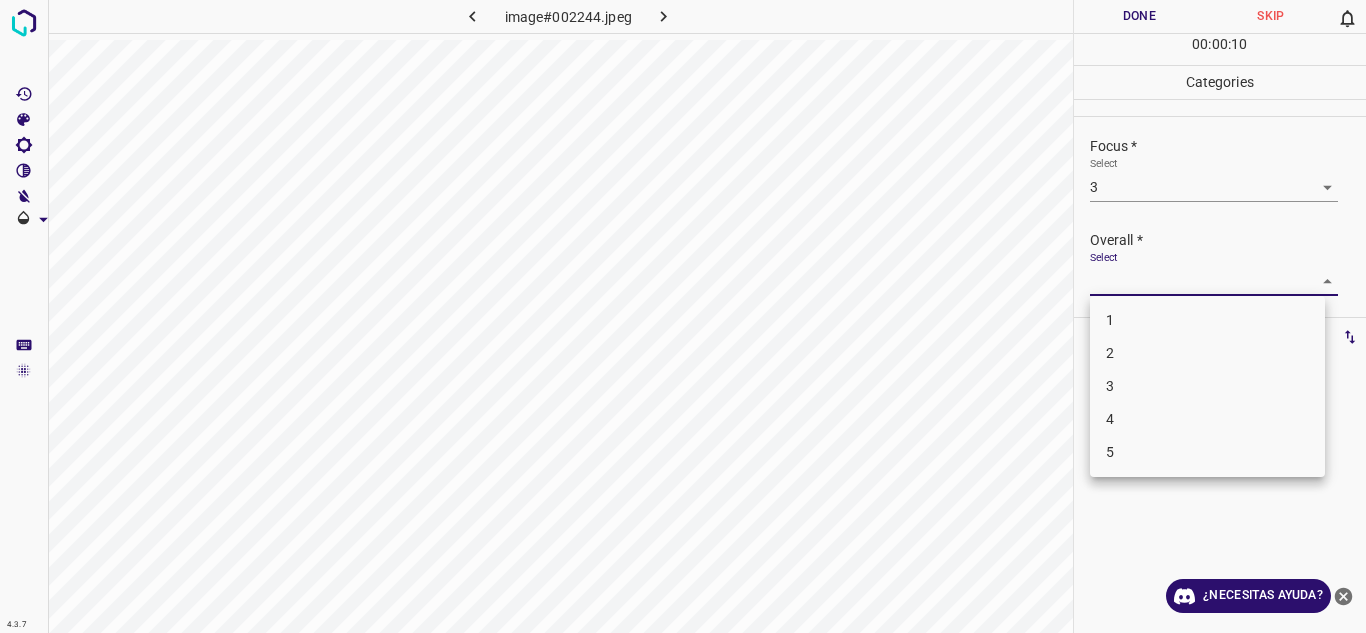 click on "4.3.7 image#002244.jpeg Done Skip 0 00   : 00   : 10   Categories Lighting *  Select 4 4 Focus *  Select 3 3 Overall *  Select ​ Labels   0 Categories 1 Lighting 2 Focus 3 Overall Tools Space Change between modes (Draw & Edit) I Auto labeling R Restore zoom M Zoom in N Zoom out Delete Delete selecte label Filters Z Restore filters X Saturation filter C Brightness filter V Contrast filter B Gray scale filter General O Download ¿Necesitas ayuda? Texto original Valora esta traducción Tu opinión servirá para ayudar a mejorar el Traductor de Google - Texto - Esconder - Borrar 1 2 3 4 5" at bounding box center (683, 316) 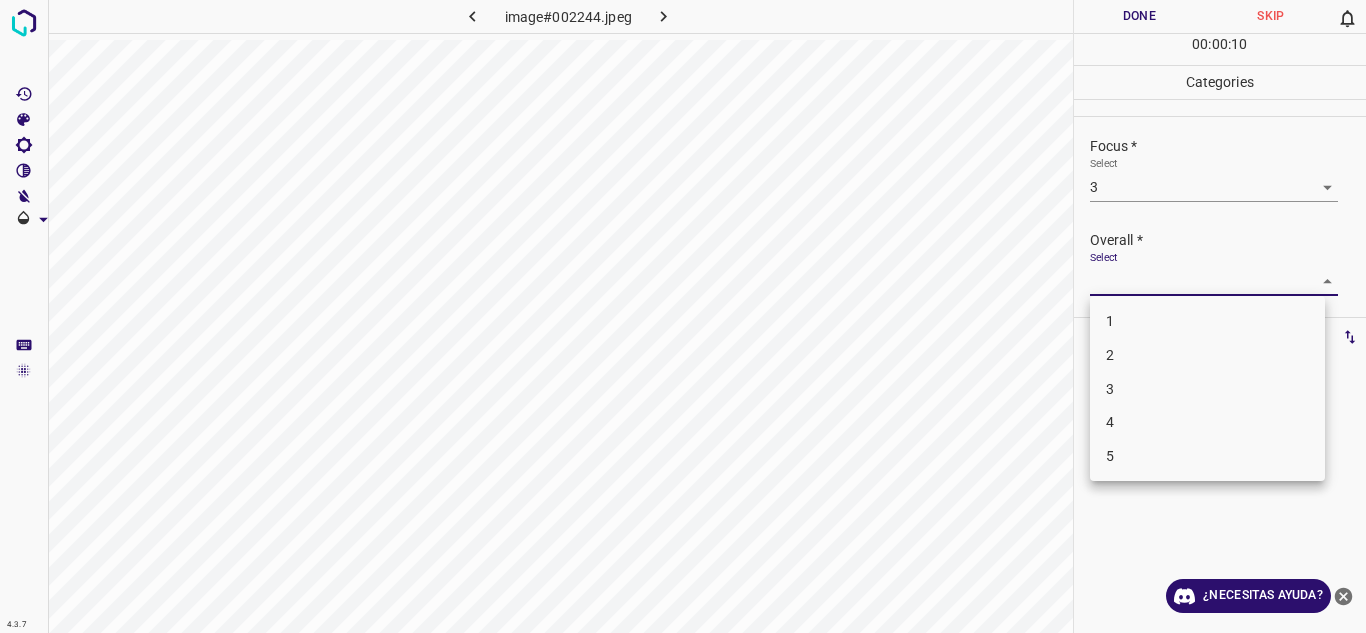 click on "4" at bounding box center [1207, 422] 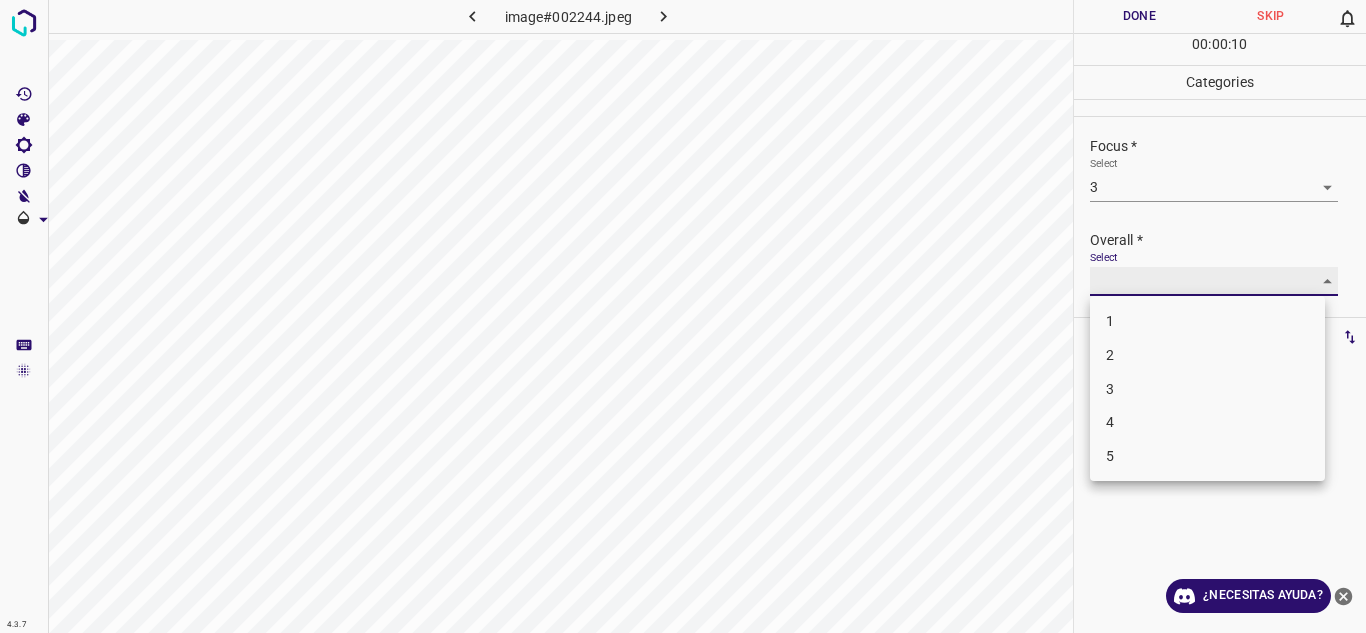 type on "4" 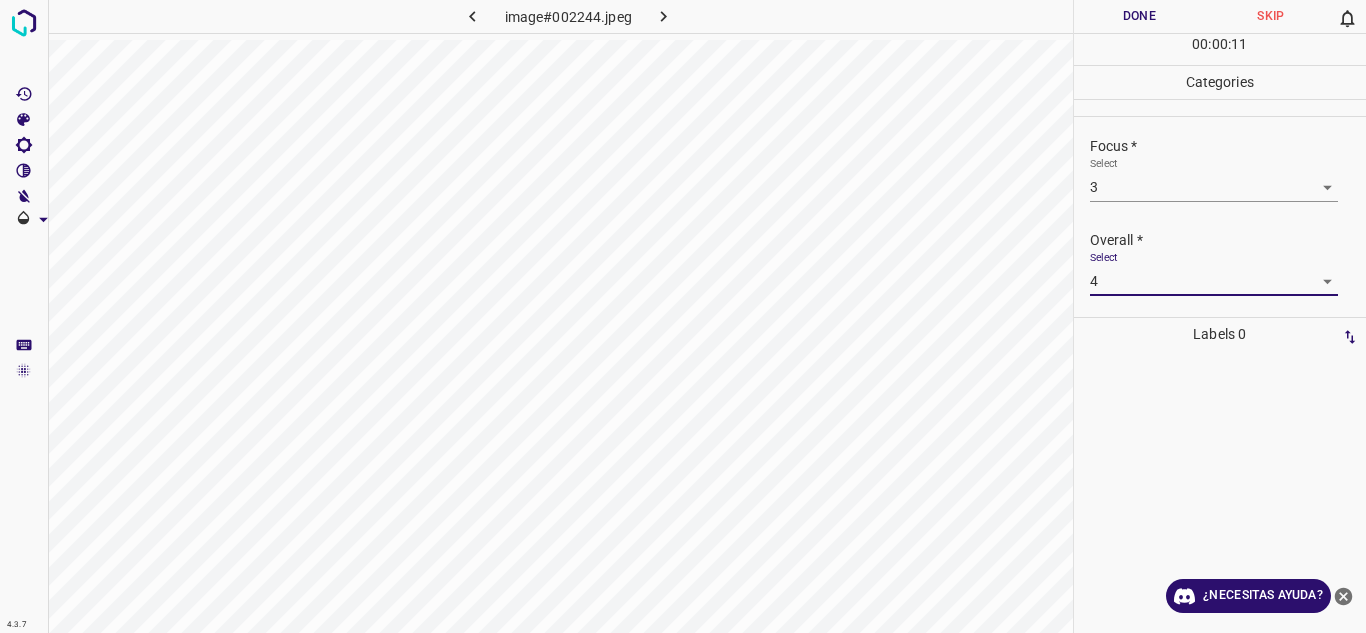 click on "Done" at bounding box center [1140, 16] 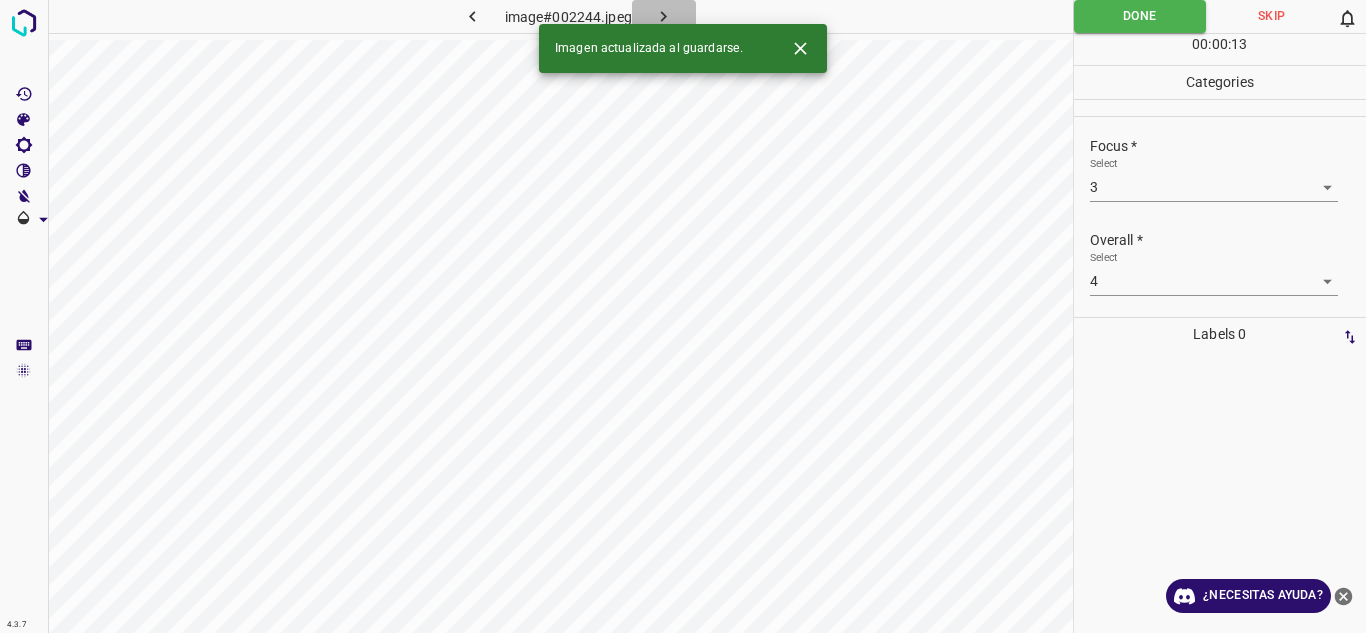 click 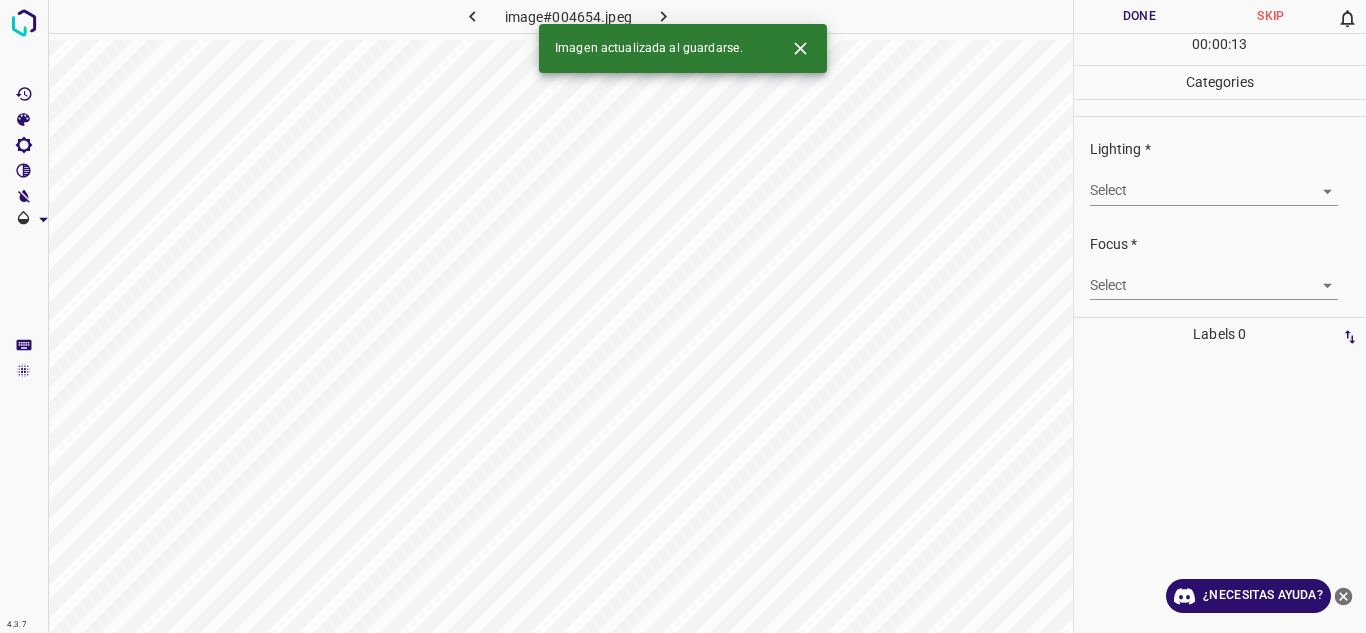 click on "4.3.7 image#004654.jpeg Done Skip 0 00   : 00   : 13   Categories Lighting *  Select ​ Focus *  Select ​ Overall *  Select ​ Labels   0 Categories 1 Lighting 2 Focus 3 Overall Tools Space Change between modes (Draw & Edit) I Auto labeling R Restore zoom M Zoom in N Zoom out Delete Delete selecte label Filters Z Restore filters X Saturation filter C Brightness filter V Contrast filter B Gray scale filter General O Download Imagen actualizada al guardarse. ¿Necesitas ayuda? Texto original Valora esta traducción Tu opinión servirá para ayudar a mejorar el Traductor de Google - Texto - Esconder - Borrar" at bounding box center [683, 316] 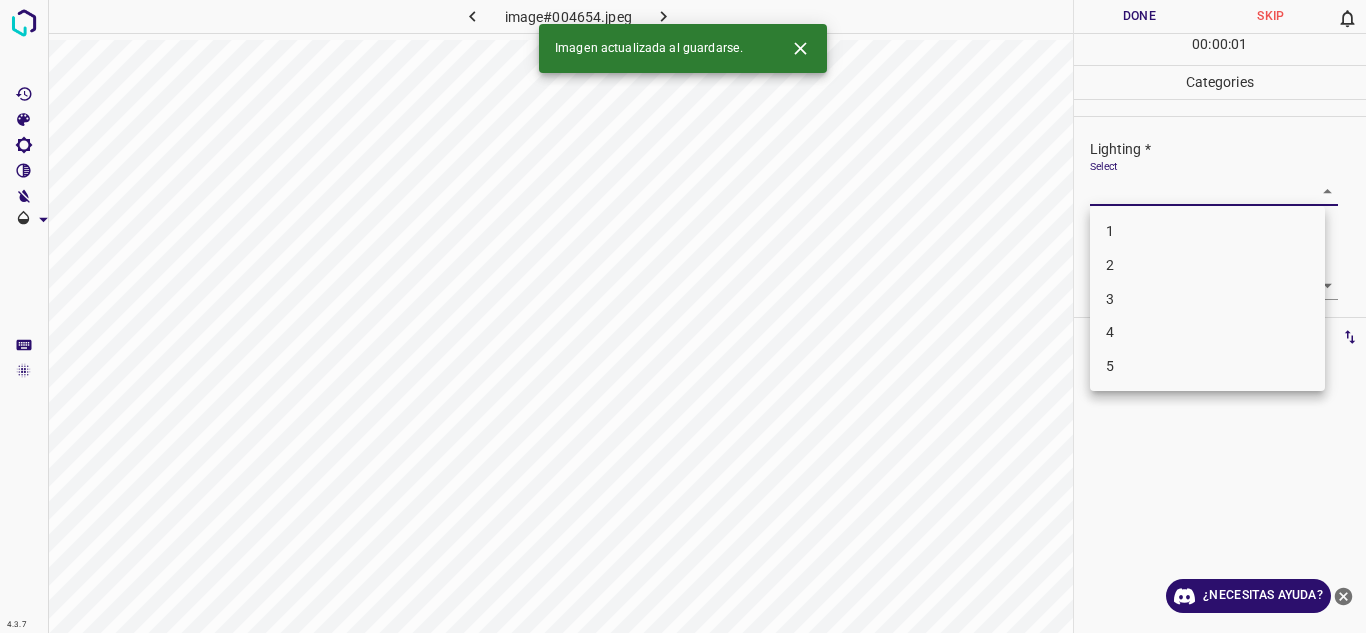 drag, startPoint x: 1202, startPoint y: 333, endPoint x: 1325, endPoint y: 294, distance: 129.03488 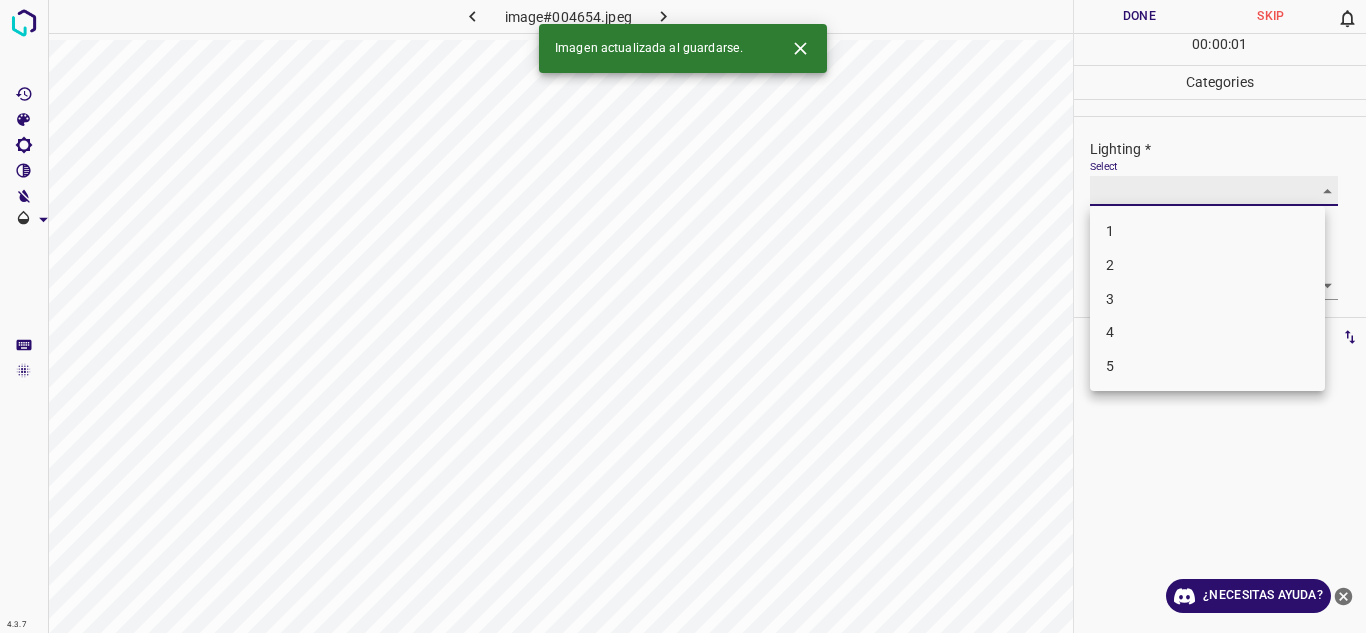 type on "4" 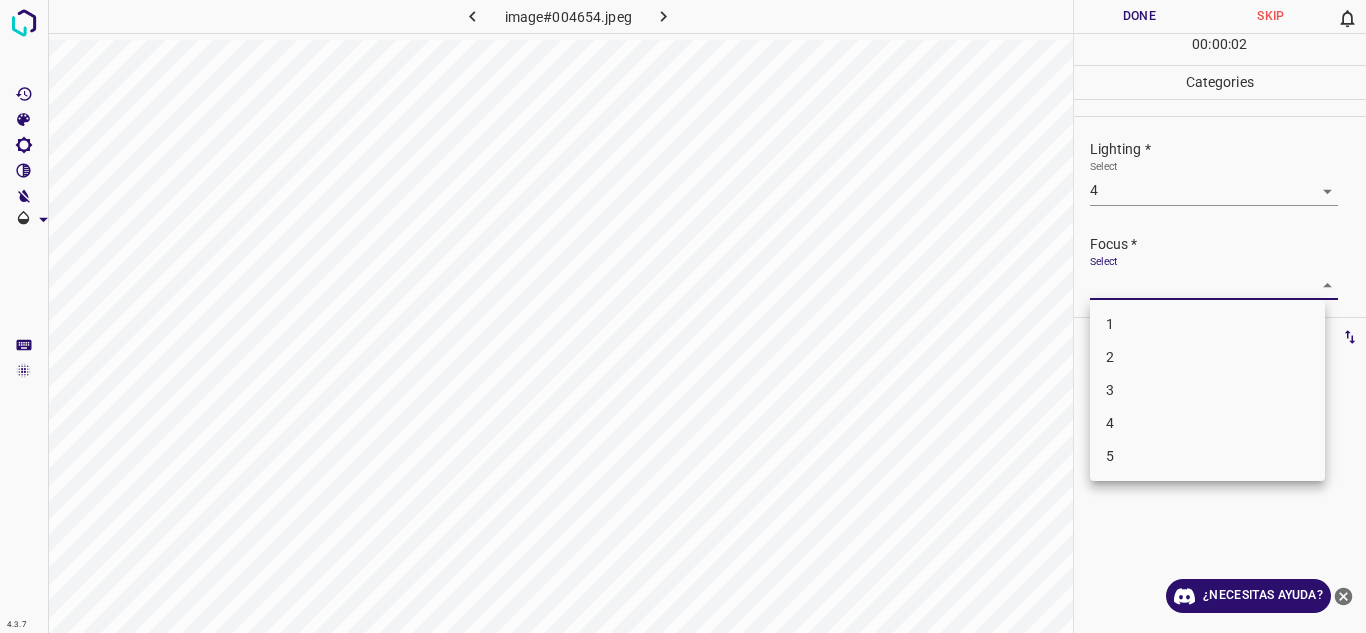 click on "4.3.7 image#004654.jpeg Done Skip 0 00   : 00   : 02   Categories Lighting *  Select 4 4 Focus *  Select ​ Overall *  Select ​ Labels   0 Categories 1 Lighting 2 Focus 3 Overall Tools Space Change between modes (Draw & Edit) I Auto labeling R Restore zoom M Zoom in N Zoom out Delete Delete selecte label Filters Z Restore filters X Saturation filter C Brightness filter V Contrast filter B Gray scale filter General O Download ¿Necesitas ayuda? Texto original Valora esta traducción Tu opinión servirá para ayudar a mejorar el Traductor de Google - Texto - Esconder - Borrar 1 2 3 4 5" at bounding box center (683, 316) 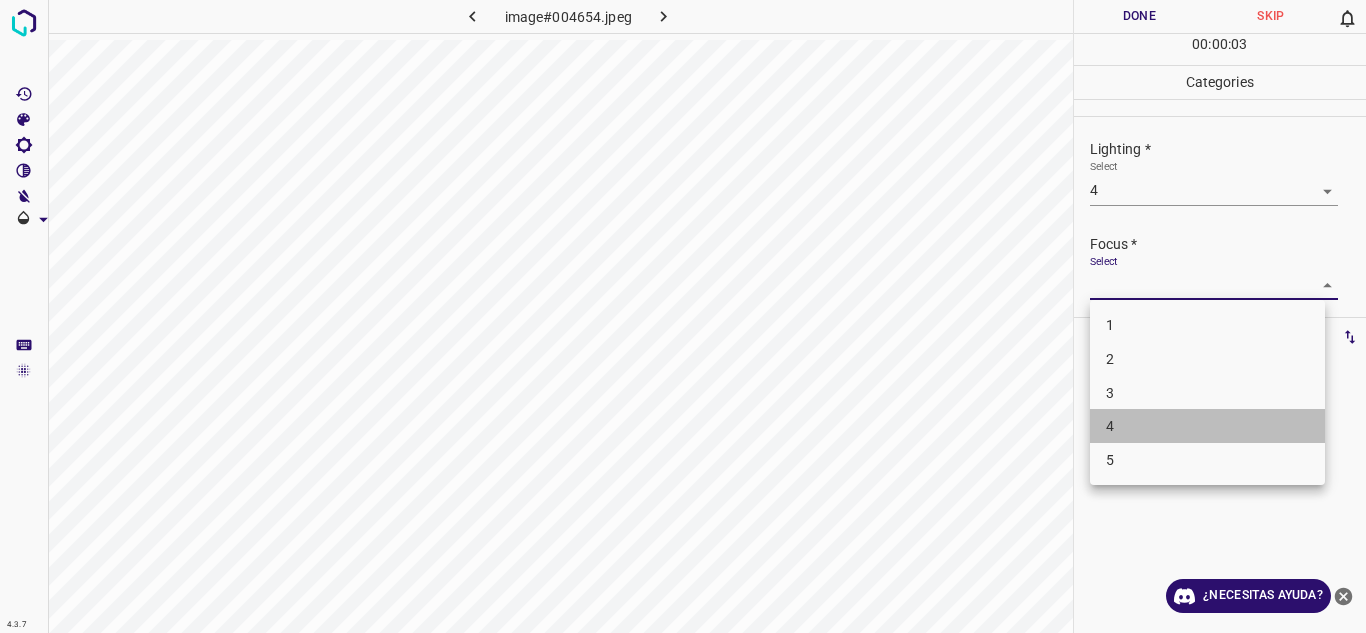 click on "4" at bounding box center (1207, 426) 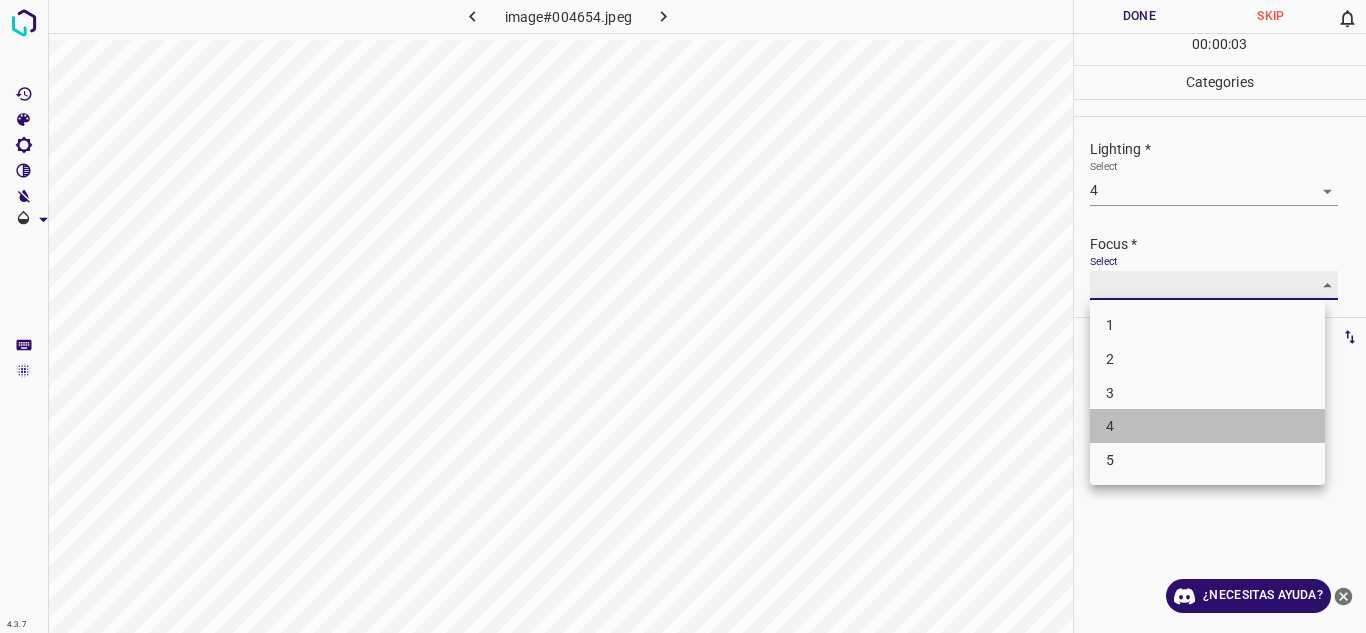 type on "4" 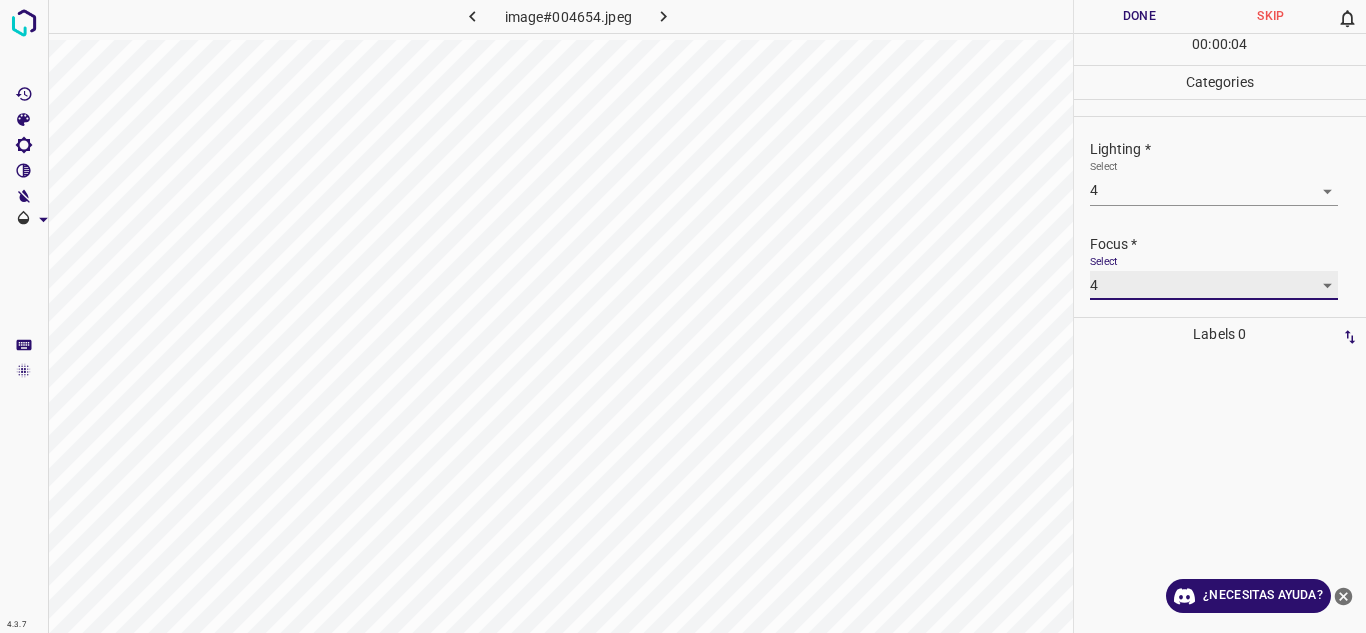 scroll, scrollTop: 98, scrollLeft: 0, axis: vertical 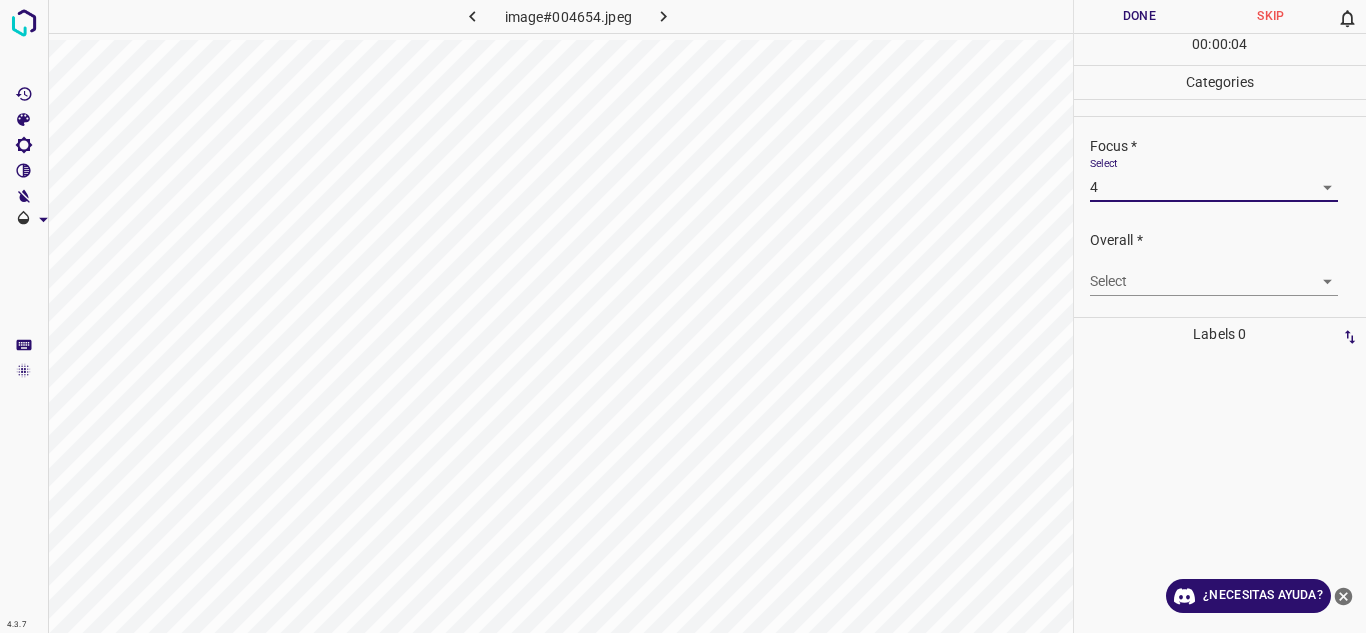 click on "4.3.7 image#004654.jpeg Done Skip 0 00   : 00   : 04   Categories Lighting *  Select 4 4 Focus *  Select 4 4 Overall *  Select ​ Labels   0 Categories 1 Lighting 2 Focus 3 Overall Tools Space Change between modes (Draw & Edit) I Auto labeling R Restore zoom M Zoom in N Zoom out Delete Delete selecte label Filters Z Restore filters X Saturation filter C Brightness filter V Contrast filter B Gray scale filter General O Download ¿Necesitas ayuda? Texto original Valora esta traducción Tu opinión servirá para ayudar a mejorar el Traductor de Google - Texto - Esconder - Borrar" at bounding box center [683, 316] 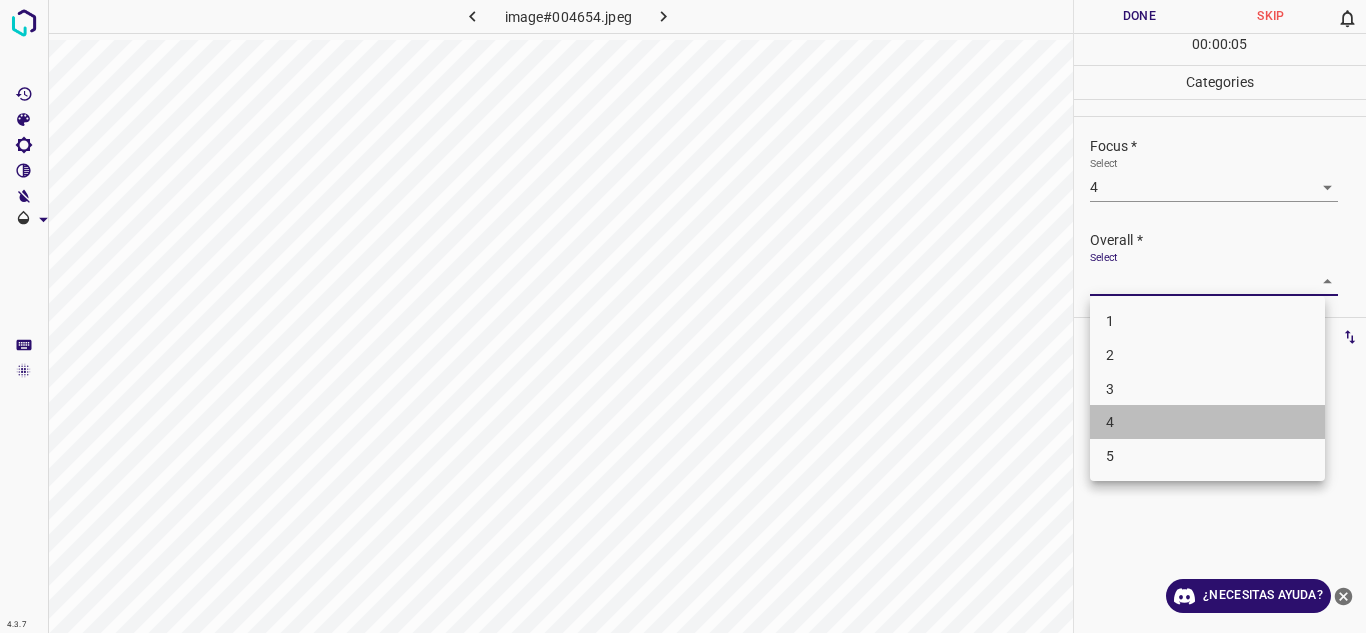 click on "4" at bounding box center (1207, 422) 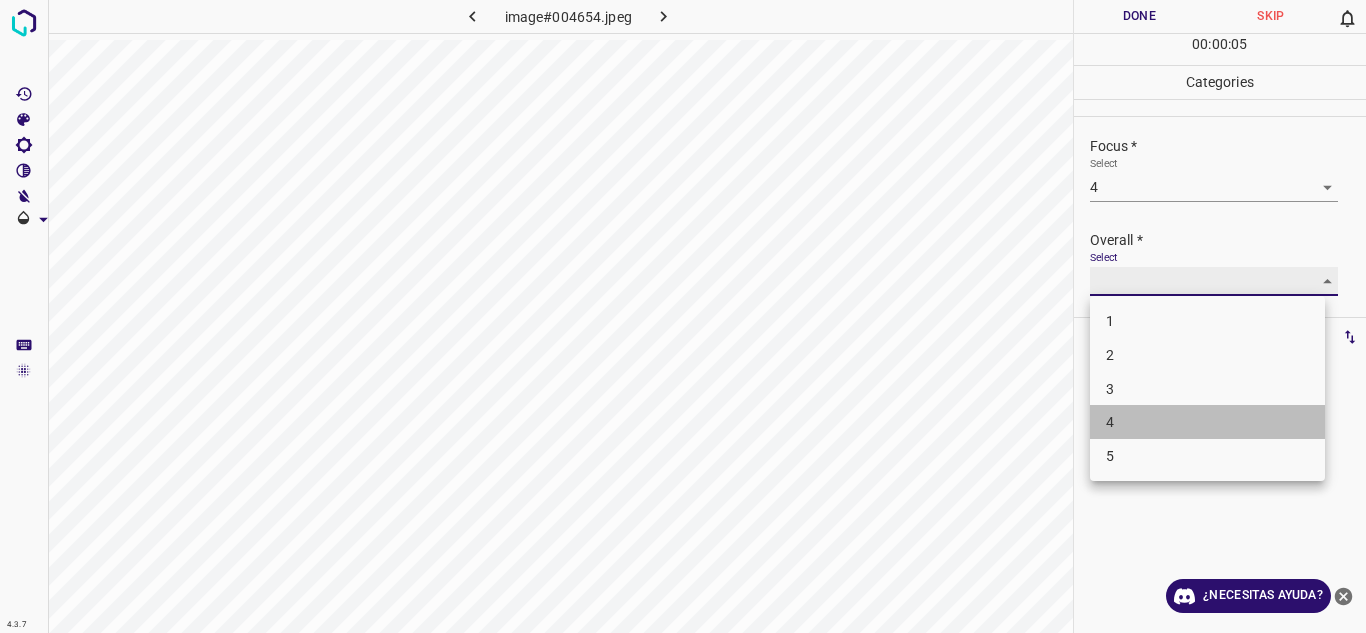 type on "4" 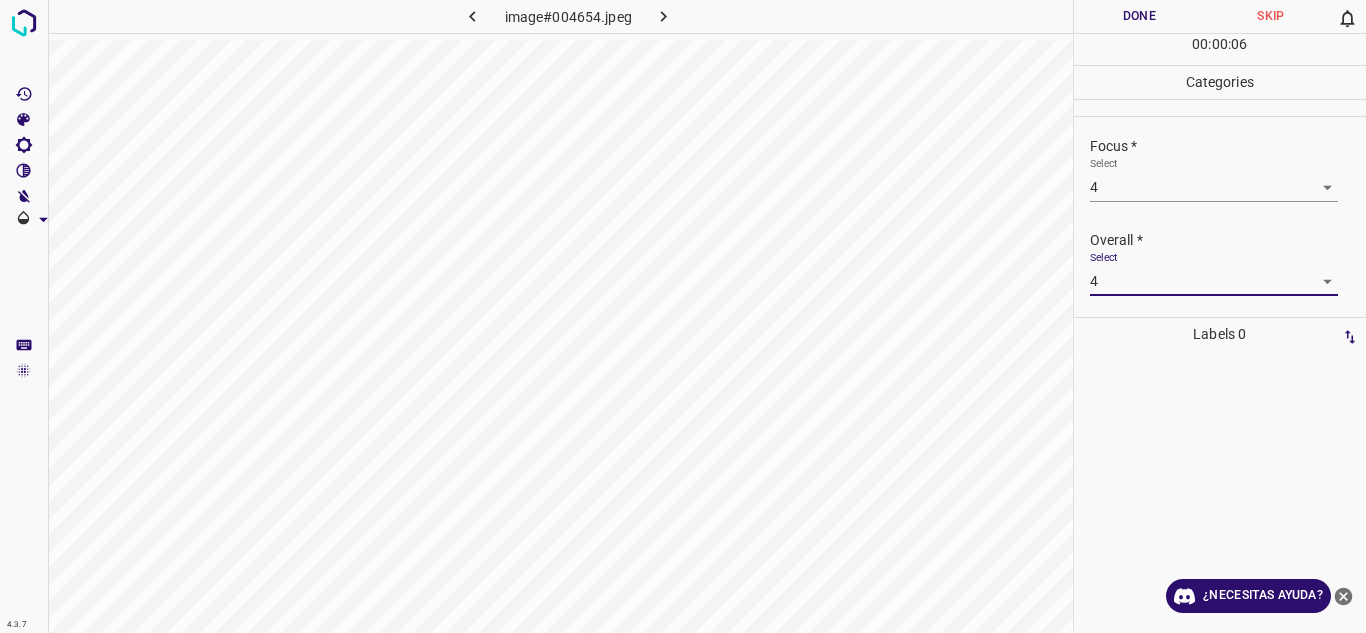 click on "Done" at bounding box center [1140, 16] 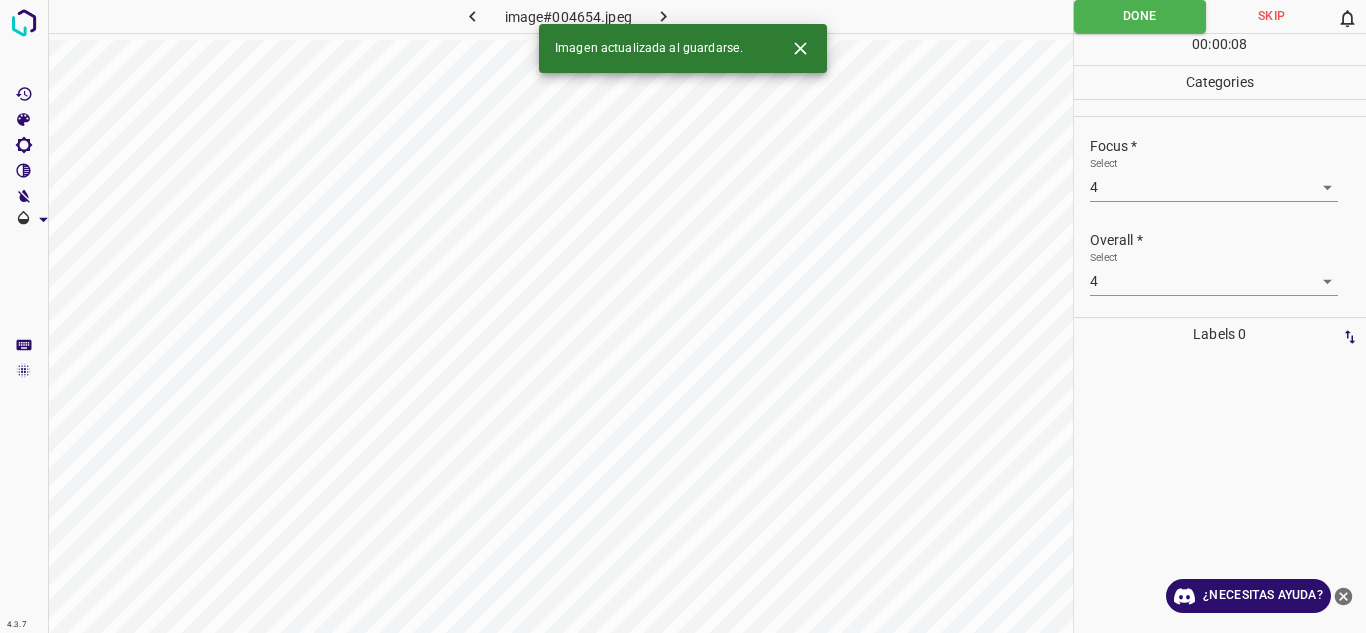 click at bounding box center [664, 16] 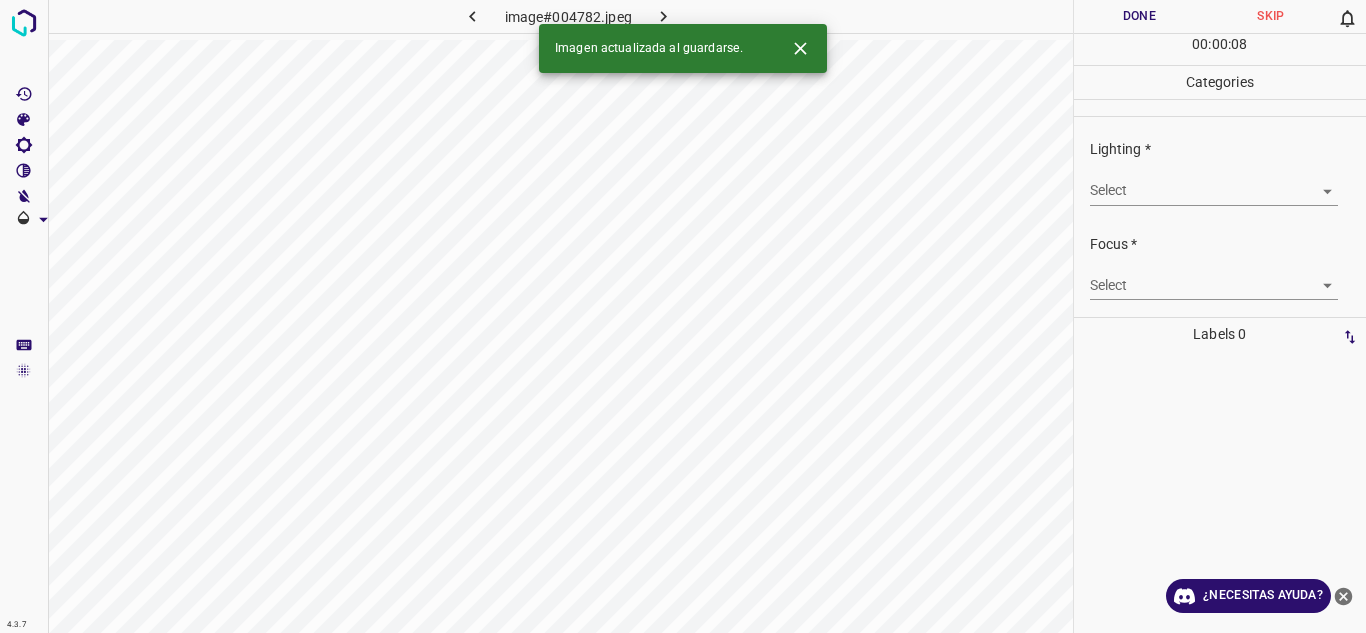 click on "4.3.7 image#004782.jpeg Done Skip 0 00   : 00   : 08   Categories Lighting *  Select ​ Focus *  Select ​ Overall *  Select ​ Labels   0 Categories 1 Lighting 2 Focus 3 Overall Tools Space Change between modes (Draw & Edit) I Auto labeling R Restore zoom M Zoom in N Zoom out Delete Delete selecte label Filters Z Restore filters X Saturation filter C Brightness filter V Contrast filter B Gray scale filter General O Download Imagen actualizada al guardarse. ¿Necesitas ayuda? Texto original Valora esta traducción Tu opinión servirá para ayudar a mejorar el Traductor de Google - Texto - Esconder - Borrar" at bounding box center [683, 316] 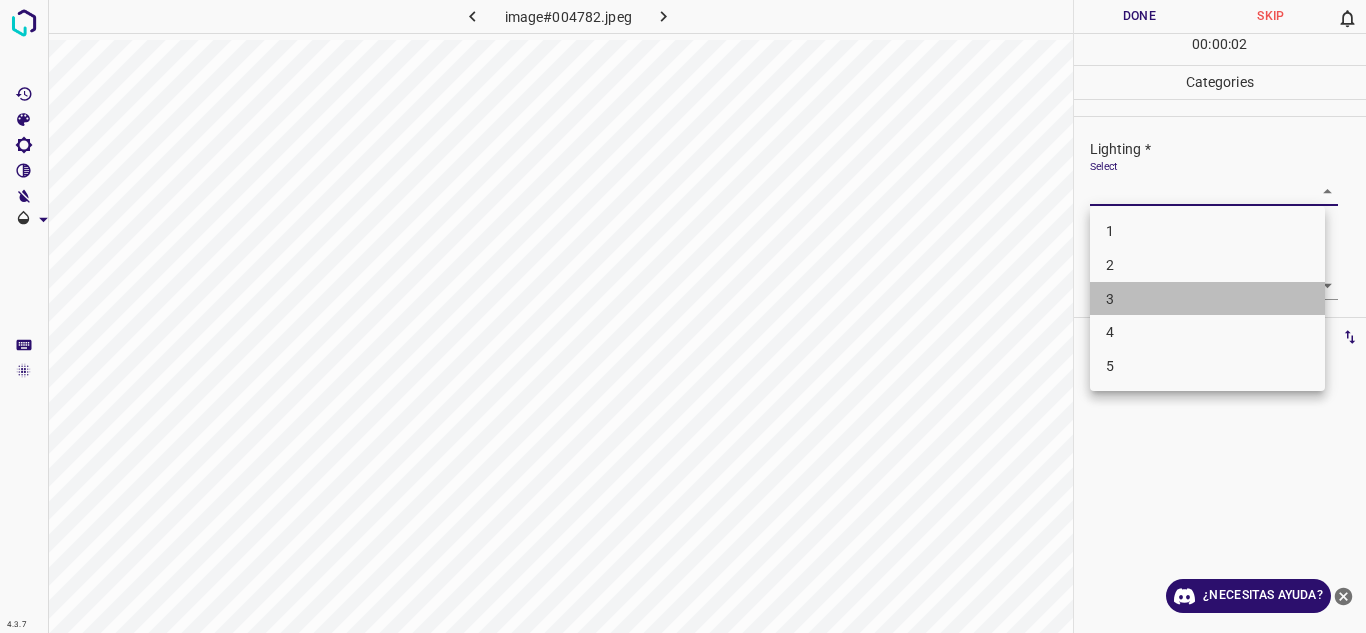 click on "3" at bounding box center (1207, 299) 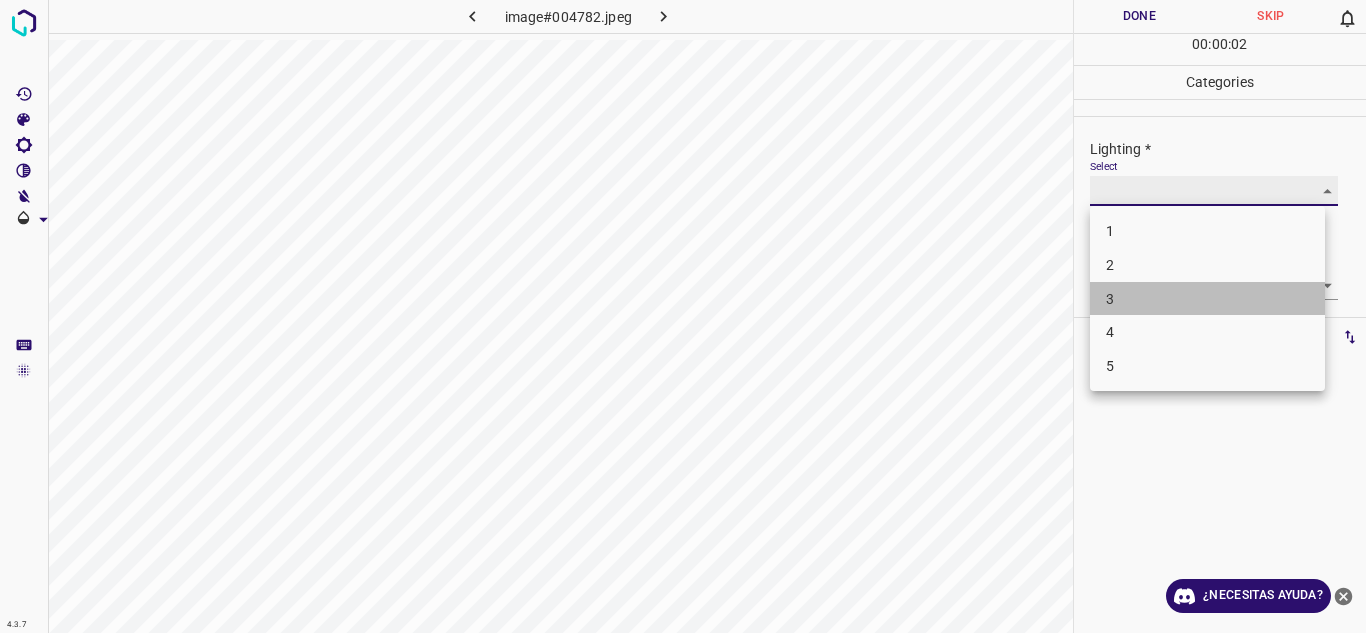 type on "3" 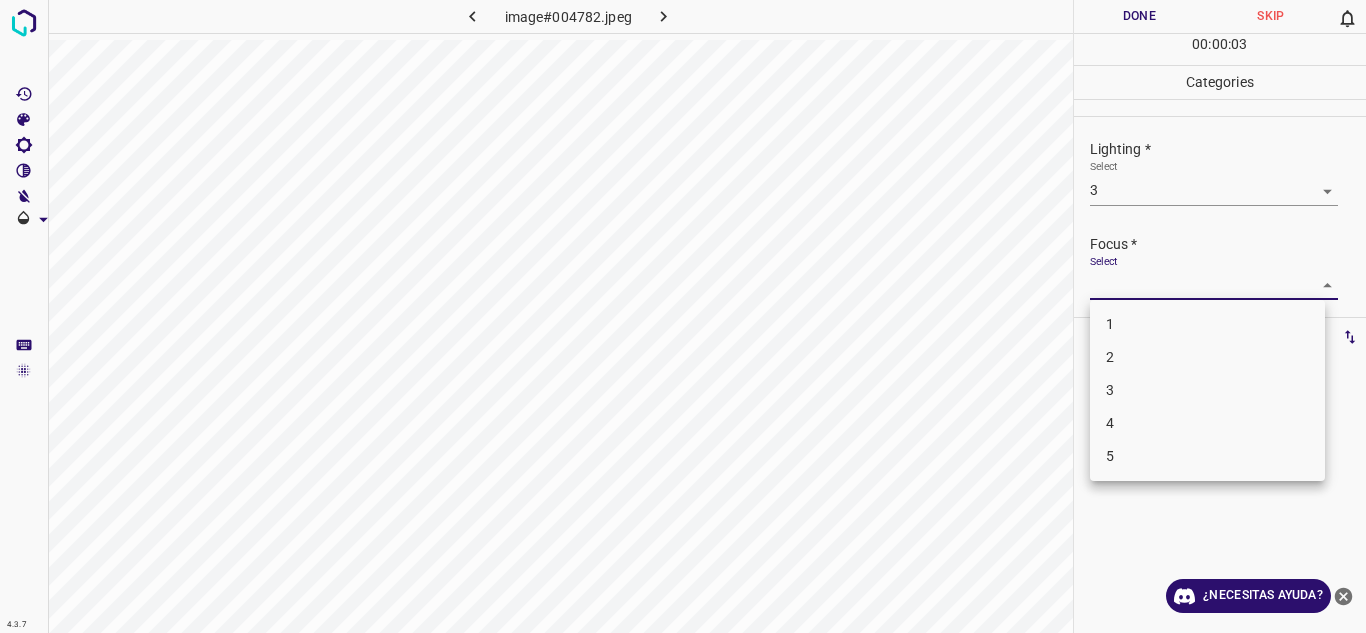 drag, startPoint x: 1280, startPoint y: 291, endPoint x: 1202, endPoint y: 359, distance: 103.47947 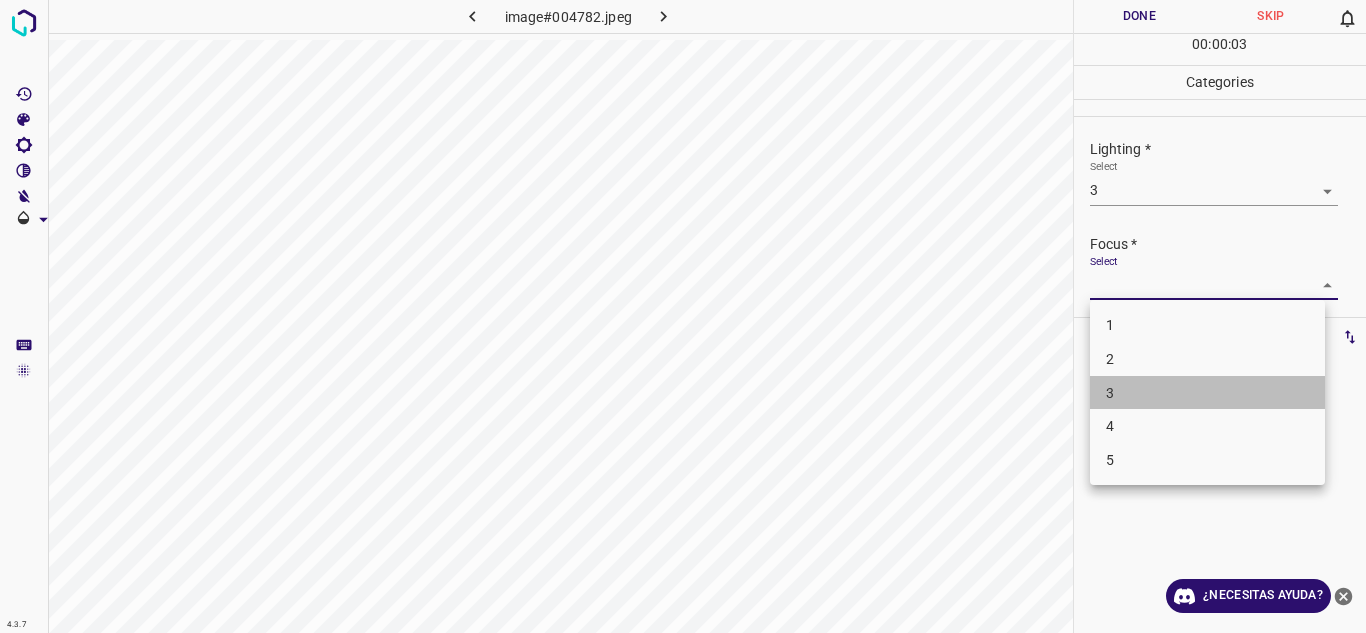 click on "3" at bounding box center [1207, 393] 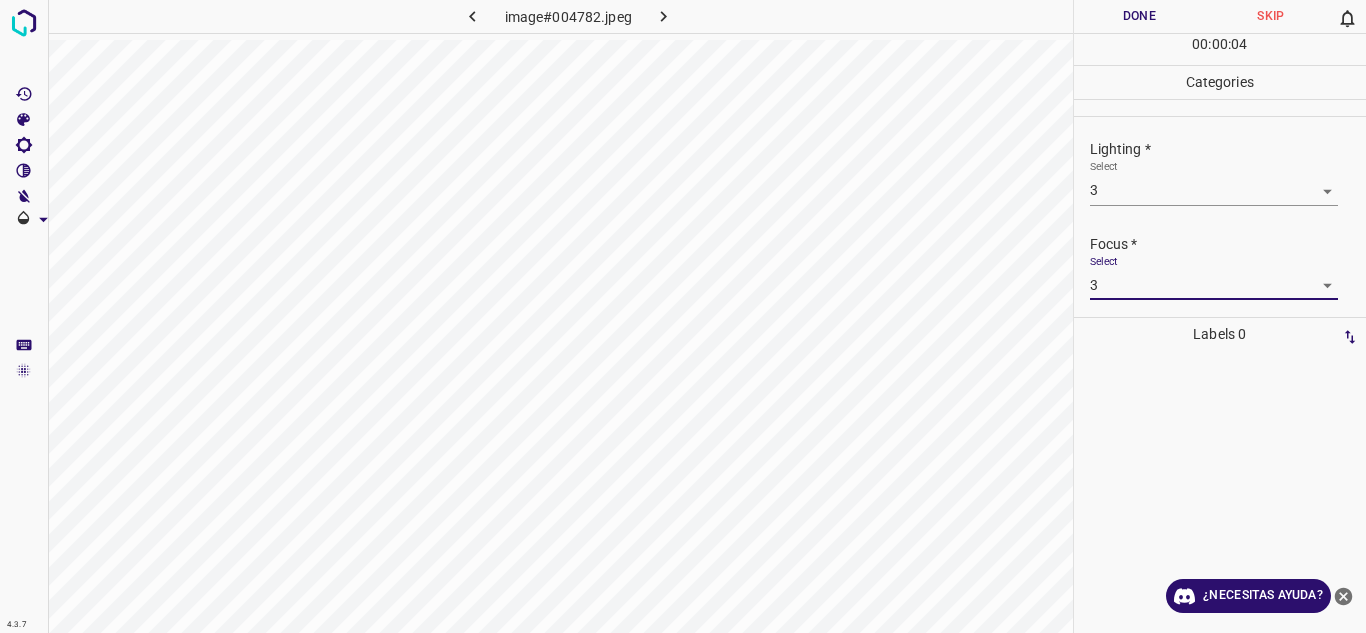 click on "4.3.7 image#004782.jpeg Done Skip 0 00   : 00   : 04   Categories Lighting *  Select 3 3 Focus *  Select 3 3 Overall *  Select ​ Labels   0 Categories 1 Lighting 2 Focus 3 Overall Tools Space Change between modes (Draw & Edit) I Auto labeling R Restore zoom M Zoom in N Zoom out Delete Delete selecte label Filters Z Restore filters X Saturation filter C Brightness filter V Contrast filter B Gray scale filter General O Download ¿Necesitas ayuda? Texto original Valora esta traducción Tu opinión servirá para ayudar a mejorar el Traductor de Google - Texto - Esconder - Borrar" at bounding box center [683, 316] 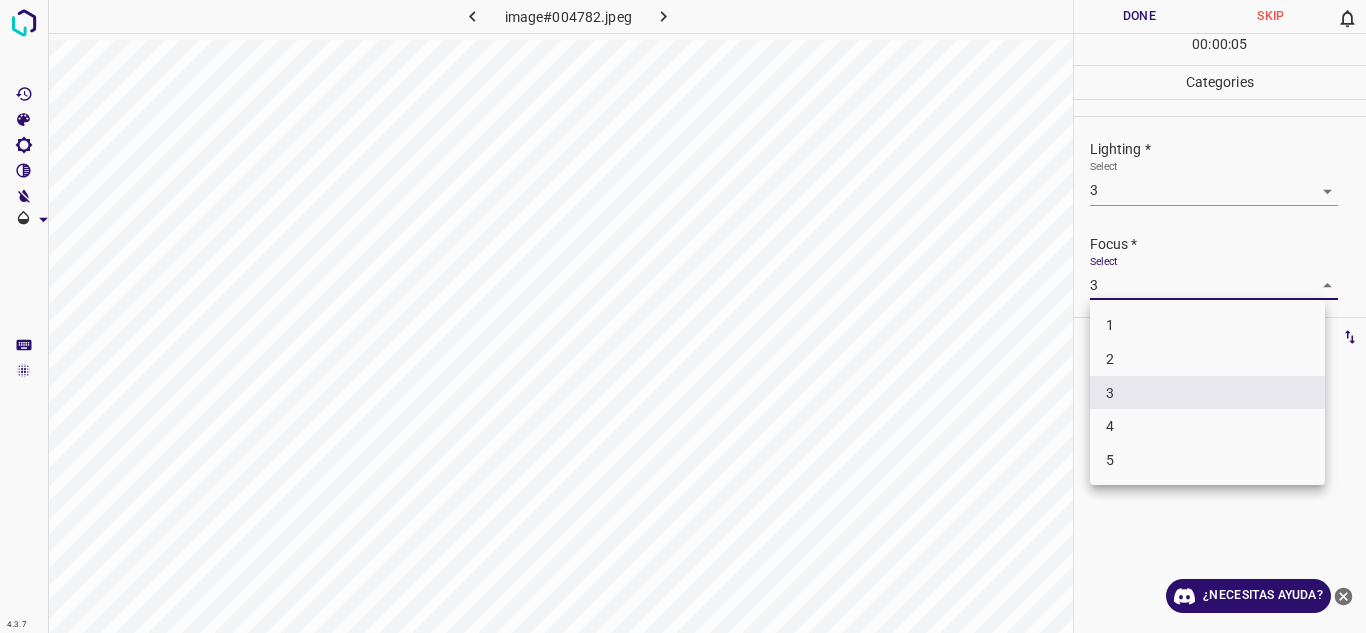 click on "2" at bounding box center [1207, 359] 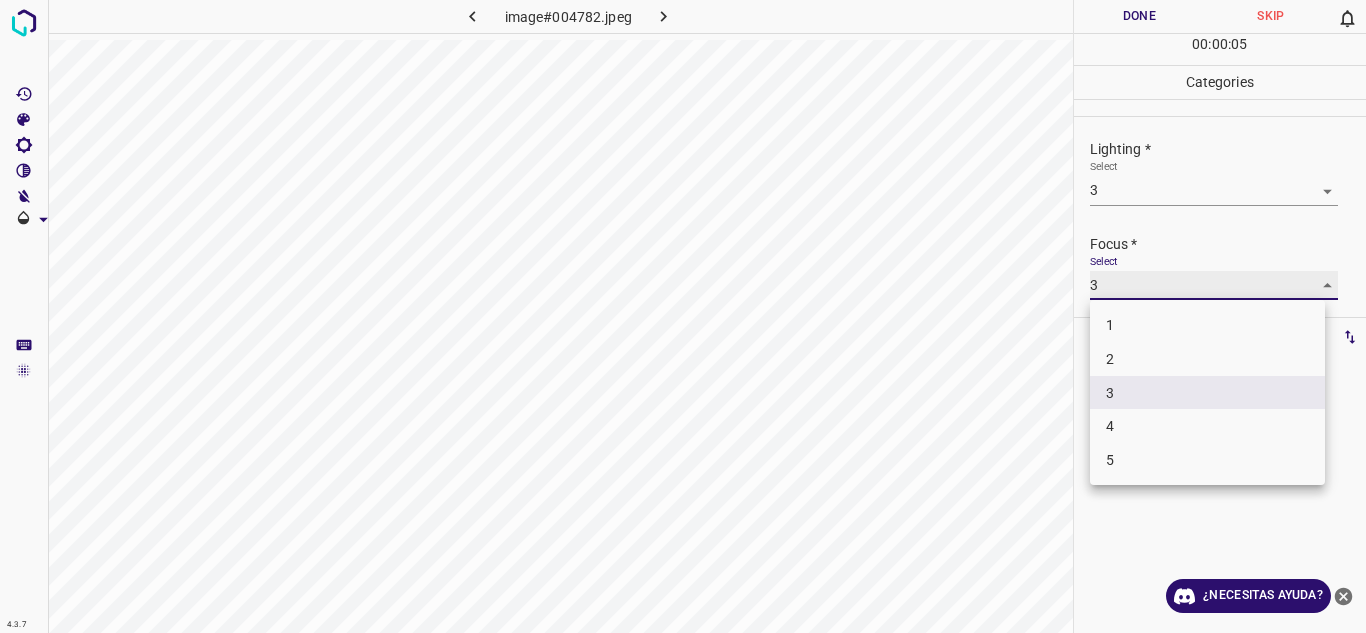 type on "2" 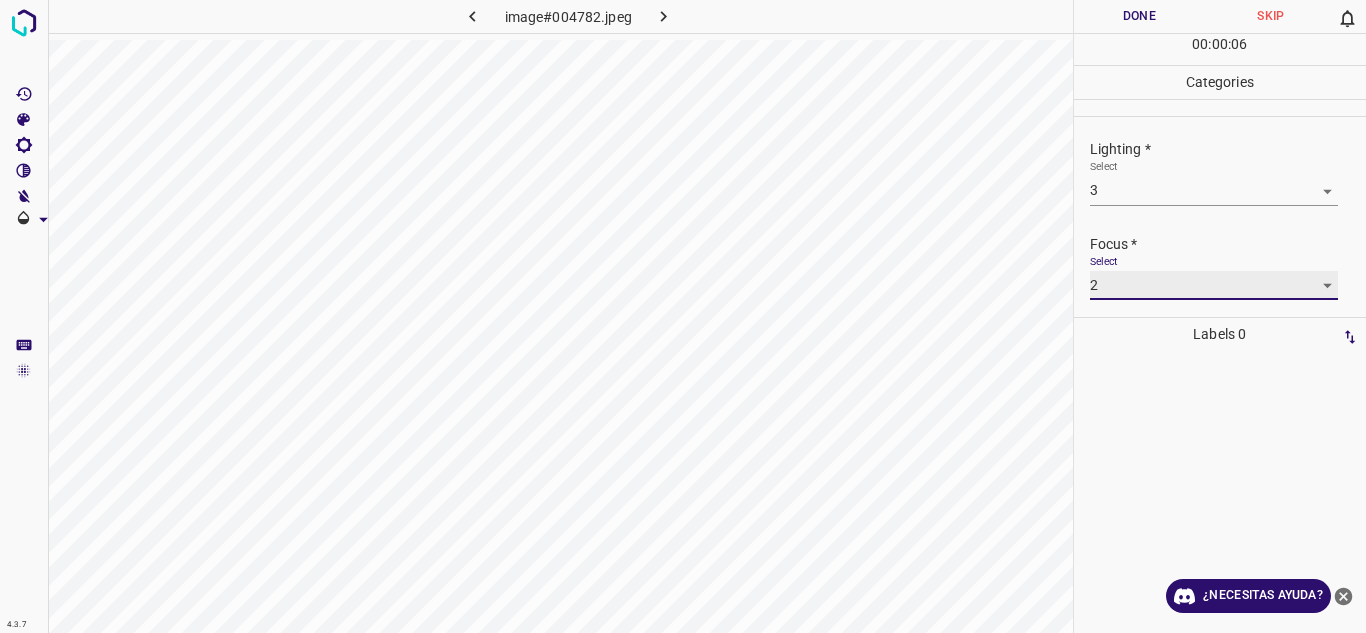scroll, scrollTop: 98, scrollLeft: 0, axis: vertical 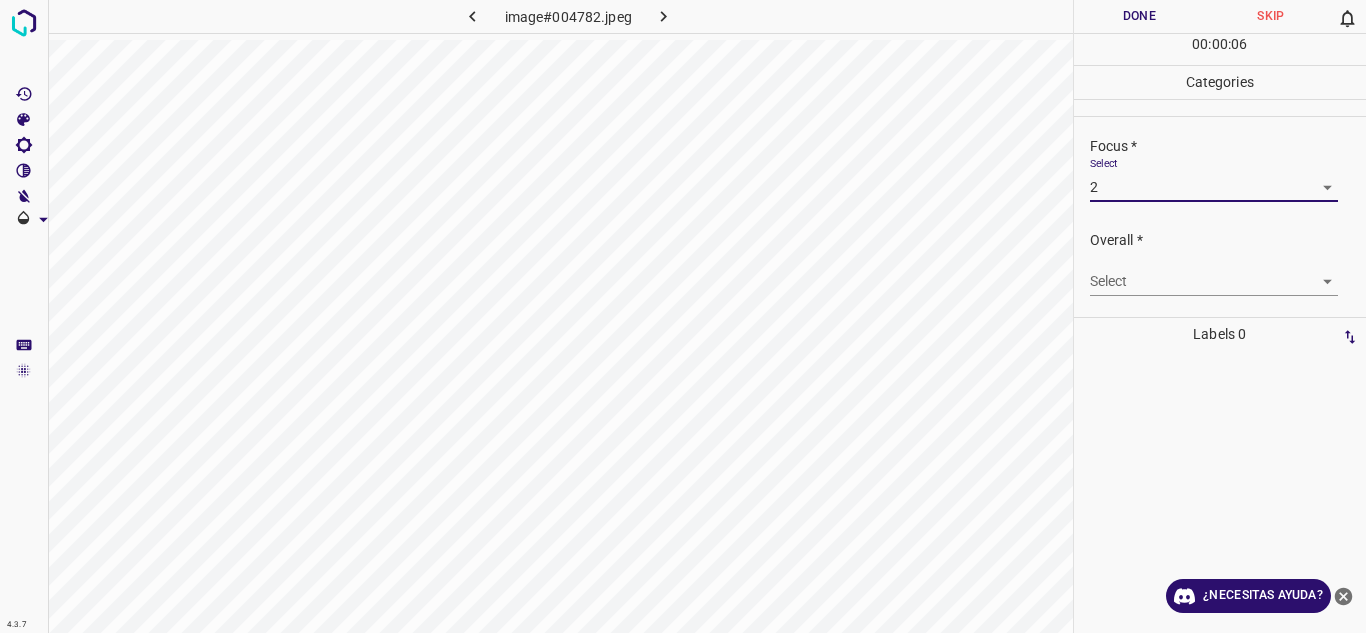 click on "4.3.7 image#004782.jpeg Done Skip 0 00   : 00   : 06   Categories Lighting *  Select 3 3 Focus *  Select 2 2 Overall *  Select ​ Labels   0 Categories 1 Lighting 2 Focus 3 Overall Tools Space Change between modes (Draw & Edit) I Auto labeling R Restore zoom M Zoom in N Zoom out Delete Delete selecte label Filters Z Restore filters X Saturation filter C Brightness filter V Contrast filter B Gray scale filter General O Download ¿Necesitas ayuda? Texto original Valora esta traducción Tu opinión servirá para ayudar a mejorar el Traductor de Google - Texto - Esconder - Borrar" at bounding box center [683, 316] 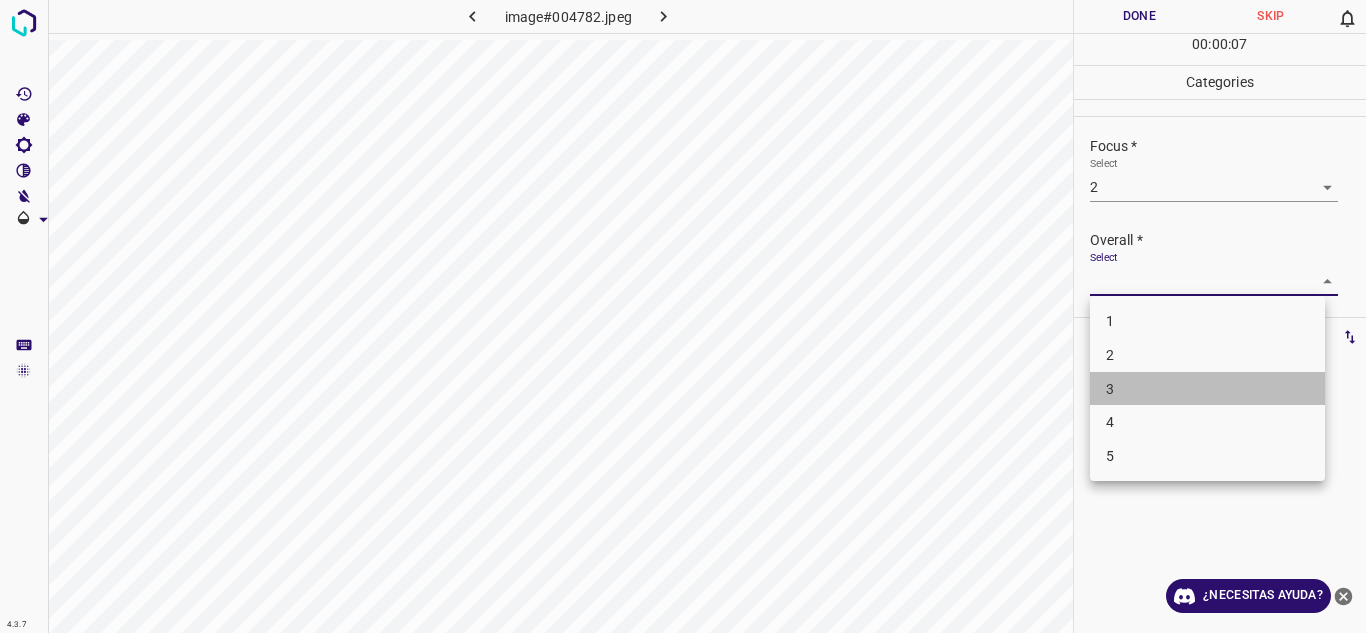 click on "3" at bounding box center [1207, 389] 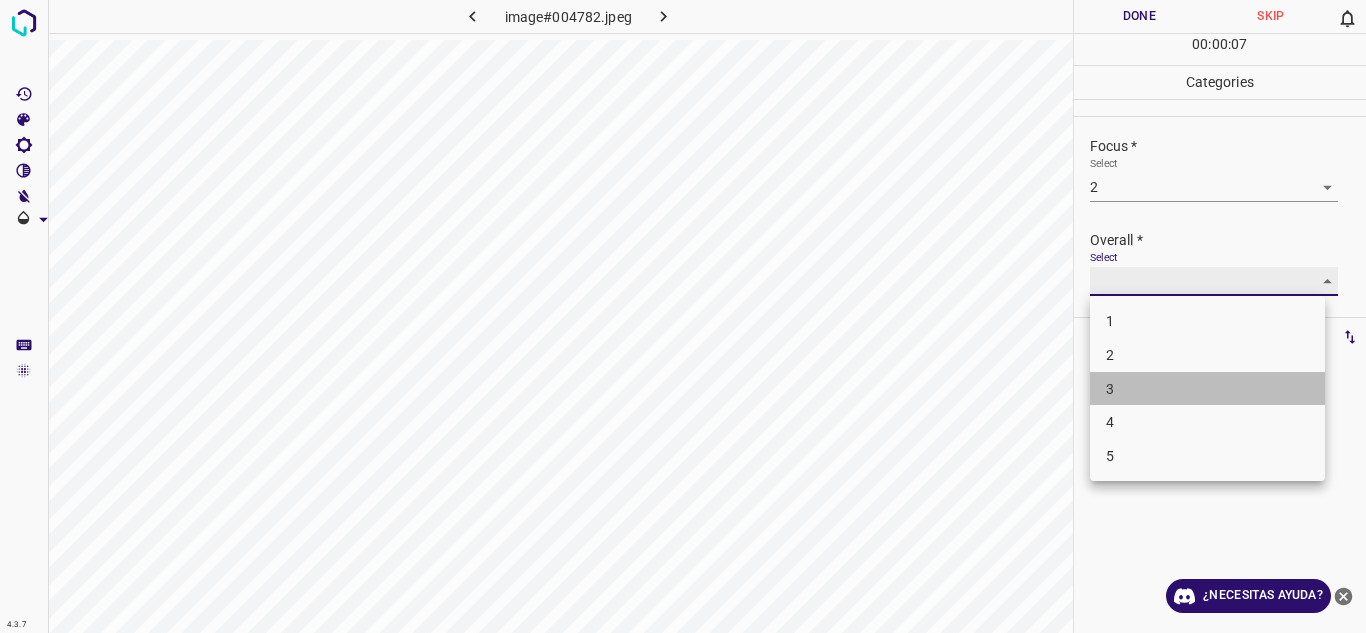 type on "3" 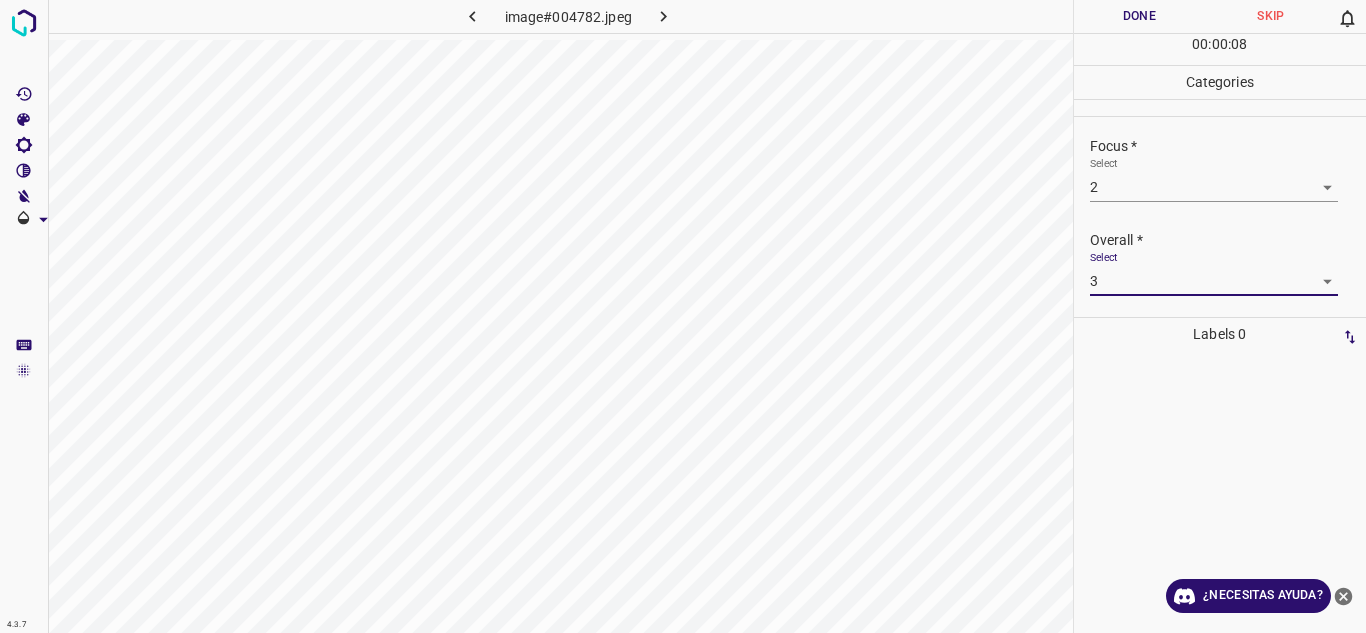 click on "Done" at bounding box center [1140, 16] 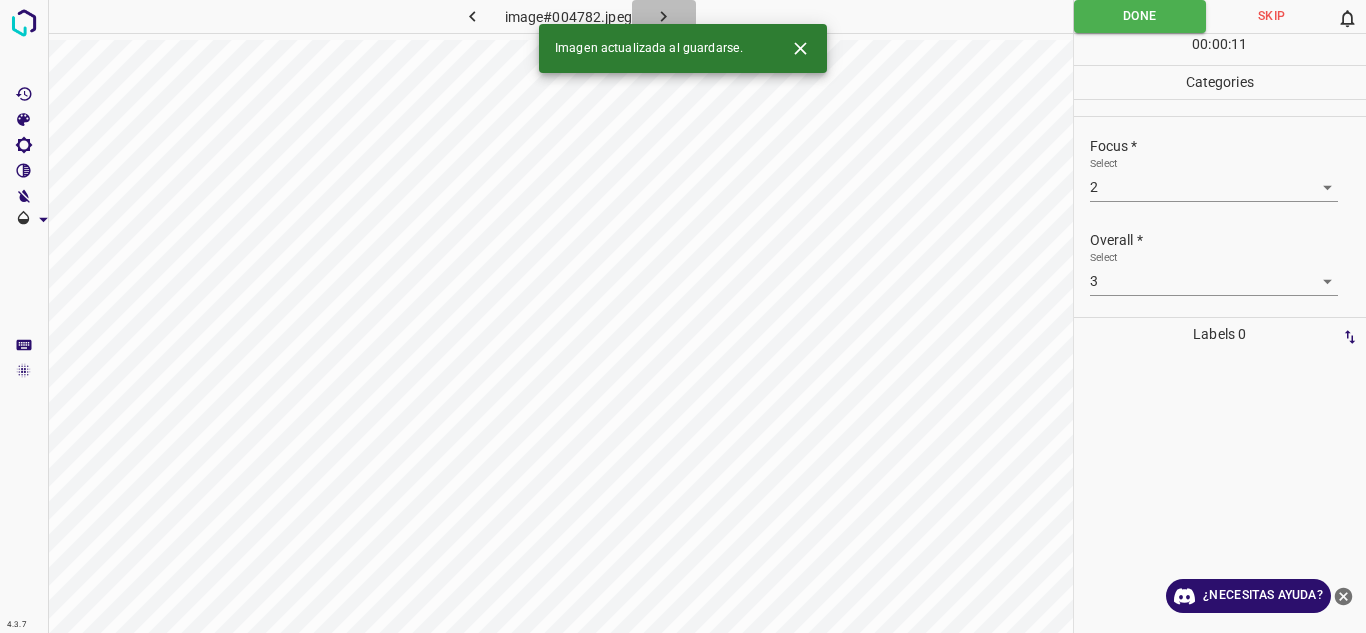 click 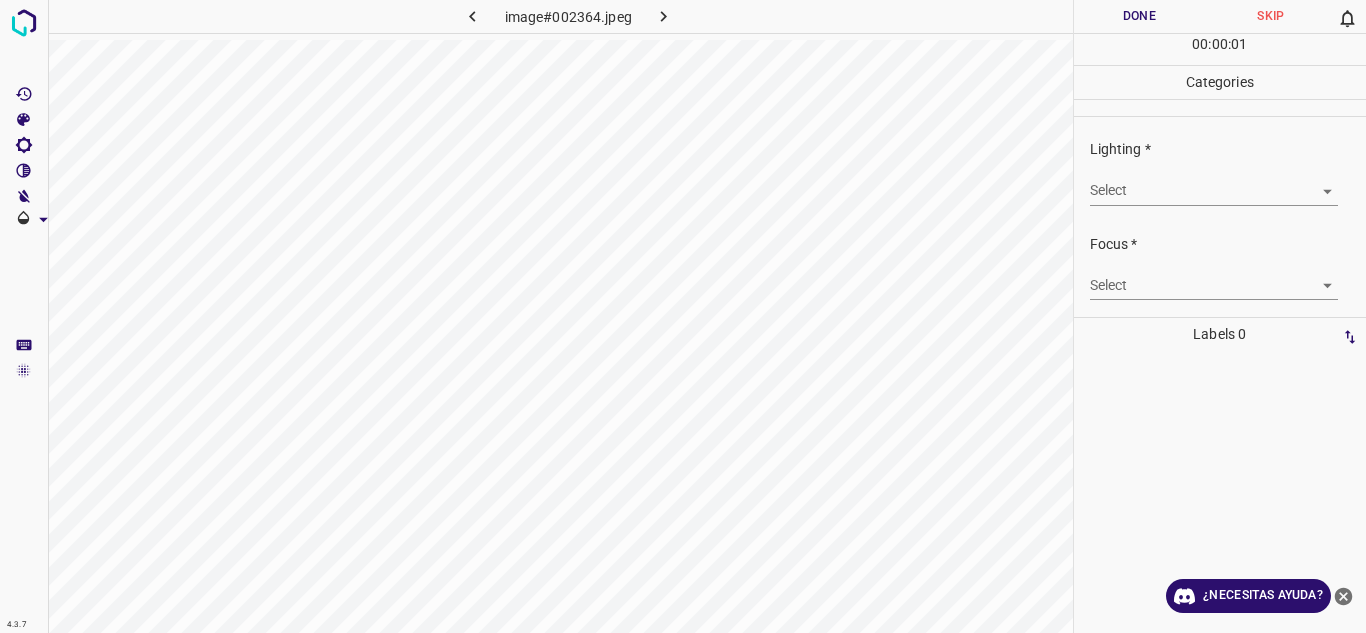 click on "4.3.7 image#002364.jpeg Done Skip 0 00   : 00   : 01   Categories Lighting *  Select ​ Focus *  Select ​ Overall *  Select ​ Labels   0 Categories 1 Lighting 2 Focus 3 Overall Tools Space Change between modes (Draw & Edit) I Auto labeling R Restore zoom M Zoom in N Zoom out Delete Delete selecte label Filters Z Restore filters X Saturation filter C Brightness filter V Contrast filter B Gray scale filter General O Download ¿Necesitas ayuda? Texto original Valora esta traducción Tu opinión servirá para ayudar a mejorar el Traductor de Google - Texto - Esconder - Borrar" at bounding box center (683, 316) 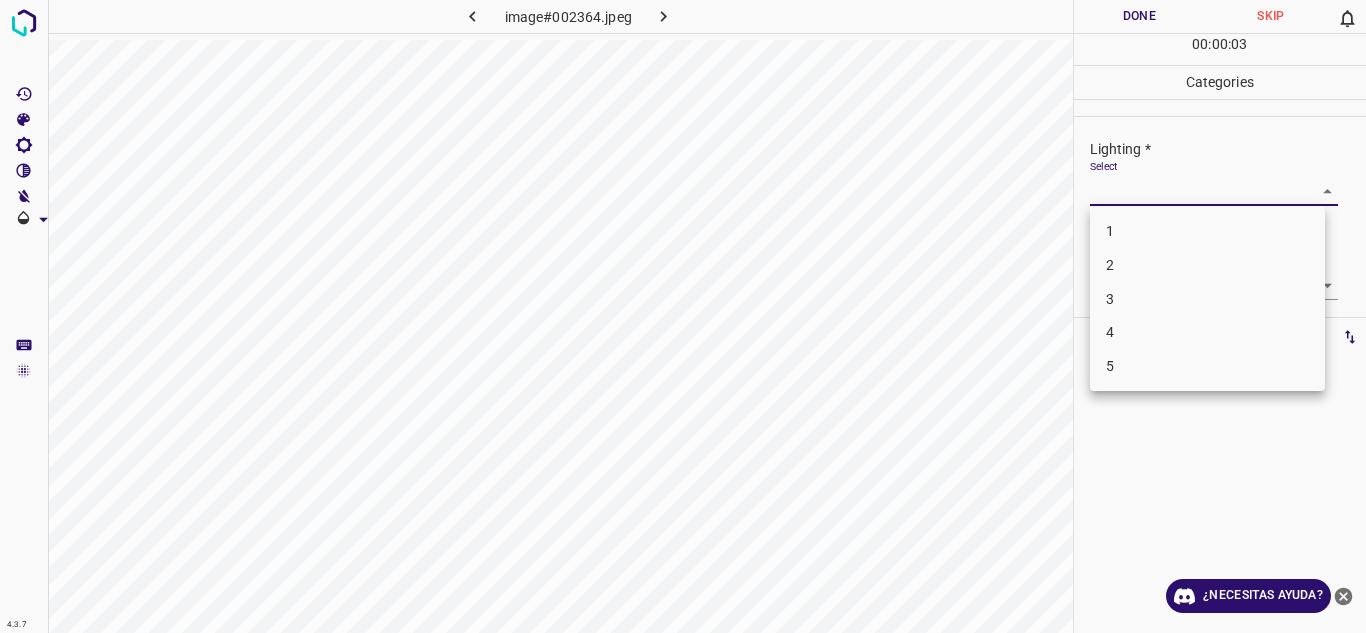 click on "4" at bounding box center (1207, 332) 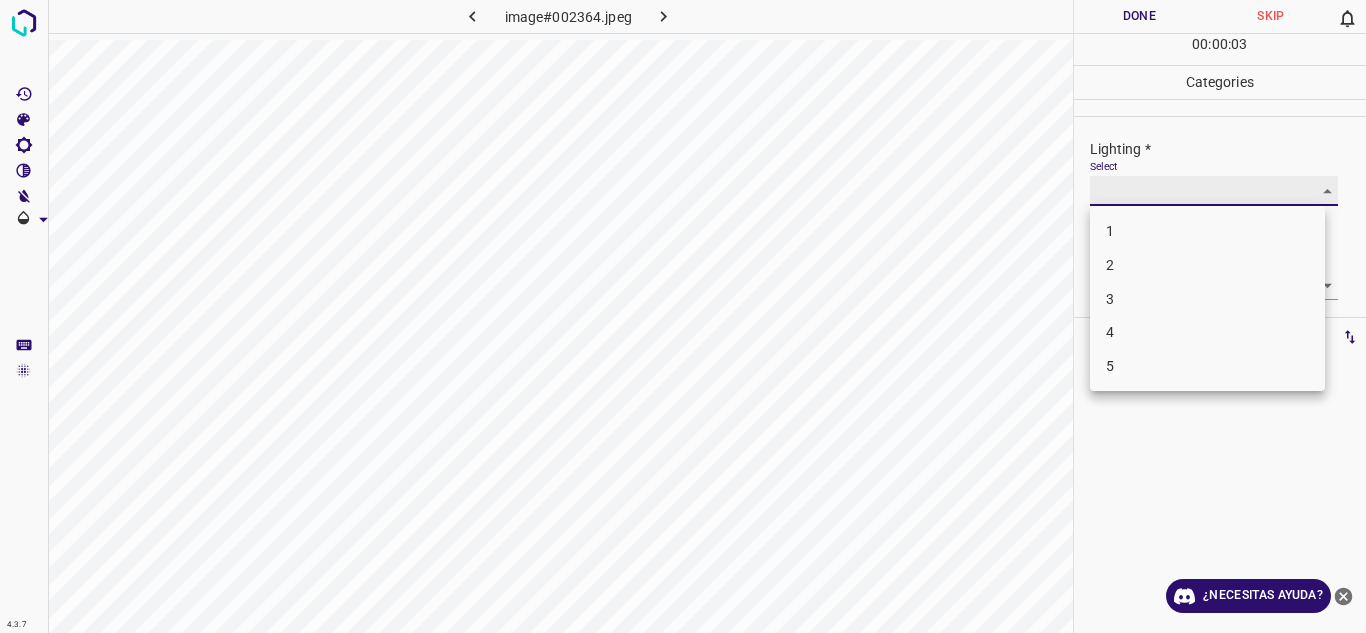 type on "4" 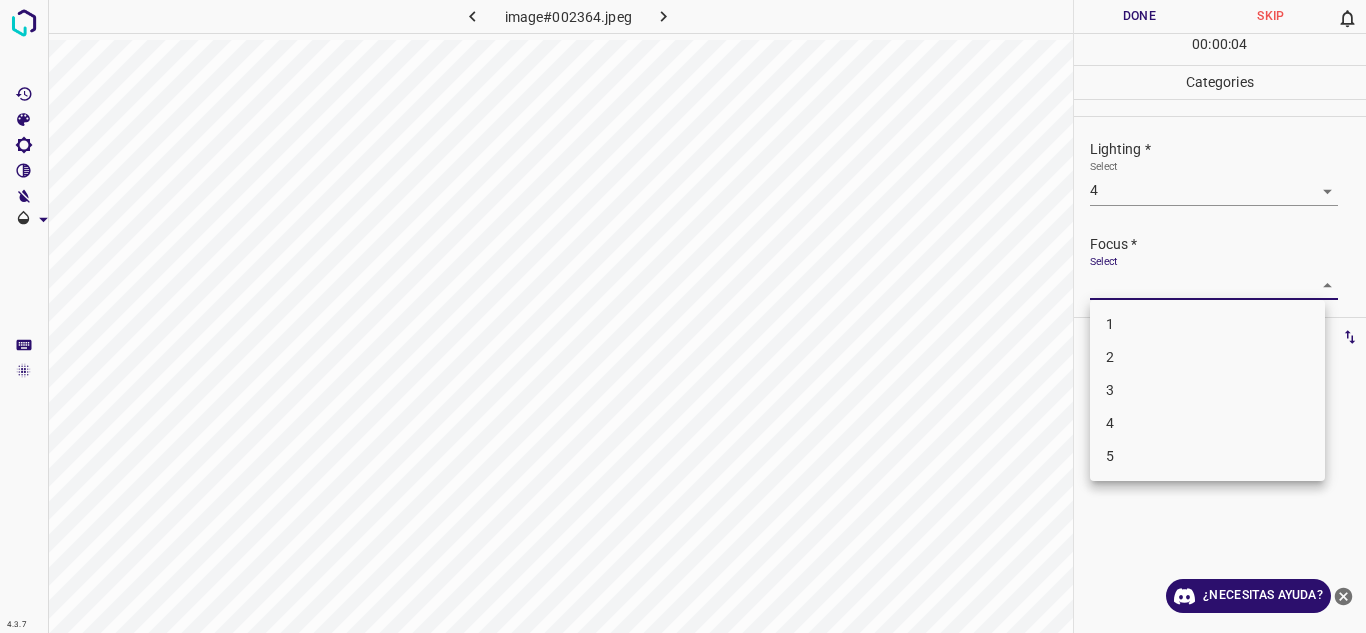 click on "4.3.7 image#002364.jpeg Done Skip 0 00   : 00   : 04   Categories Lighting *  Select 4 4 Focus *  Select ​ Overall *  Select ​ Labels   0 Categories 1 Lighting 2 Focus 3 Overall Tools Space Change between modes (Draw & Edit) I Auto labeling R Restore zoom M Zoom in N Zoom out Delete Delete selecte label Filters Z Restore filters X Saturation filter C Brightness filter V Contrast filter B Gray scale filter General O Download ¿Necesitas ayuda? Texto original Valora esta traducción Tu opinión servirá para ayudar a mejorar el Traductor de Google - Texto - Esconder - Borrar 1 2 3 4 5" at bounding box center (683, 316) 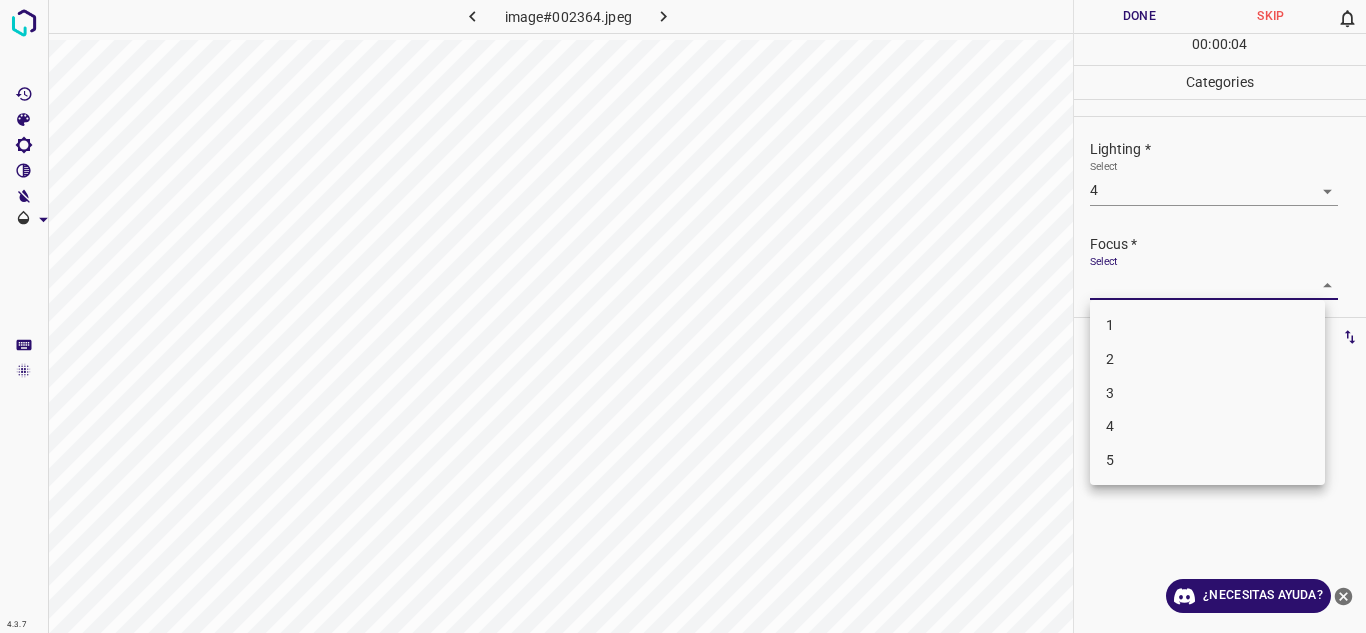 click on "3" at bounding box center [1207, 393] 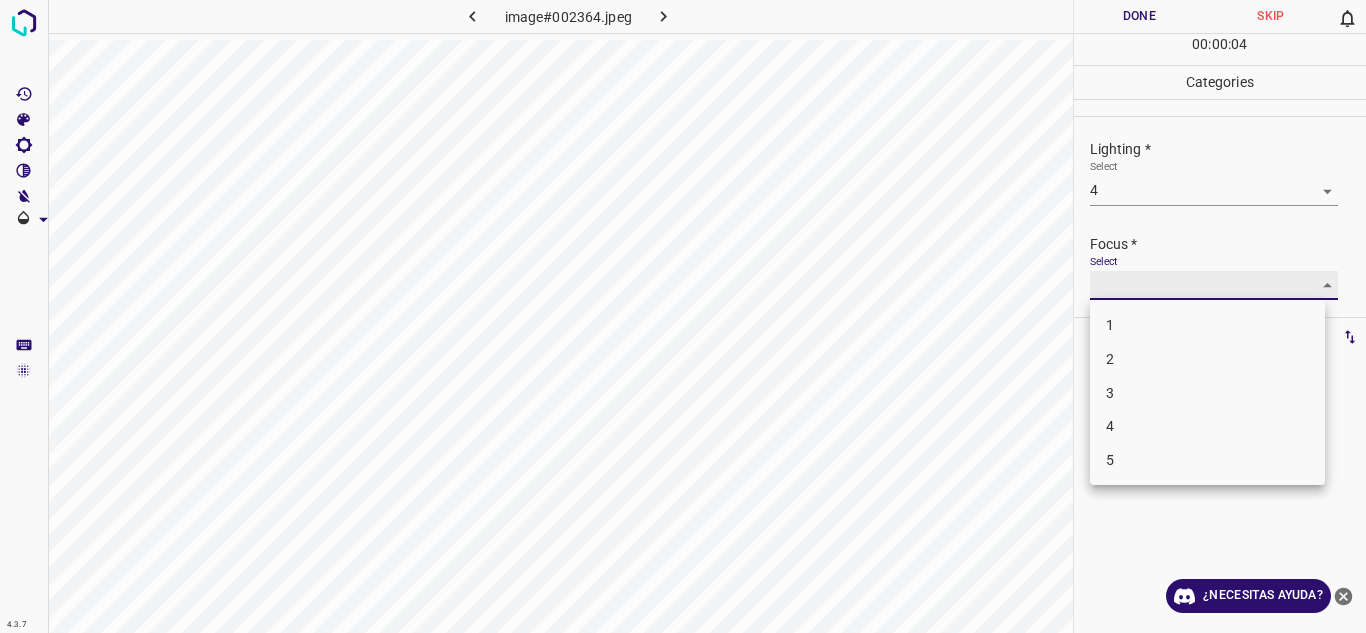 type on "3" 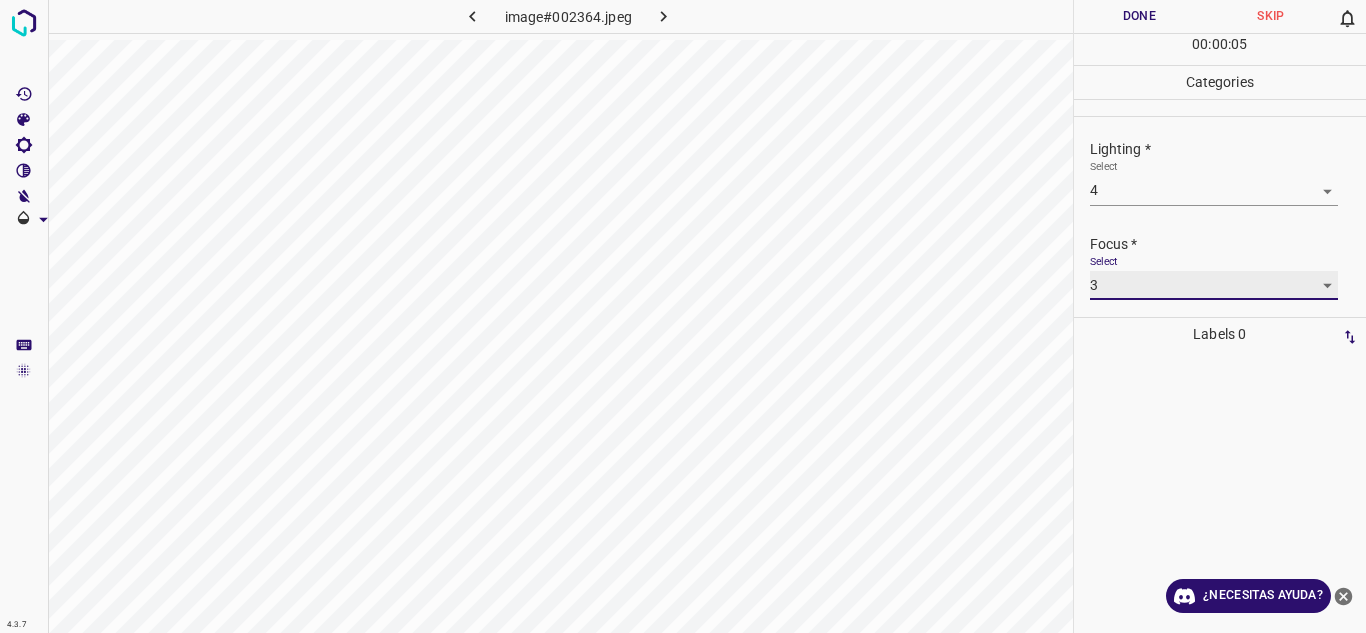 scroll, scrollTop: 98, scrollLeft: 0, axis: vertical 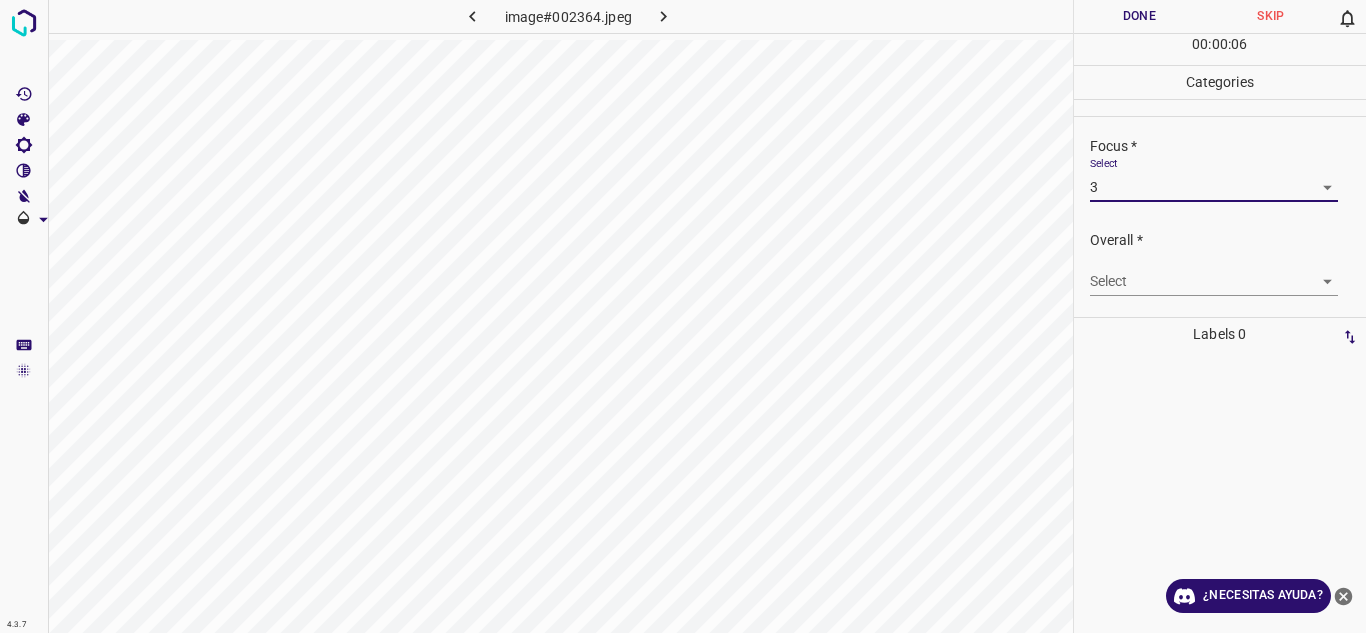 click on "4.3.7 image#002364.jpeg Done Skip 0 00   : 00   : 06   Categories Lighting *  Select 4 4 Focus *  Select 3 3 Overall *  Select ​ Labels   0 Categories 1 Lighting 2 Focus 3 Overall Tools Space Change between modes (Draw & Edit) I Auto labeling R Restore zoom M Zoom in N Zoom out Delete Delete selecte label Filters Z Restore filters X Saturation filter C Brightness filter V Contrast filter B Gray scale filter General O Download ¿Necesitas ayuda? Texto original Valora esta traducción Tu opinión servirá para ayudar a mejorar el Traductor de Google - Texto - Esconder - Borrar" at bounding box center (683, 316) 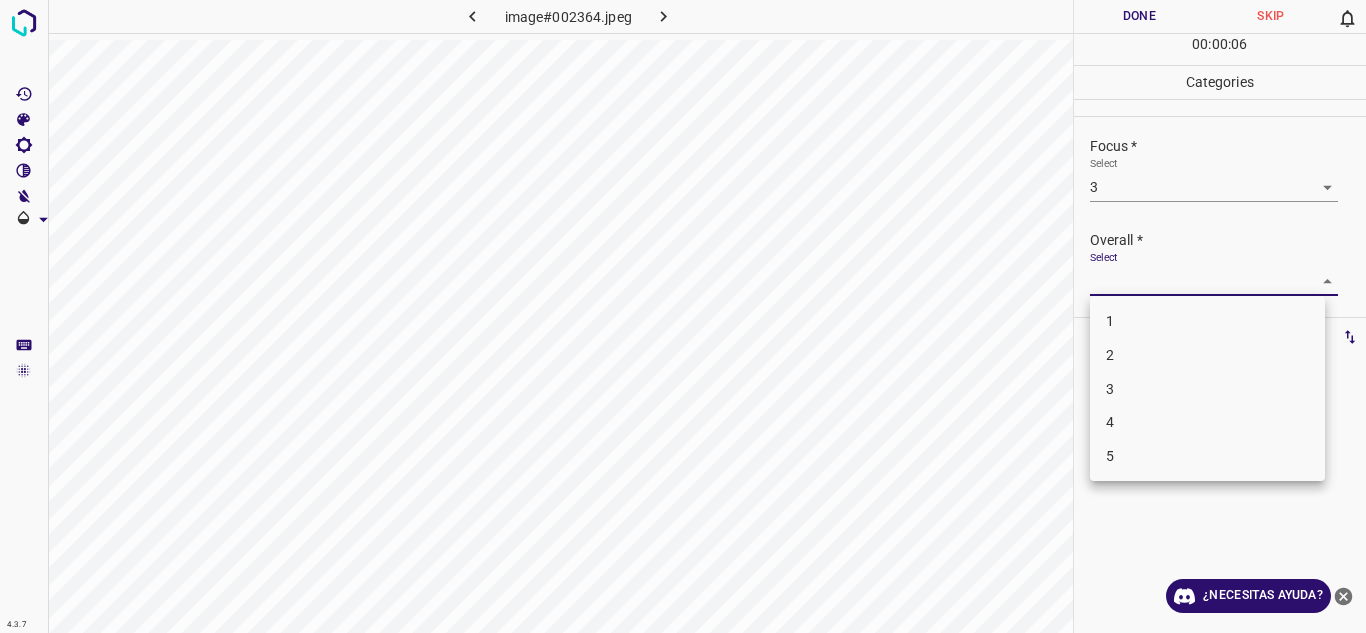 click on "4" at bounding box center [1207, 422] 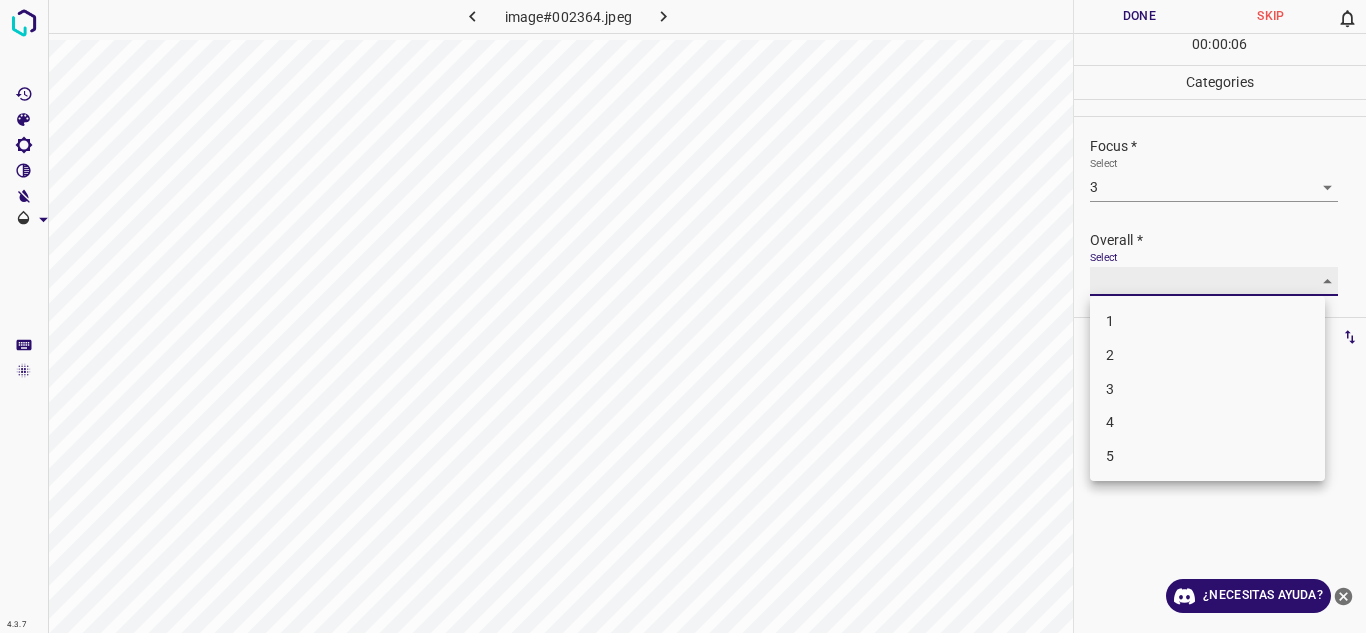 type on "4" 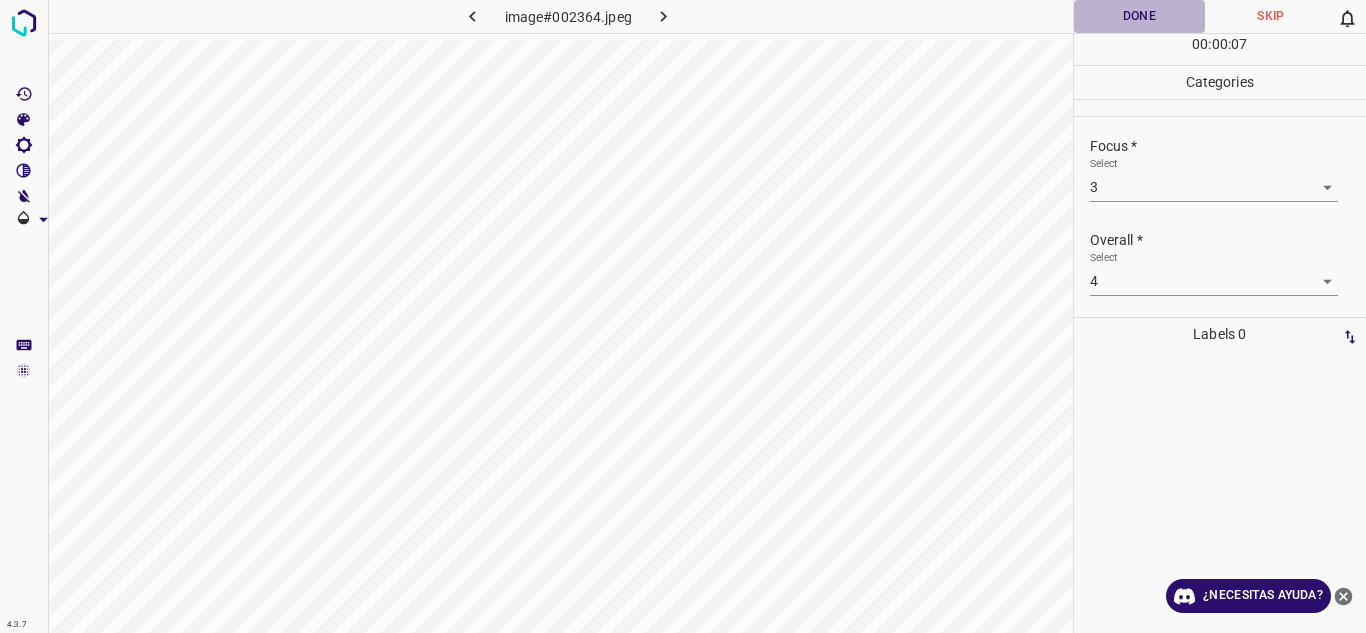 click on "Done" at bounding box center [1140, 16] 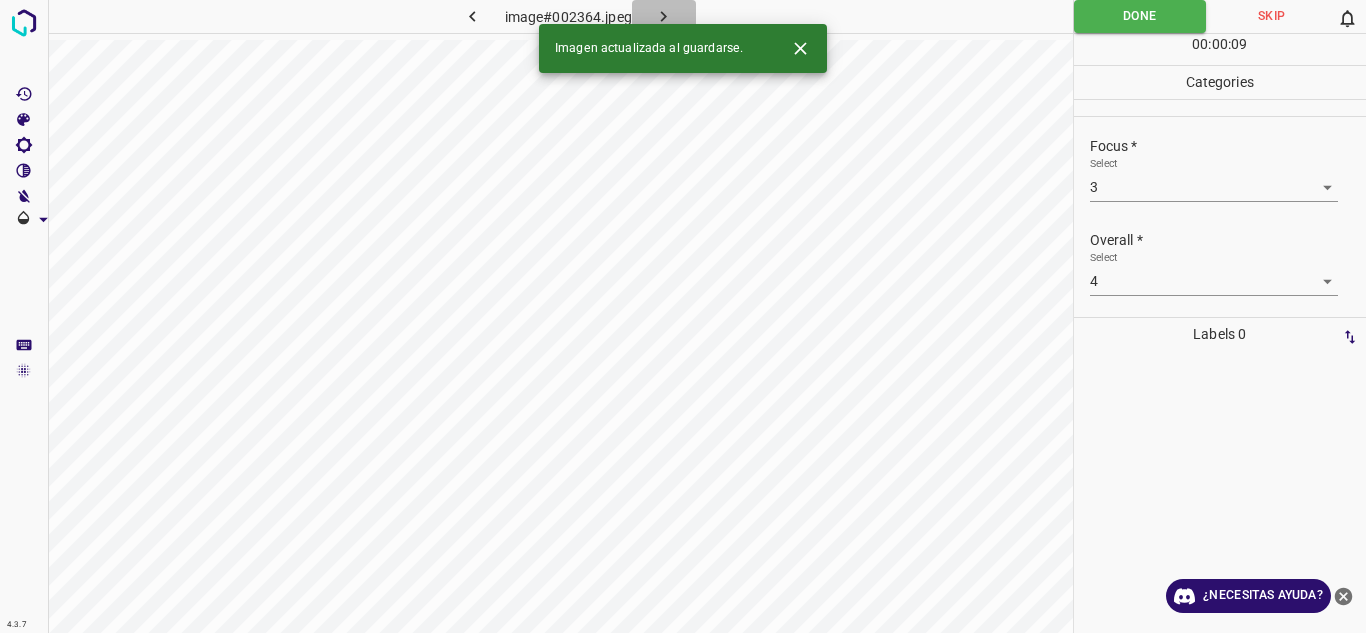 click 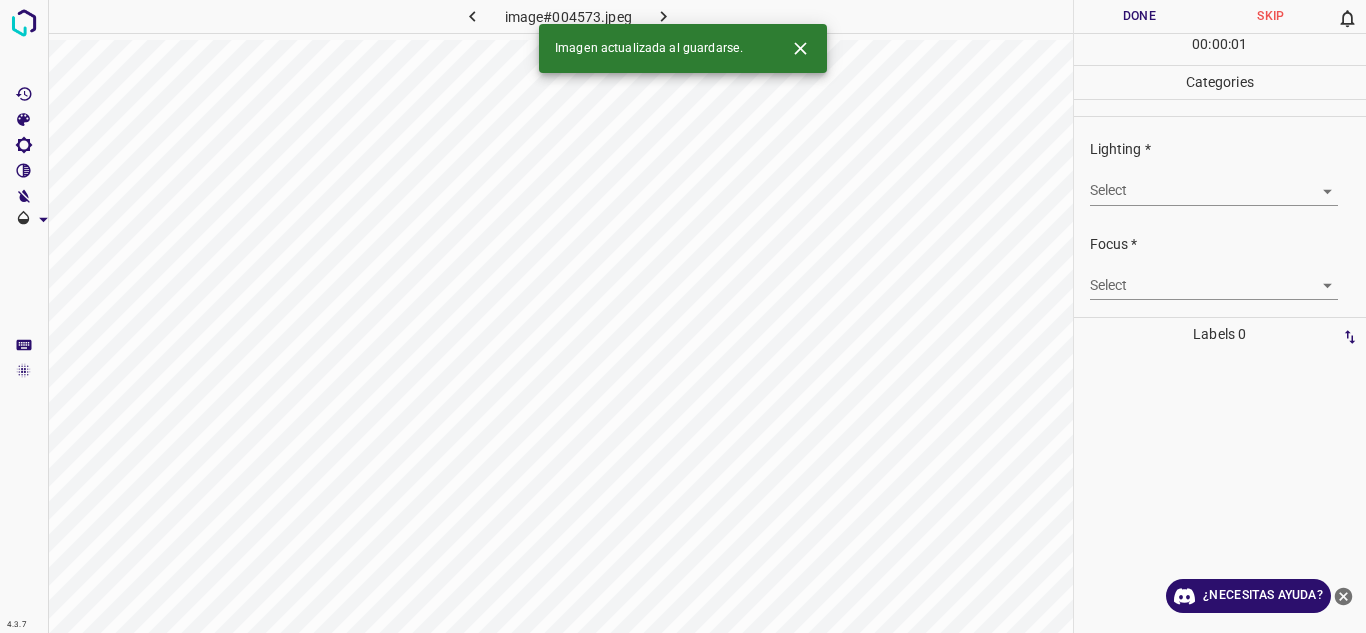 click on "4.3.7 image#004573.jpeg Done Skip 0 00   : 00   : 01   Categories Lighting *  Select ​ Focus *  Select ​ Overall *  Select ​ Labels   0 Categories 1 Lighting 2 Focus 3 Overall Tools Space Change between modes (Draw & Edit) I Auto labeling R Restore zoom M Zoom in N Zoom out Delete Delete selecte label Filters Z Restore filters X Saturation filter C Brightness filter V Contrast filter B Gray scale filter General O Download Imagen actualizada al guardarse. ¿Necesitas ayuda? Texto original Valora esta traducción Tu opinión servirá para ayudar a mejorar el Traductor de Google - Texto - Esconder - Borrar" at bounding box center [683, 316] 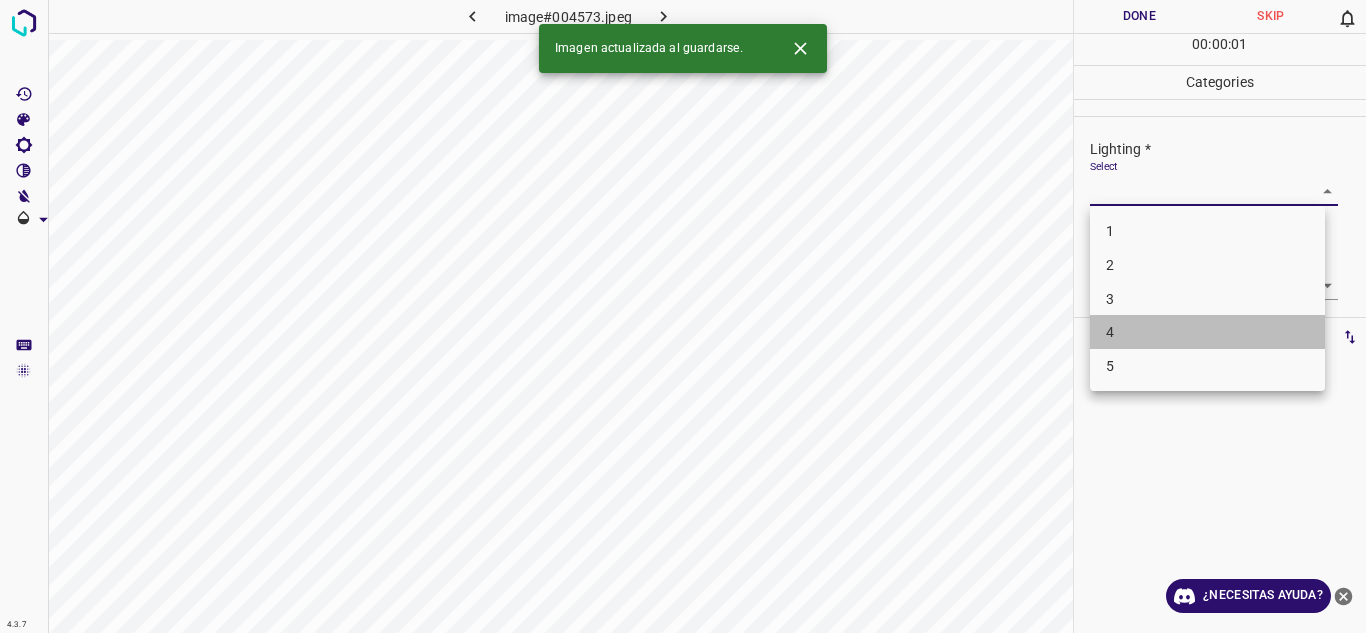 click on "4" at bounding box center [1207, 332] 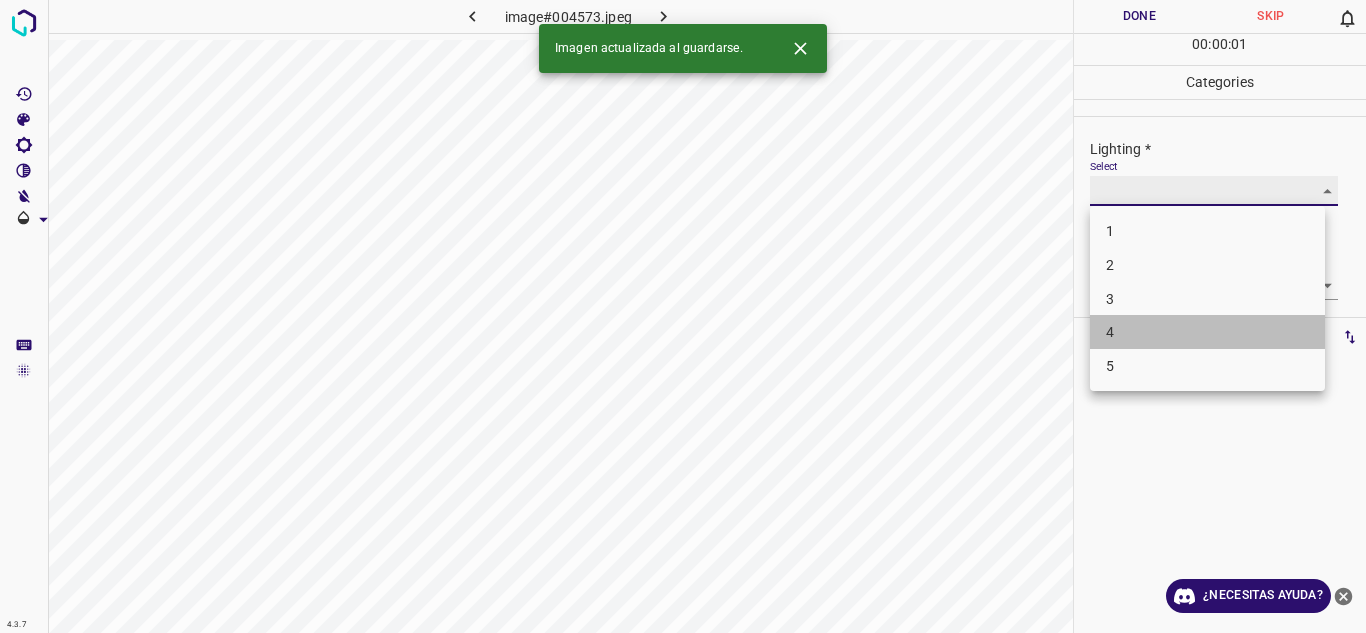 type on "4" 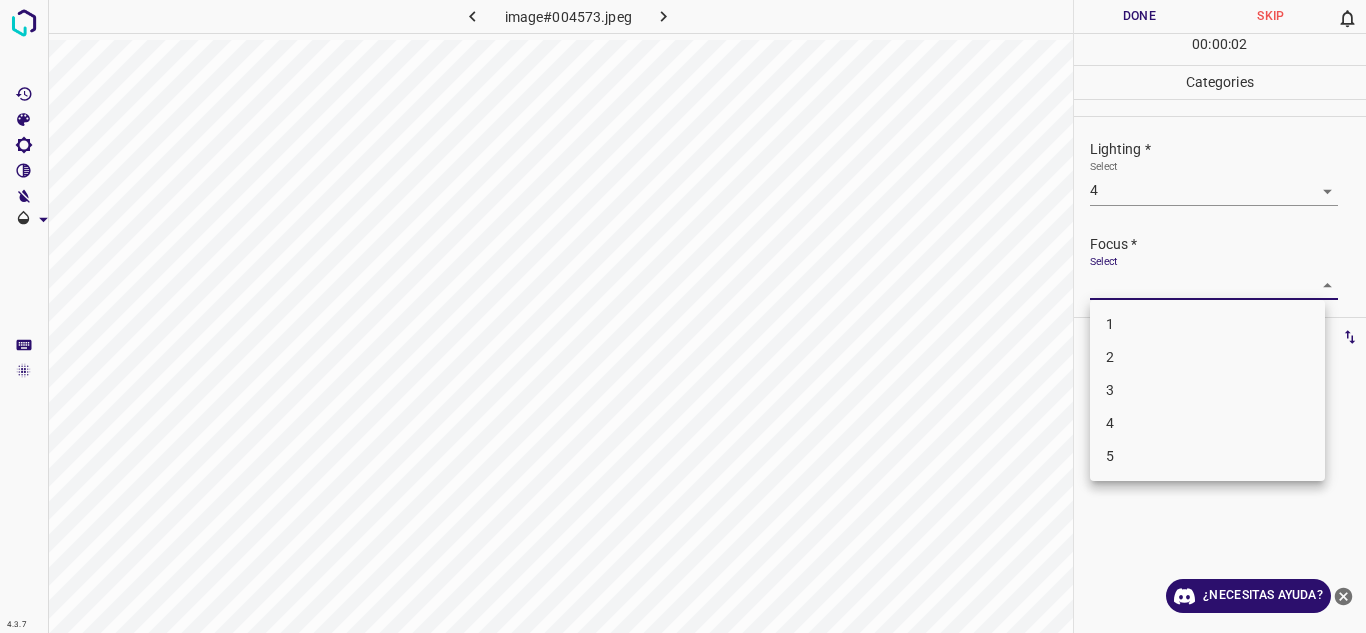 click on "4.3.7 image#004573.jpeg Done Skip 0 00   : 00   : 02   Categories Lighting *  Select 4 4 Focus *  Select ​ Overall *  Select ​ Labels   0 Categories 1 Lighting 2 Focus 3 Overall Tools Space Change between modes (Draw & Edit) I Auto labeling R Restore zoom M Zoom in N Zoom out Delete Delete selecte label Filters Z Restore filters X Saturation filter C Brightness filter V Contrast filter B Gray scale filter General O Download ¿Necesitas ayuda? Texto original Valora esta traducción Tu opinión servirá para ayudar a mejorar el Traductor de Google - Texto - Esconder - Borrar 1 2 3 4 5" at bounding box center (683, 316) 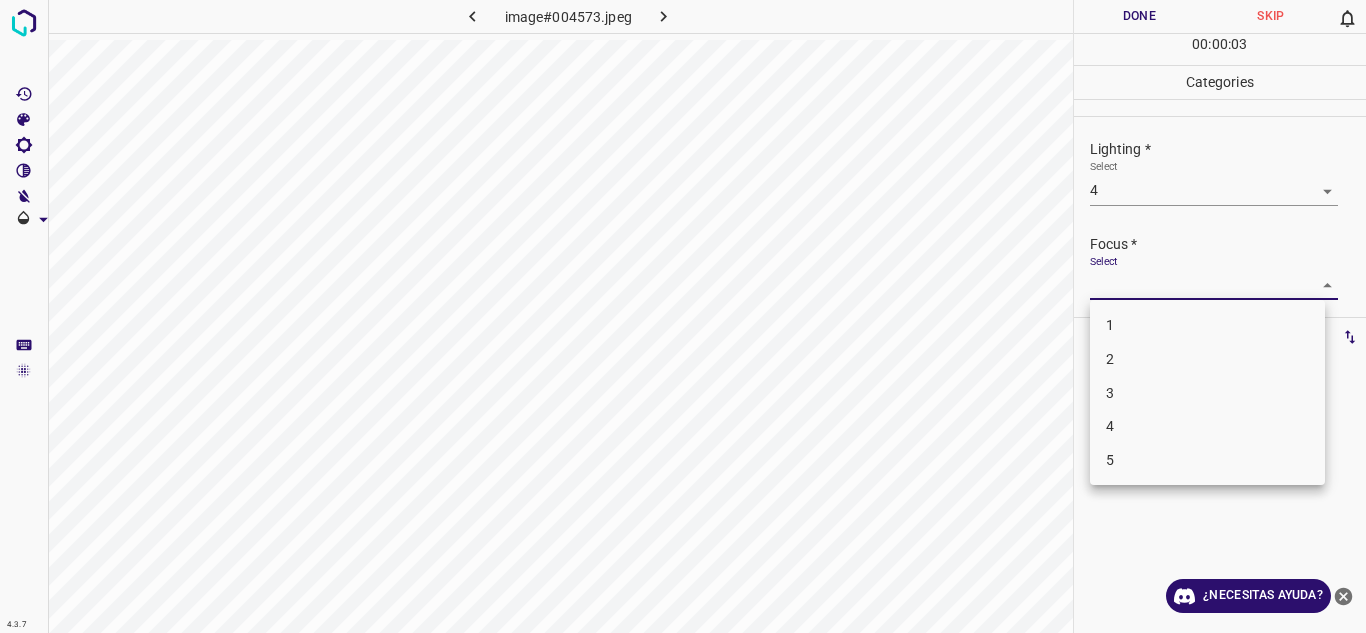 click on "4" at bounding box center (1207, 426) 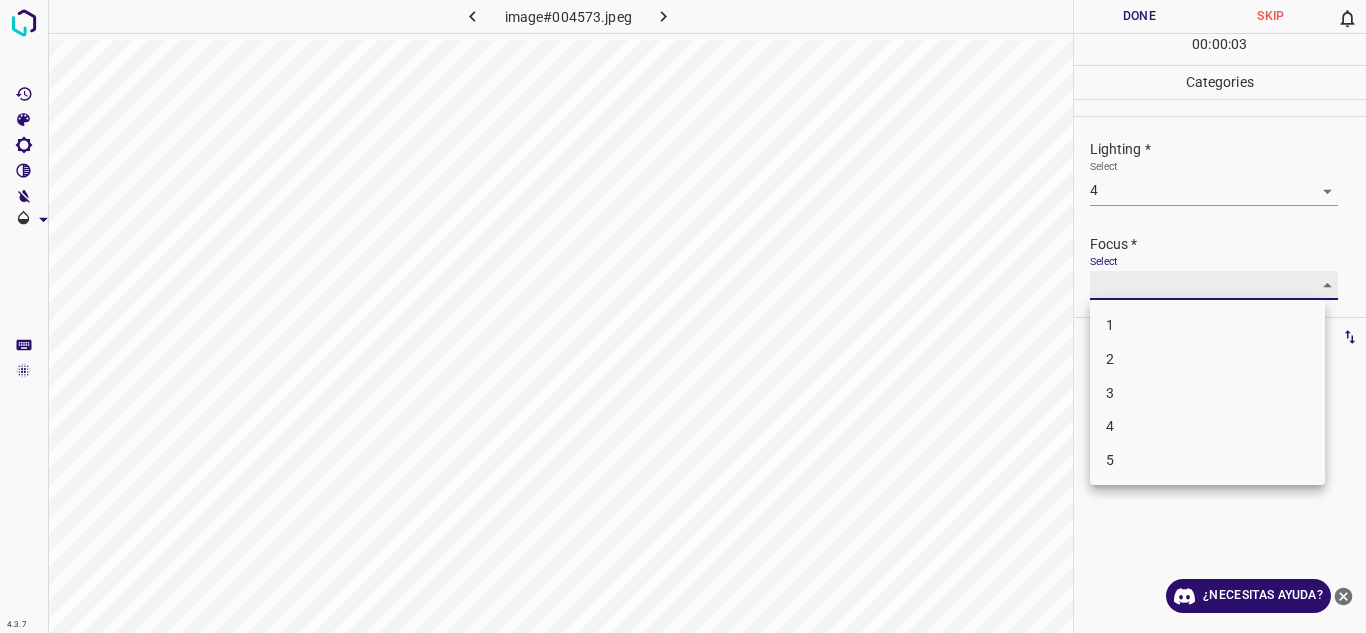 type on "4" 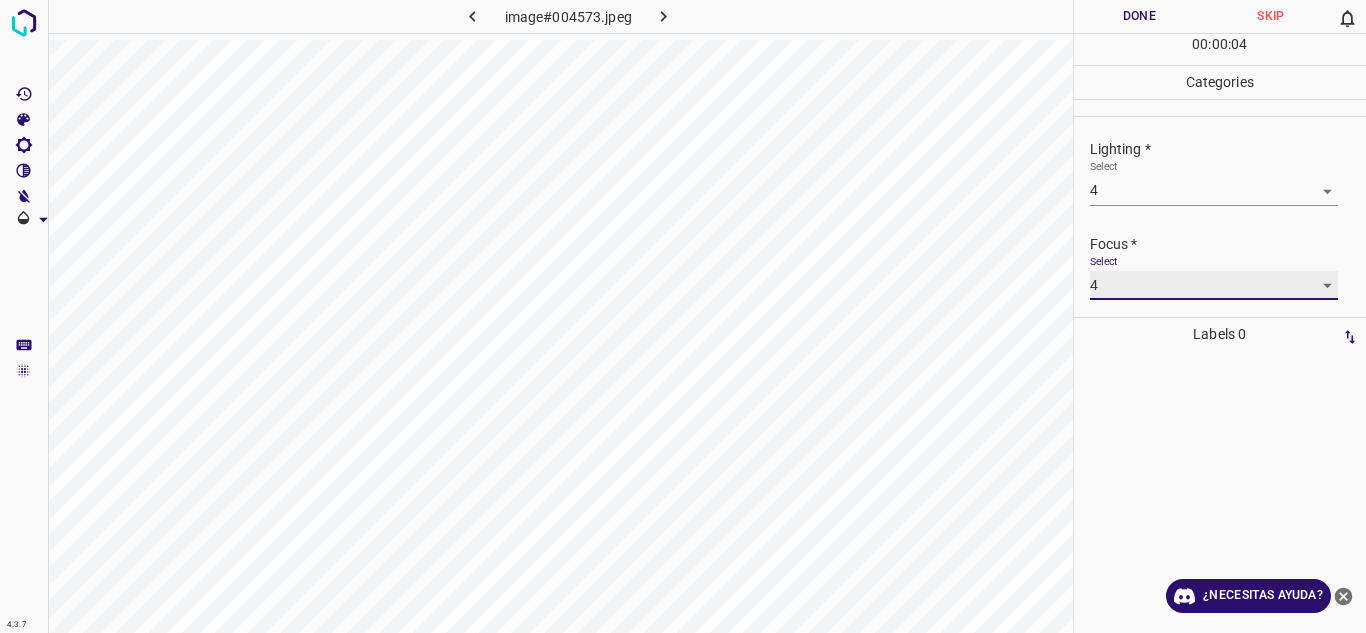 scroll, scrollTop: 98, scrollLeft: 0, axis: vertical 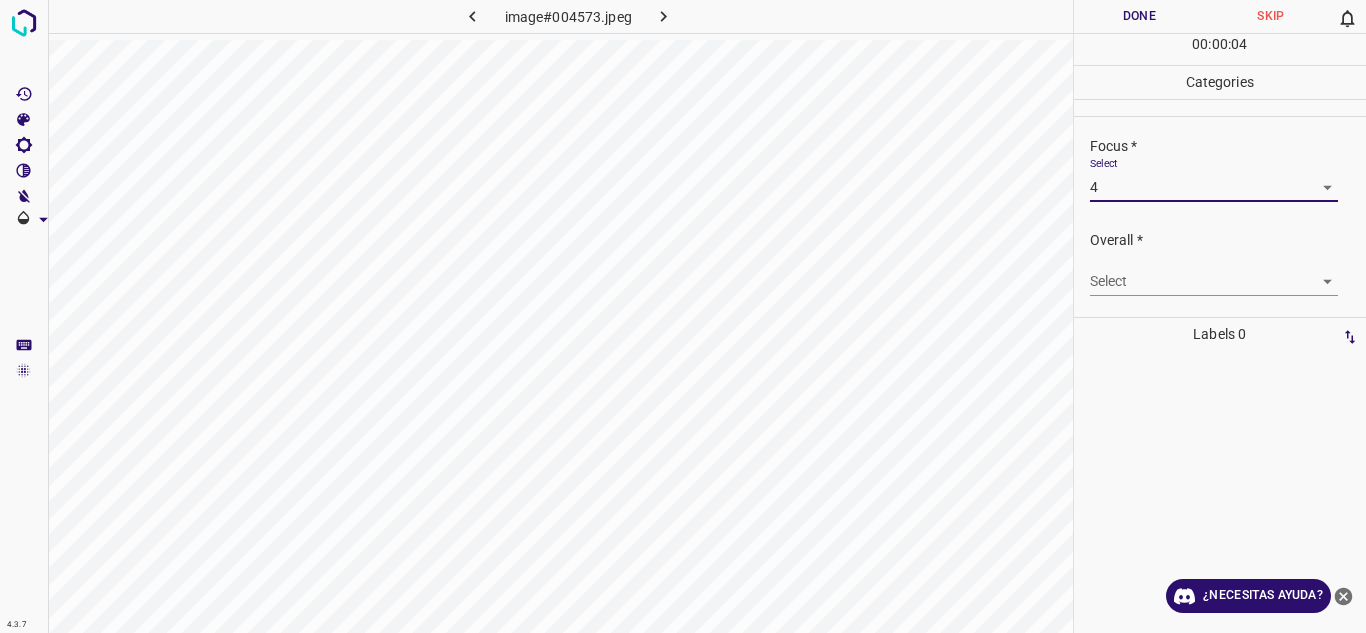 click on "4.3.7 image#004573.jpeg Done Skip 0 00   : 00   : 04   Categories Lighting *  Select 4 4 Focus *  Select 4 4 Overall *  Select ​ Labels   0 Categories 1 Lighting 2 Focus 3 Overall Tools Space Change between modes (Draw & Edit) I Auto labeling R Restore zoom M Zoom in N Zoom out Delete Delete selecte label Filters Z Restore filters X Saturation filter C Brightness filter V Contrast filter B Gray scale filter General O Download ¿Necesitas ayuda? Texto original Valora esta traducción Tu opinión servirá para ayudar a mejorar el Traductor de Google - Texto - Esconder - Borrar" at bounding box center (683, 316) 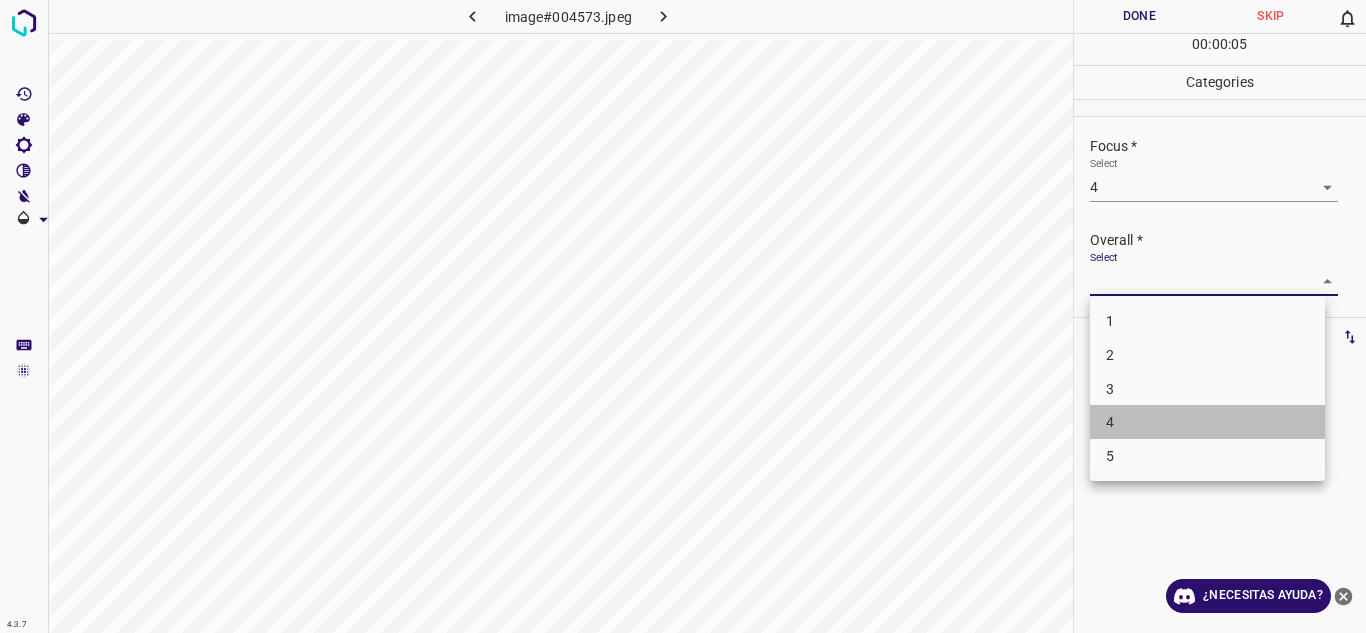 click on "4" at bounding box center [1207, 422] 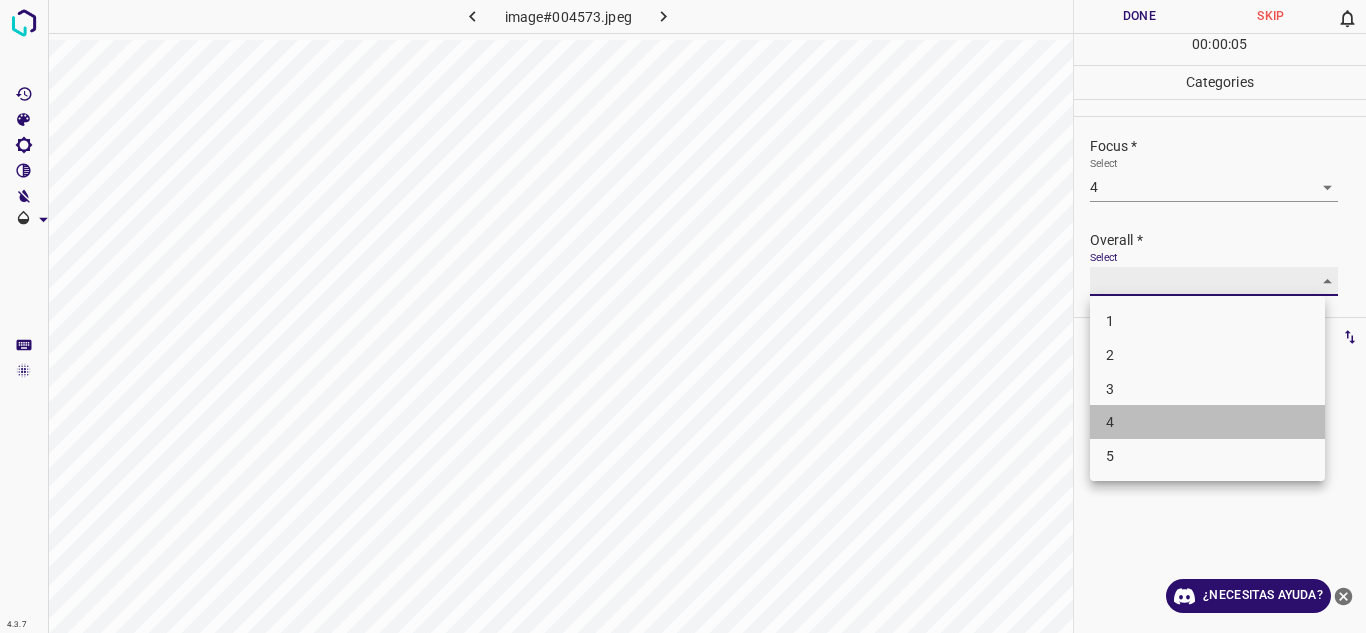 type on "4" 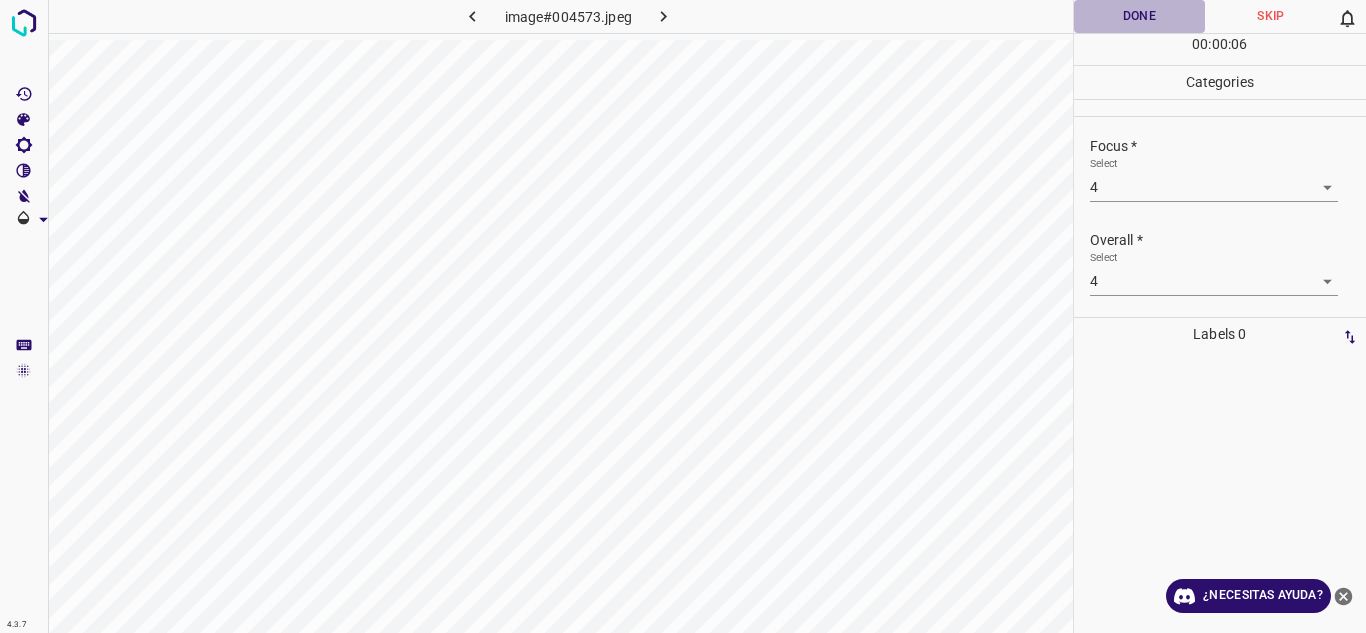 click on "Done" at bounding box center [1140, 16] 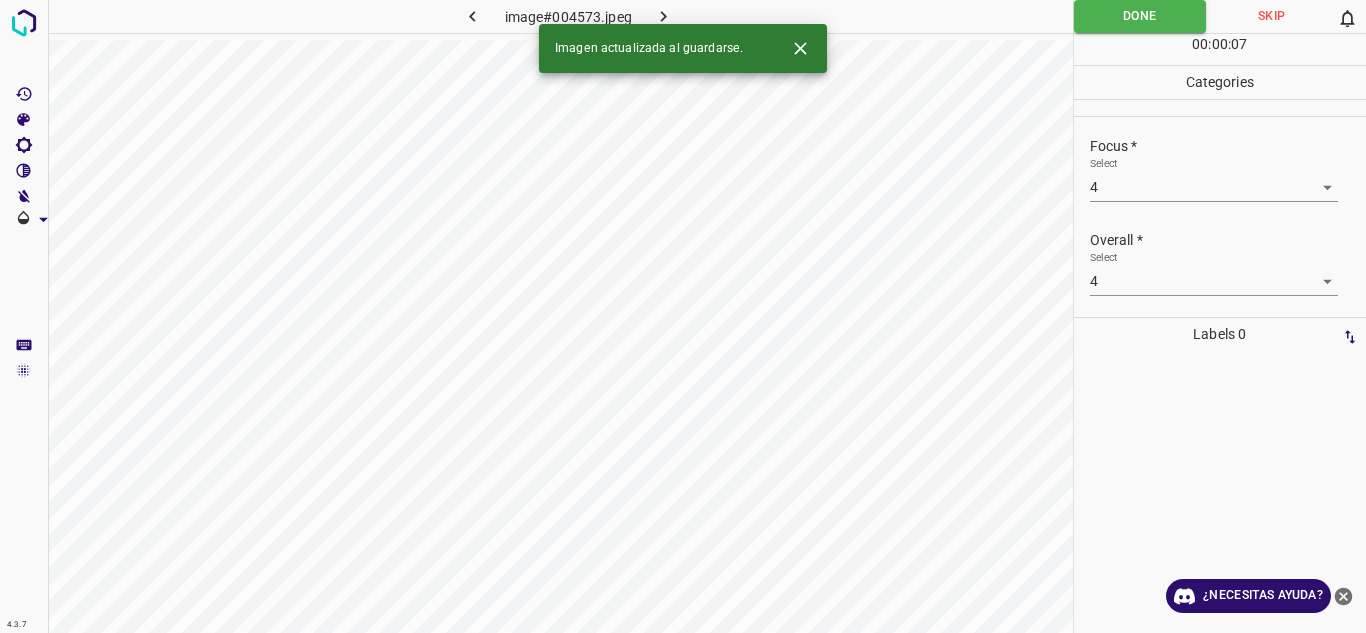 click 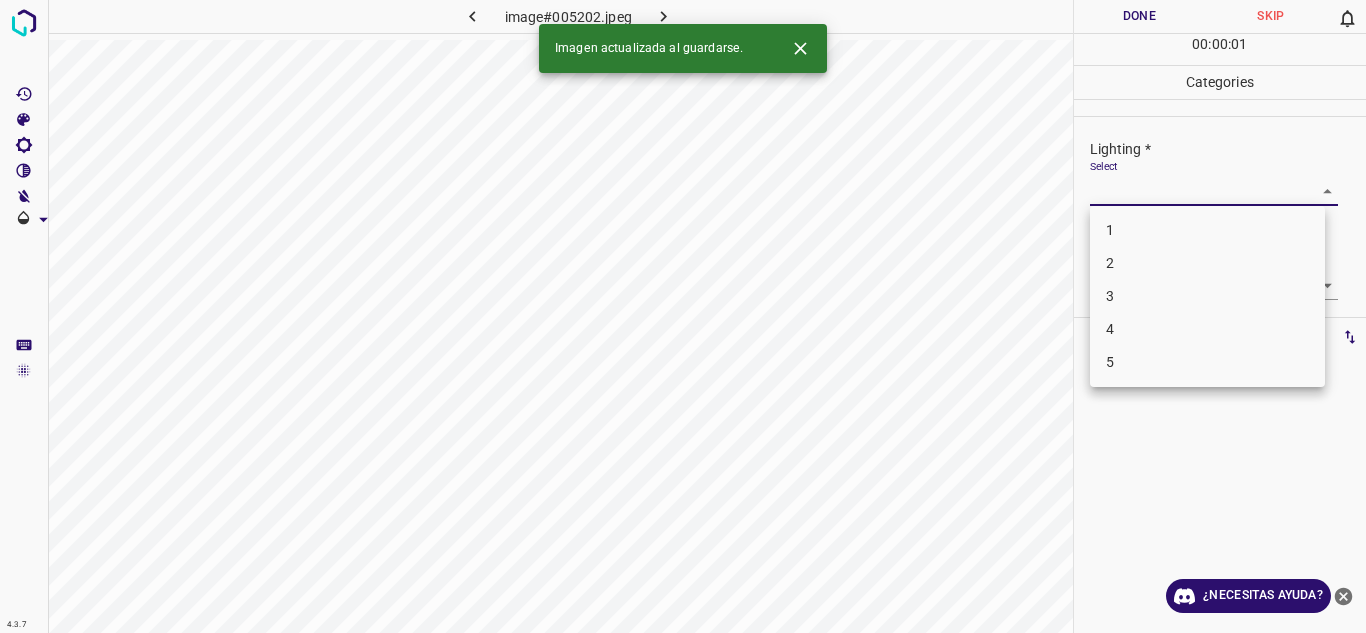 click on "4.3.7 image#005202.jpeg Done Skip 0 00   : 00   : 01   Categories Lighting *  Select ​ Focus *  Select ​ Overall *  Select ​ Labels   0 Categories 1 Lighting 2 Focus 3 Overall Tools Space Change between modes (Draw & Edit) I Auto labeling R Restore zoom M Zoom in N Zoom out Delete Delete selecte label Filters Z Restore filters X Saturation filter C Brightness filter V Contrast filter B Gray scale filter General O Download Imagen actualizada al guardarse. ¿Necesitas ayuda? Texto original Valora esta traducción Tu opinión servirá para ayudar a mejorar el Traductor de Google - Texto - Esconder - Borrar 1 2 3 4 5" at bounding box center (683, 316) 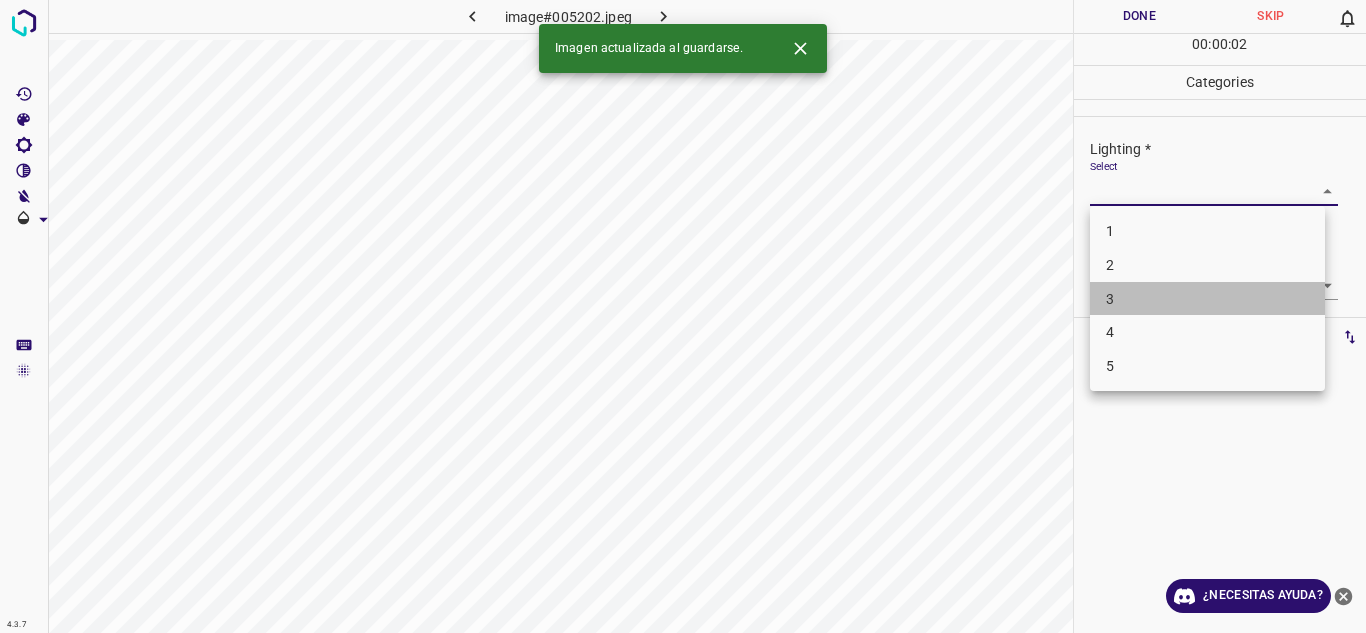 drag, startPoint x: 1177, startPoint y: 293, endPoint x: 1197, endPoint y: 294, distance: 20.024984 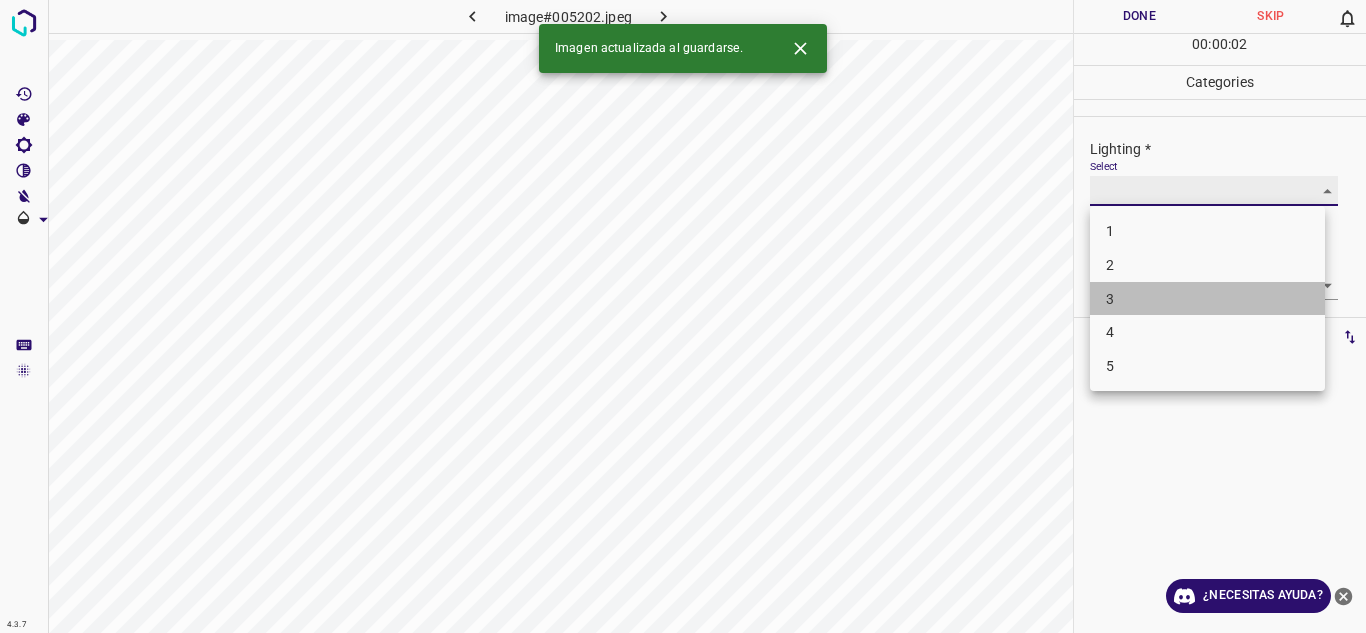 type on "3" 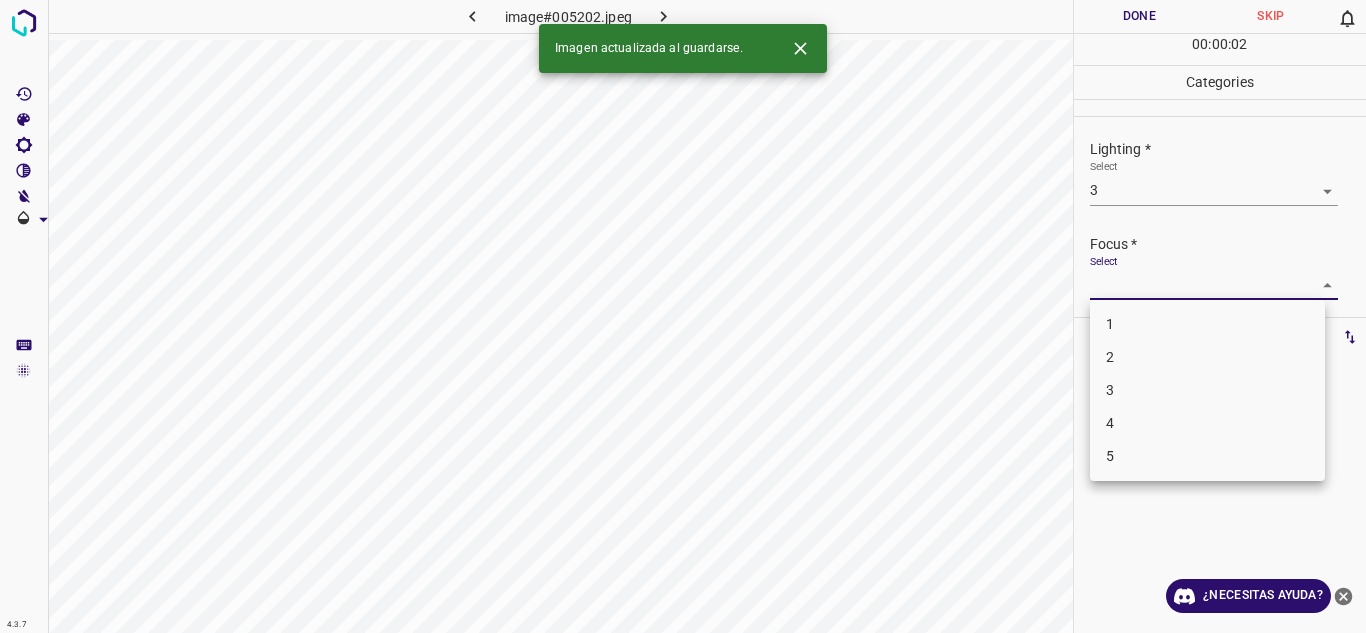 click on "4.3.7 image#005202.jpeg Done Skip 0 00   : 00   : 02   Categories Lighting *  Select 3 3 Focus *  Select ​ Overall *  Select ​ Labels   0 Categories 1 Lighting 2 Focus 3 Overall Tools Space Change between modes (Draw & Edit) I Auto labeling R Restore zoom M Zoom in N Zoom out Delete Delete selecte label Filters Z Restore filters X Saturation filter C Brightness filter V Contrast filter B Gray scale filter General O Download Imagen actualizada al guardarse. ¿Necesitas ayuda? Texto original Valora esta traducción Tu opinión servirá para ayudar a mejorar el Traductor de Google - Texto - Esconder - Borrar 1 2 3 4 5" at bounding box center (683, 316) 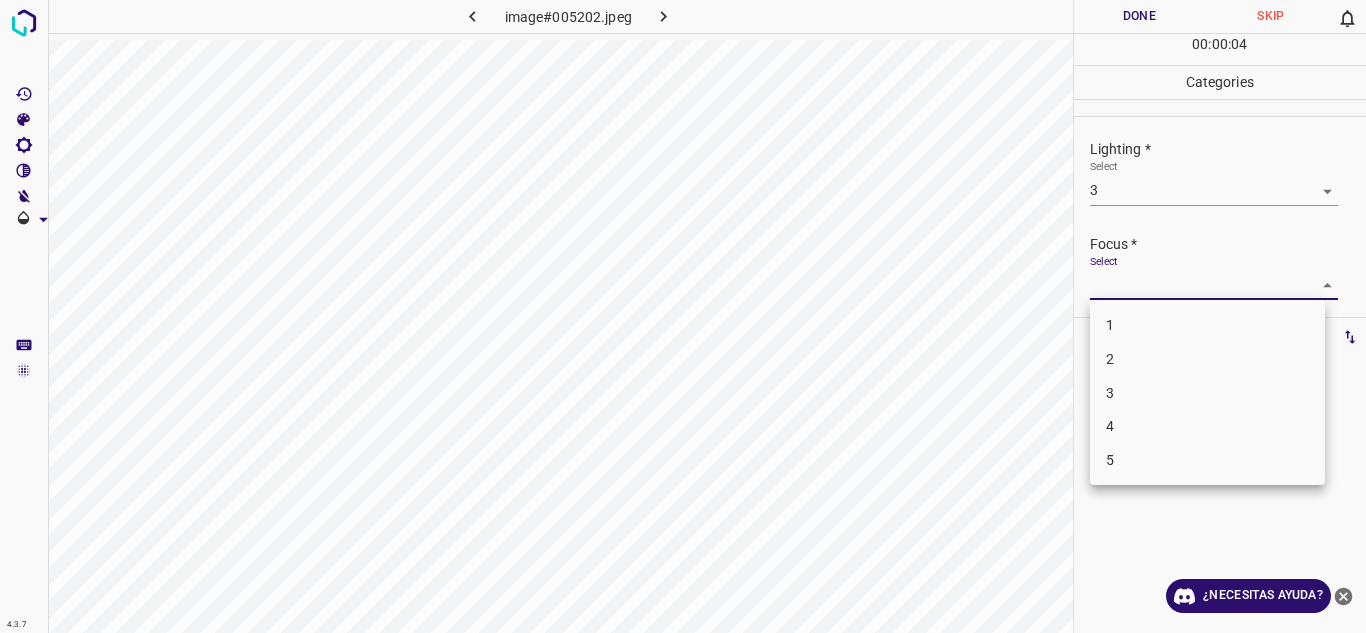 click on "2" at bounding box center (1207, 359) 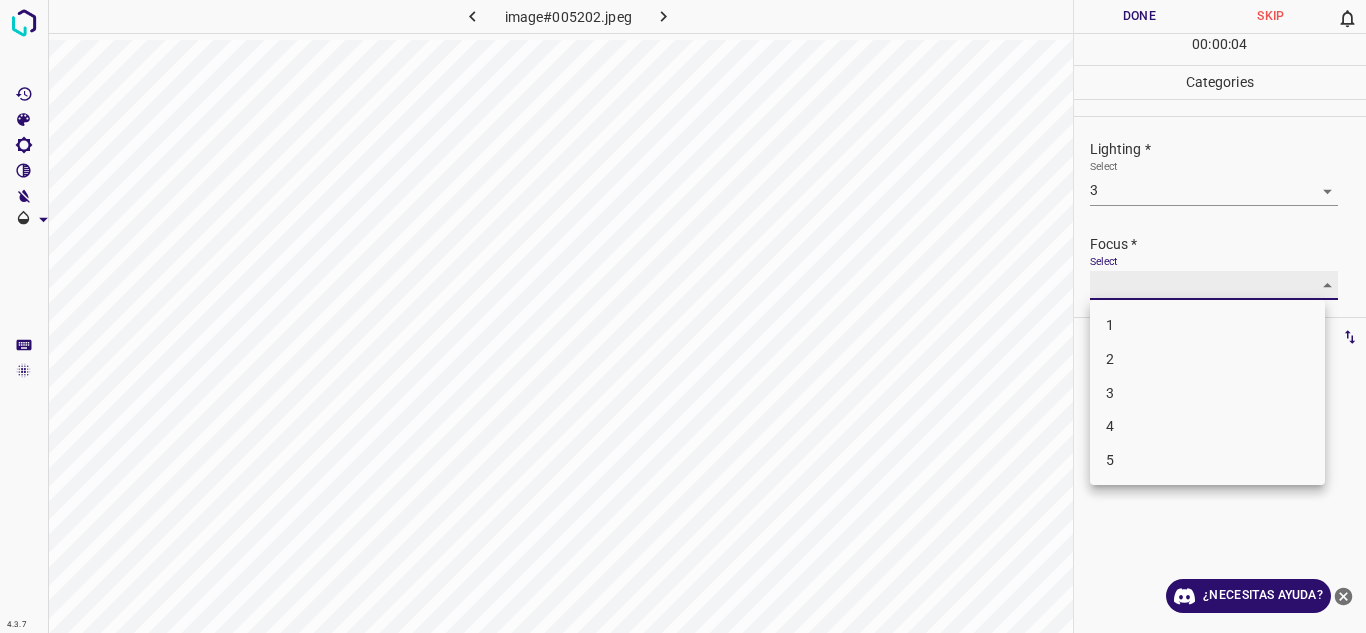 type on "2" 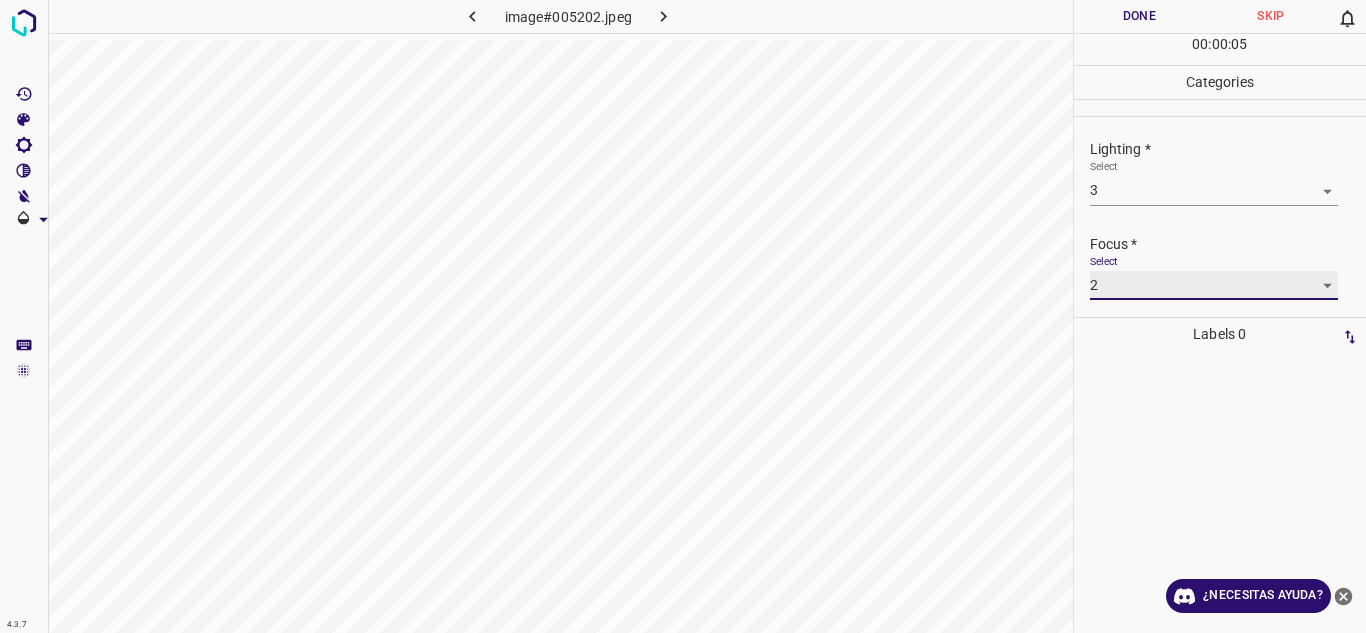 scroll, scrollTop: 98, scrollLeft: 0, axis: vertical 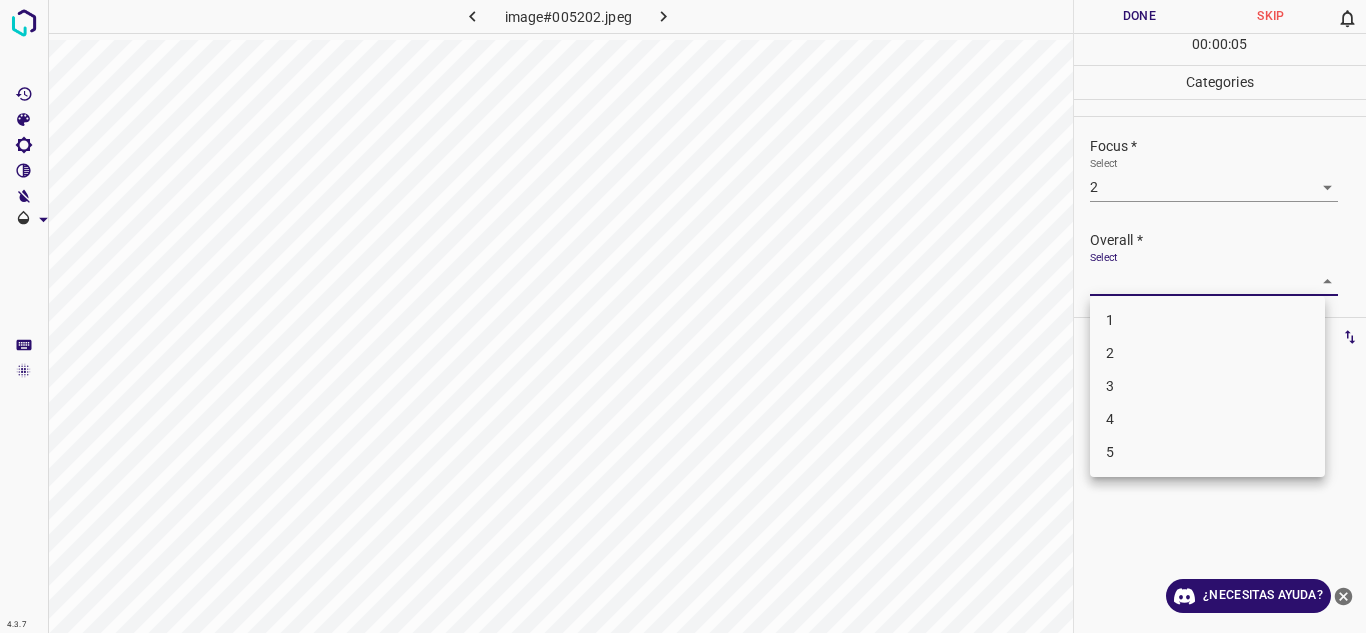 drag, startPoint x: 1296, startPoint y: 284, endPoint x: 1205, endPoint y: 355, distance: 115.42097 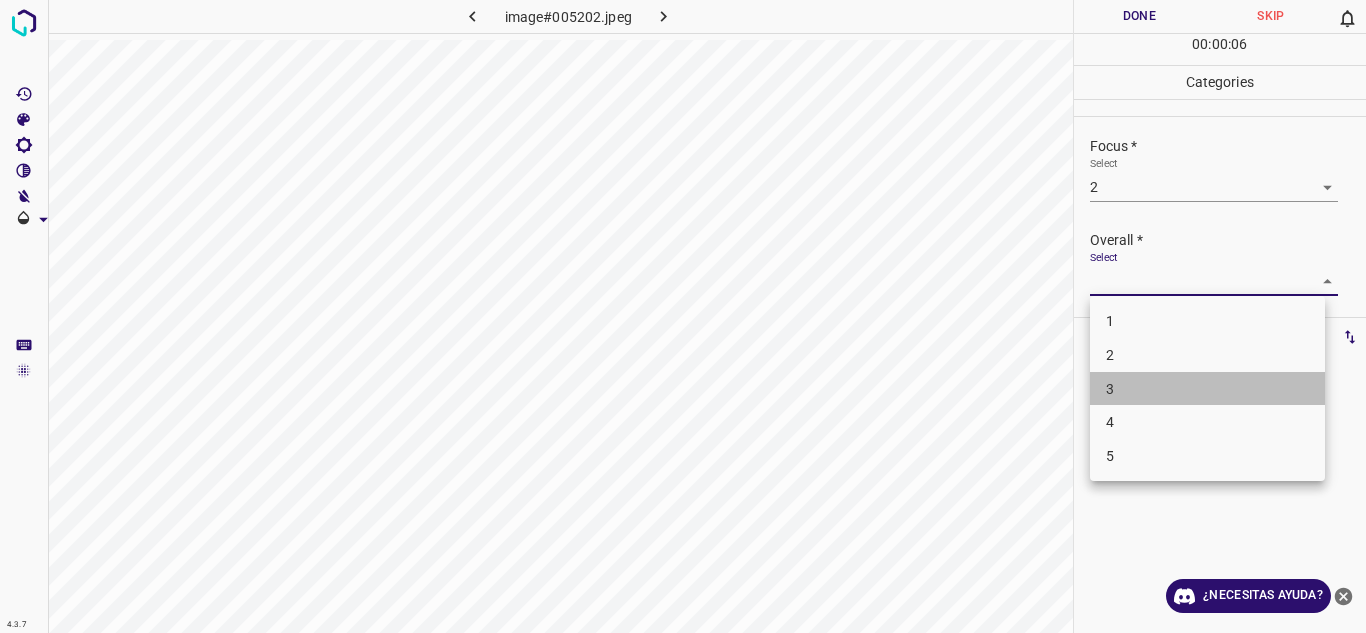 click on "3" at bounding box center (1207, 389) 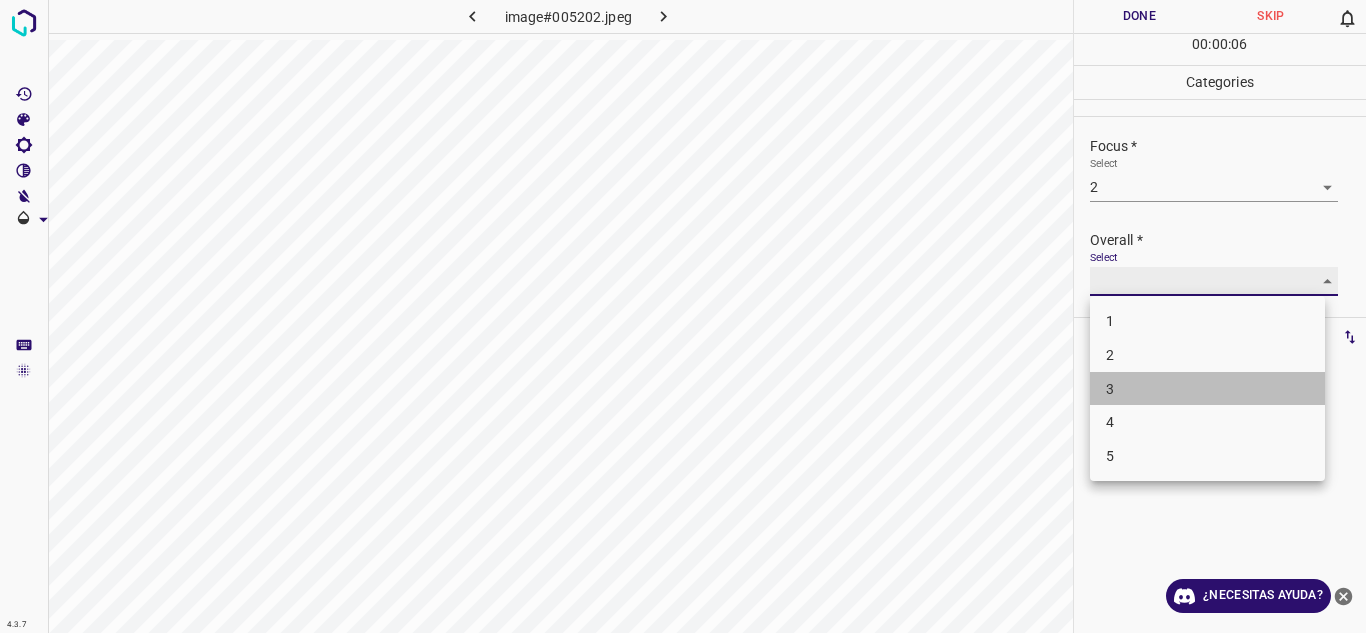 type on "3" 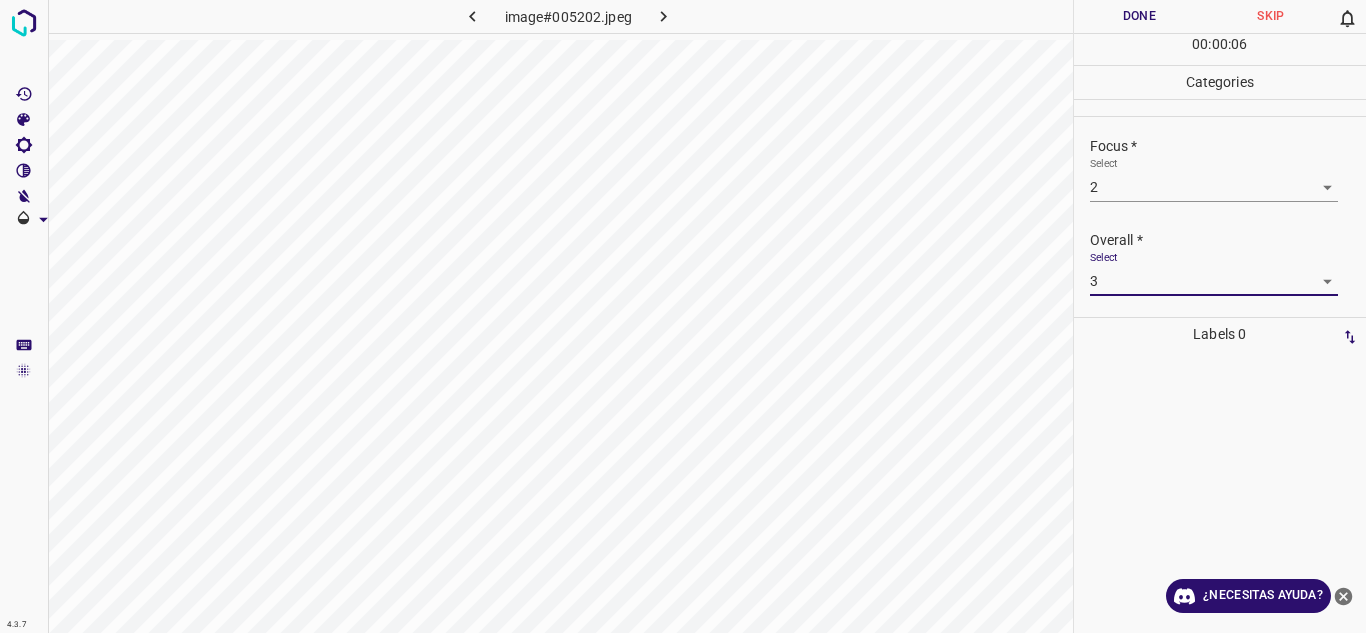 click on "Done" at bounding box center [1140, 16] 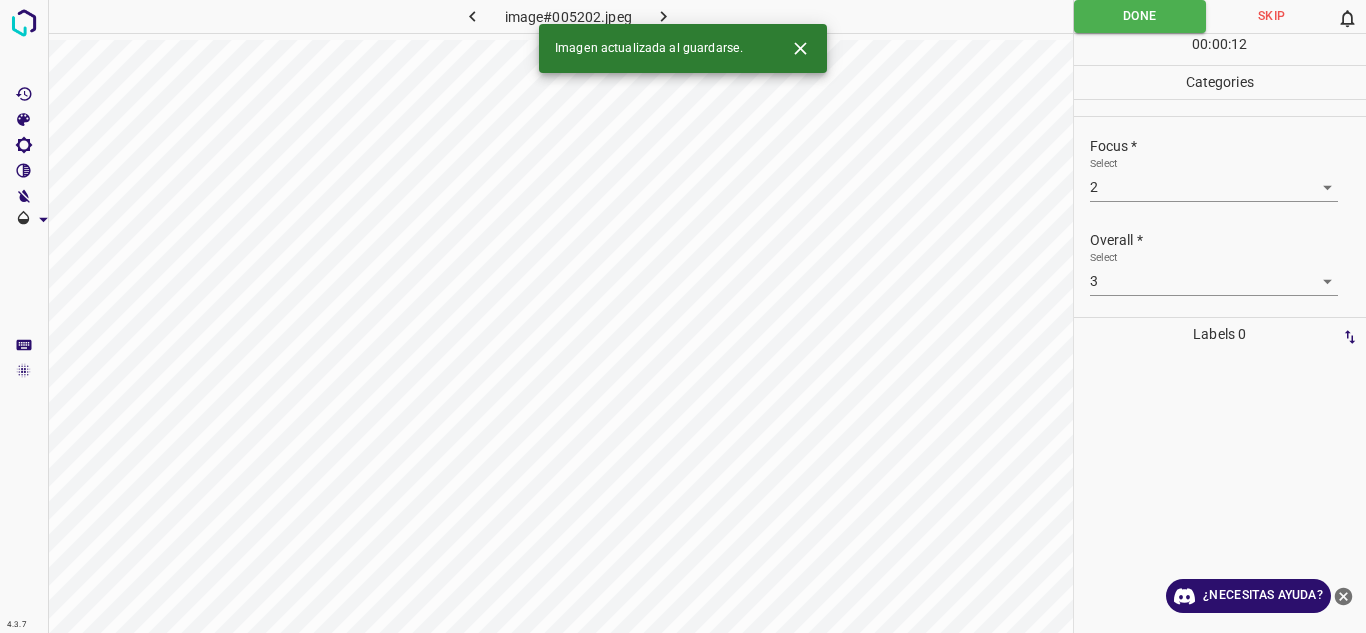 click at bounding box center (664, 16) 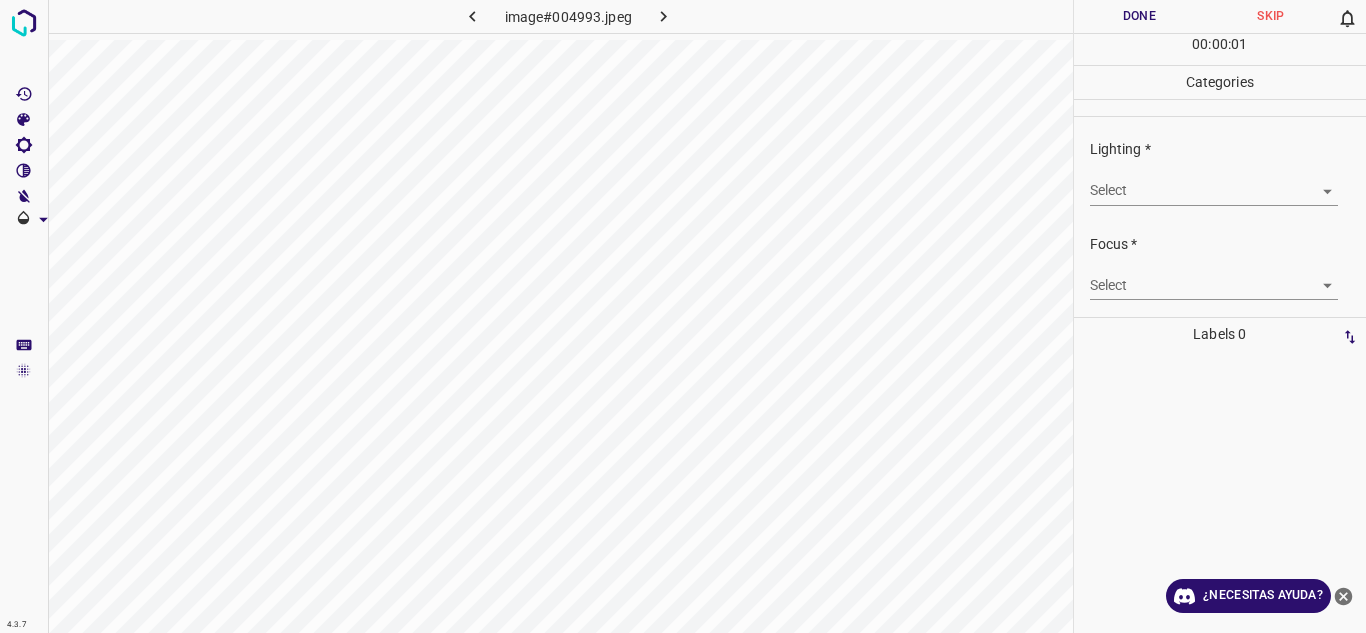 click on "Select ​" at bounding box center (1214, 182) 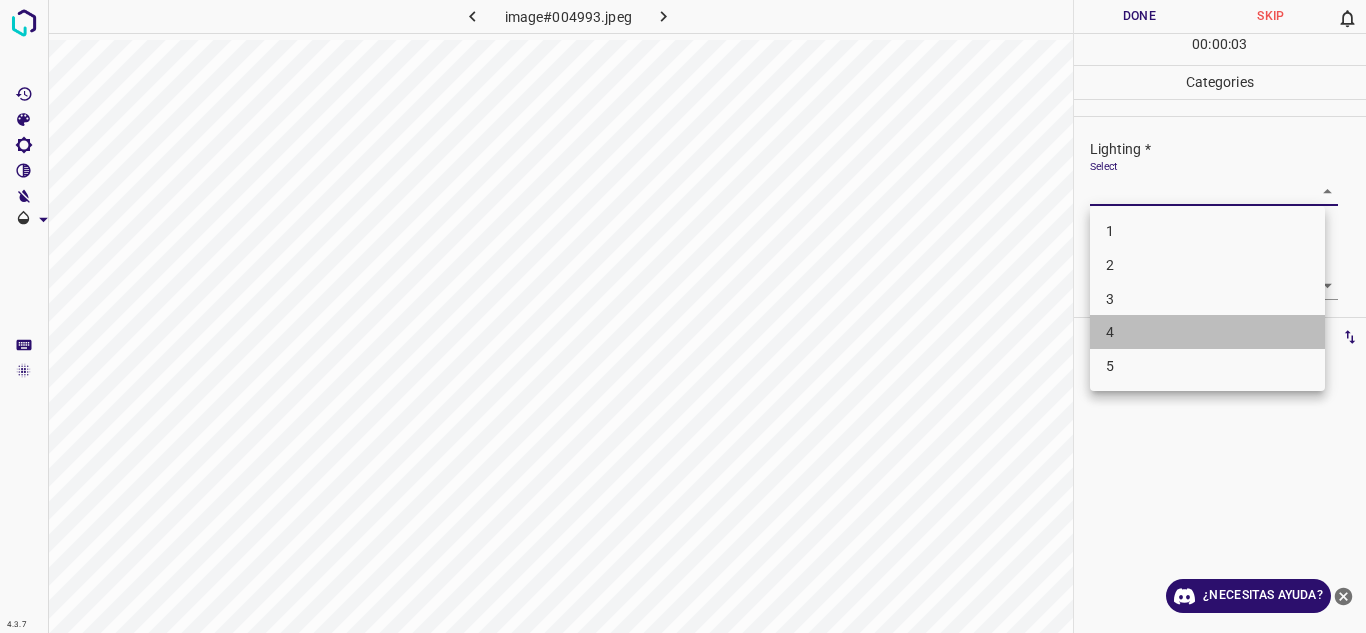 click on "4" at bounding box center [1207, 332] 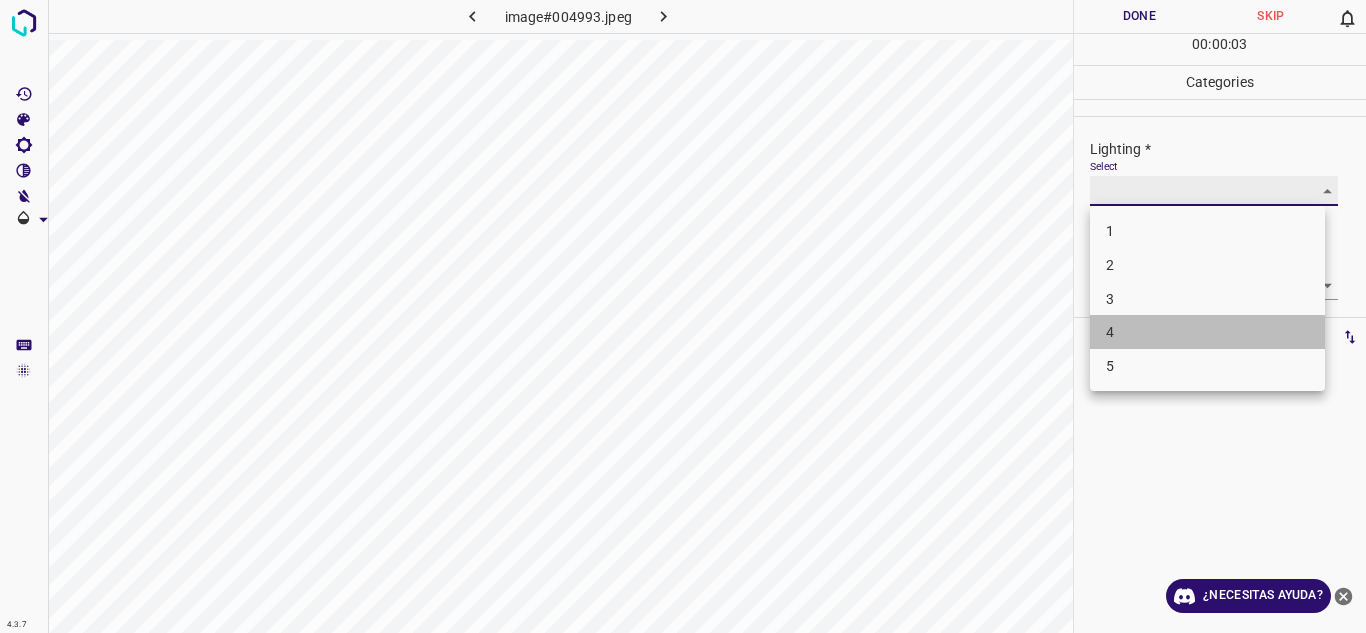 type on "4" 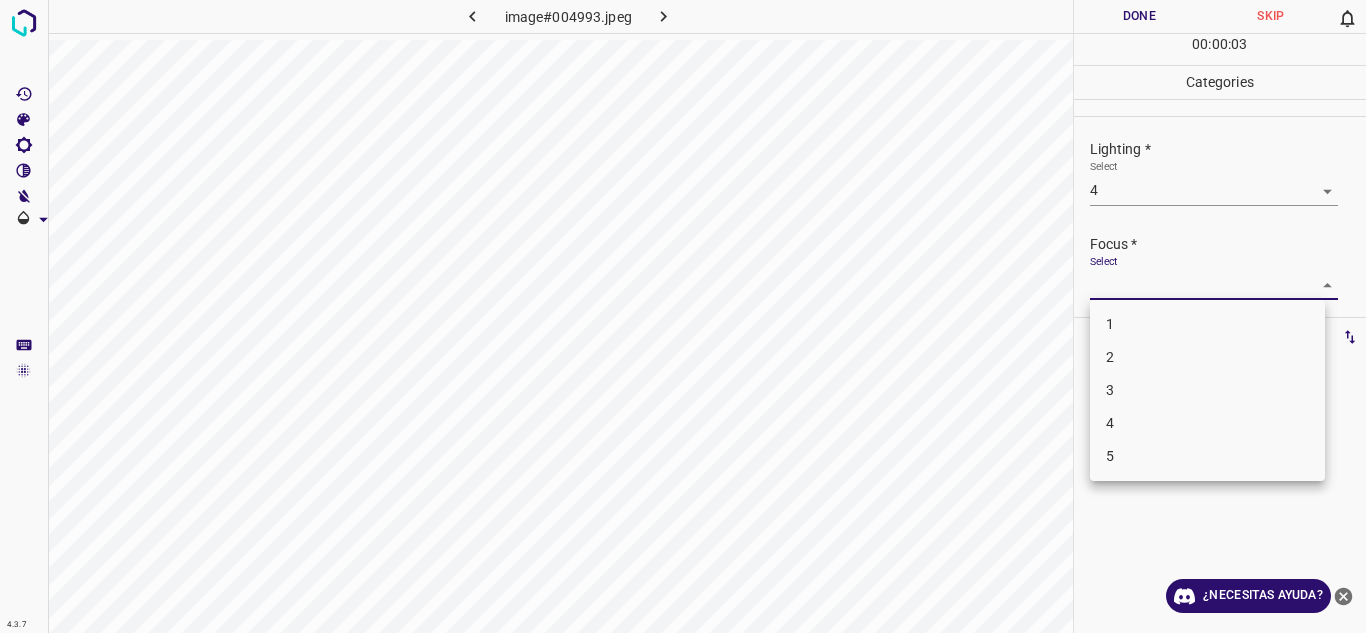 click on "4.3.7 image#004993.jpeg Done Skip 0 00   : 00   : 03   Categories Lighting *  Select 4 4 Focus *  Select ​ Overall *  Select ​ Labels   0 Categories 1 Lighting 2 Focus 3 Overall Tools Space Change between modes (Draw & Edit) I Auto labeling R Restore zoom M Zoom in N Zoom out Delete Delete selecte label Filters Z Restore filters X Saturation filter C Brightness filter V Contrast filter B Gray scale filter General O Download ¿Necesitas ayuda? Texto original Valora esta traducción Tu opinión servirá para ayudar a mejorar el Traductor de Google - Texto - Esconder - Borrar 1 2 3 4 5" at bounding box center [683, 316] 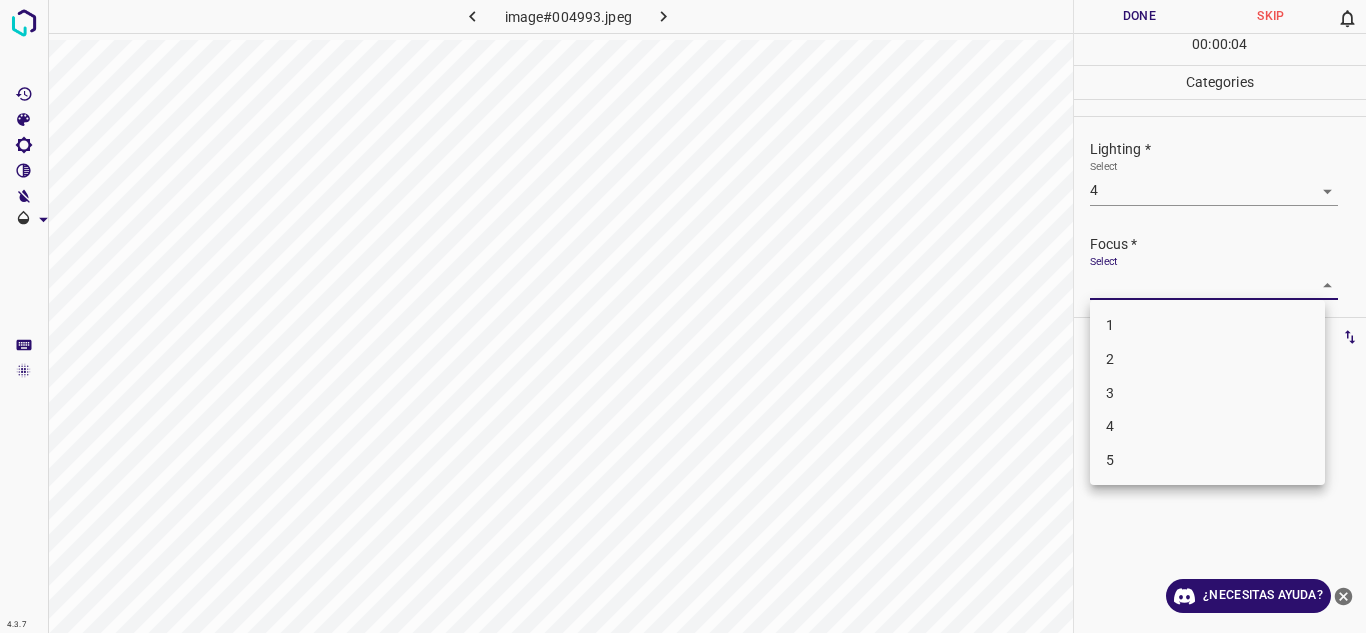 click on "3" at bounding box center (1207, 393) 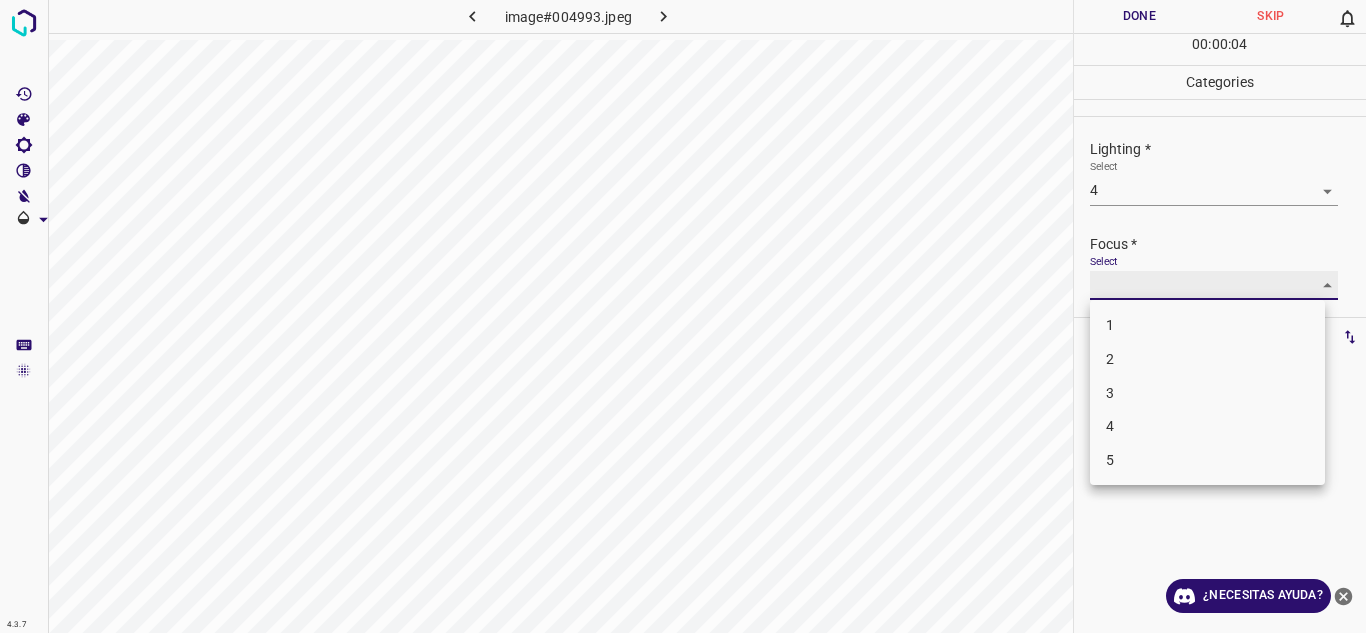 type on "3" 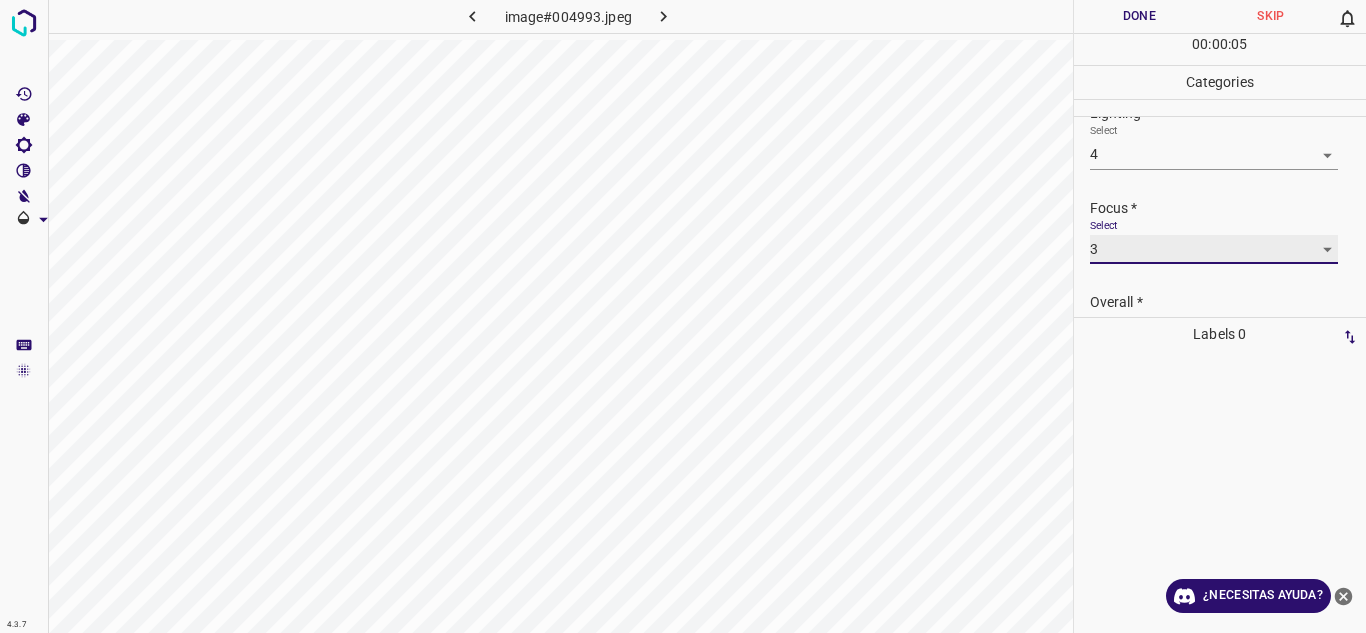 scroll, scrollTop: 98, scrollLeft: 0, axis: vertical 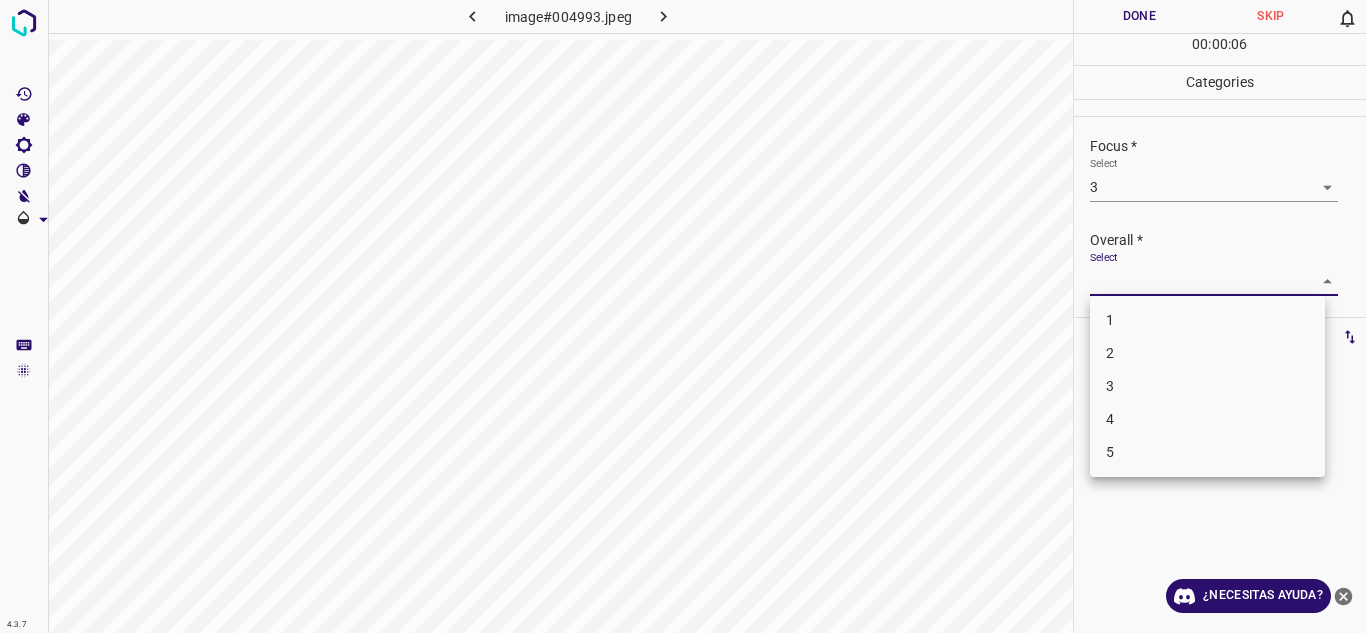 click on "4.3.7 image#004993.jpeg Done Skip 0 00   : 00   : 06   Categories Lighting *  Select 4 4 Focus *  Select 3 3 Overall *  Select ​ Labels   0 Categories 1 Lighting 2 Focus 3 Overall Tools Space Change between modes (Draw & Edit) I Auto labeling R Restore zoom M Zoom in N Zoom out Delete Delete selecte label Filters Z Restore filters X Saturation filter C Brightness filter V Contrast filter B Gray scale filter General O Download ¿Necesitas ayuda? Texto original Valora esta traducción Tu opinión servirá para ayudar a mejorar el Traductor de Google - Texto - Esconder - Borrar 1 2 3 4 5" at bounding box center [683, 316] 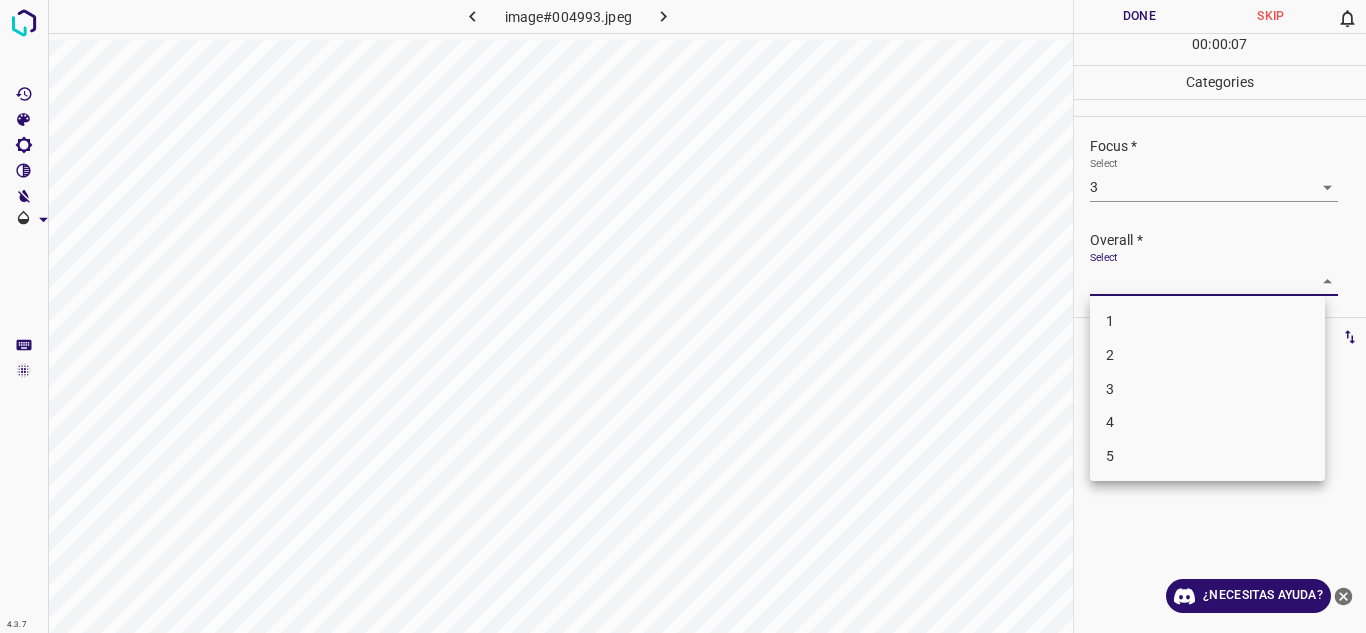 click on "4" at bounding box center (1207, 422) 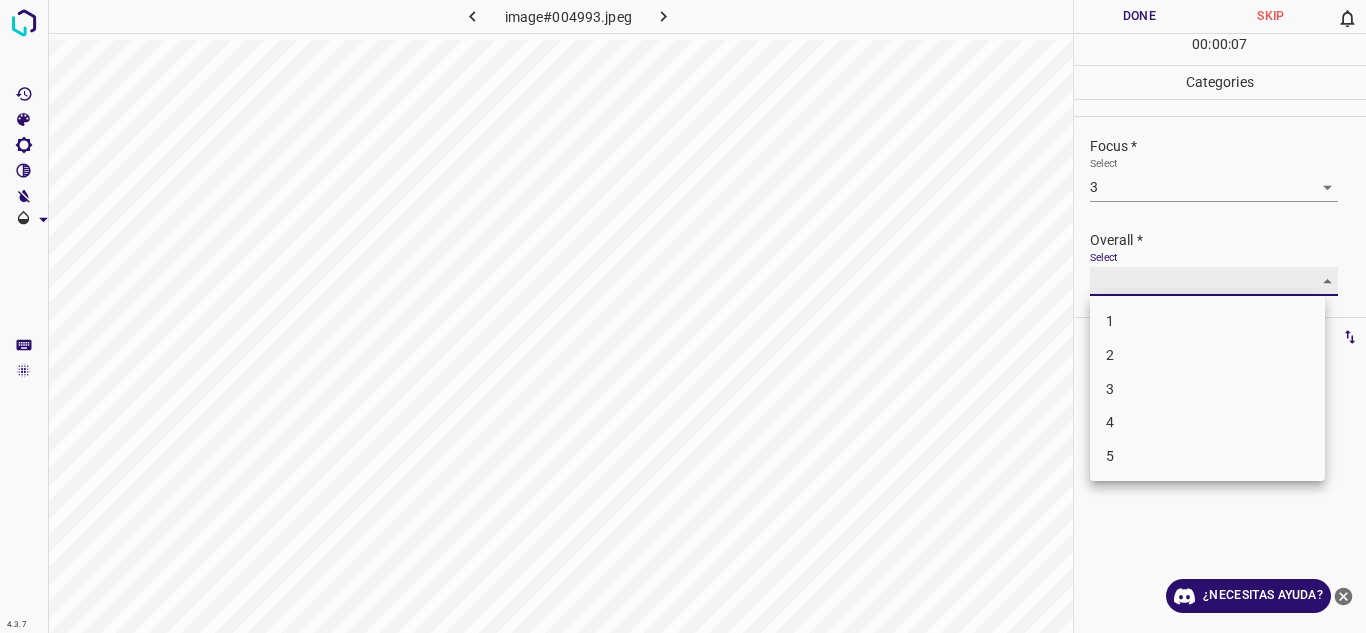 type on "4" 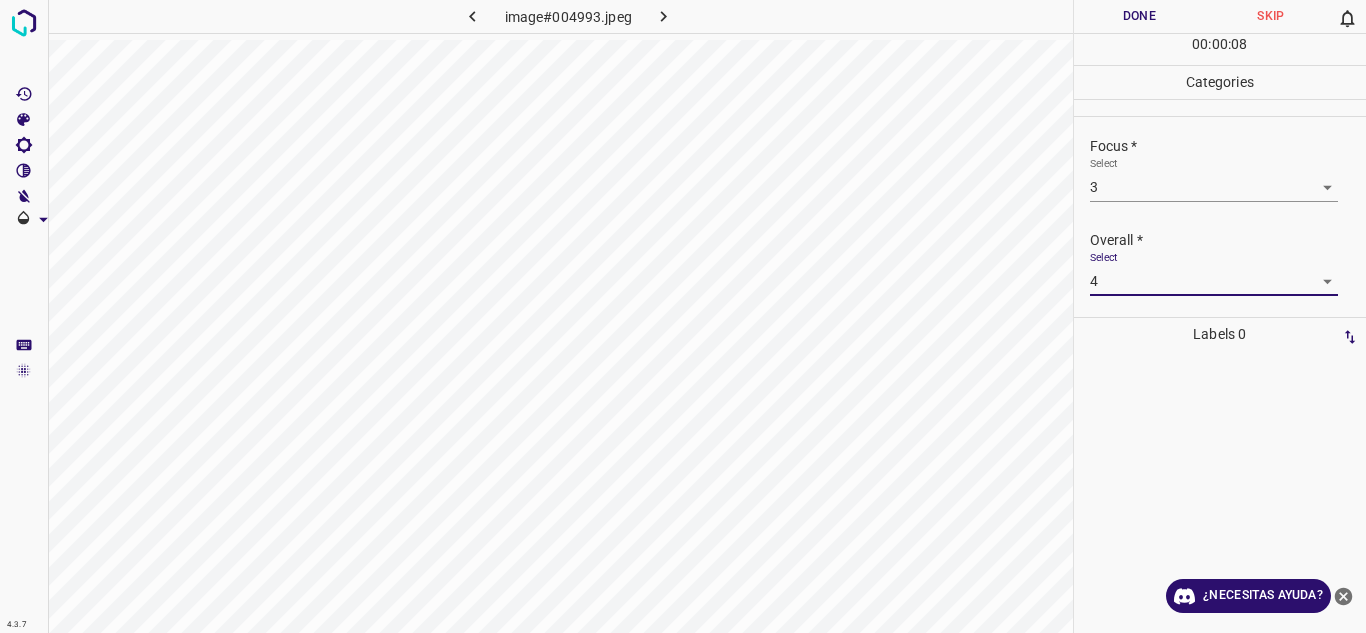 click on "Done" at bounding box center [1140, 16] 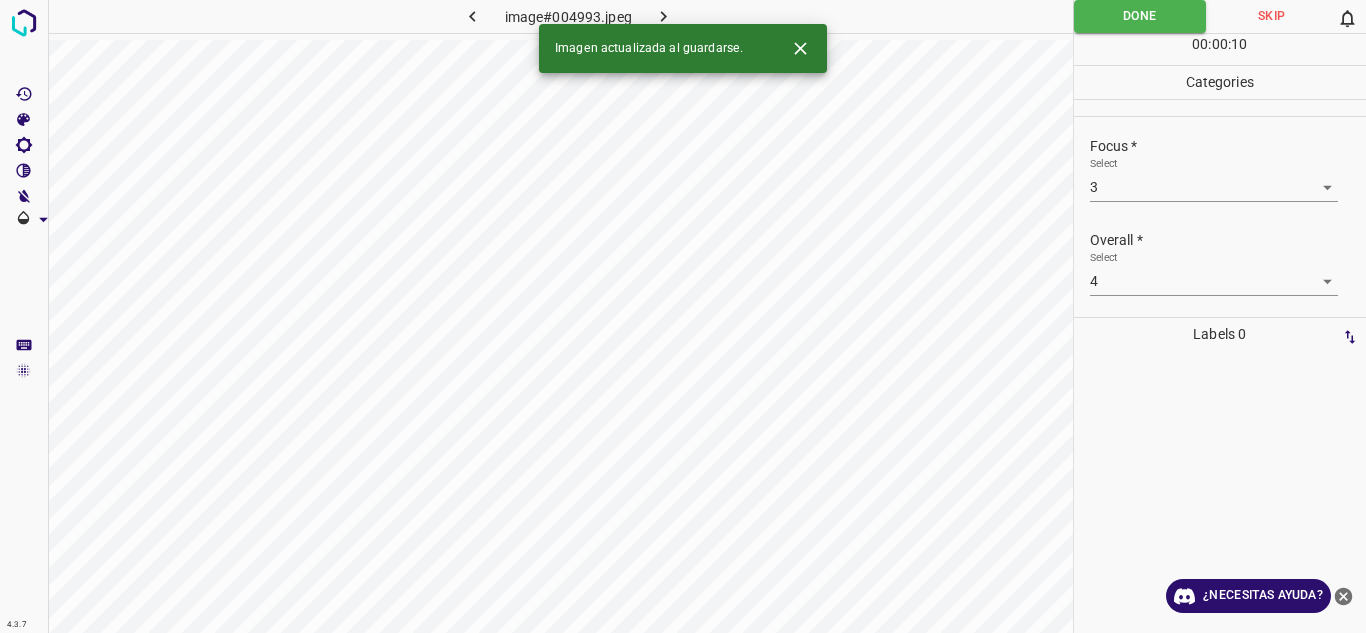click 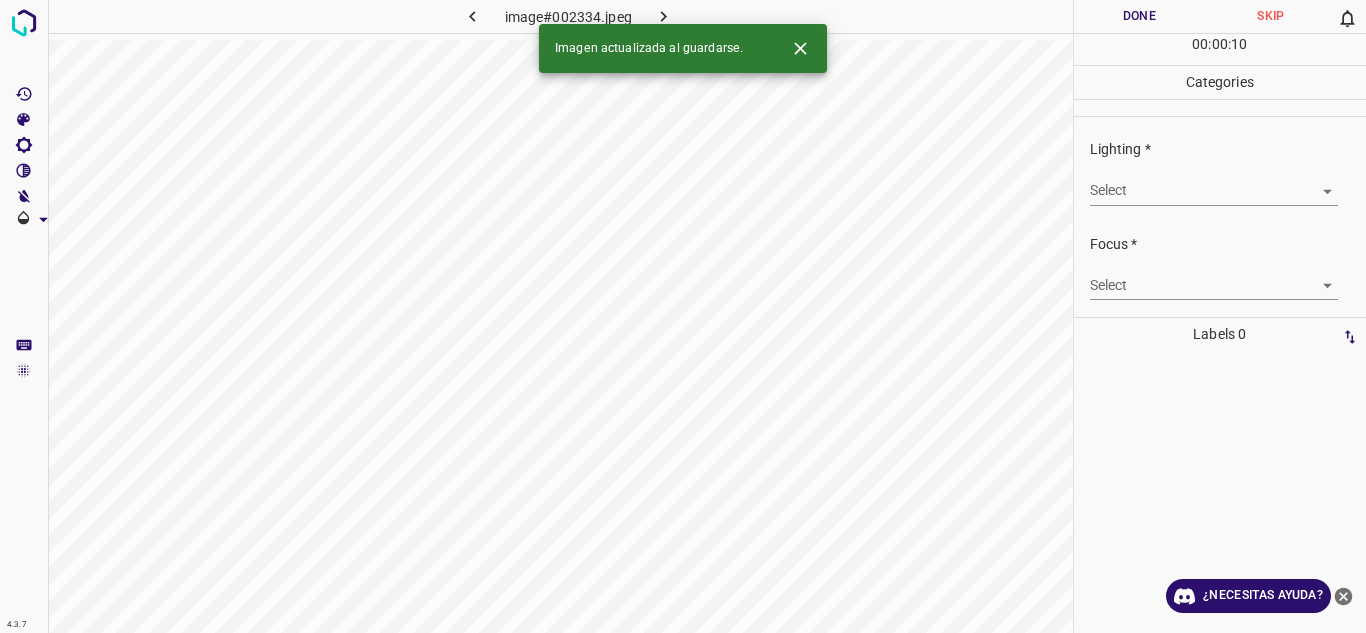 click on "4.3.7 image#002334.jpeg Done Skip 0 00   : 00   : 10   Categories Lighting *  Select ​ Focus *  Select ​ Overall *  Select ​ Labels   0 Categories 1 Lighting 2 Focus 3 Overall Tools Space Change between modes (Draw & Edit) I Auto labeling R Restore zoom M Zoom in N Zoom out Delete Delete selecte label Filters Z Restore filters X Saturation filter C Brightness filter V Contrast filter B Gray scale filter General O Download Imagen actualizada al guardarse. ¿Necesitas ayuda? Texto original Valora esta traducción Tu opinión servirá para ayudar a mejorar el Traductor de Google - Texto - Esconder - Borrar" at bounding box center (683, 316) 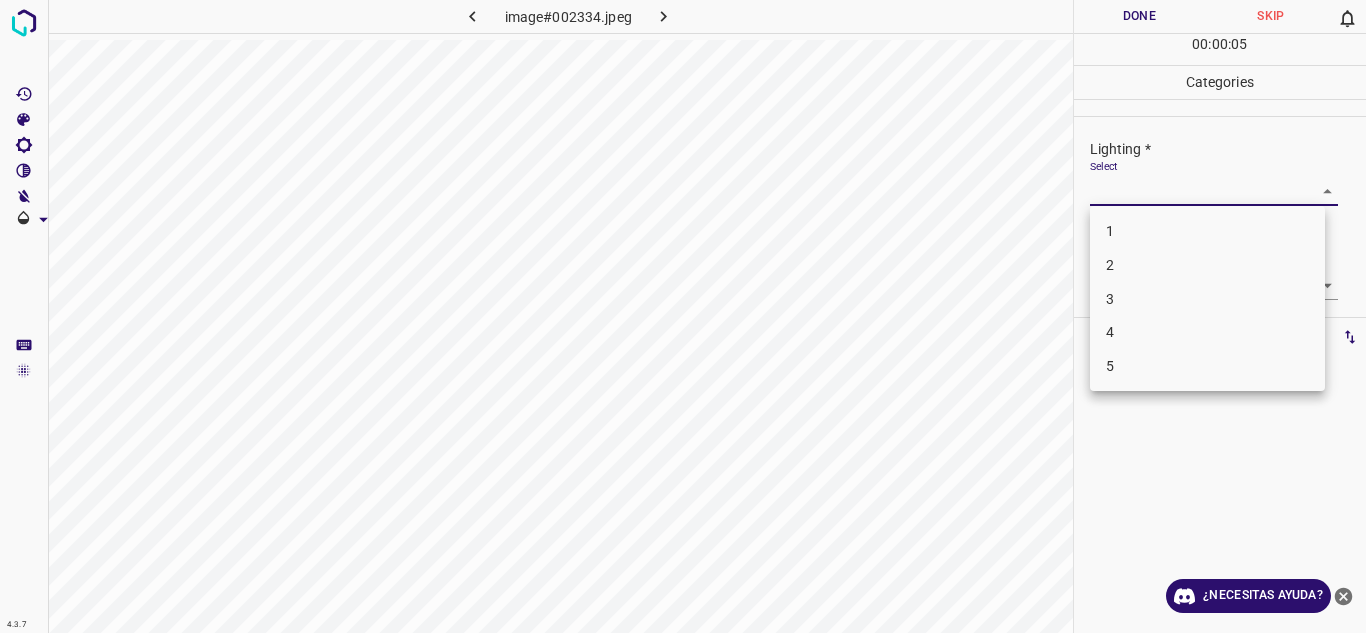 click on "4" at bounding box center [1207, 332] 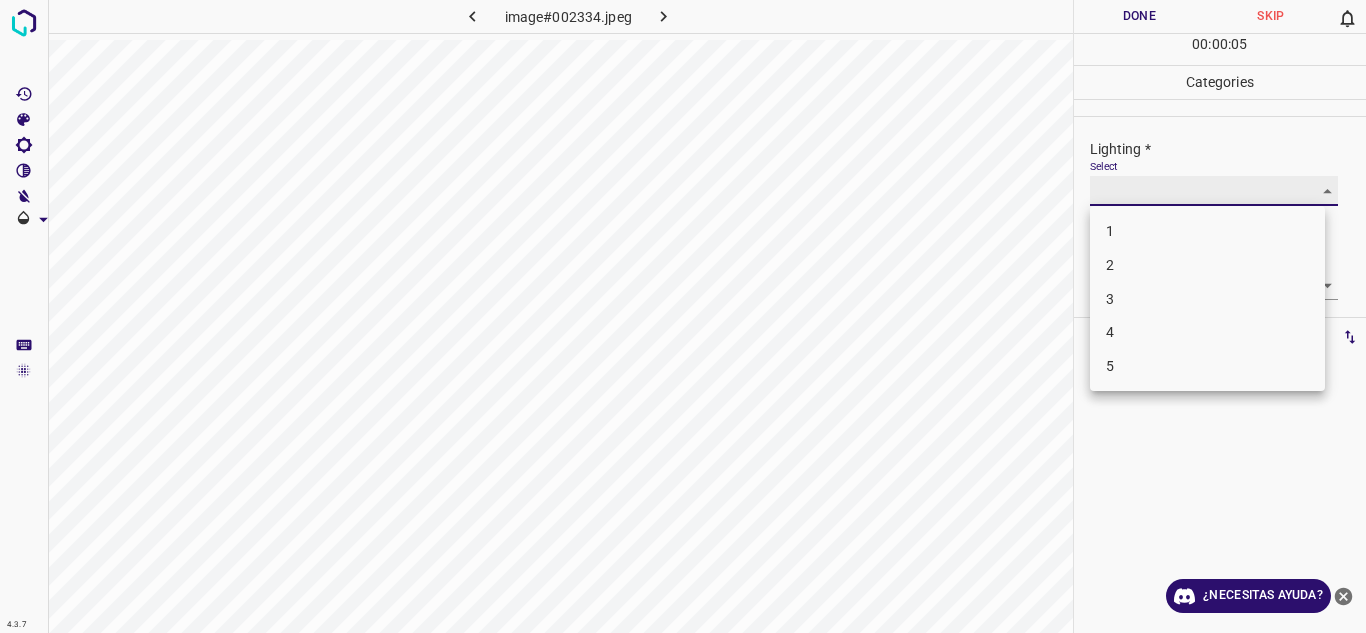 type on "4" 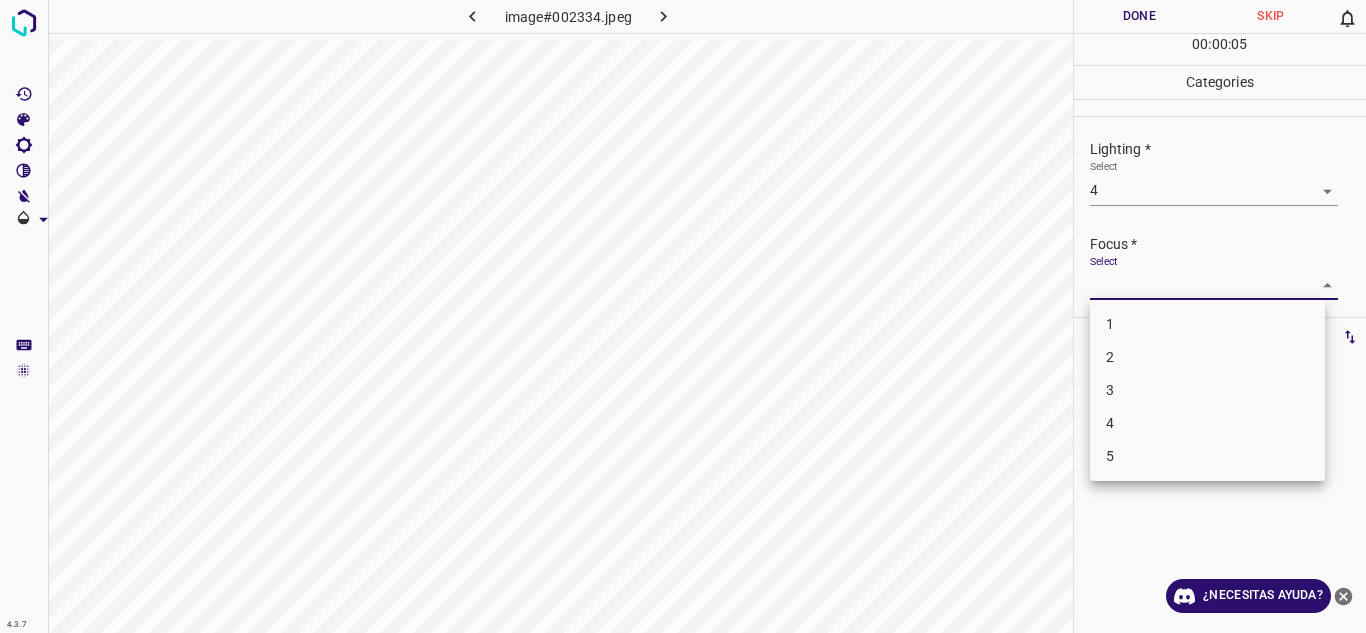 click on "4.3.7 image#002334.jpeg Done Skip 0 00   : 00   : 05   Categories Lighting *  Select 4 4 Focus *  Select ​ Overall *  Select ​ Labels   0 Categories 1 Lighting 2 Focus 3 Overall Tools Space Change between modes (Draw & Edit) I Auto labeling R Restore zoom M Zoom in N Zoom out Delete Delete selecte label Filters Z Restore filters X Saturation filter C Brightness filter V Contrast filter B Gray scale filter General O Download ¿Necesitas ayuda? Texto original Valora esta traducción Tu opinión servirá para ayudar a mejorar el Traductor de Google - Texto - Esconder - Borrar 1 2 3 4 5" at bounding box center [683, 316] 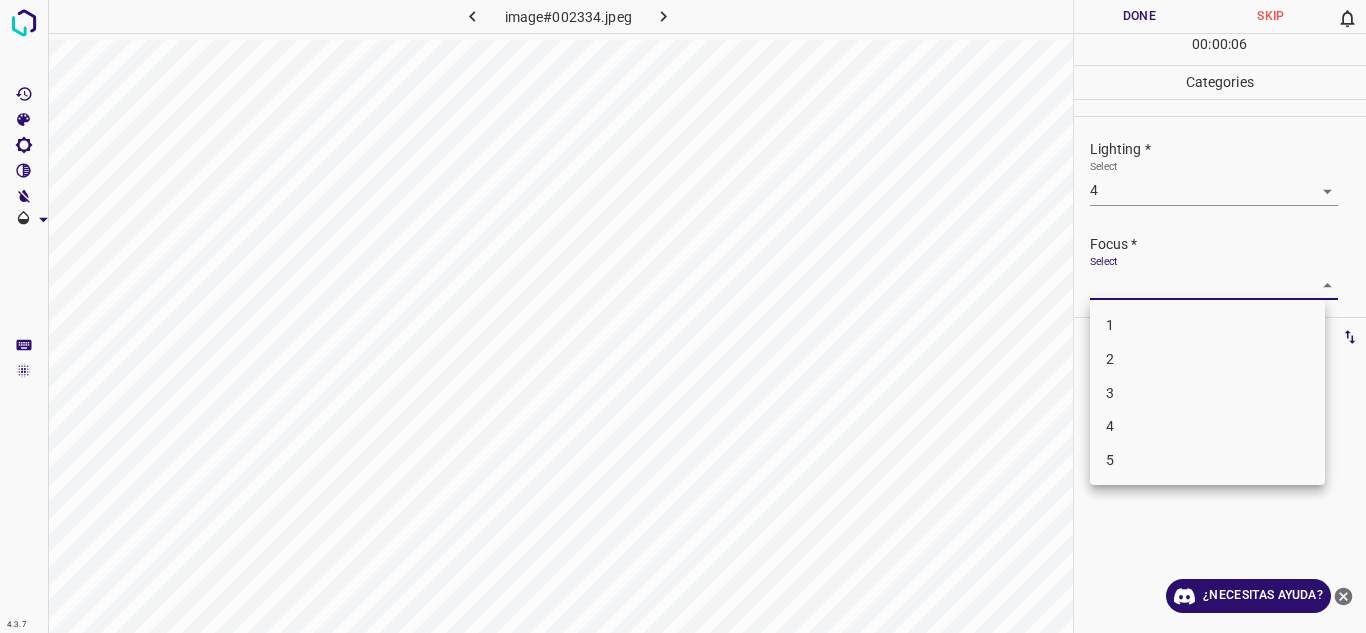click on "3" at bounding box center [1207, 393] 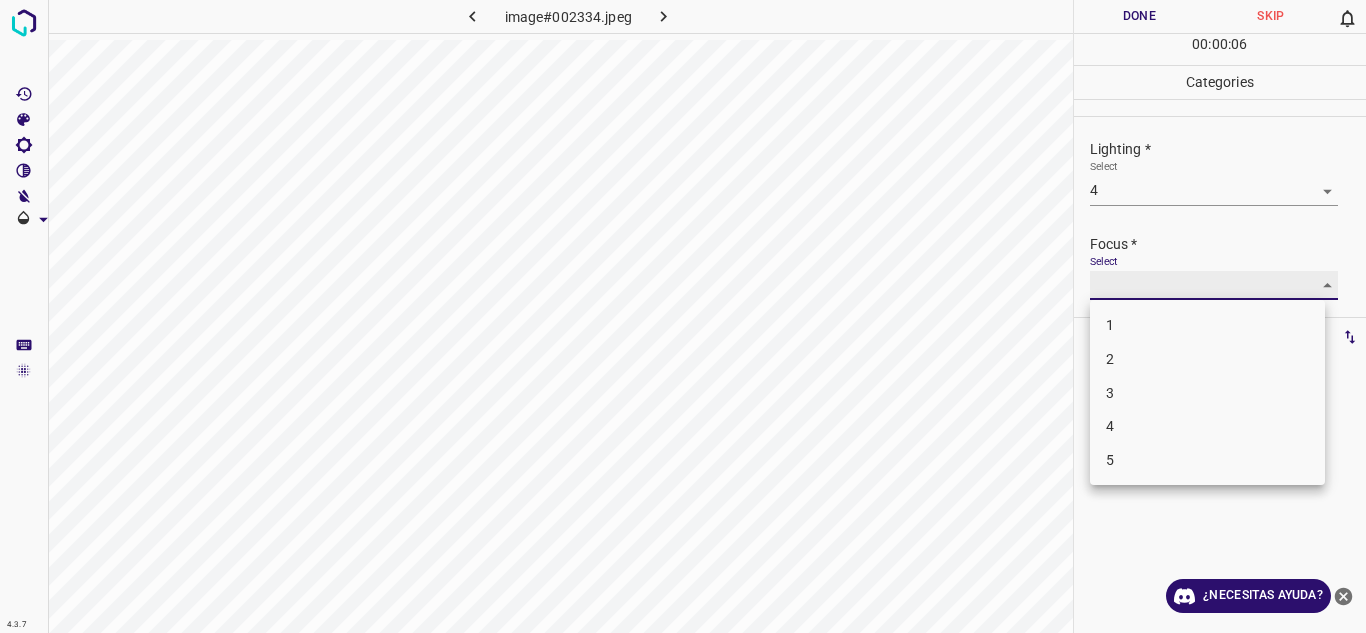 type on "3" 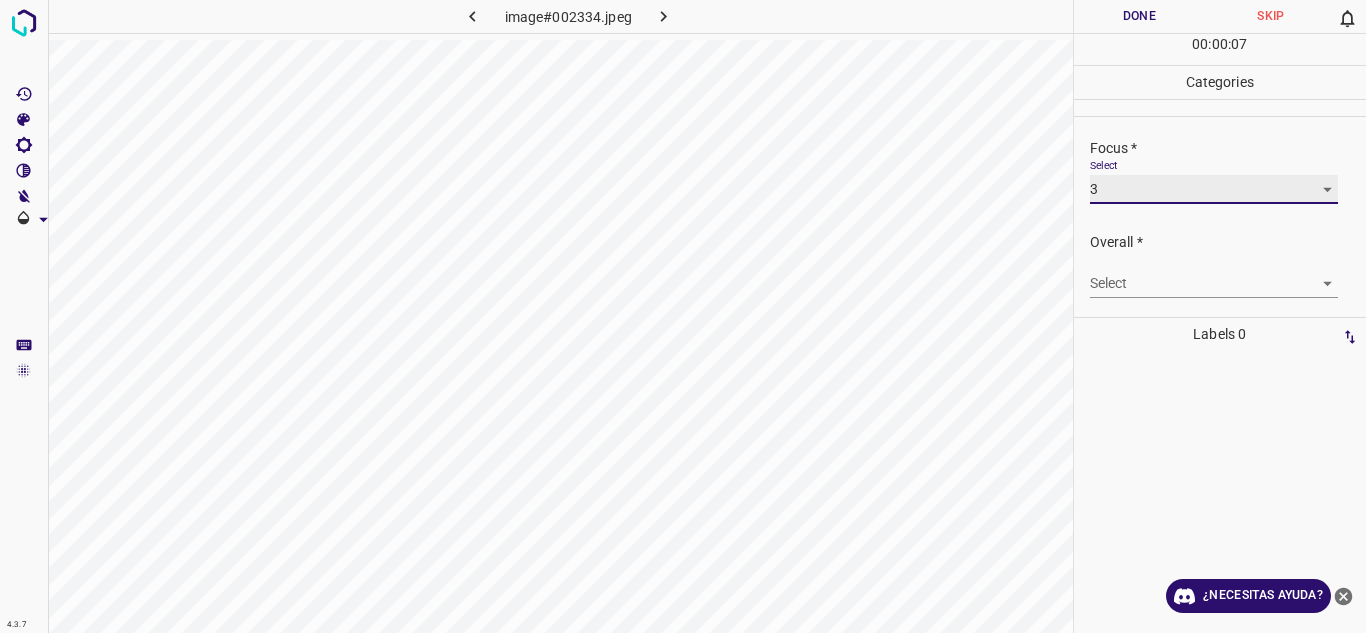 scroll, scrollTop: 98, scrollLeft: 0, axis: vertical 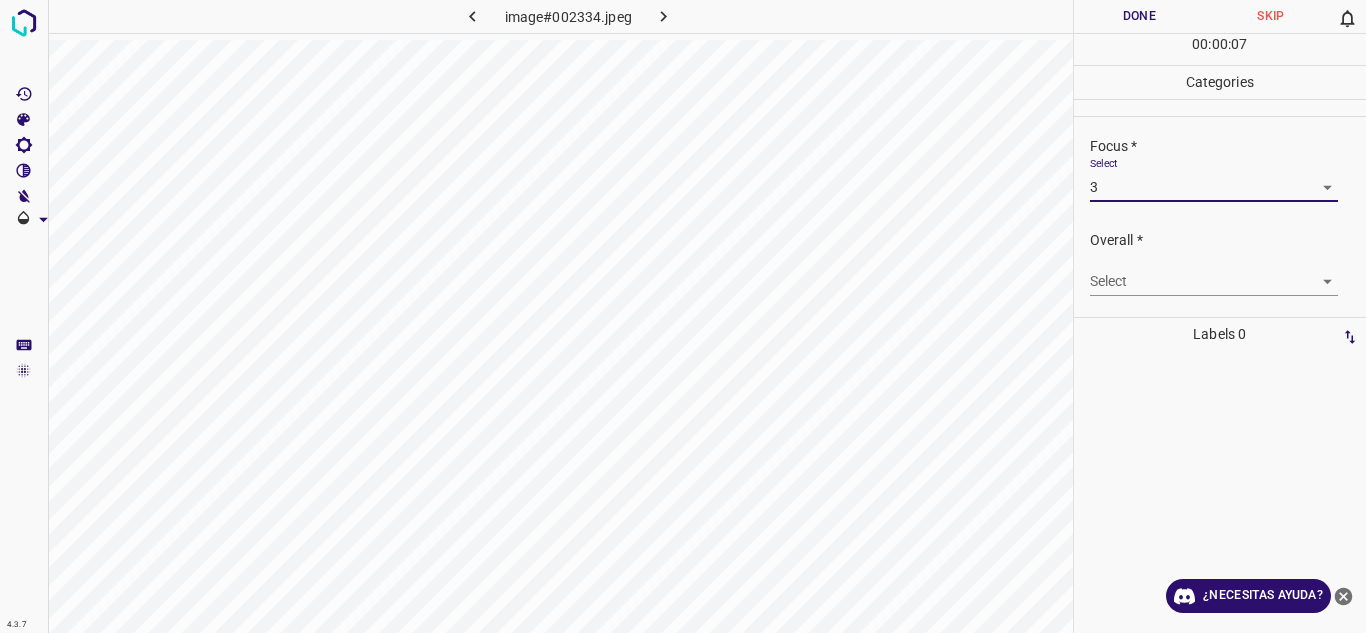click on "4.3.7 image#002334.jpeg Done Skip 0 00   : 00   : 07   Categories Lighting *  Select 4 4 Focus *  Select 3 3 Overall *  Select ​ Labels   0 Categories 1 Lighting 2 Focus 3 Overall Tools Space Change between modes (Draw & Edit) I Auto labeling R Restore zoom M Zoom in N Zoom out Delete Delete selecte label Filters Z Restore filters X Saturation filter C Brightness filter V Contrast filter B Gray scale filter General O Download ¿Necesitas ayuda? Texto original Valora esta traducción Tu opinión servirá para ayudar a mejorar el Traductor de Google - Texto - Esconder - Borrar" at bounding box center (683, 316) 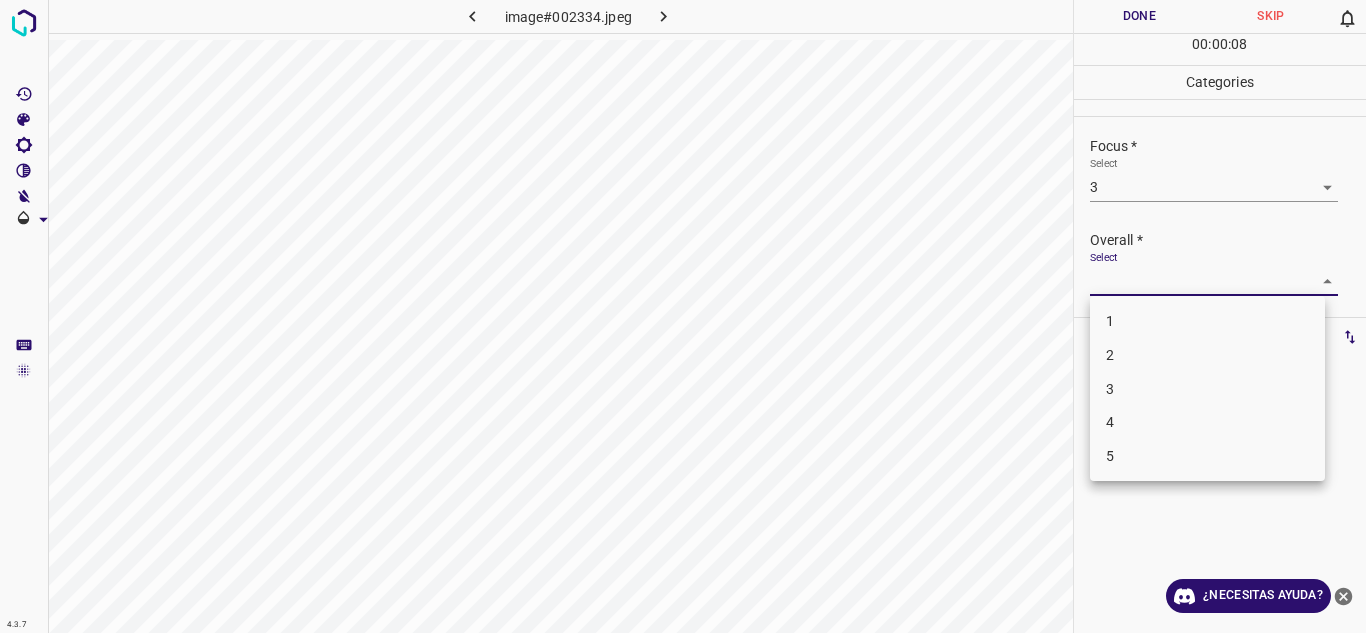 click on "4" at bounding box center [1207, 422] 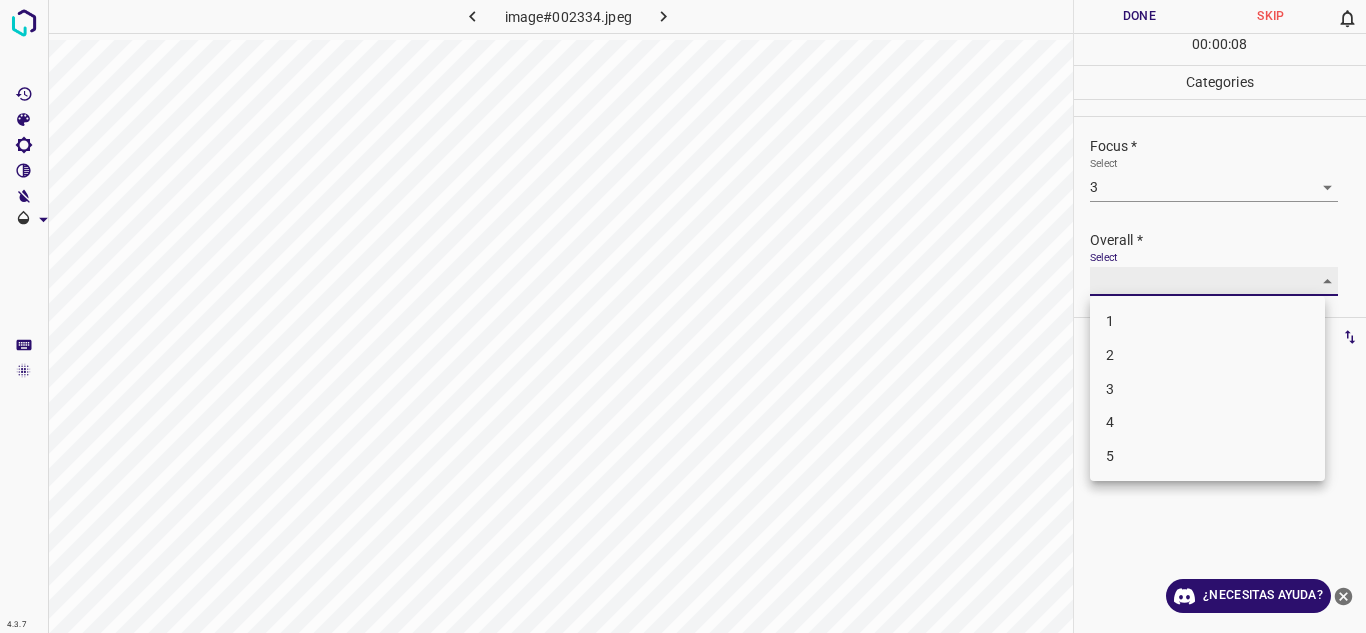 type on "4" 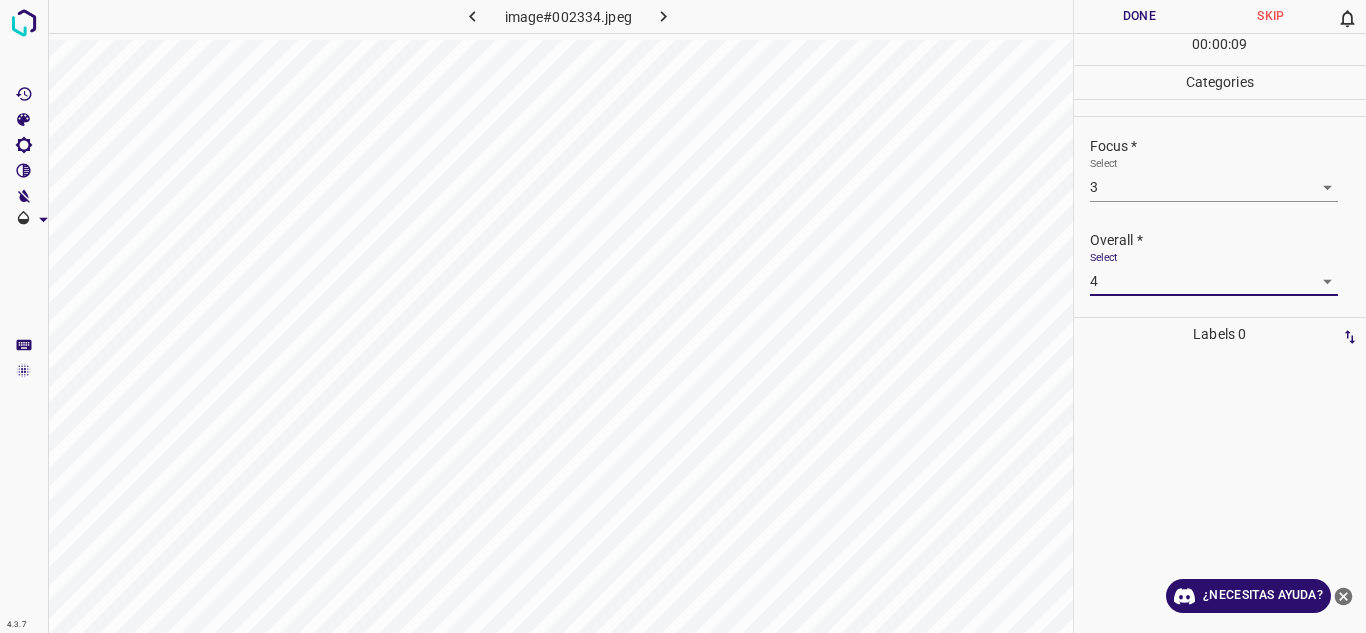 click on "Done" at bounding box center [1140, 16] 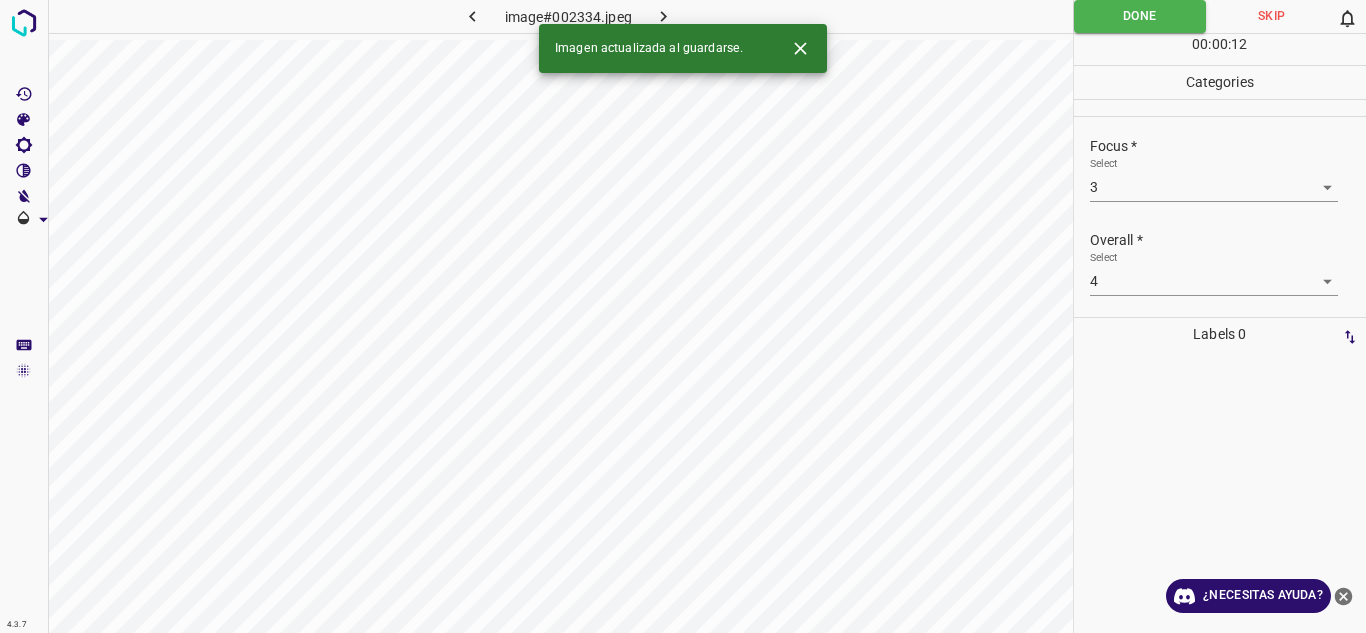 click 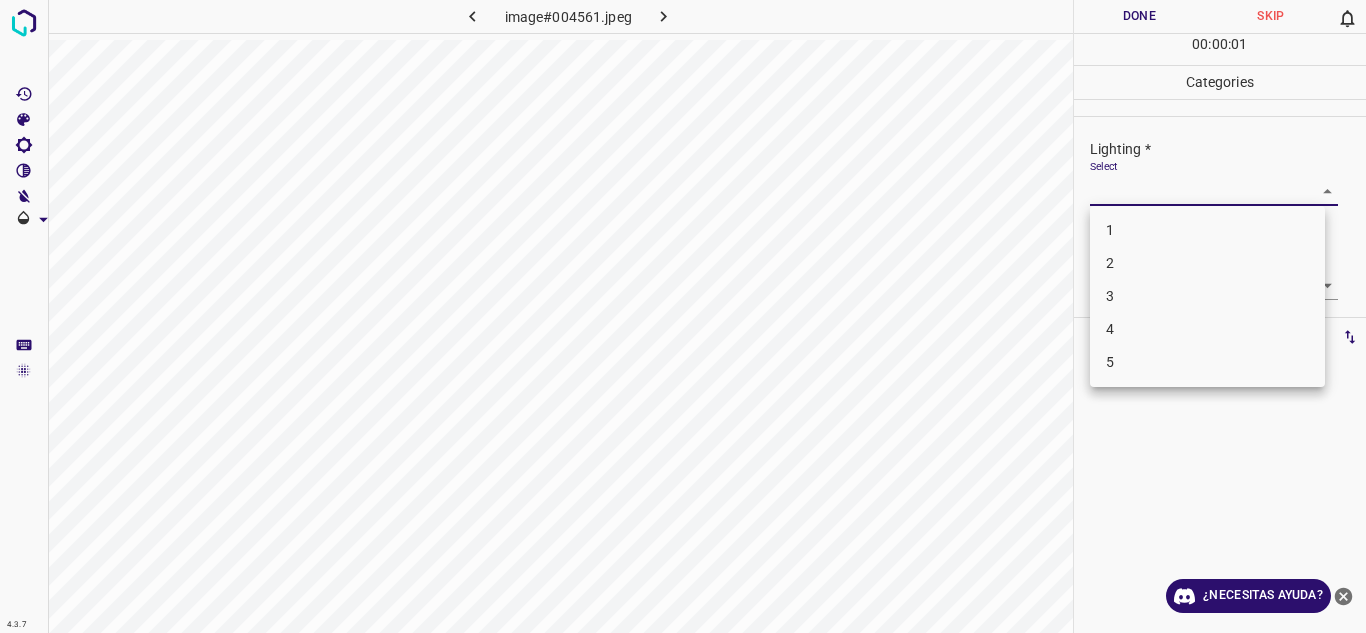 click on "4.3.7 image#004561.jpeg Done Skip 0 00   : 00   : 01   Categories Lighting *  Select ​ Focus *  Select ​ Overall *  Select ​ Labels   0 Categories 1 Lighting 2 Focus 3 Overall Tools Space Change between modes (Draw & Edit) I Auto labeling R Restore zoom M Zoom in N Zoom out Delete Delete selecte label Filters Z Restore filters X Saturation filter C Brightness filter V Contrast filter B Gray scale filter General O Download ¿Necesitas ayuda? Texto original Valora esta traducción Tu opinión servirá para ayudar a mejorar el Traductor de Google - Texto - Esconder - Borrar 1 2 3 4 5" at bounding box center (683, 316) 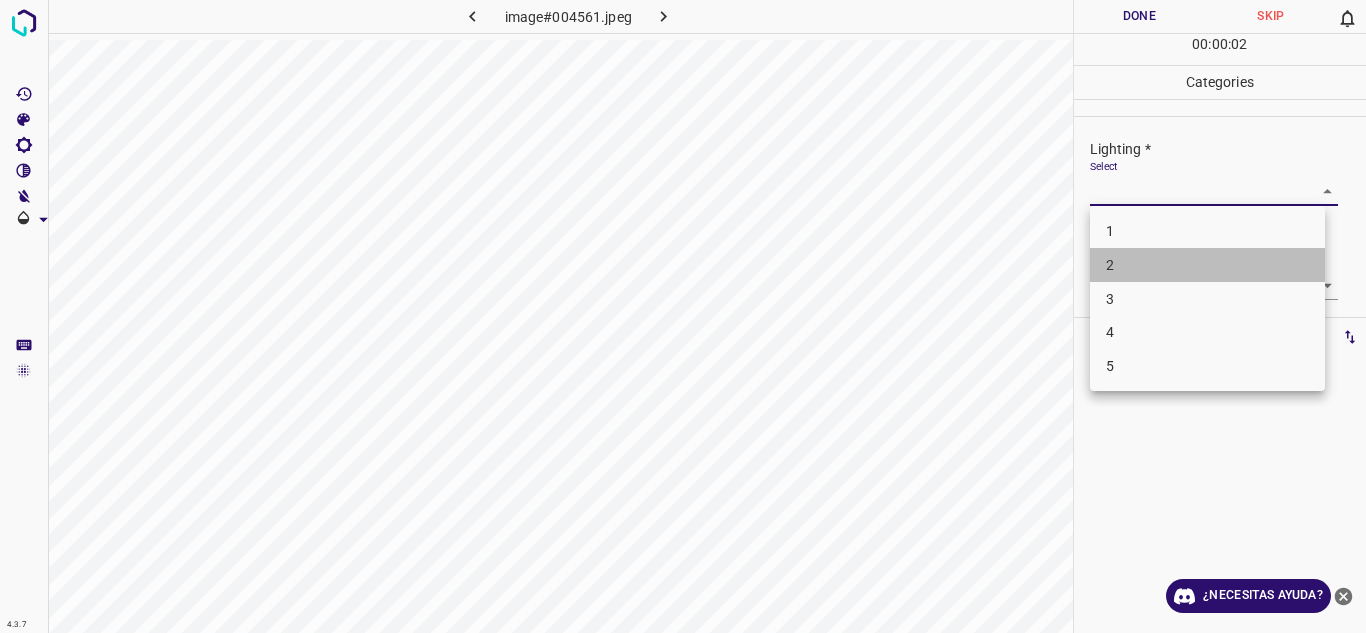 click on "2" at bounding box center (1207, 265) 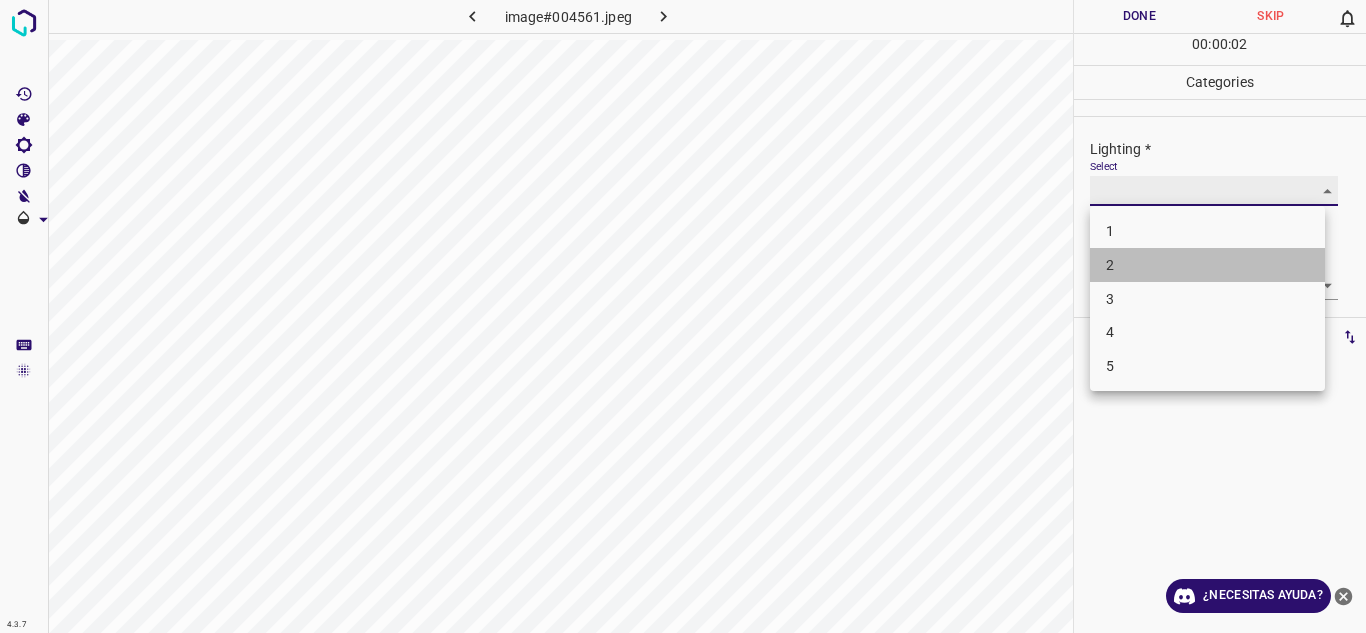 type on "2" 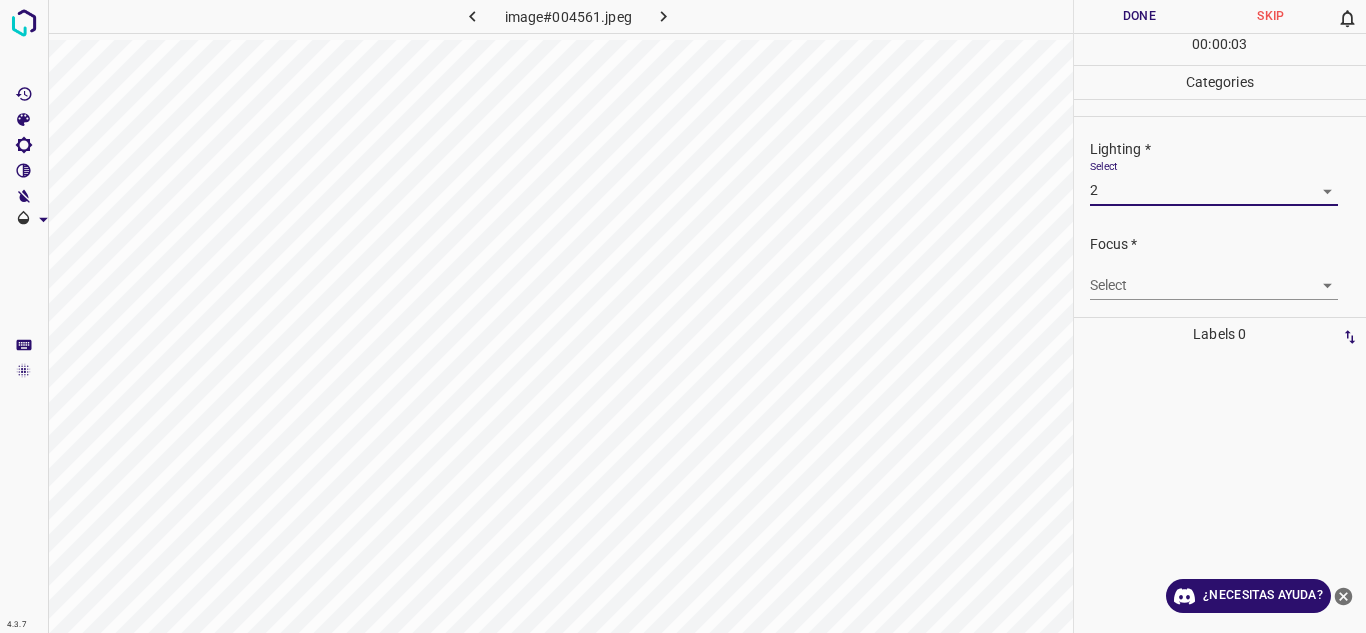 click on "4.3.7 image#004561.jpeg Done Skip 0 00   : 00   : 03   Categories Lighting *  Select 2 2 Focus *  Select ​ Overall *  Select ​ Labels   0 Categories 1 Lighting 2 Focus 3 Overall Tools Space Change between modes (Draw & Edit) I Auto labeling R Restore zoom M Zoom in N Zoom out Delete Delete selecte label Filters Z Restore filters X Saturation filter C Brightness filter V Contrast filter B Gray scale filter General O Download ¿Necesitas ayuda? Texto original Valora esta traducción Tu opinión servirá para ayudar a mejorar el Traductor de Google - Texto - Esconder - Borrar" at bounding box center (683, 316) 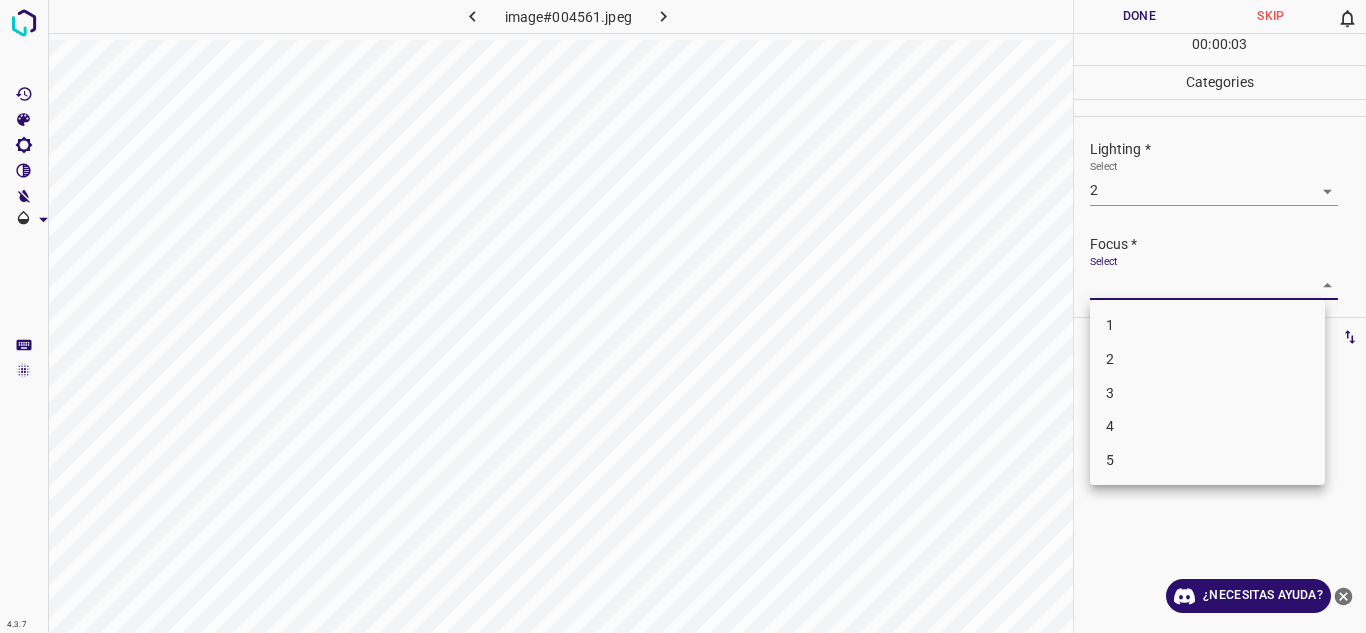 drag, startPoint x: 1151, startPoint y: 359, endPoint x: 1171, endPoint y: 354, distance: 20.615528 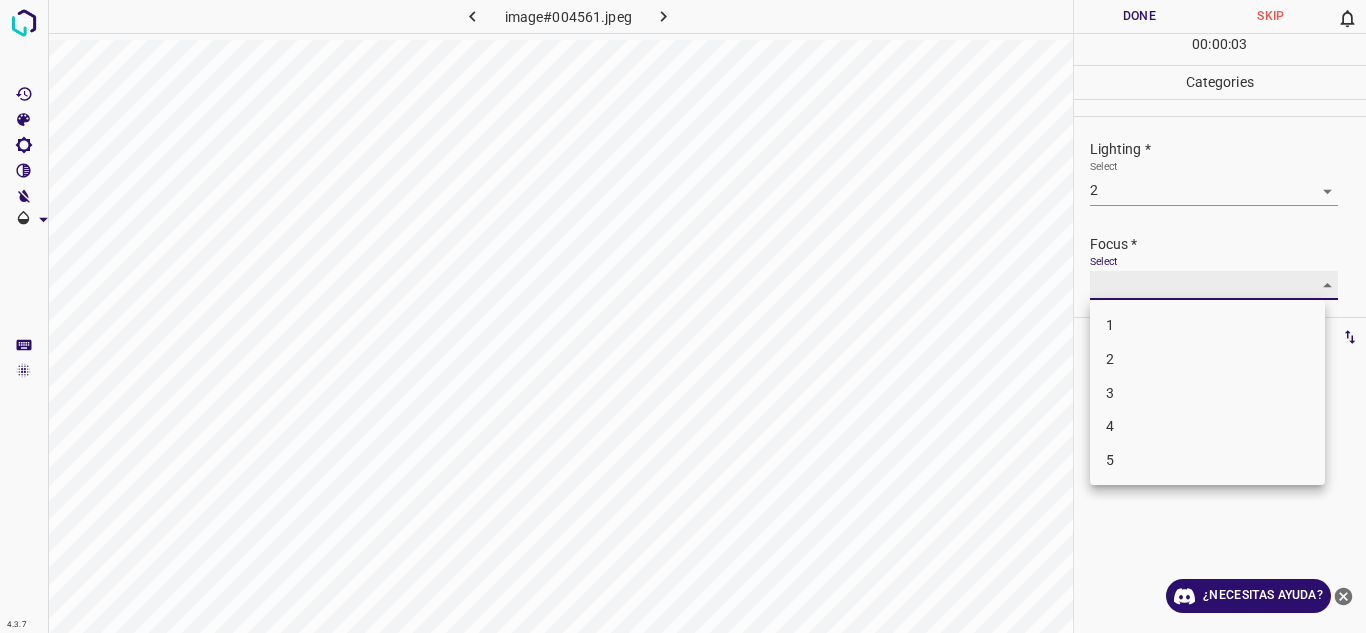 type on "2" 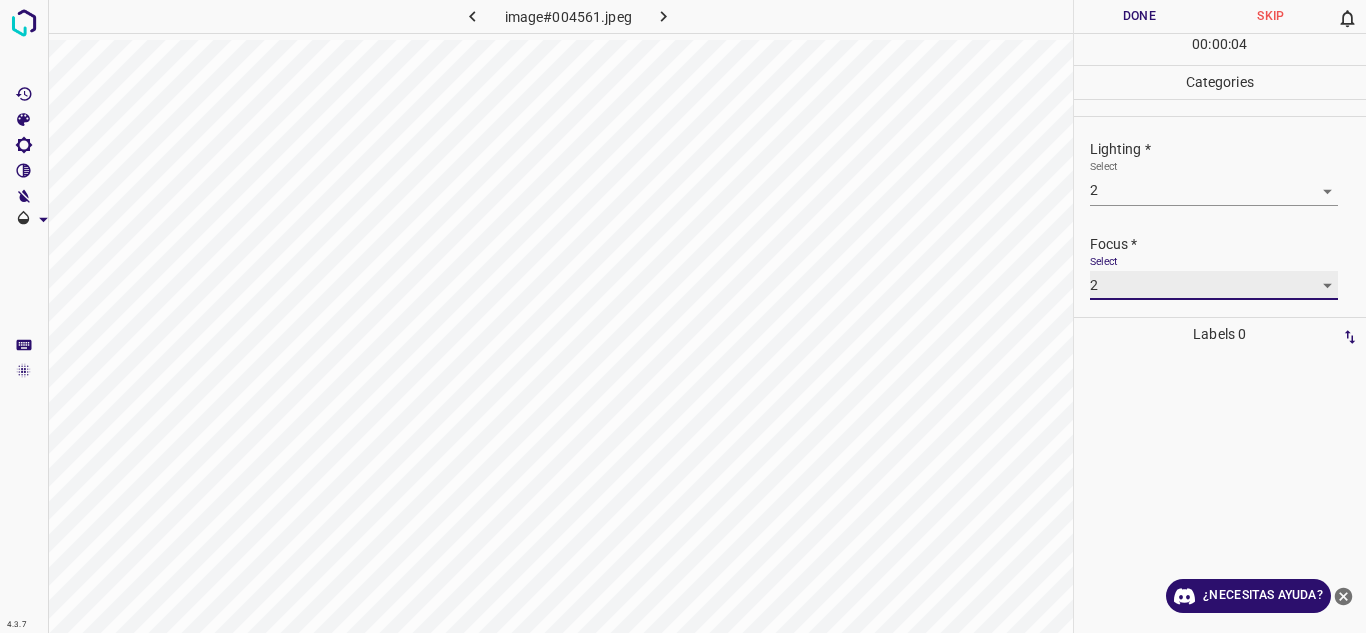 scroll, scrollTop: 98, scrollLeft: 0, axis: vertical 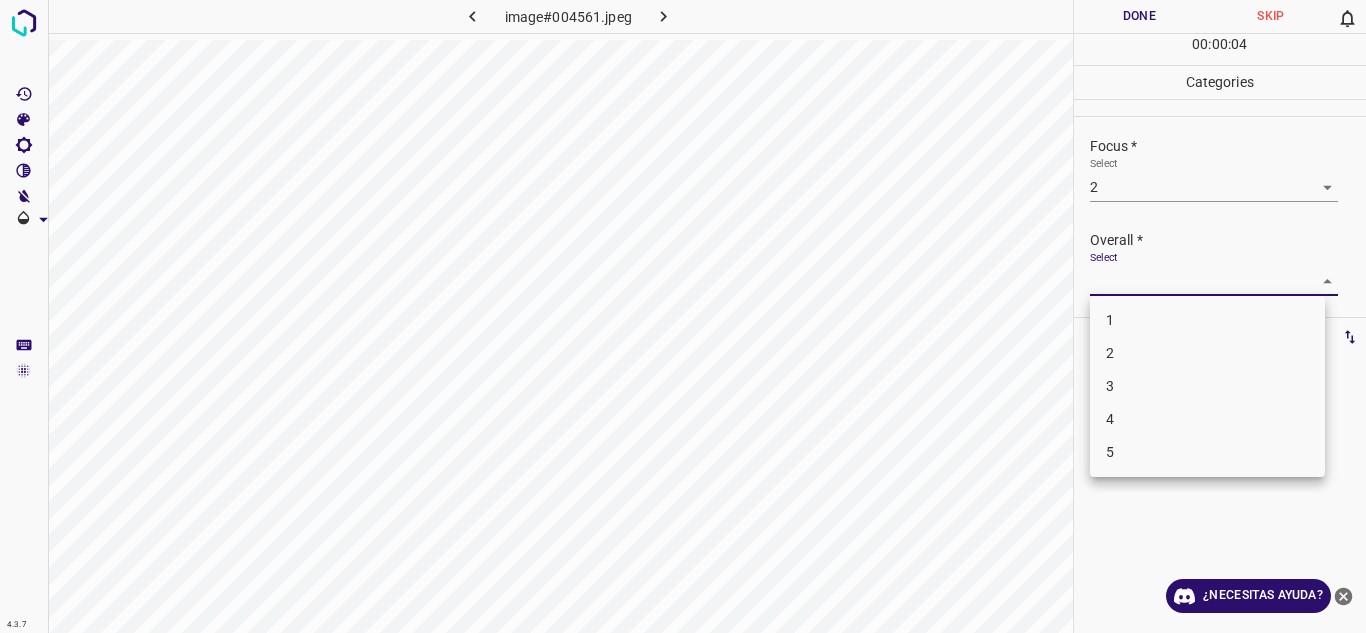 click on "4.3.7 image#004561.jpeg Done Skip 0 00   : 00   : 04   Categories Lighting *  Select 2 2 Focus *  Select 2 2 Overall *  Select ​ Labels   0 Categories 1 Lighting 2 Focus 3 Overall Tools Space Change between modes (Draw & Edit) I Auto labeling R Restore zoom M Zoom in N Zoom out Delete Delete selecte label Filters Z Restore filters X Saturation filter C Brightness filter V Contrast filter B Gray scale filter General O Download ¿Necesitas ayuda? Texto original Valora esta traducción Tu opinión servirá para ayudar a mejorar el Traductor de Google - Texto - Esconder - Borrar 1 2 3 4 5" at bounding box center (683, 316) 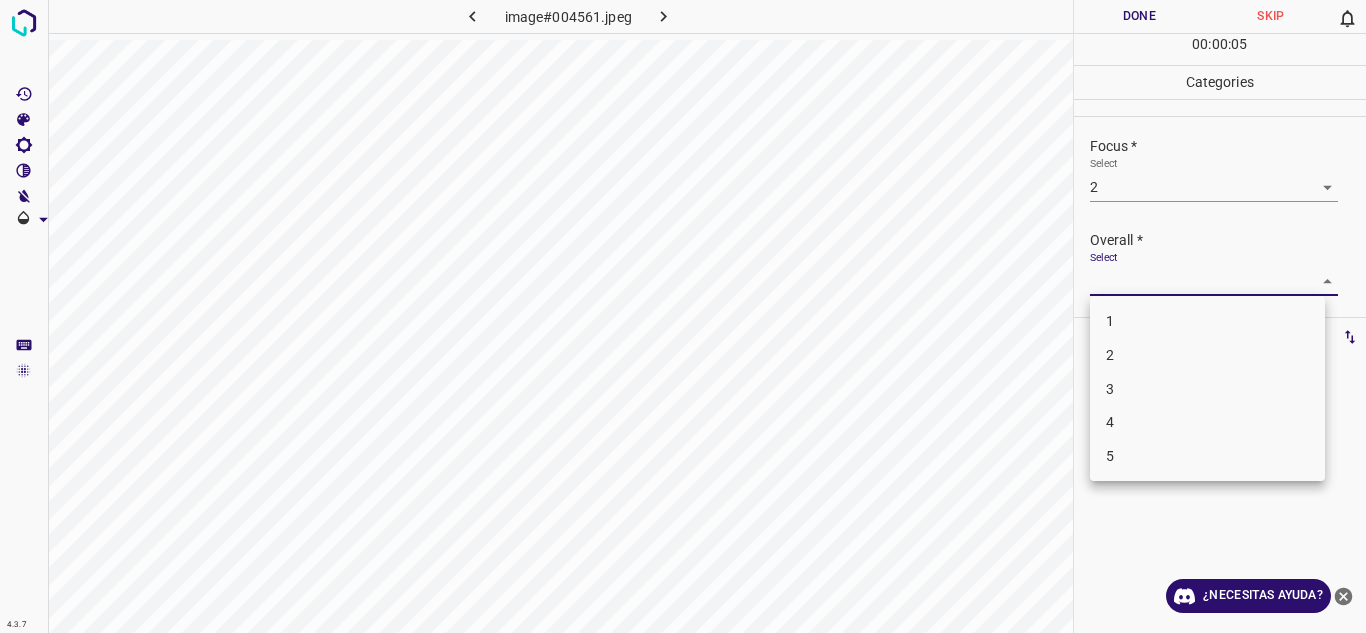 click on "2" at bounding box center [1207, 355] 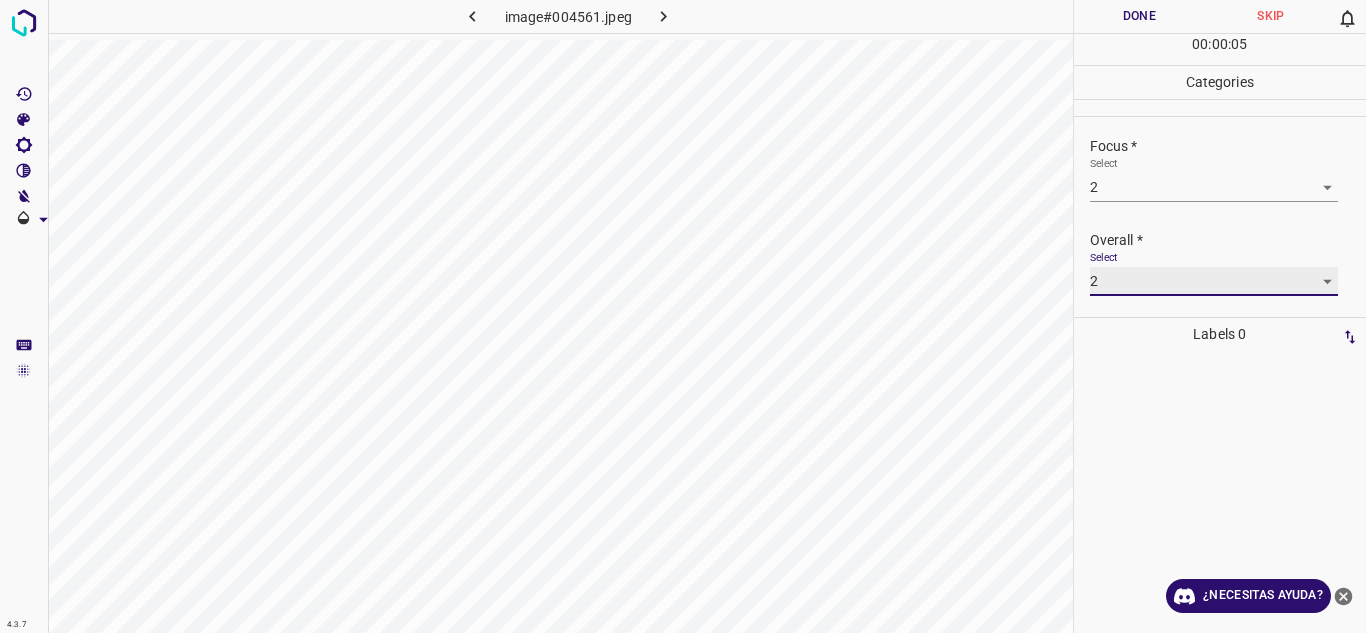 type on "2" 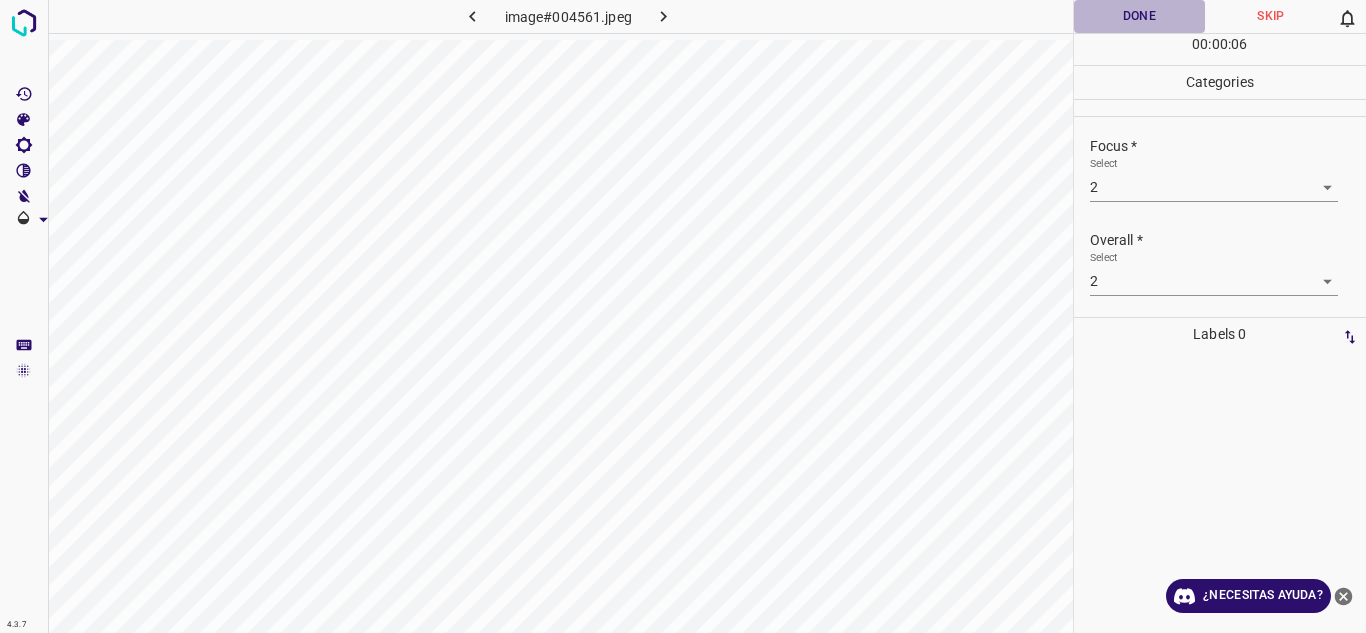 click on "Done" at bounding box center (1140, 16) 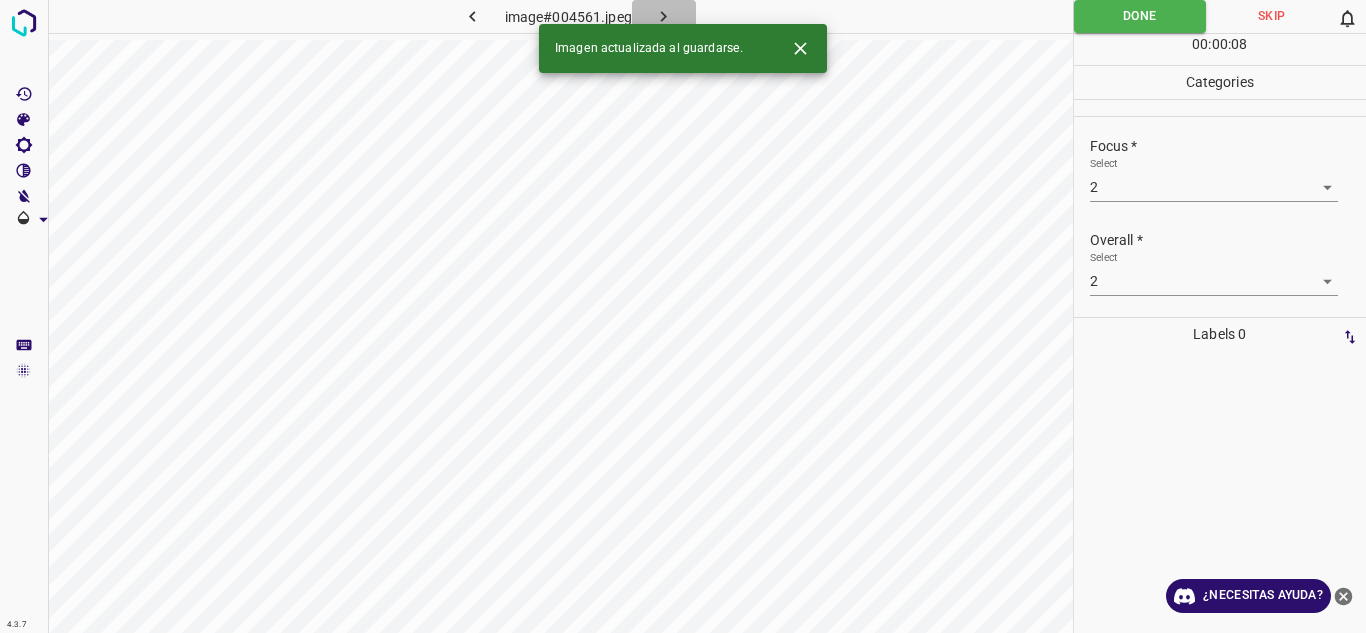 click at bounding box center [664, 16] 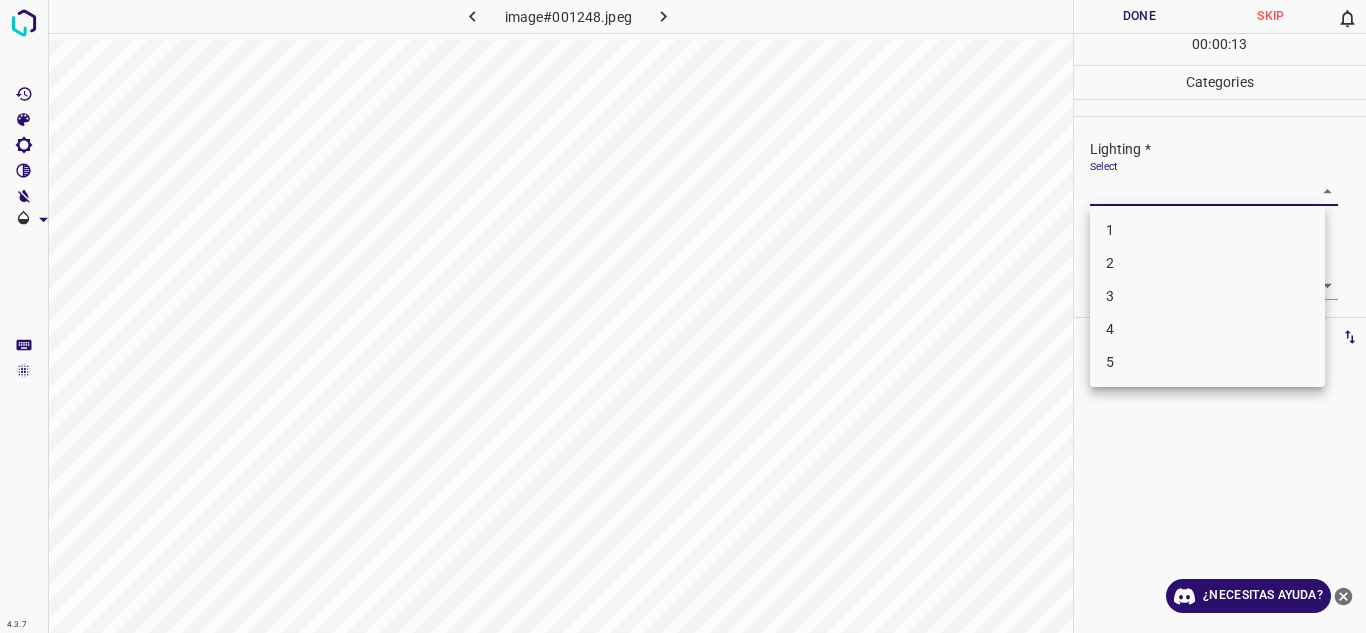 drag, startPoint x: 1314, startPoint y: 185, endPoint x: 1236, endPoint y: 218, distance: 84.693565 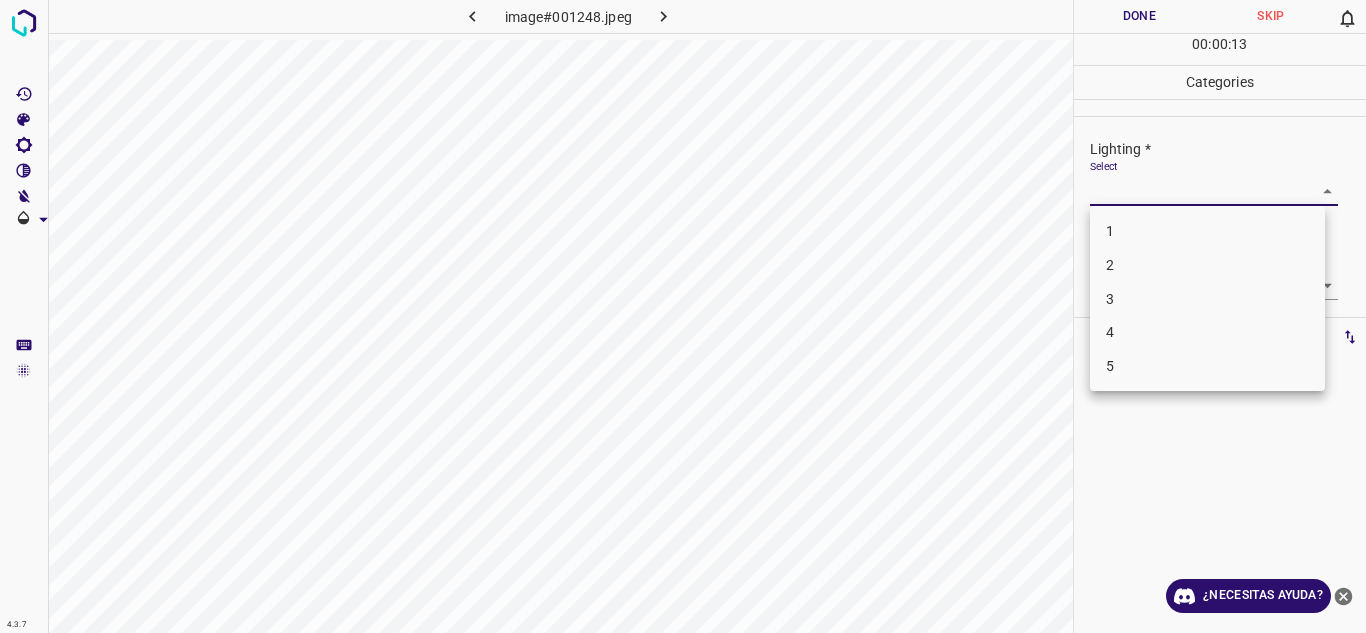 click on "2" at bounding box center [1207, 265] 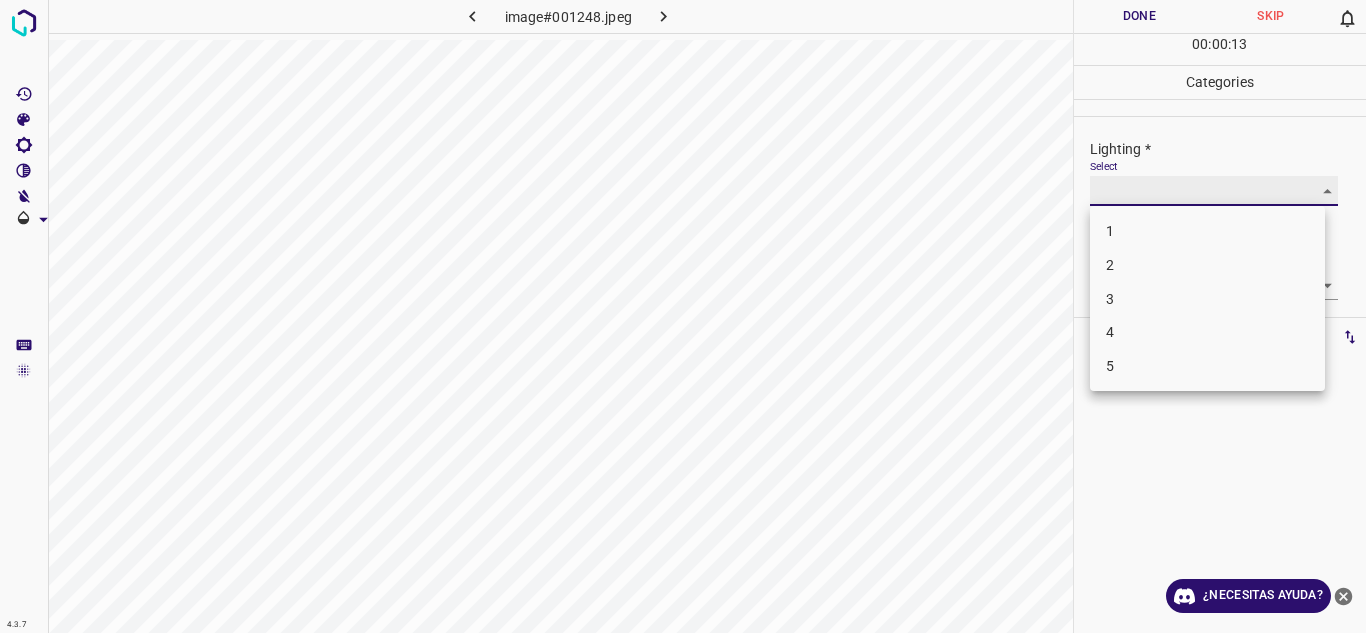 type on "2" 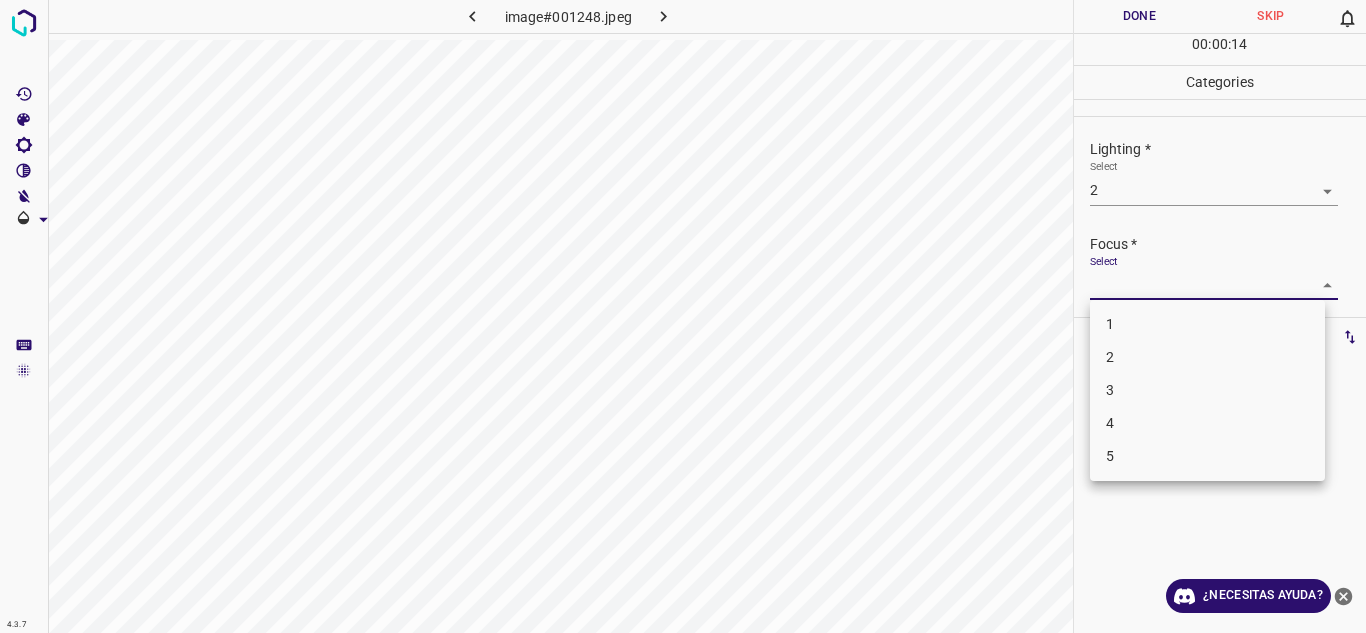 drag, startPoint x: 1314, startPoint y: 271, endPoint x: 1295, endPoint y: 301, distance: 35.510563 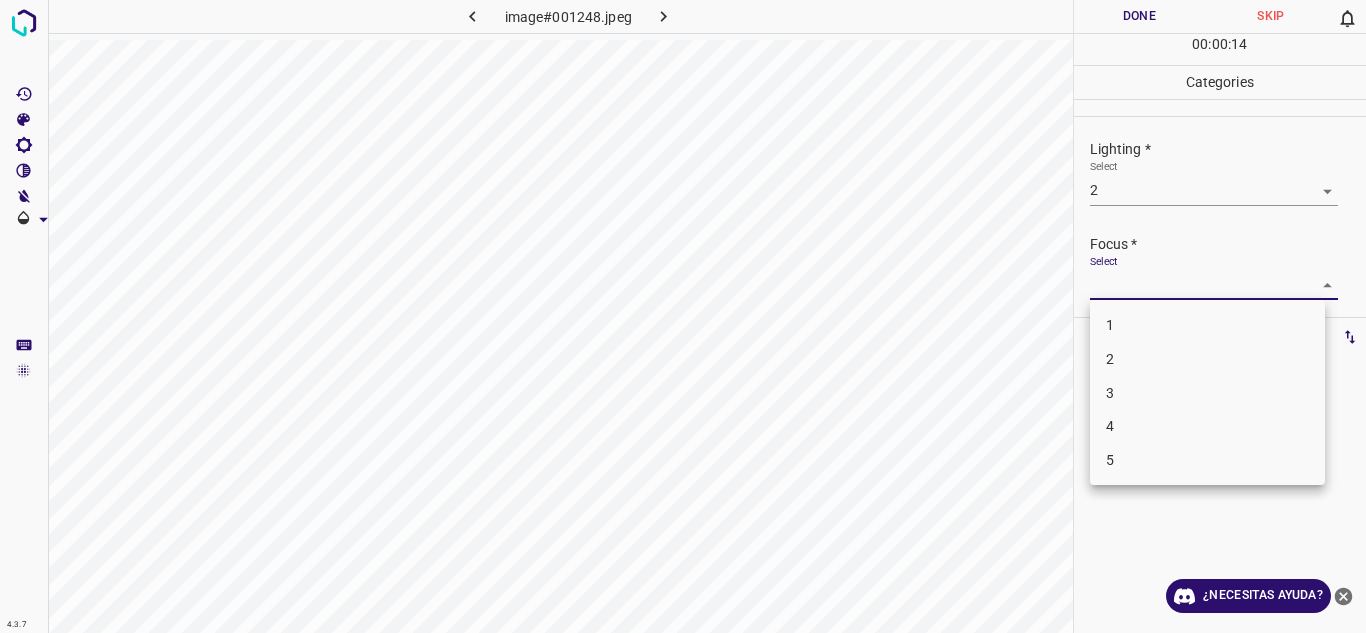 click on "2" at bounding box center [1207, 359] 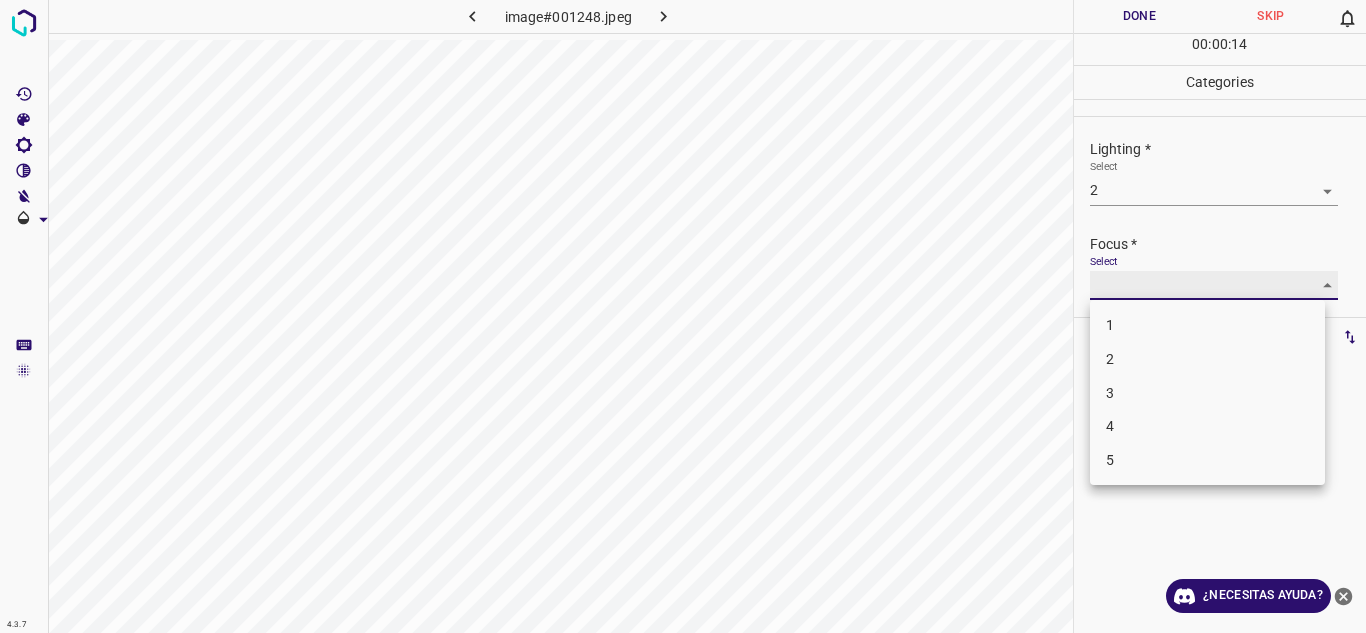 type on "2" 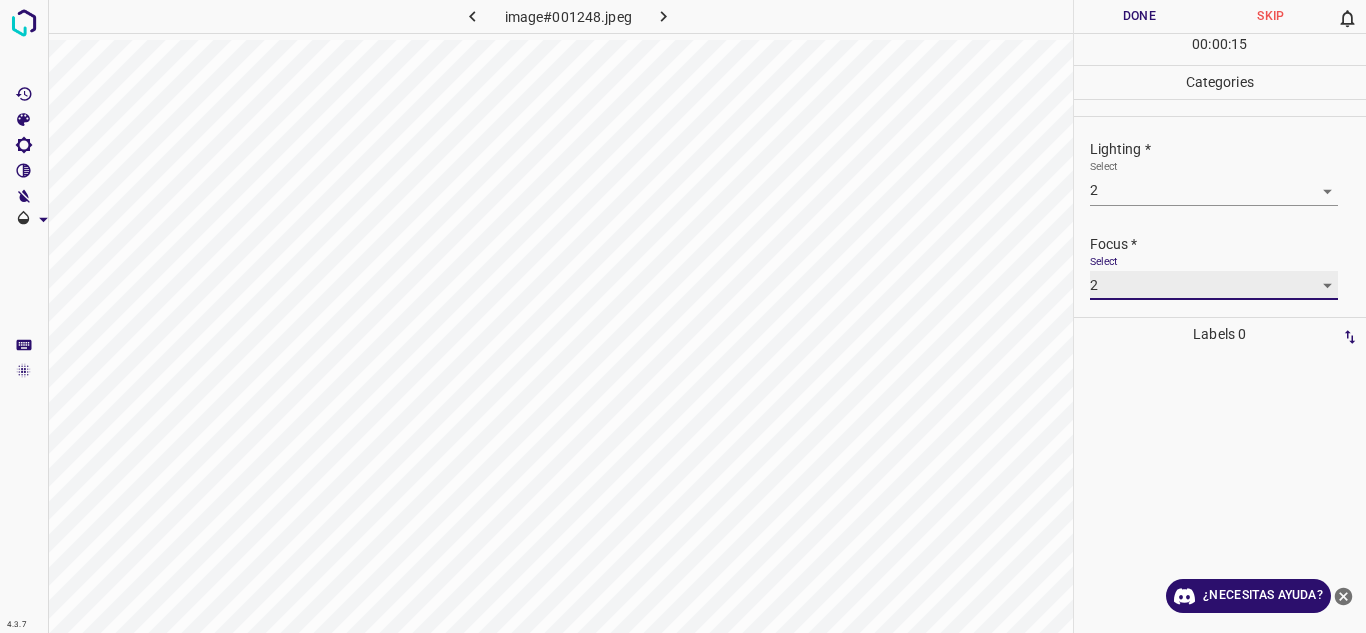 scroll, scrollTop: 98, scrollLeft: 0, axis: vertical 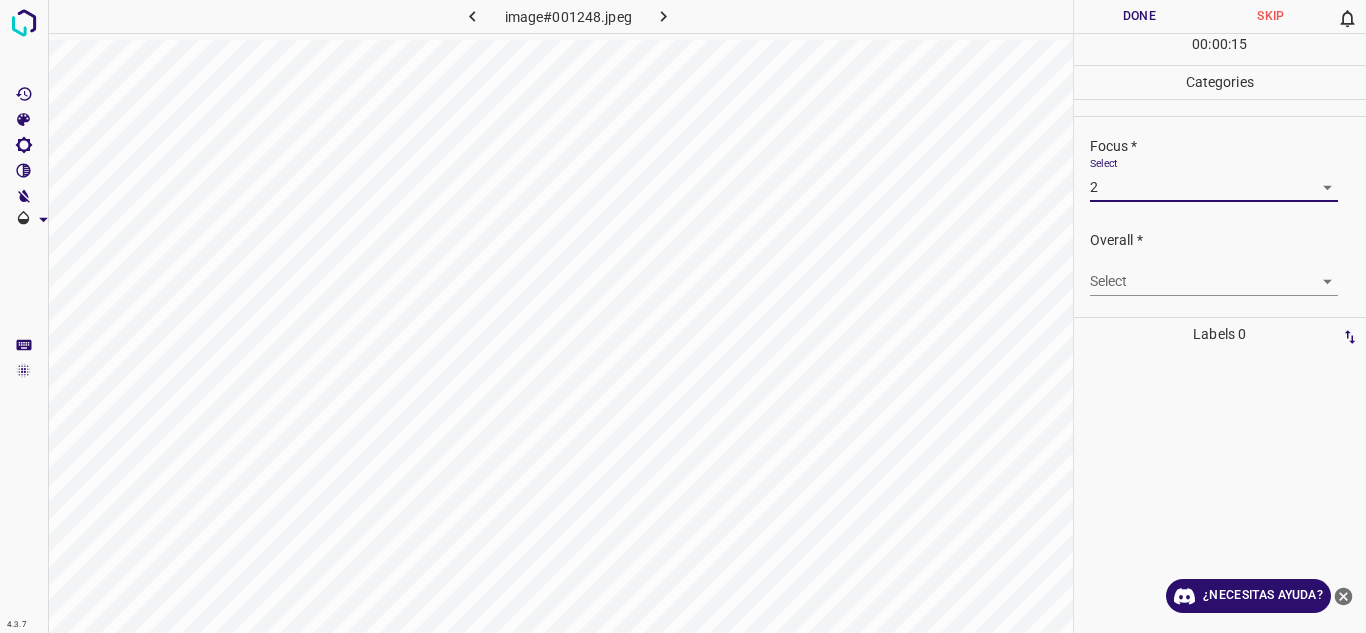 click on "4.3.7 image#001248.jpeg Done Skip 0 00   : 00   : 15   Categories Lighting *  Select 2 2 Focus *  Select 2 2 Overall *  Select ​ Labels   0 Categories 1 Lighting 2 Focus 3 Overall Tools Space Change between modes (Draw & Edit) I Auto labeling R Restore zoom M Zoom in N Zoom out Delete Delete selecte label Filters Z Restore filters X Saturation filter C Brightness filter V Contrast filter B Gray scale filter General O Download ¿Necesitas ayuda? Texto original Valora esta traducción Tu opinión servirá para ayudar a mejorar el Traductor de Google - Texto - Esconder - Borrar" at bounding box center (683, 316) 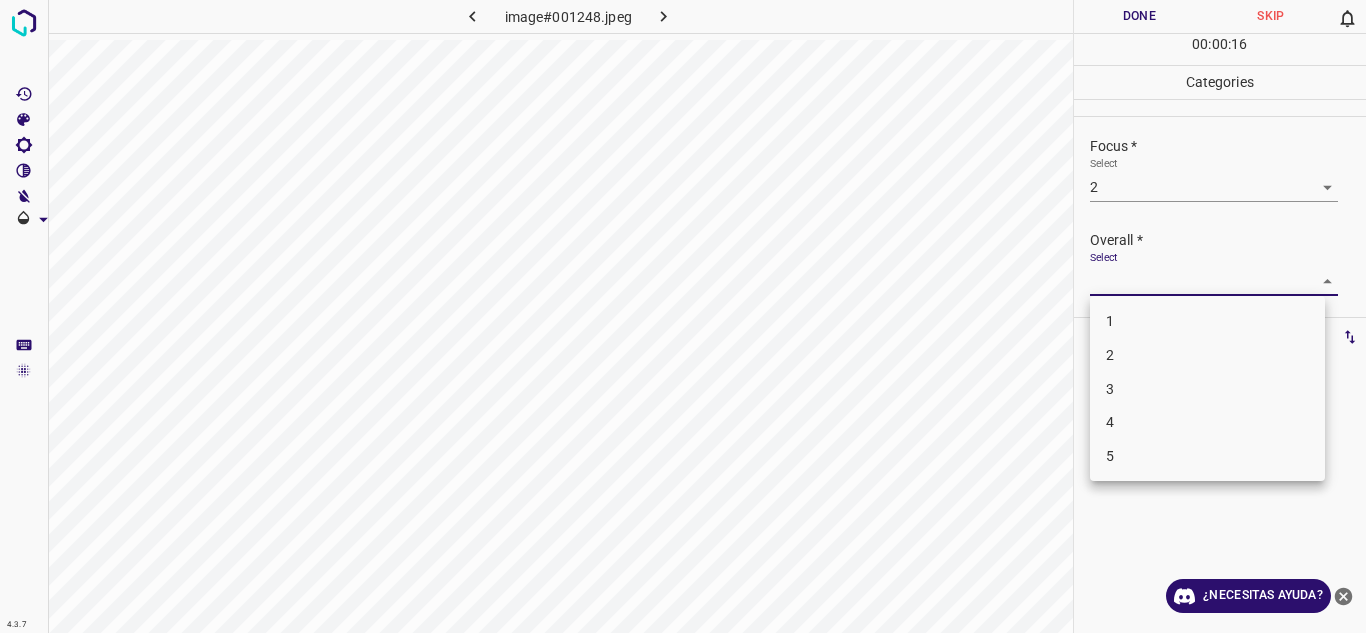 click on "2" at bounding box center (1207, 355) 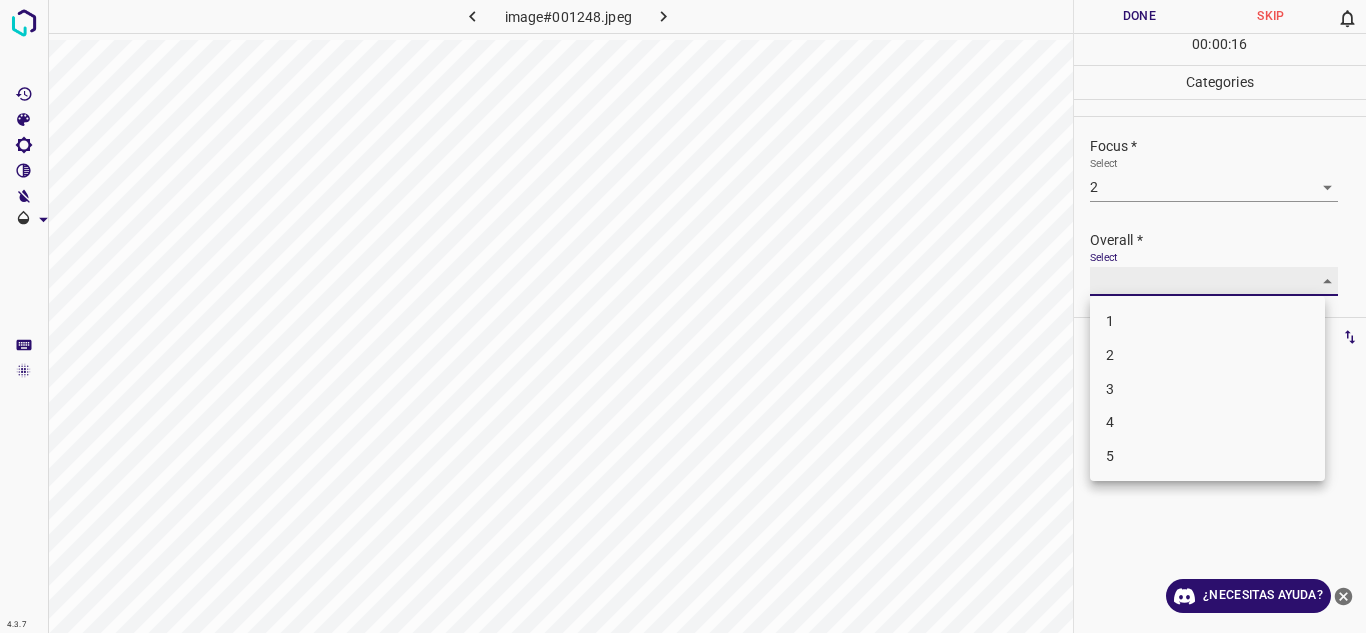 type on "2" 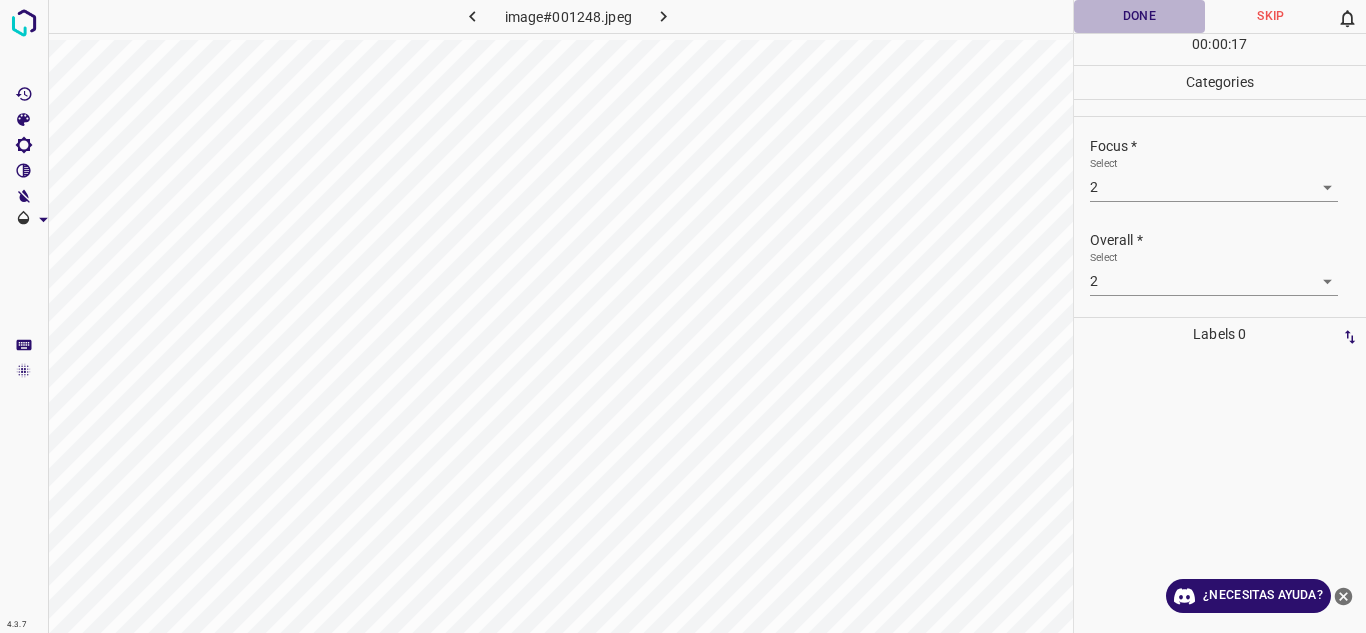 click on "Done" at bounding box center [1140, 16] 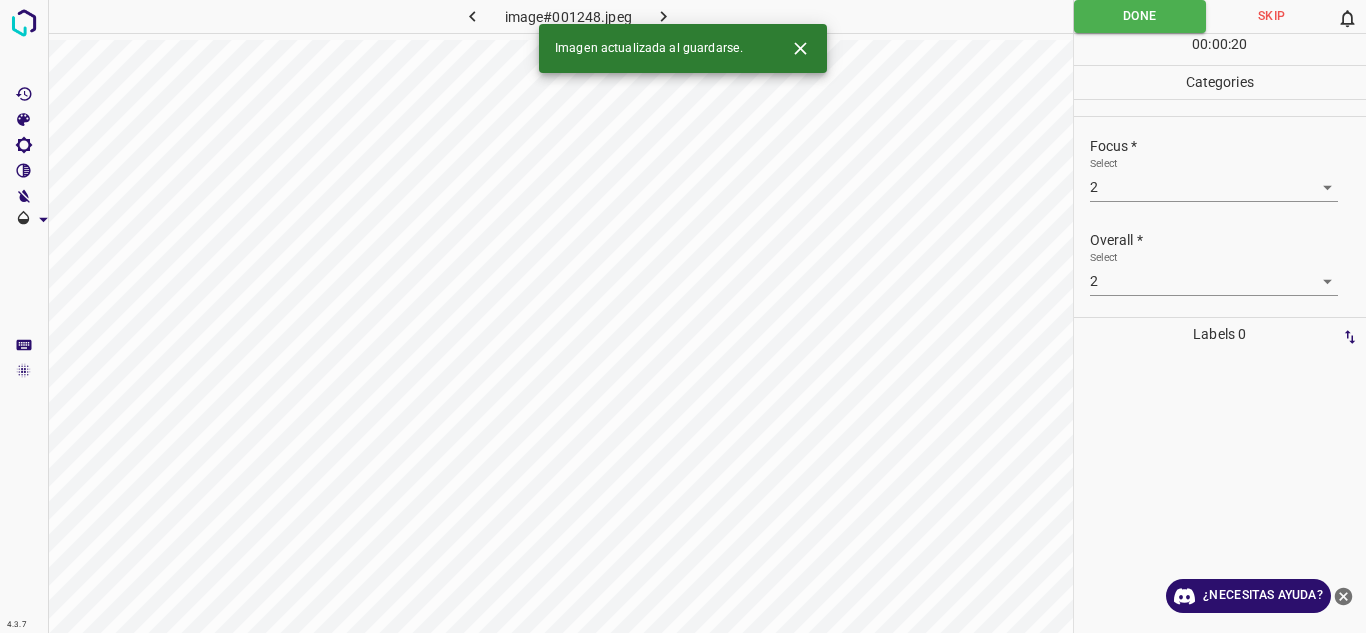 click 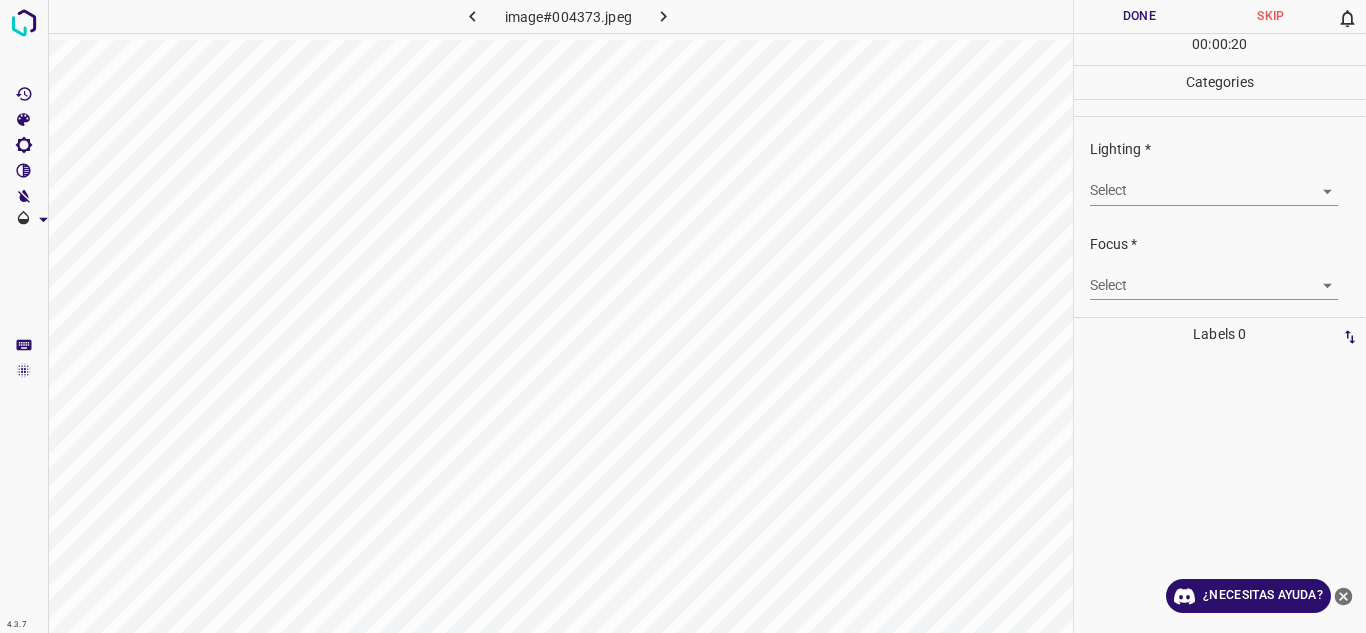 click on "4.3.7 image#004373.jpeg Done Skip 0 00   : 00   : 20   Categories Lighting *  Select ​ Focus *  Select ​ Overall *  Select ​ Labels   0 Categories 1 Lighting 2 Focus 3 Overall Tools Space Change between modes (Draw & Edit) I Auto labeling R Restore zoom M Zoom in N Zoom out Delete Delete selecte label Filters Z Restore filters X Saturation filter C Brightness filter V Contrast filter B Gray scale filter General O Download ¿Necesitas ayuda? Texto original Valora esta traducción Tu opinión servirá para ayudar a mejorar el Traductor de Google - Texto - Esconder - Borrar" at bounding box center (683, 316) 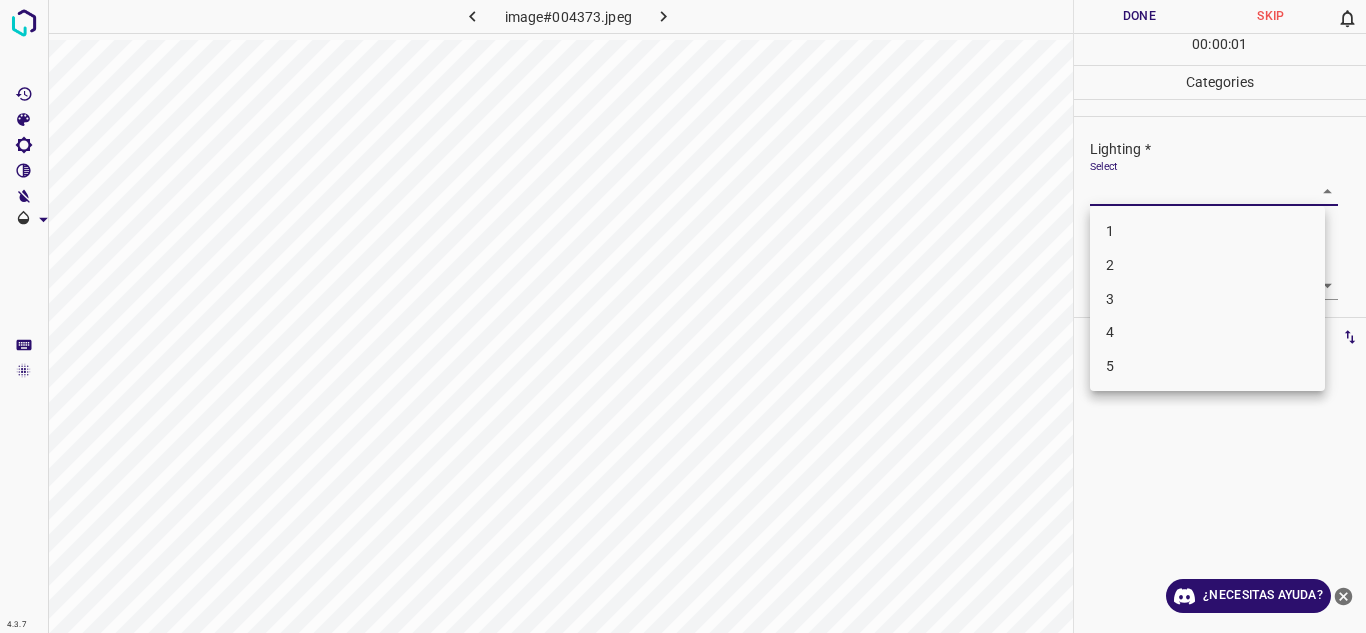 click on "4" at bounding box center (1207, 332) 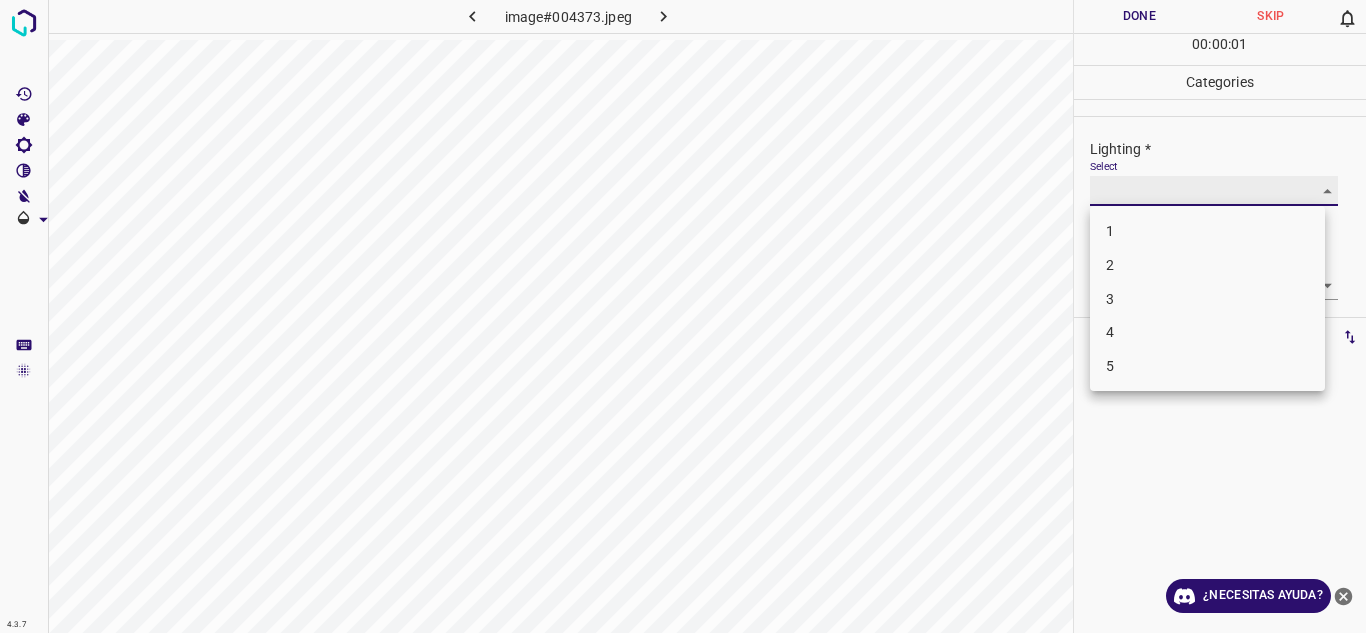 type on "4" 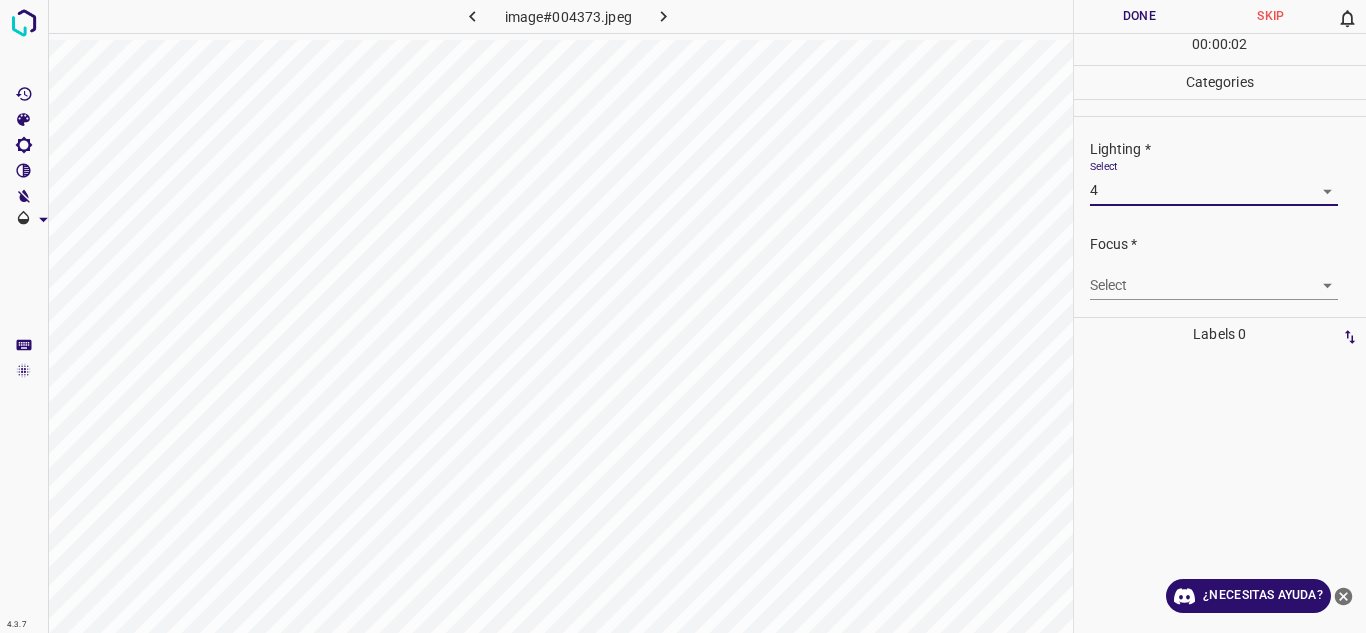 click on "4.3.7 image#004373.jpeg Done Skip 0 00   : 00   : 02   Categories Lighting *  Select 4 4 Focus *  Select ​ Overall *  Select ​ Labels   0 Categories 1 Lighting 2 Focus 3 Overall Tools Space Change between modes (Draw & Edit) I Auto labeling R Restore zoom M Zoom in N Zoom out Delete Delete selecte label Filters Z Restore filters X Saturation filter C Brightness filter V Contrast filter B Gray scale filter General O Download ¿Necesitas ayuda? Texto original Valora esta traducción Tu opinión servirá para ayudar a mejorar el Traductor de Google - Texto - Esconder - Borrar" at bounding box center (683, 316) 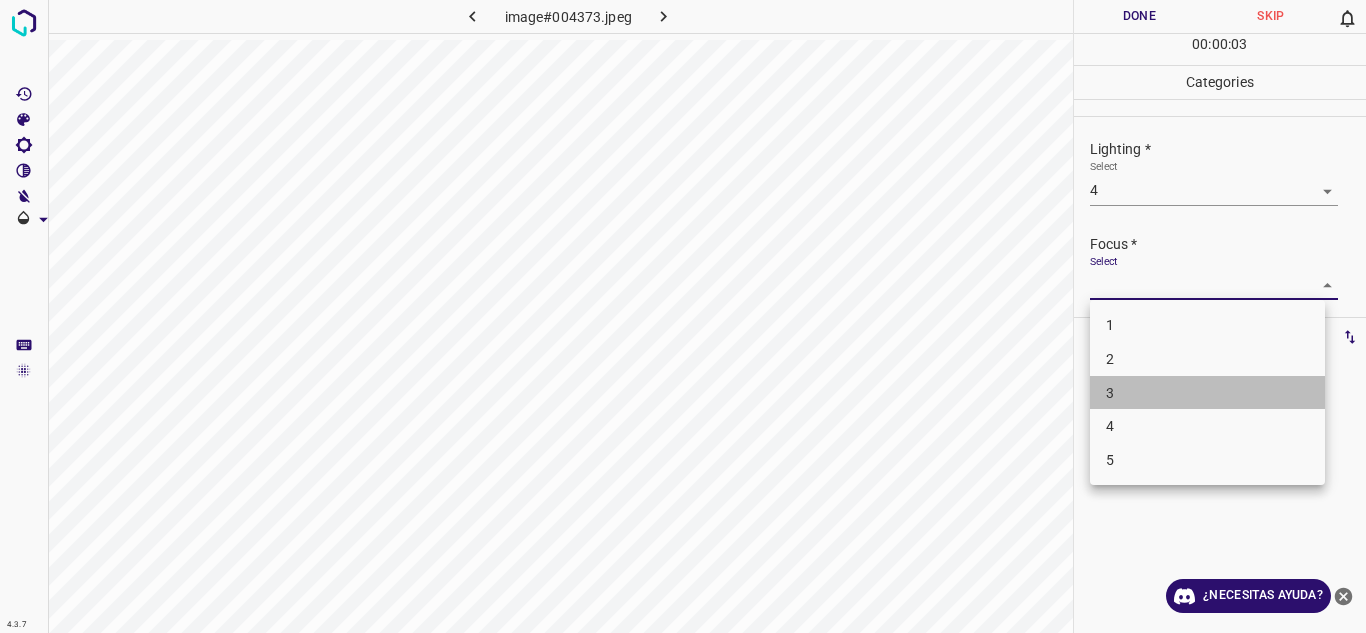 drag, startPoint x: 1147, startPoint y: 383, endPoint x: 1336, endPoint y: 280, distance: 215.24405 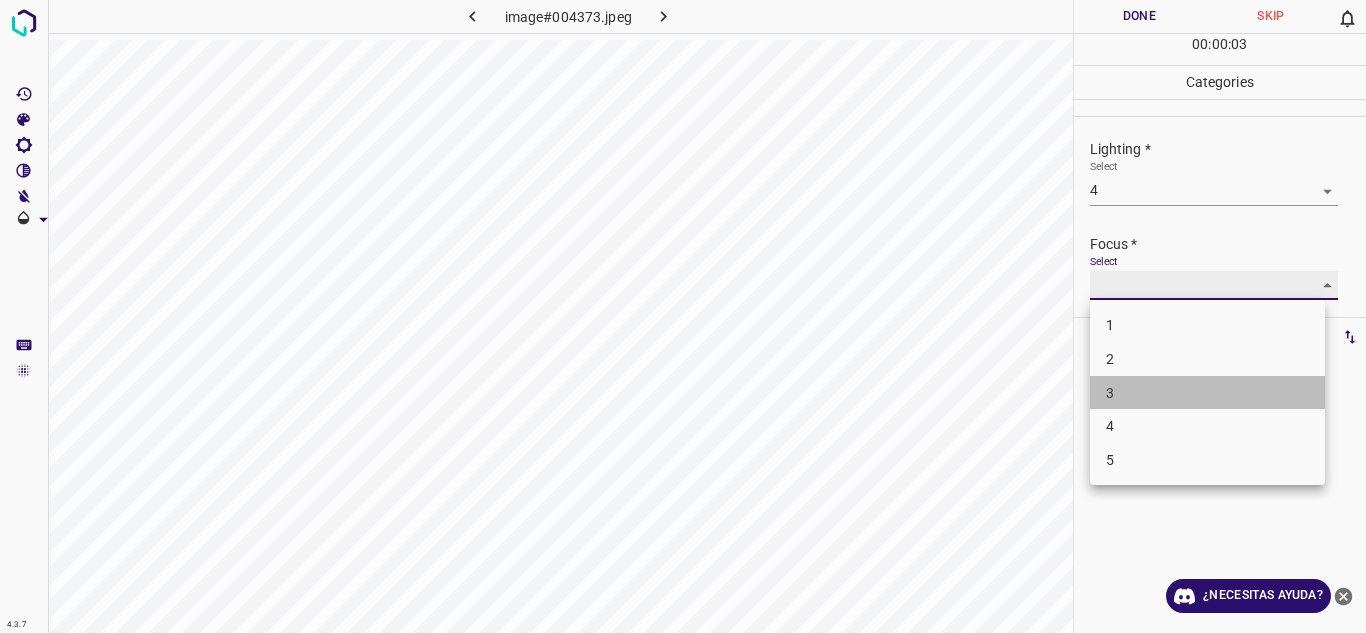 type on "3" 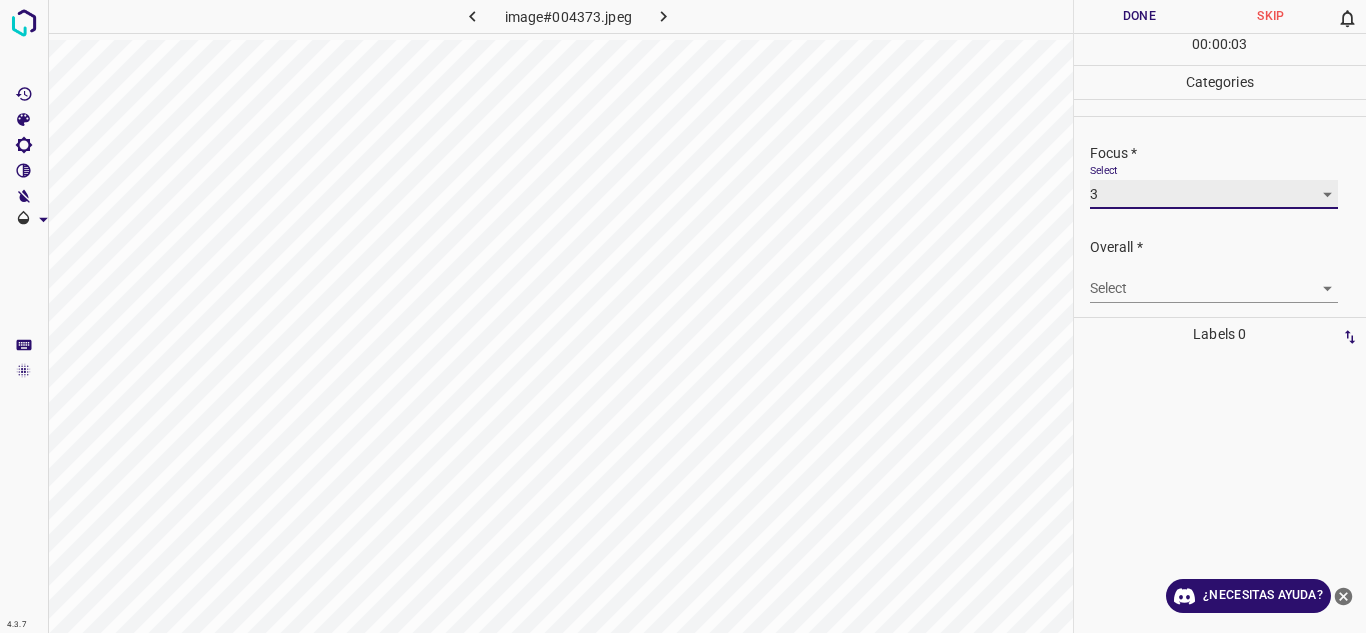 scroll, scrollTop: 98, scrollLeft: 0, axis: vertical 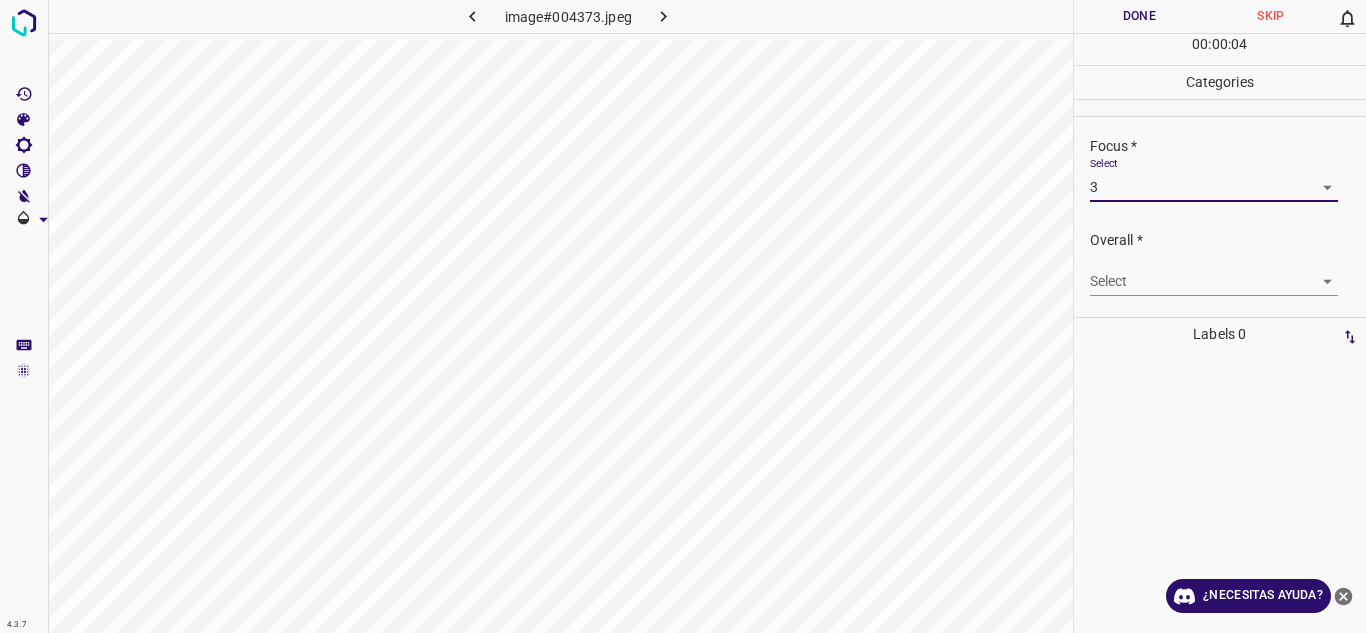 click on "4.3.7 image#004373.jpeg Done Skip 0 00   : 00   : 04   Categories Lighting *  Select 4 4 Focus *  Select 3 3 Overall *  Select ​ Labels   0 Categories 1 Lighting 2 Focus 3 Overall Tools Space Change between modes (Draw & Edit) I Auto labeling R Restore zoom M Zoom in N Zoom out Delete Delete selecte label Filters Z Restore filters X Saturation filter C Brightness filter V Contrast filter B Gray scale filter General O Download ¿Necesitas ayuda? Texto original Valora esta traducción Tu opinión servirá para ayudar a mejorar el Traductor de Google - Texto - Esconder - Borrar" at bounding box center [683, 316] 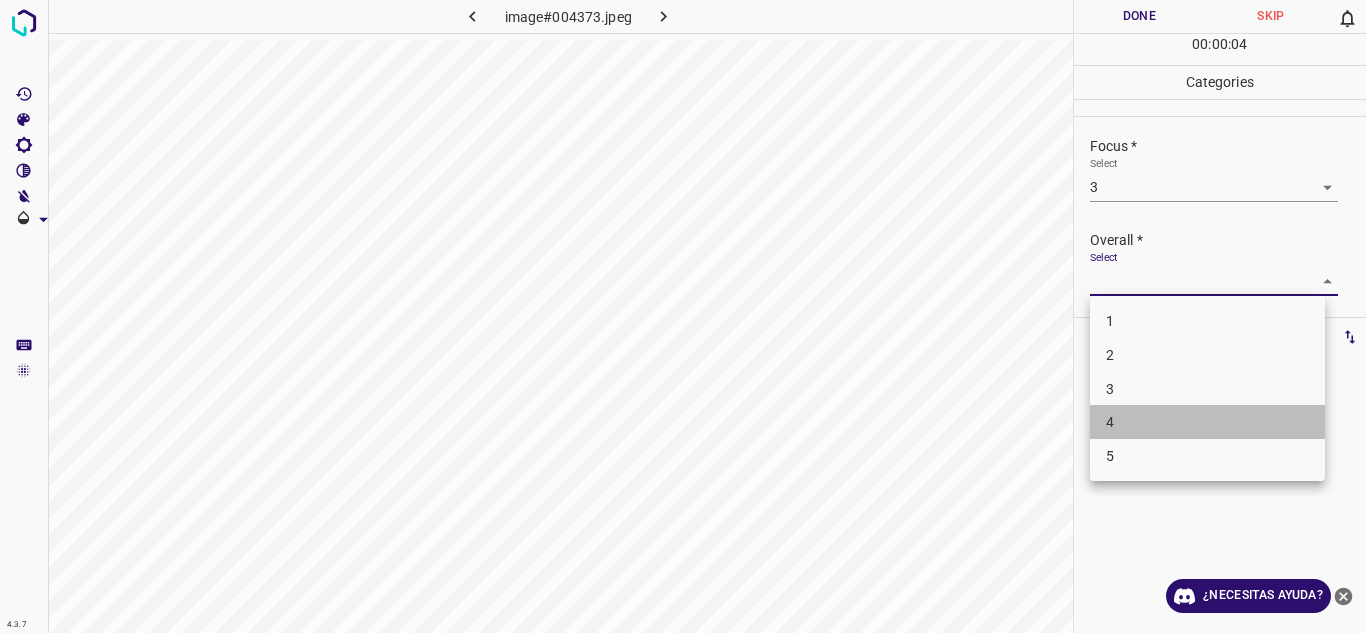 click on "4" at bounding box center (1110, 422) 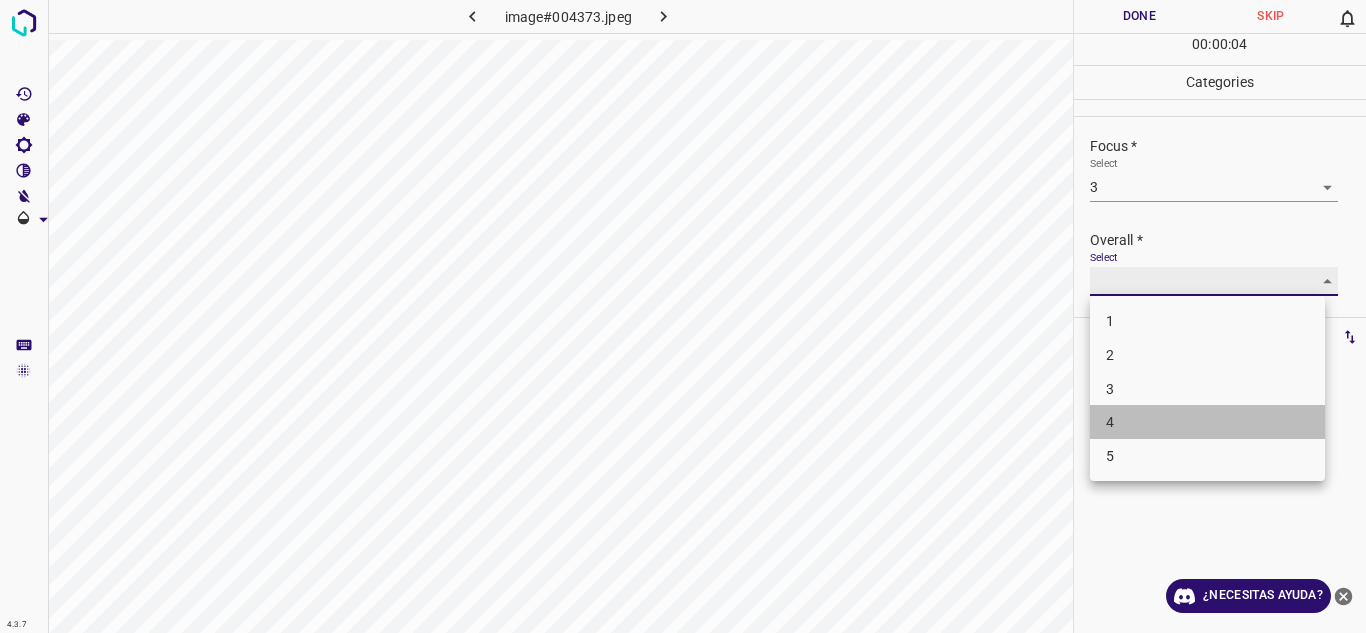 type on "4" 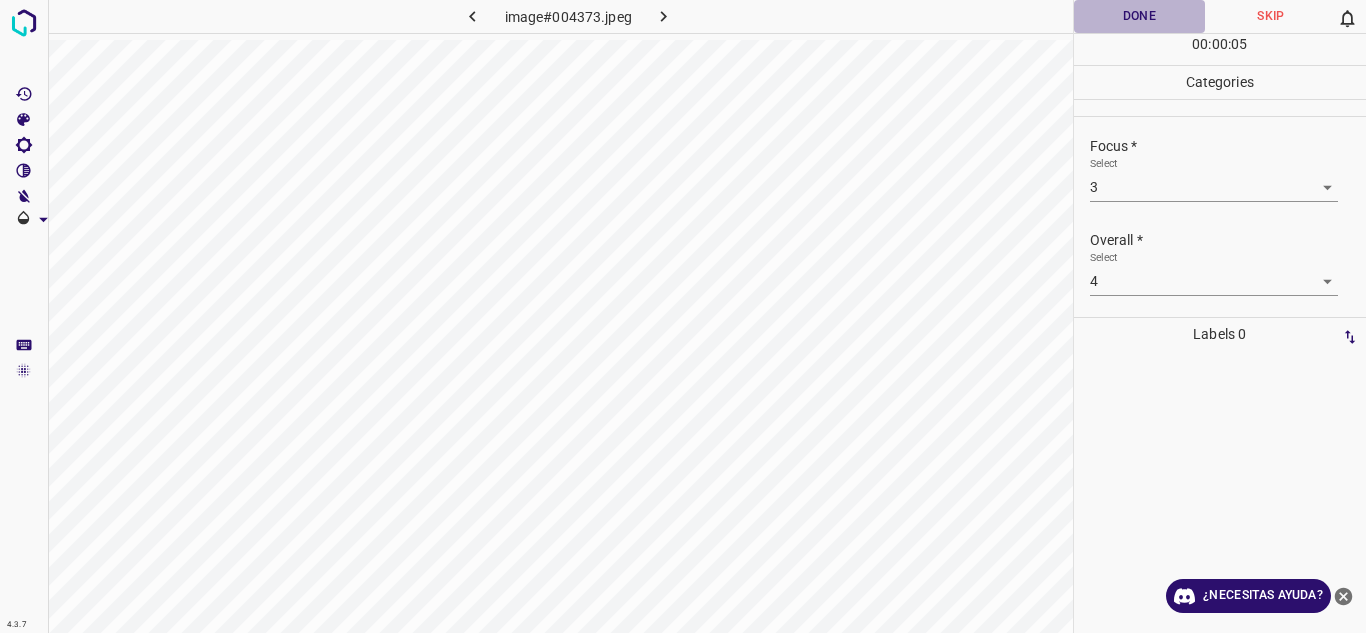 click on "Done" at bounding box center [1140, 16] 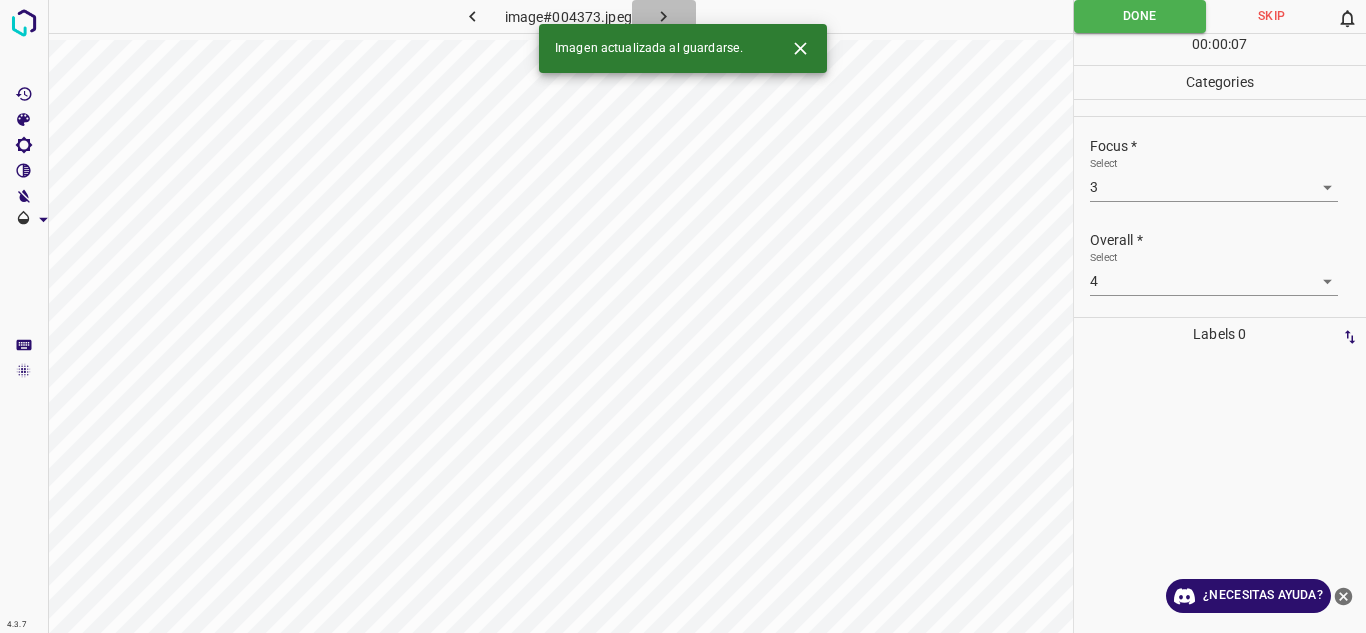 click at bounding box center [664, 16] 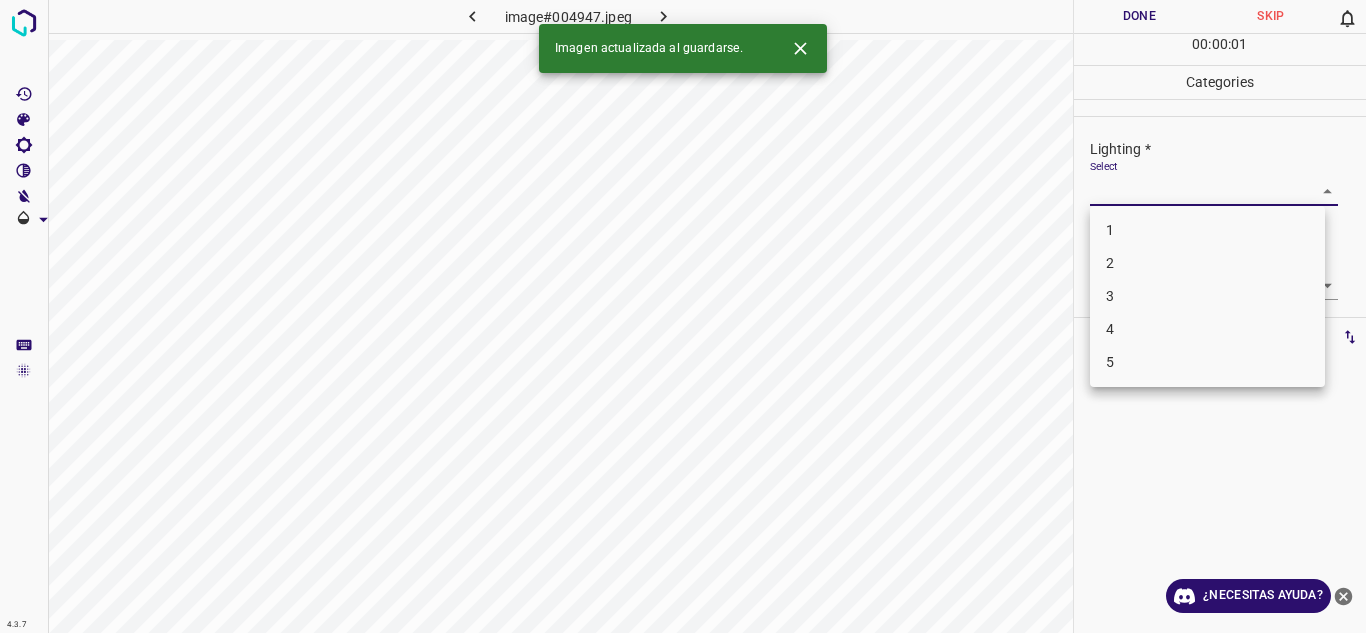 click on "4.3.7 image#004947.jpeg Done Skip 0 00   : 00   : 01   Categories Lighting *  Select ​ Focus *  Select ​ Overall *  Select ​ Labels   0 Categories 1 Lighting 2 Focus 3 Overall Tools Space Change between modes (Draw & Edit) I Auto labeling R Restore zoom M Zoom in N Zoom out Delete Delete selecte label Filters Z Restore filters X Saturation filter C Brightness filter V Contrast filter B Gray scale filter General O Download Imagen actualizada al guardarse. ¿Necesitas ayuda? Texto original Valora esta traducción Tu opinión servirá para ayudar a mejorar el Traductor de Google - Texto - Esconder - Borrar 1 2 3 4 5" at bounding box center [683, 316] 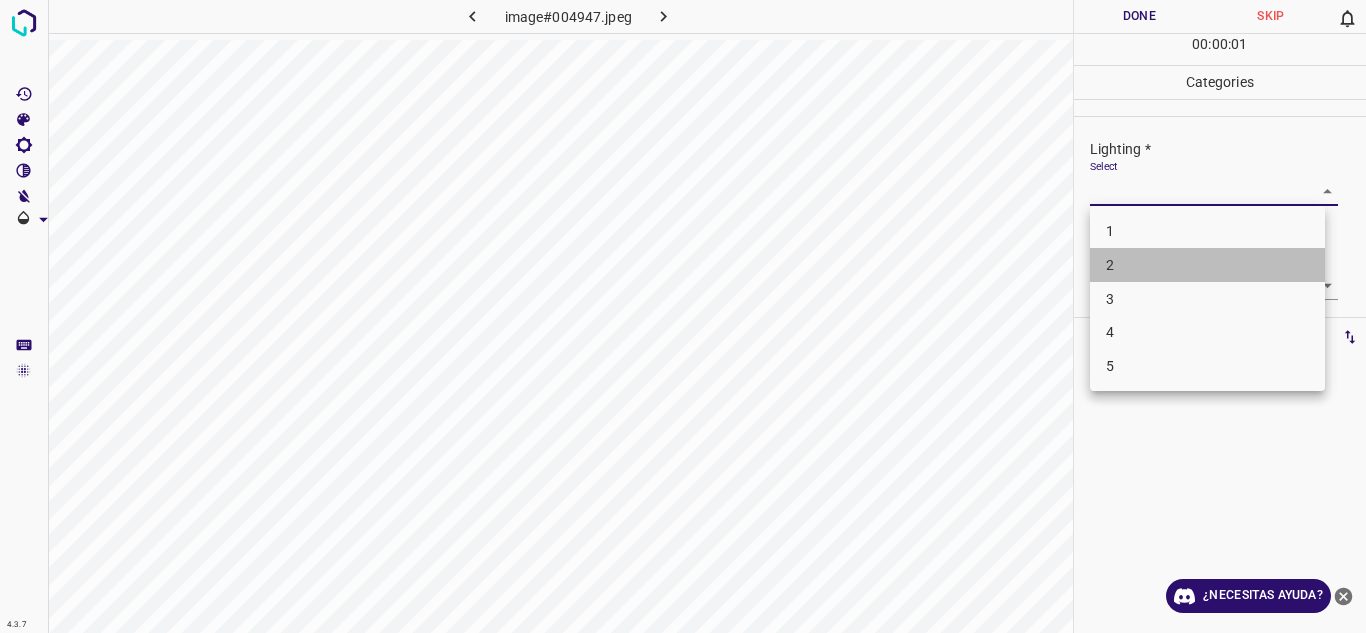 click on "2" at bounding box center [1207, 265] 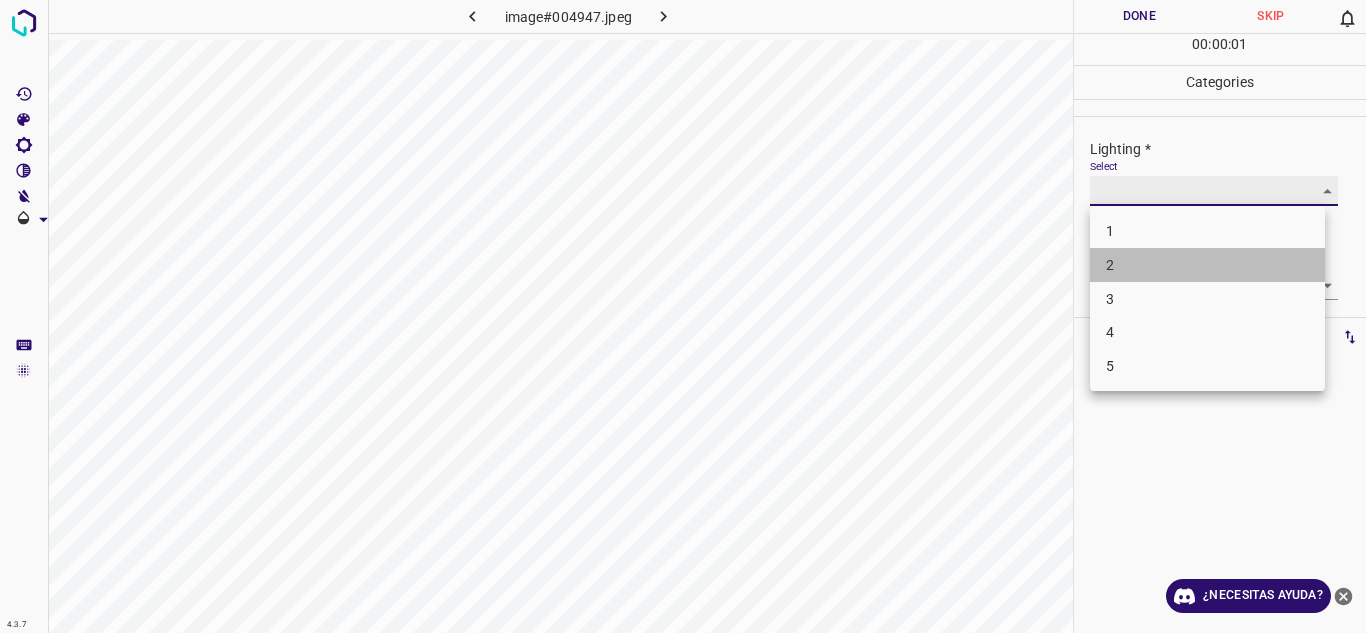 type on "2" 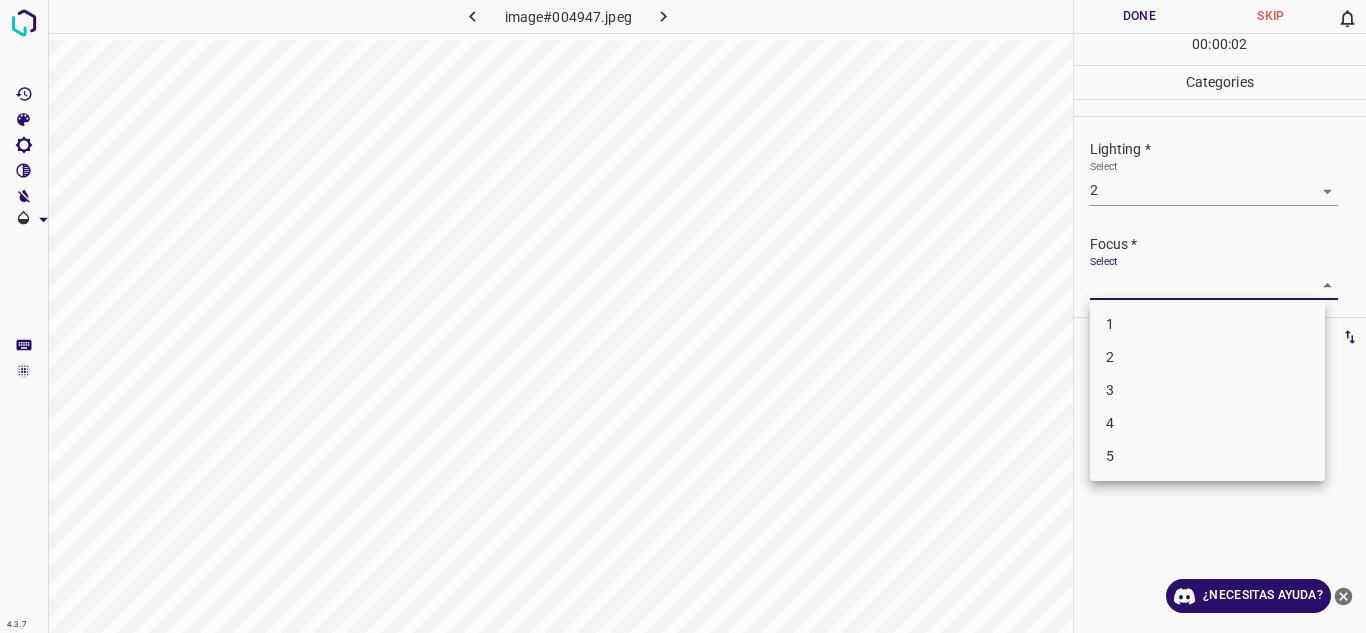 drag, startPoint x: 1309, startPoint y: 281, endPoint x: 1301, endPoint y: 292, distance: 13.601471 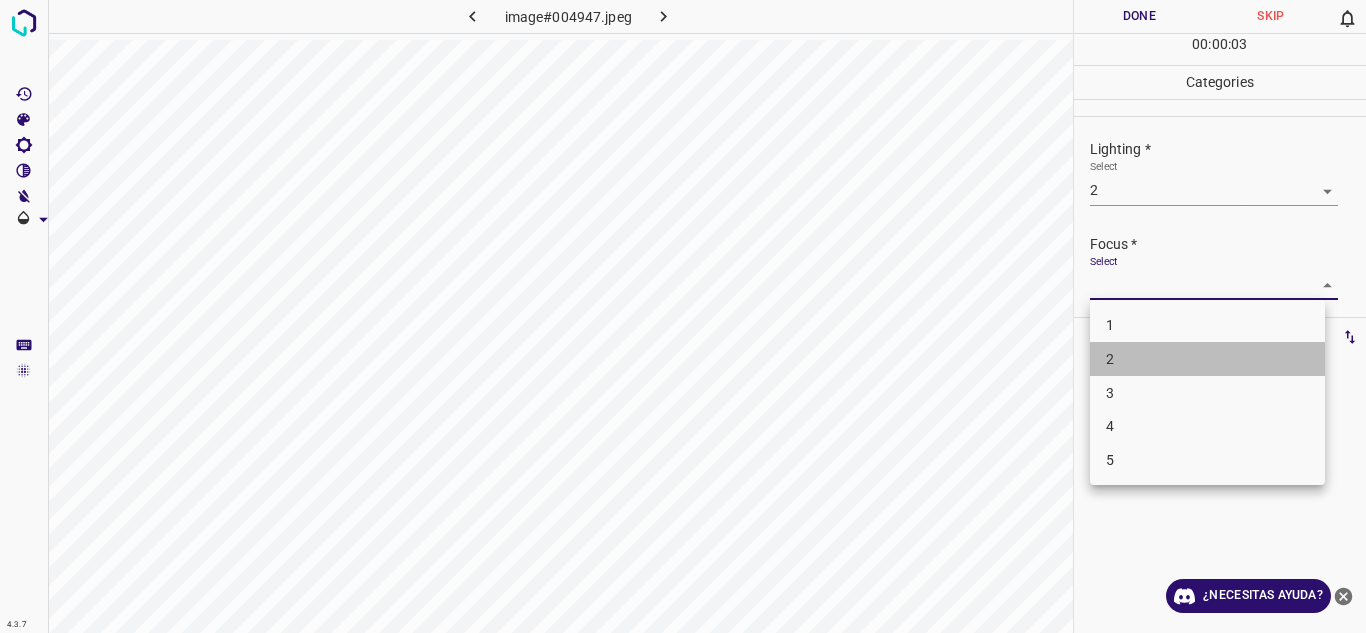 drag, startPoint x: 1145, startPoint y: 361, endPoint x: 1365, endPoint y: 203, distance: 270.8579 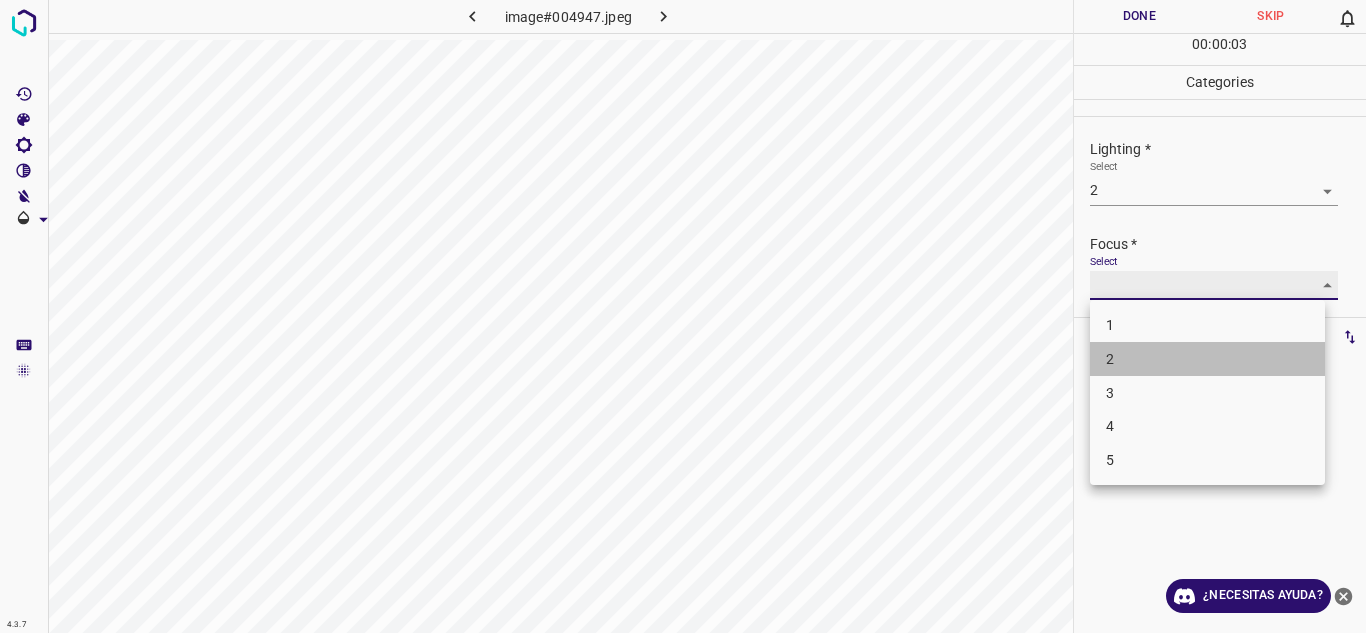 type on "2" 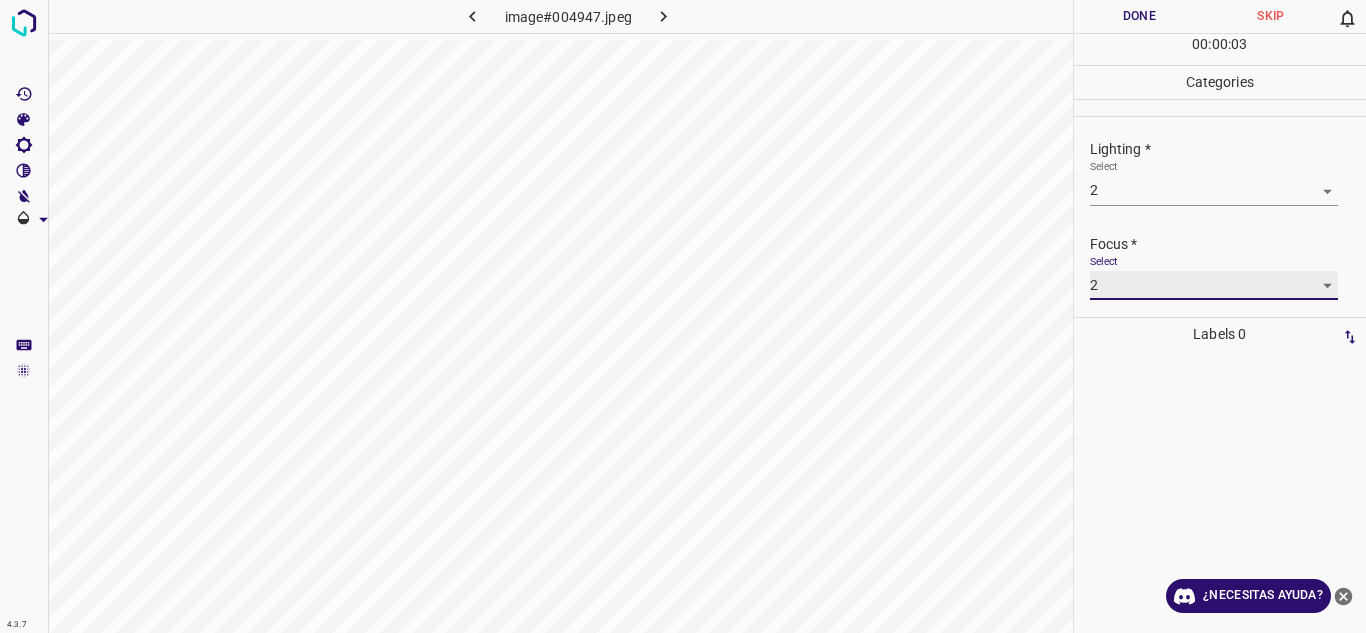 scroll, scrollTop: 98, scrollLeft: 0, axis: vertical 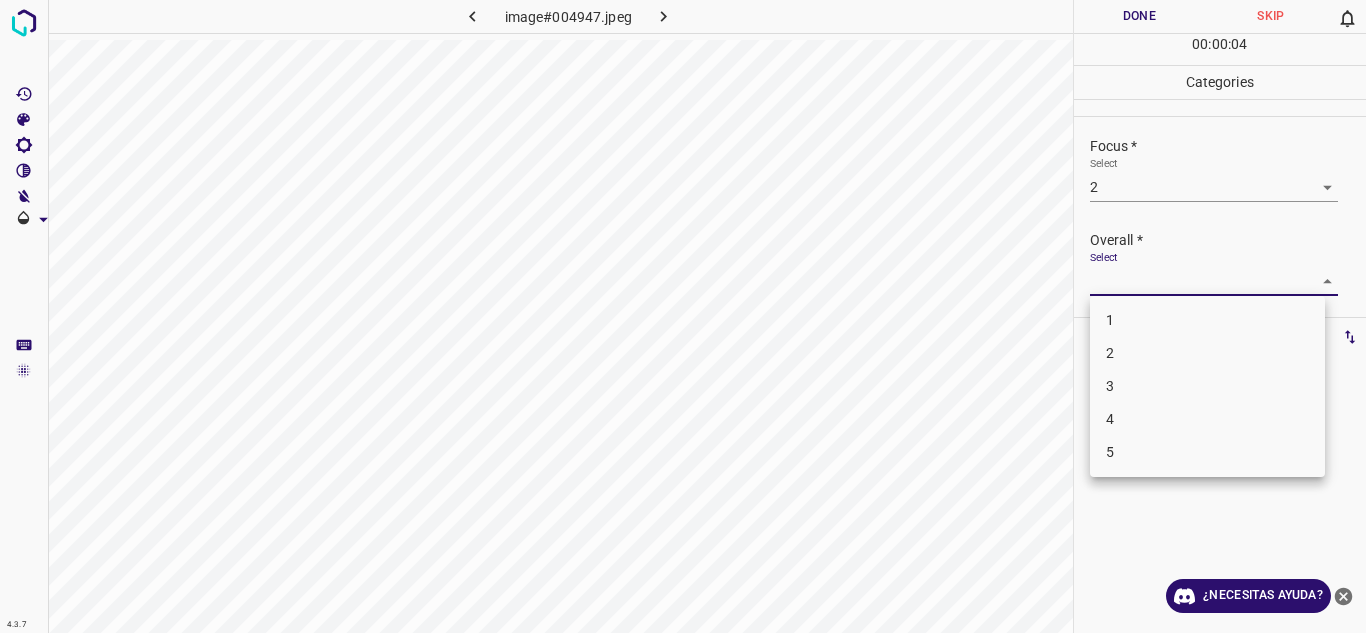 drag, startPoint x: 1320, startPoint y: 267, endPoint x: 1244, endPoint y: 333, distance: 100.65784 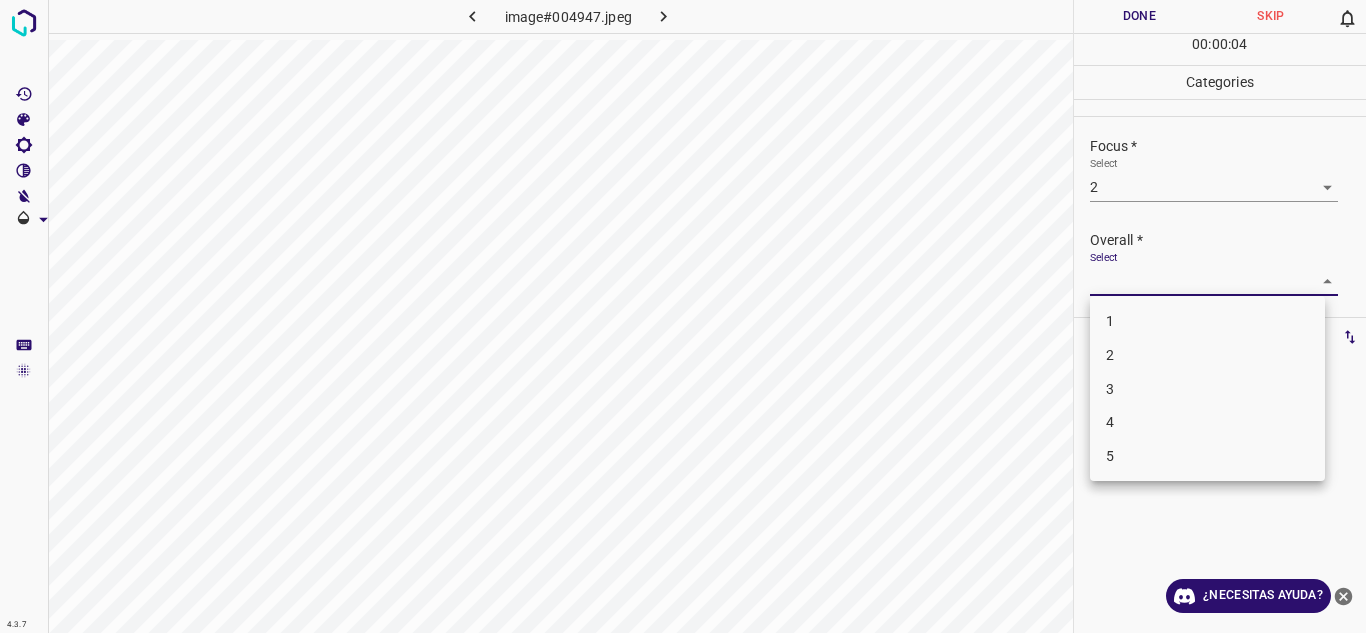 click on "2" at bounding box center [1207, 355] 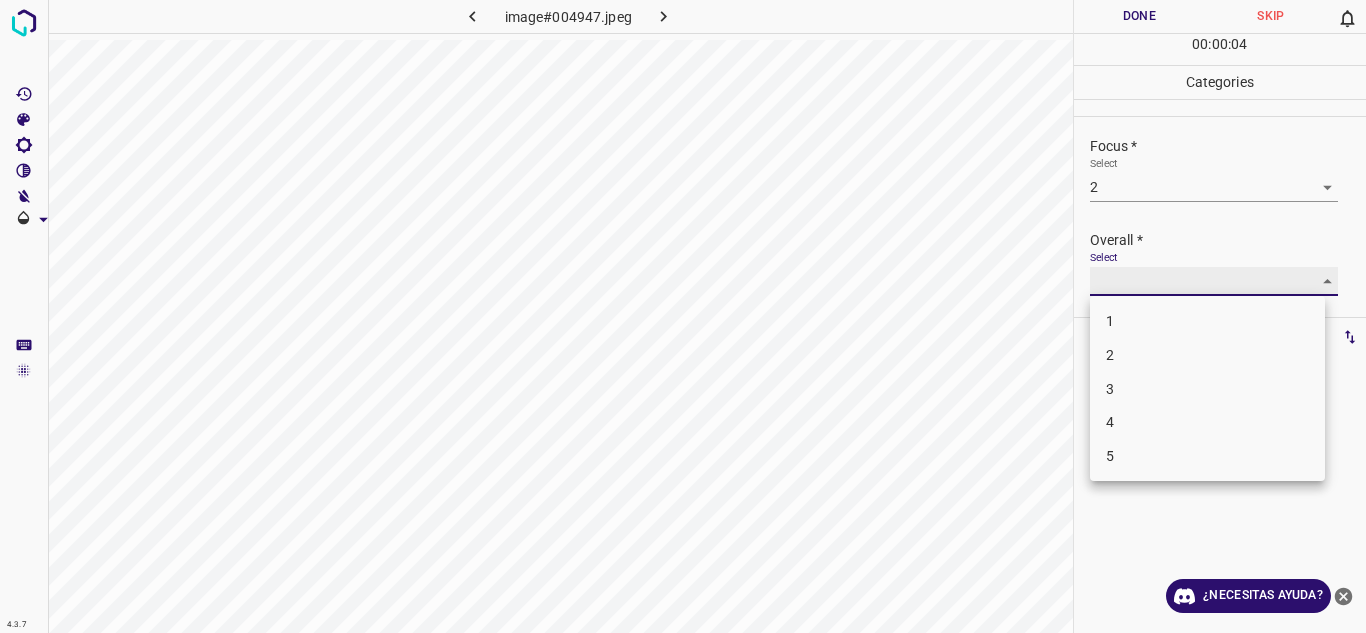 type on "2" 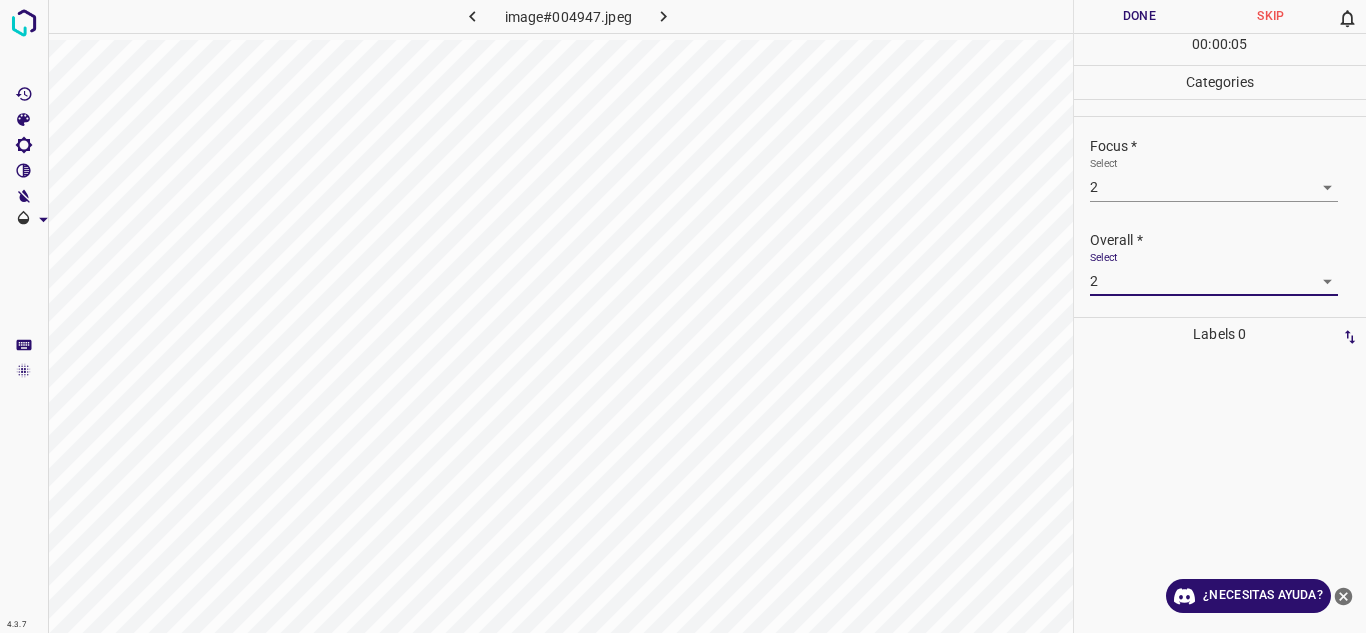 click on "Done" at bounding box center (1140, 16) 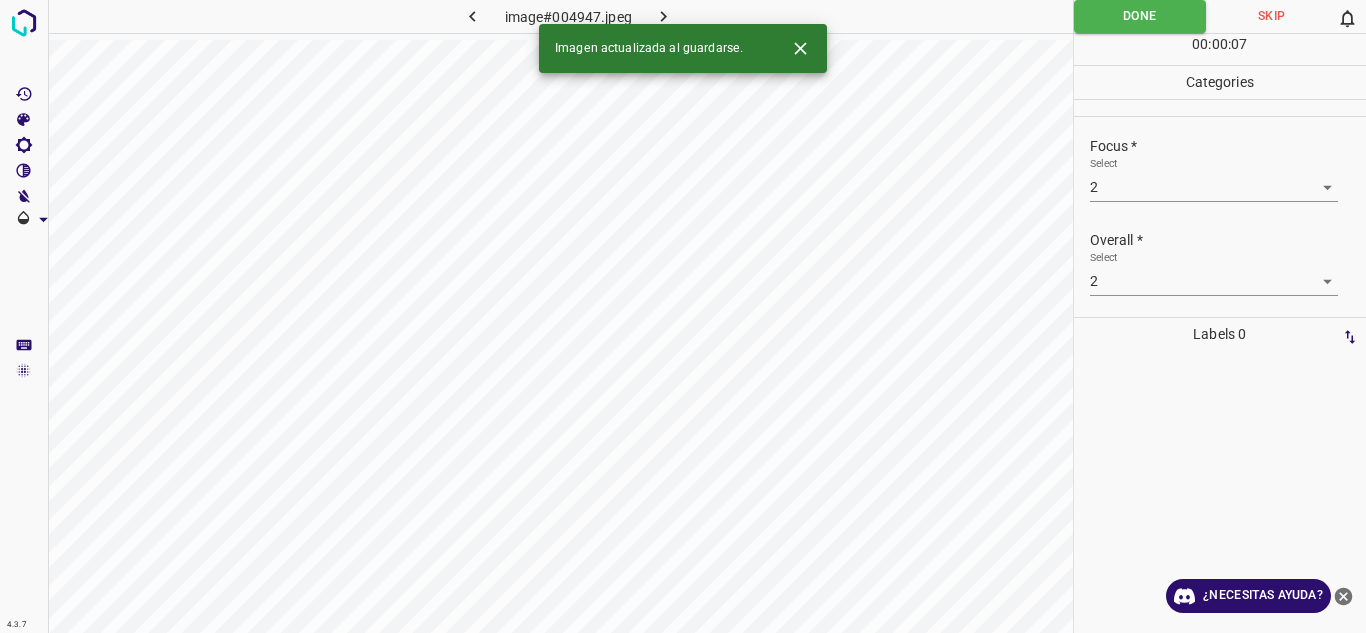 click at bounding box center [664, 16] 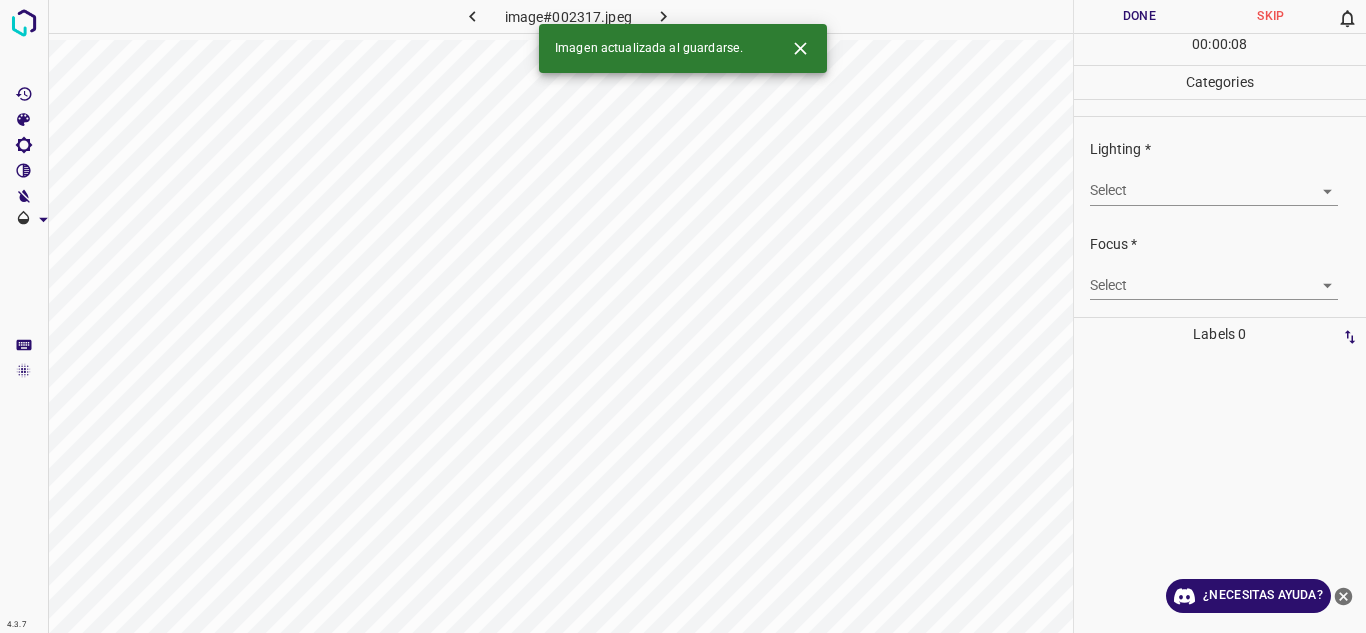 click on "4.3.7 image#002317.jpeg Done Skip 0 00   : 00   : 08   Categories Lighting *  Select ​ Focus *  Select ​ Overall *  Select ​ Labels   0 Categories 1 Lighting 2 Focus 3 Overall Tools Space Change between modes (Draw & Edit) I Auto labeling R Restore zoom M Zoom in N Zoom out Delete Delete selecte label Filters Z Restore filters X Saturation filter C Brightness filter V Contrast filter B Gray scale filter General O Download Imagen actualizada al guardarse. ¿Necesitas ayuda? Texto original Valora esta traducción Tu opinión servirá para ayudar a mejorar el Traductor de Google - Texto - Esconder - Borrar" at bounding box center [683, 316] 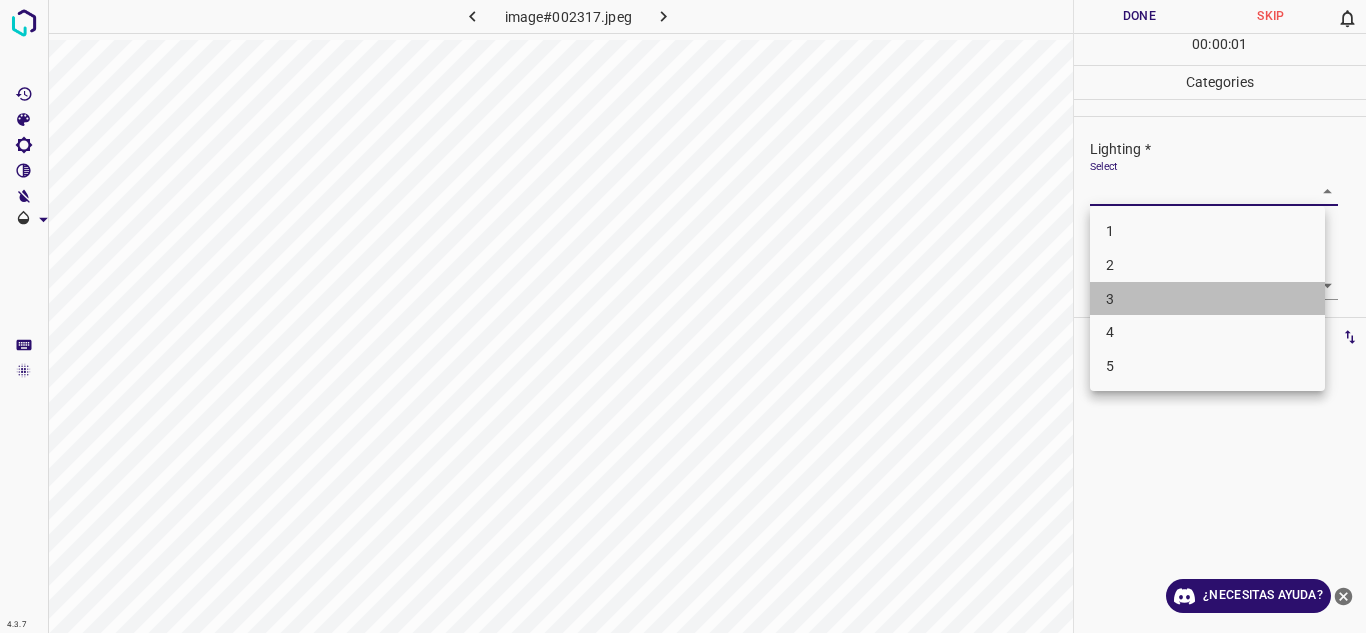 click on "3" at bounding box center (1207, 299) 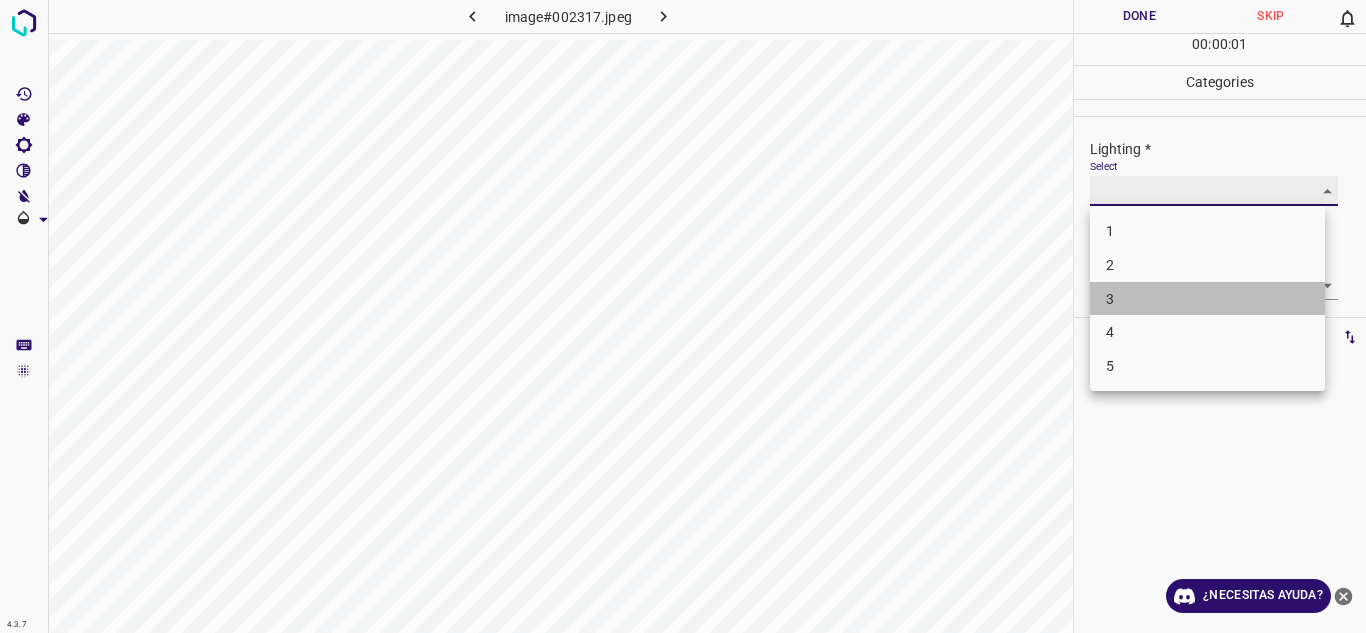 type on "3" 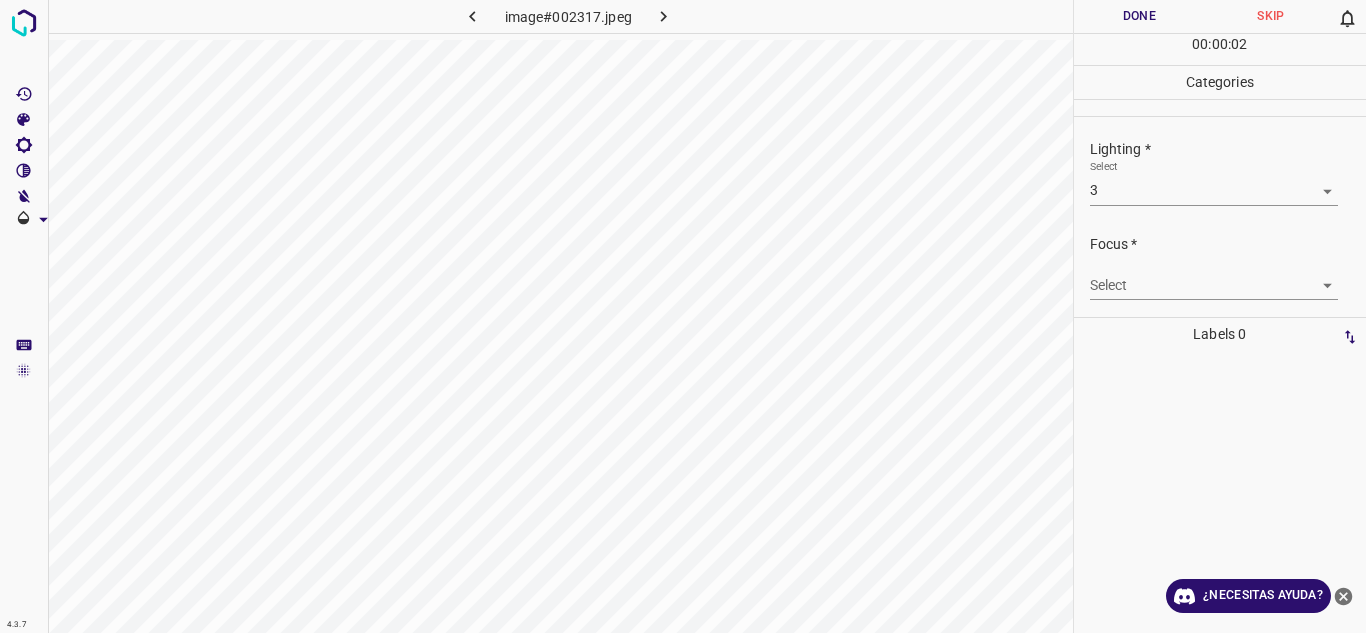 click on "Select ​" at bounding box center (1214, 277) 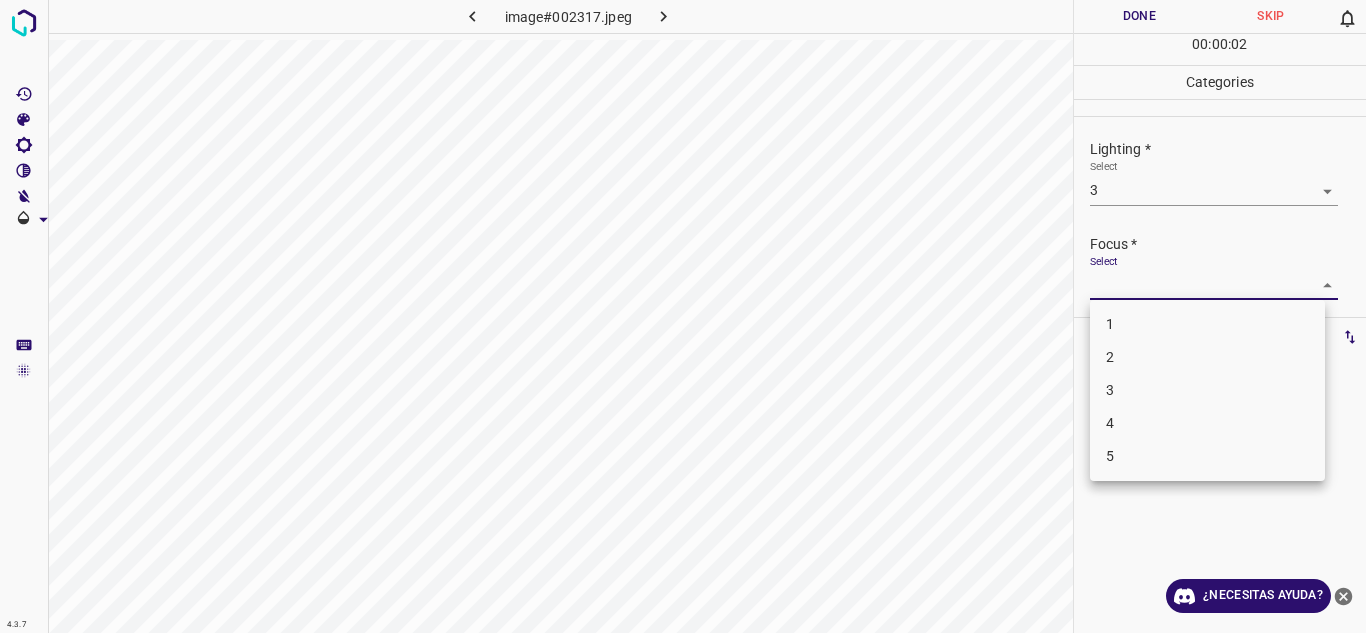 click on "4.3.7 image#002317.jpeg Done Skip 0 00   : 00   : 02   Categories Lighting *  Select 3 3 Focus *  Select ​ Overall *  Select ​ Labels   0 Categories 1 Lighting 2 Focus 3 Overall Tools Space Change between modes (Draw & Edit) I Auto labeling R Restore zoom M Zoom in N Zoom out Delete Delete selecte label Filters Z Restore filters X Saturation filter C Brightness filter V Contrast filter B Gray scale filter General O Download ¿Necesitas ayuda? Texto original Valora esta traducción Tu opinión servirá para ayudar a mejorar el Traductor de Google - Texto - Esconder - Borrar 1 2 3 4 5" at bounding box center (683, 316) 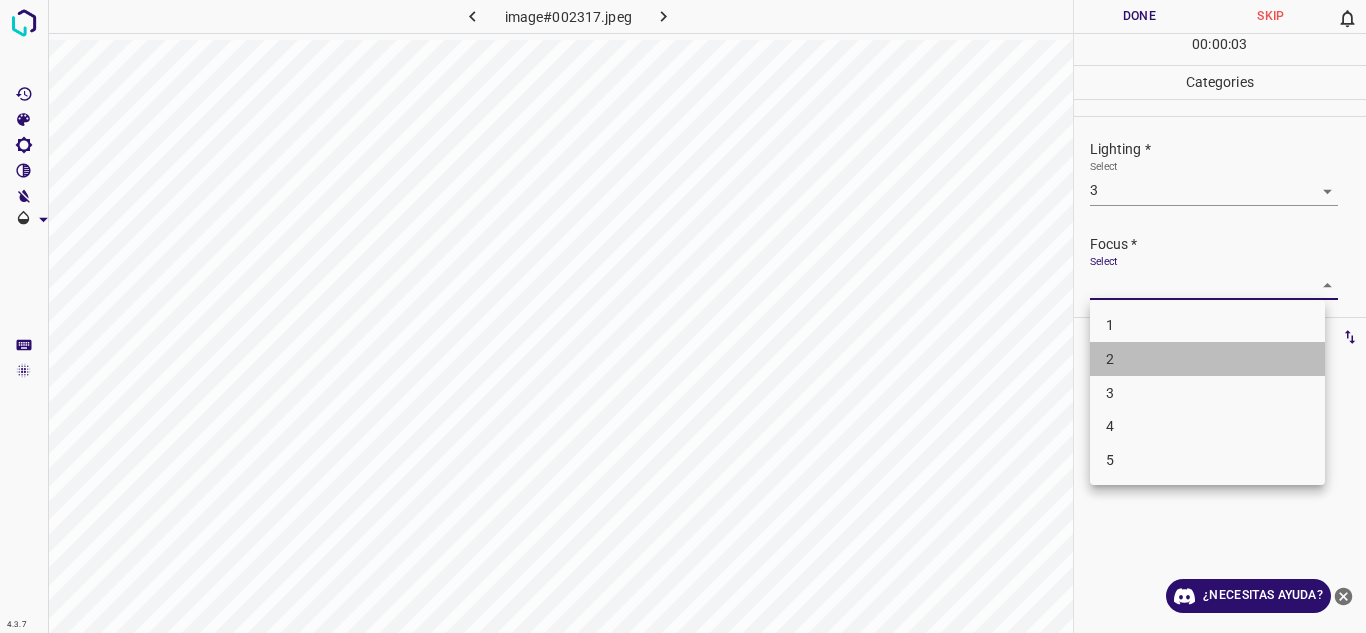 click on "2" at bounding box center [1207, 359] 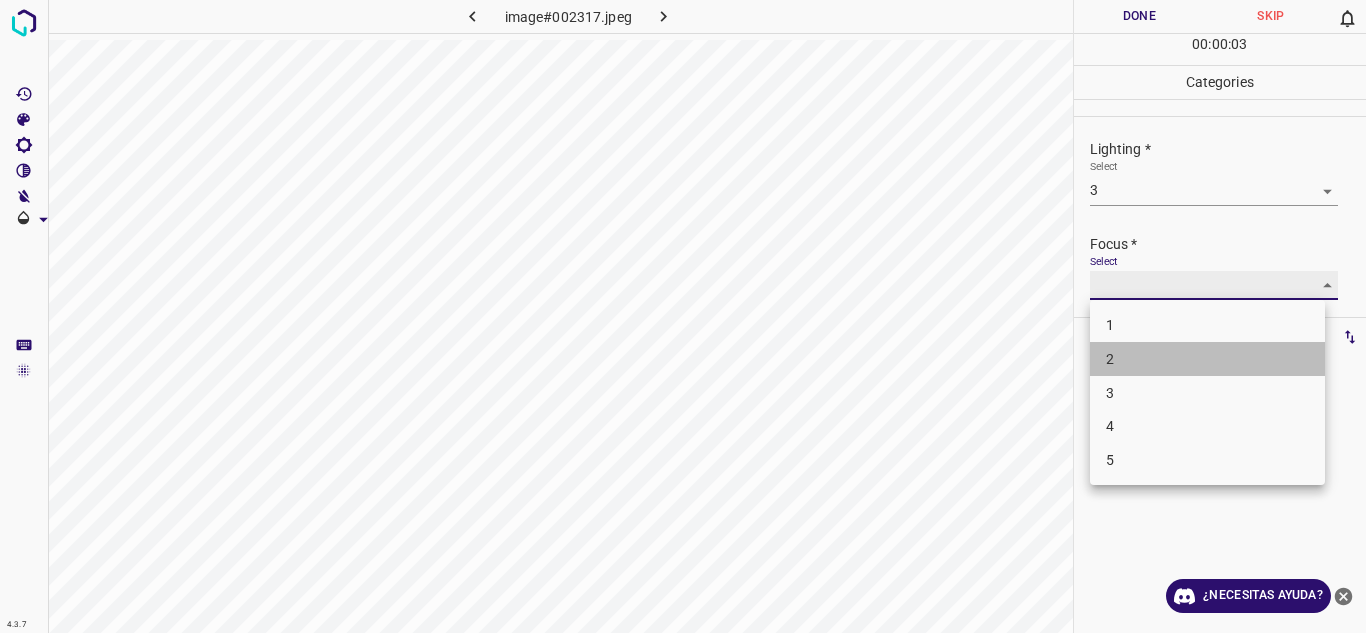 type on "2" 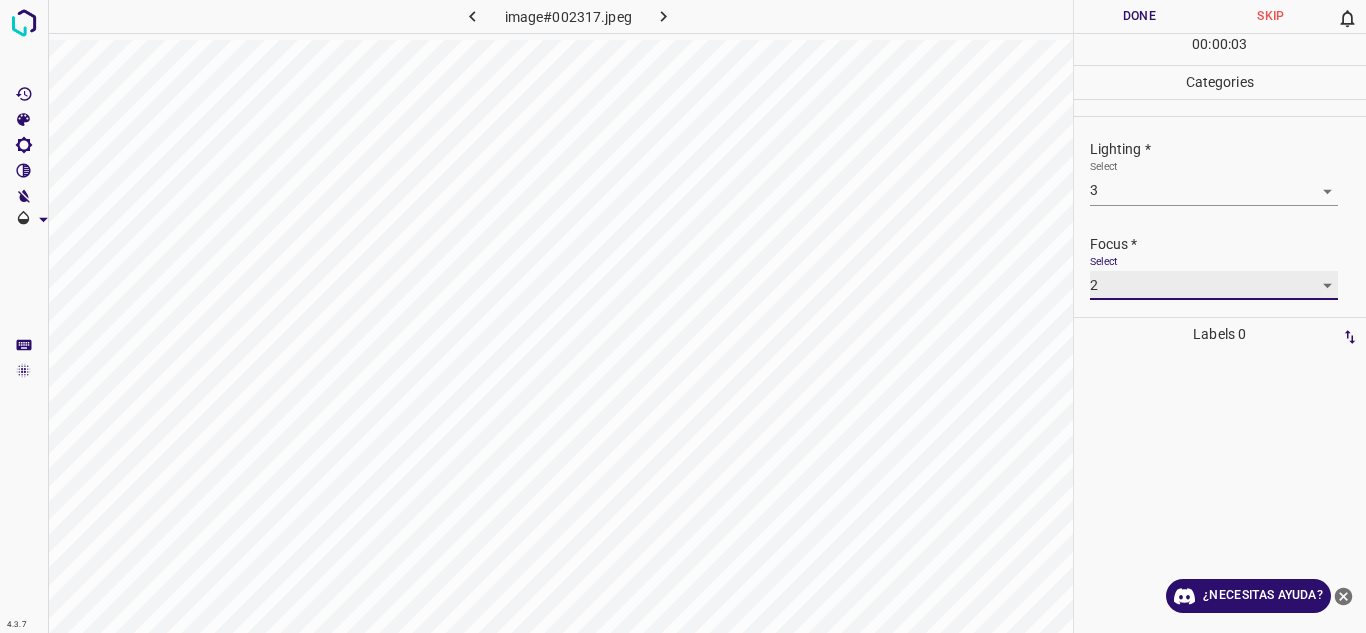 scroll, scrollTop: 98, scrollLeft: 0, axis: vertical 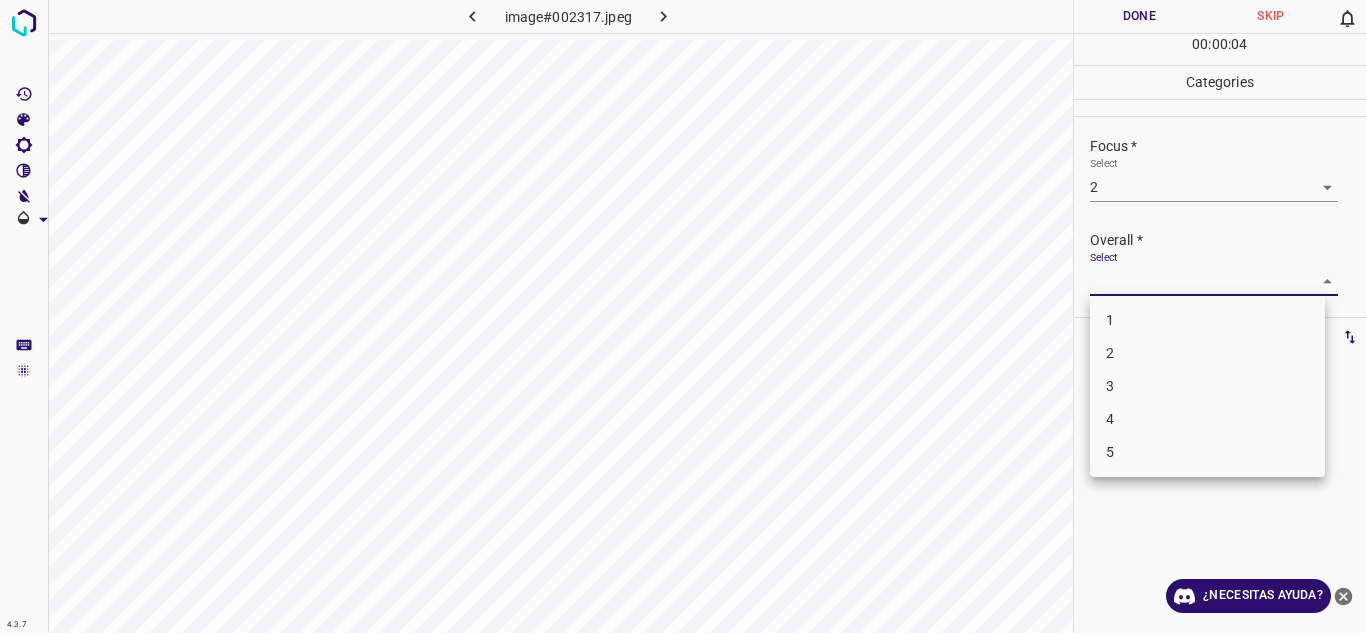 drag, startPoint x: 1319, startPoint y: 282, endPoint x: 1210, endPoint y: 363, distance: 135.80133 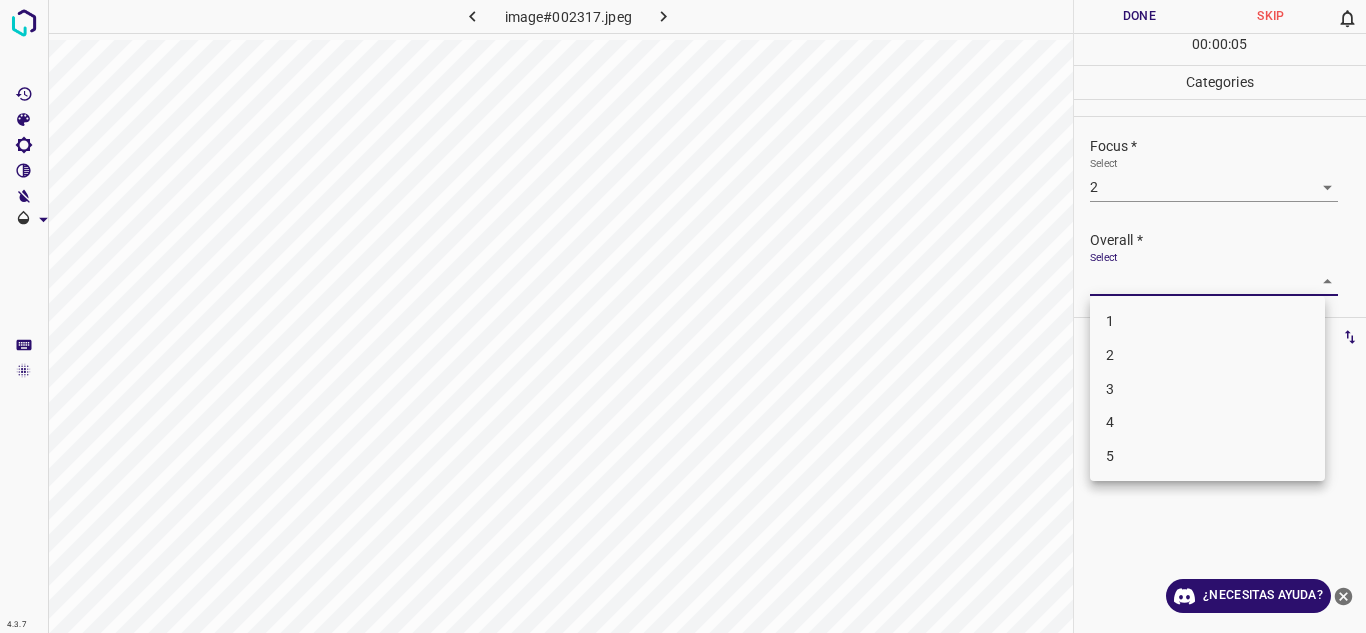 click on "3" at bounding box center (1207, 389) 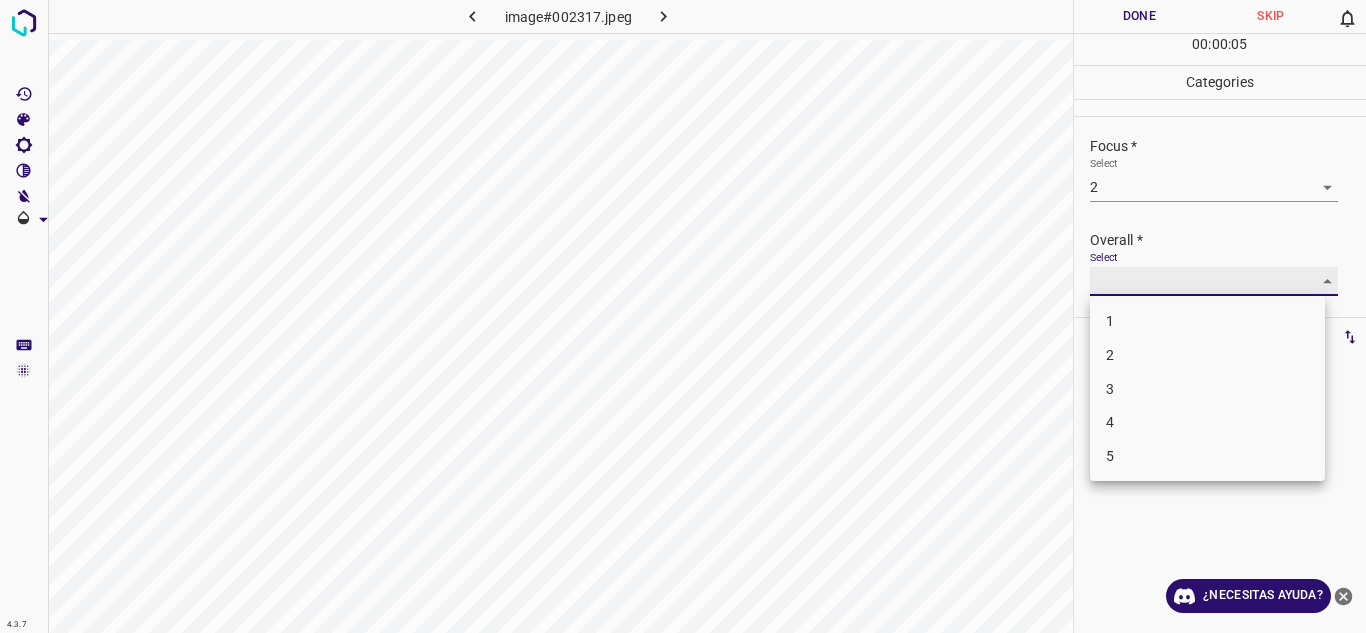 type on "3" 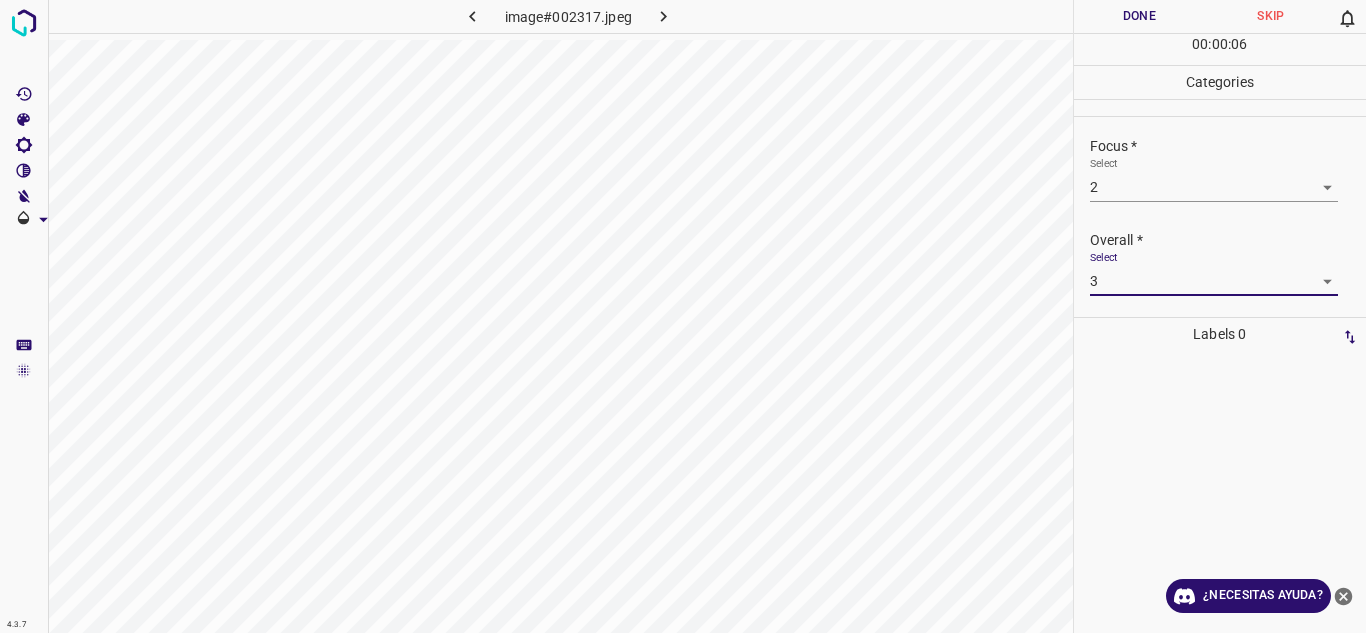 click on "Done" at bounding box center (1140, 16) 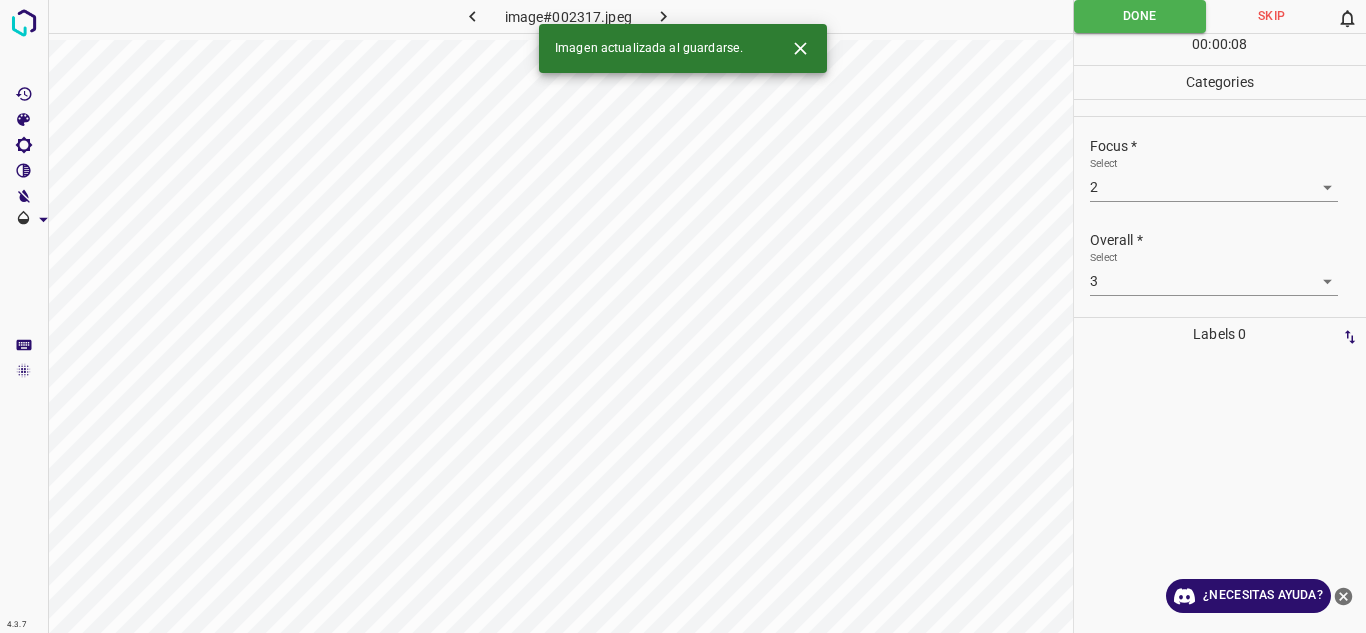 click at bounding box center (664, 16) 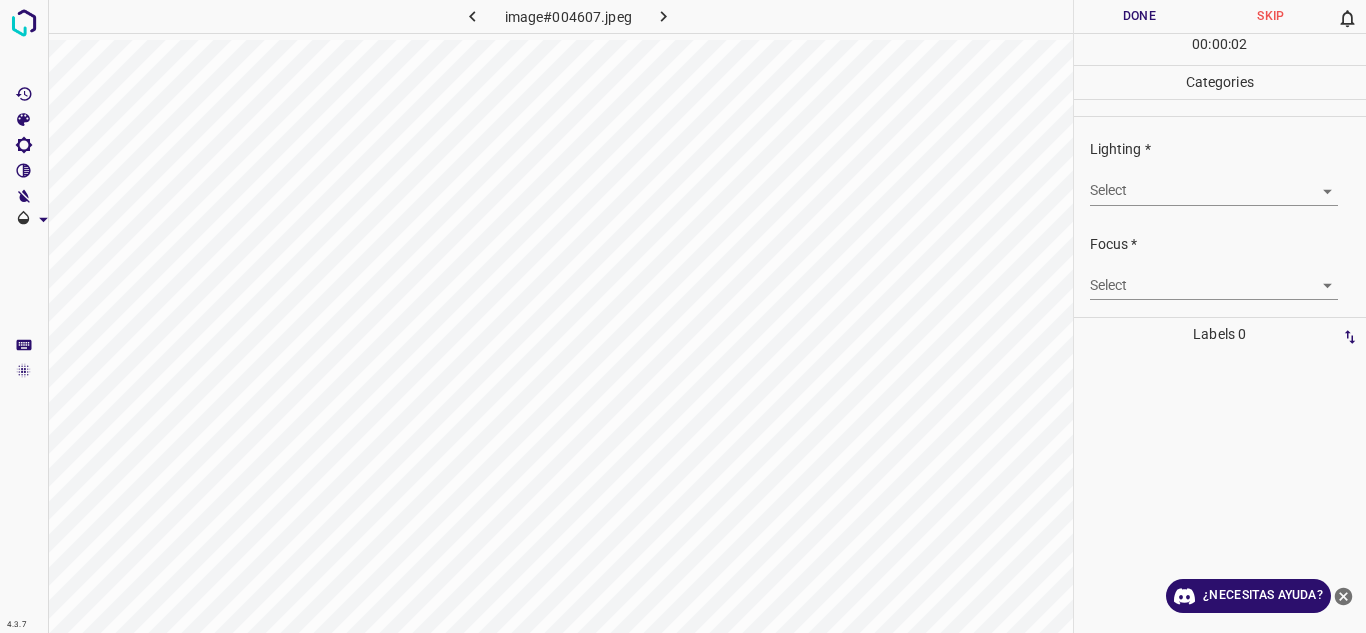 click on "4.3.7 image#004607.jpeg Done Skip 0 00   : 00   : 02   Categories Lighting *  Select ​ Focus *  Select ​ Overall *  Select ​ Labels   0 Categories 1 Lighting 2 Focus 3 Overall Tools Space Change between modes (Draw & Edit) I Auto labeling R Restore zoom M Zoom in N Zoom out Delete Delete selecte label Filters Z Restore filters X Saturation filter C Brightness filter V Contrast filter B Gray scale filter General O Download ¿Necesitas ayuda? Texto original Valora esta traducción Tu opinión servirá para ayudar a mejorar el Traductor de Google - Texto - Esconder - Borrar" at bounding box center (683, 316) 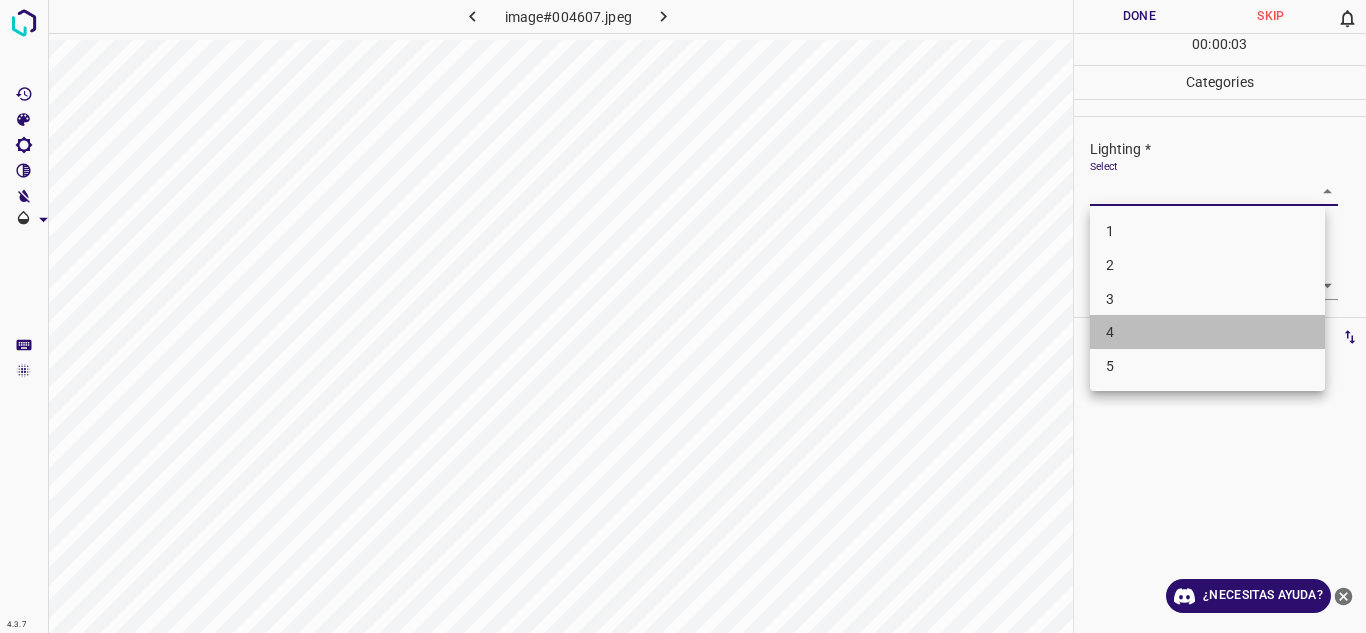 click on "4" at bounding box center [1207, 332] 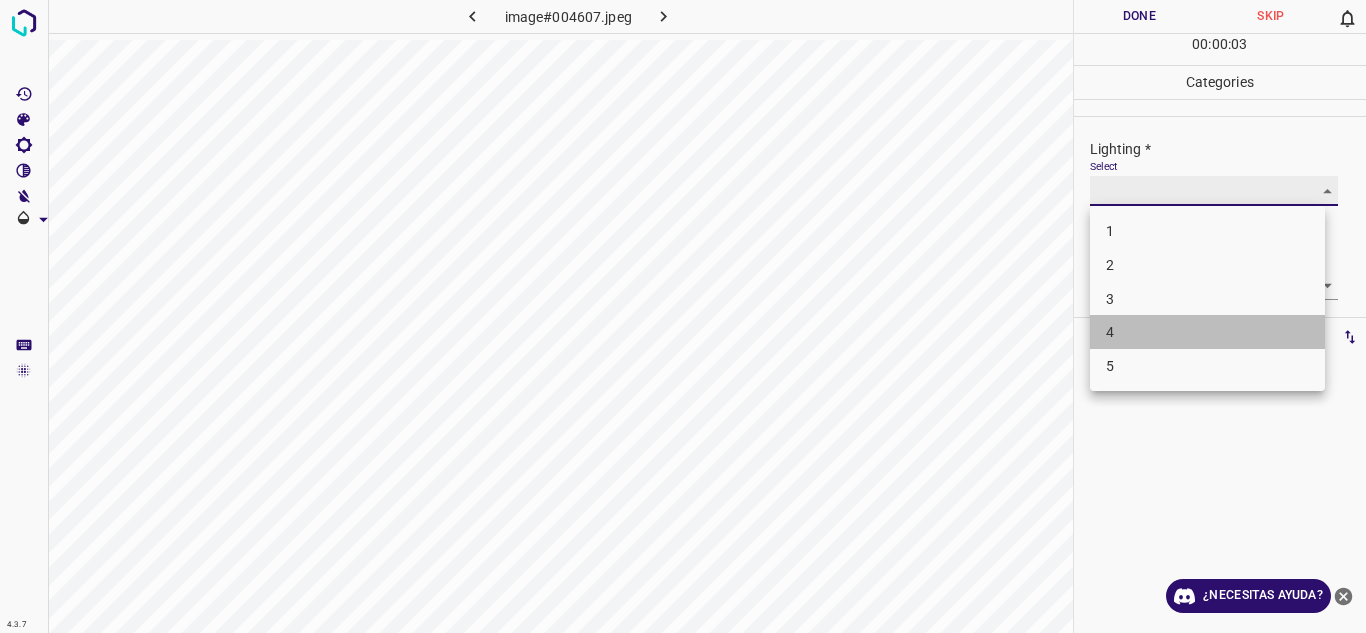 type on "4" 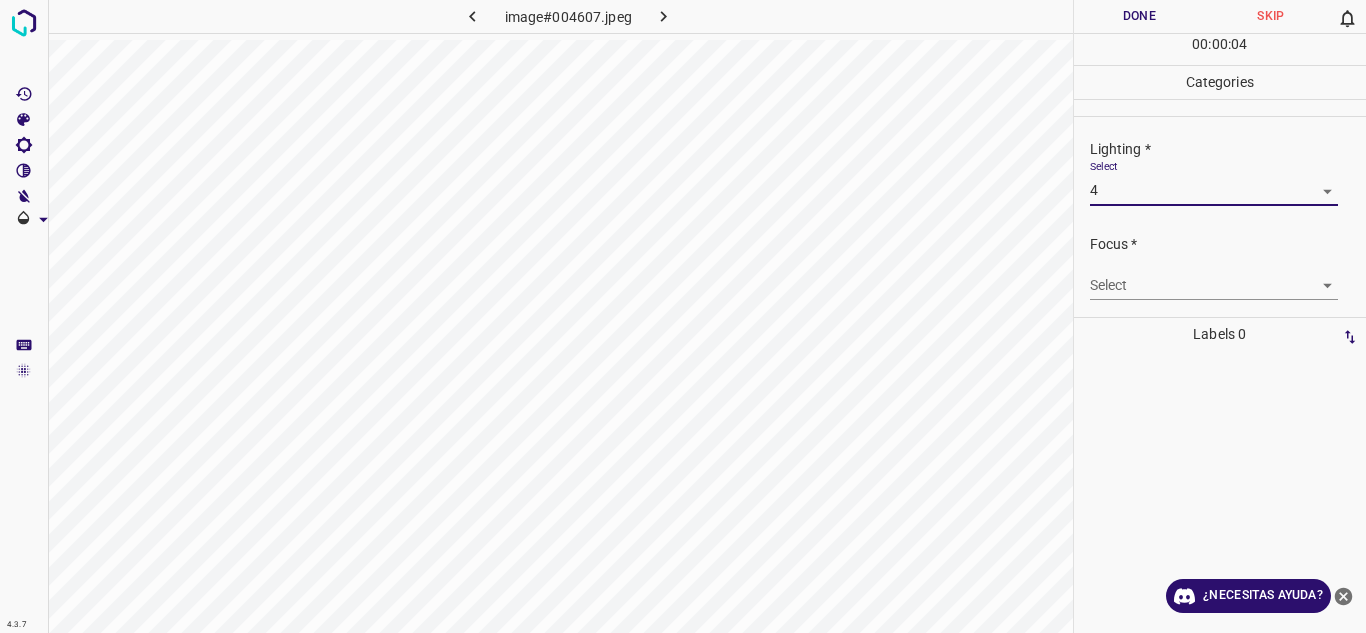 click on "4.3.7 image#004607.jpeg Done Skip 0 00   : 00   : 04   Categories Lighting *  Select 4 4 Focus *  Select ​ Overall *  Select ​ Labels   0 Categories 1 Lighting 2 Focus 3 Overall Tools Space Change between modes (Draw & Edit) I Auto labeling R Restore zoom M Zoom in N Zoom out Delete Delete selecte label Filters Z Restore filters X Saturation filter C Brightness filter V Contrast filter B Gray scale filter General O Download ¿Necesitas ayuda? Texto original Valora esta traducción Tu opinión servirá para ayudar a mejorar el Traductor de Google - Texto - Esconder - Borrar" at bounding box center [683, 316] 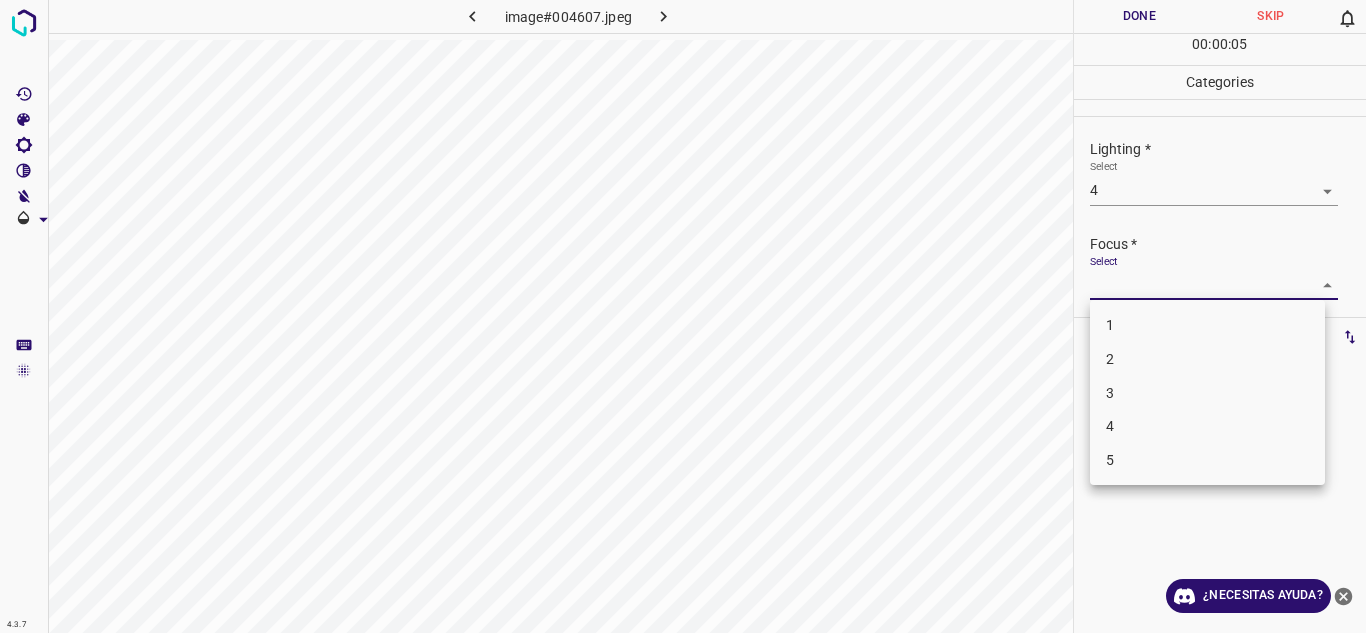 click on "3" at bounding box center [1207, 393] 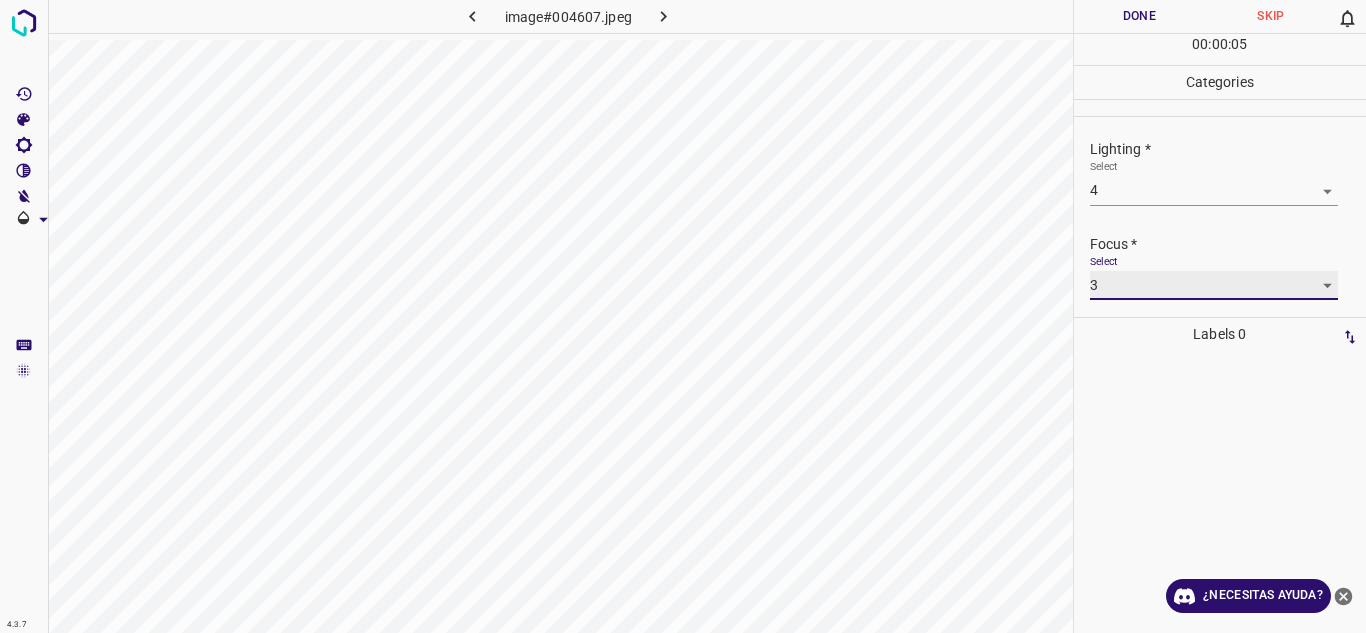 type on "3" 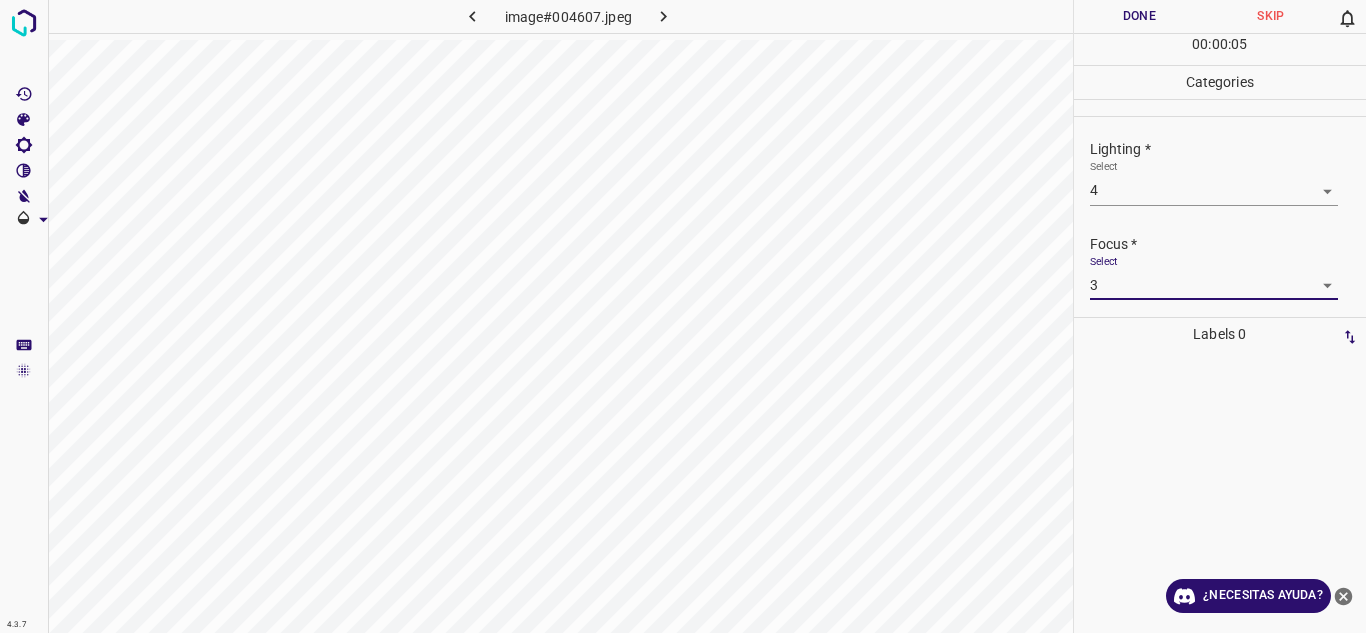 click on "Lighting *  Select 4 4" at bounding box center [1220, 172] 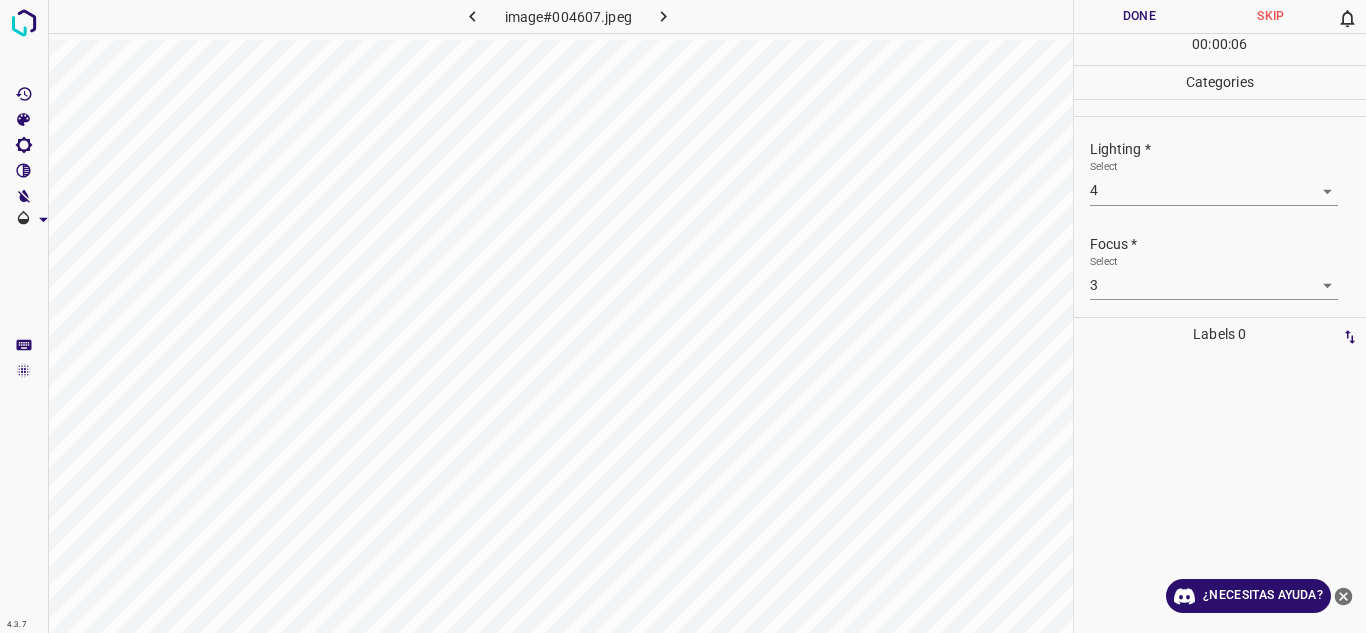 scroll, scrollTop: 98, scrollLeft: 0, axis: vertical 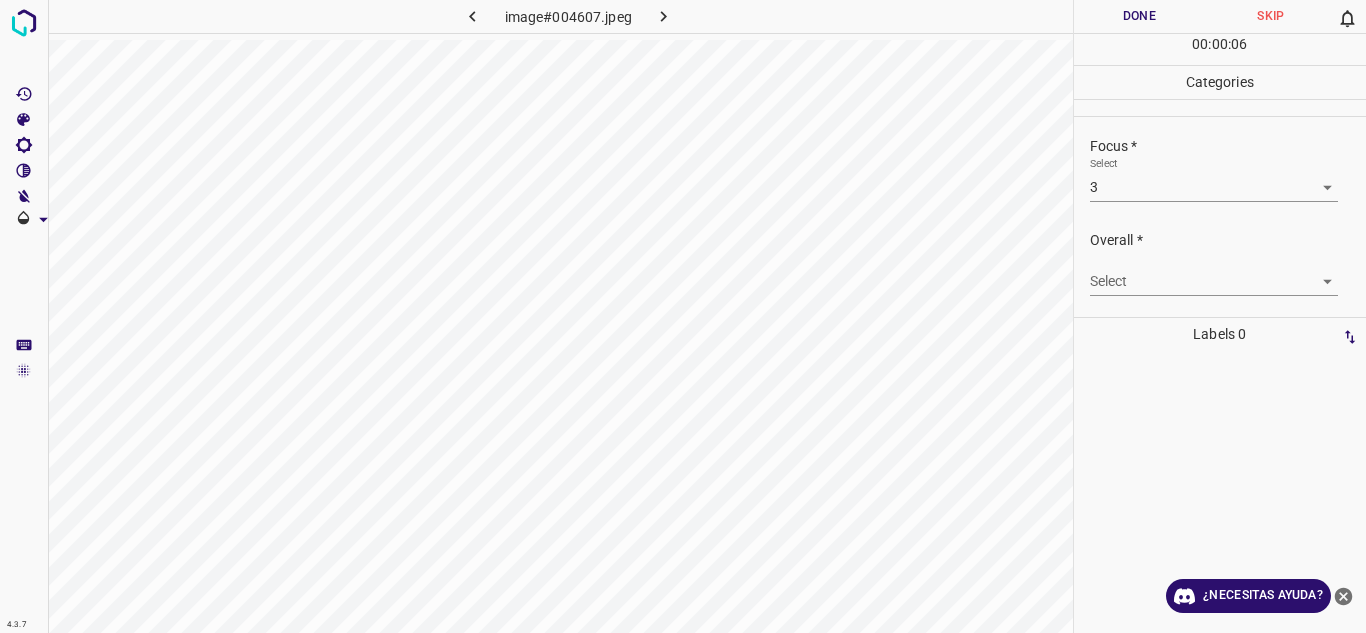 click on "4.3.7 image#004607.jpeg Done Skip 0 00   : 00   : 06   Categories Lighting *  Select 4 4 Focus *  Select 3 3 Overall *  Select ​ Labels   0 Categories 1 Lighting 2 Focus 3 Overall Tools Space Change between modes (Draw & Edit) I Auto labeling R Restore zoom M Zoom in N Zoom out Delete Delete selecte label Filters Z Restore filters X Saturation filter C Brightness filter V Contrast filter B Gray scale filter General O Download ¿Necesitas ayuda? Texto original Valora esta traducción Tu opinión servirá para ayudar a mejorar el Traductor de Google - Texto - Esconder - Borrar" at bounding box center (683, 316) 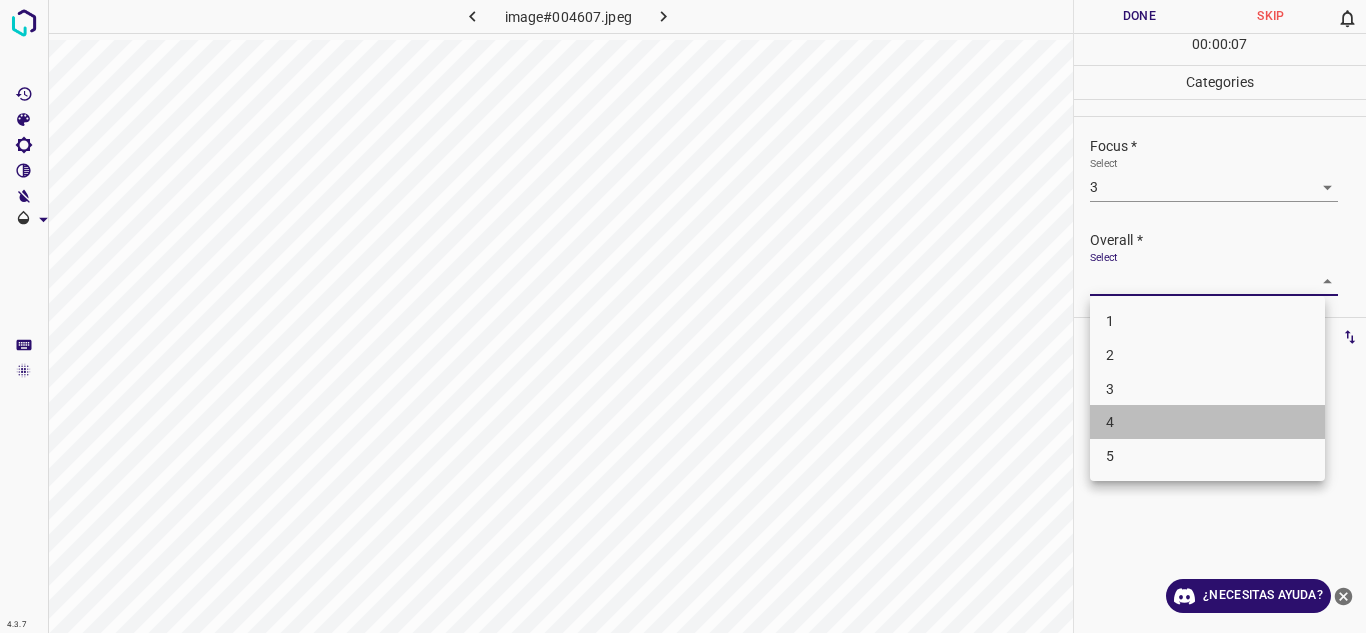 click on "4" at bounding box center (1207, 422) 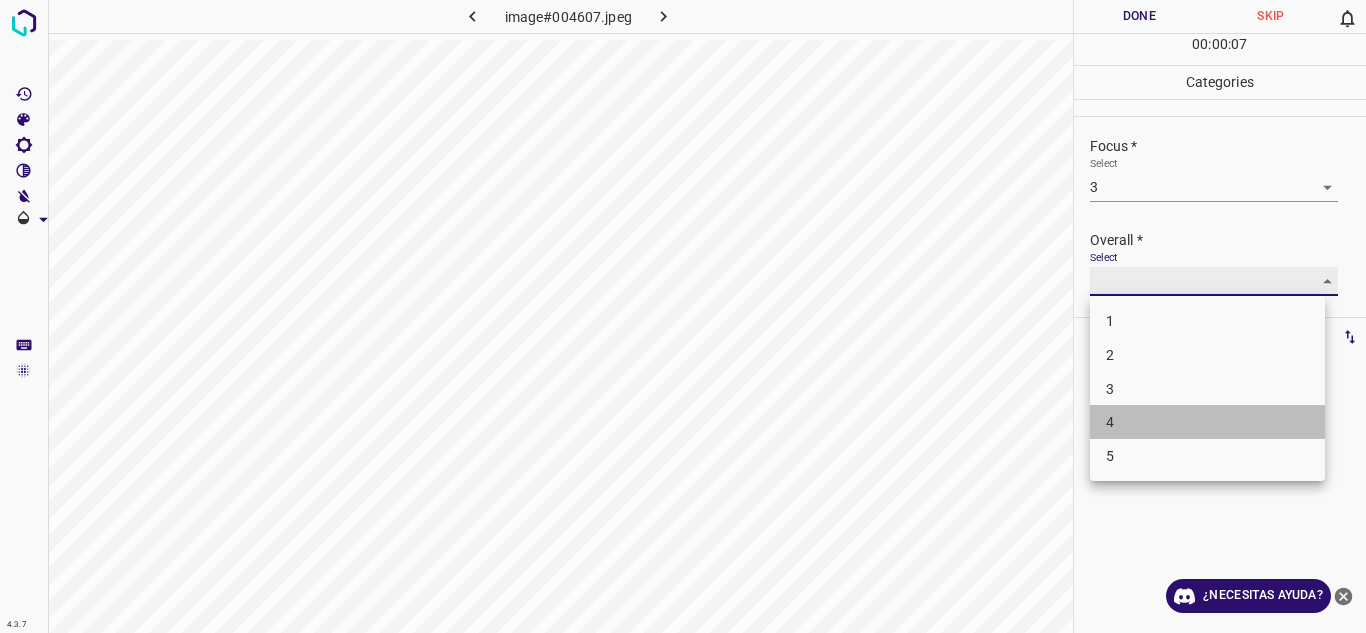type on "4" 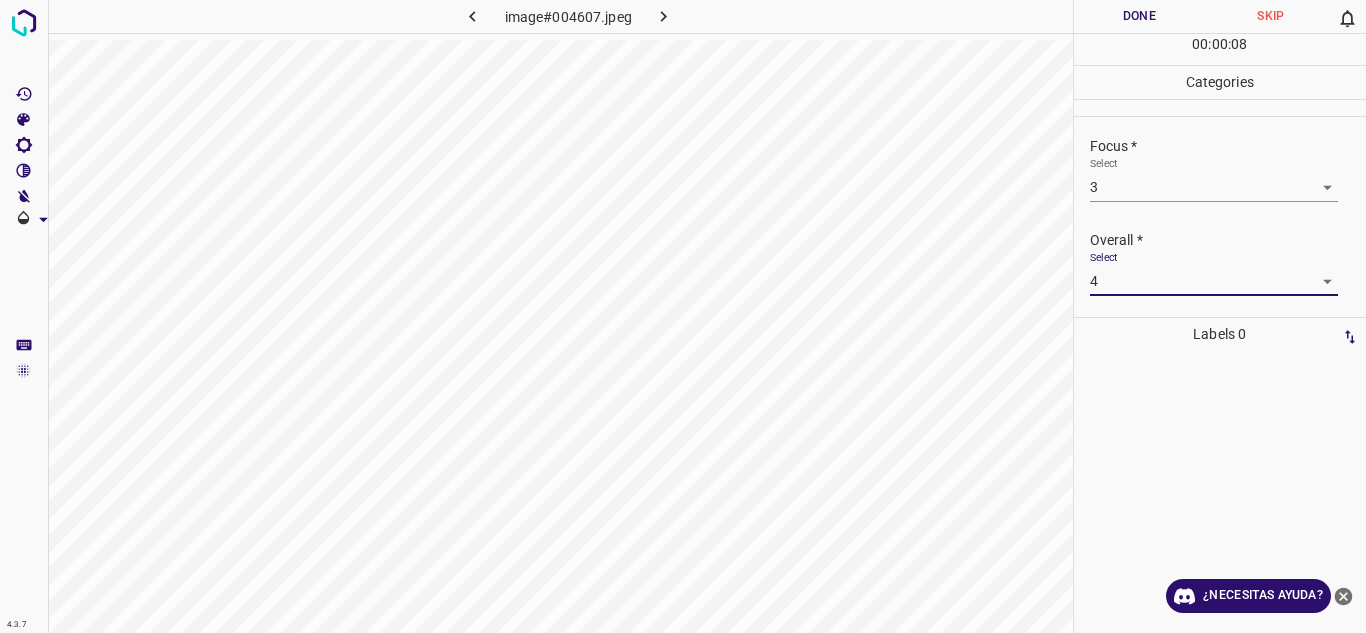click on "Done" at bounding box center [1140, 16] 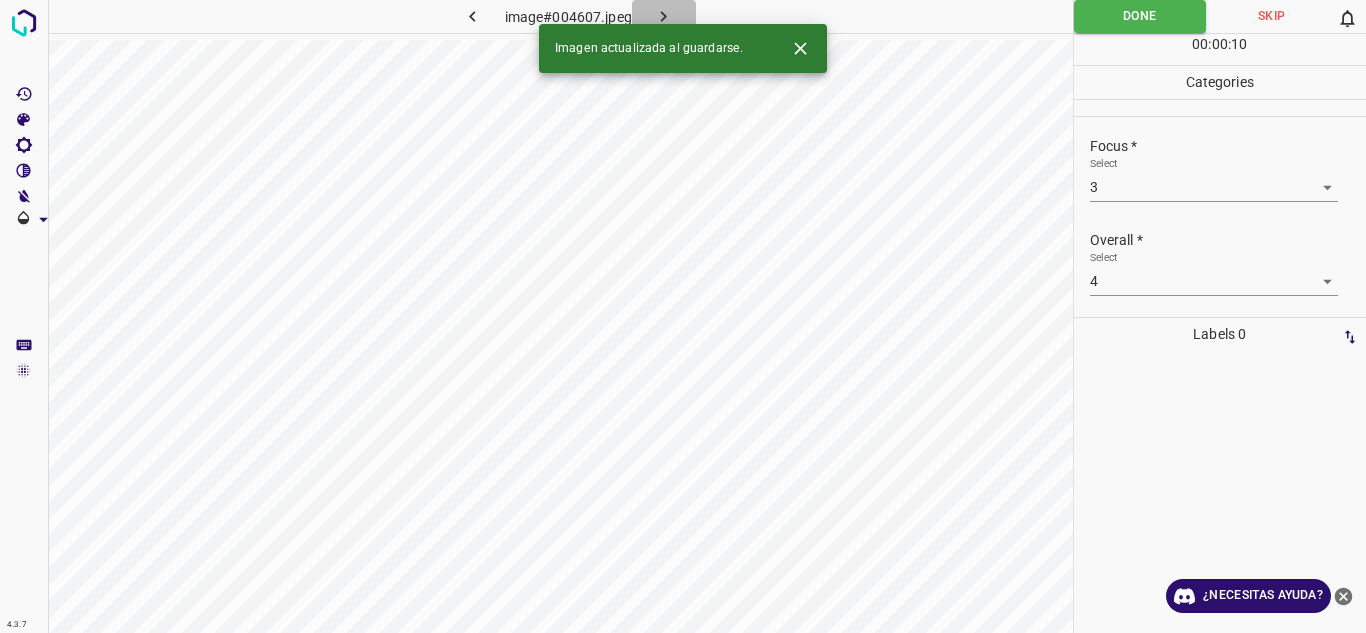 click 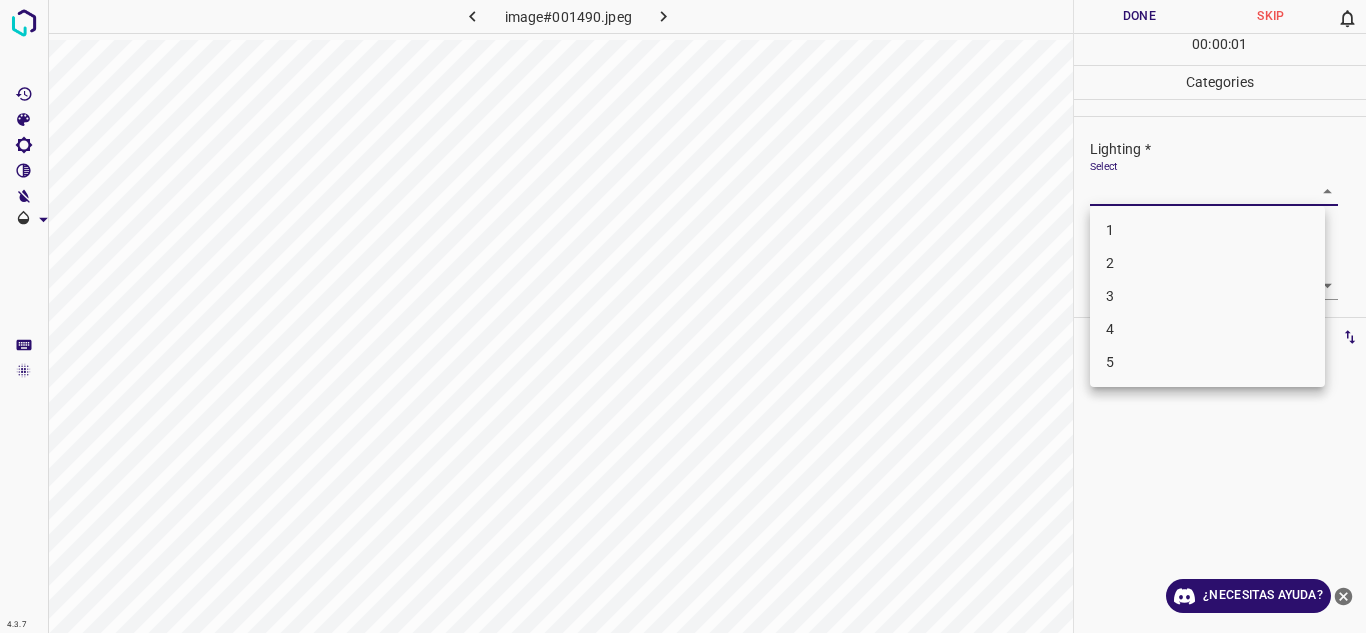 click on "4.3.7 image#001490.jpeg Done Skip 0 00   : 00   : 01   Categories Lighting *  Select ​ Focus *  Select ​ Overall *  Select ​ Labels   0 Categories 1 Lighting 2 Focus 3 Overall Tools Space Change between modes (Draw & Edit) I Auto labeling R Restore zoom M Zoom in N Zoom out Delete Delete selecte label Filters Z Restore filters X Saturation filter C Brightness filter V Contrast filter B Gray scale filter General O Download ¿Necesitas ayuda? Texto original Valora esta traducción Tu opinión servirá para ayudar a mejorar el Traductor de Google - Texto - Esconder - Borrar 1 2 3 4 5" at bounding box center (683, 316) 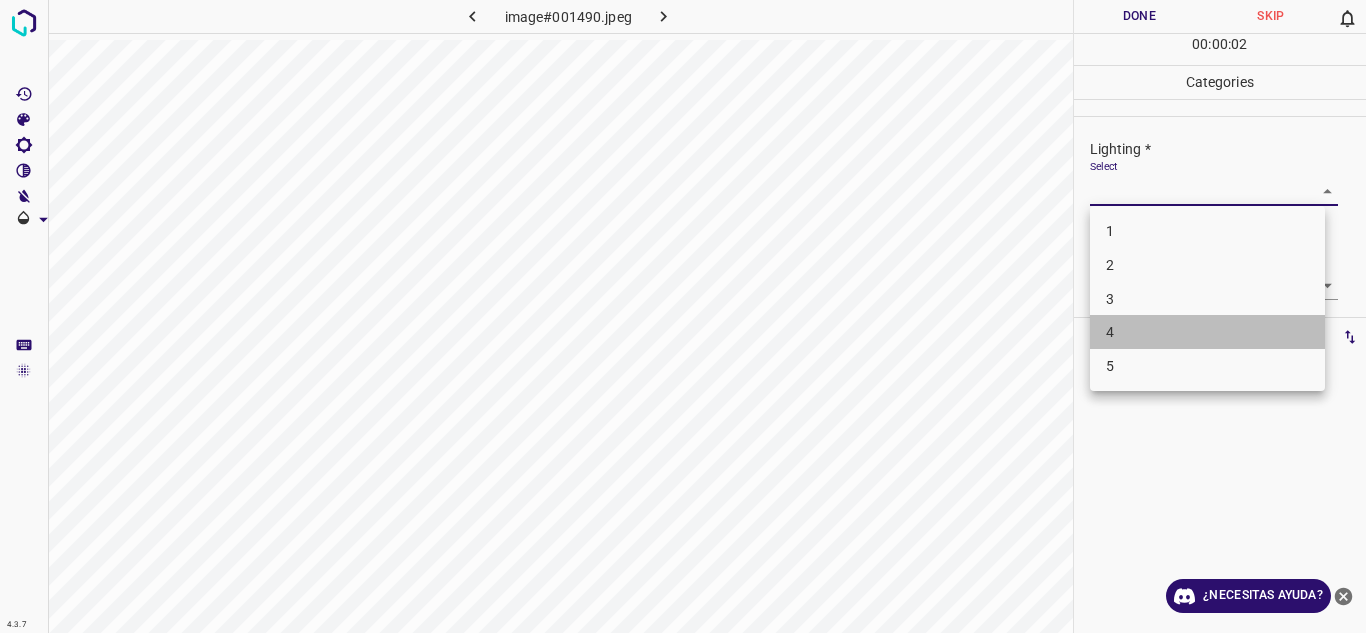 click on "4" at bounding box center (1207, 332) 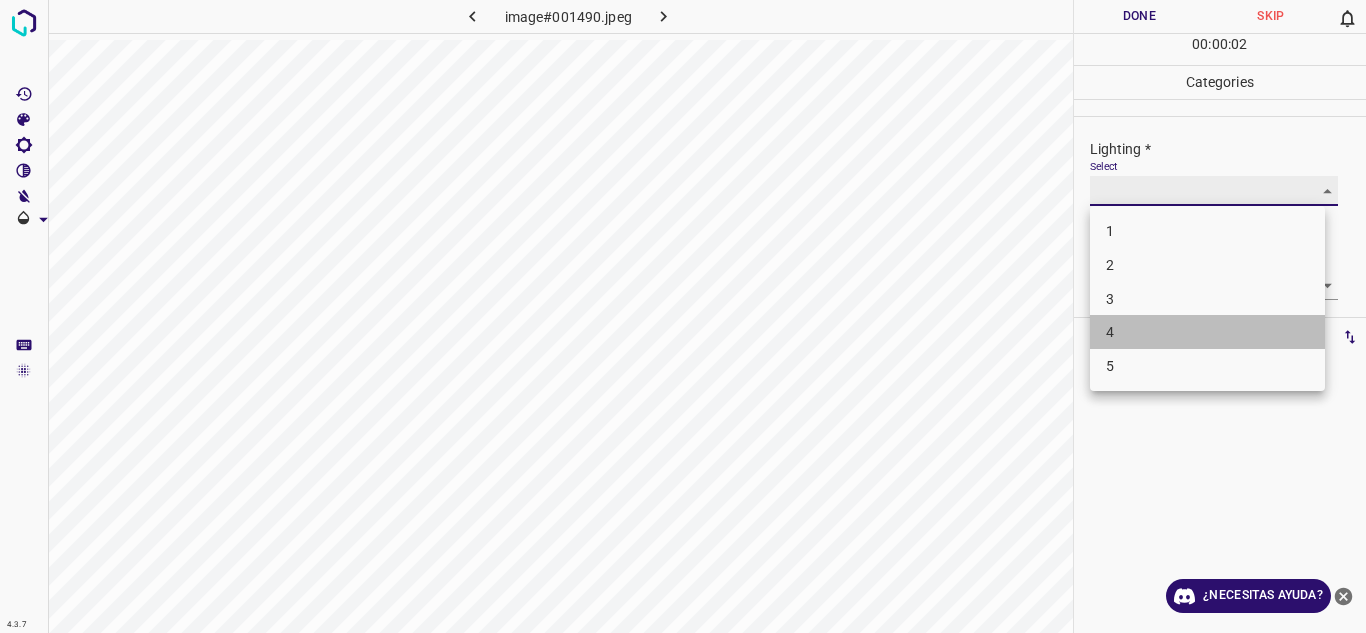 type on "4" 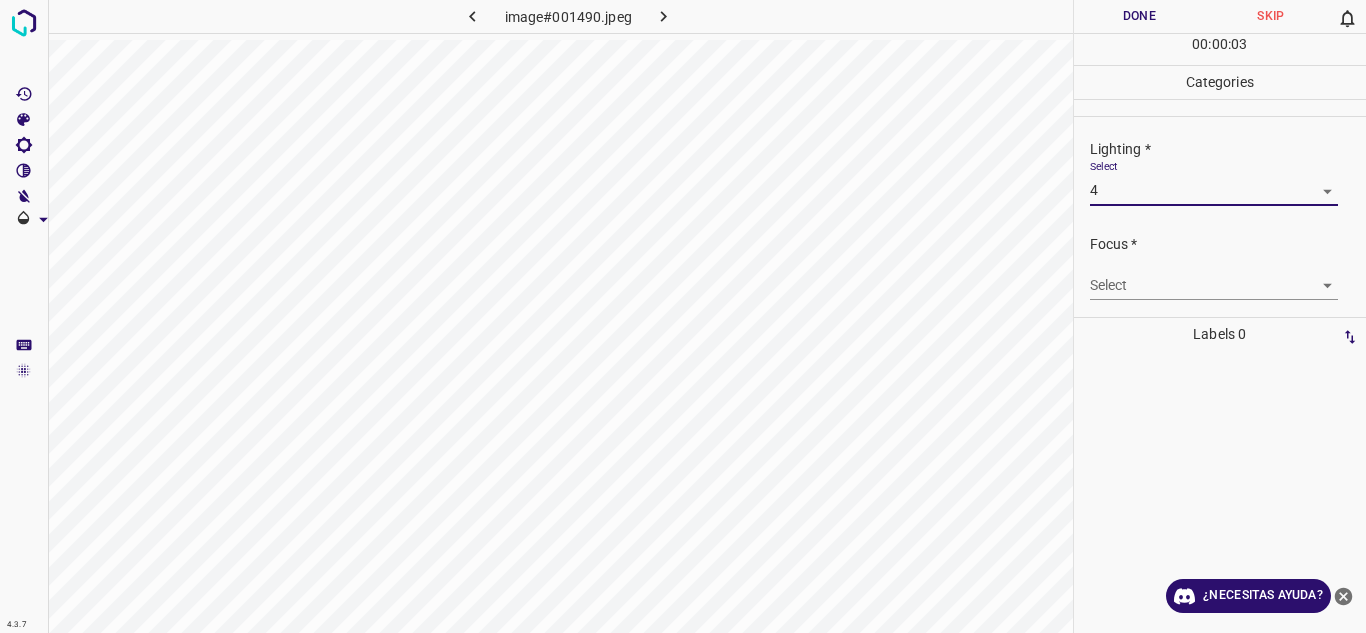 click on "4.3.7 image#001490.jpeg Done Skip 0 00   : 00   : 03   Categories Lighting *  Select 4 4 Focus *  Select ​ Overall *  Select ​ Labels   0 Categories 1 Lighting 2 Focus 3 Overall Tools Space Change between modes (Draw & Edit) I Auto labeling R Restore zoom M Zoom in N Zoom out Delete Delete selecte label Filters Z Restore filters X Saturation filter C Brightness filter V Contrast filter B Gray scale filter General O Download ¿Necesitas ayuda? Texto original Valora esta traducción Tu opinión servirá para ayudar a mejorar el Traductor de Google - Texto - Esconder - Borrar" at bounding box center [683, 316] 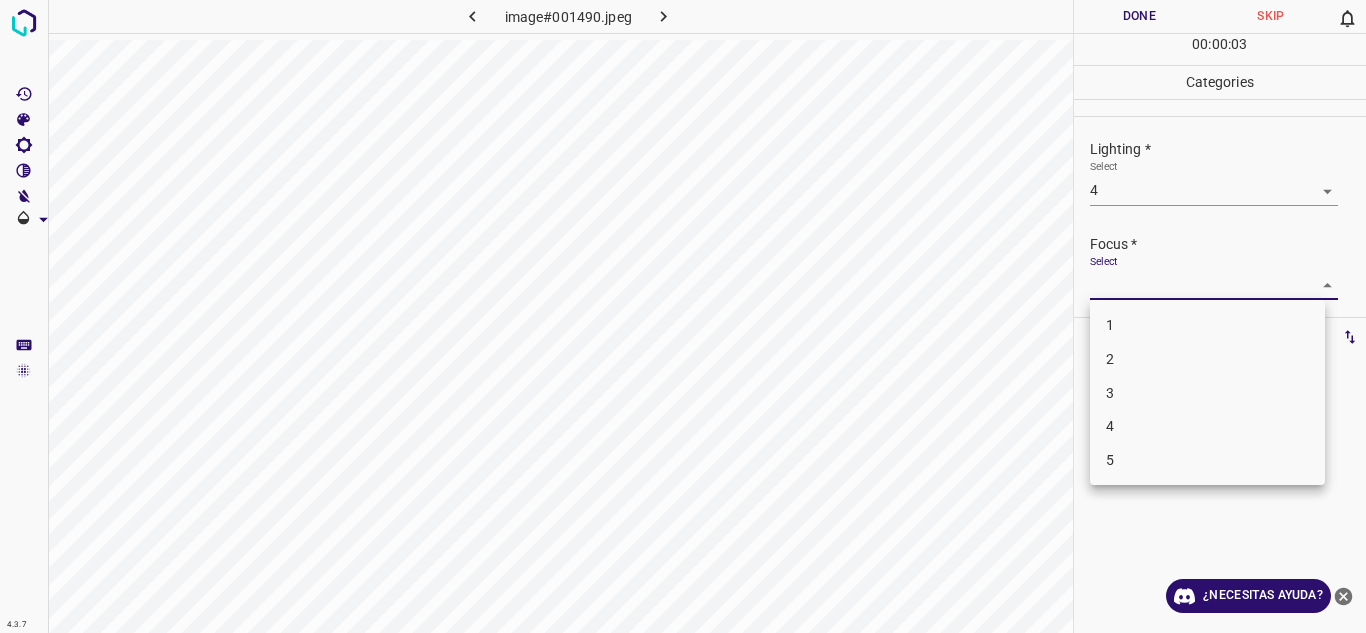 click on "3" at bounding box center [1207, 393] 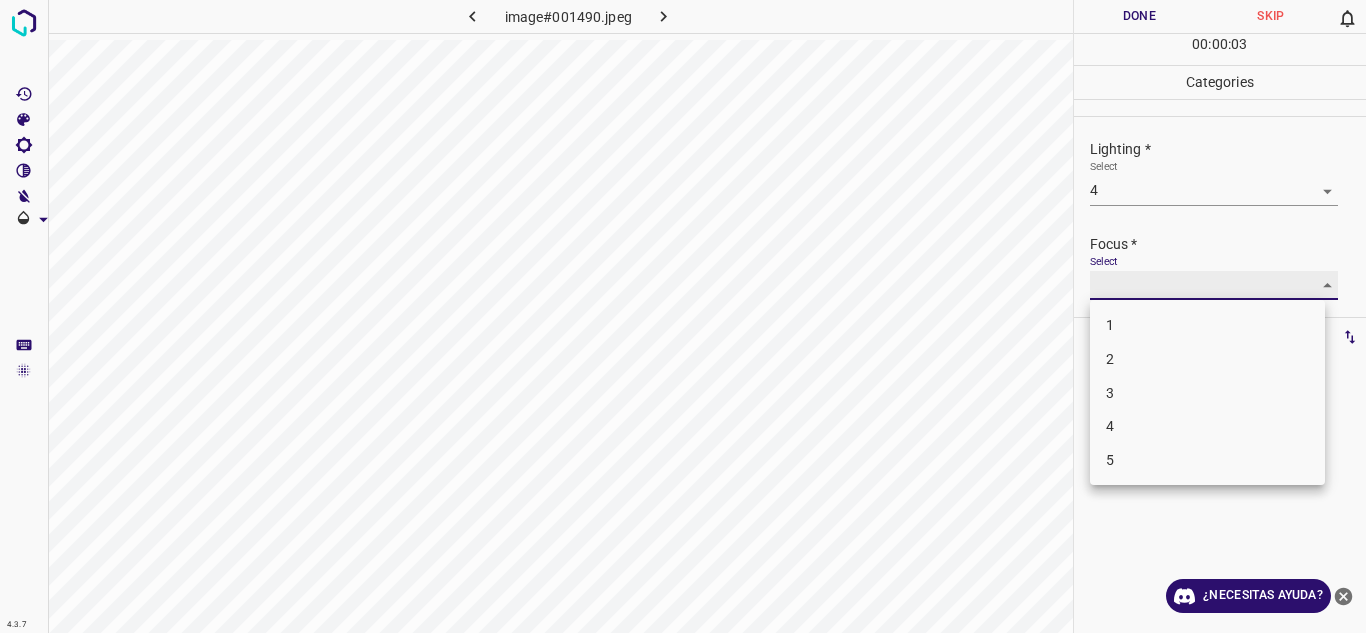 type on "3" 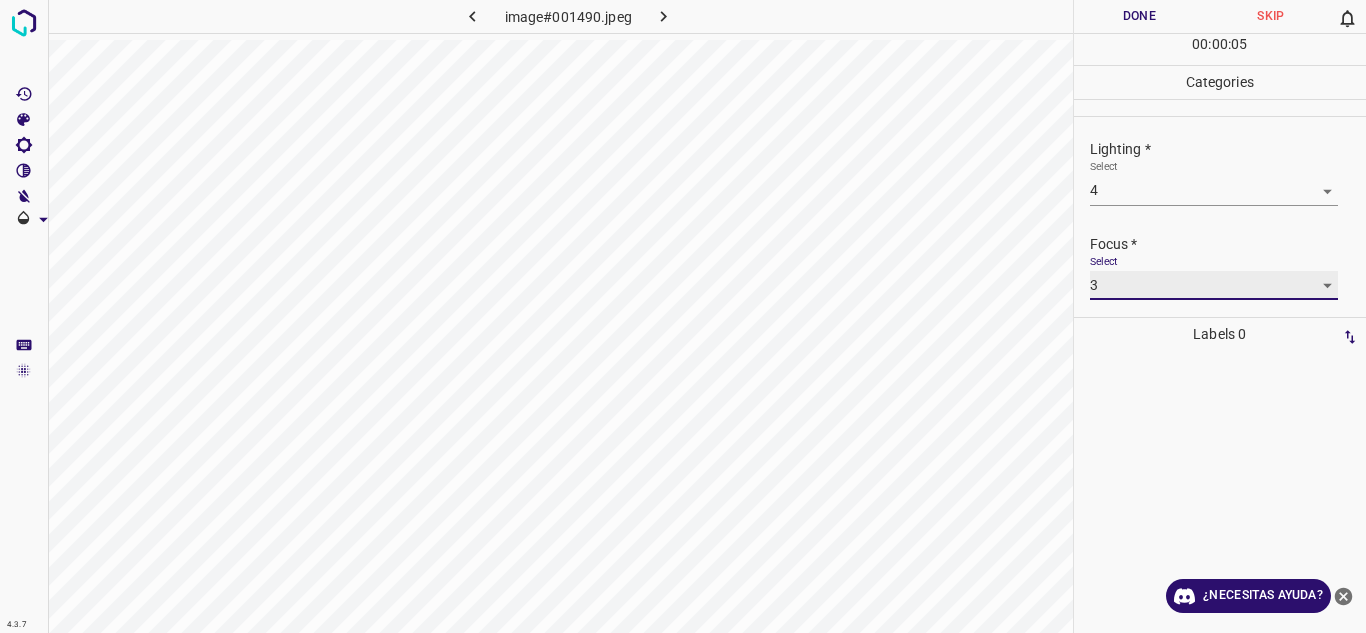 scroll, scrollTop: 98, scrollLeft: 0, axis: vertical 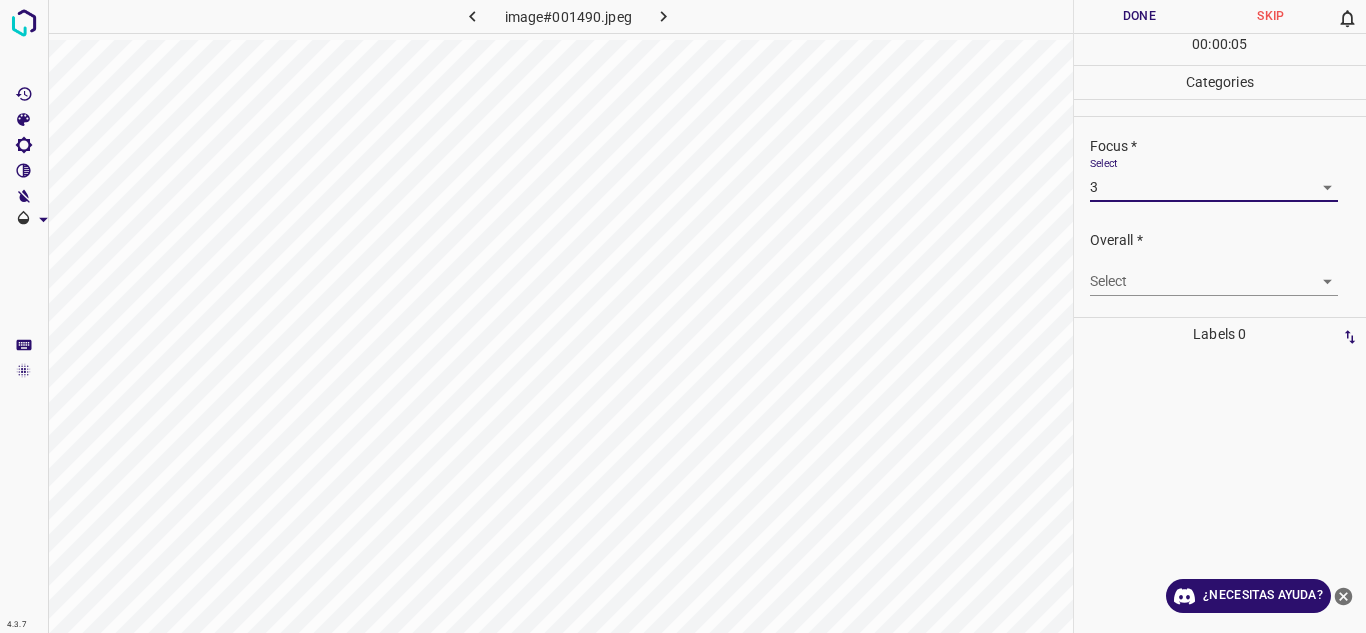 click on "4.3.7 image#001490.jpeg Done Skip 0 00   : 00   : 05   Categories Lighting *  Select 4 4 Focus *  Select 3 3 Overall *  Select ​ Labels   0 Categories 1 Lighting 2 Focus 3 Overall Tools Space Change between modes (Draw & Edit) I Auto labeling R Restore zoom M Zoom in N Zoom out Delete Delete selecte label Filters Z Restore filters X Saturation filter C Brightness filter V Contrast filter B Gray scale filter General O Download ¿Necesitas ayuda? Texto original Valora esta traducción Tu opinión servirá para ayudar a mejorar el Traductor de Google - Texto - Esconder - Borrar" at bounding box center [683, 316] 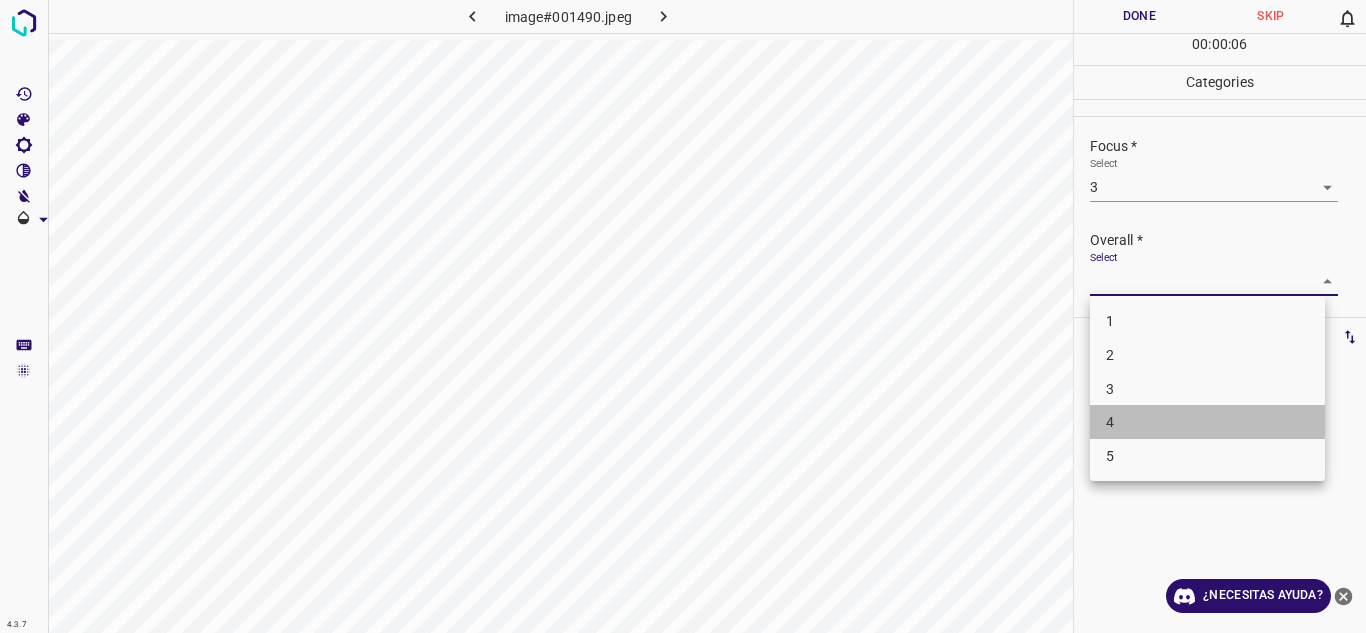 click on "4" at bounding box center (1207, 422) 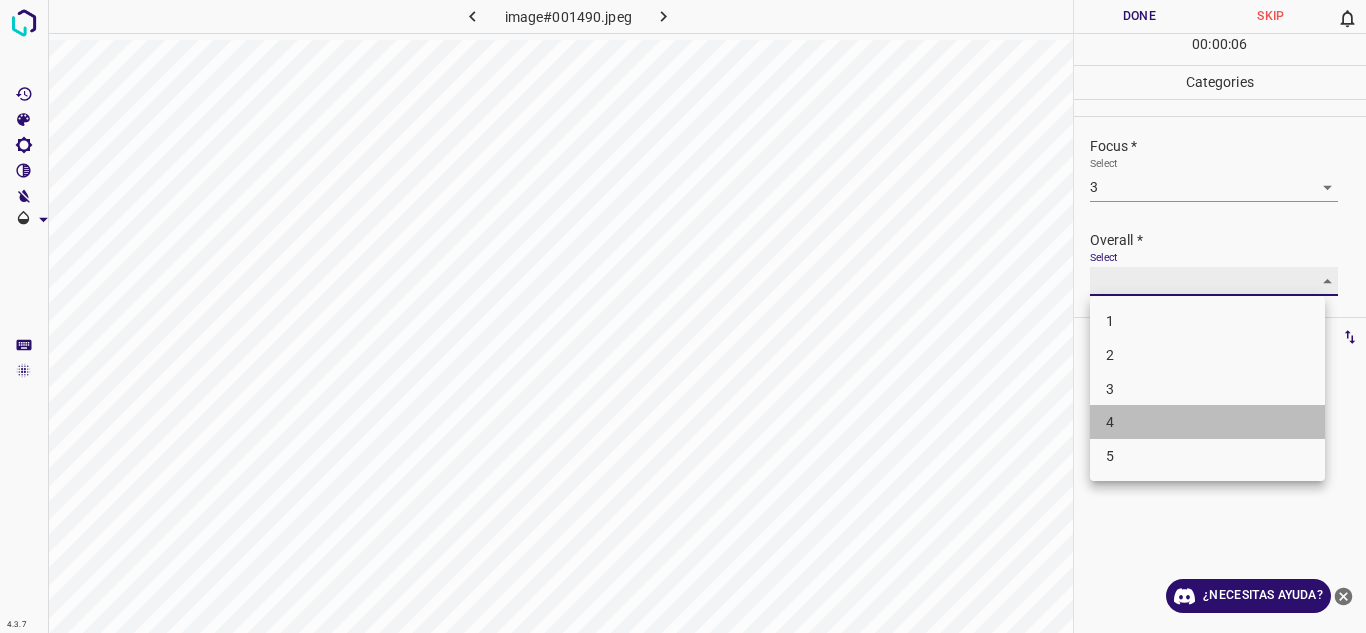 type on "4" 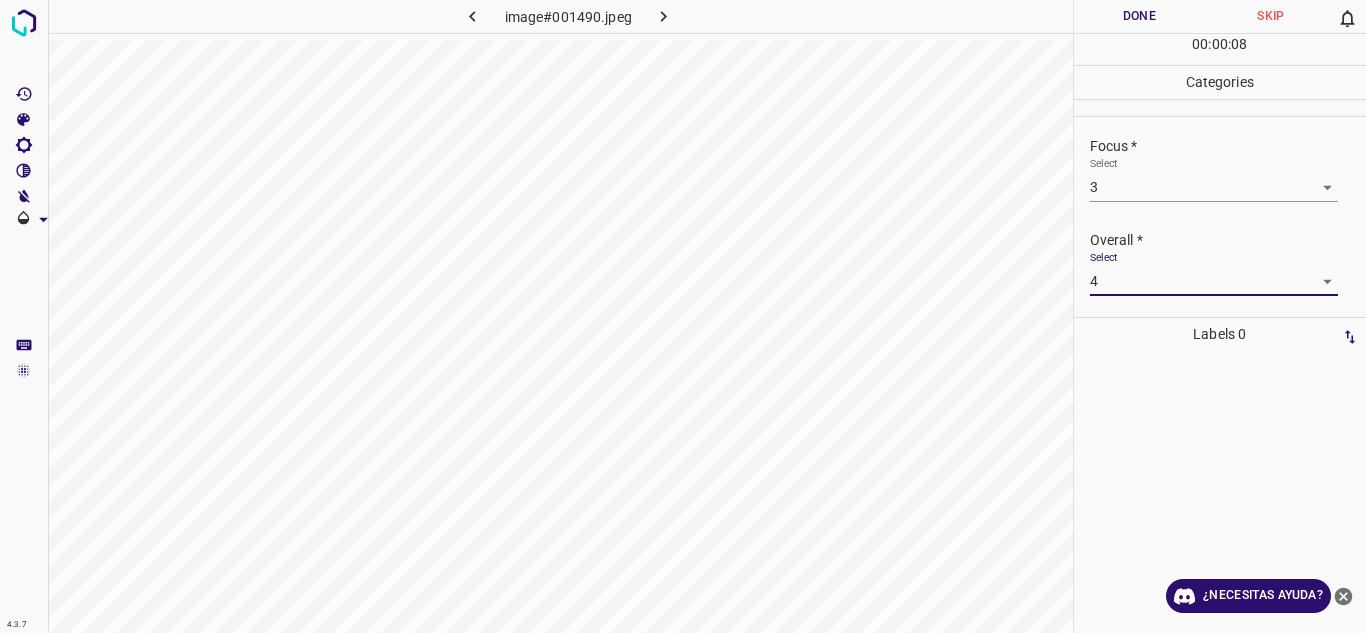 click on "Done" at bounding box center (1140, 16) 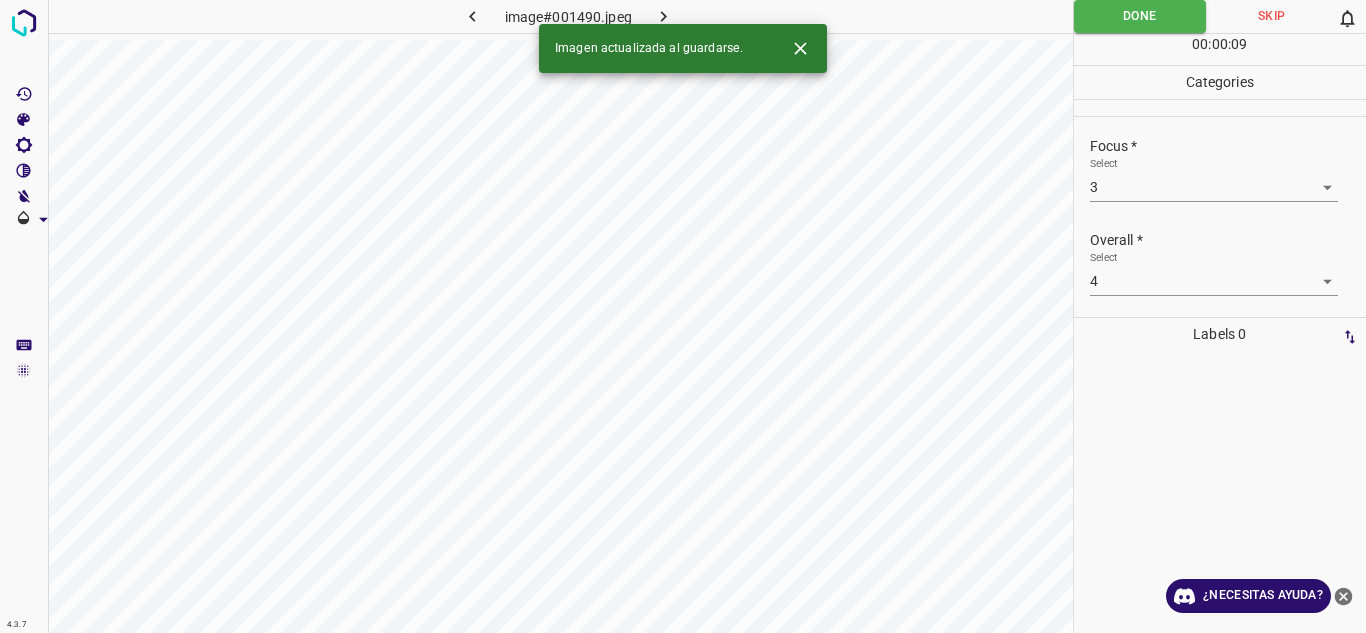 click 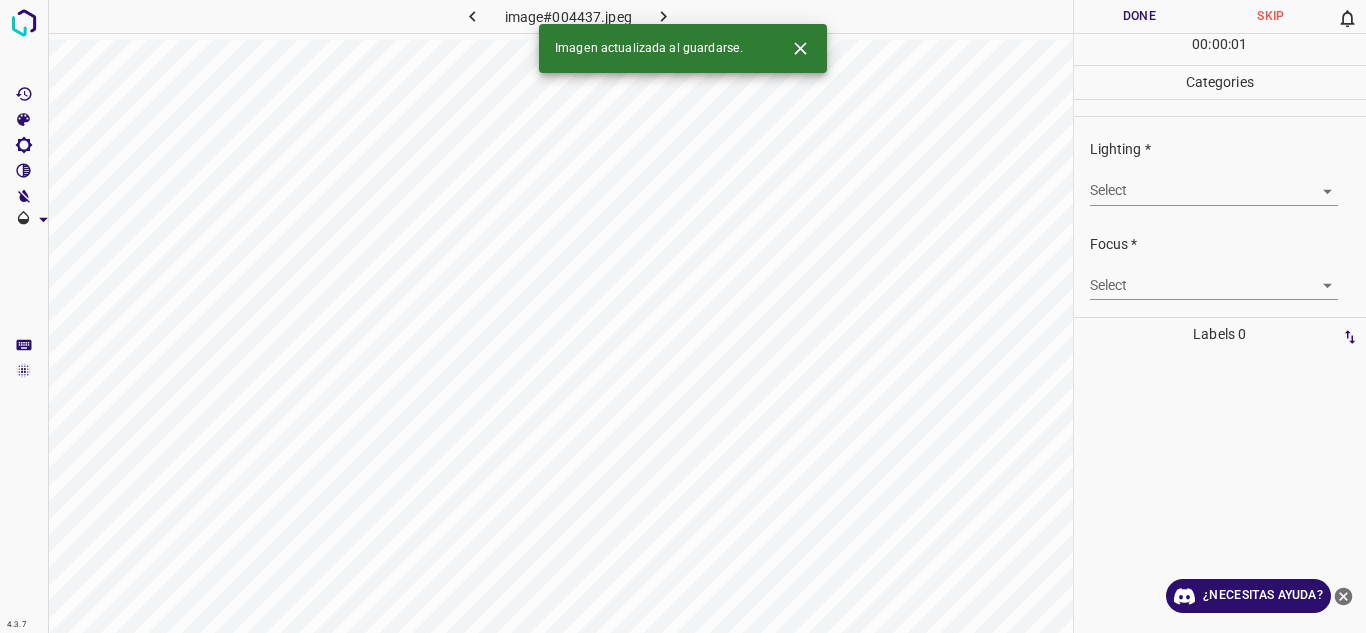 click on "4.3.7 image#004437.jpeg Done Skip 0 00   : 00   : 01   Categories Lighting *  Select ​ Focus *  Select ​ Overall *  Select ​ Labels   0 Categories 1 Lighting 2 Focus 3 Overall Tools Space Change between modes (Draw & Edit) I Auto labeling R Restore zoom M Zoom in N Zoom out Delete Delete selecte label Filters Z Restore filters X Saturation filter C Brightness filter V Contrast filter B Gray scale filter General O Download Imagen actualizada al guardarse. ¿Necesitas ayuda? Texto original Valora esta traducción Tu opinión servirá para ayudar a mejorar el Traductor de Google - Texto - Esconder - Borrar" at bounding box center (683, 316) 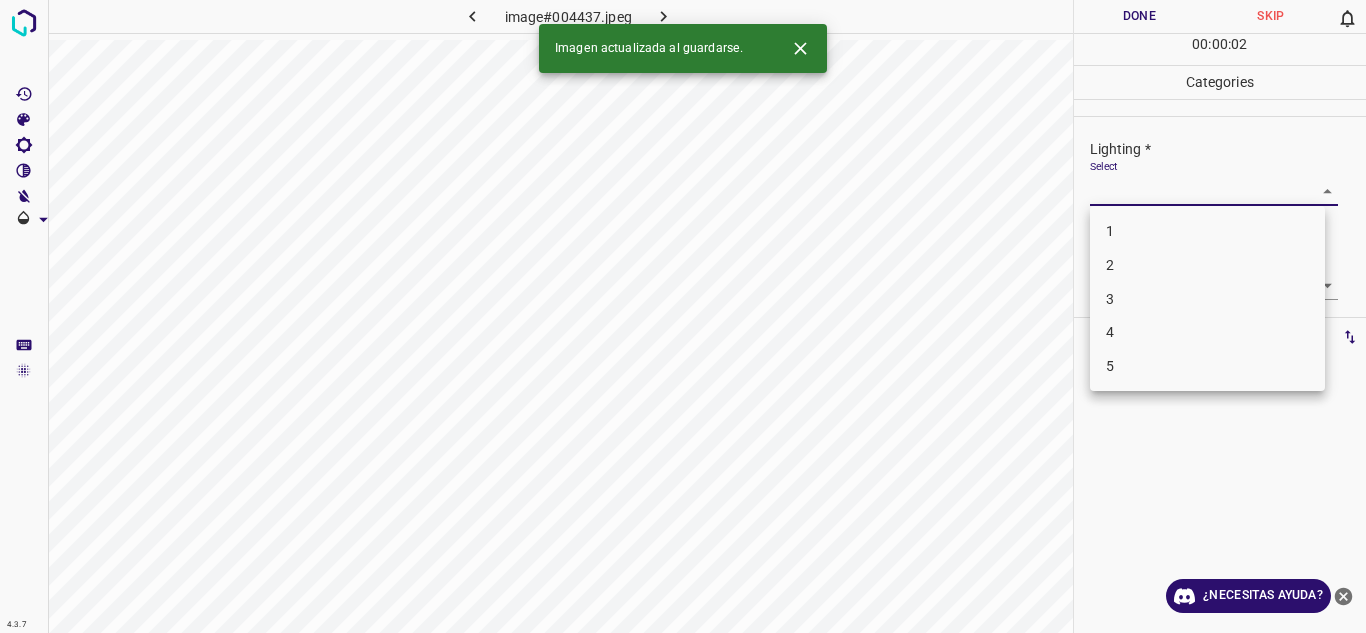 click on "4" at bounding box center (1207, 332) 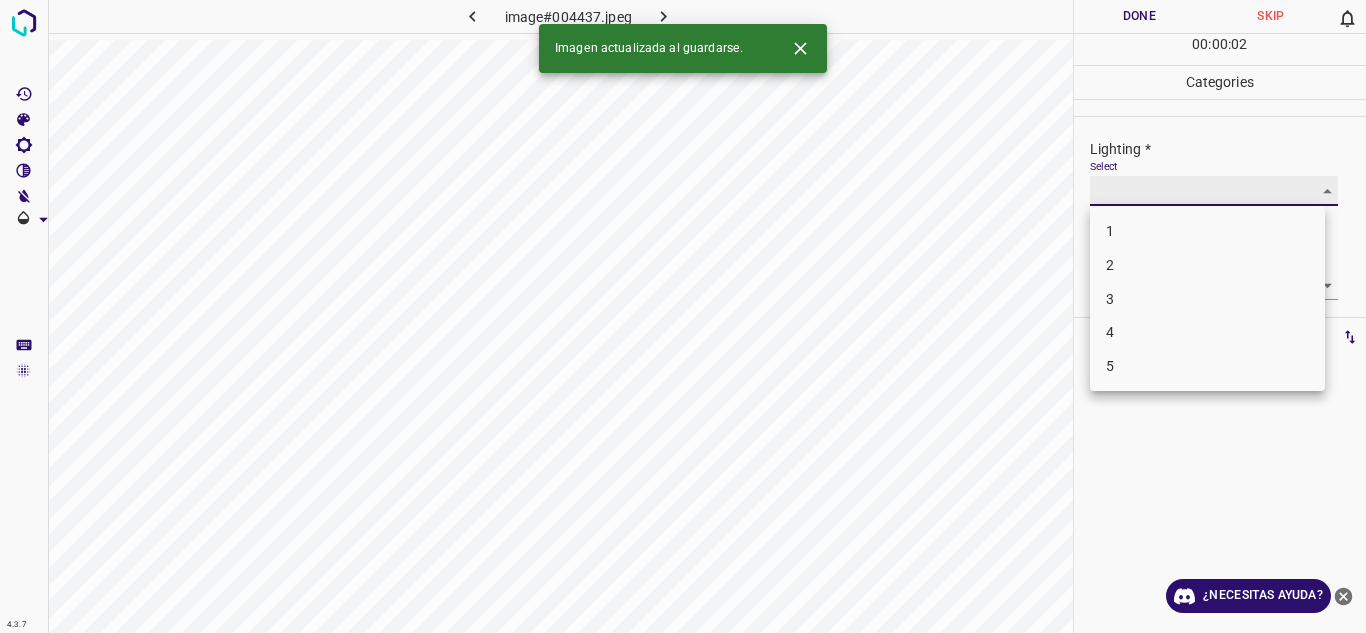 type on "4" 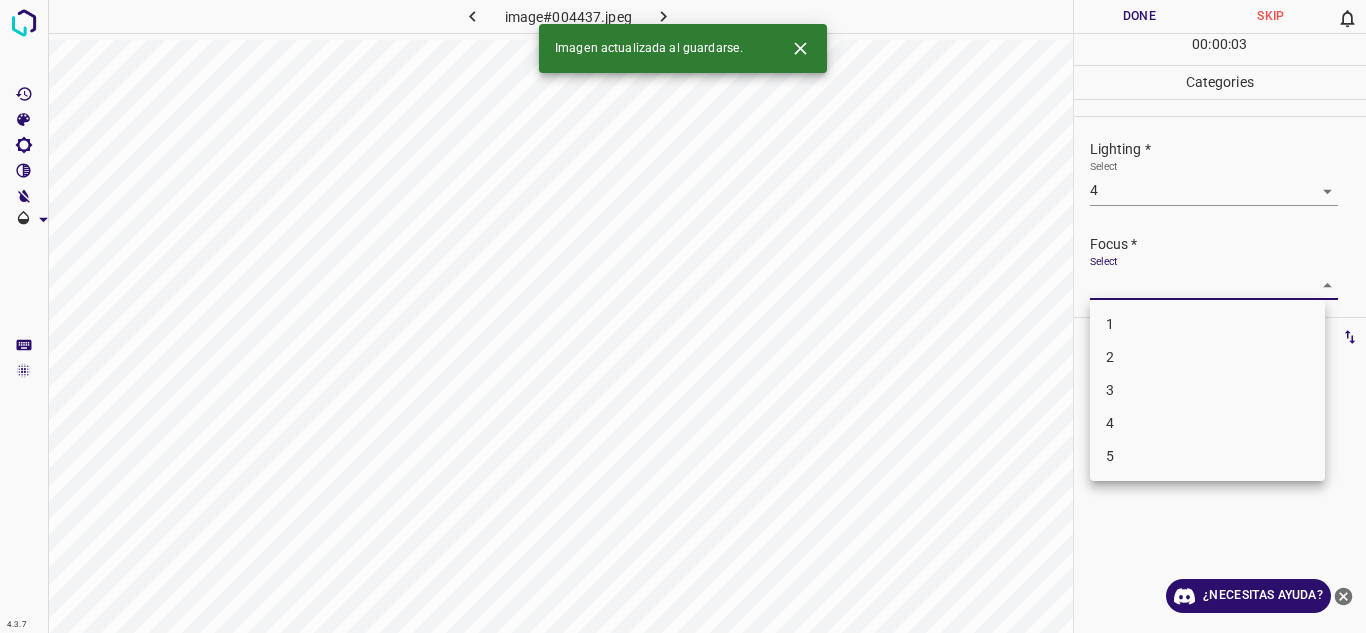 click on "4.3.7 image#004437.jpeg Done Skip 0 00   : 00   : 03   Categories Lighting *  Select 4 4 Focus *  Select ​ Overall *  Select ​ Labels   0 Categories 1 Lighting 2 Focus 3 Overall Tools Space Change between modes (Draw & Edit) I Auto labeling R Restore zoom M Zoom in N Zoom out Delete Delete selecte label Filters Z Restore filters X Saturation filter C Brightness filter V Contrast filter B Gray scale filter General O Download Imagen actualizada al guardarse. ¿Necesitas ayuda? Texto original Valora esta traducción Tu opinión servirá para ayudar a mejorar el Traductor de Google - Texto - Esconder - Borrar 1 2 3 4 5" at bounding box center [683, 316] 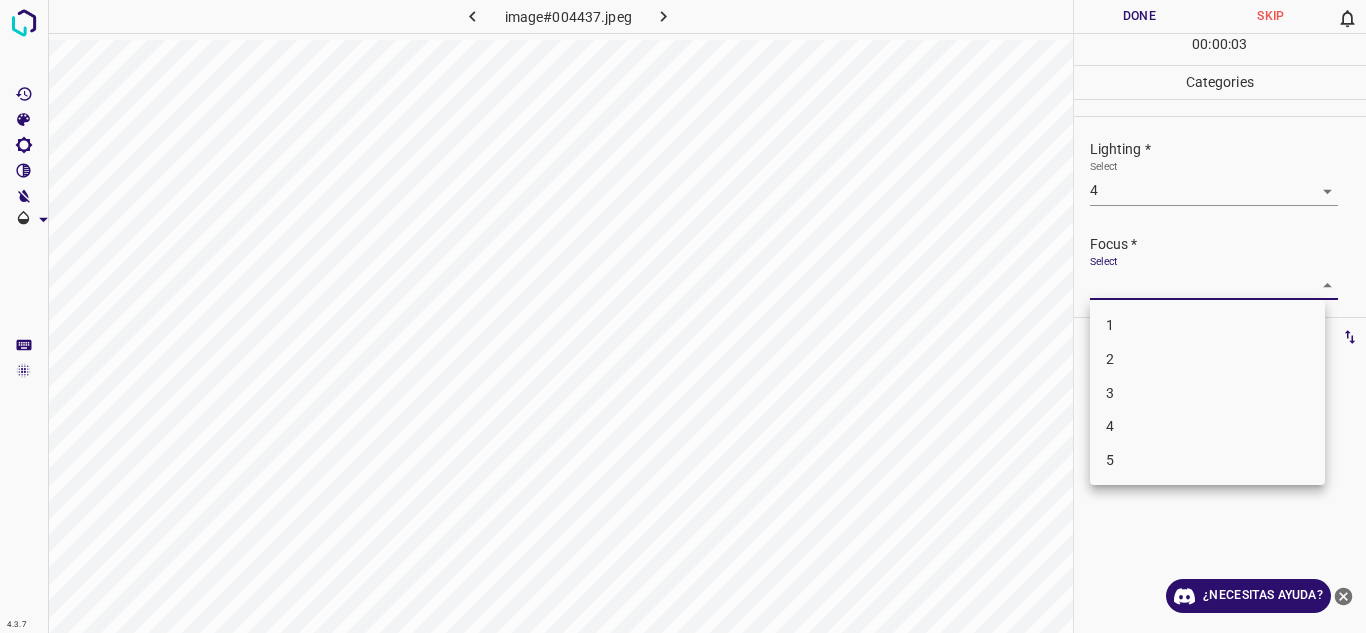 click on "4" at bounding box center [1207, 426] 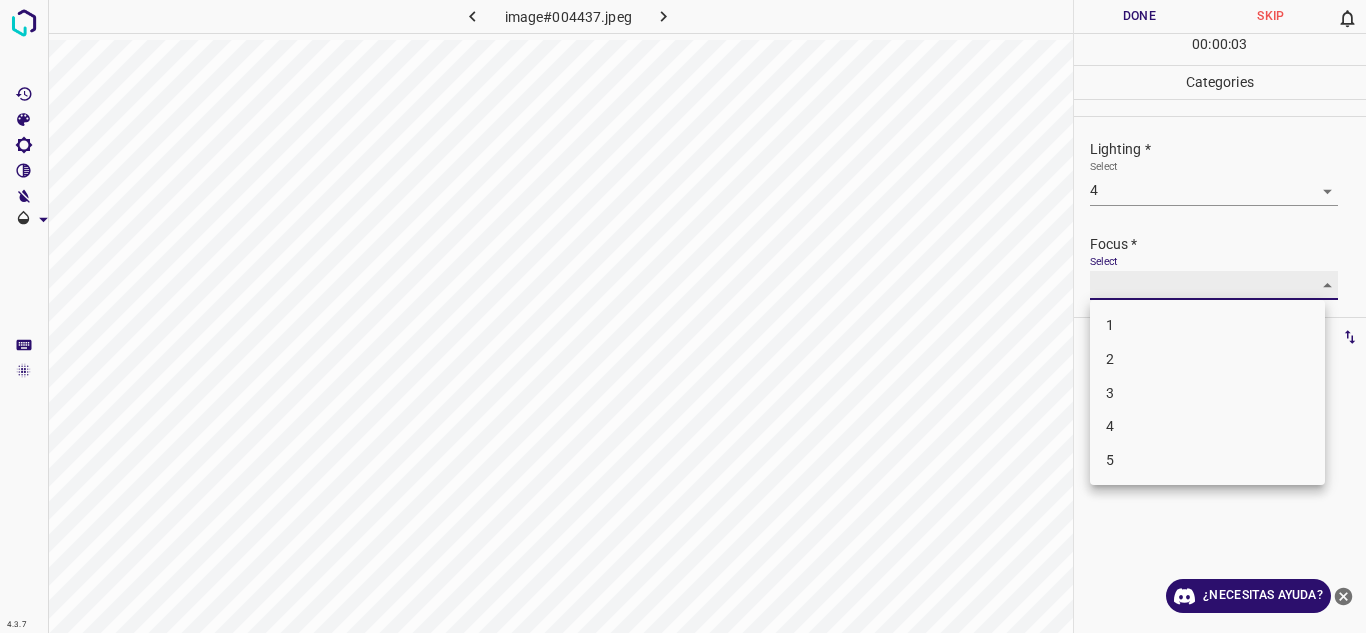 type on "4" 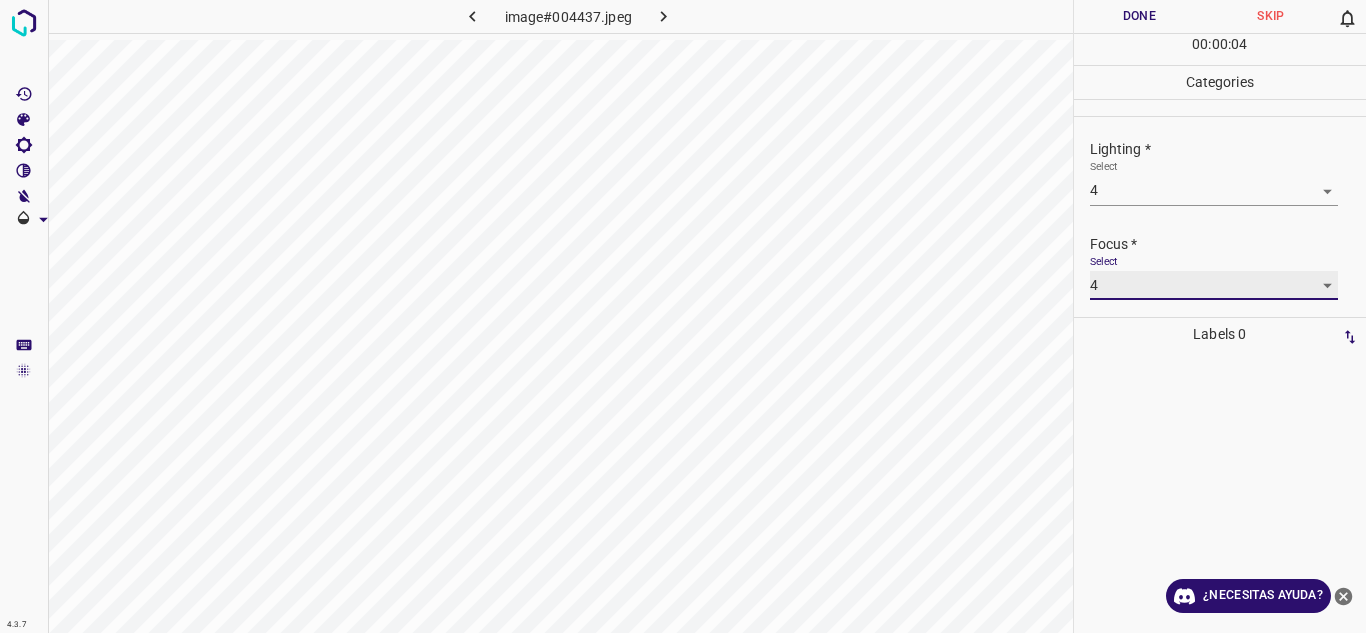 scroll, scrollTop: 98, scrollLeft: 0, axis: vertical 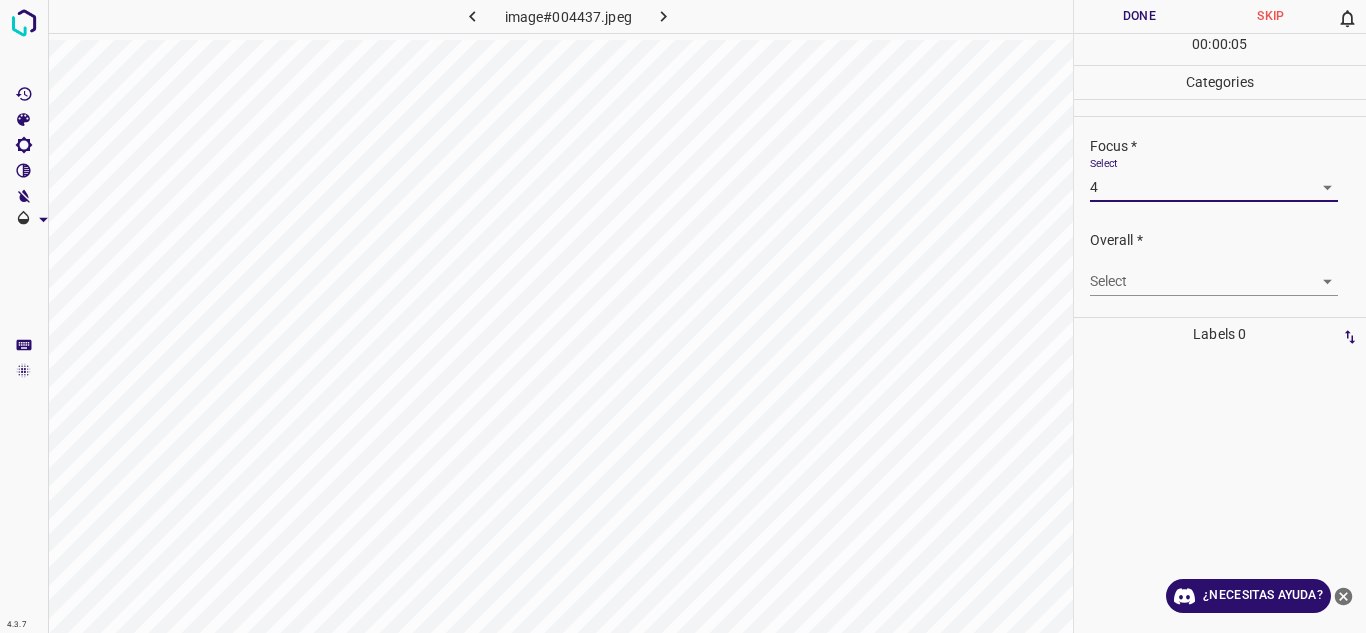 click on "4.3.7 image#004437.jpeg Done Skip 0 00   : 00   : 05   Categories Lighting *  Select 4 4 Focus *  Select 4 4 Overall *  Select ​ Labels   0 Categories 1 Lighting 2 Focus 3 Overall Tools Space Change between modes (Draw & Edit) I Auto labeling R Restore zoom M Zoom in N Zoom out Delete Delete selecte label Filters Z Restore filters X Saturation filter C Brightness filter V Contrast filter B Gray scale filter General O Download ¿Necesitas ayuda? Texto original Valora esta traducción Tu opinión servirá para ayudar a mejorar el Traductor de Google - Texto - Esconder - Borrar" at bounding box center [683, 316] 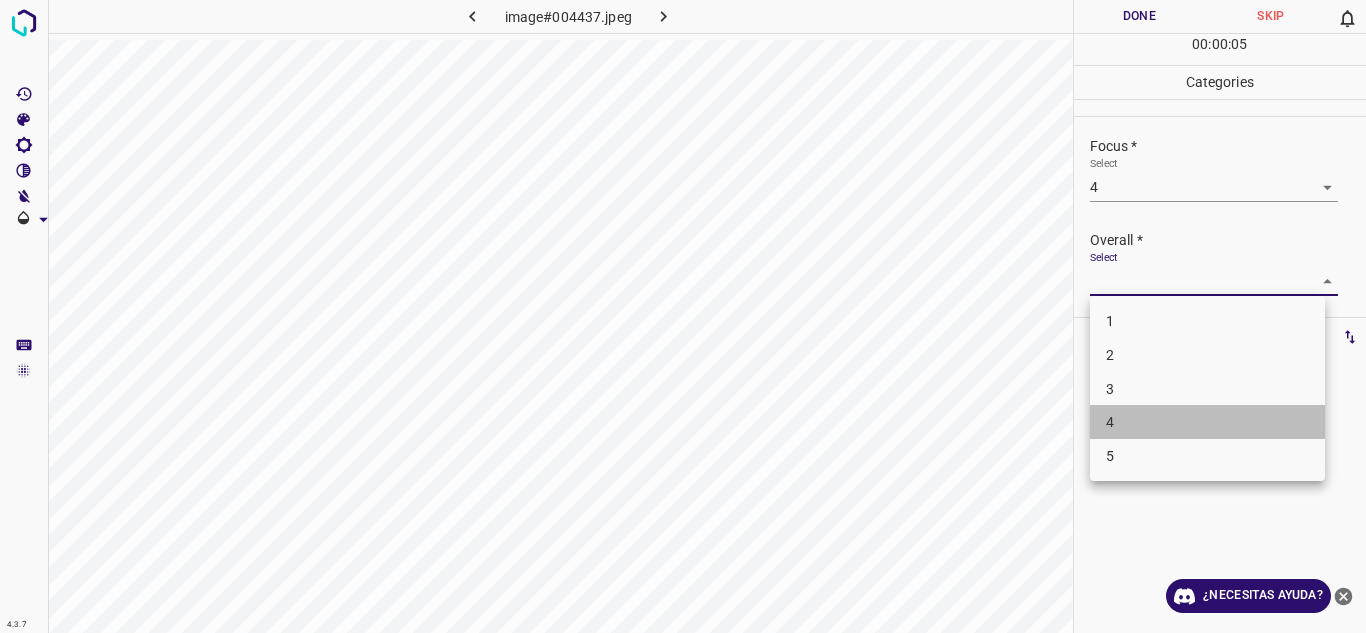 click on "4" at bounding box center (1207, 422) 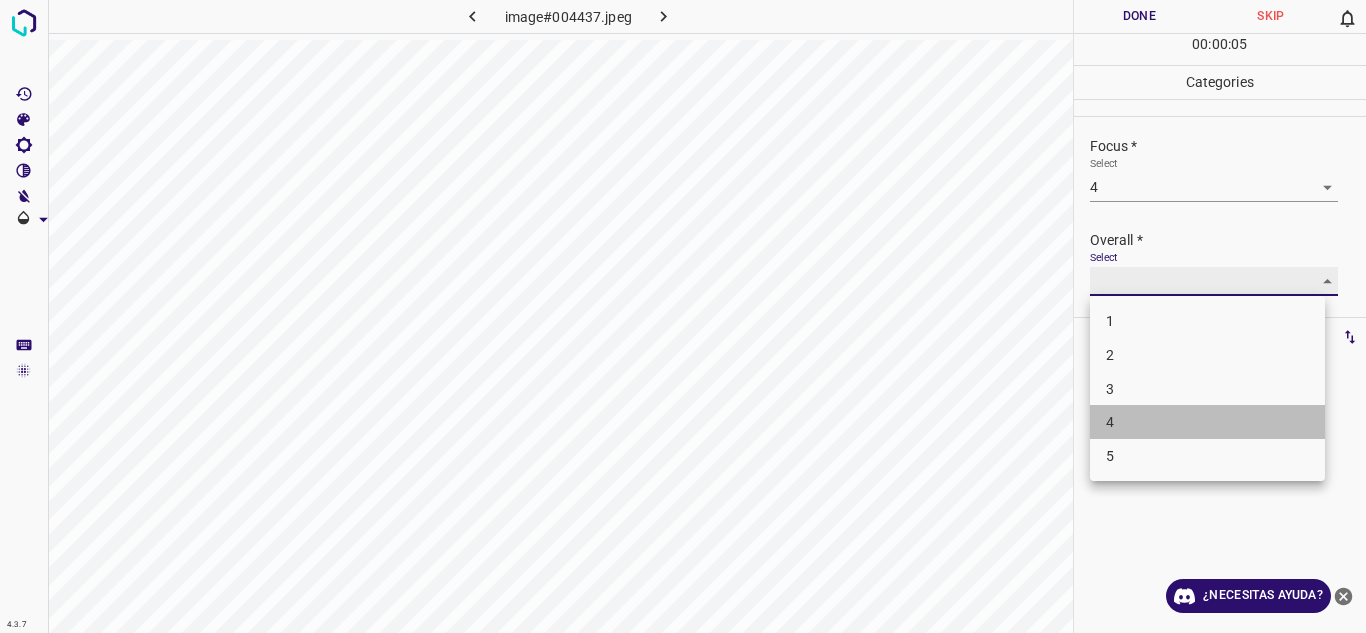 type on "4" 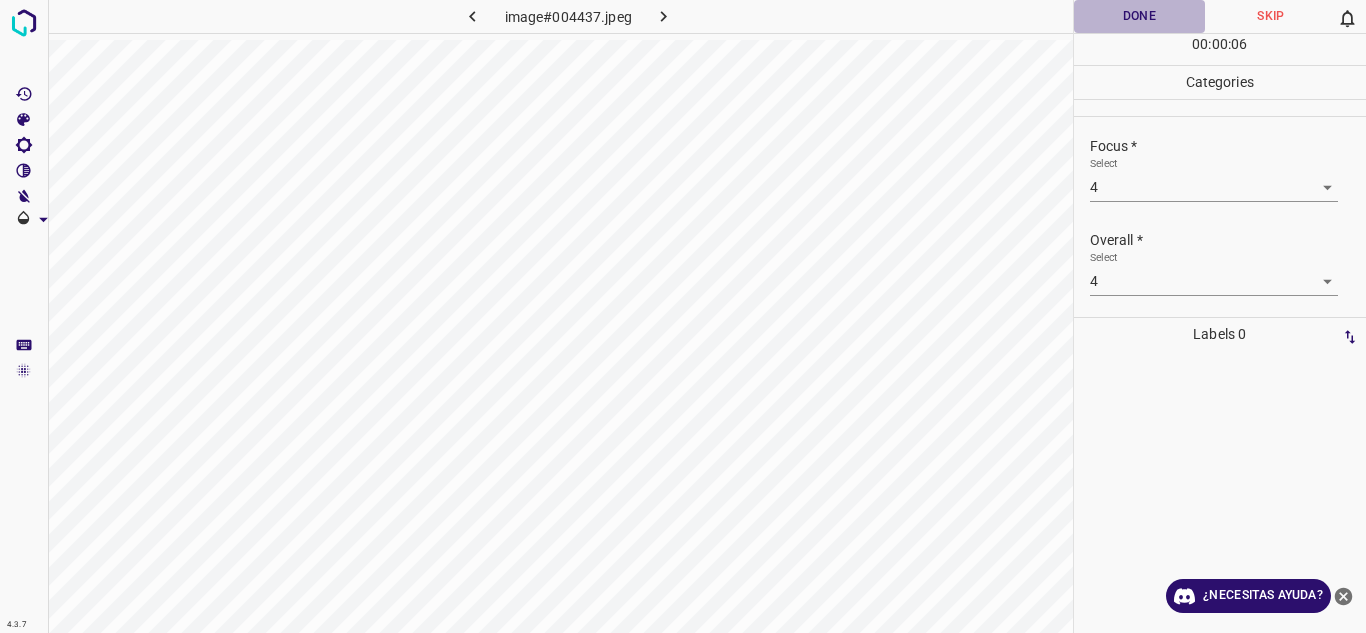 click on "Done" at bounding box center (1140, 16) 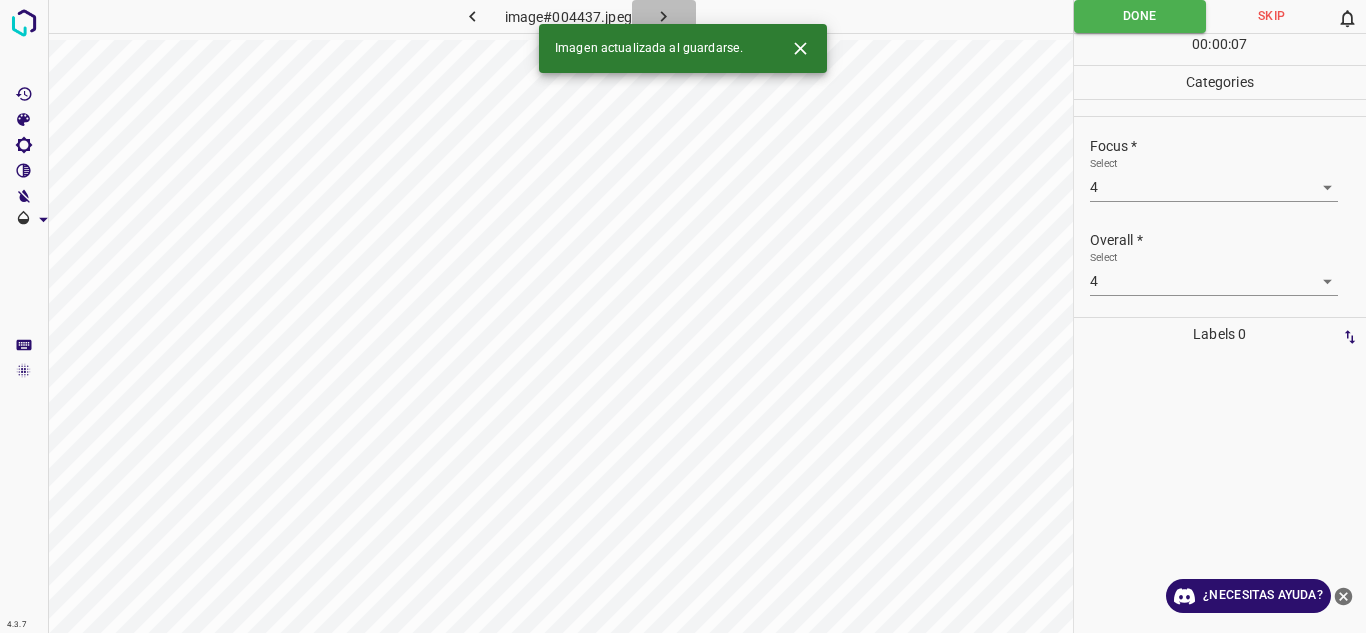 click 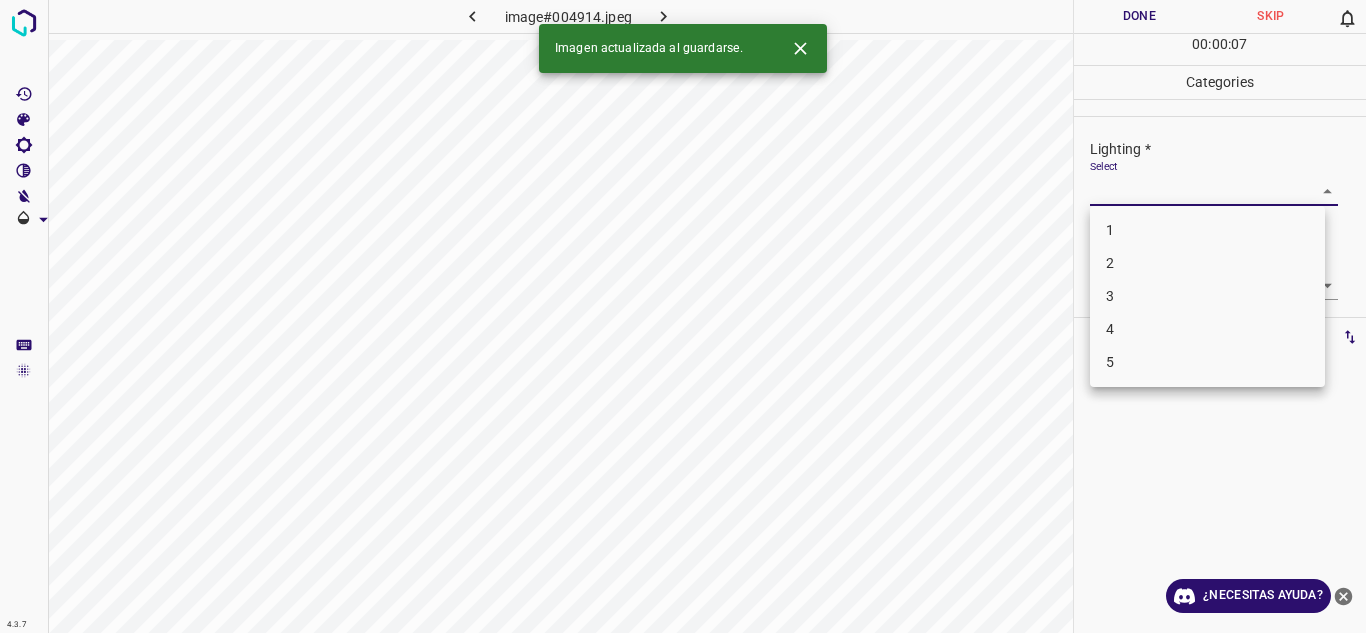 click on "4.3.7 image#004914.jpeg Done Skip 0 00   : 00   : 07   Categories Lighting *  Select ​ Focus *  Select ​ Overall *  Select ​ Labels   0 Categories 1 Lighting 2 Focus 3 Overall Tools Space Change between modes (Draw & Edit) I Auto labeling R Restore zoom M Zoom in N Zoom out Delete Delete selecte label Filters Z Restore filters X Saturation filter C Brightness filter V Contrast filter B Gray scale filter General O Download Imagen actualizada al guardarse. ¿Necesitas ayuda? Texto original Valora esta traducción Tu opinión servirá para ayudar a mejorar el Traductor de Google - Texto - Esconder - Borrar 1 2 3 4 5" at bounding box center (683, 316) 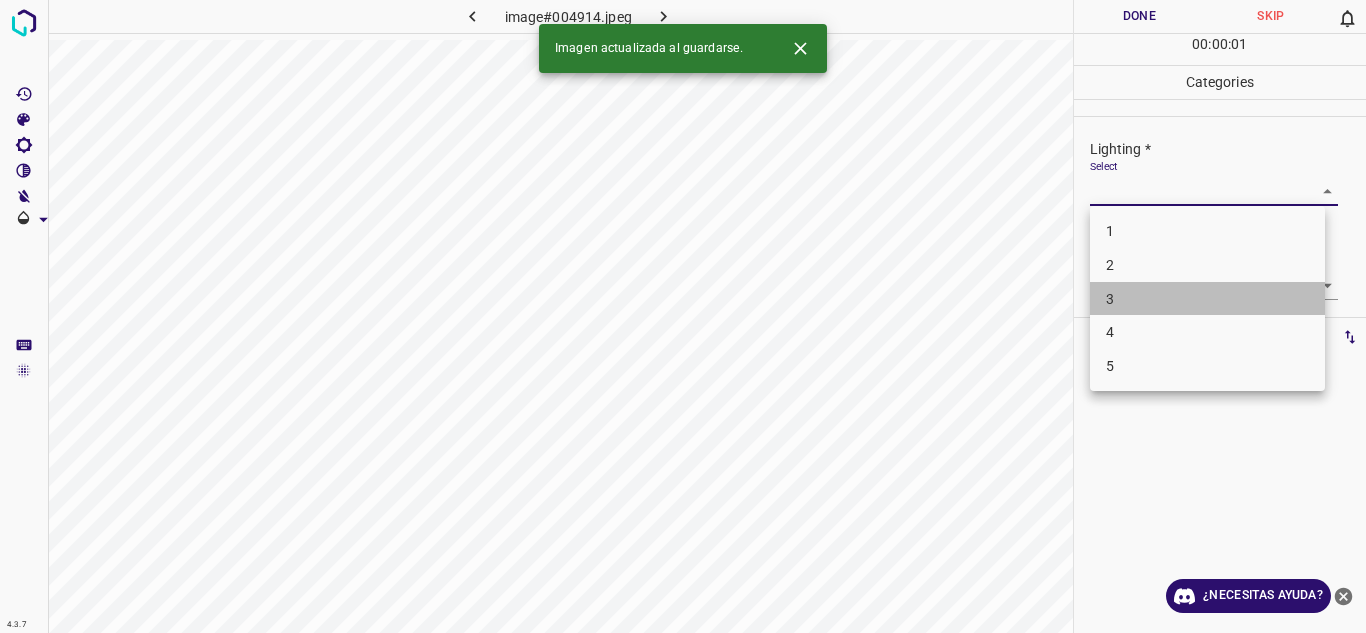 click on "3" at bounding box center (1207, 299) 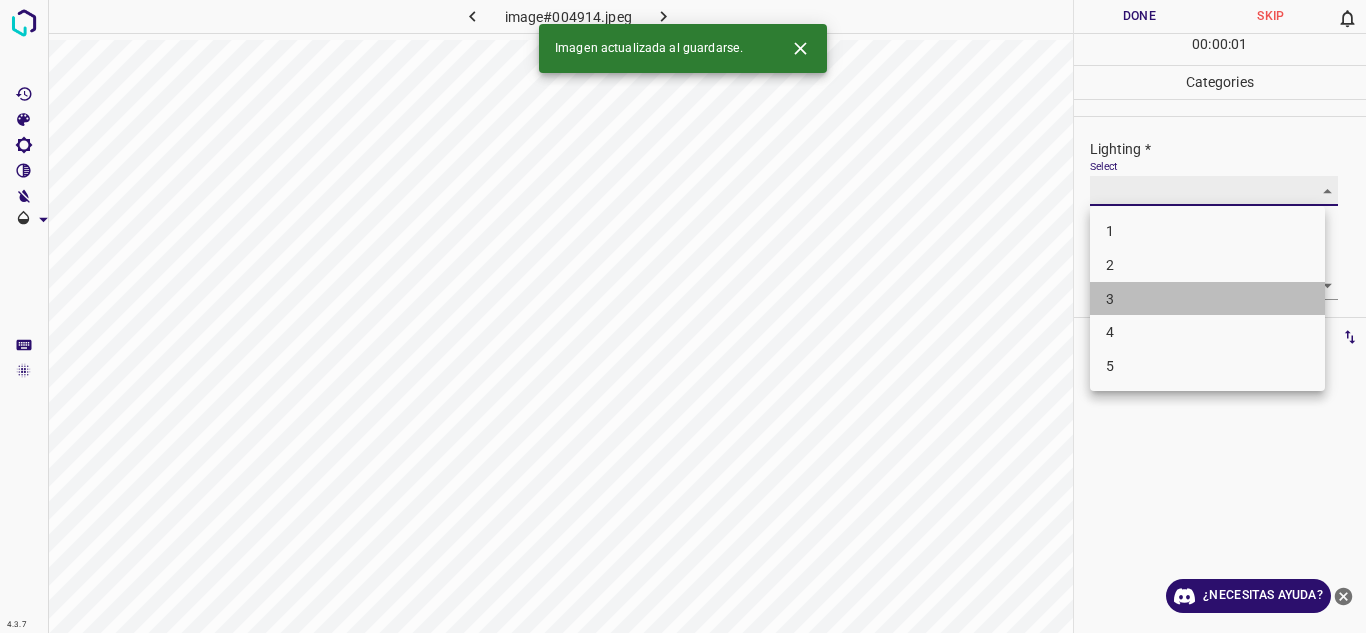 type on "3" 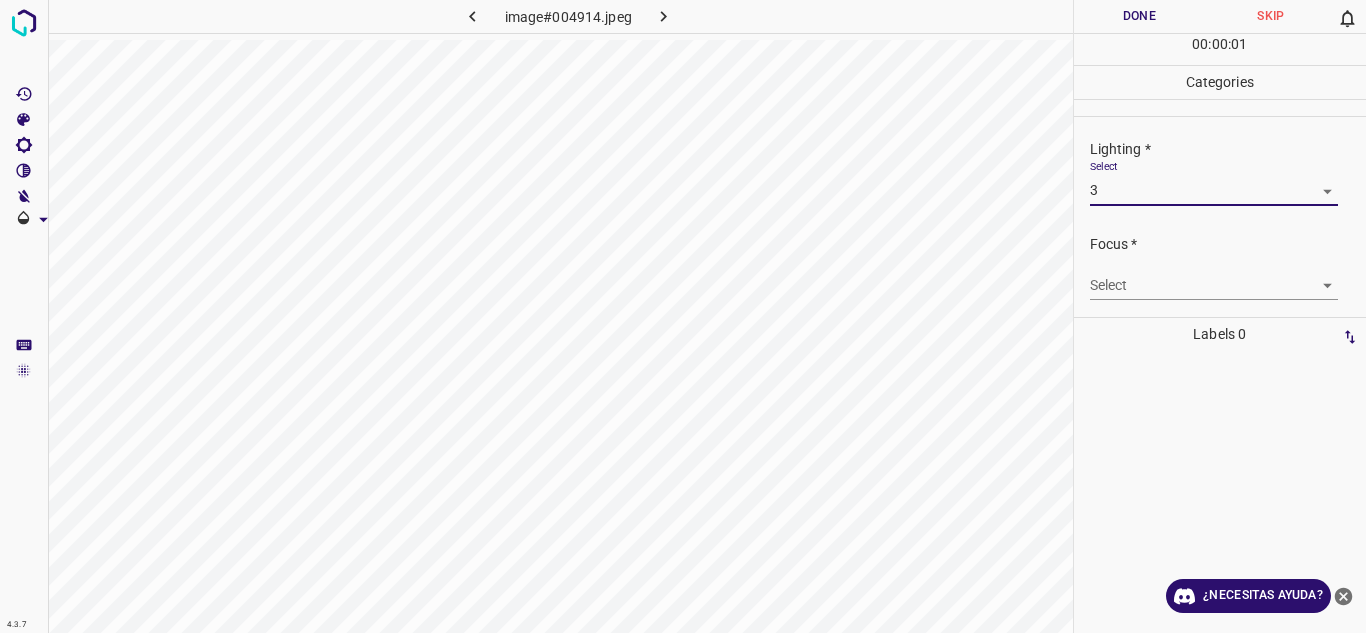 click on "4.3.7 image#004914.jpeg Done Skip 0 00   : 00   : 01   Categories Lighting *  Select 3 3 Focus *  Select ​ Overall *  Select ​ Labels   0 Categories 1 Lighting 2 Focus 3 Overall Tools Space Change between modes (Draw & Edit) I Auto labeling R Restore zoom M Zoom in N Zoom out Delete Delete selecte label Filters Z Restore filters X Saturation filter C Brightness filter V Contrast filter B Gray scale filter General O Download ¿Necesitas ayuda? Texto original Valora esta traducción Tu opinión servirá para ayudar a mejorar el Traductor de Google - Texto - Esconder - Borrar" at bounding box center (683, 316) 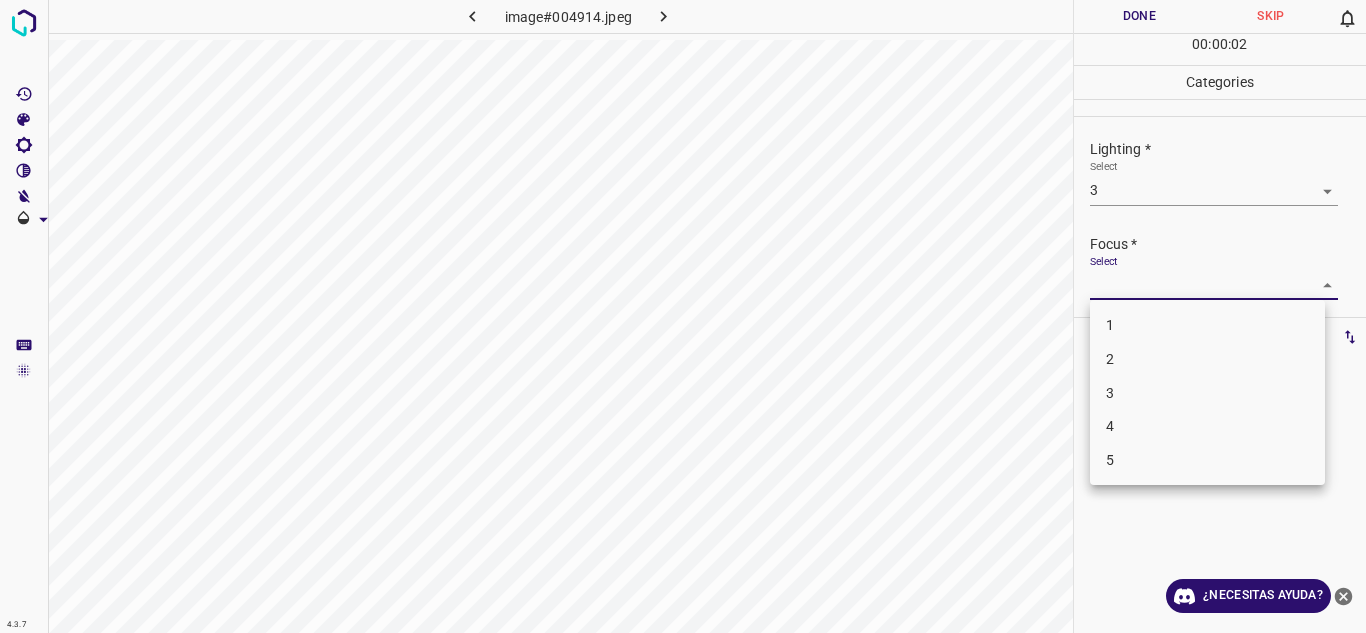 click on "2" at bounding box center [1207, 359] 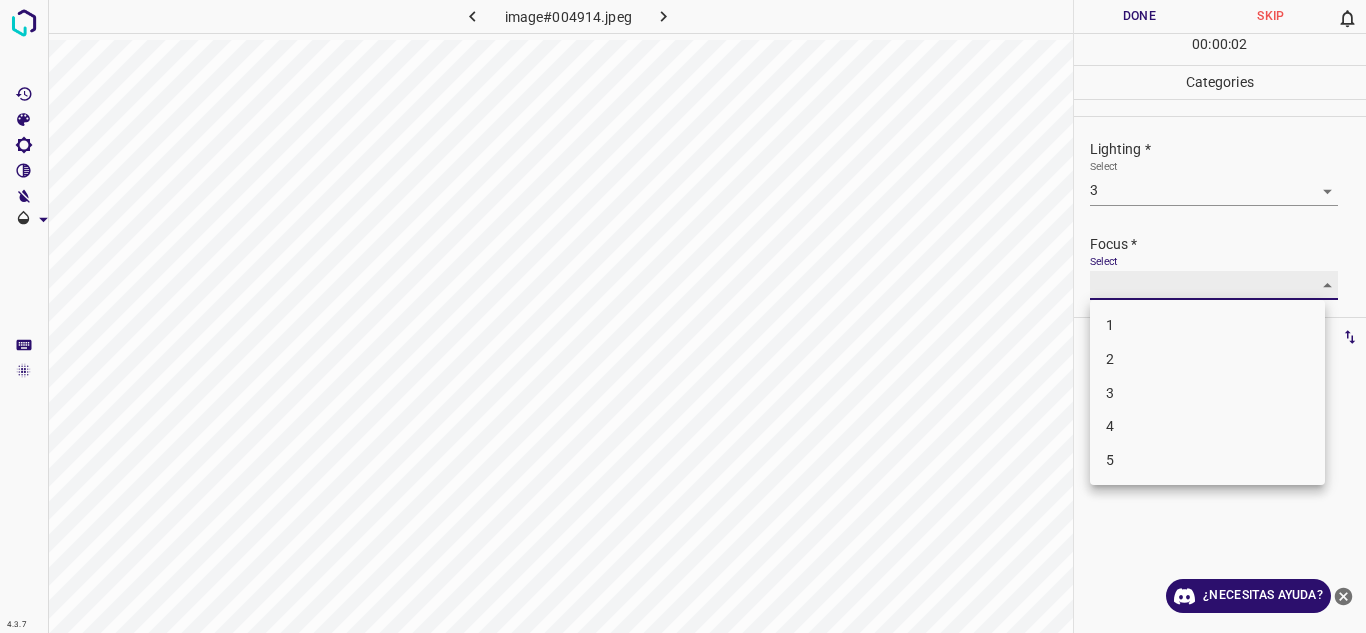 type on "2" 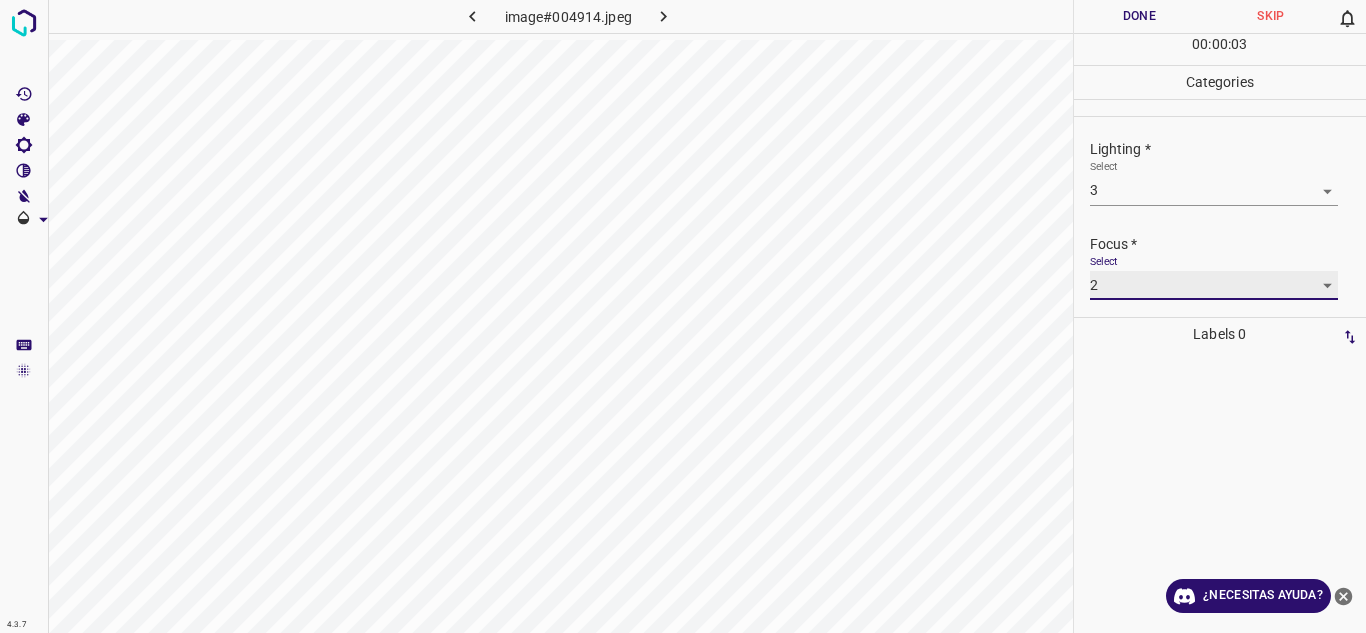 scroll, scrollTop: 98, scrollLeft: 0, axis: vertical 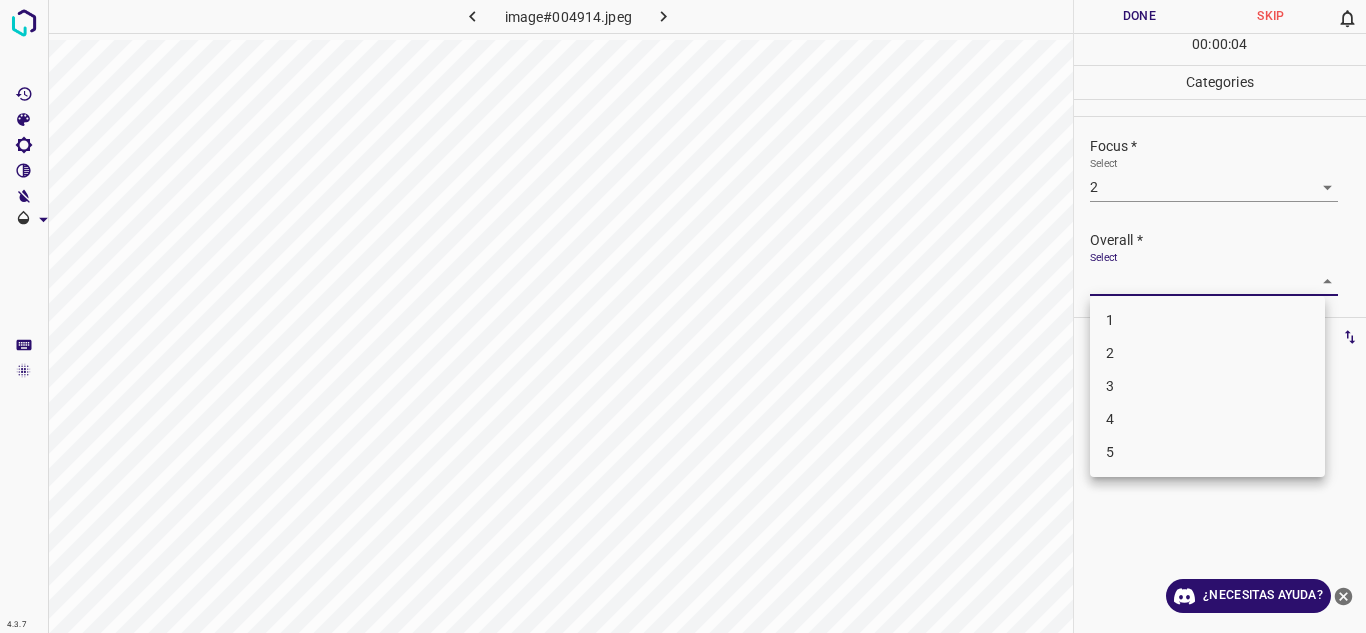 click on "4.3.7 image#004914.jpeg Done Skip 0 00   : 00   : 04   Categories Lighting *  Select 3 3 Focus *  Select 2 2 Overall *  Select ​ Labels   0 Categories 1 Lighting 2 Focus 3 Overall Tools Space Change between modes (Draw & Edit) I Auto labeling R Restore zoom M Zoom in N Zoom out Delete Delete selecte label Filters Z Restore filters X Saturation filter C Brightness filter V Contrast filter B Gray scale filter General O Download ¿Necesitas ayuda? Texto original Valora esta traducción Tu opinión servirá para ayudar a mejorar el Traductor de Google - Texto - Esconder - Borrar 1 2 3 4 5" at bounding box center (683, 316) 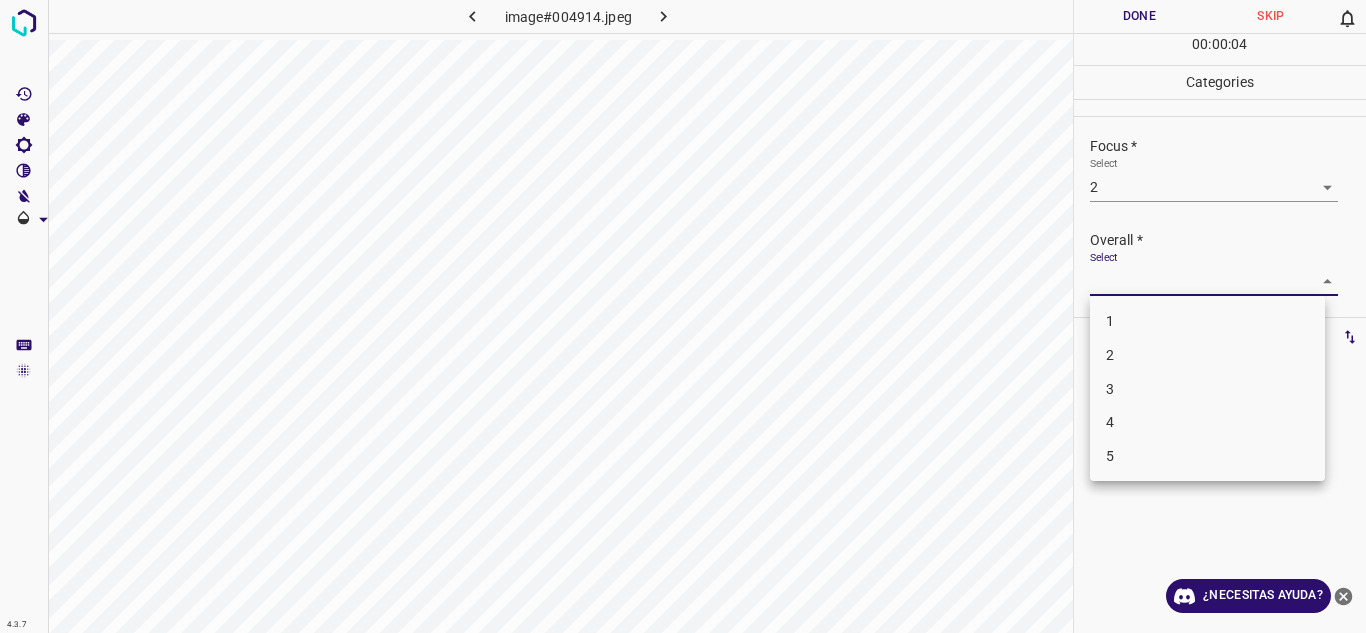 click on "2" at bounding box center [1207, 355] 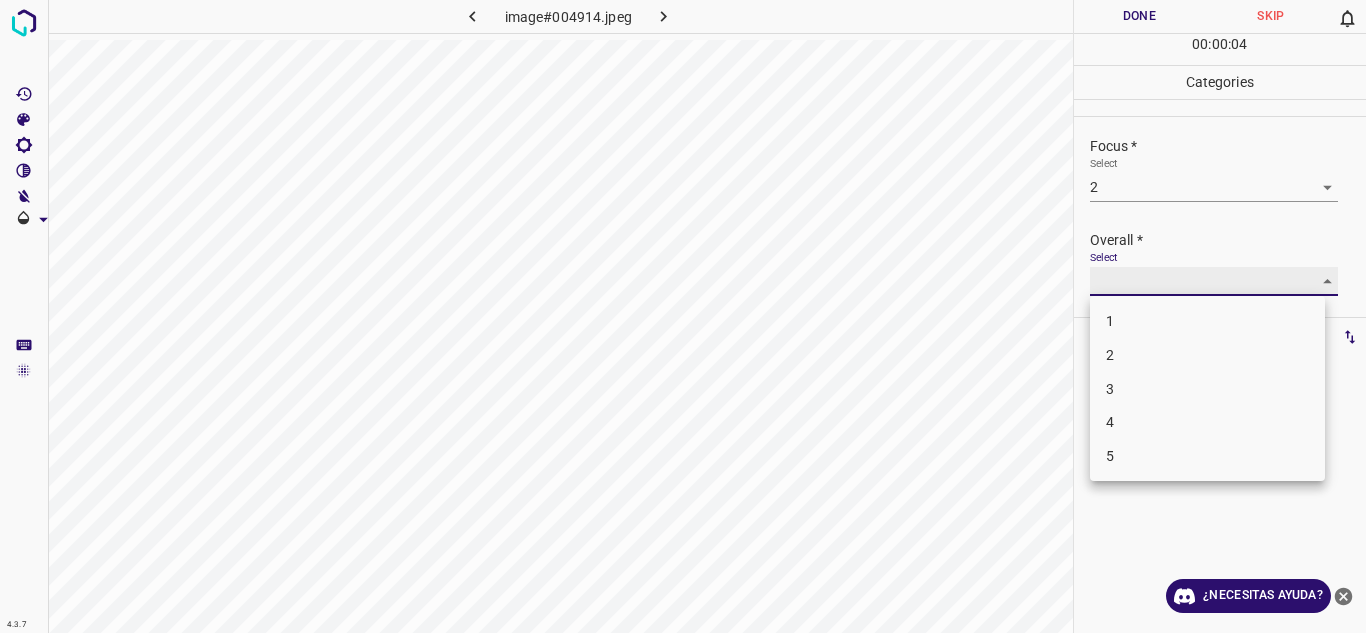 type on "2" 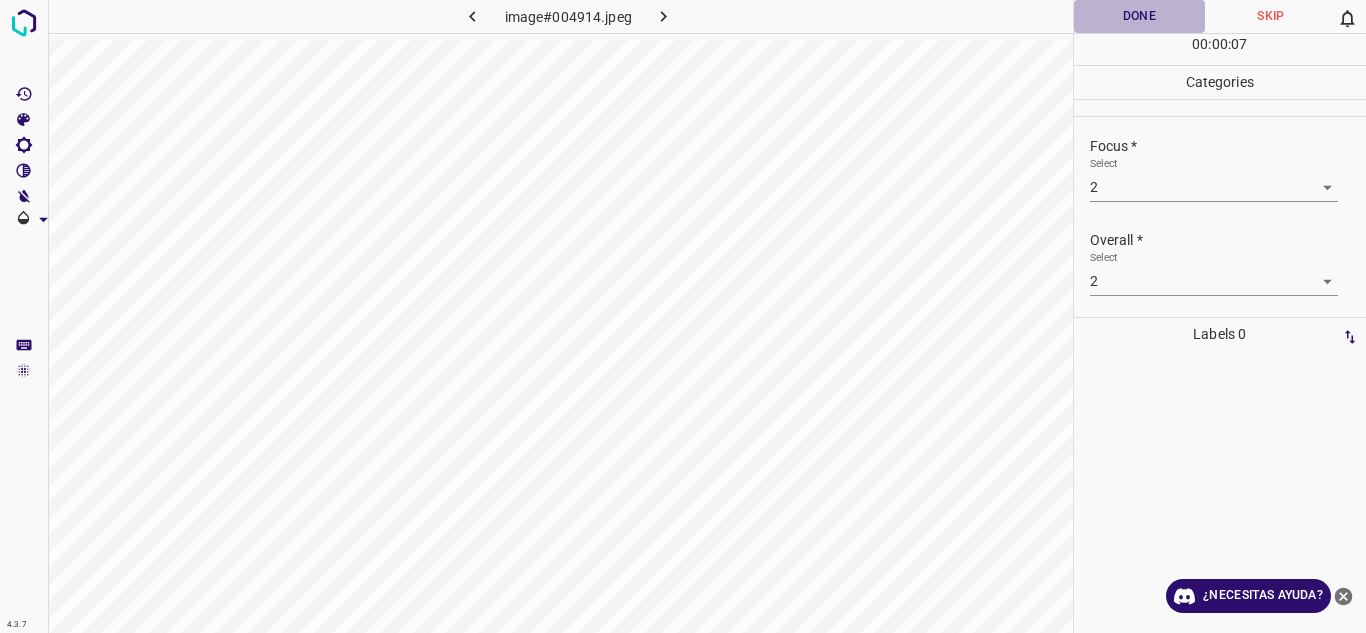 click on "Done" at bounding box center [1140, 16] 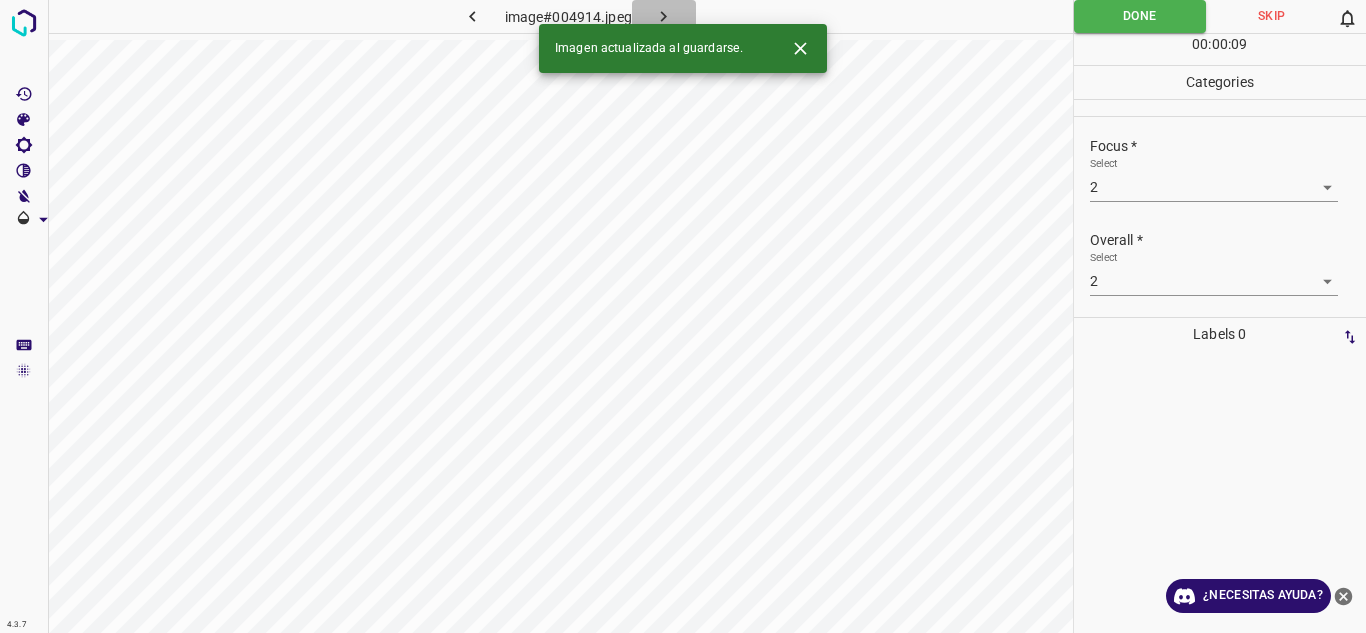 click 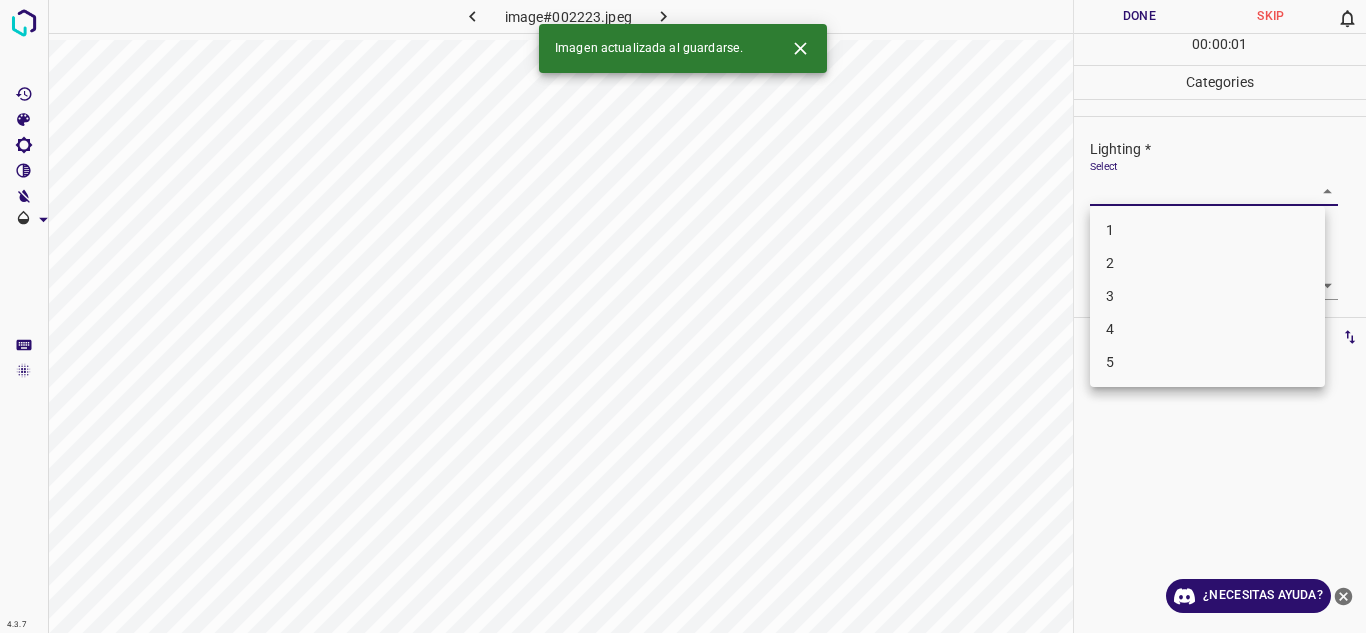 click on "4.3.7 image#002223.jpeg Done Skip 0 00   : 00   : 01   Categories Lighting *  Select ​ Focus *  Select ​ Overall *  Select ​ Labels   0 Categories 1 Lighting 2 Focus 3 Overall Tools Space Change between modes (Draw & Edit) I Auto labeling R Restore zoom M Zoom in N Zoom out Delete Delete selecte label Filters Z Restore filters X Saturation filter C Brightness filter V Contrast filter B Gray scale filter General O Download Imagen actualizada al guardarse. ¿Necesitas ayuda? Texto original Valora esta traducción Tu opinión servirá para ayudar a mejorar el Traductor de Google - Texto - Esconder - Borrar 1 2 3 4 5" at bounding box center (683, 316) 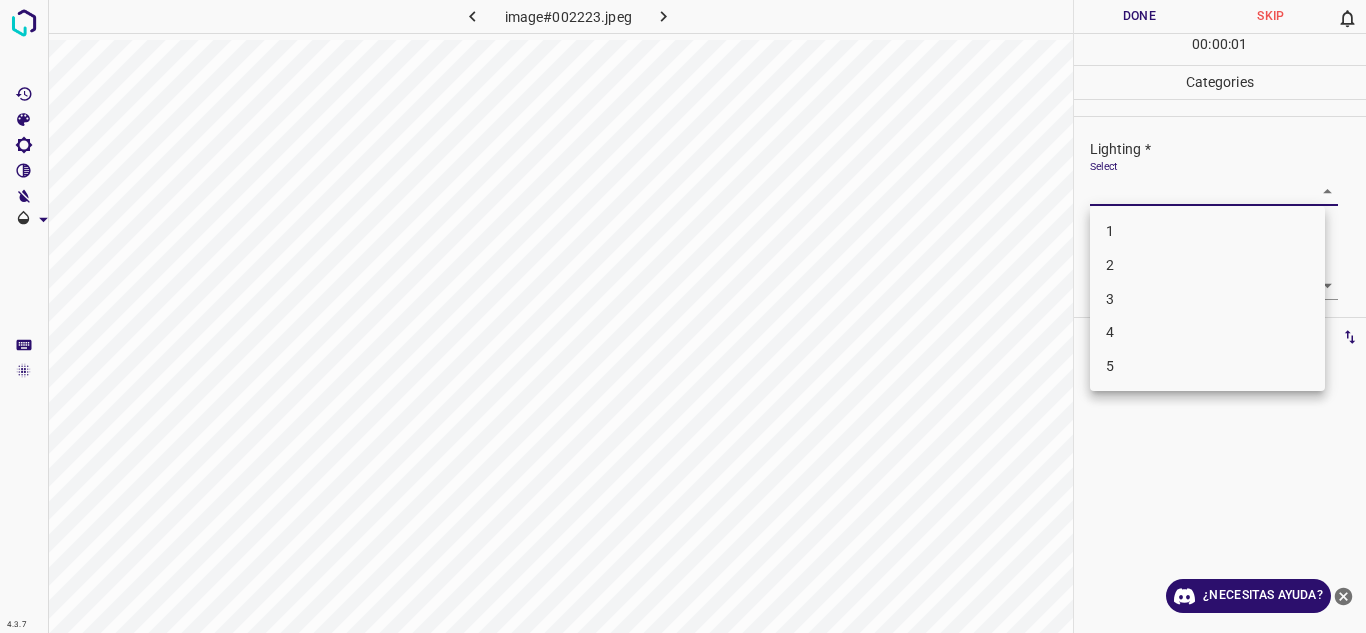 click on "3" at bounding box center [1207, 299] 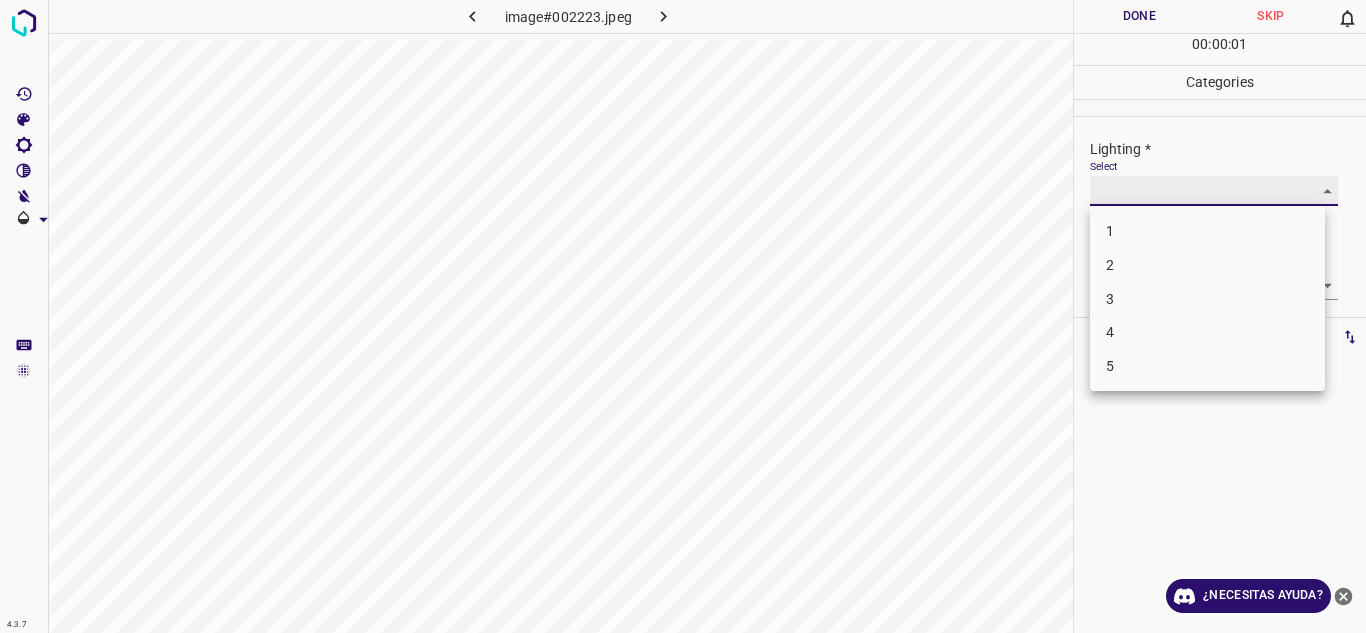 type on "3" 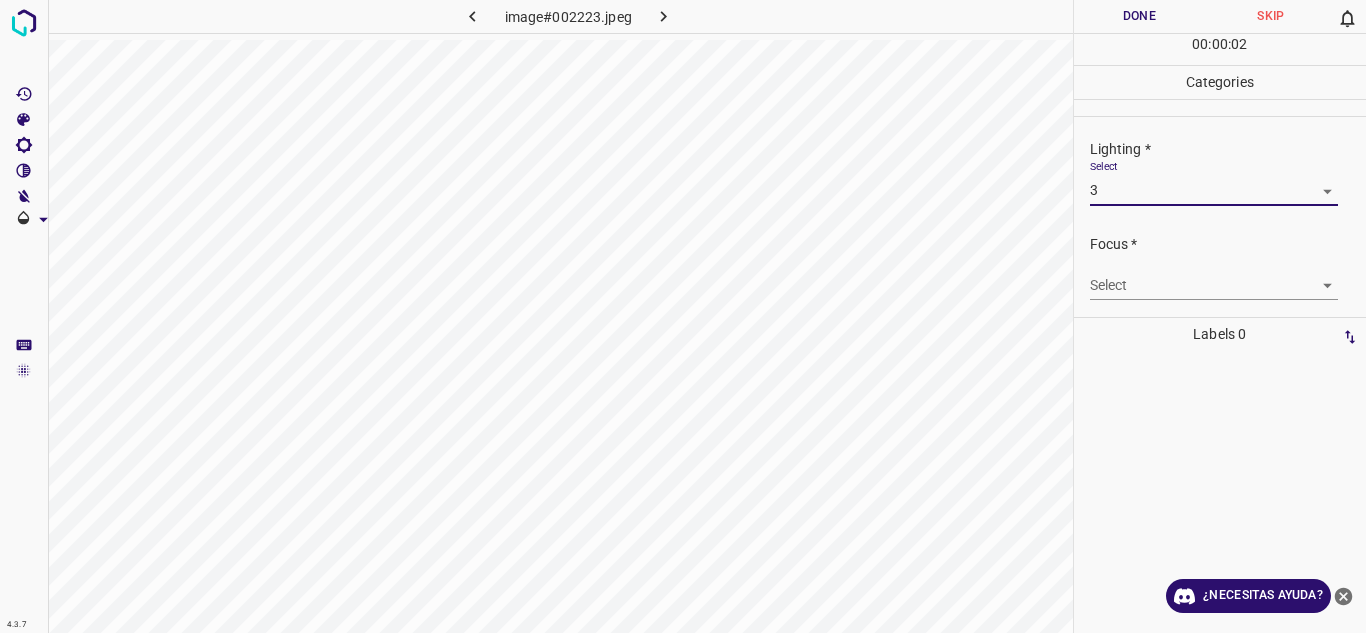 click on "4.3.7 image#002223.jpeg Done Skip 0 00   : 00   : 02   Categories Lighting *  Select 3 3 Focus *  Select ​ Overall *  Select ​ Labels   0 Categories 1 Lighting 2 Focus 3 Overall Tools Space Change between modes (Draw & Edit) I Auto labeling R Restore zoom M Zoom in N Zoom out Delete Delete selecte label Filters Z Restore filters X Saturation filter C Brightness filter V Contrast filter B Gray scale filter General O Download ¿Necesitas ayuda? Texto original Valora esta traducción Tu opinión servirá para ayudar a mejorar el Traductor de Google - Texto - Esconder - Borrar" at bounding box center [683, 316] 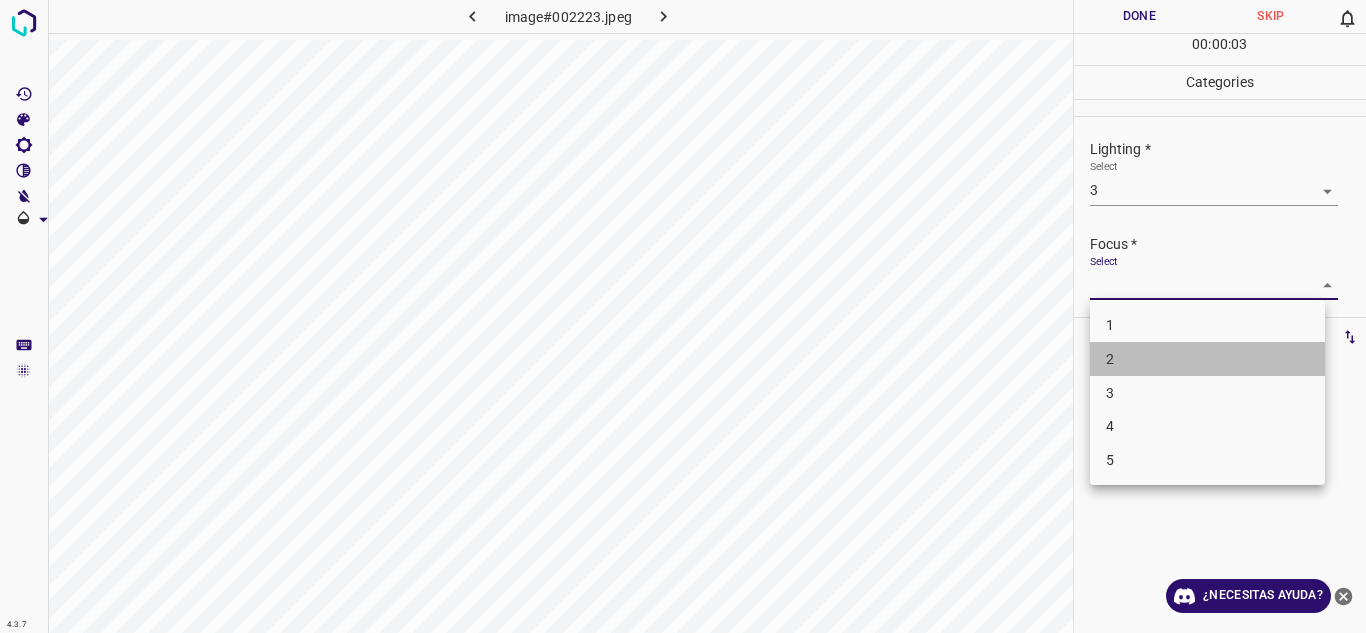 click on "2" at bounding box center (1207, 359) 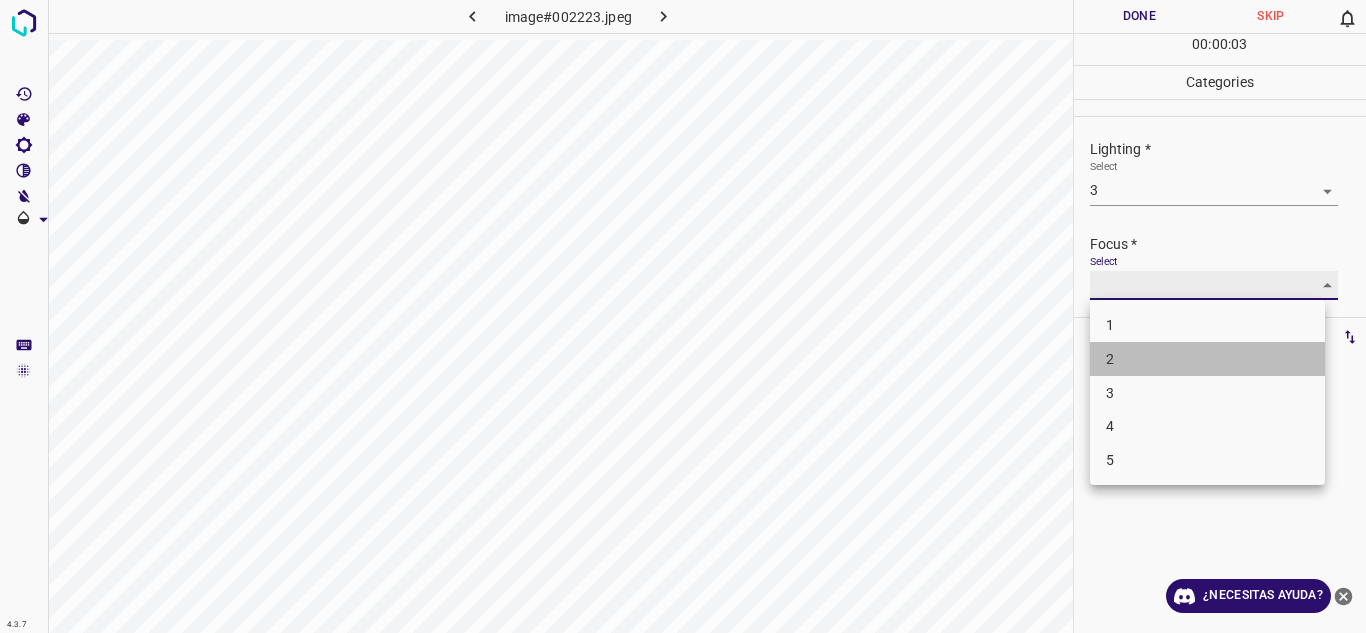 type on "2" 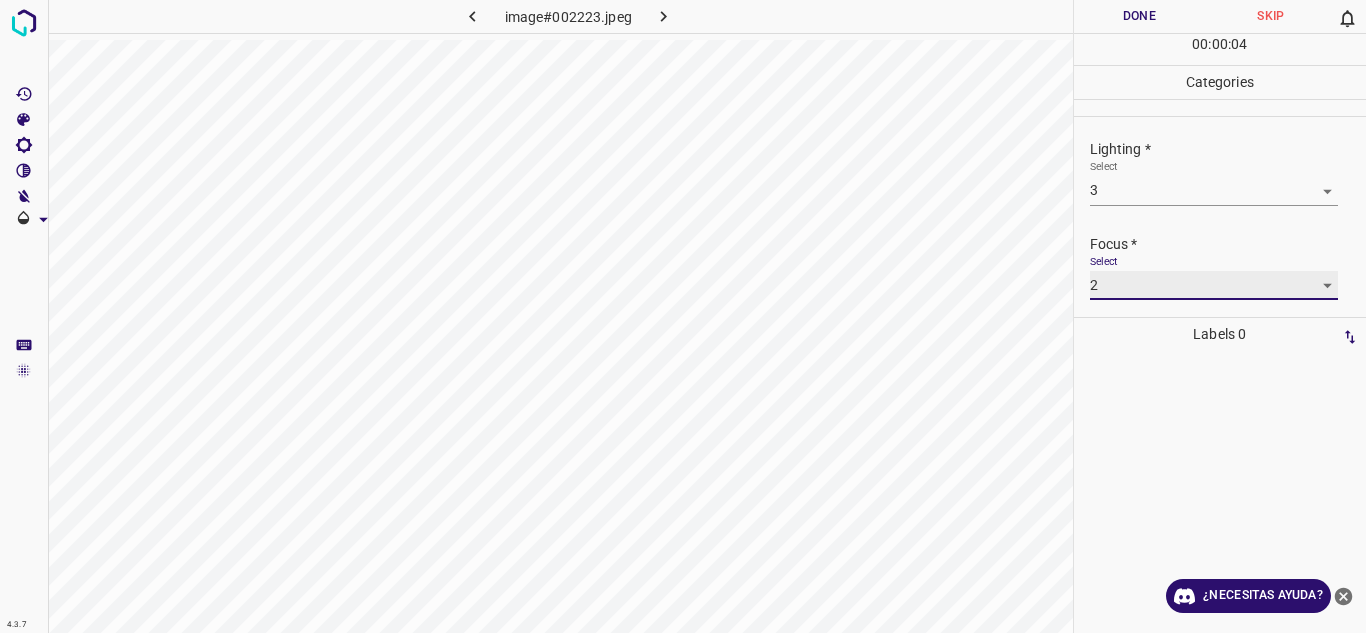 scroll, scrollTop: 98, scrollLeft: 0, axis: vertical 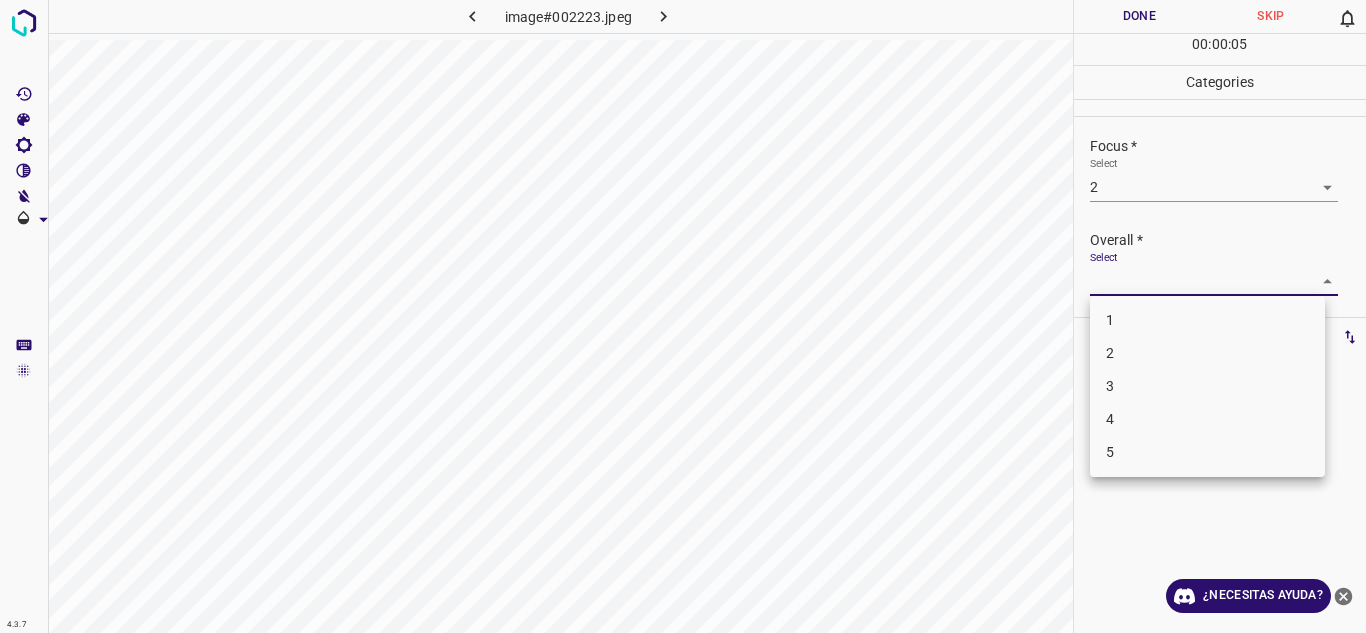 click on "4.3.7 image#002223.jpeg Done Skip 0 00   : 00   : 05   Categories Lighting *  Select 3 3 Focus *  Select 2 2 Overall *  Select ​ Labels   0 Categories 1 Lighting 2 Focus 3 Overall Tools Space Change between modes (Draw & Edit) I Auto labeling R Restore zoom M Zoom in N Zoom out Delete Delete selecte label Filters Z Restore filters X Saturation filter C Brightness filter V Contrast filter B Gray scale filter General O Download ¿Necesitas ayuda? Texto original Valora esta traducción Tu opinión servirá para ayudar a mejorar el Traductor de Google - Texto - Esconder - Borrar 1 2 3 4 5" at bounding box center [683, 316] 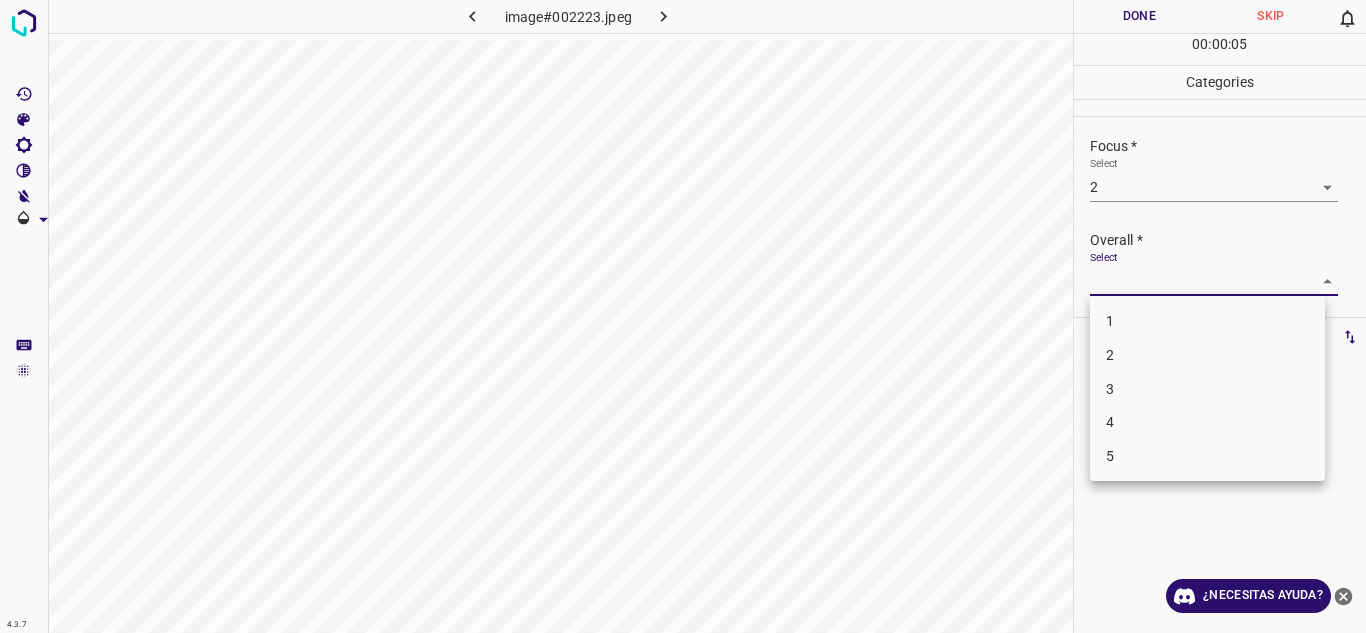 click on "3" at bounding box center [1207, 389] 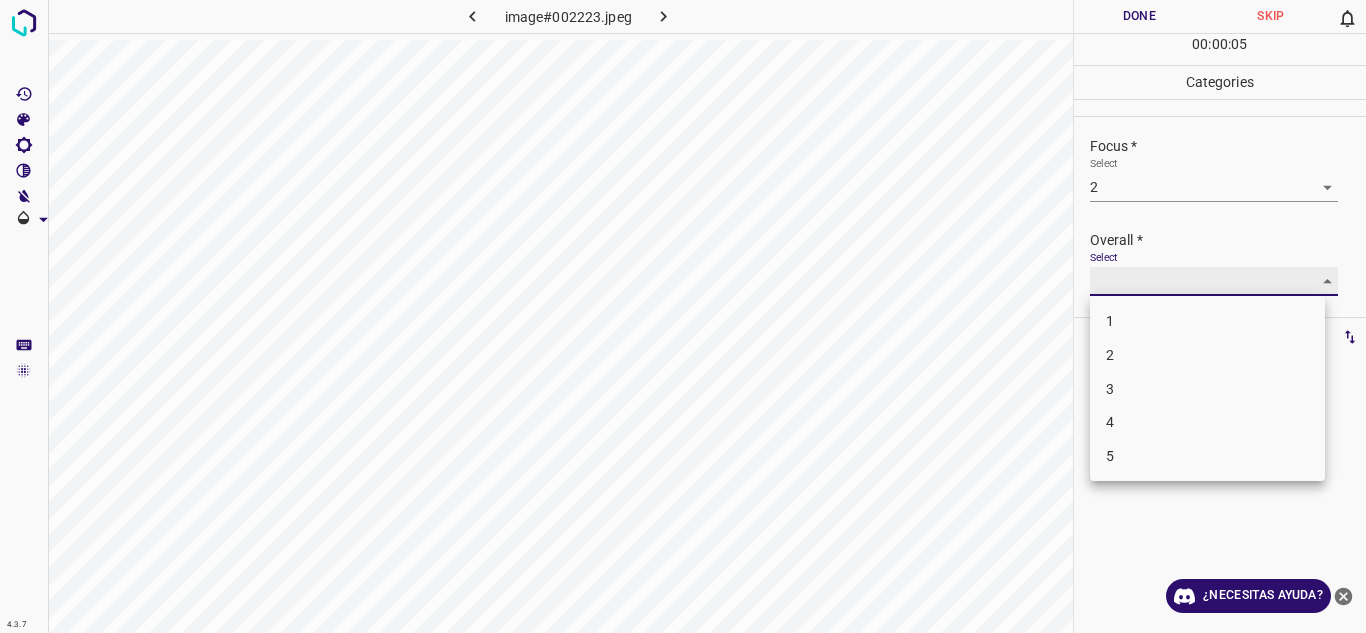 type on "3" 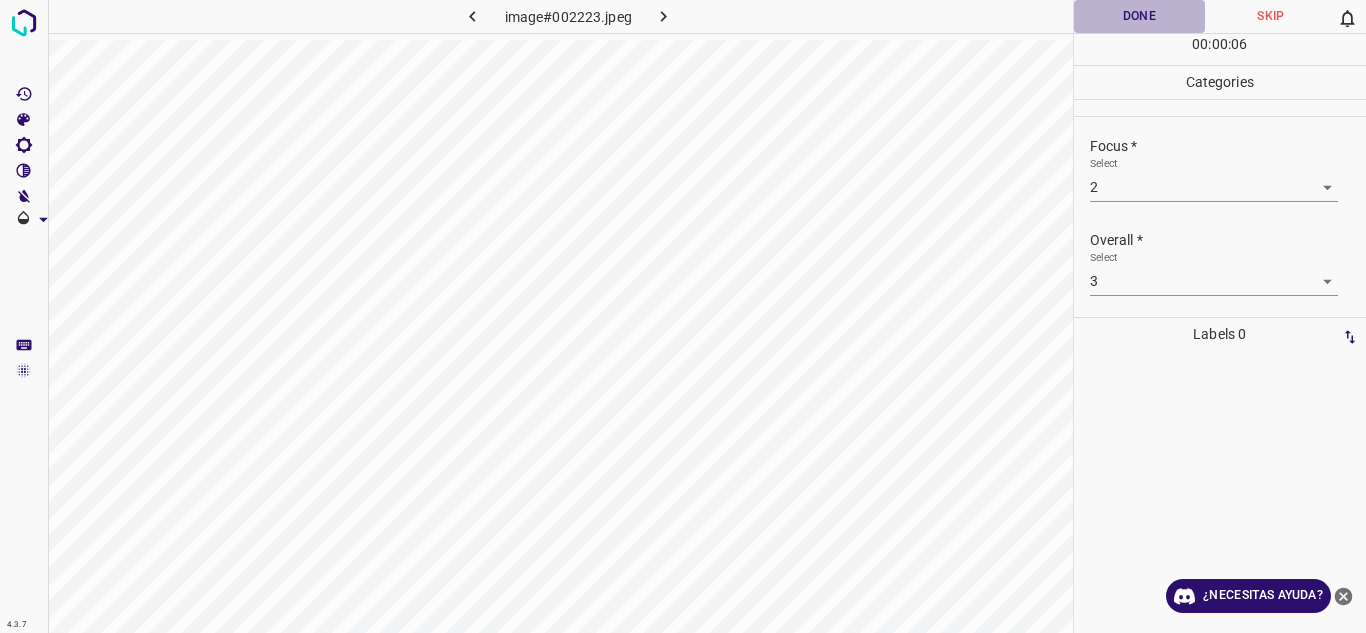 click on "Done" at bounding box center (1140, 16) 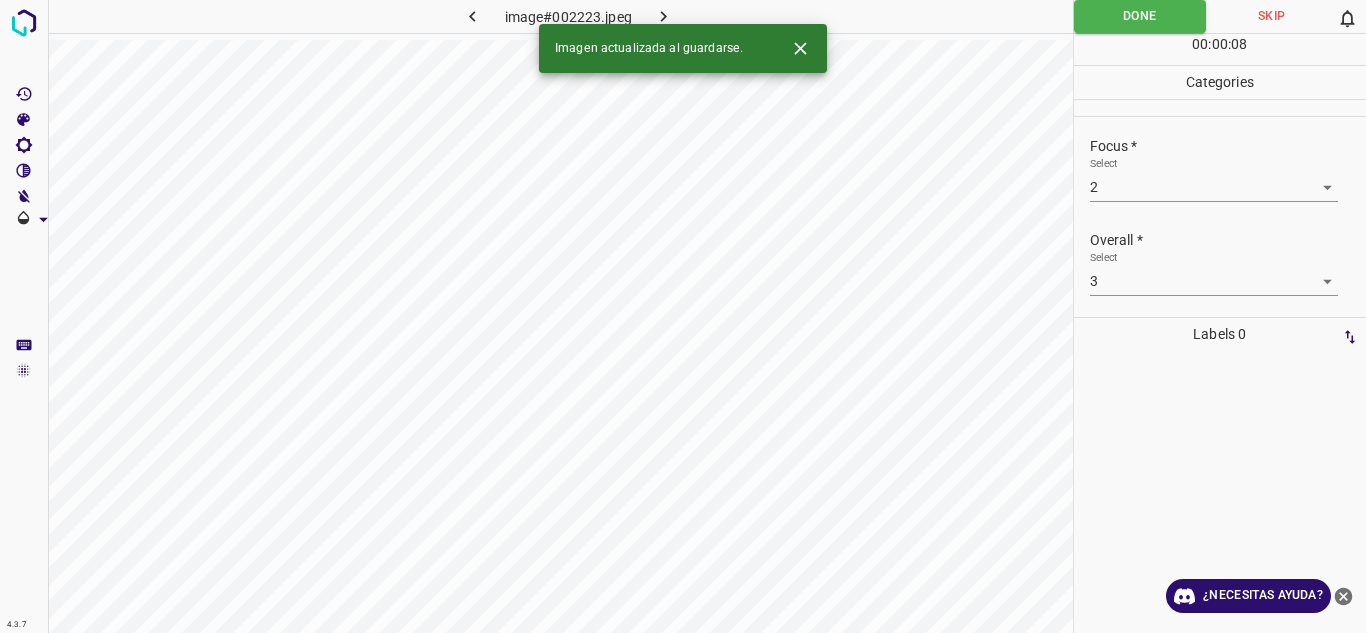 click 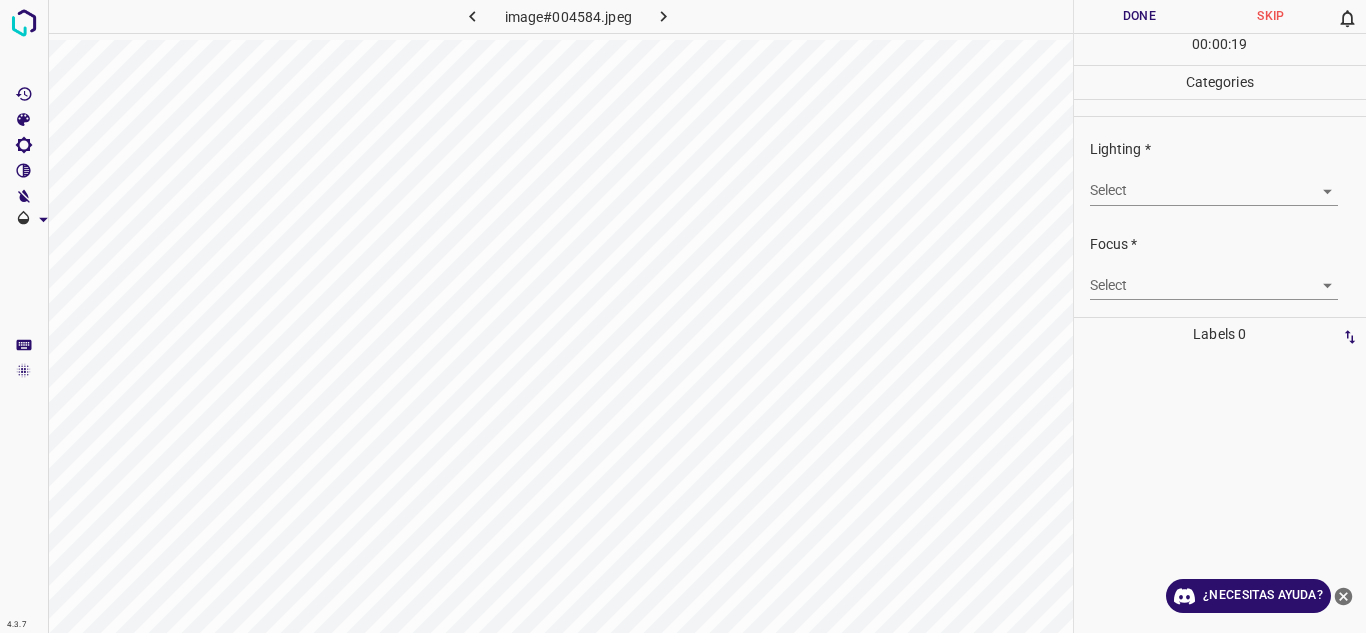 click on "4.3.7 image#004584.jpeg Done Skip 0 00   : 00   : 19   Categories Lighting *  Select ​ Focus *  Select ​ Overall *  Select ​ Labels   0 Categories 1 Lighting 2 Focus 3 Overall Tools Space Change between modes (Draw & Edit) I Auto labeling R Restore zoom M Zoom in N Zoom out Delete Delete selecte label Filters Z Restore filters X Saturation filter C Brightness filter V Contrast filter B Gray scale filter General O Download ¿Necesitas ayuda? Texto original Valora esta traducción Tu opinión servirá para ayudar a mejorar el Traductor de Google - Texto - Esconder - Borrar" at bounding box center (683, 316) 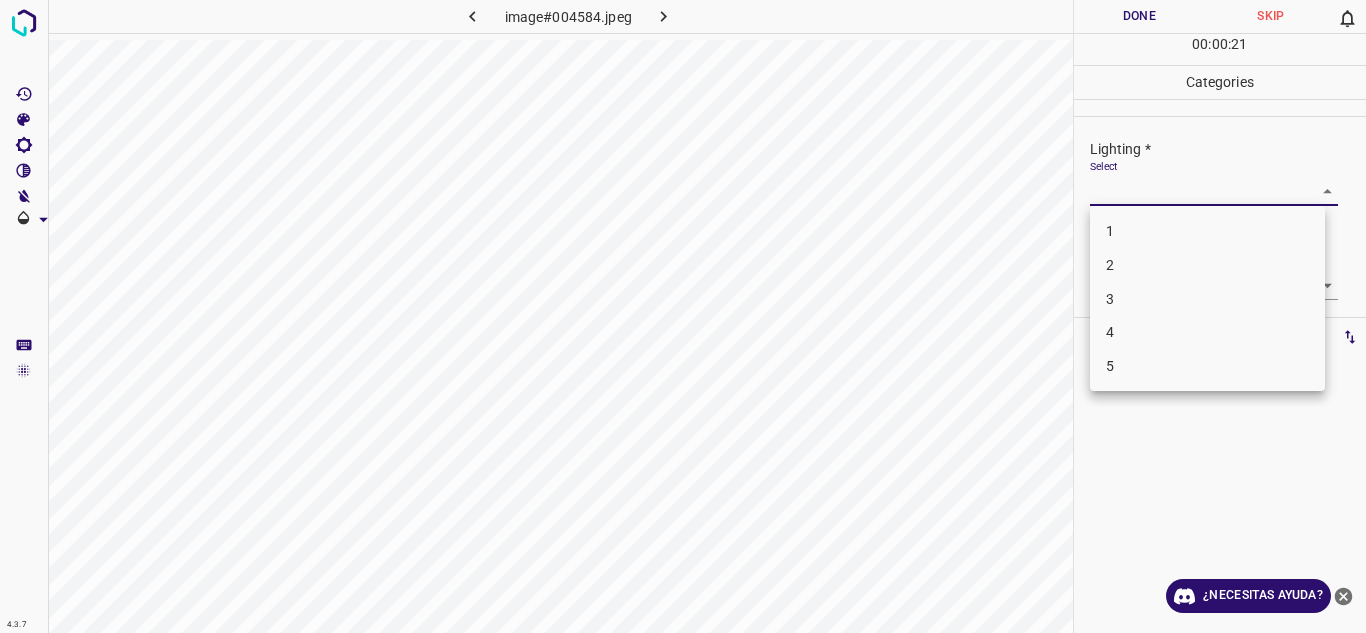 click on "3" at bounding box center (1207, 299) 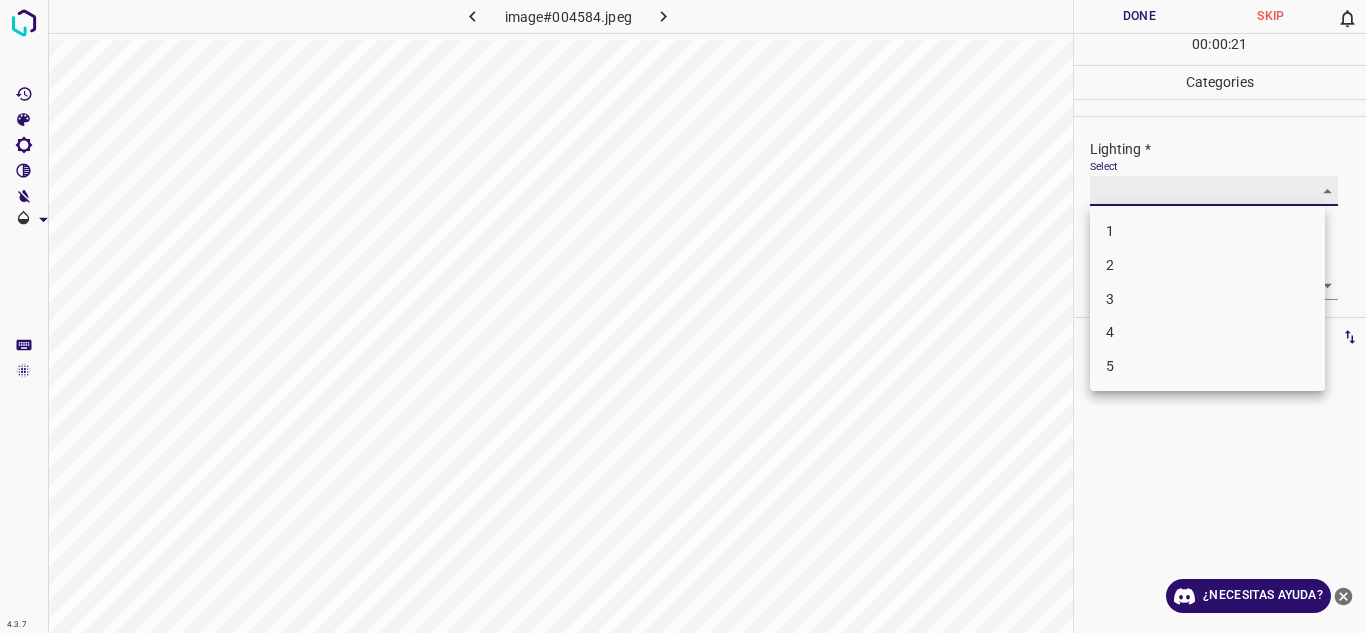 type on "3" 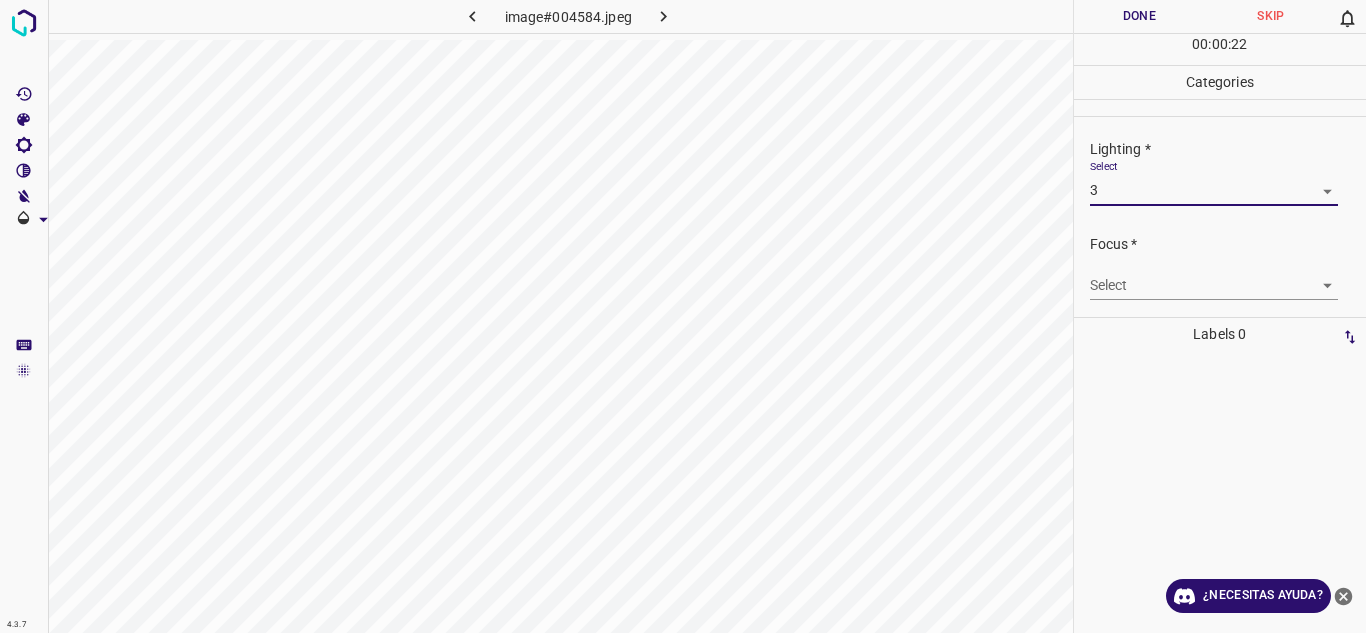click on "4.3.7 image#004584.jpeg Done Skip 0 00   : 00   : 22   Categories Lighting *  Select 3 3 Focus *  Select ​ Overall *  Select ​ Labels   0 Categories 1 Lighting 2 Focus 3 Overall Tools Space Change between modes (Draw & Edit) I Auto labeling R Restore zoom M Zoom in N Zoom out Delete Delete selecte label Filters Z Restore filters X Saturation filter C Brightness filter V Contrast filter B Gray scale filter General O Download ¿Necesitas ayuda? Texto original Valora esta traducción Tu opinión servirá para ayudar a mejorar el Traductor de Google - Texto - Esconder - Borrar 1 2 3 4 5" at bounding box center (683, 316) 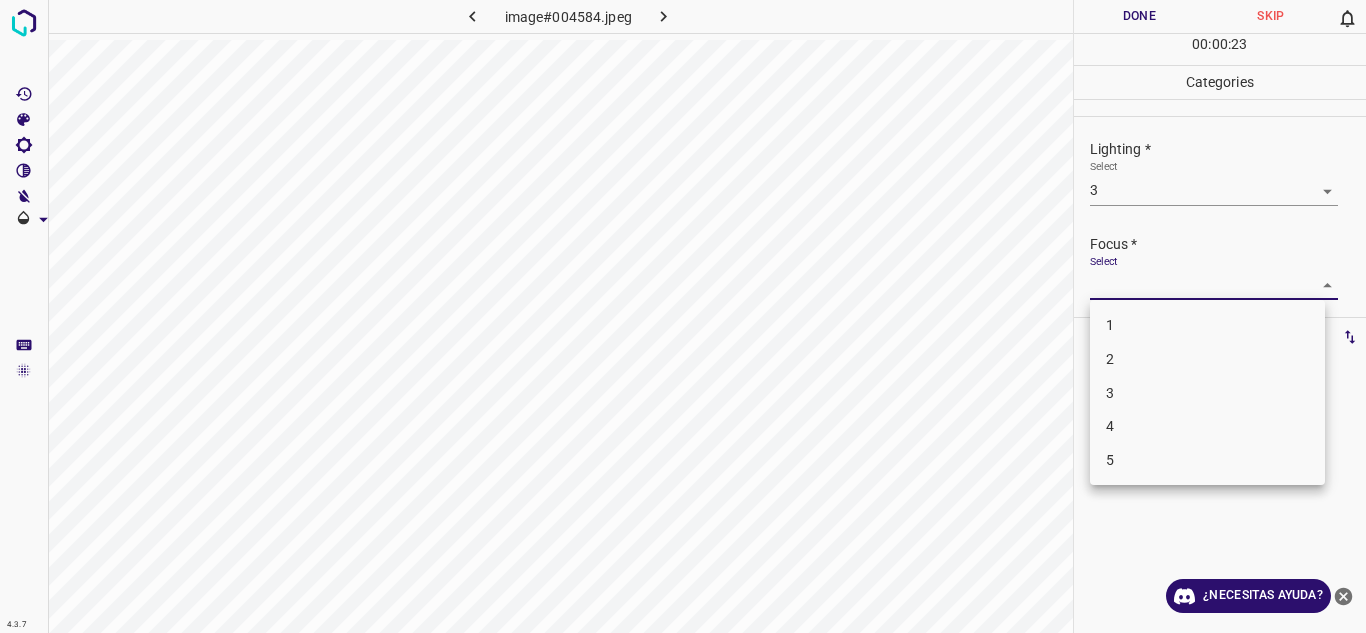 click on "3" at bounding box center (1207, 393) 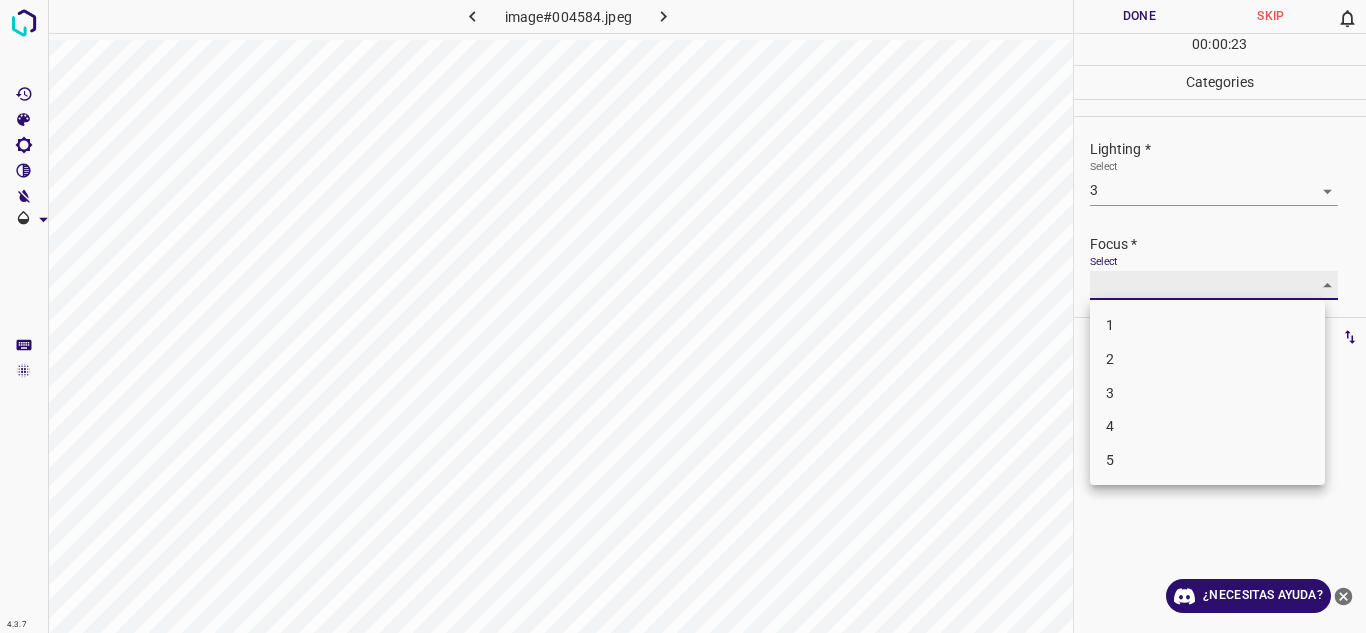 type on "3" 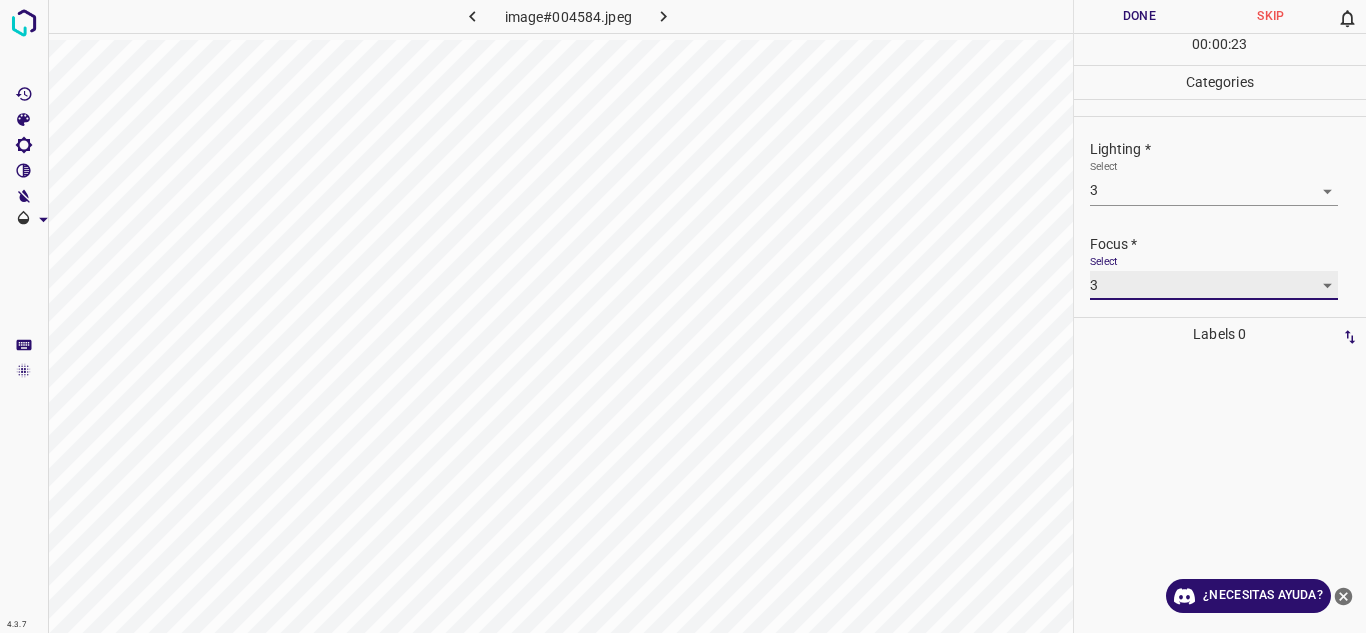 scroll, scrollTop: 98, scrollLeft: 0, axis: vertical 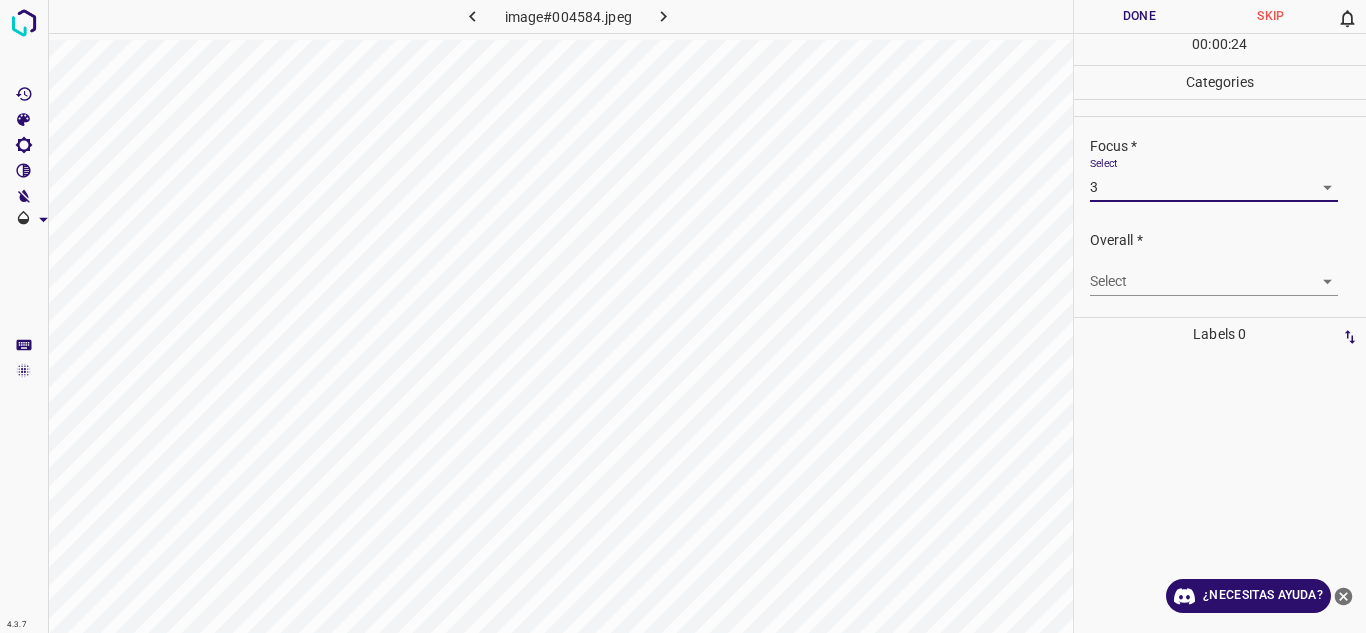 click on "4.3.7 image#004584.jpeg Done Skip 0 00   : 00   : 24   Categories Lighting *  Select 3 3 Focus *  Select 3 3 Overall *  Select ​ Labels   0 Categories 1 Lighting 2 Focus 3 Overall Tools Space Change between modes (Draw & Edit) I Auto labeling R Restore zoom M Zoom in N Zoom out Delete Delete selecte label Filters Z Restore filters X Saturation filter C Brightness filter V Contrast filter B Gray scale filter General O Download ¿Necesitas ayuda? Texto original Valora esta traducción Tu opinión servirá para ayudar a mejorar el Traductor de Google - Texto - Esconder - Borrar" at bounding box center [683, 316] 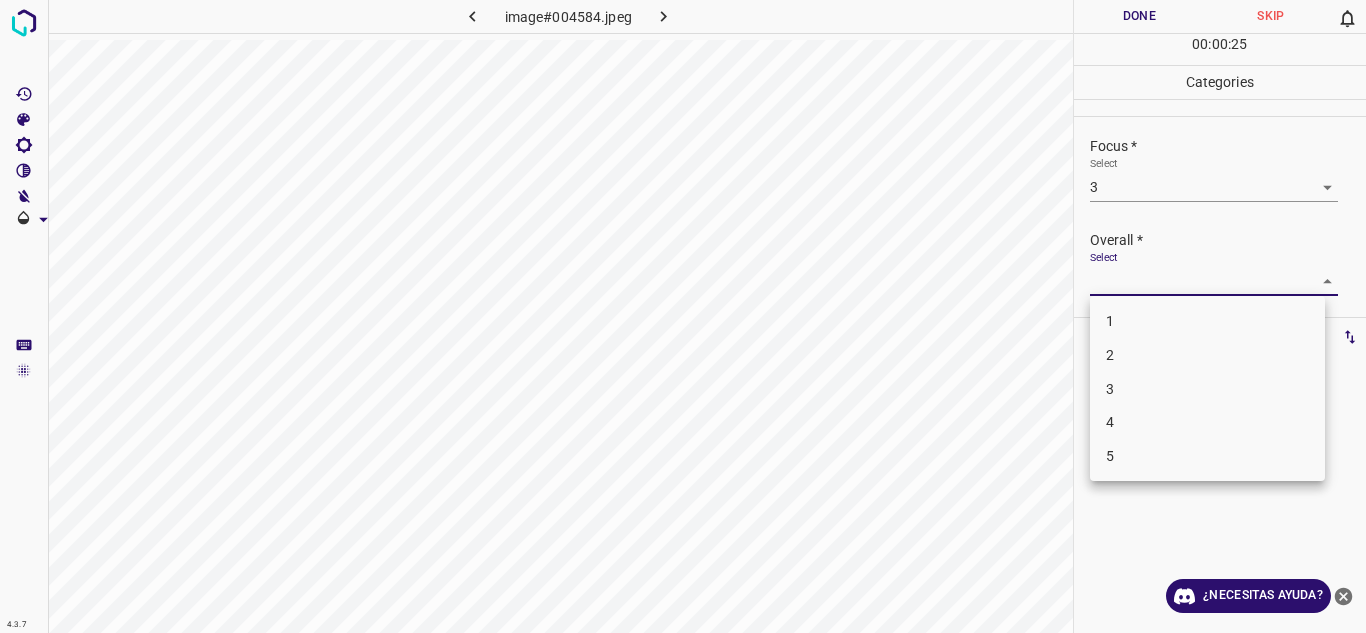 click on "3" at bounding box center [1207, 389] 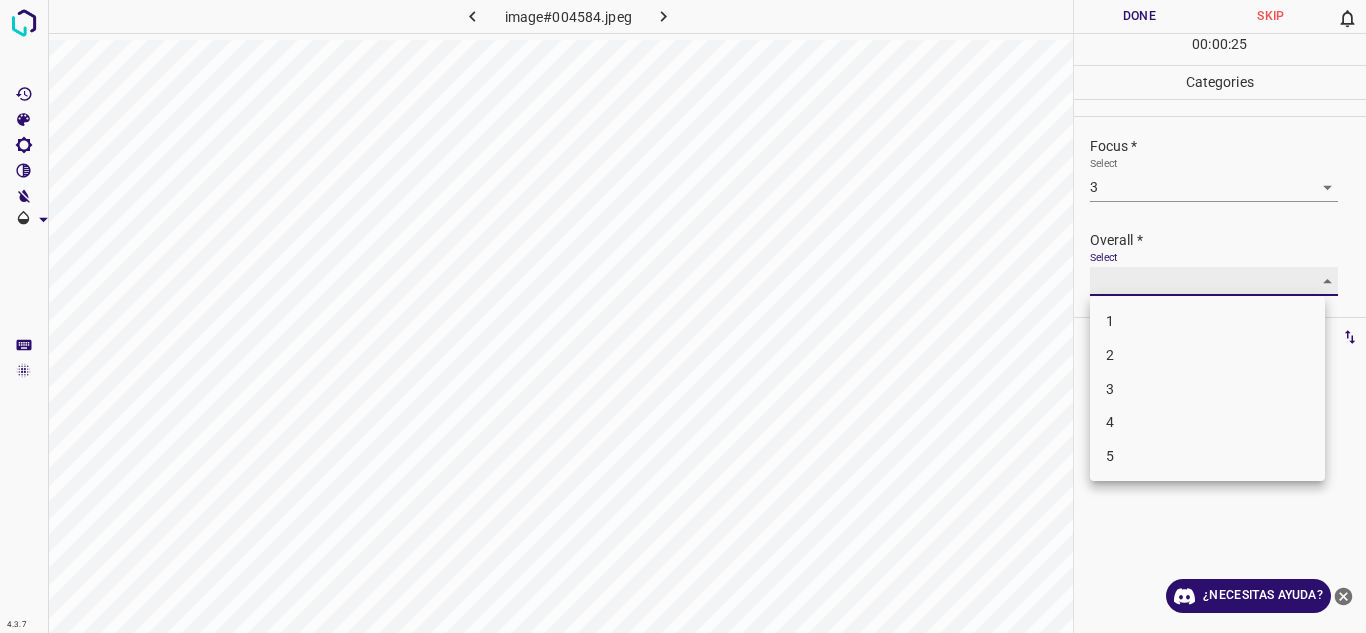 type on "3" 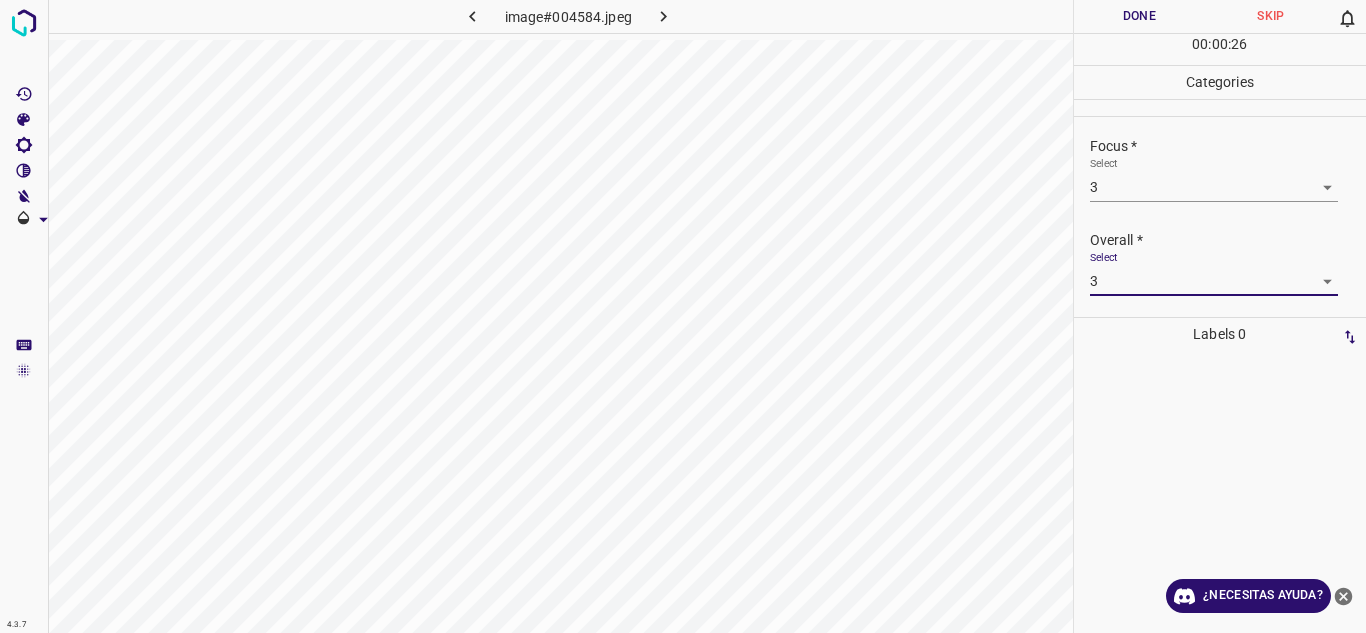 click on "Done" at bounding box center (1140, 16) 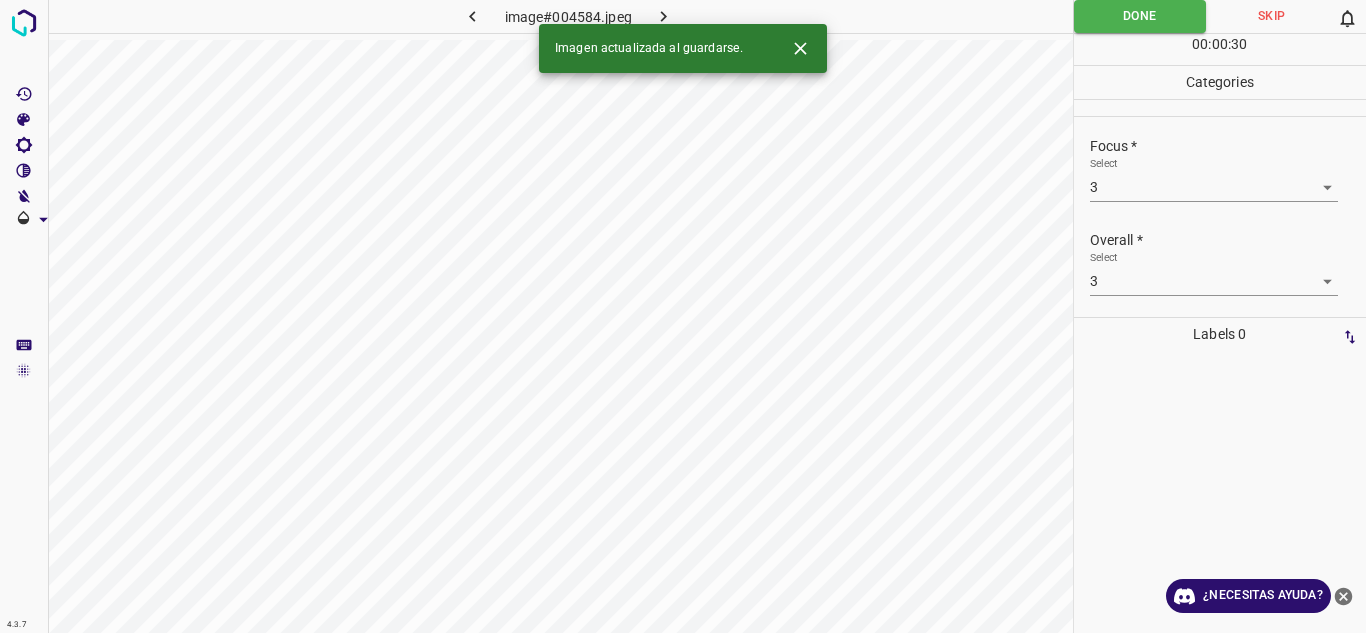 click 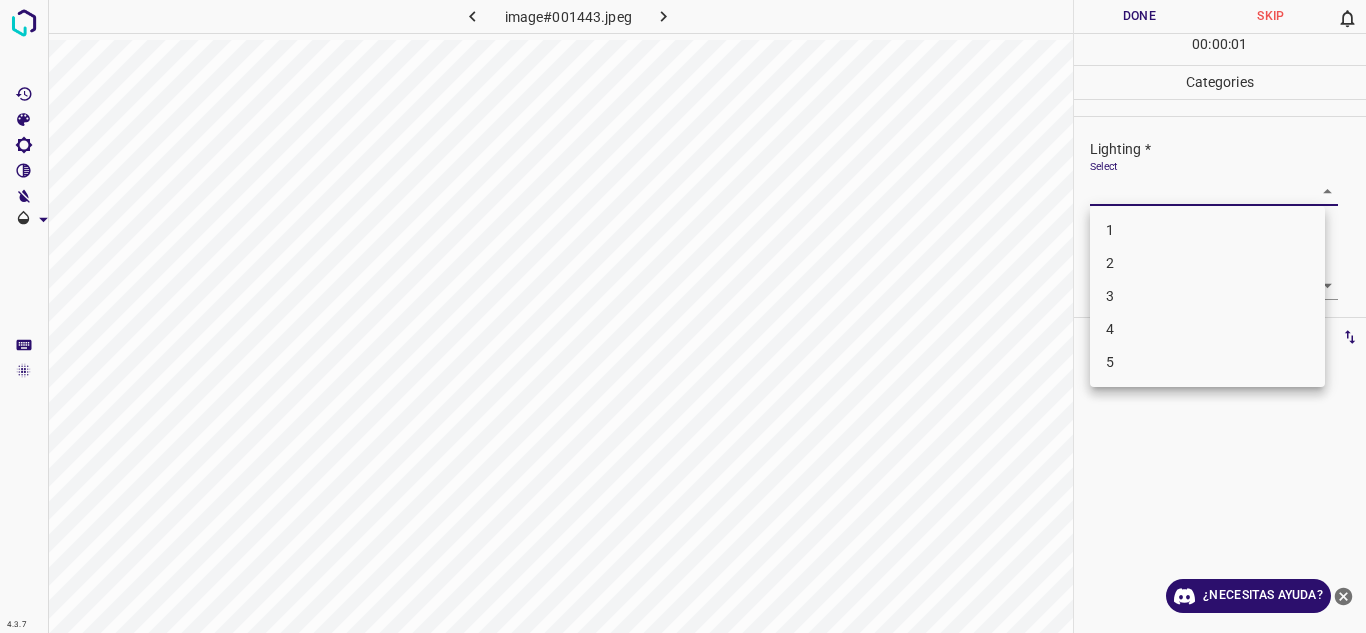 click on "4.3.7 image#001443.jpeg Done Skip 0 00   : 00   : 01   Categories Lighting *  Select ​ Focus *  Select ​ Overall *  Select ​ Labels   0 Categories 1 Lighting 2 Focus 3 Overall Tools Space Change between modes (Draw & Edit) I Auto labeling R Restore zoom M Zoom in N Zoom out Delete Delete selecte label Filters Z Restore filters X Saturation filter C Brightness filter V Contrast filter B Gray scale filter General O Download ¿Necesitas ayuda? Texto original Valora esta traducción Tu opinión servirá para ayudar a mejorar el Traductor de Google - Texto - Esconder - Borrar 1 2 3 4 5" at bounding box center (683, 316) 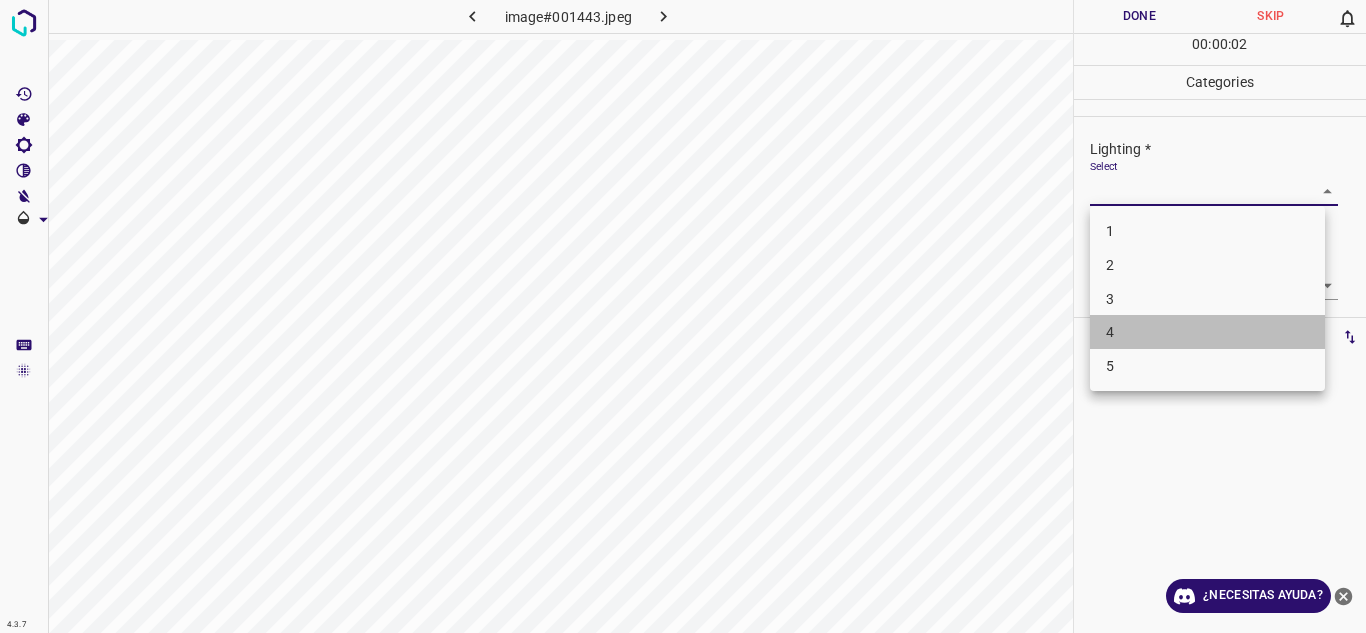 click on "4" at bounding box center (1207, 332) 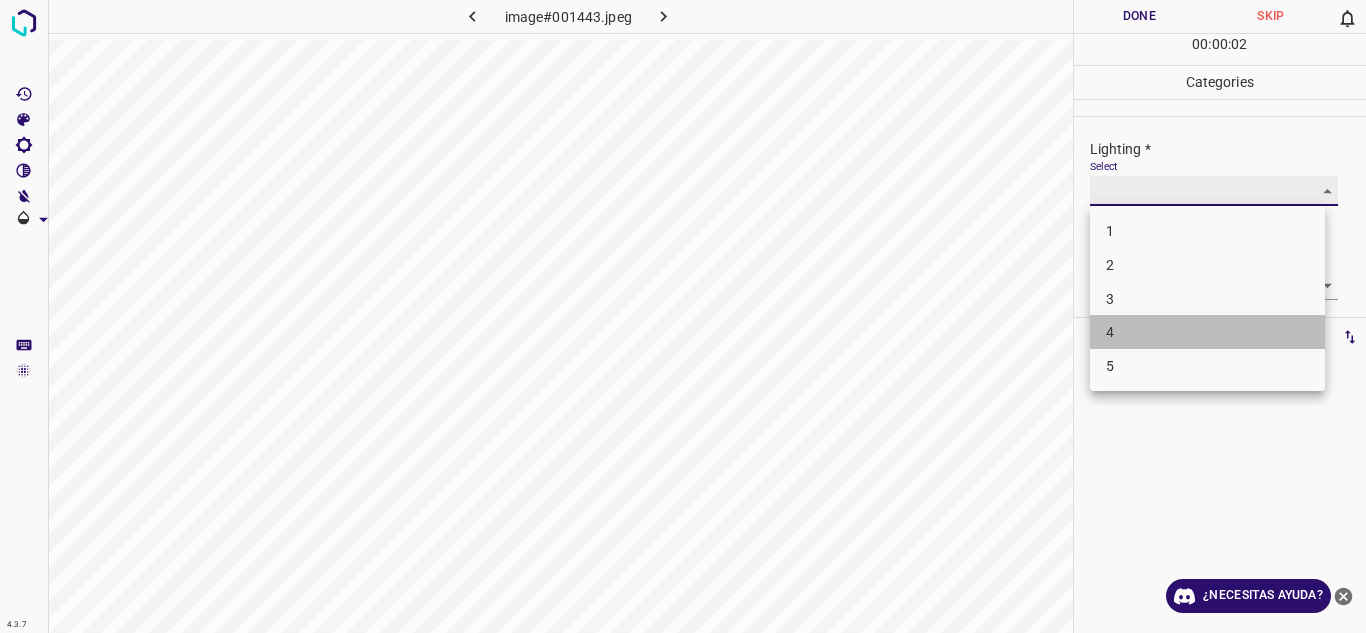 type on "4" 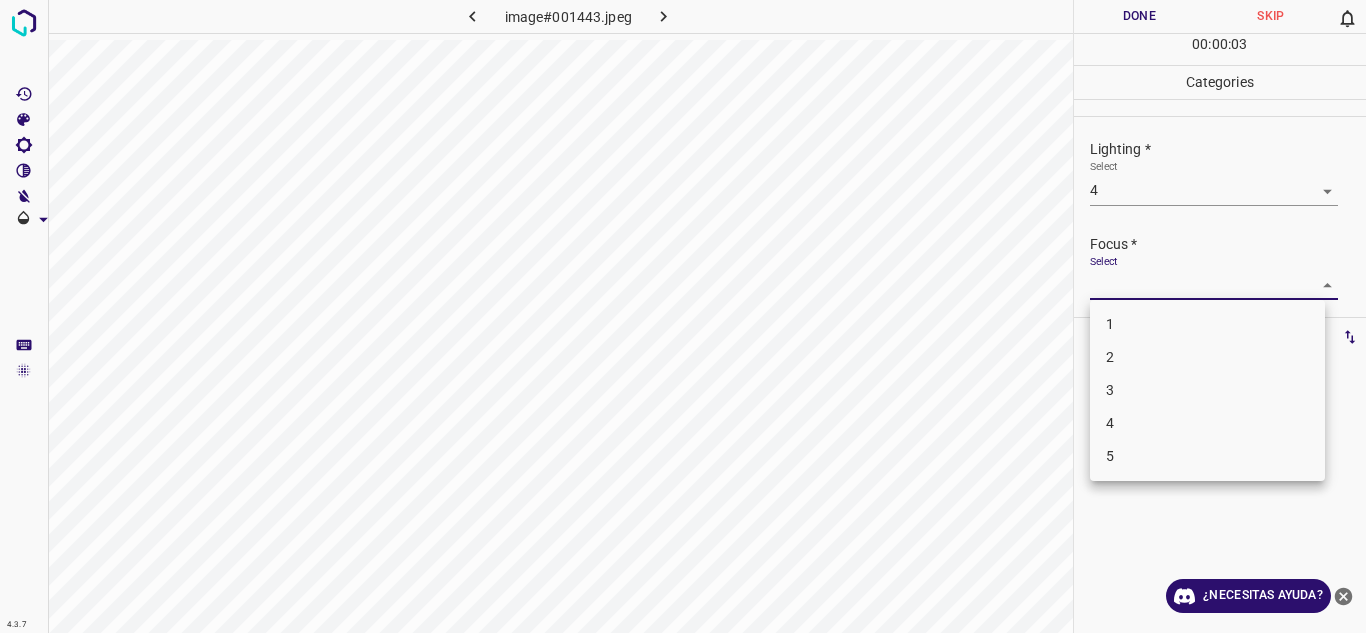 drag, startPoint x: 1315, startPoint y: 283, endPoint x: 1204, endPoint y: 344, distance: 126.65702 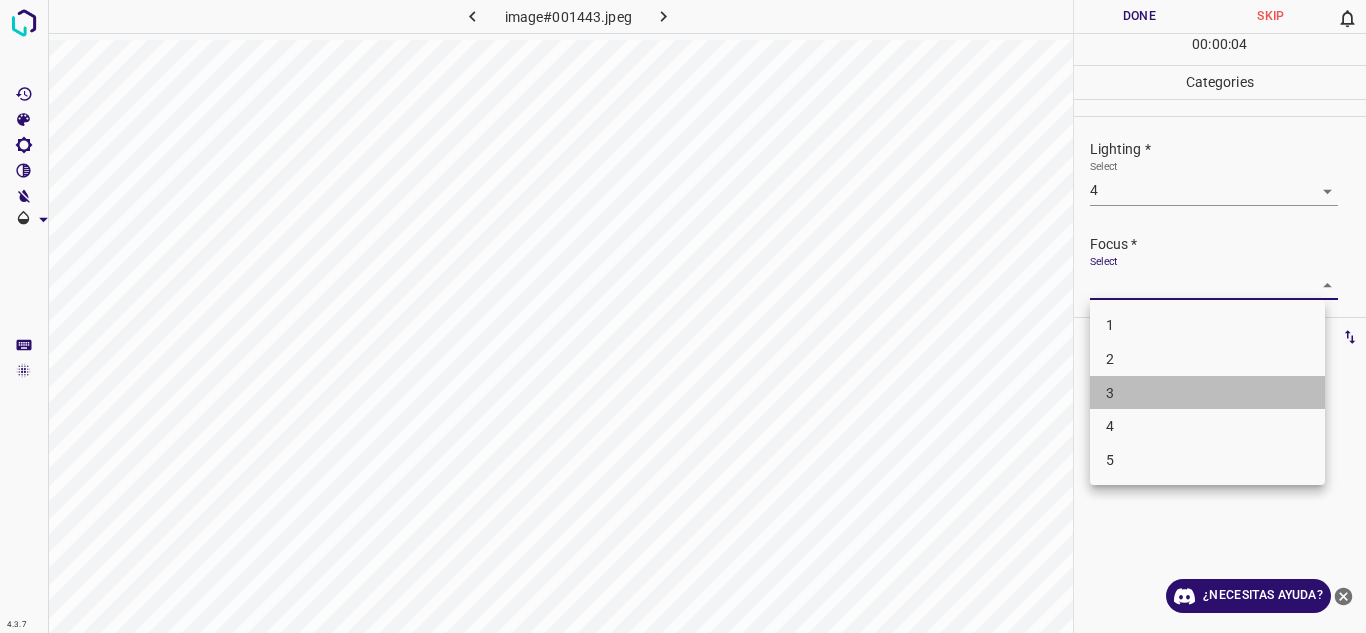 click on "3" at bounding box center (1207, 393) 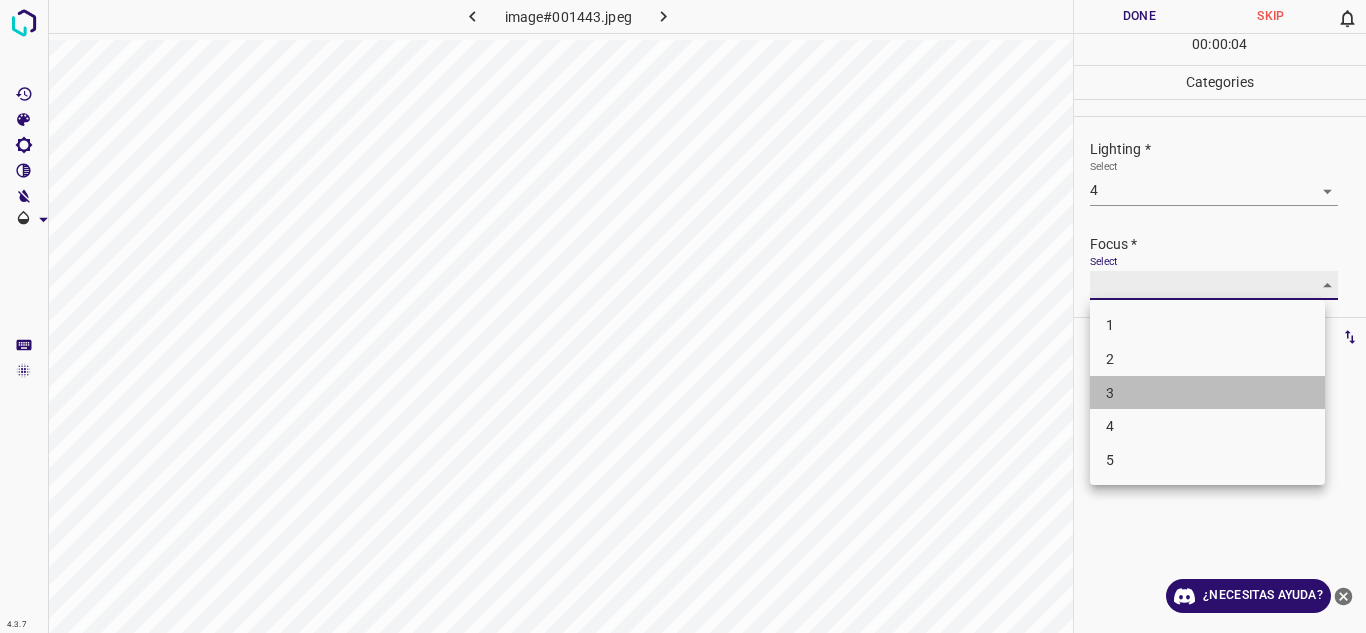 type on "3" 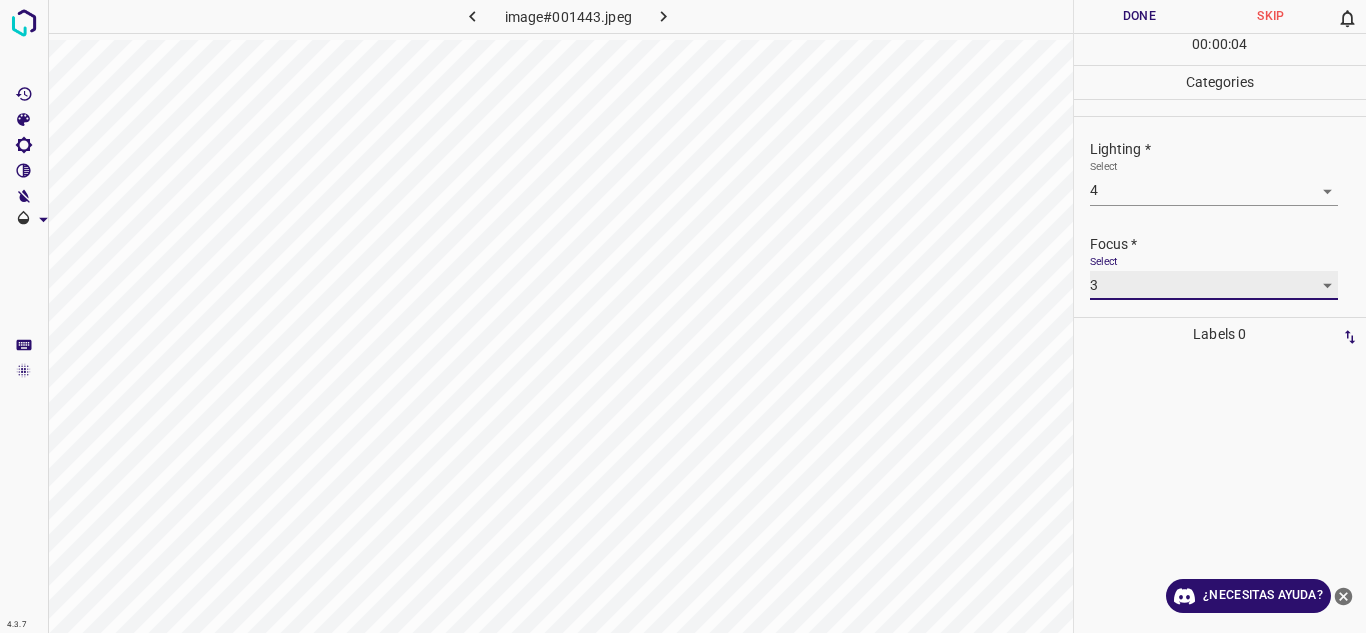 scroll, scrollTop: 98, scrollLeft: 0, axis: vertical 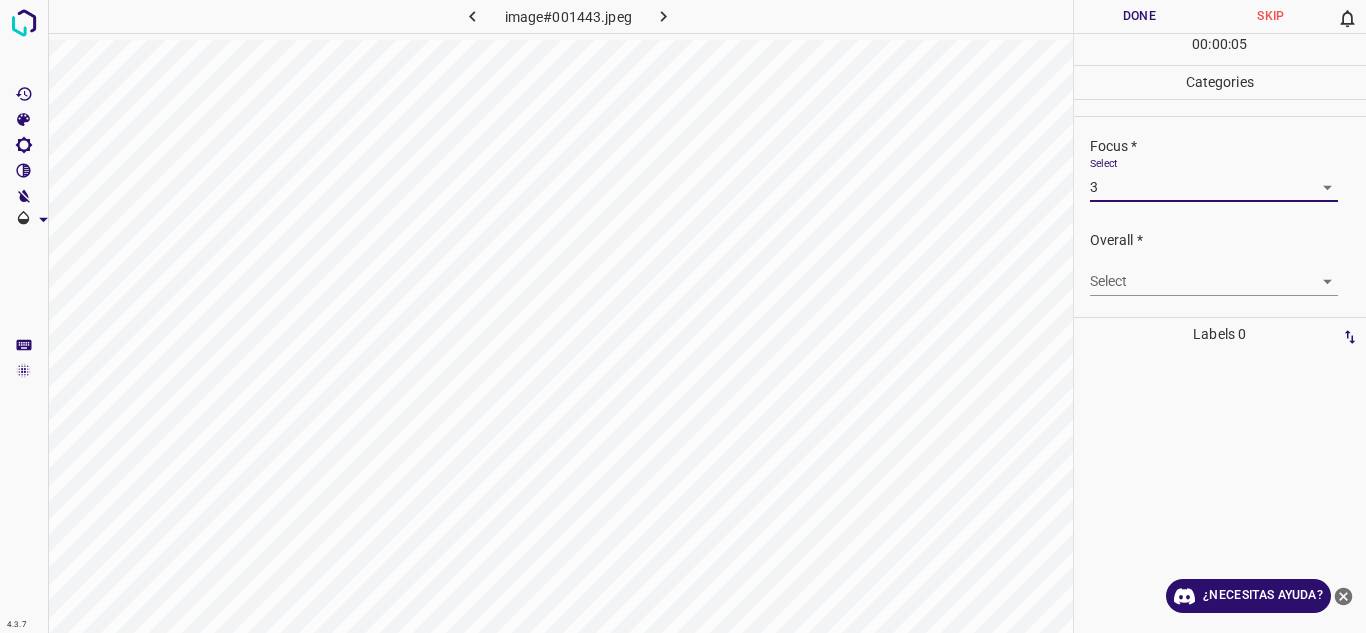 click on "4.3.7 image#001443.jpeg Done Skip 0 00   : 00   : 05   Categories Lighting *  Select 4 4 Focus *  Select 3 3 Overall *  Select ​ Labels   0 Categories 1 Lighting 2 Focus 3 Overall Tools Space Change between modes (Draw & Edit) I Auto labeling R Restore zoom M Zoom in N Zoom out Delete Delete selecte label Filters Z Restore filters X Saturation filter C Brightness filter V Contrast filter B Gray scale filter General O Download ¿Necesitas ayuda? Texto original Valora esta traducción Tu opinión servirá para ayudar a mejorar el Traductor de Google - Texto - Esconder - Borrar" at bounding box center (683, 316) 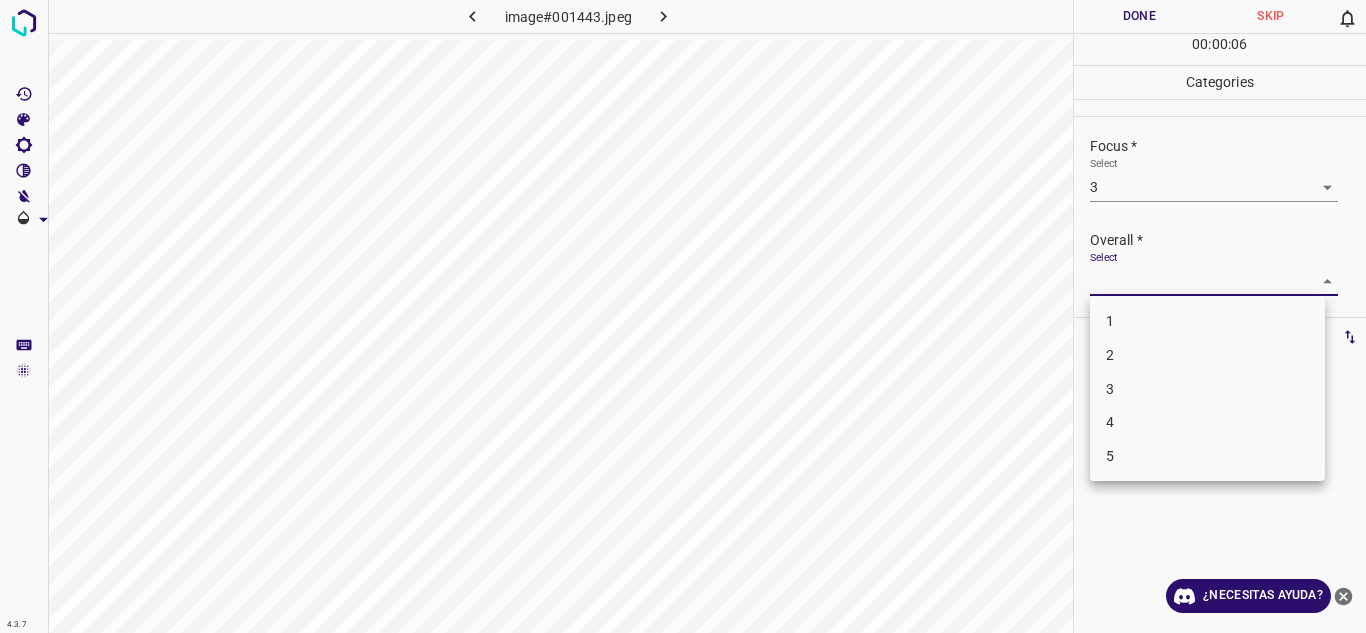 click on "4" at bounding box center [1207, 422] 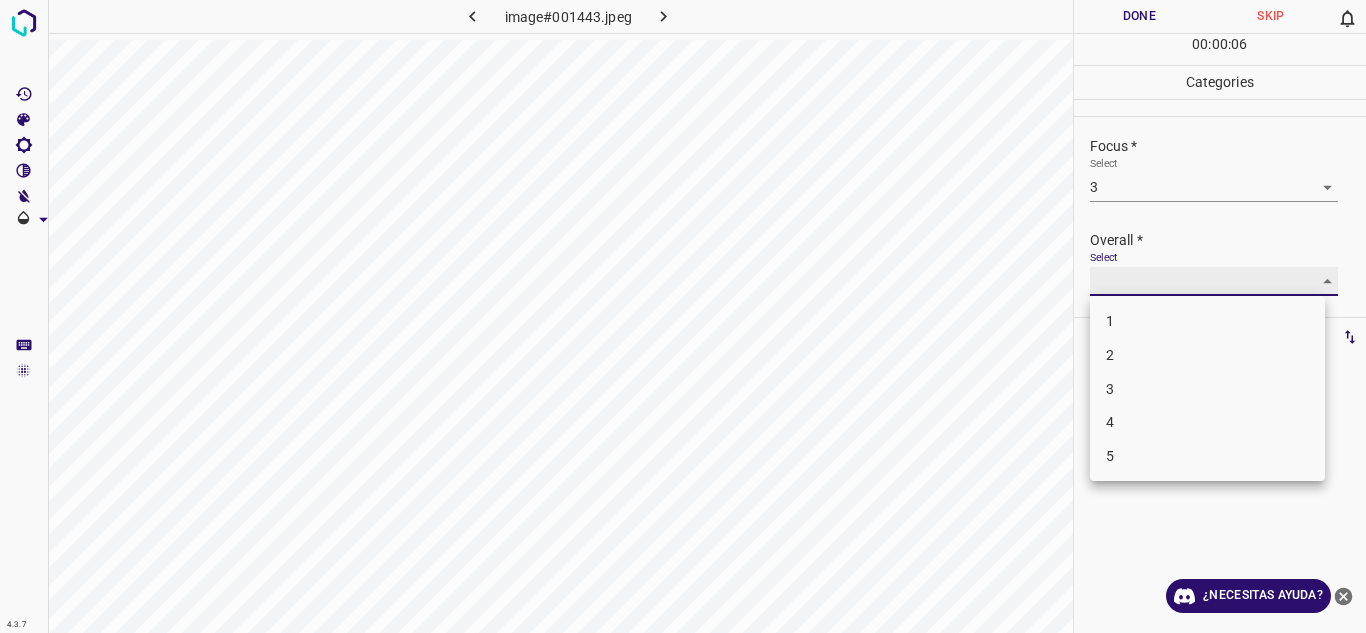 type on "4" 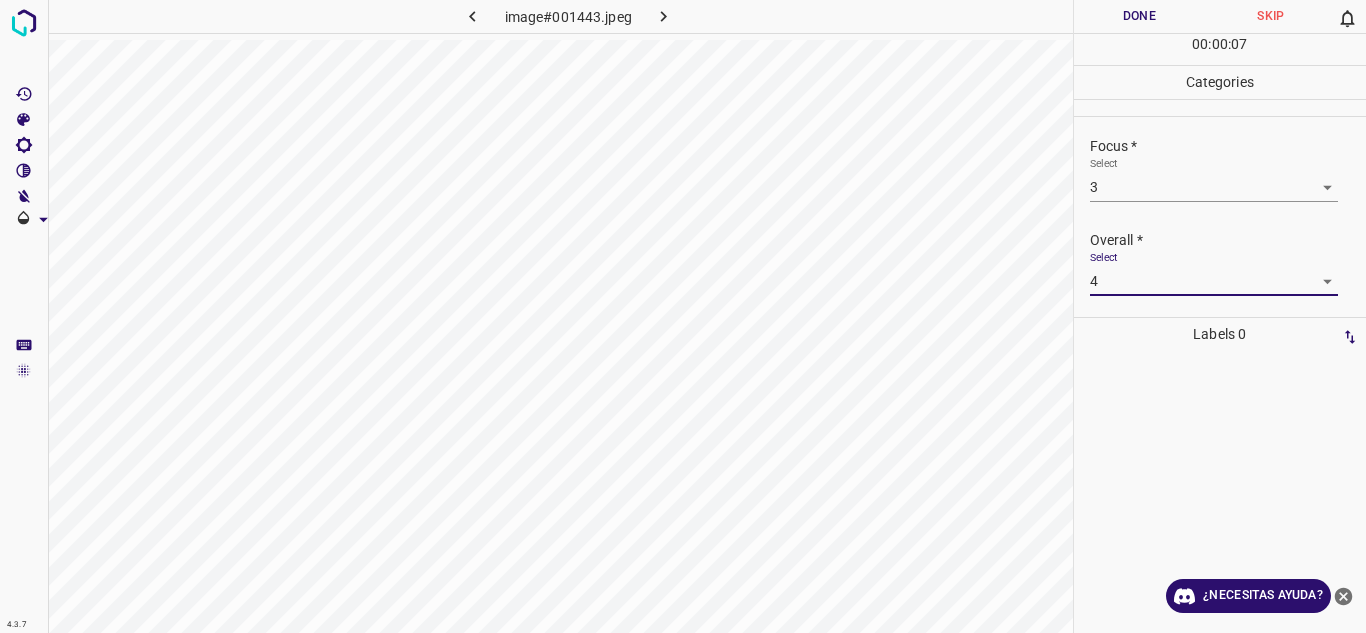 click on "Done" at bounding box center (1140, 16) 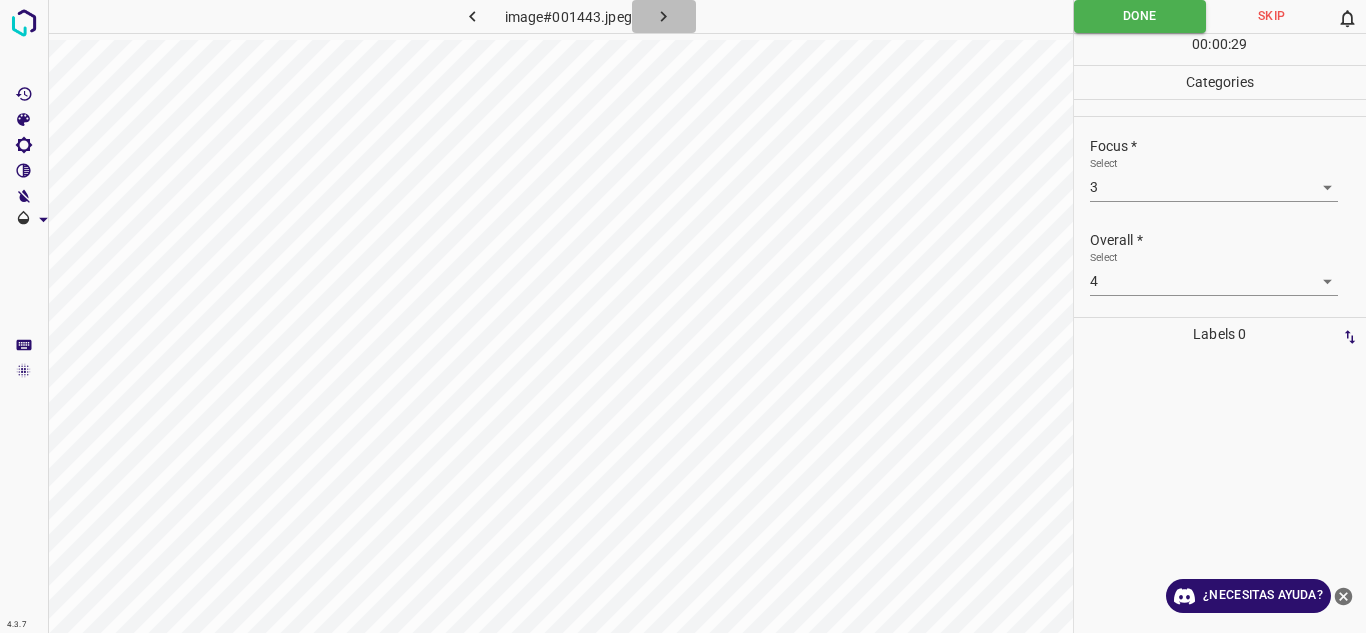 click 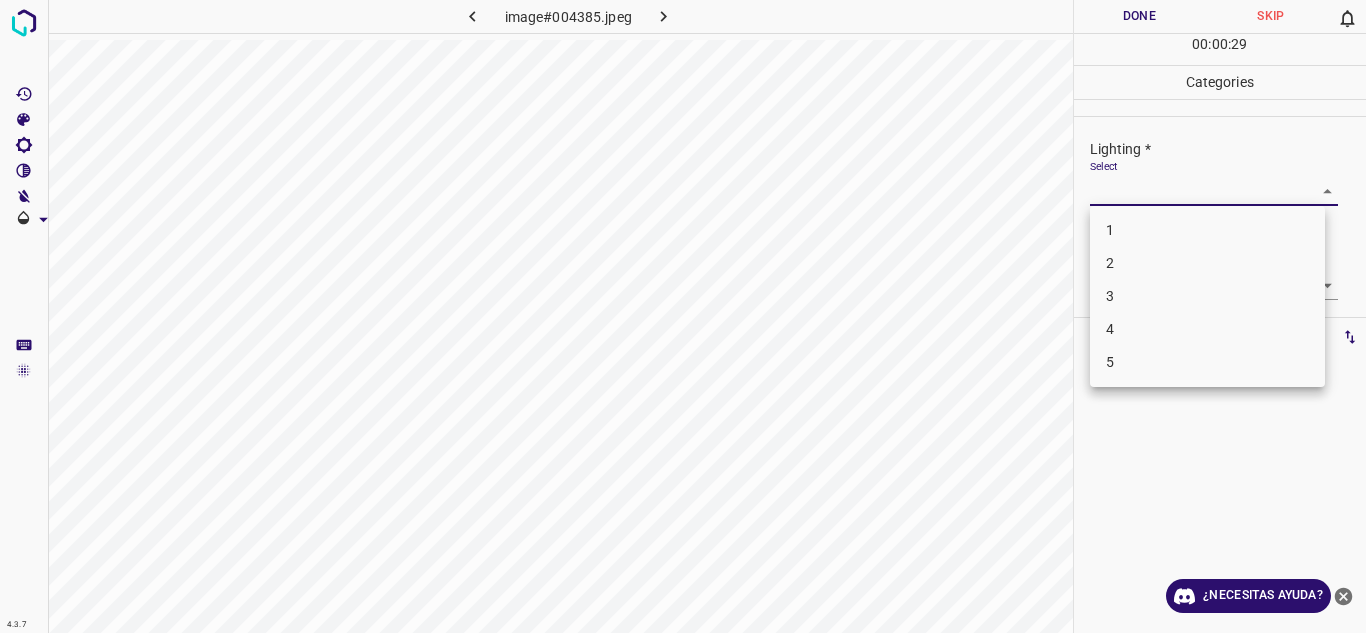 click on "4.3.7 image#004385.jpeg Done Skip 0 00   : 00   : 29   Categories Lighting *  Select ​ Focus *  Select ​ Overall *  Select ​ Labels   0 Categories 1 Lighting 2 Focus 3 Overall Tools Space Change between modes (Draw & Edit) I Auto labeling R Restore zoom M Zoom in N Zoom out Delete Delete selecte label Filters Z Restore filters X Saturation filter C Brightness filter V Contrast filter B Gray scale filter General O Download ¿Necesitas ayuda? Texto original Valora esta traducción Tu opinión servirá para ayudar a mejorar el Traductor de Google - Texto - Esconder - Borrar 1 2 3 4 5" at bounding box center (683, 316) 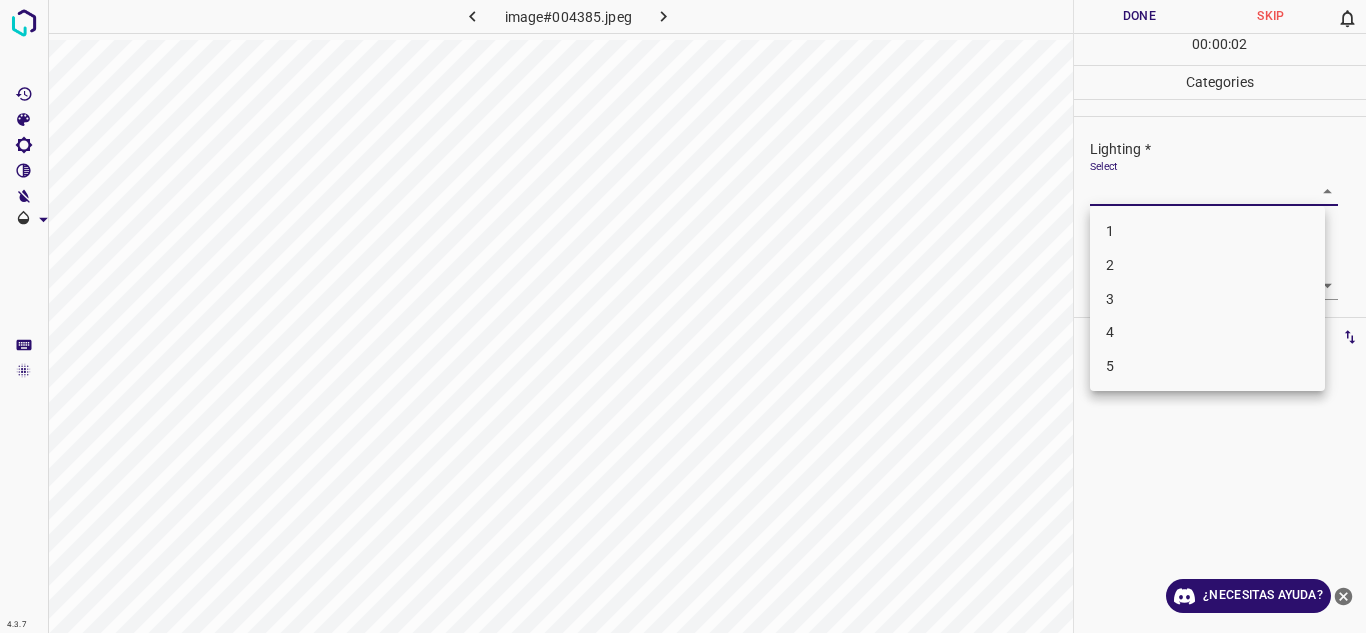 drag, startPoint x: 1114, startPoint y: 296, endPoint x: 1213, endPoint y: 287, distance: 99.40825 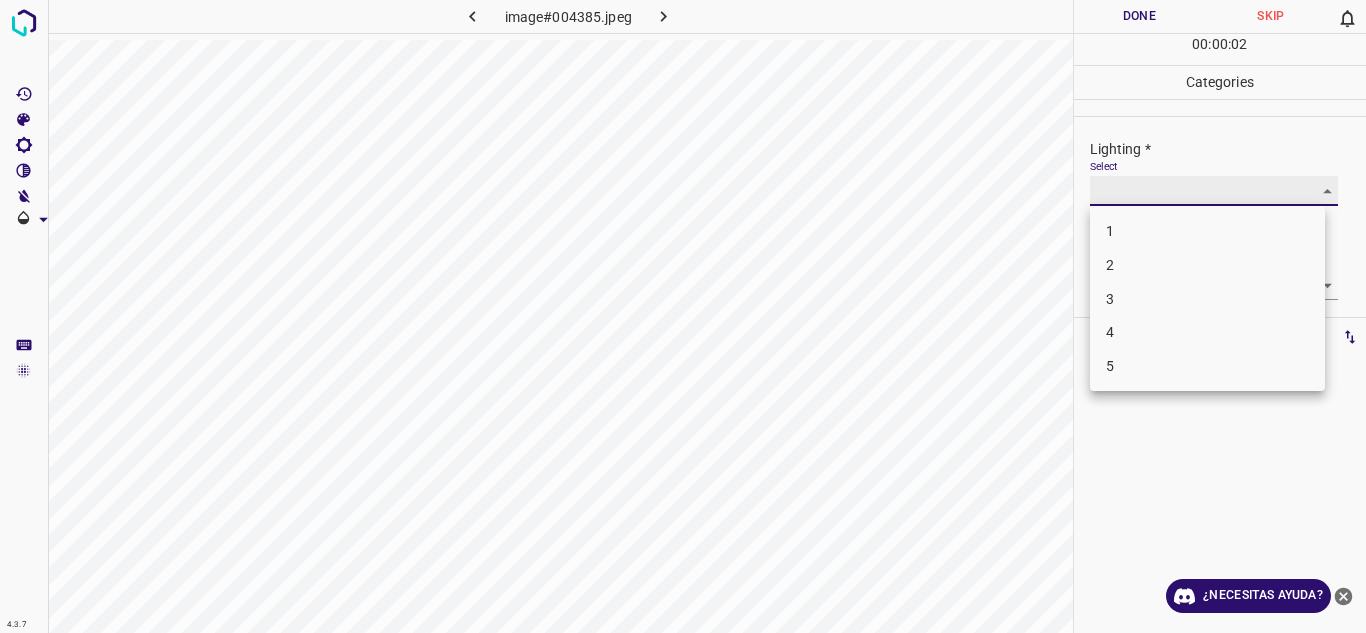 type on "3" 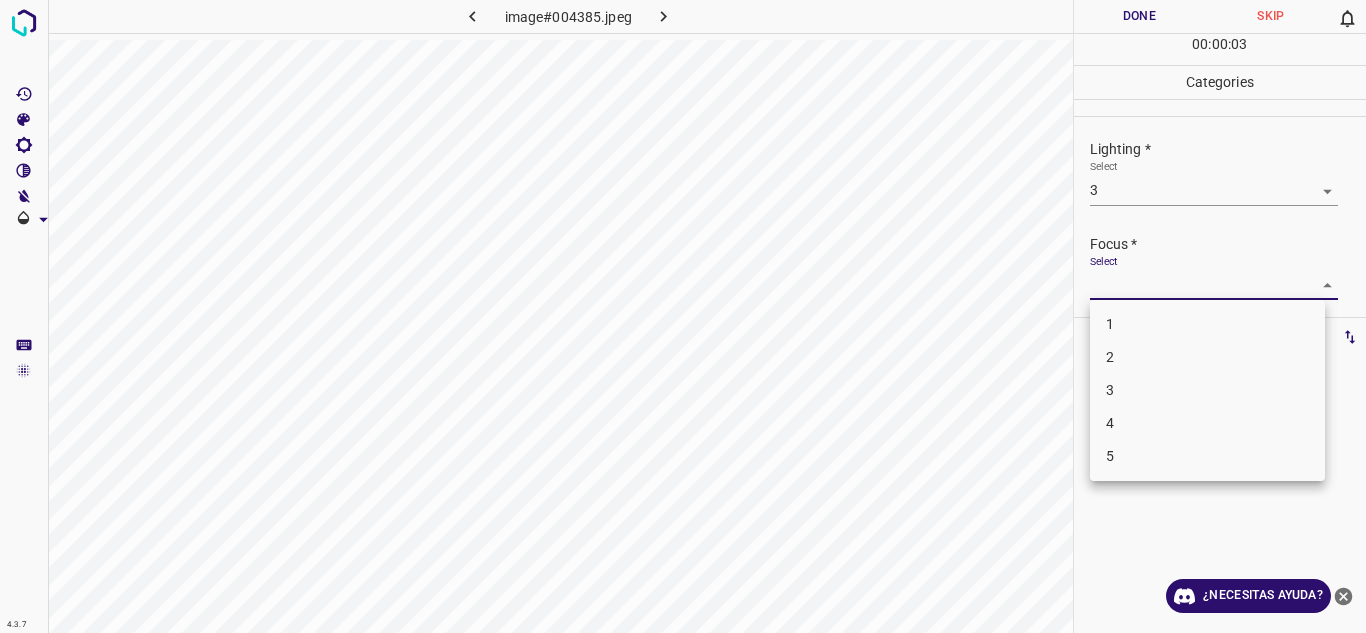 click on "4.3.7 image#004385.jpeg Done Skip 0 00   : 00   : 03   Categories Lighting *  Select 3 3 Focus *  Select ​ Overall *  Select ​ Labels   0 Categories 1 Lighting 2 Focus 3 Overall Tools Space Change between modes (Draw & Edit) I Auto labeling R Restore zoom M Zoom in N Zoom out Delete Delete selecte label Filters Z Restore filters X Saturation filter C Brightness filter V Contrast filter B Gray scale filter General O Download ¿Necesitas ayuda? Texto original Valora esta traducción Tu opinión servirá para ayudar a mejorar el Traductor de Google - Texto - Esconder - Borrar 1 2 3 4 5" at bounding box center (683, 316) 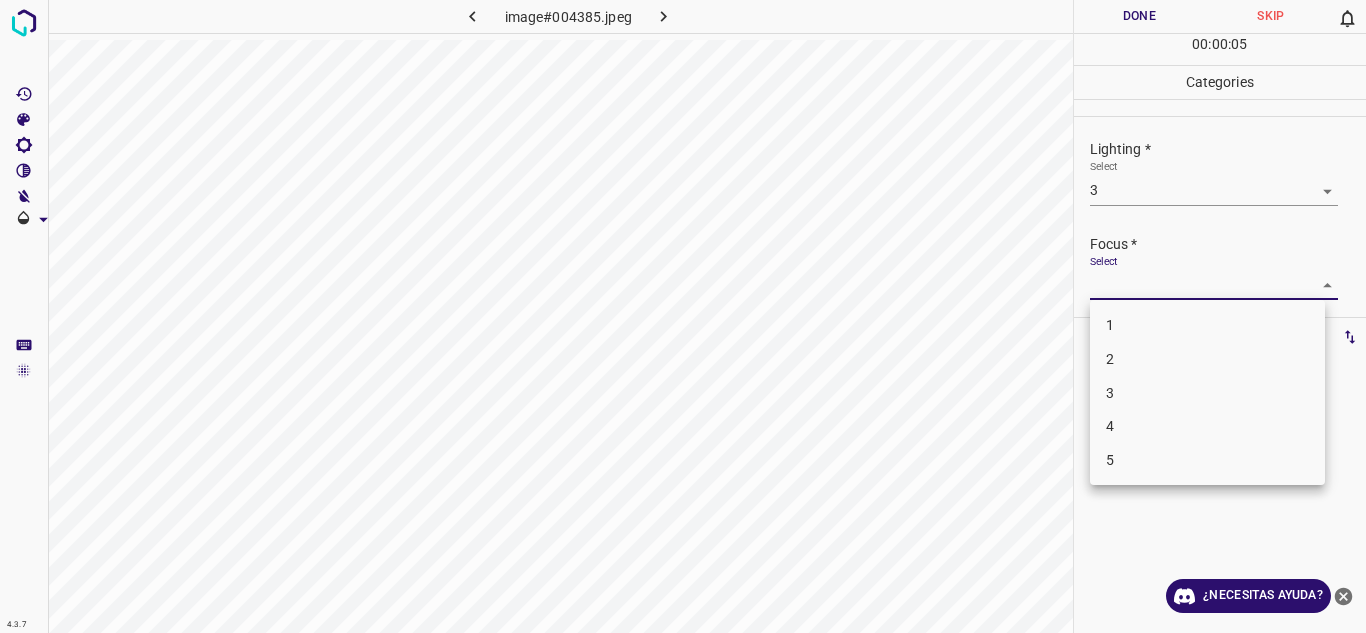 click on "2" at bounding box center [1207, 359] 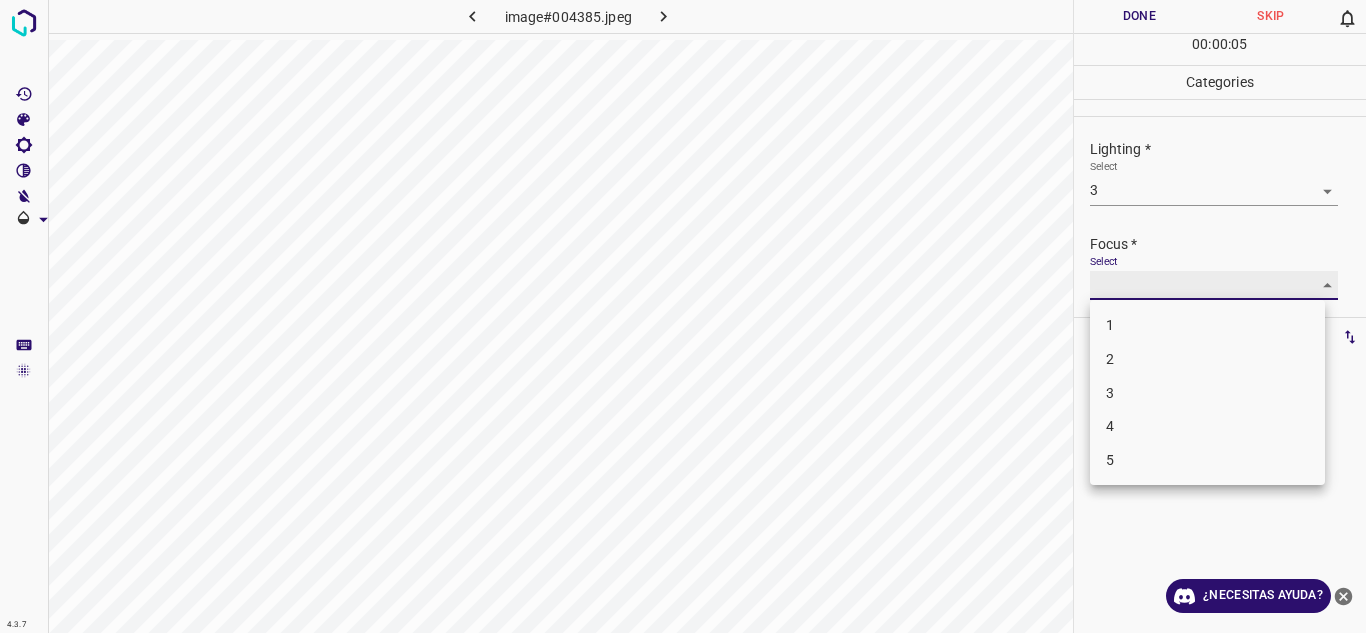 type on "2" 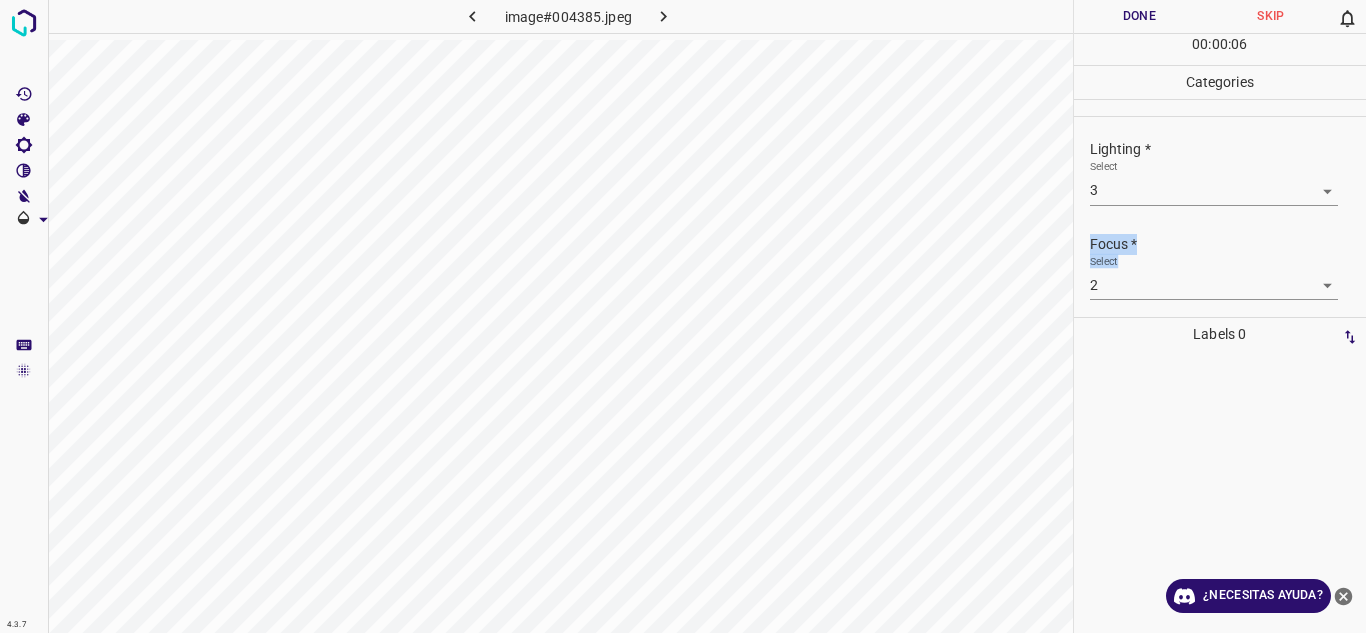 drag, startPoint x: 1356, startPoint y: 285, endPoint x: 1345, endPoint y: 295, distance: 14.866069 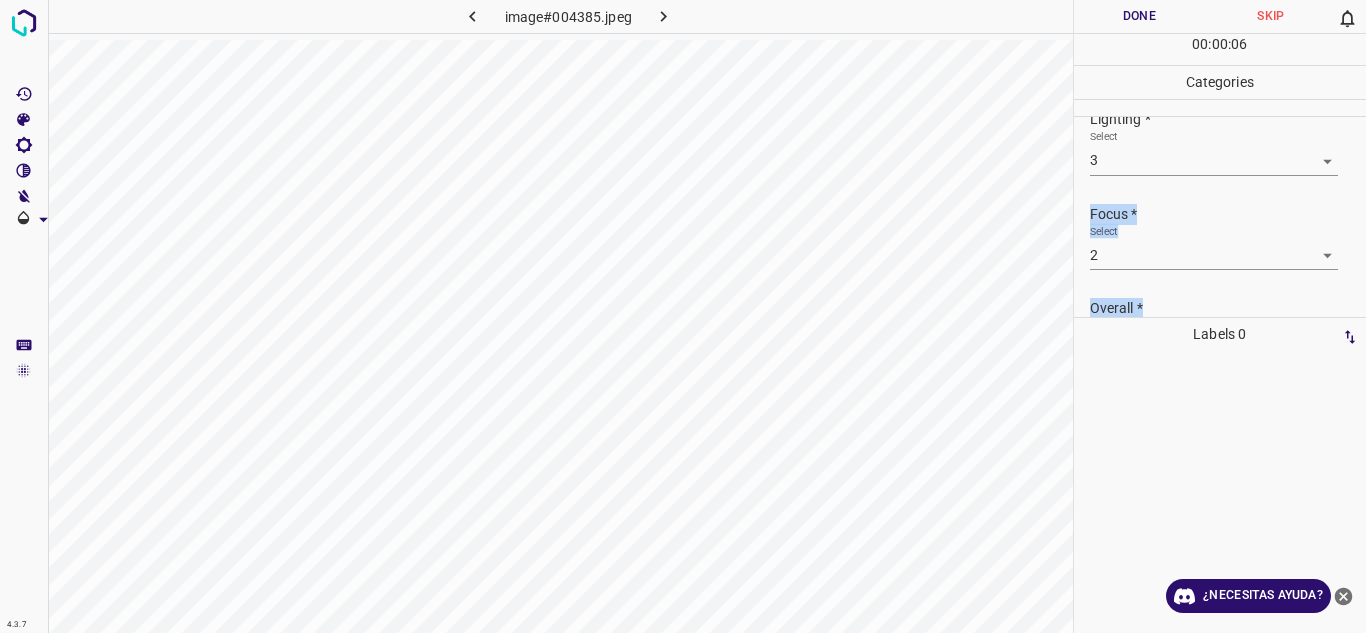 scroll, scrollTop: 98, scrollLeft: 0, axis: vertical 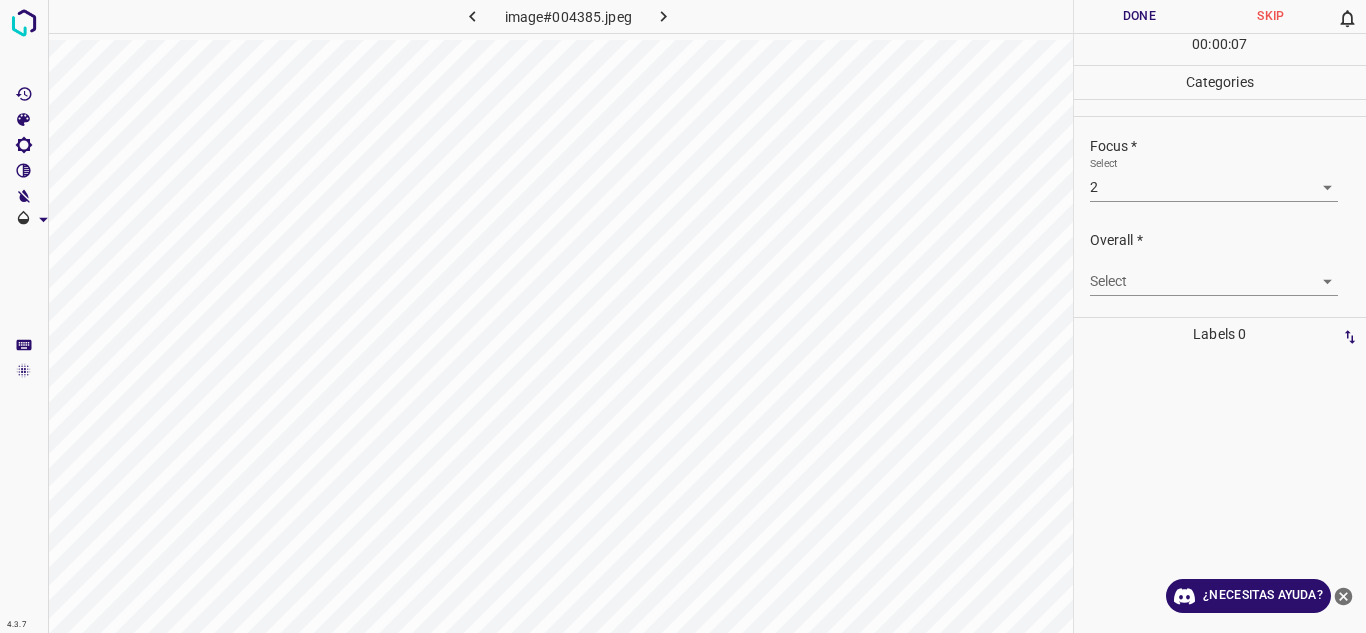 click on "Select ​" at bounding box center (1228, 273) 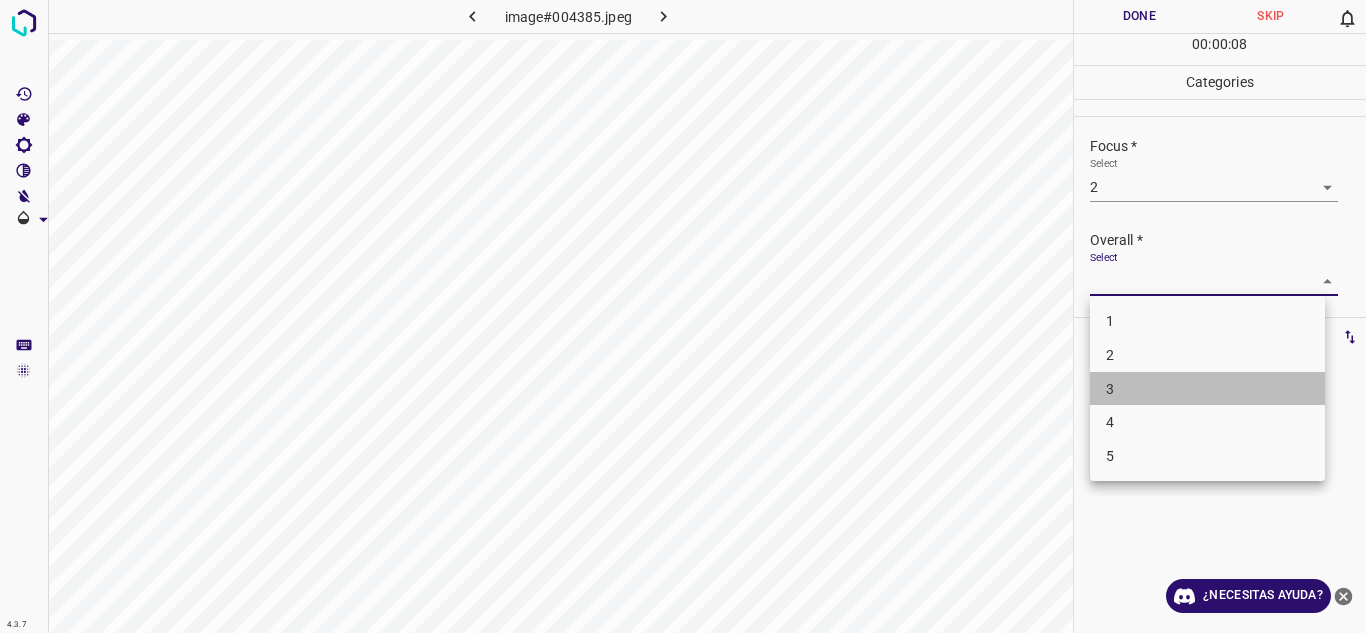 click on "3" at bounding box center (1207, 389) 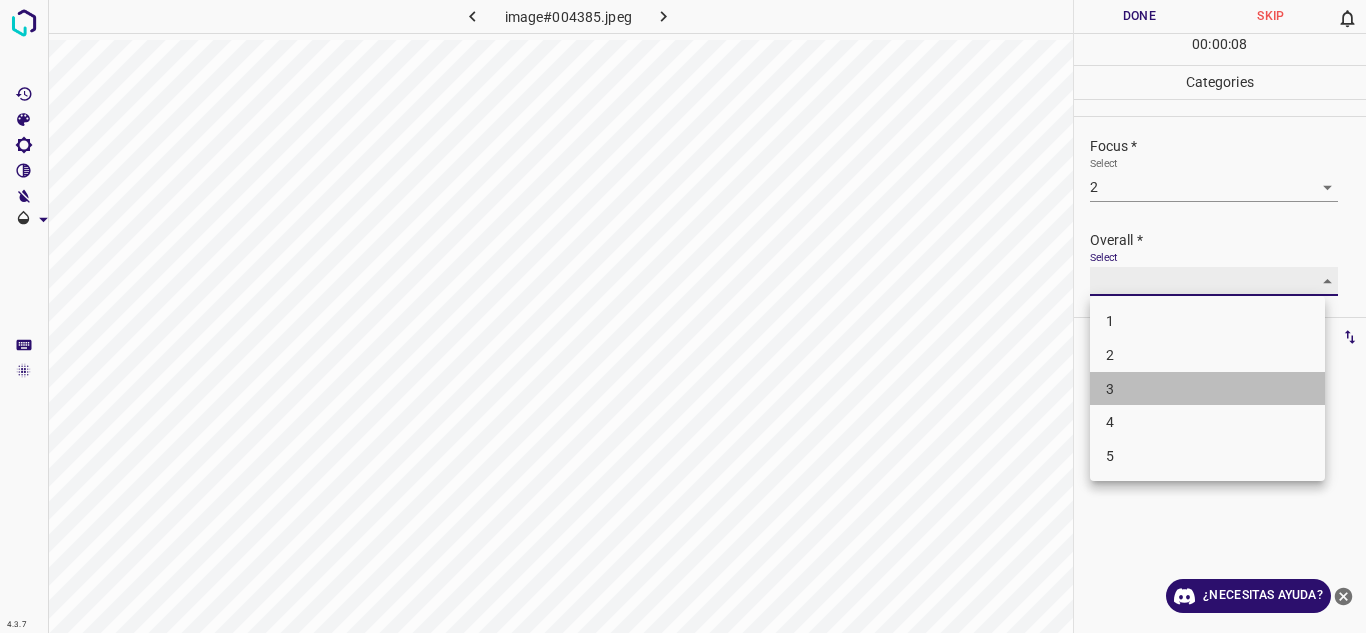 type on "3" 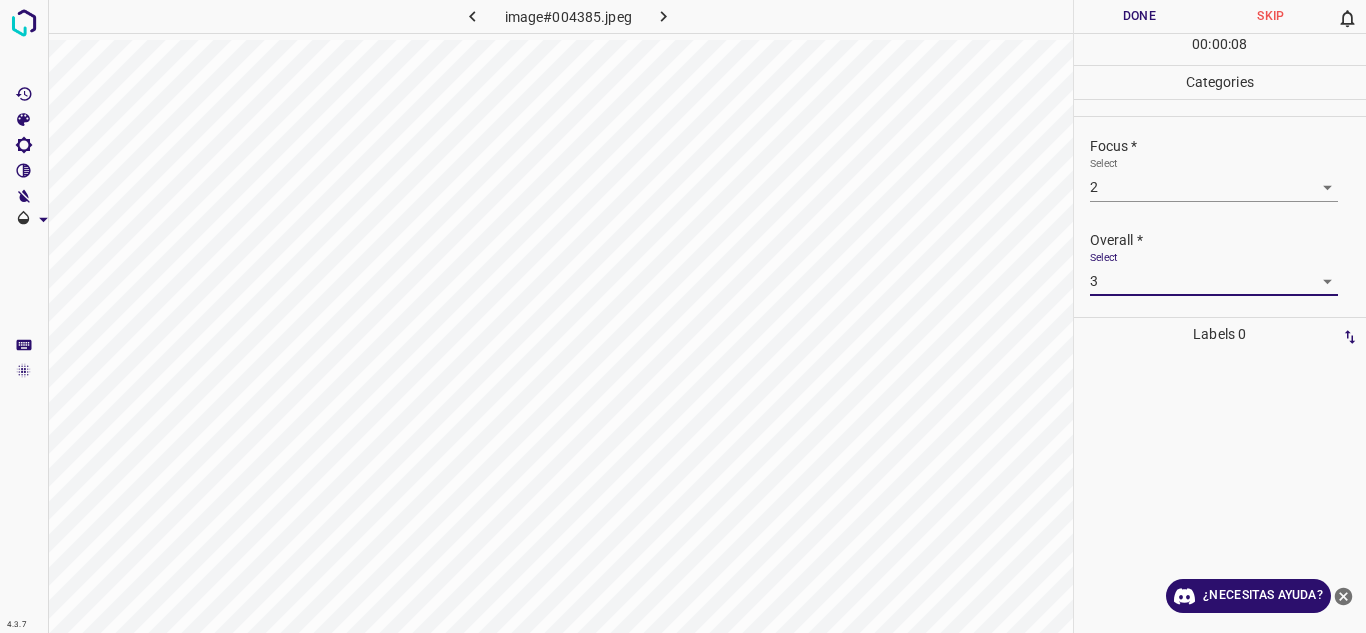 click on "Done" at bounding box center [1140, 16] 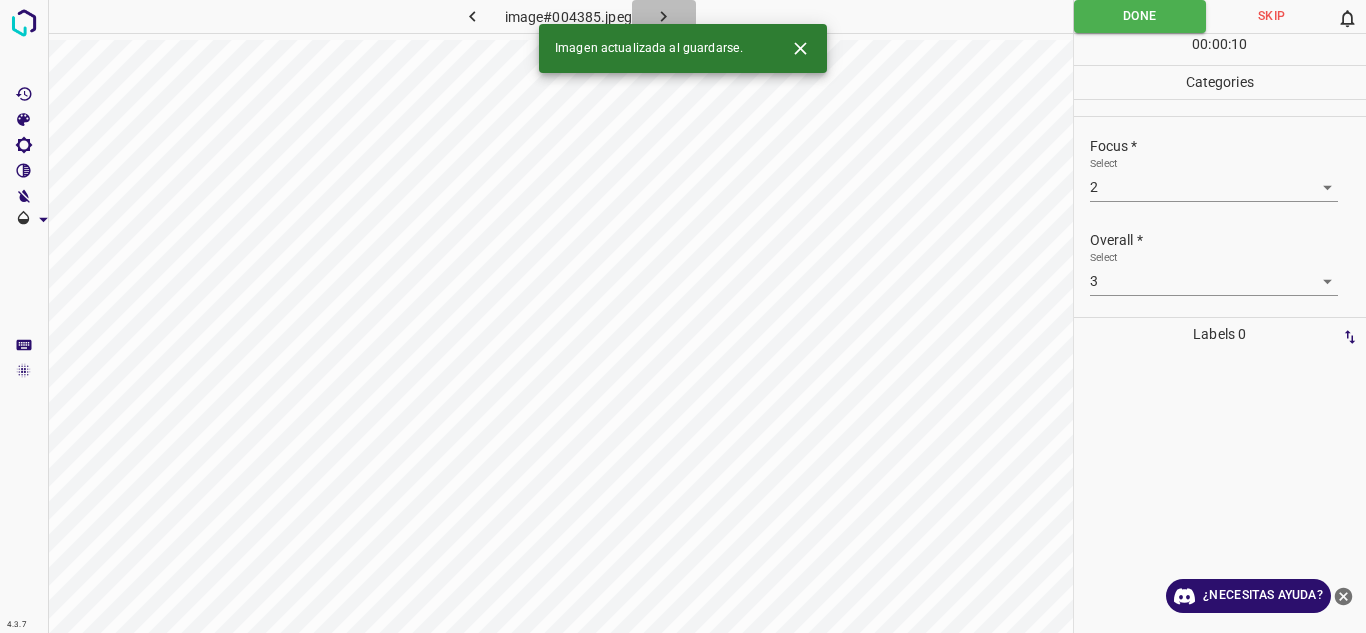 click 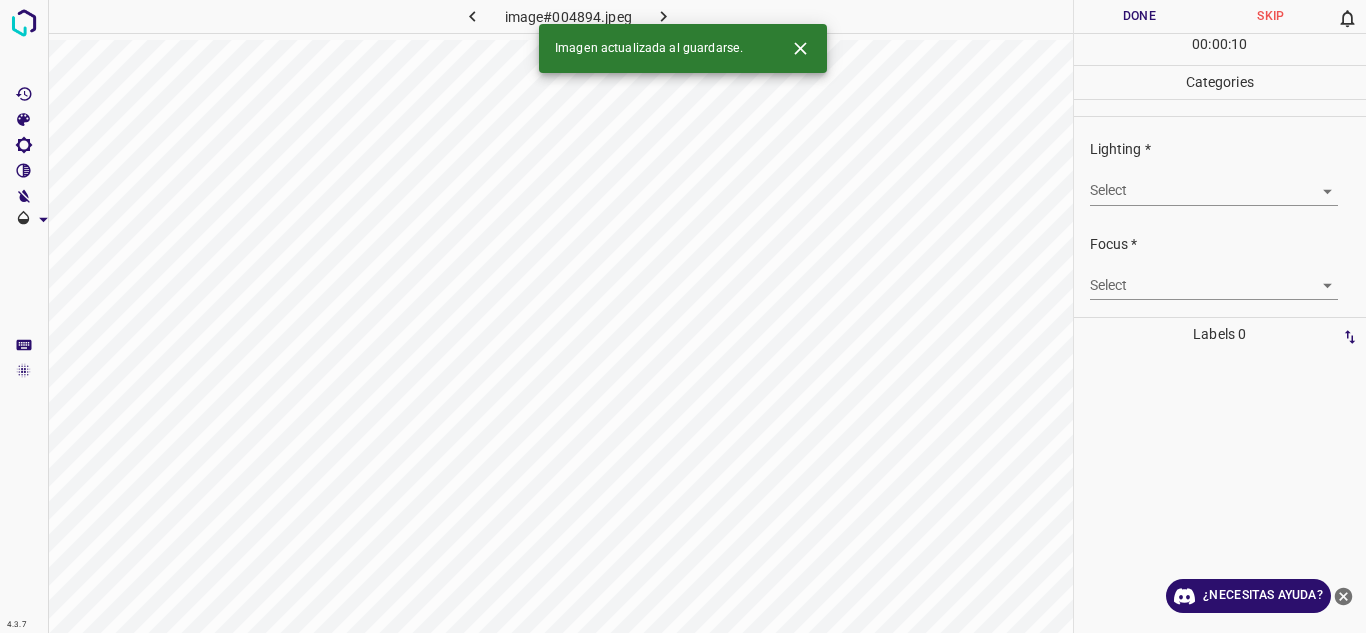 click on "4.3.7 image#004894.jpeg Done Skip 0 00   : 00   : 10   Categories Lighting *  Select ​ Focus *  Select ​ Overall *  Select ​ Labels   0 Categories 1 Lighting 2 Focus 3 Overall Tools Space Change between modes (Draw & Edit) I Auto labeling R Restore zoom M Zoom in N Zoom out Delete Delete selecte label Filters Z Restore filters X Saturation filter C Brightness filter V Contrast filter B Gray scale filter General O Download Imagen actualizada al guardarse. ¿Necesitas ayuda? Texto original Valora esta traducción Tu opinión servirá para ayudar a mejorar el Traductor de Google - Texto - Esconder - Borrar" at bounding box center (683, 316) 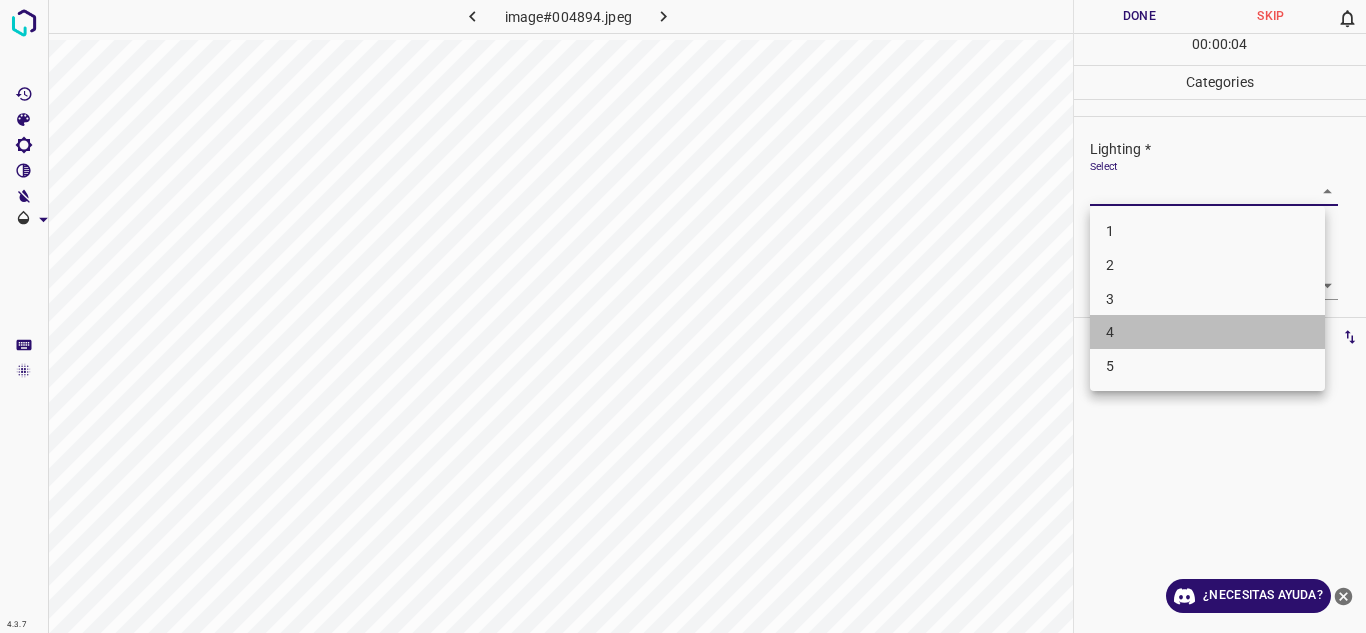 click on "4" at bounding box center [1207, 332] 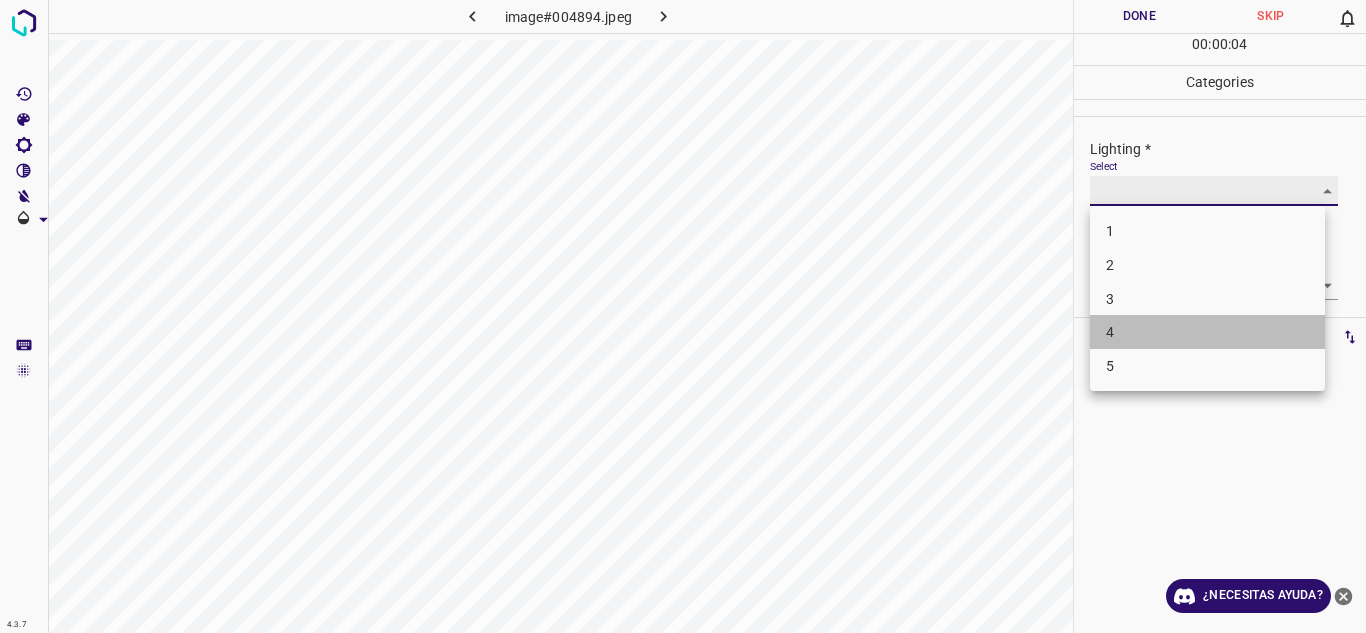 type on "4" 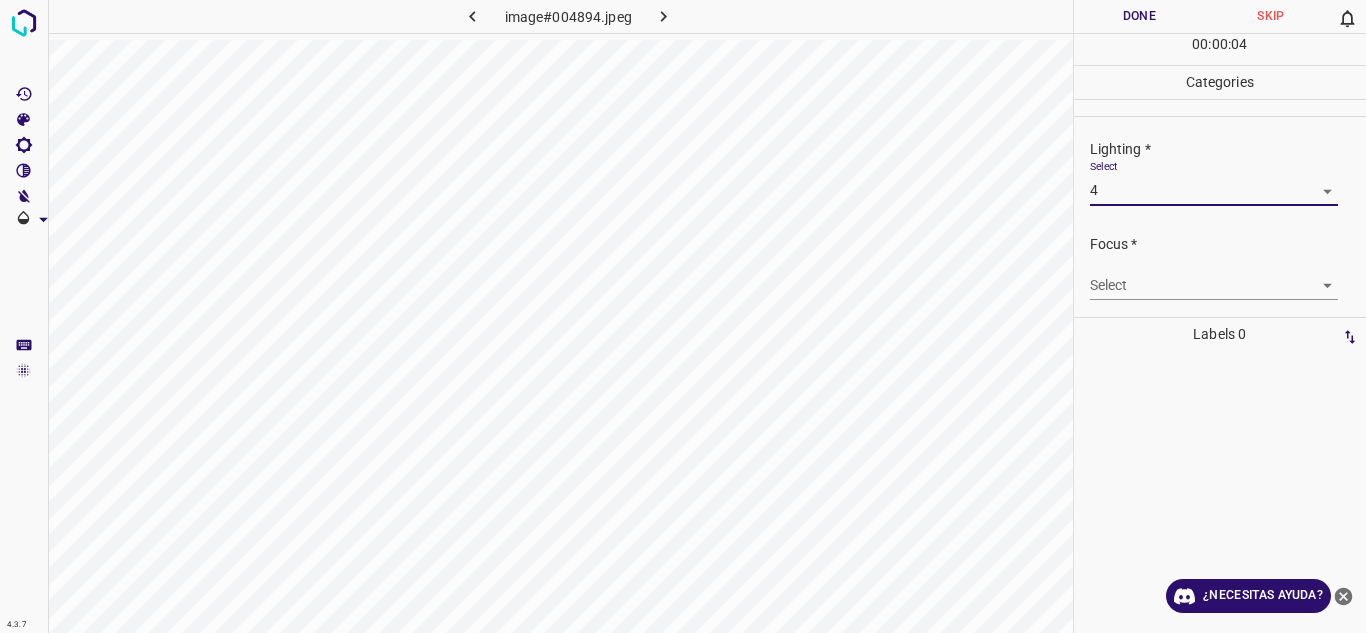 click on "4.3.7 image#004894.jpeg Done Skip 0 00   : 00   : 04   Categories Lighting *  Select 4 4 Focus *  Select ​ Overall *  Select ​ Labels   0 Categories 1 Lighting 2 Focus 3 Overall Tools Space Change between modes (Draw & Edit) I Auto labeling R Restore zoom M Zoom in N Zoom out Delete Delete selecte label Filters Z Restore filters X Saturation filter C Brightness filter V Contrast filter B Gray scale filter General O Download ¿Necesitas ayuda? Texto original Valora esta traducción Tu opinión servirá para ayudar a mejorar el Traductor de Google - Texto - Esconder - Borrar" at bounding box center (683, 316) 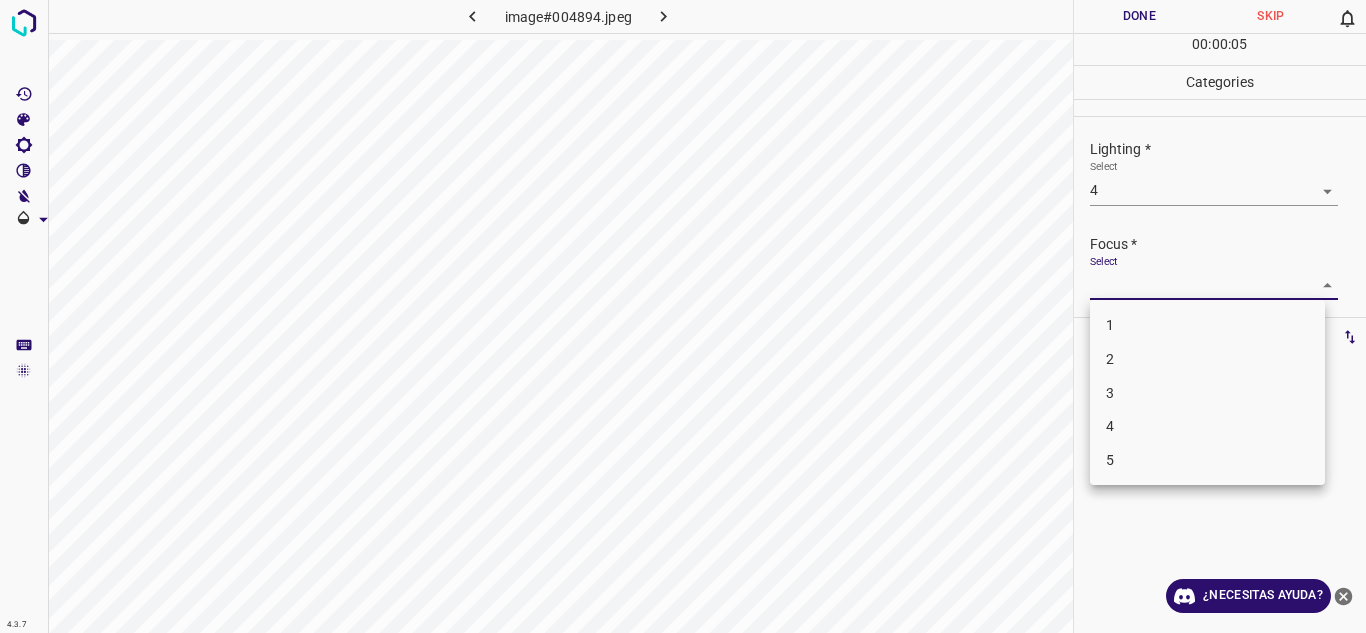 click on "4" at bounding box center (1207, 426) 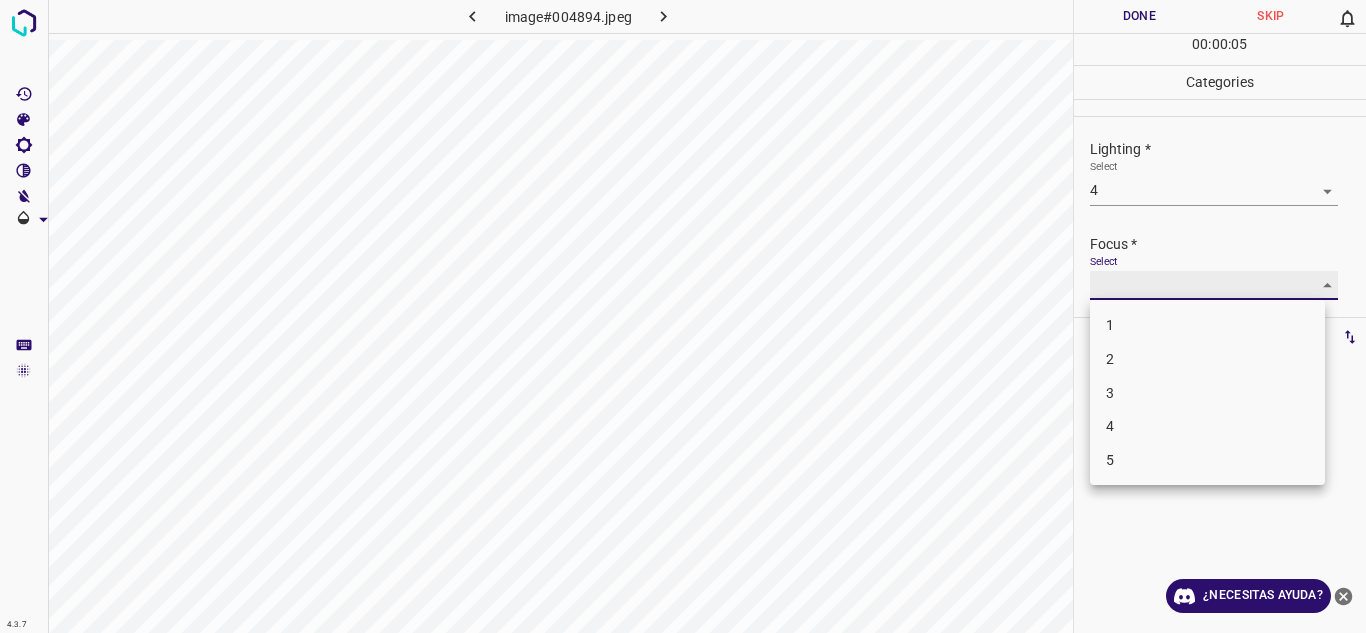 type on "4" 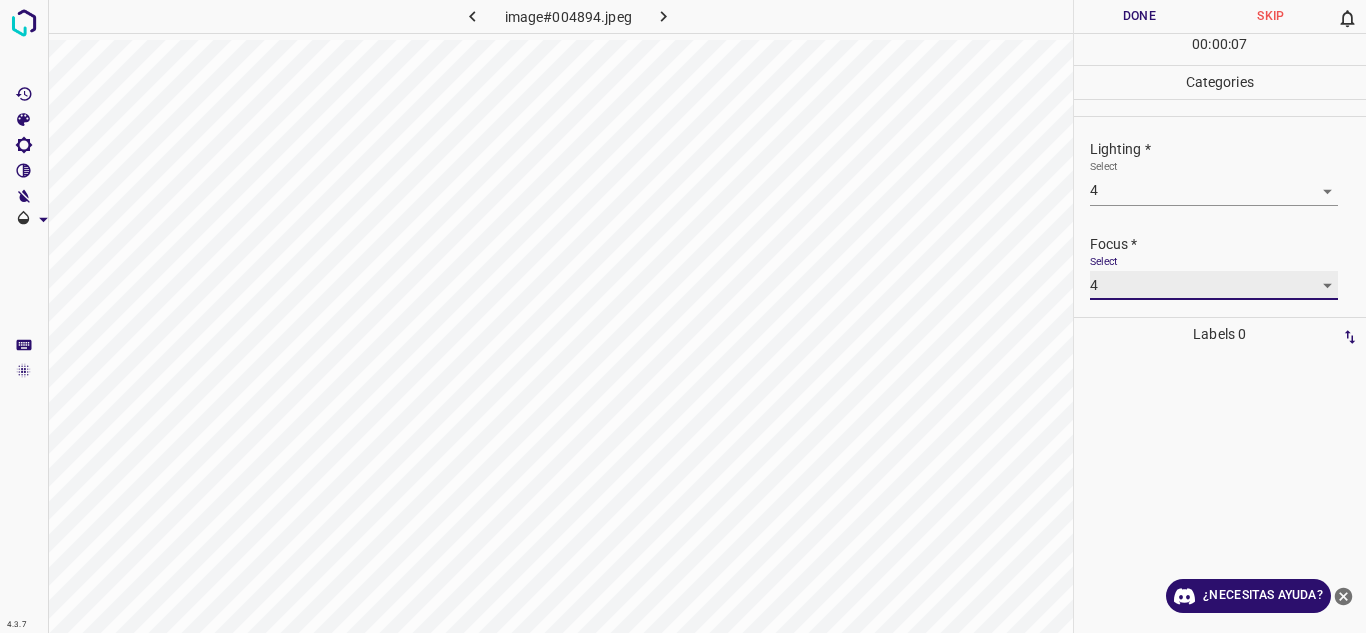 scroll, scrollTop: 98, scrollLeft: 0, axis: vertical 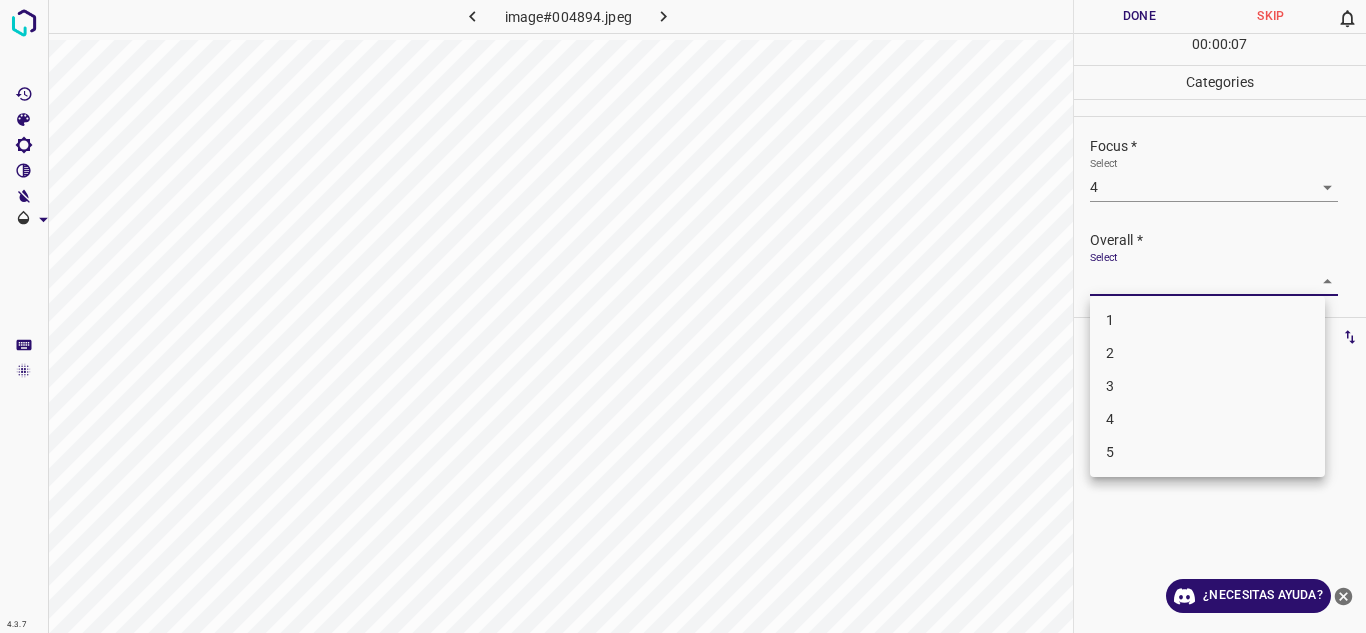 click on "4.3.7 image#004894.jpeg Done Skip 0 00   : 00   : 07   Categories Lighting *  Select 4 4 Focus *  Select 4 4 Overall *  Select ​ Labels   0 Categories 1 Lighting 2 Focus 3 Overall Tools Space Change between modes (Draw & Edit) I Auto labeling R Restore zoom M Zoom in N Zoom out Delete Delete selecte label Filters Z Restore filters X Saturation filter C Brightness filter V Contrast filter B Gray scale filter General O Download ¿Necesitas ayuda? Texto original Valora esta traducción Tu opinión servirá para ayudar a mejorar el Traductor de Google - Texto - Esconder - Borrar 1 2 3 4 5" at bounding box center [683, 316] 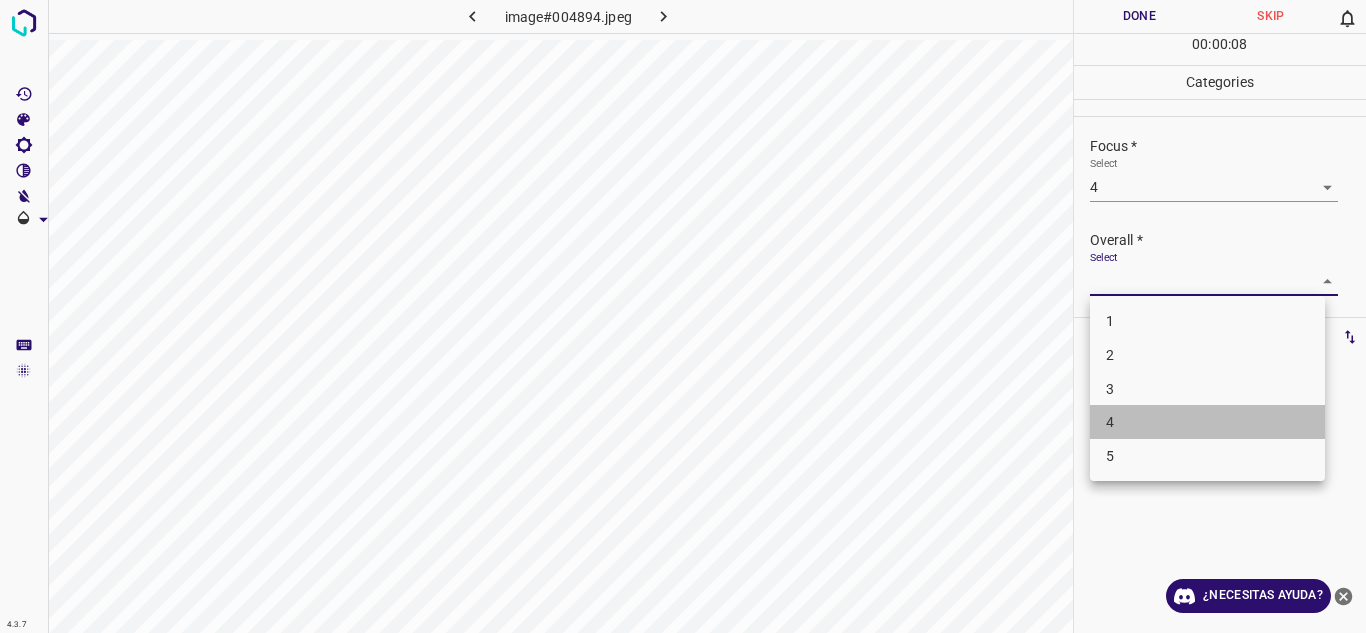 click on "4" at bounding box center [1207, 422] 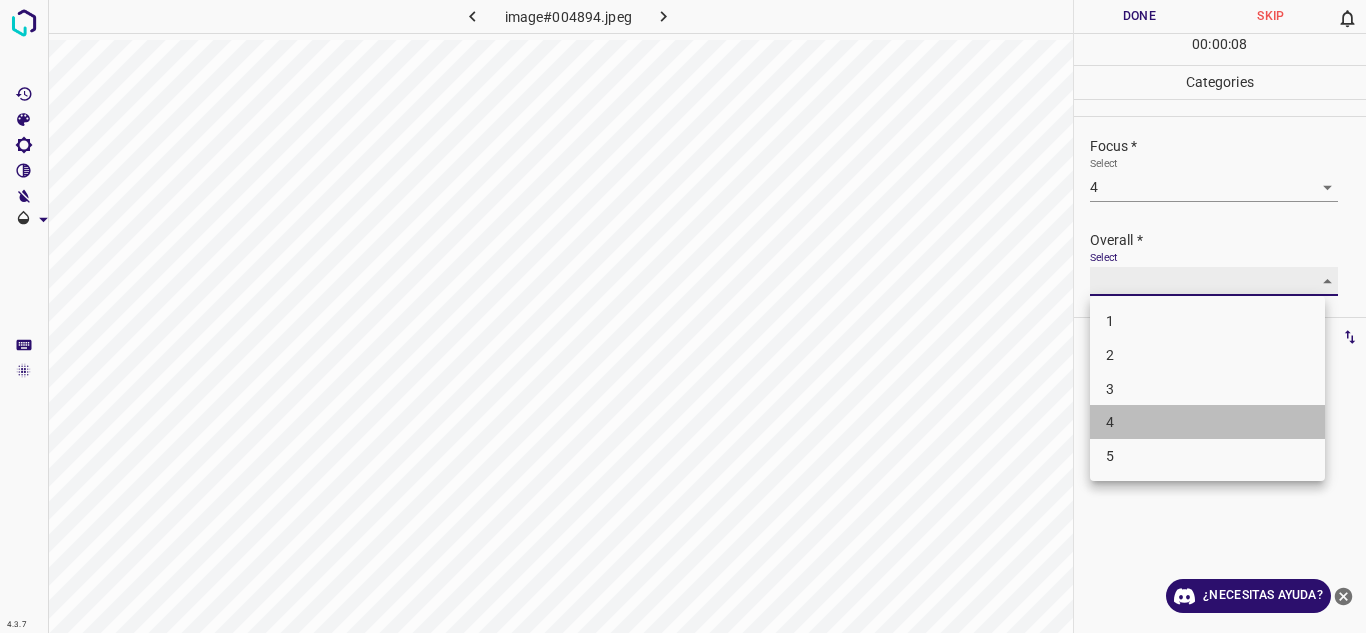 type on "4" 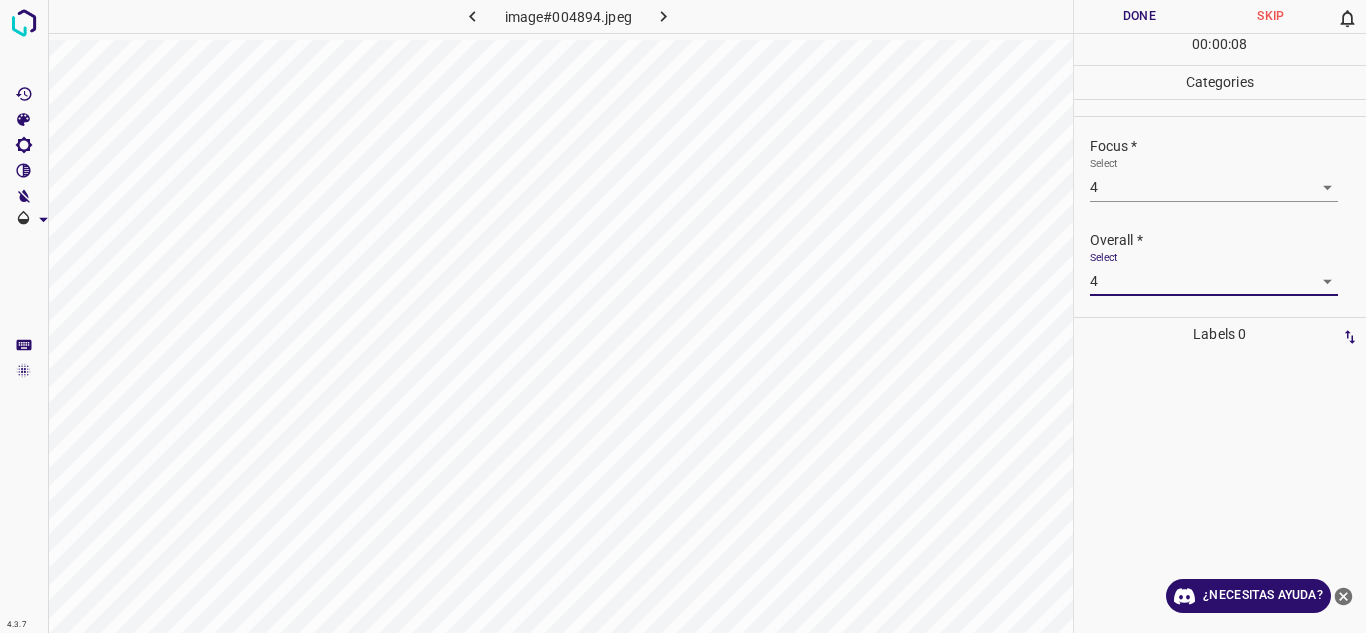 click on "Done" at bounding box center (1140, 16) 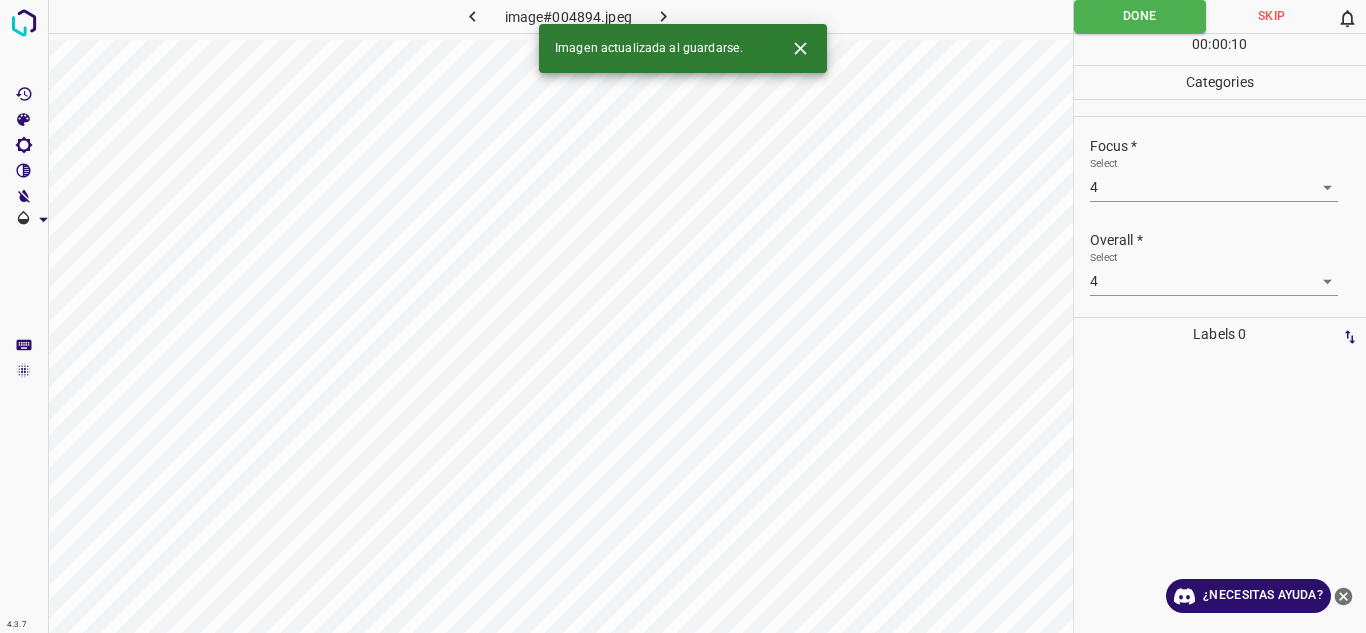 click 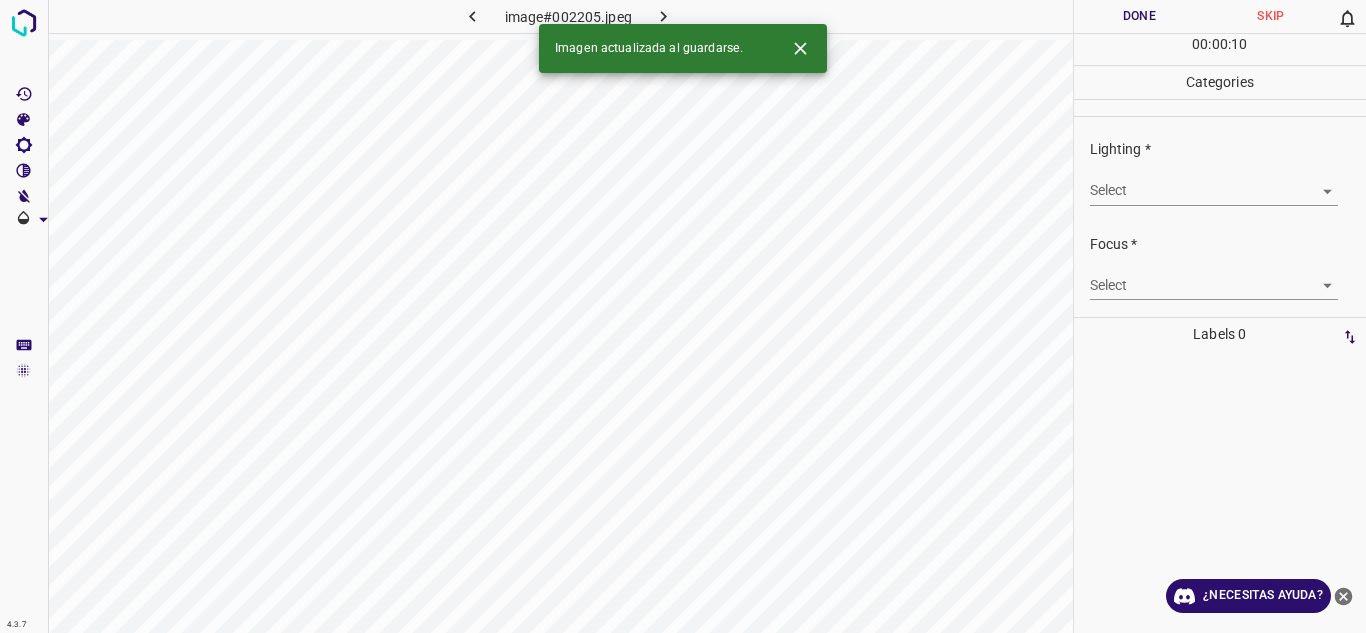 click on "4.3.7 image#002205.jpeg Done Skip 0 00   : 00   : 10   Categories Lighting *  Select ​ Focus *  Select ​ Overall *  Select ​ Labels   0 Categories 1 Lighting 2 Focus 3 Overall Tools Space Change between modes (Draw & Edit) I Auto labeling R Restore zoom M Zoom in N Zoom out Delete Delete selecte label Filters Z Restore filters X Saturation filter C Brightness filter V Contrast filter B Gray scale filter General O Download Imagen actualizada al guardarse. ¿Necesitas ayuda? Texto original Valora esta traducción Tu opinión servirá para ayudar a mejorar el Traductor de Google - Texto - Esconder - Borrar" at bounding box center [683, 316] 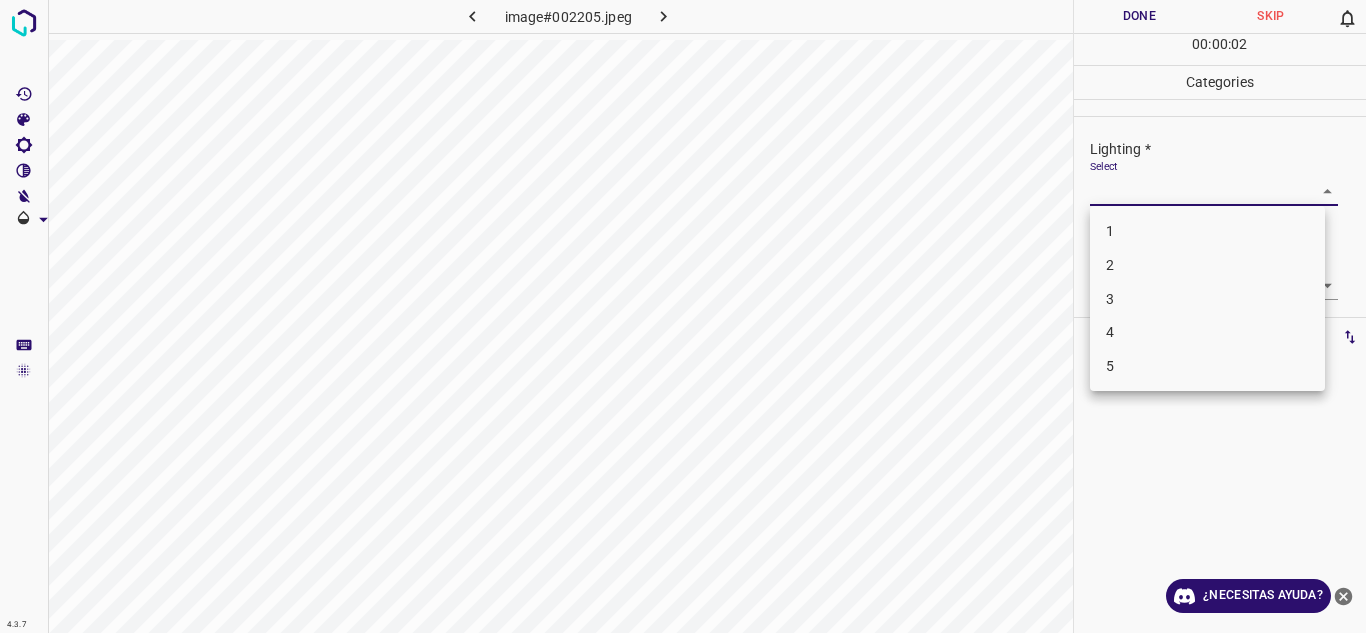 click on "4" at bounding box center (1207, 332) 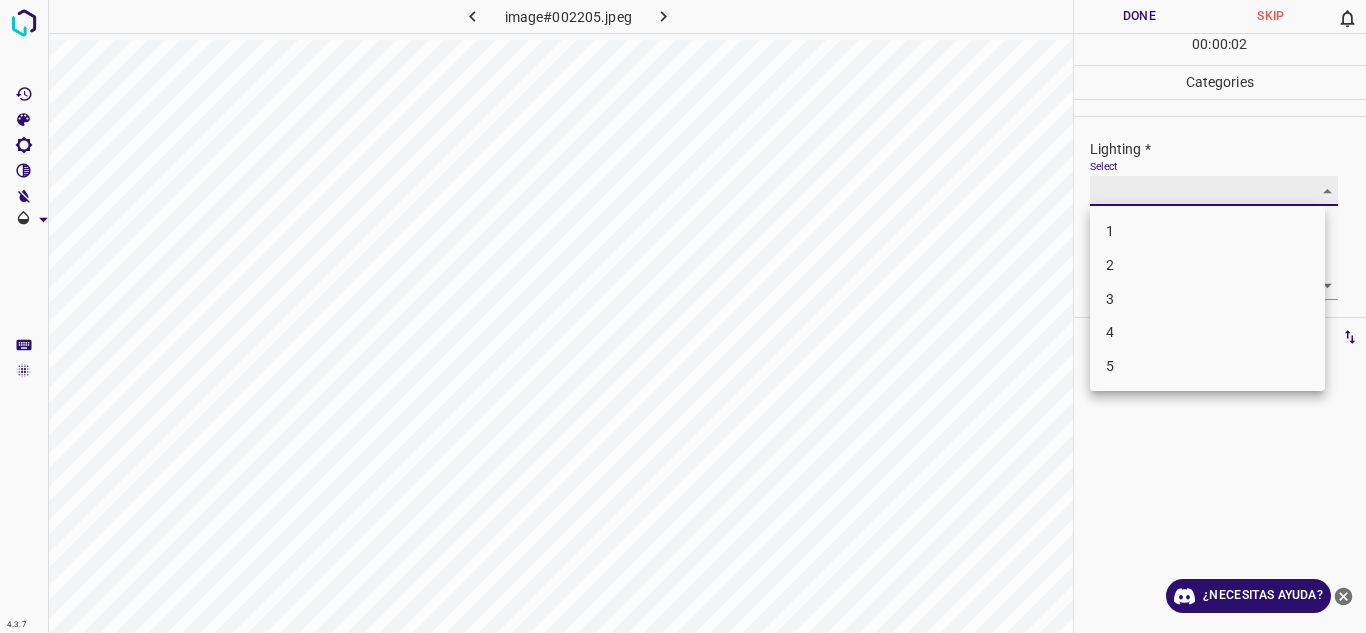 type on "4" 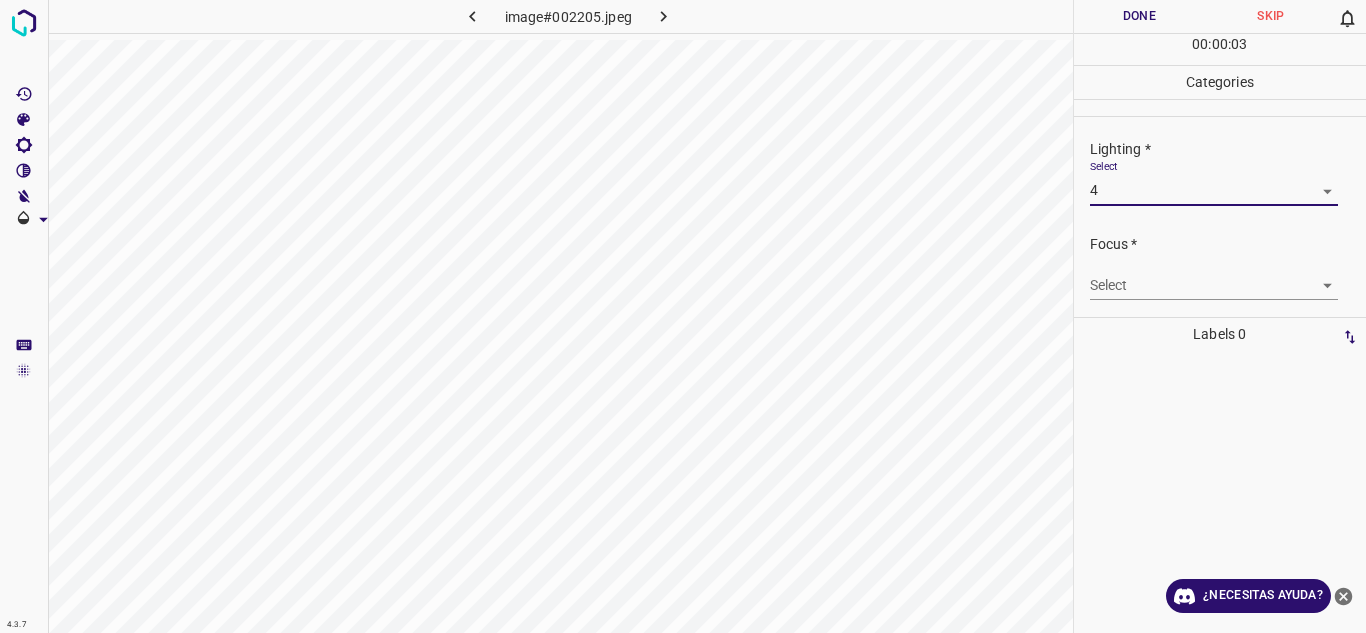 drag, startPoint x: 1315, startPoint y: 264, endPoint x: 1313, endPoint y: 280, distance: 16.124516 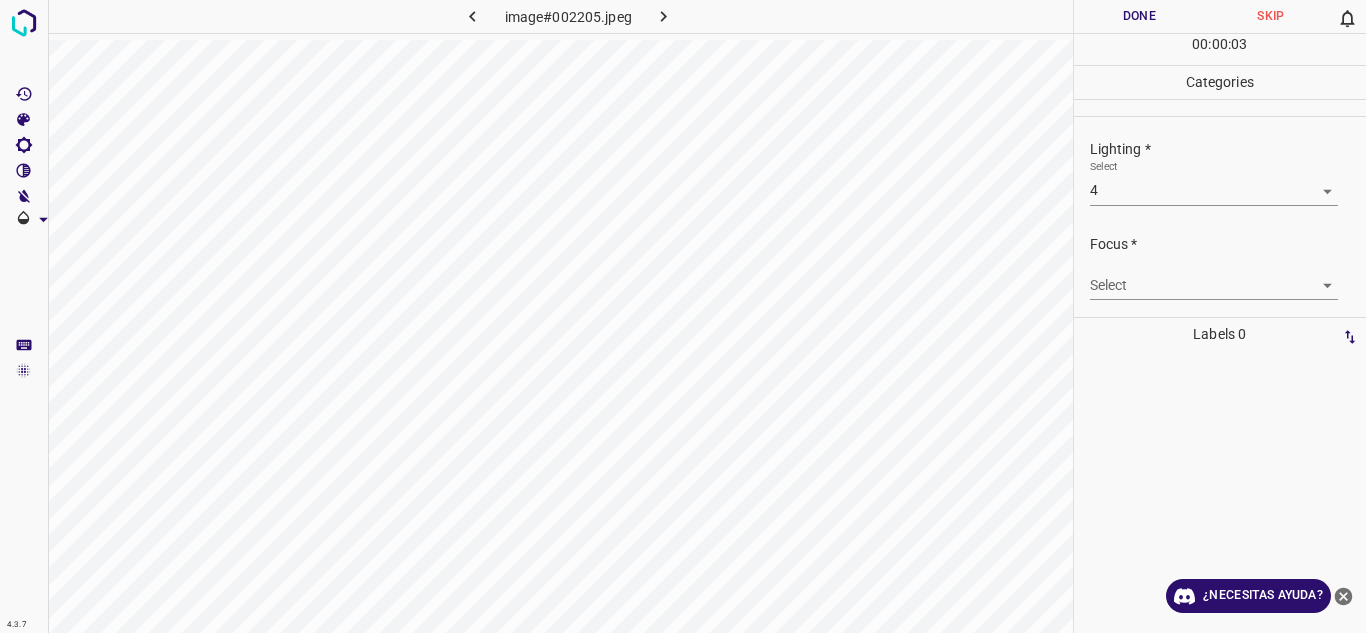 click on "4.3.7 image#002205.jpeg Done Skip 0 00   : 00   : 03   Categories Lighting *  Select 4 4 Focus *  Select ​ Overall *  Select ​ Labels   0 Categories 1 Lighting 2 Focus 3 Overall Tools Space Change between modes (Draw & Edit) I Auto labeling R Restore zoom M Zoom in N Zoom out Delete Delete selecte label Filters Z Restore filters X Saturation filter C Brightness filter V Contrast filter B Gray scale filter General O Download ¿Necesitas ayuda? Texto original Valora esta traducción Tu opinión servirá para ayudar a mejorar el Traductor de Google - Texto - Esconder - Borrar" at bounding box center [683, 316] 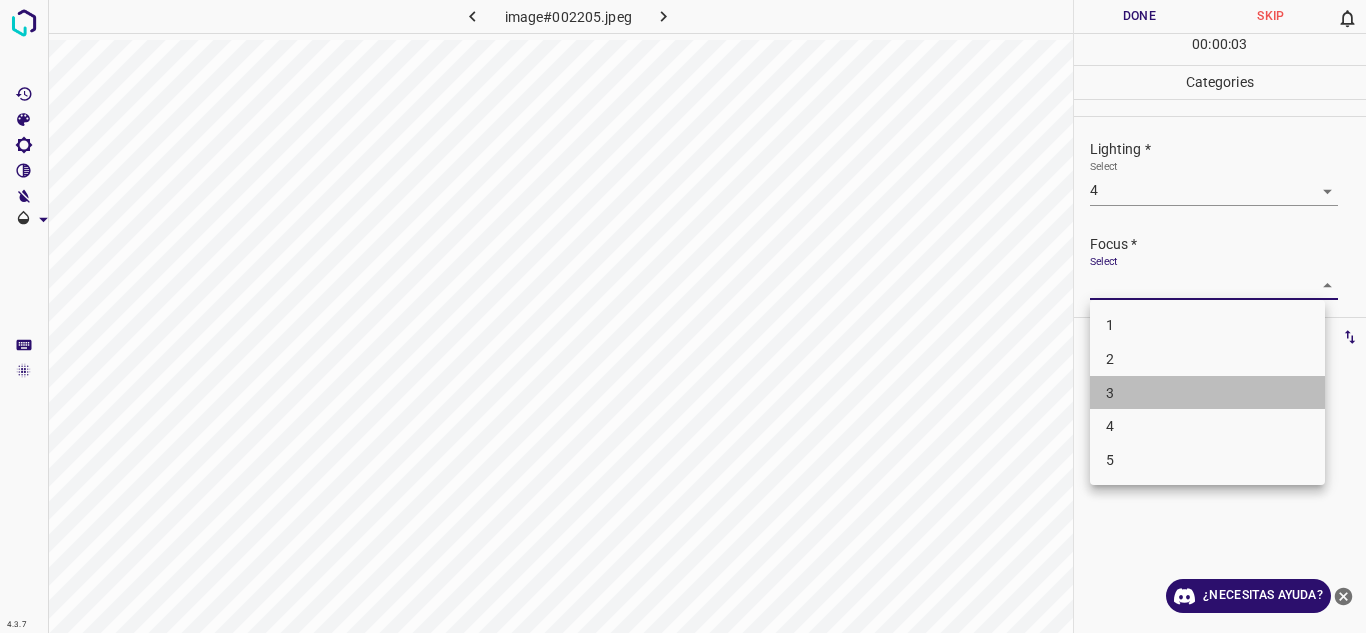 drag, startPoint x: 1211, startPoint y: 404, endPoint x: 1293, endPoint y: 278, distance: 150.33296 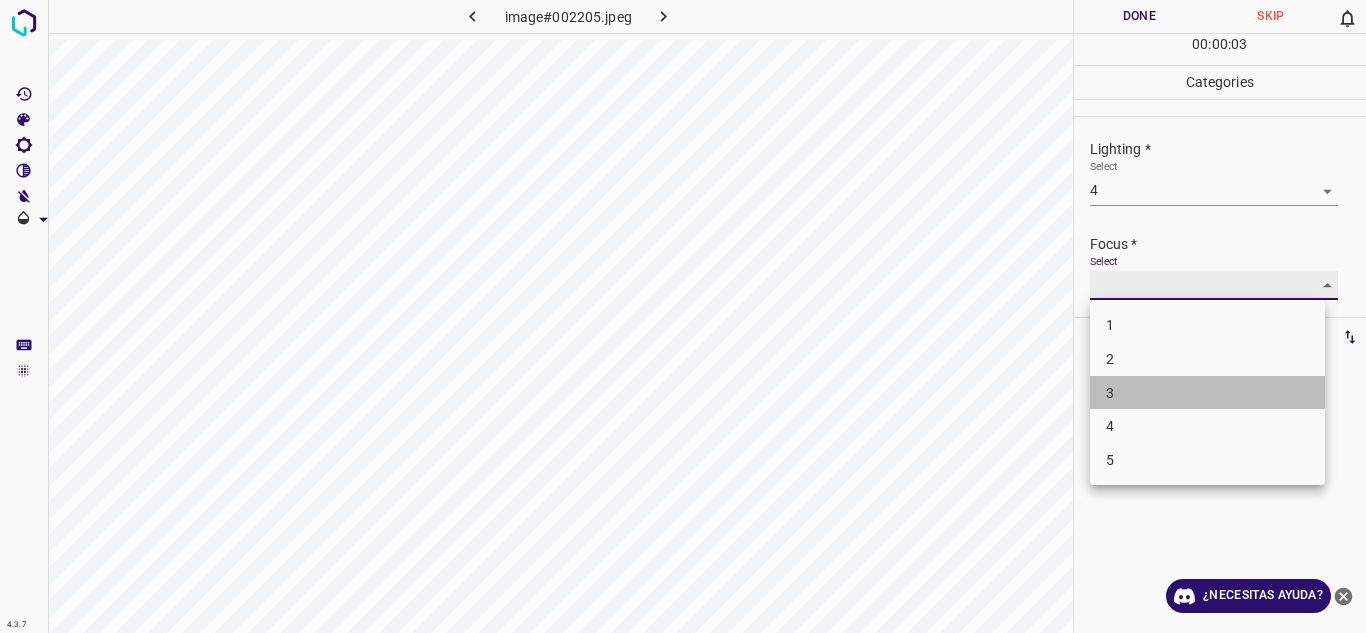type 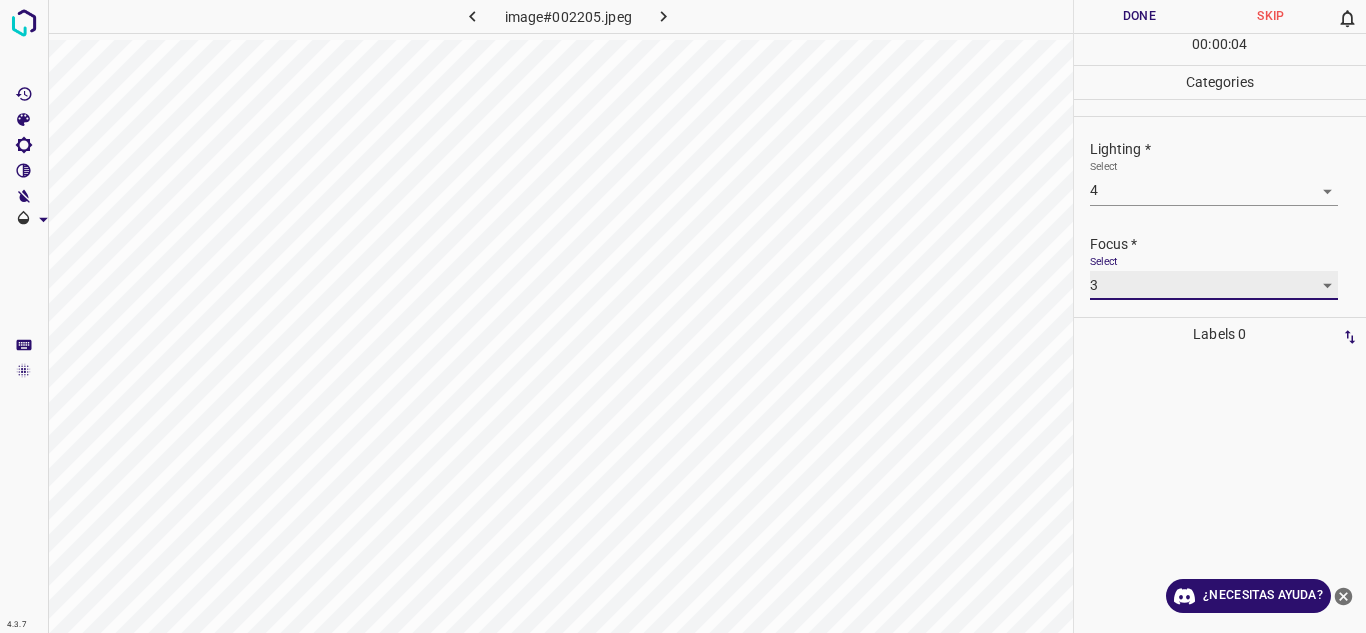 scroll, scrollTop: 98, scrollLeft: 0, axis: vertical 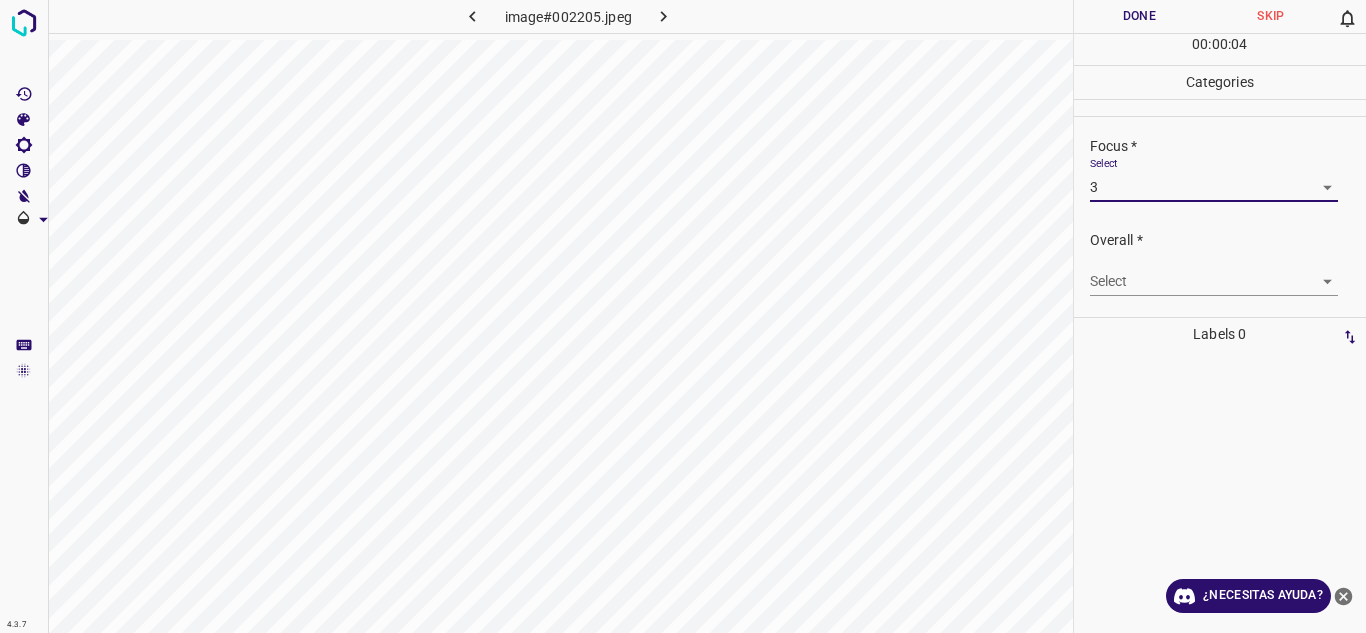 click on "Overall *  Select ​" at bounding box center [1220, 263] 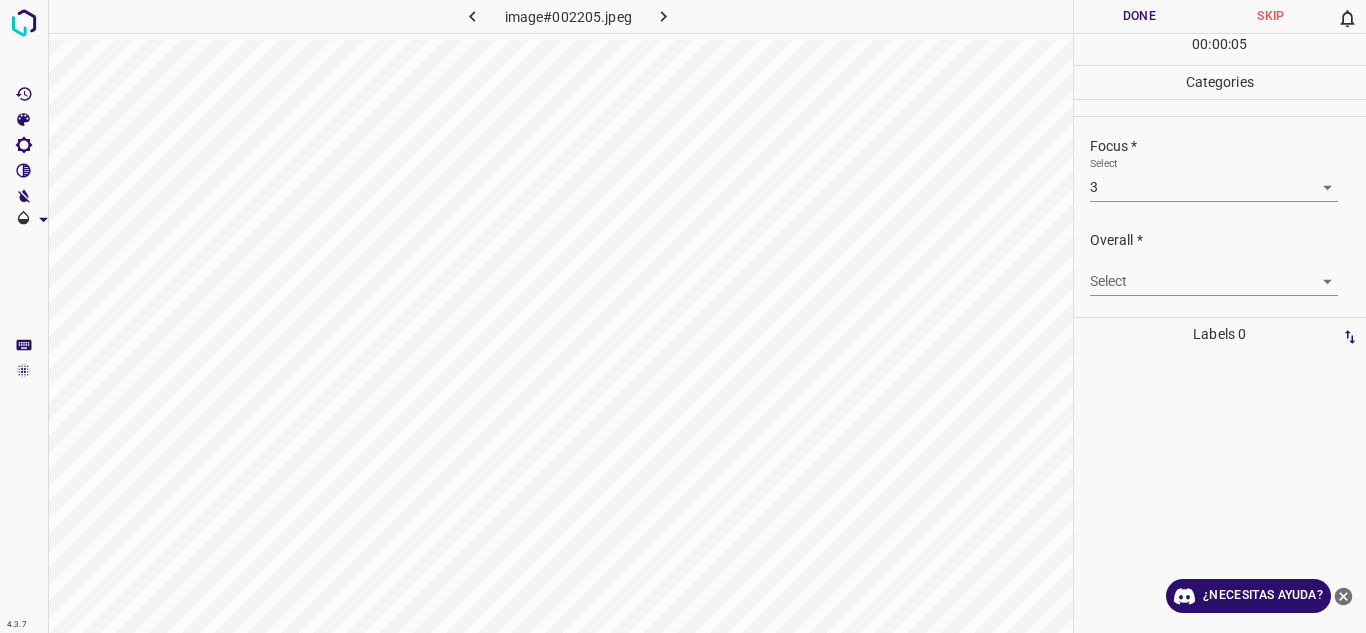 click on "4.3.7 image#002205.jpeg Done Skip 0 00   : 00   : 05   Categories Lighting *  Select 4 4 Focus *  Select 3 3 Overall *  Select ​ Labels   0 Categories 1 Lighting 2 Focus 3 Overall Tools Space Change between modes (Draw & Edit) I Auto labeling R Restore zoom M Zoom in N Zoom out Delete Delete selecte label Filters Z Restore filters X Saturation filter C Brightness filter V Contrast filter B Gray scale filter General O Download ¿Necesitas ayuda? Texto original Valora esta traducción Tu opinión servirá para ayudar a mejorar el Traductor de Google - Texto - Esconder - Borrar" at bounding box center [683, 316] 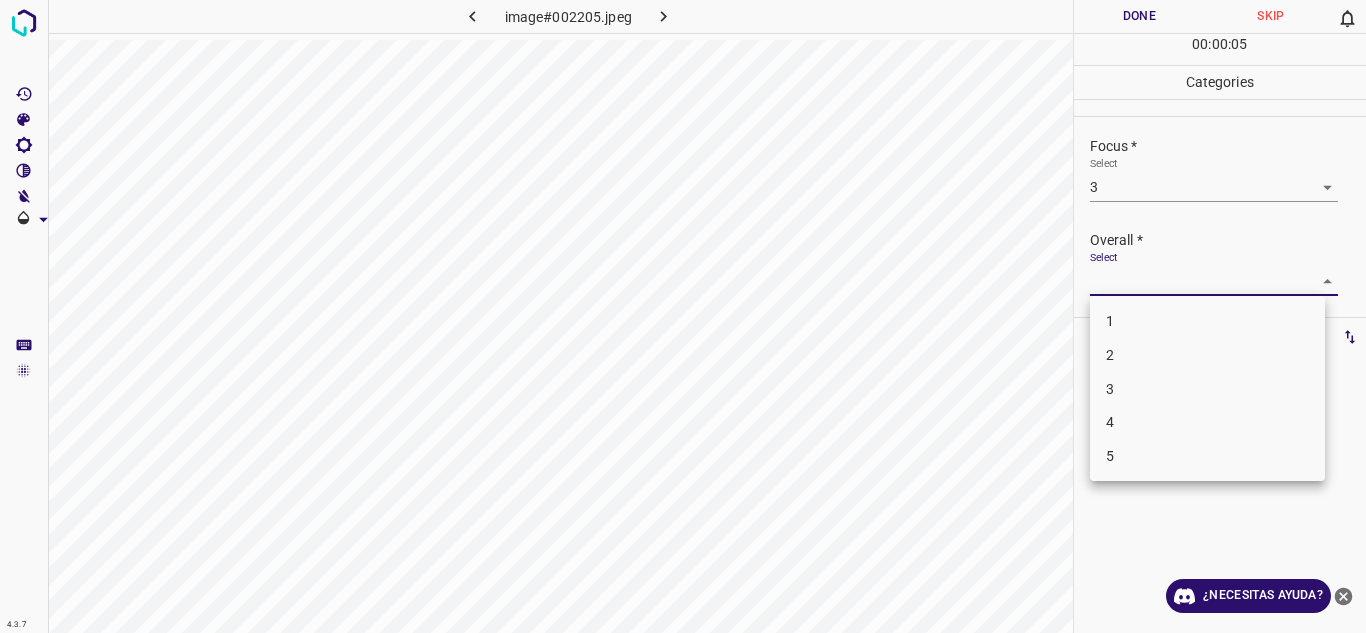 click on "4" at bounding box center (1207, 422) 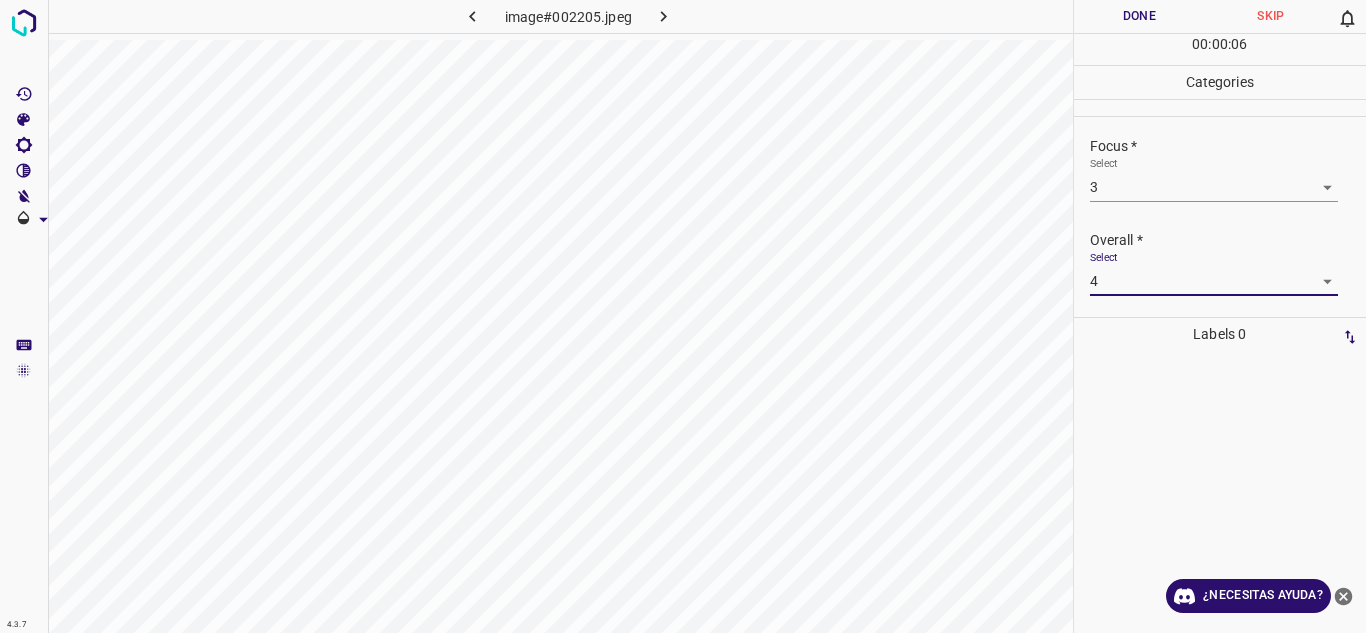click on "Done" at bounding box center [1140, 16] 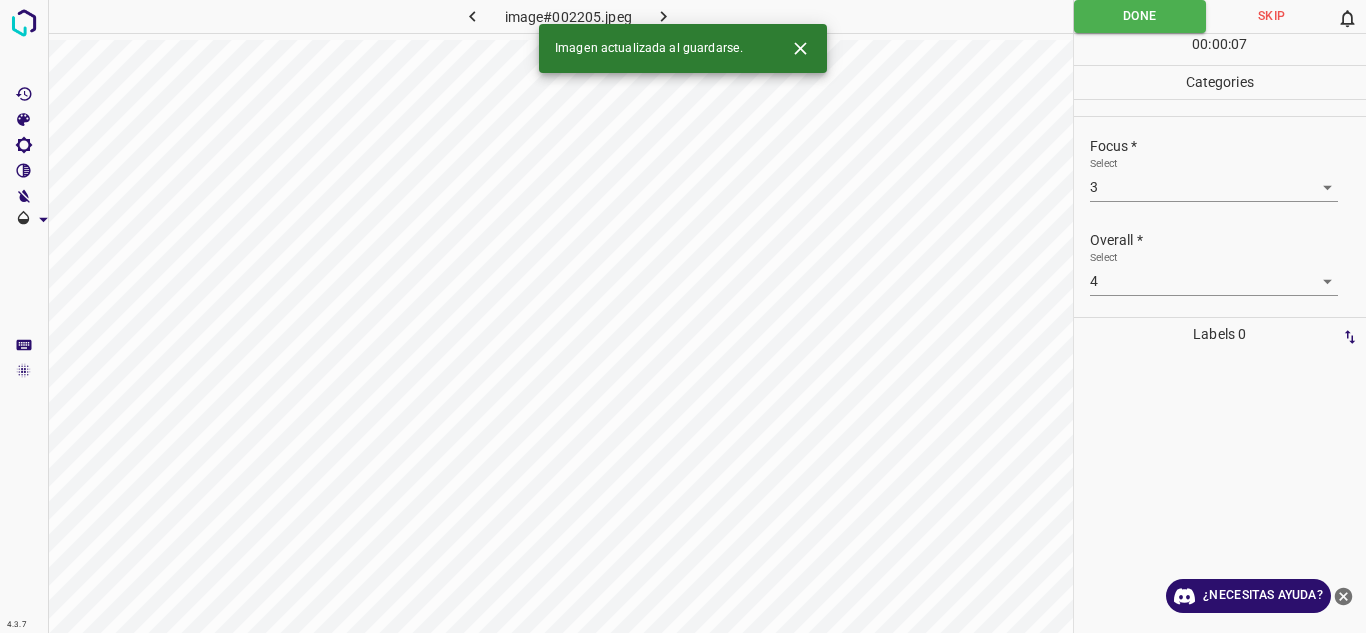 click 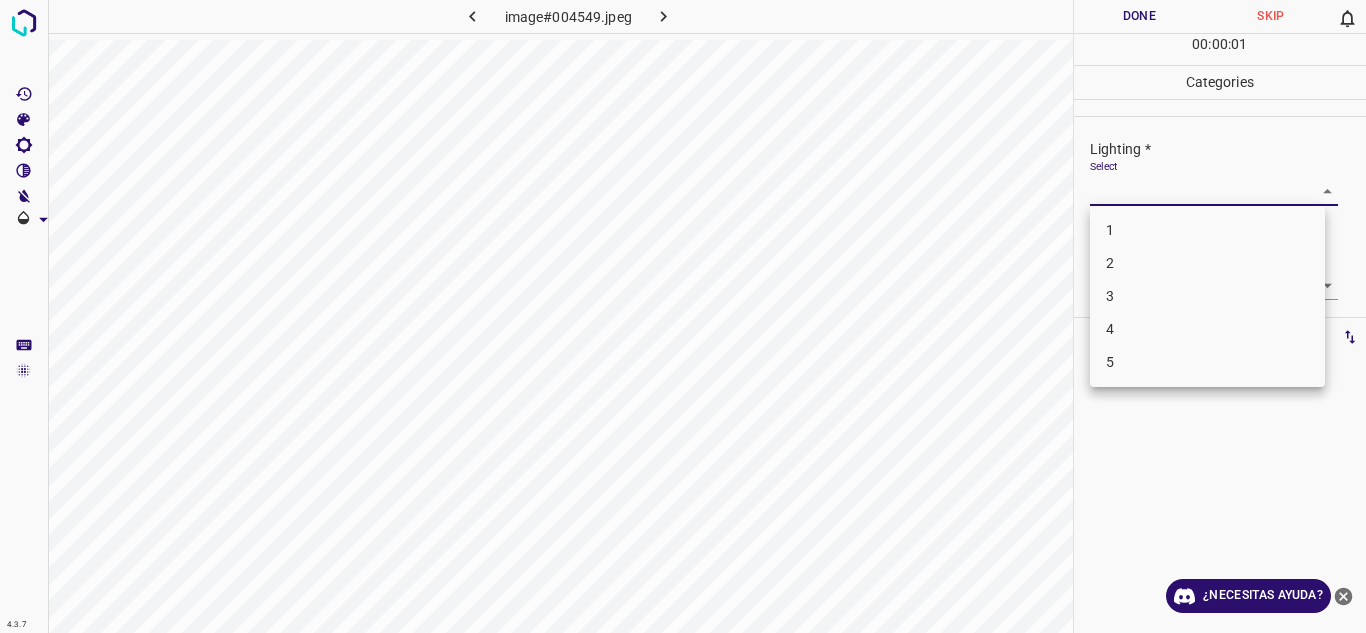 click on "4.3.7 image#004549.jpeg Done Skip 0 00   : 00   : 01   Categories Lighting *  Select ​ Focus *  Select ​ Overall *  Select ​ Labels   0 Categories 1 Lighting 2 Focus 3 Overall Tools Space Change between modes (Draw & Edit) I Auto labeling R Restore zoom M Zoom in N Zoom out Delete Delete selecte label Filters Z Restore filters X Saturation filter C Brightness filter V Contrast filter B Gray scale filter General O Download ¿Necesitas ayuda? Texto original Valora esta traducción Tu opinión servirá para ayudar a mejorar el Traductor de Google - Texto - Esconder - Borrar 1 2 3 4 5" at bounding box center [683, 316] 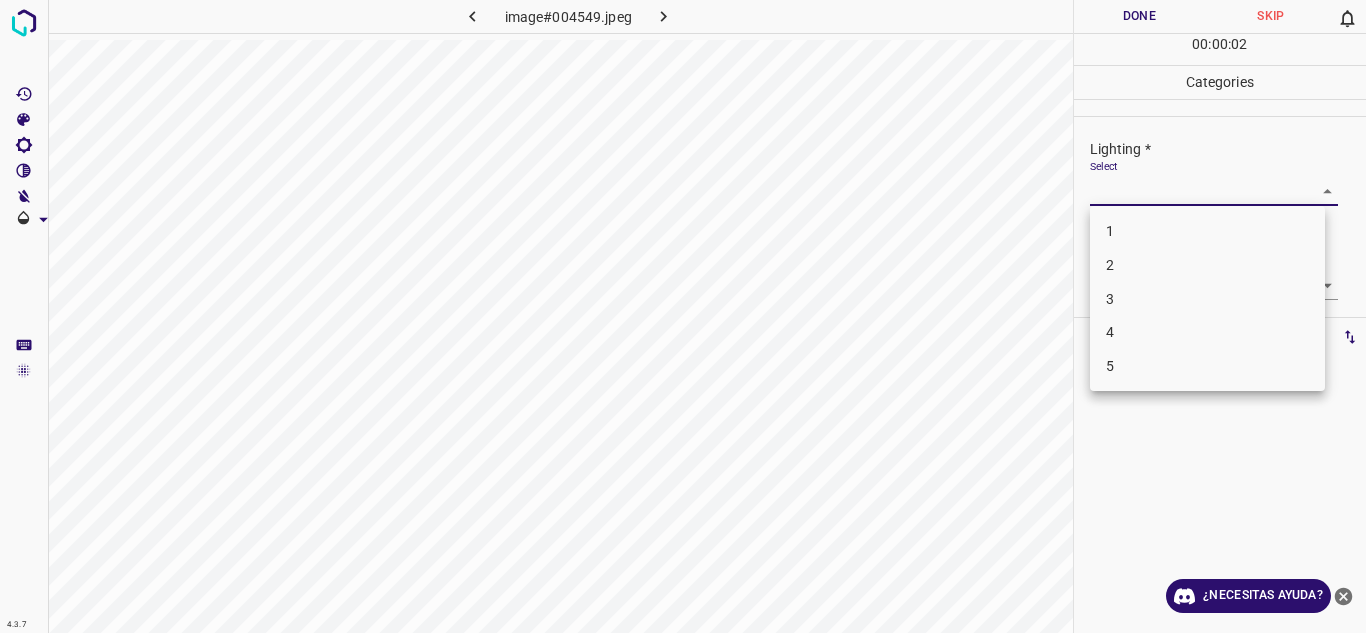 click on "4" at bounding box center (1207, 332) 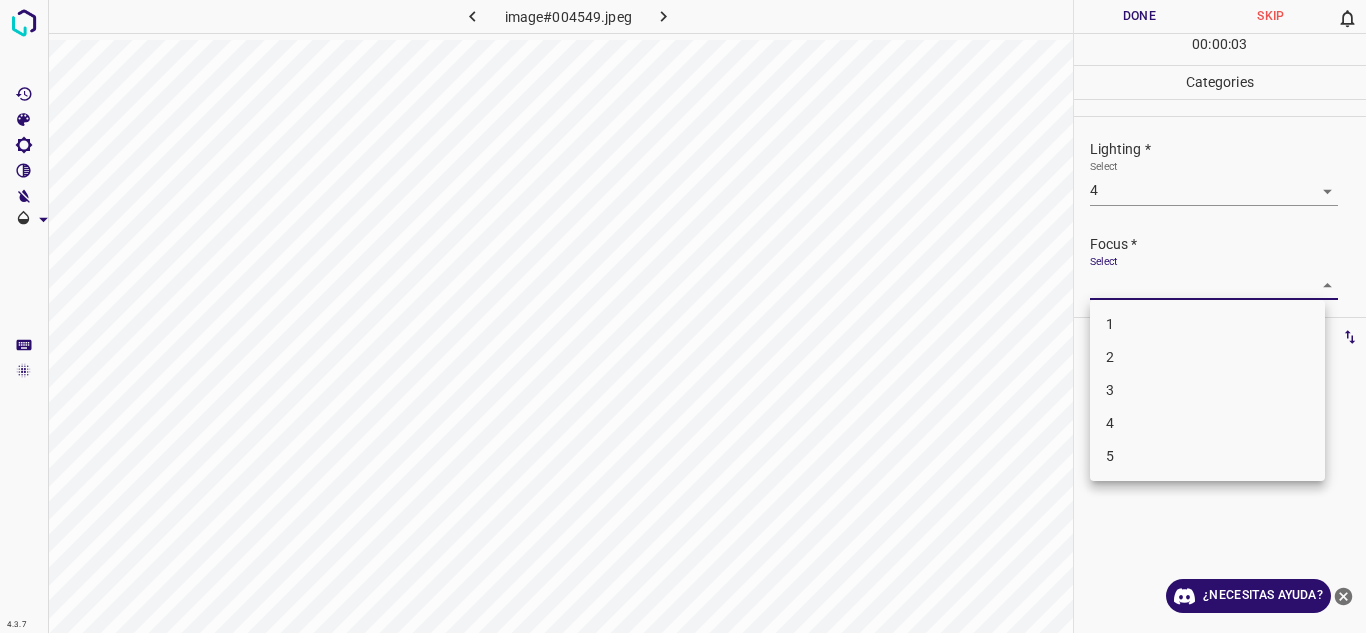 click on "4.3.7 image#004549.jpeg Done Skip 0 00   : 00   : 03   Categories Lighting *  Select 4 4 Focus *  Select ​ Overall *  Select ​ Labels   0 Categories 1 Lighting 2 Focus 3 Overall Tools Space Change between modes (Draw & Edit) I Auto labeling R Restore zoom M Zoom in N Zoom out Delete Delete selecte label Filters Z Restore filters X Saturation filter C Brightness filter V Contrast filter B Gray scale filter General O Download ¿Necesitas ayuda? Texto original Valora esta traducción Tu opinión servirá para ayudar a mejorar el Traductor de Google - Texto - Esconder - Borrar 1 2 3 4 5" at bounding box center [683, 316] 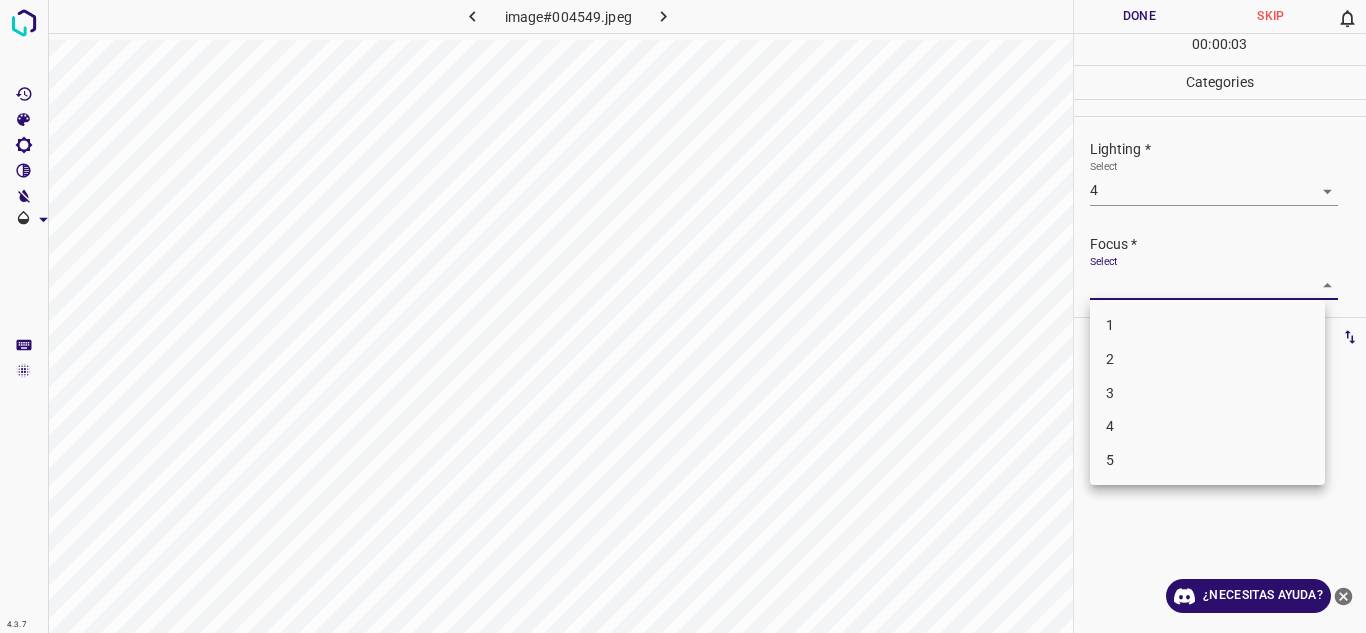 click on "3" at bounding box center (1207, 393) 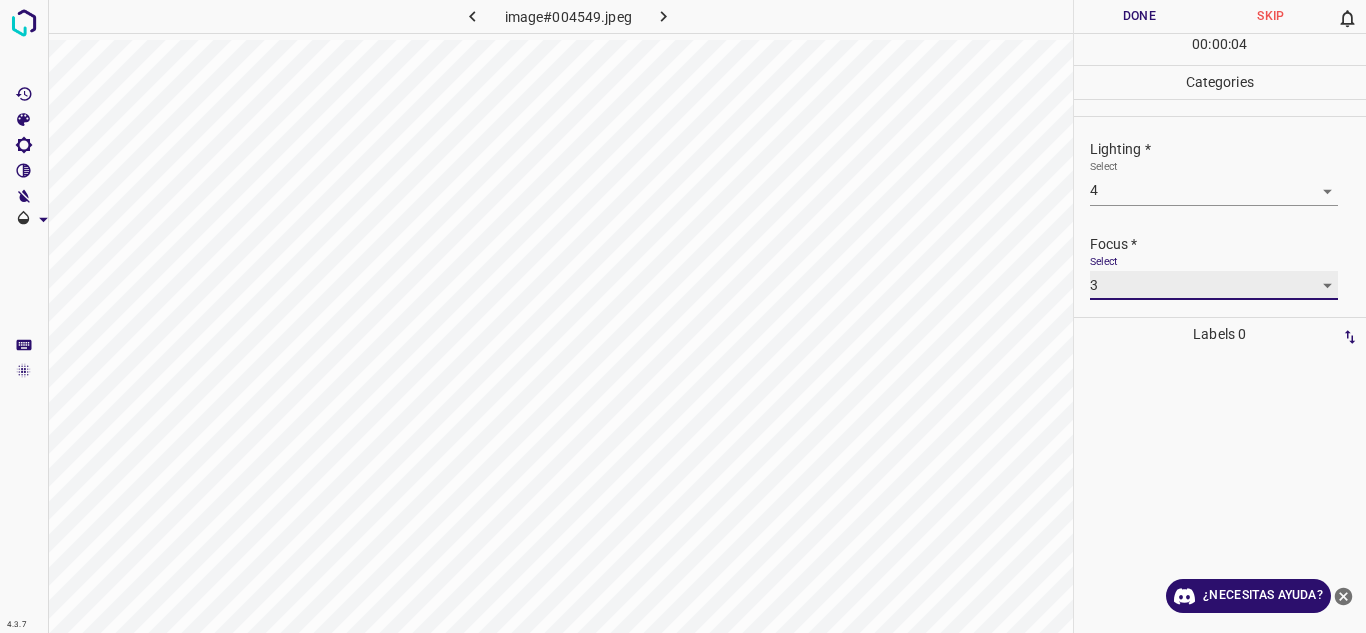 scroll, scrollTop: 98, scrollLeft: 0, axis: vertical 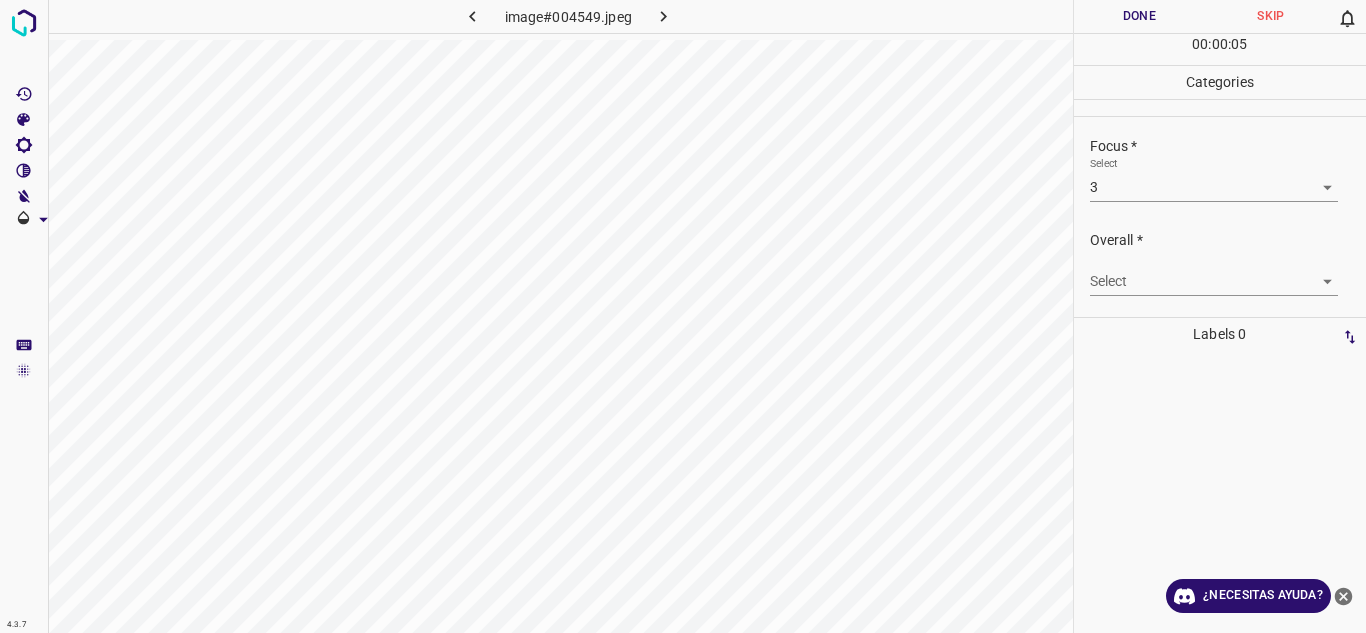 click on "Select ​" at bounding box center (1214, 273) 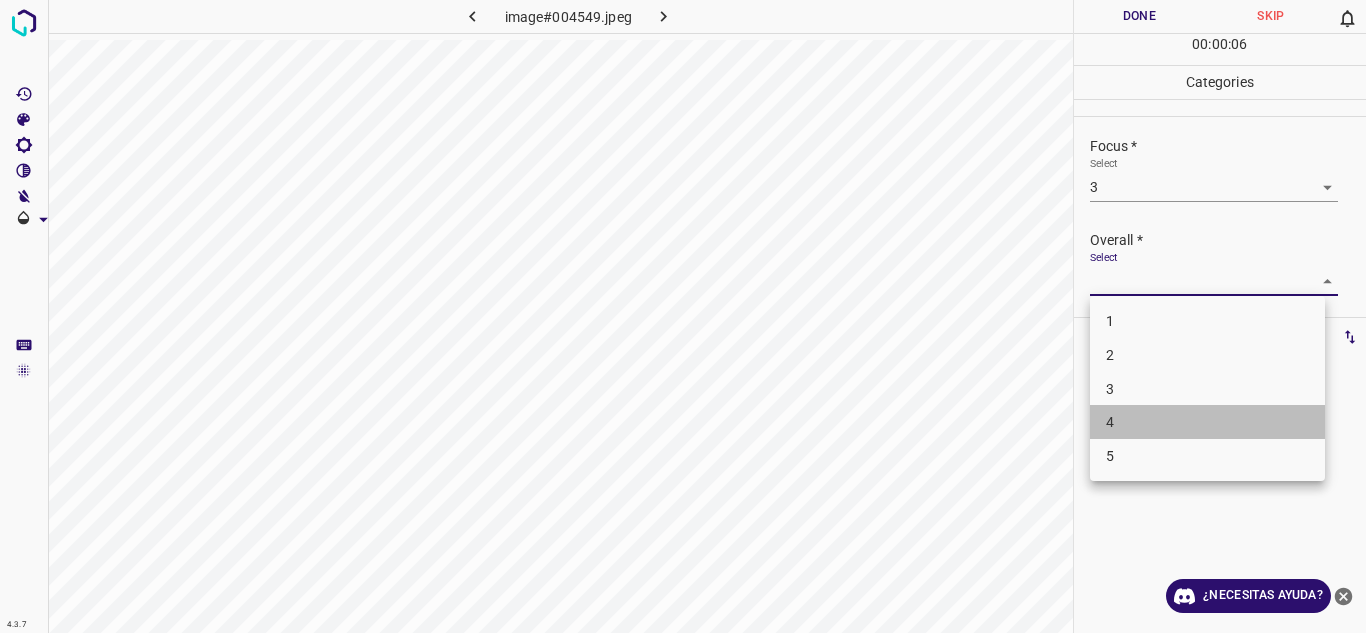 click on "4" at bounding box center (1207, 422) 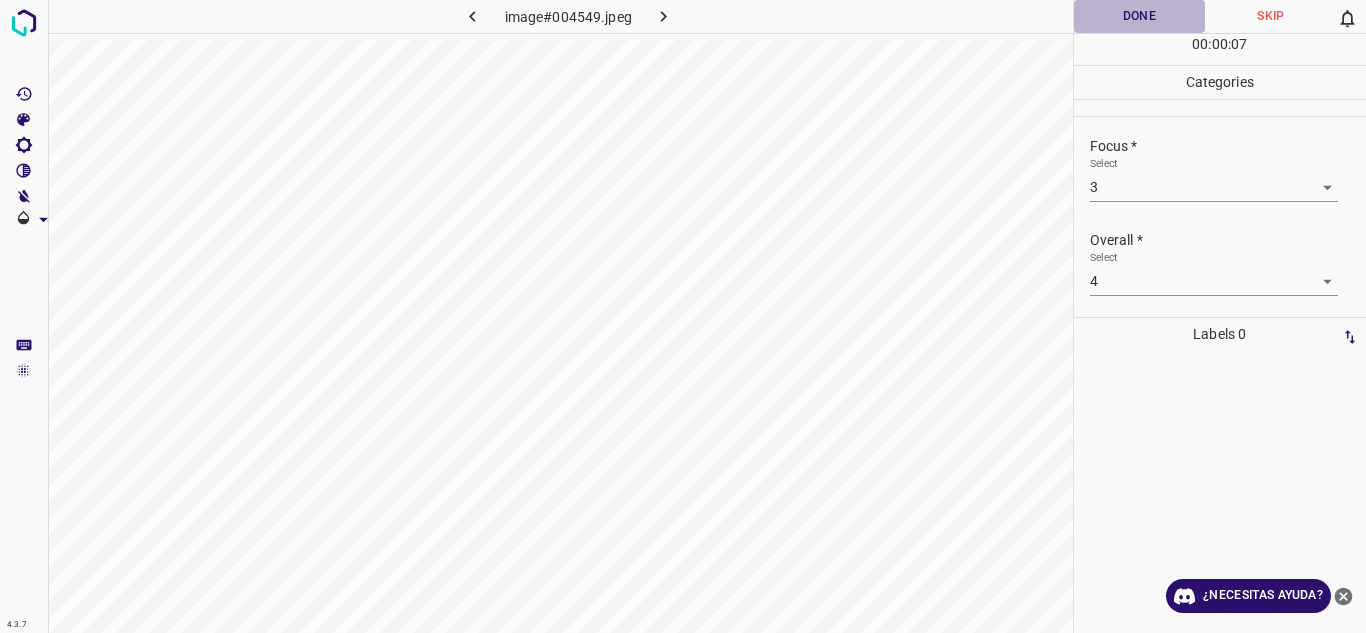click on "Done" at bounding box center [1140, 16] 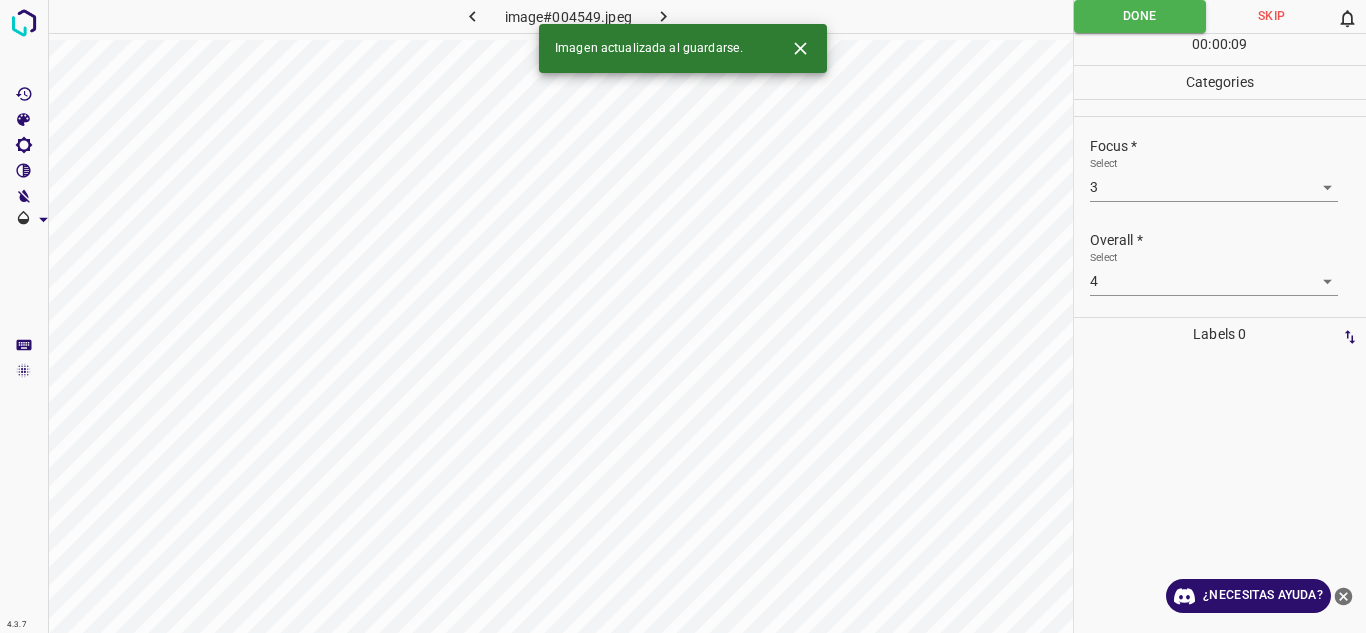click 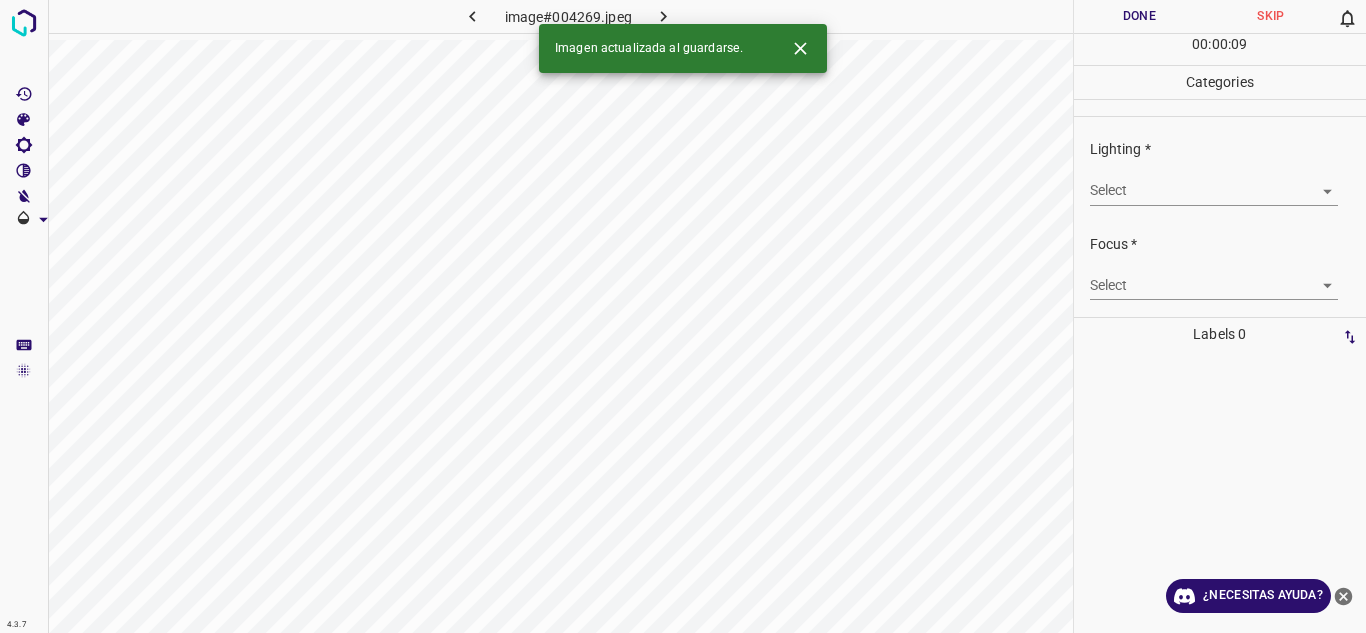 click on "4.3.7 image#004269.jpeg Done Skip 0 00   : 00   : 09   Categories Lighting *  Select ​ Focus *  Select ​ Overall *  Select ​ Labels   0 Categories 1 Lighting 2 Focus 3 Overall Tools Space Change between modes (Draw & Edit) I Auto labeling R Restore zoom M Zoom in N Zoom out Delete Delete selecte label Filters Z Restore filters X Saturation filter C Brightness filter V Contrast filter B Gray scale filter General O Download Imagen actualizada al guardarse. ¿Necesitas ayuda? Texto original Valora esta traducción Tu opinión servirá para ayudar a mejorar el Traductor de Google - Texto - Esconder - Borrar" at bounding box center [683, 316] 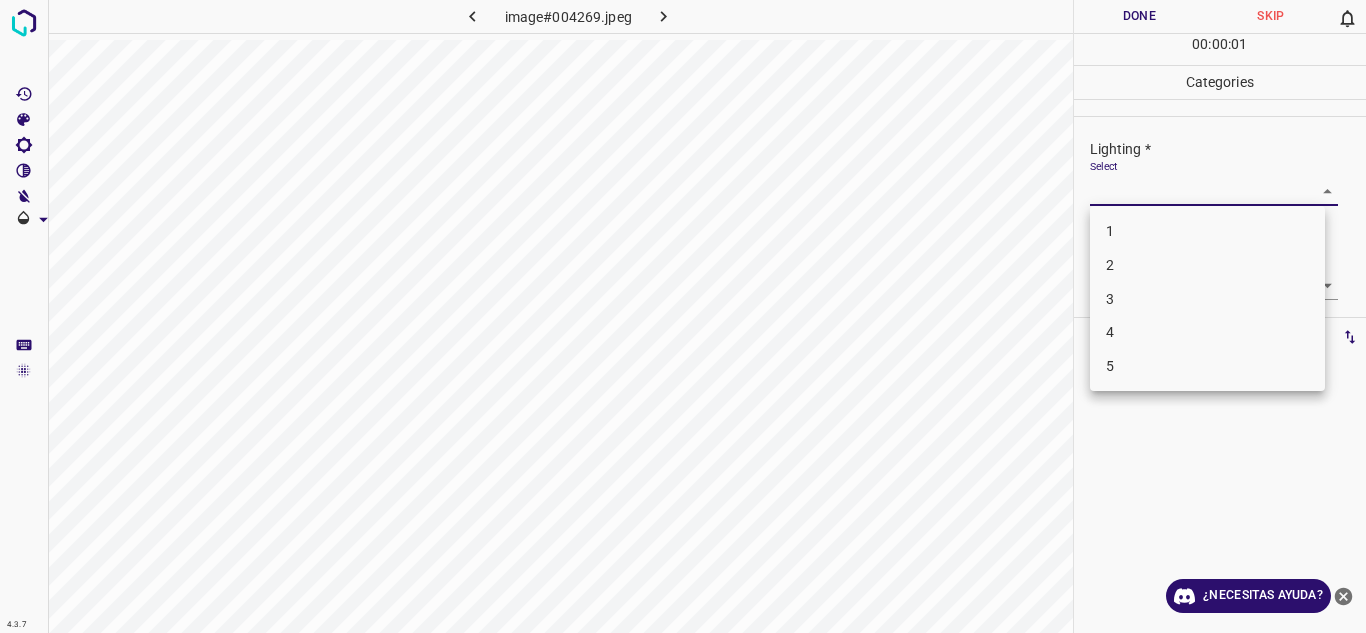 click on "4" at bounding box center [1207, 332] 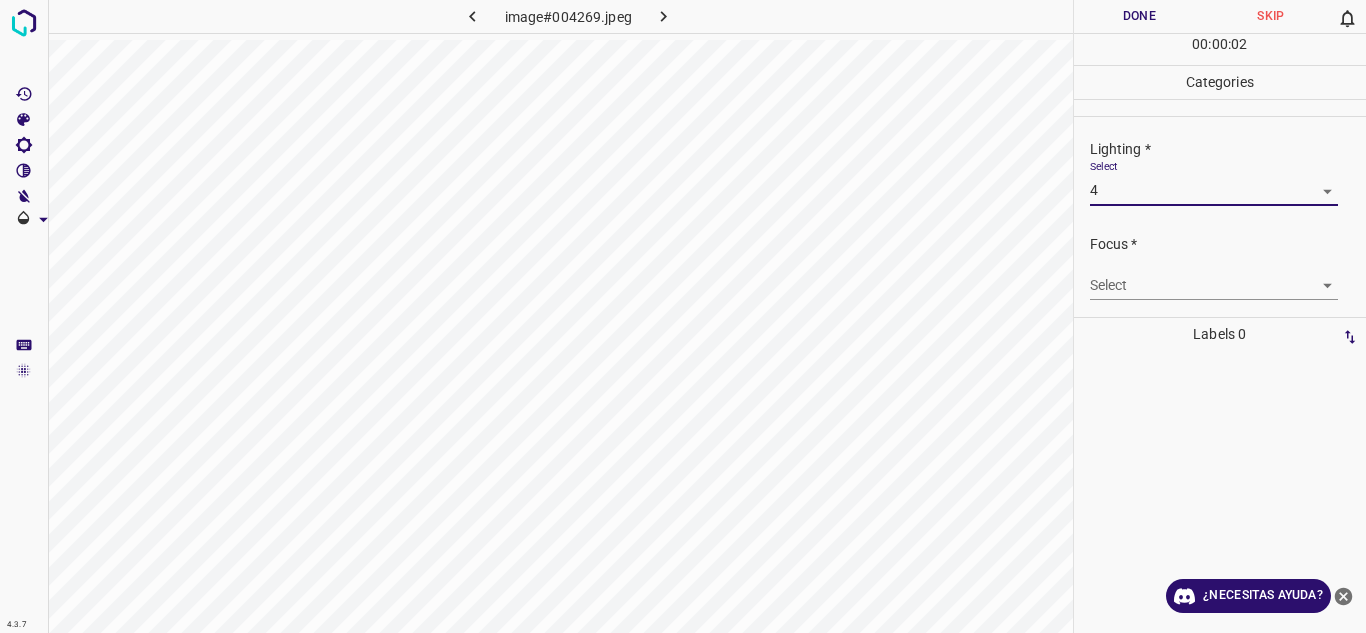 click on "4.3.7 image#004269.jpeg Done Skip 0 00   : 00   : 02   Categories Lighting *  Select 4 4 Focus *  Select ​ Overall *  Select ​ Labels   0 Categories 1 Lighting 2 Focus 3 Overall Tools Space Change between modes (Draw & Edit) I Auto labeling R Restore zoom M Zoom in N Zoom out Delete Delete selecte label Filters Z Restore filters X Saturation filter C Brightness filter V Contrast filter B Gray scale filter General O Download ¿Necesitas ayuda? Texto original Valora esta traducción Tu opinión servirá para ayudar a mejorar el Traductor de Google - Texto - Esconder - Borrar" at bounding box center (683, 316) 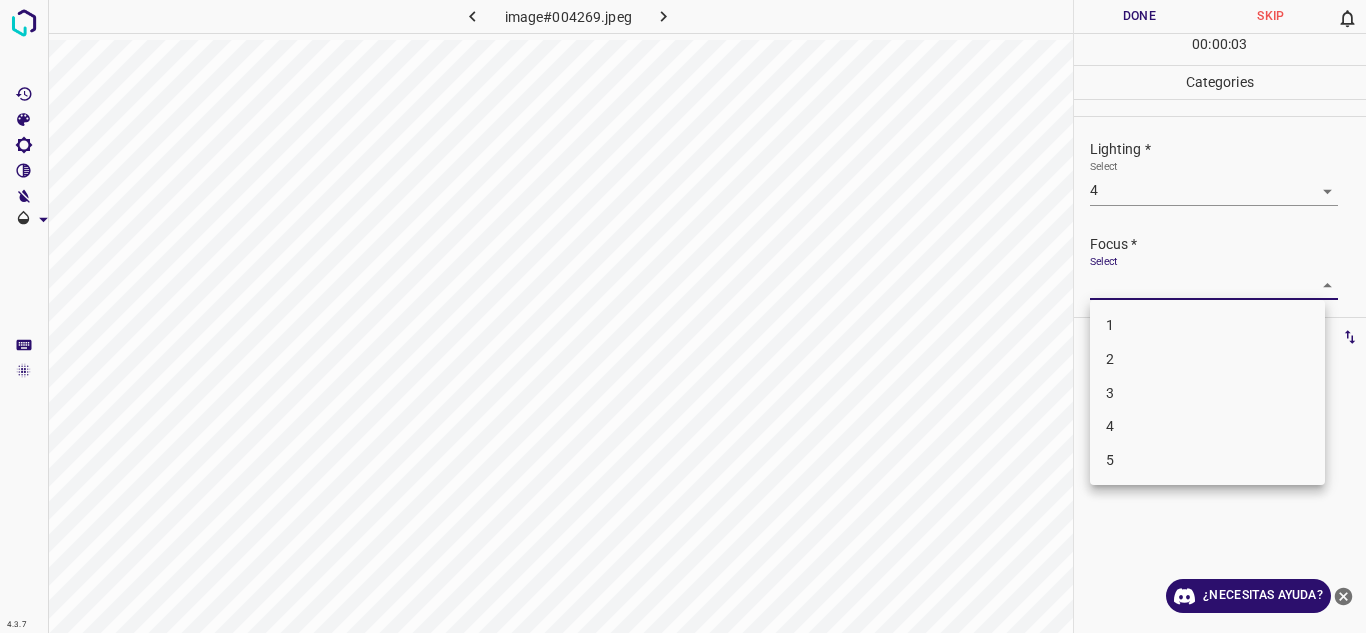 click on "4" at bounding box center (1207, 426) 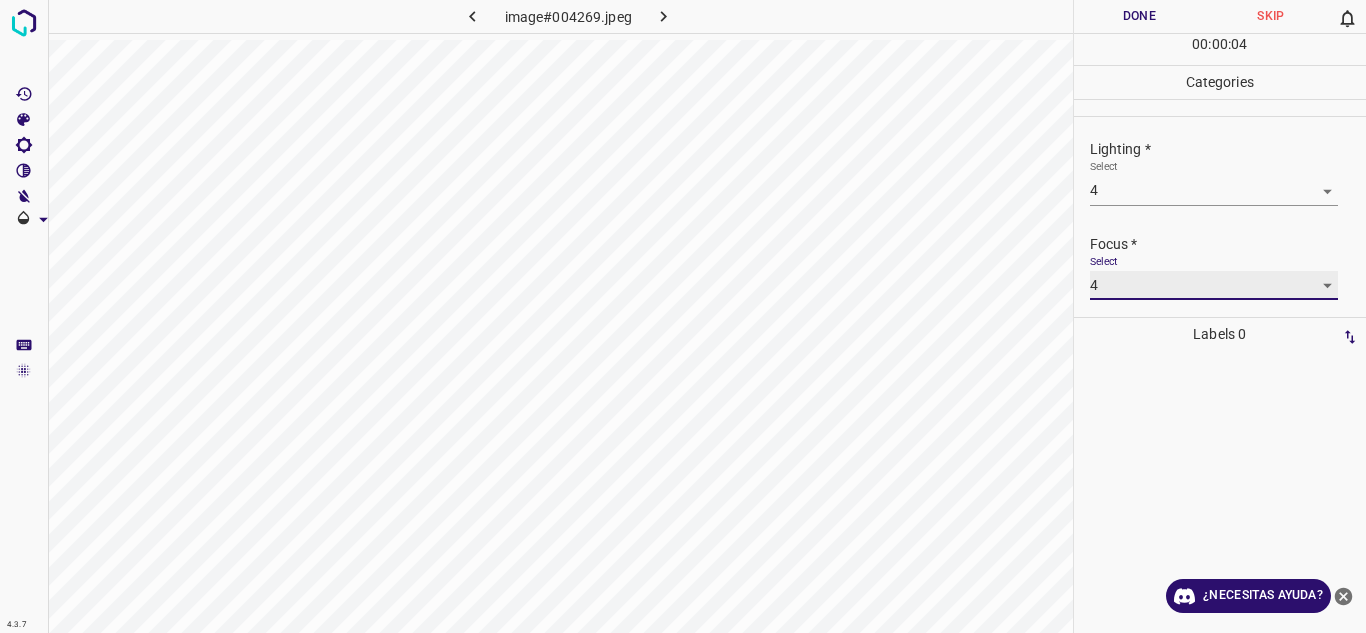 scroll, scrollTop: 98, scrollLeft: 0, axis: vertical 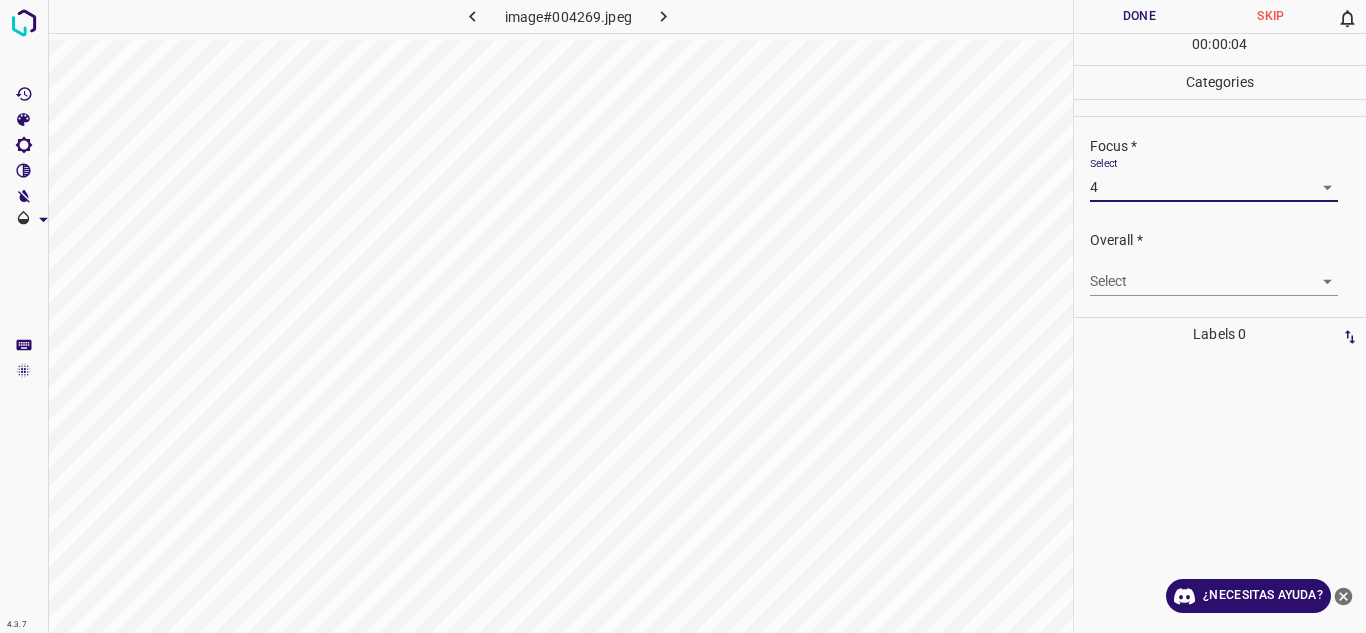 click on "4.3.7 image#004269.jpeg Done Skip 0 00   : 00   : 04   Categories Lighting *  Select 4 4 Focus *  Select 4 4 Overall *  Select ​ Labels   0 Categories 1 Lighting 2 Focus 3 Overall Tools Space Change between modes (Draw & Edit) I Auto labeling R Restore zoom M Zoom in N Zoom out Delete Delete selecte label Filters Z Restore filters X Saturation filter C Brightness filter V Contrast filter B Gray scale filter General O Download ¿Necesitas ayuda? Texto original Valora esta traducción Tu opinión servirá para ayudar a mejorar el Traductor de Google - Texto - Esconder - Borrar" at bounding box center (683, 316) 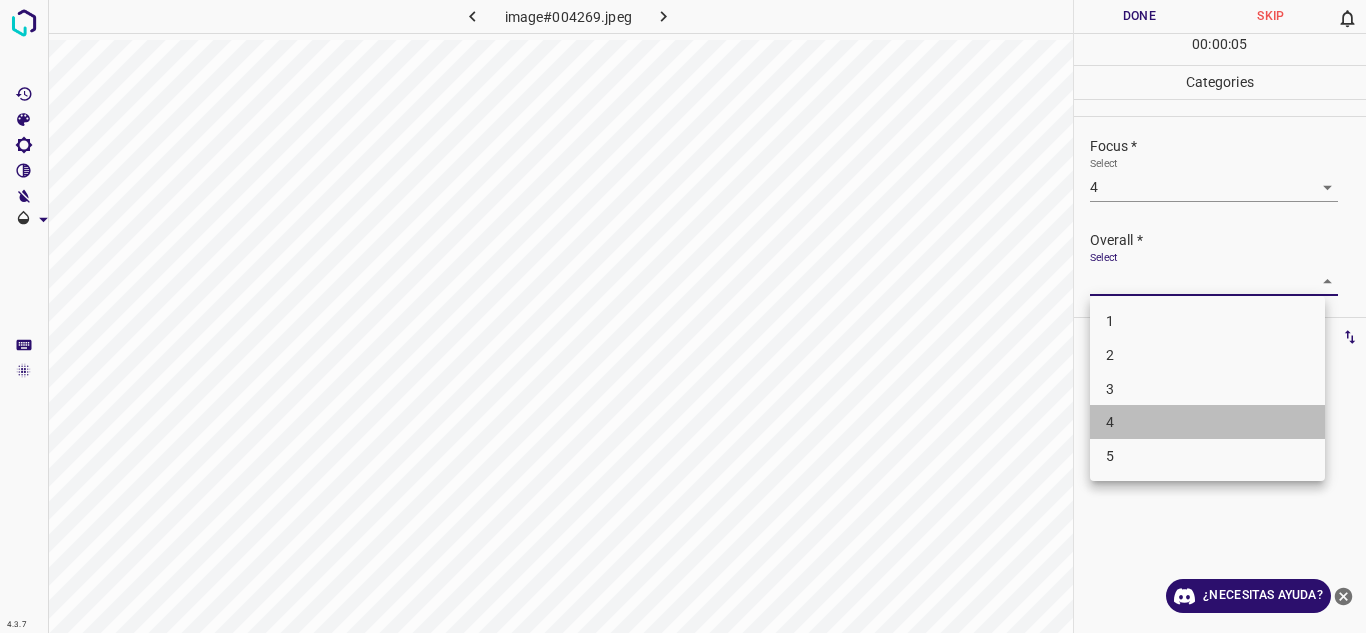 click on "4" at bounding box center (1207, 422) 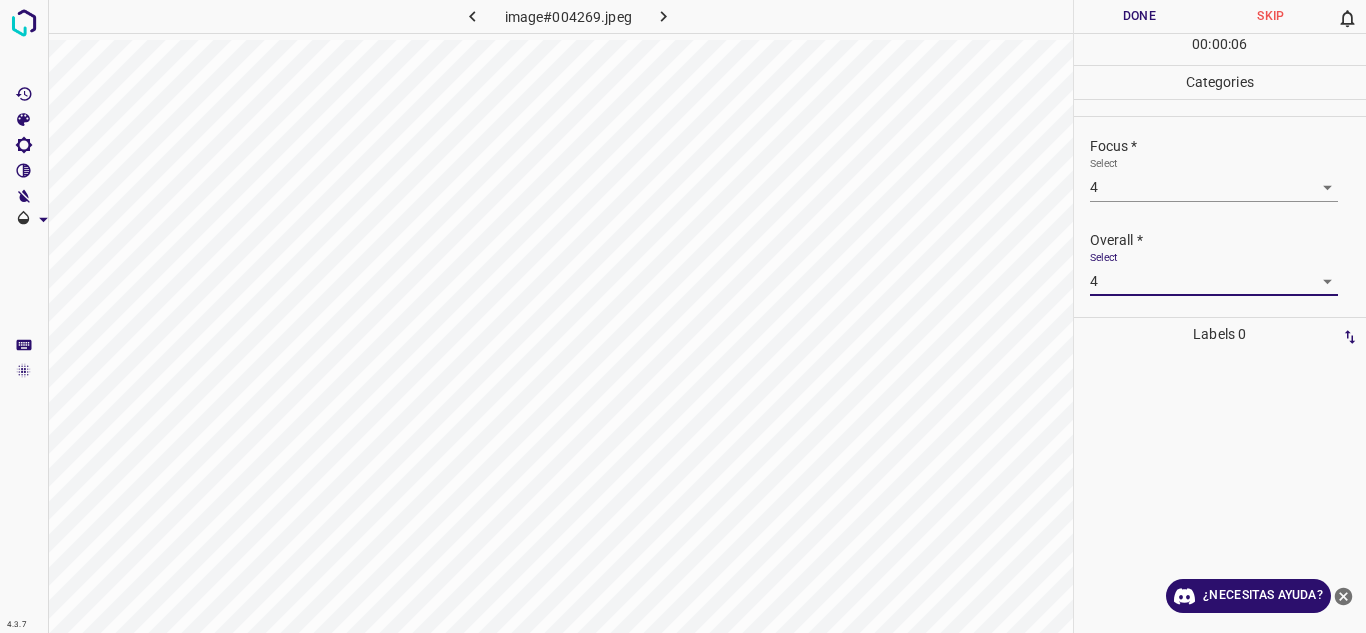 click on "Done" at bounding box center [1140, 16] 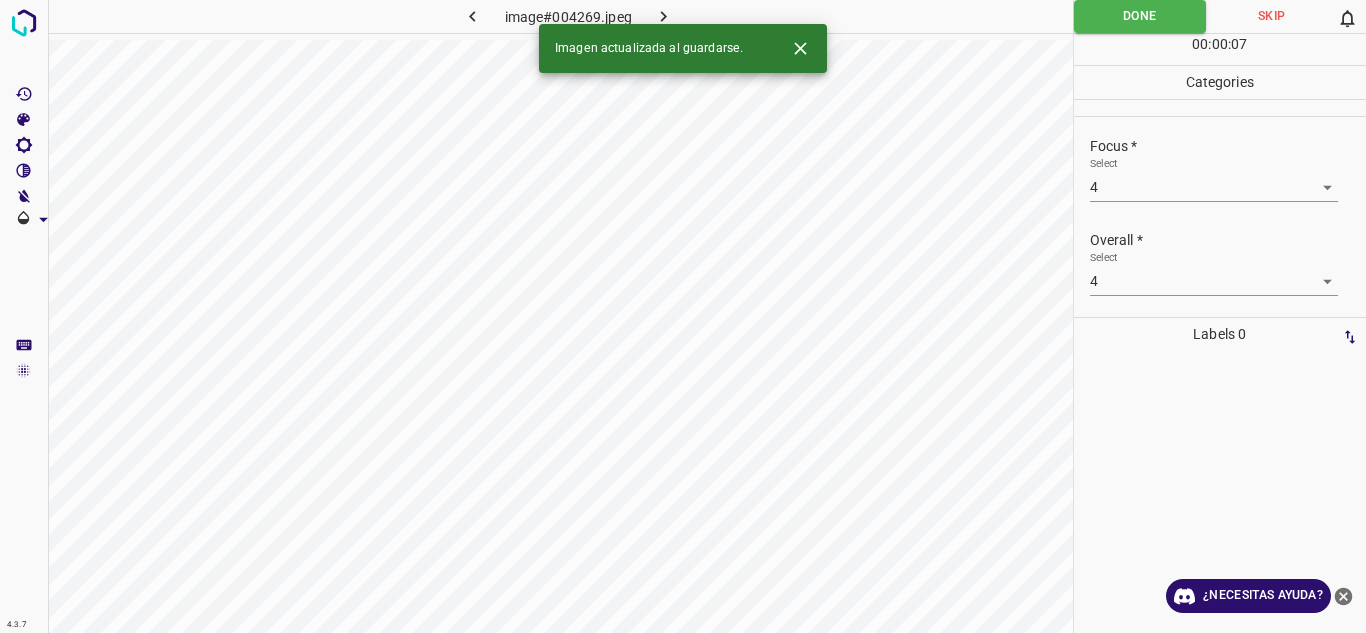 click 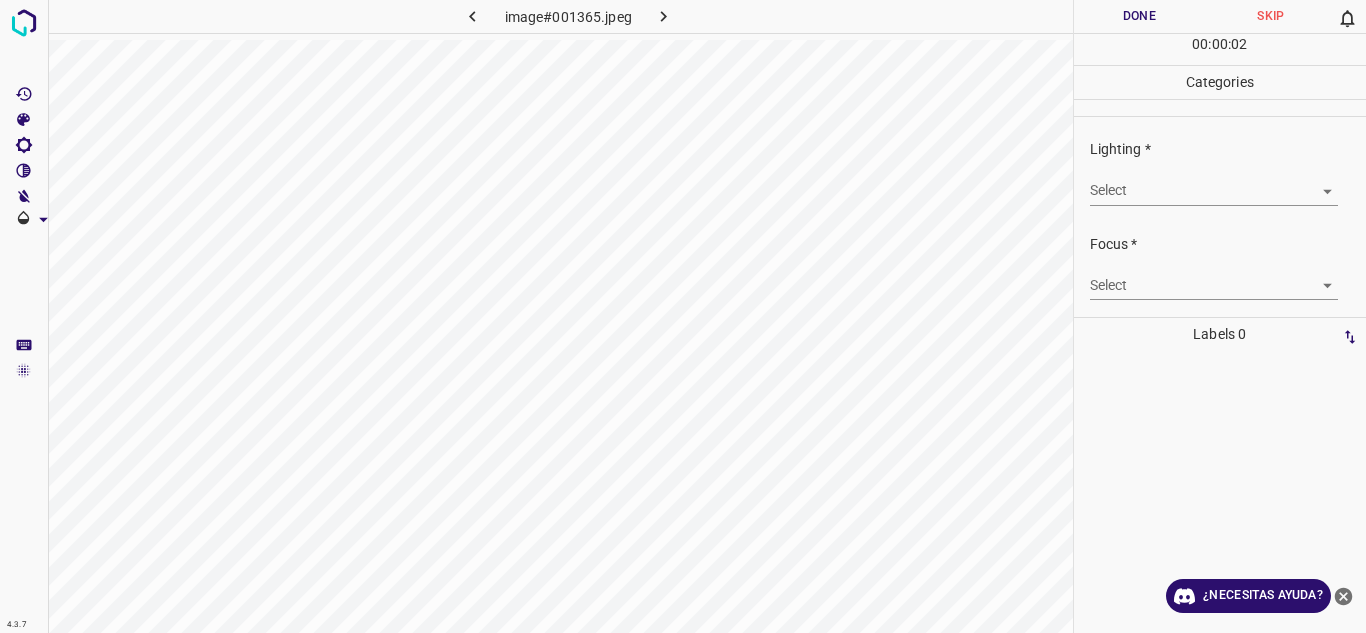 click on "4.3.7 image#001365.jpeg Done Skip 0 00   : 00   : 02   Categories Lighting *  Select ​ Focus *  Select ​ Overall *  Select ​ Labels   0 Categories 1 Lighting 2 Focus 3 Overall Tools Space Change between modes (Draw & Edit) I Auto labeling R Restore zoom M Zoom in N Zoom out Delete Delete selecte label Filters Z Restore filters X Saturation filter C Brightness filter V Contrast filter B Gray scale filter General O Download ¿Necesitas ayuda? Texto original Valora esta traducción Tu opinión servirá para ayudar a mejorar el Traductor de Google - Texto - Esconder - Borrar" at bounding box center [683, 316] 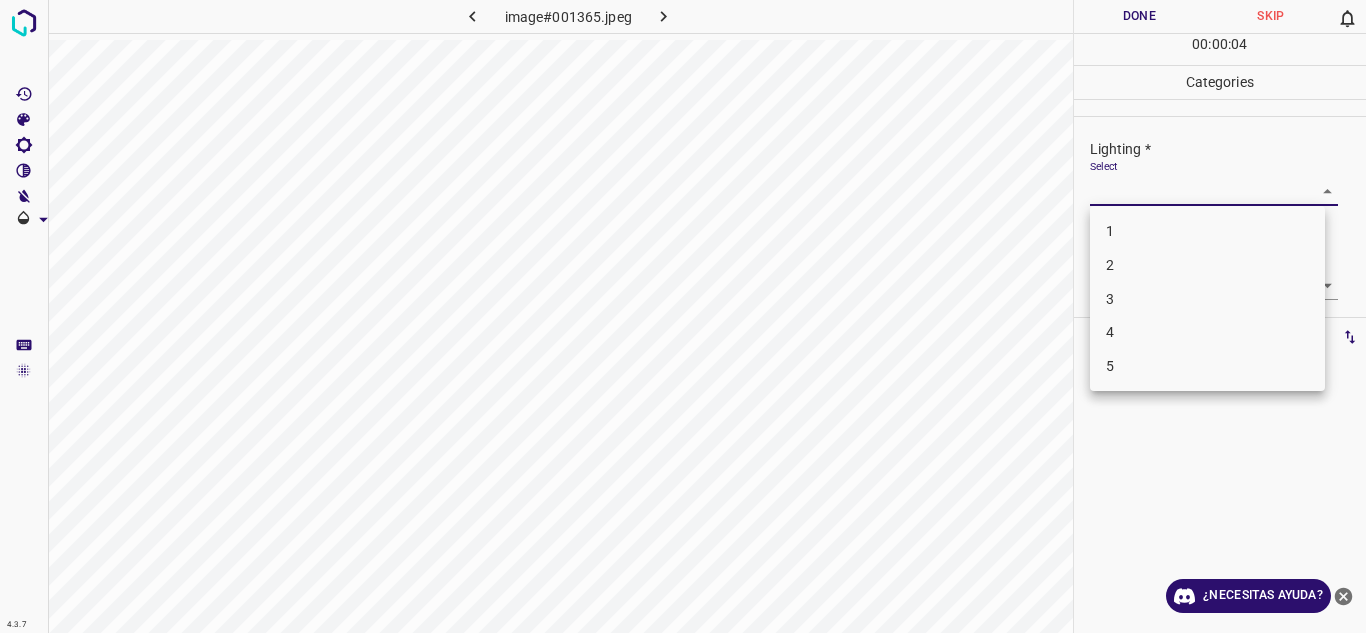 click on "4" at bounding box center [1207, 332] 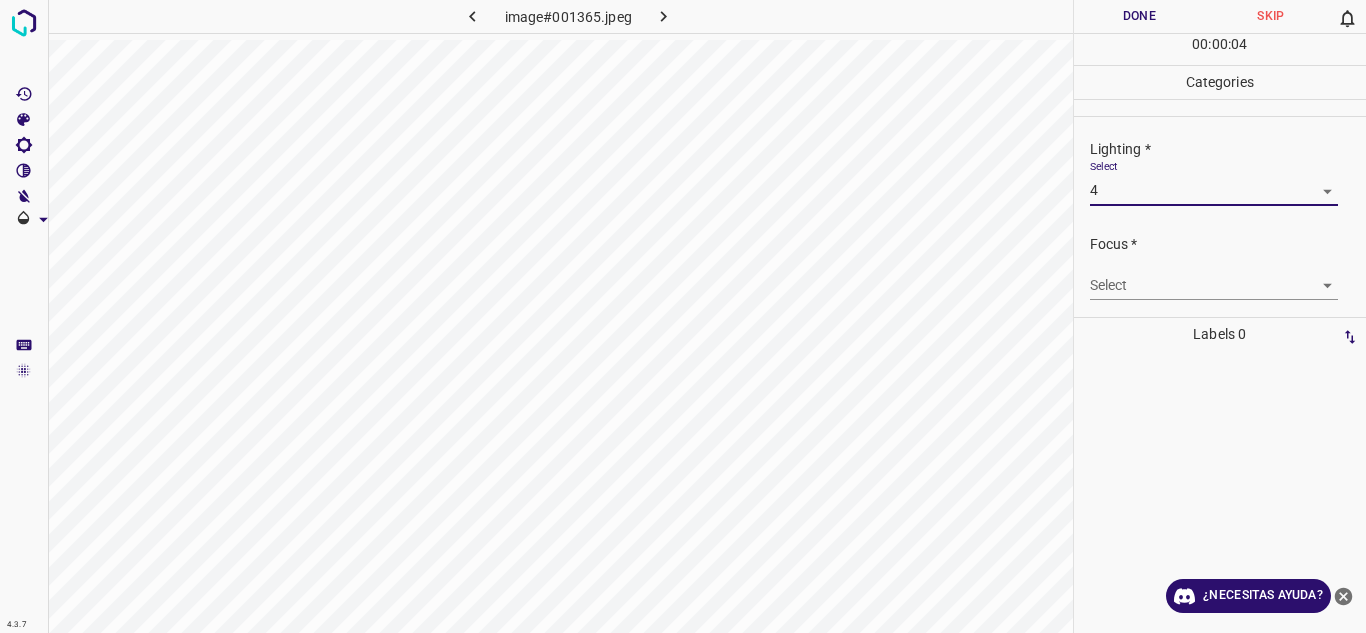 click on "4.3.7 image#001365.jpeg Done Skip 0 00   : 00   : 04   Categories Lighting *  Select 4 4 Focus *  Select ​ Overall *  Select ​ Labels   0 Categories 1 Lighting 2 Focus 3 Overall Tools Space Change between modes (Draw & Edit) I Auto labeling R Restore zoom M Zoom in N Zoom out Delete Delete selecte label Filters Z Restore filters X Saturation filter C Brightness filter V Contrast filter B Gray scale filter General O Download ¿Necesitas ayuda? Texto original Valora esta traducción Tu opinión servirá para ayudar a mejorar el Traductor de Google - Texto - Esconder - Borrar 1 2 3 4 5" at bounding box center [683, 316] 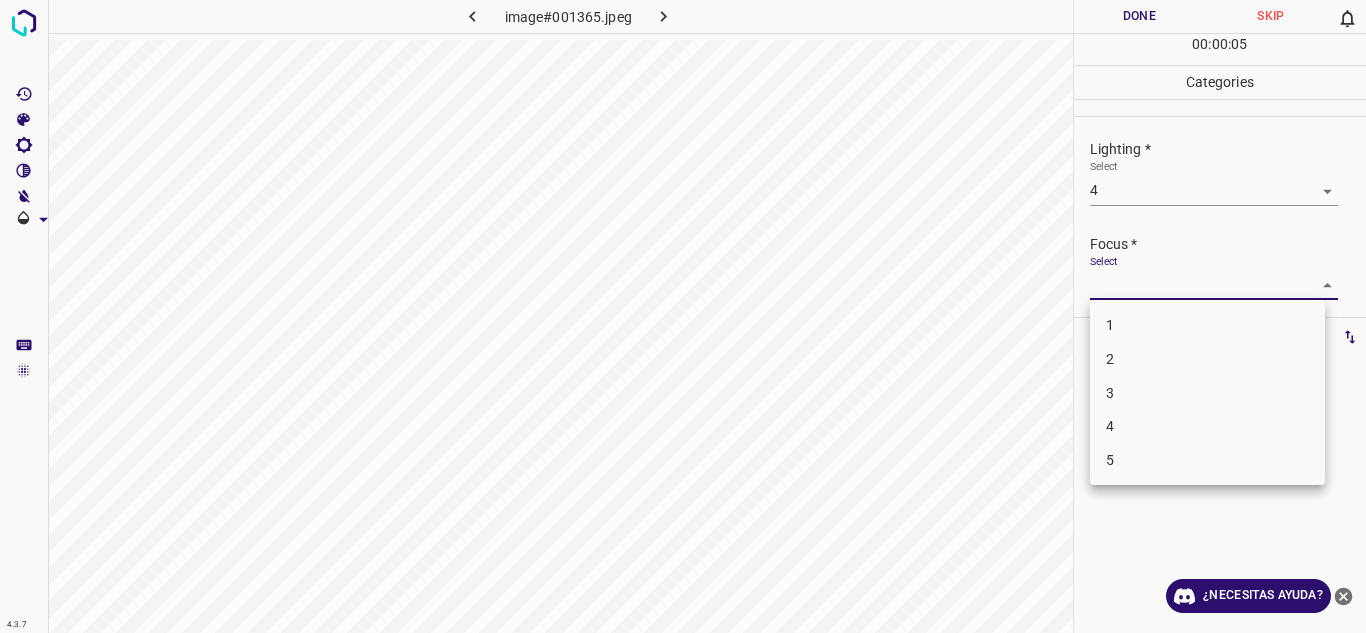 click on "3" at bounding box center (1207, 393) 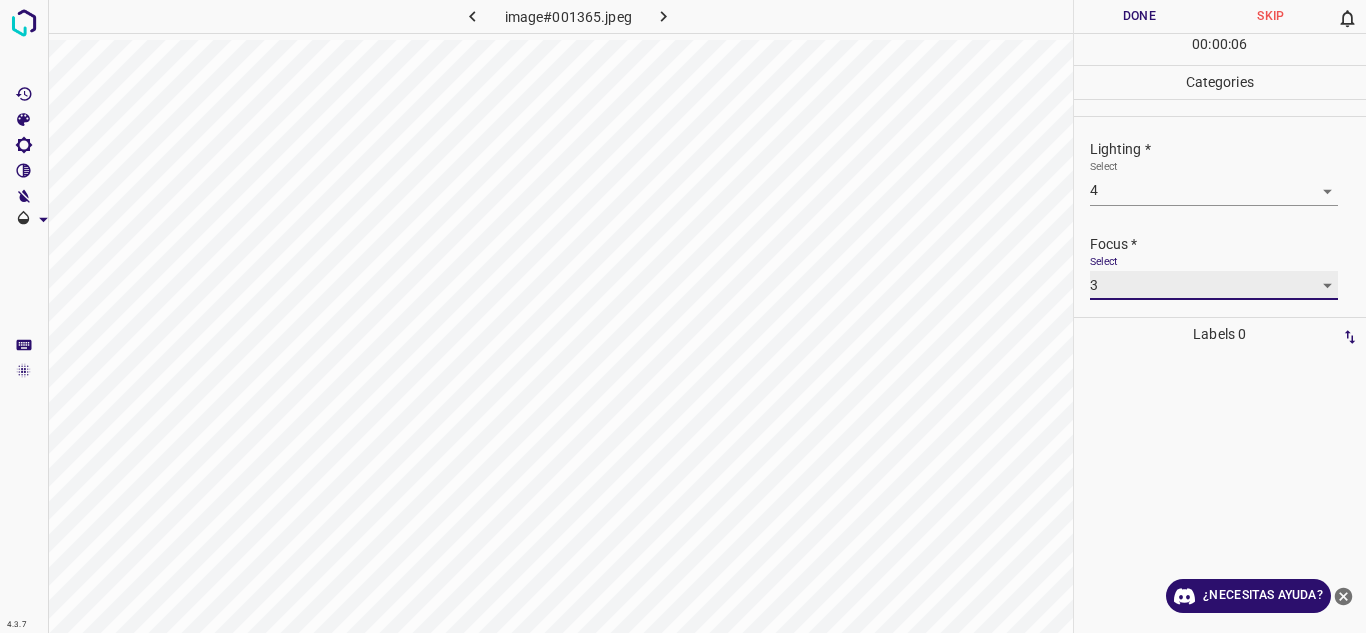 scroll, scrollTop: 98, scrollLeft: 0, axis: vertical 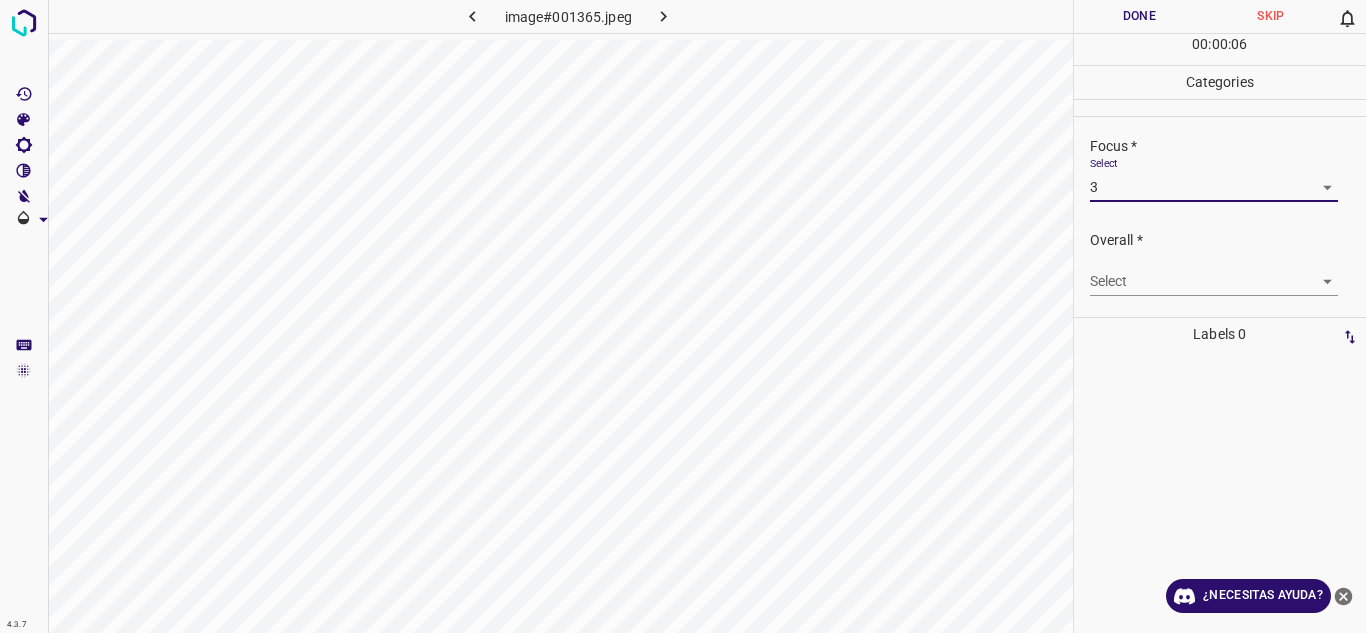 click on "Select ​" at bounding box center [1214, 273] 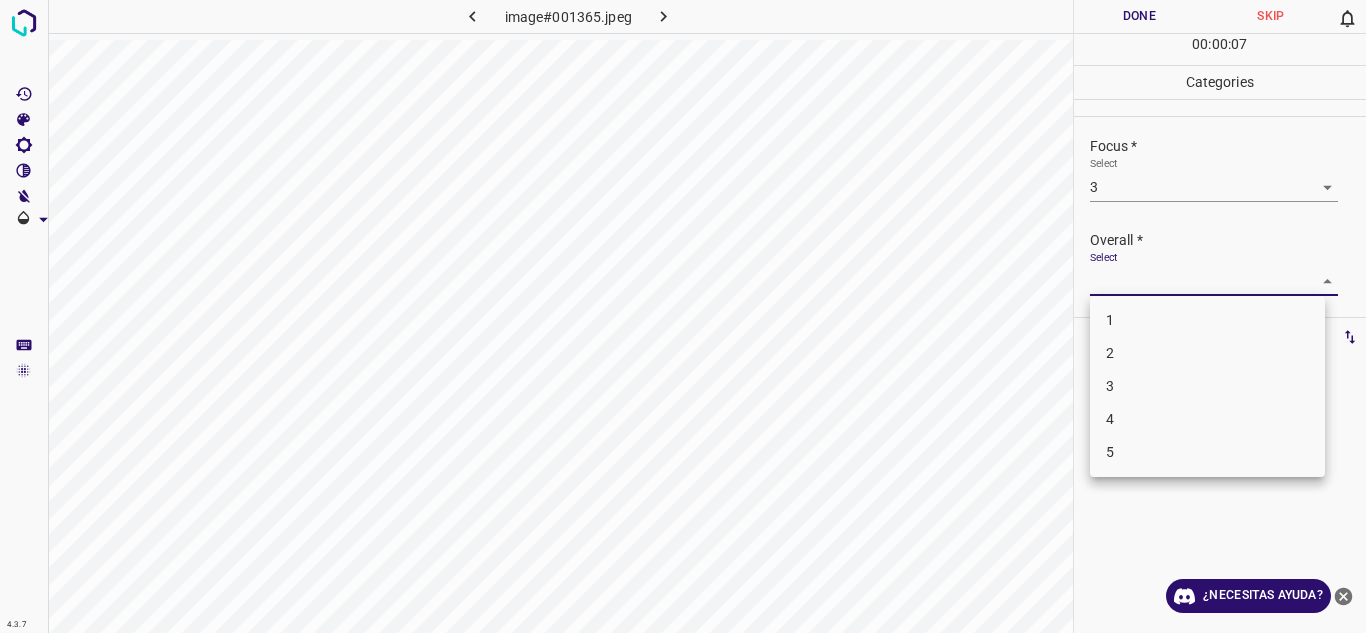 drag, startPoint x: 1314, startPoint y: 268, endPoint x: 1306, endPoint y: 282, distance: 16.124516 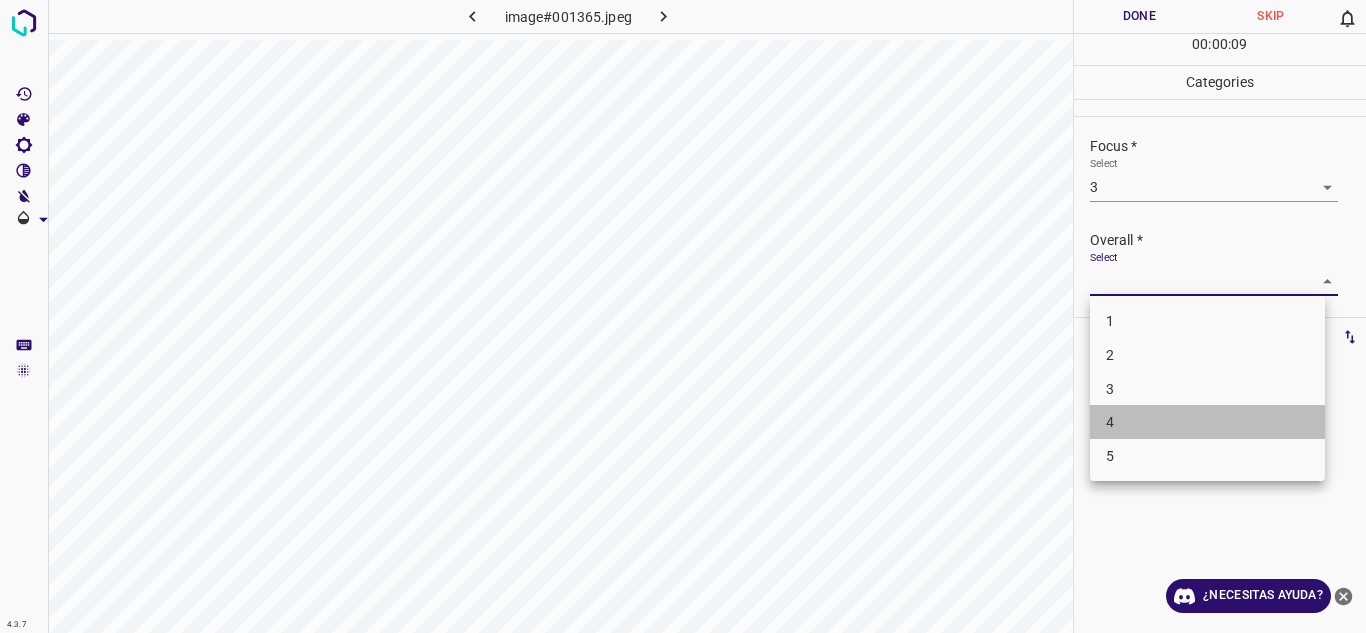 click on "4" at bounding box center (1207, 422) 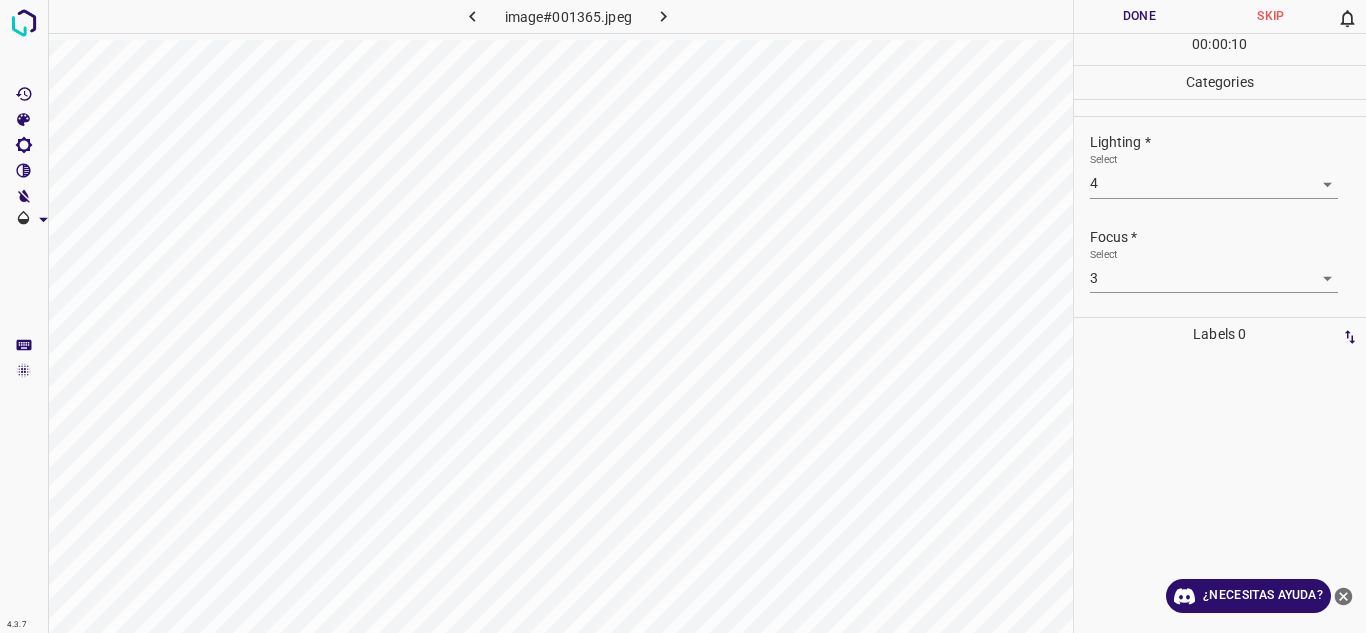 scroll, scrollTop: 4, scrollLeft: 0, axis: vertical 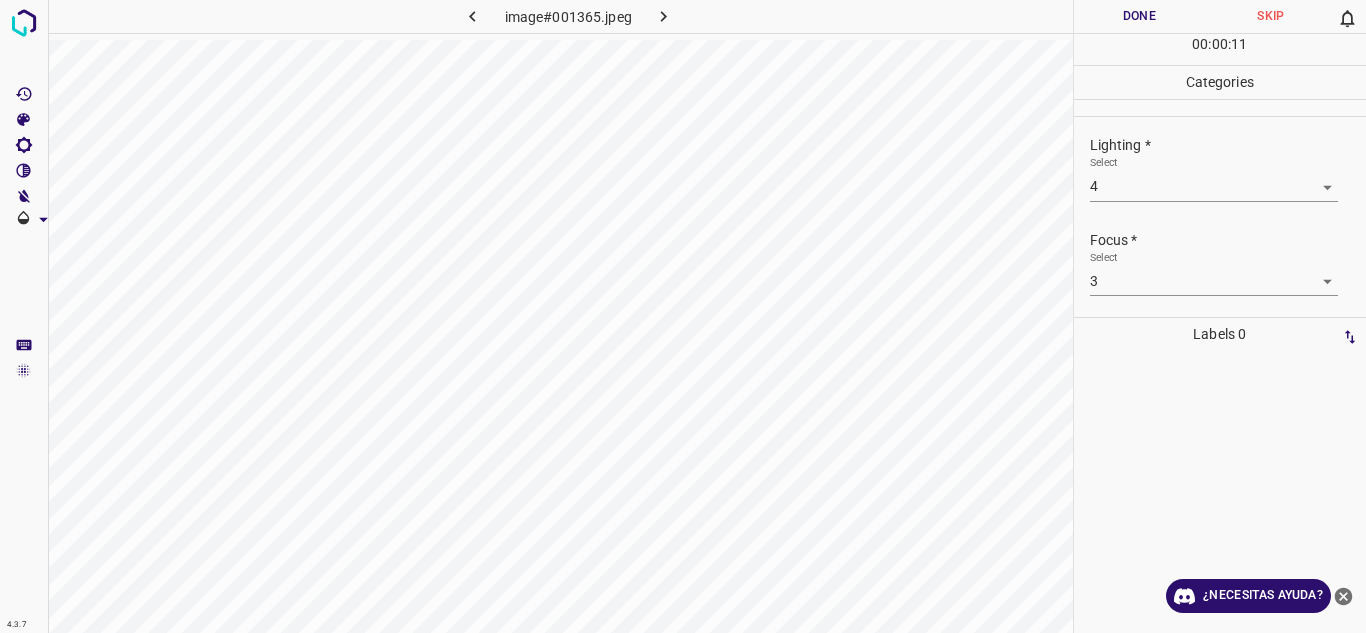 click on "Done" at bounding box center [1140, 16] 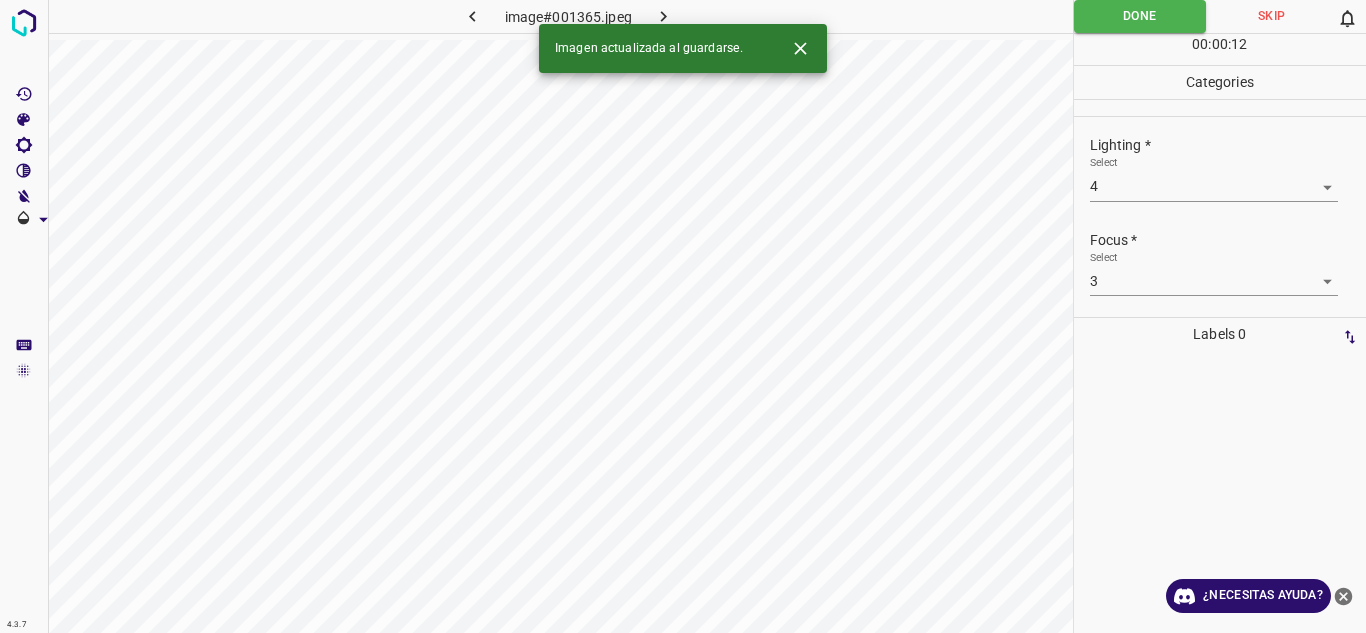 click 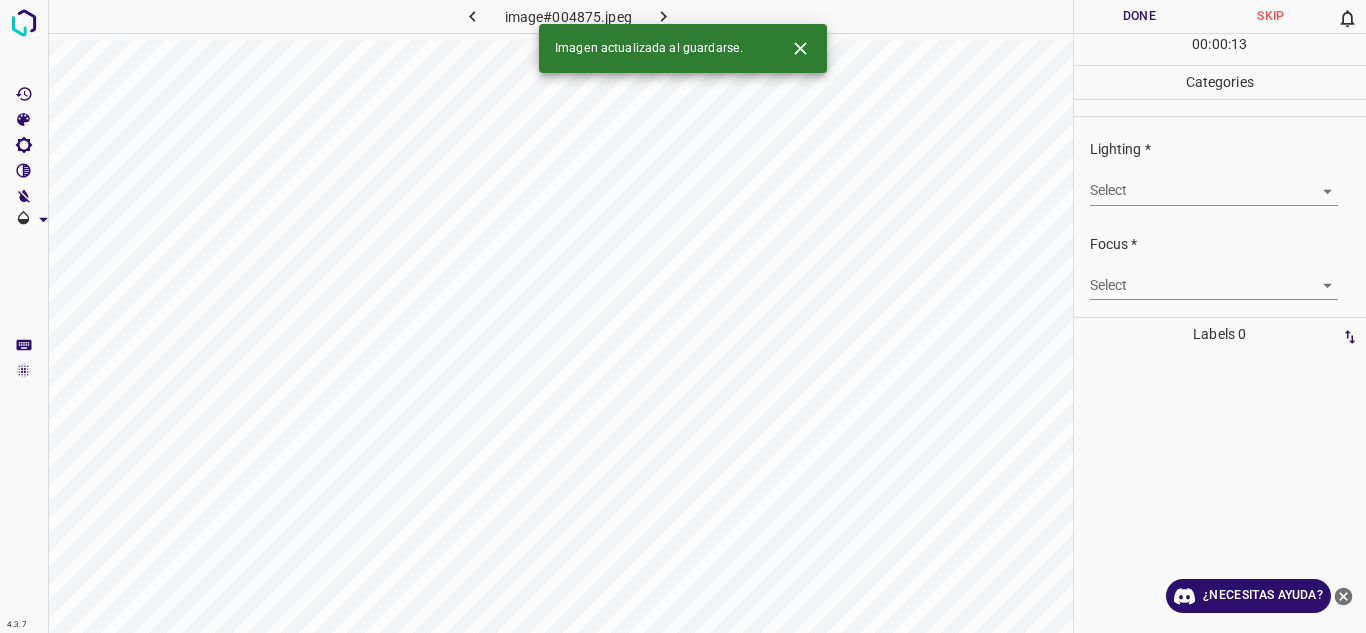 click on "4.3.7 image#004875.jpeg Done Skip 0 00   : 00   : 13   Categories Lighting *  Select ​ Focus *  Select ​ Overall *  Select ​ Labels   0 Categories 1 Lighting 2 Focus 3 Overall Tools Space Change between modes (Draw & Edit) I Auto labeling R Restore zoom M Zoom in N Zoom out Delete Delete selecte label Filters Z Restore filters X Saturation filter C Brightness filter V Contrast filter B Gray scale filter General O Download Imagen actualizada al guardarse. ¿Necesitas ayuda? Texto original Valora esta traducción Tu opinión servirá para ayudar a mejorar el Traductor de Google - Texto - Esconder - Borrar" at bounding box center (683, 316) 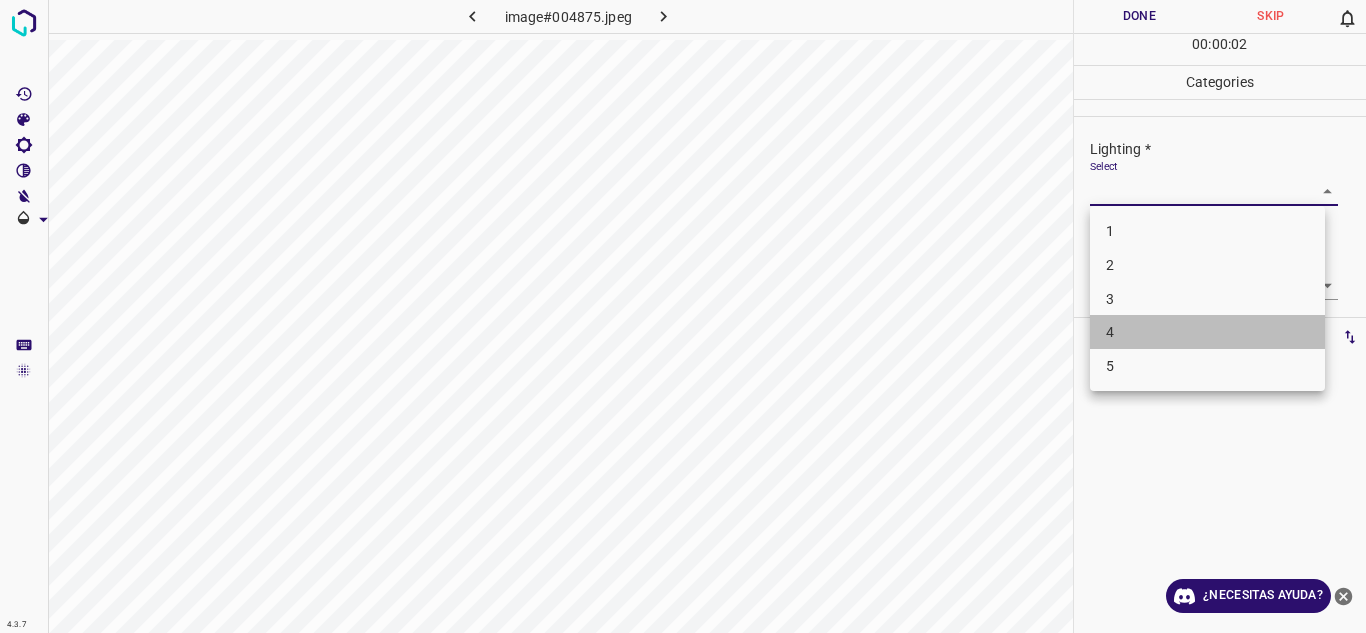 click on "4" at bounding box center (1207, 332) 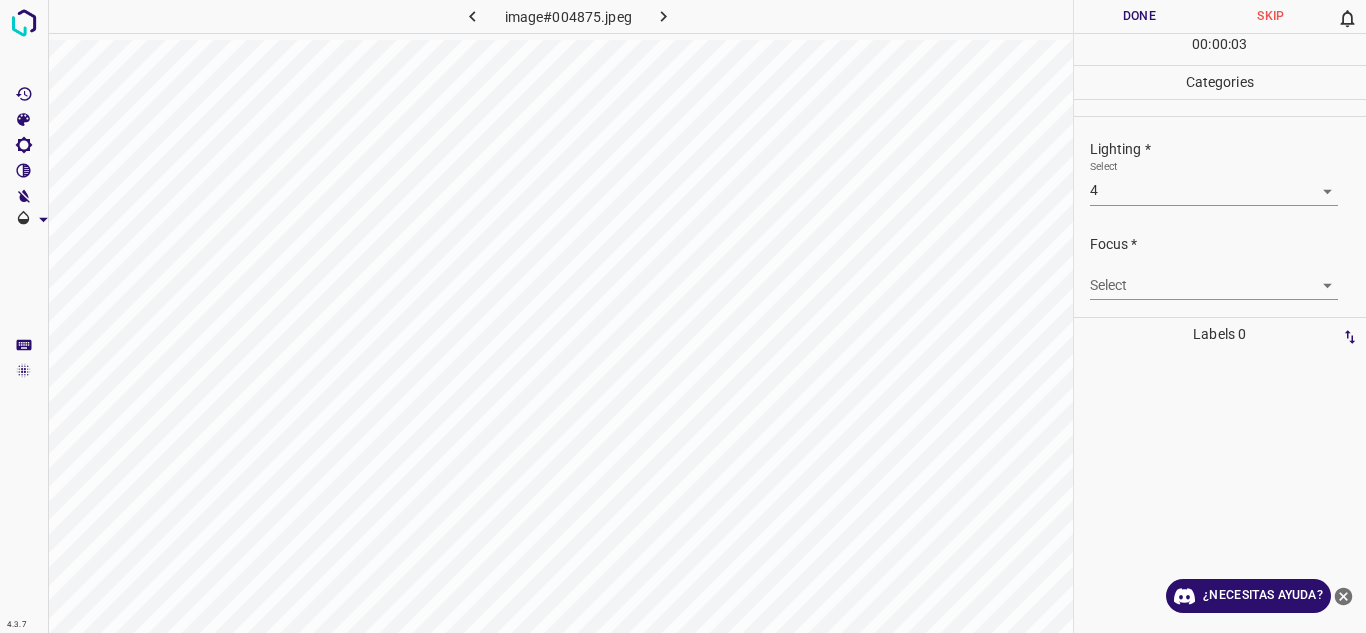 drag, startPoint x: 1318, startPoint y: 267, endPoint x: 1318, endPoint y: 284, distance: 17 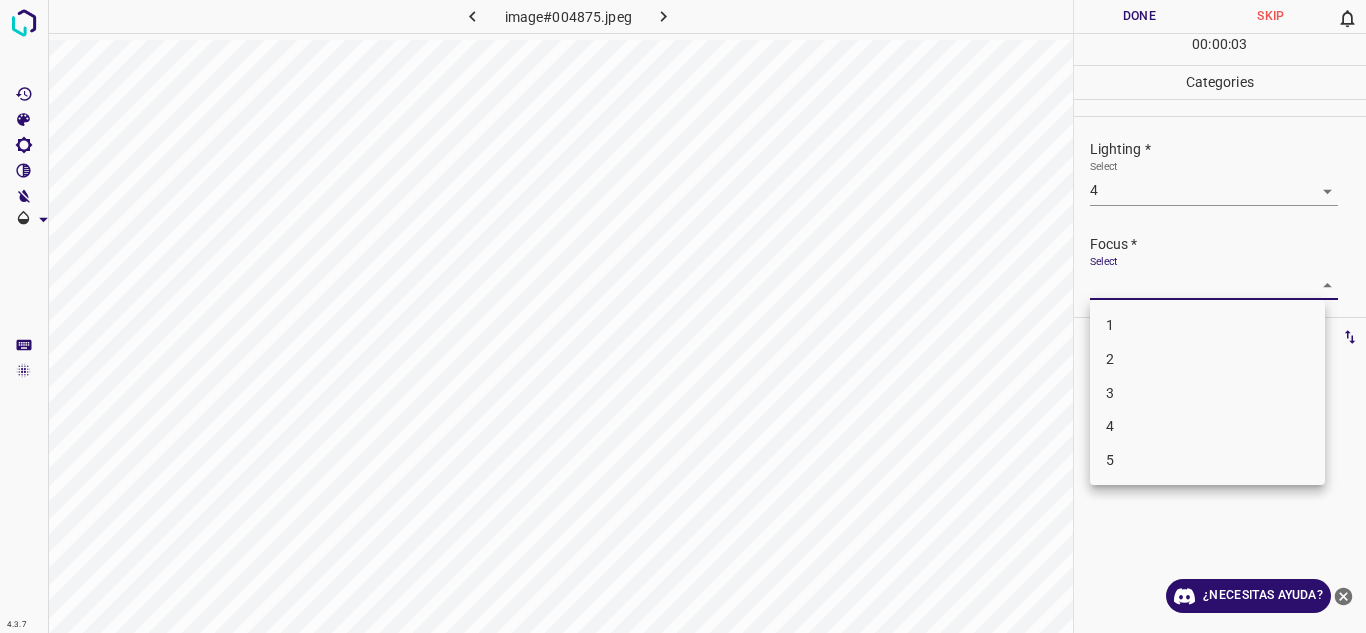 drag, startPoint x: 1178, startPoint y: 388, endPoint x: 1202, endPoint y: 376, distance: 26.832815 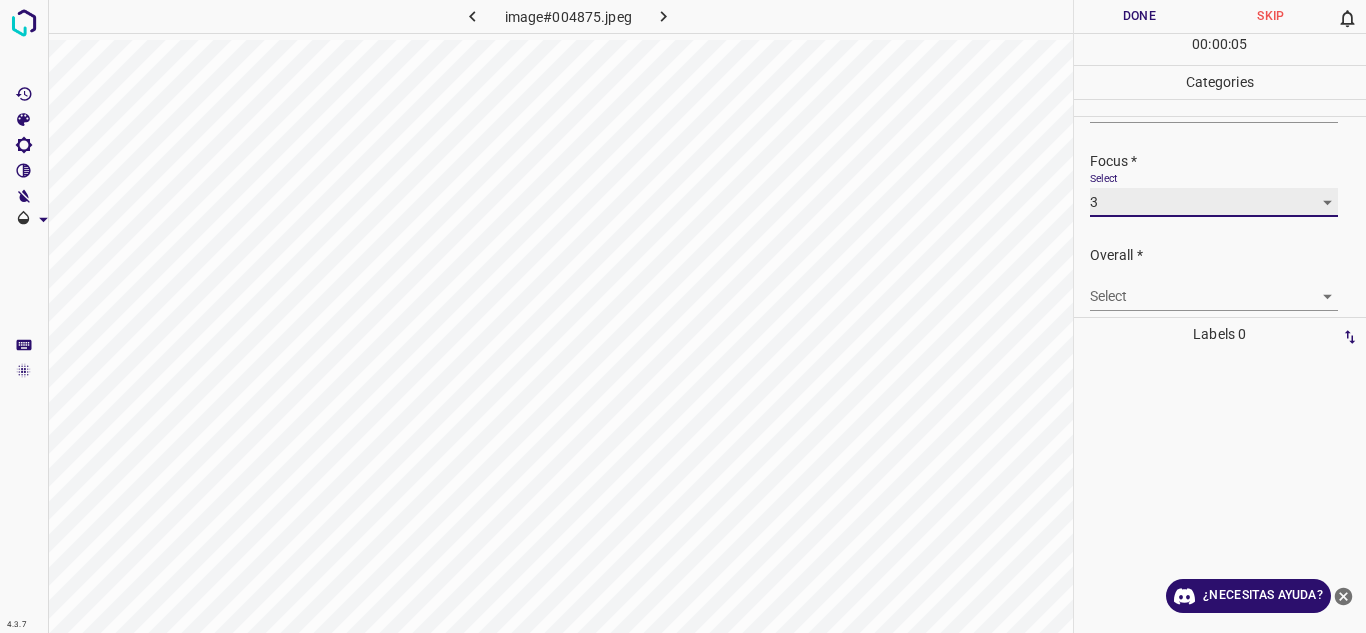 scroll, scrollTop: 98, scrollLeft: 0, axis: vertical 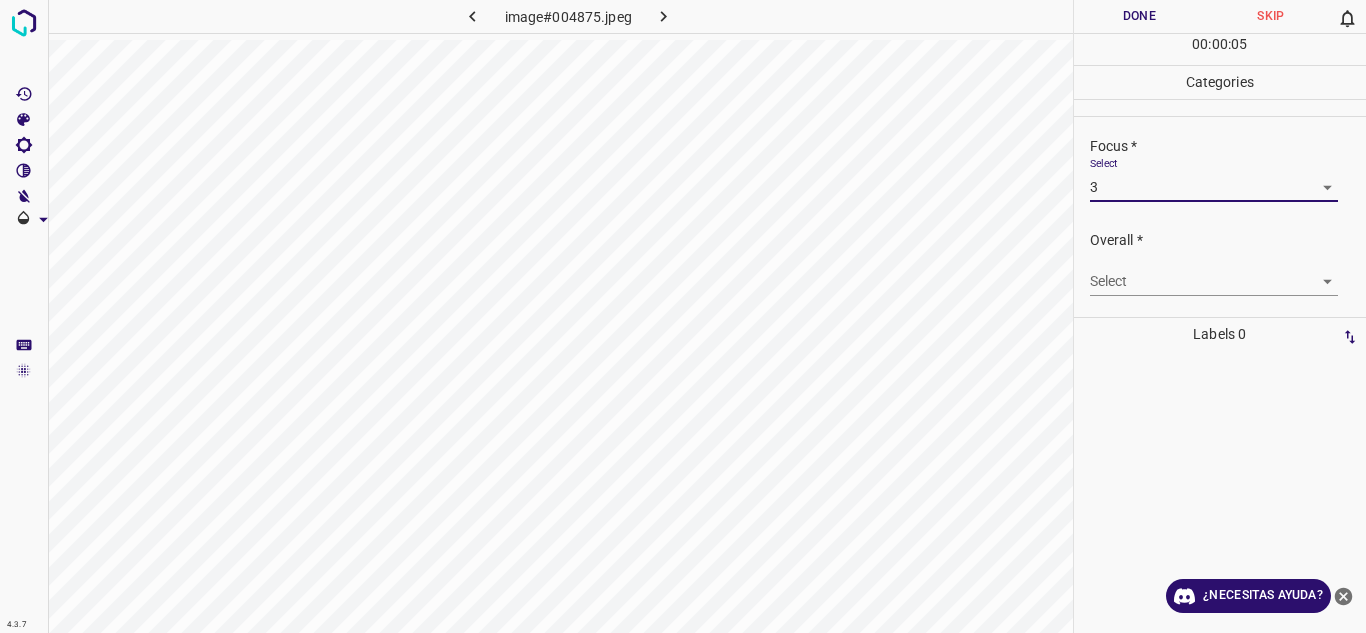 click on "4.3.7 image#004875.jpeg Done Skip 0 00   : 00   : 05   Categories Lighting *  Select 4 4 Focus *  Select 3 3 Overall *  Select ​ Labels   0 Categories 1 Lighting 2 Focus 3 Overall Tools Space Change between modes (Draw & Edit) I Auto labeling R Restore zoom M Zoom in N Zoom out Delete Delete selecte label Filters Z Restore filters X Saturation filter C Brightness filter V Contrast filter B Gray scale filter General O Download ¿Necesitas ayuda? Texto original Valora esta traducción Tu opinión servirá para ayudar a mejorar el Traductor de Google - Texto - Esconder - Borrar" at bounding box center [683, 316] 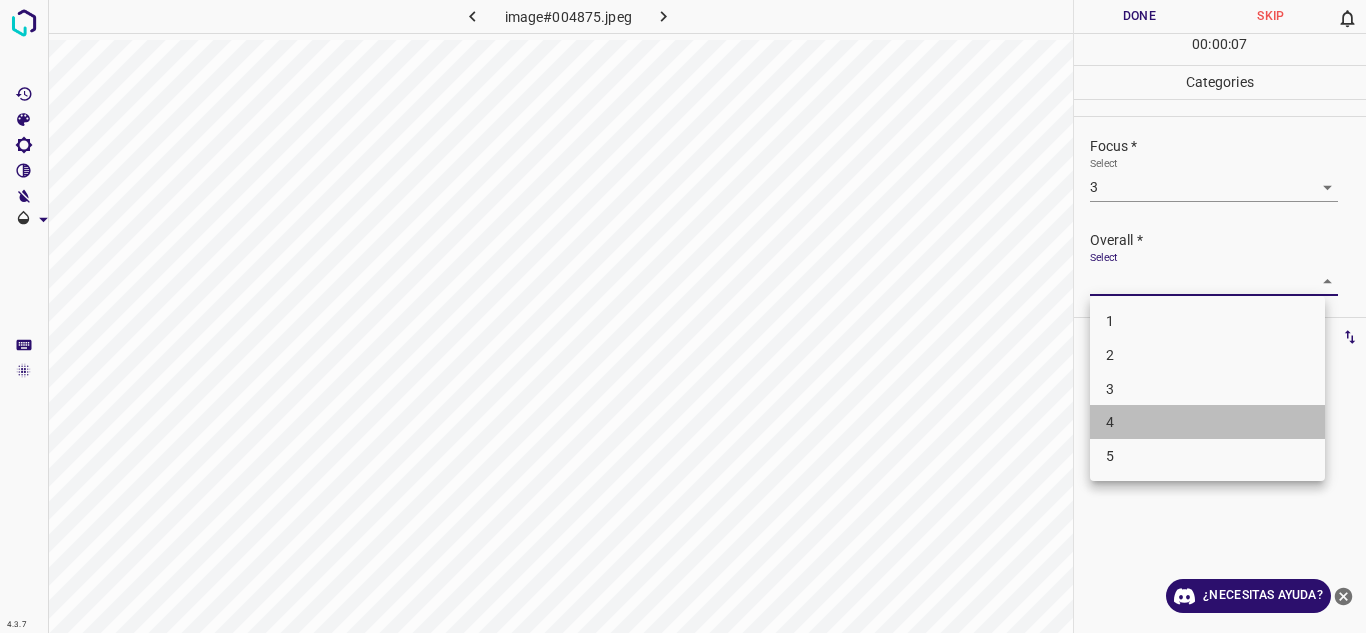 click on "4" at bounding box center (1207, 422) 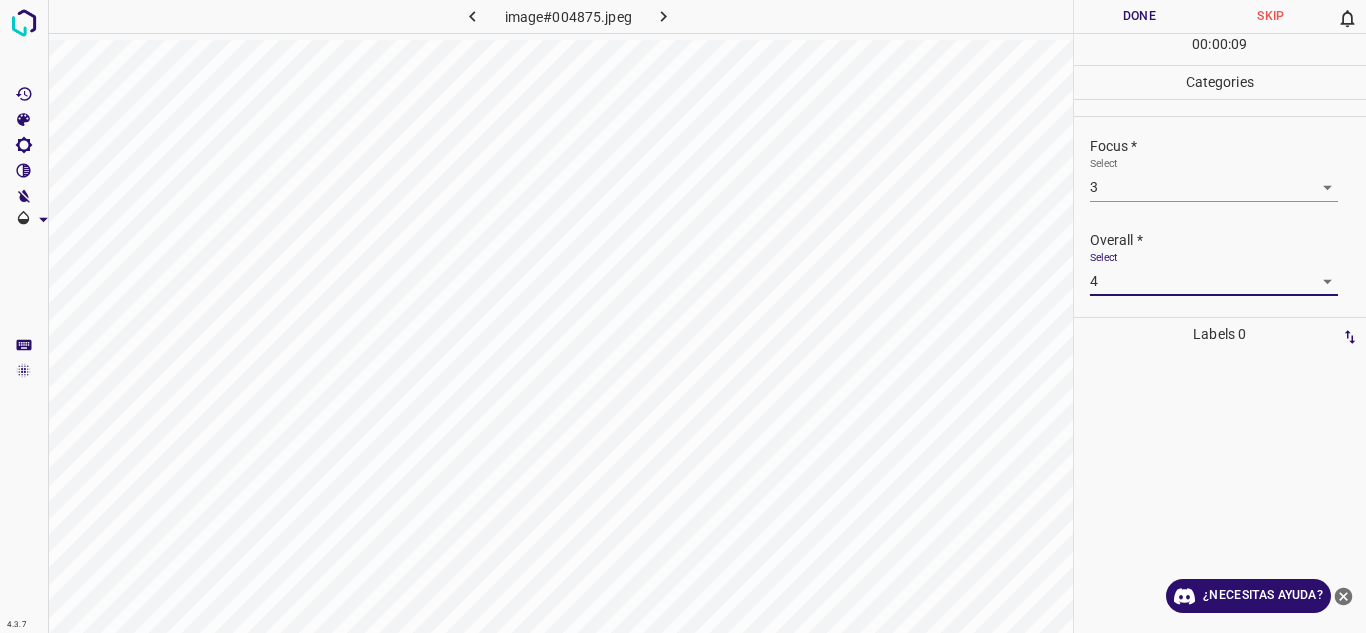 click on "Done" at bounding box center [1140, 16] 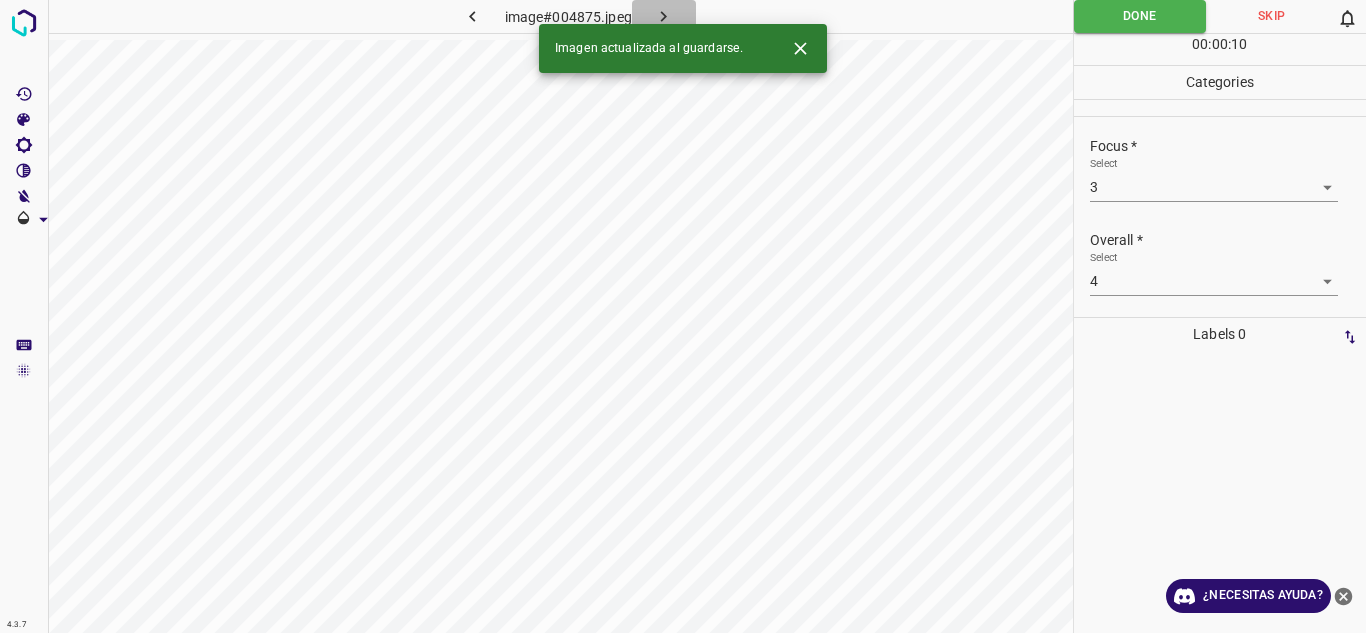 click 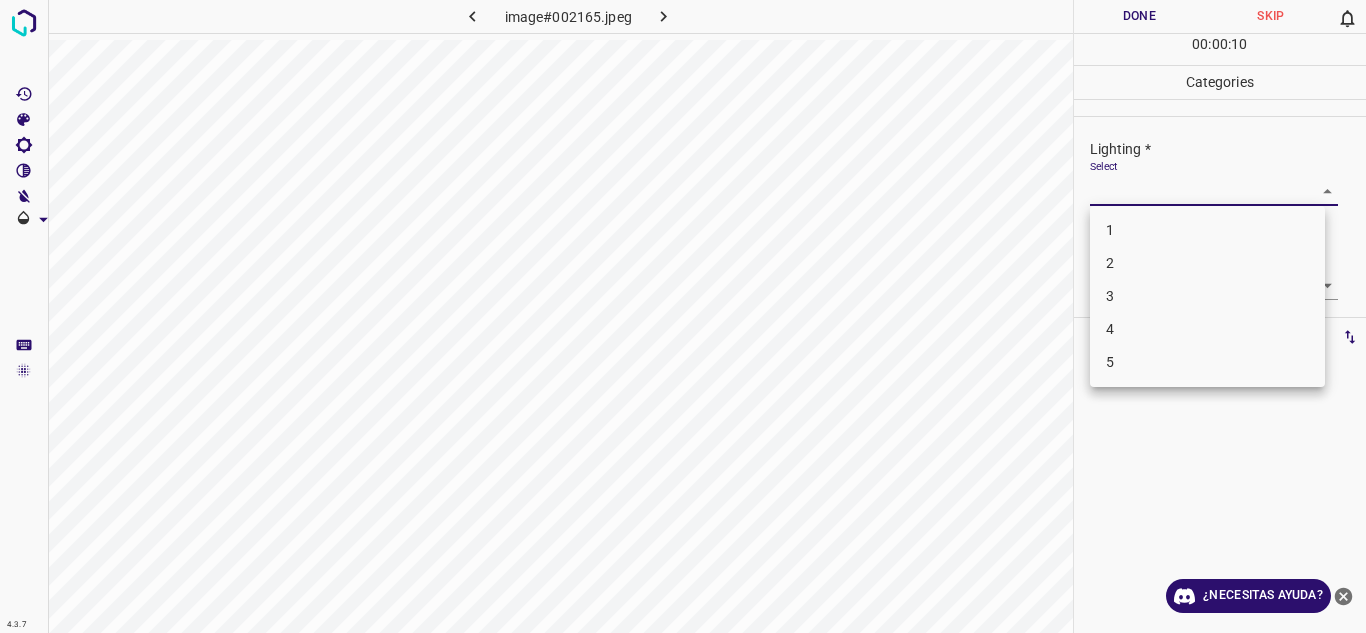 click on "4.3.7 image#002165.jpeg Done Skip 0 00   : 00   : 10   Categories Lighting *  Select ​ Focus *  Select ​ Overall *  Select ​ Labels   0 Categories 1 Lighting 2 Focus 3 Overall Tools Space Change between modes (Draw & Edit) I Auto labeling R Restore zoom M Zoom in N Zoom out Delete Delete selecte label Filters Z Restore filters X Saturation filter C Brightness filter V Contrast filter B Gray scale filter General O Download ¿Necesitas ayuda? Texto original Valora esta traducción Tu opinión servirá para ayudar a mejorar el Traductor de Google - Texto - Esconder - Borrar 1 2 3 4 5" at bounding box center [683, 316] 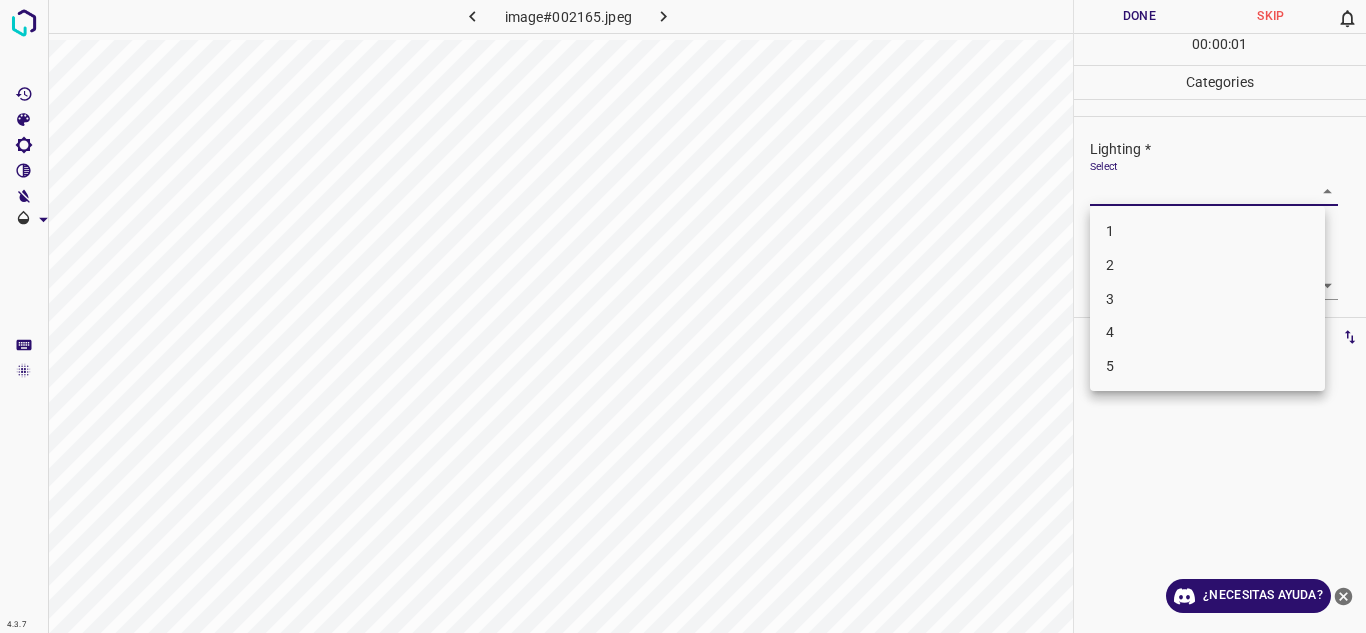 click on "3" at bounding box center (1207, 299) 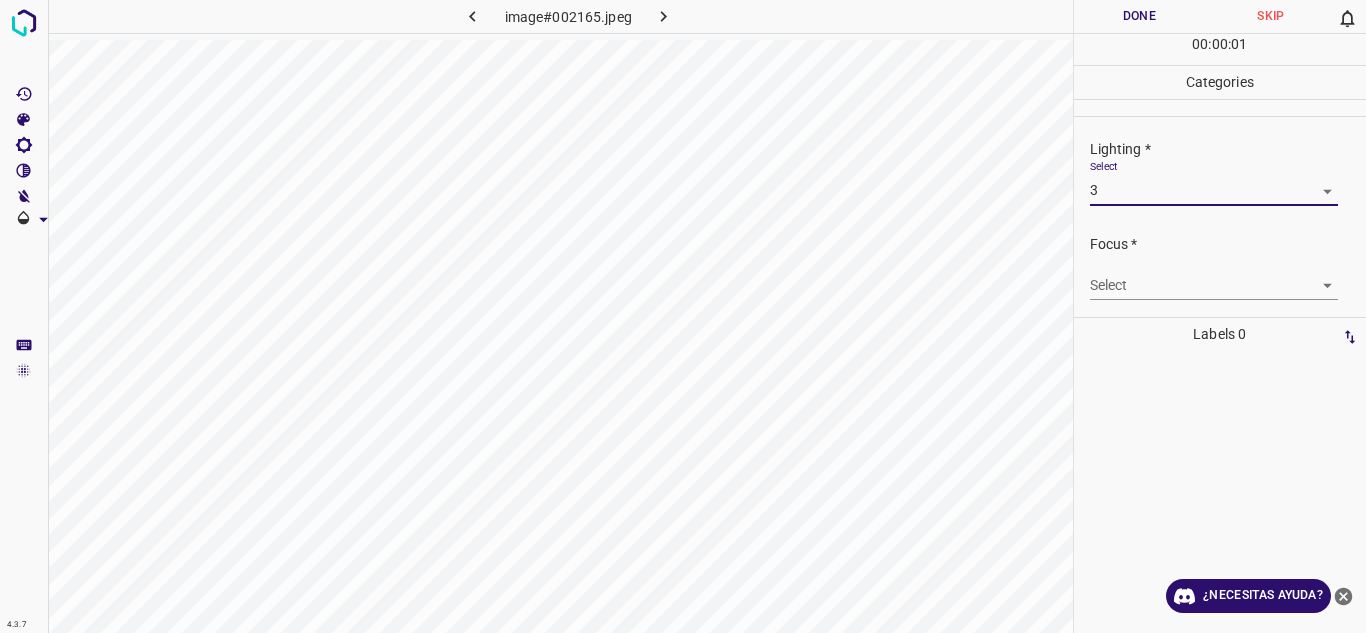 click on "4.3.7 image#002165.jpeg Done Skip 0 00   : 00   : 01   Categories Lighting *  Select 3 3 Focus *  Select ​ Overall *  Select ​ Labels   0 Categories 1 Lighting 2 Focus 3 Overall Tools Space Change between modes (Draw & Edit) I Auto labeling R Restore zoom M Zoom in N Zoom out Delete Delete selecte label Filters Z Restore filters X Saturation filter C Brightness filter V Contrast filter B Gray scale filter General O Download ¿Necesitas ayuda? Texto original Valora esta traducción Tu opinión servirá para ayudar a mejorar el Traductor de Google - Texto - Esconder - Borrar" at bounding box center [683, 316] 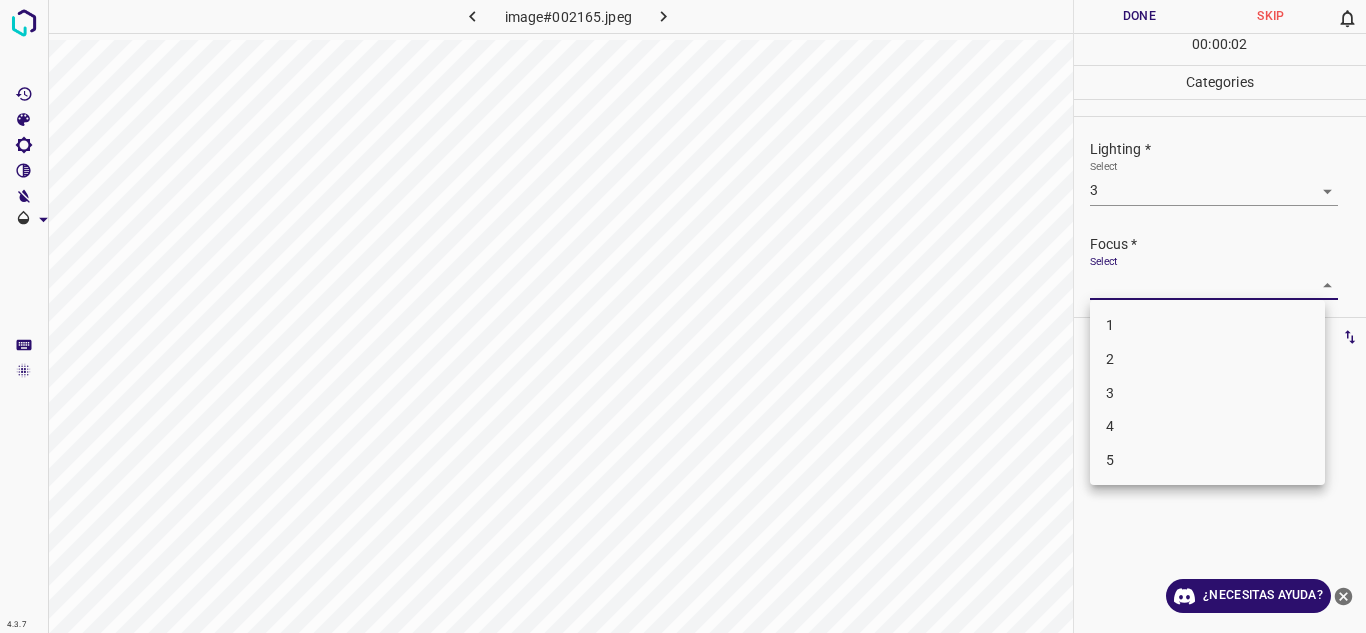 click on "3" at bounding box center (1207, 393) 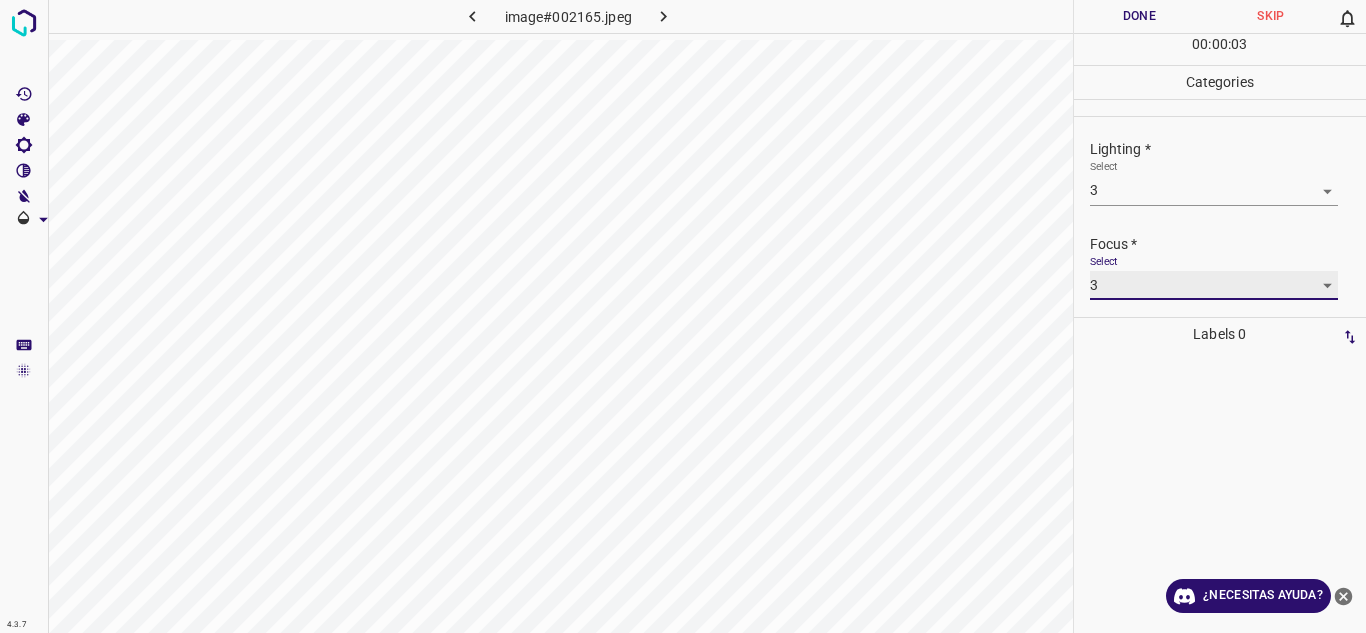 scroll, scrollTop: 98, scrollLeft: 0, axis: vertical 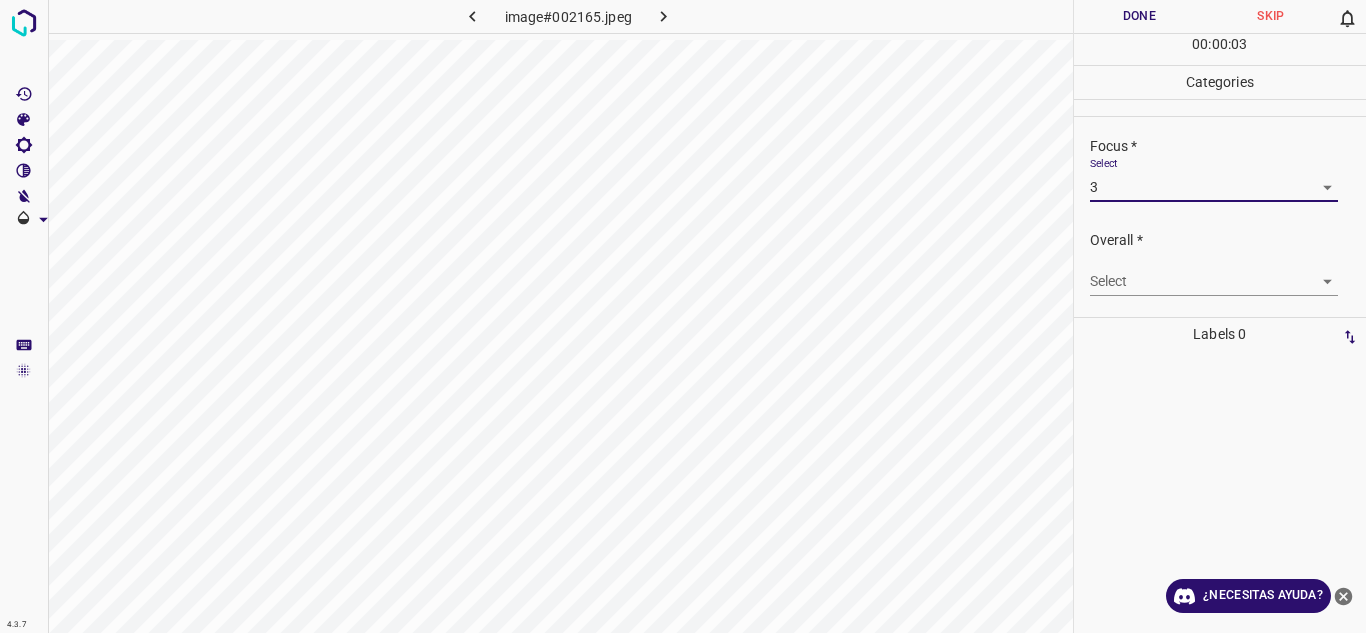 click on "4.3.7 image#002165.jpeg Done Skip 0 00   : 00   : 03   Categories Lighting *  Select 3 3 Focus *  Select 3 3 Overall *  Select ​ Labels   0 Categories 1 Lighting 2 Focus 3 Overall Tools Space Change between modes (Draw & Edit) I Auto labeling R Restore zoom M Zoom in N Zoom out Delete Delete selecte label Filters Z Restore filters X Saturation filter C Brightness filter V Contrast filter B Gray scale filter General O Download ¿Necesitas ayuda? Texto original Valora esta traducción Tu opinión servirá para ayudar a mejorar el Traductor de Google - Texto - Esconder - Borrar" at bounding box center [683, 316] 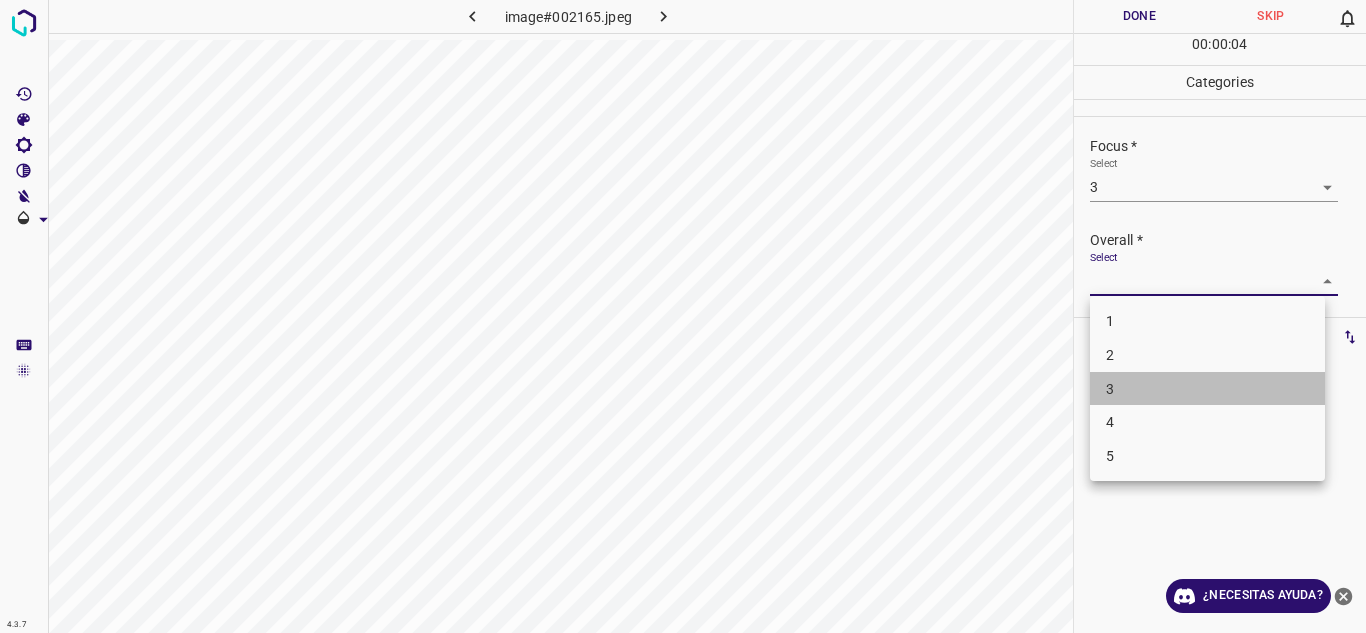 click on "3" at bounding box center (1207, 389) 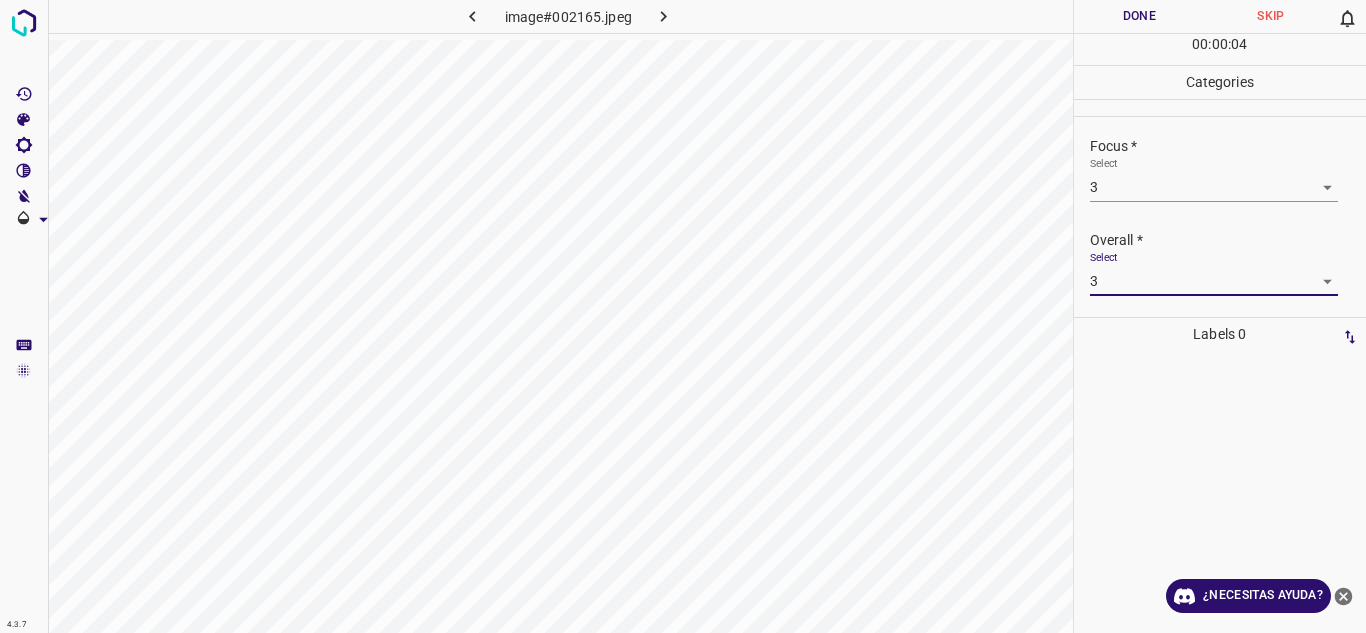 click on "Done" at bounding box center (1140, 16) 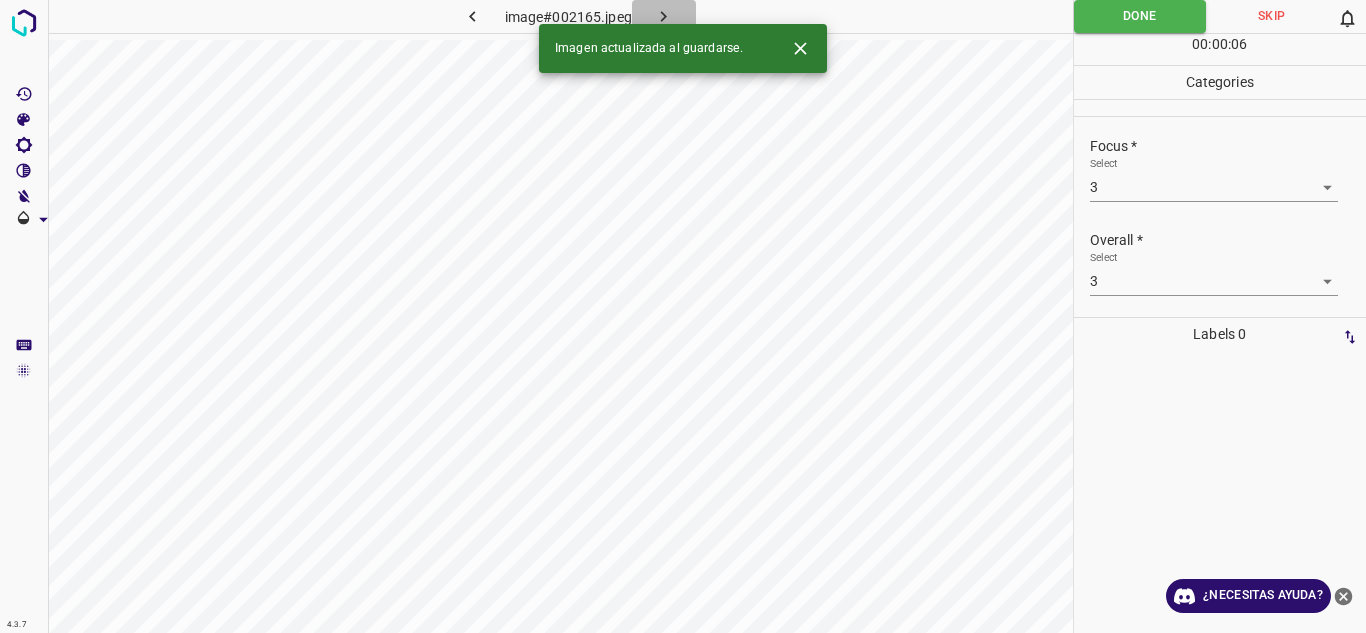 click 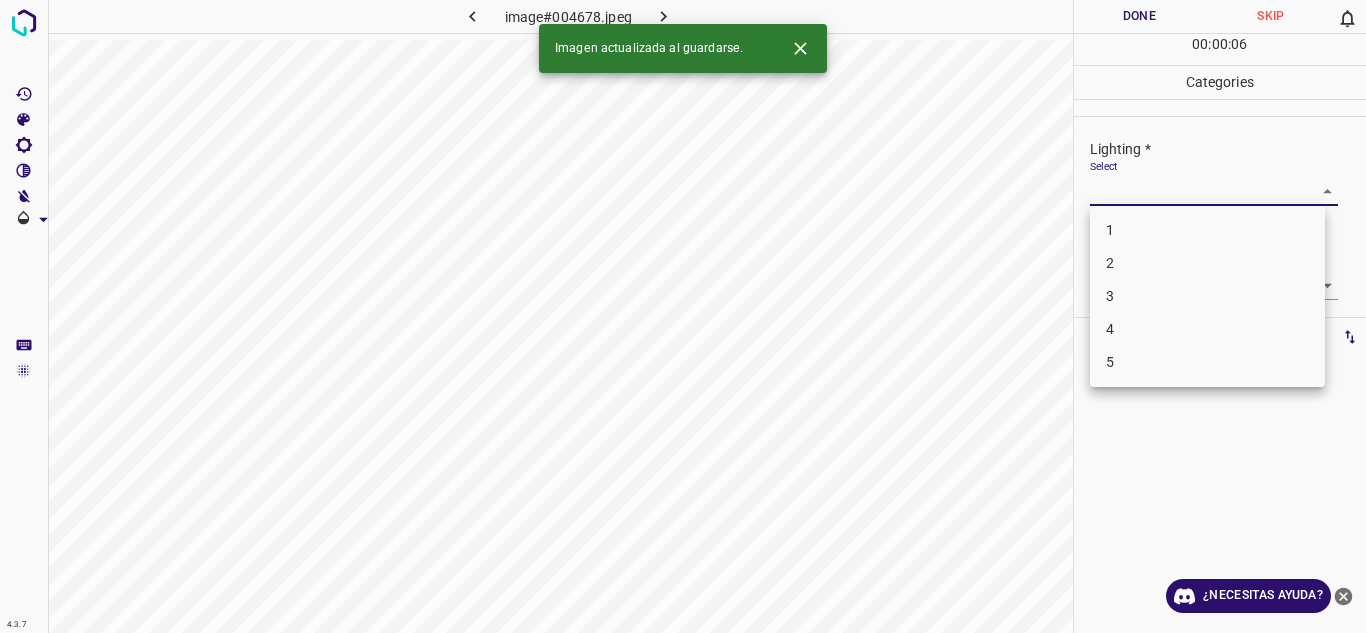 click on "4.3.7 image#004678.jpeg Done Skip 0 00   : 00   : 06   Categories Lighting *  Select ​ Focus *  Select ​ Overall *  Select ​ Labels   0 Categories 1 Lighting 2 Focus 3 Overall Tools Space Change between modes (Draw & Edit) I Auto labeling R Restore zoom M Zoom in N Zoom out Delete Delete selecte label Filters Z Restore filters X Saturation filter C Brightness filter V Contrast filter B Gray scale filter General O Download Imagen actualizada al guardarse. ¿Necesitas ayuda? Texto original Valora esta traducción Tu opinión servirá para ayudar a mejorar el Traductor de Google - Texto - Esconder - Borrar 1 2 3 4 5" at bounding box center [683, 316] 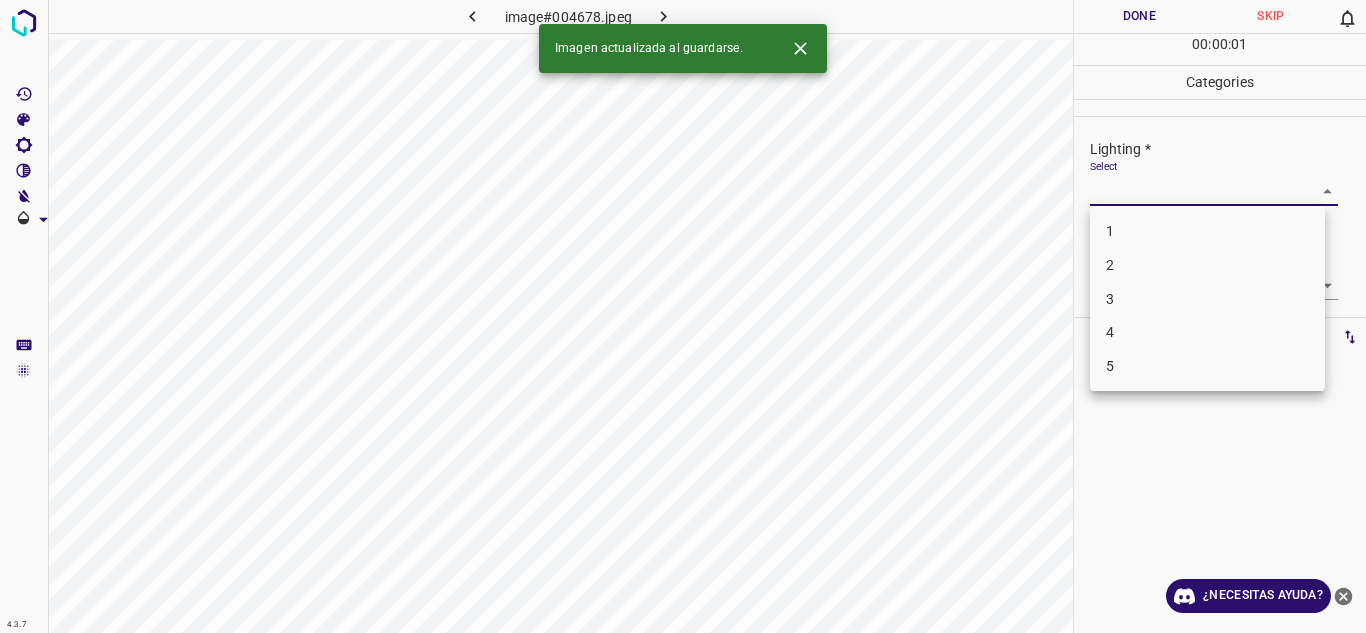 click on "3" at bounding box center (1207, 299) 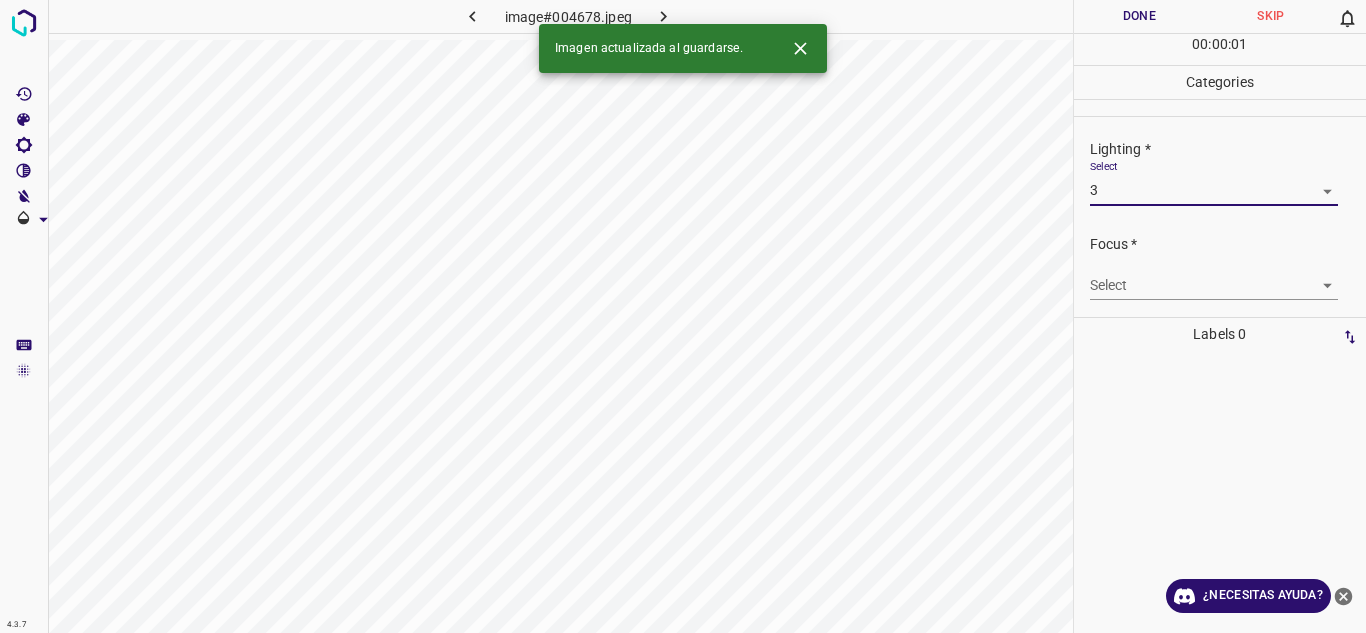 click on "4.3.7 image#004678.jpeg Done Skip 0 00   : 00   : 01   Categories Lighting *  Select 3 3 Focus *  Select ​ Overall *  Select ​ Labels   0 Categories 1 Lighting 2 Focus 3 Overall Tools Space Change between modes (Draw & Edit) I Auto labeling R Restore zoom M Zoom in N Zoom out Delete Delete selecte label Filters Z Restore filters X Saturation filter C Brightness filter V Contrast filter B Gray scale filter General O Download Imagen actualizada al guardarse. ¿Necesitas ayuda? Texto original Valora esta traducción Tu opinión servirá para ayudar a mejorar el Traductor de Google - Texto - Esconder - Borrar 1 2 3 4 5" at bounding box center (683, 316) 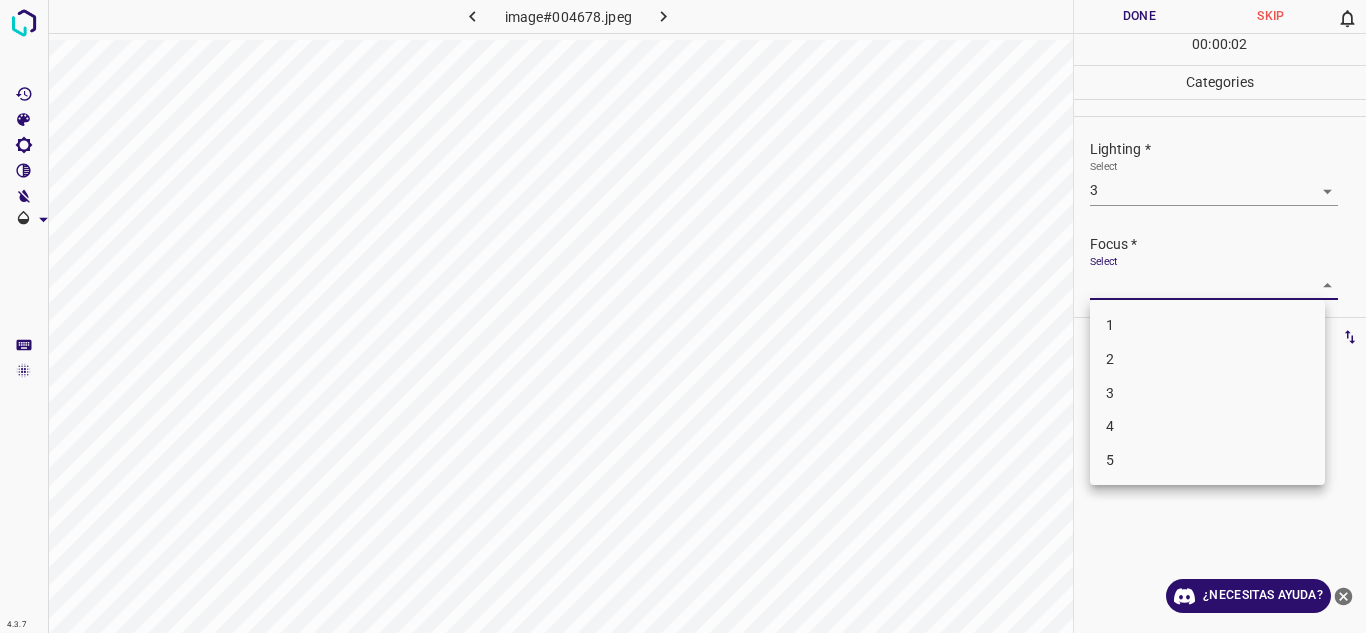 click on "3" at bounding box center [1110, 392] 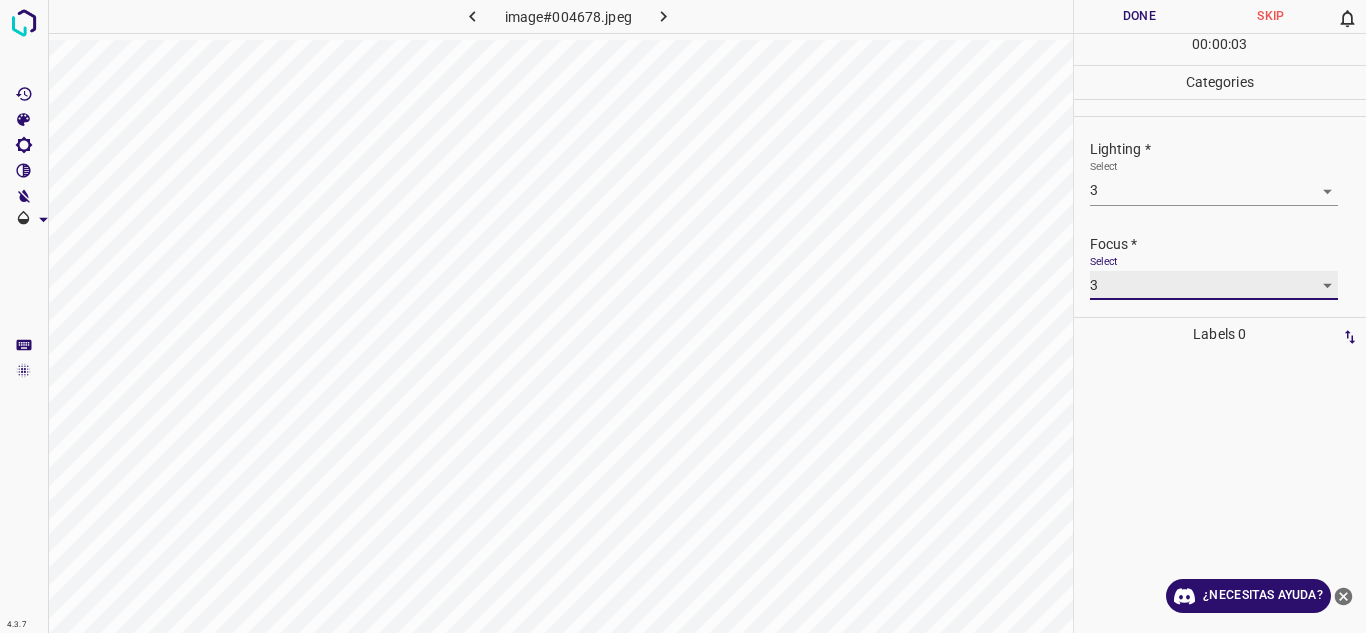 scroll, scrollTop: 98, scrollLeft: 0, axis: vertical 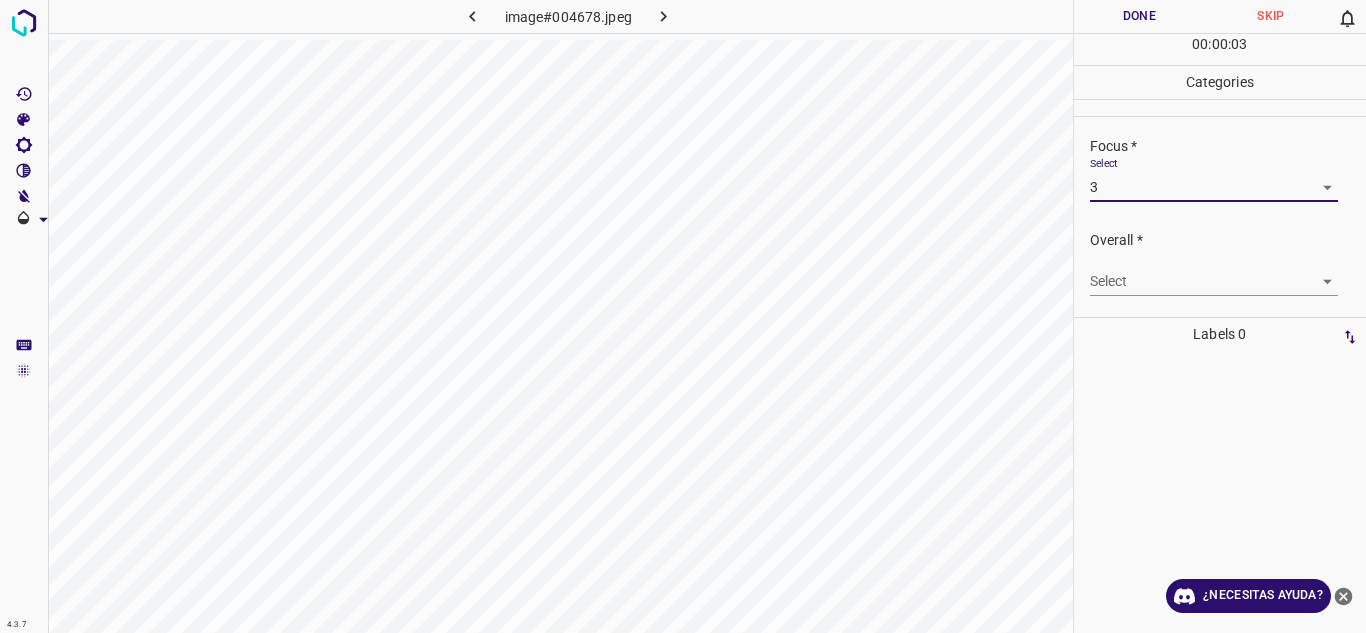click on "4.3.7 image#004678.jpeg Done Skip 0 00   : 00   : 03   Categories Lighting *  Select 3 3 Focus *  Select 3 3 Overall *  Select ​ Labels   0 Categories 1 Lighting 2 Focus 3 Overall Tools Space Change between modes (Draw & Edit) I Auto labeling R Restore zoom M Zoom in N Zoom out Delete Delete selecte label Filters Z Restore filters X Saturation filter C Brightness filter V Contrast filter B Gray scale filter General O Download ¿Necesitas ayuda? Texto original Valora esta traducción Tu opinión servirá para ayudar a mejorar el Traductor de Google - Texto - Esconder - Borrar" at bounding box center [683, 316] 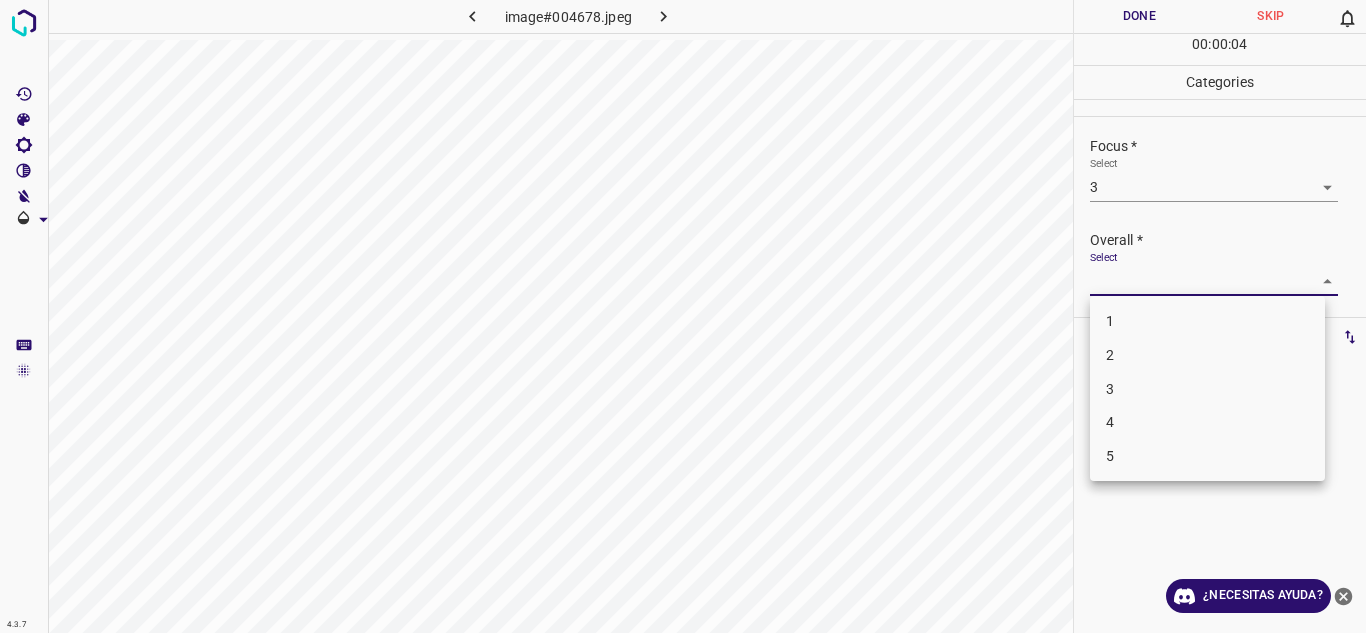 drag, startPoint x: 1201, startPoint y: 396, endPoint x: 1193, endPoint y: 312, distance: 84.38009 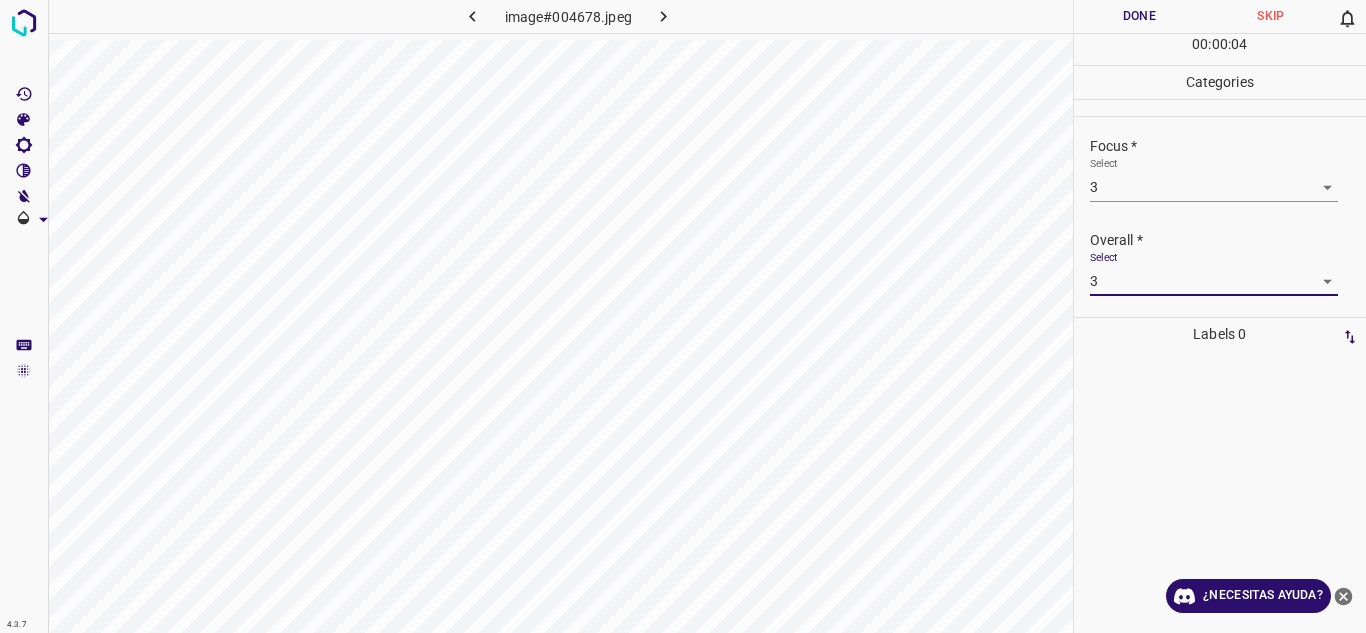 click on "Done" at bounding box center [1140, 16] 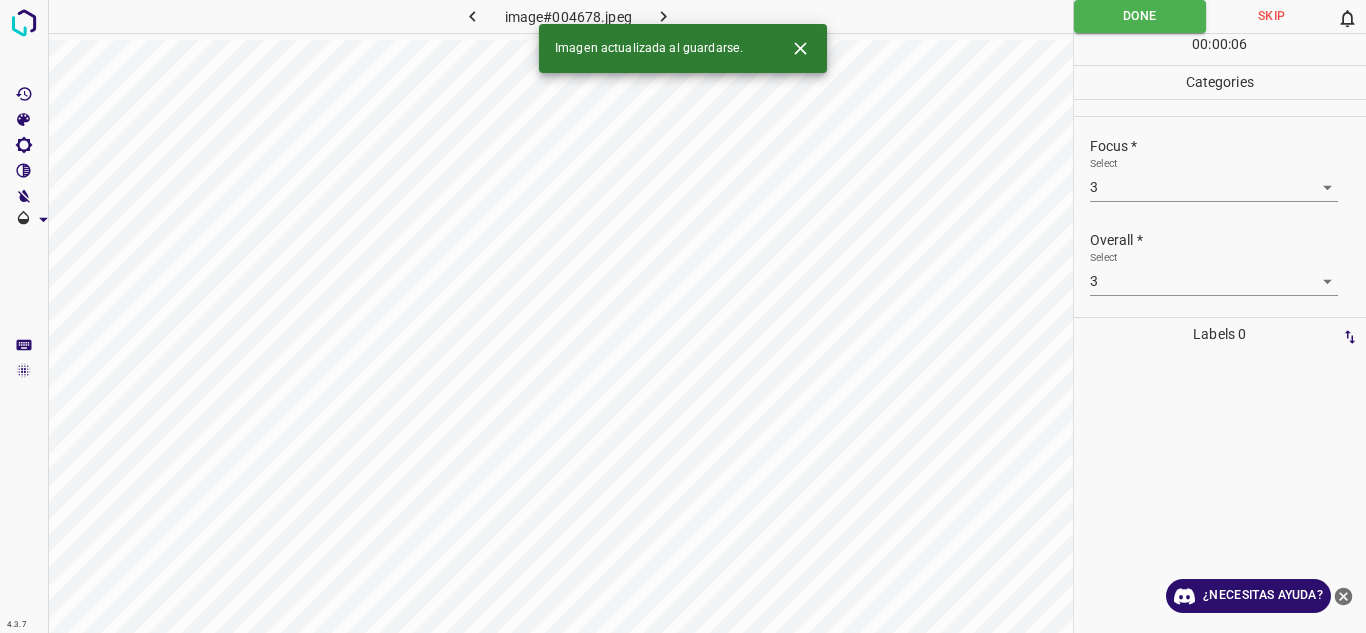 click at bounding box center (664, 16) 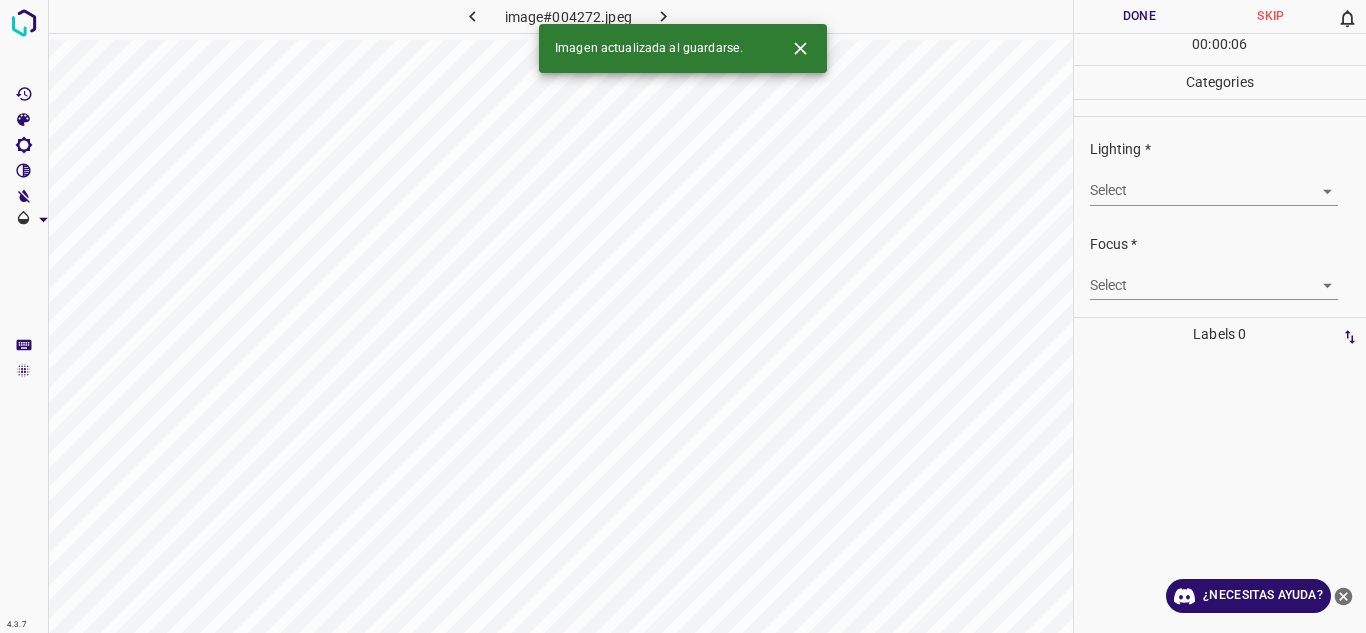 click on "4.3.7 image#004272.jpeg Done Skip 0 00   : 00   : 06   Categories Lighting *  Select ​ Focus *  Select ​ Overall *  Select ​ Labels   0 Categories 1 Lighting 2 Focus 3 Overall Tools Space Change between modes (Draw & Edit) I Auto labeling R Restore zoom M Zoom in N Zoom out Delete Delete selecte label Filters Z Restore filters X Saturation filter C Brightness filter V Contrast filter B Gray scale filter General O Download Imagen actualizada al guardarse. ¿Necesitas ayuda? Texto original Valora esta traducción Tu opinión servirá para ayudar a mejorar el Traductor de Google - Texto - Esconder - Borrar" at bounding box center [683, 316] 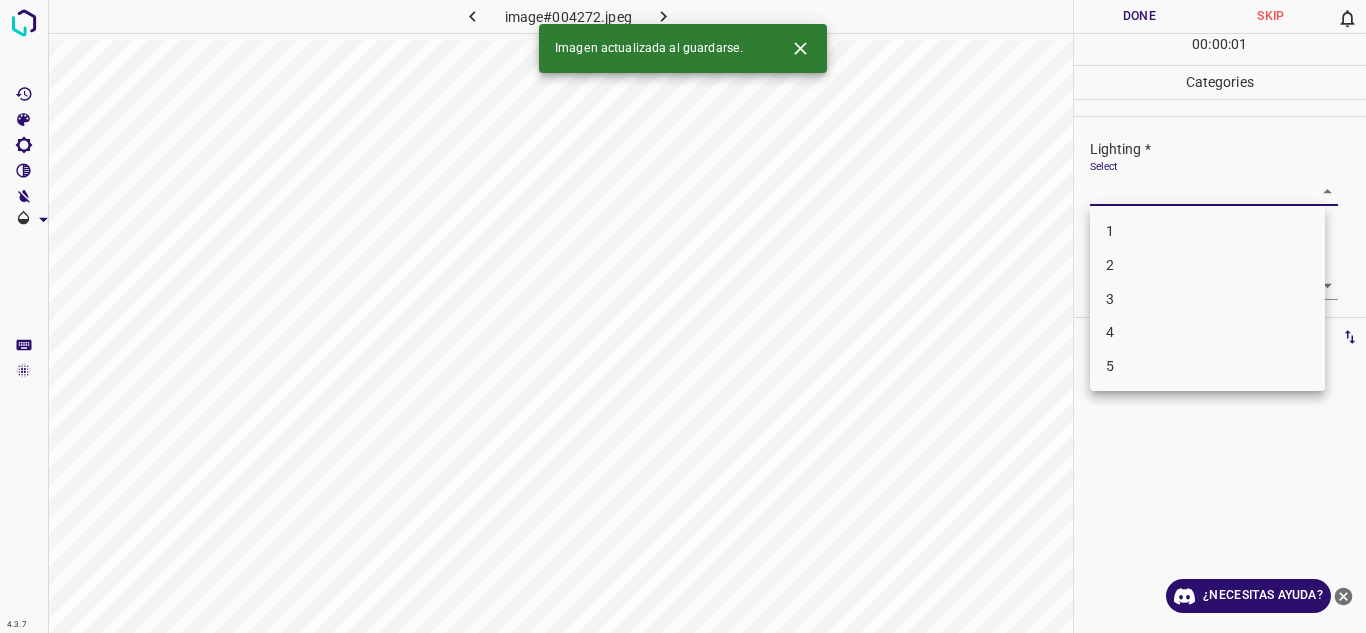 click on "3" at bounding box center [1207, 299] 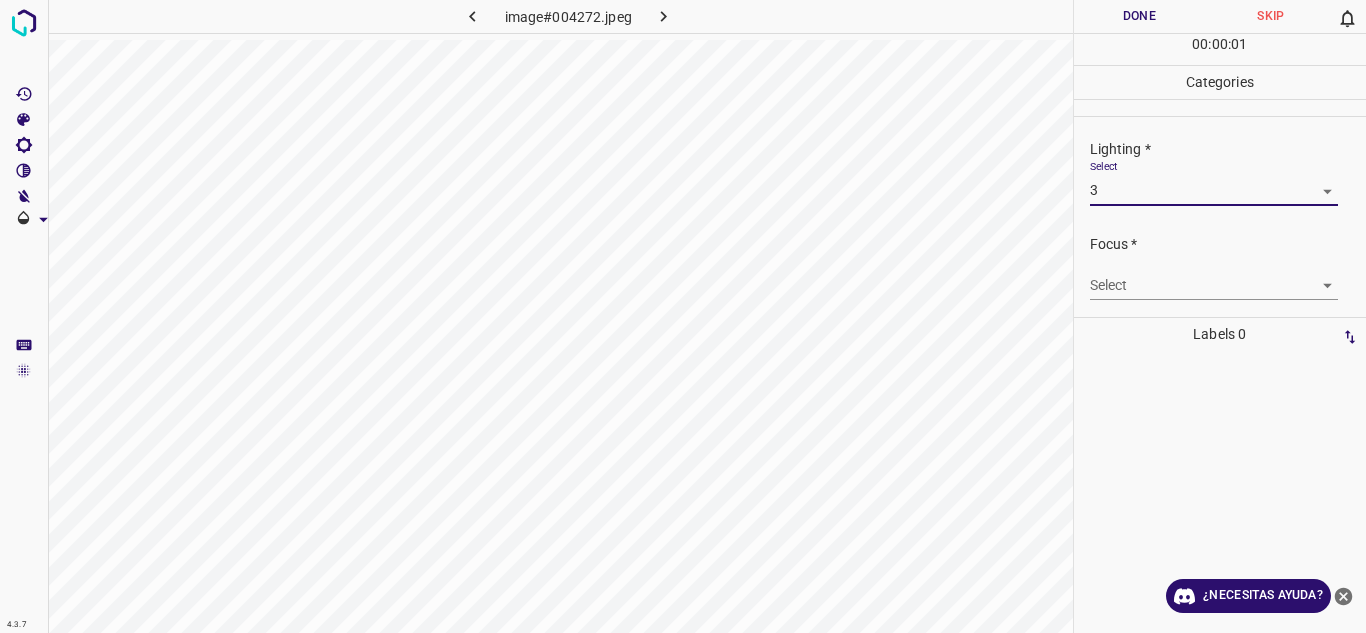 click on "4.3.7 image#004272.jpeg Done Skip 0 00   : 00   : 01   Categories Lighting *  Select 3 3 Focus *  Select ​ Overall *  Select ​ Labels   0 Categories 1 Lighting 2 Focus 3 Overall Tools Space Change between modes (Draw & Edit) I Auto labeling R Restore zoom M Zoom in N Zoom out Delete Delete selecte label Filters Z Restore filters X Saturation filter C Brightness filter V Contrast filter B Gray scale filter General O Download ¿Necesitas ayuda? Texto original Valora esta traducción Tu opinión servirá para ayudar a mejorar el Traductor de Google - Texto - Esconder - Borrar" at bounding box center (683, 316) 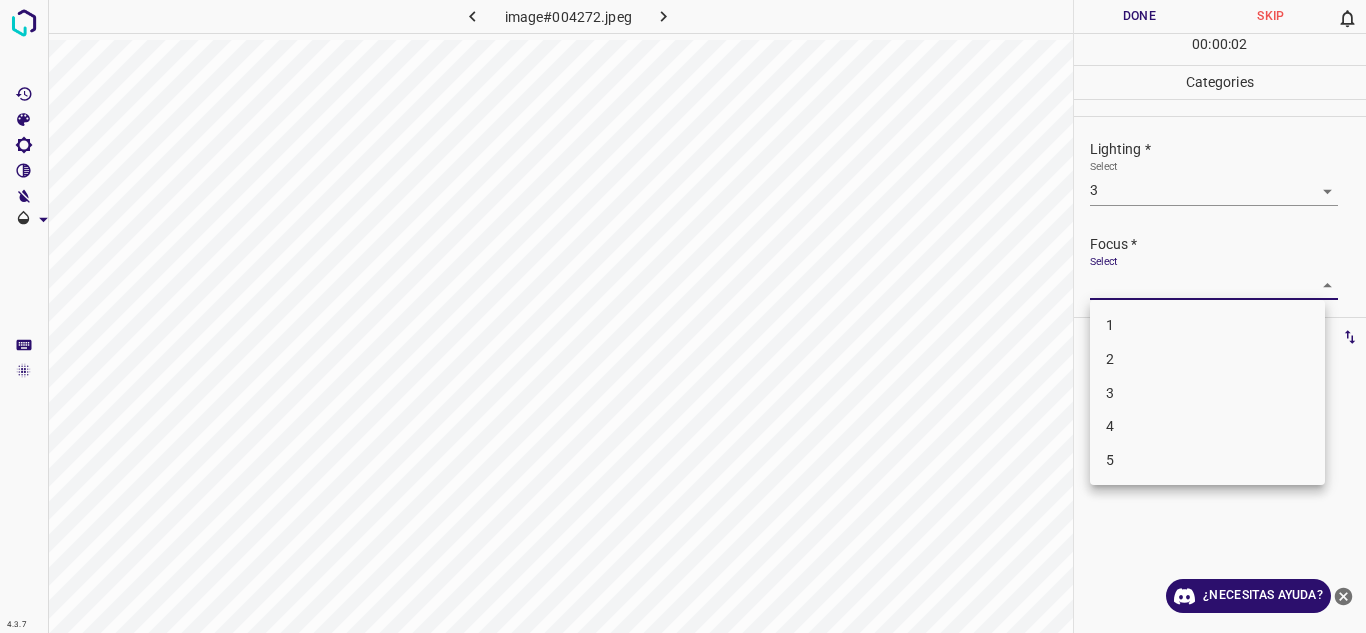 click on "2" at bounding box center [1207, 359] 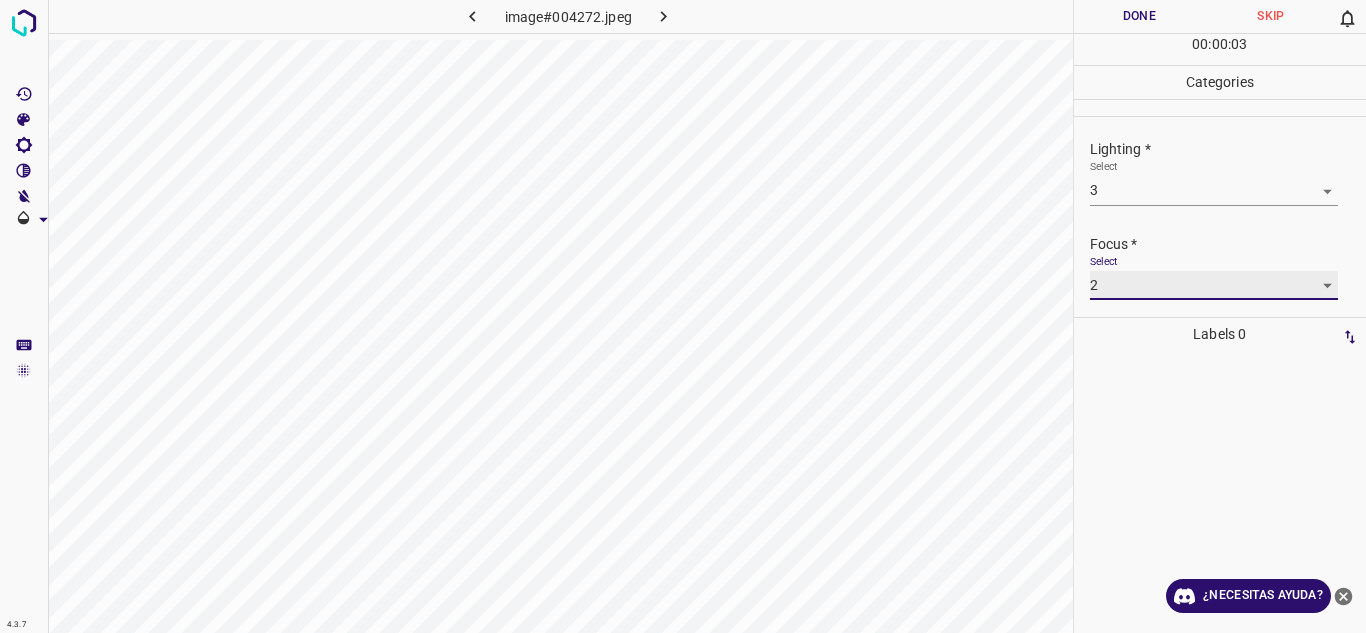 scroll, scrollTop: 98, scrollLeft: 0, axis: vertical 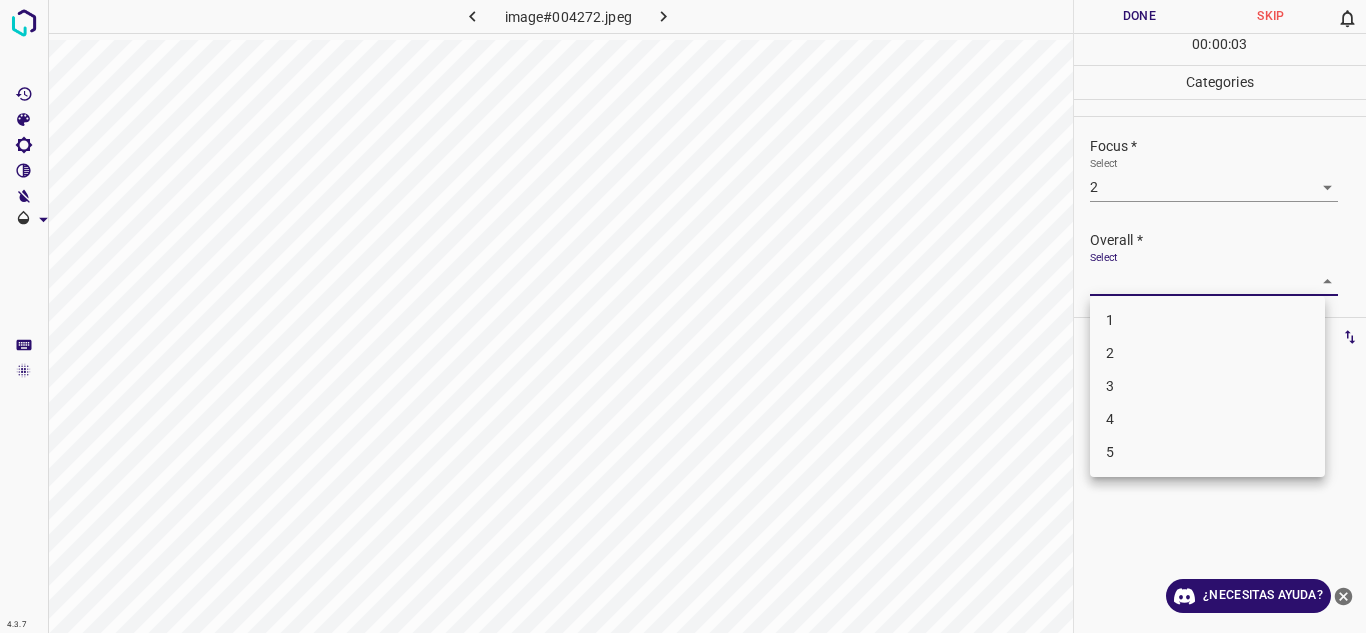 drag, startPoint x: 1310, startPoint y: 267, endPoint x: 1233, endPoint y: 339, distance: 105.41821 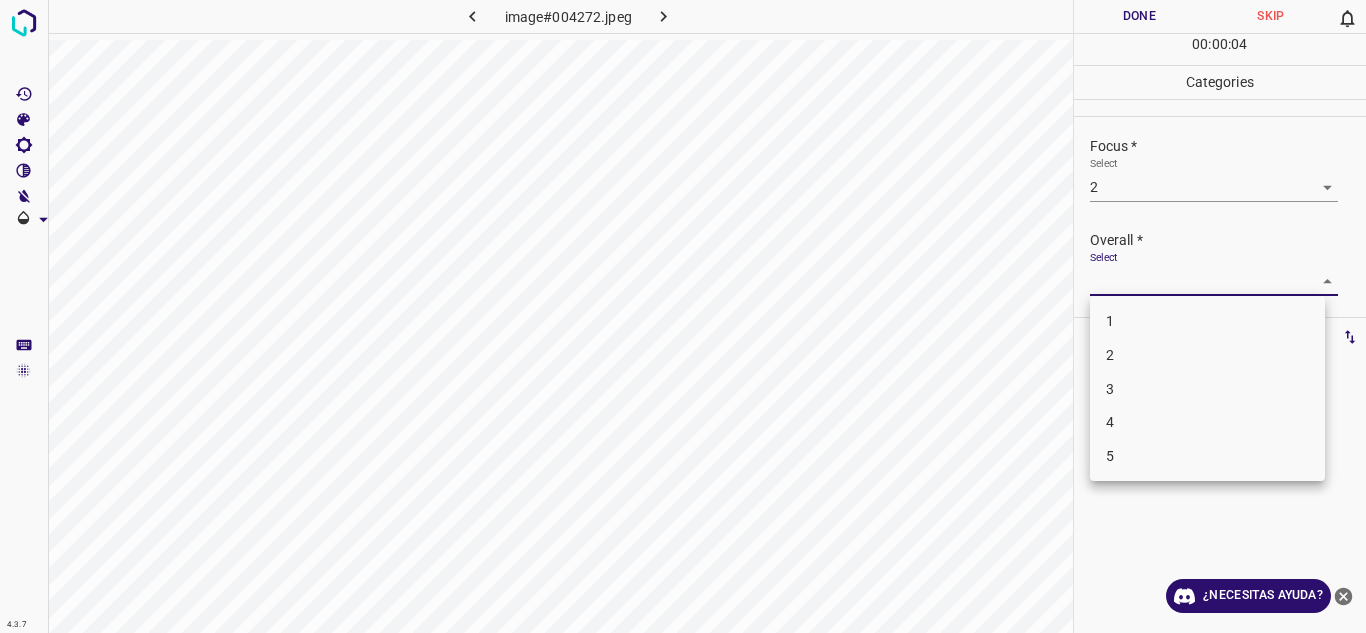 click on "3" at bounding box center (1207, 389) 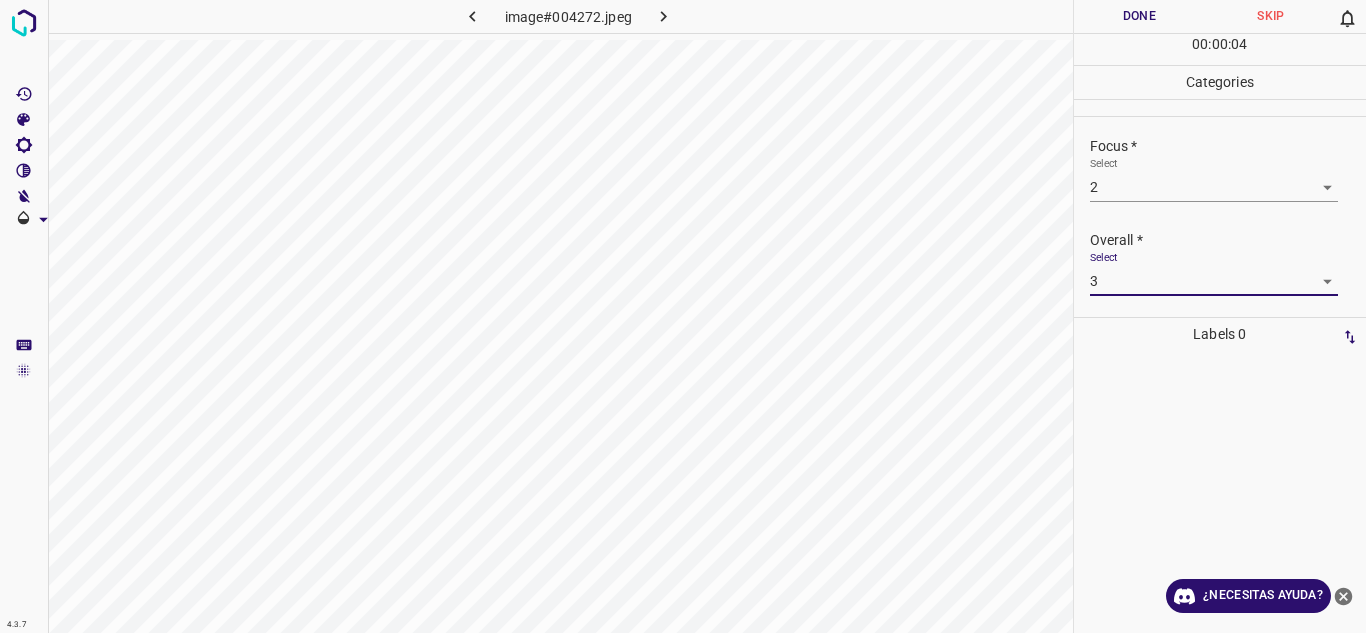 click on "Done" at bounding box center [1140, 16] 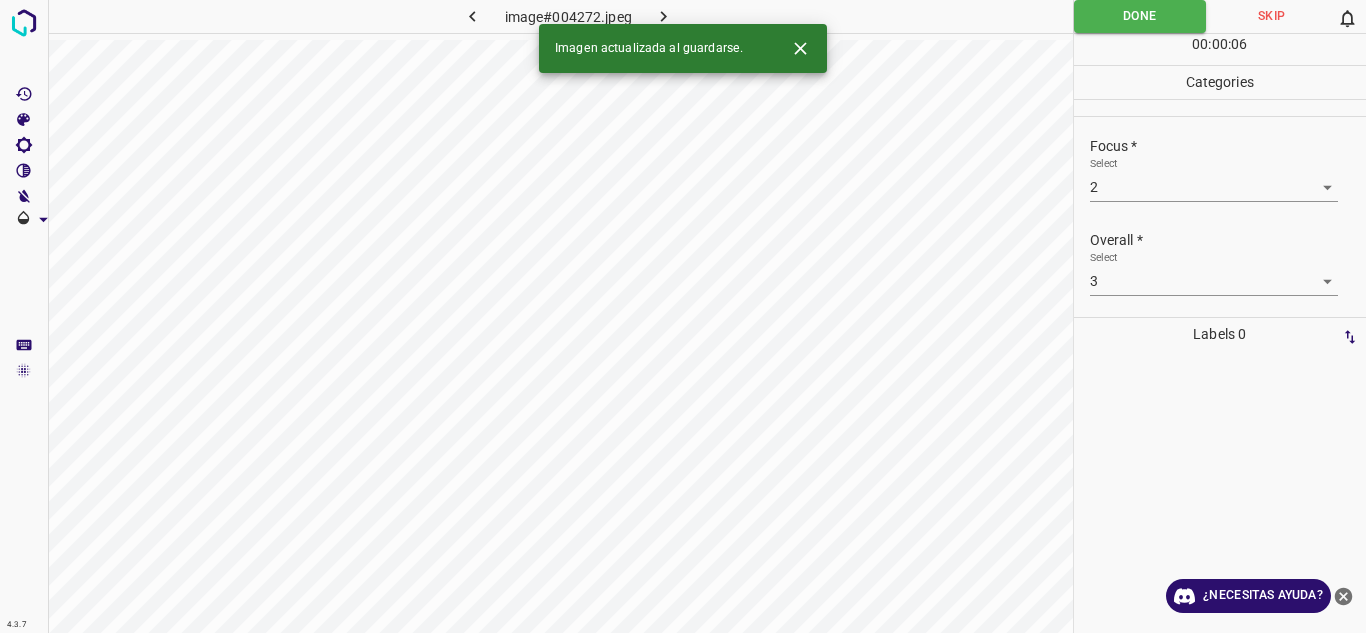 click 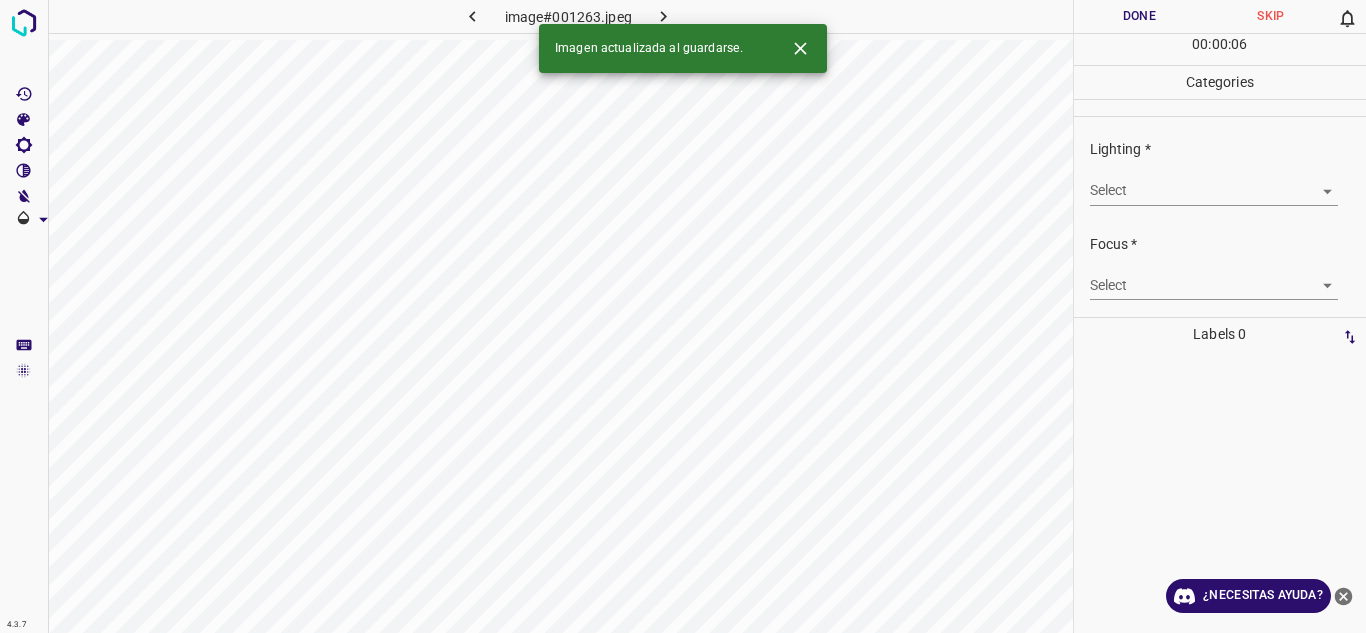 click on "4.3.7 image#001263.jpeg Done Skip 0 00   : 00   : 06   Categories Lighting *  Select ​ Focus *  Select ​ Overall *  Select ​ Labels   0 Categories 1 Lighting 2 Focus 3 Overall Tools Space Change between modes (Draw & Edit) I Auto labeling R Restore zoom M Zoom in N Zoom out Delete Delete selecte label Filters Z Restore filters X Saturation filter C Brightness filter V Contrast filter B Gray scale filter General O Download Imagen actualizada al guardarse. ¿Necesitas ayuda? Texto original Valora esta traducción Tu opinión servirá para ayudar a mejorar el Traductor de Google - Texto - Esconder - Borrar" at bounding box center (683, 316) 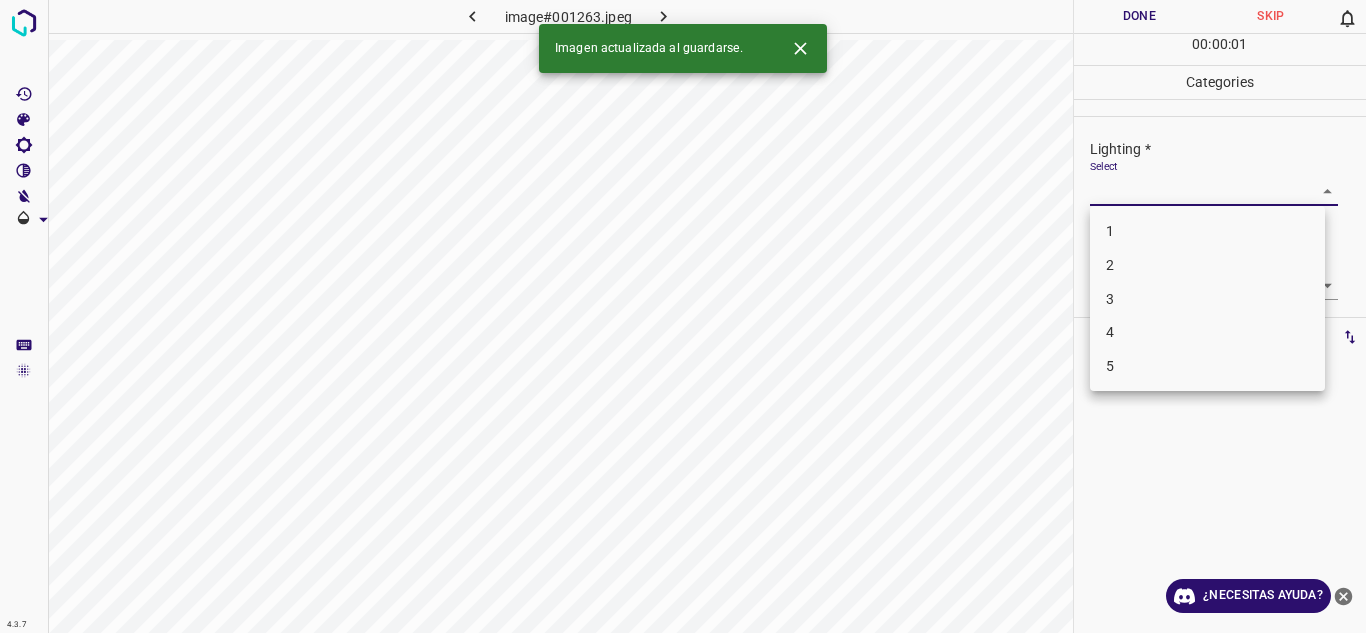 click on "3" at bounding box center (1207, 299) 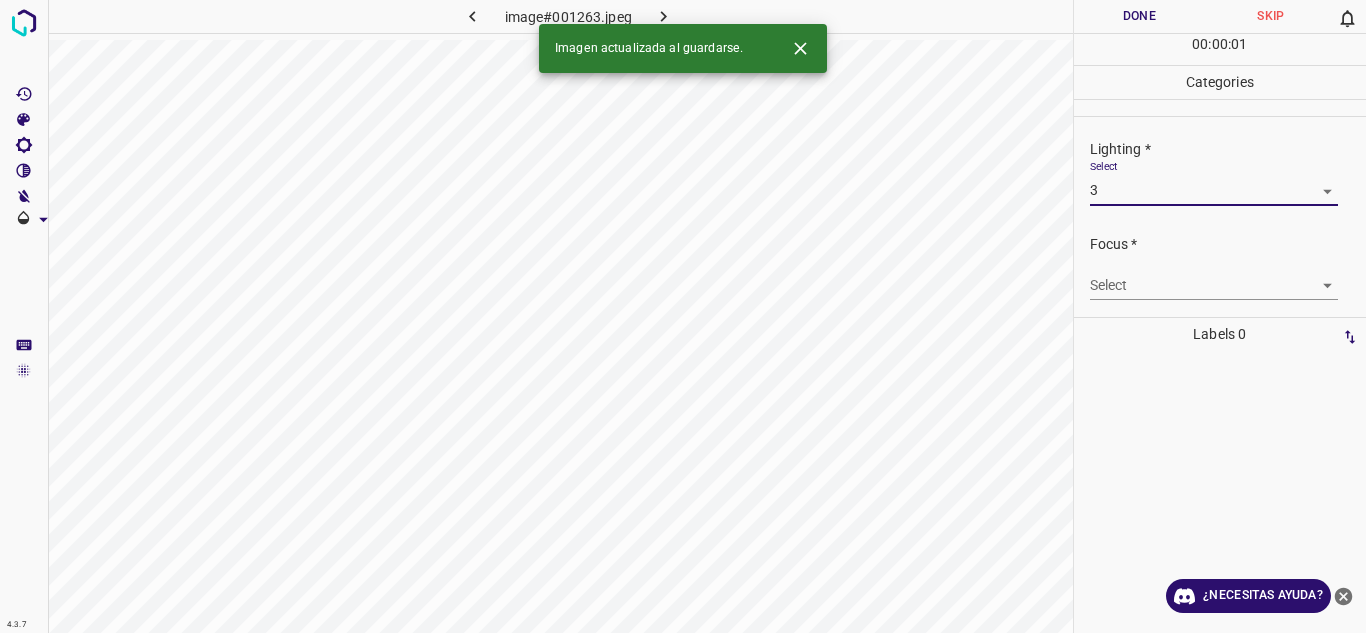 click on "4.3.7 image#001263.jpeg Done Skip 0 00   : 00   : 01   Categories Lighting *  Select 3 3 Focus *  Select ​ Overall *  Select ​ Labels   0 Categories 1 Lighting 2 Focus 3 Overall Tools Space Change between modes (Draw & Edit) I Auto labeling R Restore zoom M Zoom in N Zoom out Delete Delete selecte label Filters Z Restore filters X Saturation filter C Brightness filter V Contrast filter B Gray scale filter General O Download Imagen actualizada al guardarse. ¿Necesitas ayuda? Texto original Valora esta traducción Tu opinión servirá para ayudar a mejorar el Traductor de Google - Texto - Esconder - Borrar" at bounding box center [683, 316] 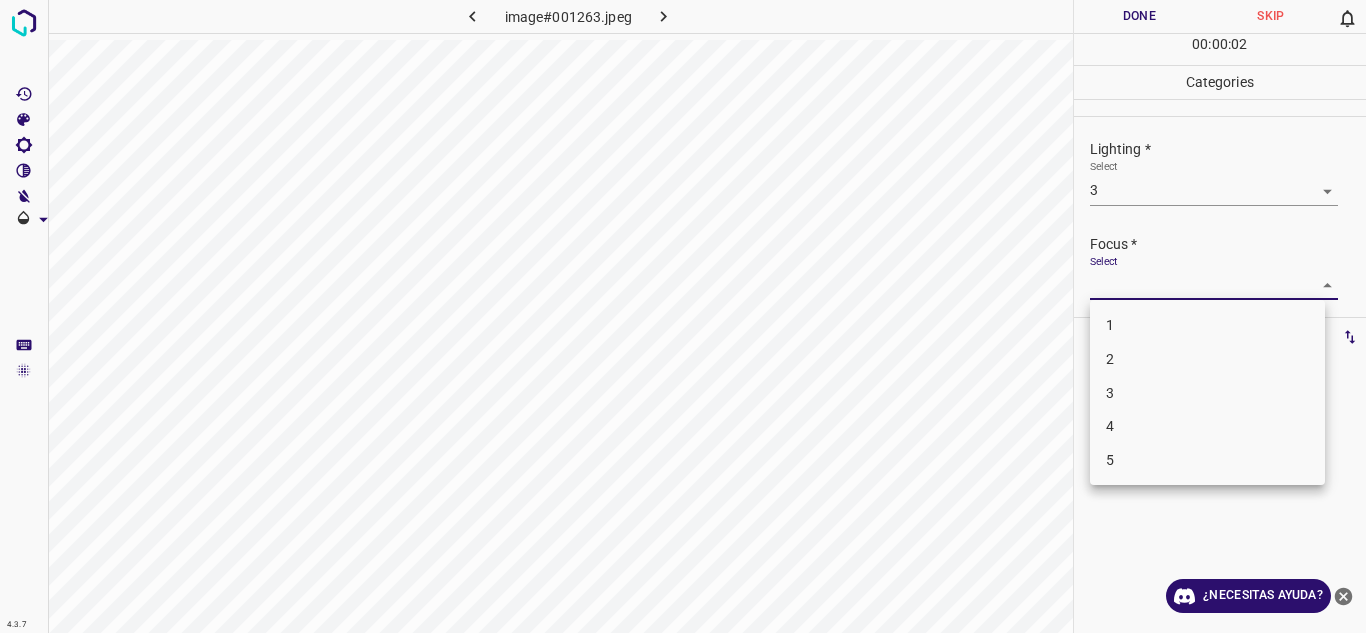 click on "2" at bounding box center (1207, 359) 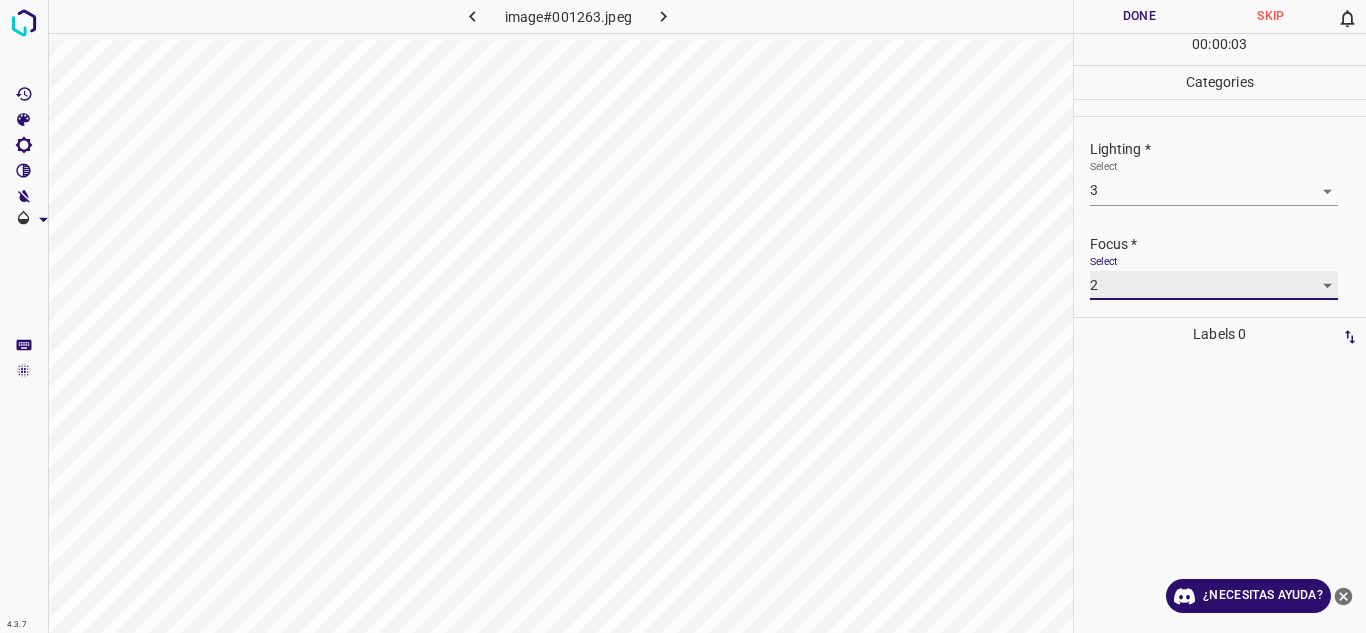 scroll, scrollTop: 98, scrollLeft: 0, axis: vertical 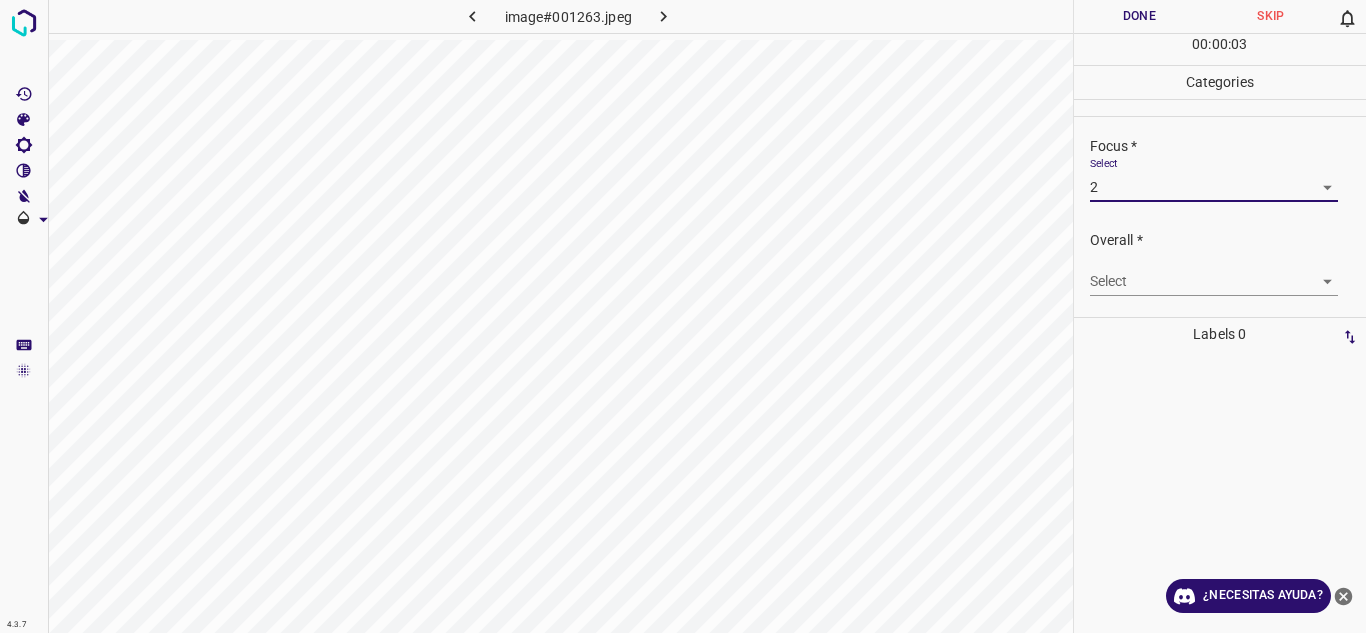 click on "4.3.7 image#001263.jpeg Done Skip 0 00   : 00   : 03   Categories Lighting *  Select 3 3 Focus *  Select 2 2 Overall *  Select ​ Labels   0 Categories 1 Lighting 2 Focus 3 Overall Tools Space Change between modes (Draw & Edit) I Auto labeling R Restore zoom M Zoom in N Zoom out Delete Delete selecte label Filters Z Restore filters X Saturation filter C Brightness filter V Contrast filter B Gray scale filter General O Download ¿Necesitas ayuda? Texto original Valora esta traducción Tu opinión servirá para ayudar a mejorar el Traductor de Google - Texto - Esconder - Borrar" at bounding box center (683, 316) 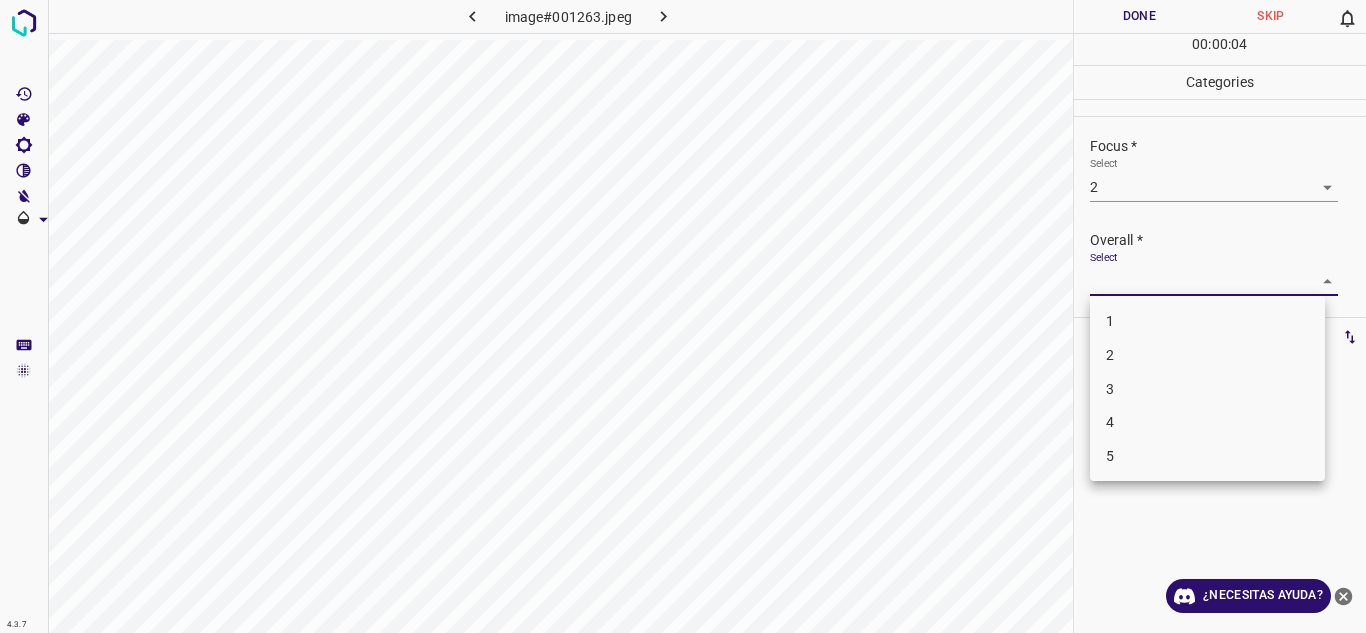 click on "2" at bounding box center [1207, 355] 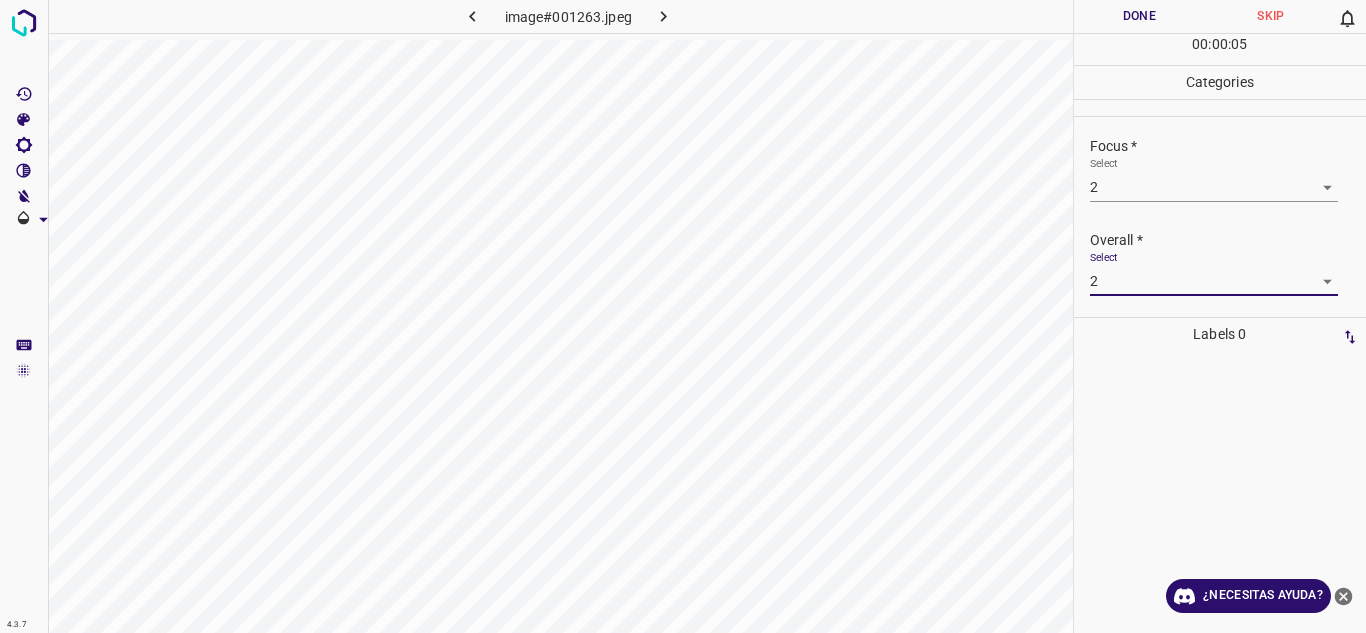 click on "4.3.7 image#001263.jpeg Done Skip 0 00   : 00   : 05   Categories Lighting *  Select 3 3 Focus *  Select 2 2 Overall *  Select 2 2 Labels   0 Categories 1 Lighting 2 Focus 3 Overall Tools Space Change between modes (Draw & Edit) I Auto labeling R Restore zoom M Zoom in N Zoom out Delete Delete selecte label Filters Z Restore filters X Saturation filter C Brightness filter V Contrast filter B Gray scale filter General O Download ¿Necesitas ayuda? Texto original Valora esta traducción Tu opinión servirá para ayudar a mejorar el Traductor de Google - Texto - Esconder - Borrar" at bounding box center (683, 316) 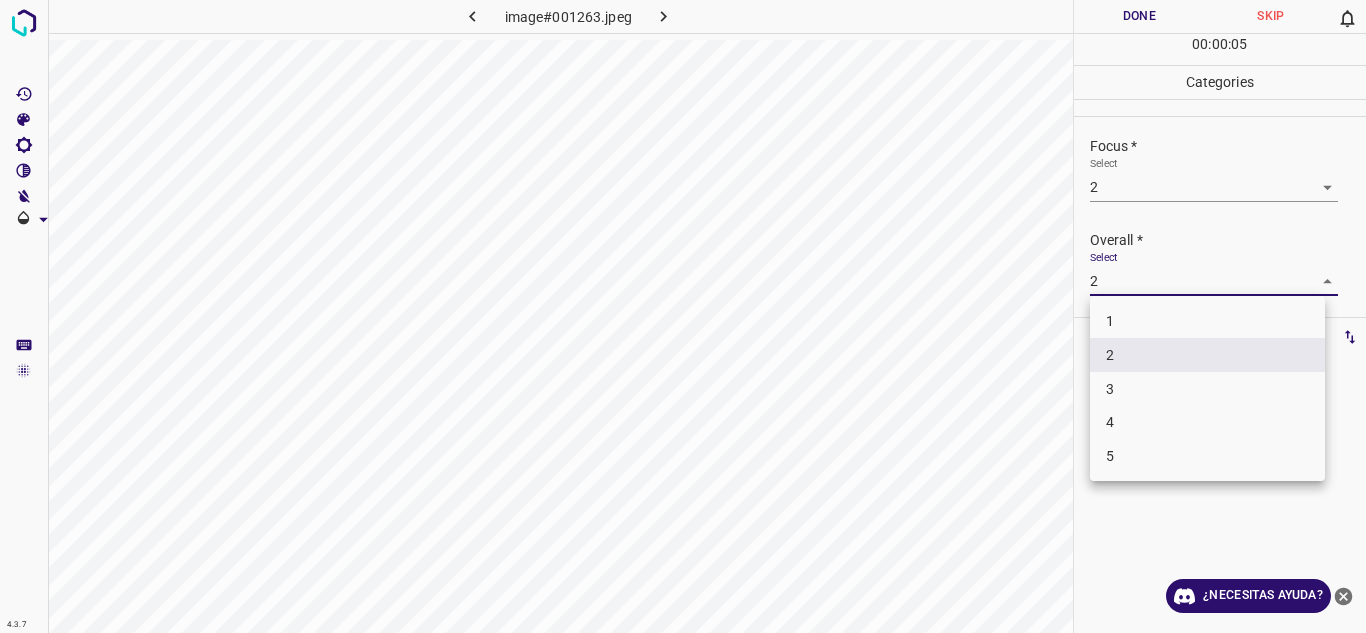 click on "3" at bounding box center (1207, 389) 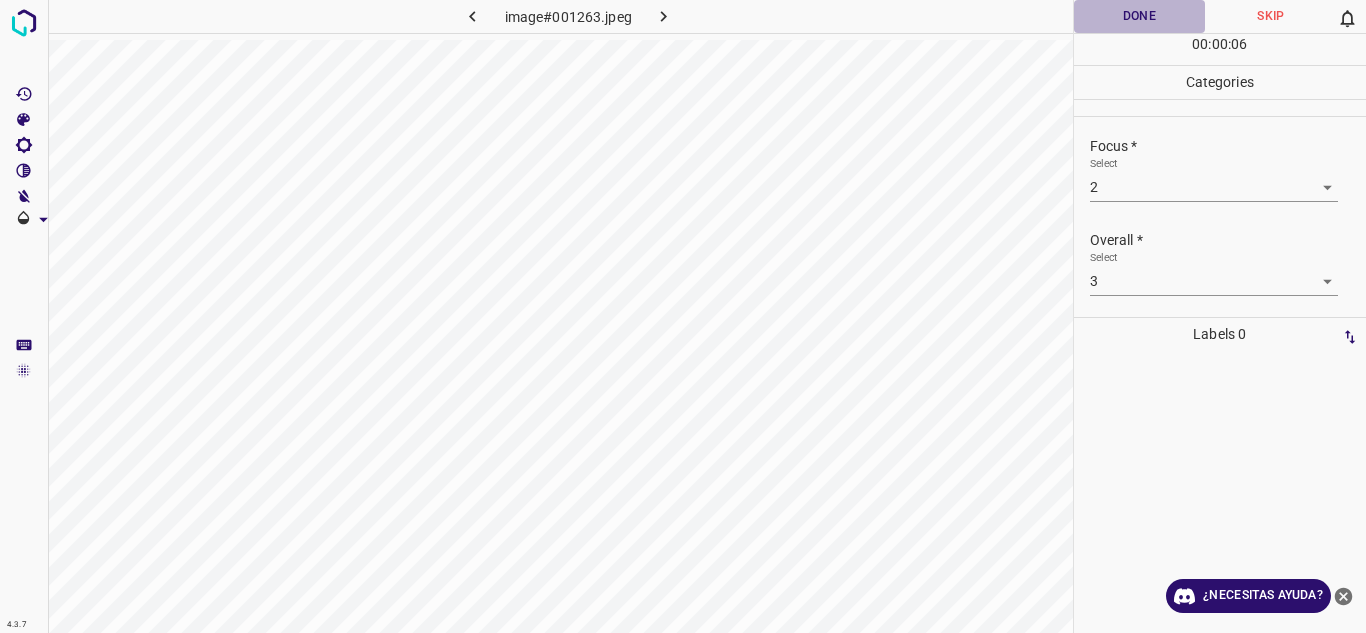 click on "Done" at bounding box center [1140, 16] 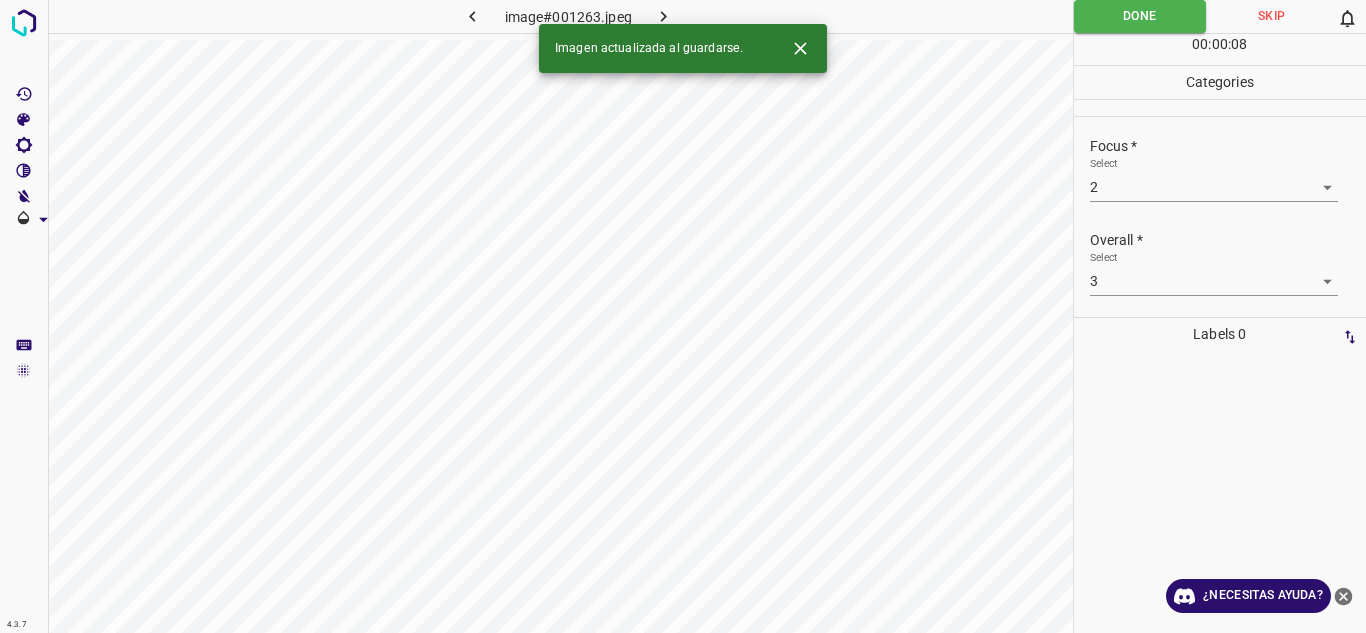 click 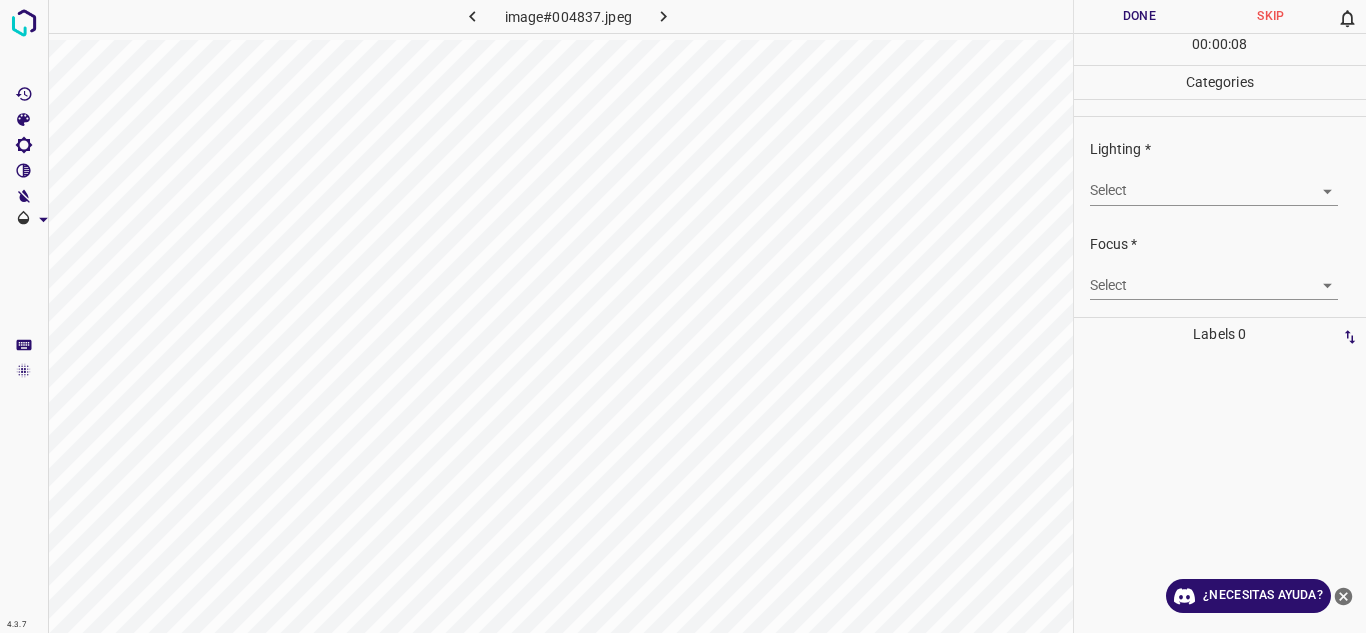 click on "4.3.7 image#004837.jpeg Done Skip 0 00   : 00   : 08   Categories Lighting *  Select ​ Focus *  Select ​ Overall *  Select ​ Labels   0 Categories 1 Lighting 2 Focus 3 Overall Tools Space Change between modes (Draw & Edit) I Auto labeling R Restore zoom M Zoom in N Zoom out Delete Delete selecte label Filters Z Restore filters X Saturation filter C Brightness filter V Contrast filter B Gray scale filter General O Download ¿Necesitas ayuda? Texto original Valora esta traducción Tu opinión servirá para ayudar a mejorar el Traductor de Google - Texto - Esconder - Borrar" at bounding box center [683, 316] 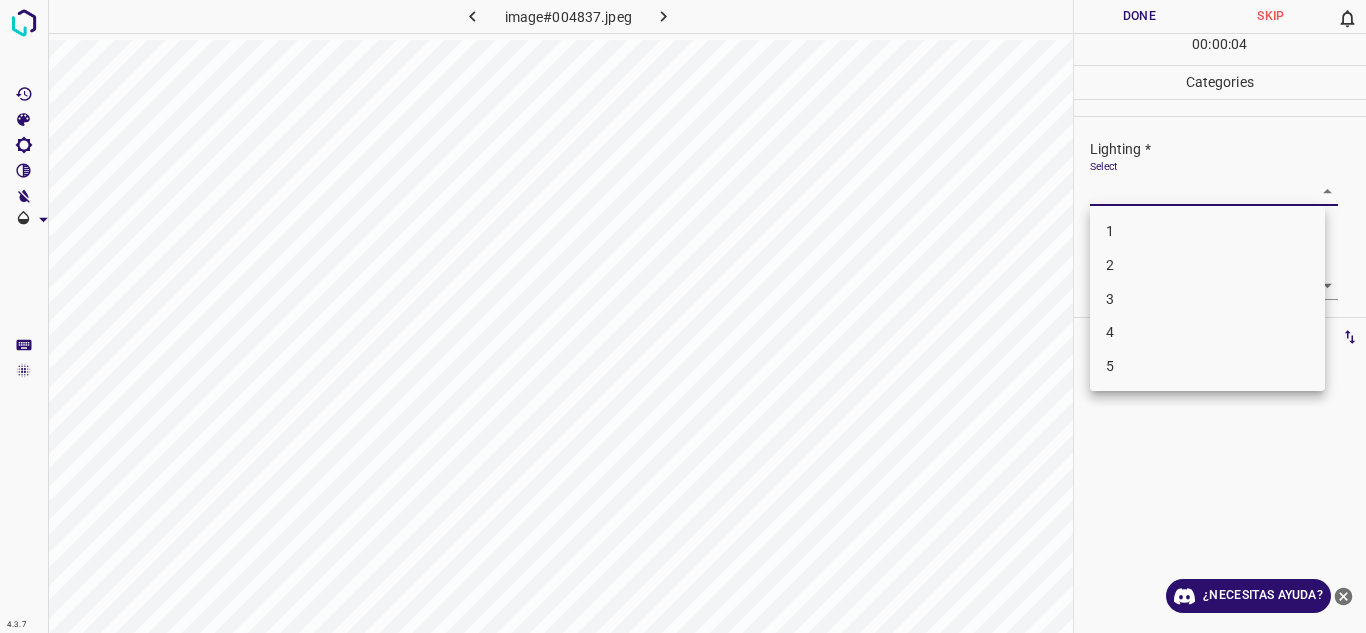 click on "3" at bounding box center [1207, 299] 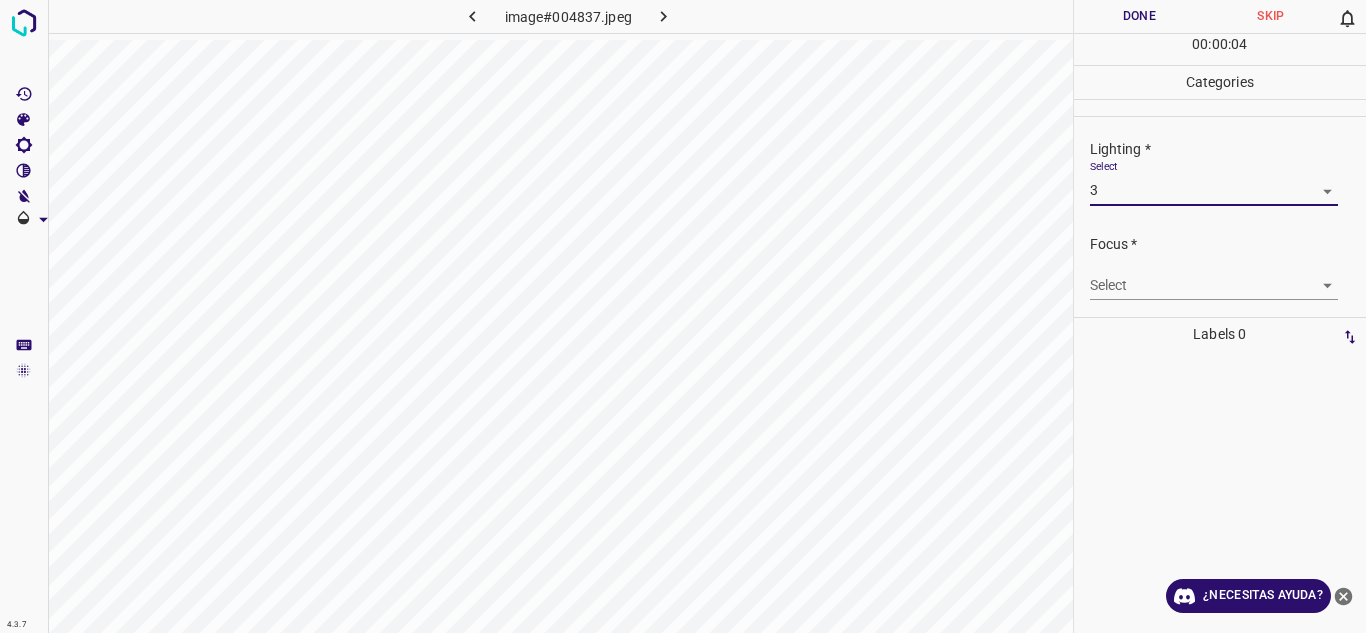 click on "4.3.7 image#004837.jpeg Done Skip 0 00   : 00   : 04   Categories Lighting *  Select 3 3 Focus *  Select ​ Overall *  Select ​ Labels   0 Categories 1 Lighting 2 Focus 3 Overall Tools Space Change between modes (Draw & Edit) I Auto labeling R Restore zoom M Zoom in N Zoom out Delete Delete selecte label Filters Z Restore filters X Saturation filter C Brightness filter V Contrast filter B Gray scale filter General O Download ¿Necesitas ayuda? Texto original Valora esta traducción Tu opinión servirá para ayudar a mejorar el Traductor de Google - Texto - Esconder - Borrar" at bounding box center [683, 316] 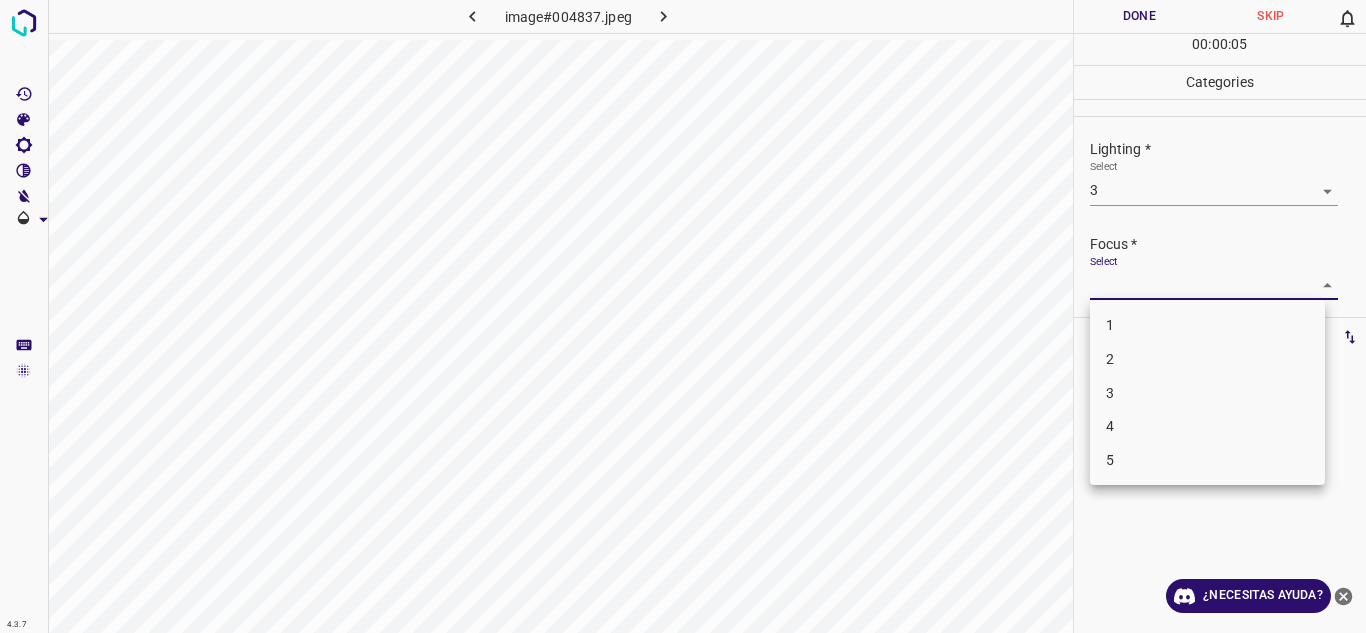 click on "2" at bounding box center (1207, 359) 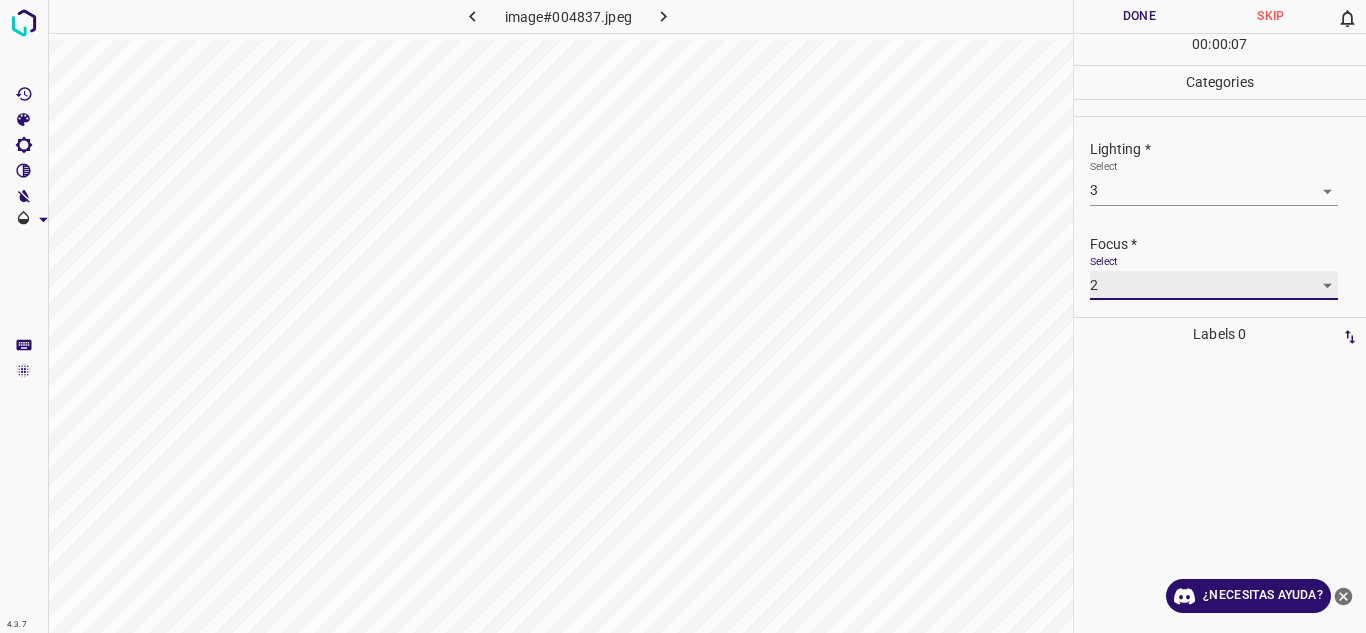 scroll, scrollTop: 98, scrollLeft: 0, axis: vertical 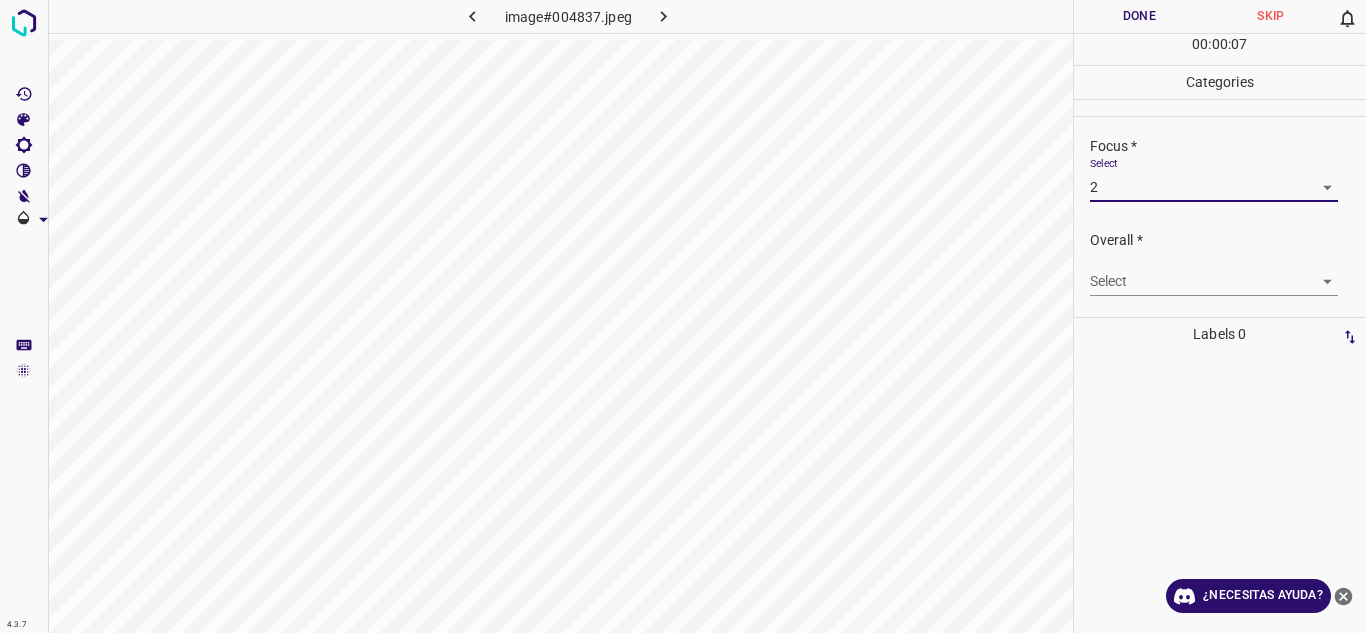 click on "4.3.7 image#004837.jpeg Done Skip 0 00   : 00   : 07   Categories Lighting *  Select 3 3 Focus *  Select 2 2 Overall *  Select ​ Labels   0 Categories 1 Lighting 2 Focus 3 Overall Tools Space Change between modes (Draw & Edit) I Auto labeling R Restore zoom M Zoom in N Zoom out Delete Delete selecte label Filters Z Restore filters X Saturation filter C Brightness filter V Contrast filter B Gray scale filter General O Download ¿Necesitas ayuda? Texto original Valora esta traducción Tu opinión servirá para ayudar a mejorar el Traductor de Google - Texto - Esconder - Borrar" at bounding box center [683, 316] 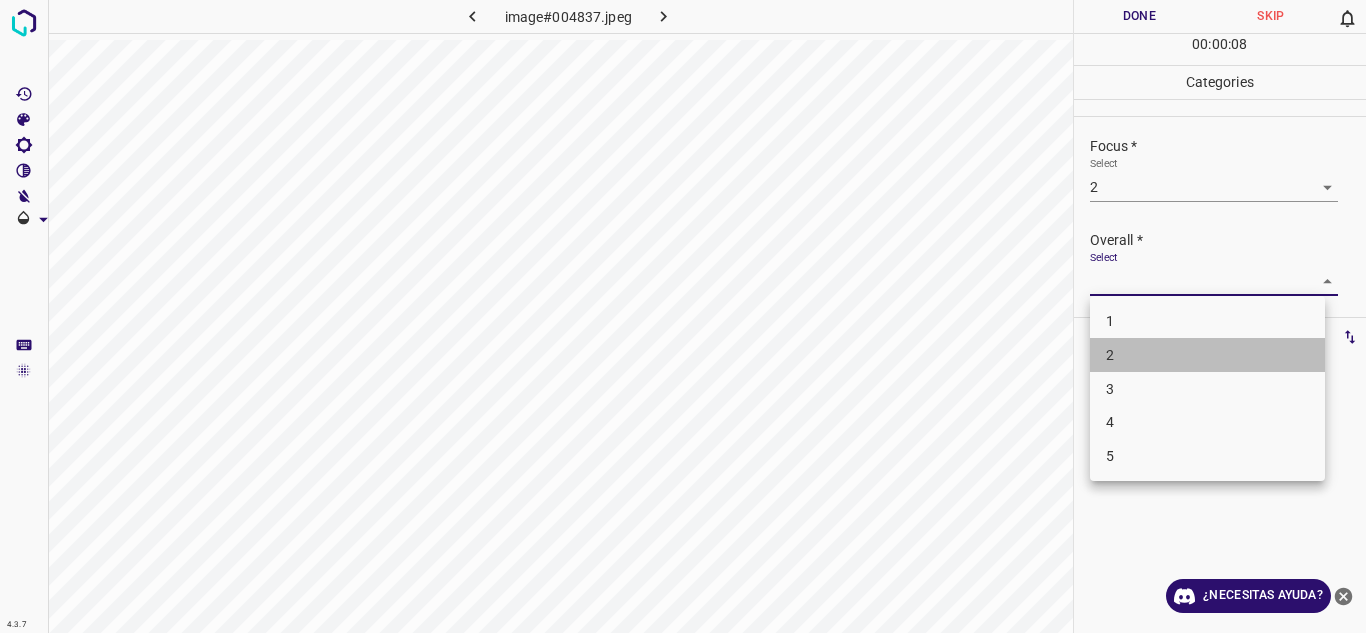 click on "2" at bounding box center (1207, 355) 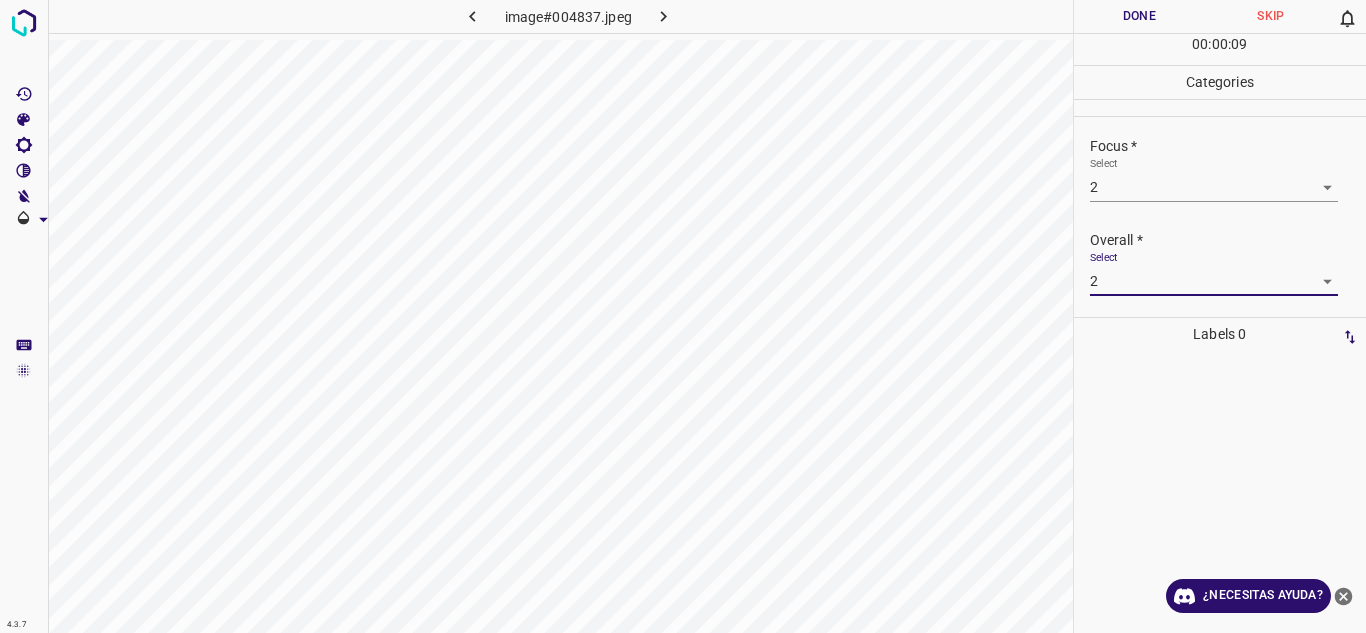 click on "Done" at bounding box center [1140, 16] 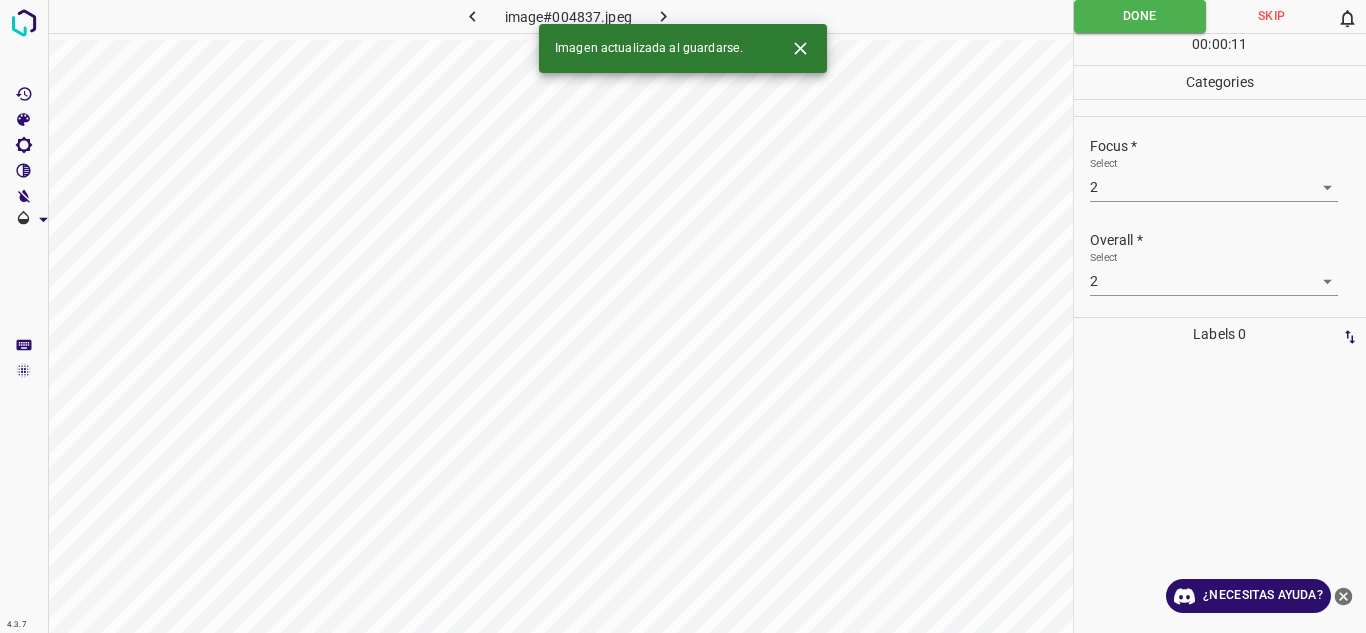 click 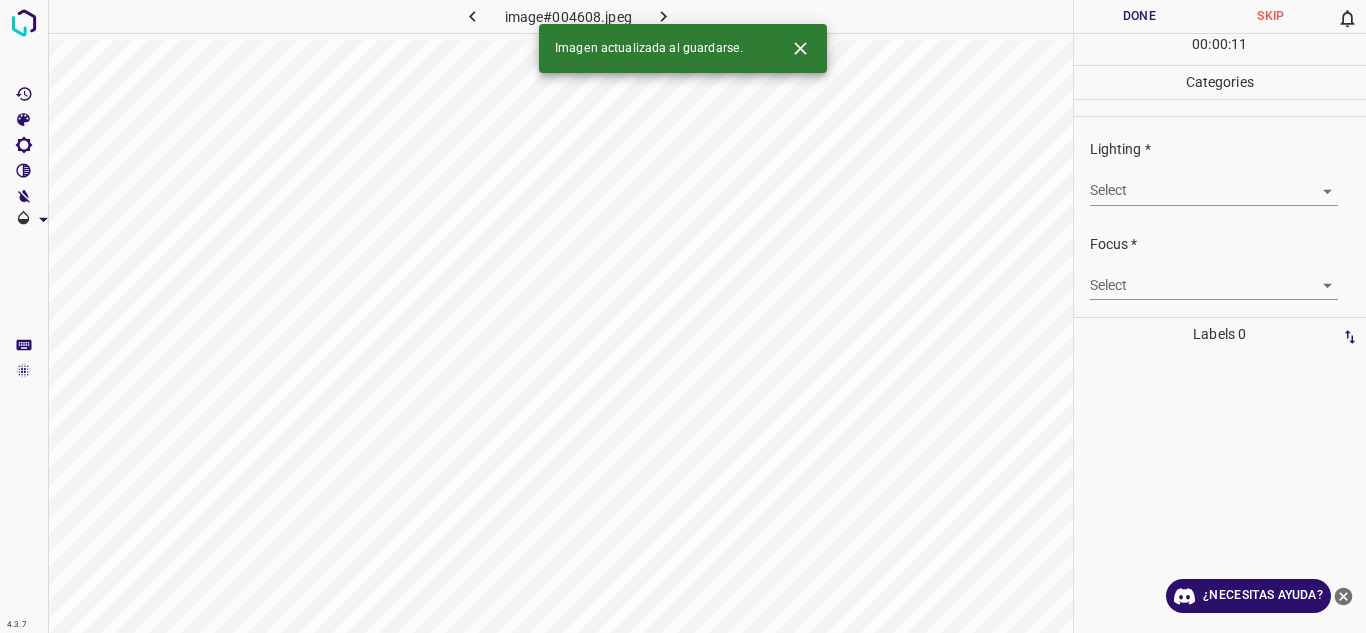 click on "4.3.7 image#004608.jpeg Done Skip 0 00   : 00   : 11   Categories Lighting *  Select ​ Focus *  Select ​ Overall *  Select ​ Labels   0 Categories 1 Lighting 2 Focus 3 Overall Tools Space Change between modes (Draw & Edit) I Auto labeling R Restore zoom M Zoom in N Zoom out Delete Delete selecte label Filters Z Restore filters X Saturation filter C Brightness filter V Contrast filter B Gray scale filter General O Download Imagen actualizada al guardarse. ¿Necesitas ayuda? Texto original Valora esta traducción Tu opinión servirá para ayudar a mejorar el Traductor de Google - Texto - Esconder - Borrar" at bounding box center (683, 316) 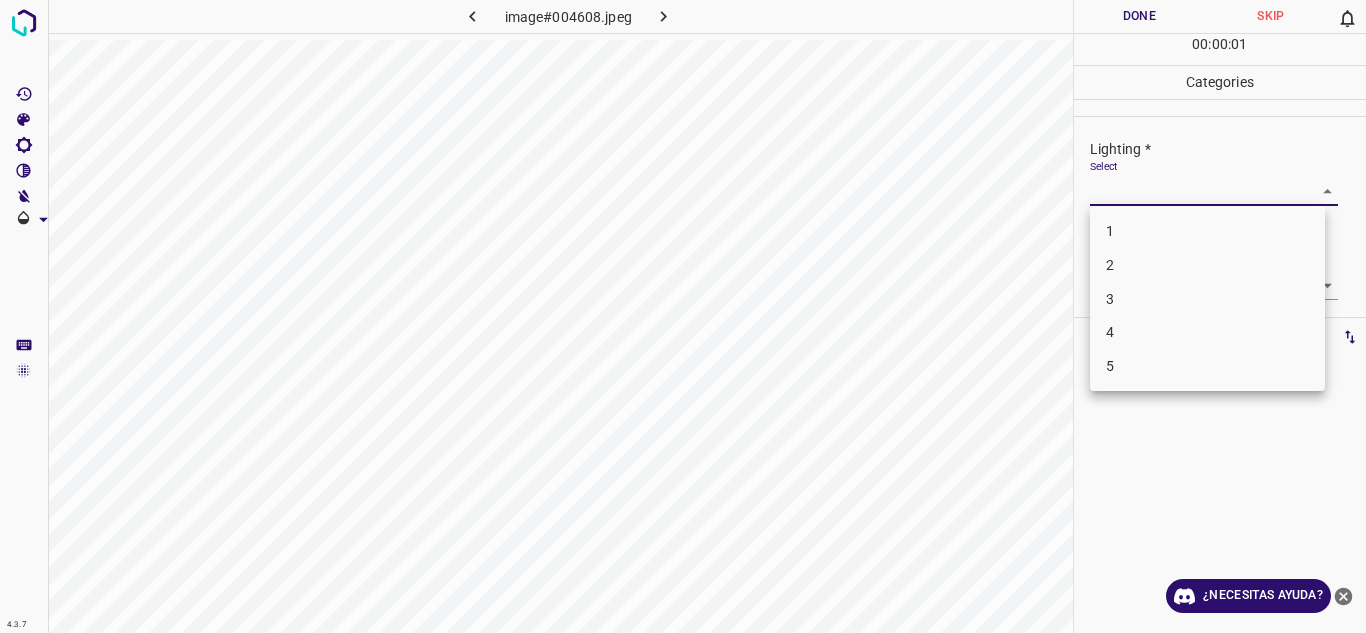 click on "3" at bounding box center [1207, 299] 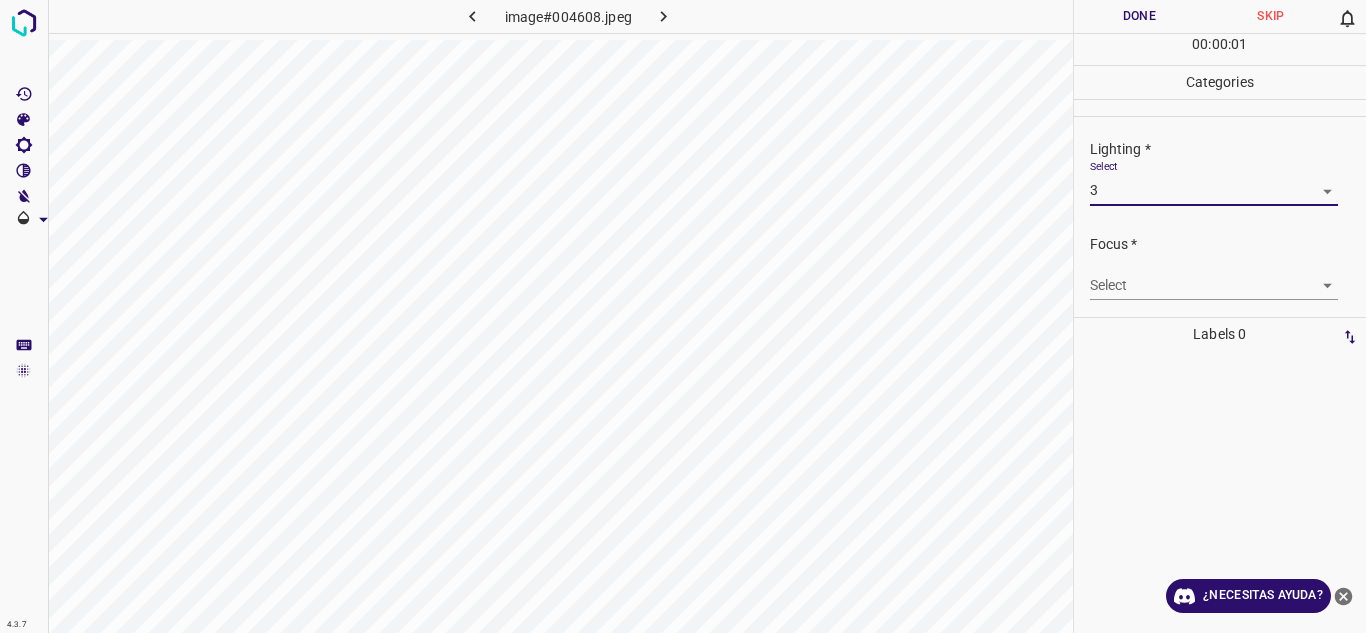 click on "4.3.7 image#004608.jpeg Done Skip 0 00   : 00   : 01   Categories Lighting *  Select 3 3 Focus *  Select ​ Overall *  Select ​ Labels   0 Categories 1 Lighting 2 Focus 3 Overall Tools Space Change between modes (Draw & Edit) I Auto labeling R Restore zoom M Zoom in N Zoom out Delete Delete selecte label Filters Z Restore filters X Saturation filter C Brightness filter V Contrast filter B Gray scale filter General O Download ¿Necesitas ayuda? Texto original Valora esta traducción Tu opinión servirá para ayudar a mejorar el Traductor de Google - Texto - Esconder - Borrar" at bounding box center (683, 316) 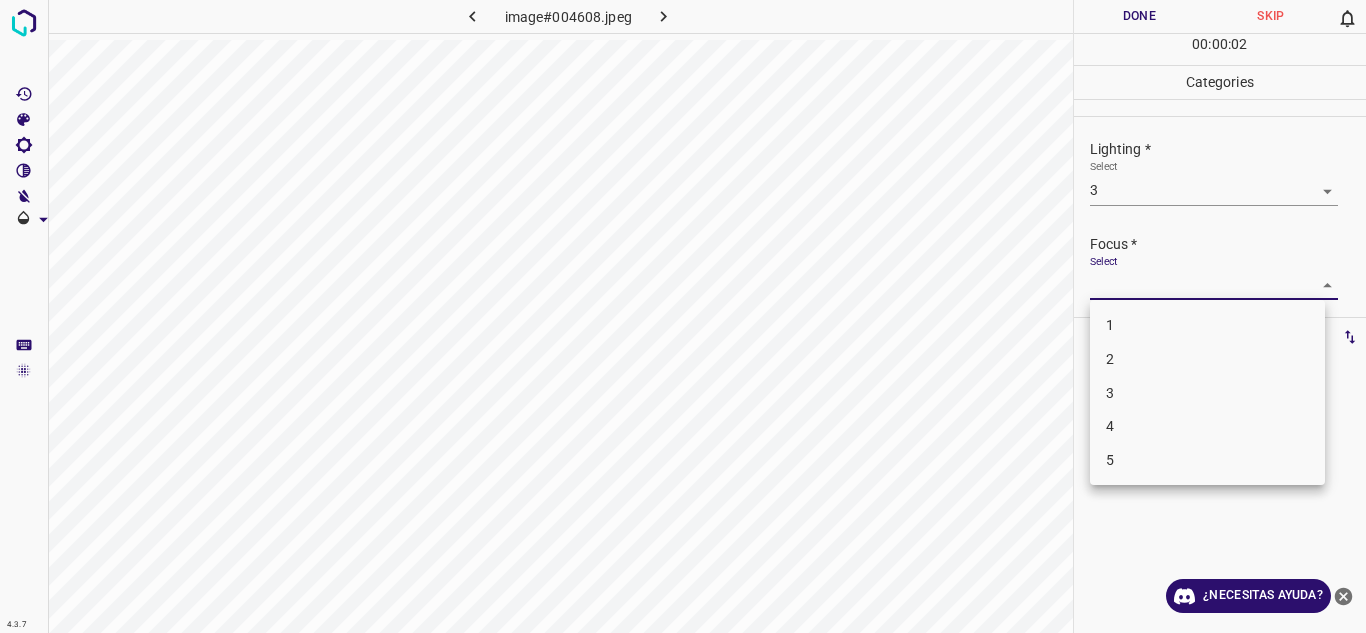 click on "2" at bounding box center (1207, 359) 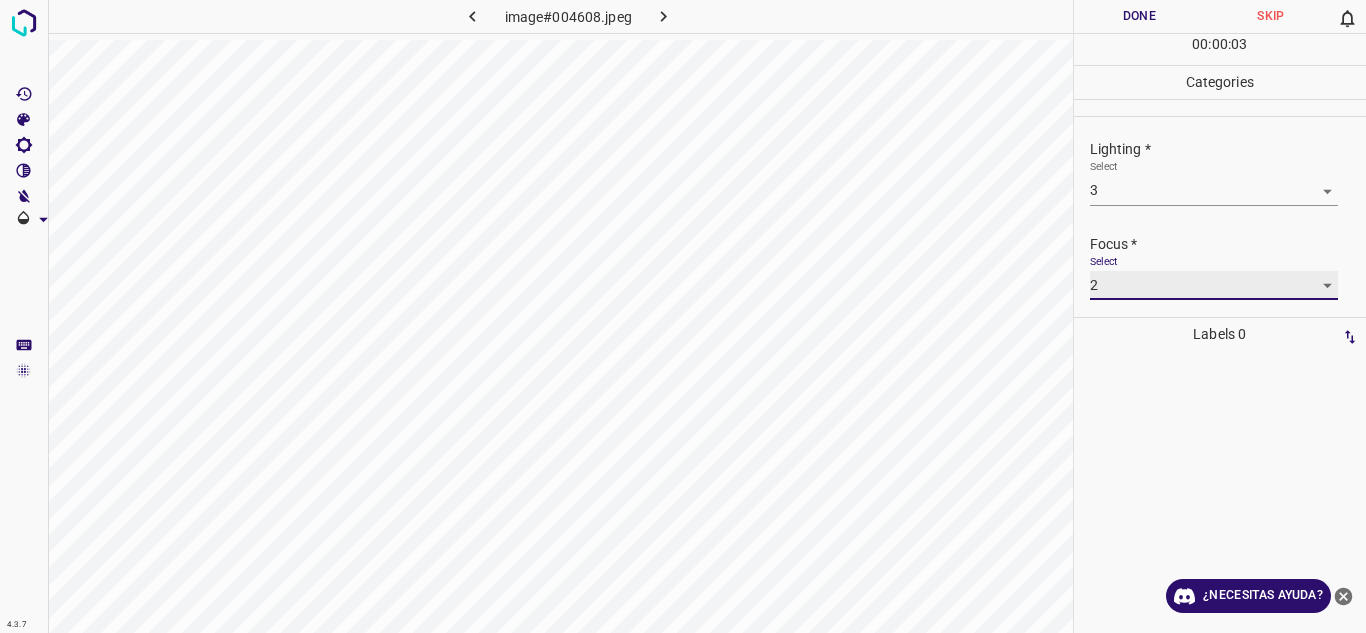 scroll, scrollTop: 98, scrollLeft: 0, axis: vertical 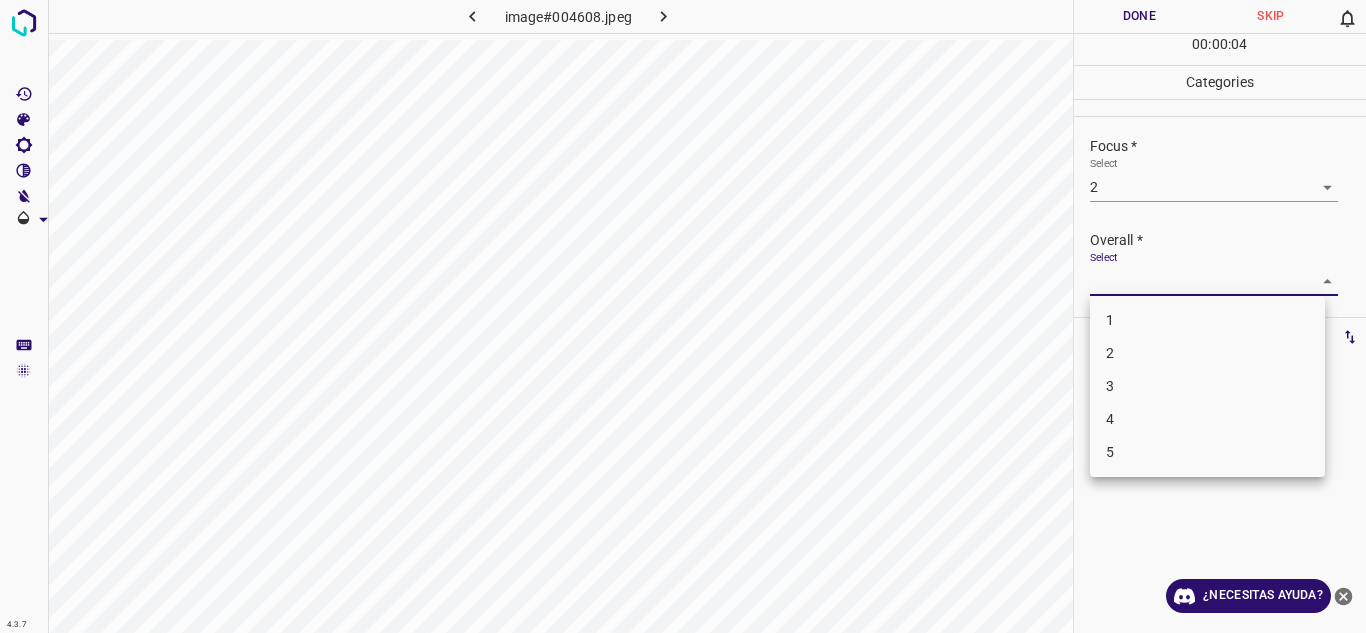 drag, startPoint x: 1317, startPoint y: 281, endPoint x: 1224, endPoint y: 354, distance: 118.22859 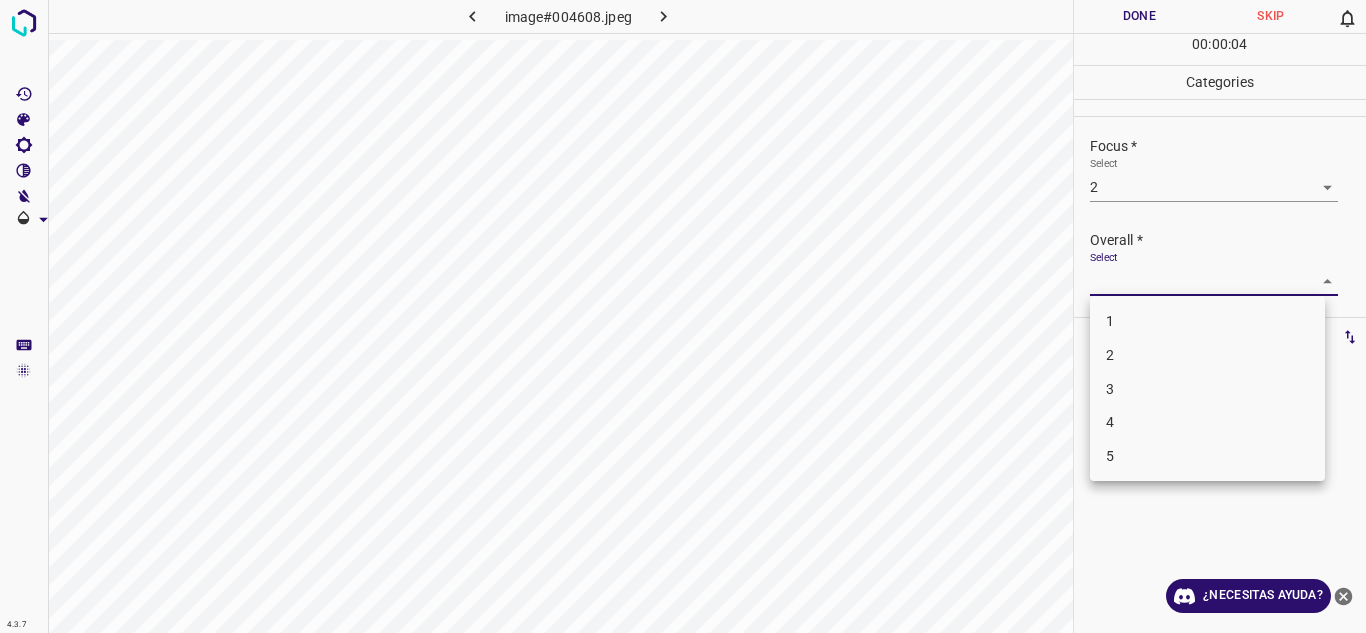 drag, startPoint x: 1171, startPoint y: 382, endPoint x: 1159, endPoint y: 345, distance: 38.8973 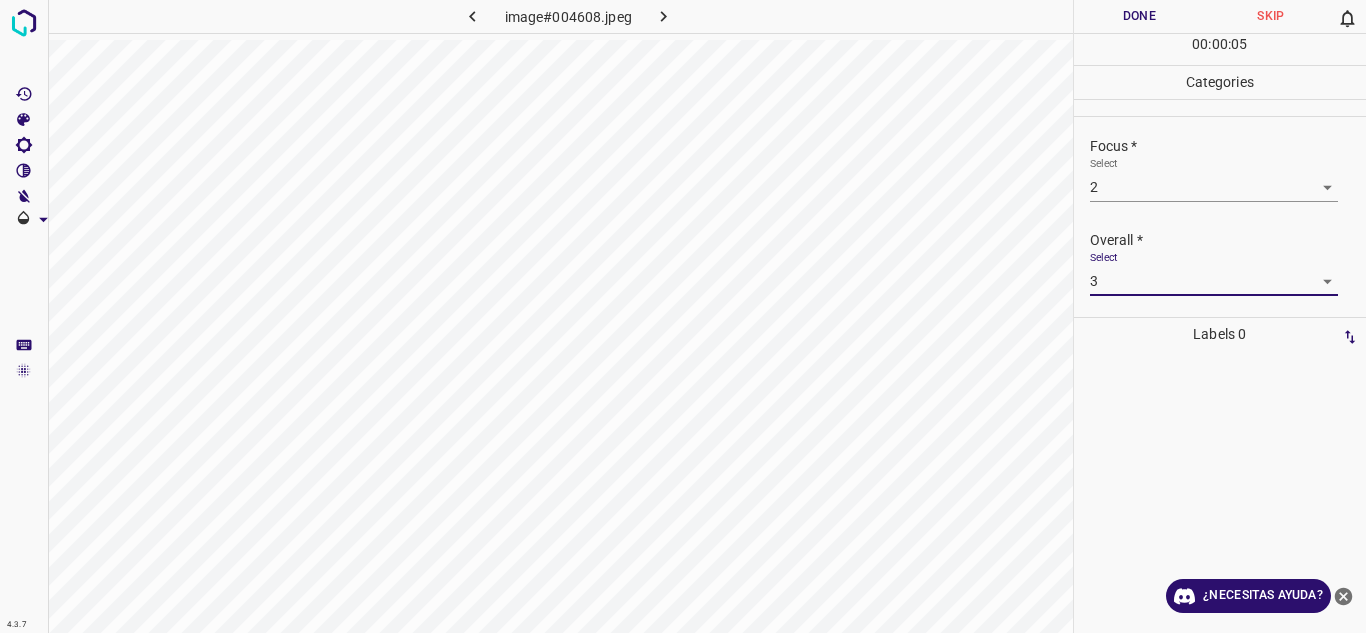 click on "Done" at bounding box center (1140, 16) 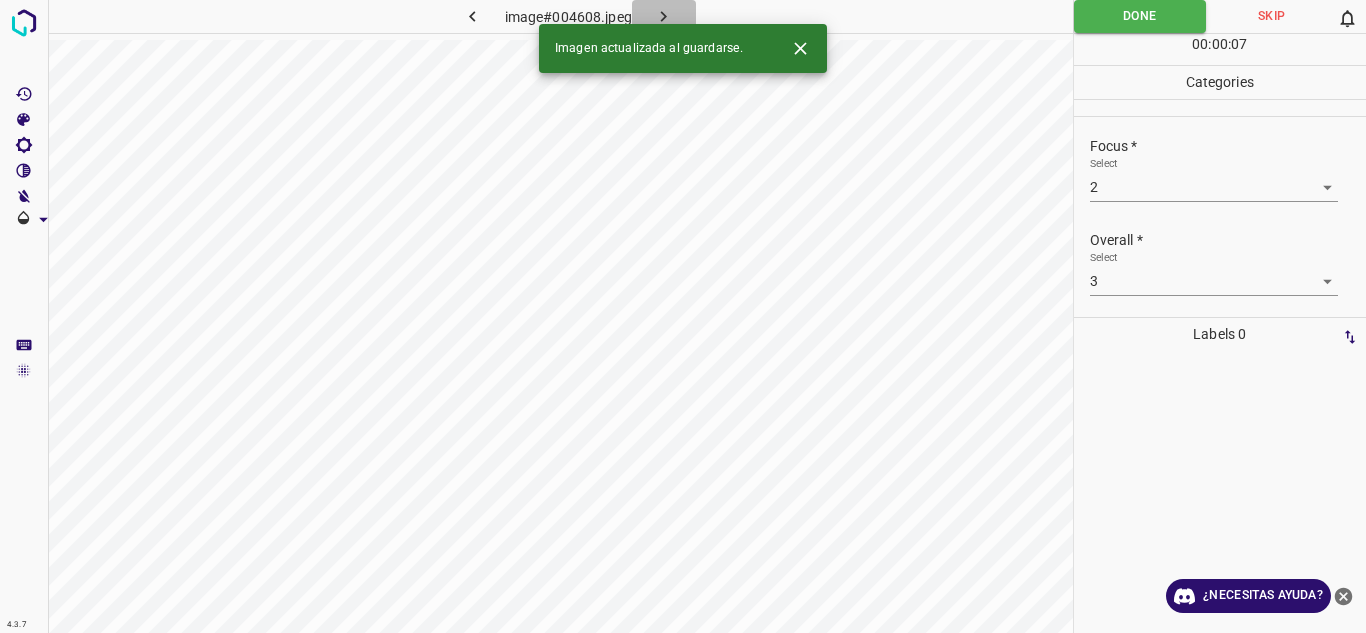 click 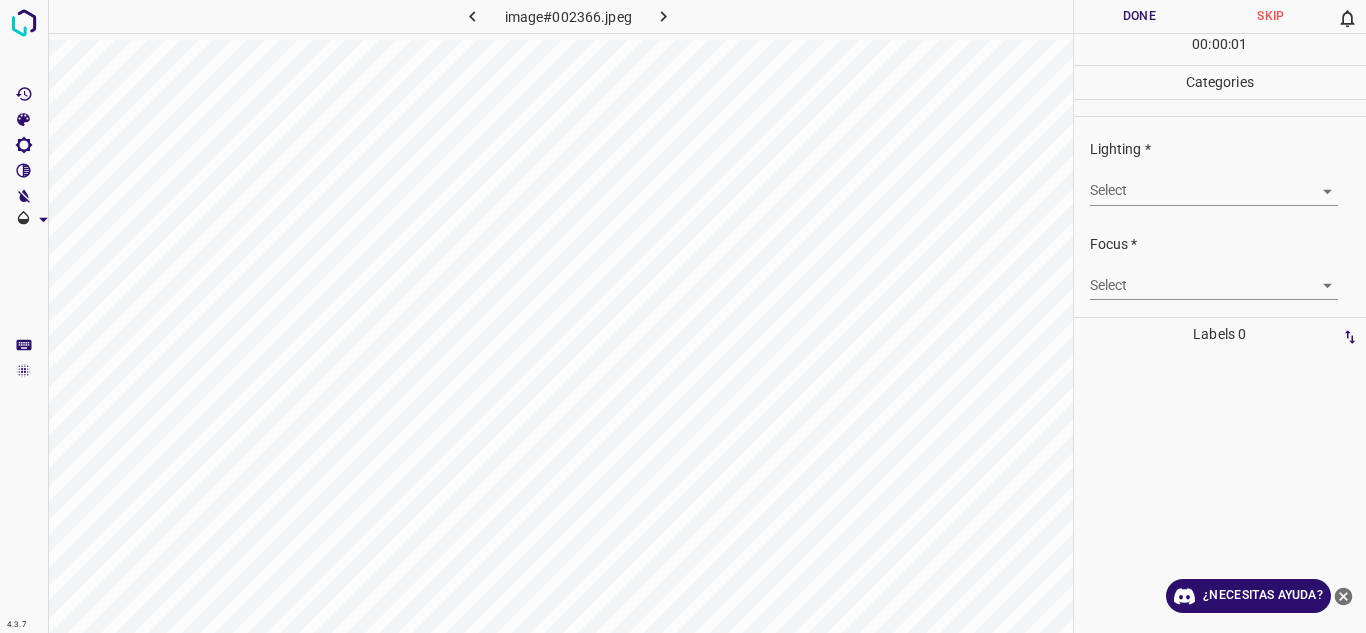 click on "4.3.7 image#002366.jpeg Done Skip 0 00   : 00   : 01   Categories Lighting *  Select ​ Focus *  Select ​ Overall *  Select ​ Labels   0 Categories 1 Lighting 2 Focus 3 Overall Tools Space Change between modes (Draw & Edit) I Auto labeling R Restore zoom M Zoom in N Zoom out Delete Delete selecte label Filters Z Restore filters X Saturation filter C Brightness filter V Contrast filter B Gray scale filter General O Download ¿Necesitas ayuda? Texto original Valora esta traducción Tu opinión servirá para ayudar a mejorar el Traductor de Google - Texto - Esconder - Borrar" at bounding box center (683, 316) 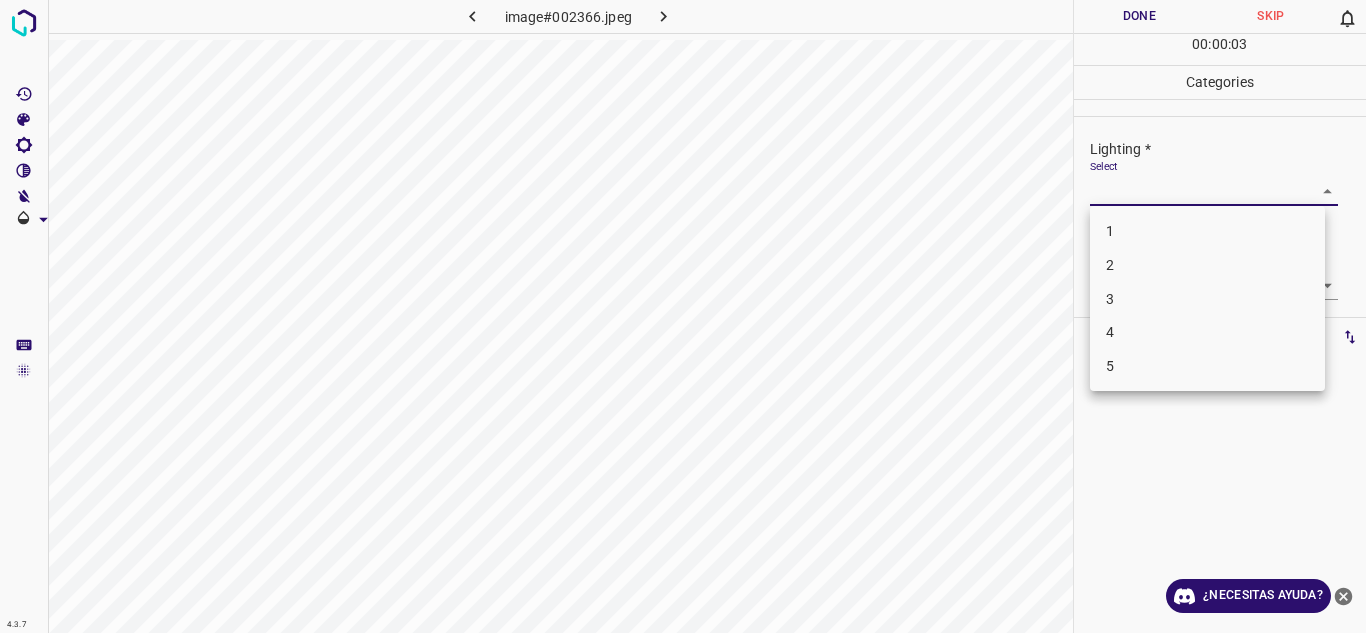 click on "4" at bounding box center (1207, 332) 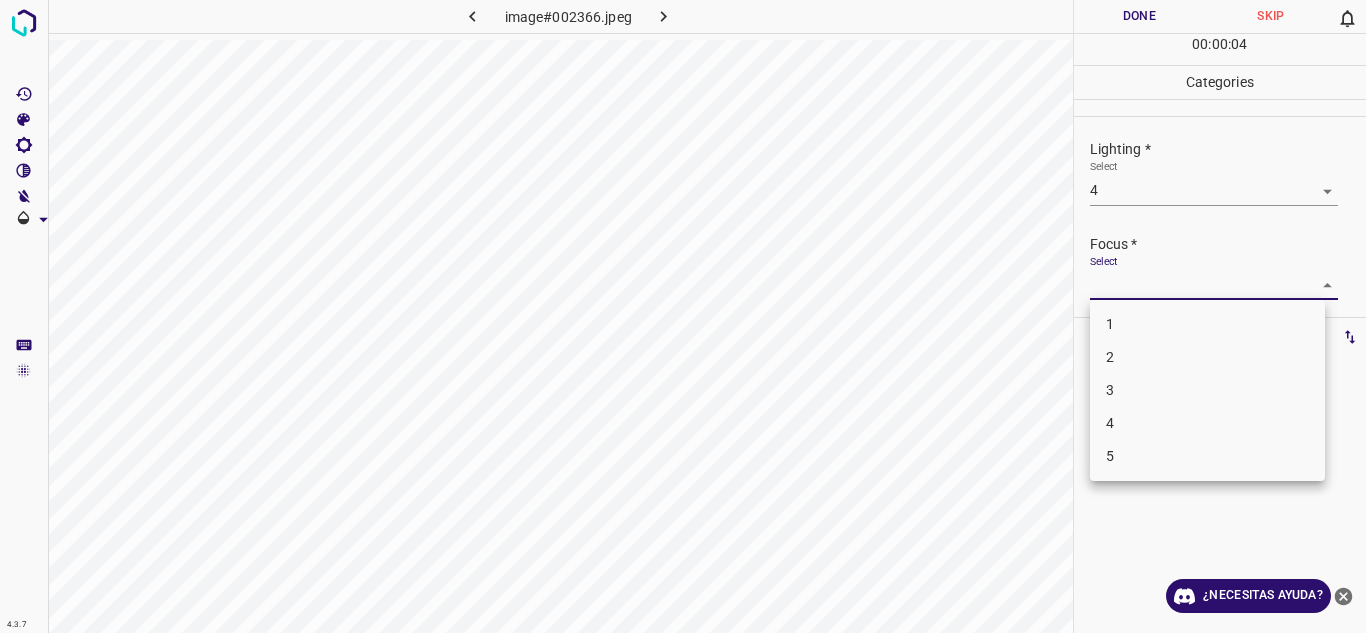 click on "4.3.7 image#002366.jpeg Done Skip 0 00   : 00   : 04   Categories Lighting *  Select 4 4 Focus *  Select ​ Overall *  Select ​ Labels   0 Categories 1 Lighting 2 Focus 3 Overall Tools Space Change between modes (Draw & Edit) I Auto labeling R Restore zoom M Zoom in N Zoom out Delete Delete selecte label Filters Z Restore filters X Saturation filter C Brightness filter V Contrast filter B Gray scale filter General O Download ¿Necesitas ayuda? Texto original Valora esta traducción Tu opinión servirá para ayudar a mejorar el Traductor de Google - Texto - Esconder - Borrar 1 2 3 4 5" at bounding box center [683, 316] 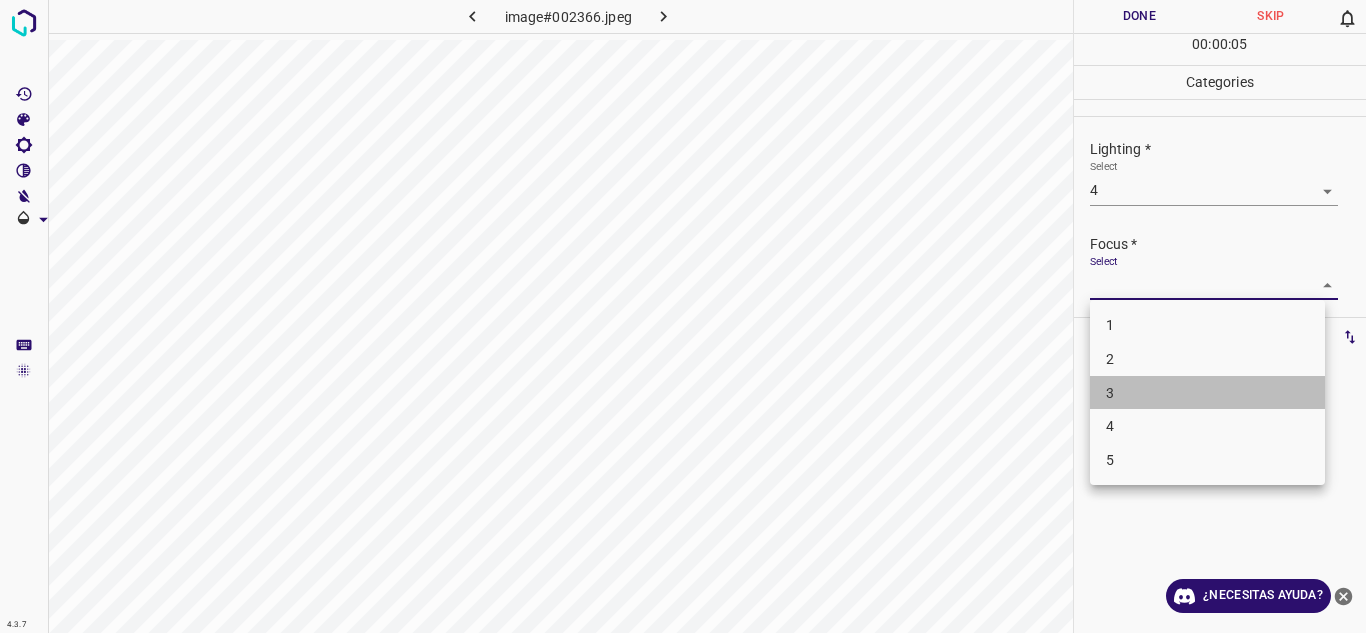 click on "3" at bounding box center [1207, 393] 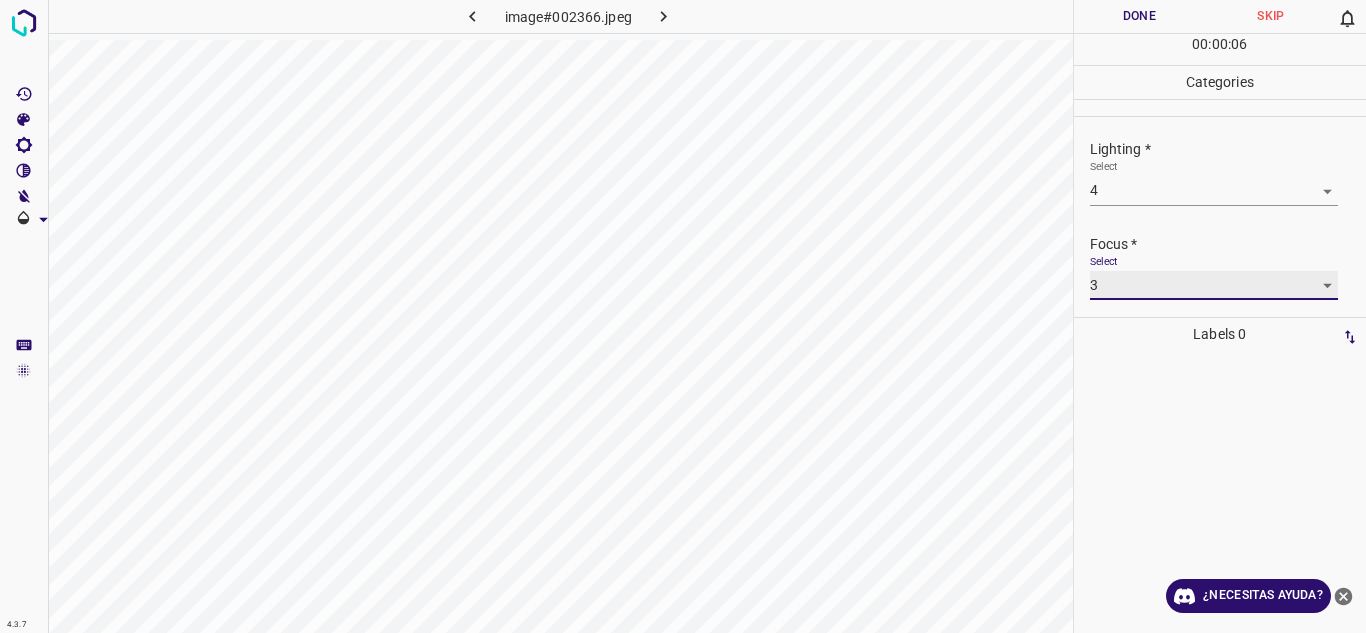 scroll, scrollTop: 98, scrollLeft: 0, axis: vertical 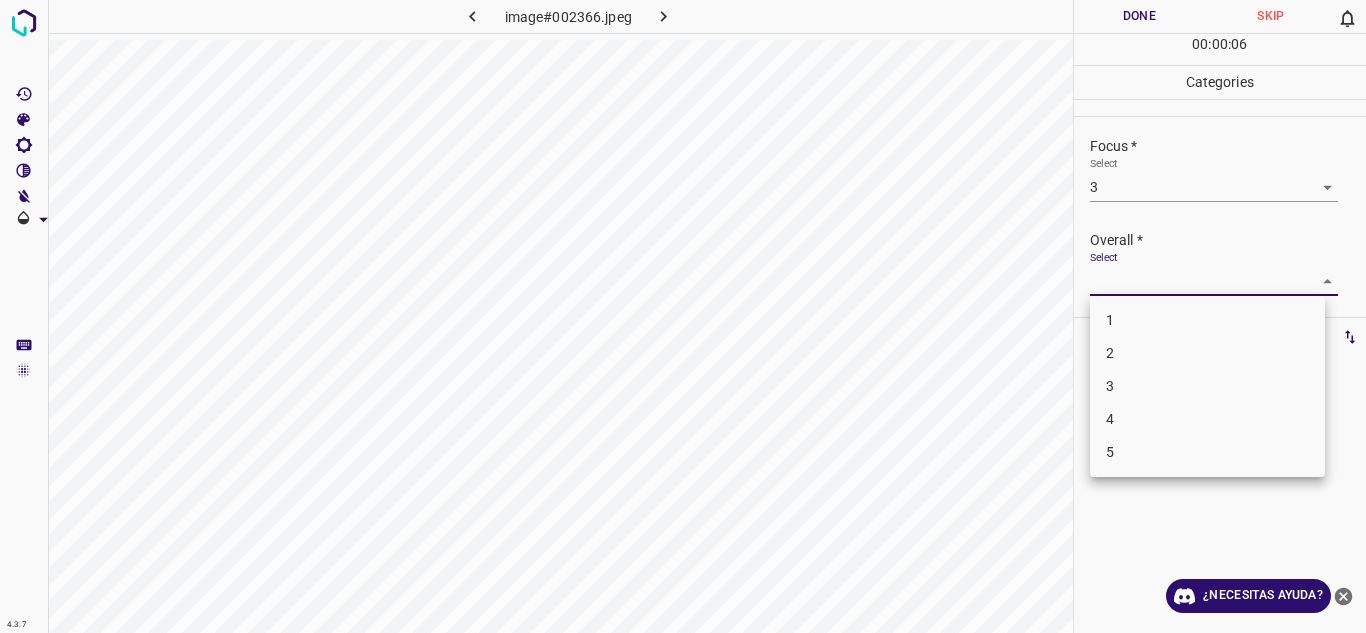 click on "4.3.7 image#002366.jpeg Done Skip 0 00   : 00   : 06   Categories Lighting *  Select 4 4 Focus *  Select 3 3 Overall *  Select ​ Labels   0 Categories 1 Lighting 2 Focus 3 Overall Tools Space Change between modes (Draw & Edit) I Auto labeling R Restore zoom M Zoom in N Zoom out Delete Delete selecte label Filters Z Restore filters X Saturation filter C Brightness filter V Contrast filter B Gray scale filter General O Download ¿Necesitas ayuda? Texto original Valora esta traducción Tu opinión servirá para ayudar a mejorar el Traductor de Google - Texto - Esconder - Borrar 1 2 3 4 5" at bounding box center [683, 316] 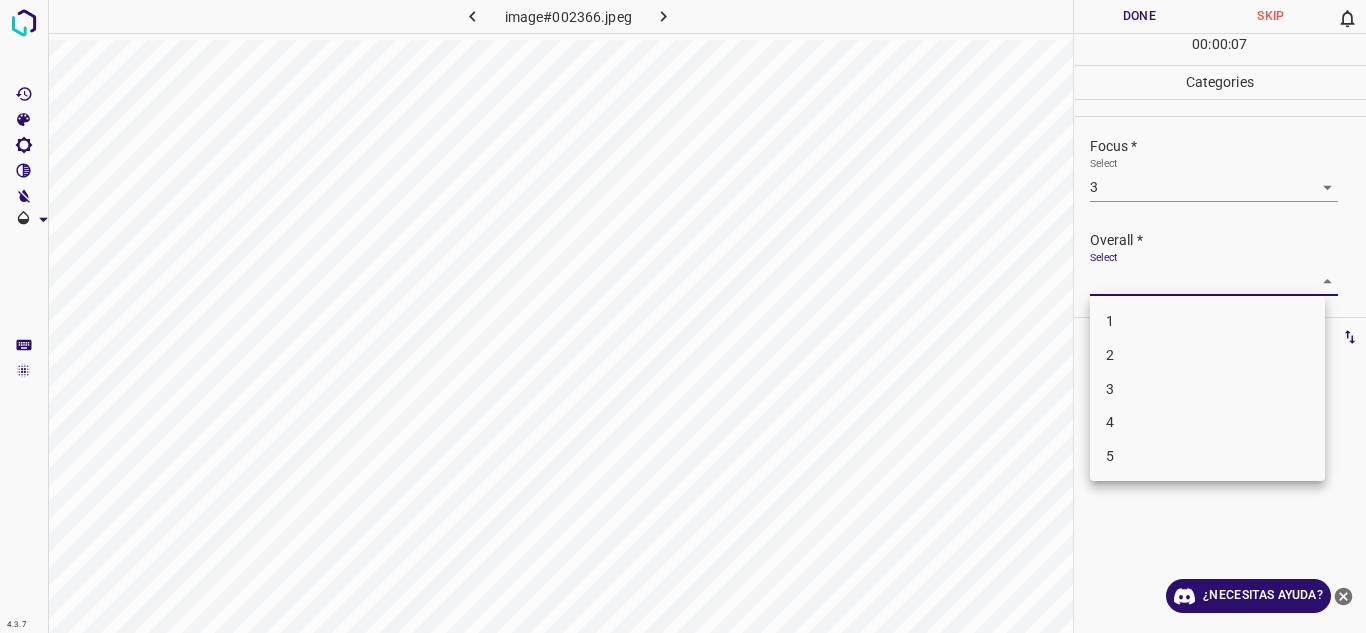 click on "4" at bounding box center (1207, 422) 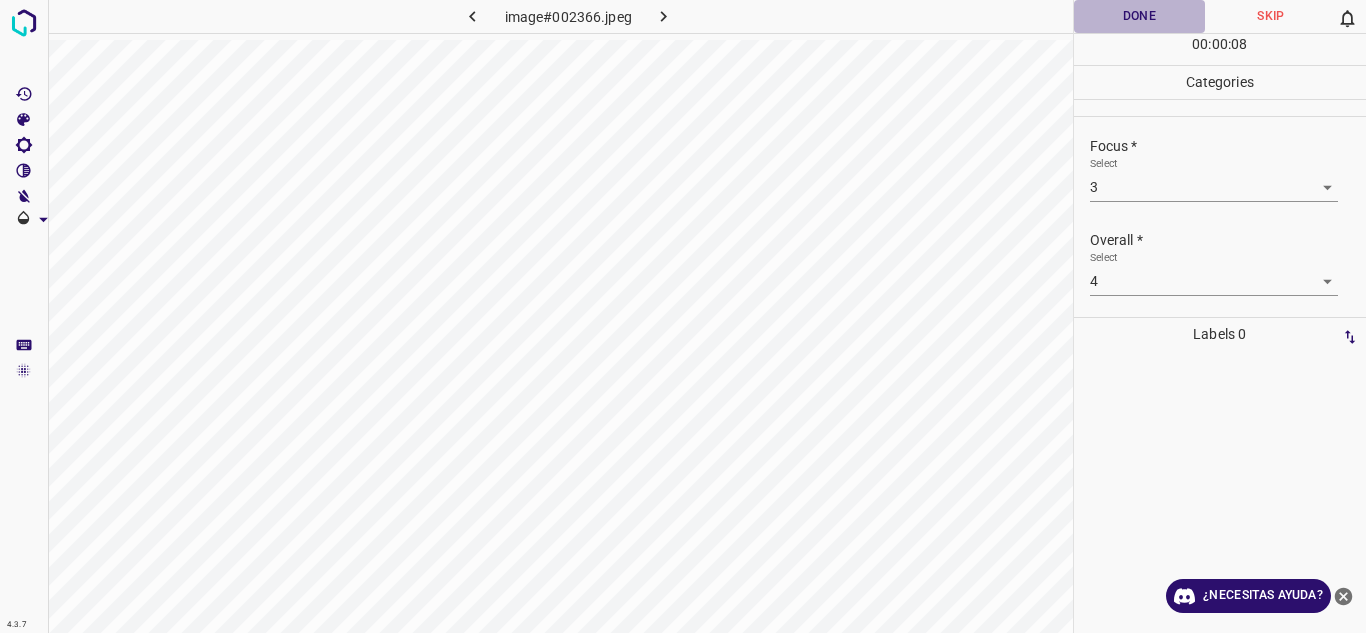 click on "Done" at bounding box center [1140, 16] 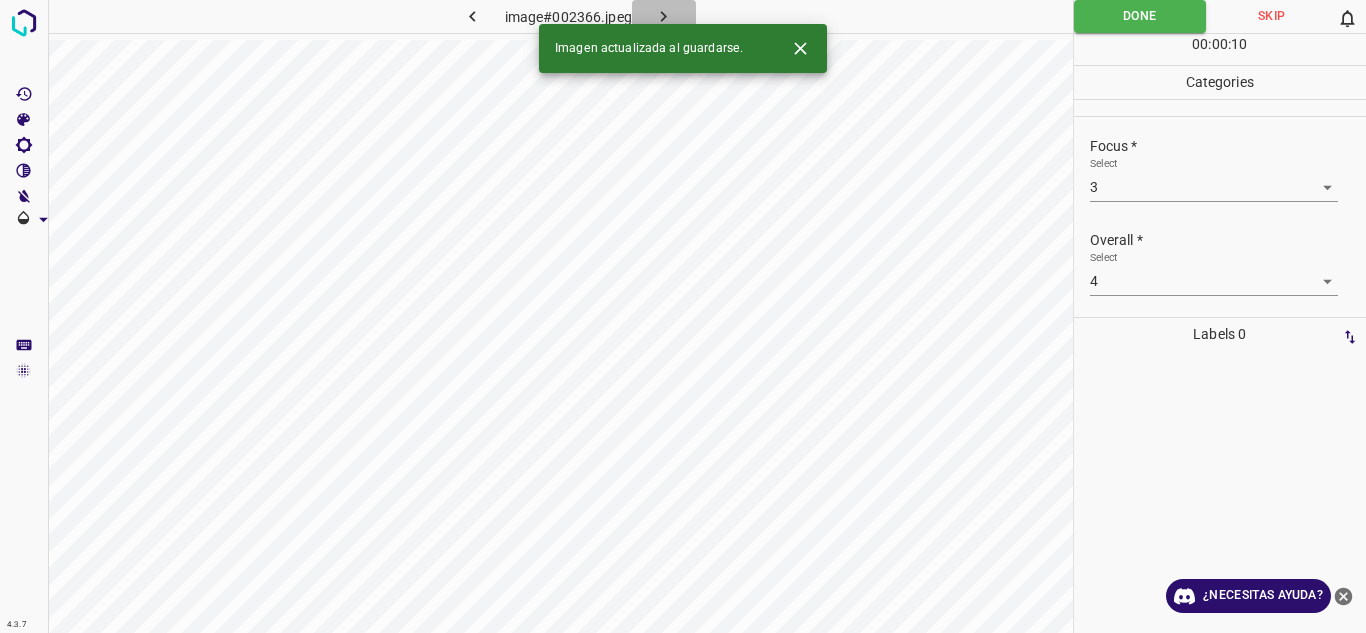 click at bounding box center [664, 16] 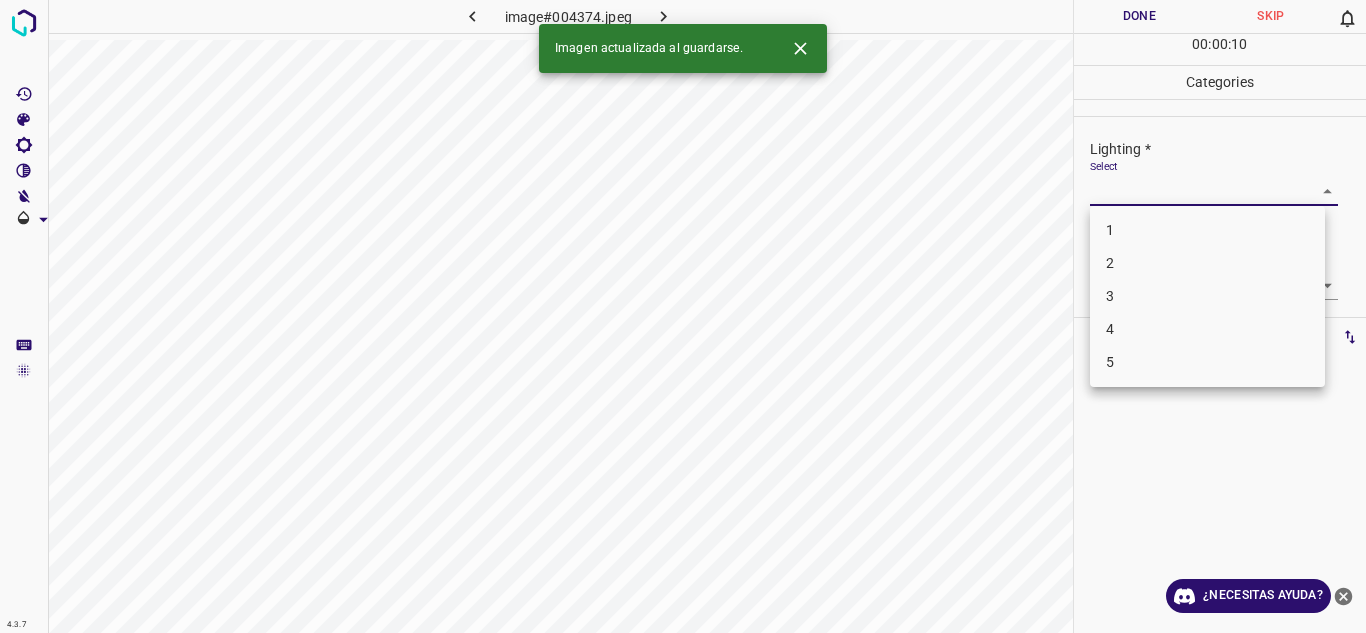 click on "4.3.7 image#004374.jpeg Done Skip 0 00   : 00   : 10   Categories Lighting *  Select ​ Focus *  Select ​ Overall *  Select ​ Labels   0 Categories 1 Lighting 2 Focus 3 Overall Tools Space Change between modes (Draw & Edit) I Auto labeling R Restore zoom M Zoom in N Zoom out Delete Delete selecte label Filters Z Restore filters X Saturation filter C Brightness filter V Contrast filter B Gray scale filter General O Download Imagen actualizada al guardarse. ¿Necesitas ayuda? Texto original Valora esta traducción Tu opinión servirá para ayudar a mejorar el Traductor de Google - Texto - Esconder - Borrar 1 2 3 4 5" at bounding box center (683, 316) 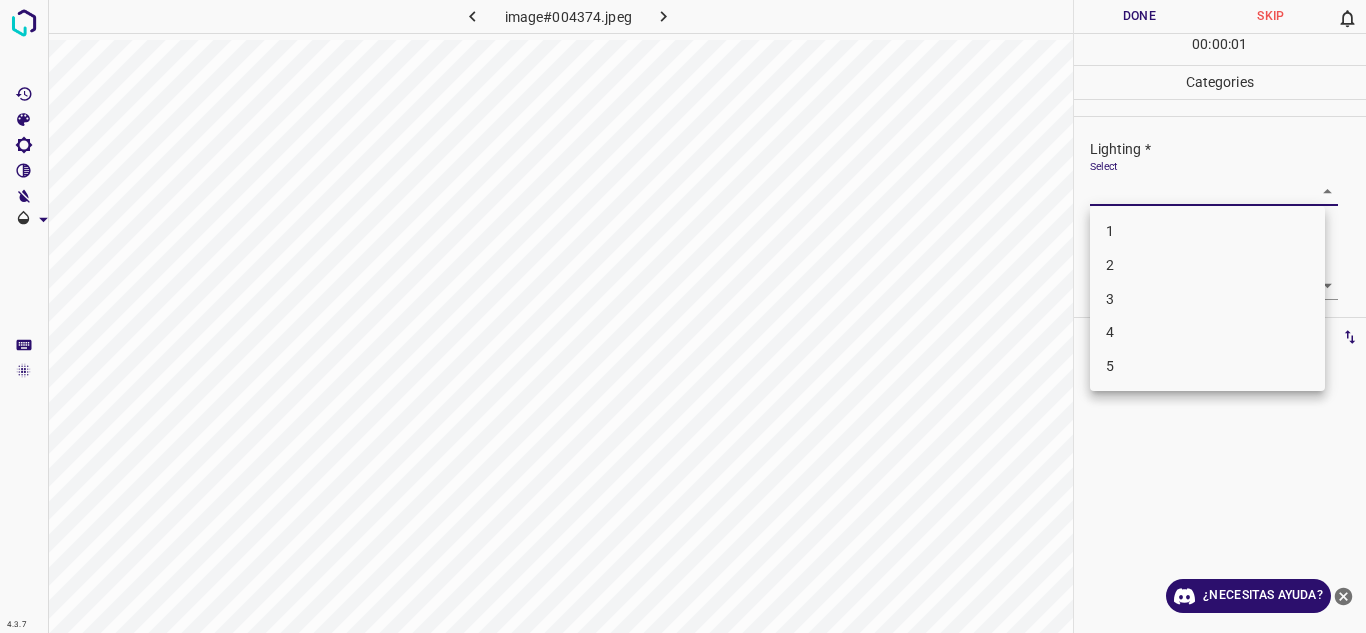 click on "4" at bounding box center [1207, 332] 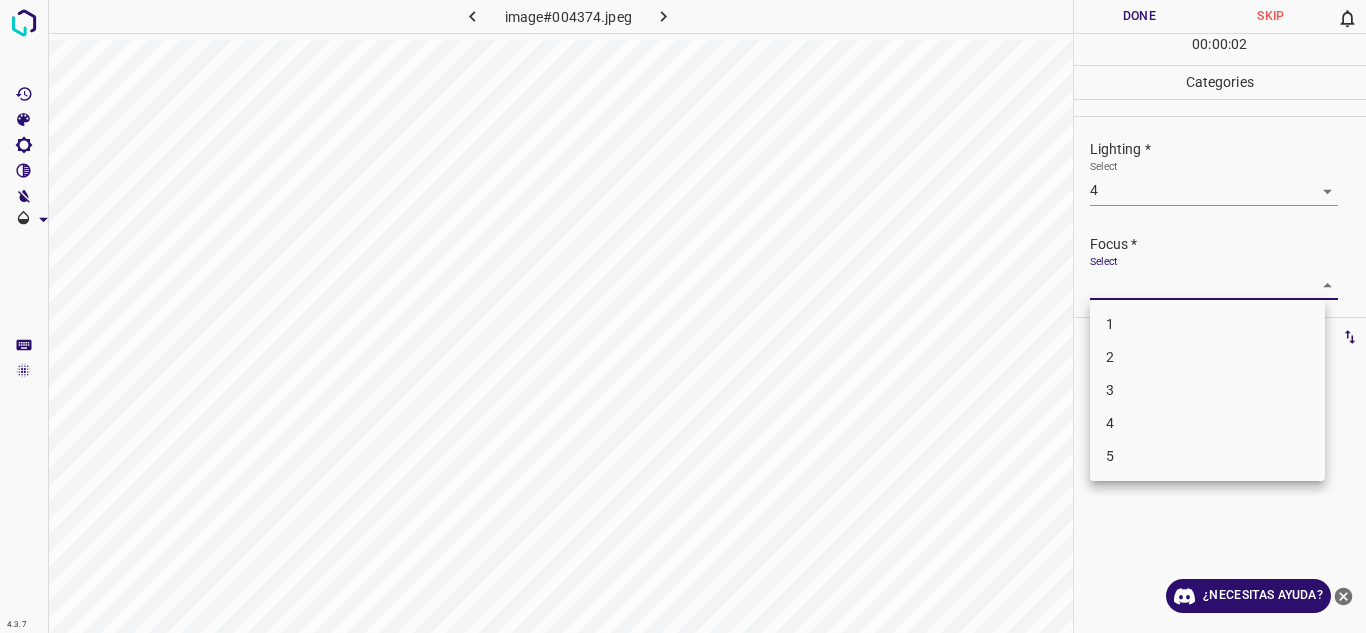 click on "4.3.7 image#004374.jpeg Done Skip 0 00   : 00   : 02   Categories Lighting *  Select 4 4 Focus *  Select ​ Overall *  Select ​ Labels   0 Categories 1 Lighting 2 Focus 3 Overall Tools Space Change between modes (Draw & Edit) I Auto labeling R Restore zoom M Zoom in N Zoom out Delete Delete selecte label Filters Z Restore filters X Saturation filter C Brightness filter V Contrast filter B Gray scale filter General O Download ¿Necesitas ayuda? Texto original Valora esta traducción Tu opinión servirá para ayudar a mejorar el Traductor de Google - Texto - Esconder - Borrar 1 2 3 4 5" at bounding box center (683, 316) 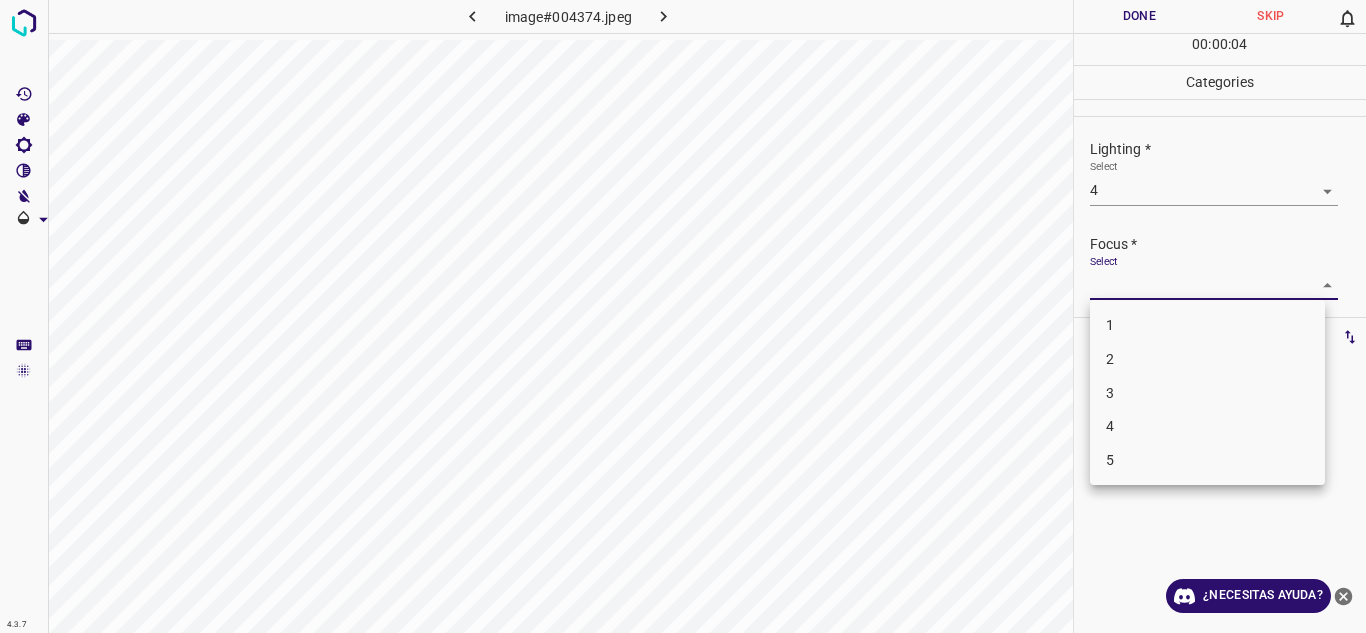 click on "4" at bounding box center [1207, 426] 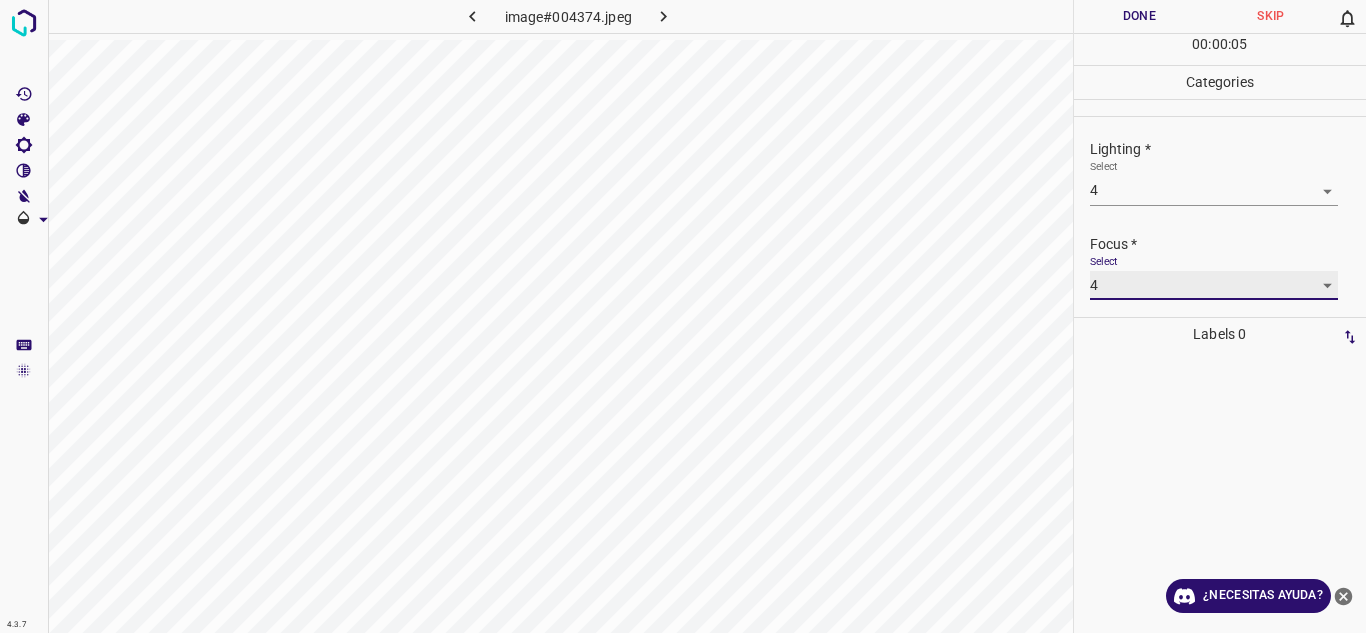 scroll, scrollTop: 98, scrollLeft: 0, axis: vertical 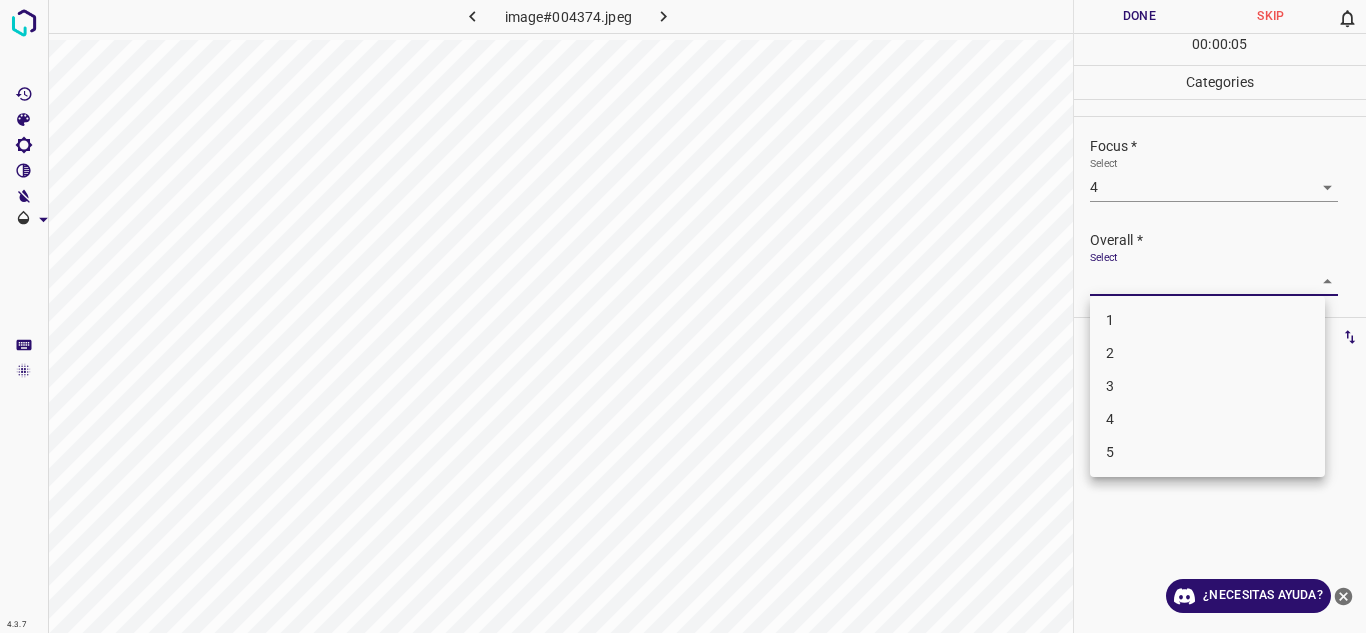 drag, startPoint x: 1299, startPoint y: 274, endPoint x: 1209, endPoint y: 379, distance: 138.29317 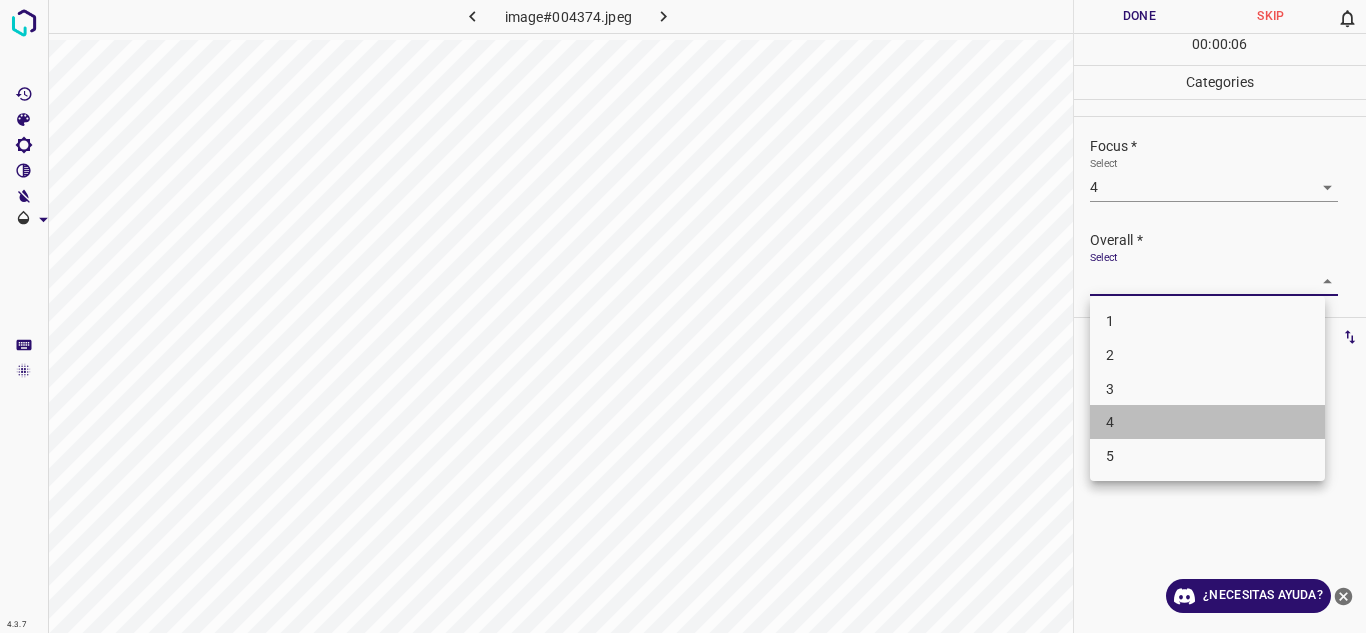 click on "4" at bounding box center [1207, 422] 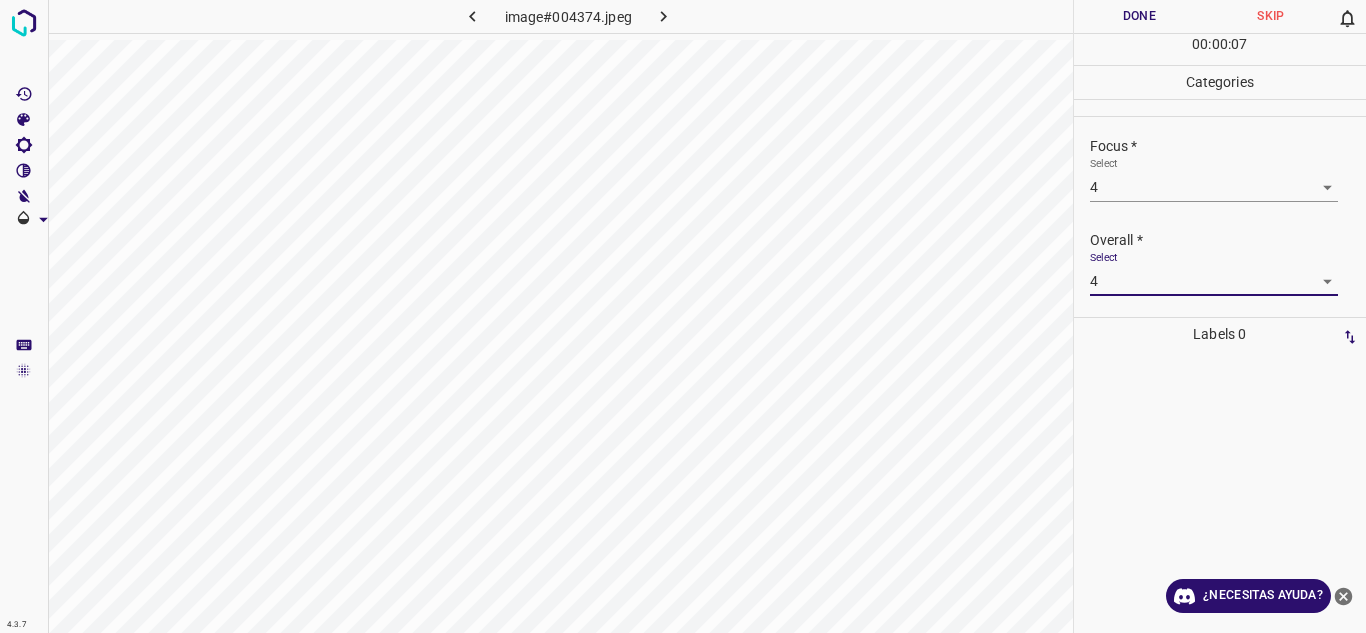 click on "Done" at bounding box center (1140, 16) 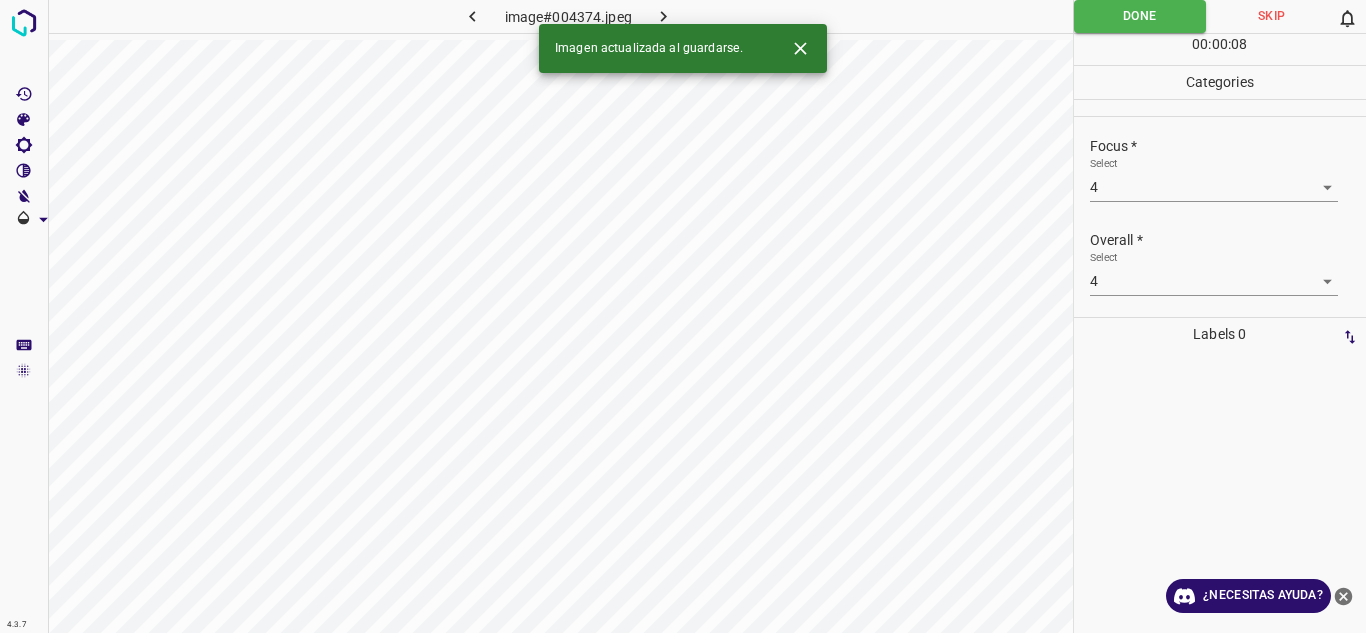 click at bounding box center (664, 16) 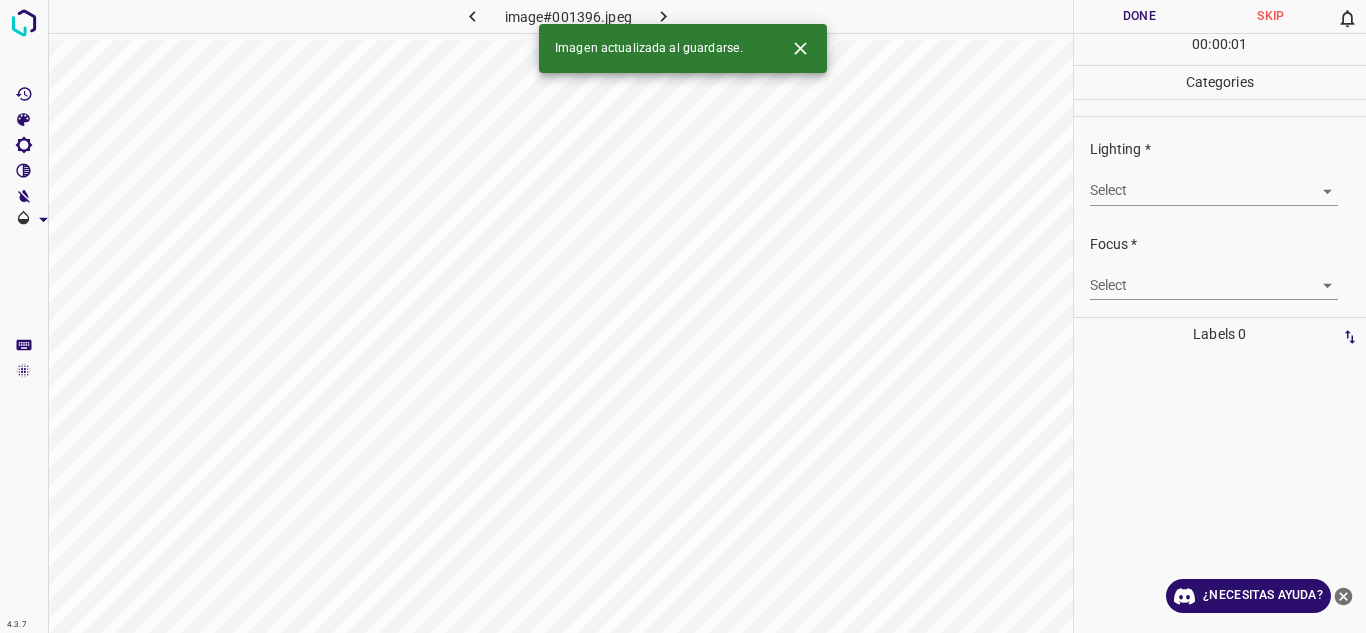 click on "4.3.7 image#001396.jpeg Done Skip 0 00   : 00   : 01   Categories Lighting *  Select ​ Focus *  Select ​ Overall *  Select ​ Labels   0 Categories 1 Lighting 2 Focus 3 Overall Tools Space Change between modes (Draw & Edit) I Auto labeling R Restore zoom M Zoom in N Zoom out Delete Delete selecte label Filters Z Restore filters X Saturation filter C Brightness filter V Contrast filter B Gray scale filter General O Download Imagen actualizada al guardarse. ¿Necesitas ayuda? Texto original Valora esta traducción Tu opinión servirá para ayudar a mejorar el Traductor de Google - Texto - Esconder - Borrar" at bounding box center (683, 316) 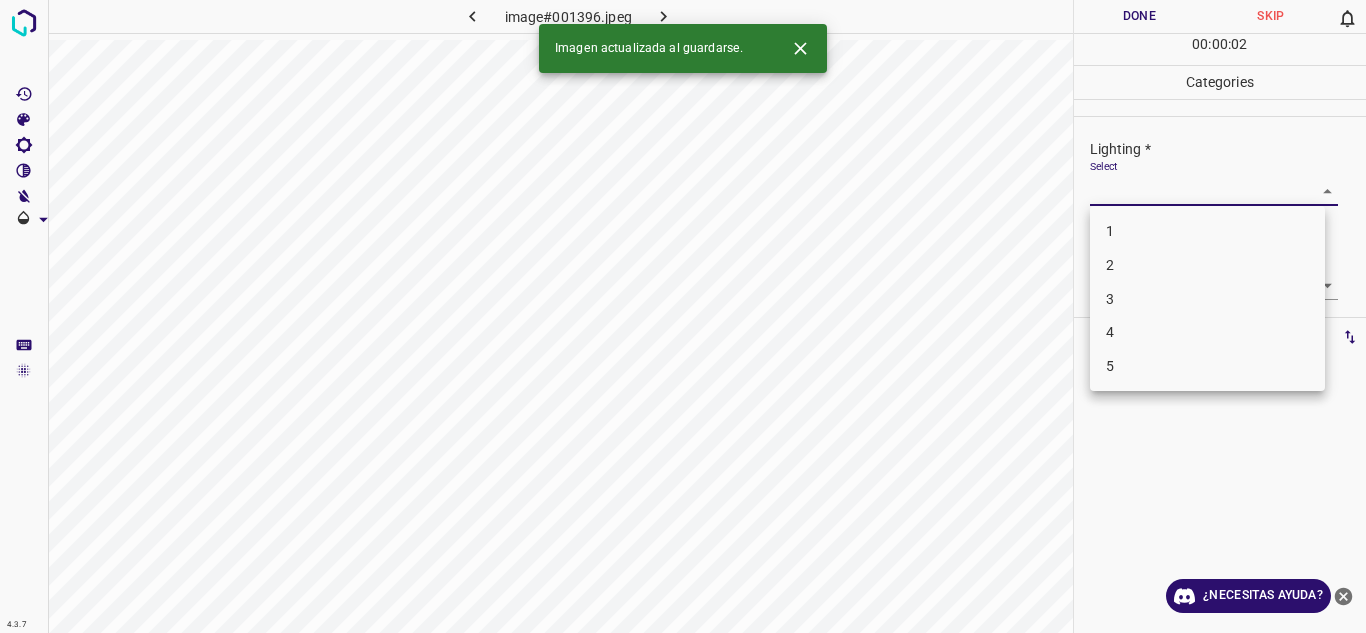 click on "4" at bounding box center (1207, 332) 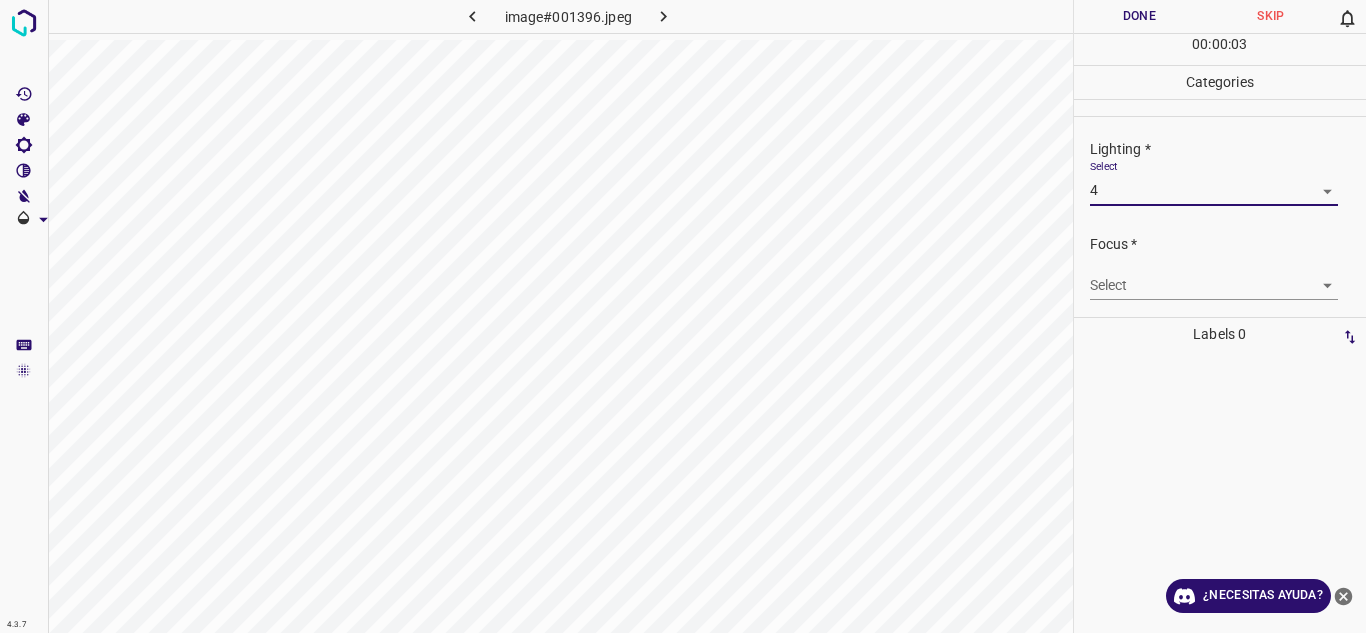click on "4.3.7 image#001396.jpeg Done Skip 0 00   : 00   : 03   Categories Lighting *  Select 4 4 Focus *  Select ​ Overall *  Select ​ Labels   0 Categories 1 Lighting 2 Focus 3 Overall Tools Space Change between modes (Draw & Edit) I Auto labeling R Restore zoom M Zoom in N Zoom out Delete Delete selecte label Filters Z Restore filters X Saturation filter C Brightness filter V Contrast filter B Gray scale filter General O Download ¿Necesitas ayuda? Texto original Valora esta traducción Tu opinión servirá para ayudar a mejorar el Traductor de Google - Texto - Esconder - Borrar" at bounding box center (683, 316) 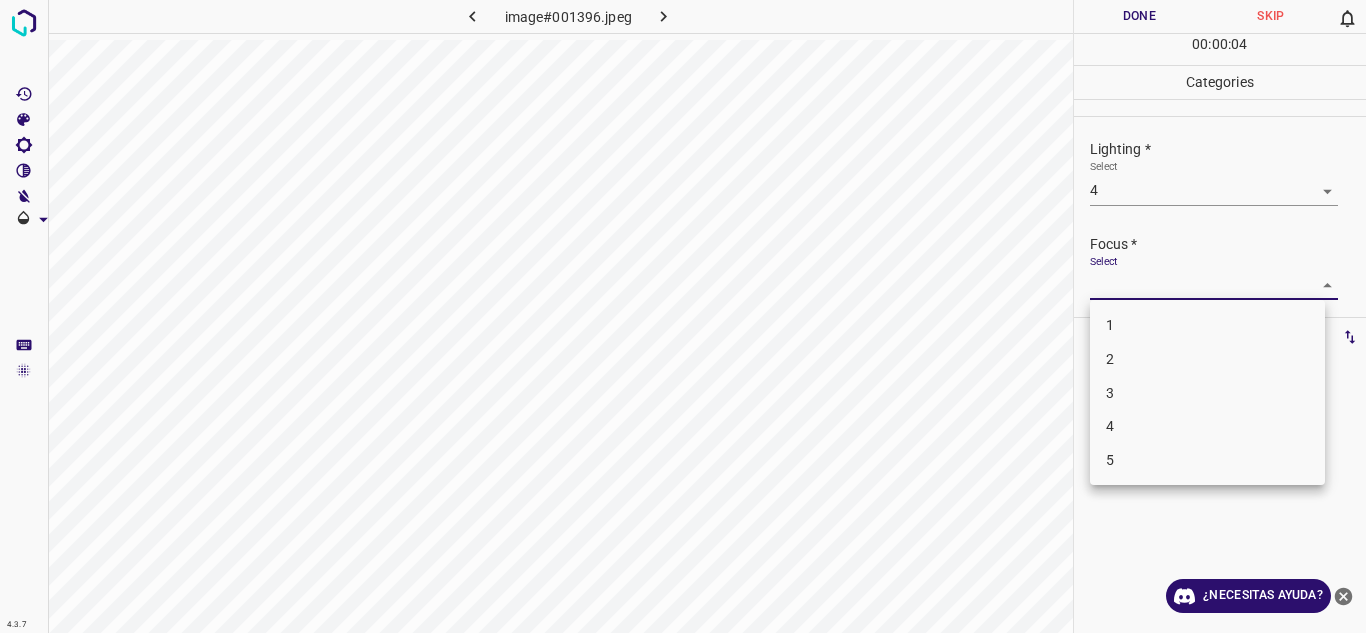drag, startPoint x: 1137, startPoint y: 396, endPoint x: 1244, endPoint y: 374, distance: 109.23827 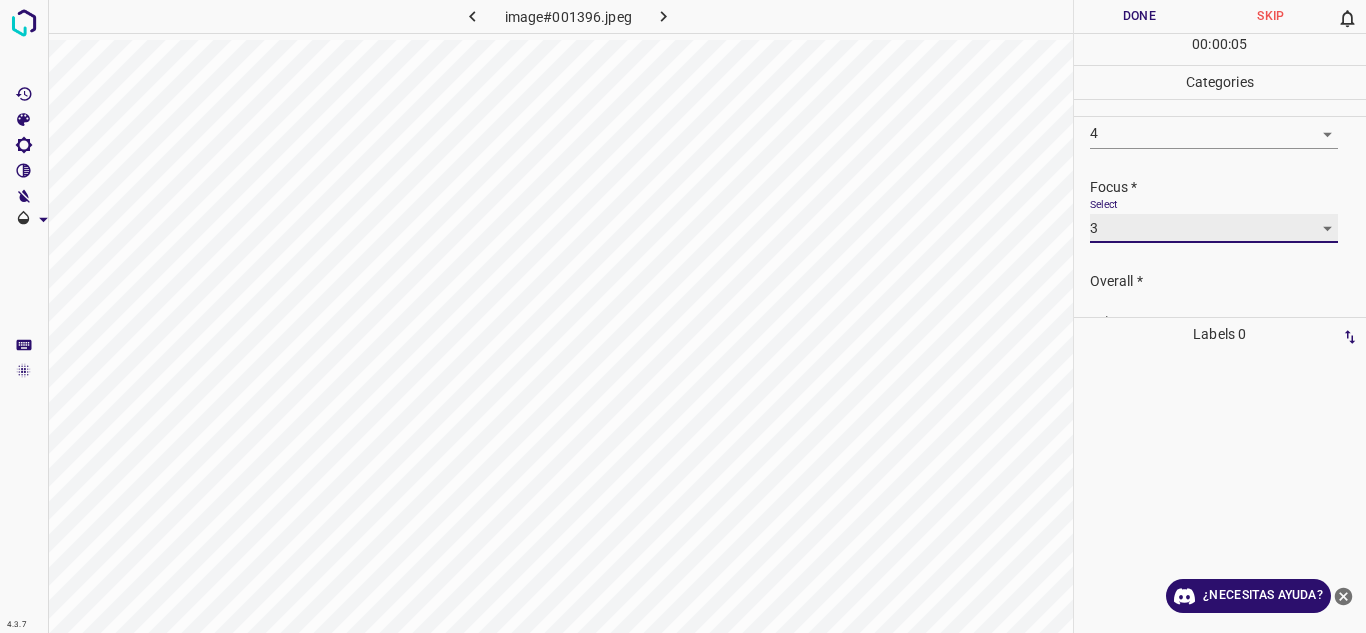 scroll, scrollTop: 98, scrollLeft: 0, axis: vertical 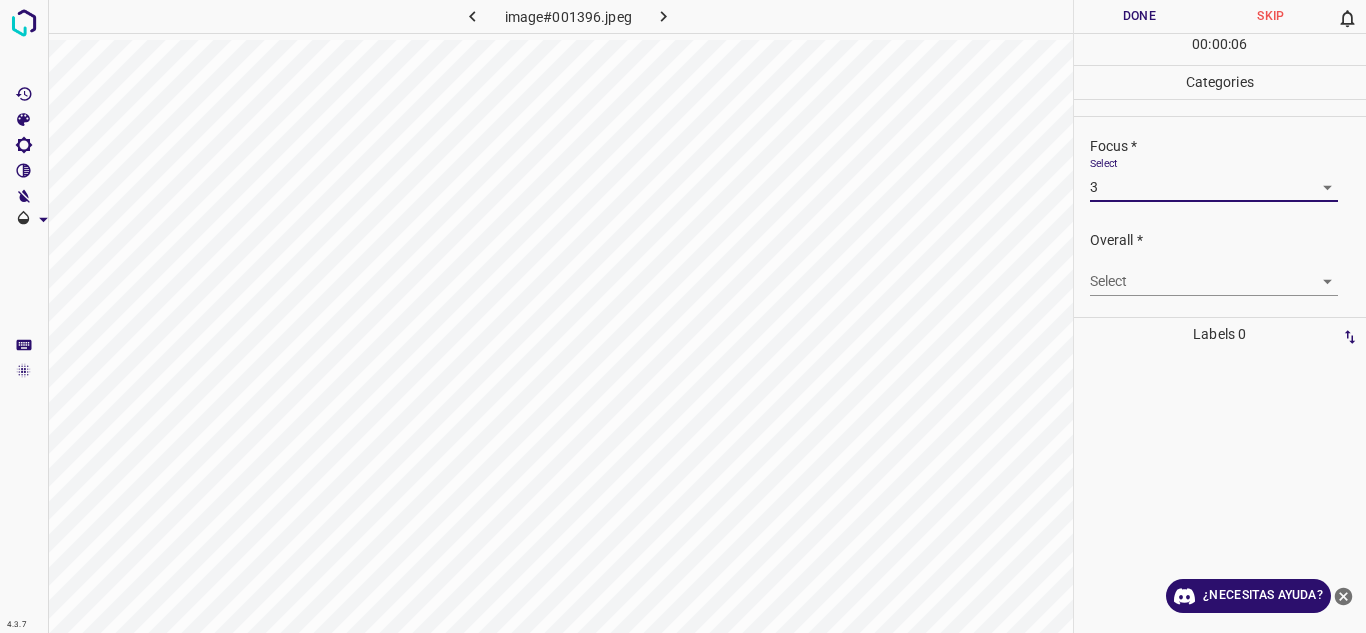click on "4.3.7 image#001396.jpeg Done Skip 0 00   : 00   : 06   Categories Lighting *  Select 4 4 Focus *  Select 3 3 Overall *  Select ​ Labels   0 Categories 1 Lighting 2 Focus 3 Overall Tools Space Change between modes (Draw & Edit) I Auto labeling R Restore zoom M Zoom in N Zoom out Delete Delete selecte label Filters Z Restore filters X Saturation filter C Brightness filter V Contrast filter B Gray scale filter General O Download ¿Necesitas ayuda? Texto original Valora esta traducción Tu opinión servirá para ayudar a mejorar el Traductor de Google - Texto - Esconder - Borrar" at bounding box center [683, 316] 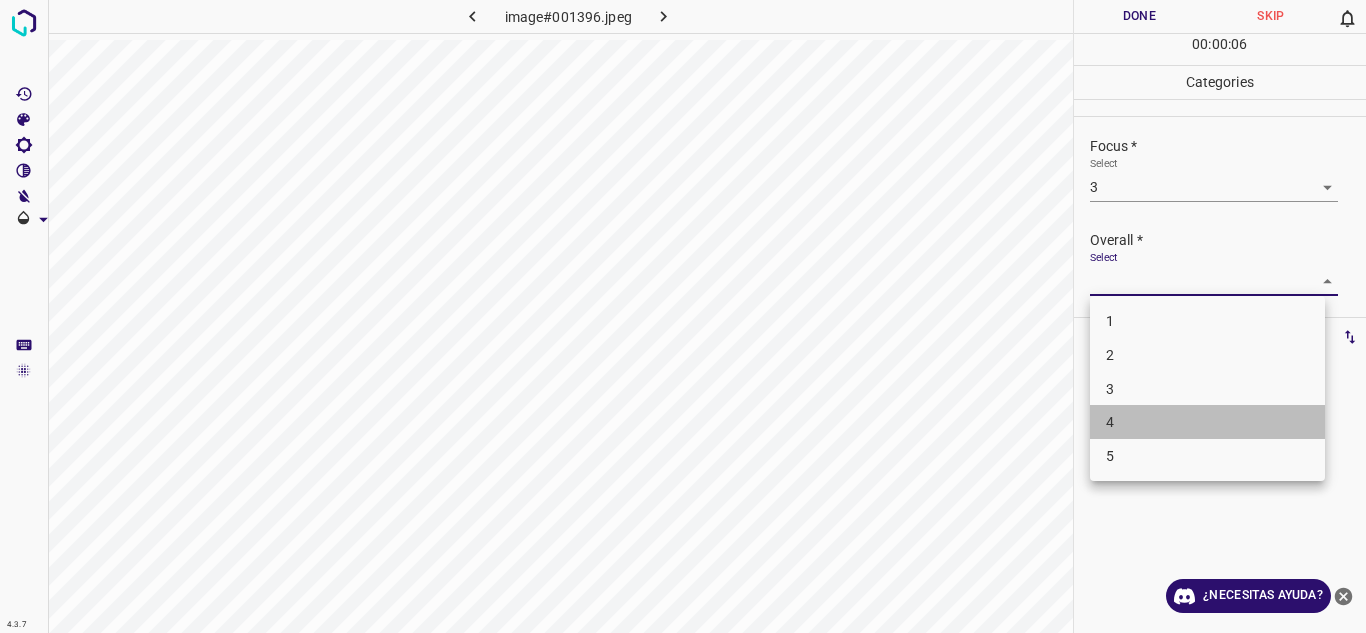 click on "4" at bounding box center (1207, 422) 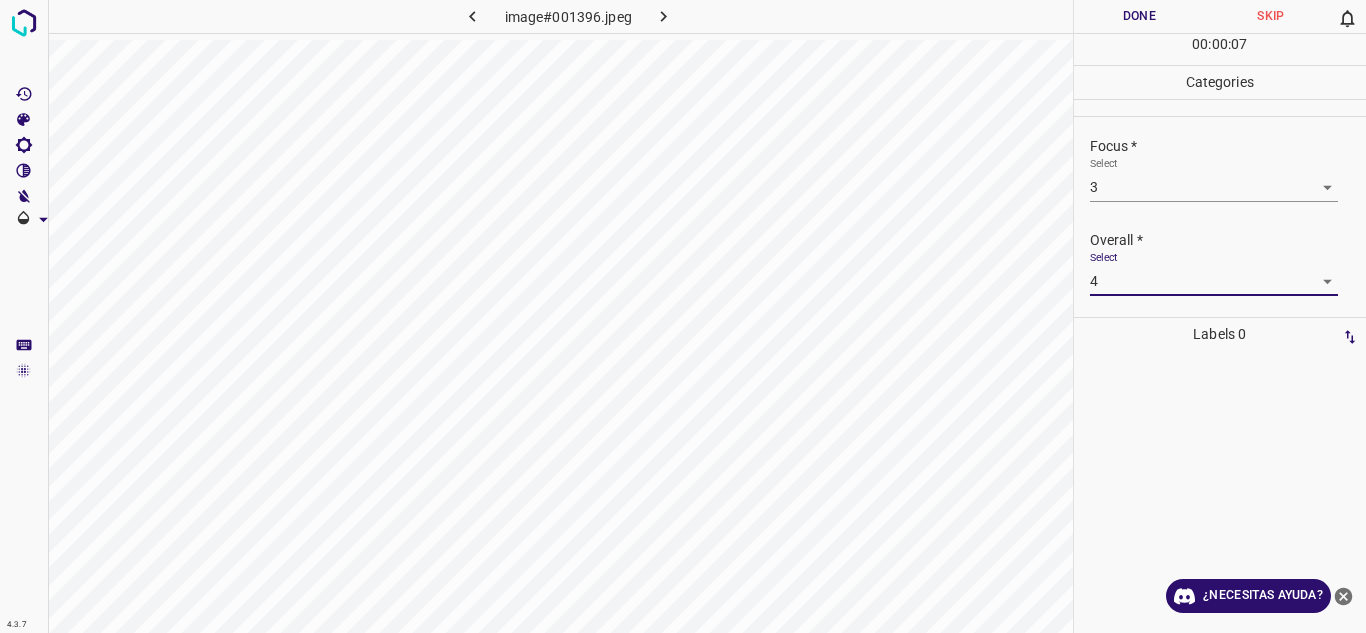 click on "Done" at bounding box center (1140, 16) 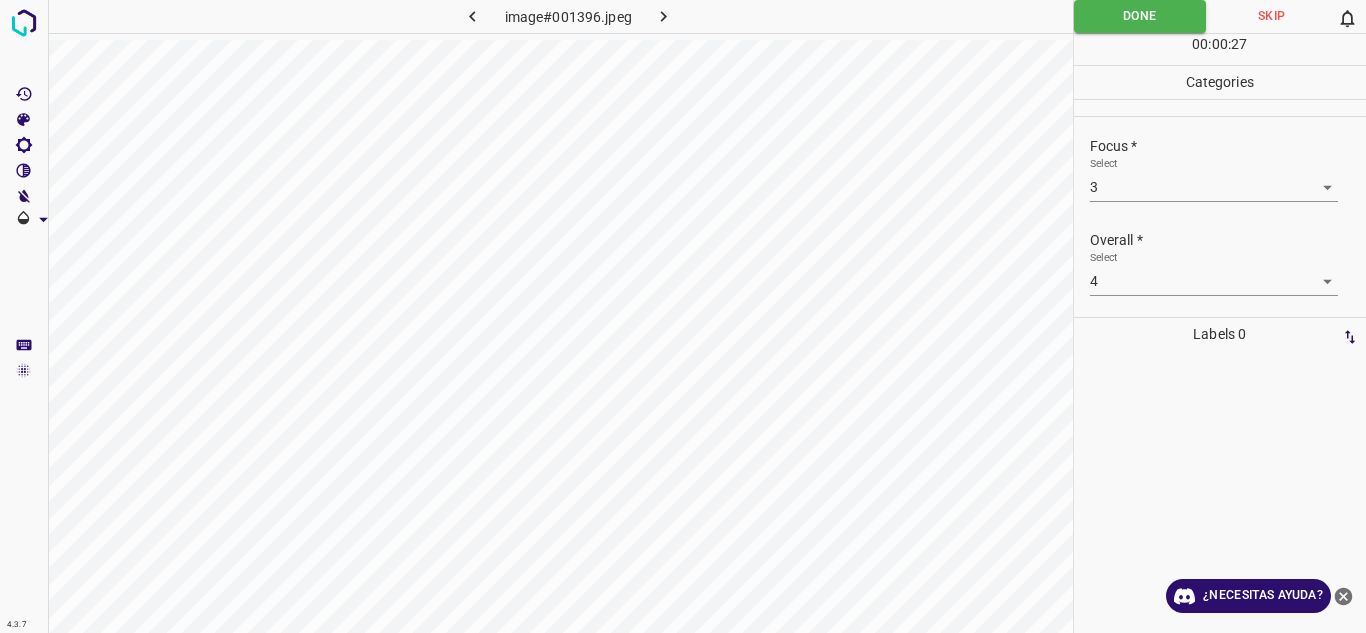 click 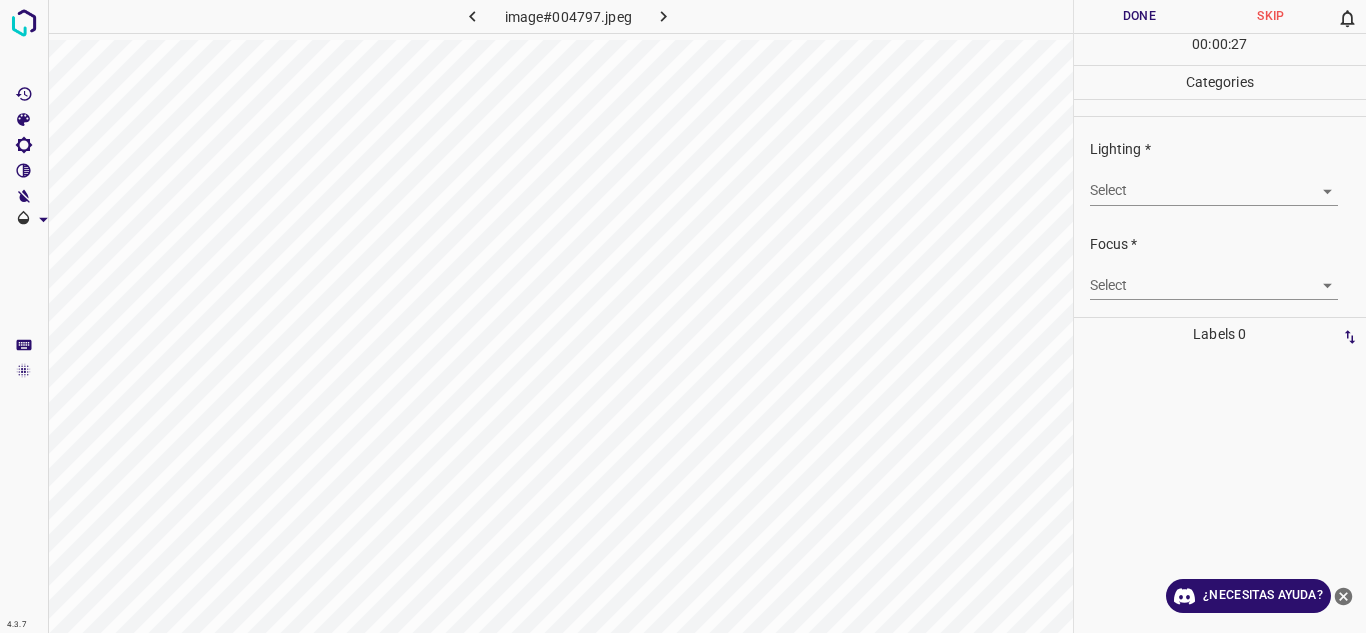click on "4.3.7 image#004797.jpeg Done Skip 0 00   : 00   : 27   Categories Lighting *  Select ​ Focus *  Select ​ Overall *  Select ​ Labels   0 Categories 1 Lighting 2 Focus 3 Overall Tools Space Change between modes (Draw & Edit) I Auto labeling R Restore zoom M Zoom in N Zoom out Delete Delete selecte label Filters Z Restore filters X Saturation filter C Brightness filter V Contrast filter B Gray scale filter General O Download ¿Necesitas ayuda? Texto original Valora esta traducción Tu opinión servirá para ayudar a mejorar el Traductor de Google - Texto - Esconder - Borrar" at bounding box center [683, 316] 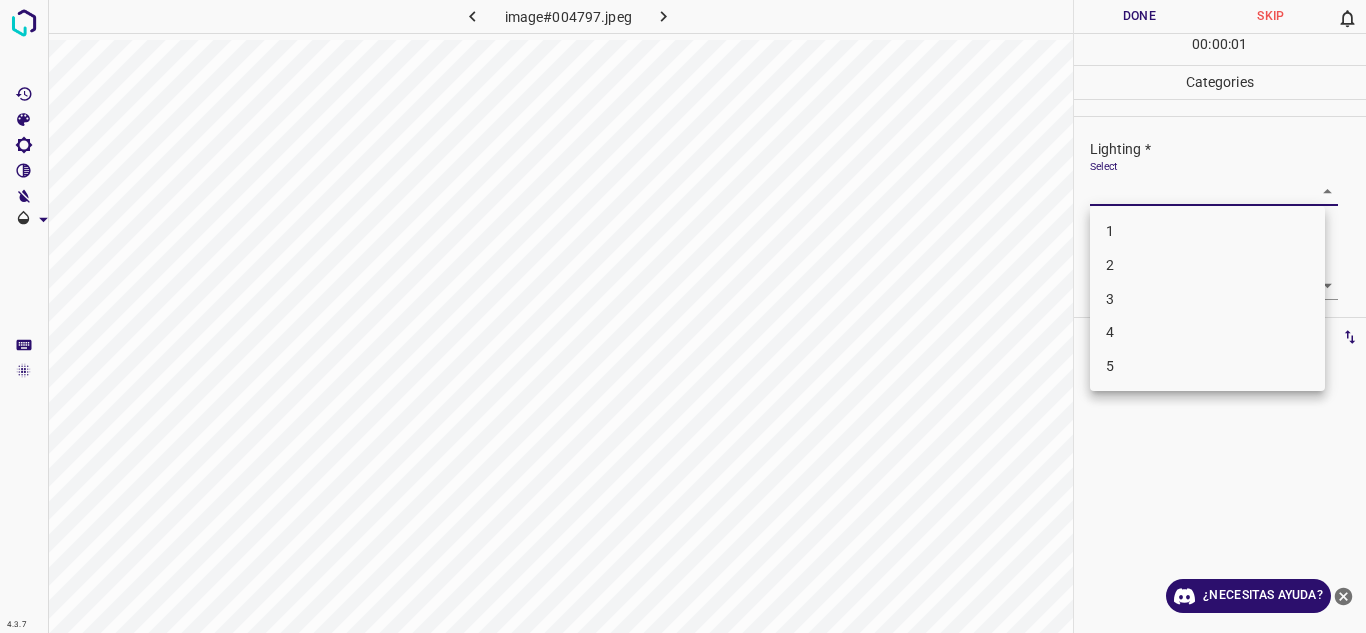 click on "5" at bounding box center [1207, 366] 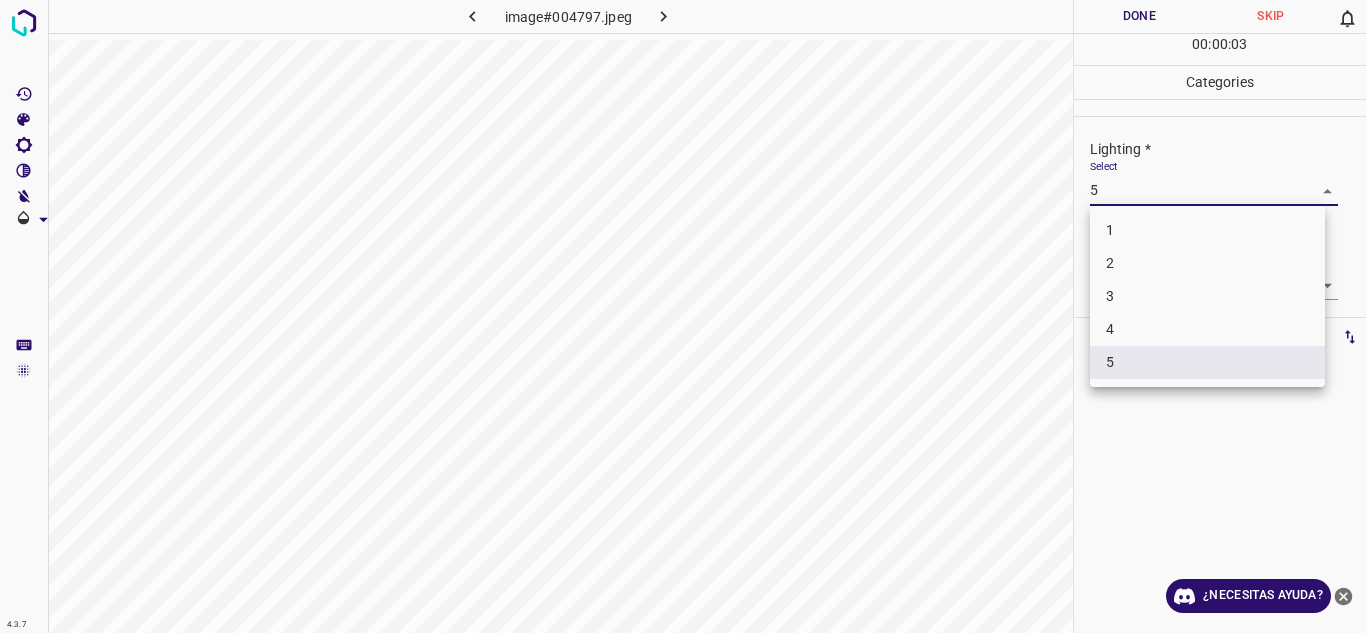 drag, startPoint x: 1299, startPoint y: 194, endPoint x: 1236, endPoint y: 300, distance: 123.308556 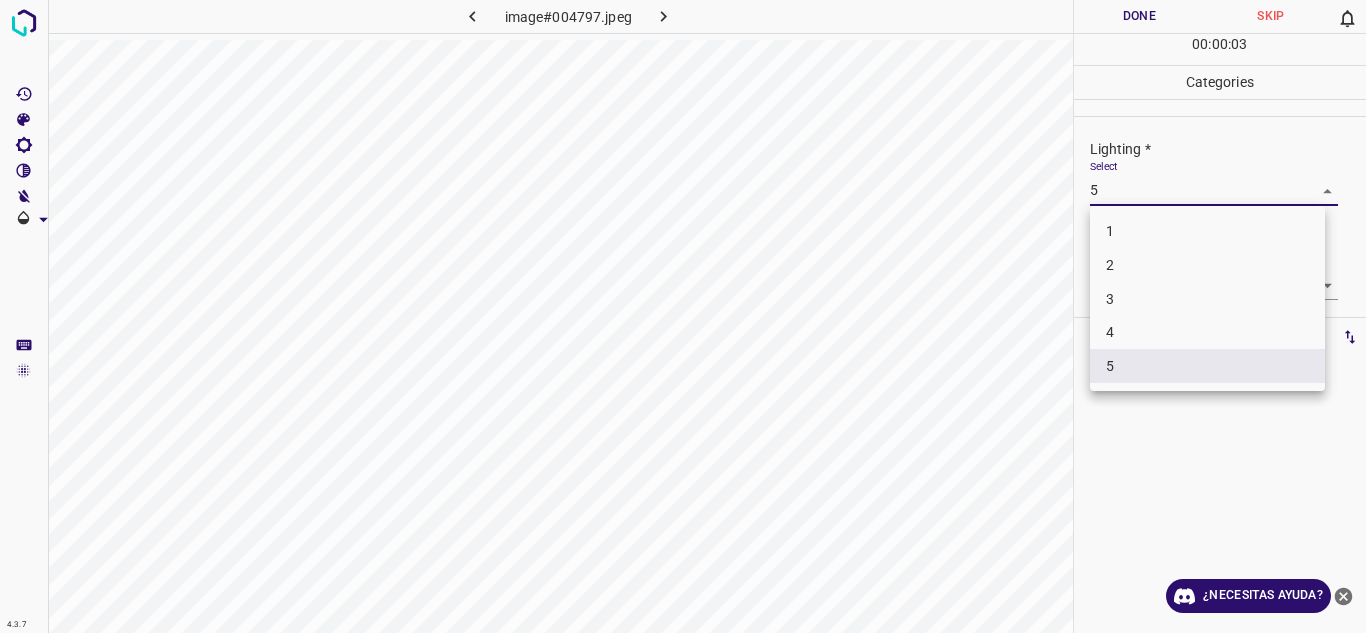 click on "4" at bounding box center [1207, 332] 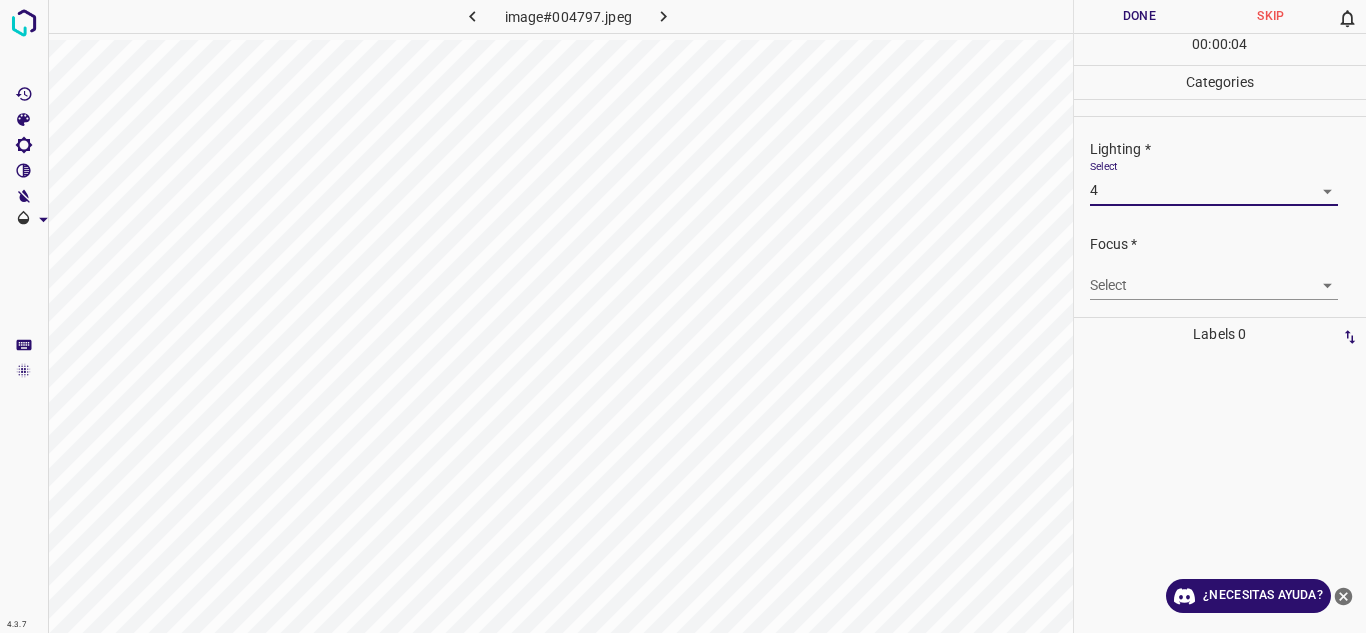click on "Select ​" at bounding box center [1228, 277] 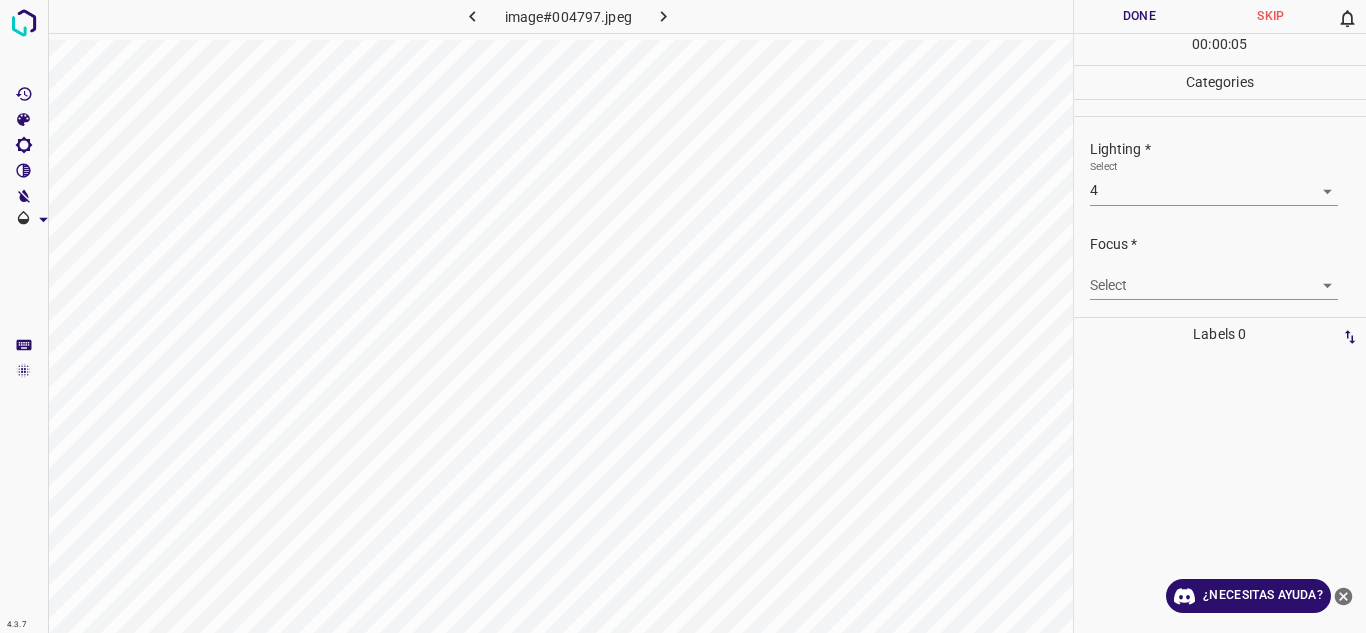 click on "4.3.7 image#004797.jpeg Done Skip 0 00   : 00   : 05   Categories Lighting *  Select 4 4 Focus *  Select ​ Overall *  Select ​ Labels   0 Categories 1 Lighting 2 Focus 3 Overall Tools Space Change between modes (Draw & Edit) I Auto labeling R Restore zoom M Zoom in N Zoom out Delete Delete selecte label Filters Z Restore filters X Saturation filter C Brightness filter V Contrast filter B Gray scale filter General O Download ¿Necesitas ayuda? Texto original Valora esta traducción Tu opinión servirá para ayudar a mejorar el Traductor de Google - Texto - Esconder - Borrar" at bounding box center (683, 316) 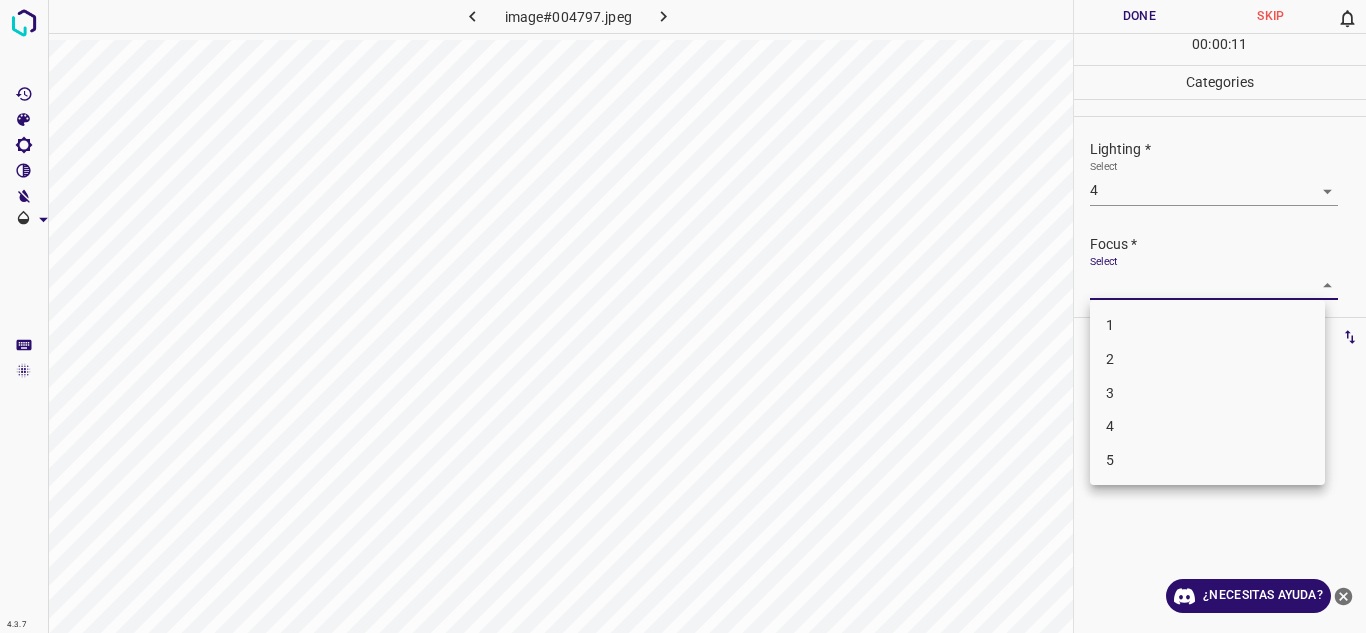 drag, startPoint x: 1155, startPoint y: 397, endPoint x: 1220, endPoint y: 374, distance: 68.94926 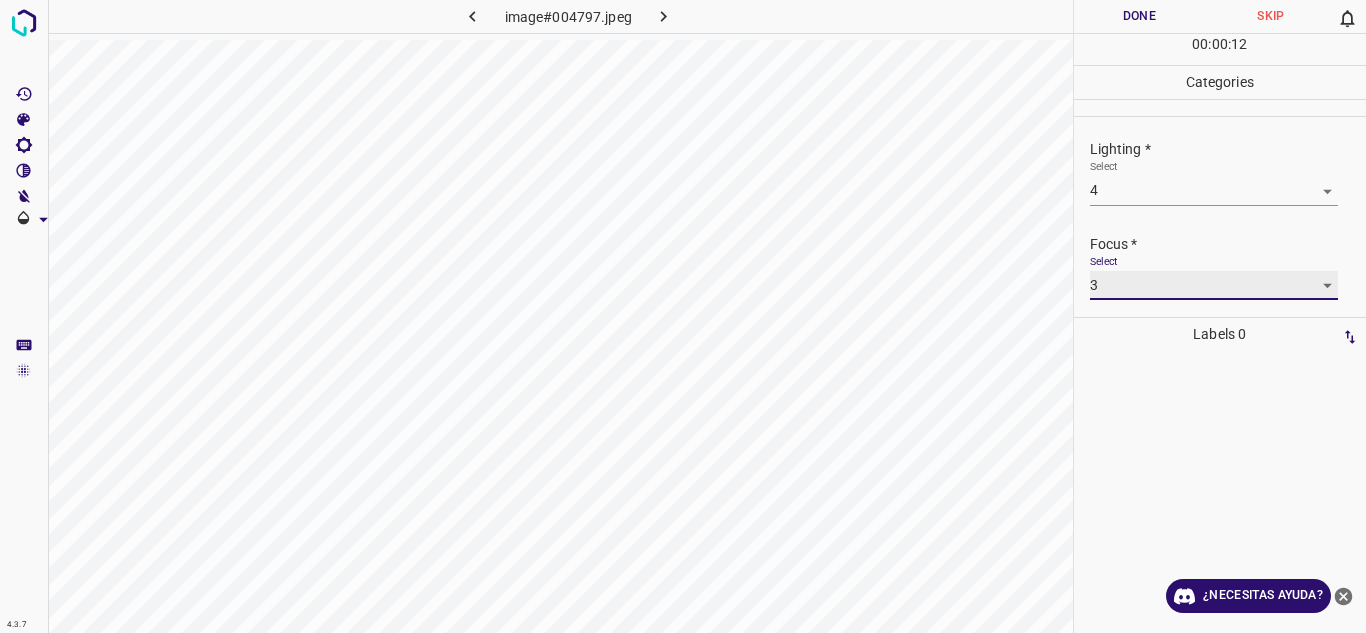 scroll, scrollTop: 98, scrollLeft: 0, axis: vertical 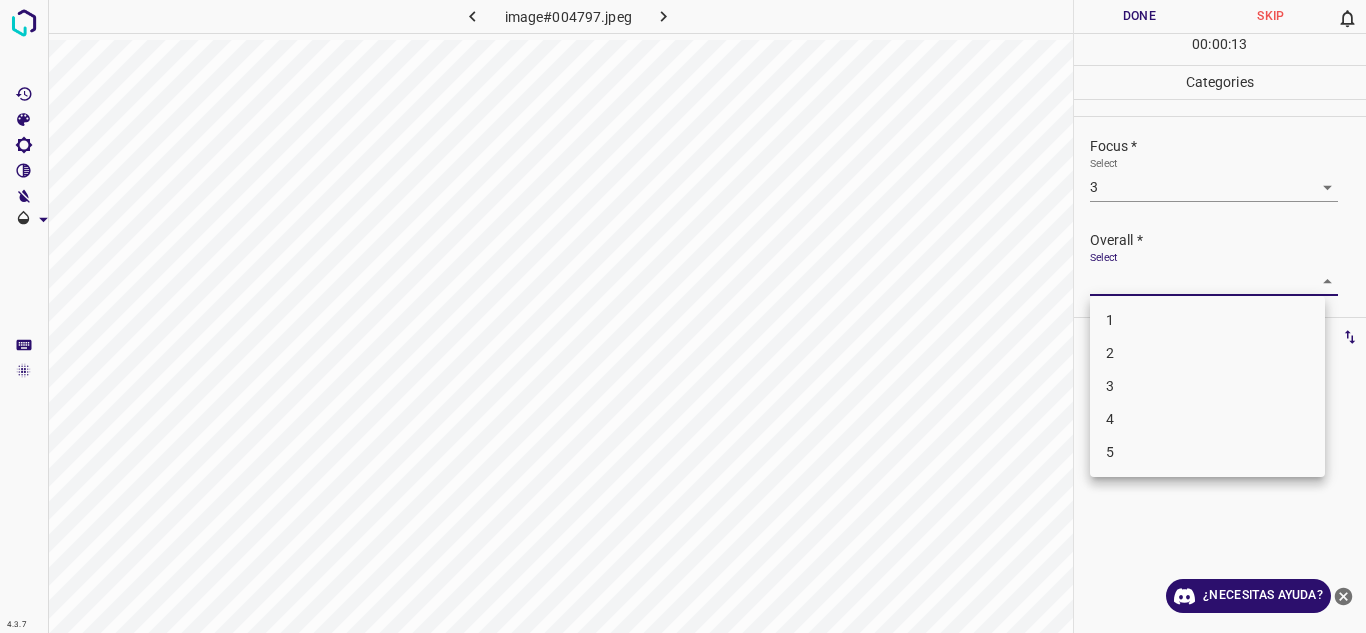 click on "4.3.7 image#004797.jpeg Done Skip 0 00   : 00   : 13   Categories Lighting *  Select 4 4 Focus *  Select 3 3 Overall *  Select ​ Labels   0 Categories 1 Lighting 2 Focus 3 Overall Tools Space Change between modes (Draw & Edit) I Auto labeling R Restore zoom M Zoom in N Zoom out Delete Delete selecte label Filters Z Restore filters X Saturation filter C Brightness filter V Contrast filter B Gray scale filter General O Download ¿Necesitas ayuda? Texto original Valora esta traducción Tu opinión servirá para ayudar a mejorar el Traductor de Google - Texto - Esconder - Borrar 1 2 3 4 5" at bounding box center [683, 316] 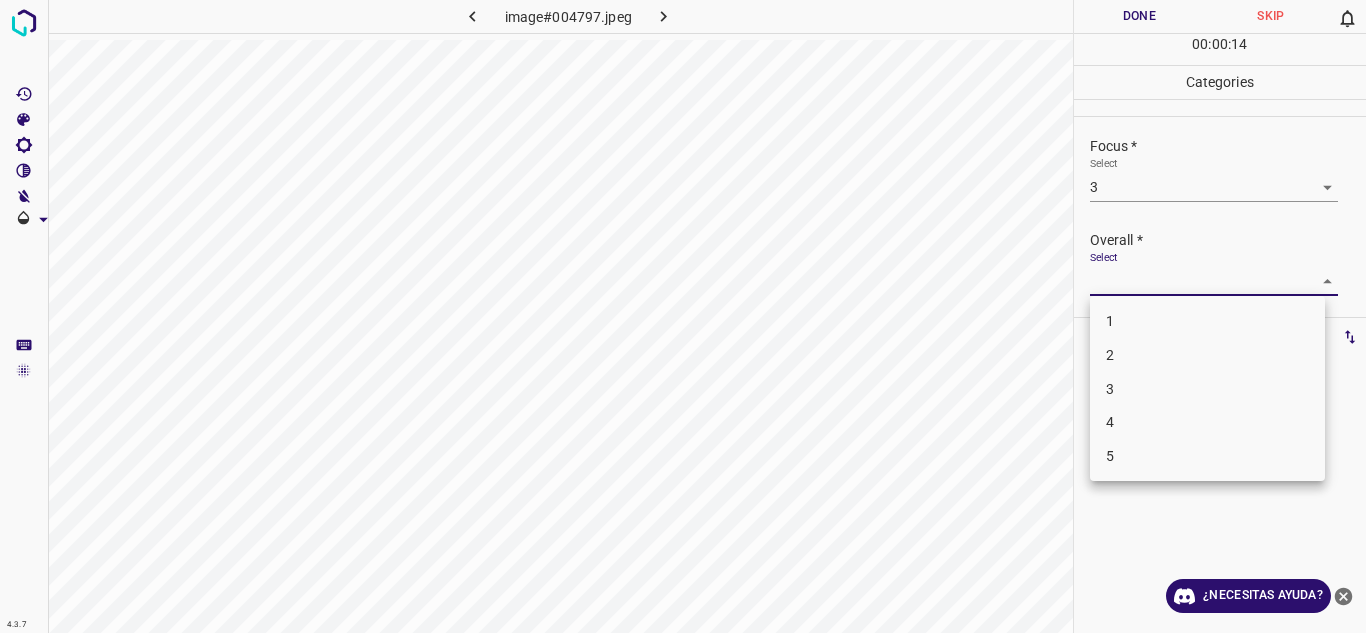 click on "4" at bounding box center [1110, 422] 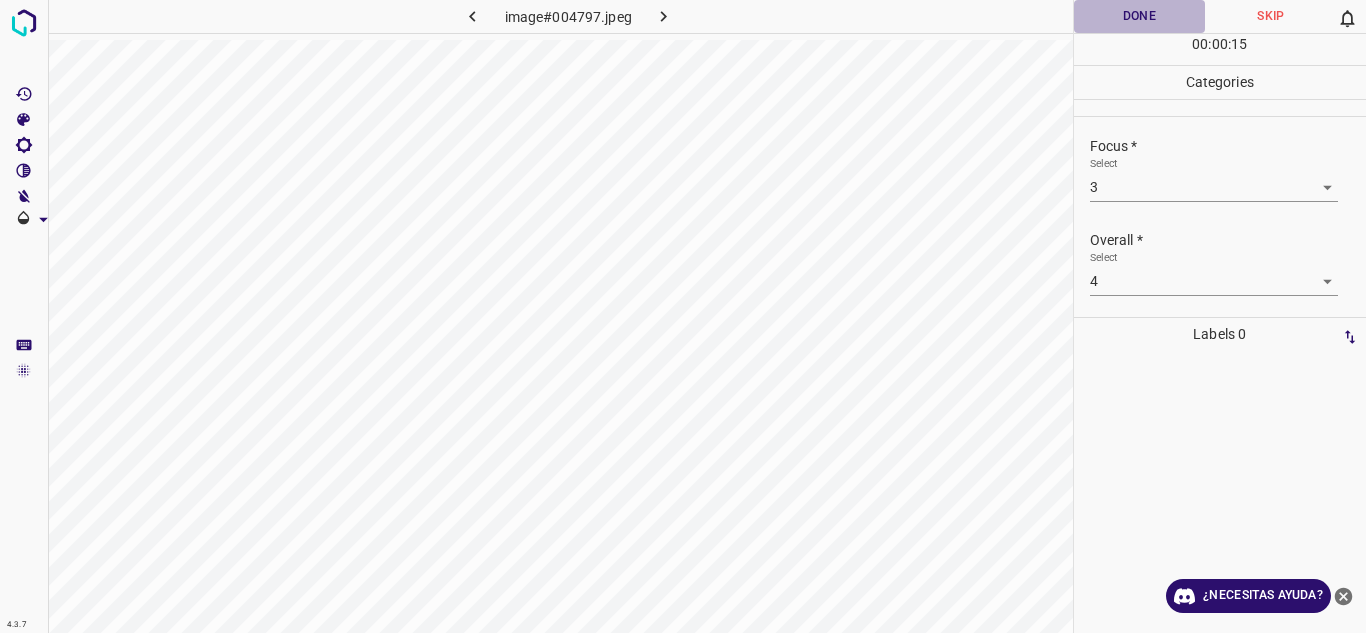 click on "Done" at bounding box center (1140, 16) 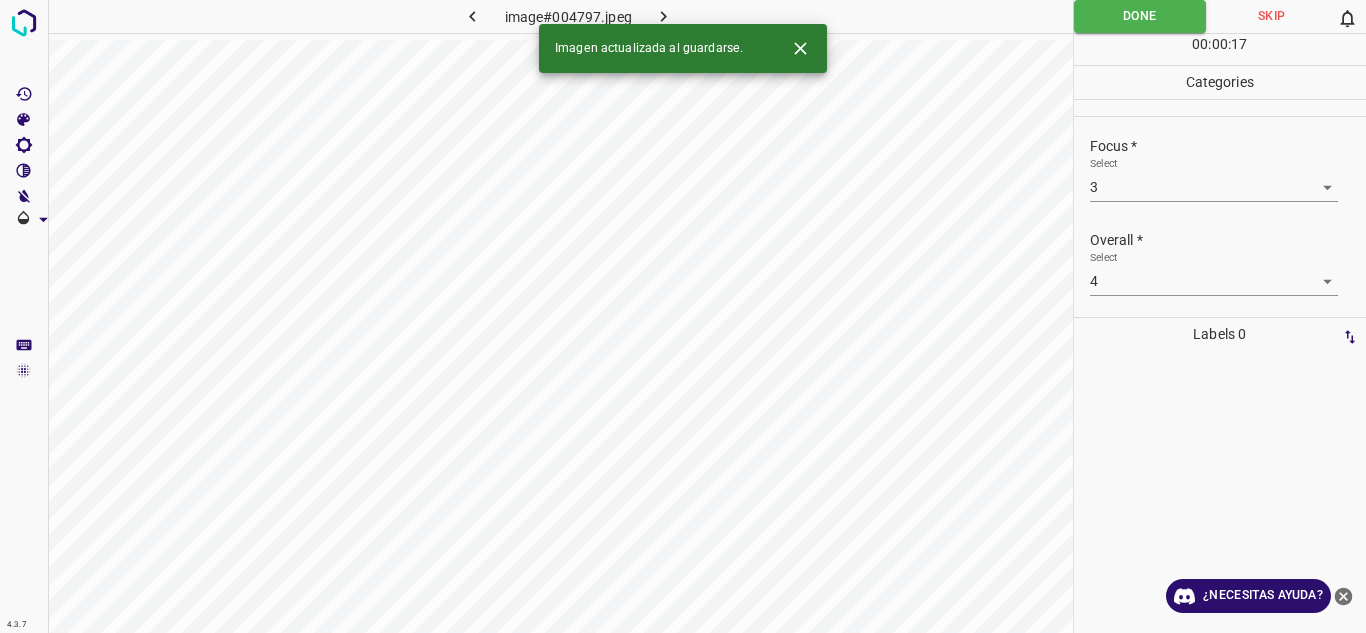 click 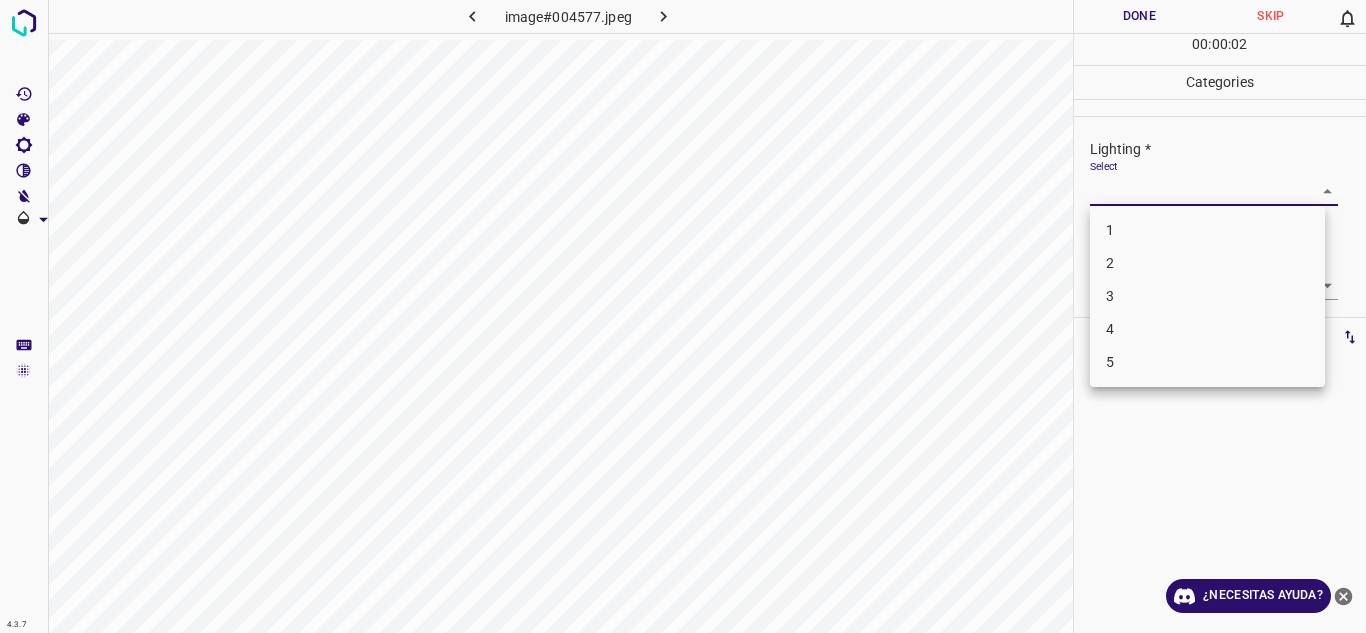 drag, startPoint x: 1313, startPoint y: 185, endPoint x: 1305, endPoint y: 206, distance: 22.472204 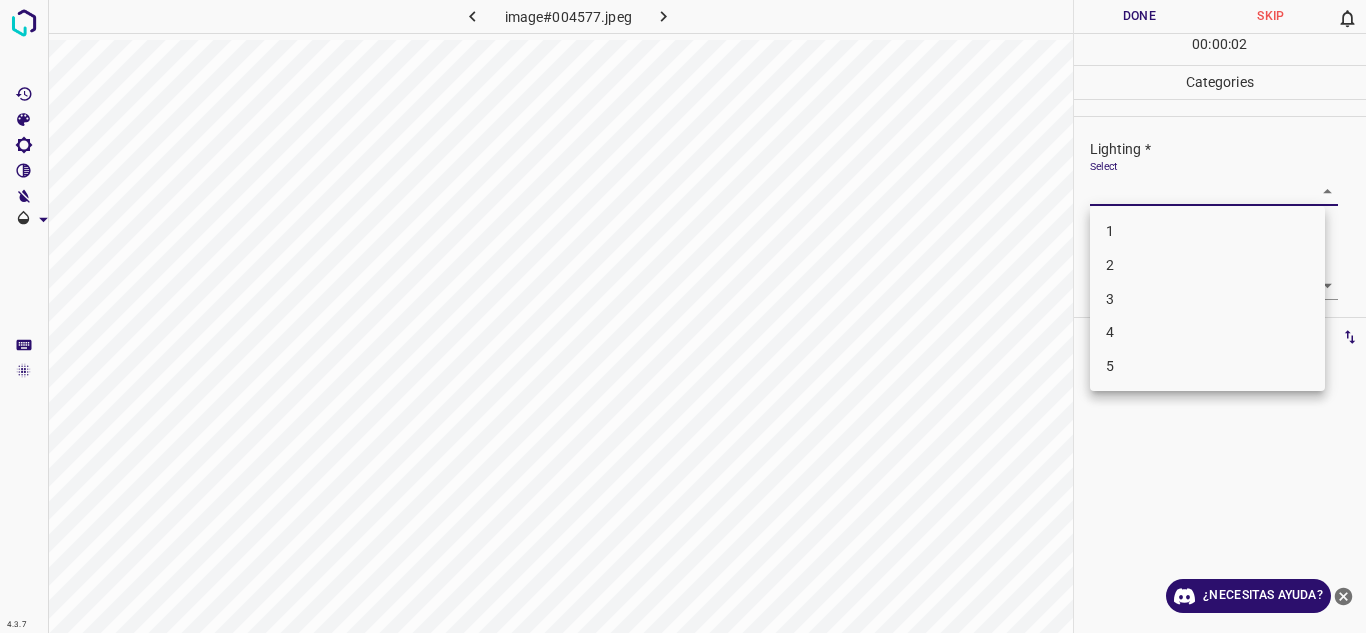 click on "4" at bounding box center (1207, 332) 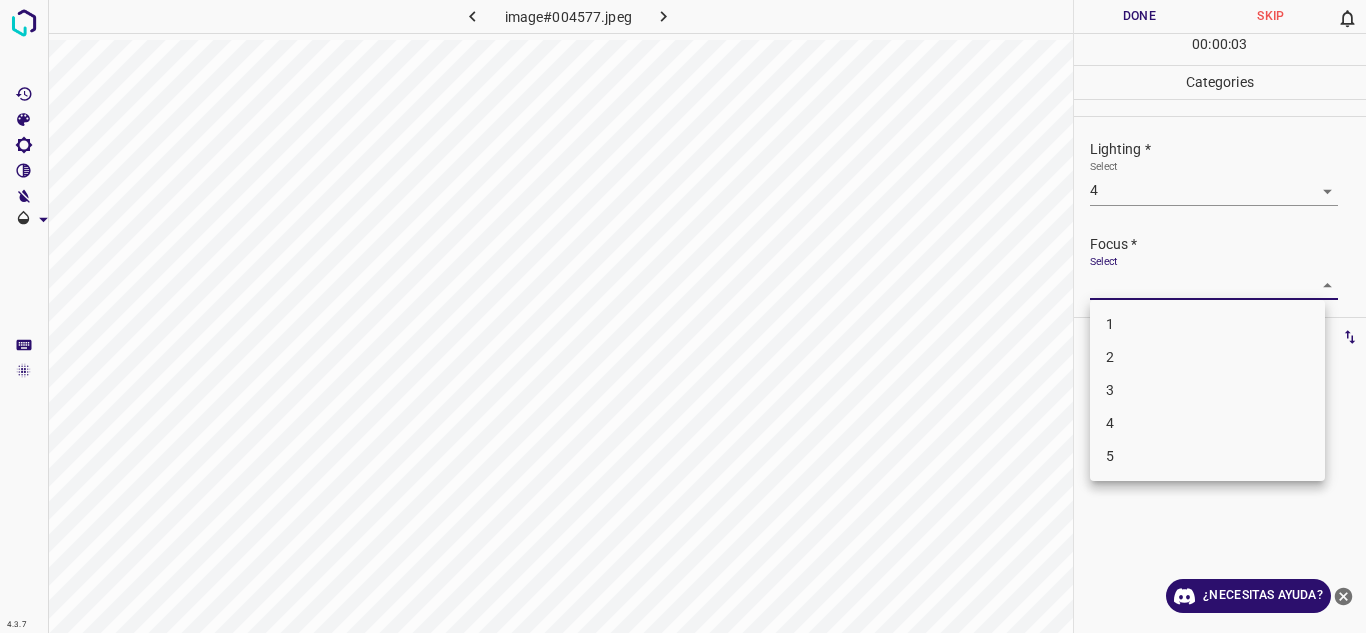 drag, startPoint x: 1318, startPoint y: 276, endPoint x: 1225, endPoint y: 371, distance: 132.9436 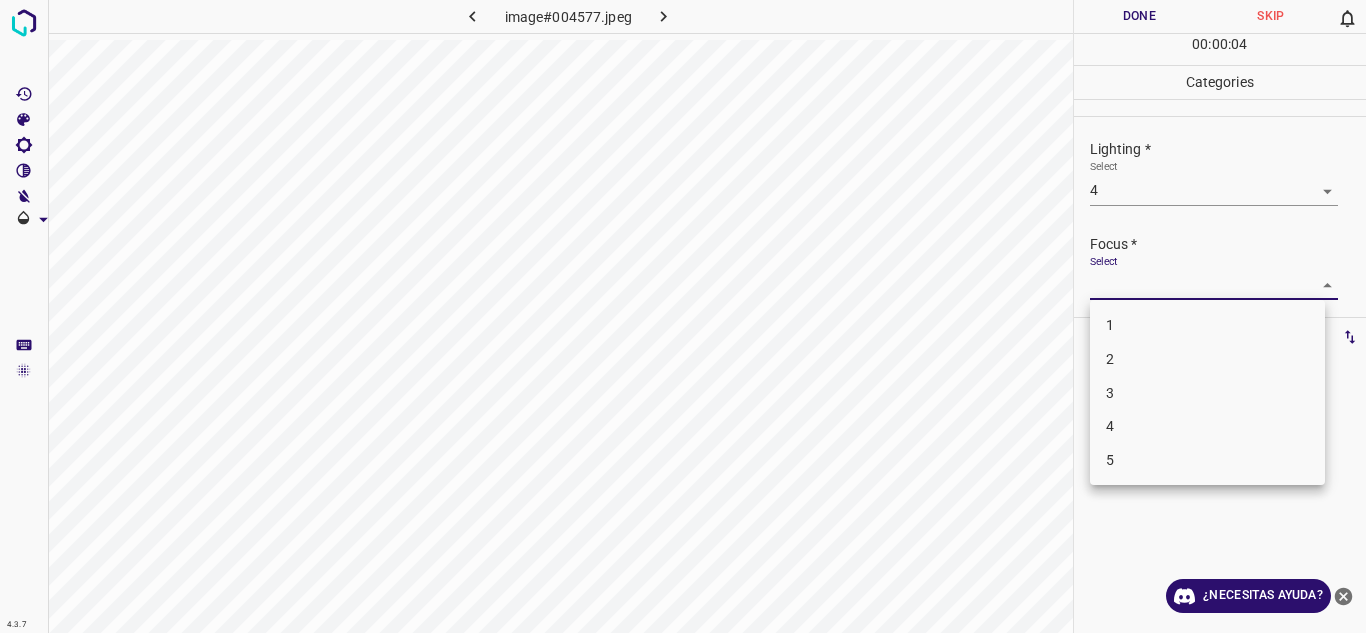 click on "4" at bounding box center [1207, 426] 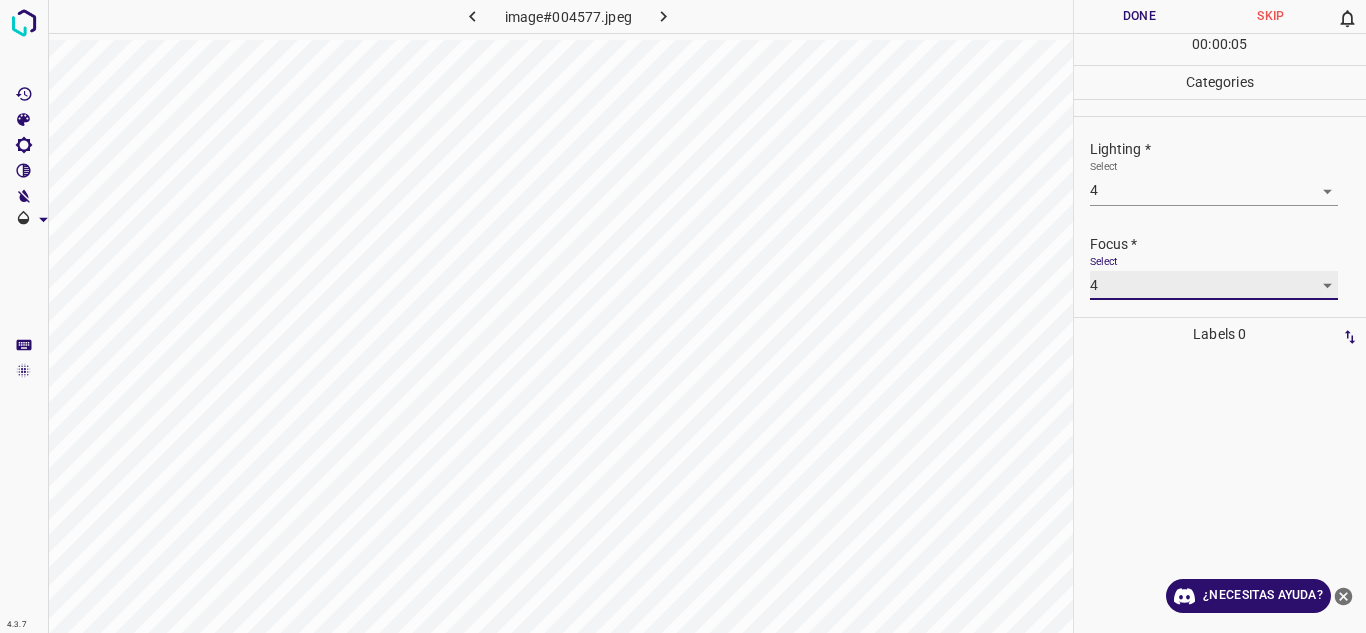 scroll, scrollTop: 98, scrollLeft: 0, axis: vertical 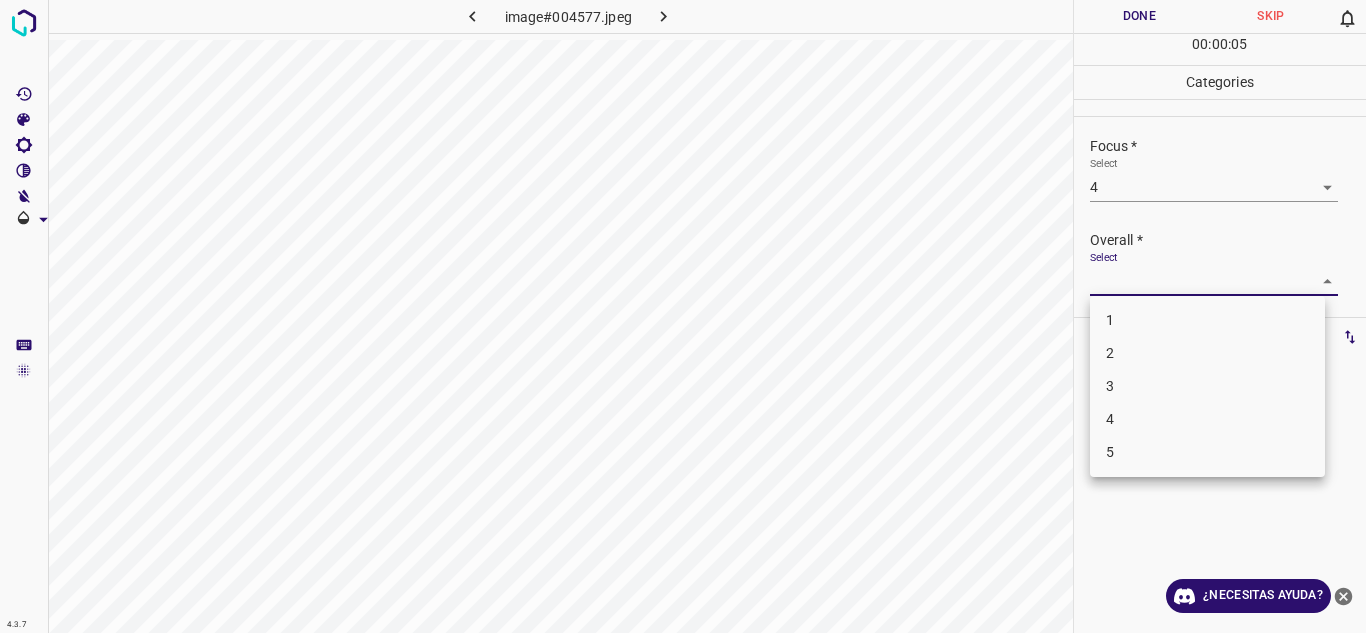 drag, startPoint x: 1315, startPoint y: 273, endPoint x: 1201, endPoint y: 395, distance: 166.97305 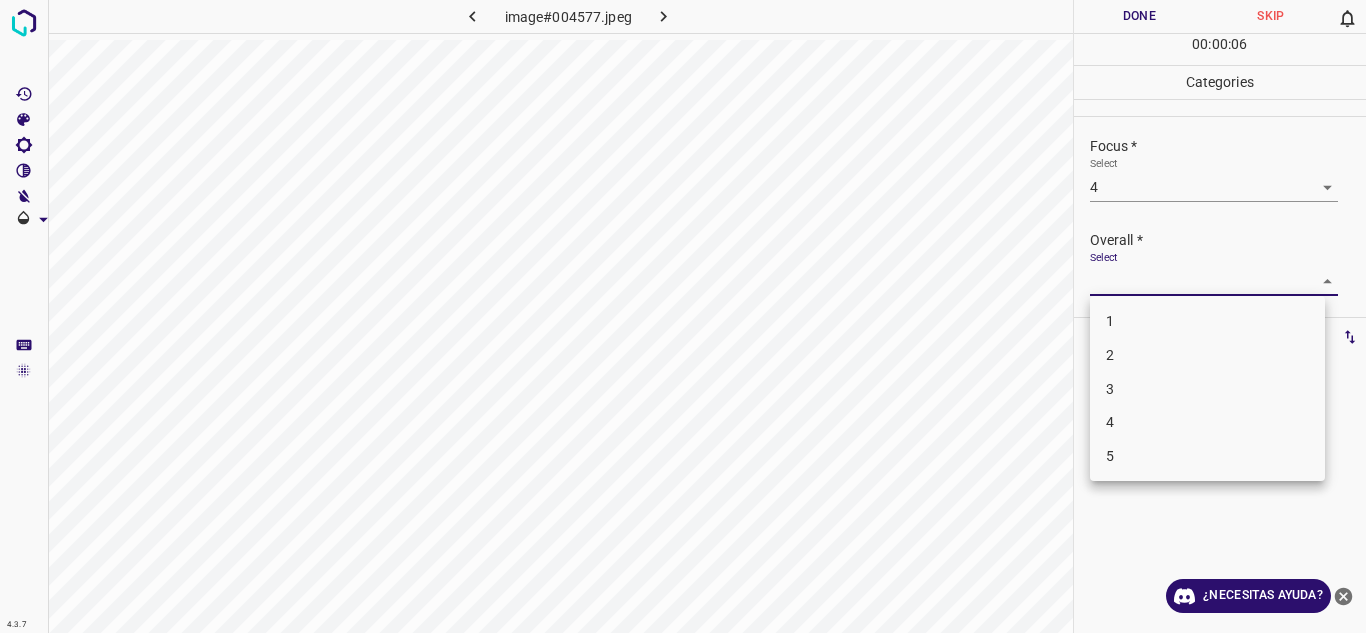 click on "4" at bounding box center (1207, 422) 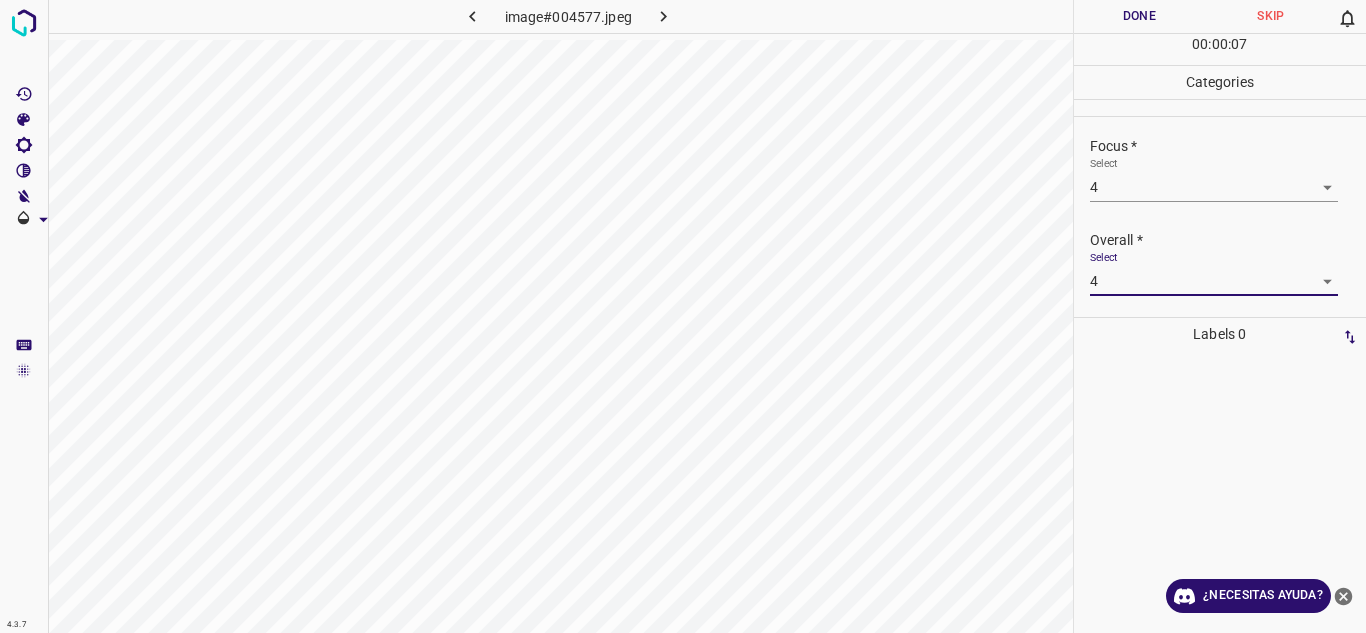 click on "Done" at bounding box center (1140, 16) 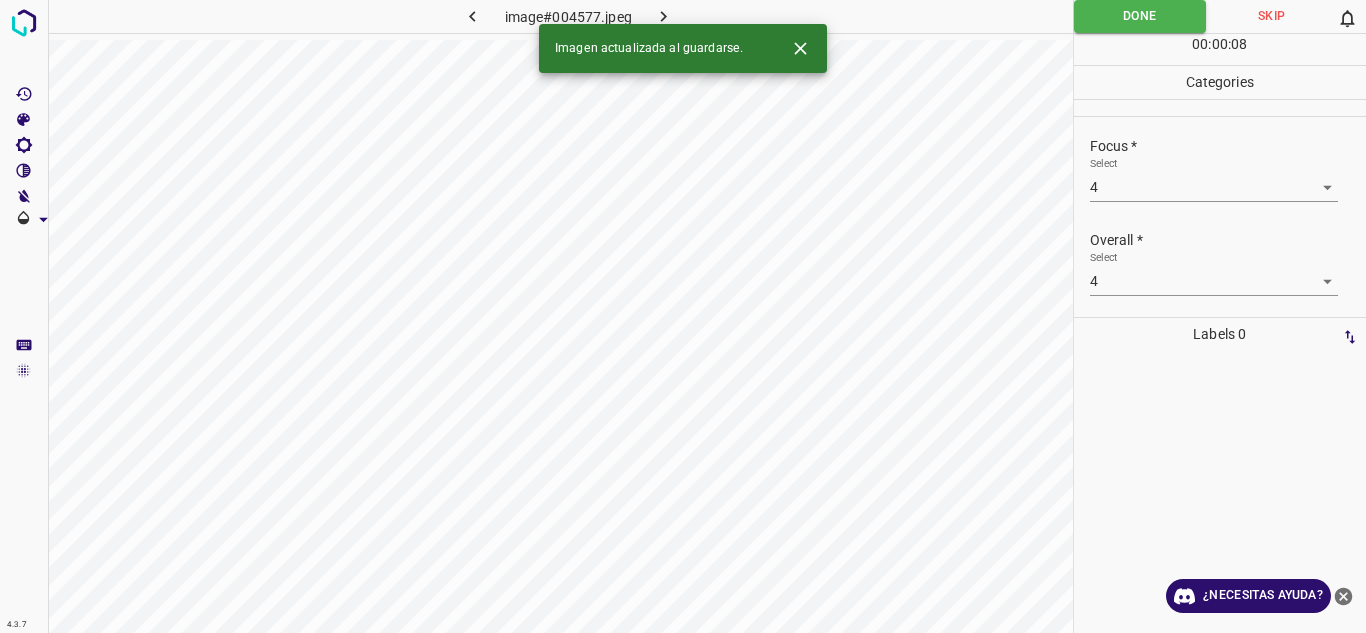 click 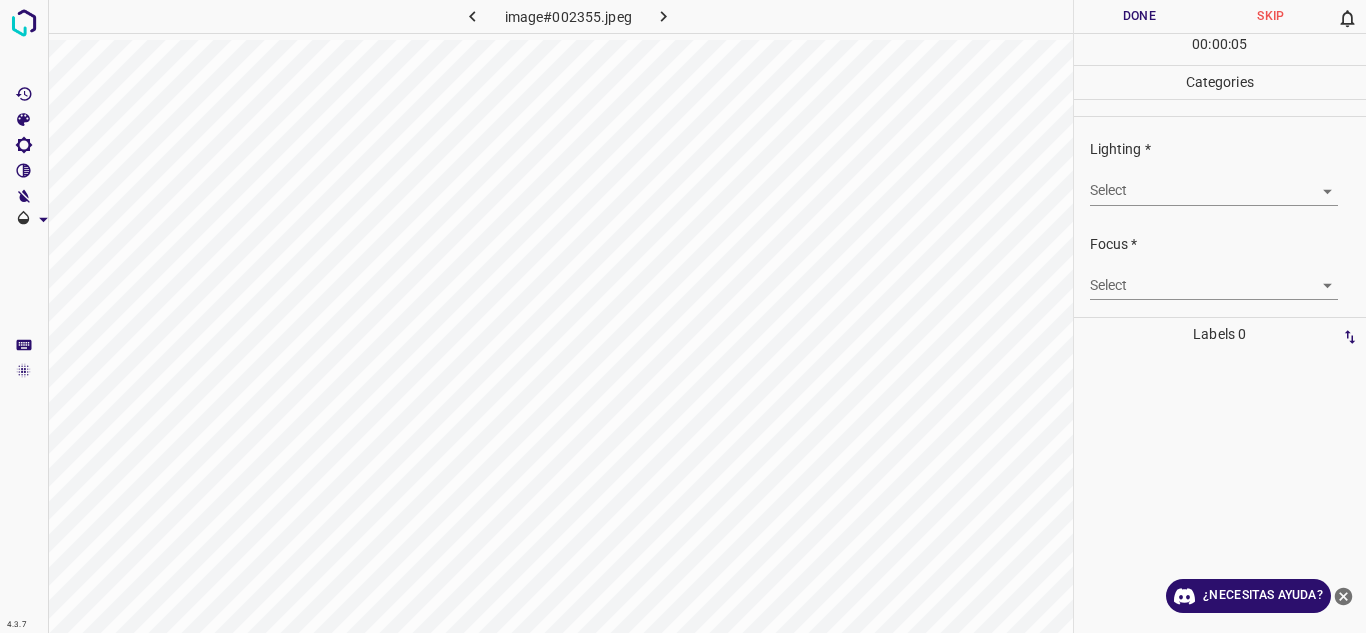 click on "4.3.7 image#002355.jpeg Done Skip 0 00   : 00   : 05   Categories Lighting *  Select ​ Focus *  Select ​ Overall *  Select ​ Labels   0 Categories 1 Lighting 2 Focus 3 Overall Tools Space Change between modes (Draw & Edit) I Auto labeling R Restore zoom M Zoom in N Zoom out Delete Delete selecte label Filters Z Restore filters X Saturation filter C Brightness filter V Contrast filter B Gray scale filter General O Download ¿Necesitas ayuda? Texto original Valora esta traducción Tu opinión servirá para ayudar a mejorar el Traductor de Google - Texto - Esconder - Borrar" at bounding box center (683, 316) 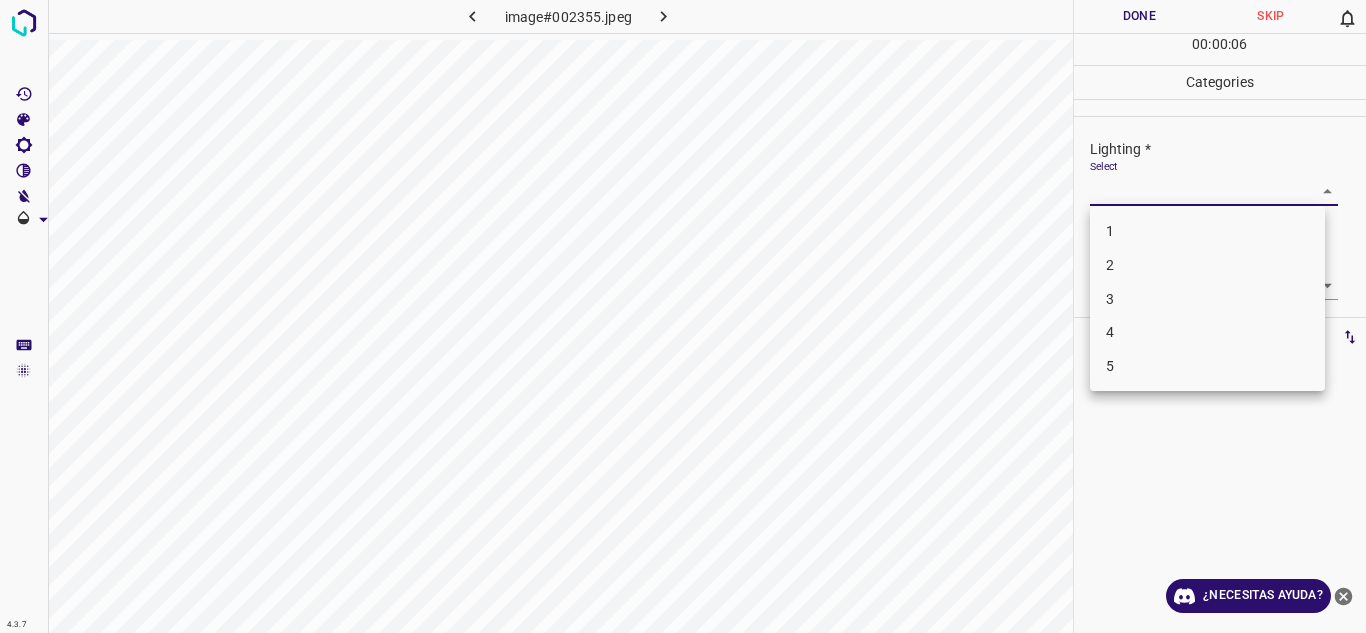 click on "4" at bounding box center (1207, 332) 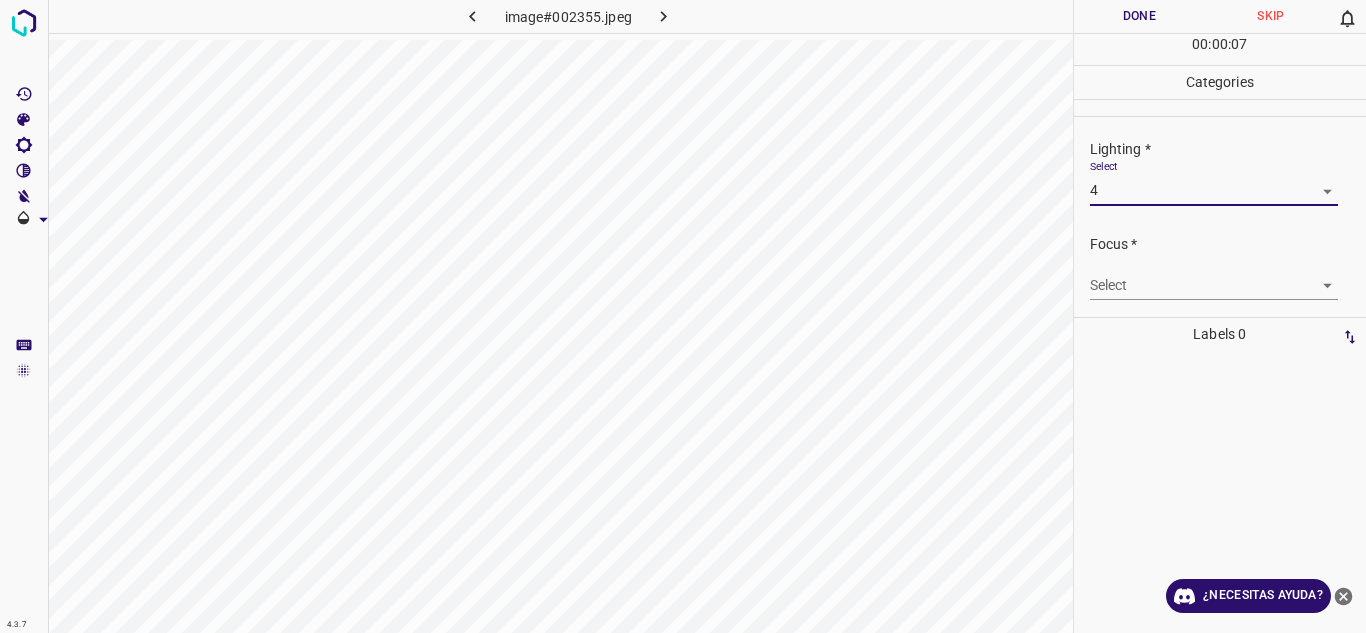 click on "4.3.7 image#002355.jpeg Done Skip 0 00   : 00   : 07   Categories Lighting *  Select 4 4 Focus *  Select ​ Overall *  Select ​ Labels   0 Categories 1 Lighting 2 Focus 3 Overall Tools Space Change between modes (Draw & Edit) I Auto labeling R Restore zoom M Zoom in N Zoom out Delete Delete selecte label Filters Z Restore filters X Saturation filter C Brightness filter V Contrast filter B Gray scale filter General O Download ¿Necesitas ayuda? Texto original Valora esta traducción Tu opinión servirá para ayudar a mejorar el Traductor de Google - Texto - Esconder - Borrar" at bounding box center [683, 316] 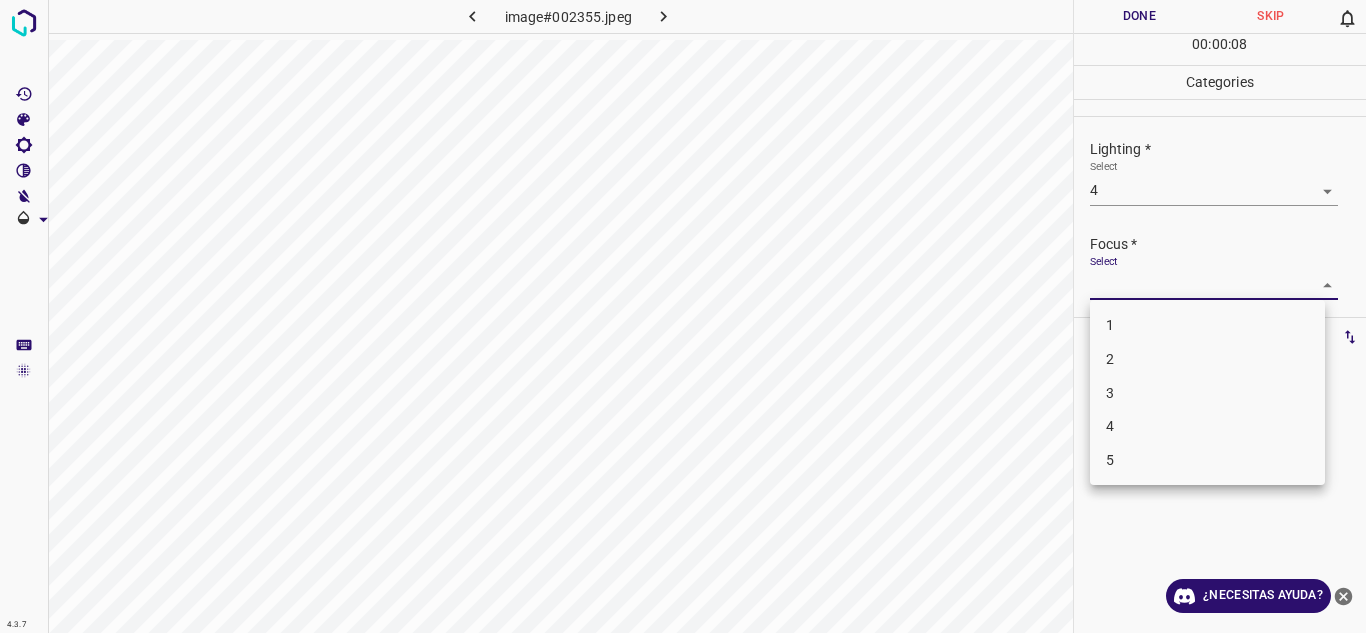 click on "3" at bounding box center (1207, 393) 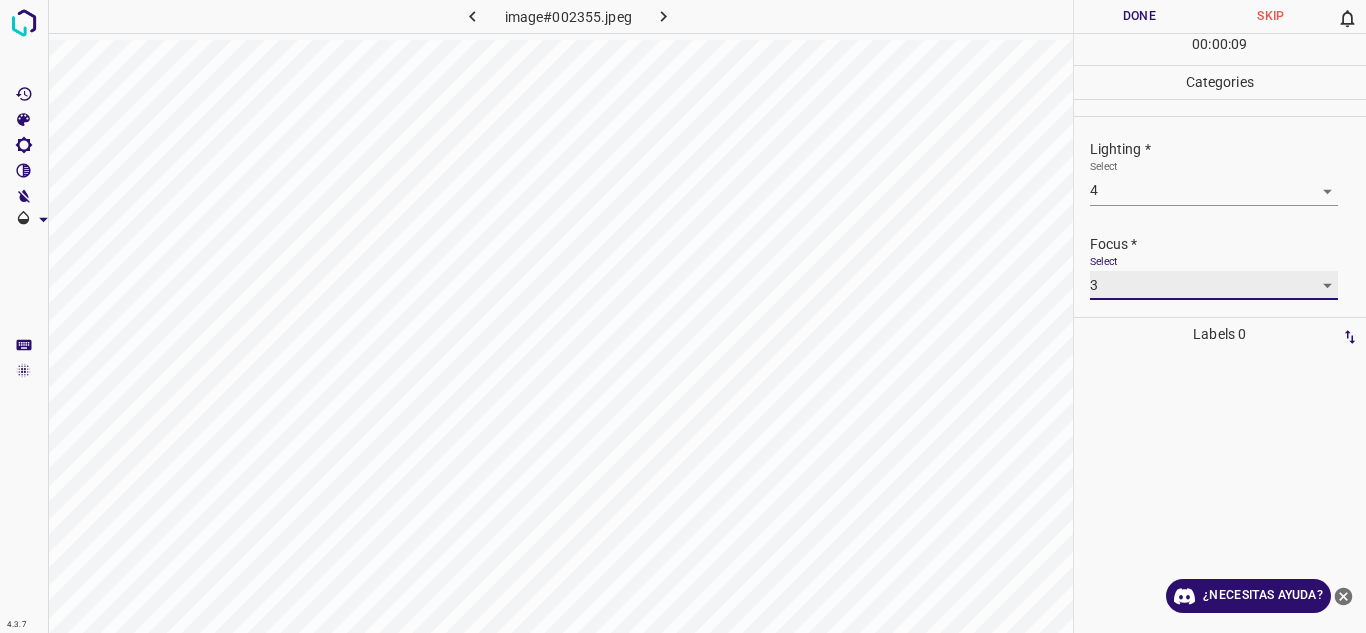 scroll, scrollTop: 98, scrollLeft: 0, axis: vertical 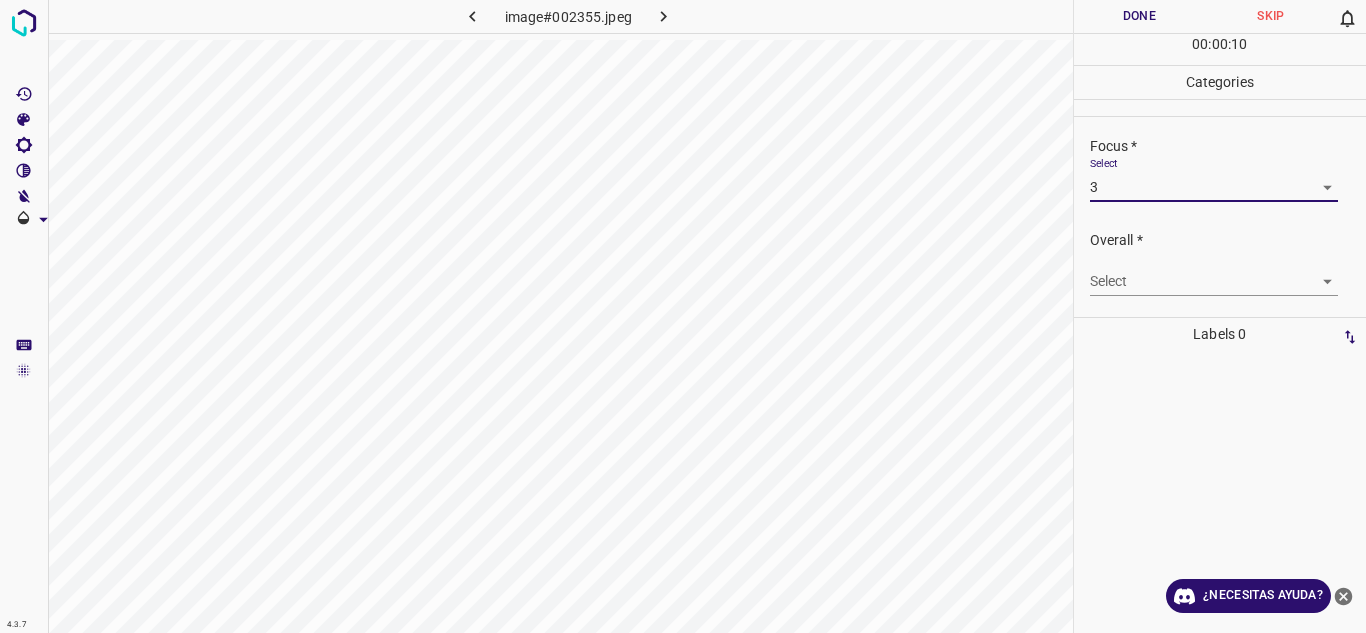 click on "4.3.7 image#002355.jpeg Done Skip 0 00   : 00   : 10   Categories Lighting *  Select 4 4 Focus *  Select 3 3 Overall *  Select ​ Labels   0 Categories 1 Lighting 2 Focus 3 Overall Tools Space Change between modes (Draw & Edit) I Auto labeling R Restore zoom M Zoom in N Zoom out Delete Delete selecte label Filters Z Restore filters X Saturation filter C Brightness filter V Contrast filter B Gray scale filter General O Download ¿Necesitas ayuda? Texto original Valora esta traducción Tu opinión servirá para ayudar a mejorar el Traductor de Google - Texto - Esconder - Borrar" at bounding box center (683, 316) 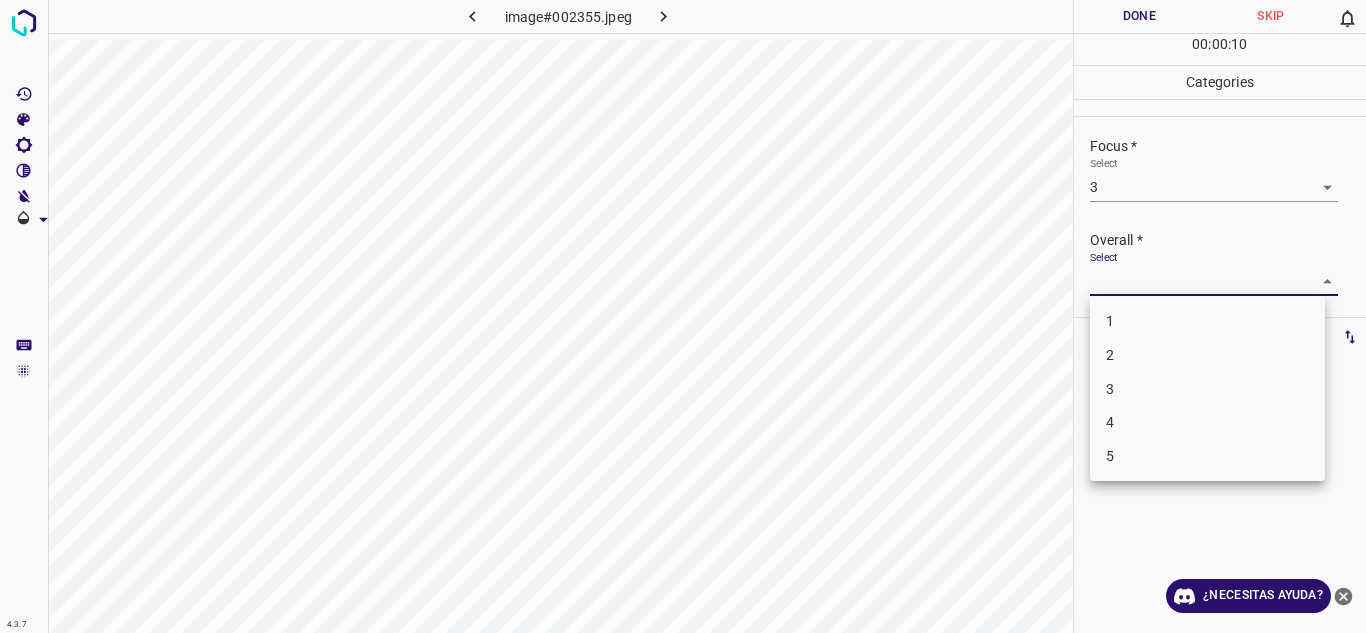 click on "3" at bounding box center (1207, 389) 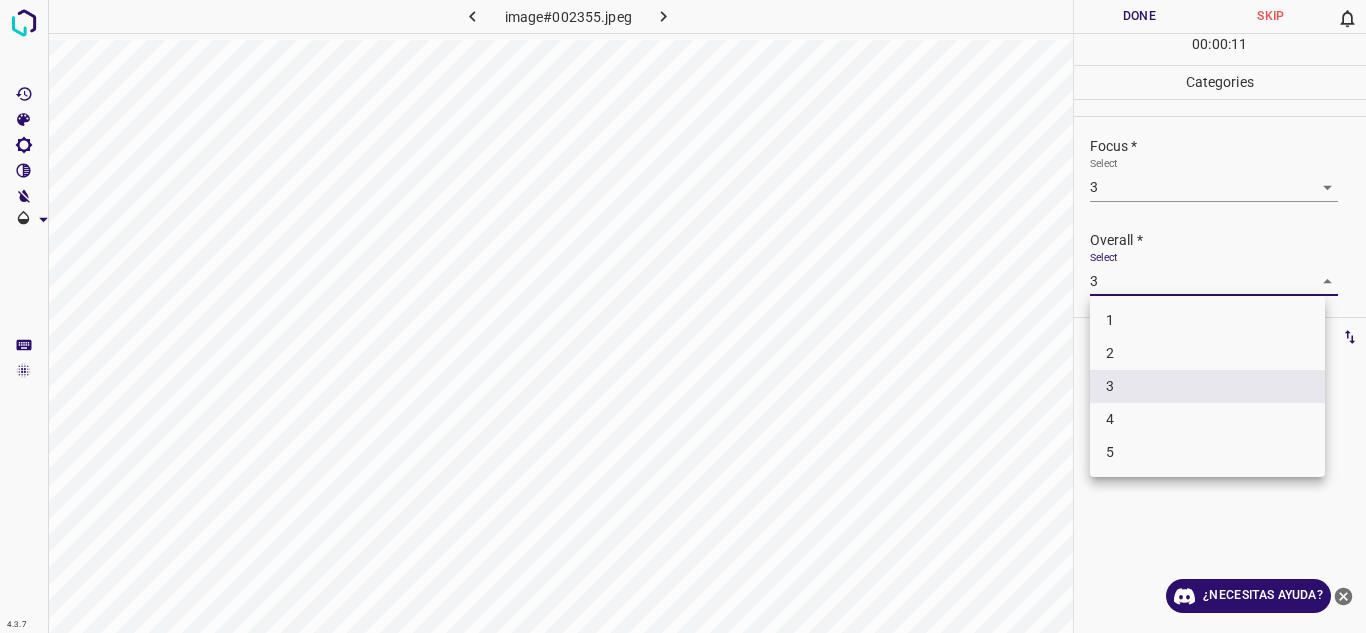 click on "4.3.7 image#002355.jpeg Done Skip 0 00   : 00   : 11   Categories Lighting *  Select 4 4 Focus *  Select 3 3 Overall *  Select 3 3 Labels   0 Categories 1 Lighting 2 Focus 3 Overall Tools Space Change between modes (Draw & Edit) I Auto labeling R Restore zoom M Zoom in N Zoom out Delete Delete selecte label Filters Z Restore filters X Saturation filter C Brightness filter V Contrast filter B Gray scale filter General O Download ¿Necesitas ayuda? Texto original Valora esta traducción Tu opinión servirá para ayudar a mejorar el Traductor de Google - Texto - Esconder - Borrar 1 2 3 4 5" at bounding box center (683, 316) 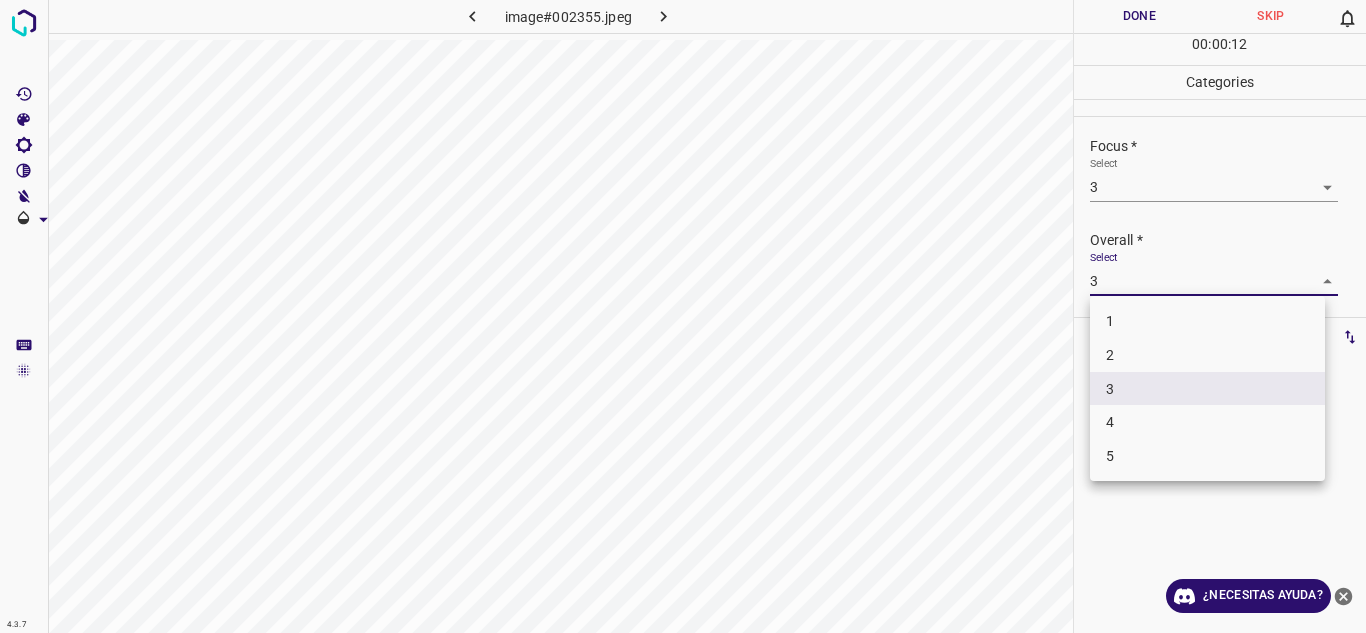 click on "4" at bounding box center [1207, 422] 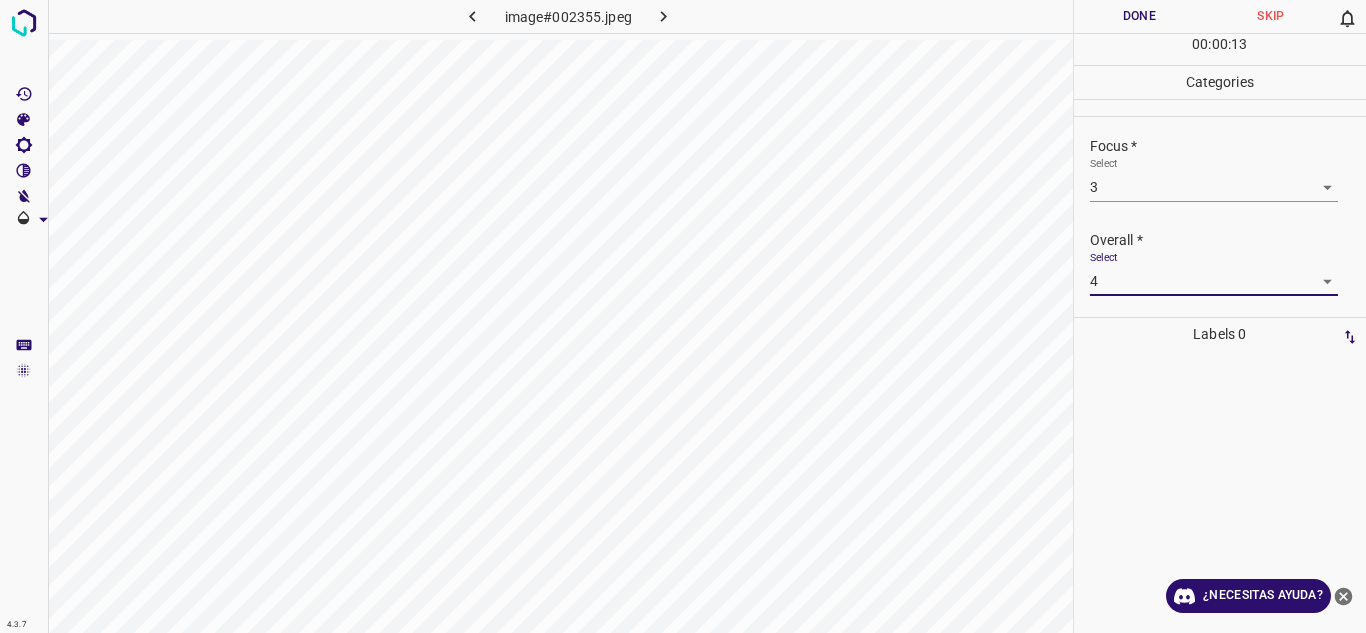 click on "Done" at bounding box center (1140, 16) 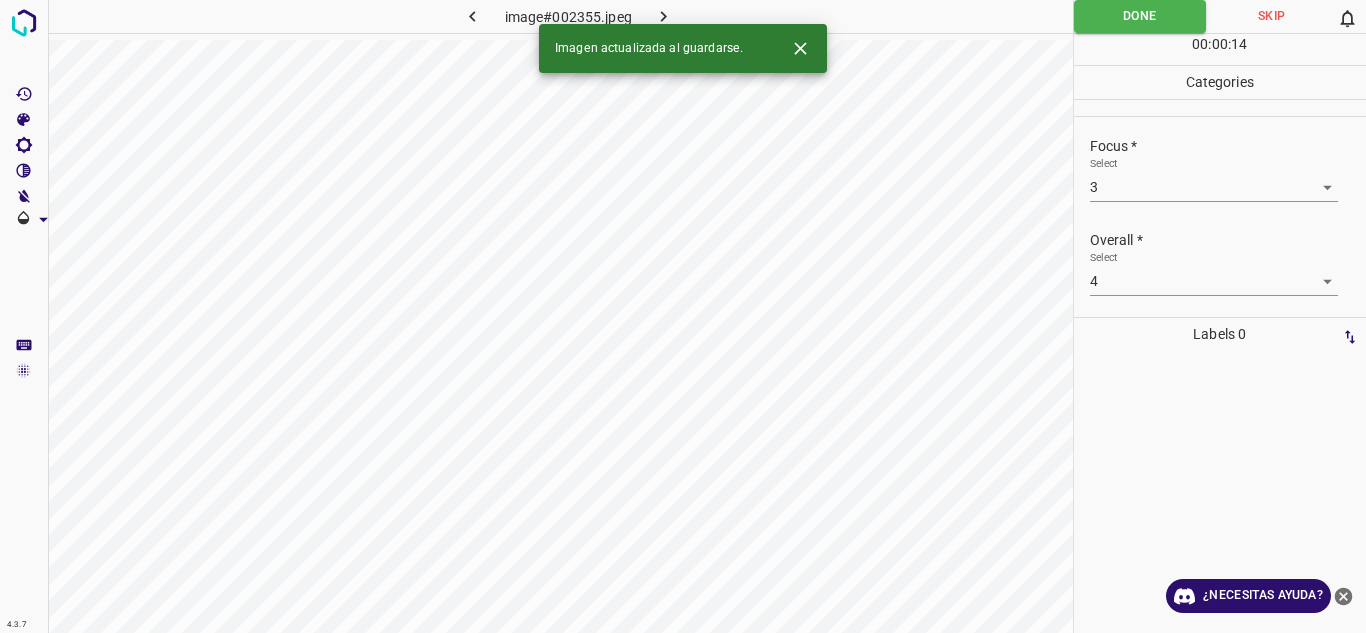 click 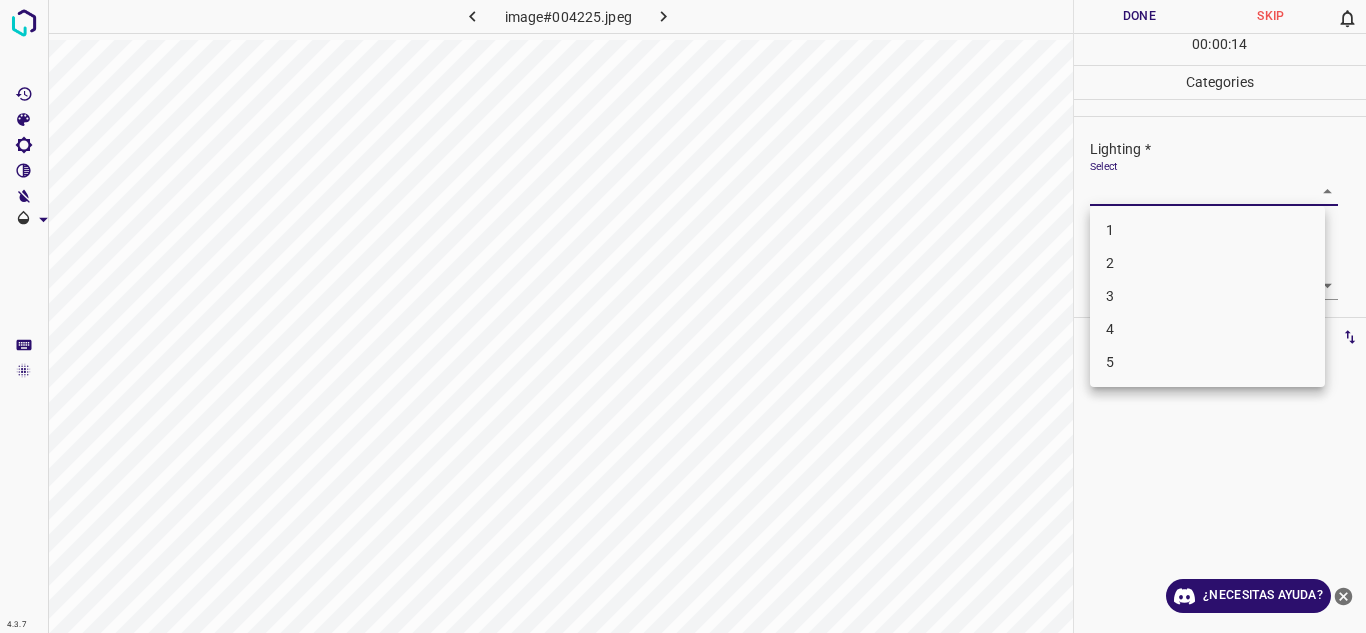 click on "4.3.7 image#004225.jpeg Done Skip 0 00   : 00   : 14   Categories Lighting *  Select ​ Focus *  Select ​ Overall *  Select ​ Labels   0 Categories 1 Lighting 2 Focus 3 Overall Tools Space Change between modes (Draw & Edit) I Auto labeling R Restore zoom M Zoom in N Zoom out Delete Delete selecte label Filters Z Restore filters X Saturation filter C Brightness filter V Contrast filter B Gray scale filter General O Download ¿Necesitas ayuda? Texto original Valora esta traducción Tu opinión servirá para ayudar a mejorar el Traductor de Google - Texto - Esconder - Borrar 1 2 3 4 5" at bounding box center [683, 316] 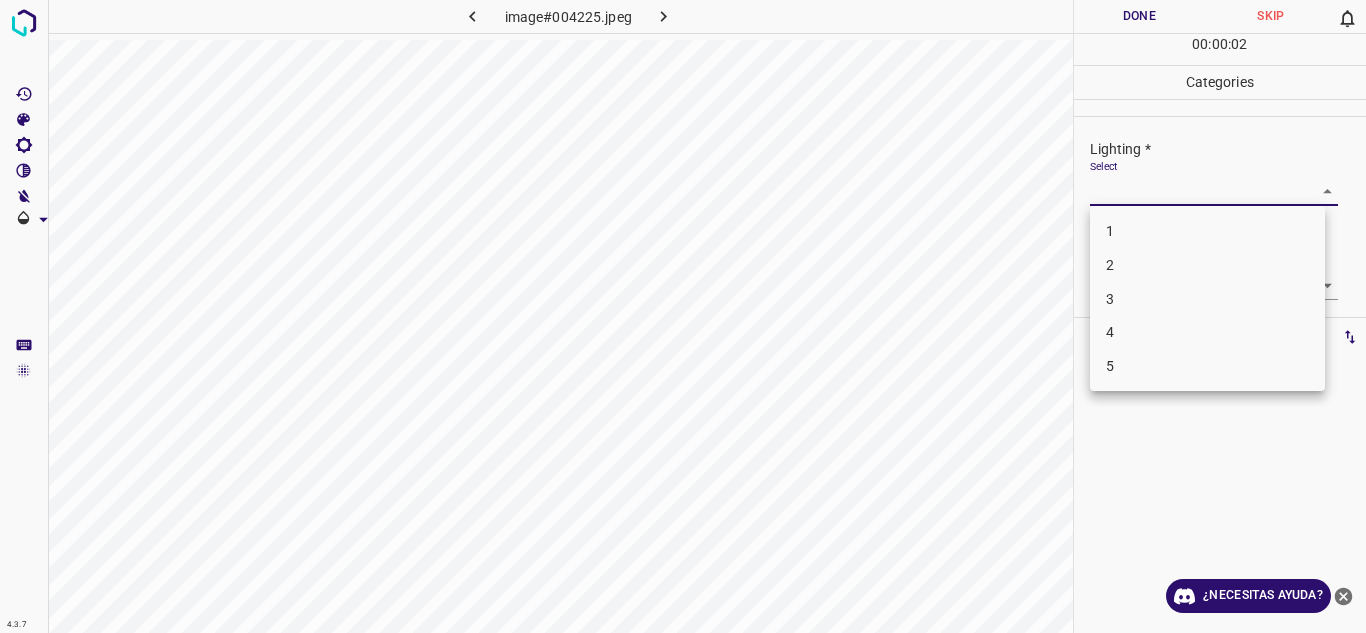 click on "4" at bounding box center [1207, 332] 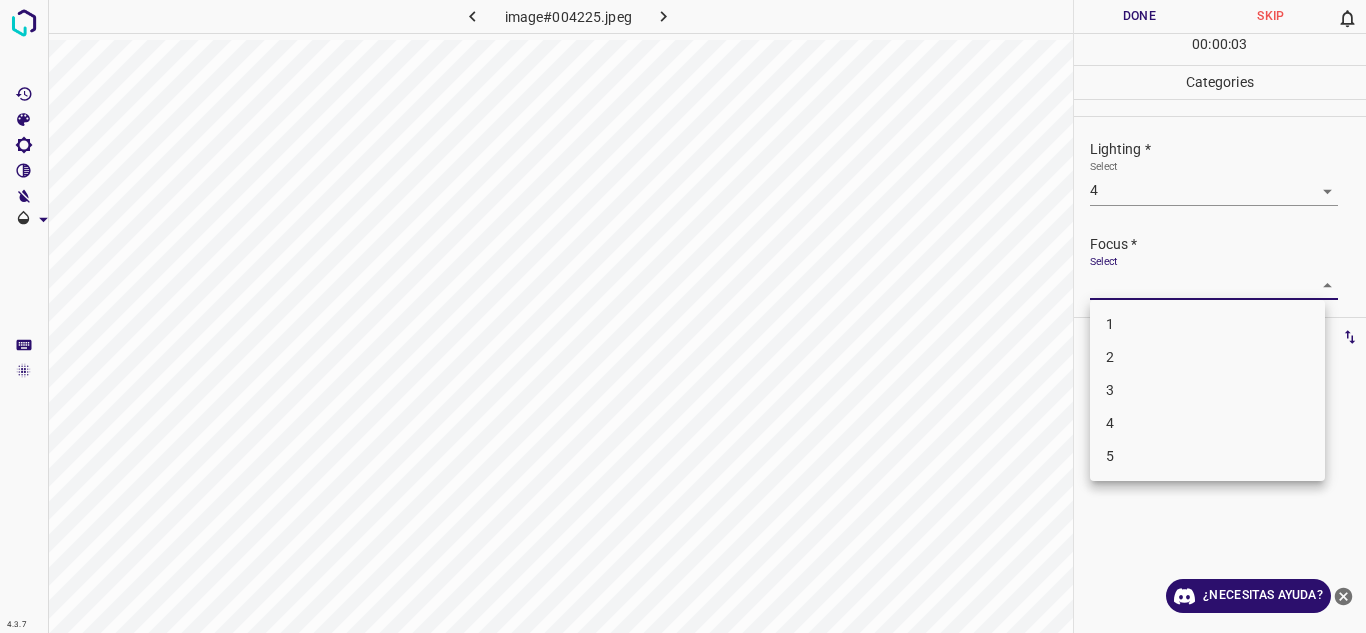 click on "4.3.7 image#004225.jpeg Done Skip 0 00   : 00   : 03   Categories Lighting *  Select 4 4 Focus *  Select ​ Overall *  Select ​ Labels   0 Categories 1 Lighting 2 Focus 3 Overall Tools Space Change between modes (Draw & Edit) I Auto labeling R Restore zoom M Zoom in N Zoom out Delete Delete selecte label Filters Z Restore filters X Saturation filter C Brightness filter V Contrast filter B Gray scale filter General O Download ¿Necesitas ayuda? Texto original Valora esta traducción Tu opinión servirá para ayudar a mejorar el Traductor de Google - Texto - Esconder - Borrar 1 2 3 4 5" at bounding box center (683, 316) 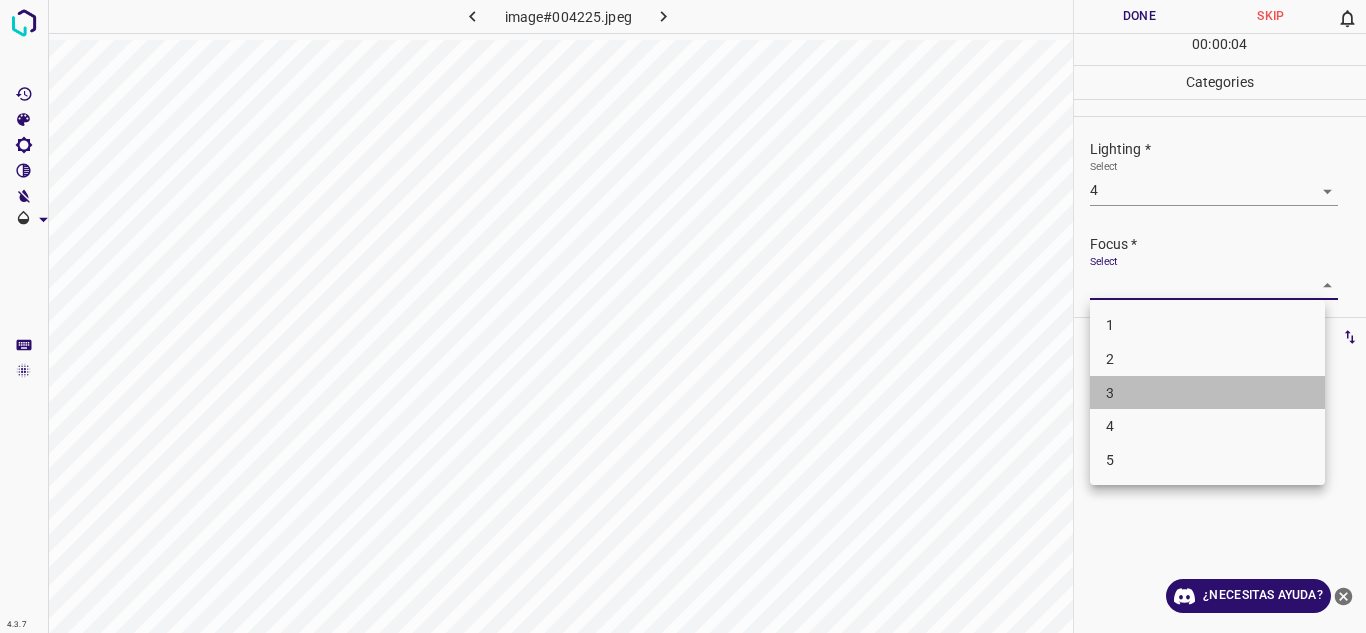 click on "3" at bounding box center (1207, 393) 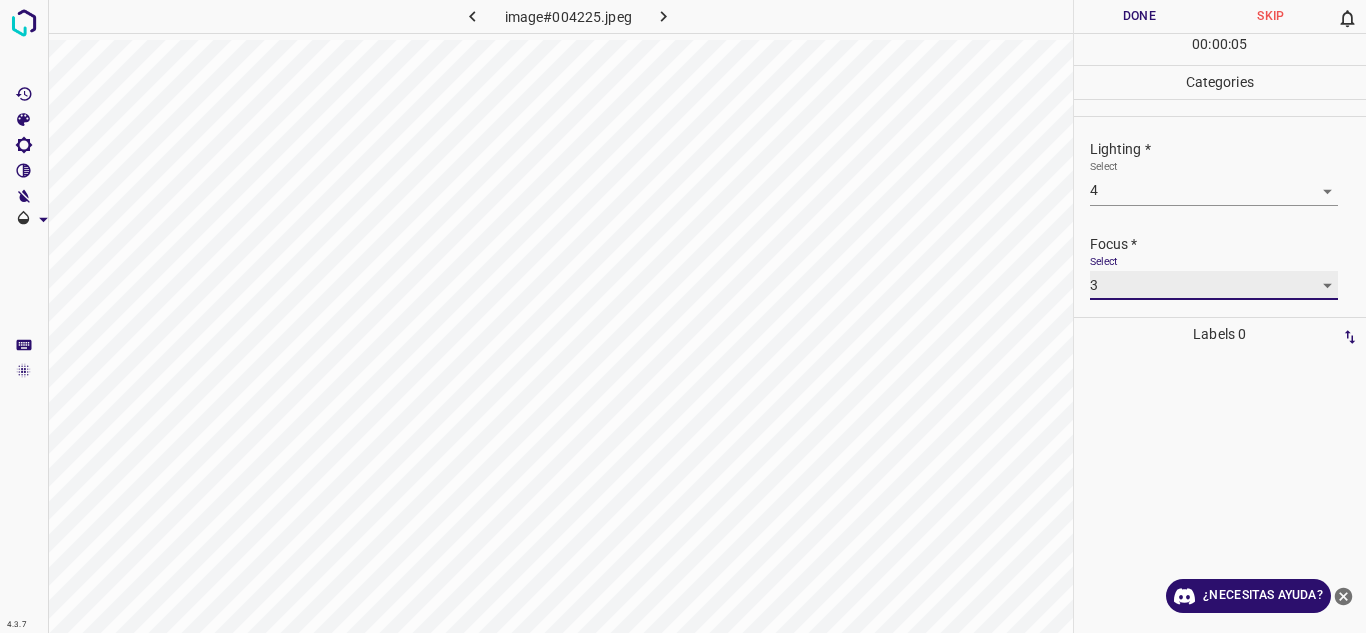 scroll, scrollTop: 98, scrollLeft: 0, axis: vertical 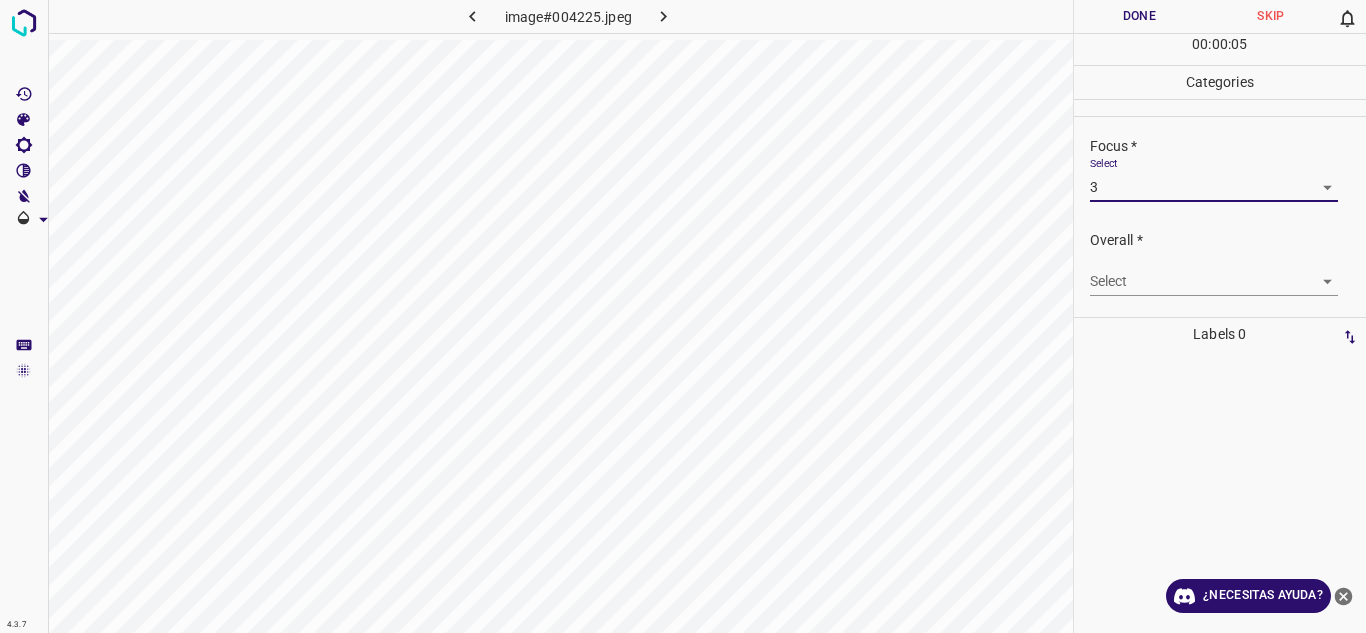 click on "4.3.7 image#004225.jpeg Done Skip 0 00   : 00   : 05   Categories Lighting *  Select 4 4 Focus *  Select 3 3 Overall *  Select ​ Labels   0 Categories 1 Lighting 2 Focus 3 Overall Tools Space Change between modes (Draw & Edit) I Auto labeling R Restore zoom M Zoom in N Zoom out Delete Delete selecte label Filters Z Restore filters X Saturation filter C Brightness filter V Contrast filter B Gray scale filter General O Download ¿Necesitas ayuda? Texto original Valora esta traducción Tu opinión servirá para ayudar a mejorar el Traductor de Google - Texto - Esconder - Borrar" at bounding box center [683, 316] 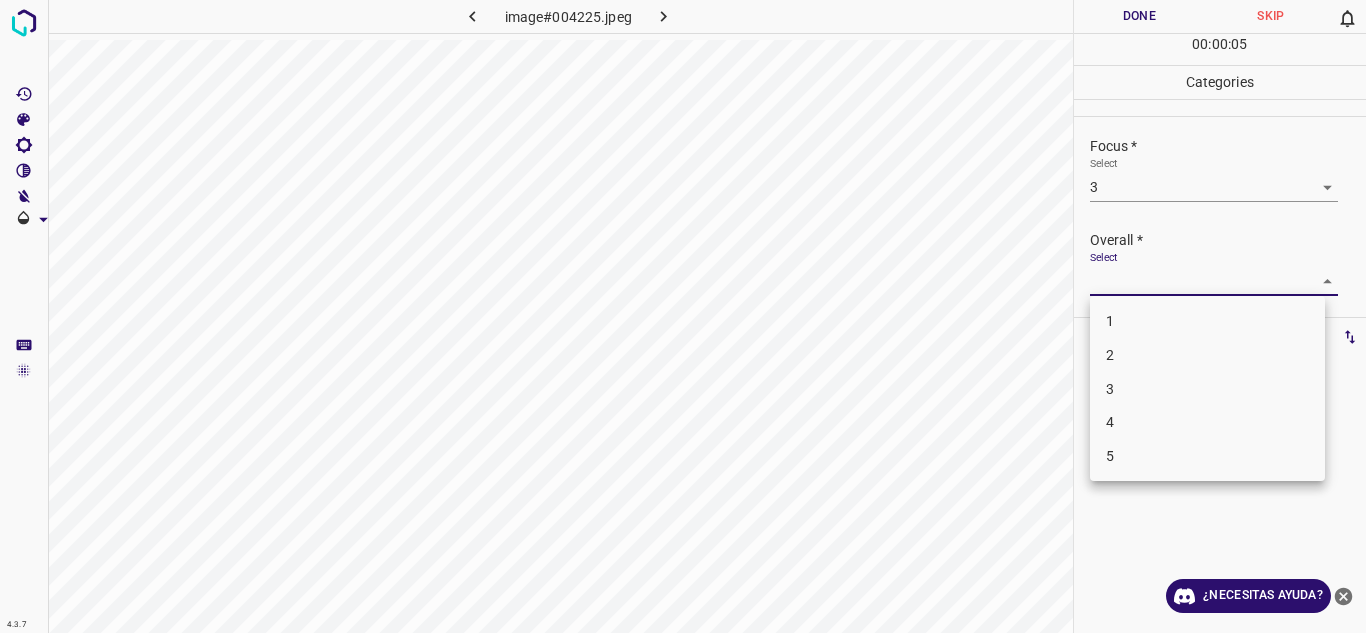 click on "4" at bounding box center (1207, 422) 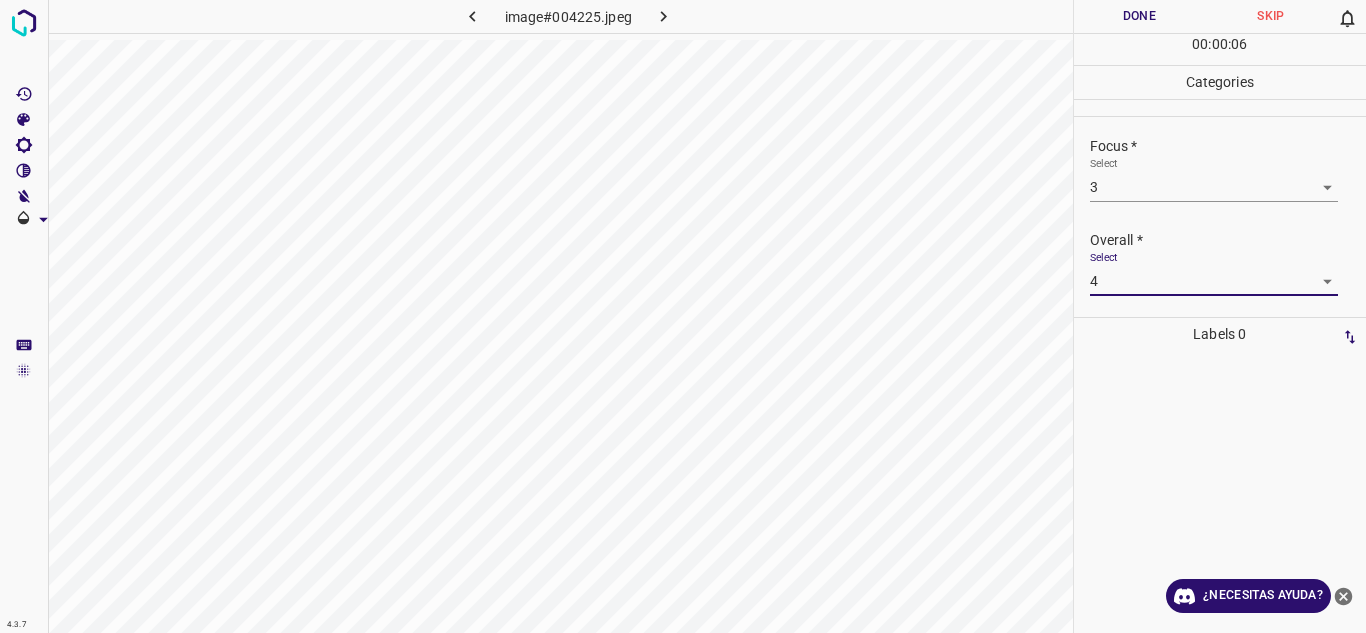click on "Done" at bounding box center [1140, 16] 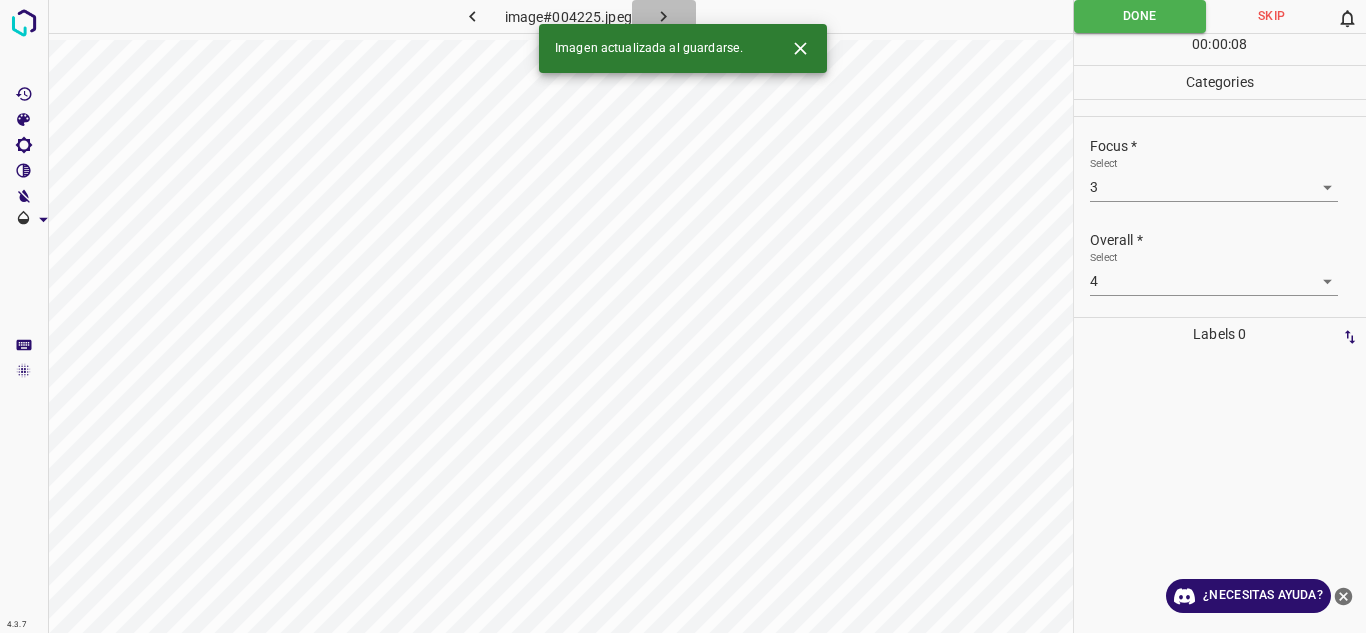 click at bounding box center [664, 16] 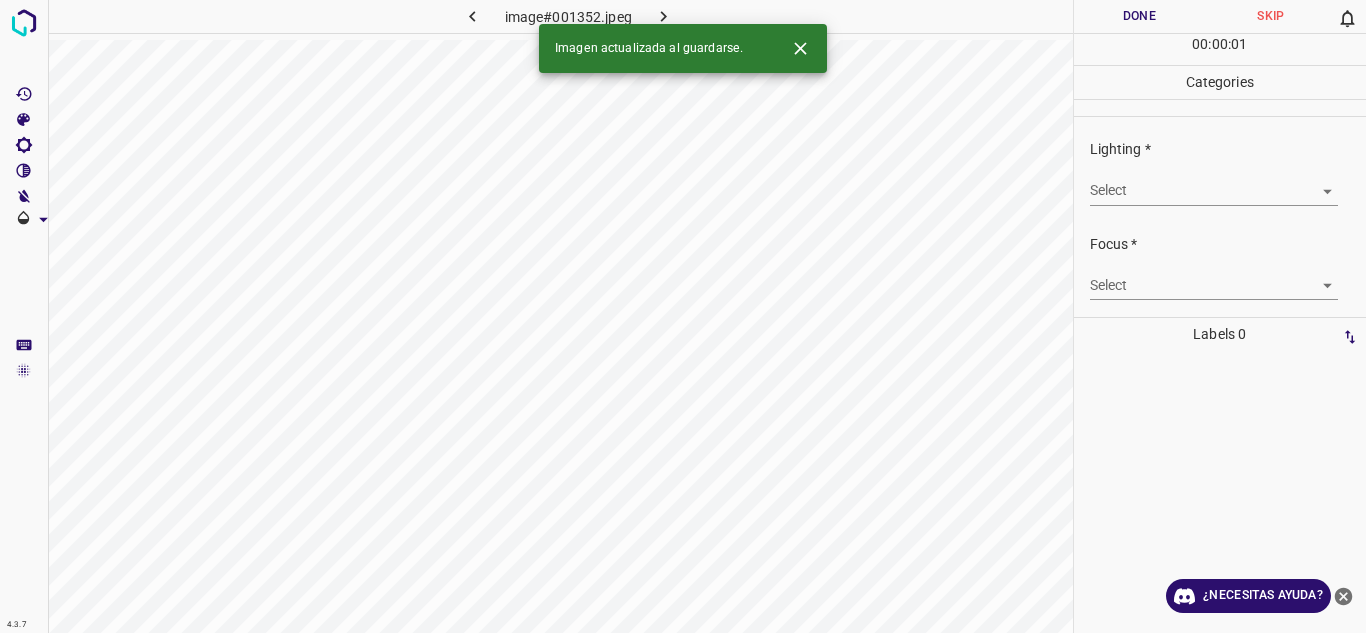 click on "4.3.7 image#001352.jpeg Done Skip 0 00   : 00   : 01   Categories Lighting *  Select ​ Focus *  Select ​ Overall *  Select ​ Labels   0 Categories 1 Lighting 2 Focus 3 Overall Tools Space Change between modes (Draw & Edit) I Auto labeling R Restore zoom M Zoom in N Zoom out Delete Delete selecte label Filters Z Restore filters X Saturation filter C Brightness filter V Contrast filter B Gray scale filter General O Download Imagen actualizada al guardarse. ¿Necesitas ayuda? Texto original Valora esta traducción Tu opinión servirá para ayudar a mejorar el Traductor de Google - Texto - Esconder - Borrar" at bounding box center (683, 316) 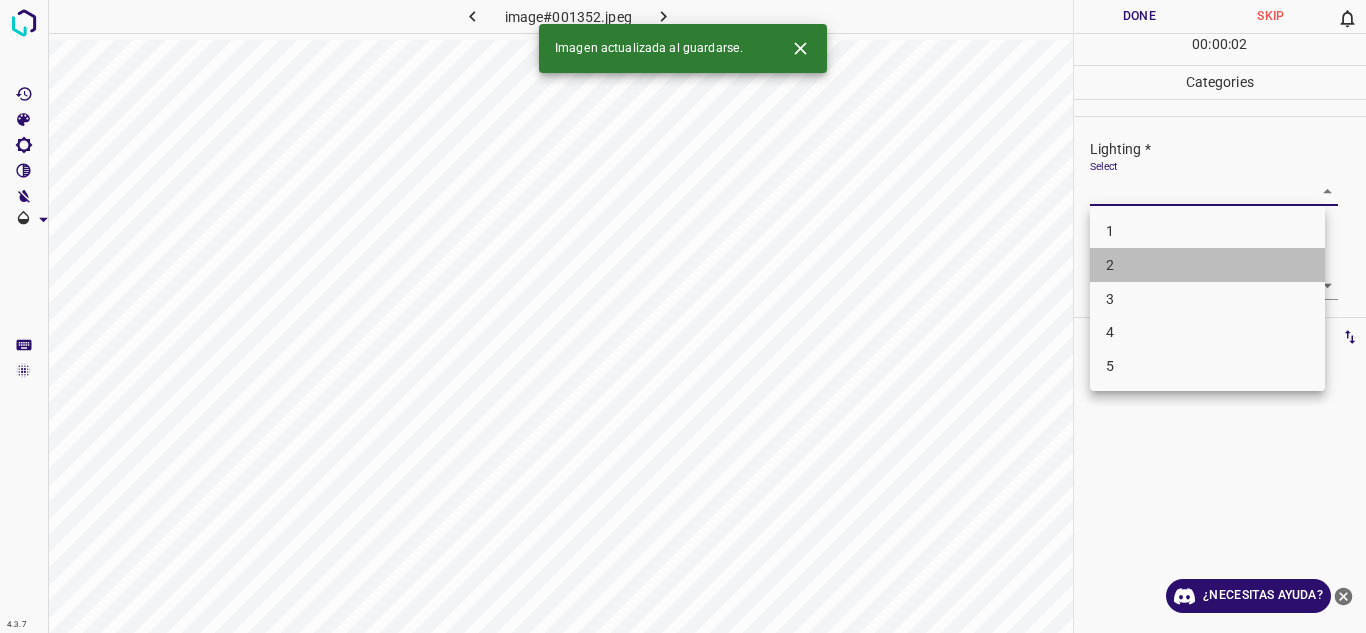 click on "2" at bounding box center [1207, 265] 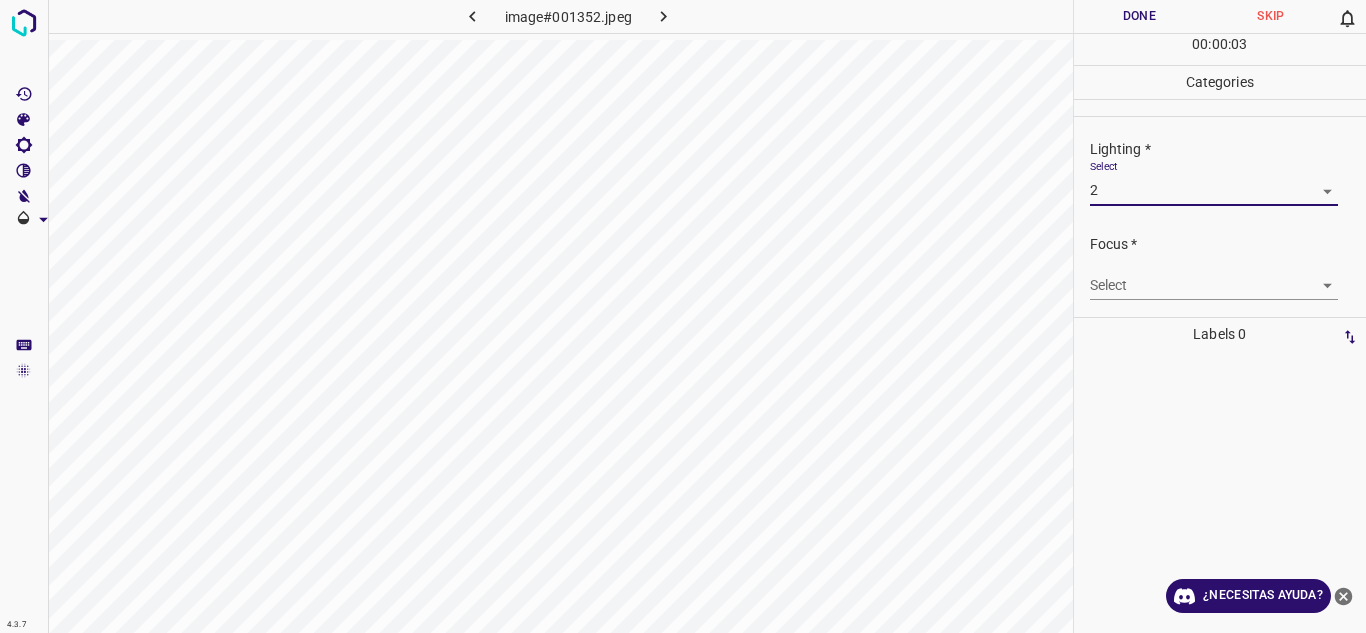 click on "4.3.7 image#001352.jpeg Done Skip 0 00   : 00   : 03   Categories Lighting *  Select 2 2 Focus *  Select ​ Overall *  Select ​ Labels   0 Categories 1 Lighting 2 Focus 3 Overall Tools Space Change between modes (Draw & Edit) I Auto labeling R Restore zoom M Zoom in N Zoom out Delete Delete selecte label Filters Z Restore filters X Saturation filter C Brightness filter V Contrast filter B Gray scale filter General O Download ¿Necesitas ayuda? Texto original Valora esta traducción Tu opinión servirá para ayudar a mejorar el Traductor de Google - Texto - Esconder - Borrar" at bounding box center (683, 316) 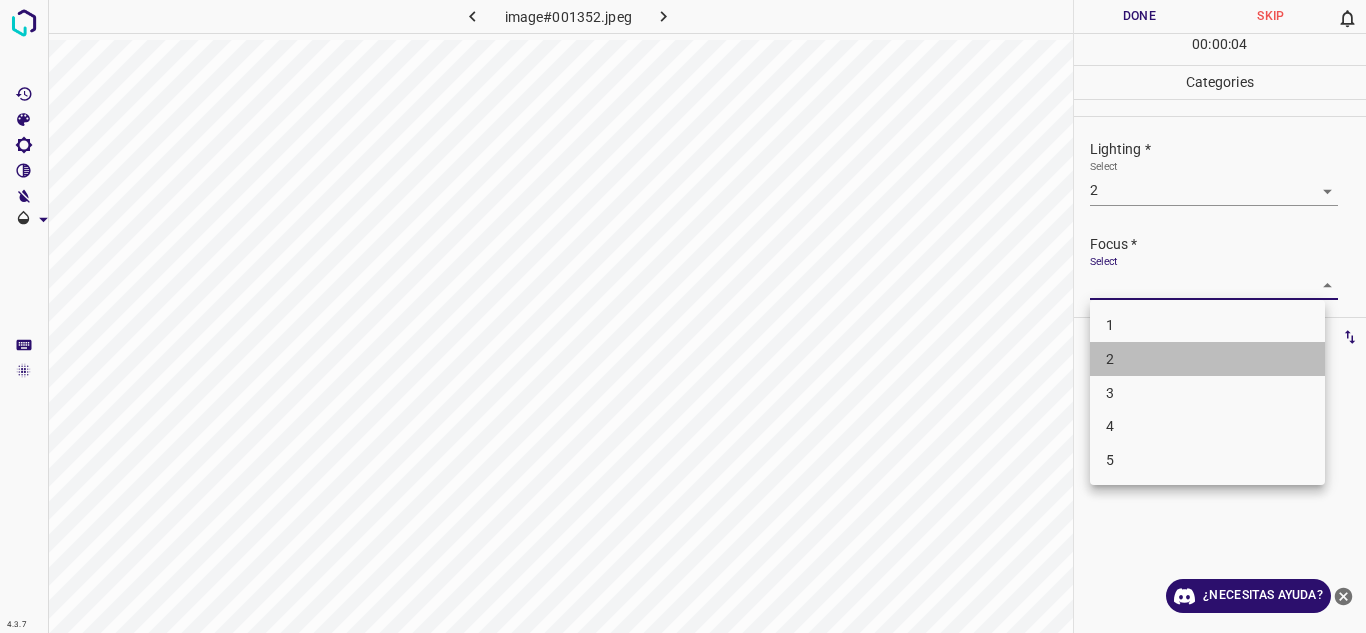 click on "2" at bounding box center [1207, 359] 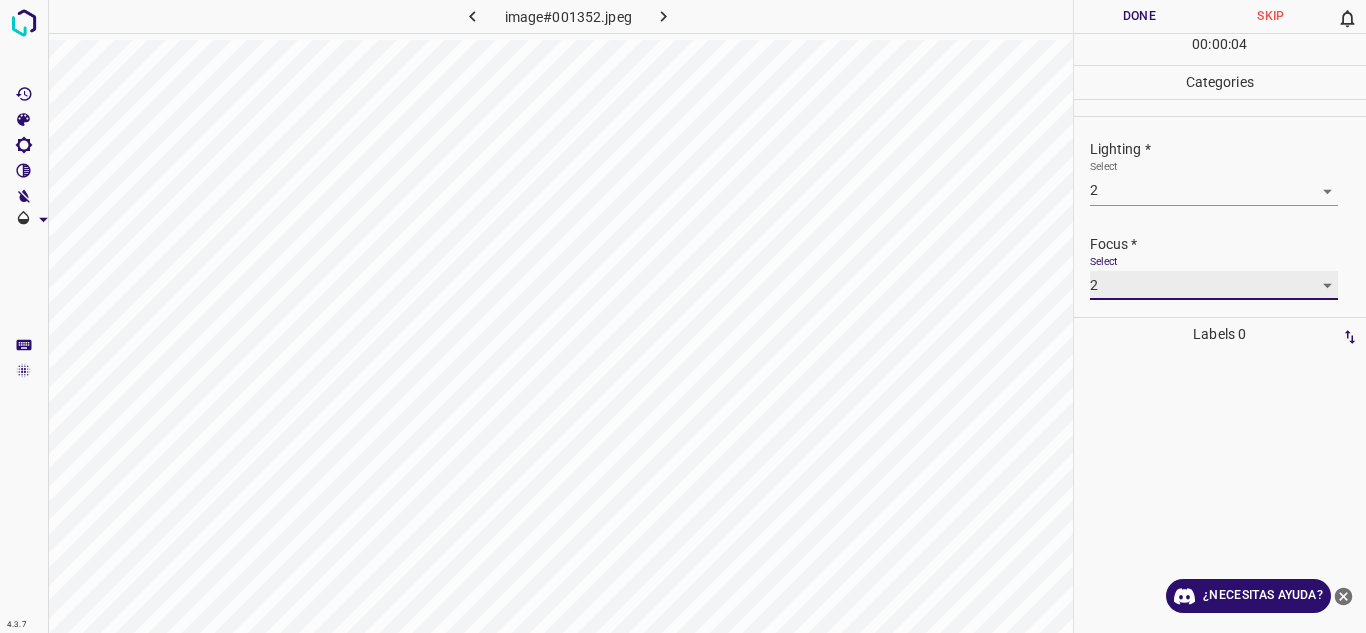 scroll, scrollTop: 98, scrollLeft: 0, axis: vertical 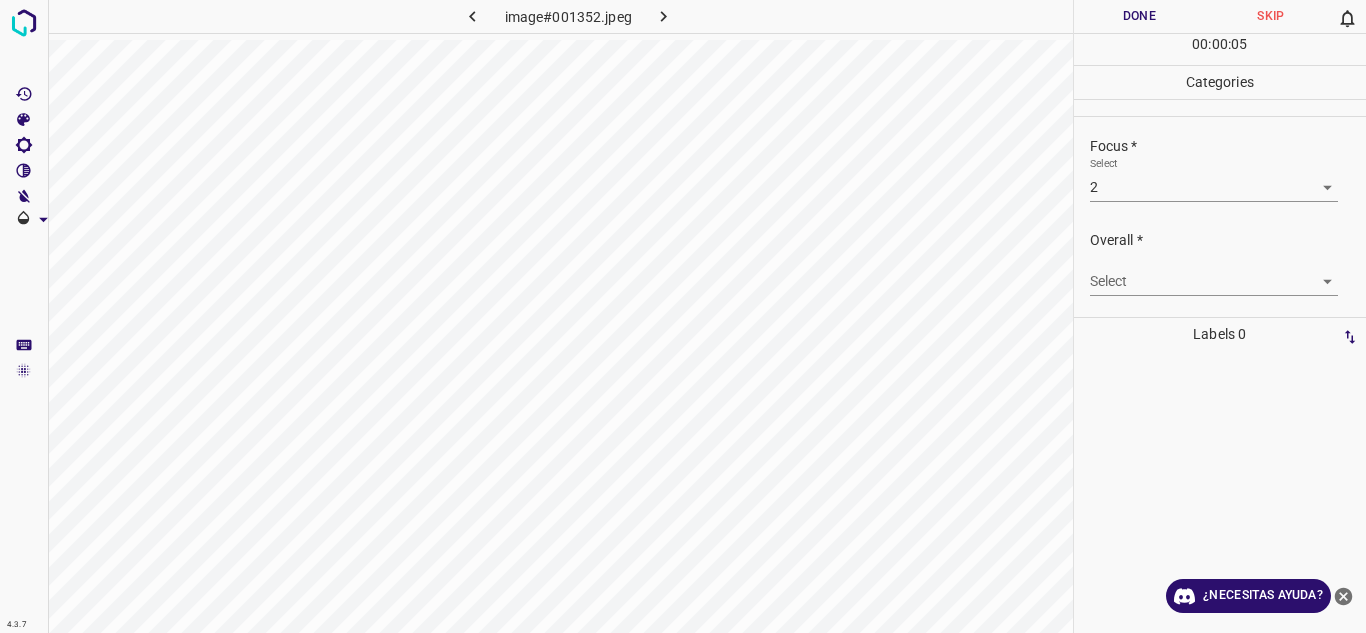 drag, startPoint x: 1314, startPoint y: 265, endPoint x: 1300, endPoint y: 289, distance: 27.784887 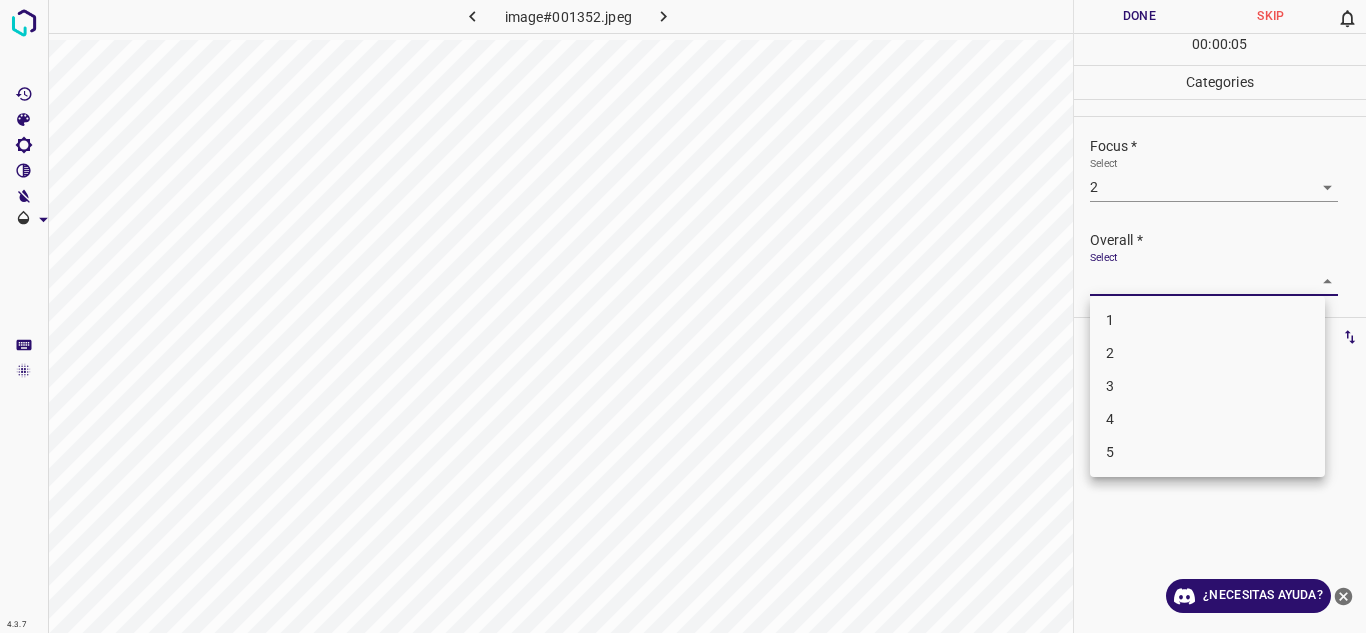 click on "4.3.7 image#001352.jpeg Done Skip 0 00   : 00   : 05   Categories Lighting *  Select 2 2 Focus *  Select 2 2 Overall *  Select ​ Labels   0 Categories 1 Lighting 2 Focus 3 Overall Tools Space Change between modes (Draw & Edit) I Auto labeling R Restore zoom M Zoom in N Zoom out Delete Delete selecte label Filters Z Restore filters X Saturation filter C Brightness filter V Contrast filter B Gray scale filter General O Download ¿Necesitas ayuda? Texto original Valora esta traducción Tu opinión servirá para ayudar a mejorar el Traductor de Google - Texto - Esconder - Borrar 1 2 3 4 5" at bounding box center [683, 316] 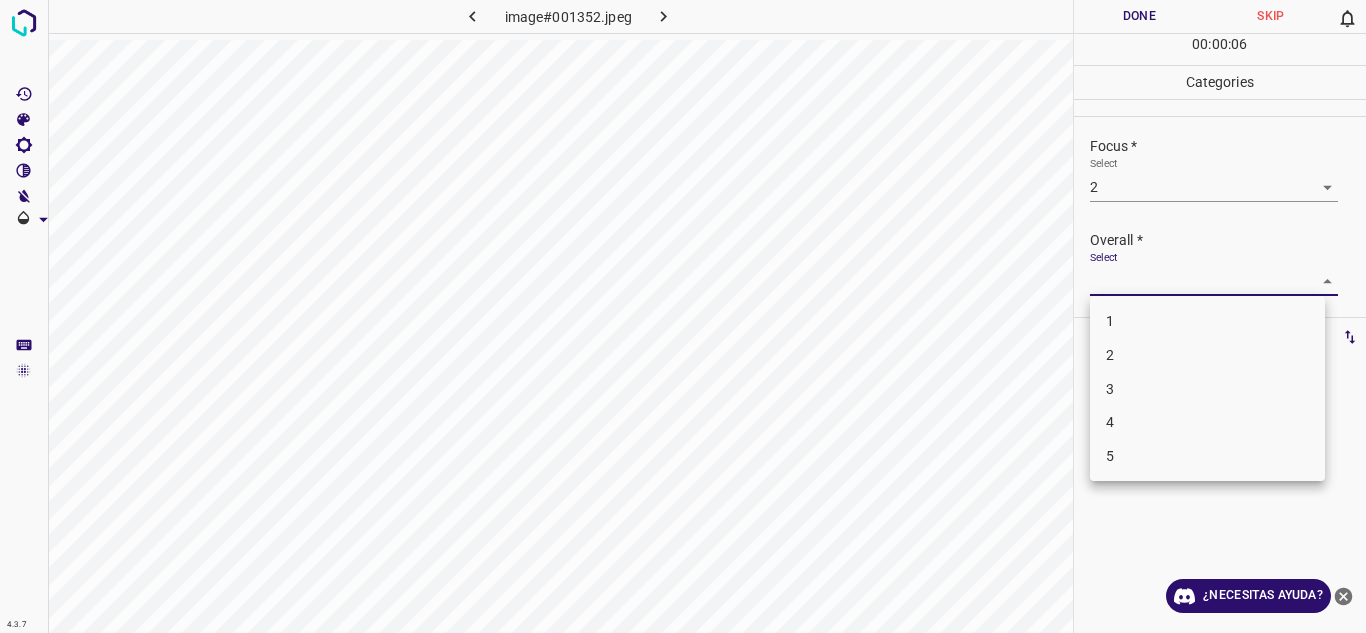 click on "2" at bounding box center [1207, 355] 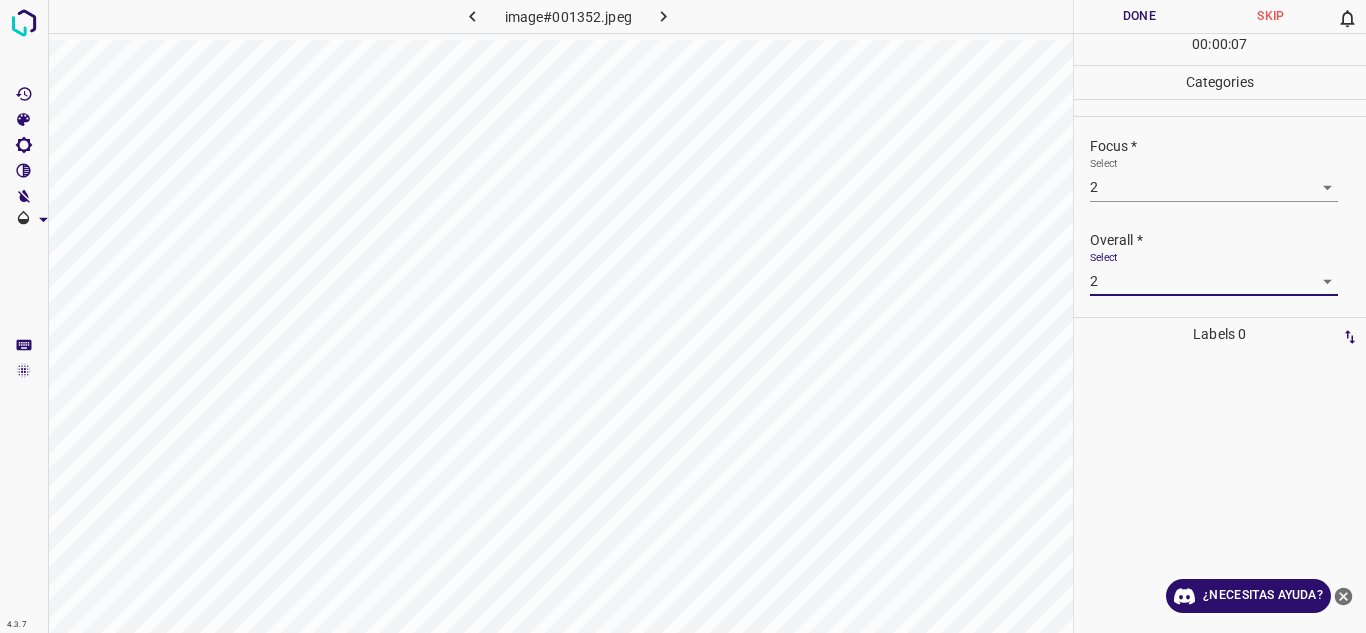 click on "Done" at bounding box center (1140, 16) 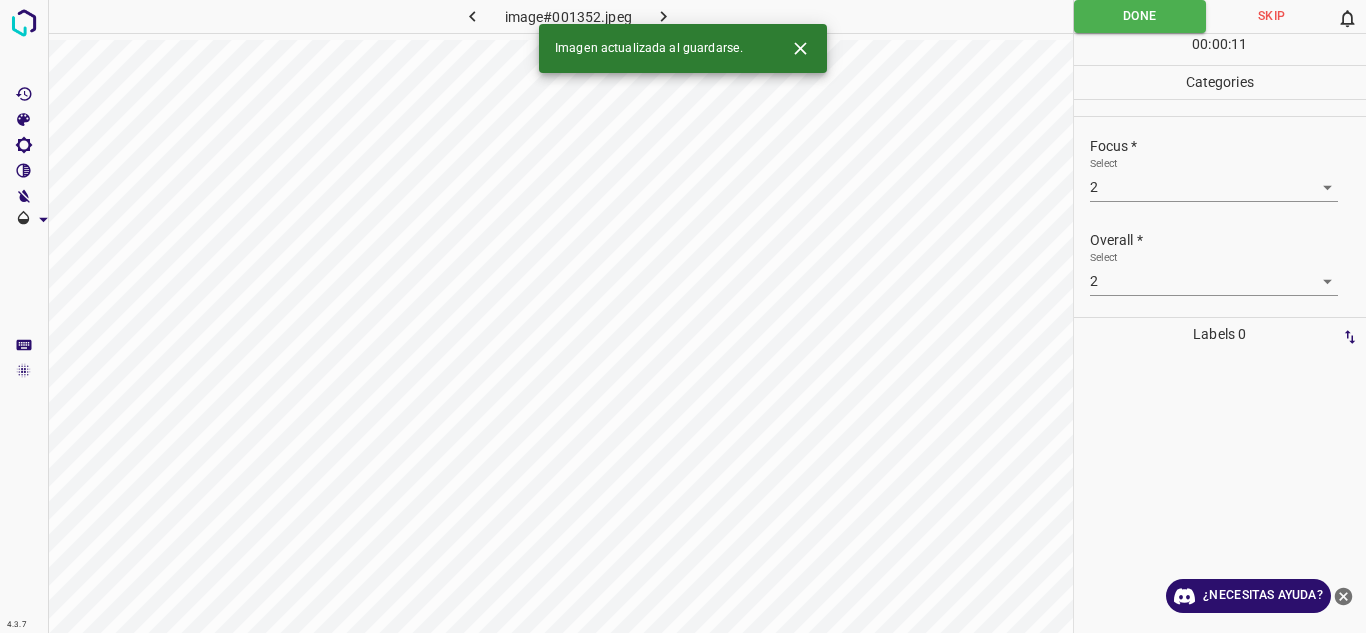 click 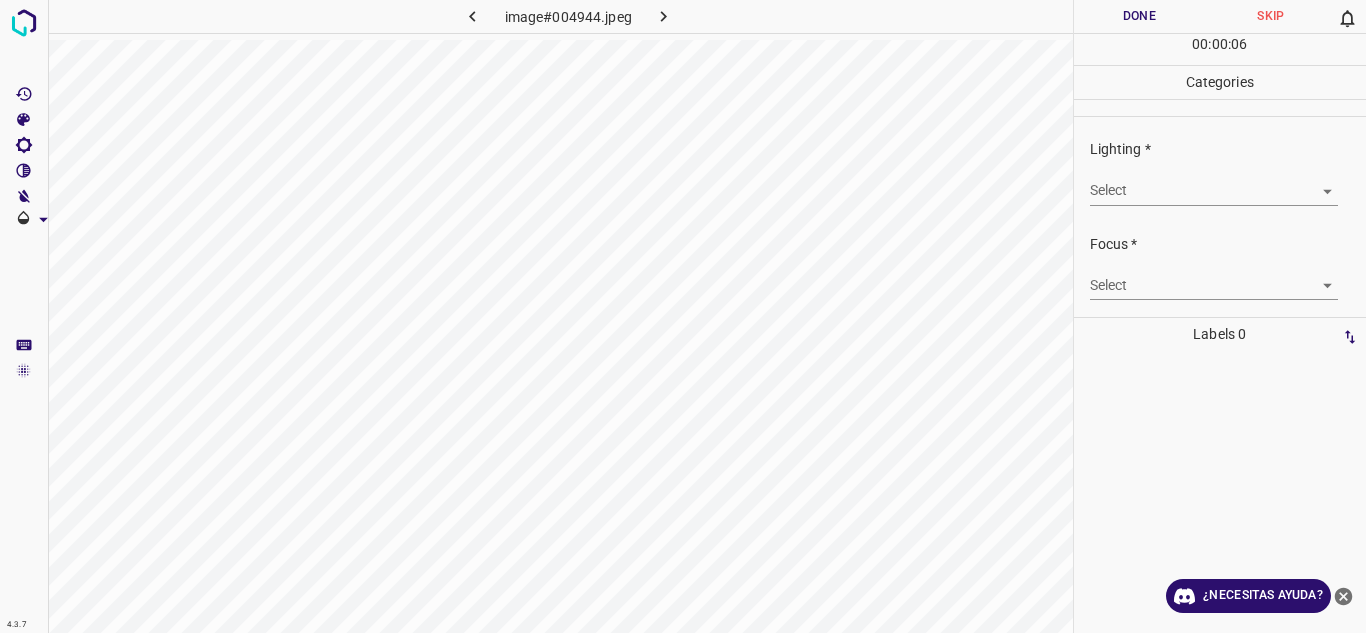 click on "4.3.7 image#004944.jpeg Done Skip 0 00   : 00   : 06   Categories Lighting *  Select ​ Focus *  Select ​ Overall *  Select ​ Labels   0 Categories 1 Lighting 2 Focus 3 Overall Tools Space Change between modes (Draw & Edit) I Auto labeling R Restore zoom M Zoom in N Zoom out Delete Delete selecte label Filters Z Restore filters X Saturation filter C Brightness filter V Contrast filter B Gray scale filter General O Download ¿Necesitas ayuda? Texto original Valora esta traducción Tu opinión servirá para ayudar a mejorar el Traductor de Google - Texto - Esconder - Borrar" at bounding box center (683, 316) 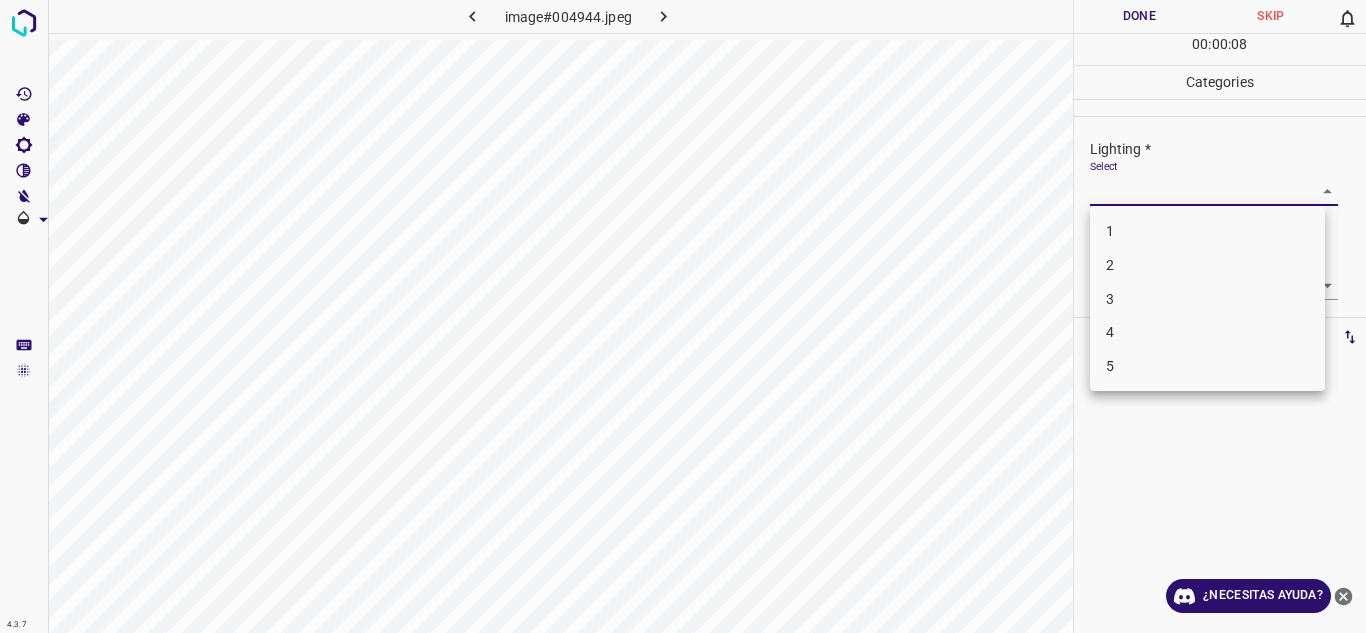click on "4" at bounding box center (1207, 332) 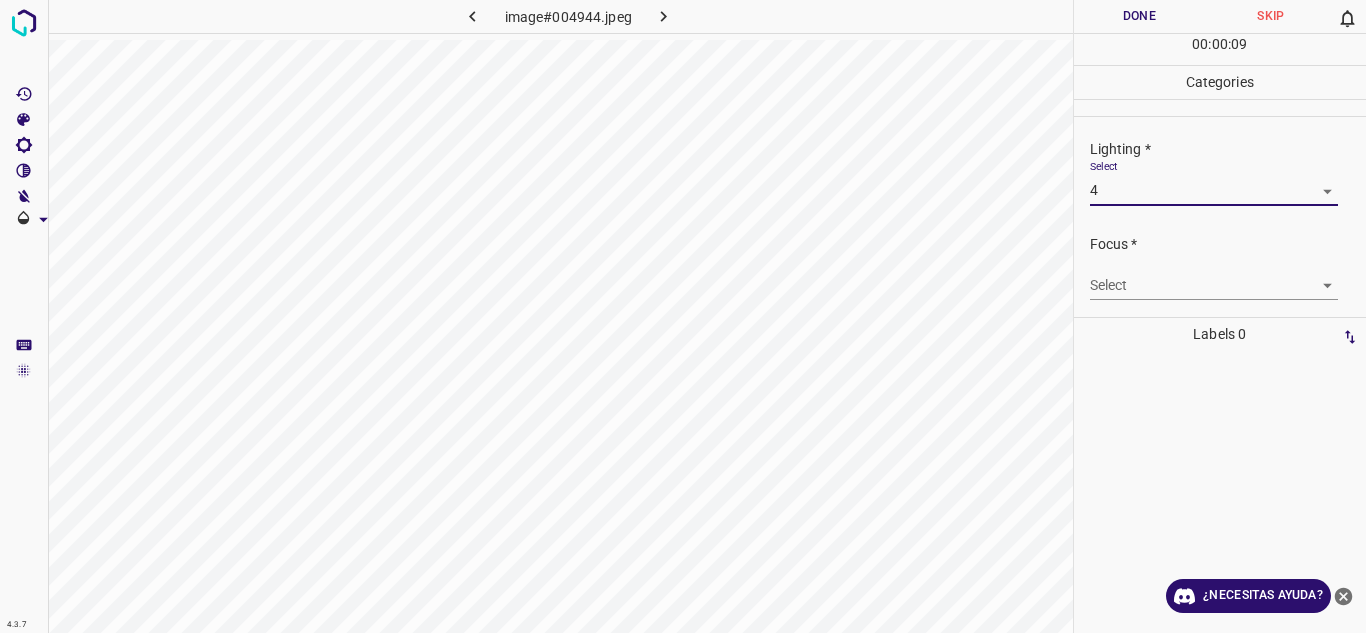 click on "4.3.7 image#004944.jpeg Done Skip 0 00   : 00   : 09   Categories Lighting *  Select 4 4 Focus *  Select ​ Overall *  Select ​ Labels   0 Categories 1 Lighting 2 Focus 3 Overall Tools Space Change between modes (Draw & Edit) I Auto labeling R Restore zoom M Zoom in N Zoom out Delete Delete selecte label Filters Z Restore filters X Saturation filter C Brightness filter V Contrast filter B Gray scale filter General O Download ¿Necesitas ayuda? Texto original Valora esta traducción Tu opinión servirá para ayudar a mejorar el Traductor de Google - Texto - Esconder - Borrar" at bounding box center [683, 316] 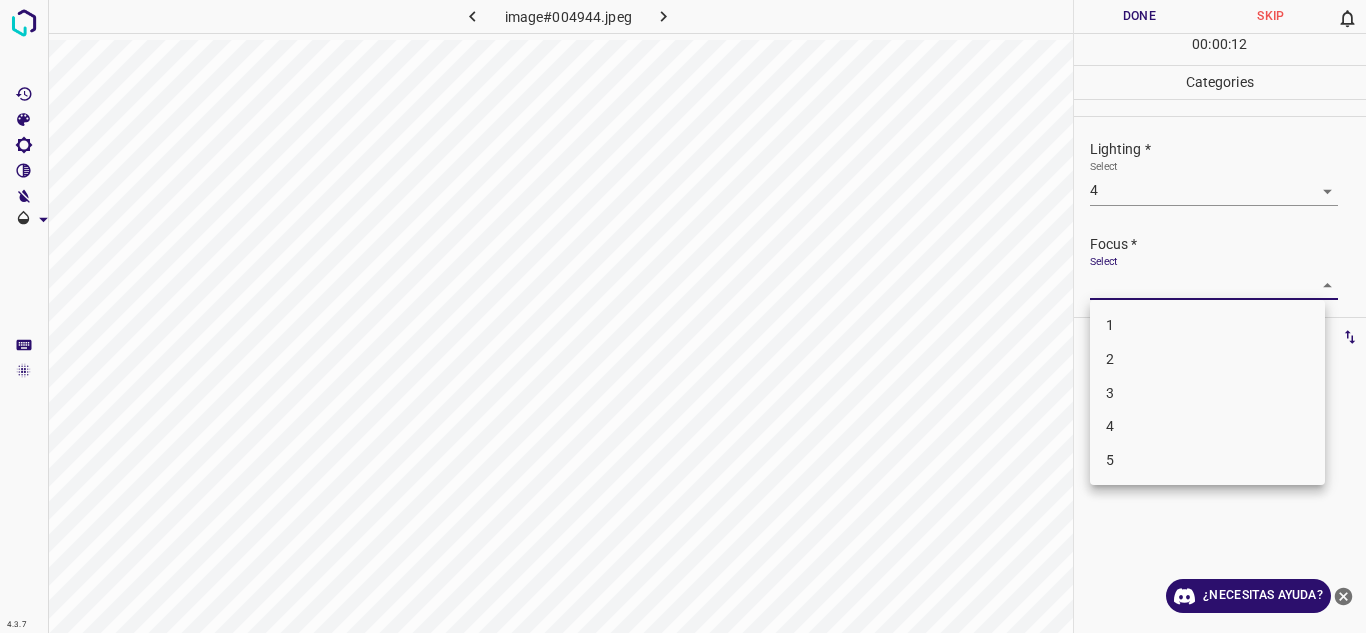 click on "3" at bounding box center [1207, 393] 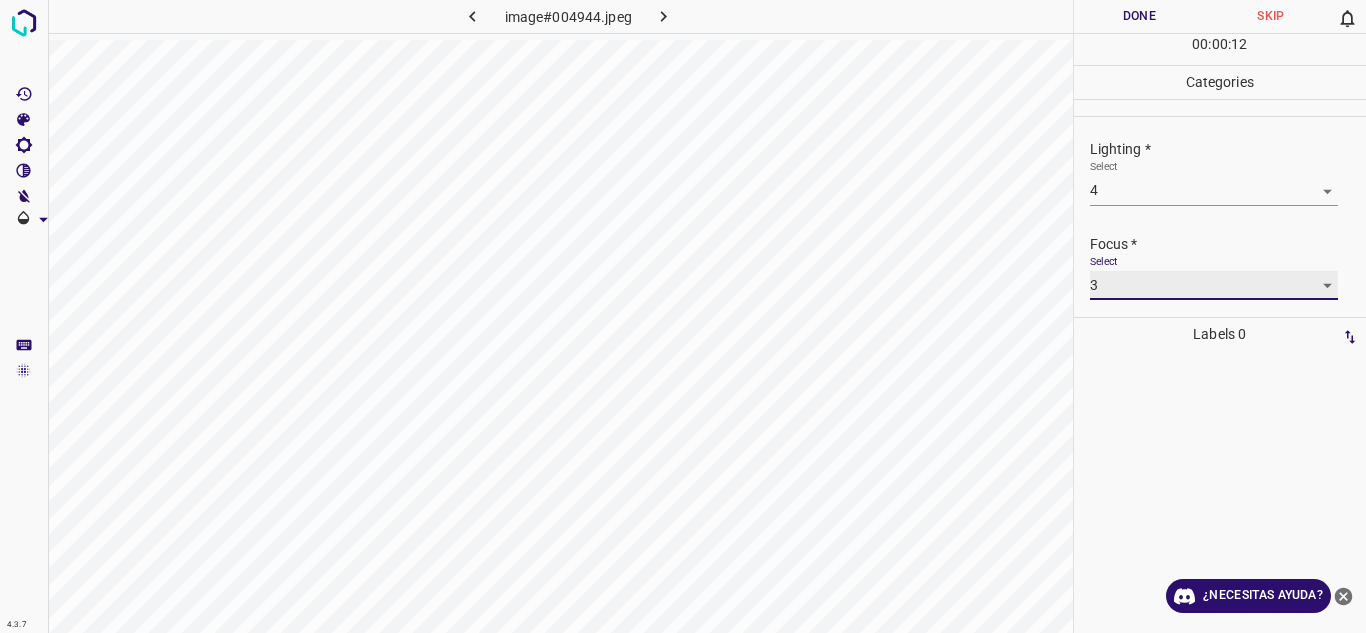 scroll, scrollTop: 98, scrollLeft: 0, axis: vertical 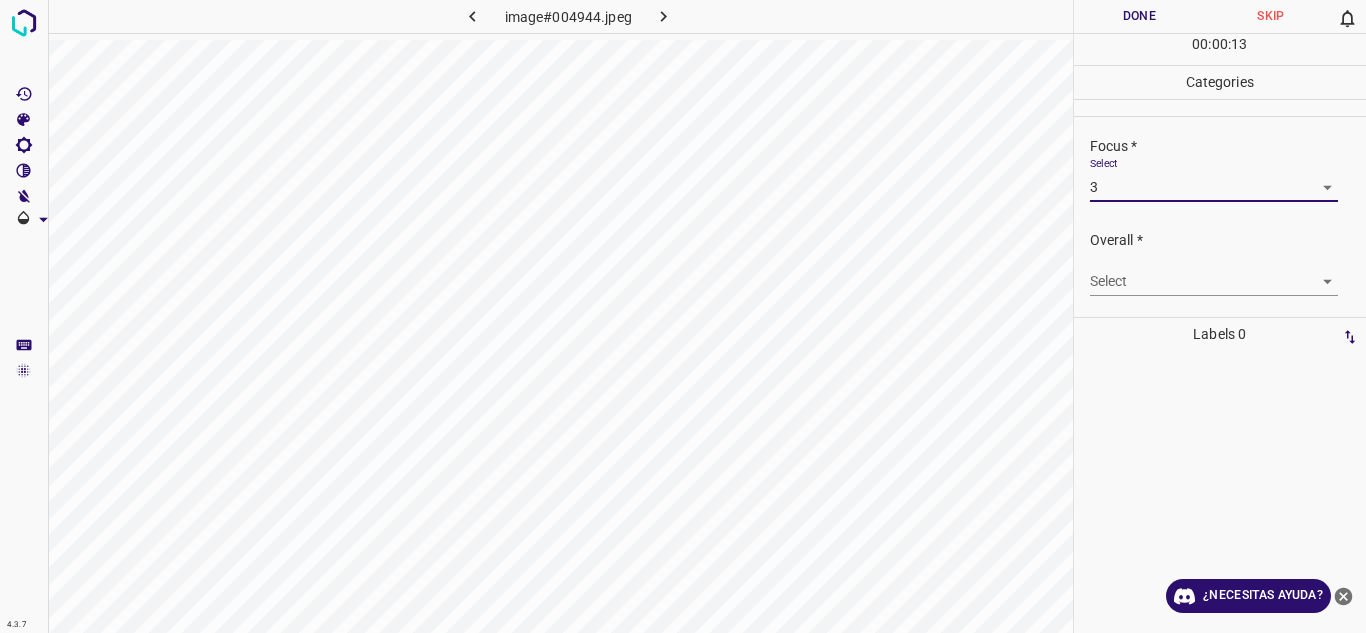 click on "4.3.7 image#004944.jpeg Done Skip 0 00   : 00   : 13   Categories Lighting *  Select 4 4 Focus *  Select 3 3 Overall *  Select ​ Labels   0 Categories 1 Lighting 2 Focus 3 Overall Tools Space Change between modes (Draw & Edit) I Auto labeling R Restore zoom M Zoom in N Zoom out Delete Delete selecte label Filters Z Restore filters X Saturation filter C Brightness filter V Contrast filter B Gray scale filter General O Download ¿Necesitas ayuda? Texto original Valora esta traducción Tu opinión servirá para ayudar a mejorar el Traductor de Google - Texto - Esconder - Borrar" at bounding box center (683, 316) 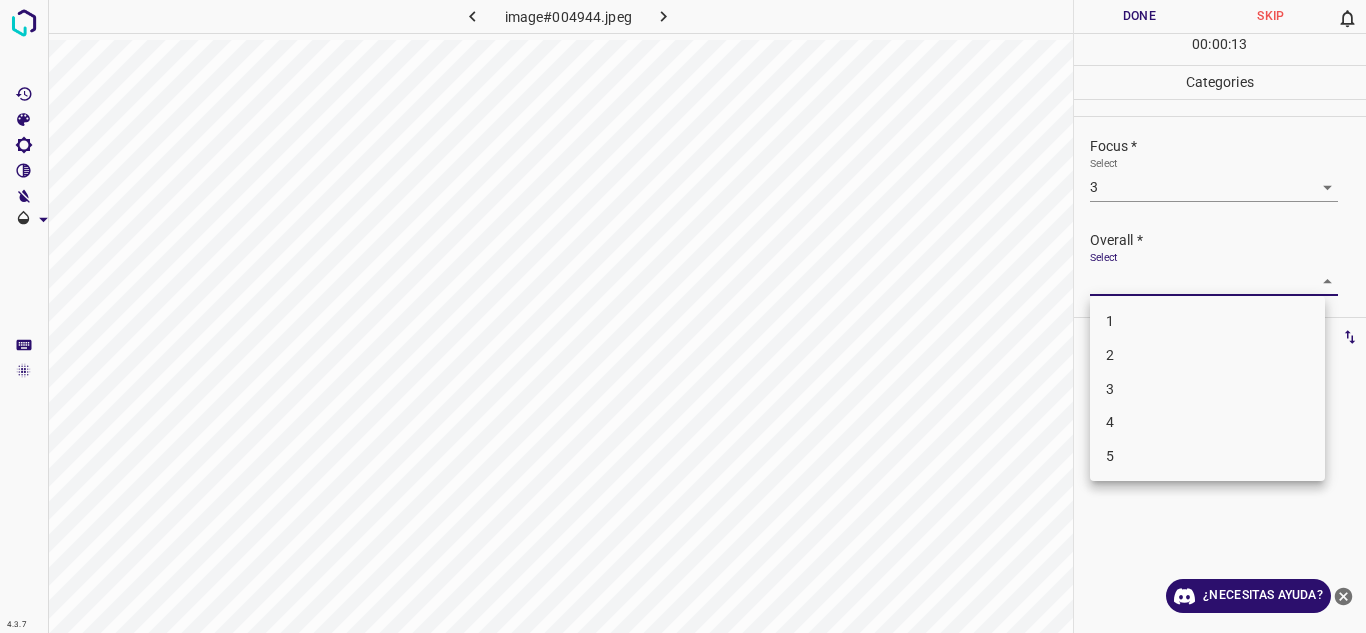 drag, startPoint x: 1188, startPoint y: 410, endPoint x: 1183, endPoint y: 355, distance: 55.226807 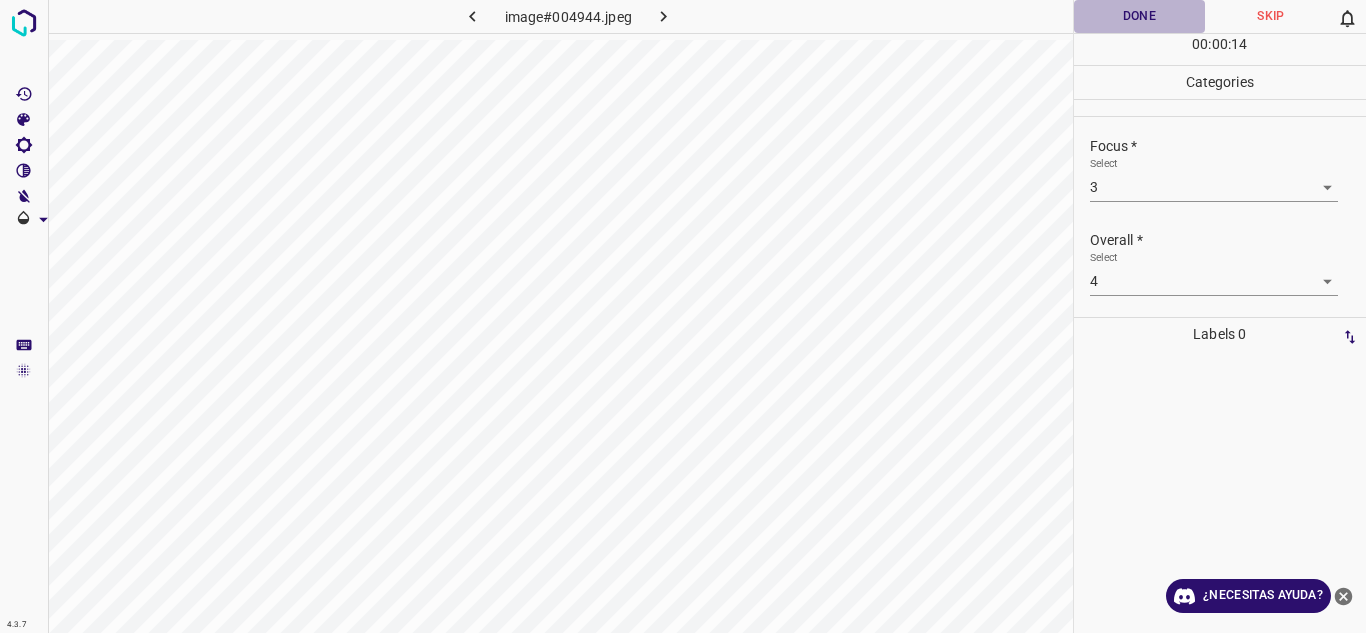 click on "Done" at bounding box center (1140, 16) 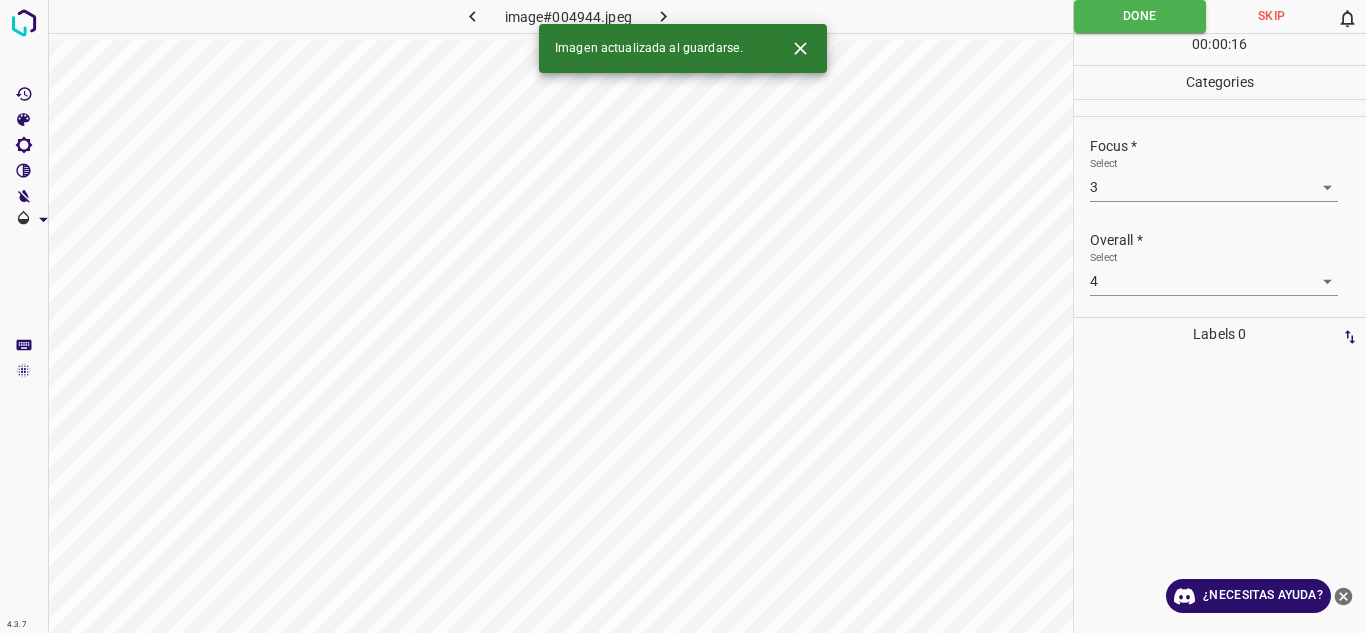 click 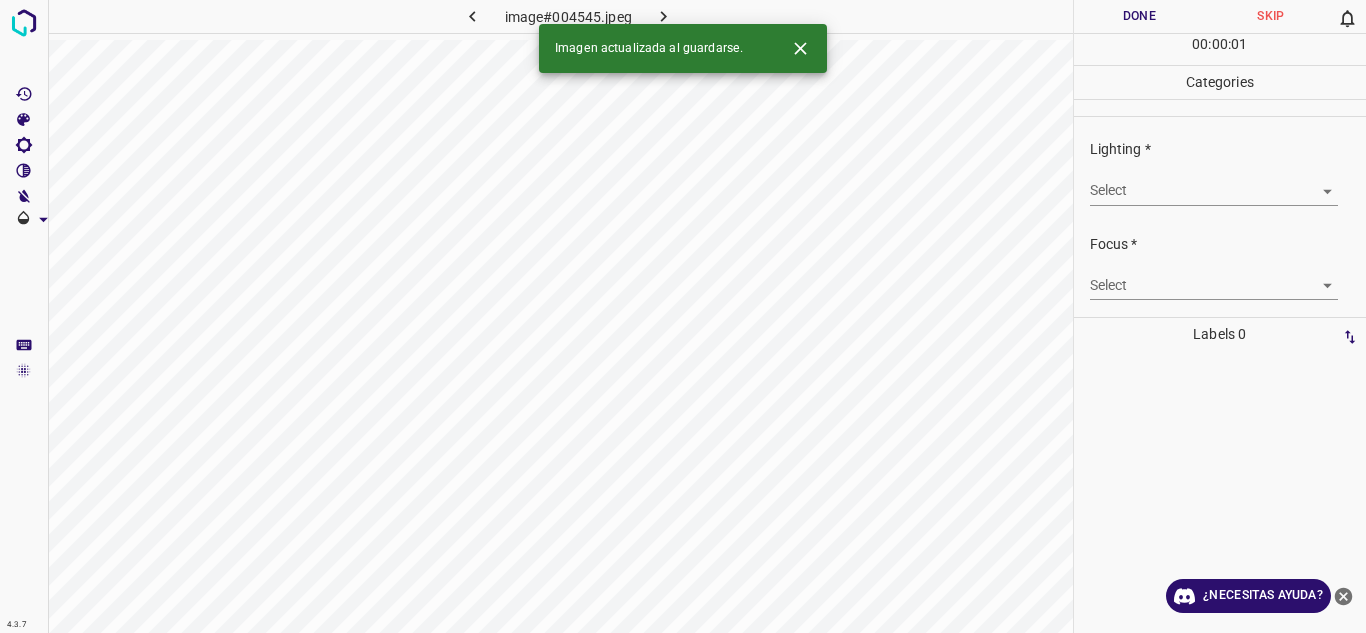 click on "4.3.7 image#004545.jpeg Done Skip 0 00   : 00   : 01   Categories Lighting *  Select ​ Focus *  Select ​ Overall *  Select ​ Labels   0 Categories 1 Lighting 2 Focus 3 Overall Tools Space Change between modes (Draw & Edit) I Auto labeling R Restore zoom M Zoom in N Zoom out Delete Delete selecte label Filters Z Restore filters X Saturation filter C Brightness filter V Contrast filter B Gray scale filter General O Download Imagen actualizada al guardarse. ¿Necesitas ayuda? Texto original Valora esta traducción Tu opinión servirá para ayudar a mejorar el Traductor de Google - Texto - Esconder - Borrar" at bounding box center [683, 316] 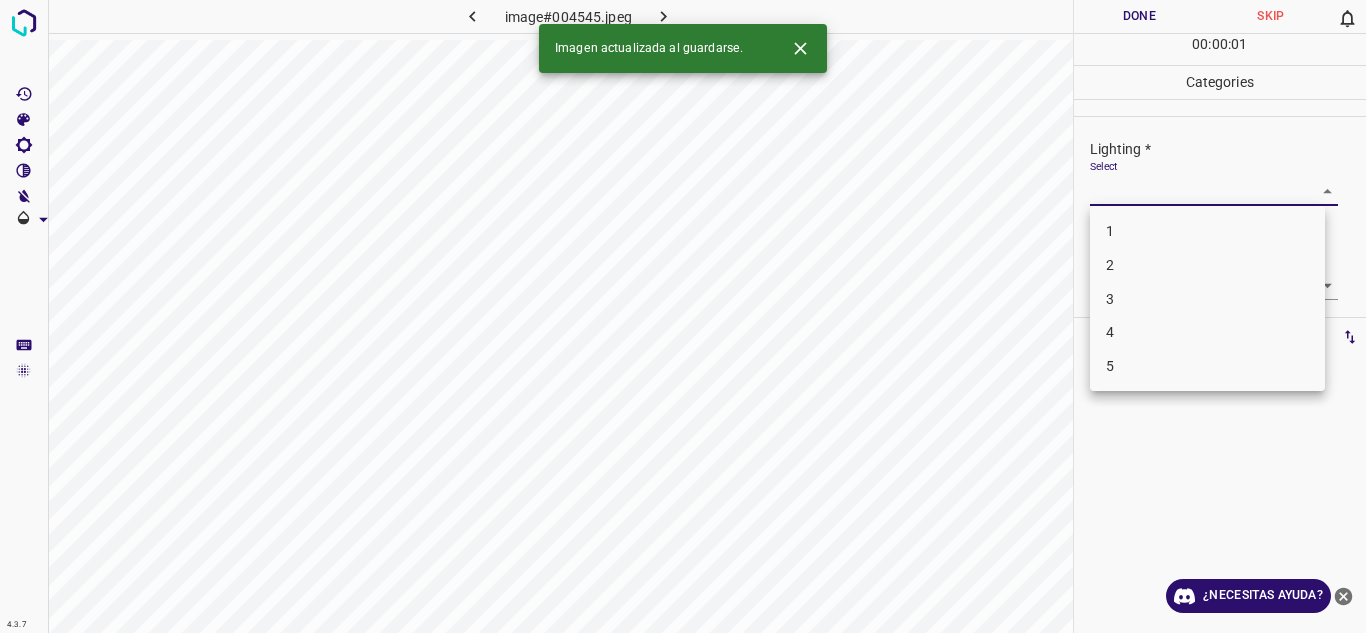 click on "3" at bounding box center (1207, 299) 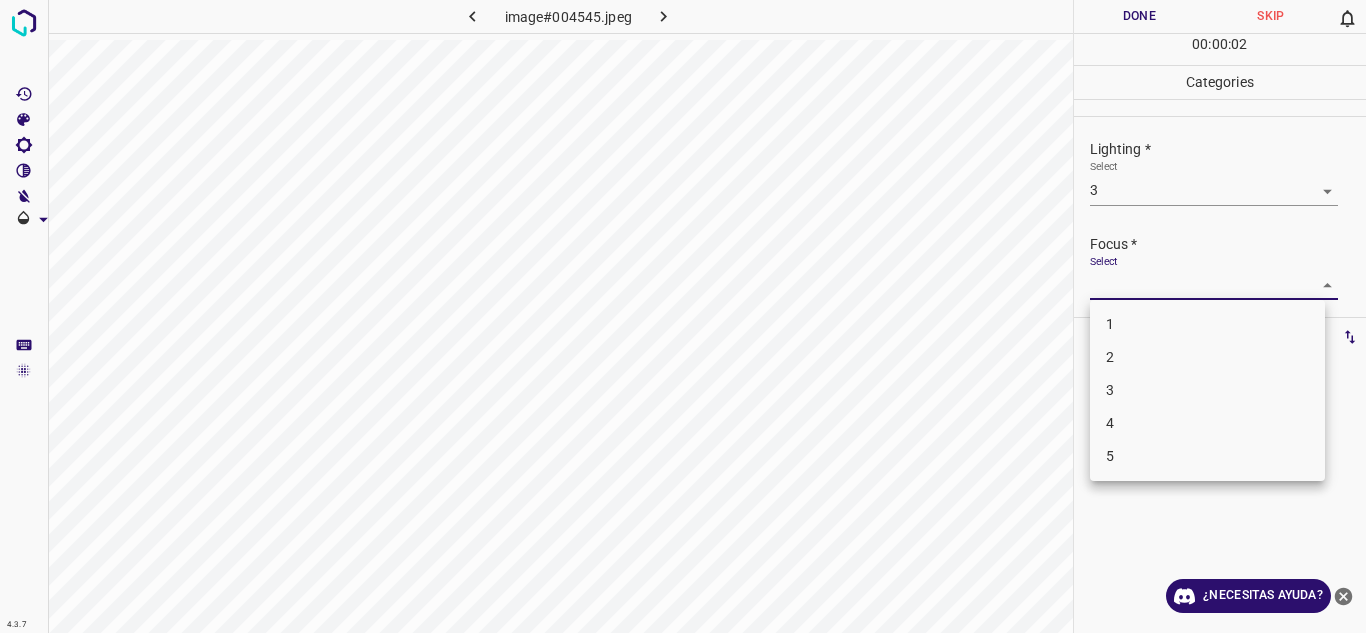click on "4.3.7 image#004545.jpeg Done Skip 0 00   : 00   : 02   Categories Lighting *  Select 3 3 Focus *  Select ​ Overall *  Select ​ Labels   0 Categories 1 Lighting 2 Focus 3 Overall Tools Space Change between modes (Draw & Edit) I Auto labeling R Restore zoom M Zoom in N Zoom out Delete Delete selecte label Filters Z Restore filters X Saturation filter C Brightness filter V Contrast filter B Gray scale filter General O Download ¿Necesitas ayuda? Texto original Valora esta traducción Tu opinión servirá para ayudar a mejorar el Traductor de Google - Texto - Esconder - Borrar 1 2 3 4 5" at bounding box center [683, 316] 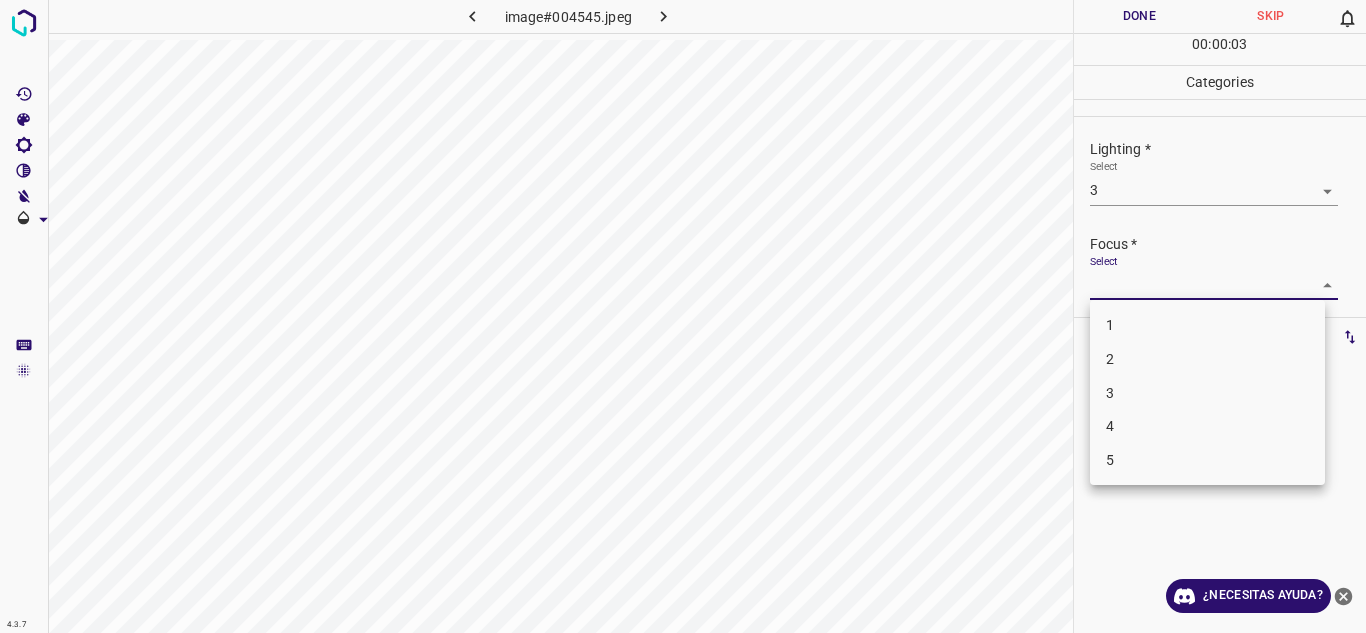 click on "2" at bounding box center (1207, 359) 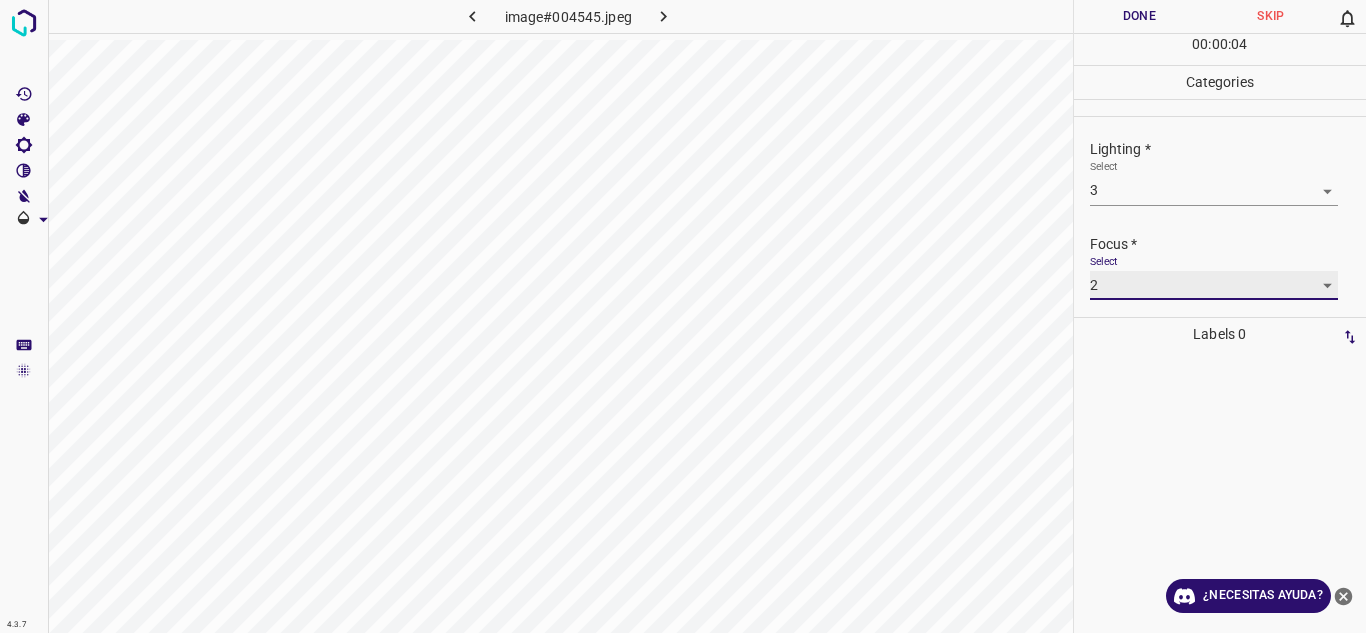 scroll, scrollTop: 98, scrollLeft: 0, axis: vertical 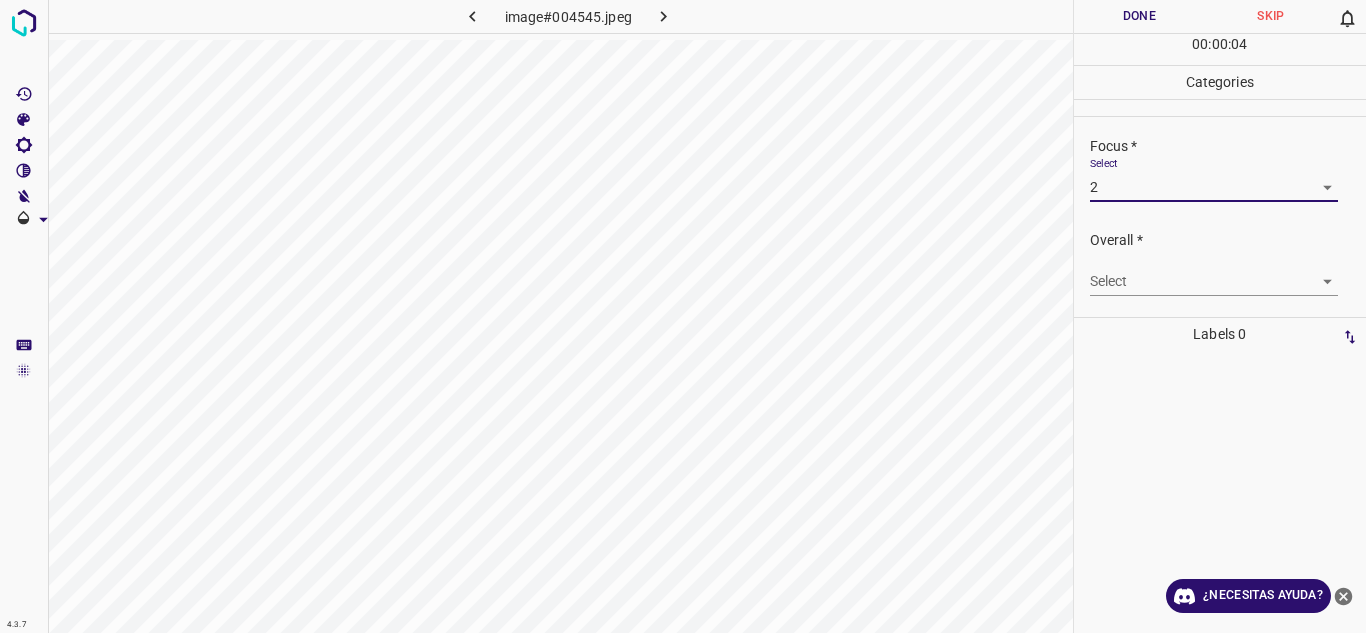 click on "4.3.7 image#004545.jpeg Done Skip 0 00   : 00   : 04   Categories Lighting *  Select 3 3 Focus *  Select 2 2 Overall *  Select ​ Labels   0 Categories 1 Lighting 2 Focus 3 Overall Tools Space Change between modes (Draw & Edit) I Auto labeling R Restore zoom M Zoom in N Zoom out Delete Delete selecte label Filters Z Restore filters X Saturation filter C Brightness filter V Contrast filter B Gray scale filter General O Download ¿Necesitas ayuda? Texto original Valora esta traducción Tu opinión servirá para ayudar a mejorar el Traductor de Google - Texto - Esconder - Borrar" at bounding box center [683, 316] 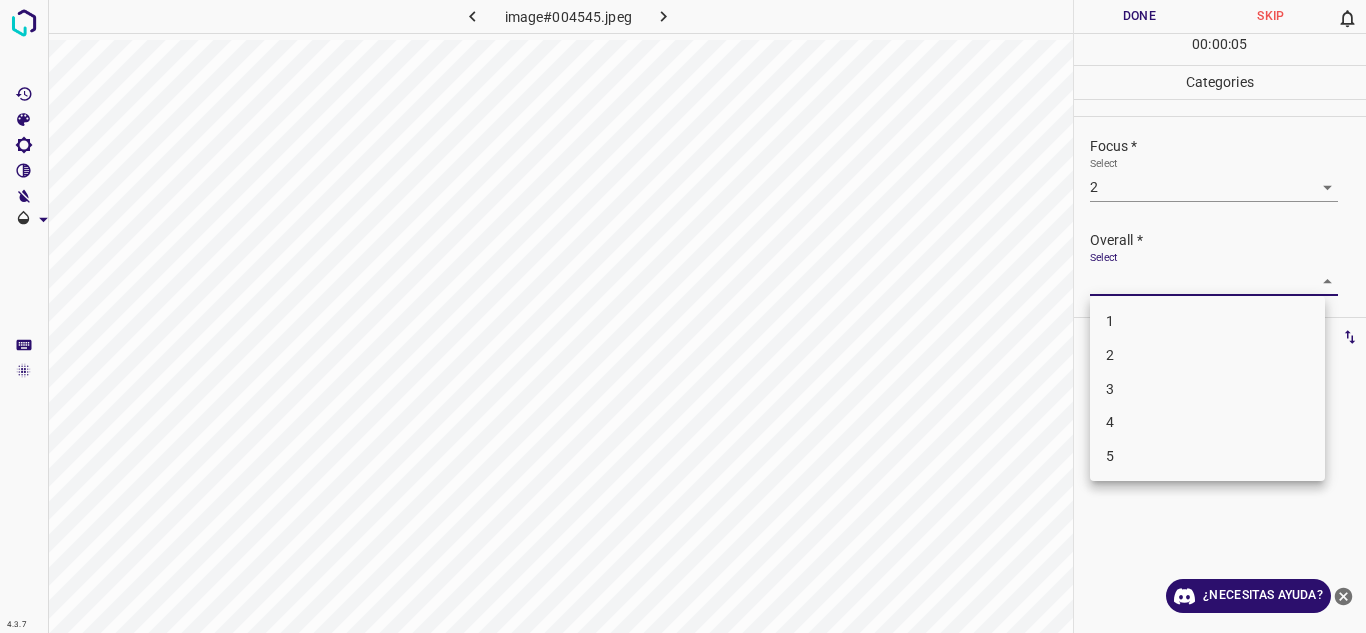 drag, startPoint x: 1179, startPoint y: 381, endPoint x: 1178, endPoint y: 368, distance: 13.038404 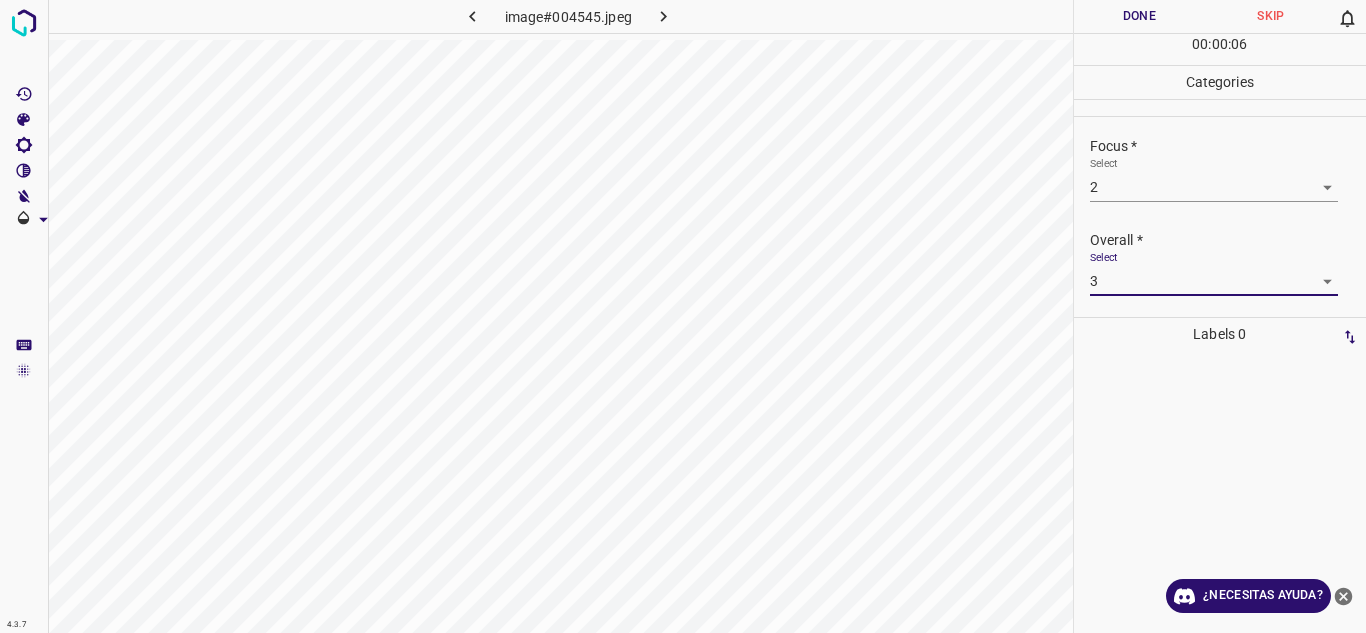 click on "Done" at bounding box center (1140, 16) 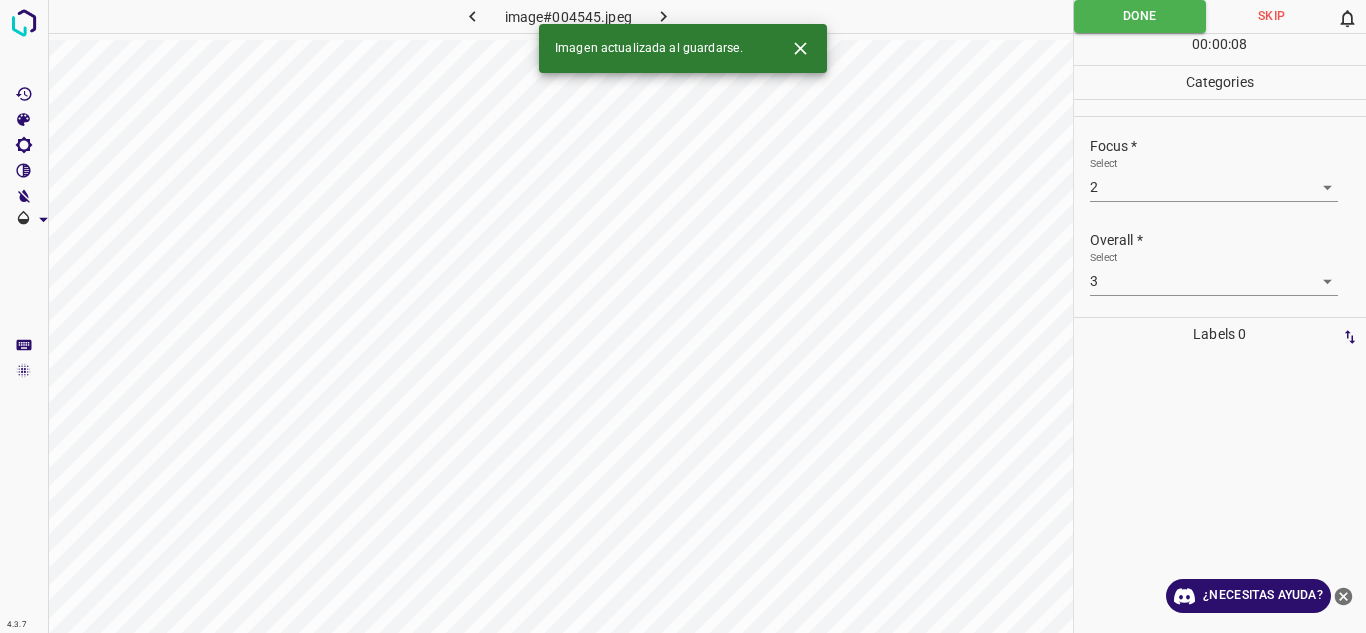 click 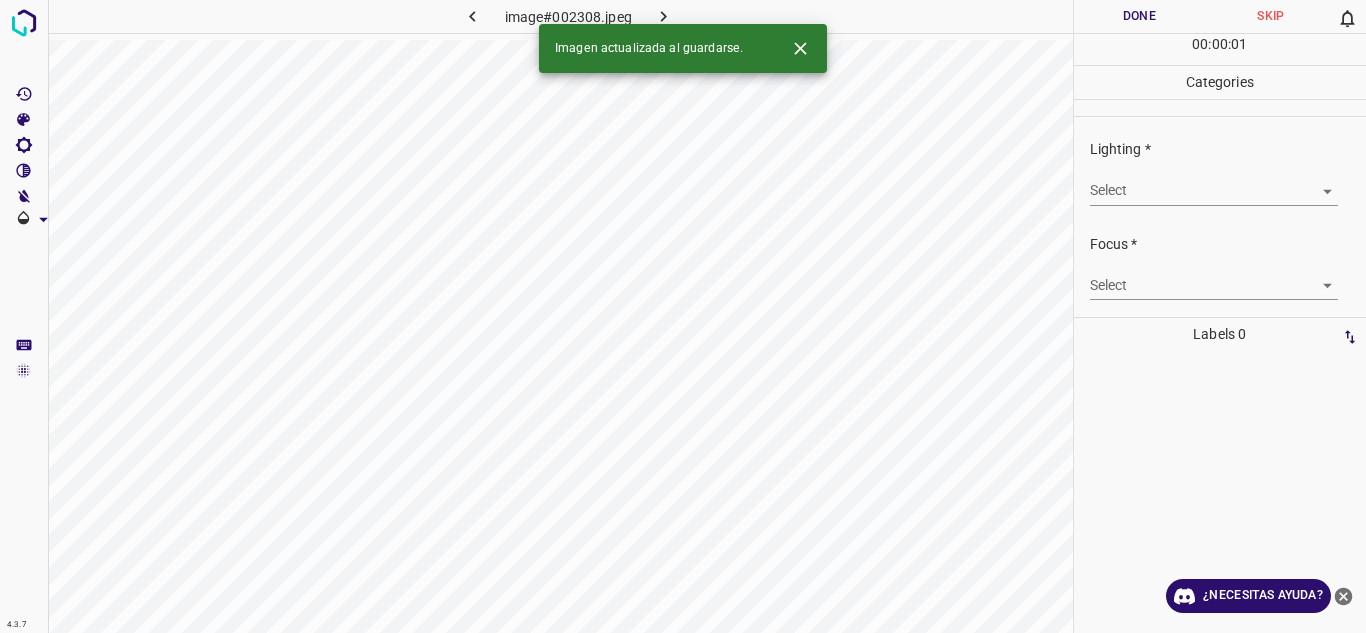 click on "4.3.7 image#002308.jpeg Done Skip 0 00   : 00   : 01   Categories Lighting *  Select ​ Focus *  Select ​ Overall *  Select ​ Labels   0 Categories 1 Lighting 2 Focus 3 Overall Tools Space Change between modes (Draw & Edit) I Auto labeling R Restore zoom M Zoom in N Zoom out Delete Delete selecte label Filters Z Restore filters X Saturation filter C Brightness filter V Contrast filter B Gray scale filter General O Download Imagen actualizada al guardarse. ¿Necesitas ayuda? Texto original Valora esta traducción Tu opinión servirá para ayudar a mejorar el Traductor de Google - Texto - Esconder - Borrar" at bounding box center [683, 316] 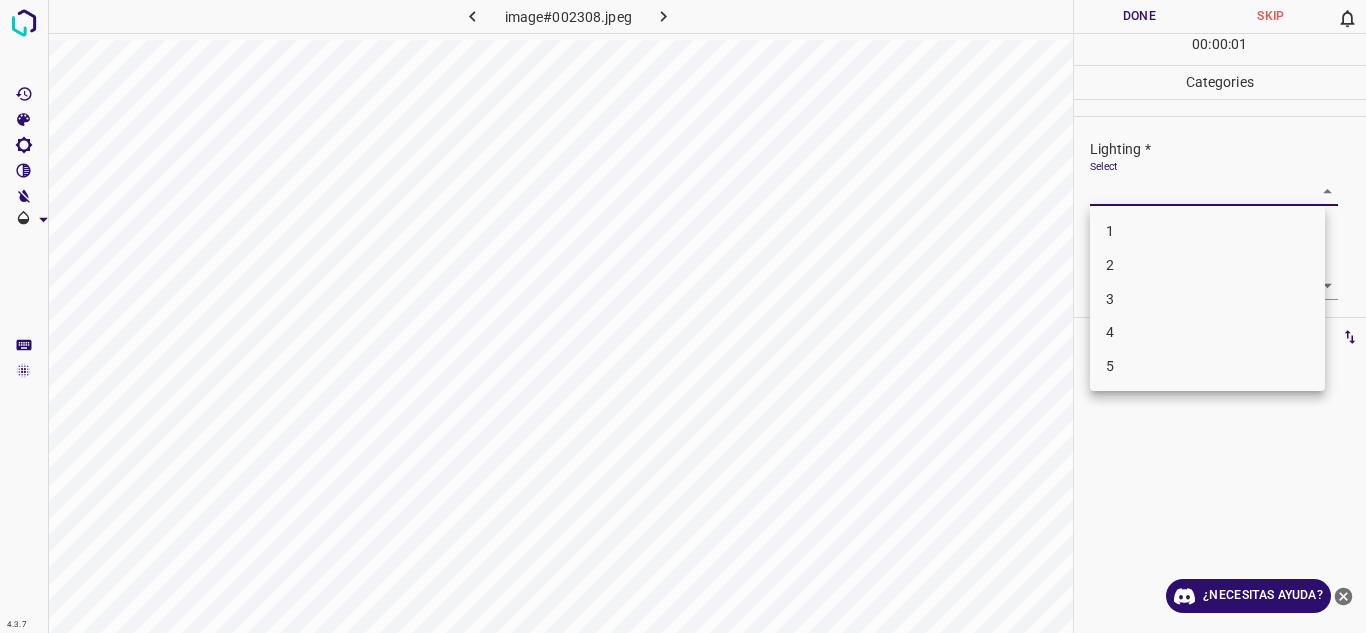 click on "3" at bounding box center [1207, 299] 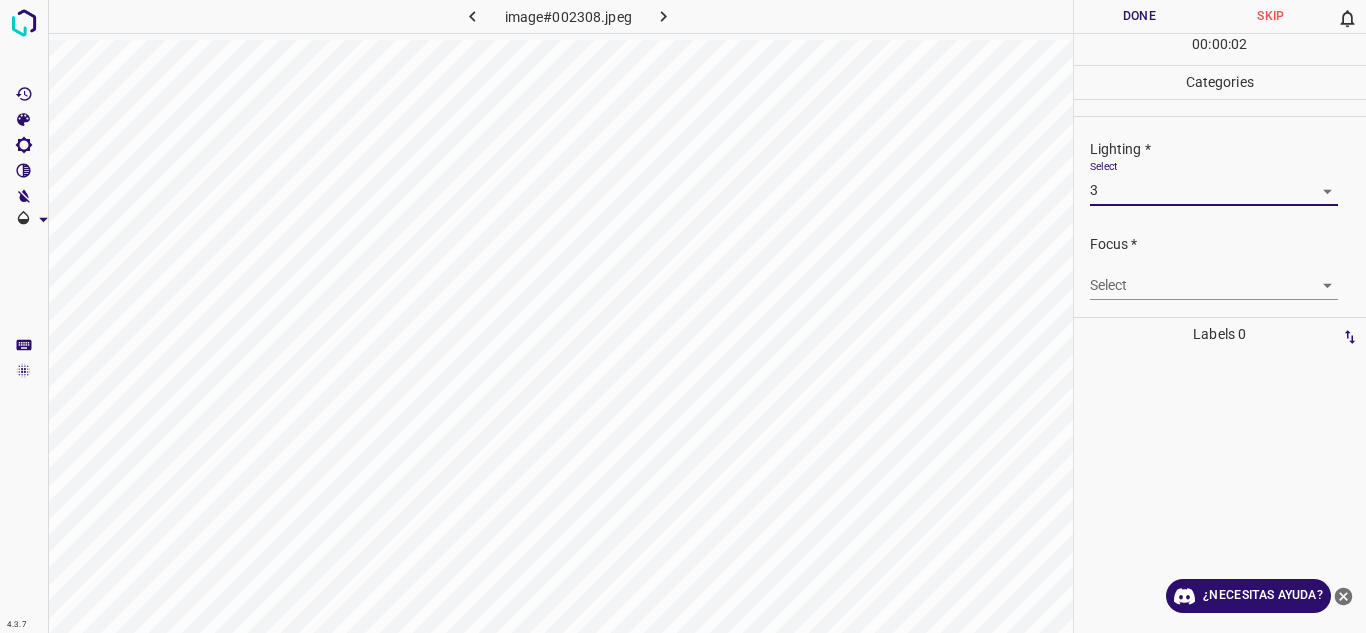 click on "4.3.7 image#002308.jpeg Done Skip 0 00   : 00   : 02   Categories Lighting *  Select 3 3 Focus *  Select ​ Overall *  Select ​ Labels   0 Categories 1 Lighting 2 Focus 3 Overall Tools Space Change between modes (Draw & Edit) I Auto labeling R Restore zoom M Zoom in N Zoom out Delete Delete selecte label Filters Z Restore filters X Saturation filter C Brightness filter V Contrast filter B Gray scale filter General O Download ¿Necesitas ayuda? Texto original Valora esta traducción Tu opinión servirá para ayudar a mejorar el Traductor de Google - Texto - Esconder - Borrar" at bounding box center [683, 316] 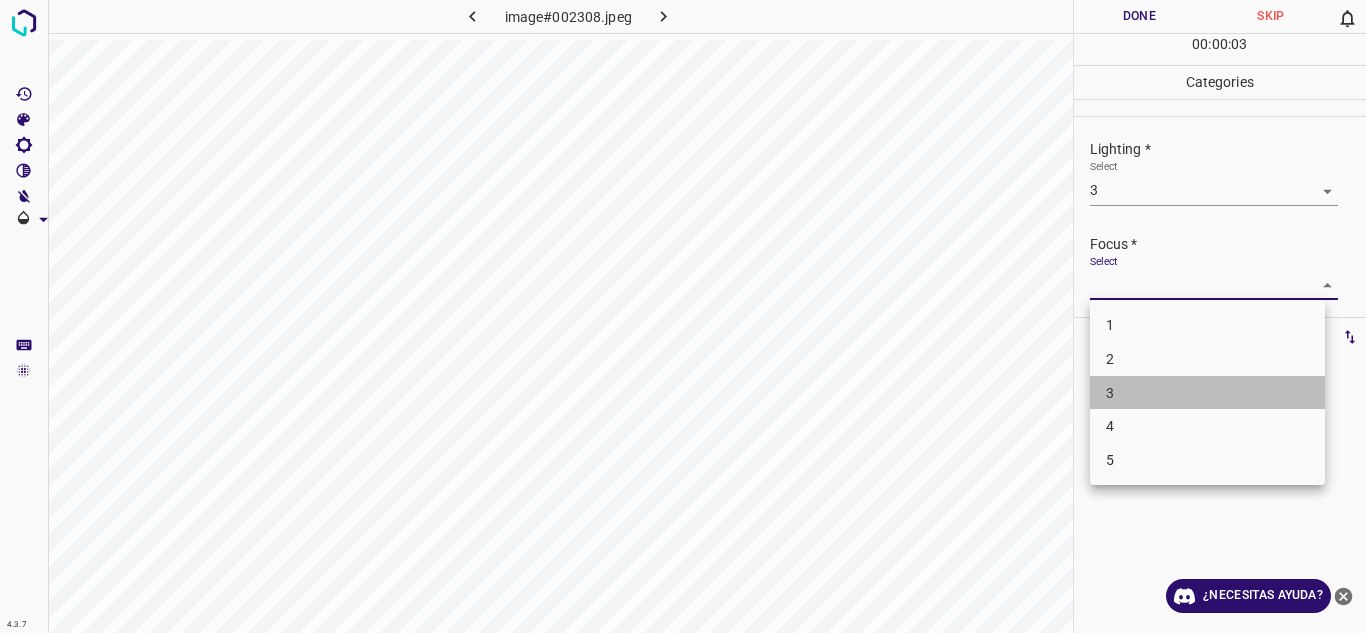 click on "3" at bounding box center (1207, 393) 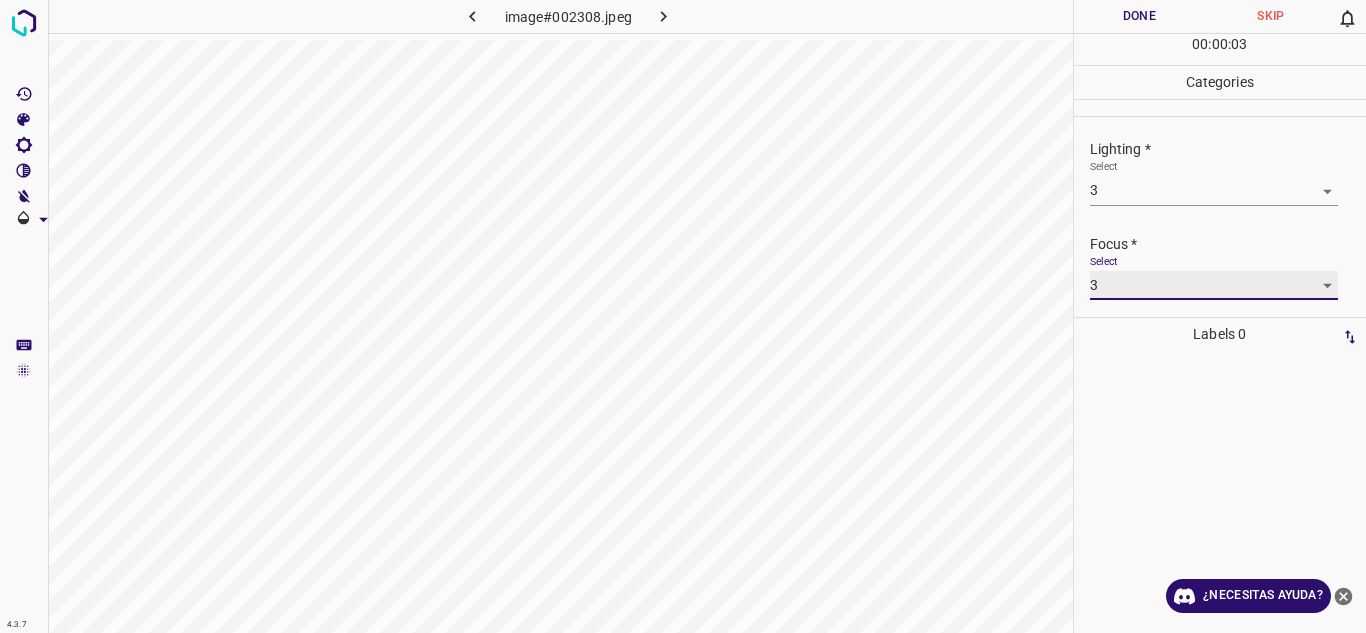 scroll, scrollTop: 98, scrollLeft: 0, axis: vertical 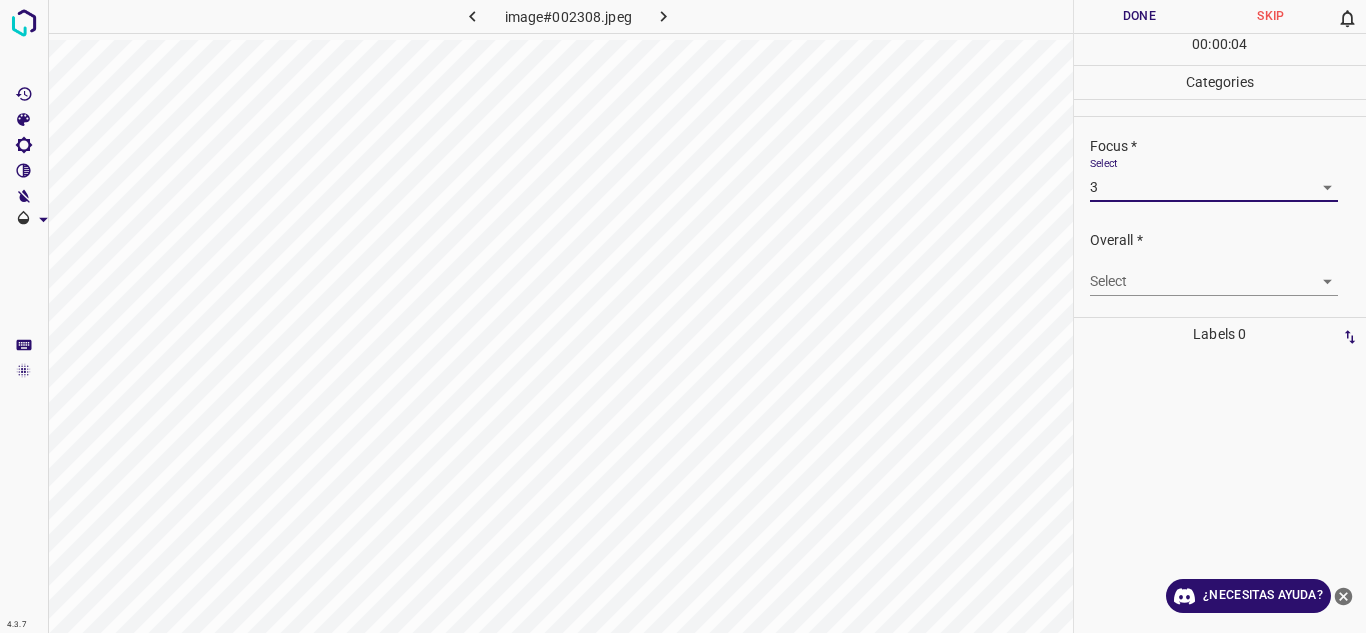 click on "4.3.7 image#002308.jpeg Done Skip 0 00   : 00   : 04   Categories Lighting *  Select 3 3 Focus *  Select 3 3 Overall *  Select ​ Labels   0 Categories 1 Lighting 2 Focus 3 Overall Tools Space Change between modes (Draw & Edit) I Auto labeling R Restore zoom M Zoom in N Zoom out Delete Delete selecte label Filters Z Restore filters X Saturation filter C Brightness filter V Contrast filter B Gray scale filter General O Download ¿Necesitas ayuda? Texto original Valora esta traducción Tu opinión servirá para ayudar a mejorar el Traductor de Google - Texto - Esconder - Borrar" at bounding box center (683, 316) 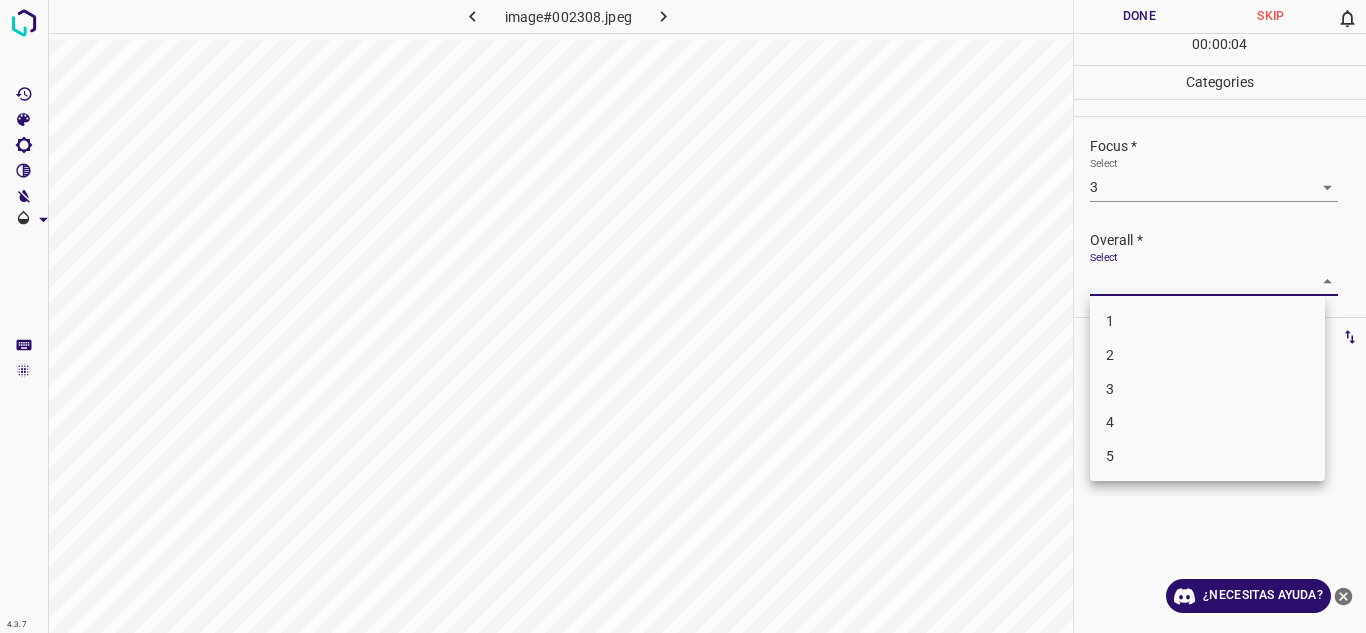 click on "3" at bounding box center (1207, 389) 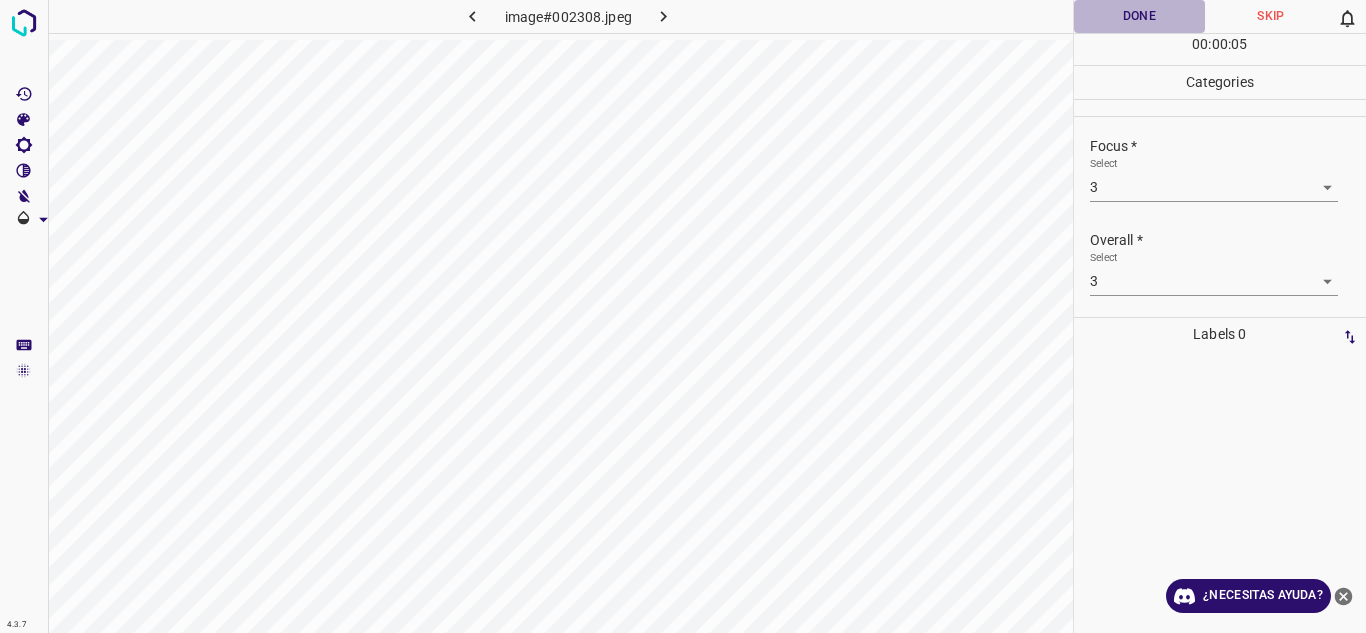 click on "Done" at bounding box center [1140, 16] 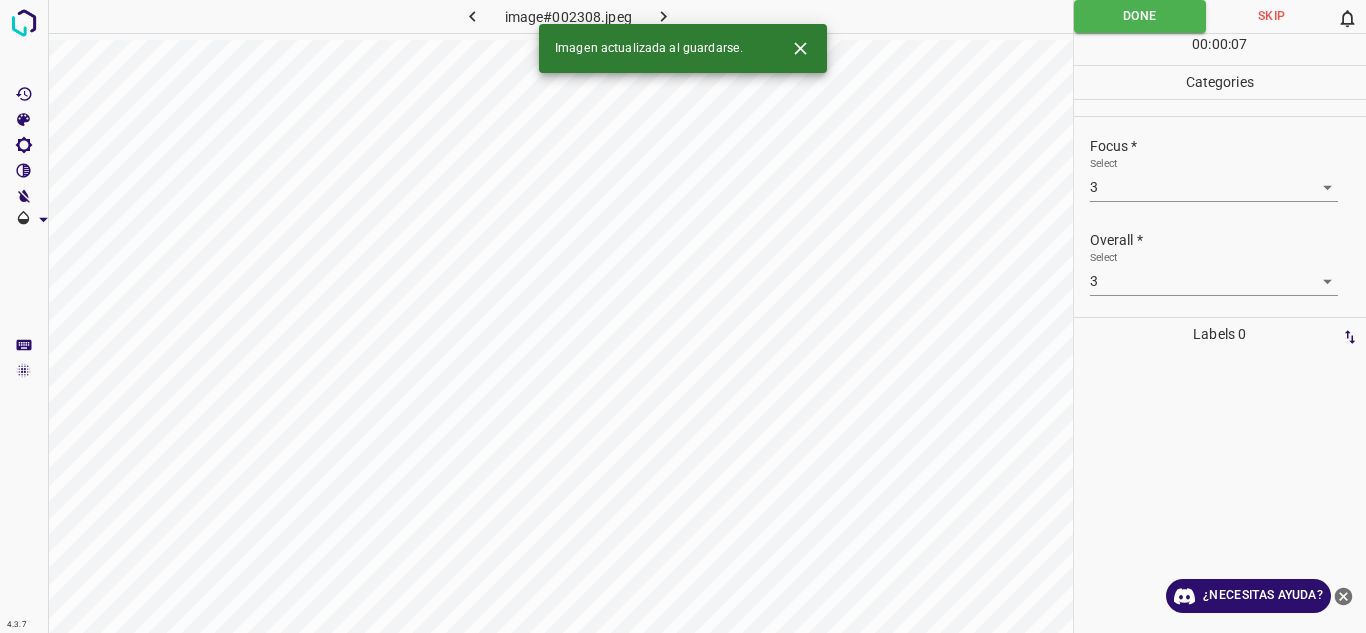 click at bounding box center [664, 16] 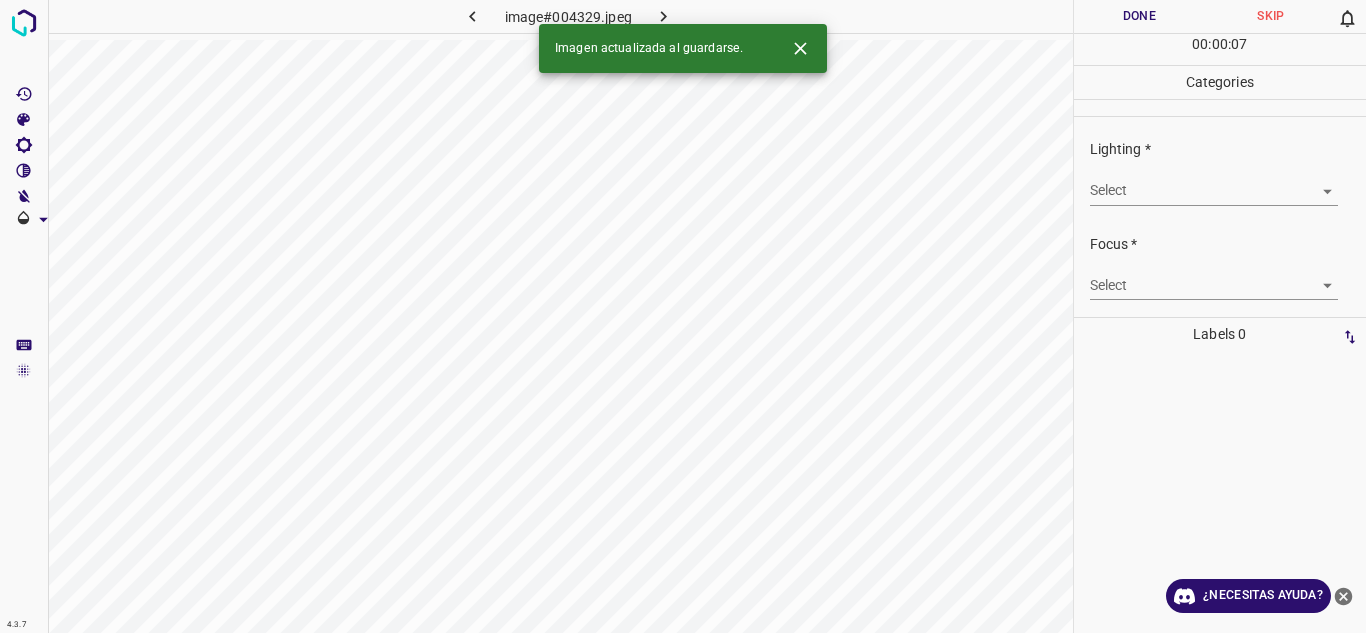 click on "4.3.7 image#004329.jpeg Done Skip 0 00   : 00   : 07   Categories Lighting *  Select ​ Focus *  Select ​ Overall *  Select ​ Labels   0 Categories 1 Lighting 2 Focus 3 Overall Tools Space Change between modes (Draw & Edit) I Auto labeling R Restore zoom M Zoom in N Zoom out Delete Delete selecte label Filters Z Restore filters X Saturation filter C Brightness filter V Contrast filter B Gray scale filter General O Download Imagen actualizada al guardarse. ¿Necesitas ayuda? Texto original Valora esta traducción Tu opinión servirá para ayudar a mejorar el Traductor de Google - Texto - Esconder - Borrar" at bounding box center (683, 316) 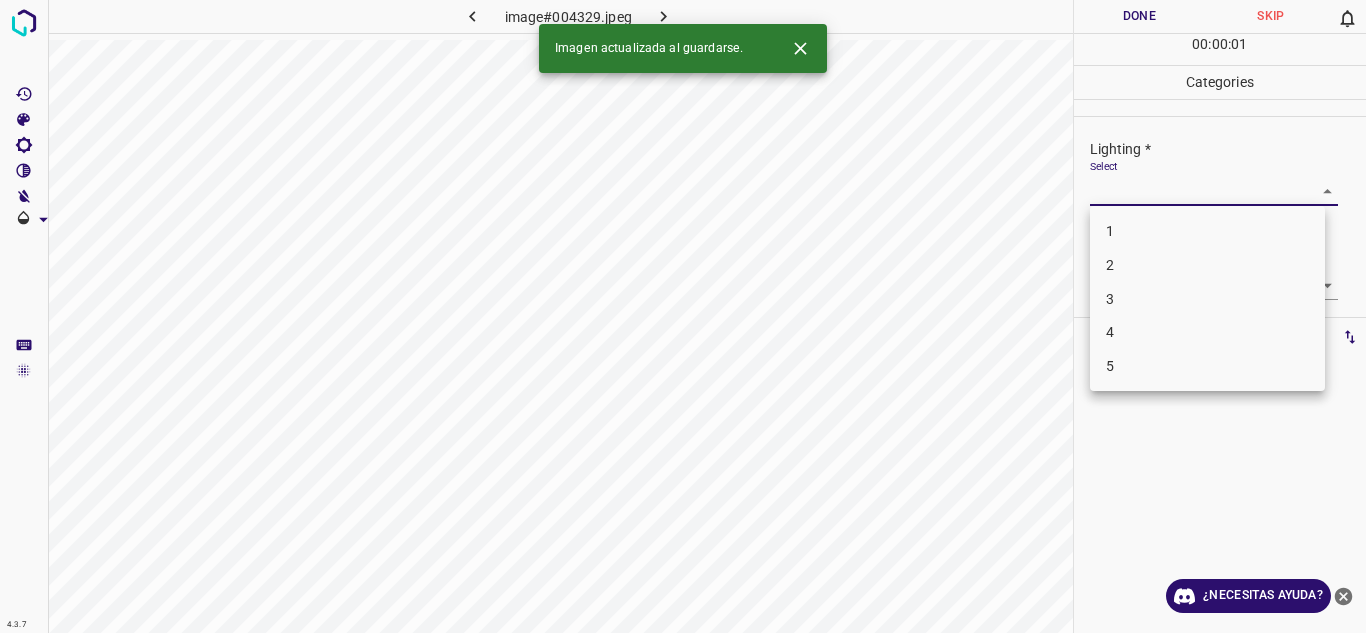 click on "3" at bounding box center (1207, 299) 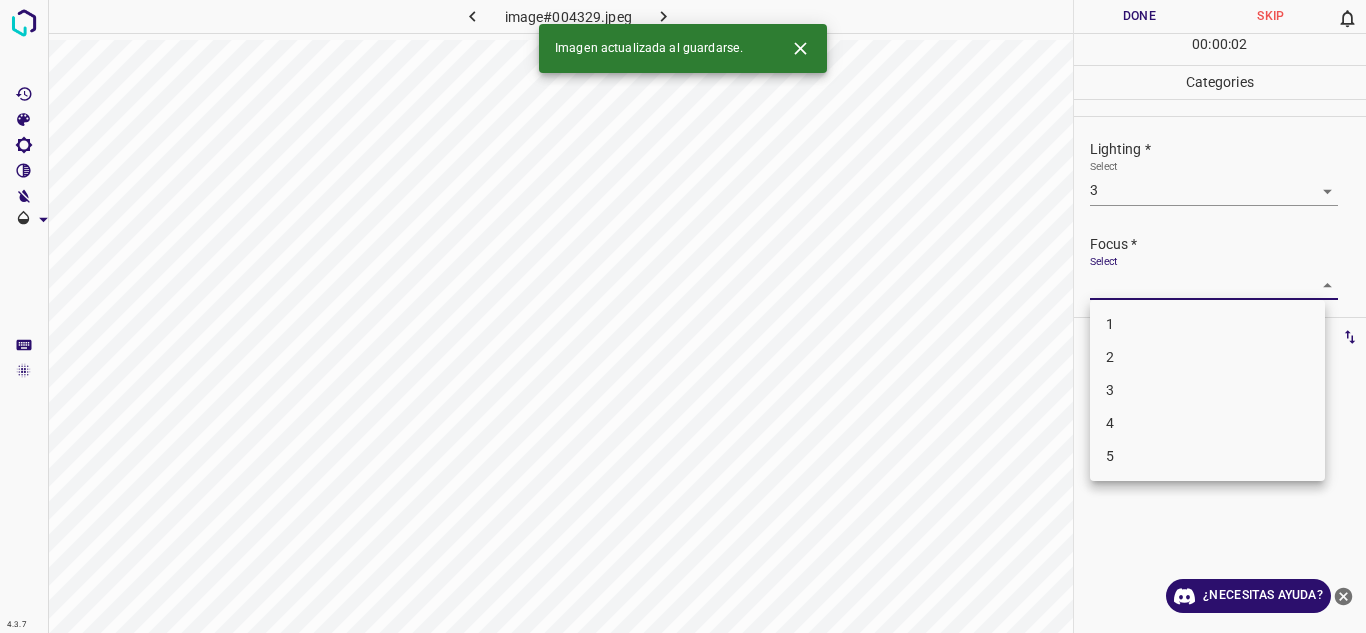 drag, startPoint x: 1304, startPoint y: 285, endPoint x: 1221, endPoint y: 345, distance: 102.41582 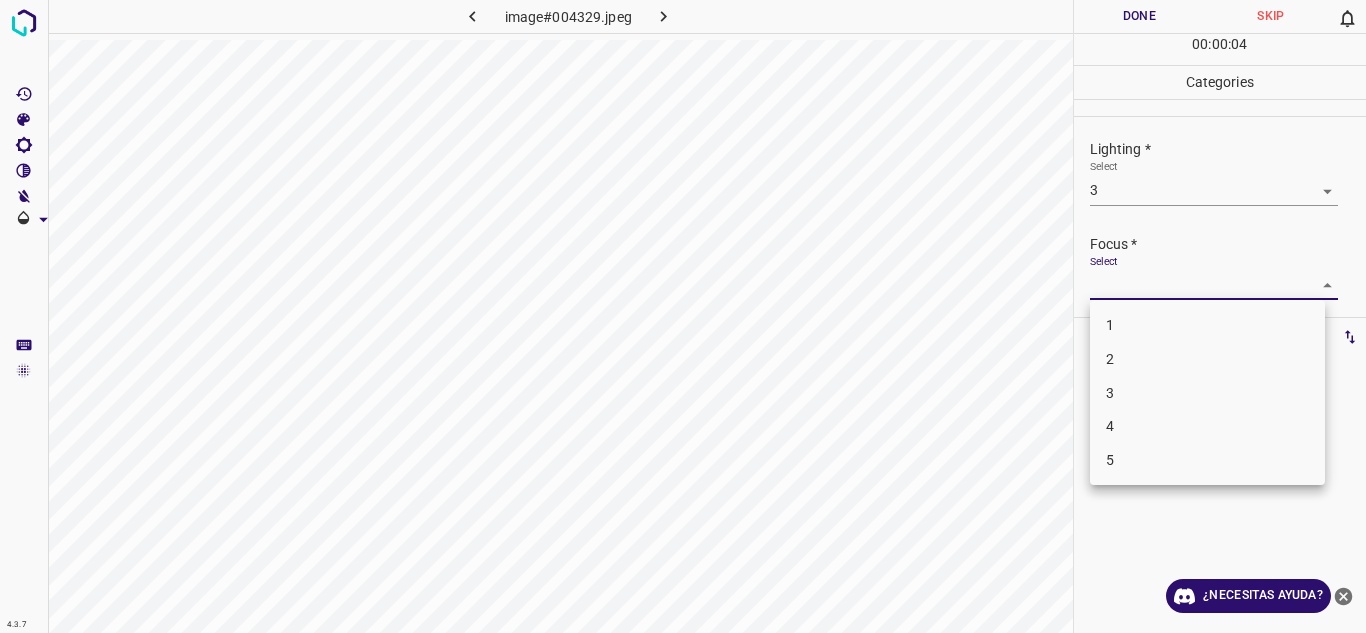 click on "3" at bounding box center (1207, 393) 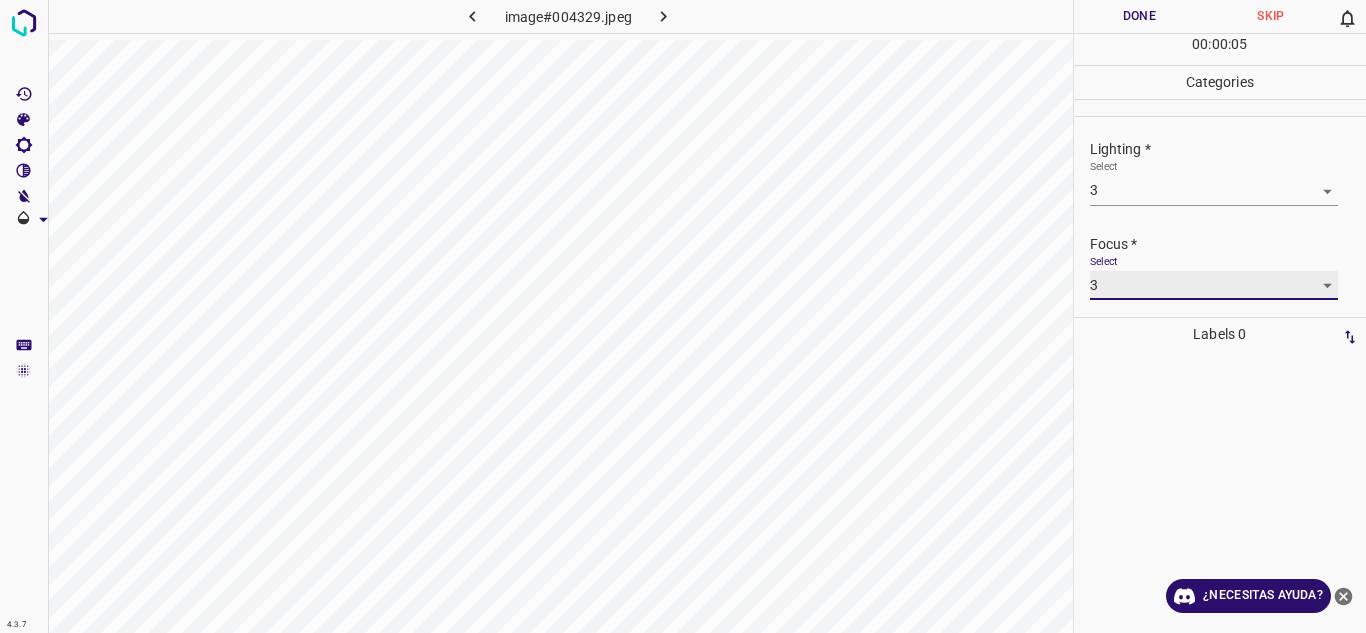 scroll, scrollTop: 98, scrollLeft: 0, axis: vertical 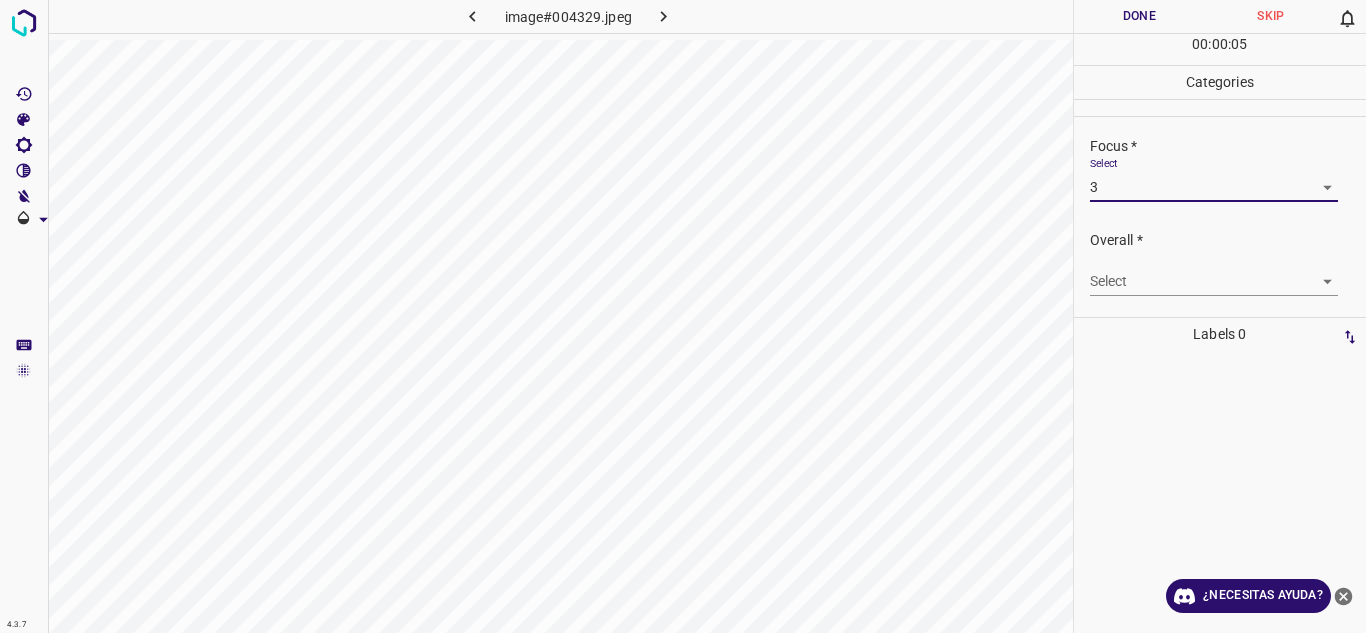 click on "4.3.7 image#004329.jpeg Done Skip 0 00   : 00   : 05   Categories Lighting *  Select 3 3 Focus *  Select 3 3 Overall *  Select ​ Labels   0 Categories 1 Lighting 2 Focus 3 Overall Tools Space Change between modes (Draw & Edit) I Auto labeling R Restore zoom M Zoom in N Zoom out Delete Delete selecte label Filters Z Restore filters X Saturation filter C Brightness filter V Contrast filter B Gray scale filter General O Download ¿Necesitas ayuda? Texto original Valora esta traducción Tu opinión servirá para ayudar a mejorar el Traductor de Google - Texto - Esconder - Borrar" at bounding box center (683, 316) 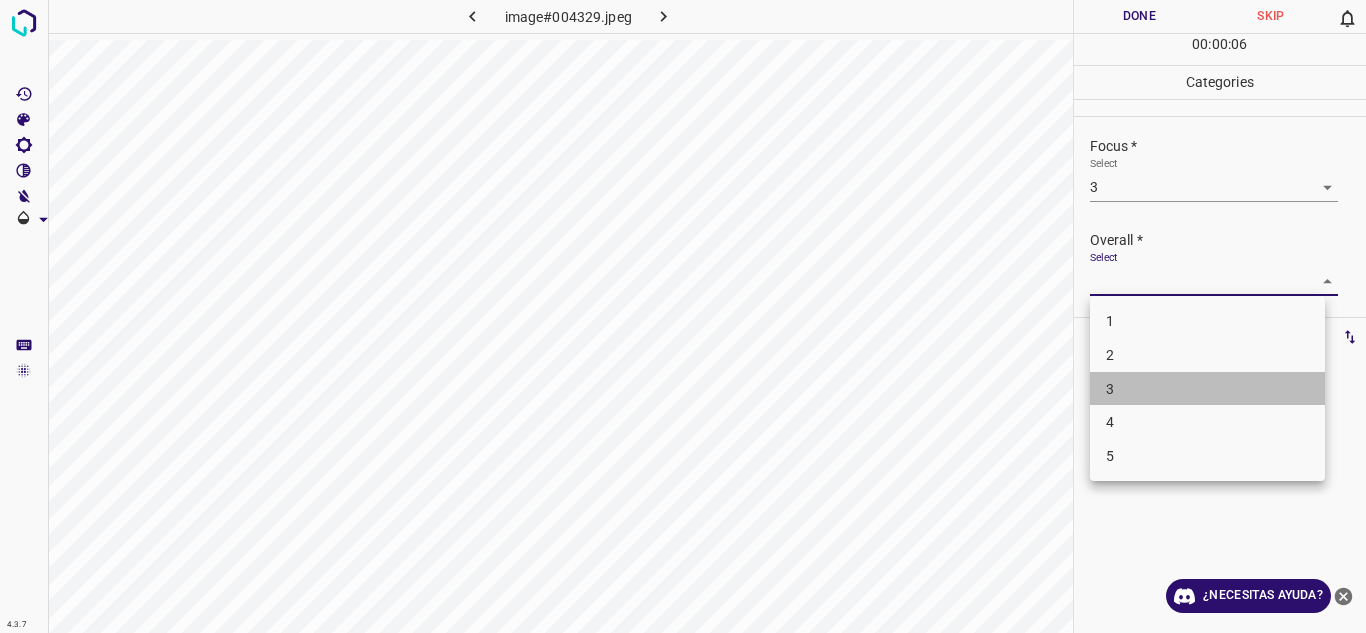 click on "3" at bounding box center (1207, 389) 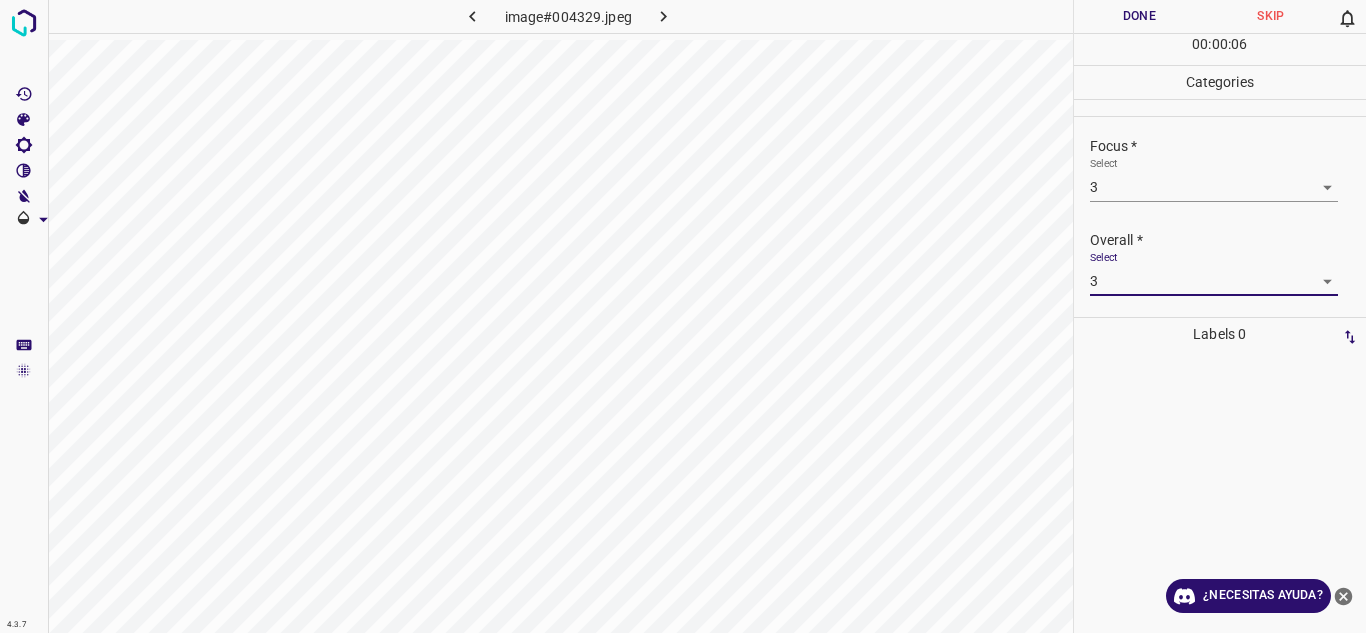 click on "Done" at bounding box center (1140, 16) 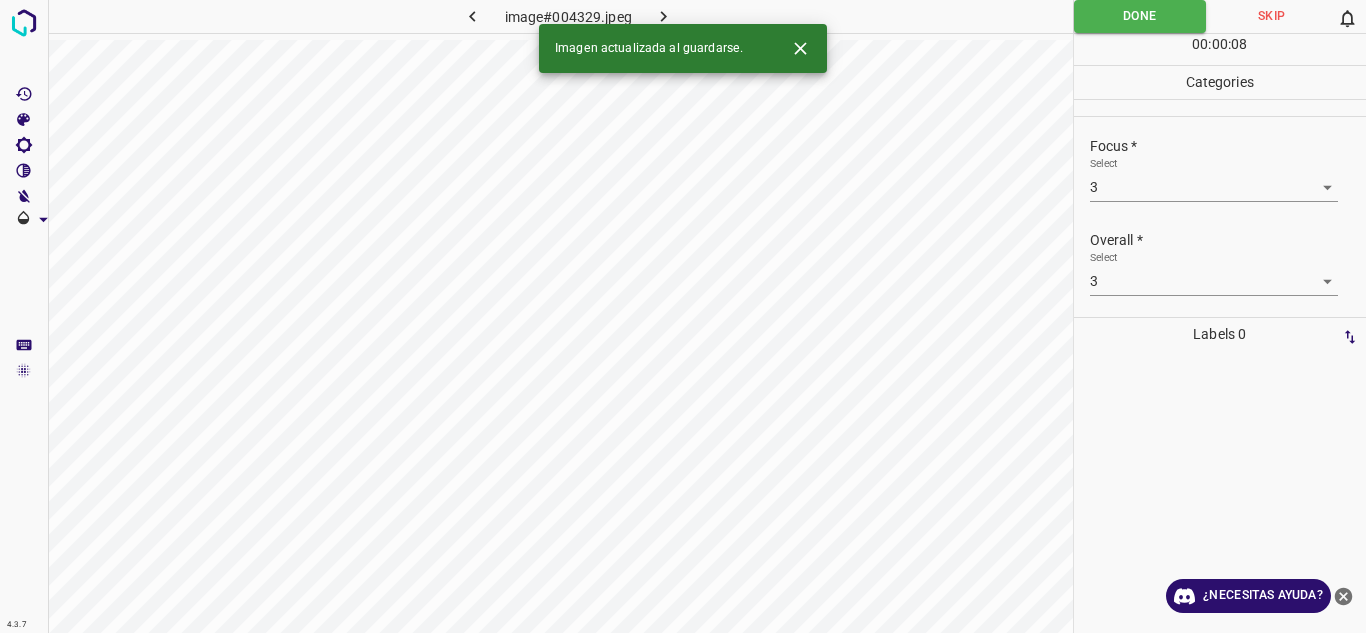 click 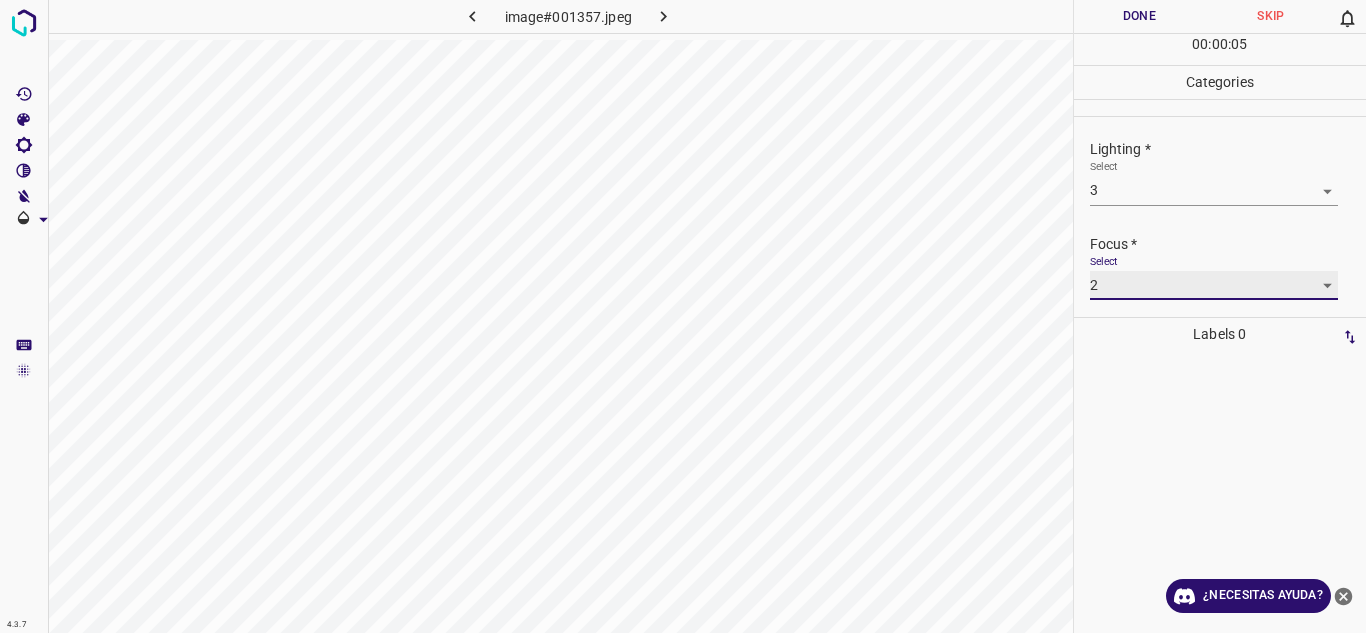 scroll, scrollTop: 98, scrollLeft: 0, axis: vertical 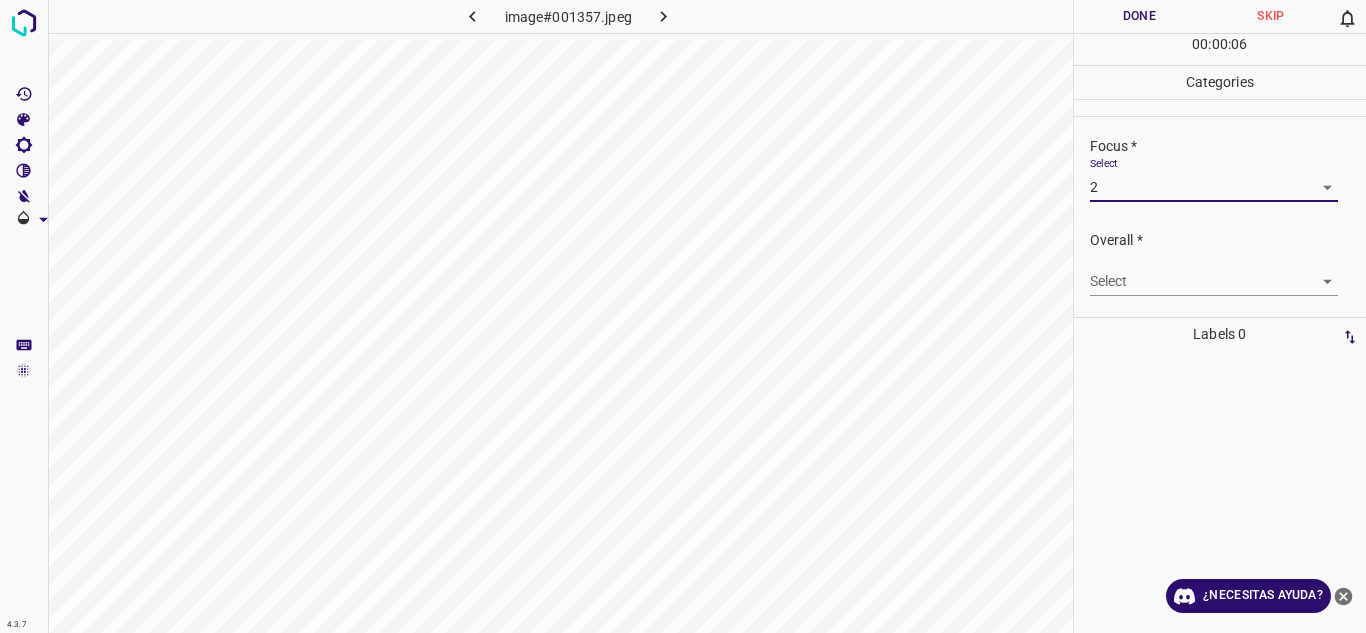 click on "4.3.7 image#001357.jpeg Done Skip 0 00   : 00   : 06   Categories Lighting *  Select 3 3 Focus *  Select 2 2 Overall *  Select ​ Labels   0 Categories 1 Lighting 2 Focus 3 Overall Tools Space Change between modes (Draw & Edit) I Auto labeling R Restore zoom M Zoom in N Zoom out Delete Delete selecte label Filters Z Restore filters X Saturation filter C Brightness filter V Contrast filter B Gray scale filter General O Download ¿Necesitas ayuda? Texto original Valora esta traducción Tu opinión servirá para ayudar a mejorar el Traductor de Google - Texto - Esconder - Borrar" at bounding box center (683, 316) 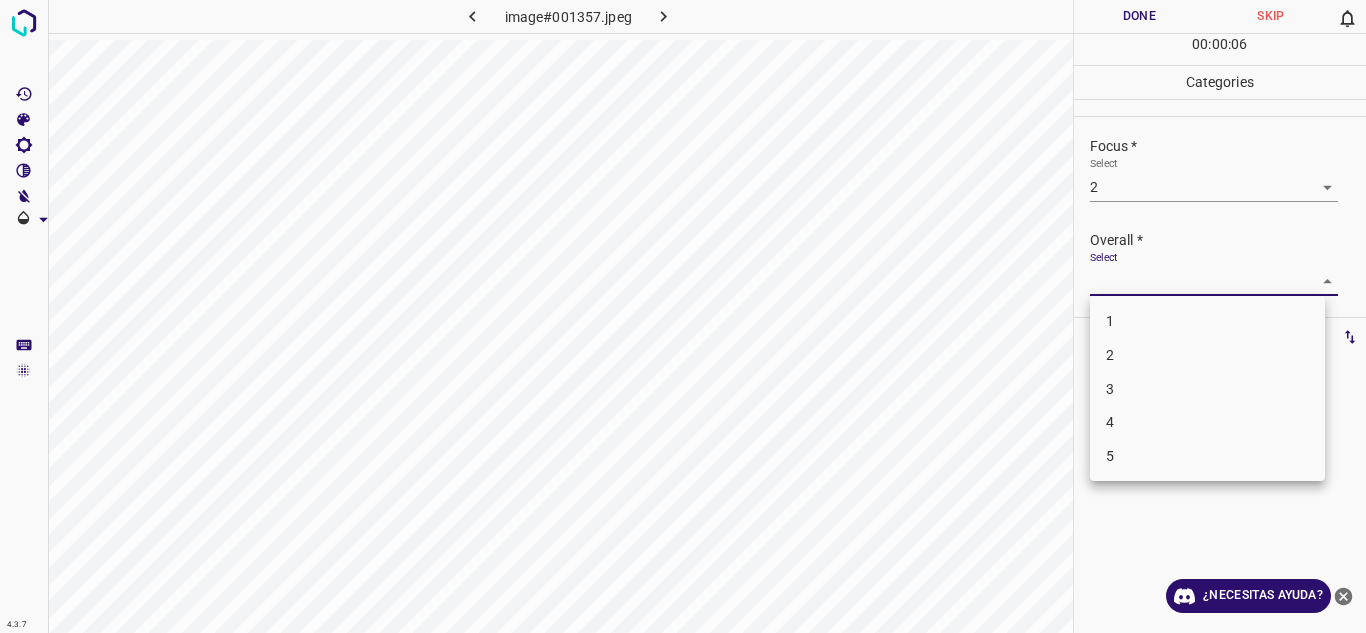 click on "3" at bounding box center (1207, 389) 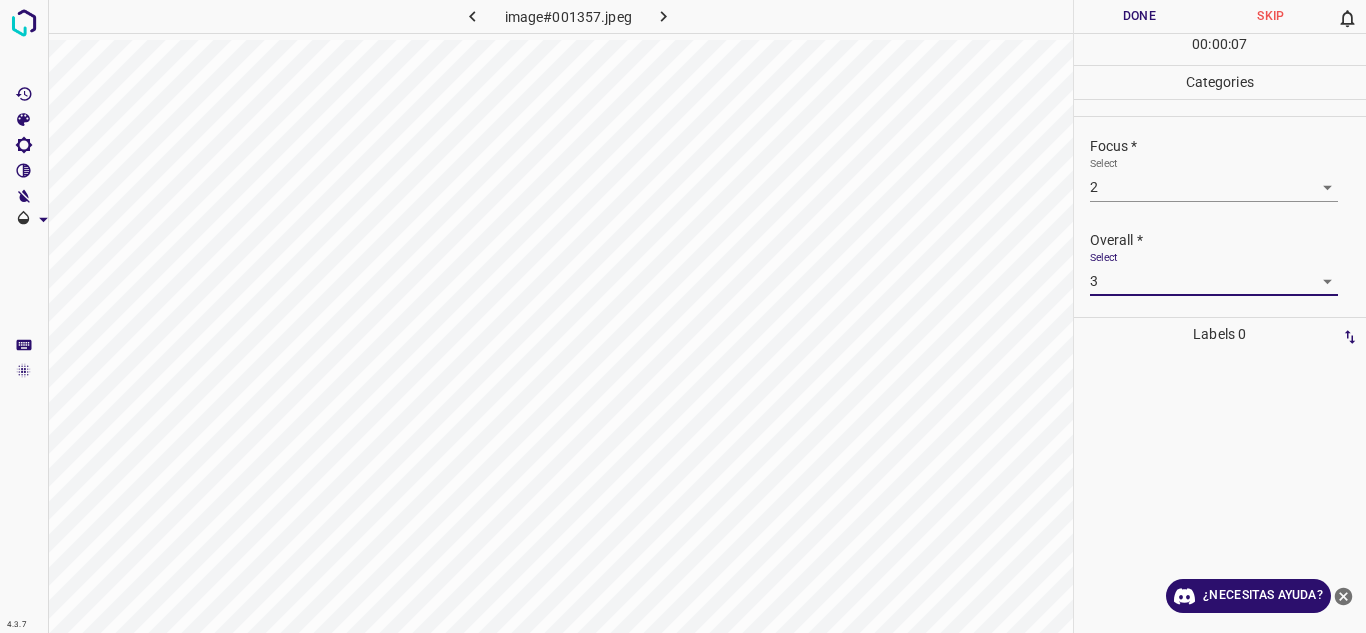 click on "Done" at bounding box center [1140, 16] 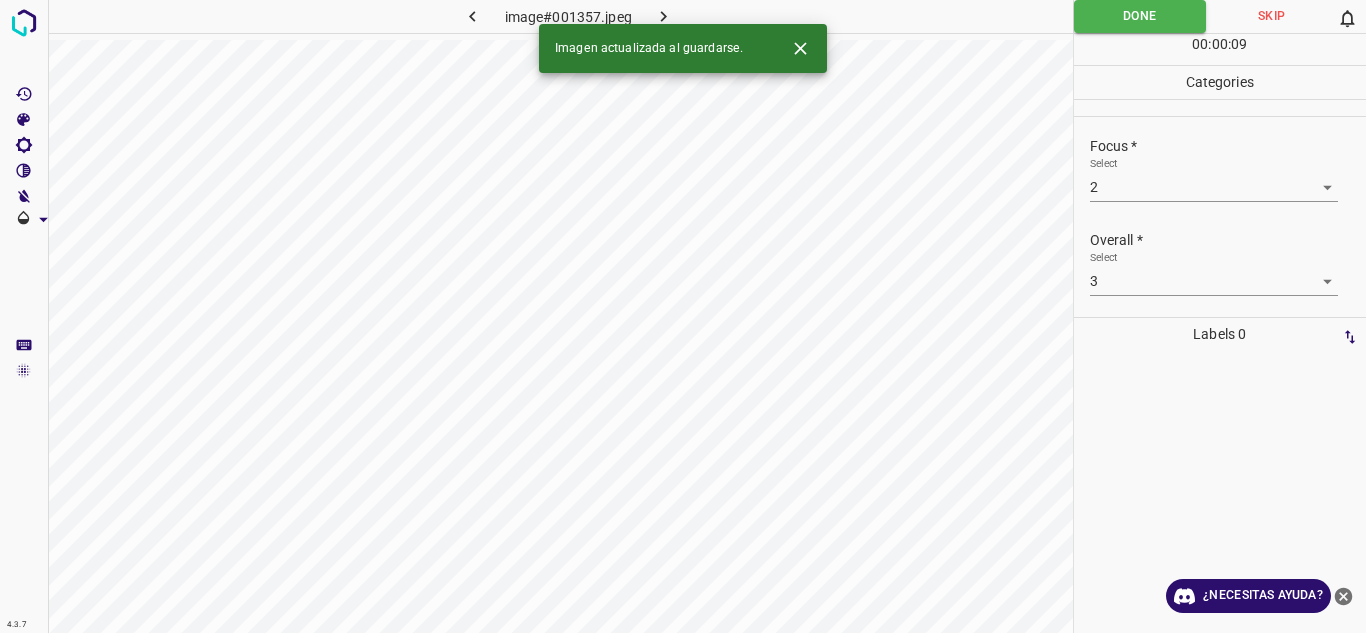 click at bounding box center (664, 16) 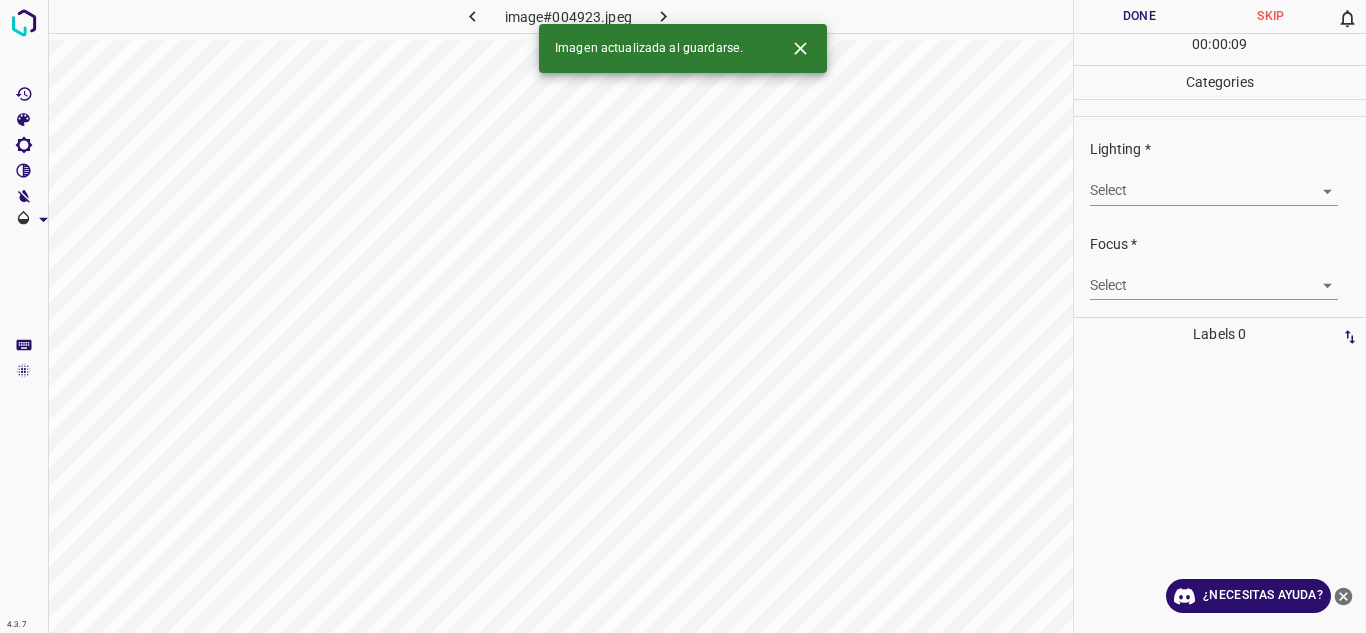 click on "4.3.7 image#004923.jpeg Done Skip 0 00   : 00   : 09   Categories Lighting *  Select ​ Focus *  Select ​ Overall *  Select ​ Labels   0 Categories 1 Lighting 2 Focus 3 Overall Tools Space Change between modes (Draw & Edit) I Auto labeling R Restore zoom M Zoom in N Zoom out Delete Delete selecte label Filters Z Restore filters X Saturation filter C Brightness filter V Contrast filter B Gray scale filter General O Download Imagen actualizada al guardarse. ¿Necesitas ayuda? Texto original Valora esta traducción Tu opinión servirá para ayudar a mejorar el Traductor de Google - Texto - Esconder - Borrar" at bounding box center [683, 316] 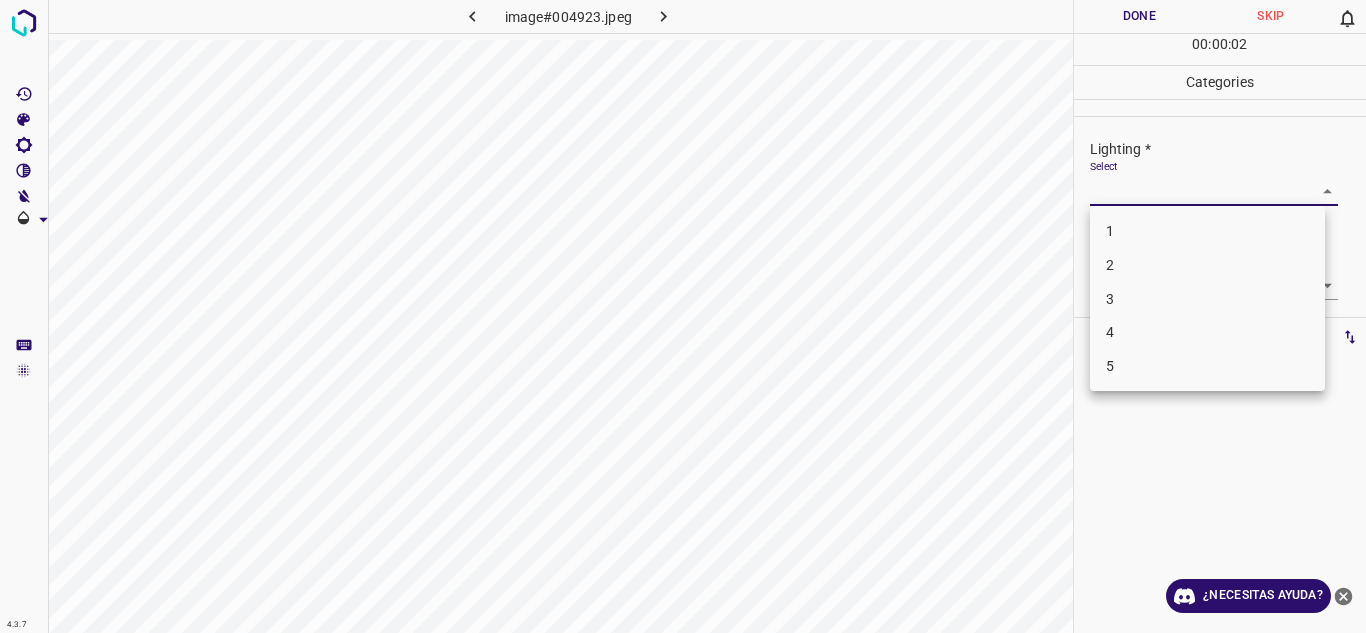 click on "4" at bounding box center (1207, 332) 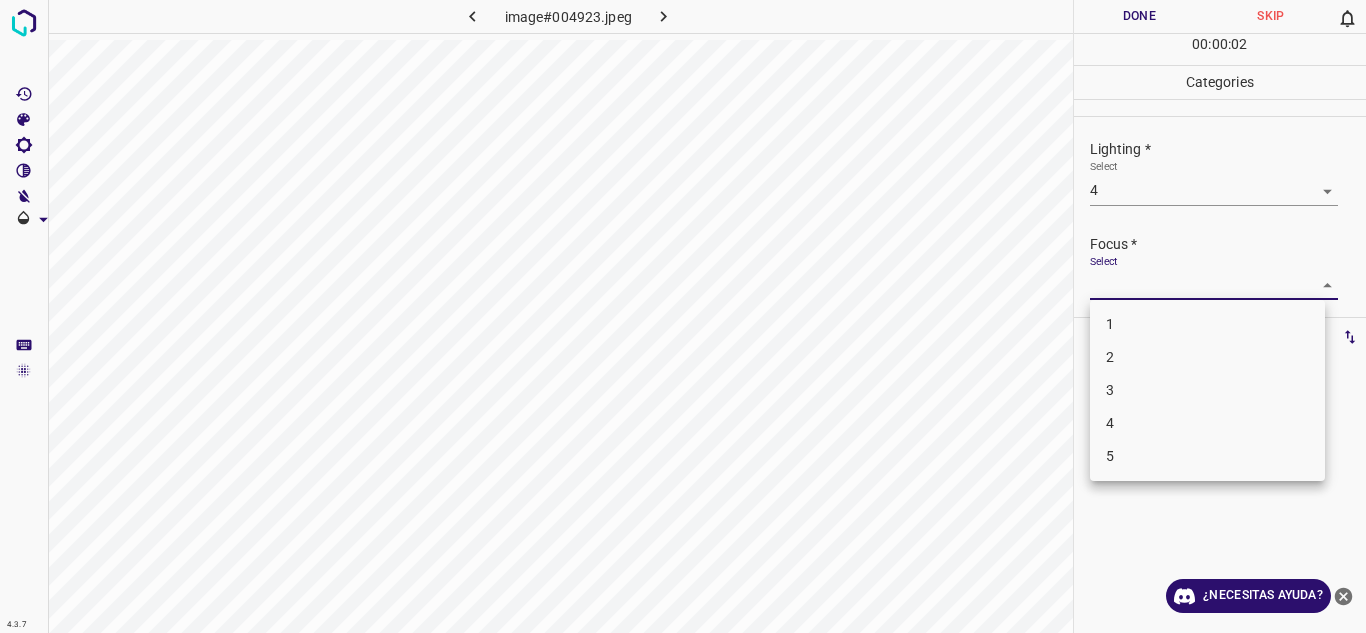 click on "4.3.7 image#004923.jpeg Done Skip 0 00   : 00   : 02   Categories Lighting *  Select 4 4 Focus *  Select ​ Overall *  Select ​ Labels   0 Categories 1 Lighting 2 Focus 3 Overall Tools Space Change between modes (Draw & Edit) I Auto labeling R Restore zoom M Zoom in N Zoom out Delete Delete selecte label Filters Z Restore filters X Saturation filter C Brightness filter V Contrast filter B Gray scale filter General O Download ¿Necesitas ayuda? Texto original Valora esta traducción Tu opinión servirá para ayudar a mejorar el Traductor de Google - Texto - Esconder - Borrar 1 2 3 4 5" at bounding box center (683, 316) 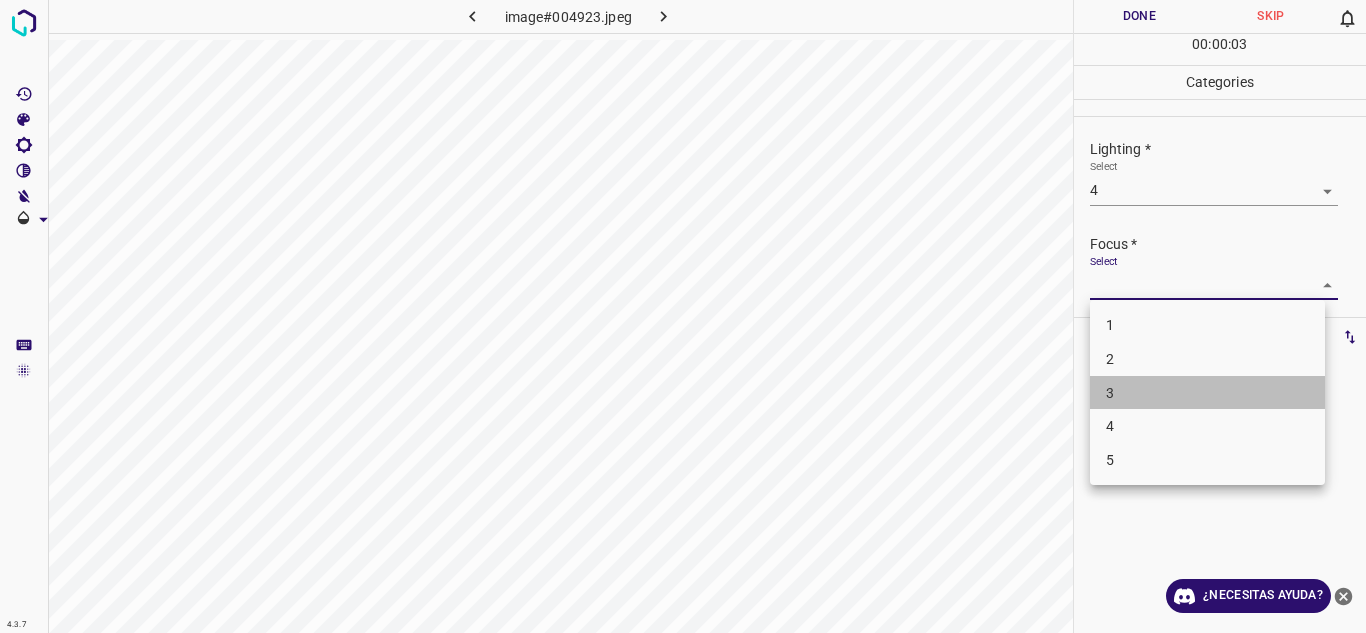click on "3" at bounding box center [1207, 393] 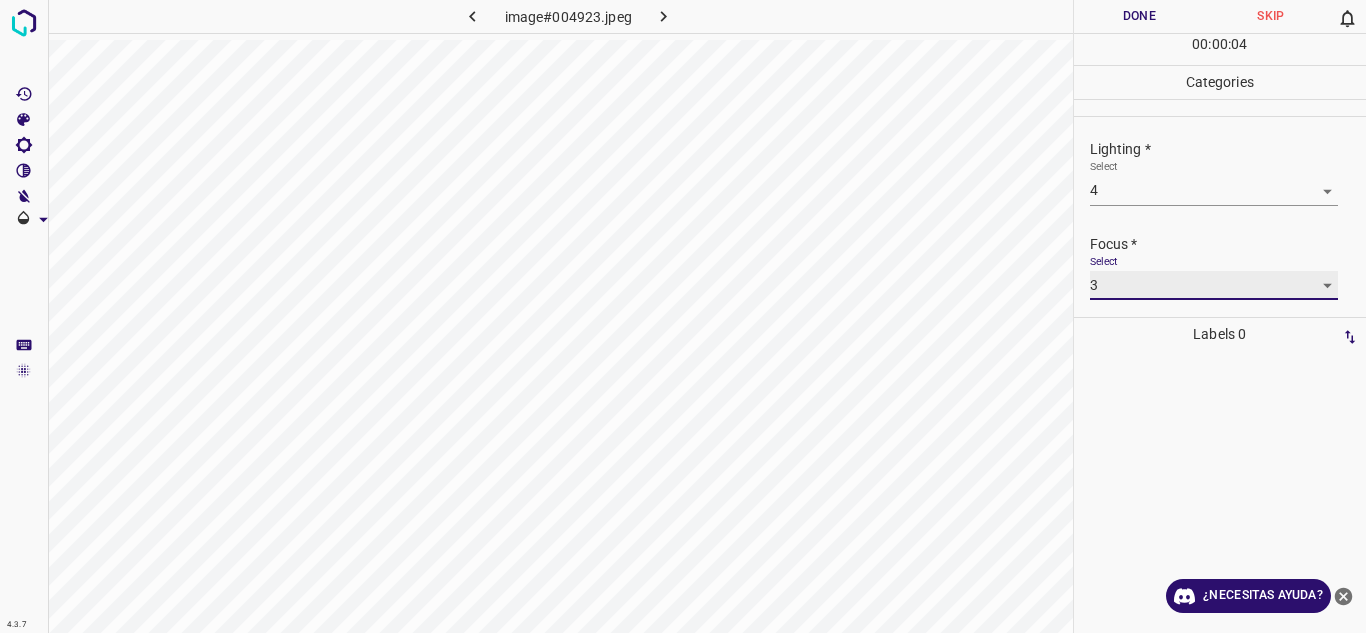 scroll, scrollTop: 98, scrollLeft: 0, axis: vertical 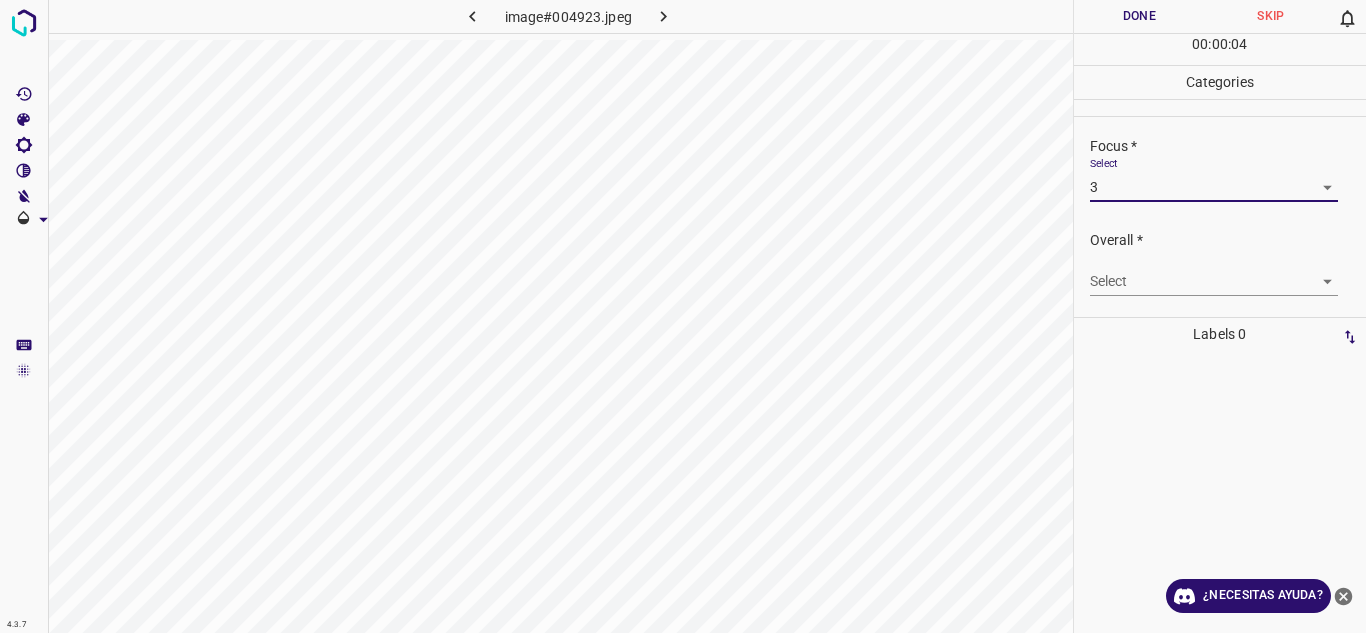 click on "4.3.7 image#004923.jpeg Done Skip 0 00   : 00   : 04   Categories Lighting *  Select 4 4 Focus *  Select 3 3 Overall *  Select ​ Labels   0 Categories 1 Lighting 2 Focus 3 Overall Tools Space Change between modes (Draw & Edit) I Auto labeling R Restore zoom M Zoom in N Zoom out Delete Delete selecte label Filters Z Restore filters X Saturation filter C Brightness filter V Contrast filter B Gray scale filter General O Download ¿Necesitas ayuda? Texto original Valora esta traducción Tu opinión servirá para ayudar a mejorar el Traductor de Google - Texto - Esconder - Borrar" at bounding box center (683, 316) 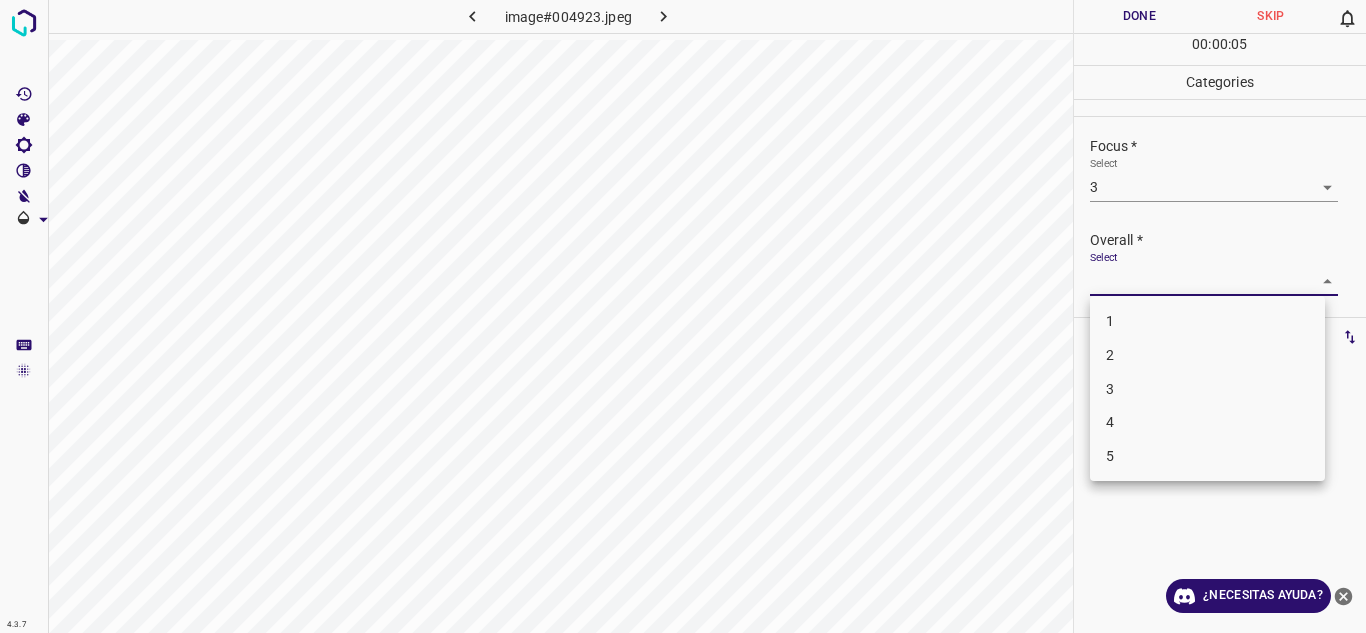 click on "4" at bounding box center (1207, 422) 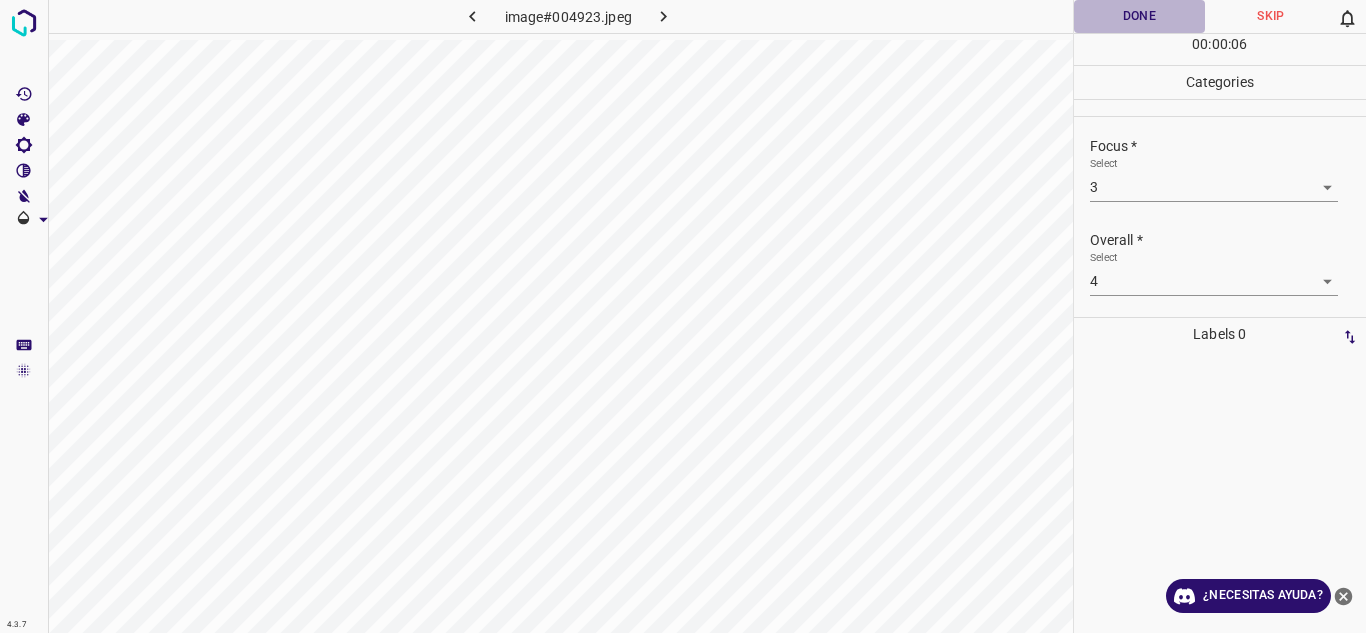 click on "Done" at bounding box center (1140, 16) 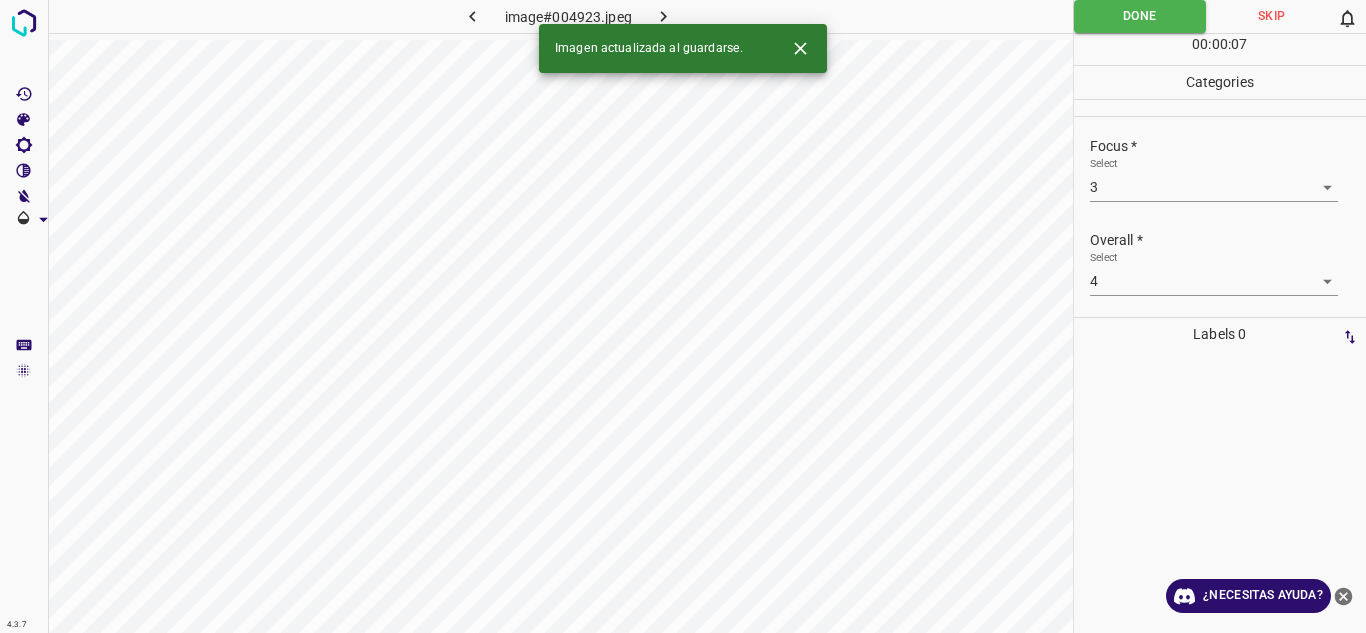 click at bounding box center (664, 16) 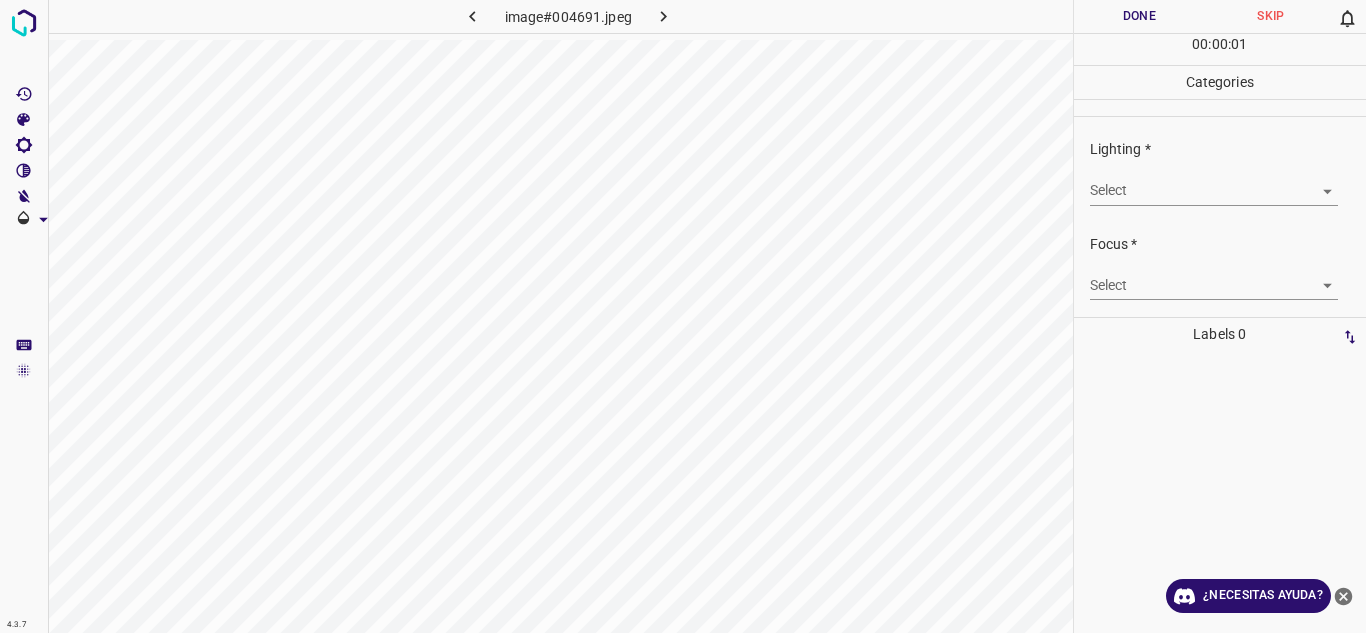click on "4.3.7 image#004691.jpeg Done Skip 0 00   : 00   : 01   Categories Lighting *  Select ​ Focus *  Select ​ Overall *  Select ​ Labels   0 Categories 1 Lighting 2 Focus 3 Overall Tools Space Change between modes (Draw & Edit) I Auto labeling R Restore zoom M Zoom in N Zoom out Delete Delete selecte label Filters Z Restore filters X Saturation filter C Brightness filter V Contrast filter B Gray scale filter General O Download ¿Necesitas ayuda? Texto original Valora esta traducción Tu opinión servirá para ayudar a mejorar el Traductor de Google - Texto - Esconder - Borrar" at bounding box center [683, 316] 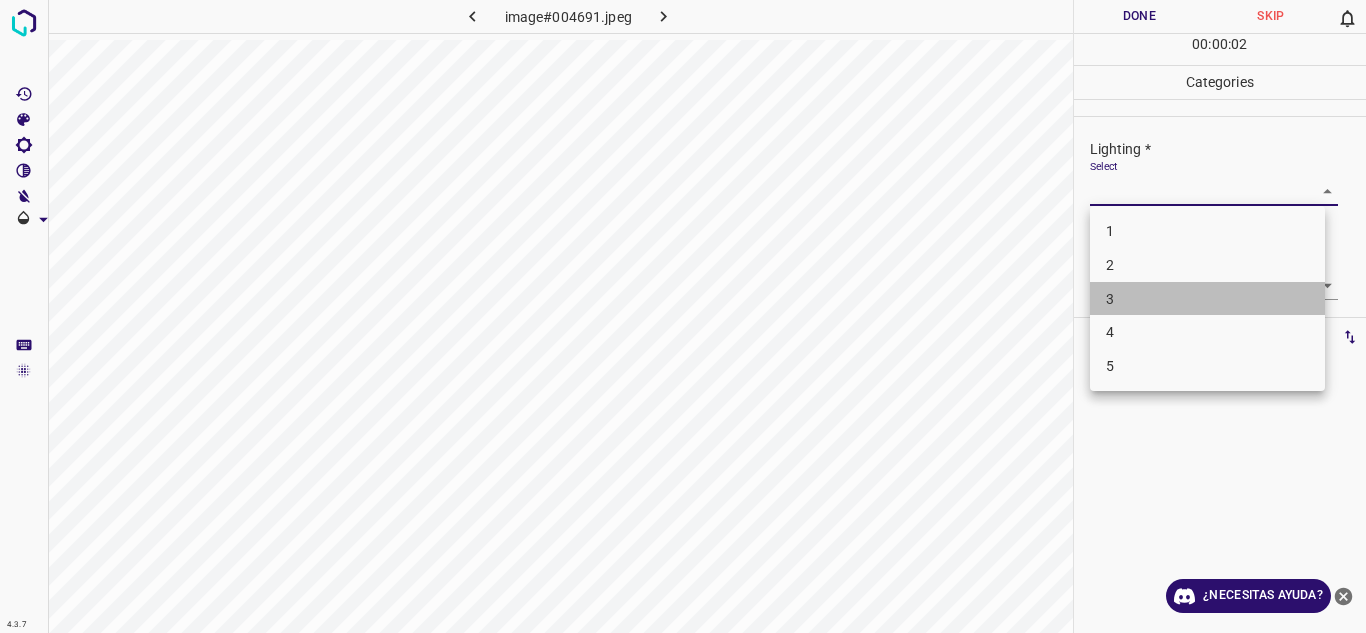 click on "3" at bounding box center [1207, 299] 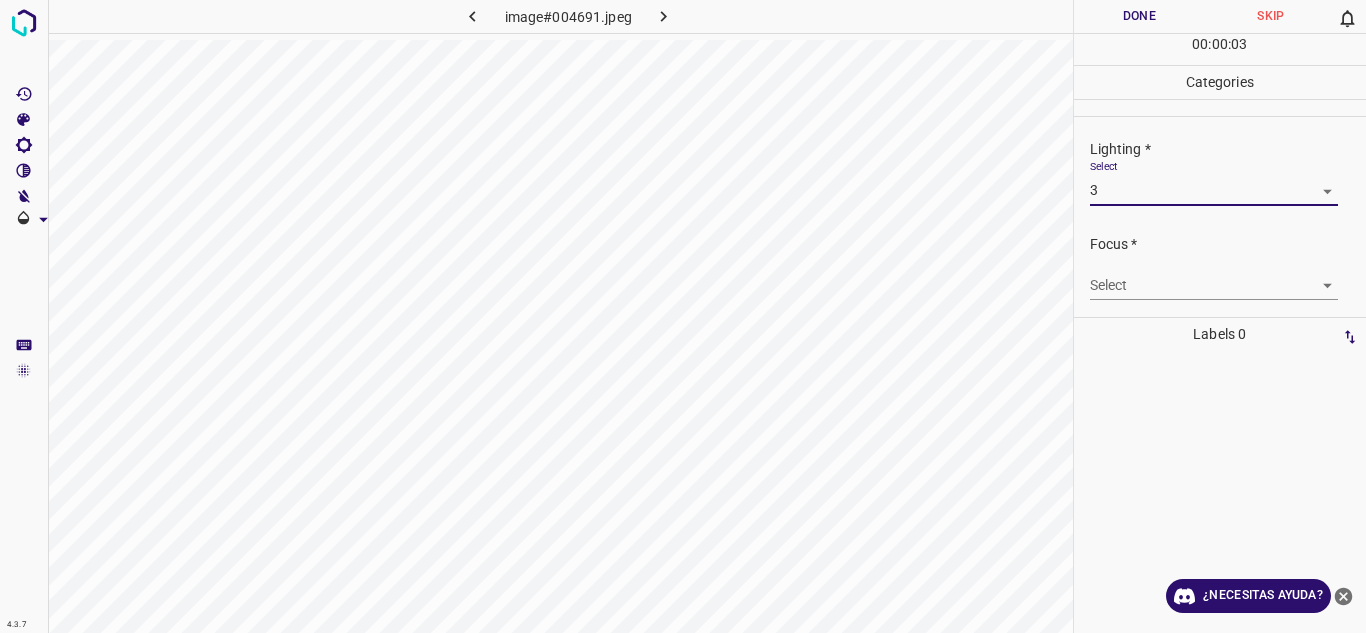 click on "4.3.7 image#004691.jpeg Done Skip 0 00   : 00   : 03   Categories Lighting *  Select 3 3 Focus *  Select ​ Overall *  Select ​ Labels   0 Categories 1 Lighting 2 Focus 3 Overall Tools Space Change between modes (Draw & Edit) I Auto labeling R Restore zoom M Zoom in N Zoom out Delete Delete selecte label Filters Z Restore filters X Saturation filter C Brightness filter V Contrast filter B Gray scale filter General O Download ¿Necesitas ayuda? Texto original Valora esta traducción Tu opinión servirá para ayudar a mejorar el Traductor de Google - Texto - Esconder - Borrar" at bounding box center [683, 316] 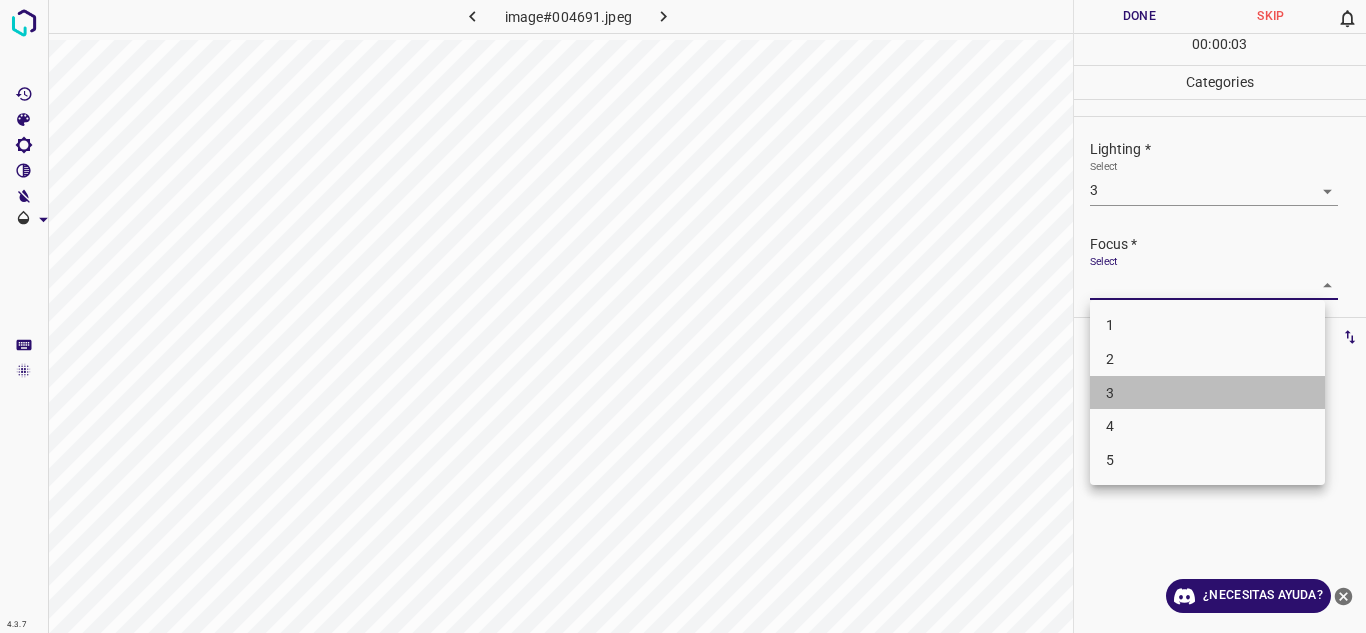 click on "3" at bounding box center [1207, 393] 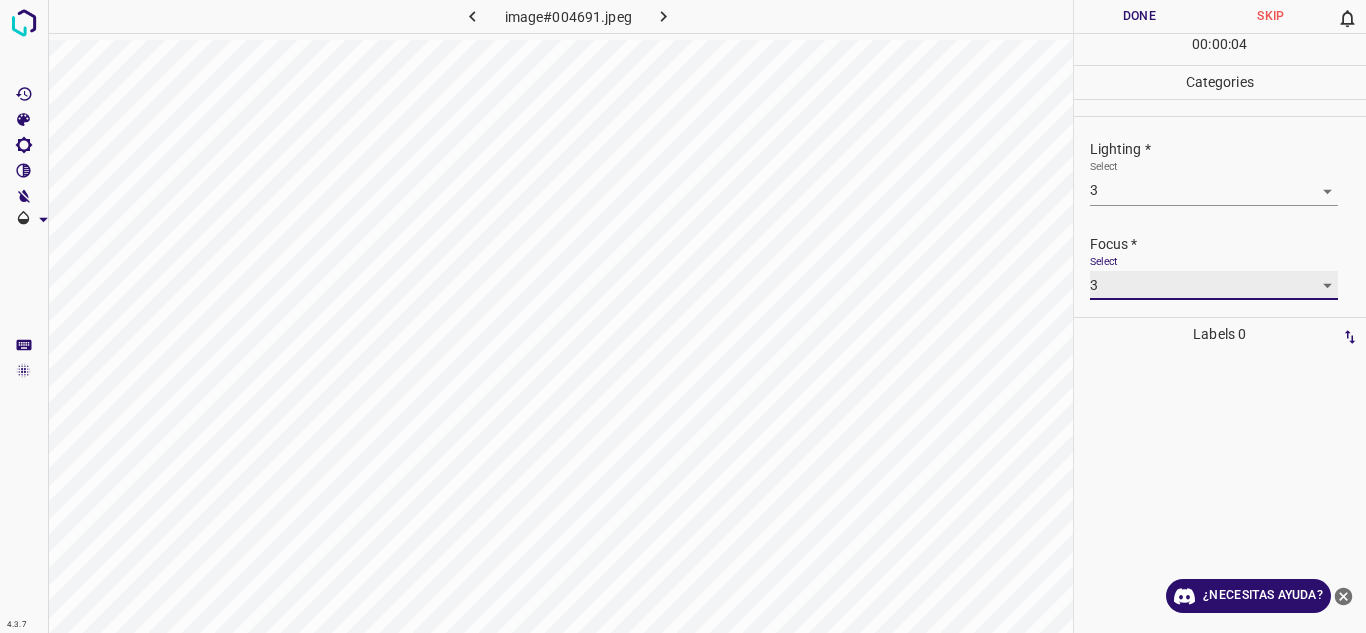 scroll, scrollTop: 98, scrollLeft: 0, axis: vertical 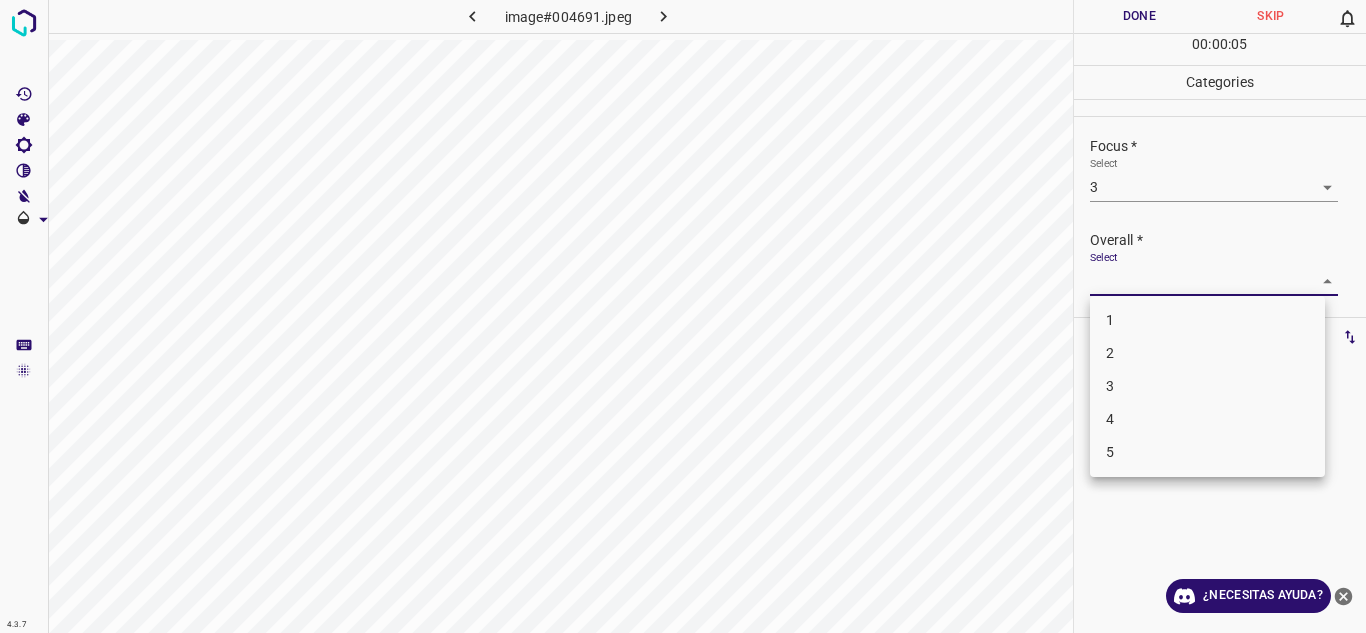 click on "4.3.7 image#004691.jpeg Done Skip 0 00   : 00   : 05   Categories Lighting *  Select 3 3 Focus *  Select 3 3 Overall *  Select ​ Labels   0 Categories 1 Lighting 2 Focus 3 Overall Tools Space Change between modes (Draw & Edit) I Auto labeling R Restore zoom M Zoom in N Zoom out Delete Delete selecte label Filters Z Restore filters X Saturation filter C Brightness filter V Contrast filter B Gray scale filter General O Download ¿Necesitas ayuda? Texto original Valora esta traducción Tu opinión servirá para ayudar a mejorar el Traductor de Google - Texto - Esconder - Borrar 1 2 3 4 5" at bounding box center (683, 316) 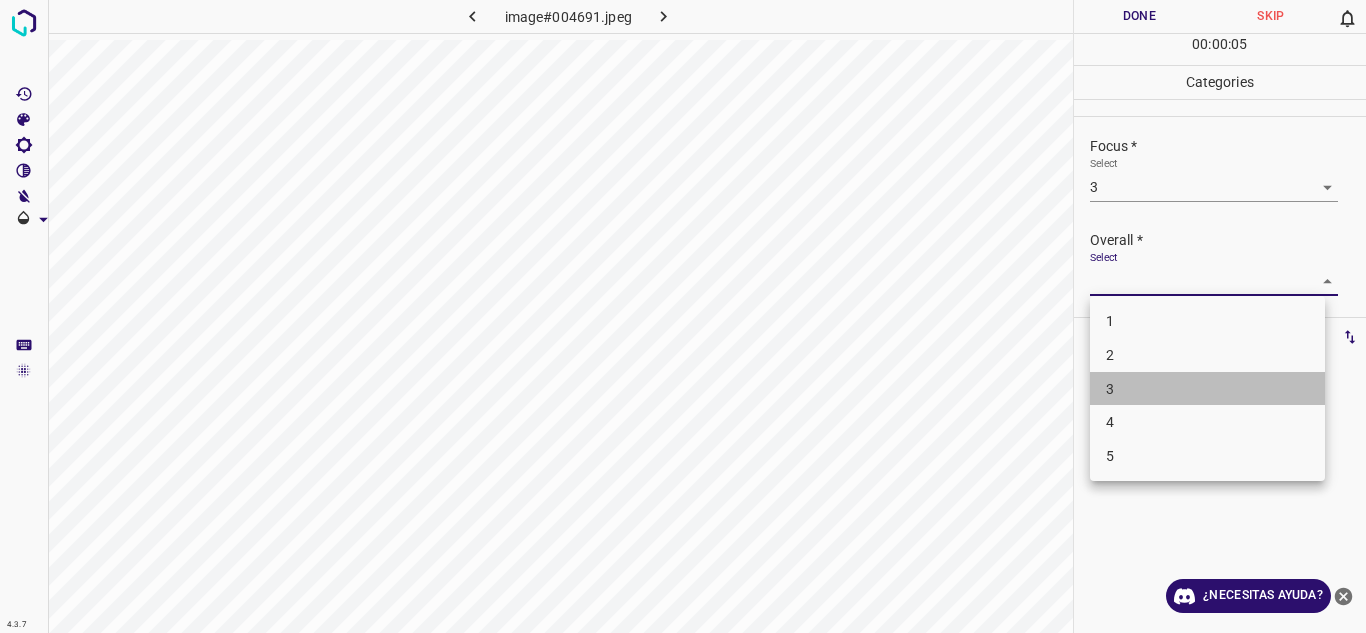 click on "3" at bounding box center (1207, 389) 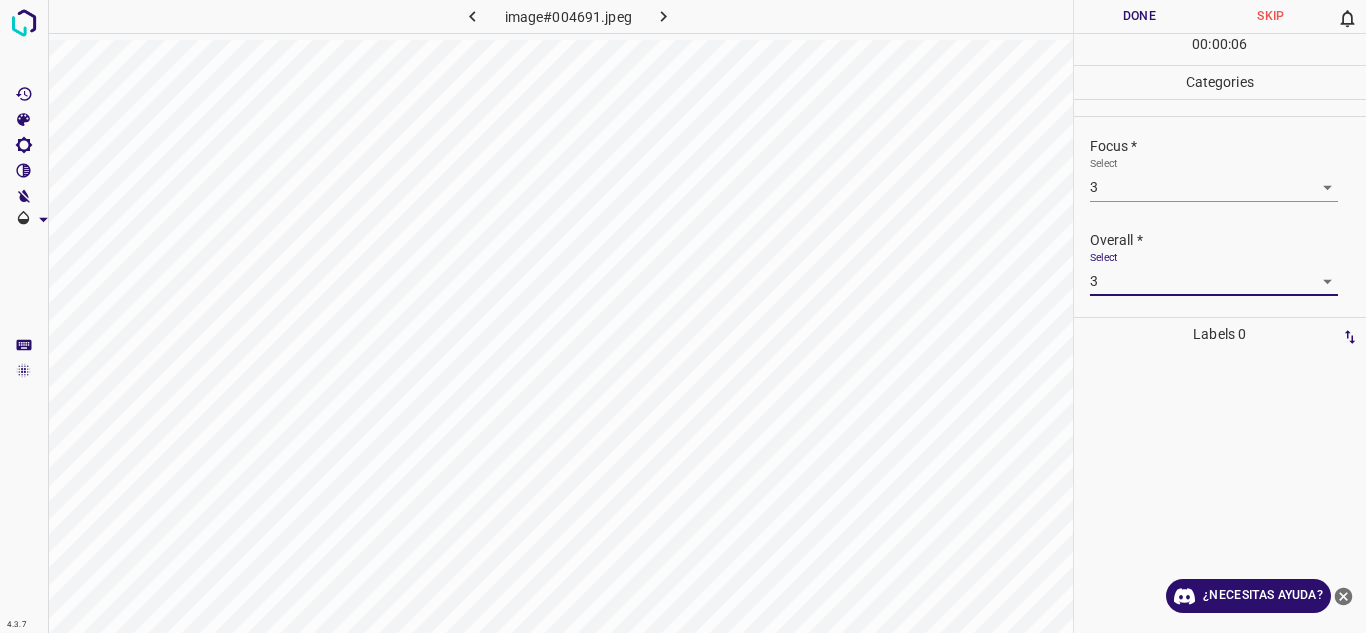 click on "Done" at bounding box center (1140, 16) 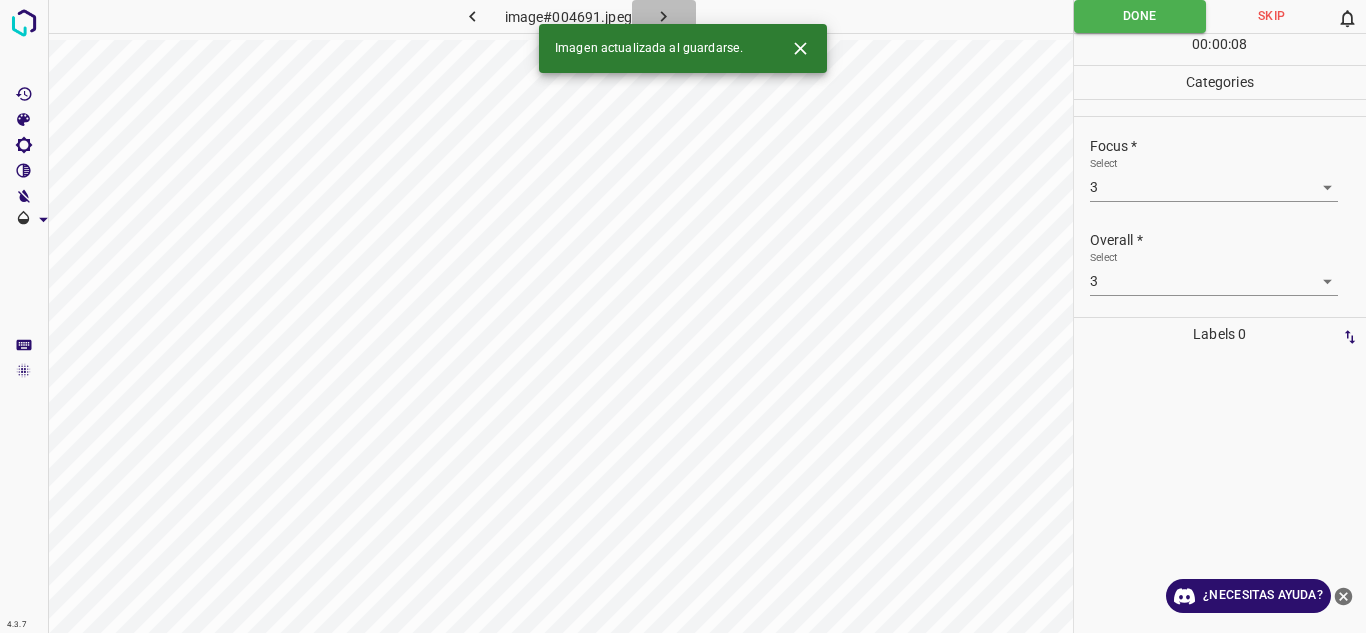 click at bounding box center [664, 16] 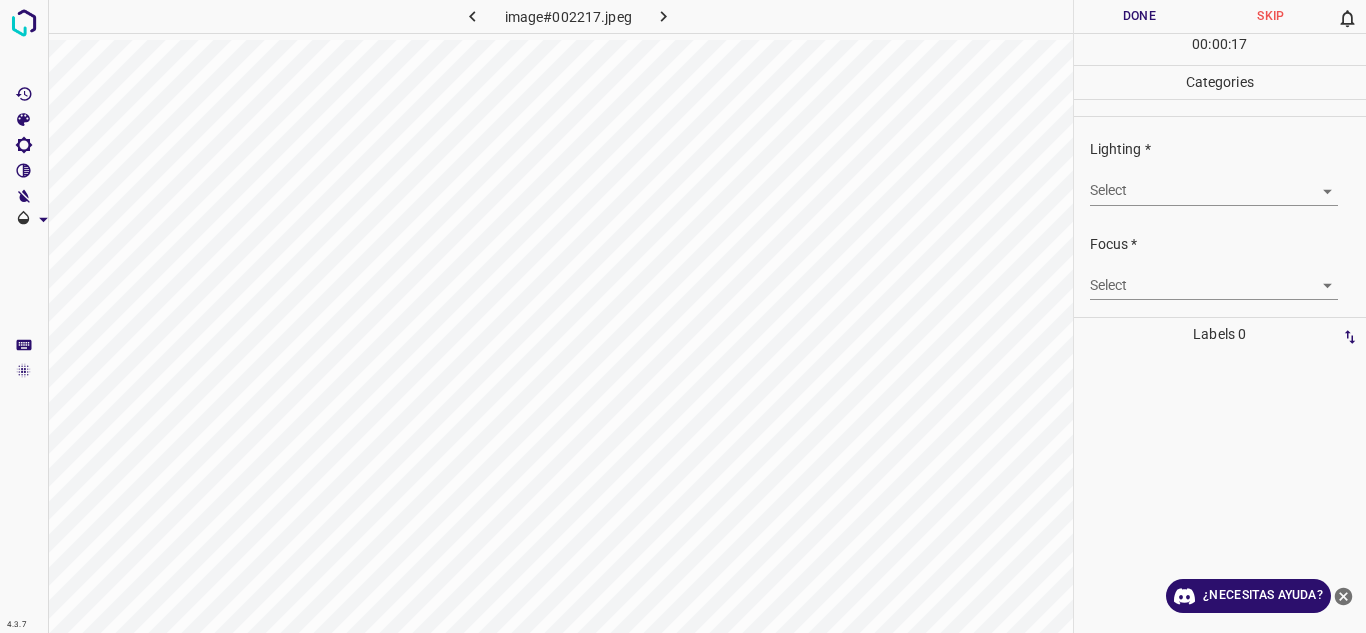 click on "4.3.7 image#002217.jpeg Done Skip 0 00   : 00   : 17   Categories Lighting *  Select ​ Focus *  Select ​ Overall *  Select ​ Labels   0 Categories 1 Lighting 2 Focus 3 Overall Tools Space Change between modes (Draw & Edit) I Auto labeling R Restore zoom M Zoom in N Zoom out Delete Delete selecte label Filters Z Restore filters X Saturation filter C Brightness filter V Contrast filter B Gray scale filter General O Download ¿Necesitas ayuda? Texto original Valora esta traducción Tu opinión servirá para ayudar a mejorar el Traductor de Google - Texto - Esconder - Borrar" at bounding box center (683, 316) 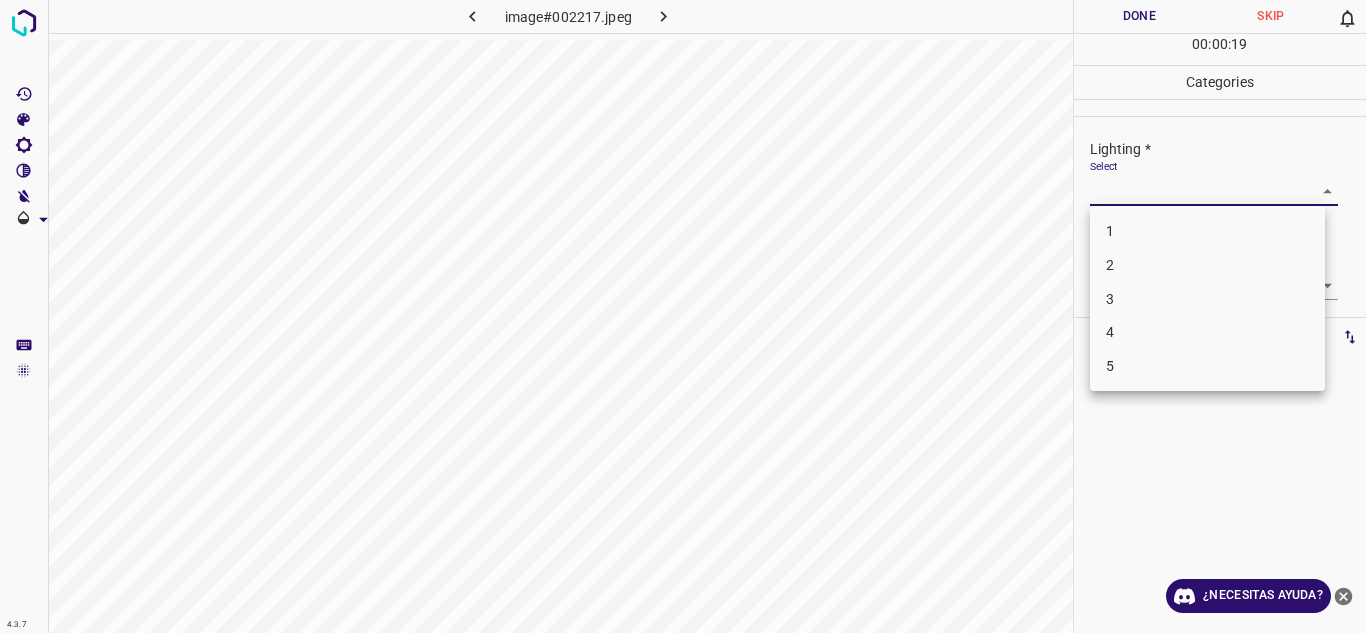 click on "4" at bounding box center [1207, 332] 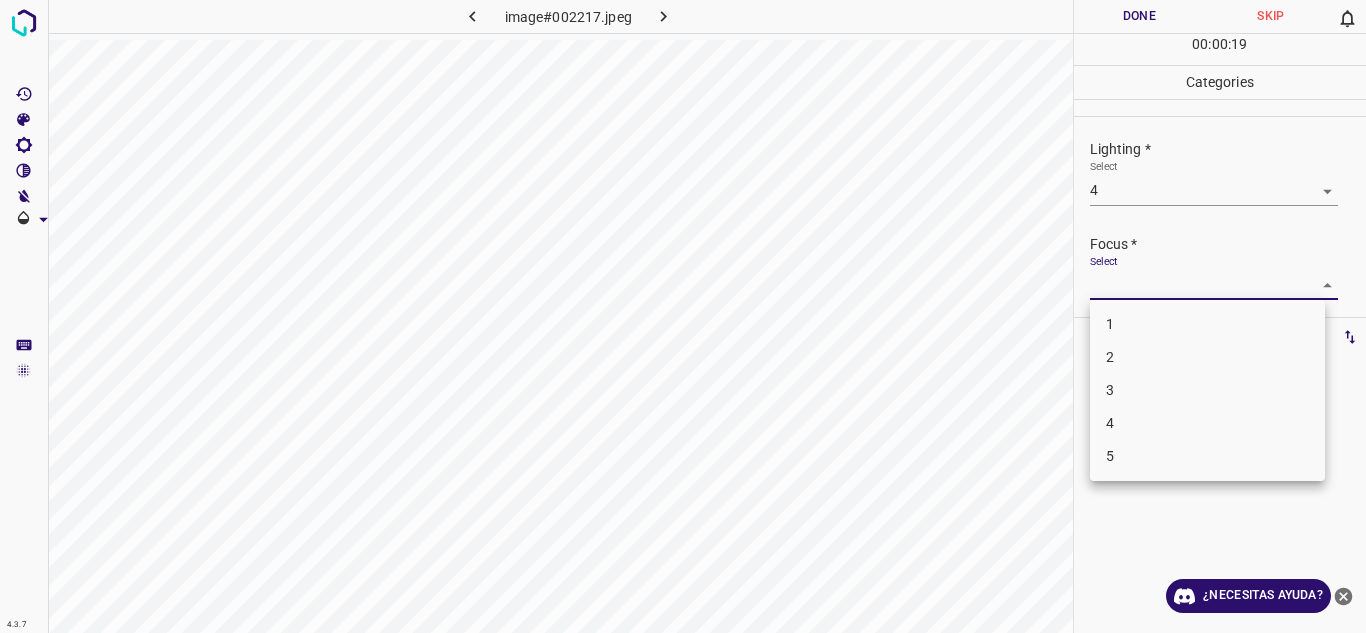click on "4.3.7 image#002217.jpeg Done Skip 0 00   : 00   : 19   Categories Lighting *  Select 4 4 Focus *  Select ​ Overall *  Select ​ Labels   0 Categories 1 Lighting 2 Focus 3 Overall Tools Space Change between modes (Draw & Edit) I Auto labeling R Restore zoom M Zoom in N Zoom out Delete Delete selecte label Filters Z Restore filters X Saturation filter C Brightness filter V Contrast filter B Gray scale filter General O Download ¿Necesitas ayuda? Texto original Valora esta traducción Tu opinión servirá para ayudar a mejorar el Traductor de Google - Texto - Esconder - Borrar 1 2 3 4 5" at bounding box center (683, 316) 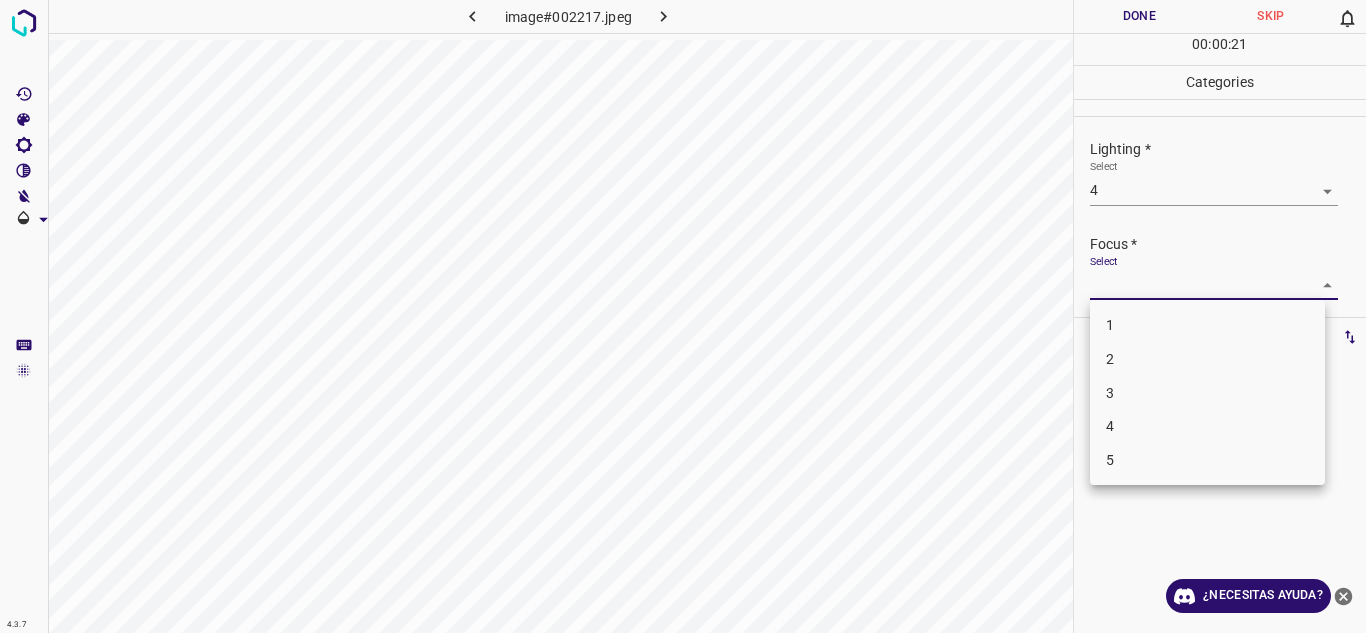 click on "3" at bounding box center (1207, 393) 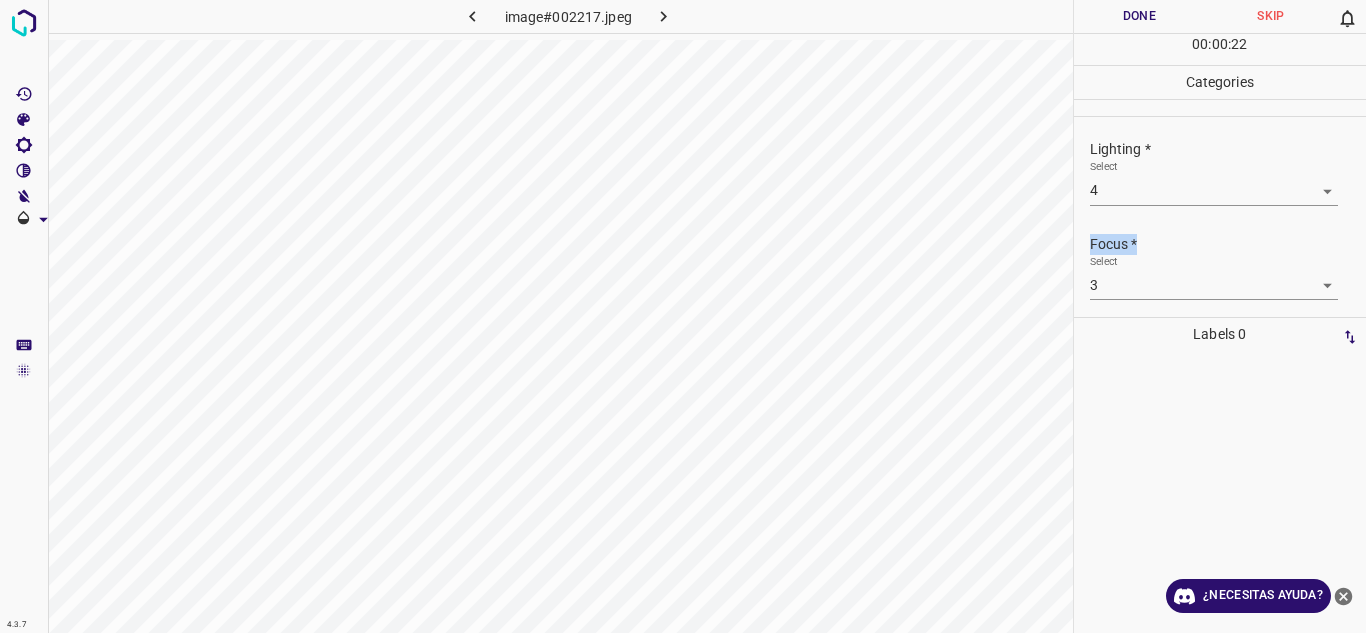 drag, startPoint x: 1350, startPoint y: 209, endPoint x: 1350, endPoint y: 252, distance: 43 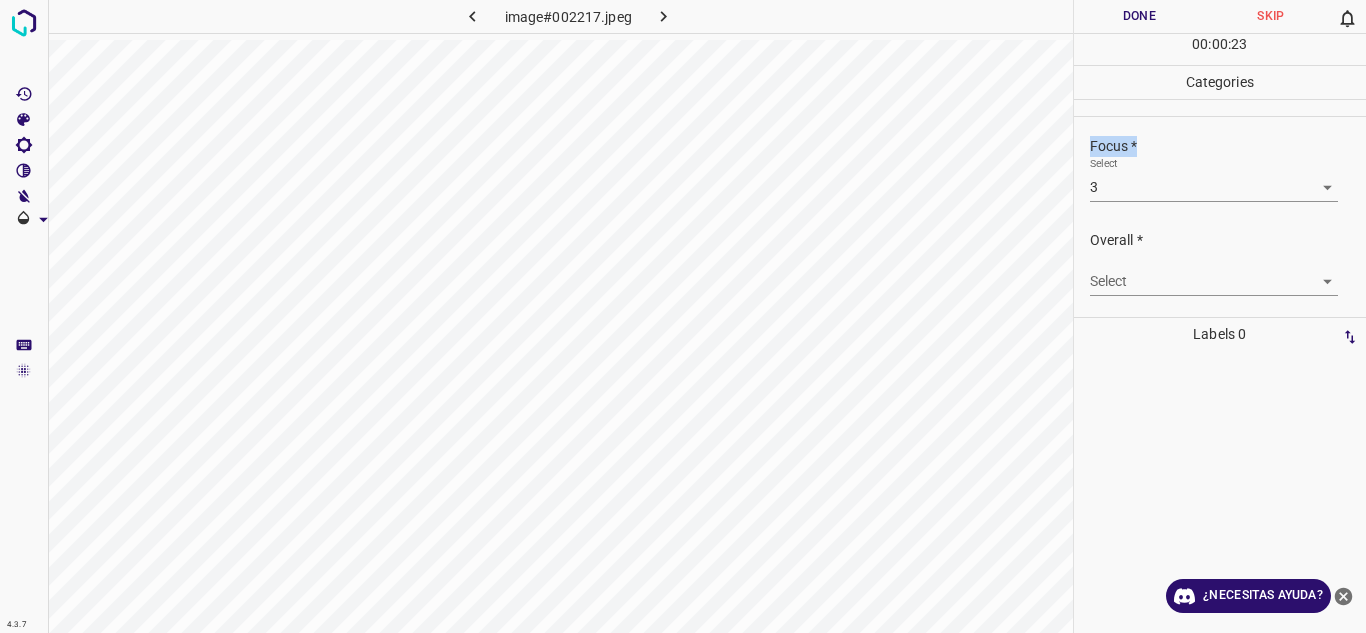click on "4.3.7 image#002217.jpeg Done Skip 0 00   : 00   : 23   Categories Lighting *  Select 4 4 Focus *  Select 3 3 Overall *  Select ​ Labels   0 Categories 1 Lighting 2 Focus 3 Overall Tools Space Change between modes (Draw & Edit) I Auto labeling R Restore zoom M Zoom in N Zoom out Delete Delete selecte label Filters Z Restore filters X Saturation filter C Brightness filter V Contrast filter B Gray scale filter General O Download ¿Necesitas ayuda? Texto original Valora esta traducción Tu opinión servirá para ayudar a mejorar el Traductor de Google - Texto - Esconder - Borrar" at bounding box center [683, 316] 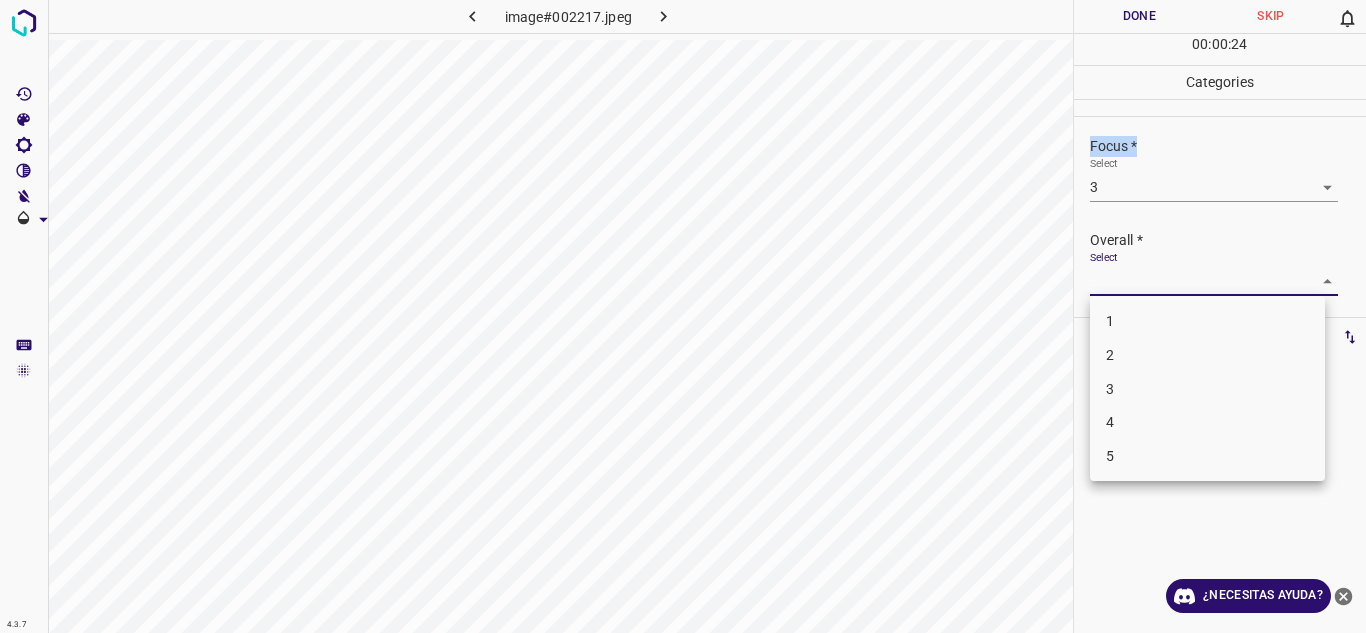 click on "4" at bounding box center [1207, 422] 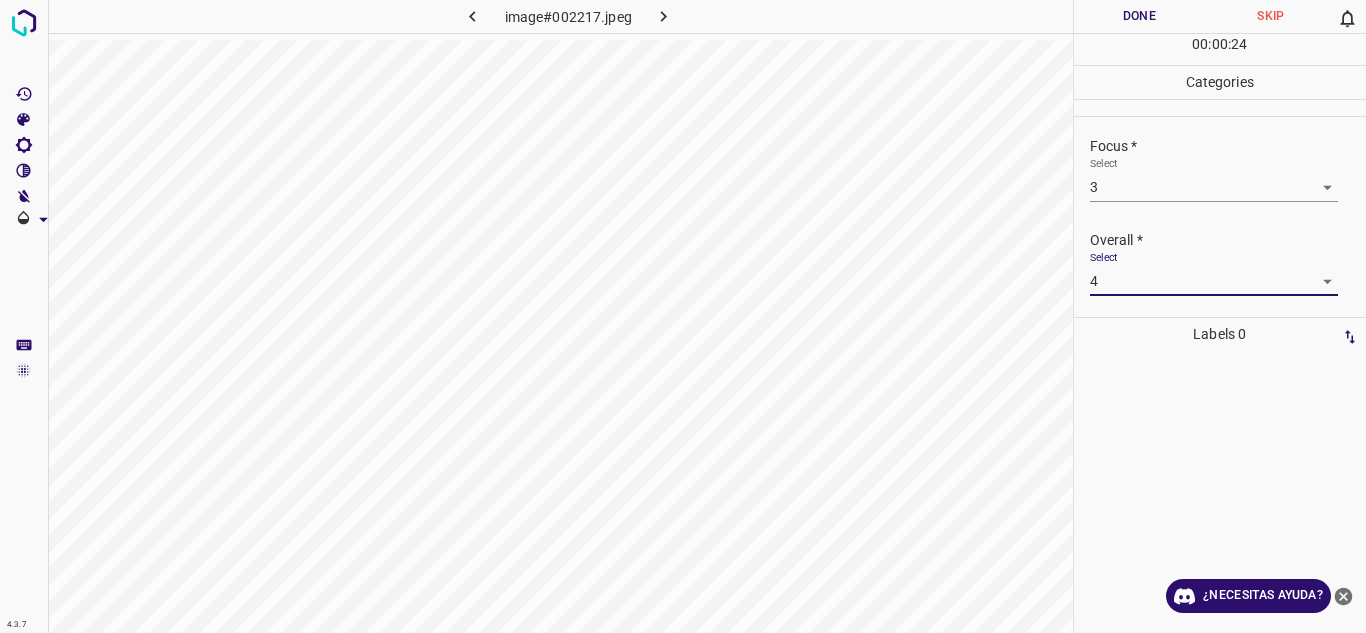 click at bounding box center (1215, 359) 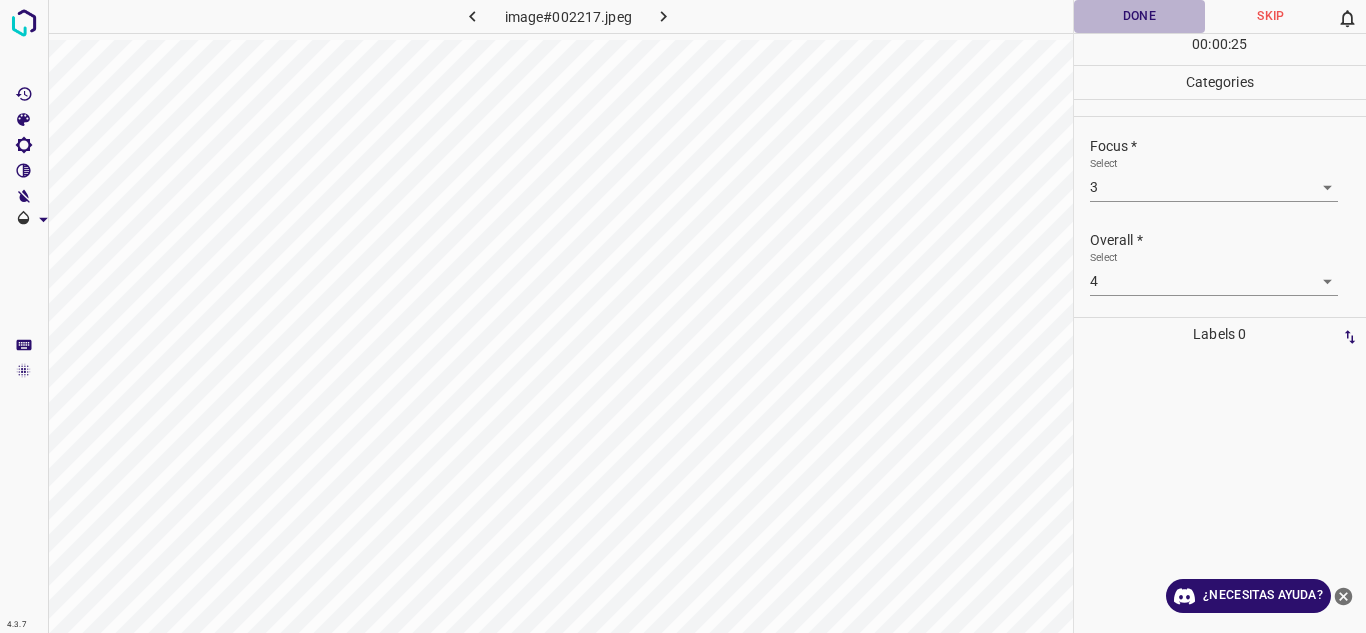 click on "Done" at bounding box center (1140, 16) 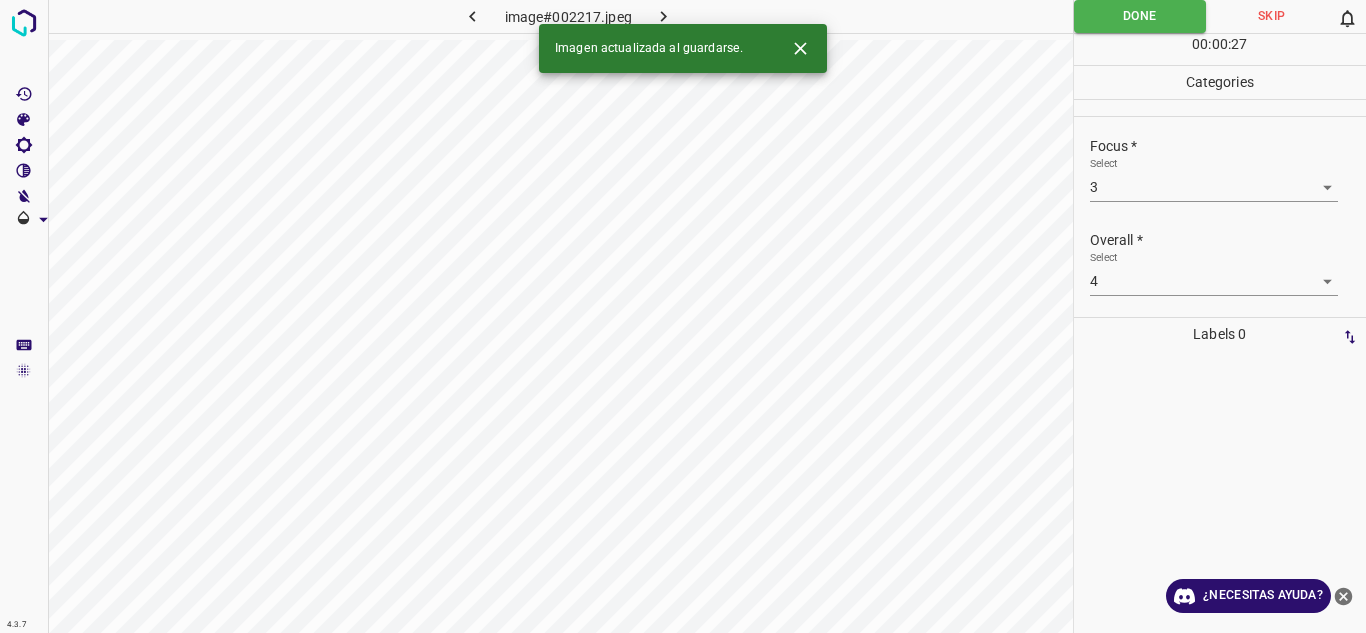 click 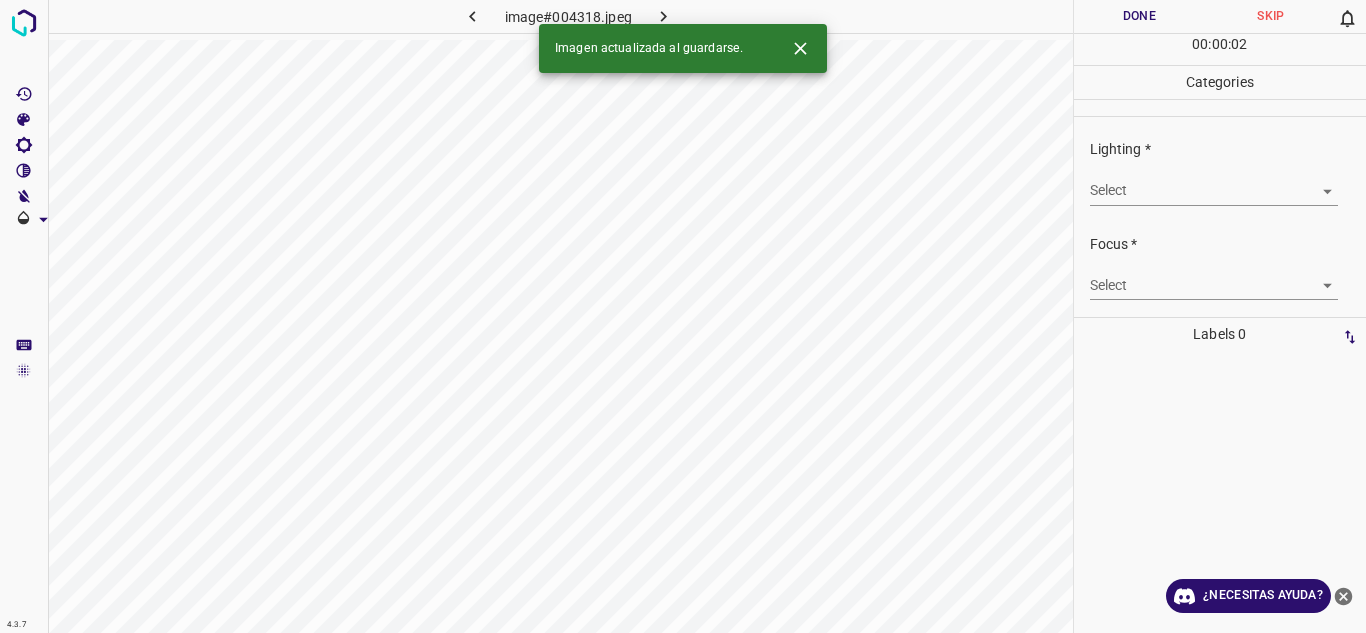 click on "4.3.7 image#004318.jpeg Done Skip 0 00   : 00   : 02   Categories Lighting *  Select ​ Focus *  Select ​ Overall *  Select ​ Labels   0 Categories 1 Lighting 2 Focus 3 Overall Tools Space Change between modes (Draw & Edit) I Auto labeling R Restore zoom M Zoom in N Zoom out Delete Delete selecte label Filters Z Restore filters X Saturation filter C Brightness filter V Contrast filter B Gray scale filter General O Download Imagen actualizada al guardarse. ¿Necesitas ayuda? Texto original Valora esta traducción Tu opinión servirá para ayudar a mejorar el Traductor de Google - Texto - Esconder - Borrar" at bounding box center [683, 316] 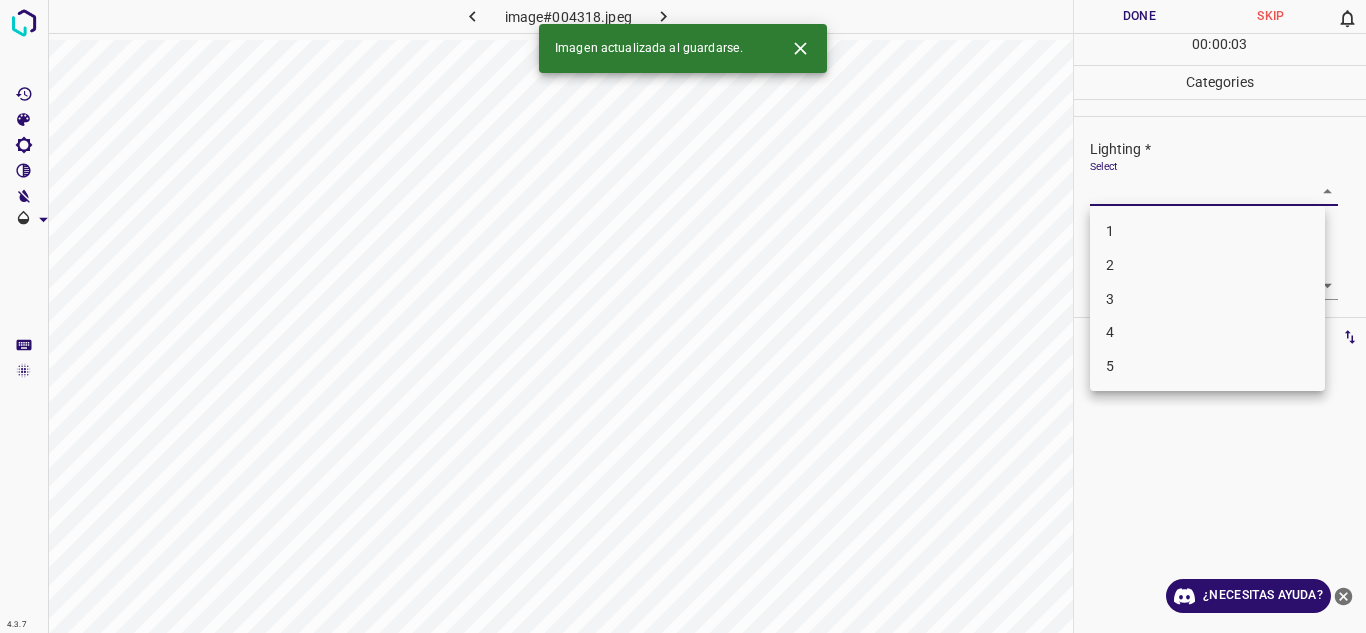 click on "4" at bounding box center (1207, 332) 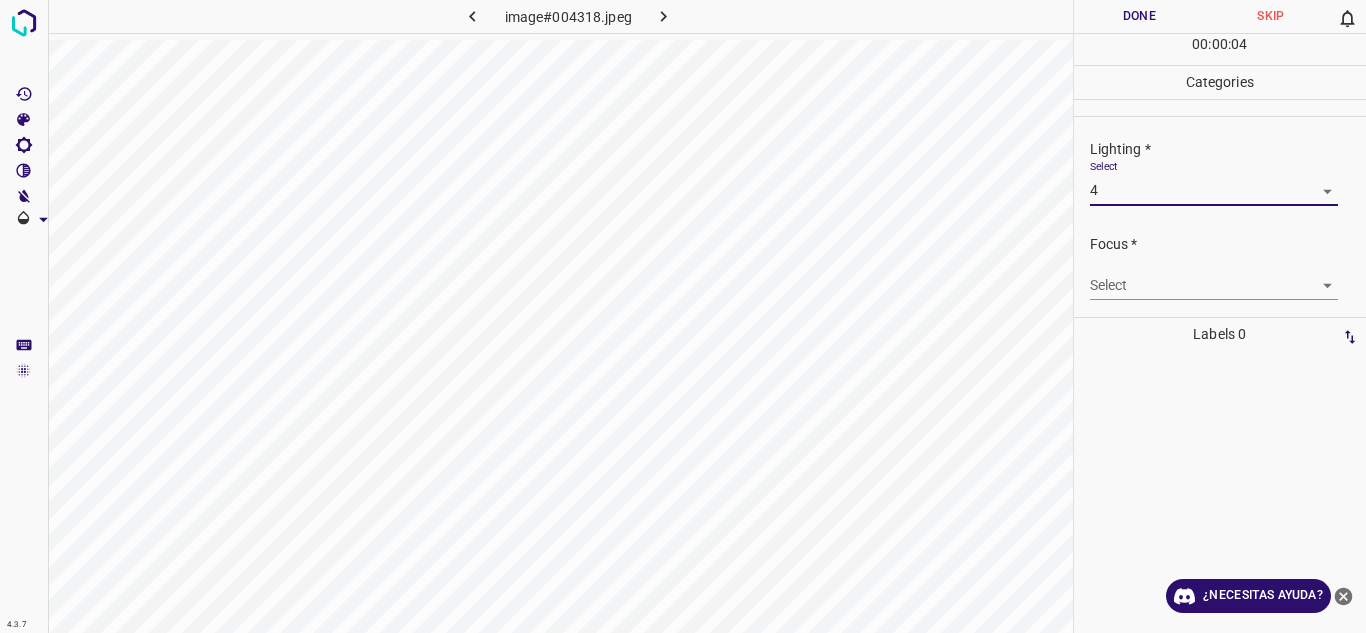 click on "4.3.7 image#004318.jpeg Done Skip 0 00   : 00   : 04   Categories Lighting *  Select 4 4 Focus *  Select ​ Overall *  Select ​ Labels   0 Categories 1 Lighting 2 Focus 3 Overall Tools Space Change between modes (Draw & Edit) I Auto labeling R Restore zoom M Zoom in N Zoom out Delete Delete selecte label Filters Z Restore filters X Saturation filter C Brightness filter V Contrast filter B Gray scale filter General O Download ¿Necesitas ayuda? Texto original Valora esta traducción Tu opinión servirá para ayudar a mejorar el Traductor de Google - Texto - Esconder - Borrar" at bounding box center (683, 316) 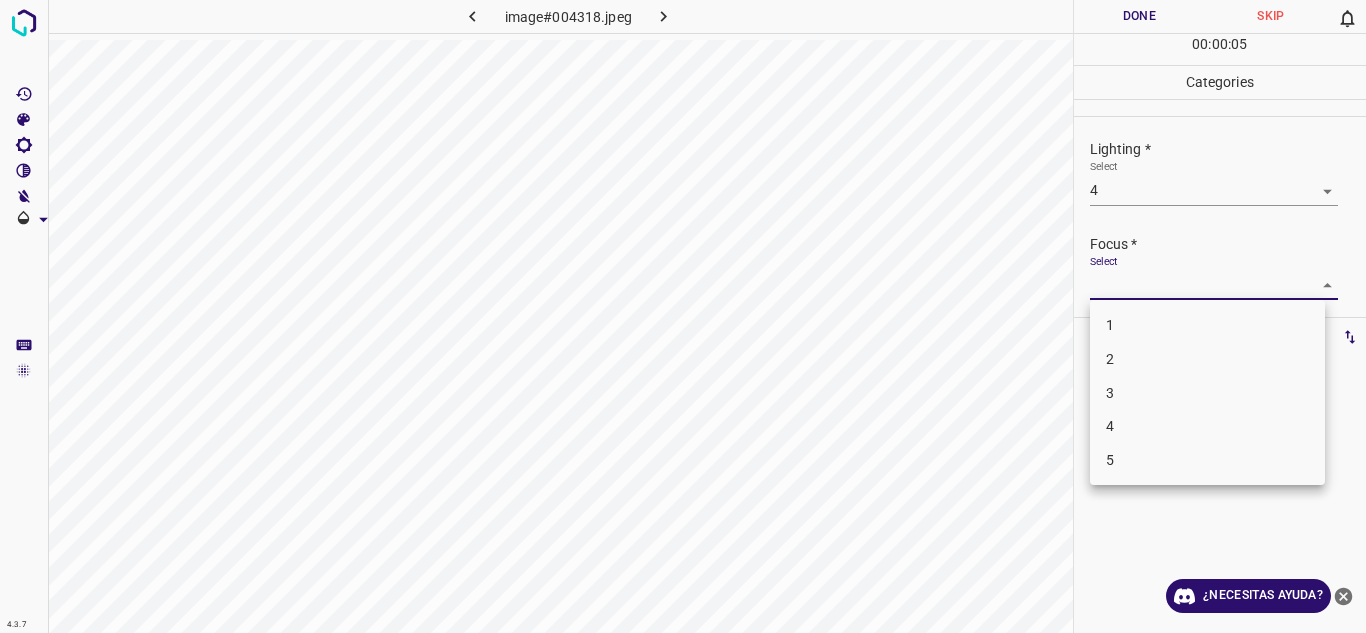 click on "4" at bounding box center [1207, 426] 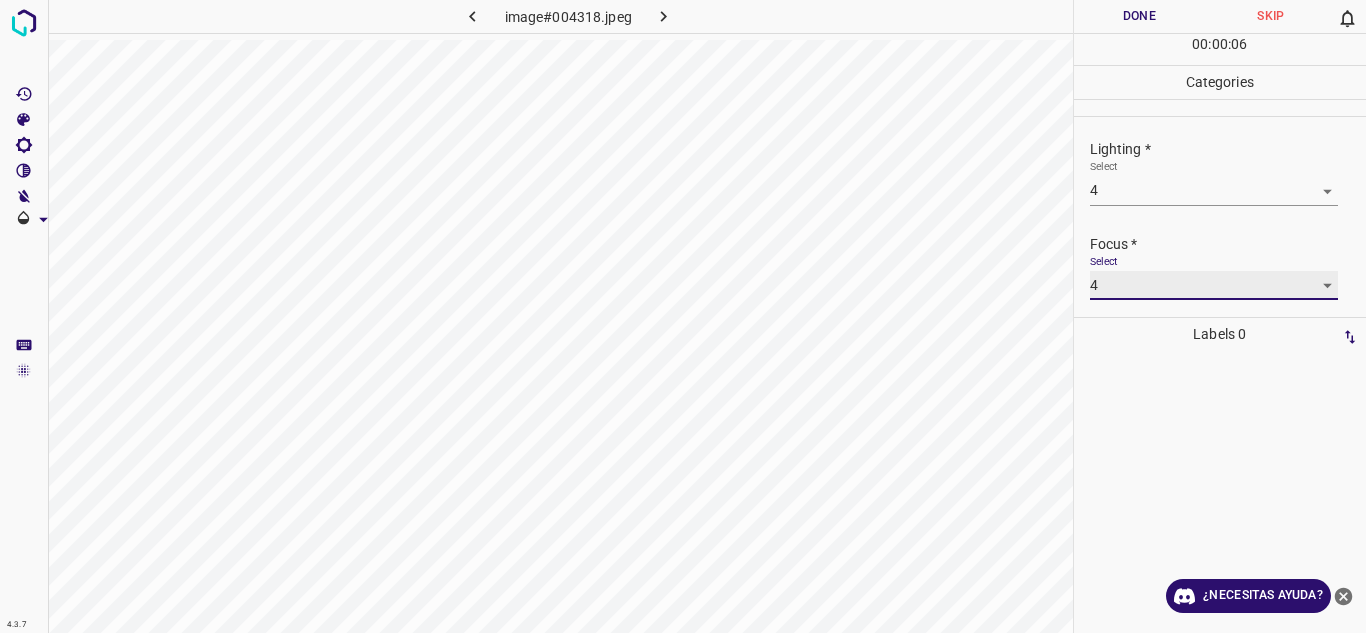 scroll, scrollTop: 98, scrollLeft: 0, axis: vertical 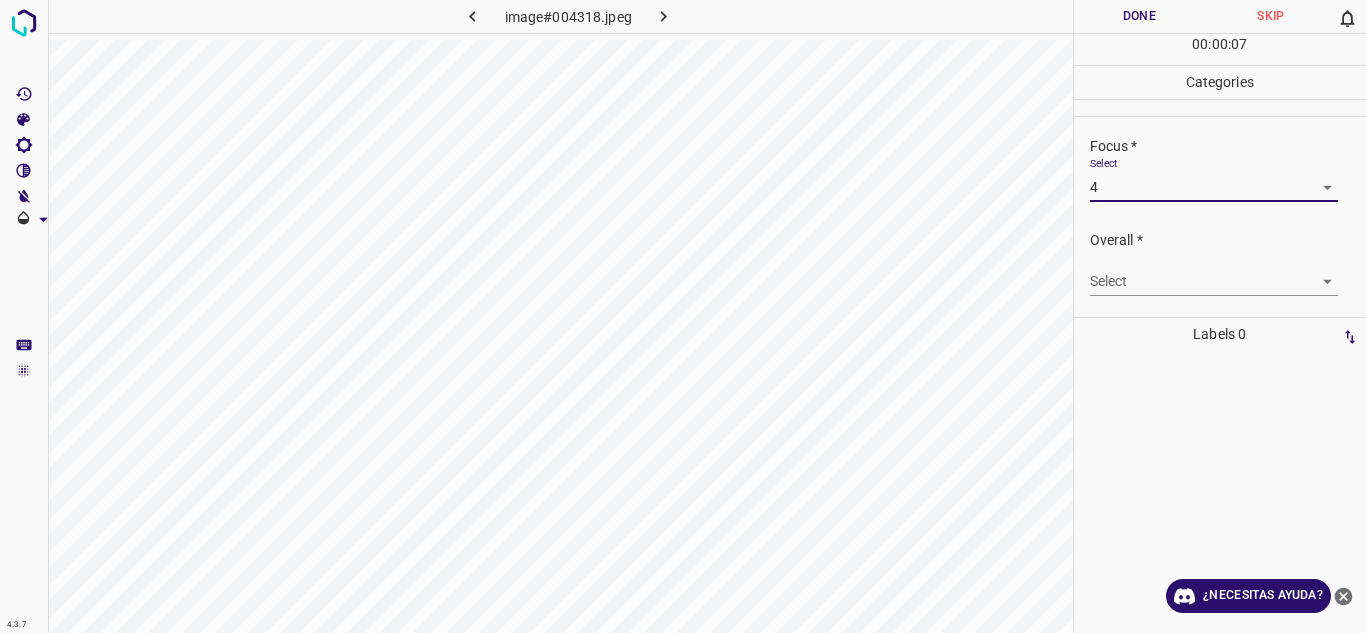 click on "4.3.7 image#004318.jpeg Done Skip 0 00   : 00   : 07   Categories Lighting *  Select 4 4 Focus *  Select 4 4 Overall *  Select ​ Labels   0 Categories 1 Lighting 2 Focus 3 Overall Tools Space Change between modes (Draw & Edit) I Auto labeling R Restore zoom M Zoom in N Zoom out Delete Delete selecte label Filters Z Restore filters X Saturation filter C Brightness filter V Contrast filter B Gray scale filter General O Download ¿Necesitas ayuda? Texto original Valora esta traducción Tu opinión servirá para ayudar a mejorar el Traductor de Google - Texto - Esconder - Borrar" at bounding box center [683, 316] 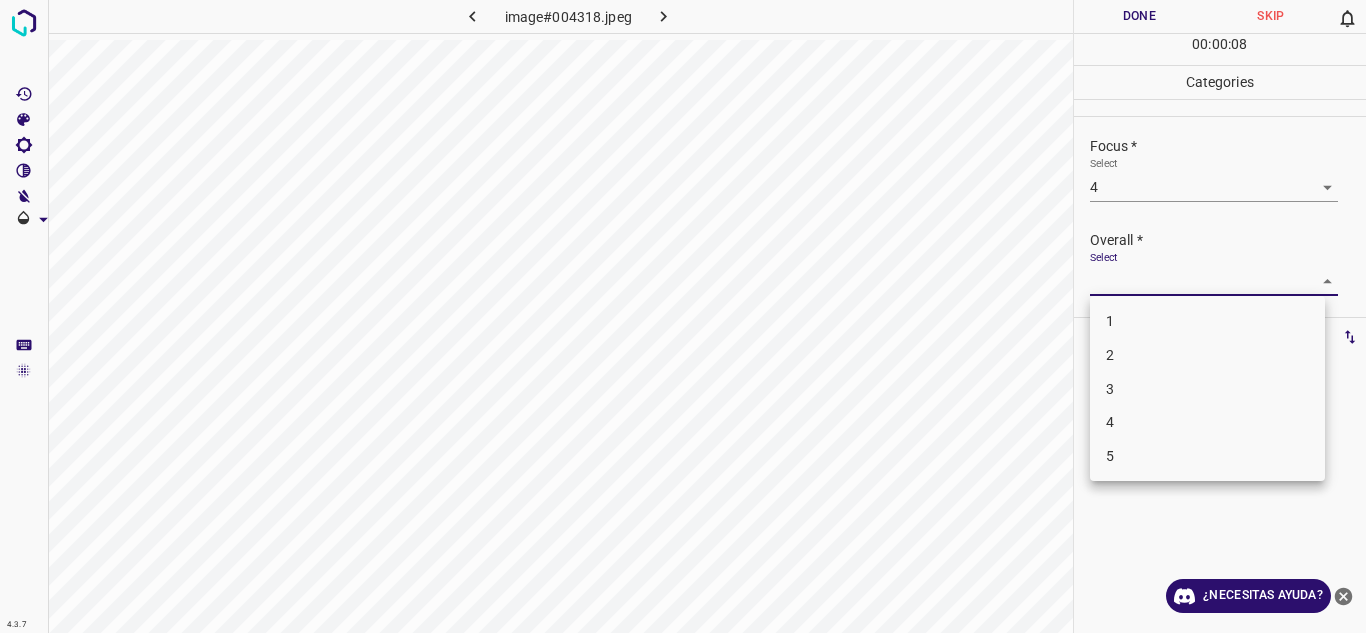 click on "4" at bounding box center (1207, 422) 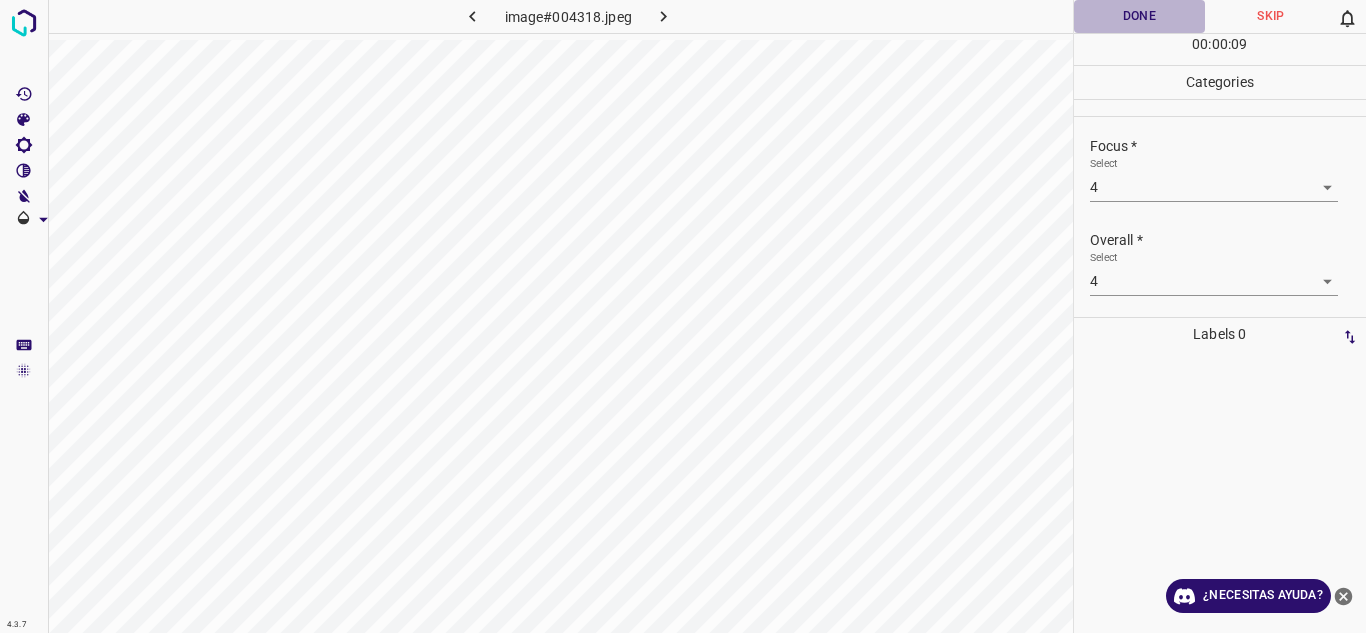 click on "Done" at bounding box center [1140, 16] 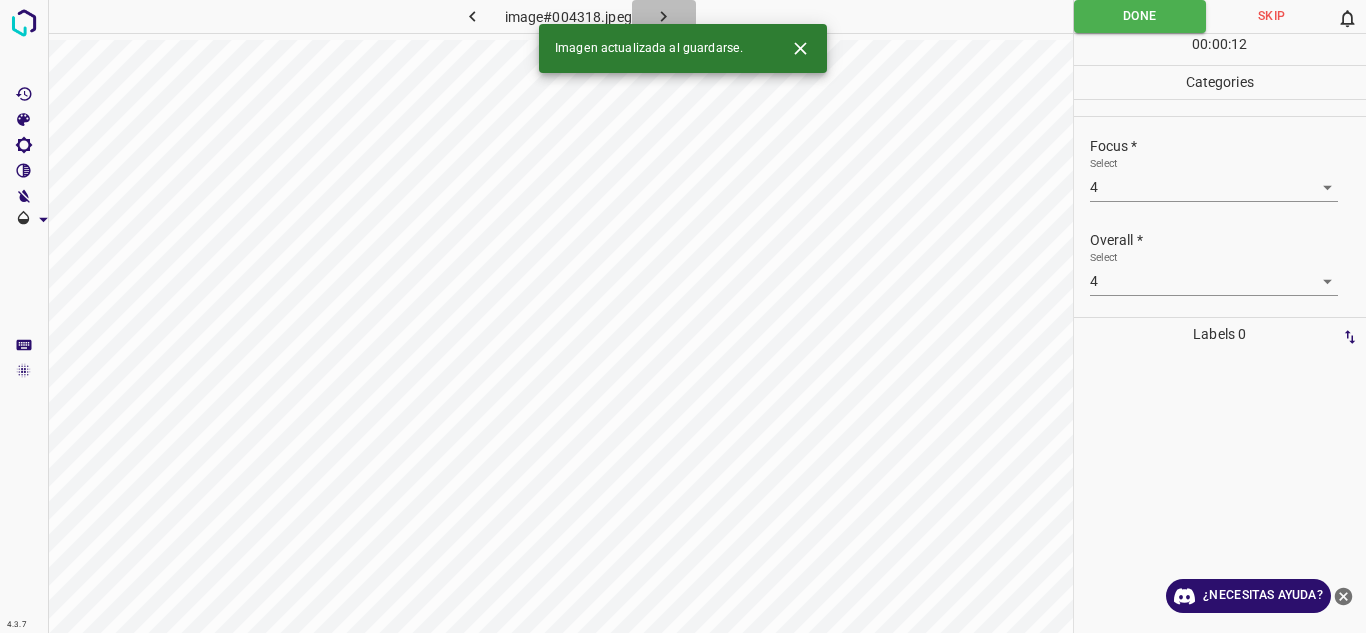 click 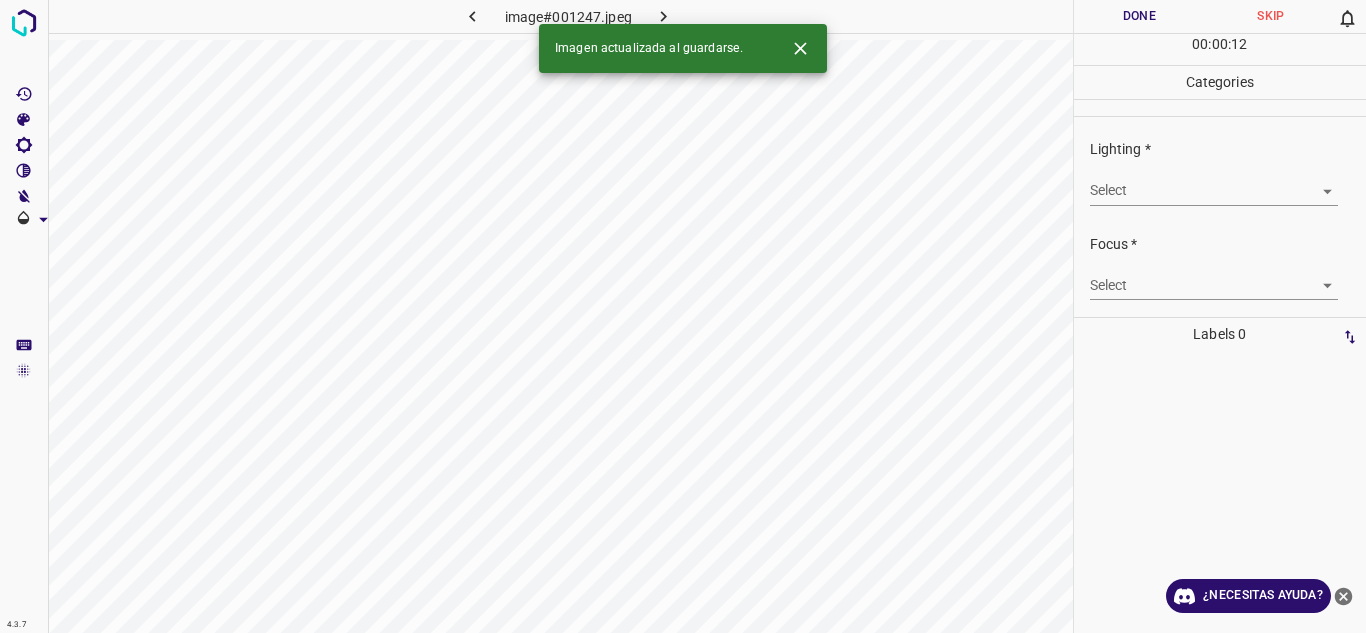 click on "4.3.7 image#001247.jpeg Done Skip 0 00   : 00   : 12   Categories Lighting *  Select ​ Focus *  Select ​ Overall *  Select ​ Labels   0 Categories 1 Lighting 2 Focus 3 Overall Tools Space Change between modes (Draw & Edit) I Auto labeling R Restore zoom M Zoom in N Zoom out Delete Delete selecte label Filters Z Restore filters X Saturation filter C Brightness filter V Contrast filter B Gray scale filter General O Download Imagen actualizada al guardarse. ¿Necesitas ayuda? Texto original Valora esta traducción Tu opinión servirá para ayudar a mejorar el Traductor de Google - Texto - Esconder - Borrar" at bounding box center (683, 316) 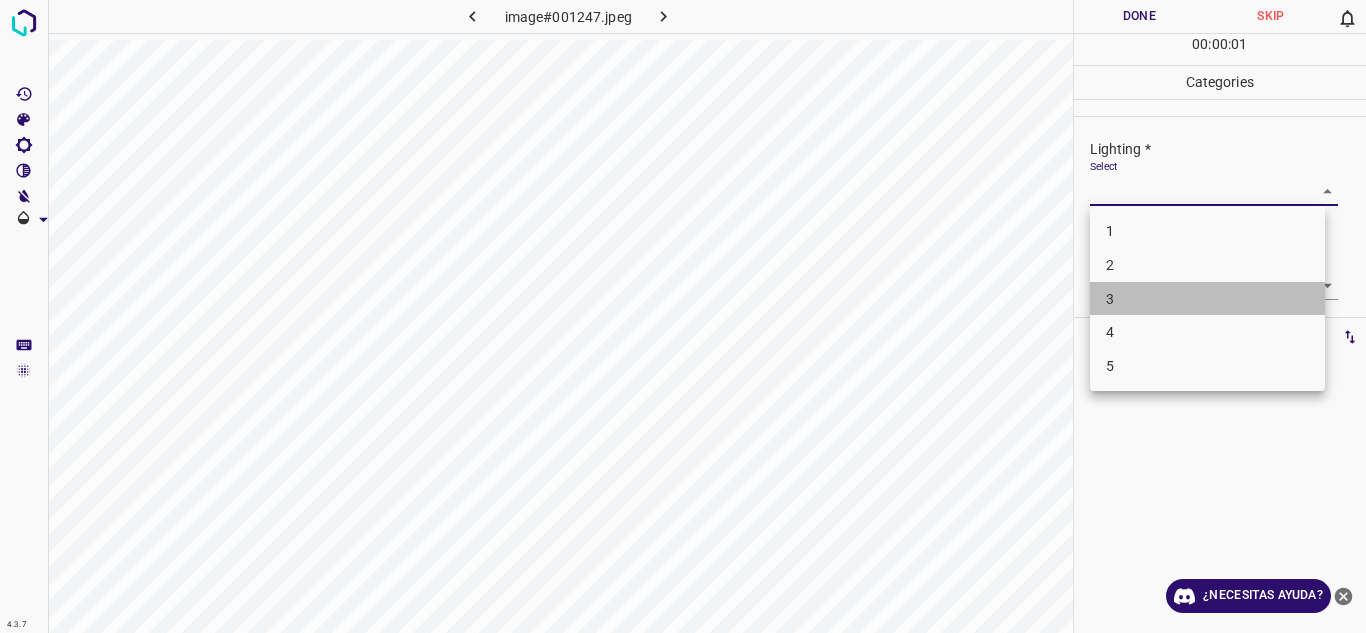 click on "3" at bounding box center (1207, 299) 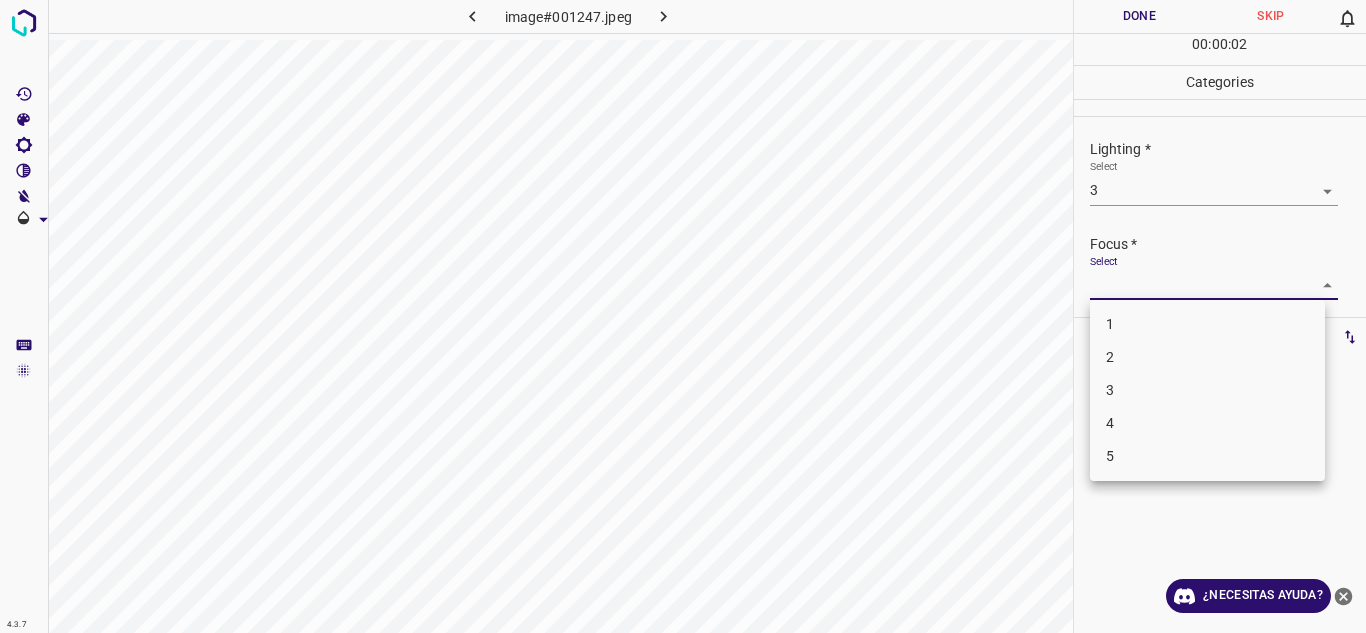 click on "4.3.7 image#001247.jpeg Done Skip 0 00   : 00   : 02   Categories Lighting *  Select 3 3 Focus *  Select ​ Overall *  Select ​ Labels   0 Categories 1 Lighting 2 Focus 3 Overall Tools Space Change between modes (Draw & Edit) I Auto labeling R Restore zoom M Zoom in N Zoom out Delete Delete selecte label Filters Z Restore filters X Saturation filter C Brightness filter V Contrast filter B Gray scale filter General O Download ¿Necesitas ayuda? Texto original Valora esta traducción Tu opinión servirá para ayudar a mejorar el Traductor de Google - Texto - Esconder - Borrar 1 2 3 4 5" at bounding box center (683, 316) 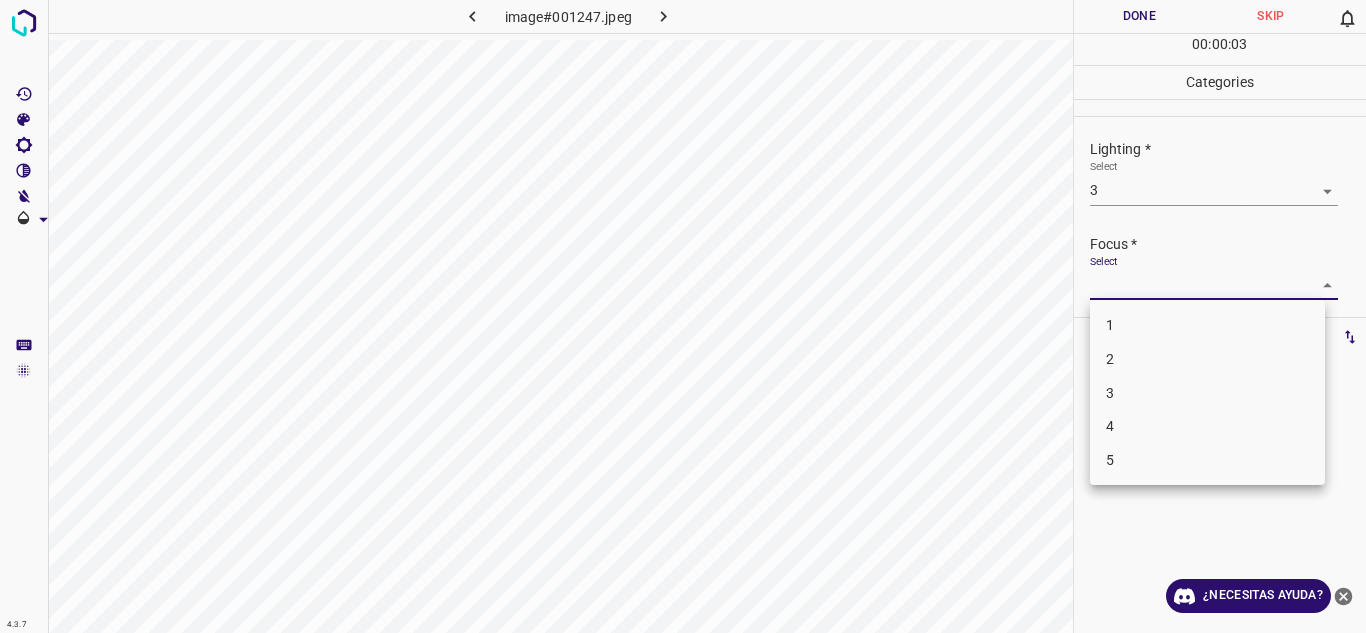 drag, startPoint x: 1146, startPoint y: 389, endPoint x: 1365, endPoint y: 240, distance: 264.8811 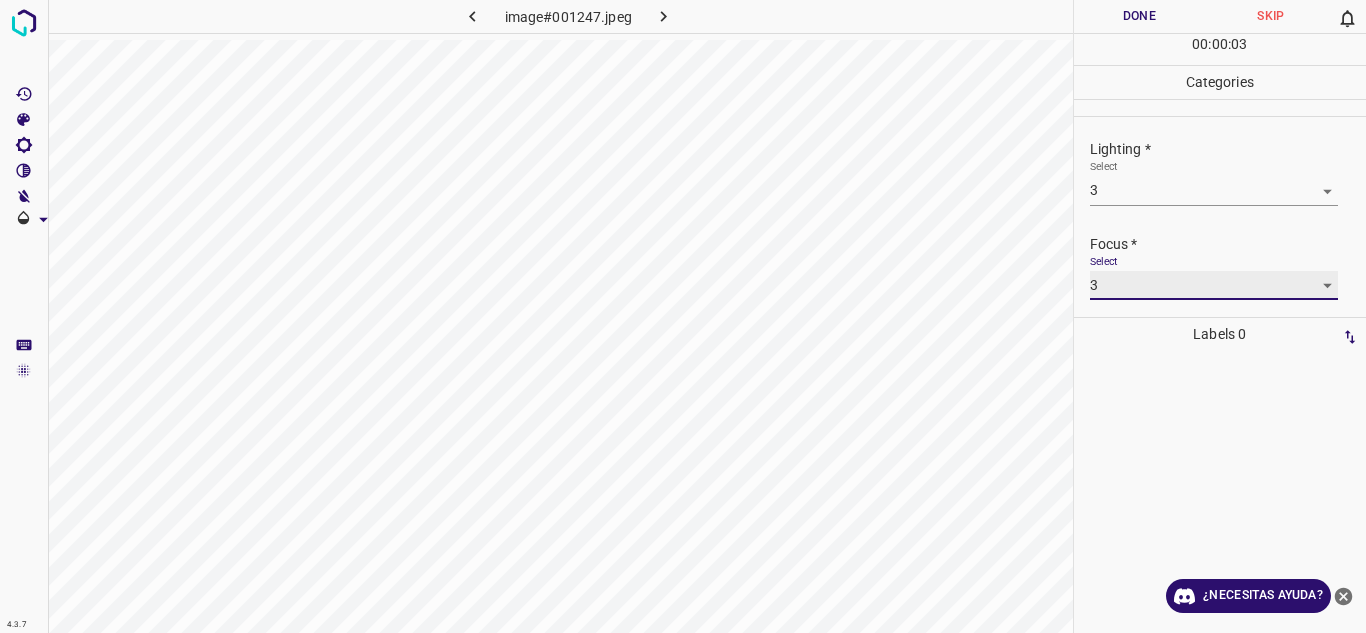 scroll, scrollTop: 98, scrollLeft: 0, axis: vertical 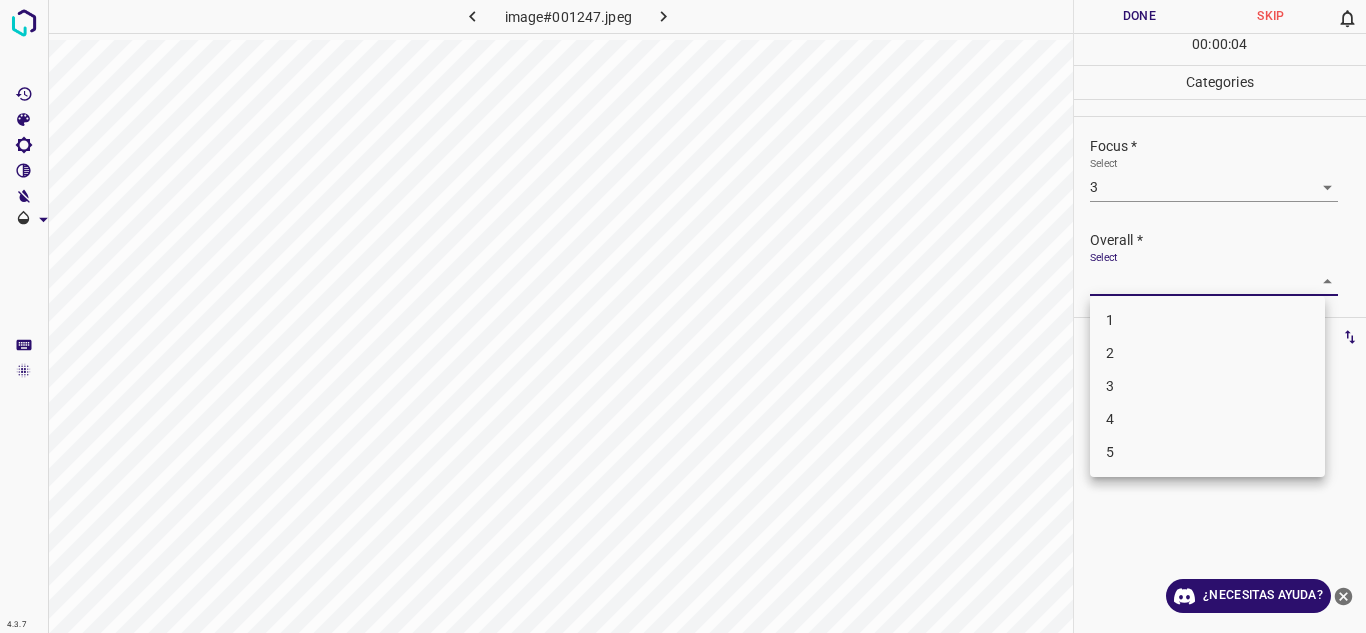click on "4.3.7 image#001247.jpeg Done Skip 0 00   : 00   : 04   Categories Lighting *  Select 3 3 Focus *  Select 3 3 Overall *  Select ​ Labels   0 Categories 1 Lighting 2 Focus 3 Overall Tools Space Change between modes (Draw & Edit) I Auto labeling R Restore zoom M Zoom in N Zoom out Delete Delete selecte label Filters Z Restore filters X Saturation filter C Brightness filter V Contrast filter B Gray scale filter General O Download ¿Necesitas ayuda? Texto original Valora esta traducción Tu opinión servirá para ayudar a mejorar el Traductor de Google - Texto - Esconder - Borrar 1 2 3 4 5" at bounding box center [683, 316] 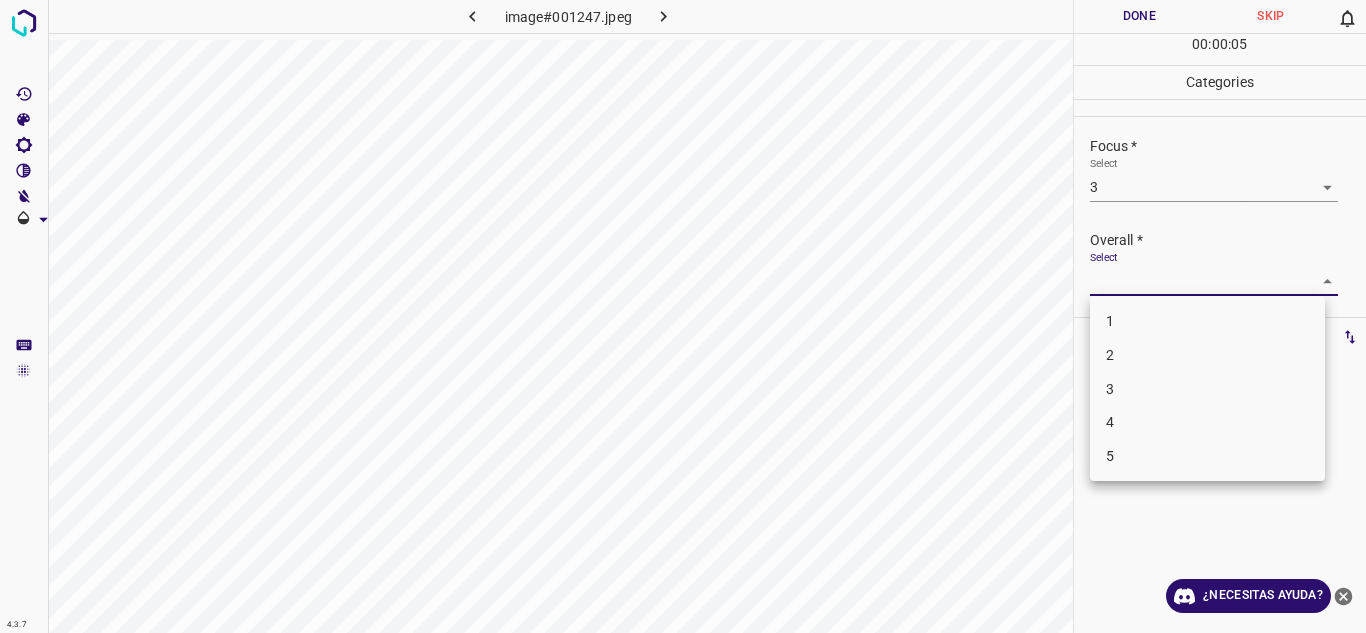 click on "3" at bounding box center [1207, 389] 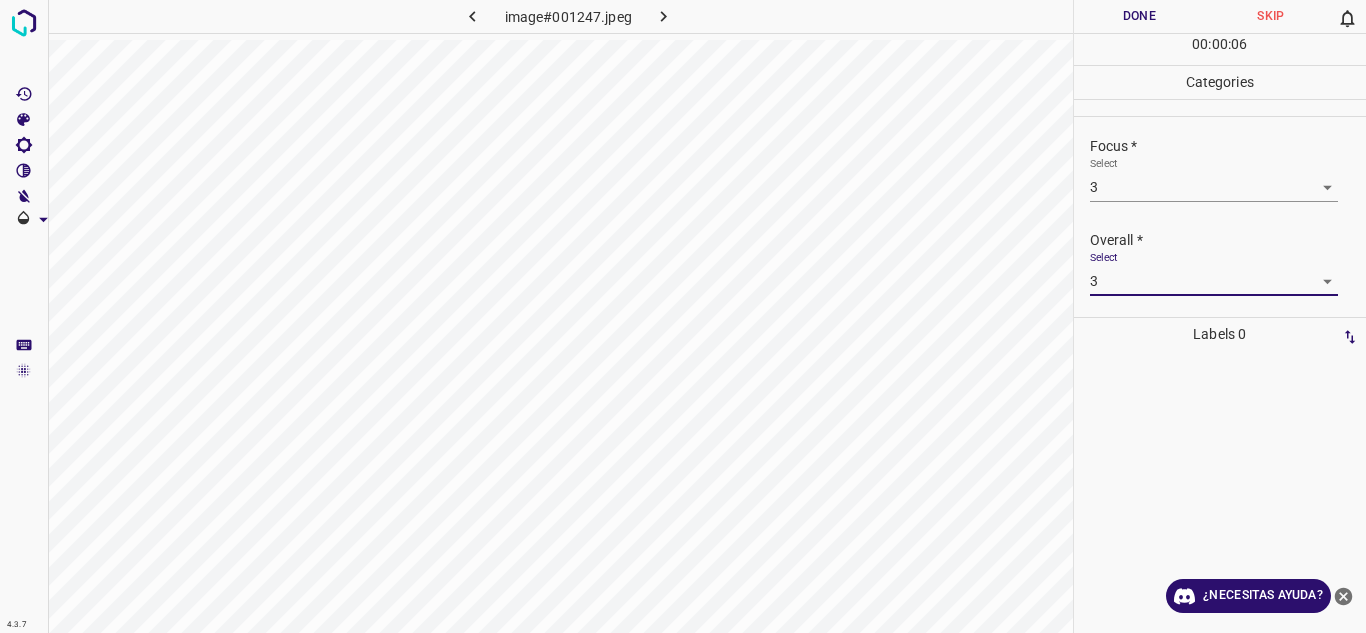 click on "Done" at bounding box center [1140, 16] 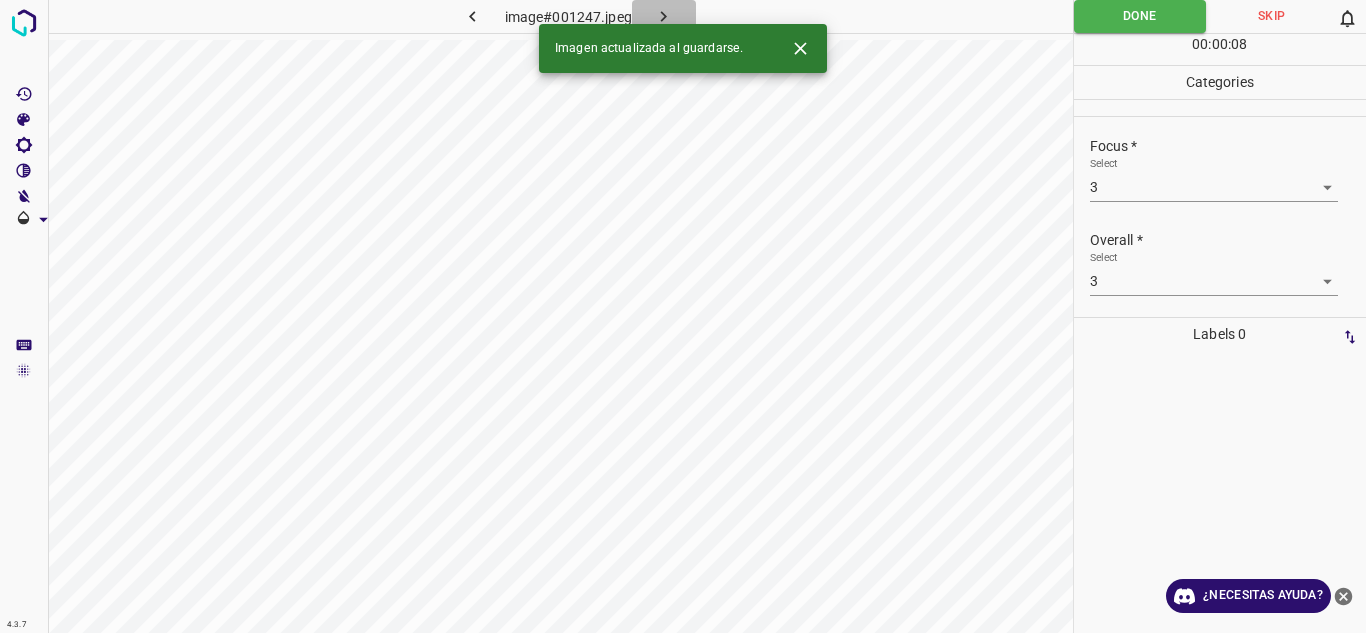 click at bounding box center [664, 16] 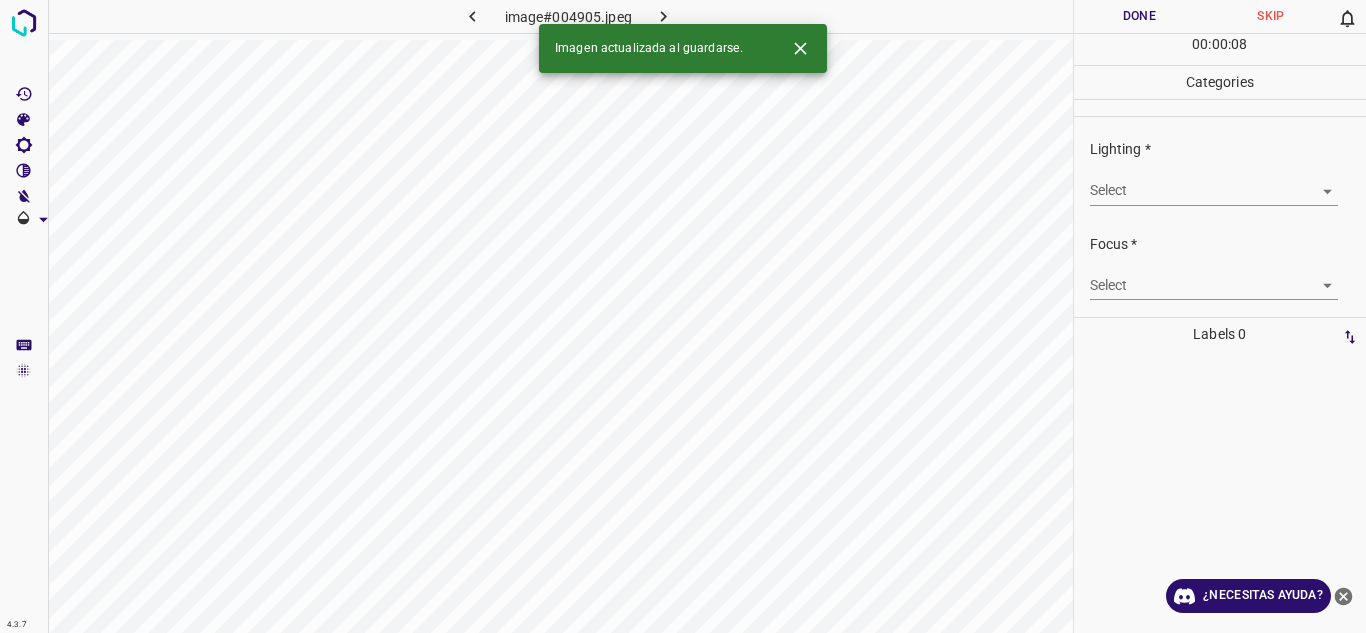 click on "4.3.7 image#004905.jpeg Done Skip 0 00   : 00   : 08   Categories Lighting *  Select ​ Focus *  Select ​ Overall *  Select ​ Labels   0 Categories 1 Lighting 2 Focus 3 Overall Tools Space Change between modes (Draw & Edit) I Auto labeling R Restore zoom M Zoom in N Zoom out Delete Delete selecte label Filters Z Restore filters X Saturation filter C Brightness filter V Contrast filter B Gray scale filter General O Download Imagen actualizada al guardarse. ¿Necesitas ayuda? Texto original Valora esta traducción Tu opinión servirá para ayudar a mejorar el Traductor de Google - Texto - Esconder - Borrar" at bounding box center [683, 316] 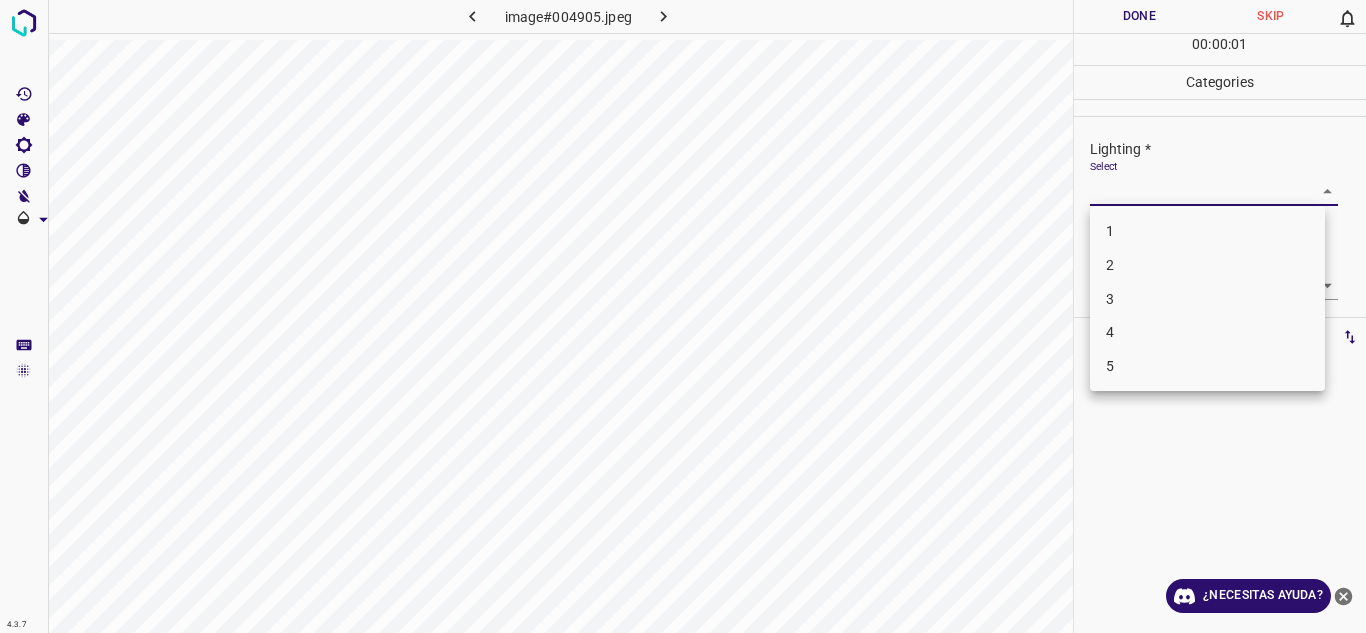 click on "3" at bounding box center (1207, 299) 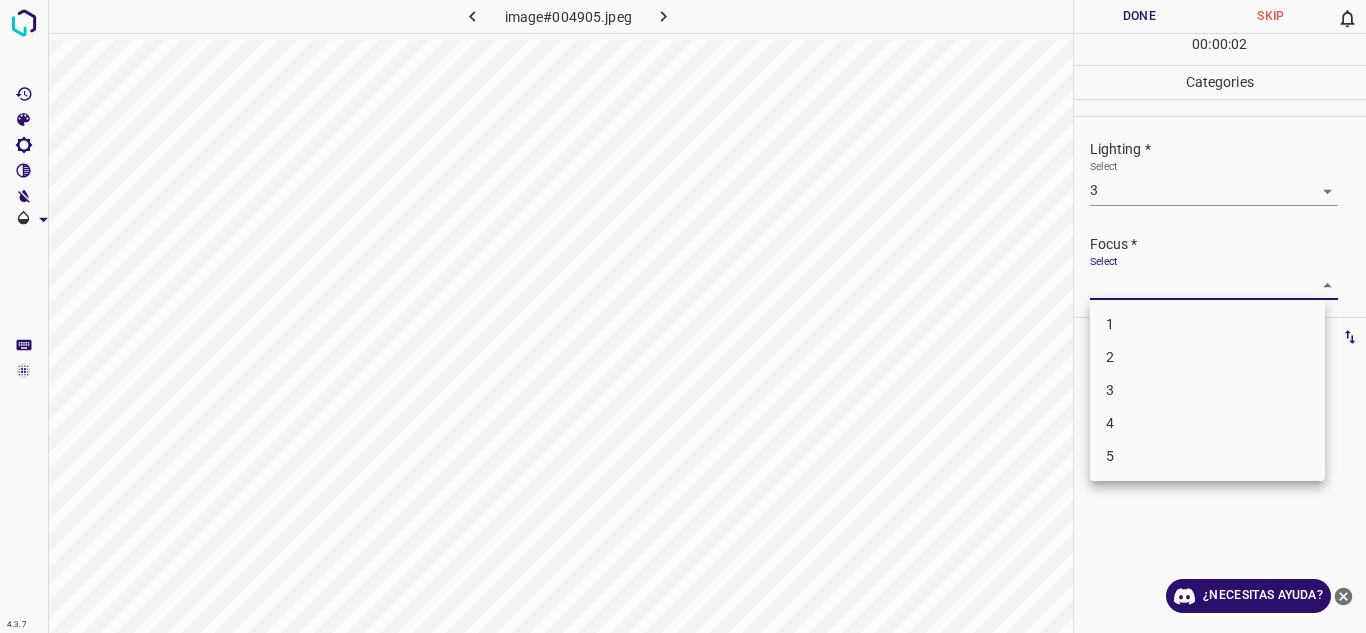 drag, startPoint x: 1311, startPoint y: 284, endPoint x: 1178, endPoint y: 389, distance: 169.45206 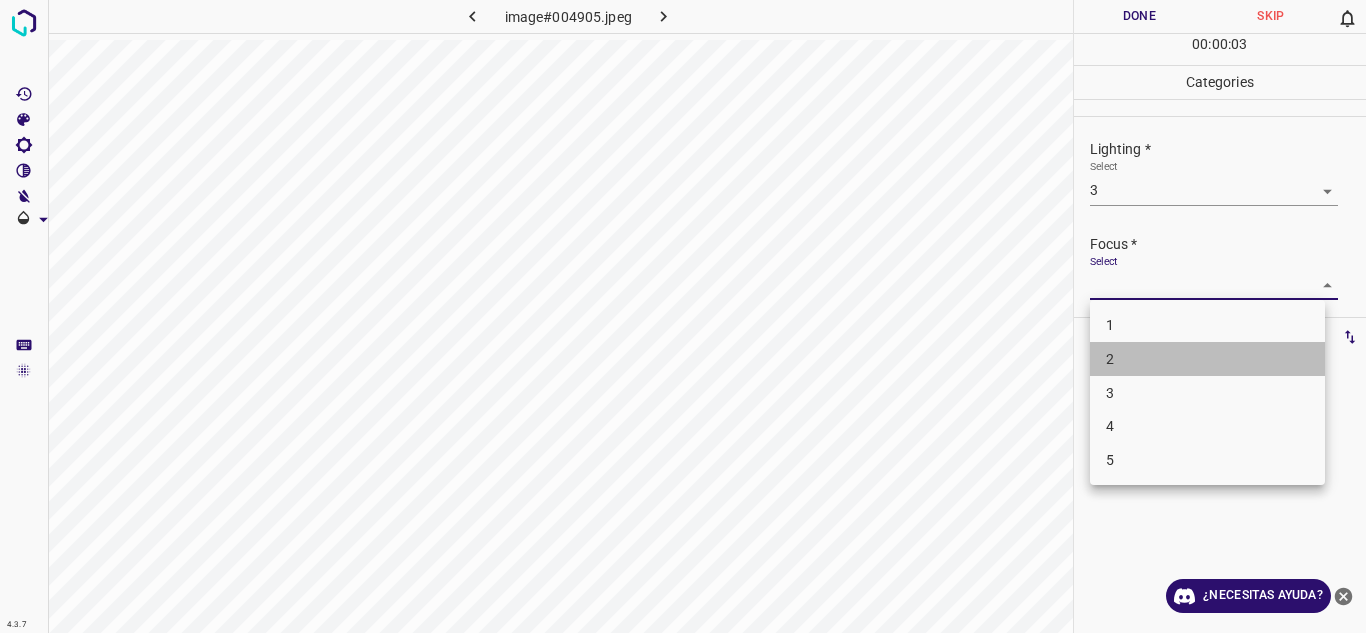 click on "2" at bounding box center (1207, 359) 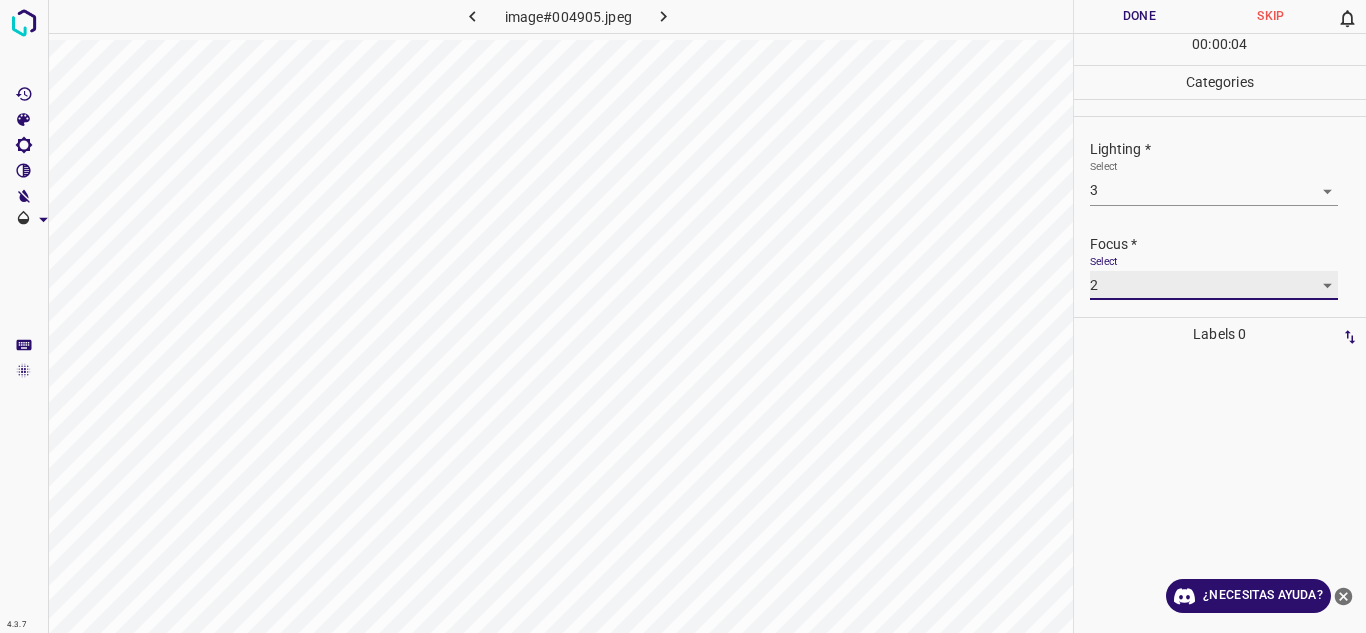 scroll, scrollTop: 98, scrollLeft: 0, axis: vertical 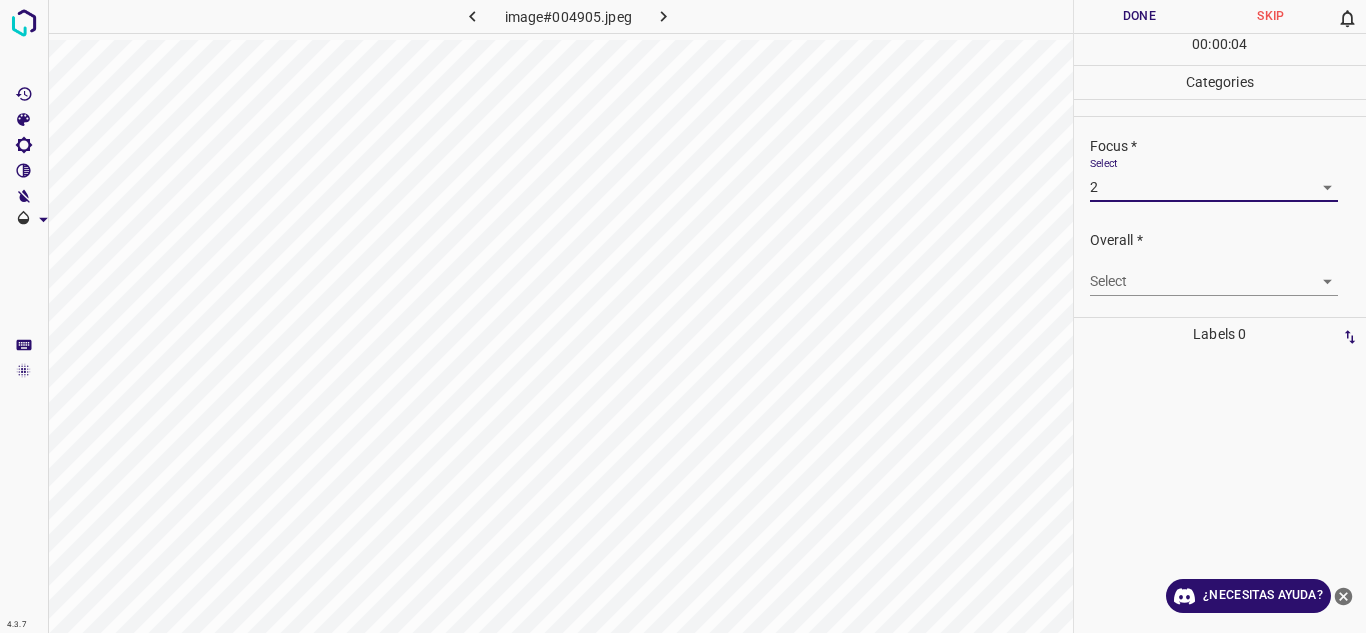 click on "4.3.7 image#004905.jpeg Done Skip 0 00   : 00   : 04   Categories Lighting *  Select 3 3 Focus *  Select 2 2 Overall *  Select ​ Labels   0 Categories 1 Lighting 2 Focus 3 Overall Tools Space Change between modes (Draw & Edit) I Auto labeling R Restore zoom M Zoom in N Zoom out Delete Delete selecte label Filters Z Restore filters X Saturation filter C Brightness filter V Contrast filter B Gray scale filter General O Download ¿Necesitas ayuda? Texto original Valora esta traducción Tu opinión servirá para ayudar a mejorar el Traductor de Google - Texto - Esconder - Borrar" at bounding box center [683, 316] 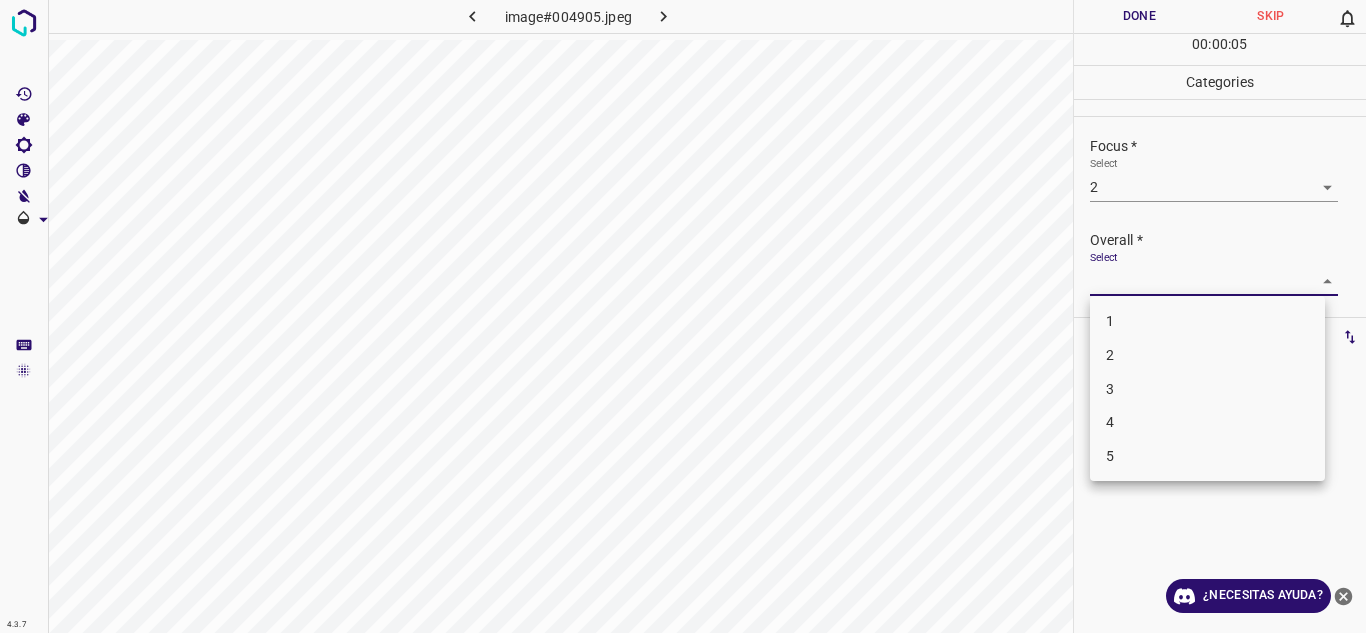 click on "3" at bounding box center (1207, 389) 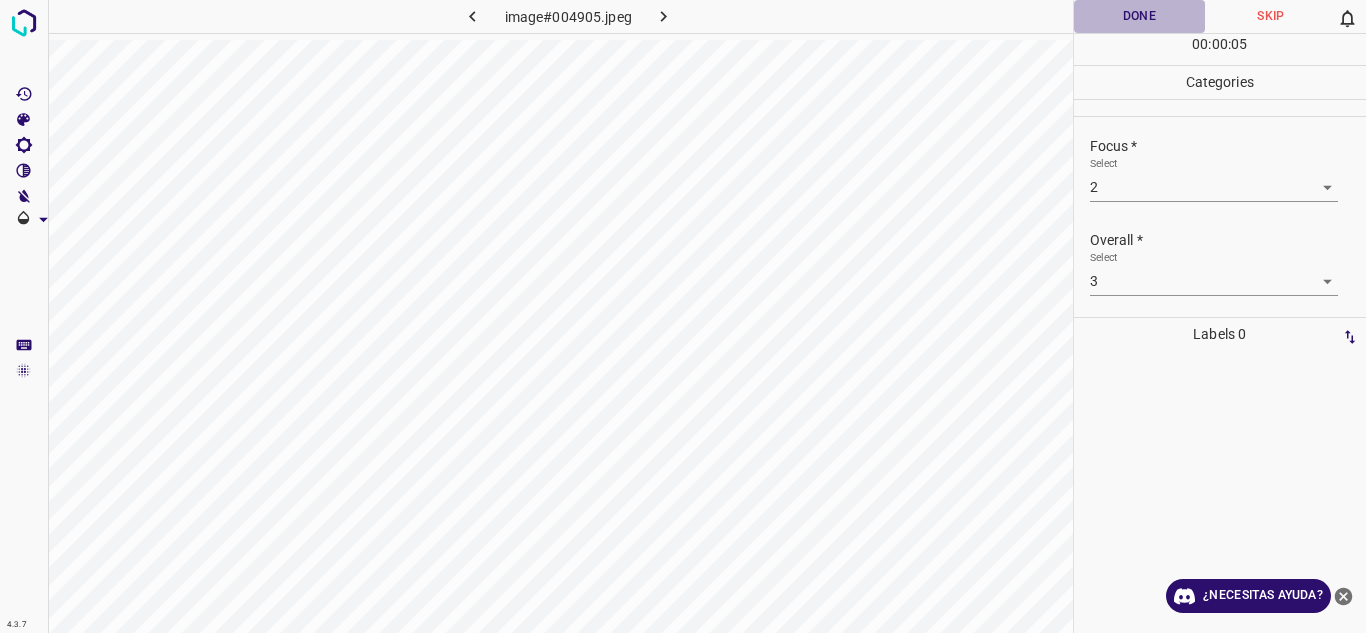 click on "Done" at bounding box center [1140, 16] 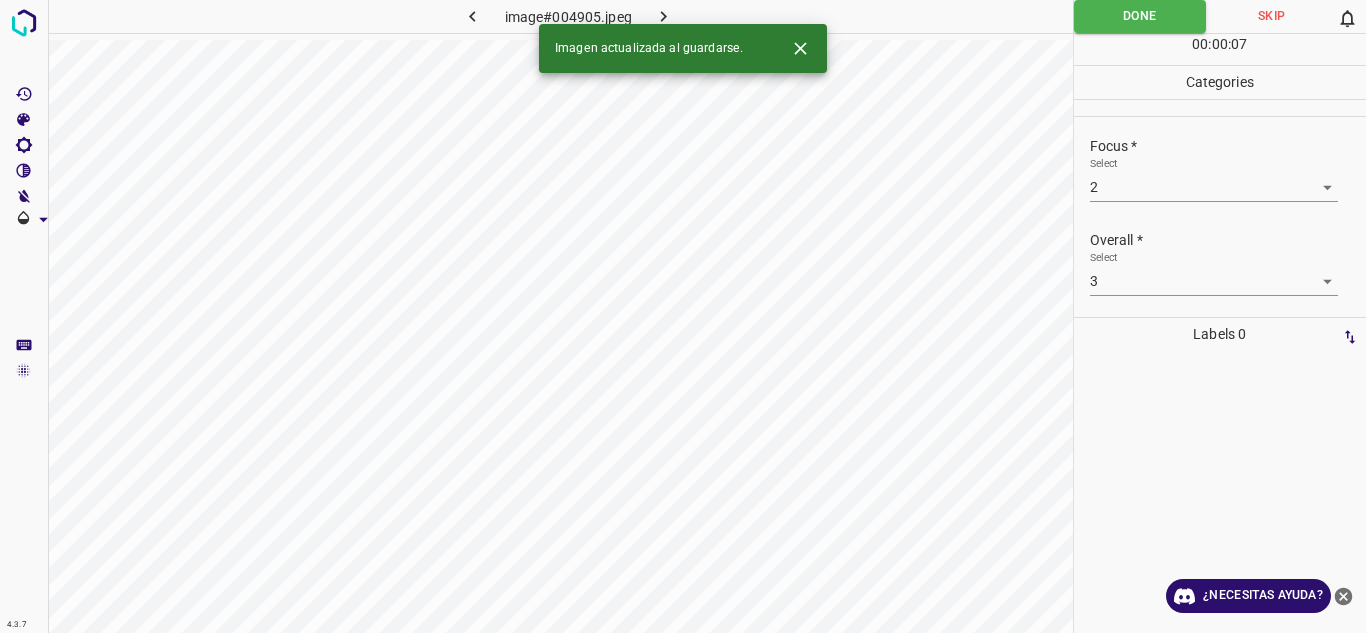 click 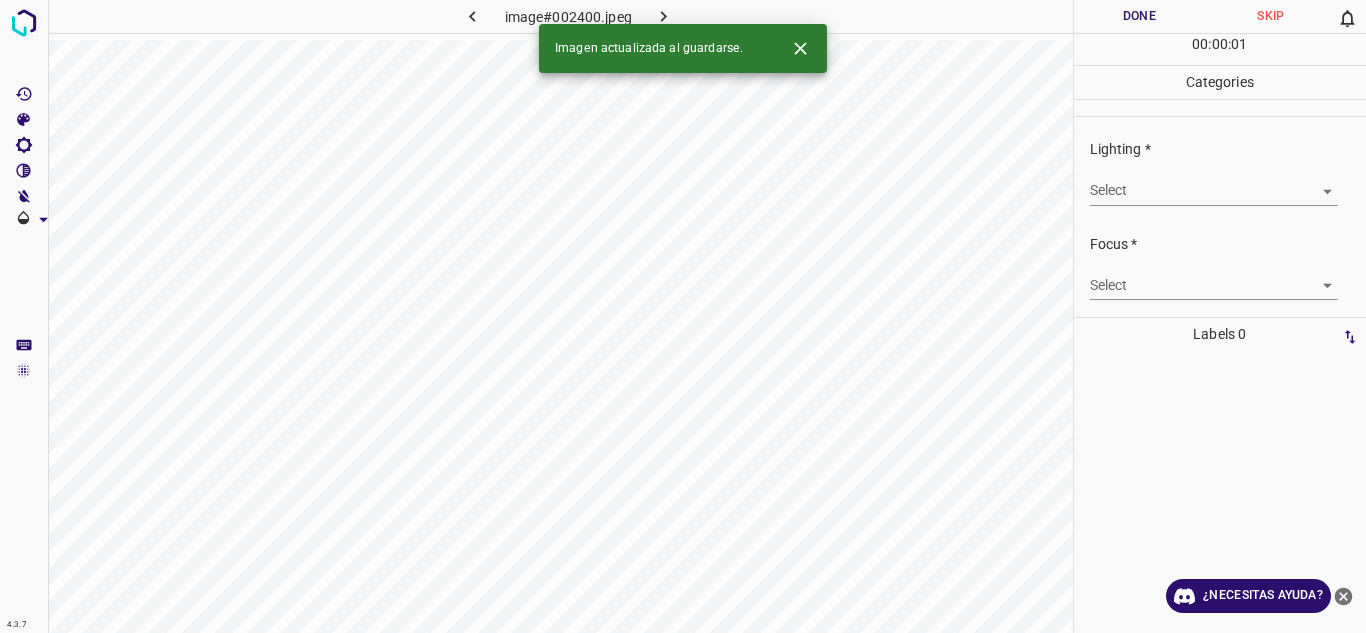 click on "4.3.7 image#002400.jpeg Done Skip 0 00   : 00   : 01   Categories Lighting *  Select ​ Focus *  Select ​ Overall *  Select ​ Labels   0 Categories 1 Lighting 2 Focus 3 Overall Tools Space Change between modes (Draw & Edit) I Auto labeling R Restore zoom M Zoom in N Zoom out Delete Delete selecte label Filters Z Restore filters X Saturation filter C Brightness filter V Contrast filter B Gray scale filter General O Download Imagen actualizada al guardarse. ¿Necesitas ayuda? Texto original Valora esta traducción Tu opinión servirá para ayudar a mejorar el Traductor de Google - Texto - Esconder - Borrar" at bounding box center [683, 316] 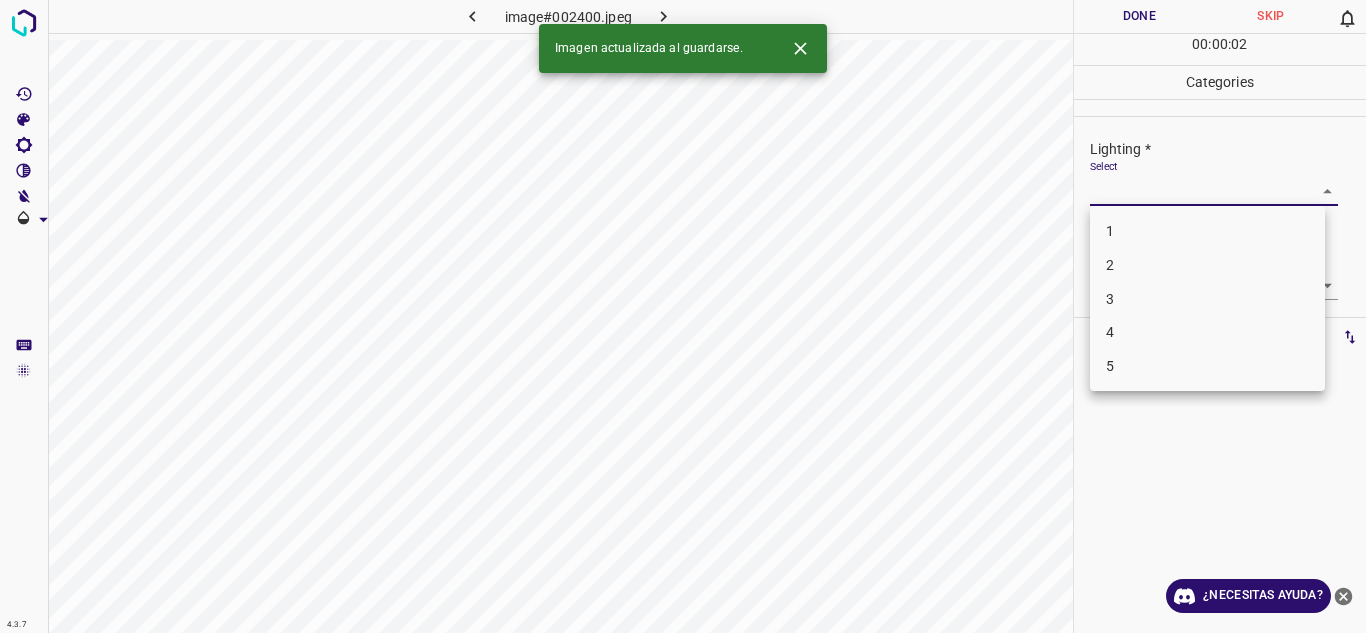 click on "4" at bounding box center (1207, 332) 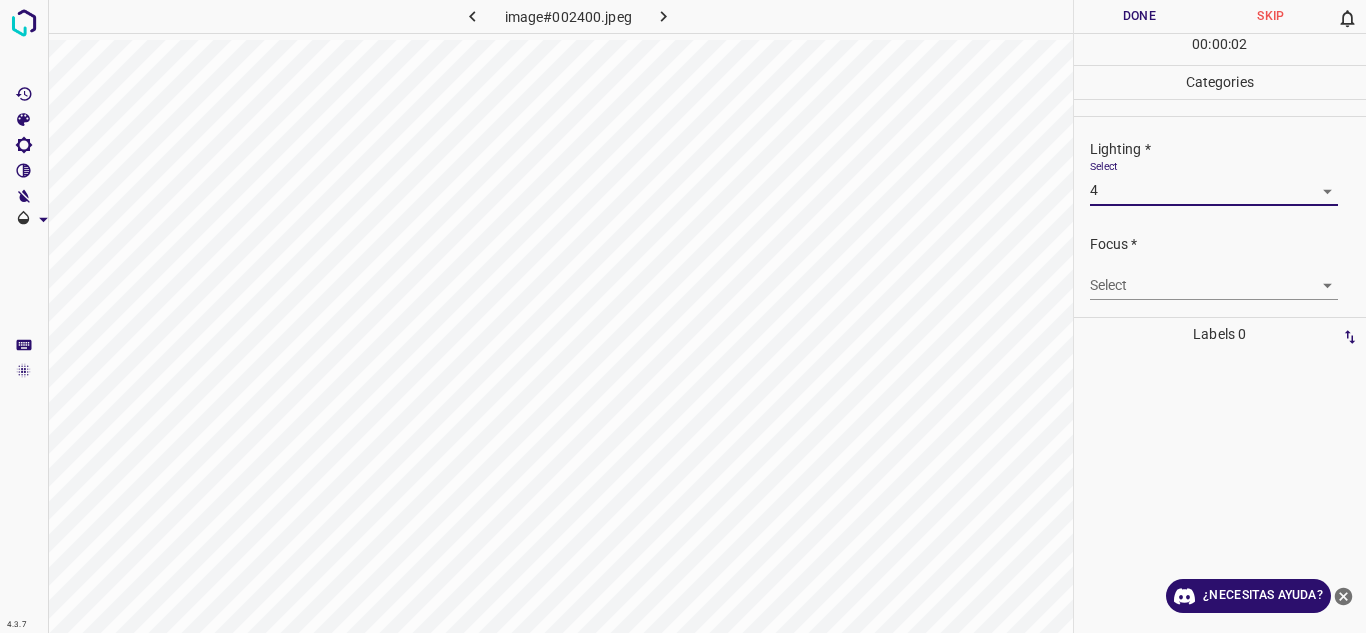click on "4.3.7 image#002400.jpeg Done Skip 0 00   : 00   : 02   Categories Lighting *  Select 4 4 Focus *  Select ​ Overall *  Select ​ Labels   0 Categories 1 Lighting 2 Focus 3 Overall Tools Space Change between modes (Draw & Edit) I Auto labeling R Restore zoom M Zoom in N Zoom out Delete Delete selecte label Filters Z Restore filters X Saturation filter C Brightness filter V Contrast filter B Gray scale filter General O Download ¿Necesitas ayuda? Texto original Valora esta traducción Tu opinión servirá para ayudar a mejorar el Traductor de Google - Texto - Esconder - Borrar 1 2 3 4 5" at bounding box center [683, 316] 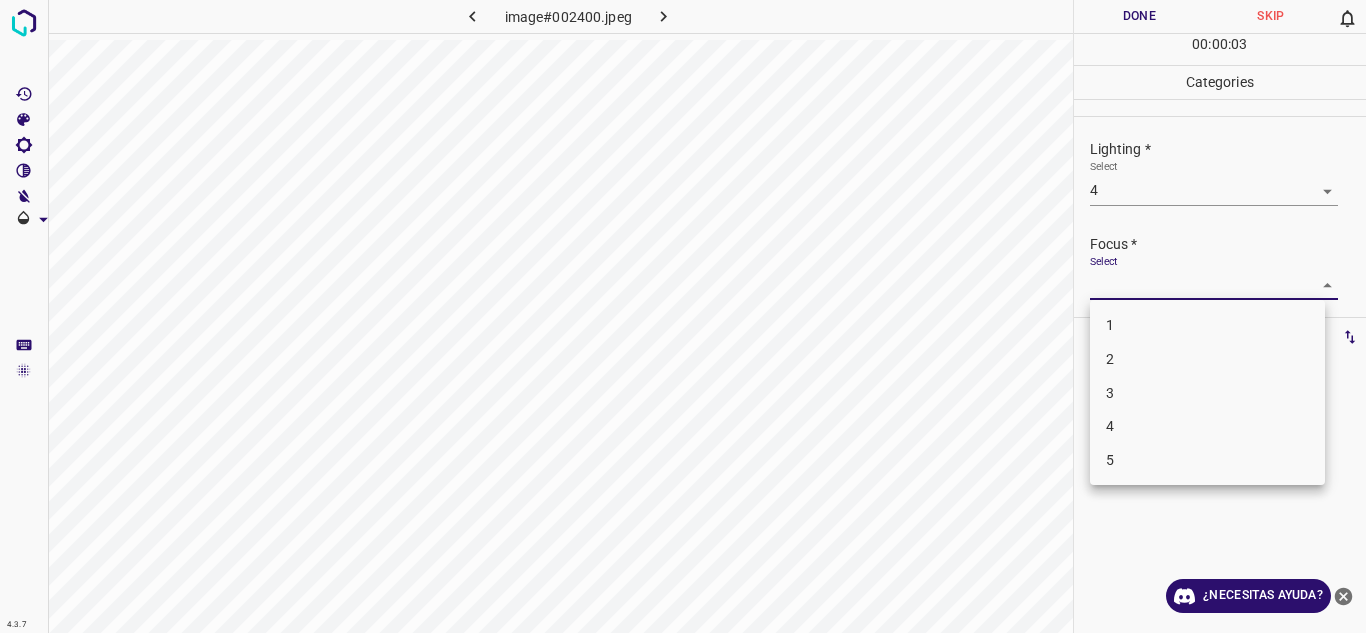 click on "3" at bounding box center [1207, 393] 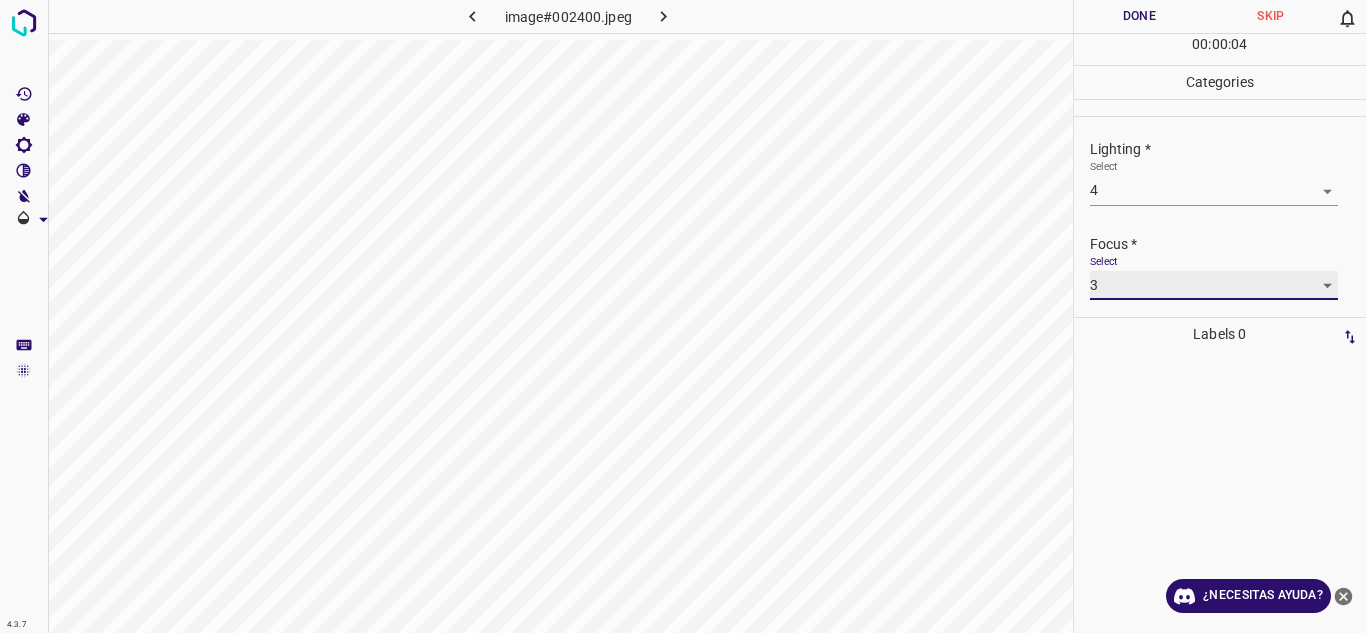 scroll, scrollTop: 98, scrollLeft: 0, axis: vertical 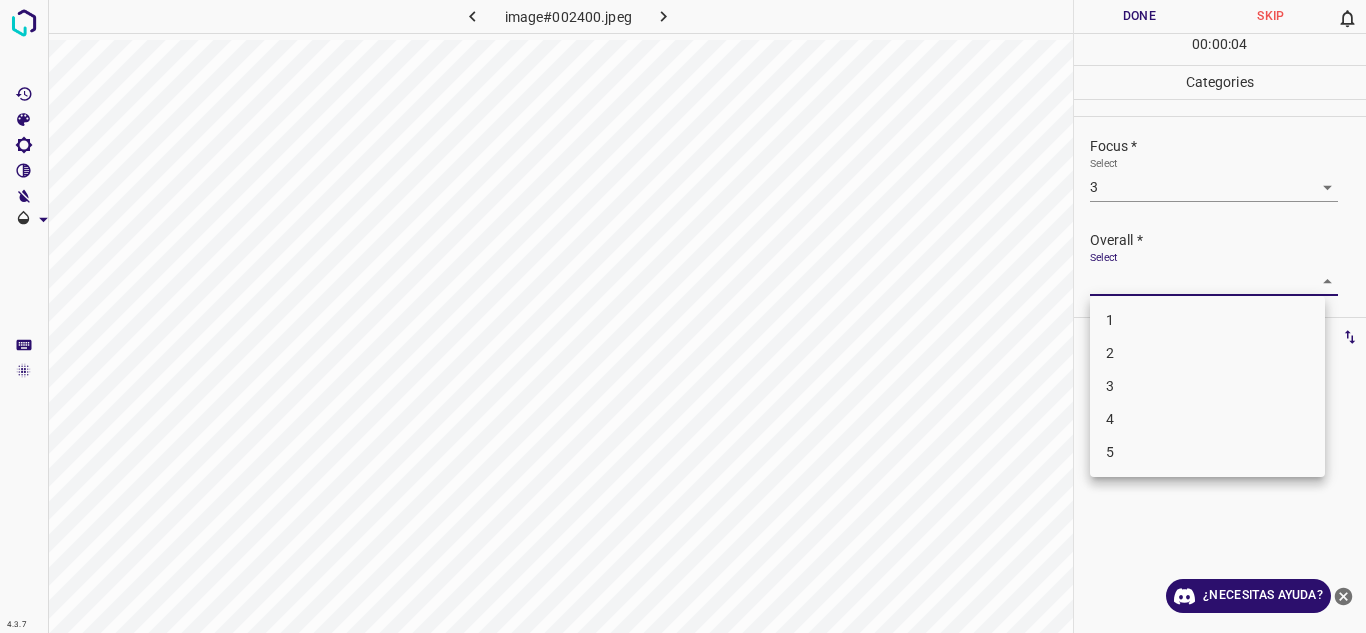 drag, startPoint x: 1315, startPoint y: 278, endPoint x: 1146, endPoint y: 399, distance: 207.8509 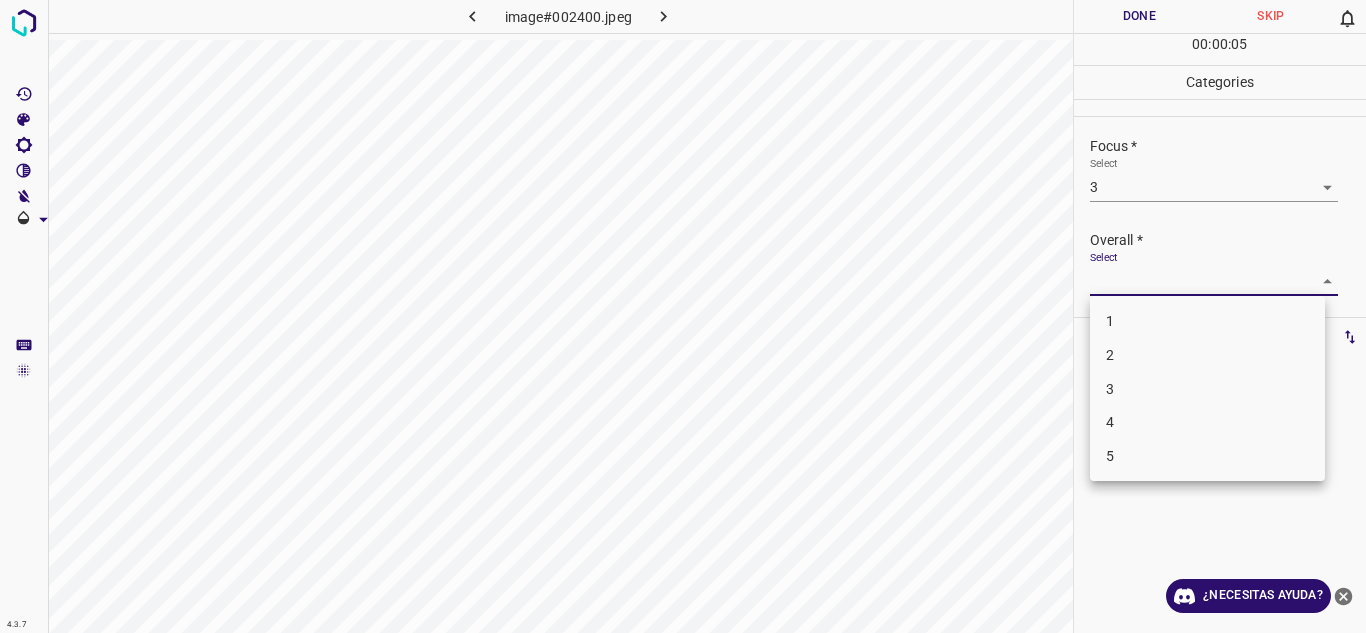 click on "4" at bounding box center (1207, 422) 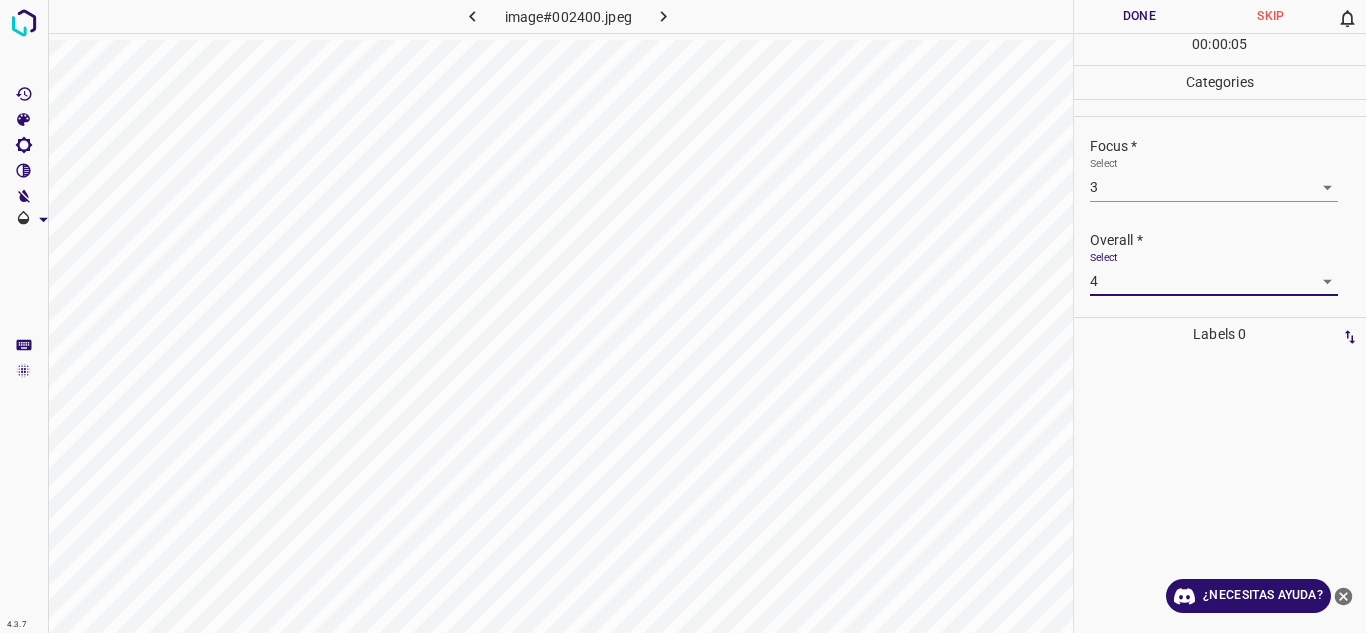 click on "Done" at bounding box center (1140, 16) 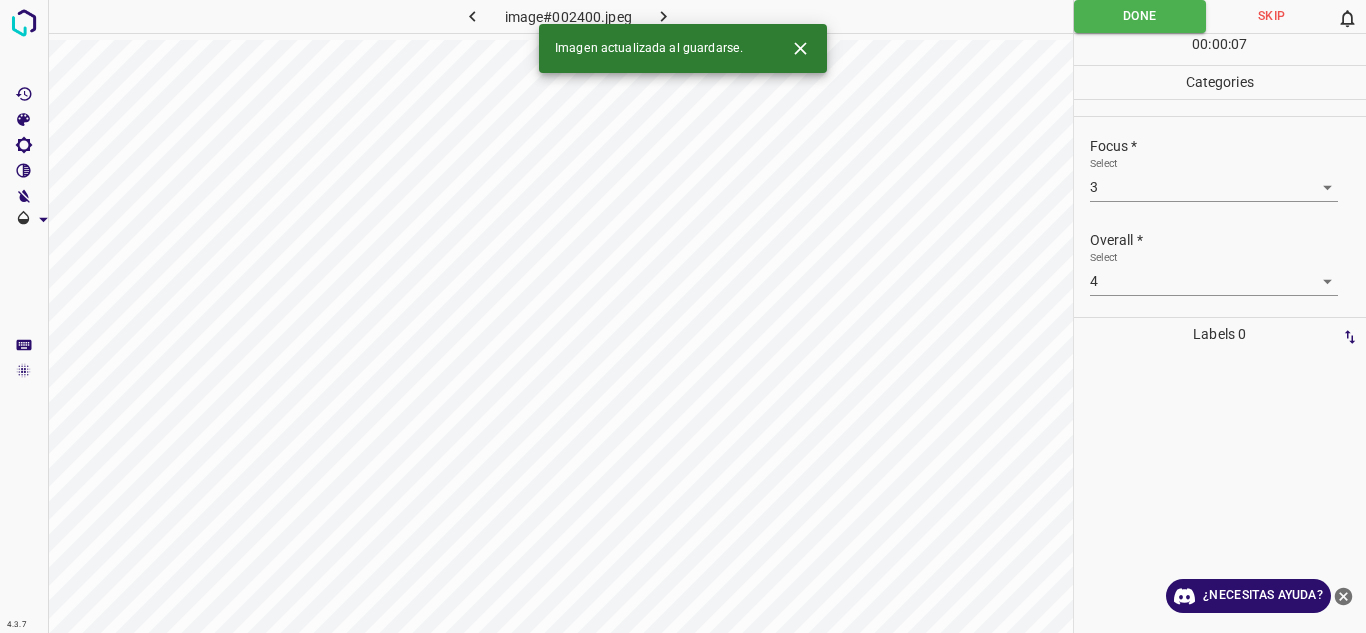 click 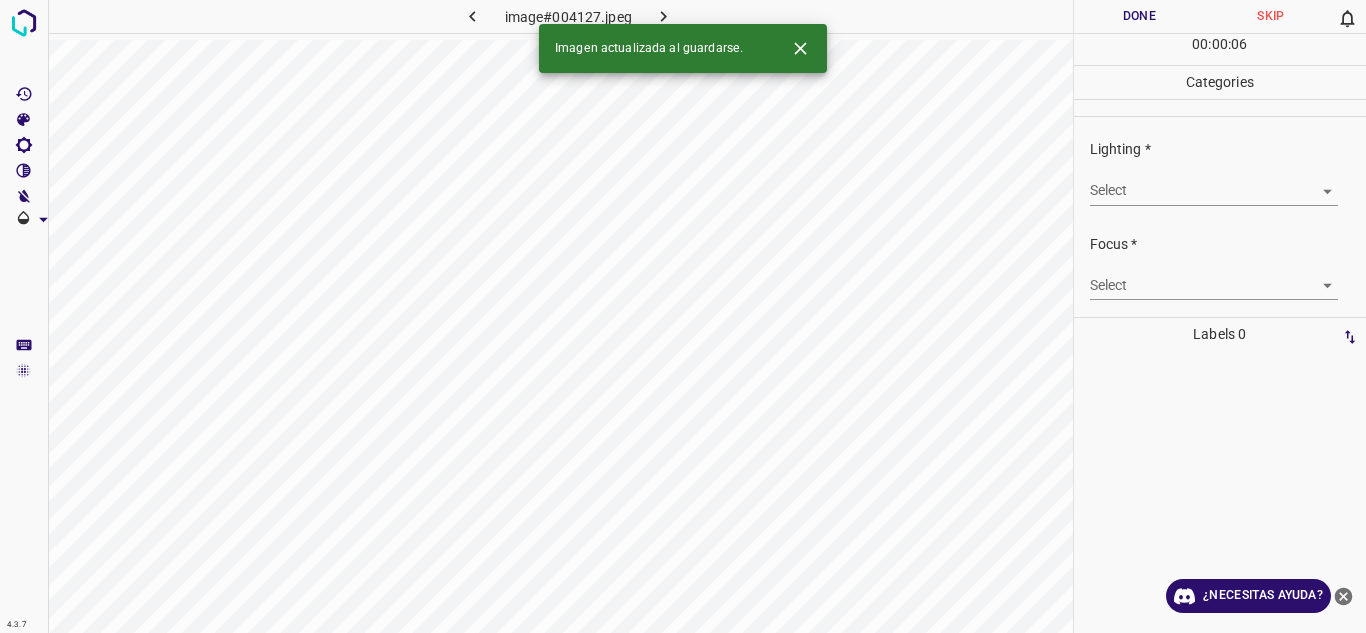 click on "4.3.7 image#004127.jpeg Done Skip 0 00   : 00   : 06   Categories Lighting *  Select ​ Focus *  Select ​ Overall *  Select ​ Labels   0 Categories 1 Lighting 2 Focus 3 Overall Tools Space Change between modes (Draw & Edit) I Auto labeling R Restore zoom M Zoom in N Zoom out Delete Delete selecte label Filters Z Restore filters X Saturation filter C Brightness filter V Contrast filter B Gray scale filter General O Download Imagen actualizada al guardarse. ¿Necesitas ayuda? Texto original Valora esta traducción Tu opinión servirá para ayudar a mejorar el Traductor de Google - Texto - Esconder - Borrar" at bounding box center [683, 316] 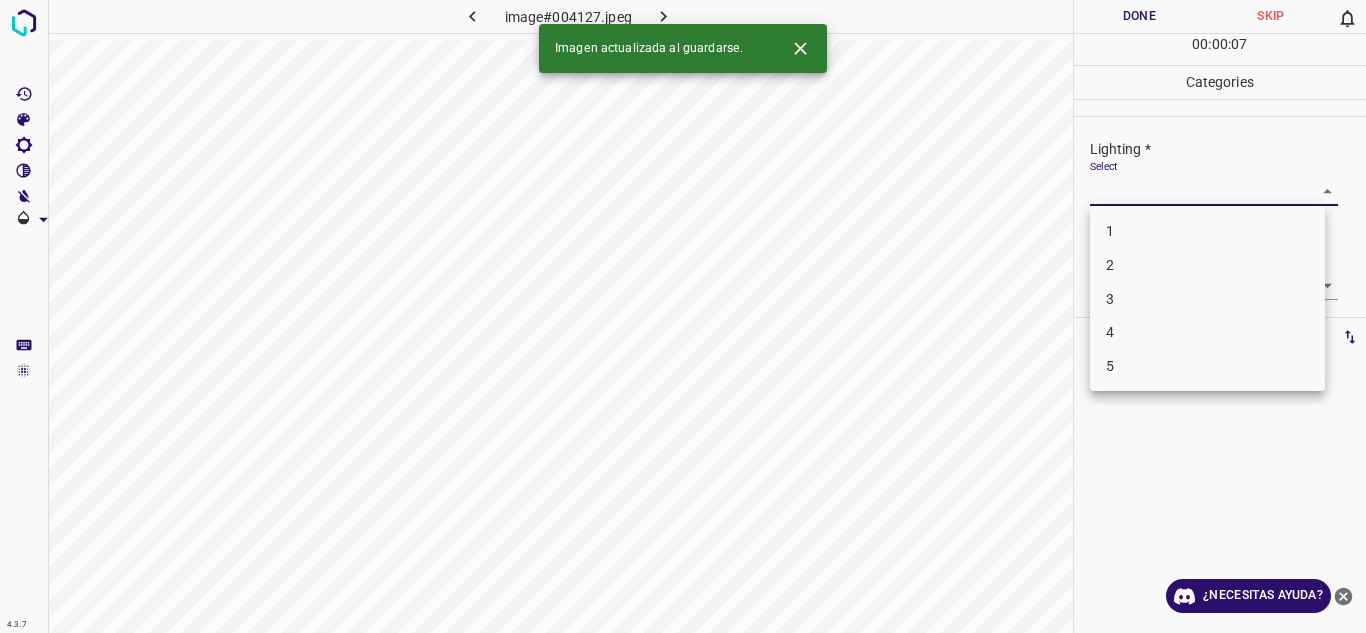 click on "3" at bounding box center [1207, 299] 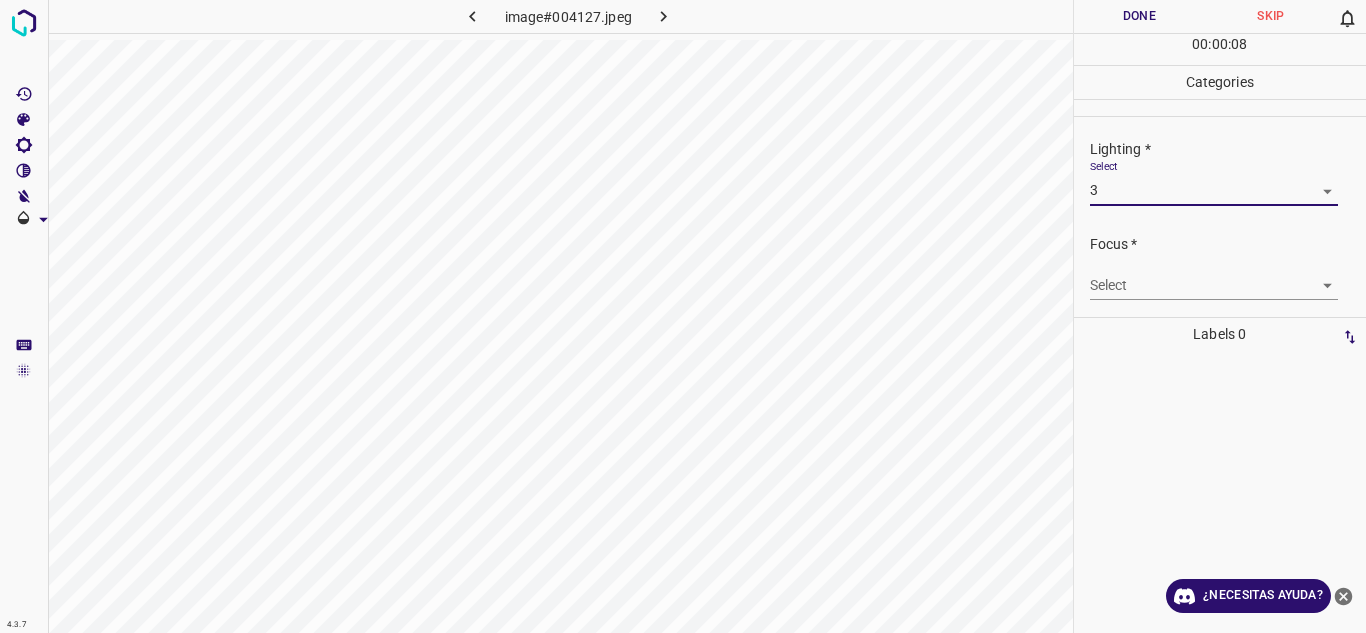 click on "4.3.7 image#004127.jpeg Done Skip 0 00   : 00   : 08   Categories Lighting *  Select 3 3 Focus *  Select ​ Overall *  Select ​ Labels   0 Categories 1 Lighting 2 Focus 3 Overall Tools Space Change between modes (Draw & Edit) I Auto labeling R Restore zoom M Zoom in N Zoom out Delete Delete selecte label Filters Z Restore filters X Saturation filter C Brightness filter V Contrast filter B Gray scale filter General O Download ¿Necesitas ayuda? Texto original Valora esta traducción Tu opinión servirá para ayudar a mejorar el Traductor de Google - Texto - Esconder - Borrar" at bounding box center (683, 316) 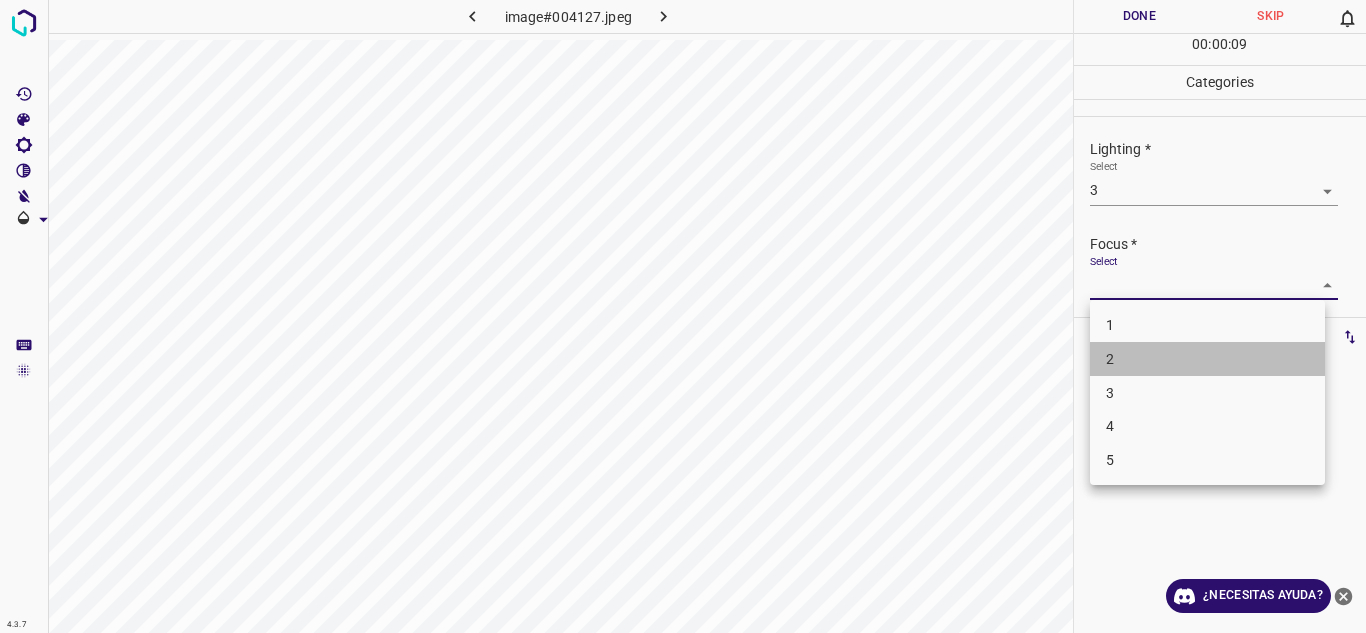 click on "2" at bounding box center [1207, 359] 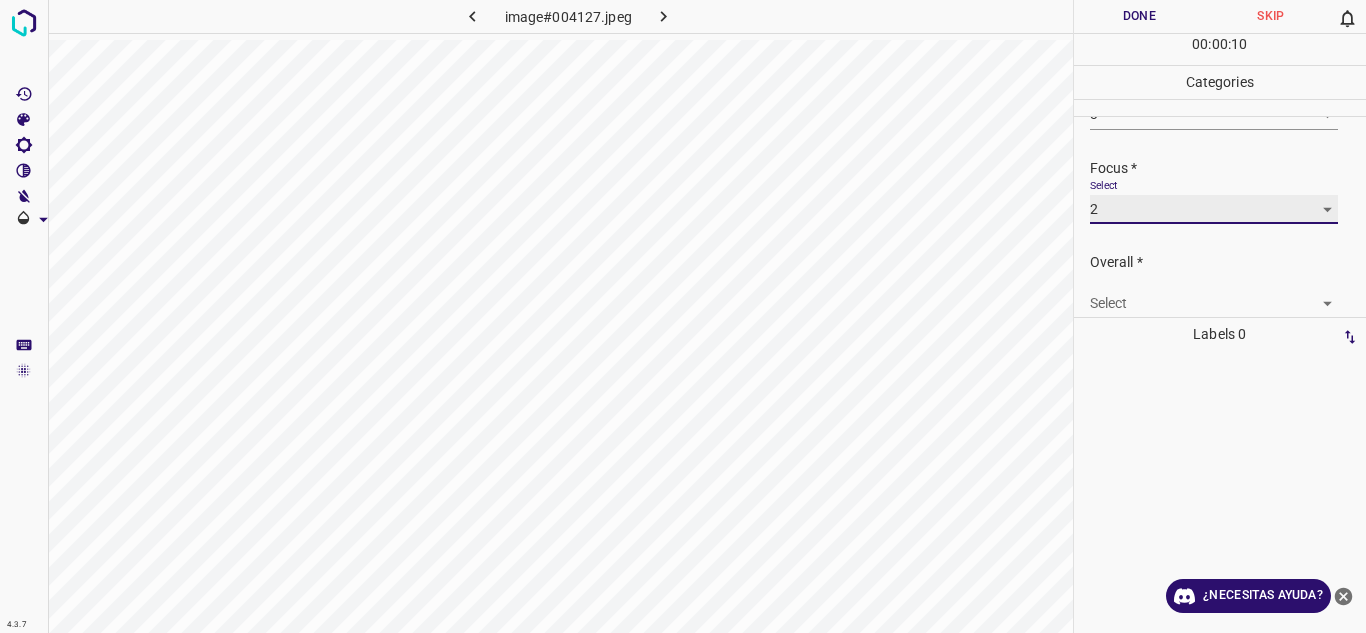 scroll, scrollTop: 98, scrollLeft: 0, axis: vertical 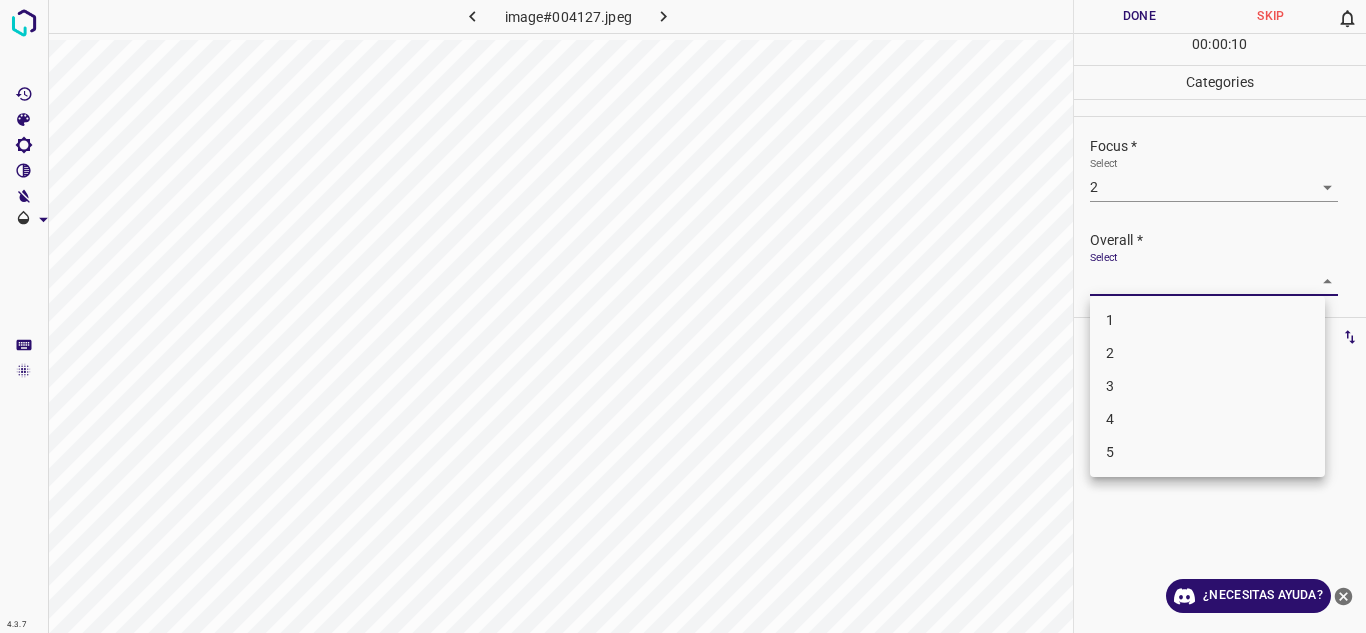 drag, startPoint x: 1319, startPoint y: 268, endPoint x: 1229, endPoint y: 354, distance: 124.48293 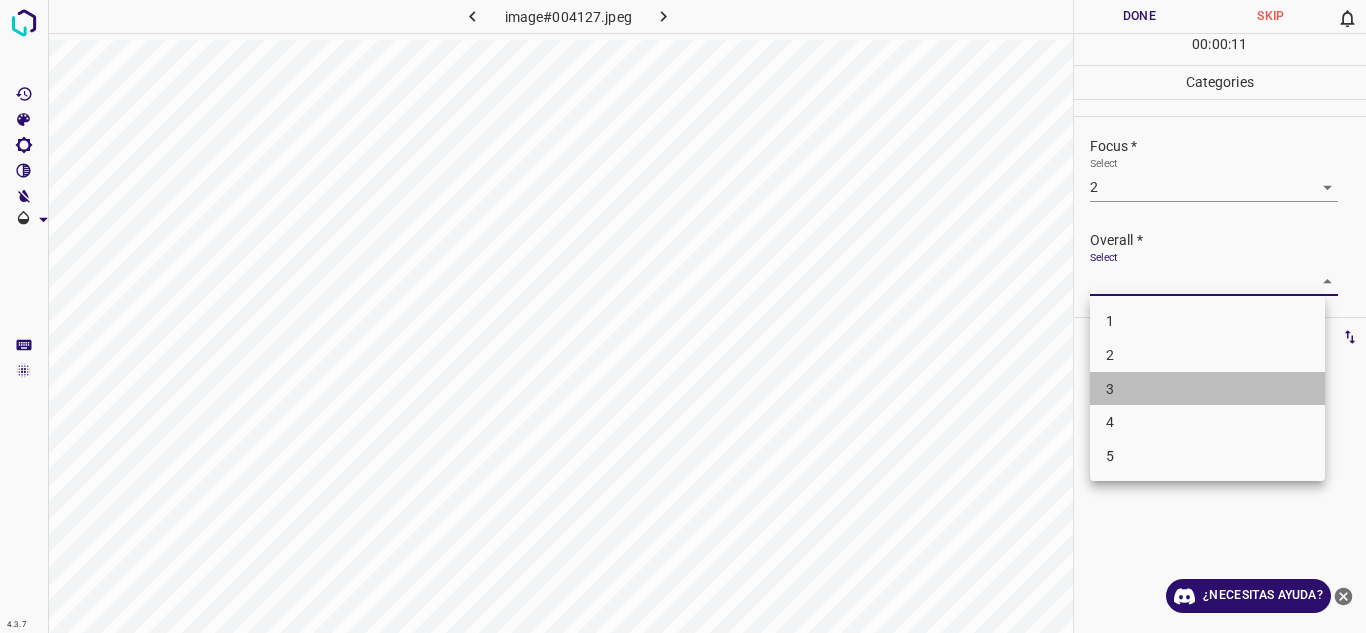 drag, startPoint x: 1195, startPoint y: 387, endPoint x: 1171, endPoint y: 218, distance: 170.69563 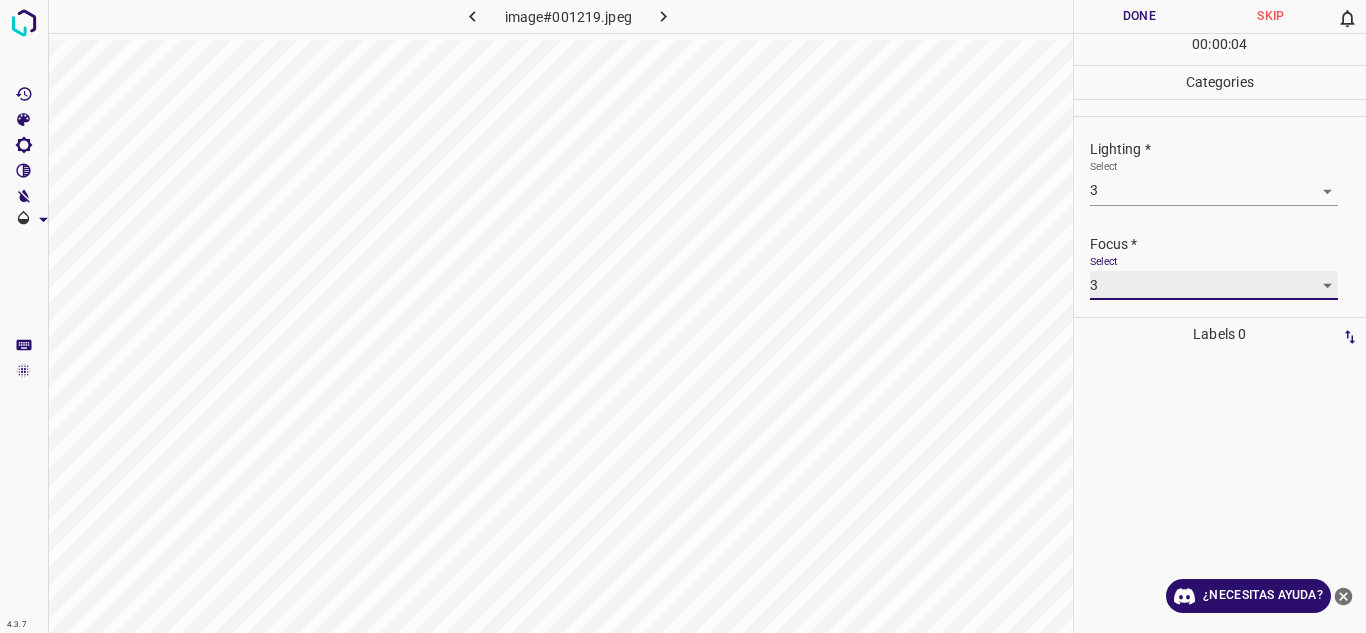 scroll, scrollTop: 98, scrollLeft: 0, axis: vertical 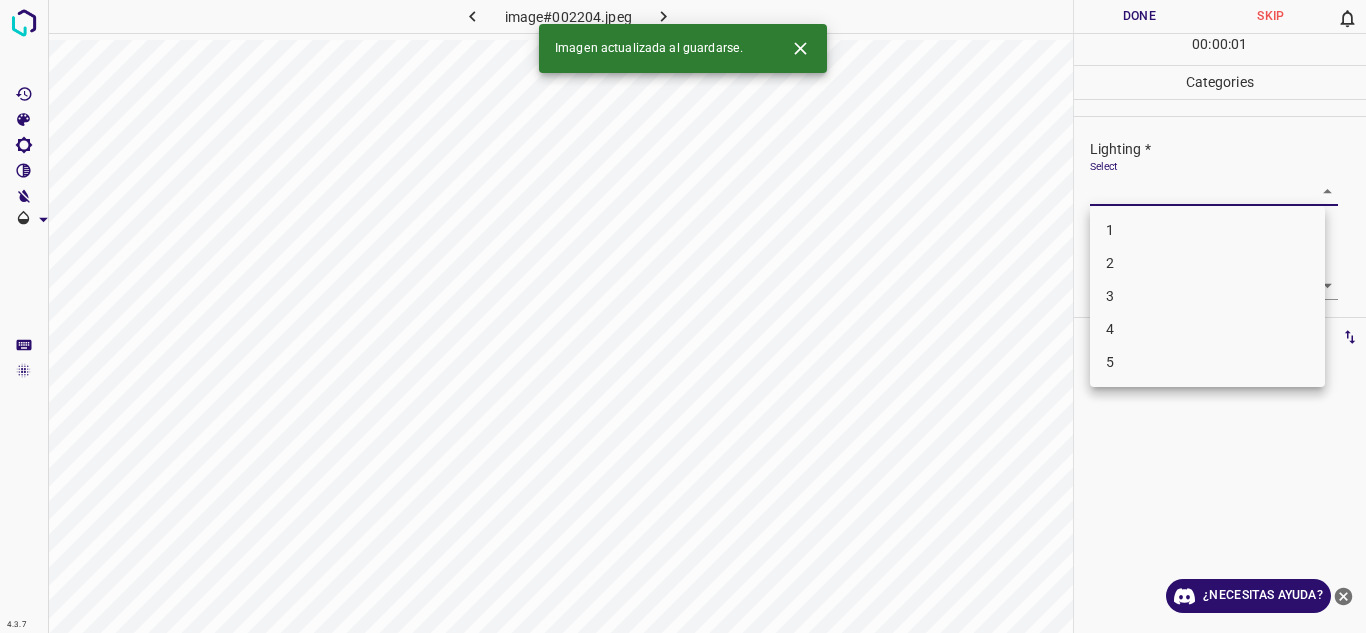 click on "4.3.7 image#002204.jpeg Done Skip 0 00   : 00   : 01   Categories Lighting *  Select ​ Focus *  Select ​ Overall *  Select ​ Labels   0 Categories 1 Lighting 2 Focus 3 Overall Tools Space Change between modes (Draw & Edit) I Auto labeling R Restore zoom M Zoom in N Zoom out Delete Delete selecte label Filters Z Restore filters X Saturation filter C Brightness filter V Contrast filter B Gray scale filter General O Download Imagen actualizada al guardarse. ¿Necesitas ayuda? Texto original Valora esta traducción Tu opinión servirá para ayudar a mejorar el Traductor de Google - Texto - Esconder - Borrar 1 2 3 4 5" at bounding box center (683, 316) 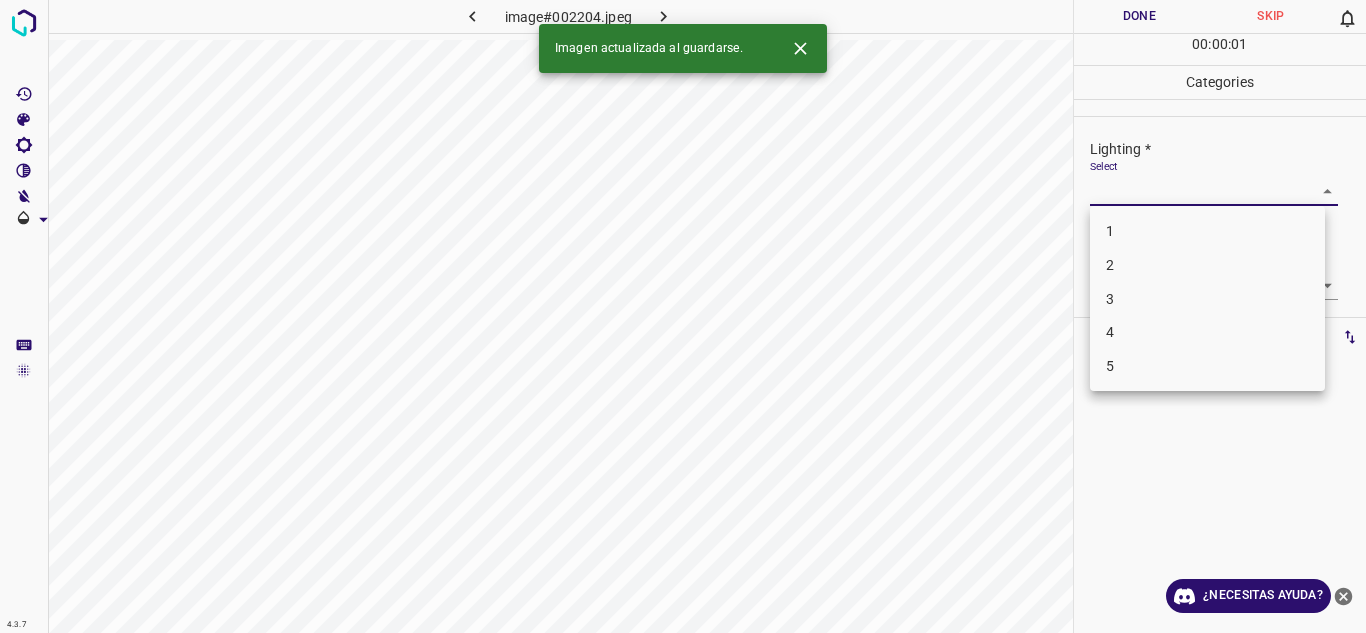click on "4" at bounding box center (1207, 332) 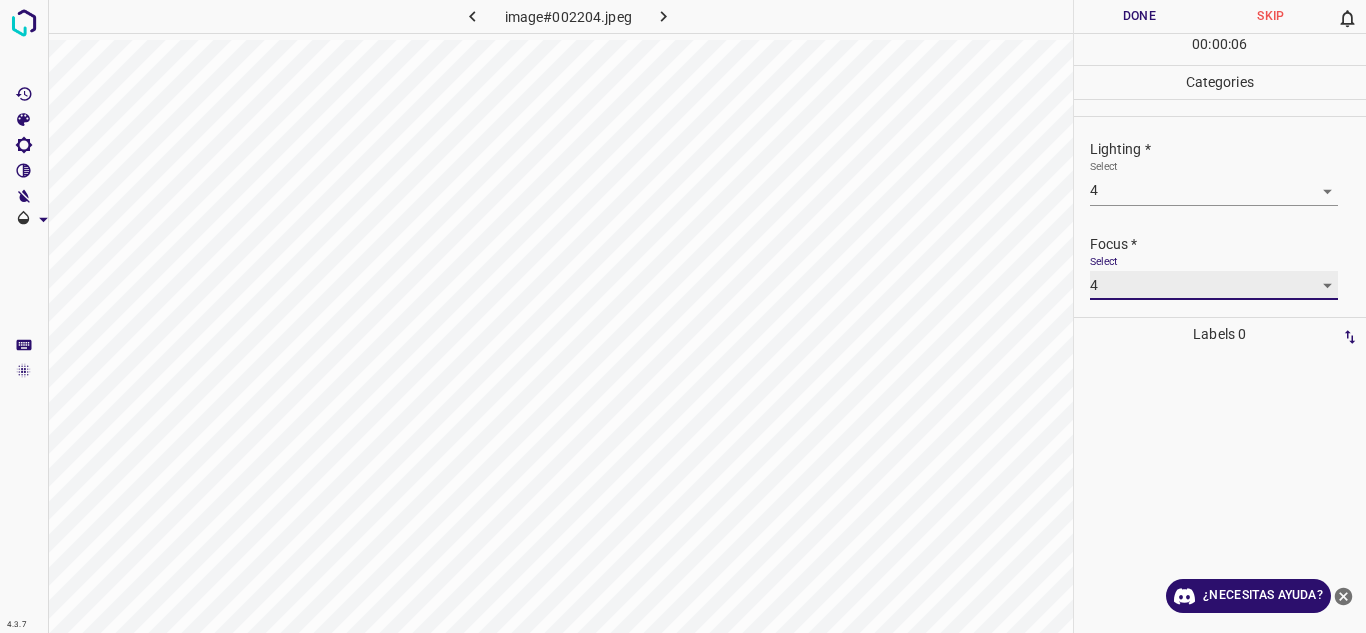 scroll, scrollTop: 98, scrollLeft: 0, axis: vertical 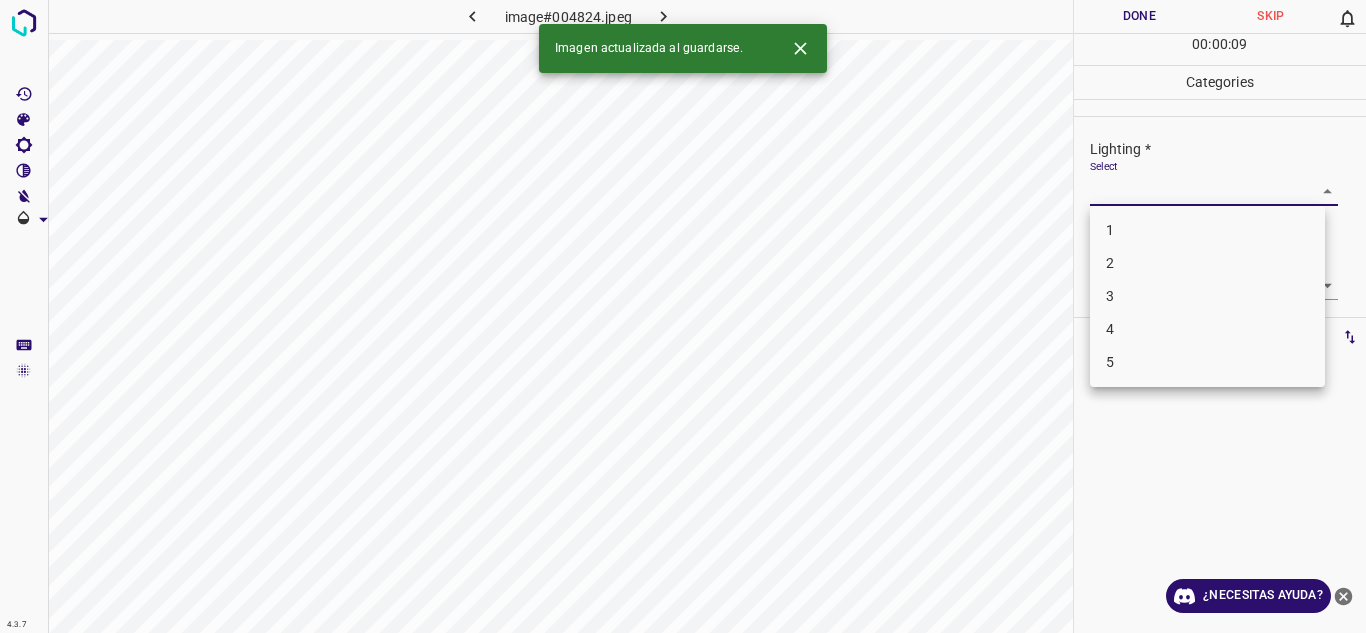 drag, startPoint x: 1315, startPoint y: 190, endPoint x: 1298, endPoint y: 202, distance: 20.808653 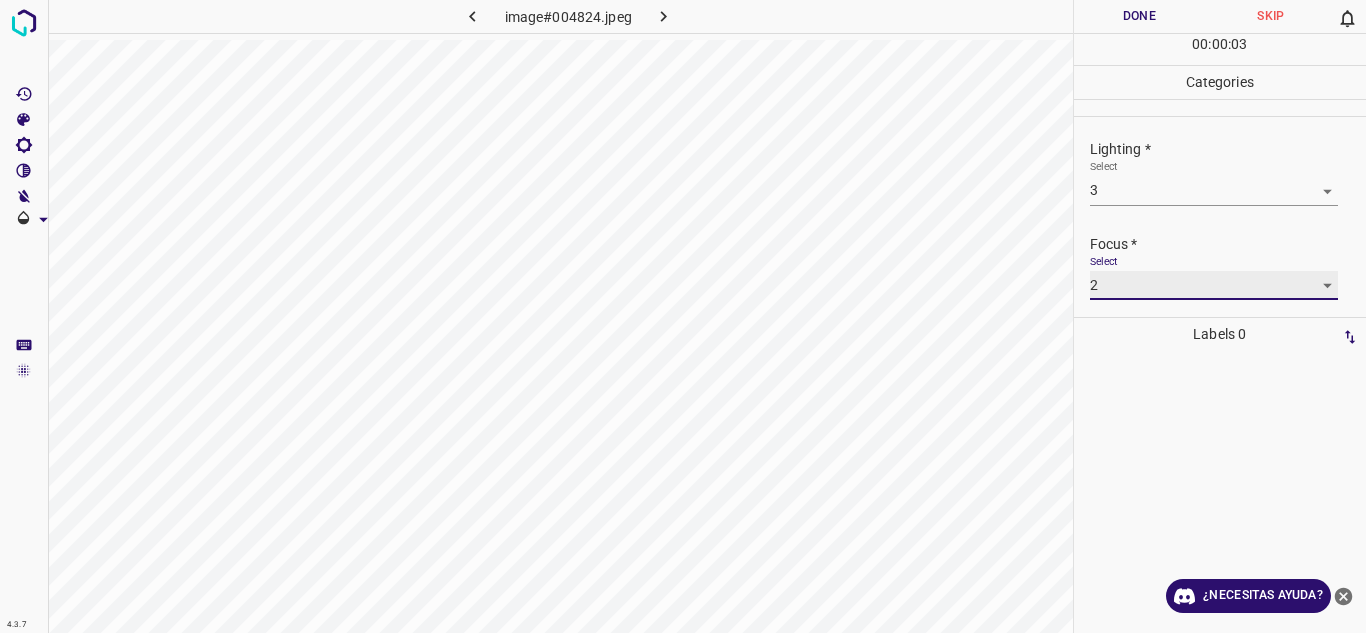 scroll, scrollTop: 98, scrollLeft: 0, axis: vertical 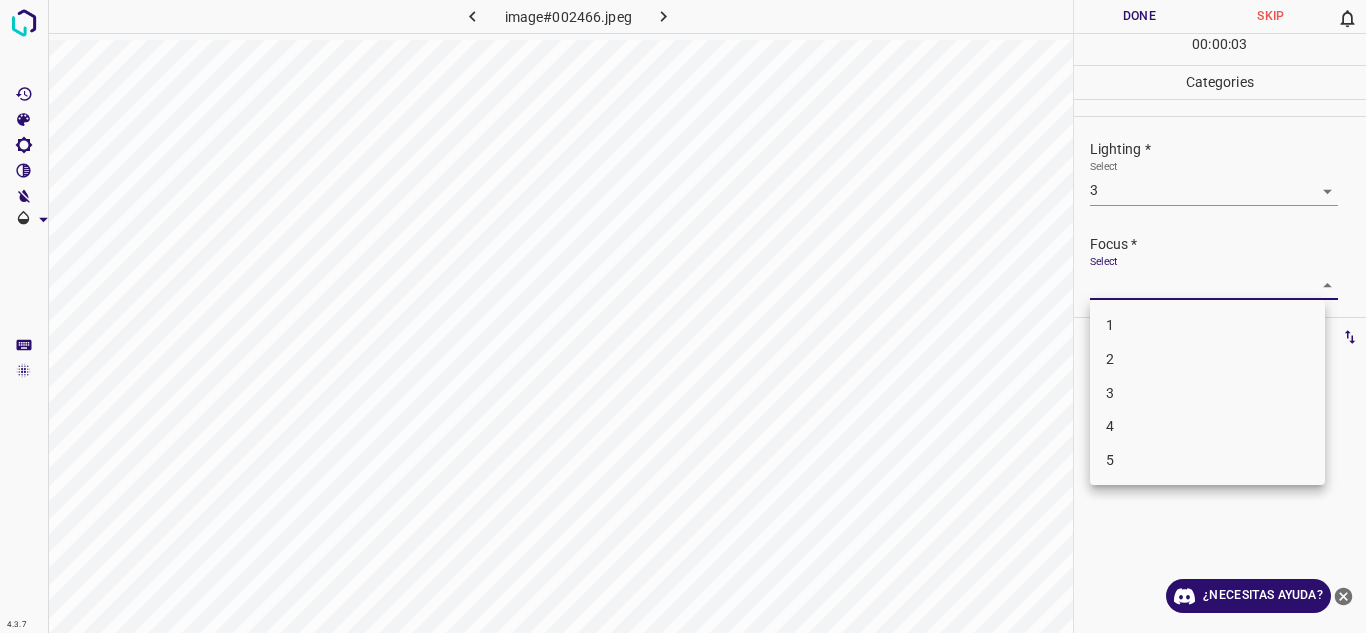 drag, startPoint x: 1175, startPoint y: 360, endPoint x: 1348, endPoint y: 242, distance: 209.41107 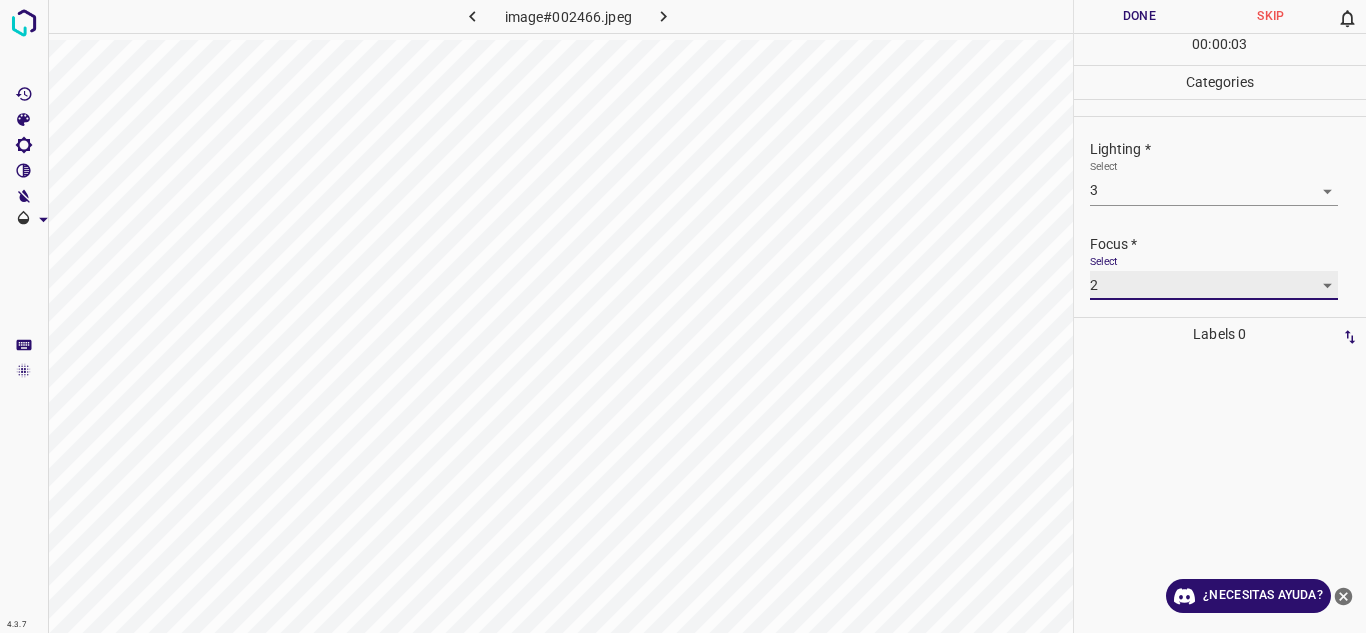 scroll, scrollTop: 98, scrollLeft: 0, axis: vertical 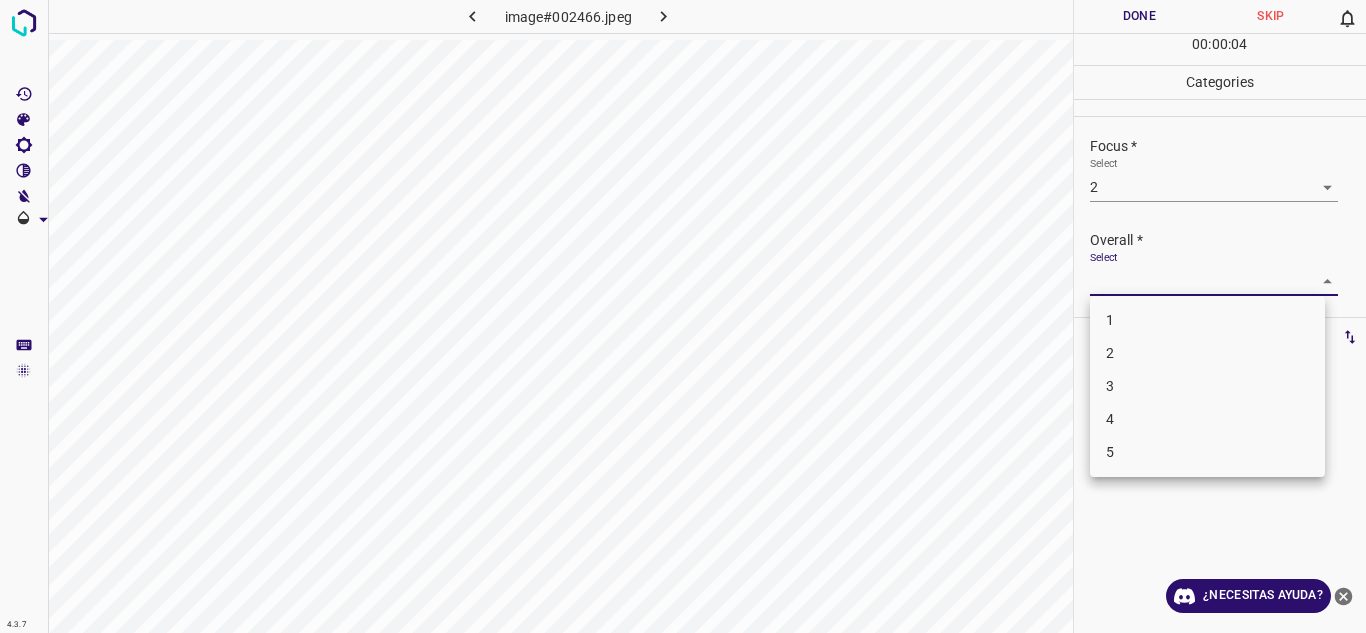 drag, startPoint x: 1316, startPoint y: 266, endPoint x: 1179, endPoint y: 366, distance: 169.61427 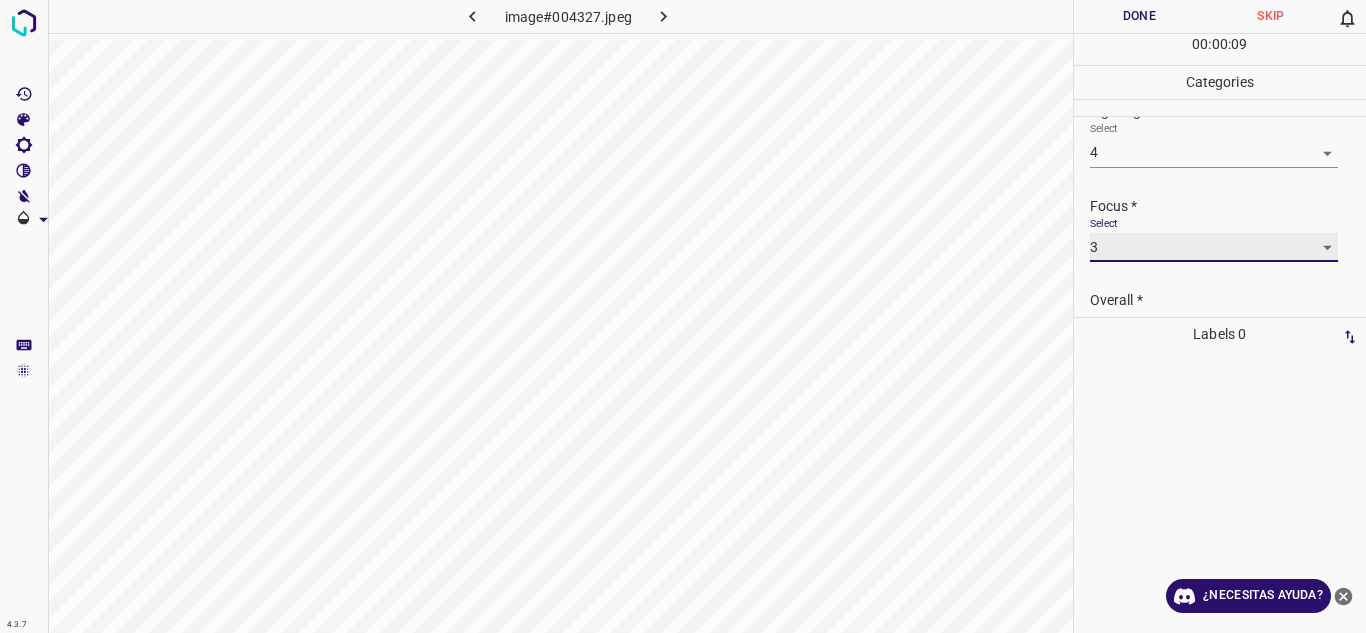 scroll, scrollTop: 0, scrollLeft: 0, axis: both 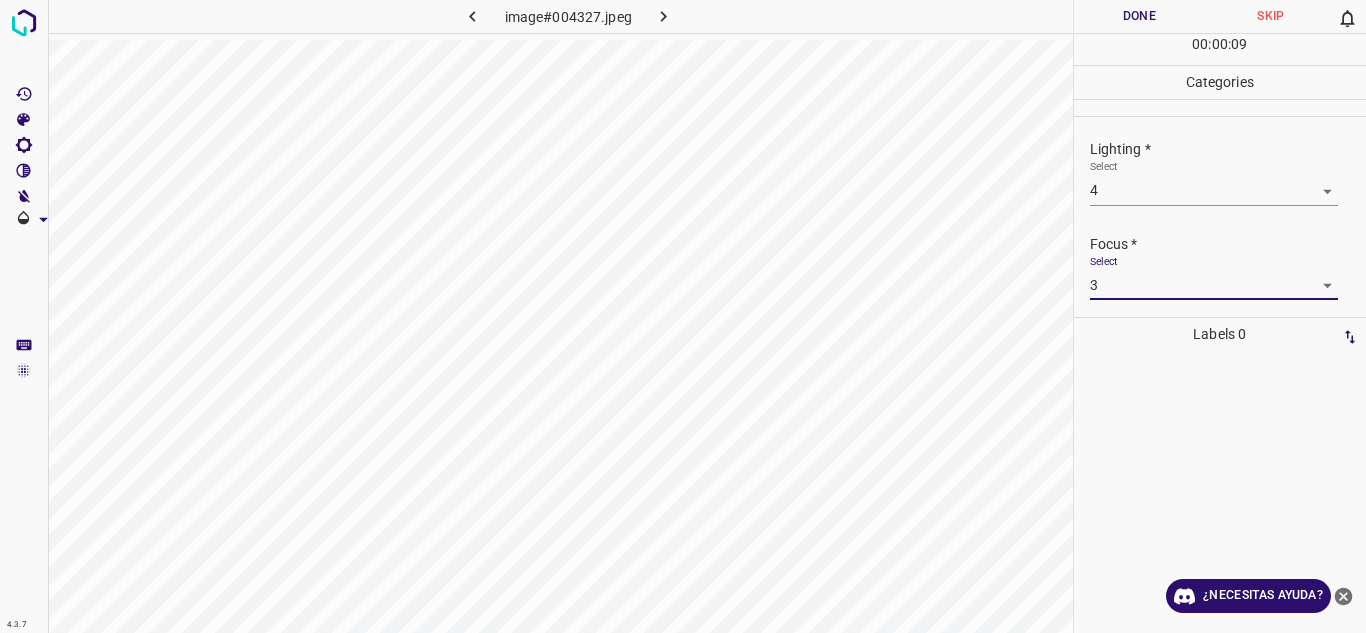 click on "4.3.7 image#004327.jpeg Done Skip 0 00   : 00   : 09   Categories Lighting *  Select 4 4 Focus *  Select 3 3 Overall *  Select ​ Labels   0 Categories 1 Lighting 2 Focus 3 Overall Tools Space Change between modes (Draw & Edit) I Auto labeling R Restore zoom M Zoom in N Zoom out Delete Delete selecte label Filters Z Restore filters X Saturation filter C Brightness filter V Contrast filter B Gray scale filter General O Download ¿Necesitas ayuda? Texto original Valora esta traducción Tu opinión servirá para ayudar a mejorar el Traductor de Google - Texto - Esconder - Borrar" at bounding box center [683, 316] 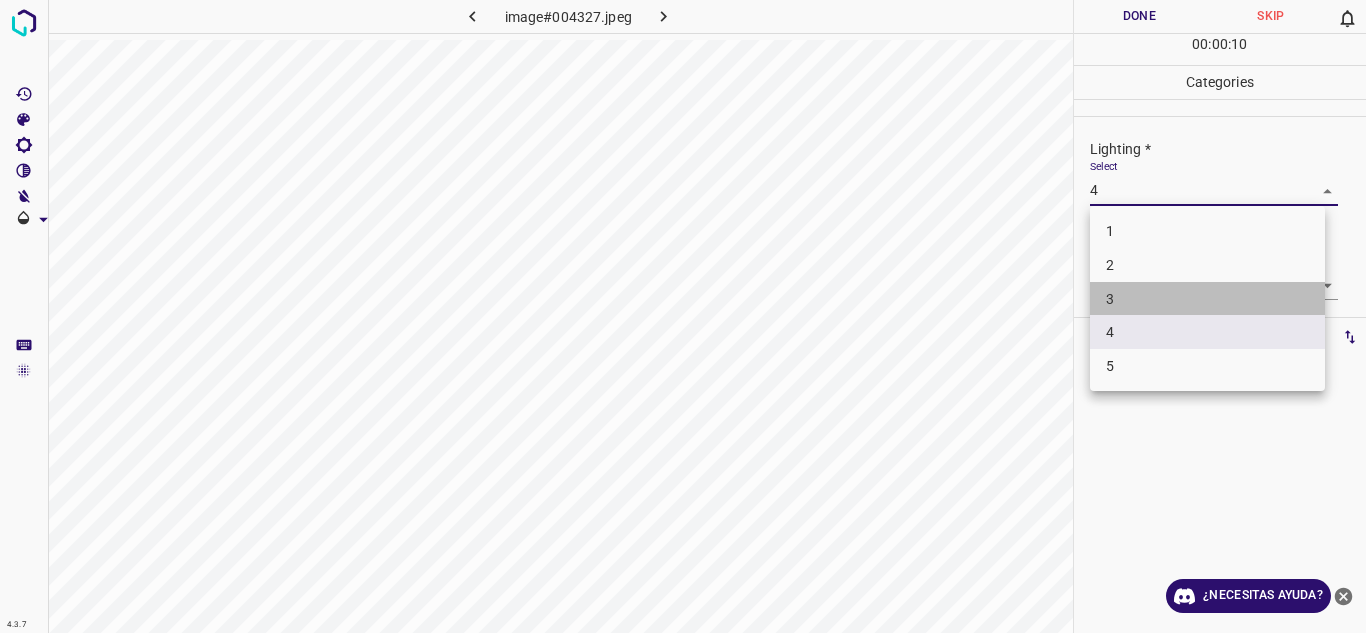 click on "3" at bounding box center (1207, 299) 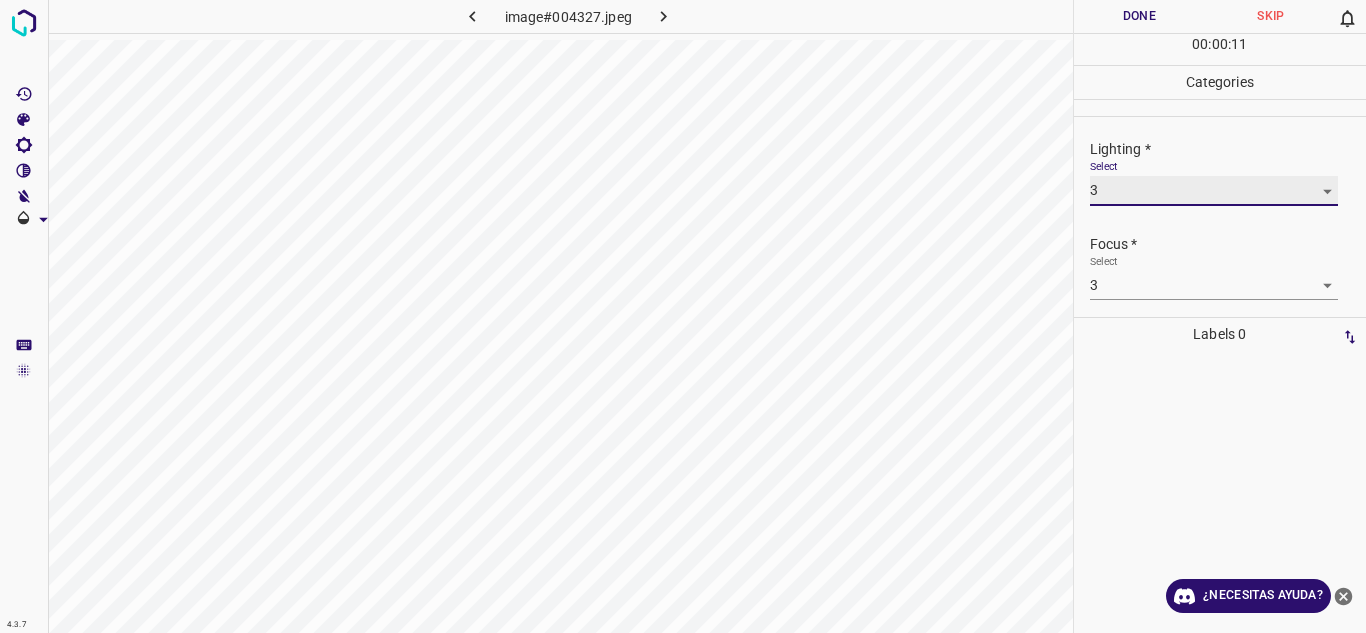 scroll, scrollTop: 98, scrollLeft: 0, axis: vertical 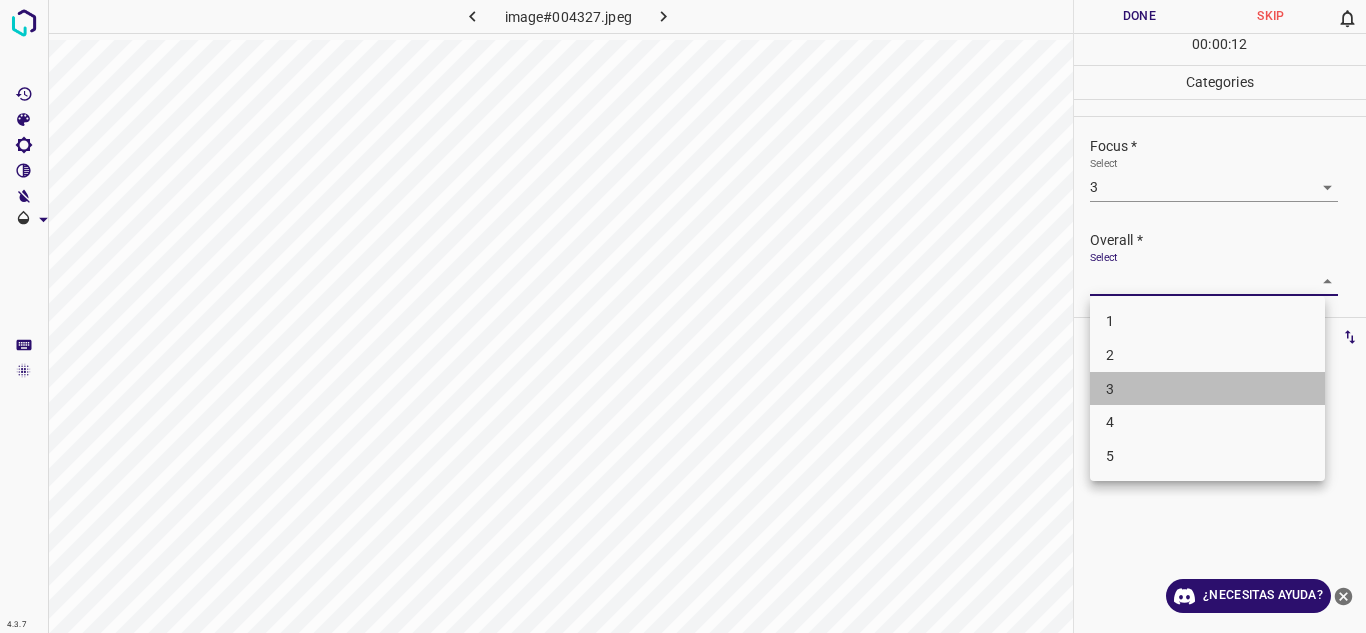 drag, startPoint x: 1135, startPoint y: 399, endPoint x: 1159, endPoint y: 323, distance: 79.69943 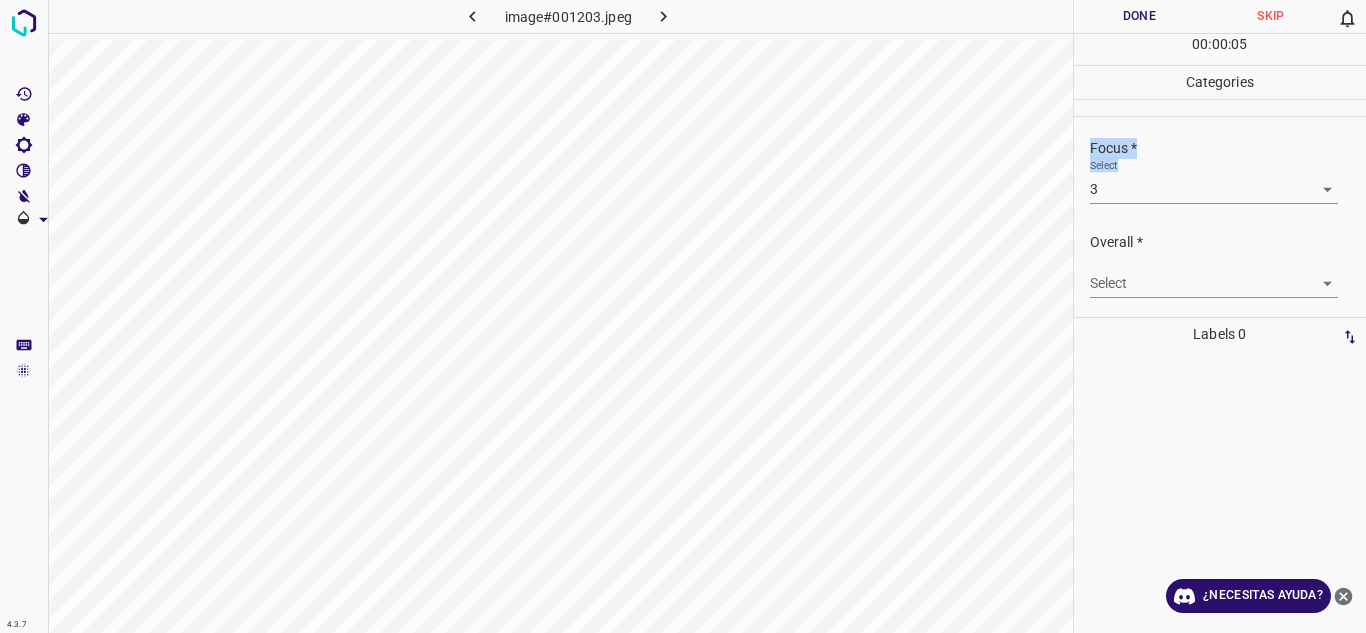 scroll, scrollTop: 98, scrollLeft: 0, axis: vertical 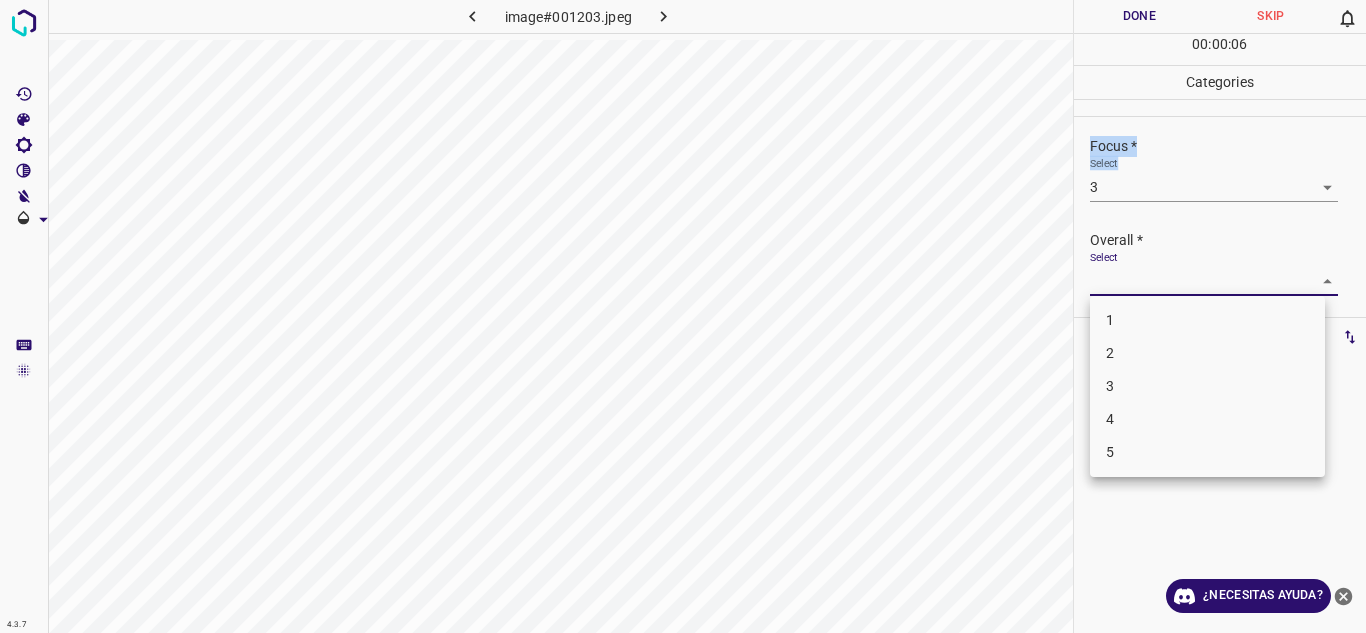 drag, startPoint x: 1309, startPoint y: 276, endPoint x: 1227, endPoint y: 355, distance: 113.86395 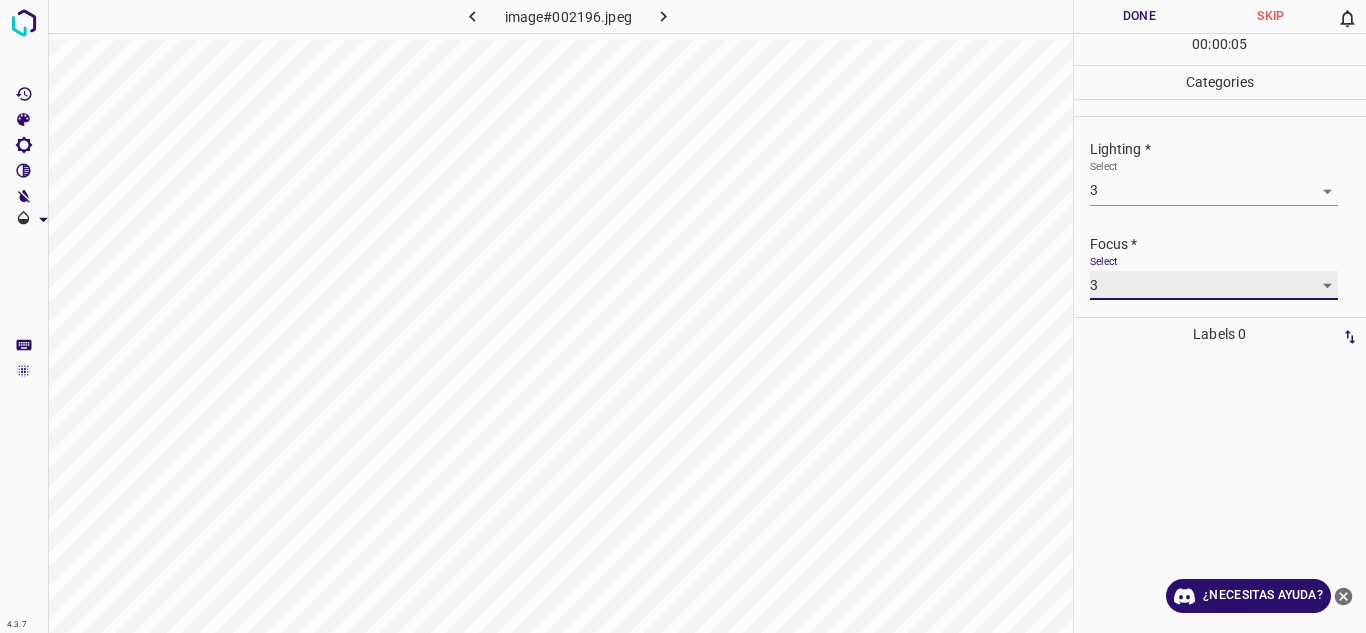 scroll, scrollTop: 98, scrollLeft: 0, axis: vertical 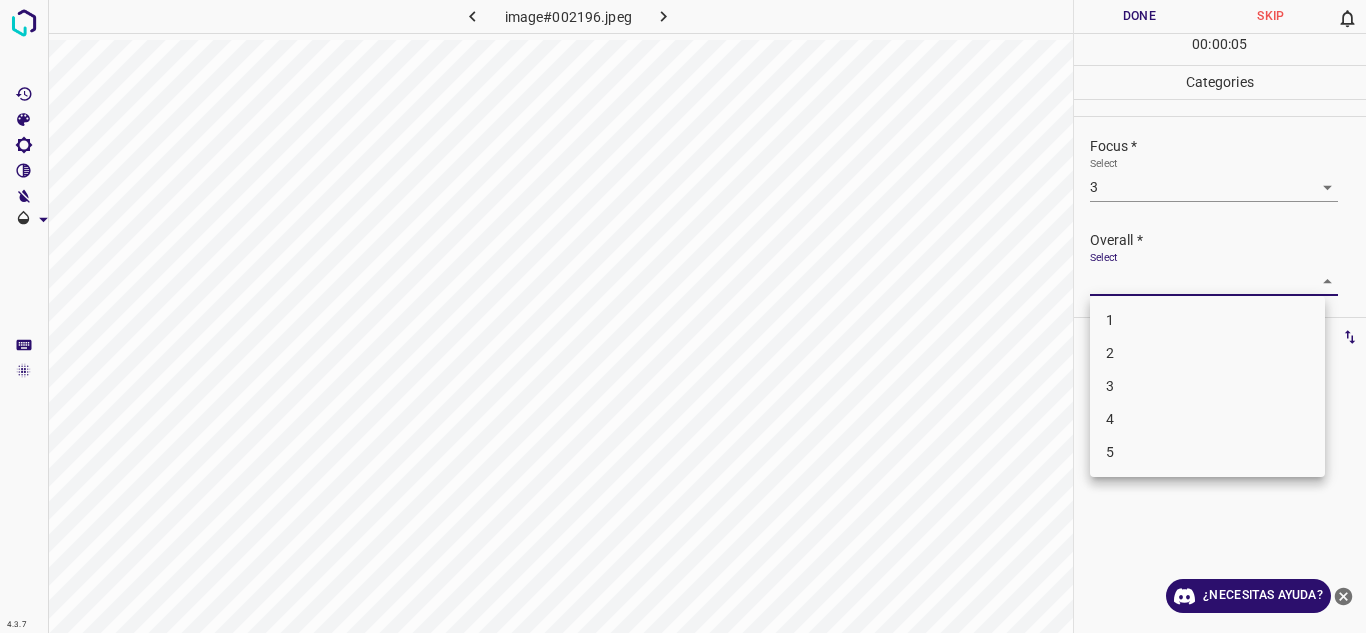 drag, startPoint x: 1319, startPoint y: 276, endPoint x: 1270, endPoint y: 322, distance: 67.20863 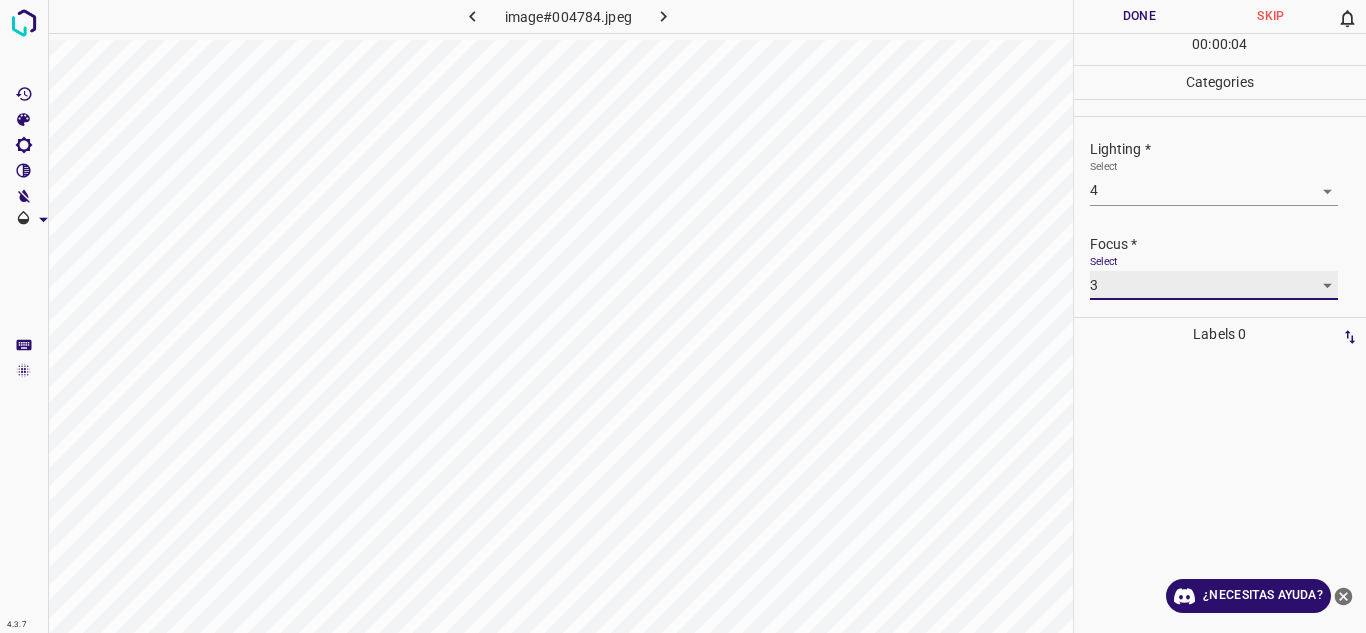 scroll, scrollTop: 98, scrollLeft: 0, axis: vertical 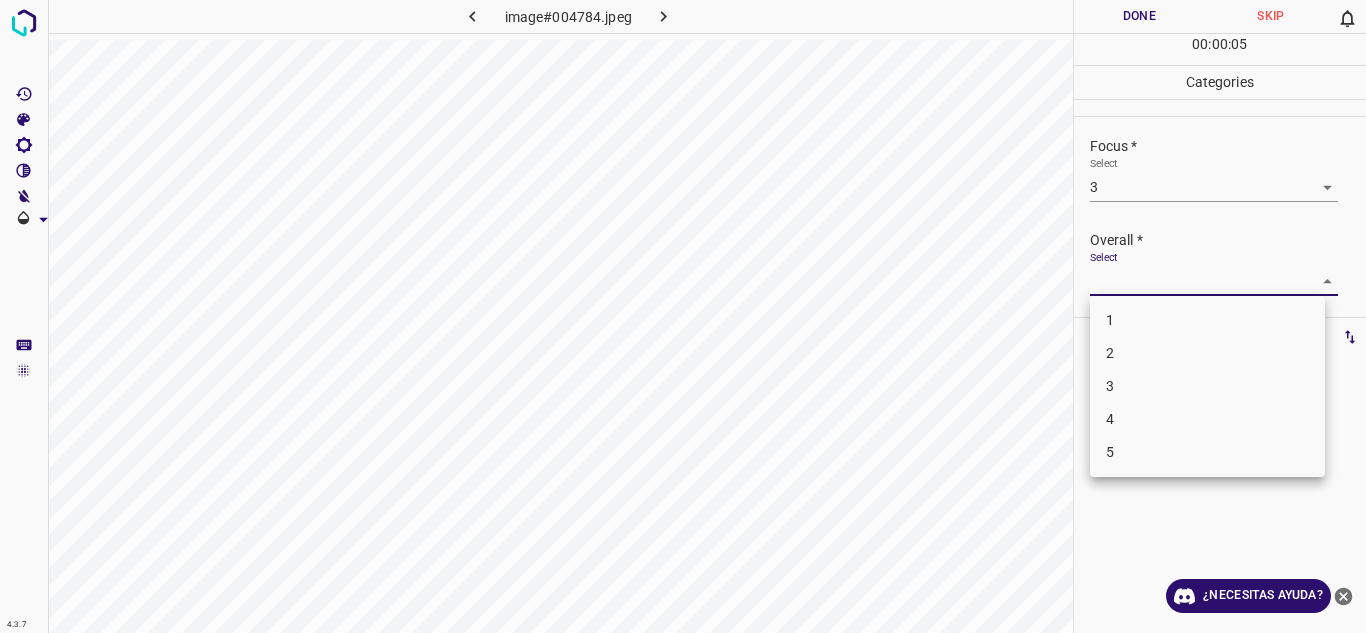 drag, startPoint x: 1319, startPoint y: 276, endPoint x: 1193, endPoint y: 388, distance: 168.58232 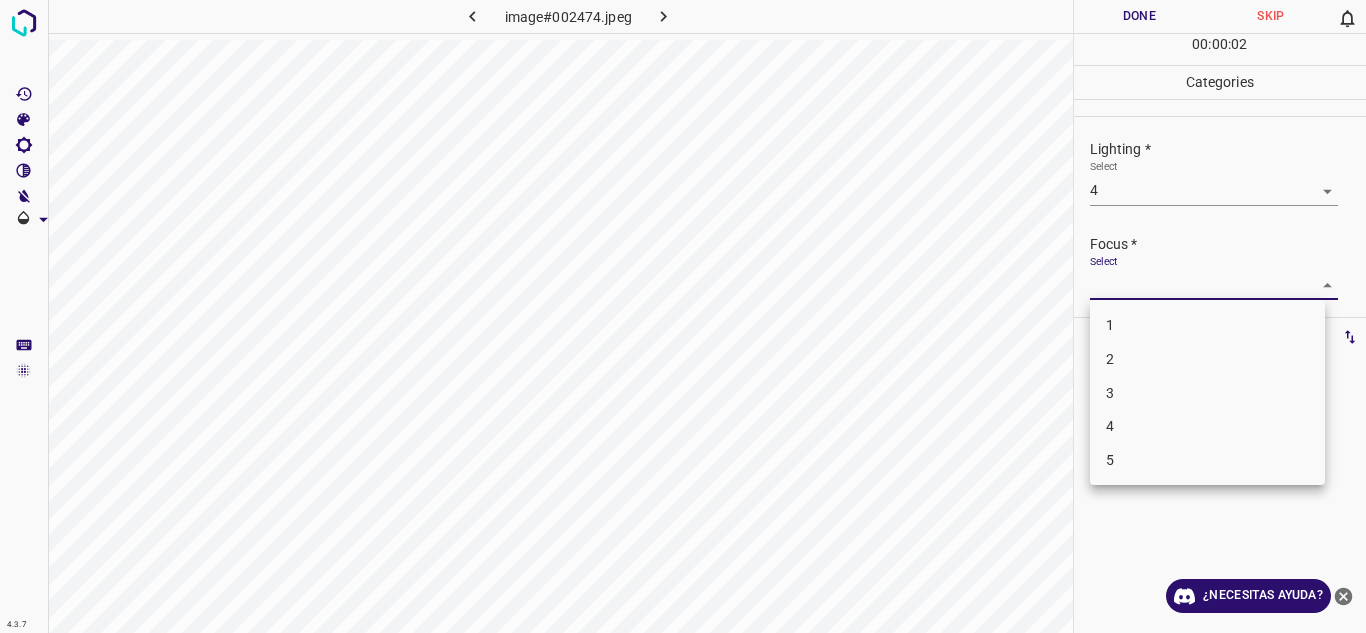 drag, startPoint x: 1151, startPoint y: 399, endPoint x: 1318, endPoint y: 306, distance: 191.14915 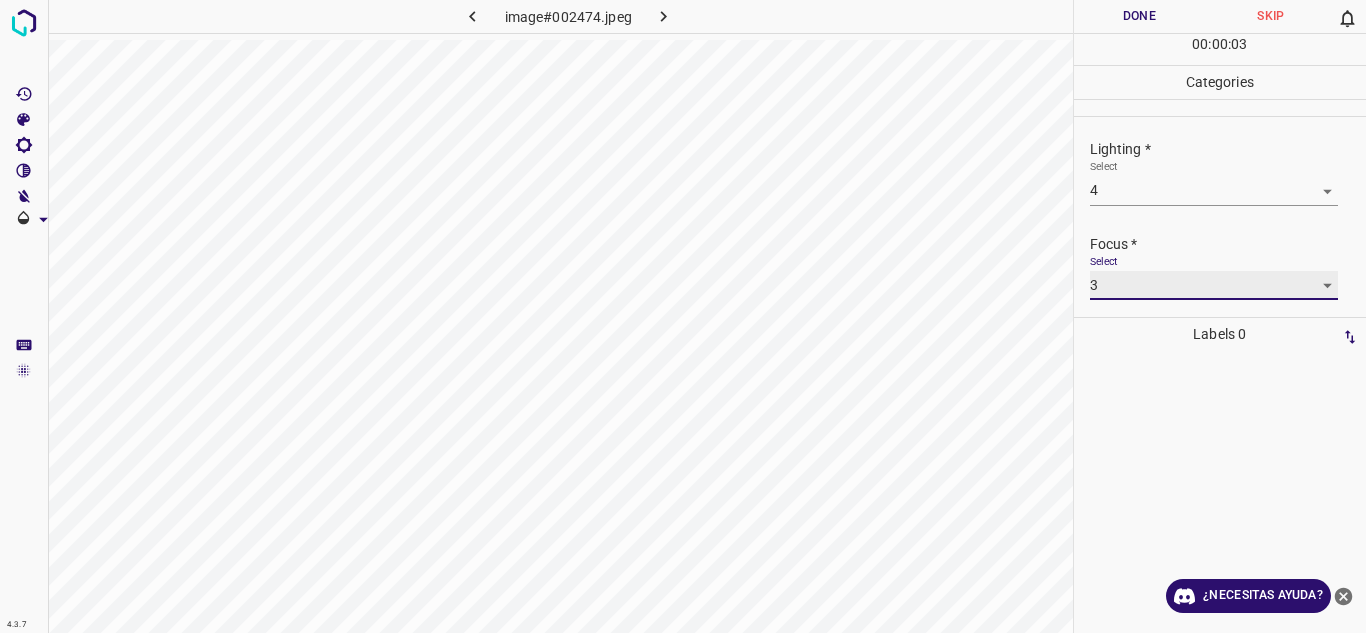 scroll, scrollTop: 98, scrollLeft: 0, axis: vertical 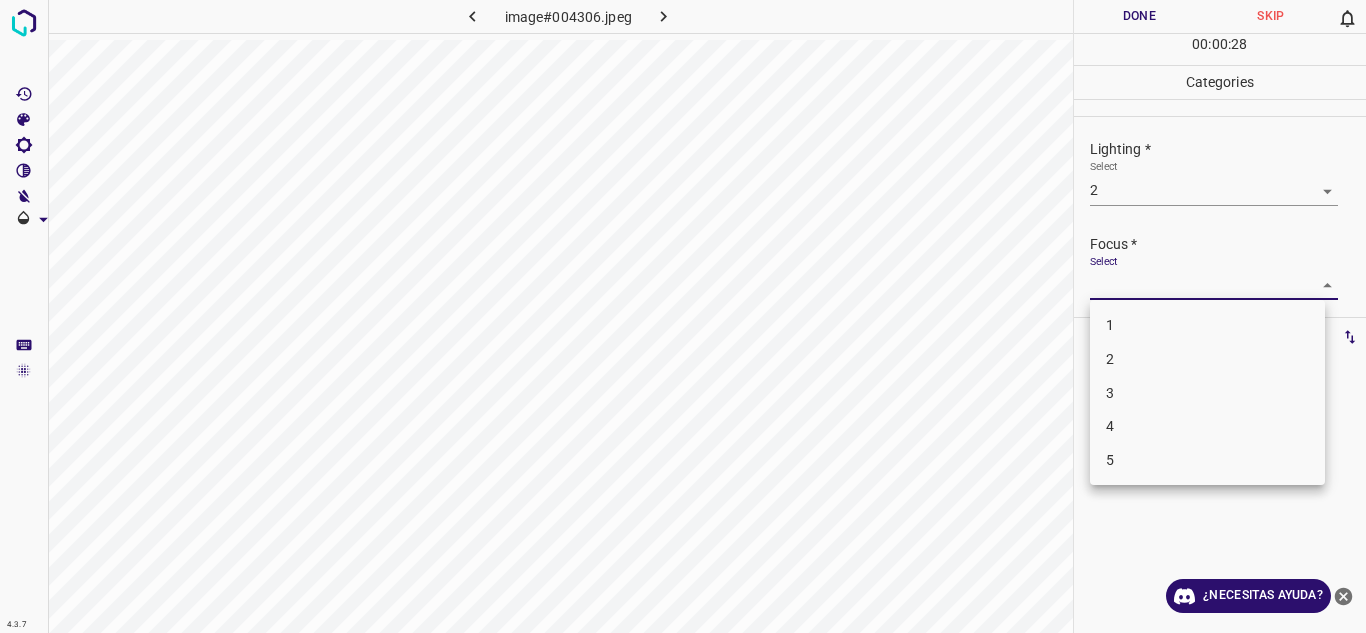 drag, startPoint x: 1229, startPoint y: 358, endPoint x: 1341, endPoint y: 294, distance: 128.99612 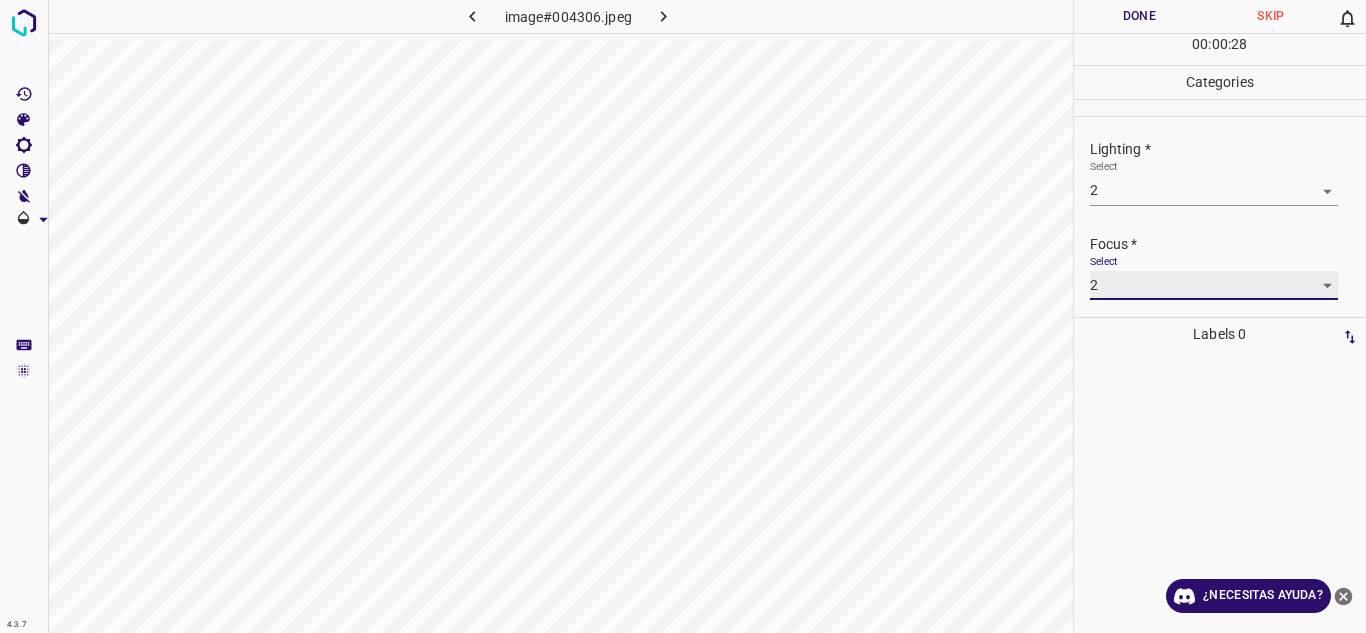 scroll, scrollTop: 98, scrollLeft: 0, axis: vertical 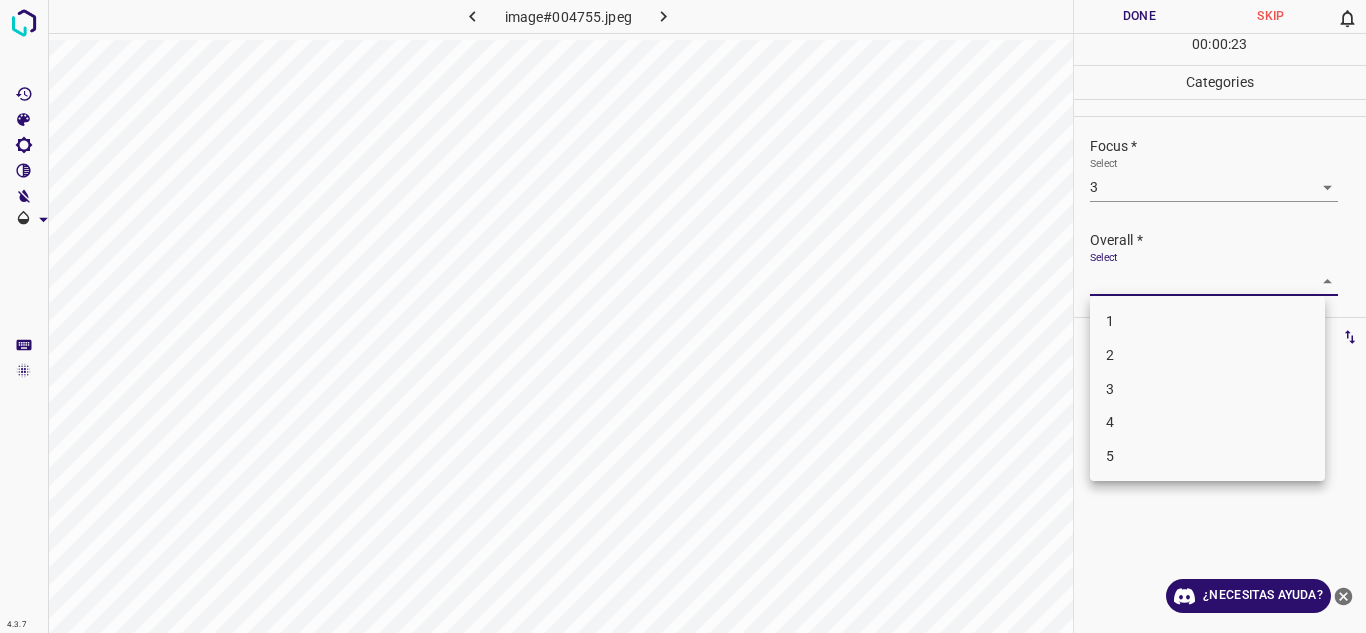 drag, startPoint x: 1142, startPoint y: 419, endPoint x: 1156, endPoint y: 370, distance: 50.96077 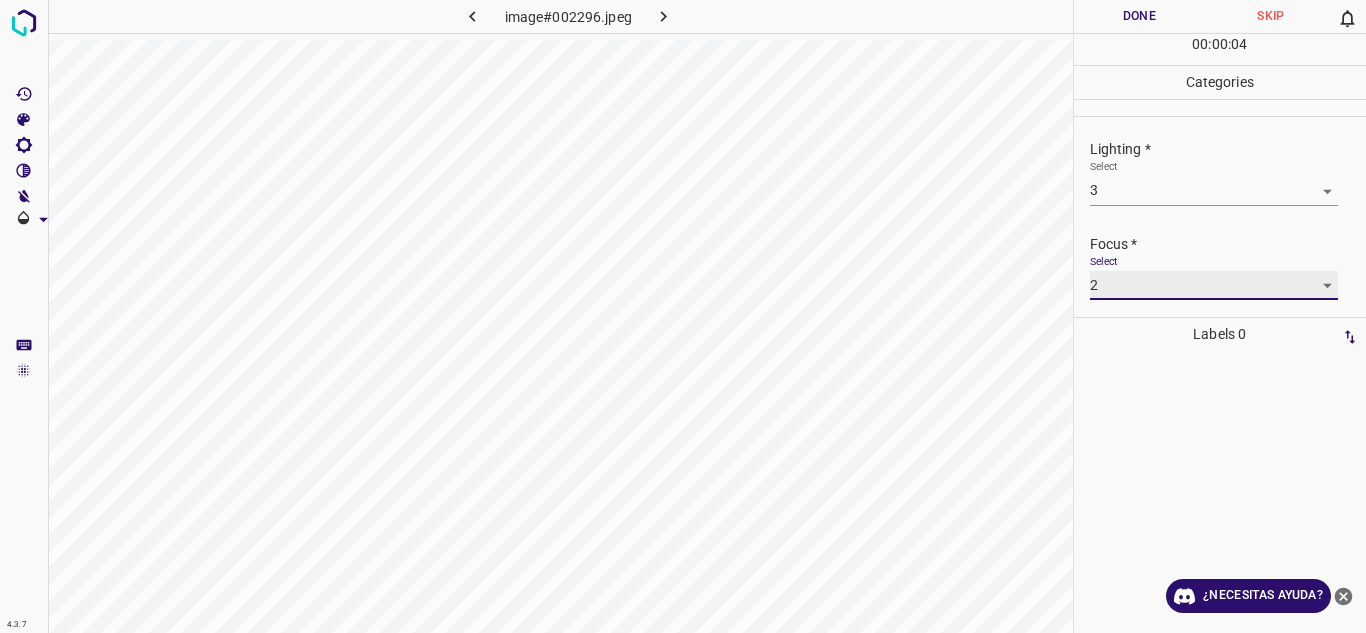 scroll, scrollTop: 98, scrollLeft: 0, axis: vertical 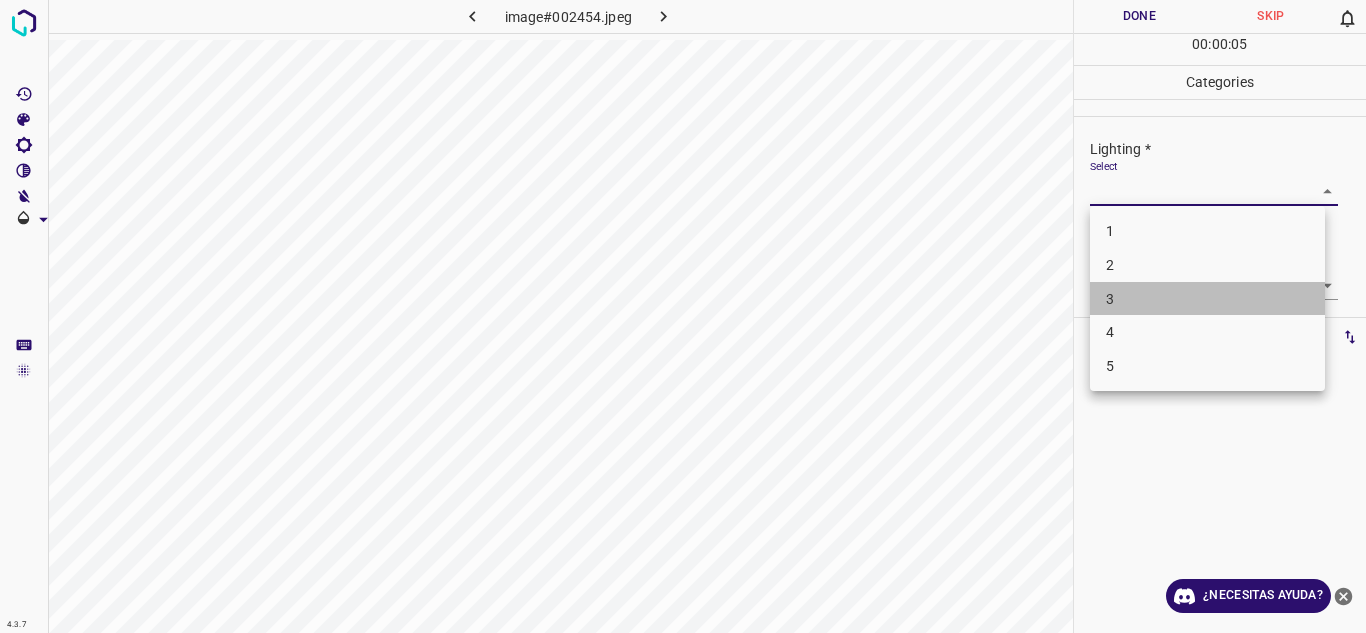 drag, startPoint x: 1230, startPoint y: 293, endPoint x: 1255, endPoint y: 292, distance: 25.019993 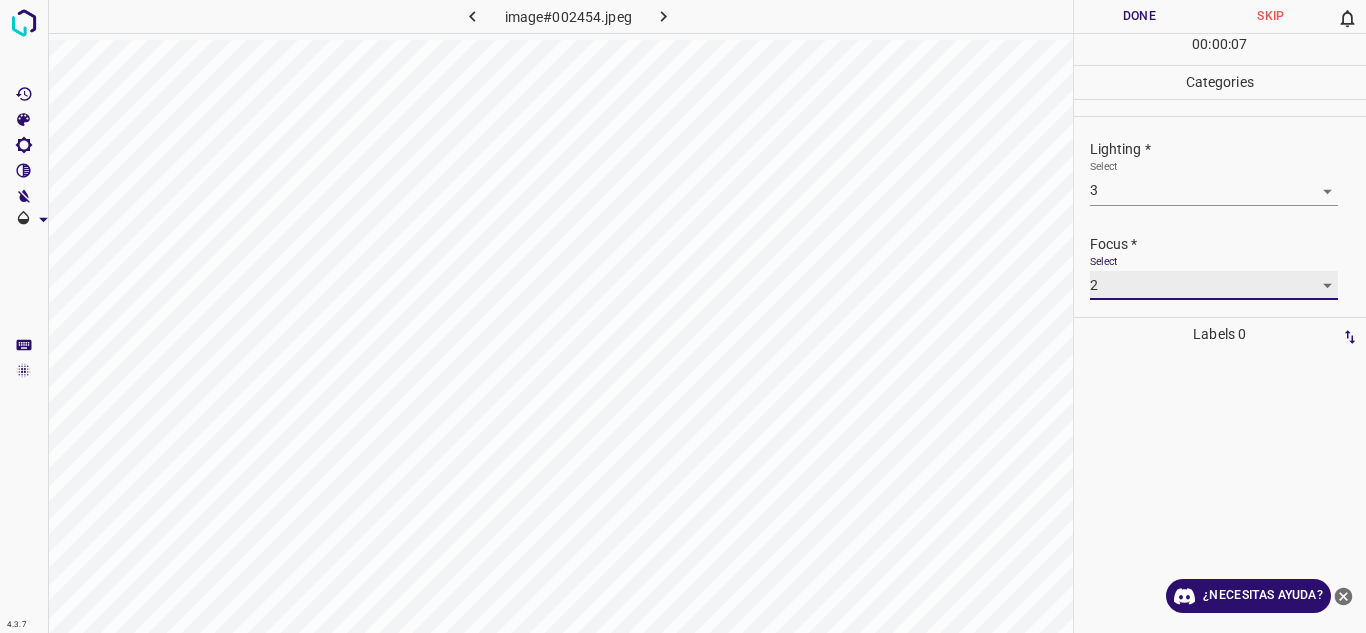 scroll, scrollTop: 98, scrollLeft: 0, axis: vertical 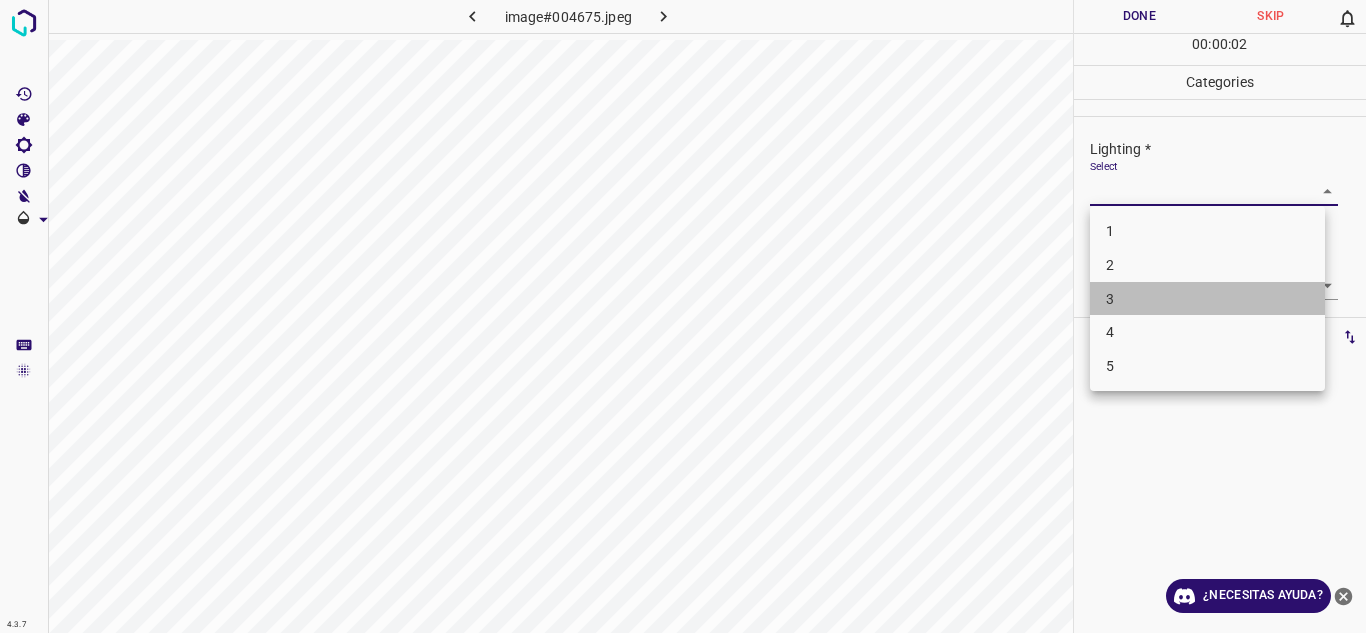 drag, startPoint x: 1167, startPoint y: 292, endPoint x: 1267, endPoint y: 291, distance: 100.005 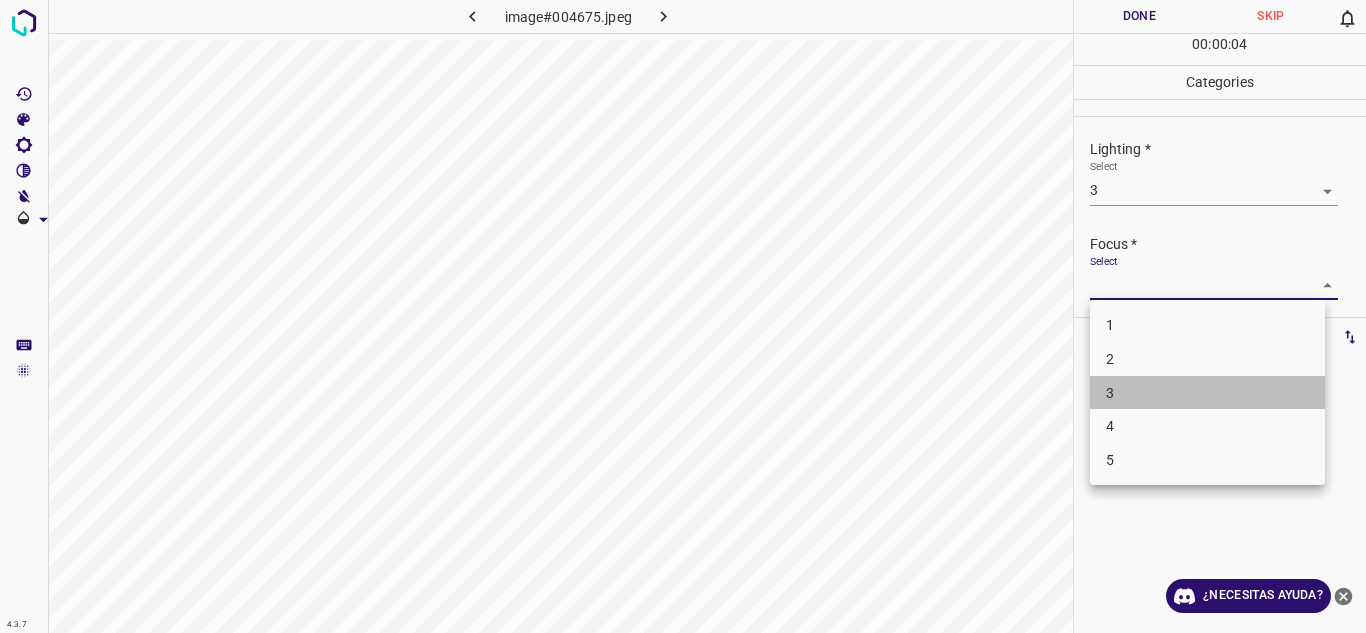 drag, startPoint x: 1183, startPoint y: 400, endPoint x: 1365, endPoint y: 234, distance: 246.33311 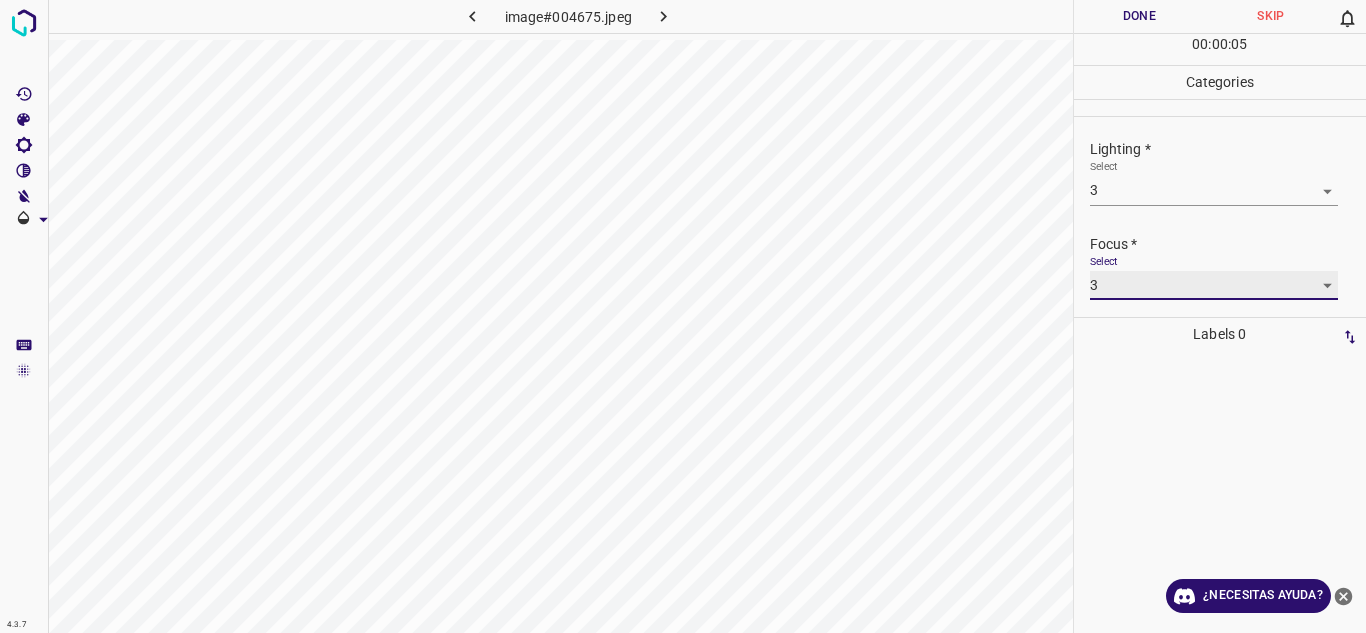 scroll, scrollTop: 98, scrollLeft: 0, axis: vertical 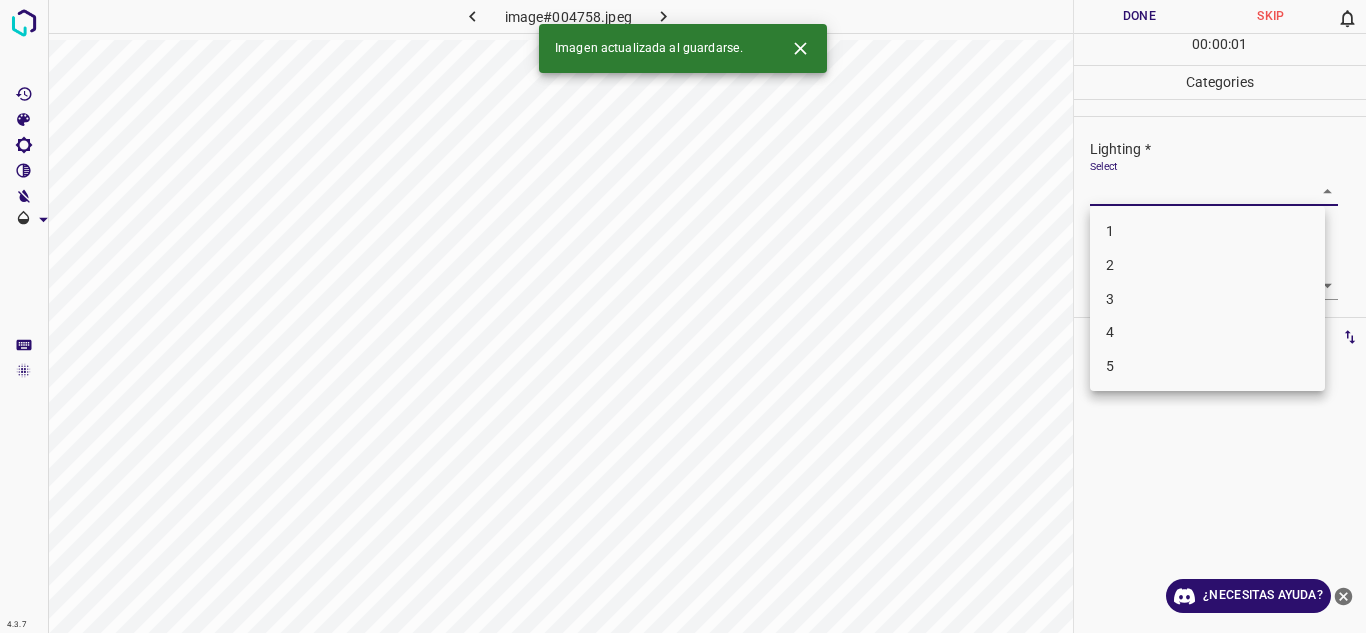 drag, startPoint x: 1171, startPoint y: 302, endPoint x: 1237, endPoint y: 296, distance: 66.27216 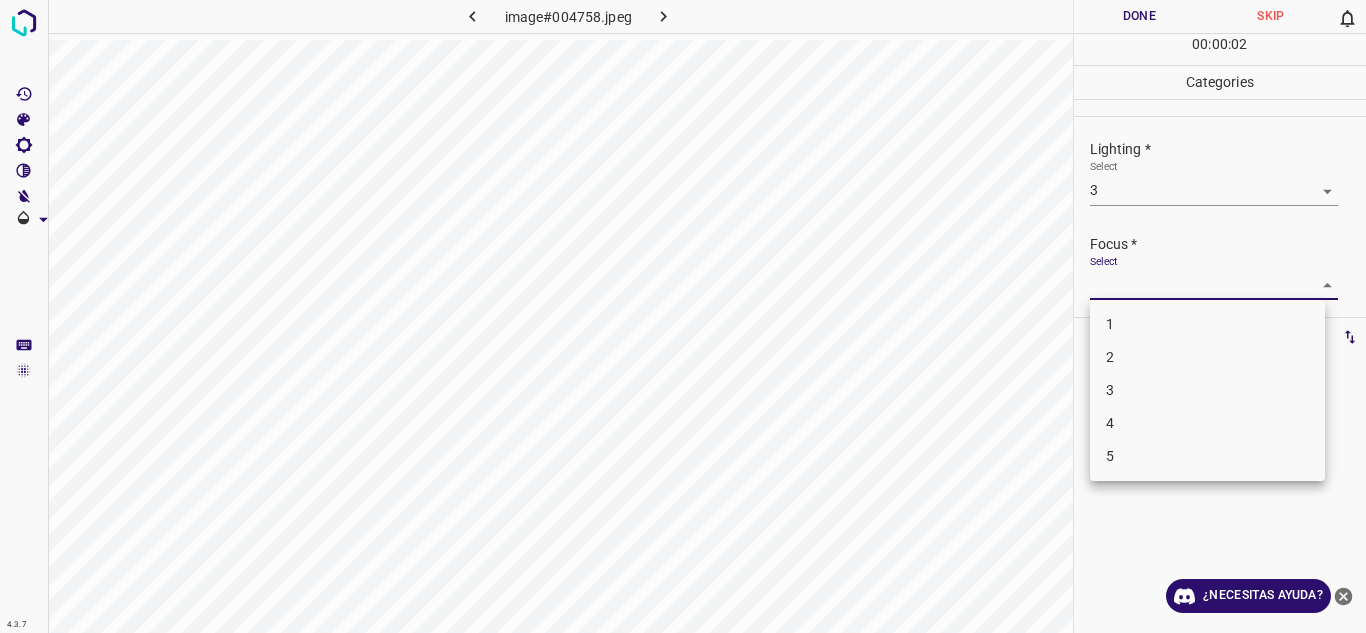 drag, startPoint x: 1291, startPoint y: 289, endPoint x: 1187, endPoint y: 371, distance: 132.43866 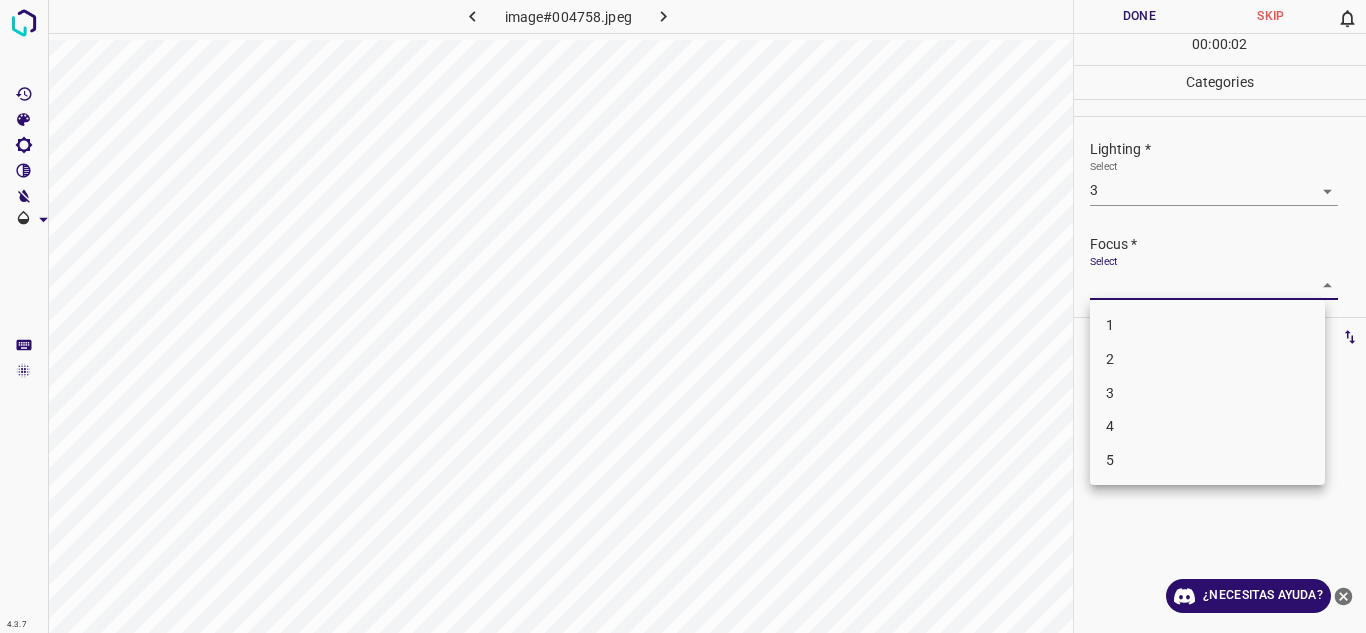 drag, startPoint x: 1147, startPoint y: 353, endPoint x: 1170, endPoint y: 338, distance: 27.45906 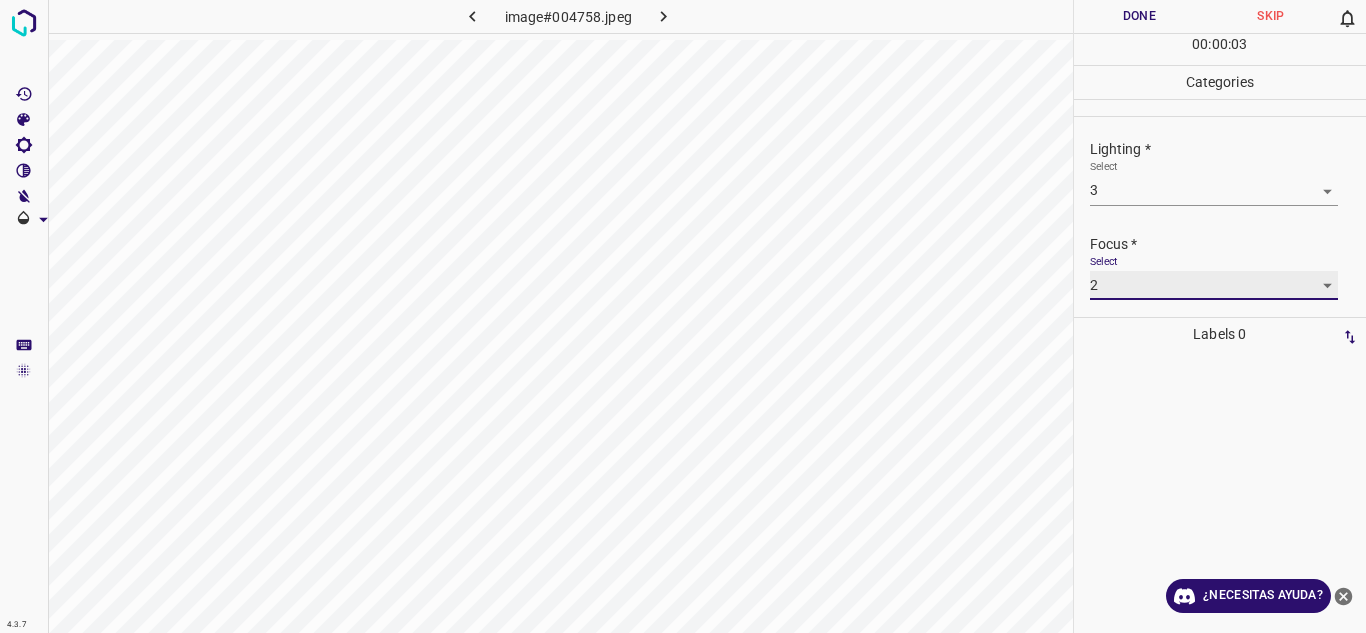 scroll, scrollTop: 98, scrollLeft: 0, axis: vertical 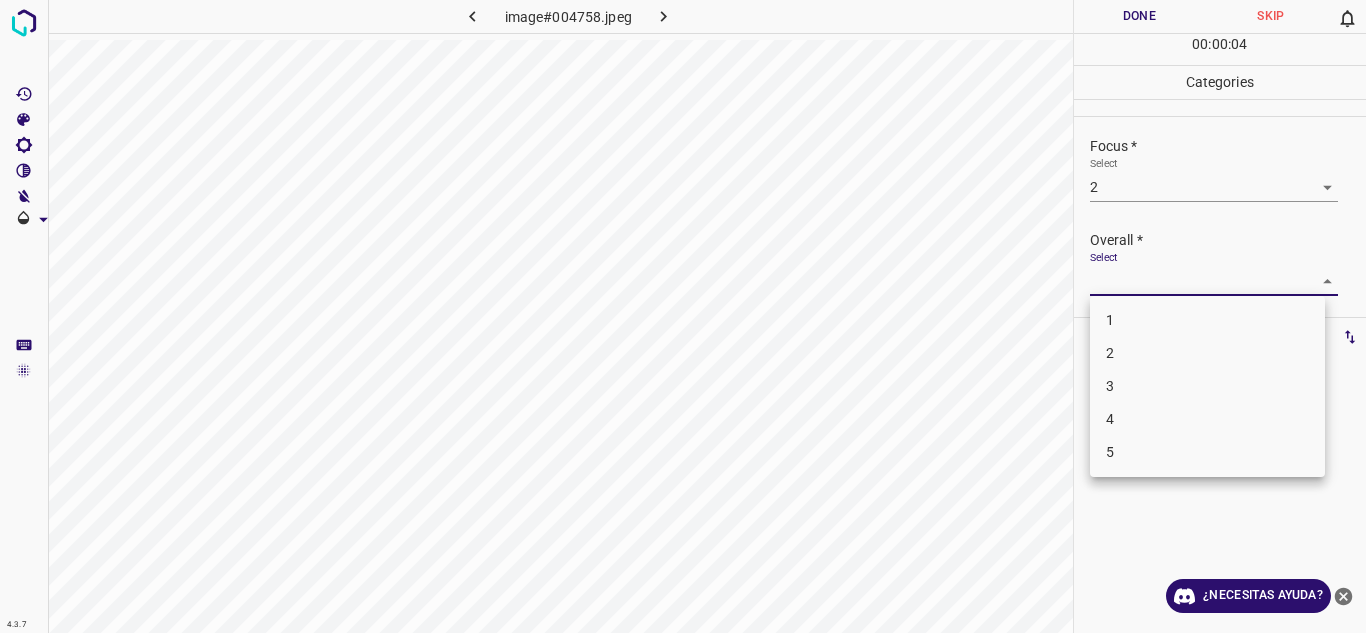 drag, startPoint x: 1310, startPoint y: 269, endPoint x: 1237, endPoint y: 359, distance: 115.88356 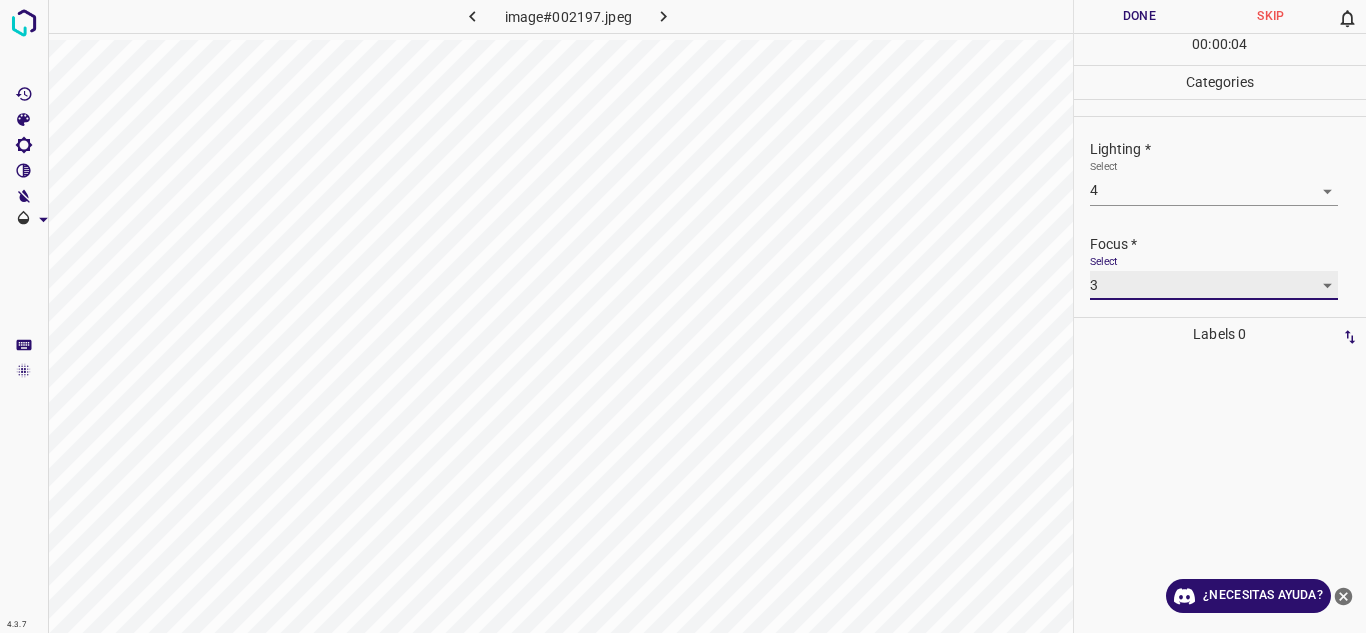 scroll, scrollTop: 98, scrollLeft: 0, axis: vertical 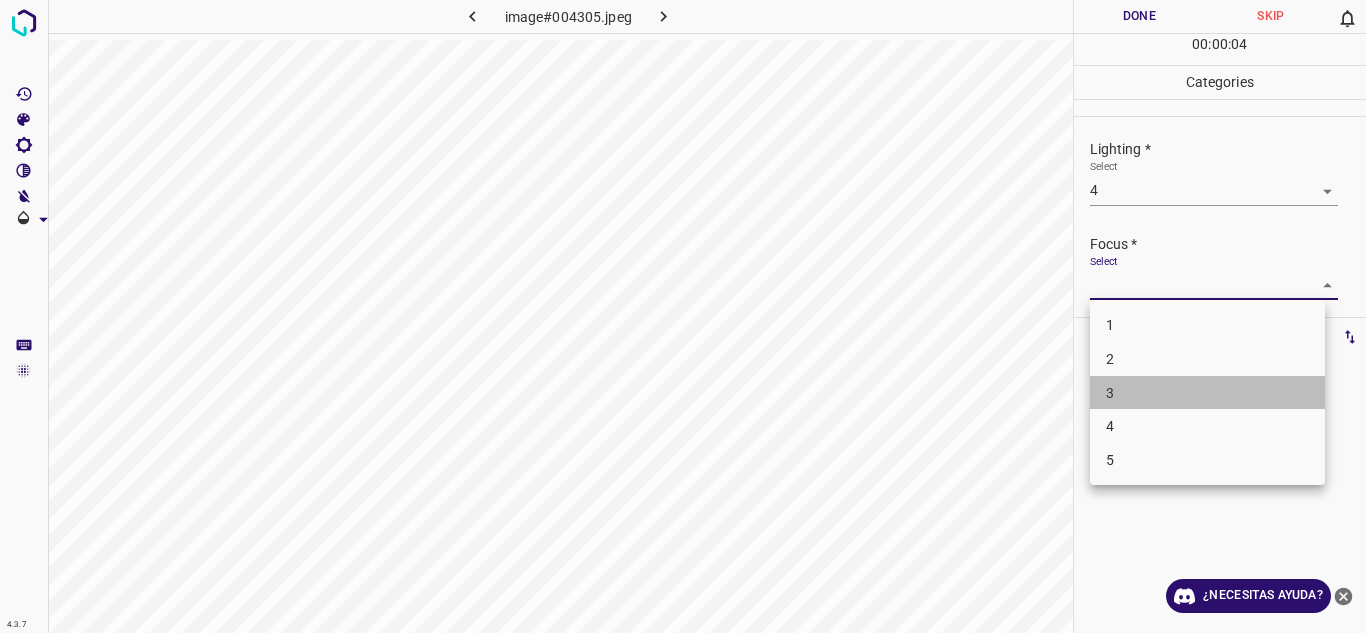 drag, startPoint x: 1163, startPoint y: 407, endPoint x: 1184, endPoint y: 389, distance: 27.658634 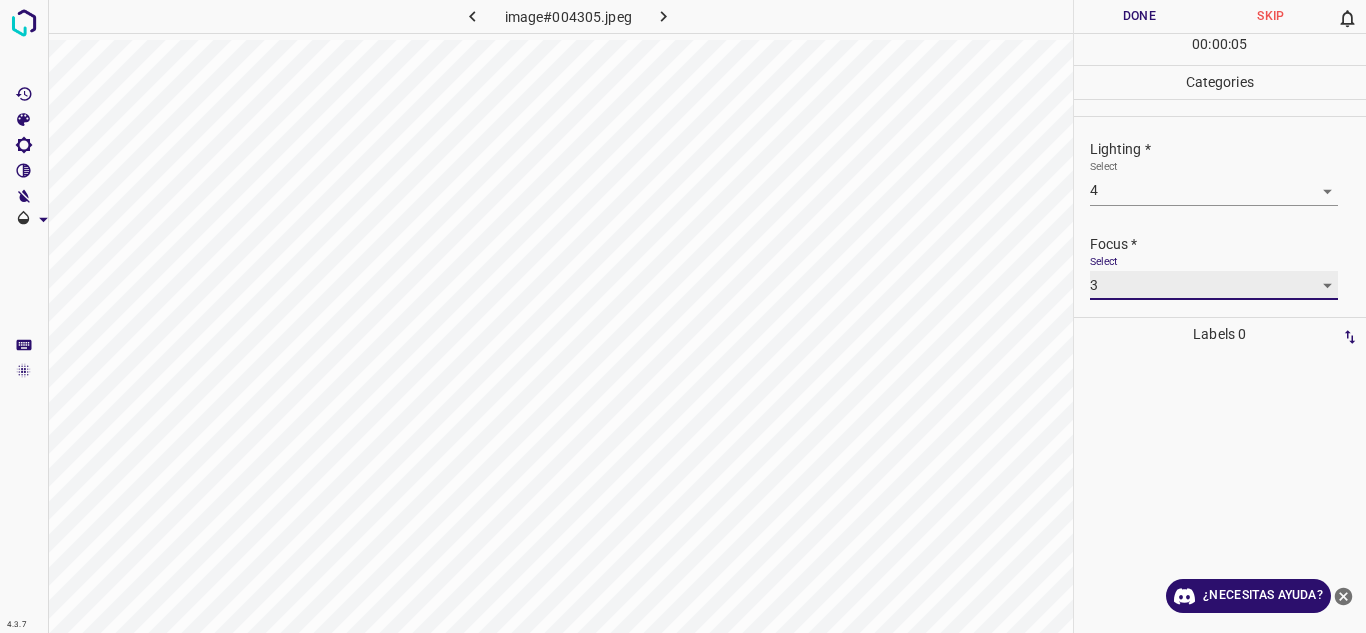 scroll, scrollTop: 98, scrollLeft: 0, axis: vertical 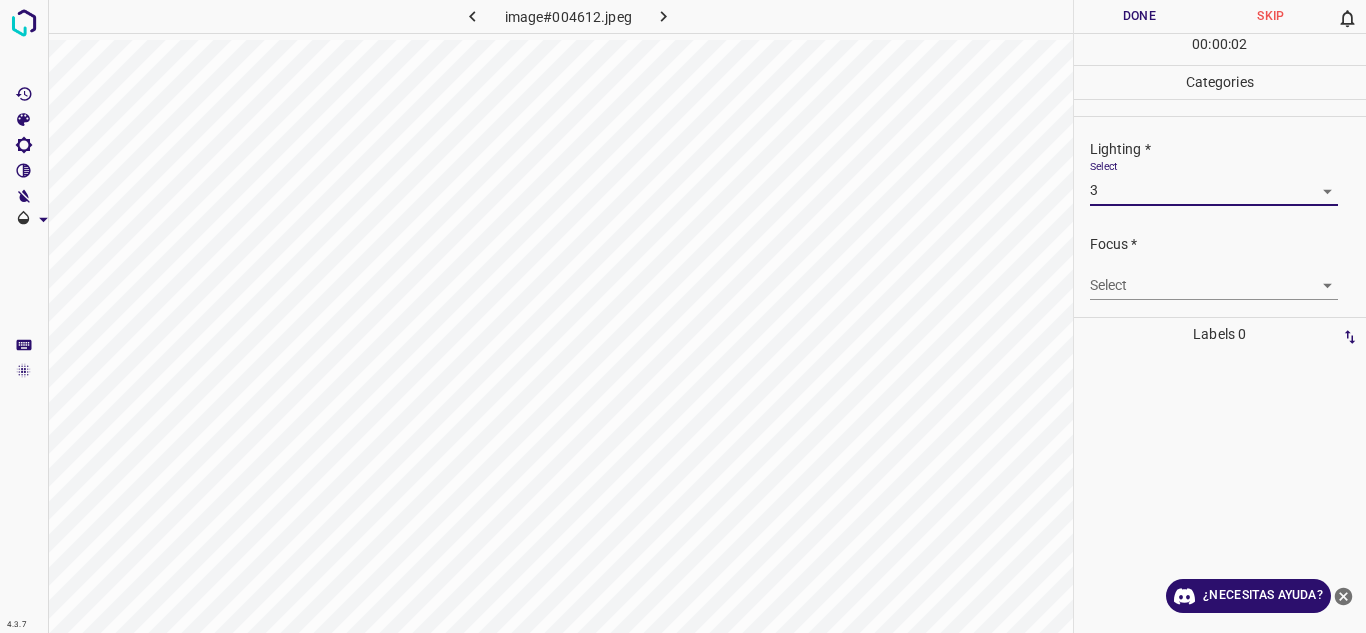 drag, startPoint x: 1327, startPoint y: 298, endPoint x: 1316, endPoint y: 288, distance: 14.866069 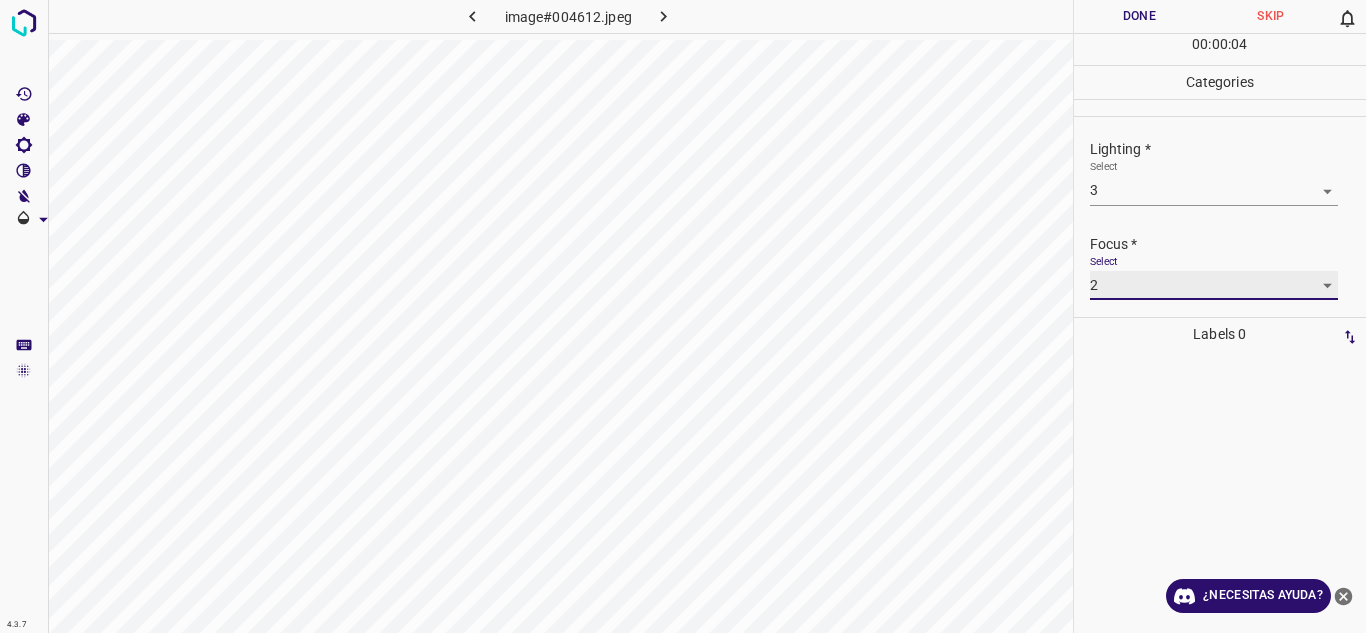 scroll, scrollTop: 98, scrollLeft: 0, axis: vertical 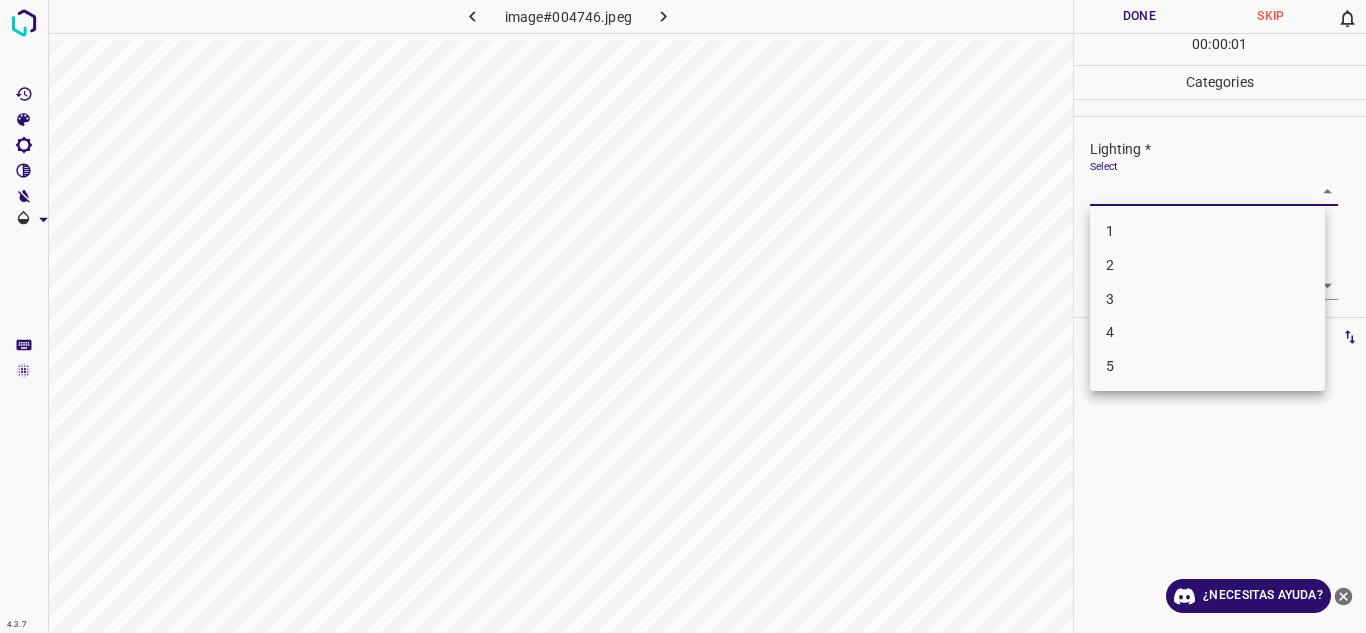 drag, startPoint x: 1148, startPoint y: 298, endPoint x: 1280, endPoint y: 297, distance: 132.00378 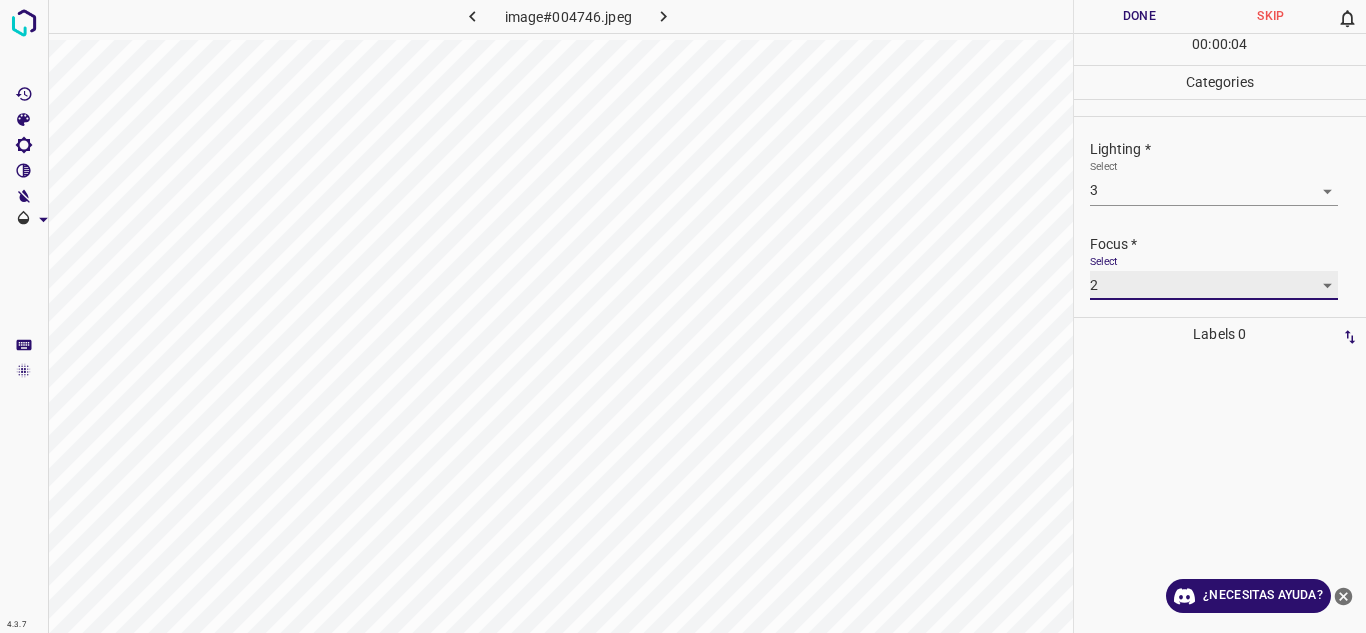scroll, scrollTop: 98, scrollLeft: 0, axis: vertical 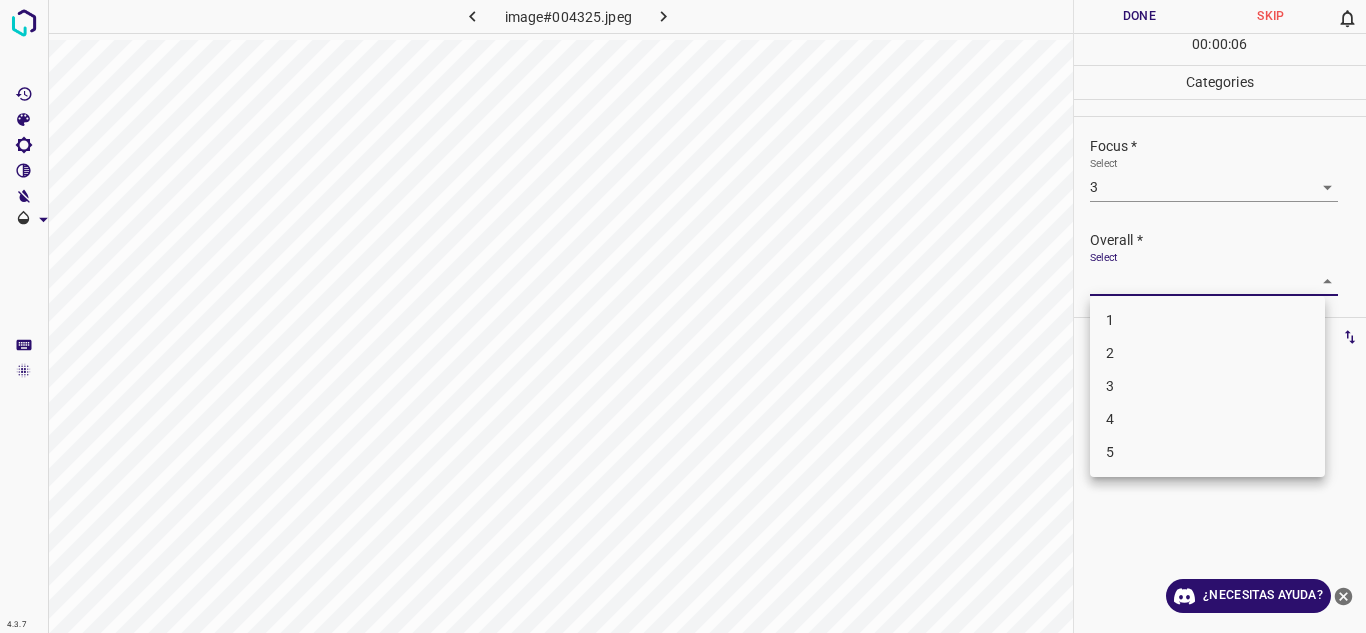 drag, startPoint x: 1309, startPoint y: 281, endPoint x: 1251, endPoint y: 332, distance: 77.23341 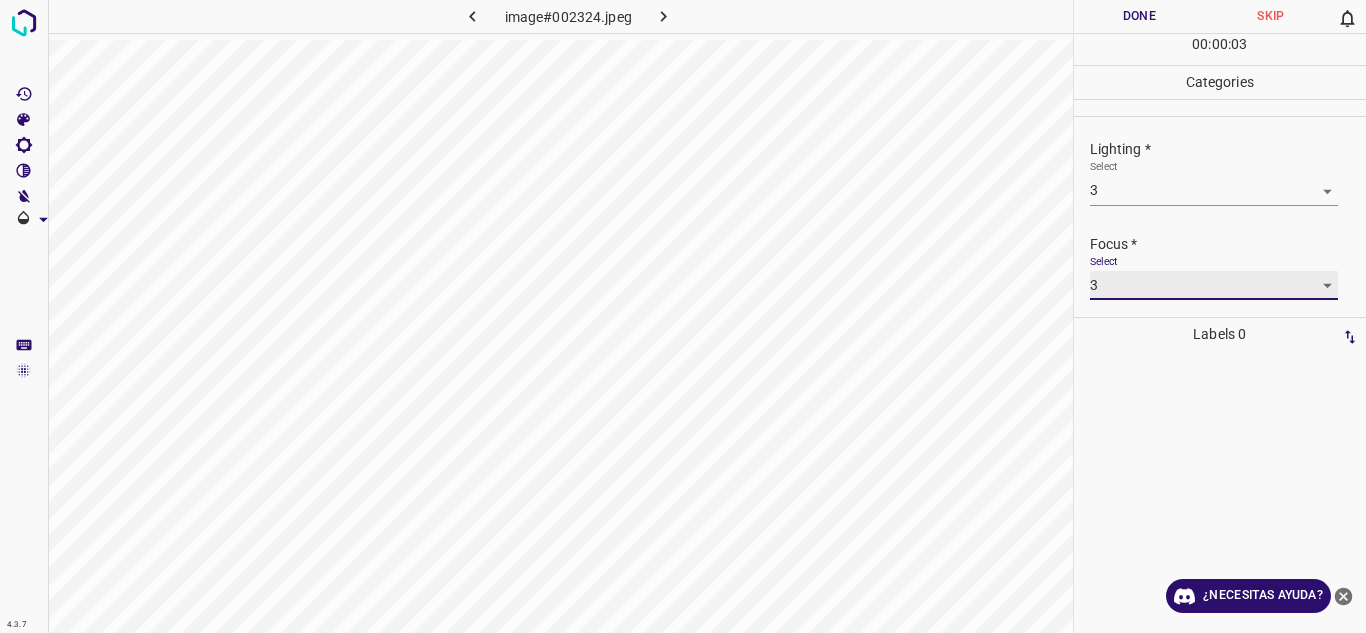 scroll, scrollTop: 98, scrollLeft: 0, axis: vertical 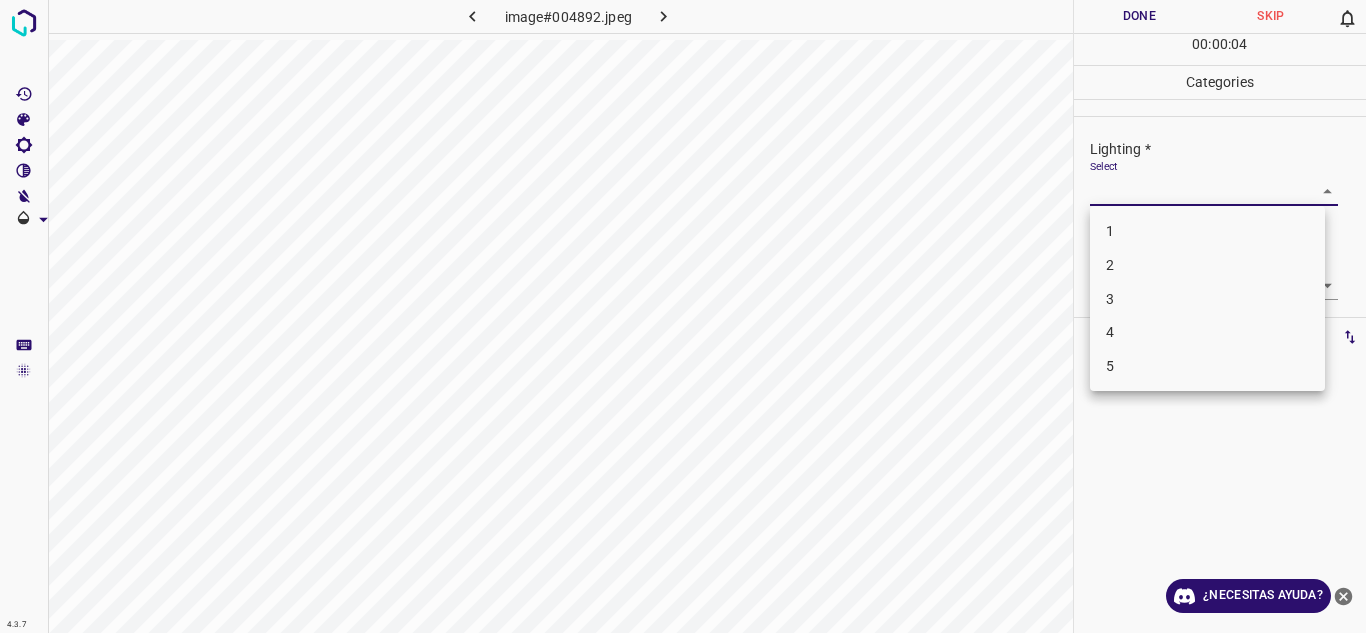 drag, startPoint x: 1166, startPoint y: 301, endPoint x: 1180, endPoint y: 306, distance: 14.866069 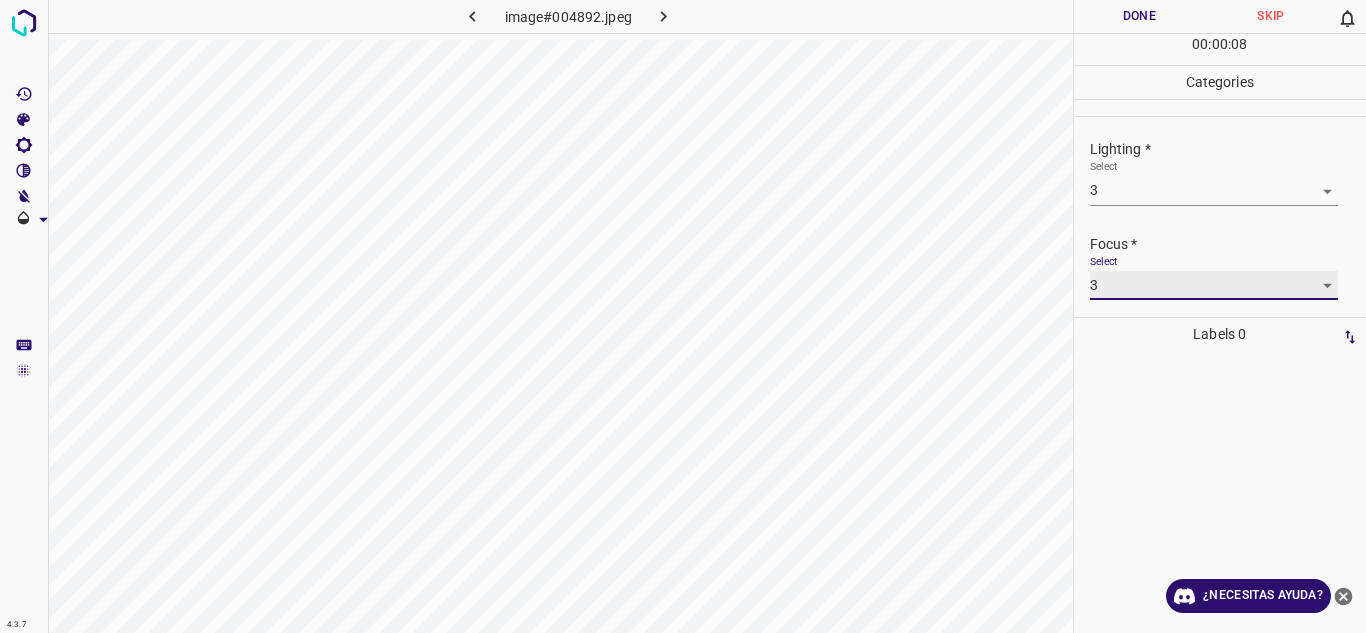 scroll, scrollTop: 98, scrollLeft: 0, axis: vertical 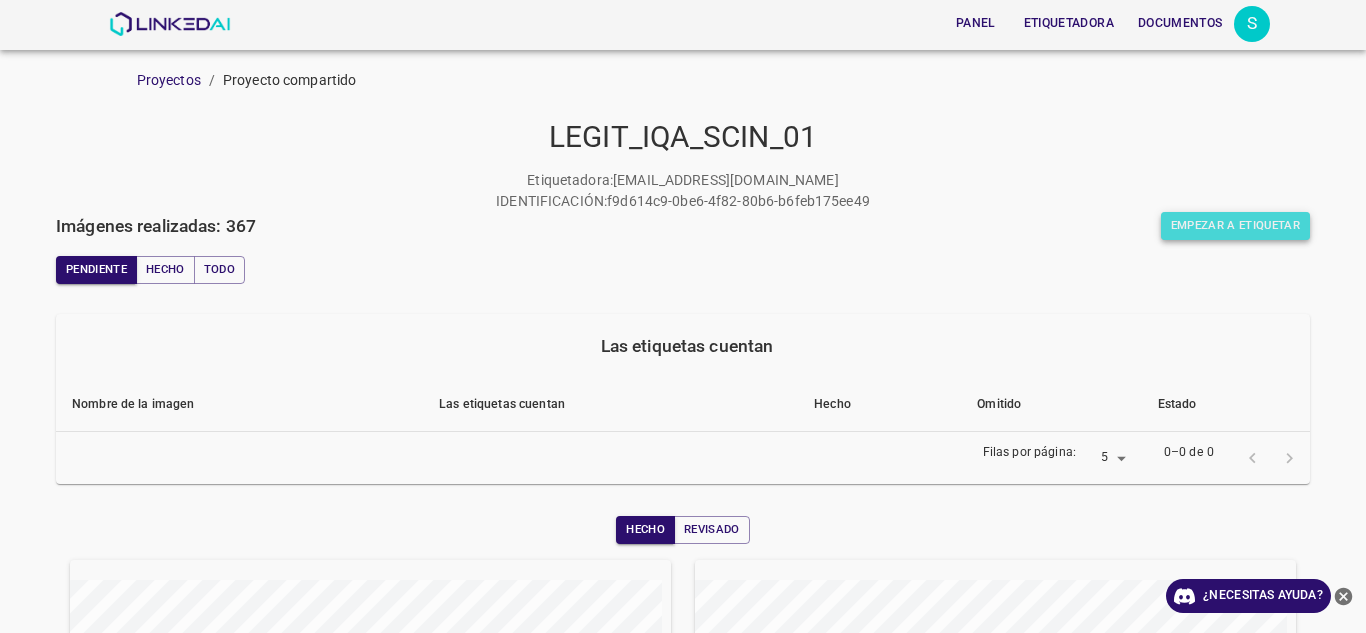 click on "Empezar a etiquetar" at bounding box center [1235, 226] 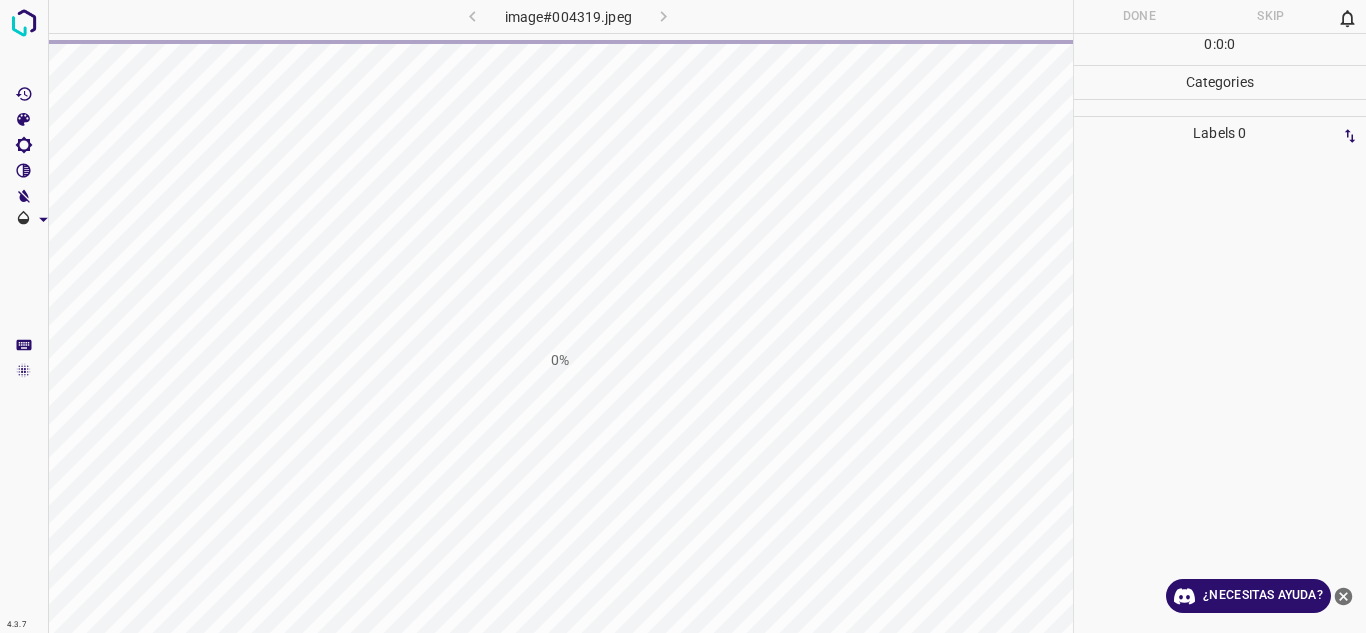 scroll, scrollTop: 0, scrollLeft: 0, axis: both 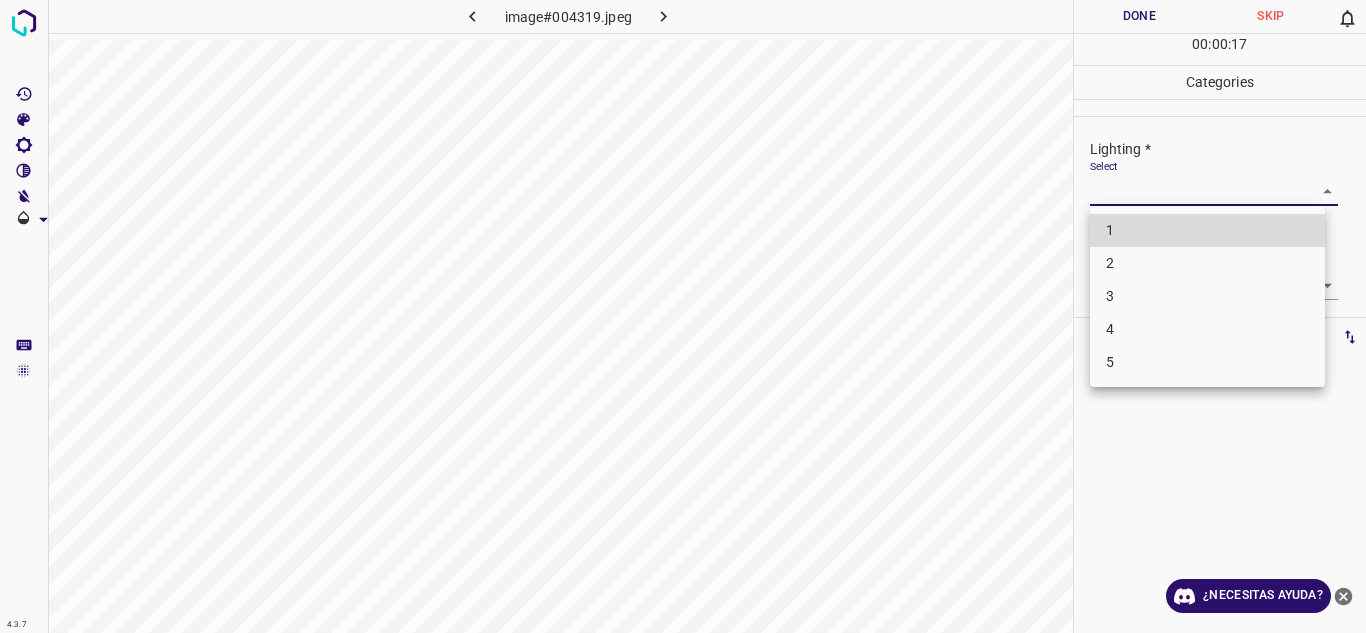 click on "4.3.7 image#004319.jpeg Done Skip 0 00   : 00   : 17   Categories Lighting *  Select ​ Focus *  Select ​ Overall *  Select ​ Labels   0 Categories 1 Lighting 2 Focus 3 Overall Tools Space Change between modes (Draw & Edit) I Auto labeling R Restore zoom M Zoom in N Zoom out Delete Delete selecte label Filters Z Restore filters X Saturation filter C Brightness filter V Contrast filter B Gray scale filter General O Download ¿Necesitas ayuda? Texto original Valora esta traducción Tu opinión servirá para ayudar a mejorar el Traductor de Google - Texto - Esconder - Borrar 1 2 3 4 5" at bounding box center [683, 316] 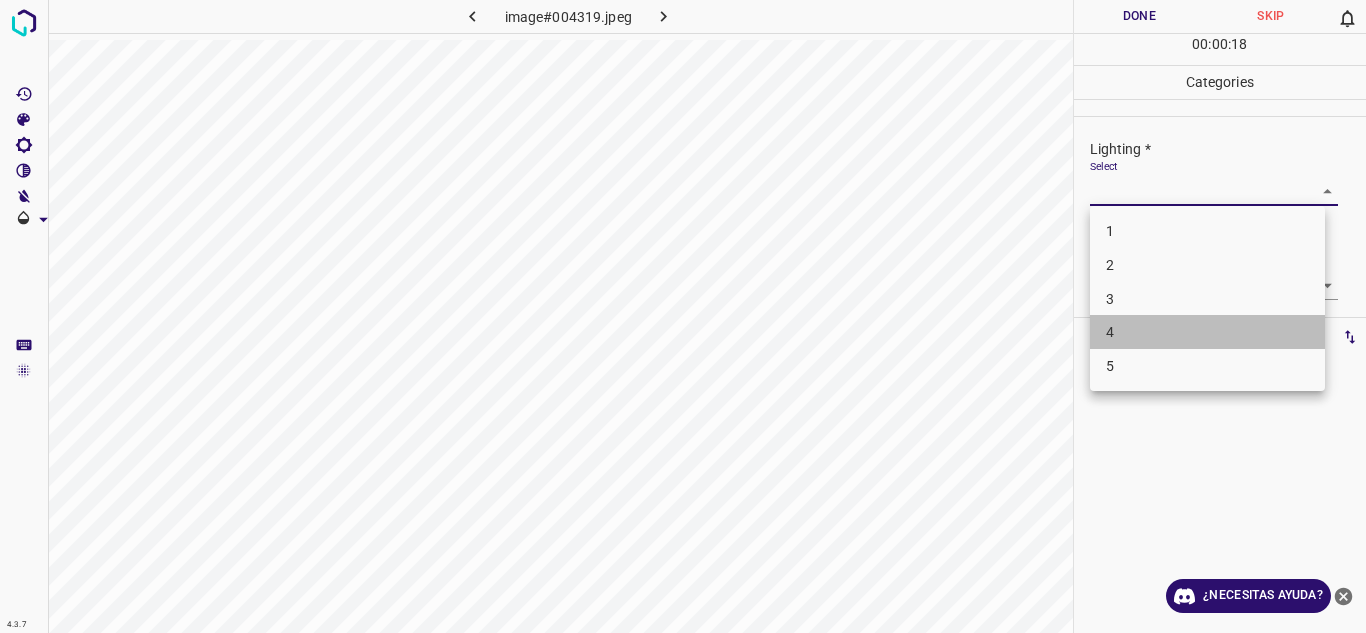 click on "4" at bounding box center [1207, 332] 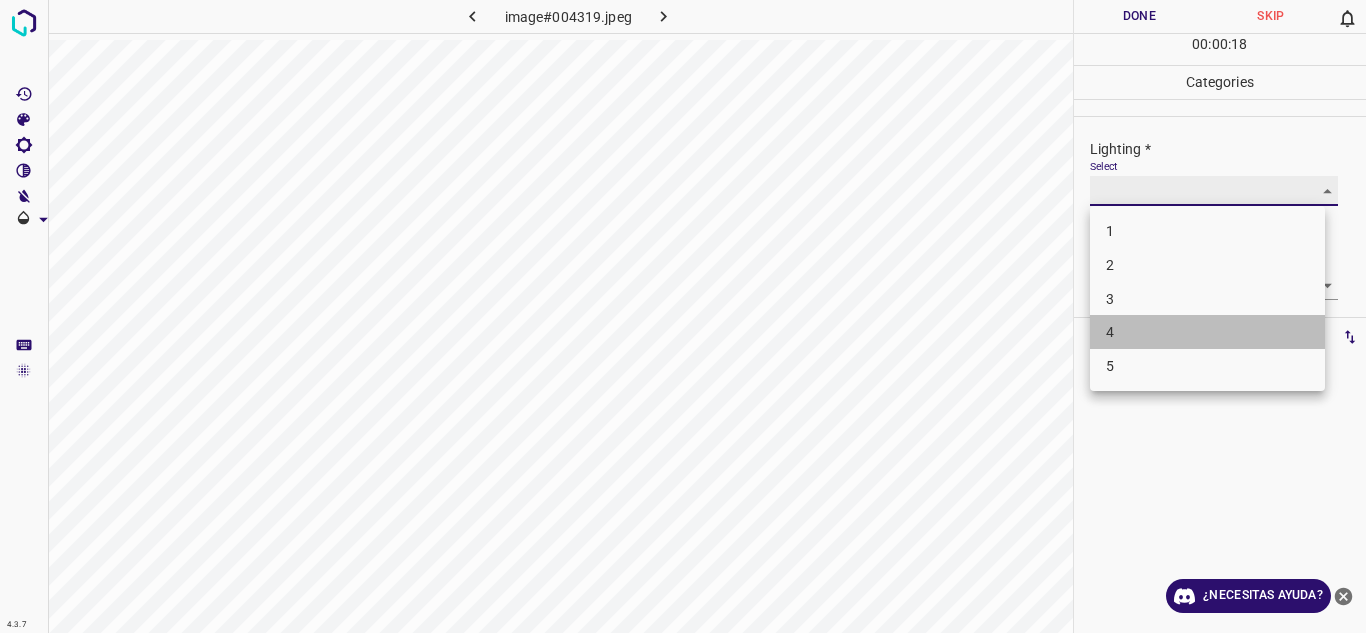 type on "4" 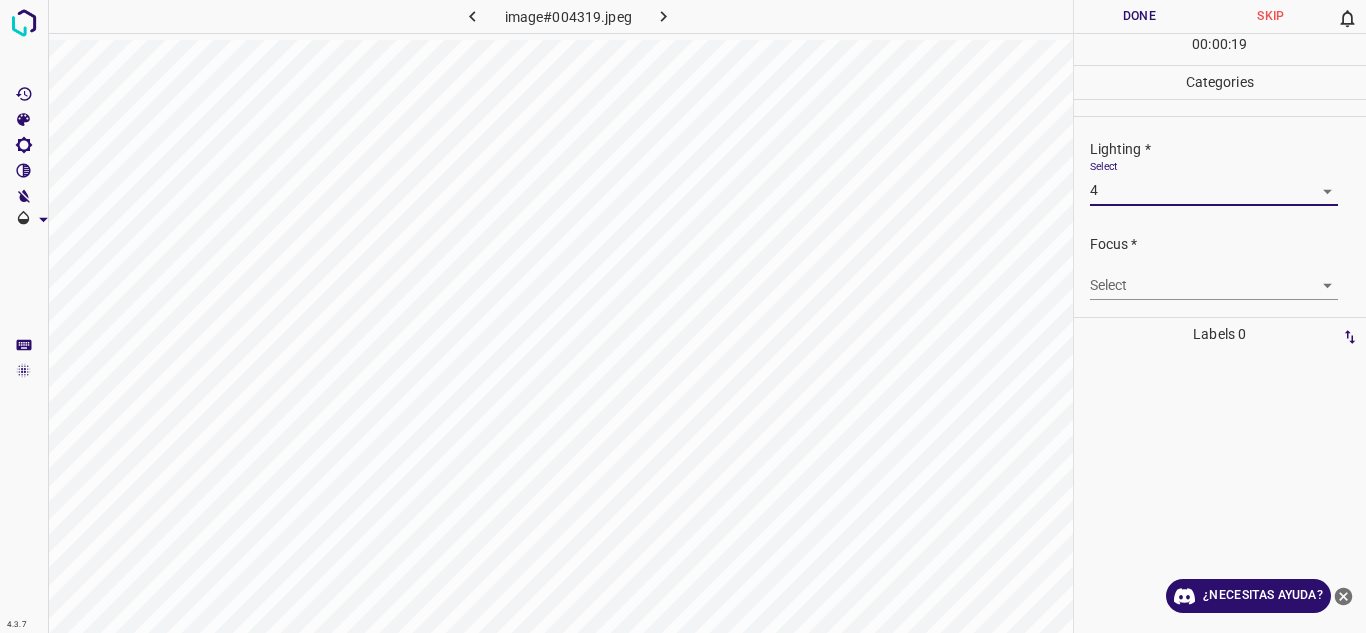 click on "4.3.7 image#004319.jpeg Done Skip 0 00   : 00   : 19   Categories Lighting *  Select 4 4 Focus *  Select ​ Overall *  Select ​ Labels   0 Categories 1 Lighting 2 Focus 3 Overall Tools Space Change between modes (Draw & Edit) I Auto labeling R Restore zoom M Zoom in N Zoom out Delete Delete selecte label Filters Z Restore filters X Saturation filter C Brightness filter V Contrast filter B Gray scale filter General O Download ¿Necesitas ayuda? Texto original Valora esta traducción Tu opinión servirá para ayudar a mejorar el Traductor de Google - Texto - Esconder - Borrar" at bounding box center (683, 316) 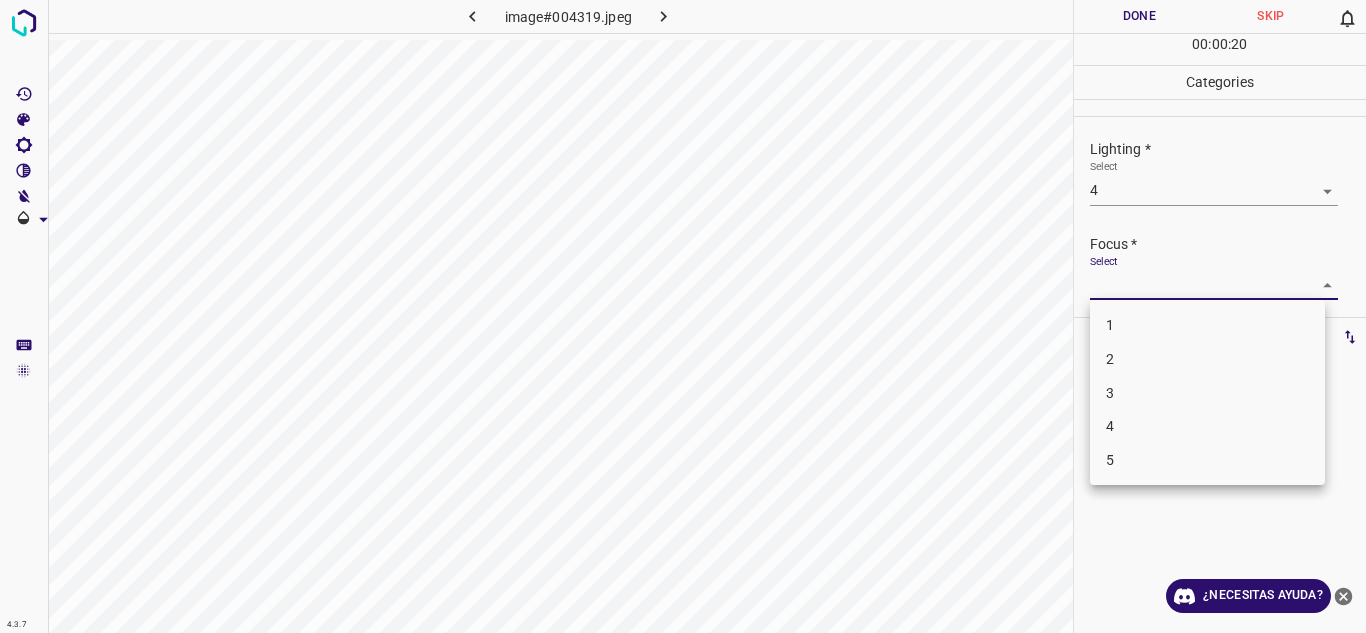 click on "4" at bounding box center (1207, 426) 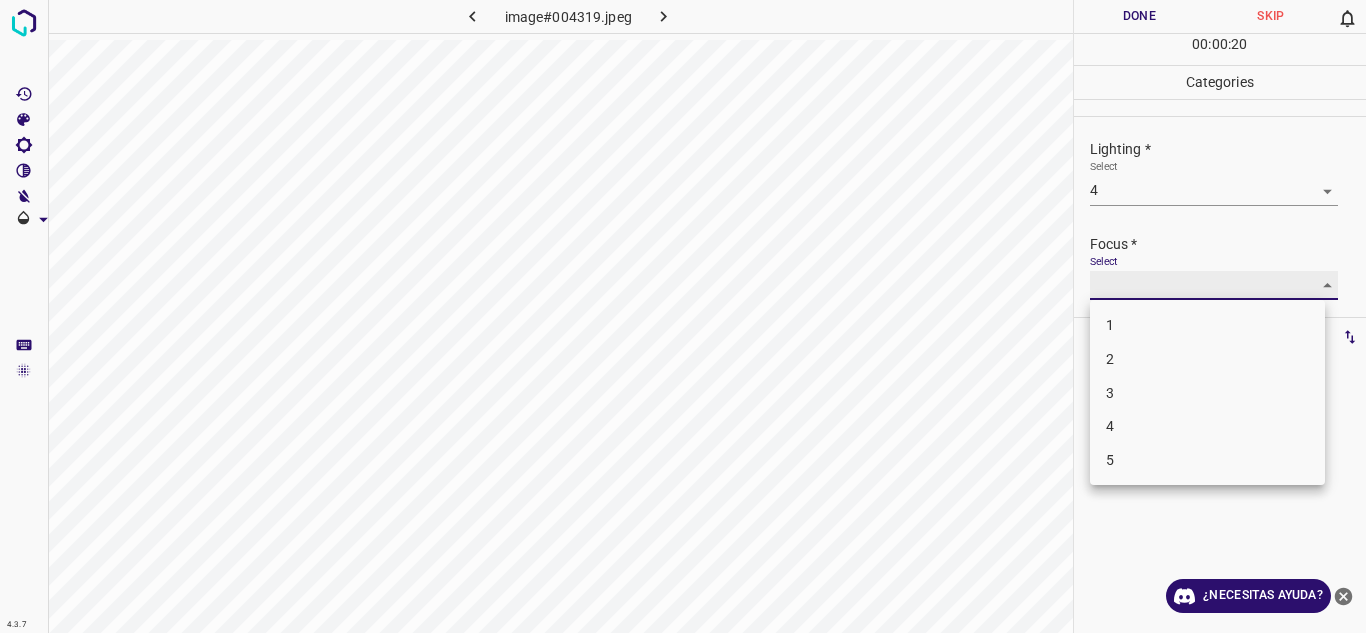 type on "4" 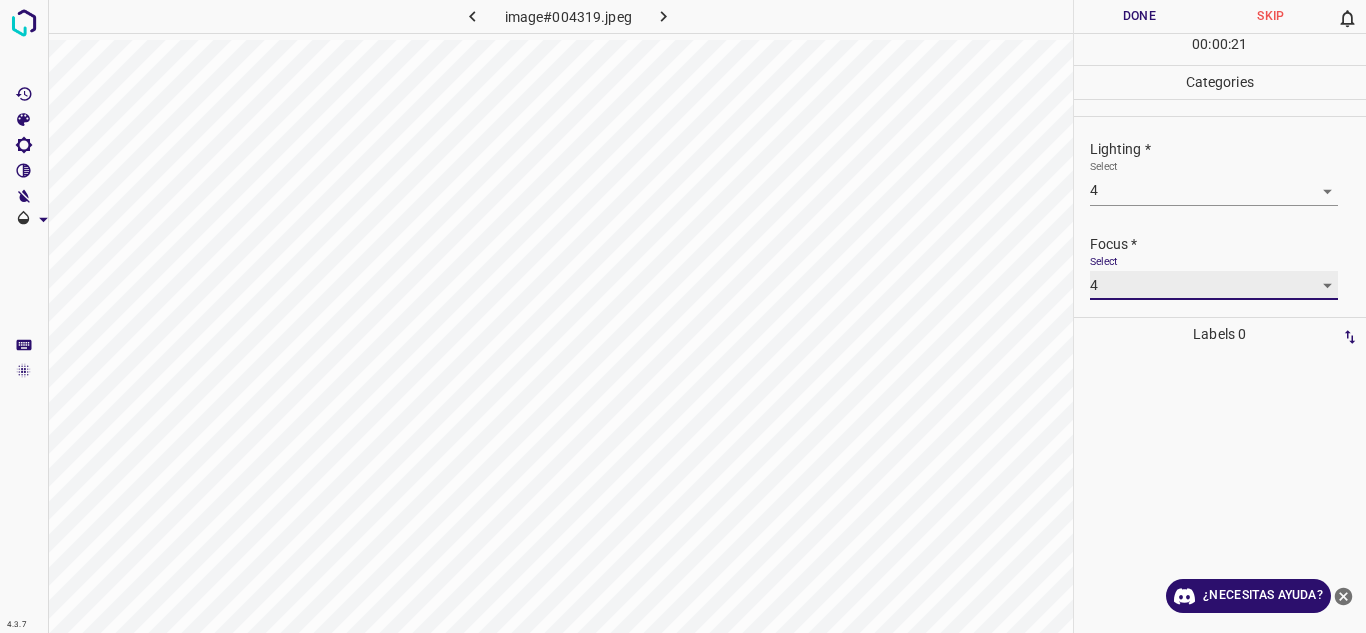 scroll, scrollTop: 98, scrollLeft: 0, axis: vertical 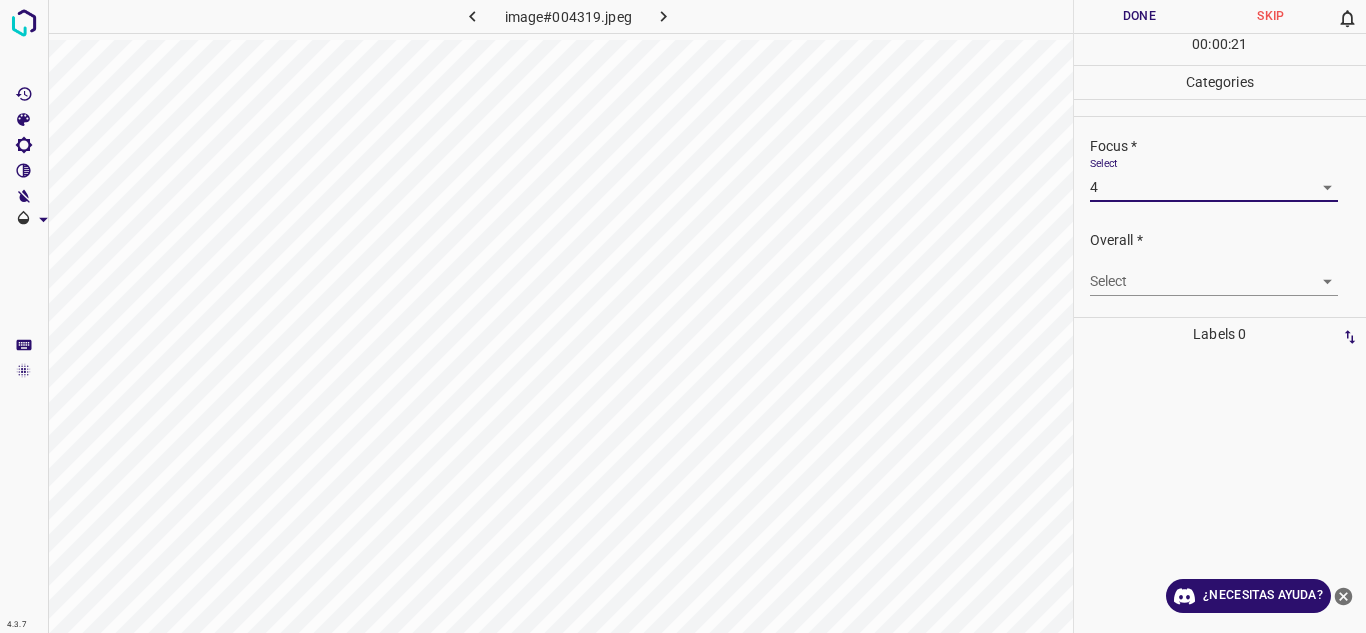 click on "Select ​" at bounding box center [1214, 273] 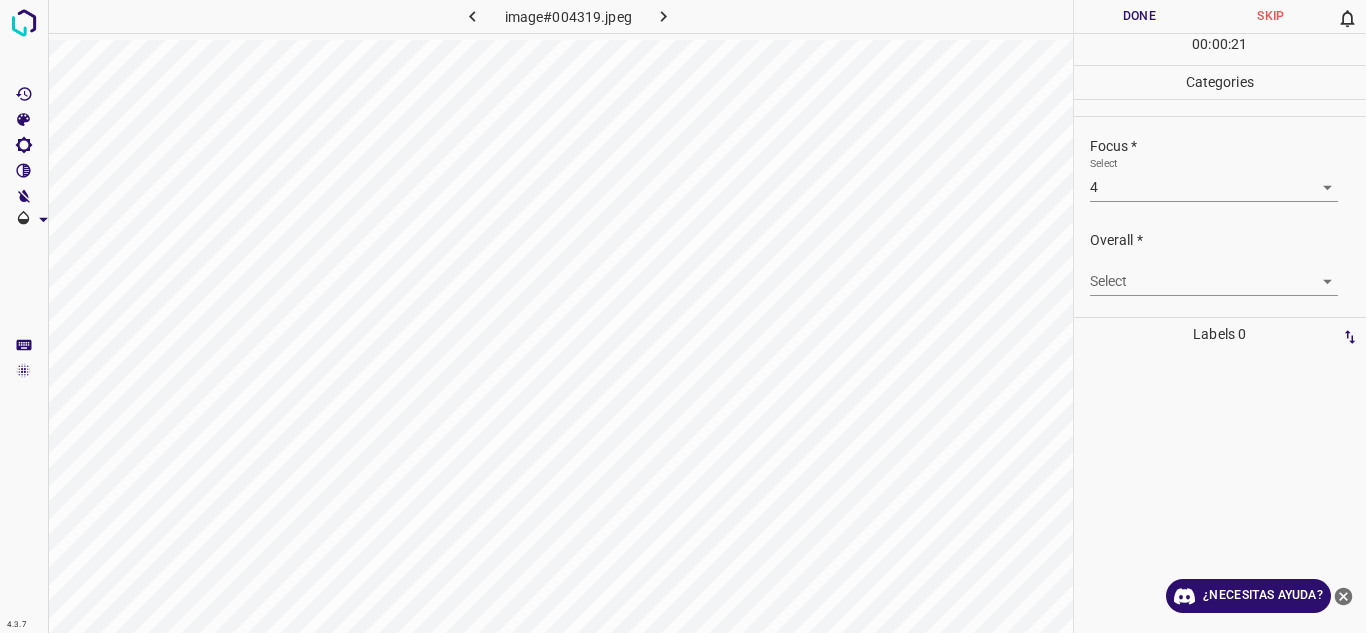 click on "4.3.7 image#004319.jpeg Done Skip 0 00   : 00   : 21   Categories Lighting *  Select 4 4 Focus *  Select 4 4 Overall *  Select ​ Labels   0 Categories 1 Lighting 2 Focus 3 Overall Tools Space Change between modes (Draw & Edit) I Auto labeling R Restore zoom M Zoom in N Zoom out Delete Delete selecte label Filters Z Restore filters X Saturation filter C Brightness filter V Contrast filter B Gray scale filter General O Download ¿Necesitas ayuda? Texto original Valora esta traducción Tu opinión servirá para ayudar a mejorar el Traductor de Google - Texto - Esconder - Borrar" at bounding box center (683, 316) 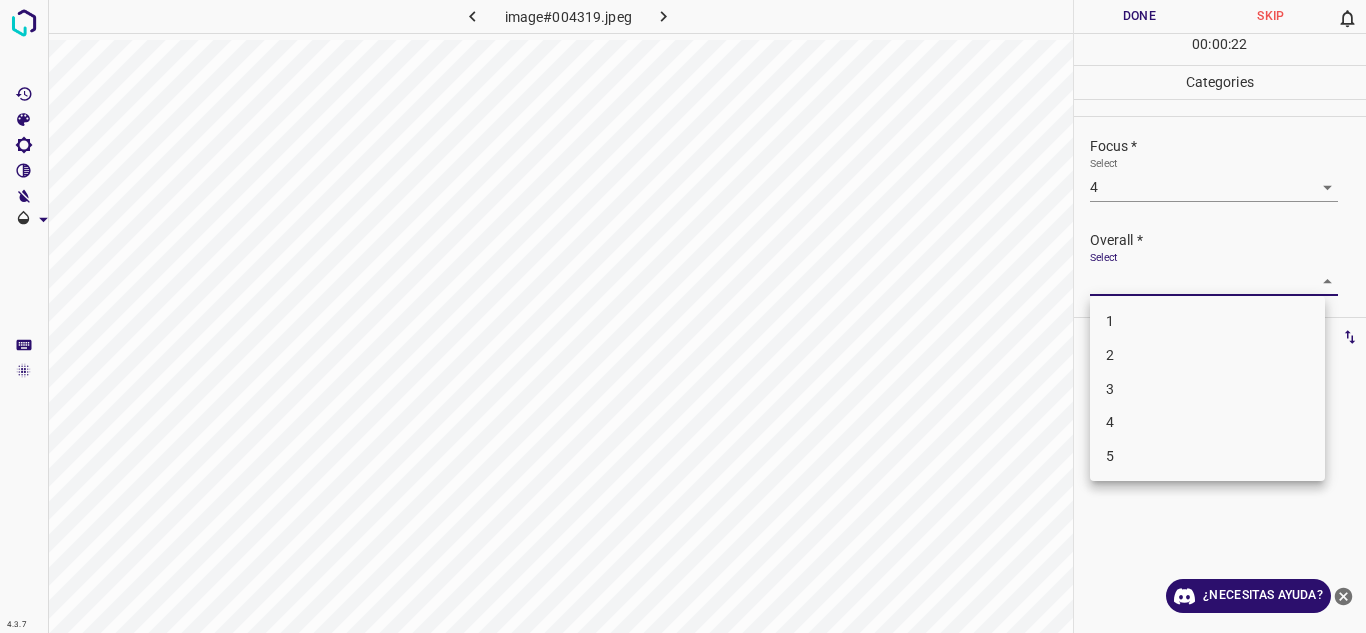 click on "4" at bounding box center [1207, 422] 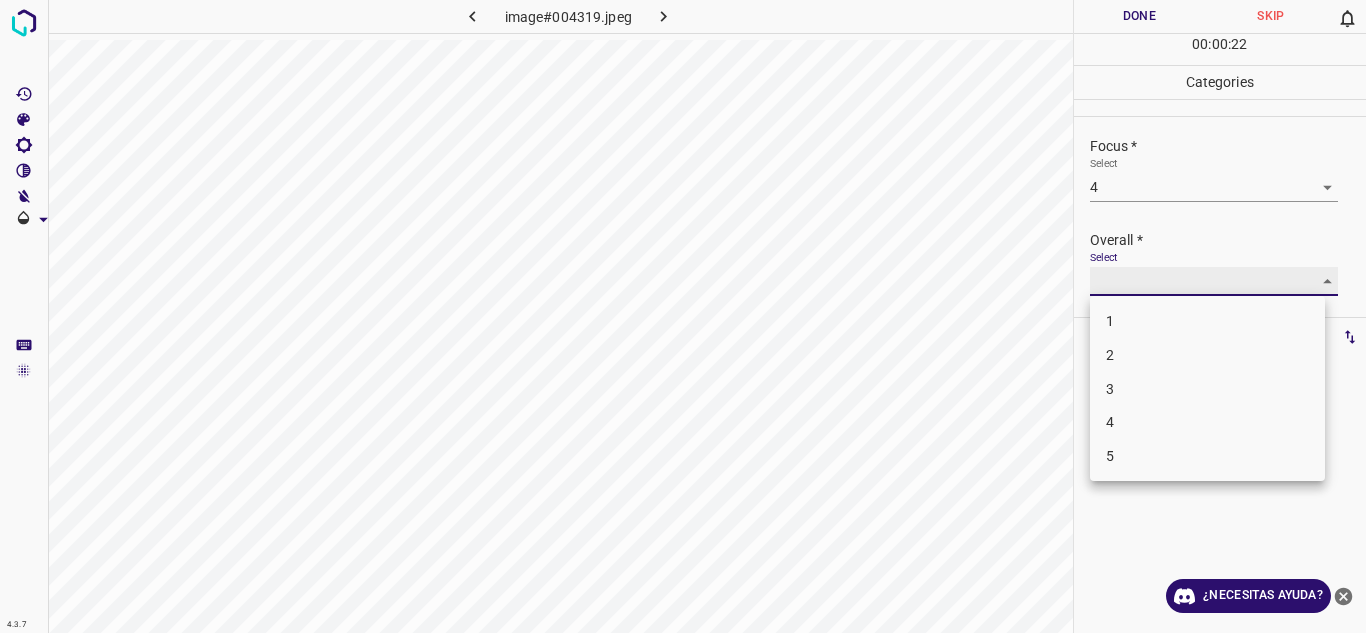 type on "4" 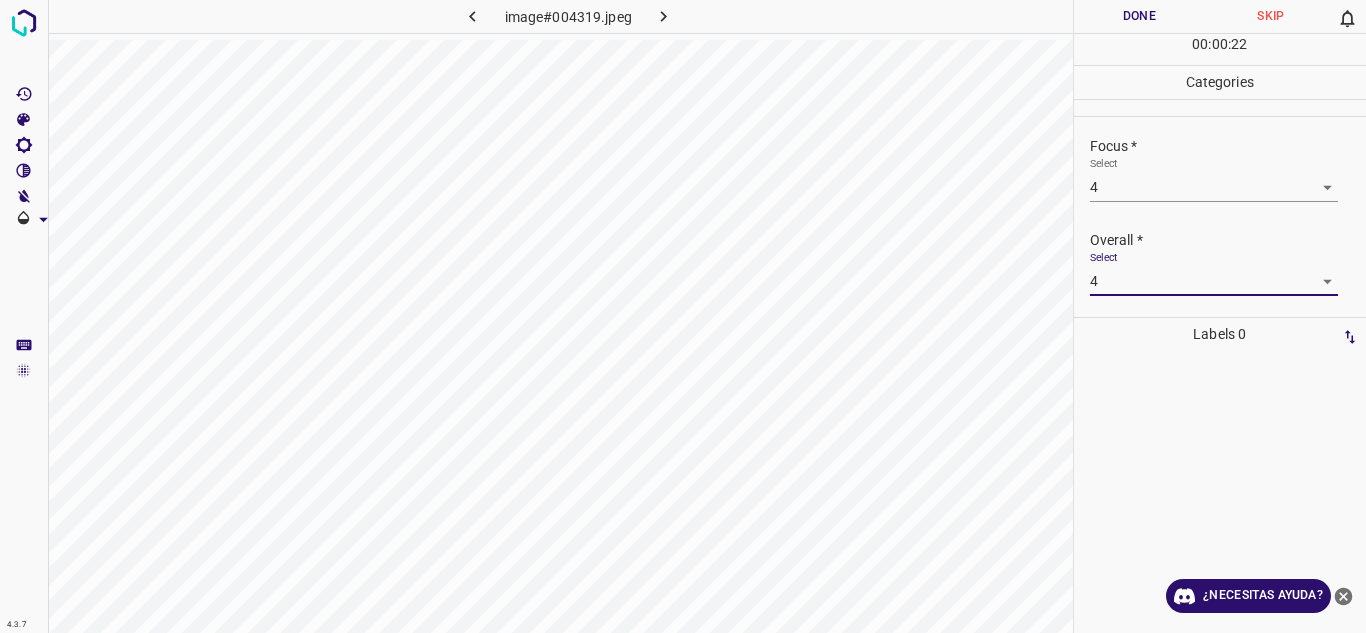 click on "Done" at bounding box center (1140, 16) 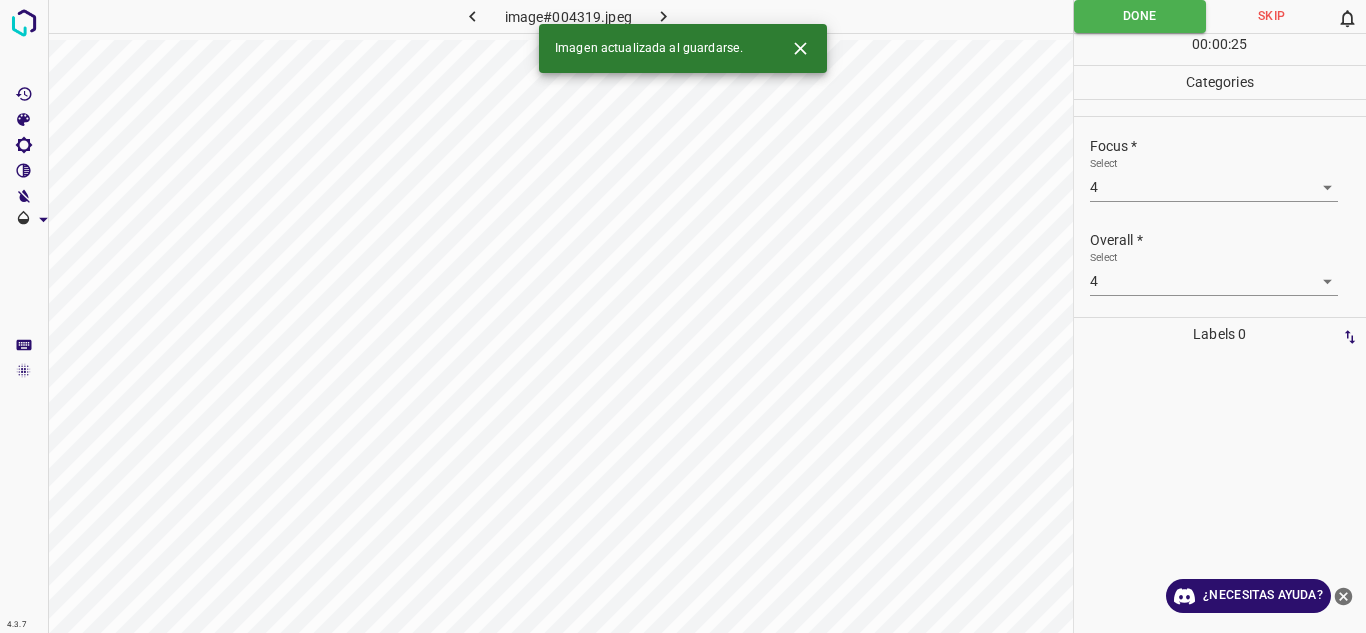 click 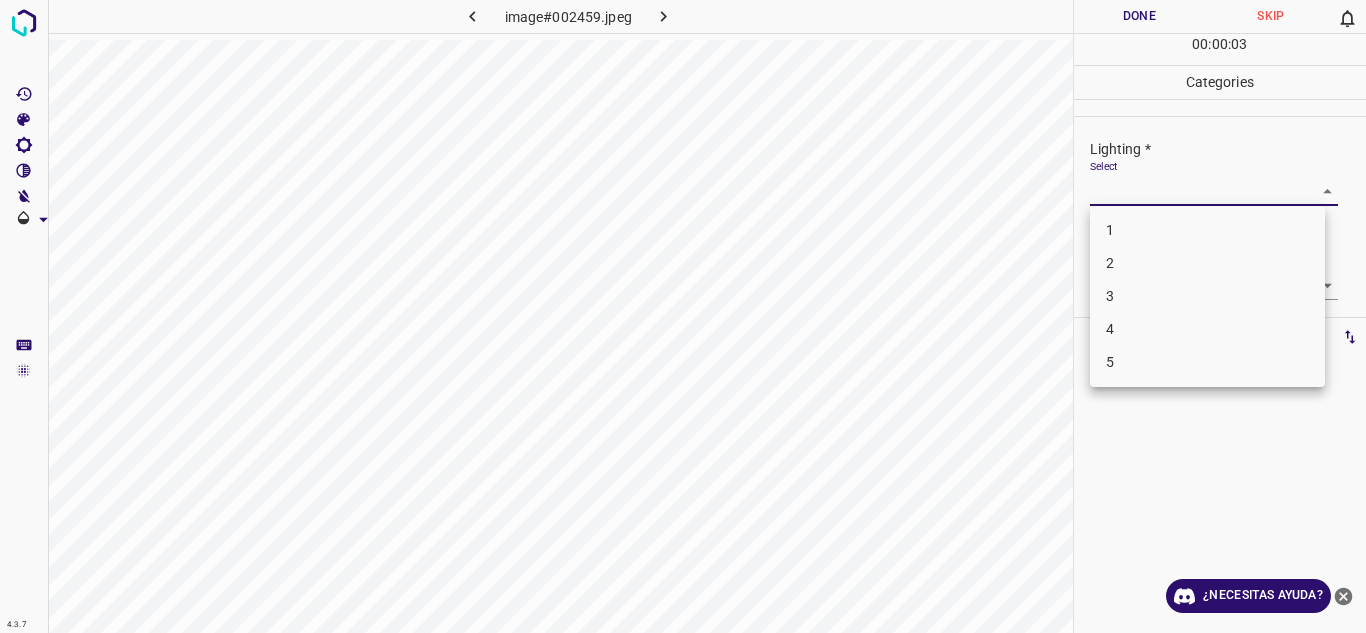 click on "4.3.7 image#002459.jpeg Done Skip 0 00   : 00   : 03   Categories Lighting *  Select ​ Focus *  Select ​ Overall *  Select ​ Labels   0 Categories 1 Lighting 2 Focus 3 Overall Tools Space Change between modes (Draw & Edit) I Auto labeling R Restore zoom M Zoom in N Zoom out Delete Delete selecte label Filters Z Restore filters X Saturation filter C Brightness filter V Contrast filter B Gray scale filter General O Download ¿Necesitas ayuda? Texto original Valora esta traducción Tu opinión servirá para ayudar a mejorar el Traductor de Google - Texto - Esconder - Borrar 1 2 3 4 5" at bounding box center (683, 316) 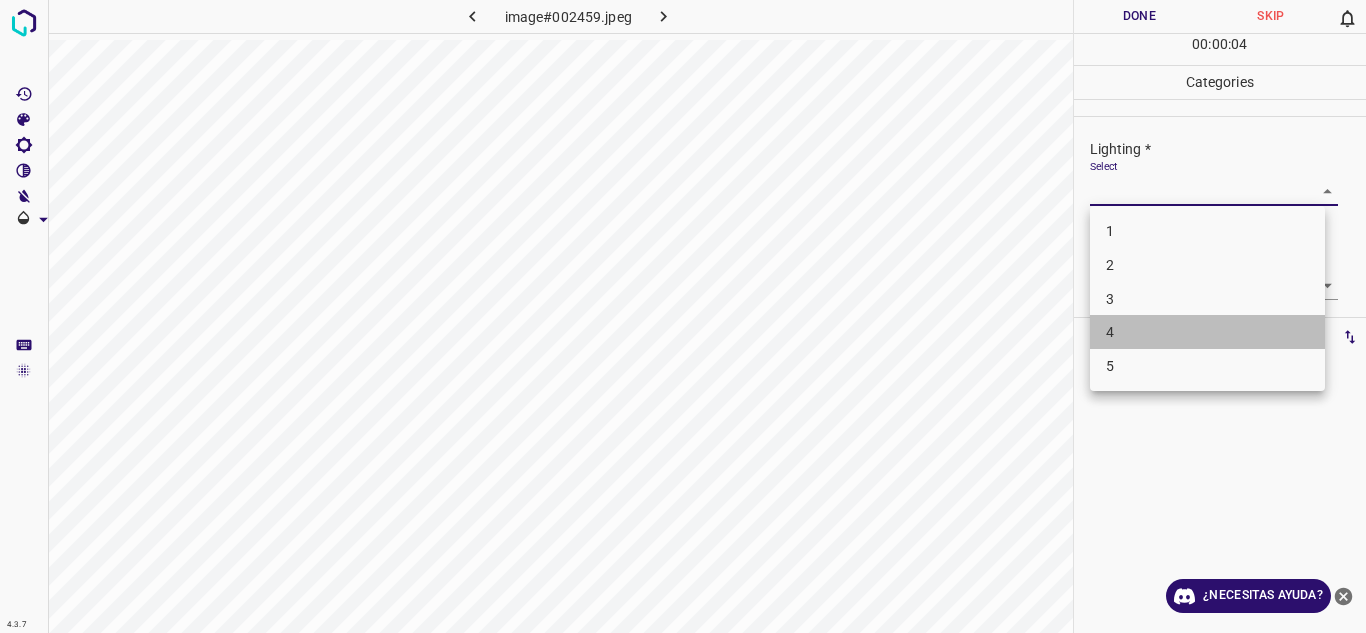click on "4" at bounding box center (1207, 332) 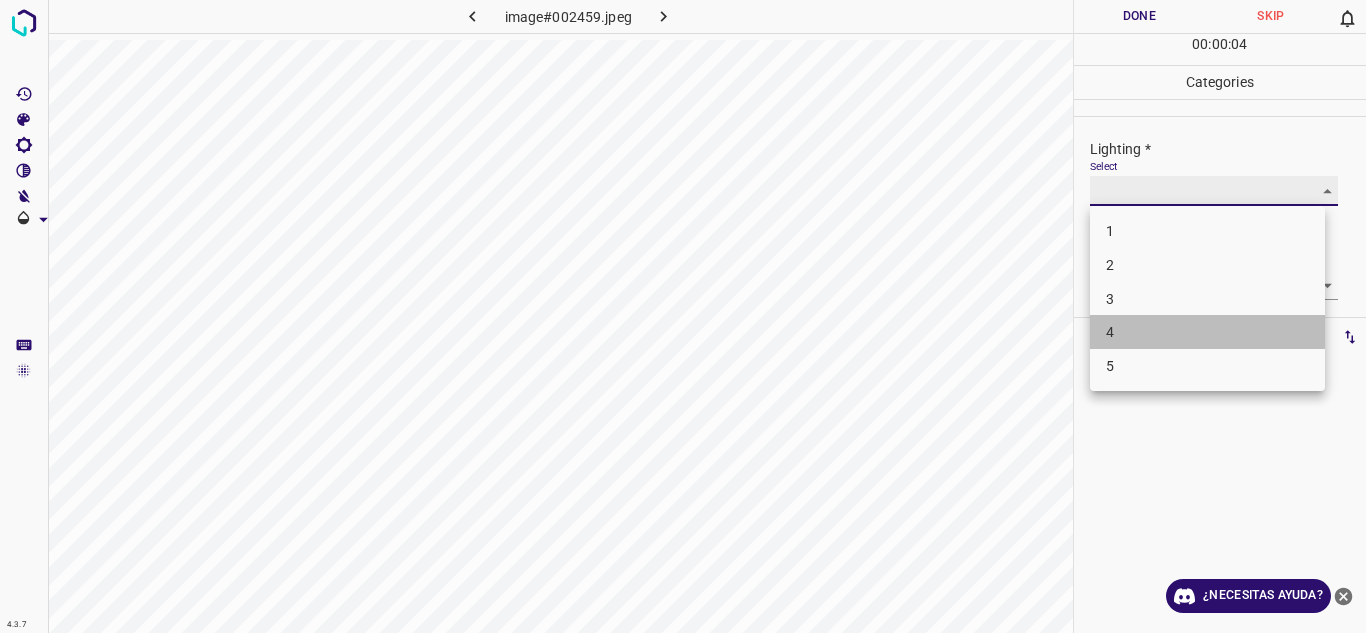 type on "4" 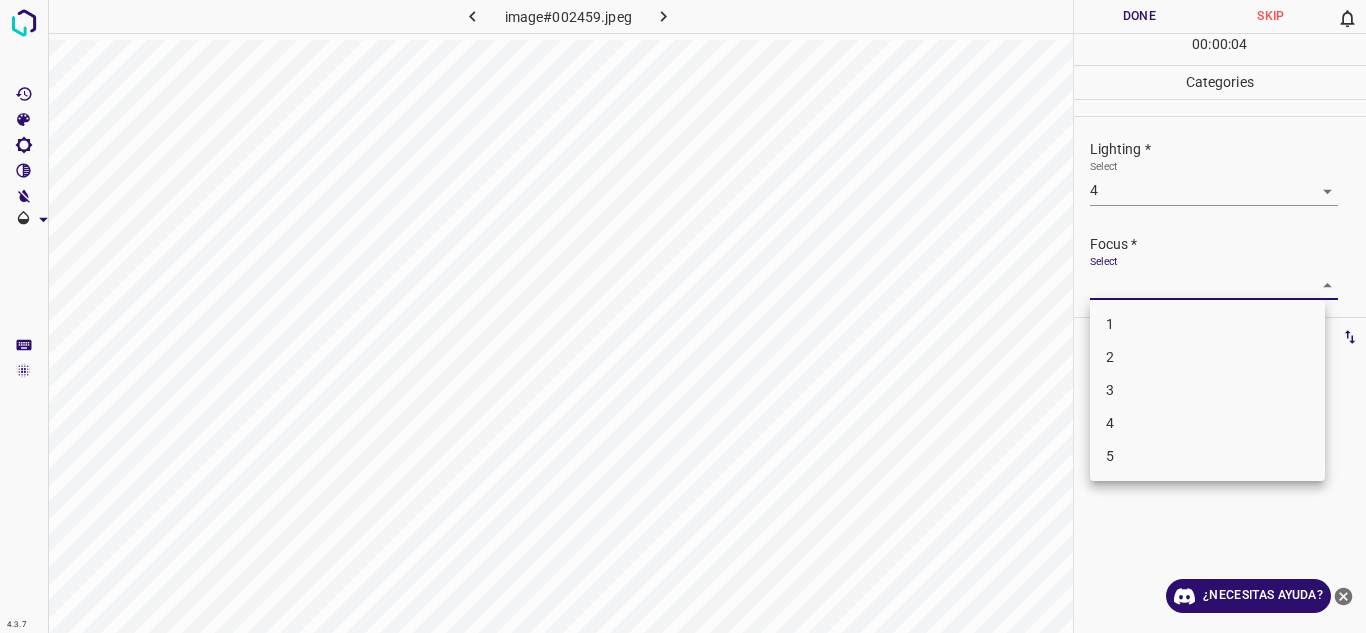click on "4.3.7 image#002459.jpeg Done Skip 0 00   : 00   : 04   Categories Lighting *  Select 4 4 Focus *  Select ​ Overall *  Select ​ Labels   0 Categories 1 Lighting 2 Focus 3 Overall Tools Space Change between modes (Draw & Edit) I Auto labeling R Restore zoom M Zoom in N Zoom out Delete Delete selecte label Filters Z Restore filters X Saturation filter C Brightness filter V Contrast filter B Gray scale filter General O Download ¿Necesitas ayuda? Texto original Valora esta traducción Tu opinión servirá para ayudar a mejorar el Traductor de Google - Texto - Esconder - Borrar 1 2 3 4 5" at bounding box center [683, 316] 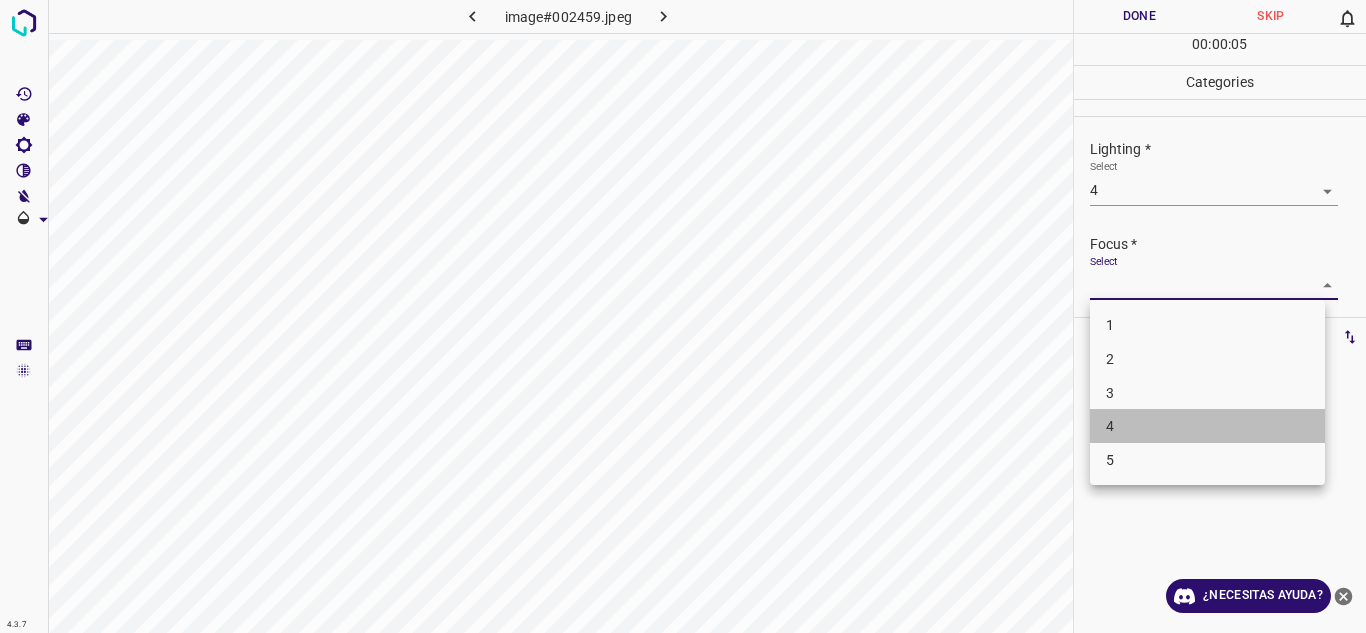 click on "4" at bounding box center [1207, 426] 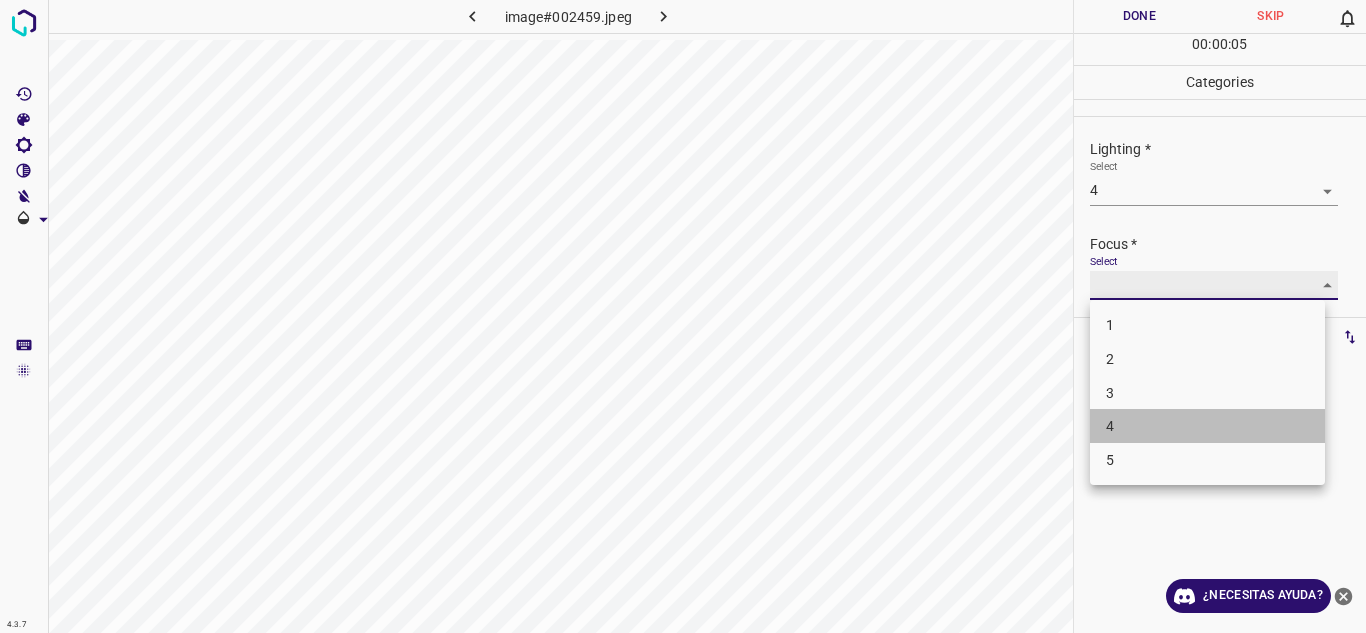 type on "4" 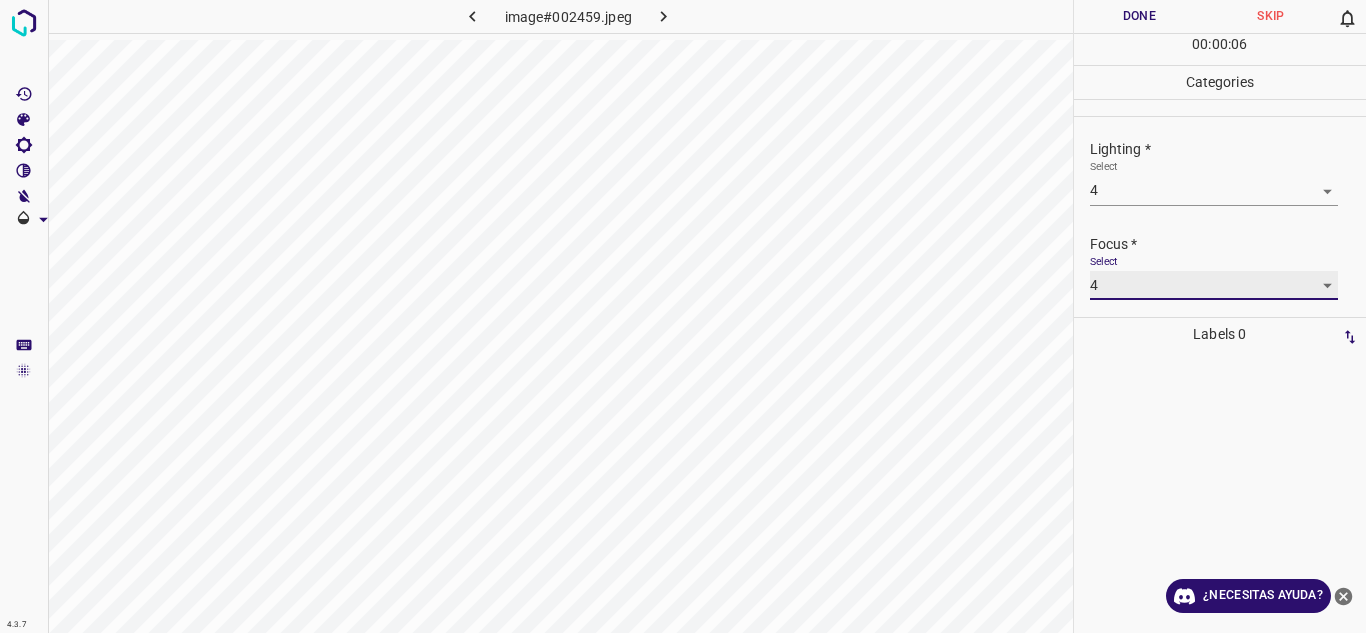 scroll, scrollTop: 98, scrollLeft: 0, axis: vertical 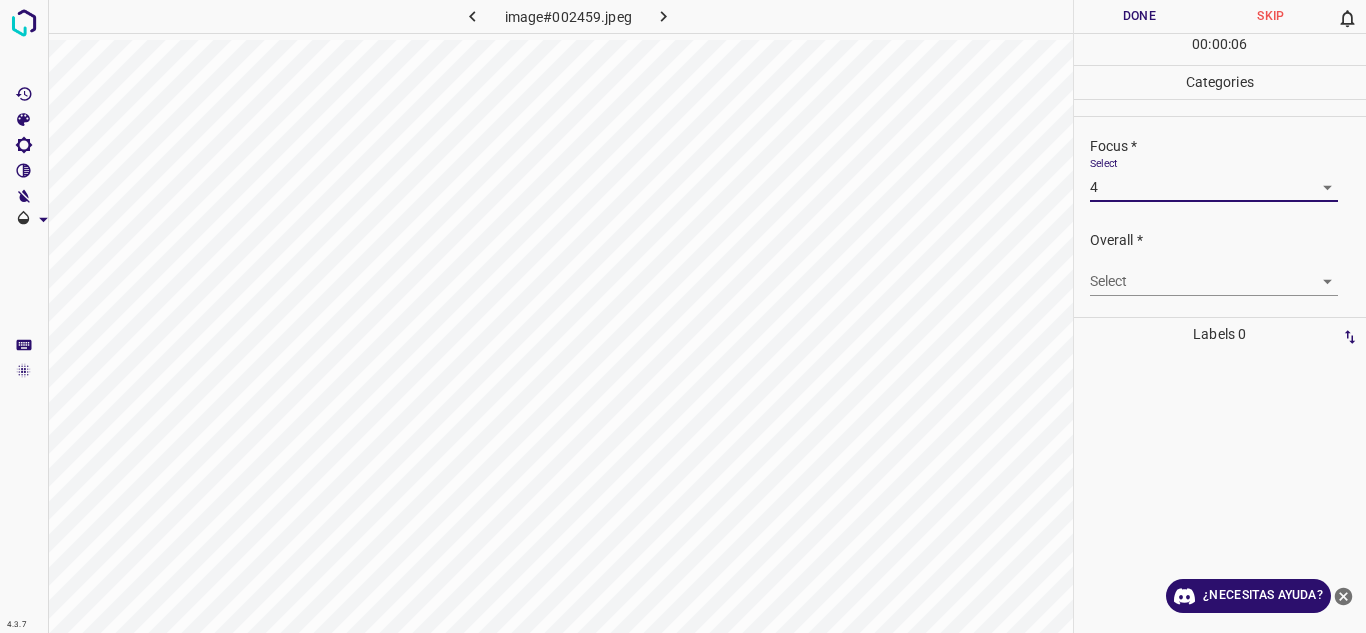 click on "Select ​" at bounding box center (1228, 273) 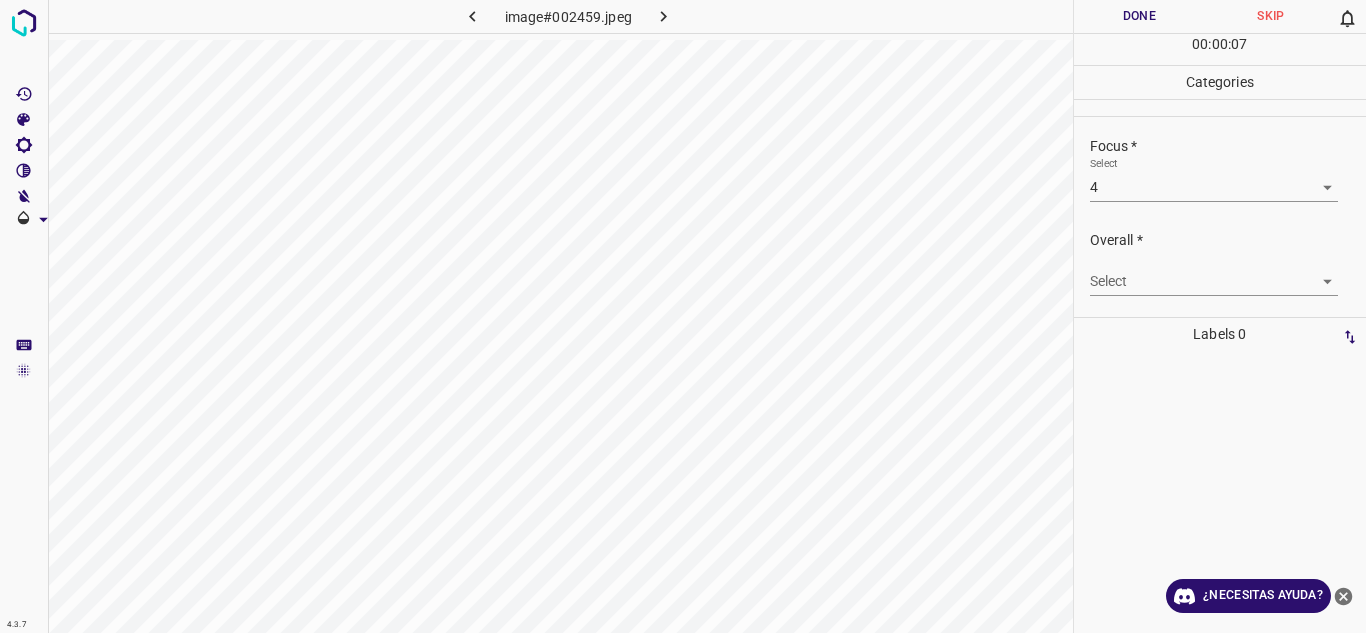 click on "4.3.7 image#002459.jpeg Done Skip 0 00   : 00   : 07   Categories Lighting *  Select 4 4 Focus *  Select 4 4 Overall *  Select ​ Labels   0 Categories 1 Lighting 2 Focus 3 Overall Tools Space Change between modes (Draw & Edit) I Auto labeling R Restore zoom M Zoom in N Zoom out Delete Delete selecte label Filters Z Restore filters X Saturation filter C Brightness filter V Contrast filter B Gray scale filter General O Download ¿Necesitas ayuda? Texto original Valora esta traducción Tu opinión servirá para ayudar a mejorar el Traductor de Google - Texto - Esconder - Borrar" at bounding box center [683, 316] 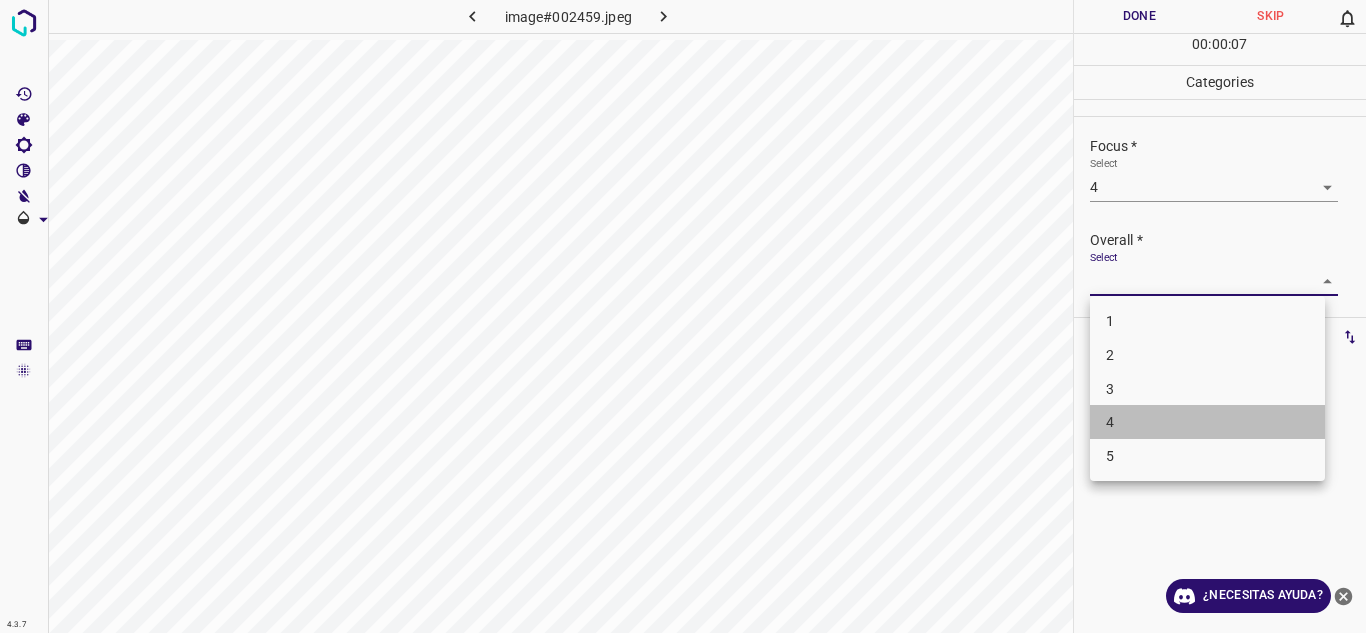 click on "4" at bounding box center (1207, 422) 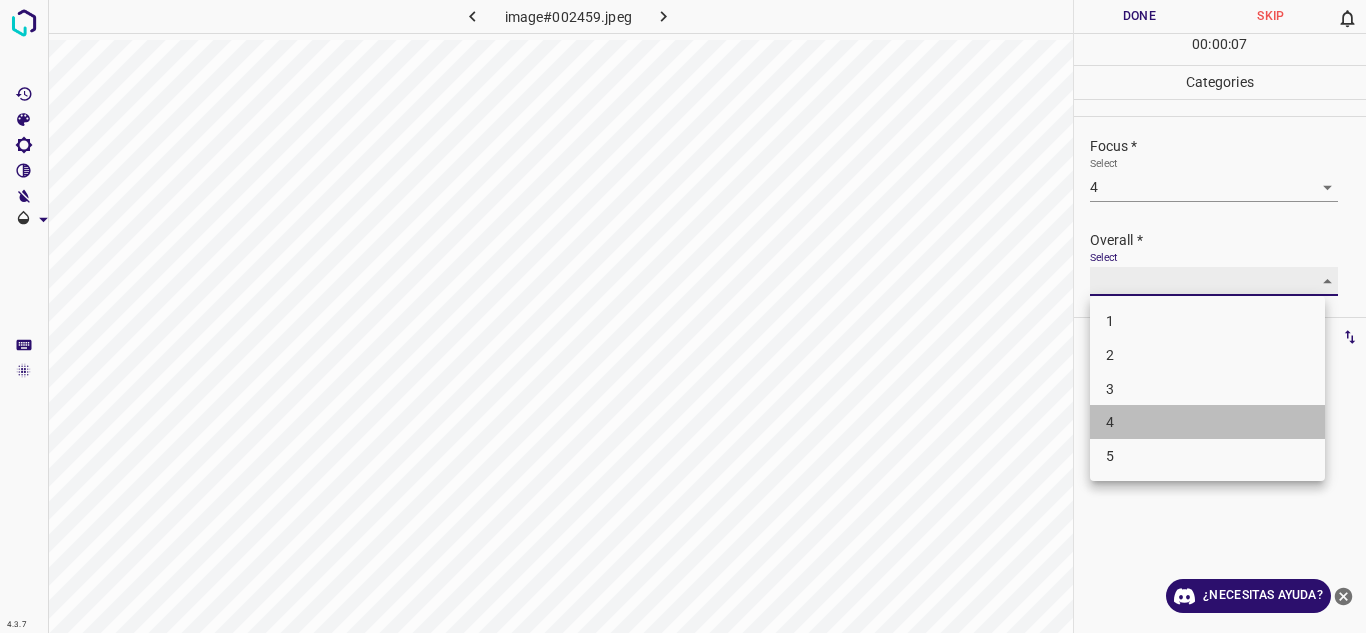 type on "4" 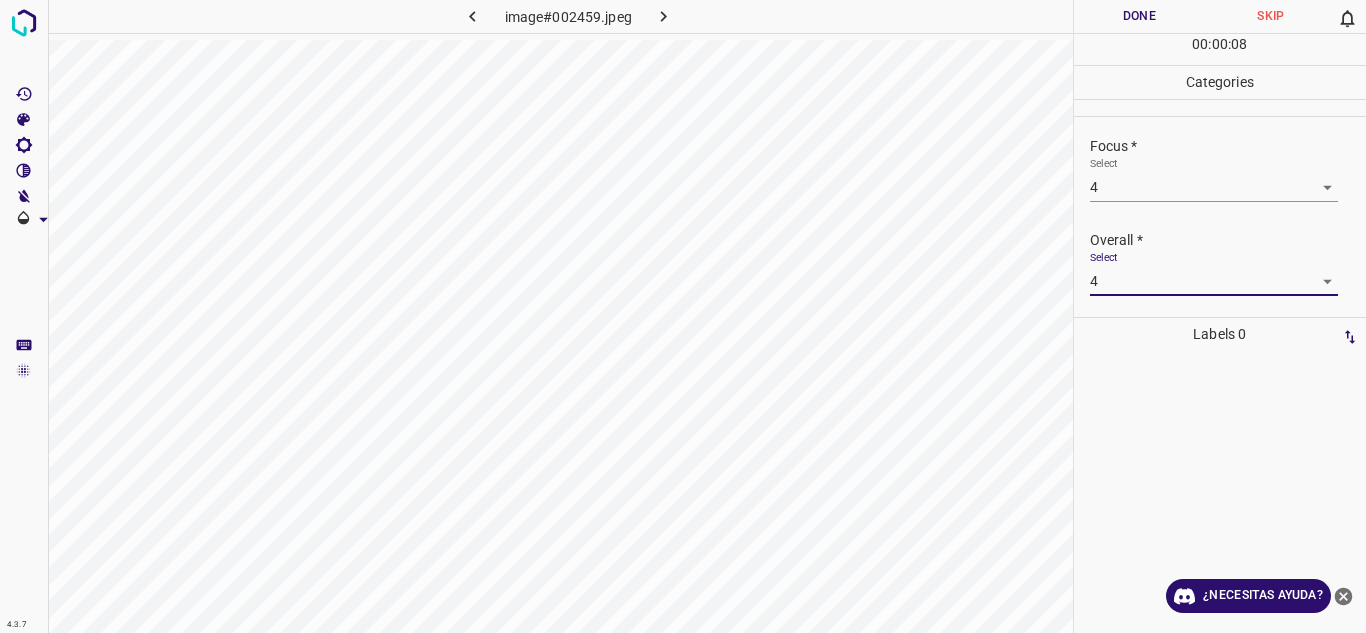 click on "00   : 00   : 08" at bounding box center (1220, 49) 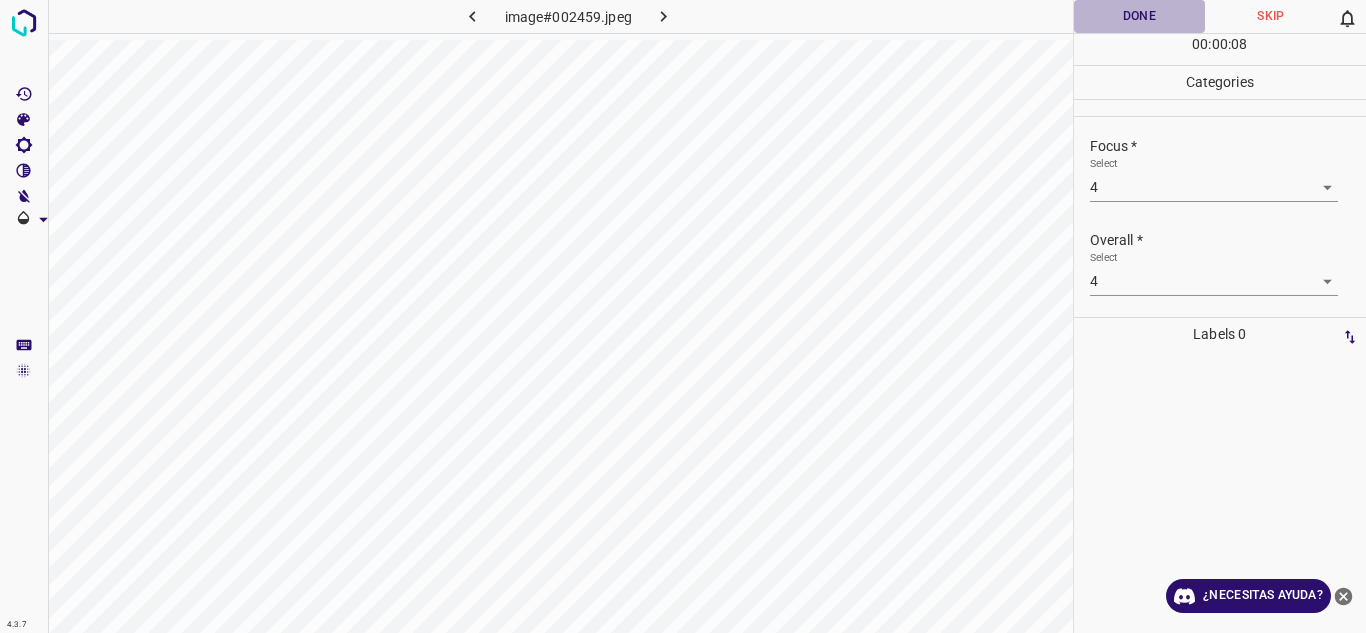click on "Done" at bounding box center [1140, 16] 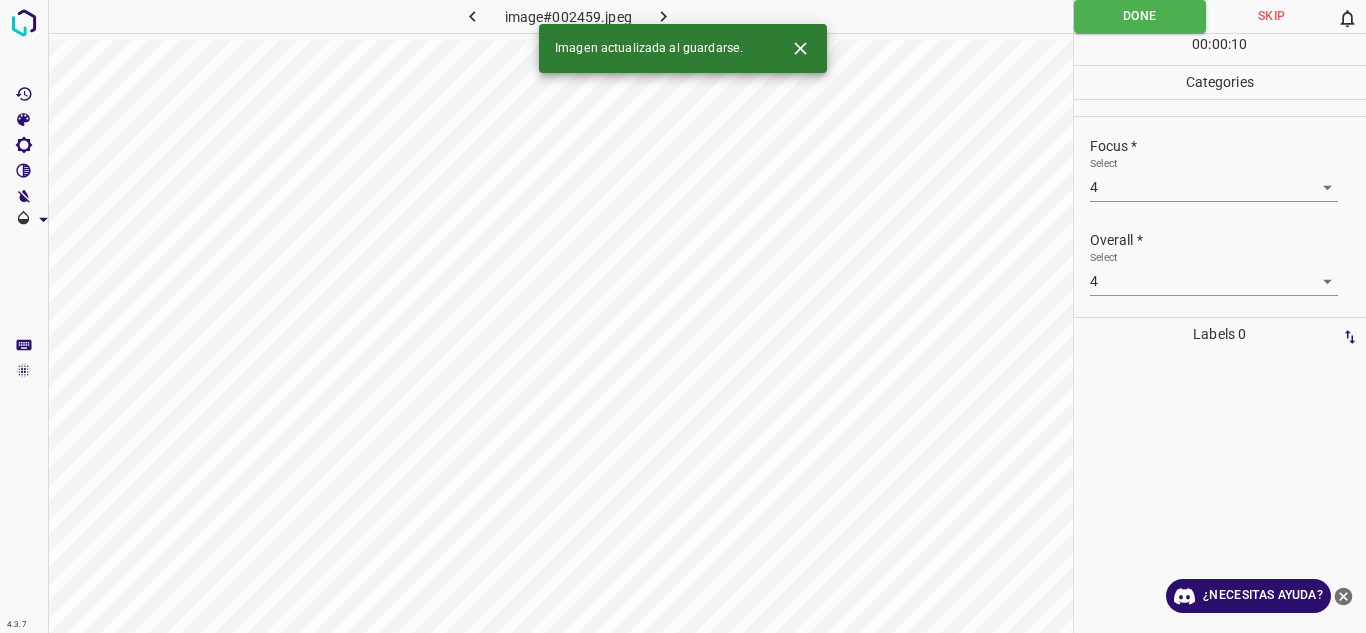 click 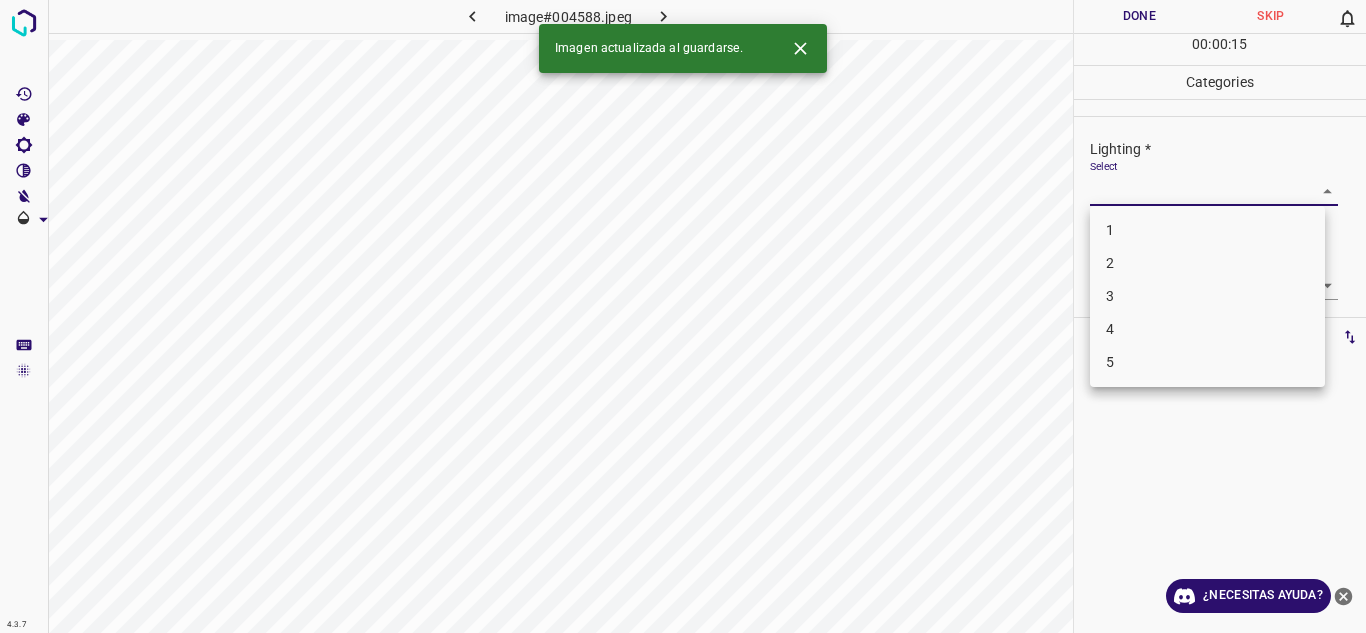 click on "4.3.7 image#004588.jpeg Done Skip 0 00   : 00   : 15   Categories Lighting *  Select ​ Focus *  Select ​ Overall *  Select ​ Labels   0 Categories 1 Lighting 2 Focus 3 Overall Tools Space Change between modes (Draw & Edit) I Auto labeling R Restore zoom M Zoom in N Zoom out Delete Delete selecte label Filters Z Restore filters X Saturation filter C Brightness filter V Contrast filter B Gray scale filter General O Download Imagen actualizada al guardarse. ¿Necesitas ayuda? Texto original Valora esta traducción Tu opinión servirá para ayudar a mejorar el Traductor de Google - Texto - Esconder - Borrar 1 2 3 4 5" at bounding box center [683, 316] 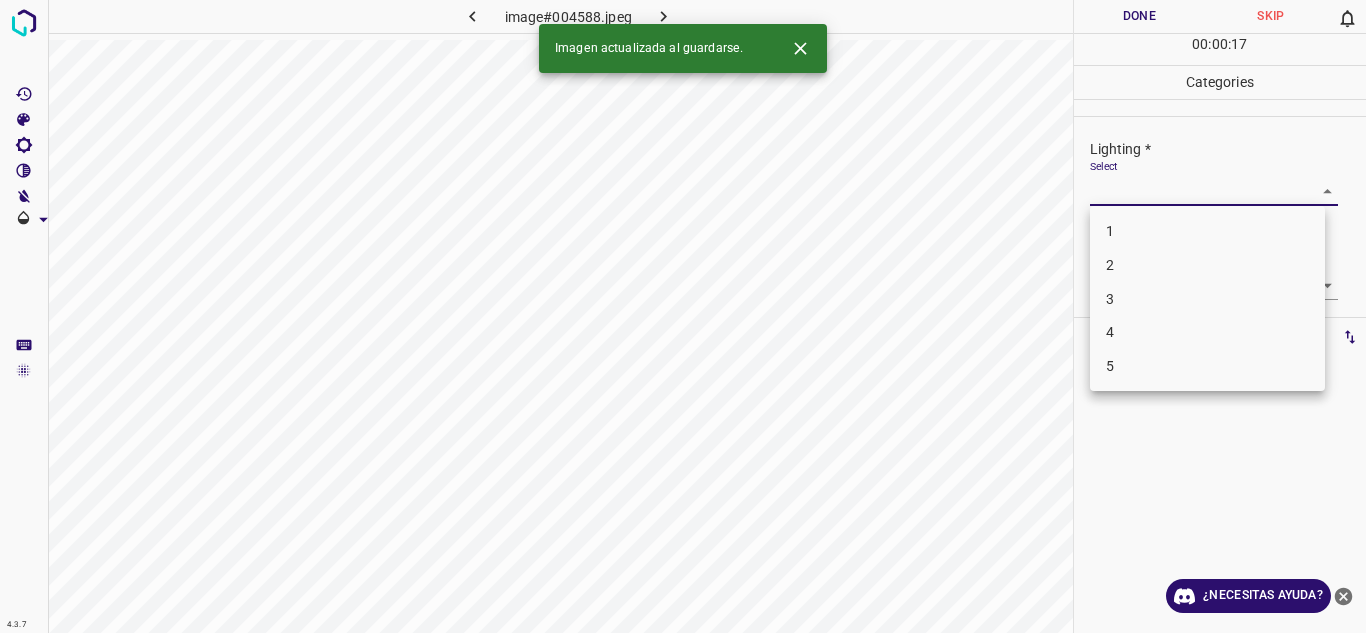 click on "4" at bounding box center (1207, 332) 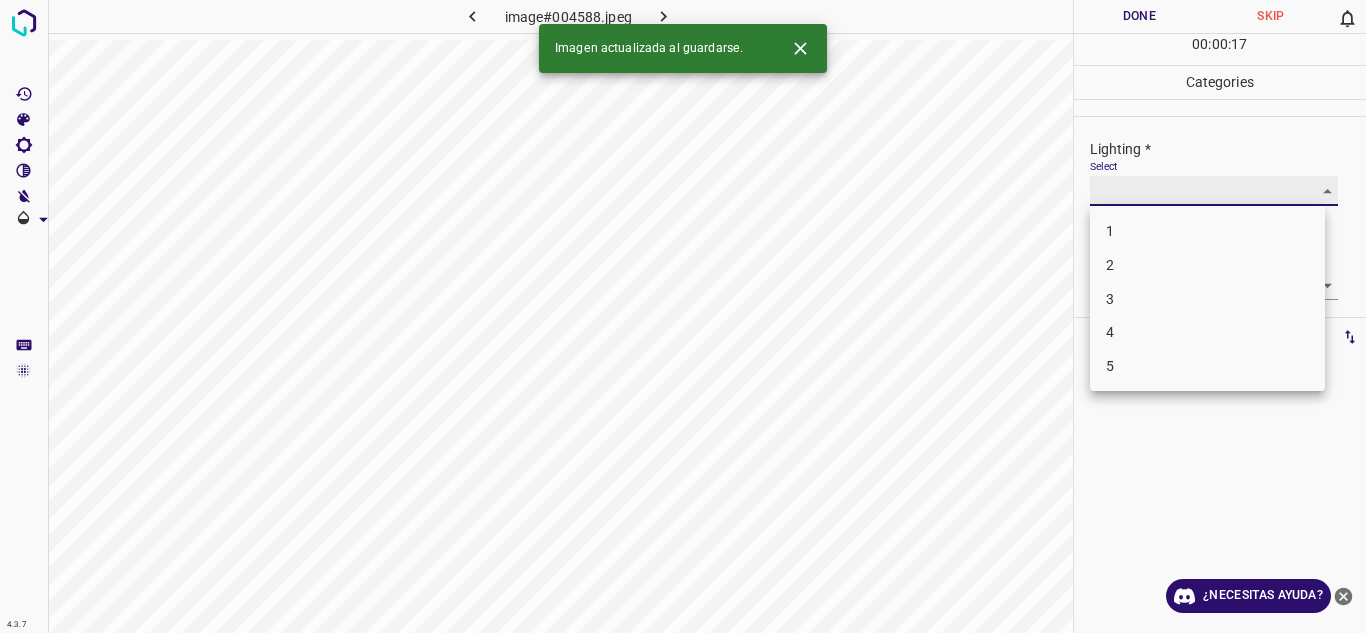 type on "4" 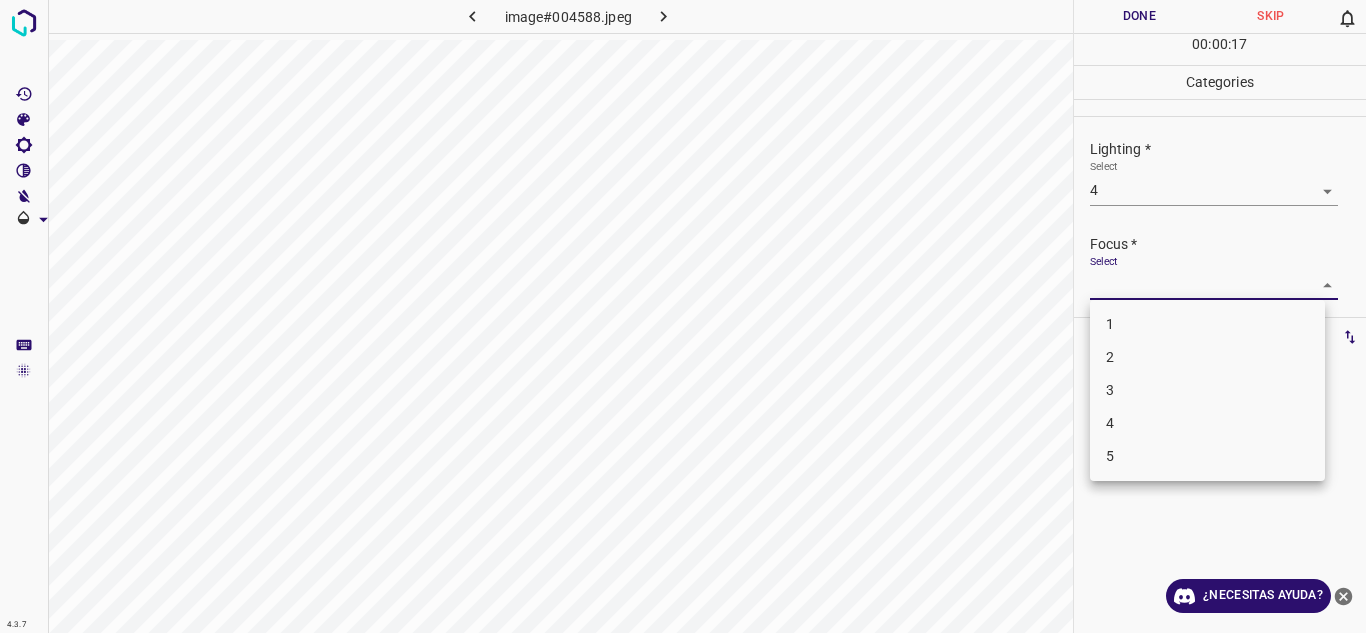 drag, startPoint x: 1285, startPoint y: 292, endPoint x: 1258, endPoint y: 347, distance: 61.269894 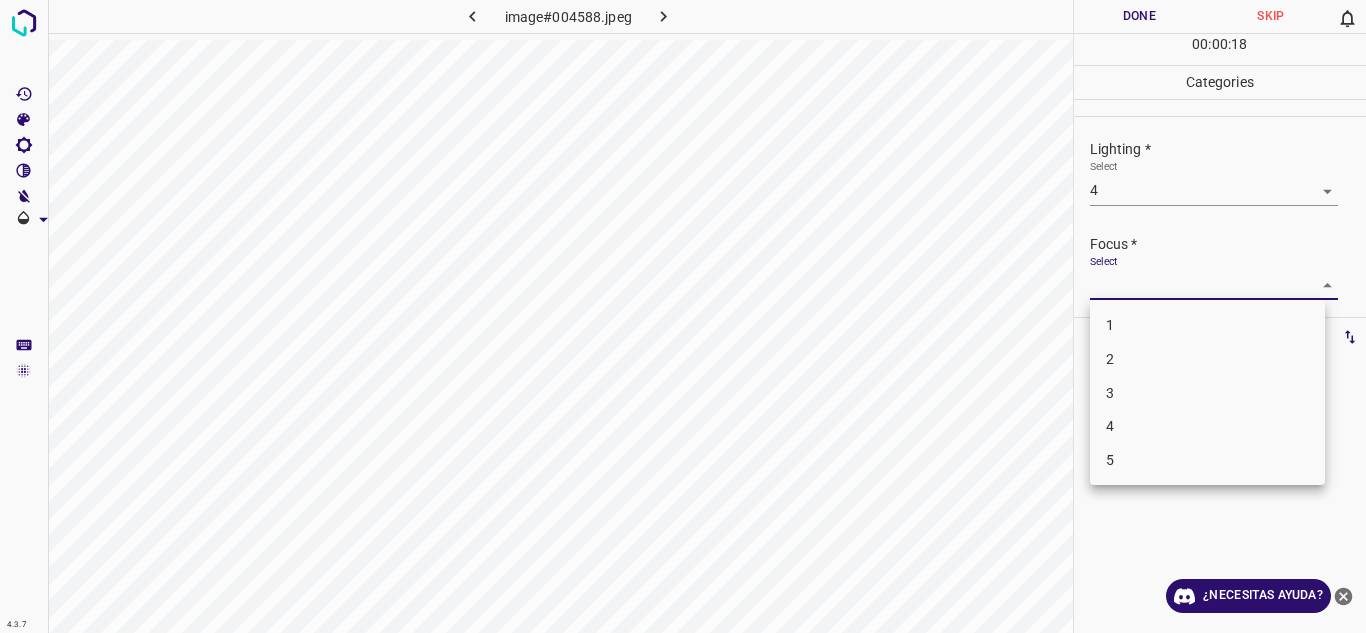 click on "4" at bounding box center (1207, 426) 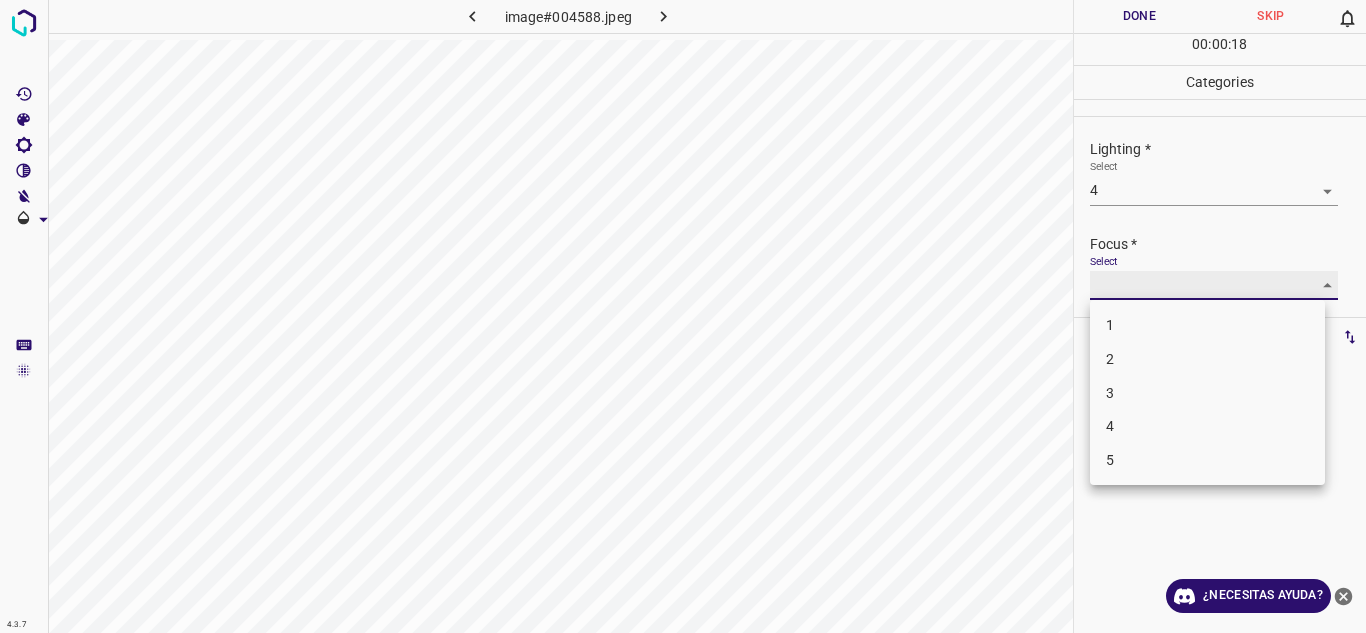 type on "4" 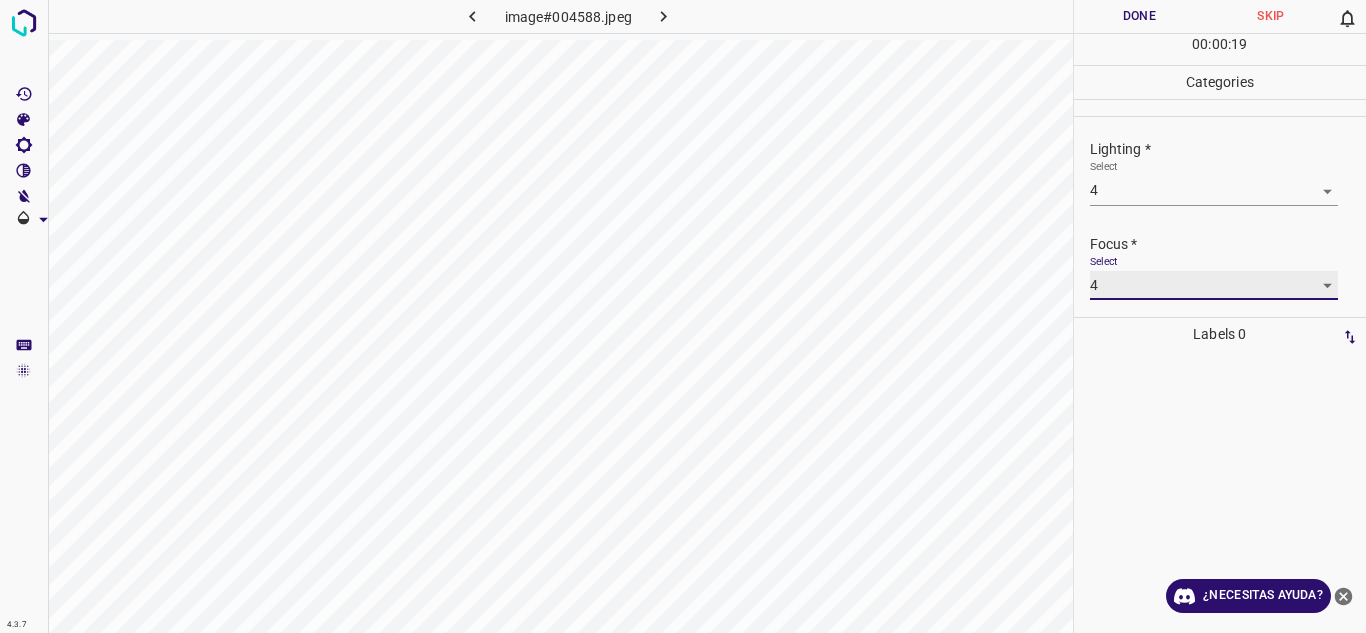 scroll, scrollTop: 98, scrollLeft: 0, axis: vertical 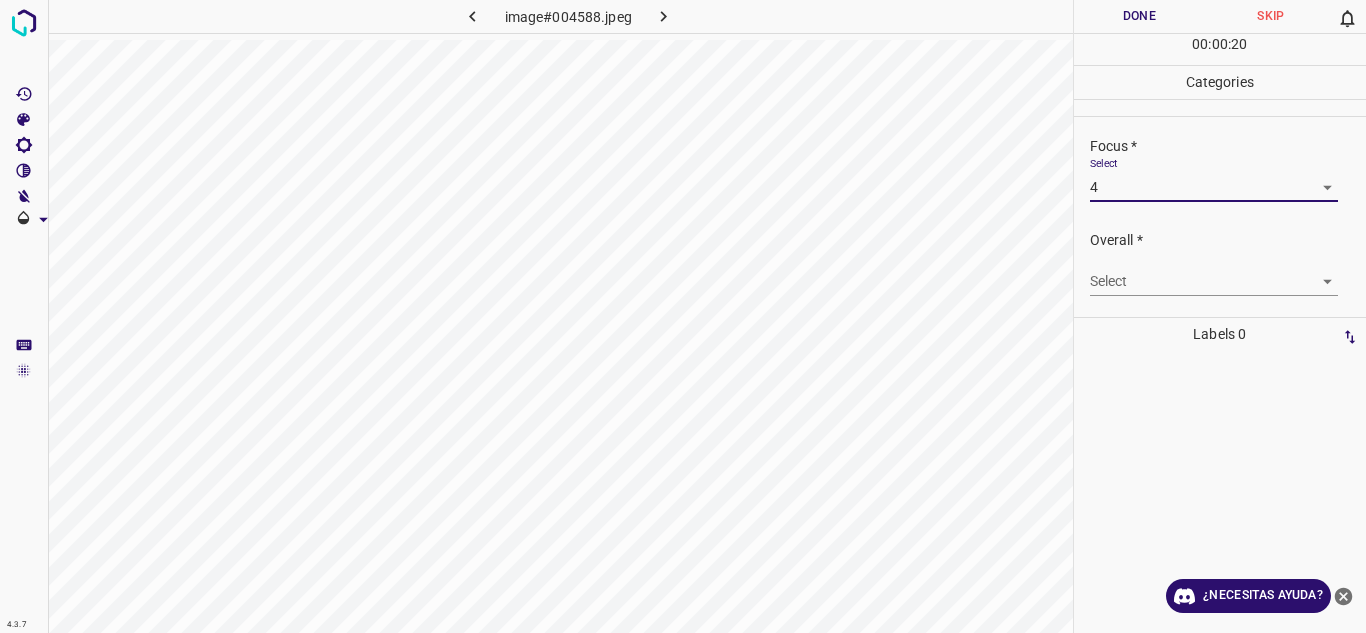 click on "4.3.7 image#004588.jpeg Done Skip 0 00   : 00   : 20   Categories Lighting *  Select 4 4 Focus *  Select 4 4 Overall *  Select ​ Labels   0 Categories 1 Lighting 2 Focus 3 Overall Tools Space Change between modes (Draw & Edit) I Auto labeling R Restore zoom M Zoom in N Zoom out Delete Delete selecte label Filters Z Restore filters X Saturation filter C Brightness filter V Contrast filter B Gray scale filter General O Download ¿Necesitas ayuda? Texto original Valora esta traducción Tu opinión servirá para ayudar a mejorar el Traductor de Google - Texto - Esconder - Borrar" at bounding box center [683, 316] 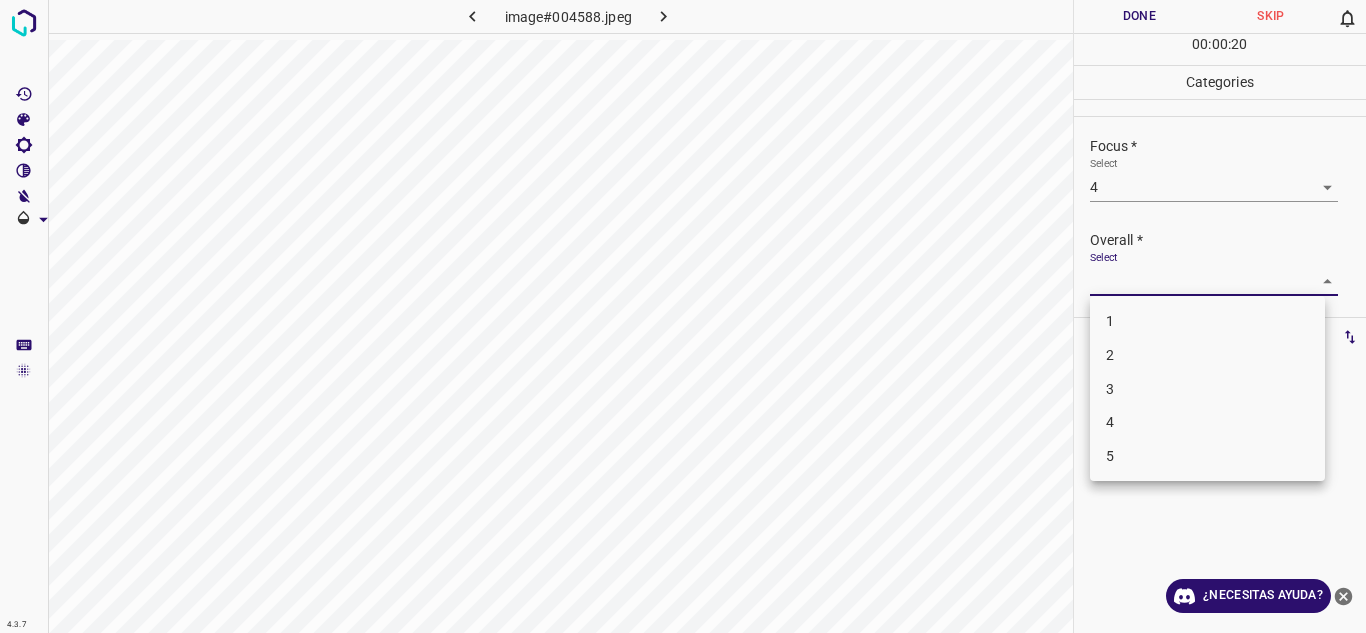click on "4" at bounding box center [1207, 422] 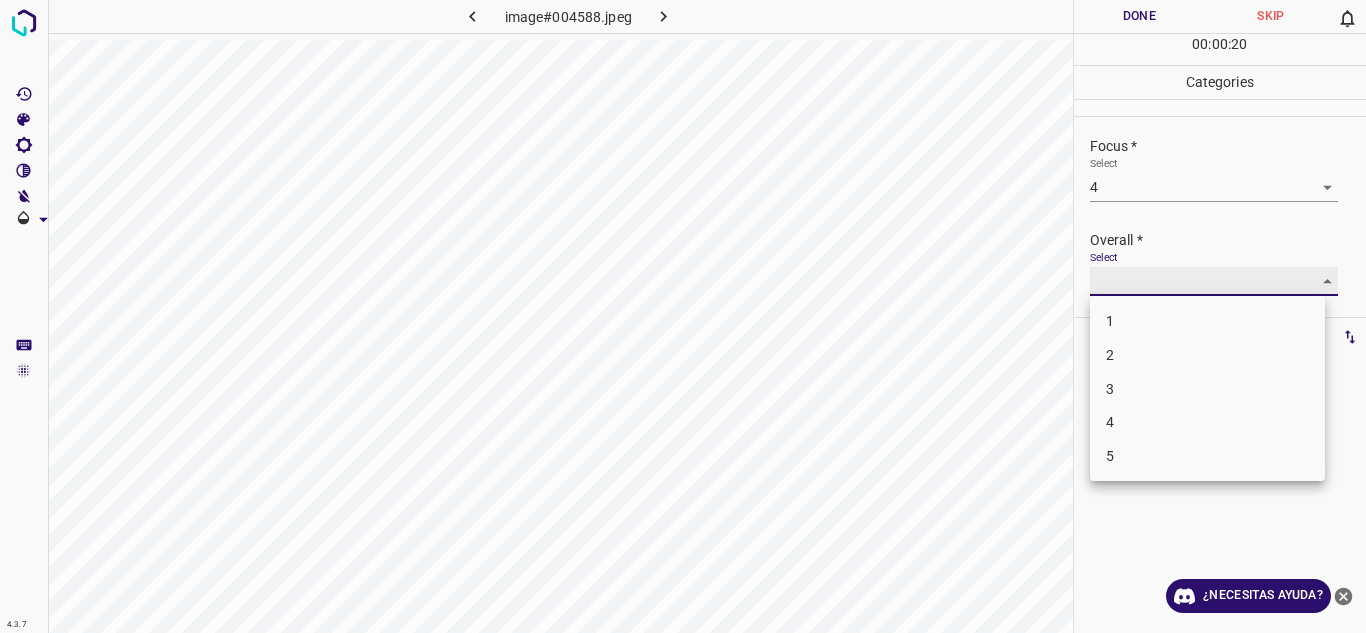 type on "4" 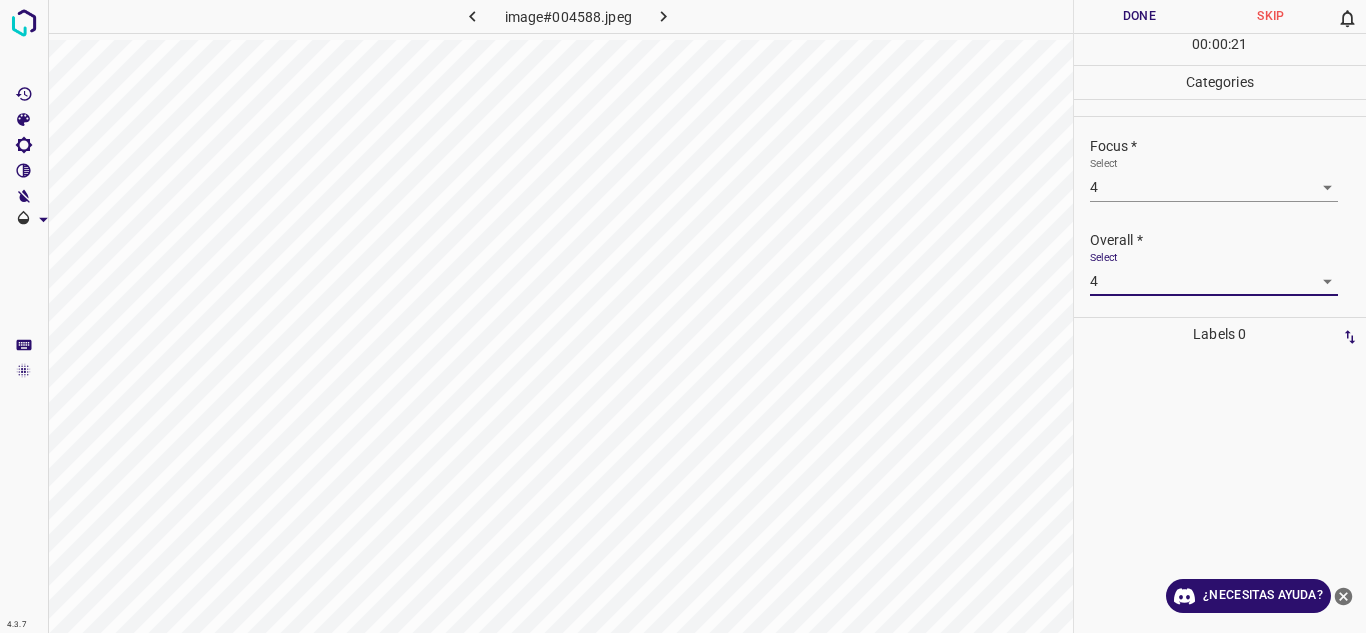 click on "Done" at bounding box center (1140, 16) 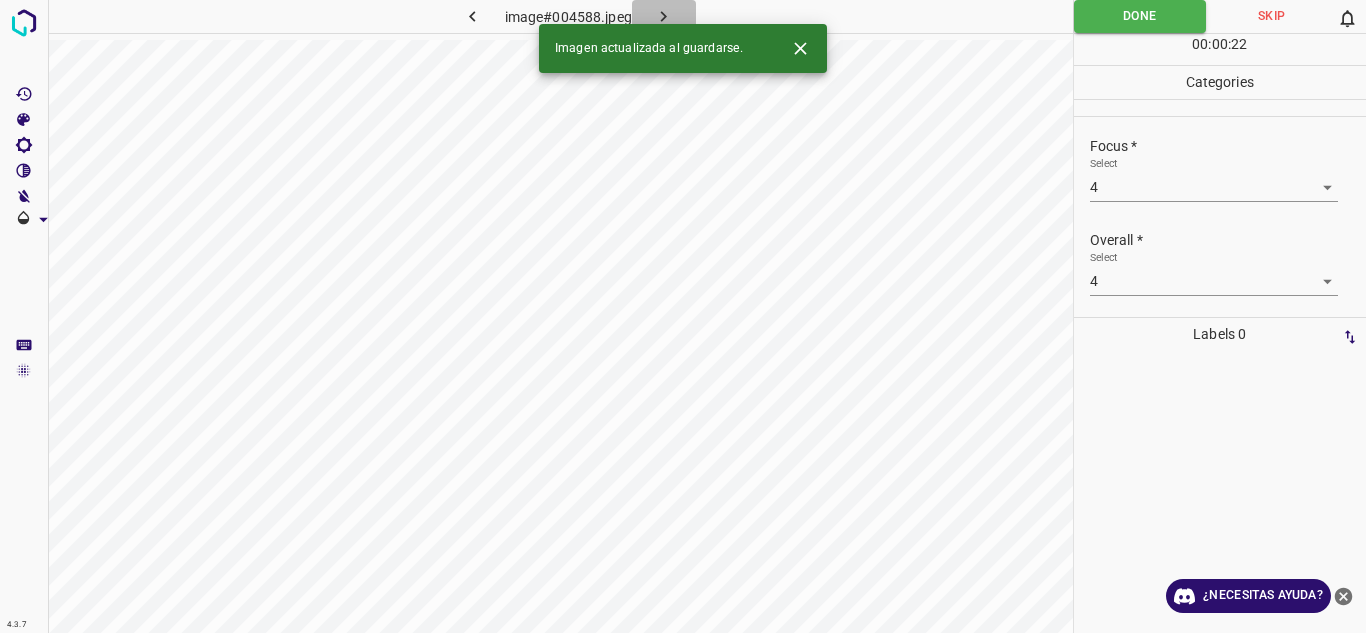 click at bounding box center (664, 16) 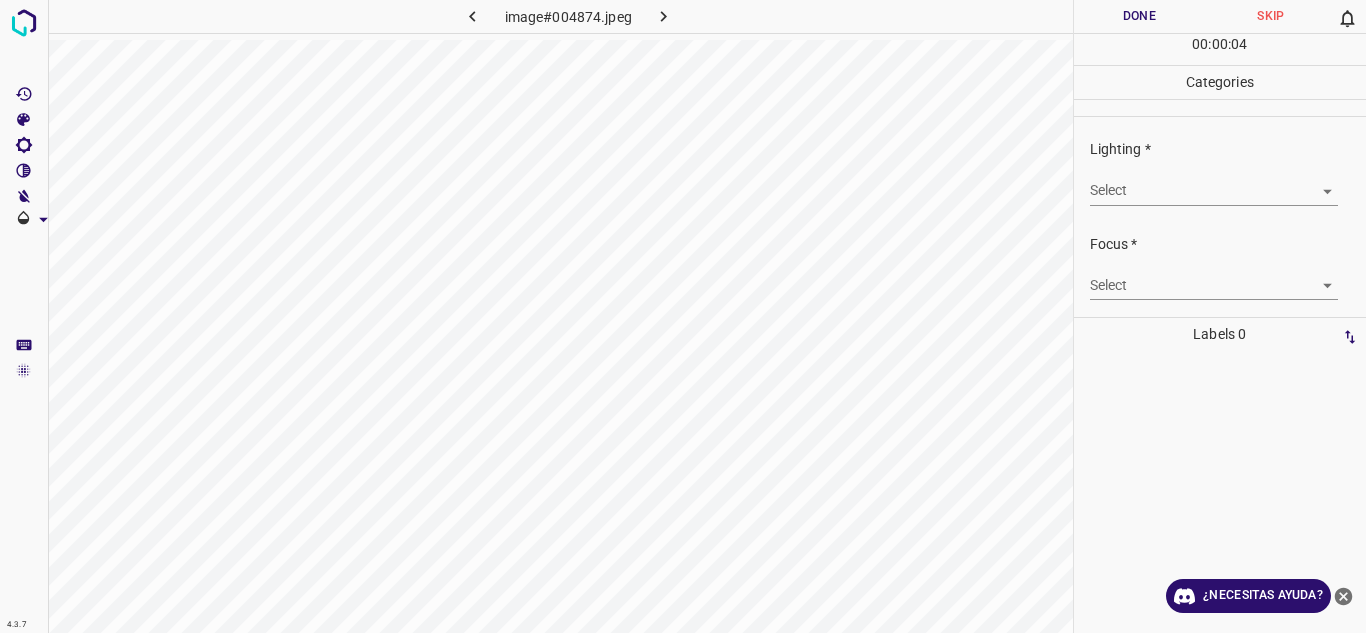 click on "4.3.7 image#004874.jpeg Done Skip 0 00   : 00   : 04   Categories Lighting *  Select ​ Focus *  Select ​ Overall *  Select ​ Labels   0 Categories 1 Lighting 2 Focus 3 Overall Tools Space Change between modes (Draw & Edit) I Auto labeling R Restore zoom M Zoom in N Zoom out Delete Delete selecte label Filters Z Restore filters X Saturation filter C Brightness filter V Contrast filter B Gray scale filter General O Download ¿Necesitas ayuda? Texto original Valora esta traducción Tu opinión servirá para ayudar a mejorar el Traductor de Google - Texto - Esconder - Borrar" at bounding box center [683, 316] 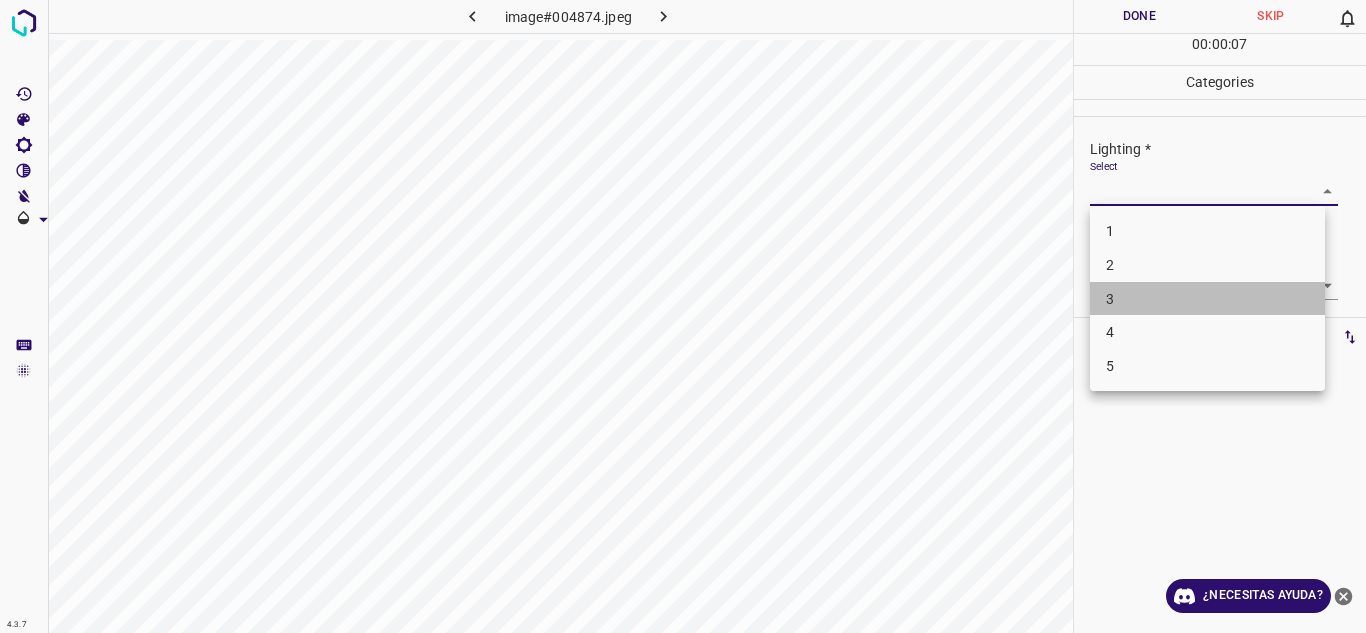 drag, startPoint x: 1186, startPoint y: 296, endPoint x: 1249, endPoint y: 300, distance: 63.126858 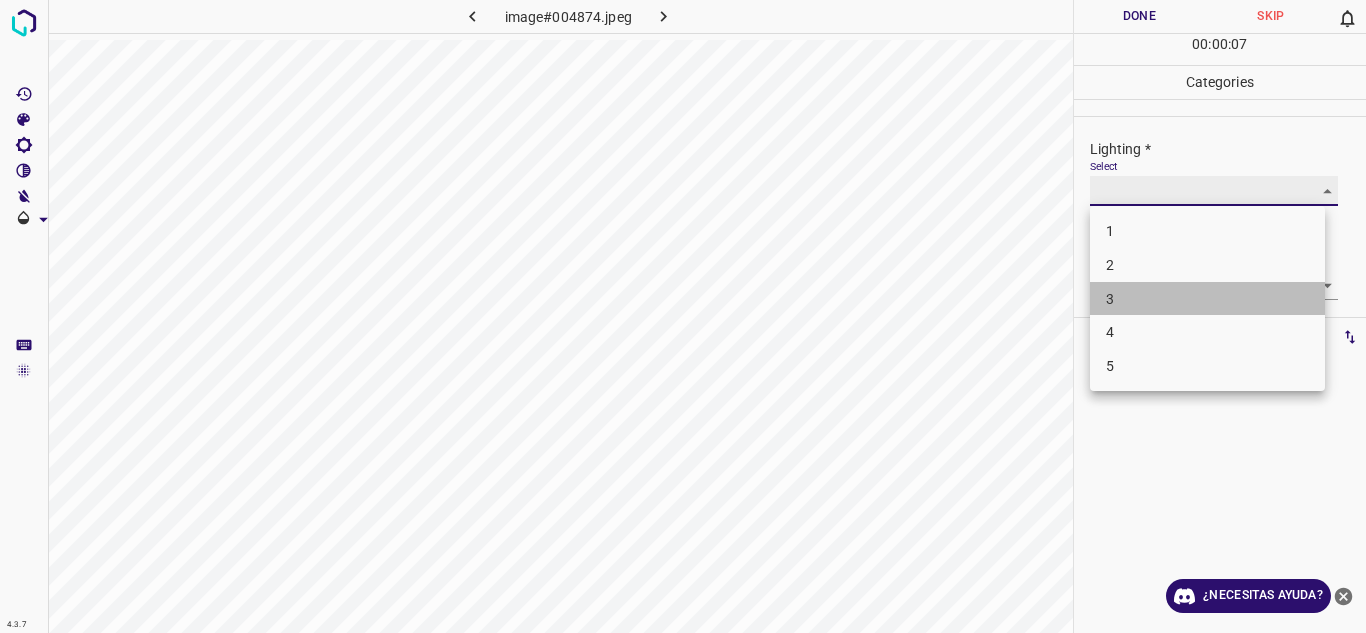 type on "3" 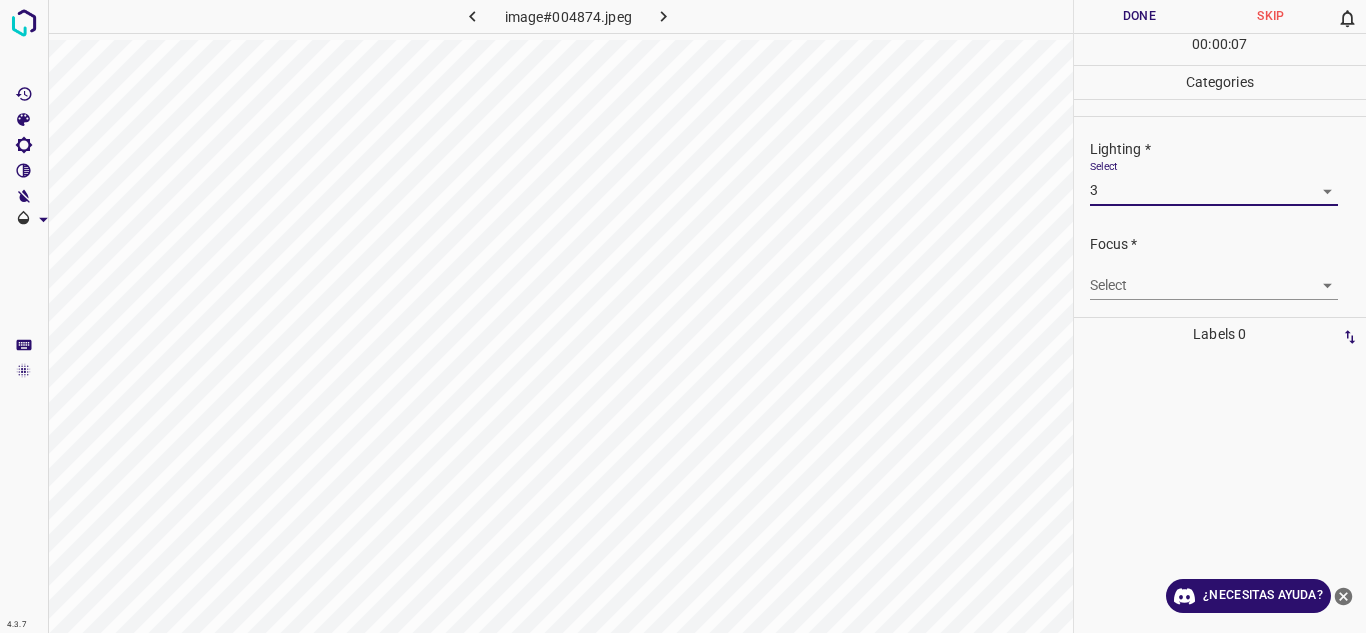 click on "4.3.7 image#004874.jpeg Done Skip 0 00   : 00   : 07   Categories Lighting *  Select 3 3 Focus *  Select ​ Overall *  Select ​ Labels   0 Categories 1 Lighting 2 Focus 3 Overall Tools Space Change between modes (Draw & Edit) I Auto labeling R Restore zoom M Zoom in N Zoom out Delete Delete selecte label Filters Z Restore filters X Saturation filter C Brightness filter V Contrast filter B Gray scale filter General O Download ¿Necesitas ayuda? Texto original Valora esta traducción Tu opinión servirá para ayudar a mejorar el Traductor de Google - Texto - Esconder - Borrar" at bounding box center (683, 316) 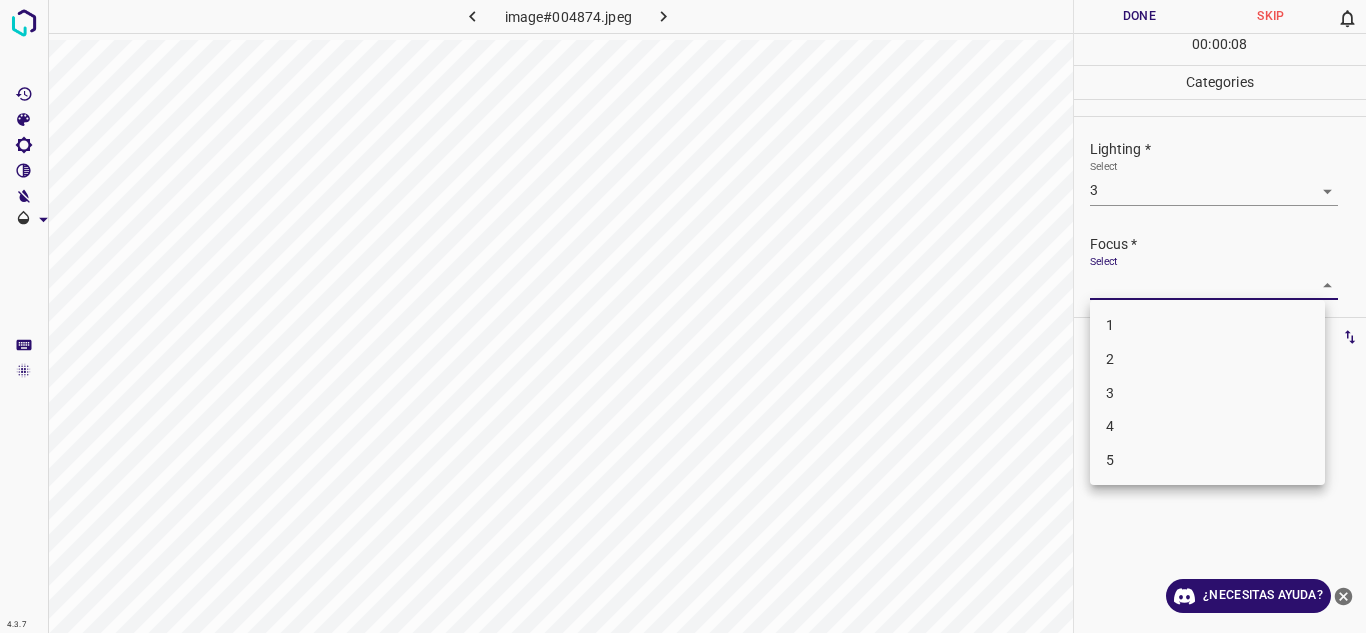 click on "3" at bounding box center (1207, 393) 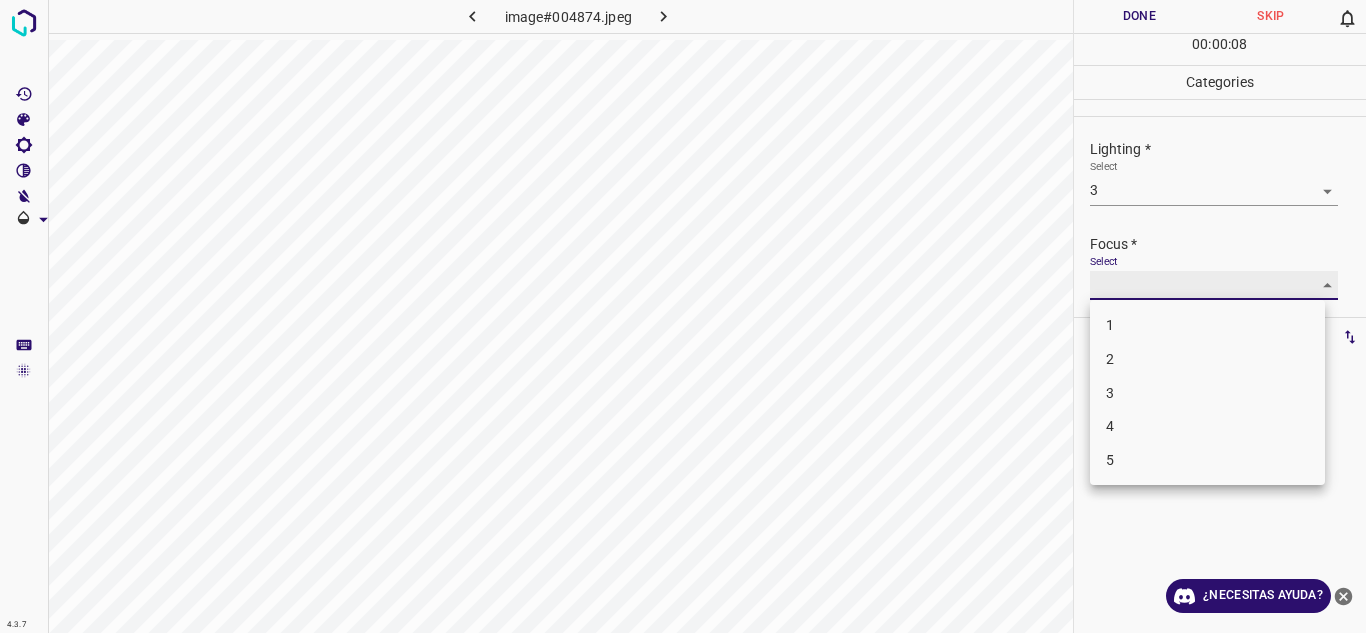 type on "3" 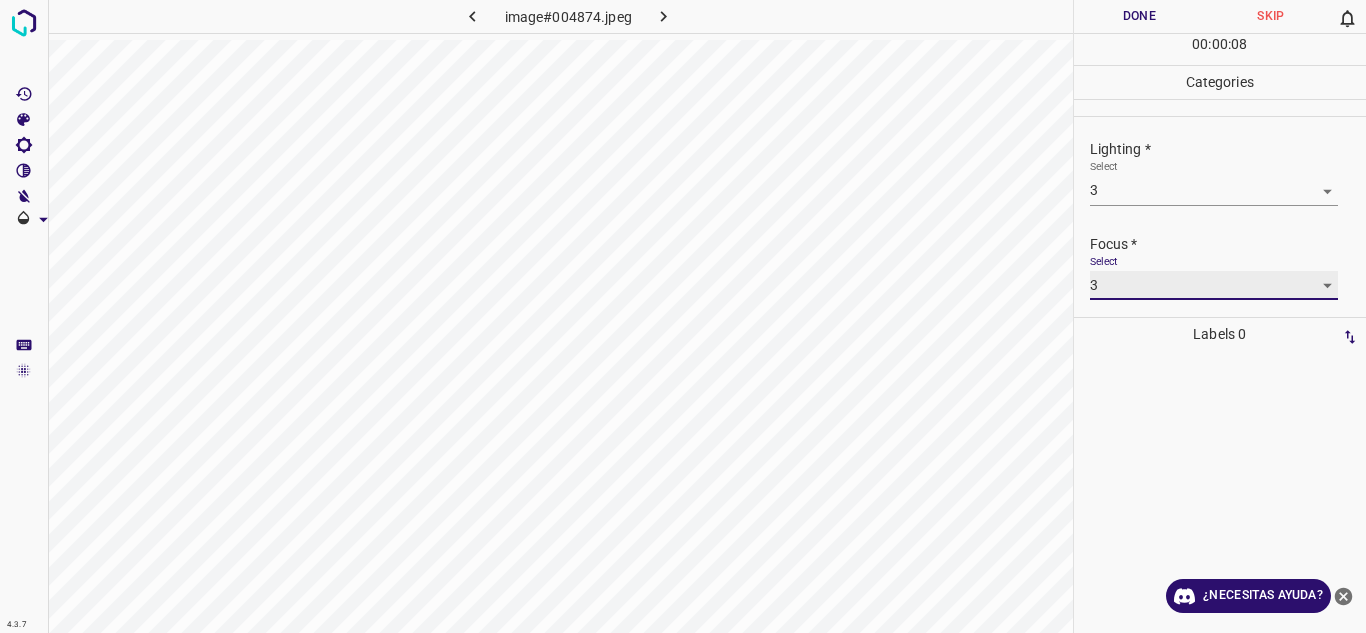 scroll, scrollTop: 98, scrollLeft: 0, axis: vertical 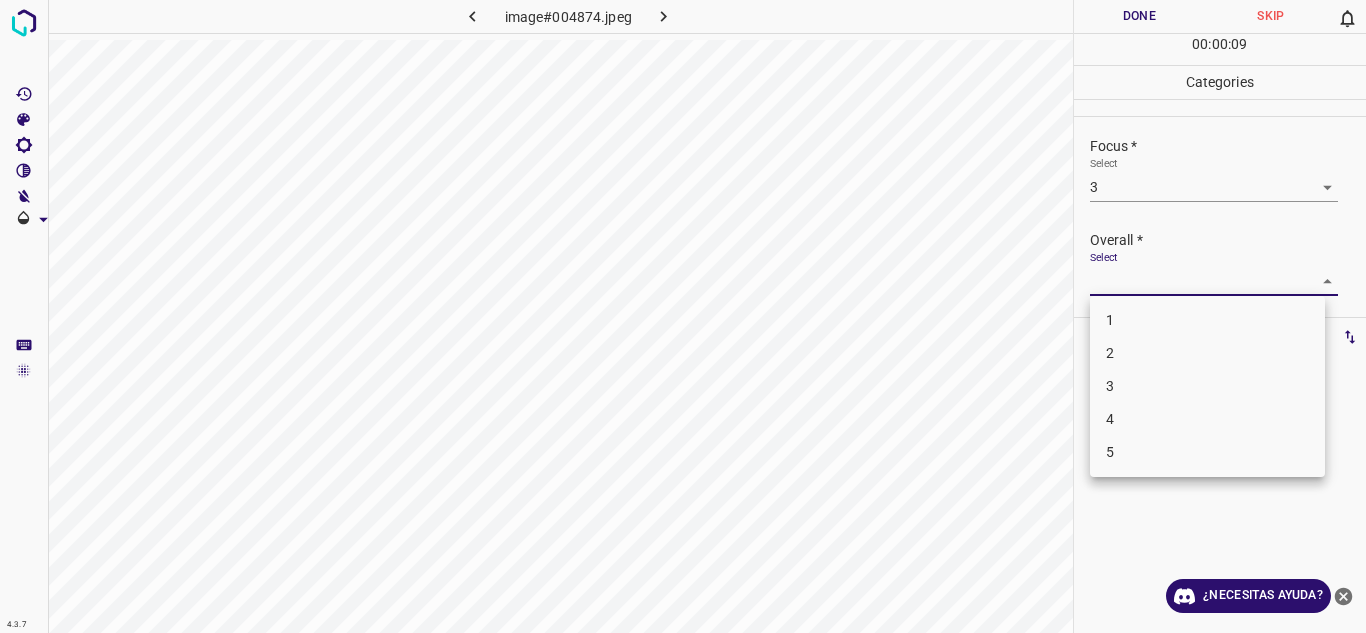 click on "4.3.7 image#004874.jpeg Done Skip 0 00   : 00   : 09   Categories Lighting *  Select 3 3 Focus *  Select 3 3 Overall *  Select ​ Labels   0 Categories 1 Lighting 2 Focus 3 Overall Tools Space Change between modes (Draw & Edit) I Auto labeling R Restore zoom M Zoom in N Zoom out Delete Delete selecte label Filters Z Restore filters X Saturation filter C Brightness filter V Contrast filter B Gray scale filter General O Download ¿Necesitas ayuda? Texto original Valora esta traducción Tu opinión servirá para ayudar a mejorar el Traductor de Google - Texto - Esconder - Borrar 1 2 3 4 5" at bounding box center [683, 316] 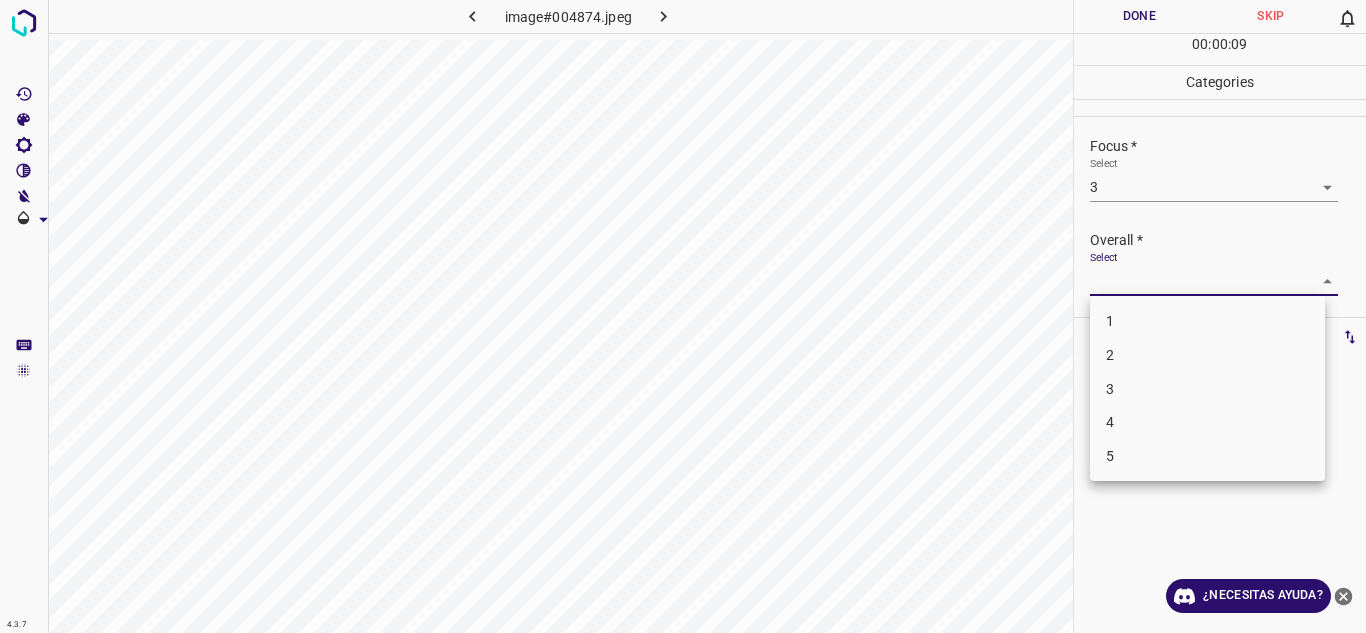 click on "3" at bounding box center (1207, 389) 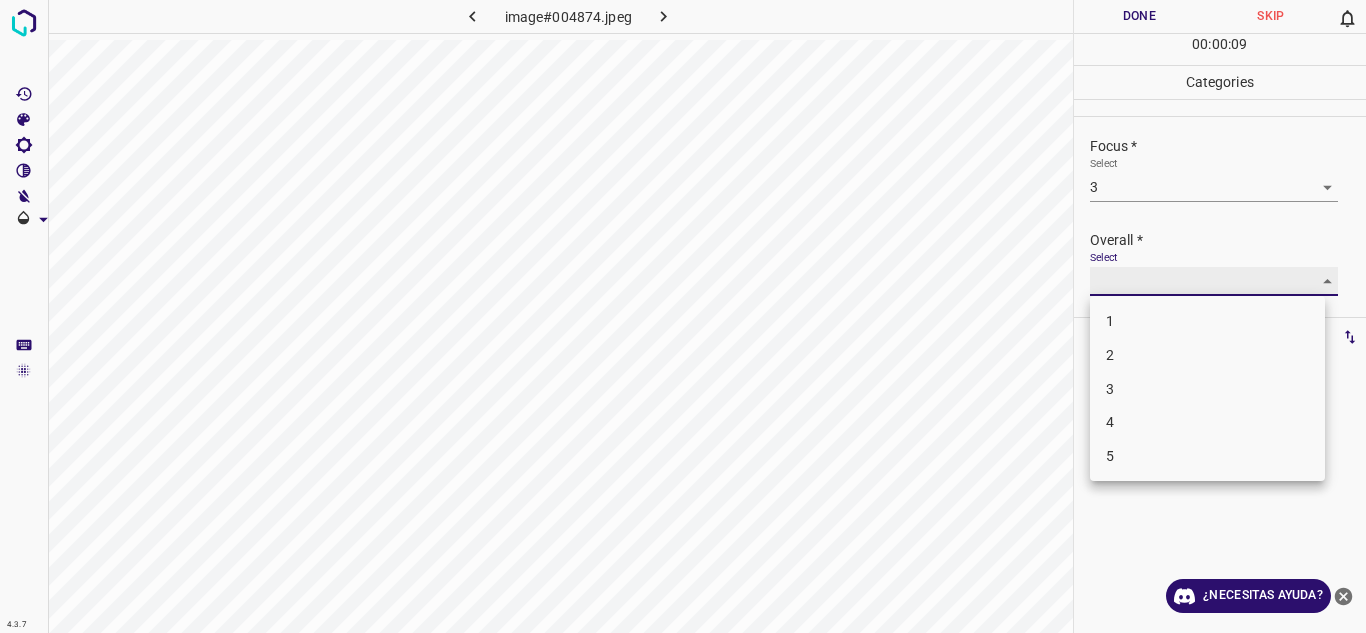 type on "3" 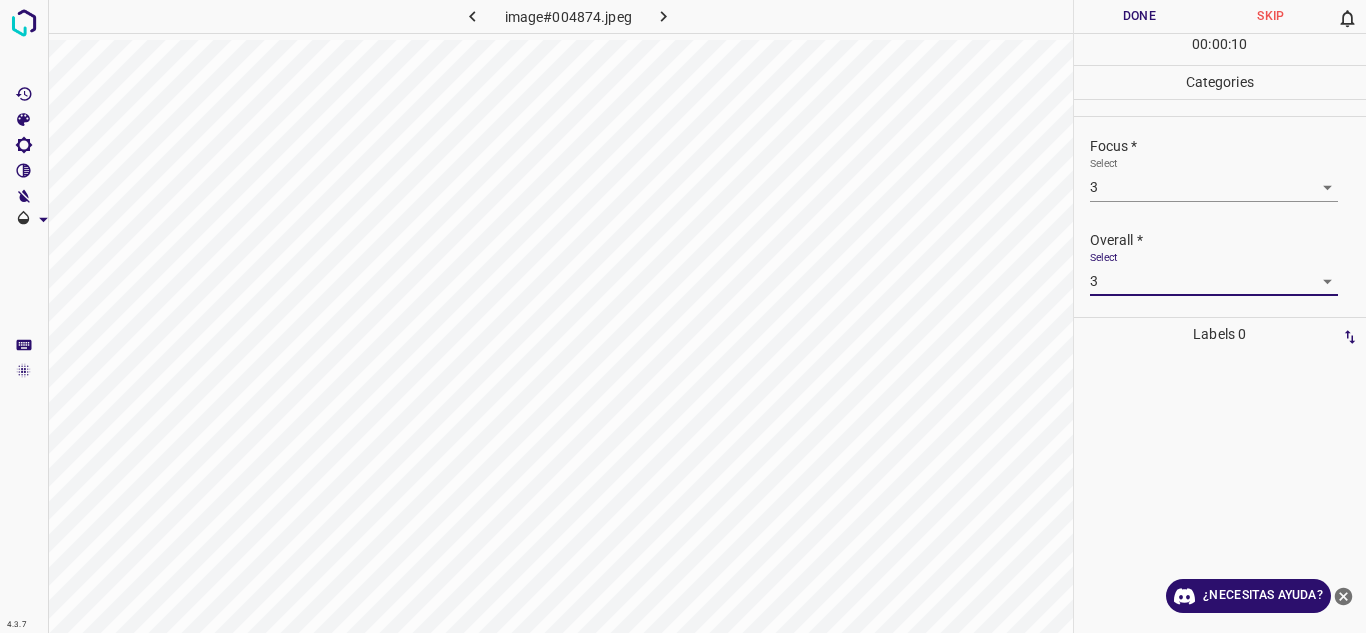 click on "Done" at bounding box center [1140, 16] 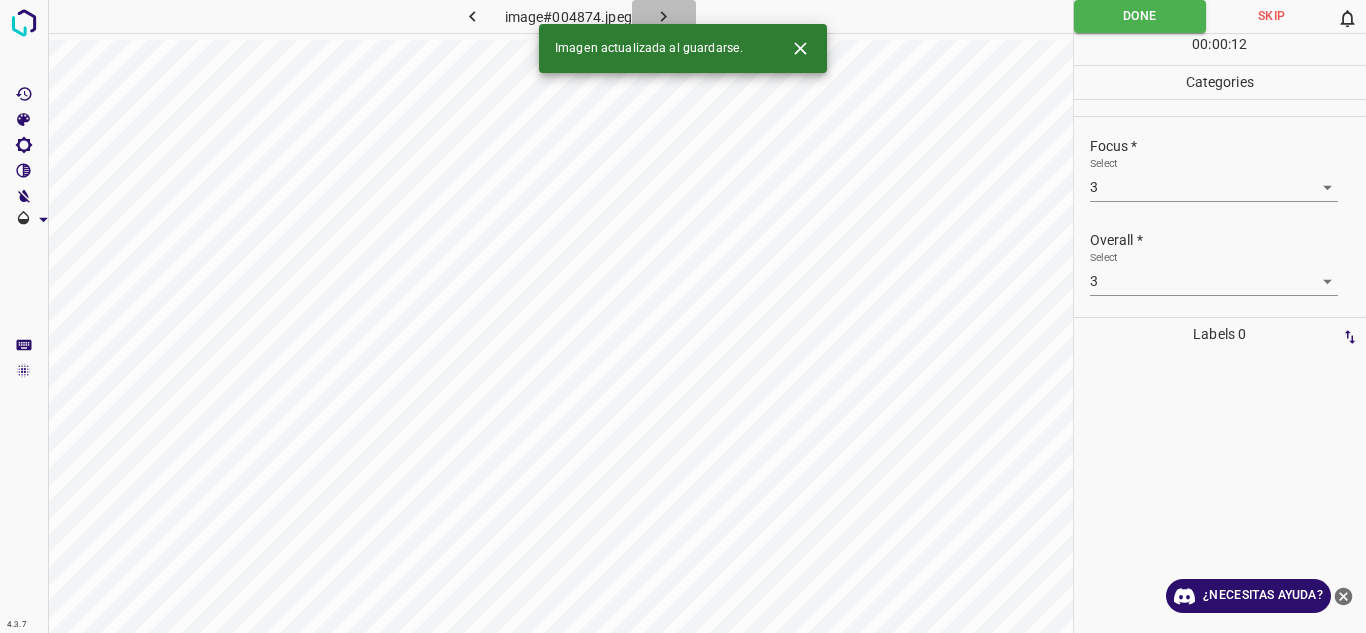 click at bounding box center (664, 16) 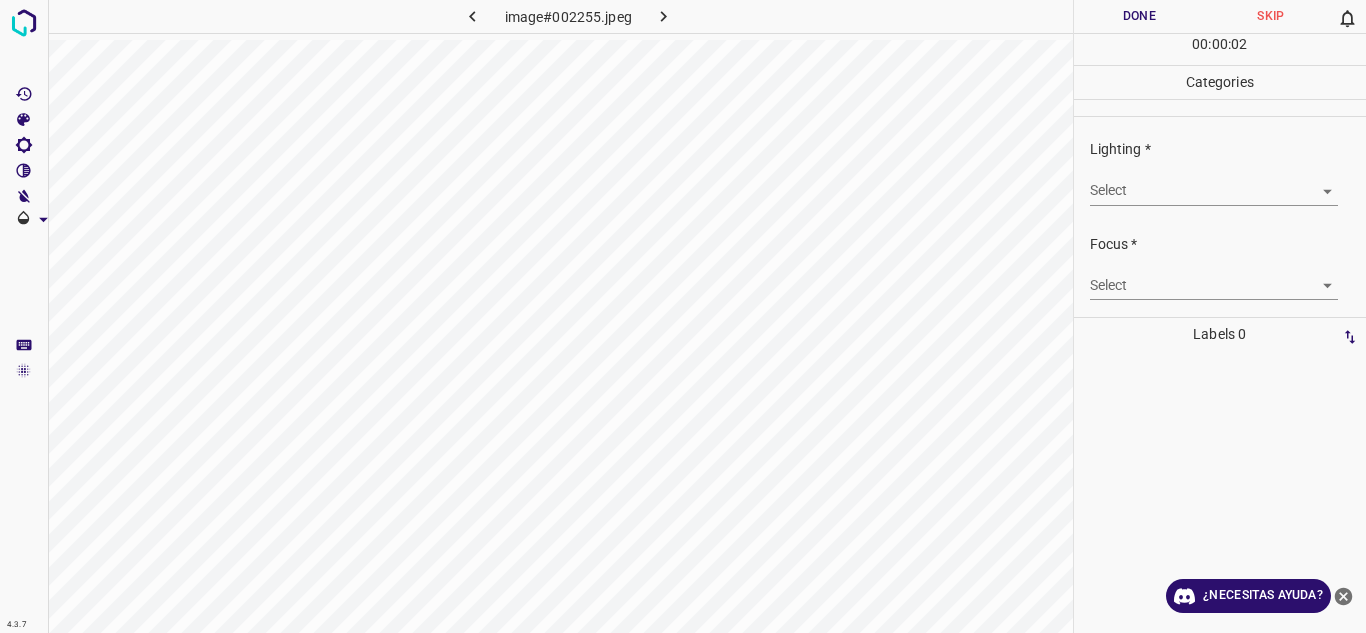 click on "4.3.7 image#002255.jpeg Done Skip 0 00   : 00   : 02   Categories Lighting *  Select ​ Focus *  Select ​ Overall *  Select ​ Labels   0 Categories 1 Lighting 2 Focus 3 Overall Tools Space Change between modes (Draw & Edit) I Auto labeling R Restore zoom M Zoom in N Zoom out Delete Delete selecte label Filters Z Restore filters X Saturation filter C Brightness filter V Contrast filter B Gray scale filter General O Download ¿Necesitas ayuda? Texto original Valora esta traducción Tu opinión servirá para ayudar a mejorar el Traductor de Google - Texto - Esconder - Borrar" at bounding box center [683, 316] 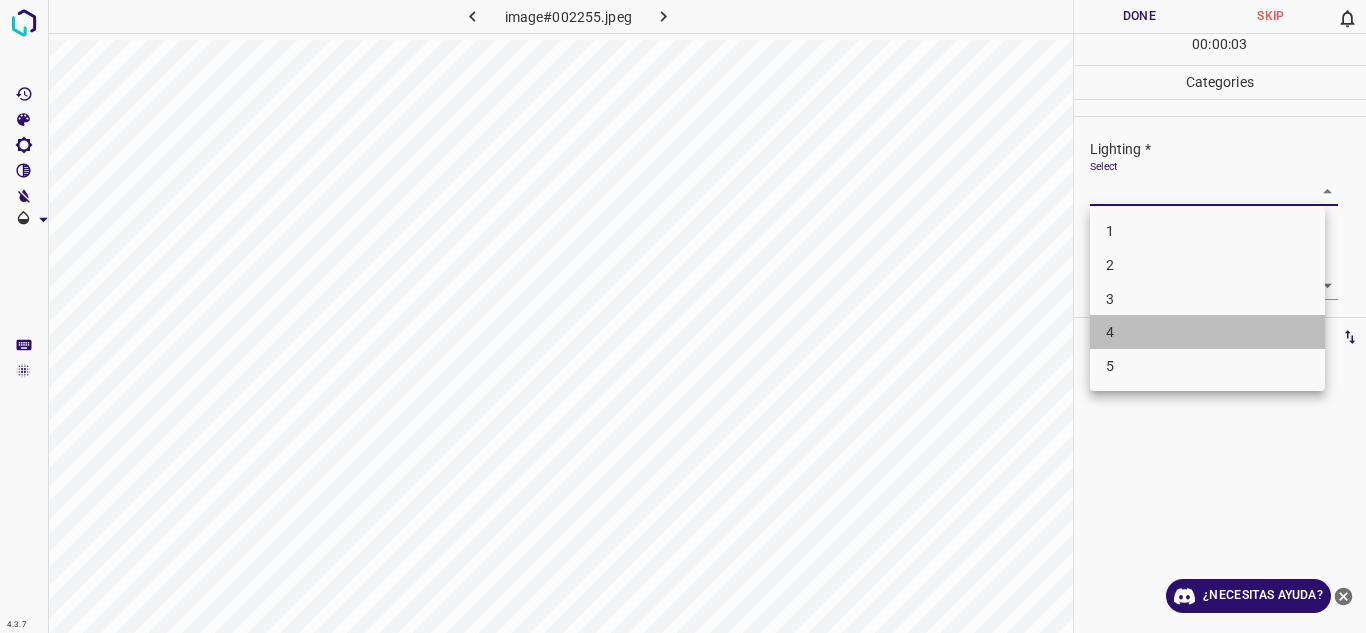 click on "4" at bounding box center [1207, 332] 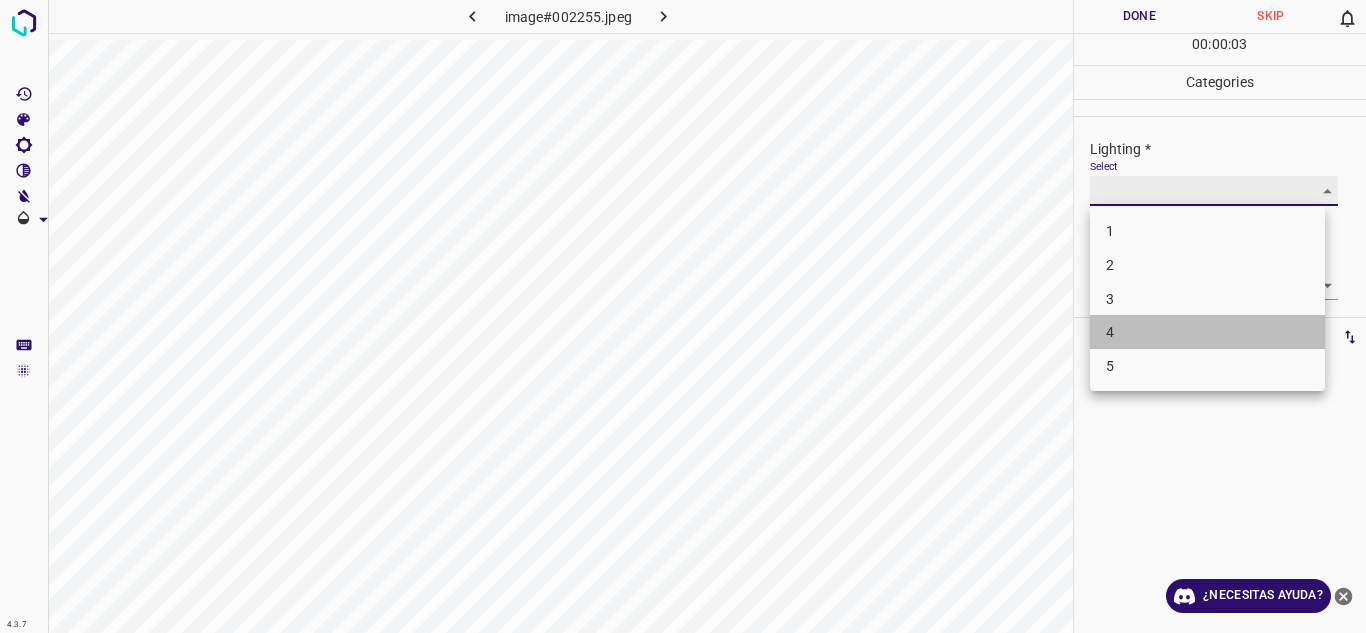 type on "4" 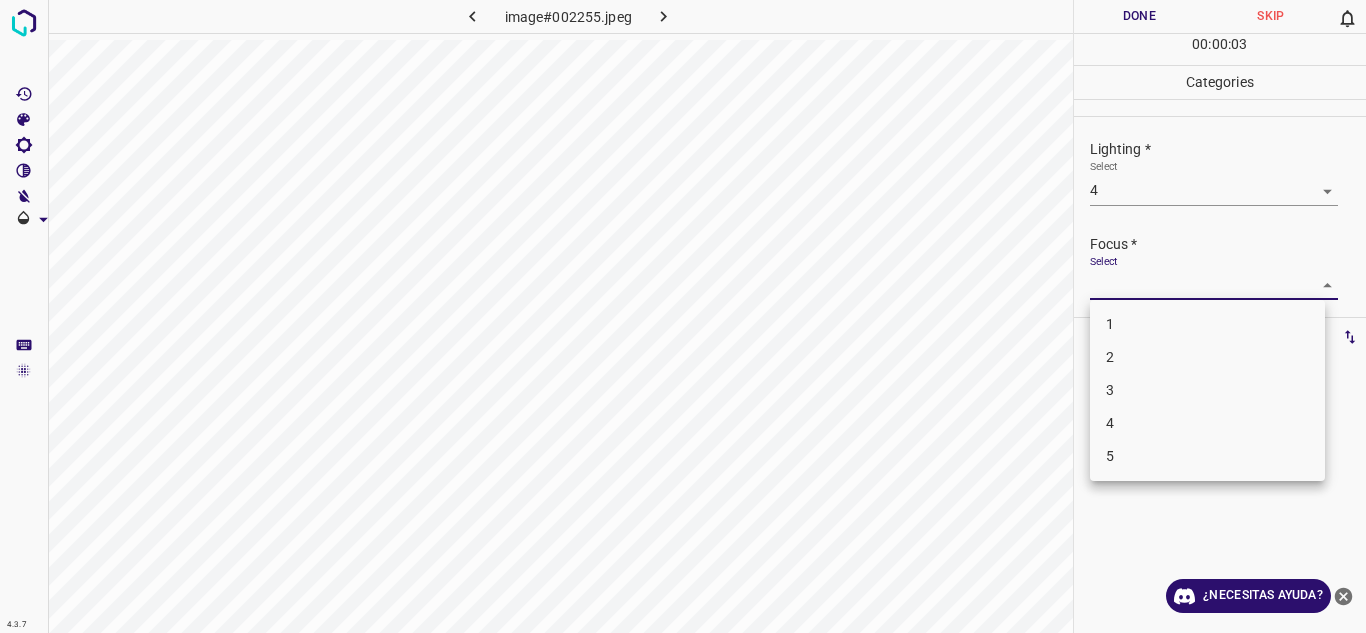 click on "4.3.7 image#002255.jpeg Done Skip 0 00   : 00   : 03   Categories Lighting *  Select 4 4 Focus *  Select ​ Overall *  Select ​ Labels   0 Categories 1 Lighting 2 Focus 3 Overall Tools Space Change between modes (Draw & Edit) I Auto labeling R Restore zoom M Zoom in N Zoom out Delete Delete selecte label Filters Z Restore filters X Saturation filter C Brightness filter V Contrast filter B Gray scale filter General O Download ¿Necesitas ayuda? Texto original Valora esta traducción Tu opinión servirá para ayudar a mejorar el Traductor de Google - Texto - Esconder - Borrar 1 2 3 4 5" at bounding box center [683, 316] 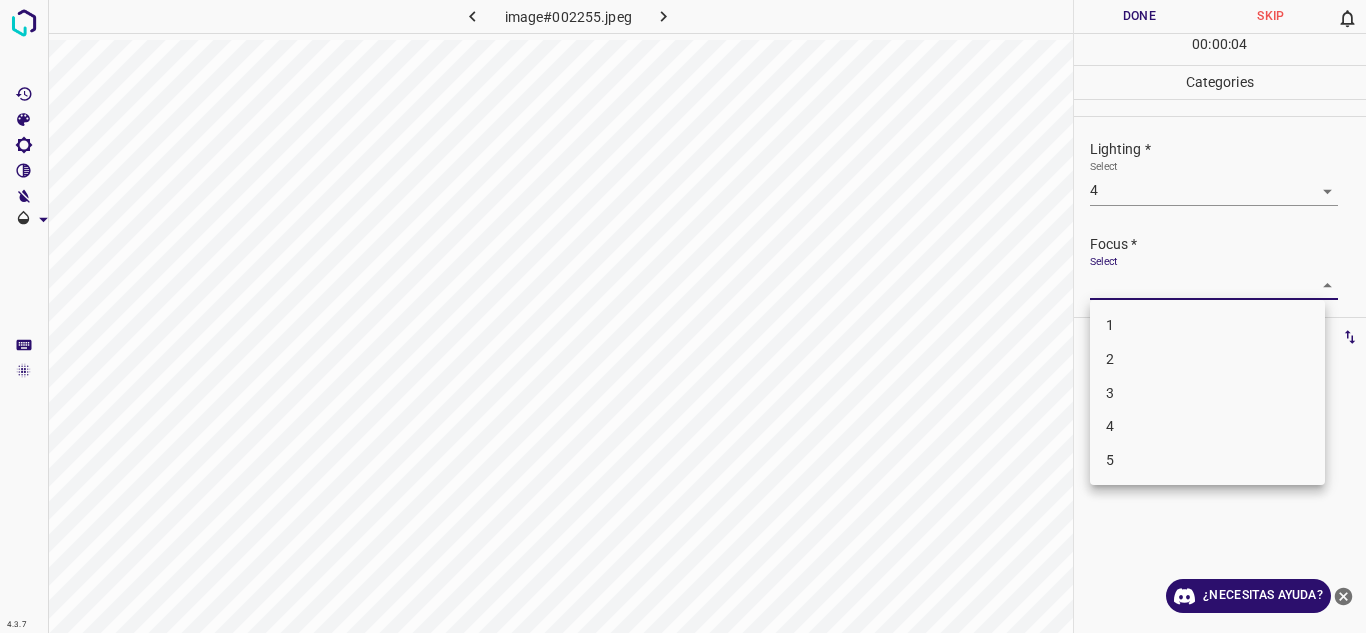 click on "4" at bounding box center [1207, 426] 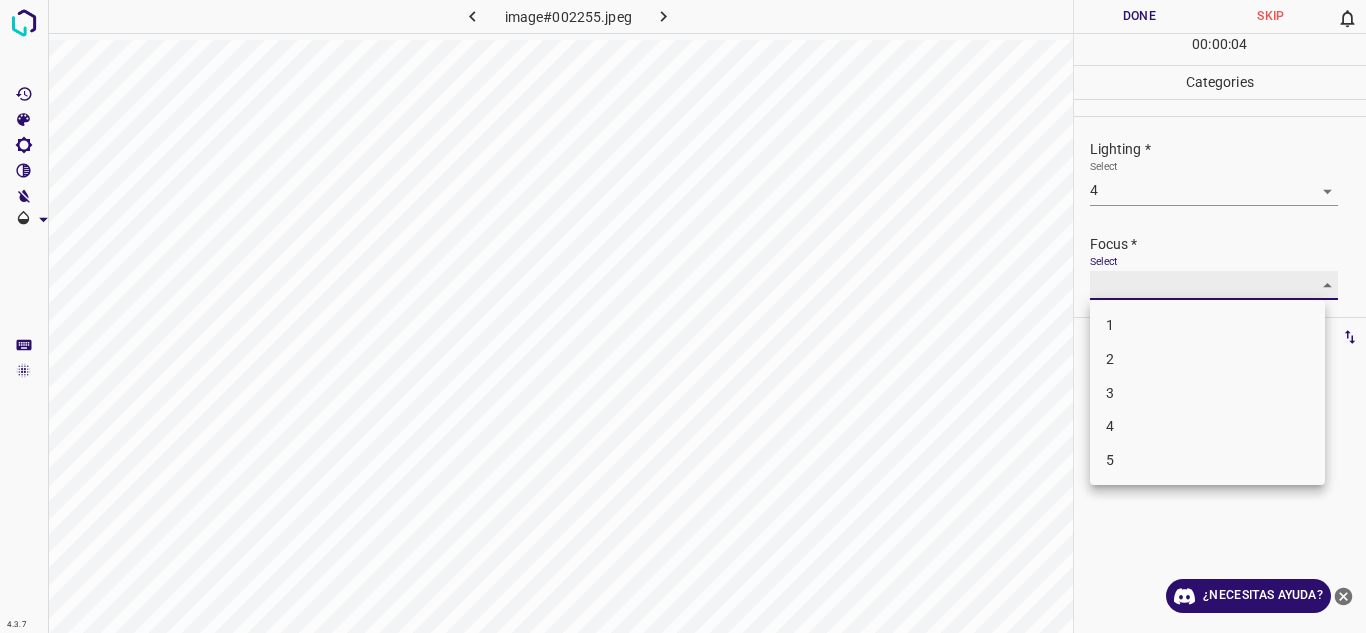 type on "4" 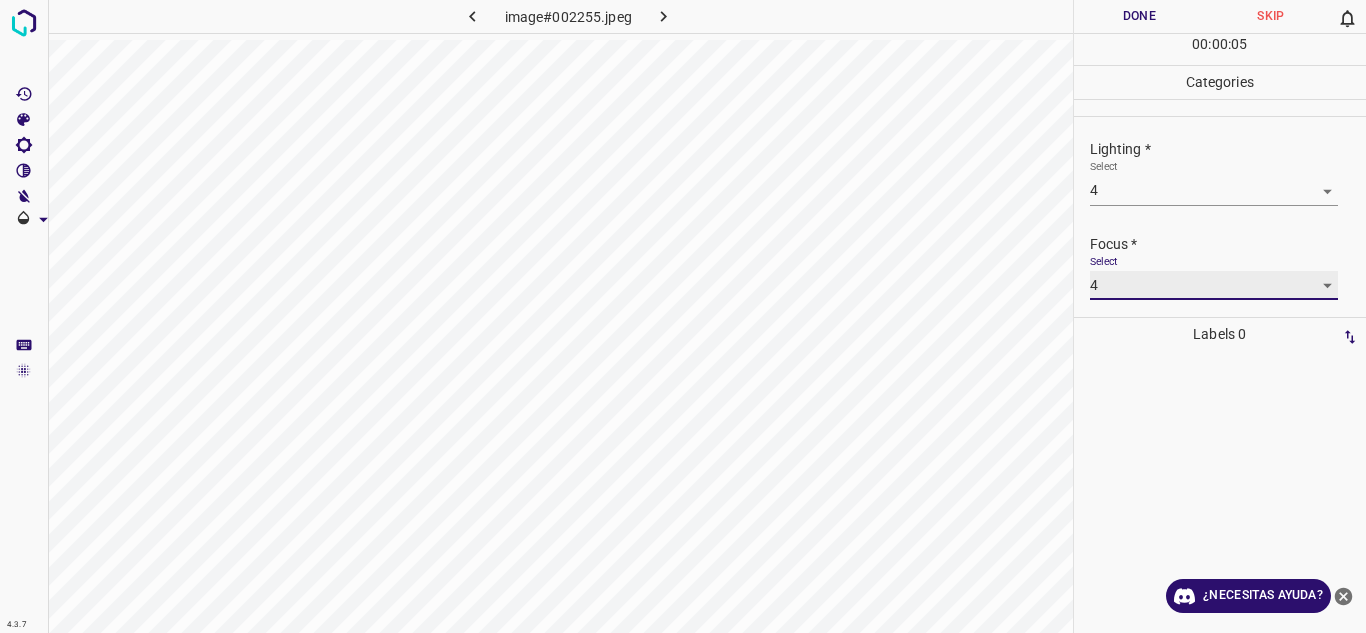 scroll, scrollTop: 98, scrollLeft: 0, axis: vertical 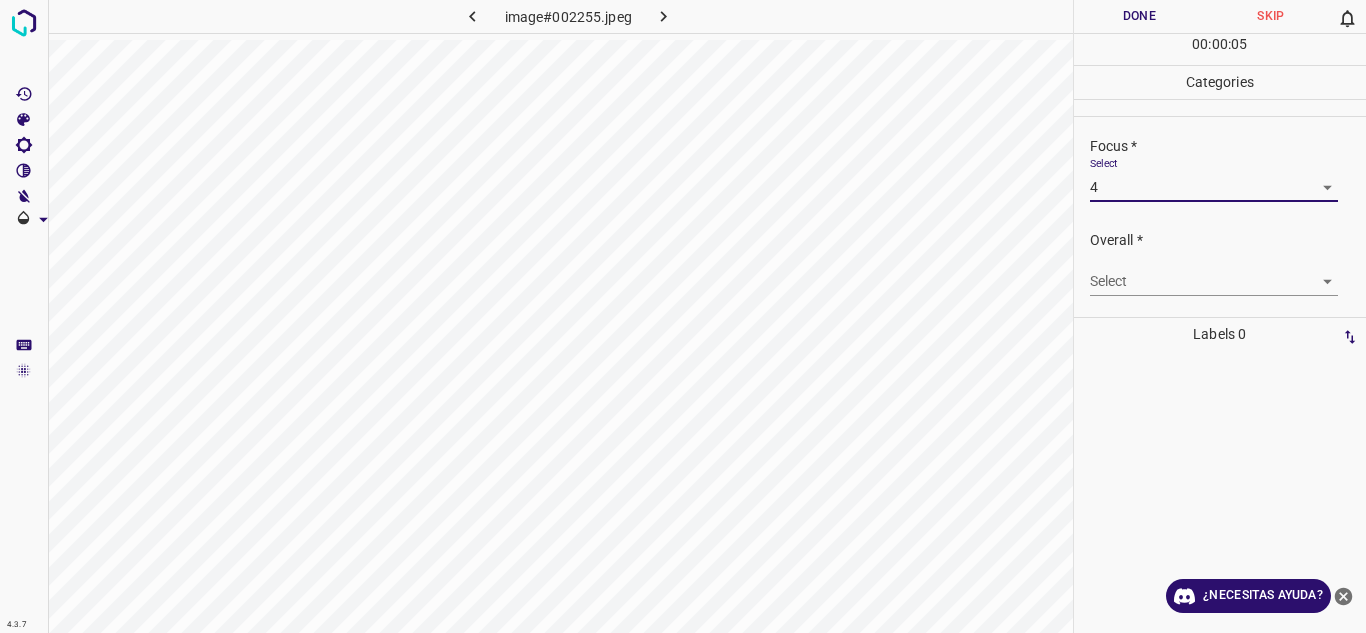 click on "4.3.7 image#002255.jpeg Done Skip 0 00   : 00   : 05   Categories Lighting *  Select 4 4 Focus *  Select 4 4 Overall *  Select ​ Labels   0 Categories 1 Lighting 2 Focus 3 Overall Tools Space Change between modes (Draw & Edit) I Auto labeling R Restore zoom M Zoom in N Zoom out Delete Delete selecte label Filters Z Restore filters X Saturation filter C Brightness filter V Contrast filter B Gray scale filter General O Download ¿Necesitas ayuda? Texto original Valora esta traducción Tu opinión servirá para ayudar a mejorar el Traductor de Google - Texto - Esconder - Borrar" at bounding box center (683, 316) 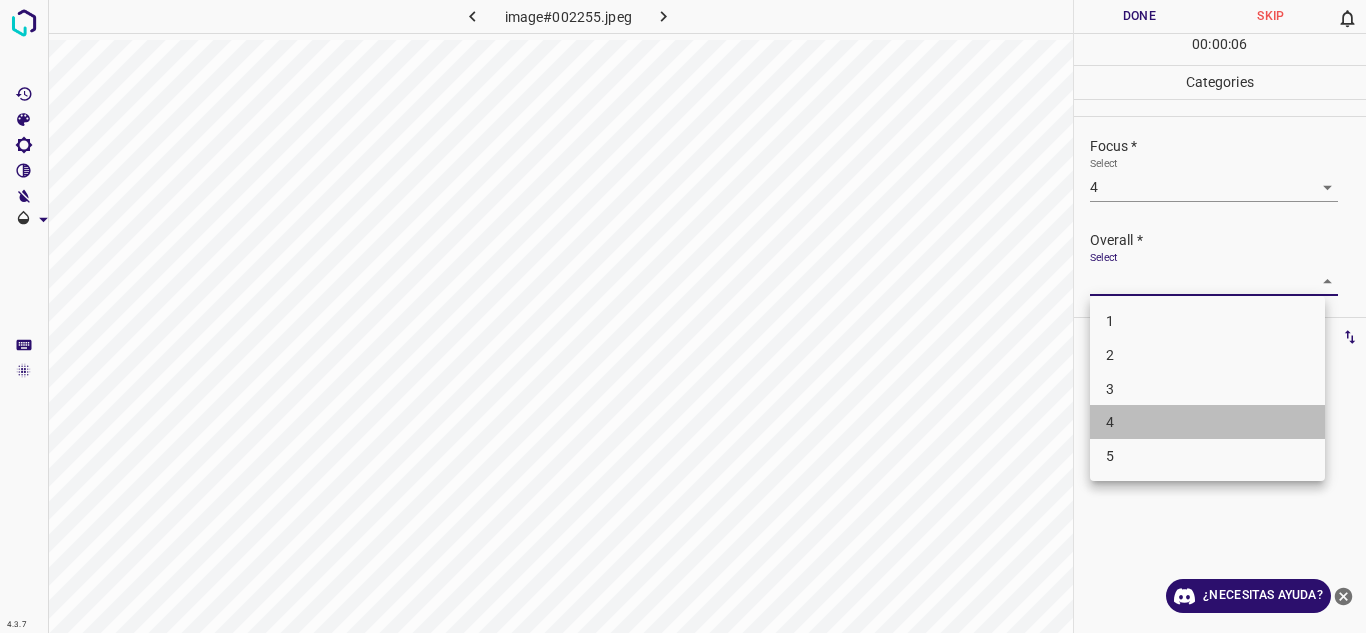 click on "4" at bounding box center [1207, 422] 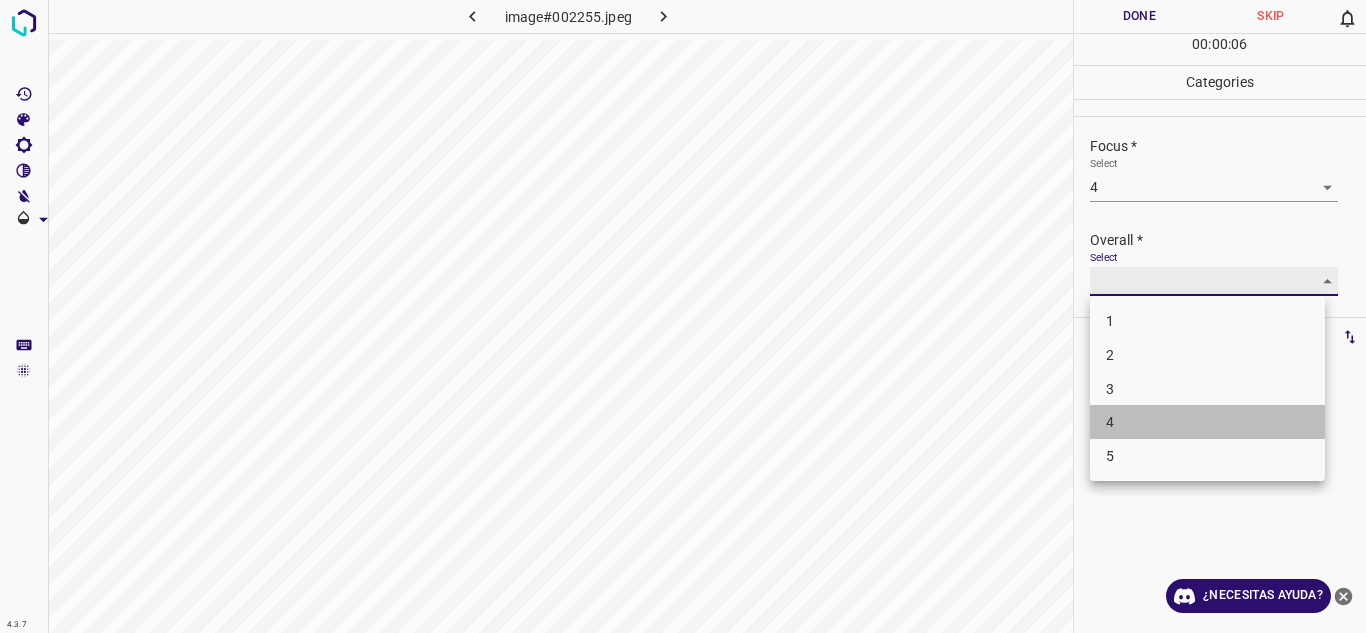 type on "4" 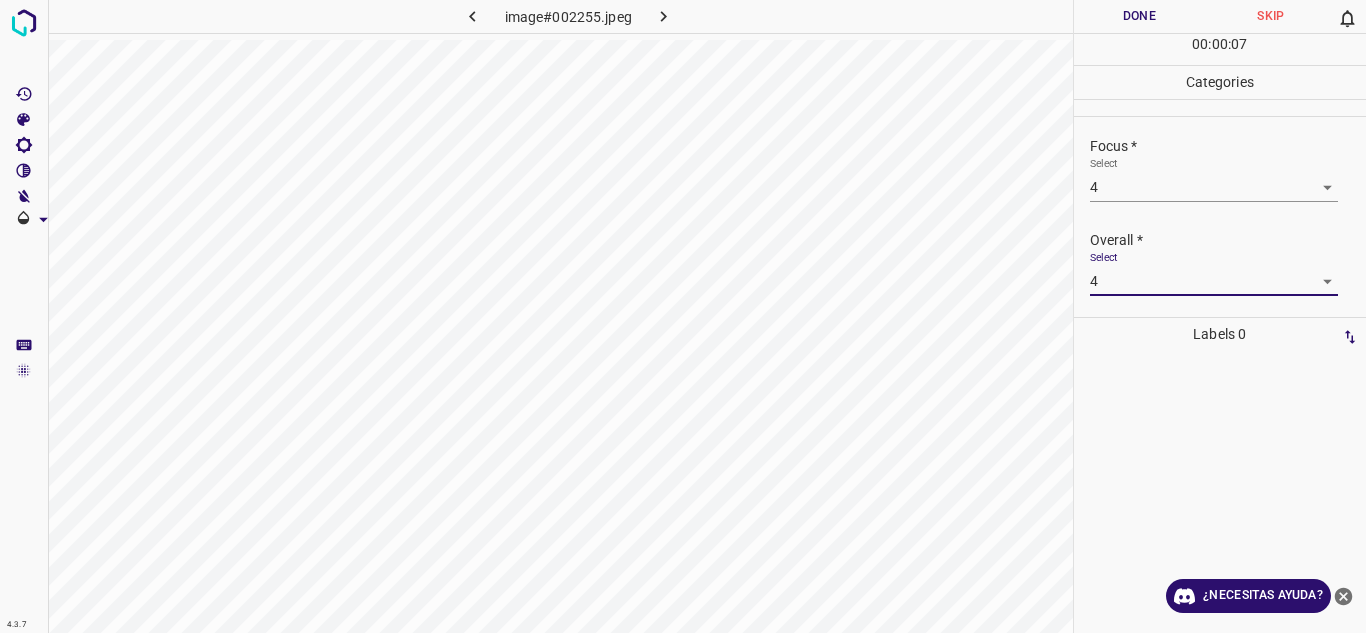 click on "Done" at bounding box center (1140, 16) 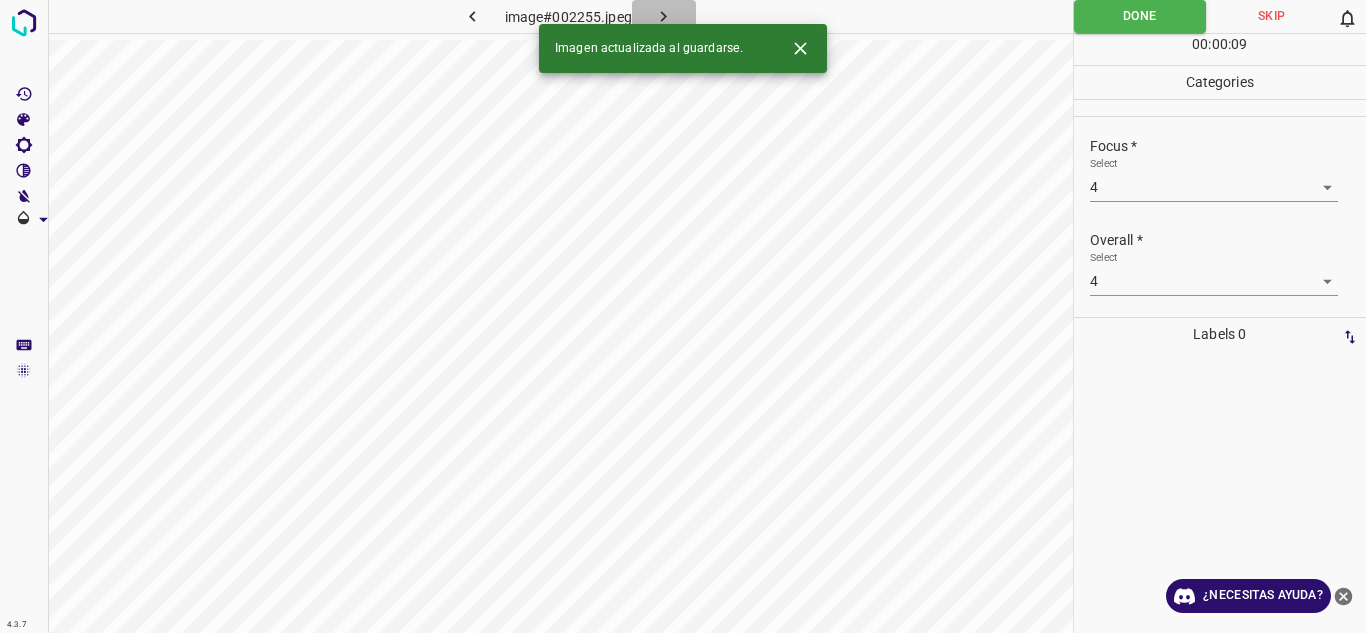click at bounding box center (664, 16) 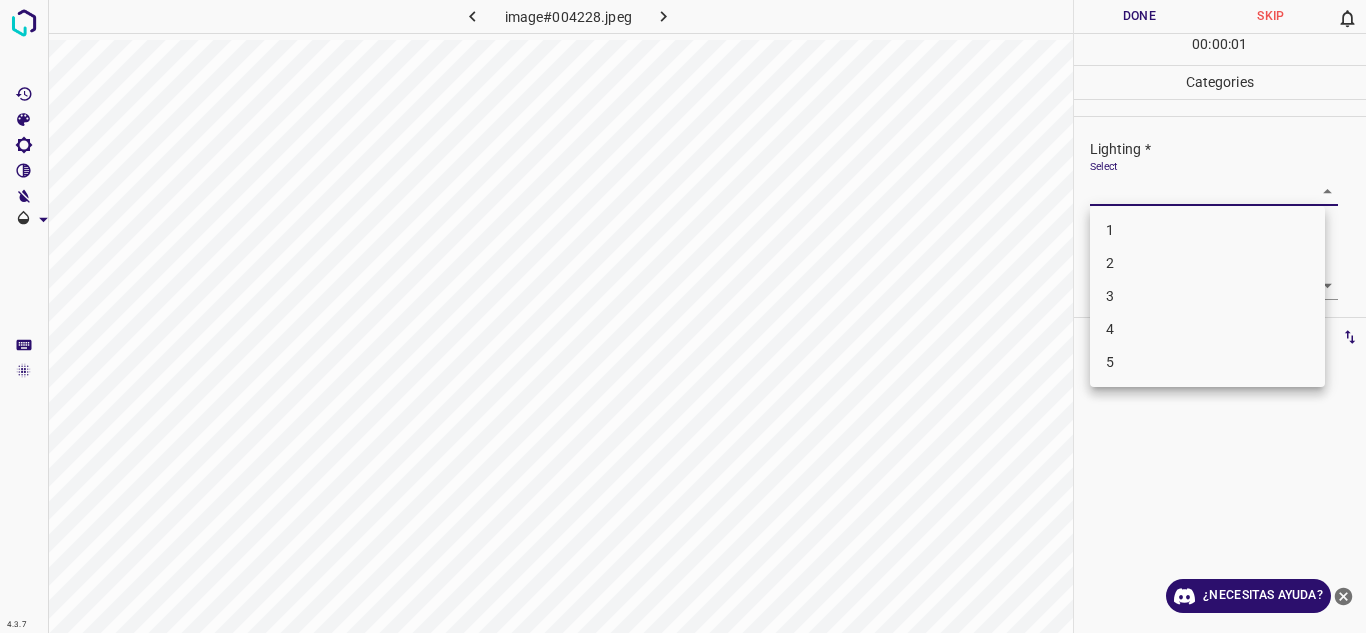 click on "4.3.7 image#004228.jpeg Done Skip 0 00   : 00   : 01   Categories Lighting *  Select ​ Focus *  Select ​ Overall *  Select ​ Labels   0 Categories 1 Lighting 2 Focus 3 Overall Tools Space Change between modes (Draw & Edit) I Auto labeling R Restore zoom M Zoom in N Zoom out Delete Delete selecte label Filters Z Restore filters X Saturation filter C Brightness filter V Contrast filter B Gray scale filter General O Download ¿Necesitas ayuda? Texto original Valora esta traducción Tu opinión servirá para ayudar a mejorar el Traductor de Google - Texto - Esconder - Borrar 1 2 3 4 5" at bounding box center (683, 316) 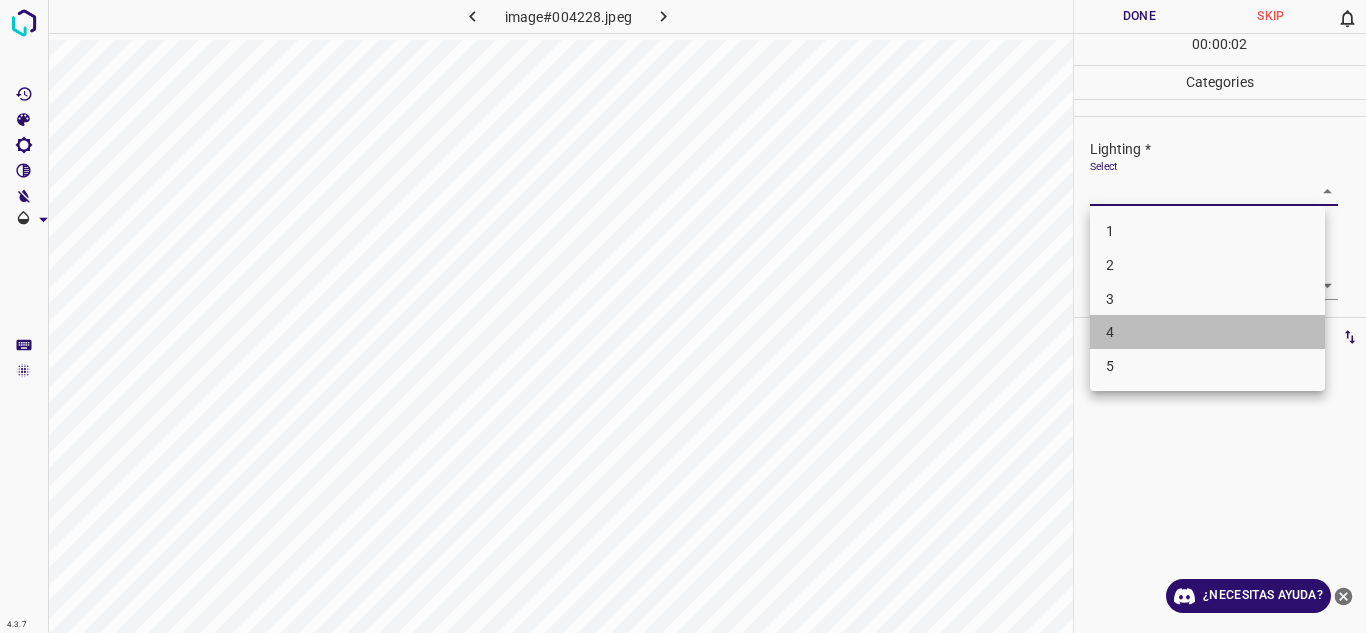 click on "4" at bounding box center [1207, 332] 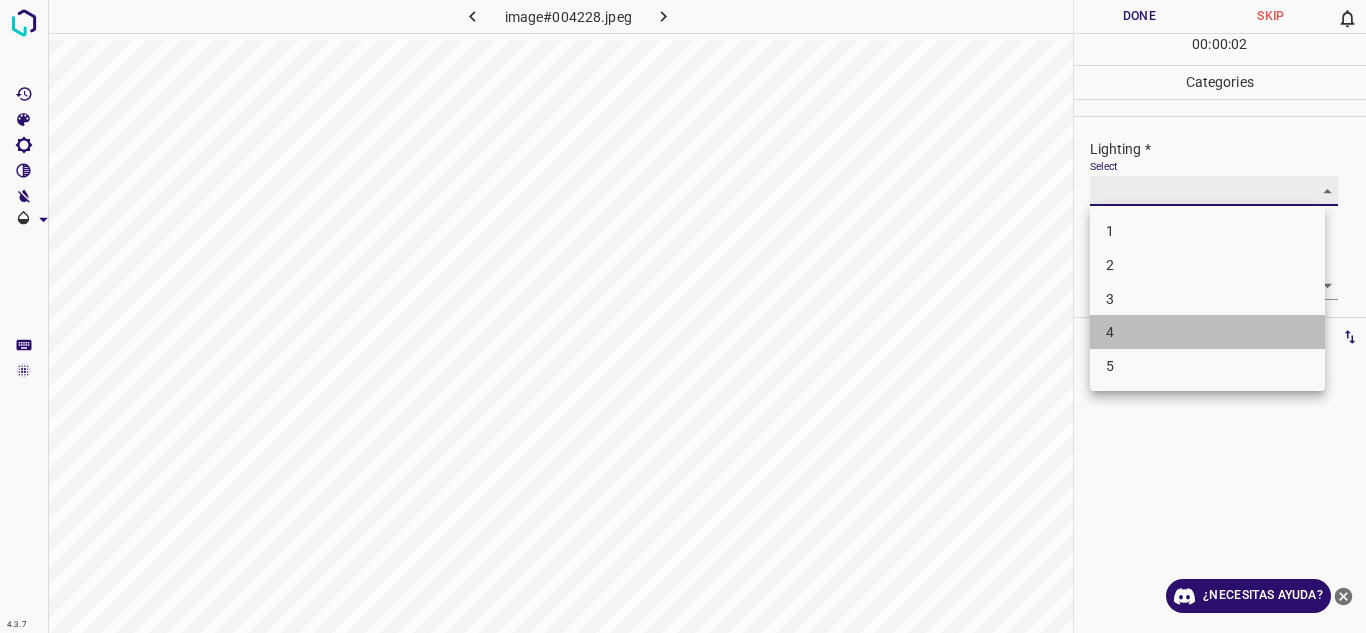 type on "4" 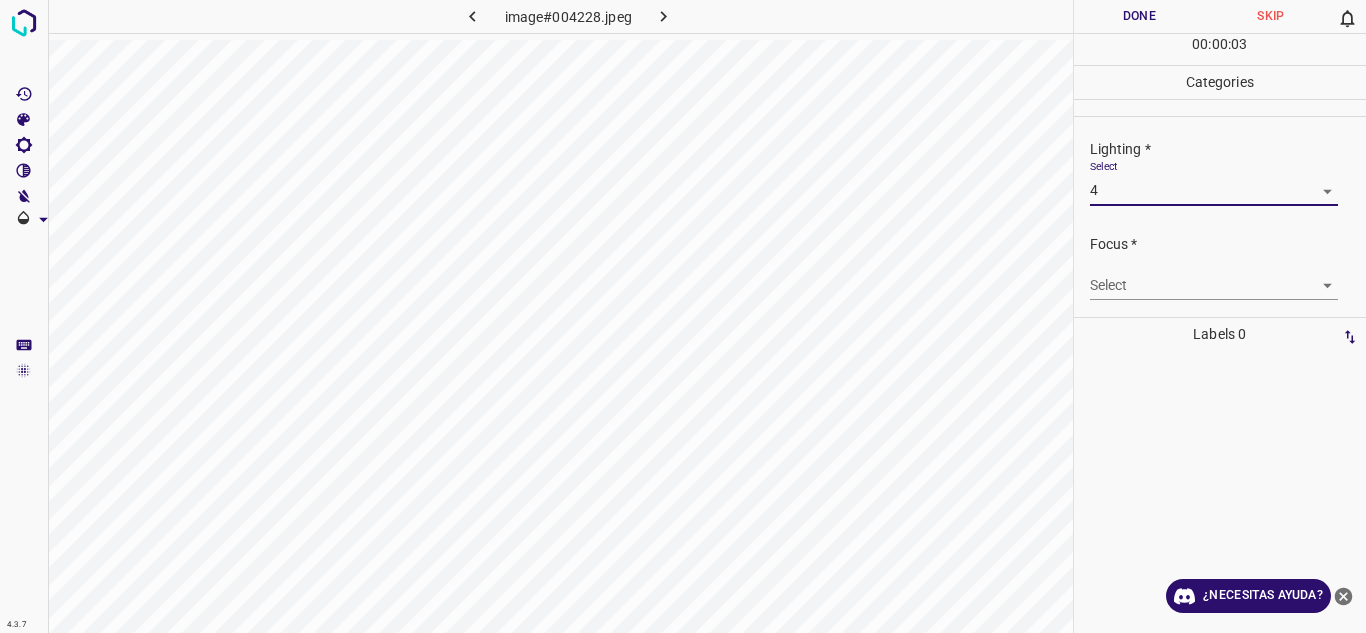 click on "4.3.7 image#004228.jpeg Done Skip 0 00   : 00   : 03   Categories Lighting *  Select 4 4 Focus *  Select ​ Overall *  Select ​ Labels   0 Categories 1 Lighting 2 Focus 3 Overall Tools Space Change between modes (Draw & Edit) I Auto labeling R Restore zoom M Zoom in N Zoom out Delete Delete selecte label Filters Z Restore filters X Saturation filter C Brightness filter V Contrast filter B Gray scale filter General O Download ¿Necesitas ayuda? Texto original Valora esta traducción Tu opinión servirá para ayudar a mejorar el Traductor de Google - Texto - Esconder - Borrar" at bounding box center [683, 316] 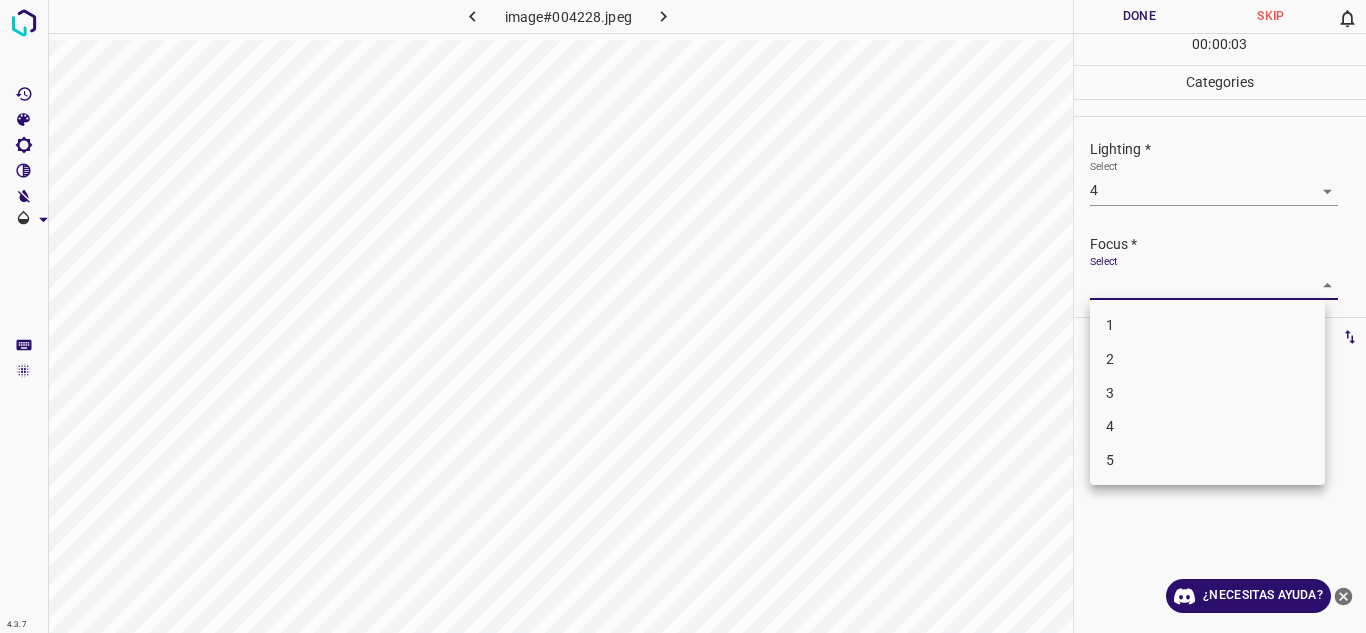 click on "4" at bounding box center (1207, 426) 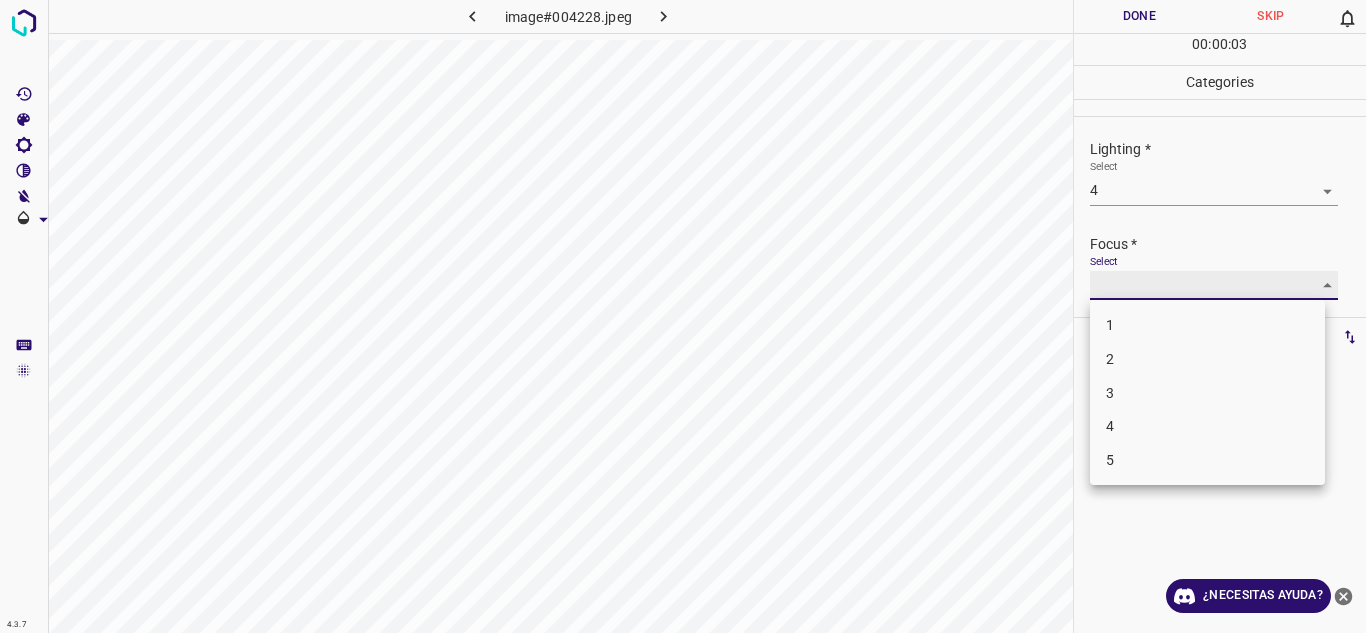 type on "4" 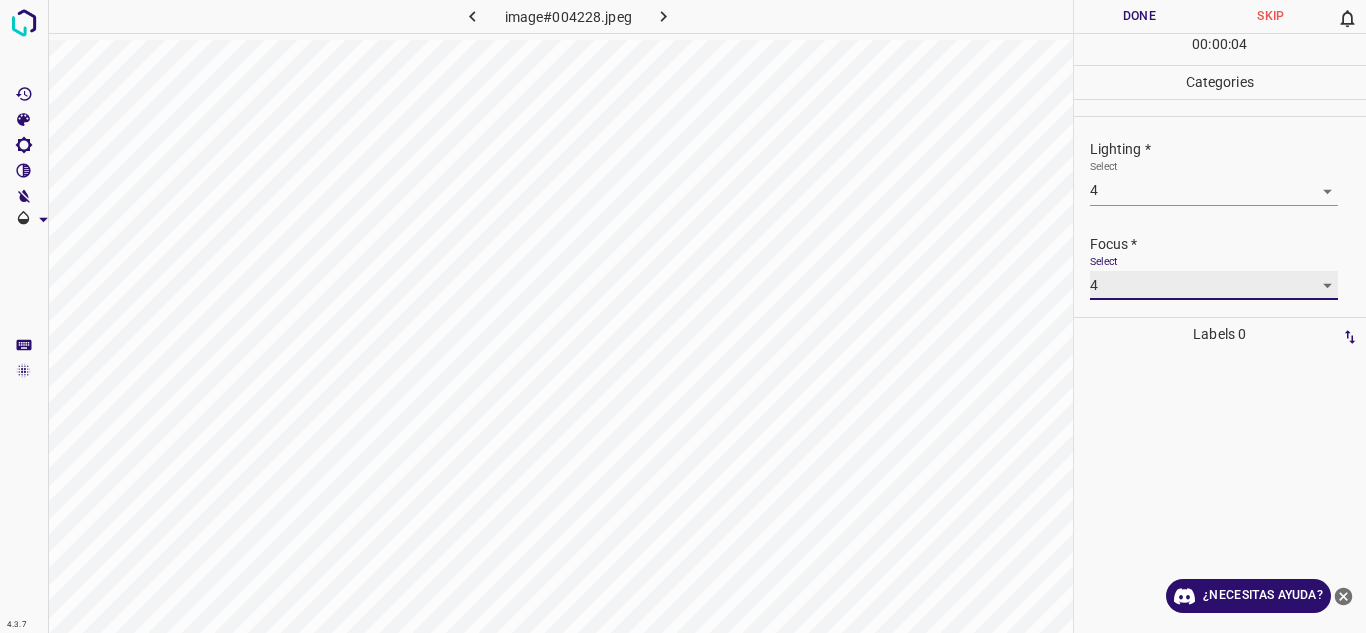 scroll, scrollTop: 98, scrollLeft: 0, axis: vertical 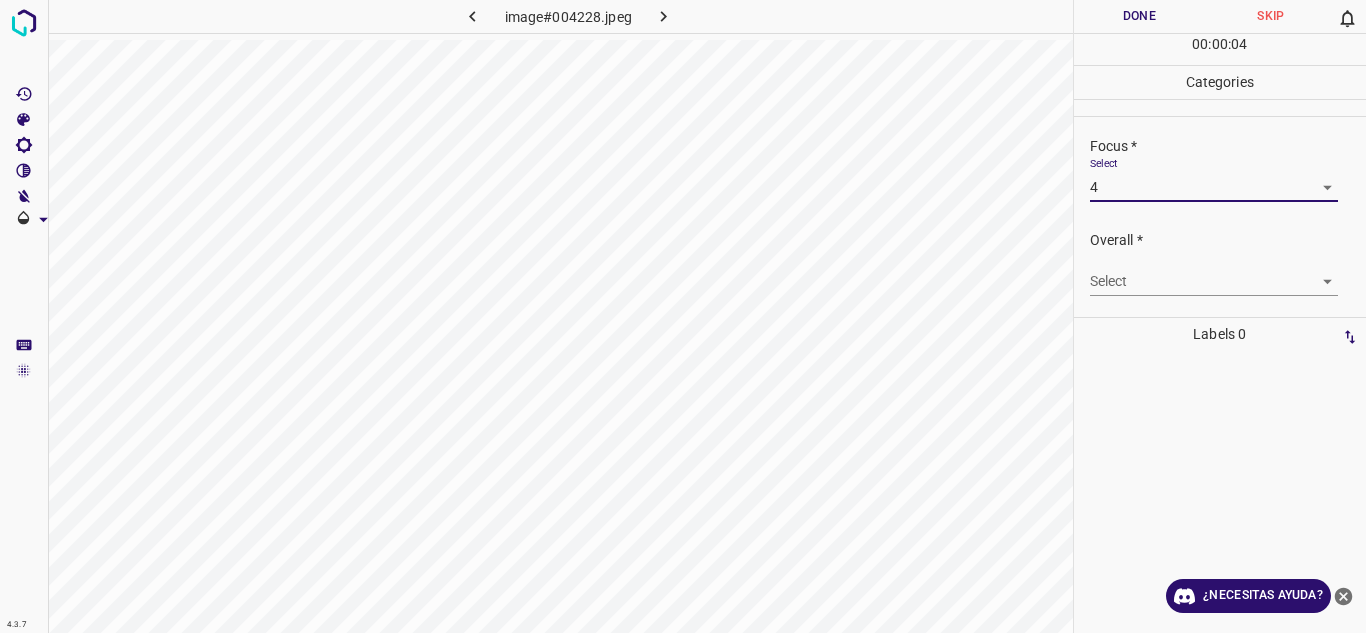click on "4.3.7 image#004228.jpeg Done Skip 0 00   : 00   : 04   Categories Lighting *  Select 4 4 Focus *  Select 4 4 Overall *  Select ​ Labels   0 Categories 1 Lighting 2 Focus 3 Overall Tools Space Change between modes (Draw & Edit) I Auto labeling R Restore zoom M Zoom in N Zoom out Delete Delete selecte label Filters Z Restore filters X Saturation filter C Brightness filter V Contrast filter B Gray scale filter General O Download ¿Necesitas ayuda? Texto original Valora esta traducción Tu opinión servirá para ayudar a mejorar el Traductor de Google - Texto - Esconder - Borrar" at bounding box center [683, 316] 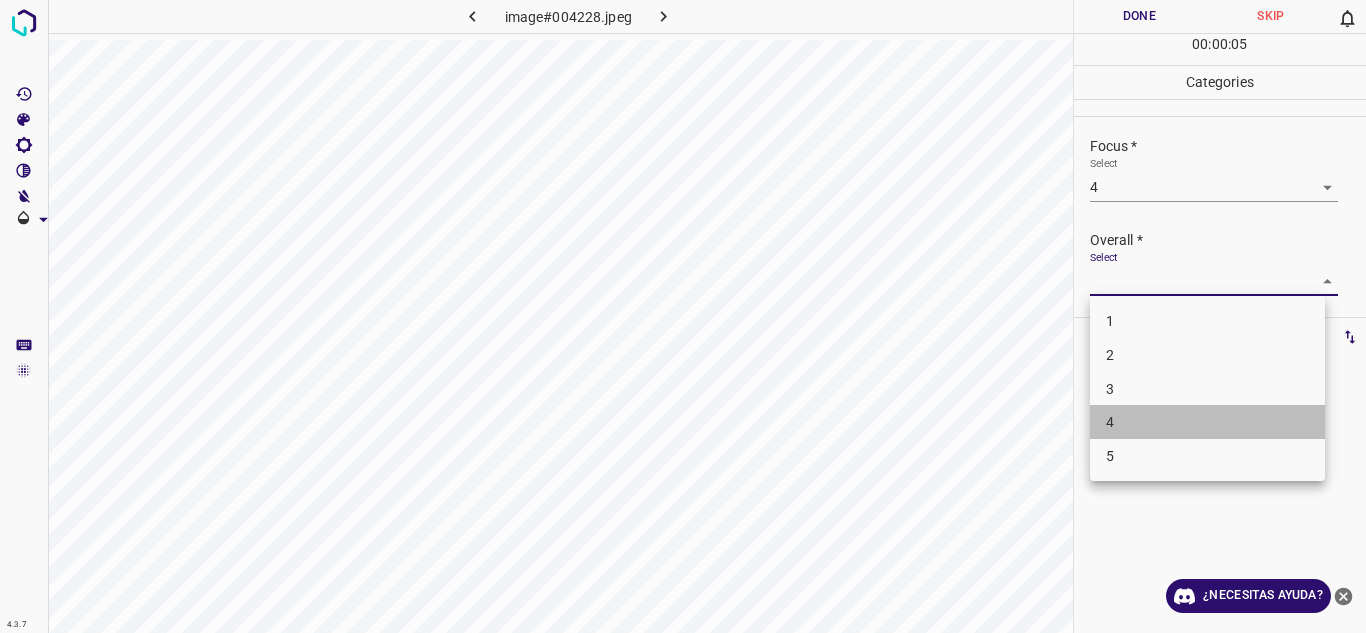 click on "4" at bounding box center [1207, 422] 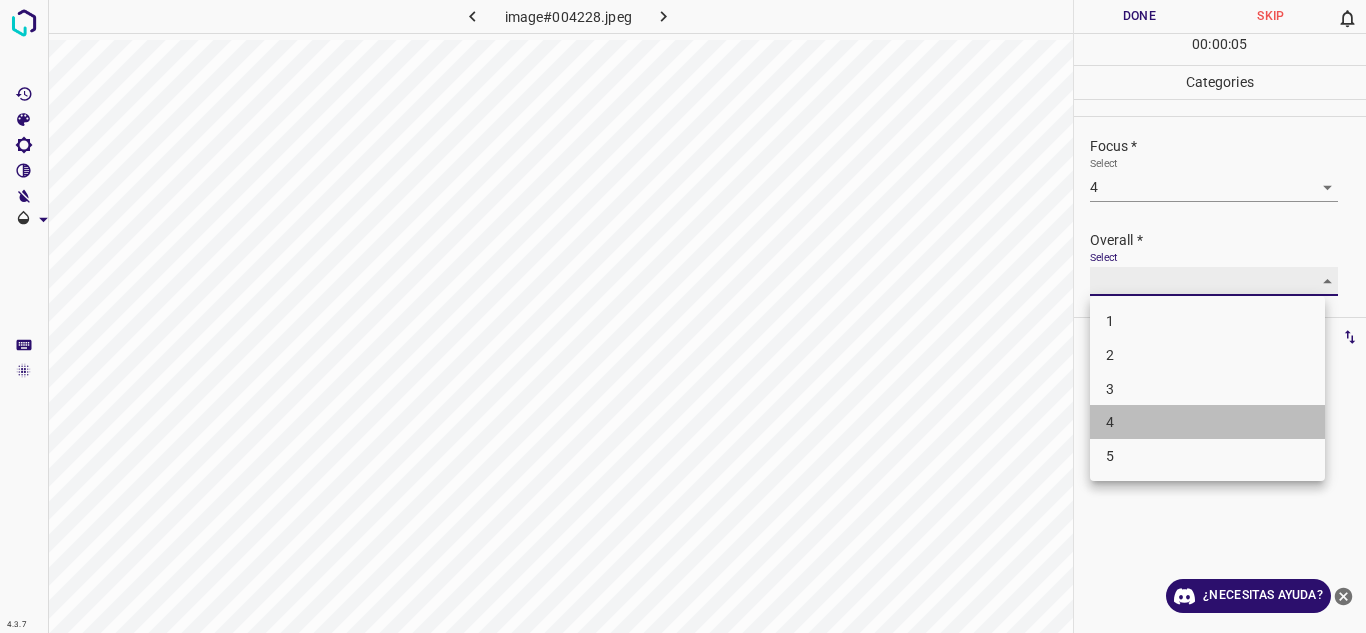 type on "4" 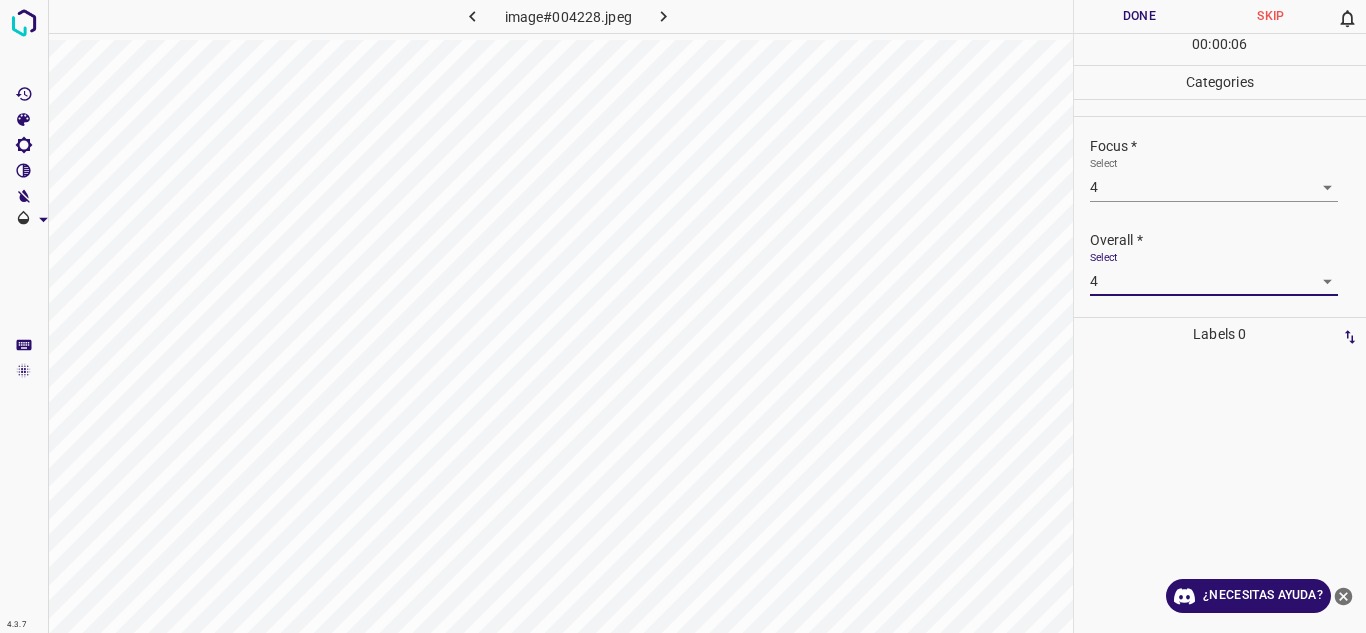 click on "Done" at bounding box center (1140, 16) 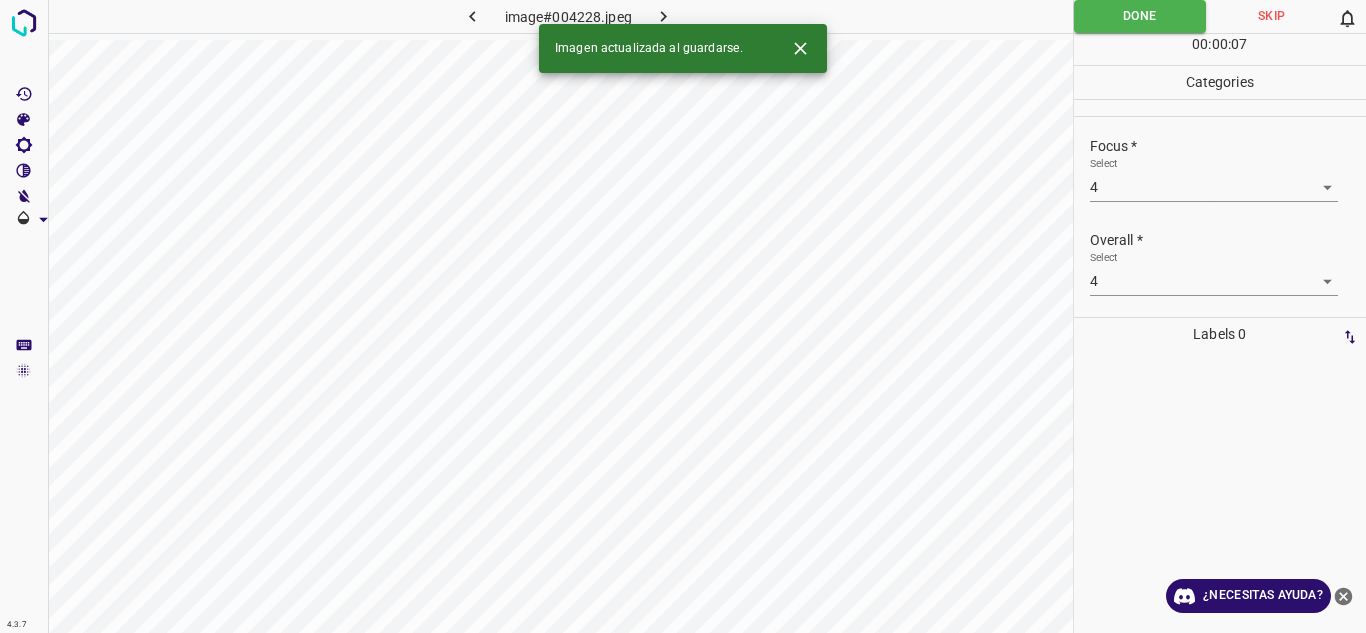 click 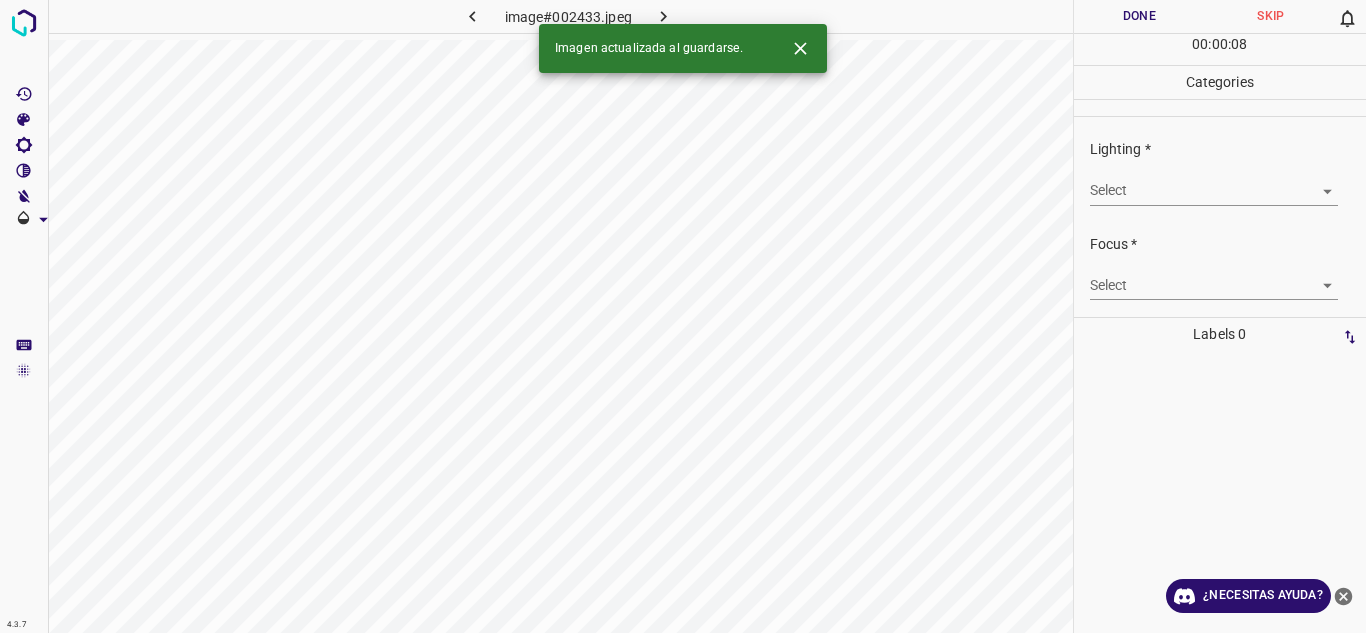 click on "4.3.7 image#002433.jpeg Done Skip 0 00   : 00   : 08   Categories Lighting *  Select ​ Focus *  Select ​ Overall *  Select ​ Labels   0 Categories 1 Lighting 2 Focus 3 Overall Tools Space Change between modes (Draw & Edit) I Auto labeling R Restore zoom M Zoom in N Zoom out Delete Delete selecte label Filters Z Restore filters X Saturation filter C Brightness filter V Contrast filter B Gray scale filter General O Download Imagen actualizada al guardarse. ¿Necesitas ayuda? Texto original Valora esta traducción Tu opinión servirá para ayudar a mejorar el Traductor de Google - Texto - Esconder - Borrar" at bounding box center (683, 316) 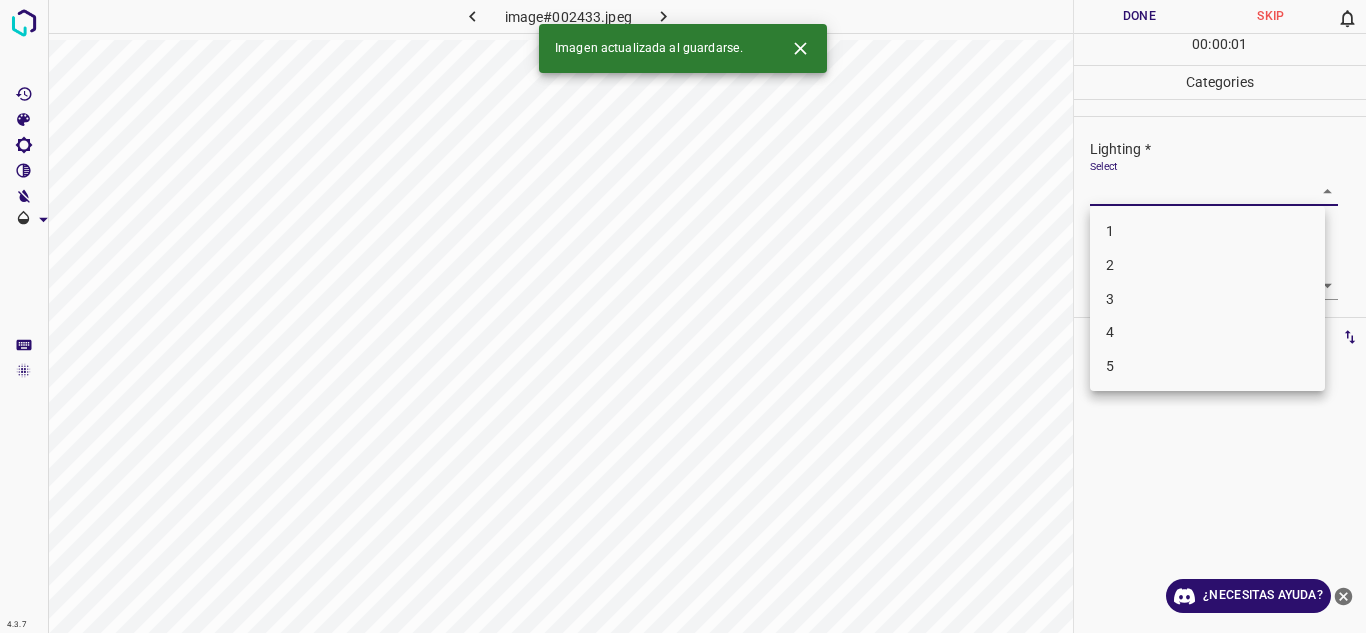 click on "3" at bounding box center [1207, 299] 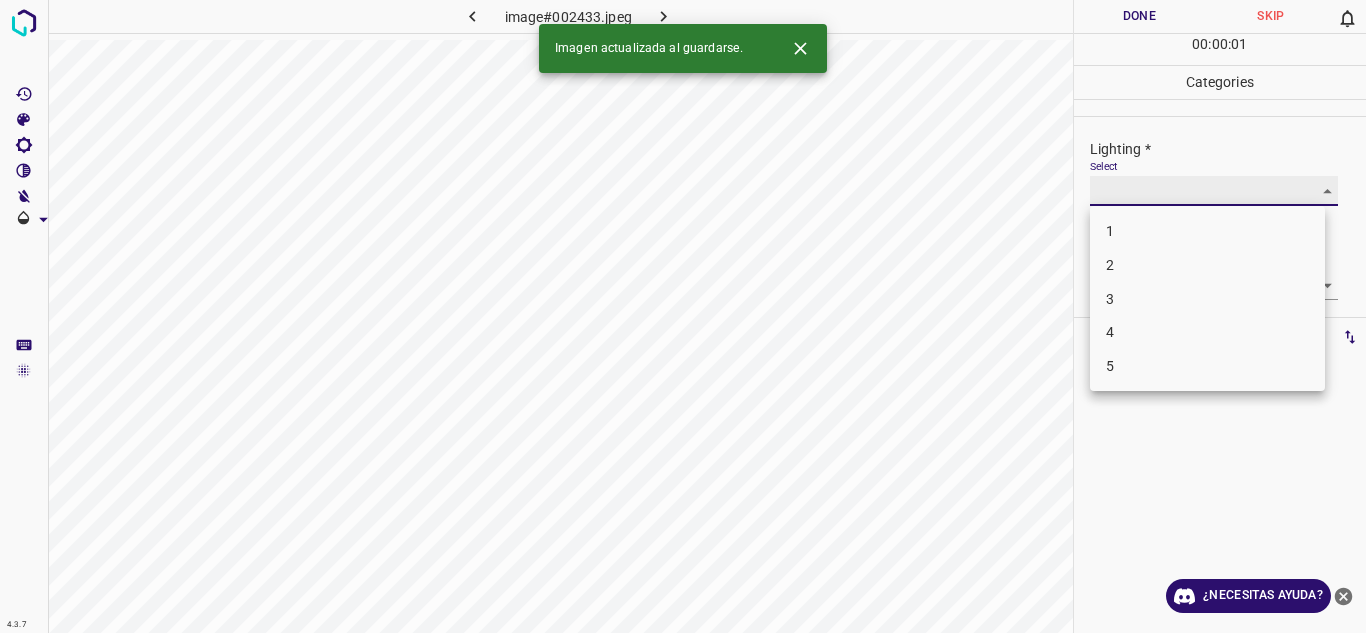 type on "3" 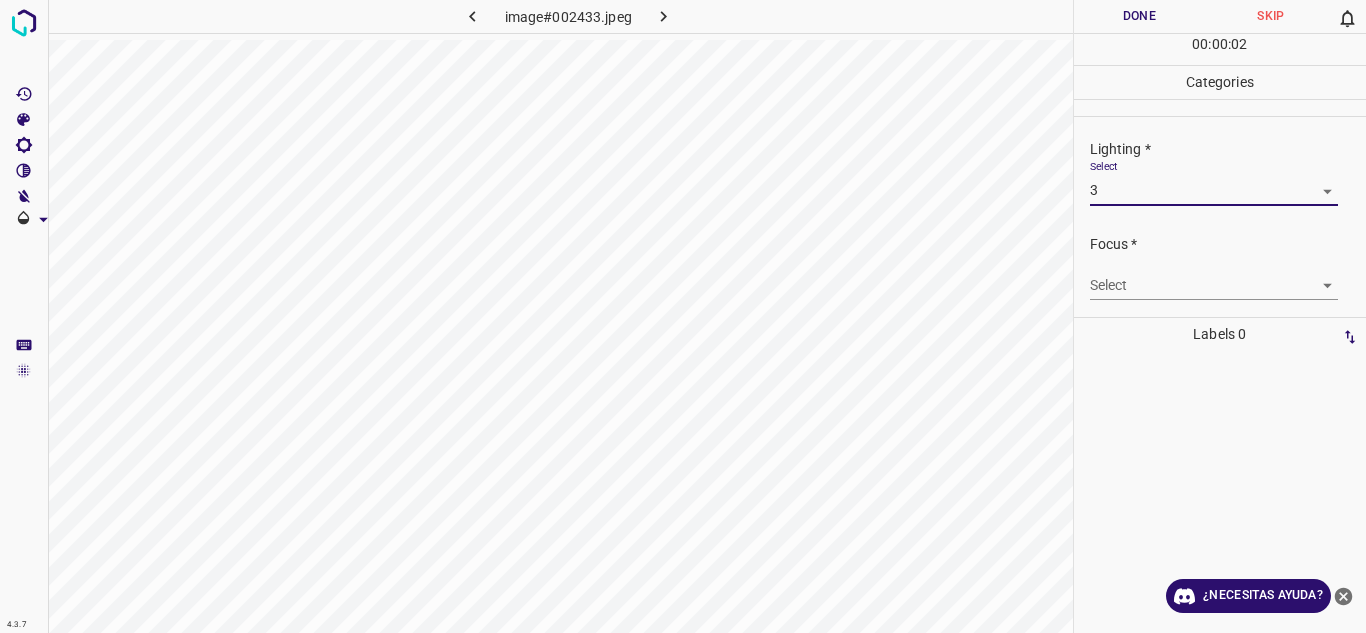 click on "4.3.7 image#002433.jpeg Done Skip 0 00   : 00   : 02   Categories Lighting *  Select 3 3 Focus *  Select ​ Overall *  Select ​ Labels   0 Categories 1 Lighting 2 Focus 3 Overall Tools Space Change between modes (Draw & Edit) I Auto labeling R Restore zoom M Zoom in N Zoom out Delete Delete selecte label Filters Z Restore filters X Saturation filter C Brightness filter V Contrast filter B Gray scale filter General O Download ¿Necesitas ayuda? Texto original Valora esta traducción Tu opinión servirá para ayudar a mejorar el Traductor de Google - Texto - Esconder - Borrar 1 2 3 4 5" at bounding box center [683, 316] 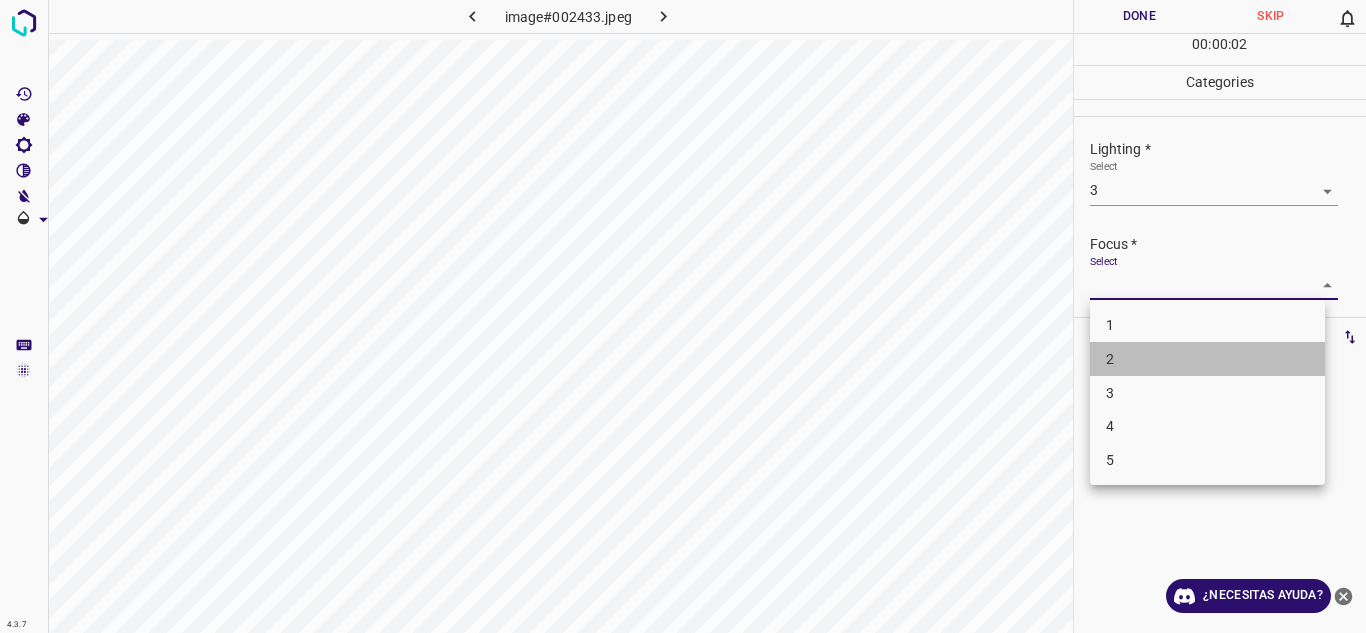 click on "2" at bounding box center (1207, 359) 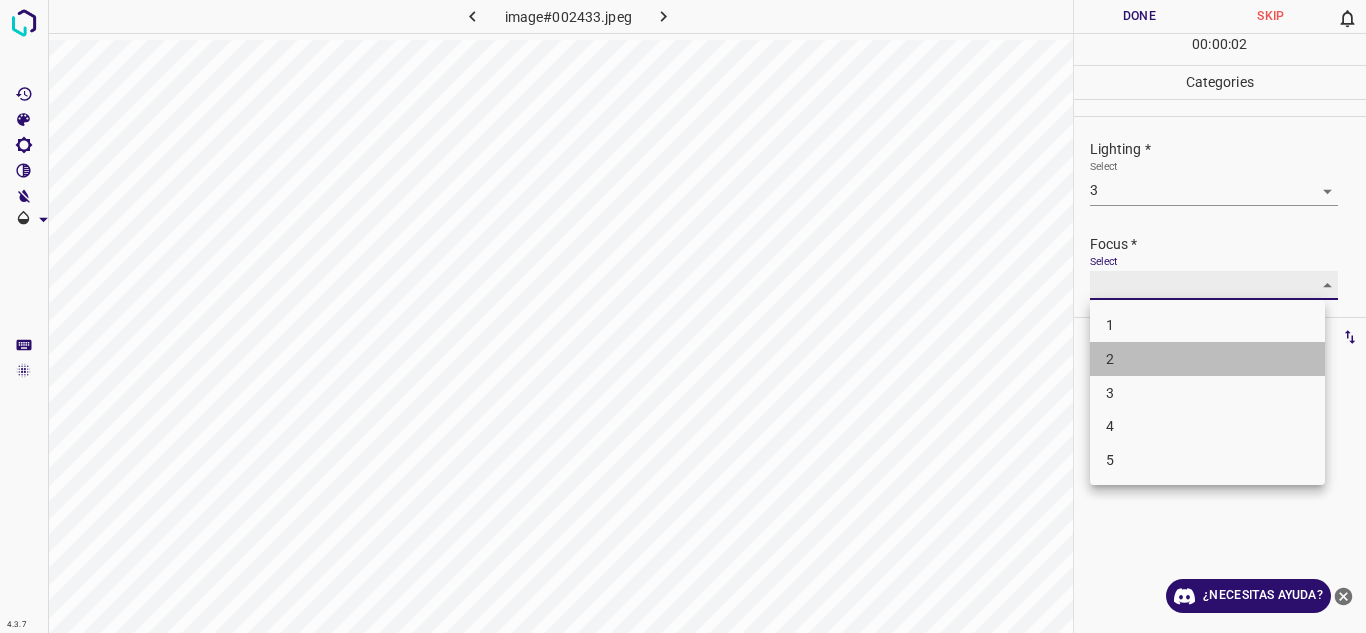 type on "2" 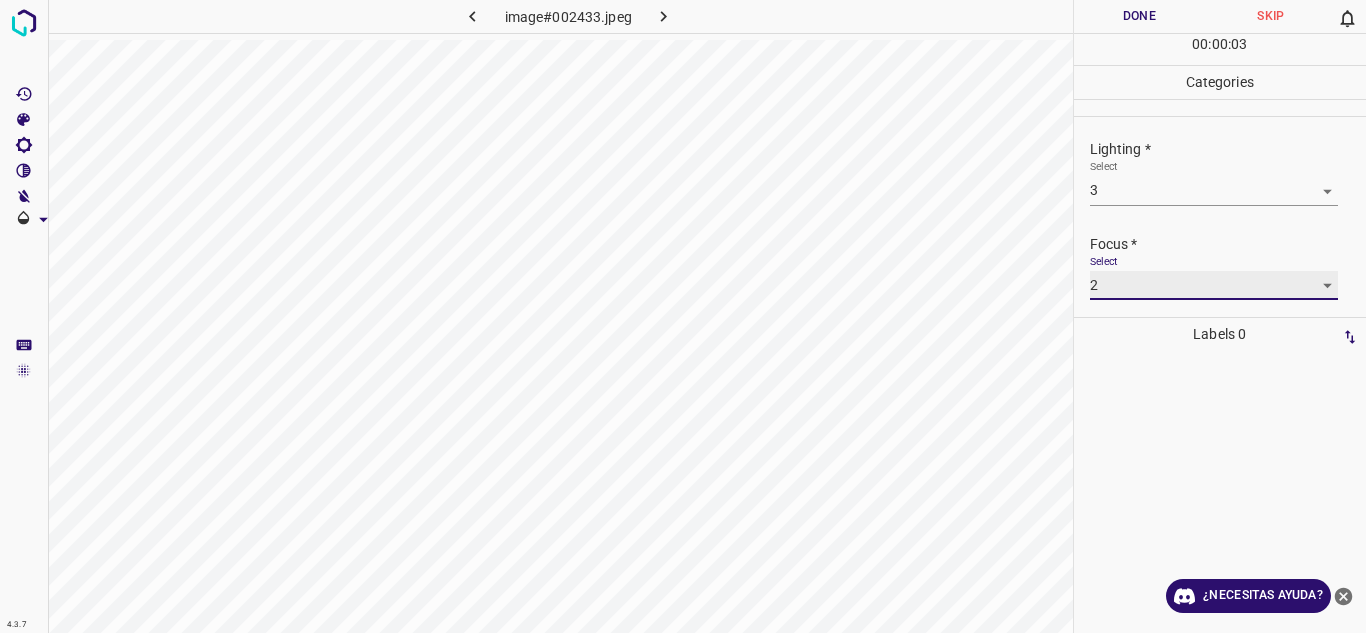 scroll, scrollTop: 98, scrollLeft: 0, axis: vertical 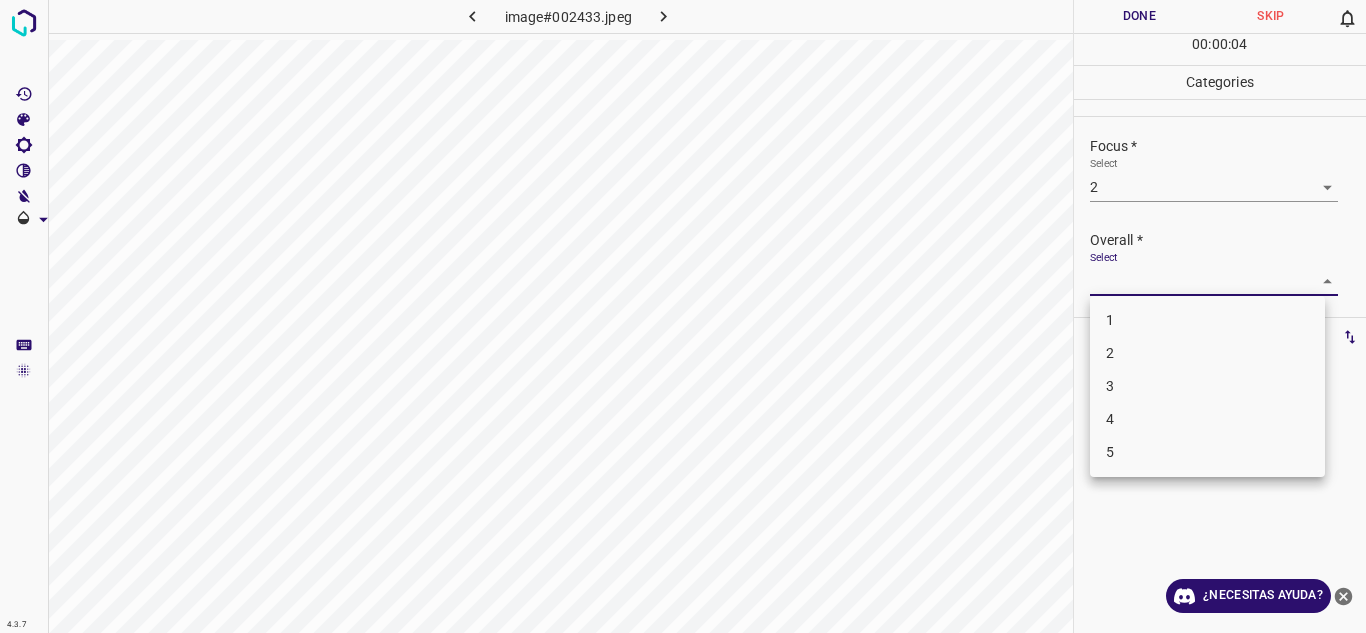 drag, startPoint x: 1318, startPoint y: 278, endPoint x: 1174, endPoint y: 375, distance: 173.62315 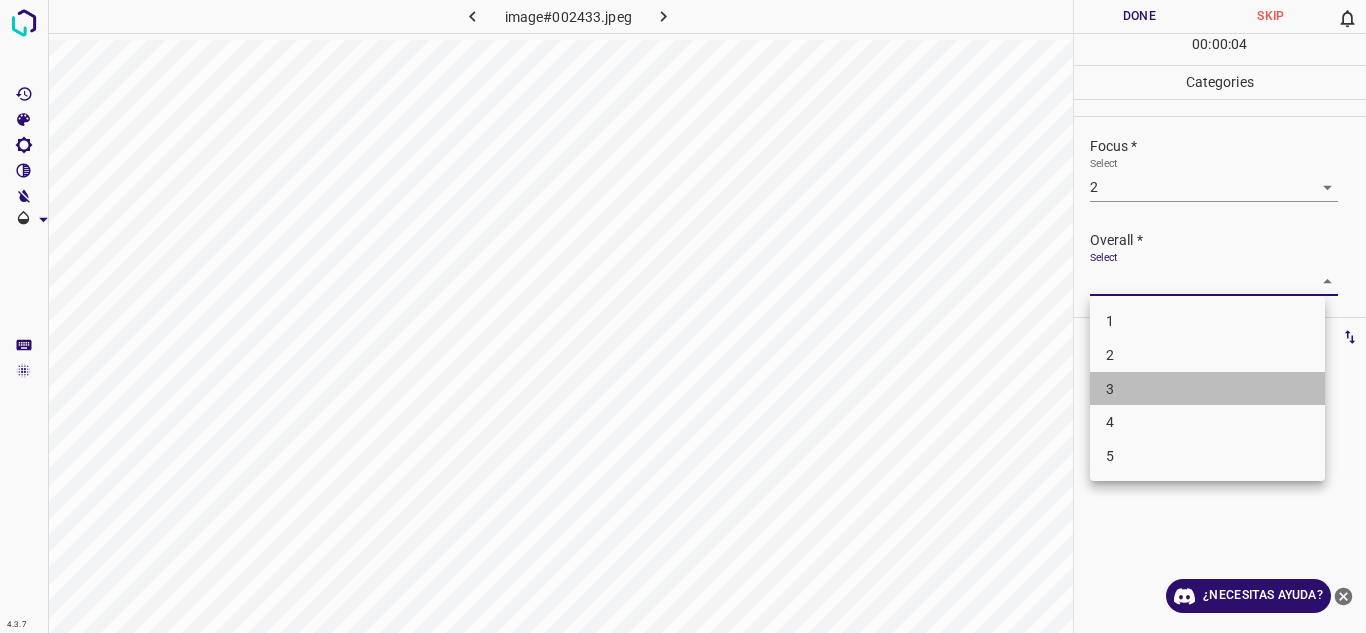 click on "3" at bounding box center (1207, 389) 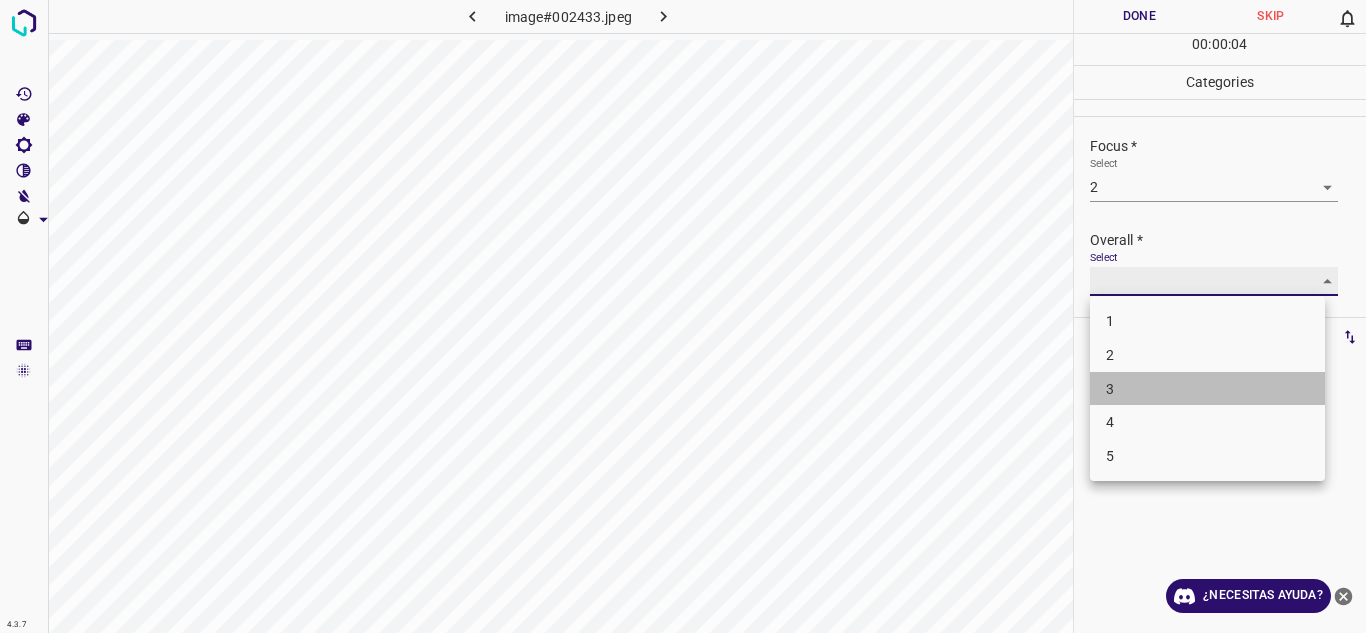 type on "3" 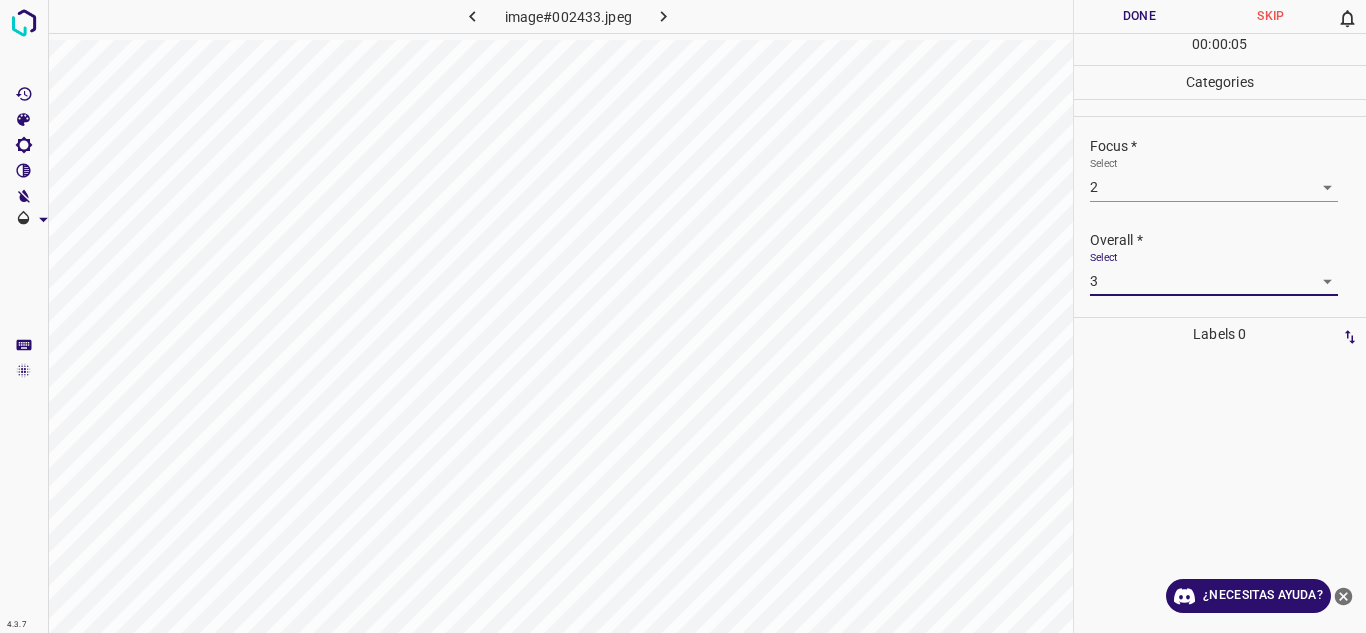 click on "Done" at bounding box center [1140, 16] 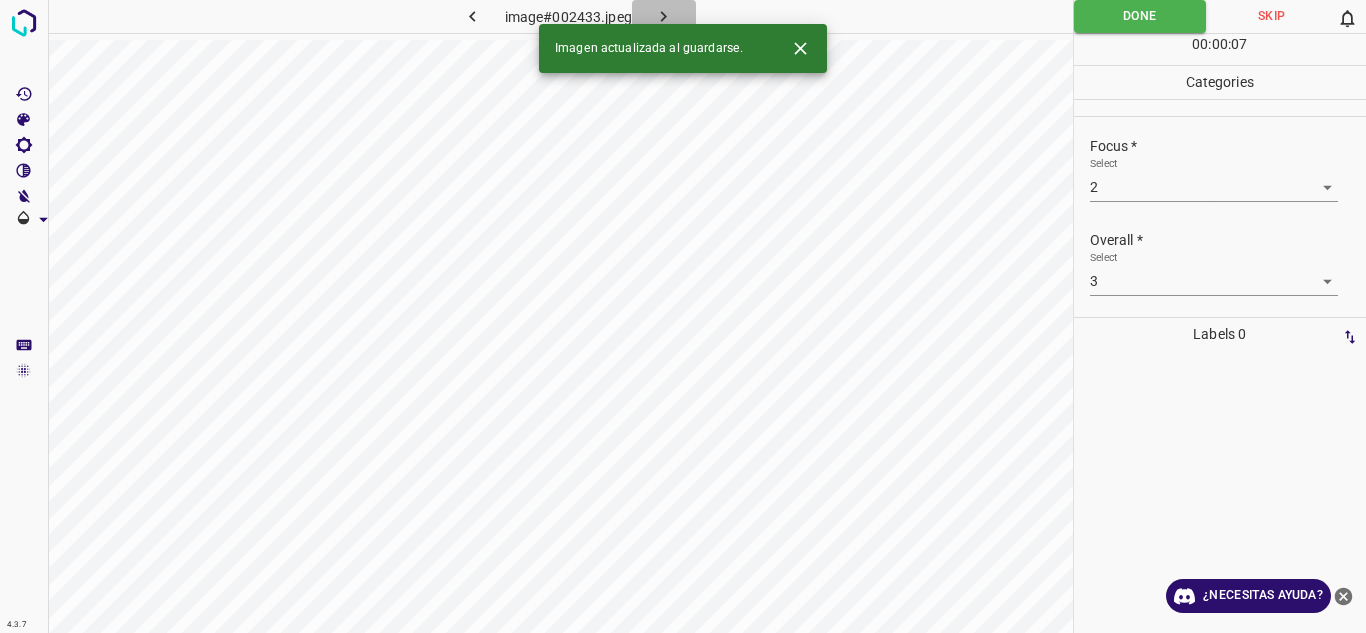 click at bounding box center (664, 16) 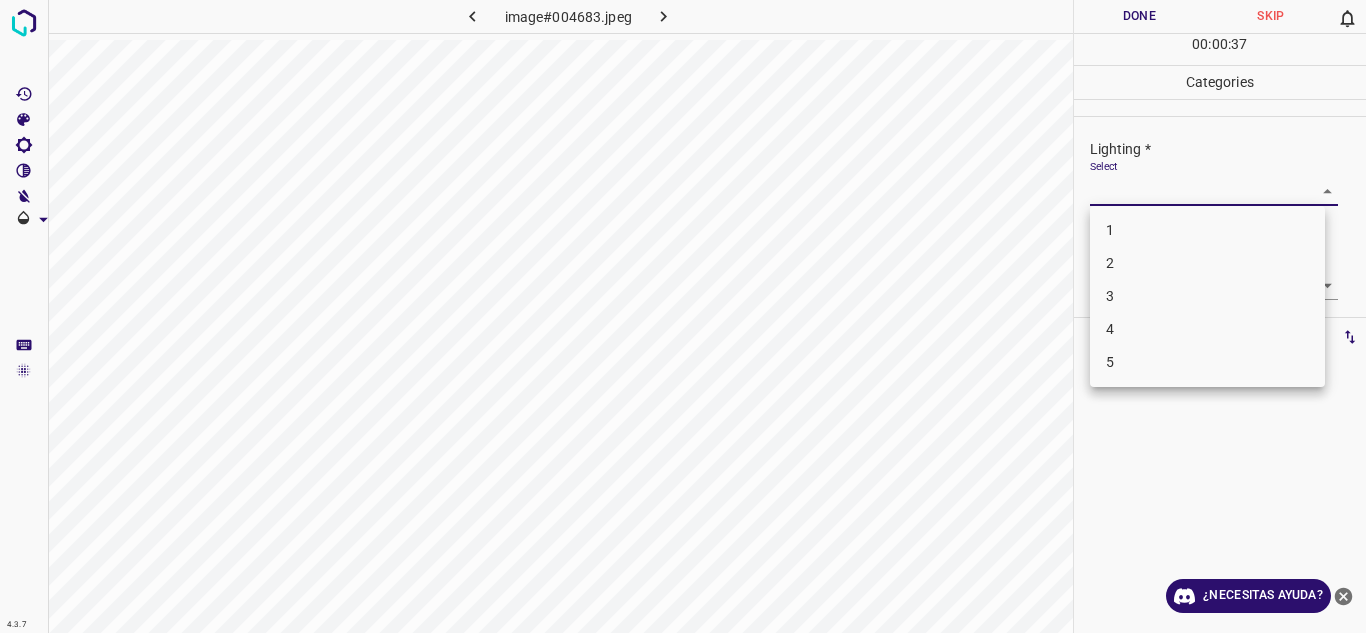 click on "4.3.7 image#004683.jpeg Done Skip 0 00   : 00   : 37   Categories Lighting *  Select ​ Focus *  Select ​ Overall *  Select ​ Labels   0 Categories 1 Lighting 2 Focus 3 Overall Tools Space Change between modes (Draw & Edit) I Auto labeling R Restore zoom M Zoom in N Zoom out Delete Delete selecte label Filters Z Restore filters X Saturation filter C Brightness filter V Contrast filter B Gray scale filter General O Download ¿Necesitas ayuda? Texto original Valora esta traducción Tu opinión servirá para ayudar a mejorar el Traductor de Google - Texto - Esconder - Borrar 1 2 3 4 5" at bounding box center [683, 316] 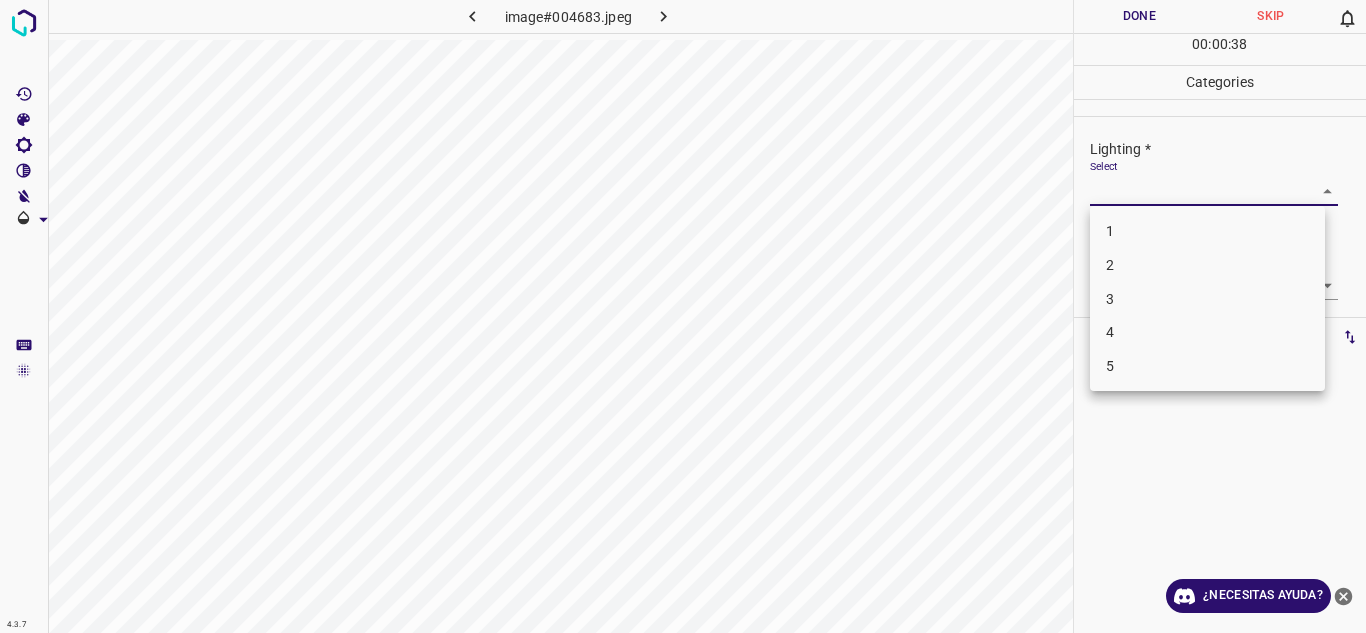 click on "4" at bounding box center [1207, 332] 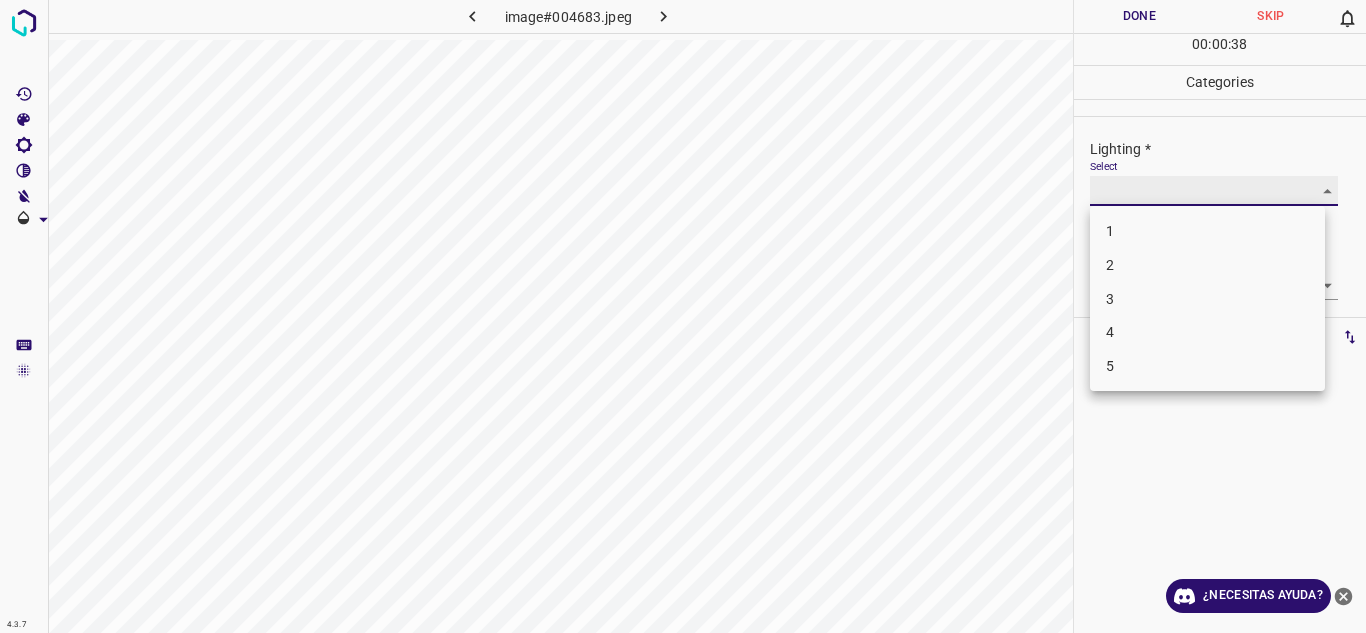 type on "4" 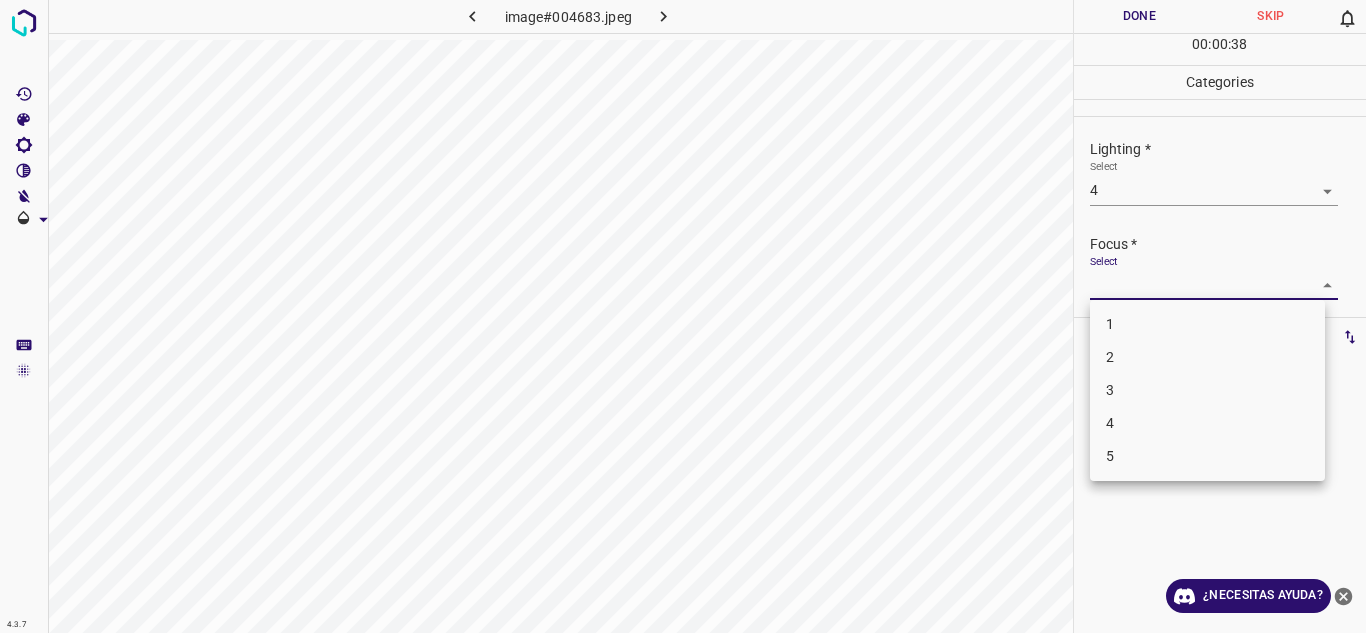 click on "4.3.7 image#004683.jpeg Done Skip 0 00   : 00   : 38   Categories Lighting *  Select 4 4 Focus *  Select ​ Overall *  Select ​ Labels   0 Categories 1 Lighting 2 Focus 3 Overall Tools Space Change between modes (Draw & Edit) I Auto labeling R Restore zoom M Zoom in N Zoom out Delete Delete selecte label Filters Z Restore filters X Saturation filter C Brightness filter V Contrast filter B Gray scale filter General O Download ¿Necesitas ayuda? Texto original Valora esta traducción Tu opinión servirá para ayudar a mejorar el Traductor de Google - Texto - Esconder - Borrar 1 2 3 4 5" at bounding box center (683, 316) 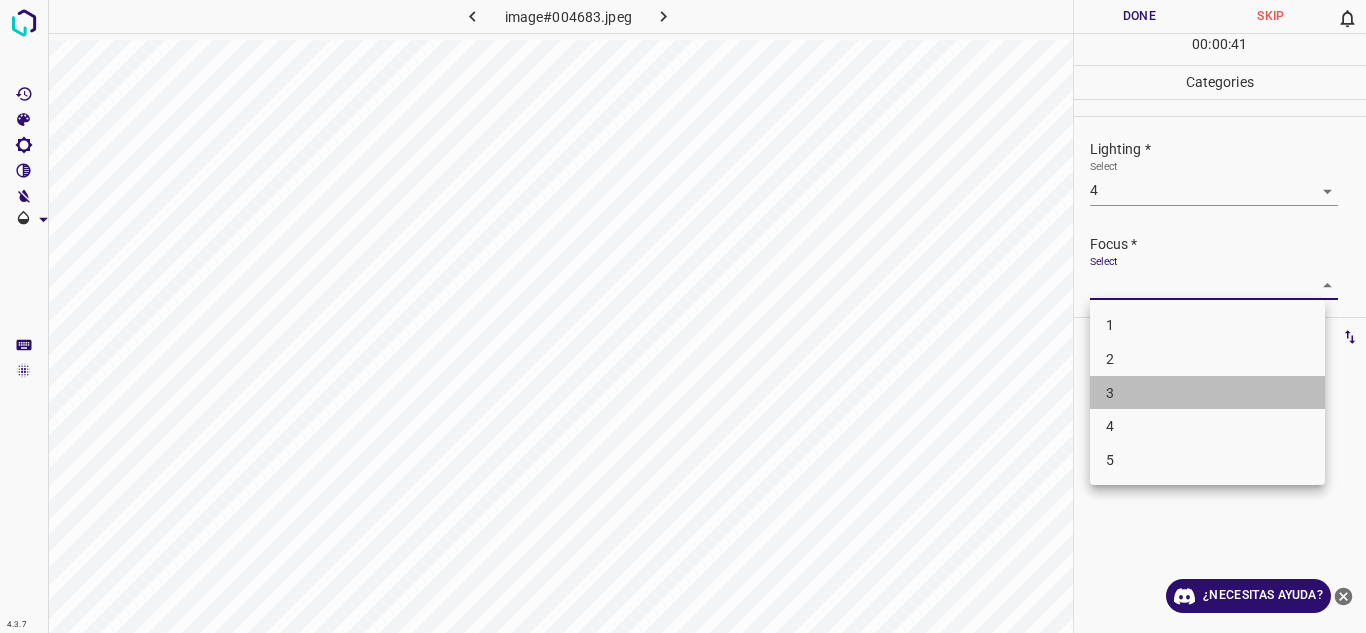 click on "3" at bounding box center (1207, 393) 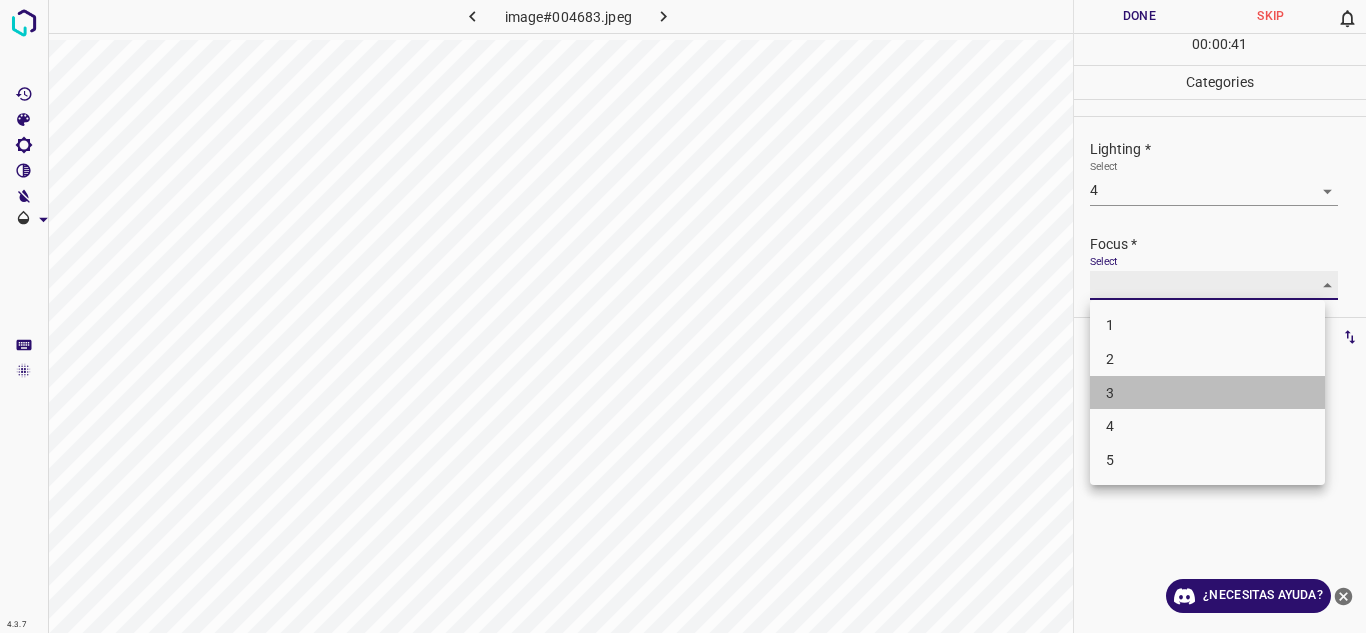 type on "3" 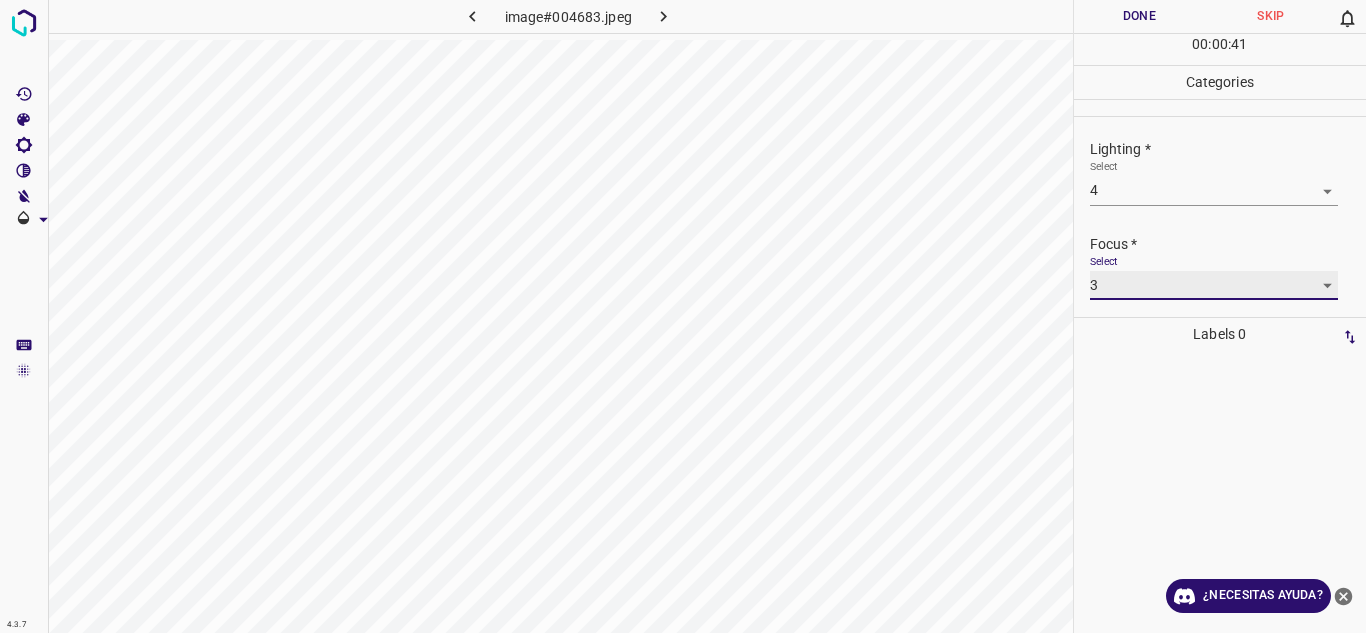 scroll, scrollTop: 98, scrollLeft: 0, axis: vertical 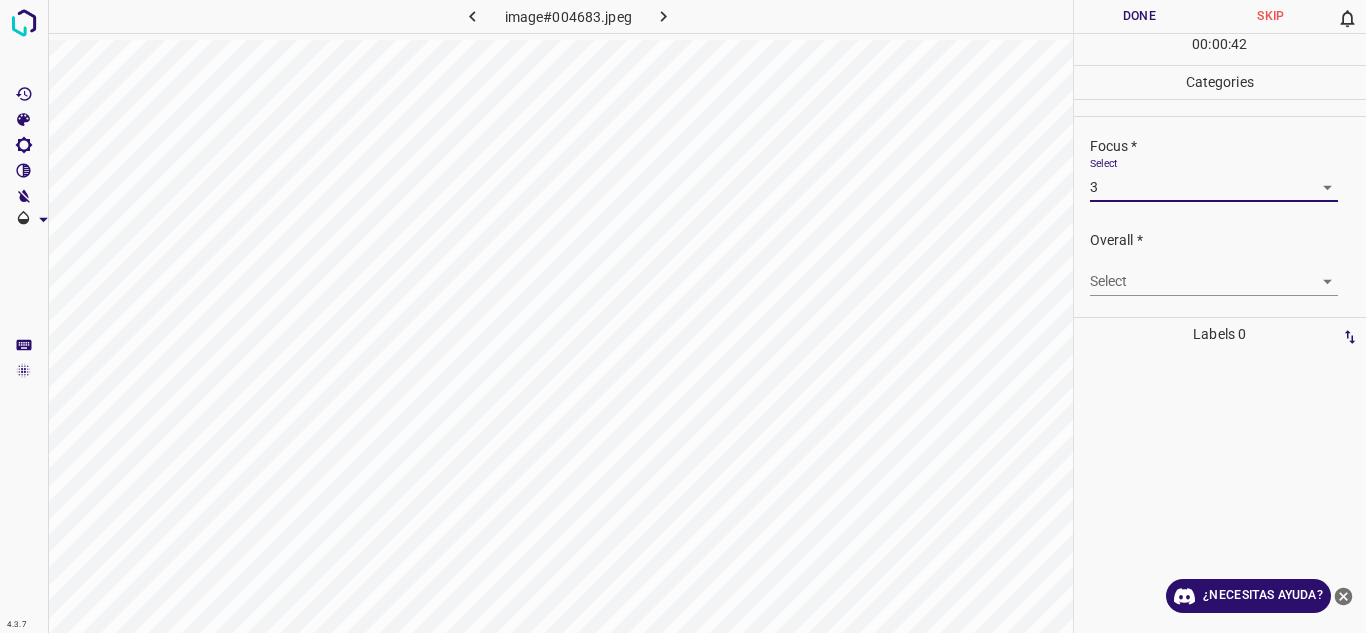 click on "4.3.7 image#004683.jpeg Done Skip 0 00   : 00   : 42   Categories Lighting *  Select 4 4 Focus *  Select 3 3 Overall *  Select ​ Labels   0 Categories 1 Lighting 2 Focus 3 Overall Tools Space Change between modes (Draw & Edit) I Auto labeling R Restore zoom M Zoom in N Zoom out Delete Delete selecte label Filters Z Restore filters X Saturation filter C Brightness filter V Contrast filter B Gray scale filter General O Download ¿Necesitas ayuda? Texto original Valora esta traducción Tu opinión servirá para ayudar a mejorar el Traductor de Google - Texto - Esconder - Borrar" at bounding box center [683, 316] 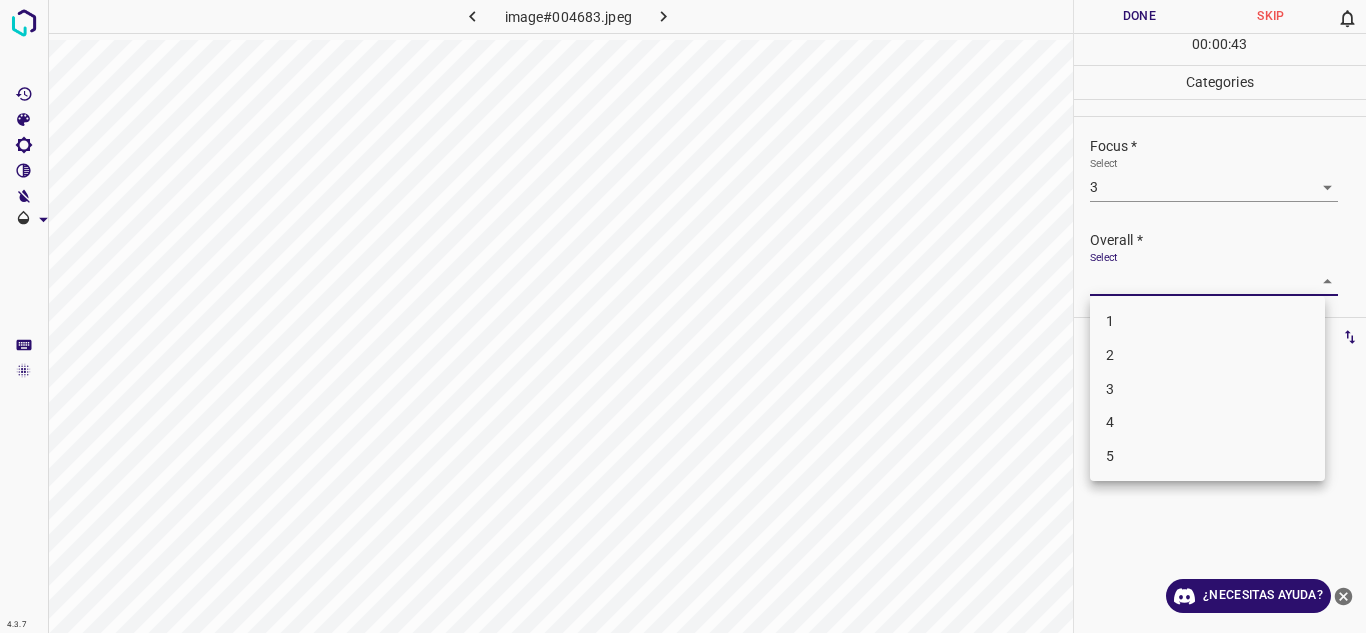 click on "4" at bounding box center [1207, 422] 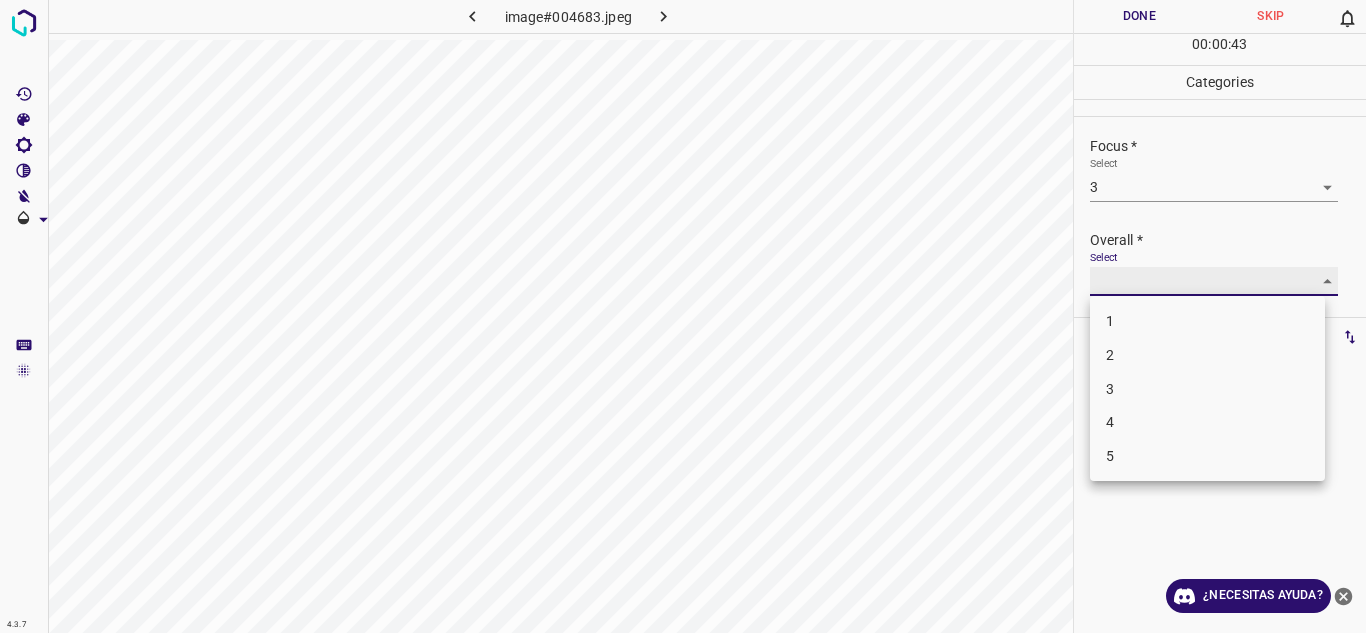 type on "4" 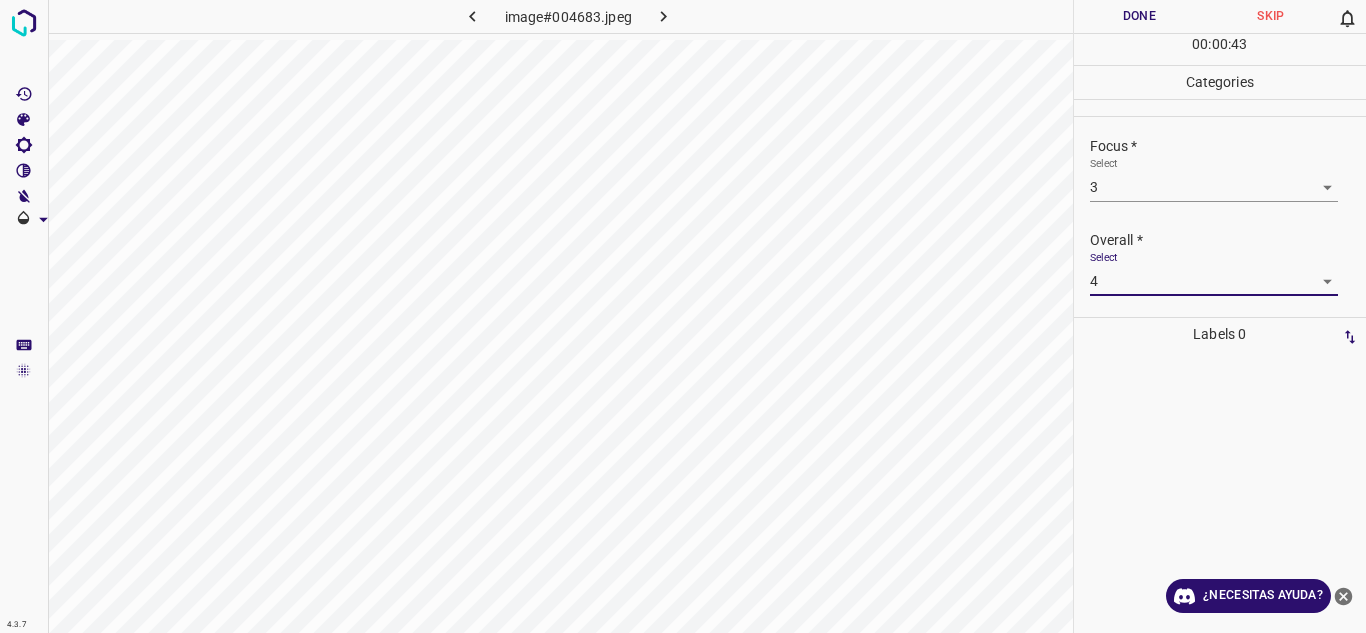 click on "Done" at bounding box center [1140, 16] 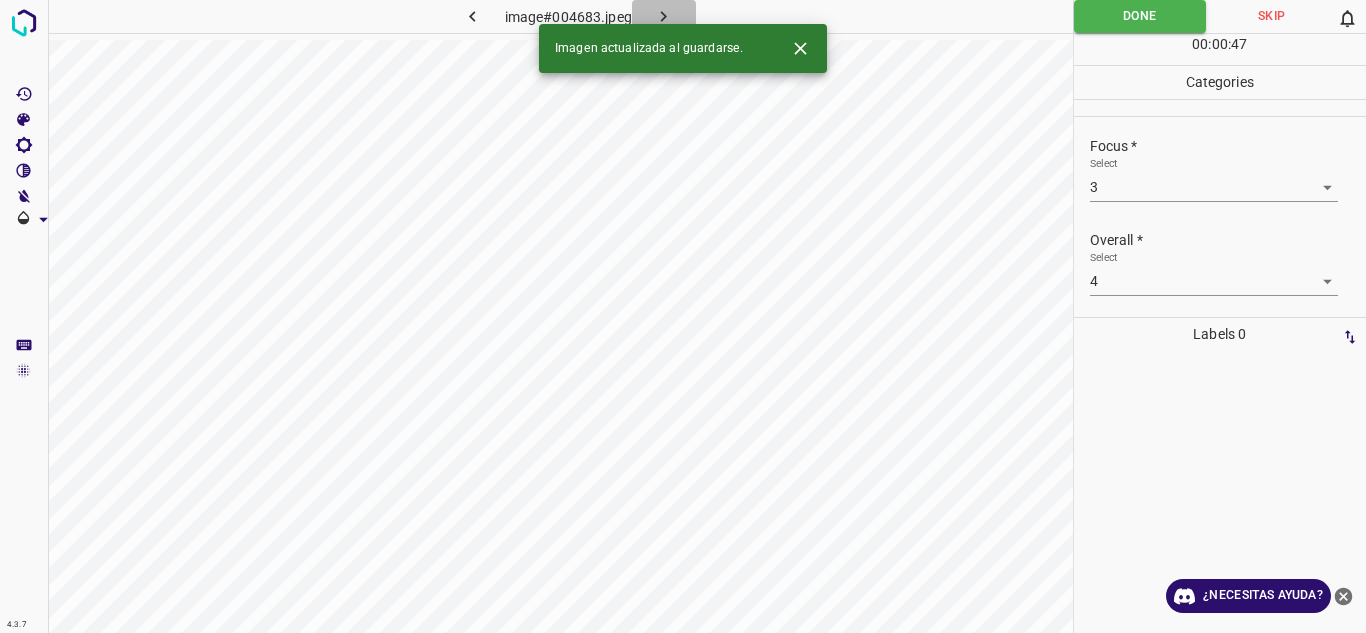 click 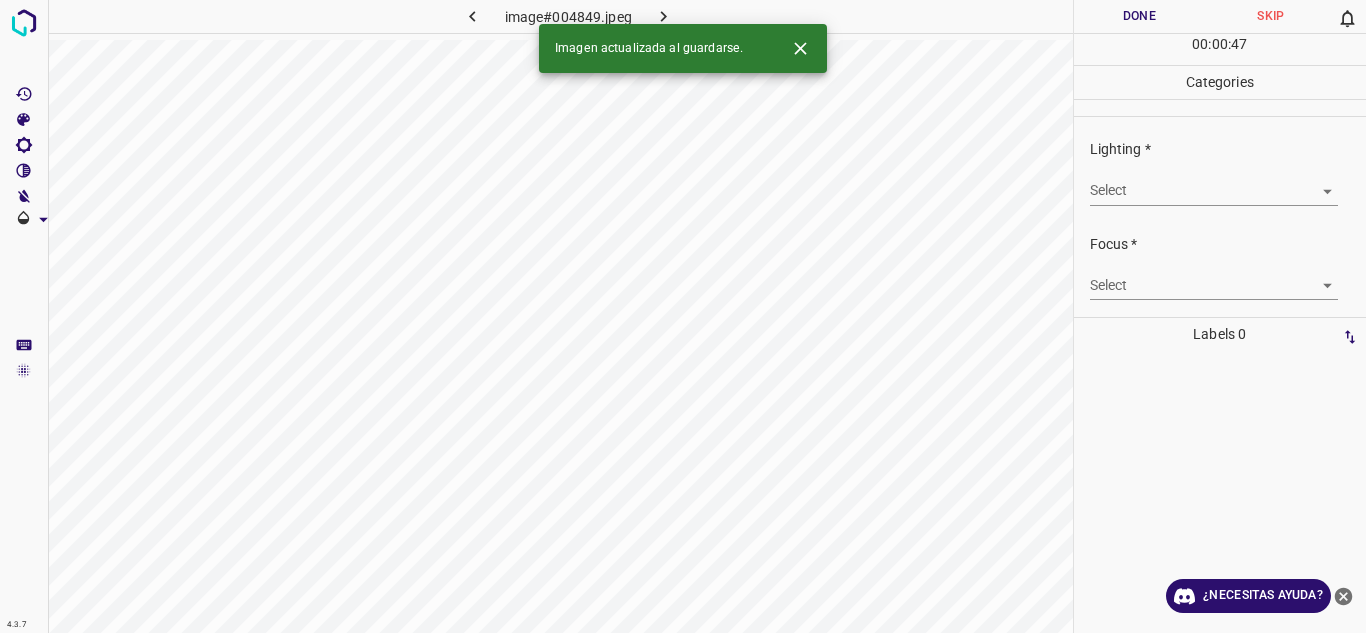 click on "4.3.7 image#004849.jpeg Done Skip 0 00   : 00   : 47   Categories Lighting *  Select ​ Focus *  Select ​ Overall *  Select ​ Labels   0 Categories 1 Lighting 2 Focus 3 Overall Tools Space Change between modes (Draw & Edit) I Auto labeling R Restore zoom M Zoom in N Zoom out Delete Delete selecte label Filters Z Restore filters X Saturation filter C Brightness filter V Contrast filter B Gray scale filter General O Download Imagen actualizada al guardarse. ¿Necesitas ayuda? Texto original Valora esta traducción Tu opinión servirá para ayudar a mejorar el Traductor de Google - Texto - Esconder - Borrar" at bounding box center [683, 316] 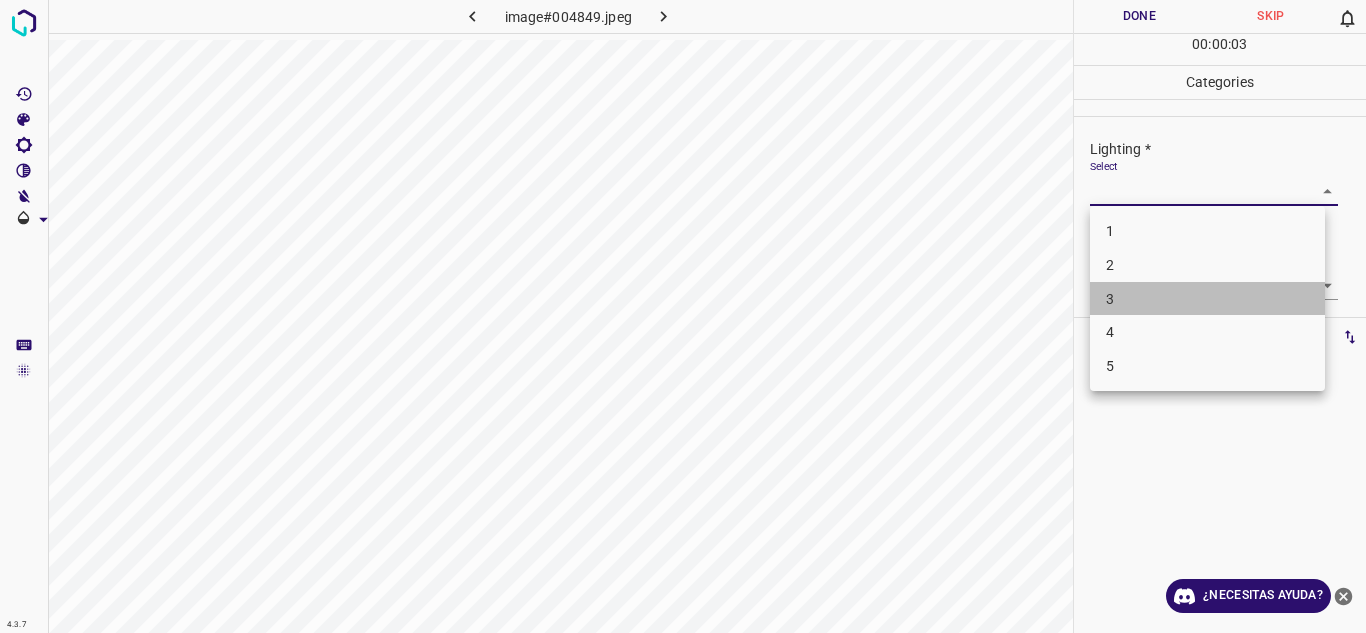 click on "3" at bounding box center [1207, 299] 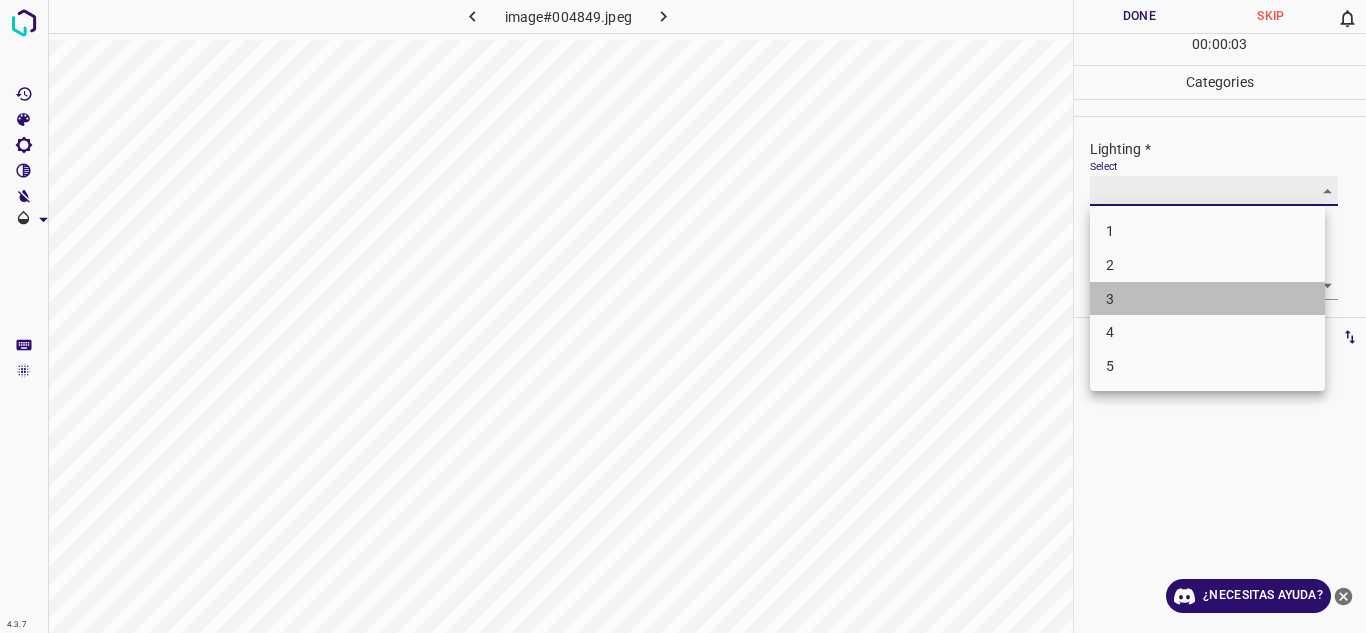 type on "3" 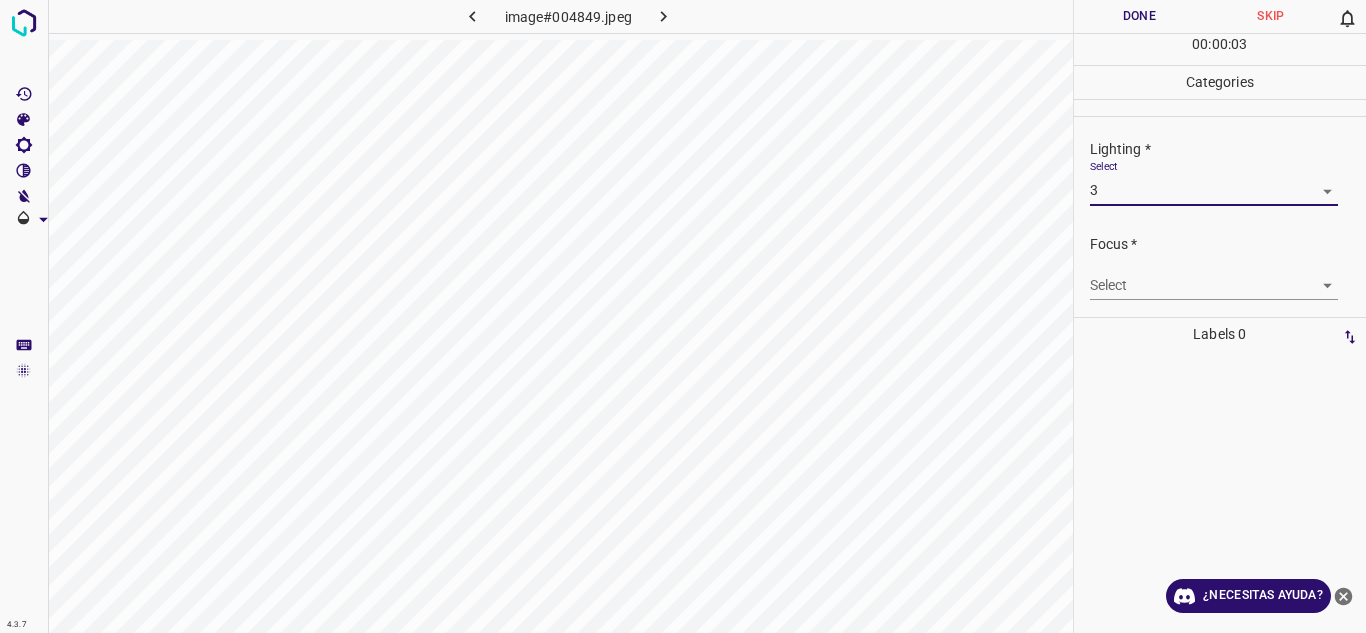 click on "4.3.7 image#004849.jpeg Done Skip 0 00   : 00   : 03   Categories Lighting *  Select 3 3 Focus *  Select ​ Overall *  Select ​ Labels   0 Categories 1 Lighting 2 Focus 3 Overall Tools Space Change between modes (Draw & Edit) I Auto labeling R Restore zoom M Zoom in N Zoom out Delete Delete selecte label Filters Z Restore filters X Saturation filter C Brightness filter V Contrast filter B Gray scale filter General O Download ¿Necesitas ayuda? Texto original Valora esta traducción Tu opinión servirá para ayudar a mejorar el Traductor de Google - Texto - Esconder - Borrar" at bounding box center [683, 316] 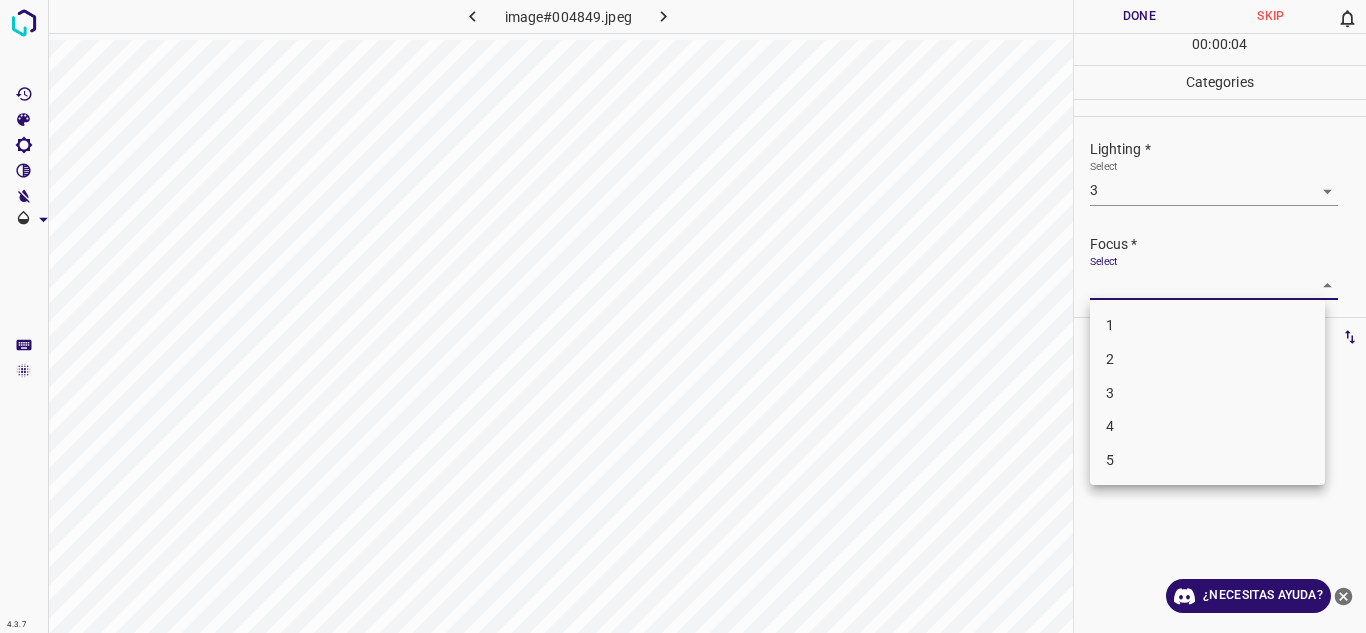 drag, startPoint x: 1129, startPoint y: 380, endPoint x: 1161, endPoint y: 374, distance: 32.55764 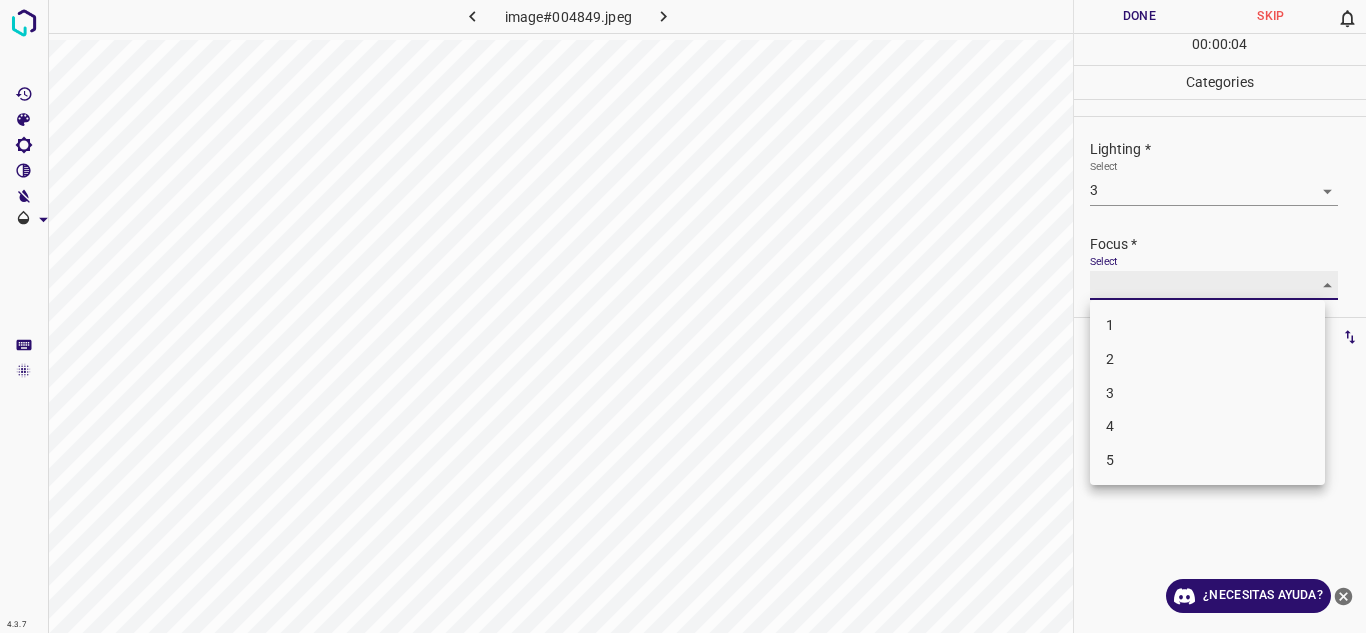 type on "3" 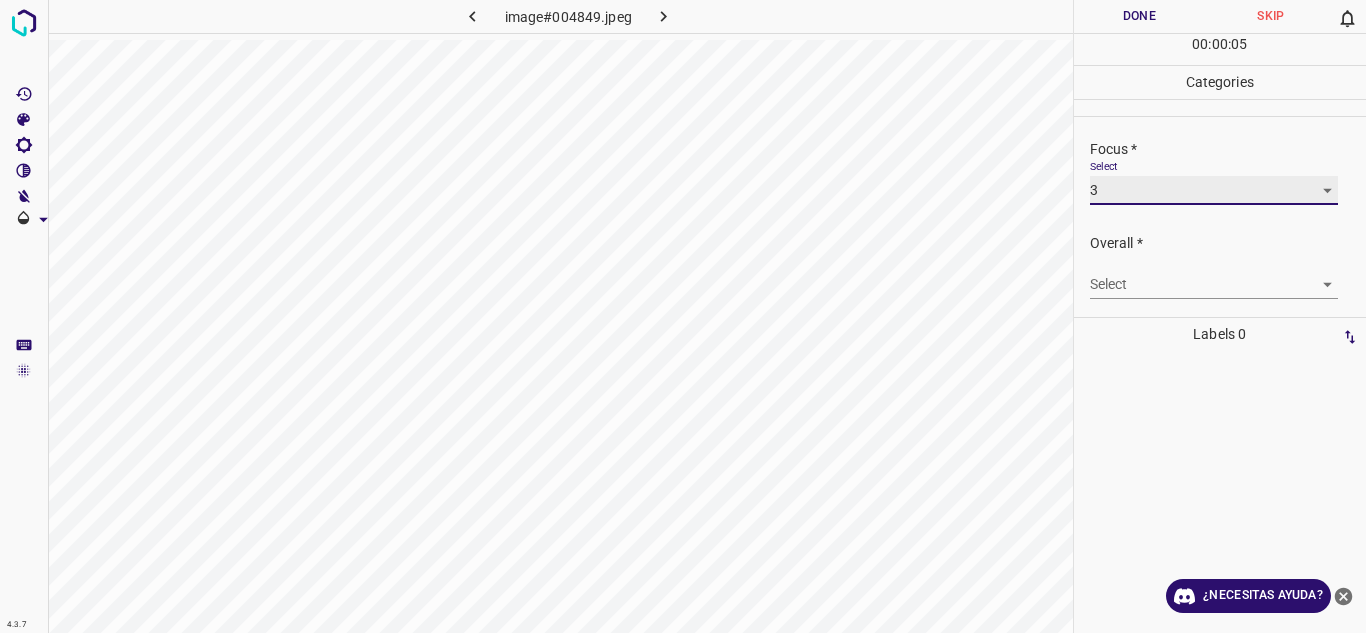 scroll, scrollTop: 98, scrollLeft: 0, axis: vertical 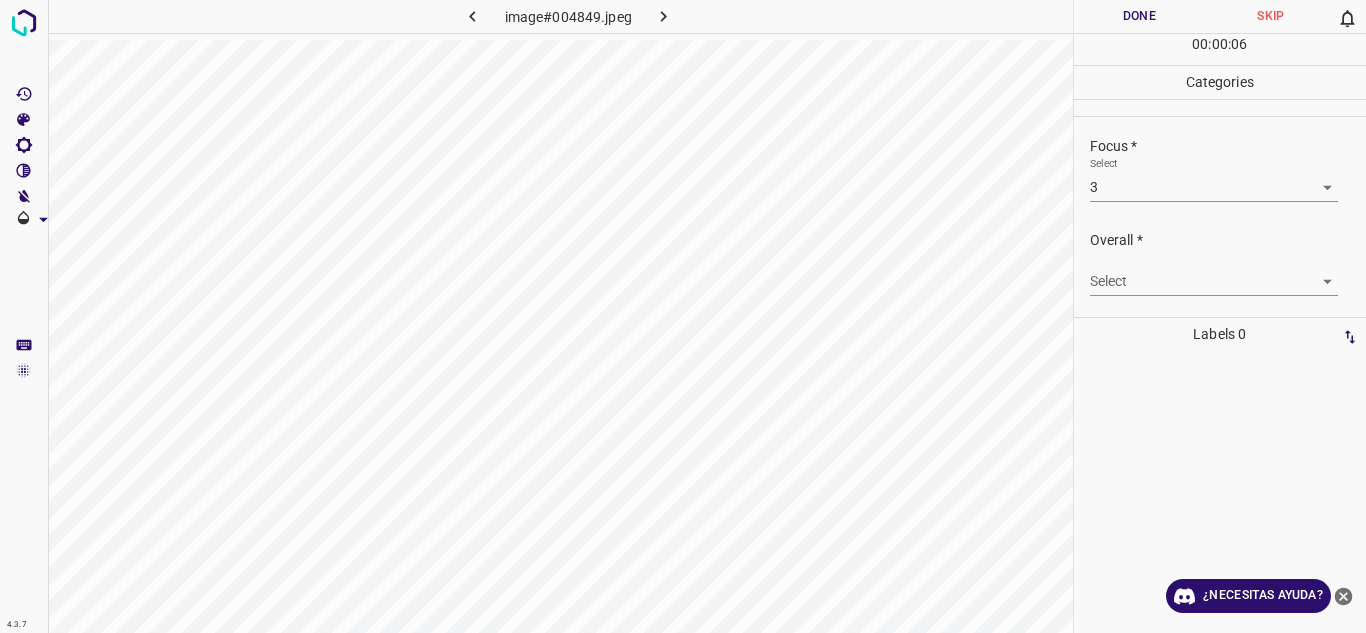 drag, startPoint x: 1325, startPoint y: 279, endPoint x: 1315, endPoint y: 285, distance: 11.661903 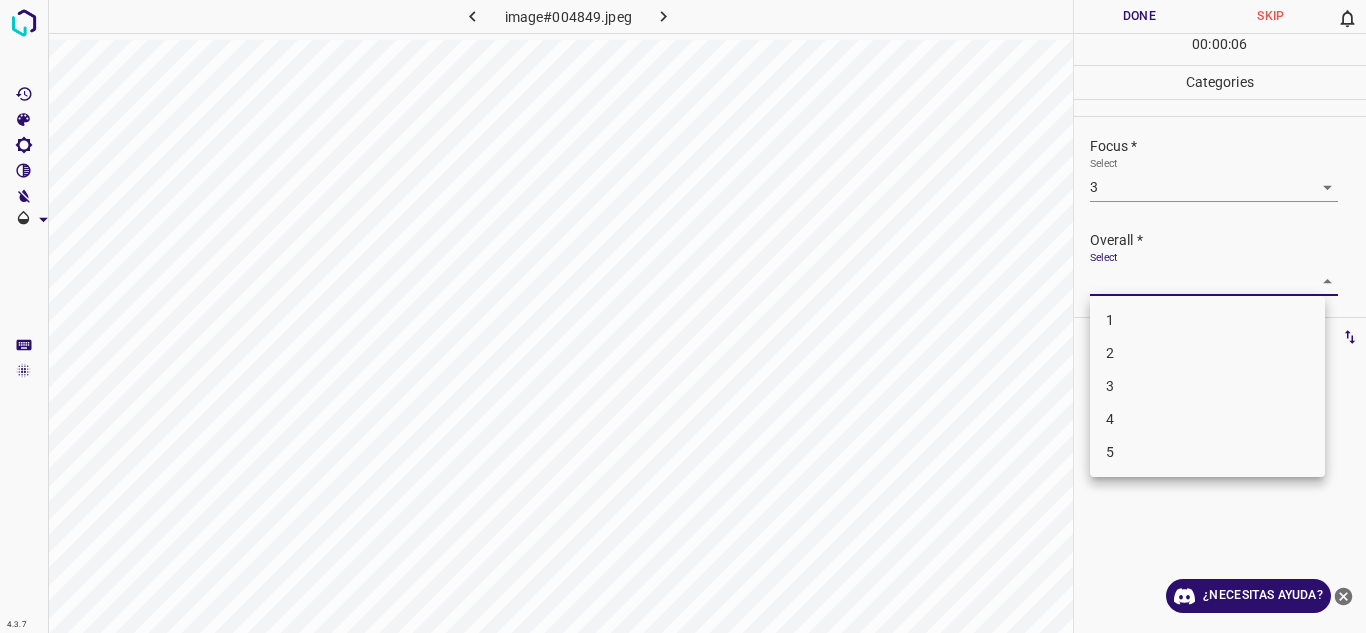 drag, startPoint x: 1315, startPoint y: 285, endPoint x: 1145, endPoint y: 414, distance: 213.40338 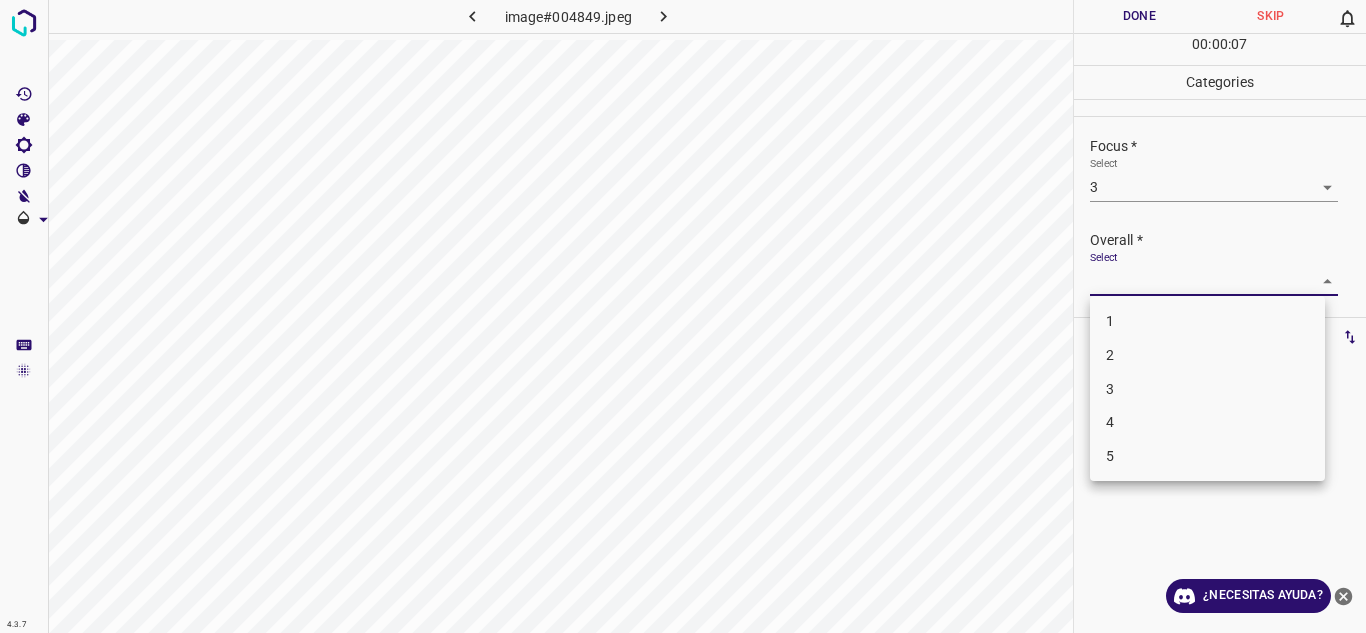 click on "3" at bounding box center [1207, 389] 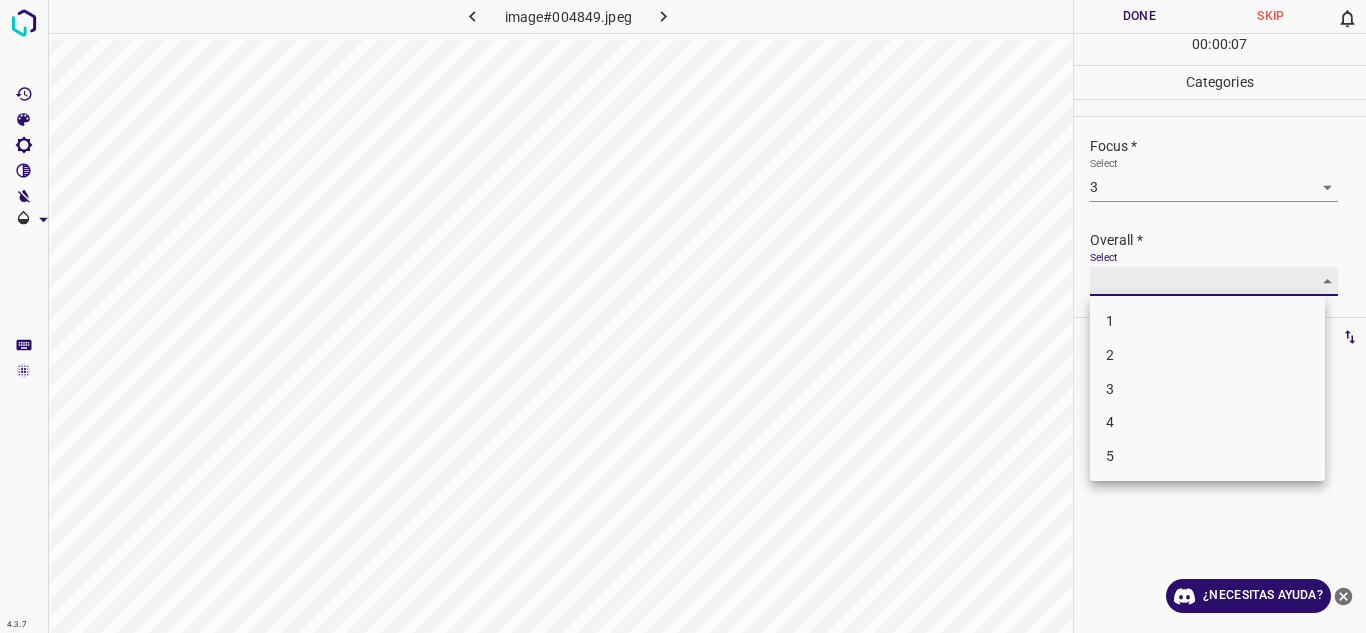 type on "3" 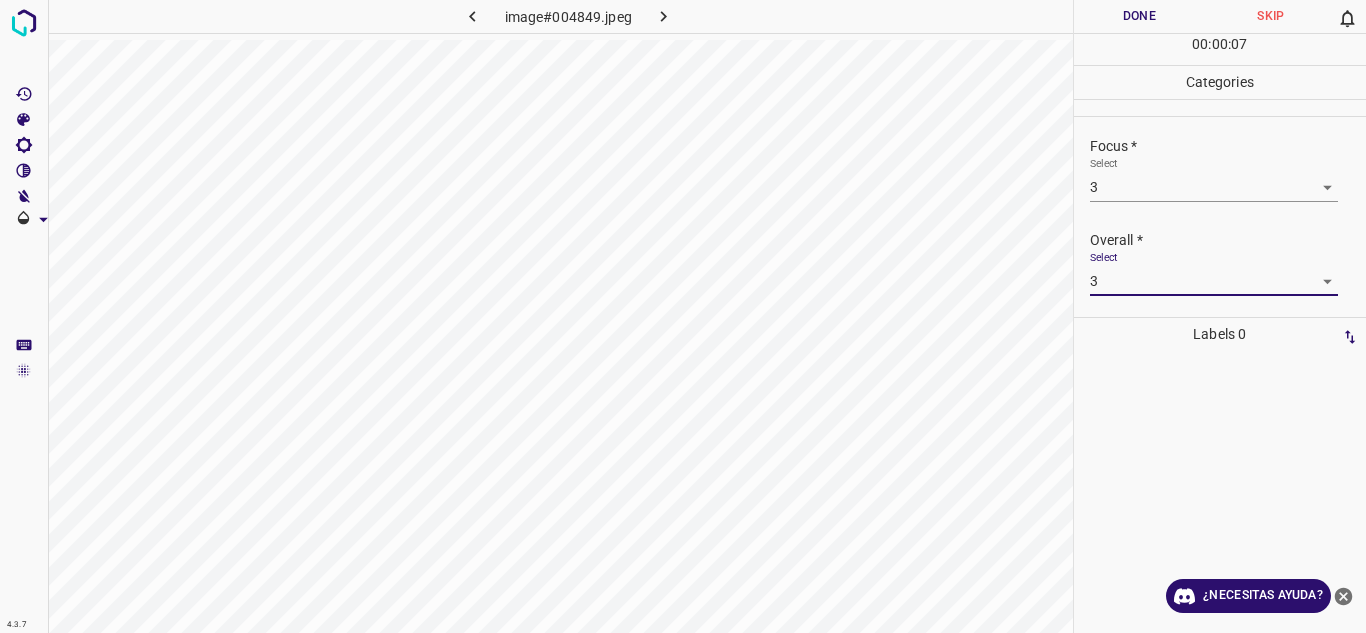 click on "Done" at bounding box center [1140, 16] 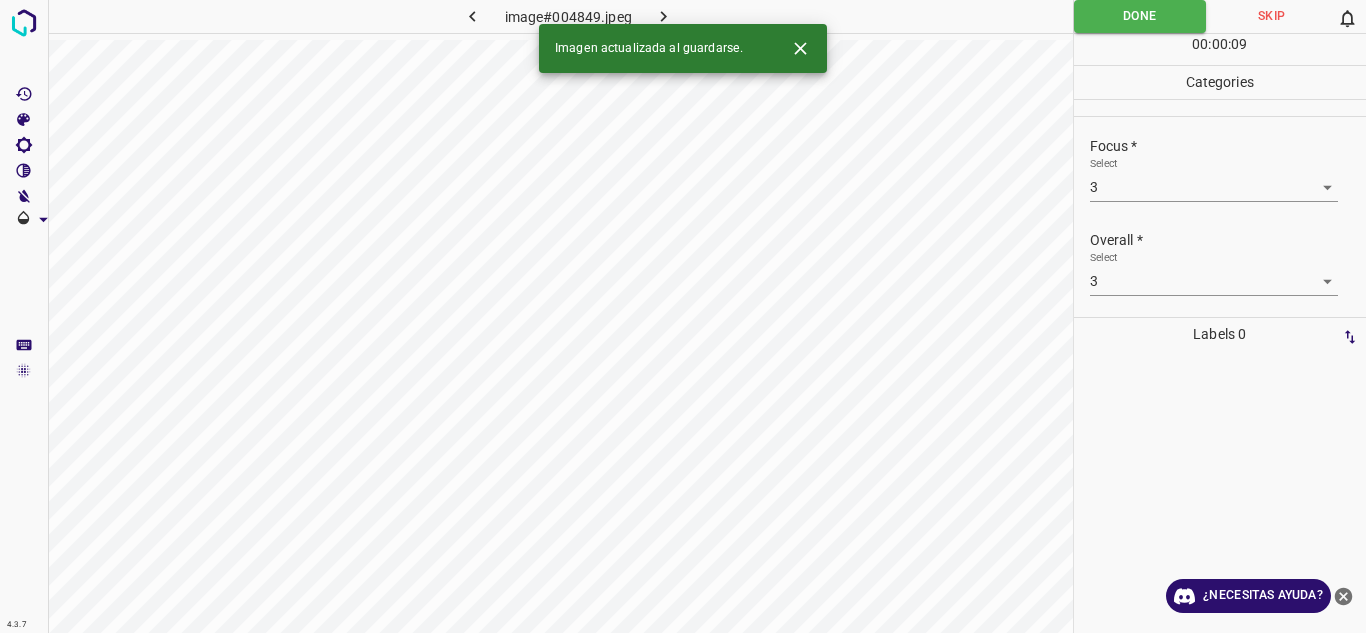 click at bounding box center [664, 16] 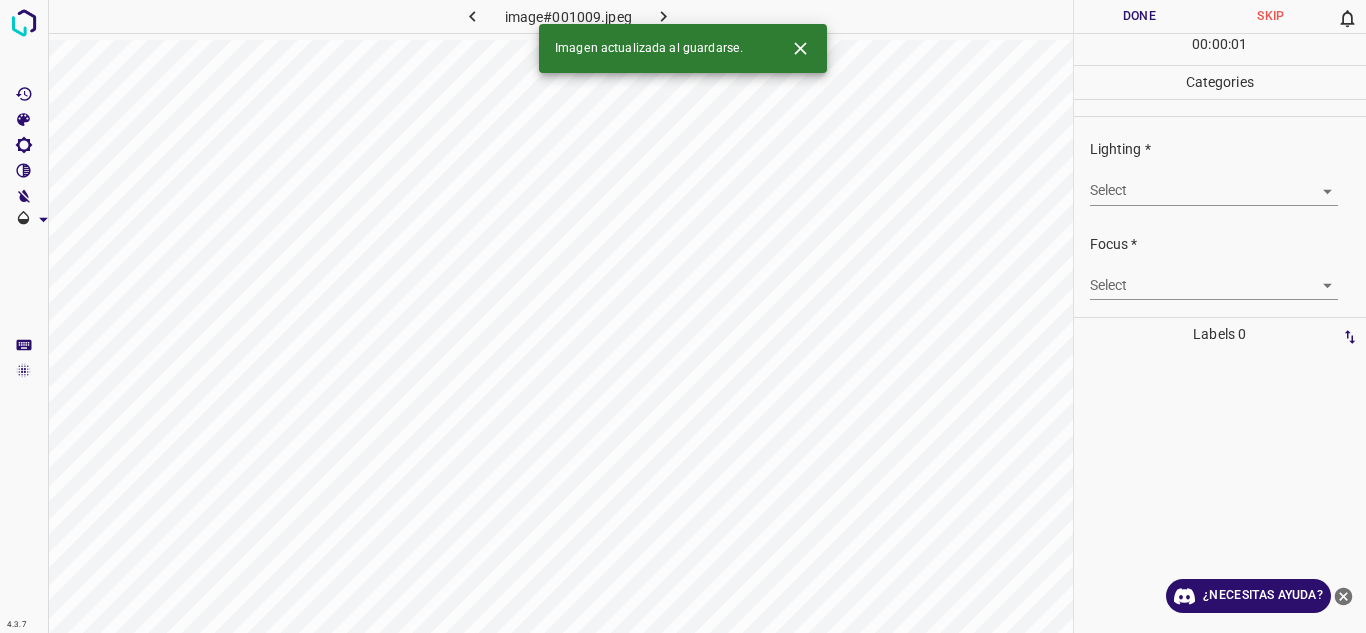 click on "4.3.7 image#001009.jpeg Done Skip 0 00   : 00   : 01   Categories Lighting *  Select ​ Focus *  Select ​ Overall *  Select ​ Labels   0 Categories 1 Lighting 2 Focus 3 Overall Tools Space Change between modes (Draw & Edit) I Auto labeling R Restore zoom M Zoom in N Zoom out Delete Delete selecte label Filters Z Restore filters X Saturation filter C Brightness filter V Contrast filter B Gray scale filter General O Download Imagen actualizada al guardarse. ¿Necesitas ayuda? Texto original Valora esta traducción Tu opinión servirá para ayudar a mejorar el Traductor de Google - Texto - Esconder - Borrar" at bounding box center [683, 316] 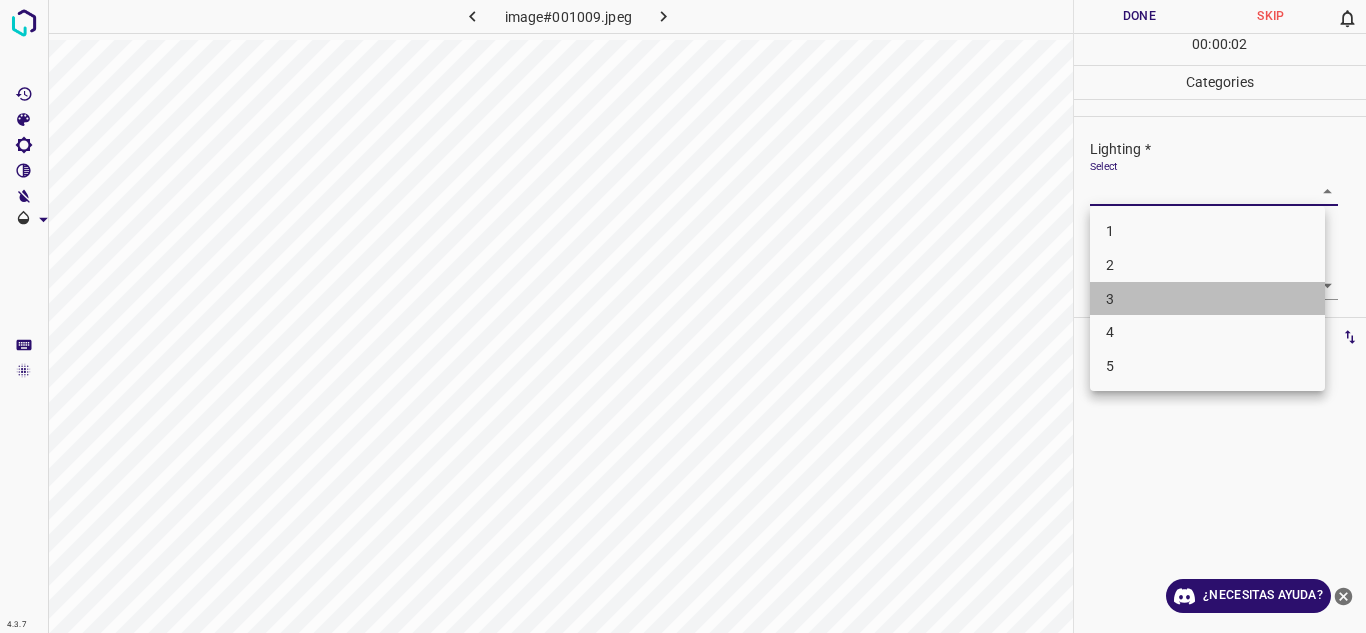 click on "3" at bounding box center [1207, 299] 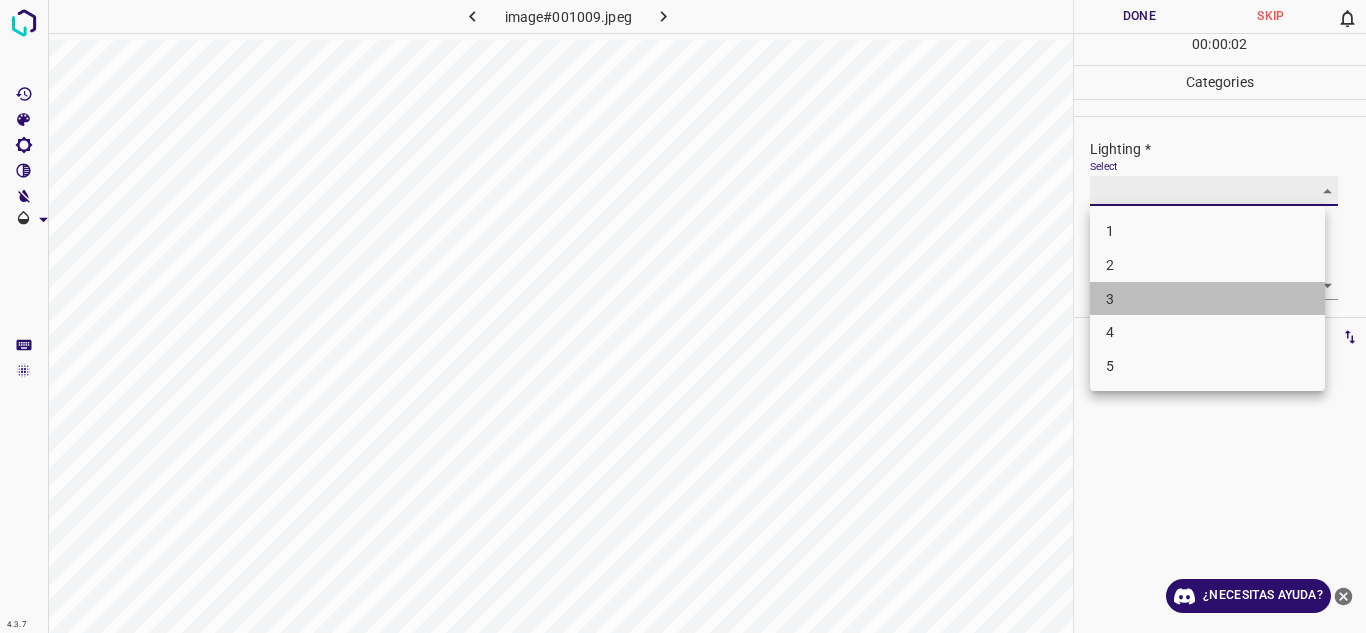 type on "3" 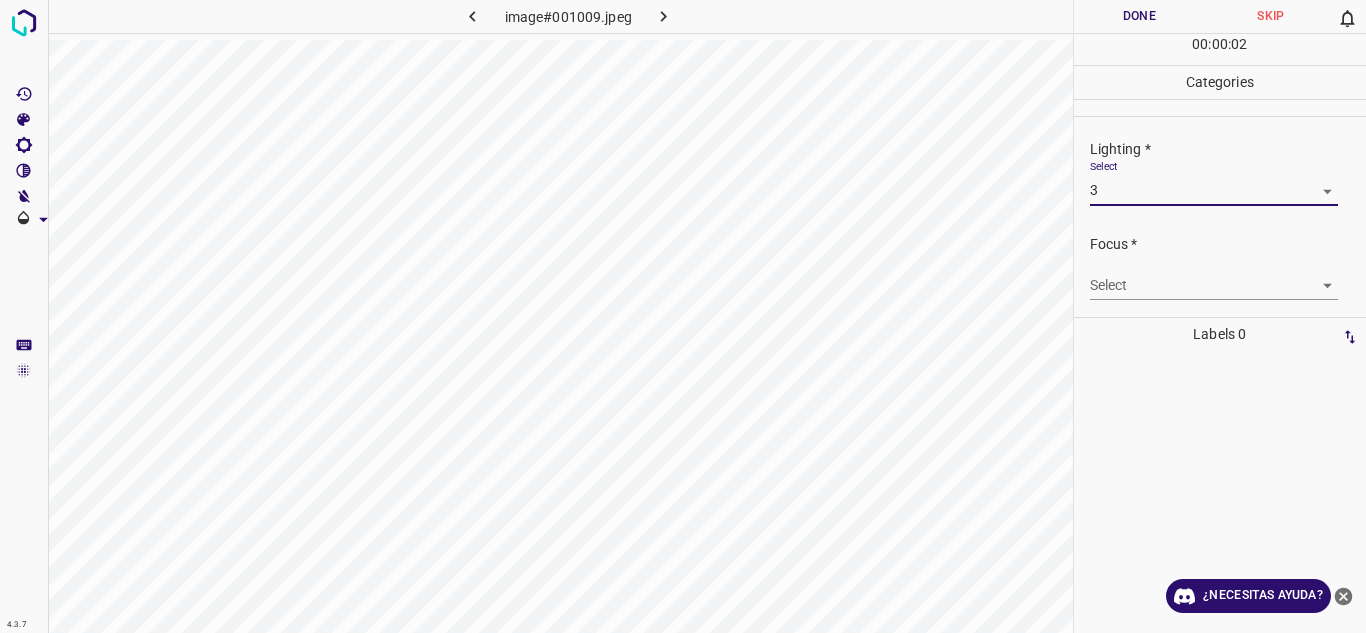 click on "4.3.7 image#001009.jpeg Done Skip 0 00   : 00   : 02   Categories Lighting *  Select 3 3 Focus *  Select ​ Overall *  Select ​ Labels   0 Categories 1 Lighting 2 Focus 3 Overall Tools Space Change between modes (Draw & Edit) I Auto labeling R Restore zoom M Zoom in N Zoom out Delete Delete selecte label Filters Z Restore filters X Saturation filter C Brightness filter V Contrast filter B Gray scale filter General O Download ¿Necesitas ayuda? Texto original Valora esta traducción Tu opinión servirá para ayudar a mejorar el Traductor de Google - Texto - Esconder - Borrar" at bounding box center [683, 316] 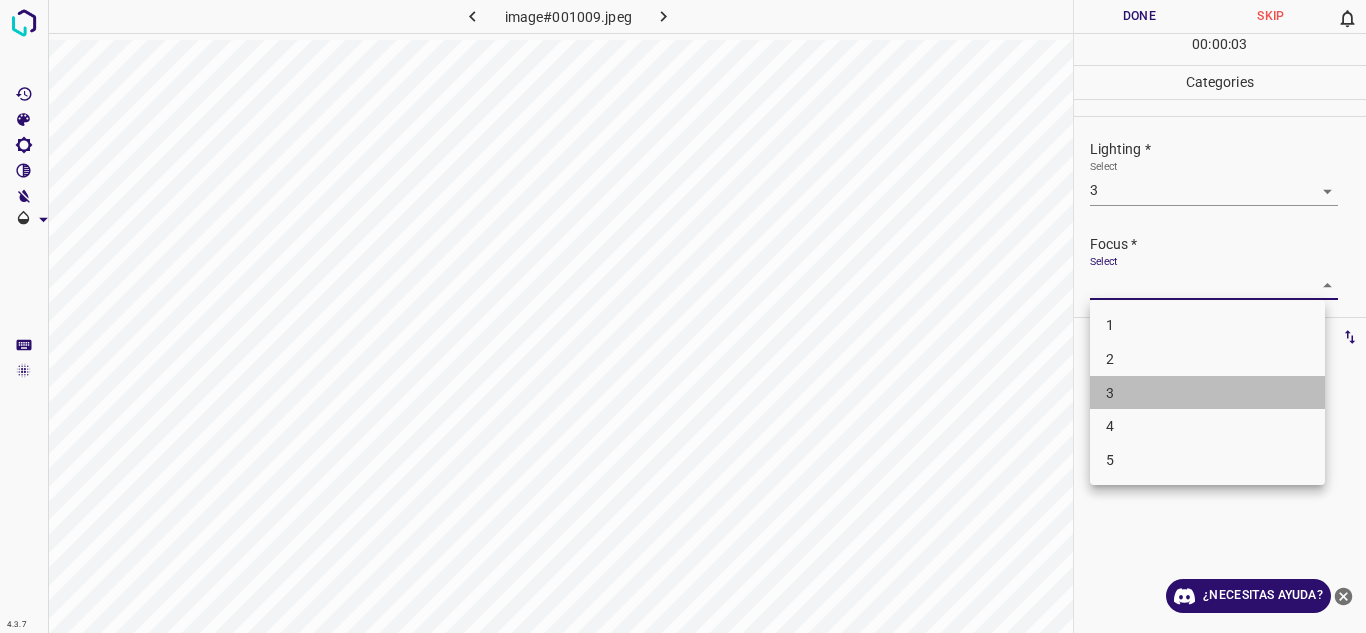 click on "3" at bounding box center [1207, 393] 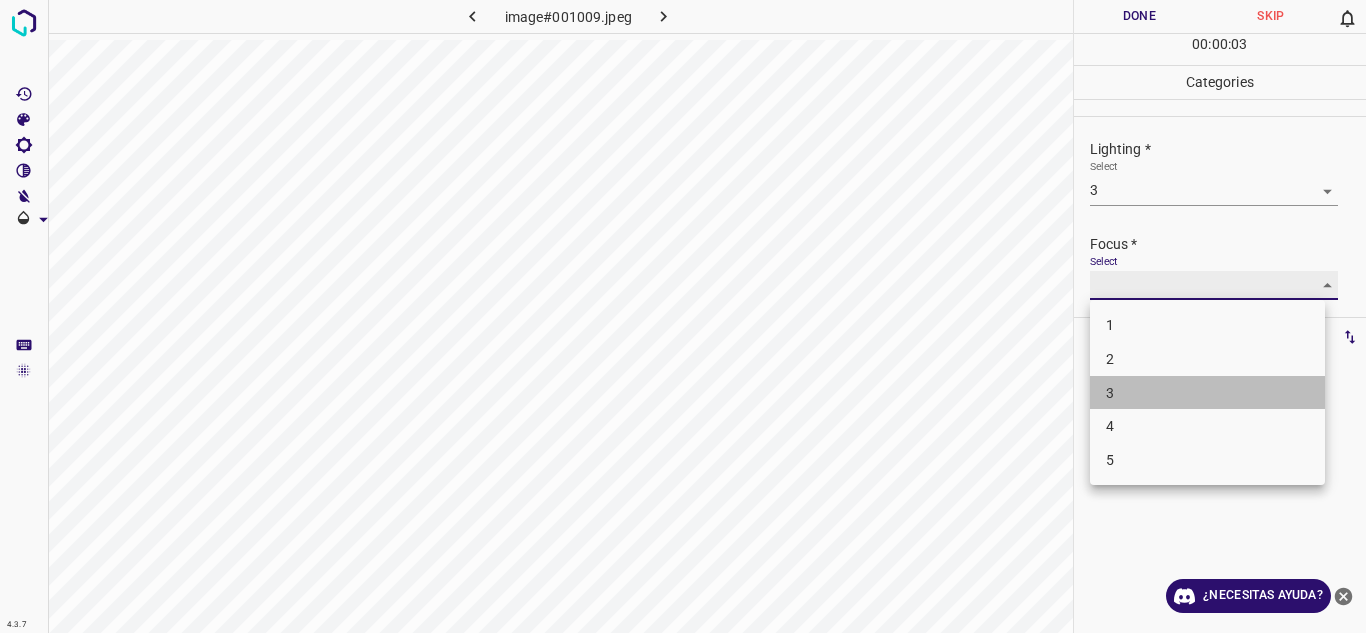 type on "3" 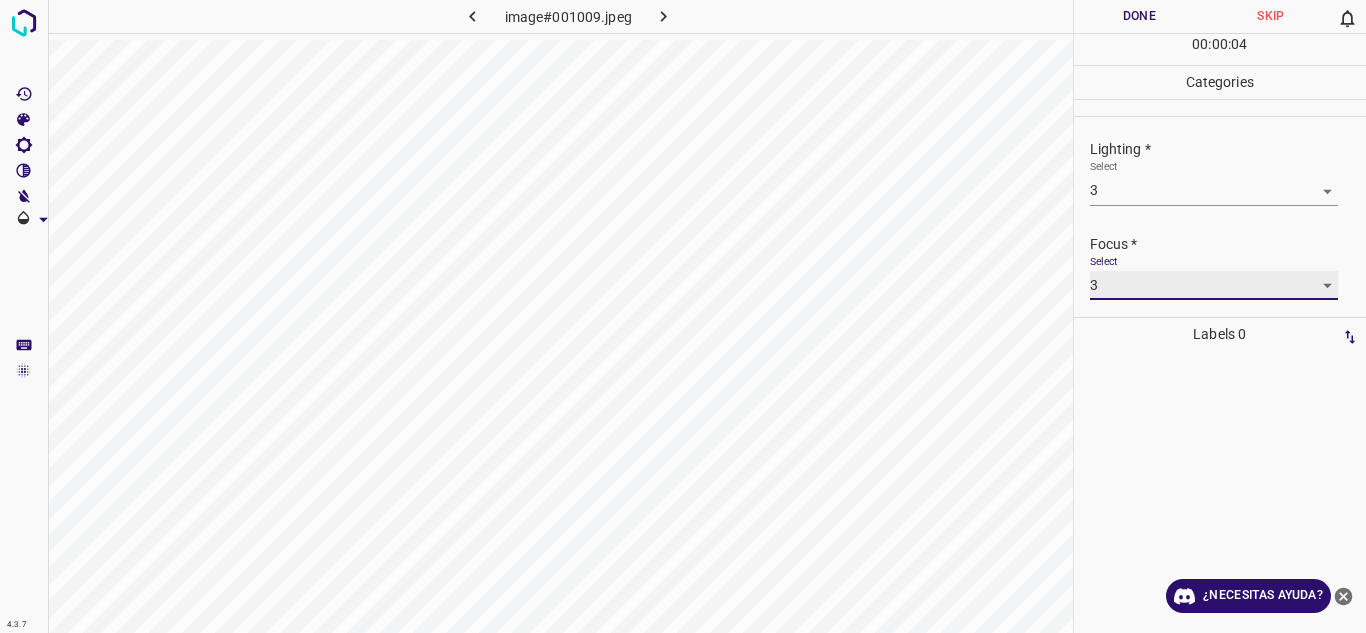 scroll, scrollTop: 98, scrollLeft: 0, axis: vertical 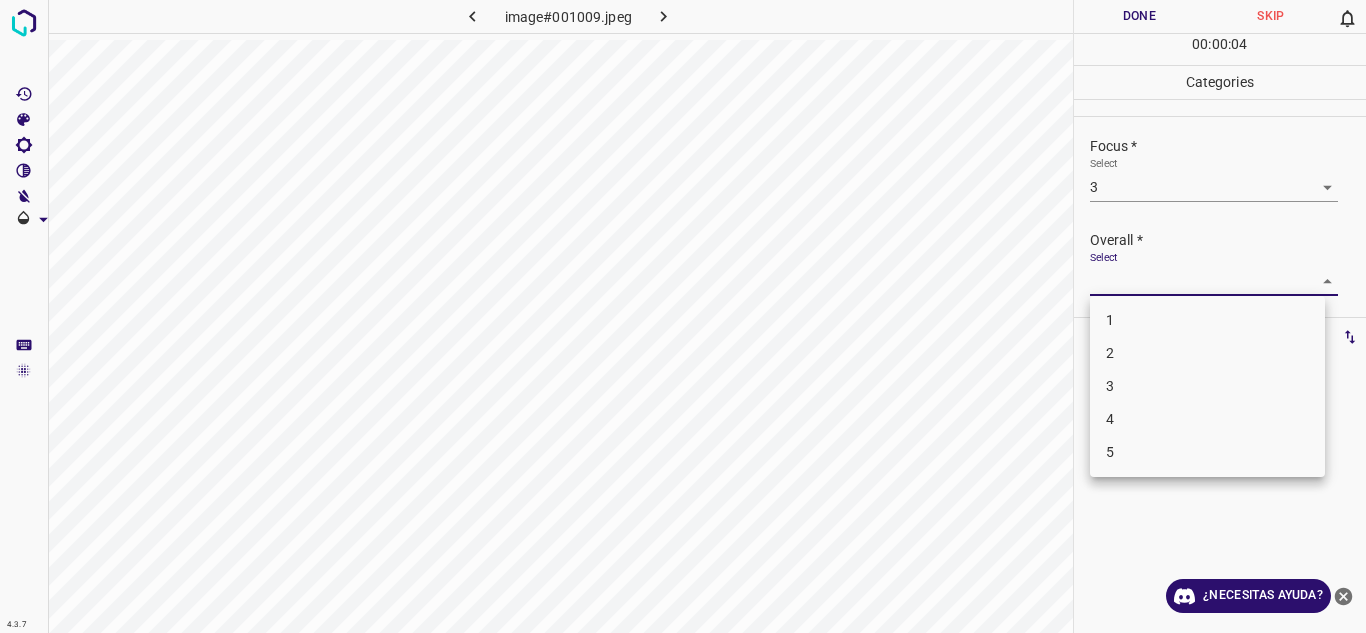 click on "4.3.7 image#001009.jpeg Done Skip 0 00   : 00   : 04   Categories Lighting *  Select 3 3 Focus *  Select 3 3 Overall *  Select ​ Labels   0 Categories 1 Lighting 2 Focus 3 Overall Tools Space Change between modes (Draw & Edit) I Auto labeling R Restore zoom M Zoom in N Zoom out Delete Delete selecte label Filters Z Restore filters X Saturation filter C Brightness filter V Contrast filter B Gray scale filter General O Download ¿Necesitas ayuda? Texto original Valora esta traducción Tu opinión servirá para ayudar a mejorar el Traductor de Google - Texto - Esconder - Borrar 1 2 3 4 5" at bounding box center [683, 316] 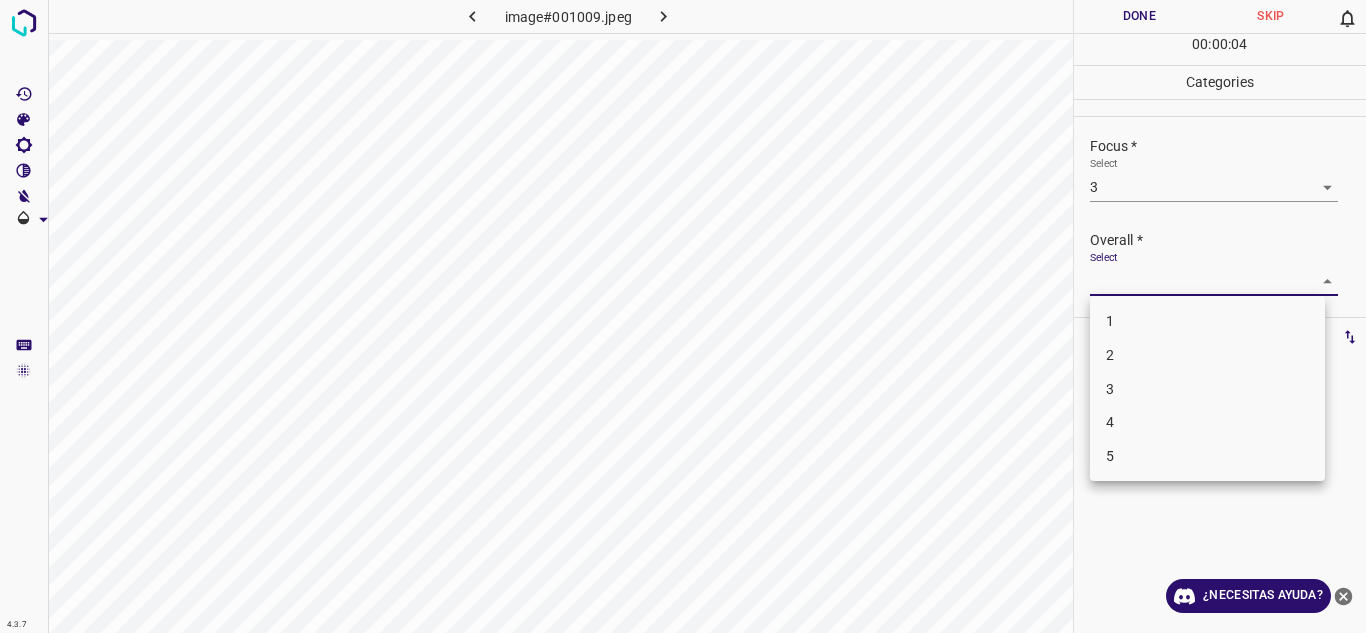 click on "3" at bounding box center [1207, 389] 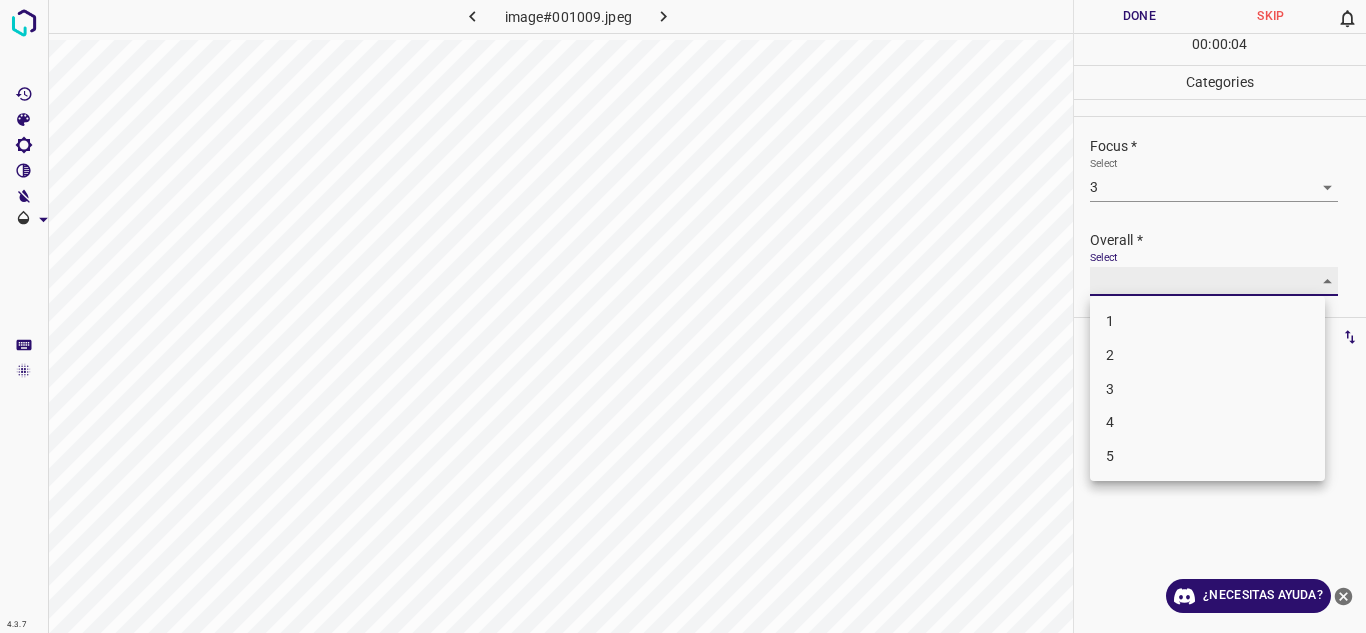 type on "3" 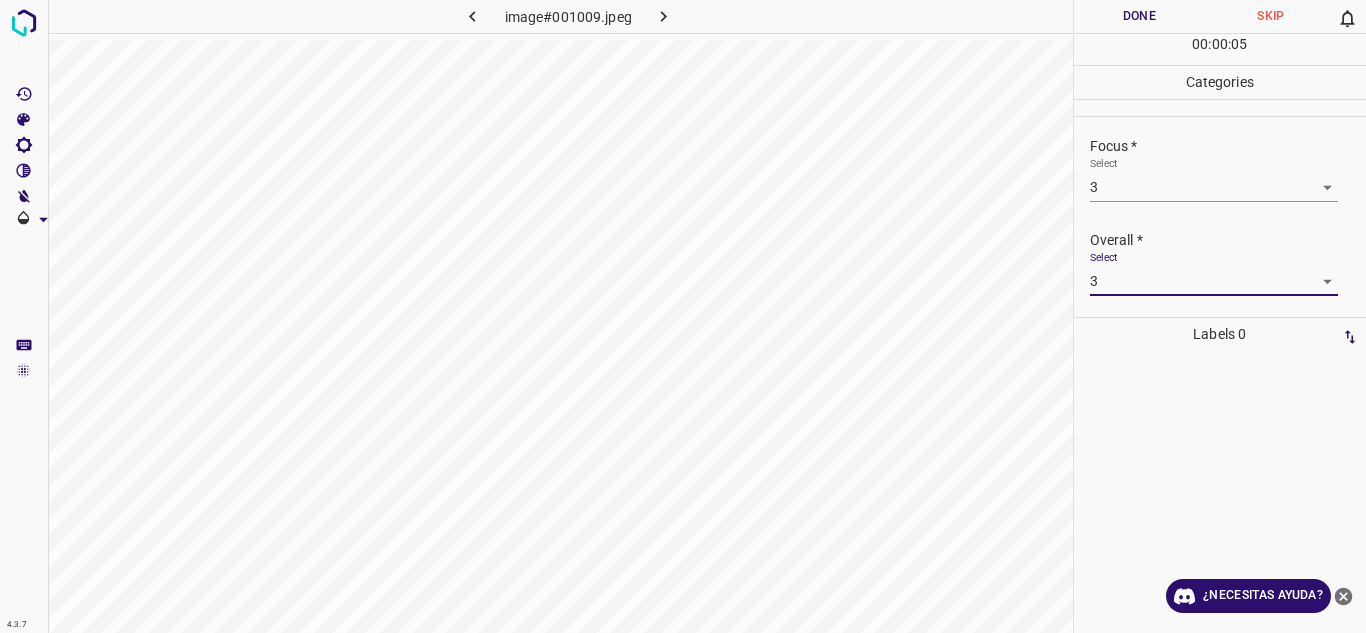 click on "Done" at bounding box center (1140, 16) 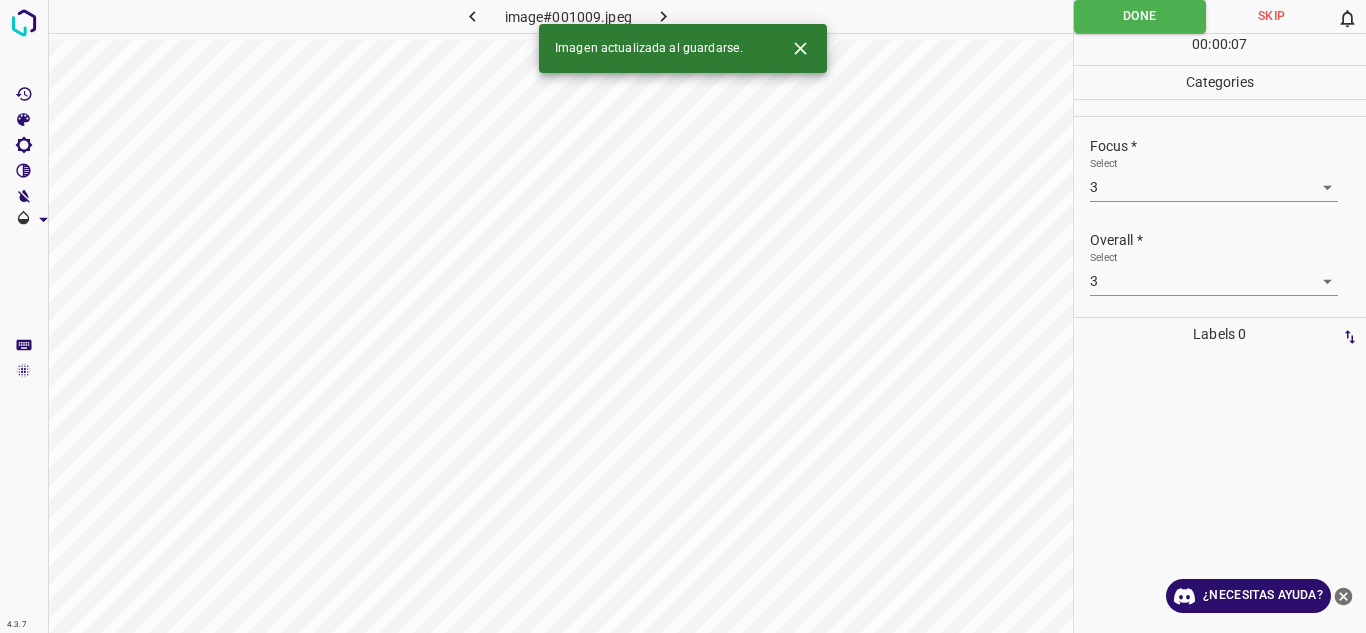 click at bounding box center (664, 16) 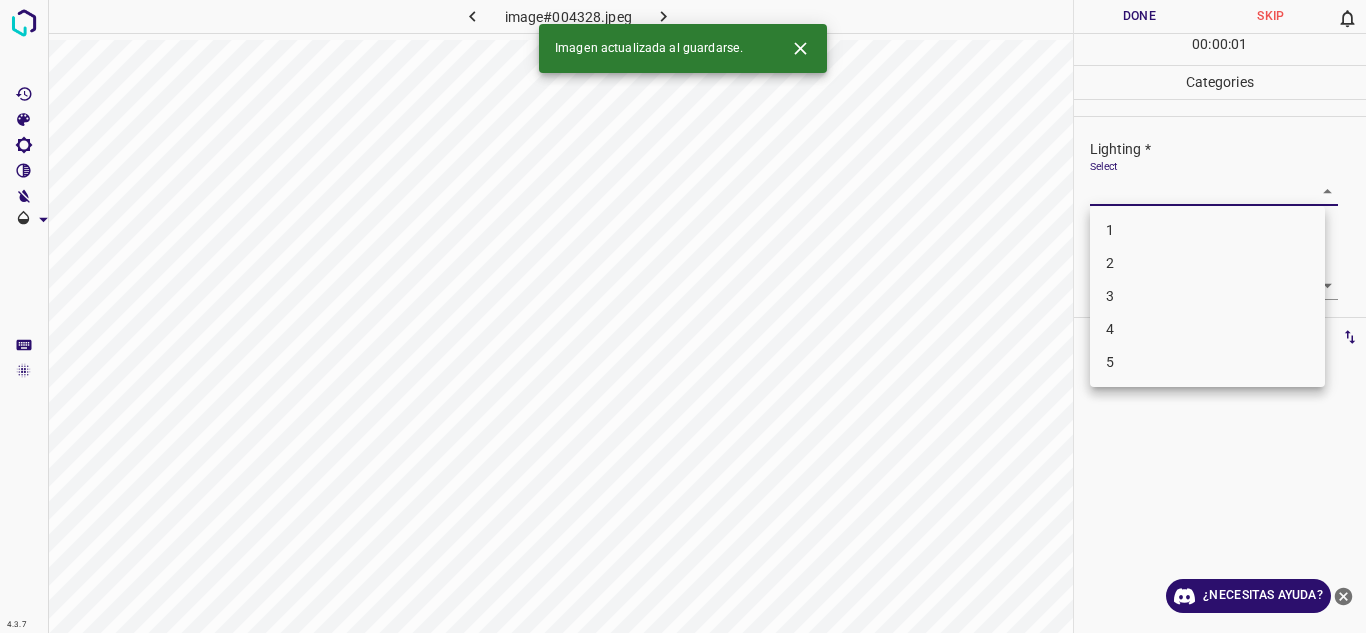 click on "4.3.7 image#004328.jpeg Done Skip 0 00   : 00   : 01   Categories Lighting *  Select ​ Focus *  Select ​ Overall *  Select ​ Labels   0 Categories 1 Lighting 2 Focus 3 Overall Tools Space Change between modes (Draw & Edit) I Auto labeling R Restore zoom M Zoom in N Zoom out Delete Delete selecte label Filters Z Restore filters X Saturation filter C Brightness filter V Contrast filter B Gray scale filter General O Download Imagen actualizada al guardarse. ¿Necesitas ayuda? Texto original Valora esta traducción Tu opinión servirá para ayudar a mejorar el Traductor de Google - Texto - Esconder - Borrar 1 2 3 4 5" at bounding box center (683, 316) 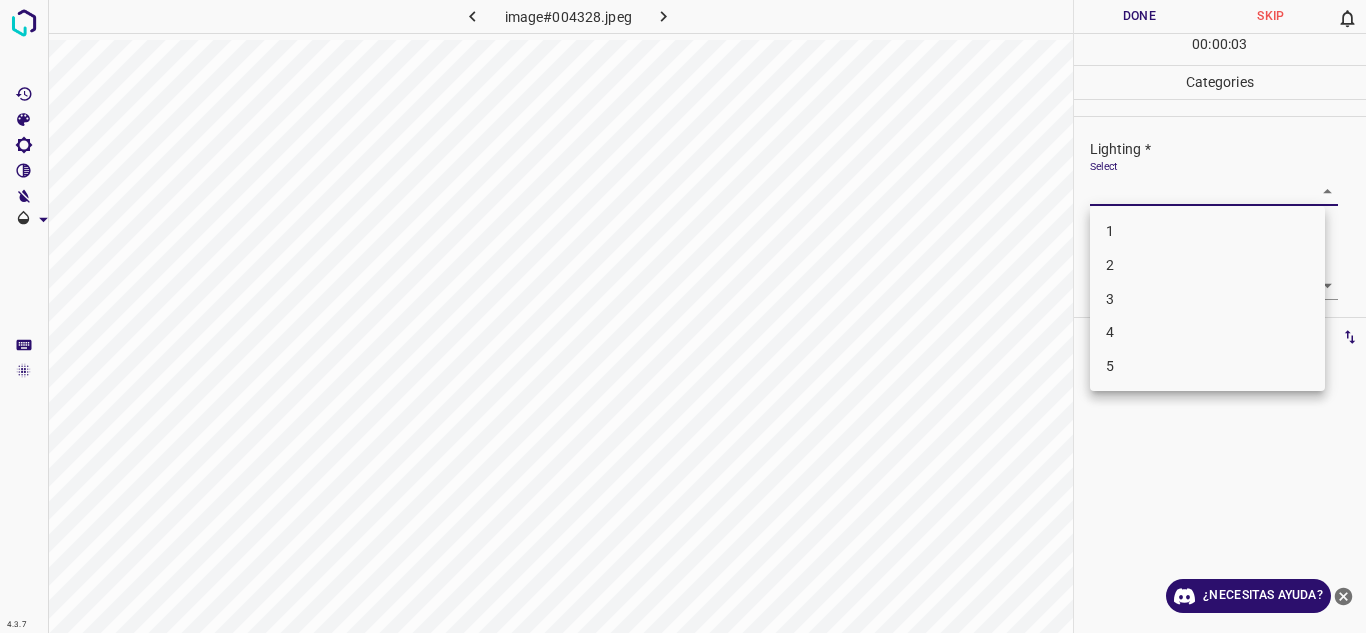 click on "3" at bounding box center (1207, 299) 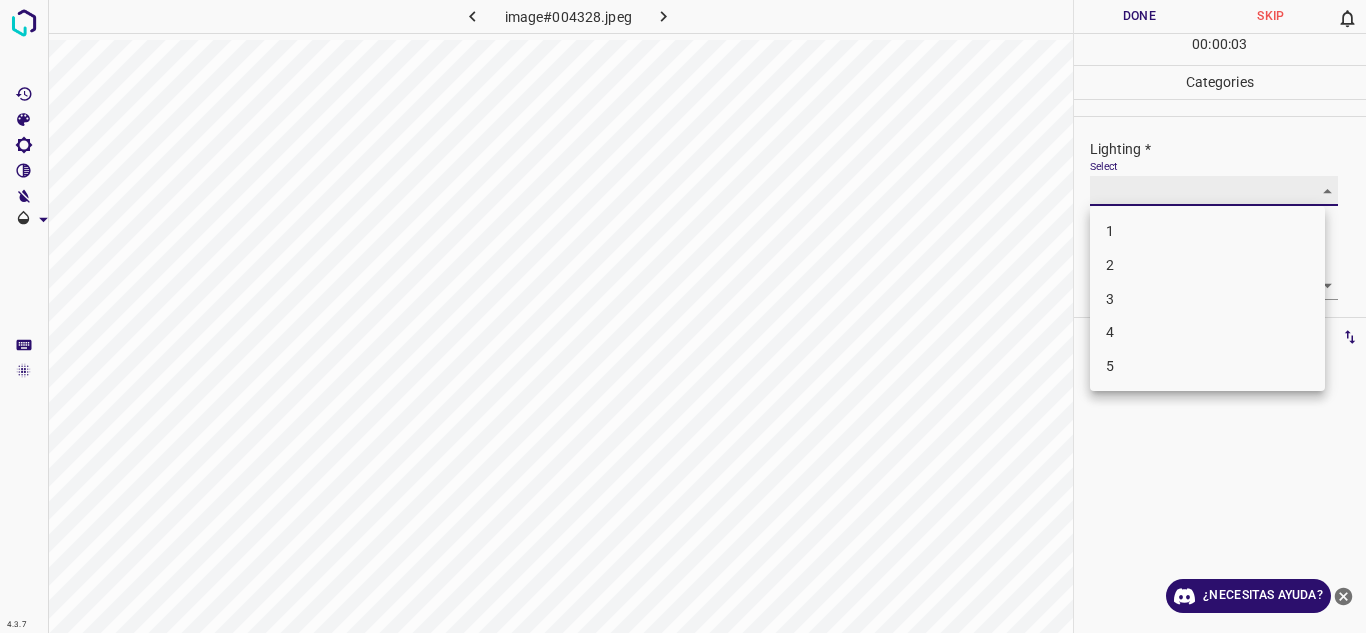 type on "3" 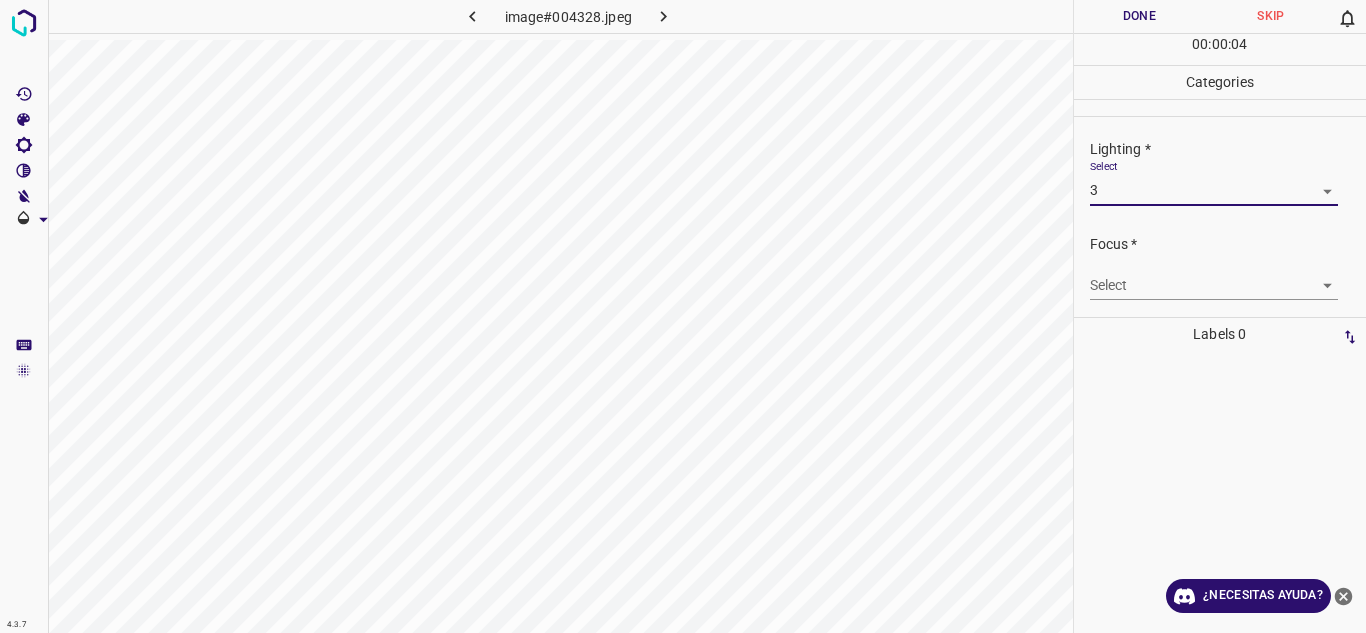 click on "4.3.7 image#004328.jpeg Done Skip 0 00   : 00   : 04   Categories Lighting *  Select 3 3 Focus *  Select ​ Overall *  Select ​ Labels   0 Categories 1 Lighting 2 Focus 3 Overall Tools Space Change between modes (Draw & Edit) I Auto labeling R Restore zoom M Zoom in N Zoom out Delete Delete selecte label Filters Z Restore filters X Saturation filter C Brightness filter V Contrast filter B Gray scale filter General O Download ¿Necesitas ayuda? Texto original Valora esta traducción Tu opinión servirá para ayudar a mejorar el Traductor de Google - Texto - Esconder - Borrar" at bounding box center (683, 316) 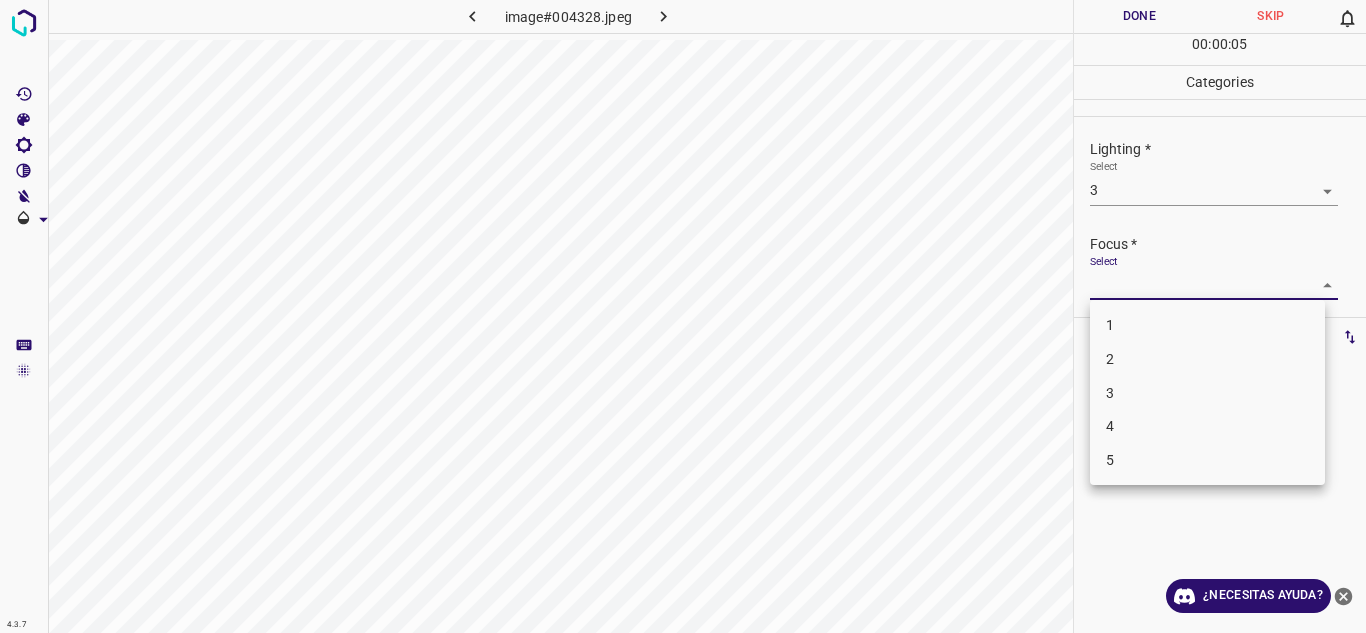 click on "2" at bounding box center (1207, 359) 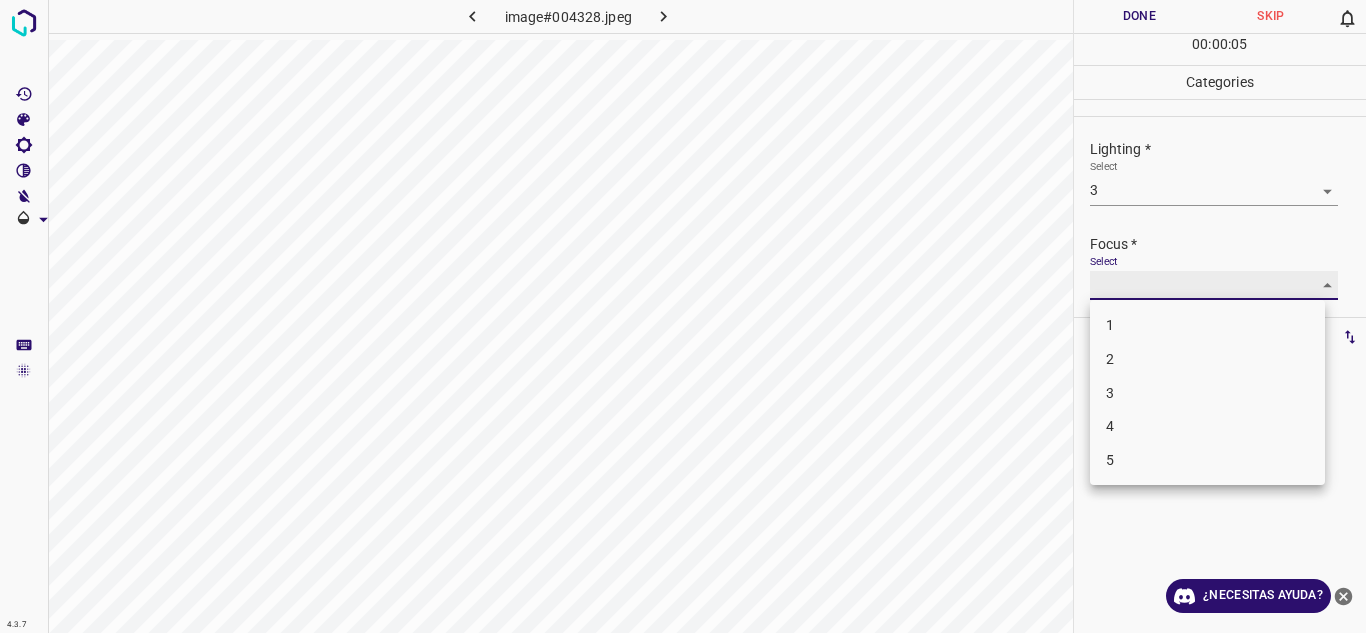 type on "2" 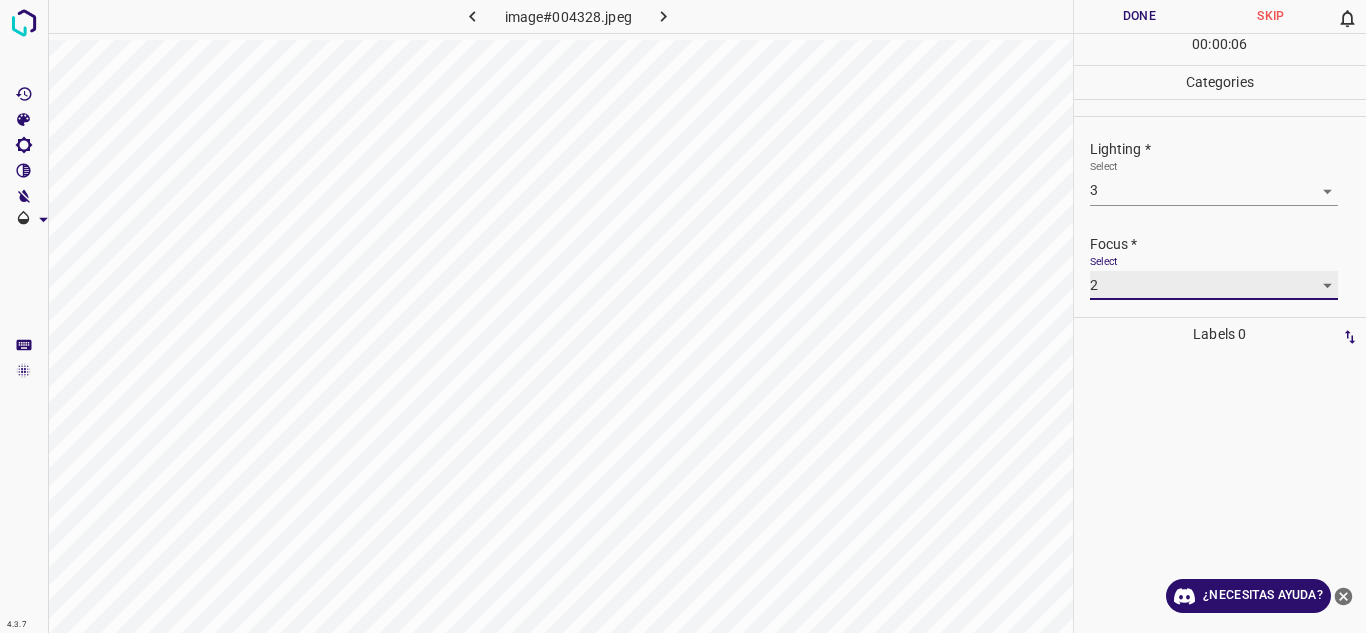 scroll, scrollTop: 98, scrollLeft: 0, axis: vertical 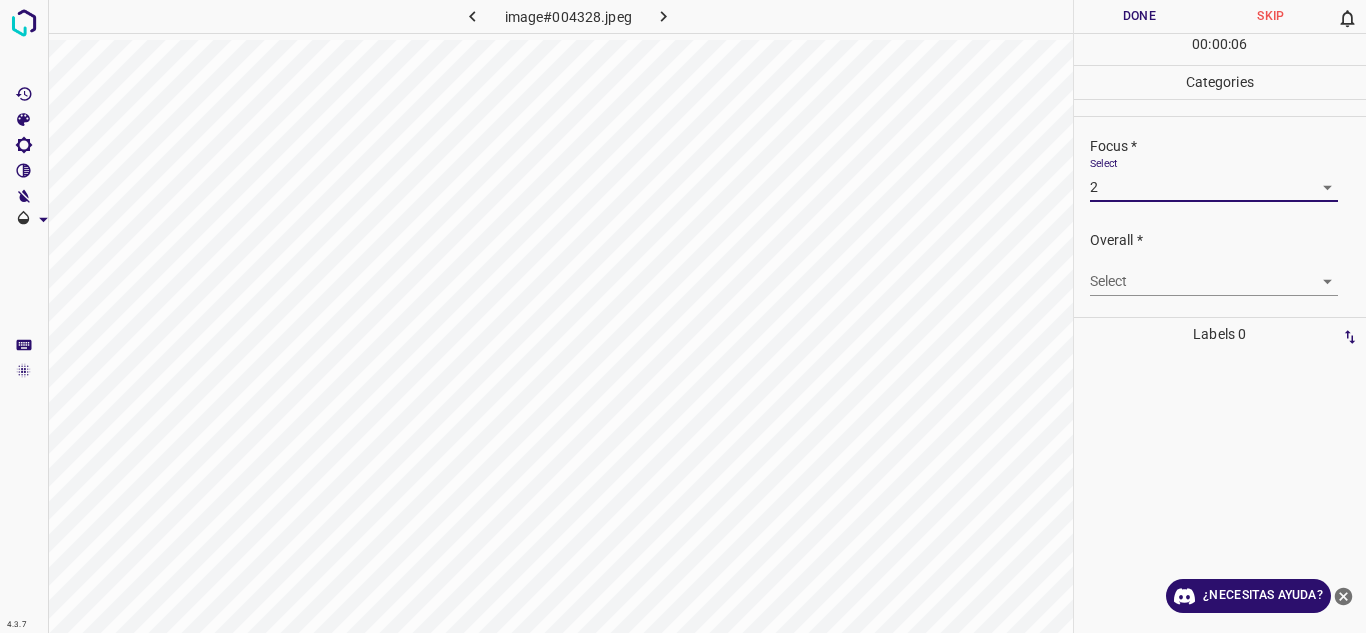 click on "4.3.7 image#004328.jpeg Done Skip 0 00   : 00   : 06   Categories Lighting *  Select 3 3 Focus *  Select 2 2 Overall *  Select ​ Labels   0 Categories 1 Lighting 2 Focus 3 Overall Tools Space Change between modes (Draw & Edit) I Auto labeling R Restore zoom M Zoom in N Zoom out Delete Delete selecte label Filters Z Restore filters X Saturation filter C Brightness filter V Contrast filter B Gray scale filter General O Download ¿Necesitas ayuda? Texto original Valora esta traducción Tu opinión servirá para ayudar a mejorar el Traductor de Google - Texto - Esconder - Borrar" at bounding box center (683, 316) 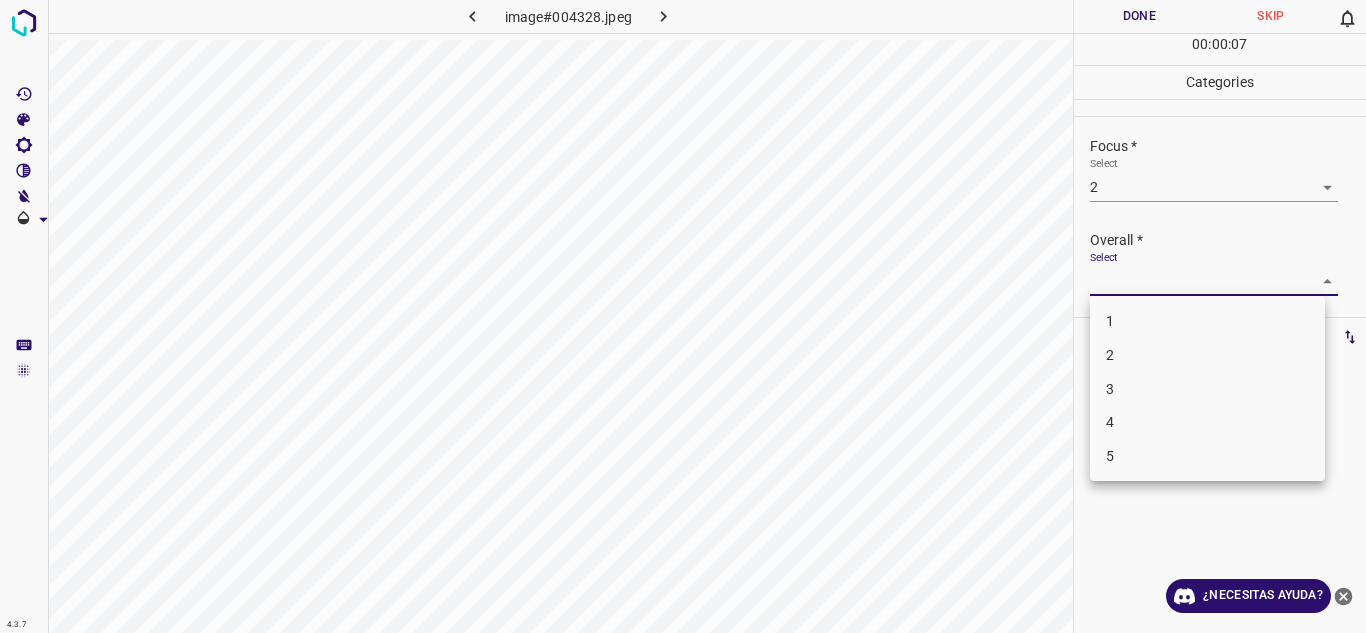 click on "3" at bounding box center [1207, 389] 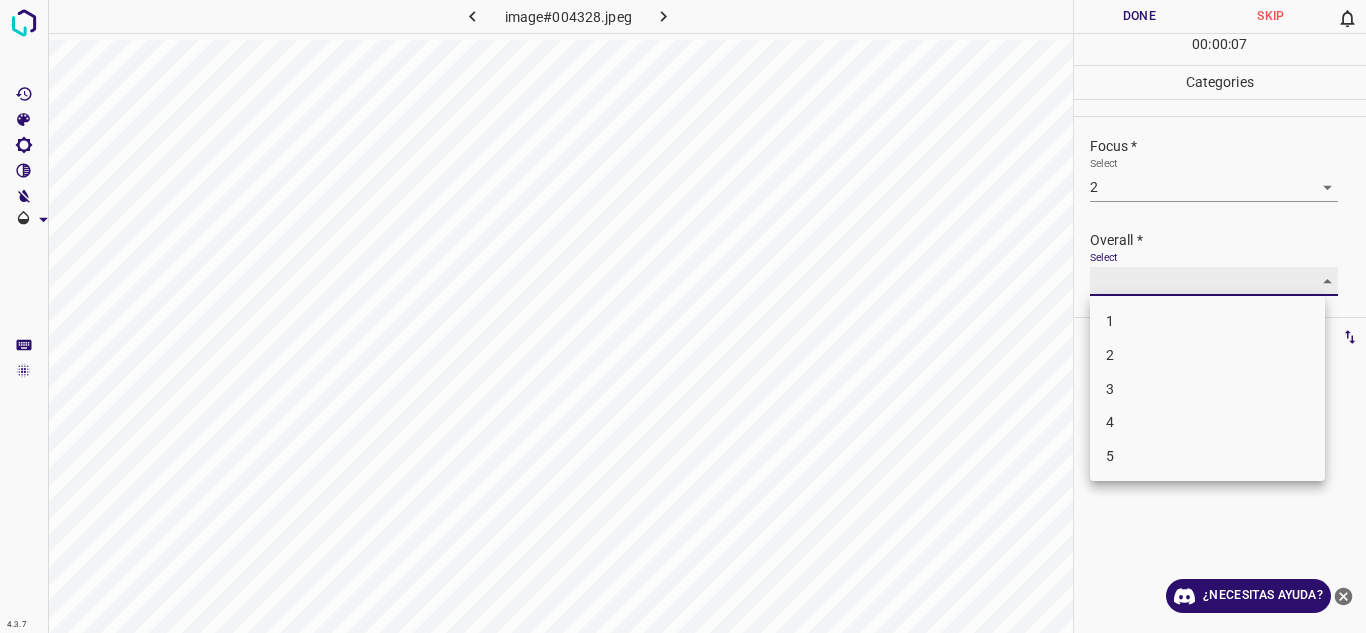 type on "3" 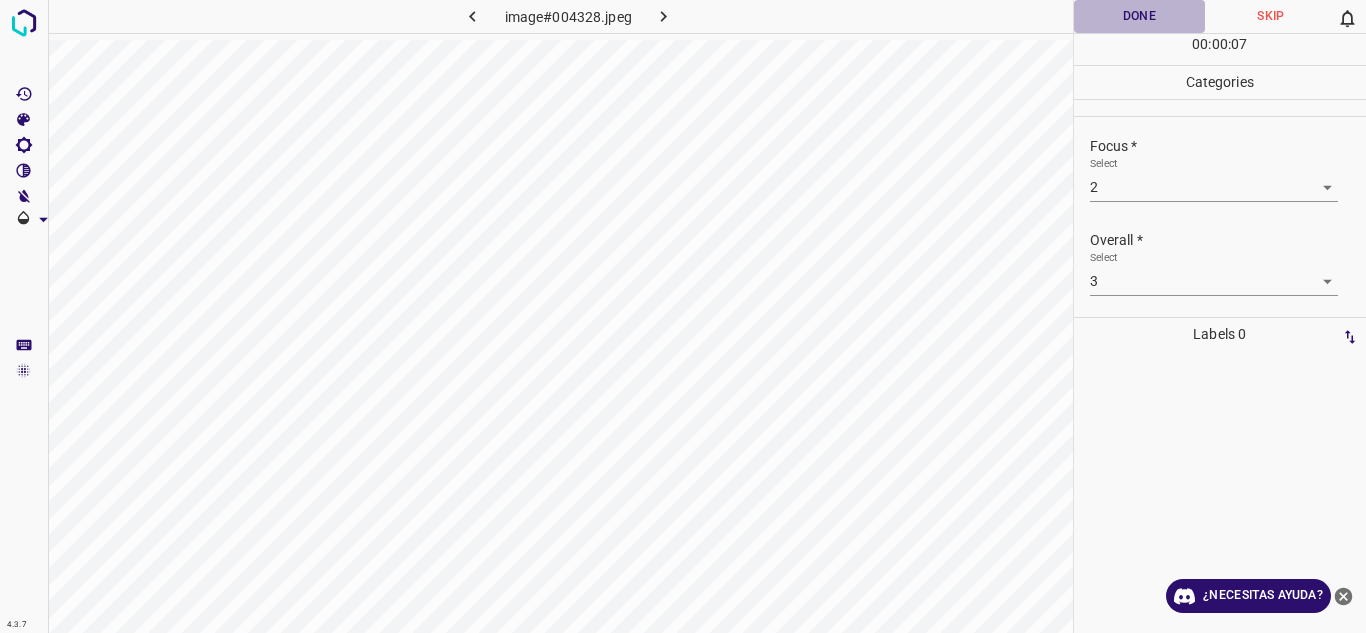 click on "Done" at bounding box center (1140, 16) 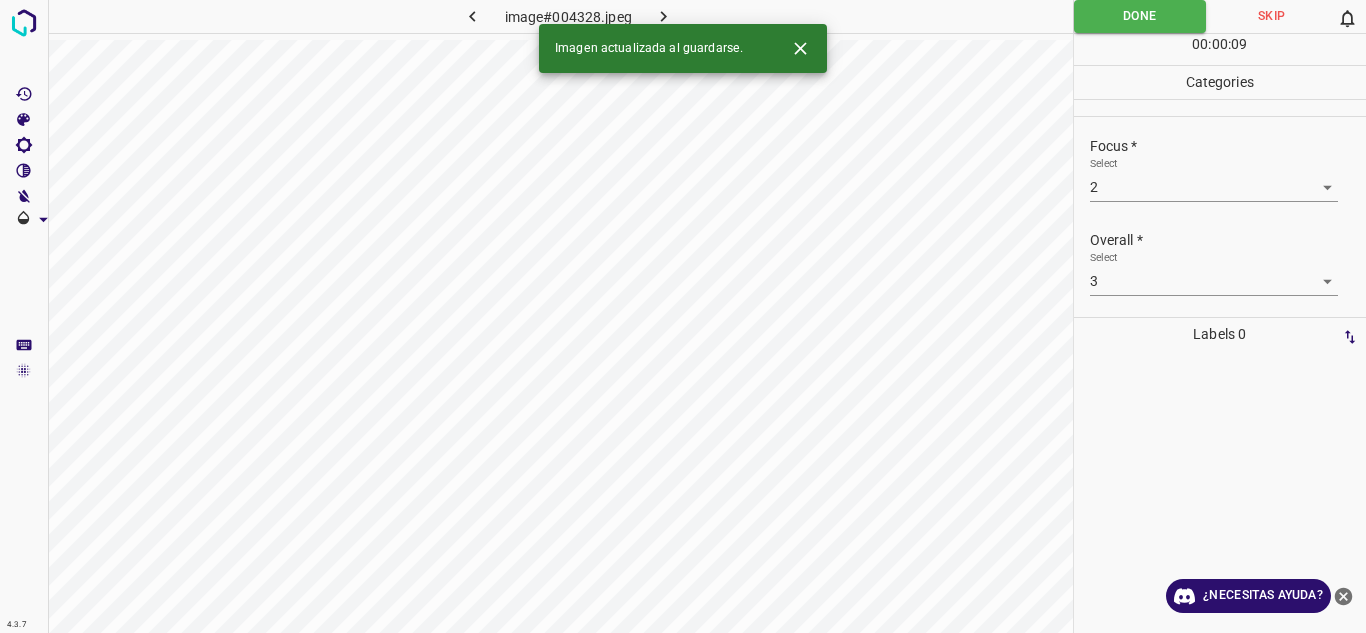 click at bounding box center [664, 16] 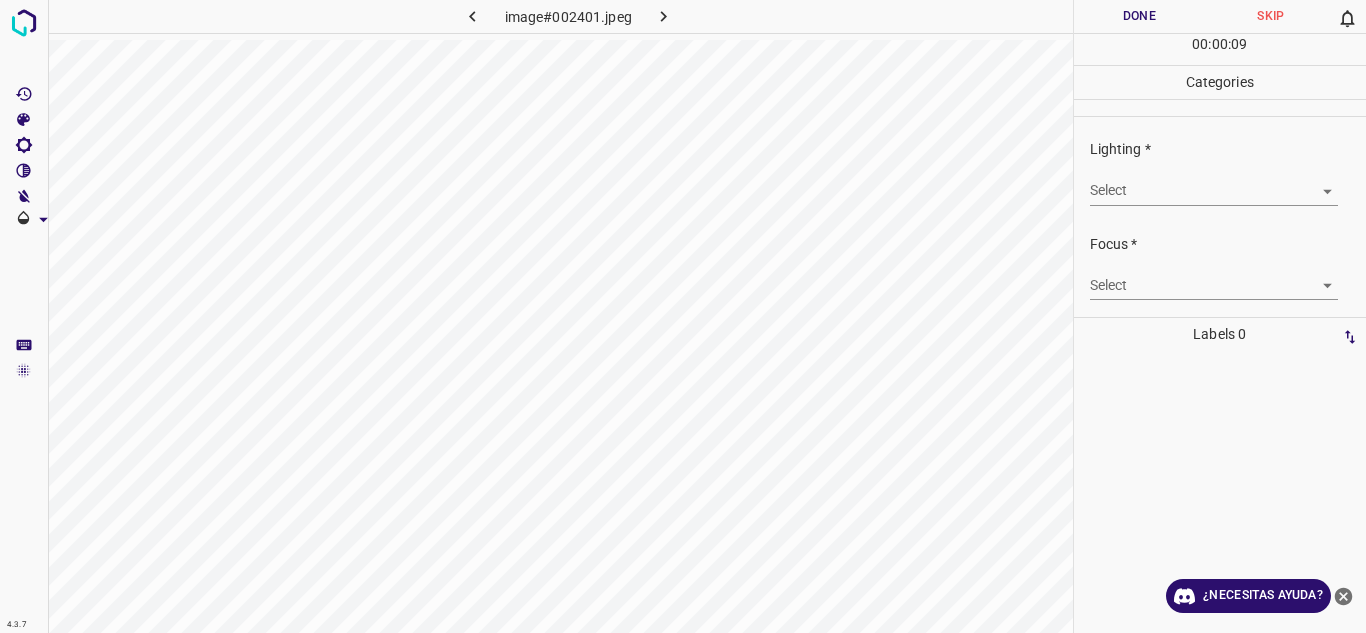 click on "4.3.7 image#002401.jpeg Done Skip 0 00   : 00   : 09   Categories Lighting *  Select ​ Focus *  Select ​ Overall *  Select ​ Labels   0 Categories 1 Lighting 2 Focus 3 Overall Tools Space Change between modes (Draw & Edit) I Auto labeling R Restore zoom M Zoom in N Zoom out Delete Delete selecte label Filters Z Restore filters X Saturation filter C Brightness filter V Contrast filter B Gray scale filter General O Download ¿Necesitas ayuda? Texto original Valora esta traducción Tu opinión servirá para ayudar a mejorar el Traductor de Google - Texto - Esconder - Borrar" at bounding box center [683, 316] 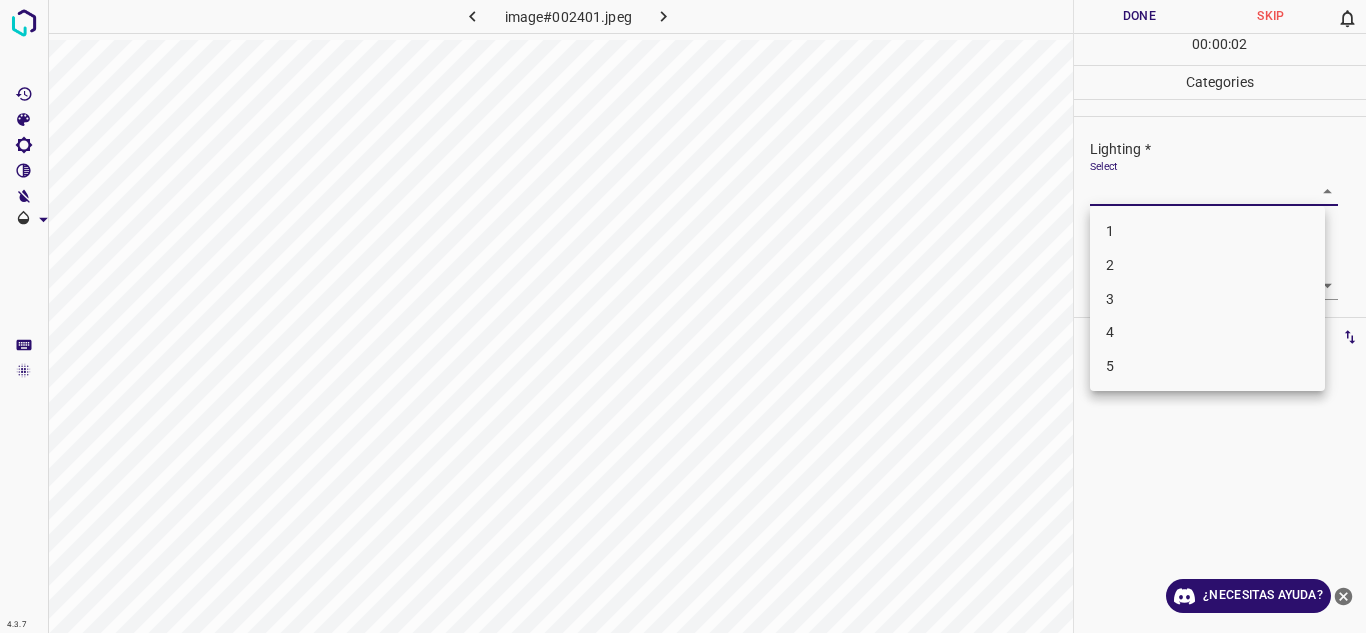click on "2" at bounding box center (1207, 265) 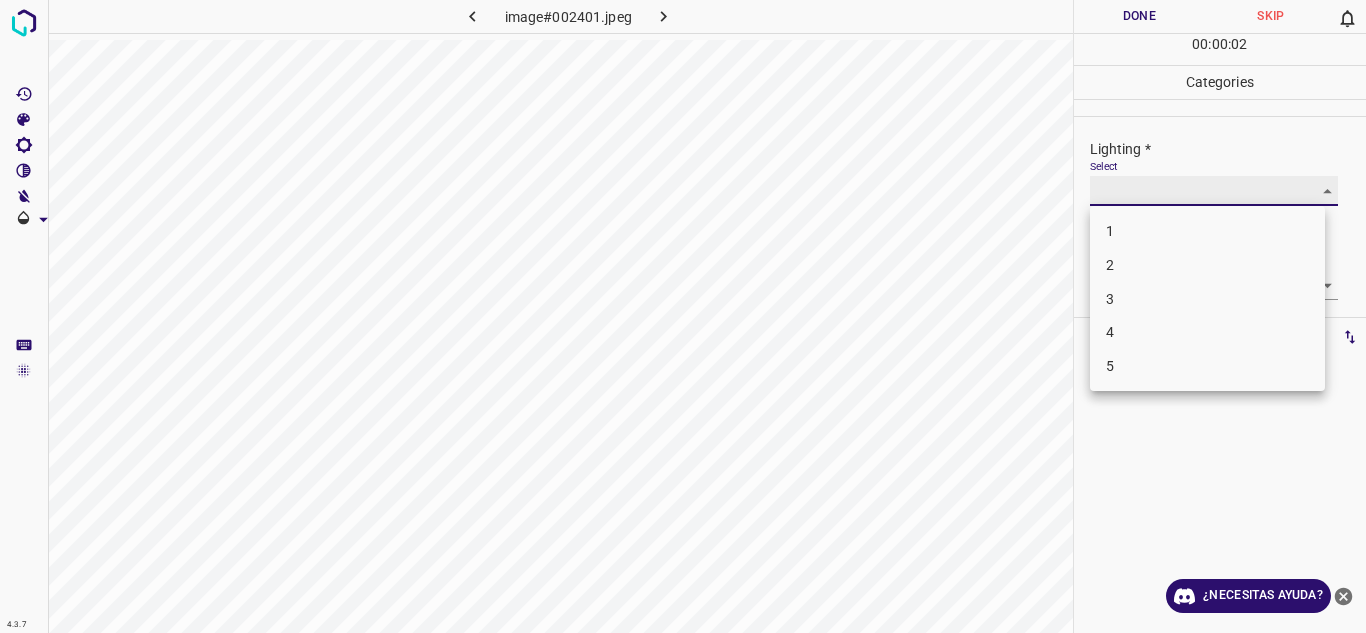 type on "2" 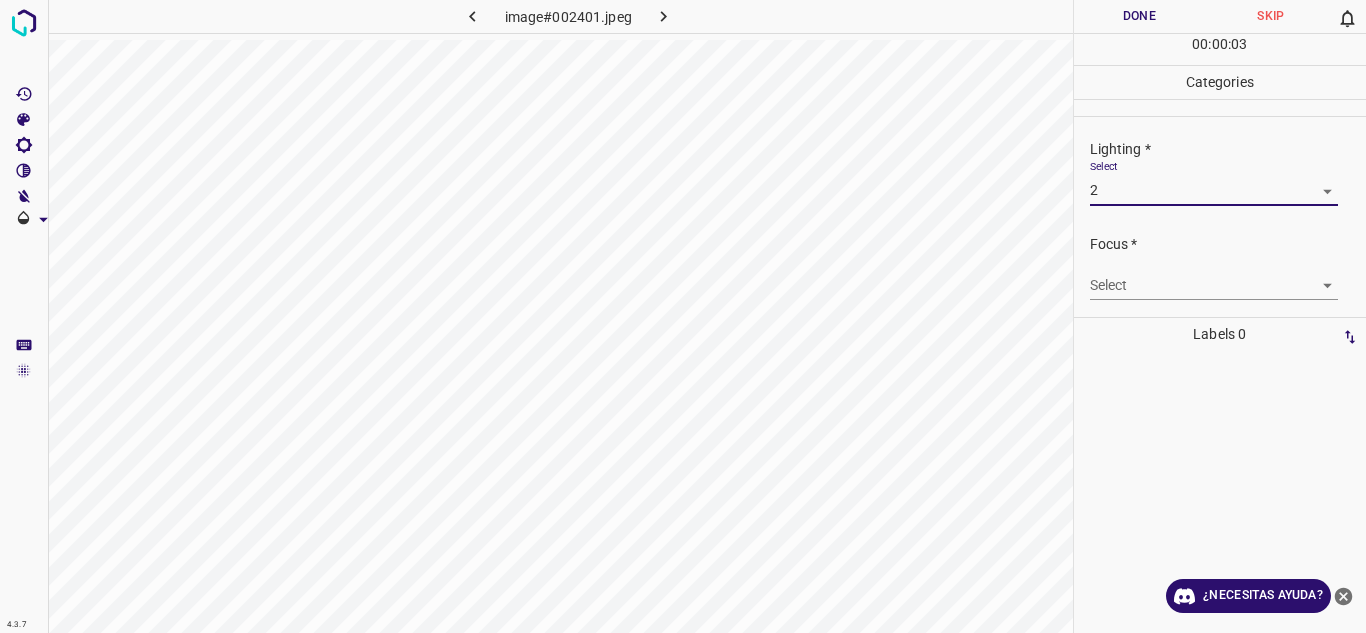 click on "4.3.7 image#002401.jpeg Done Skip 0 00   : 00   : 03   Categories Lighting *  Select 2 2 Focus *  Select ​ Overall *  Select ​ Labels   0 Categories 1 Lighting 2 Focus 3 Overall Tools Space Change between modes (Draw & Edit) I Auto labeling R Restore zoom M Zoom in N Zoom out Delete Delete selecte label Filters Z Restore filters X Saturation filter C Brightness filter V Contrast filter B Gray scale filter General O Download ¿Necesitas ayuda? Texto original Valora esta traducción Tu opinión servirá para ayudar a mejorar el Traductor de Google - Texto - Esconder - Borrar" at bounding box center [683, 316] 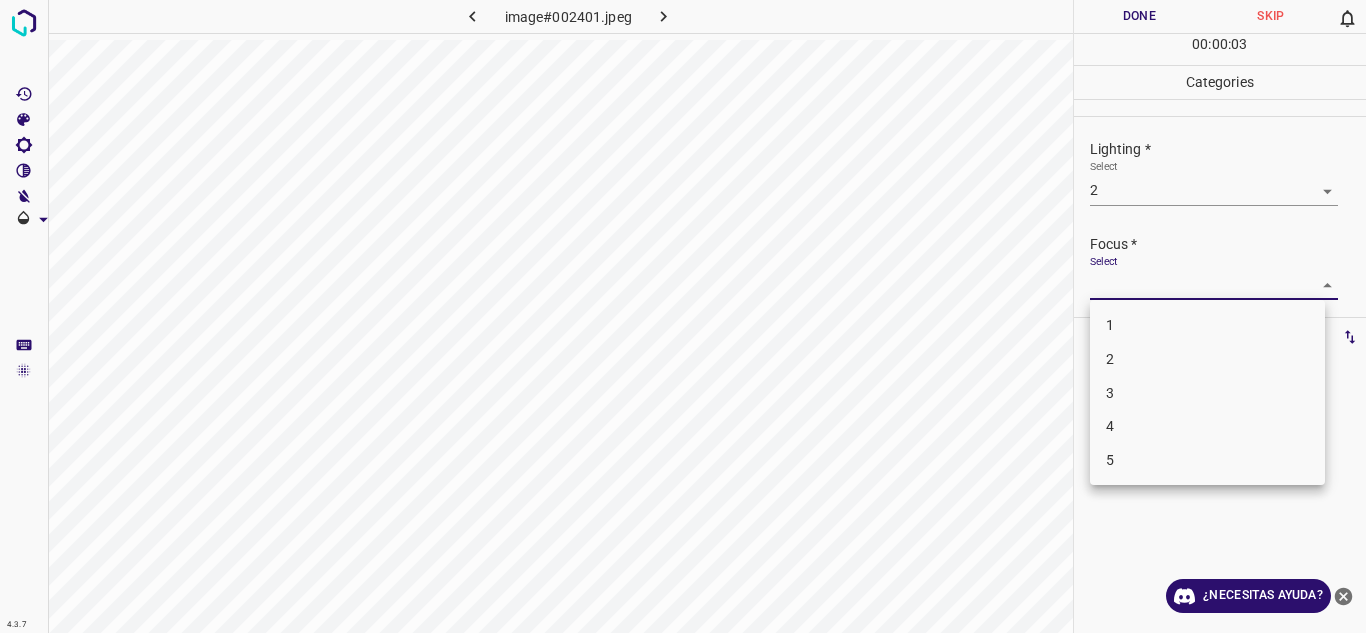click on "2" at bounding box center [1207, 359] 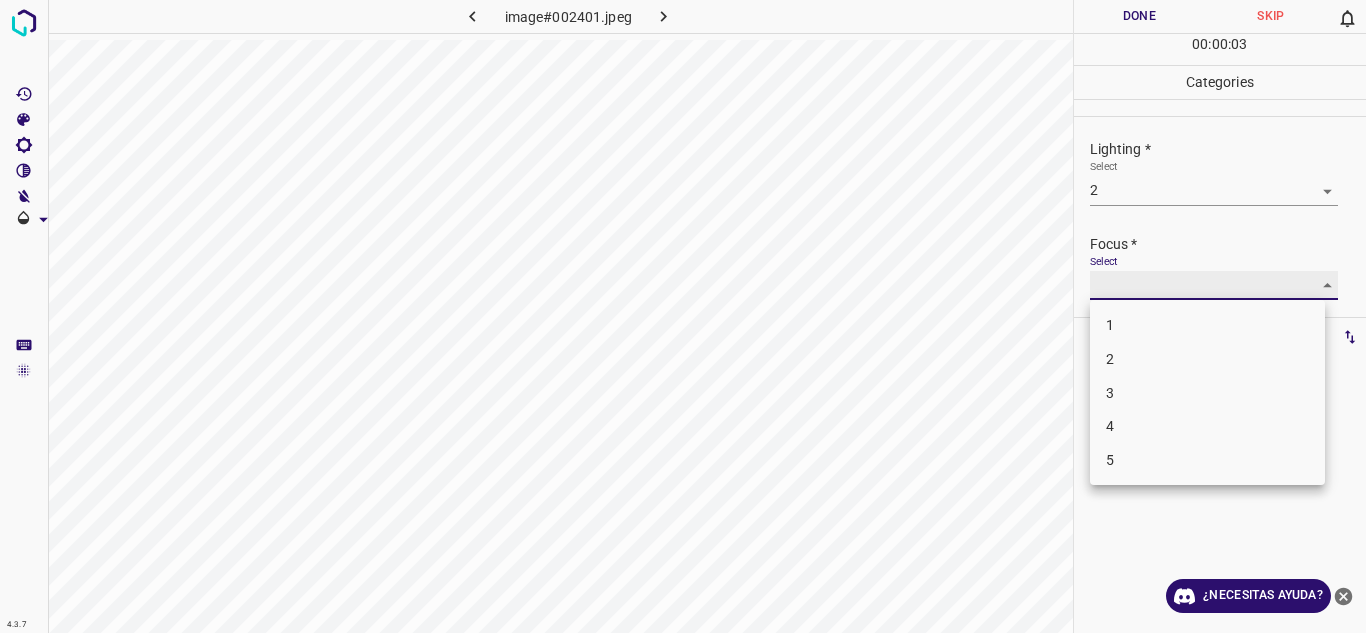 type on "2" 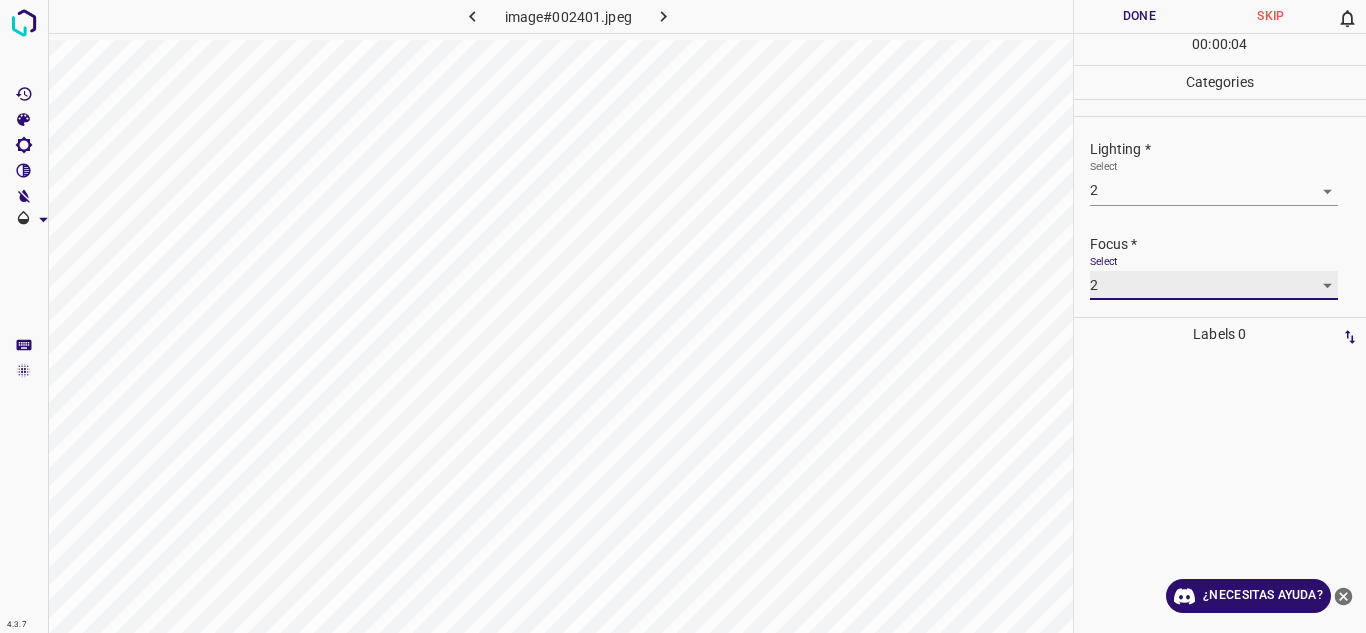 scroll, scrollTop: 98, scrollLeft: 0, axis: vertical 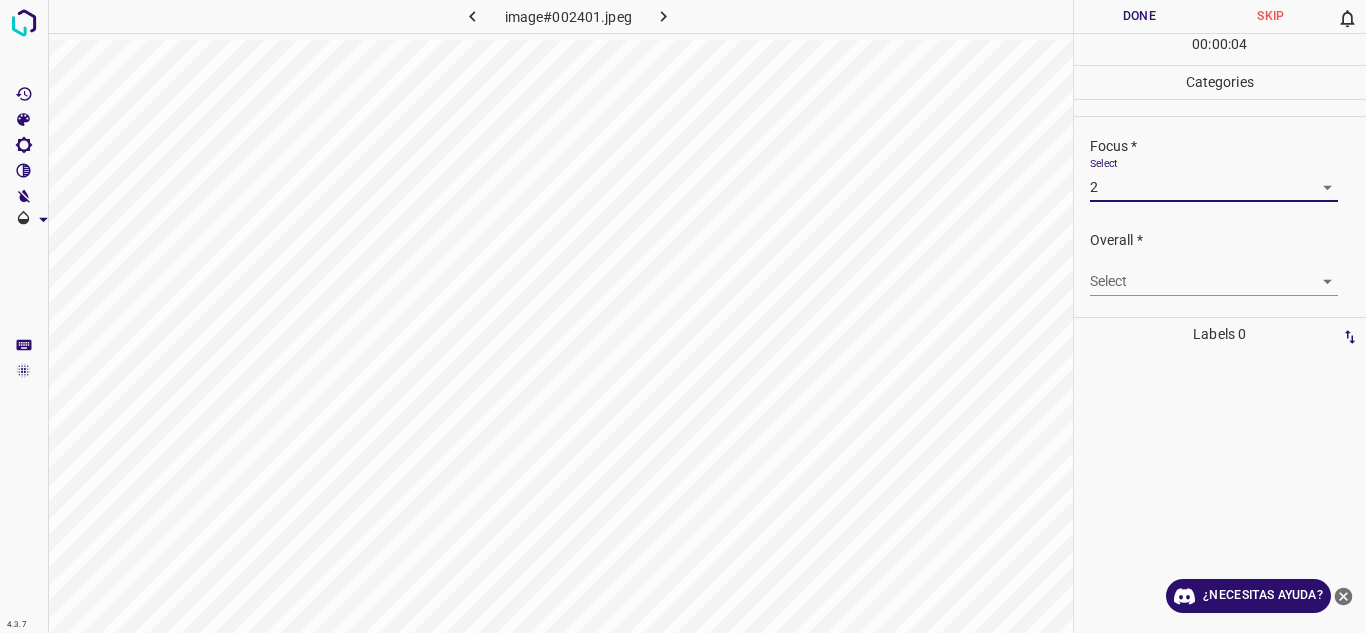 click on "4.3.7 image#002401.jpeg Done Skip 0 00   : 00   : 04   Categories Lighting *  Select 2 2 Focus *  Select 2 2 Overall *  Select ​ Labels   0 Categories 1 Lighting 2 Focus 3 Overall Tools Space Change between modes (Draw & Edit) I Auto labeling R Restore zoom M Zoom in N Zoom out Delete Delete selecte label Filters Z Restore filters X Saturation filter C Brightness filter V Contrast filter B Gray scale filter General O Download ¿Necesitas ayuda? Texto original Valora esta traducción Tu opinión servirá para ayudar a mejorar el Traductor de Google - Texto - Esconder - Borrar" at bounding box center [683, 316] 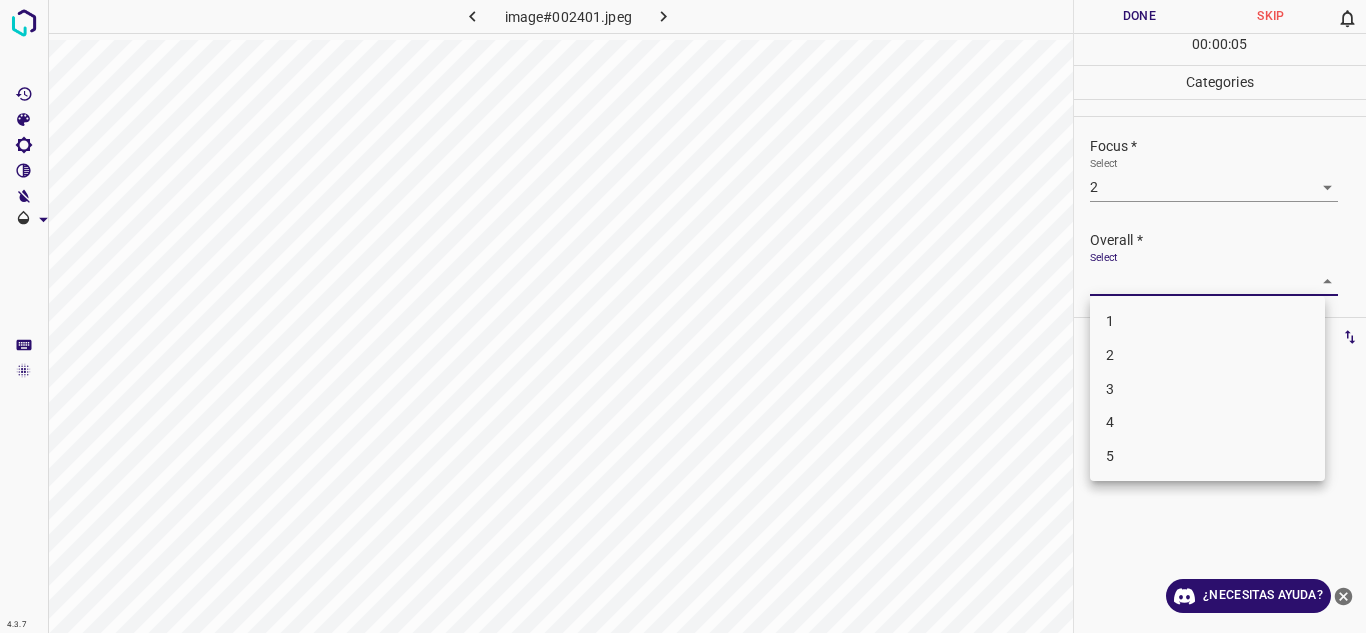 click on "2" at bounding box center (1207, 355) 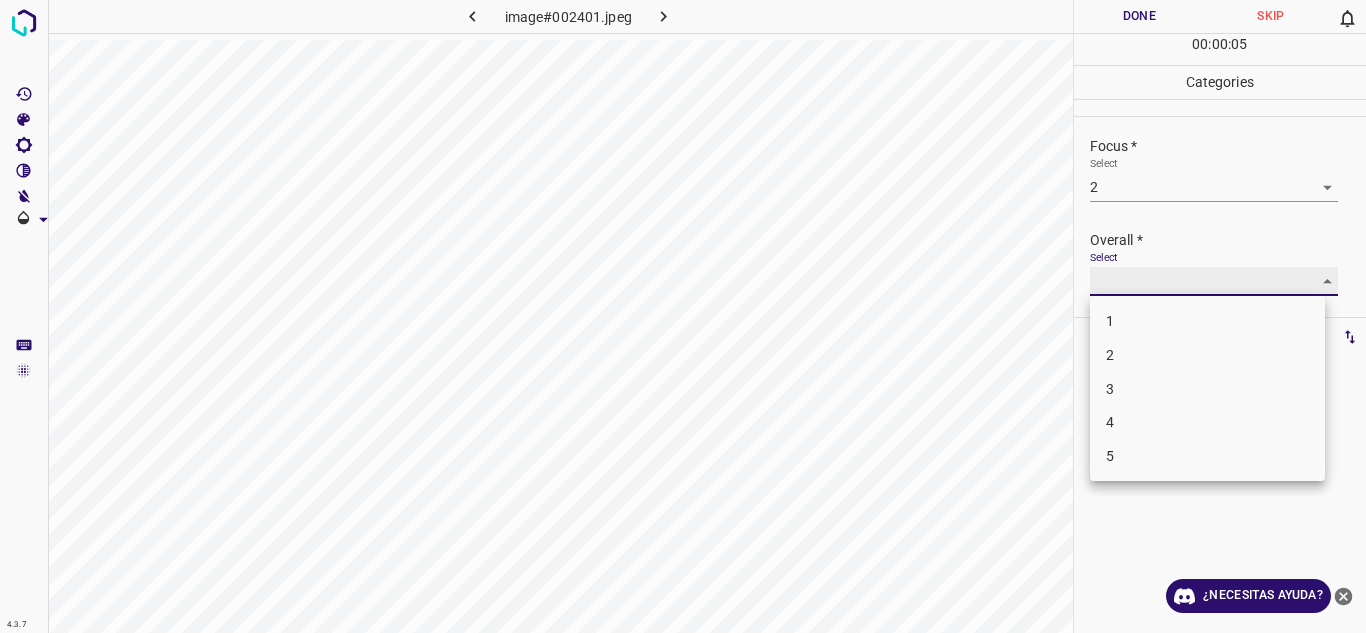 type on "2" 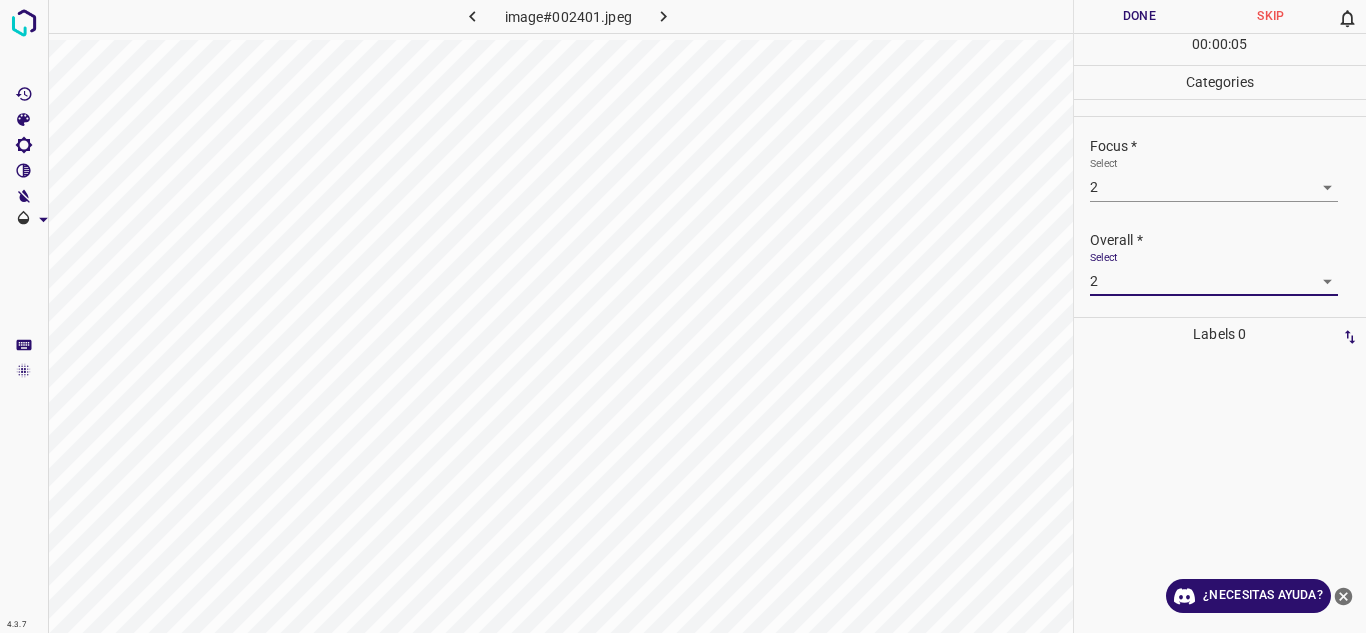 click on "Done" at bounding box center [1140, 16] 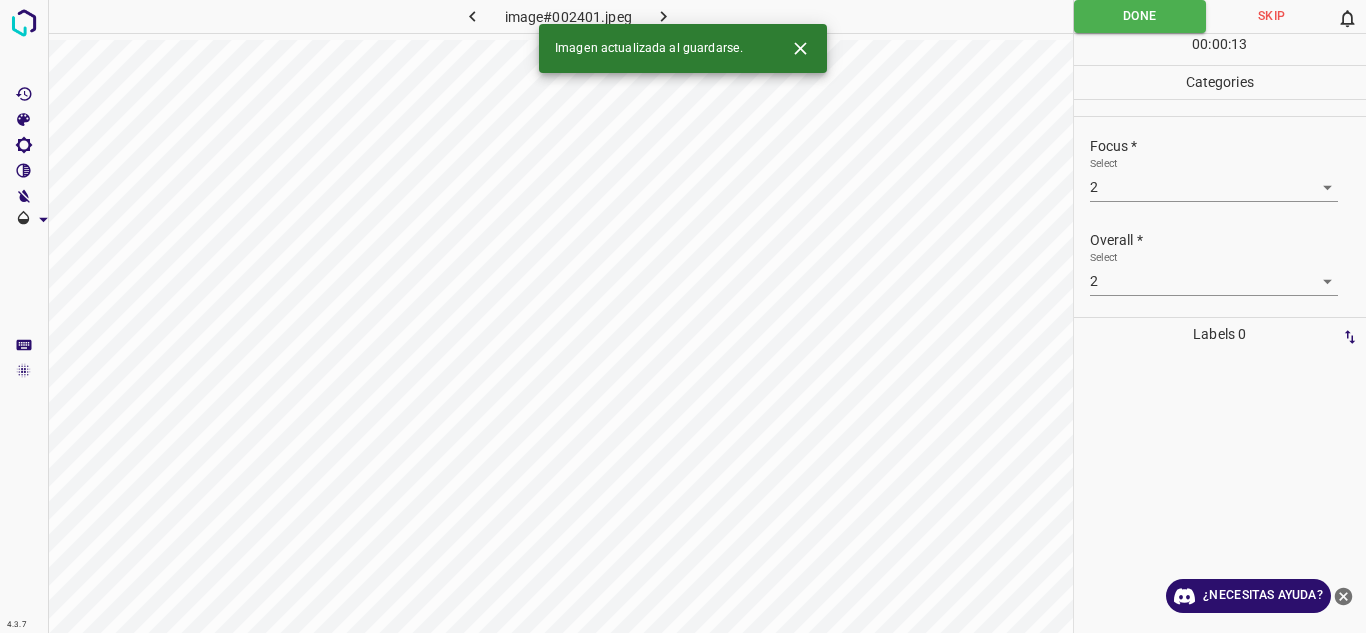 click 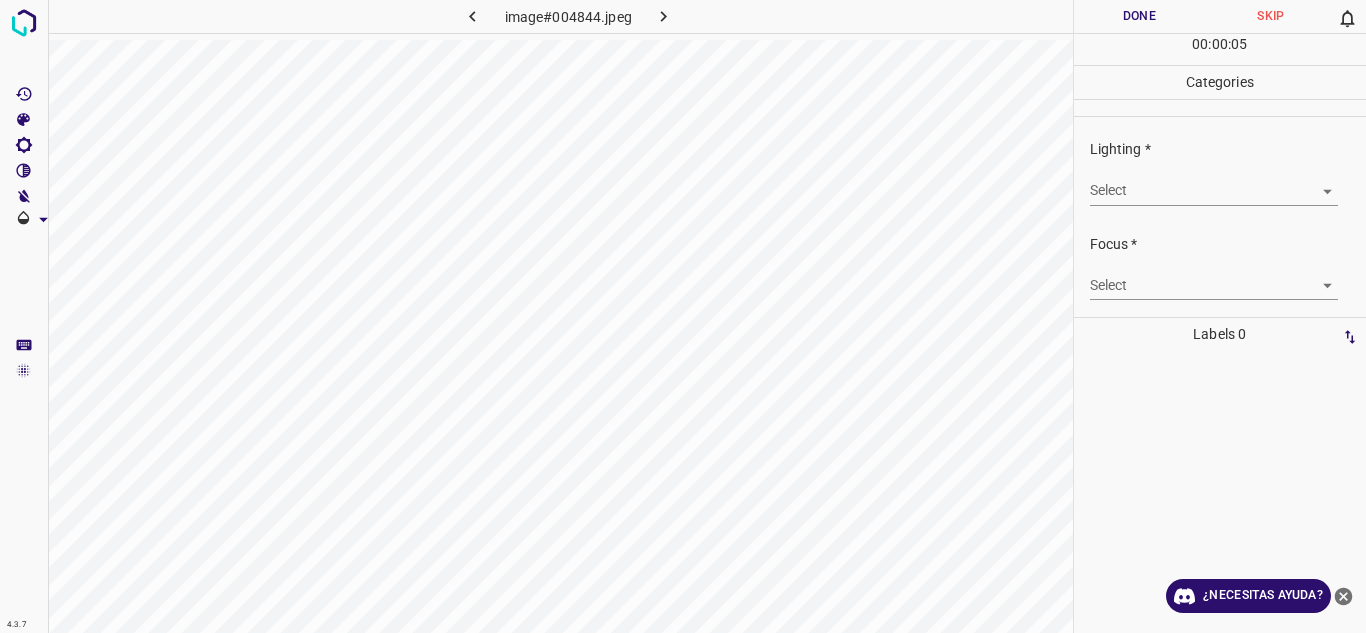 click on "4.3.7 image#004844.jpeg Done Skip 0 00   : 00   : 05   Categories Lighting *  Select ​ Focus *  Select ​ Overall *  Select ​ Labels   0 Categories 1 Lighting 2 Focus 3 Overall Tools Space Change between modes (Draw & Edit) I Auto labeling R Restore zoom M Zoom in N Zoom out Delete Delete selecte label Filters Z Restore filters X Saturation filter C Brightness filter V Contrast filter B Gray scale filter General O Download ¿Necesitas ayuda? Texto original Valora esta traducción Tu opinión servirá para ayudar a mejorar el Traductor de Google - Texto - Esconder - Borrar" at bounding box center [683, 316] 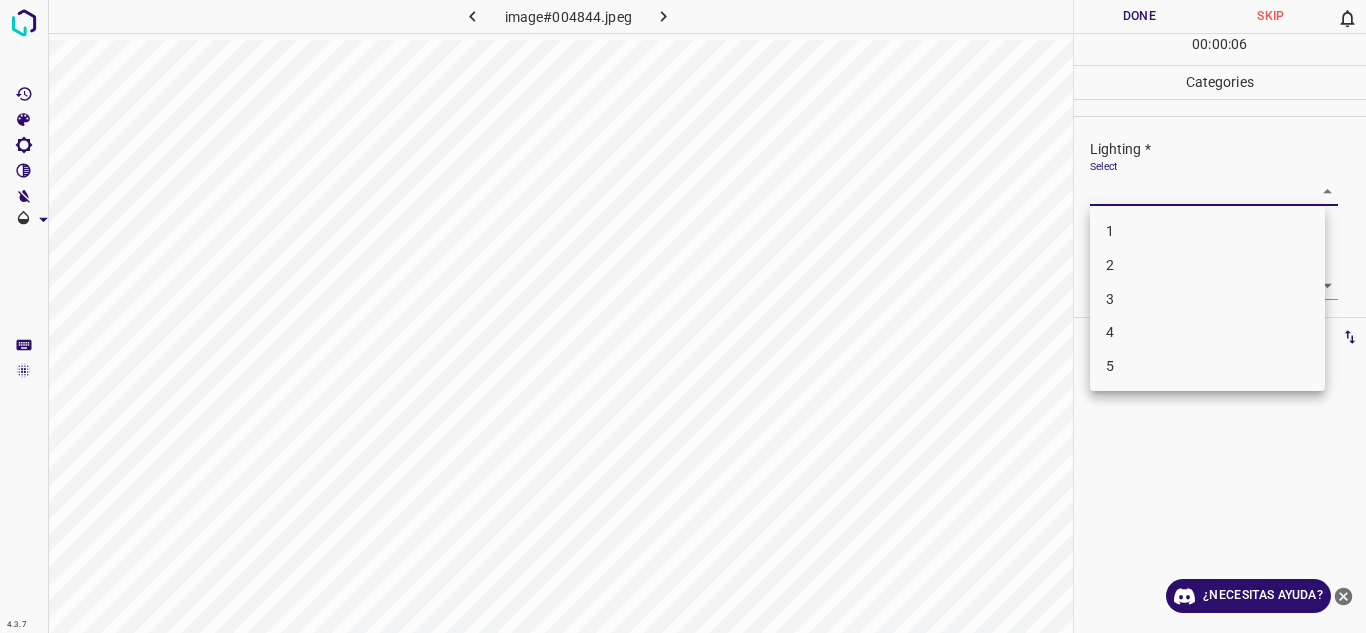 click on "3" at bounding box center (1207, 299) 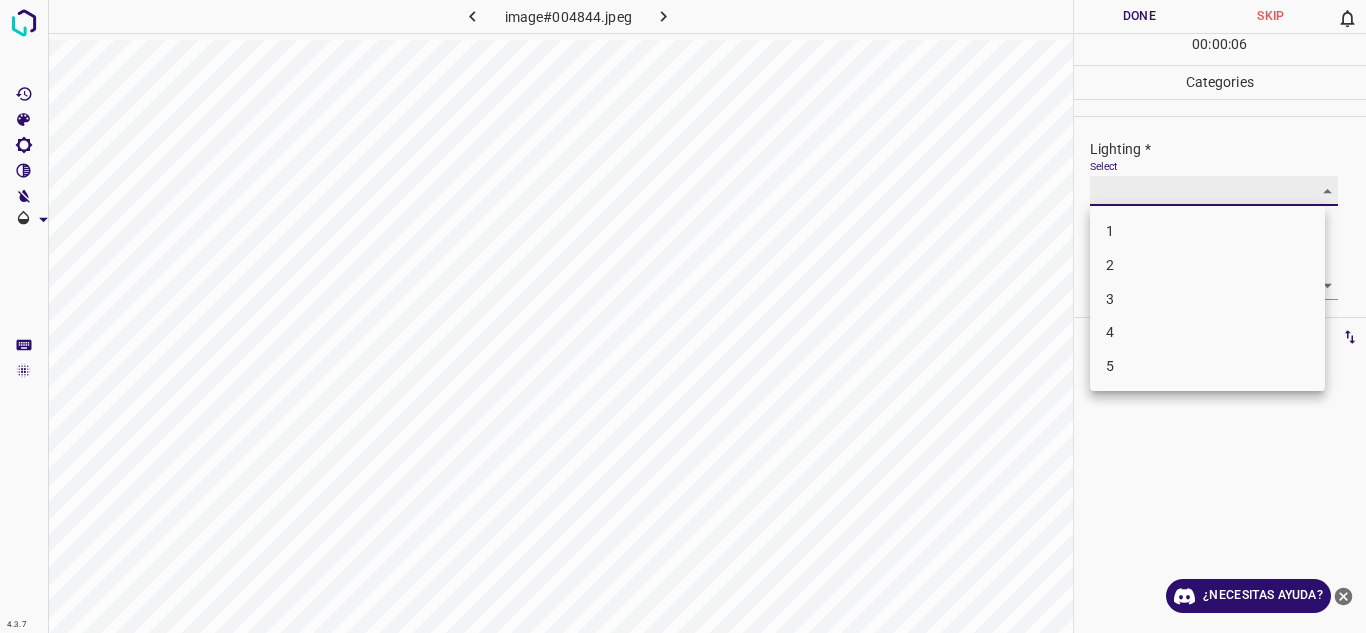 type on "3" 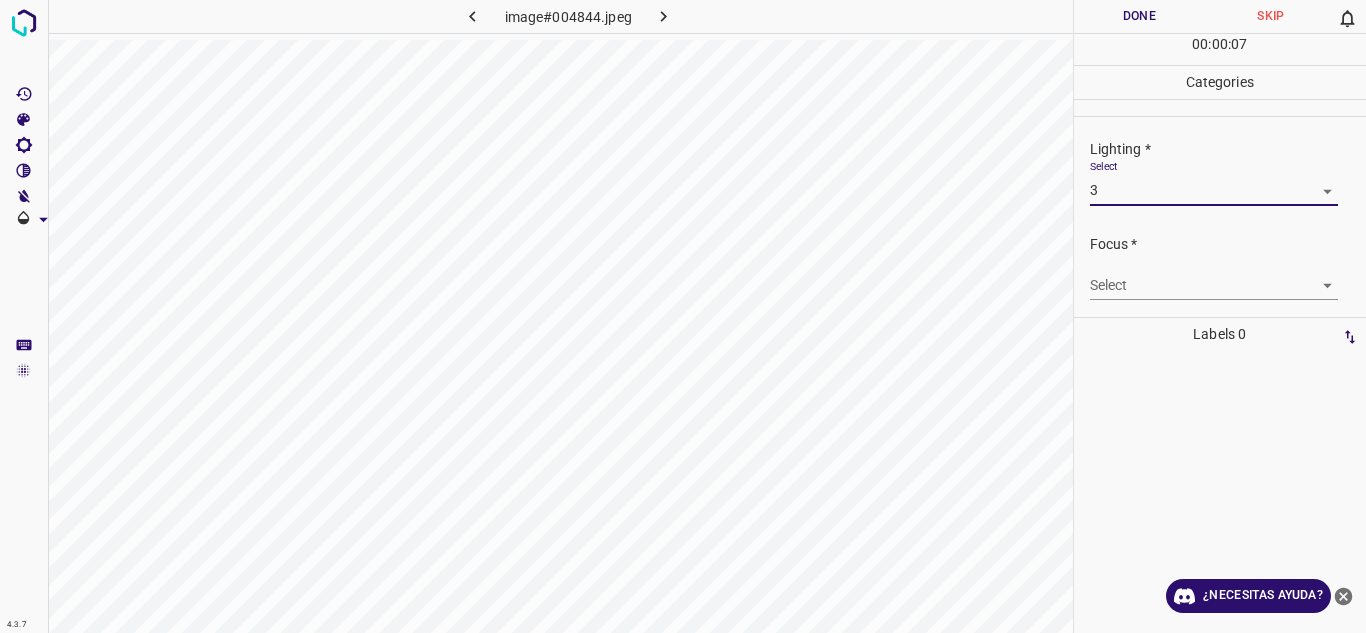 click on "4.3.7 image#004844.jpeg Done Skip 0 00   : 00   : 07   Categories Lighting *  Select 3 3 Focus *  Select ​ Overall *  Select ​ Labels   0 Categories 1 Lighting 2 Focus 3 Overall Tools Space Change between modes (Draw & Edit) I Auto labeling R Restore zoom M Zoom in N Zoom out Delete Delete selecte label Filters Z Restore filters X Saturation filter C Brightness filter V Contrast filter B Gray scale filter General O Download ¿Necesitas ayuda? Texto original Valora esta traducción Tu opinión servirá para ayudar a mejorar el Traductor de Google - Texto - Esconder - Borrar" at bounding box center (683, 316) 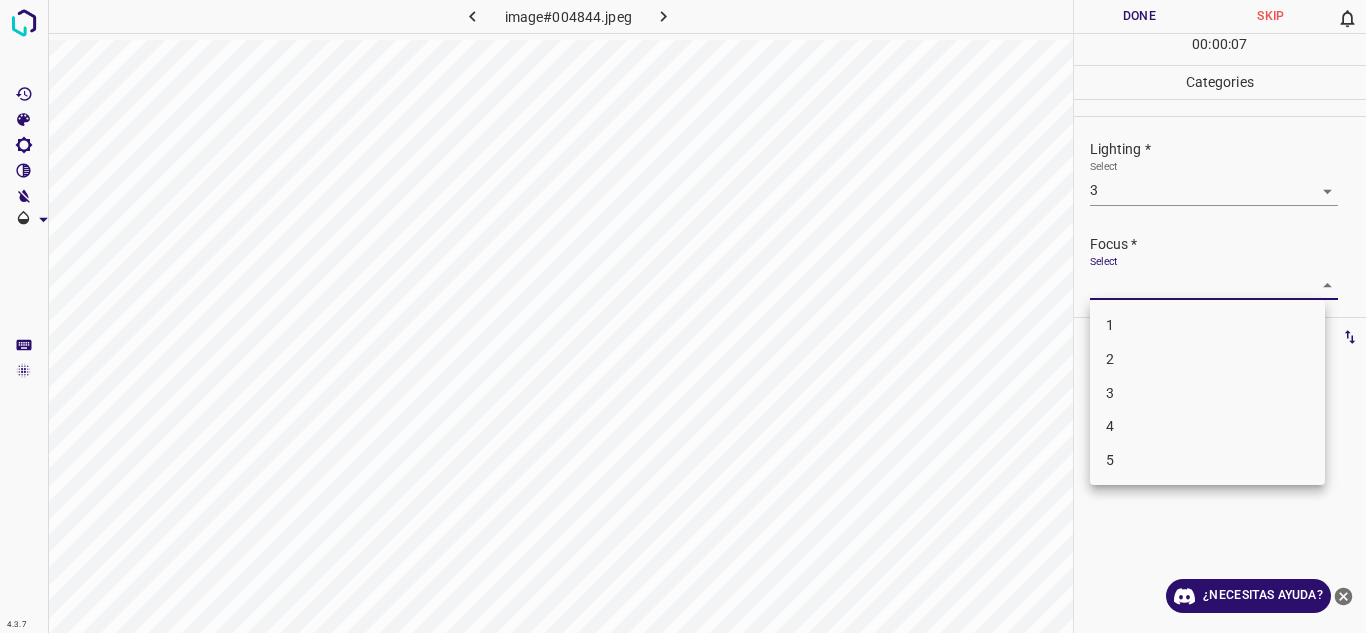 click on "2" at bounding box center (1207, 359) 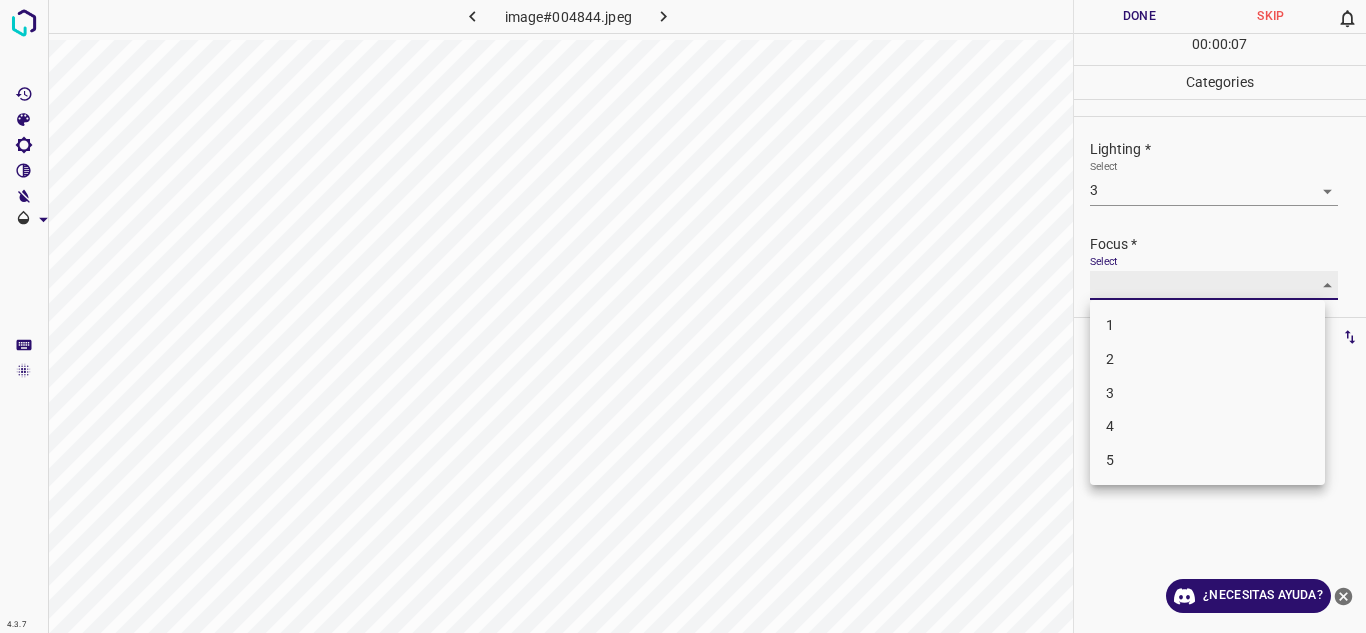 type on "2" 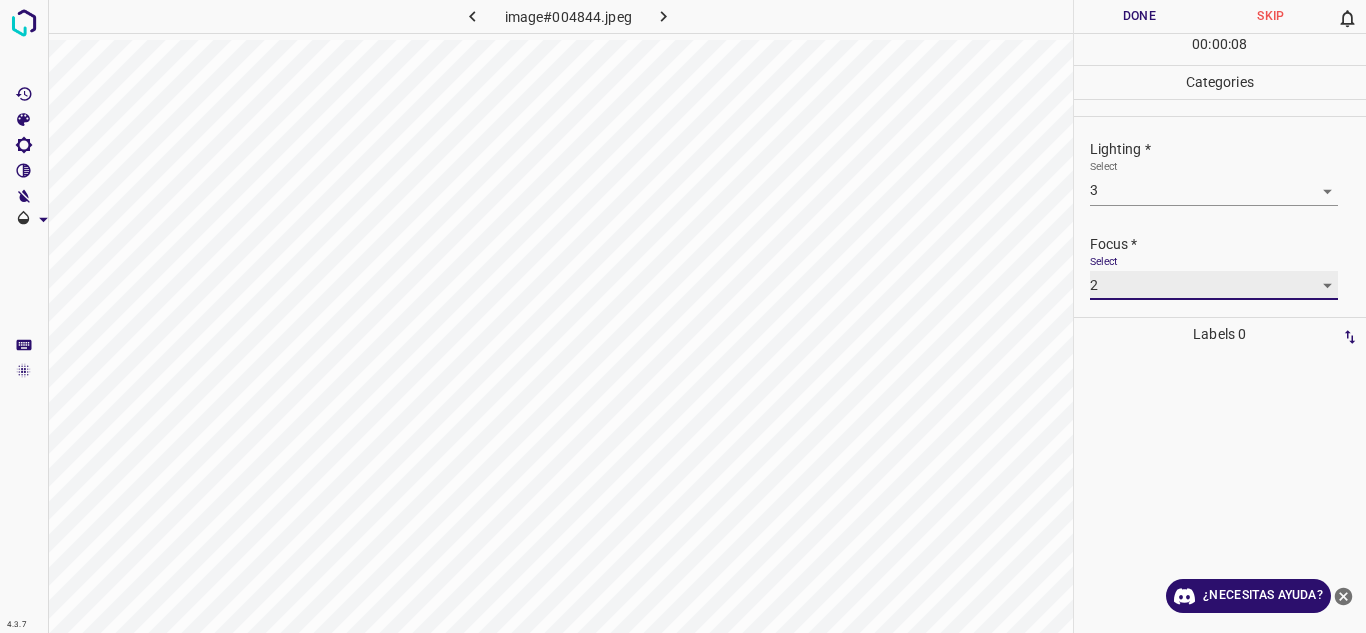 scroll, scrollTop: 98, scrollLeft: 0, axis: vertical 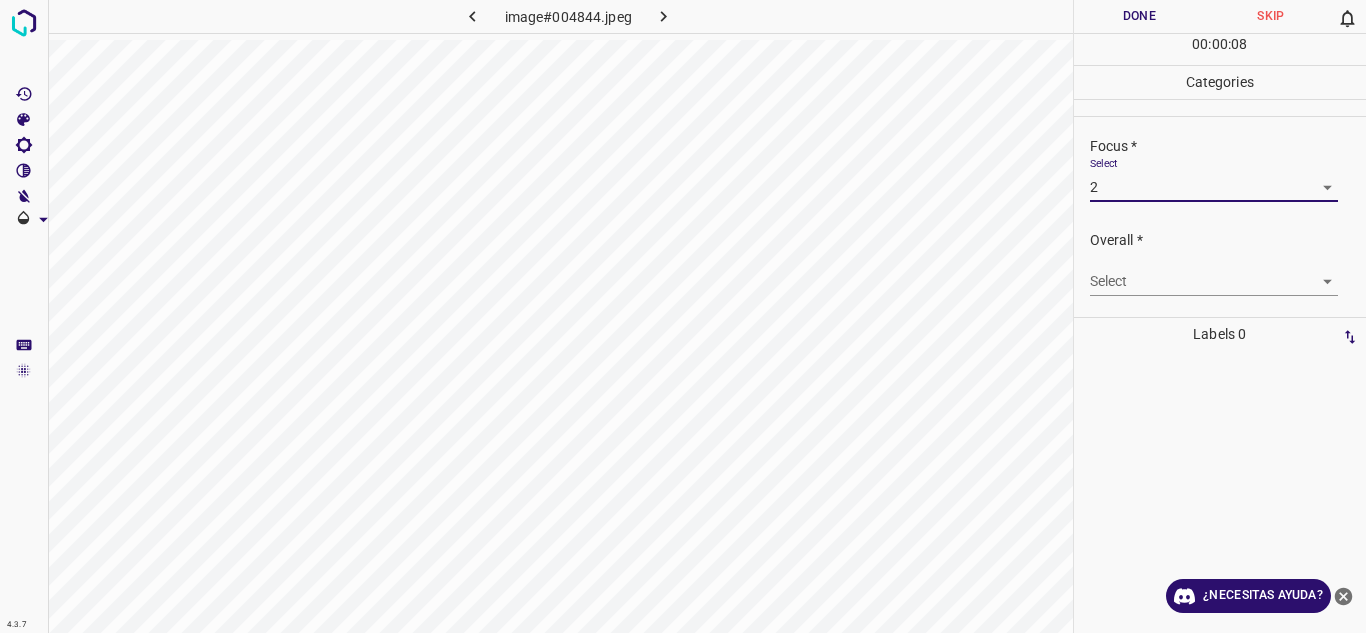 click on "4.3.7 image#004844.jpeg Done Skip 0 00   : 00   : 08   Categories Lighting *  Select 3 3 Focus *  Select 2 2 Overall *  Select ​ Labels   0 Categories 1 Lighting 2 Focus 3 Overall Tools Space Change between modes (Draw & Edit) I Auto labeling R Restore zoom M Zoom in N Zoom out Delete Delete selecte label Filters Z Restore filters X Saturation filter C Brightness filter V Contrast filter B Gray scale filter General O Download ¿Necesitas ayuda? Texto original Valora esta traducción Tu opinión servirá para ayudar a mejorar el Traductor de Google - Texto - Esconder - Borrar" at bounding box center (683, 316) 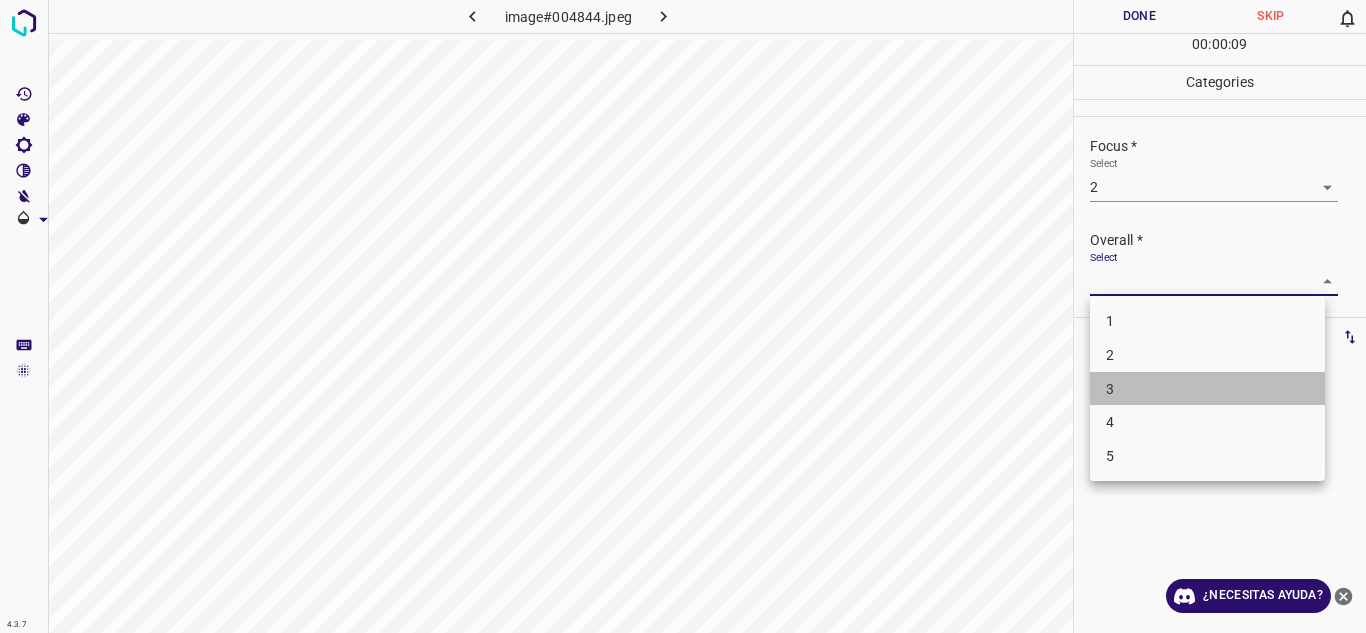 click on "3" at bounding box center (1207, 389) 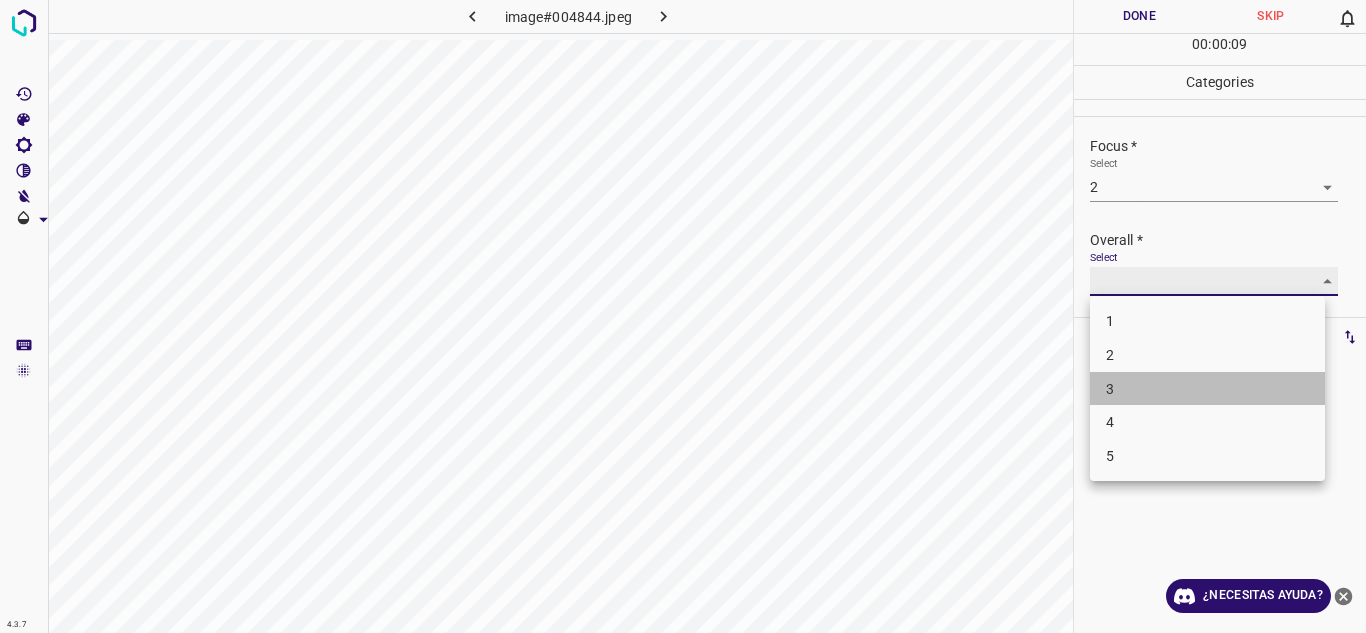 type on "3" 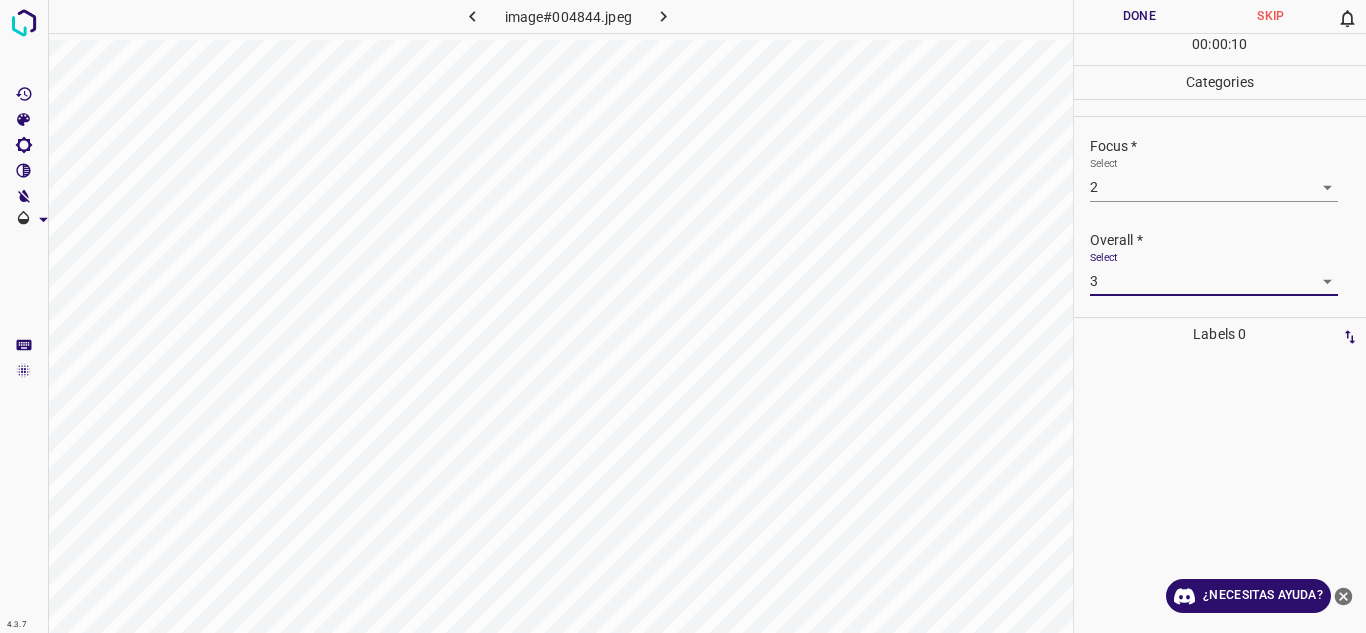click on "Done" at bounding box center [1140, 16] 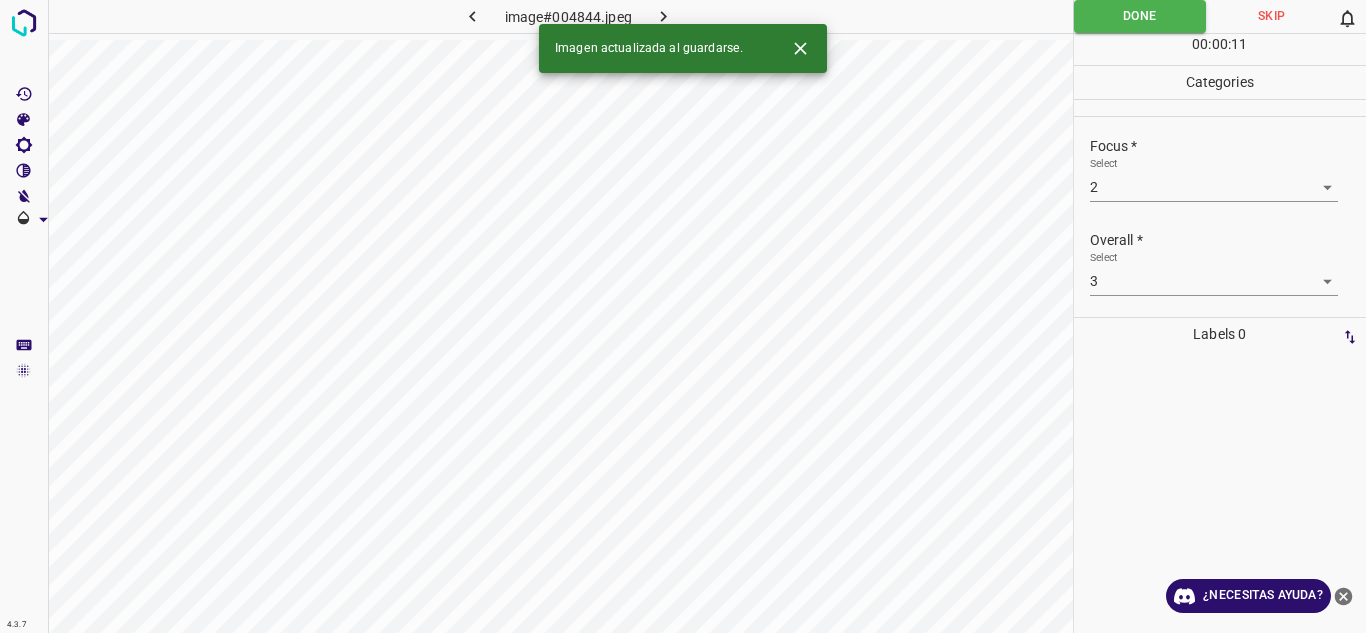 click 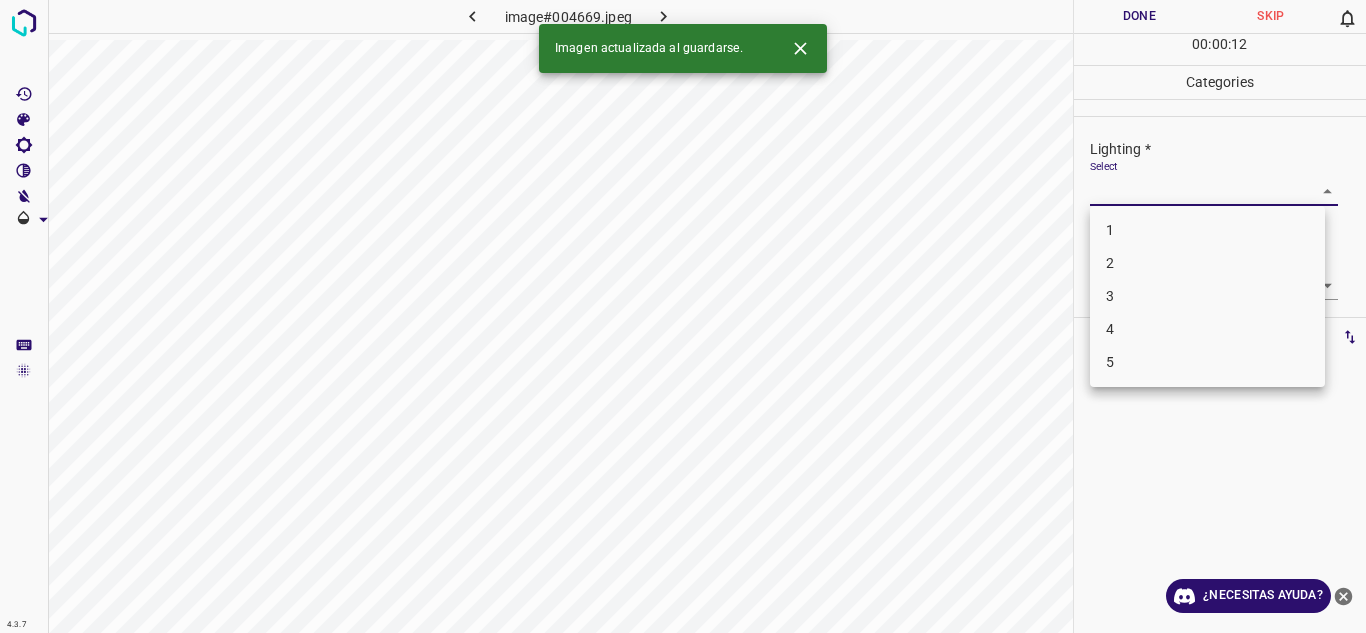 click on "4.3.7 image#004669.jpeg Done Skip 0 00   : 00   : 12   Categories Lighting *  Select ​ Focus *  Select ​ Overall *  Select ​ Labels   0 Categories 1 Lighting 2 Focus 3 Overall Tools Space Change between modes (Draw & Edit) I Auto labeling R Restore zoom M Zoom in N Zoom out Delete Delete selecte label Filters Z Restore filters X Saturation filter C Brightness filter V Contrast filter B Gray scale filter General O Download Imagen actualizada al guardarse. ¿Necesitas ayuda? Texto original Valora esta traducción Tu opinión servirá para ayudar a mejorar el Traductor de Google - Texto - Esconder - Borrar 1 2 3 4 5" at bounding box center (683, 316) 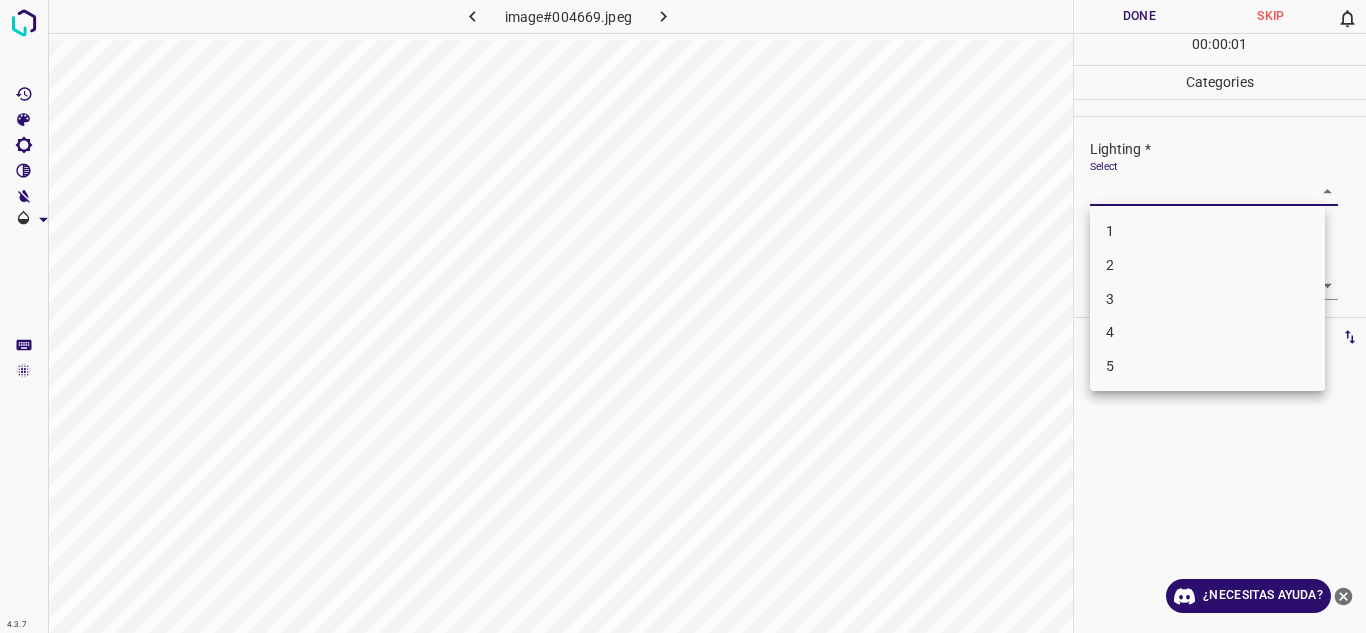 click on "4" at bounding box center [1207, 332] 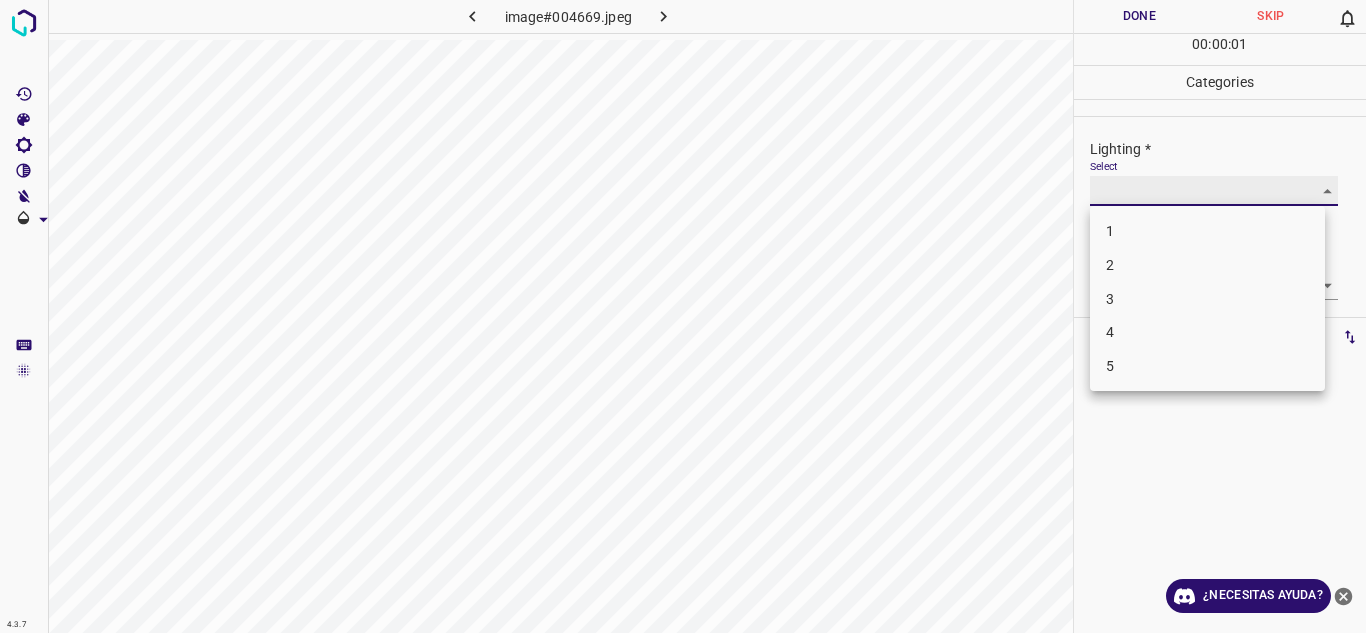 type on "4" 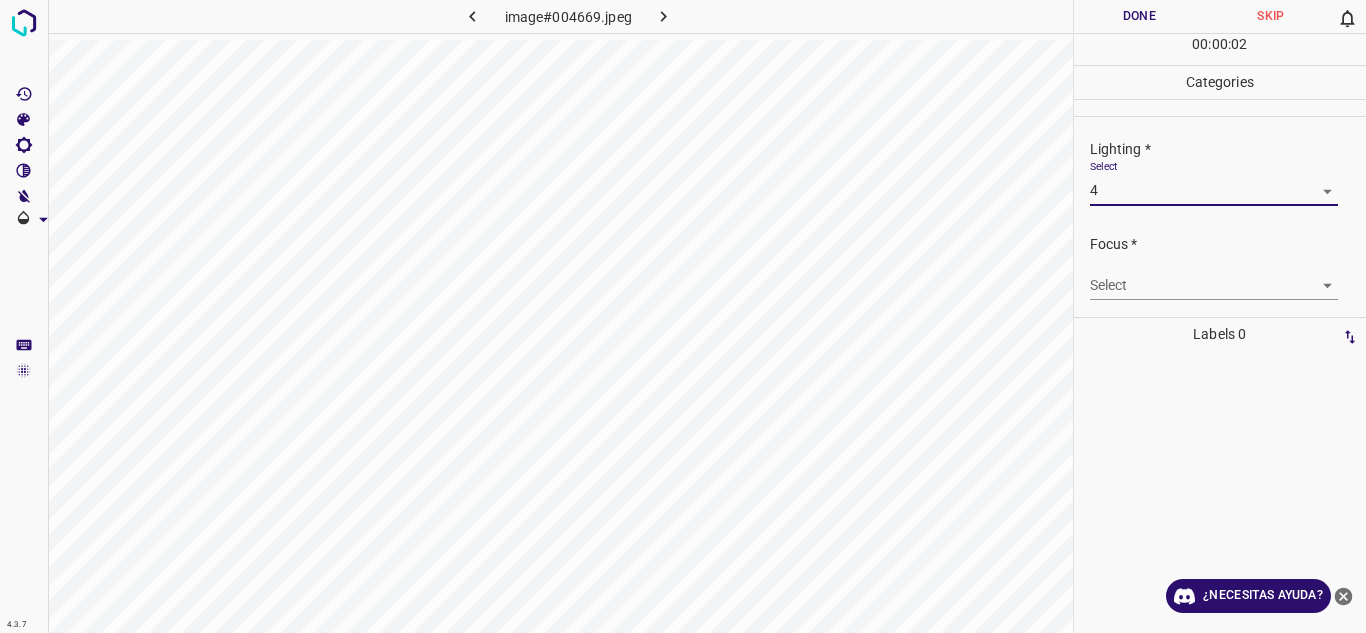 click on "4.3.7 image#004669.jpeg Done Skip 0 00   : 00   : 02   Categories Lighting *  Select 4 4 Focus *  Select ​ Overall *  Select ​ Labels   0 Categories 1 Lighting 2 Focus 3 Overall Tools Space Change between modes (Draw & Edit) I Auto labeling R Restore zoom M Zoom in N Zoom out Delete Delete selecte label Filters Z Restore filters X Saturation filter C Brightness filter V Contrast filter B Gray scale filter General O Download ¿Necesitas ayuda? Texto original Valora esta traducción Tu opinión servirá para ayudar a mejorar el Traductor de Google - Texto - Esconder - Borrar" at bounding box center [683, 316] 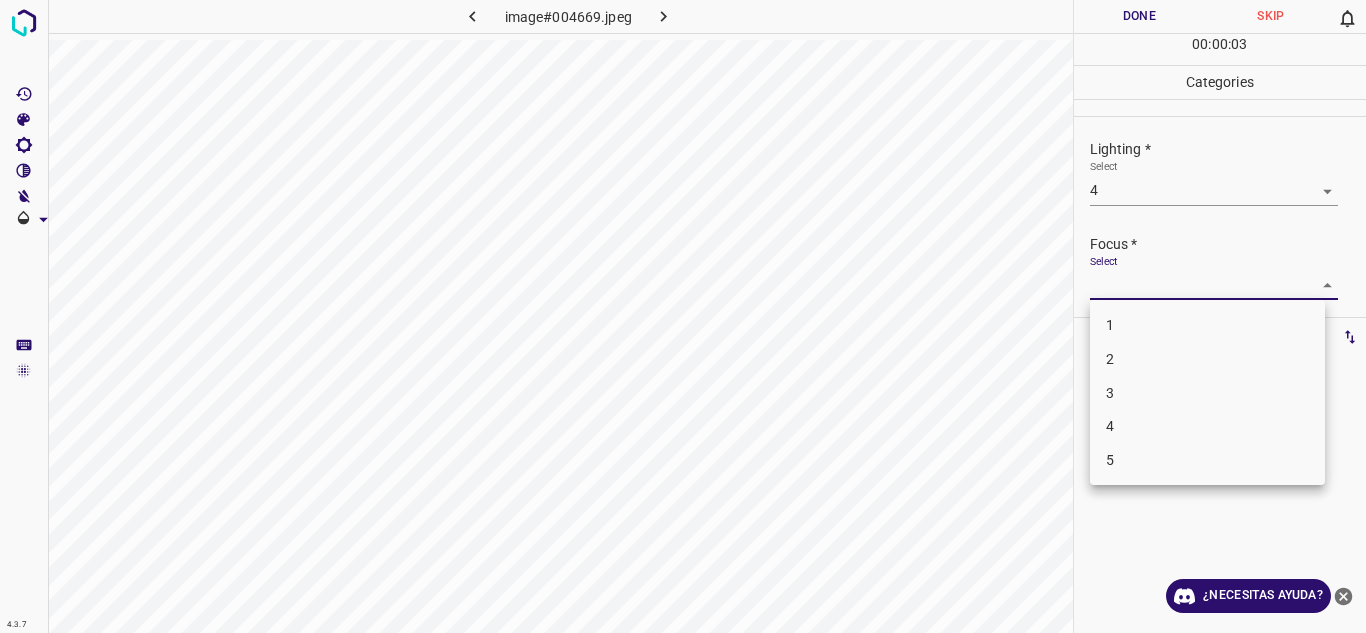 click on "4" at bounding box center [1207, 426] 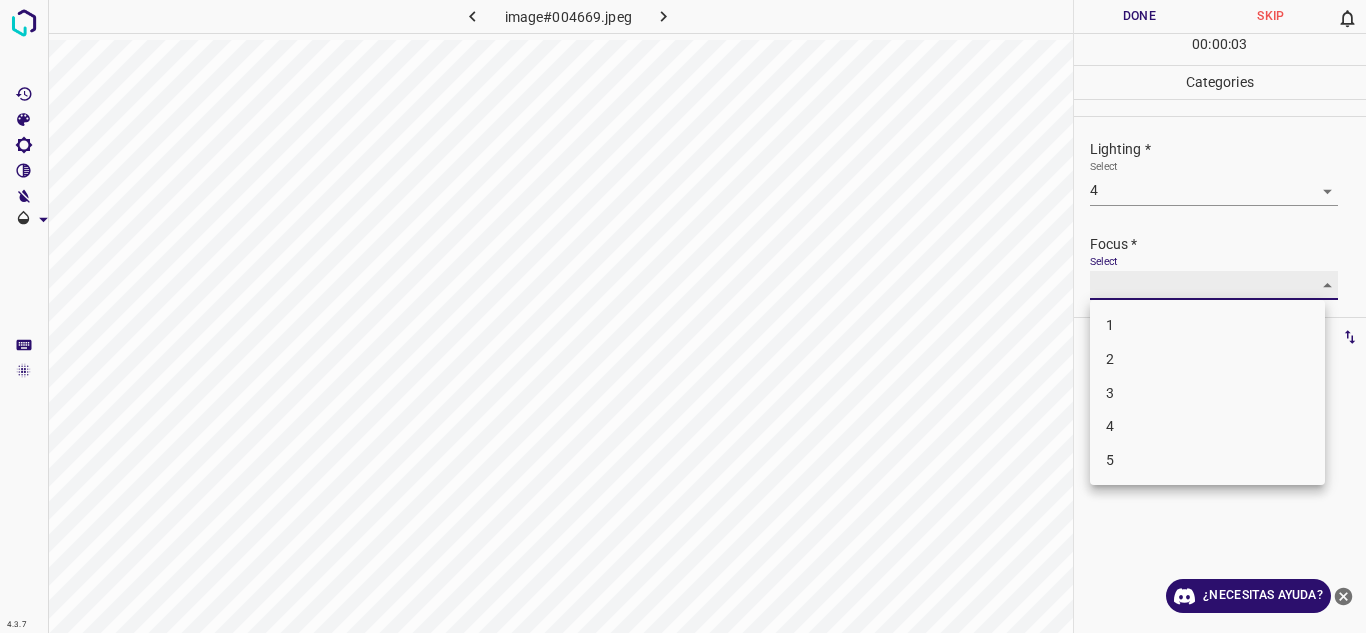 type on "4" 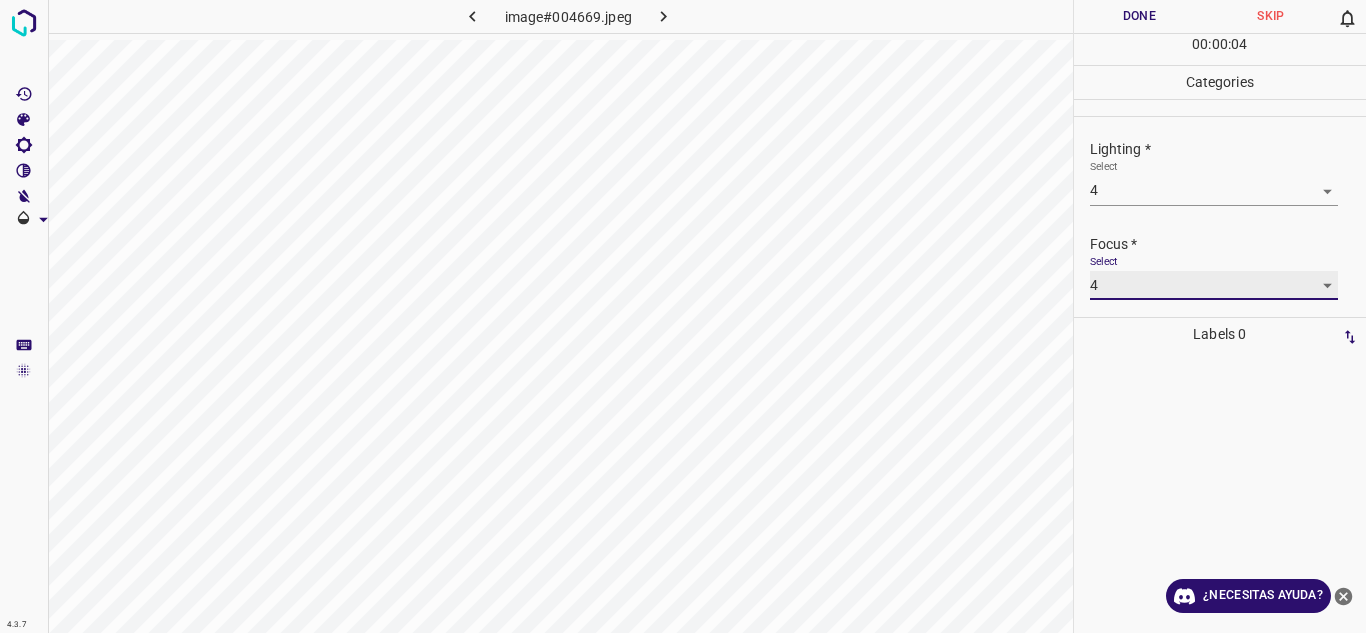 scroll, scrollTop: 98, scrollLeft: 0, axis: vertical 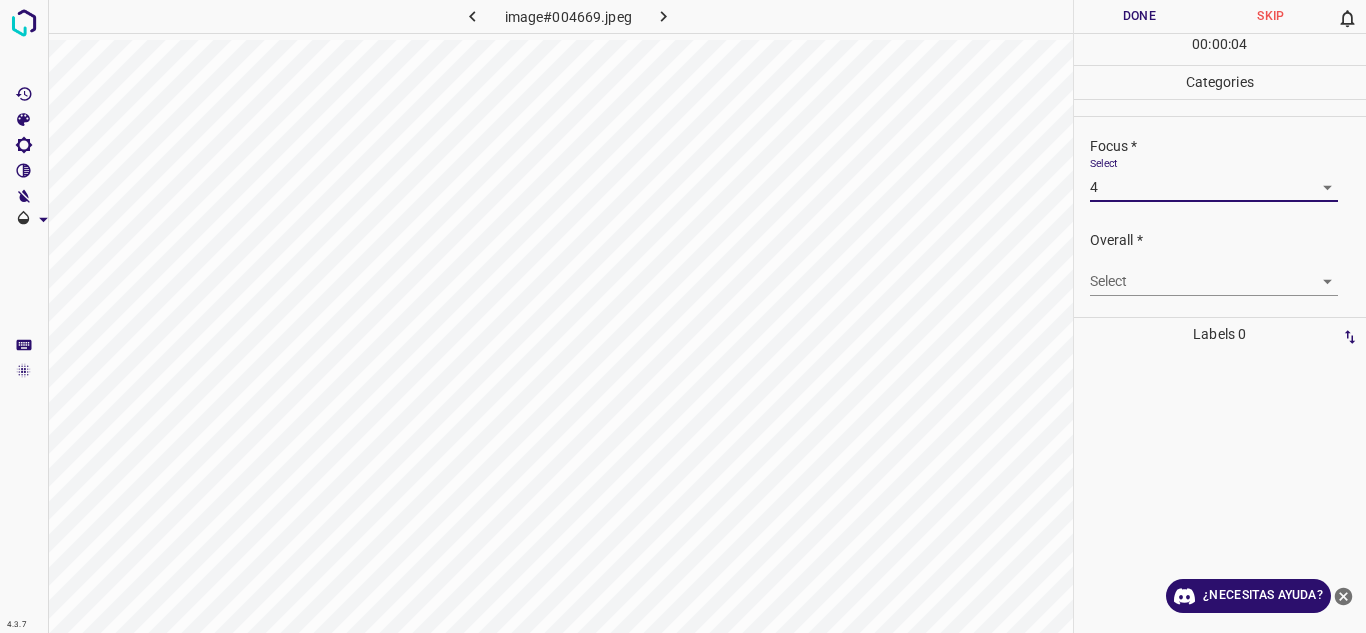drag, startPoint x: 1312, startPoint y: 265, endPoint x: 1297, endPoint y: 298, distance: 36.249138 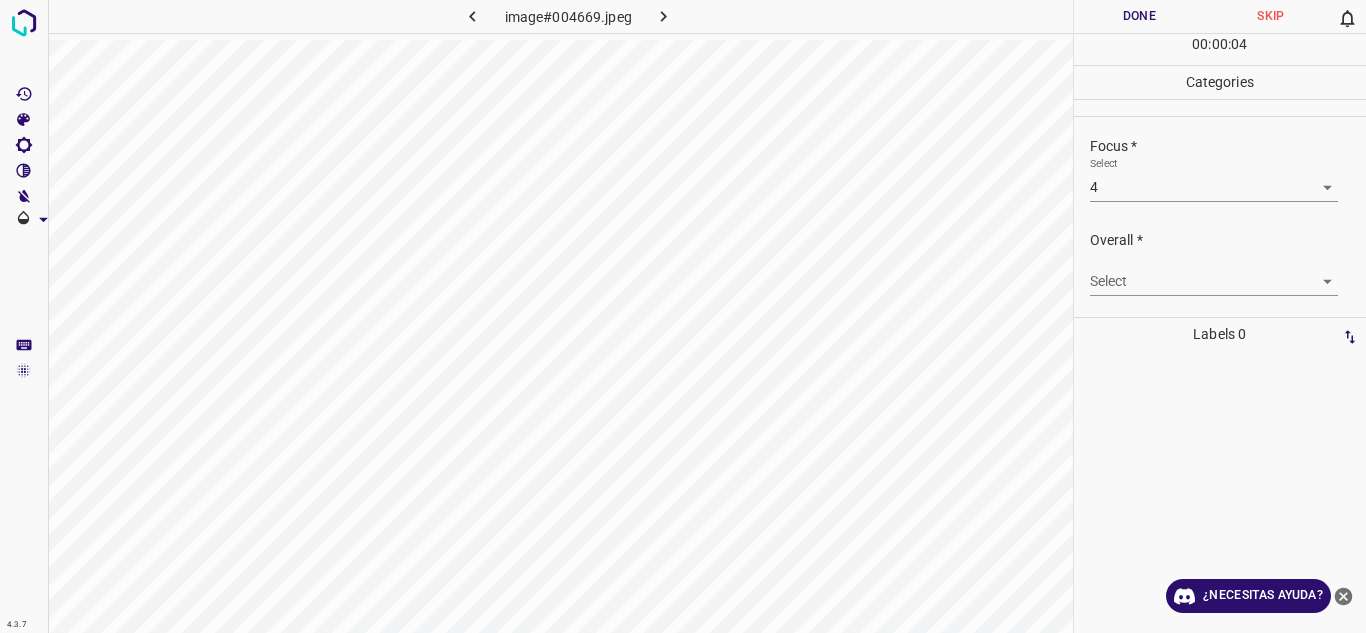 click on "Overall *  Select ​" at bounding box center [1220, 263] 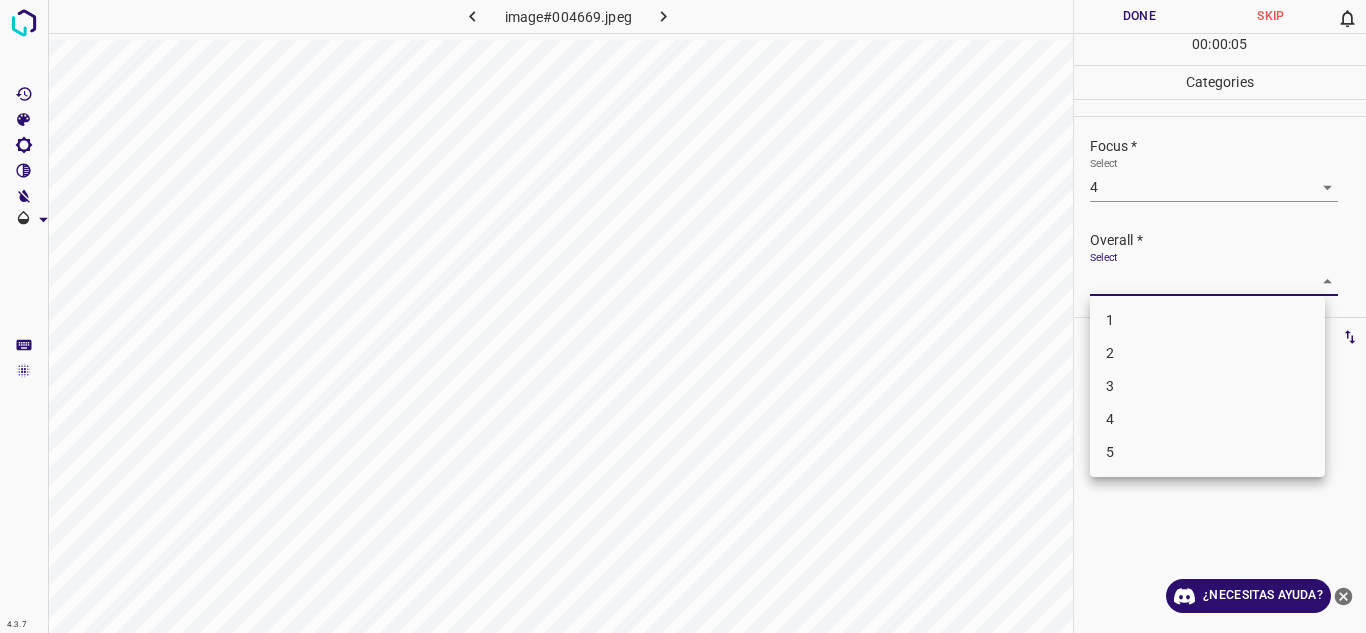 click on "4.3.7 image#004669.jpeg Done Skip 0 00   : 00   : 05   Categories Lighting *  Select 4 4 Focus *  Select 4 4 Overall *  Select ​ Labels   0 Categories 1 Lighting 2 Focus 3 Overall Tools Space Change between modes (Draw & Edit) I Auto labeling R Restore zoom M Zoom in N Zoom out Delete Delete selecte label Filters Z Restore filters X Saturation filter C Brightness filter V Contrast filter B Gray scale filter General O Download ¿Necesitas ayuda? Texto original Valora esta traducción Tu opinión servirá para ayudar a mejorar el Traductor de Google - Texto - Esconder - Borrar 1 2 3 4 5" at bounding box center [683, 316] 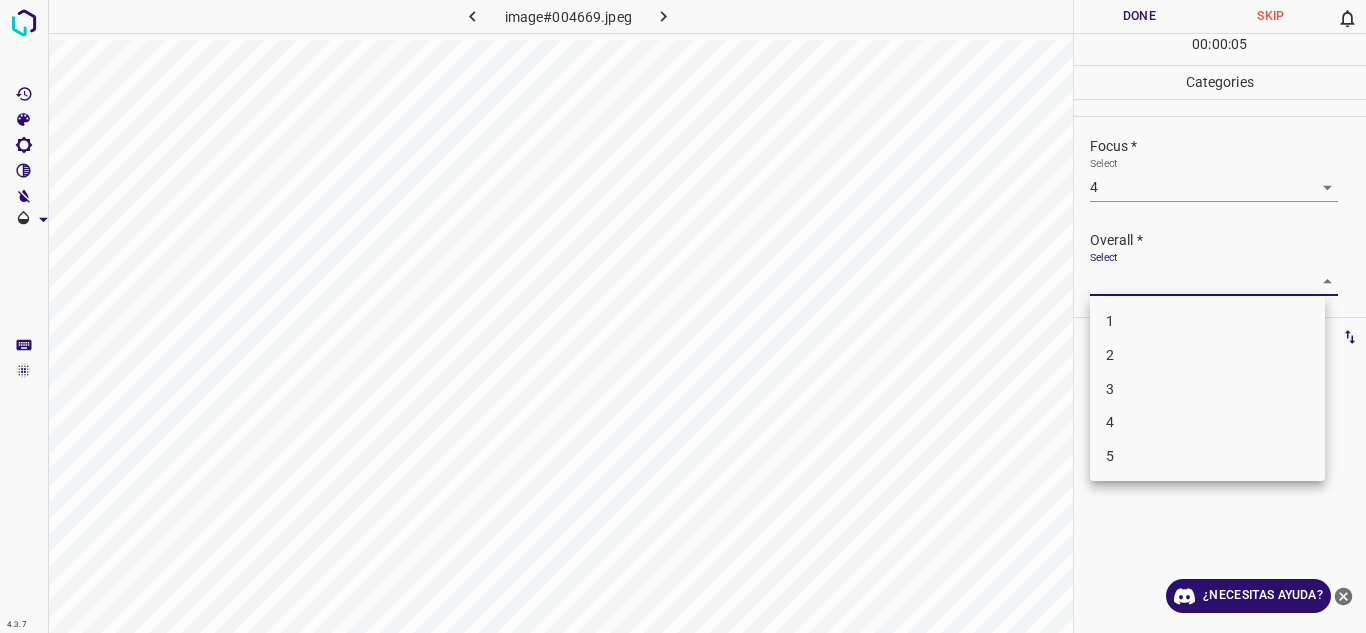 click on "4" at bounding box center [1207, 422] 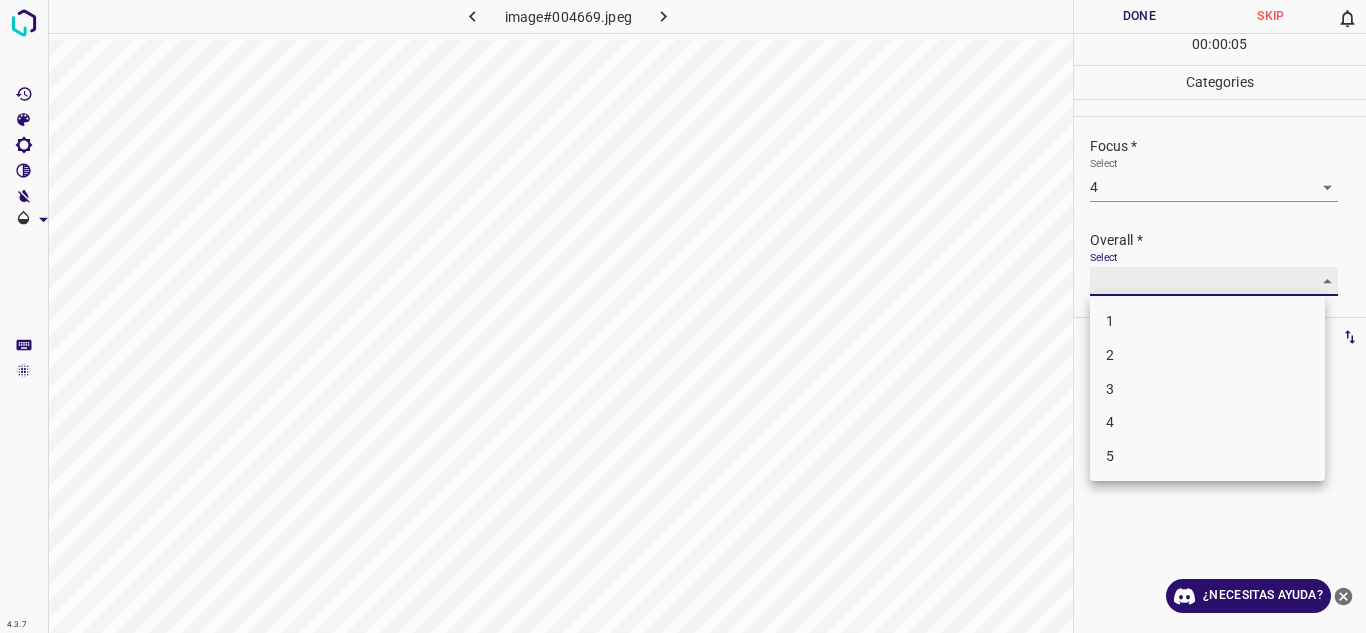 type on "4" 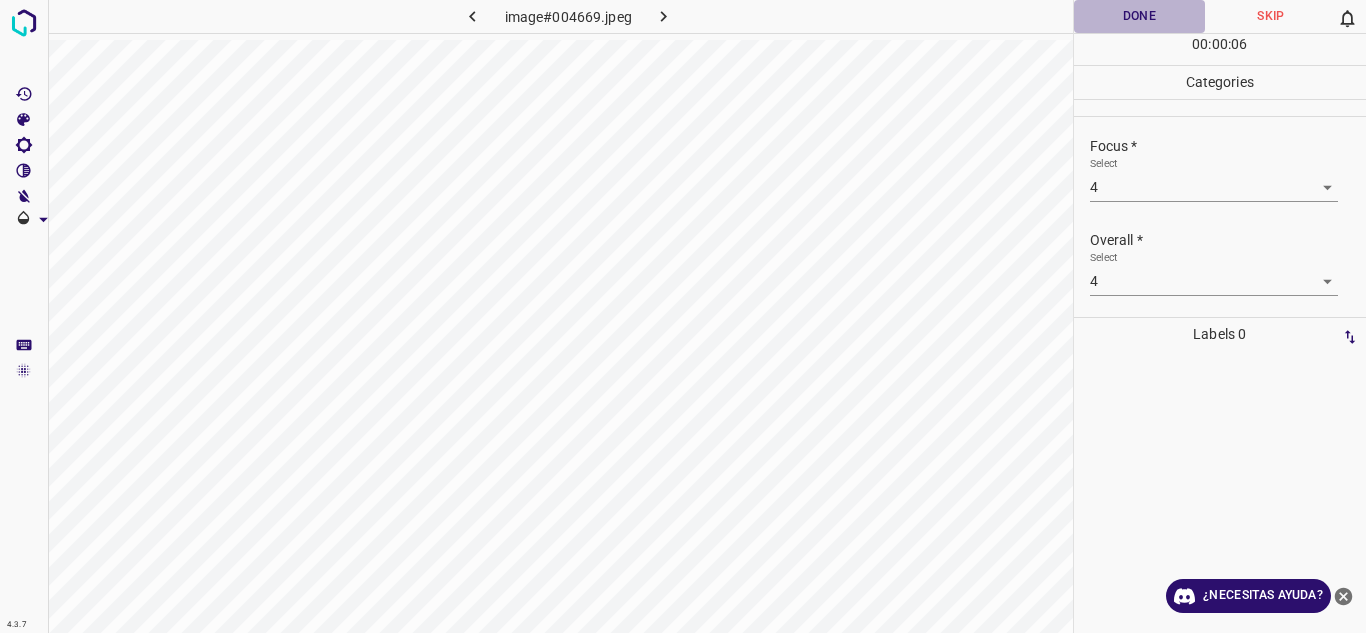 click on "Done" at bounding box center [1140, 16] 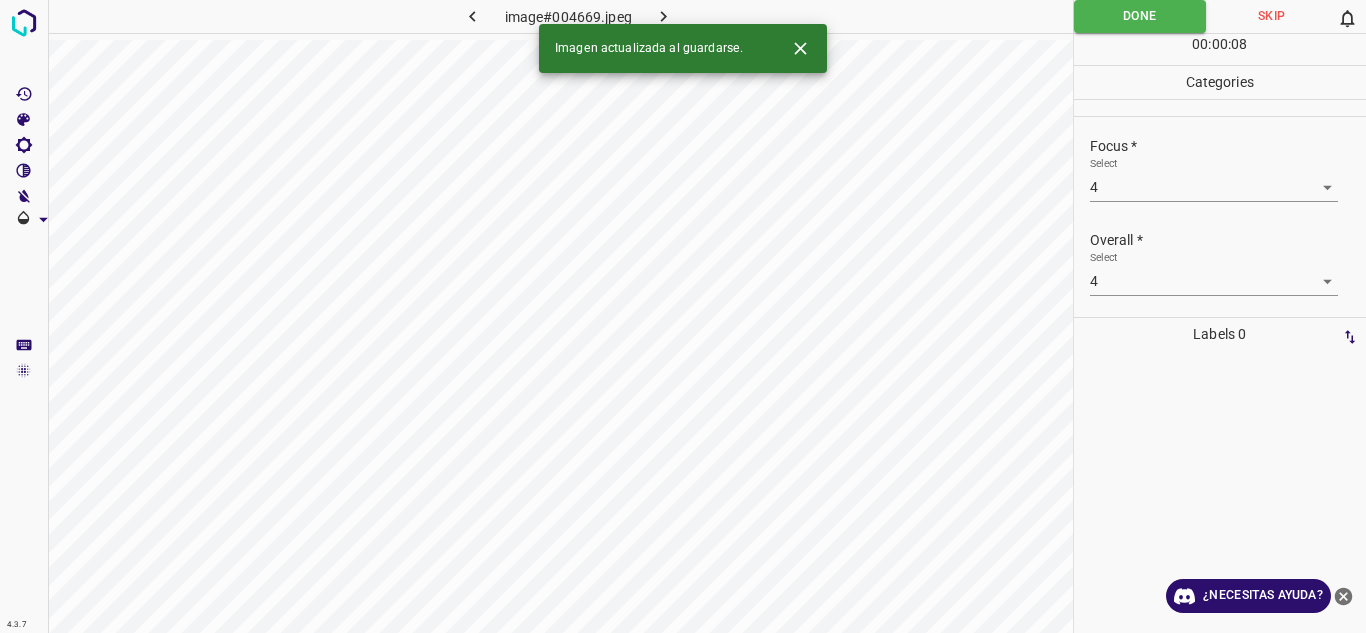 click 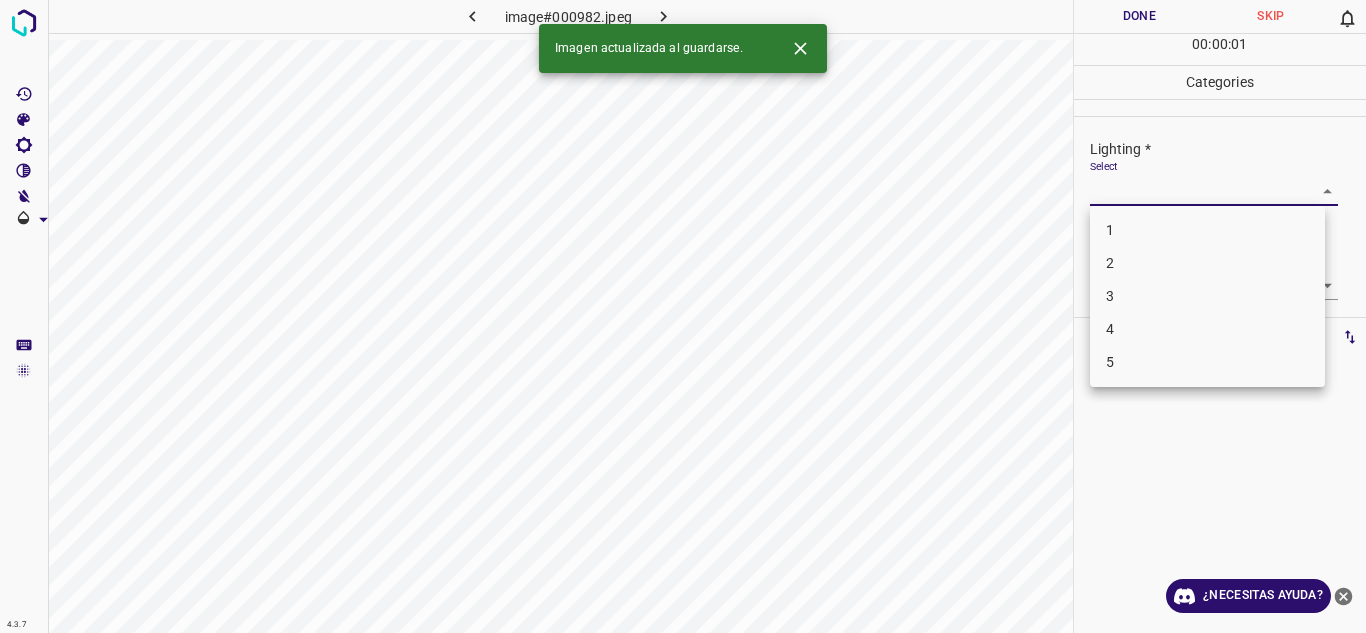 drag, startPoint x: 1305, startPoint y: 189, endPoint x: 1208, endPoint y: 267, distance: 124.47088 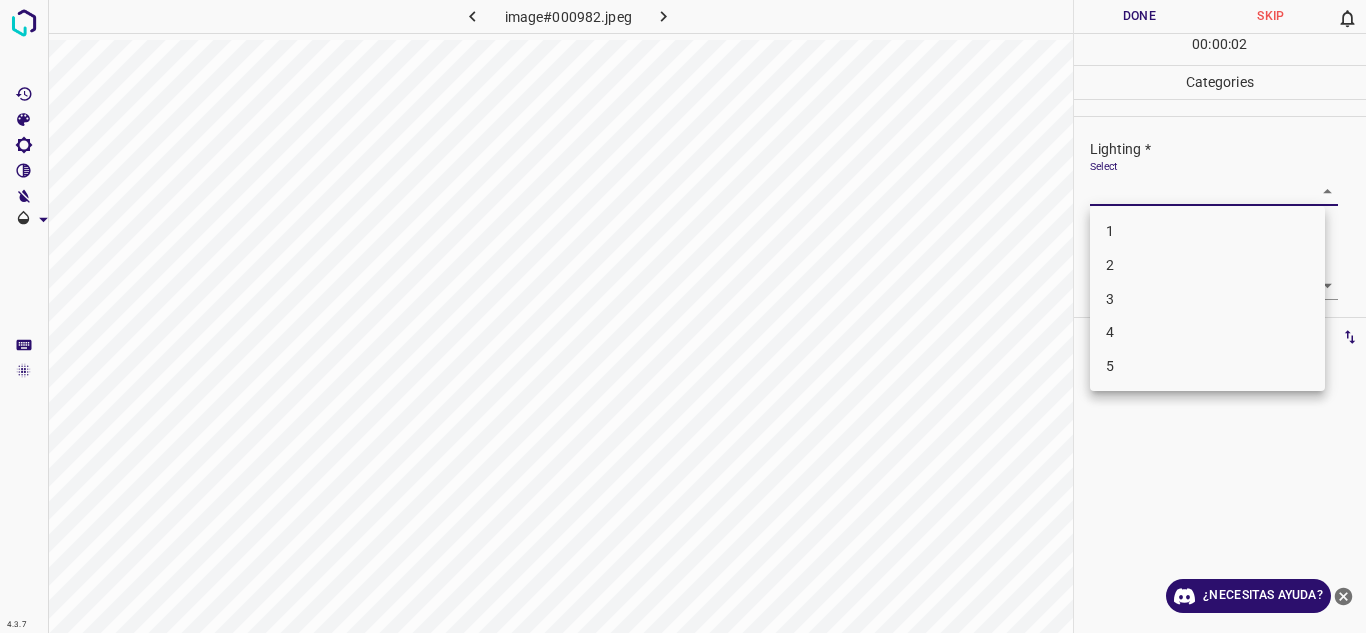 click on "4" at bounding box center [1207, 332] 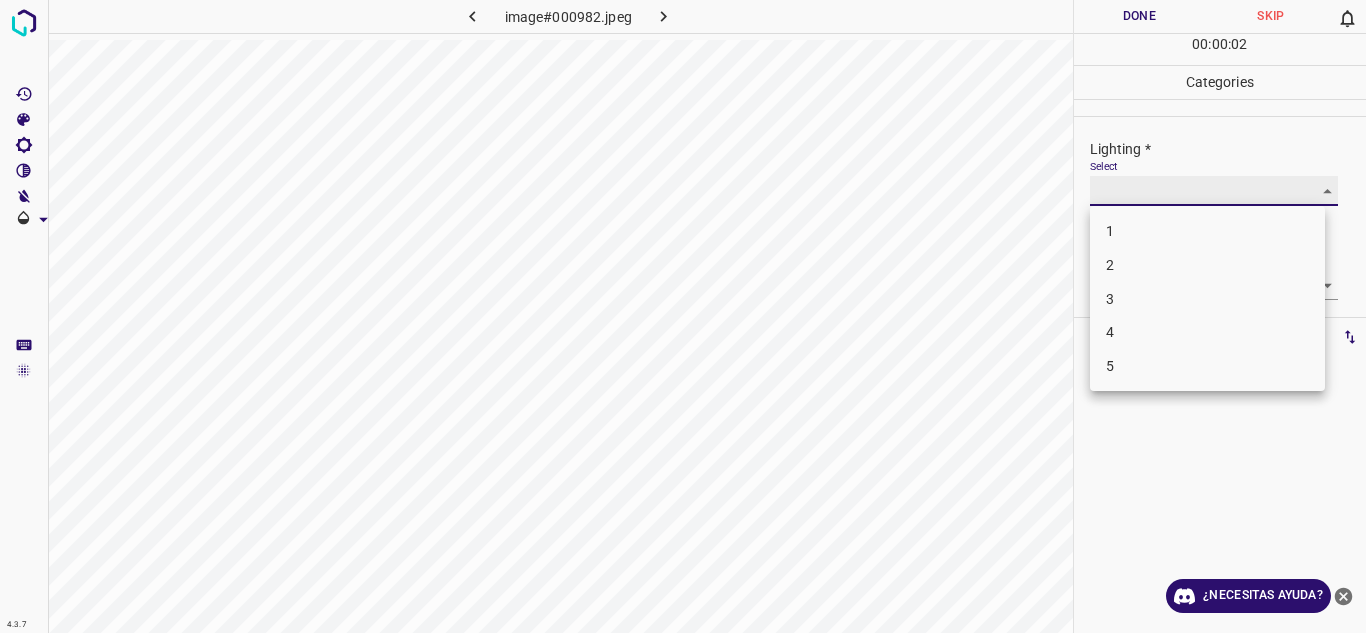 type on "4" 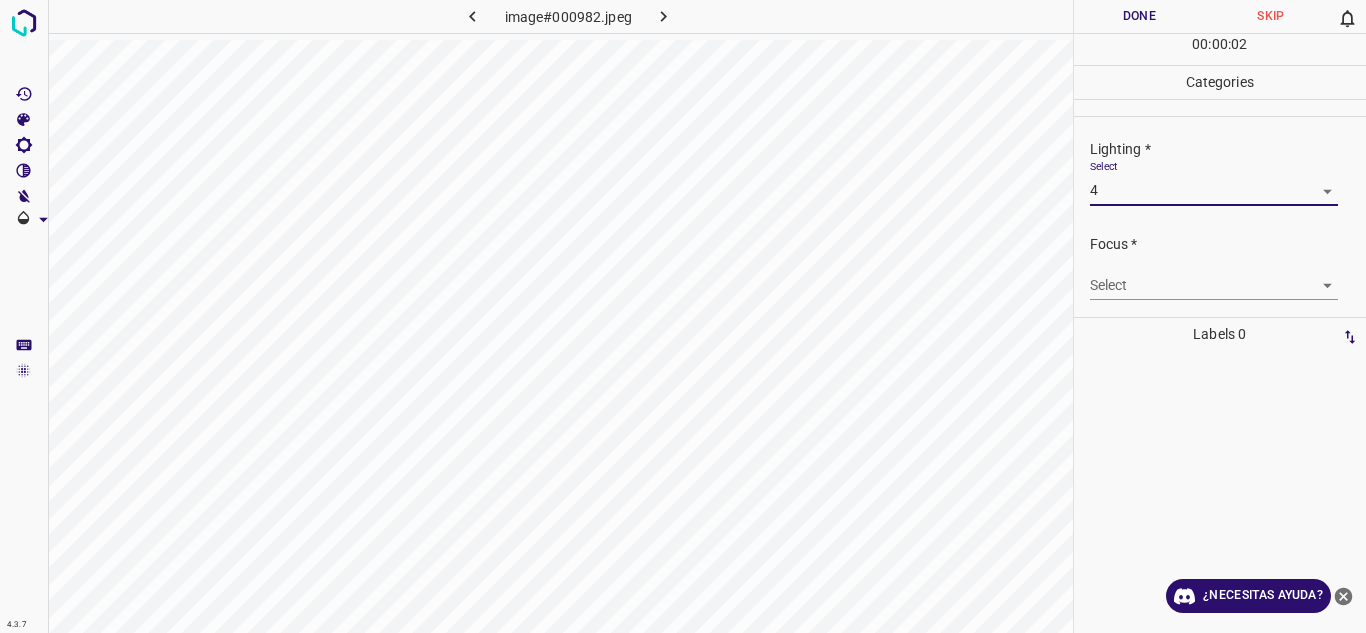 click on "4.3.7 image#000982.jpeg Done Skip 0 00   : 00   : 02   Categories Lighting *  Select 4 4 Focus *  Select ​ Overall *  Select ​ Labels   0 Categories 1 Lighting 2 Focus 3 Overall Tools Space Change between modes (Draw & Edit) I Auto labeling R Restore zoom M Zoom in N Zoom out Delete Delete selecte label Filters Z Restore filters X Saturation filter C Brightness filter V Contrast filter B Gray scale filter General O Download ¿Necesitas ayuda? Texto original Valora esta traducción Tu opinión servirá para ayudar a mejorar el Traductor de Google - Texto - Esconder - Borrar 1 2 3 4 5" at bounding box center [683, 316] 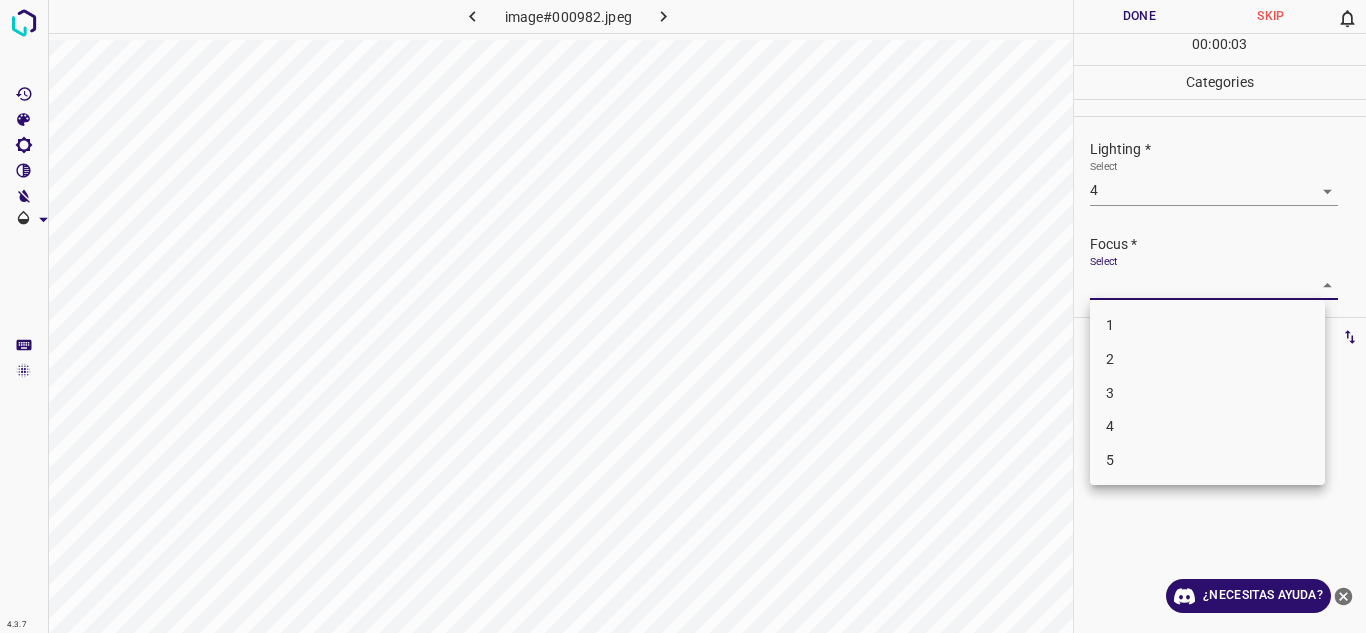 click on "2" at bounding box center [1207, 359] 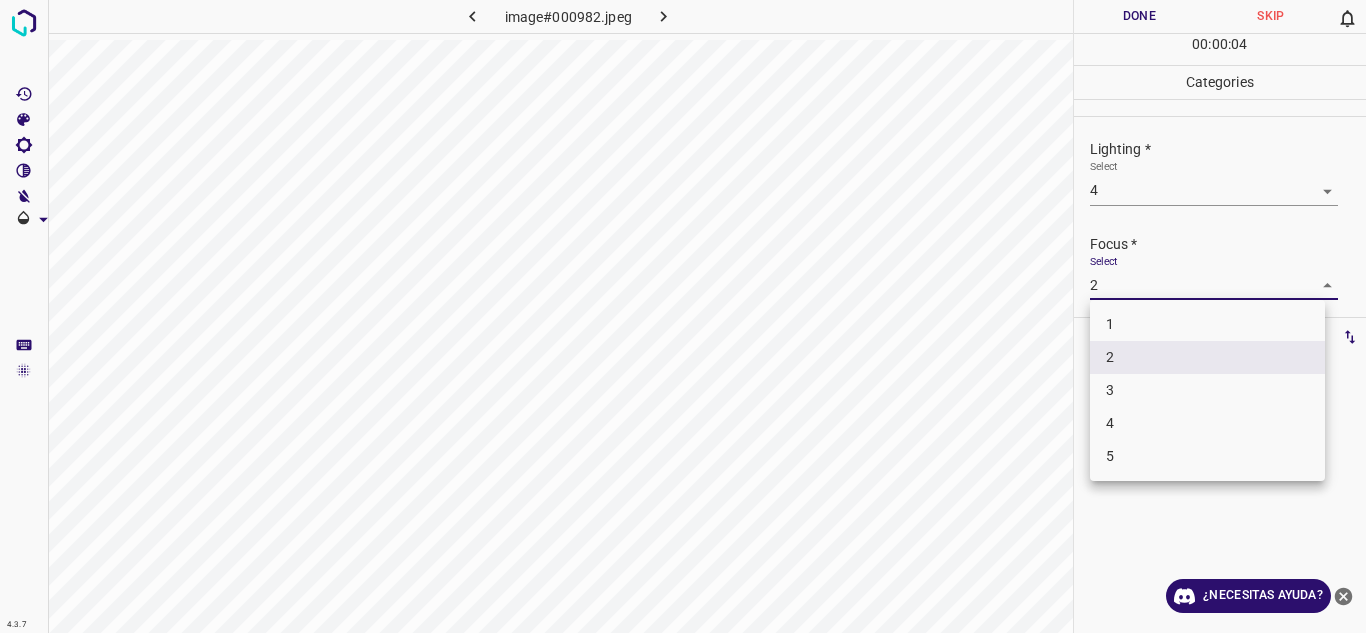 click on "4.3.7 image#000982.jpeg Done Skip 0 00   : 00   : 04   Categories Lighting *  Select 4 4 Focus *  Select 2 2 Overall *  Select ​ Labels   0 Categories 1 Lighting 2 Focus 3 Overall Tools Space Change between modes (Draw & Edit) I Auto labeling R Restore zoom M Zoom in N Zoom out Delete Delete selecte label Filters Z Restore filters X Saturation filter C Brightness filter V Contrast filter B Gray scale filter General O Download ¿Necesitas ayuda? Texto original Valora esta traducción Tu opinión servirá para ayudar a mejorar el Traductor de Google - Texto - Esconder - Borrar 1 2 3 4 5" at bounding box center [683, 316] 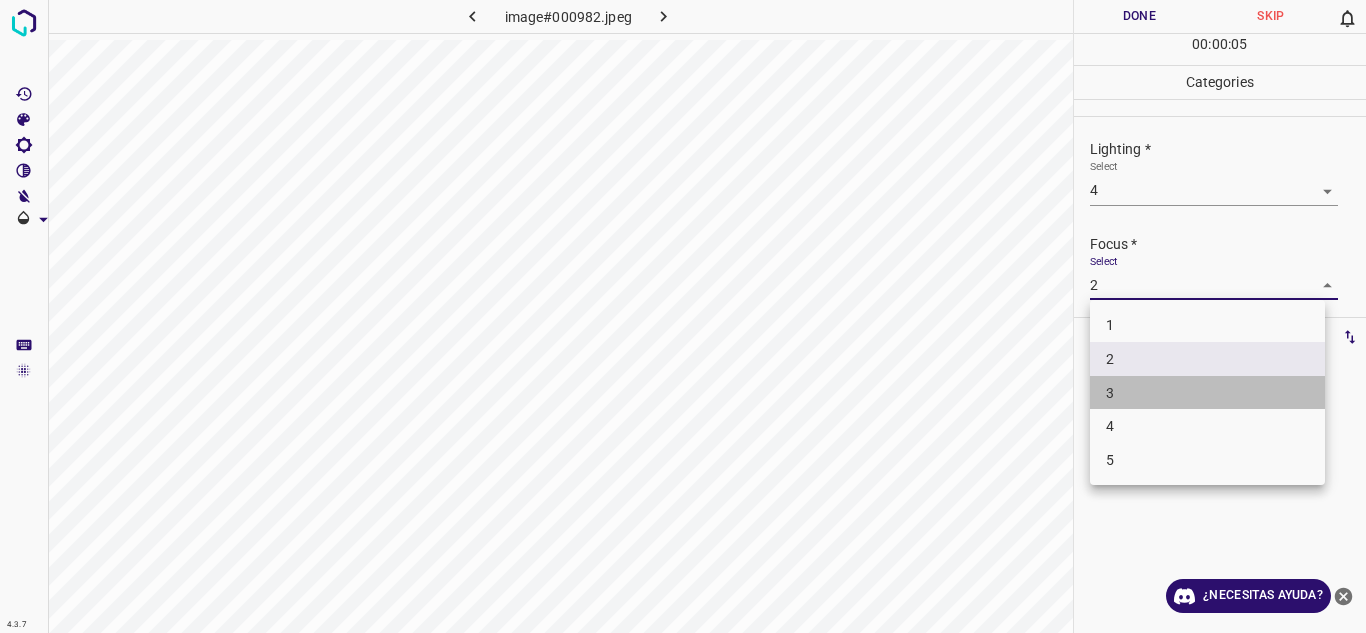 click on "3" at bounding box center (1207, 393) 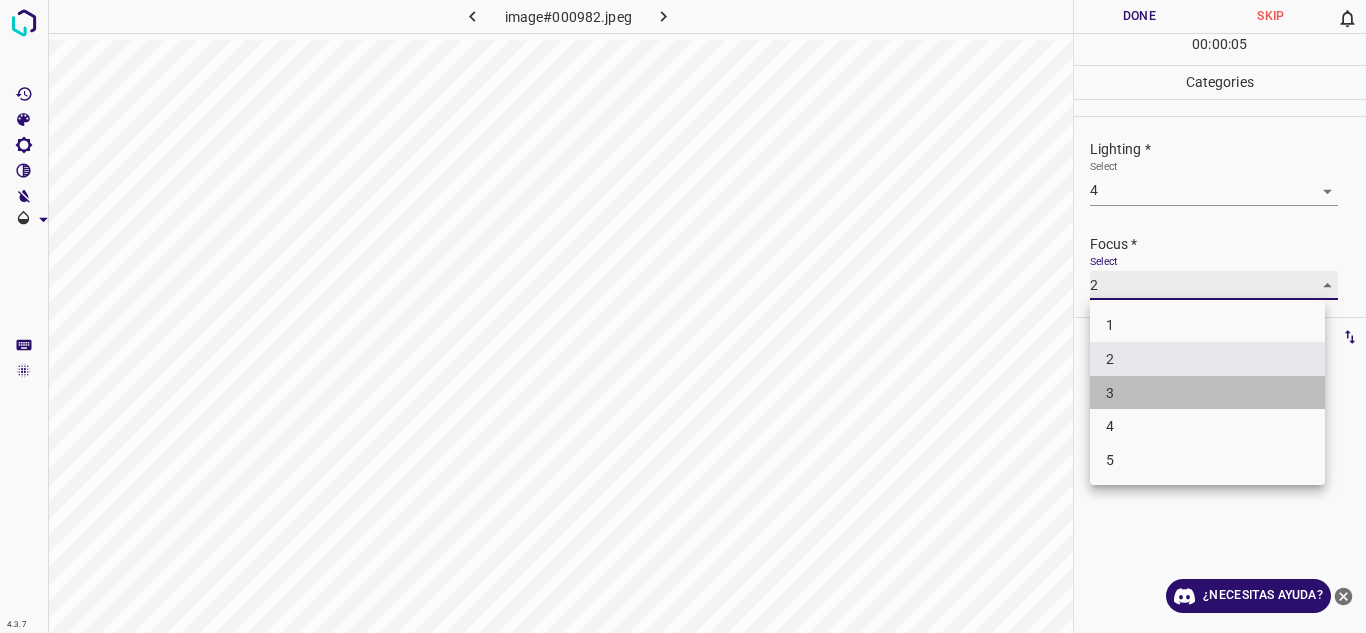 type on "3" 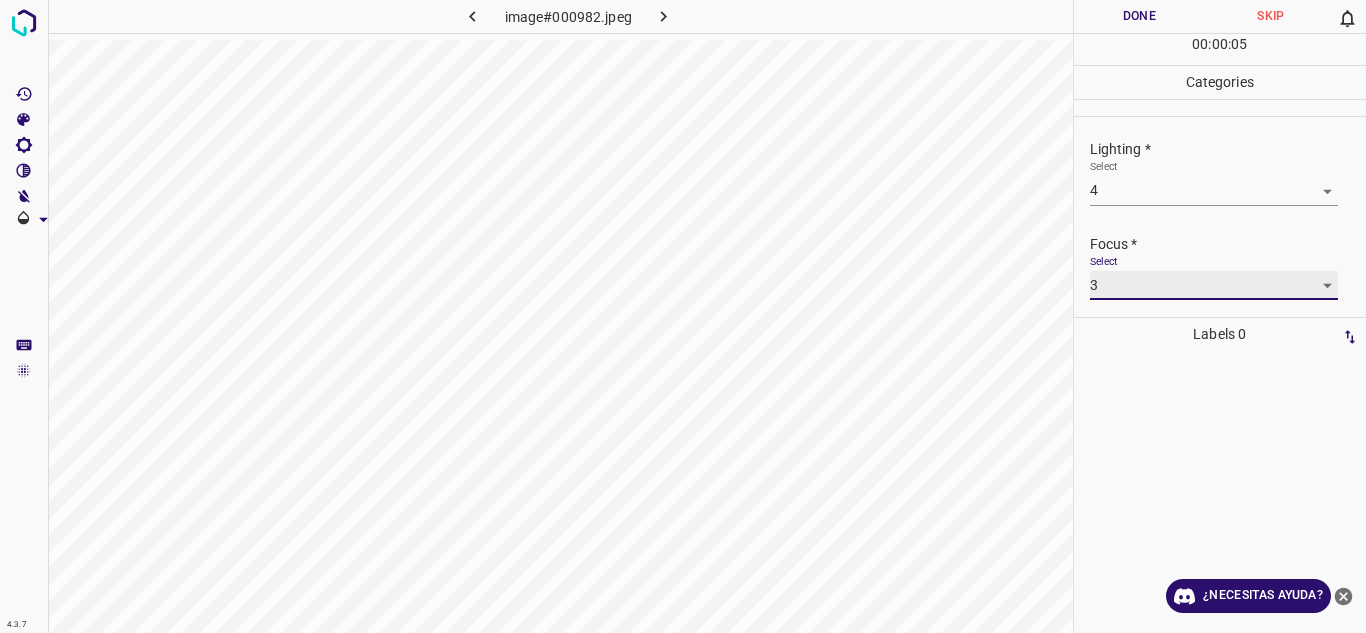scroll, scrollTop: 98, scrollLeft: 0, axis: vertical 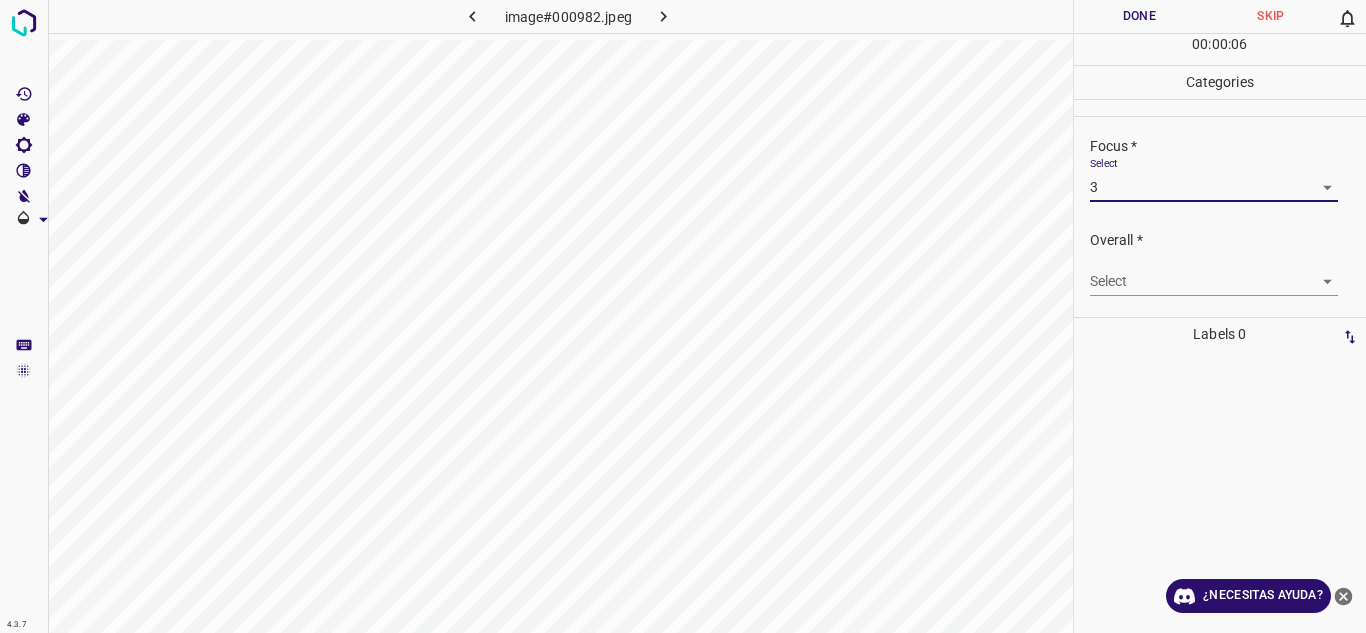 click on "4.3.7 image#000982.jpeg Done Skip 0 00   : 00   : 06   Categories Lighting *  Select 4 4 Focus *  Select 3 3 Overall *  Select ​ Labels   0 Categories 1 Lighting 2 Focus 3 Overall Tools Space Change between modes (Draw & Edit) I Auto labeling R Restore zoom M Zoom in N Zoom out Delete Delete selecte label Filters Z Restore filters X Saturation filter C Brightness filter V Contrast filter B Gray scale filter General O Download ¿Necesitas ayuda? Texto original Valora esta traducción Tu opinión servirá para ayudar a mejorar el Traductor de Google - Texto - Esconder - Borrar" at bounding box center (683, 316) 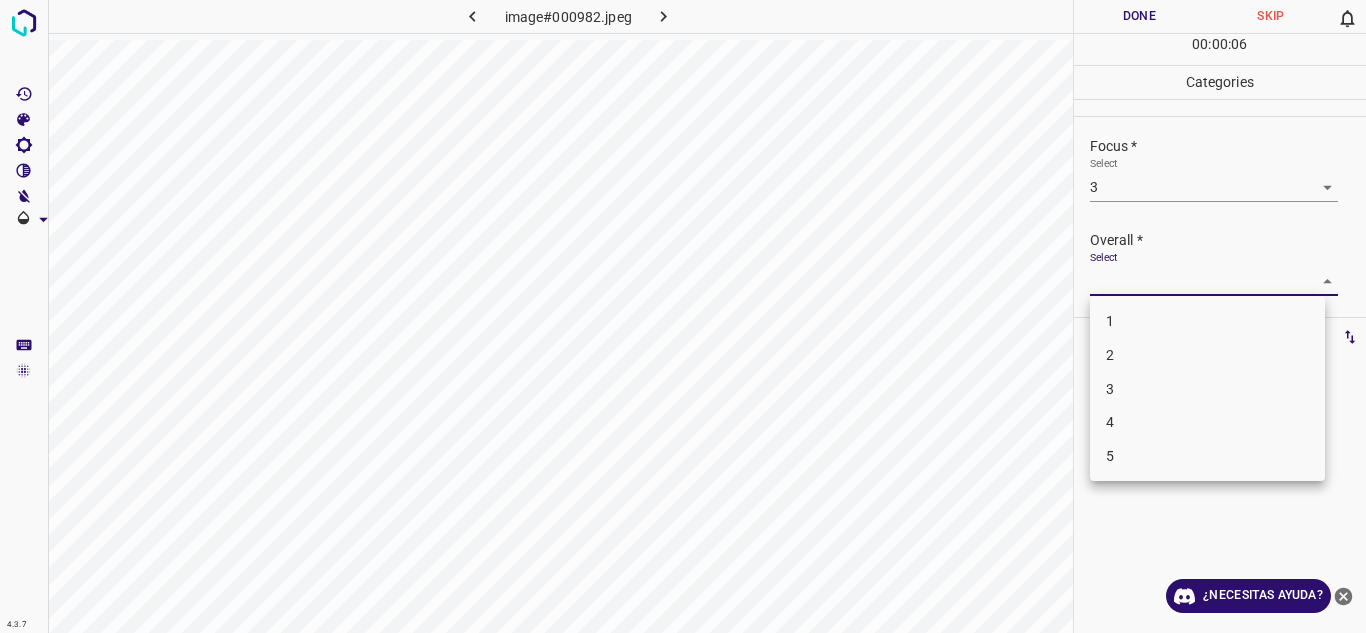 click on "4" at bounding box center [1207, 422] 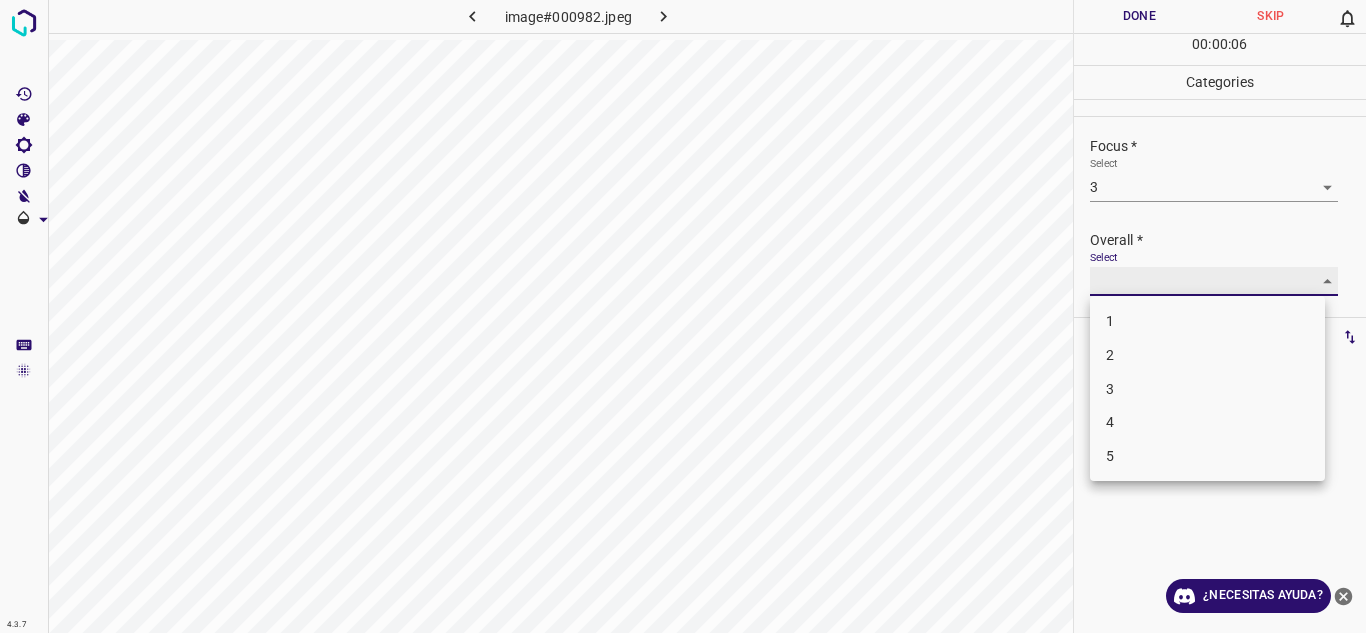 type on "4" 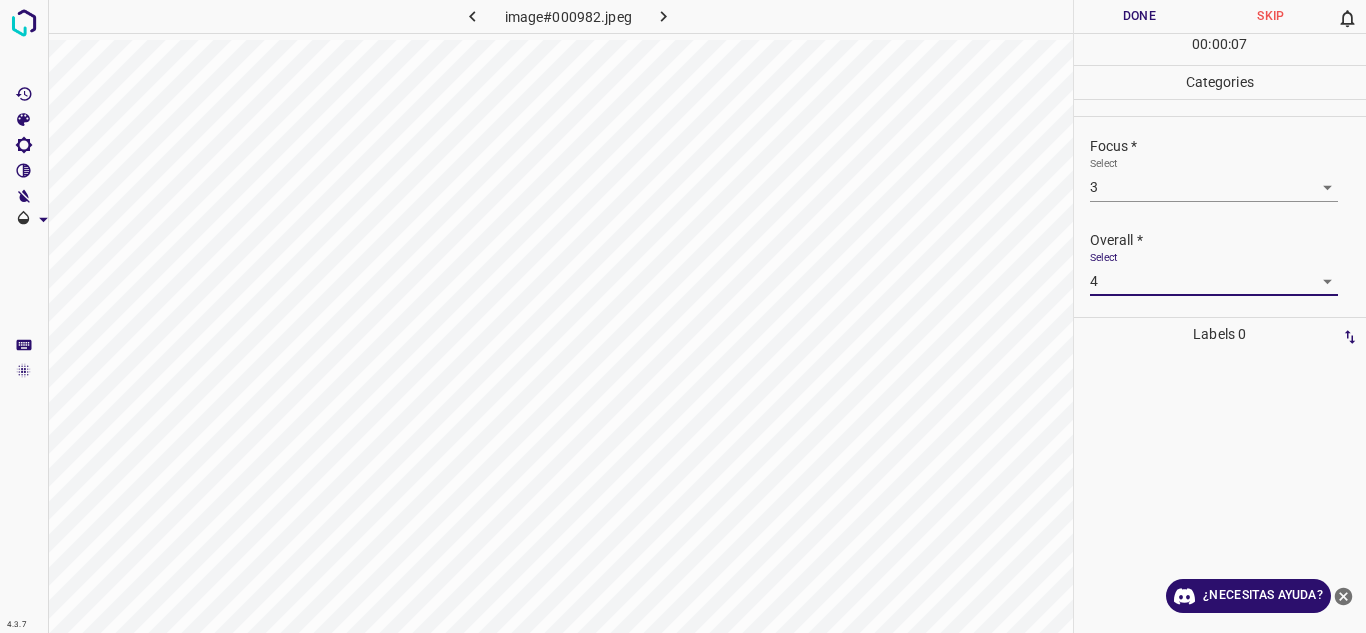click on "Done" at bounding box center (1140, 16) 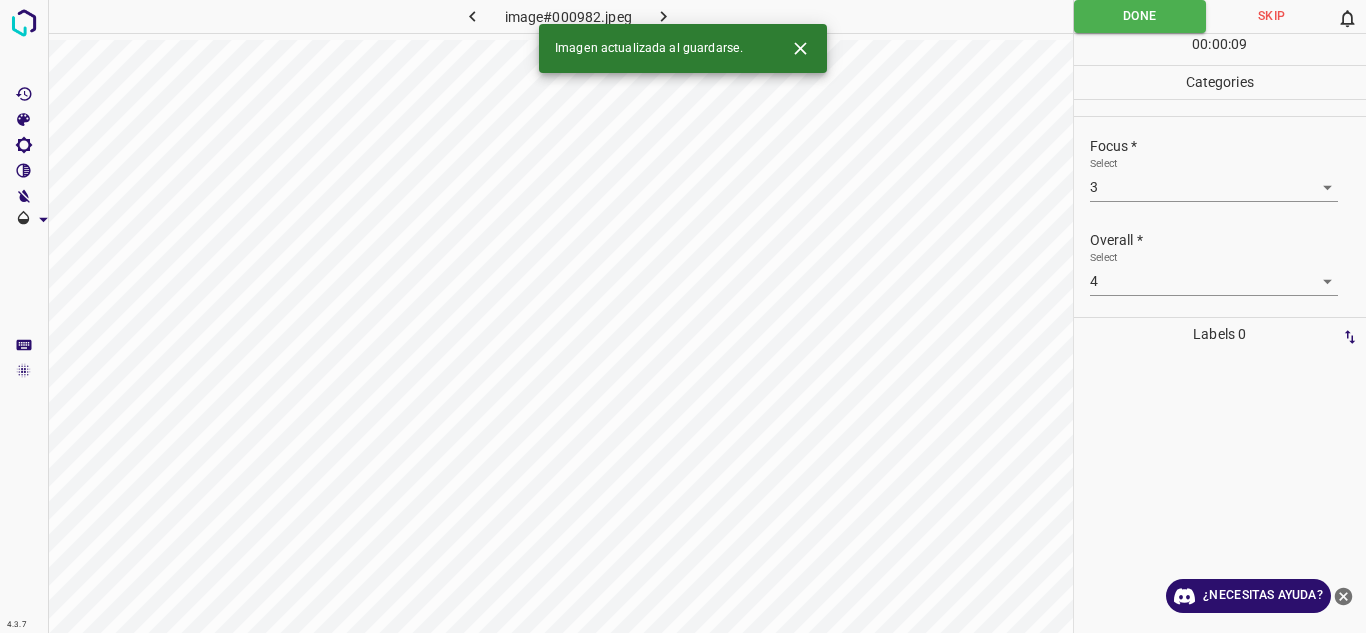 click on "Imagen actualizada al guardarse." at bounding box center [683, 48] 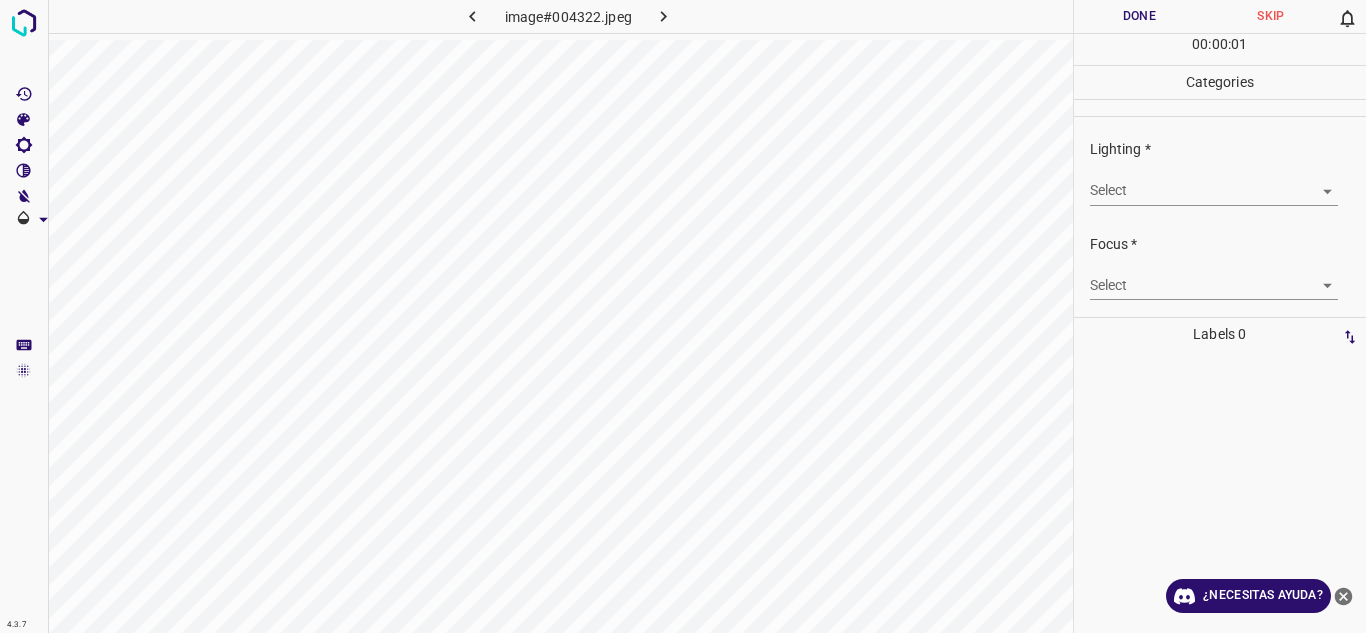 click on "4.3.7 image#004322.jpeg Done Skip 0 00   : 00   : 01   Categories Lighting *  Select ​ Focus *  Select ​ Overall *  Select ​ Labels   0 Categories 1 Lighting 2 Focus 3 Overall Tools Space Change between modes (Draw & Edit) I Auto labeling R Restore zoom M Zoom in N Zoom out Delete Delete selecte label Filters Z Restore filters X Saturation filter C Brightness filter V Contrast filter B Gray scale filter General O Download ¿Necesitas ayuda? Texto original Valora esta traducción Tu opinión servirá para ayudar a mejorar el Traductor de Google - Texto - Esconder - Borrar" at bounding box center (683, 316) 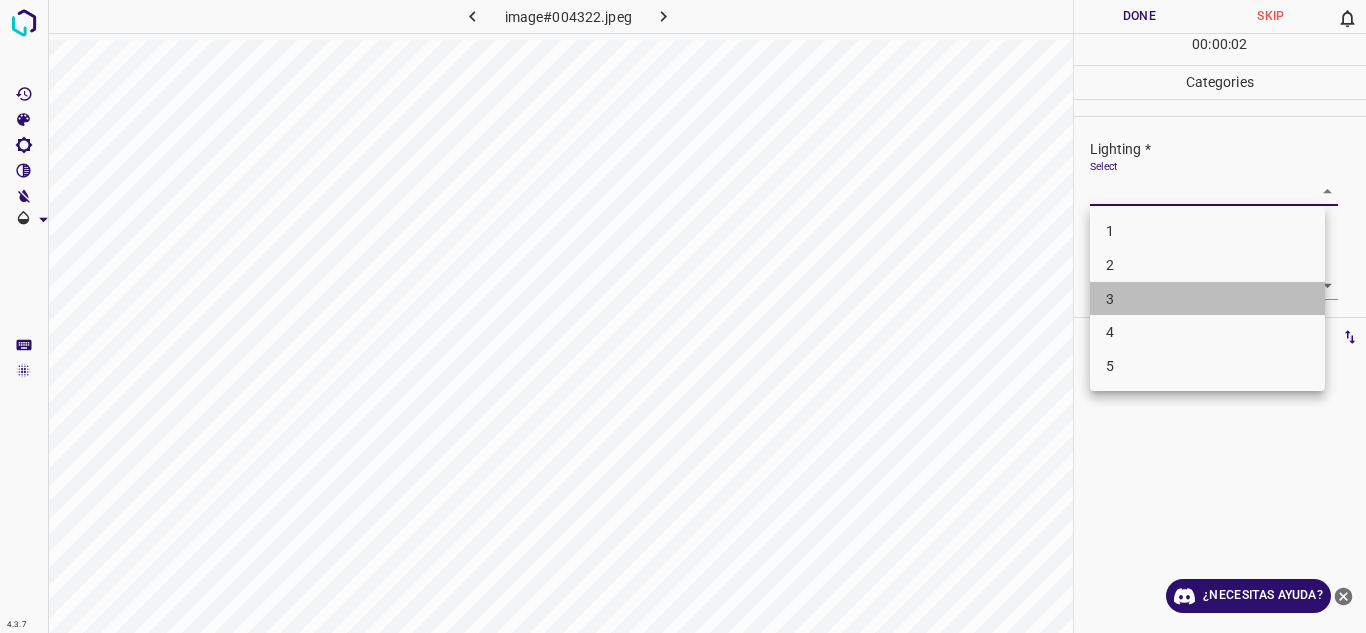 click on "3" at bounding box center (1207, 299) 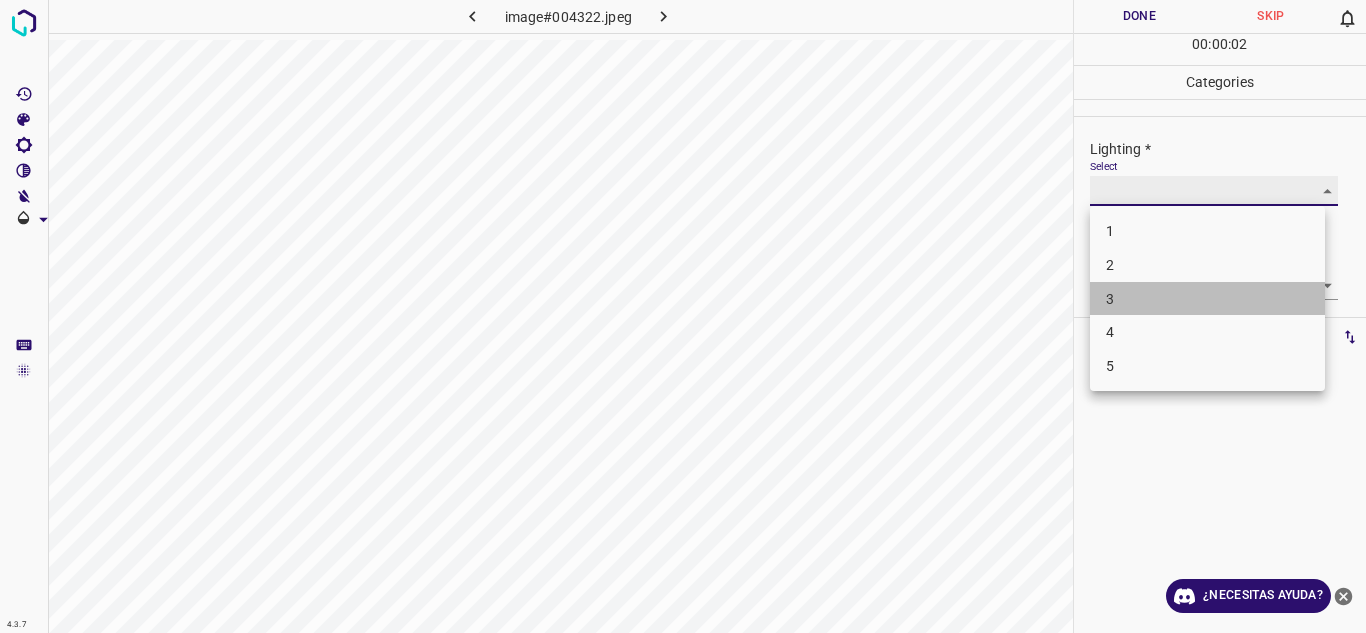 type on "3" 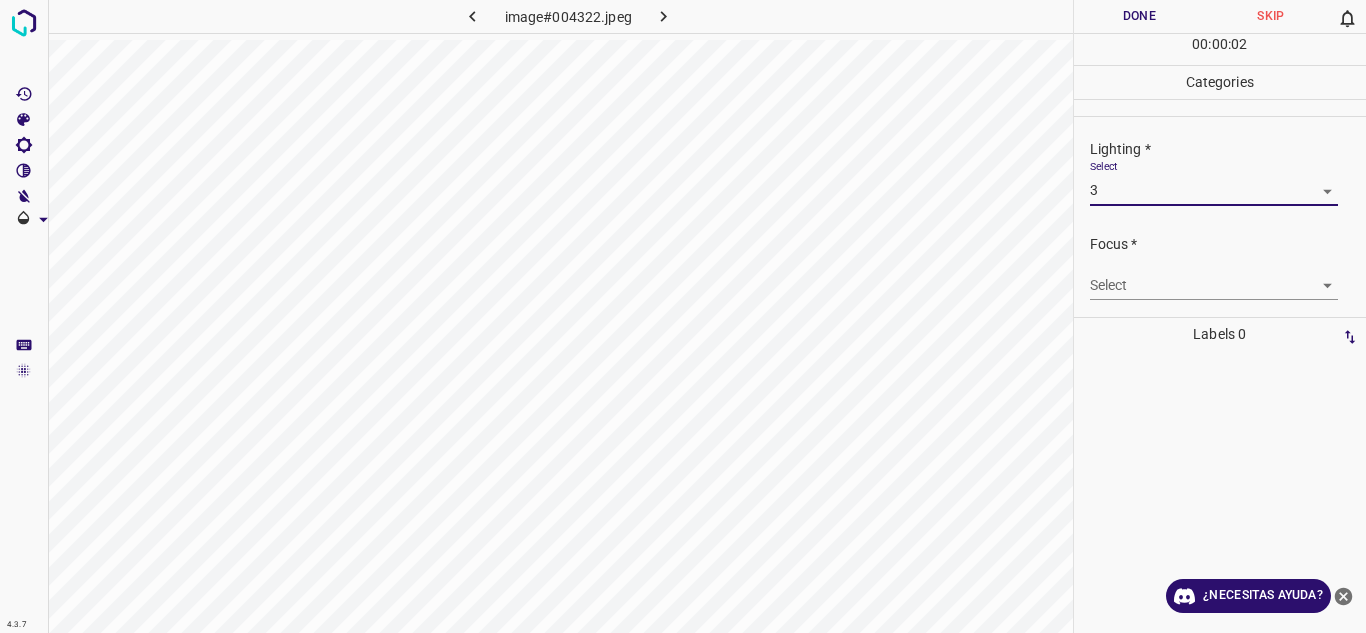 click on "4.3.7 image#004322.jpeg Done Skip 0 00   : 00   : 02   Categories Lighting *  Select 3 3 Focus *  Select ​ Overall *  Select ​ Labels   0 Categories 1 Lighting 2 Focus 3 Overall Tools Space Change between modes (Draw & Edit) I Auto labeling R Restore zoom M Zoom in N Zoom out Delete Delete selecte label Filters Z Restore filters X Saturation filter C Brightness filter V Contrast filter B Gray scale filter General O Download ¿Necesitas ayuda? Texto original Valora esta traducción Tu opinión servirá para ayudar a mejorar el Traductor de Google - Texto - Esconder - Borrar 1 2 3 4 5" at bounding box center [683, 316] 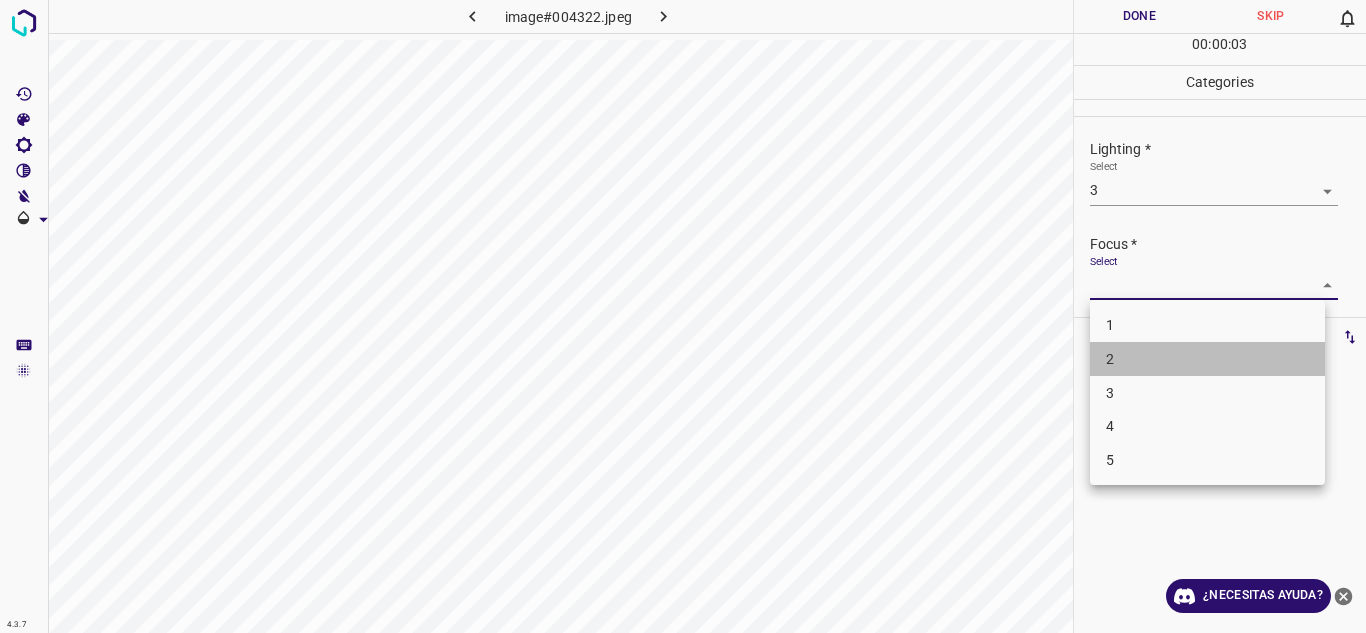 click on "2" at bounding box center [1207, 359] 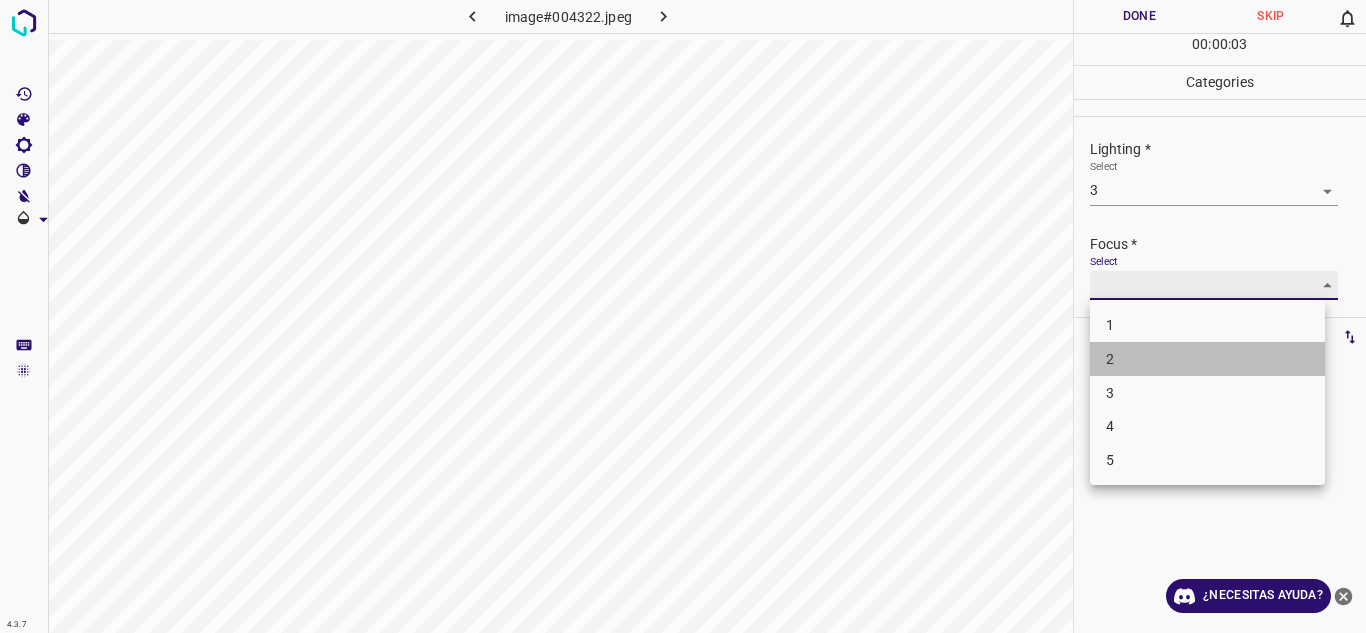 type on "2" 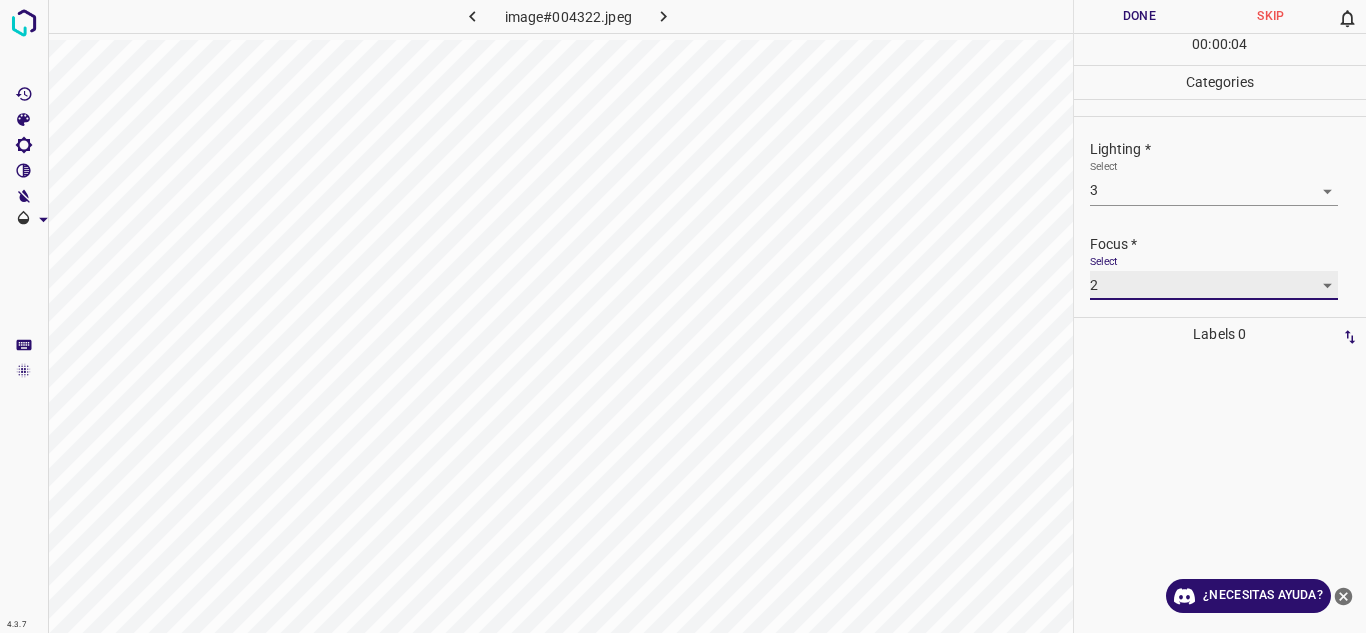 scroll, scrollTop: 98, scrollLeft: 0, axis: vertical 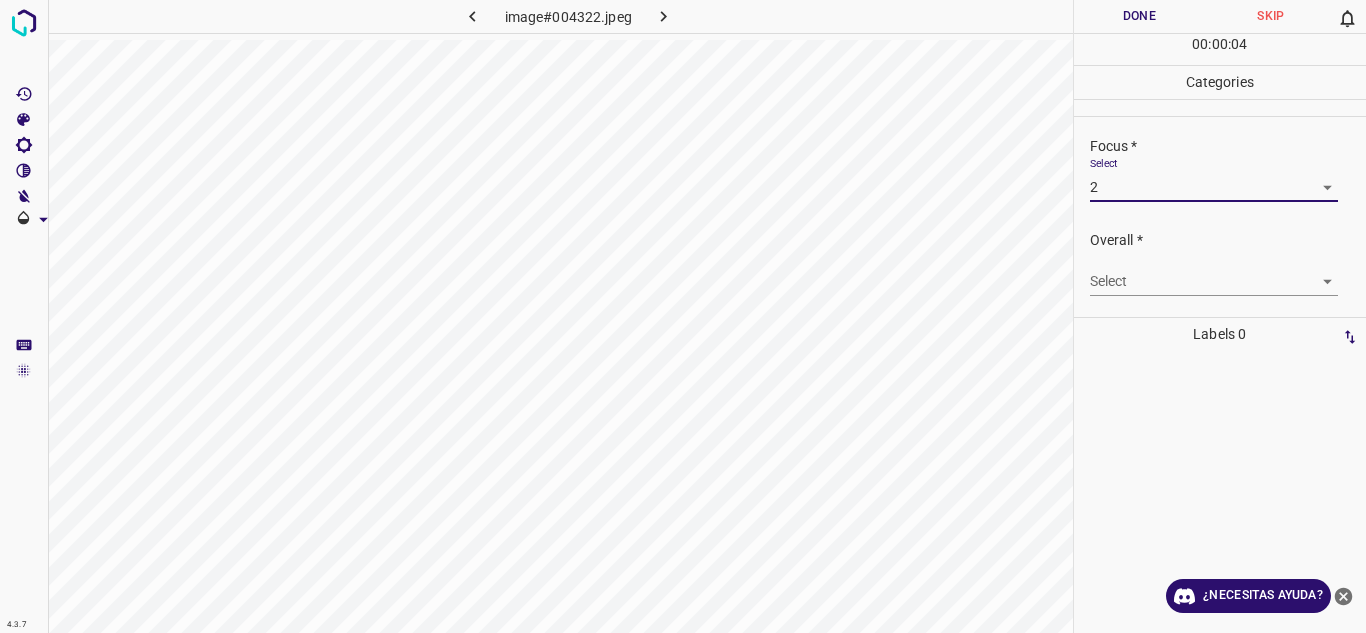 drag, startPoint x: 1314, startPoint y: 263, endPoint x: 1299, endPoint y: 276, distance: 19.849434 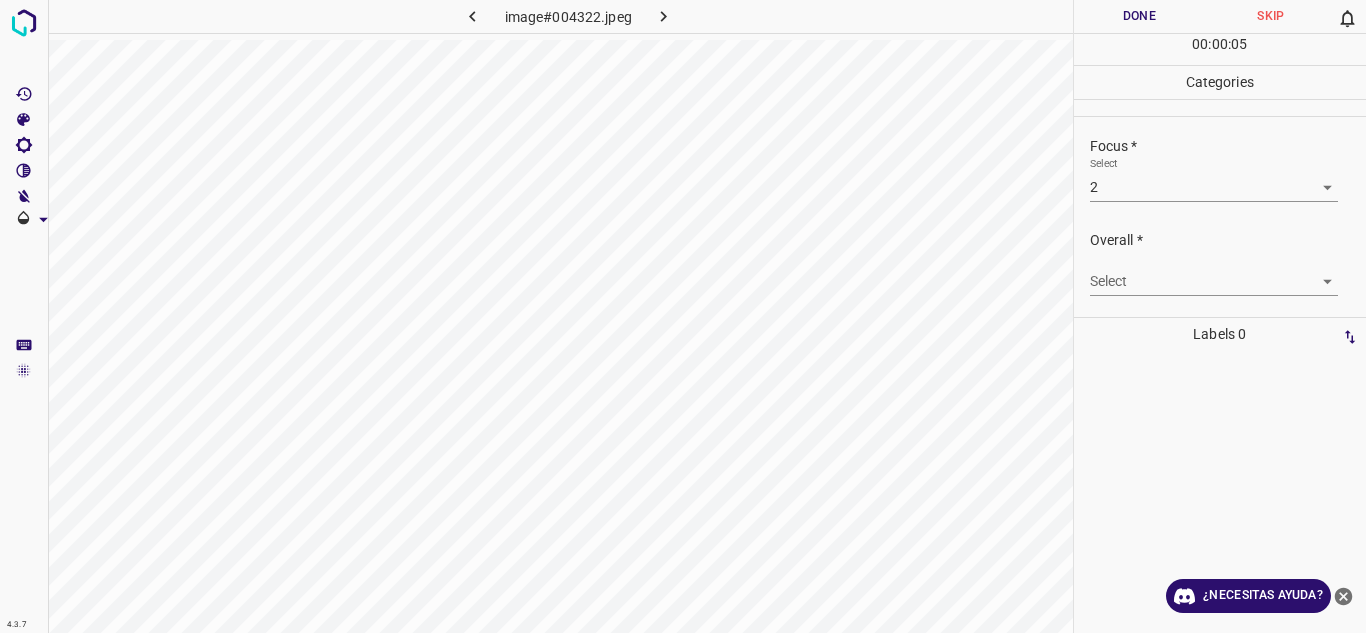click on "4.3.7 image#004322.jpeg Done Skip 0 00   : 00   : 05   Categories Lighting *  Select 3 3 Focus *  Select 2 2 Overall *  Select ​ Labels   0 Categories 1 Lighting 2 Focus 3 Overall Tools Space Change between modes (Draw & Edit) I Auto labeling R Restore zoom M Zoom in N Zoom out Delete Delete selecte label Filters Z Restore filters X Saturation filter C Brightness filter V Contrast filter B Gray scale filter General O Download ¿Necesitas ayuda? Texto original Valora esta traducción Tu opinión servirá para ayudar a mejorar el Traductor de Google - Texto - Esconder - Borrar" at bounding box center [683, 316] 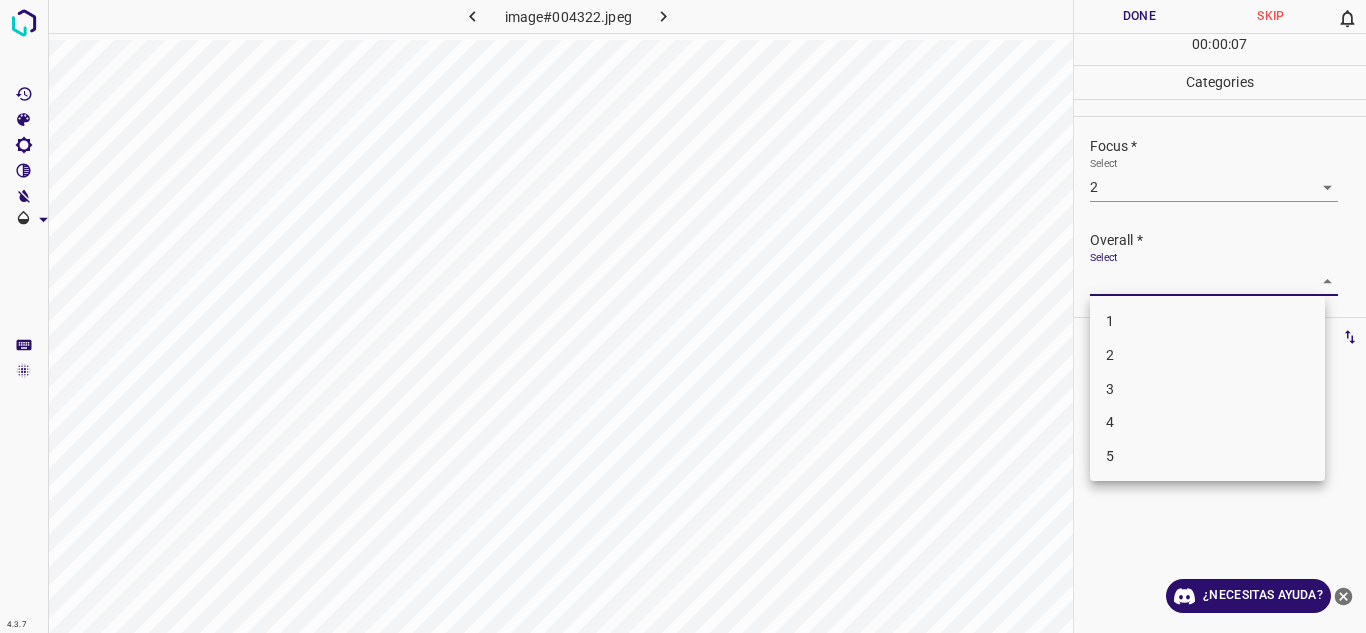 click on "2" at bounding box center [1207, 355] 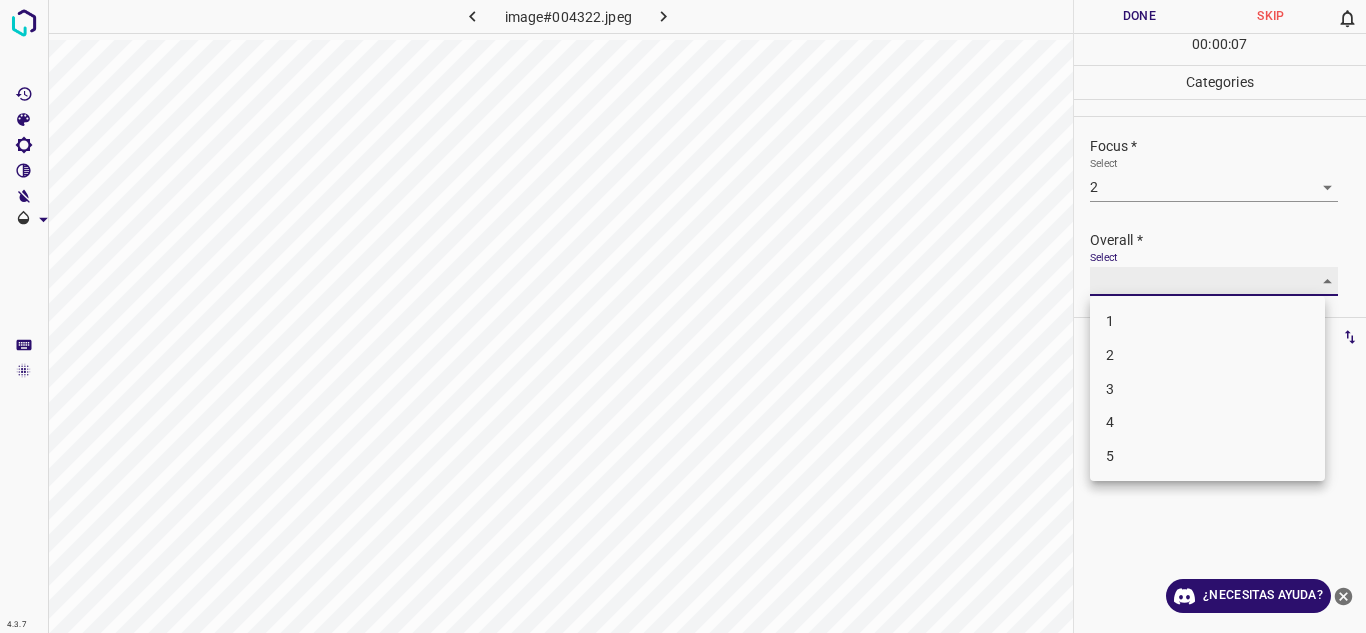type on "2" 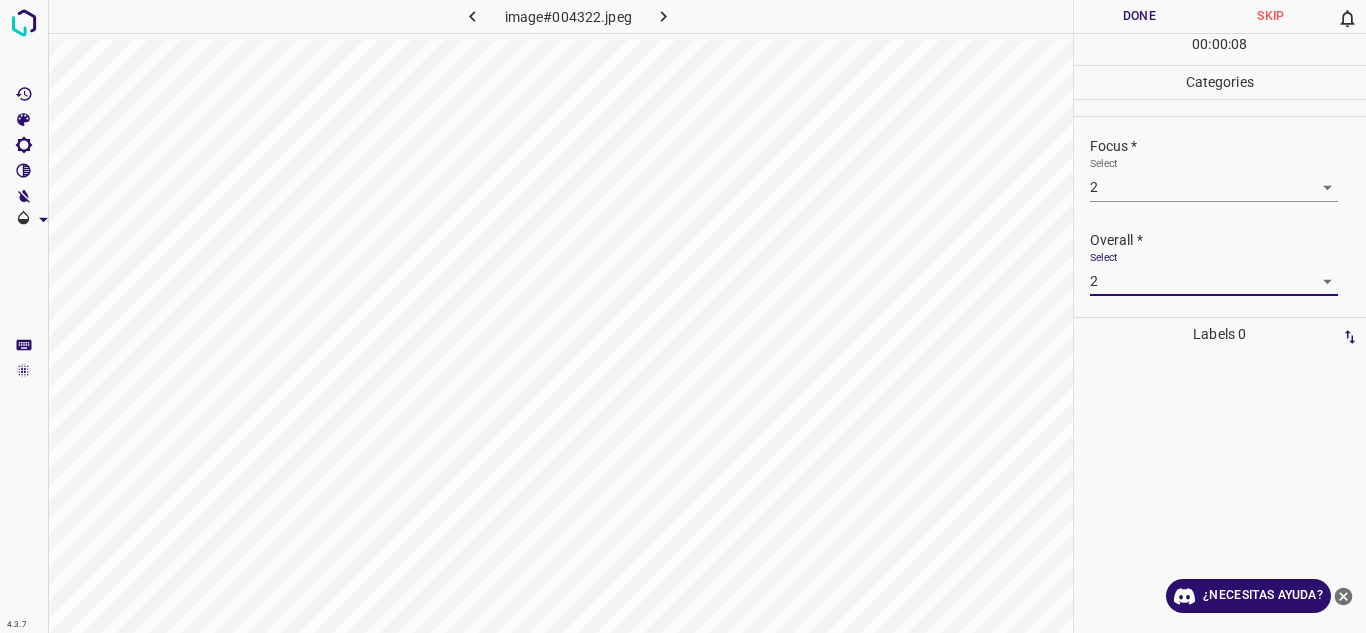 click on "Done" at bounding box center [1140, 16] 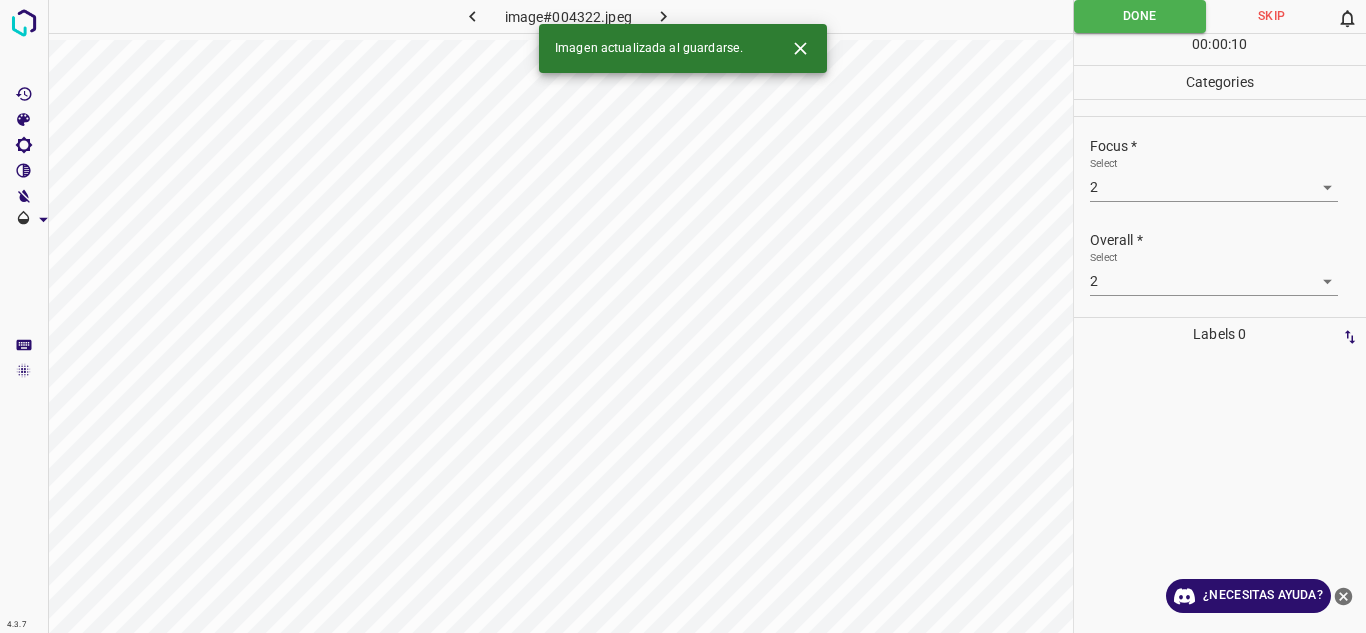 click 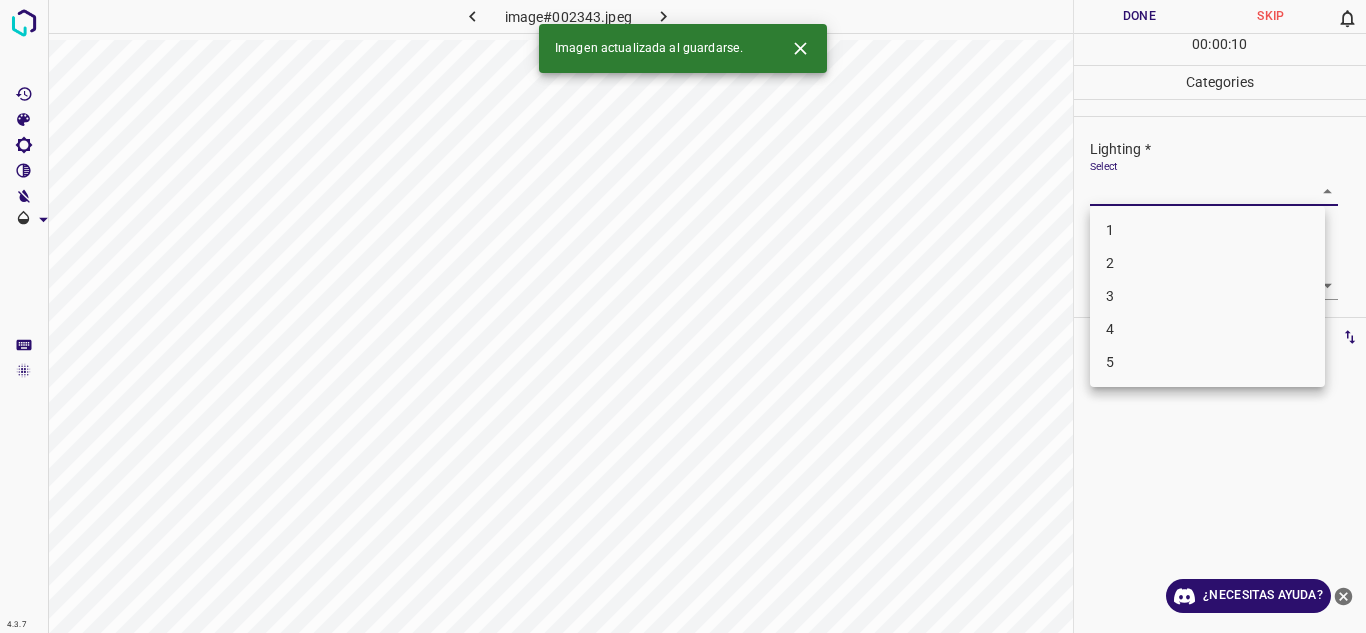 click on "4.3.7 image#002343.jpeg Done Skip 0 00   : 00   : 10   Categories Lighting *  Select ​ Focus *  Select ​ Overall *  Select ​ Labels   0 Categories 1 Lighting 2 Focus 3 Overall Tools Space Change between modes (Draw & Edit) I Auto labeling R Restore zoom M Zoom in N Zoom out Delete Delete selecte label Filters Z Restore filters X Saturation filter C Brightness filter V Contrast filter B Gray scale filter General O Download Imagen actualizada al guardarse. ¿Necesitas ayuda? Texto original Valora esta traducción Tu opinión servirá para ayudar a mejorar el Traductor de Google - Texto - Esconder - Borrar 1 2 3 4 5" at bounding box center [683, 316] 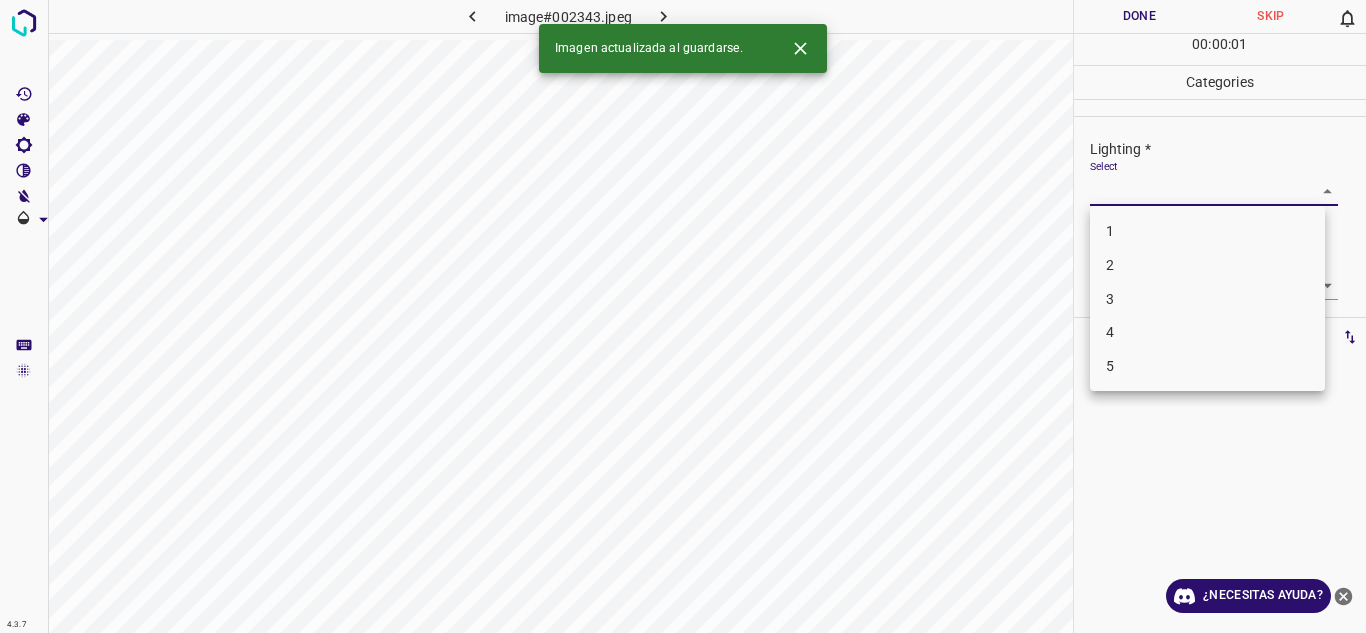 click on "3" at bounding box center [1207, 299] 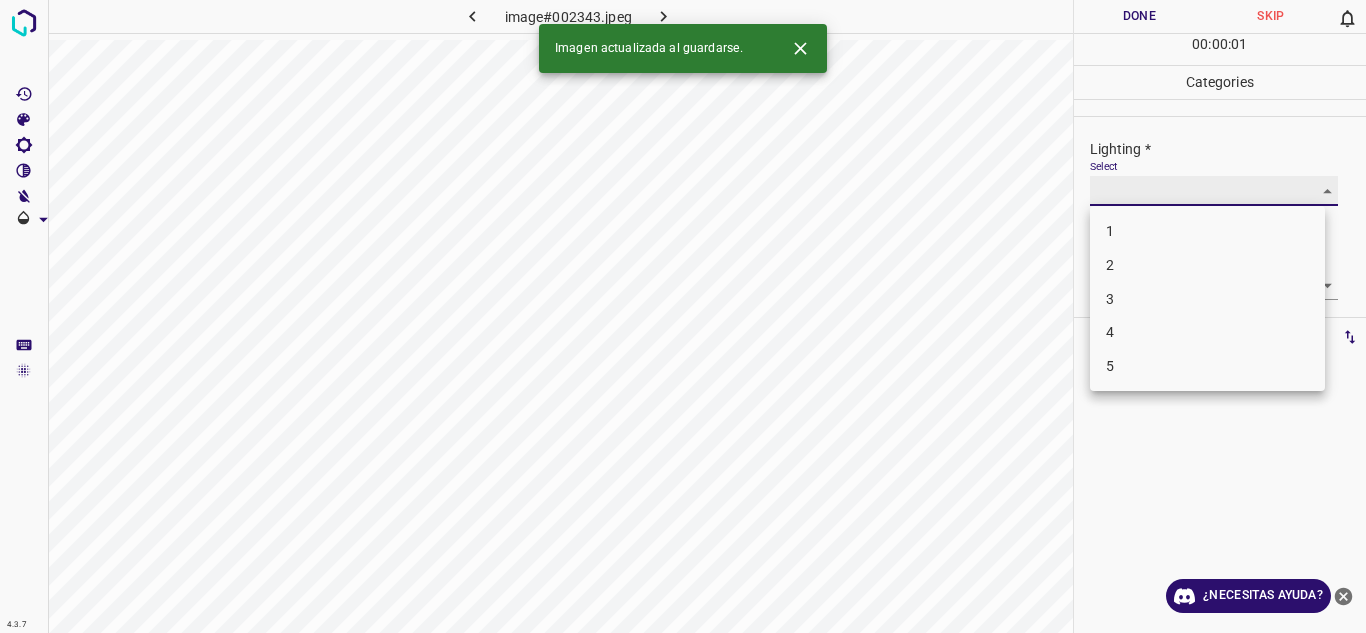 type on "3" 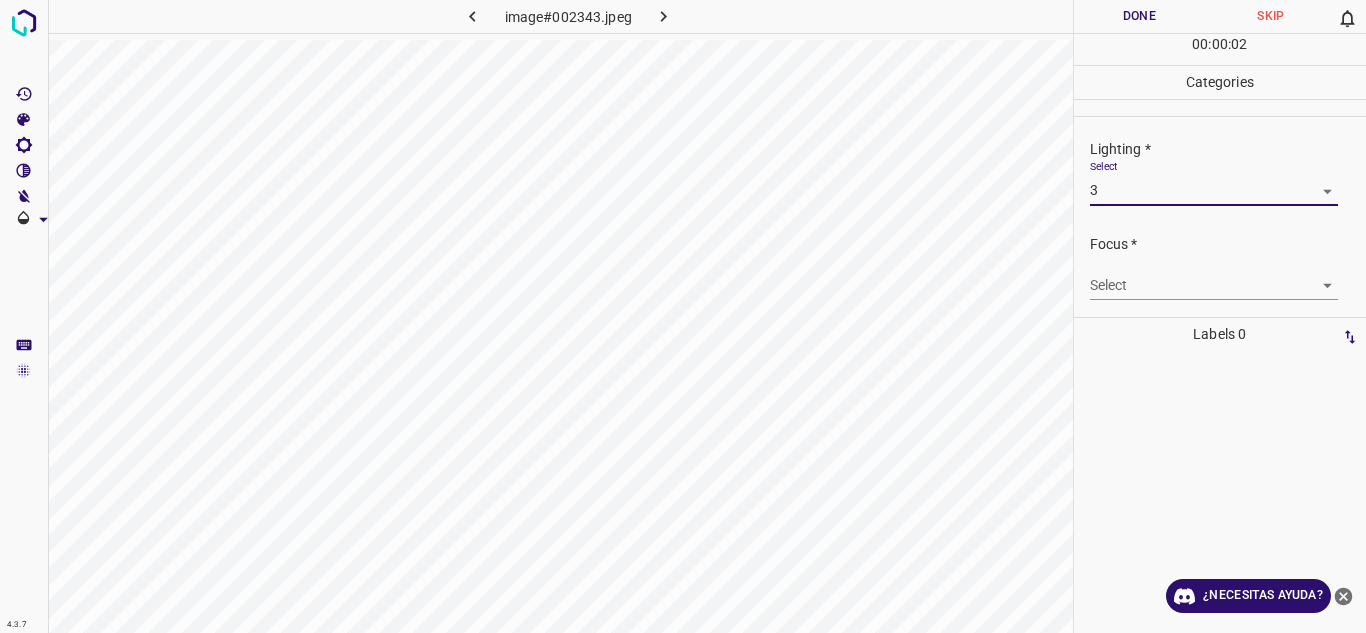 click on "4.3.7 image#002343.jpeg Done Skip 0 00   : 00   : 02   Categories Lighting *  Select 3 3 Focus *  Select ​ Overall *  Select ​ Labels   0 Categories 1 Lighting 2 Focus 3 Overall Tools Space Change between modes (Draw & Edit) I Auto labeling R Restore zoom M Zoom in N Zoom out Delete Delete selecte label Filters Z Restore filters X Saturation filter C Brightness filter V Contrast filter B Gray scale filter General O Download ¿Necesitas ayuda? Texto original Valora esta traducción Tu opinión servirá para ayudar a mejorar el Traductor de Google - Texto - Esconder - Borrar" at bounding box center (683, 316) 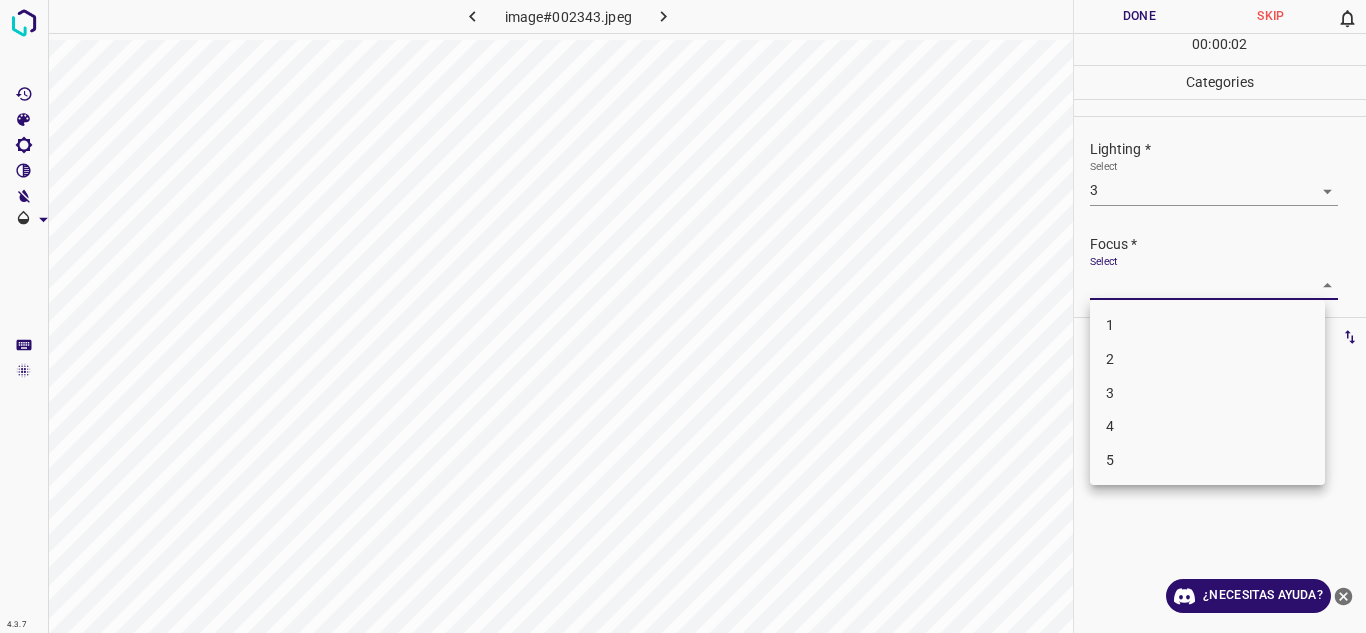 click on "2" at bounding box center [1207, 359] 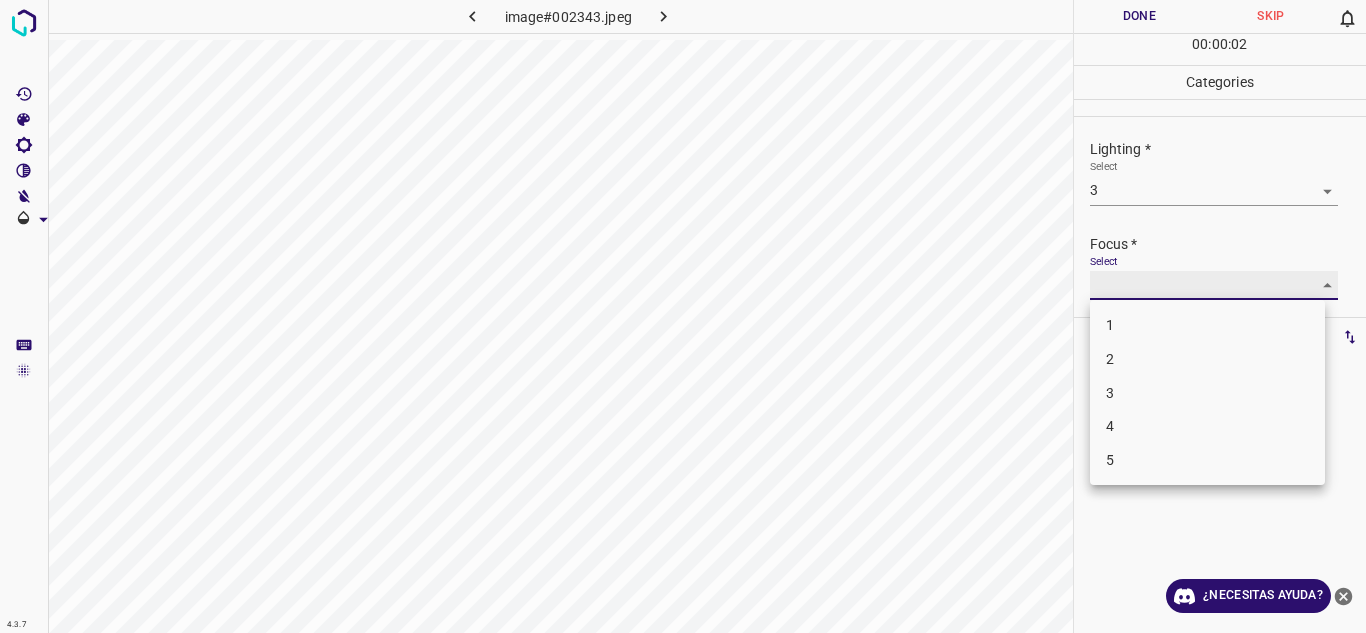 type on "2" 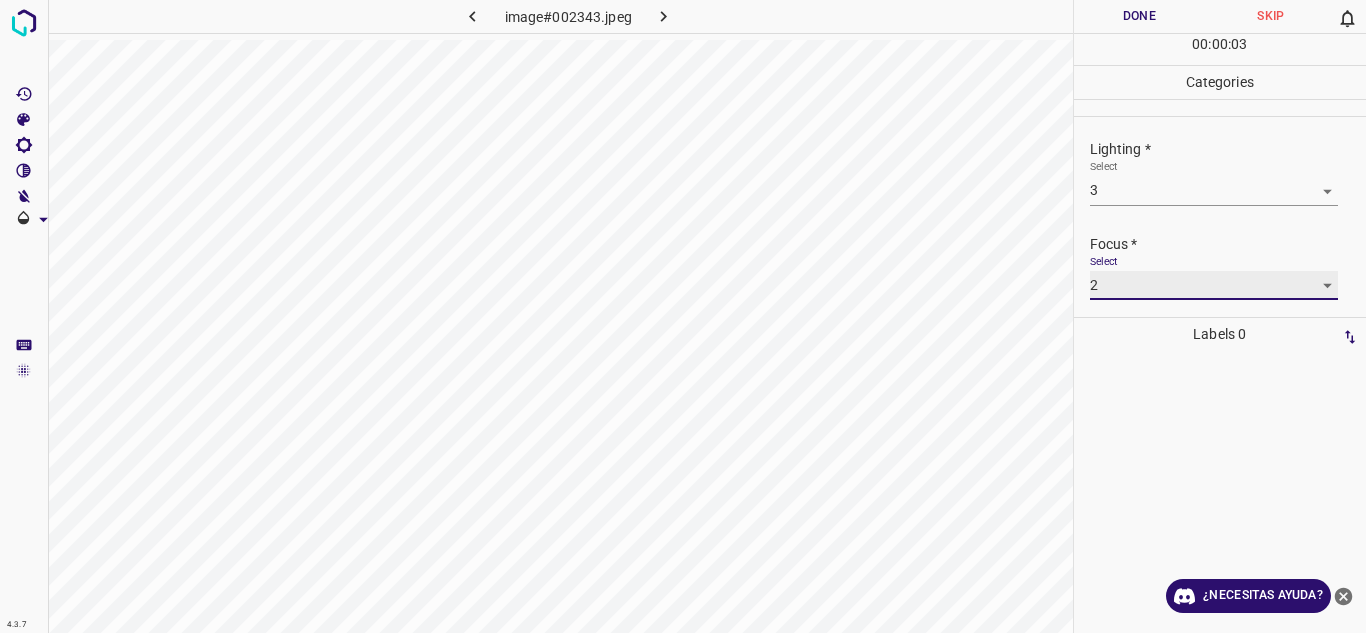 scroll, scrollTop: 98, scrollLeft: 0, axis: vertical 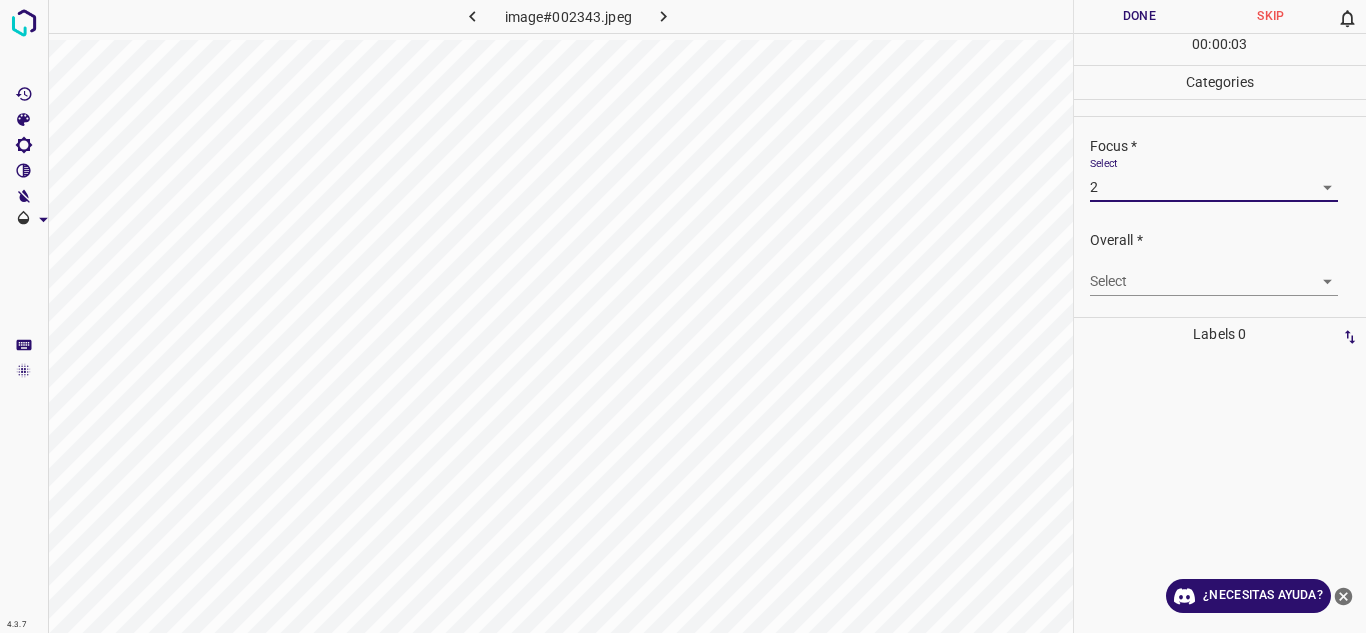 click on "4.3.7 image#002343.jpeg Done Skip 0 00   : 00   : 03   Categories Lighting *  Select 3 3 Focus *  Select 2 2 Overall *  Select ​ Labels   0 Categories 1 Lighting 2 Focus 3 Overall Tools Space Change between modes (Draw & Edit) I Auto labeling R Restore zoom M Zoom in N Zoom out Delete Delete selecte label Filters Z Restore filters X Saturation filter C Brightness filter V Contrast filter B Gray scale filter General O Download ¿Necesitas ayuda? Texto original Valora esta traducción Tu opinión servirá para ayudar a mejorar el Traductor de Google - Texto - Esconder - Borrar" at bounding box center [683, 316] 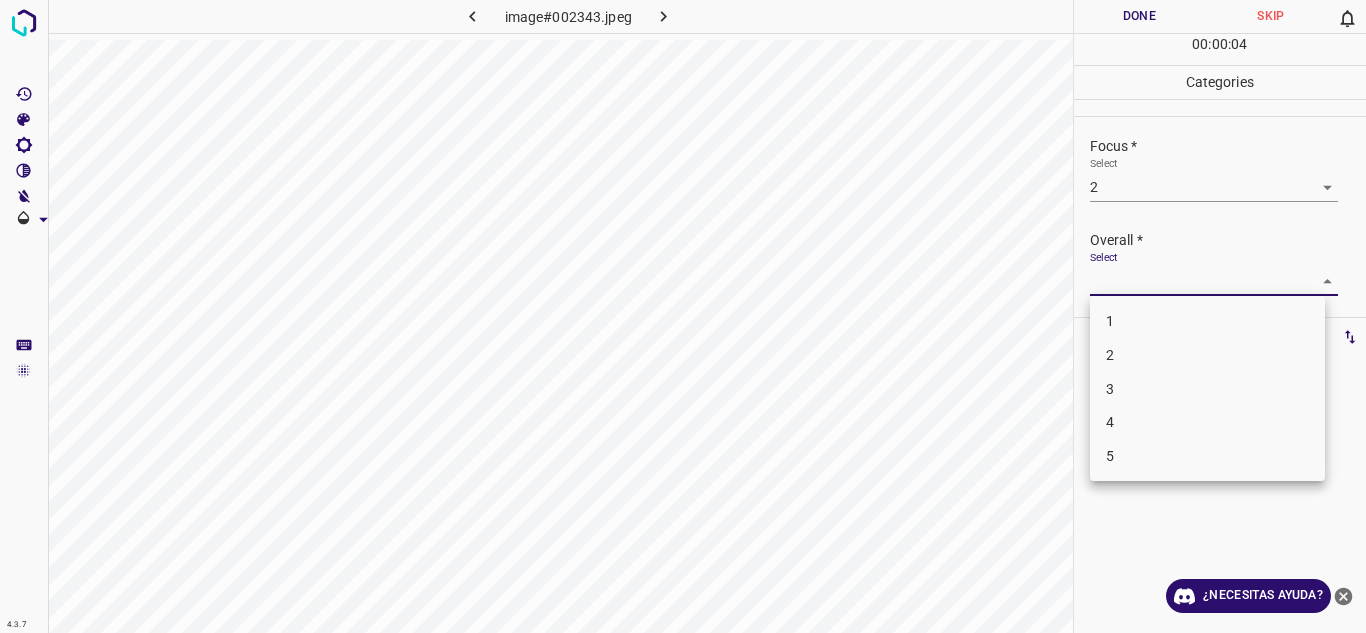 click on "3" at bounding box center (1207, 389) 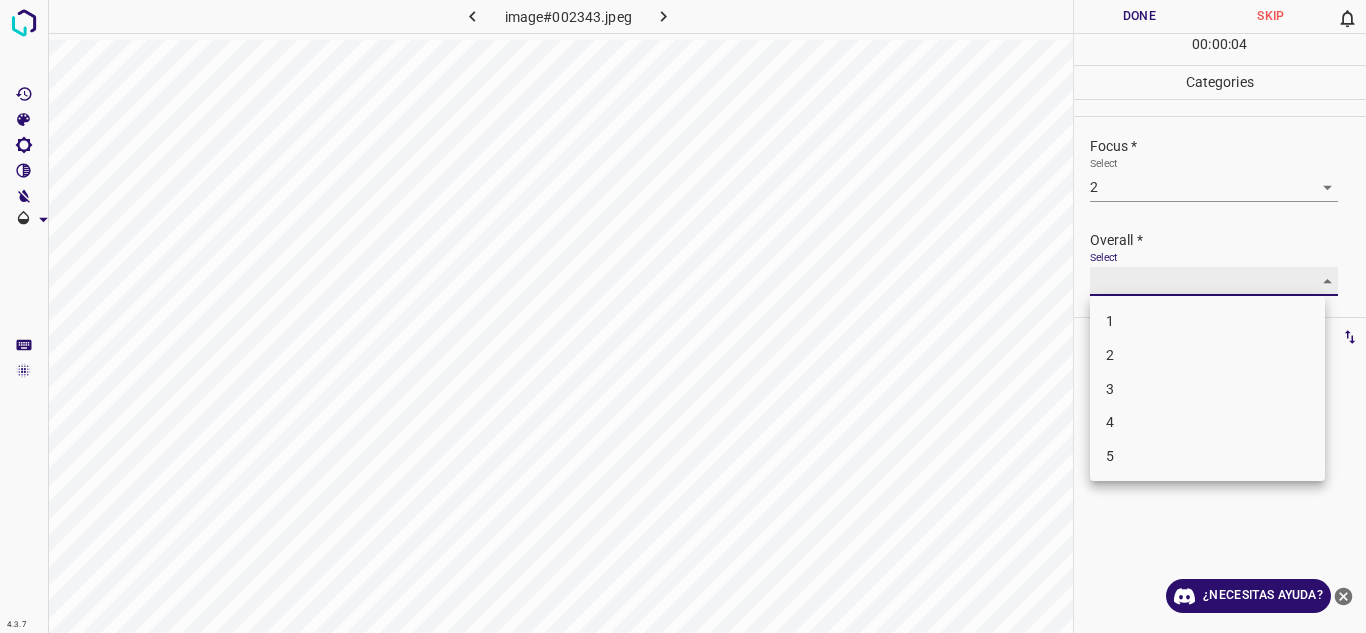 type on "3" 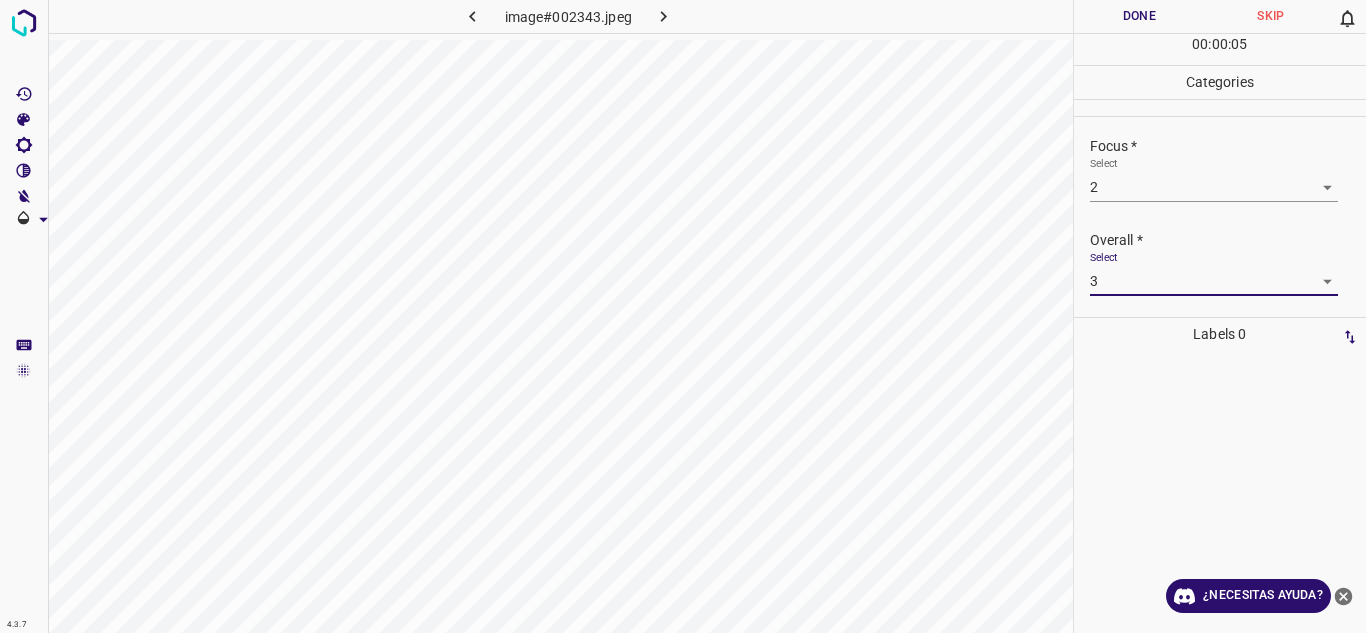 click on "Done" at bounding box center (1140, 16) 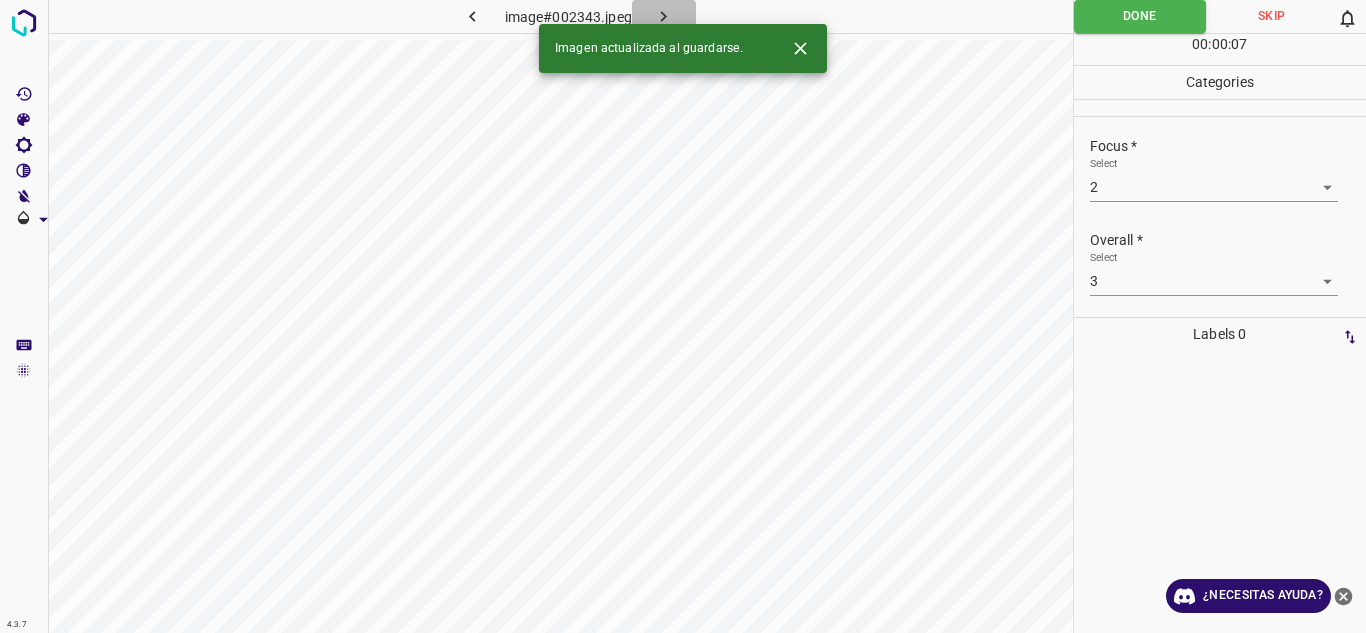 click 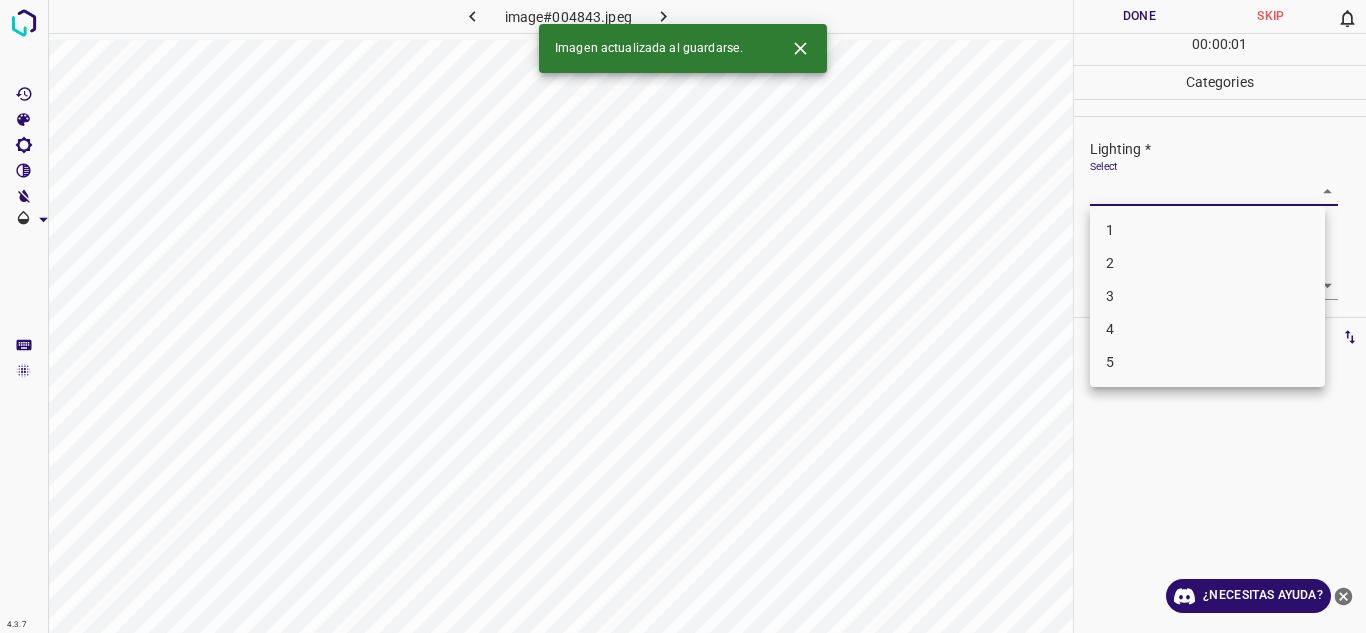 click on "4.3.7 image#004843.jpeg Done Skip 0 00   : 00   : 01   Categories Lighting *  Select ​ Focus *  Select ​ Overall *  Select ​ Labels   0 Categories 1 Lighting 2 Focus 3 Overall Tools Space Change between modes (Draw & Edit) I Auto labeling R Restore zoom M Zoom in N Zoom out Delete Delete selecte label Filters Z Restore filters X Saturation filter C Brightness filter V Contrast filter B Gray scale filter General O Download Imagen actualizada al guardarse. ¿Necesitas ayuda? Texto original Valora esta traducción Tu opinión servirá para ayudar a mejorar el Traductor de Google - Texto - Esconder - Borrar 1 2 3 4 5" at bounding box center [683, 316] 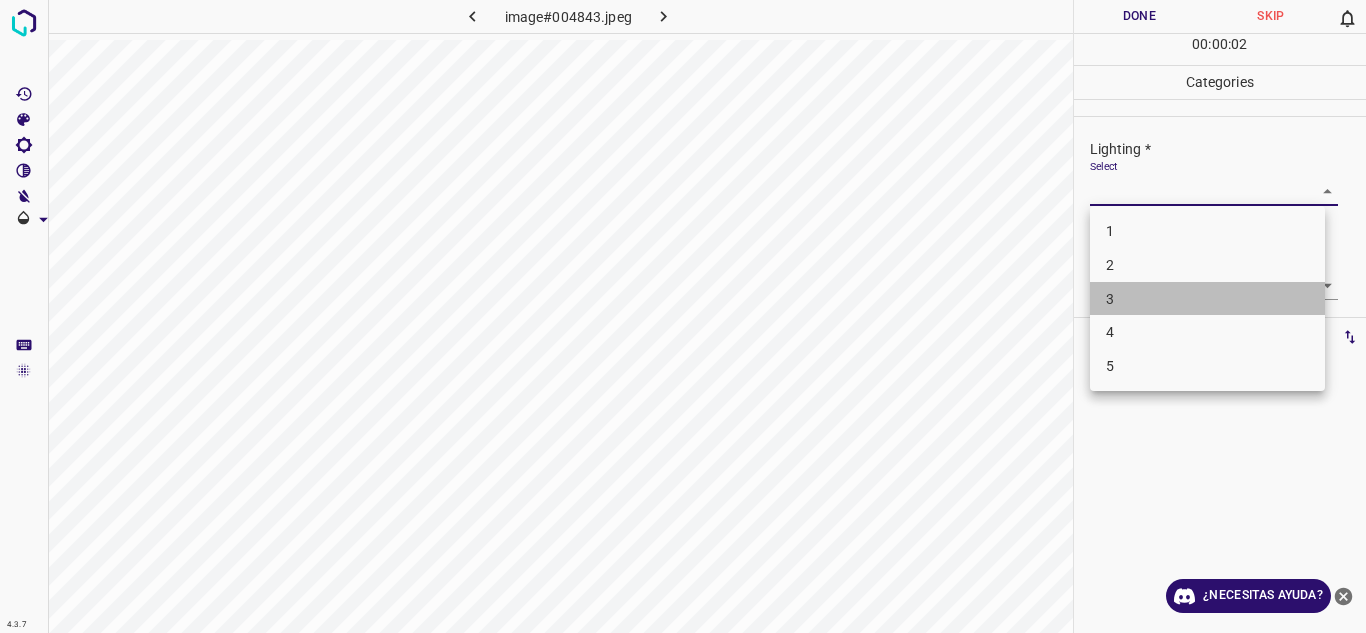 click on "3" at bounding box center (1207, 299) 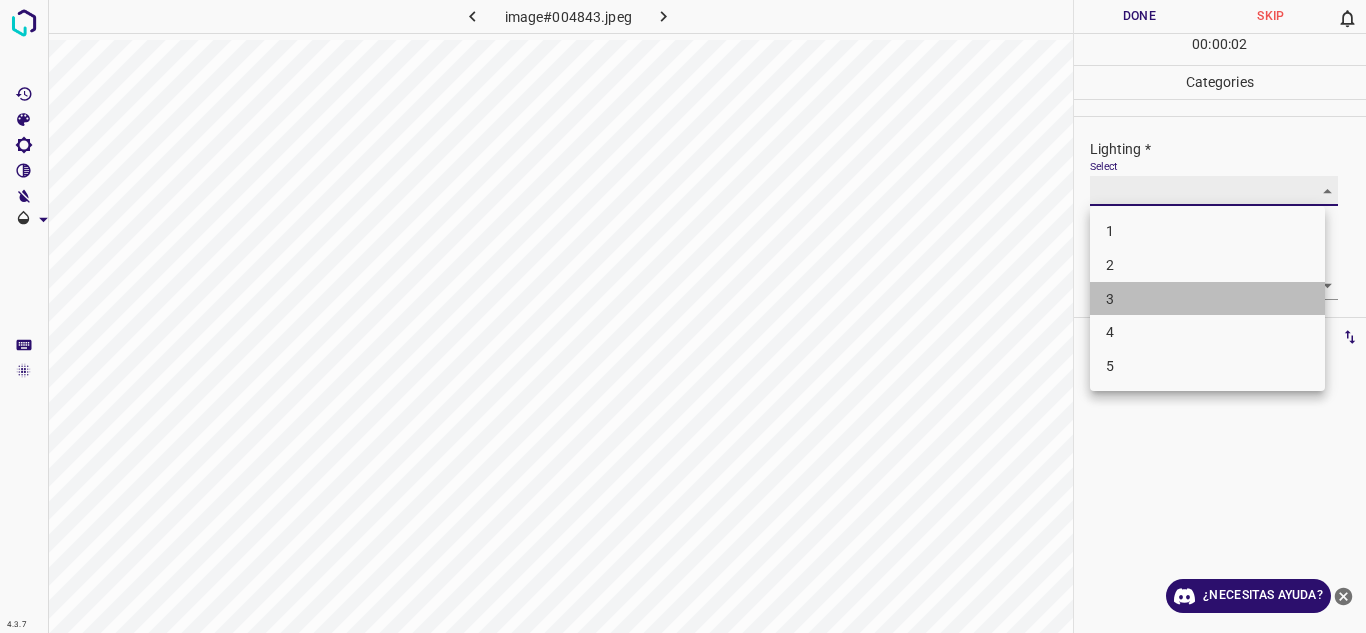 type on "3" 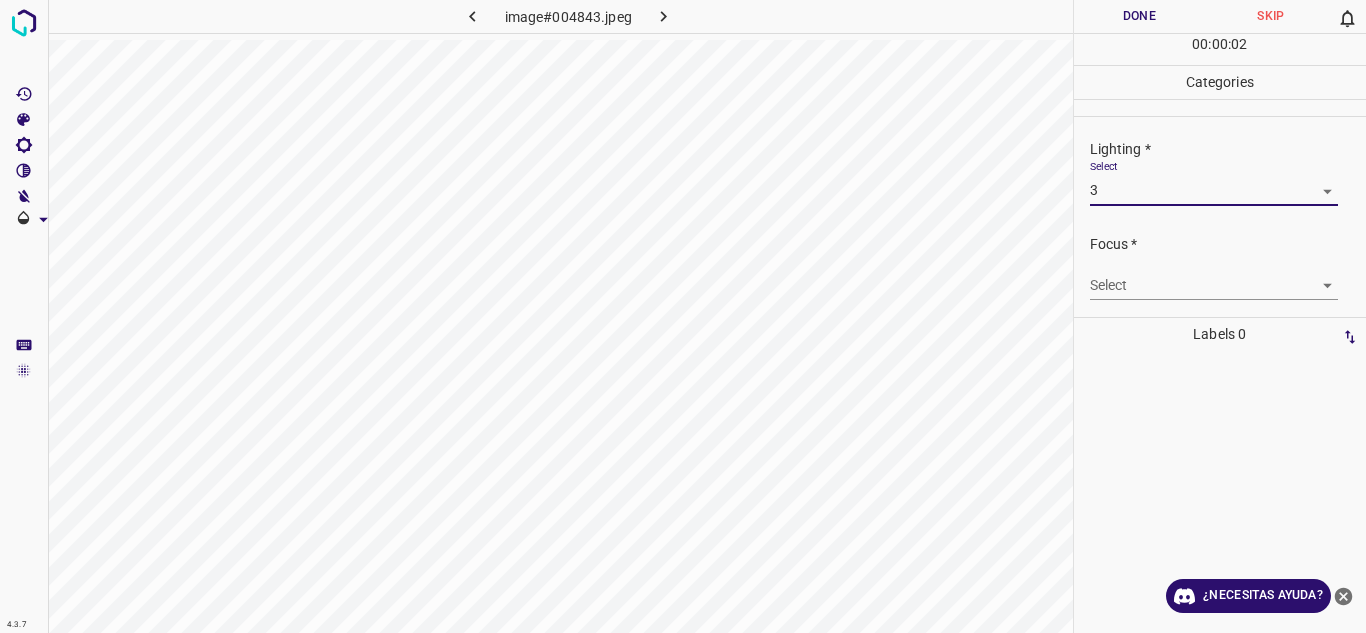 click on "4.3.7 image#004843.jpeg Done Skip 0 00   : 00   : 02   Categories Lighting *  Select 3 3 Focus *  Select ​ Overall *  Select ​ Labels   0 Categories 1 Lighting 2 Focus 3 Overall Tools Space Change between modes (Draw & Edit) I Auto labeling R Restore zoom M Zoom in N Zoom out Delete Delete selecte label Filters Z Restore filters X Saturation filter C Brightness filter V Contrast filter B Gray scale filter General O Download ¿Necesitas ayuda? Texto original Valora esta traducción Tu opinión servirá para ayudar a mejorar el Traductor de Google - Texto - Esconder - Borrar" at bounding box center [683, 316] 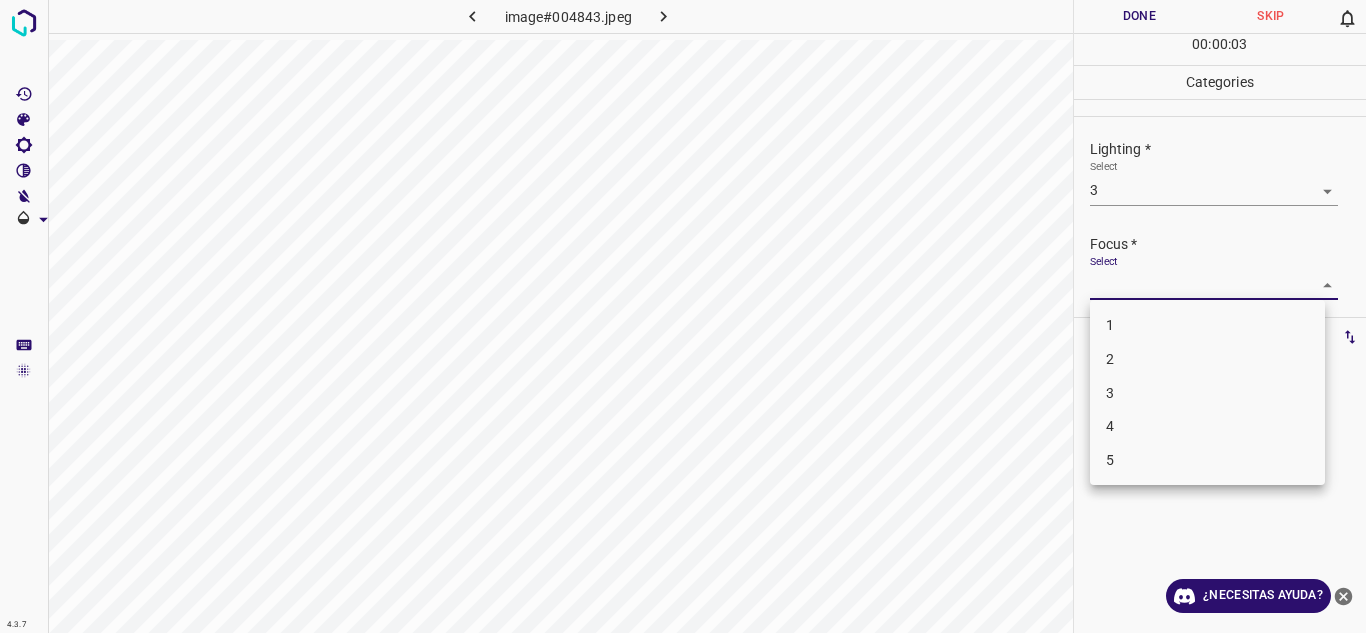 click on "3" at bounding box center (1207, 393) 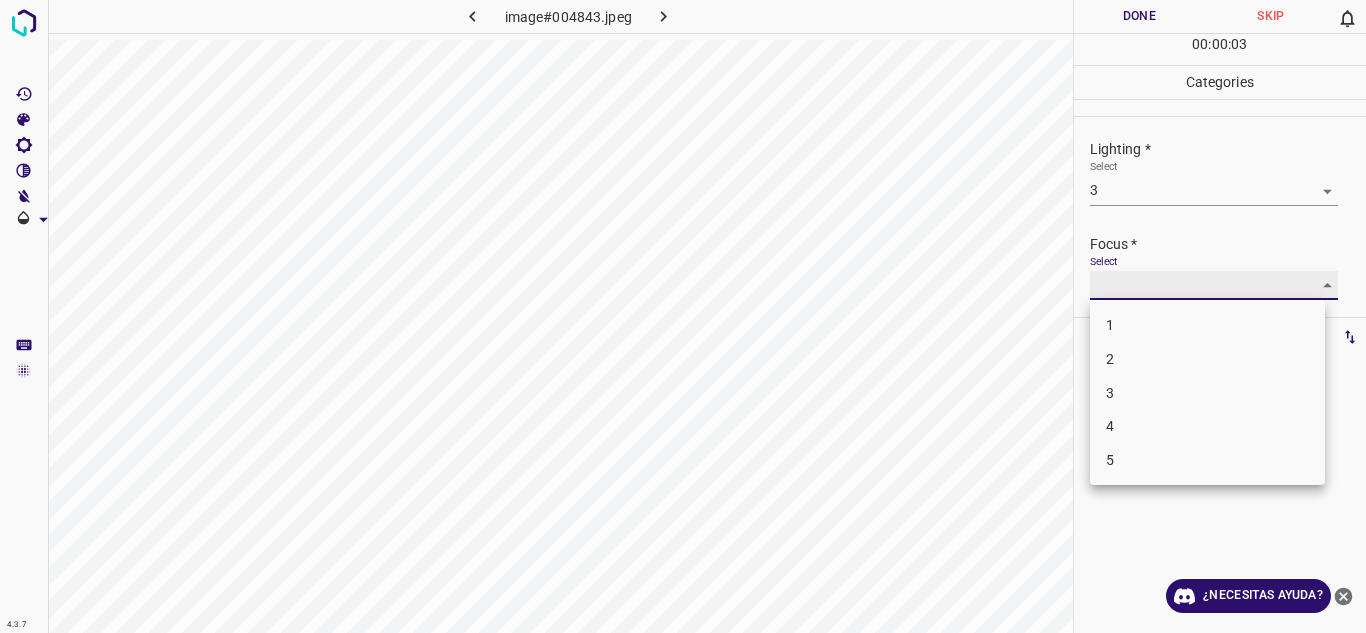 type on "3" 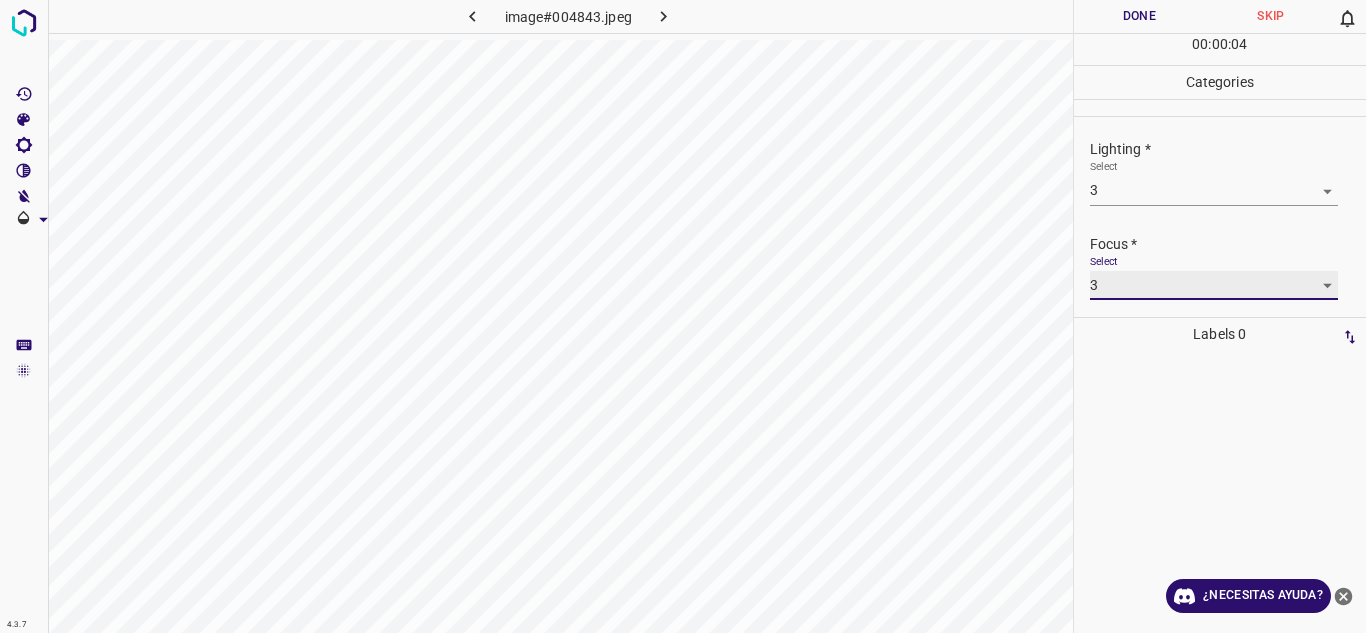 scroll, scrollTop: 98, scrollLeft: 0, axis: vertical 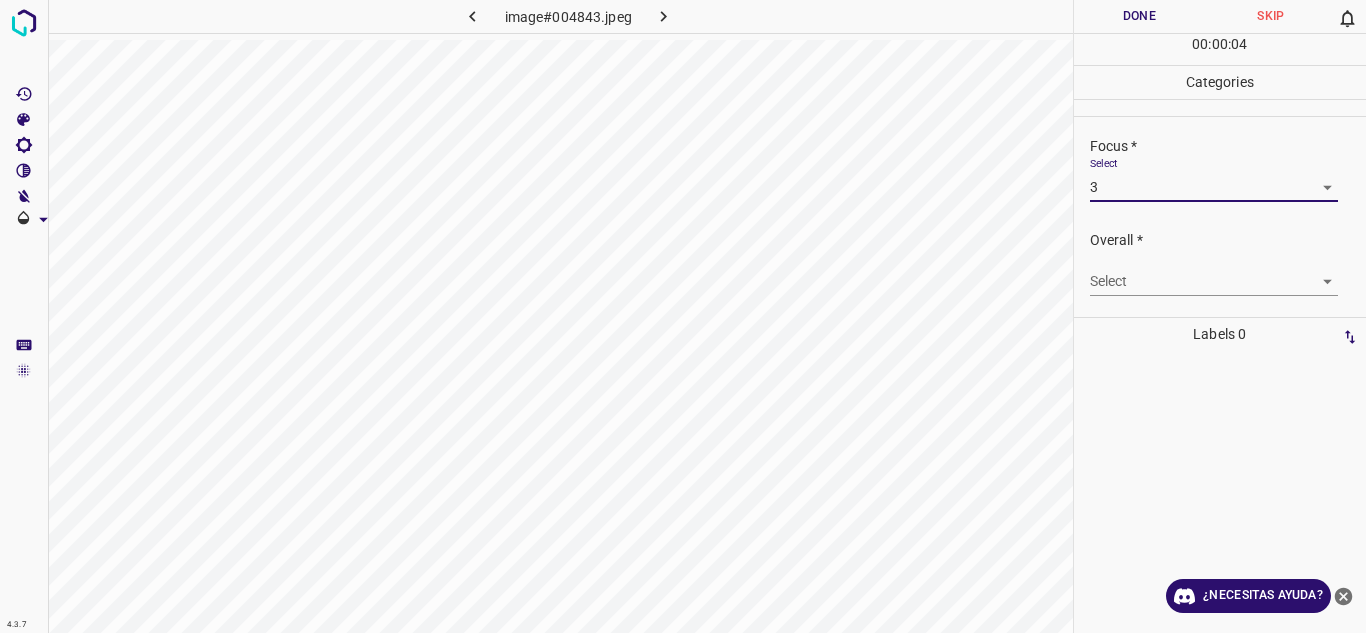 click on "4.3.7 image#004843.jpeg Done Skip 0 00   : 00   : 04   Categories Lighting *  Select 3 3 Focus *  Select 3 3 Overall *  Select ​ Labels   0 Categories 1 Lighting 2 Focus 3 Overall Tools Space Change between modes (Draw & Edit) I Auto labeling R Restore zoom M Zoom in N Zoom out Delete Delete selecte label Filters Z Restore filters X Saturation filter C Brightness filter V Contrast filter B Gray scale filter General O Download ¿Necesitas ayuda? Texto original Valora esta traducción Tu opinión servirá para ayudar a mejorar el Traductor de Google - Texto - Esconder - Borrar" at bounding box center (683, 316) 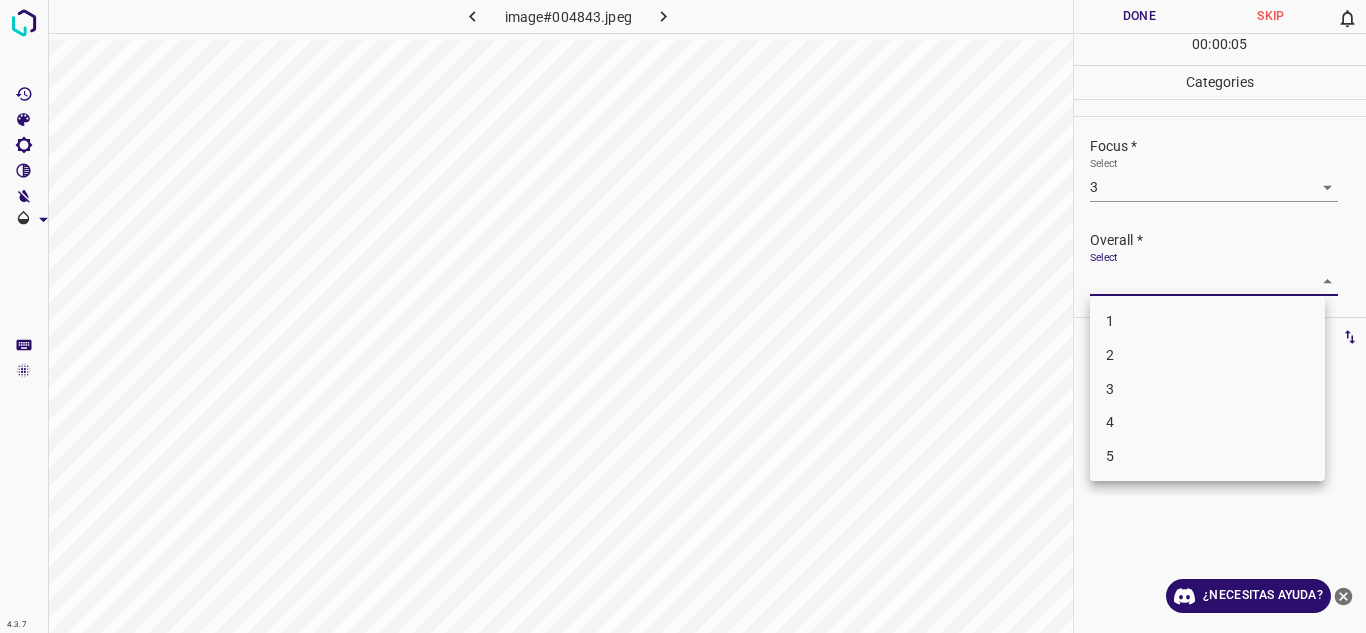 click on "3" at bounding box center [1207, 389] 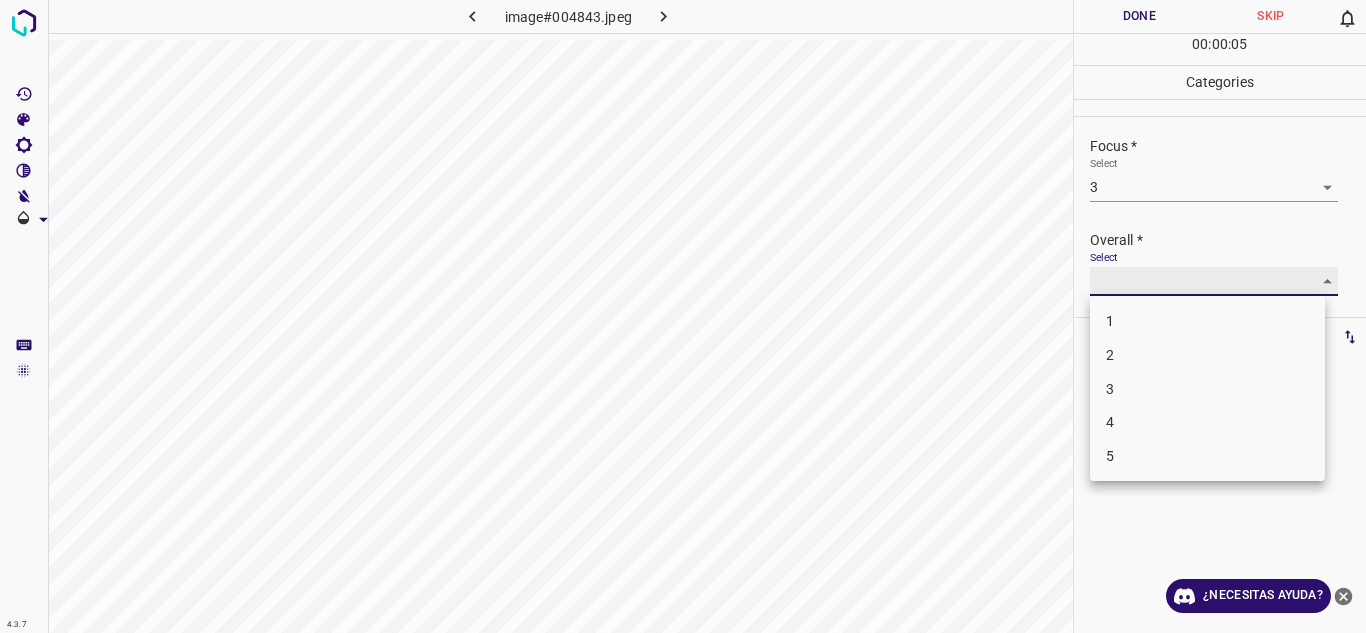 type on "3" 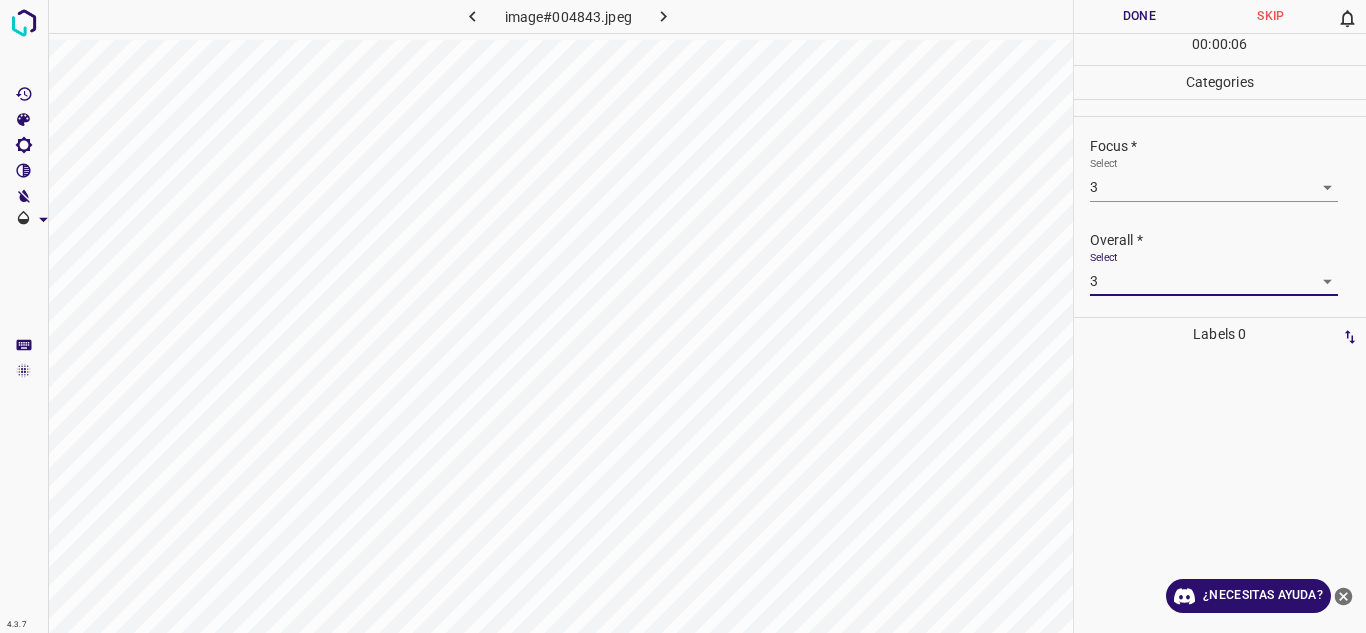 click on "Done" at bounding box center (1140, 16) 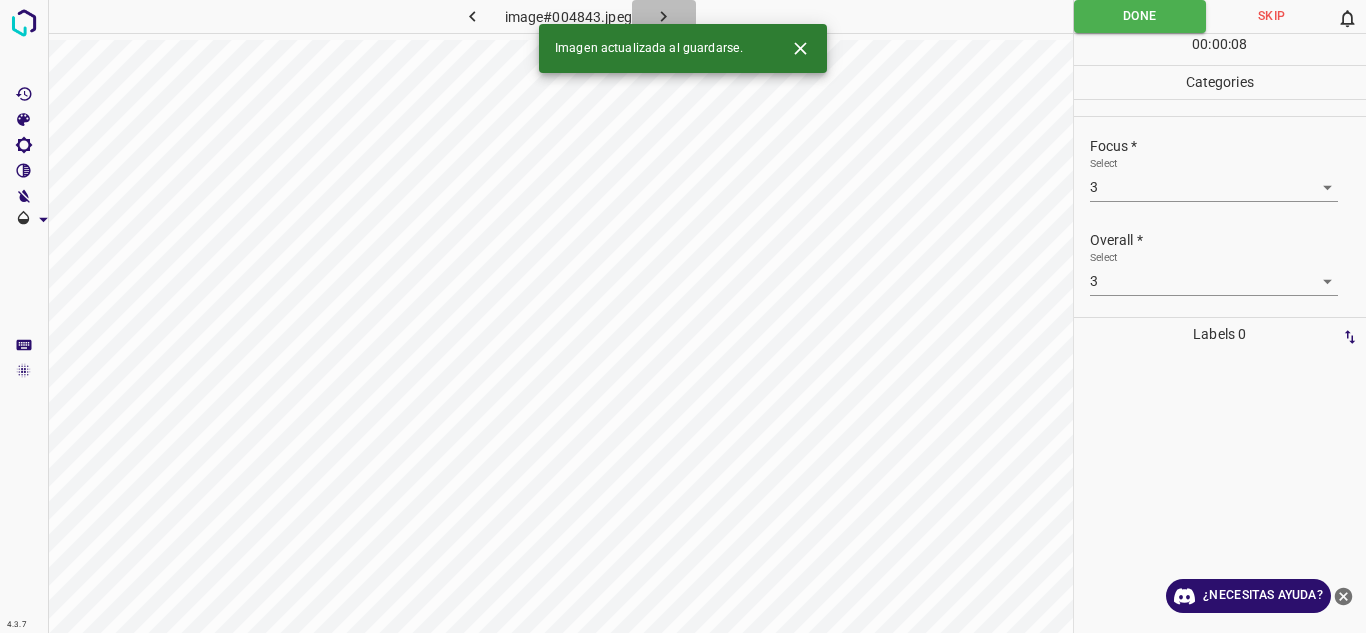 click 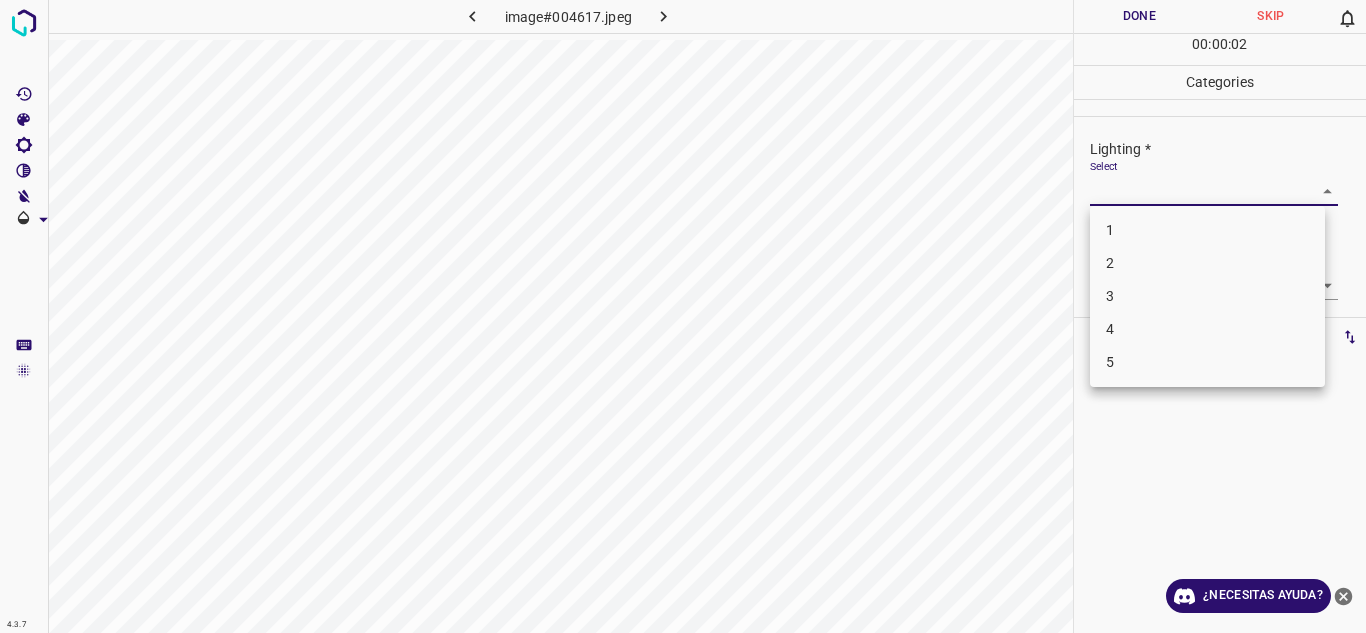 click on "4.3.7 image#004617.jpeg Done Skip 0 00   : 00   : 02   Categories Lighting *  Select ​ Focus *  Select ​ Overall *  Select ​ Labels   0 Categories 1 Lighting 2 Focus 3 Overall Tools Space Change between modes (Draw & Edit) I Auto labeling R Restore zoom M Zoom in N Zoom out Delete Delete selecte label Filters Z Restore filters X Saturation filter C Brightness filter V Contrast filter B Gray scale filter General O Download ¿Necesitas ayuda? Texto original Valora esta traducción Tu opinión servirá para ayudar a mejorar el Traductor de Google - Texto - Esconder - Borrar 1 2 3 4 5" at bounding box center [683, 316] 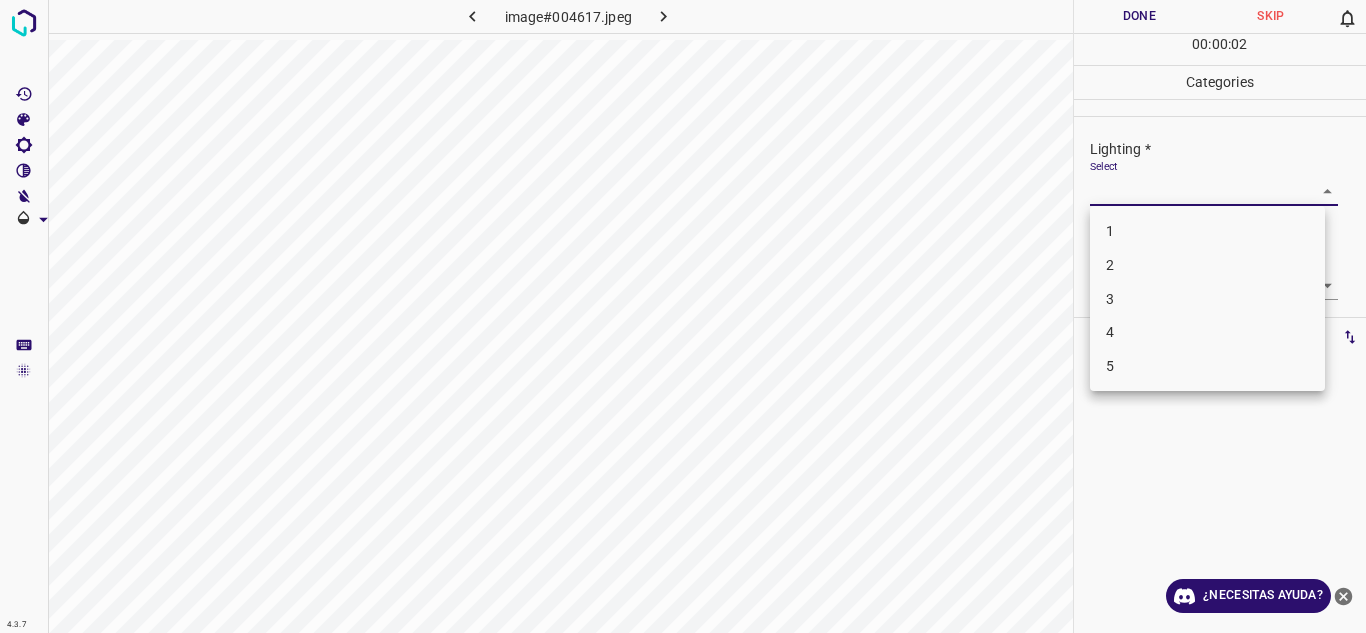 click on "2" at bounding box center [1207, 265] 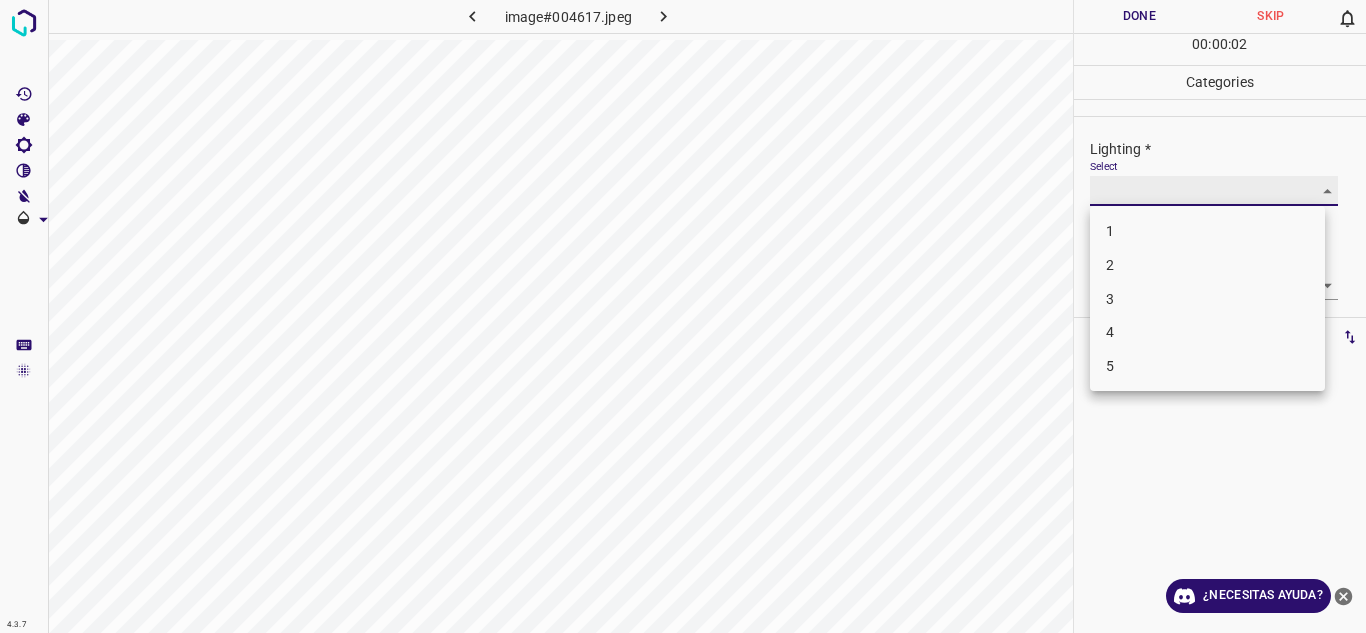 type on "2" 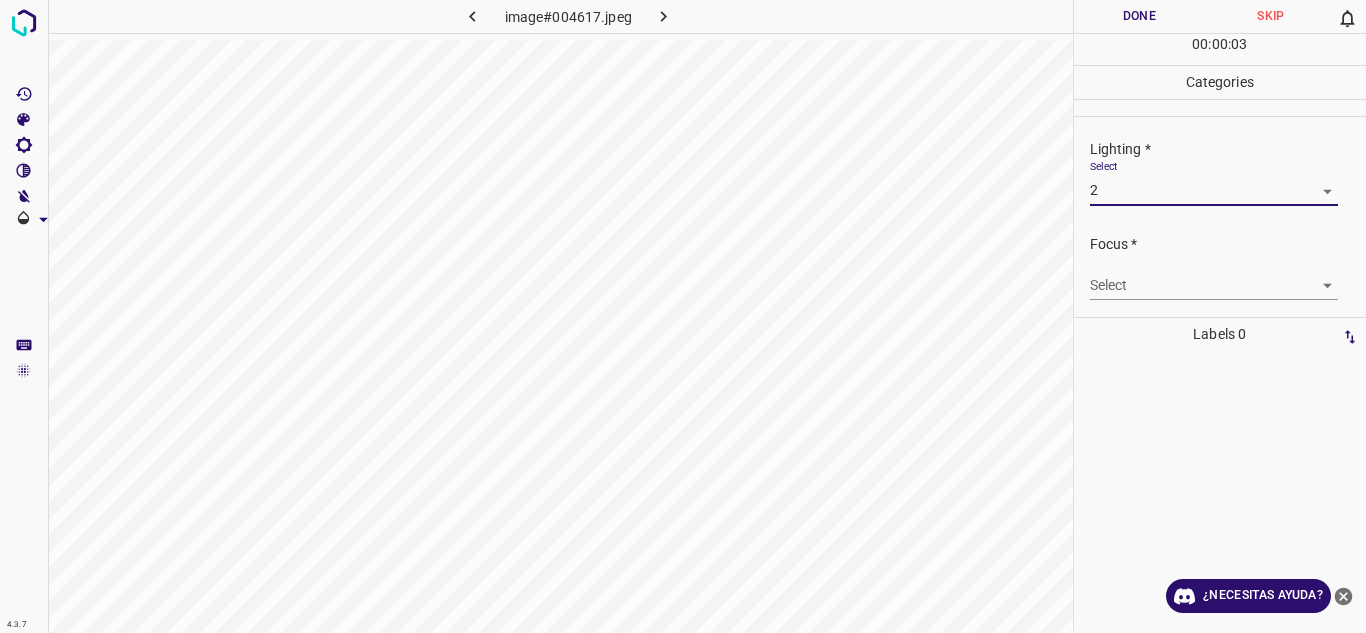 click on "4.3.7 image#004617.jpeg Done Skip 0 00   : 00   : 03   Categories Lighting *  Select 2 2 Focus *  Select ​ Overall *  Select ​ Labels   0 Categories 1 Lighting 2 Focus 3 Overall Tools Space Change between modes (Draw & Edit) I Auto labeling R Restore zoom M Zoom in N Zoom out Delete Delete selecte label Filters Z Restore filters X Saturation filter C Brightness filter V Contrast filter B Gray scale filter General O Download ¿Necesitas ayuda? Texto original Valora esta traducción Tu opinión servirá para ayudar a mejorar el Traductor de Google - Texto - Esconder - Borrar" at bounding box center [683, 316] 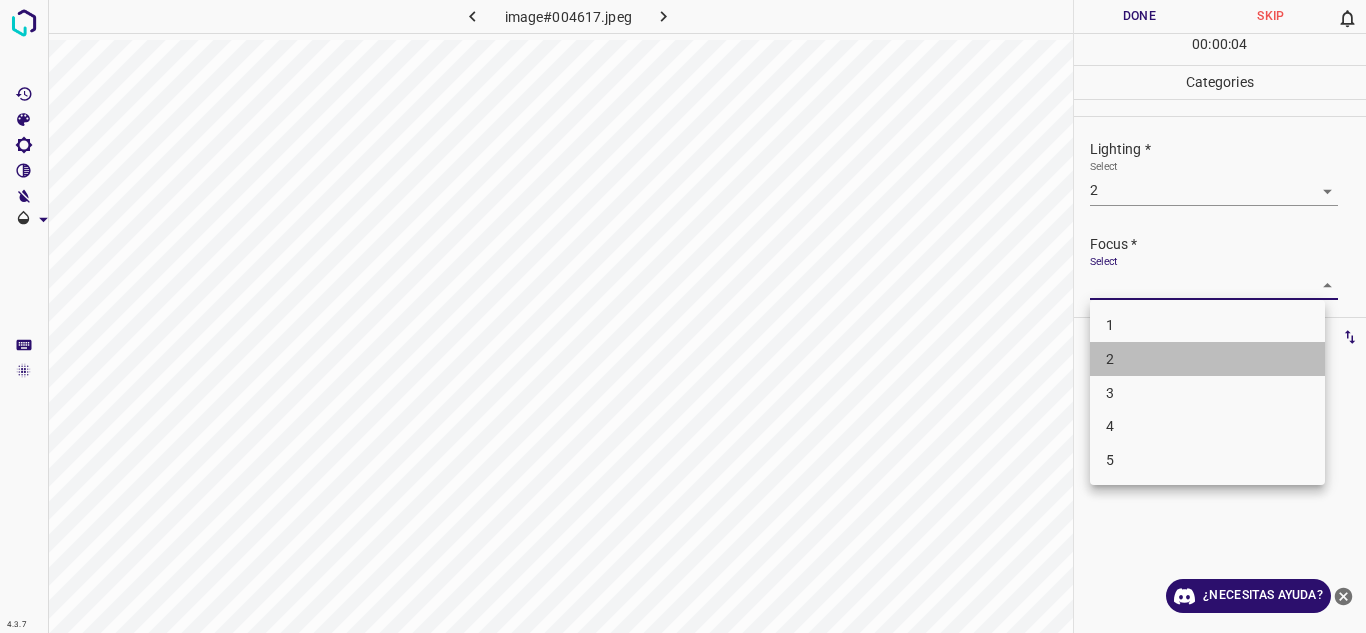 click on "2" at bounding box center [1207, 359] 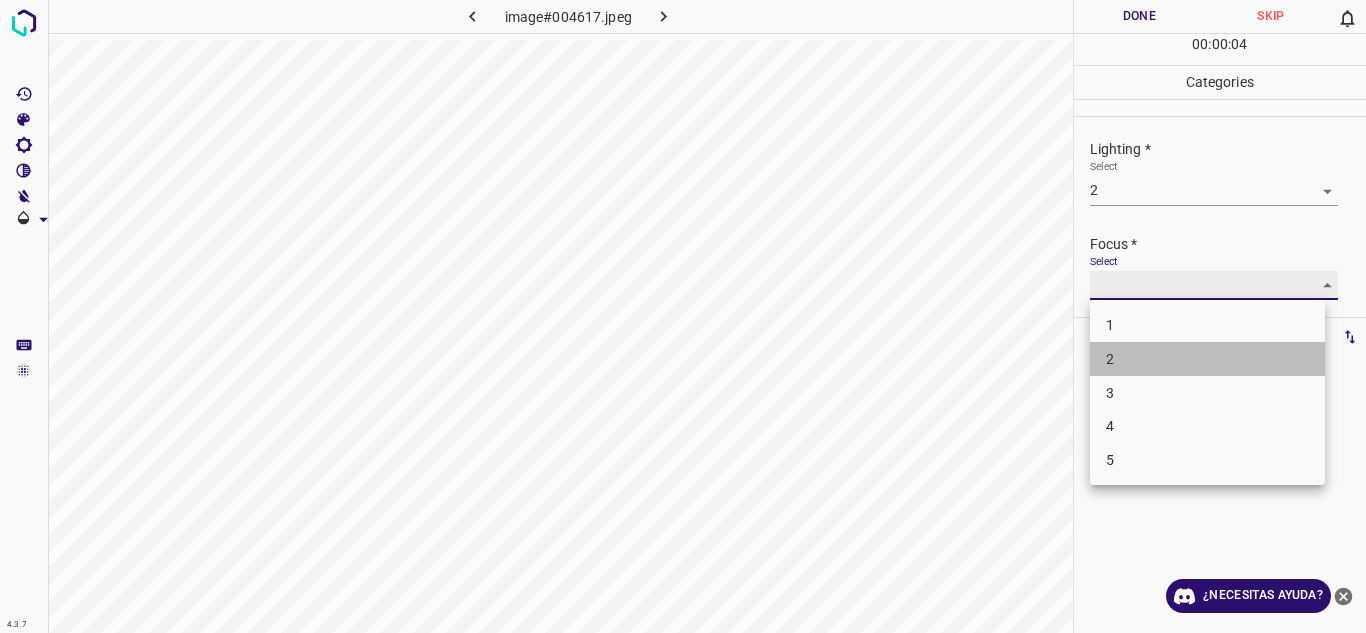 type on "2" 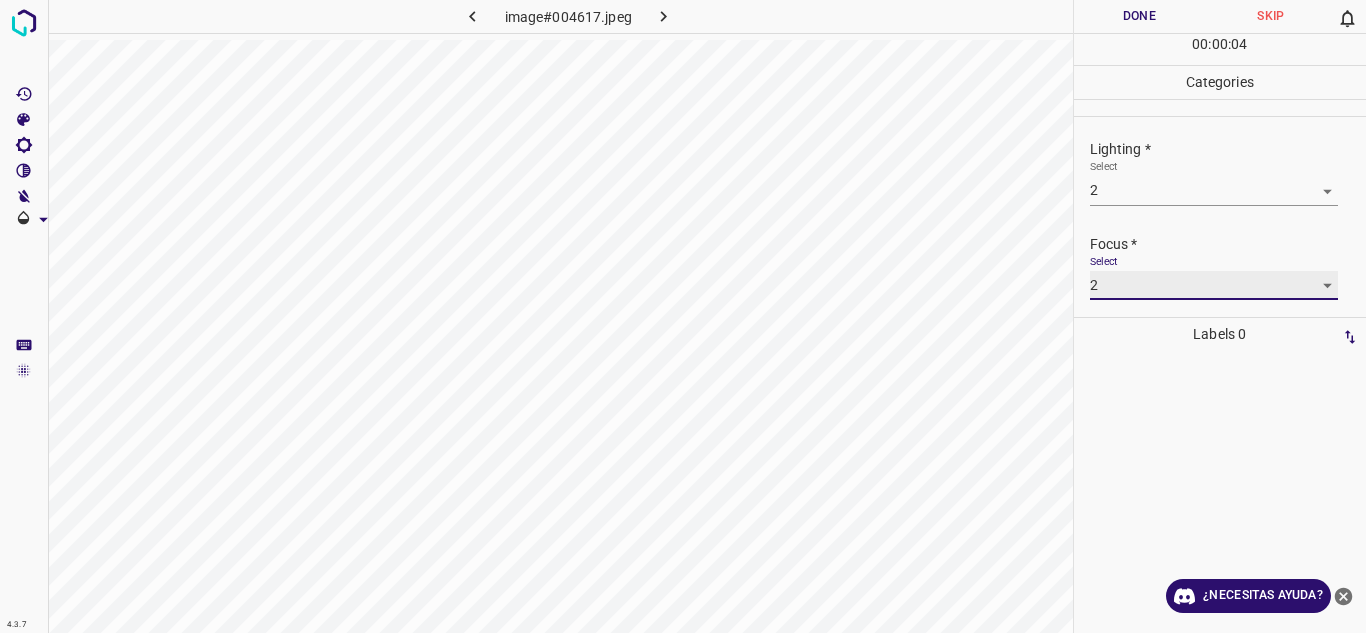 scroll, scrollTop: 98, scrollLeft: 0, axis: vertical 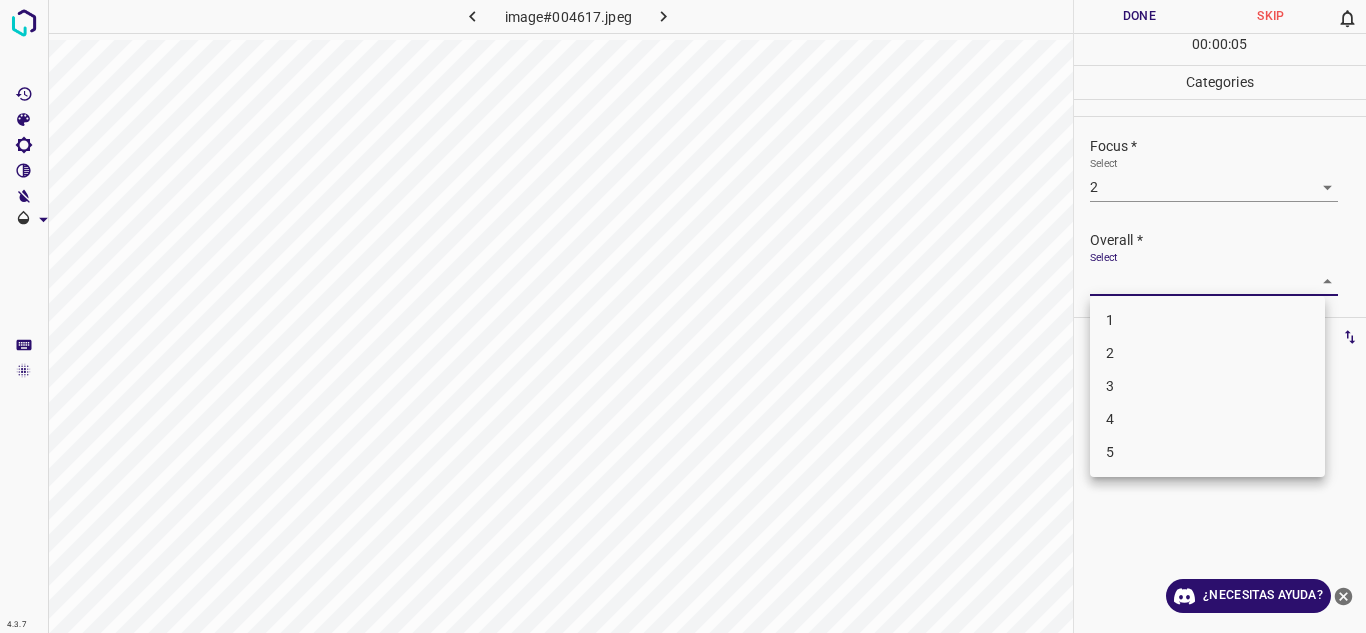 click on "4.3.7 image#004617.jpeg Done Skip 0 00   : 00   : 05   Categories Lighting *  Select 2 2 Focus *  Select 2 2 Overall *  Select ​ Labels   0 Categories 1 Lighting 2 Focus 3 Overall Tools Space Change between modes (Draw & Edit) I Auto labeling R Restore zoom M Zoom in N Zoom out Delete Delete selecte label Filters Z Restore filters X Saturation filter C Brightness filter V Contrast filter B Gray scale filter General O Download ¿Necesitas ayuda? Texto original Valora esta traducción Tu opinión servirá para ayudar a mejorar el Traductor de Google - Texto - Esconder - Borrar 1 2 3 4 5" at bounding box center [683, 316] 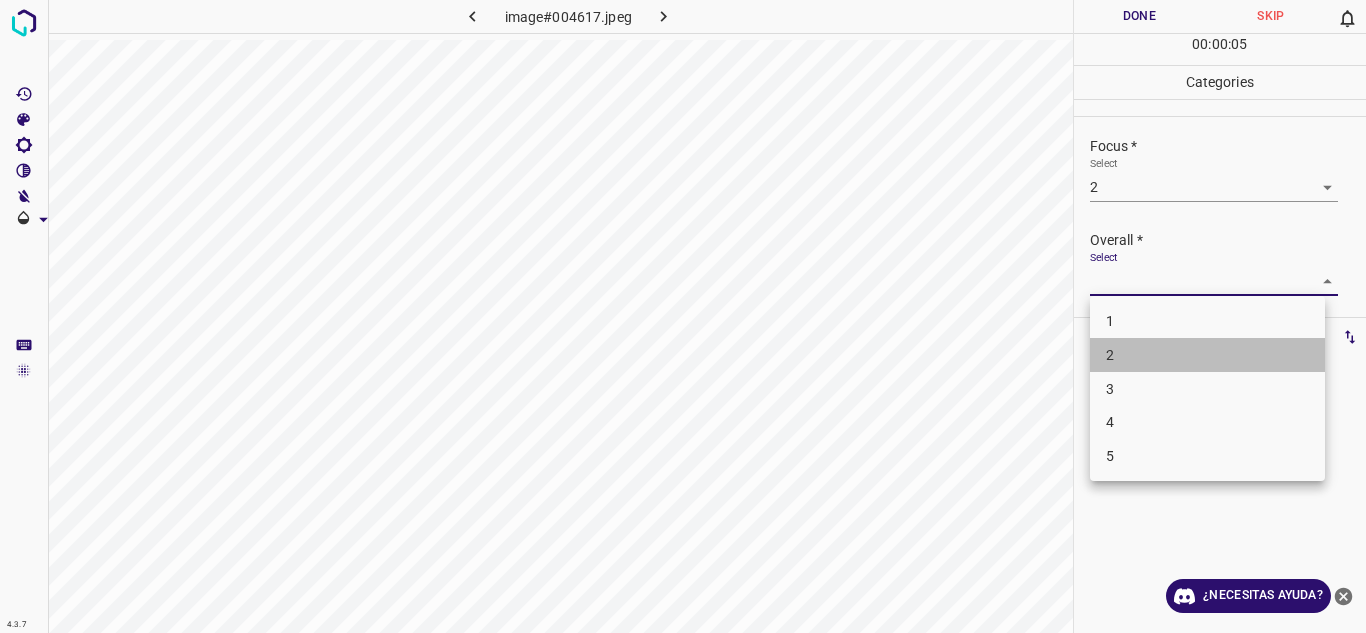 click on "2" at bounding box center [1207, 355] 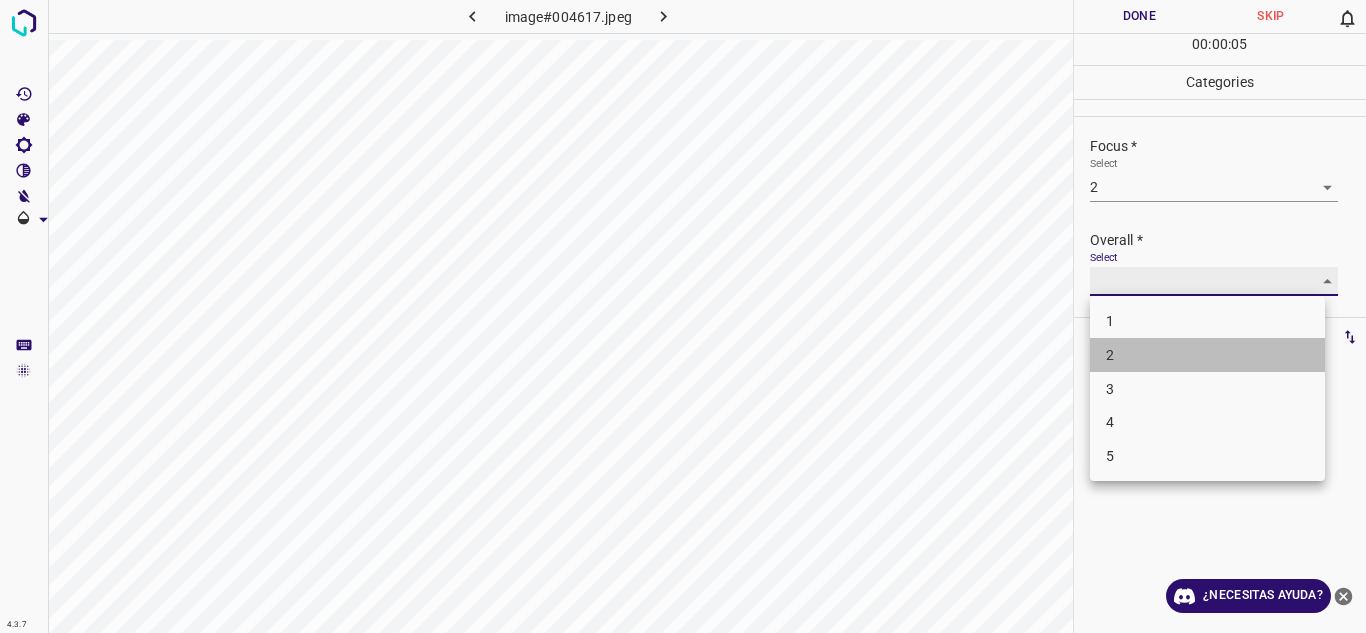 type on "2" 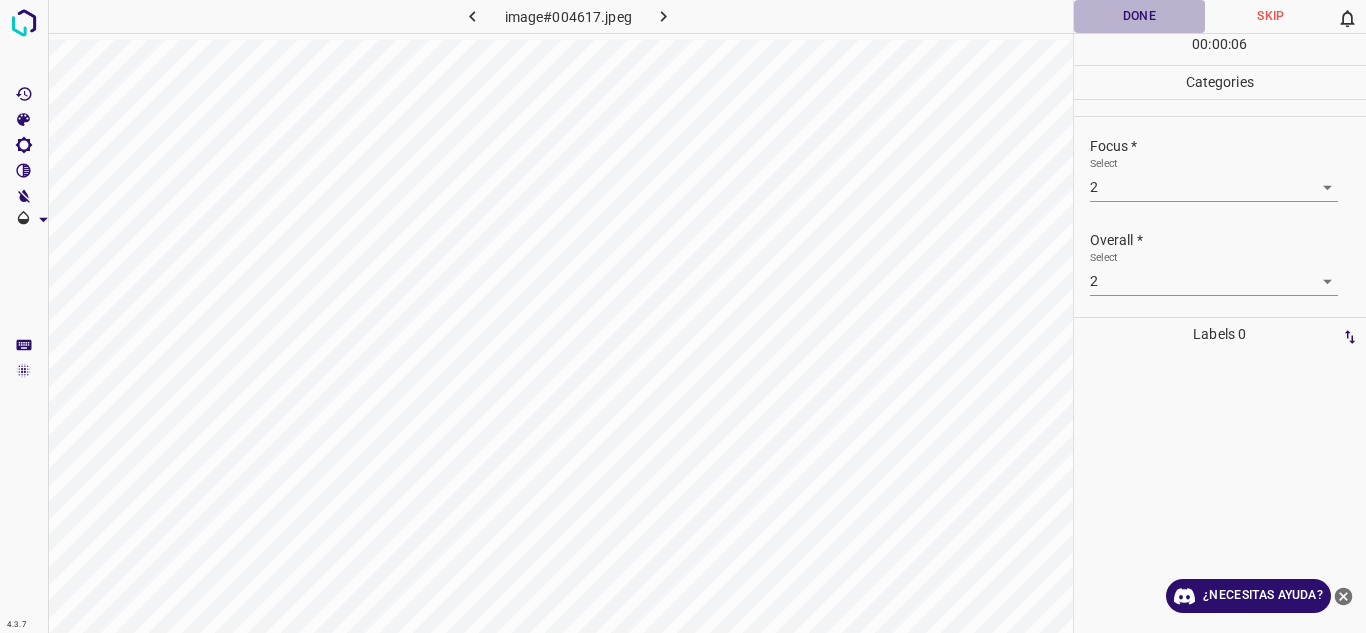 click on "Done" at bounding box center (1140, 16) 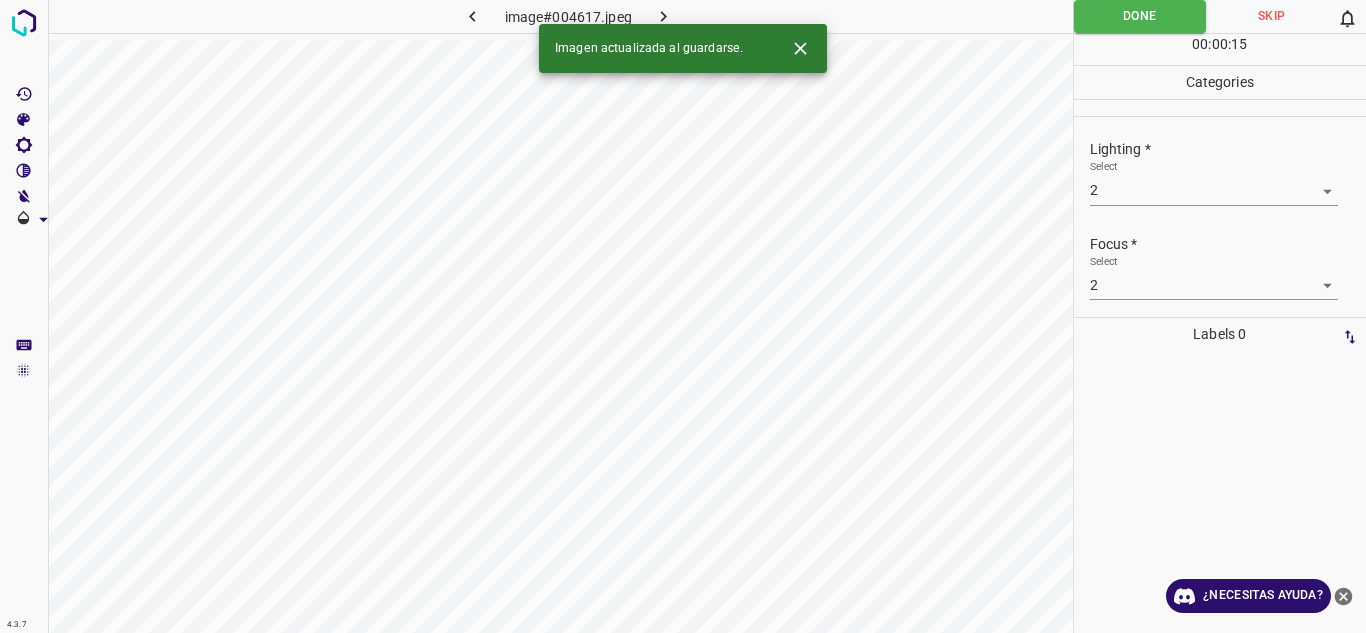 scroll, scrollTop: 98, scrollLeft: 0, axis: vertical 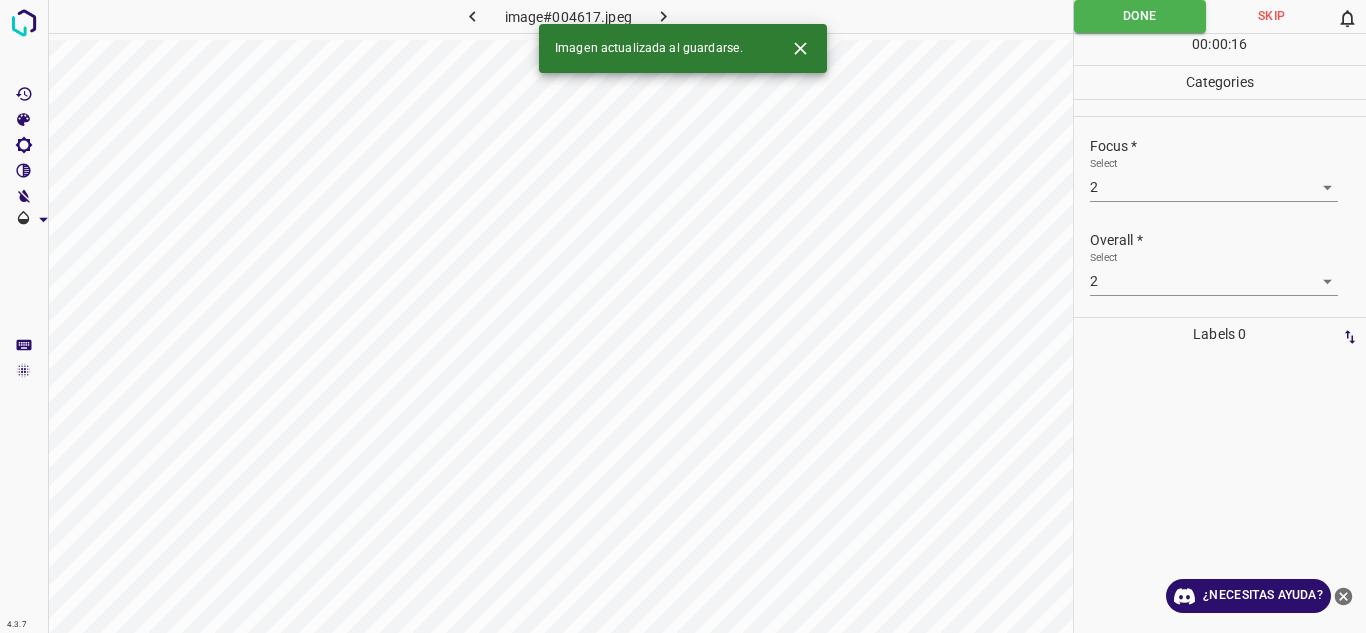 click 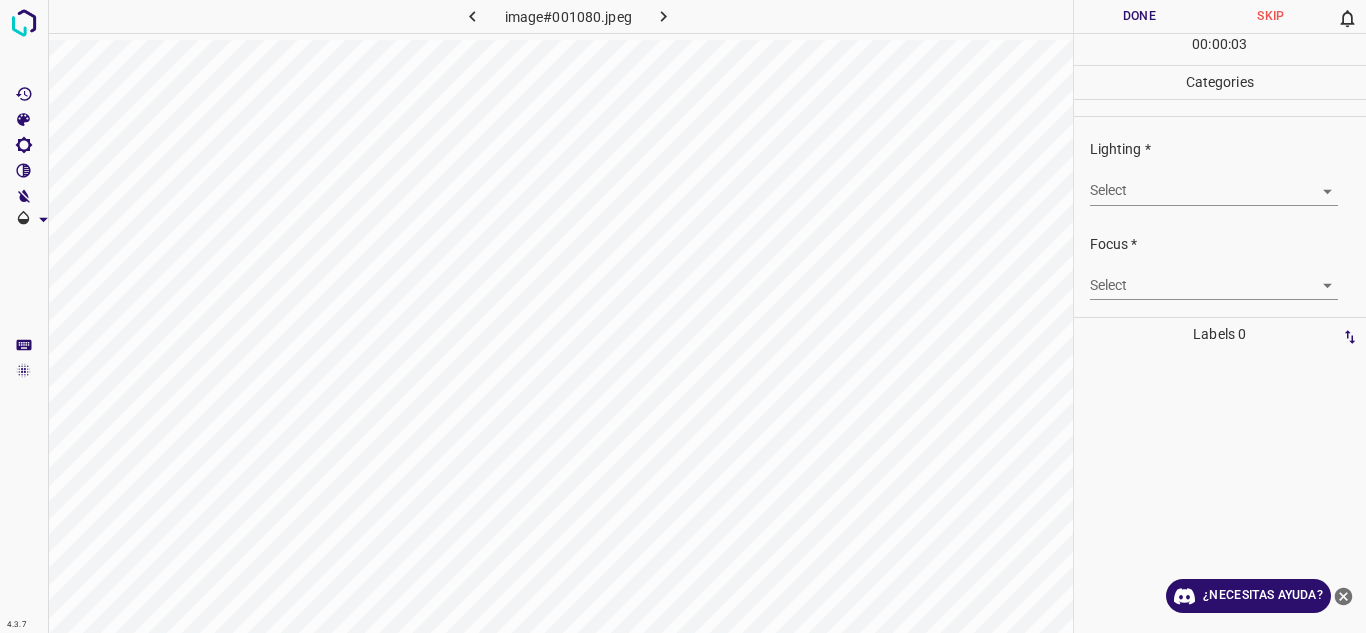 click on "4.3.7 image#001080.jpeg Done Skip 0 00   : 00   : 03   Categories Lighting *  Select ​ Focus *  Select ​ Overall *  Select ​ Labels   0 Categories 1 Lighting 2 Focus 3 Overall Tools Space Change between modes (Draw & Edit) I Auto labeling R Restore zoom M Zoom in N Zoom out Delete Delete selecte label Filters Z Restore filters X Saturation filter C Brightness filter V Contrast filter B Gray scale filter General O Download ¿Necesitas ayuda? Texto original Valora esta traducción Tu opinión servirá para ayudar a mejorar el Traductor de Google - Texto - Esconder - Borrar" at bounding box center (683, 316) 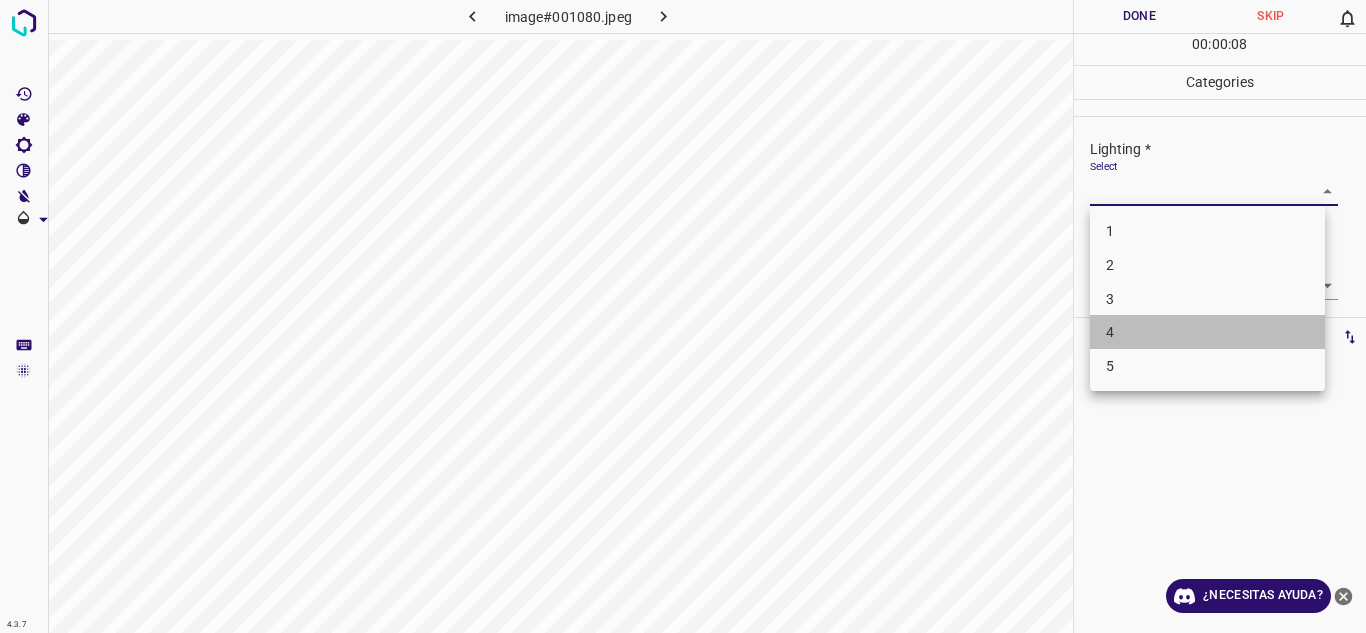 click on "4" at bounding box center (1207, 332) 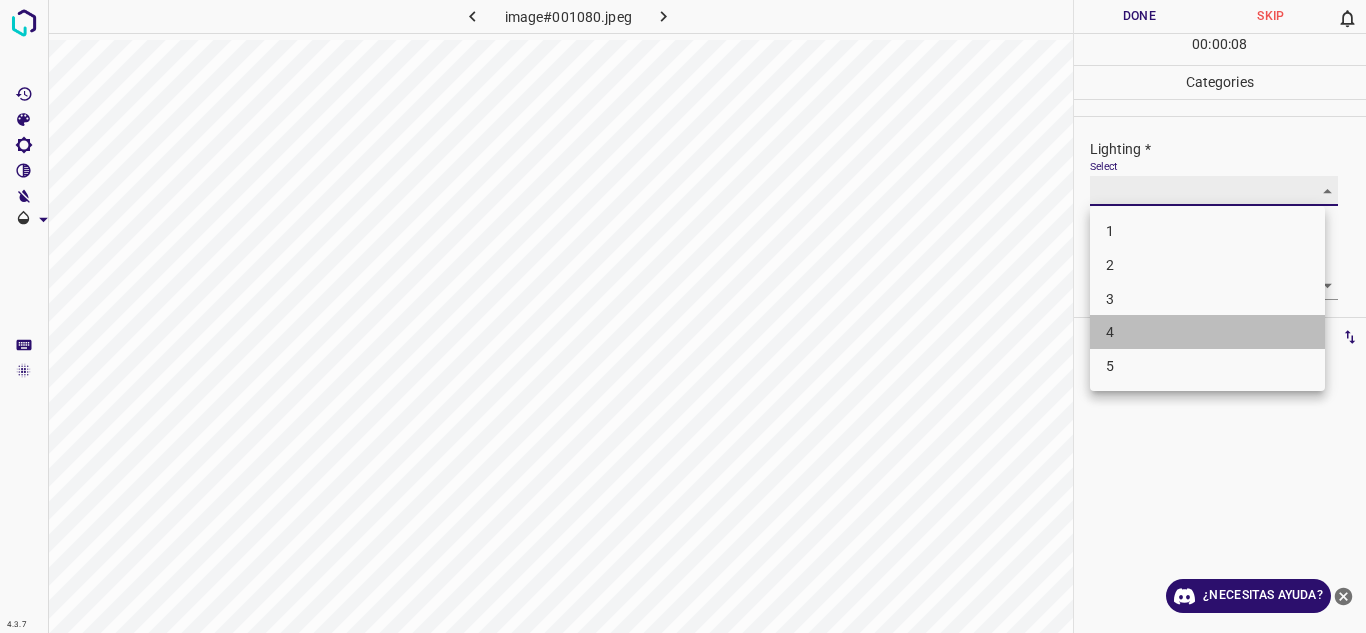 type on "4" 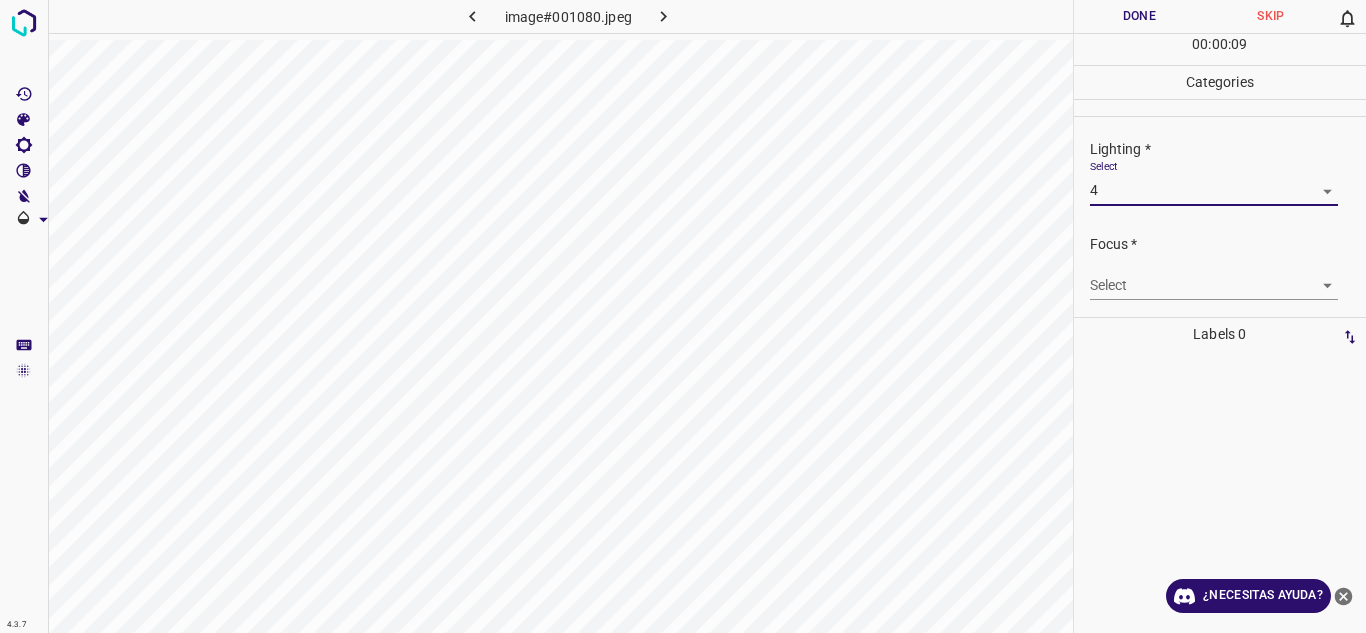 click on "4.3.7 image#001080.jpeg Done Skip 0 00   : 00   : 09   Categories Lighting *  Select 4 4 Focus *  Select ​ Overall *  Select ​ Labels   0 Categories 1 Lighting 2 Focus 3 Overall Tools Space Change between modes (Draw & Edit) I Auto labeling R Restore zoom M Zoom in N Zoom out Delete Delete selecte label Filters Z Restore filters X Saturation filter C Brightness filter V Contrast filter B Gray scale filter General O Download ¿Necesitas ayuda? Texto original Valora esta traducción Tu opinión servirá para ayudar a mejorar el Traductor de Google - Texto - Esconder - Borrar" at bounding box center (683, 316) 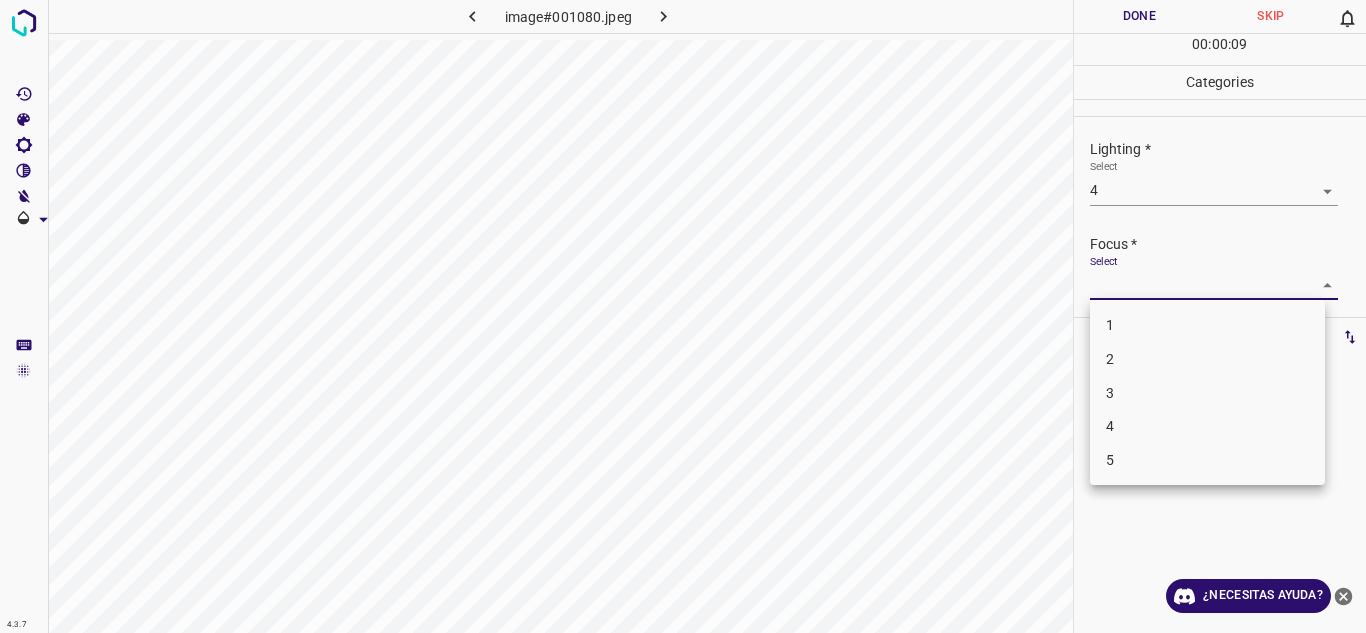click on "3" at bounding box center [1207, 393] 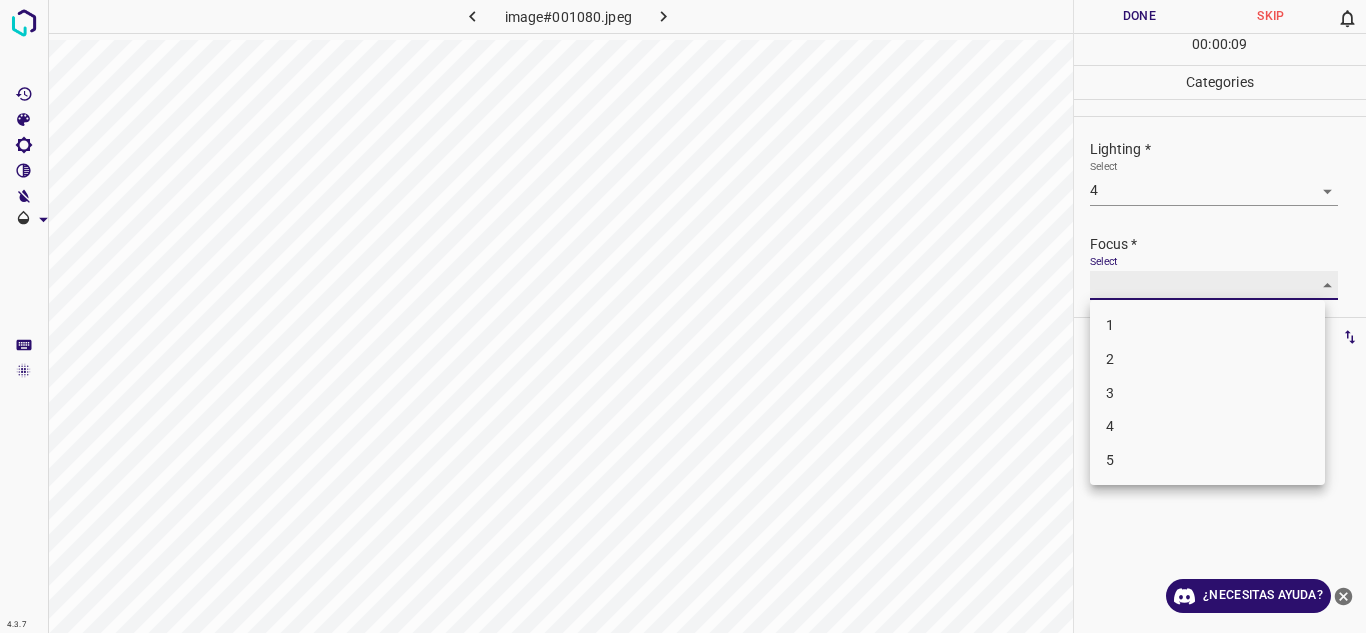 type on "3" 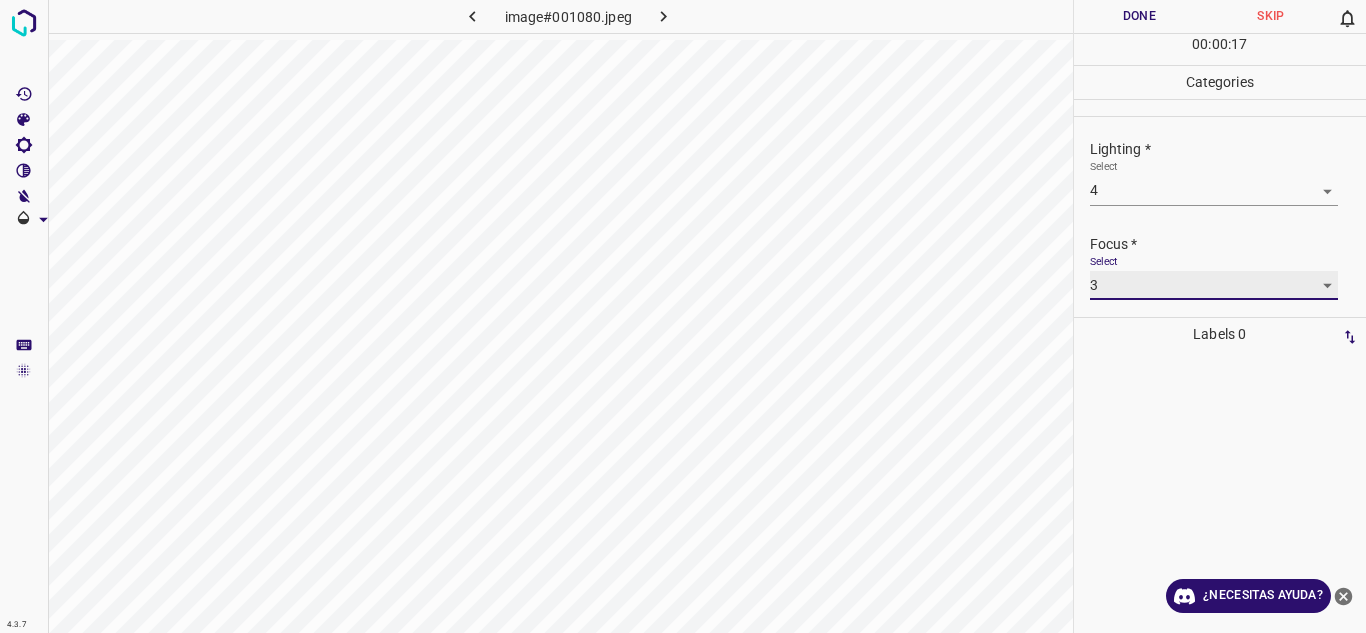 scroll, scrollTop: 98, scrollLeft: 0, axis: vertical 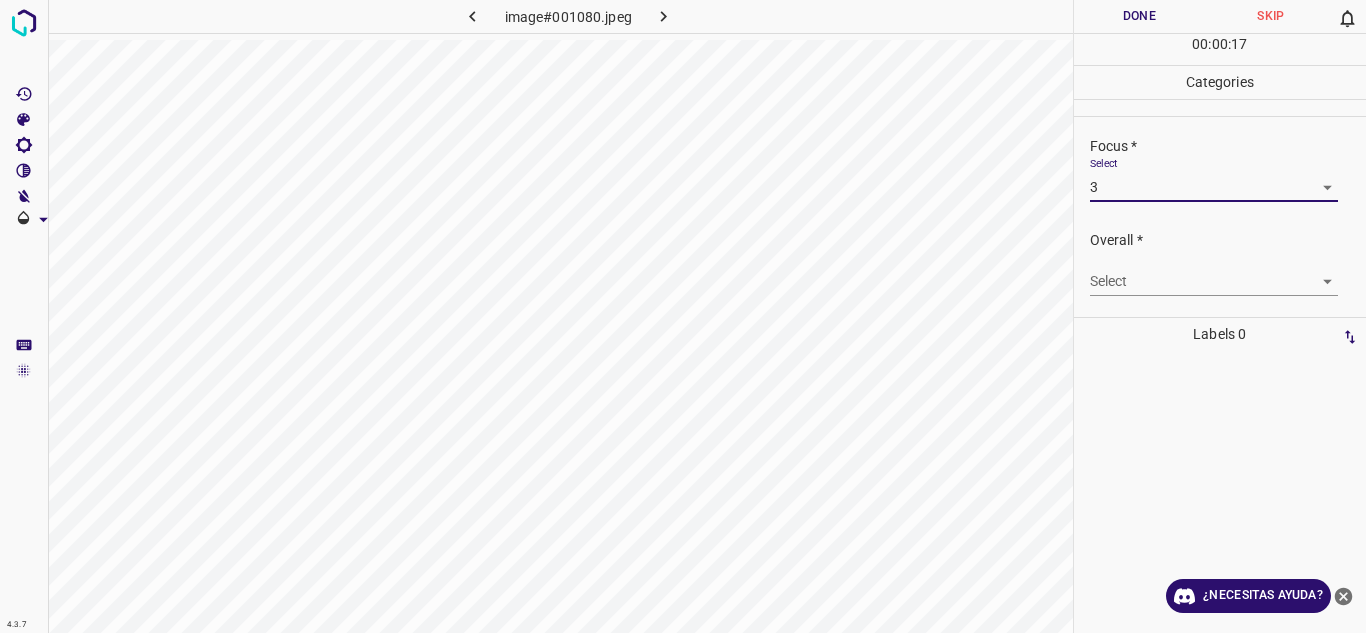 click on "4.3.7 image#001080.jpeg Done Skip 0 00   : 00   : 17   Categories Lighting *  Select 4 4 Focus *  Select 3 3 Overall *  Select ​ Labels   0 Categories 1 Lighting 2 Focus 3 Overall Tools Space Change between modes (Draw & Edit) I Auto labeling R Restore zoom M Zoom in N Zoom out Delete Delete selecte label Filters Z Restore filters X Saturation filter C Brightness filter V Contrast filter B Gray scale filter General O Download ¿Necesitas ayuda? Texto original Valora esta traducción Tu opinión servirá para ayudar a mejorar el Traductor de Google - Texto - Esconder - Borrar" at bounding box center [683, 316] 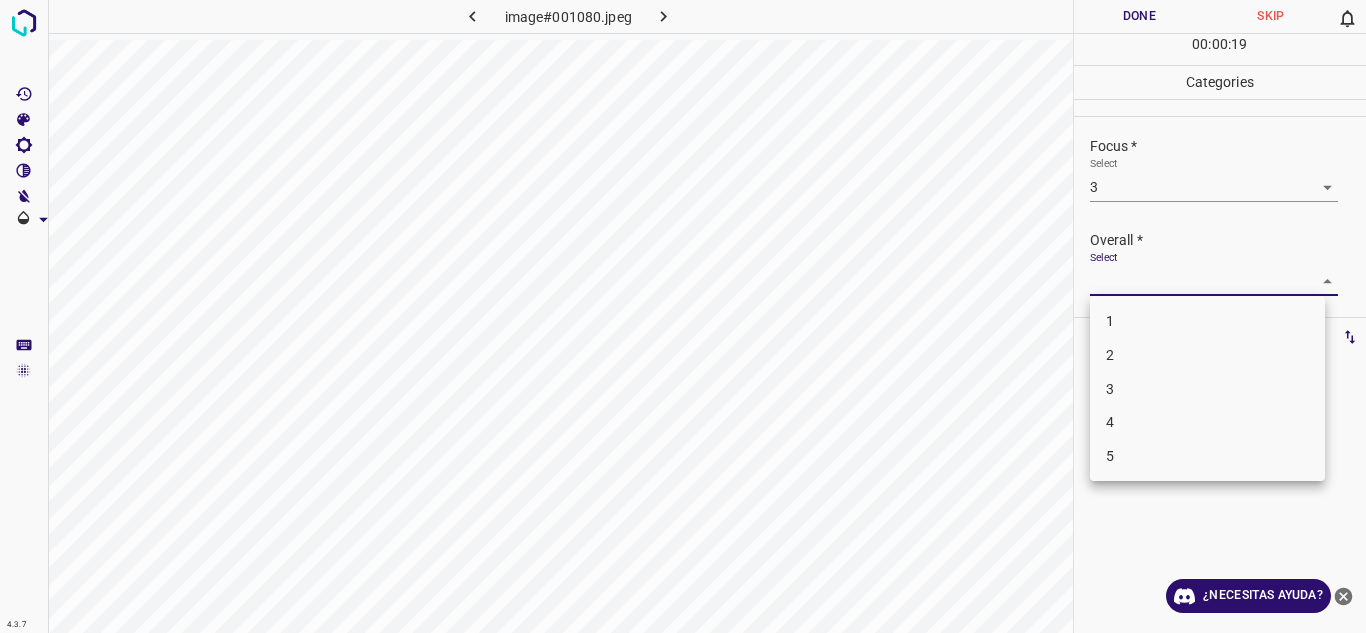 click on "4" at bounding box center (1207, 422) 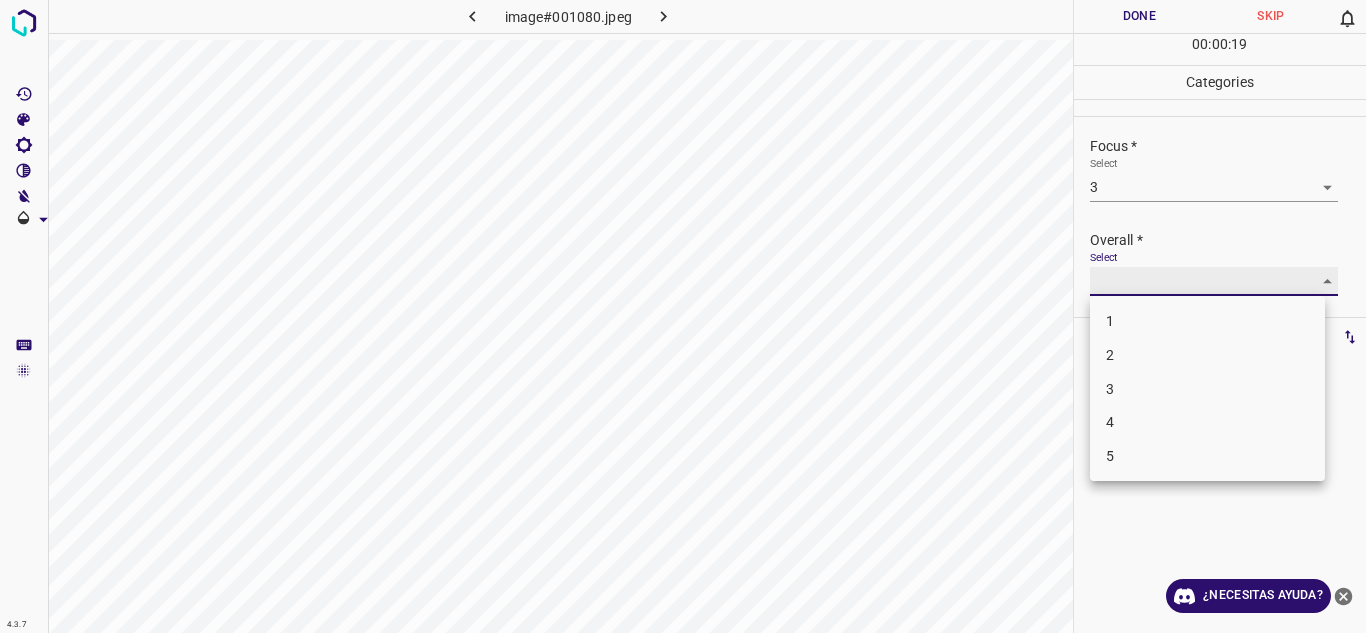 type on "4" 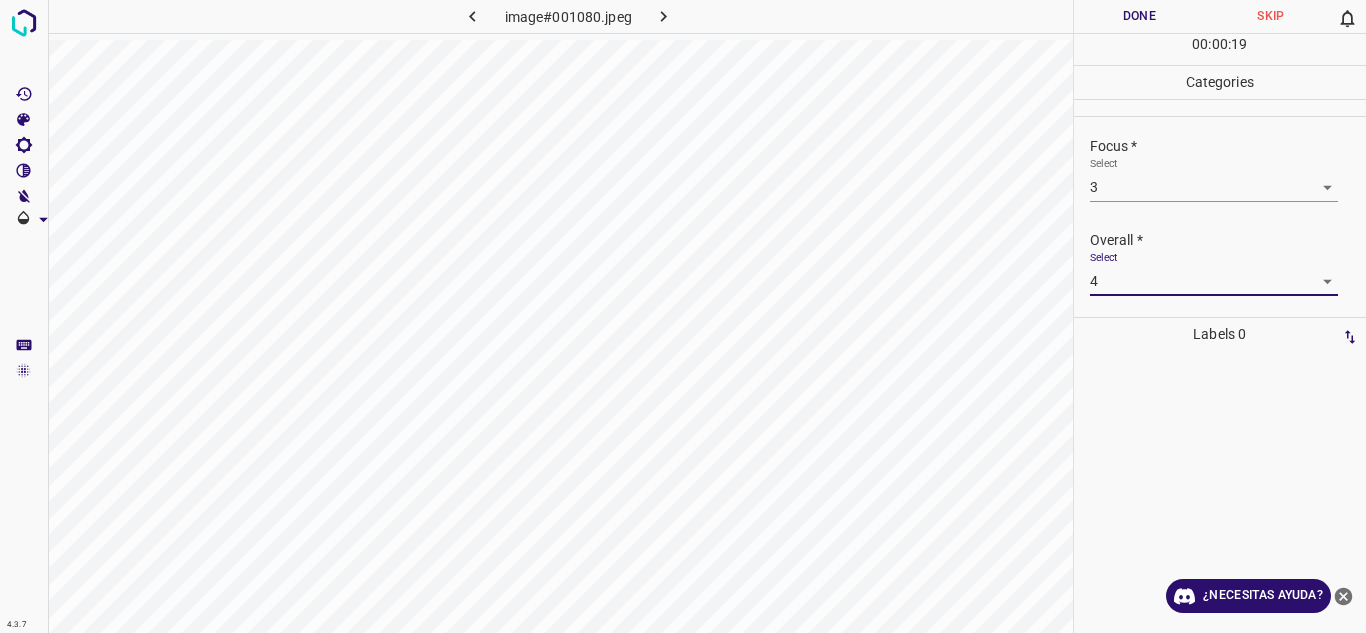 click on "Done" at bounding box center [1140, 16] 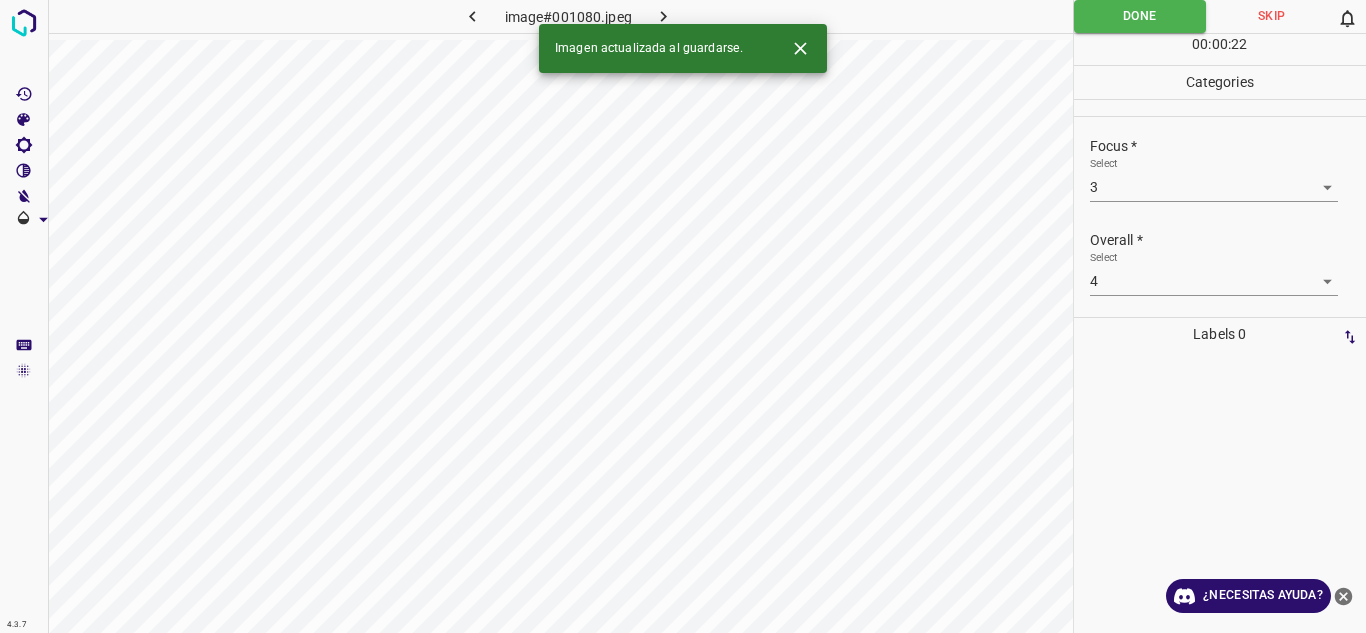 type 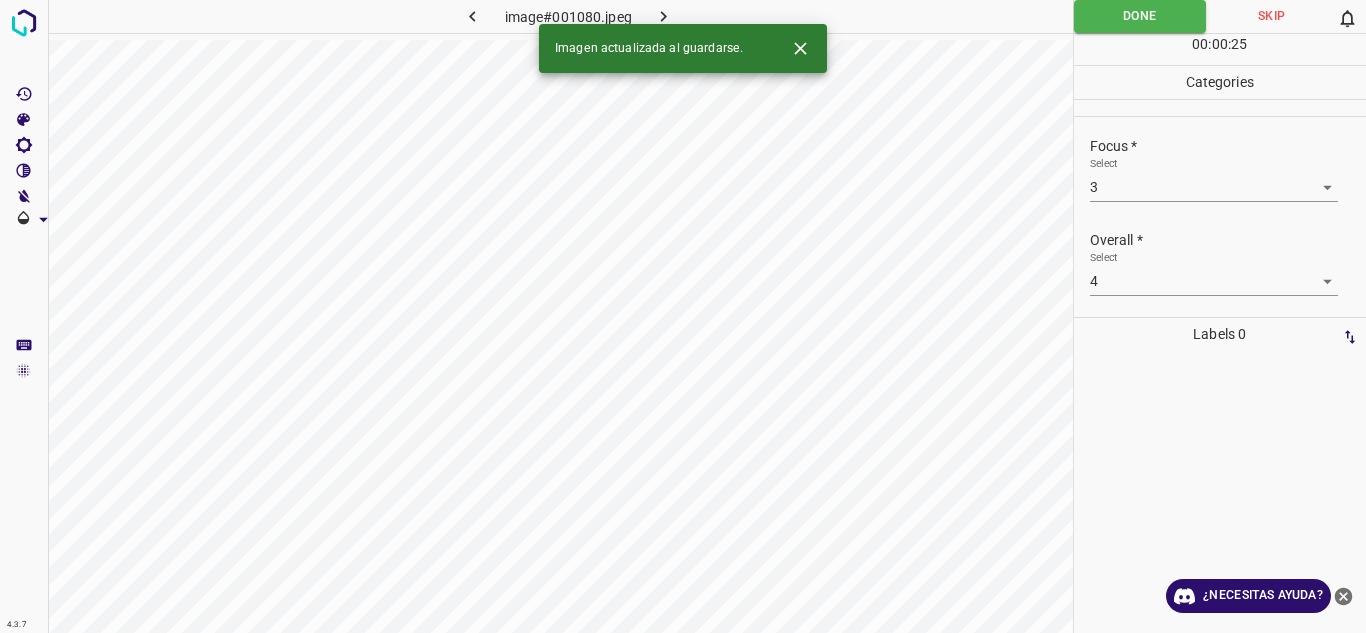 click 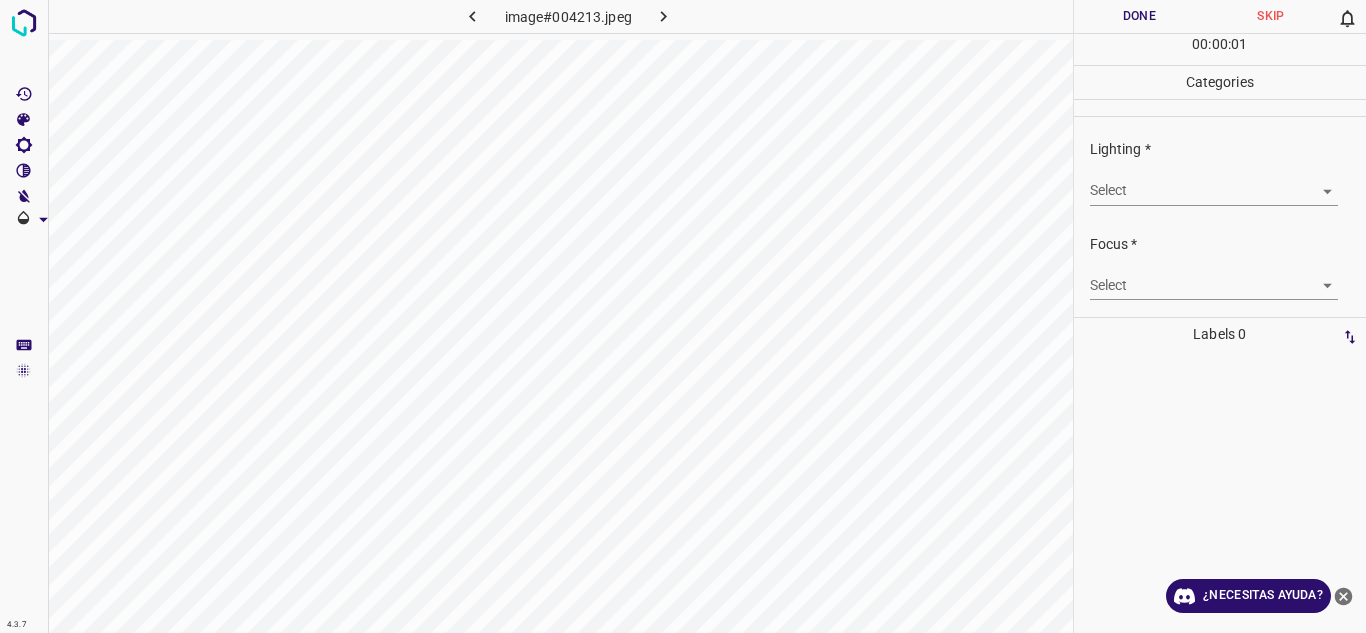 click on "4.3.7 image#004213.jpeg Done Skip 0 00   : 00   : 01   Categories Lighting *  Select ​ Focus *  Select ​ Overall *  Select ​ Labels   0 Categories 1 Lighting 2 Focus 3 Overall Tools Space Change between modes (Draw & Edit) I Auto labeling R Restore zoom M Zoom in N Zoom out Delete Delete selecte label Filters Z Restore filters X Saturation filter C Brightness filter V Contrast filter B Gray scale filter General O Download ¿Necesitas ayuda? Texto original Valora esta traducción Tu opinión servirá para ayudar a mejorar el Traductor de Google - Texto - Esconder - Borrar" at bounding box center (683, 316) 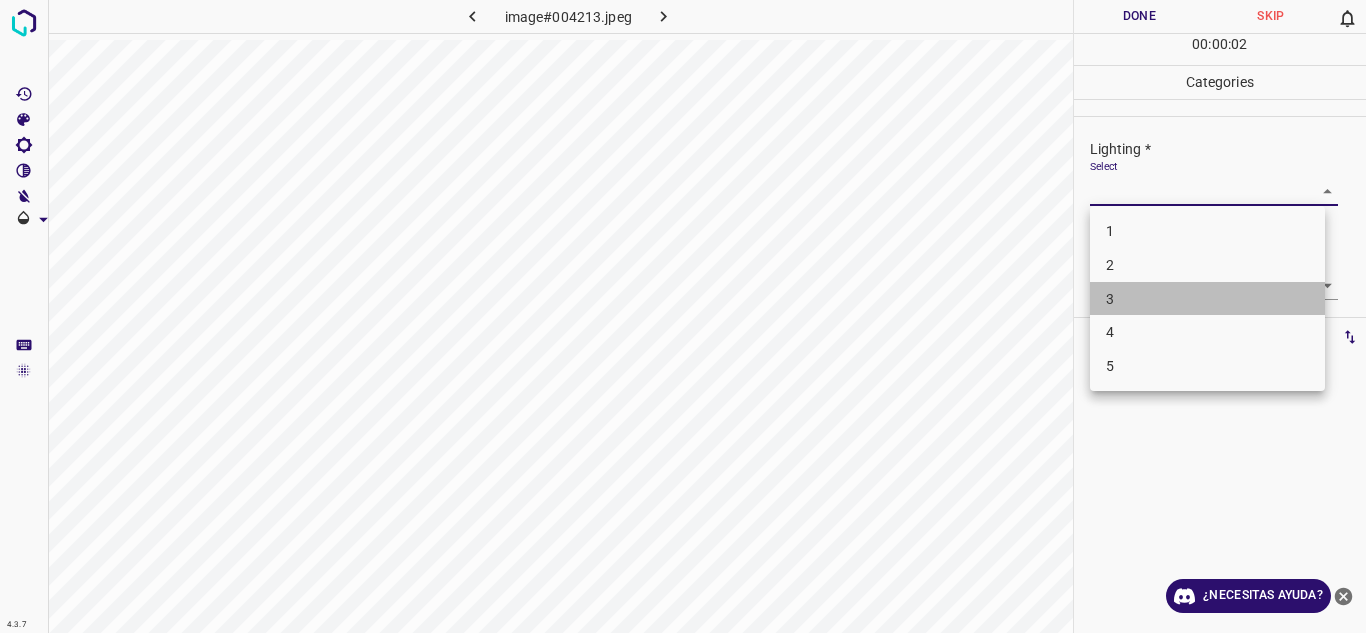 click on "3" at bounding box center (1207, 299) 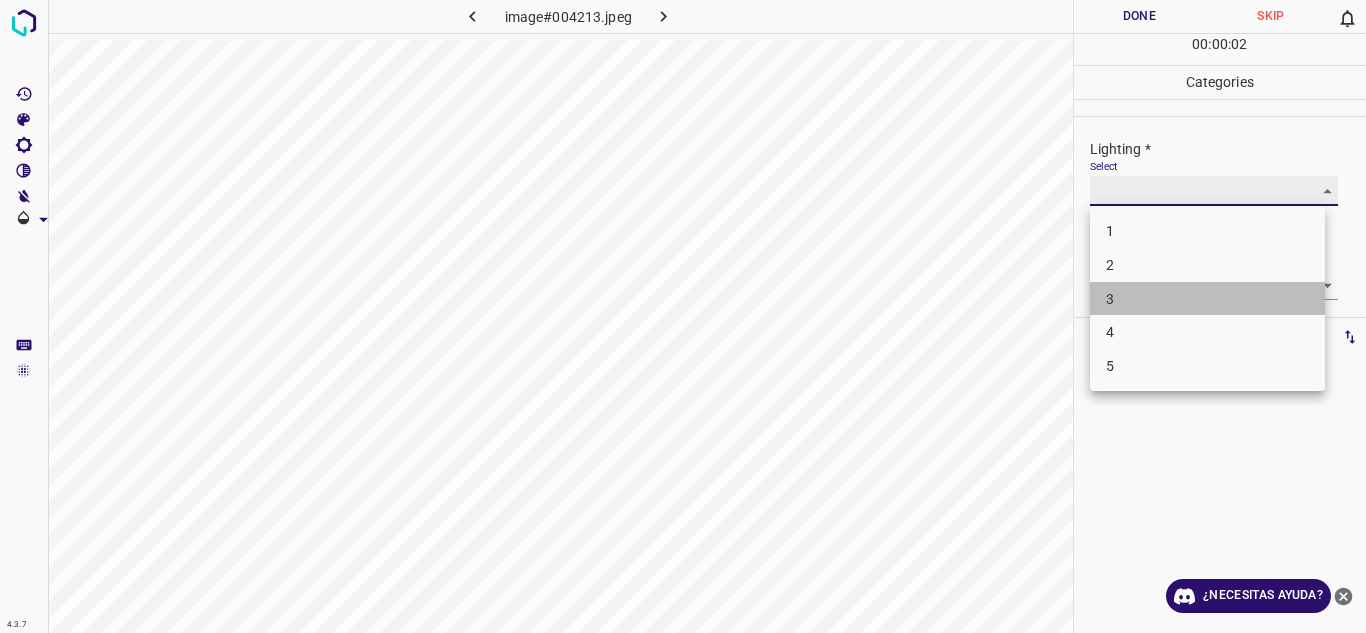 type on "3" 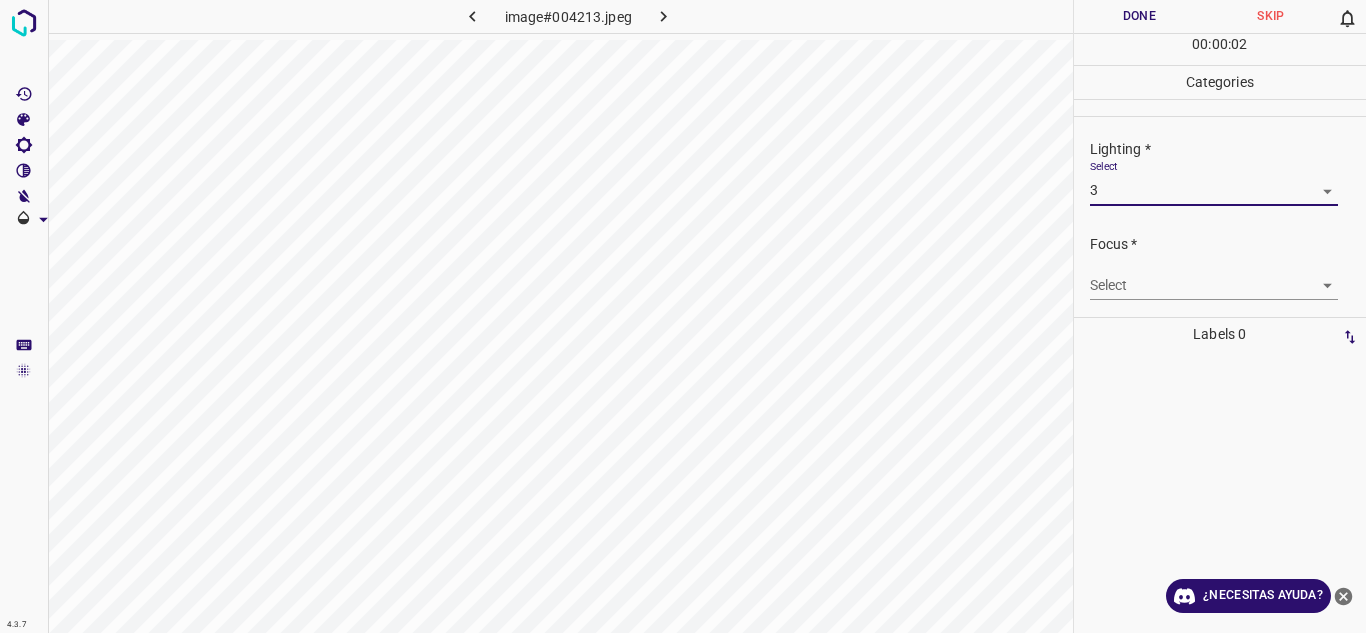 click on "Select ​" at bounding box center [1228, 277] 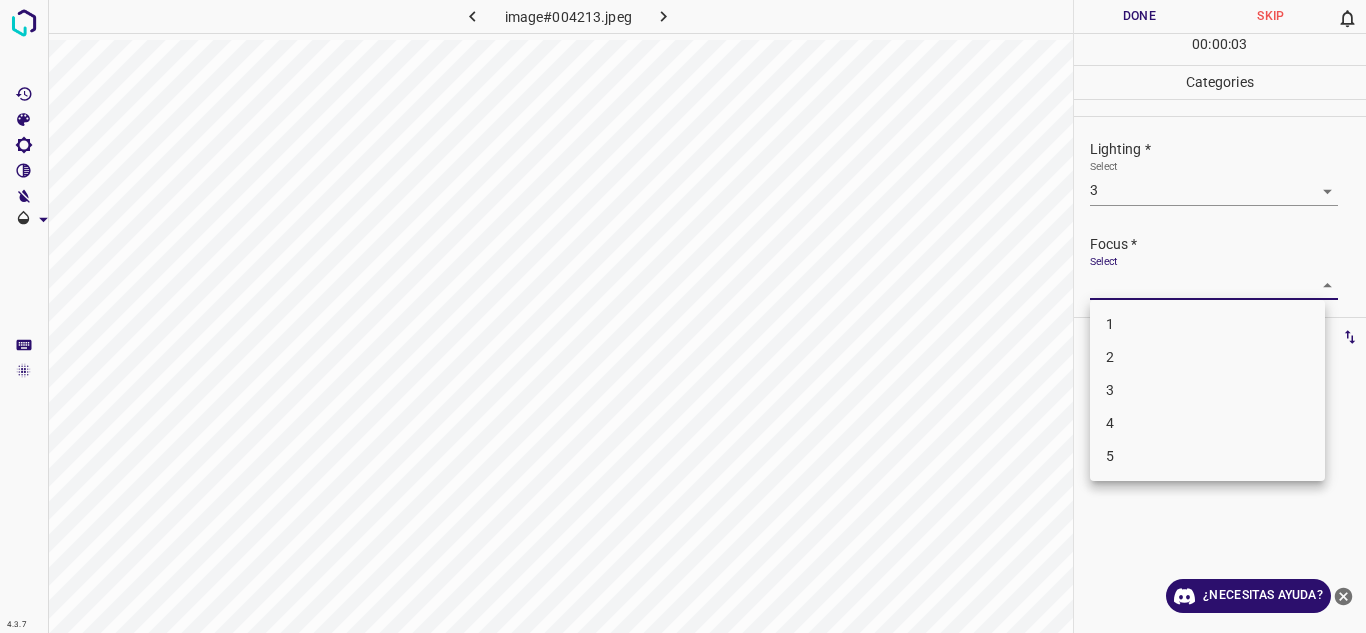 drag, startPoint x: 1322, startPoint y: 278, endPoint x: 1306, endPoint y: 289, distance: 19.416489 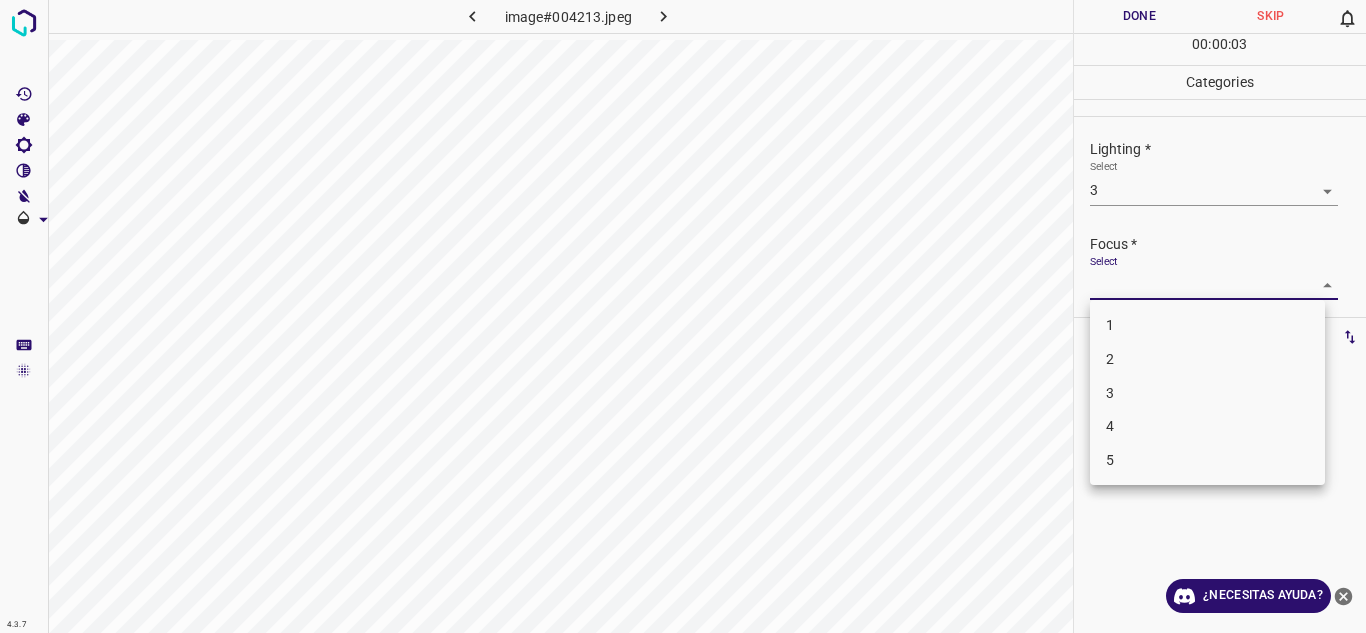 click on "2" at bounding box center (1207, 359) 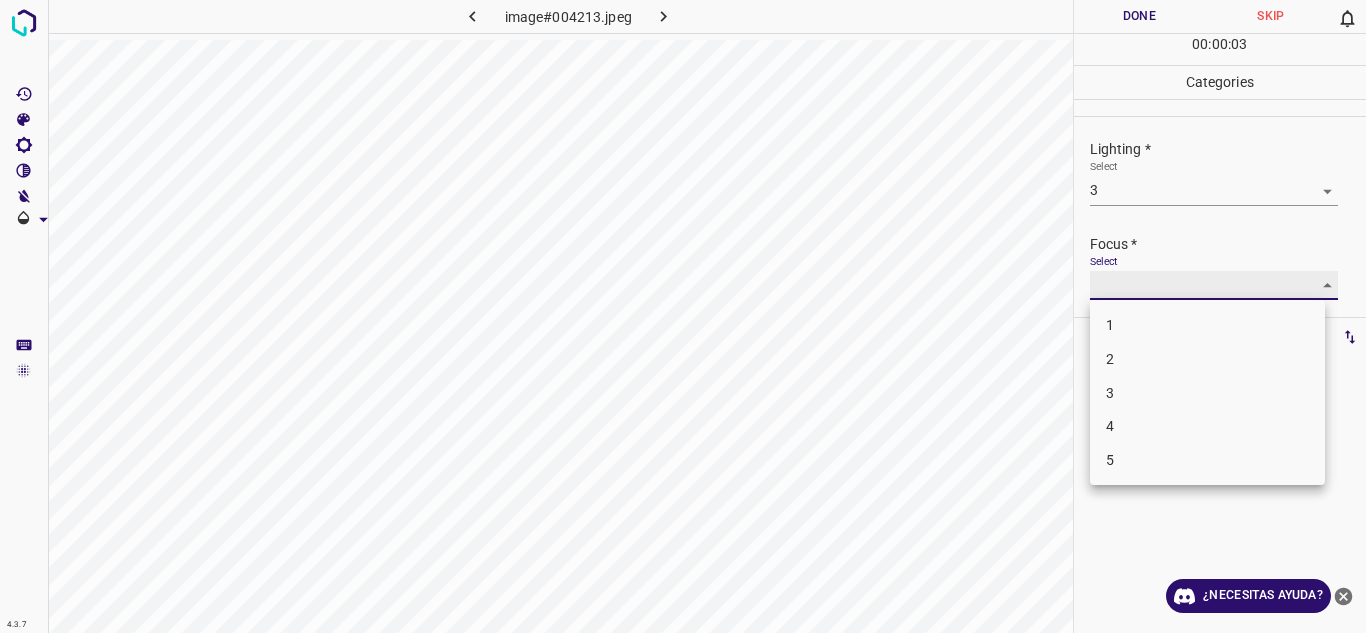 type on "2" 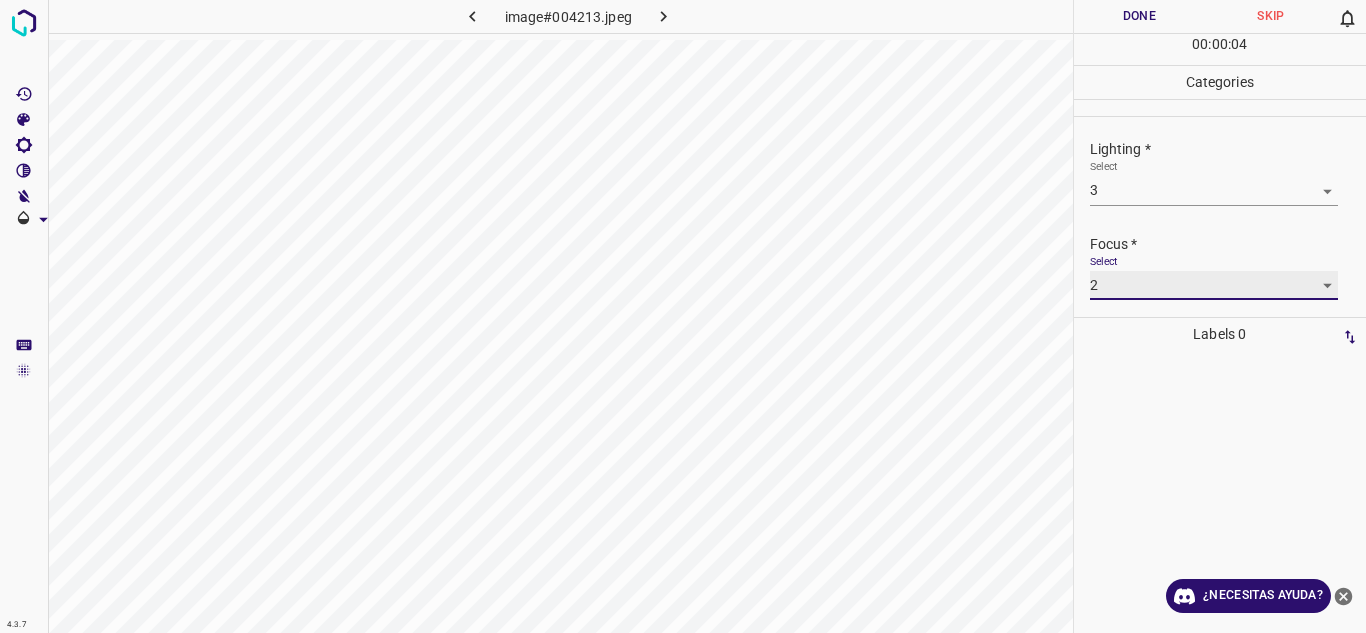 scroll, scrollTop: 98, scrollLeft: 0, axis: vertical 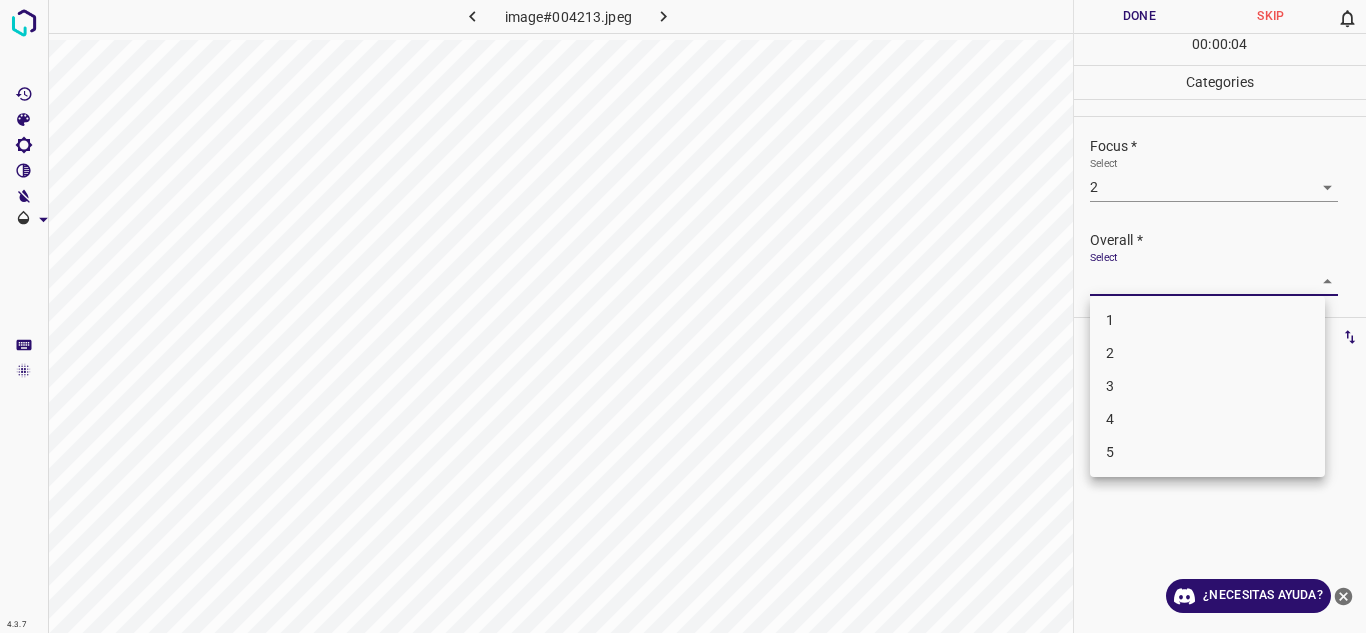 click on "4.3.7 image#004213.jpeg Done Skip 0 00   : 00   : 04   Categories Lighting *  Select 3 3 Focus *  Select 2 2 Overall *  Select ​ Labels   0 Categories 1 Lighting 2 Focus 3 Overall Tools Space Change between modes (Draw & Edit) I Auto labeling R Restore zoom M Zoom in N Zoom out Delete Delete selecte label Filters Z Restore filters X Saturation filter C Brightness filter V Contrast filter B Gray scale filter General O Download ¿Necesitas ayuda? Texto original Valora esta traducción Tu opinión servirá para ayudar a mejorar el Traductor de Google - Texto - Esconder - Borrar 1 2 3 4 5" at bounding box center [683, 316] 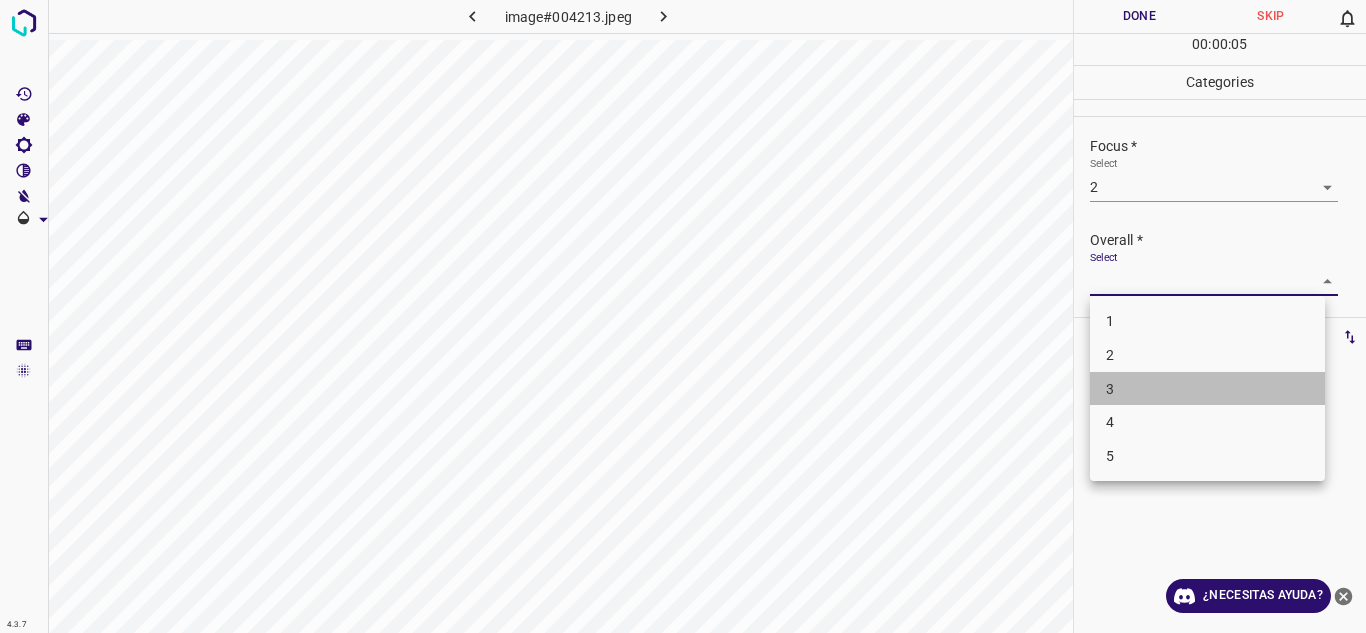 click on "3" at bounding box center (1207, 389) 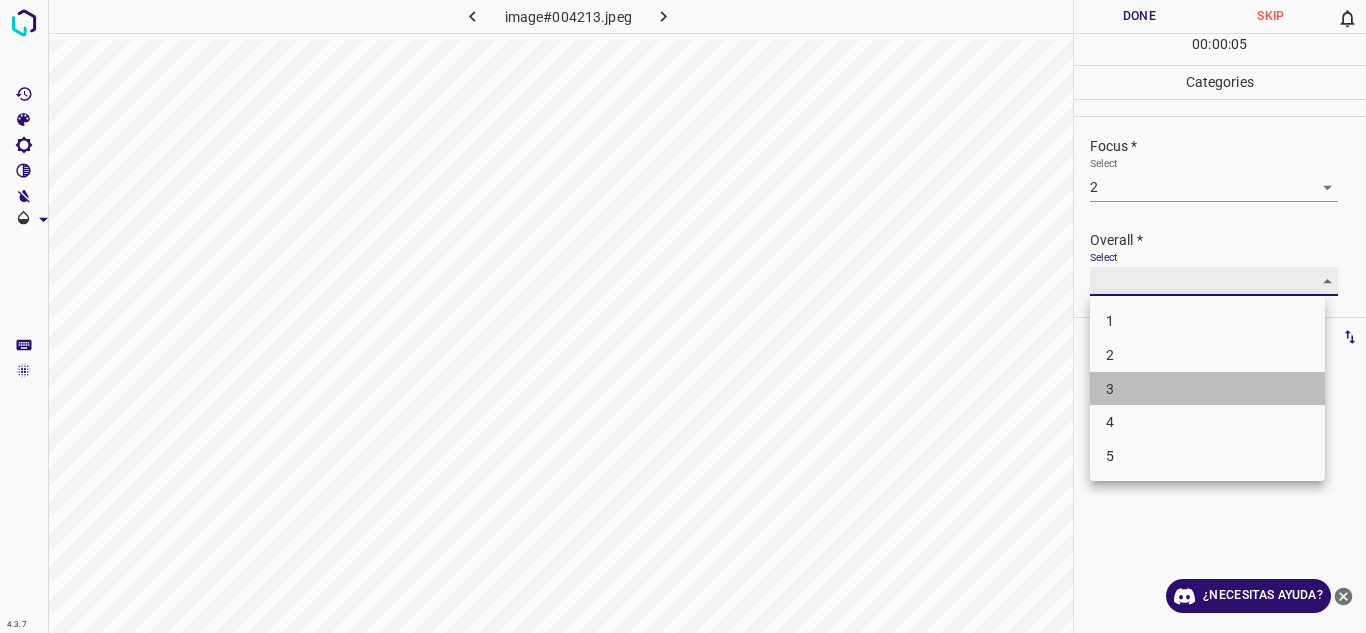 type on "3" 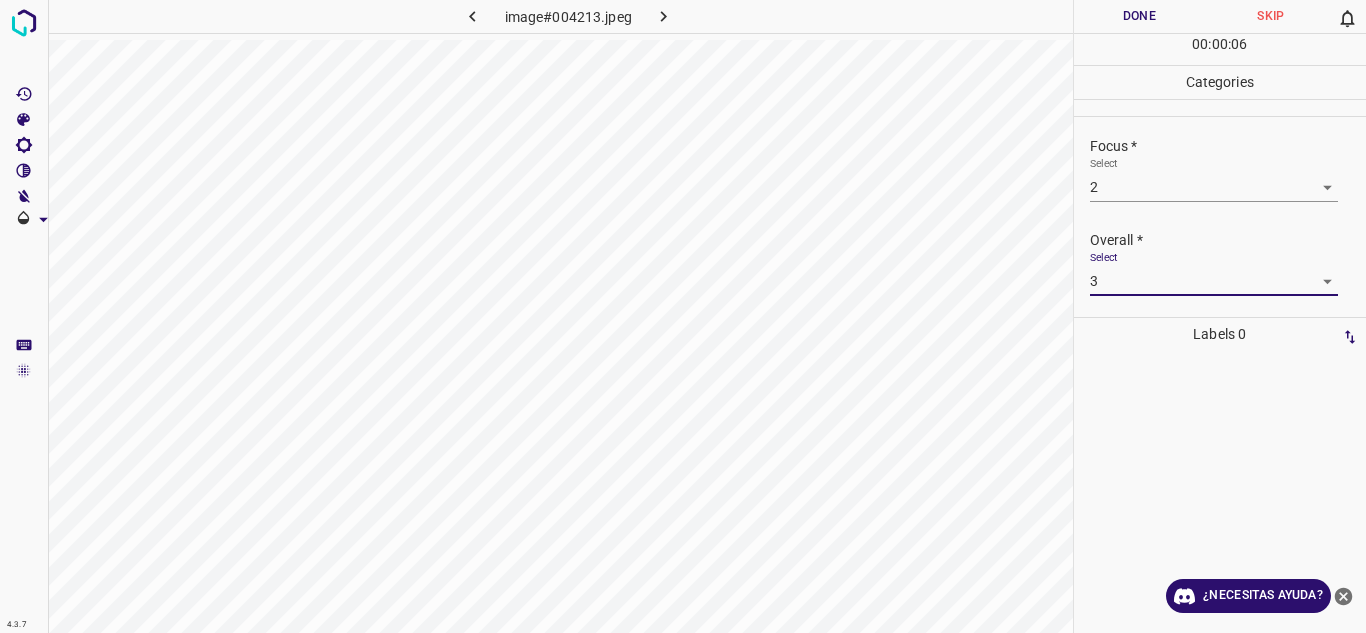 click on "Done" at bounding box center (1140, 16) 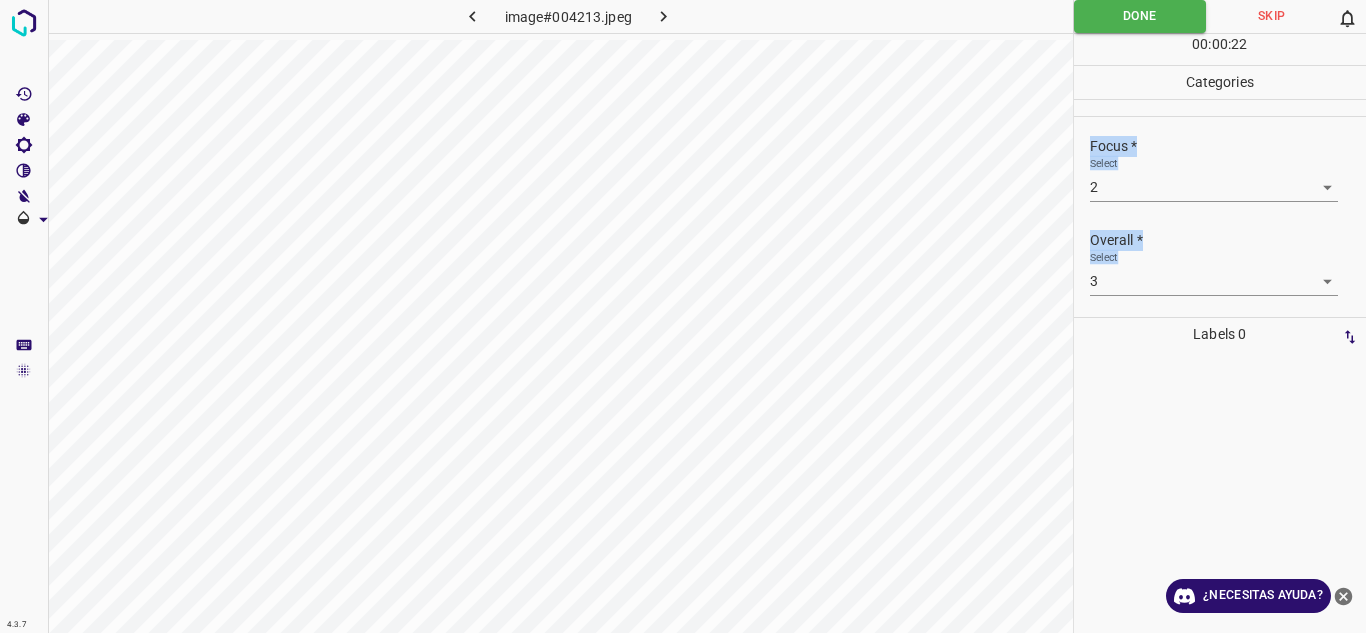 scroll, scrollTop: 0, scrollLeft: 0, axis: both 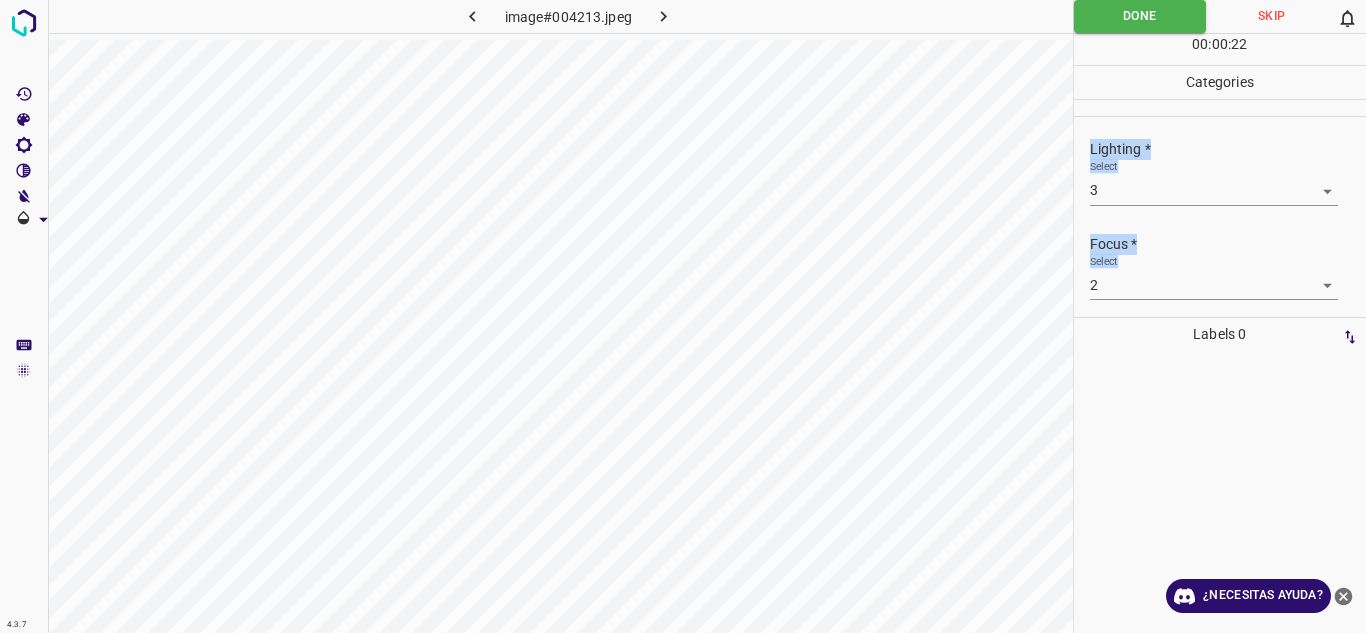 drag, startPoint x: 1365, startPoint y: 256, endPoint x: 1353, endPoint y: 84, distance: 172.41809 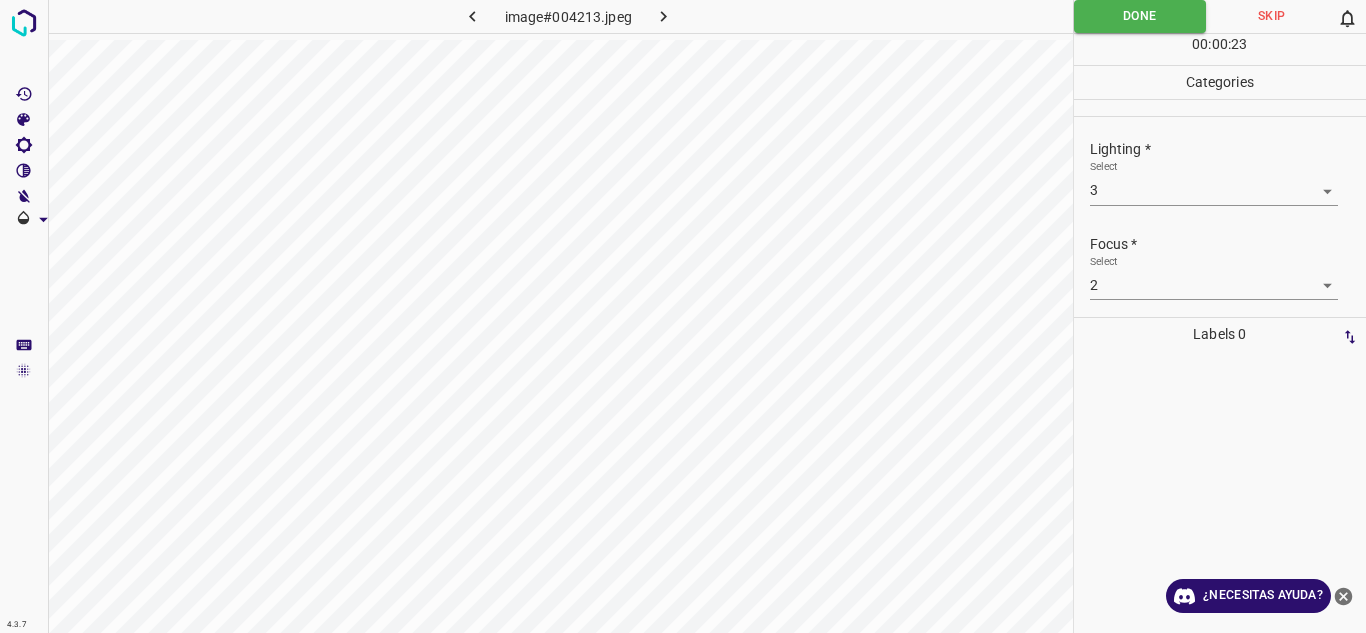 click at bounding box center (1220, 492) 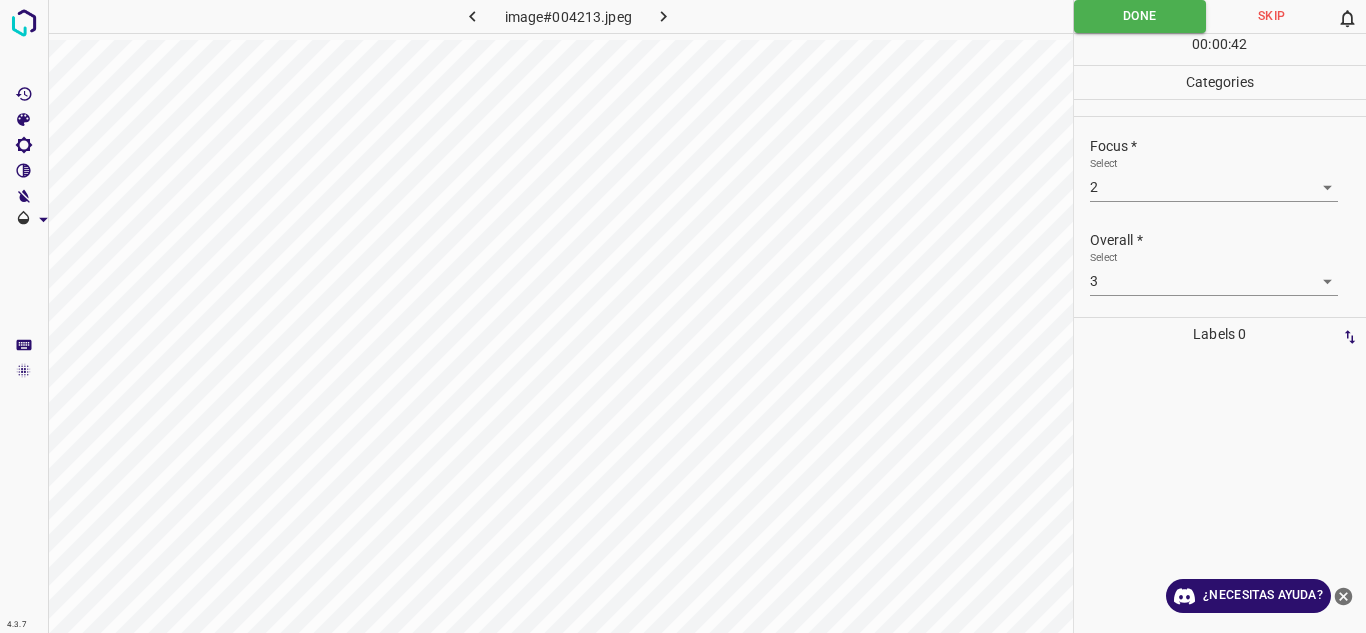 scroll, scrollTop: 0, scrollLeft: 0, axis: both 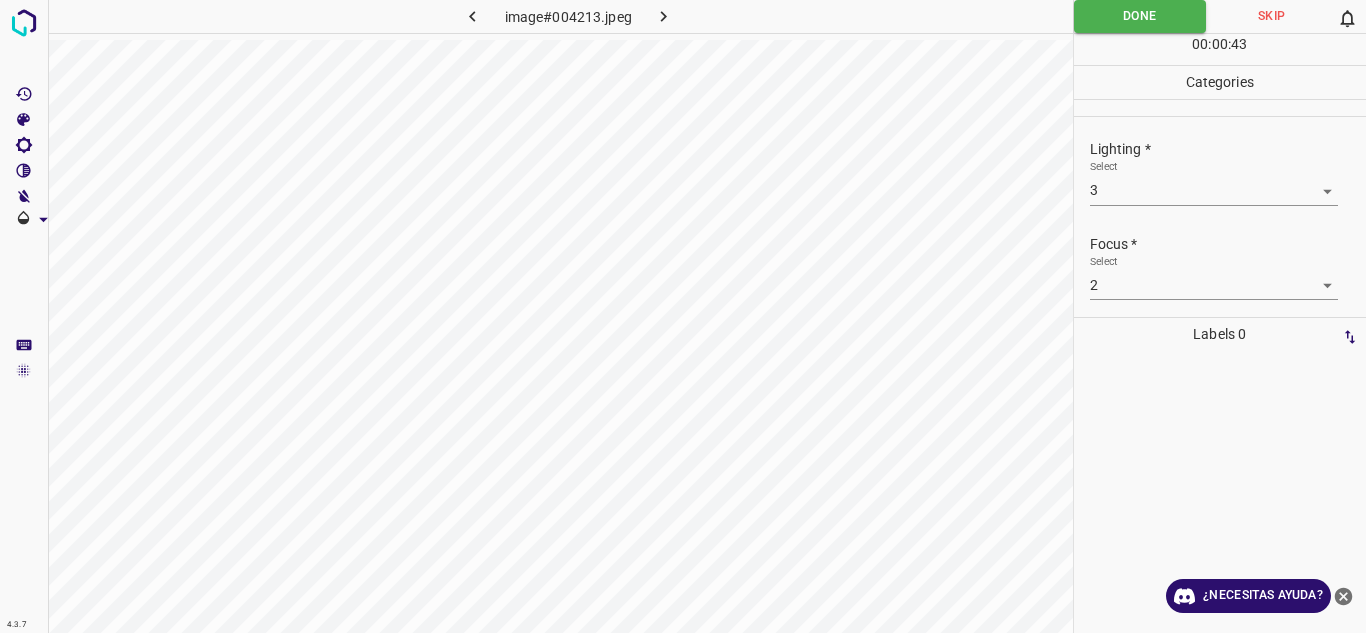 click 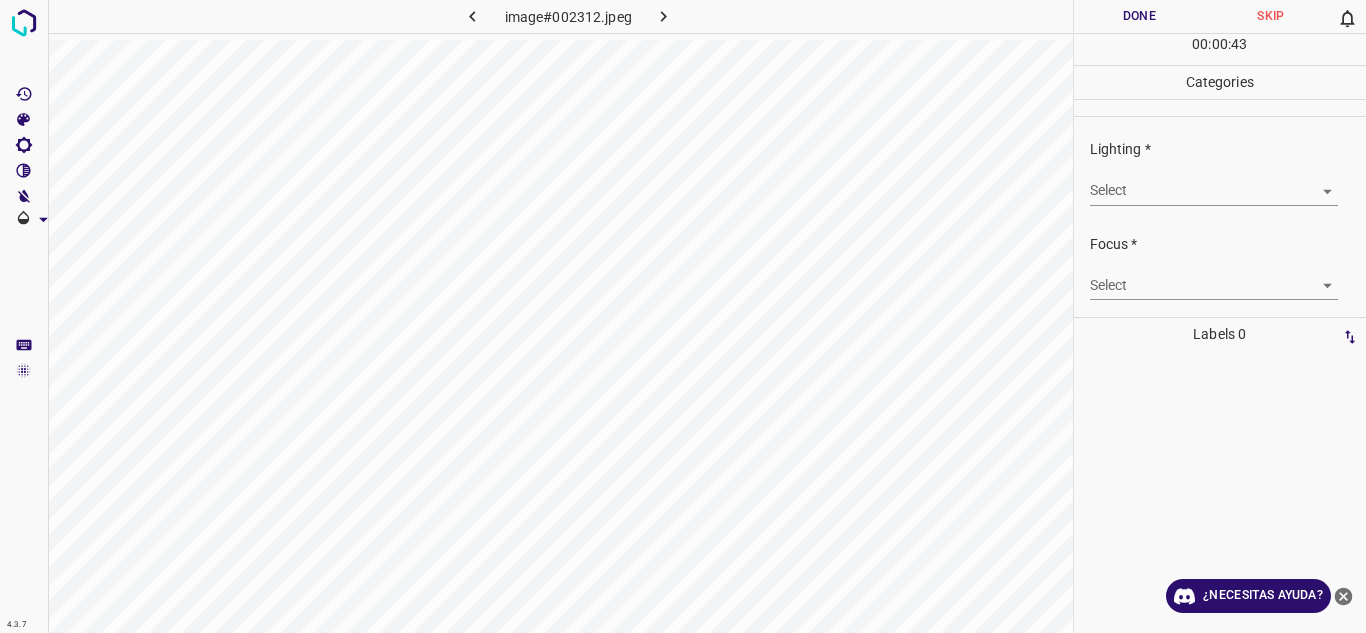 click on "4.3.7 image#002312.jpeg Done Skip 0 00   : 00   : 43   Categories Lighting *  Select ​ Focus *  Select ​ Overall *  Select ​ Labels   0 Categories 1 Lighting 2 Focus 3 Overall Tools Space Change between modes (Draw & Edit) I Auto labeling R Restore zoom M Zoom in N Zoom out Delete Delete selecte label Filters Z Restore filters X Saturation filter C Brightness filter V Contrast filter B Gray scale filter General O Download ¿Necesitas ayuda? Texto original Valora esta traducción Tu opinión servirá para ayudar a mejorar el Traductor de Google - Texto - Esconder - Borrar" at bounding box center (683, 316) 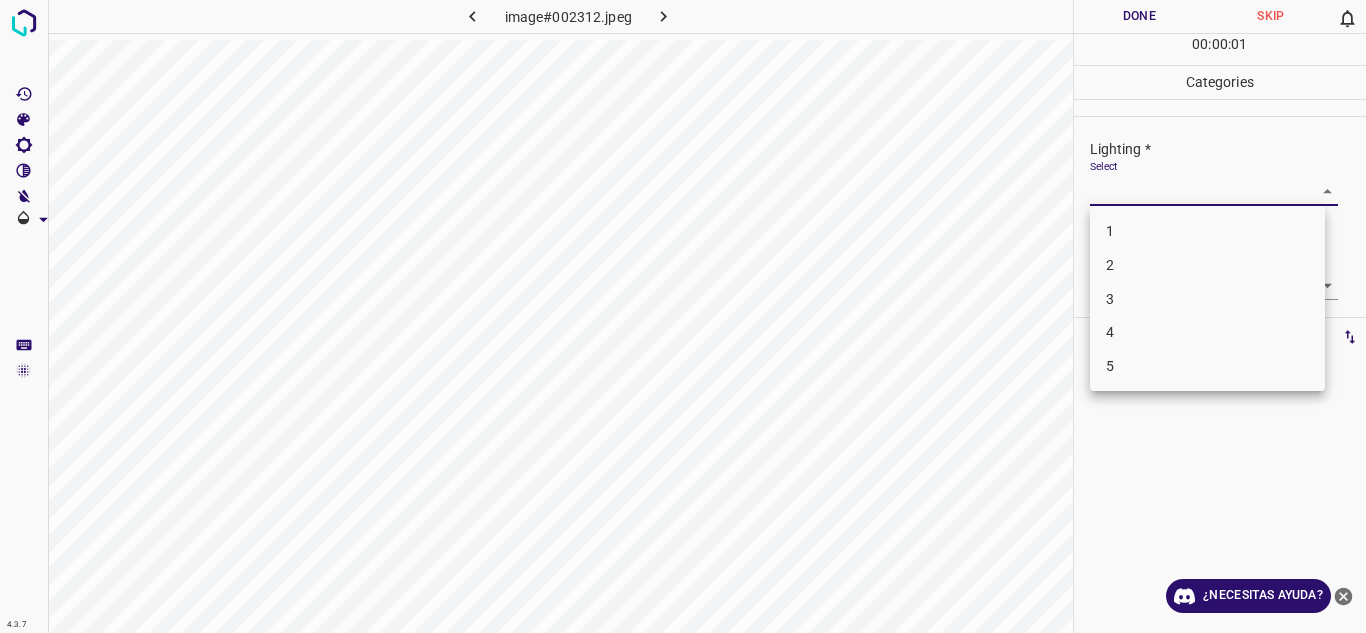 click on "3" at bounding box center [1207, 299] 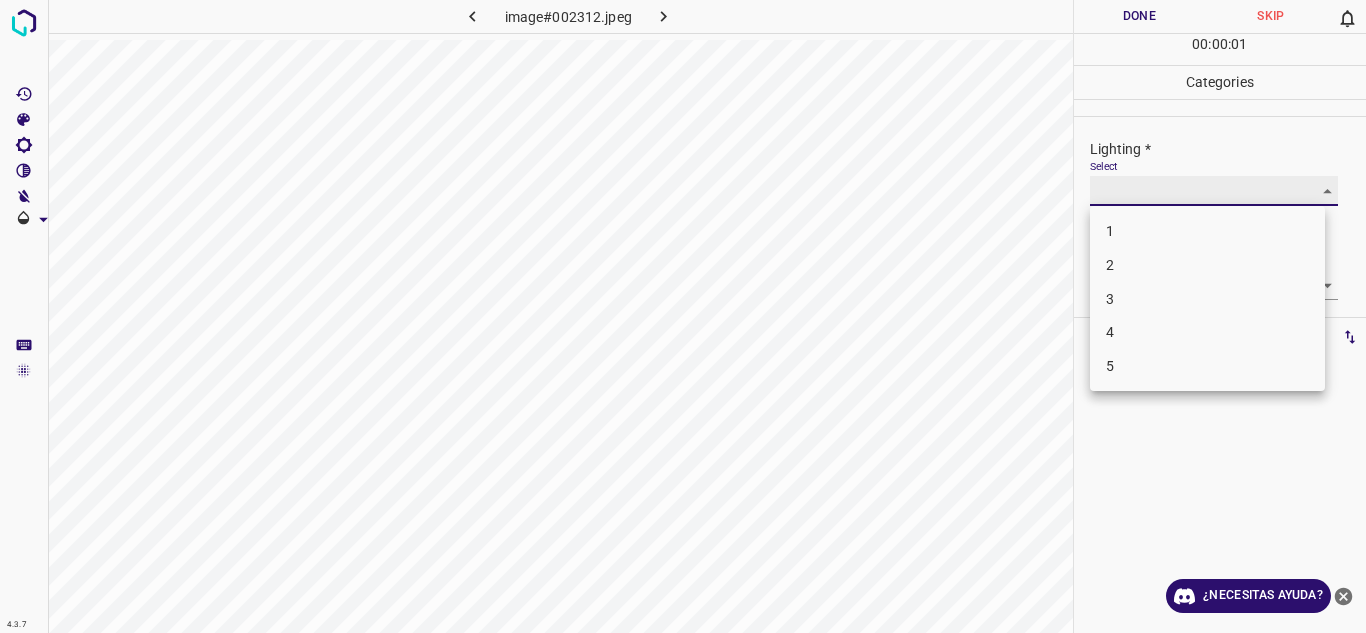 type on "3" 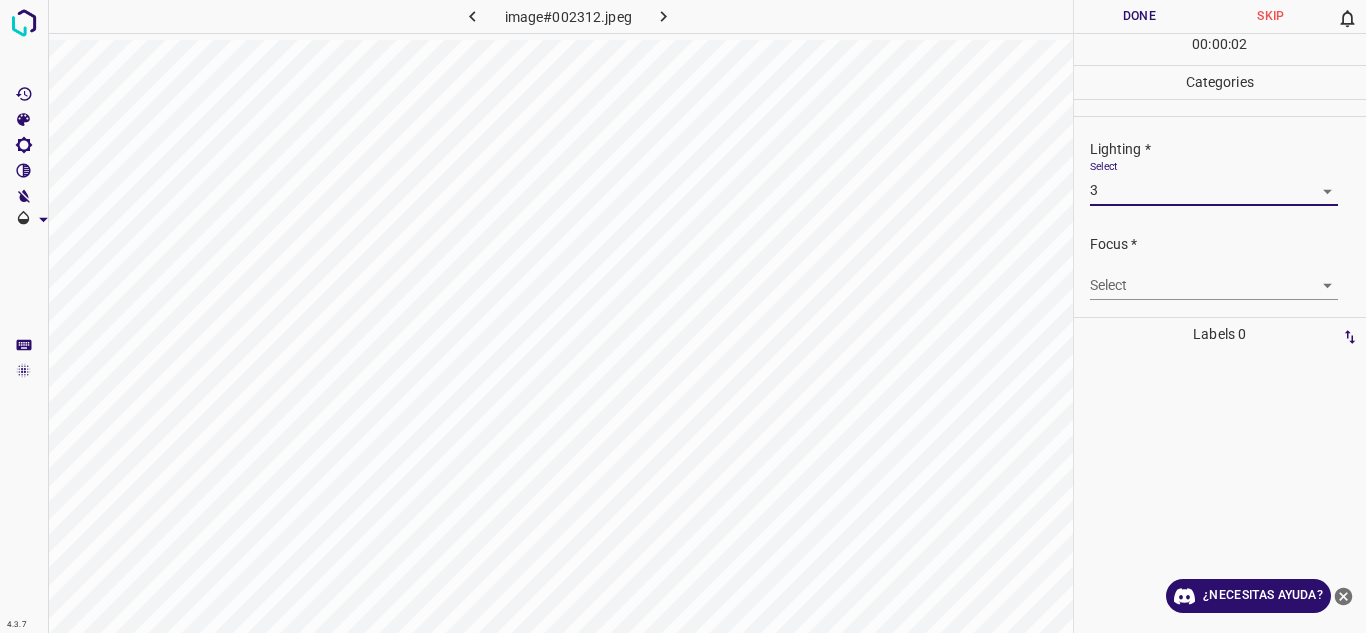 click on "4.3.7 image#002312.jpeg Done Skip 0 00   : 00   : 02   Categories Lighting *  Select 3 3 Focus *  Select ​ Overall *  Select ​ Labels   0 Categories 1 Lighting 2 Focus 3 Overall Tools Space Change between modes (Draw & Edit) I Auto labeling R Restore zoom M Zoom in N Zoom out Delete Delete selecte label Filters Z Restore filters X Saturation filter C Brightness filter V Contrast filter B Gray scale filter General O Download ¿Necesitas ayuda? Texto original Valora esta traducción Tu opinión servirá para ayudar a mejorar el Traductor de Google - Texto - Esconder - Borrar" at bounding box center (683, 316) 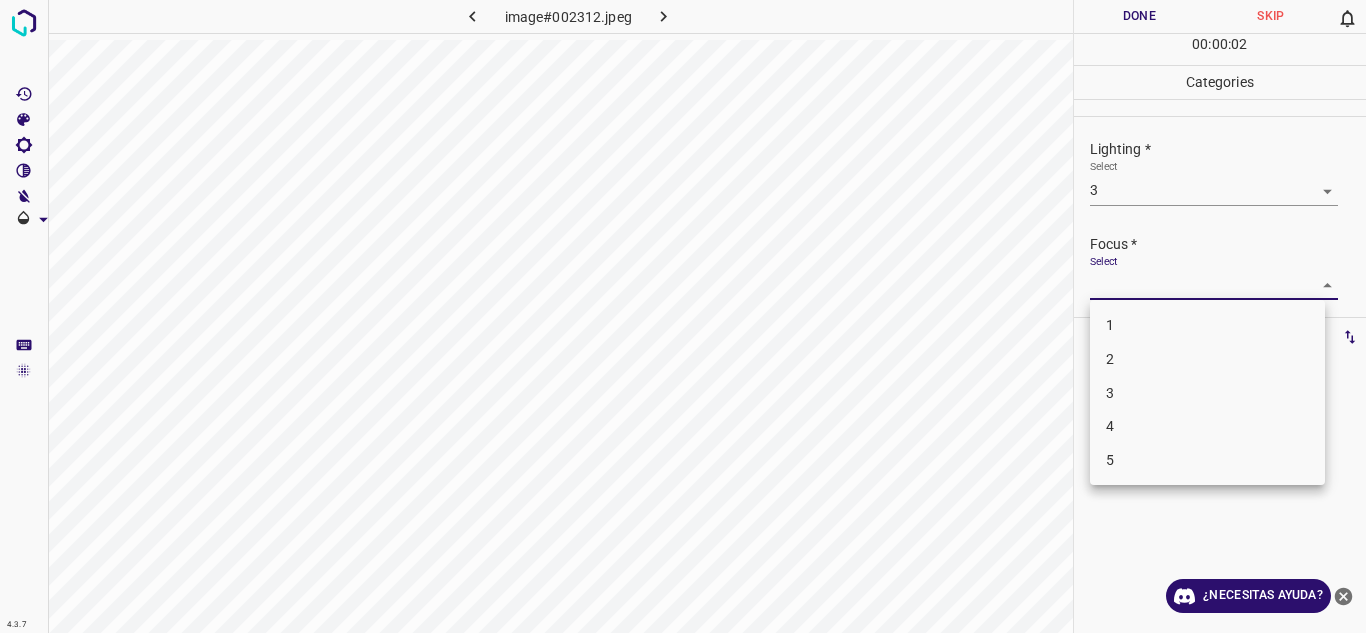 click on "2" at bounding box center (1207, 359) 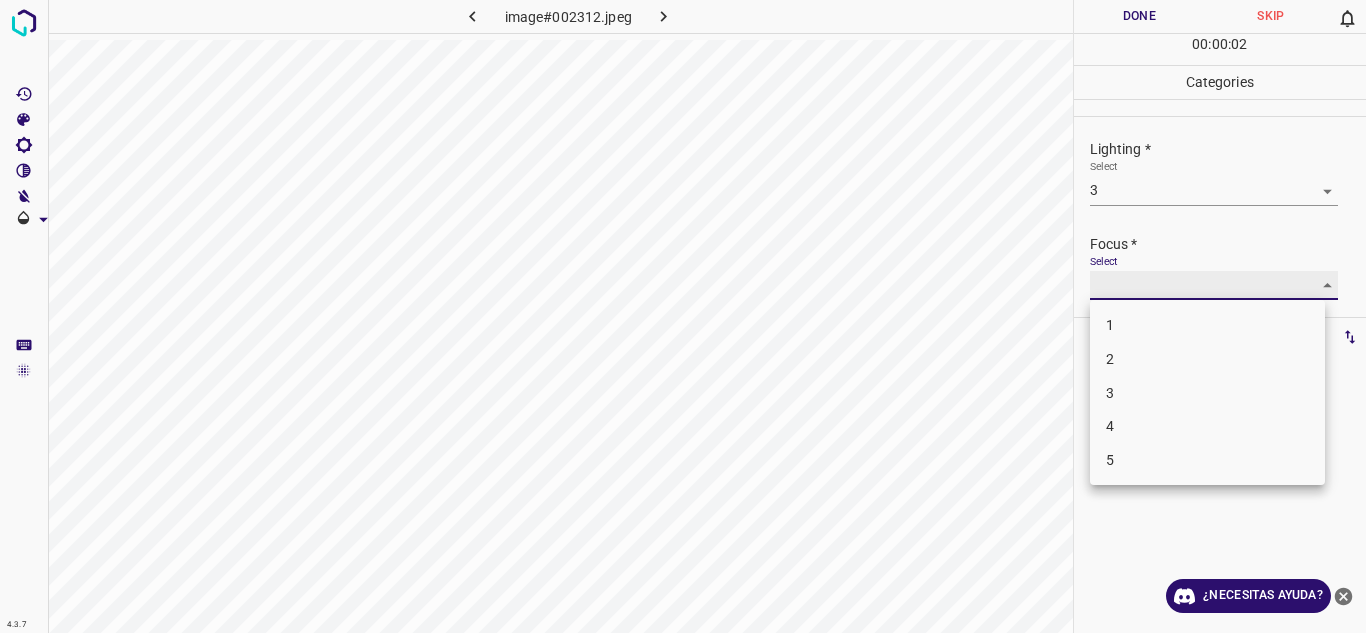 type on "2" 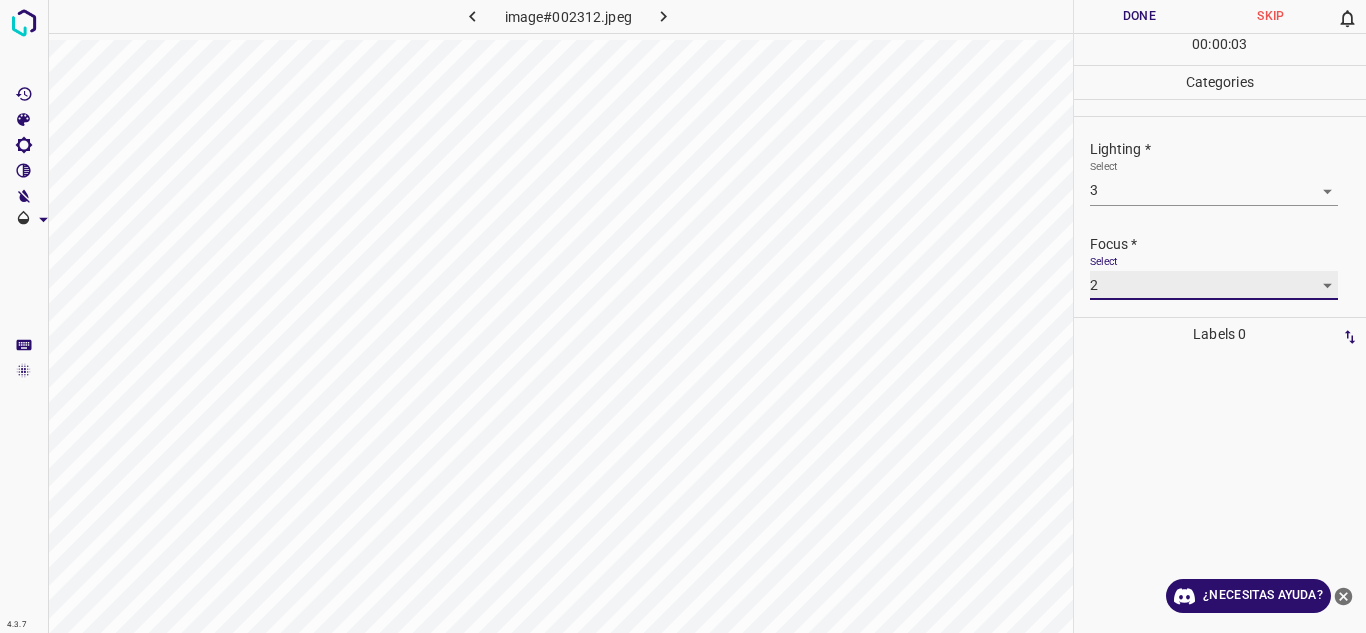 scroll, scrollTop: 98, scrollLeft: 0, axis: vertical 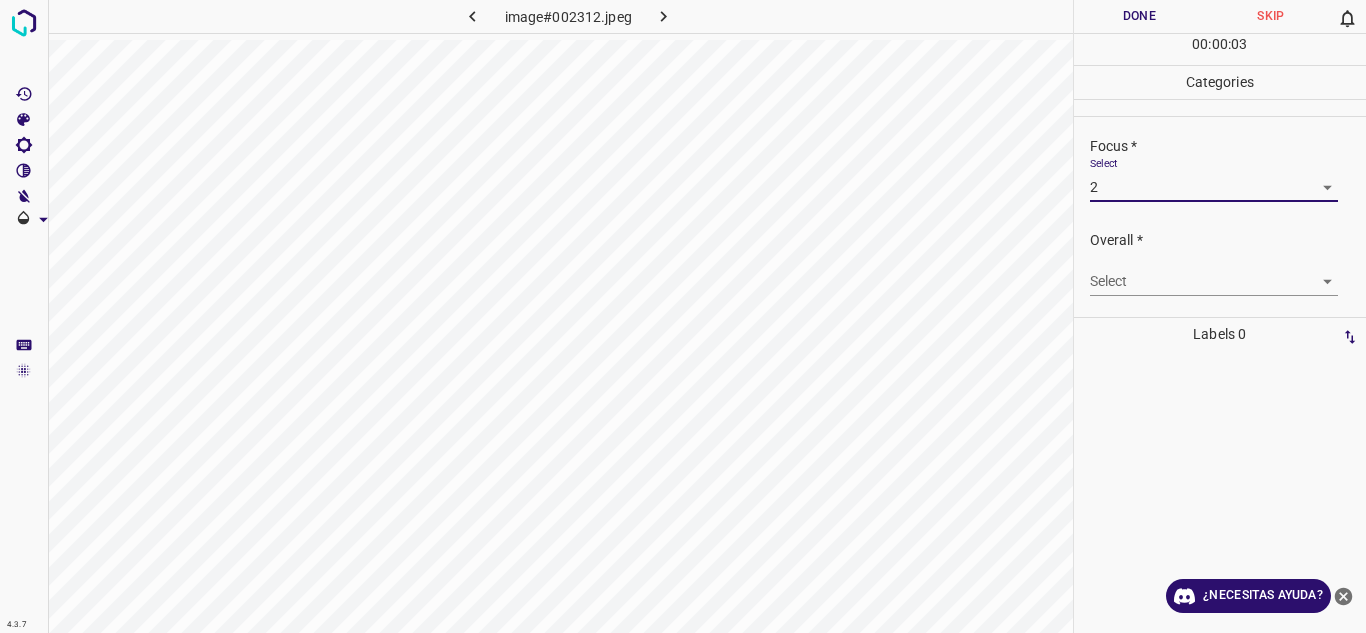 click on "4.3.7 image#002312.jpeg Done Skip 0 00   : 00   : 03   Categories Lighting *  Select 3 3 Focus *  Select 2 2 Overall *  Select ​ Labels   0 Categories 1 Lighting 2 Focus 3 Overall Tools Space Change between modes (Draw & Edit) I Auto labeling R Restore zoom M Zoom in N Zoom out Delete Delete selecte label Filters Z Restore filters X Saturation filter C Brightness filter V Contrast filter B Gray scale filter General O Download ¿Necesitas ayuda? Texto original Valora esta traducción Tu opinión servirá para ayudar a mejorar el Traductor de Google - Texto - Esconder - Borrar" at bounding box center (683, 316) 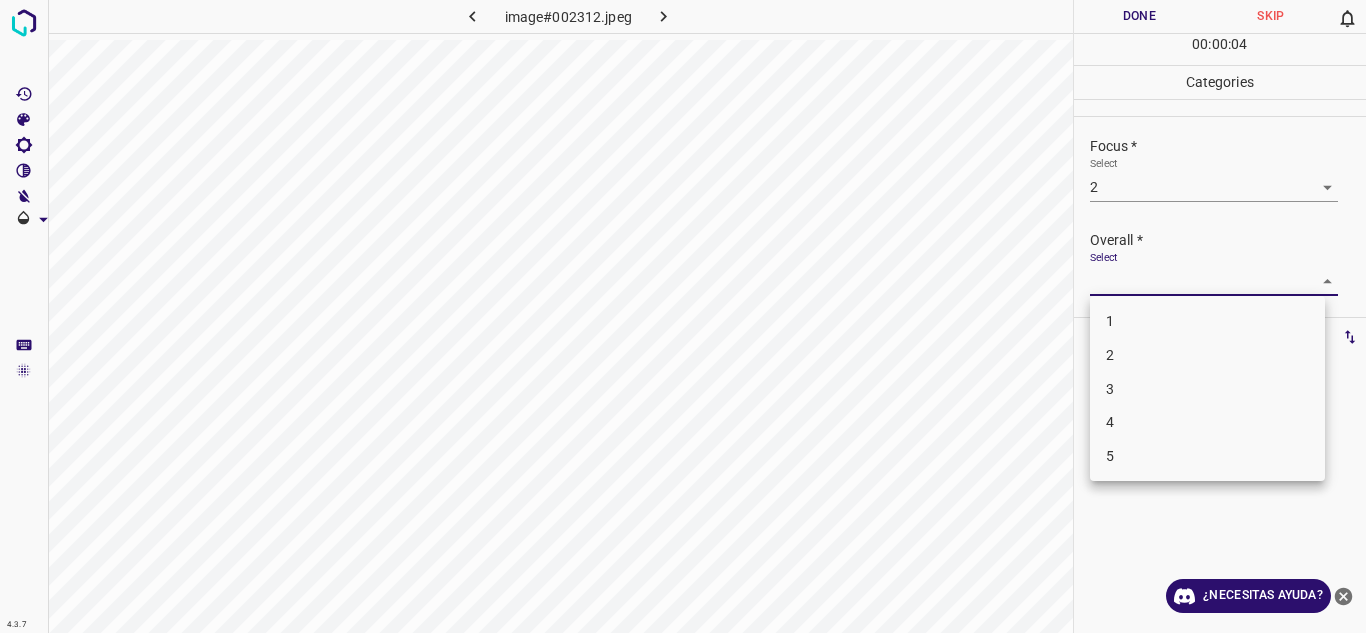 click on "2" at bounding box center (1207, 355) 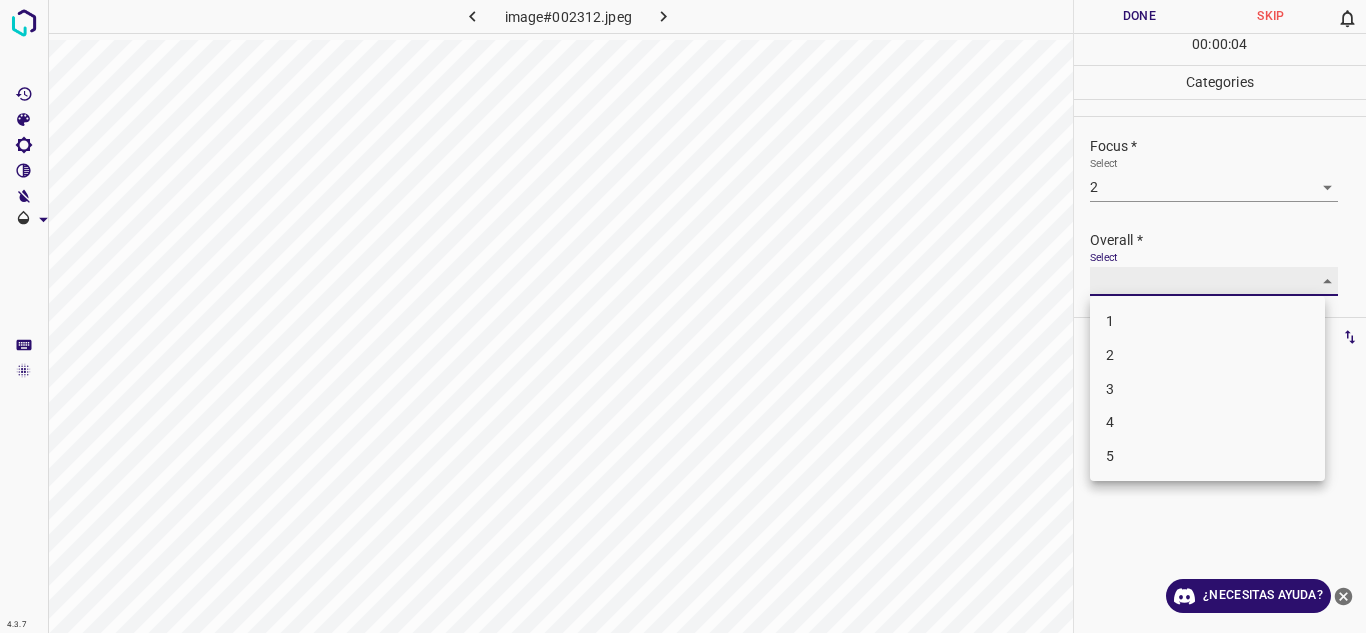 type on "2" 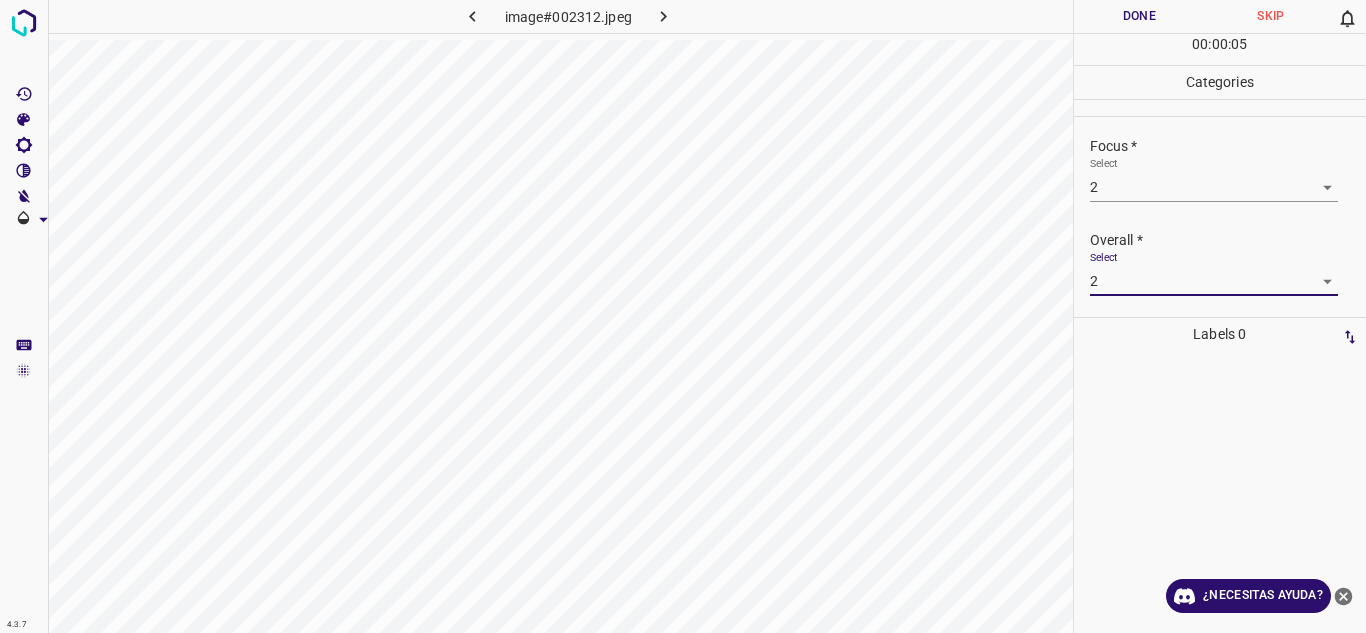 click on "Done" at bounding box center (1140, 16) 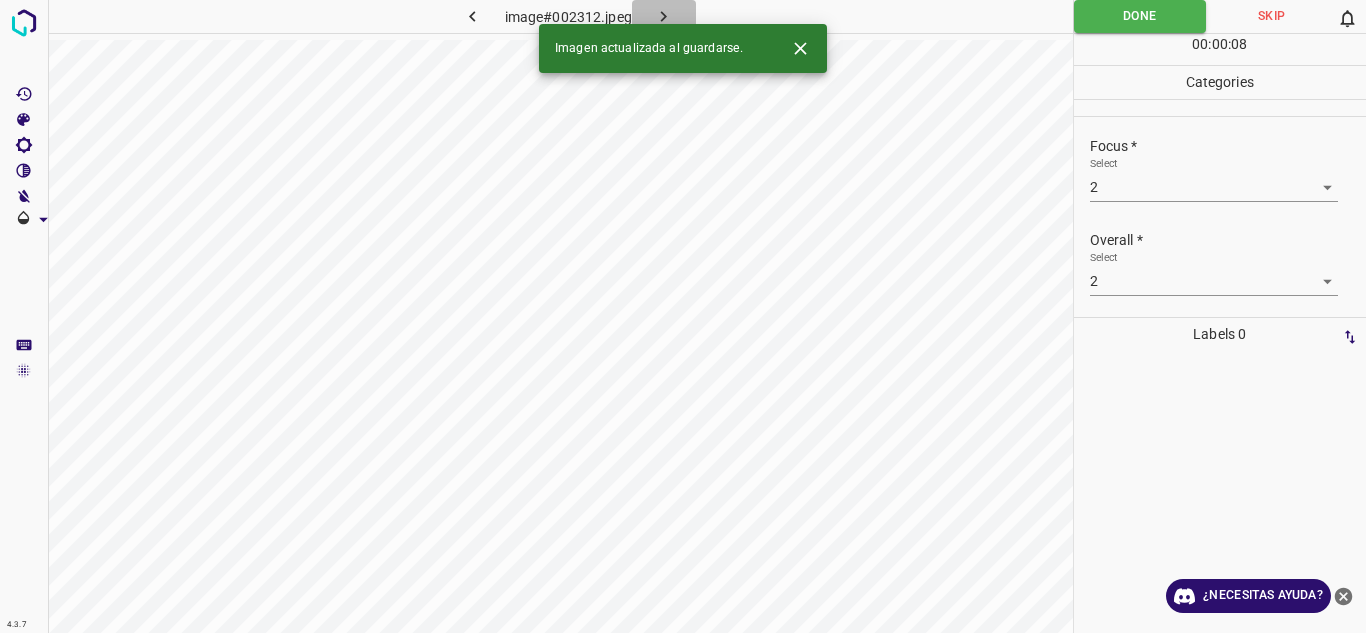click 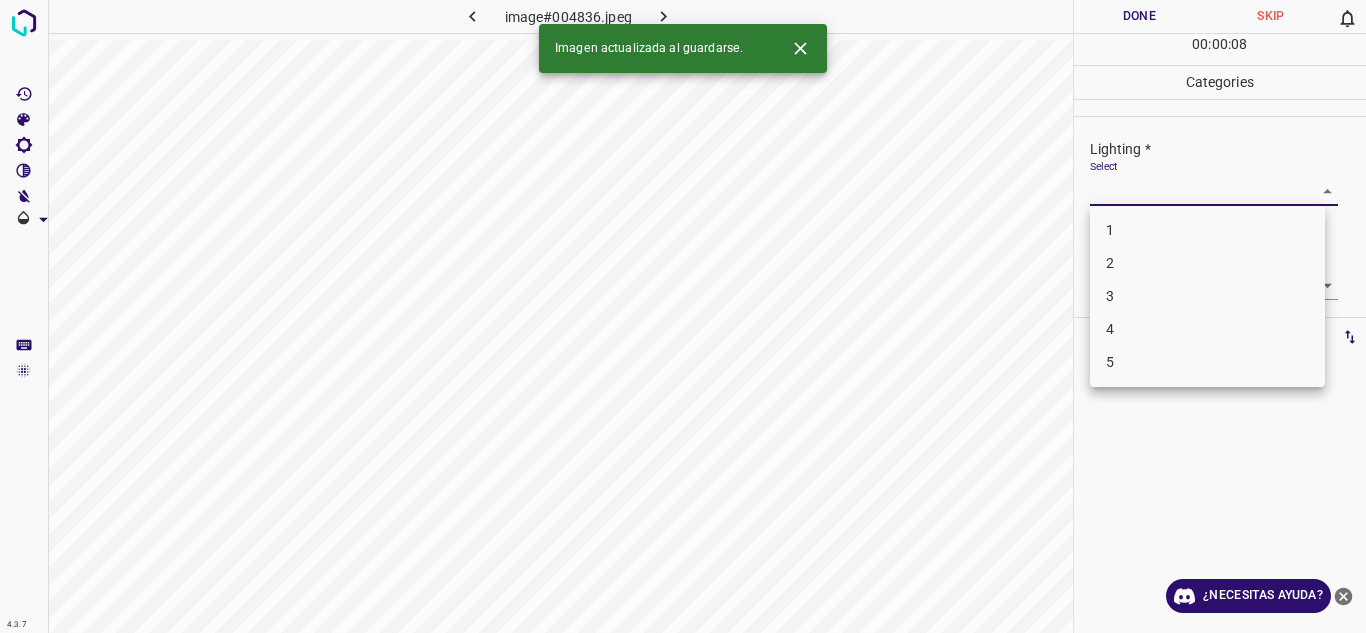 click on "4.3.7 image#004836.jpeg Done Skip 0 00   : 00   : 08   Categories Lighting *  Select ​ Focus *  Select ​ Overall *  Select ​ Labels   0 Categories 1 Lighting 2 Focus 3 Overall Tools Space Change between modes (Draw & Edit) I Auto labeling R Restore zoom M Zoom in N Zoom out Delete Delete selecte label Filters Z Restore filters X Saturation filter C Brightness filter V Contrast filter B Gray scale filter General O Download Imagen actualizada al guardarse. ¿Necesitas ayuda? Texto original Valora esta traducción Tu opinión servirá para ayudar a mejorar el Traductor de Google - Texto - Esconder - Borrar 1 2 3 4 5" at bounding box center [683, 316] 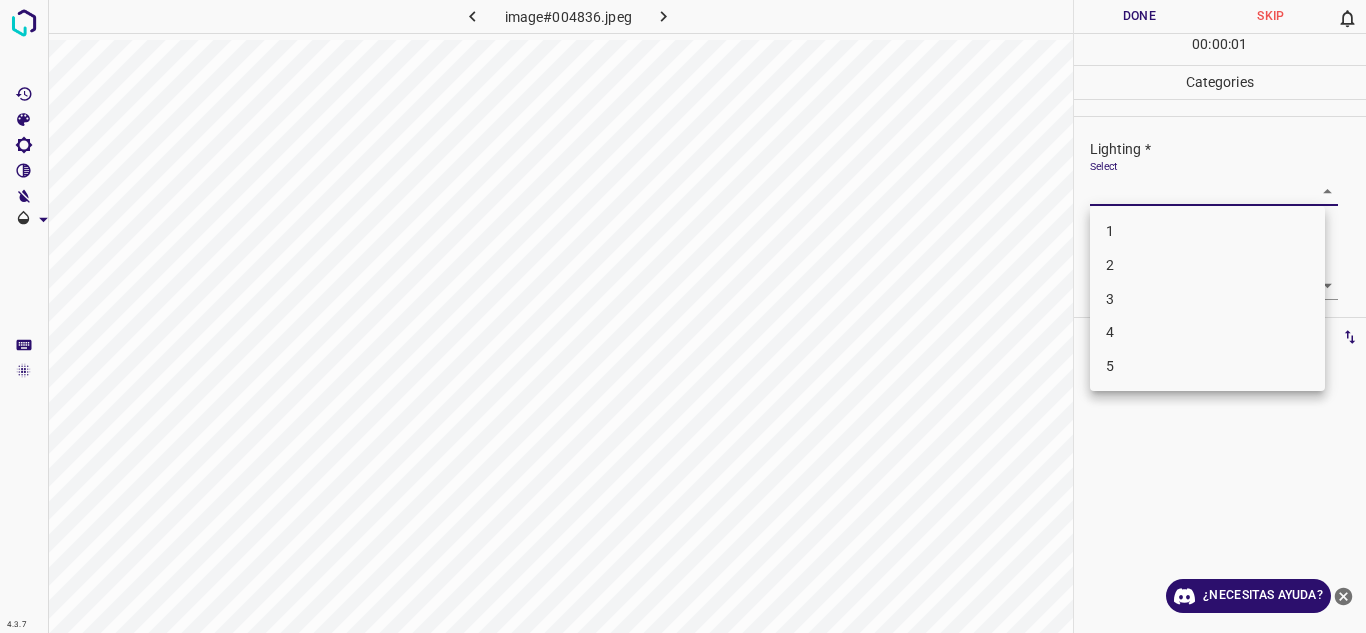 click on "4" at bounding box center (1207, 332) 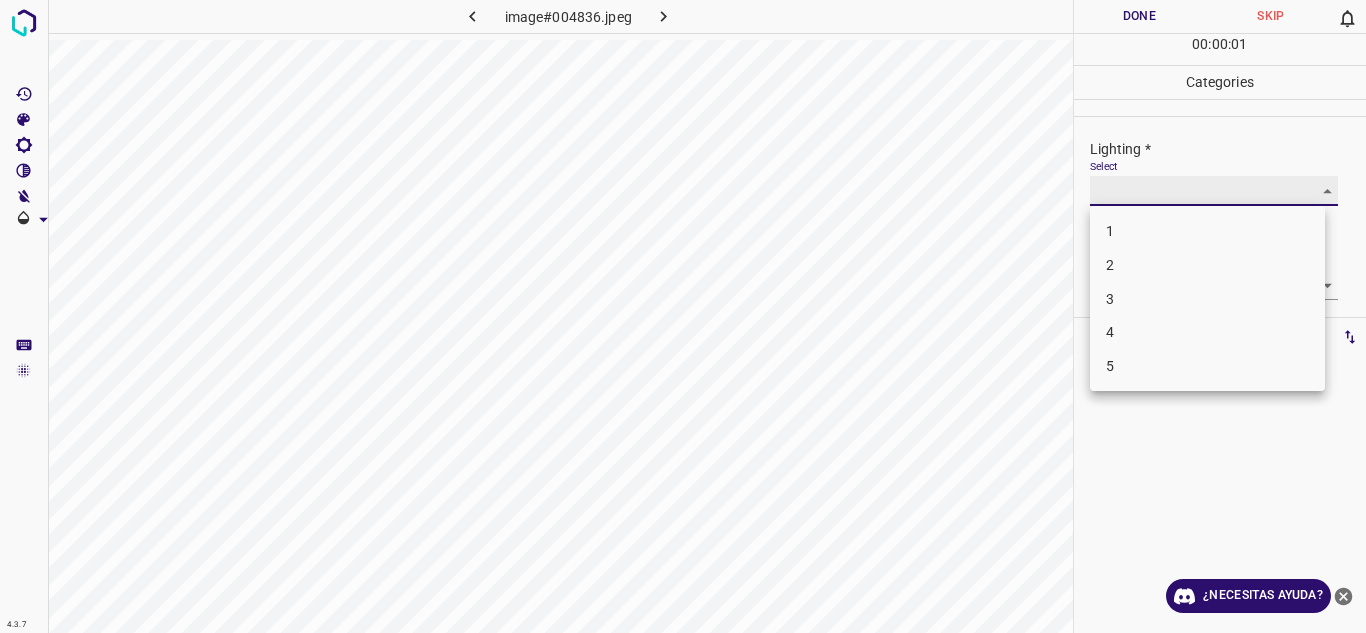 type on "4" 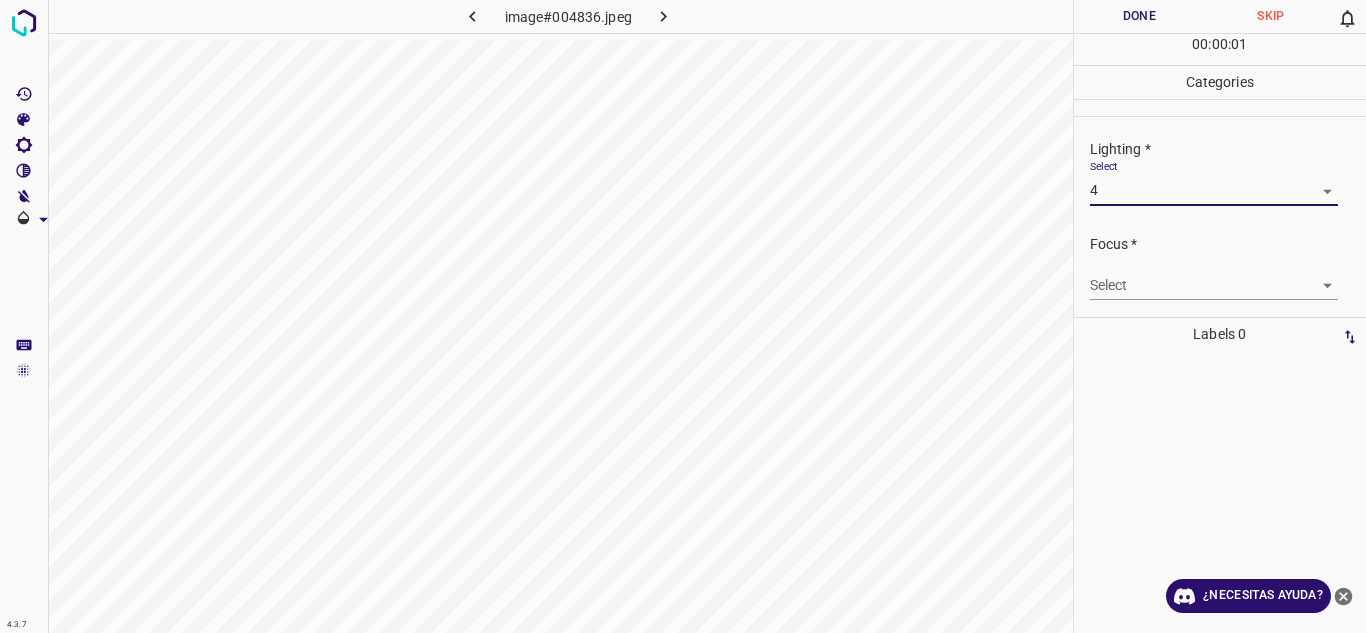 click on "4.3.7 image#004836.jpeg Done Skip 0 00   : 00   : 01   Categories Lighting *  Select 4 4 Focus *  Select ​ Overall *  Select ​ Labels   0 Categories 1 Lighting 2 Focus 3 Overall Tools Space Change between modes (Draw & Edit) I Auto labeling R Restore zoom M Zoom in N Zoom out Delete Delete selecte label Filters Z Restore filters X Saturation filter C Brightness filter V Contrast filter B Gray scale filter General O Download ¿Necesitas ayuda? Texto original Valora esta traducción Tu opinión servirá para ayudar a mejorar el Traductor de Google - Texto - Esconder - Borrar" at bounding box center [683, 316] 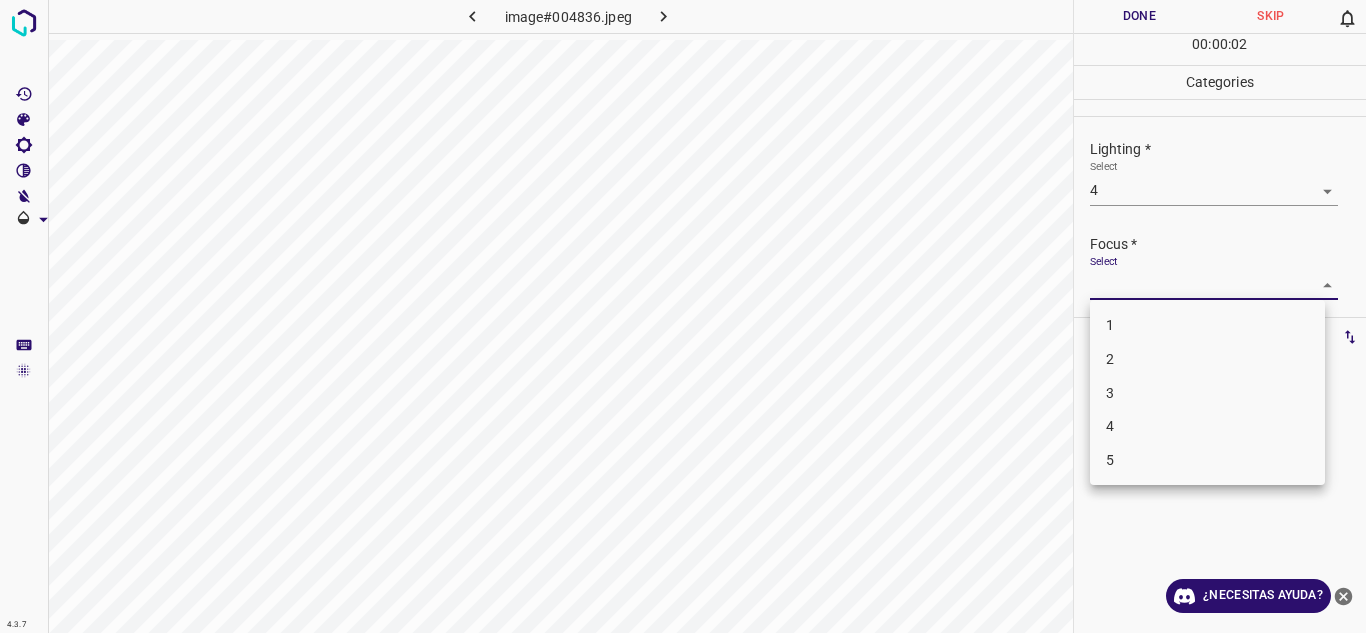 click on "3" at bounding box center (1207, 393) 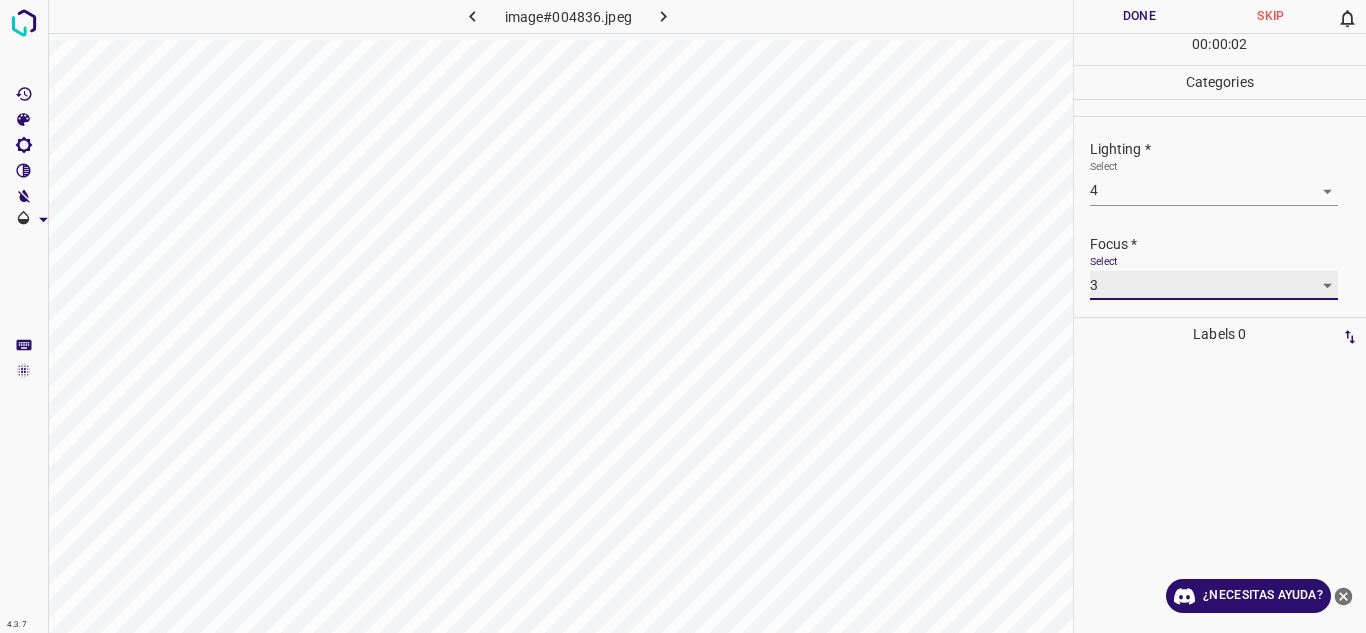 type on "3" 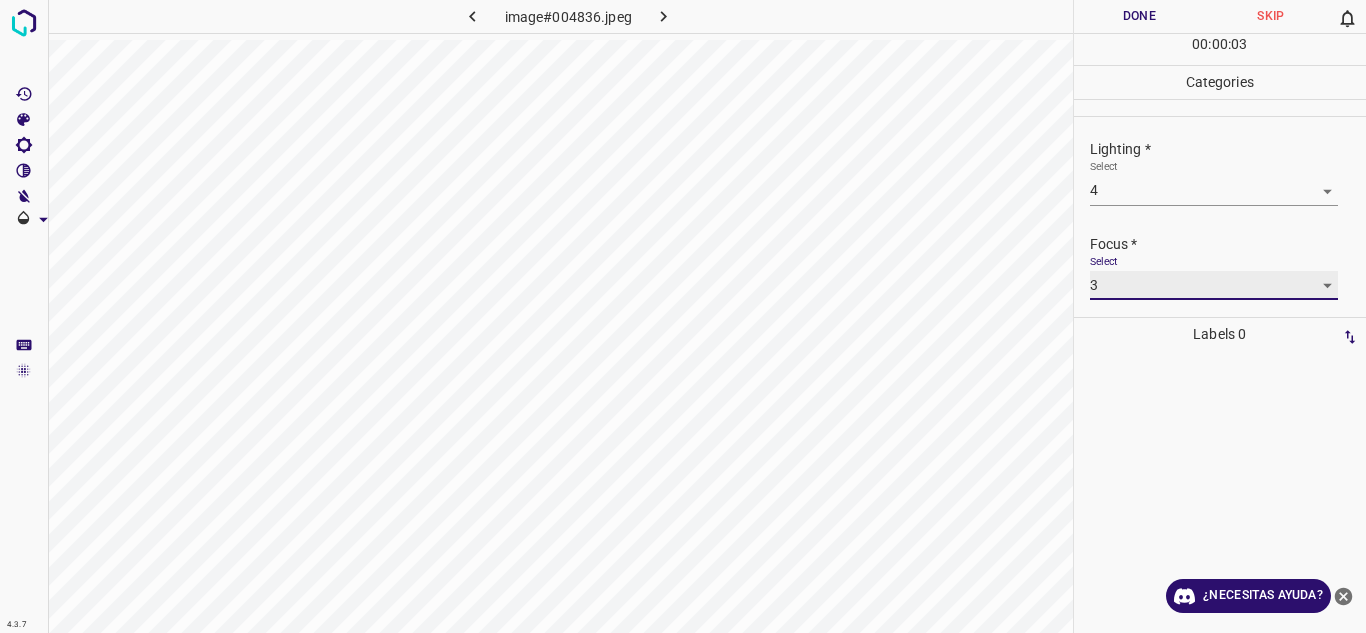 scroll, scrollTop: 98, scrollLeft: 0, axis: vertical 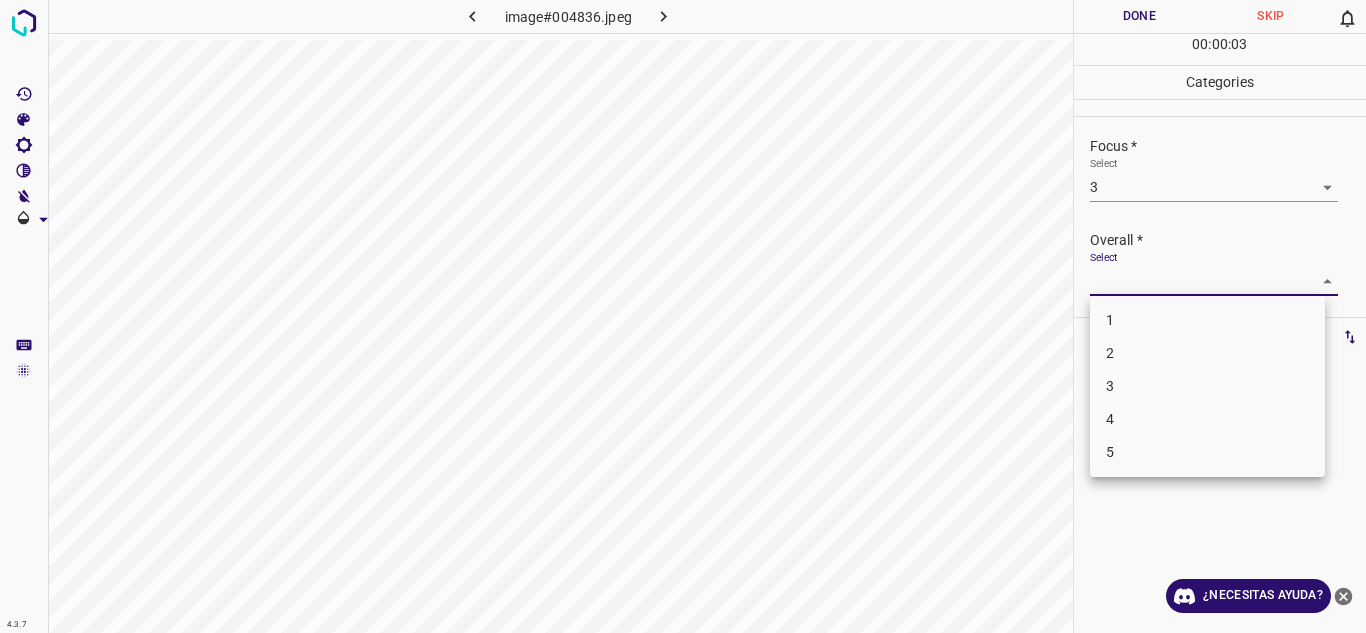 drag, startPoint x: 1297, startPoint y: 285, endPoint x: 1203, endPoint y: 374, distance: 129.44884 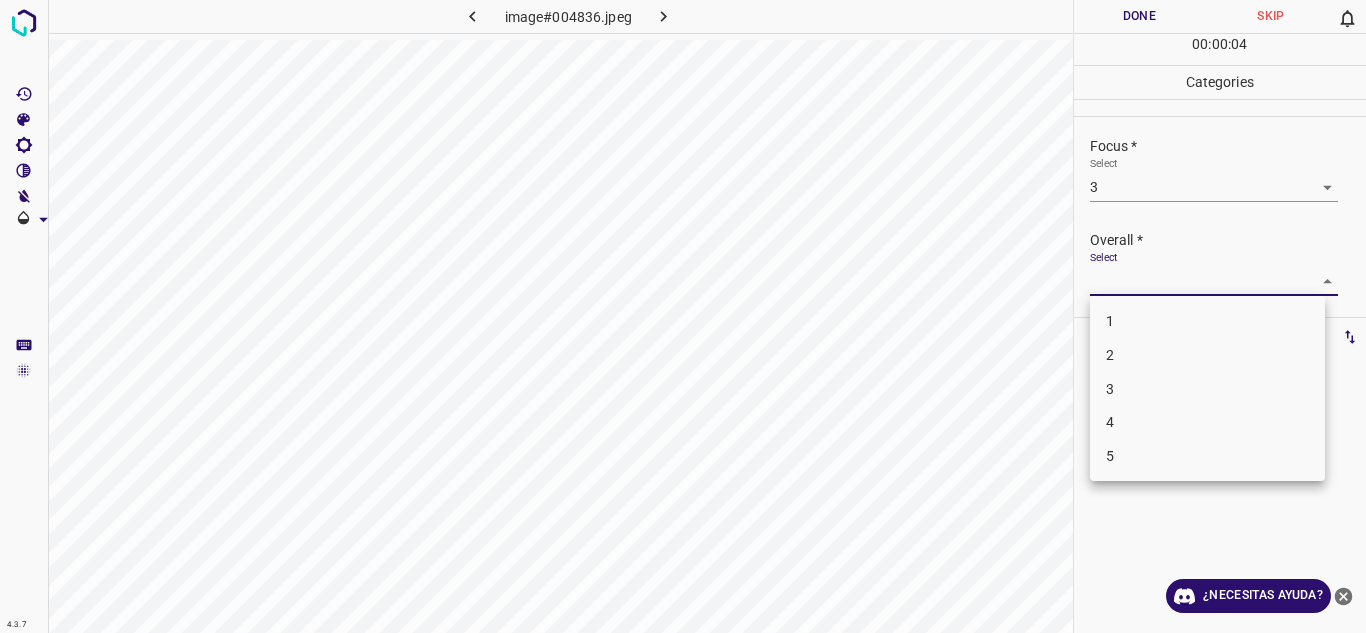 click on "4" at bounding box center (1207, 422) 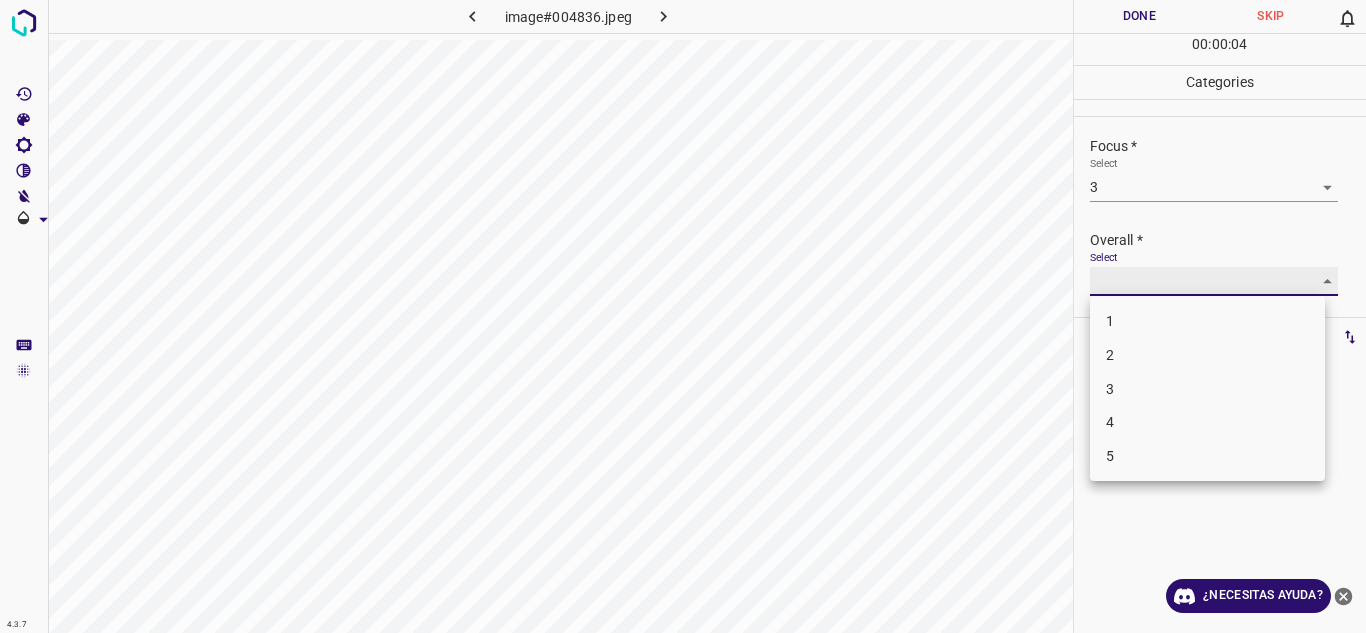 type on "4" 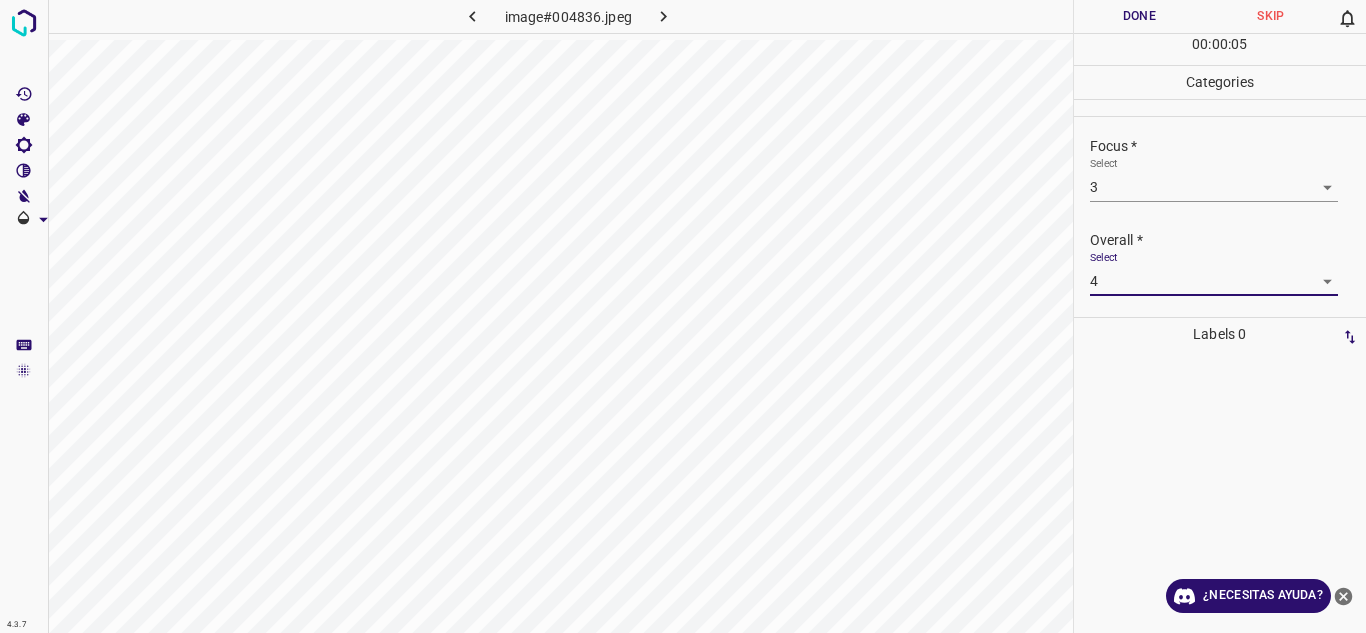 click on "Done" at bounding box center [1140, 16] 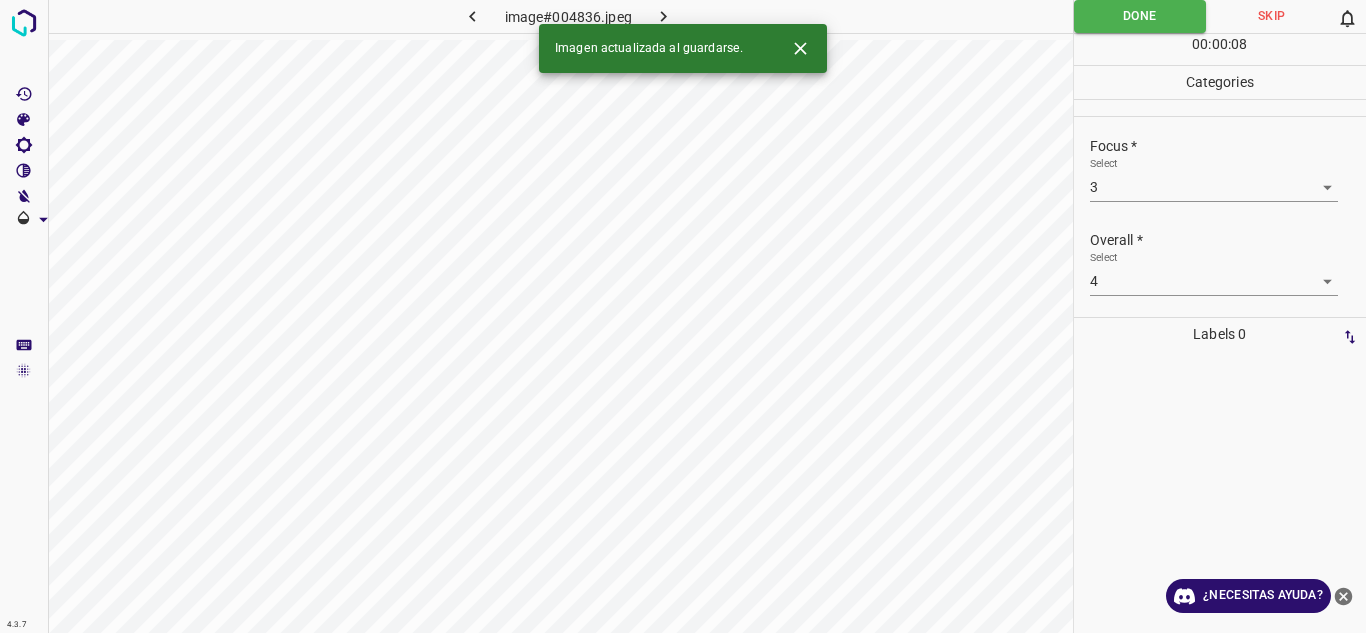 click at bounding box center (664, 16) 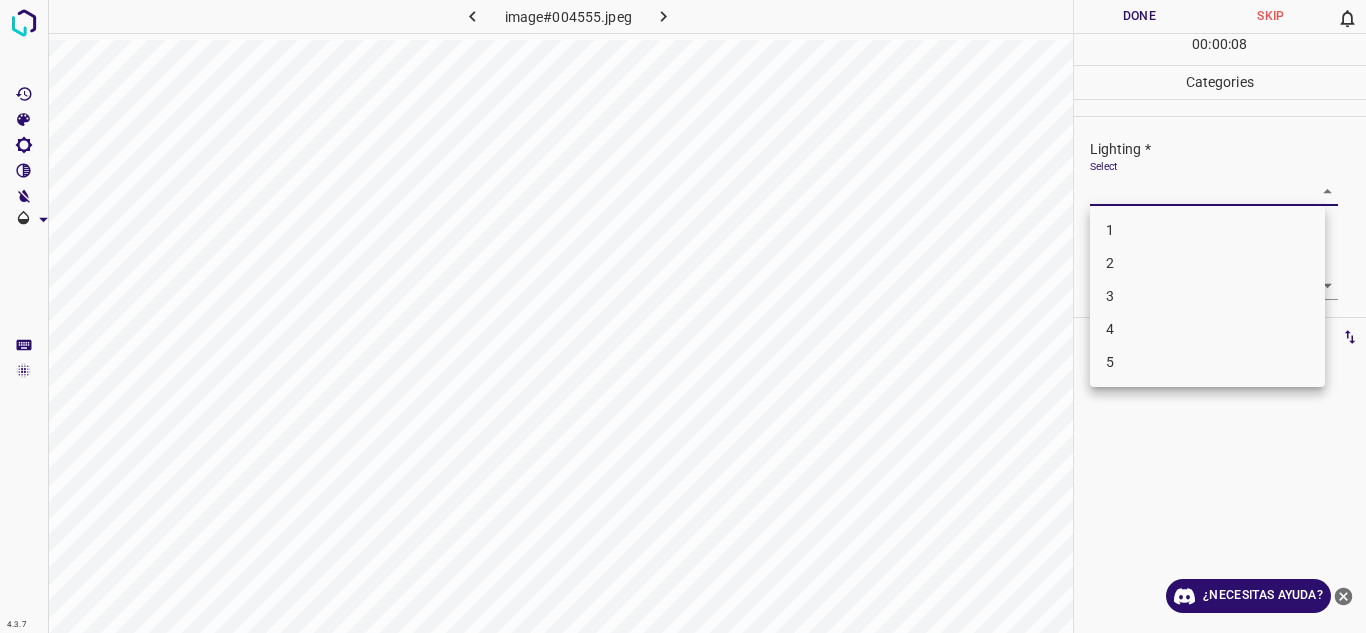 click on "4.3.7 image#004555.jpeg Done Skip 0 00   : 00   : 08   Categories Lighting *  Select ​ Focus *  Select ​ Overall *  Select ​ Labels   0 Categories 1 Lighting 2 Focus 3 Overall Tools Space Change between modes (Draw & Edit) I Auto labeling R Restore zoom M Zoom in N Zoom out Delete Delete selecte label Filters Z Restore filters X Saturation filter C Brightness filter V Contrast filter B Gray scale filter General O Download ¿Necesitas ayuda? Texto original Valora esta traducción Tu opinión servirá para ayudar a mejorar el Traductor de Google - Texto - Esconder - Borrar 1 2 3 4 5" at bounding box center (683, 316) 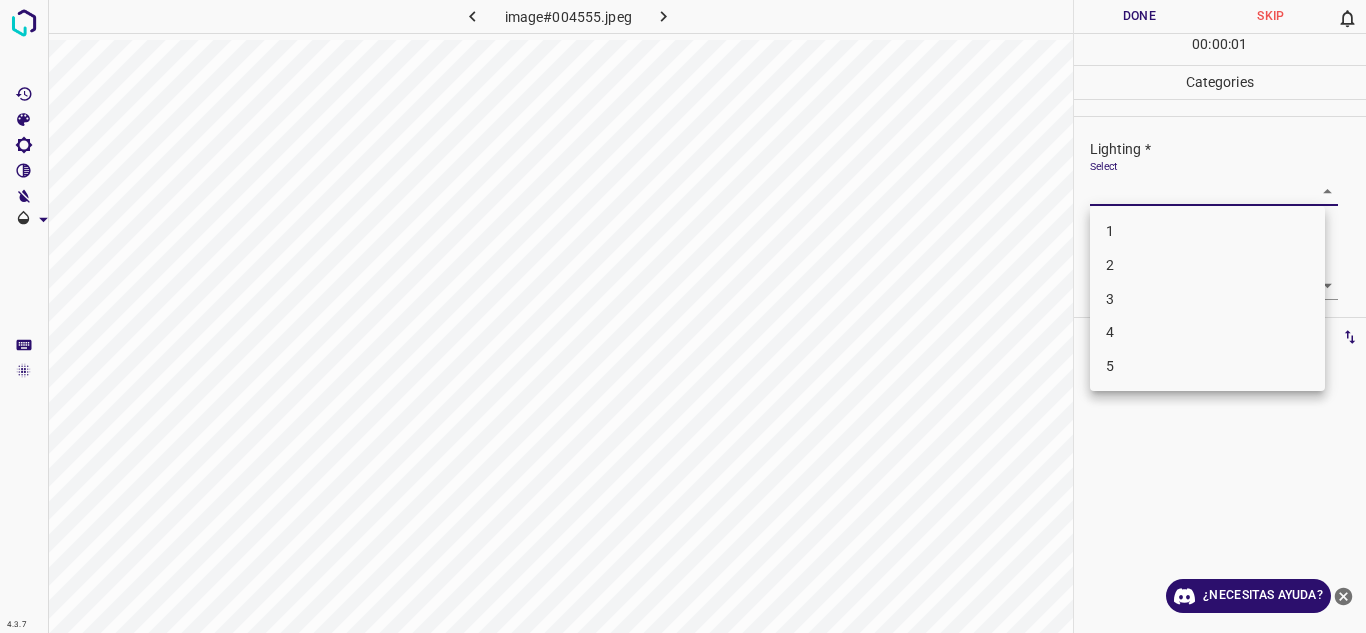click on "3" at bounding box center (1207, 299) 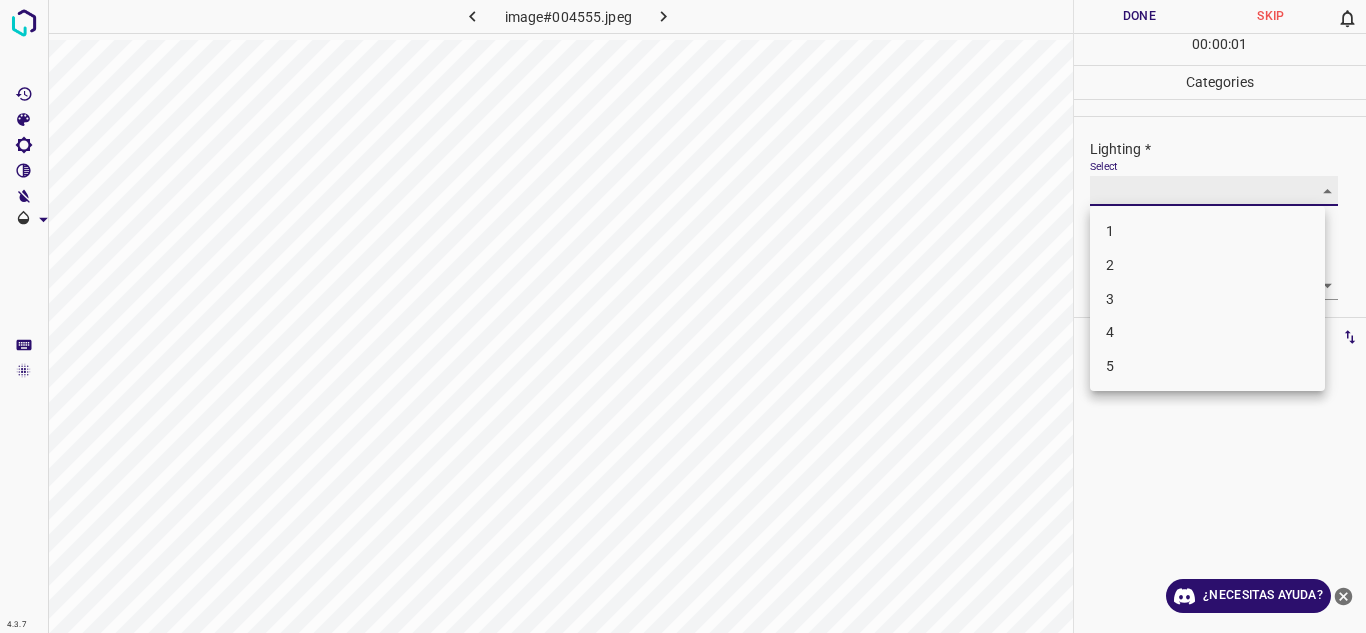 type on "3" 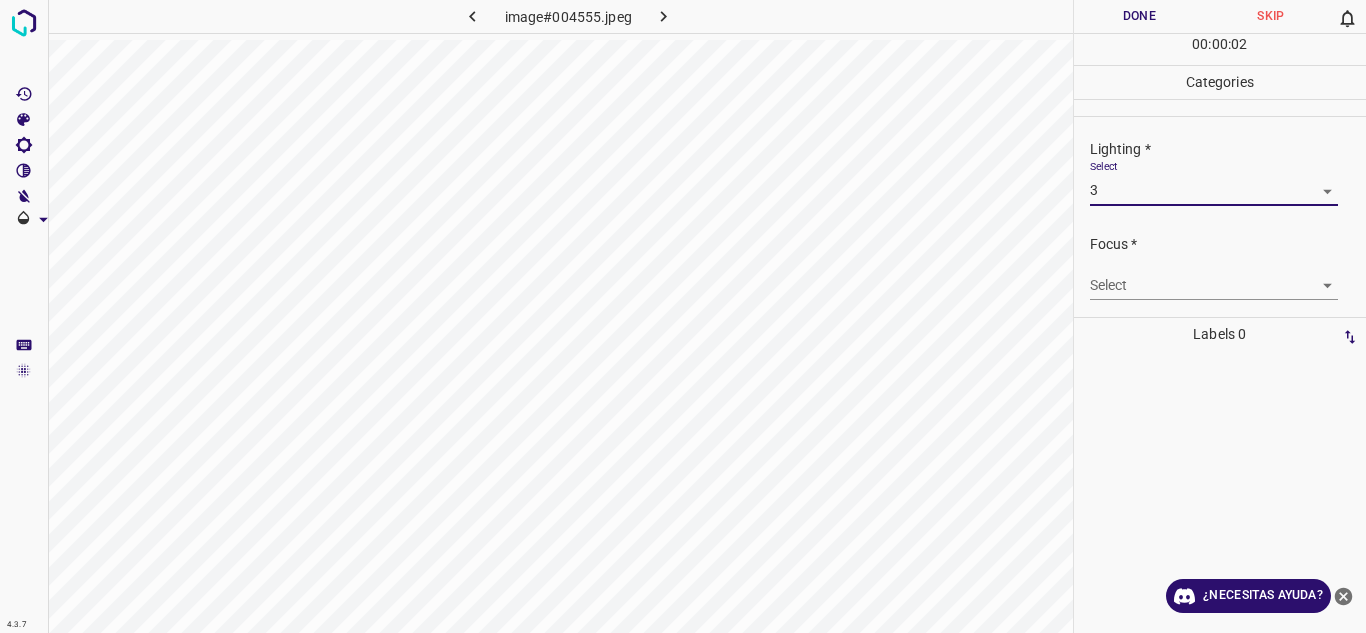 click on "4.3.7 image#004555.jpeg Done Skip 0 00   : 00   : 02   Categories Lighting *  Select 3 3 Focus *  Select ​ Overall *  Select ​ Labels   0 Categories 1 Lighting 2 Focus 3 Overall Tools Space Change between modes (Draw & Edit) I Auto labeling R Restore zoom M Zoom in N Zoom out Delete Delete selecte label Filters Z Restore filters X Saturation filter C Brightness filter V Contrast filter B Gray scale filter General O Download ¿Necesitas ayuda? Texto original Valora esta traducción Tu opinión servirá para ayudar a mejorar el Traductor de Google - Texto - Esconder - Borrar" at bounding box center [683, 316] 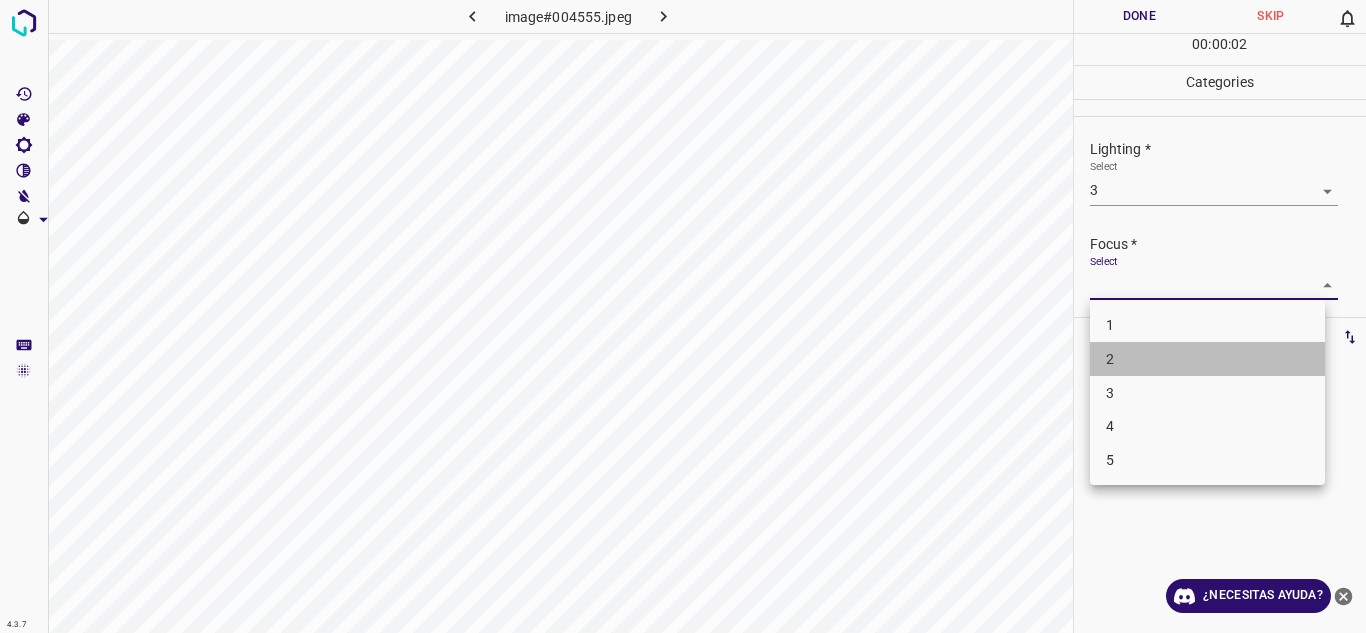 click on "2" at bounding box center (1207, 359) 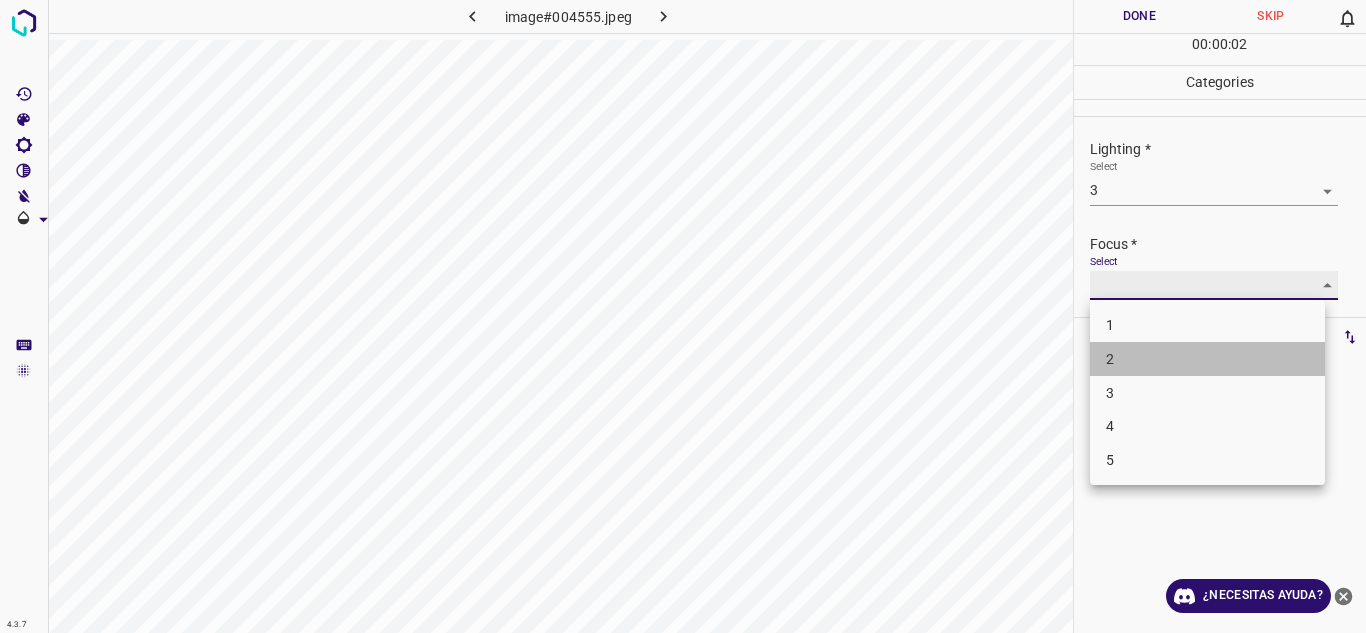 type on "2" 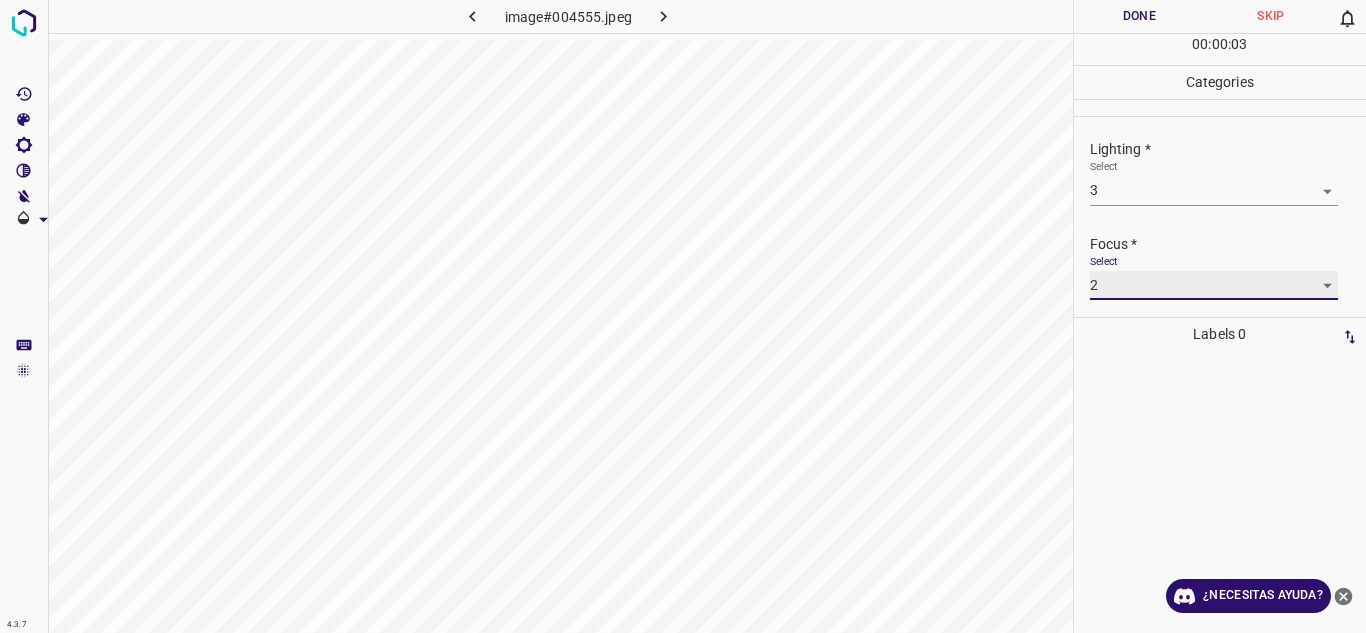 scroll, scrollTop: 98, scrollLeft: 0, axis: vertical 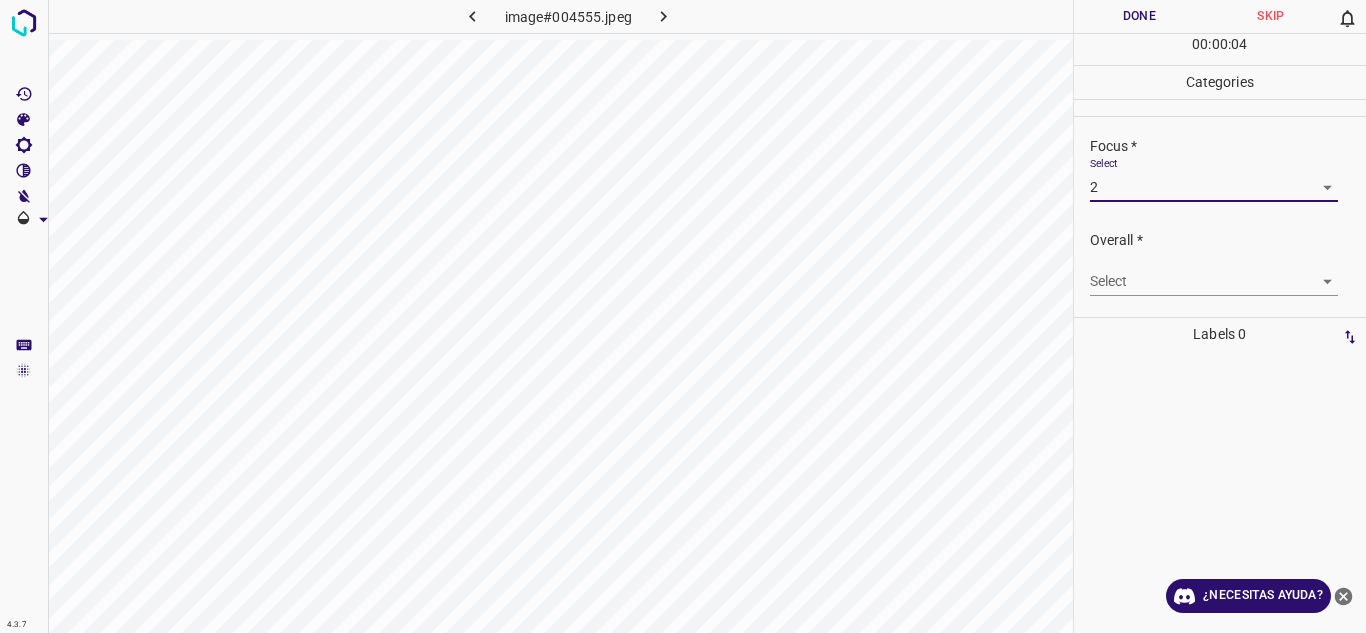 click on "4.3.7 image#004555.jpeg Done Skip 0 00   : 00   : 04   Categories Lighting *  Select 3 3 Focus *  Select 2 2 Overall *  Select ​ Labels   0 Categories 1 Lighting 2 Focus 3 Overall Tools Space Change between modes (Draw & Edit) I Auto labeling R Restore zoom M Zoom in N Zoom out Delete Delete selecte label Filters Z Restore filters X Saturation filter C Brightness filter V Contrast filter B Gray scale filter General O Download ¿Necesitas ayuda? Texto original Valora esta traducción Tu opinión servirá para ayudar a mejorar el Traductor de Google - Texto - Esconder - Borrar" at bounding box center (683, 316) 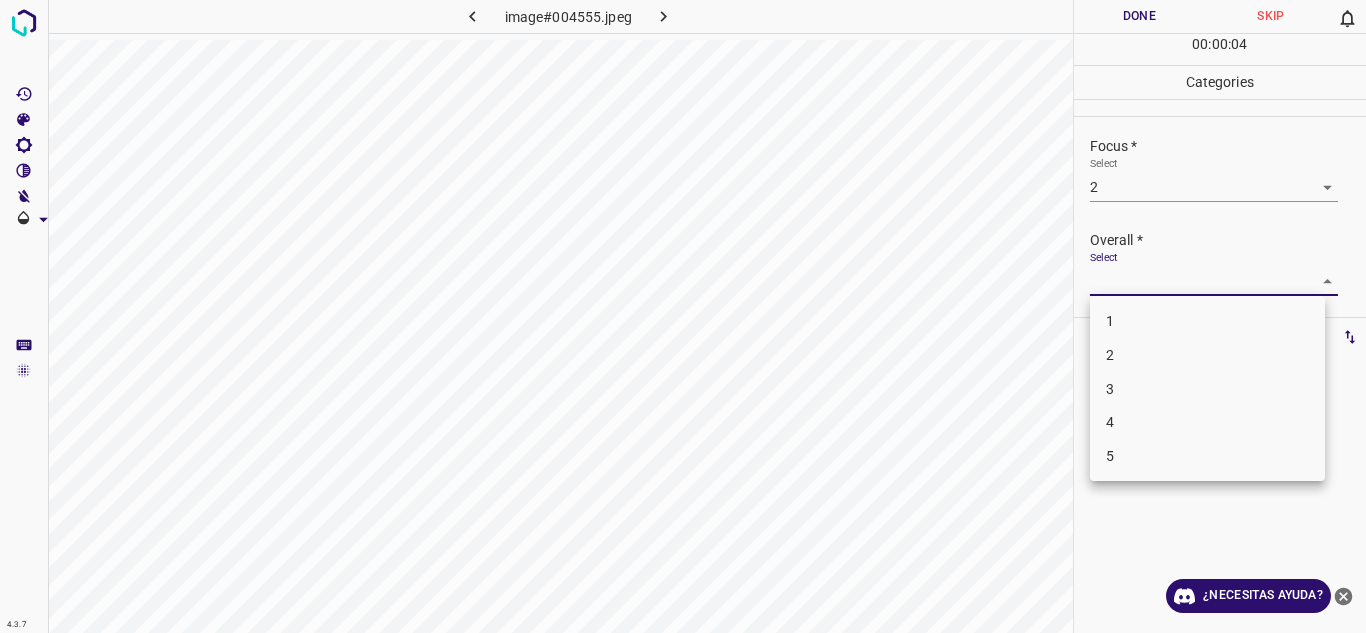 click on "3" at bounding box center [1207, 389] 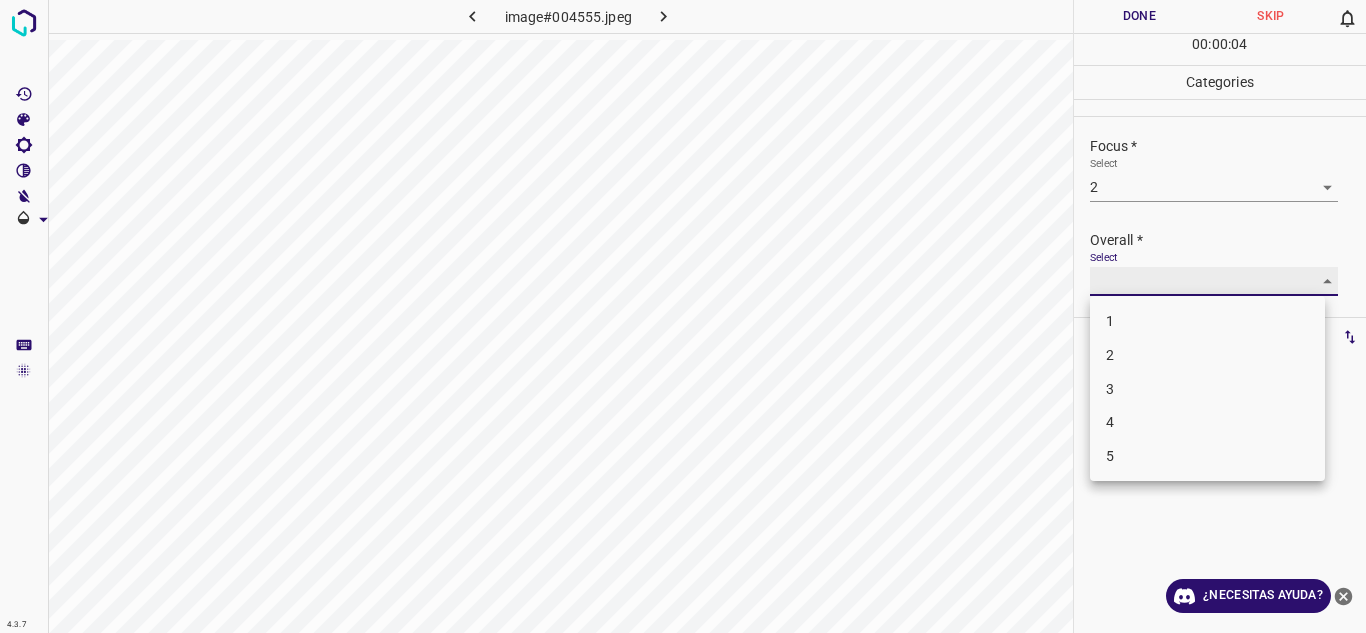 type on "3" 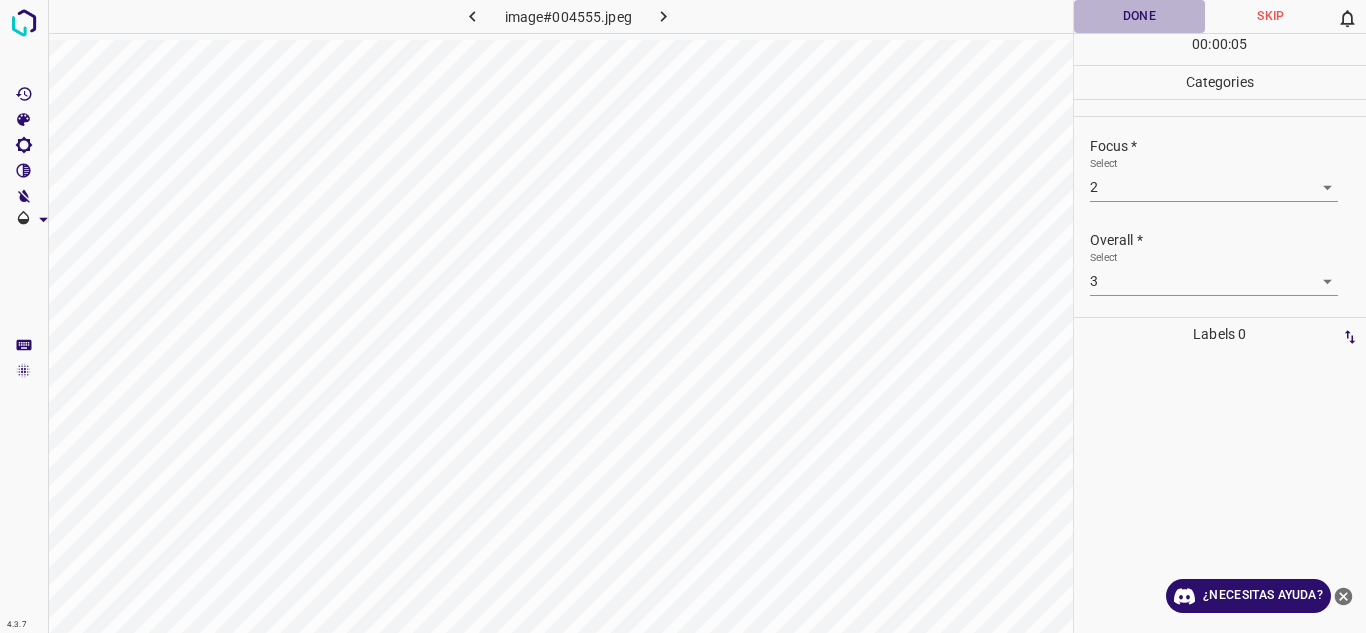 click on "Done" at bounding box center [1140, 16] 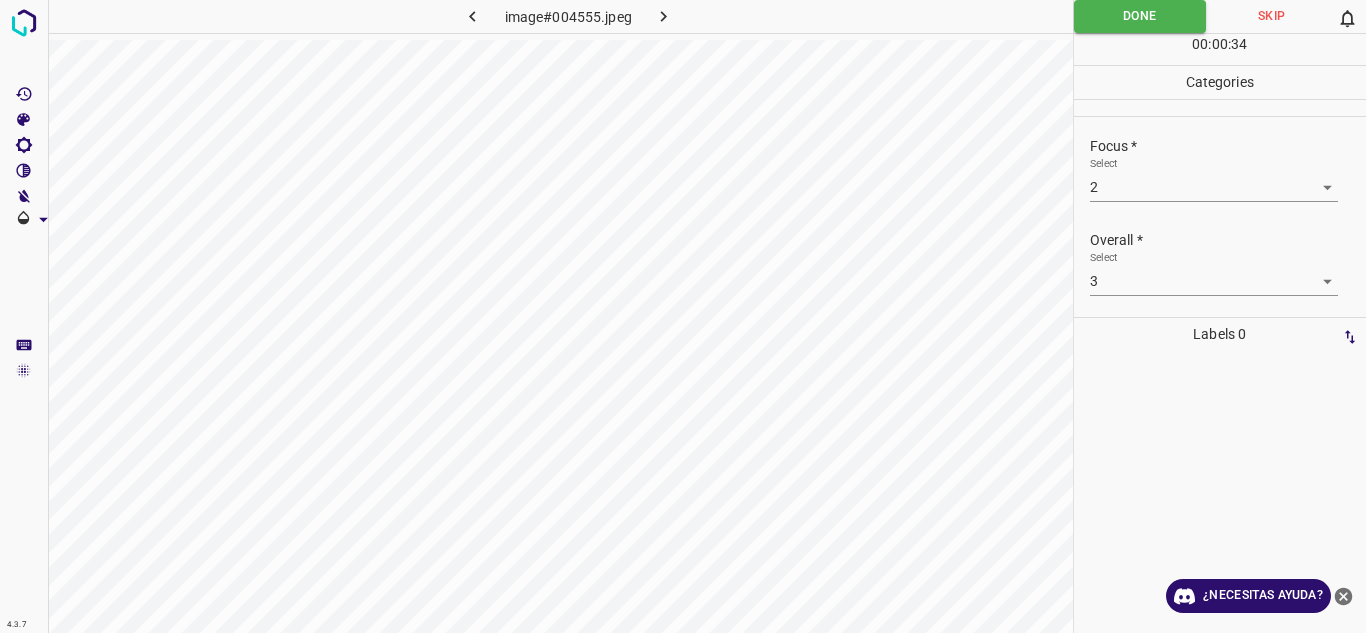 drag, startPoint x: 1365, startPoint y: 208, endPoint x: 1365, endPoint y: 174, distance: 34 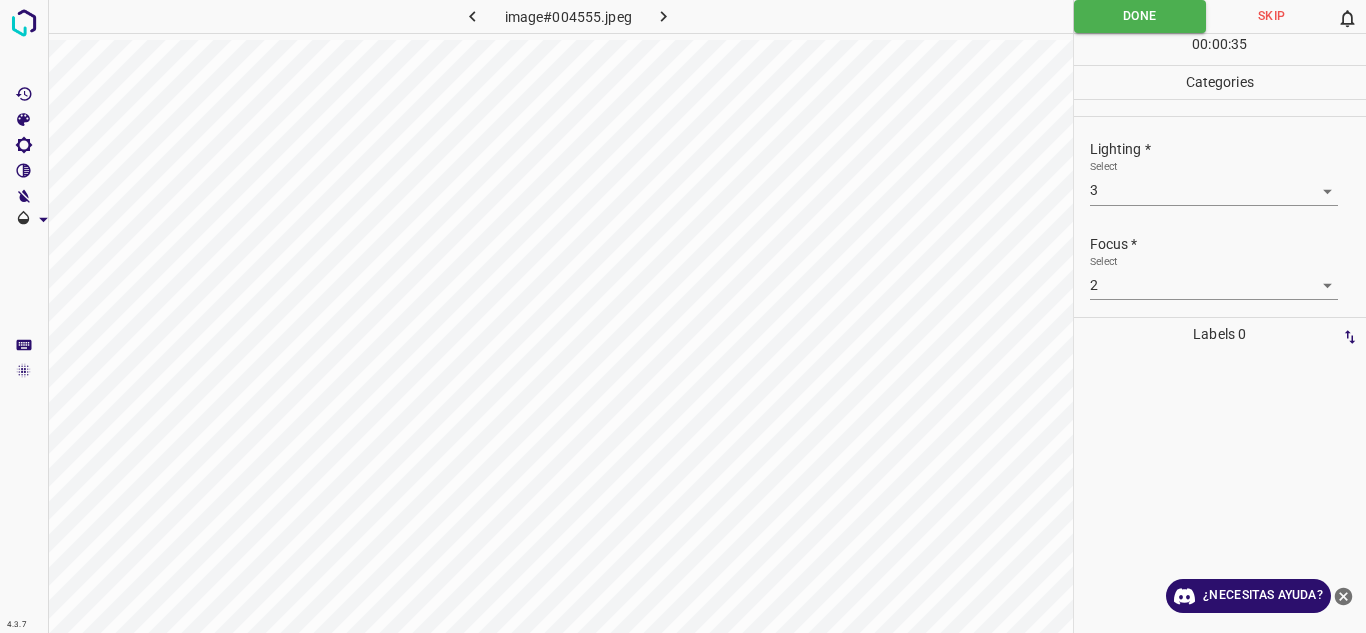 scroll, scrollTop: 98, scrollLeft: 0, axis: vertical 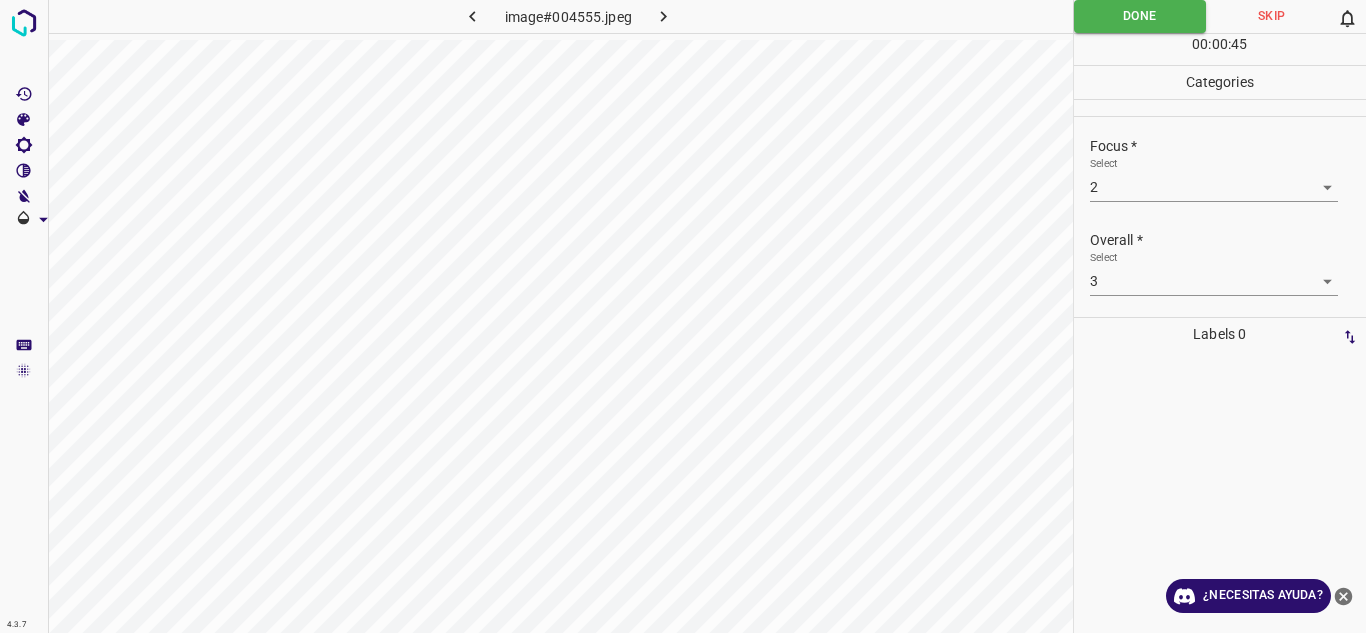 click at bounding box center (664, 16) 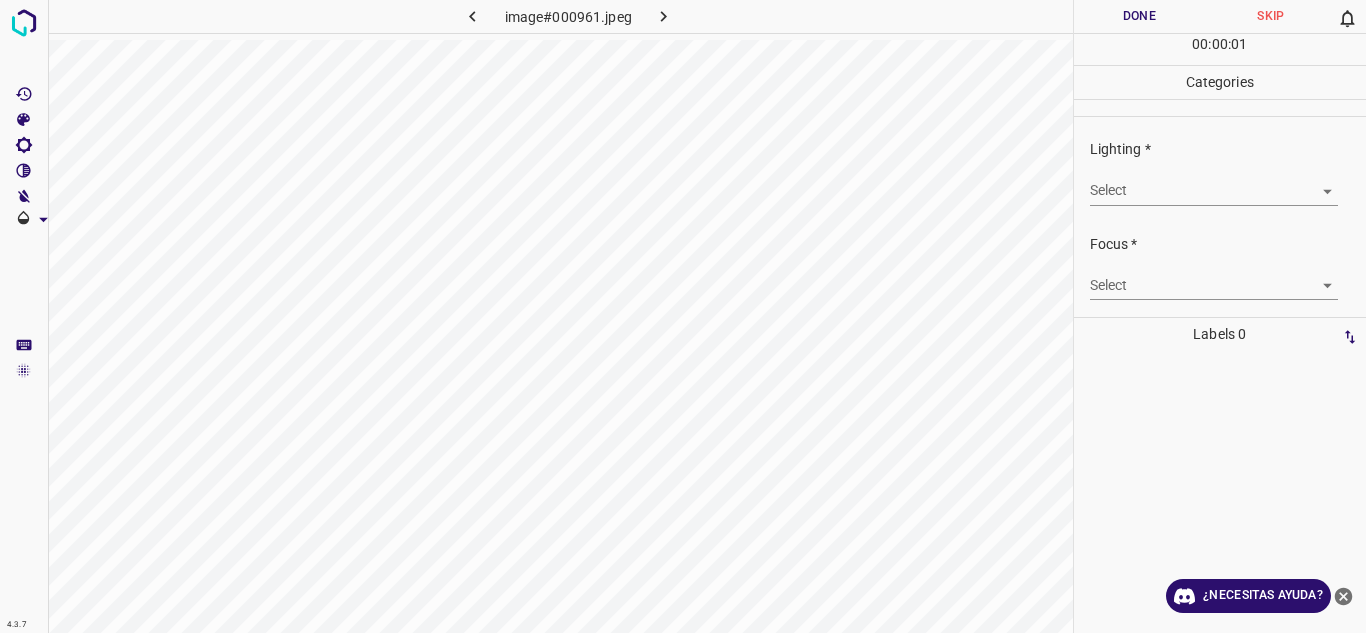 click on "4.3.7 image#000961.jpeg Done Skip 0 00   : 00   : 01   Categories Lighting *  Select ​ Focus *  Select ​ Overall *  Select ​ Labels   0 Categories 1 Lighting 2 Focus 3 Overall Tools Space Change between modes (Draw & Edit) I Auto labeling R Restore zoom M Zoom in N Zoom out Delete Delete selecte label Filters Z Restore filters X Saturation filter C Brightness filter V Contrast filter B Gray scale filter General O Download ¿Necesitas ayuda? Texto original Valora esta traducción Tu opinión servirá para ayudar a mejorar el Traductor de Google - Texto - Esconder - Borrar" at bounding box center [683, 316] 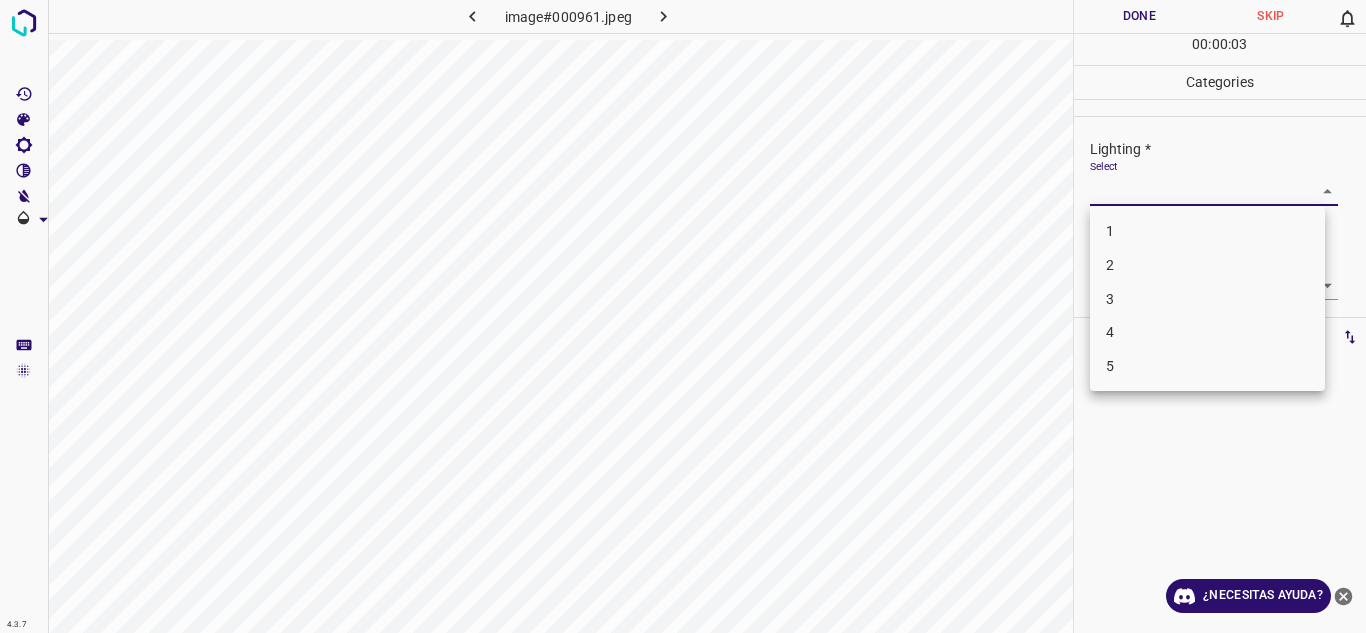 click on "3" at bounding box center [1207, 299] 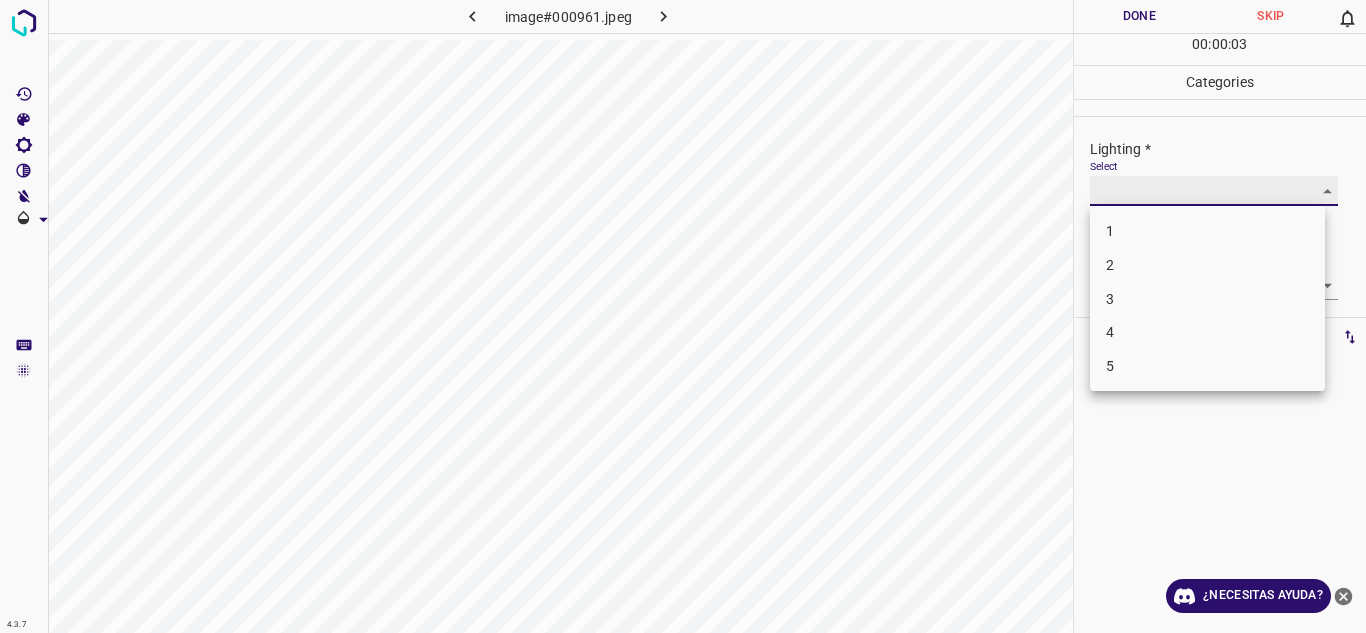 type on "3" 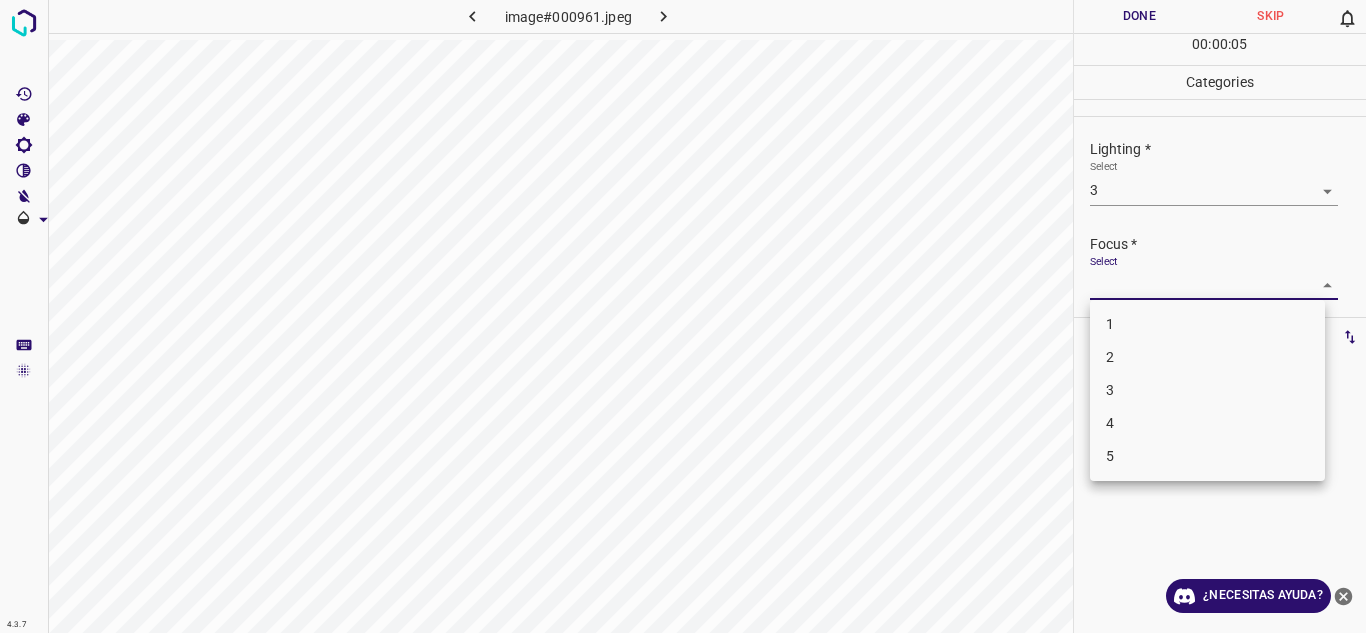 click on "4.3.7 image#000961.jpeg Done Skip 0 00   : 00   : 05   Categories Lighting *  Select 3 3 Focus *  Select ​ Overall *  Select ​ Labels   0 Categories 1 Lighting 2 Focus 3 Overall Tools Space Change between modes (Draw & Edit) I Auto labeling R Restore zoom M Zoom in N Zoom out Delete Delete selecte label Filters Z Restore filters X Saturation filter C Brightness filter V Contrast filter B Gray scale filter General O Download ¿Necesitas ayuda? Texto original Valora esta traducción Tu opinión servirá para ayudar a mejorar el Traductor de Google - Texto - Esconder - Borrar 1 2 3 4 5" at bounding box center [683, 316] 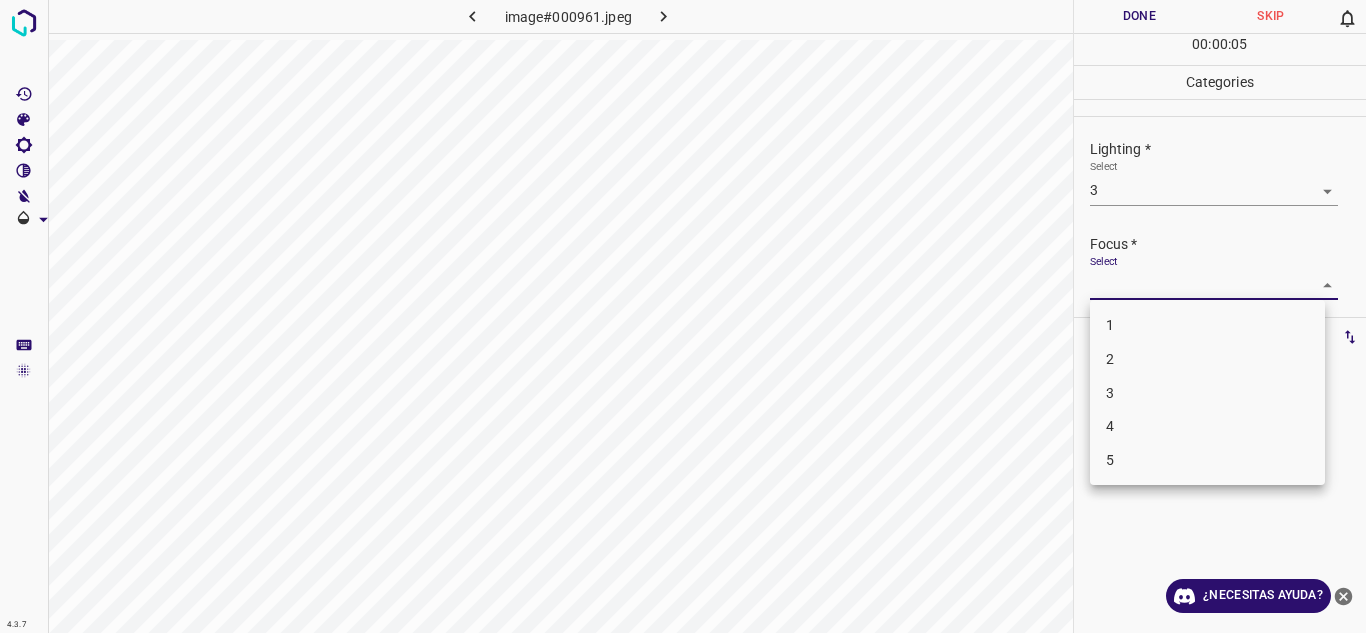 click on "2" at bounding box center [1207, 359] 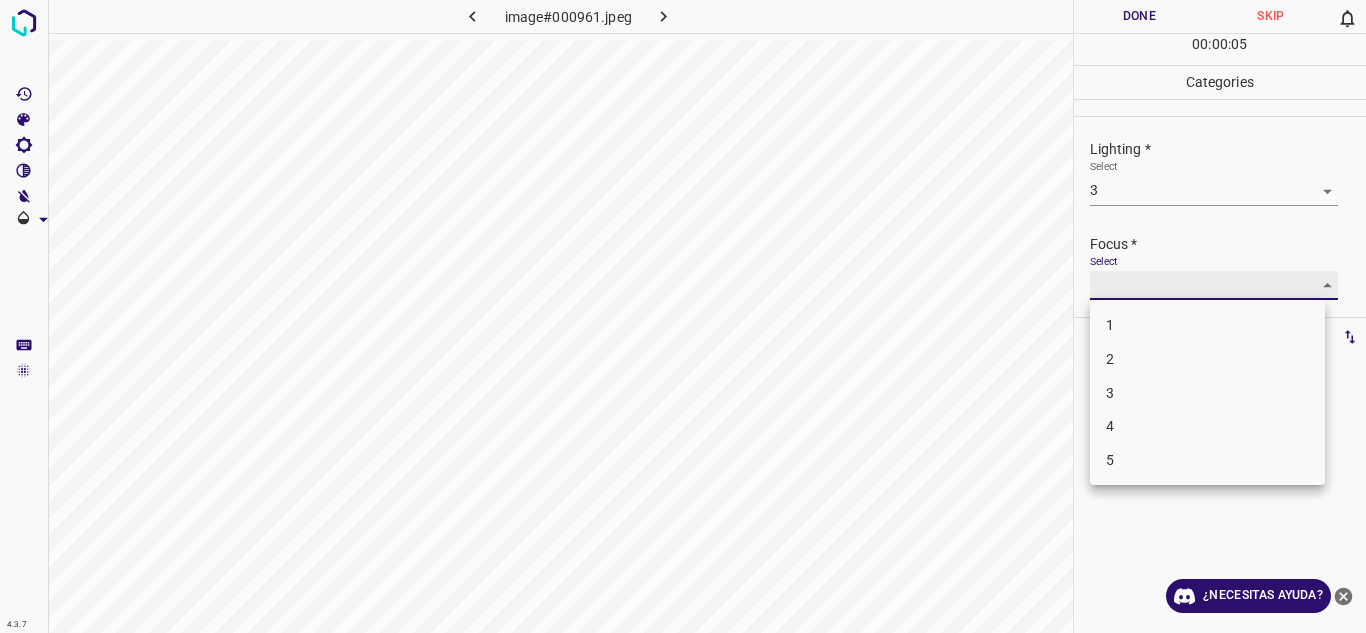 type on "2" 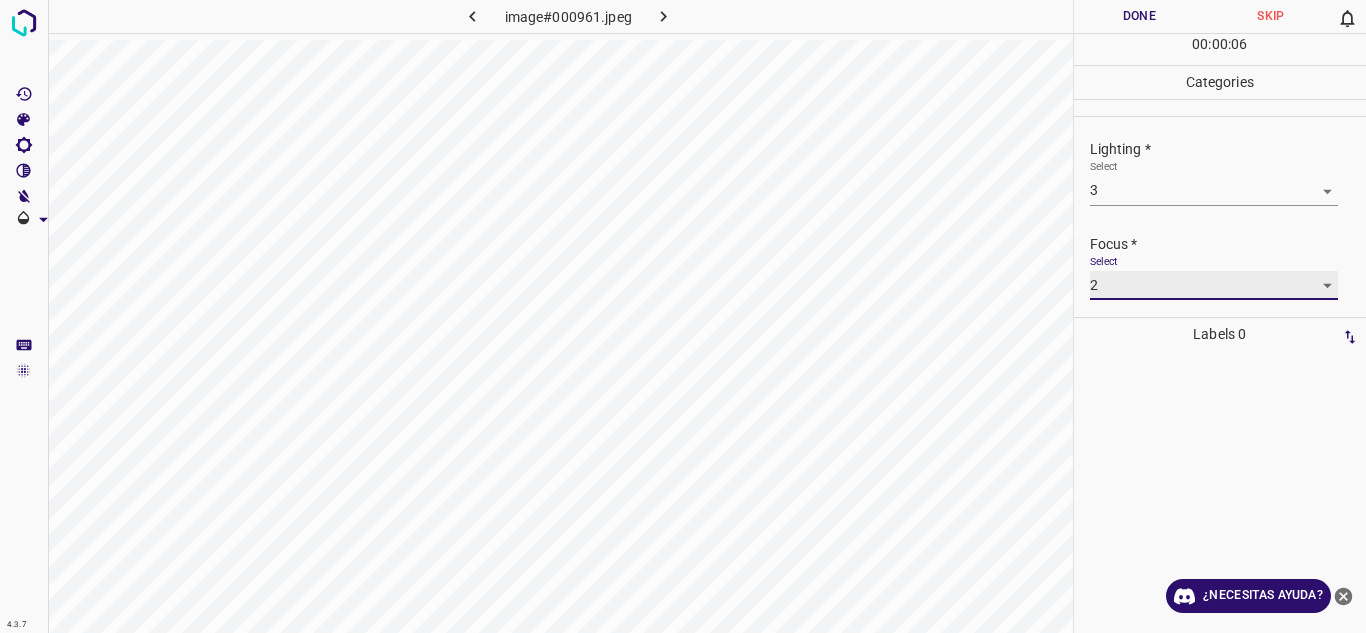 scroll, scrollTop: 98, scrollLeft: 0, axis: vertical 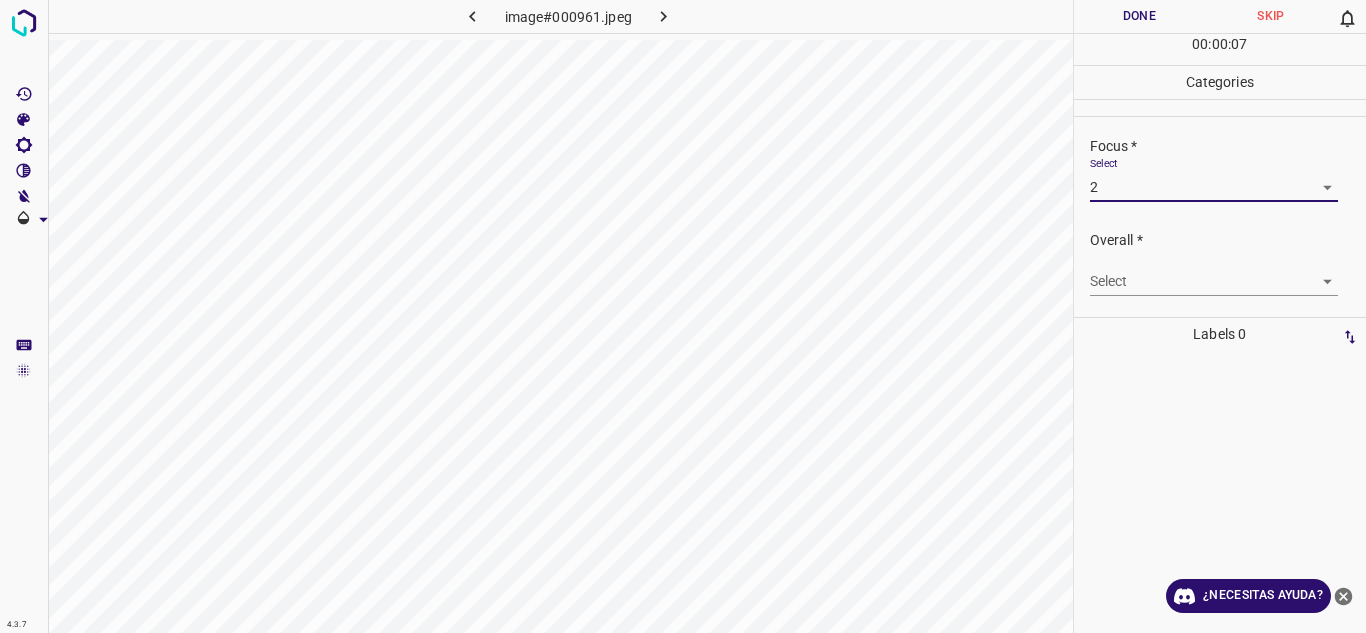 click on "4.3.7 image#000961.jpeg Done Skip 0 00   : 00   : 07   Categories Lighting *  Select 3 3 Focus *  Select 2 2 Overall *  Select ​ Labels   0 Categories 1 Lighting 2 Focus 3 Overall Tools Space Change between modes (Draw & Edit) I Auto labeling R Restore zoom M Zoom in N Zoom out Delete Delete selecte label Filters Z Restore filters X Saturation filter C Brightness filter V Contrast filter B Gray scale filter General O Download ¿Necesitas ayuda? Texto original Valora esta traducción Tu opinión servirá para ayudar a mejorar el Traductor de Google - Texto - Esconder - Borrar" at bounding box center (683, 316) 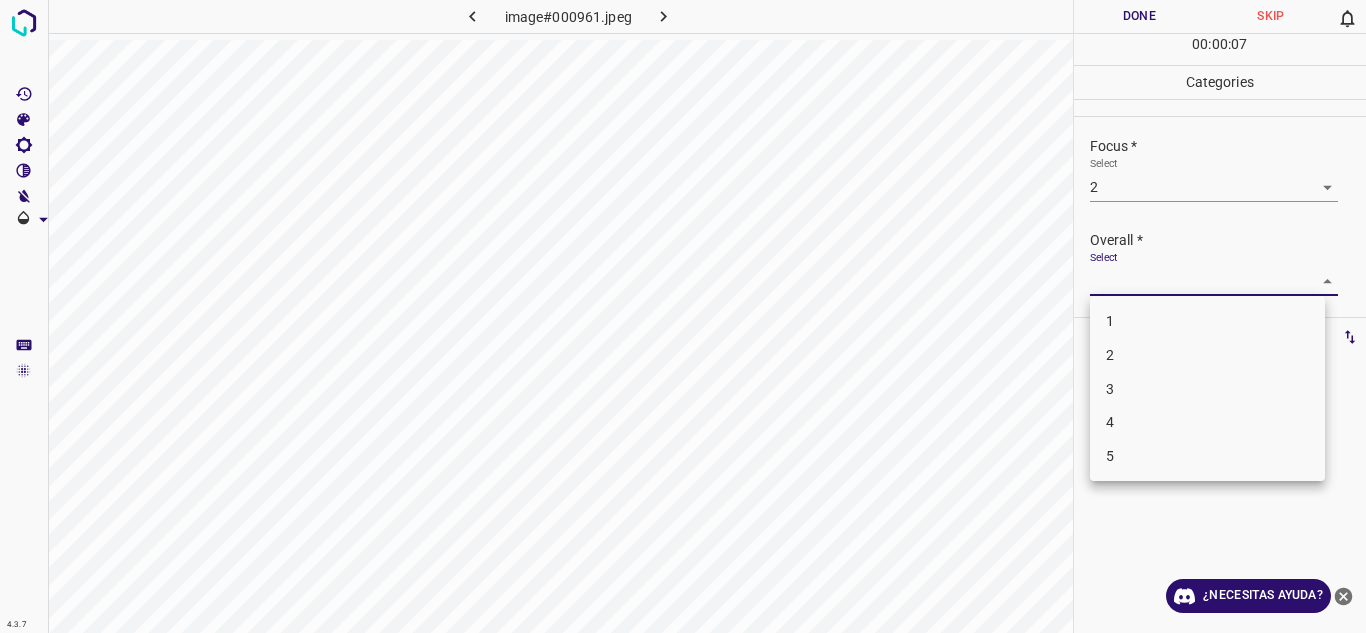click on "3" at bounding box center (1207, 389) 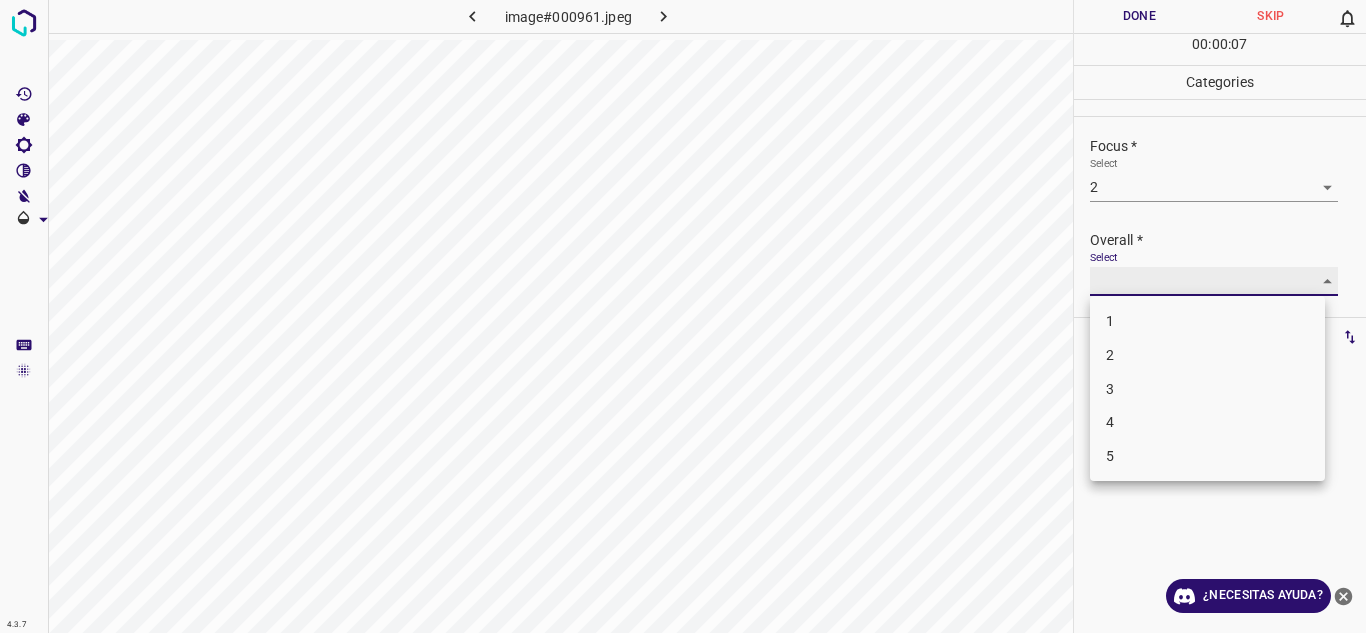 type on "3" 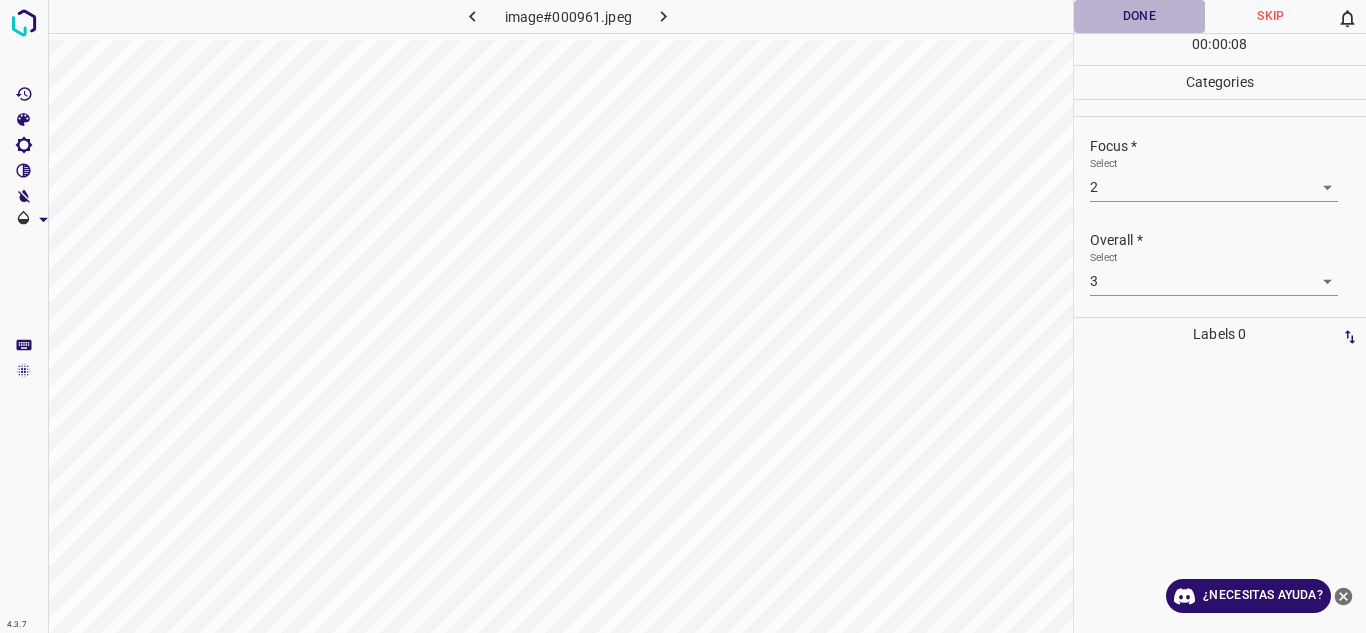 click on "Done" at bounding box center (1140, 16) 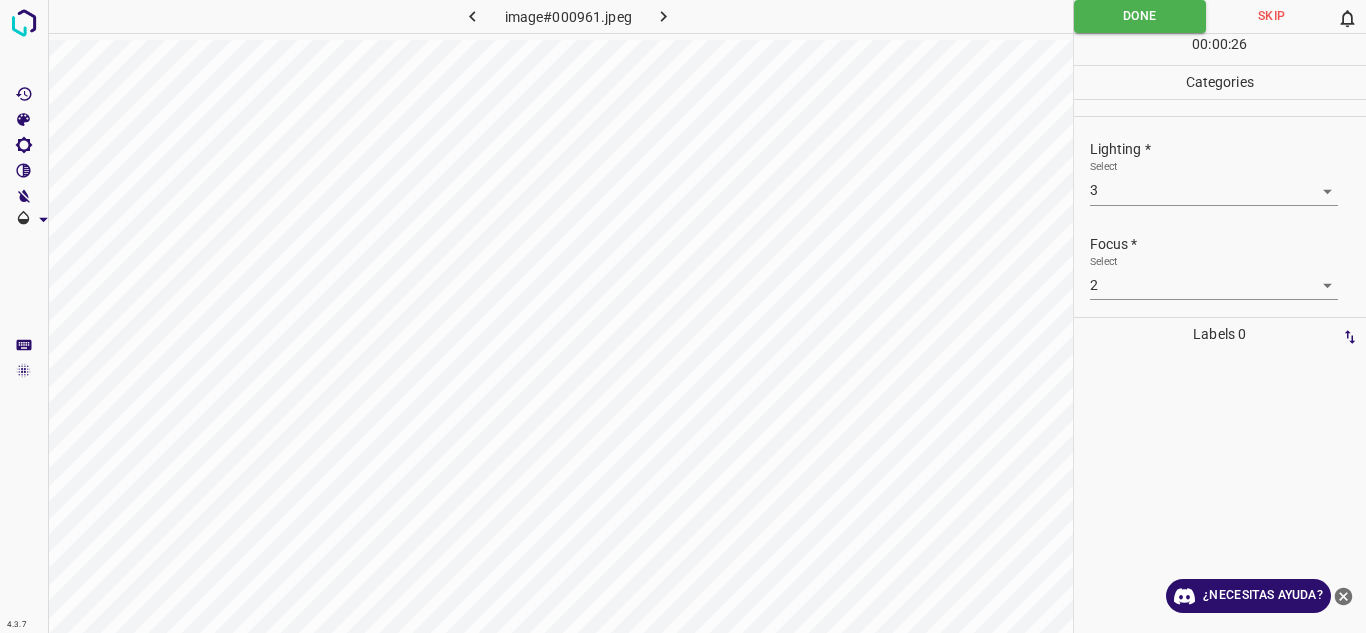 scroll, scrollTop: 98, scrollLeft: 0, axis: vertical 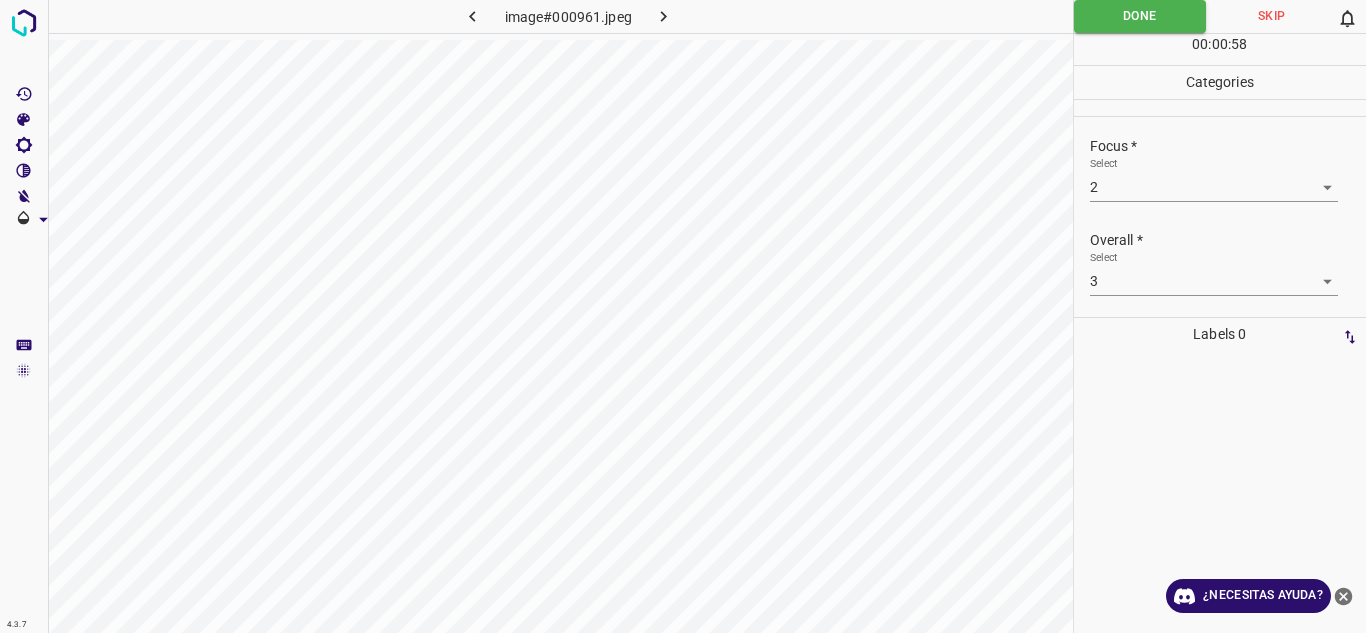 click at bounding box center (664, 16) 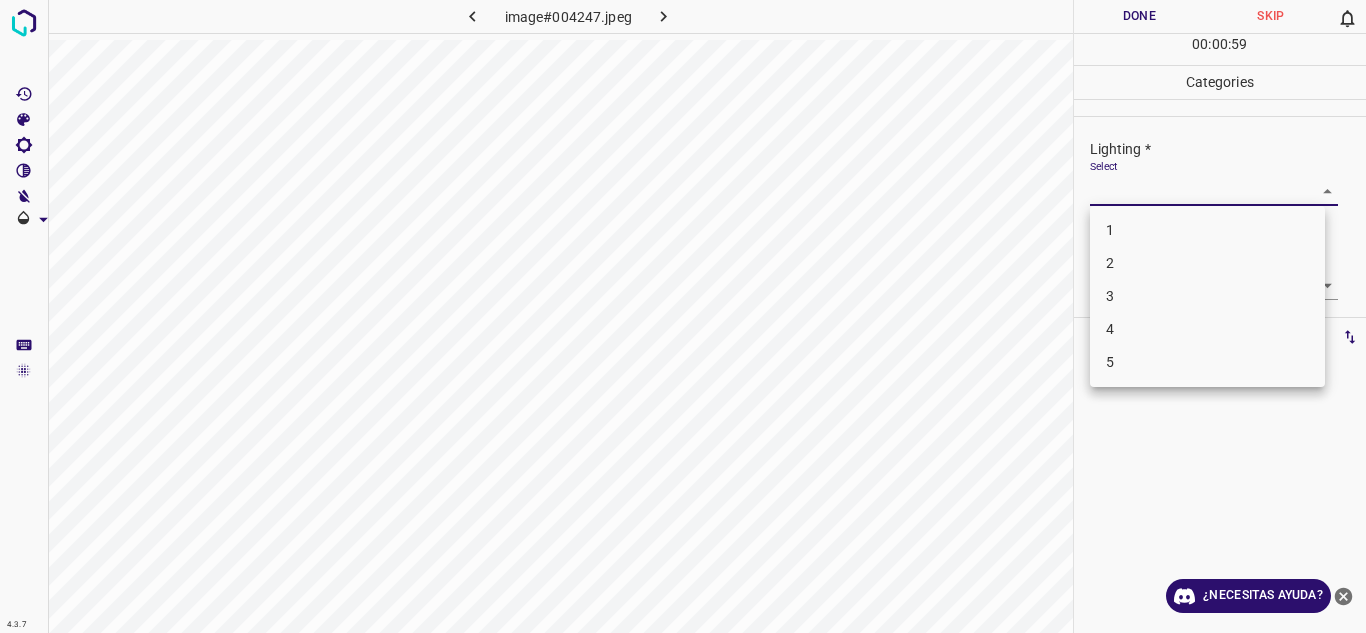 drag, startPoint x: 1308, startPoint y: 183, endPoint x: 1285, endPoint y: 242, distance: 63.324562 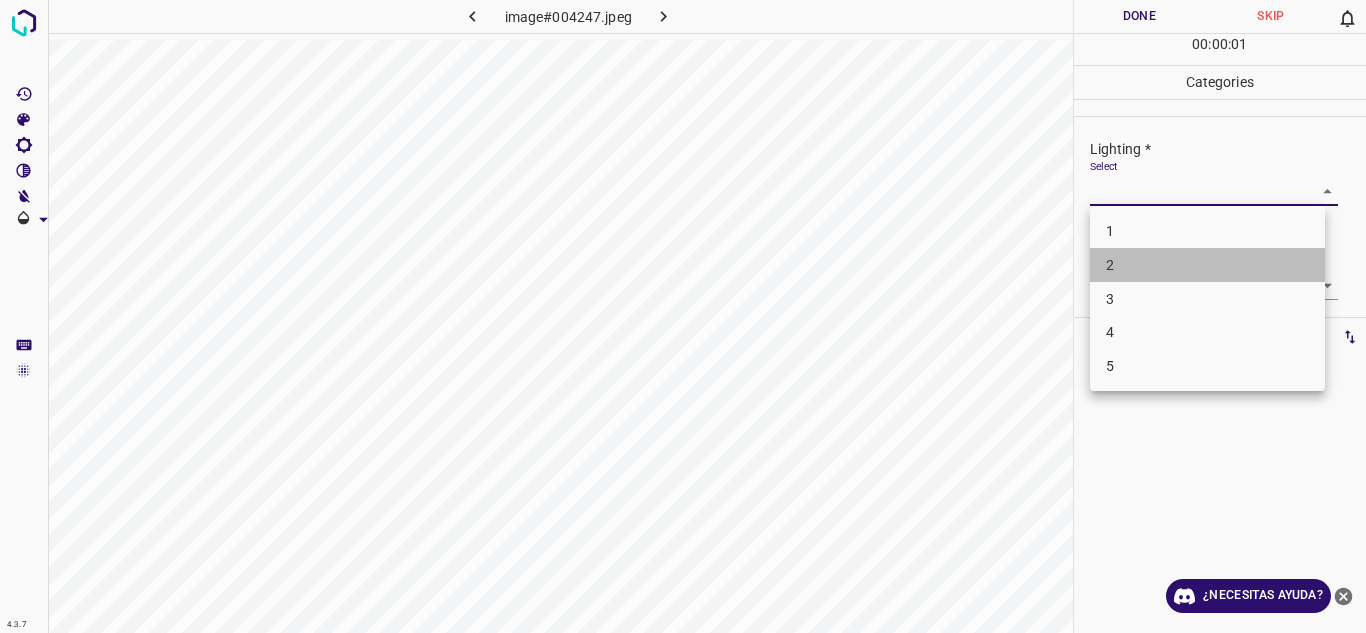 click on "2" at bounding box center (1207, 265) 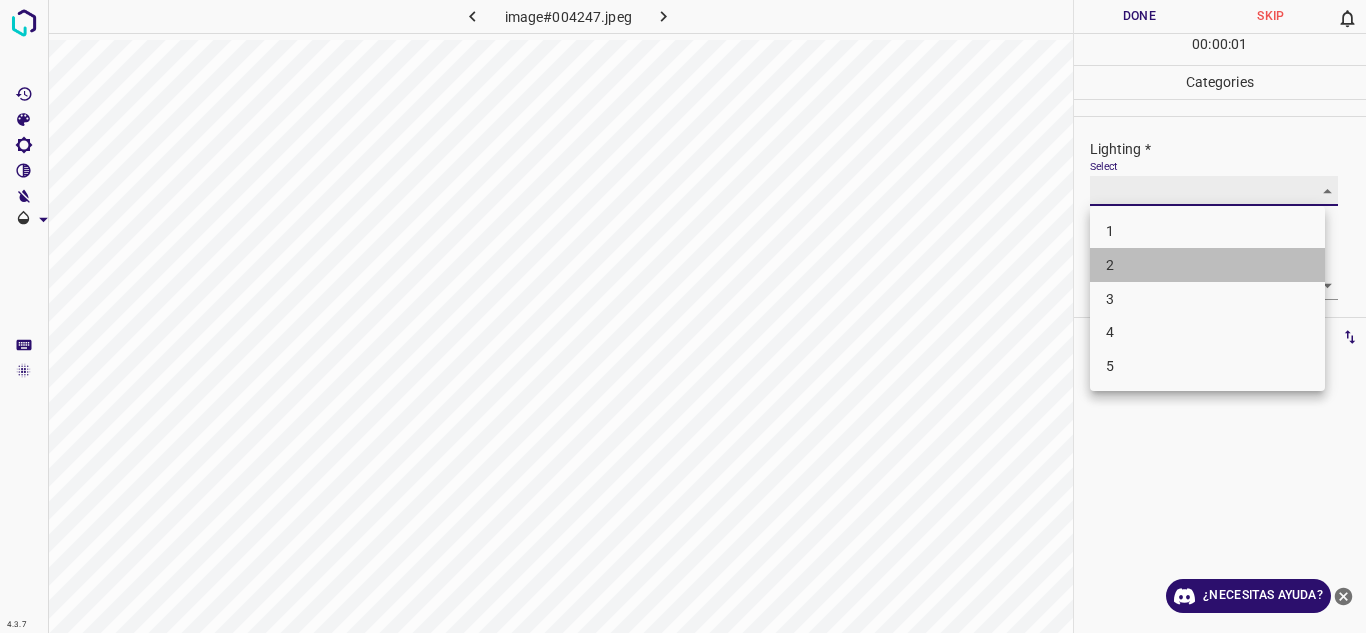 type on "2" 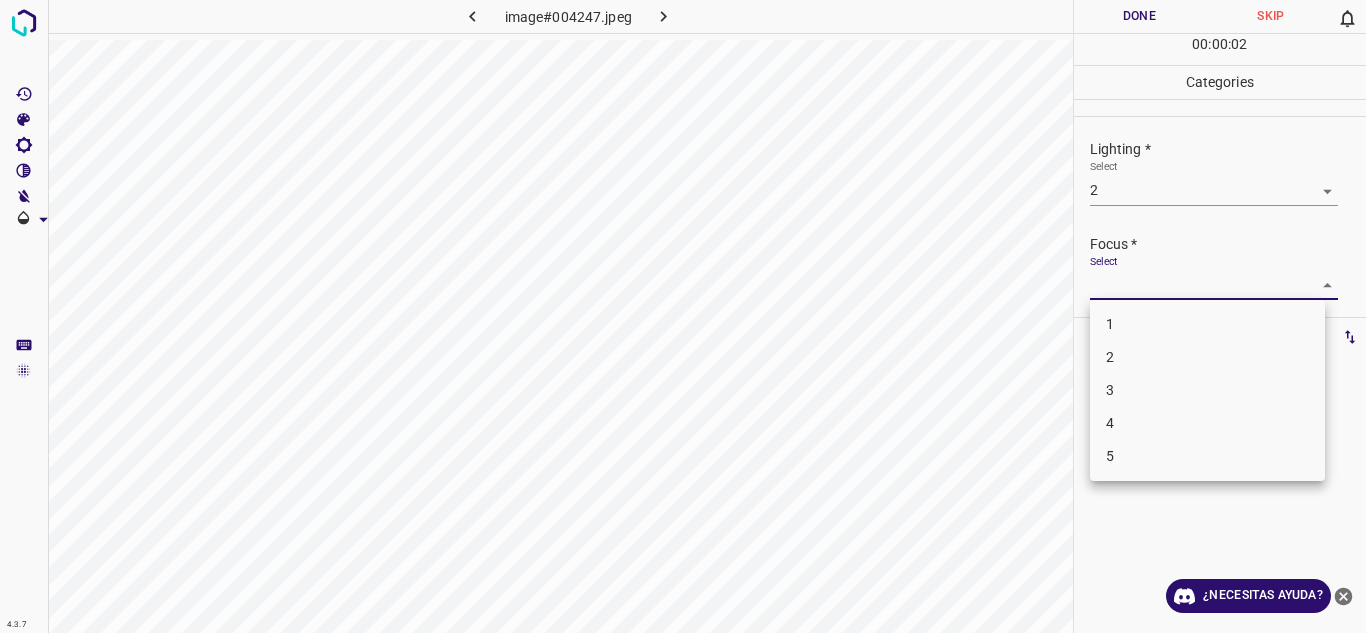 click on "4.3.7 image#004247.jpeg Done Skip 0 00   : 00   : 02   Categories Lighting *  Select 2 2 Focus *  Select ​ Overall *  Select ​ Labels   0 Categories 1 Lighting 2 Focus 3 Overall Tools Space Change between modes (Draw & Edit) I Auto labeling R Restore zoom M Zoom in N Zoom out Delete Delete selecte label Filters Z Restore filters X Saturation filter C Brightness filter V Contrast filter B Gray scale filter General O Download ¿Necesitas ayuda? Texto original Valora esta traducción Tu opinión servirá para ayudar a mejorar el Traductor de Google - Texto - Esconder - Borrar 1 2 3 4 5" at bounding box center (683, 316) 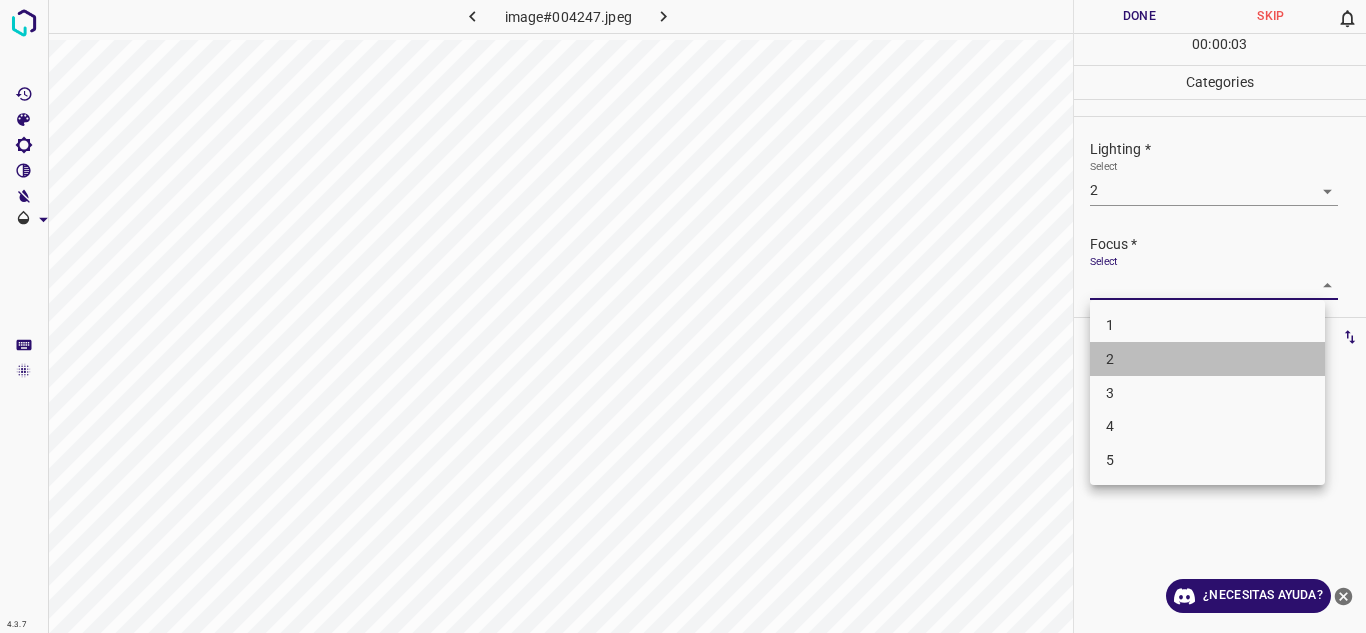 click on "2" at bounding box center [1207, 359] 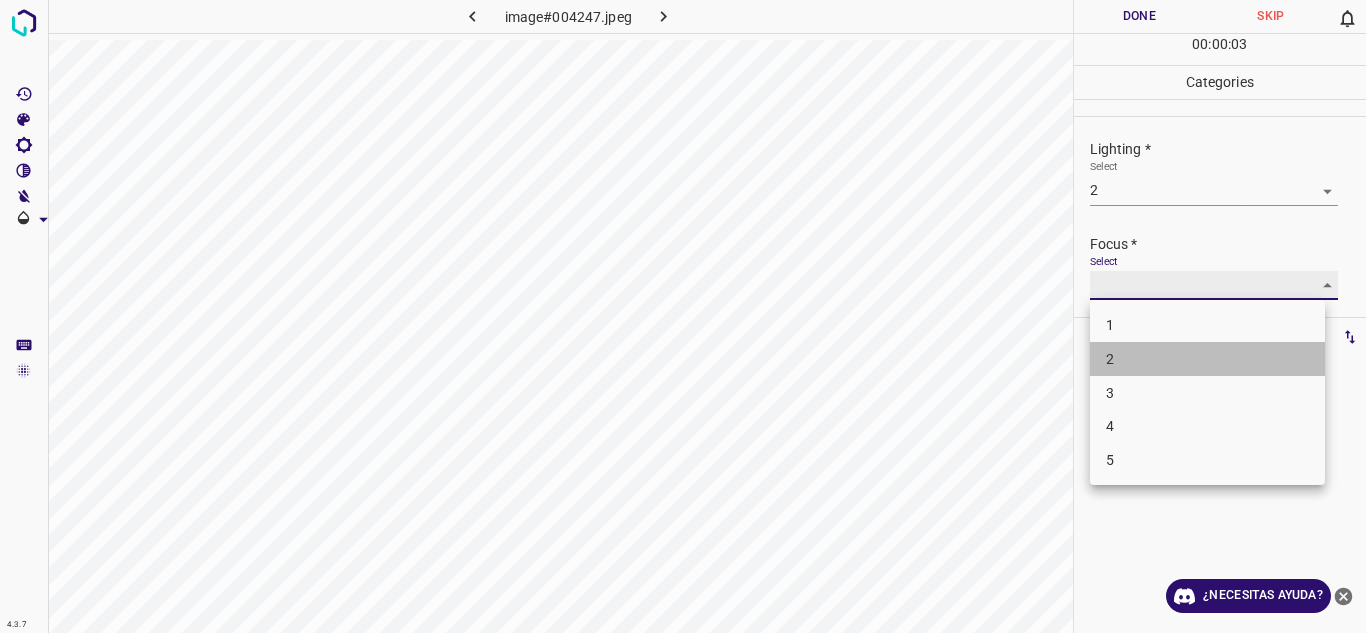 type on "2" 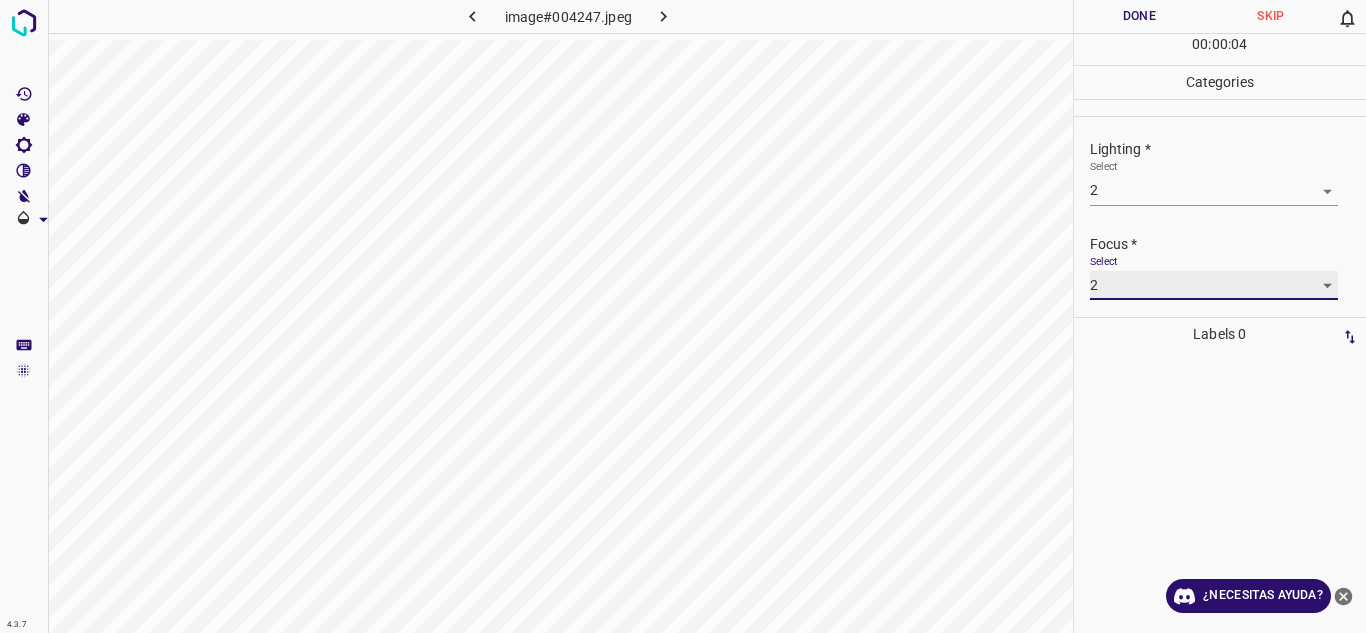 scroll, scrollTop: 98, scrollLeft: 0, axis: vertical 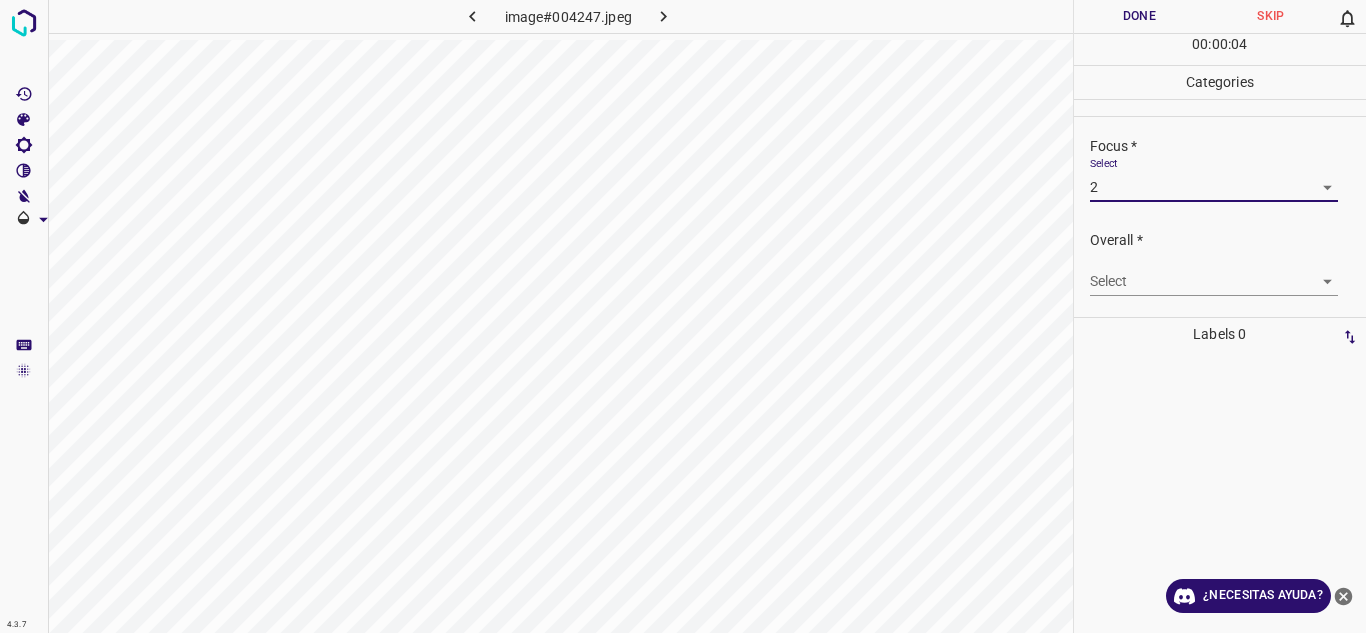click on "4.3.7 image#004247.jpeg Done Skip 0 00   : 00   : 04   Categories Lighting *  Select 2 2 Focus *  Select 2 2 Overall *  Select ​ Labels   0 Categories 1 Lighting 2 Focus 3 Overall Tools Space Change between modes (Draw & Edit) I Auto labeling R Restore zoom M Zoom in N Zoom out Delete Delete selecte label Filters Z Restore filters X Saturation filter C Brightness filter V Contrast filter B Gray scale filter General O Download ¿Necesitas ayuda? Texto original Valora esta traducción Tu opinión servirá para ayudar a mejorar el Traductor de Google - Texto - Esconder - Borrar" at bounding box center (683, 316) 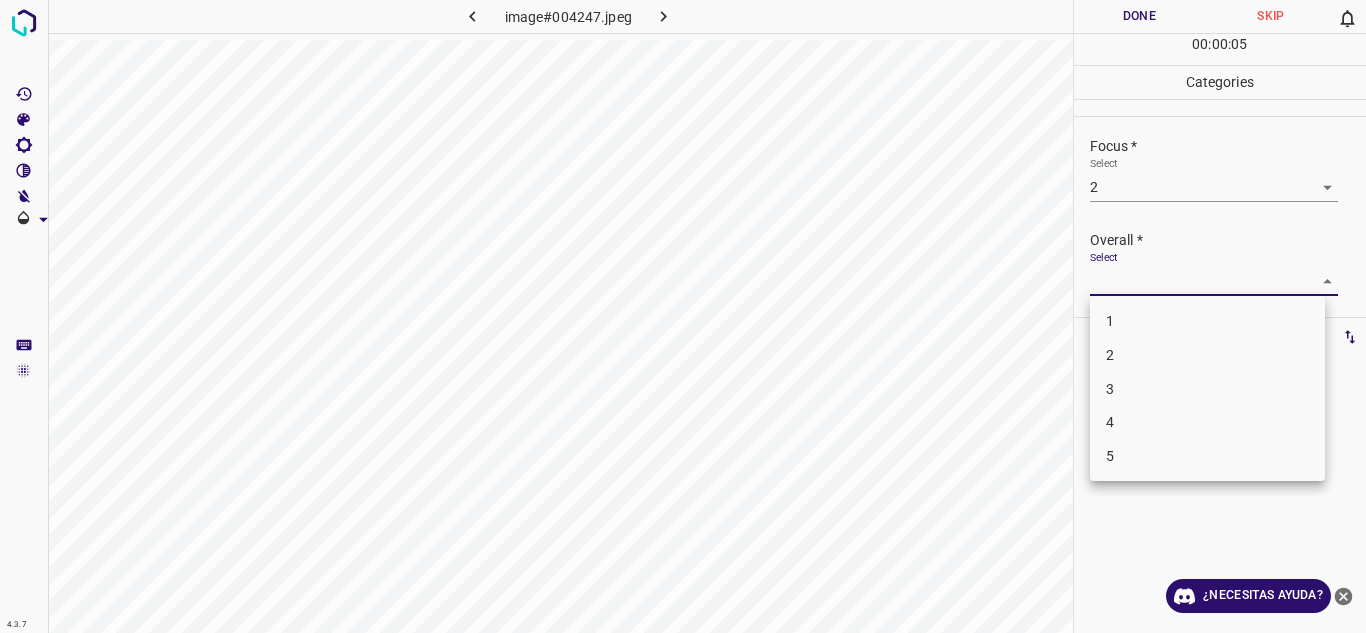 click on "2" at bounding box center [1207, 355] 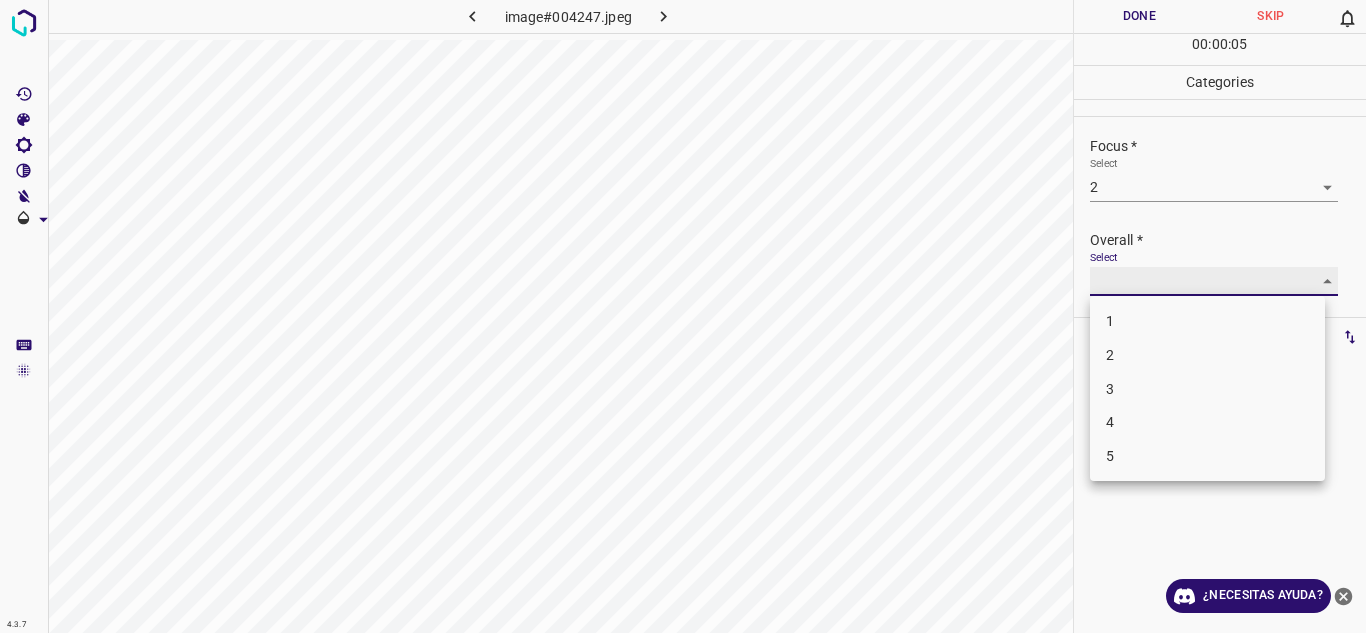 type on "2" 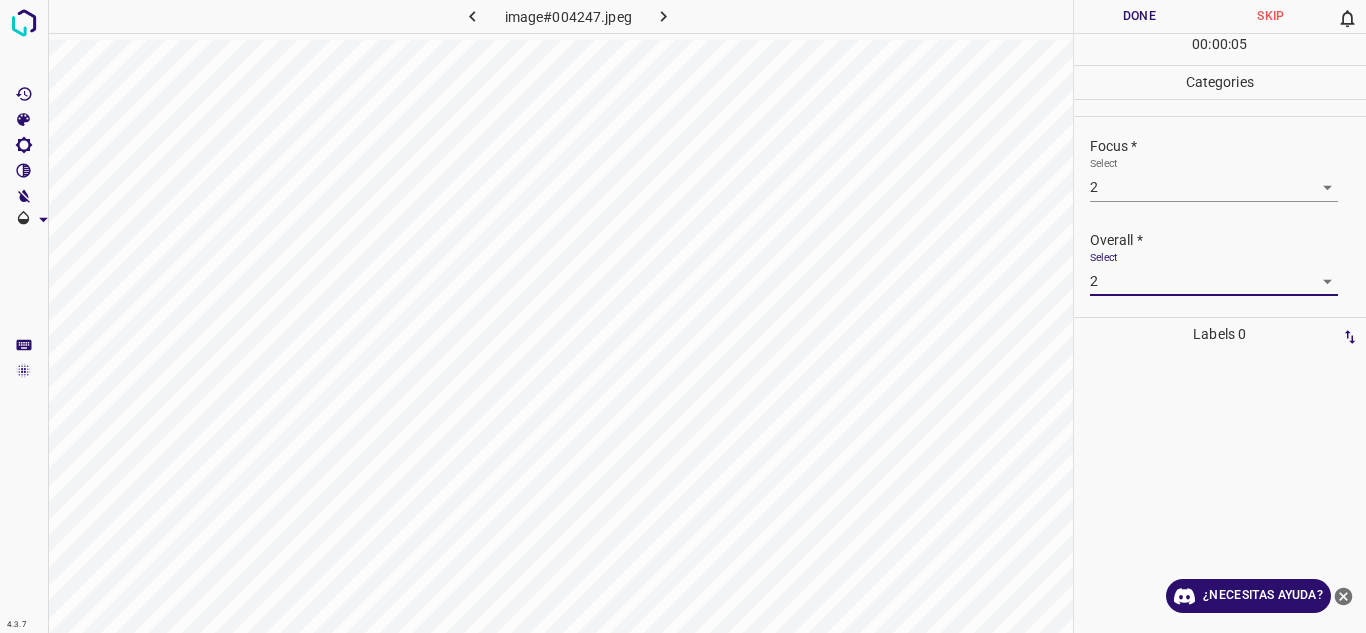 click on "Done" at bounding box center [1140, 16] 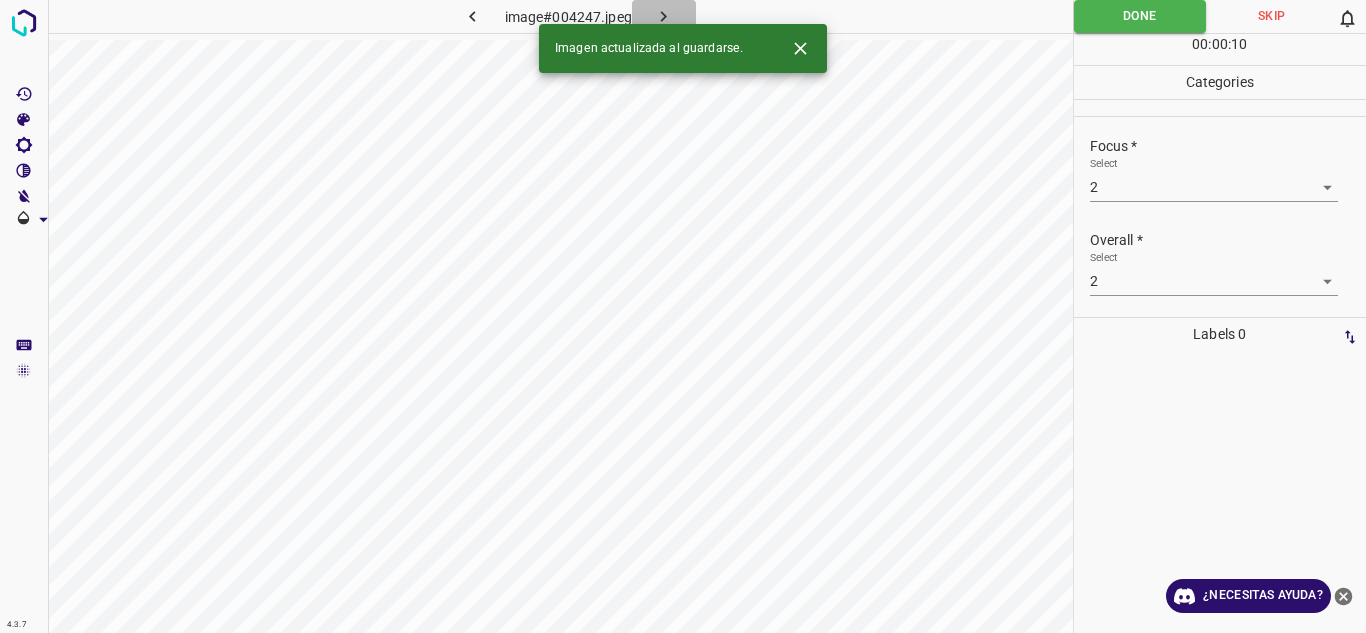click at bounding box center (664, 16) 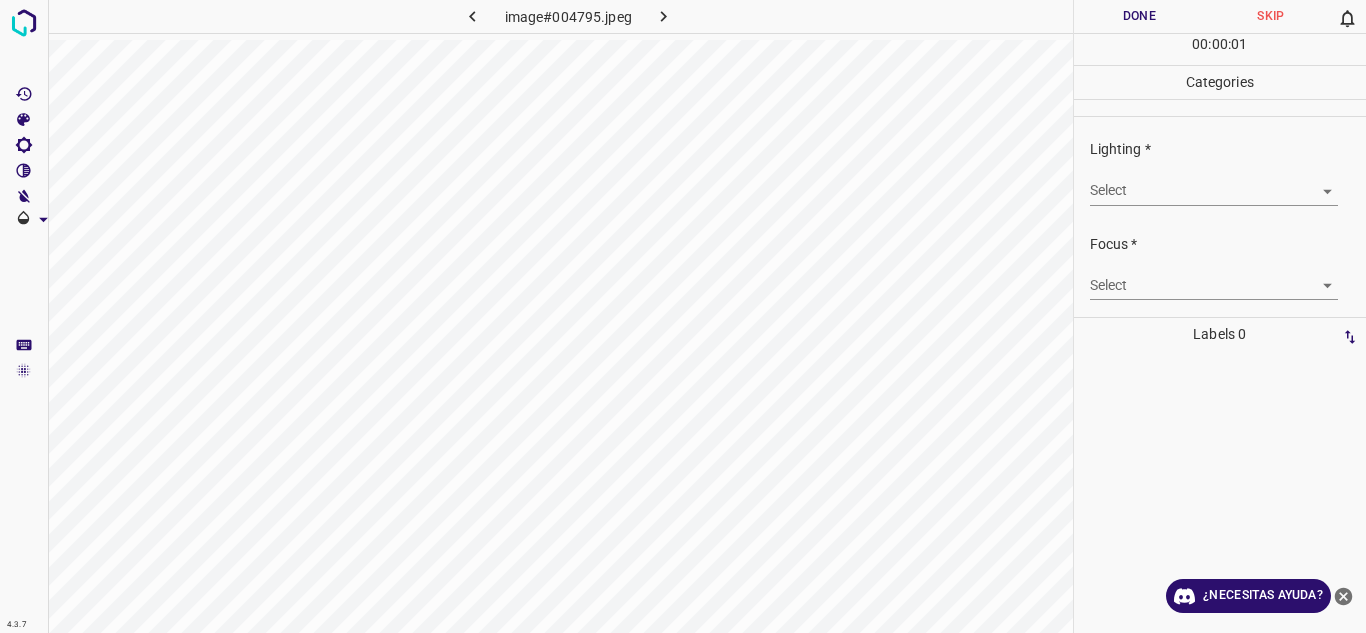 click on "4.3.7 image#004795.jpeg Done Skip 0 00   : 00   : 01   Categories Lighting *  Select ​ Focus *  Select ​ Overall *  Select ​ Labels   0 Categories 1 Lighting 2 Focus 3 Overall Tools Space Change between modes (Draw & Edit) I Auto labeling R Restore zoom M Zoom in N Zoom out Delete Delete selecte label Filters Z Restore filters X Saturation filter C Brightness filter V Contrast filter B Gray scale filter General O Download ¿Necesitas ayuda? Texto original Valora esta traducción Tu opinión servirá para ayudar a mejorar el Traductor de Google - Texto - Esconder - Borrar" at bounding box center (683, 316) 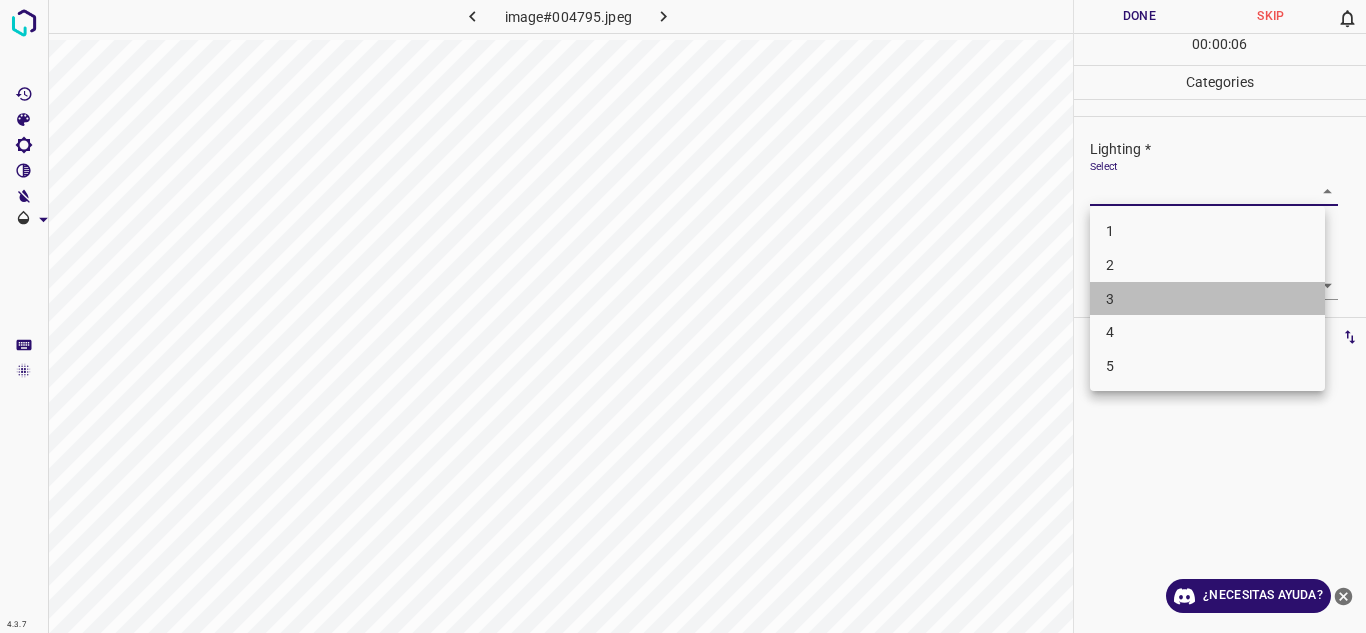 drag, startPoint x: 1151, startPoint y: 298, endPoint x: 1292, endPoint y: 300, distance: 141.01419 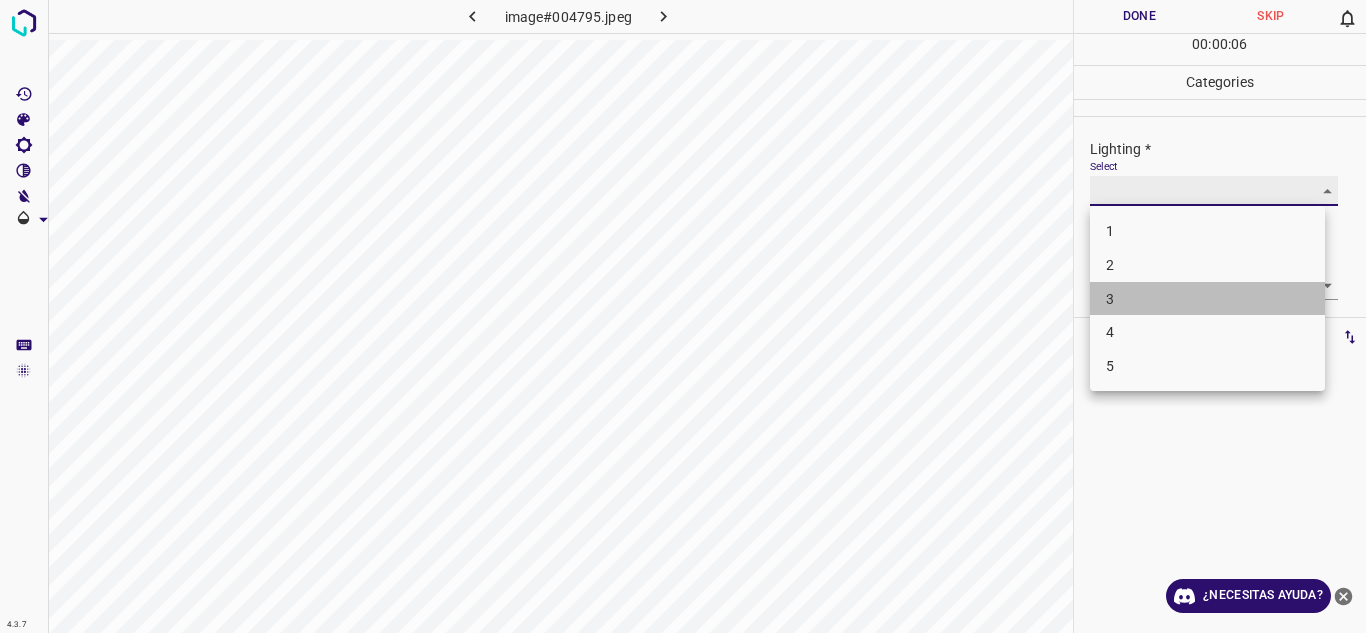 type on "3" 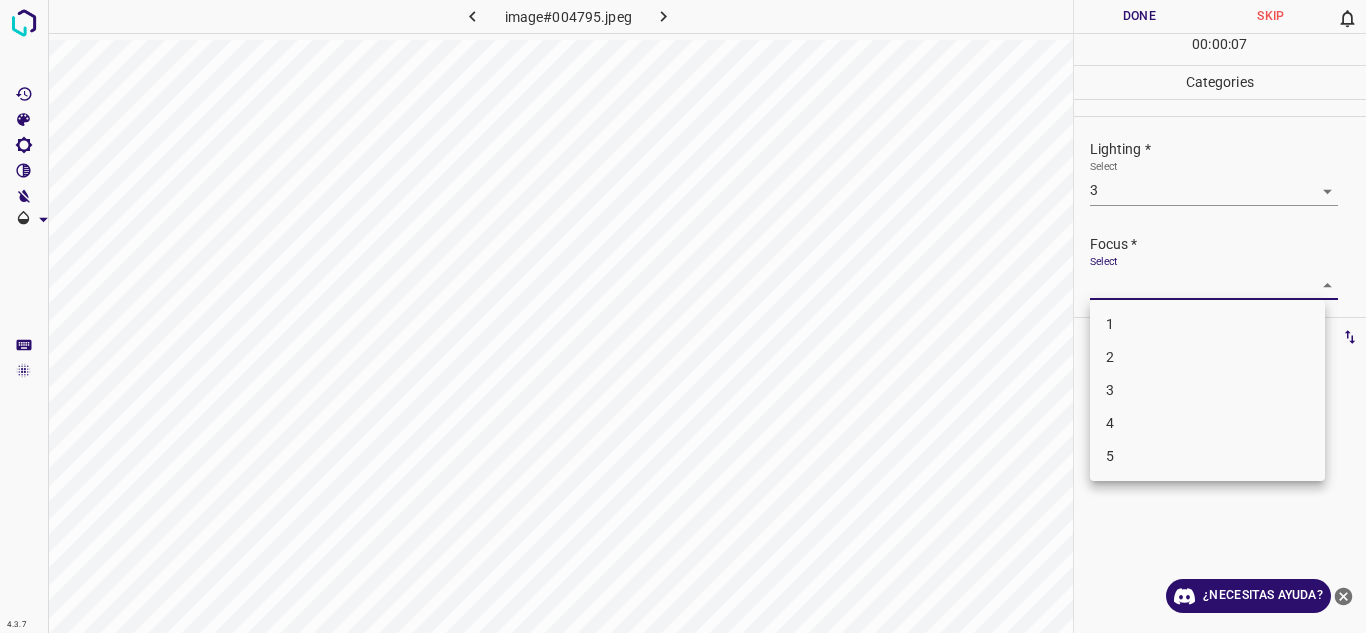 click on "4.3.7 image#004795.jpeg Done Skip 0 00   : 00   : 07   Categories Lighting *  Select 3 3 Focus *  Select ​ Overall *  Select ​ Labels   0 Categories 1 Lighting 2 Focus 3 Overall Tools Space Change between modes (Draw & Edit) I Auto labeling R Restore zoom M Zoom in N Zoom out Delete Delete selecte label Filters Z Restore filters X Saturation filter C Brightness filter V Contrast filter B Gray scale filter General O Download ¿Necesitas ayuda? Texto original Valora esta traducción Tu opinión servirá para ayudar a mejorar el Traductor de Google - Texto - Esconder - Borrar 1 2 3 4 5" at bounding box center (683, 316) 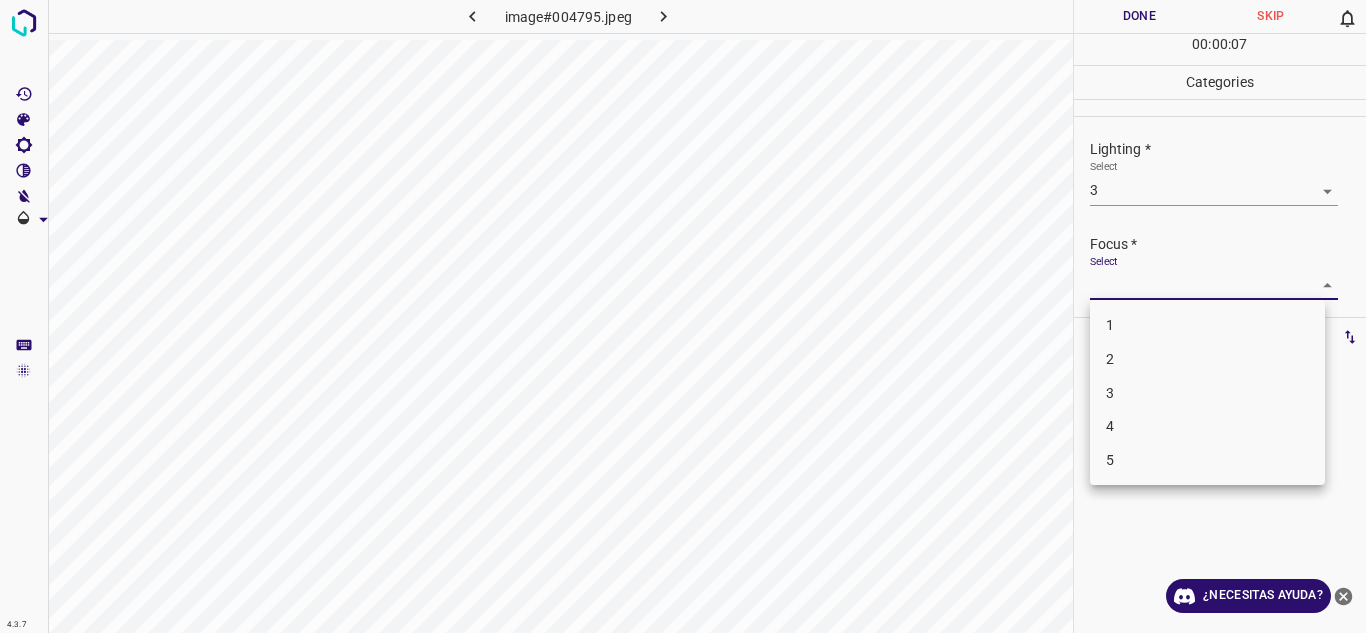 click on "3" at bounding box center (1207, 393) 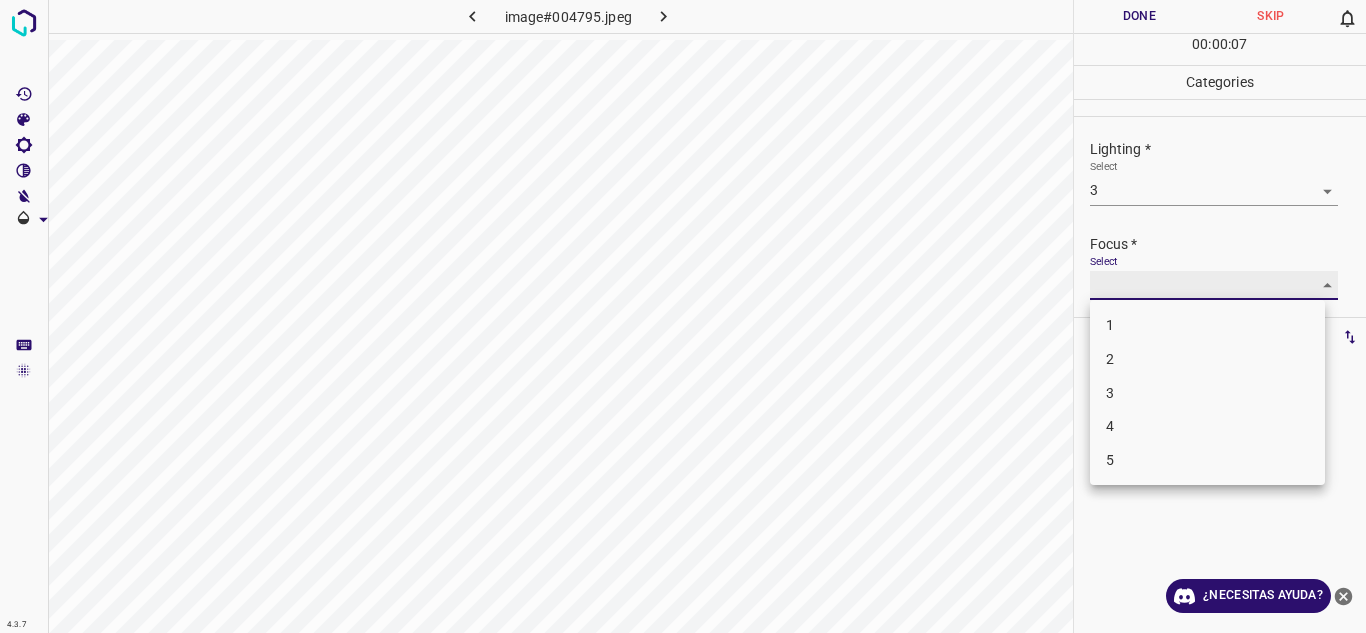 type on "3" 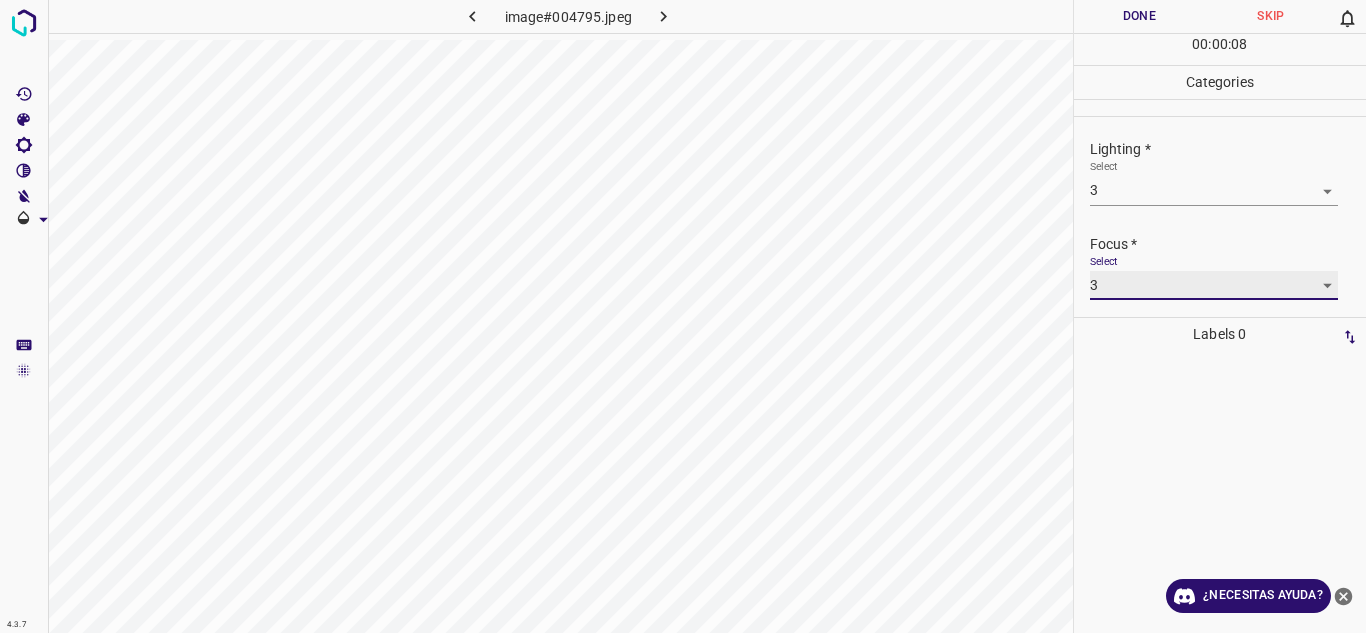 scroll, scrollTop: 98, scrollLeft: 0, axis: vertical 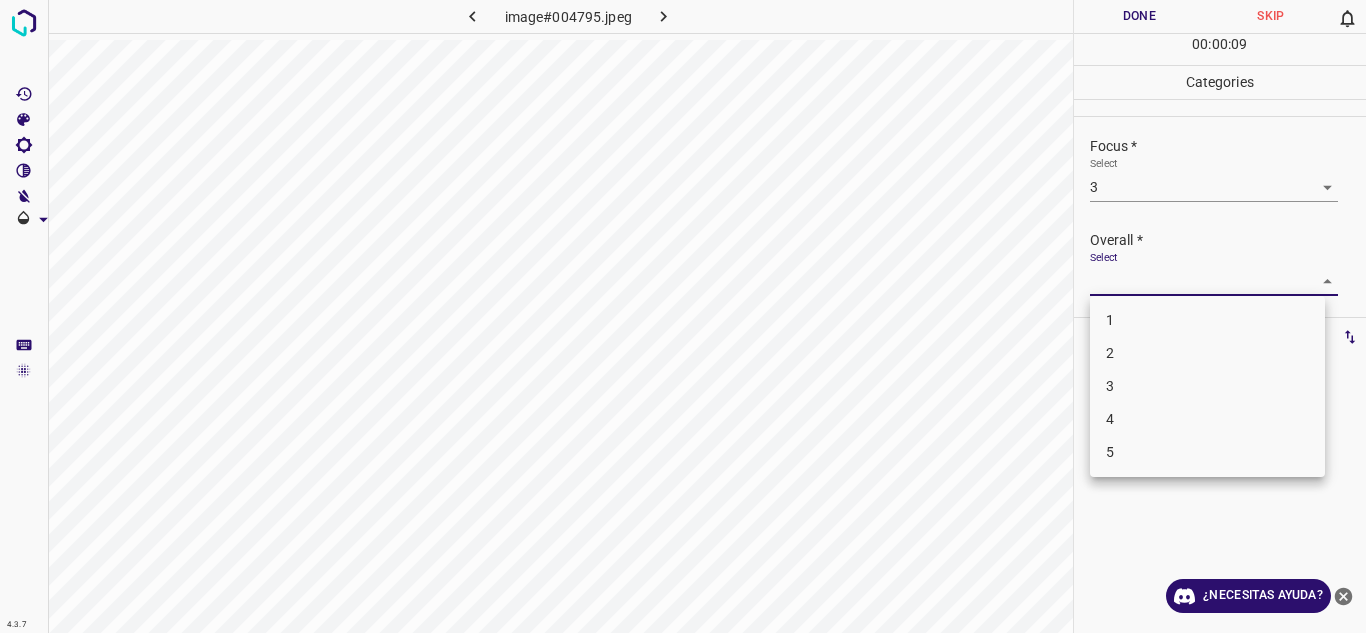 drag, startPoint x: 1318, startPoint y: 288, endPoint x: 1270, endPoint y: 334, distance: 66.48308 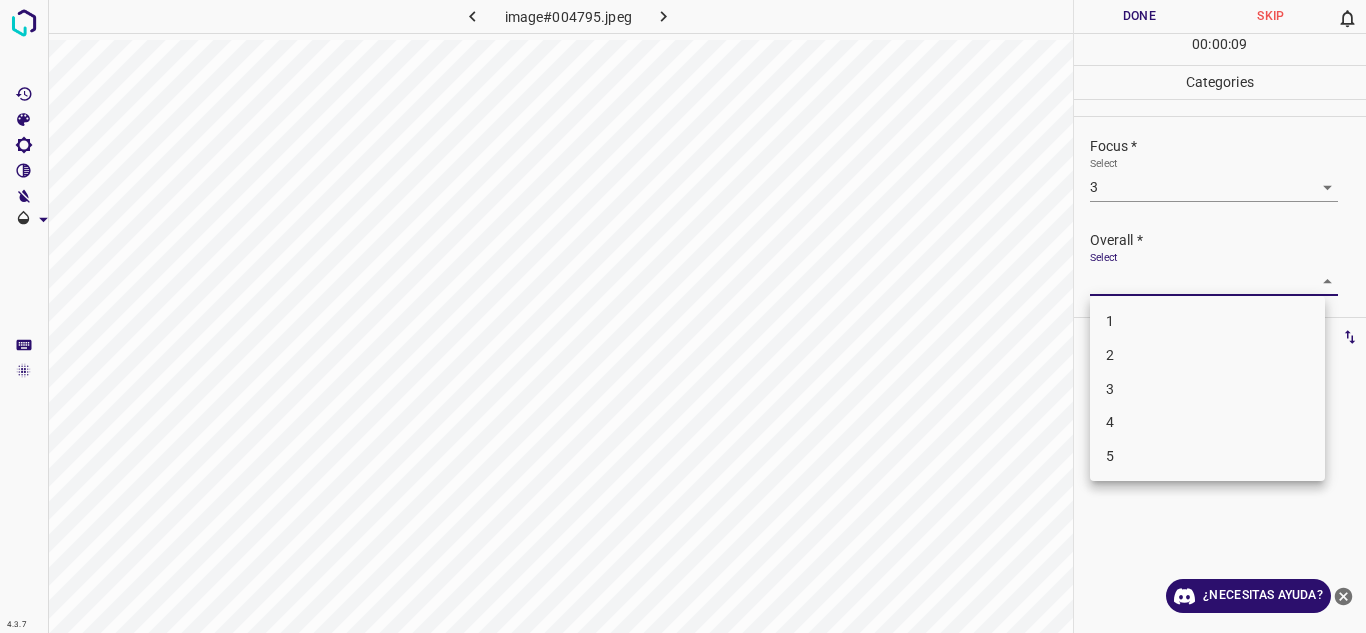 click on "3" at bounding box center (1207, 389) 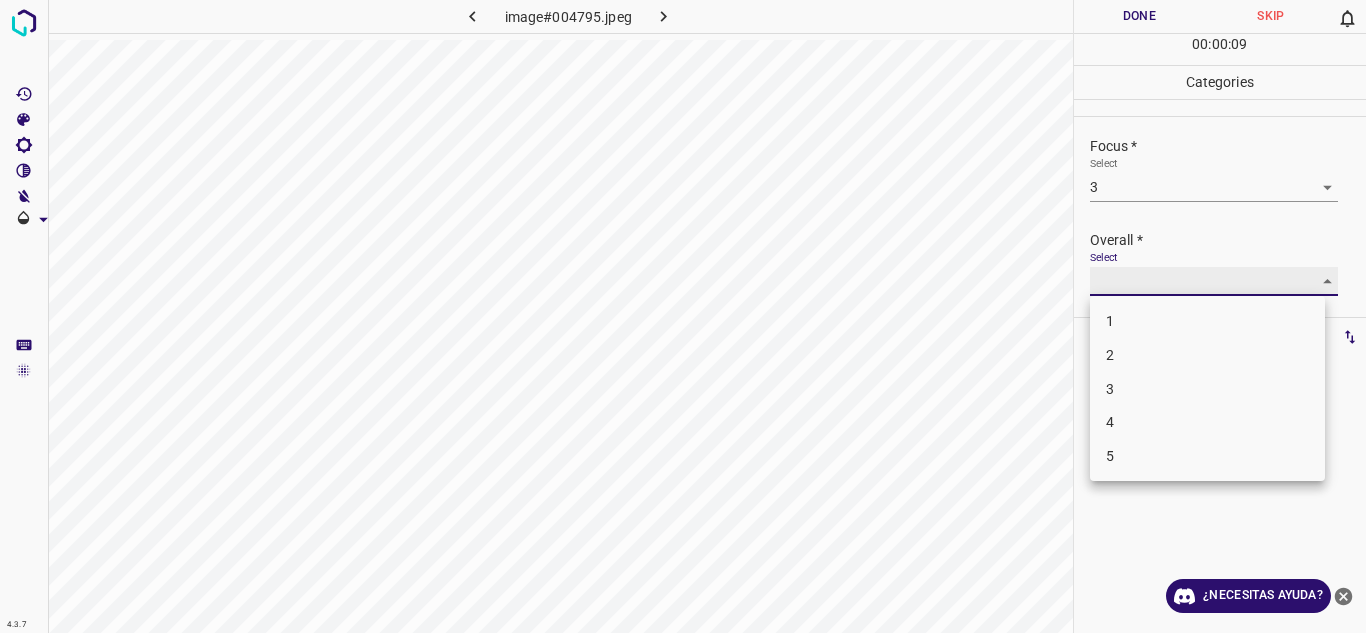 type on "3" 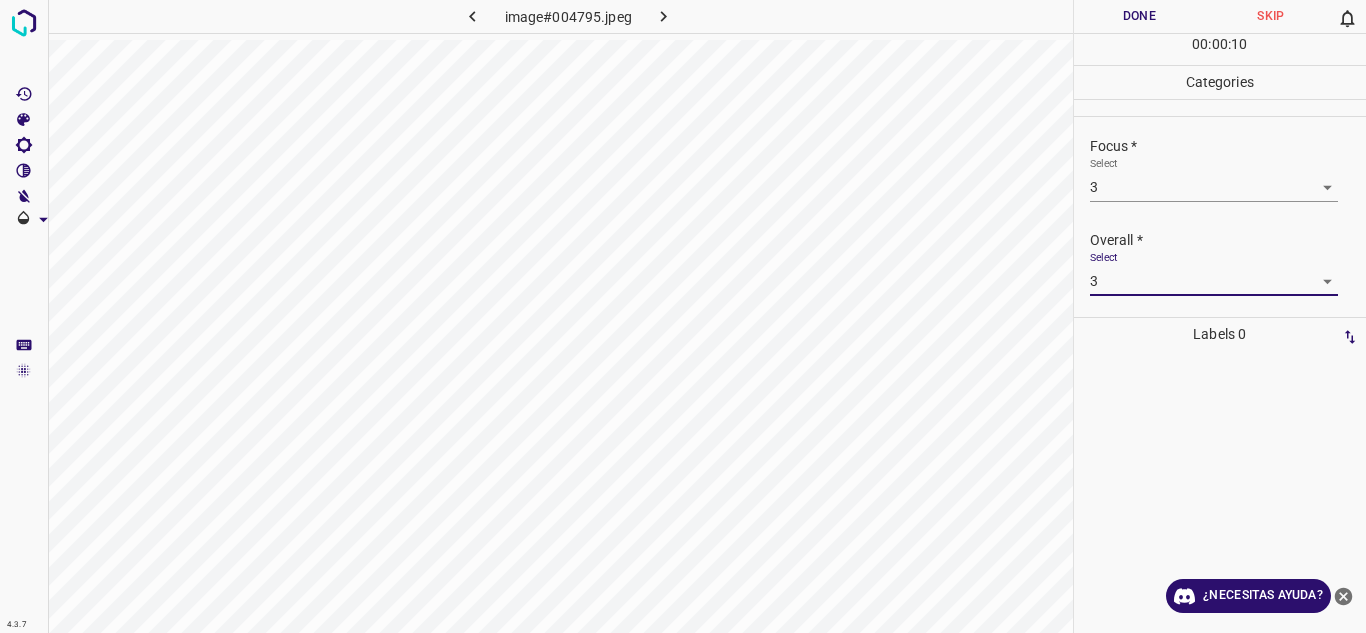 click on "Done" at bounding box center (1140, 16) 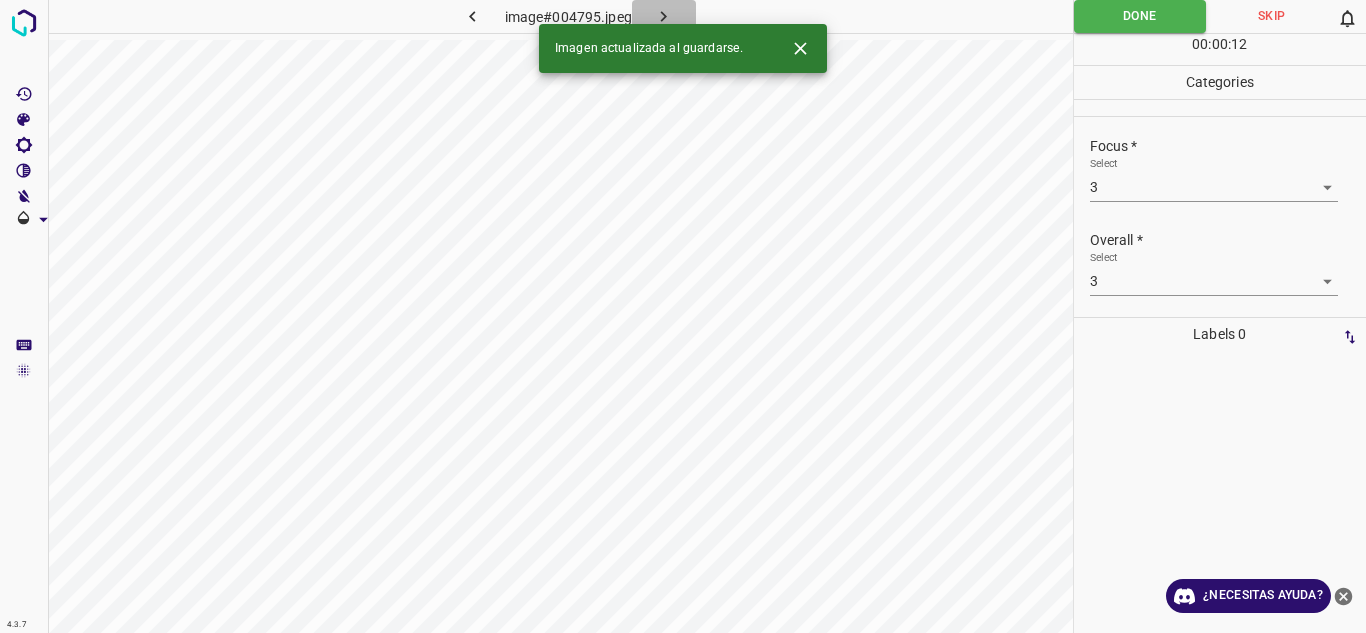click 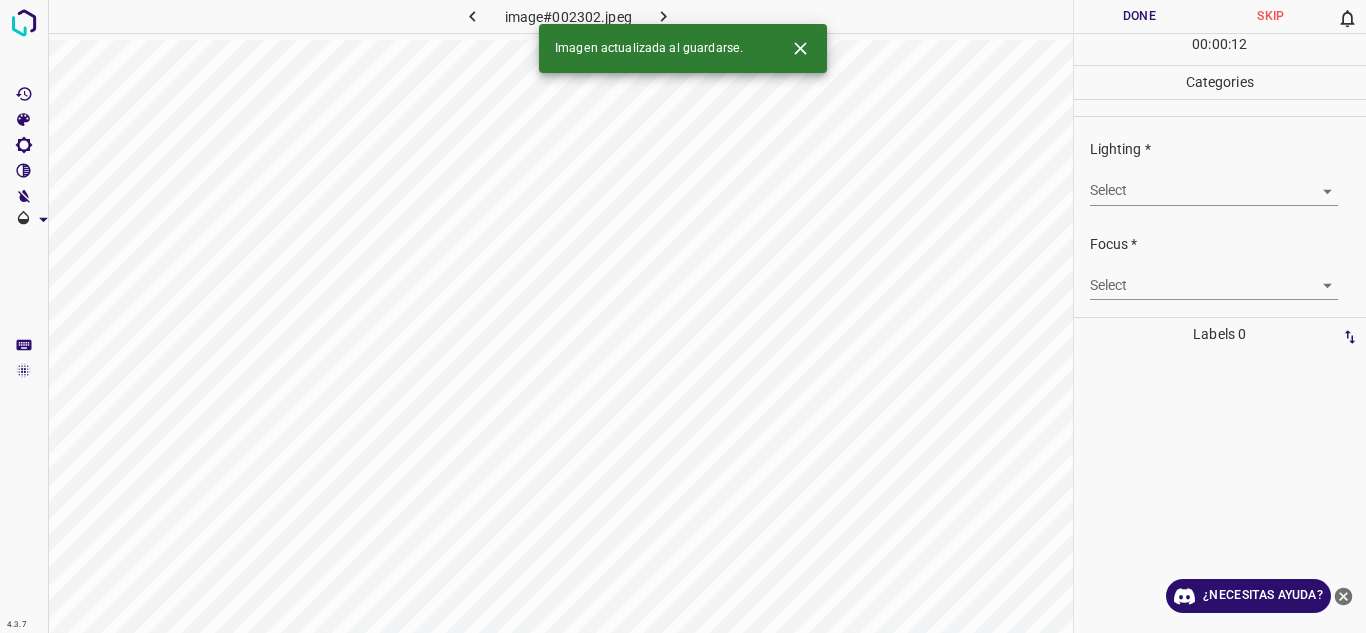 click on "4.3.7 image#002302.jpeg Done Skip 0 00   : 00   : 12   Categories Lighting *  Select ​ Focus *  Select ​ Overall *  Select ​ Labels   0 Categories 1 Lighting 2 Focus 3 Overall Tools Space Change between modes (Draw & Edit) I Auto labeling R Restore zoom M Zoom in N Zoom out Delete Delete selecte label Filters Z Restore filters X Saturation filter C Brightness filter V Contrast filter B Gray scale filter General O Download Imagen actualizada al guardarse. ¿Necesitas ayuda? Texto original Valora esta traducción Tu opinión servirá para ayudar a mejorar el Traductor de Google - Texto - Esconder - Borrar" at bounding box center [683, 316] 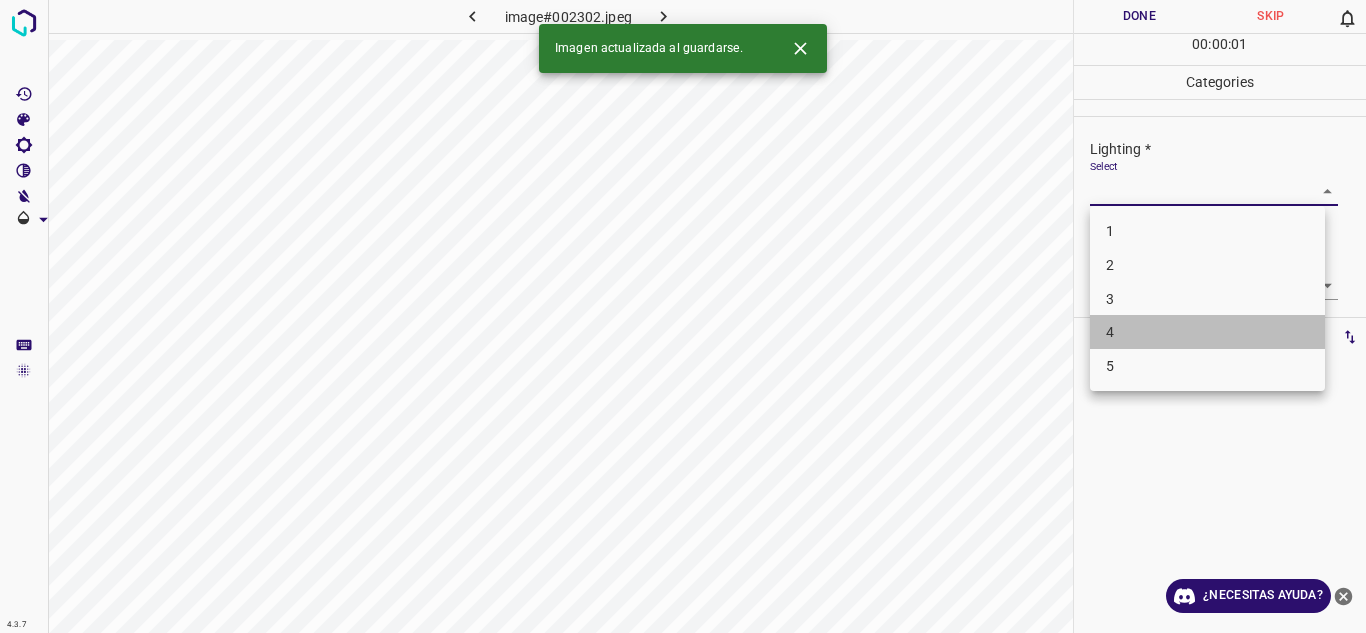 drag, startPoint x: 1188, startPoint y: 337, endPoint x: 1325, endPoint y: 294, distance: 143.58969 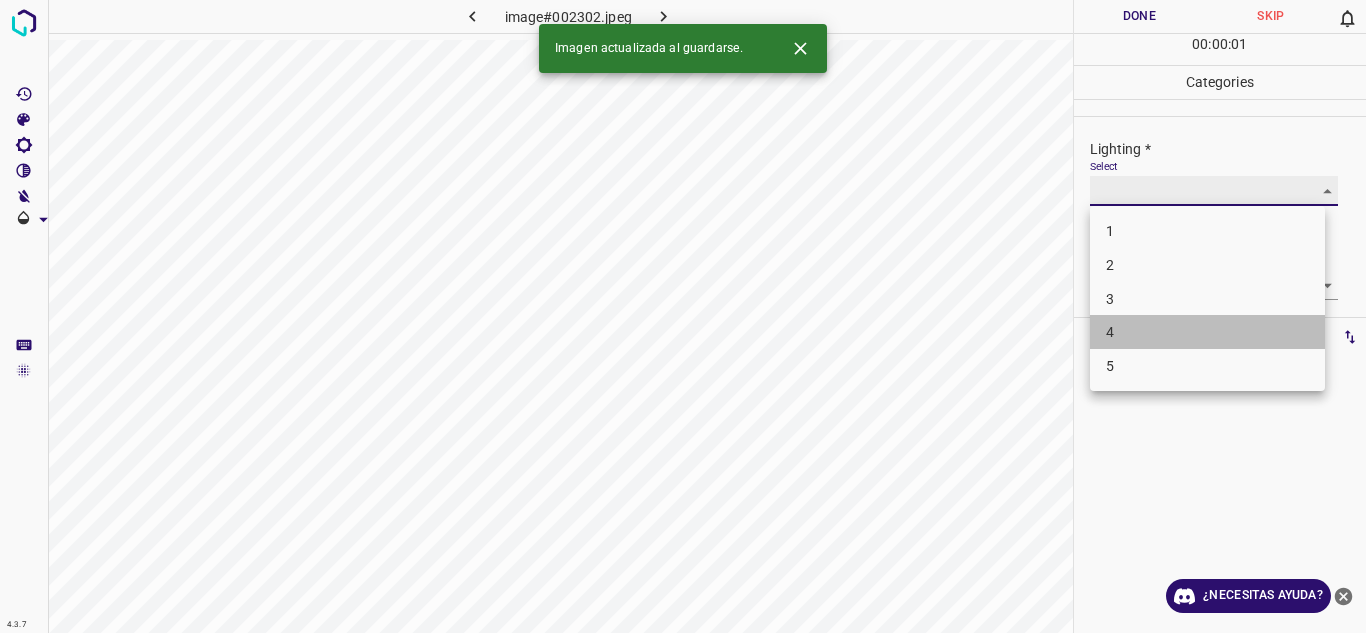 type on "4" 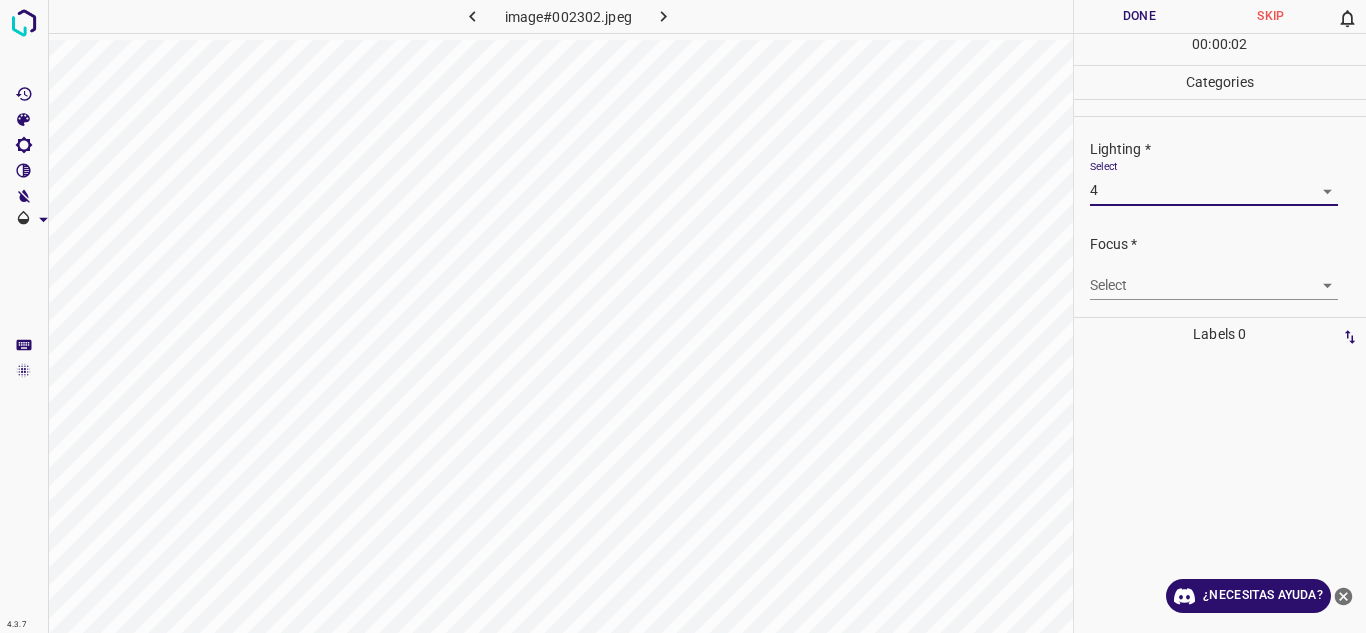 click on "4.3.7 image#002302.jpeg Done Skip 0 00   : 00   : 02   Categories Lighting *  Select 4 4 Focus *  Select ​ Overall *  Select ​ Labels   0 Categories 1 Lighting 2 Focus 3 Overall Tools Space Change between modes (Draw & Edit) I Auto labeling R Restore zoom M Zoom in N Zoom out Delete Delete selecte label Filters Z Restore filters X Saturation filter C Brightness filter V Contrast filter B Gray scale filter General O Download ¿Necesitas ayuda? Texto original Valora esta traducción Tu opinión servirá para ayudar a mejorar el Traductor de Google - Texto - Esconder - Borrar" at bounding box center (683, 316) 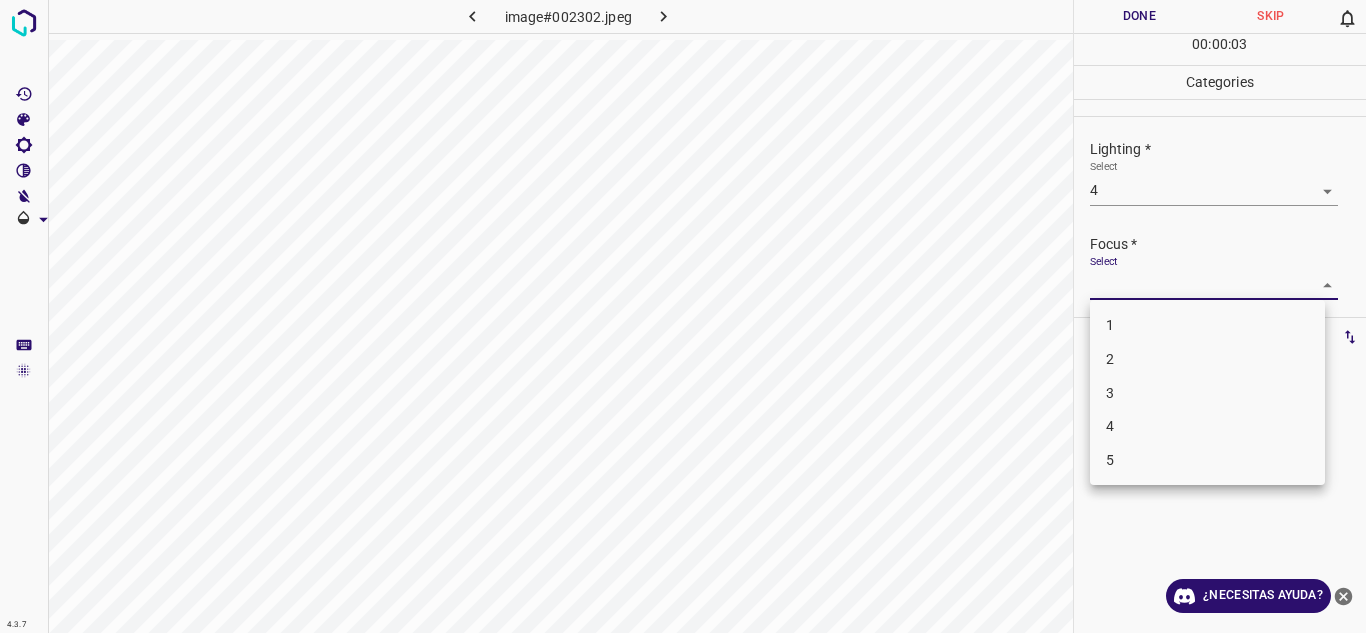 click on "3" at bounding box center (1207, 393) 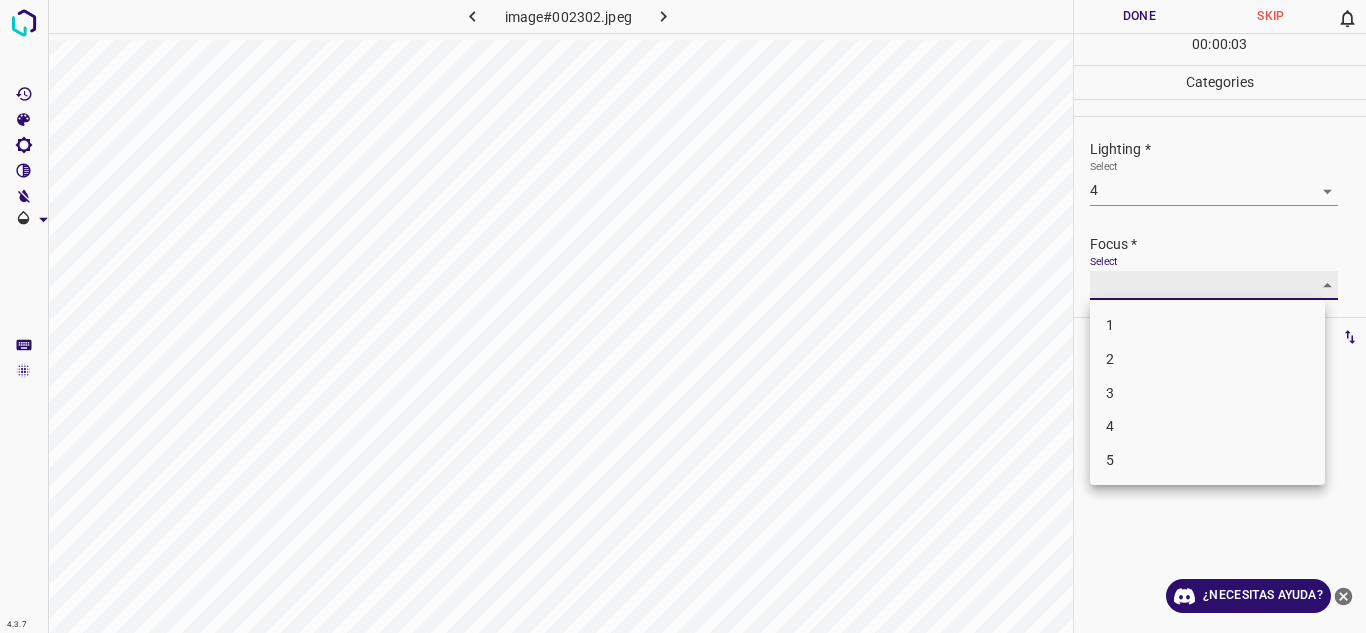 type on "3" 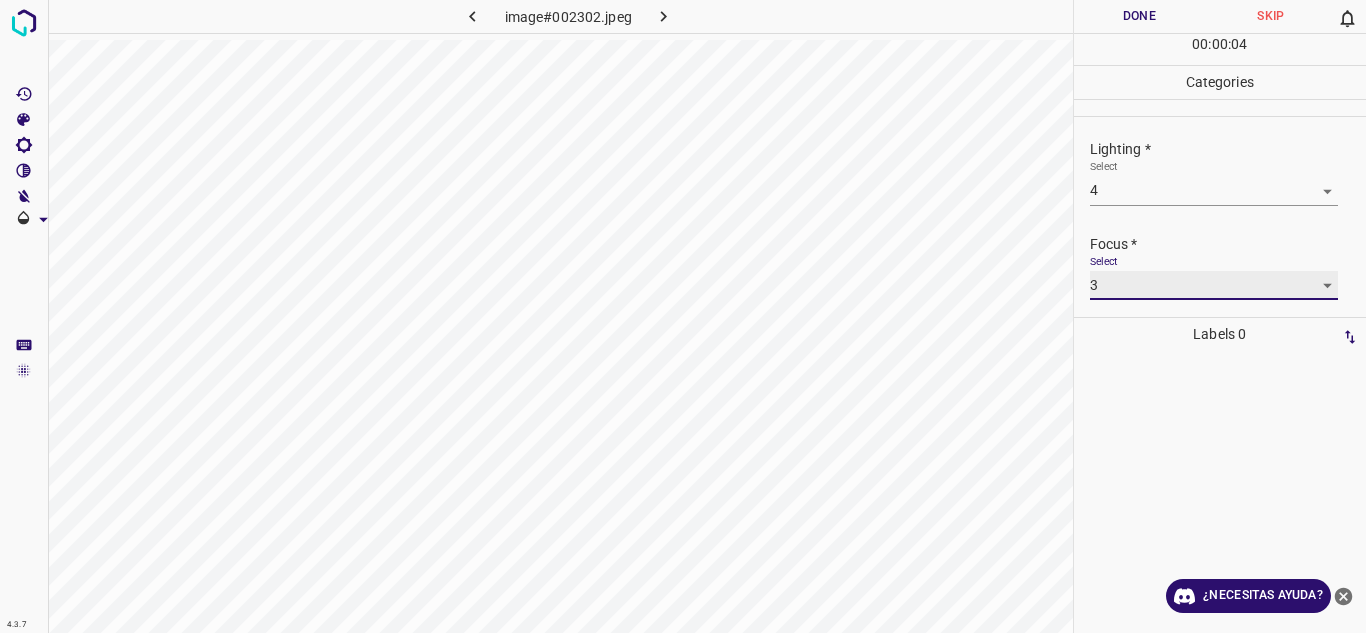 scroll, scrollTop: 98, scrollLeft: 0, axis: vertical 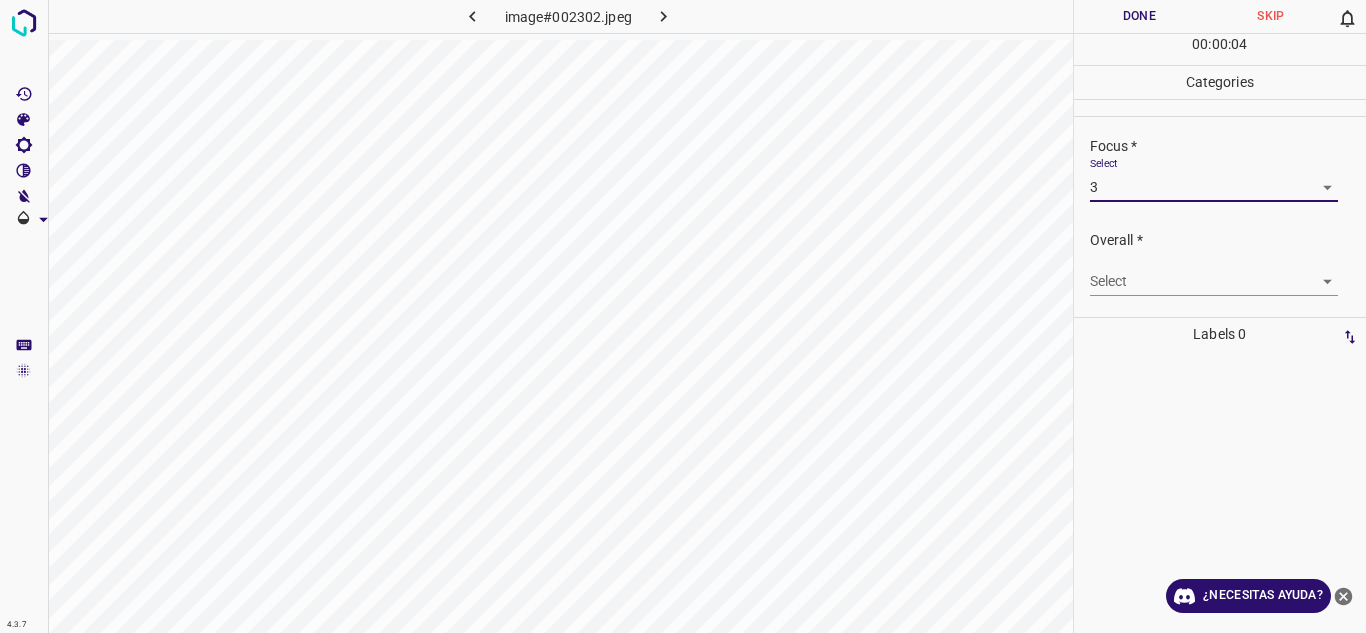 click on "4.3.7 image#002302.jpeg Done Skip 0 00   : 00   : 04   Categories Lighting *  Select 4 4 Focus *  Select 3 3 Overall *  Select ​ Labels   0 Categories 1 Lighting 2 Focus 3 Overall Tools Space Change between modes (Draw & Edit) I Auto labeling R Restore zoom M Zoom in N Zoom out Delete Delete selecte label Filters Z Restore filters X Saturation filter C Brightness filter V Contrast filter B Gray scale filter General O Download ¿Necesitas ayuda? Texto original Valora esta traducción Tu opinión servirá para ayudar a mejorar el Traductor de Google - Texto - Esconder - Borrar" at bounding box center (683, 316) 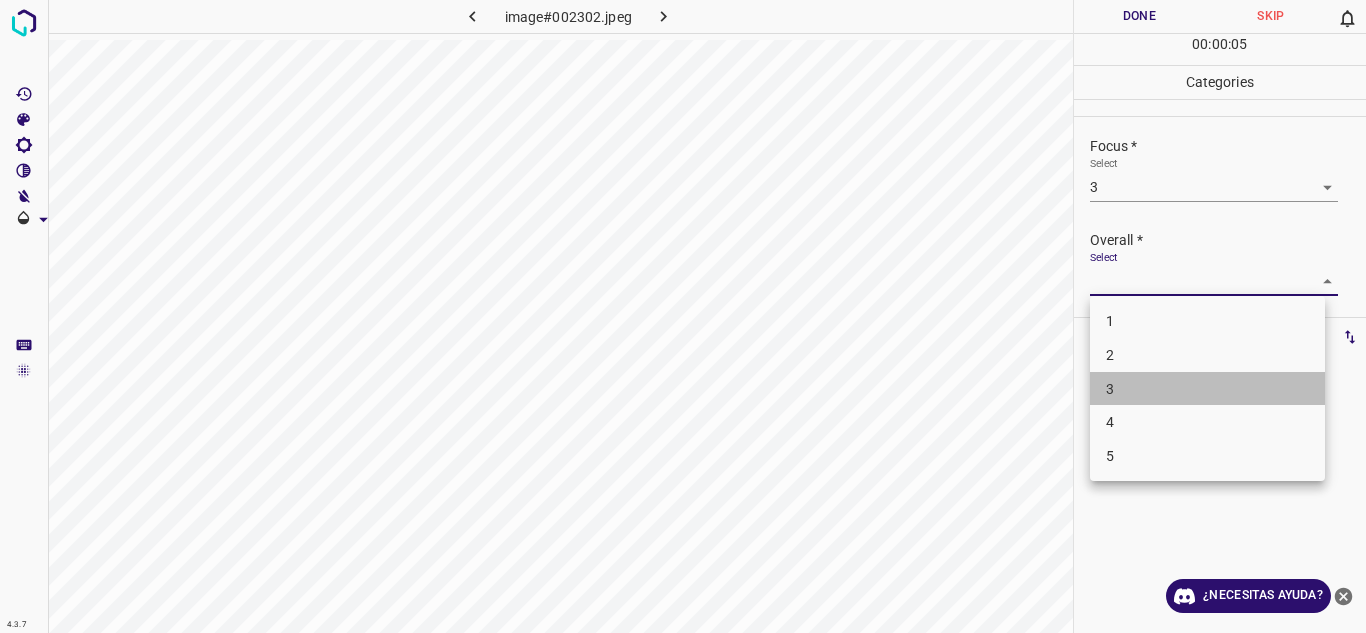 click on "3" at bounding box center [1207, 389] 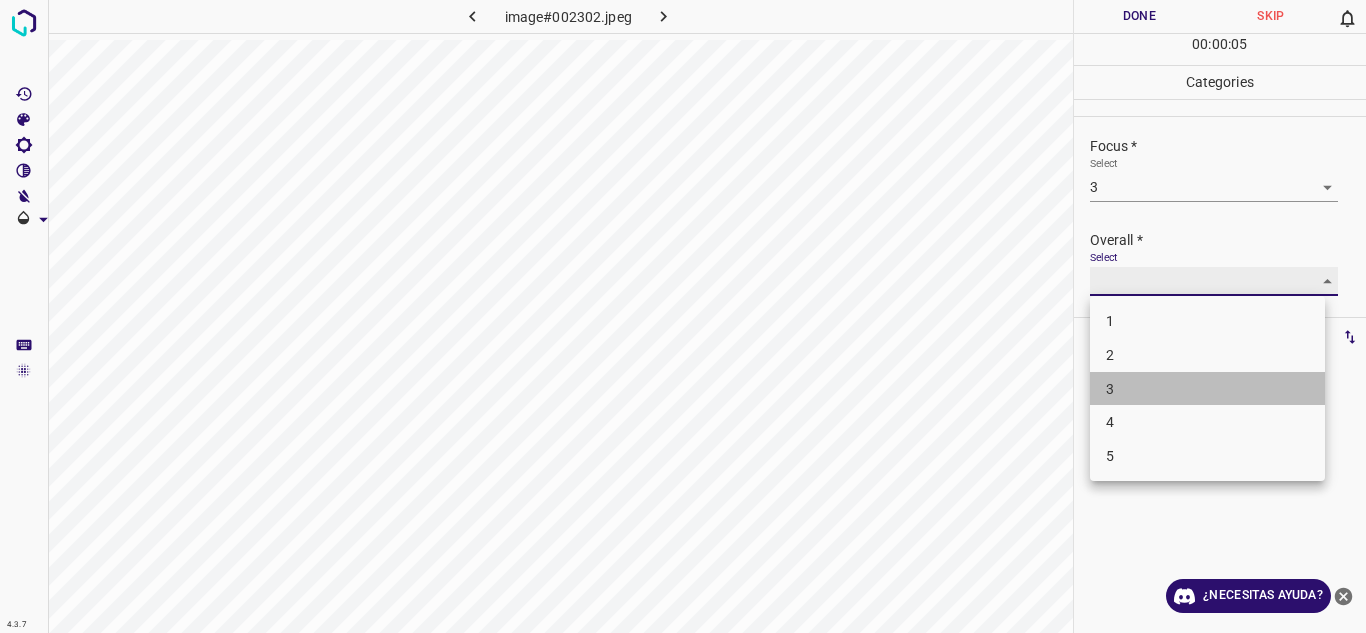 type on "3" 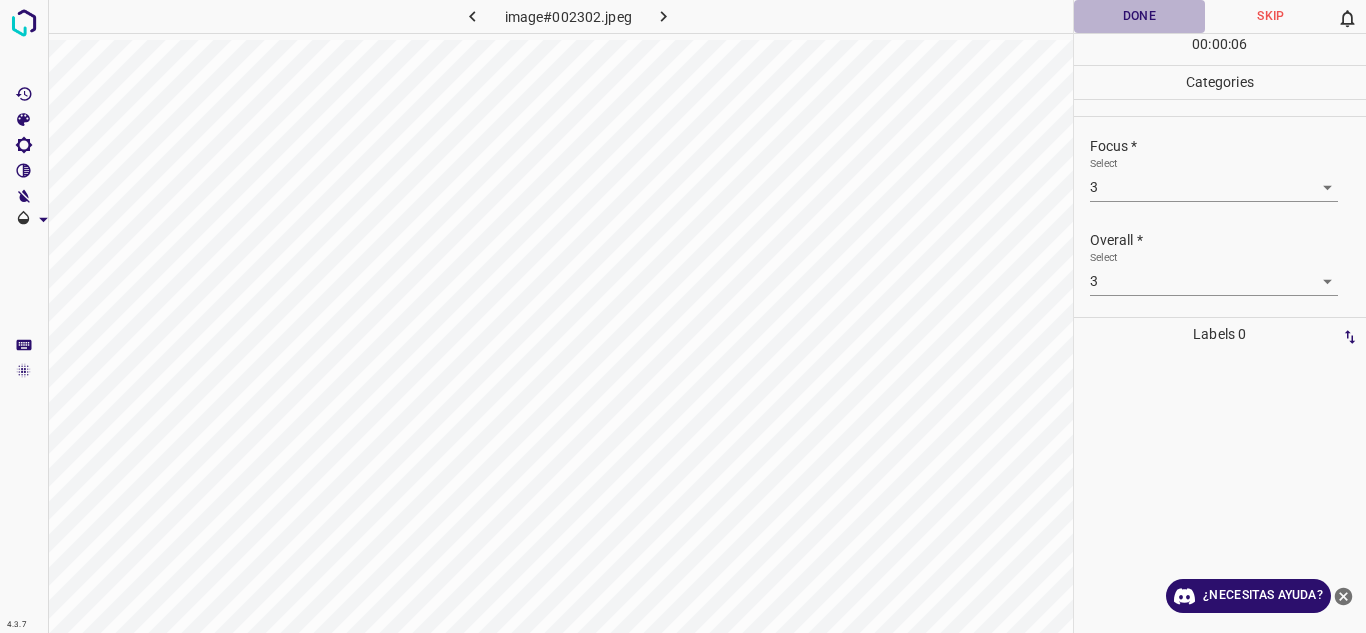 click on "Done" at bounding box center [1140, 16] 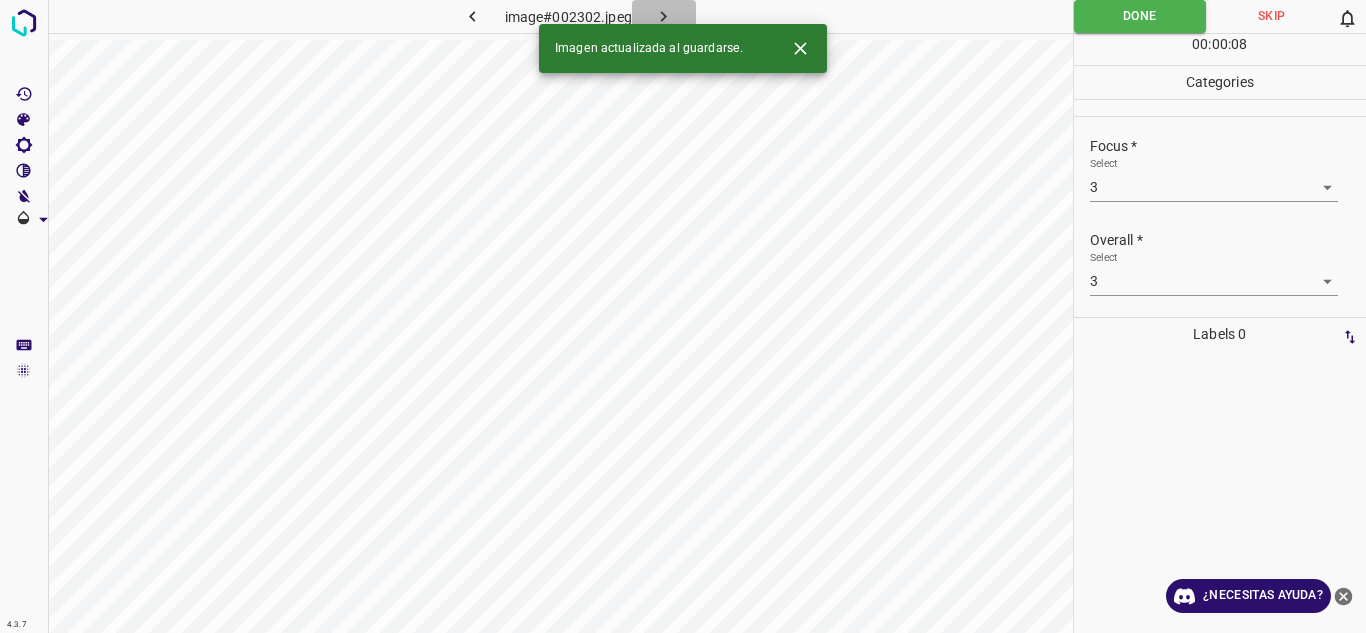 click at bounding box center (664, 16) 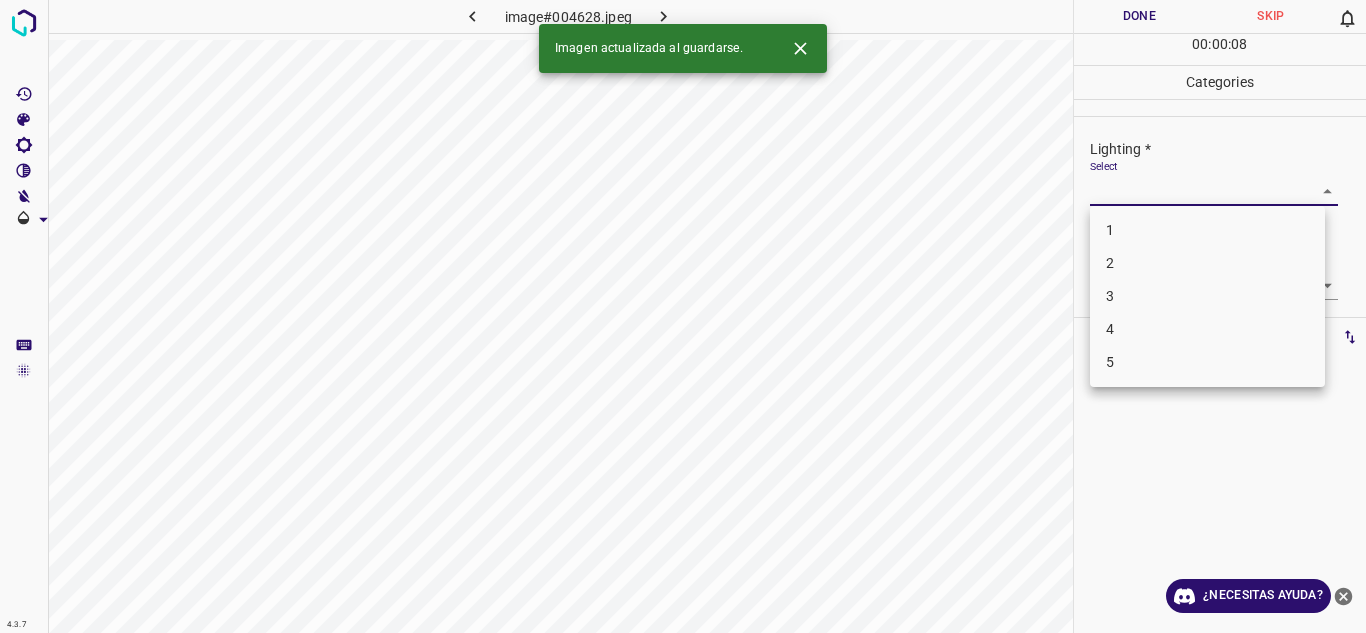 click on "4.3.7 image#004628.jpeg Done Skip 0 00   : 00   : 08   Categories Lighting *  Select ​ Focus *  Select ​ Overall *  Select ​ Labels   0 Categories 1 Lighting 2 Focus 3 Overall Tools Space Change between modes (Draw & Edit) I Auto labeling R Restore zoom M Zoom in N Zoom out Delete Delete selecte label Filters Z Restore filters X Saturation filter C Brightness filter V Contrast filter B Gray scale filter General O Download Imagen actualizada al guardarse. ¿Necesitas ayuda? Texto original Valora esta traducción Tu opinión servirá para ayudar a mejorar el Traductor de Google - Texto - Esconder - Borrar 1 2 3 4 5" at bounding box center (683, 316) 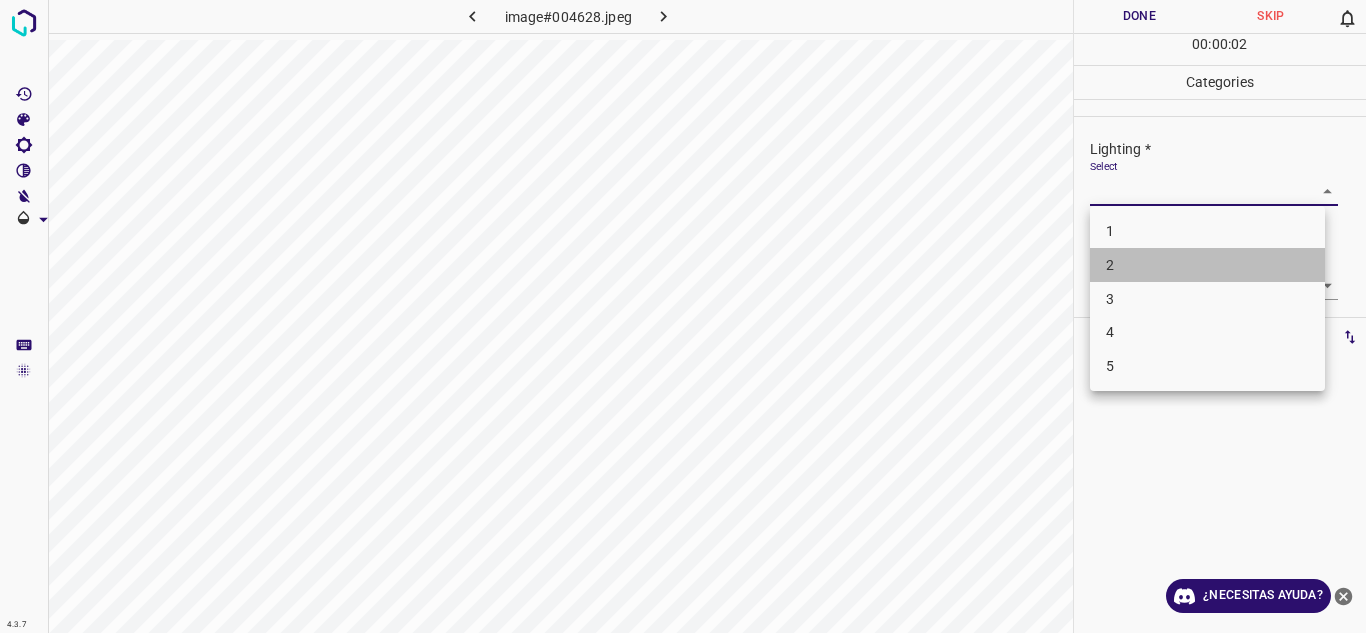 drag, startPoint x: 1198, startPoint y: 267, endPoint x: 1365, endPoint y: 252, distance: 167.6723 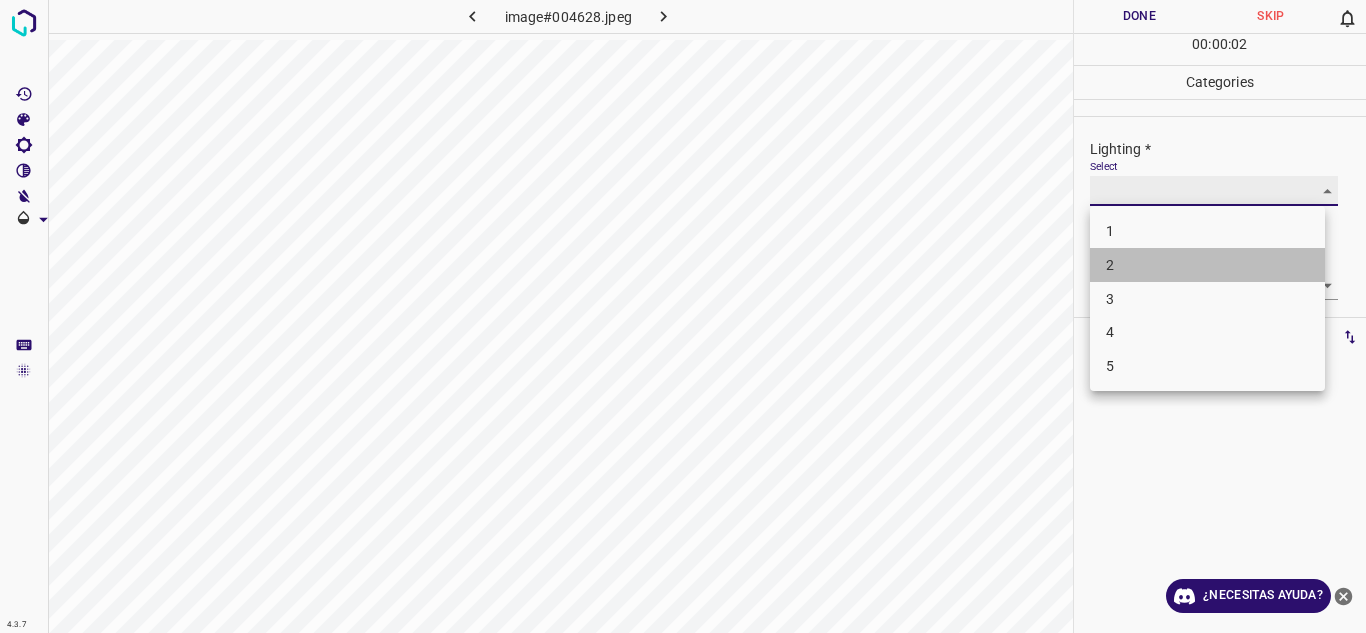 type on "2" 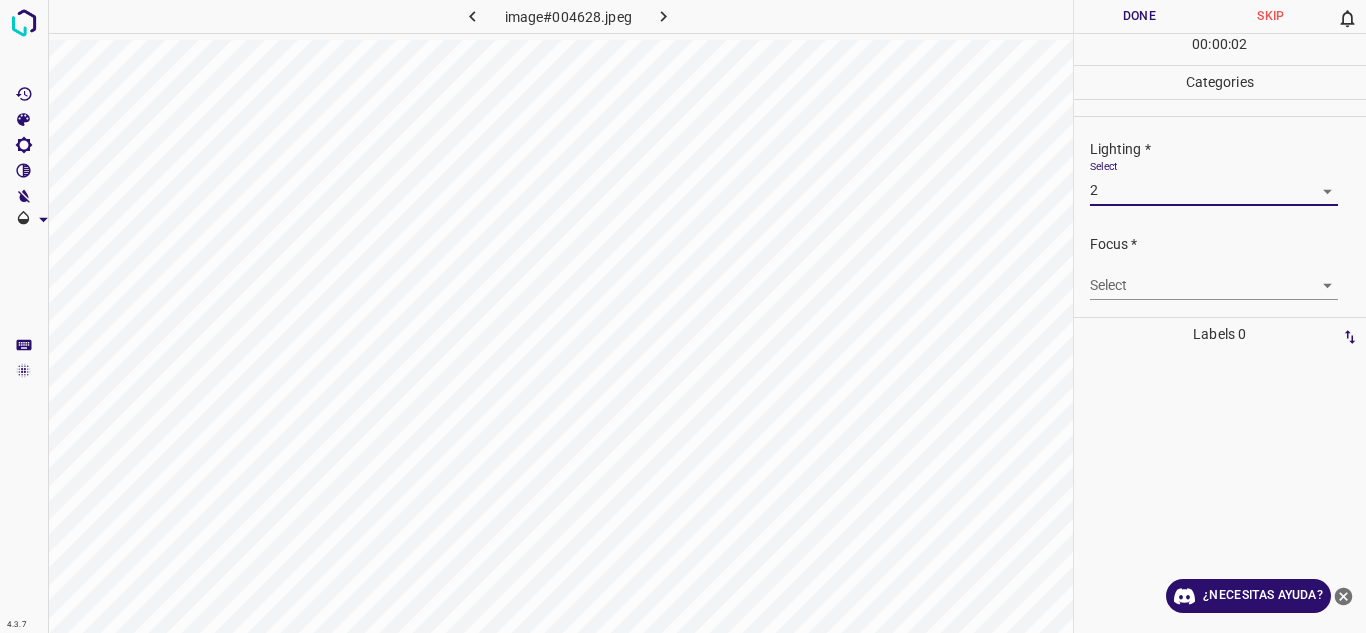 click on "4.3.7 image#004628.jpeg Done Skip 0 00   : 00   : 02   Categories Lighting *  Select 2 2 Focus *  Select ​ Overall *  Select ​ Labels   0 Categories 1 Lighting 2 Focus 3 Overall Tools Space Change between modes (Draw & Edit) I Auto labeling R Restore zoom M Zoom in N Zoom out Delete Delete selecte label Filters Z Restore filters X Saturation filter C Brightness filter V Contrast filter B Gray scale filter General O Download ¿Necesitas ayuda? Texto original Valora esta traducción Tu opinión servirá para ayudar a mejorar el Traductor de Google - Texto - Esconder - Borrar" at bounding box center [683, 316] 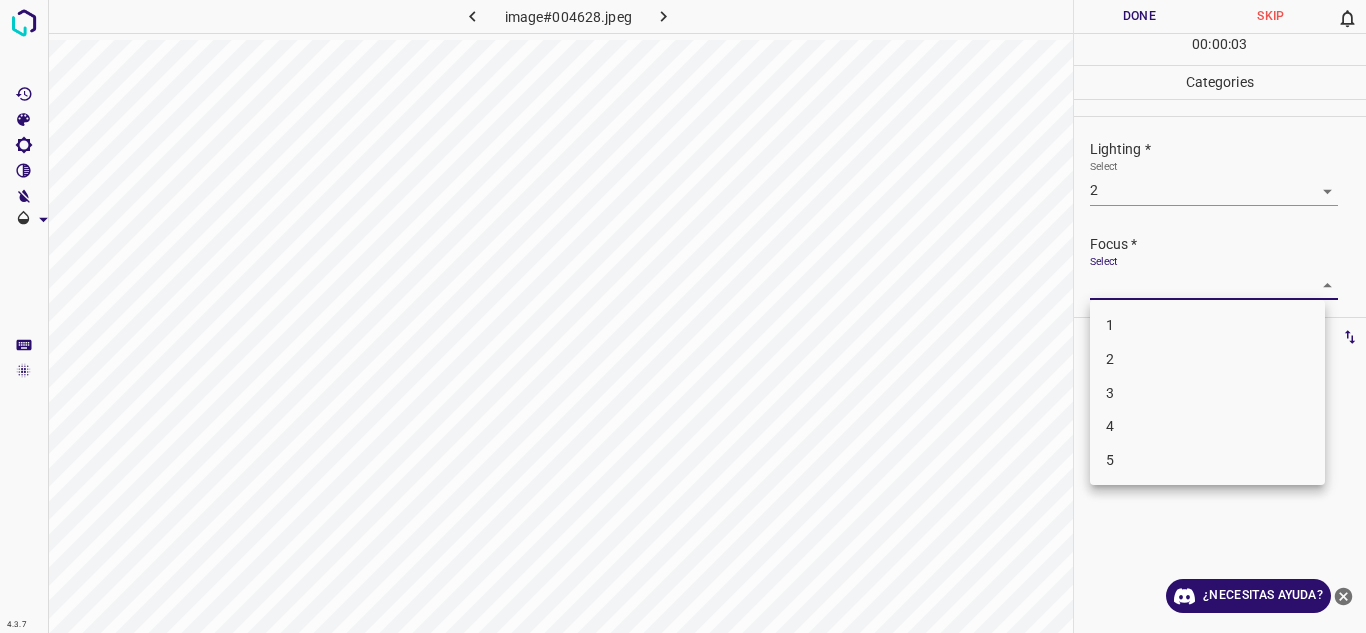 click on "2" at bounding box center (1207, 359) 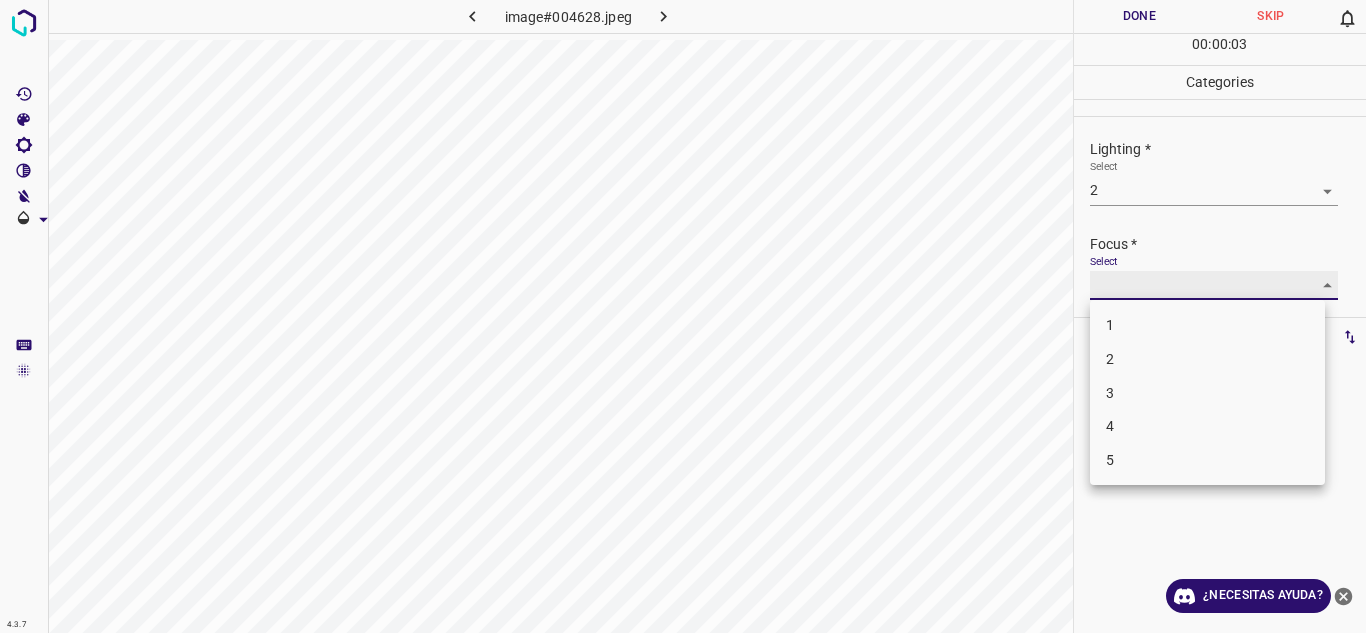 type on "2" 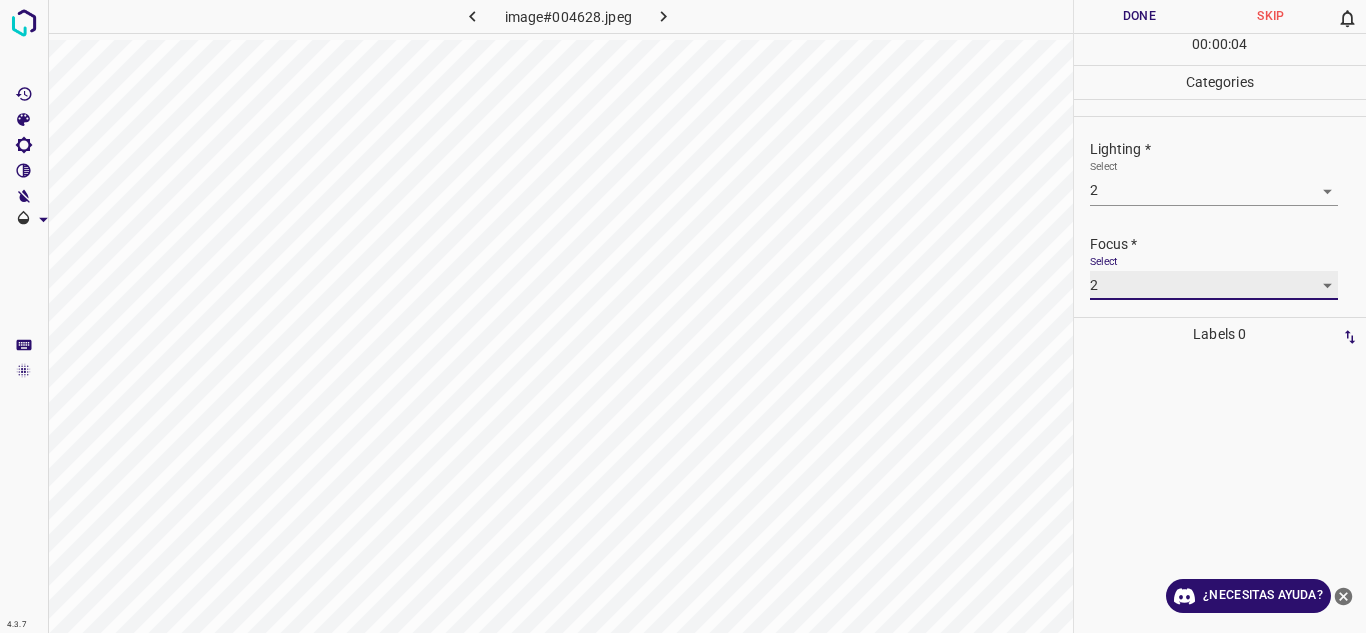 scroll, scrollTop: 98, scrollLeft: 0, axis: vertical 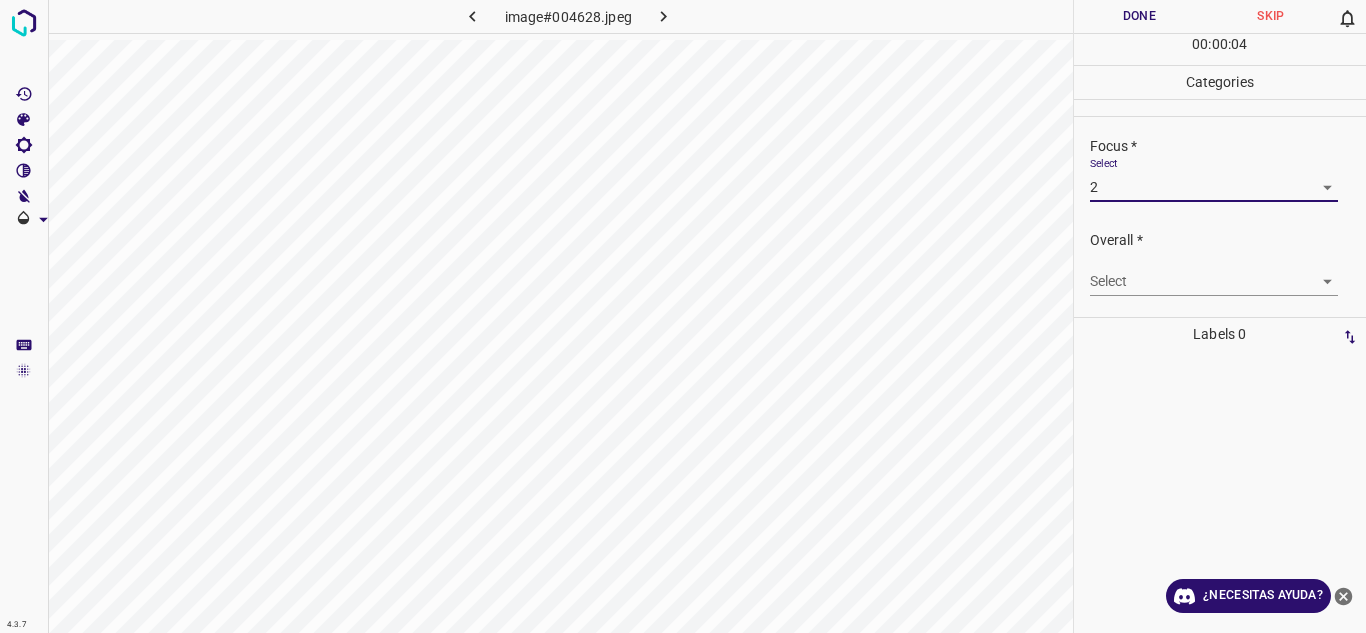 click on "4.3.7 image#004628.jpeg Done Skip 0 00   : 00   : 04   Categories Lighting *  Select 2 2 Focus *  Select 2 2 Overall *  Select ​ Labels   0 Categories 1 Lighting 2 Focus 3 Overall Tools Space Change between modes (Draw & Edit) I Auto labeling R Restore zoom M Zoom in N Zoom out Delete Delete selecte label Filters Z Restore filters X Saturation filter C Brightness filter V Contrast filter B Gray scale filter General O Download ¿Necesitas ayuda? Texto original Valora esta traducción Tu opinión servirá para ayudar a mejorar el Traductor de Google - Texto - Esconder - Borrar" at bounding box center (683, 316) 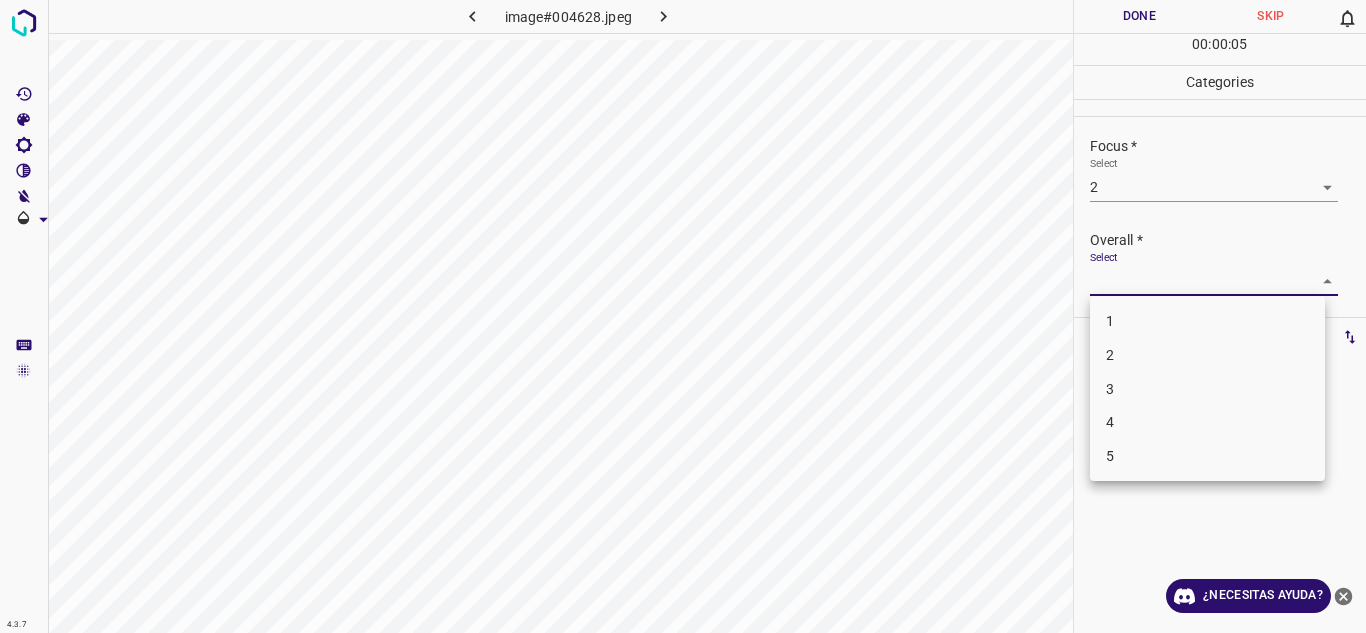 click on "2" at bounding box center [1207, 355] 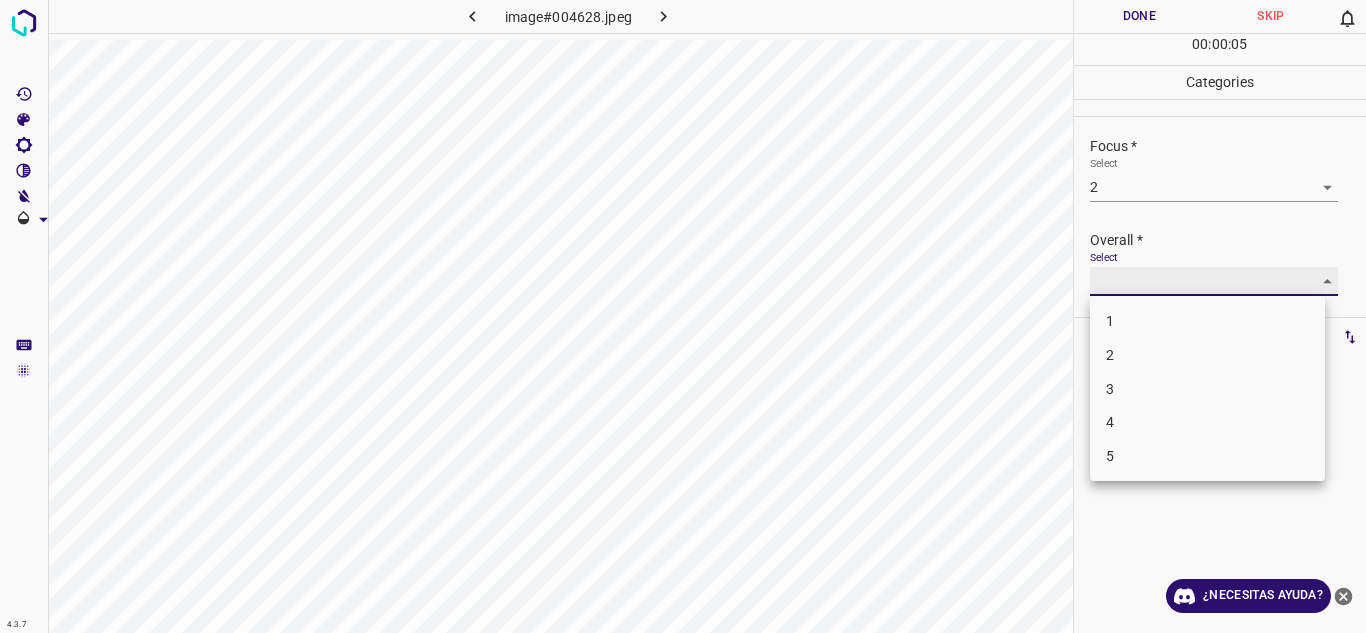 type on "2" 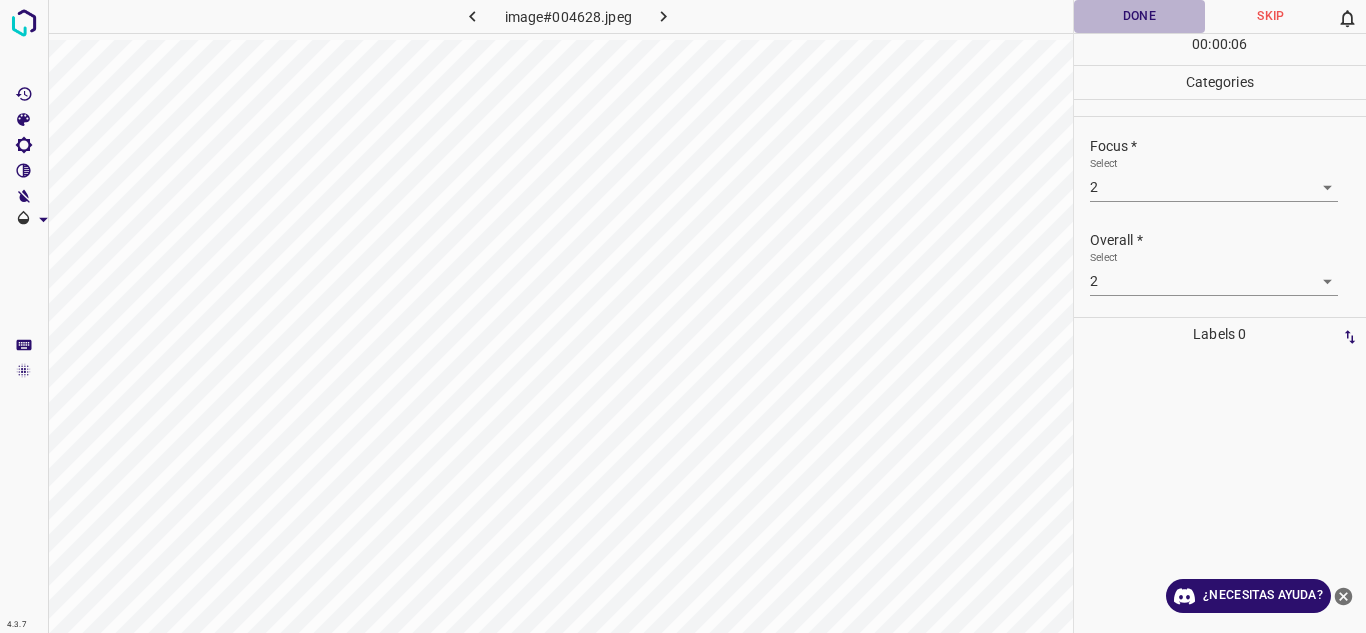 click on "Done" at bounding box center [1140, 16] 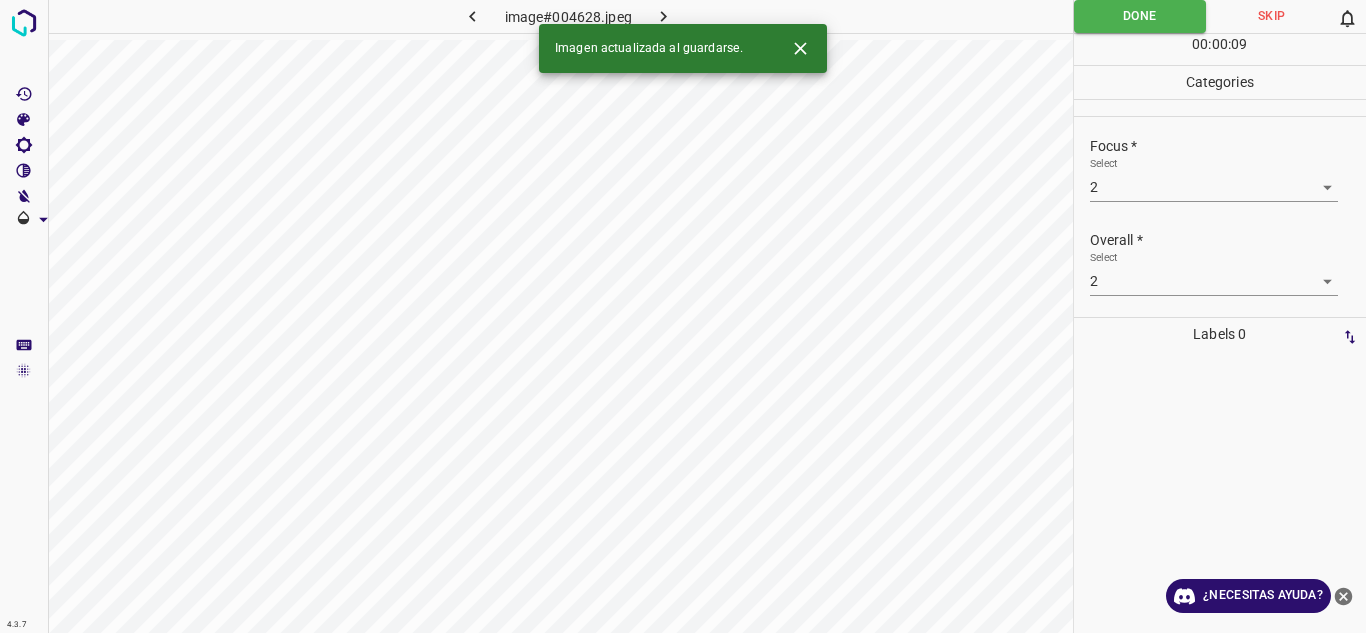 click 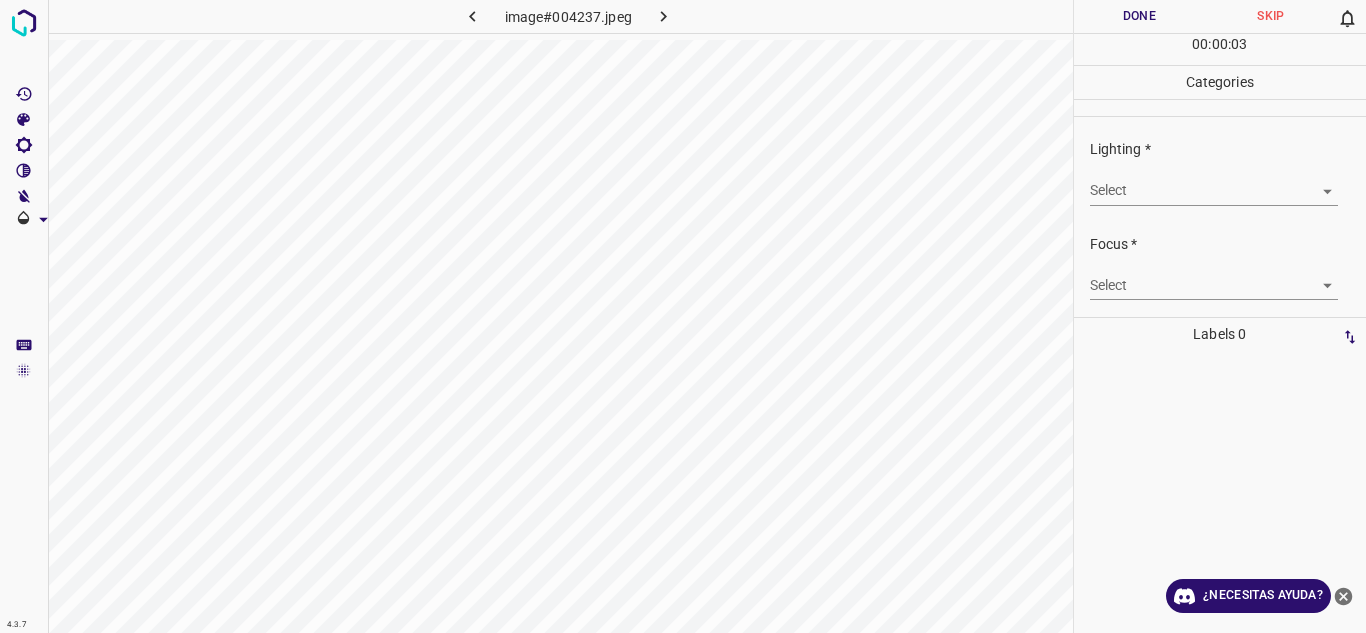 click on "4.3.7 image#004237.jpeg Done Skip 0 00   : 00   : 03   Categories Lighting *  Select ​ Focus *  Select ​ Overall *  Select ​ Labels   0 Categories 1 Lighting 2 Focus 3 Overall Tools Space Change between modes (Draw & Edit) I Auto labeling R Restore zoom M Zoom in N Zoom out Delete Delete selecte label Filters Z Restore filters X Saturation filter C Brightness filter V Contrast filter B Gray scale filter General O Download ¿Necesitas ayuda? Texto original Valora esta traducción Tu opinión servirá para ayudar a mejorar el Traductor de Google - Texto - Esconder - Borrar" at bounding box center [683, 316] 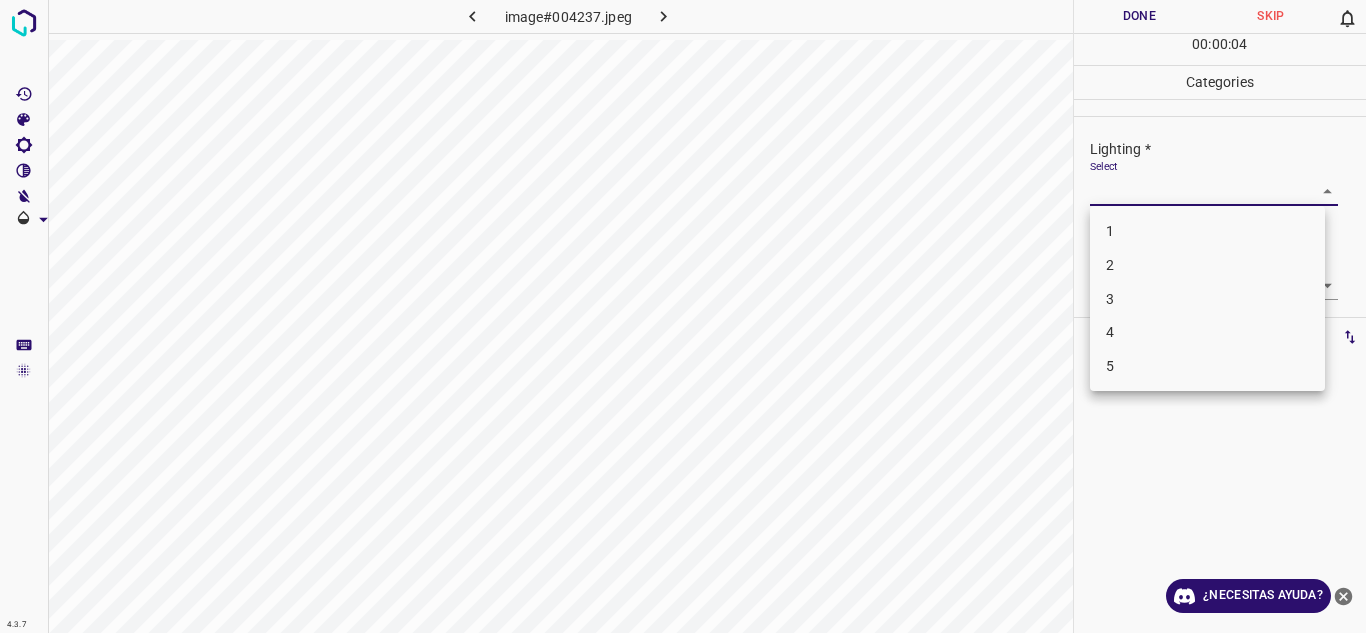 click on "3" at bounding box center [1207, 299] 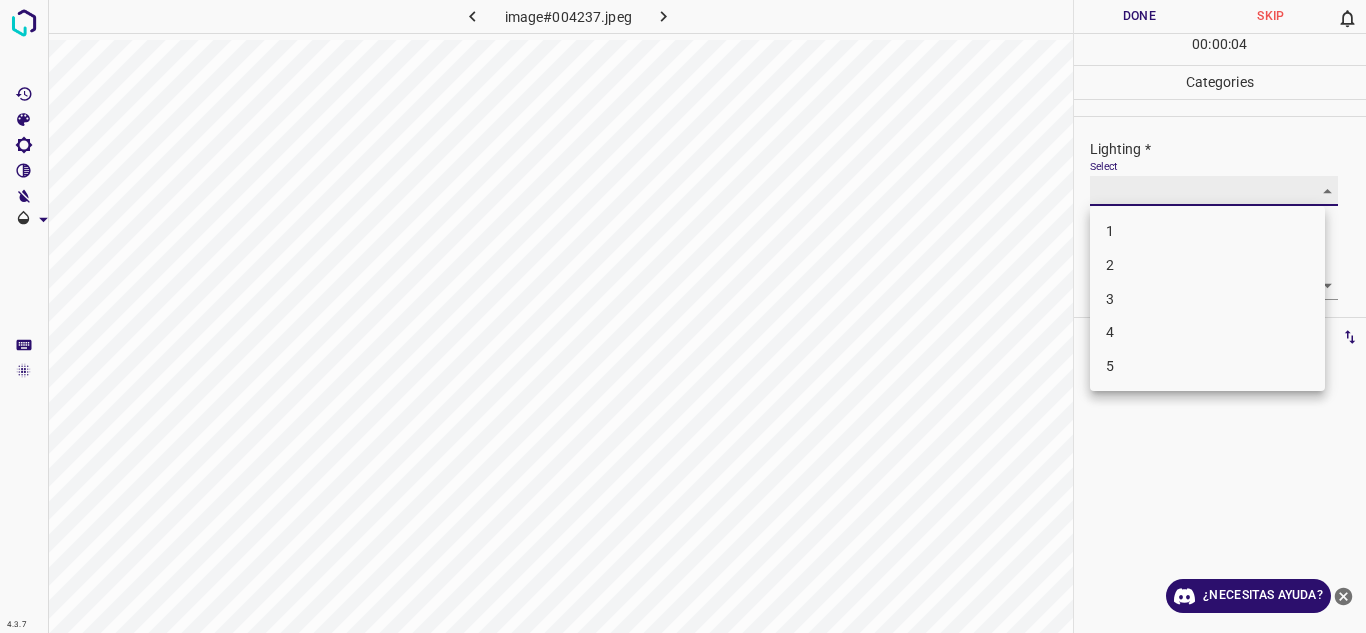 type on "3" 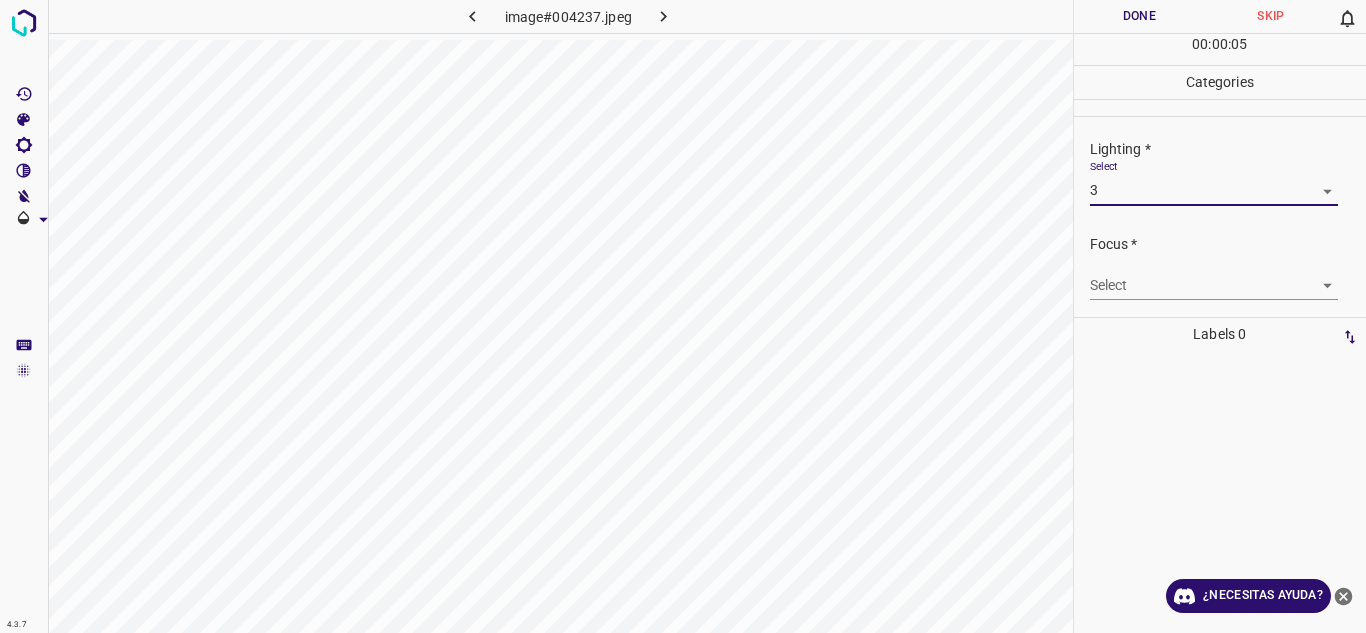 click on "4.3.7 image#004237.jpeg Done Skip 0 00   : 00   : 05   Categories Lighting *  Select 3 3 Focus *  Select ​ Overall *  Select ​ Labels   0 Categories 1 Lighting 2 Focus 3 Overall Tools Space Change between modes (Draw & Edit) I Auto labeling R Restore zoom M Zoom in N Zoom out Delete Delete selecte label Filters Z Restore filters X Saturation filter C Brightness filter V Contrast filter B Gray scale filter General O Download ¿Necesitas ayuda? Texto original Valora esta traducción Tu opinión servirá para ayudar a mejorar el Traductor de Google - Texto - Esconder - Borrar" at bounding box center [683, 316] 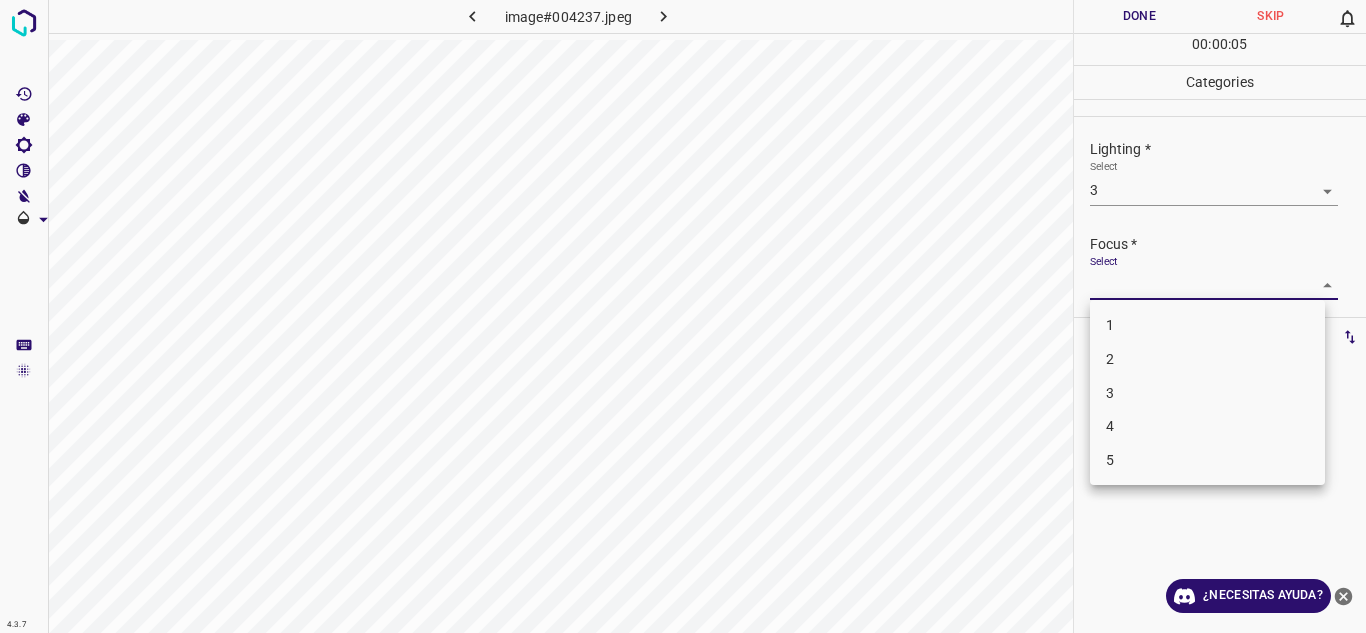 click on "2" at bounding box center (1207, 359) 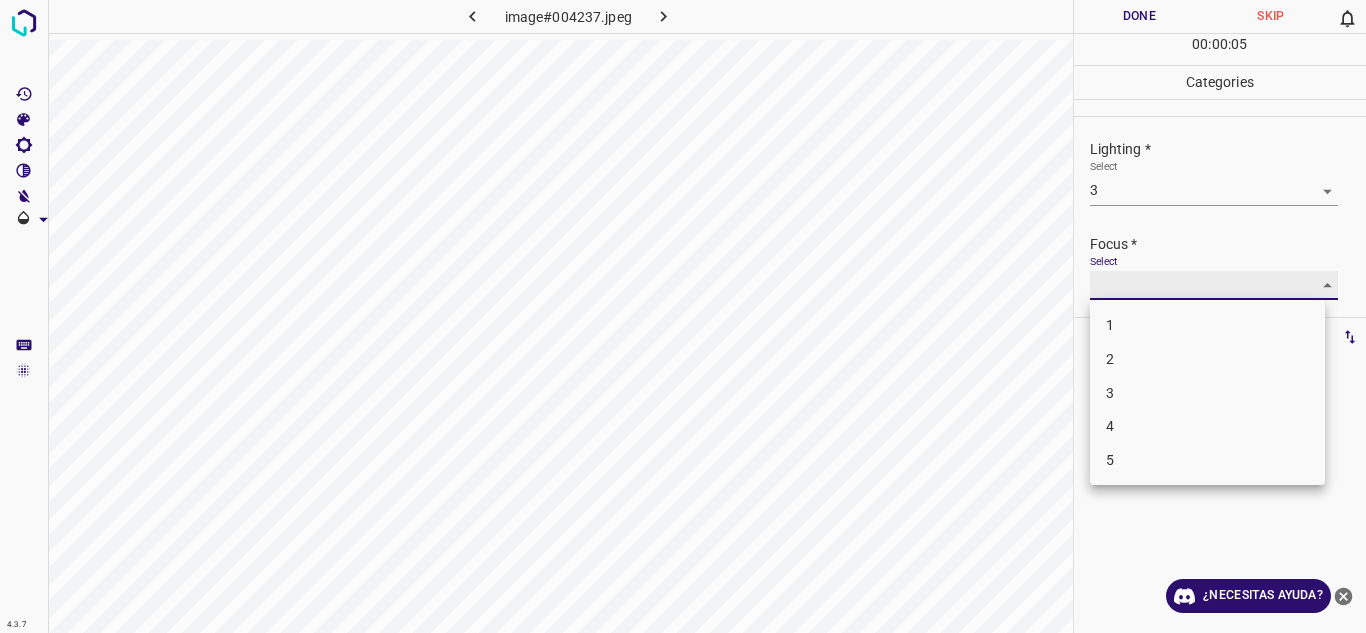 type on "2" 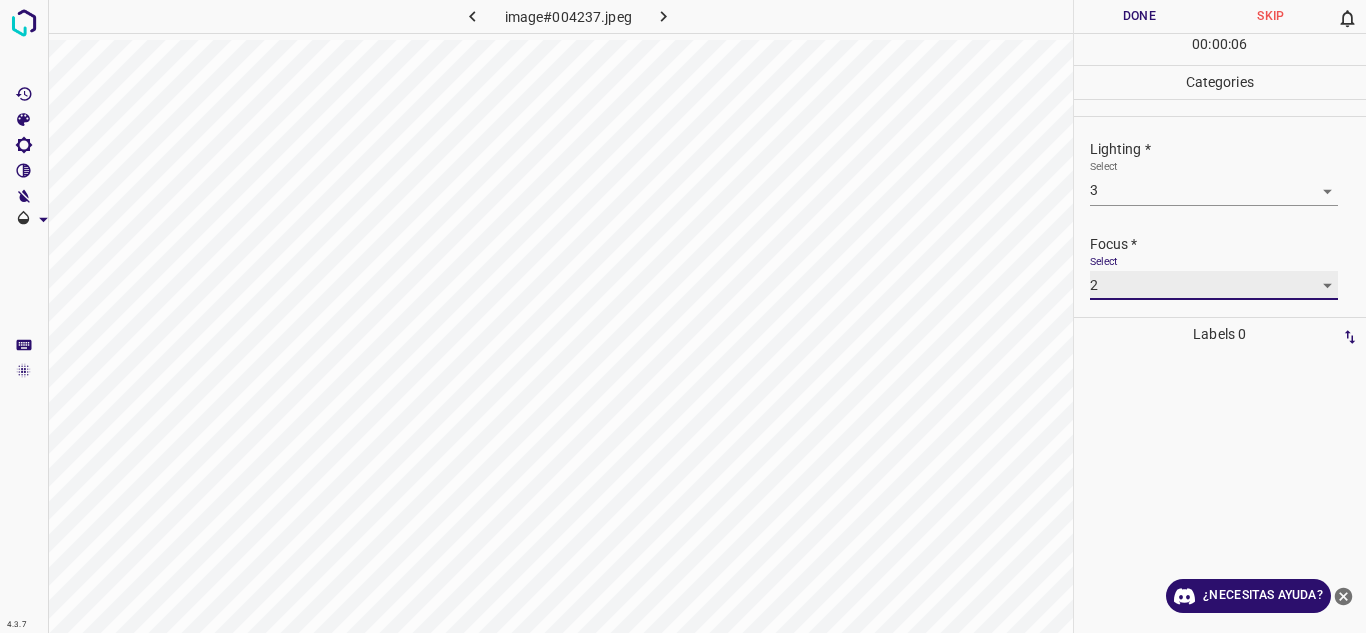 scroll, scrollTop: 98, scrollLeft: 0, axis: vertical 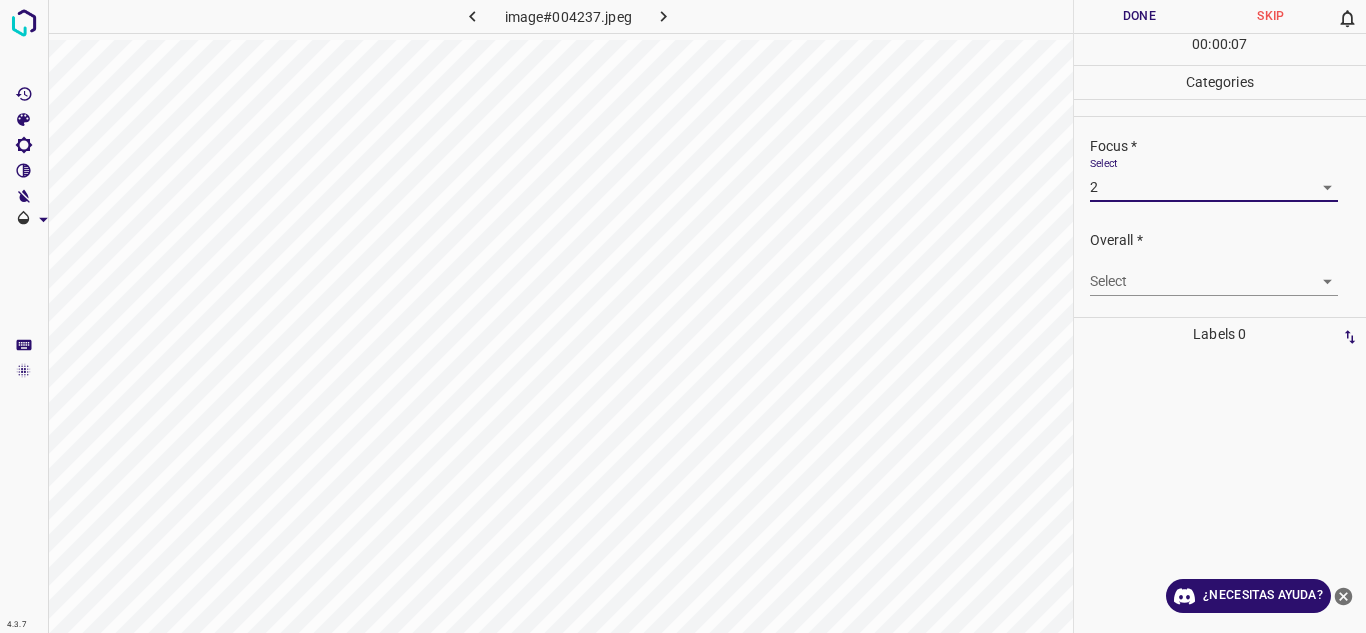 click on "4.3.7 image#004237.jpeg Done Skip 0 00   : 00   : 07   Categories Lighting *  Select 3 3 Focus *  Select 2 2 Overall *  Select ​ Labels   0 Categories 1 Lighting 2 Focus 3 Overall Tools Space Change between modes (Draw & Edit) I Auto labeling R Restore zoom M Zoom in N Zoom out Delete Delete selecte label Filters Z Restore filters X Saturation filter C Brightness filter V Contrast filter B Gray scale filter General O Download ¿Necesitas ayuda? Texto original Valora esta traducción Tu opinión servirá para ayudar a mejorar el Traductor de Google - Texto - Esconder - Borrar" at bounding box center [683, 316] 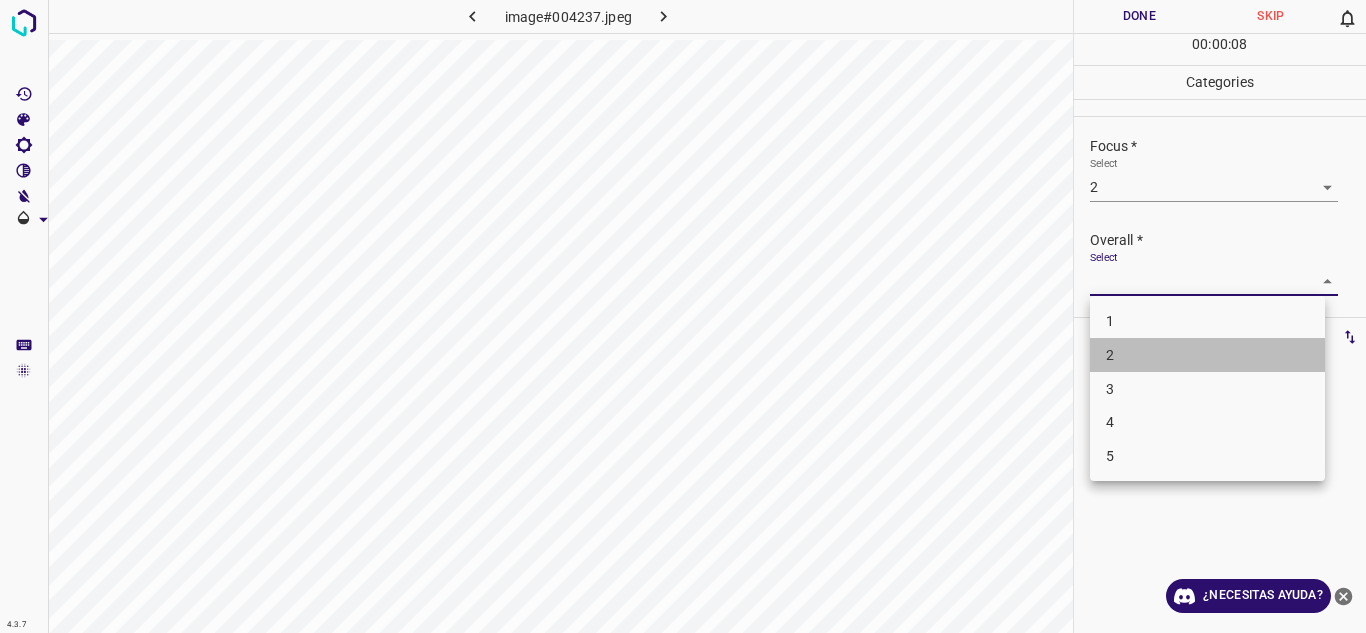 click on "2" at bounding box center [1207, 355] 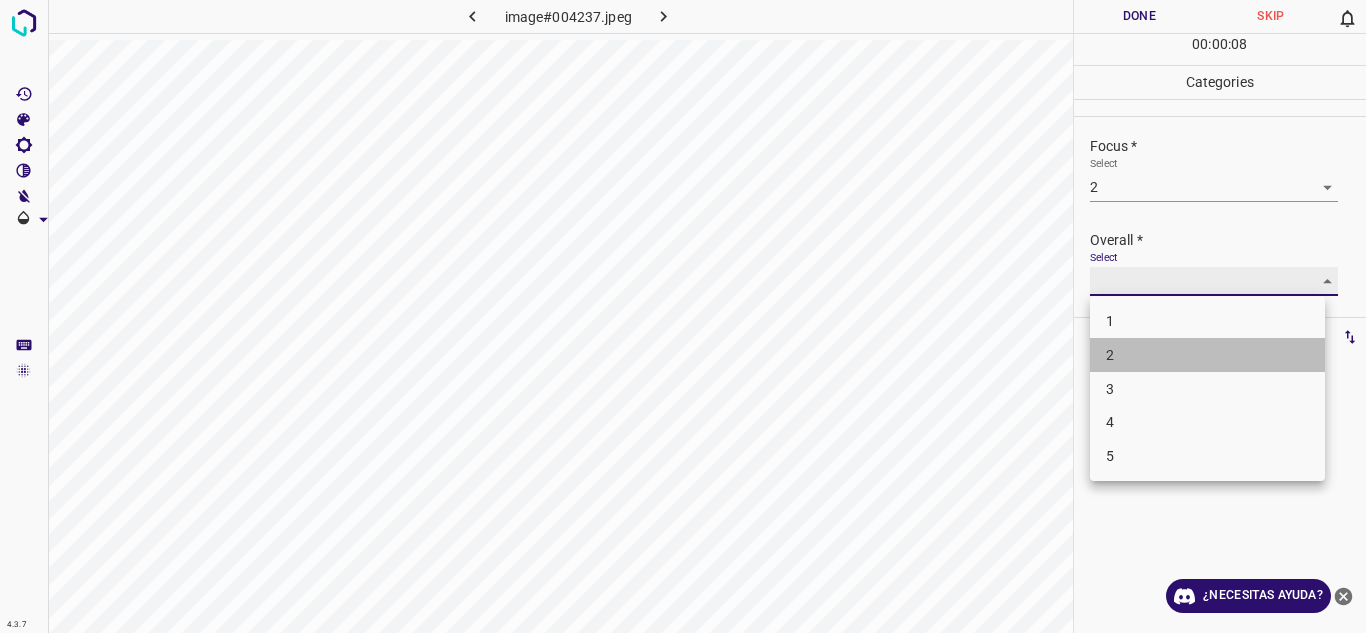 type on "2" 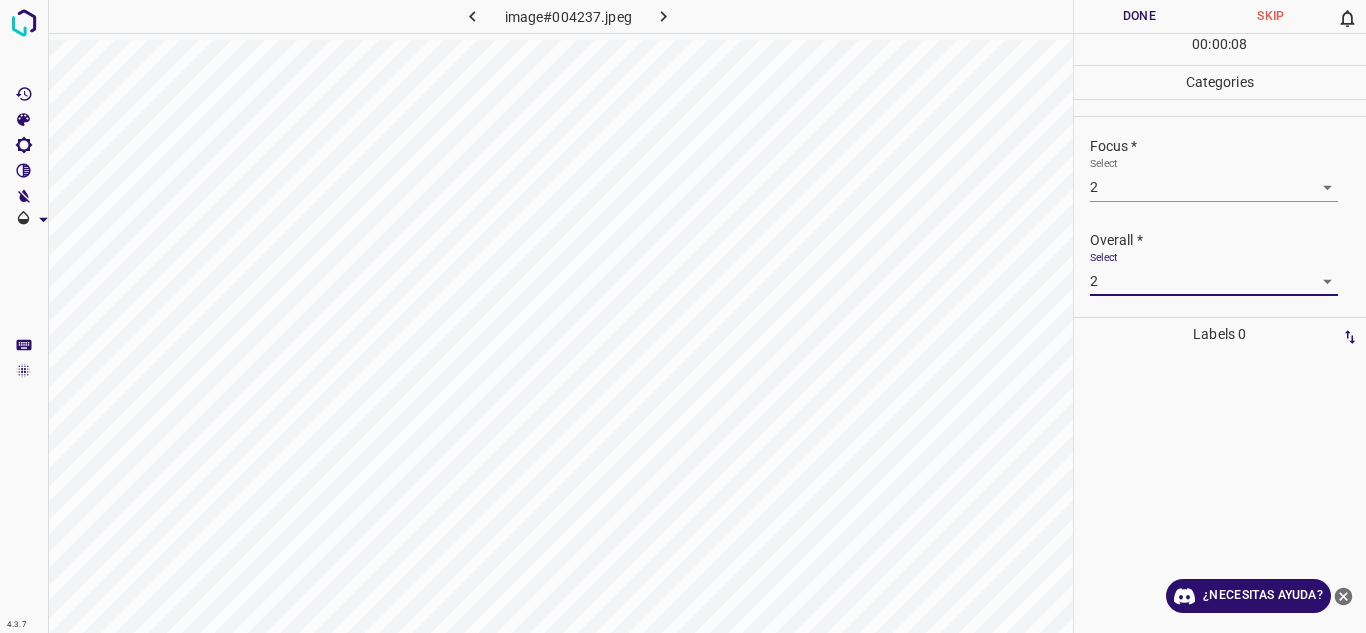 click on "Done" at bounding box center [1140, 16] 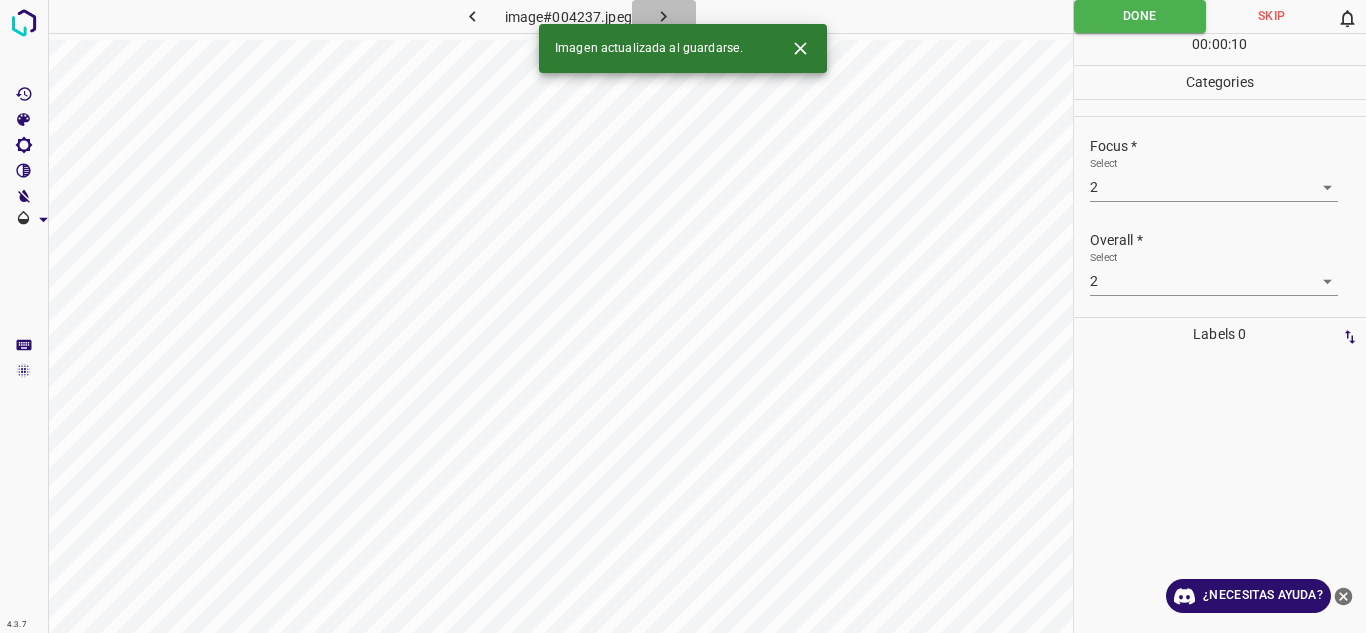 click at bounding box center [664, 16] 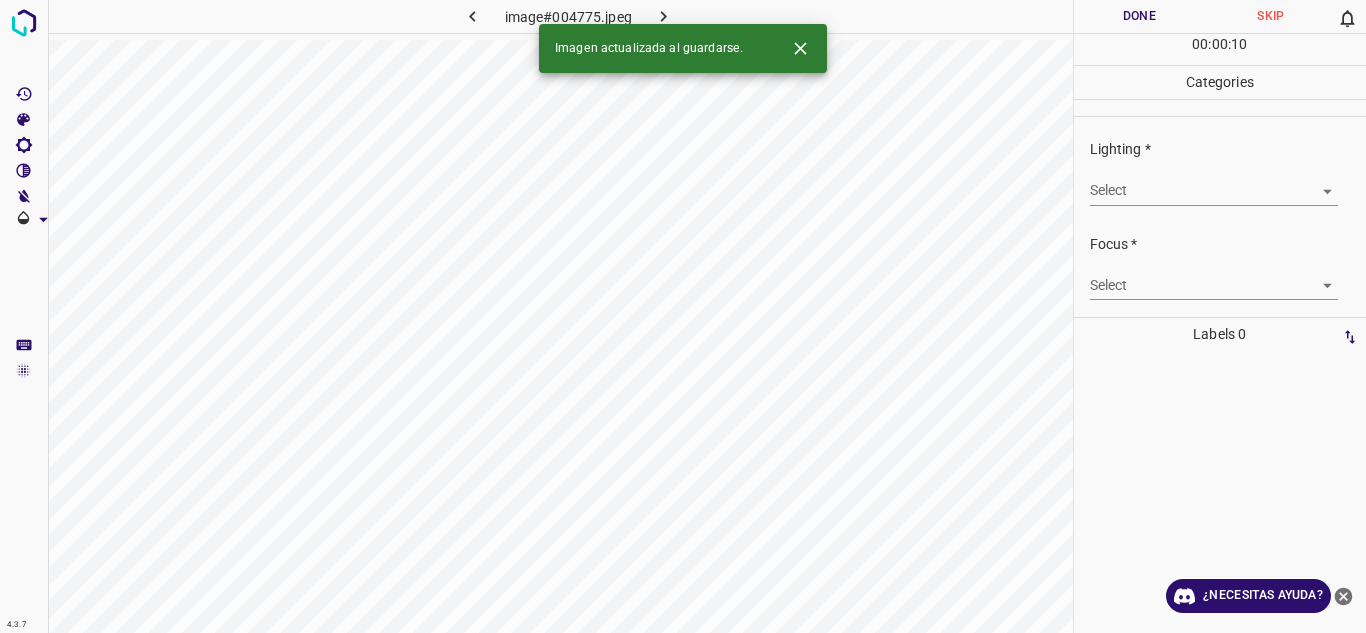 click on "4.3.7 image#004775.jpeg Done Skip 0 00   : 00   : 10   Categories Lighting *  Select ​ Focus *  Select ​ Overall *  Select ​ Labels   0 Categories 1 Lighting 2 Focus 3 Overall Tools Space Change between modes (Draw & Edit) I Auto labeling R Restore zoom M Zoom in N Zoom out Delete Delete selecte label Filters Z Restore filters X Saturation filter C Brightness filter V Contrast filter B Gray scale filter General O Download Imagen actualizada al guardarse. ¿Necesitas ayuda? Texto original Valora esta traducción Tu opinión servirá para ayudar a mejorar el Traductor de Google - Texto - Esconder - Borrar" at bounding box center (683, 316) 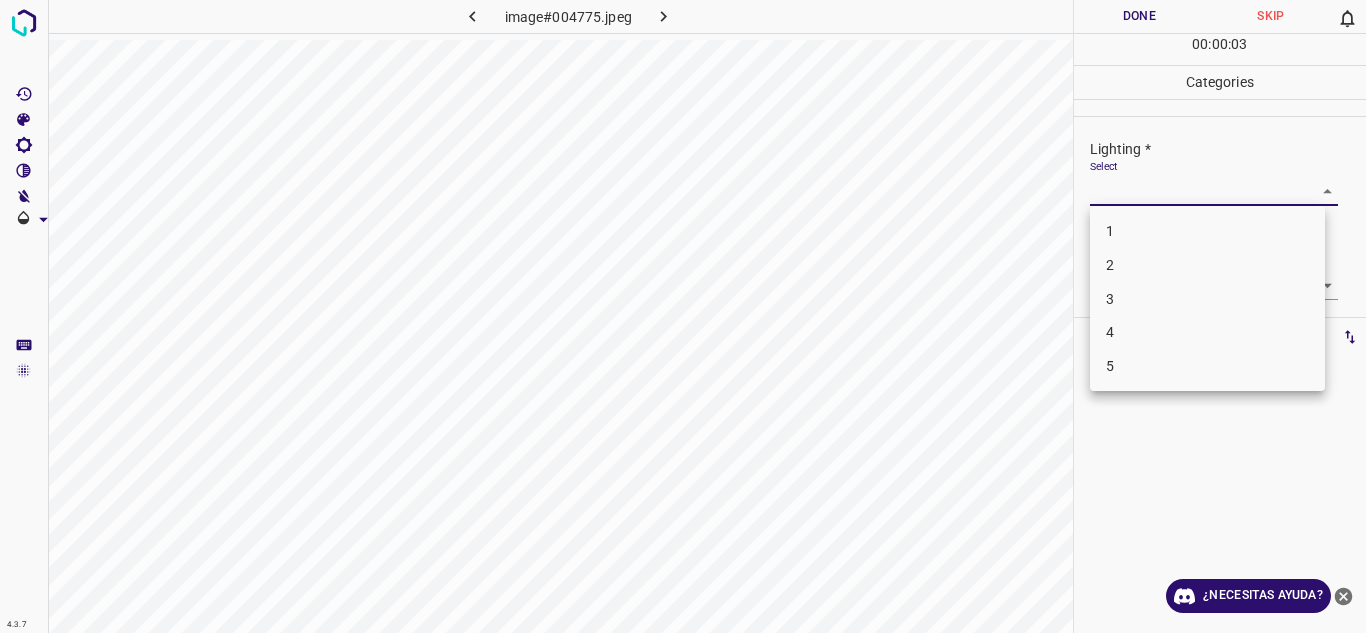 click on "4" at bounding box center [1207, 332] 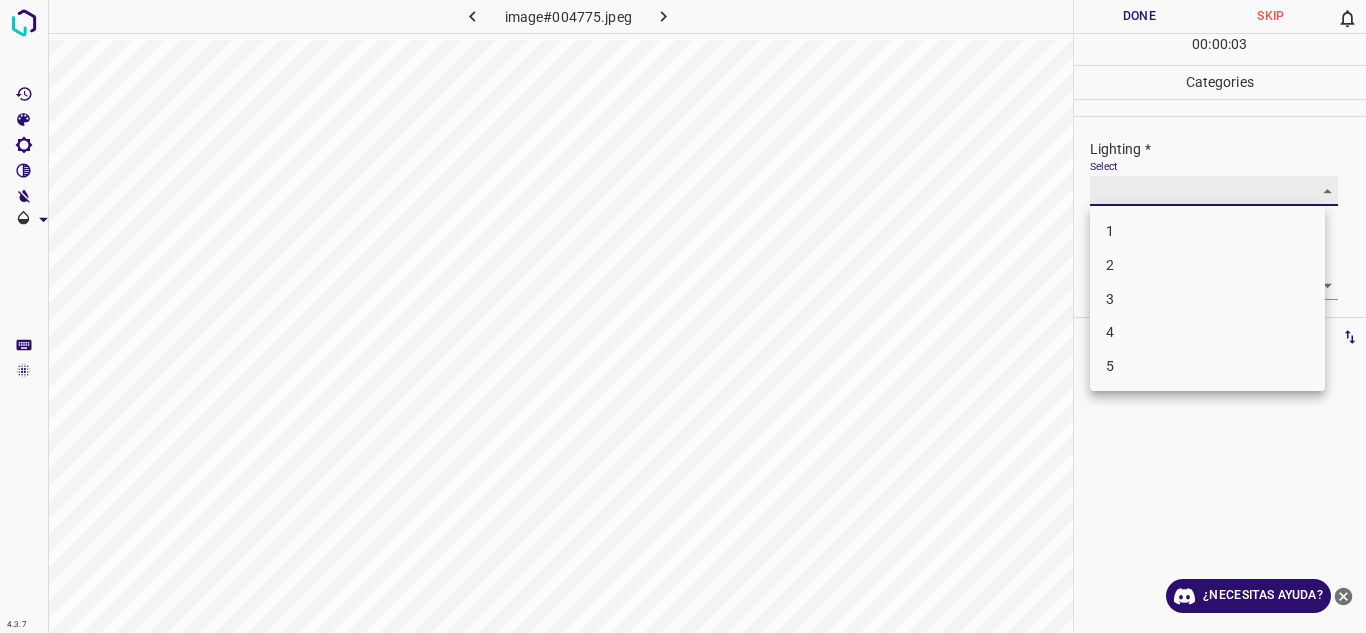 type on "4" 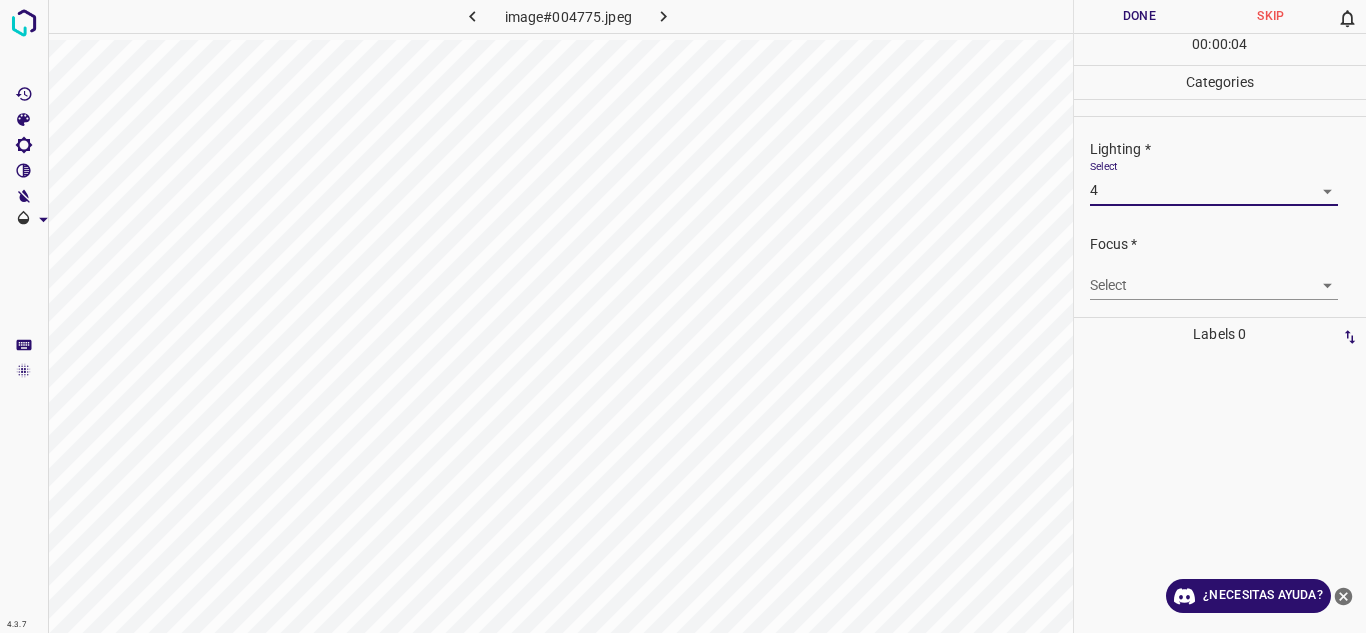 click on "4.3.7 image#004775.jpeg Done Skip 0 00   : 00   : 04   Categories Lighting *  Select 4 4 Focus *  Select ​ Overall *  Select ​ Labels   0 Categories 1 Lighting 2 Focus 3 Overall Tools Space Change between modes (Draw & Edit) I Auto labeling R Restore zoom M Zoom in N Zoom out Delete Delete selecte label Filters Z Restore filters X Saturation filter C Brightness filter V Contrast filter B Gray scale filter General O Download ¿Necesitas ayuda? Texto original Valora esta traducción Tu opinión servirá para ayudar a mejorar el Traductor de Google - Texto - Esconder - Borrar" at bounding box center [683, 316] 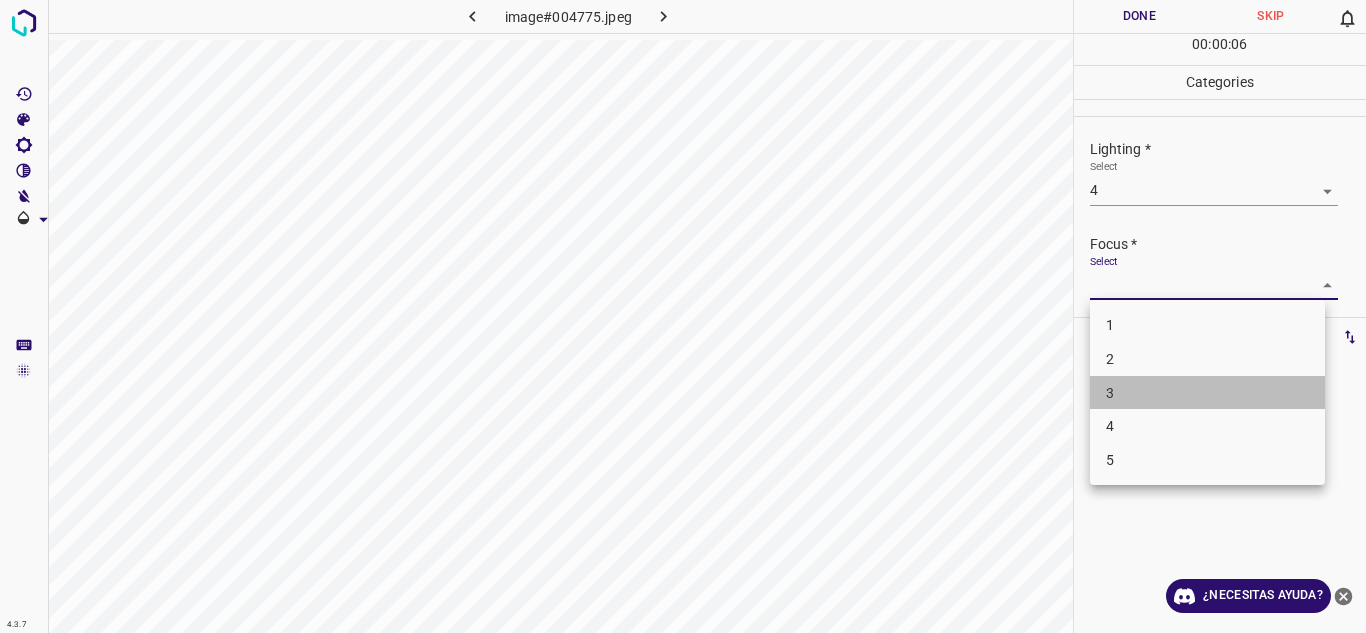 click on "3" at bounding box center (1207, 393) 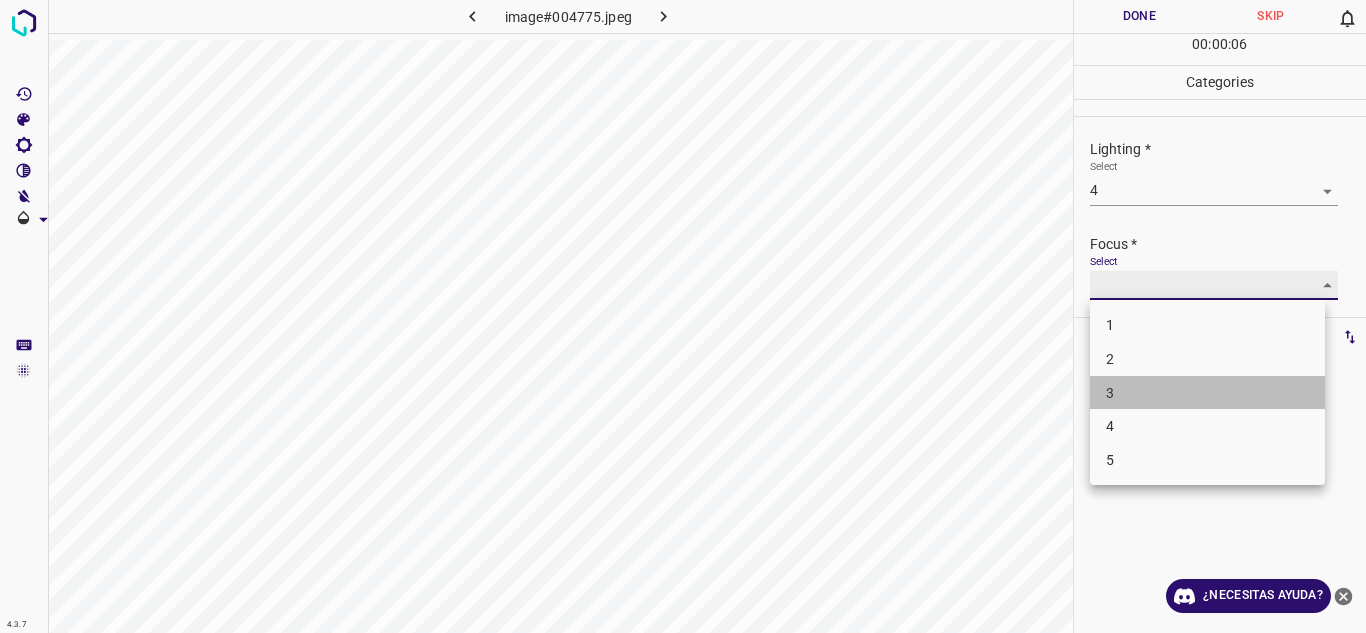 type on "3" 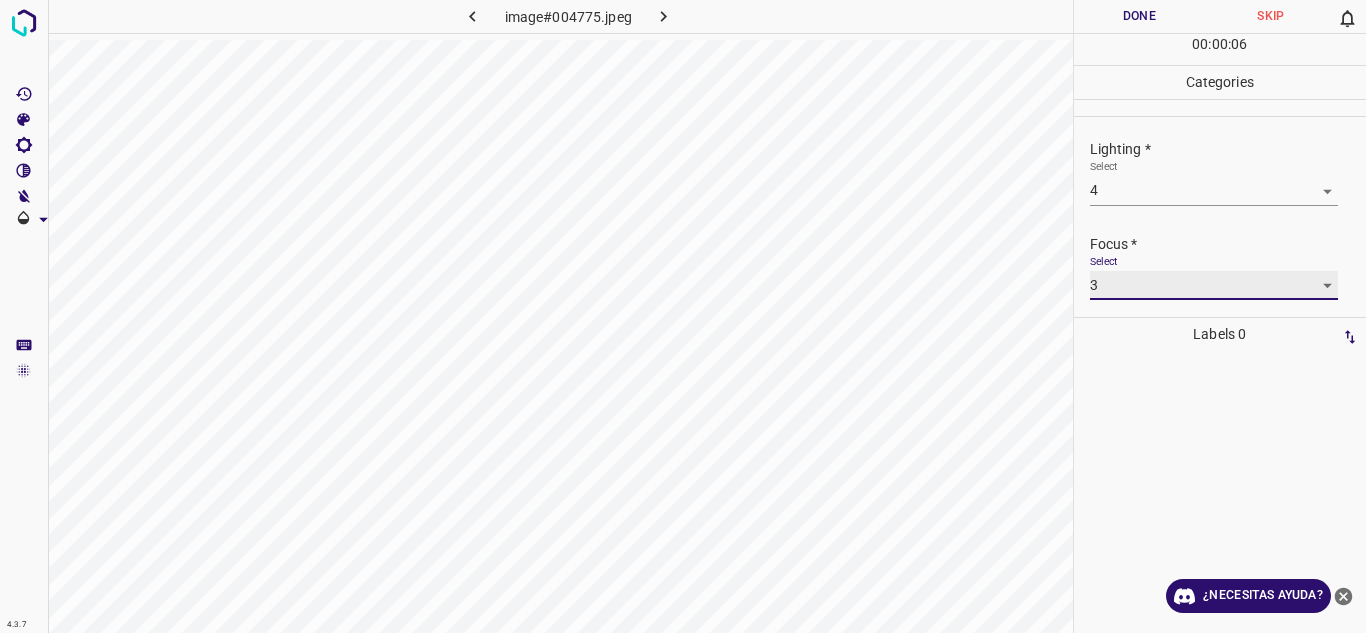 scroll, scrollTop: 98, scrollLeft: 0, axis: vertical 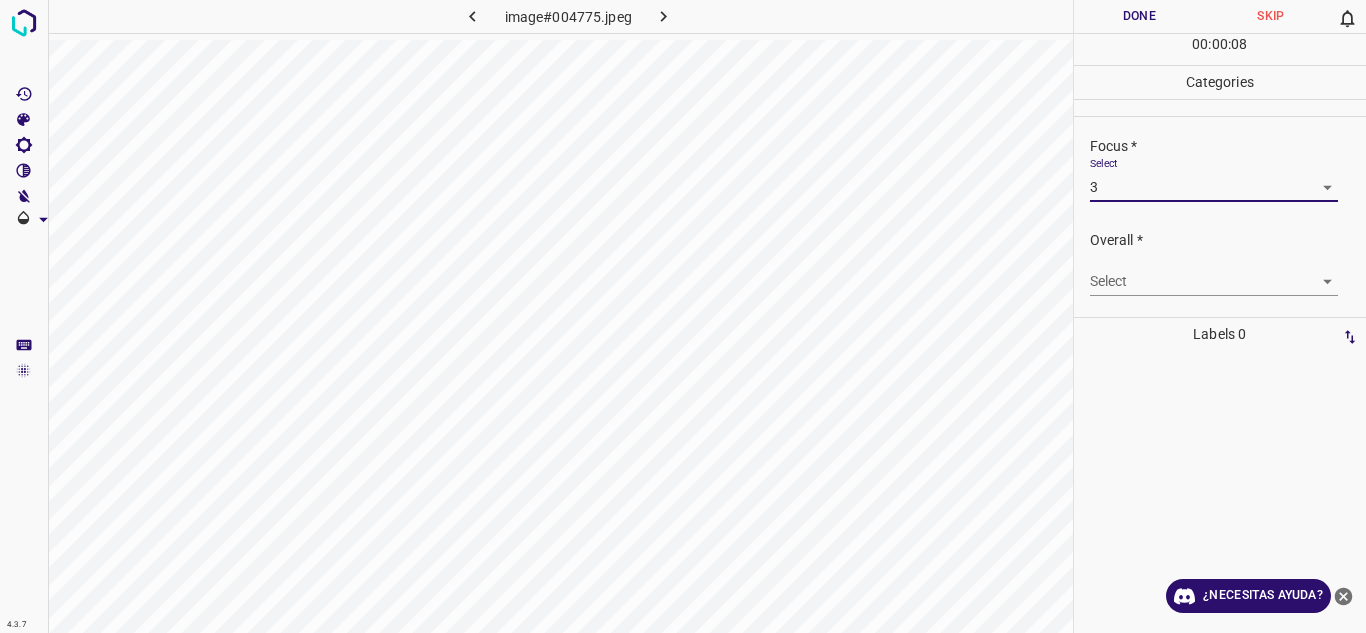 click on "4.3.7 image#004775.jpeg Done Skip 0 00   : 00   : 08   Categories Lighting *  Select 4 4 Focus *  Select 3 3 Overall *  Select ​ Labels   0 Categories 1 Lighting 2 Focus 3 Overall Tools Space Change between modes (Draw & Edit) I Auto labeling R Restore zoom M Zoom in N Zoom out Delete Delete selecte label Filters Z Restore filters X Saturation filter C Brightness filter V Contrast filter B Gray scale filter General O Download ¿Necesitas ayuda? Texto original Valora esta traducción Tu opinión servirá para ayudar a mejorar el Traductor de Google - Texto - Esconder - Borrar" at bounding box center [683, 316] 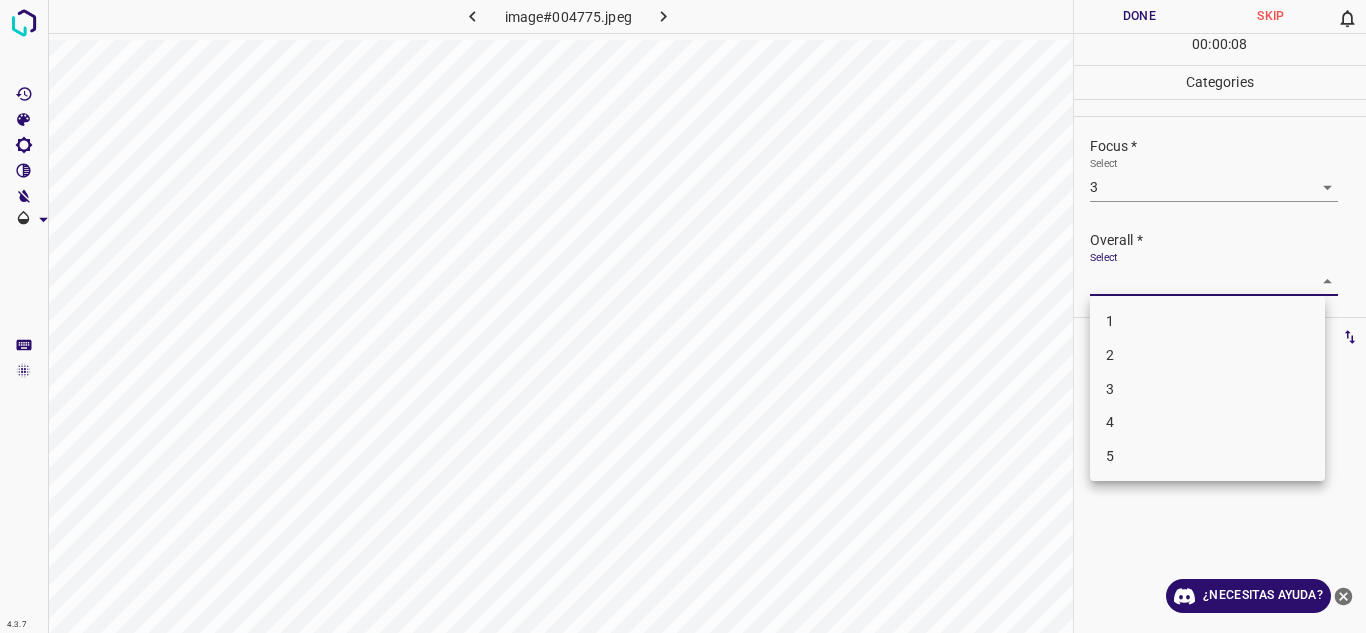 click on "4" at bounding box center (1207, 422) 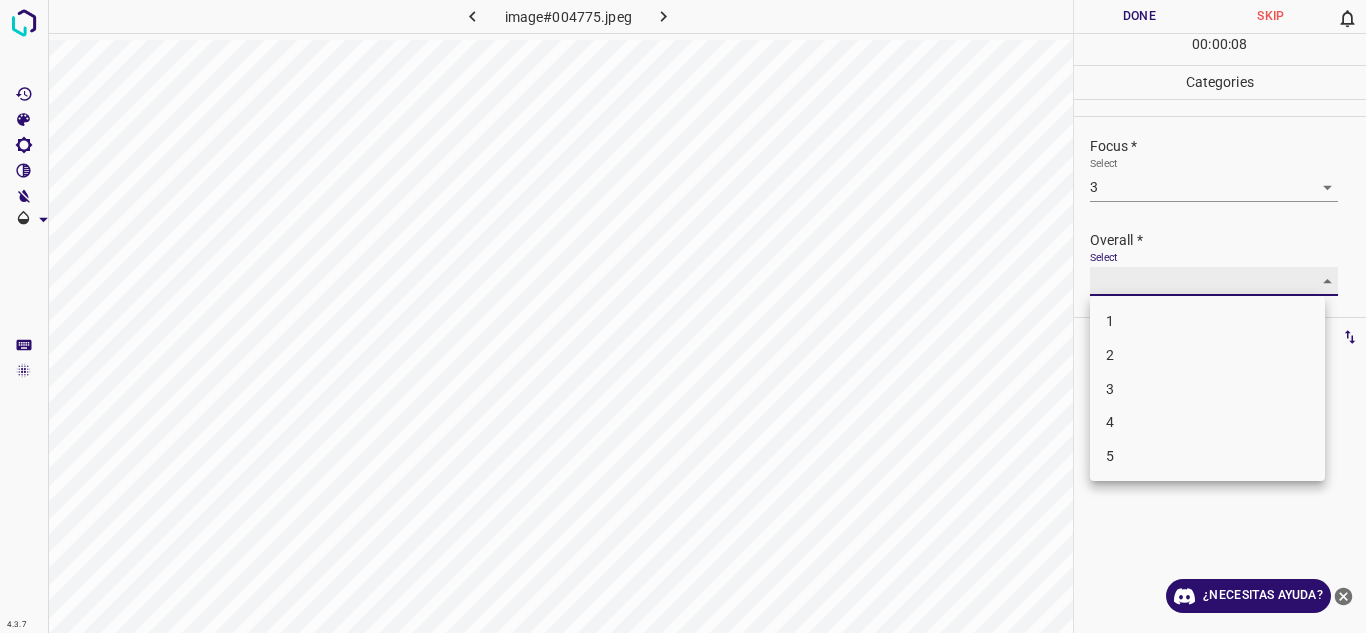 type on "4" 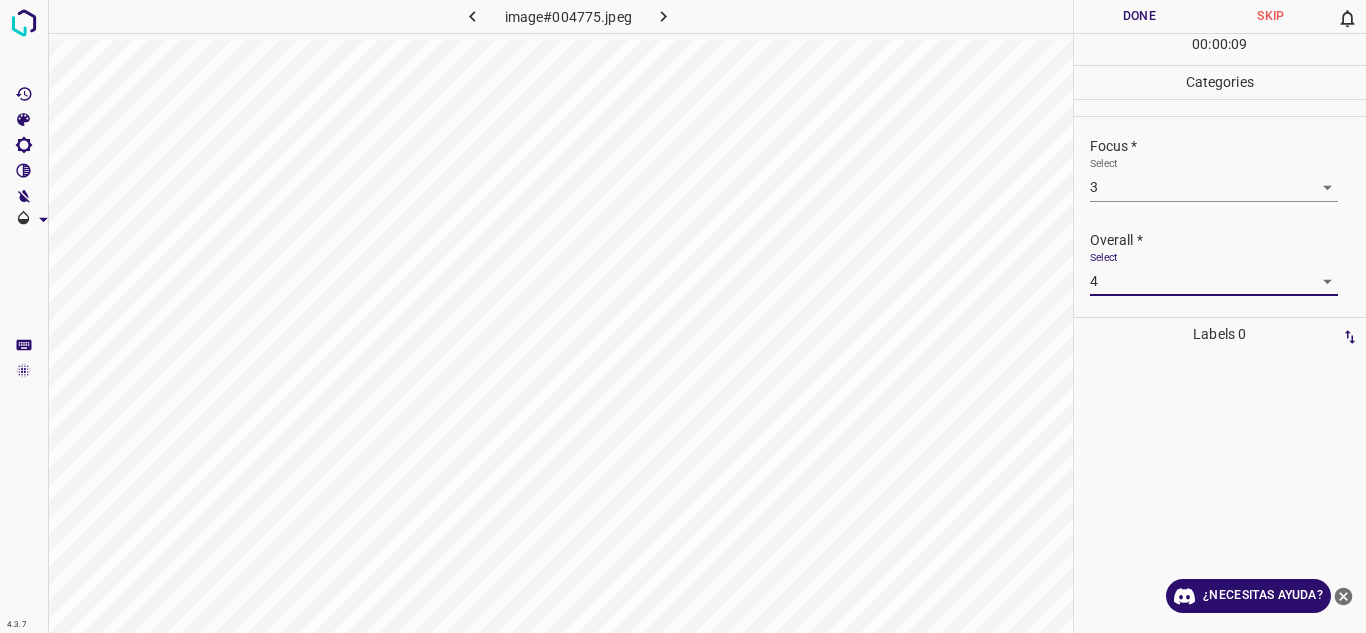 click on "Done" at bounding box center [1140, 16] 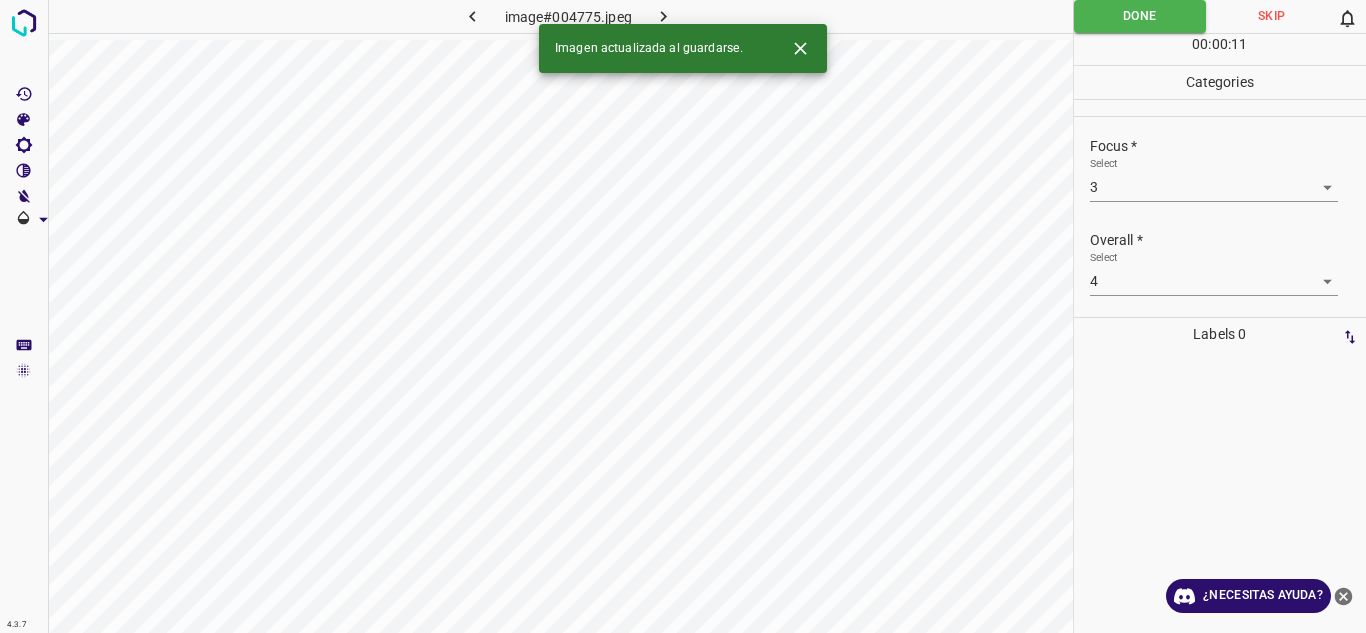 click 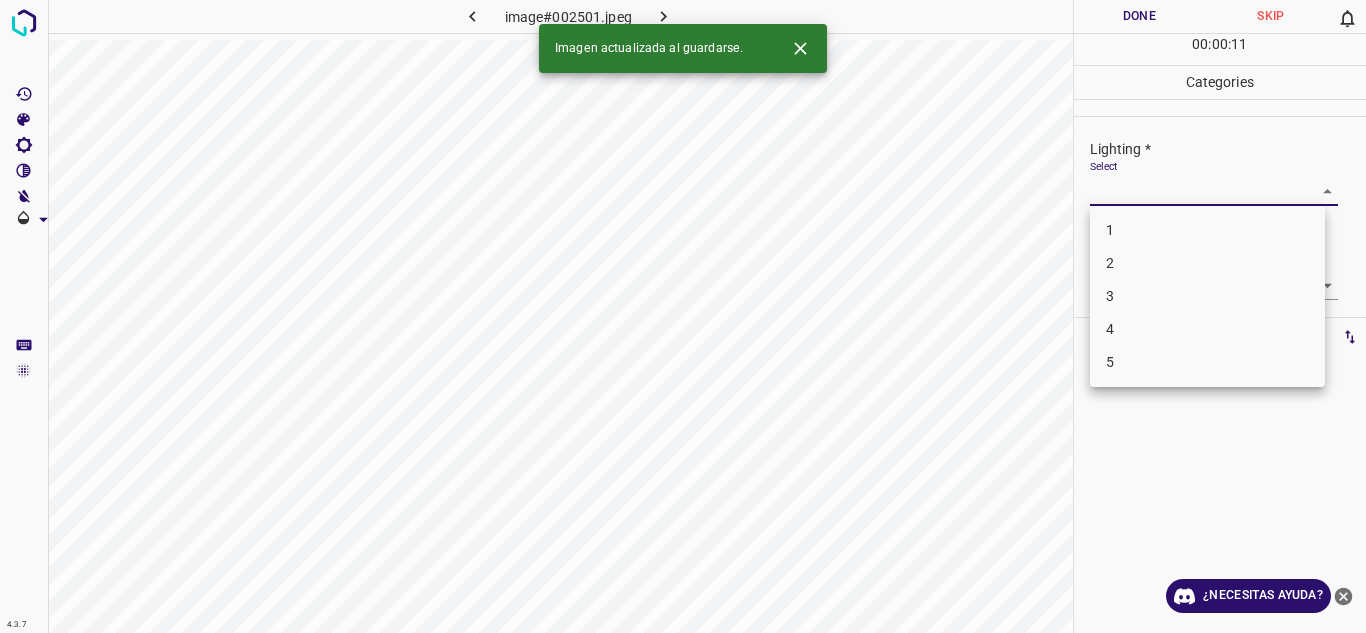 click on "4.3.7 image#002501.jpeg Done Skip 0 00   : 00   : 11   Categories Lighting *  Select ​ Focus *  Select ​ Overall *  Select ​ Labels   0 Categories 1 Lighting 2 Focus 3 Overall Tools Space Change between modes (Draw & Edit) I Auto labeling R Restore zoom M Zoom in N Zoom out Delete Delete selecte label Filters Z Restore filters X Saturation filter C Brightness filter V Contrast filter B Gray scale filter General O Download Imagen actualizada al guardarse. ¿Necesitas ayuda? Texto original Valora esta traducción Tu opinión servirá para ayudar a mejorar el Traductor de Google - Texto - Esconder - Borrar 1 2 3 4 5" at bounding box center (683, 316) 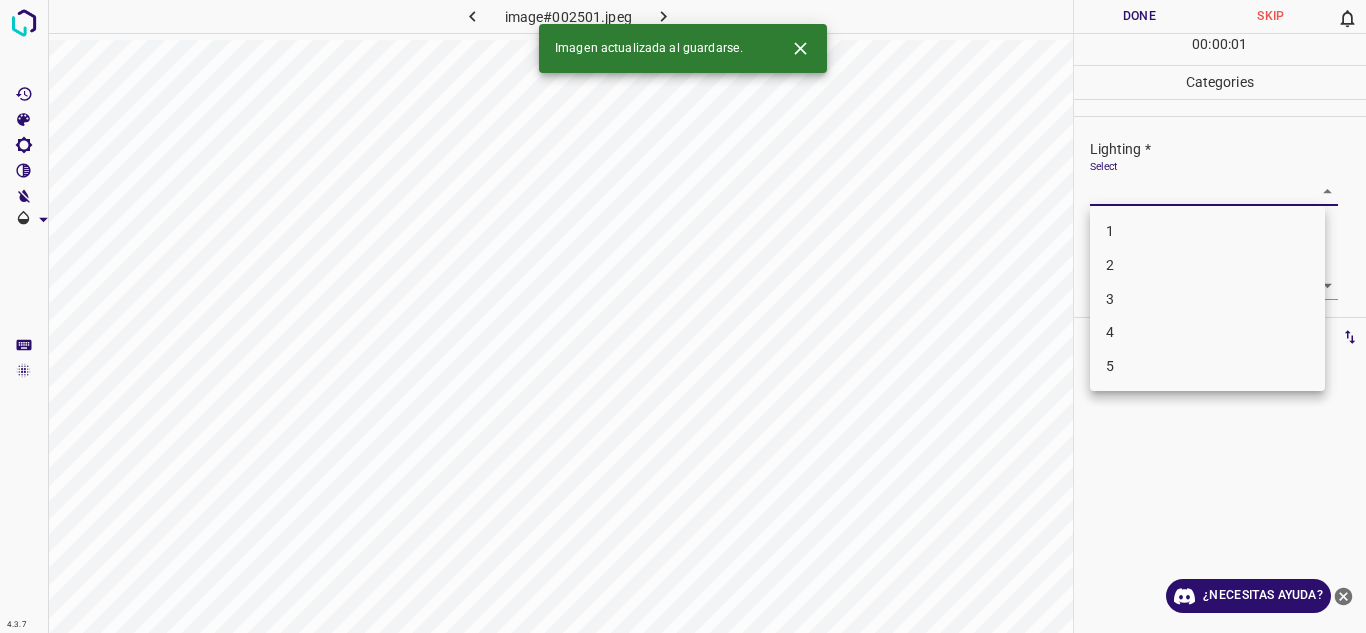 click on "3" at bounding box center (1207, 299) 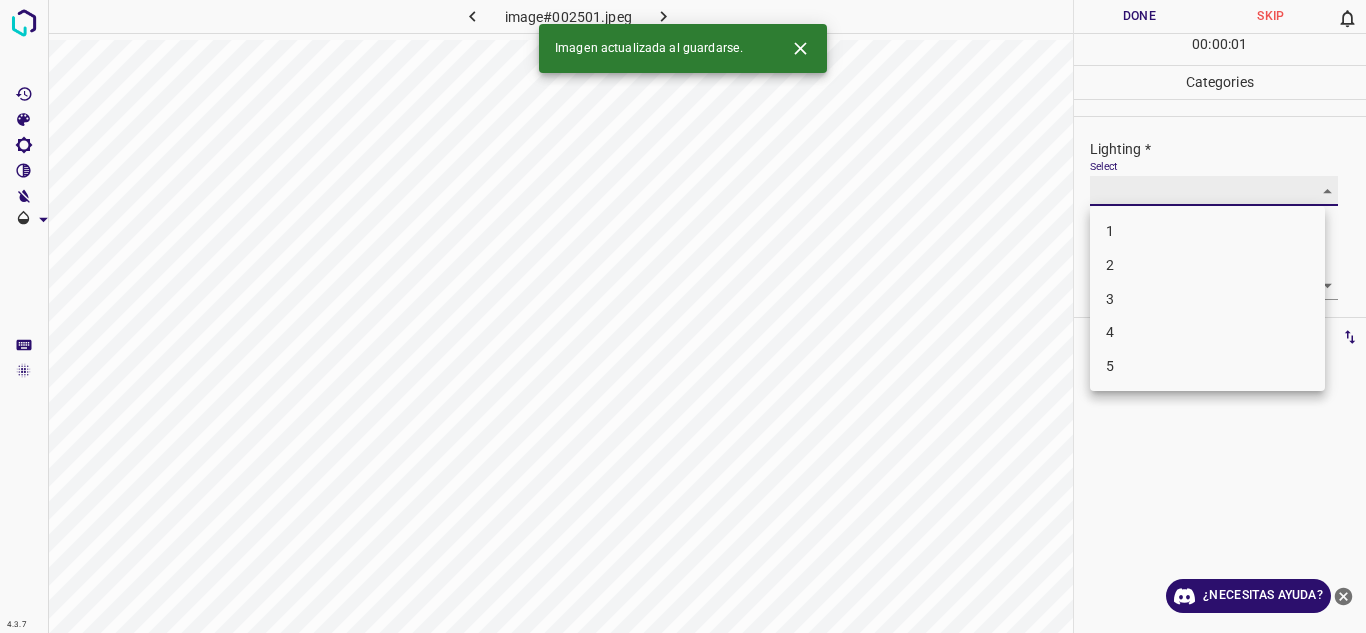 type on "3" 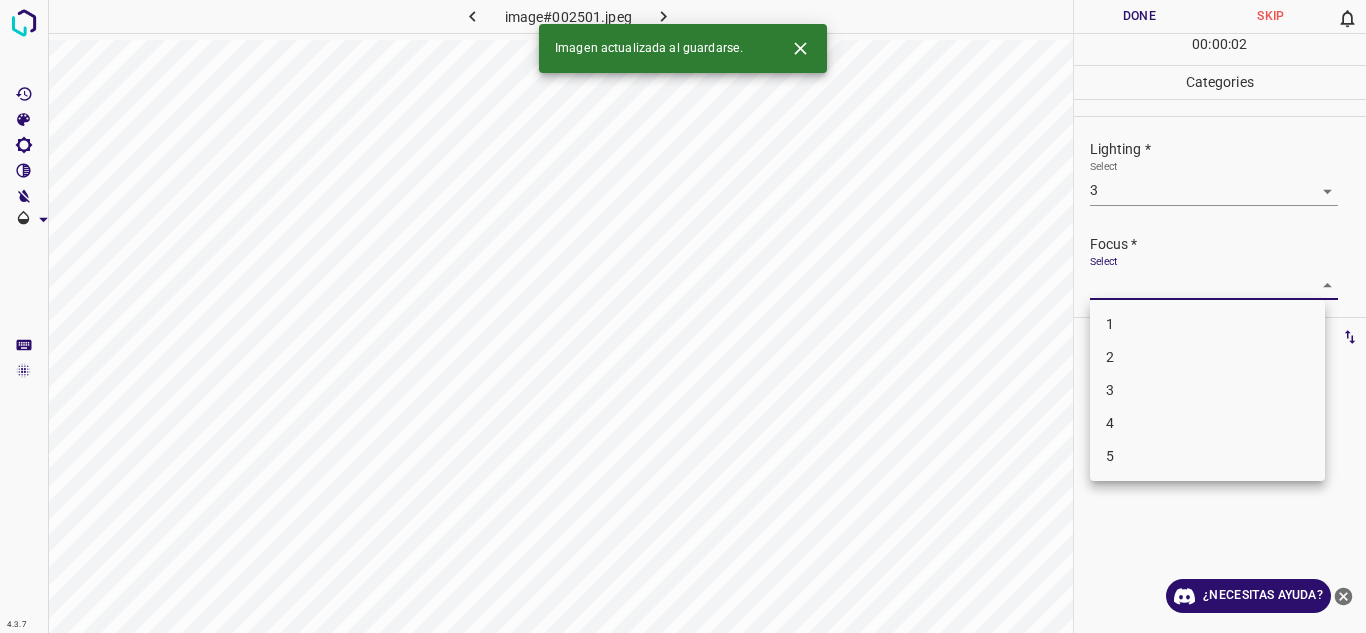 click on "4.3.7 image#002501.jpeg Done Skip 0 00   : 00   : 02   Categories Lighting *  Select 3 3 Focus *  Select ​ Overall *  Select ​ Labels   0 Categories 1 Lighting 2 Focus 3 Overall Tools Space Change between modes (Draw & Edit) I Auto labeling R Restore zoom M Zoom in N Zoom out Delete Delete selecte label Filters Z Restore filters X Saturation filter C Brightness filter V Contrast filter B Gray scale filter General O Download Imagen actualizada al guardarse. ¿Necesitas ayuda? Texto original Valora esta traducción Tu opinión servirá para ayudar a mejorar el Traductor de Google - Texto - Esconder - Borrar 1 2 3 4 5" at bounding box center (683, 316) 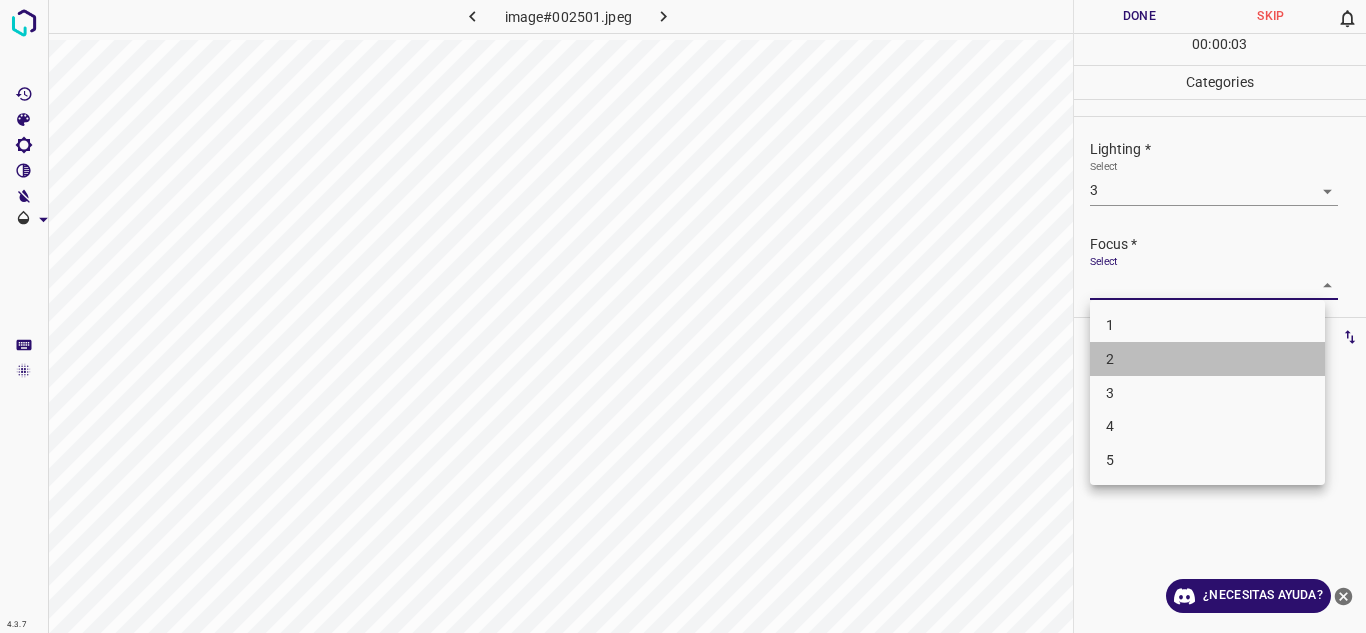 drag, startPoint x: 1158, startPoint y: 360, endPoint x: 1365, endPoint y: 276, distance: 223.39427 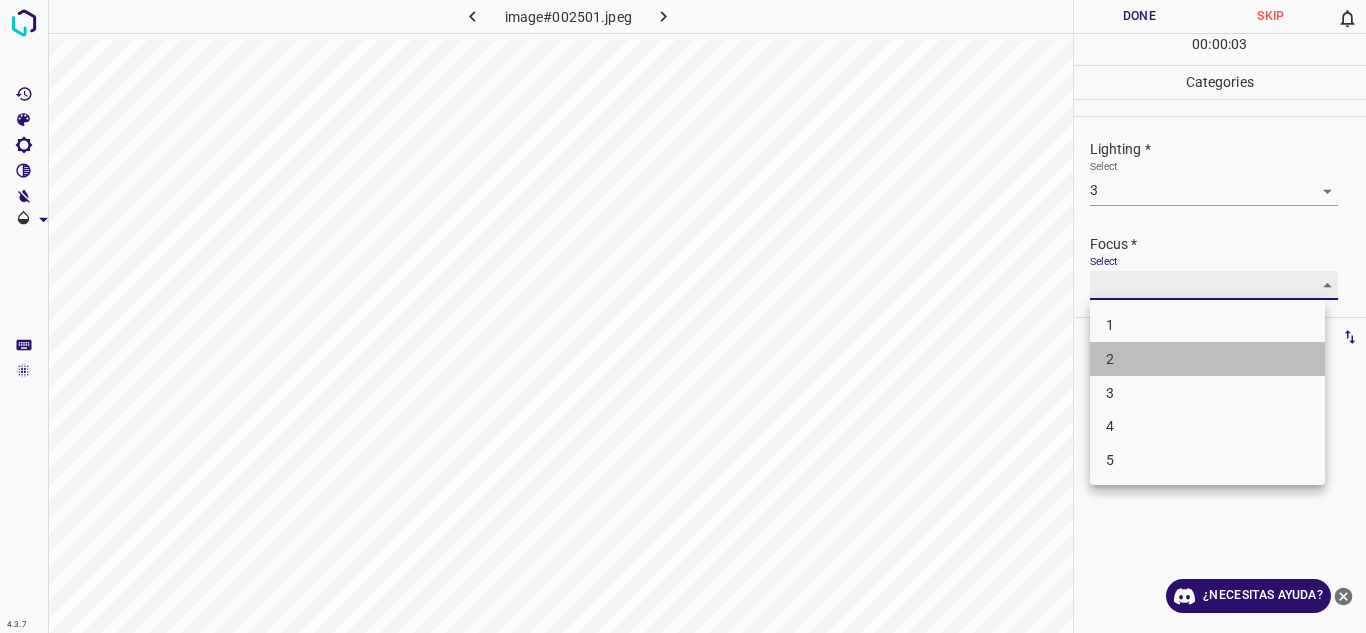 type on "2" 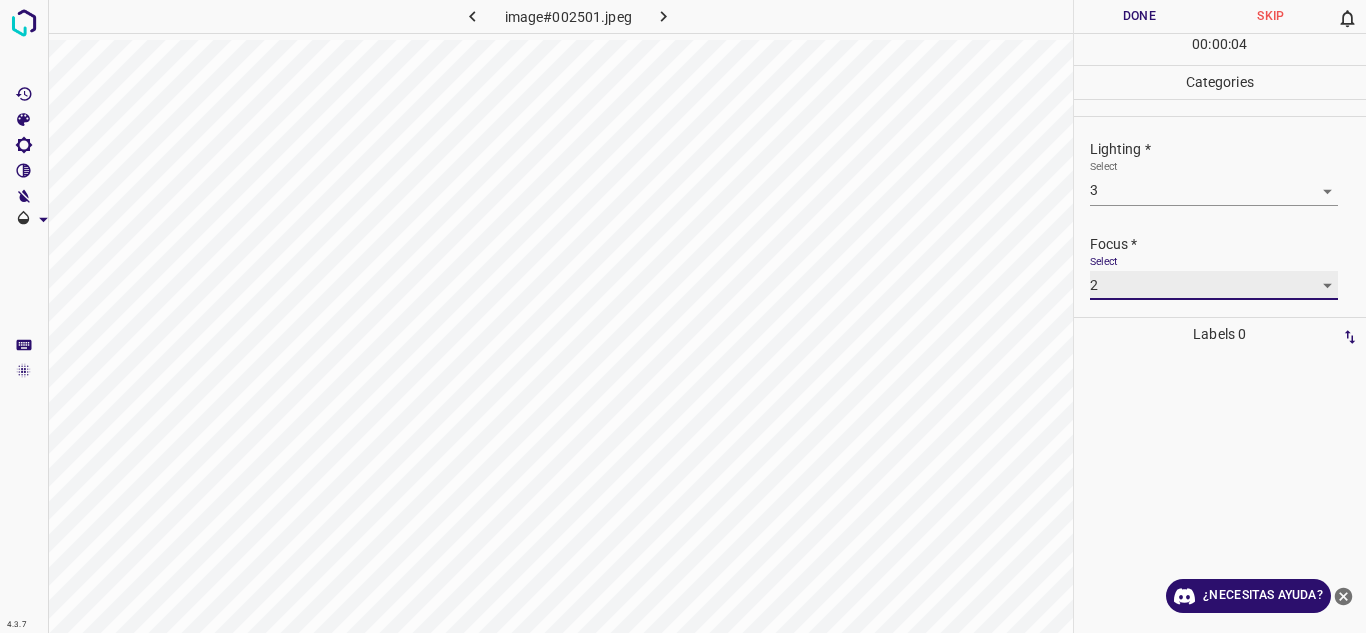 scroll, scrollTop: 98, scrollLeft: 0, axis: vertical 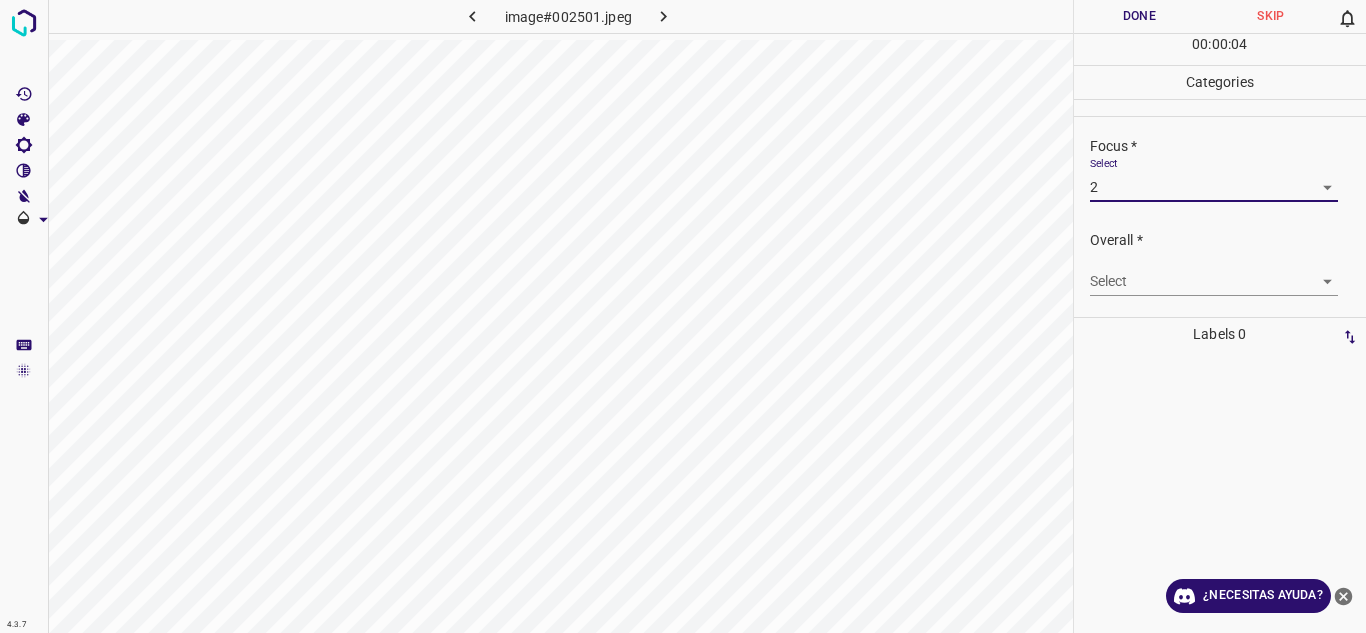 click on "4.3.7 image#002501.jpeg Done Skip 0 00   : 00   : 04   Categories Lighting *  Select 3 3 Focus *  Select 2 2 Overall *  Select ​ Labels   0 Categories 1 Lighting 2 Focus 3 Overall Tools Space Change between modes (Draw & Edit) I Auto labeling R Restore zoom M Zoom in N Zoom out Delete Delete selecte label Filters Z Restore filters X Saturation filter C Brightness filter V Contrast filter B Gray scale filter General O Download ¿Necesitas ayuda? Texto original Valora esta traducción Tu opinión servirá para ayudar a mejorar el Traductor de Google - Texto - Esconder - Borrar" at bounding box center (683, 316) 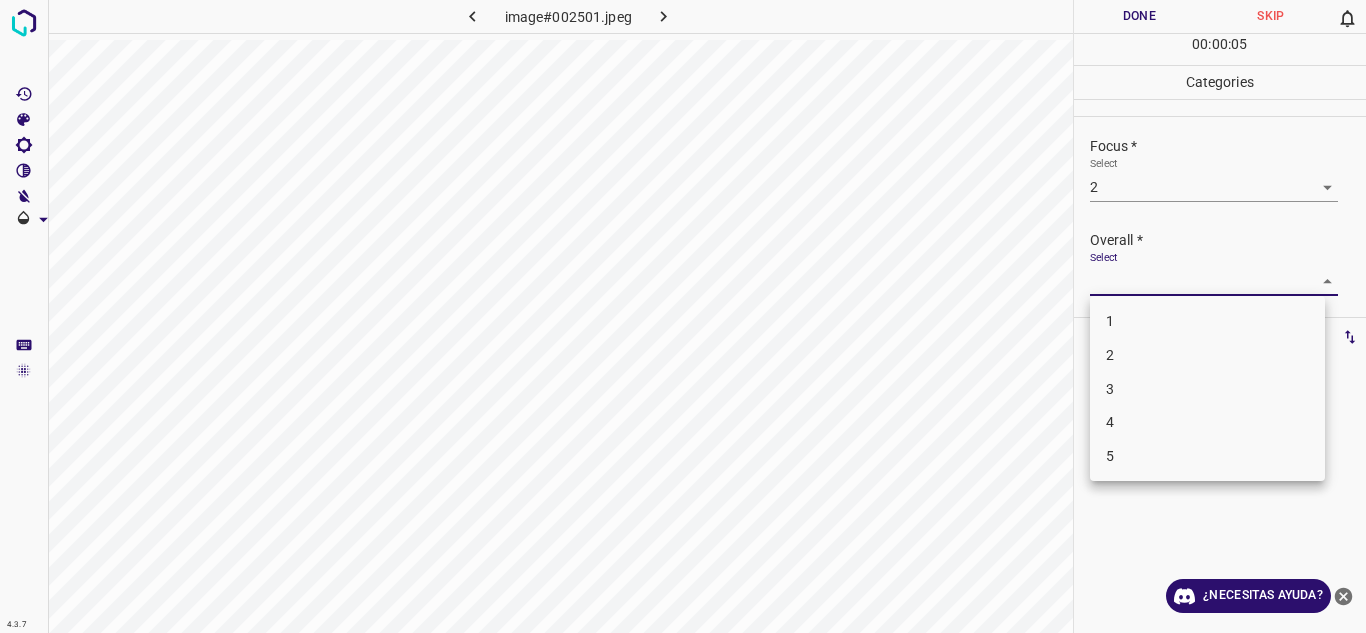 click on "3" at bounding box center (1207, 389) 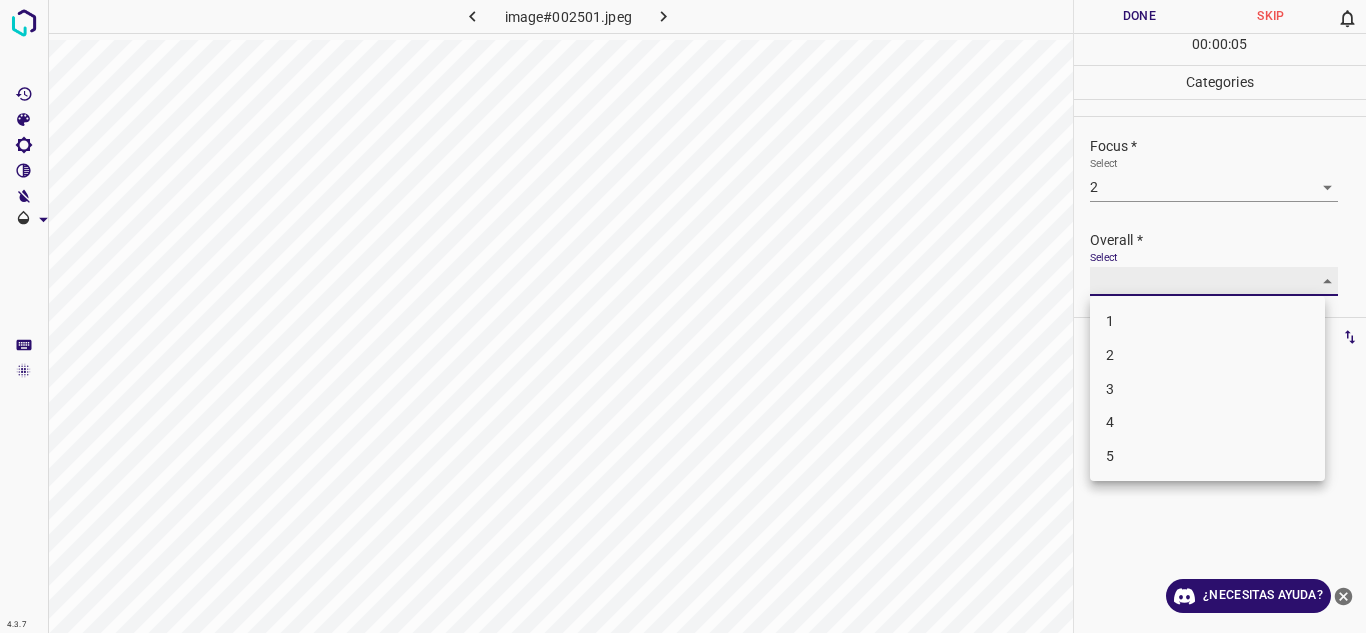 type on "3" 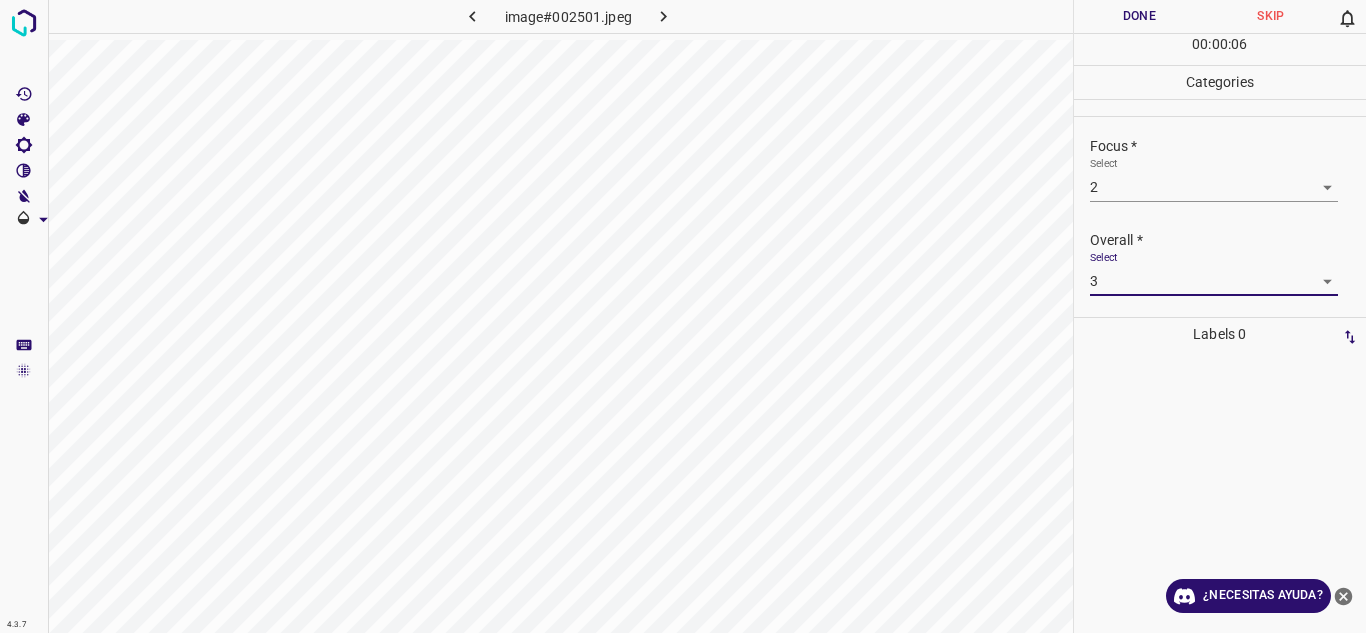 click on "Done" at bounding box center [1140, 16] 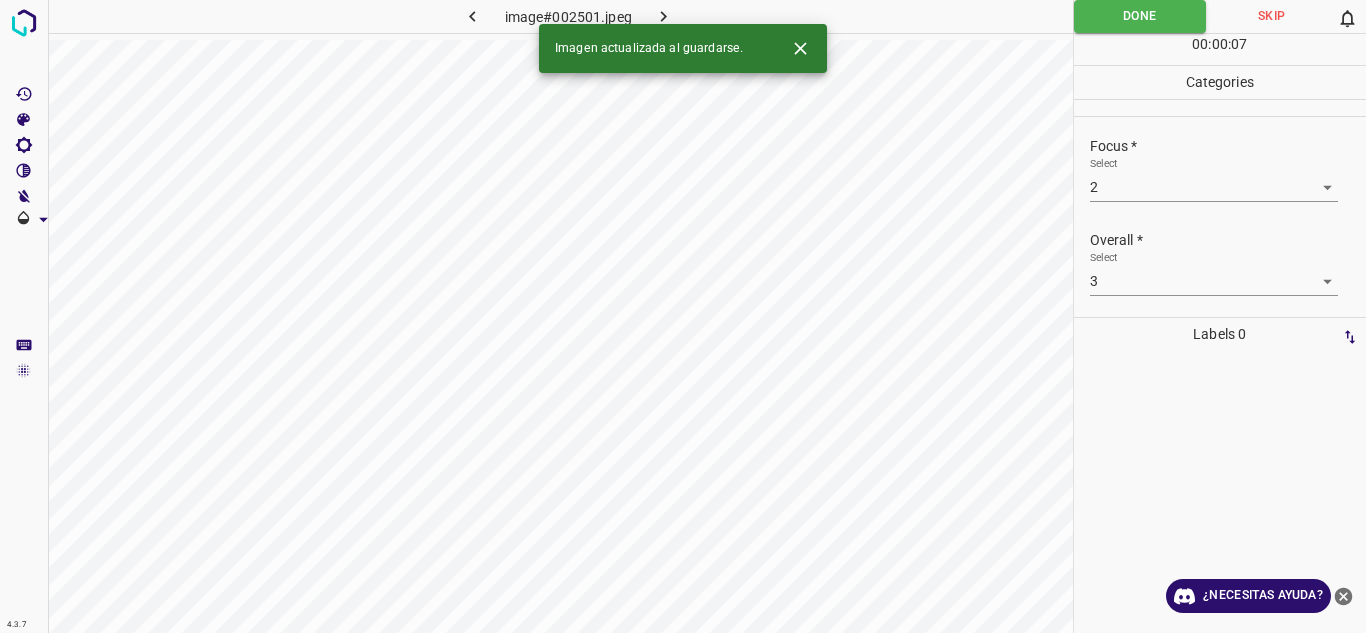 click 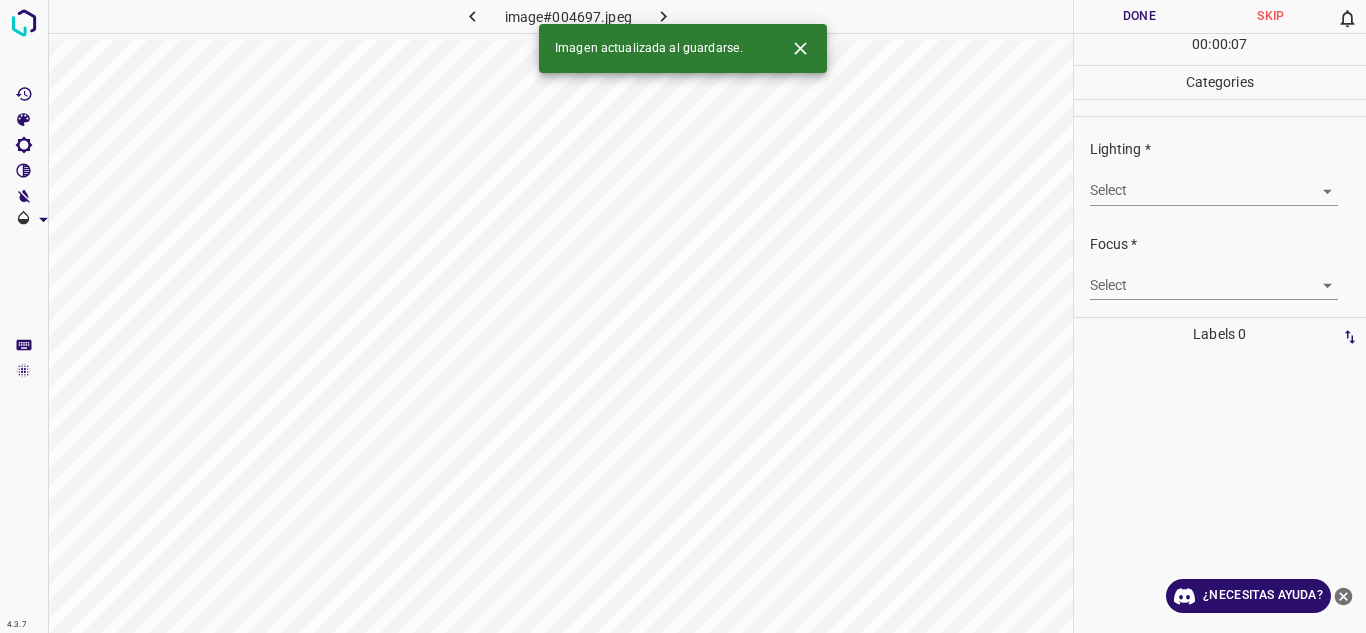 click on "4.3.7 image#004697.jpeg Done Skip 0 00   : 00   : 07   Categories Lighting *  Select ​ Focus *  Select ​ Overall *  Select ​ Labels   0 Categories 1 Lighting 2 Focus 3 Overall Tools Space Change between modes (Draw & Edit) I Auto labeling R Restore zoom M Zoom in N Zoom out Delete Delete selecte label Filters Z Restore filters X Saturation filter C Brightness filter V Contrast filter B Gray scale filter General O Download Imagen actualizada al guardarse. ¿Necesitas ayuda? Texto original Valora esta traducción Tu opinión servirá para ayudar a mejorar el Traductor de Google - Texto - Esconder - Borrar" at bounding box center [683, 316] 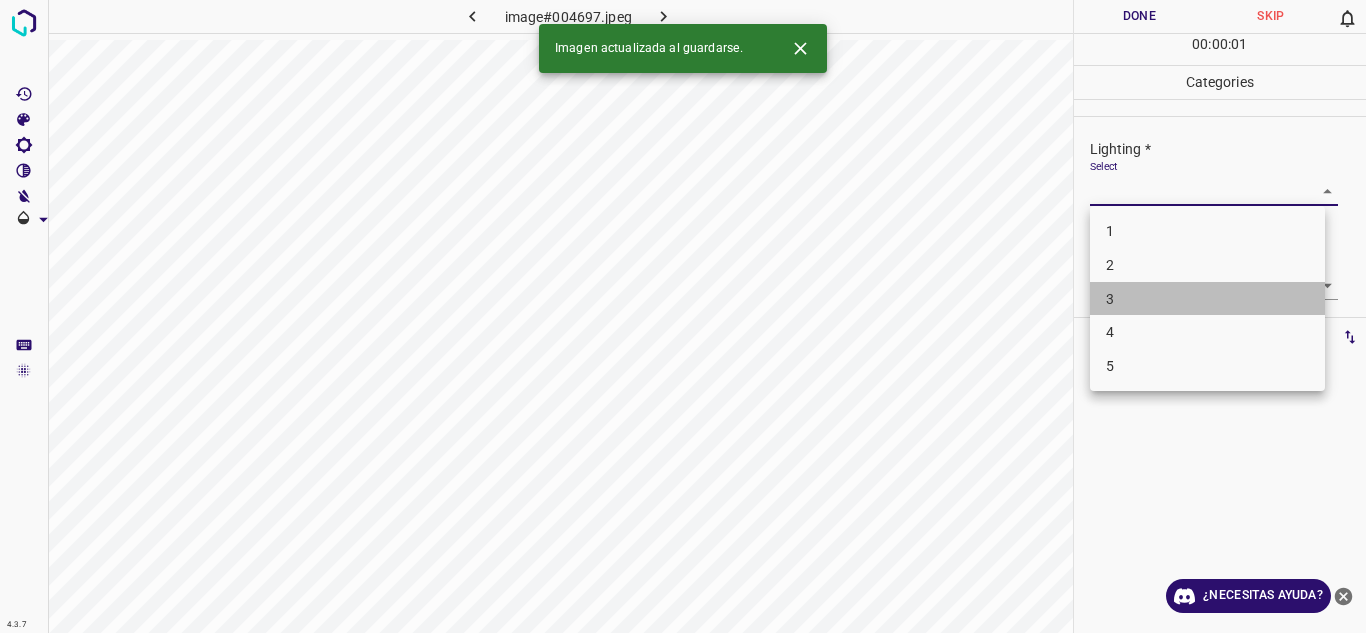 click on "3" at bounding box center [1207, 299] 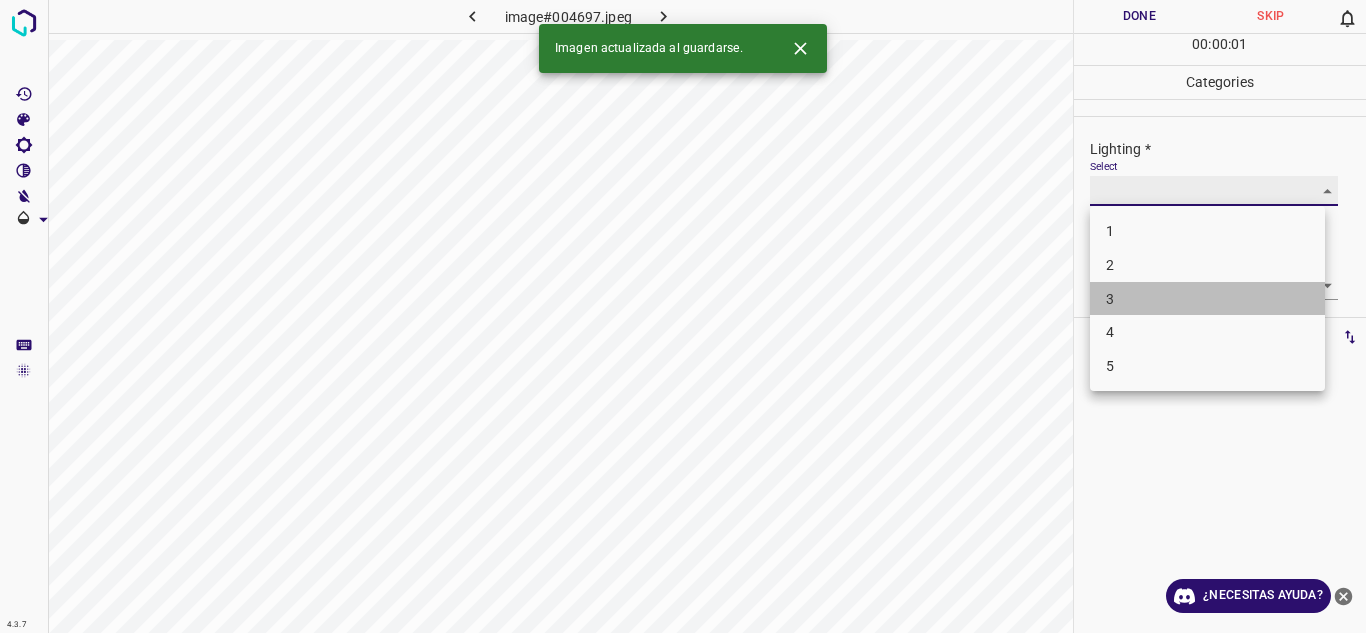 type on "3" 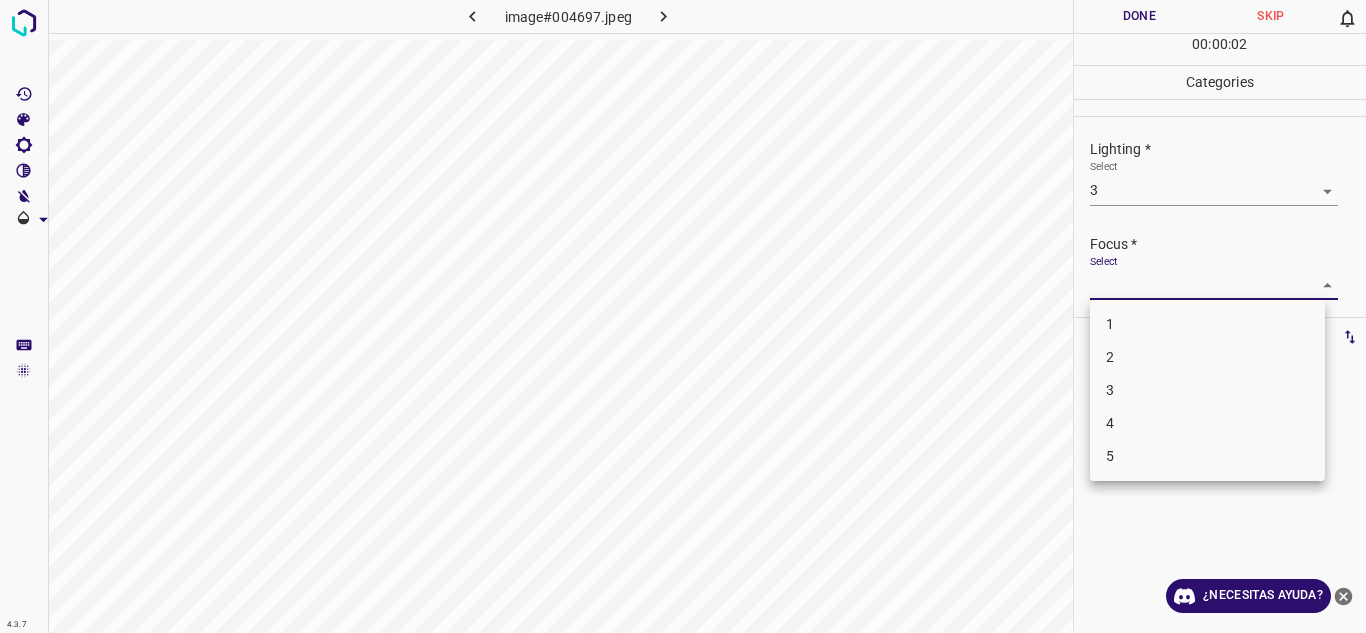 click on "4.3.7 image#004697.jpeg Done Skip 0 00   : 00   : 02   Categories Lighting *  Select 3 3 Focus *  Select ​ Overall *  Select ​ Labels   0 Categories 1 Lighting 2 Focus 3 Overall Tools Space Change between modes (Draw & Edit) I Auto labeling R Restore zoom M Zoom in N Zoom out Delete Delete selecte label Filters Z Restore filters X Saturation filter C Brightness filter V Contrast filter B Gray scale filter General O Download ¿Necesitas ayuda? Texto original Valora esta traducción Tu opinión servirá para ayudar a mejorar el Traductor de Google - Texto - Esconder - Borrar 1 2 3 4 5" at bounding box center [683, 316] 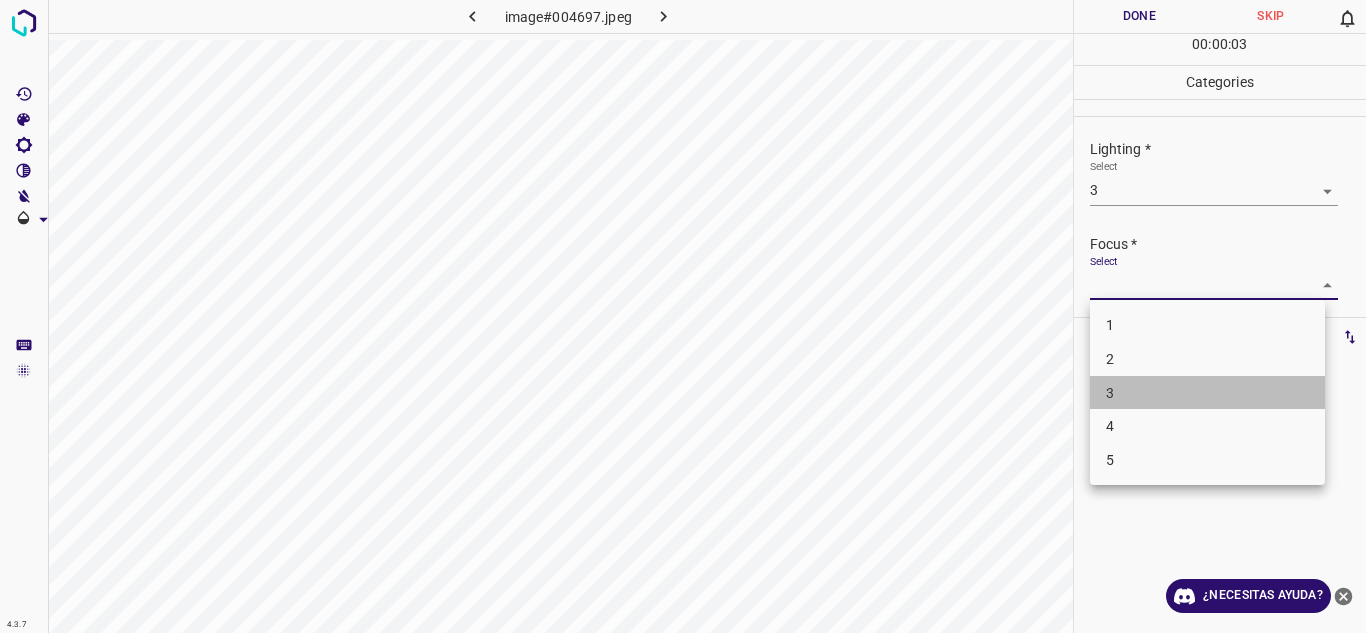click on "3" at bounding box center (1207, 393) 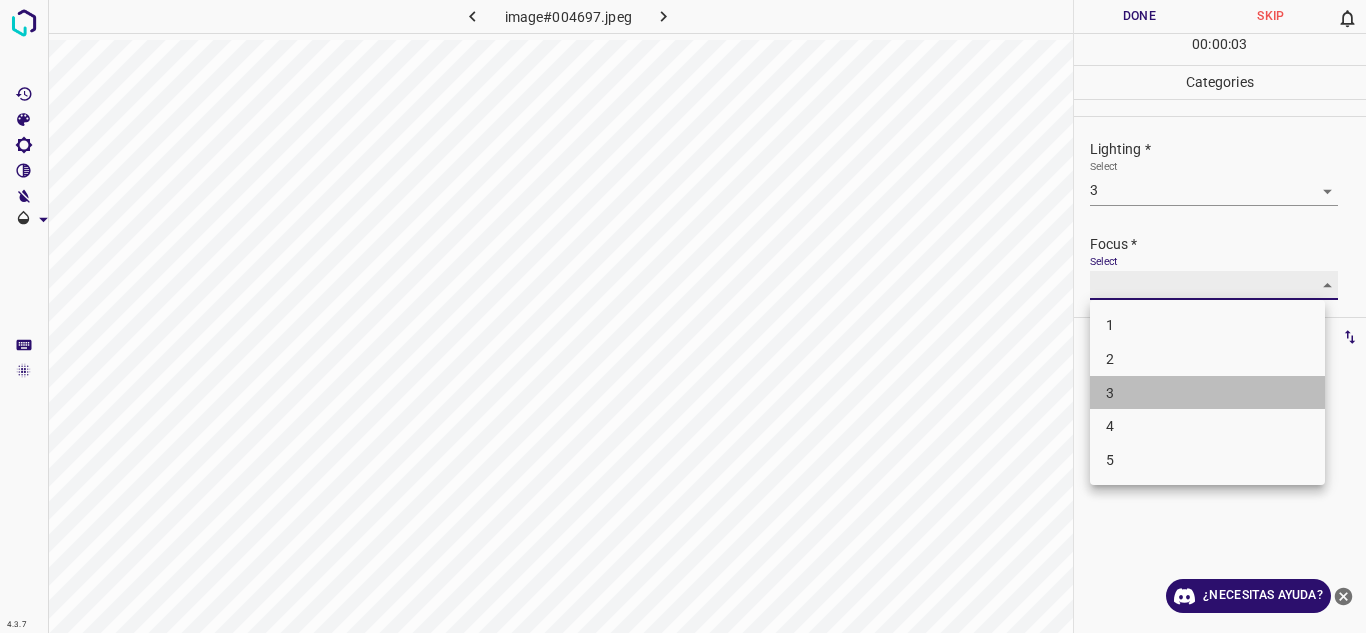 type on "3" 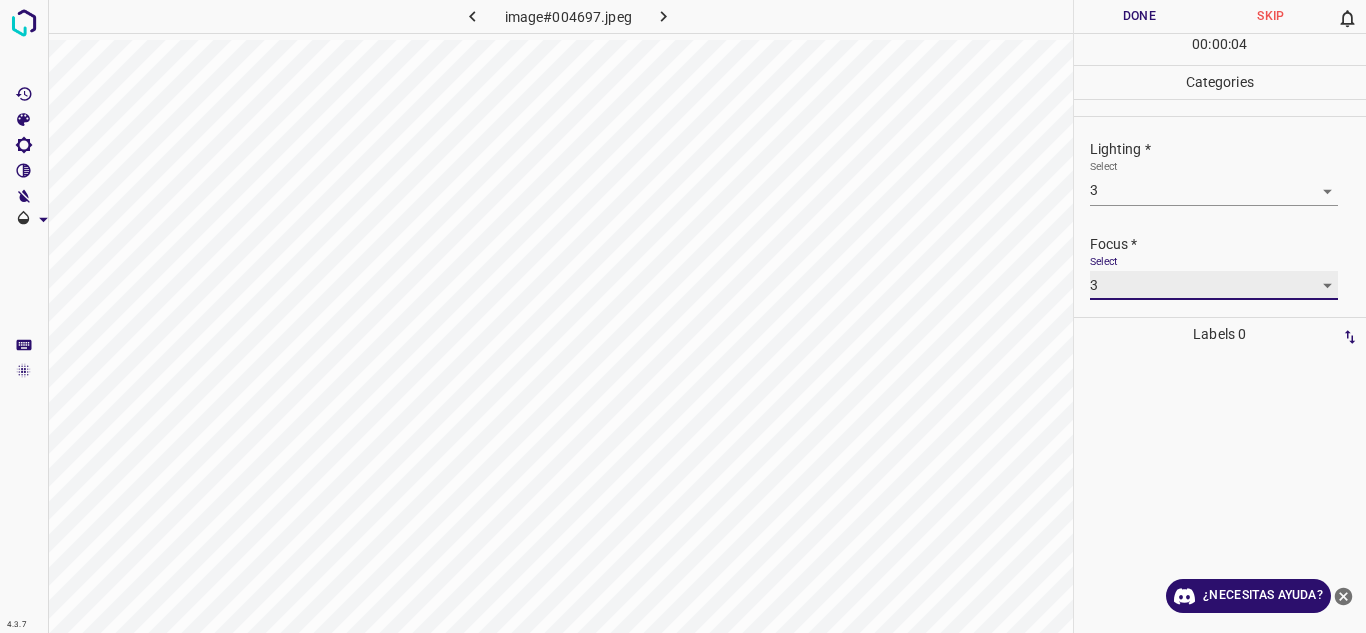 scroll, scrollTop: 98, scrollLeft: 0, axis: vertical 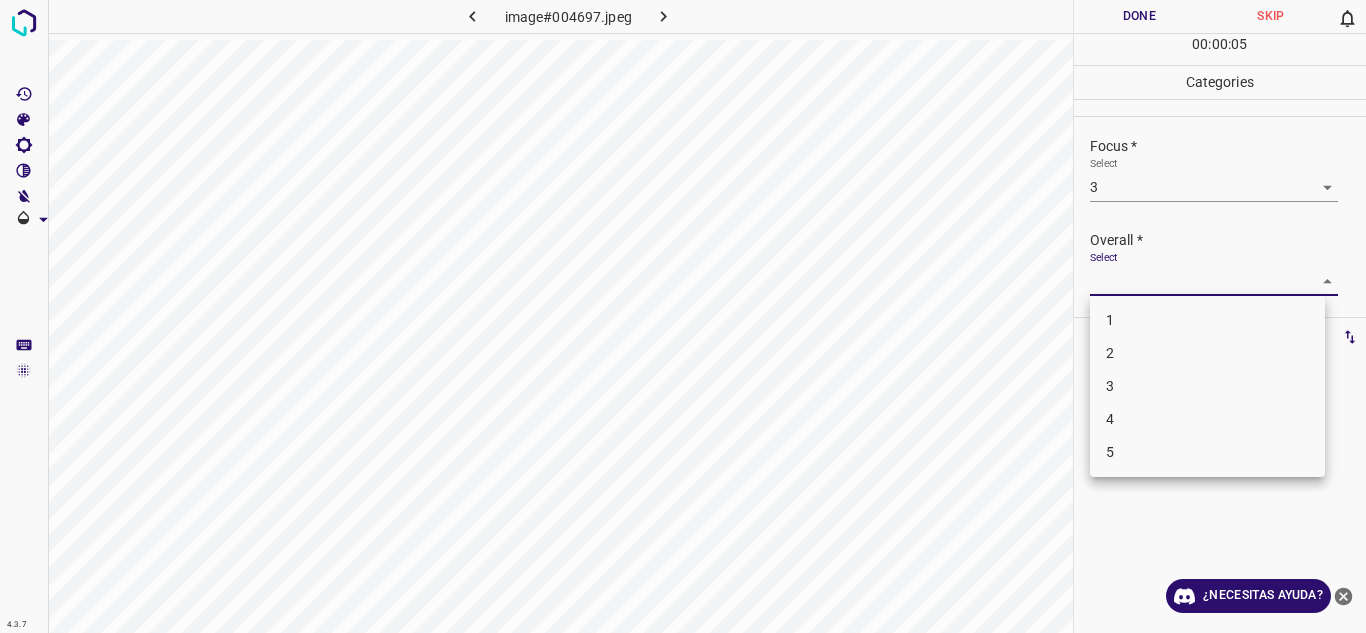 click on "4.3.7 image#004697.jpeg Done Skip 0 00   : 00   : 05   Categories Lighting *  Select 3 3 Focus *  Select 3 3 Overall *  Select ​ Labels   0 Categories 1 Lighting 2 Focus 3 Overall Tools Space Change between modes (Draw & Edit) I Auto labeling R Restore zoom M Zoom in N Zoom out Delete Delete selecte label Filters Z Restore filters X Saturation filter C Brightness filter V Contrast filter B Gray scale filter General O Download ¿Necesitas ayuda? Texto original Valora esta traducción Tu opinión servirá para ayudar a mejorar el Traductor de Google - Texto - Esconder - Borrar 1 2 3 4 5" at bounding box center [683, 316] 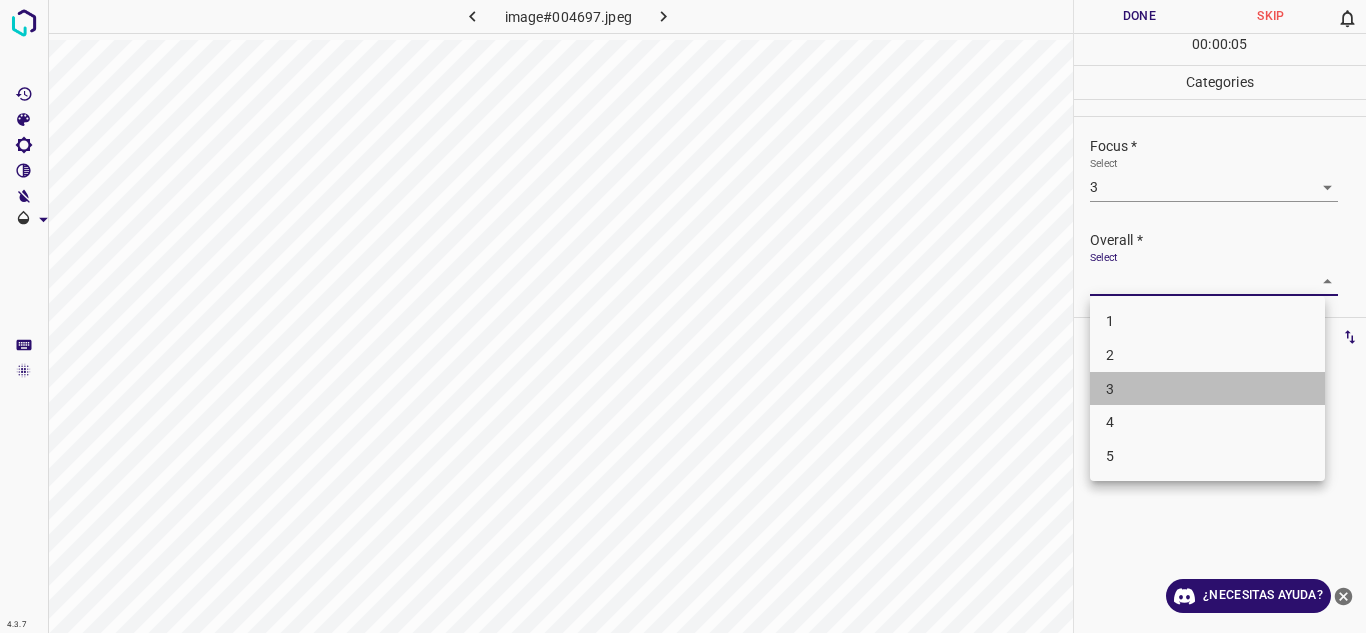 click on "3" at bounding box center (1207, 389) 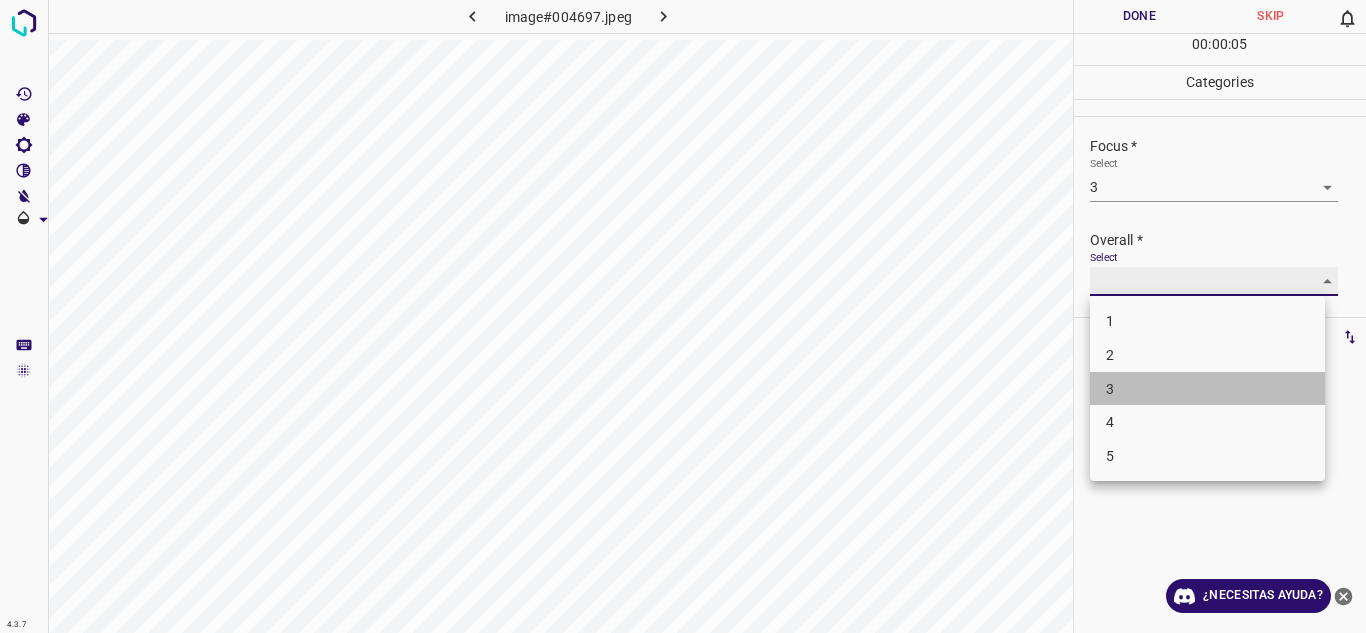 type on "3" 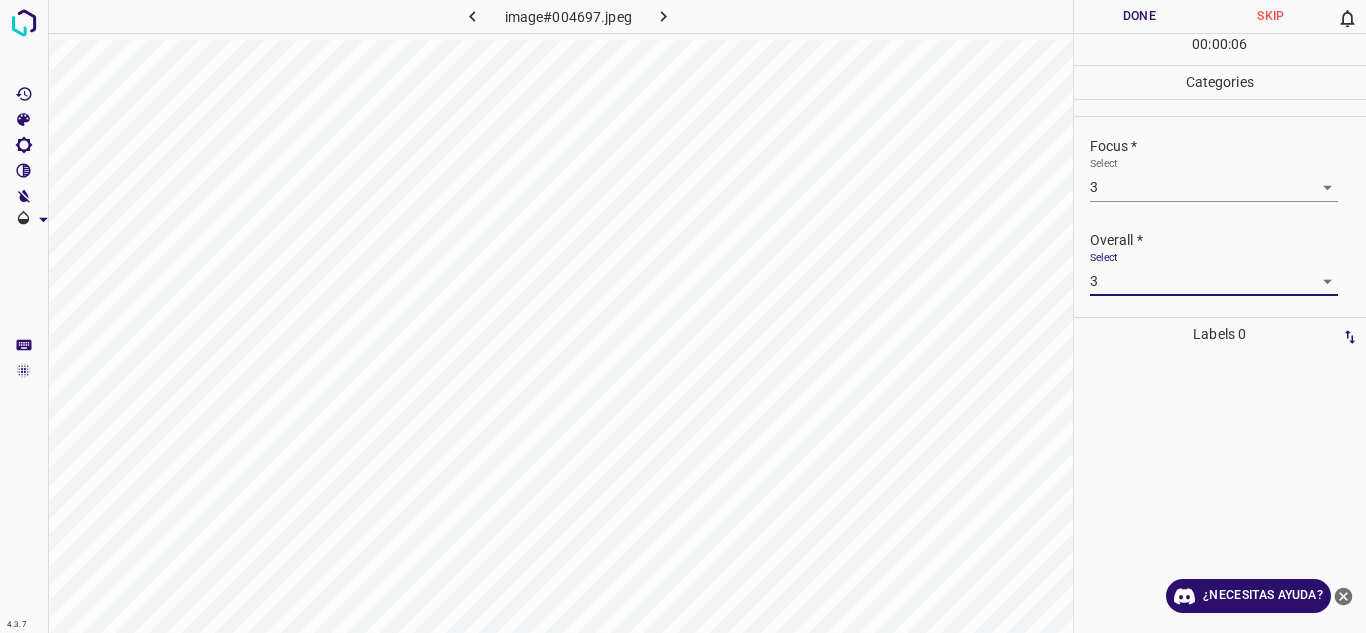 click on "Done" at bounding box center [1140, 16] 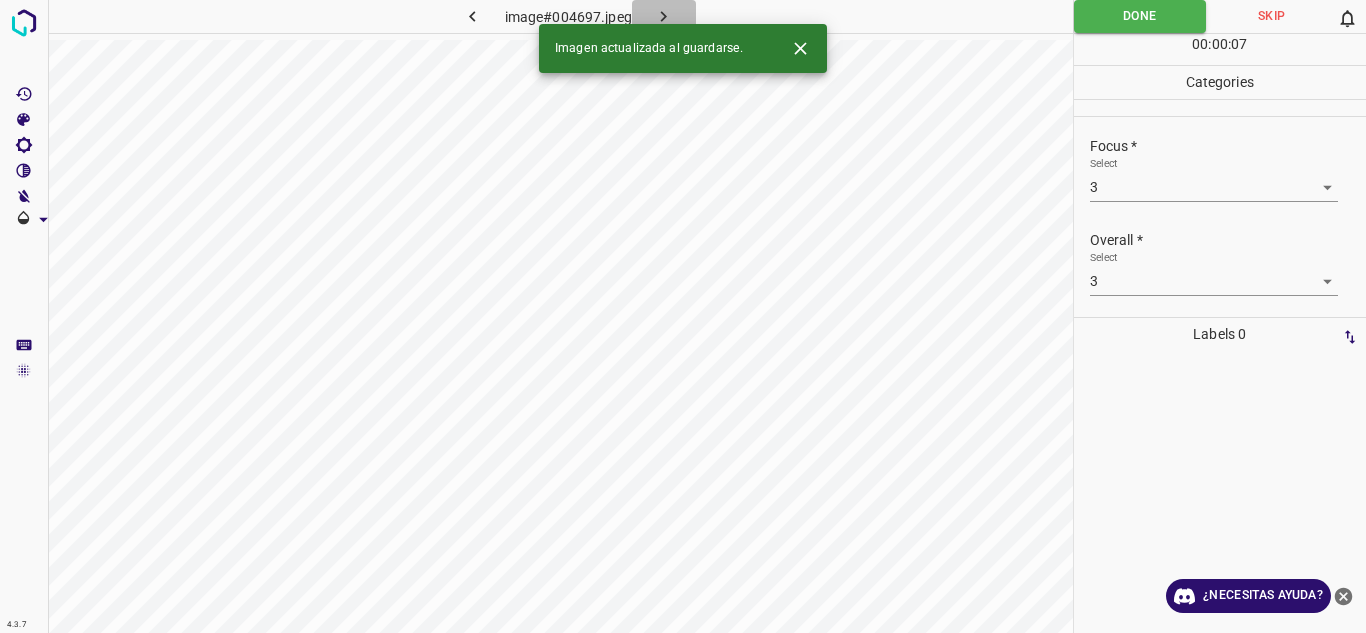click at bounding box center (664, 16) 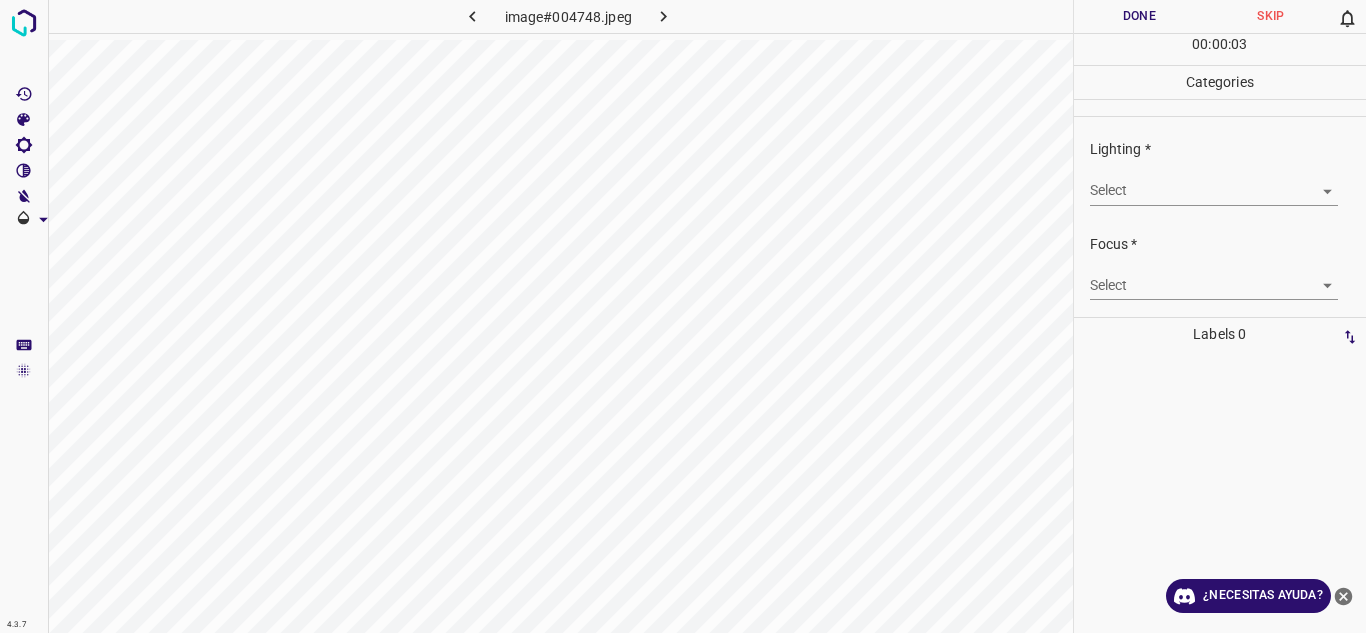 click on "4.3.7 image#004748.jpeg Done Skip 0 00   : 00   : 03   Categories Lighting *  Select ​ Focus *  Select ​ Overall *  Select ​ Labels   0 Categories 1 Lighting 2 Focus 3 Overall Tools Space Change between modes (Draw & Edit) I Auto labeling R Restore zoom M Zoom in N Zoom out Delete Delete selecte label Filters Z Restore filters X Saturation filter C Brightness filter V Contrast filter B Gray scale filter General O Download ¿Necesitas ayuda? Texto original Valora esta traducción Tu opinión servirá para ayudar a mejorar el Traductor de Google - Texto - Esconder - Borrar" at bounding box center [683, 316] 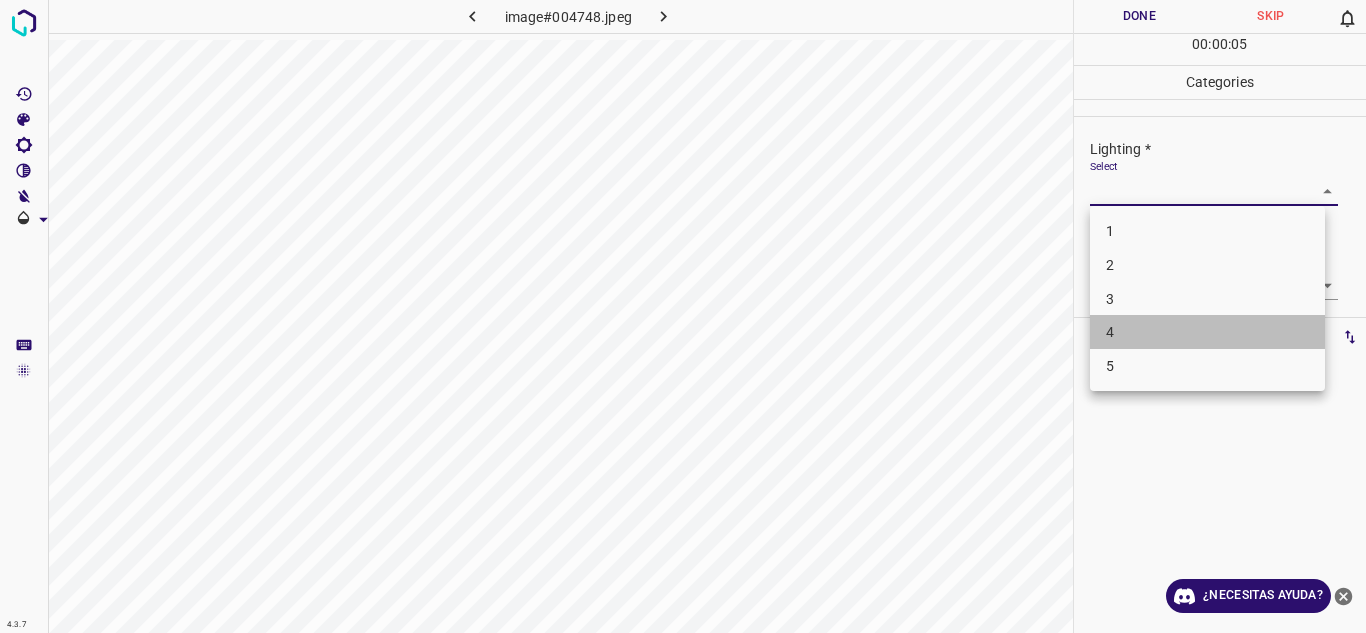 click on "4" at bounding box center [1207, 332] 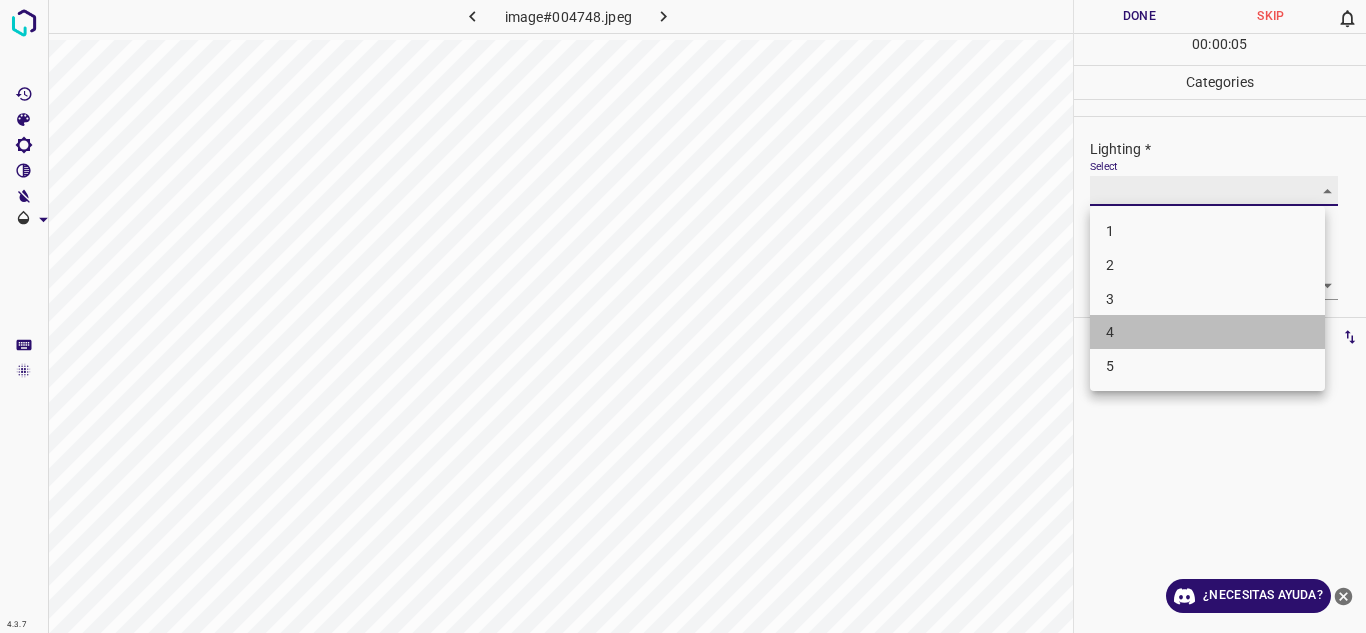 type on "4" 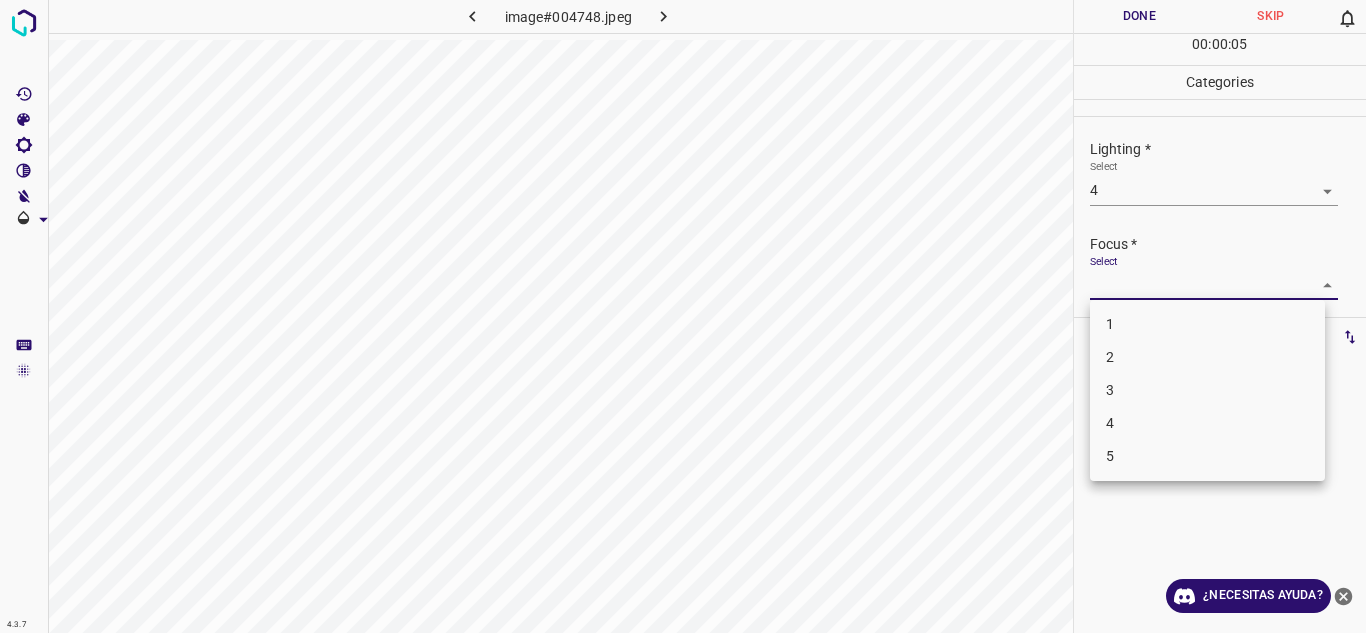 click on "4.3.7 image#004748.jpeg Done Skip 0 00   : 00   : 05   Categories Lighting *  Select 4 4 Focus *  Select ​ Overall *  Select ​ Labels   0 Categories 1 Lighting 2 Focus 3 Overall Tools Space Change between modes (Draw & Edit) I Auto labeling R Restore zoom M Zoom in N Zoom out Delete Delete selecte label Filters Z Restore filters X Saturation filter C Brightness filter V Contrast filter B Gray scale filter General O Download ¿Necesitas ayuda? Texto original Valora esta traducción Tu opinión servirá para ayudar a mejorar el Traductor de Google - Texto - Esconder - Borrar 1 2 3 4 5" at bounding box center [683, 316] 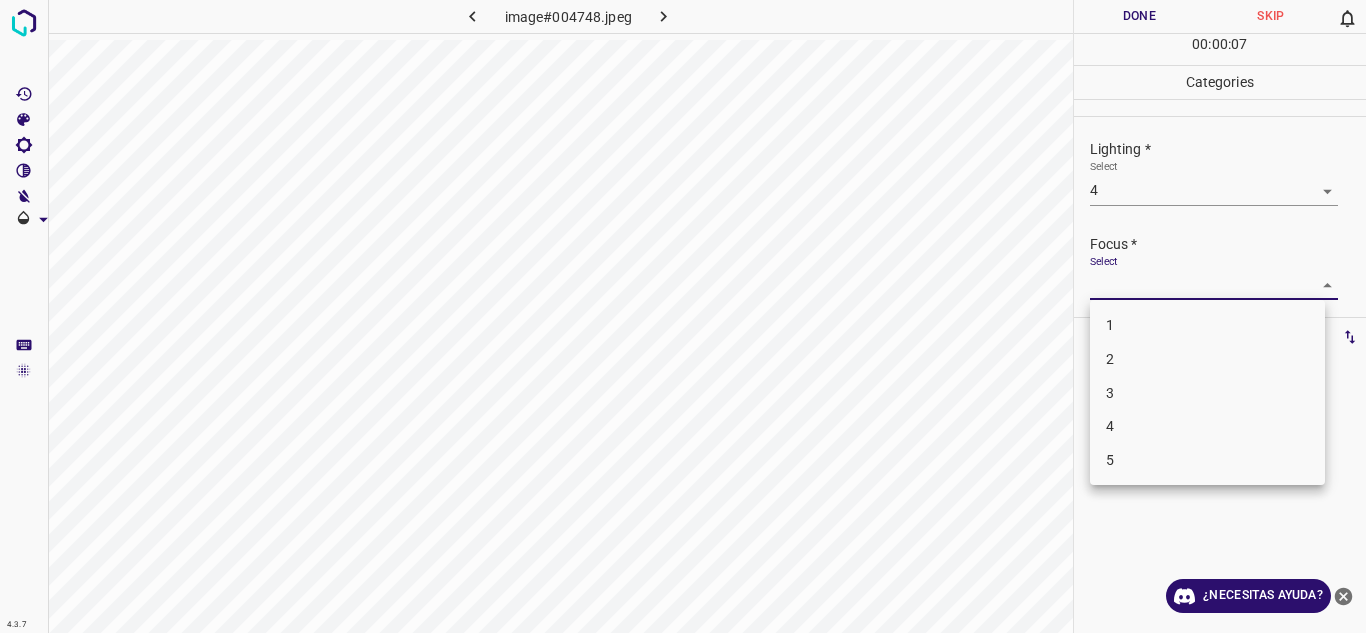 drag, startPoint x: 1145, startPoint y: 383, endPoint x: 1223, endPoint y: 357, distance: 82.219215 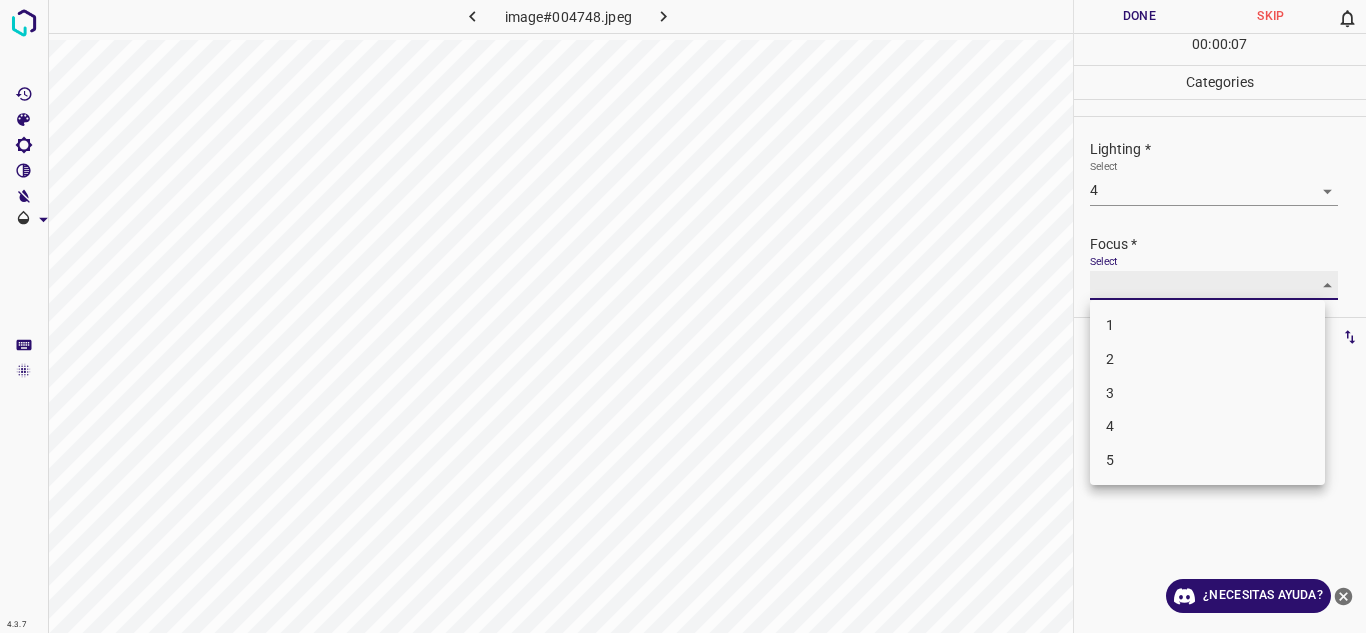 type on "3" 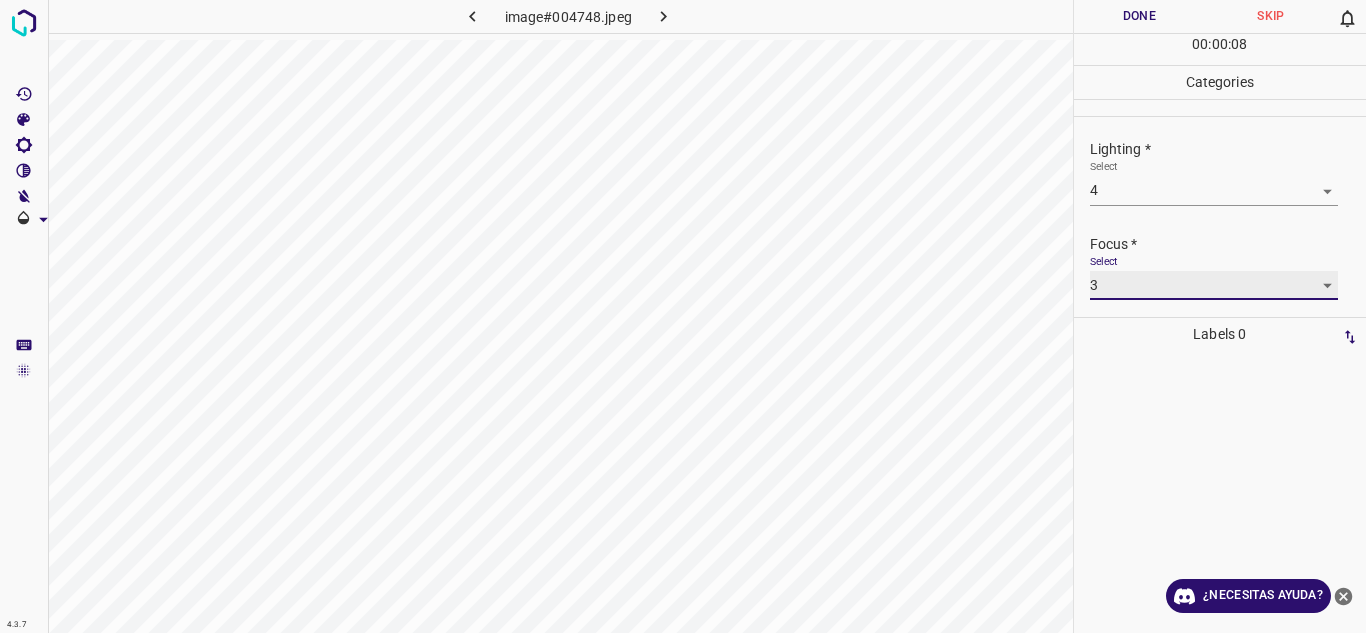 scroll, scrollTop: 98, scrollLeft: 0, axis: vertical 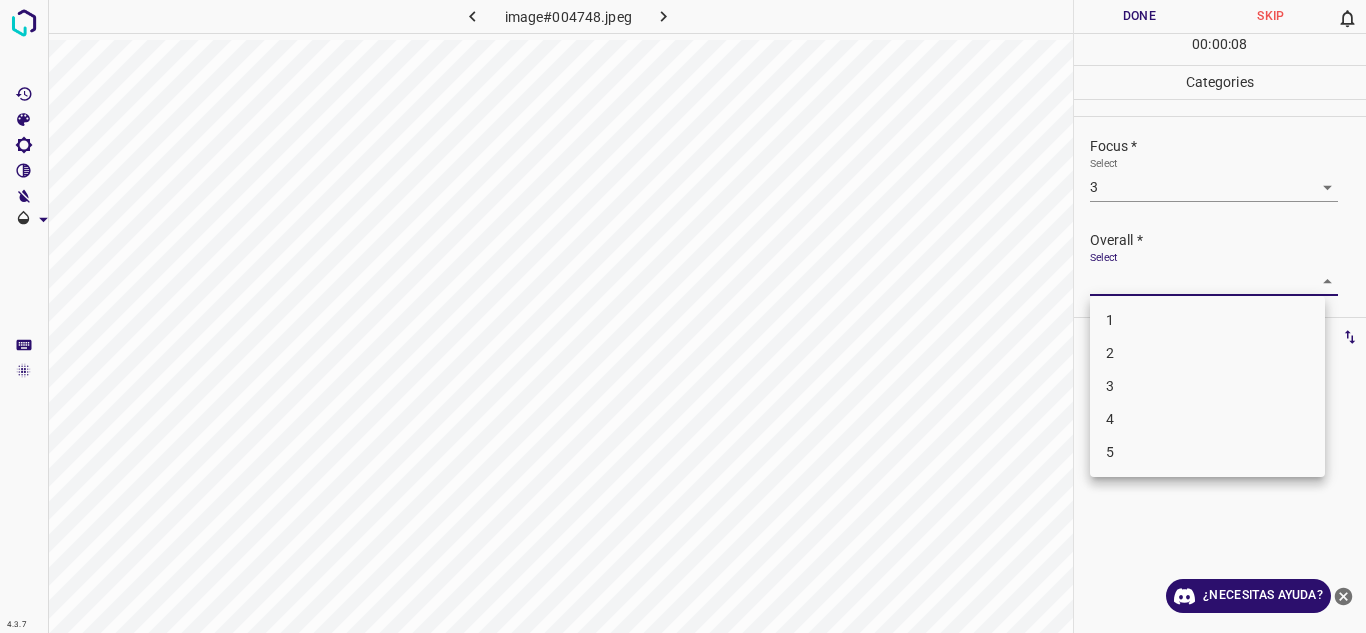 click on "4.3.7 image#004748.jpeg Done Skip 0 00   : 00   : 08   Categories Lighting *  Select 4 4 Focus *  Select 3 3 Overall *  Select ​ Labels   0 Categories 1 Lighting 2 Focus 3 Overall Tools Space Change between modes (Draw & Edit) I Auto labeling R Restore zoom M Zoom in N Zoom out Delete Delete selecte label Filters Z Restore filters X Saturation filter C Brightness filter V Contrast filter B Gray scale filter General O Download ¿Necesitas ayuda? Texto original Valora esta traducción Tu opinión servirá para ayudar a mejorar el Traductor de Google - Texto - Esconder - Borrar 1 2 3 4 5" at bounding box center (683, 316) 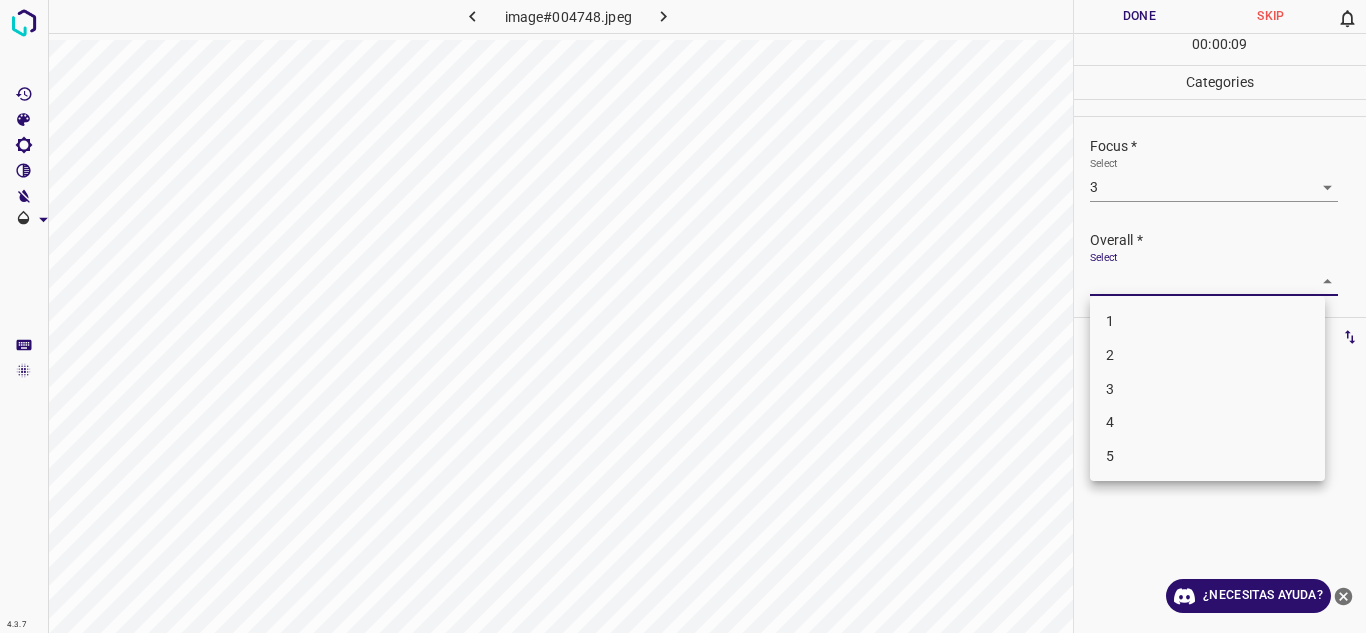 click on "5" at bounding box center (1207, 456) 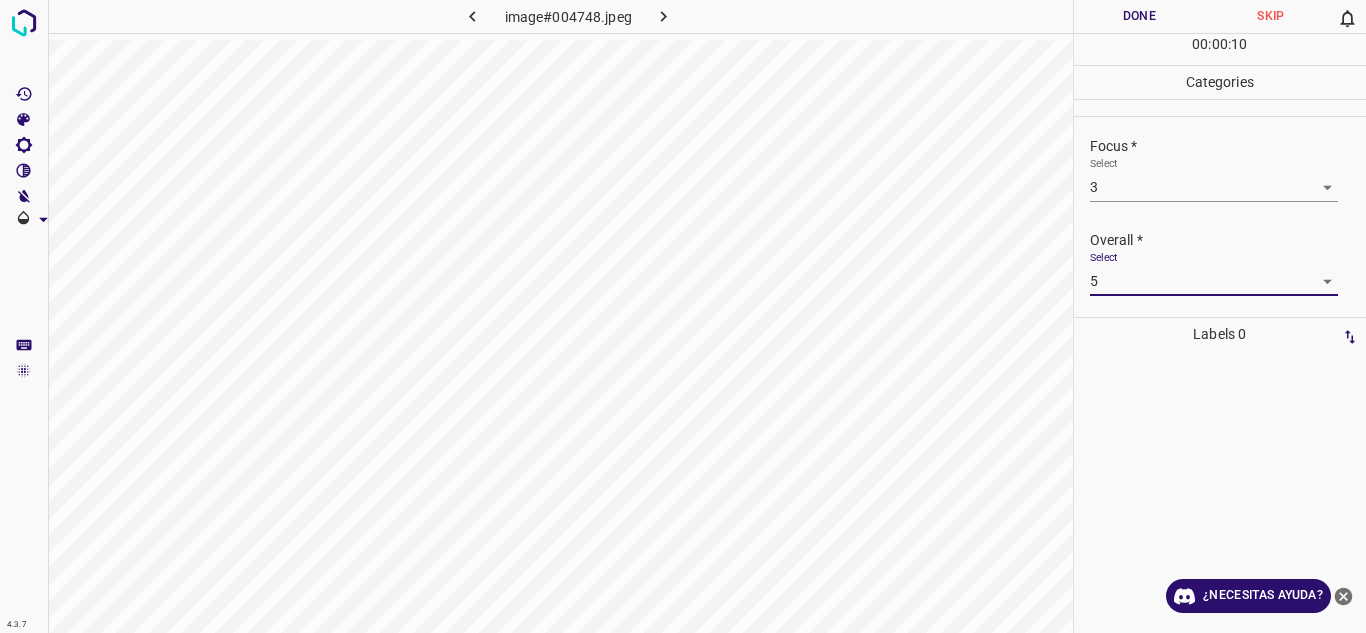 click on "4.3.7 image#004748.jpeg Done Skip 0 00   : 00   : 10   Categories Lighting *  Select 4 4 Focus *  Select 3 3 Overall *  Select 5 5 Labels   0 Categories 1 Lighting 2 Focus 3 Overall Tools Space Change between modes (Draw & Edit) I Auto labeling R Restore zoom M Zoom in N Zoom out Delete Delete selecte label Filters Z Restore filters X Saturation filter C Brightness filter V Contrast filter B Gray scale filter General O Download ¿Necesitas ayuda? Texto original Valora esta traducción Tu opinión servirá para ayudar a mejorar el Traductor de Google - Texto - Esconder - Borrar" at bounding box center (683, 316) 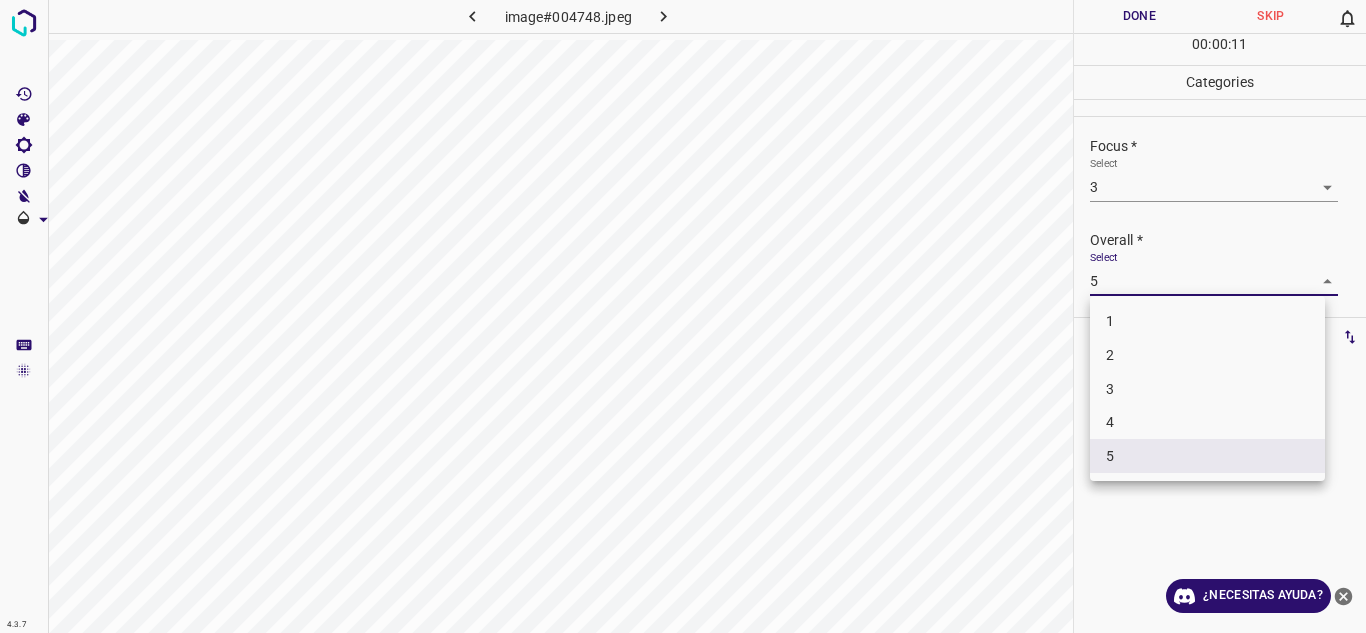 click on "4" at bounding box center [1207, 422] 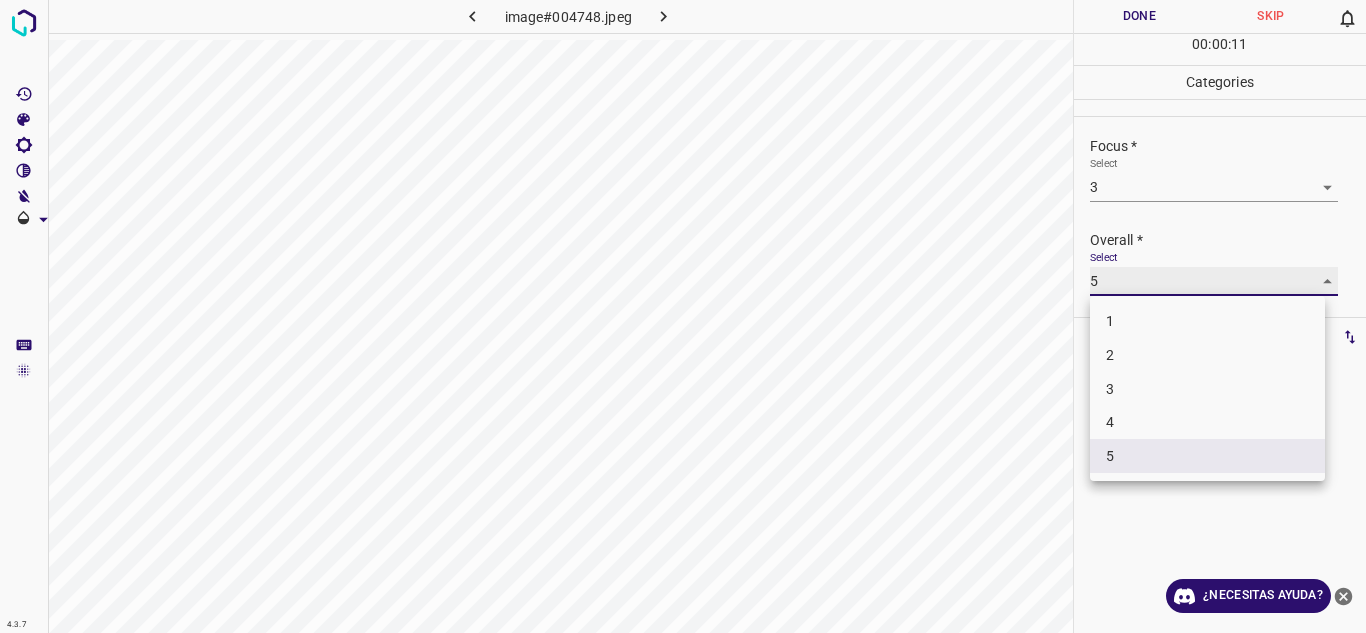 type on "4" 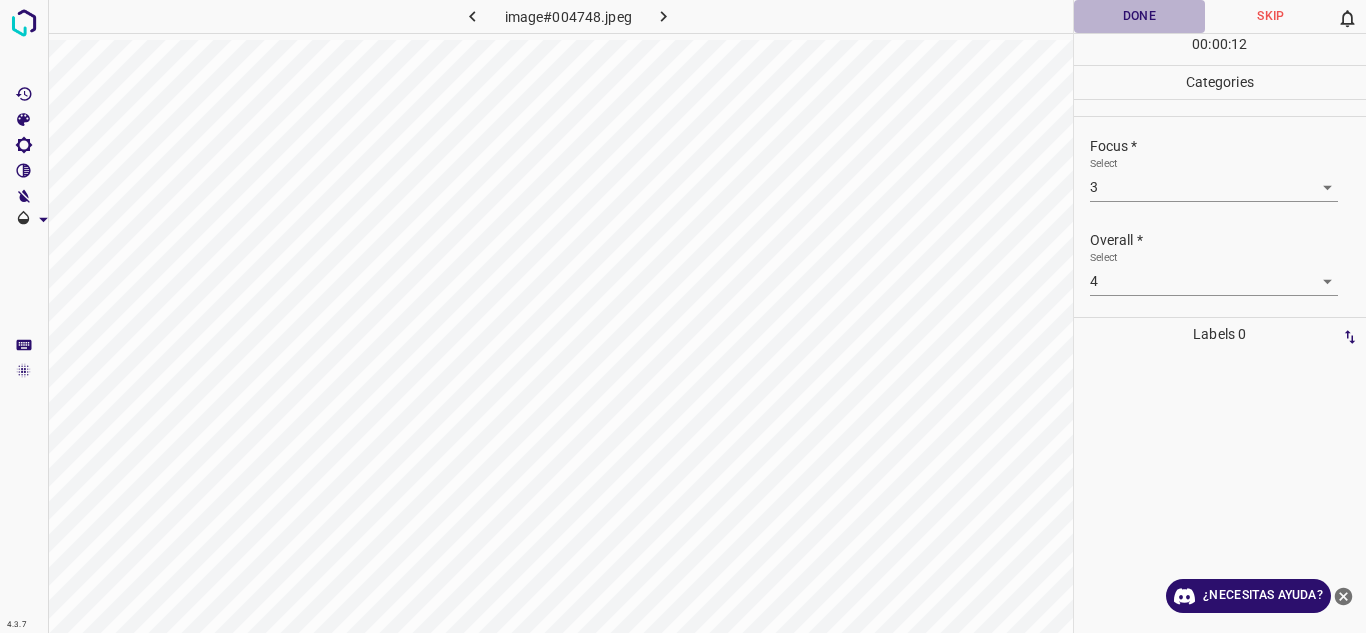 click on "Done" at bounding box center (1140, 16) 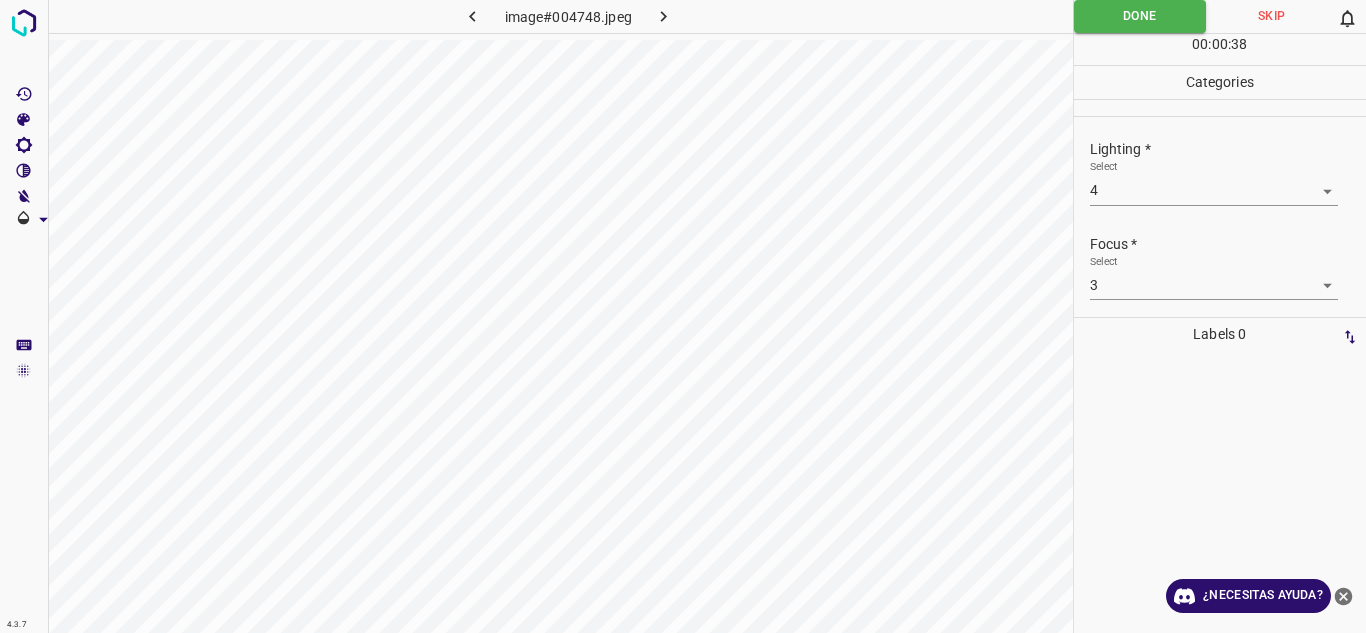 scroll, scrollTop: 98, scrollLeft: 0, axis: vertical 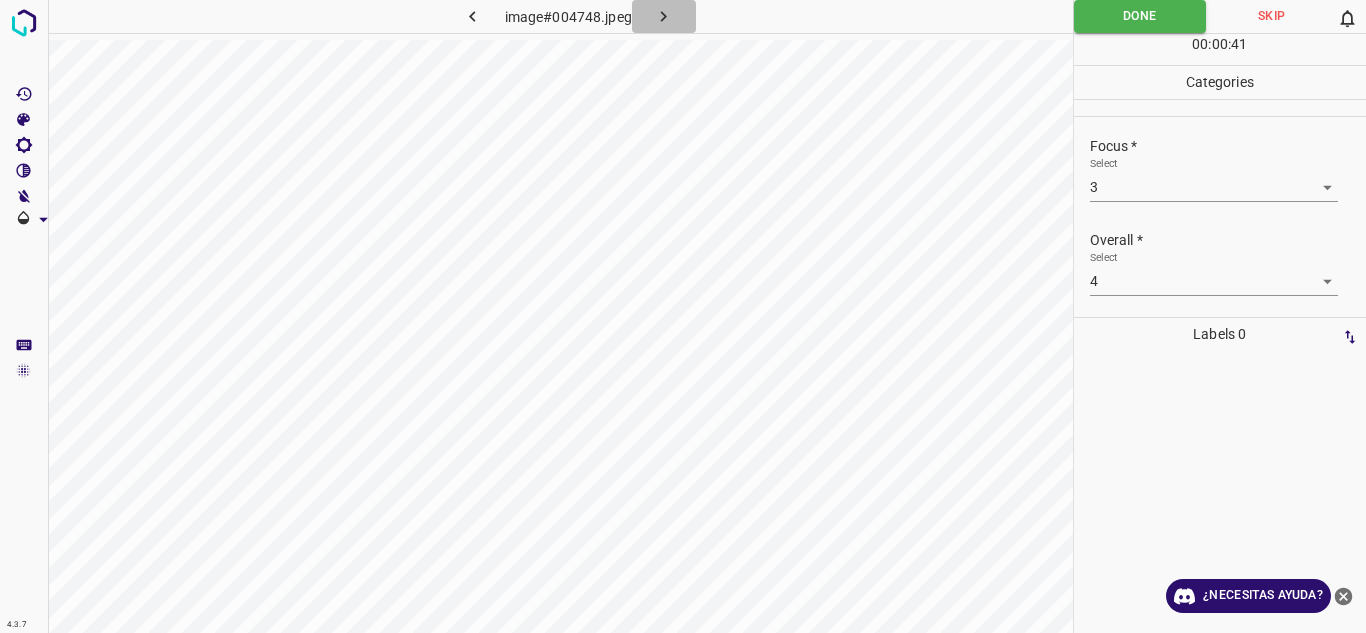 click 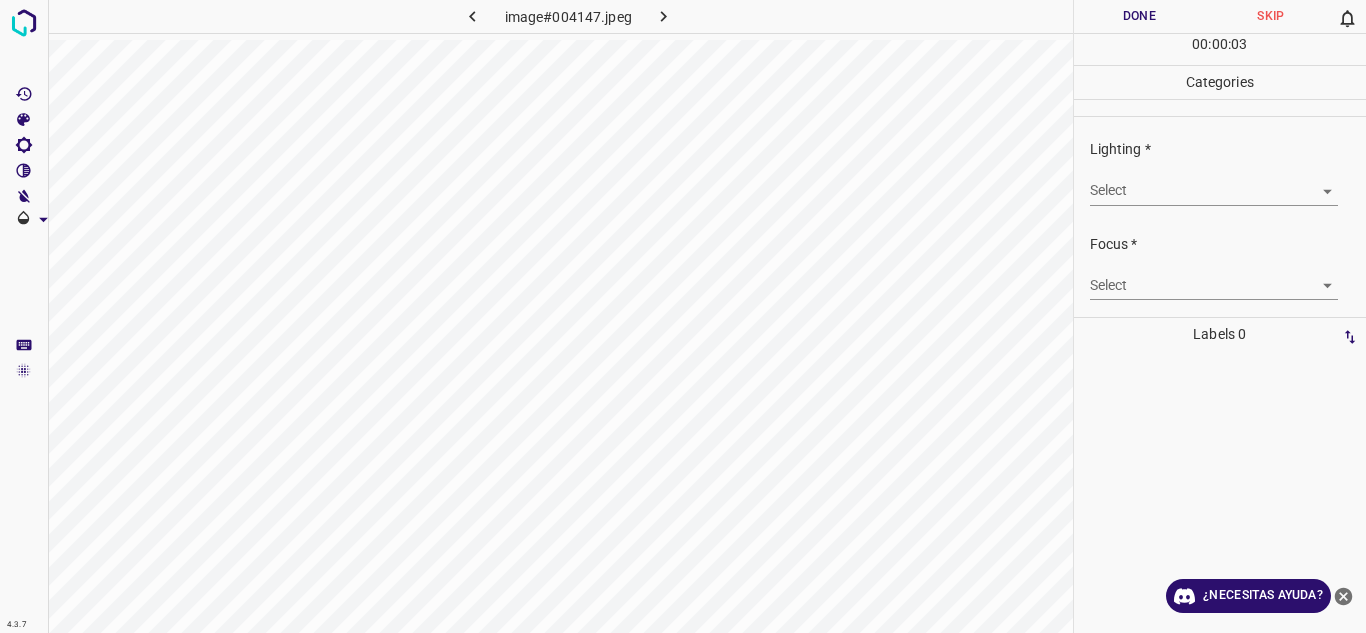 click on "4.3.7 image#004147.jpeg Done Skip 0 00   : 00   : 03   Categories Lighting *  Select ​ Focus *  Select ​ Overall *  Select ​ Labels   0 Categories 1 Lighting 2 Focus 3 Overall Tools Space Change between modes (Draw & Edit) I Auto labeling R Restore zoom M Zoom in N Zoom out Delete Delete selecte label Filters Z Restore filters X Saturation filter C Brightness filter V Contrast filter B Gray scale filter General O Download ¿Necesitas ayuda? Texto original Valora esta traducción Tu opinión servirá para ayudar a mejorar el Traductor de Google - Texto - Esconder - Borrar" at bounding box center (683, 316) 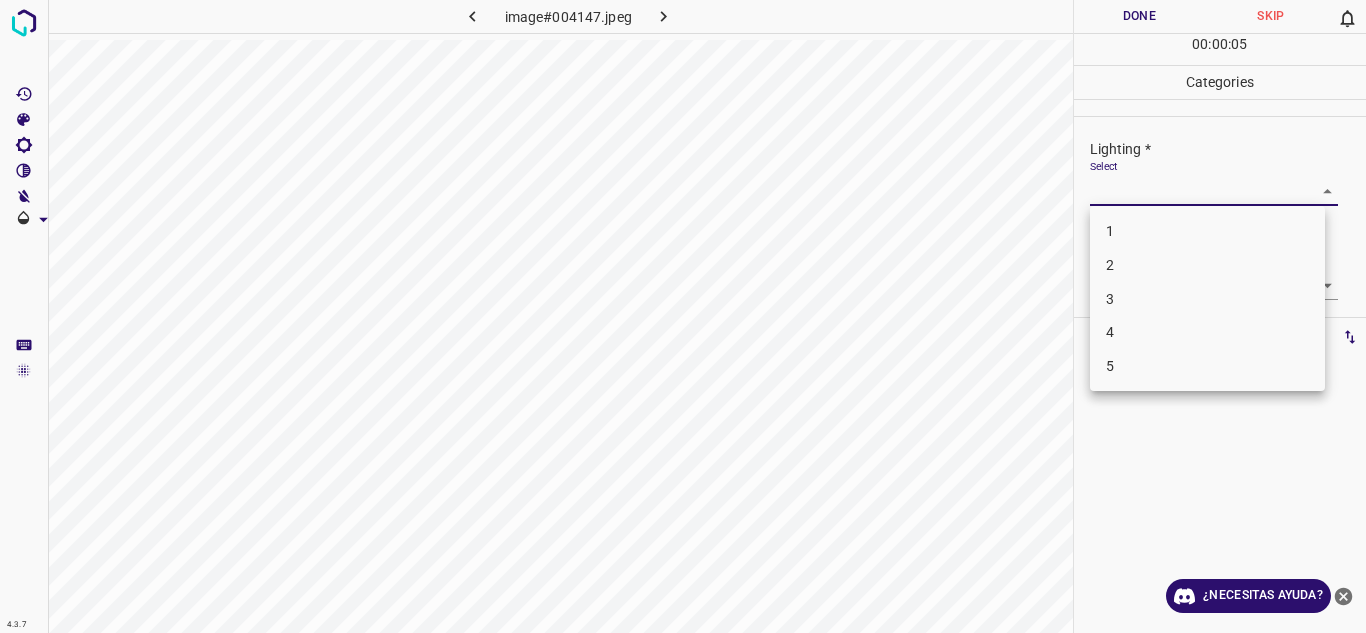 click on "3" at bounding box center [1207, 299] 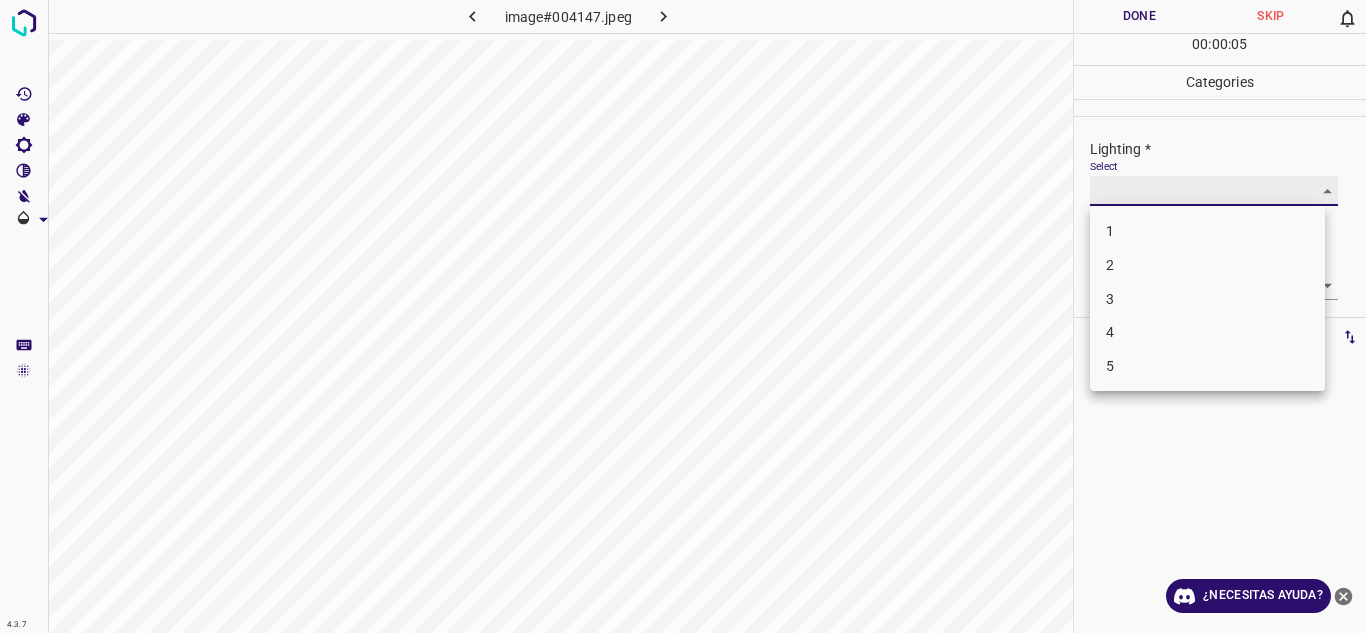 type on "3" 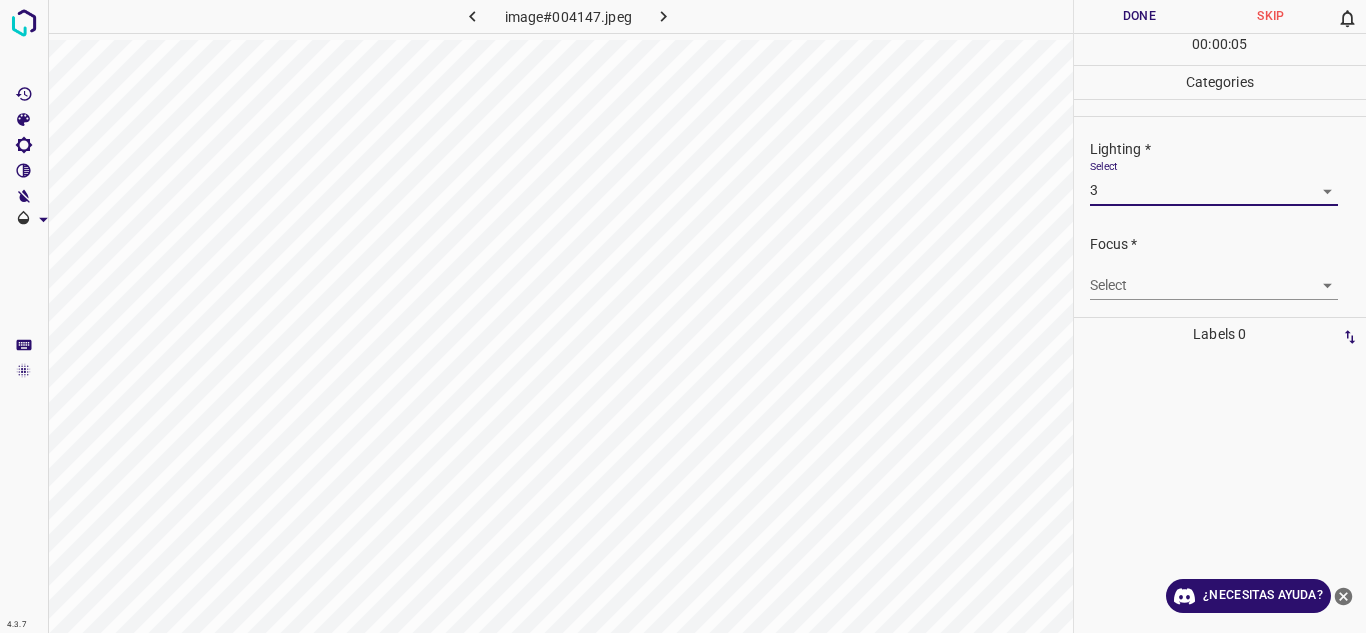 click on "4.3.7 image#004147.jpeg Done Skip 0 00   : 00   : 05   Categories Lighting *  Select 3 3 Focus *  Select ​ Overall *  Select ​ Labels   0 Categories 1 Lighting 2 Focus 3 Overall Tools Space Change between modes (Draw & Edit) I Auto labeling R Restore zoom M Zoom in N Zoom out Delete Delete selecte label Filters Z Restore filters X Saturation filter C Brightness filter V Contrast filter B Gray scale filter General O Download ¿Necesitas ayuda? Texto original Valora esta traducción Tu opinión servirá para ayudar a mejorar el Traductor de Google - Texto - Esconder - Borrar" at bounding box center [683, 316] 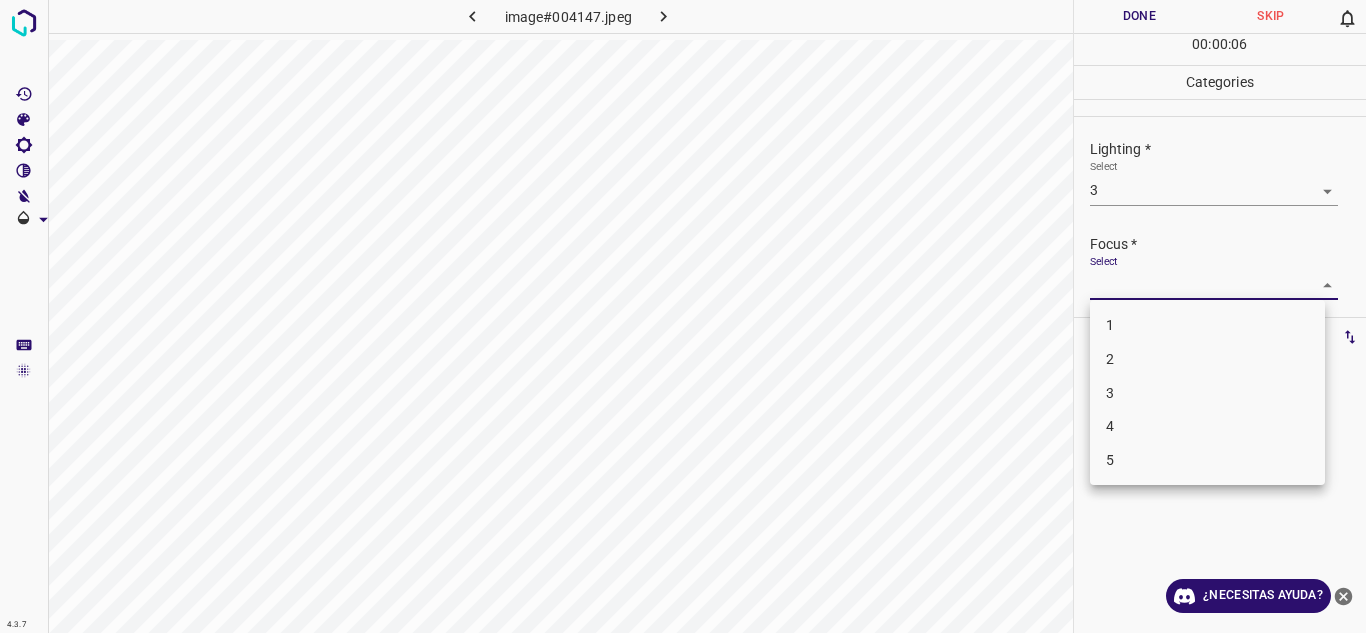 click on "3" at bounding box center (1207, 393) 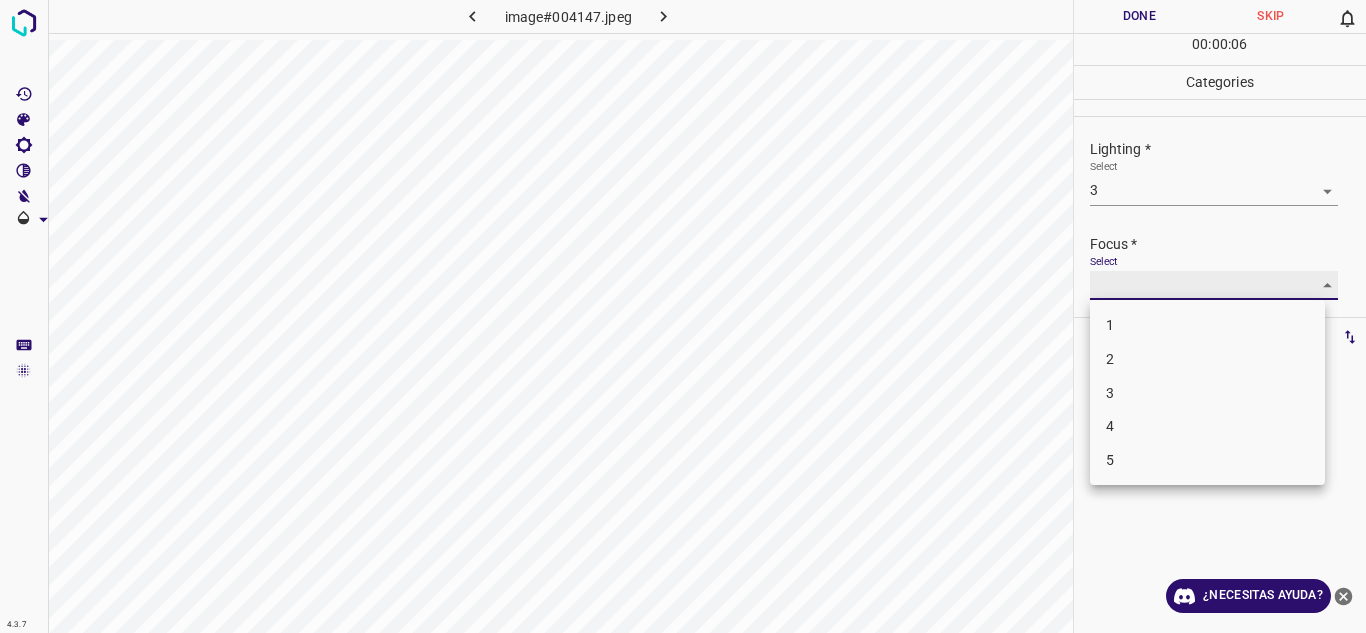 type on "3" 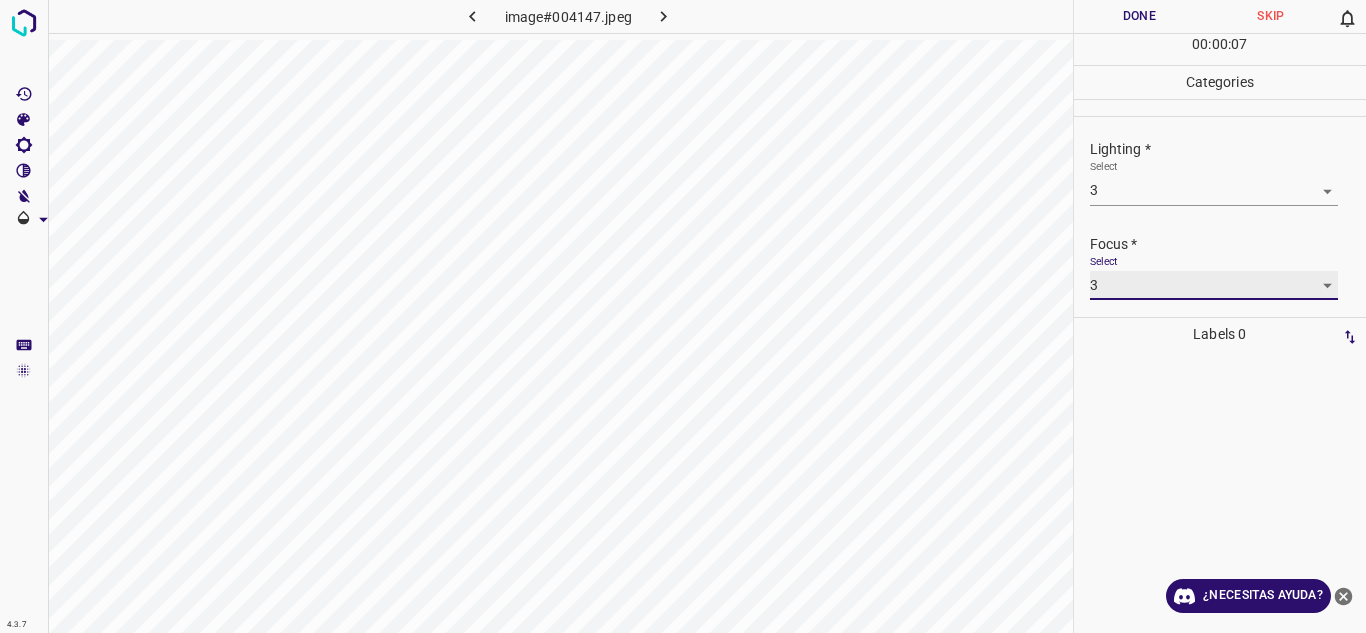 scroll, scrollTop: 98, scrollLeft: 0, axis: vertical 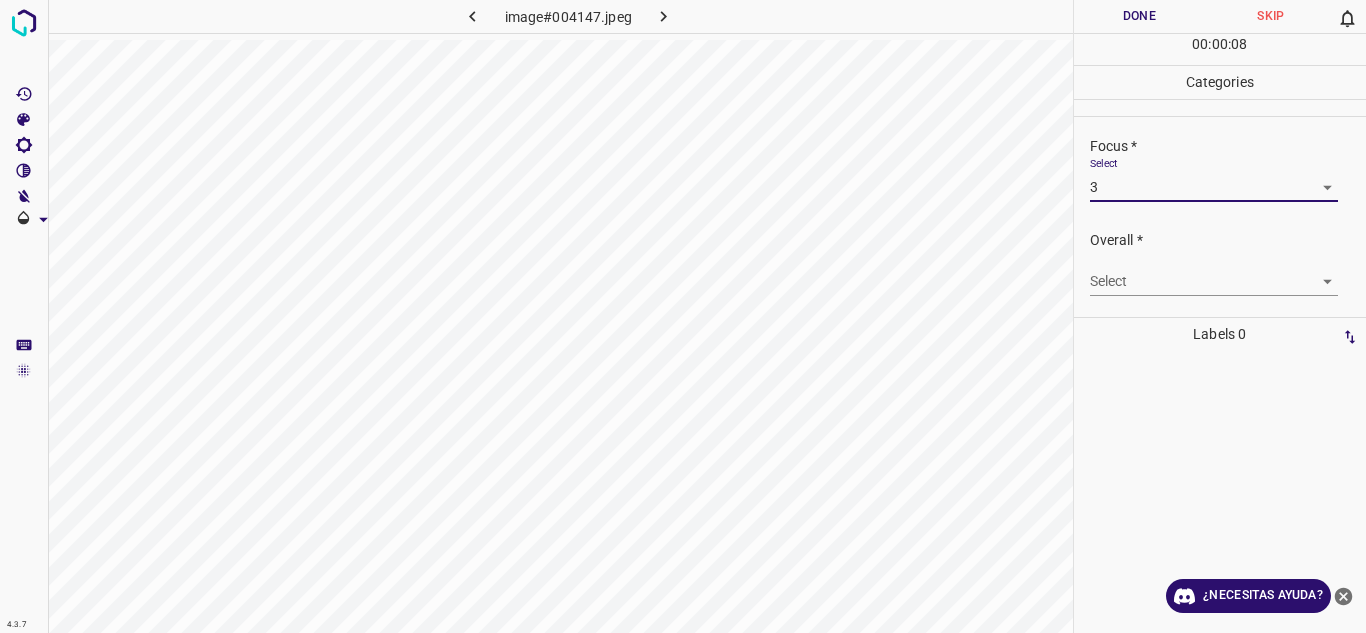 click on "Select ​" at bounding box center (1214, 273) 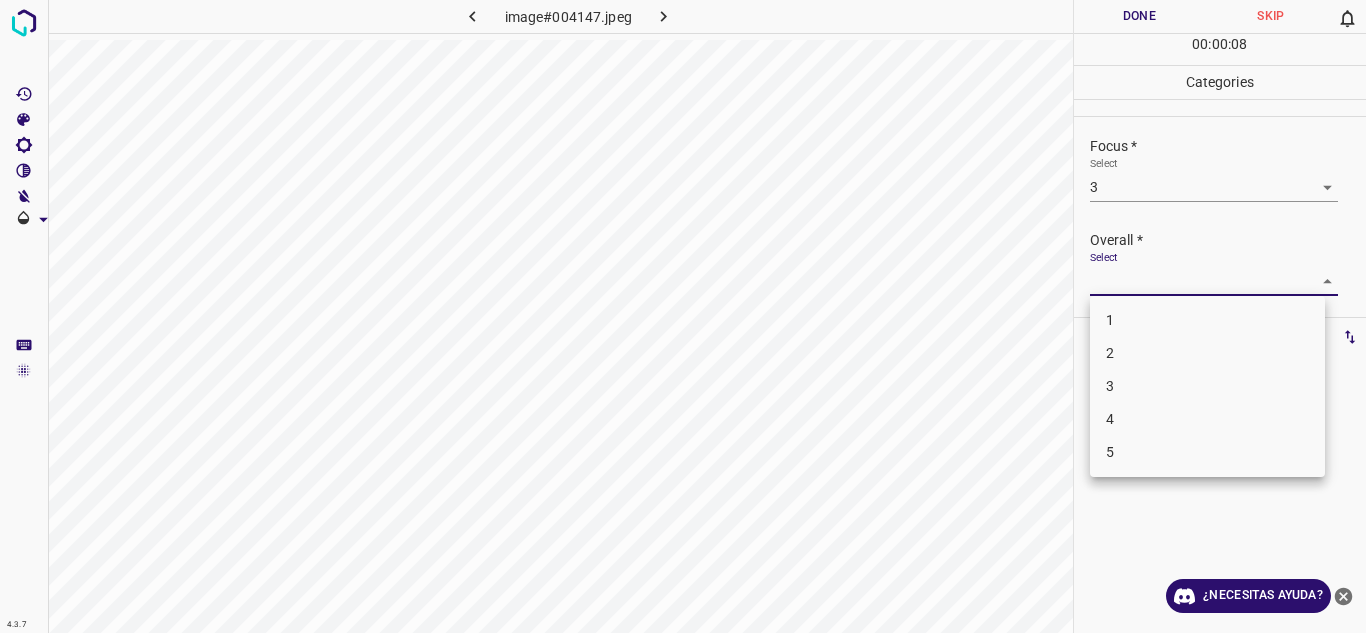 click on "4.3.7 image#004147.jpeg Done Skip 0 00   : 00   : 08   Categories Lighting *  Select 3 3 Focus *  Select 3 3 Overall *  Select ​ Labels   0 Categories 1 Lighting 2 Focus 3 Overall Tools Space Change between modes (Draw & Edit) I Auto labeling R Restore zoom M Zoom in N Zoom out Delete Delete selecte label Filters Z Restore filters X Saturation filter C Brightness filter V Contrast filter B Gray scale filter General O Download ¿Necesitas ayuda? Texto original Valora esta traducción Tu opinión servirá para ayudar a mejorar el Traductor de Google - Texto - Esconder - Borrar 1 2 3 4 5" at bounding box center [683, 316] 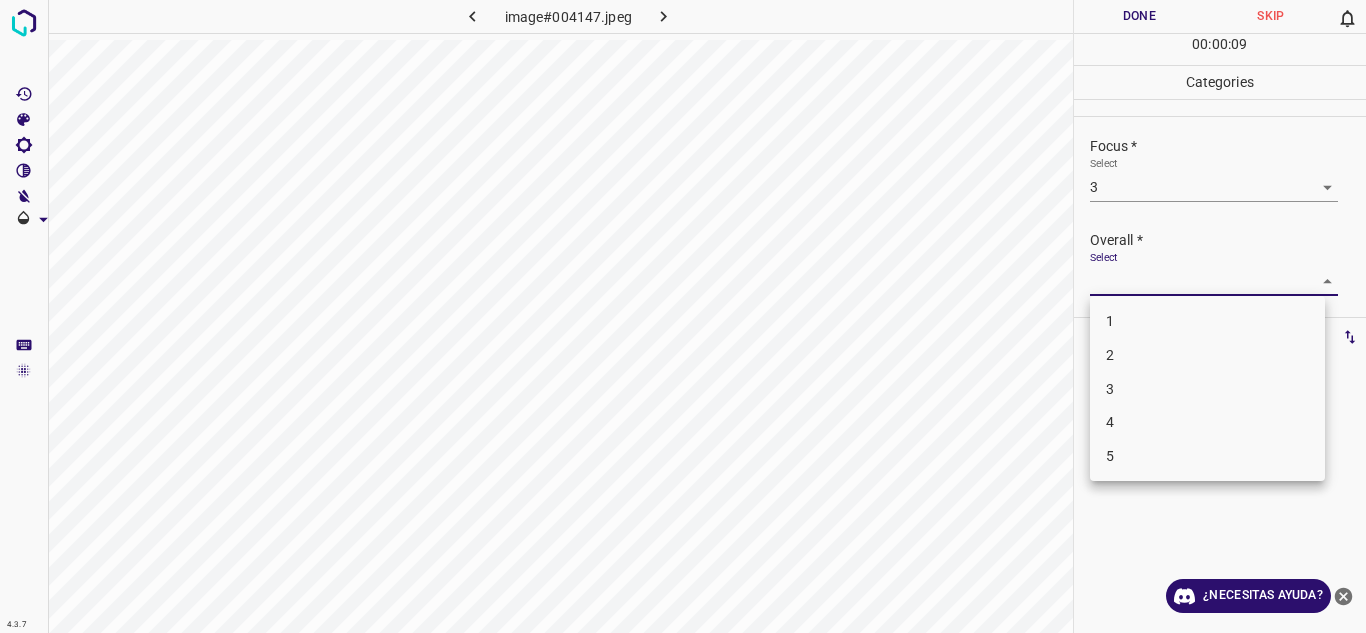 click on "3" at bounding box center (1207, 389) 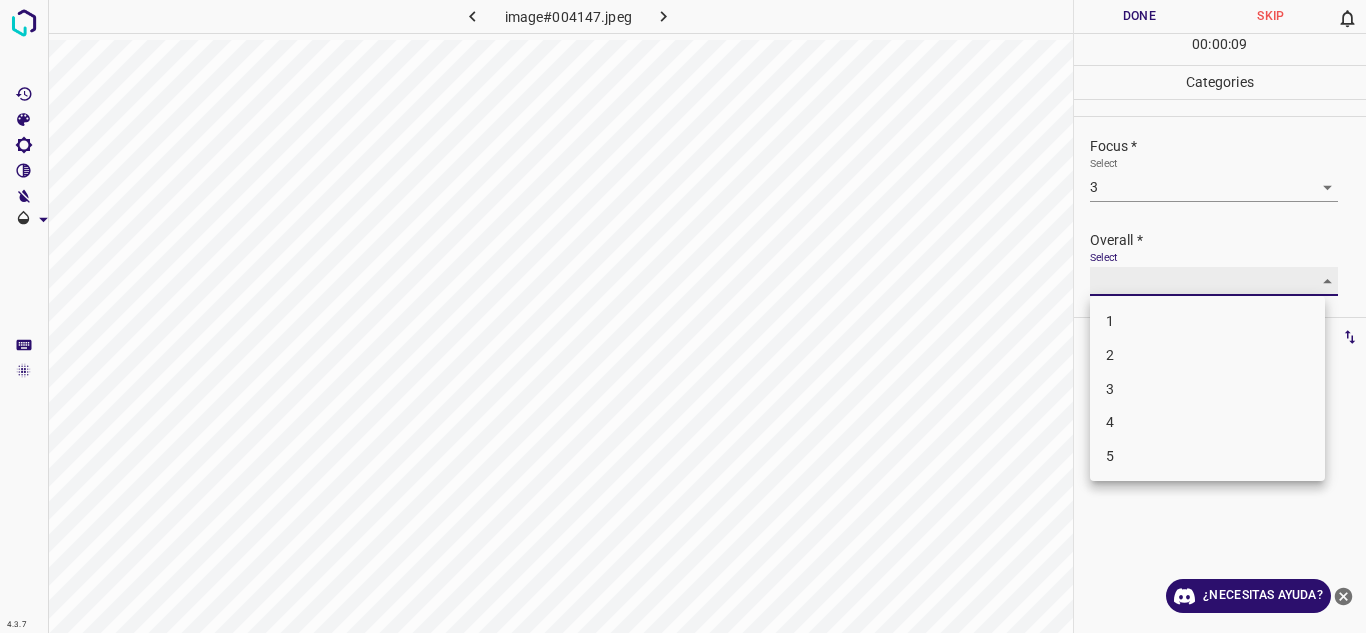 type on "3" 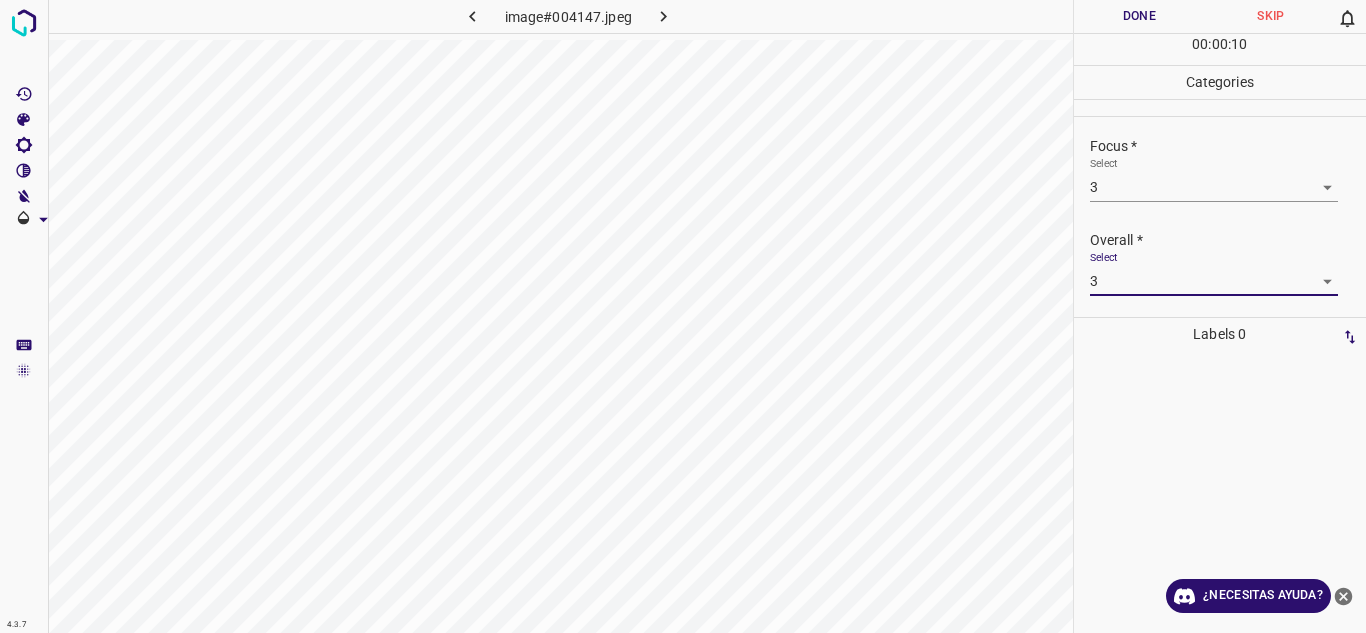 click on "Done" at bounding box center [1140, 16] 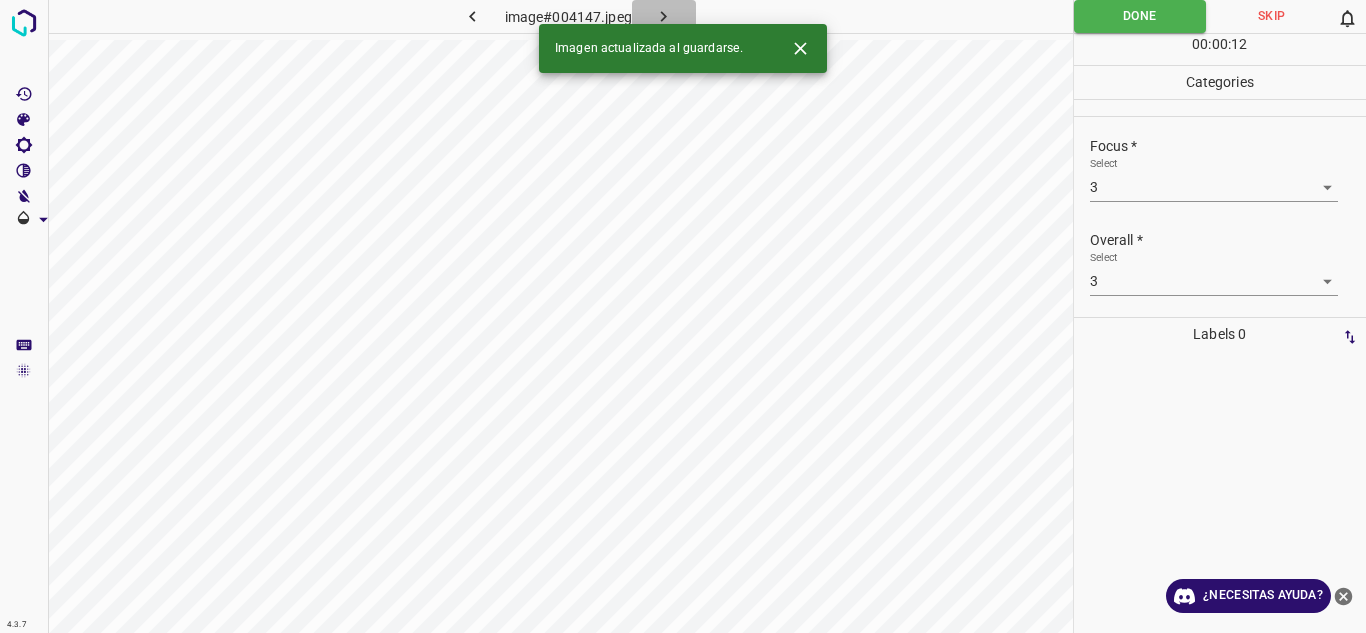 click at bounding box center (664, 16) 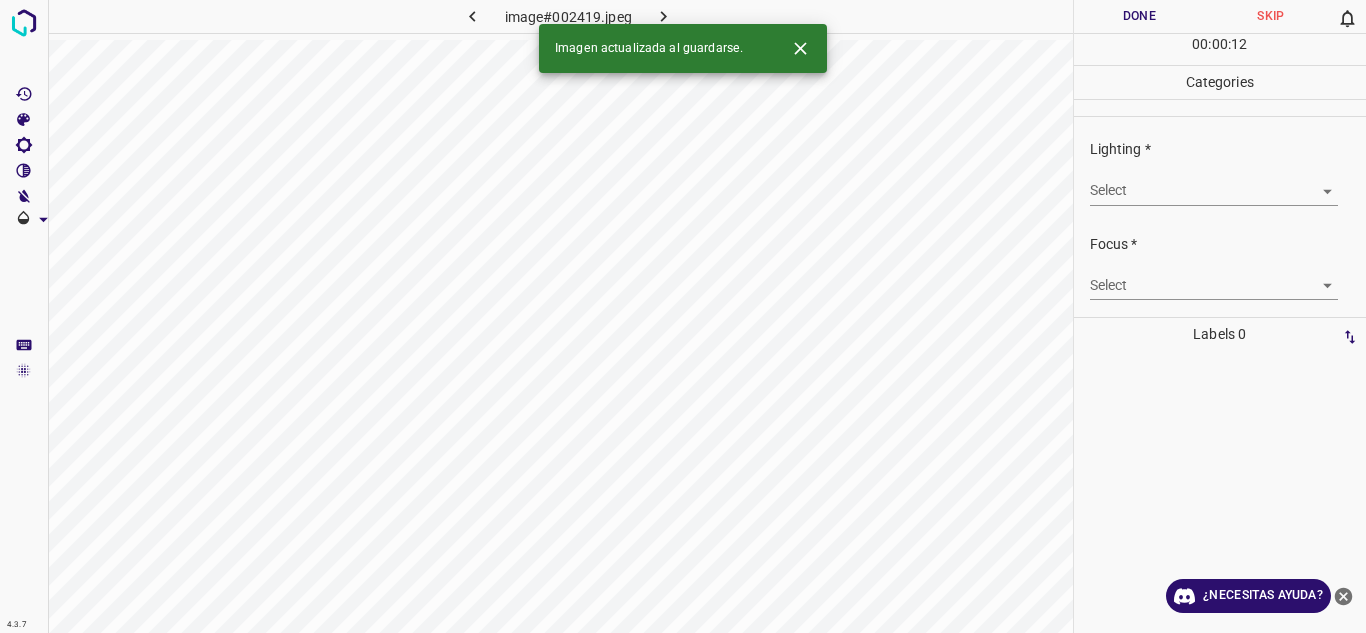 click on "4.3.7 image#002419.jpeg Done Skip 0 00   : 00   : 12   Categories Lighting *  Select ​ Focus *  Select ​ Overall *  Select ​ Labels   0 Categories 1 Lighting 2 Focus 3 Overall Tools Space Change between modes (Draw & Edit) I Auto labeling R Restore zoom M Zoom in N Zoom out Delete Delete selecte label Filters Z Restore filters X Saturation filter C Brightness filter V Contrast filter B Gray scale filter General O Download Imagen actualizada al guardarse. ¿Necesitas ayuda? Texto original Valora esta traducción Tu opinión servirá para ayudar a mejorar el Traductor de Google - Texto - Esconder - Borrar" at bounding box center (683, 316) 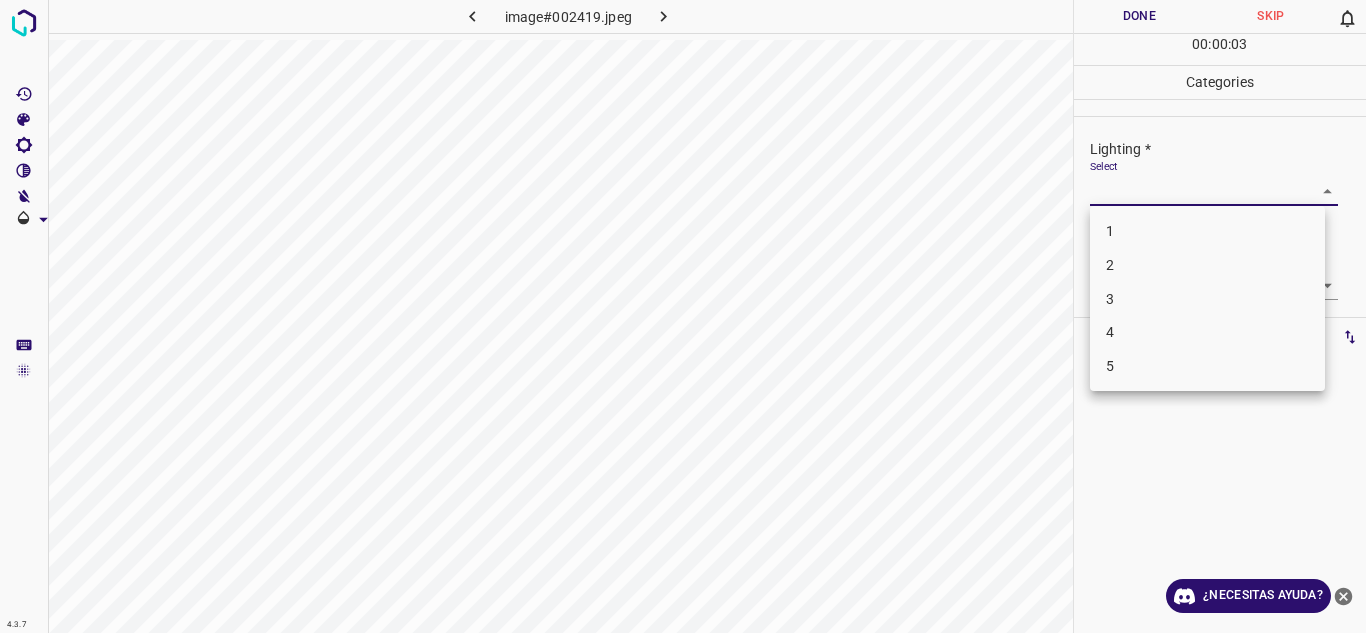 click on "4" at bounding box center [1207, 332] 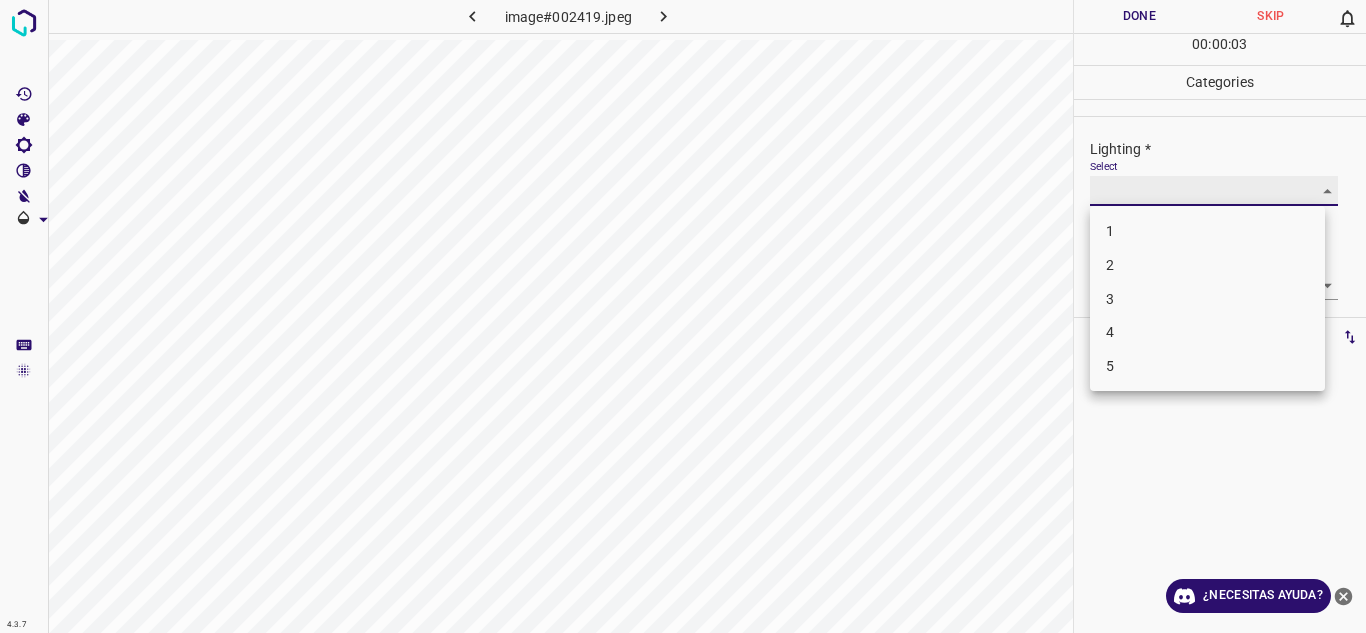 type on "4" 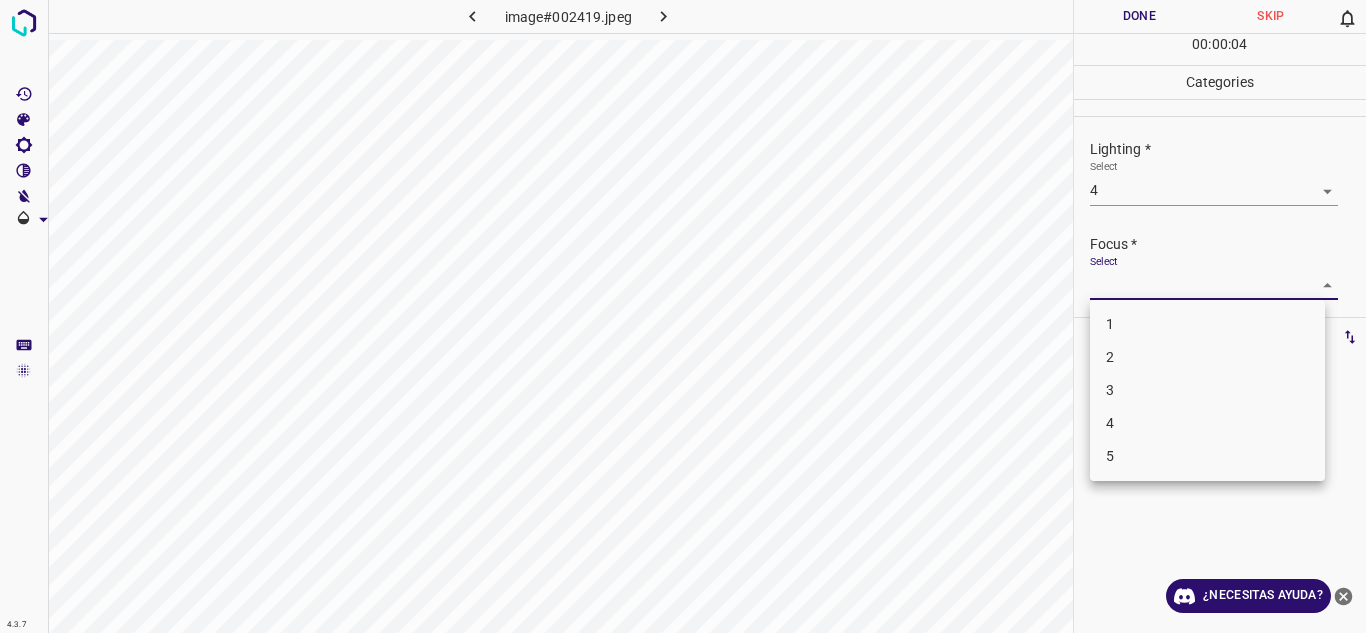 click on "4.3.7 image#002419.jpeg Done Skip 0 00   : 00   : 04   Categories Lighting *  Select 4 4 Focus *  Select ​ Overall *  Select ​ Labels   0 Categories 1 Lighting 2 Focus 3 Overall Tools Space Change between modes (Draw & Edit) I Auto labeling R Restore zoom M Zoom in N Zoom out Delete Delete selecte label Filters Z Restore filters X Saturation filter C Brightness filter V Contrast filter B Gray scale filter General O Download ¿Necesitas ayuda? Texto original Valora esta traducción Tu opinión servirá para ayudar a mejorar el Traductor de Google - Texto - Esconder - Borrar 1 2 3 4 5" at bounding box center [683, 316] 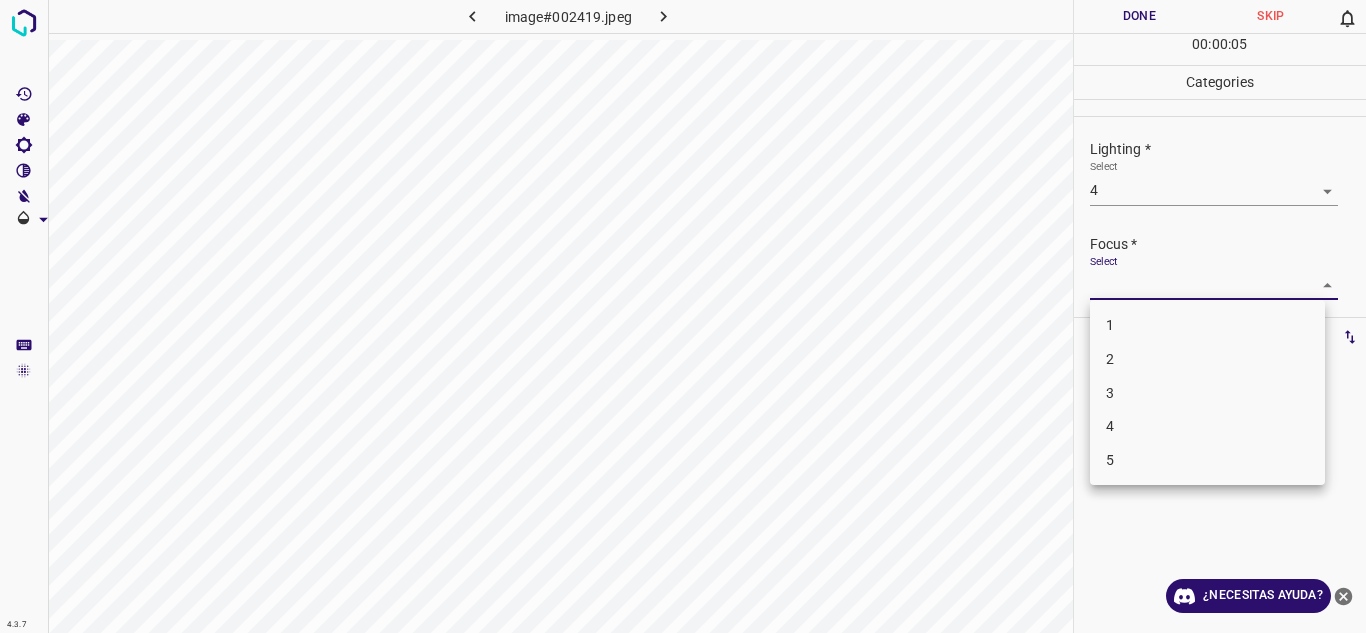click on "3" at bounding box center [1207, 393] 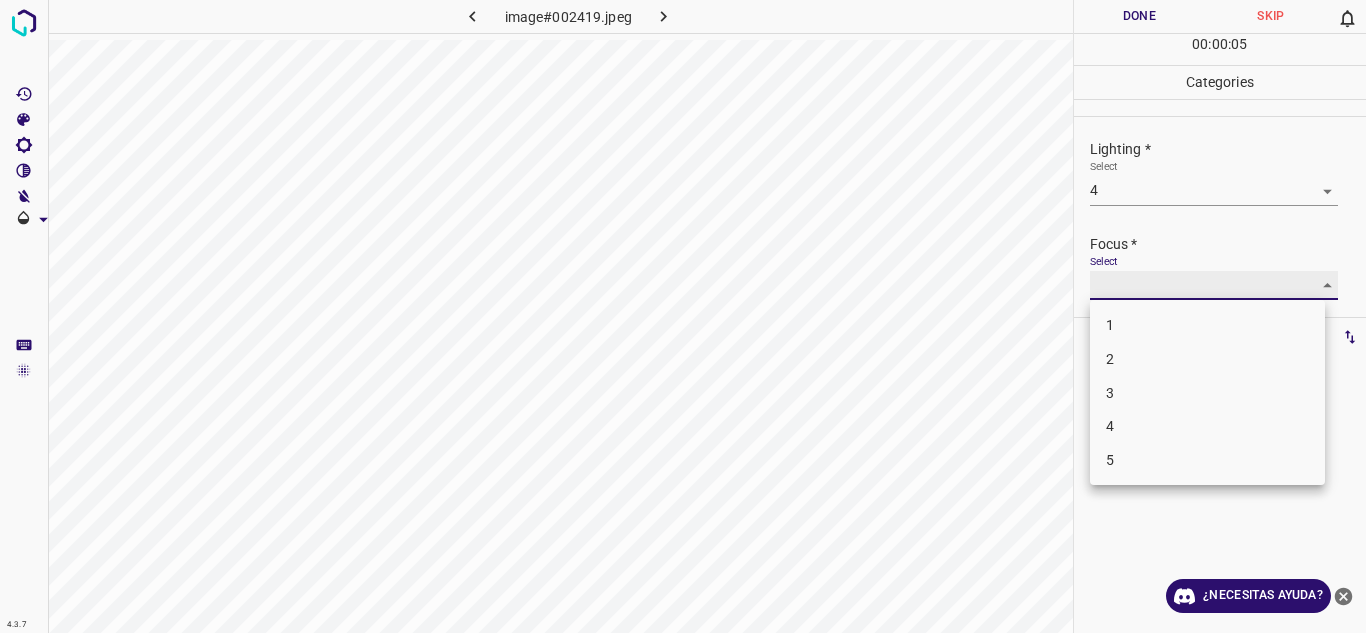 type on "3" 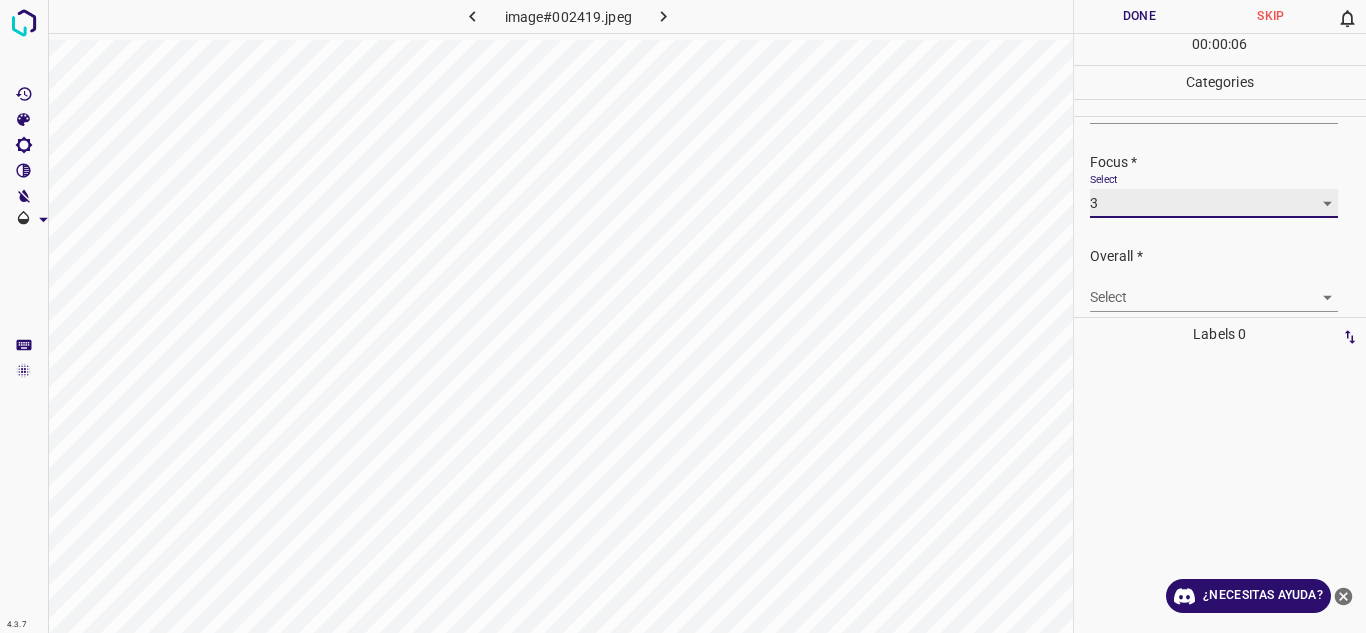 scroll, scrollTop: 98, scrollLeft: 0, axis: vertical 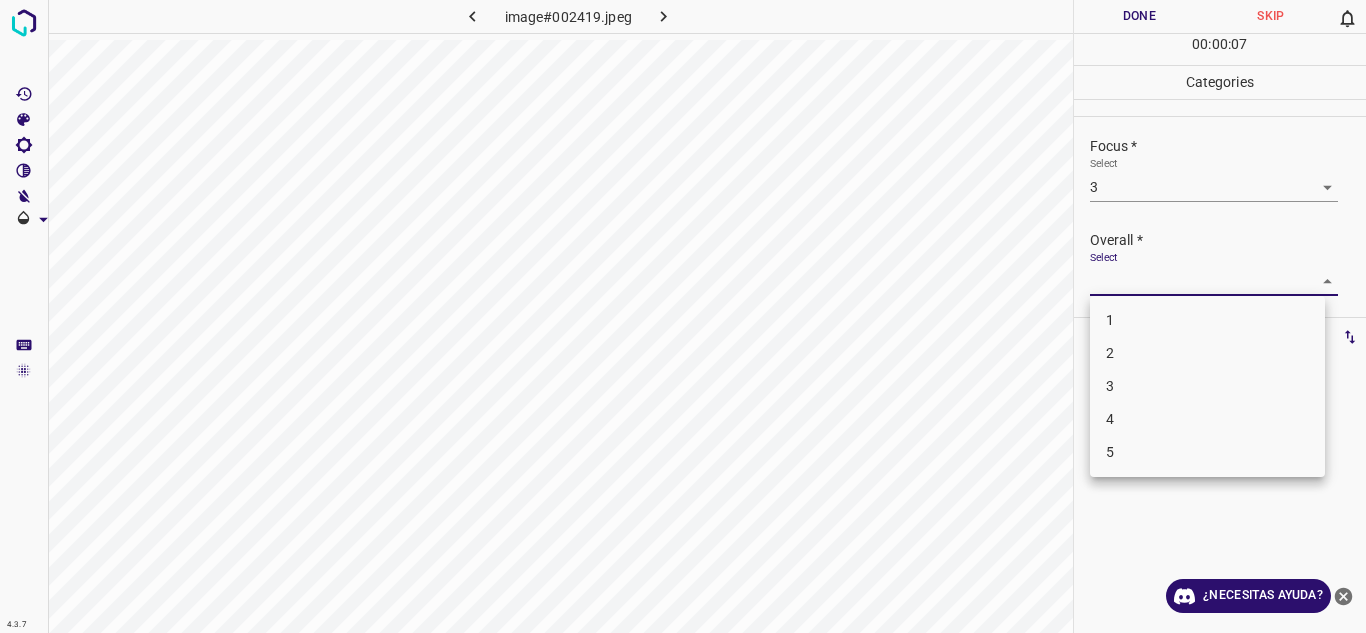 drag, startPoint x: 1314, startPoint y: 269, endPoint x: 1263, endPoint y: 341, distance: 88.23265 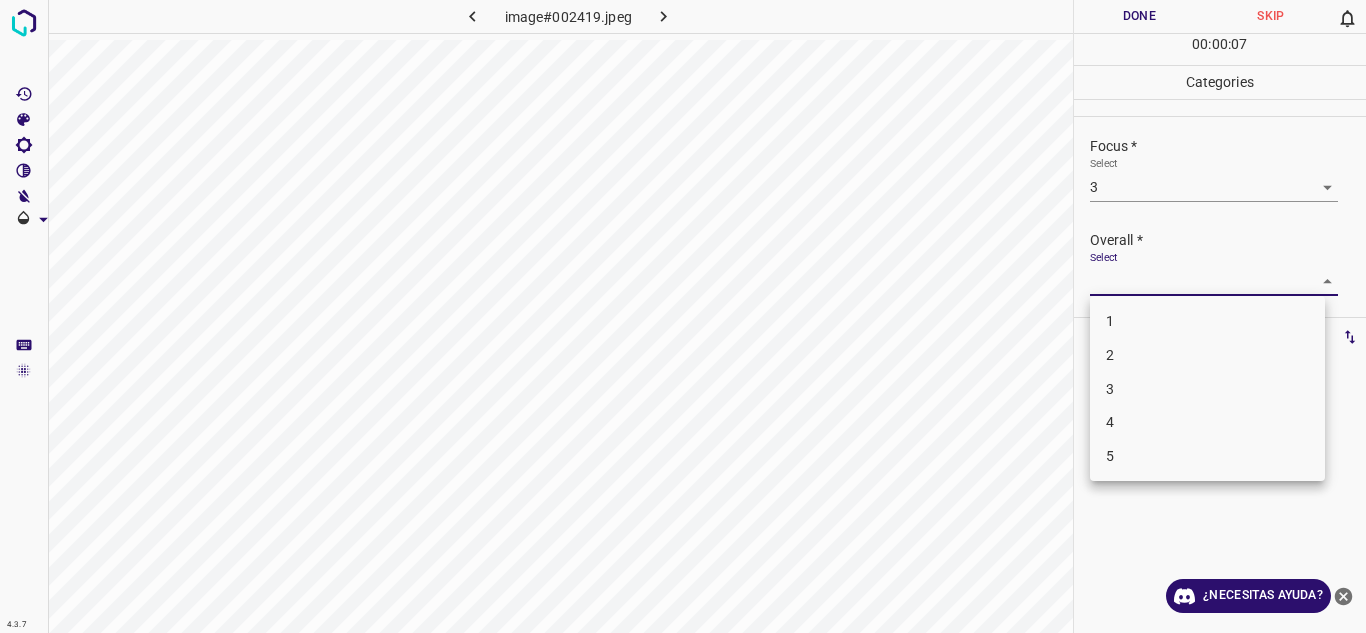 click on "3" at bounding box center (1207, 389) 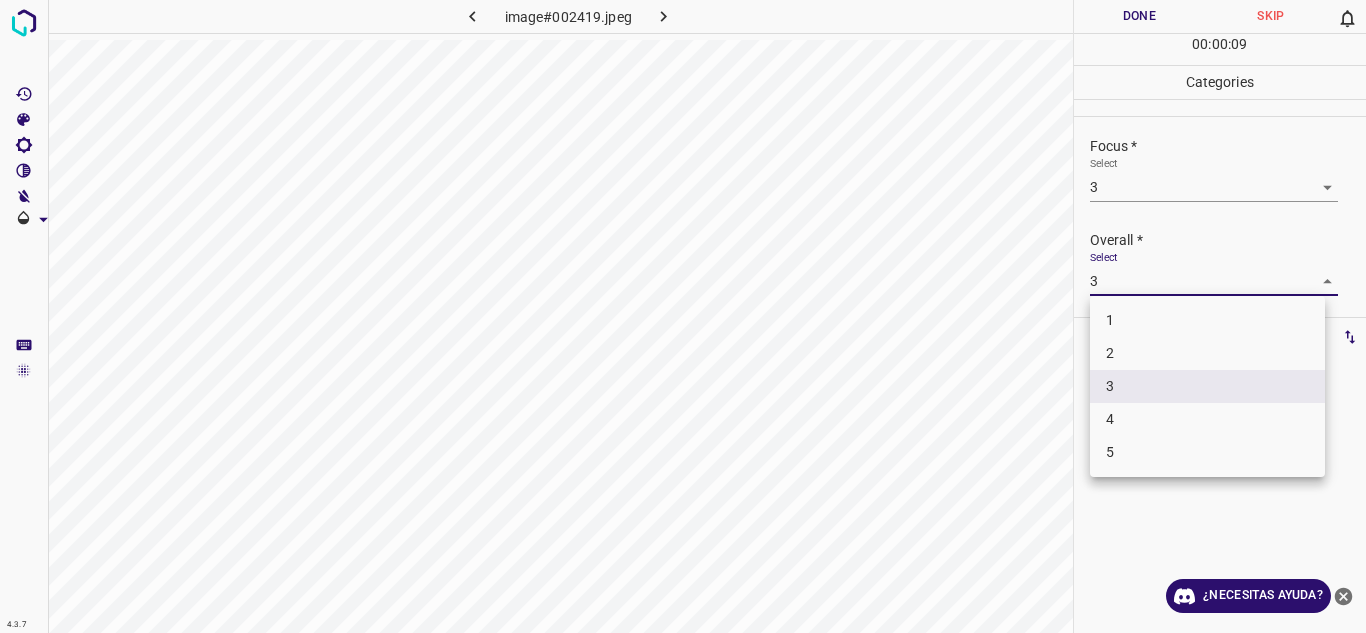 click on "4.3.7 image#002419.jpeg Done Skip 0 00   : 00   : 09   Categories Lighting *  Select 4 4 Focus *  Select 3 3 Overall *  Select 3 3 Labels   0 Categories 1 Lighting 2 Focus 3 Overall Tools Space Change between modes (Draw & Edit) I Auto labeling R Restore zoom M Zoom in N Zoom out Delete Delete selecte label Filters Z Restore filters X Saturation filter C Brightness filter V Contrast filter B Gray scale filter General O Download ¿Necesitas ayuda? Texto original Valora esta traducción Tu opinión servirá para ayudar a mejorar el Traductor de Google - Texto - Esconder - Borrar 1 2 3 4 5" at bounding box center [683, 316] 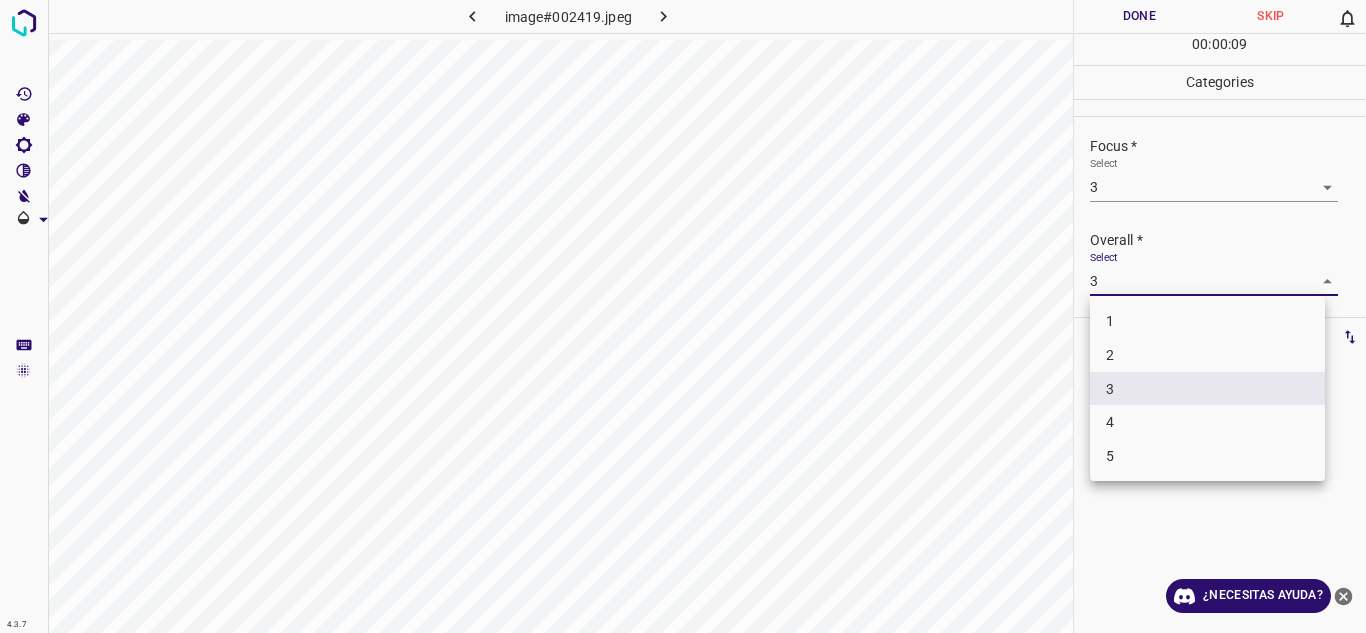 click on "4" at bounding box center [1207, 422] 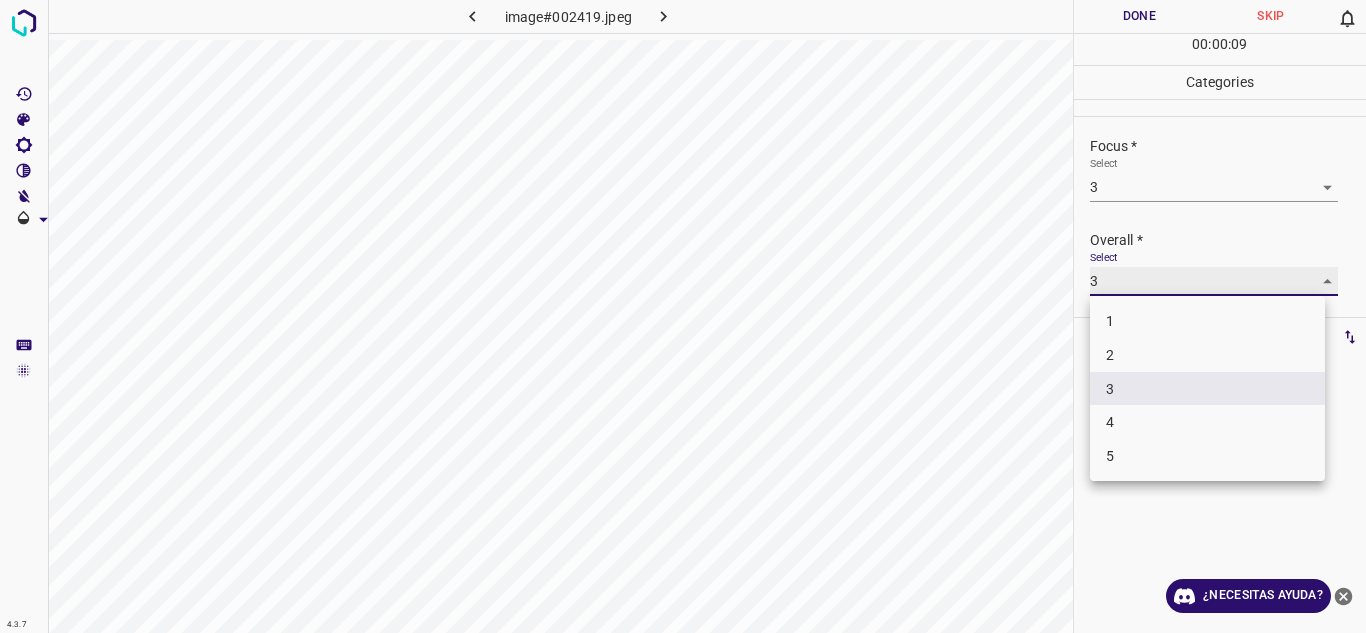type on "4" 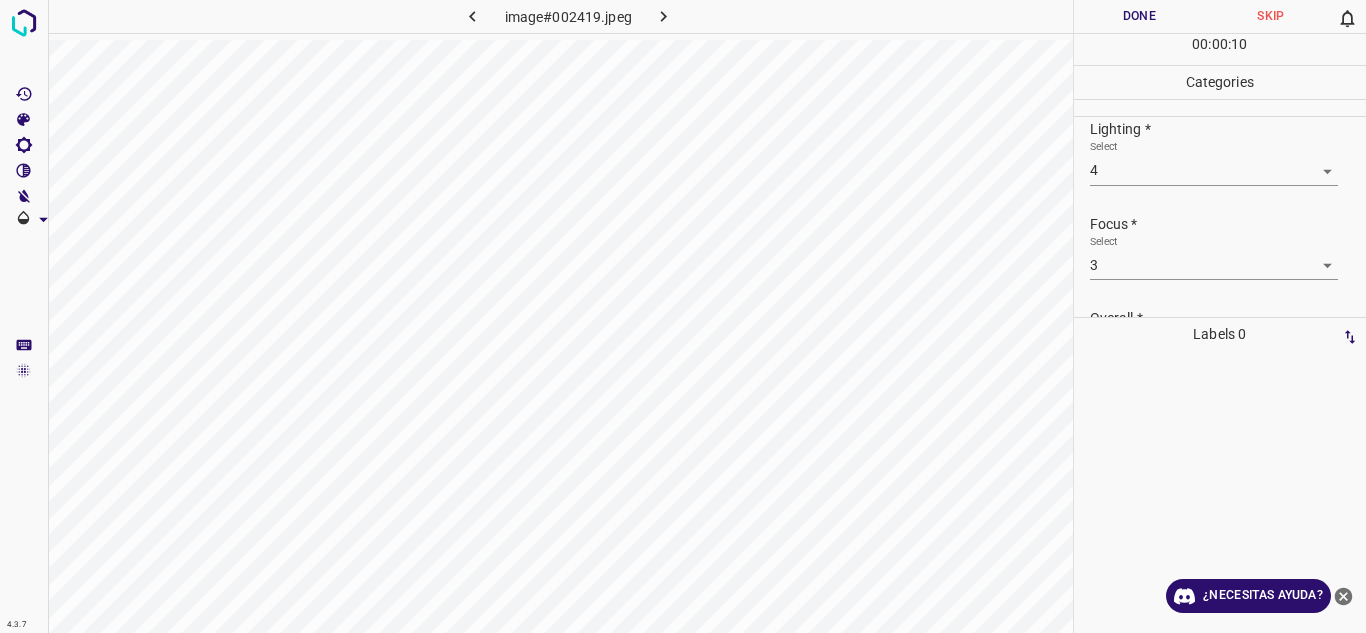 scroll, scrollTop: 0, scrollLeft: 0, axis: both 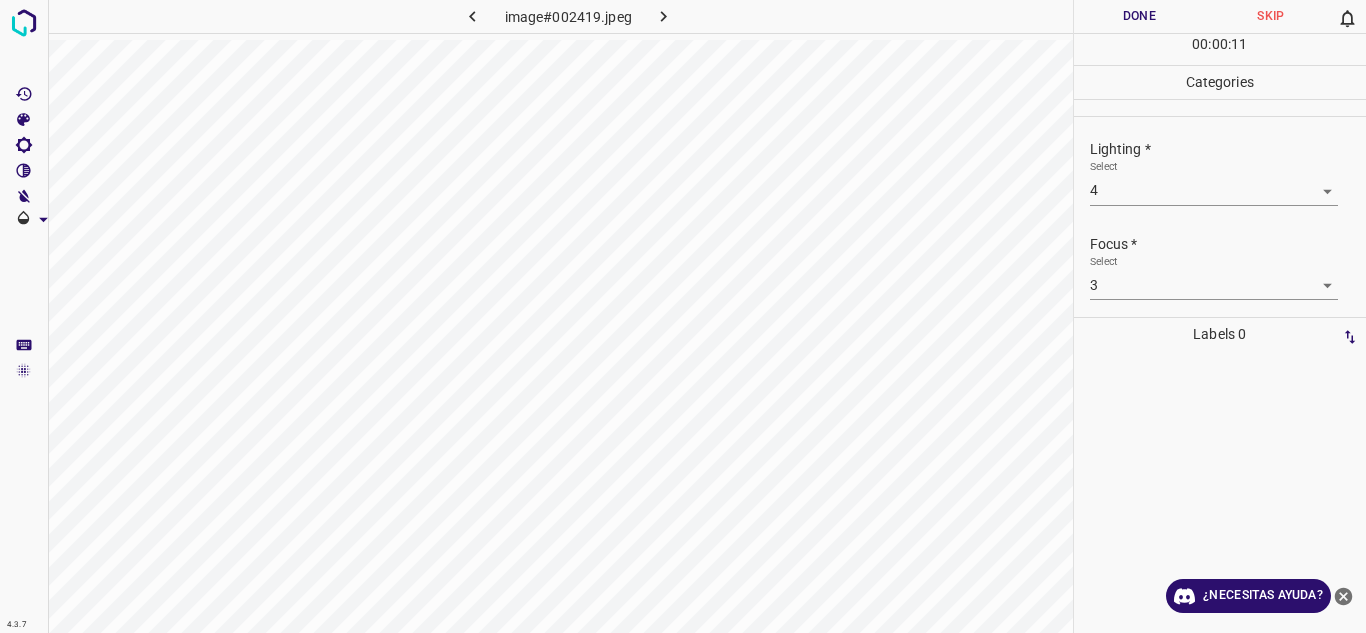 click on "Done" at bounding box center (1140, 16) 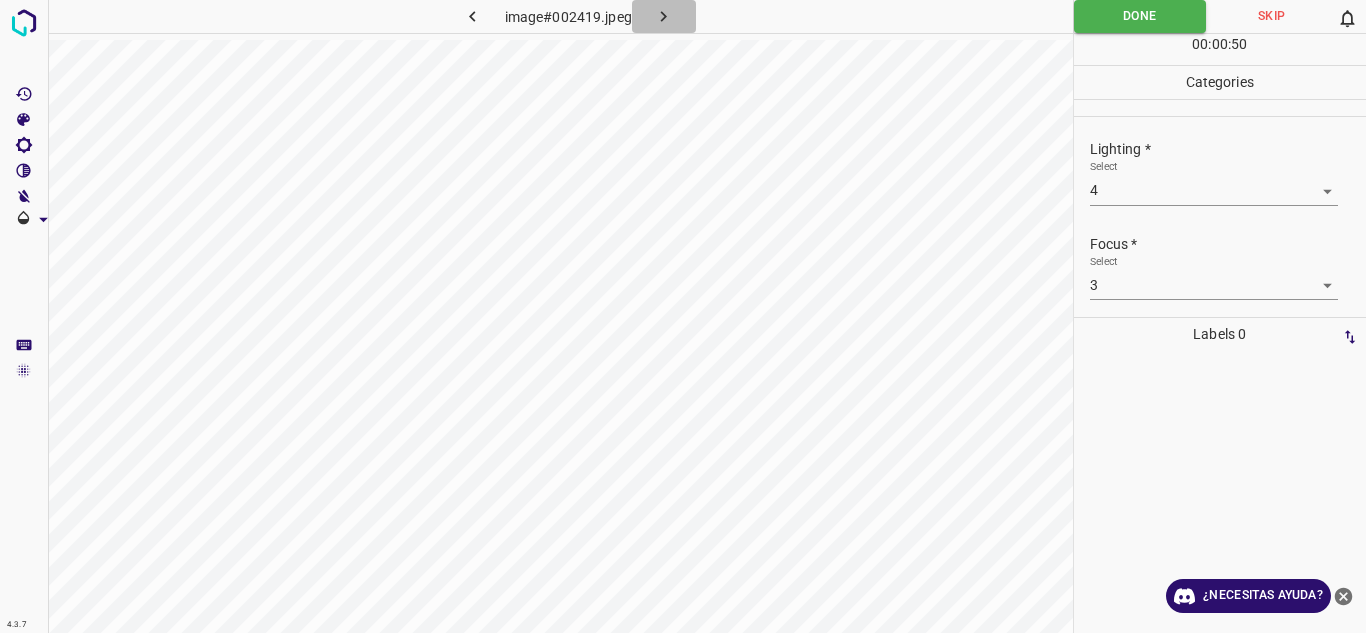 click at bounding box center (664, 16) 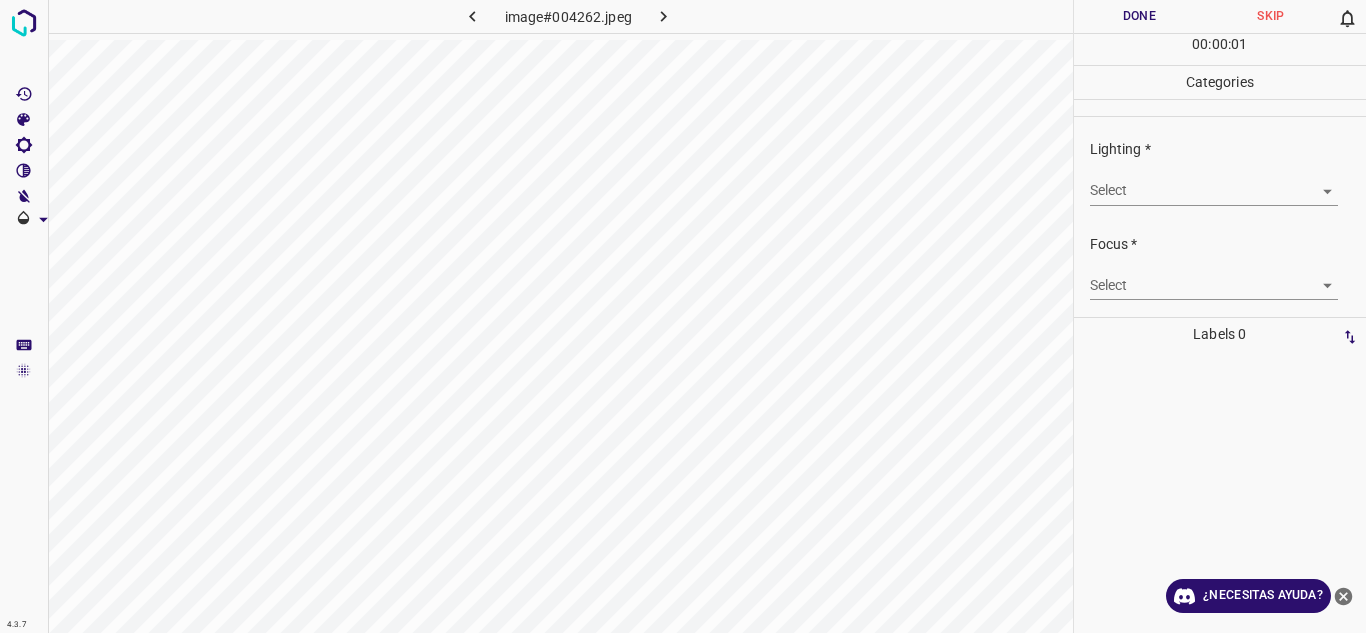 click on "Select ​" at bounding box center (1228, 182) 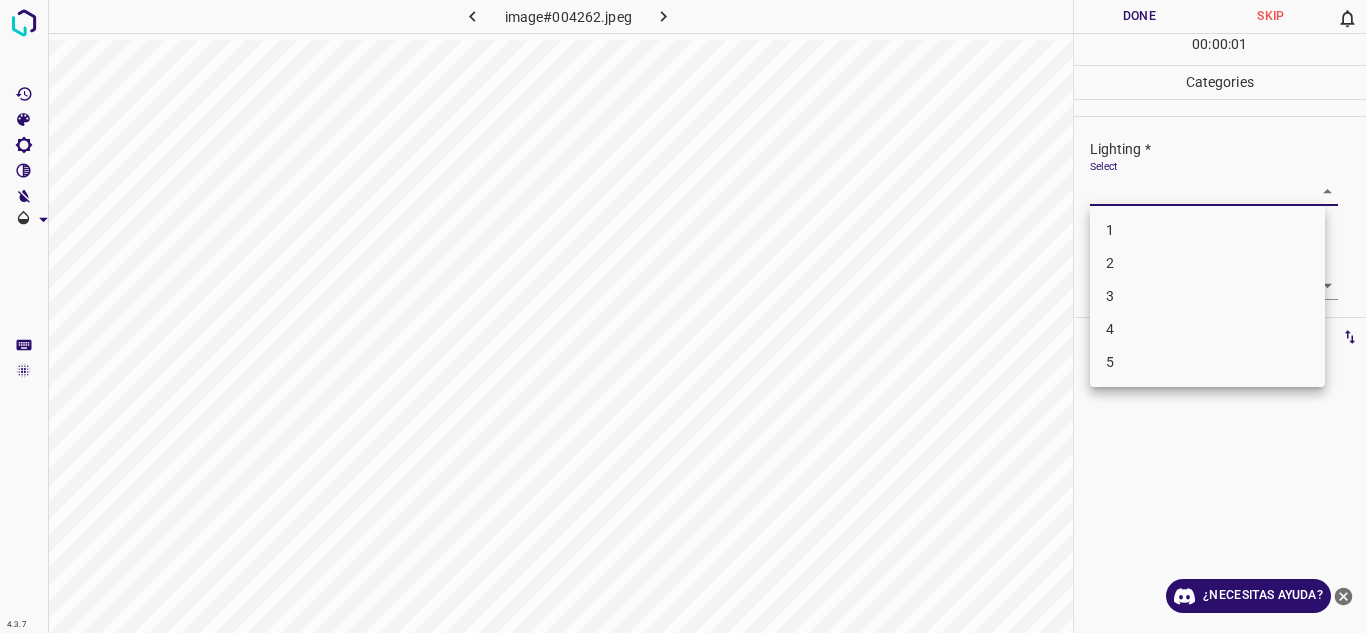 click on "4.3.7 image#004262.jpeg Done Skip 0 00   : 00   : 01   Categories Lighting *  Select ​ Focus *  Select ​ Overall *  Select ​ Labels   0 Categories 1 Lighting 2 Focus 3 Overall Tools Space Change between modes (Draw & Edit) I Auto labeling R Restore zoom M Zoom in N Zoom out Delete Delete selecte label Filters Z Restore filters X Saturation filter C Brightness filter V Contrast filter B Gray scale filter General O Download ¿Necesitas ayuda? Texto original Valora esta traducción Tu opinión servirá para ayudar a mejorar el Traductor de Google - Texto - Esconder - Borrar 1 2 3 4 5" at bounding box center (683, 316) 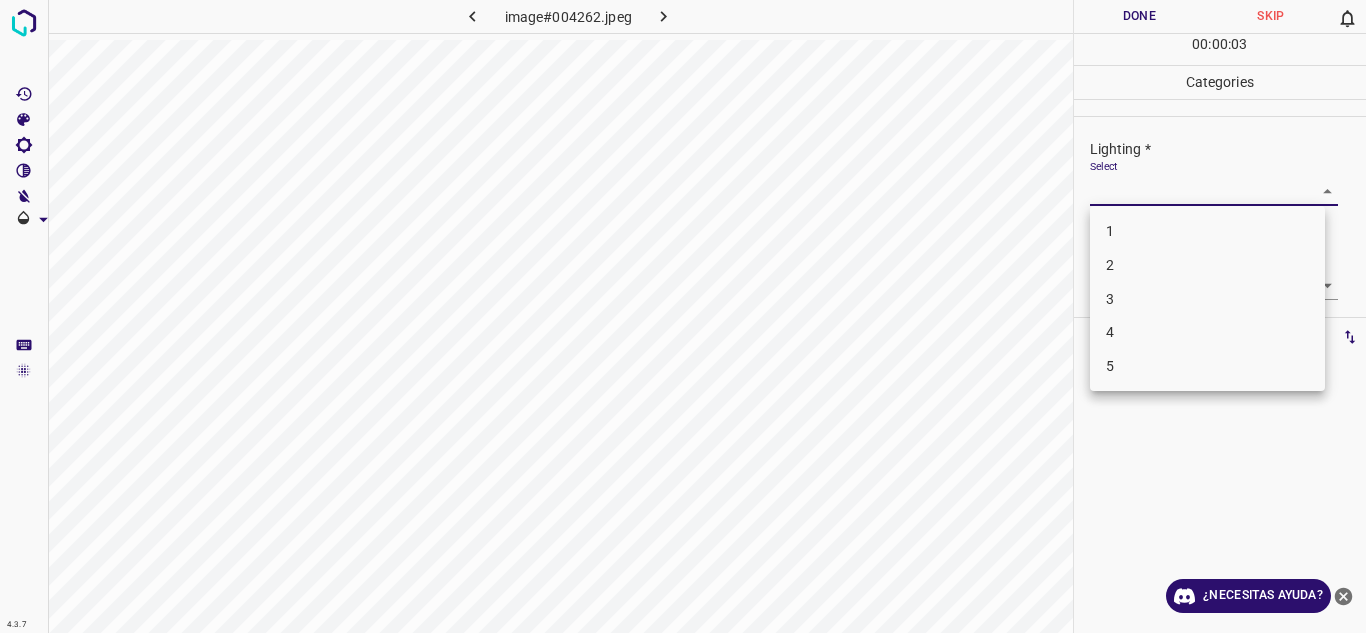 click on "3" at bounding box center [1207, 299] 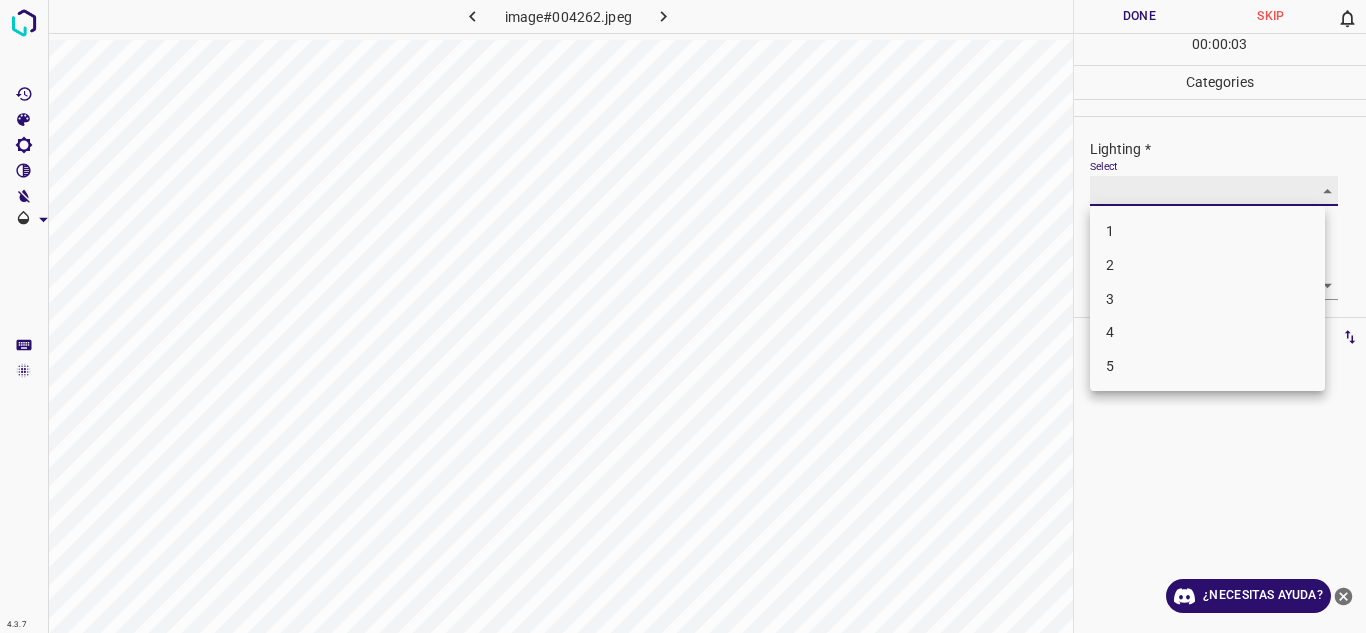 type on "3" 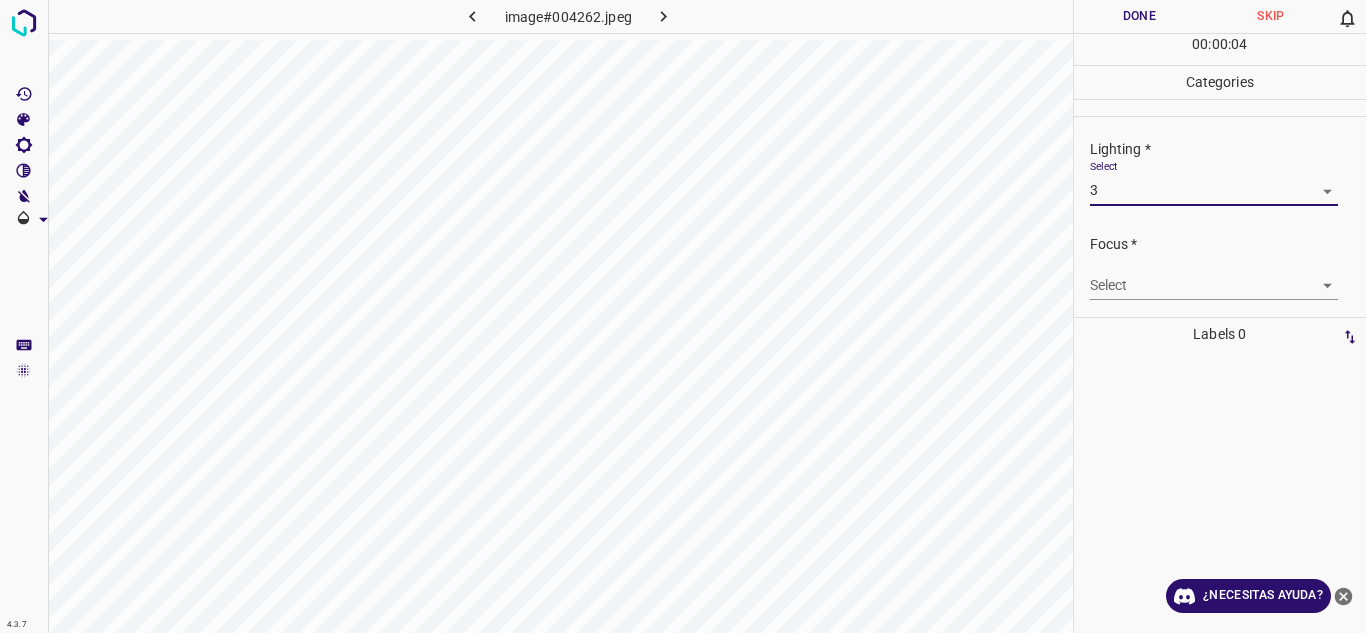 click on "4.3.7 image#004262.jpeg Done Skip 0 00   : 00   : 04   Categories Lighting *  Select 3 3 Focus *  Select ​ Overall *  Select ​ Labels   0 Categories 1 Lighting 2 Focus 3 Overall Tools Space Change between modes (Draw & Edit) I Auto labeling R Restore zoom M Zoom in N Zoom out Delete Delete selecte label Filters Z Restore filters X Saturation filter C Brightness filter V Contrast filter B Gray scale filter General O Download ¿Necesitas ayuda? Texto original Valora esta traducción Tu opinión servirá para ayudar a mejorar el Traductor de Google - Texto - Esconder - Borrar" at bounding box center [683, 316] 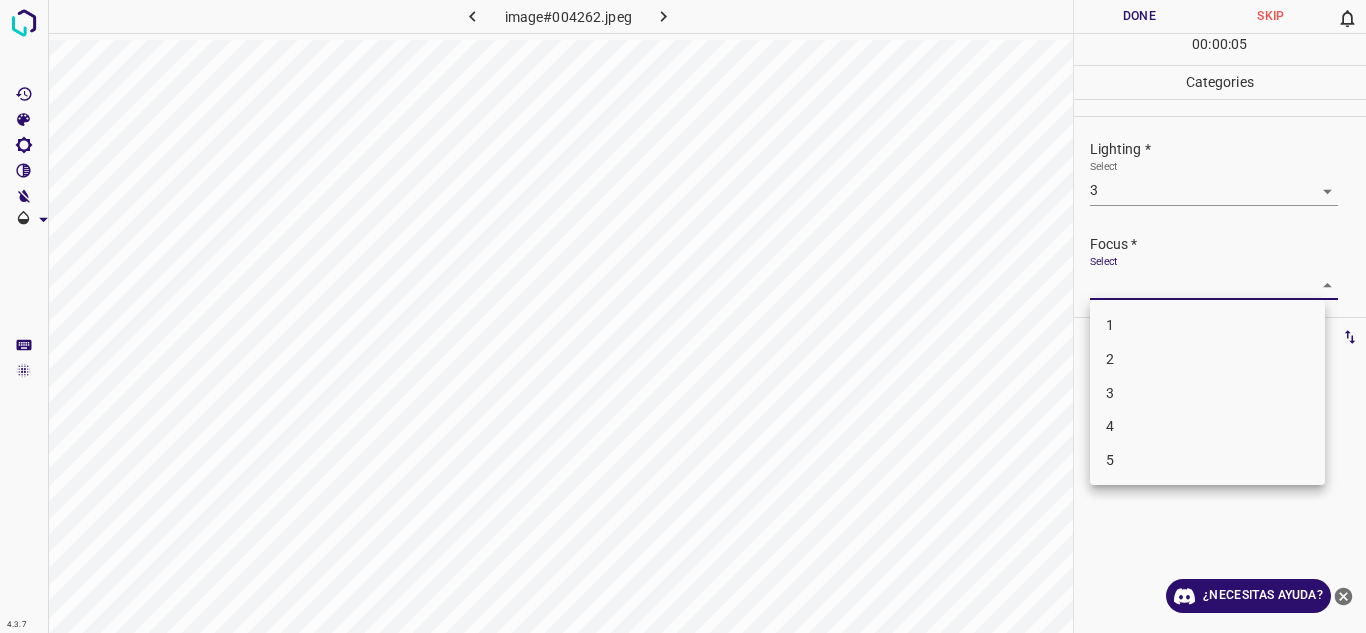 click on "3" at bounding box center [1207, 393] 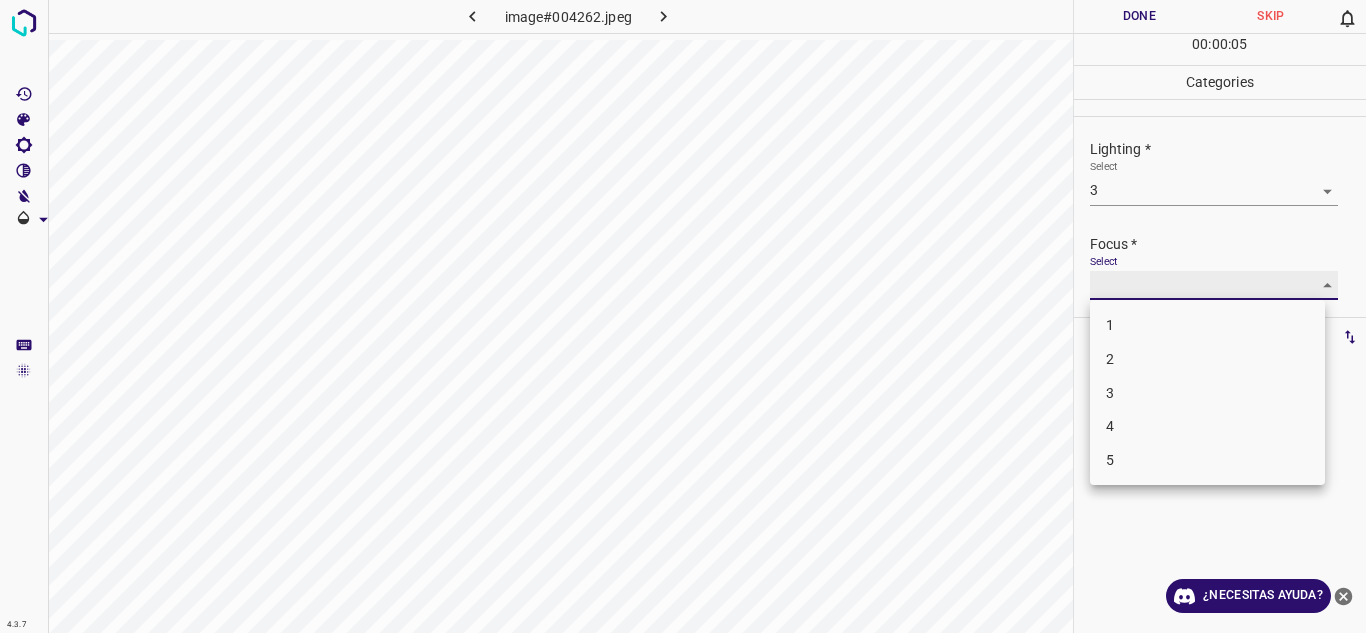 type on "3" 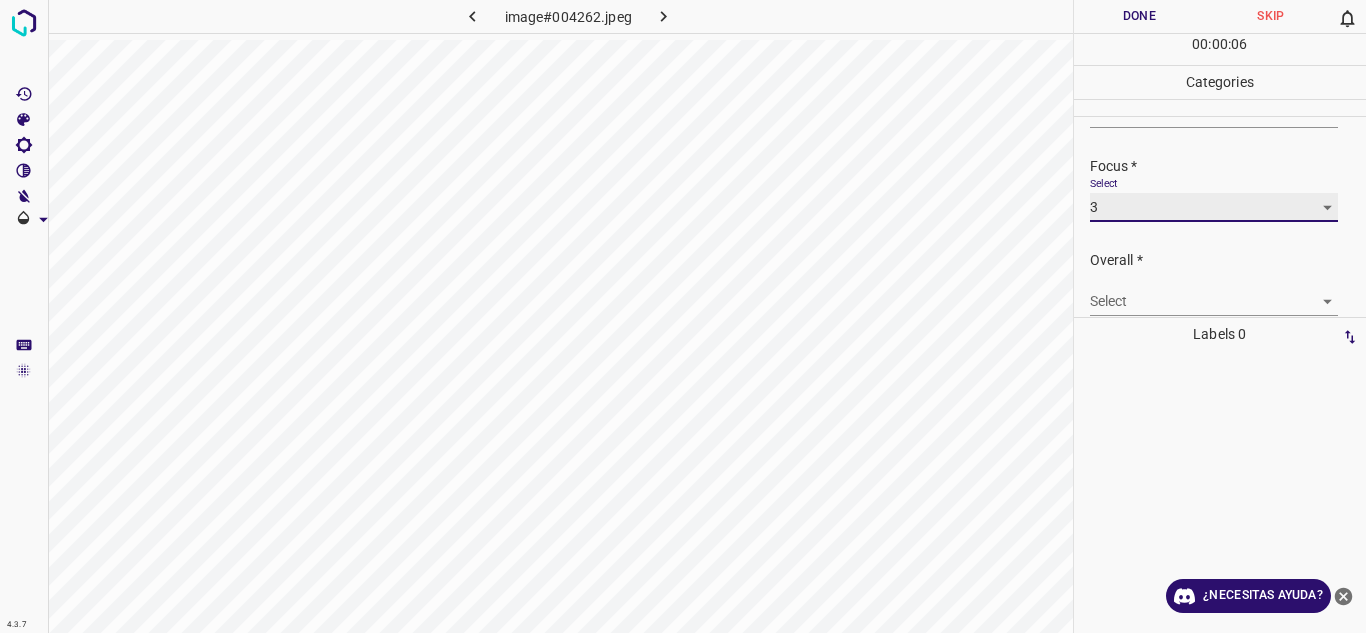 scroll, scrollTop: 98, scrollLeft: 0, axis: vertical 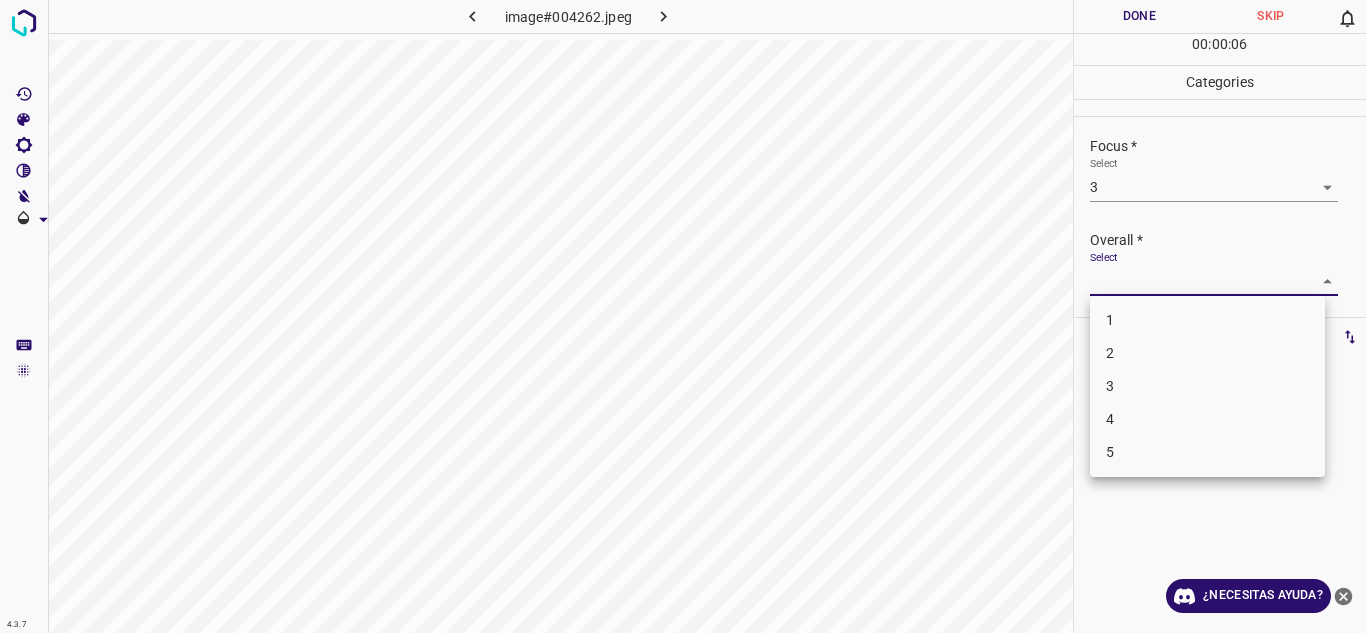drag, startPoint x: 1318, startPoint y: 270, endPoint x: 1313, endPoint y: 285, distance: 15.811388 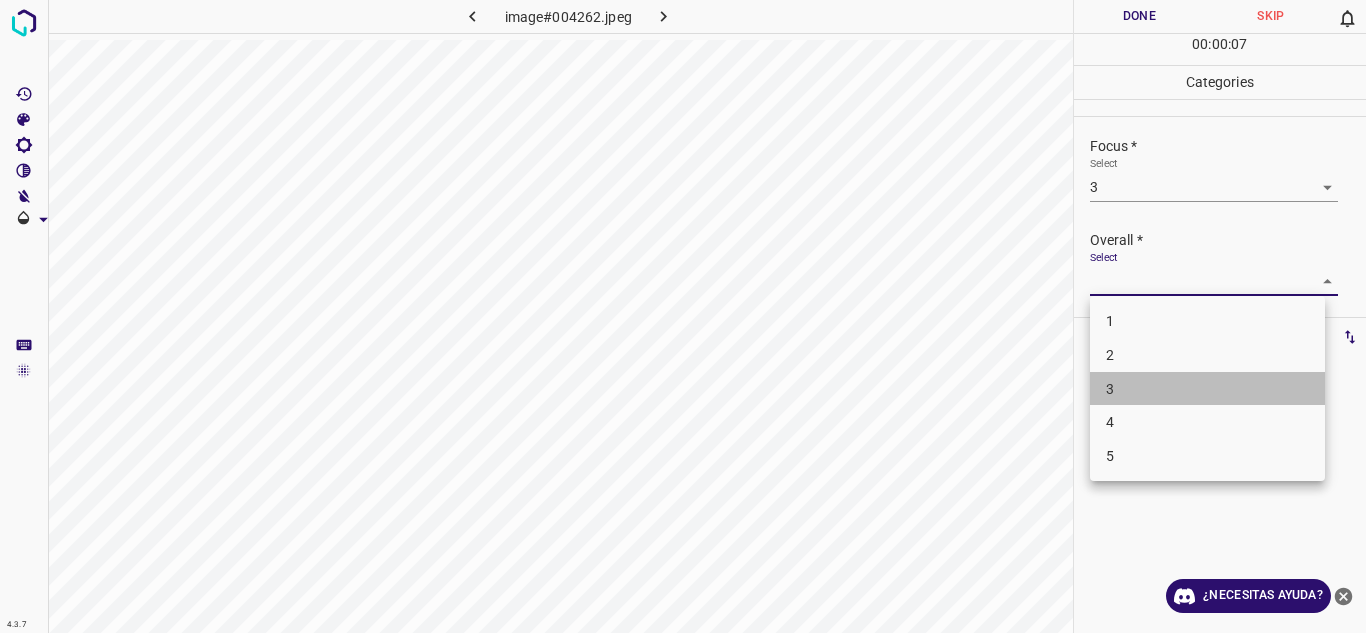 click on "3" at bounding box center (1207, 389) 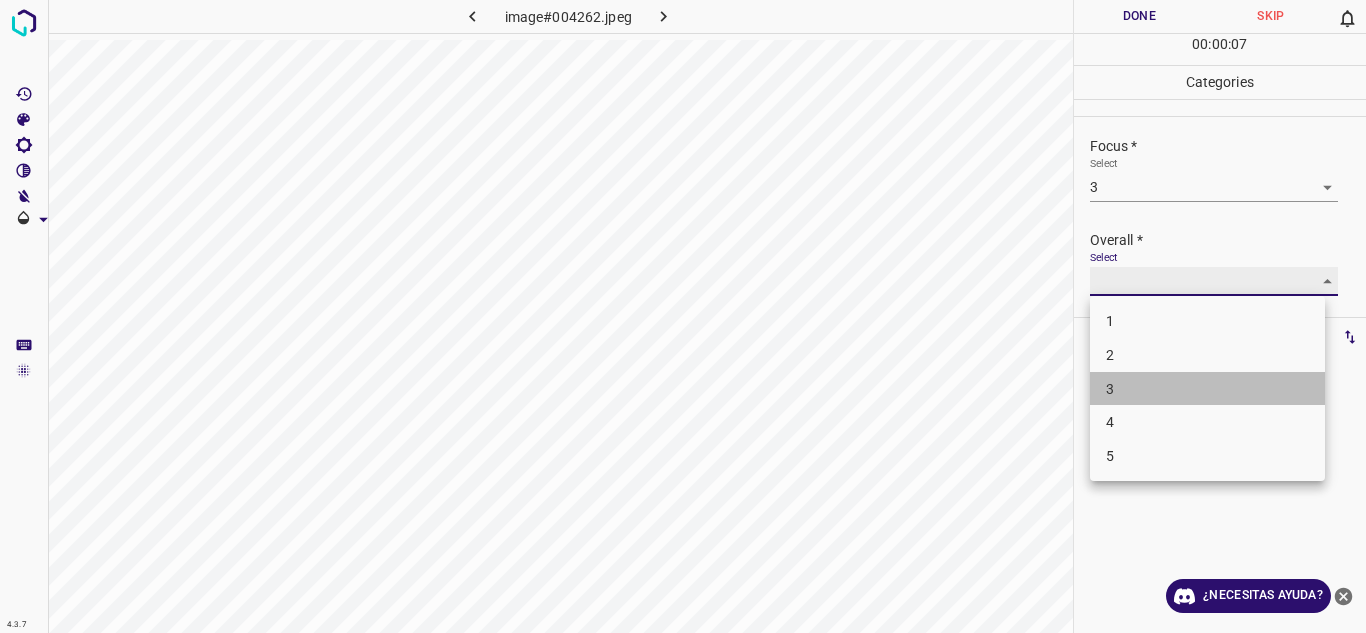 type on "3" 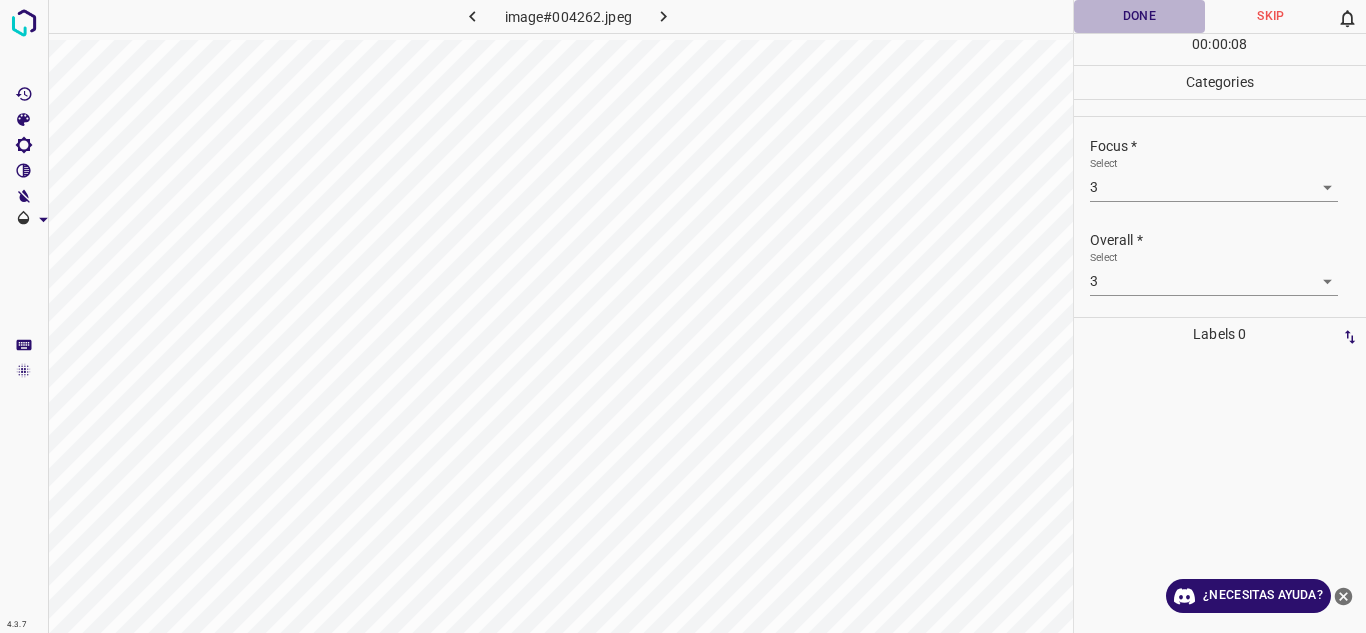 click on "Done" at bounding box center (1140, 16) 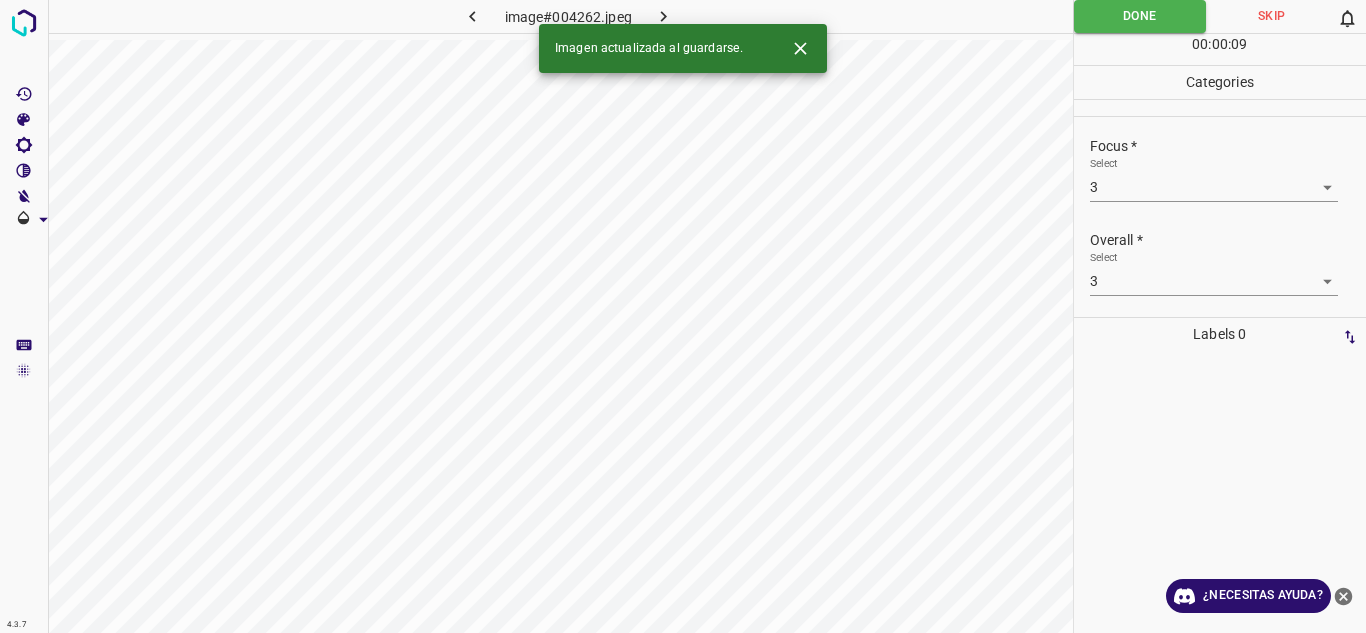click 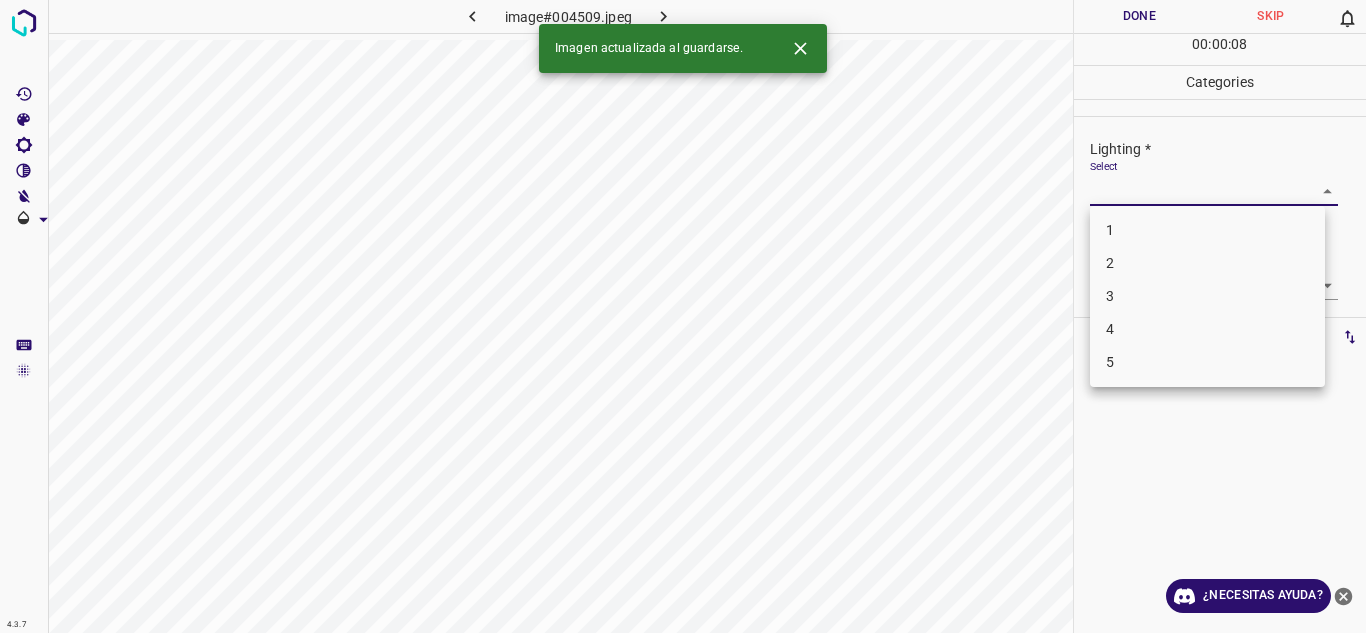 click on "4.3.7 image#004509.jpeg Done Skip 0 00   : 00   : 08   Categories Lighting *  Select ​ Focus *  Select ​ Overall *  Select ​ Labels   0 Categories 1 Lighting 2 Focus 3 Overall Tools Space Change between modes (Draw & Edit) I Auto labeling R Restore zoom M Zoom in N Zoom out Delete Delete selecte label Filters Z Restore filters X Saturation filter C Brightness filter V Contrast filter B Gray scale filter General O Download Imagen actualizada al guardarse. ¿Necesitas ayuda? Texto original Valora esta traducción Tu opinión servirá para ayudar a mejorar el Traductor de Google - Texto - Esconder - Borrar 1 2 3 4 5" at bounding box center [683, 316] 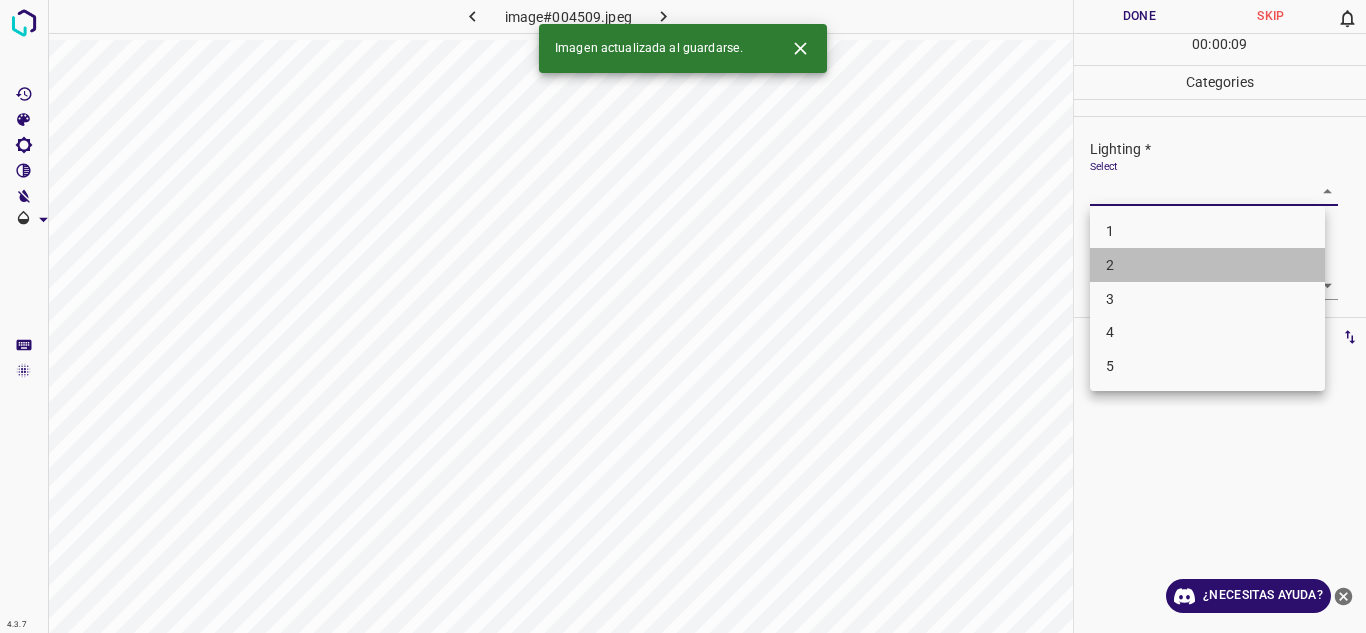 click on "2" at bounding box center [1207, 265] 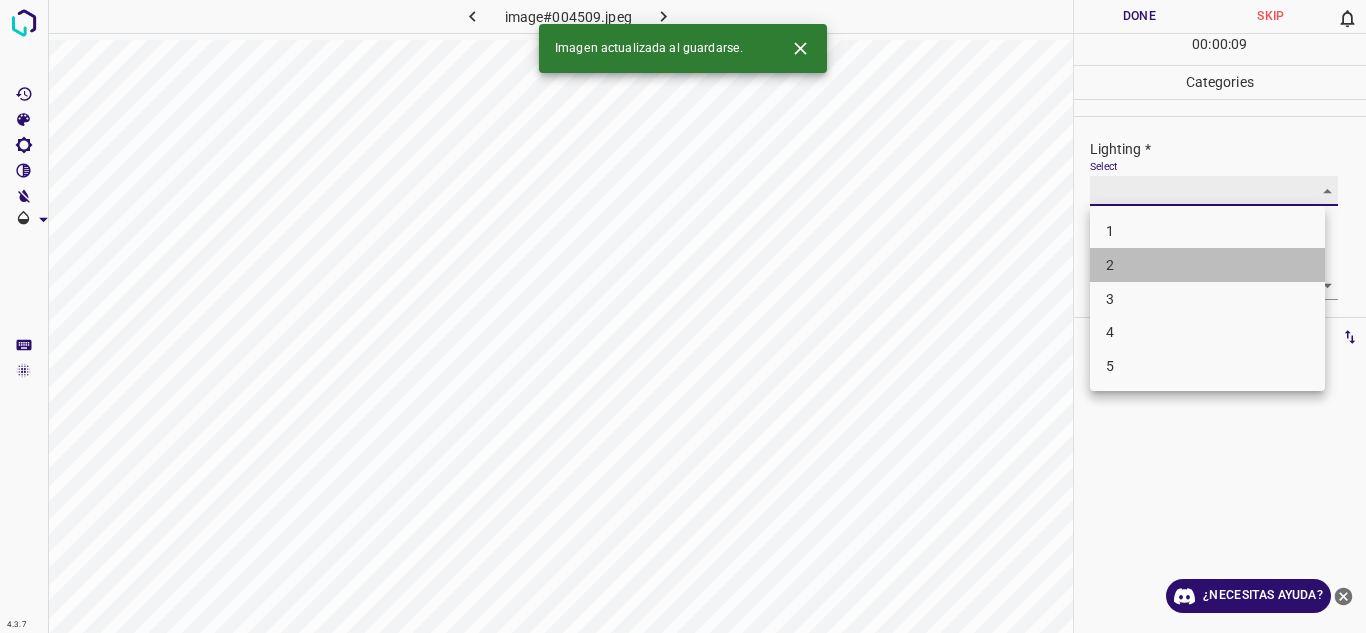 type on "2" 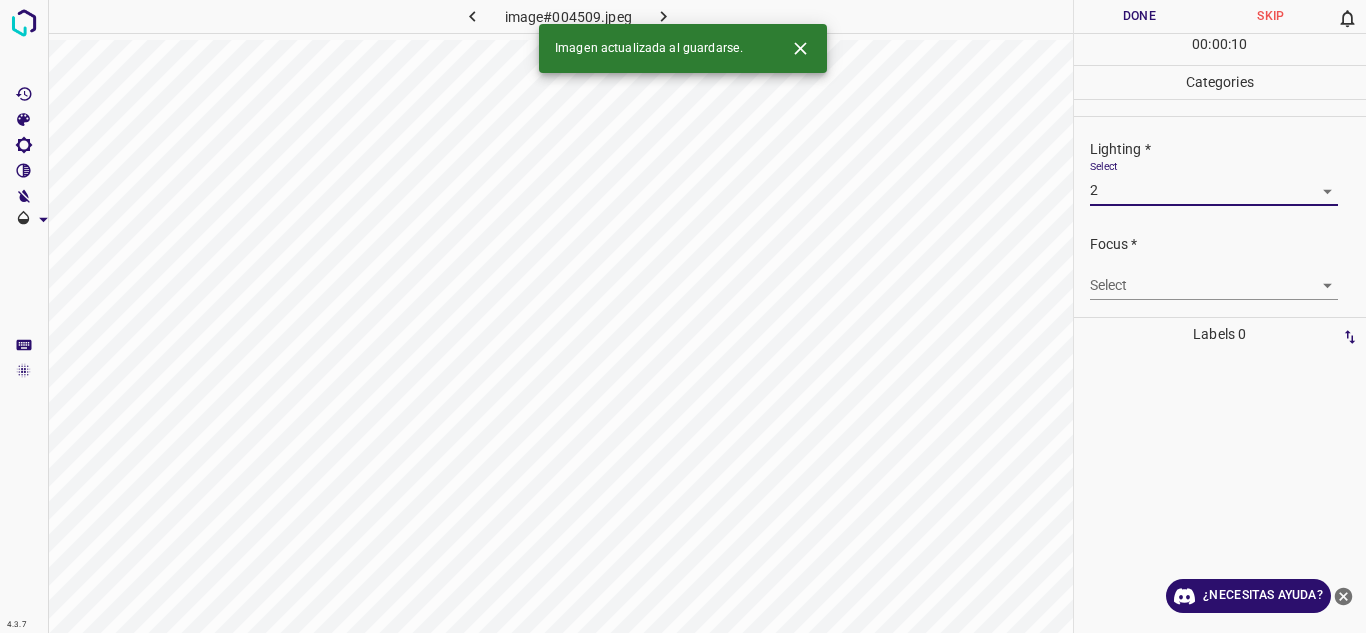 click on "4.3.7 image#004509.jpeg Done Skip 0 00   : 00   : 10   Categories Lighting *  Select 2 2 Focus *  Select ​ Overall *  Select ​ Labels   0 Categories 1 Lighting 2 Focus 3 Overall Tools Space Change between modes (Draw & Edit) I Auto labeling R Restore zoom M Zoom in N Zoom out Delete Delete selecte label Filters Z Restore filters X Saturation filter C Brightness filter V Contrast filter B Gray scale filter General O Download Imagen actualizada al guardarse. ¿Necesitas ayuda? Texto original Valora esta traducción Tu opinión servirá para ayudar a mejorar el Traductor de Google - Texto - Esconder - Borrar" at bounding box center [683, 316] 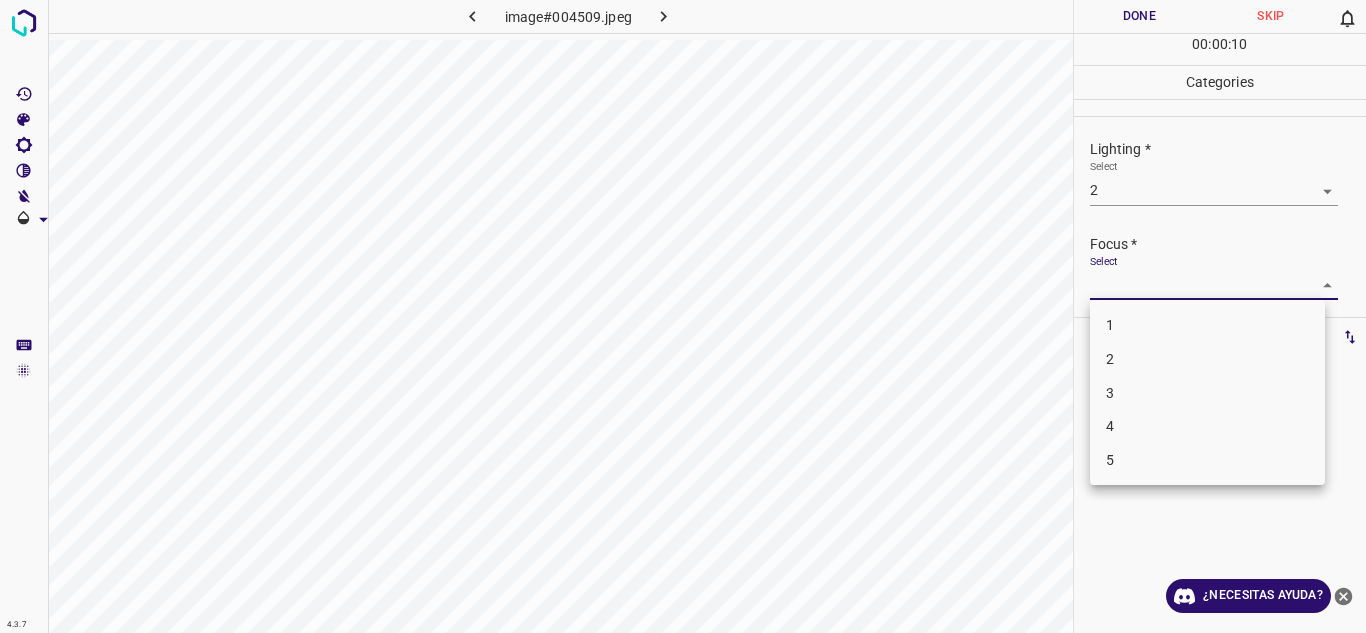 click on "2" at bounding box center [1207, 359] 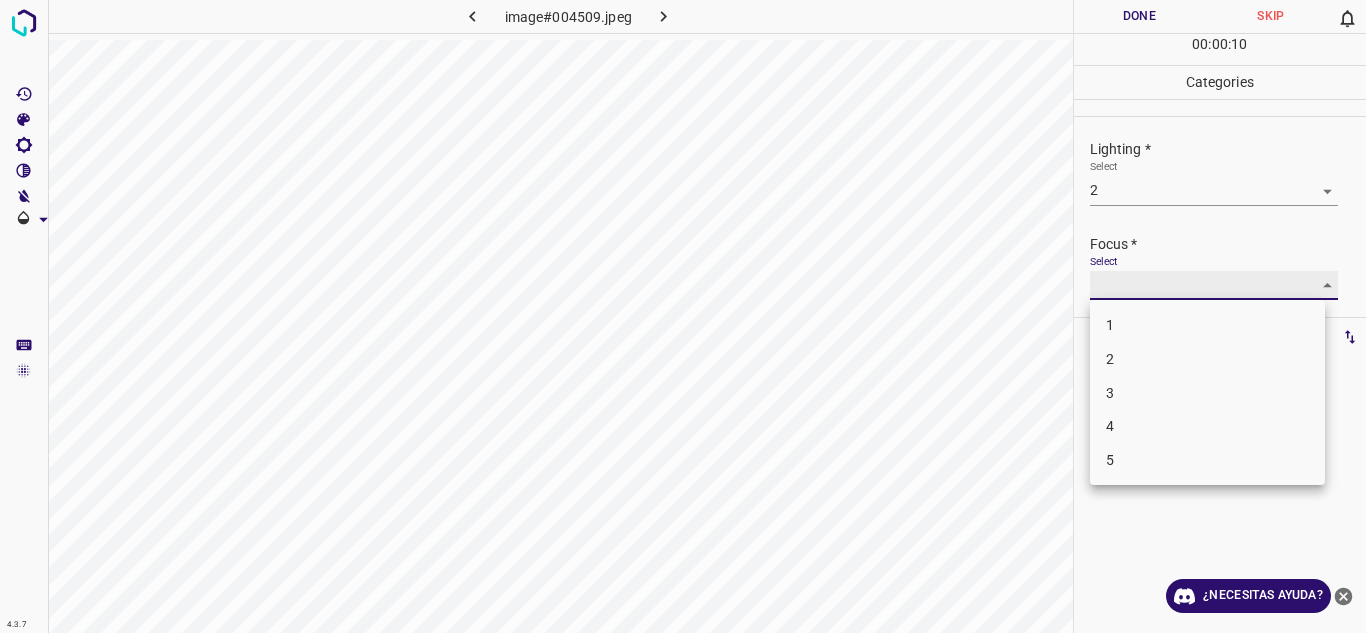 type on "2" 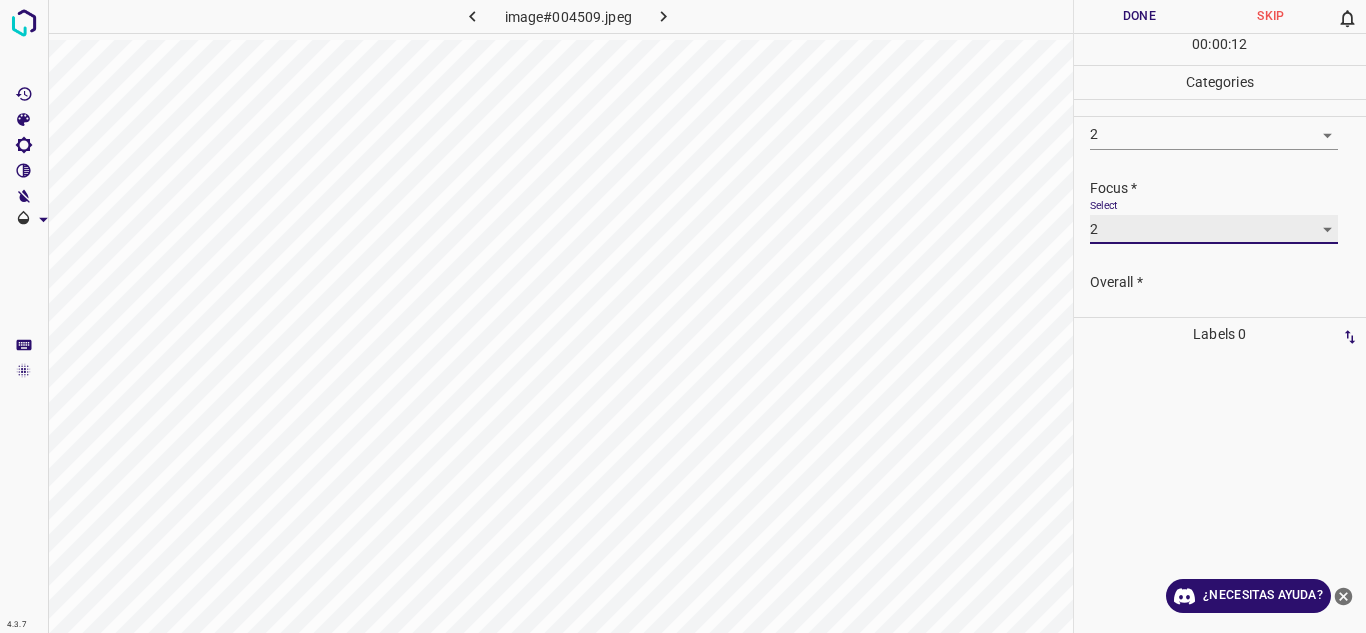 scroll, scrollTop: 98, scrollLeft: 0, axis: vertical 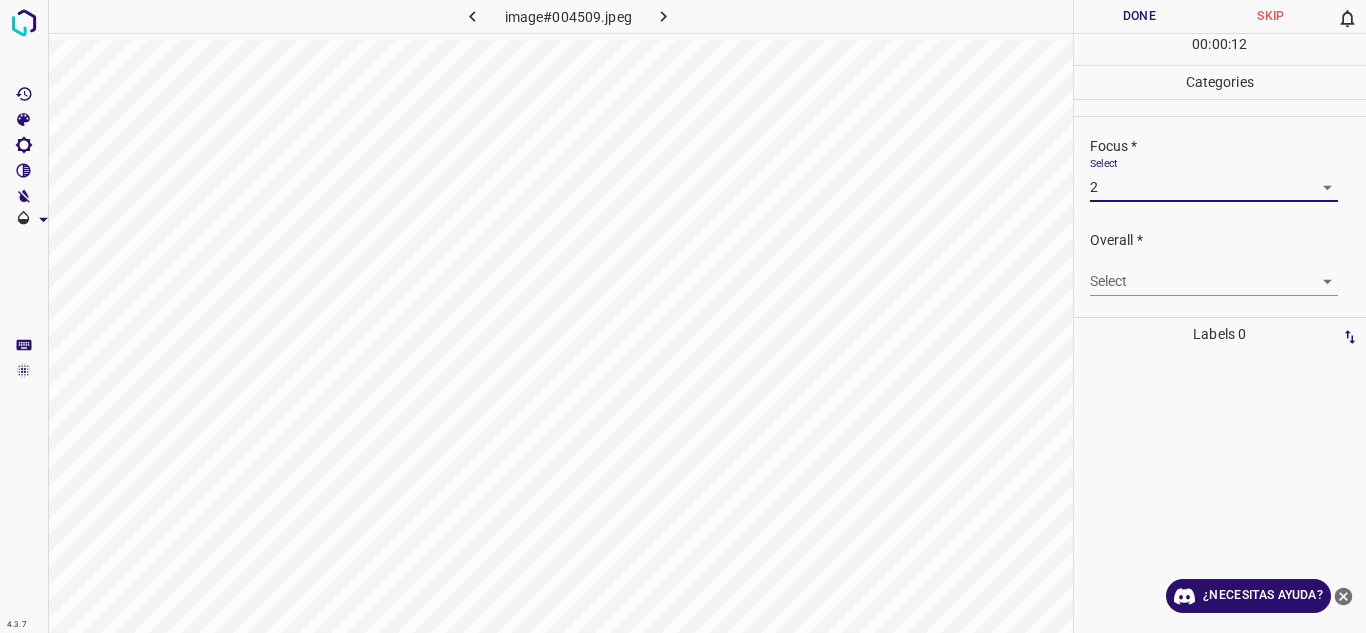 click on "4.3.7 image#004509.jpeg Done Skip 0 00   : 00   : 12   Categories Lighting *  Select 2 2 Focus *  Select 2 2 Overall *  Select ​ Labels   0 Categories 1 Lighting 2 Focus 3 Overall Tools Space Change between modes (Draw & Edit) I Auto labeling R Restore zoom M Zoom in N Zoom out Delete Delete selecte label Filters Z Restore filters X Saturation filter C Brightness filter V Contrast filter B Gray scale filter General O Download ¿Necesitas ayuda? Texto original Valora esta traducción Tu opinión servirá para ayudar a mejorar el Traductor de Google - Texto - Esconder - Borrar" at bounding box center [683, 316] 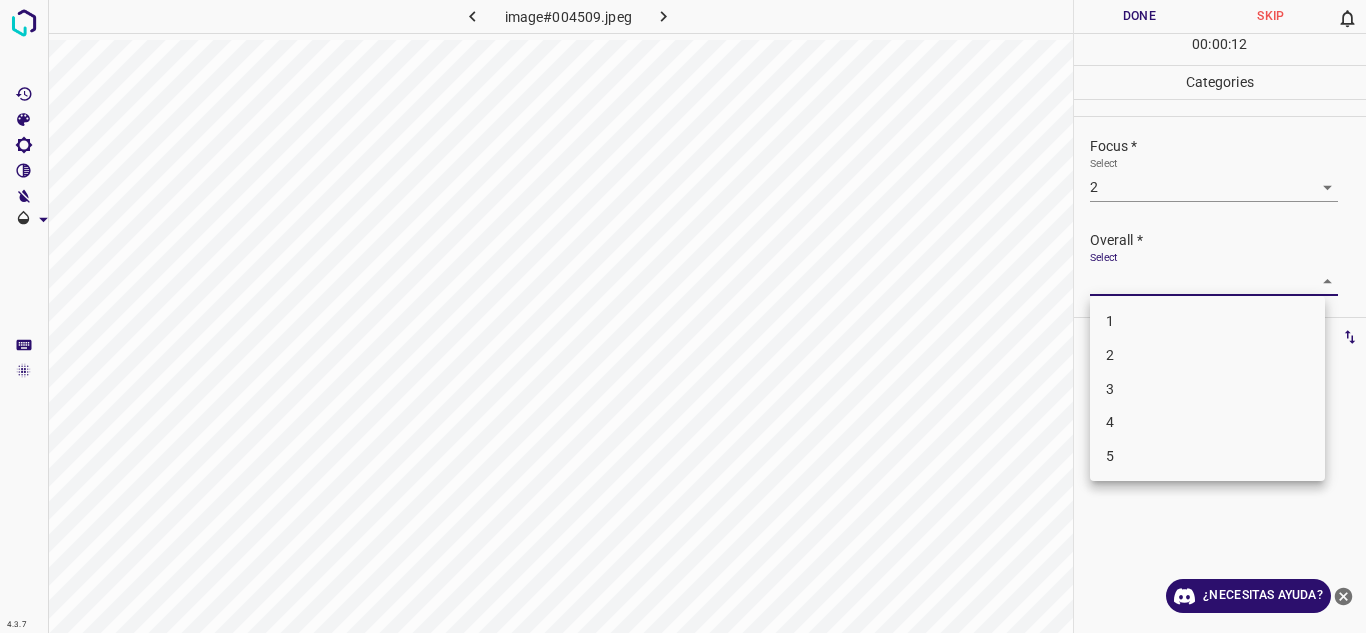 click on "2" at bounding box center [1207, 355] 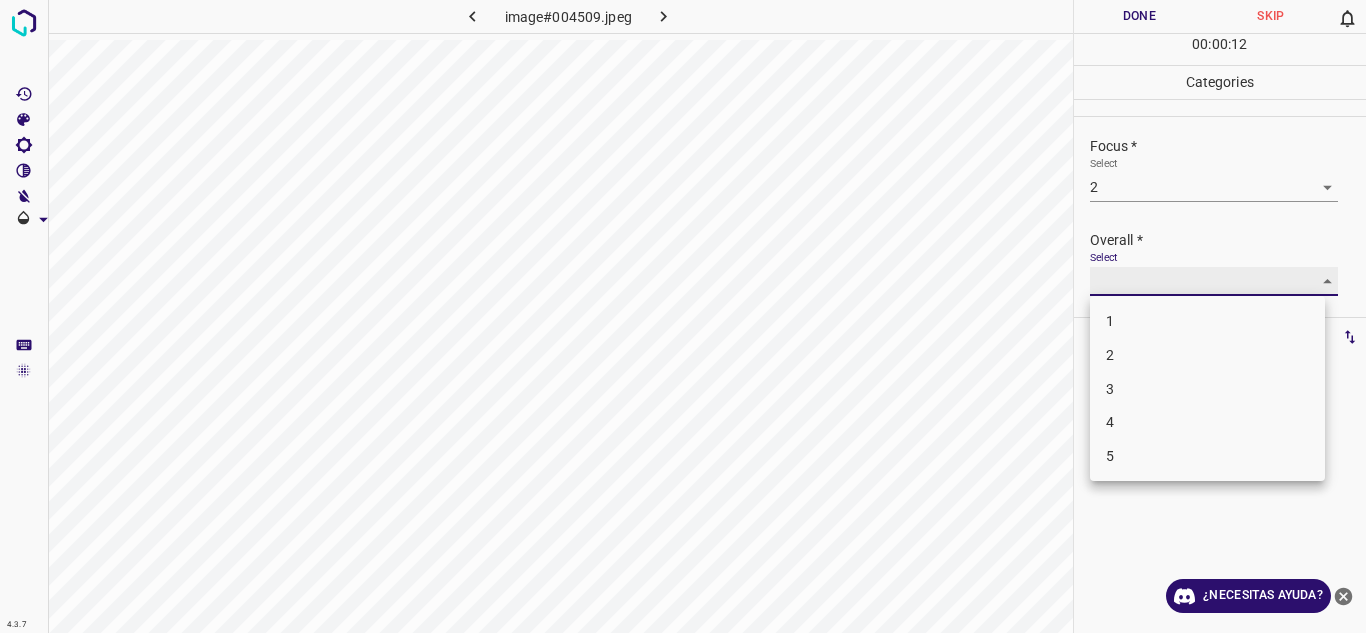 type on "2" 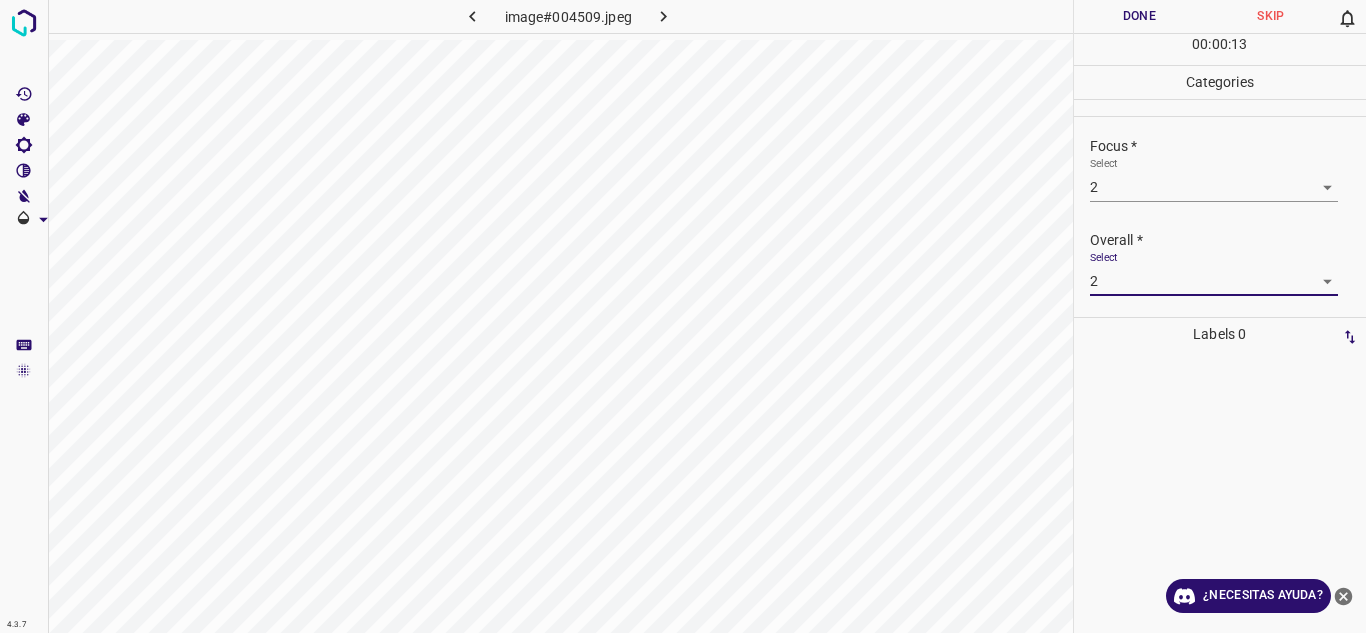 click on "Done" at bounding box center (1140, 16) 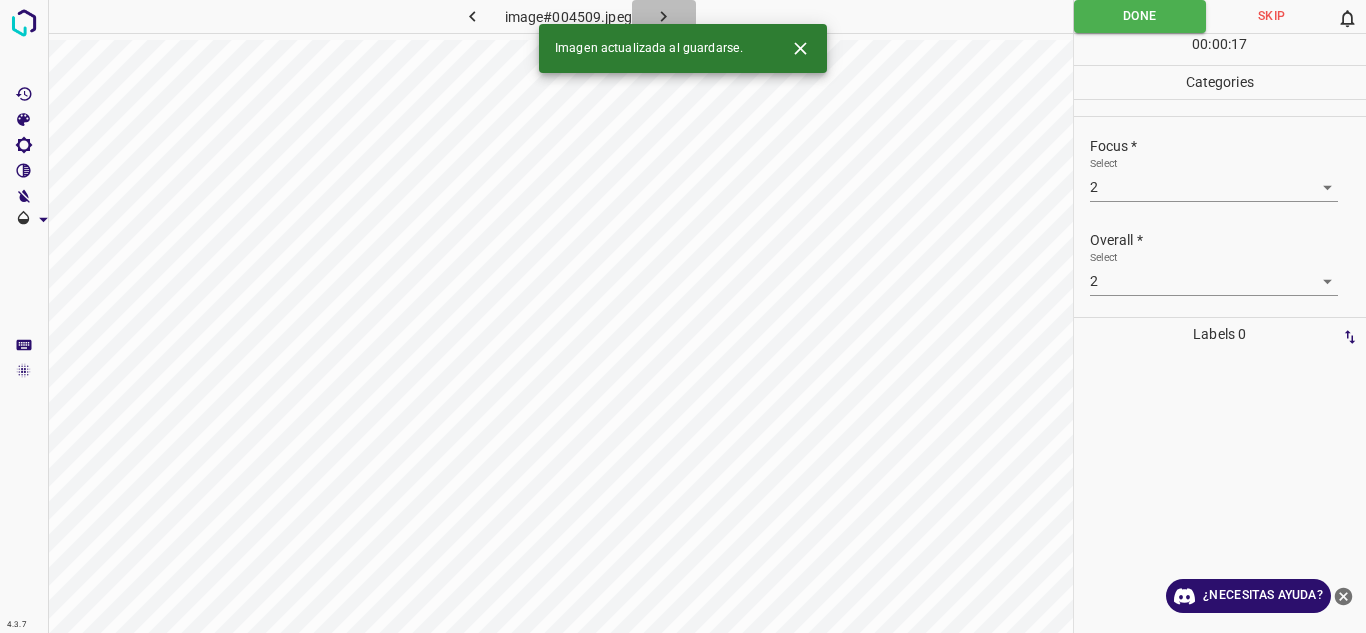 click 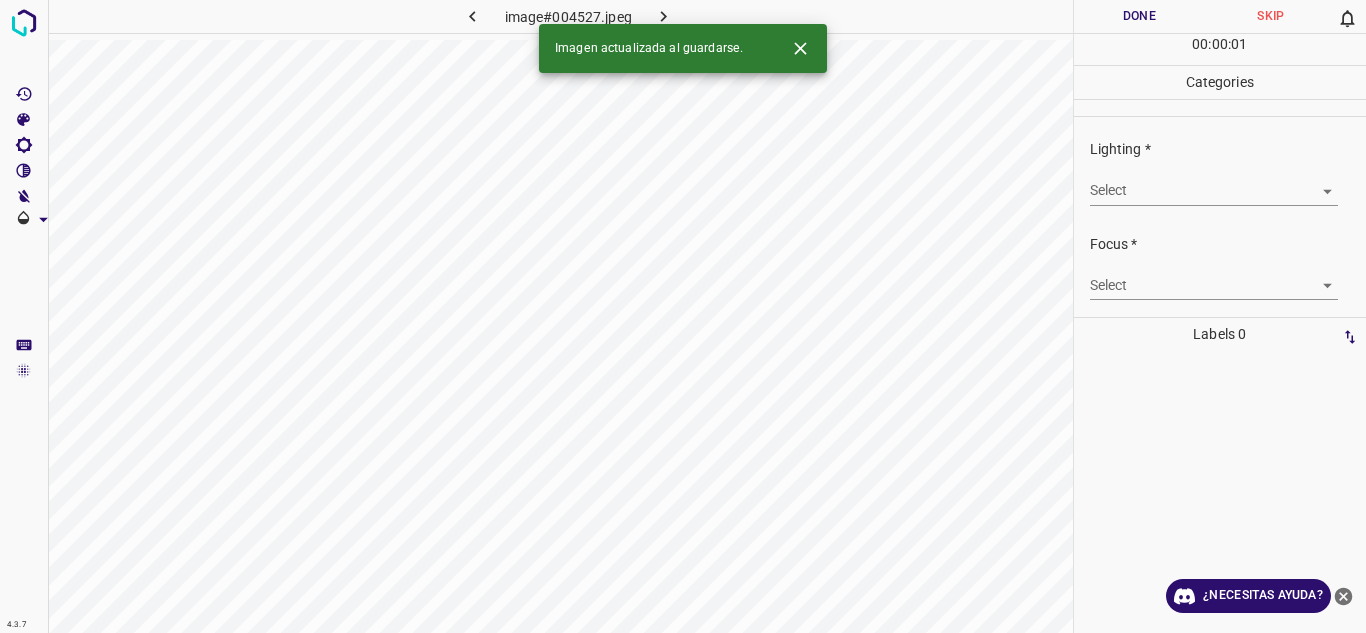 click on "4.3.7 image#004527.jpeg Done Skip 0 00   : 00   : 01   Categories Lighting *  Select ​ Focus *  Select ​ Overall *  Select ​ Labels   0 Categories 1 Lighting 2 Focus 3 Overall Tools Space Change between modes (Draw & Edit) I Auto labeling R Restore zoom M Zoom in N Zoom out Delete Delete selecte label Filters Z Restore filters X Saturation filter C Brightness filter V Contrast filter B Gray scale filter General O Download Imagen actualizada al guardarse. ¿Necesitas ayuda? Texto original Valora esta traducción Tu opinión servirá para ayudar a mejorar el Traductor de Google - Texto - Esconder - Borrar" at bounding box center (683, 316) 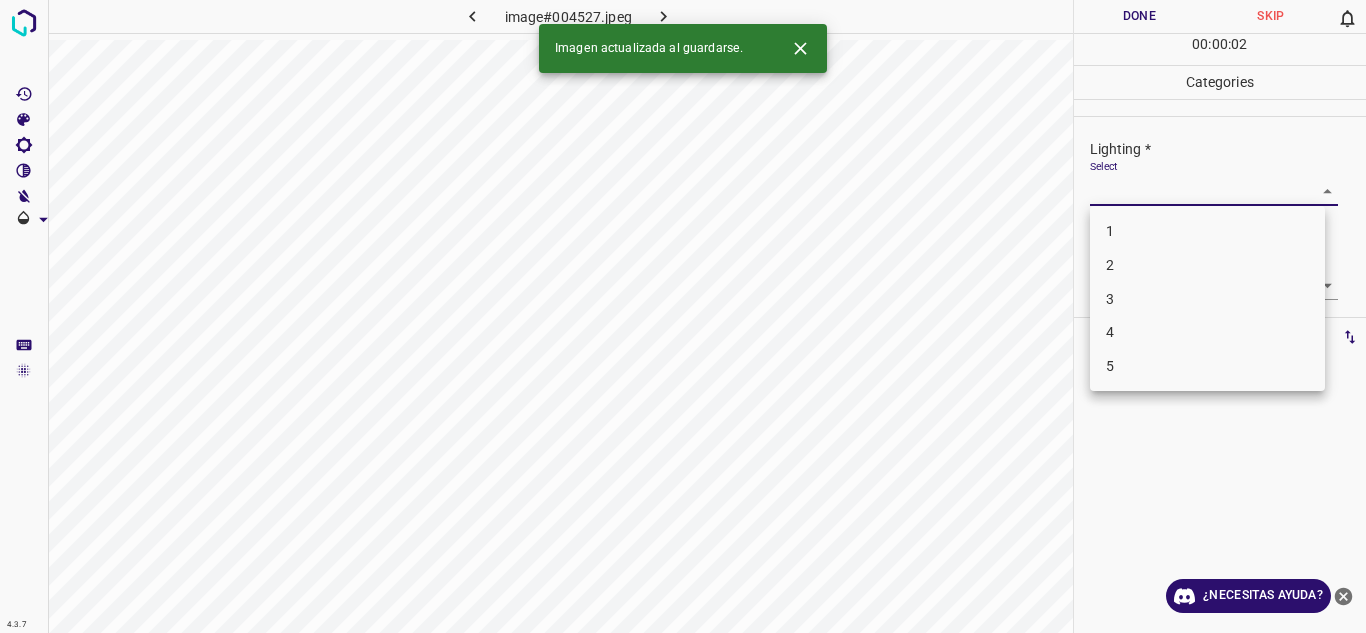 click on "2" at bounding box center [1207, 265] 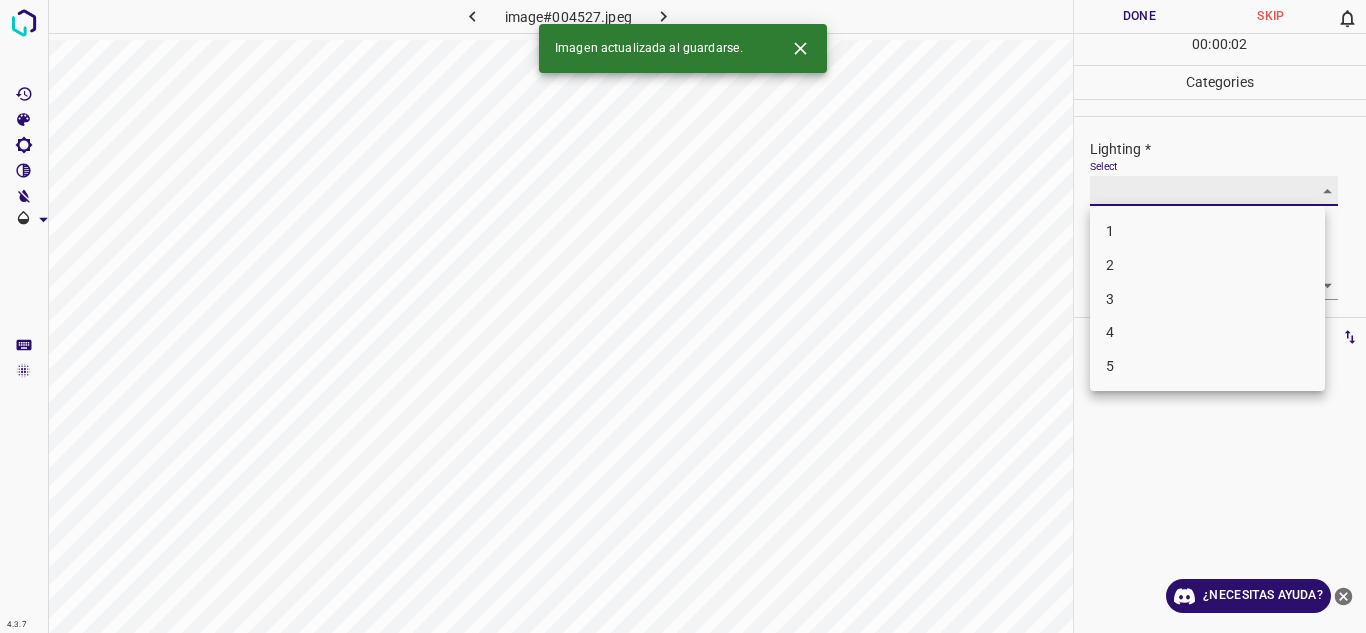 type on "2" 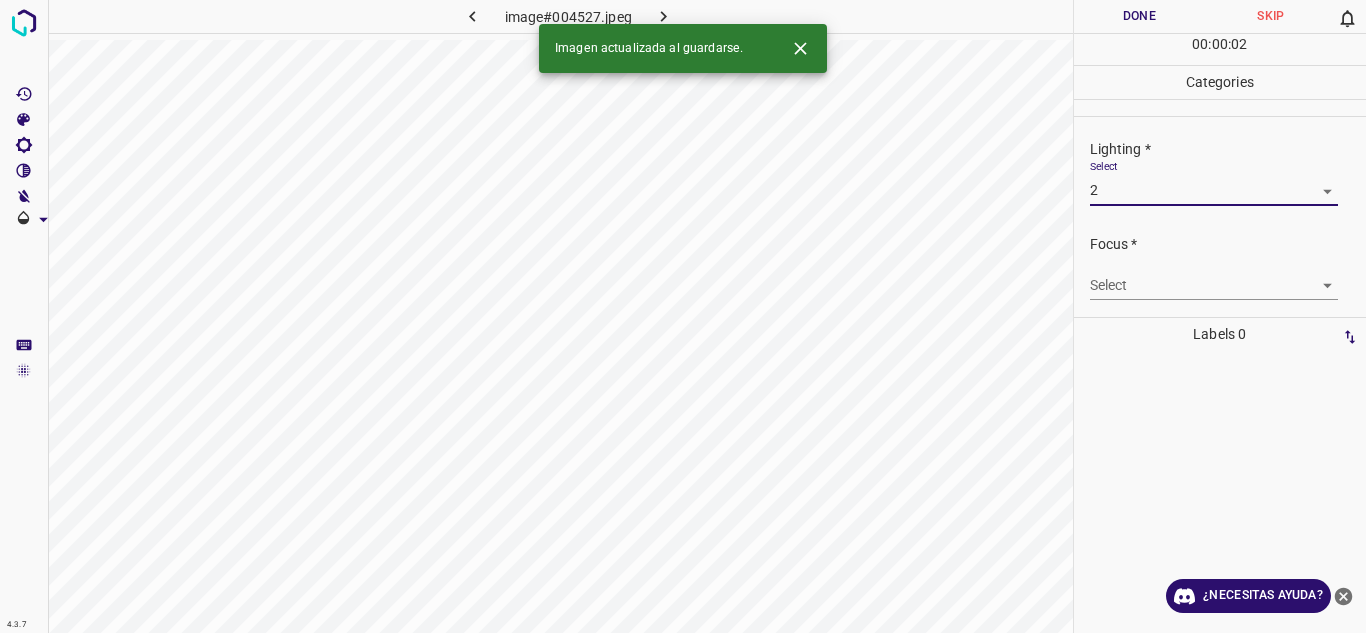 click on "4.3.7 image#004527.jpeg Done Skip 0 00   : 00   : 02   Categories Lighting *  Select 2 2 Focus *  Select ​ Overall *  Select ​ Labels   0 Categories 1 Lighting 2 Focus 3 Overall Tools Space Change between modes (Draw & Edit) I Auto labeling R Restore zoom M Zoom in N Zoom out Delete Delete selecte label Filters Z Restore filters X Saturation filter C Brightness filter V Contrast filter B Gray scale filter General O Download Imagen actualizada al guardarse. ¿Necesitas ayuda? Texto original Valora esta traducción Tu opinión servirá para ayudar a mejorar el Traductor de Google - Texto - Esconder - Borrar" at bounding box center [683, 316] 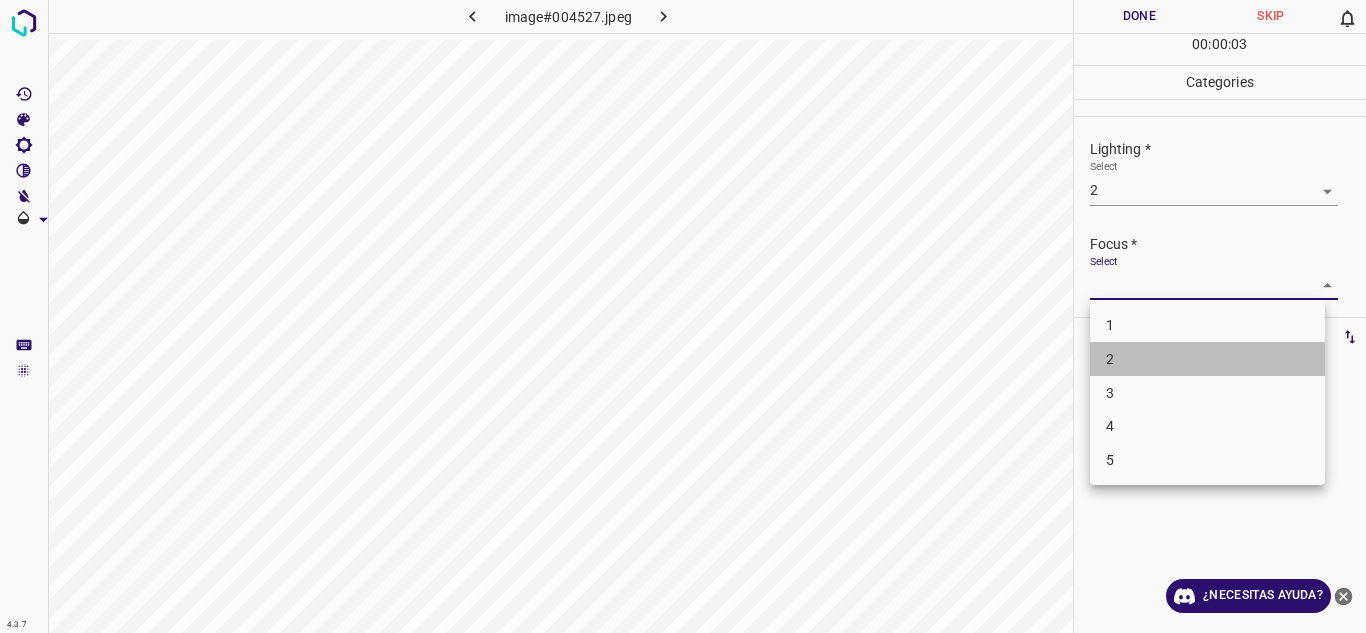 click on "2" at bounding box center [1207, 359] 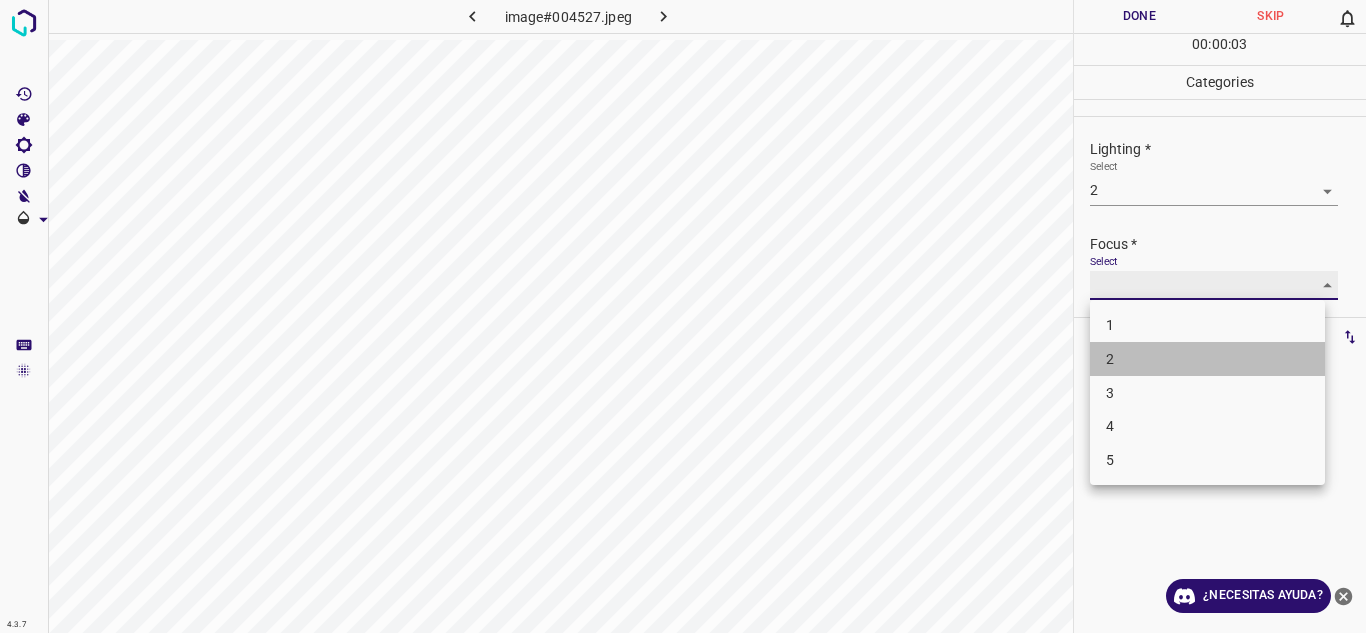 type on "2" 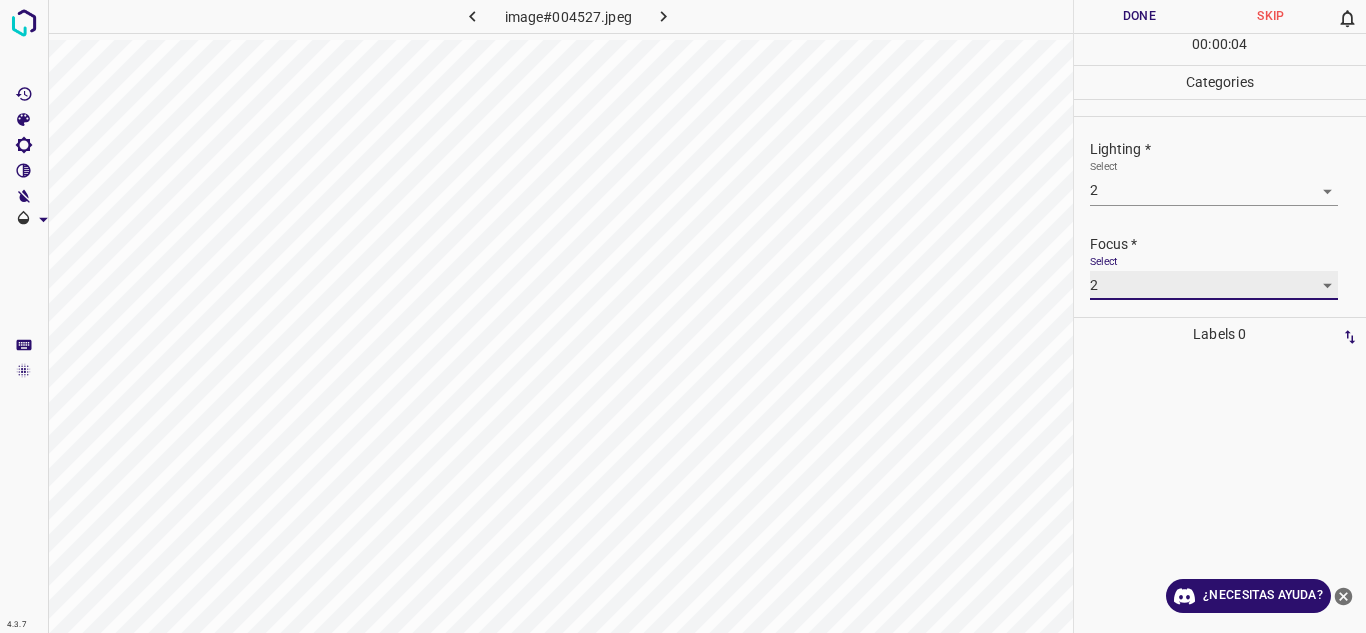 scroll, scrollTop: 98, scrollLeft: 0, axis: vertical 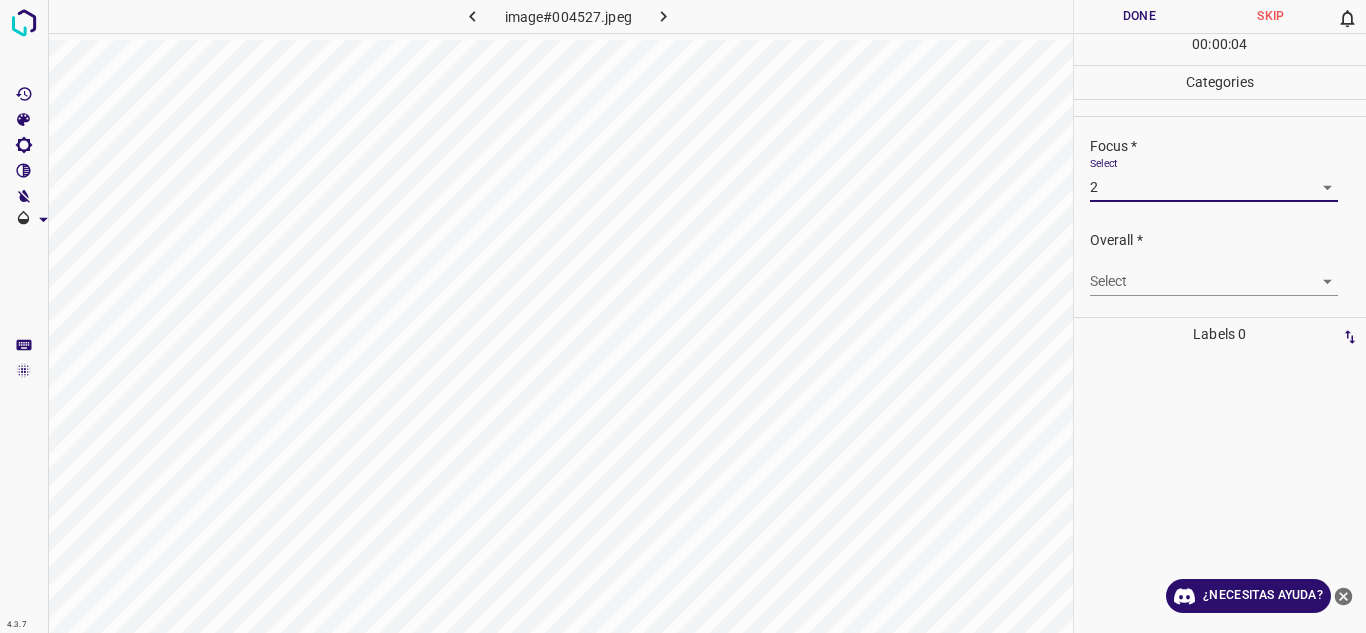 click on "4.3.7 image#004527.jpeg Done Skip 0 00   : 00   : 04   Categories Lighting *  Select 2 2 Focus *  Select 2 2 Overall *  Select ​ Labels   0 Categories 1 Lighting 2 Focus 3 Overall Tools Space Change between modes (Draw & Edit) I Auto labeling R Restore zoom M Zoom in N Zoom out Delete Delete selecte label Filters Z Restore filters X Saturation filter C Brightness filter V Contrast filter B Gray scale filter General O Download ¿Necesitas ayuda? Texto original Valora esta traducción Tu opinión servirá para ayudar a mejorar el Traductor de Google - Texto - Esconder - Borrar" at bounding box center (683, 316) 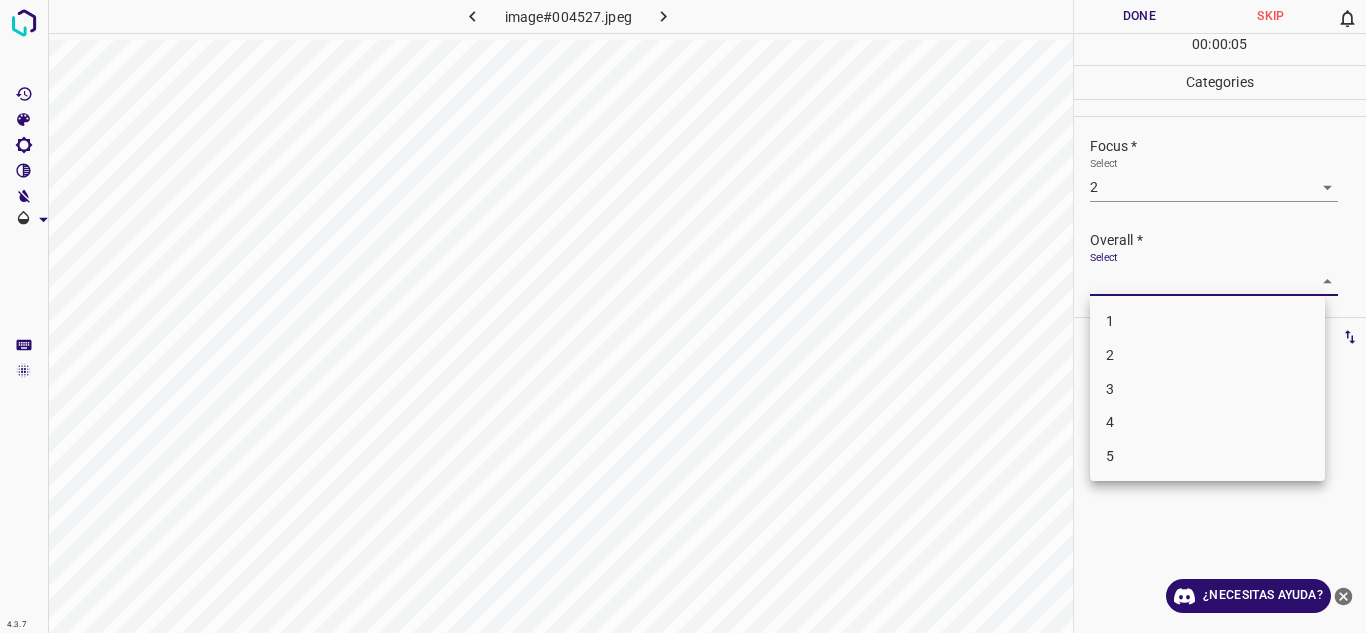 click on "2" at bounding box center [1207, 355] 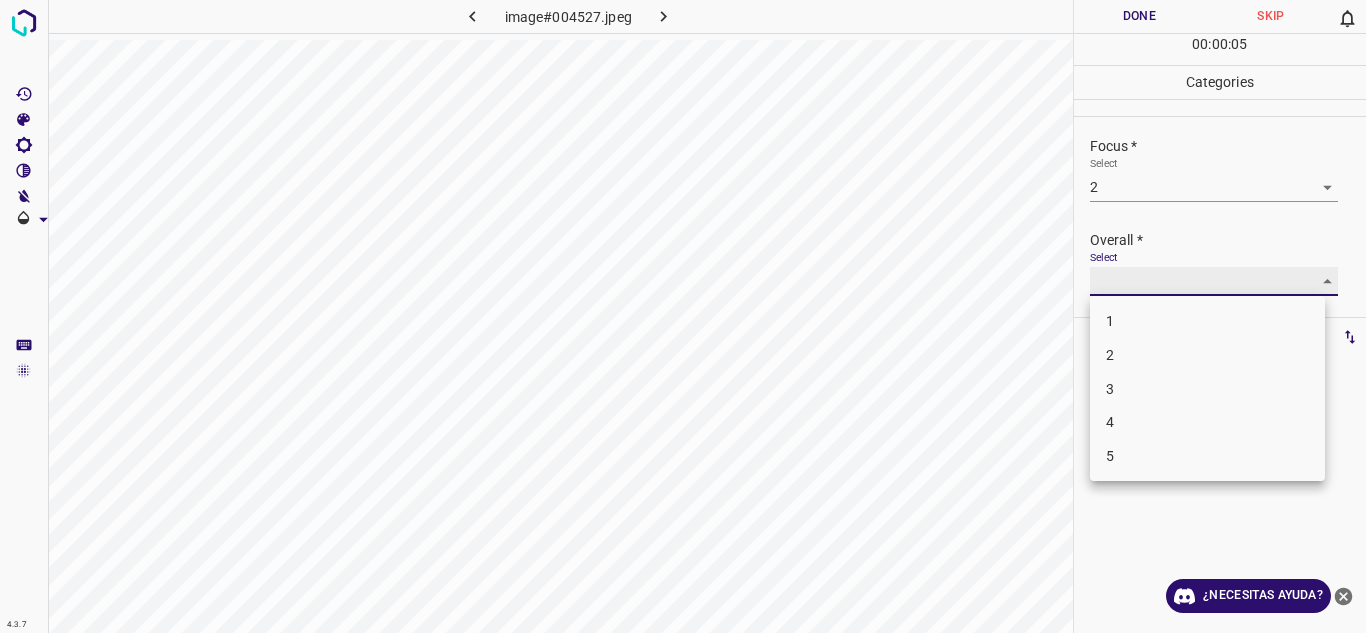 type on "2" 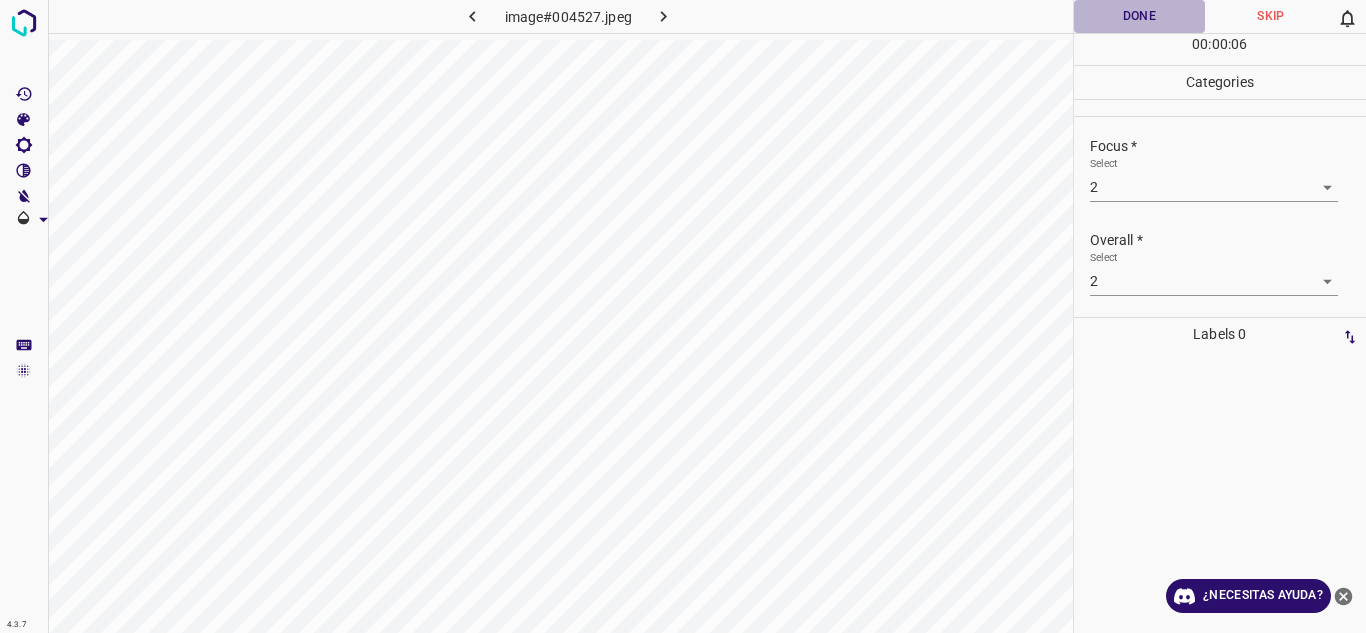 click on "Done" at bounding box center [1140, 16] 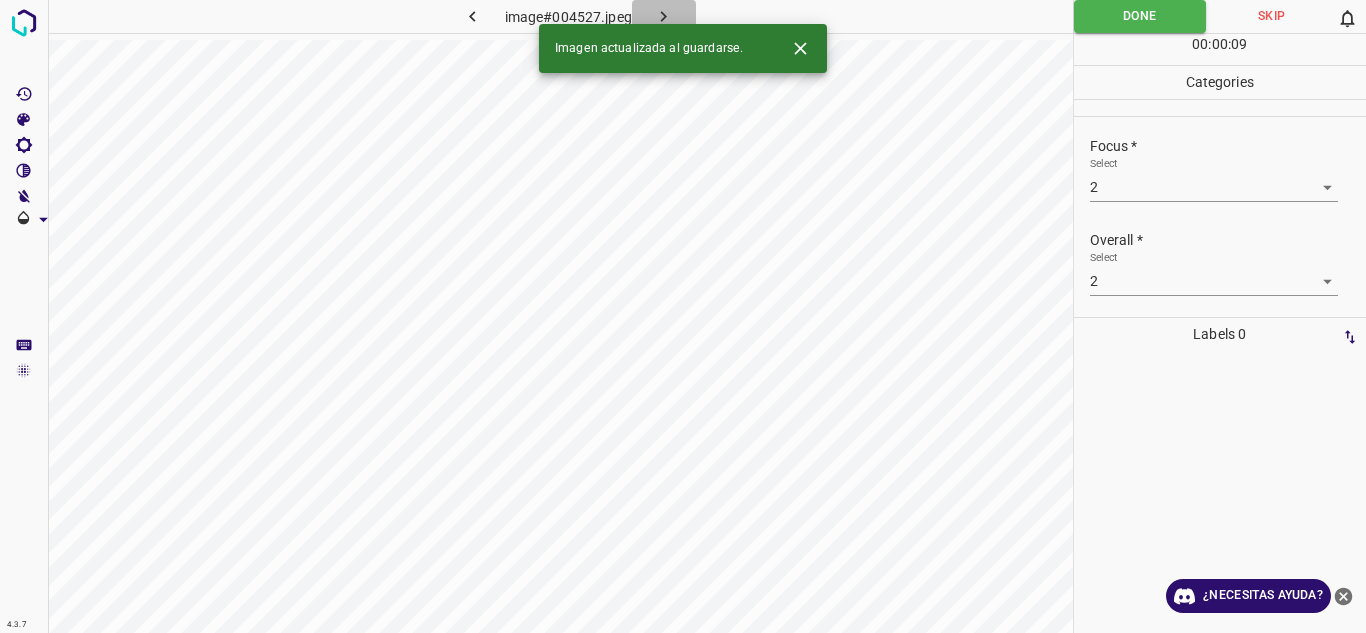 click at bounding box center [664, 16] 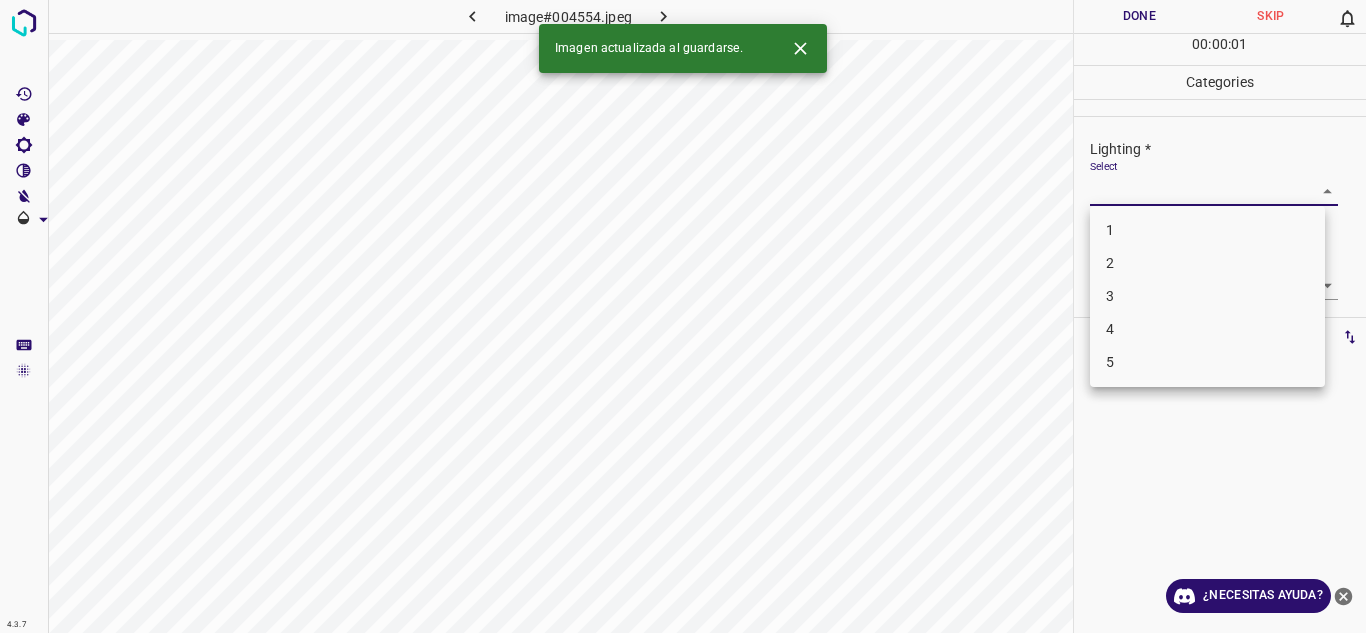 click on "4.3.7 image#004554.jpeg Done Skip 0 00   : 00   : 01   Categories Lighting *  Select ​ Focus *  Select ​ Overall *  Select ​ Labels   0 Categories 1 Lighting 2 Focus 3 Overall Tools Space Change between modes (Draw & Edit) I Auto labeling R Restore zoom M Zoom in N Zoom out Delete Delete selecte label Filters Z Restore filters X Saturation filter C Brightness filter V Contrast filter B Gray scale filter General O Download Imagen actualizada al guardarse. ¿Necesitas ayuda? Texto original Valora esta traducción Tu opinión servirá para ayudar a mejorar el Traductor de Google - Texto - Esconder - Borrar 1 2 3 4 5" at bounding box center (683, 316) 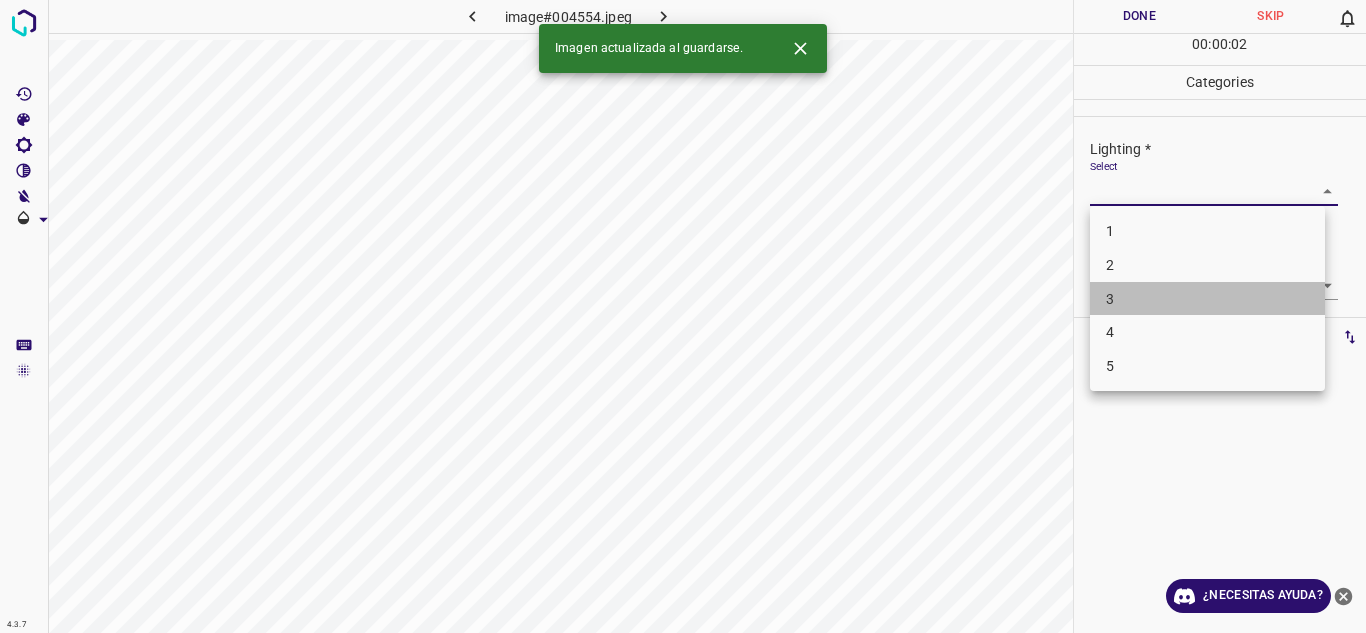 click on "3" at bounding box center [1207, 299] 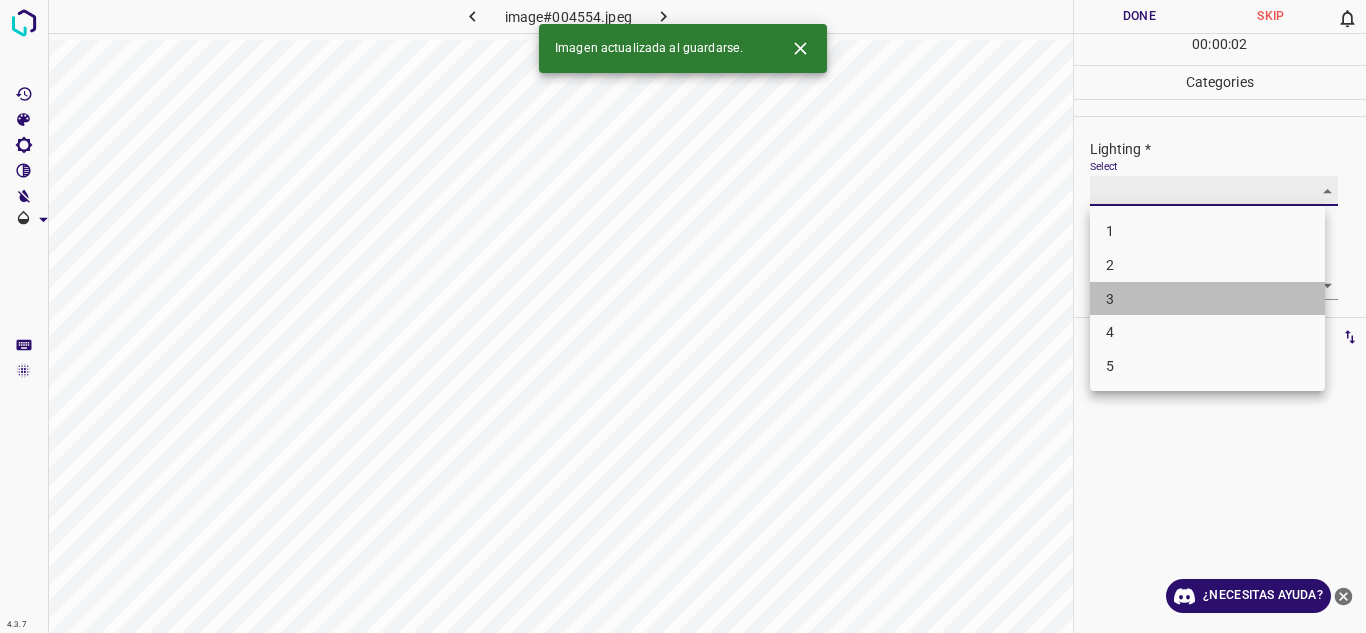 type on "3" 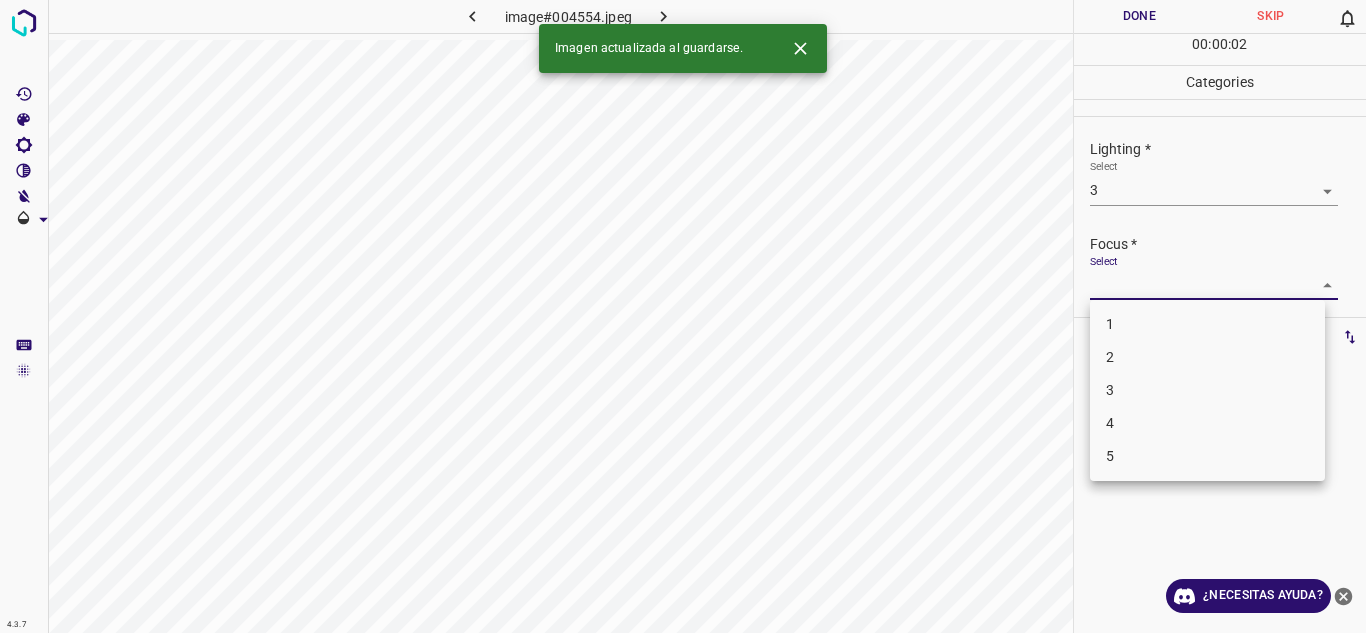 drag, startPoint x: 1279, startPoint y: 272, endPoint x: 1240, endPoint y: 314, distance: 57.31492 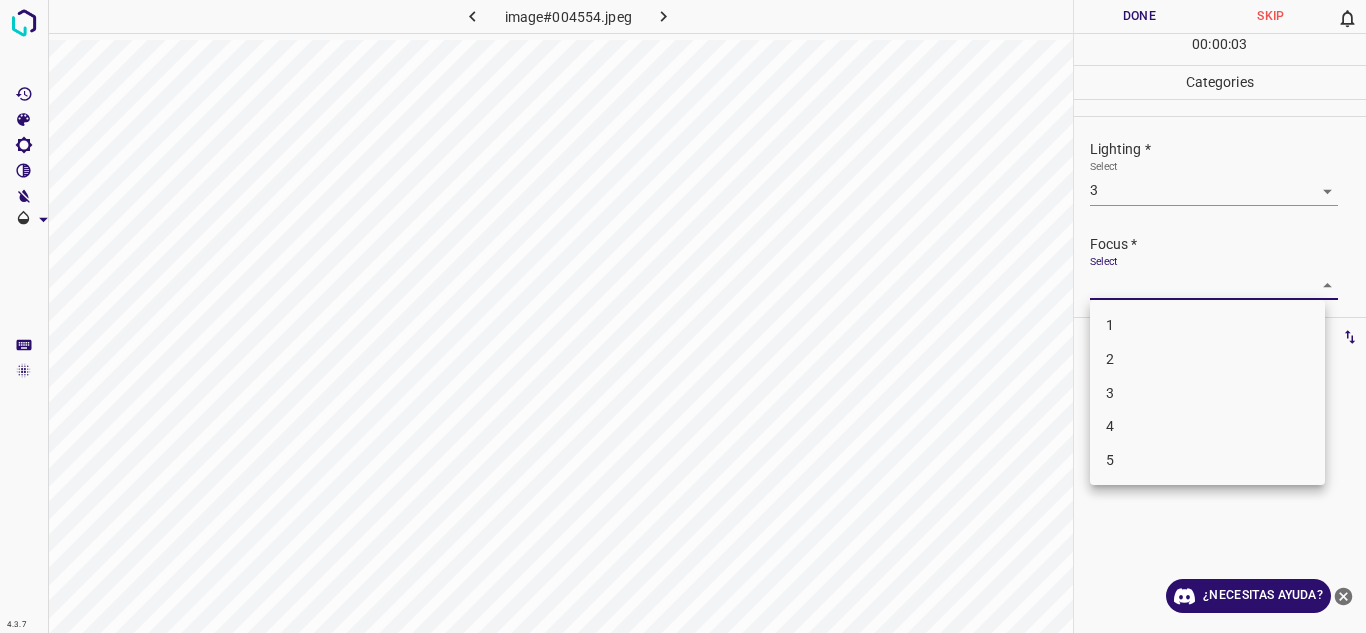 click on "2" at bounding box center [1207, 359] 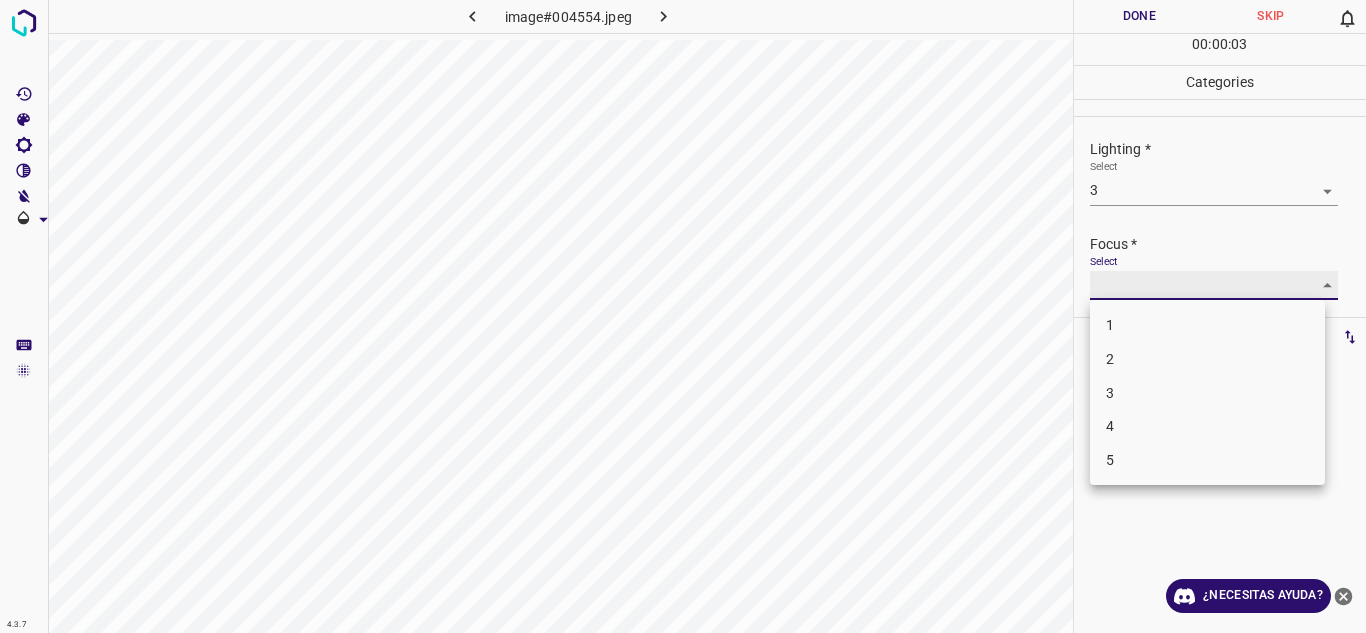 type on "2" 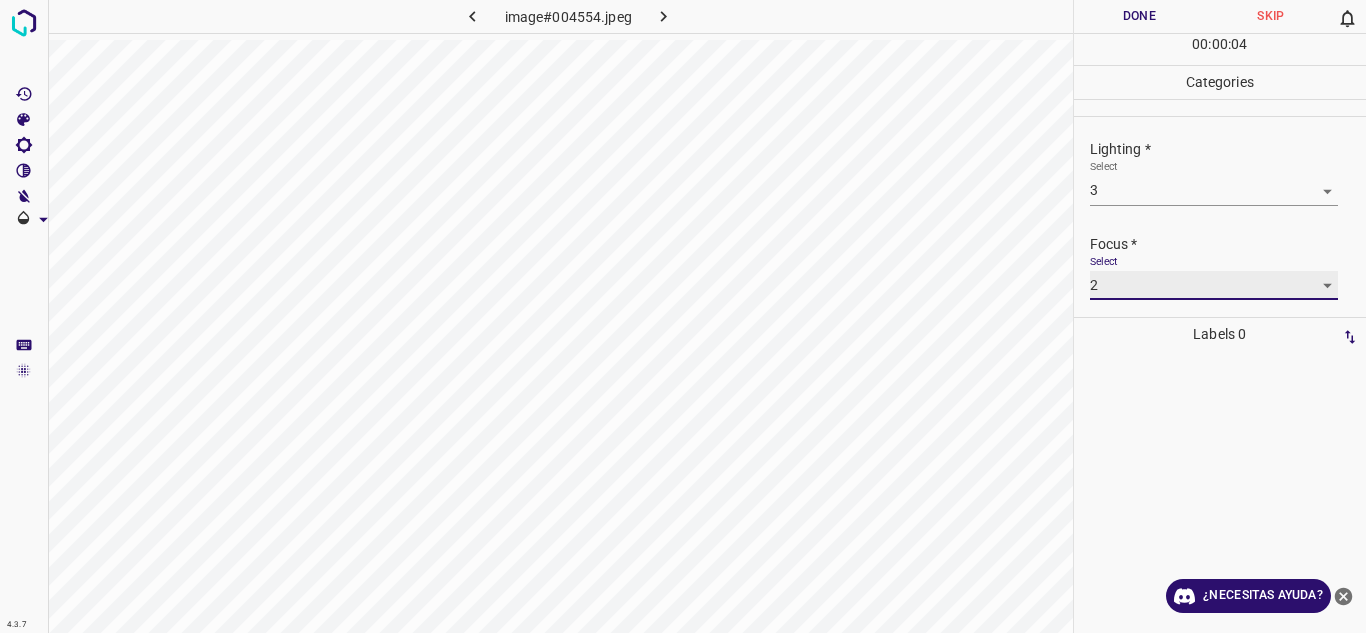 scroll, scrollTop: 98, scrollLeft: 0, axis: vertical 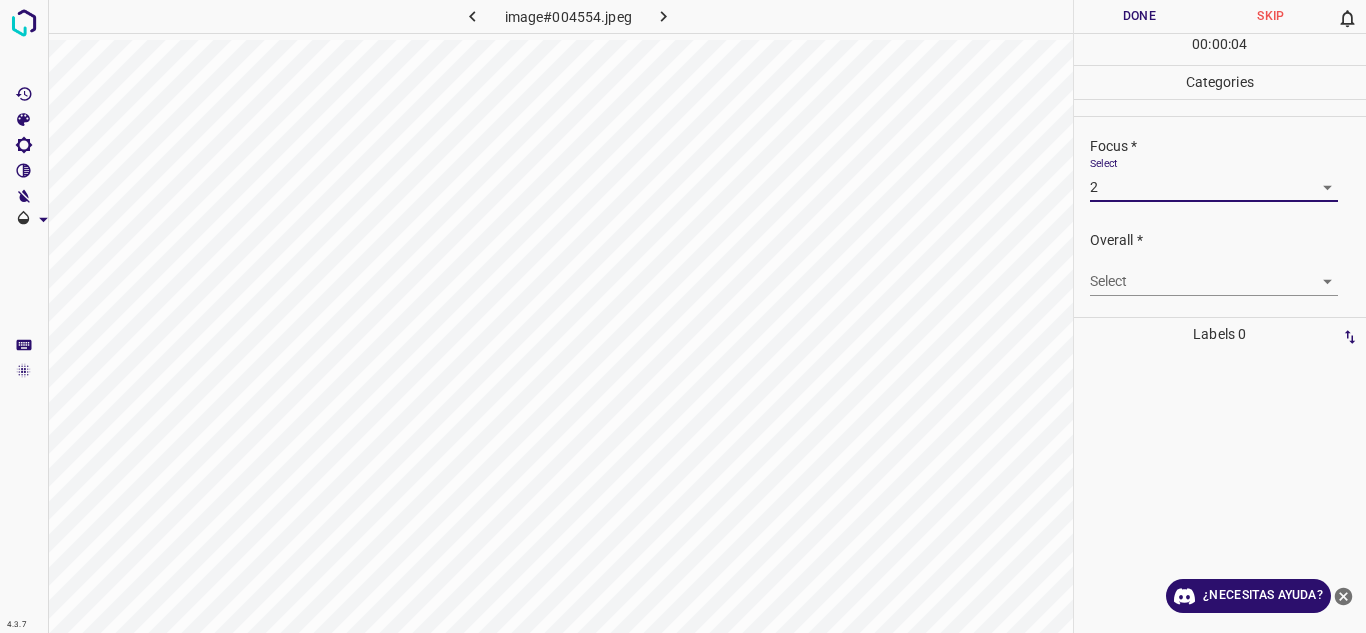 click on "4.3.7 image#004554.jpeg Done Skip 0 00   : 00   : 04   Categories Lighting *  Select 3 3 Focus *  Select 2 2 Overall *  Select ​ Labels   0 Categories 1 Lighting 2 Focus 3 Overall Tools Space Change between modes (Draw & Edit) I Auto labeling R Restore zoom M Zoom in N Zoom out Delete Delete selecte label Filters Z Restore filters X Saturation filter C Brightness filter V Contrast filter B Gray scale filter General O Download ¿Necesitas ayuda? Texto original Valora esta traducción Tu opinión servirá para ayudar a mejorar el Traductor de Google - Texto - Esconder - Borrar" at bounding box center (683, 316) 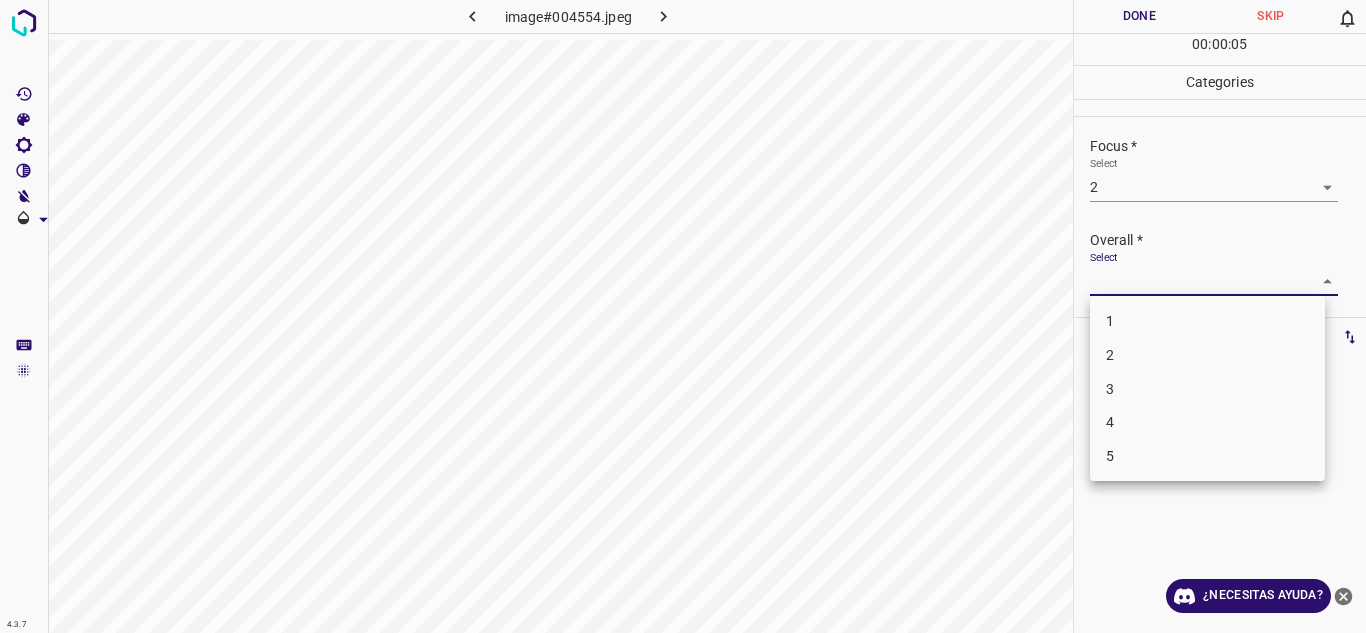 click on "2" at bounding box center [1207, 355] 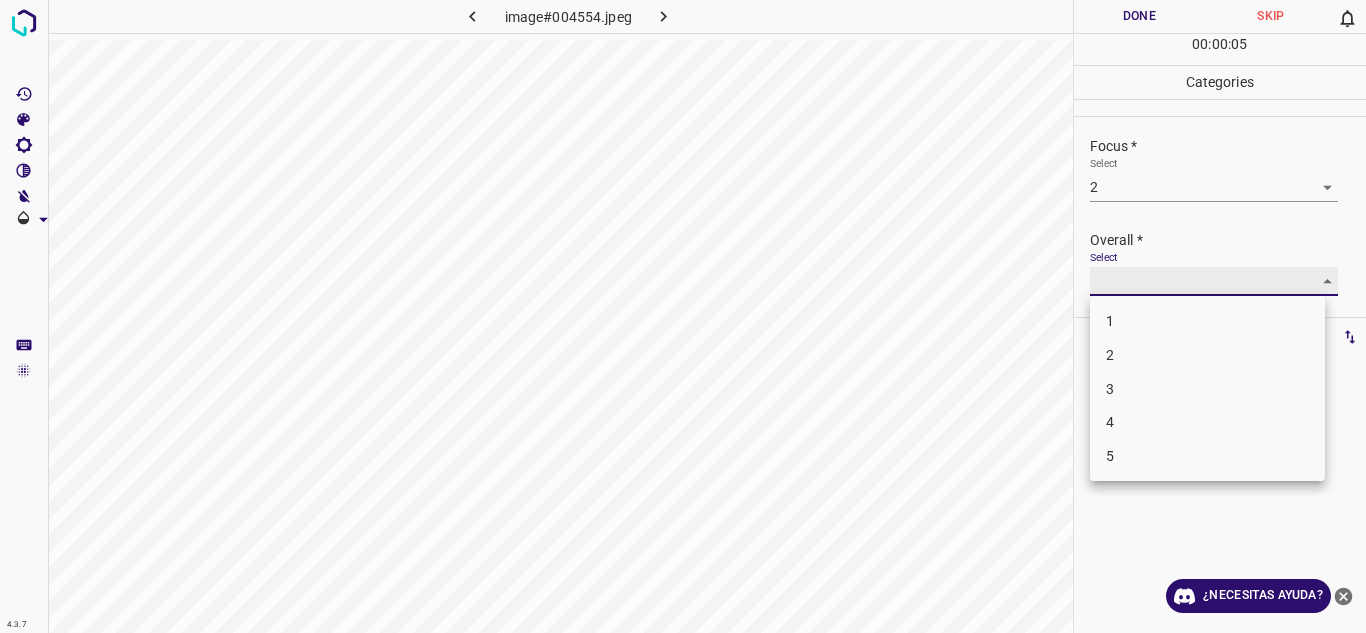 type on "2" 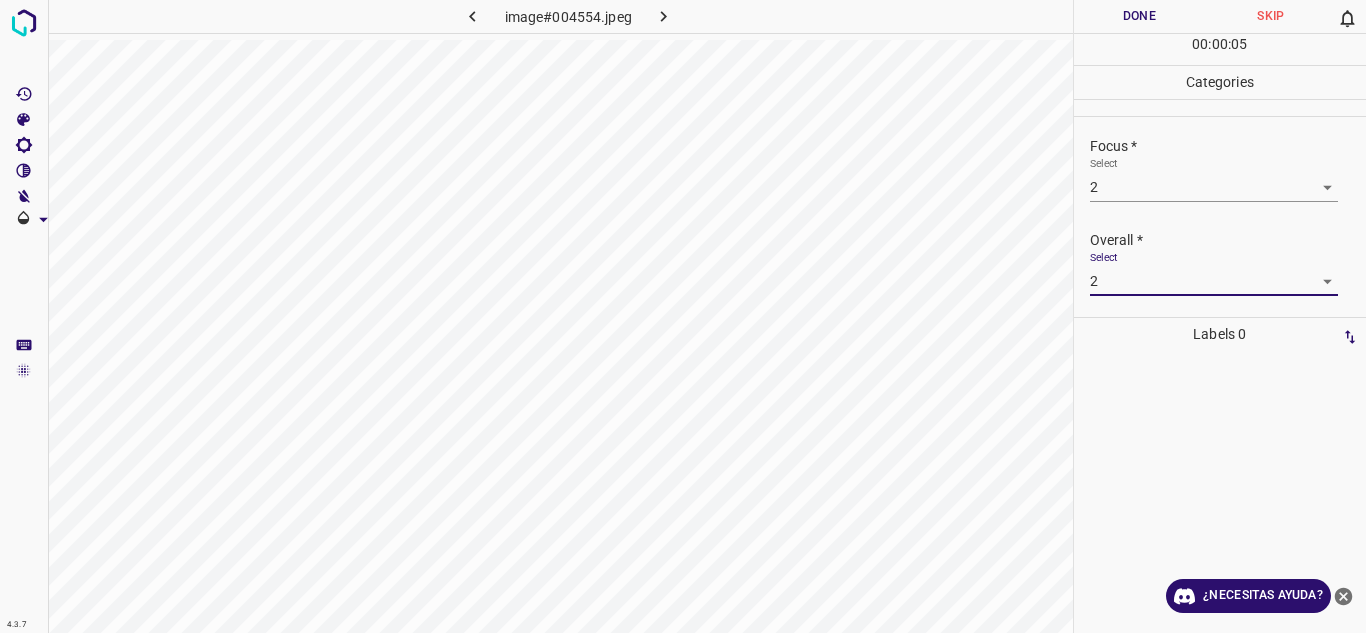 click on "Done" at bounding box center (1140, 16) 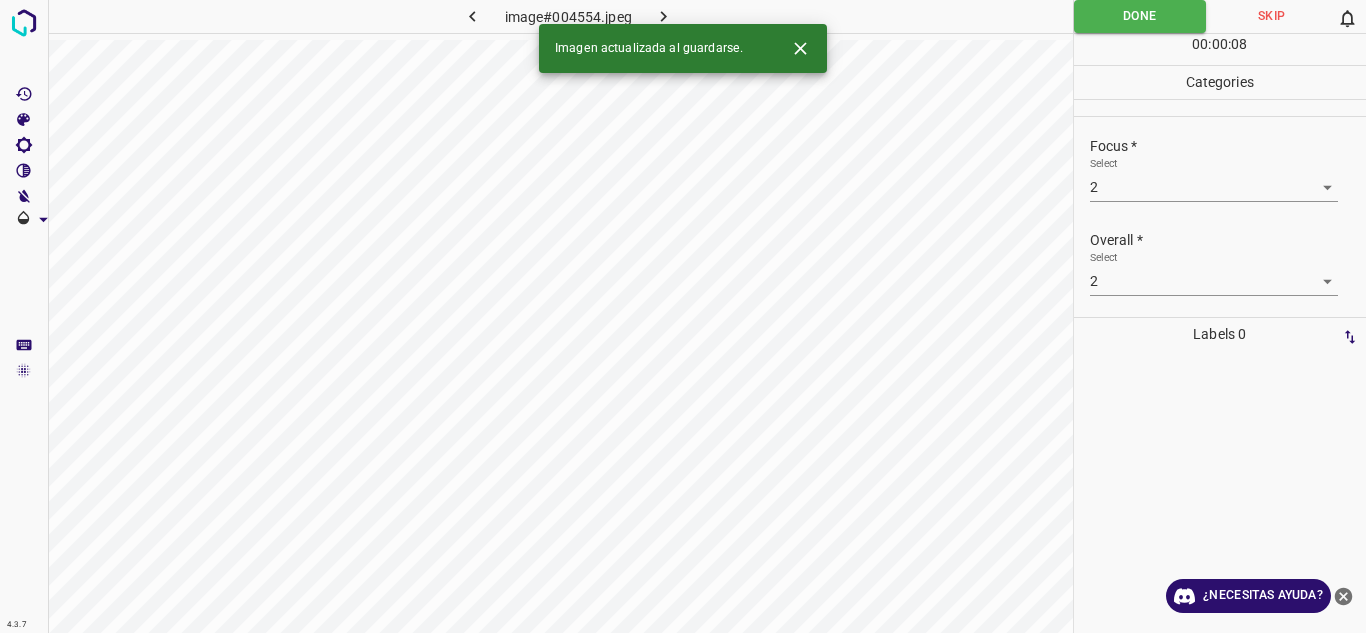 click at bounding box center [664, 16] 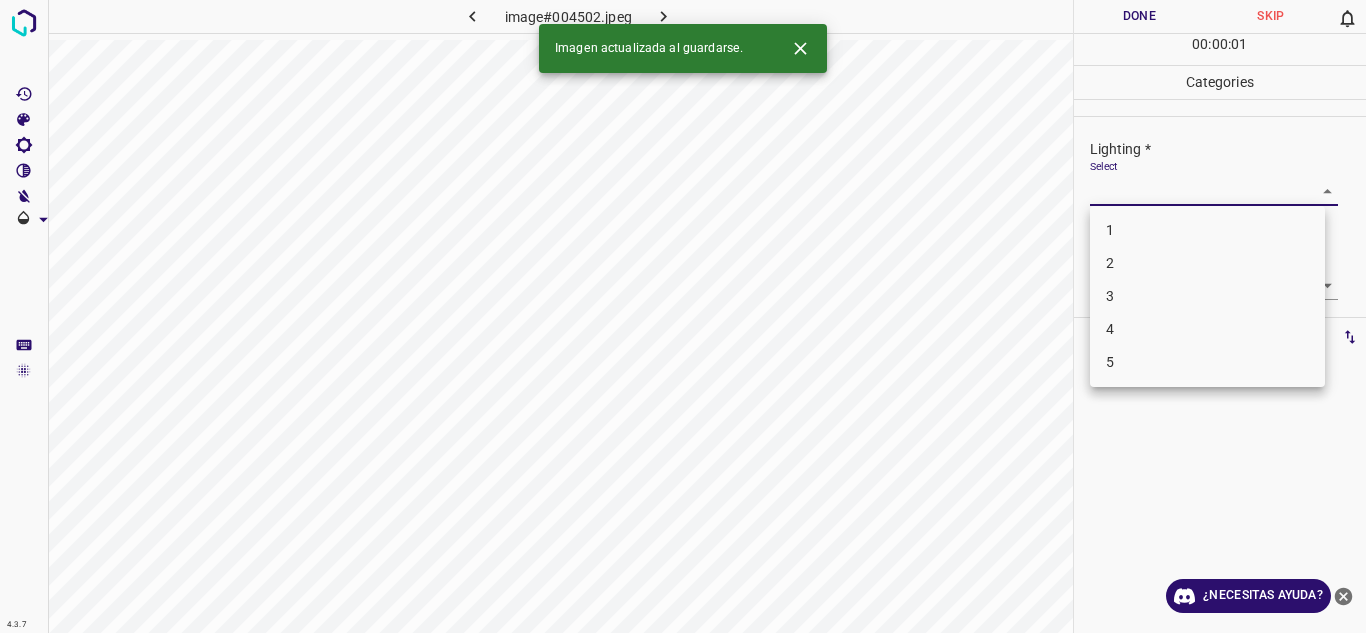 click on "4.3.7 image#004502.jpeg Done Skip 0 00   : 00   : 01   Categories Lighting *  Select ​ Focus *  Select ​ Overall *  Select ​ Labels   0 Categories 1 Lighting 2 Focus 3 Overall Tools Space Change between modes (Draw & Edit) I Auto labeling R Restore zoom M Zoom in N Zoom out Delete Delete selecte label Filters Z Restore filters X Saturation filter C Brightness filter V Contrast filter B Gray scale filter General O Download Imagen actualizada al guardarse. ¿Necesitas ayuda? Texto original Valora esta traducción Tu opinión servirá para ayudar a mejorar el Traductor de Google - Texto - Esconder - Borrar 1 2 3 4 5" at bounding box center [683, 316] 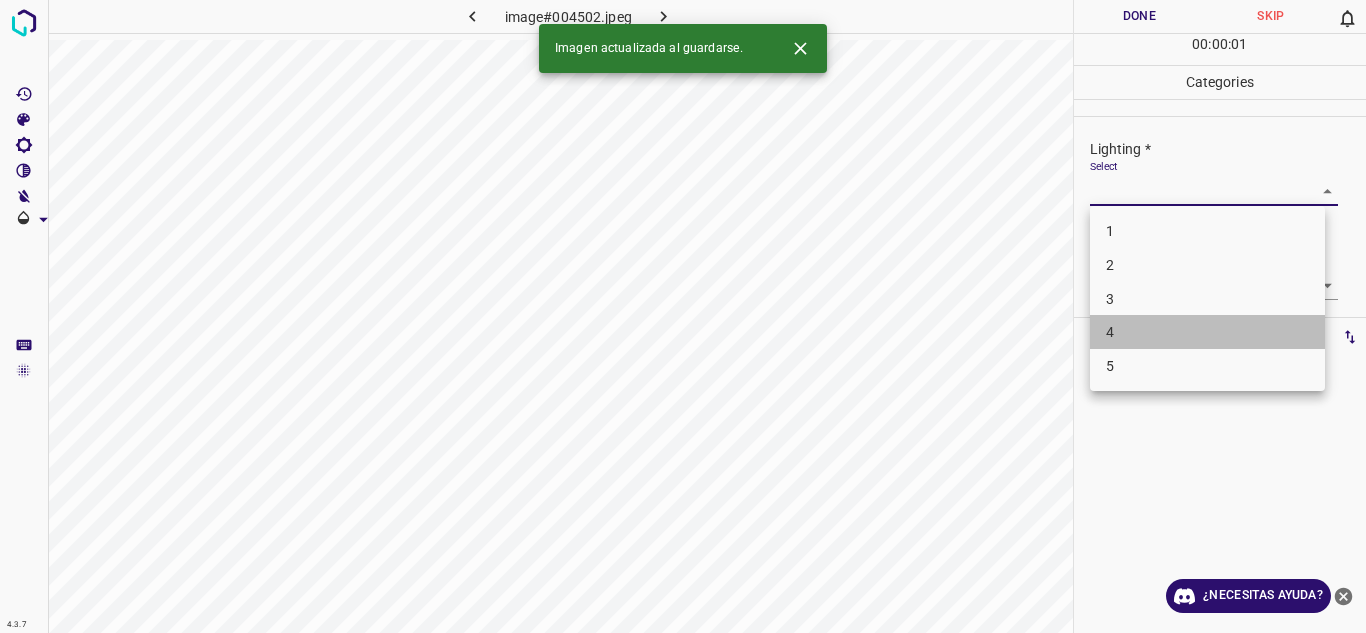click on "4" at bounding box center [1207, 332] 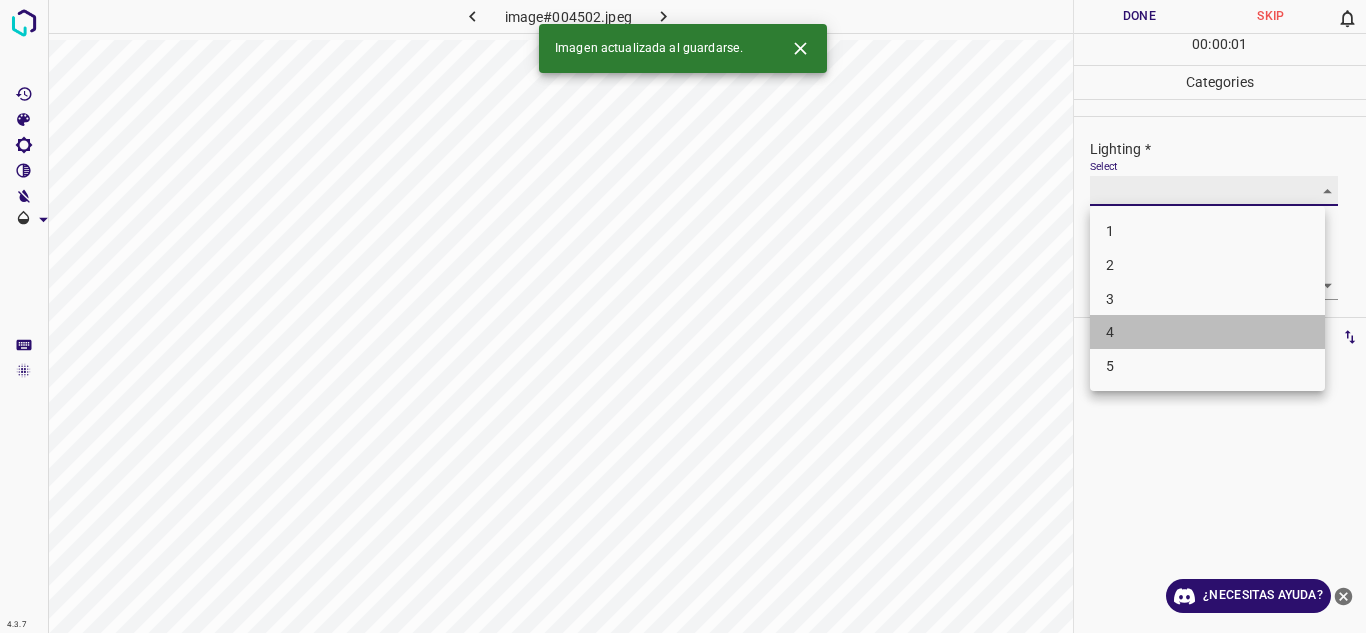 type on "4" 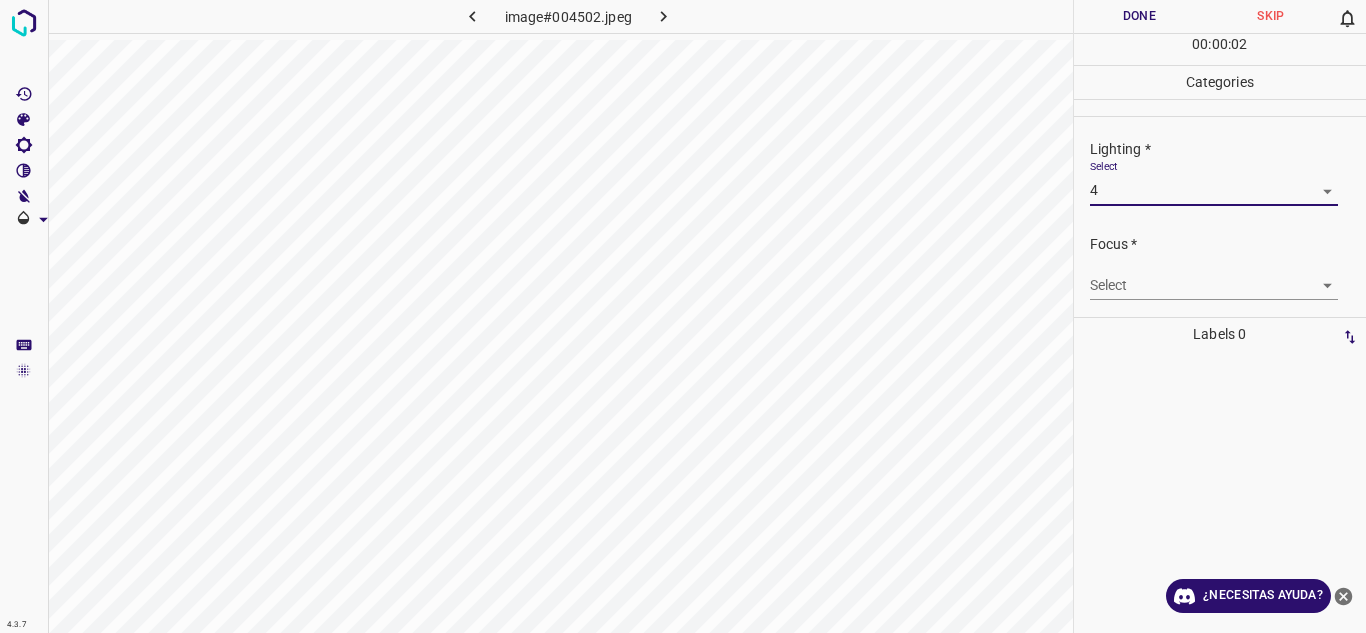 click on "4.3.7 image#004502.jpeg Done Skip 0 00   : 00   : 02   Categories Lighting *  Select 4 4 Focus *  Select ​ Overall *  Select ​ Labels   0 Categories 1 Lighting 2 Focus 3 Overall Tools Space Change between modes (Draw & Edit) I Auto labeling R Restore zoom M Zoom in N Zoom out Delete Delete selecte label Filters Z Restore filters X Saturation filter C Brightness filter V Contrast filter B Gray scale filter General O Download ¿Necesitas ayuda? Texto original Valora esta traducción Tu opinión servirá para ayudar a mejorar el Traductor de Google - Texto - Esconder - Borrar" at bounding box center [683, 316] 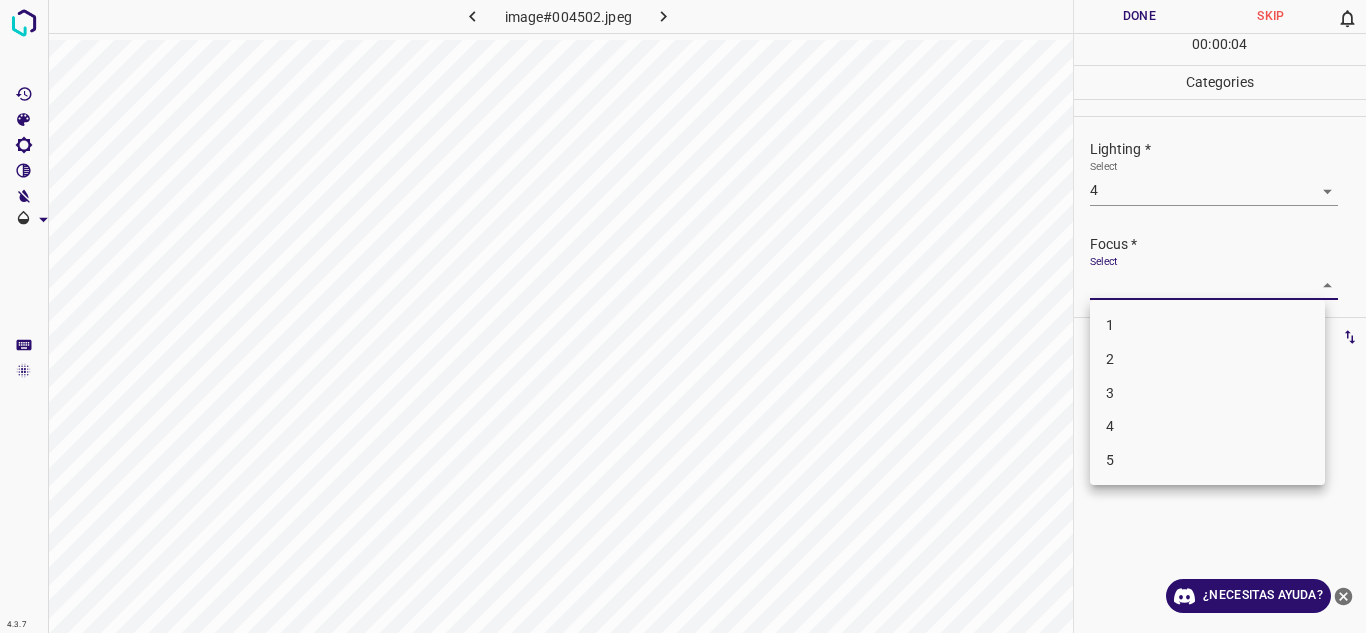 click on "4" at bounding box center (1207, 426) 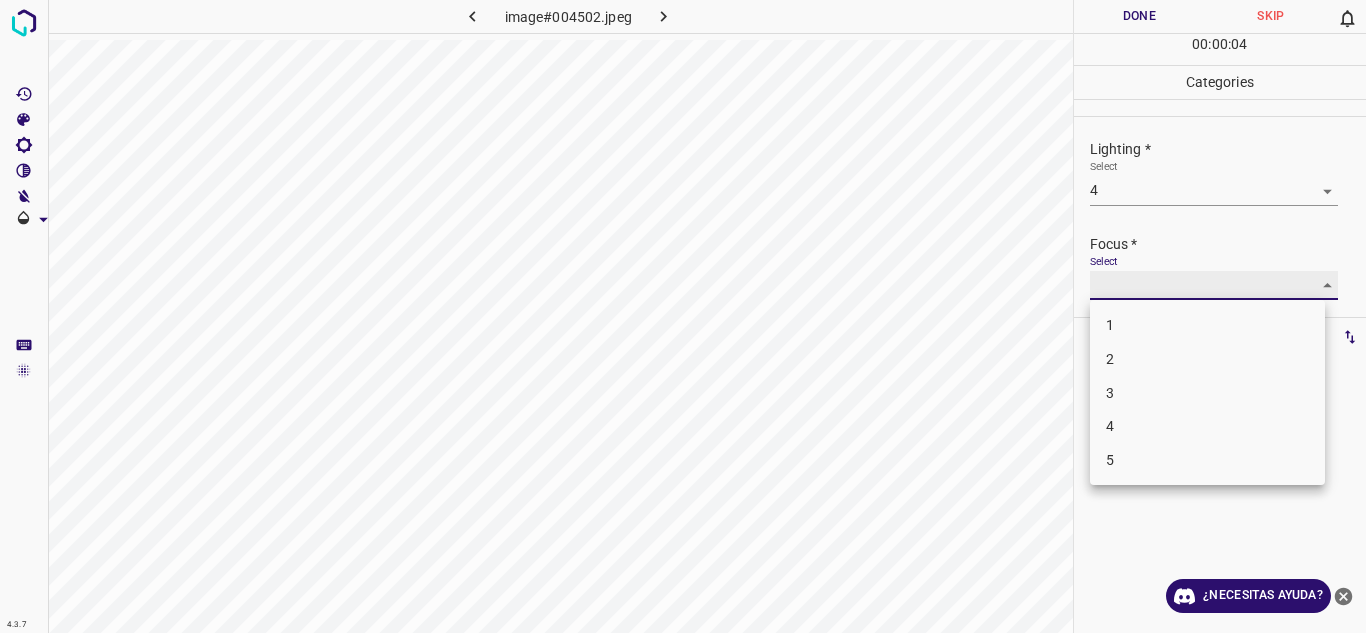type on "4" 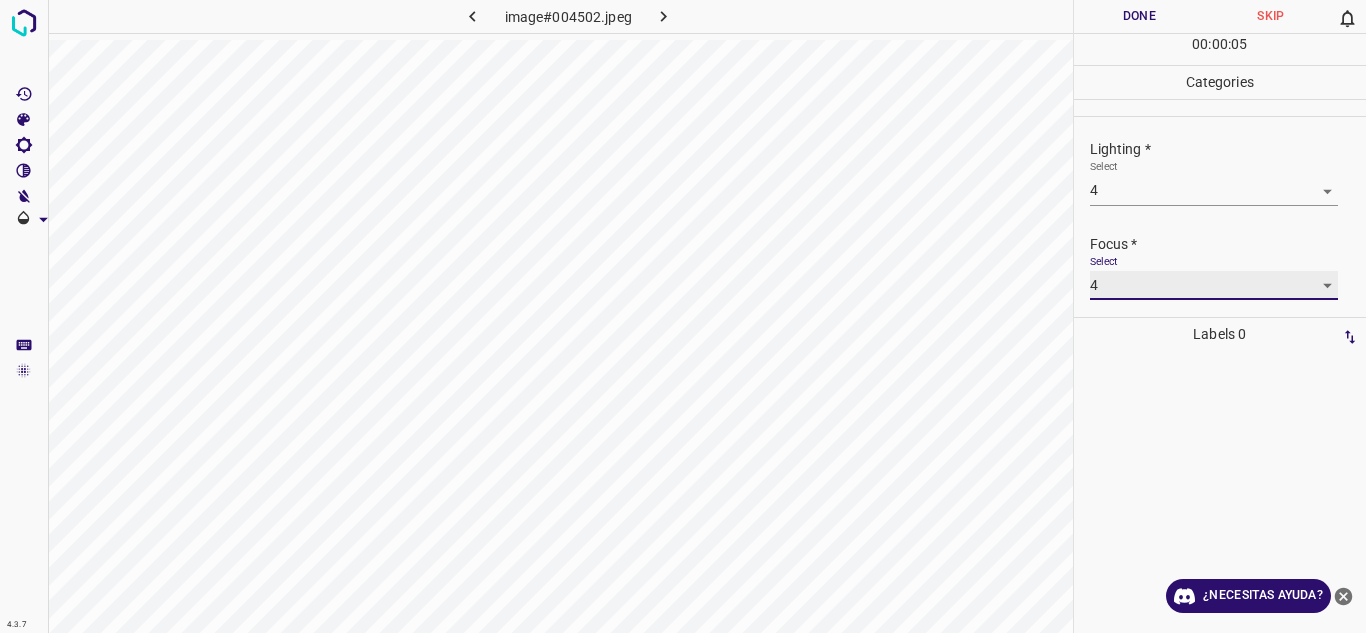 scroll, scrollTop: 98, scrollLeft: 0, axis: vertical 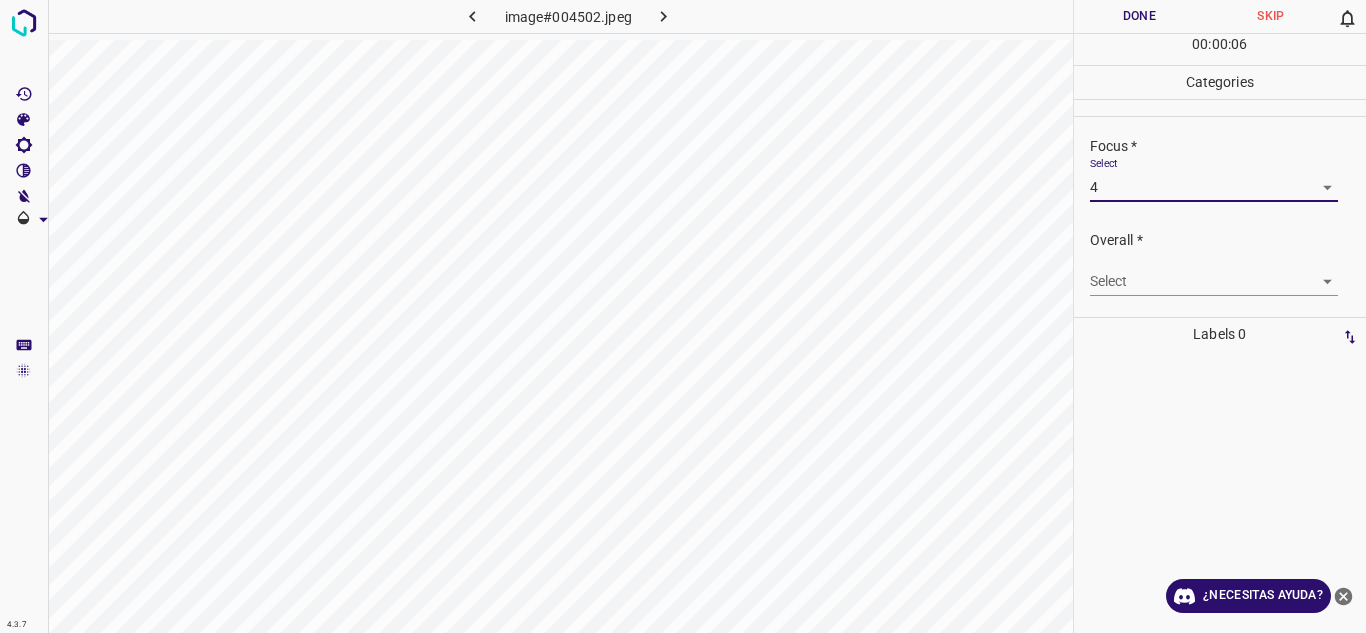 click on "4.3.7 image#004502.jpeg Done Skip 0 00   : 00   : 06   Categories Lighting *  Select 4 4 Focus *  Select 4 4 Overall *  Select ​ Labels   0 Categories 1 Lighting 2 Focus 3 Overall Tools Space Change between modes (Draw & Edit) I Auto labeling R Restore zoom M Zoom in N Zoom out Delete Delete selecte label Filters Z Restore filters X Saturation filter C Brightness filter V Contrast filter B Gray scale filter General O Download ¿Necesitas ayuda? Texto original Valora esta traducción Tu opinión servirá para ayudar a mejorar el Traductor de Google - Texto - Esconder - Borrar" at bounding box center [683, 316] 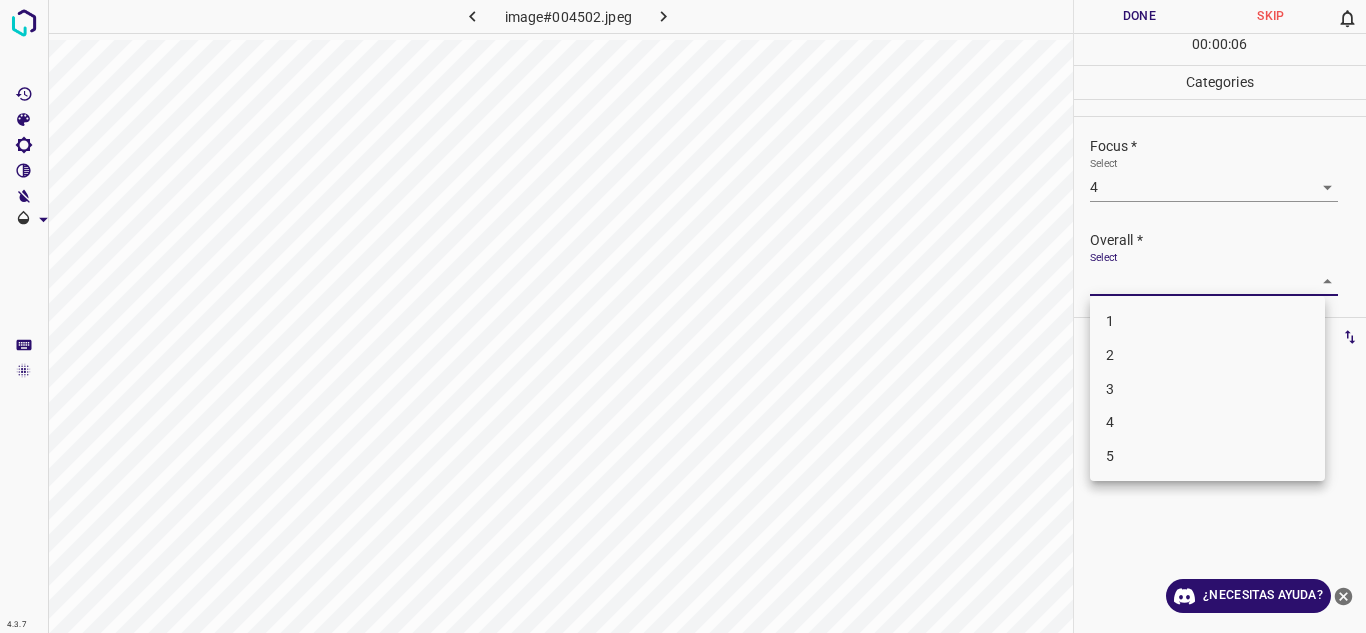 click on "4" at bounding box center (1207, 422) 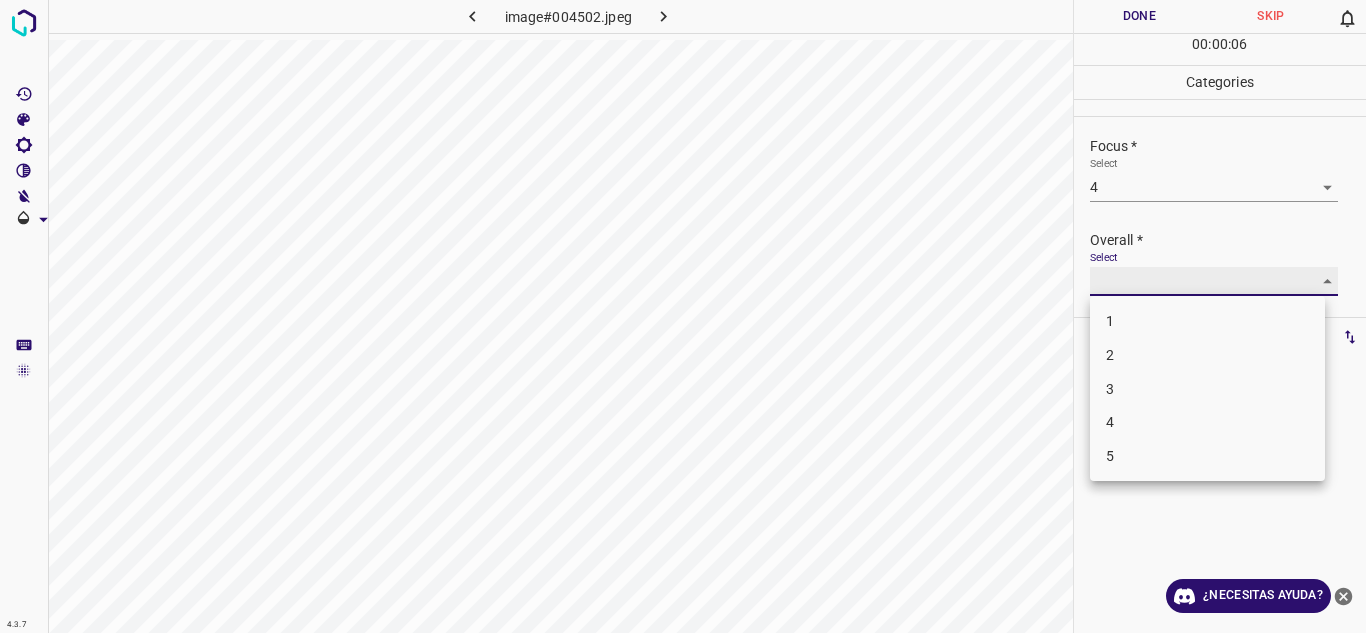 type on "4" 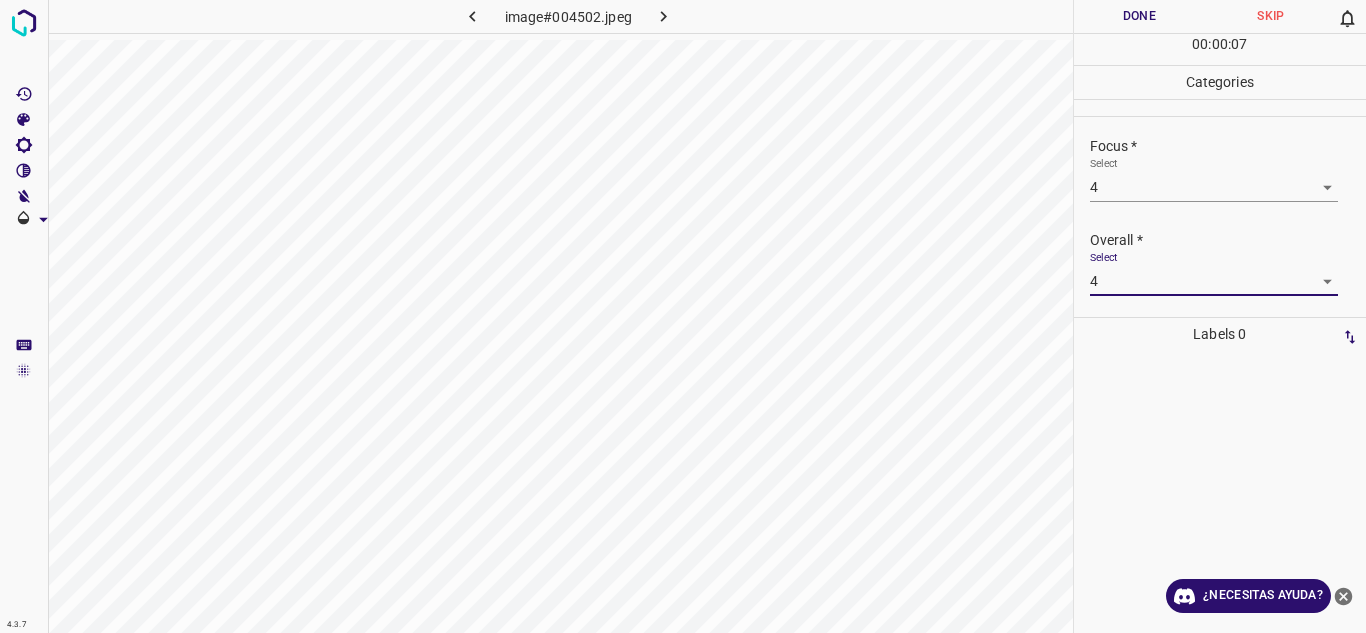 click on "Done" at bounding box center [1140, 16] 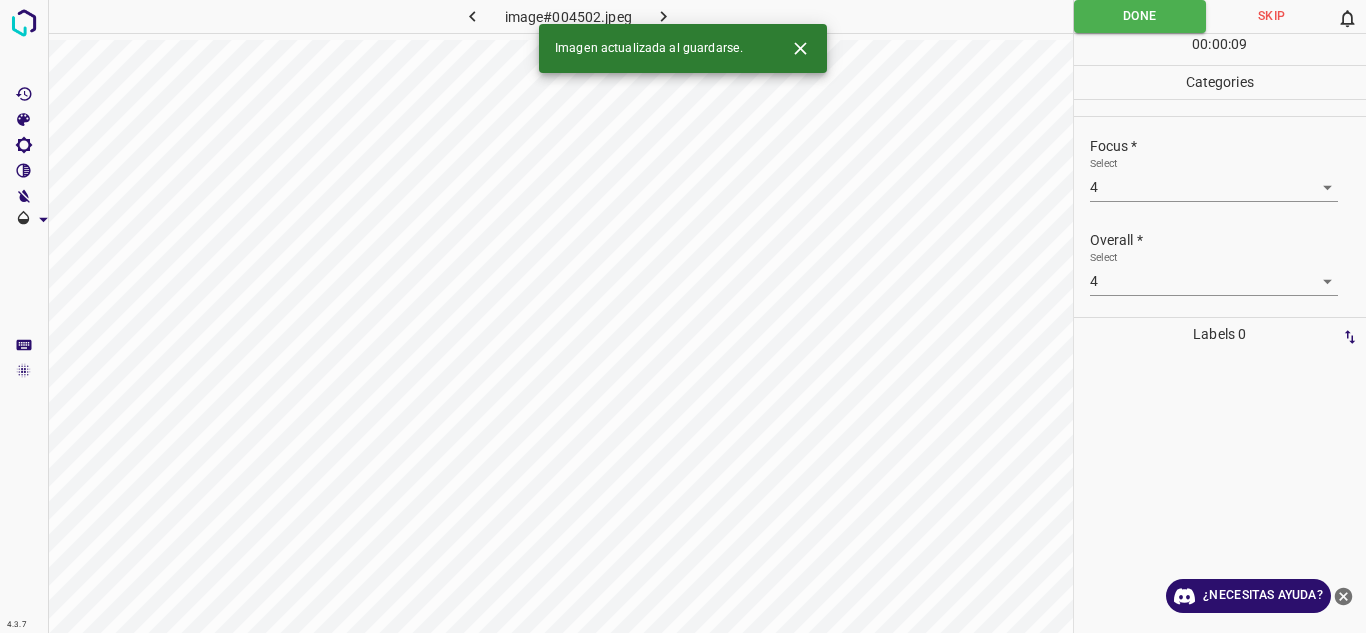 click at bounding box center [664, 16] 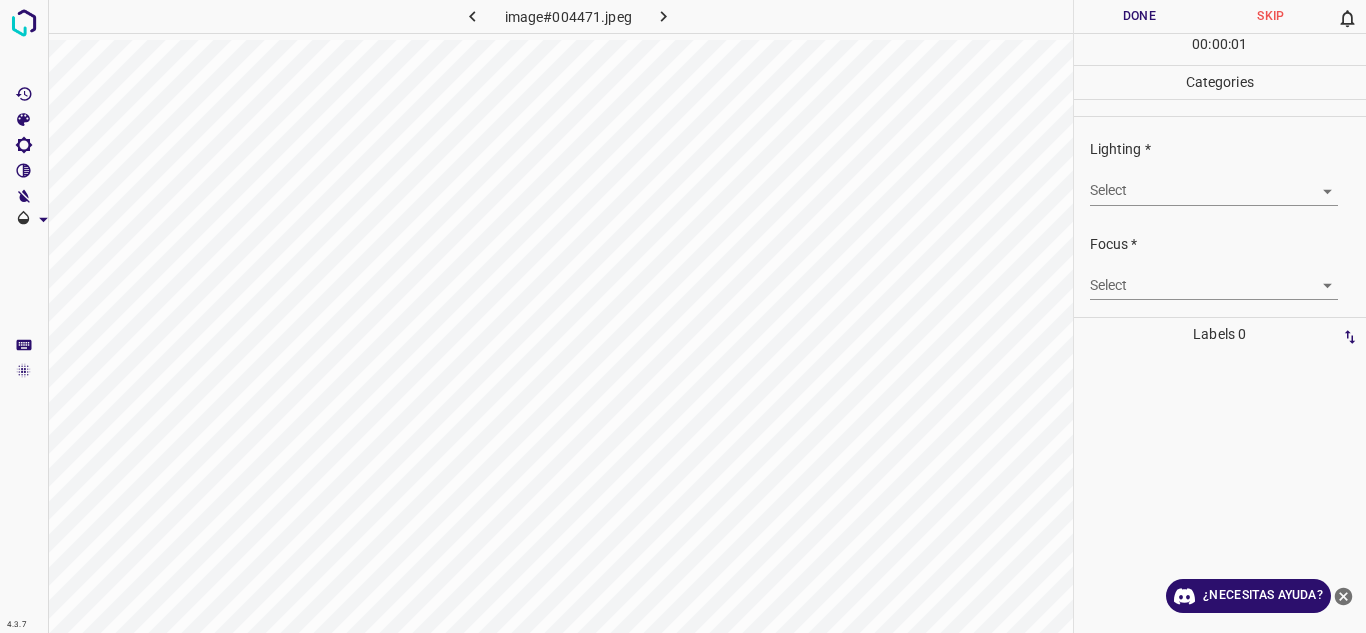 click on "Select ​" at bounding box center (1228, 182) 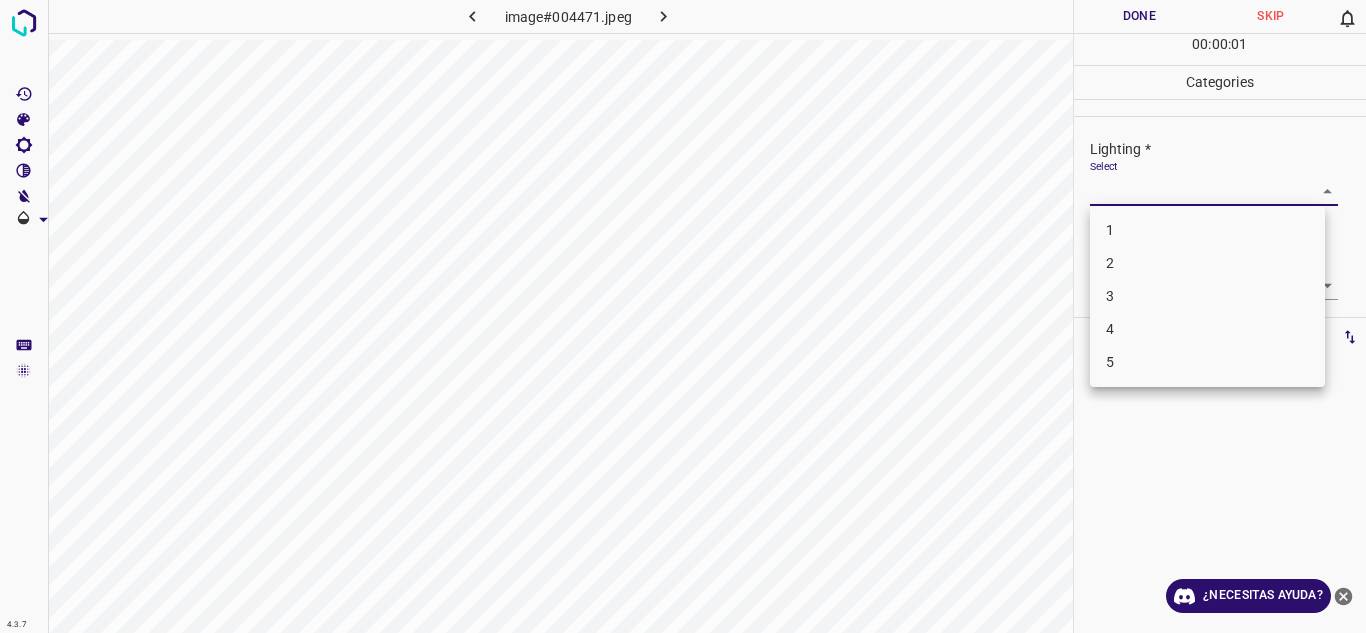 click on "4.3.7 image#004471.jpeg Done Skip 0 00   : 00   : 01   Categories Lighting *  Select ​ Focus *  Select ​ Overall *  Select ​ Labels   0 Categories 1 Lighting 2 Focus 3 Overall Tools Space Change between modes (Draw & Edit) I Auto labeling R Restore zoom M Zoom in N Zoom out Delete Delete selecte label Filters Z Restore filters X Saturation filter C Brightness filter V Contrast filter B Gray scale filter General O Download ¿Necesitas ayuda? Texto original Valora esta traducción Tu opinión servirá para ayudar a mejorar el Traductor de Google - Texto - Esconder - Borrar 1 2 3 4 5" at bounding box center [683, 316] 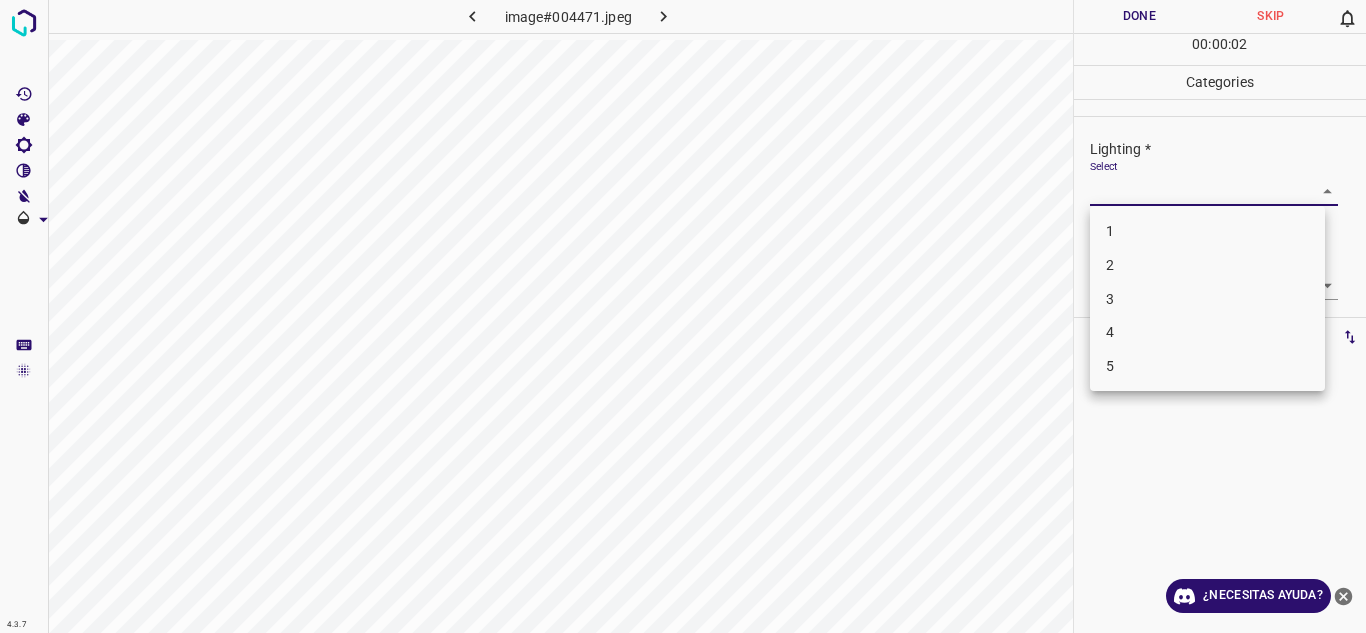 click on "2" at bounding box center (1207, 265) 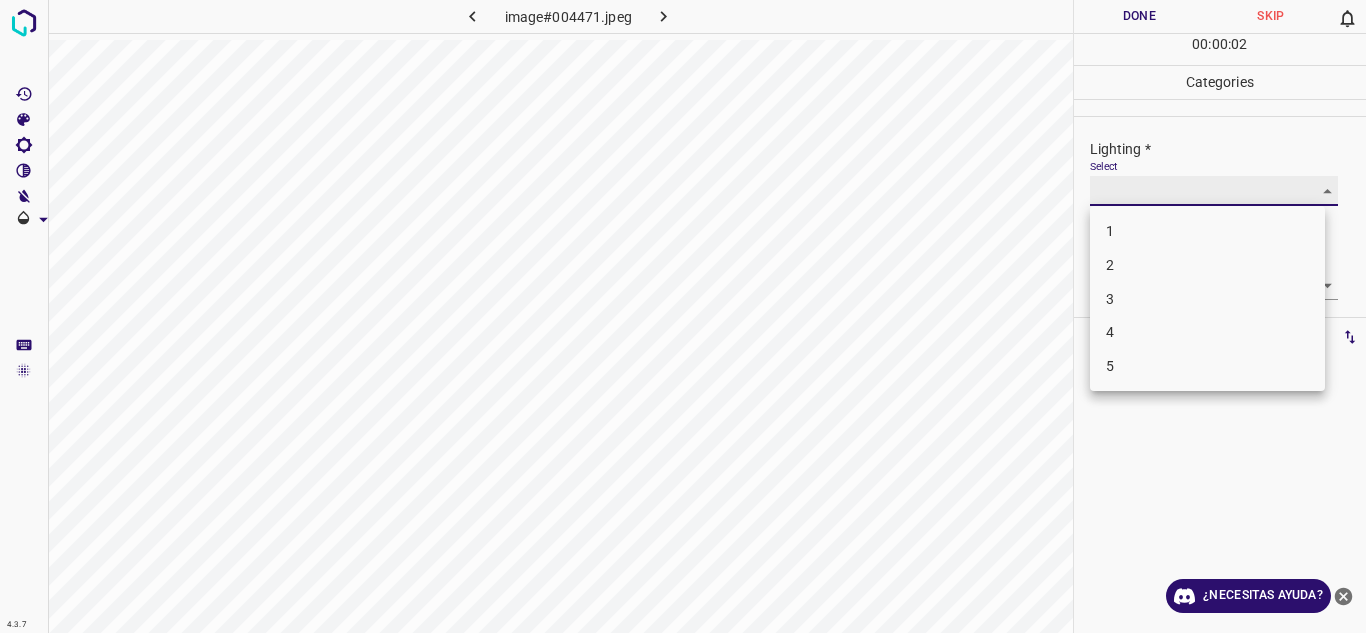 type on "2" 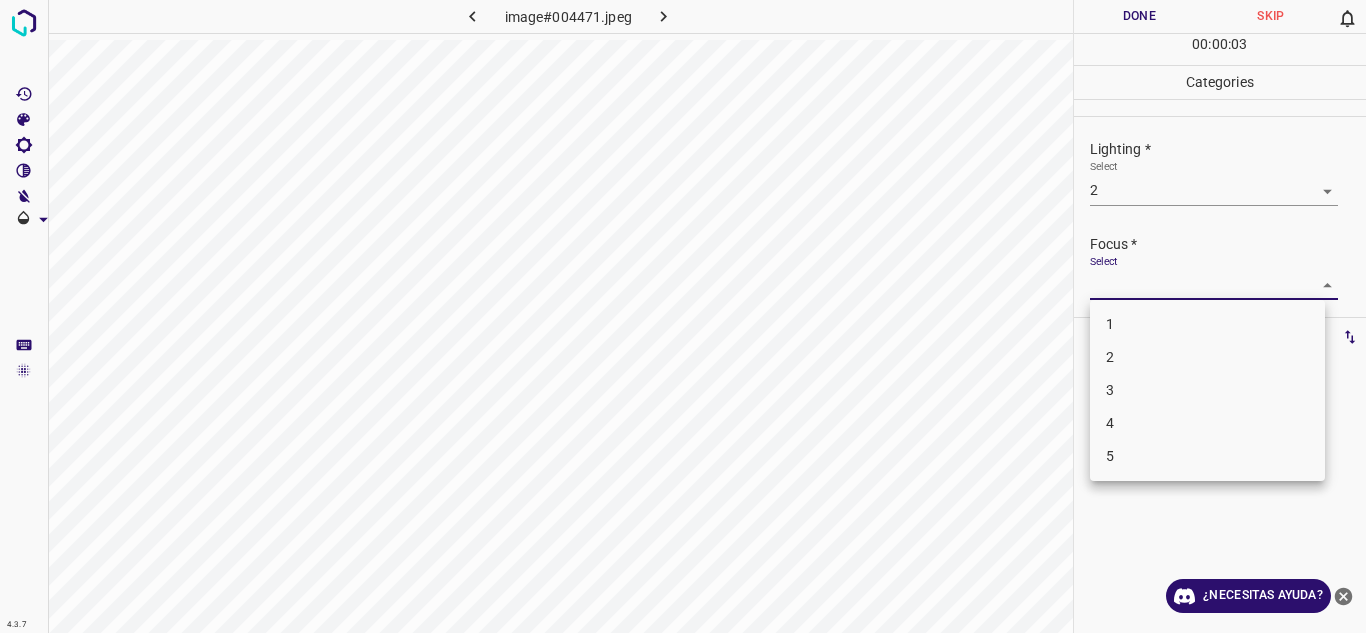 click on "4.3.7 image#004471.jpeg Done Skip 0 00   : 00   : 03   Categories Lighting *  Select 2 2 Focus *  Select ​ Overall *  Select ​ Labels   0 Categories 1 Lighting 2 Focus 3 Overall Tools Space Change between modes (Draw & Edit) I Auto labeling R Restore zoom M Zoom in N Zoom out Delete Delete selecte label Filters Z Restore filters X Saturation filter C Brightness filter V Contrast filter B Gray scale filter General O Download ¿Necesitas ayuda? Texto original Valora esta traducción Tu opinión servirá para ayudar a mejorar el Traductor de Google - Texto - Esconder - Borrar 1 2 3 4 5" at bounding box center (683, 316) 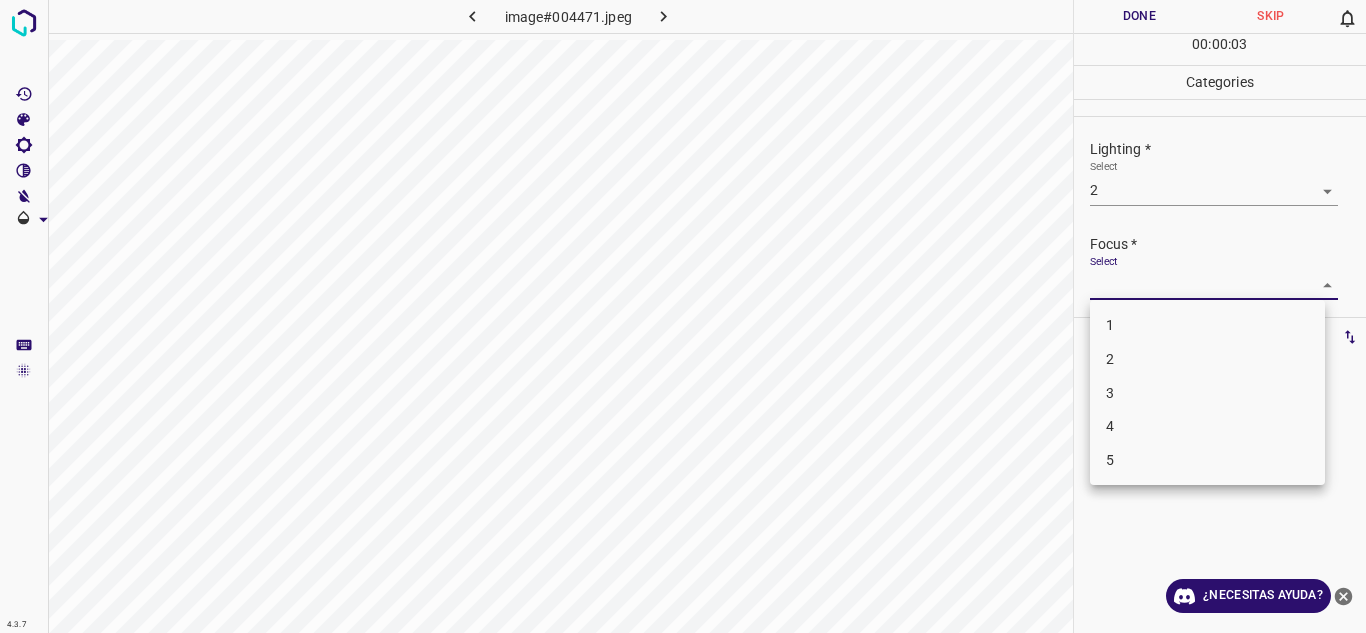 click on "2" at bounding box center (1207, 359) 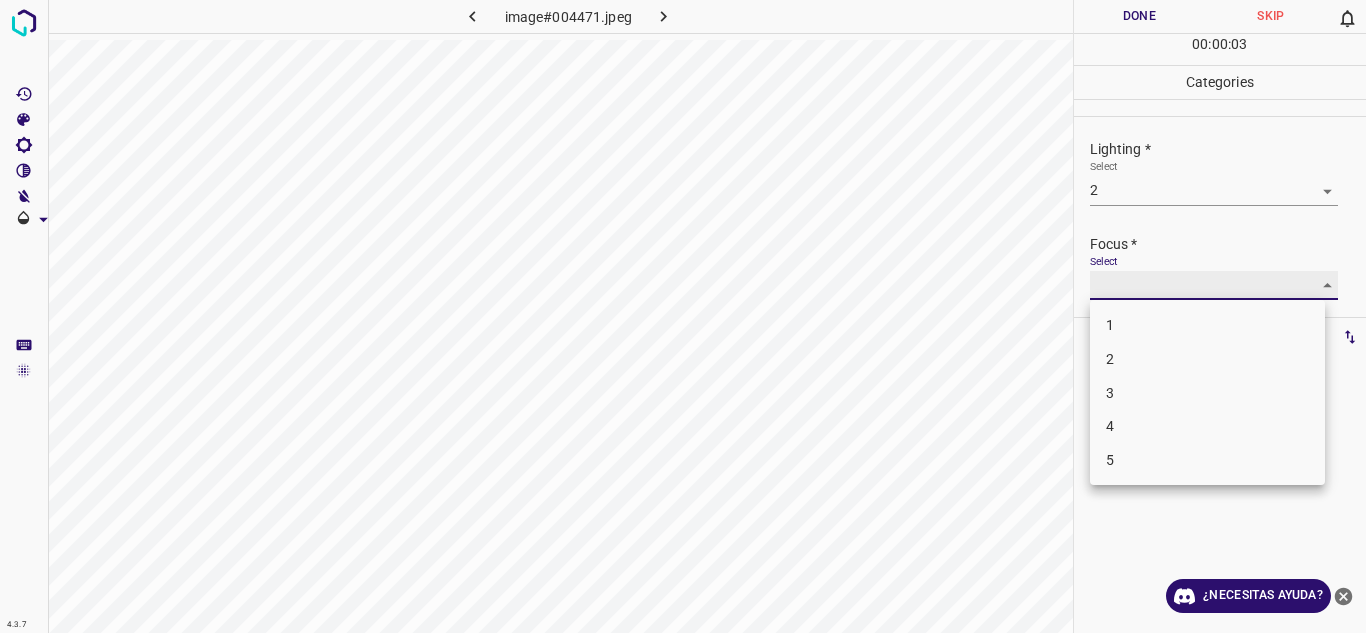 type on "2" 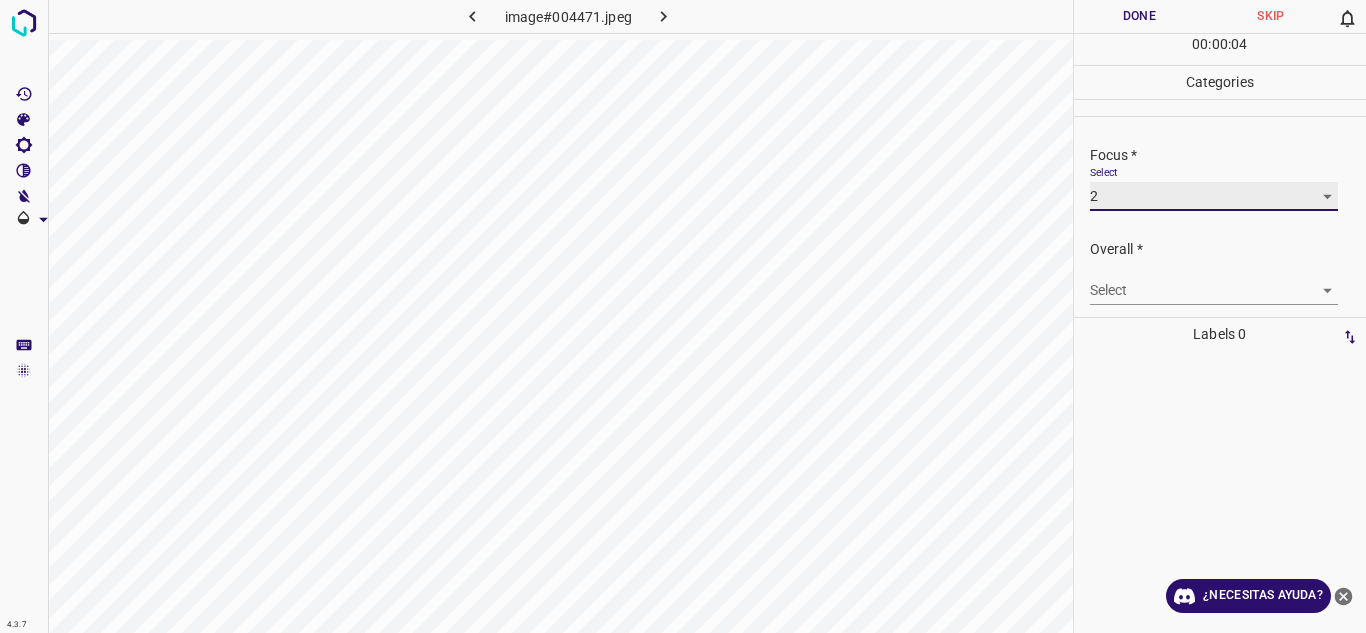 scroll, scrollTop: 98, scrollLeft: 0, axis: vertical 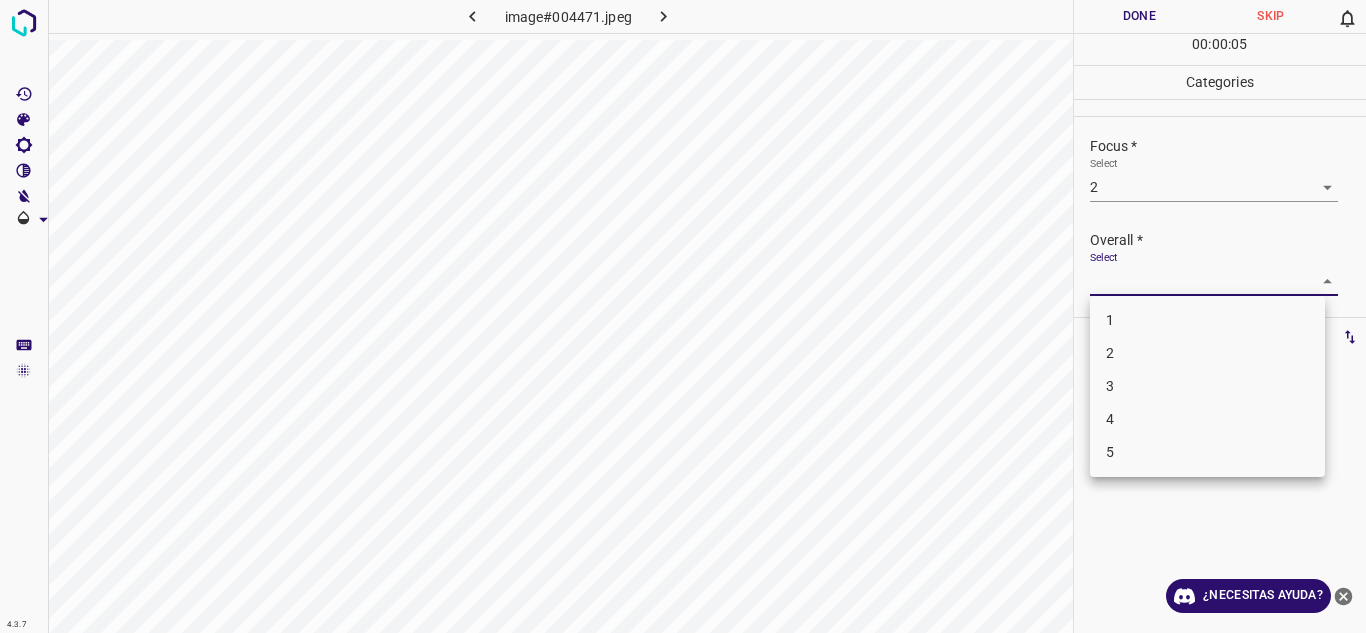 drag, startPoint x: 1305, startPoint y: 281, endPoint x: 1179, endPoint y: 353, distance: 145.12064 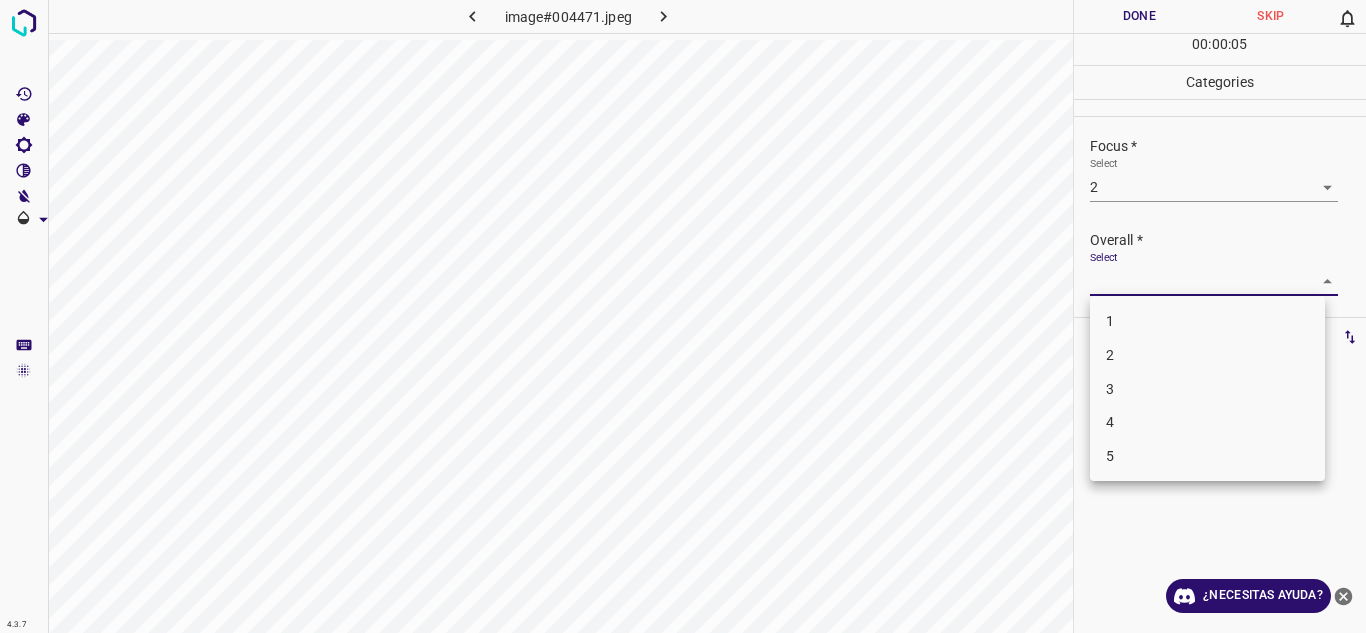 click on "2" at bounding box center (1207, 355) 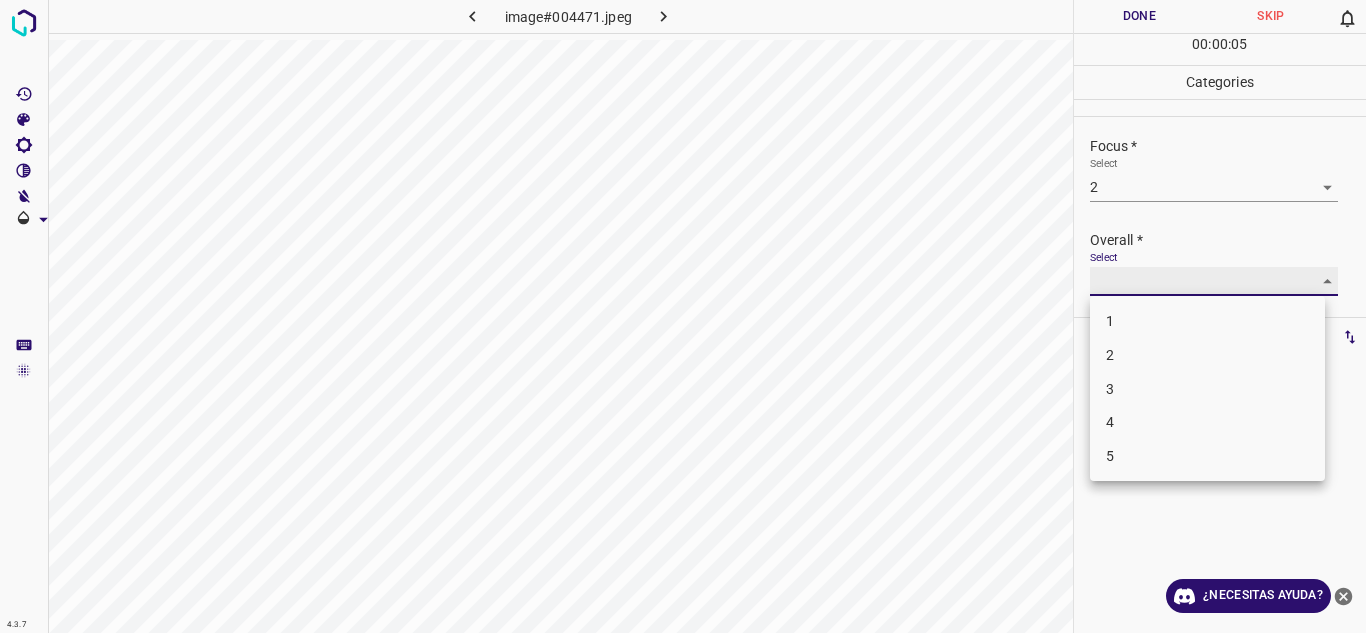 type on "2" 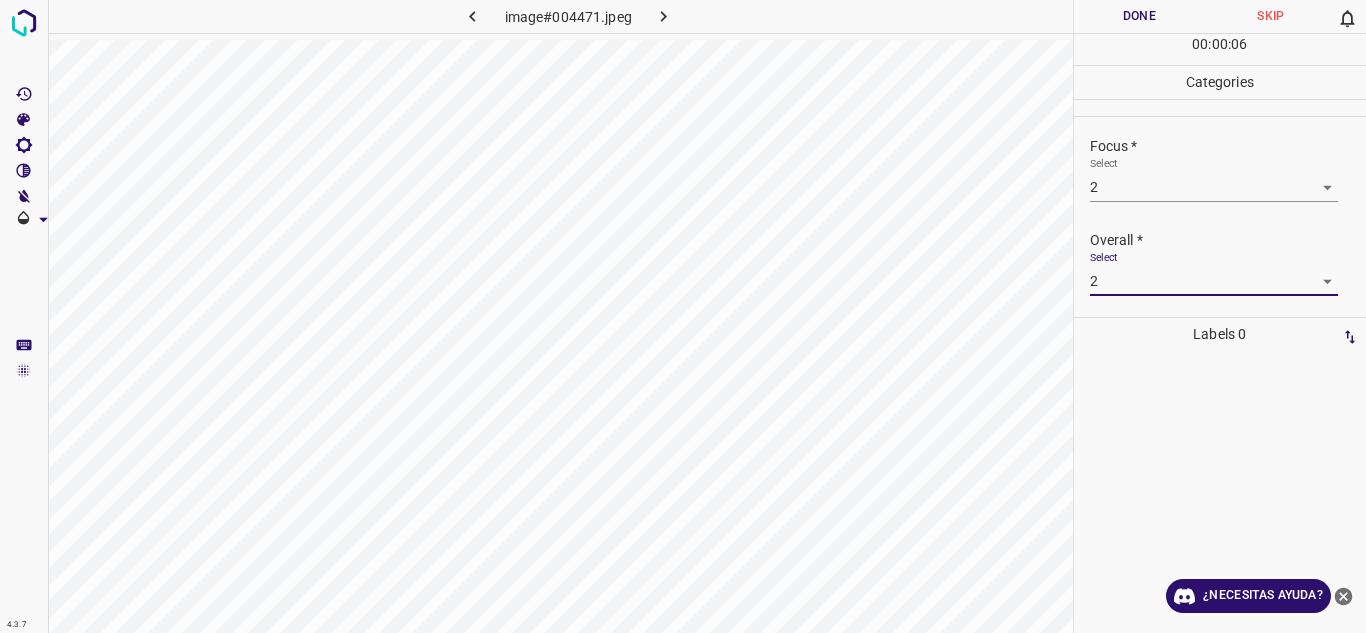 click on "Done" at bounding box center [1140, 16] 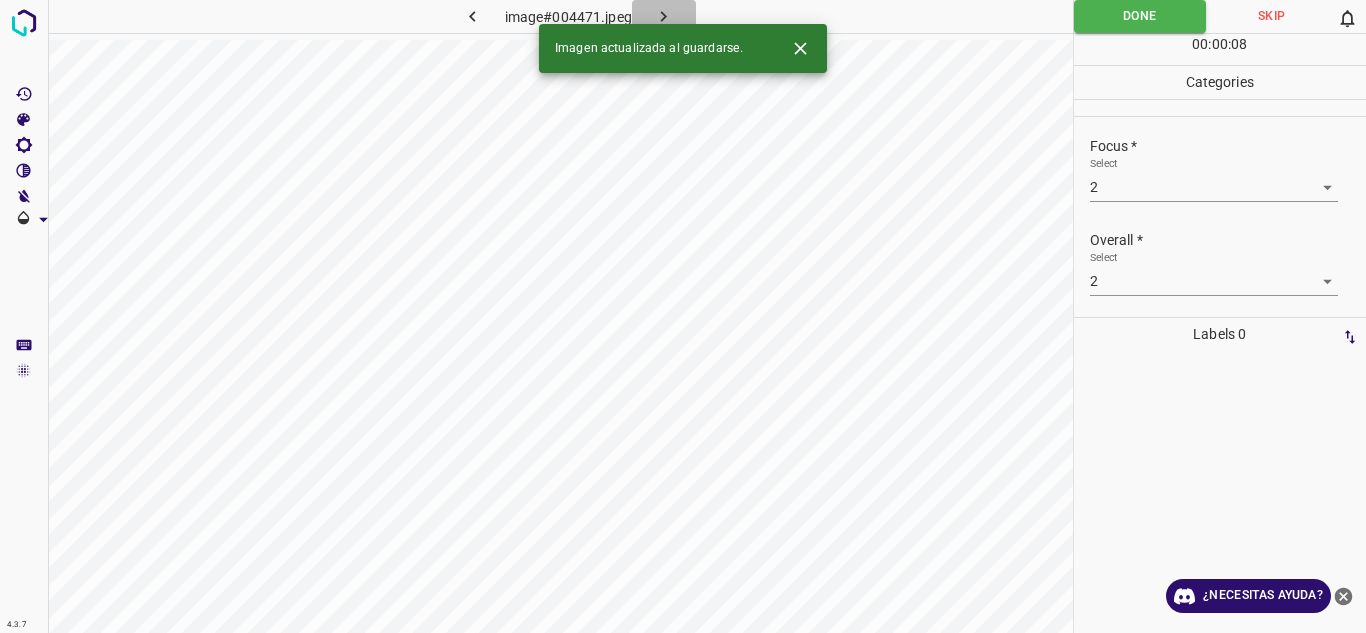drag, startPoint x: 656, startPoint y: 15, endPoint x: 651, endPoint y: 3, distance: 13 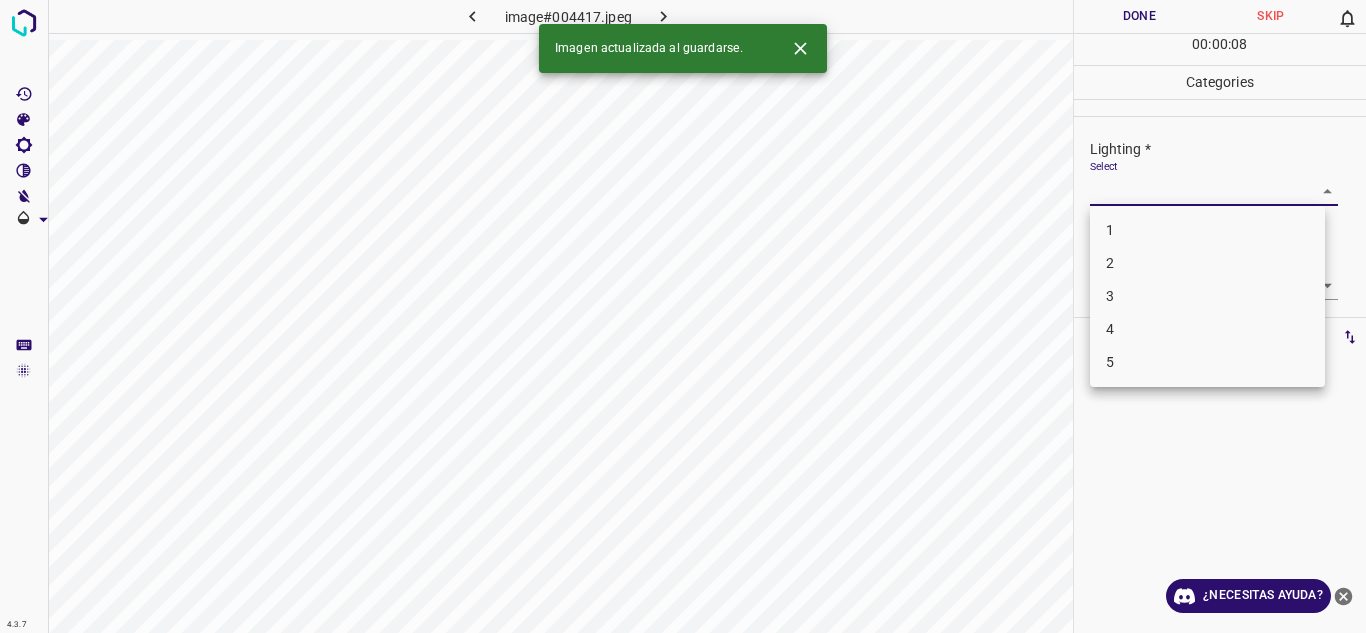 click on "4.3.7 image#004417.jpeg Done Skip 0 00   : 00   : 08   Categories Lighting *  Select ​ Focus *  Select ​ Overall *  Select ​ Labels   0 Categories 1 Lighting 2 Focus 3 Overall Tools Space Change between modes (Draw & Edit) I Auto labeling R Restore zoom M Zoom in N Zoom out Delete Delete selecte label Filters Z Restore filters X Saturation filter C Brightness filter V Contrast filter B Gray scale filter General O Download Imagen actualizada al guardarse. ¿Necesitas ayuda? Texto original Valora esta traducción Tu opinión servirá para ayudar a mejorar el Traductor de Google - Texto - Esconder - Borrar 1 2 3 4 5" at bounding box center (683, 316) 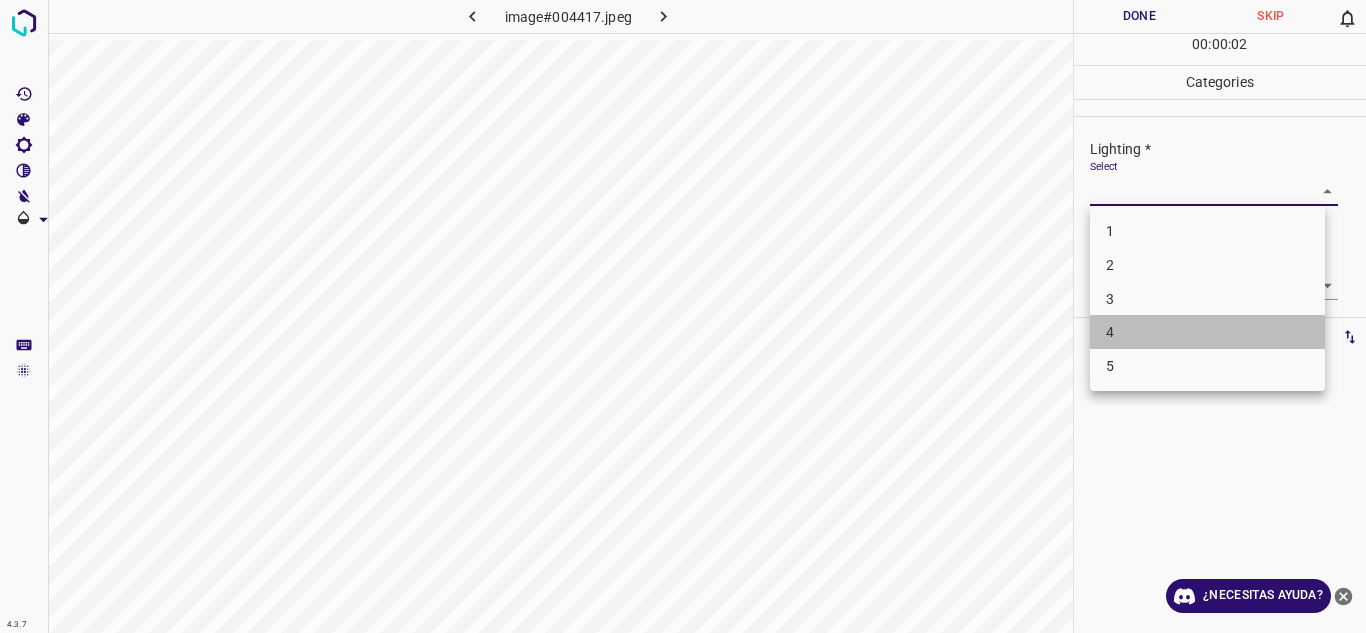 drag, startPoint x: 1202, startPoint y: 327, endPoint x: 1305, endPoint y: 298, distance: 107.00467 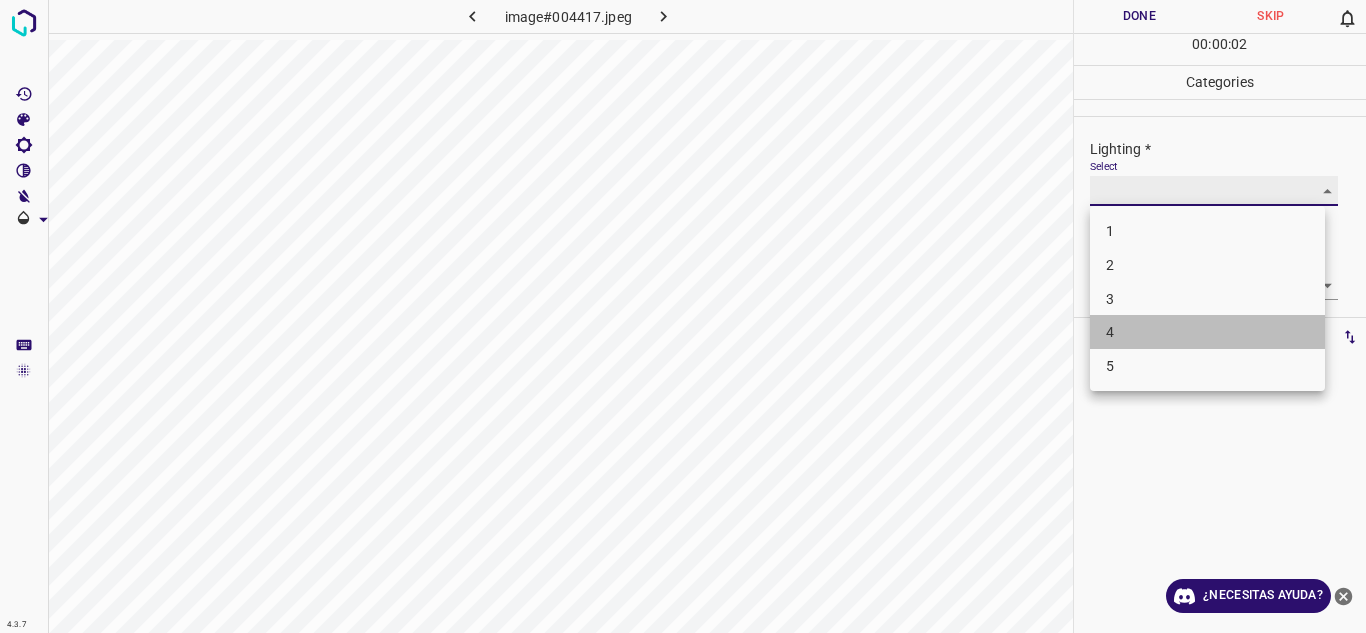 type on "4" 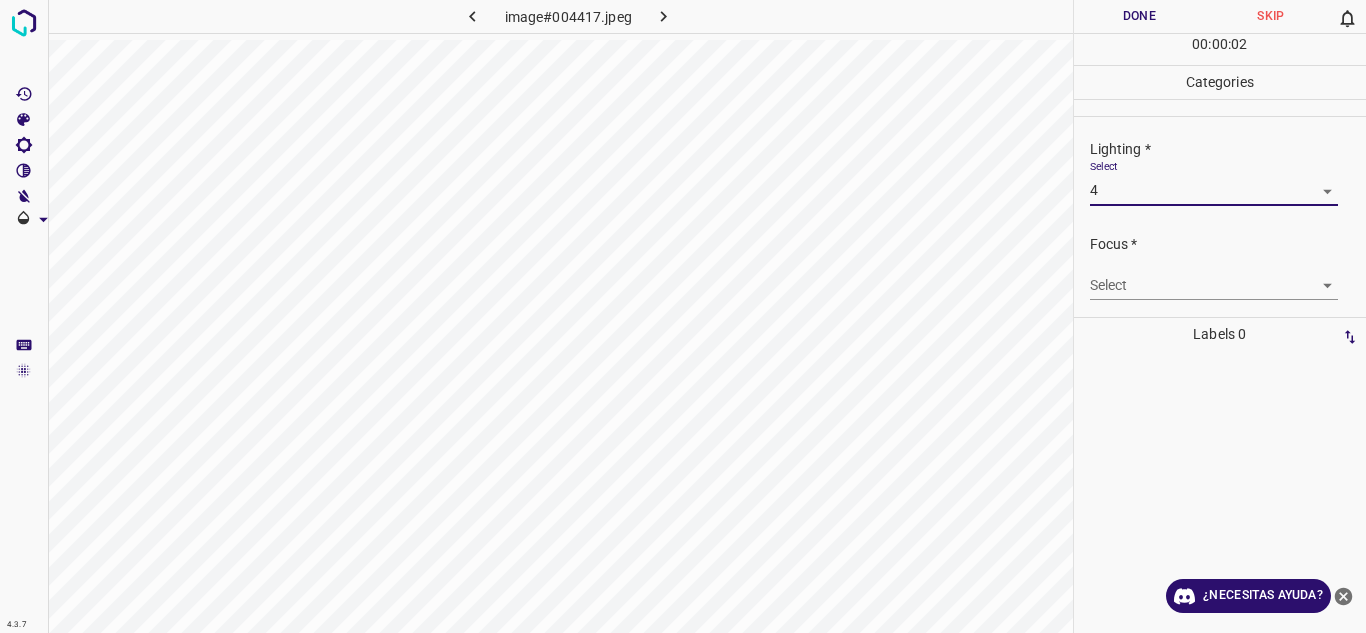 click on "4.3.7 image#004417.jpeg Done Skip 0 00   : 00   : 02   Categories Lighting *  Select 4 4 Focus *  Select ​ Overall *  Select ​ Labels   0 Categories 1 Lighting 2 Focus 3 Overall Tools Space Change between modes (Draw & Edit) I Auto labeling R Restore zoom M Zoom in N Zoom out Delete Delete selecte label Filters Z Restore filters X Saturation filter C Brightness filter V Contrast filter B Gray scale filter General O Download ¿Necesitas ayuda? Texto original Valora esta traducción Tu opinión servirá para ayudar a mejorar el Traductor de Google - Texto - Esconder - Borrar" at bounding box center [683, 316] 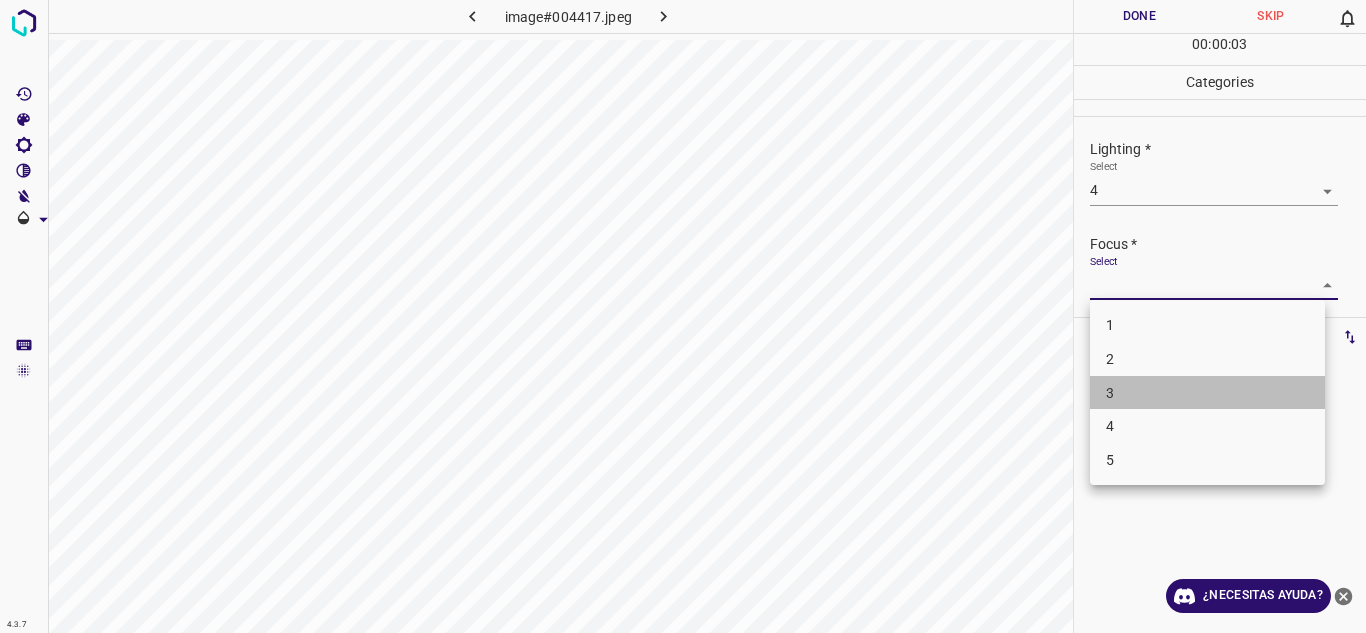 click on "3" at bounding box center [1207, 393] 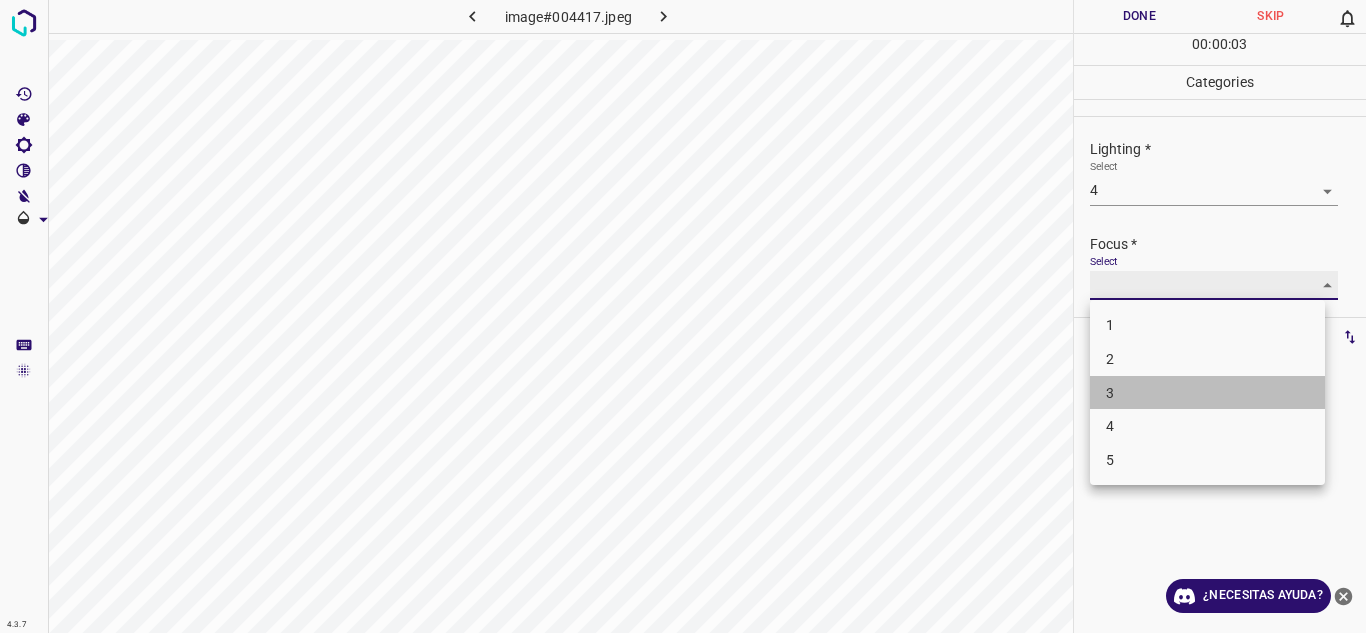 type on "3" 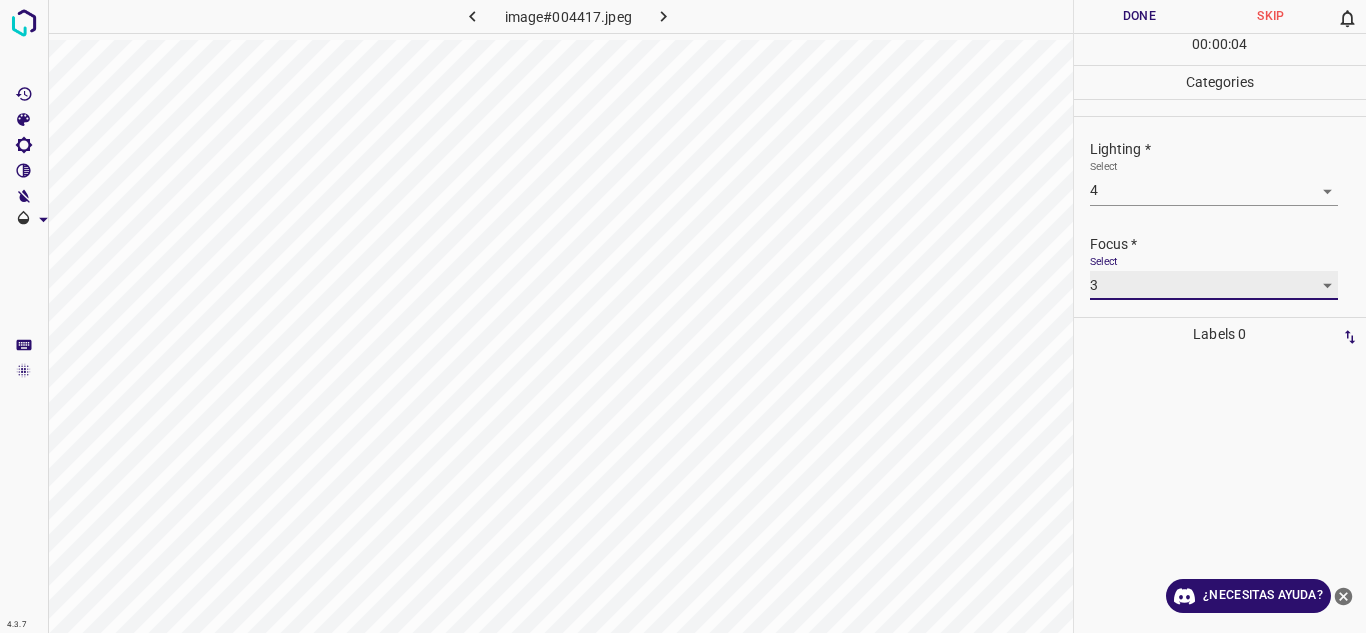 scroll, scrollTop: 98, scrollLeft: 0, axis: vertical 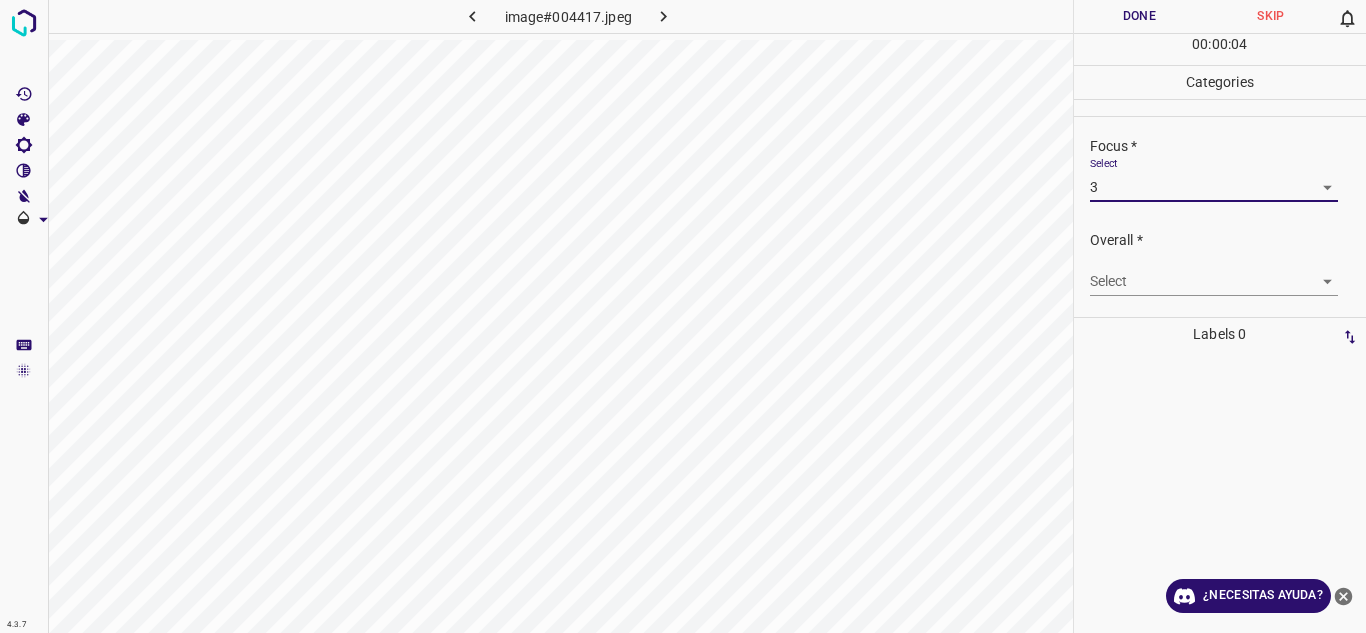 click on "4.3.7 image#004417.jpeg Done Skip 0 00   : 00   : 04   Categories Lighting *  Select 4 4 Focus *  Select 3 3 Overall *  Select ​ Labels   0 Categories 1 Lighting 2 Focus 3 Overall Tools Space Change between modes (Draw & Edit) I Auto labeling R Restore zoom M Zoom in N Zoom out Delete Delete selecte label Filters Z Restore filters X Saturation filter C Brightness filter V Contrast filter B Gray scale filter General O Download ¿Necesitas ayuda? Texto original Valora esta traducción Tu opinión servirá para ayudar a mejorar el Traductor de Google - Texto - Esconder - Borrar" at bounding box center (683, 316) 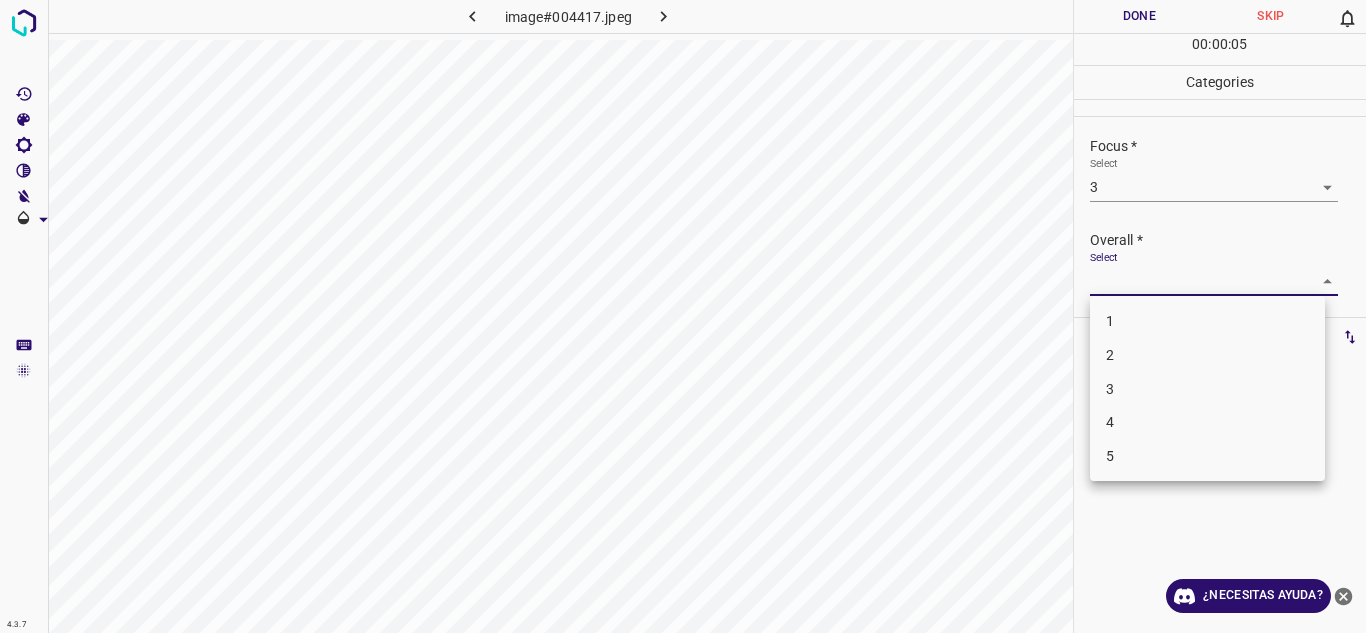 click on "4" at bounding box center [1207, 422] 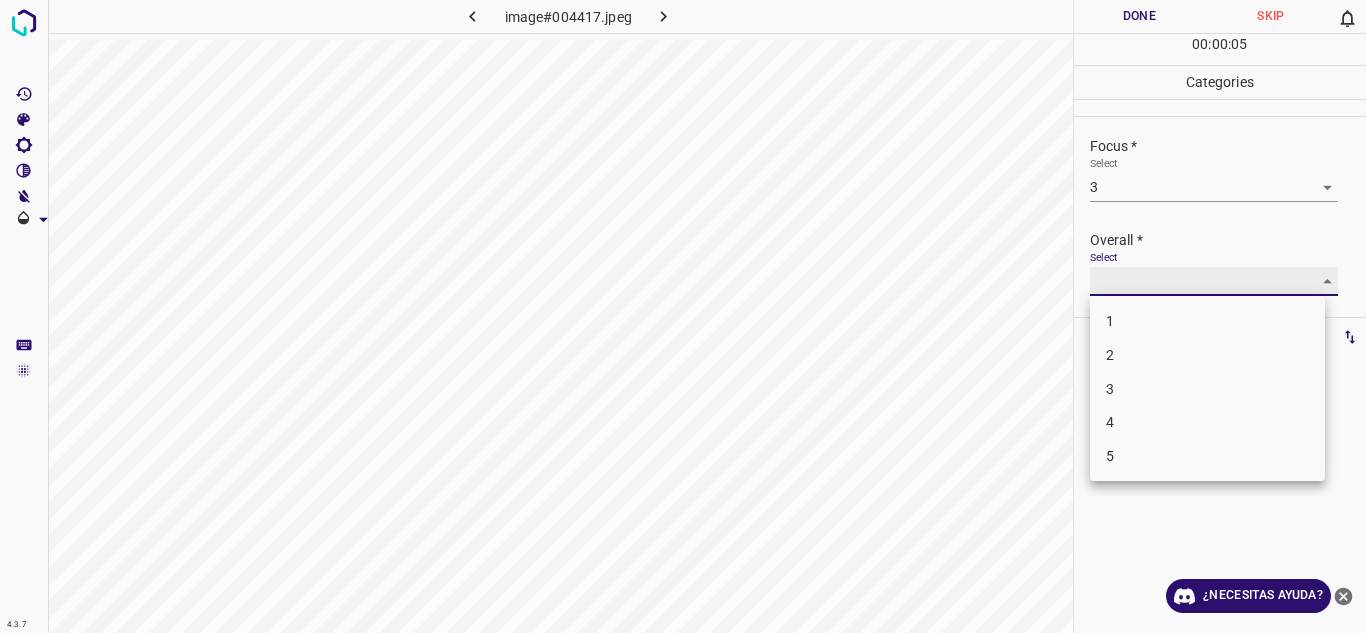 type on "4" 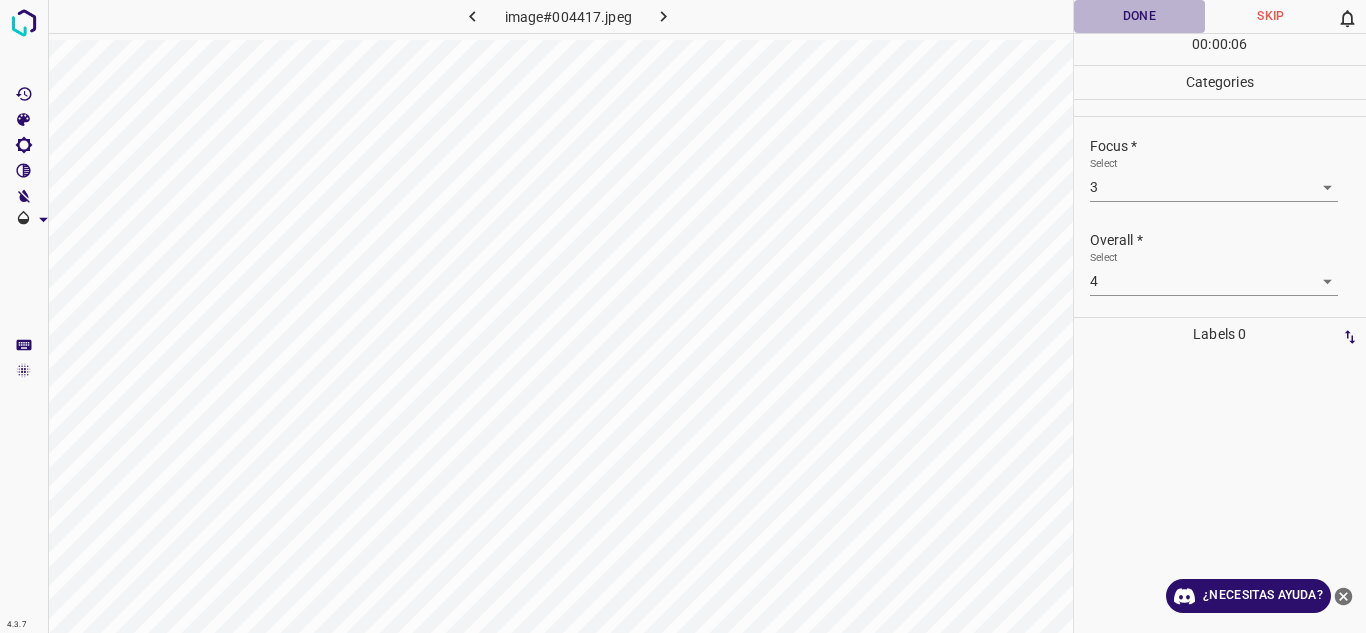click on "Done" at bounding box center [1140, 16] 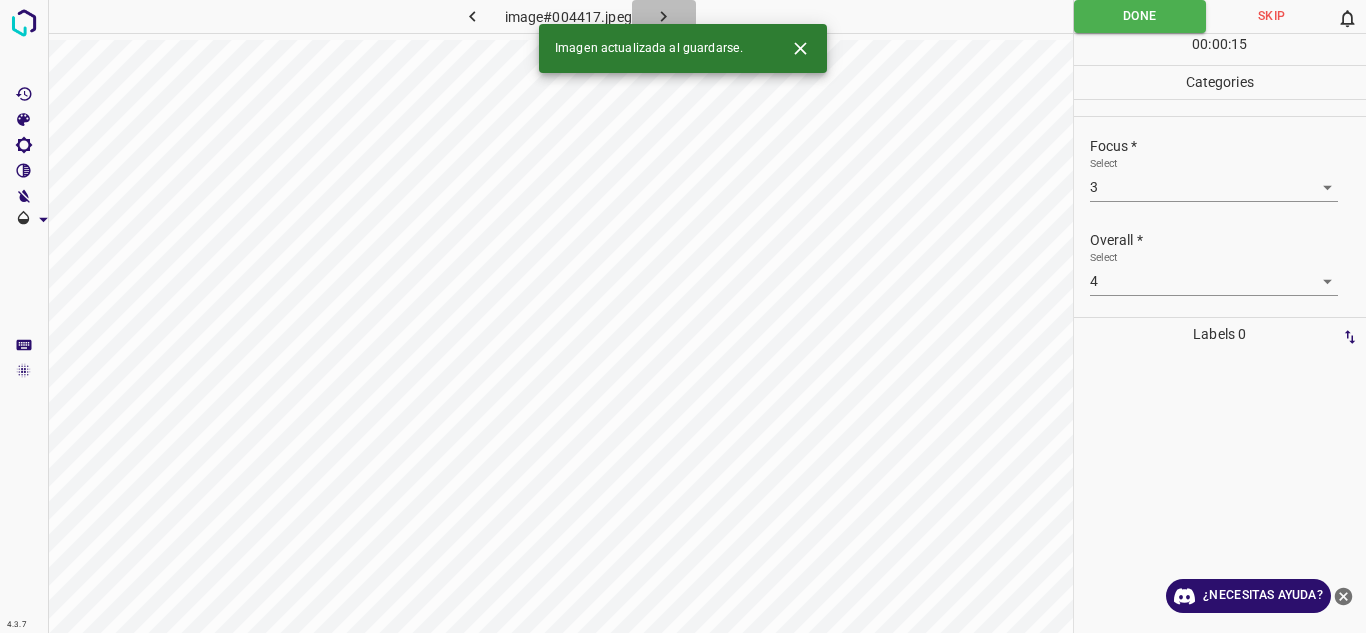 click 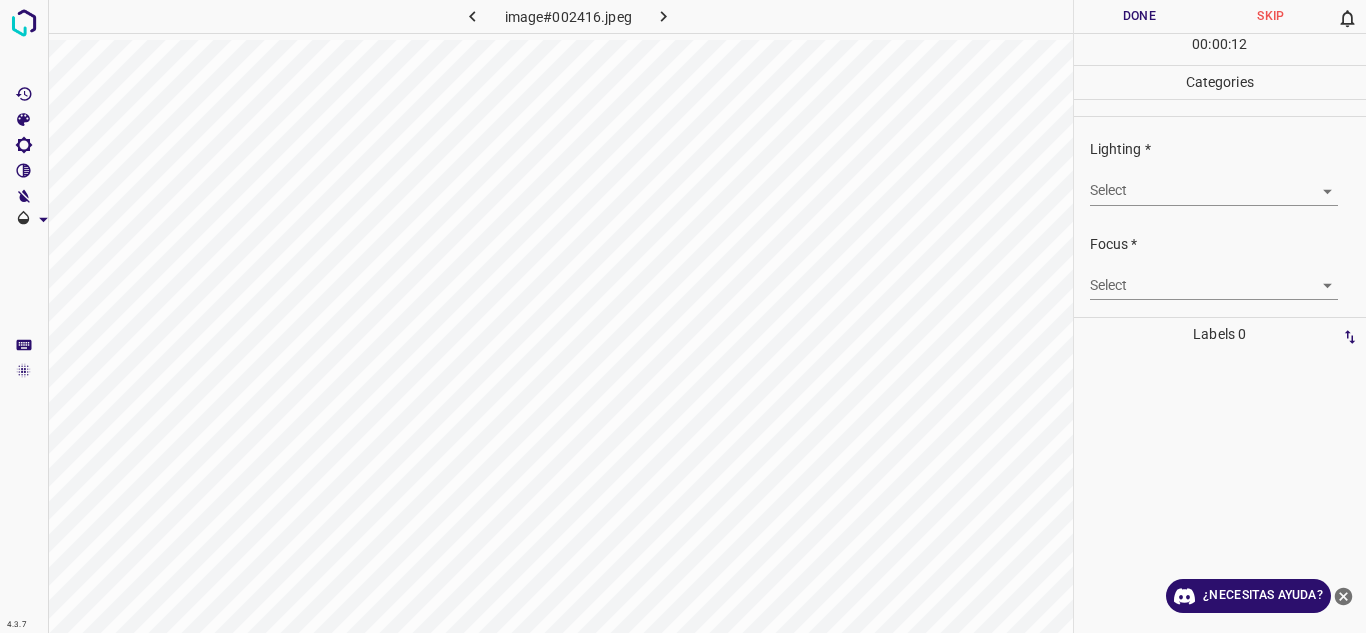 click on "4.3.7 image#002416.jpeg Done Skip 0 00   : 00   : 12   Categories Lighting *  Select ​ Focus *  Select ​ Overall *  Select ​ Labels   0 Categories 1 Lighting 2 Focus 3 Overall Tools Space Change between modes (Draw & Edit) I Auto labeling R Restore zoom M Zoom in N Zoom out Delete Delete selecte label Filters Z Restore filters X Saturation filter C Brightness filter V Contrast filter B Gray scale filter General O Download ¿Necesitas ayuda? Texto original Valora esta traducción Tu opinión servirá para ayudar a mejorar el Traductor de Google - Texto - Esconder - Borrar" at bounding box center [683, 316] 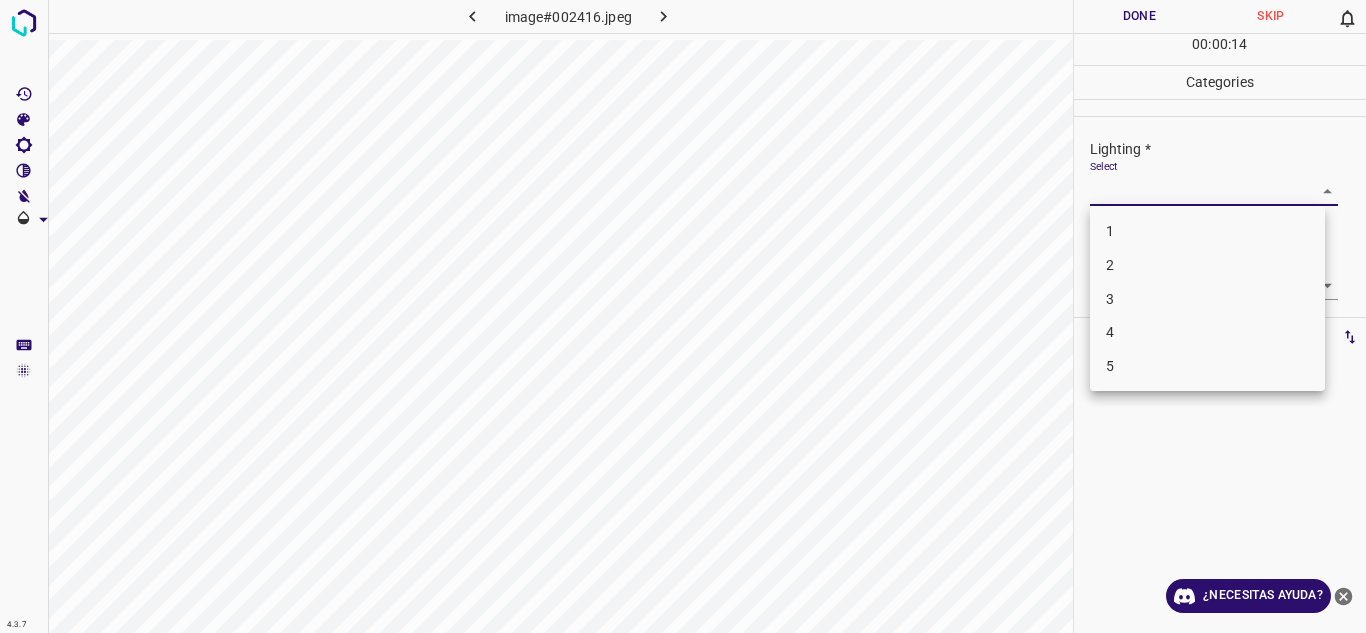 click on "4" at bounding box center [1207, 332] 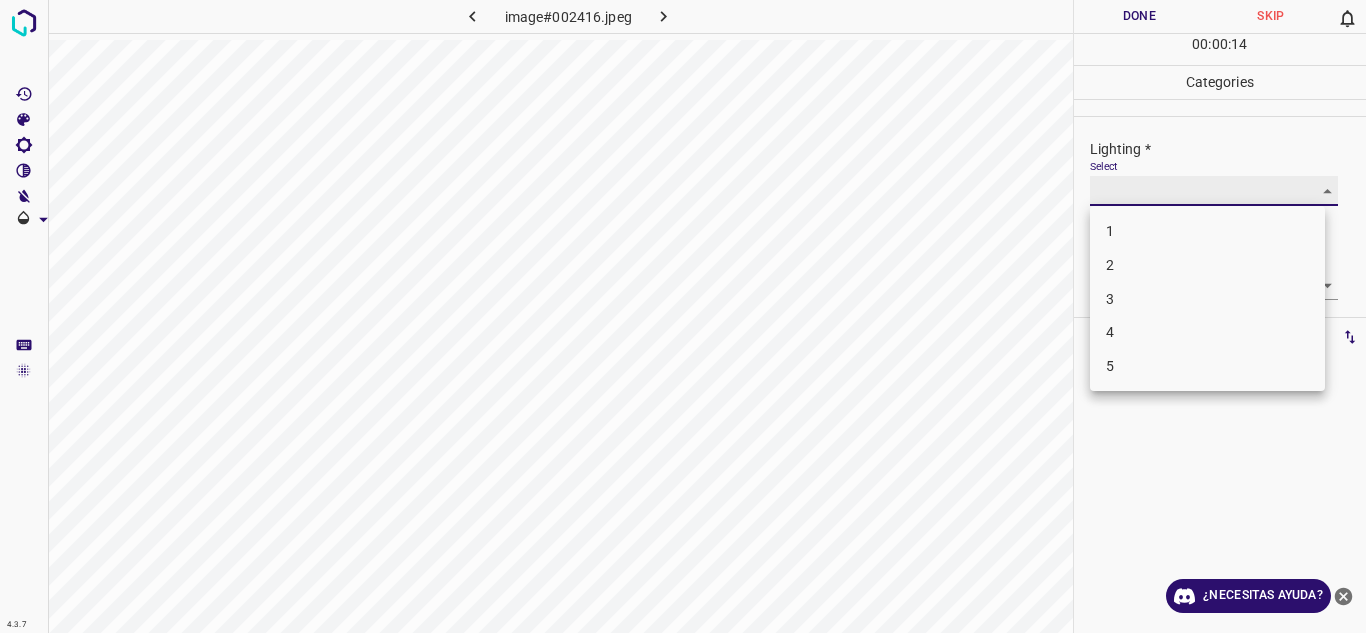 type on "4" 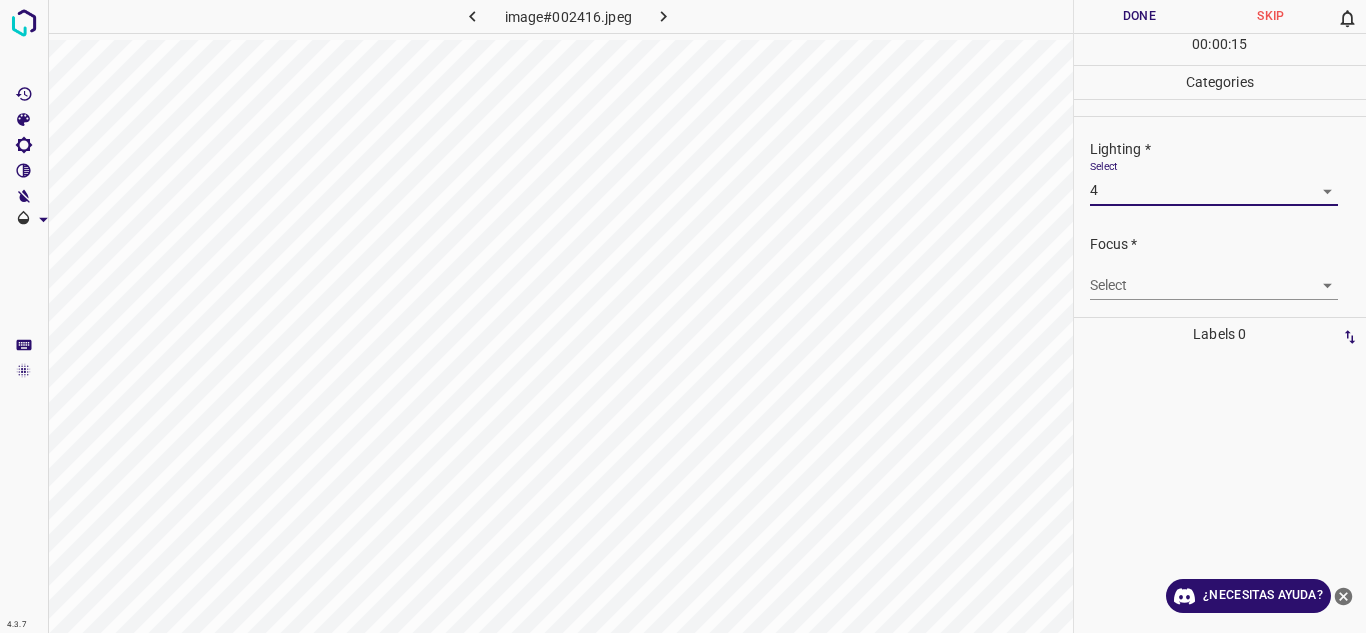 click on "4.3.7 image#002416.jpeg Done Skip 0 00   : 00   : 15   Categories Lighting *  Select 4 4 Focus *  Select ​ Overall *  Select ​ Labels   0 Categories 1 Lighting 2 Focus 3 Overall Tools Space Change between modes (Draw & Edit) I Auto labeling R Restore zoom M Zoom in N Zoom out Delete Delete selecte label Filters Z Restore filters X Saturation filter C Brightness filter V Contrast filter B Gray scale filter General O Download ¿Necesitas ayuda? Texto original Valora esta traducción Tu opinión servirá para ayudar a mejorar el Traductor de Google - Texto - Esconder - Borrar" at bounding box center [683, 316] 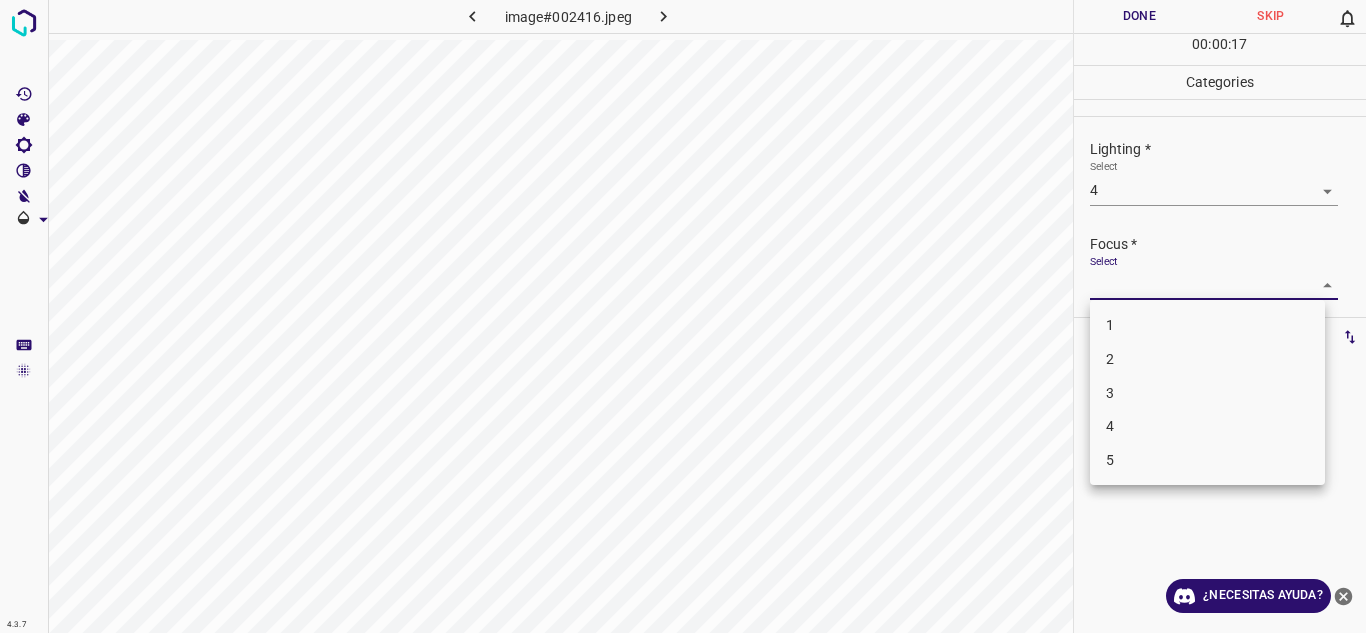 click on "3" at bounding box center (1207, 393) 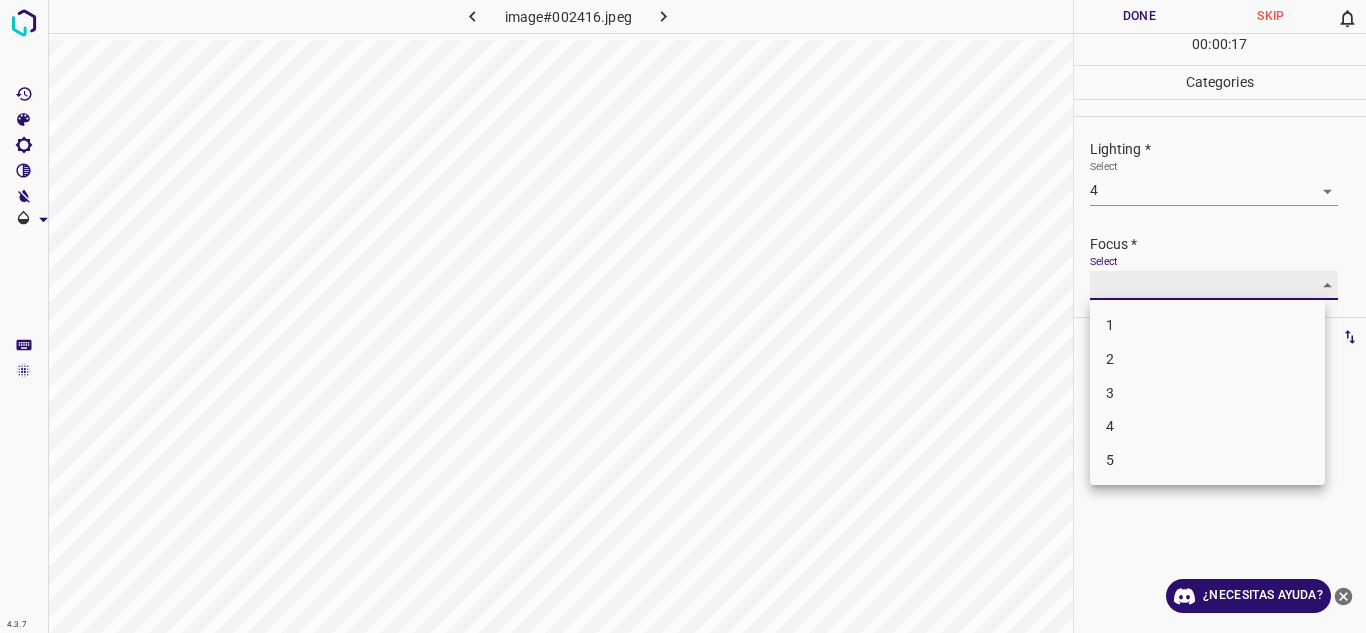 type on "3" 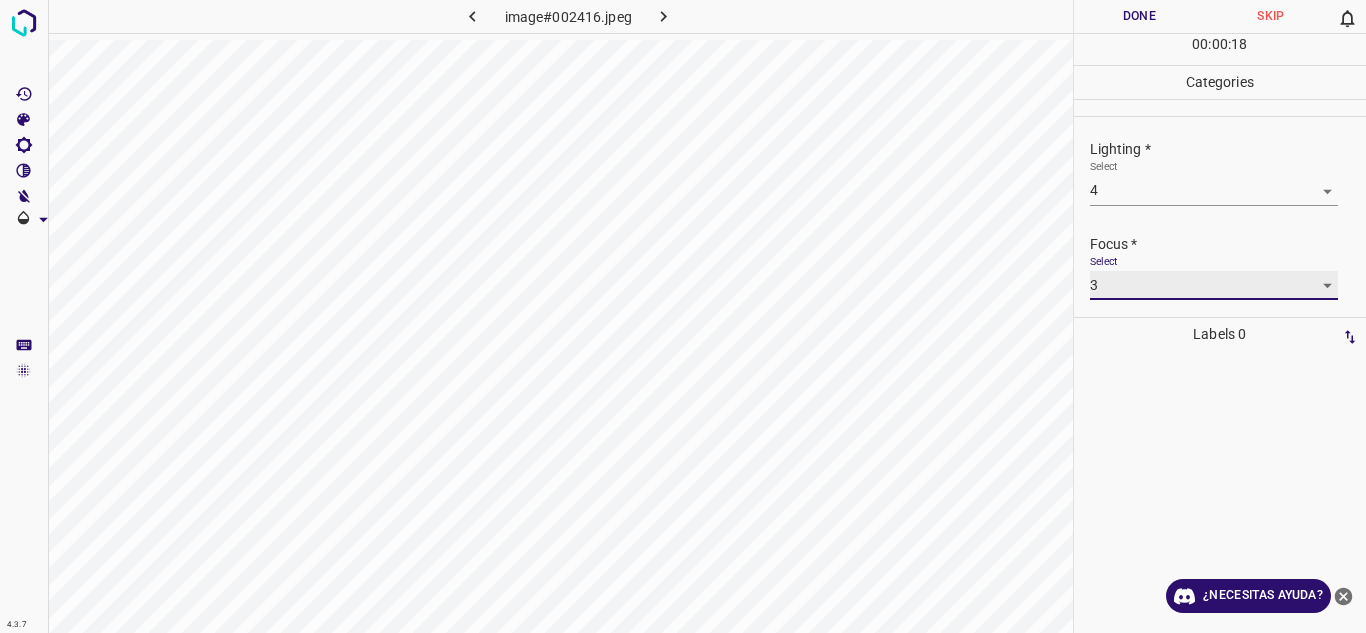 scroll, scrollTop: 98, scrollLeft: 0, axis: vertical 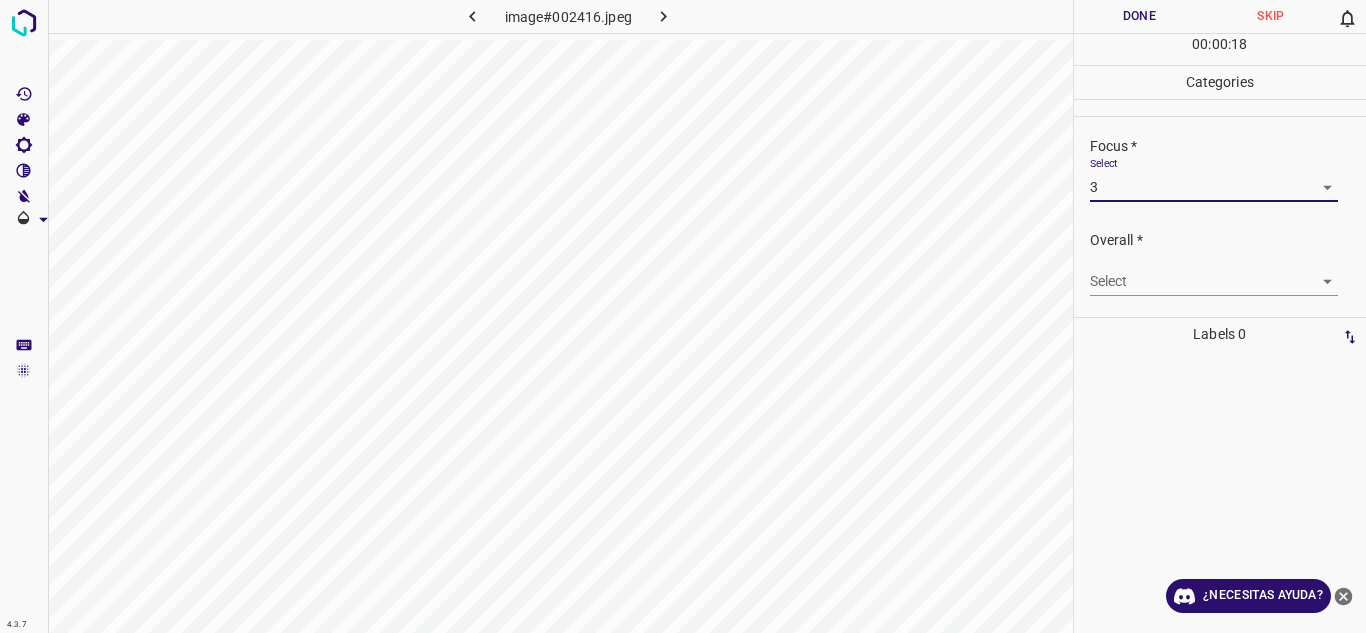 click on "4.3.7 image#002416.jpeg Done Skip 0 00   : 00   : 18   Categories Lighting *  Select 4 4 Focus *  Select 3 3 Overall *  Select ​ Labels   0 Categories 1 Lighting 2 Focus 3 Overall Tools Space Change between modes (Draw & Edit) I Auto labeling R Restore zoom M Zoom in N Zoom out Delete Delete selecte label Filters Z Restore filters X Saturation filter C Brightness filter V Contrast filter B Gray scale filter General O Download ¿Necesitas ayuda? Texto original Valora esta traducción Tu opinión servirá para ayudar a mejorar el Traductor de Google - Texto - Esconder - Borrar" at bounding box center (683, 316) 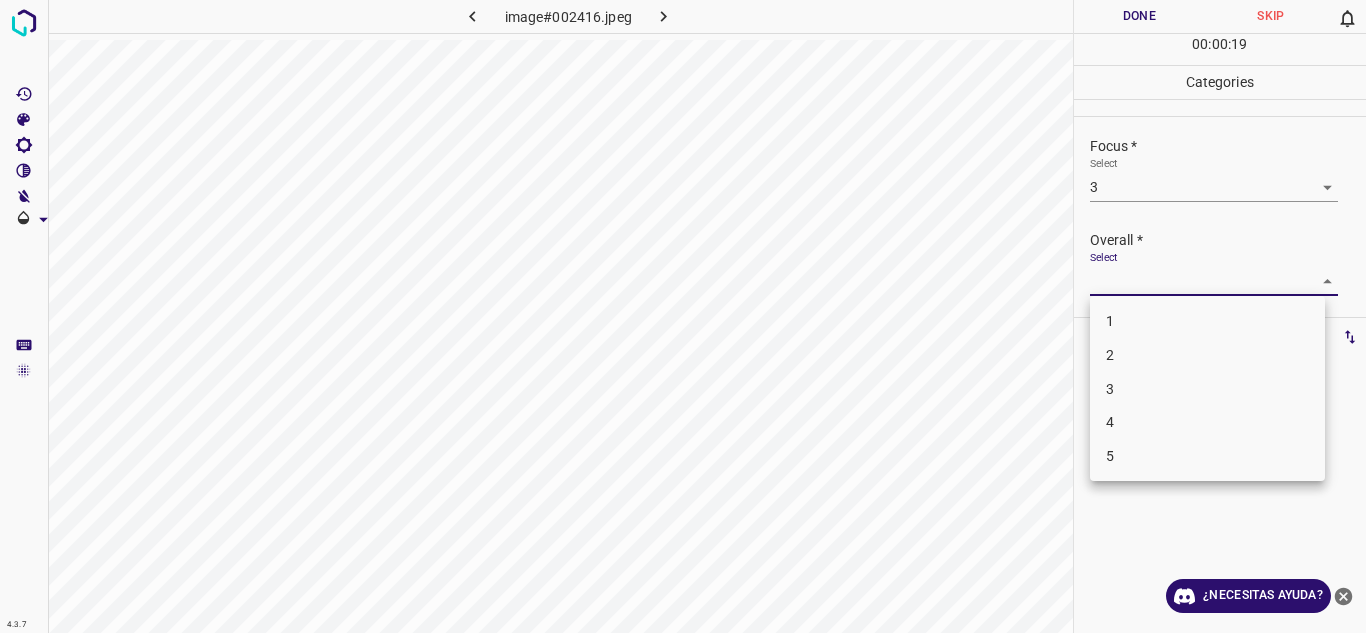 drag, startPoint x: 1197, startPoint y: 410, endPoint x: 1199, endPoint y: 386, distance: 24.083189 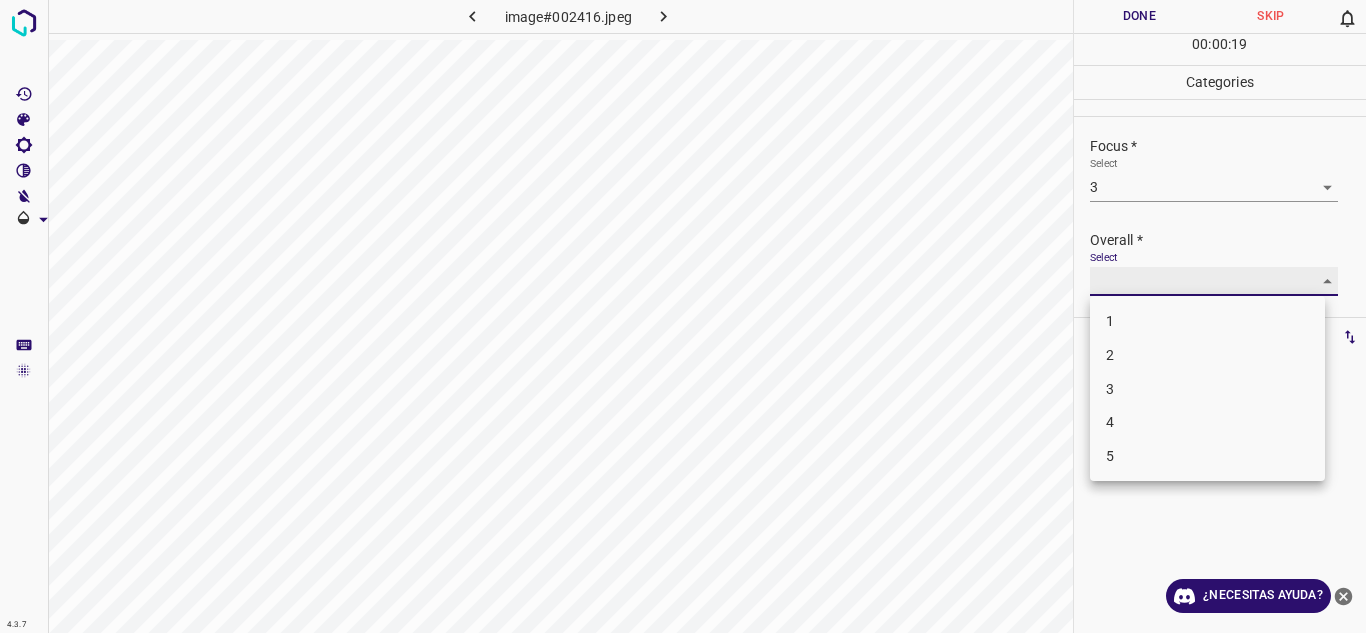 type on "4" 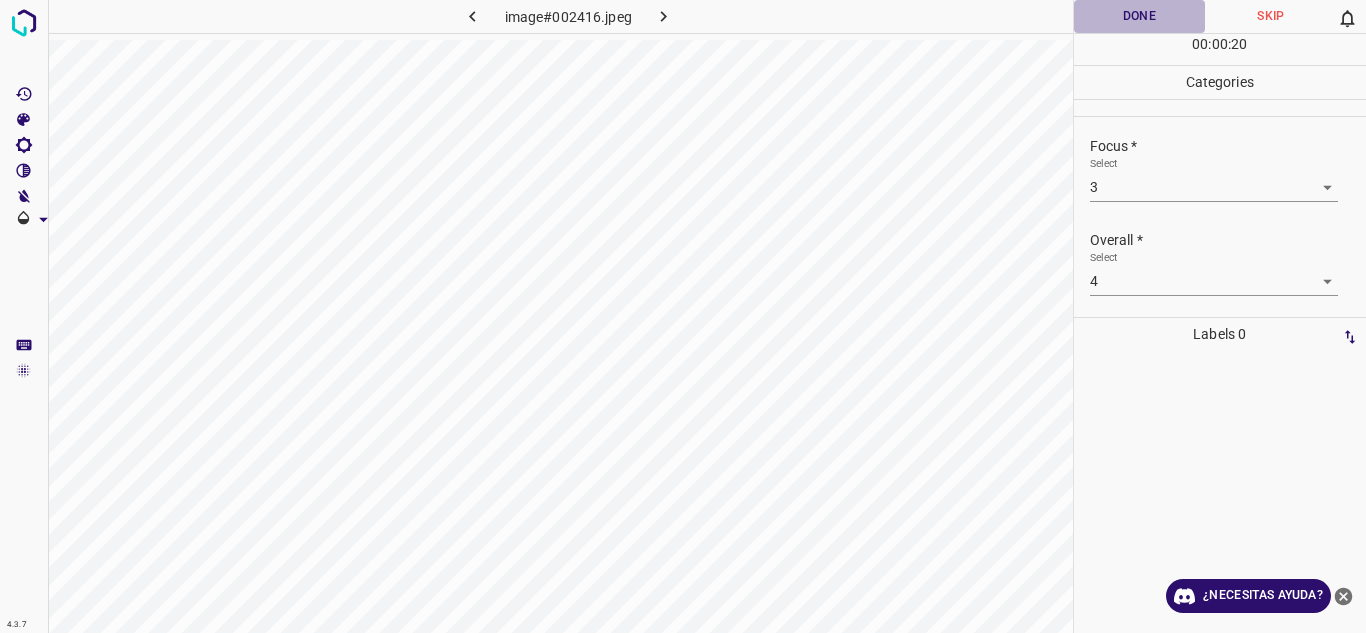 click on "Done" at bounding box center (1140, 16) 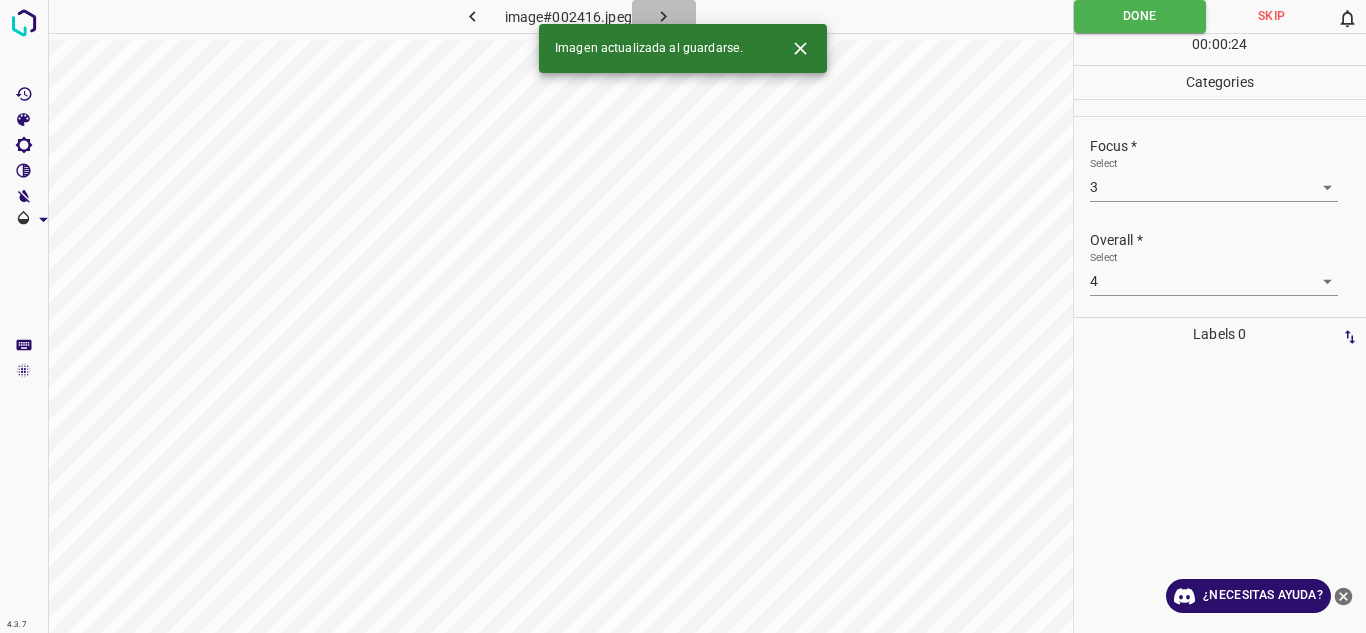 click at bounding box center [664, 16] 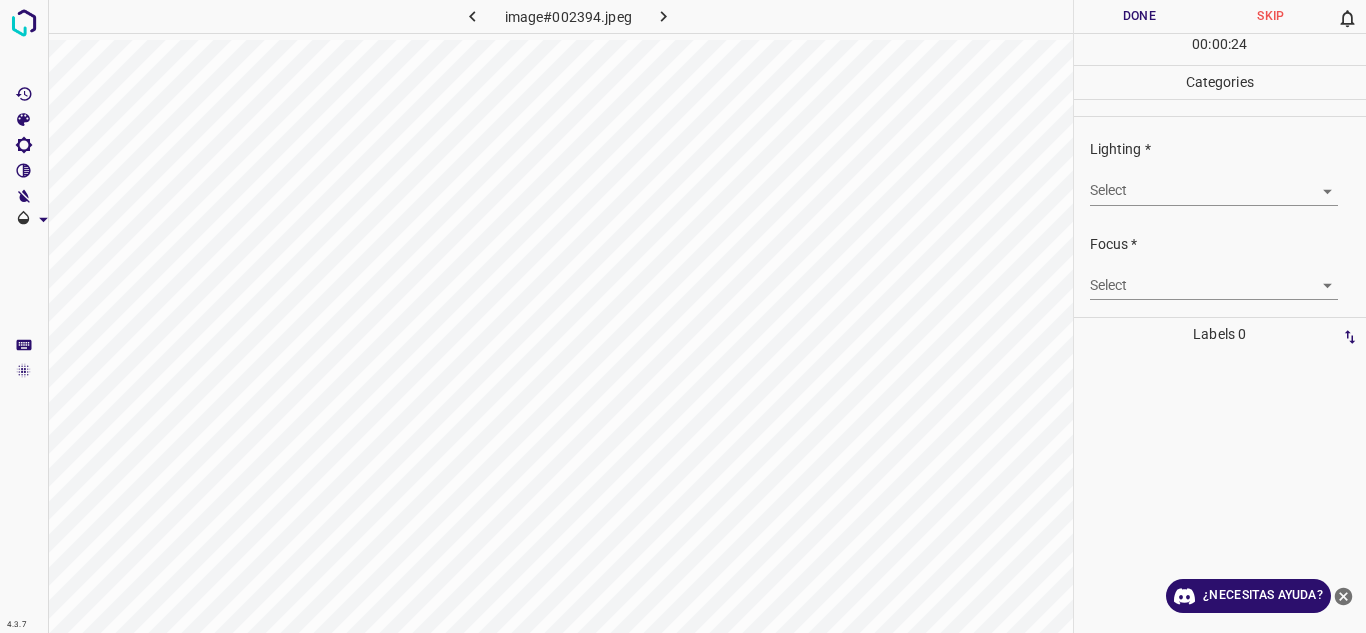 click on "4.3.7 image#002394.jpeg Done Skip 0 00   : 00   : 24   Categories Lighting *  Select ​ Focus *  Select ​ Overall *  Select ​ Labels   0 Categories 1 Lighting 2 Focus 3 Overall Tools Space Change between modes (Draw & Edit) I Auto labeling R Restore zoom M Zoom in N Zoom out Delete Delete selecte label Filters Z Restore filters X Saturation filter C Brightness filter V Contrast filter B Gray scale filter General O Download ¿Necesitas ayuda? Texto original Valora esta traducción Tu opinión servirá para ayudar a mejorar el Traductor de Google - Texto - Esconder - Borrar" at bounding box center (683, 316) 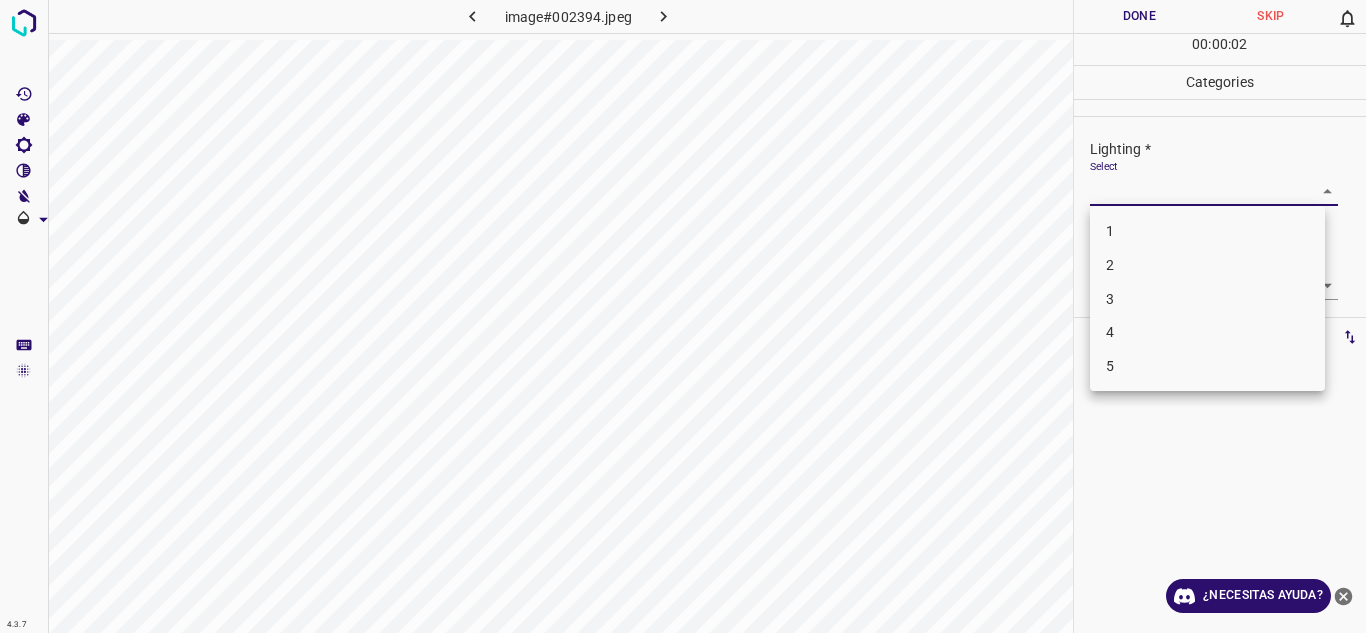 click on "3" at bounding box center [1207, 299] 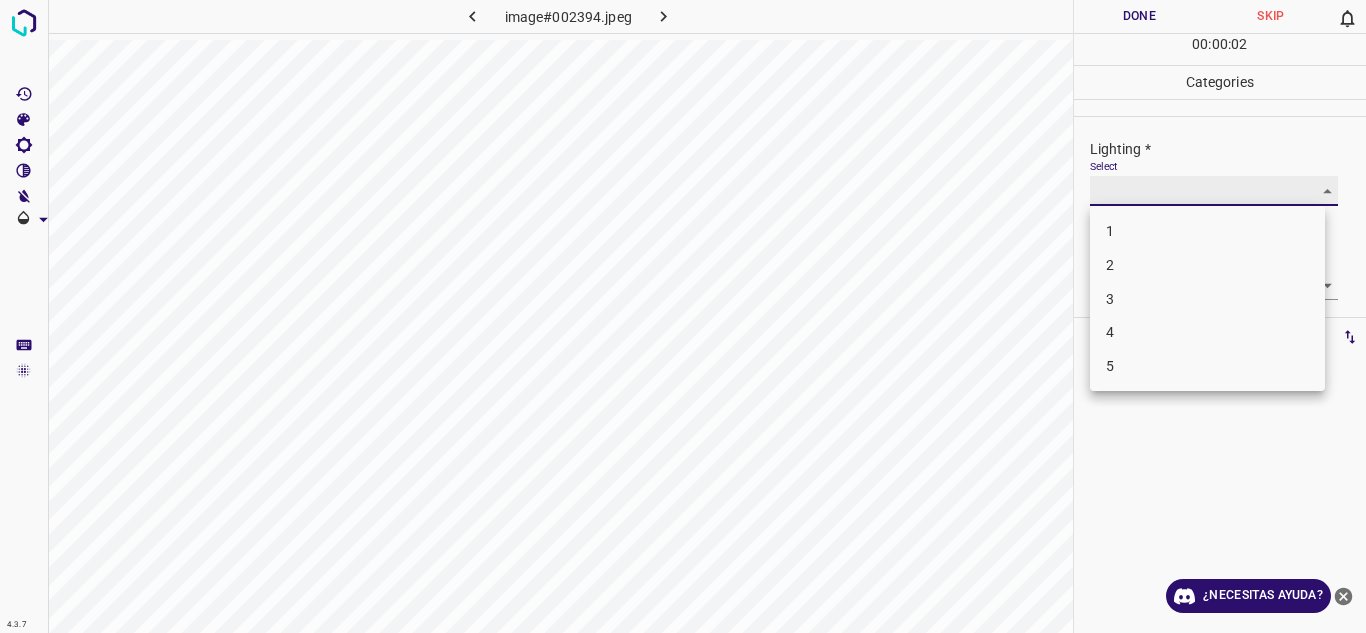 type on "3" 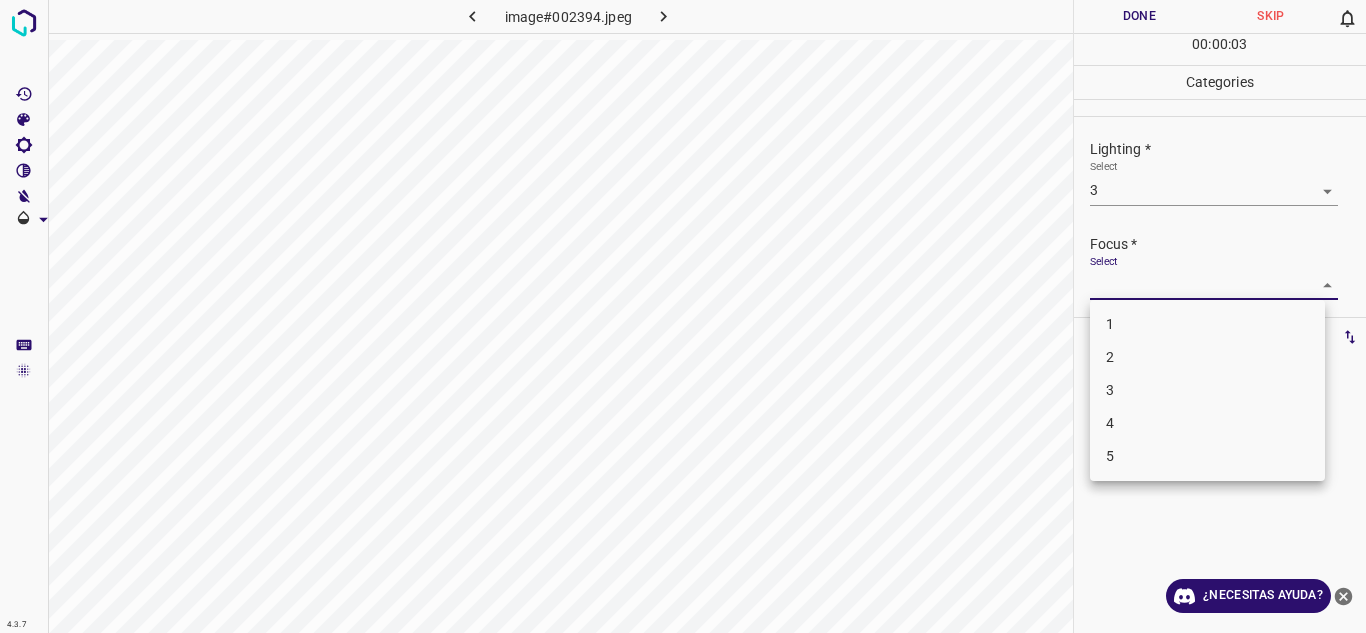 click on "4.3.7 image#002394.jpeg Done Skip 0 00   : 00   : 03   Categories Lighting *  Select 3 3 Focus *  Select ​ Overall *  Select ​ Labels   0 Categories 1 Lighting 2 Focus 3 Overall Tools Space Change between modes (Draw & Edit) I Auto labeling R Restore zoom M Zoom in N Zoom out Delete Delete selecte label Filters Z Restore filters X Saturation filter C Brightness filter V Contrast filter B Gray scale filter General O Download ¿Necesitas ayuda? Texto original Valora esta traducción Tu opinión servirá para ayudar a mejorar el Traductor de Google - Texto - Esconder - Borrar 1 2 3 4 5" at bounding box center (683, 316) 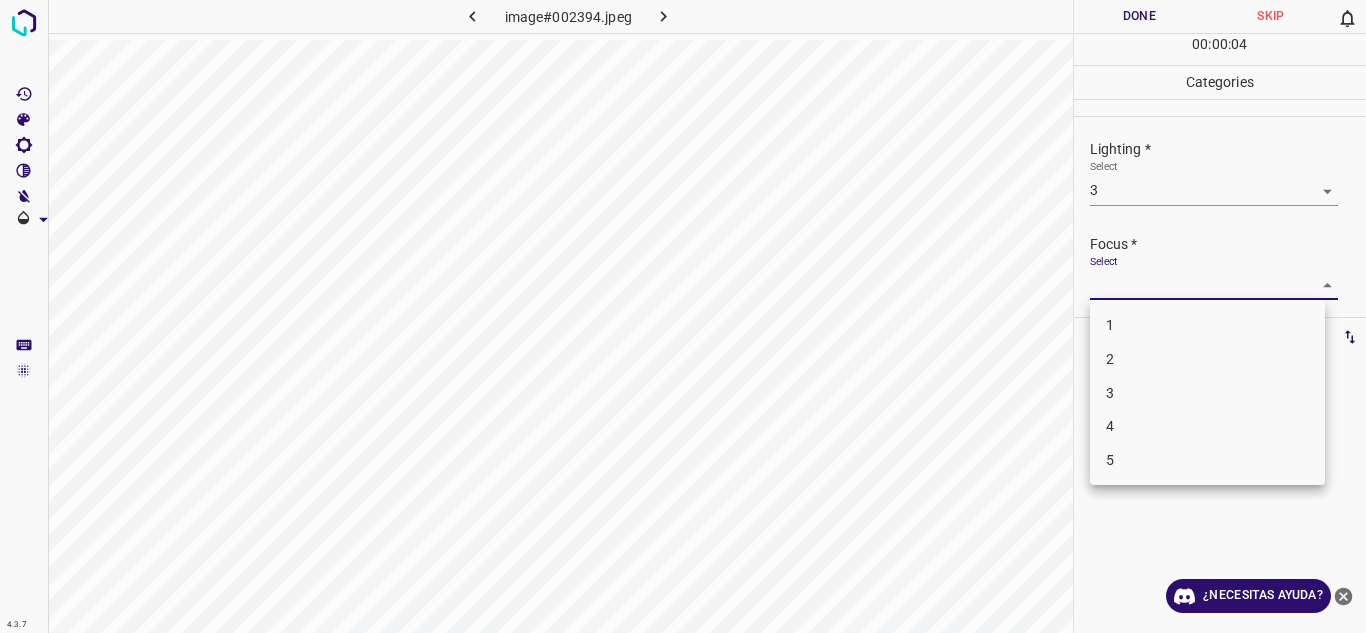 click on "3" at bounding box center [1207, 393] 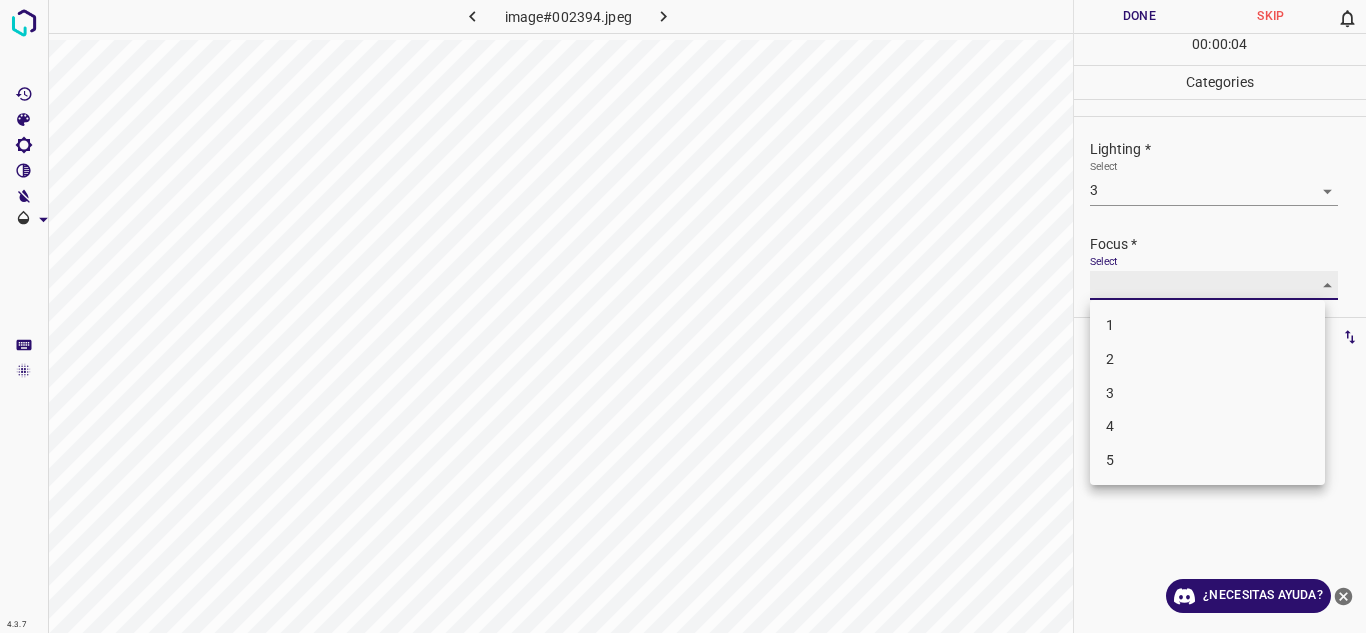 type on "3" 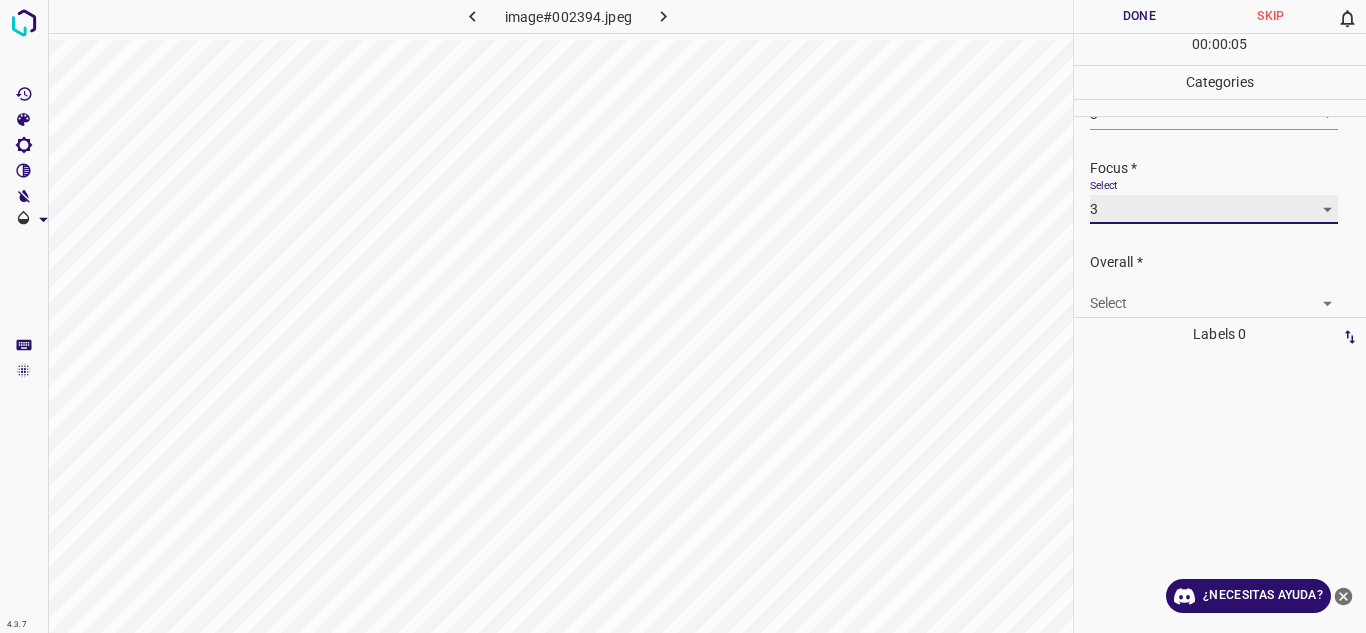 scroll, scrollTop: 98, scrollLeft: 0, axis: vertical 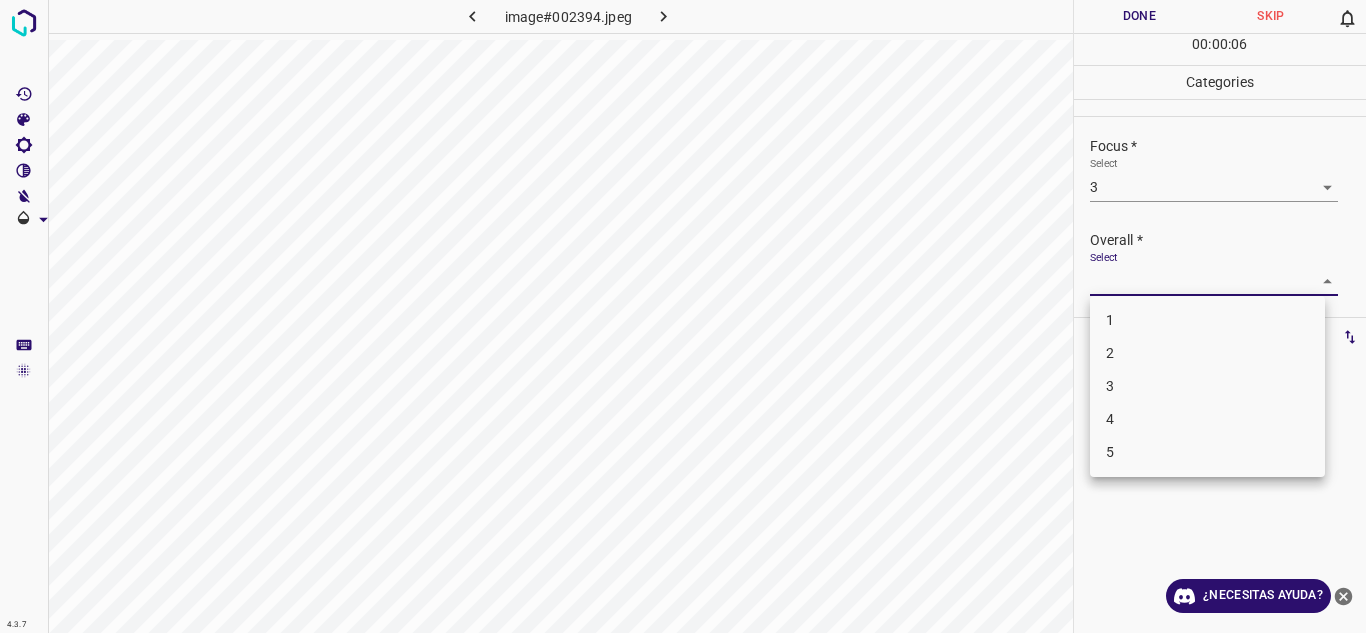 click on "4.3.7 image#002394.jpeg Done Skip 0 00   : 00   : 06   Categories Lighting *  Select 3 3 Focus *  Select 3 3 Overall *  Select ​ Labels   0 Categories 1 Lighting 2 Focus 3 Overall Tools Space Change between modes (Draw & Edit) I Auto labeling R Restore zoom M Zoom in N Zoom out Delete Delete selecte label Filters Z Restore filters X Saturation filter C Brightness filter V Contrast filter B Gray scale filter General O Download ¿Necesitas ayuda? Texto original Valora esta traducción Tu opinión servirá para ayudar a mejorar el Traductor de Google - Texto - Esconder - Borrar 1 2 3 4 5" at bounding box center [683, 316] 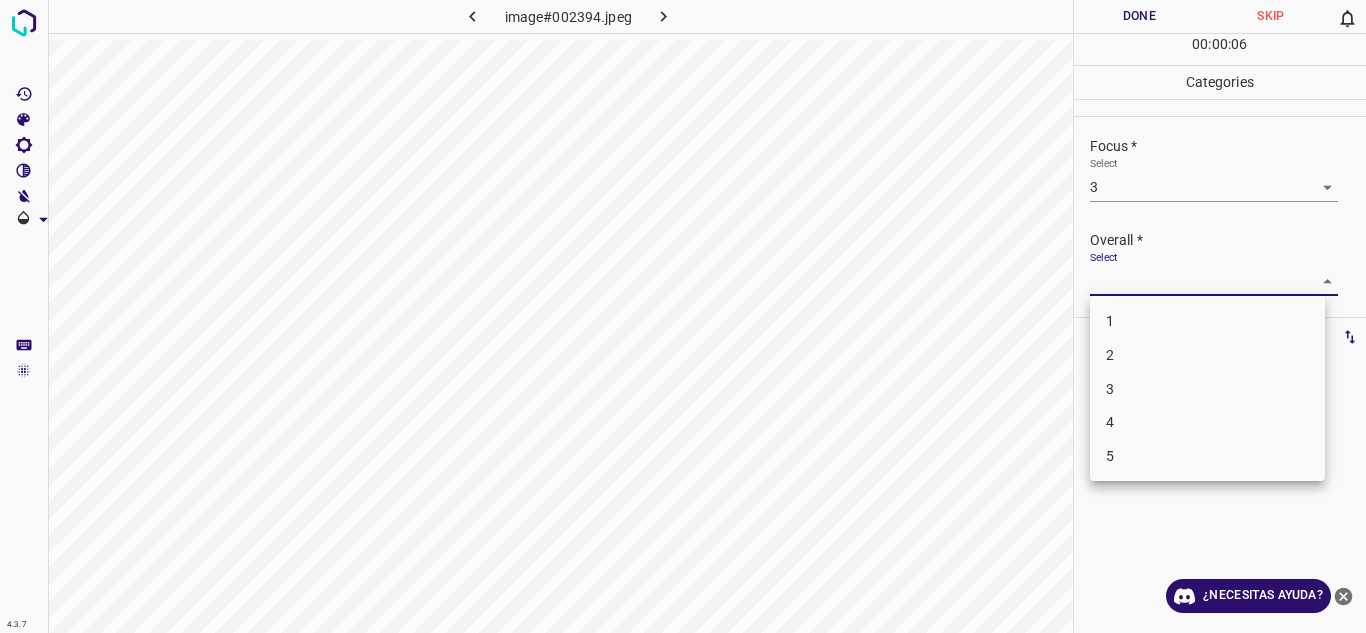 click on "3" at bounding box center [1207, 389] 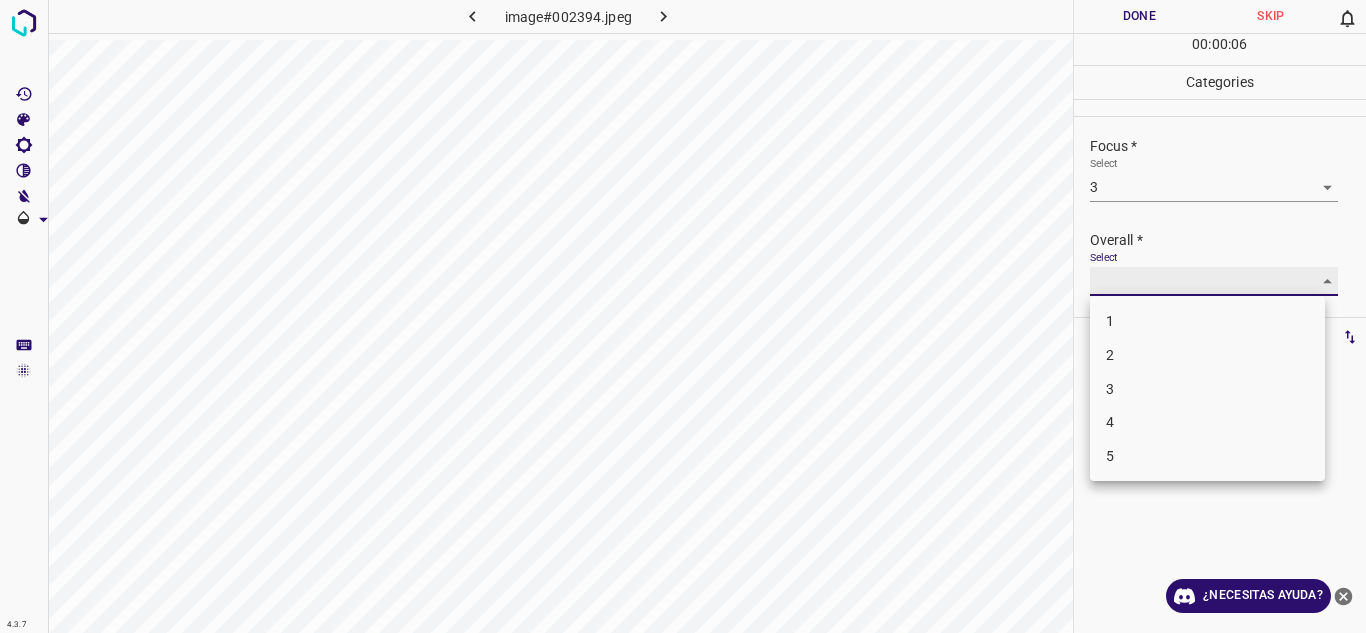 type on "3" 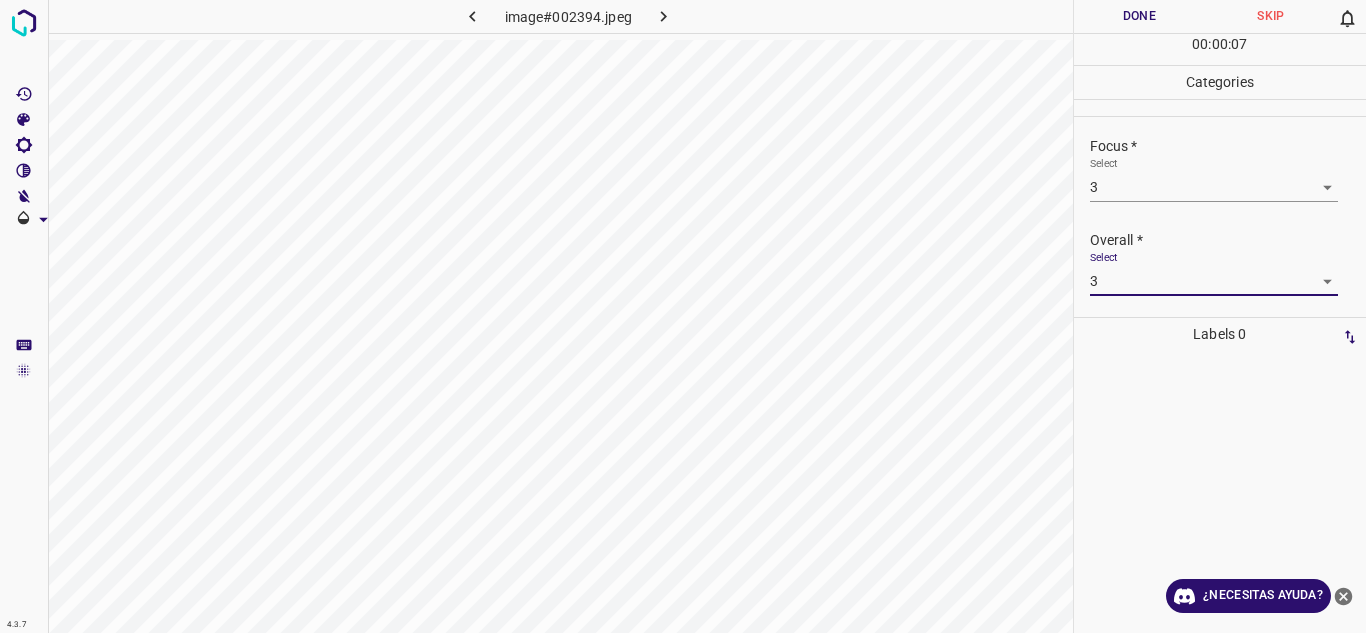 click on "Done" at bounding box center (1140, 16) 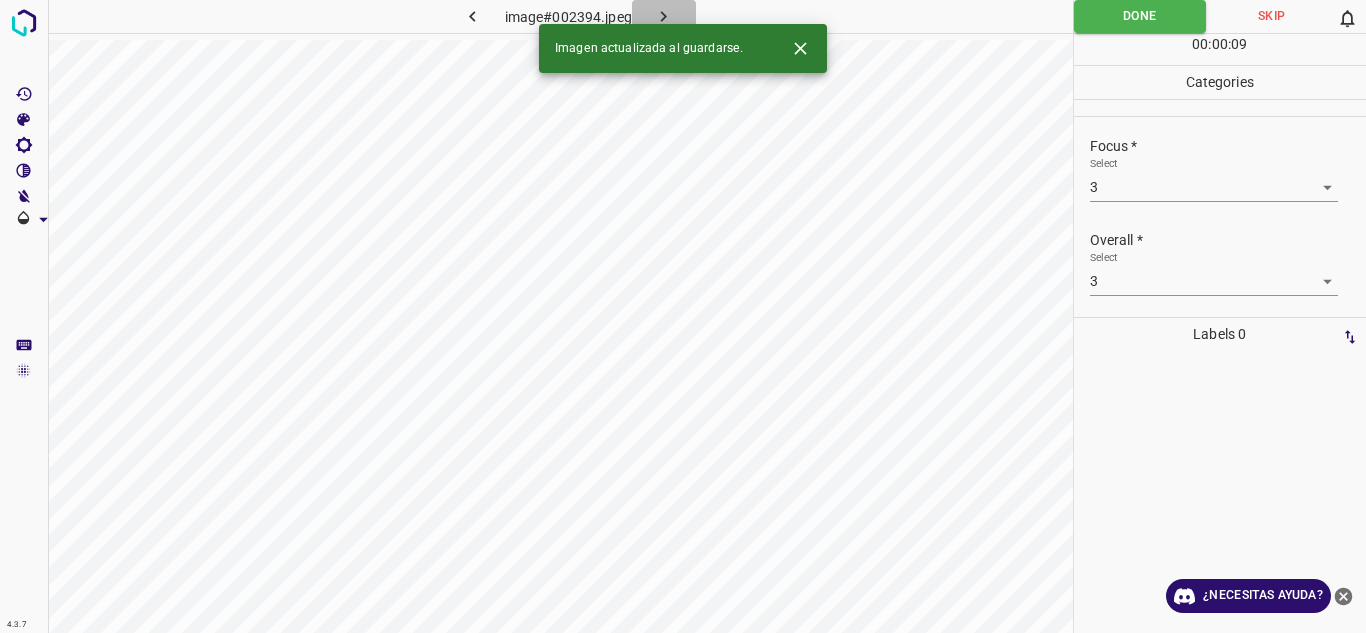 click 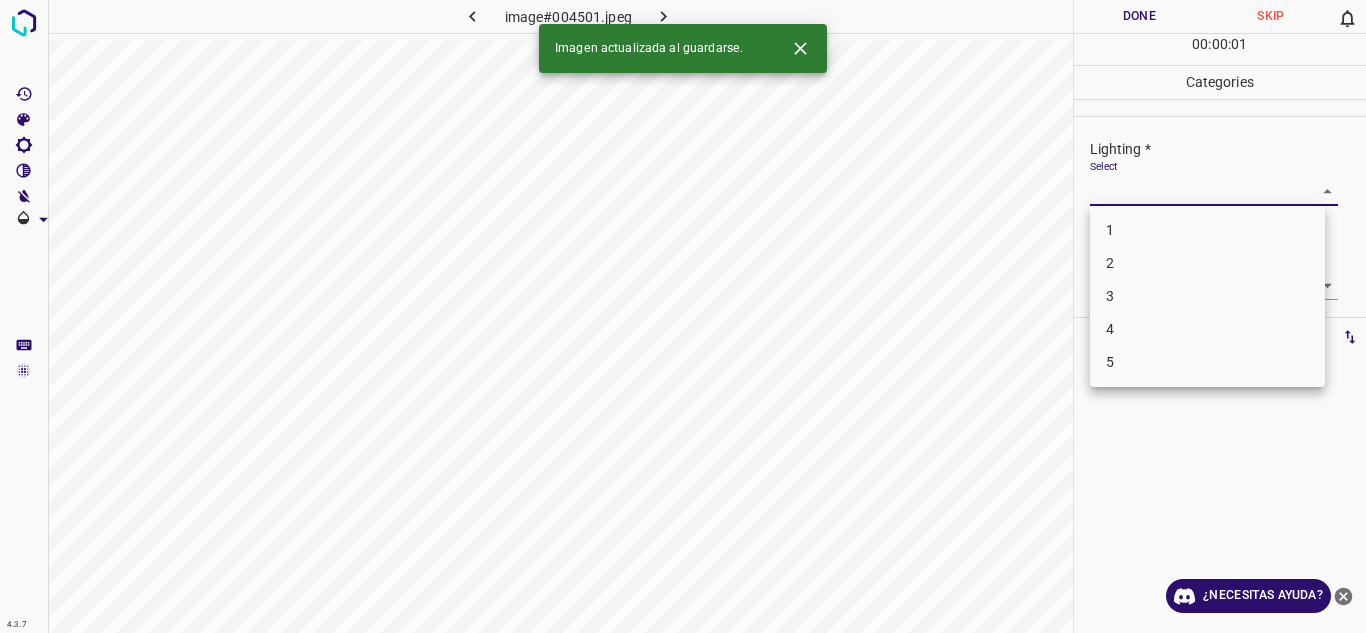 click on "4.3.7 image#004501.jpeg Done Skip 0 00   : 00   : 01   Categories Lighting *  Select ​ Focus *  Select ​ Overall *  Select ​ Labels   0 Categories 1 Lighting 2 Focus 3 Overall Tools Space Change between modes (Draw & Edit) I Auto labeling R Restore zoom M Zoom in N Zoom out Delete Delete selecte label Filters Z Restore filters X Saturation filter C Brightness filter V Contrast filter B Gray scale filter General O Download Imagen actualizada al guardarse. ¿Necesitas ayuda? Texto original Valora esta traducción Tu opinión servirá para ayudar a mejorar el Traductor de Google - Texto - Esconder - Borrar 1 2 3 4 5" at bounding box center [683, 316] 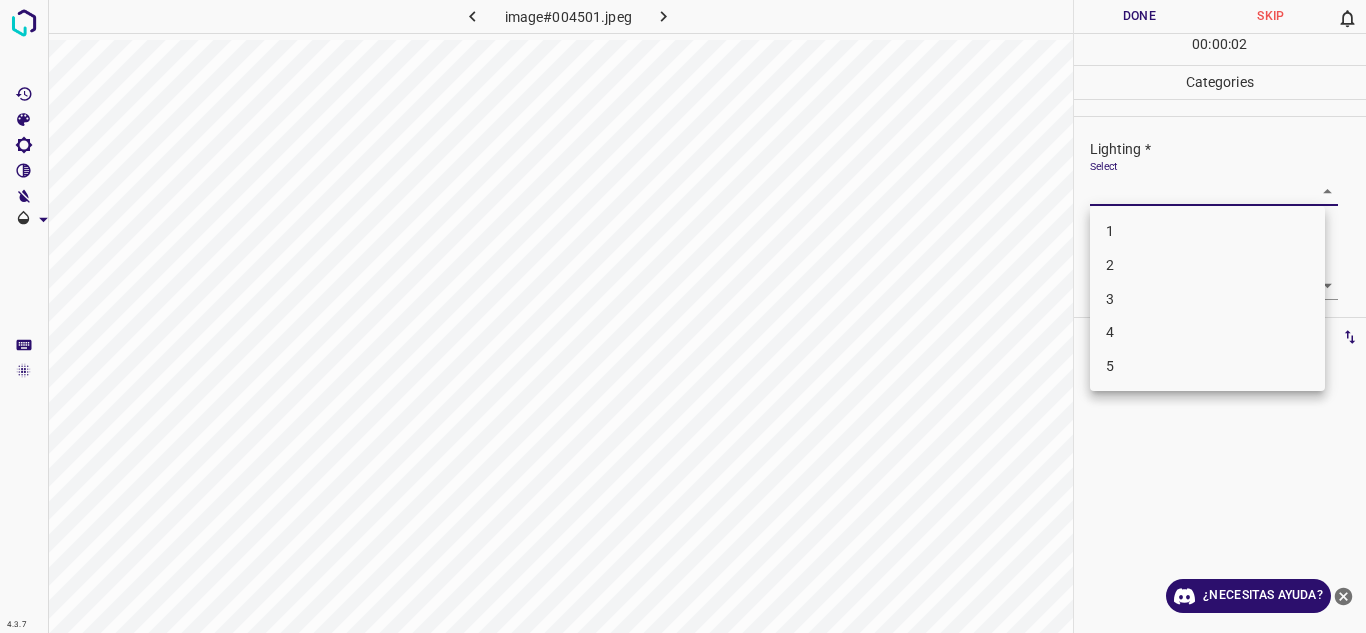 click on "3" at bounding box center (1207, 299) 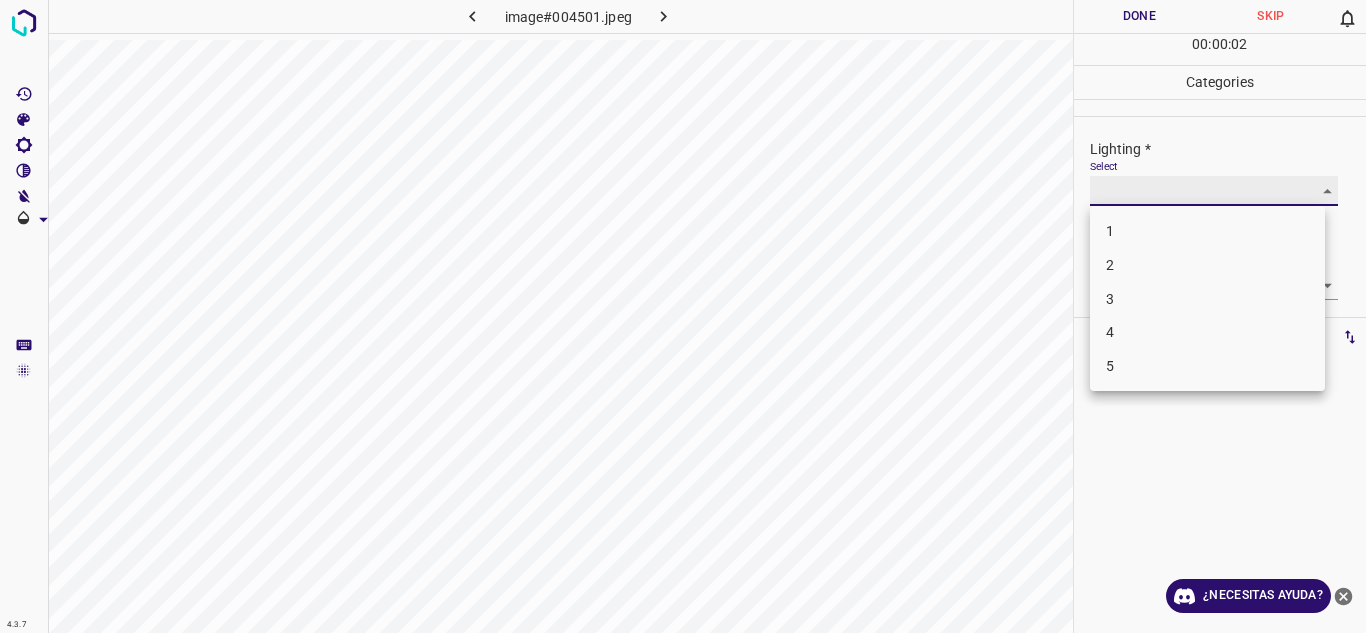 type on "3" 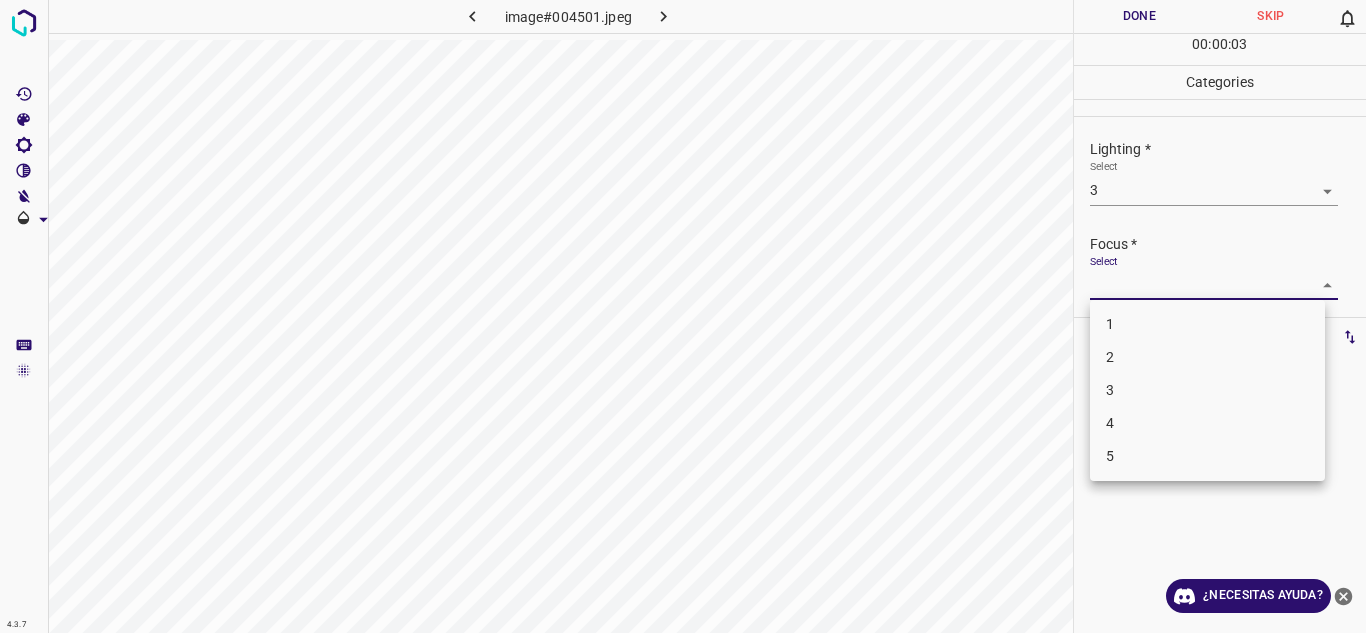 click on "4.3.7 image#004501.jpeg Done Skip 0 00   : 00   : 03   Categories Lighting *  Select 3 3 Focus *  Select ​ Overall *  Select ​ Labels   0 Categories 1 Lighting 2 Focus 3 Overall Tools Space Change between modes (Draw & Edit) I Auto labeling R Restore zoom M Zoom in N Zoom out Delete Delete selecte label Filters Z Restore filters X Saturation filter C Brightness filter V Contrast filter B Gray scale filter General O Download ¿Necesitas ayuda? Texto original Valora esta traducción Tu opinión servirá para ayudar a mejorar el Traductor de Google - Texto - Esconder - Borrar 1 2 3 4 5" at bounding box center (683, 316) 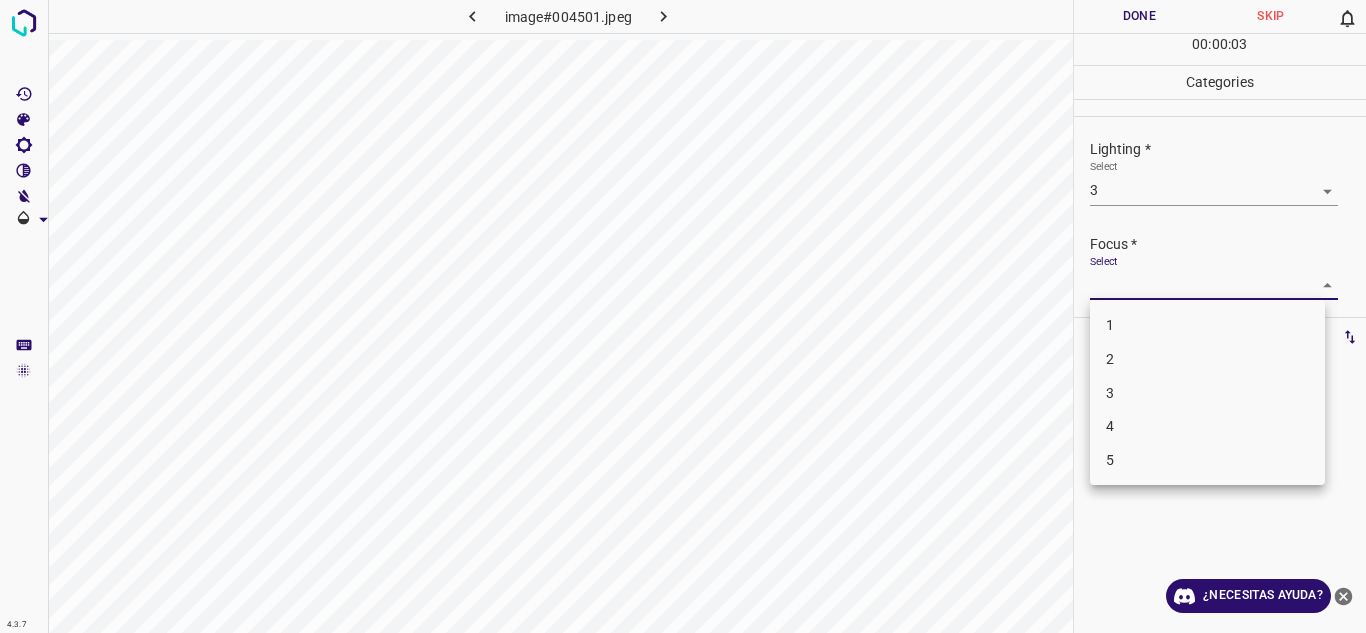click on "3" at bounding box center (1207, 393) 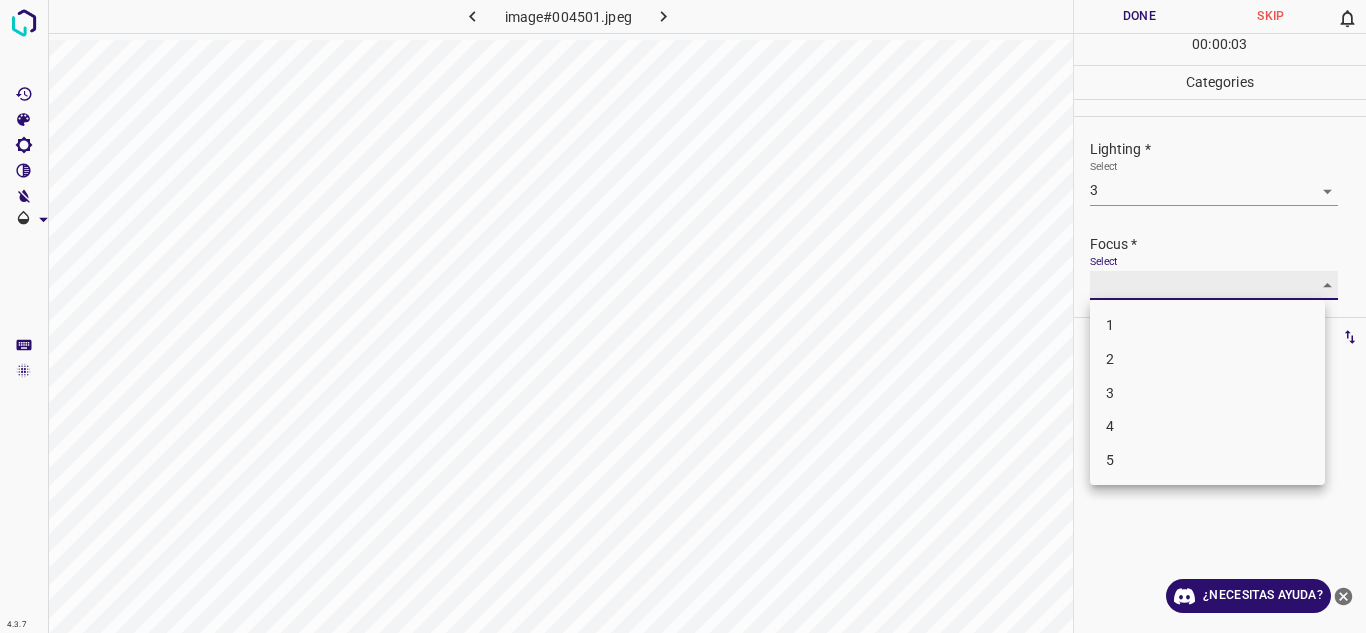 type on "3" 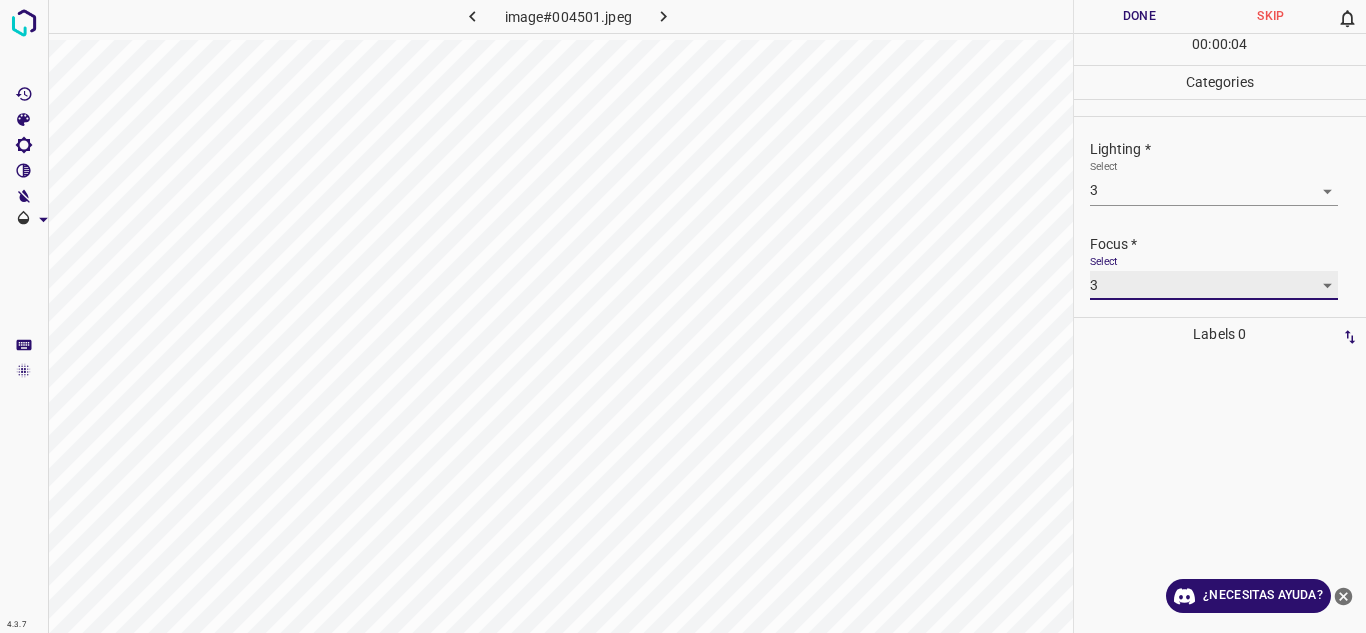 scroll, scrollTop: 98, scrollLeft: 0, axis: vertical 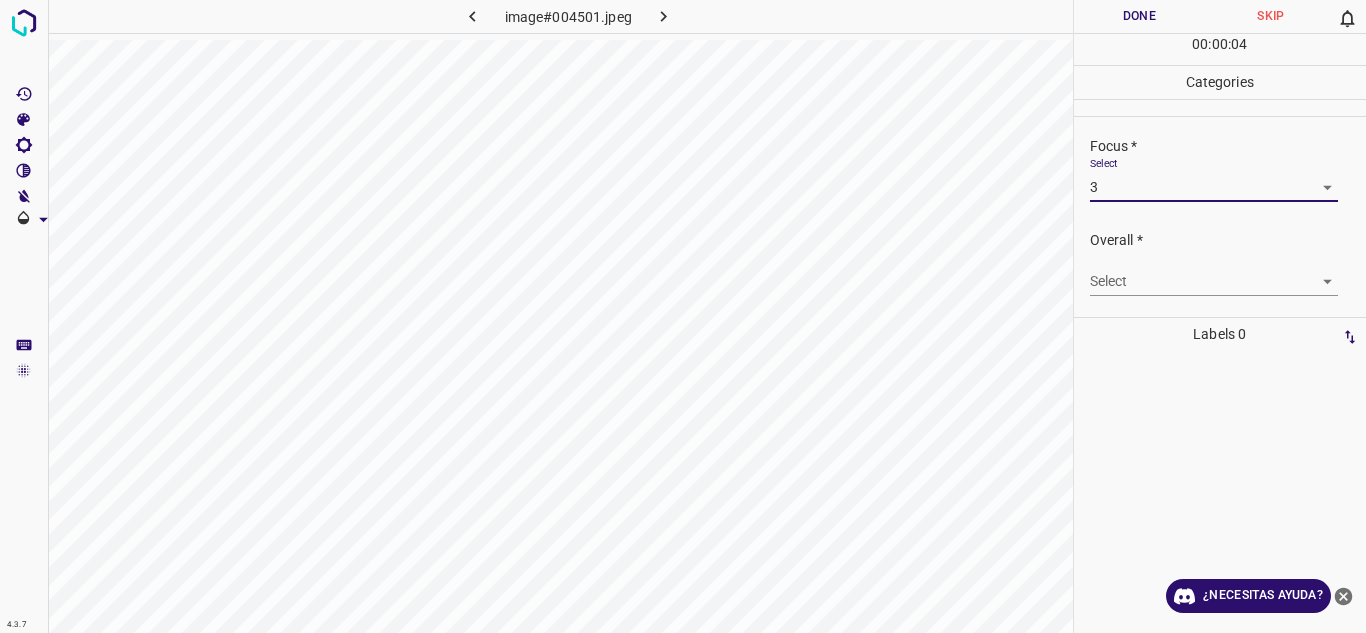 click on "4.3.7 image#004501.jpeg Done Skip 0 00   : 00   : 04   Categories Lighting *  Select 3 3 Focus *  Select 3 3 Overall *  Select ​ Labels   0 Categories 1 Lighting 2 Focus 3 Overall Tools Space Change between modes (Draw & Edit) I Auto labeling R Restore zoom M Zoom in N Zoom out Delete Delete selecte label Filters Z Restore filters X Saturation filter C Brightness filter V Contrast filter B Gray scale filter General O Download ¿Necesitas ayuda? Texto original Valora esta traducción Tu opinión servirá para ayudar a mejorar el Traductor de Google - Texto - Esconder - Borrar" at bounding box center (683, 316) 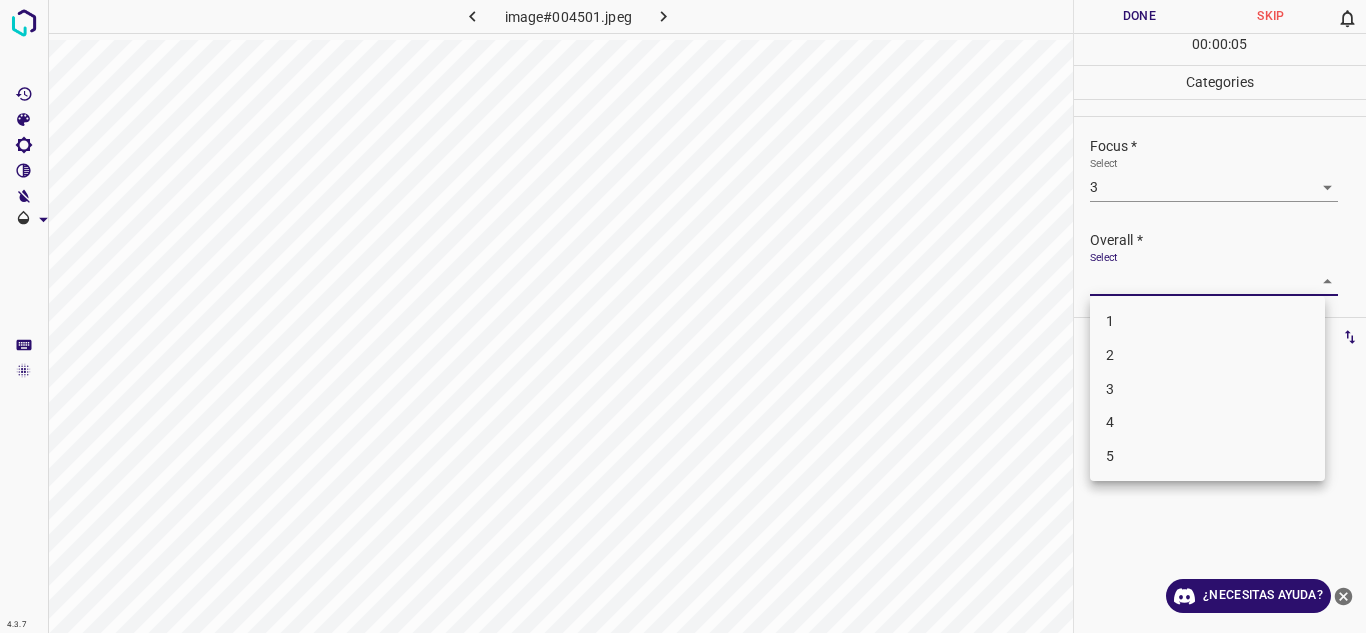 click on "3" at bounding box center [1207, 389] 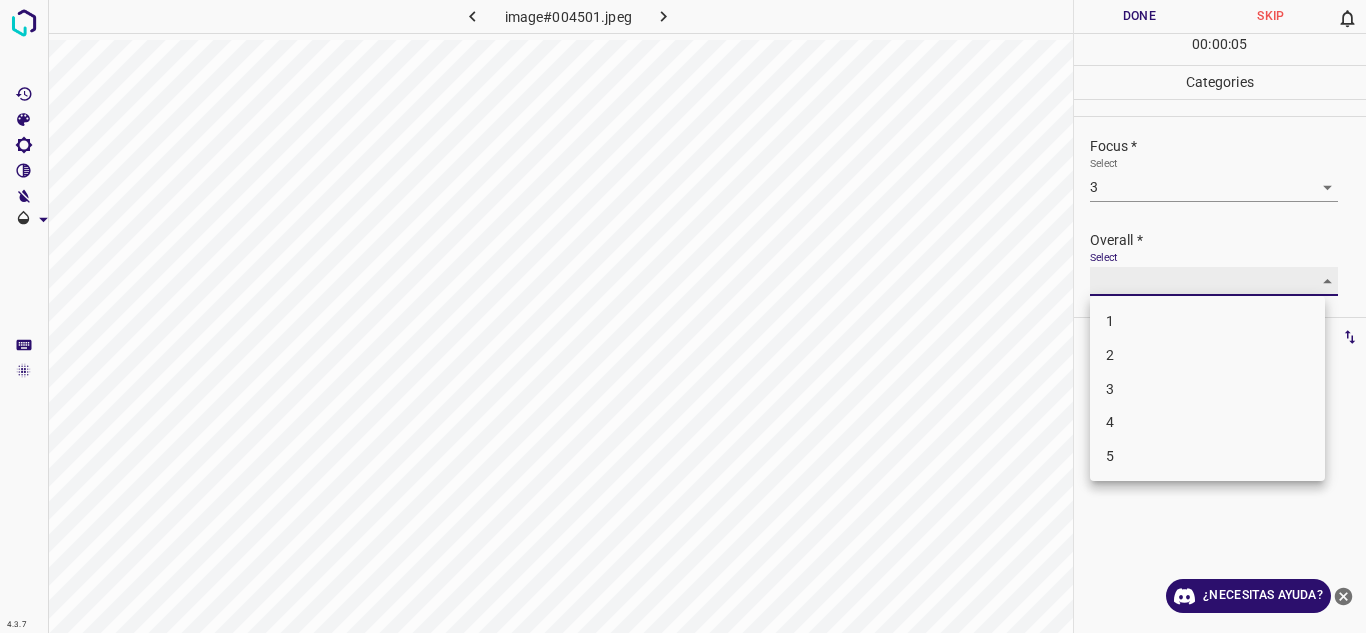 type on "3" 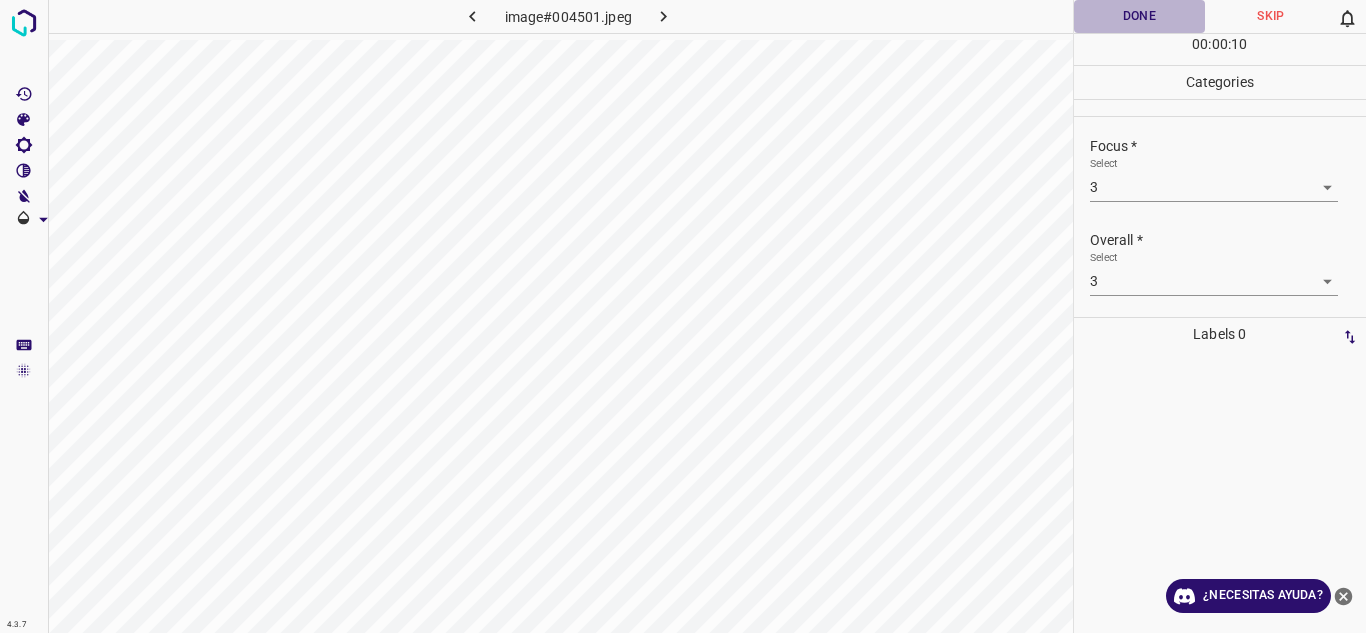 click on "Done" at bounding box center [1140, 16] 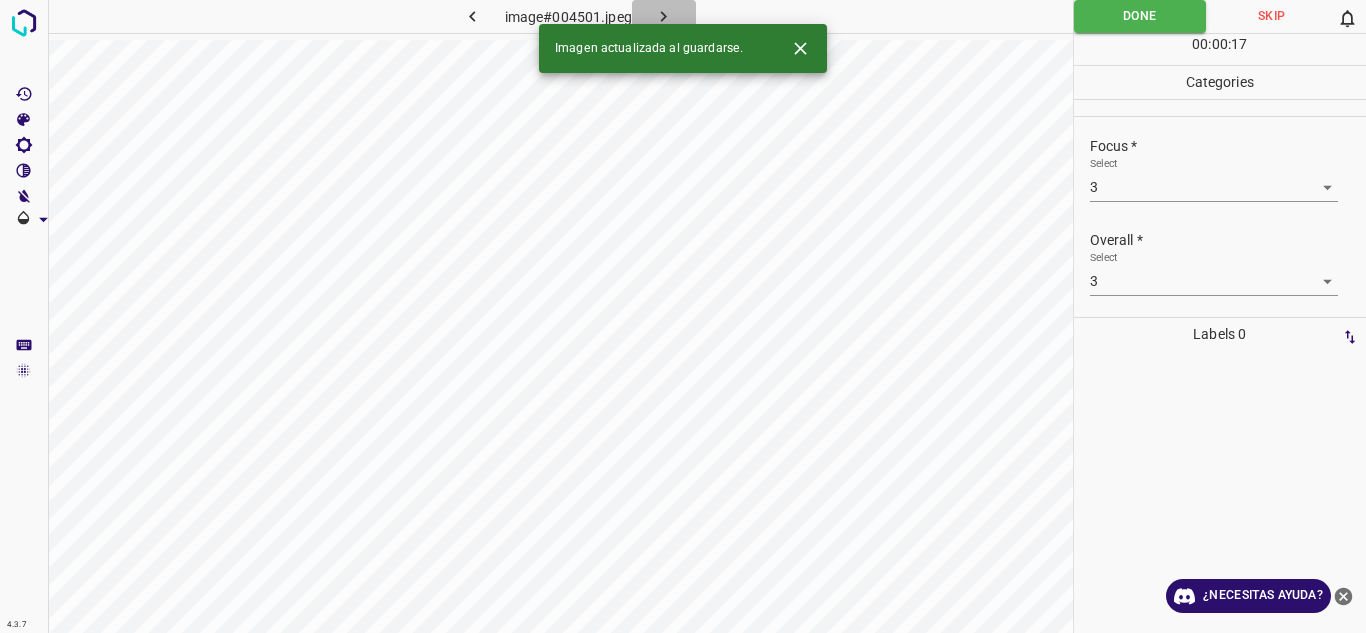 click at bounding box center (664, 16) 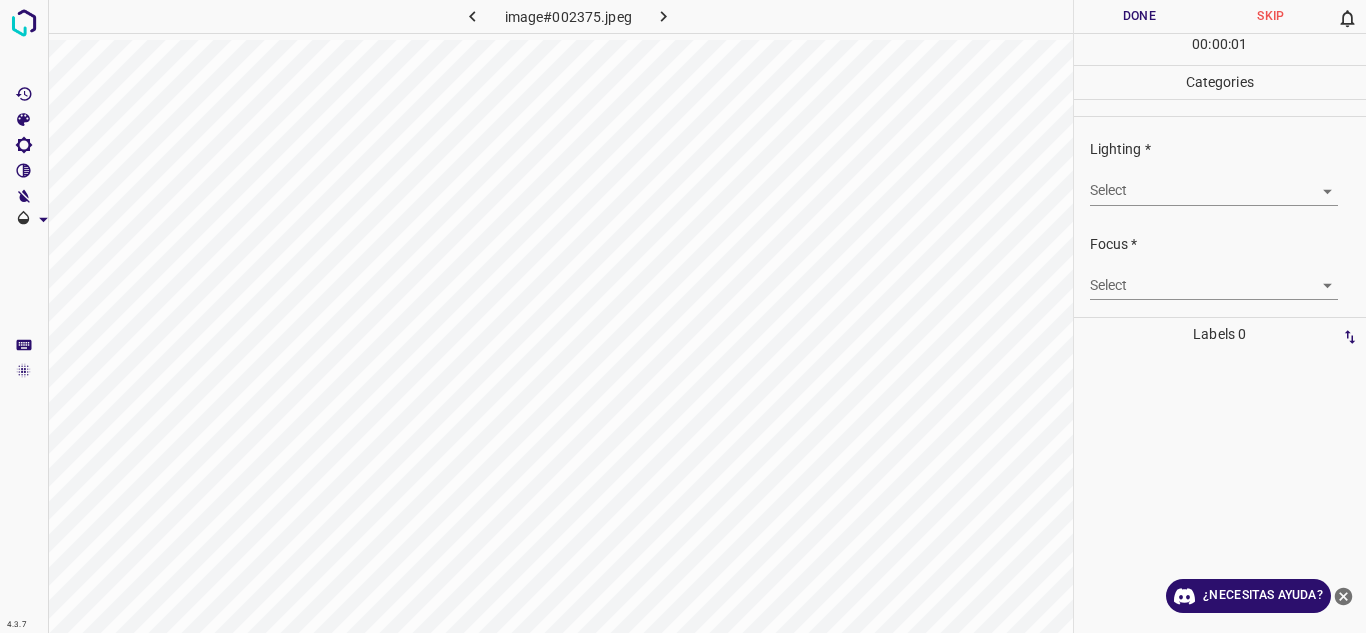 click on "4.3.7 image#002375.jpeg Done Skip 0 00   : 00   : 01   Categories Lighting *  Select ​ Focus *  Select ​ Overall *  Select ​ Labels   0 Categories 1 Lighting 2 Focus 3 Overall Tools Space Change between modes (Draw & Edit) I Auto labeling R Restore zoom M Zoom in N Zoom out Delete Delete selecte label Filters Z Restore filters X Saturation filter C Brightness filter V Contrast filter B Gray scale filter General O Download ¿Necesitas ayuda? Texto original Valora esta traducción Tu opinión servirá para ayudar a mejorar el Traductor de Google - Texto - Esconder - Borrar" at bounding box center (683, 316) 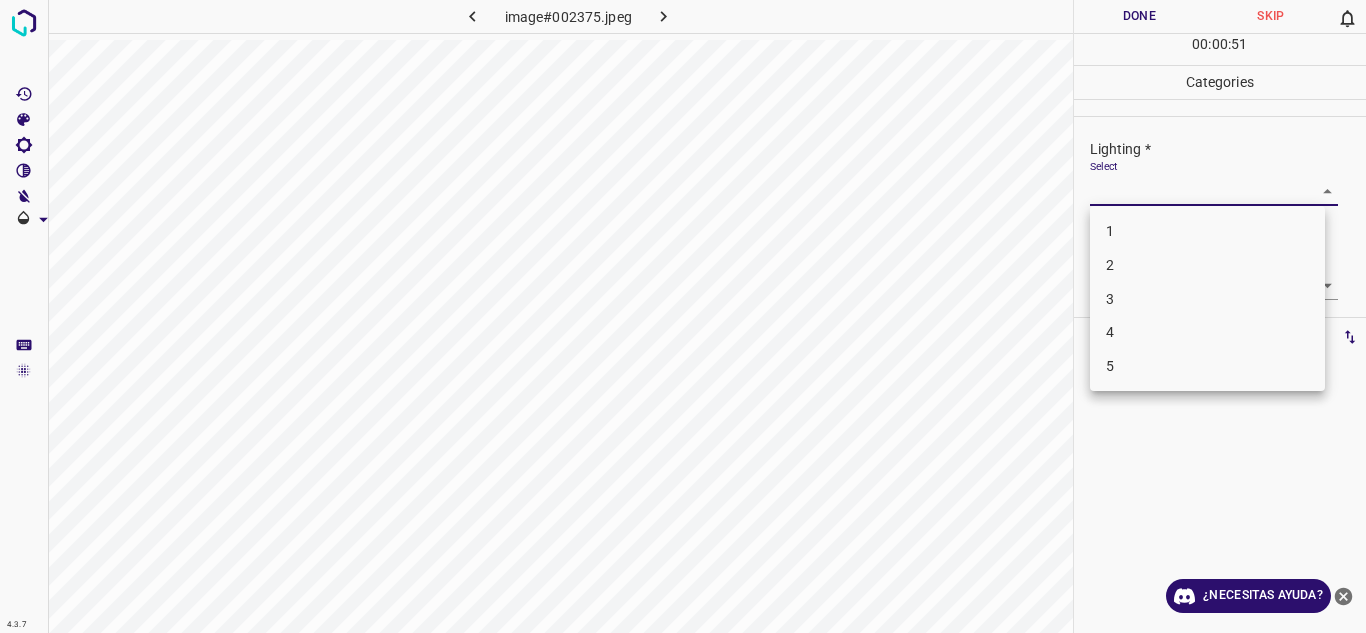 click on "3" at bounding box center [1207, 299] 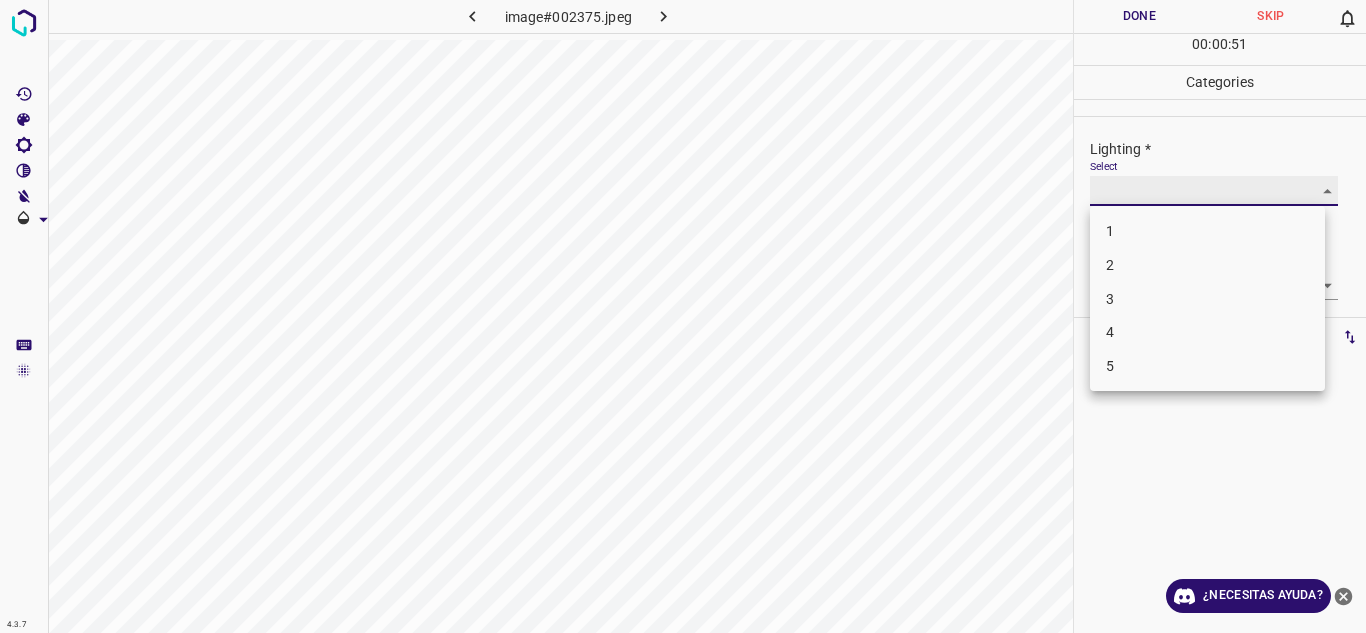 type on "3" 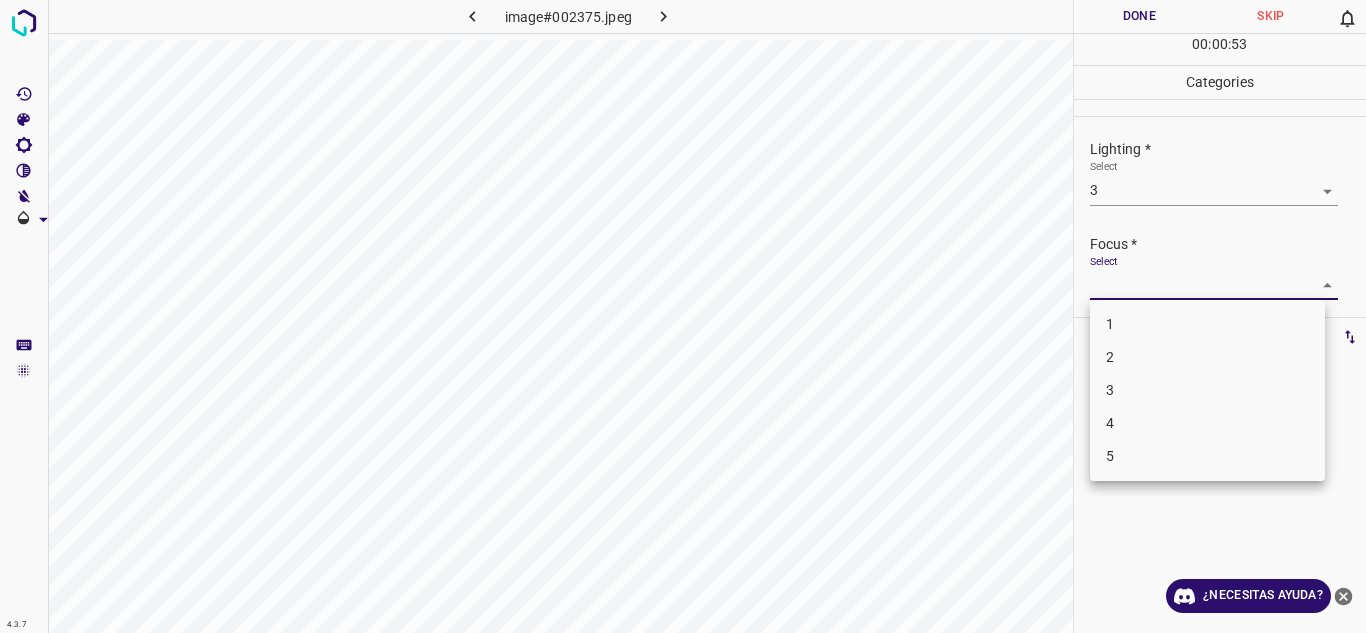 click on "4.3.7 image#002375.jpeg Done Skip 0 00   : 00   : 53   Categories Lighting *  Select 3 3 Focus *  Select ​ Overall *  Select ​ Labels   0 Categories 1 Lighting 2 Focus 3 Overall Tools Space Change between modes (Draw & Edit) I Auto labeling R Restore zoom M Zoom in N Zoom out Delete Delete selecte label Filters Z Restore filters X Saturation filter C Brightness filter V Contrast filter B Gray scale filter General O Download ¿Necesitas ayuda? Texto original Valora esta traducción Tu opinión servirá para ayudar a mejorar el Traductor de Google - Texto - Esconder - Borrar 1 2 3 4 5" at bounding box center (683, 316) 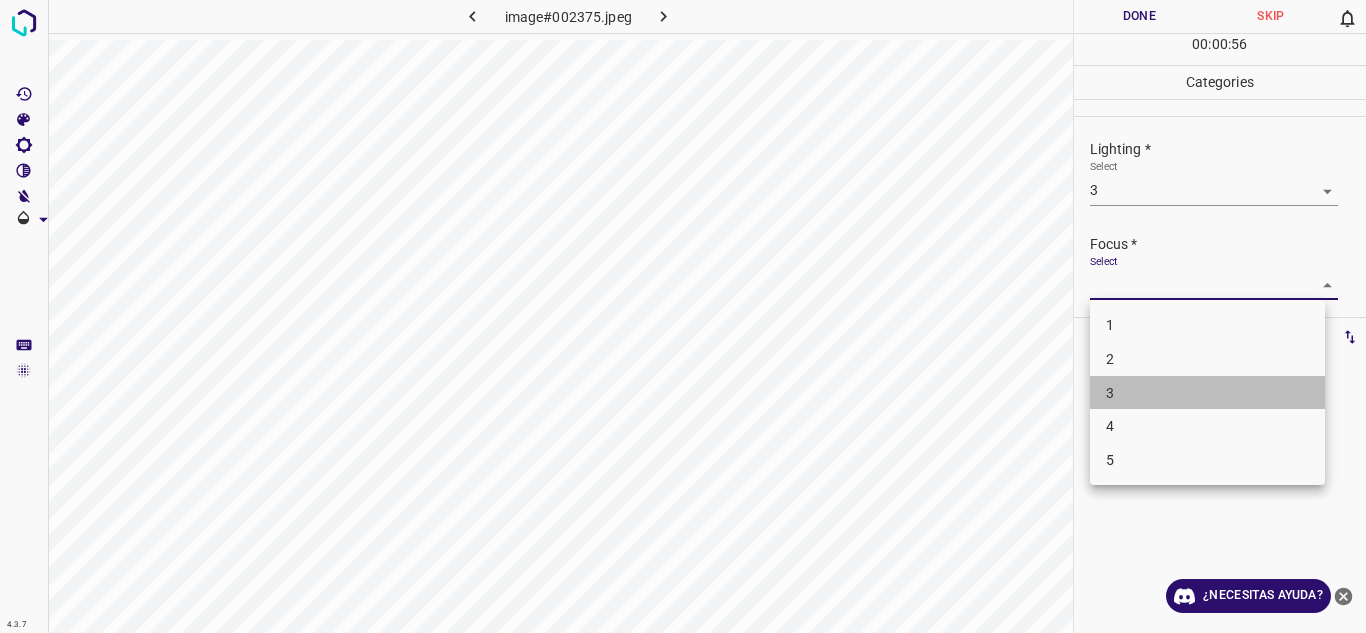 click on "3" at bounding box center [1207, 393] 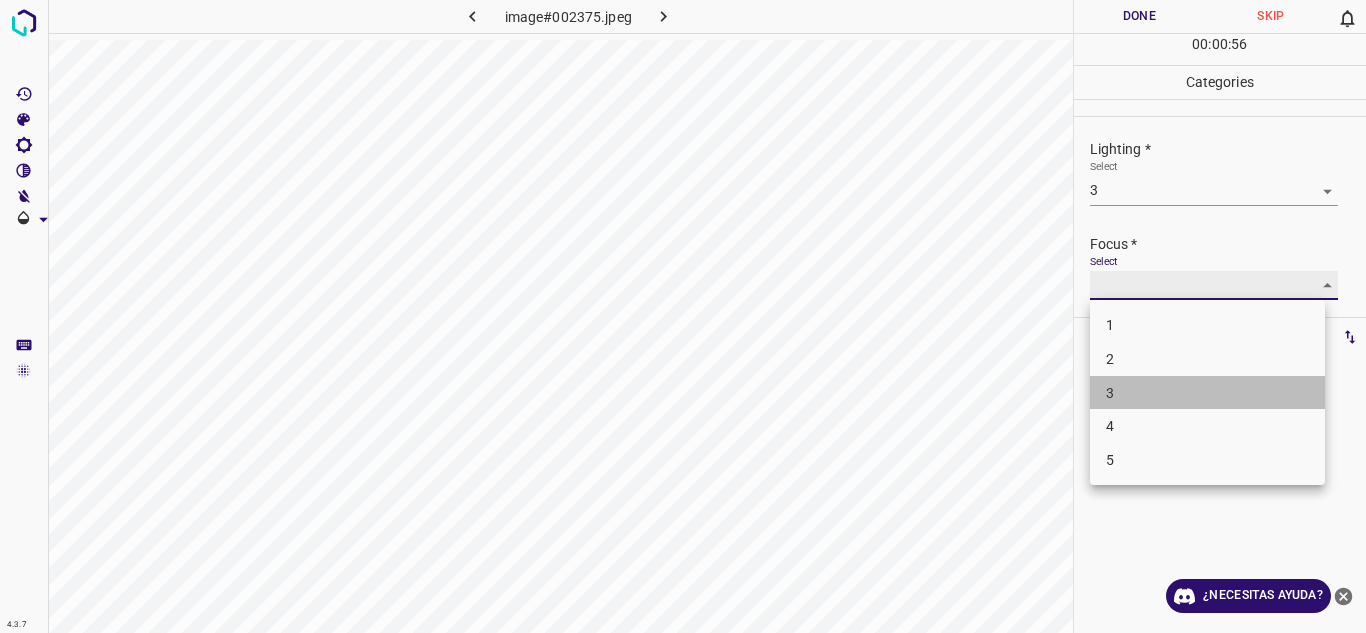 type on "3" 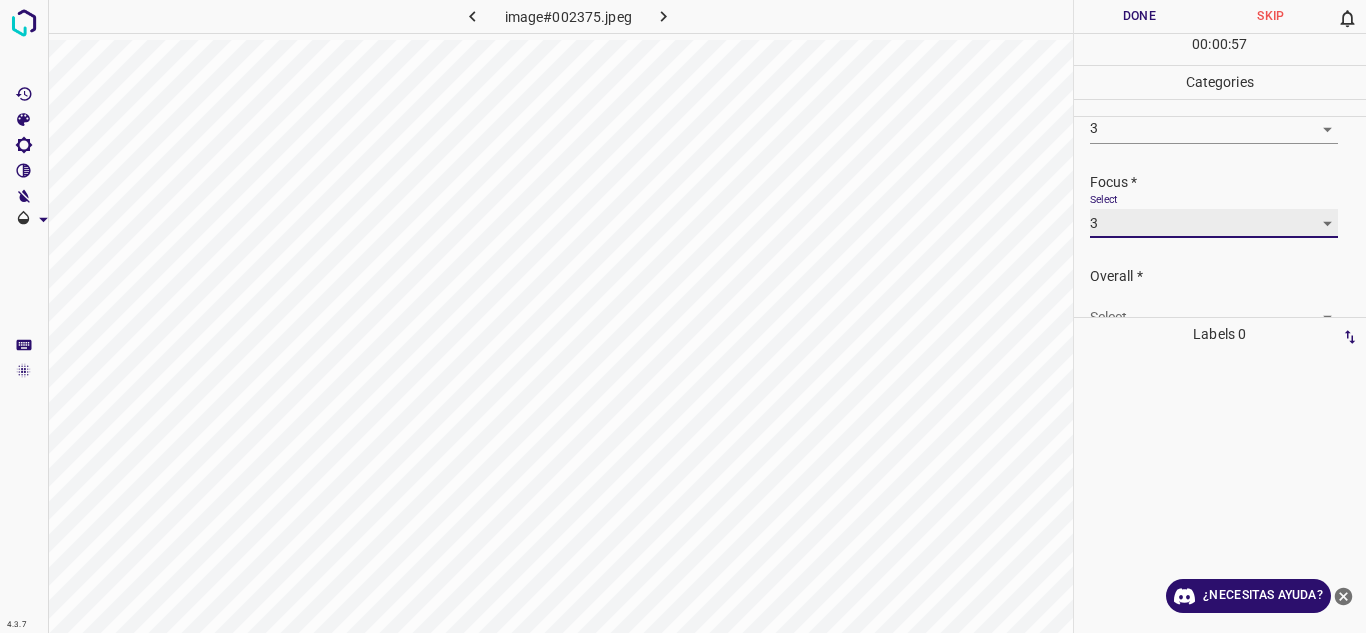 scroll, scrollTop: 98, scrollLeft: 0, axis: vertical 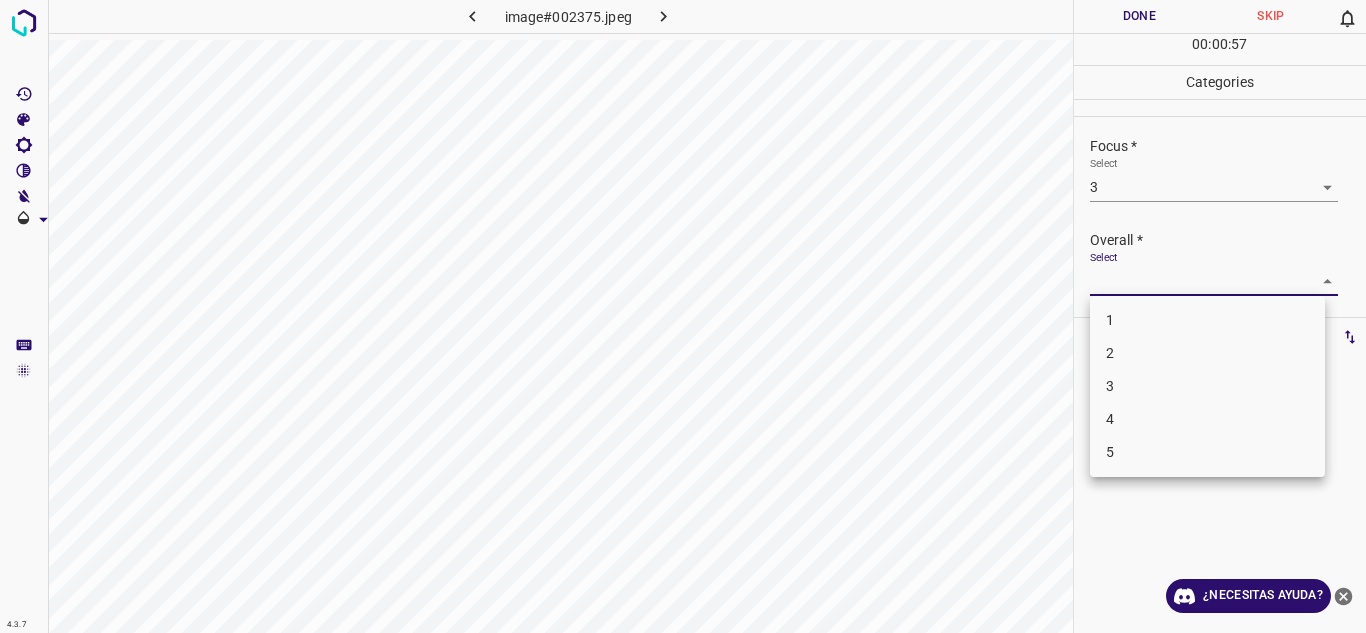 drag, startPoint x: 1307, startPoint y: 287, endPoint x: 1236, endPoint y: 373, distance: 111.5213 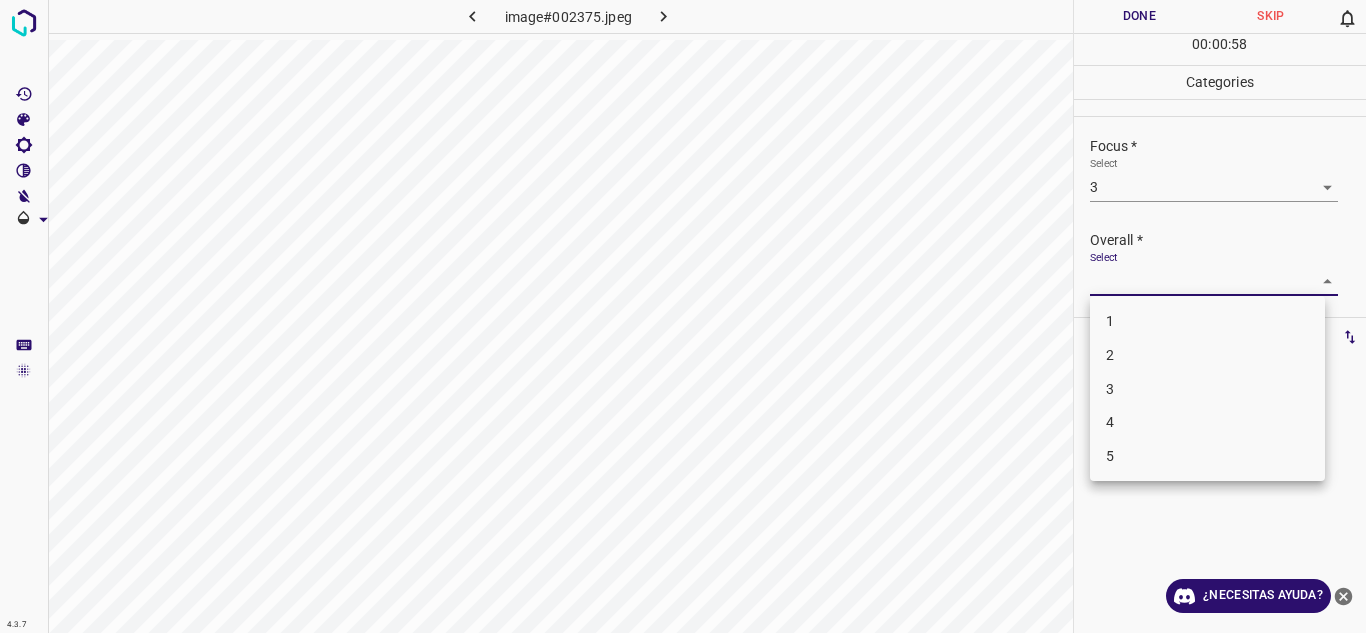click on "3" at bounding box center [1207, 389] 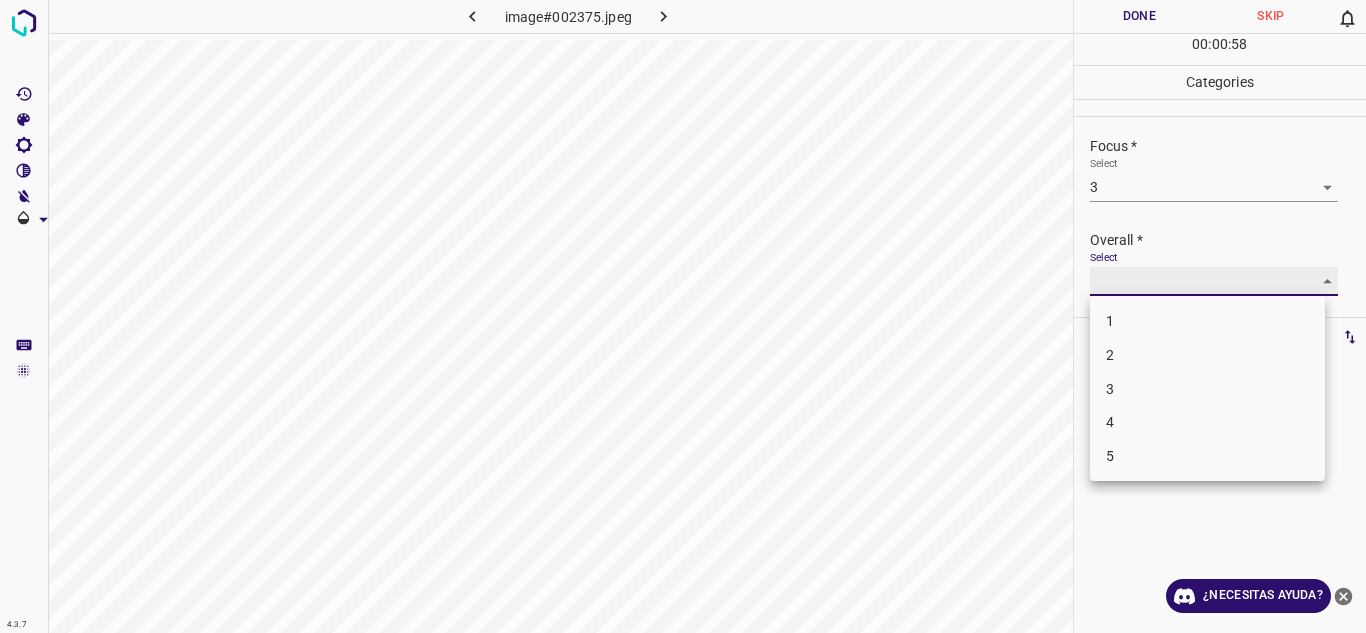 type on "3" 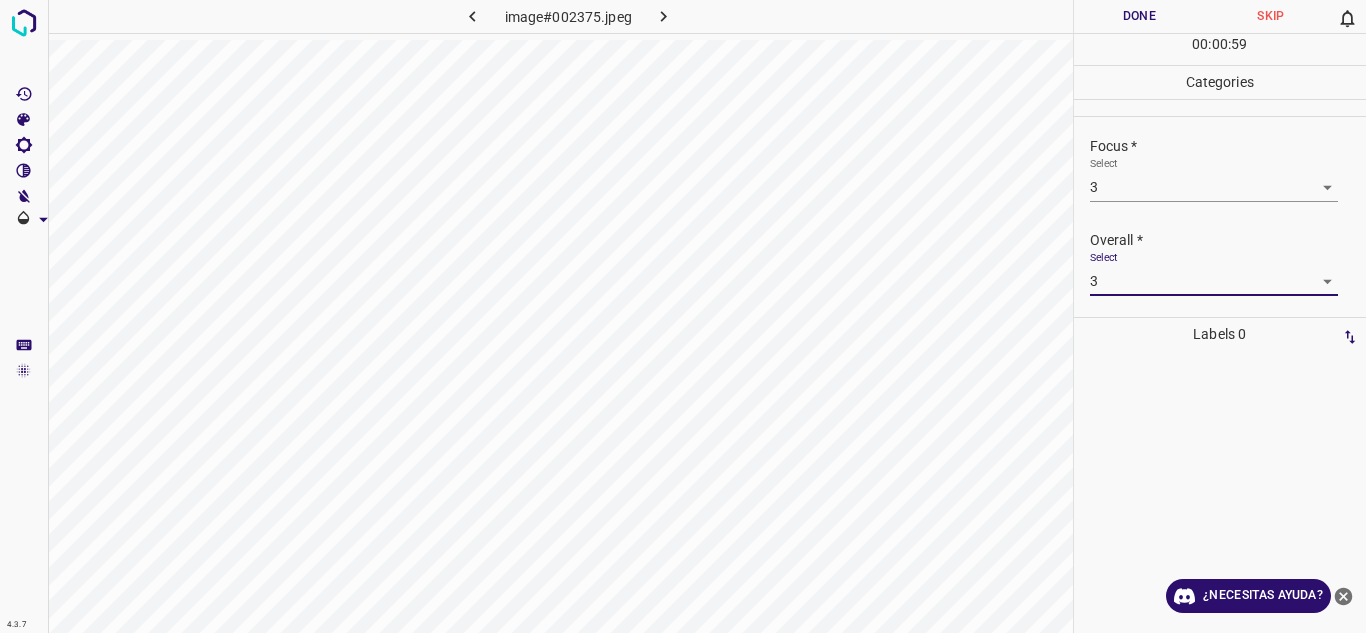 click on "Done" at bounding box center (1140, 16) 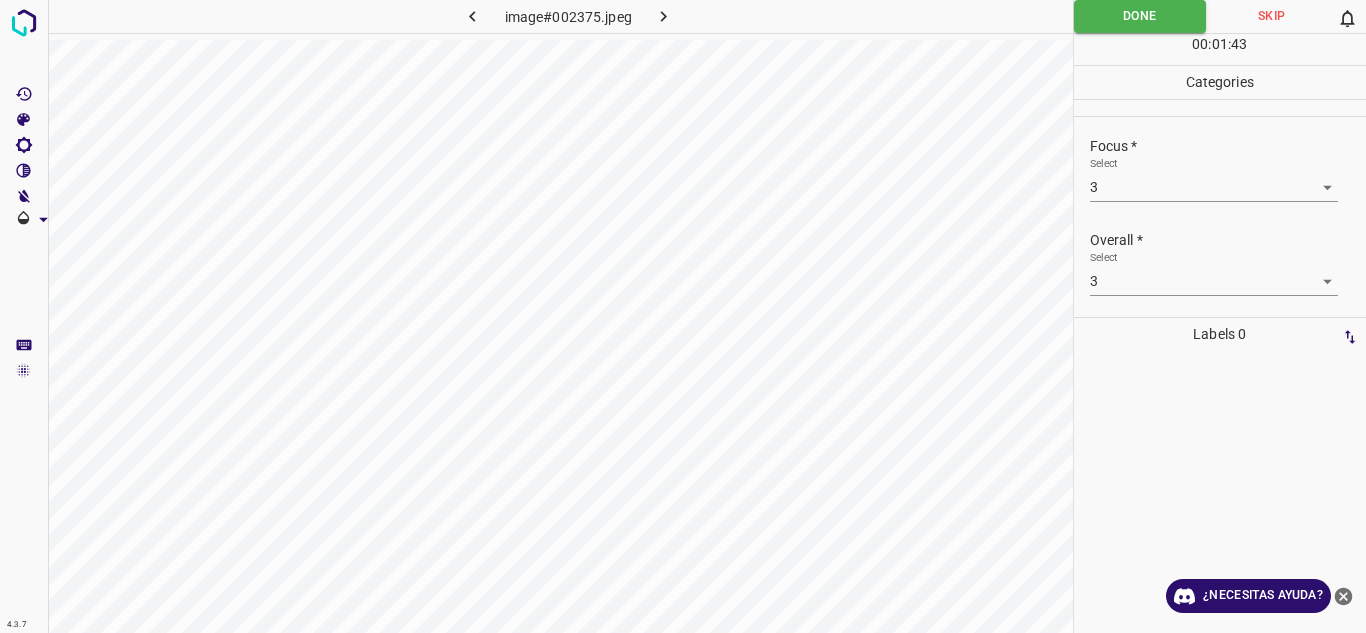 scroll, scrollTop: 0, scrollLeft: 0, axis: both 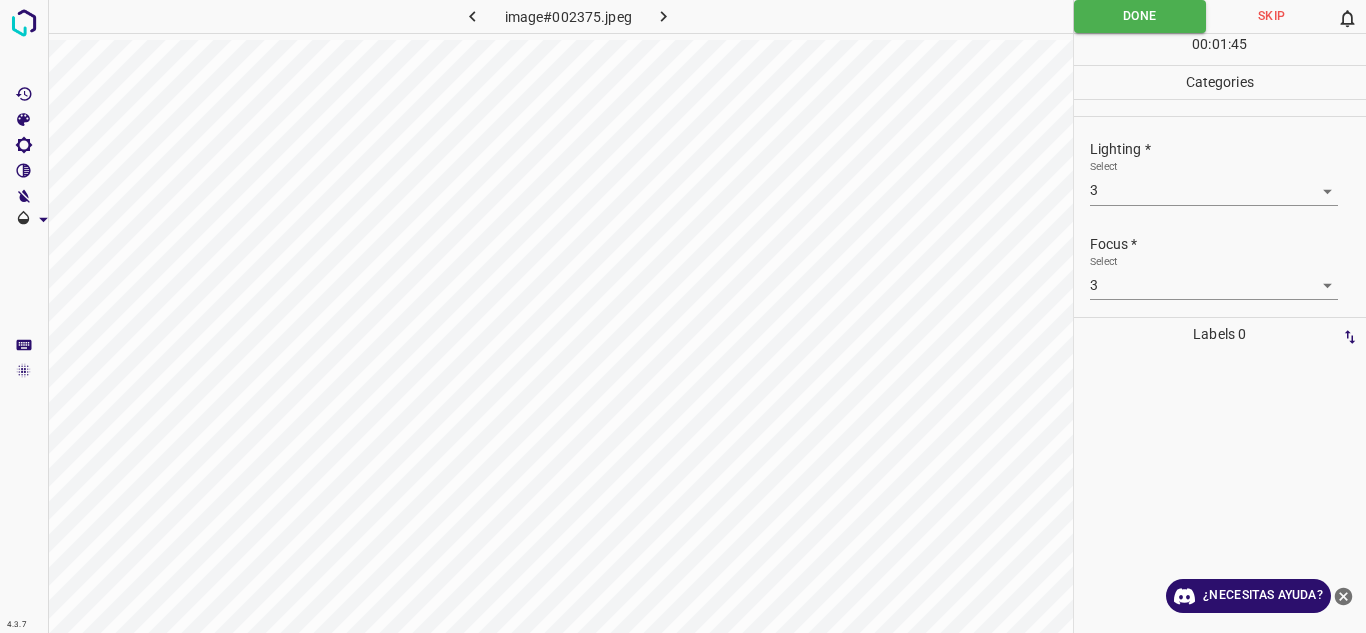 click 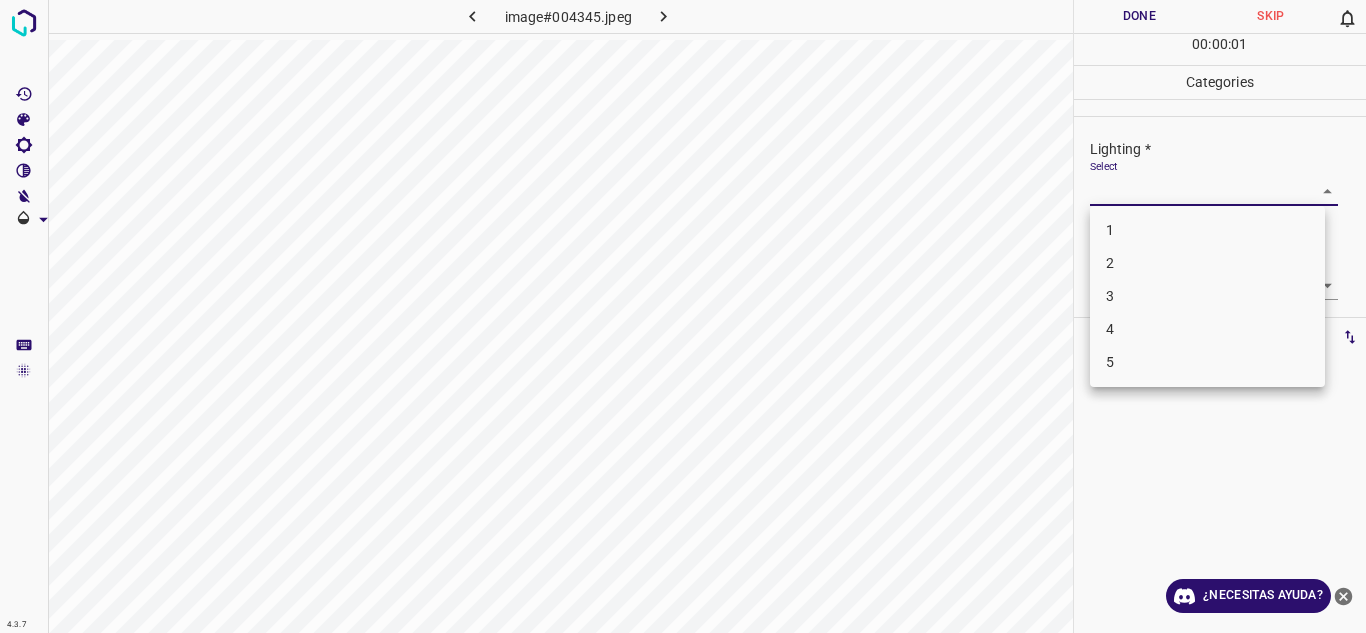click on "4.3.7 image#004345.jpeg Done Skip 0 00   : 00   : 01   Categories Lighting *  Select ​ Focus *  Select ​ Overall *  Select ​ Labels   0 Categories 1 Lighting 2 Focus 3 Overall Tools Space Change between modes (Draw & Edit) I Auto labeling R Restore zoom M Zoom in N Zoom out Delete Delete selecte label Filters Z Restore filters X Saturation filter C Brightness filter V Contrast filter B Gray scale filter General O Download ¿Necesitas ayuda? Texto original Valora esta traducción Tu opinión servirá para ayudar a mejorar el Traductor de Google - Texto - Esconder - Borrar 1 2 3 4 5" at bounding box center [683, 316] 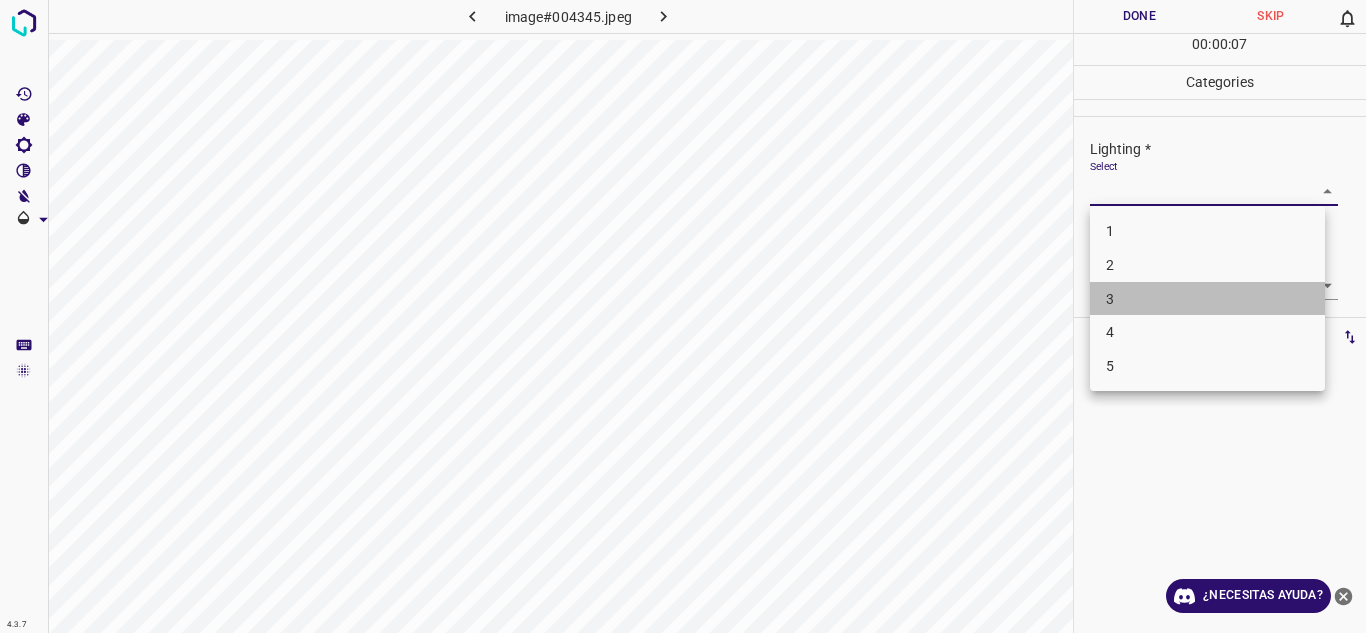 click on "3" at bounding box center [1207, 299] 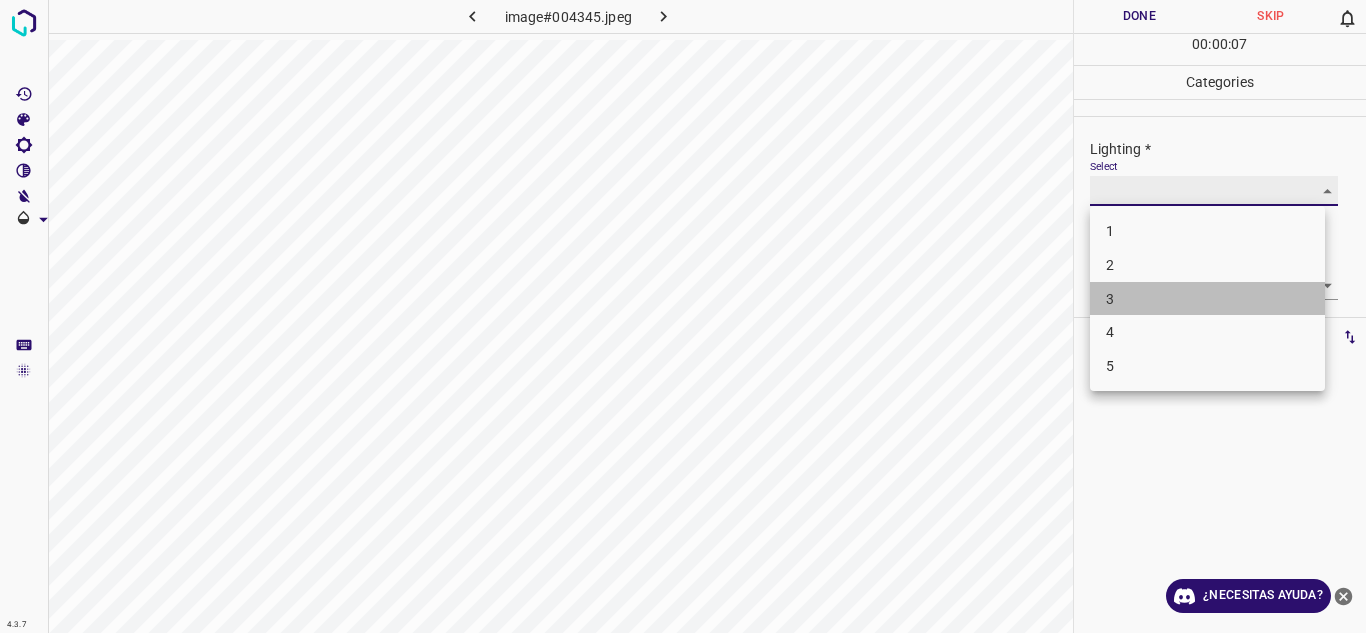 type on "3" 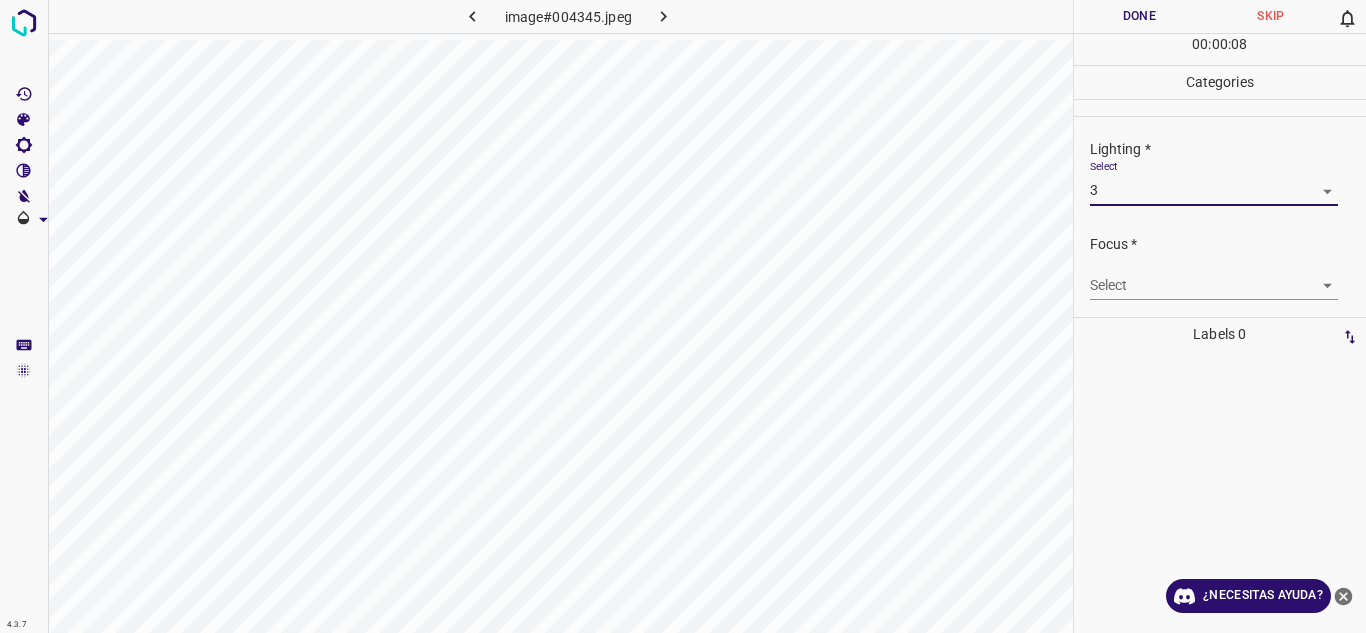 click on "4.3.7 image#004345.jpeg Done Skip 0 00   : 00   : 08   Categories Lighting *  Select 3 3 Focus *  Select ​ Overall *  Select ​ Labels   0 Categories 1 Lighting 2 Focus 3 Overall Tools Space Change between modes (Draw & Edit) I Auto labeling R Restore zoom M Zoom in N Zoom out Delete Delete selecte label Filters Z Restore filters X Saturation filter C Brightness filter V Contrast filter B Gray scale filter General O Download ¿Necesitas ayuda? Texto original Valora esta traducción Tu opinión servirá para ayudar a mejorar el Traductor de Google - Texto - Esconder - Borrar" at bounding box center [683, 316] 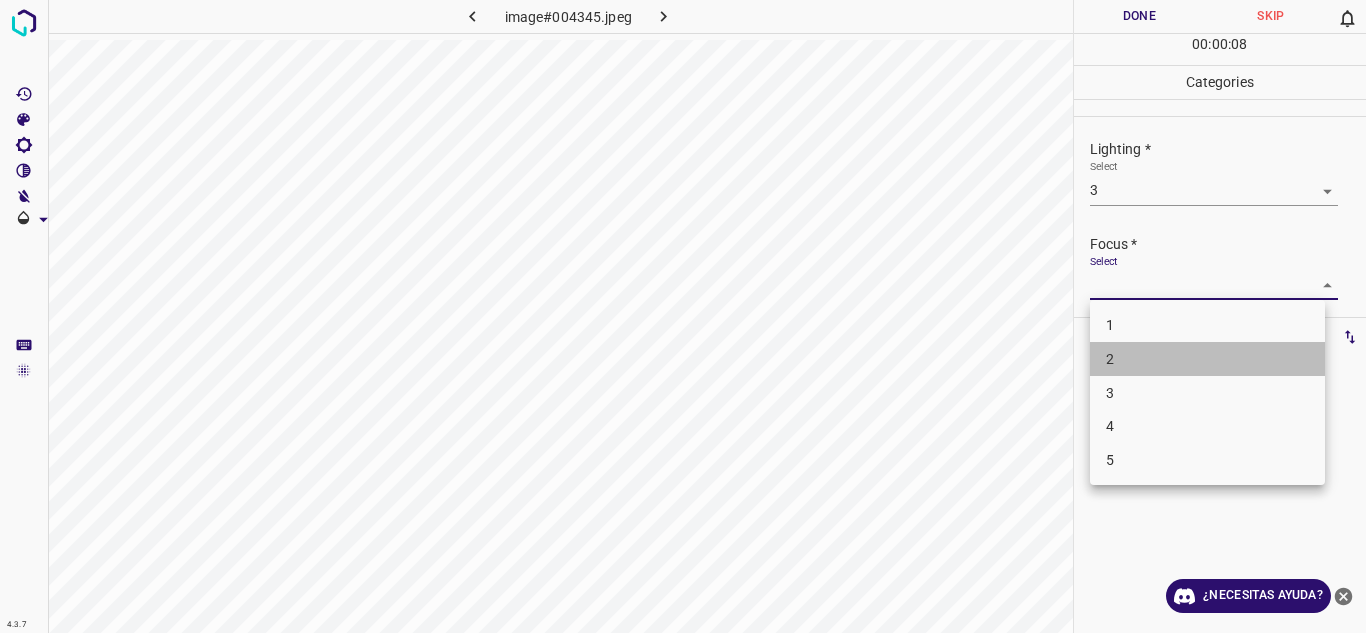 click on "2" at bounding box center (1207, 359) 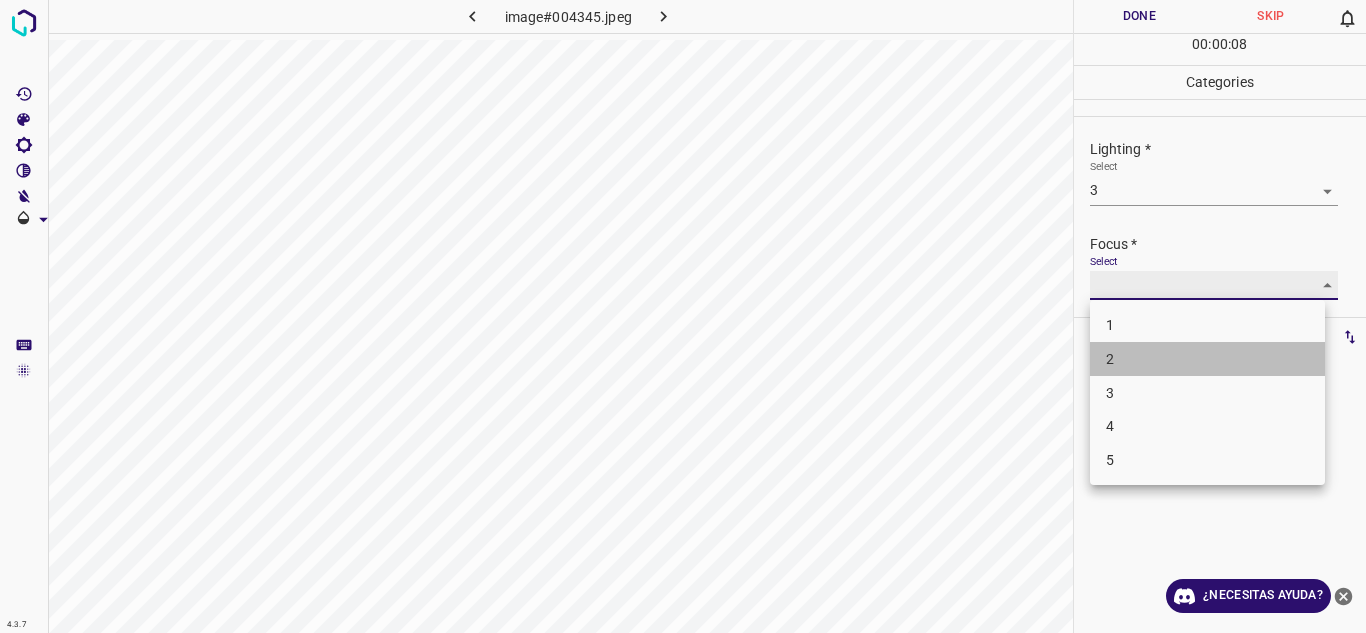type on "2" 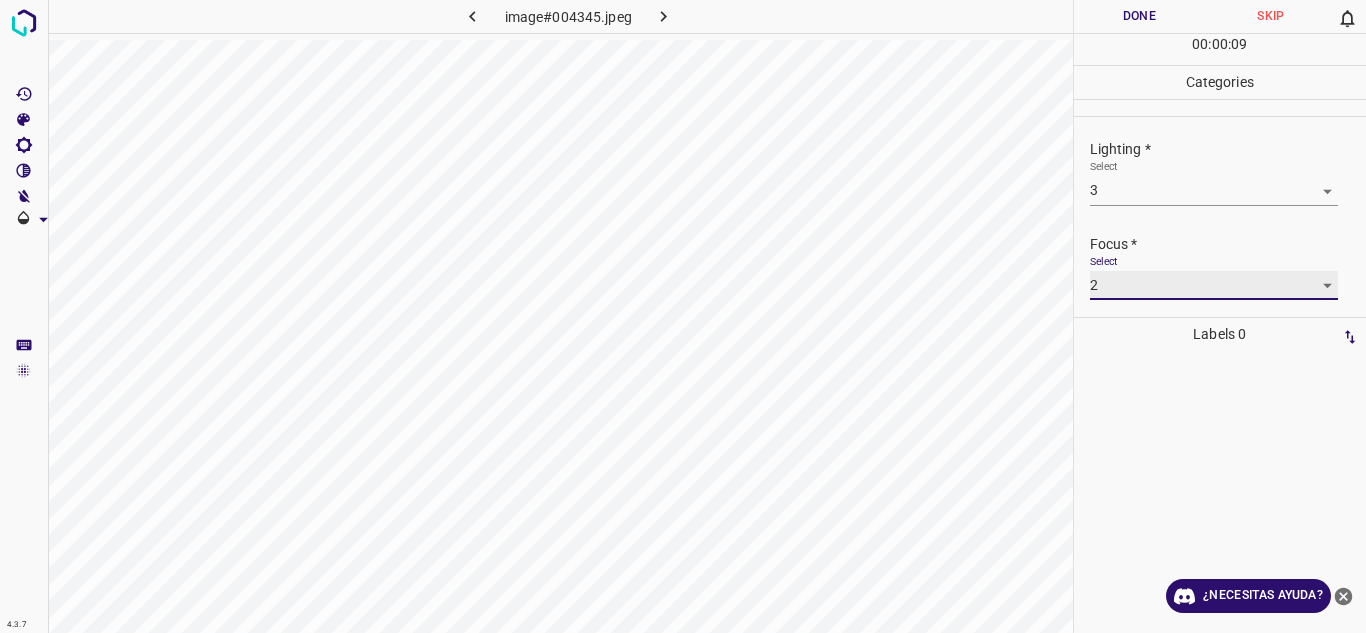 scroll, scrollTop: 98, scrollLeft: 0, axis: vertical 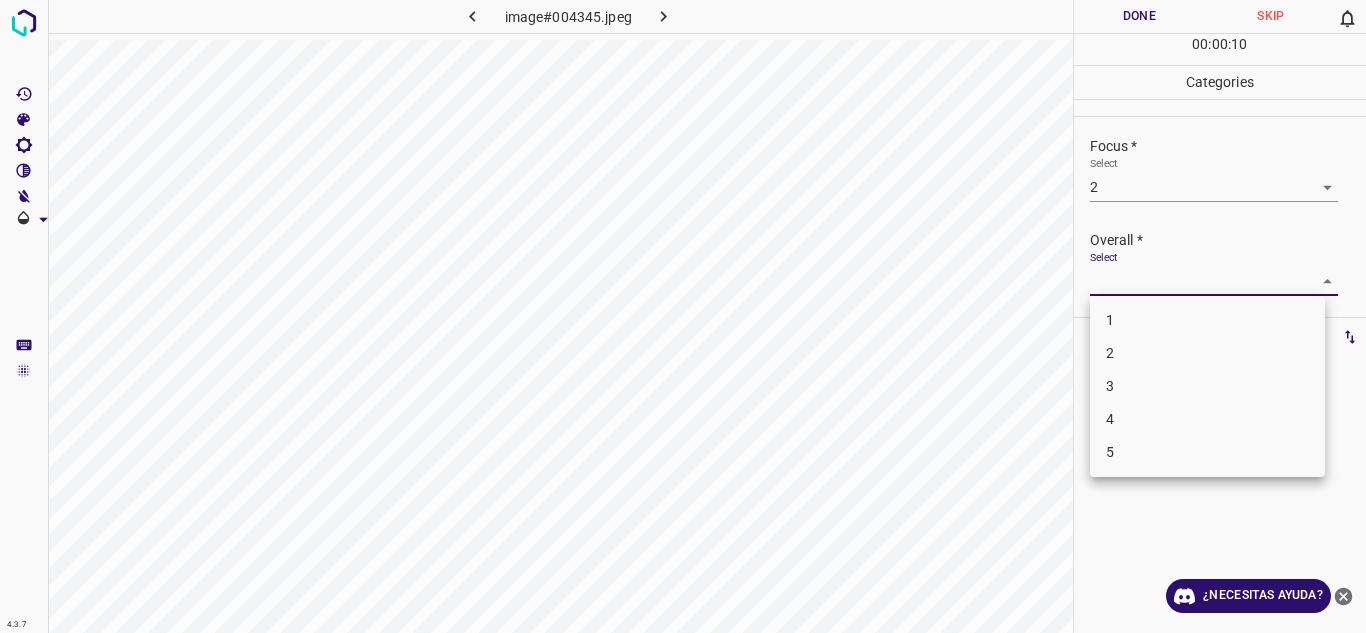 click on "4.3.7 image#004345.jpeg Done Skip 0 00   : 00   : 10   Categories Lighting *  Select 3 3 Focus *  Select 2 2 Overall *  Select ​ Labels   0 Categories 1 Lighting 2 Focus 3 Overall Tools Space Change between modes (Draw & Edit) I Auto labeling R Restore zoom M Zoom in N Zoom out Delete Delete selecte label Filters Z Restore filters X Saturation filter C Brightness filter V Contrast filter B Gray scale filter General O Download ¿Necesitas ayuda? Texto original Valora esta traducción Tu opinión servirá para ayudar a mejorar el Traductor de Google - Texto - Esconder - Borrar 1 2 3 4 5" at bounding box center [683, 316] 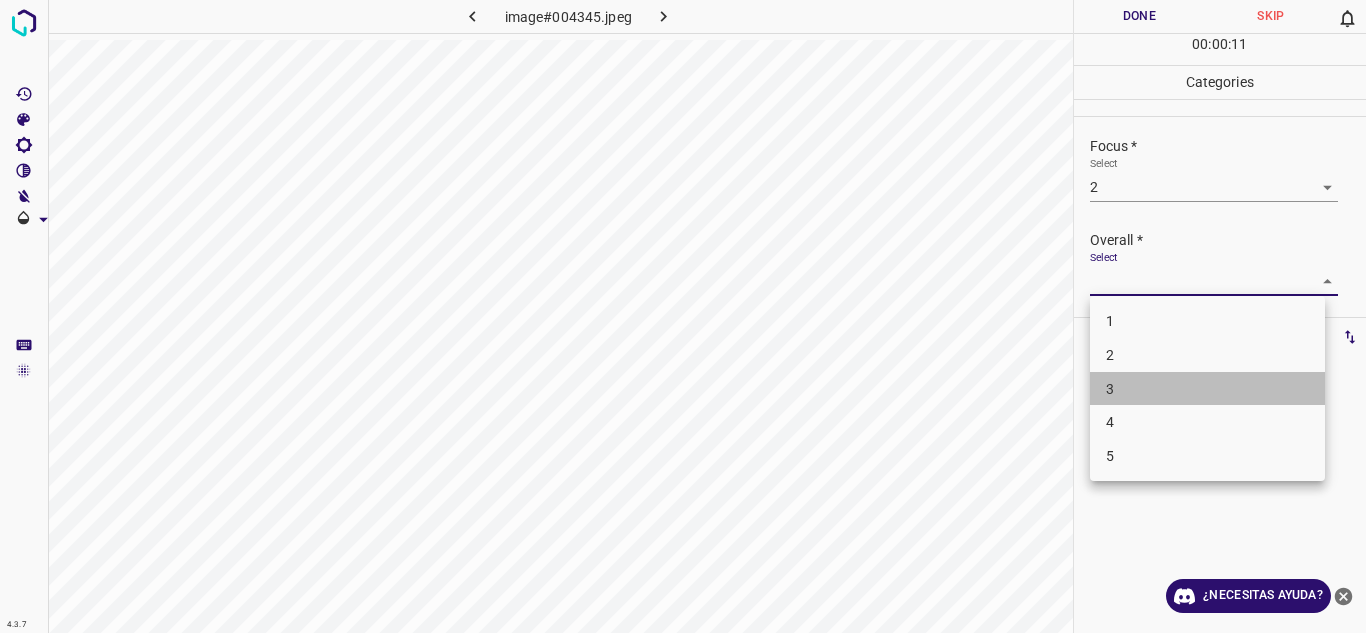 click on "3" at bounding box center (1207, 389) 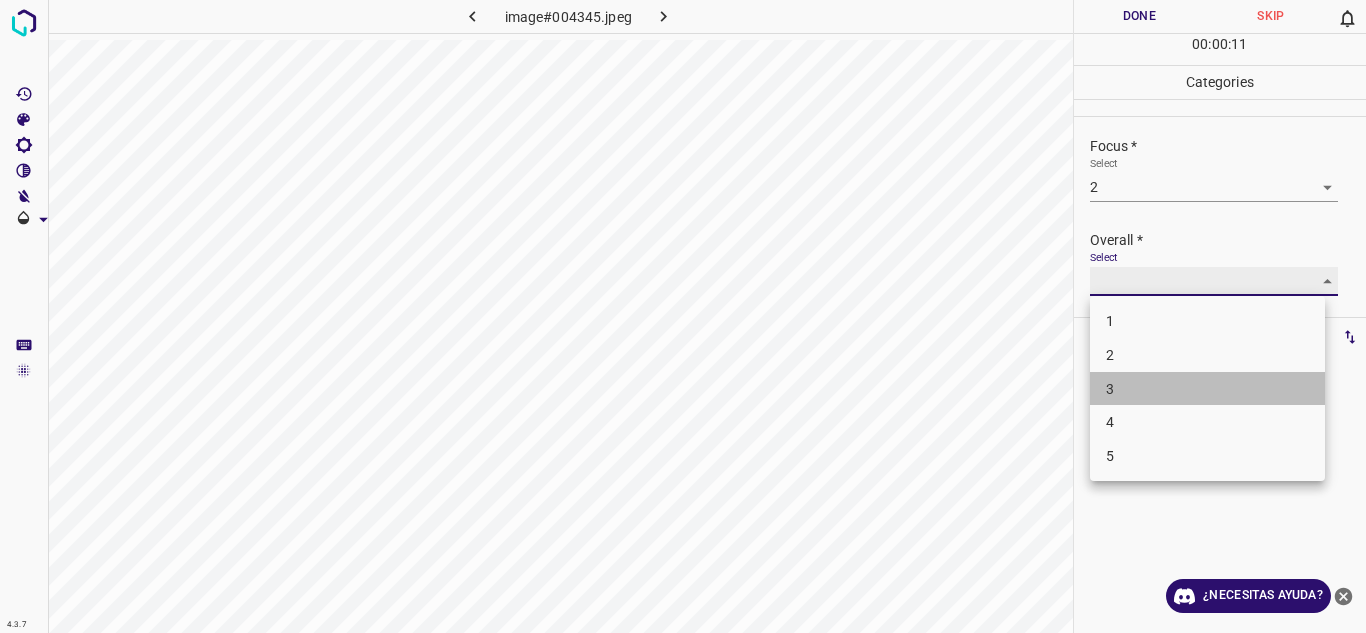 type on "3" 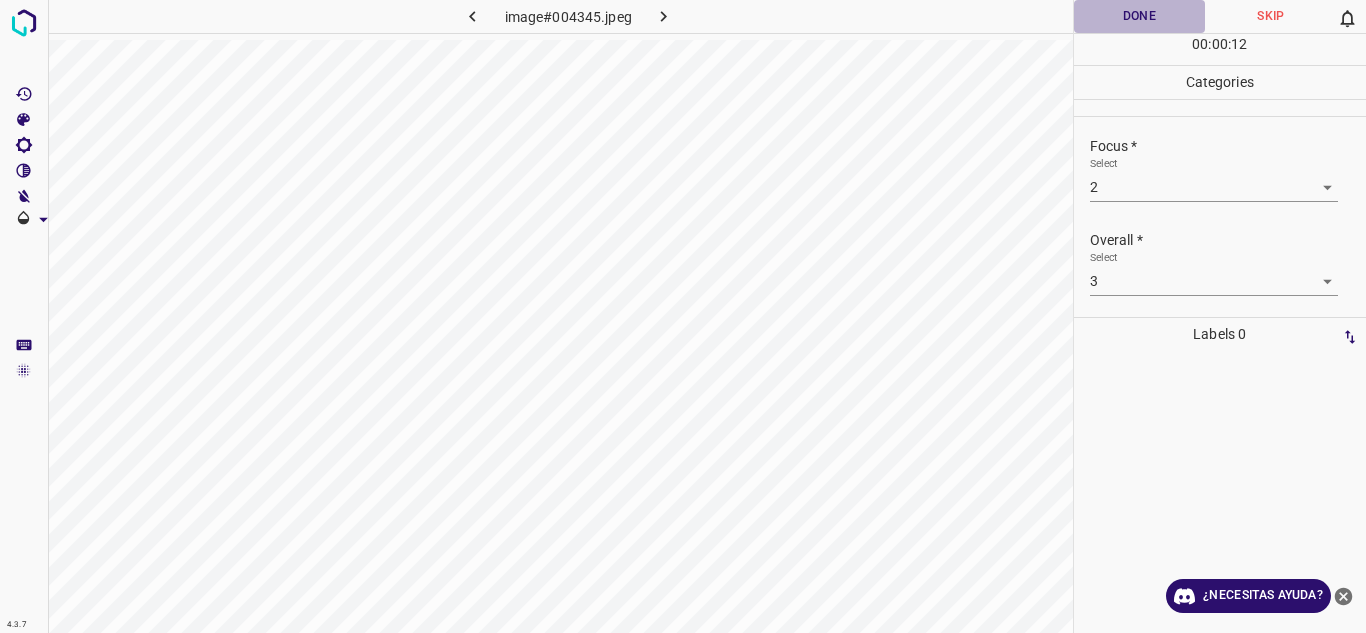 click on "Done" at bounding box center [1140, 16] 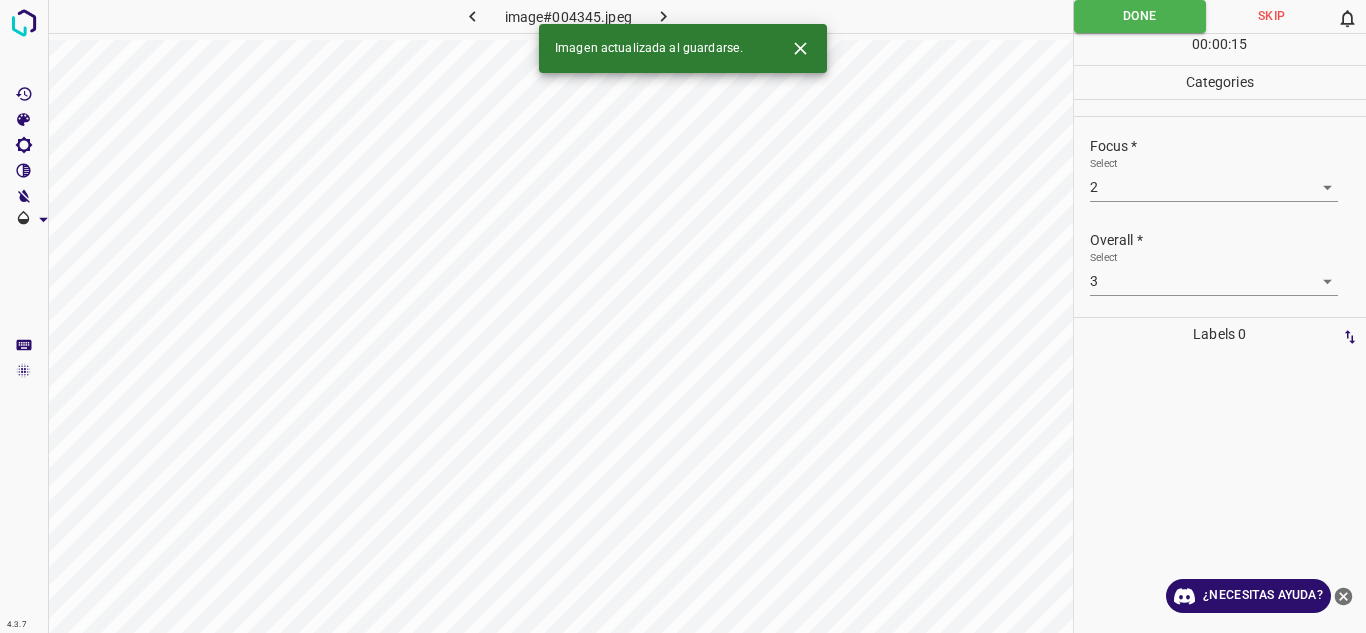 click 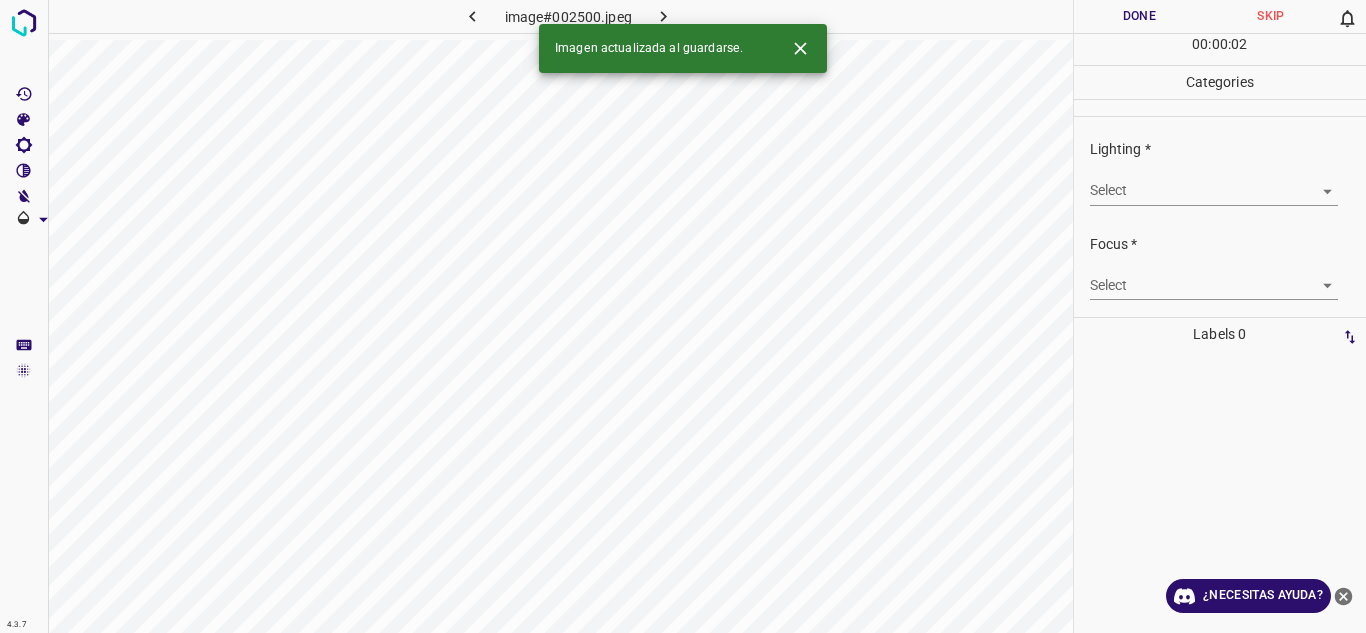 click on "4.3.7 image#002500.jpeg Done Skip 0 00   : 00   : 02   Categories Lighting *  Select ​ Focus *  Select ​ Overall *  Select ​ Labels   0 Categories 1 Lighting 2 Focus 3 Overall Tools Space Change between modes (Draw & Edit) I Auto labeling R Restore zoom M Zoom in N Zoom out Delete Delete selecte label Filters Z Restore filters X Saturation filter C Brightness filter V Contrast filter B Gray scale filter General O Download Imagen actualizada al guardarse. ¿Necesitas ayuda? Texto original Valora esta traducción Tu opinión servirá para ayudar a mejorar el Traductor de Google - Texto - Esconder - Borrar" at bounding box center [683, 316] 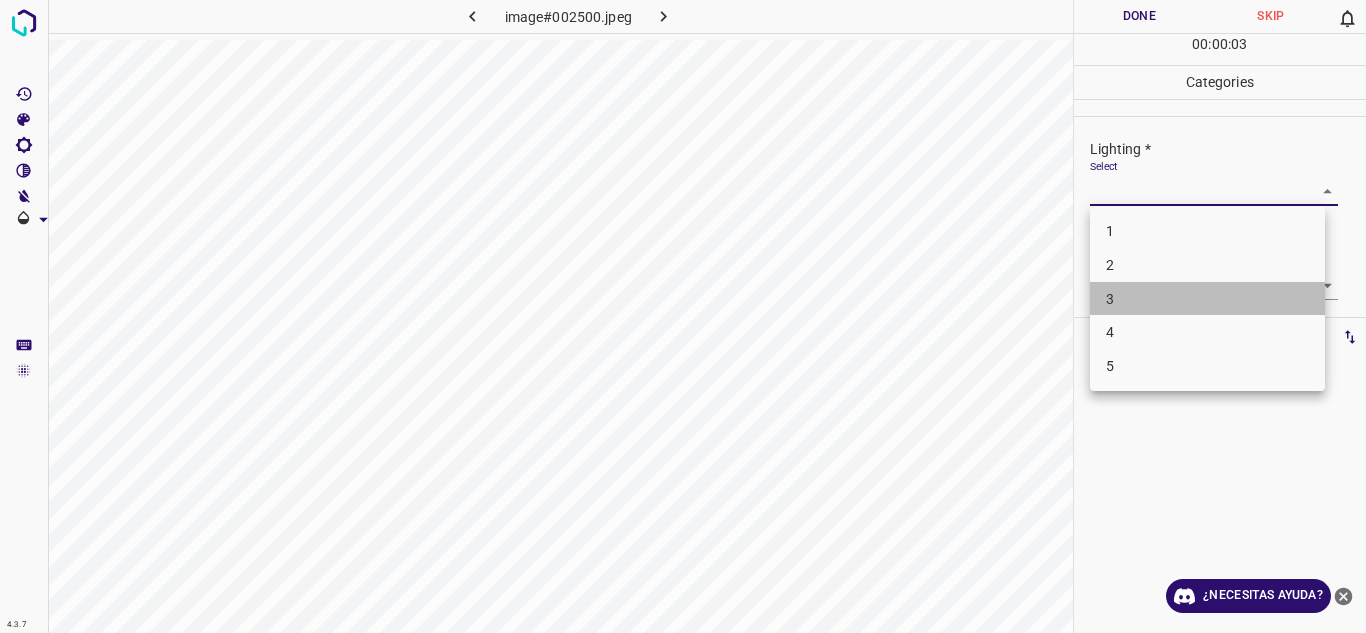click on "3" at bounding box center (1207, 299) 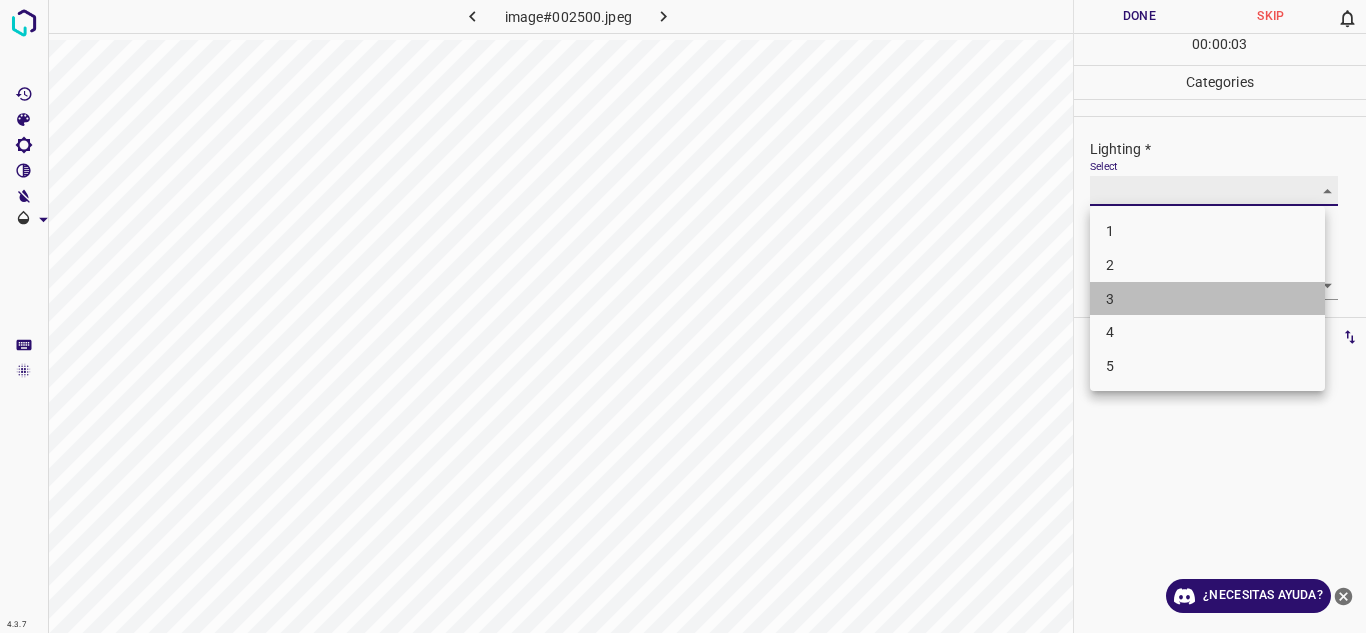 type on "3" 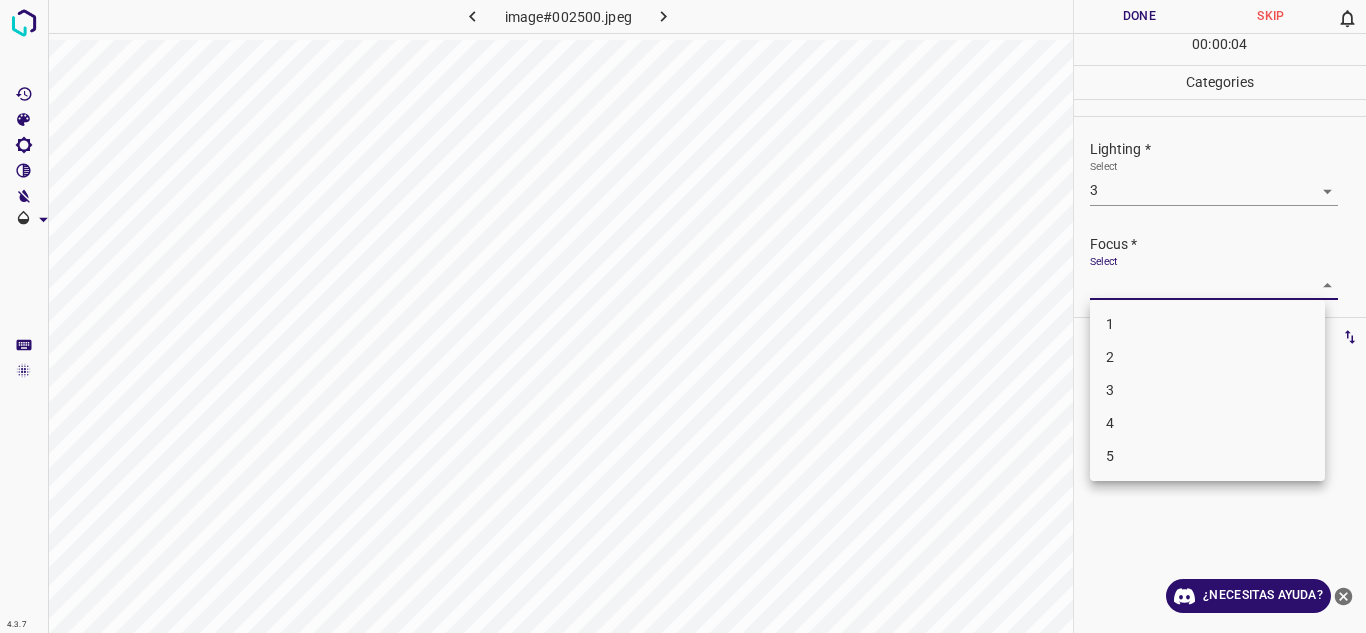 drag, startPoint x: 1299, startPoint y: 295, endPoint x: 1284, endPoint y: 298, distance: 15.297058 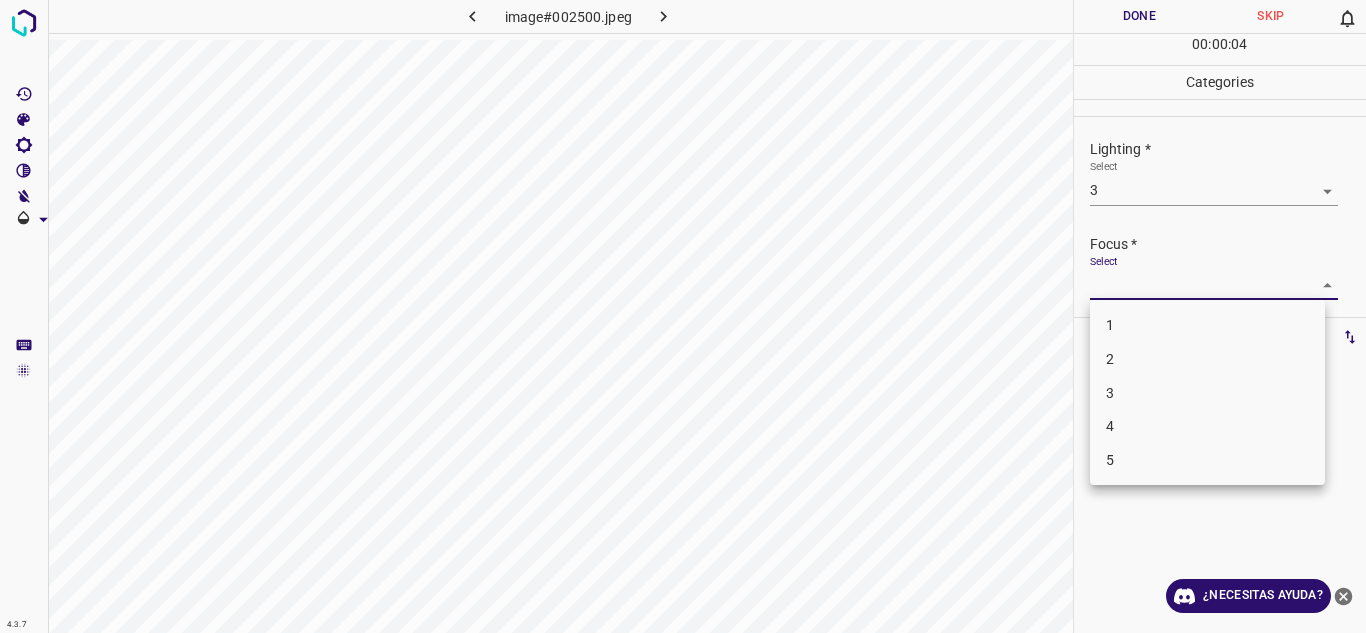 click on "2" at bounding box center (1207, 359) 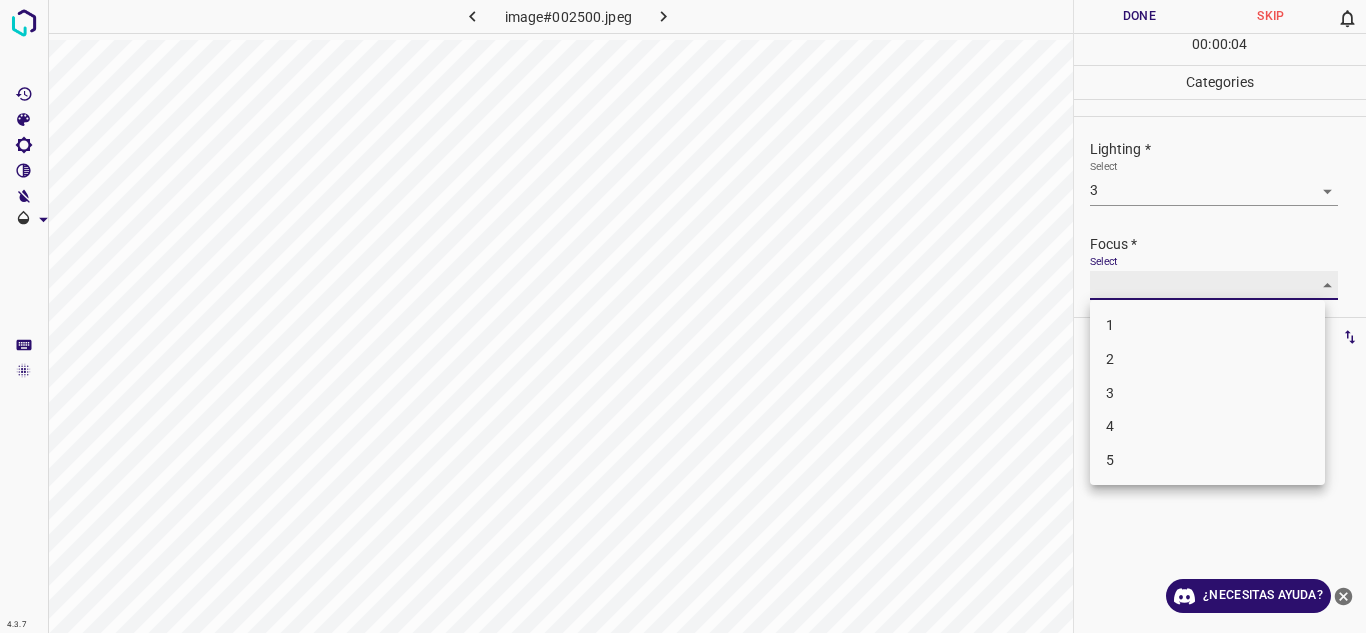 type on "2" 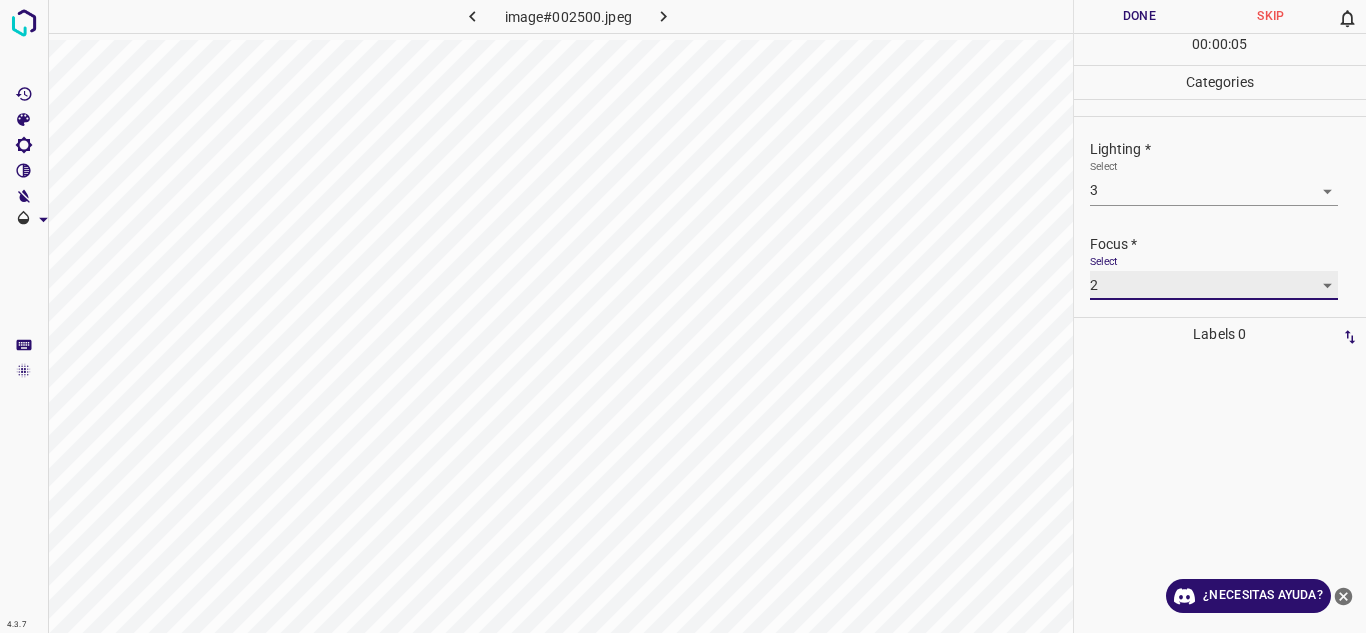 scroll, scrollTop: 98, scrollLeft: 0, axis: vertical 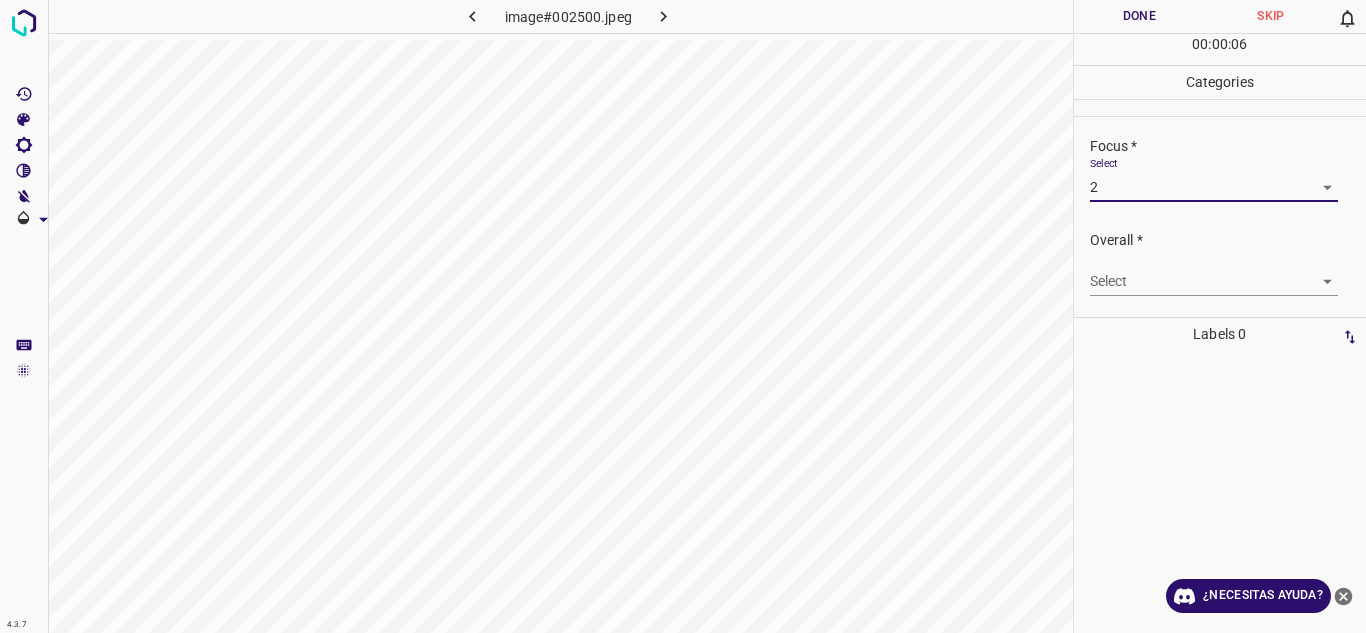click on "4.3.7 image#002500.jpeg Done Skip 0 00   : 00   : 06   Categories Lighting *  Select 3 3 Focus *  Select 2 2 Overall *  Select ​ Labels   0 Categories 1 Lighting 2 Focus 3 Overall Tools Space Change between modes (Draw & Edit) I Auto labeling R Restore zoom M Zoom in N Zoom out Delete Delete selecte label Filters Z Restore filters X Saturation filter C Brightness filter V Contrast filter B Gray scale filter General O Download ¿Necesitas ayuda? Texto original Valora esta traducción Tu opinión servirá para ayudar a mejorar el Traductor de Google - Texto - Esconder - Borrar" at bounding box center (683, 316) 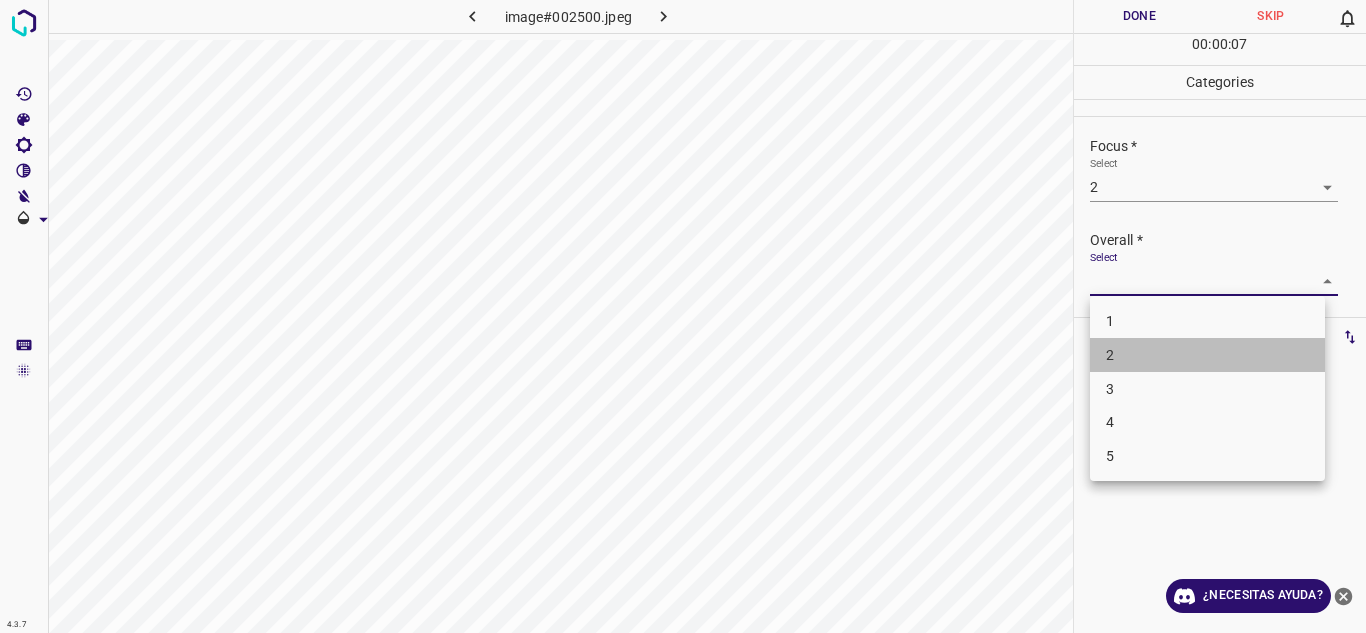 click on "2" at bounding box center [1207, 355] 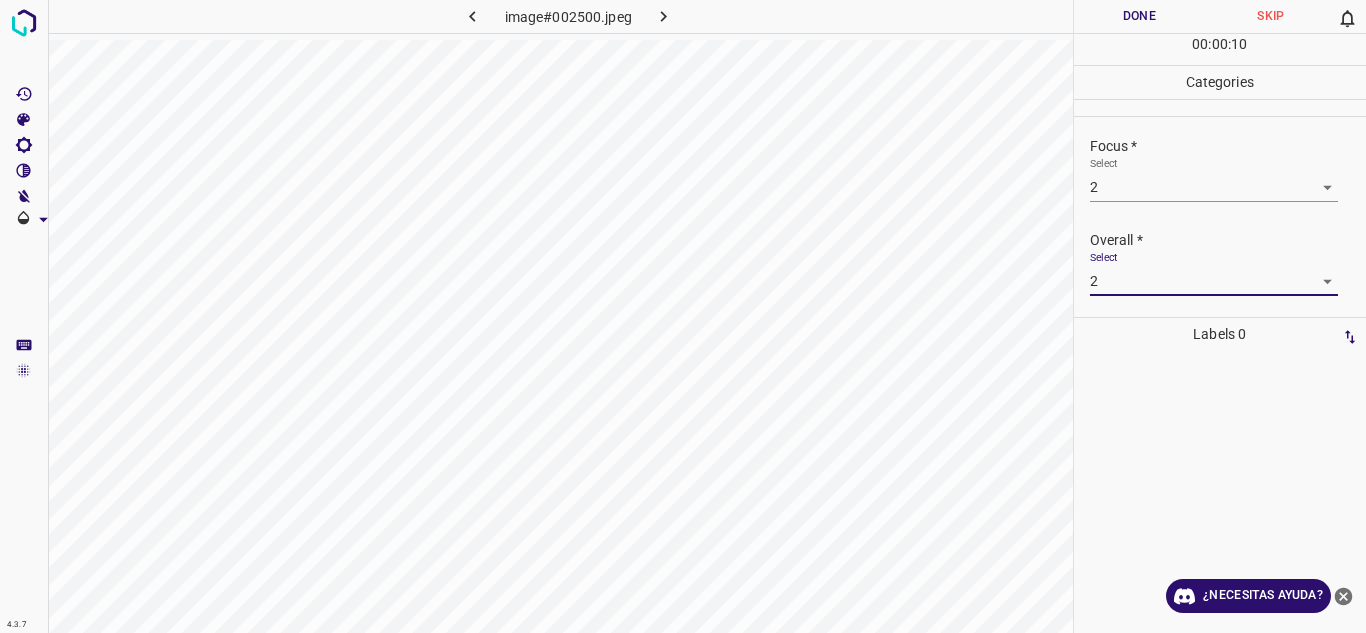 click on "4.3.7 image#002500.jpeg Done Skip 0 00   : 00   : 10   Categories Lighting *  Select 3 3 Focus *  Select 2 2 Overall *  Select 2 2 Labels   0 Categories 1 Lighting 2 Focus 3 Overall Tools Space Change between modes (Draw & Edit) I Auto labeling R Restore zoom M Zoom in N Zoom out Delete Delete selecte label Filters Z Restore filters X Saturation filter C Brightness filter V Contrast filter B Gray scale filter General O Download ¿Necesitas ayuda? Texto original Valora esta traducción Tu opinión servirá para ayudar a mejorar el Traductor de Google - Texto - Esconder - Borrar" at bounding box center (683, 316) 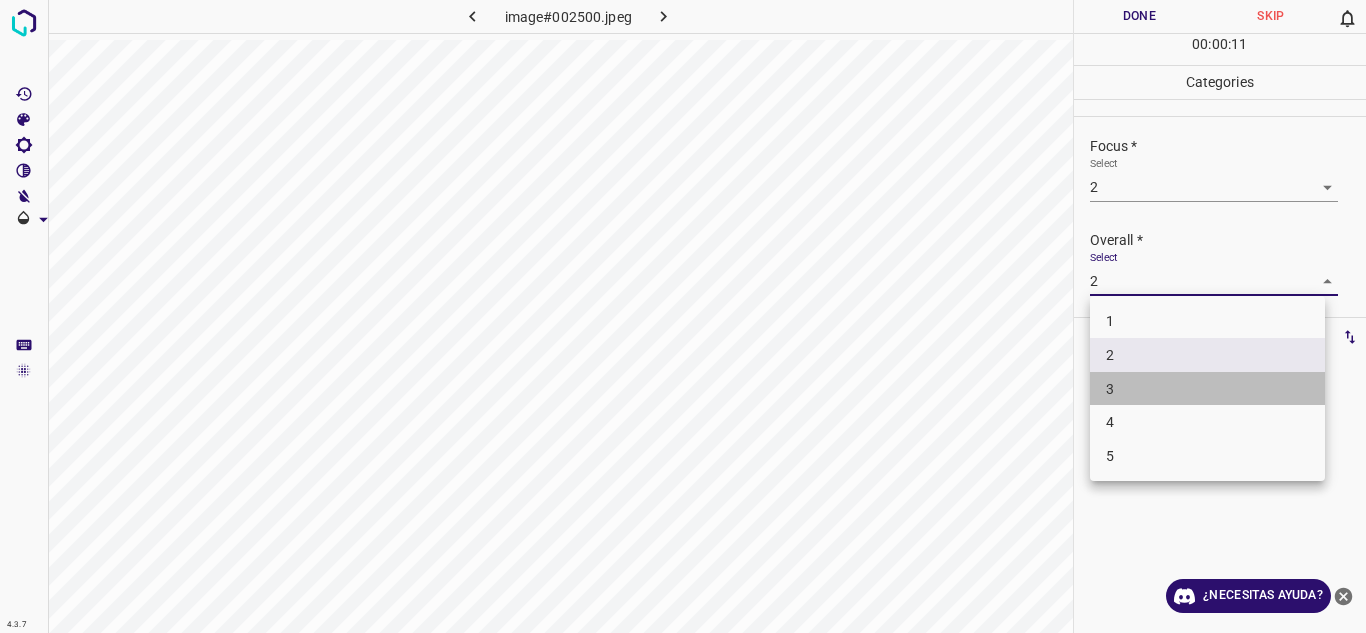 click on "3" at bounding box center [1207, 389] 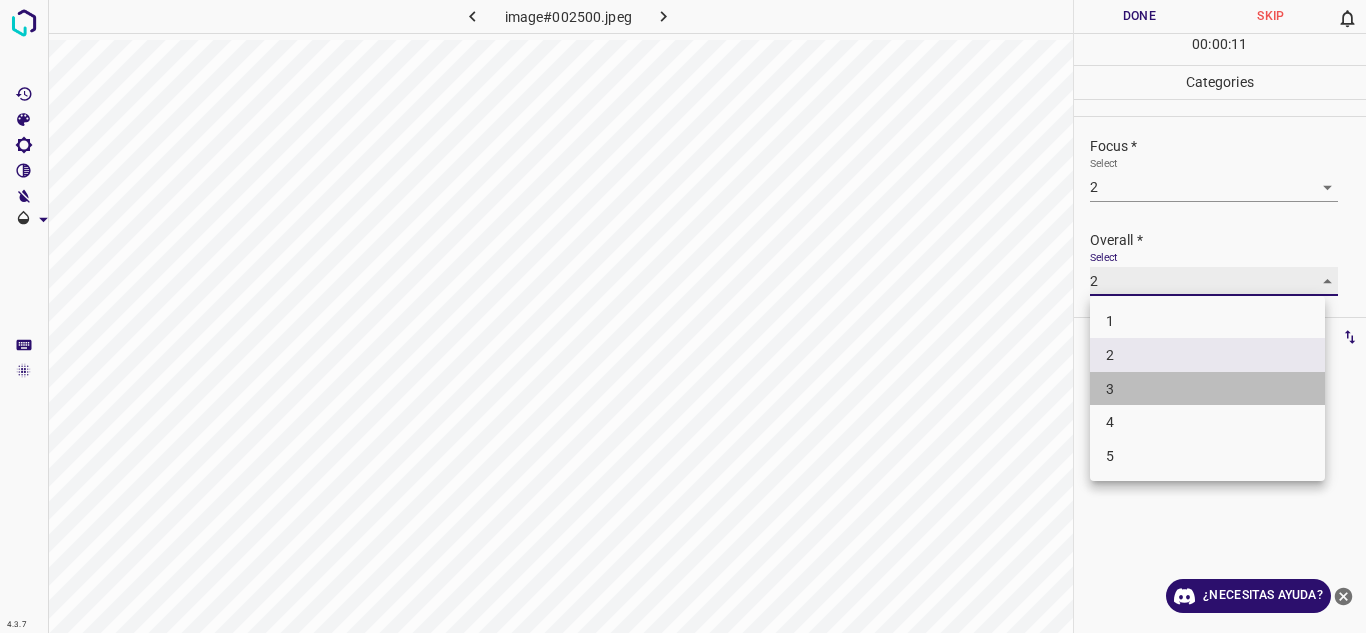 type on "3" 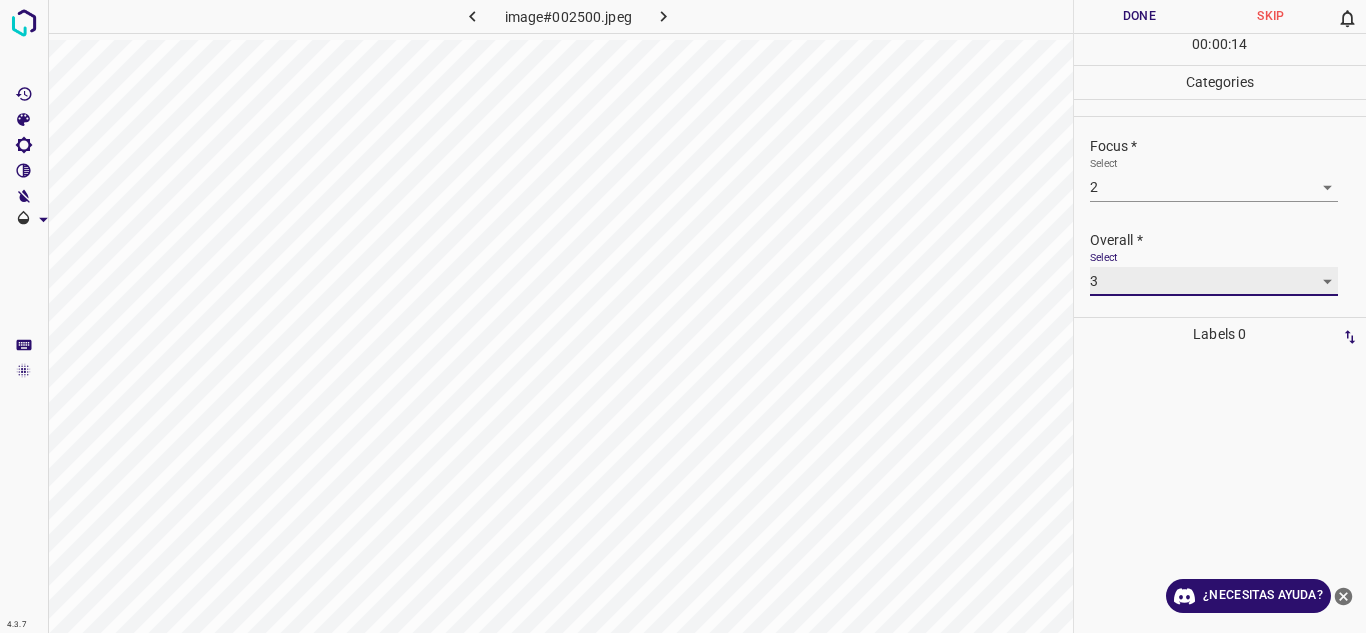 scroll, scrollTop: 0, scrollLeft: 0, axis: both 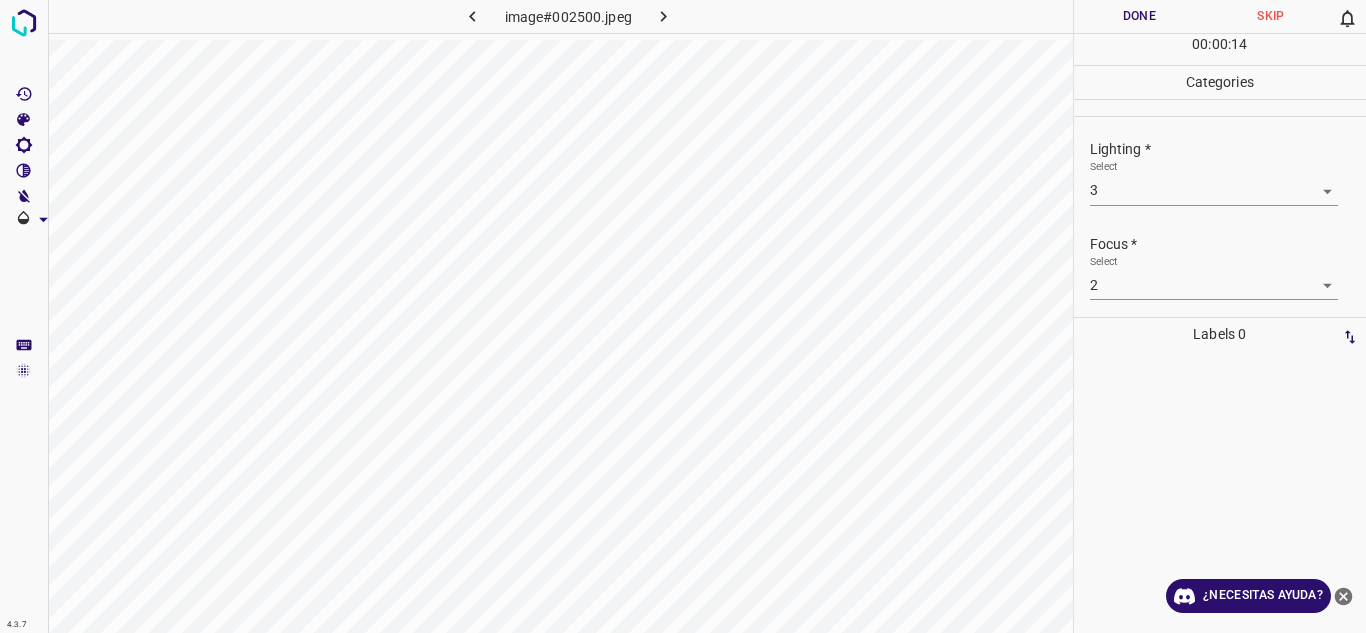 click on "Done" at bounding box center [1140, 16] 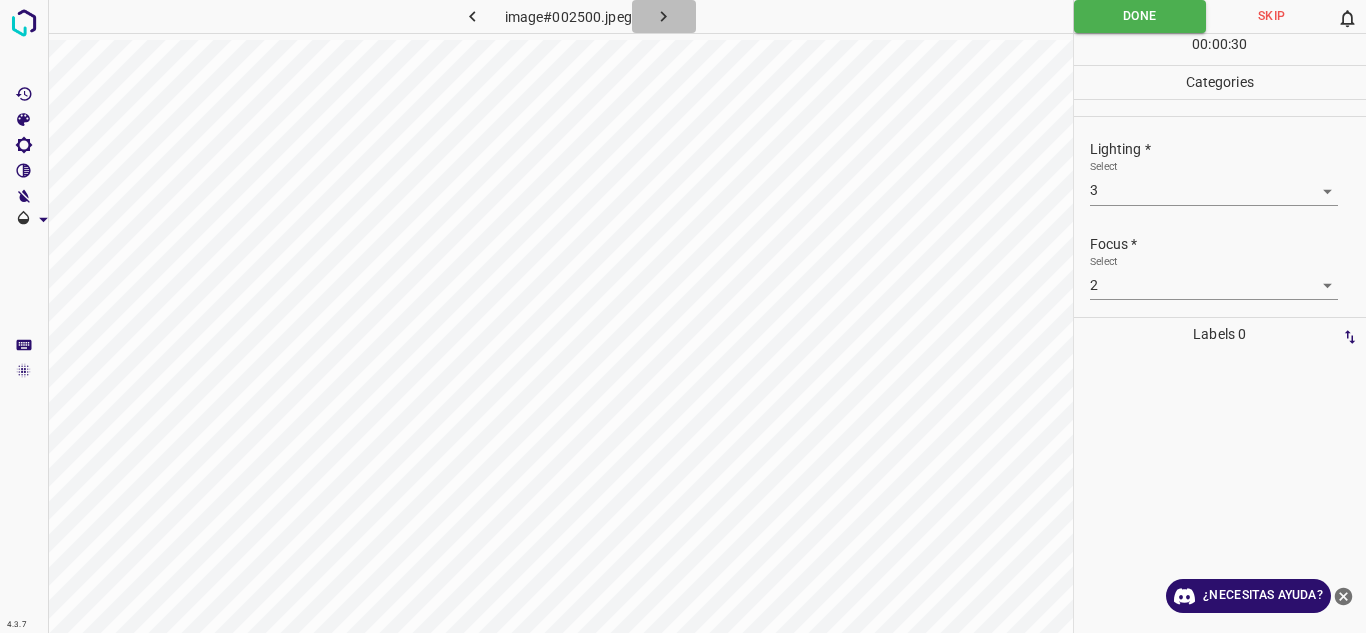 click at bounding box center [664, 16] 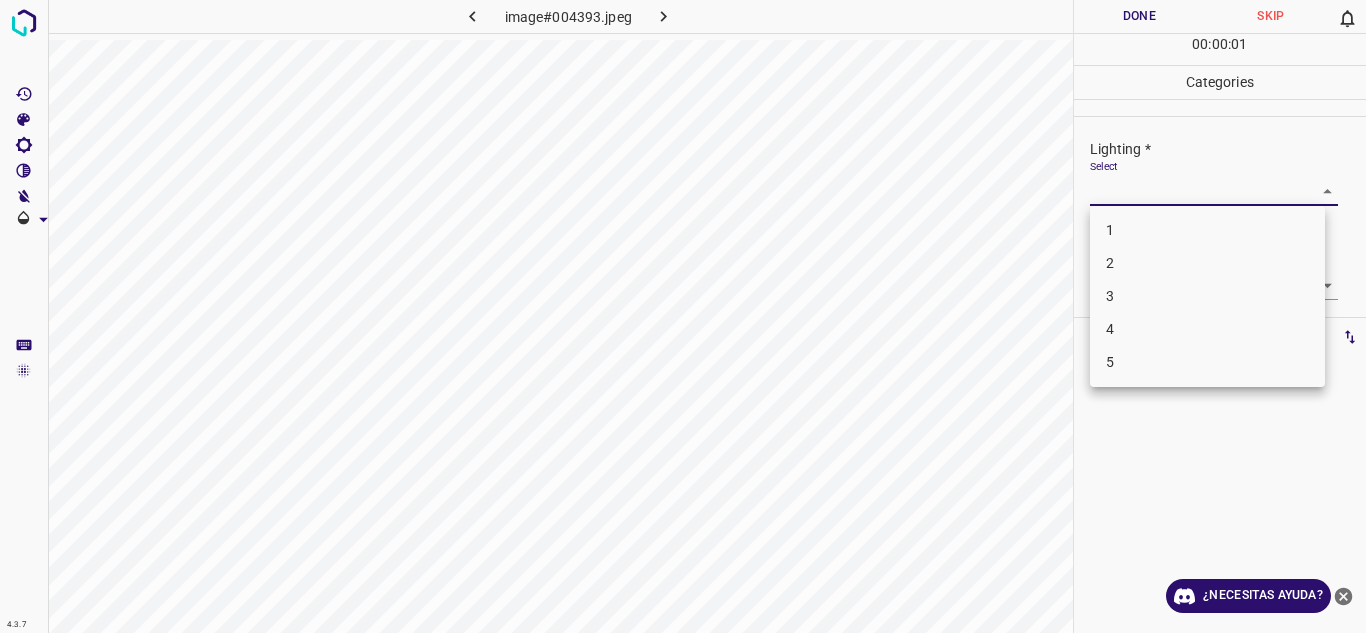 click on "4.3.7 image#004393.jpeg Done Skip 0 00   : 00   : 01   Categories Lighting *  Select ​ Focus *  Select ​ Overall *  Select ​ Labels   0 Categories 1 Lighting 2 Focus 3 Overall Tools Space Change between modes (Draw & Edit) I Auto labeling R Restore zoom M Zoom in N Zoom out Delete Delete selecte label Filters Z Restore filters X Saturation filter C Brightness filter V Contrast filter B Gray scale filter General O Download ¿Necesitas ayuda? Texto original Valora esta traducción Tu opinión servirá para ayudar a mejorar el Traductor de Google - Texto - Esconder - Borrar 1 2 3 4 5" at bounding box center [683, 316] 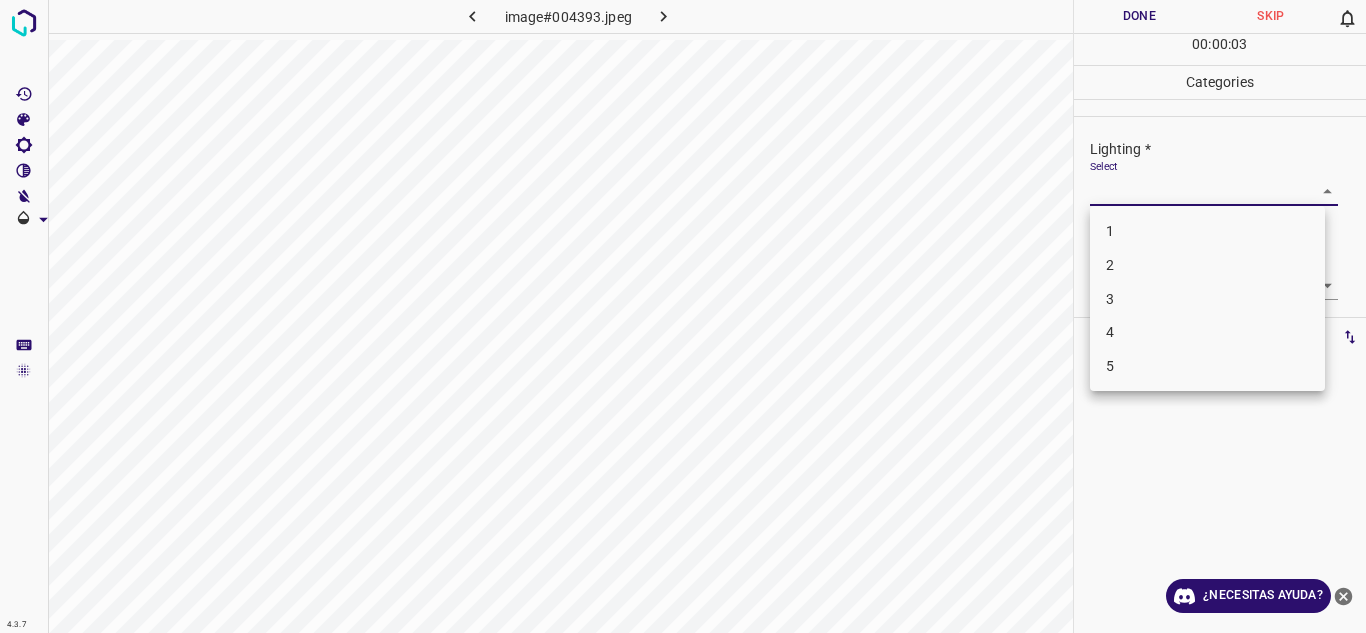 click on "4" at bounding box center [1207, 332] 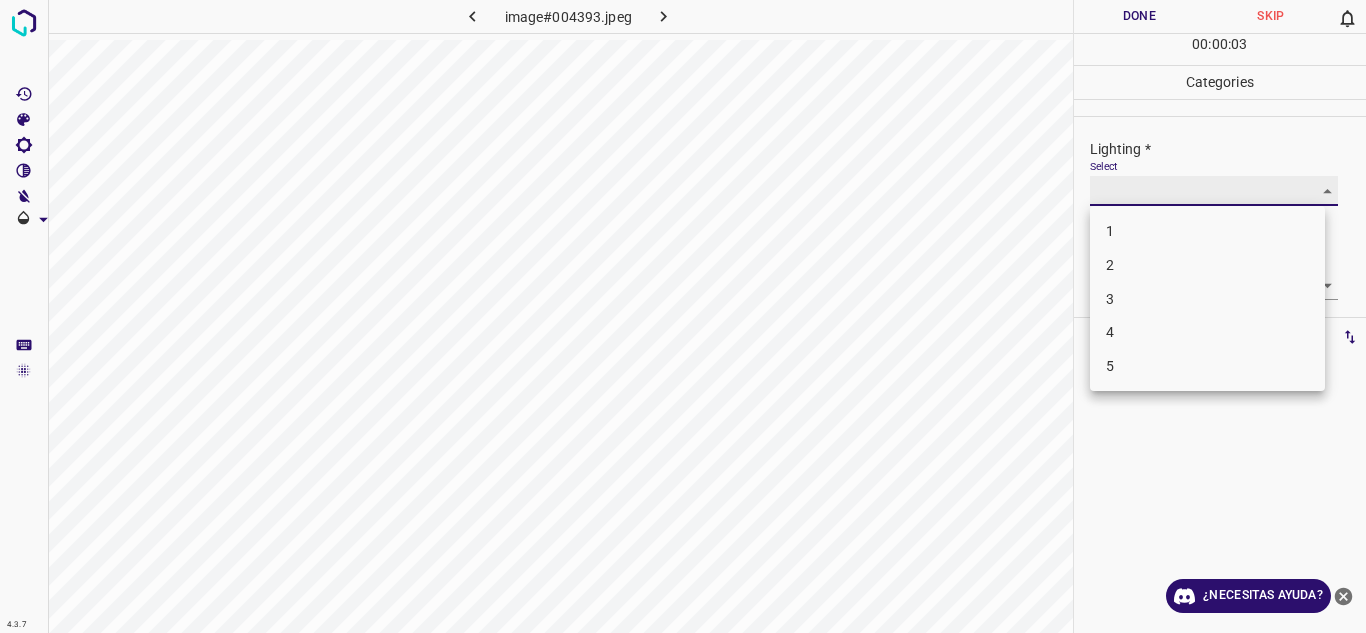 type on "4" 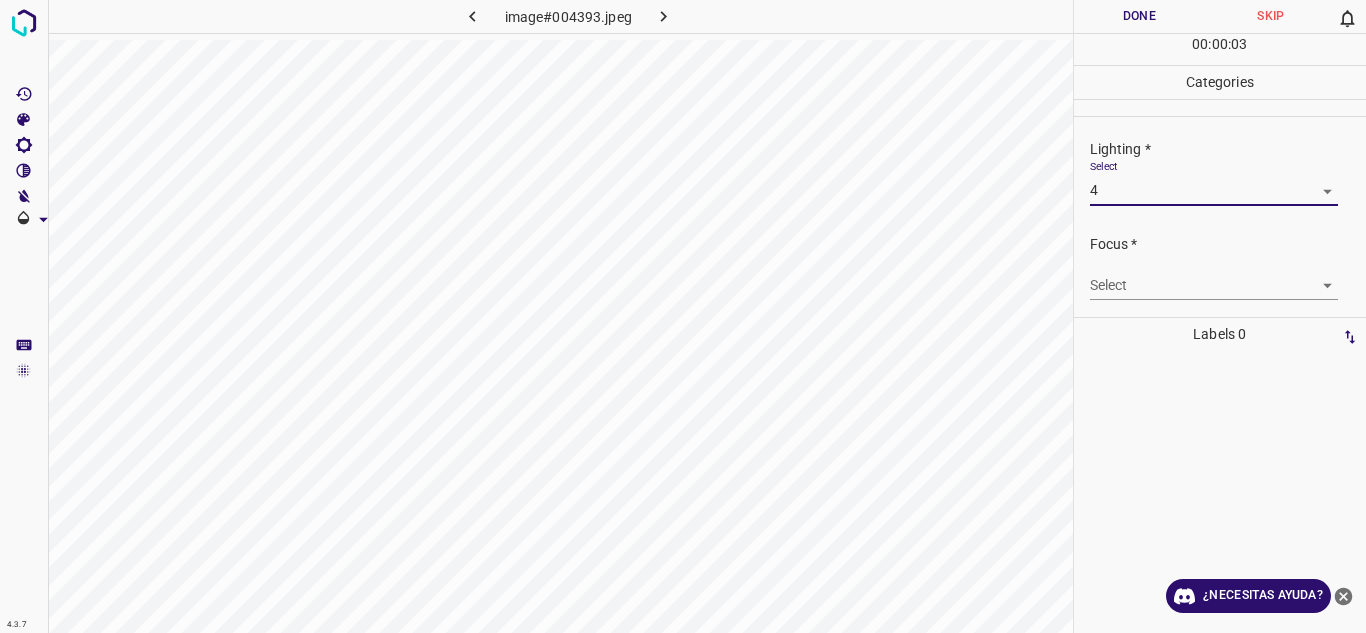 click on "4.3.7 image#004393.jpeg Done Skip 0 00   : 00   : 03   Categories Lighting *  Select 4 4 Focus *  Select ​ Overall *  Select ​ Labels   0 Categories 1 Lighting 2 Focus 3 Overall Tools Space Change between modes (Draw & Edit) I Auto labeling R Restore zoom M Zoom in N Zoom out Delete Delete selecte label Filters Z Restore filters X Saturation filter C Brightness filter V Contrast filter B Gray scale filter General O Download ¿Necesitas ayuda? Texto original Valora esta traducción Tu opinión servirá para ayudar a mejorar el Traductor de Google - Texto - Esconder - Borrar" at bounding box center (683, 316) 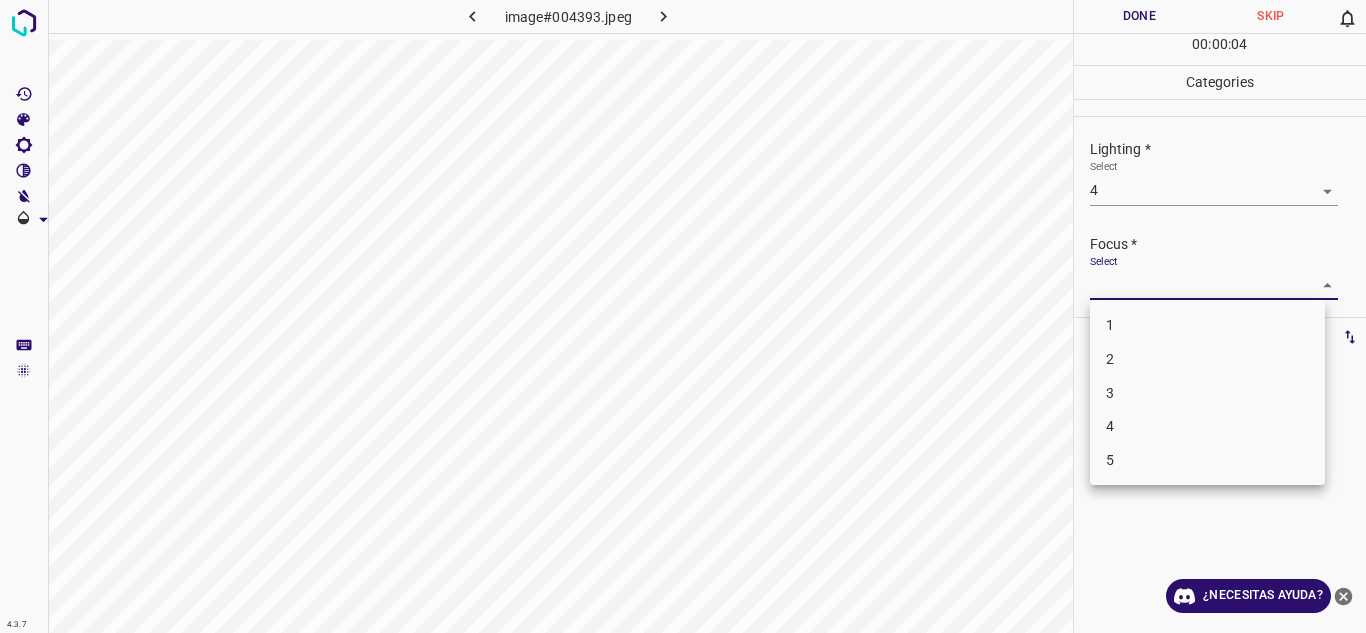 click on "4" at bounding box center [1207, 426] 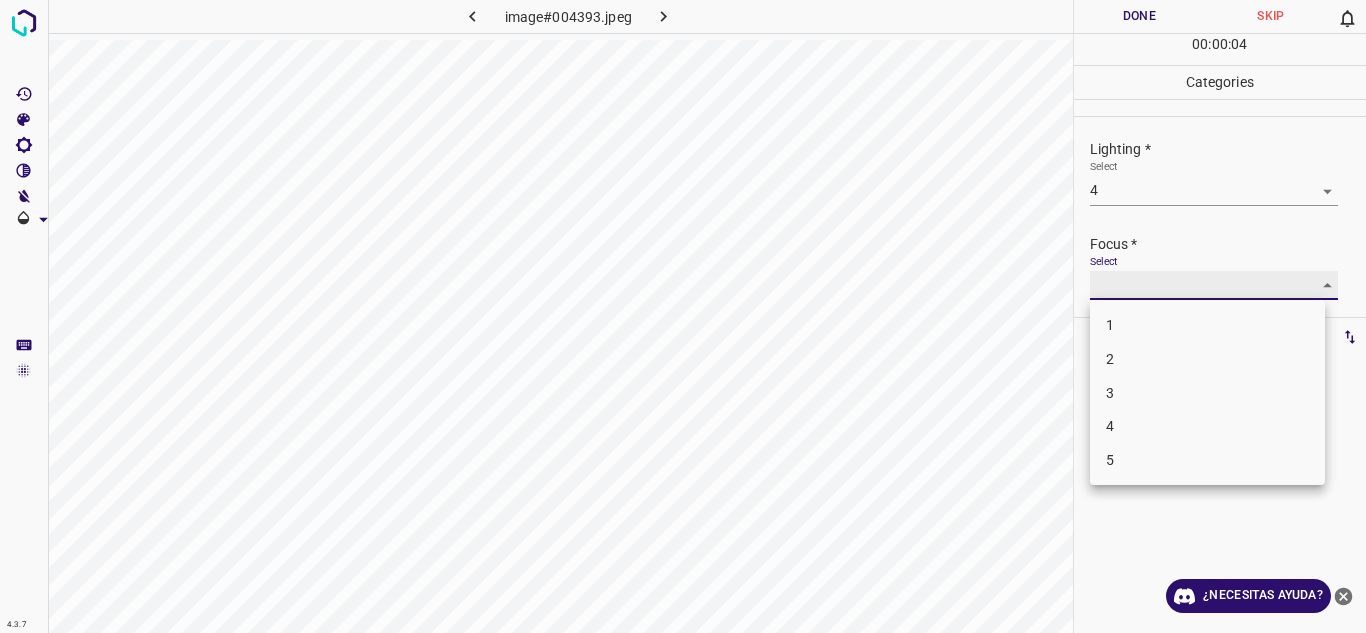 type on "4" 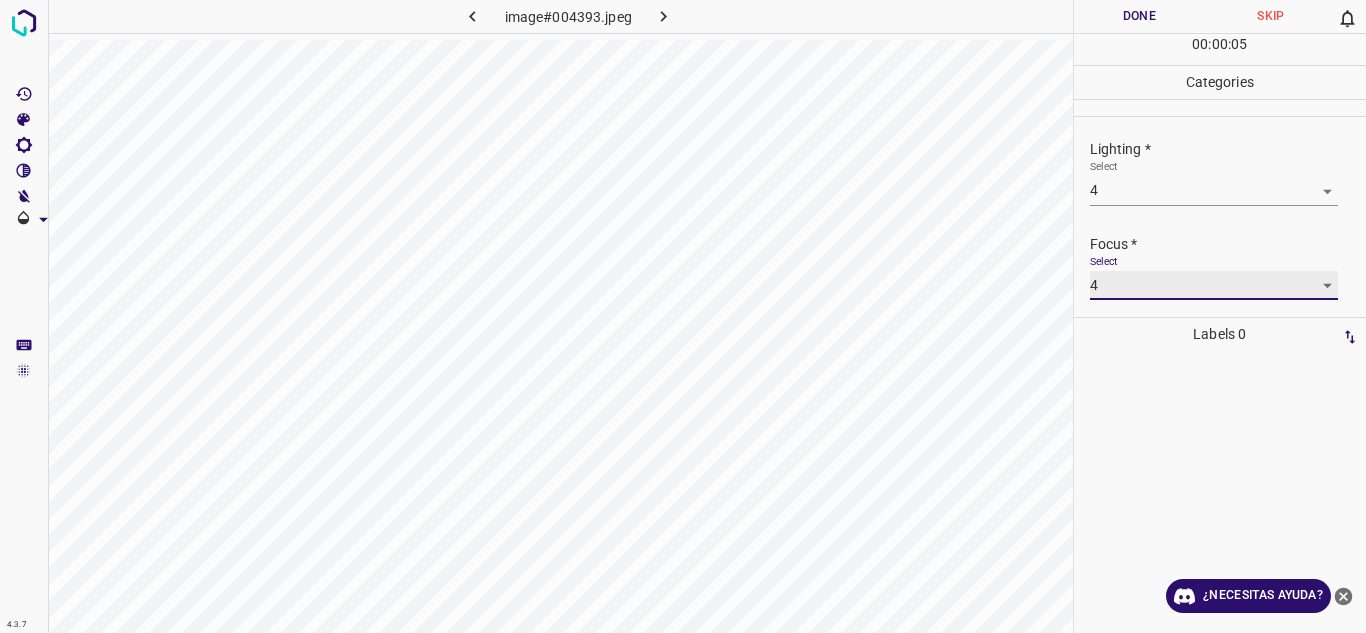 scroll, scrollTop: 98, scrollLeft: 0, axis: vertical 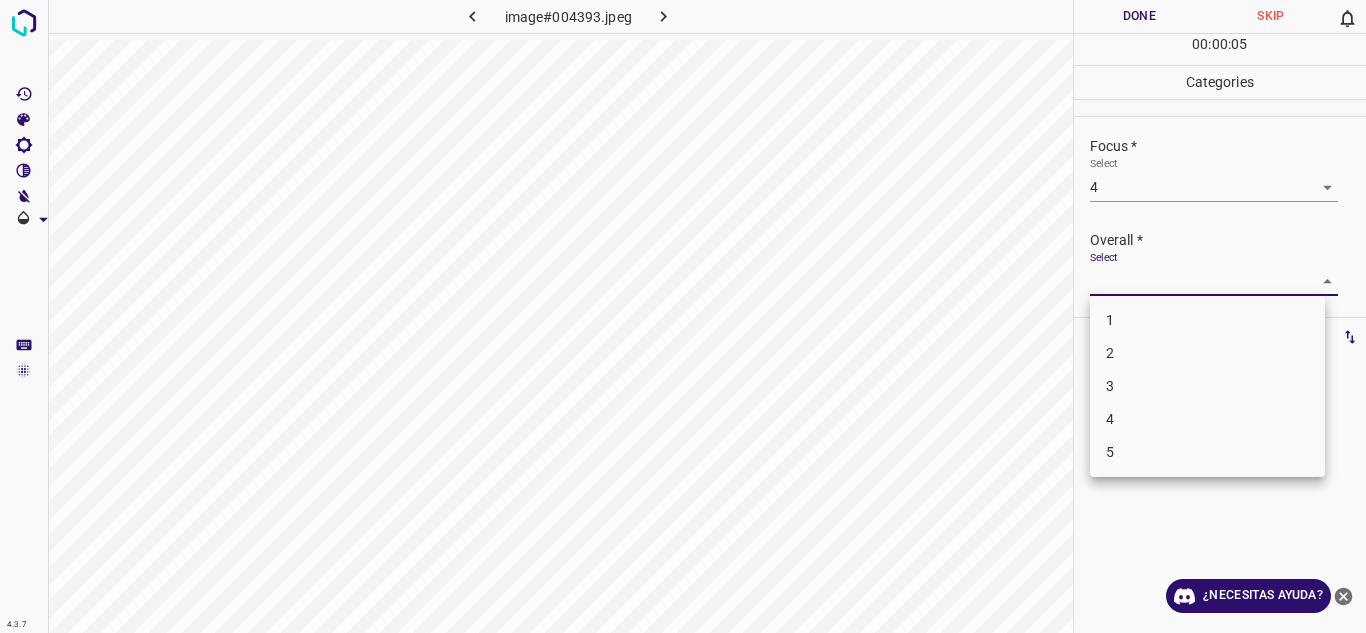 click on "4.3.7 image#004393.jpeg Done Skip 0 00   : 00   : 05   Categories Lighting *  Select 4 4 Focus *  Select 4 4 Overall *  Select ​ Labels   0 Categories 1 Lighting 2 Focus 3 Overall Tools Space Change between modes (Draw & Edit) I Auto labeling R Restore zoom M Zoom in N Zoom out Delete Delete selecte label Filters Z Restore filters X Saturation filter C Brightness filter V Contrast filter B Gray scale filter General O Download ¿Necesitas ayuda? Texto original Valora esta traducción Tu opinión servirá para ayudar a mejorar el Traductor de Google - Texto - Esconder - Borrar 1 2 3 4 5" at bounding box center (683, 316) 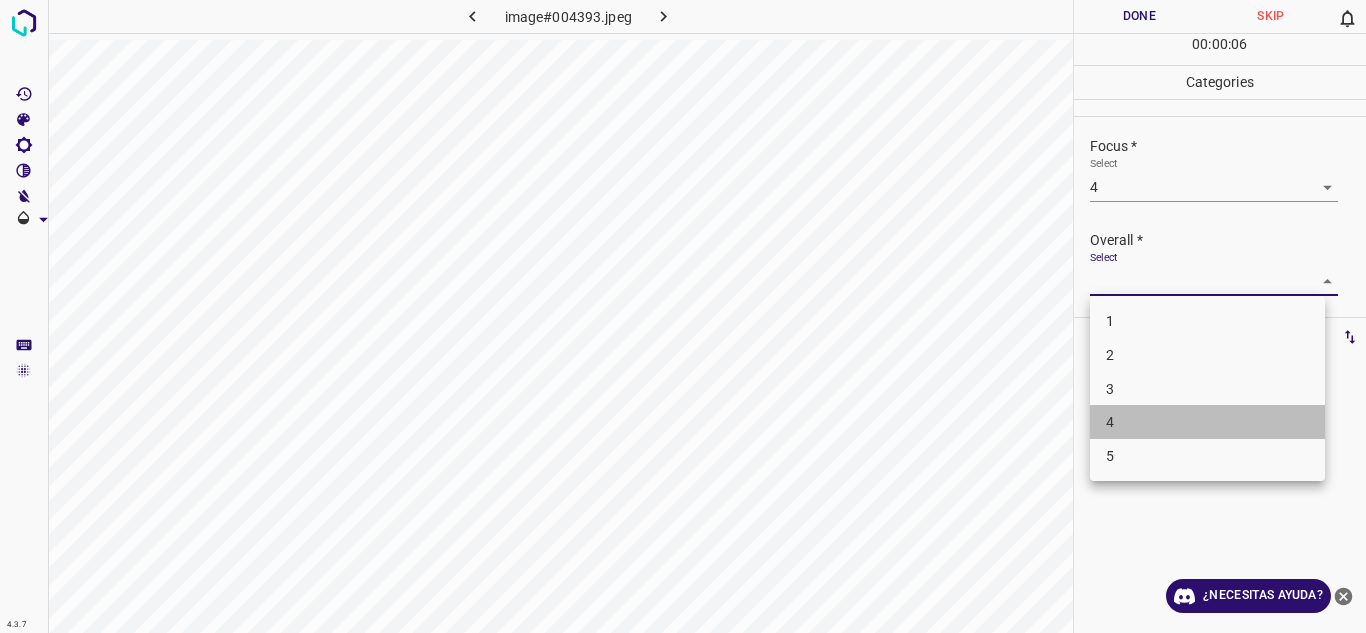 click on "4" at bounding box center [1207, 422] 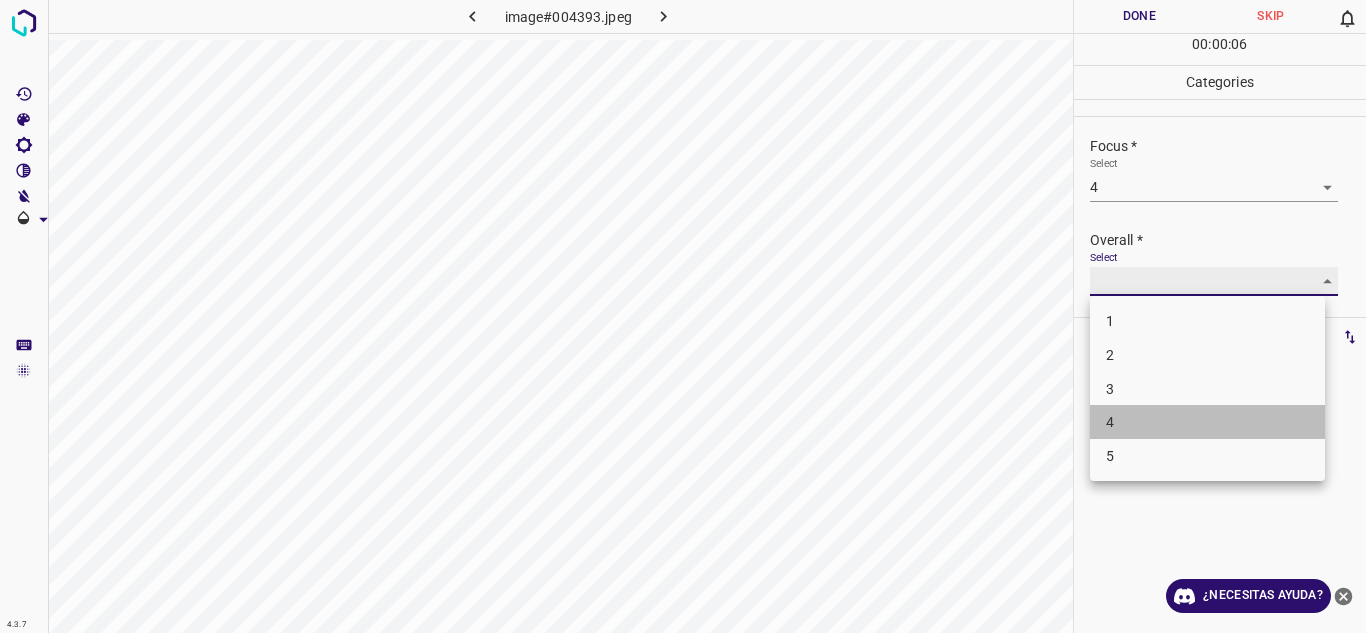 type on "4" 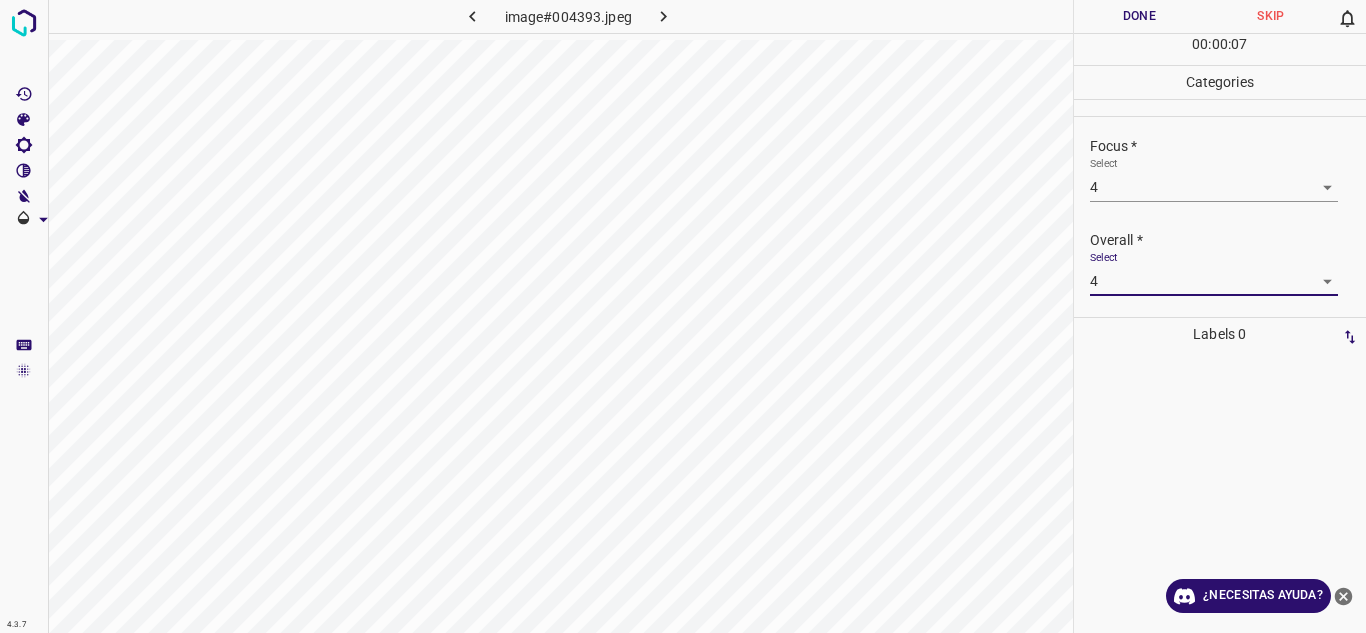 click on "Done" at bounding box center [1140, 16] 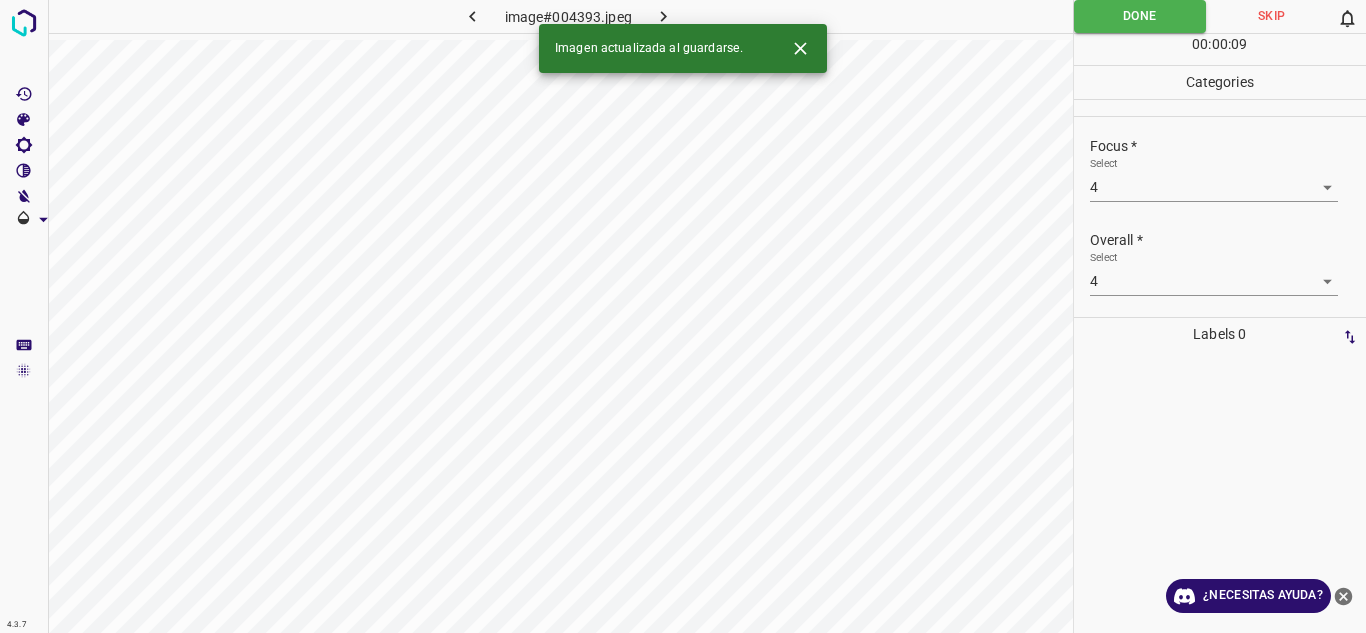 click 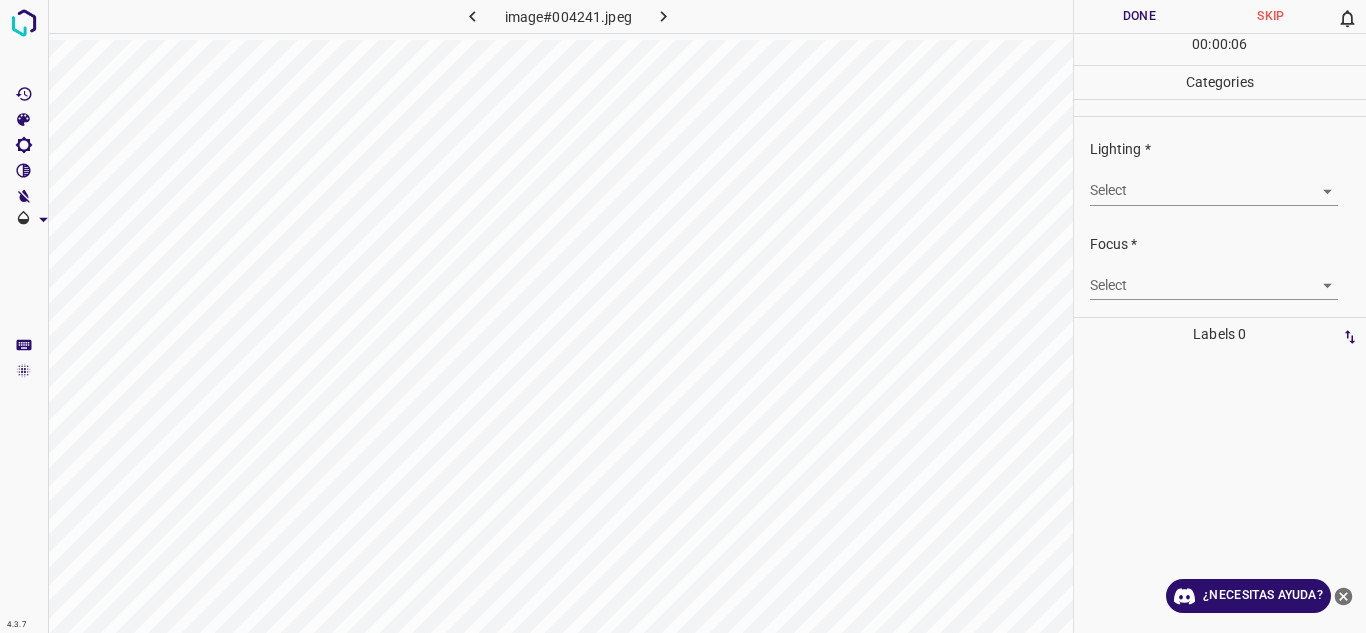 click on "4.3.7 image#004241.jpeg Done Skip 0 00   : 00   : 06   Categories Lighting *  Select ​ Focus *  Select ​ Overall *  Select ​ Labels   0 Categories 1 Lighting 2 Focus 3 Overall Tools Space Change between modes (Draw & Edit) I Auto labeling R Restore zoom M Zoom in N Zoom out Delete Delete selecte label Filters Z Restore filters X Saturation filter C Brightness filter V Contrast filter B Gray scale filter General O Download ¿Necesitas ayuda? Texto original Valora esta traducción Tu opinión servirá para ayudar a mejorar el Traductor de Google - Texto - Esconder - Borrar" at bounding box center (683, 316) 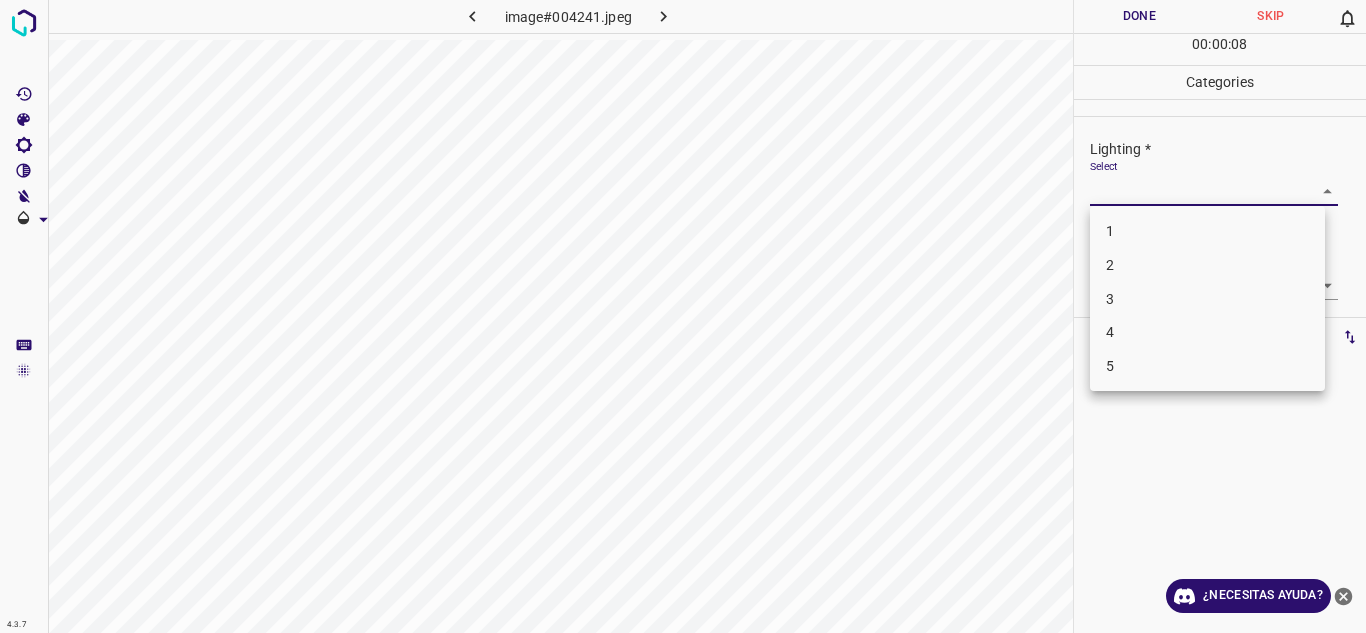 click on "3" at bounding box center [1207, 299] 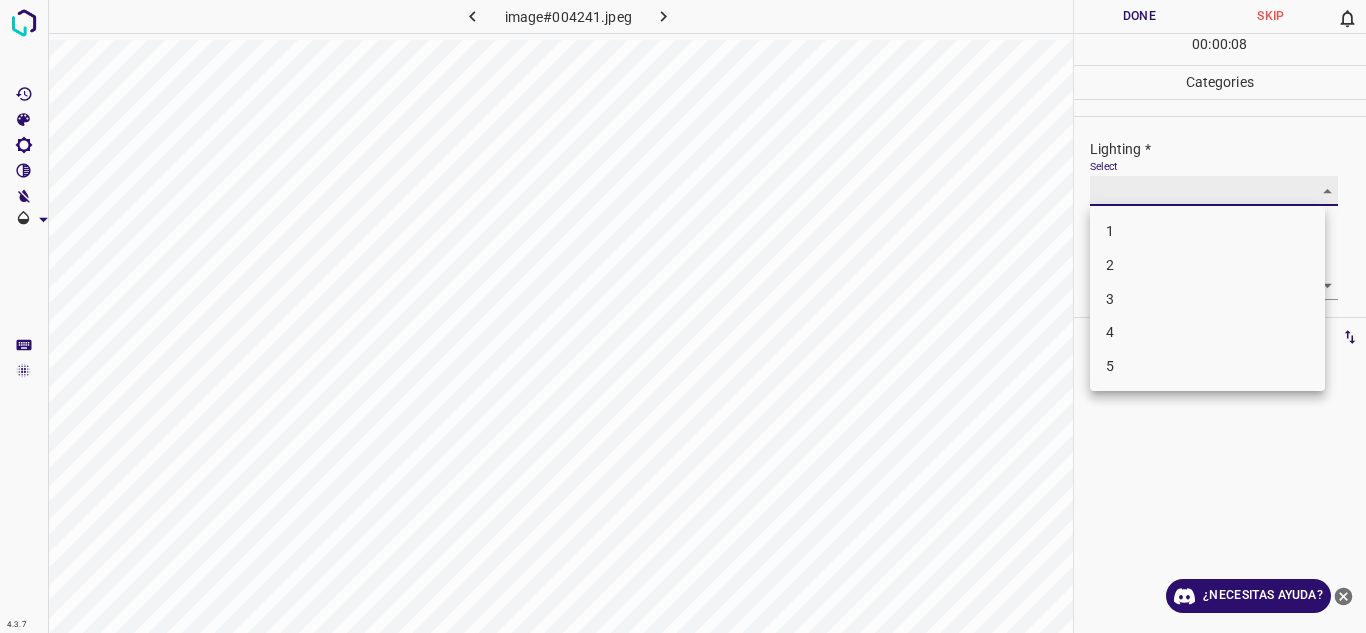 type on "3" 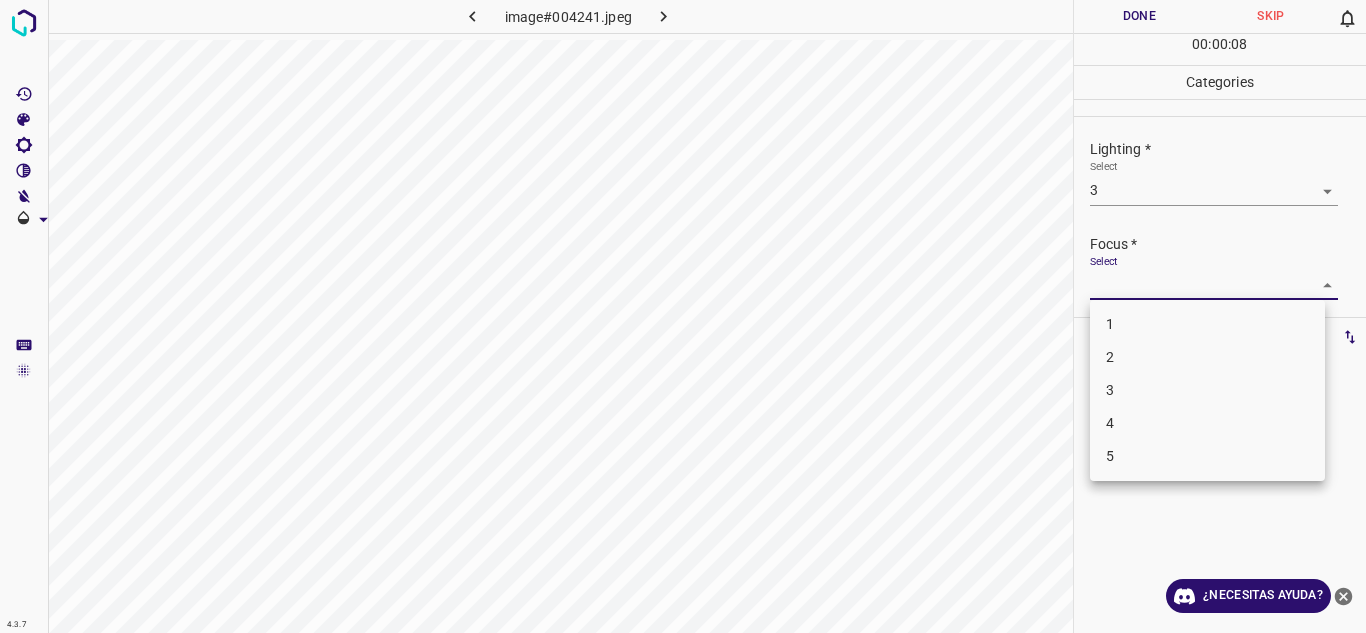 drag, startPoint x: 1317, startPoint y: 270, endPoint x: 1306, endPoint y: 293, distance: 25.495098 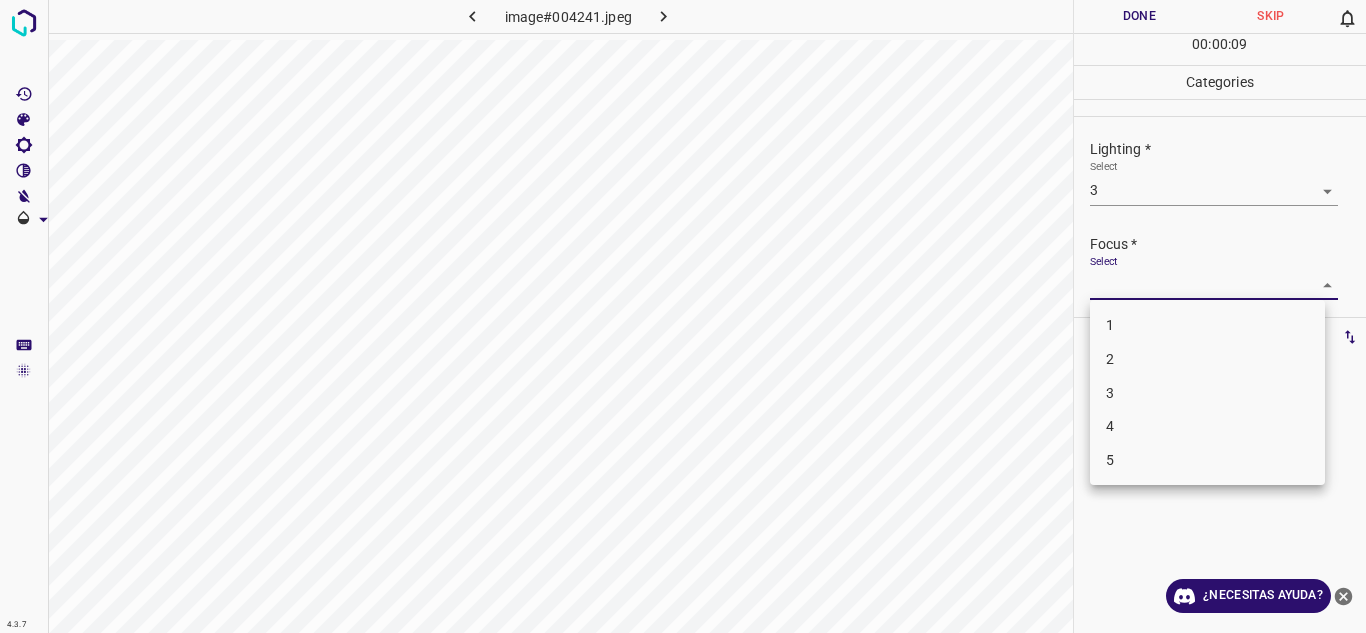 click on "3" at bounding box center (1207, 393) 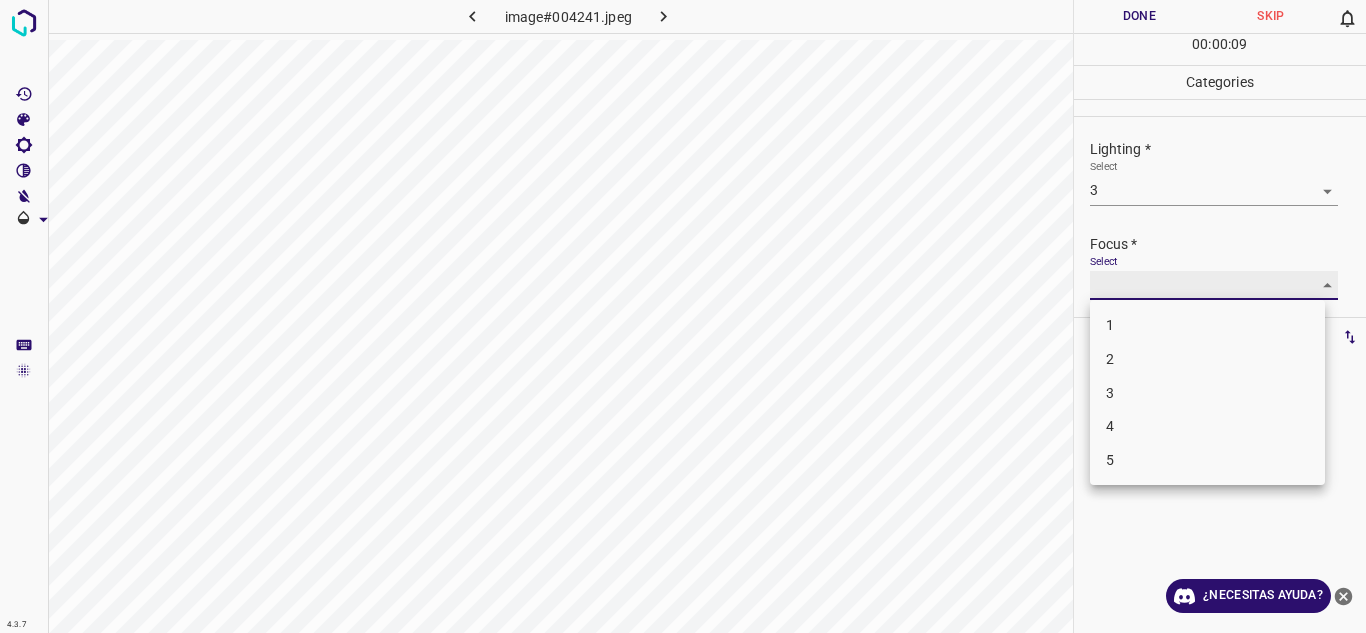 type on "3" 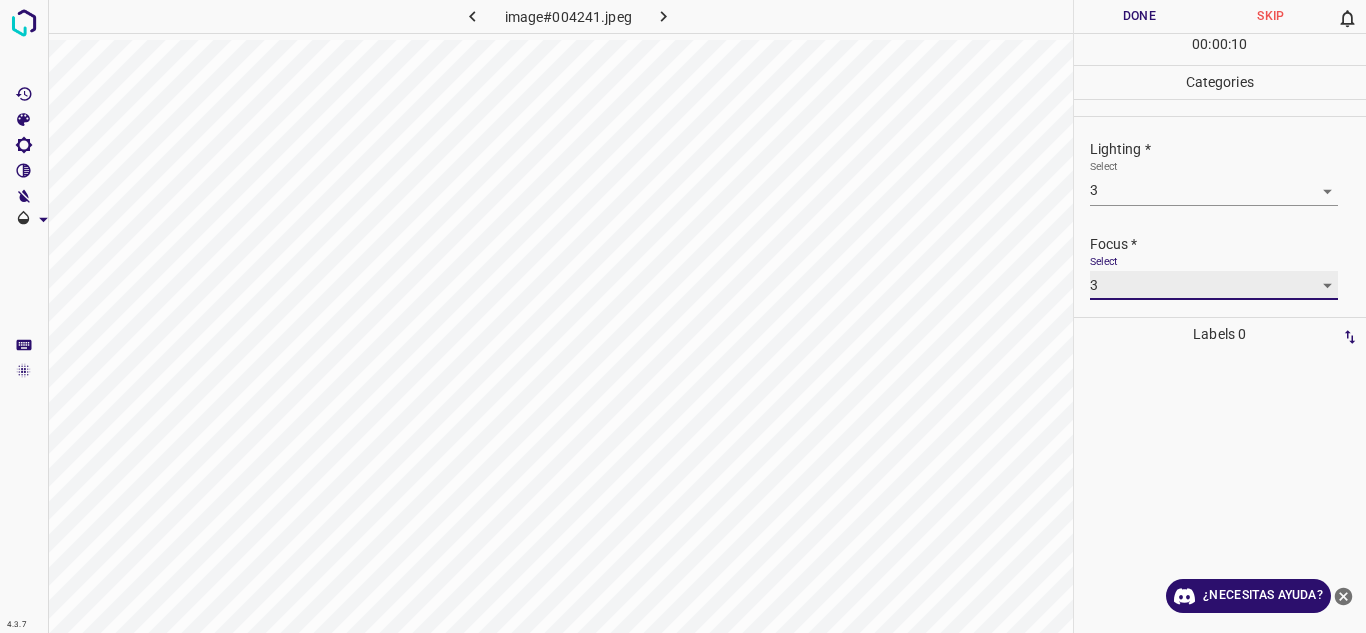 scroll, scrollTop: 98, scrollLeft: 0, axis: vertical 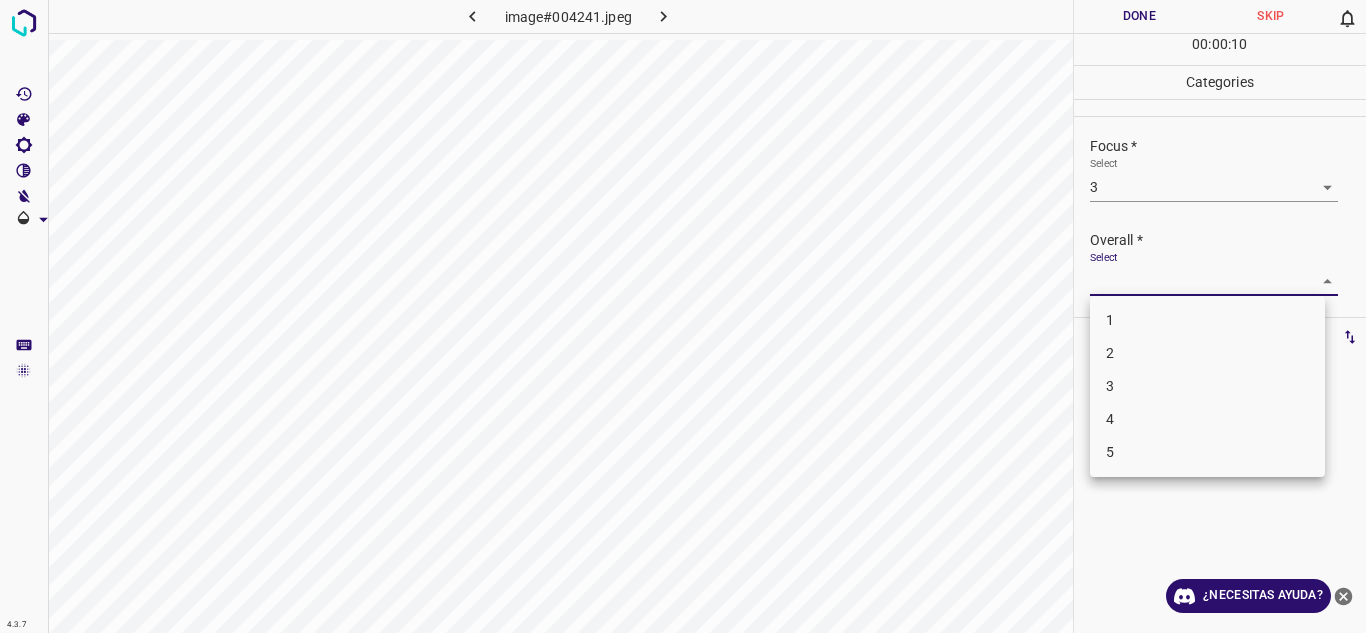 click on "4.3.7 image#004241.jpeg Done Skip 0 00   : 00   : 10   Categories Lighting *  Select 3 3 Focus *  Select 3 3 Overall *  Select ​ Labels   0 Categories 1 Lighting 2 Focus 3 Overall Tools Space Change between modes (Draw & Edit) I Auto labeling R Restore zoom M Zoom in N Zoom out Delete Delete selecte label Filters Z Restore filters X Saturation filter C Brightness filter V Contrast filter B Gray scale filter General O Download ¿Necesitas ayuda? Texto original Valora esta traducción Tu opinión servirá para ayudar a mejorar el Traductor de Google - Texto - Esconder - Borrar 1 2 3 4 5" at bounding box center [683, 316] 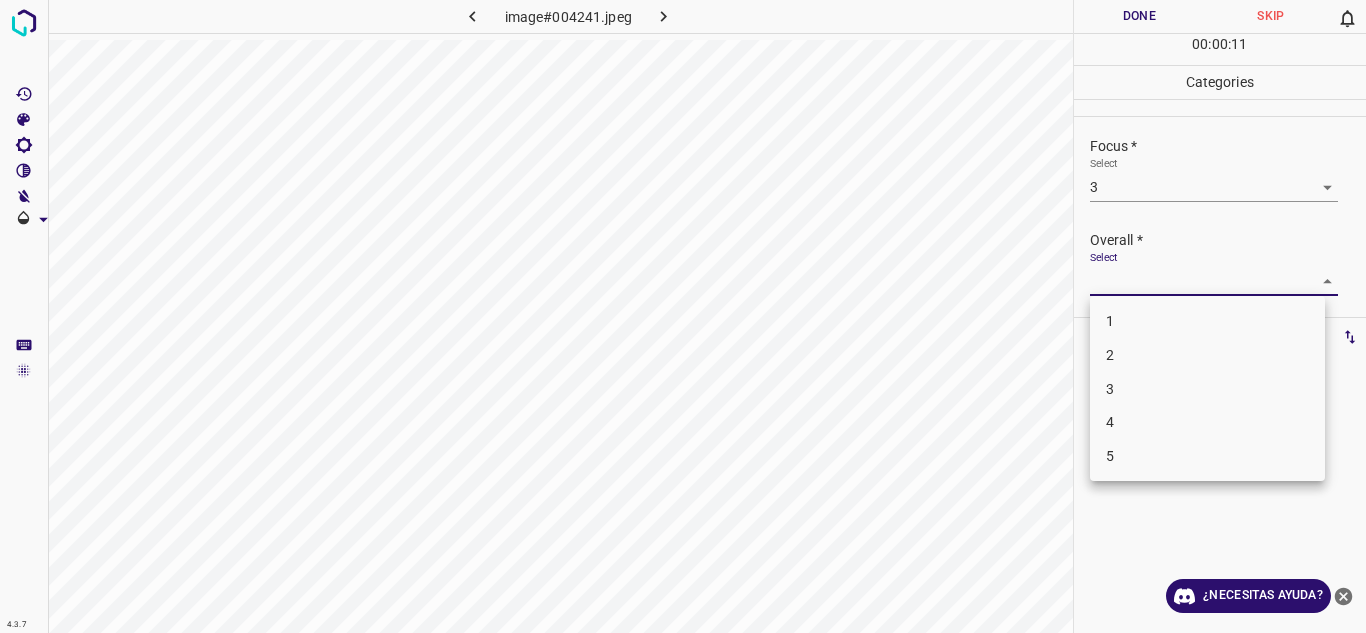 click on "3" at bounding box center [1207, 389] 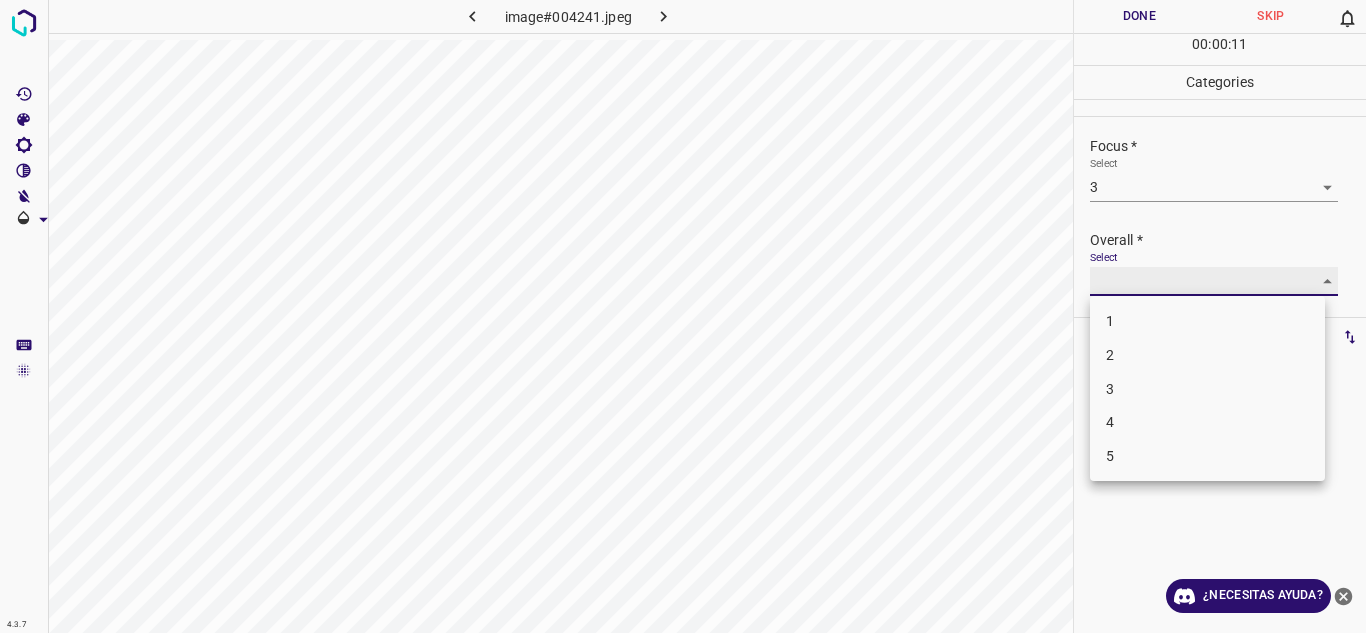 type on "3" 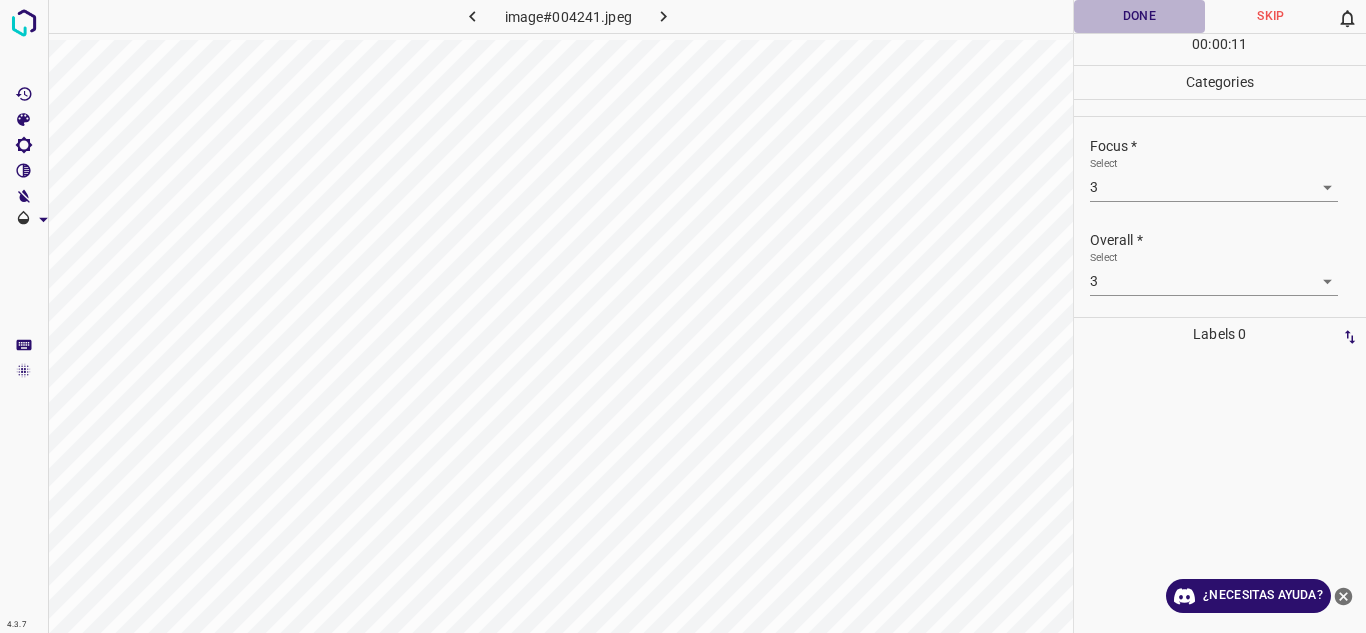 click on "Done" at bounding box center [1140, 16] 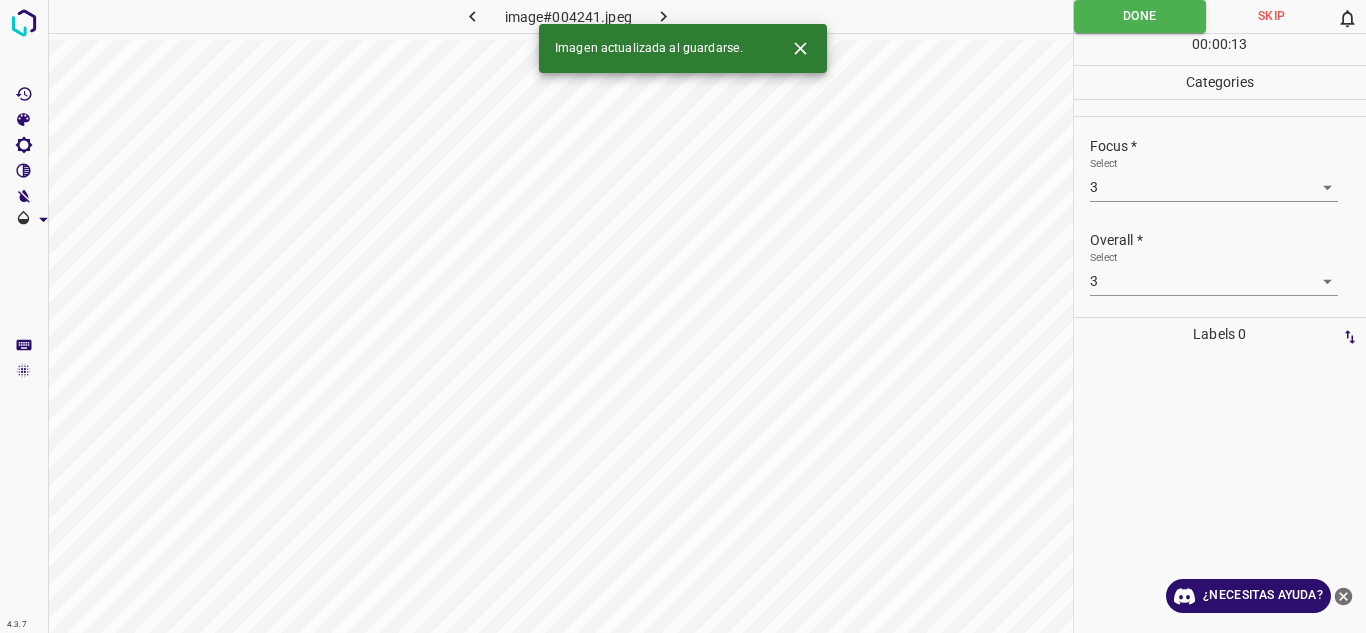click 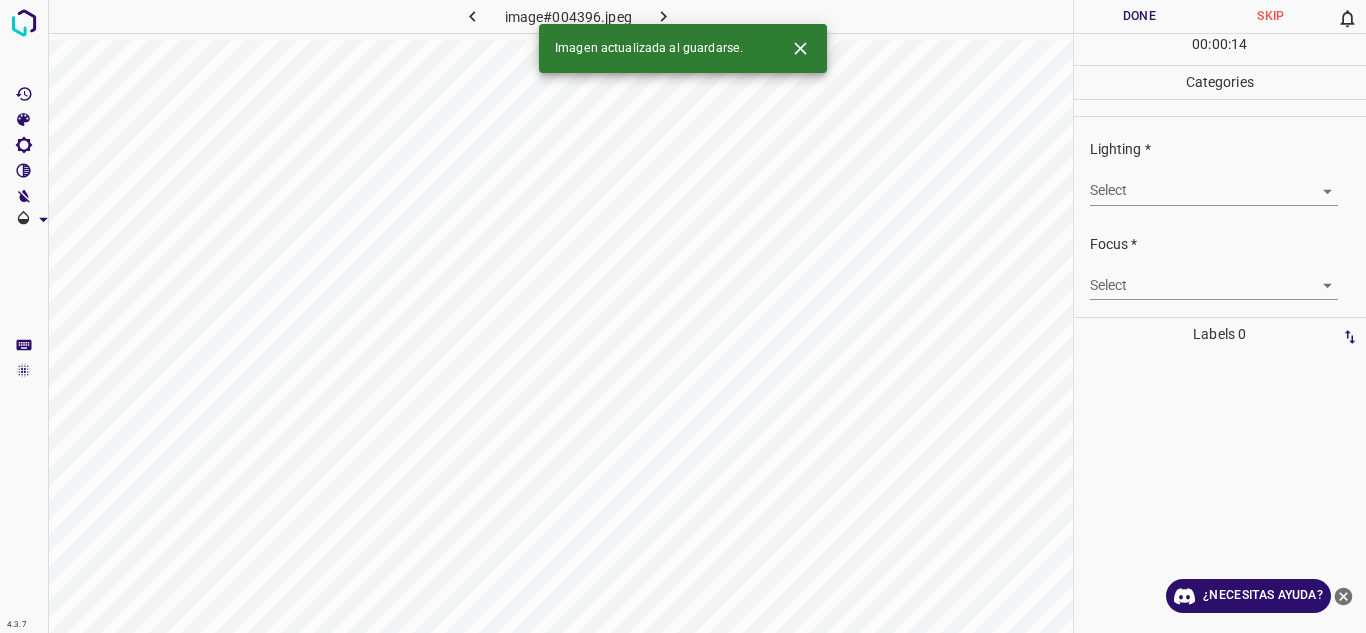 click on "4.3.7 image#004396.jpeg Done Skip 0 00   : 00   : 14   Categories Lighting *  Select ​ Focus *  Select ​ Overall *  Select ​ Labels   0 Categories 1 Lighting 2 Focus 3 Overall Tools Space Change between modes (Draw & Edit) I Auto labeling R Restore zoom M Zoom in N Zoom out Delete Delete selecte label Filters Z Restore filters X Saturation filter C Brightness filter V Contrast filter B Gray scale filter General O Download Imagen actualizada al guardarse. ¿Necesitas ayuda? Texto original Valora esta traducción Tu opinión servirá para ayudar a mejorar el Traductor de Google - Texto - Esconder - Borrar" at bounding box center (683, 316) 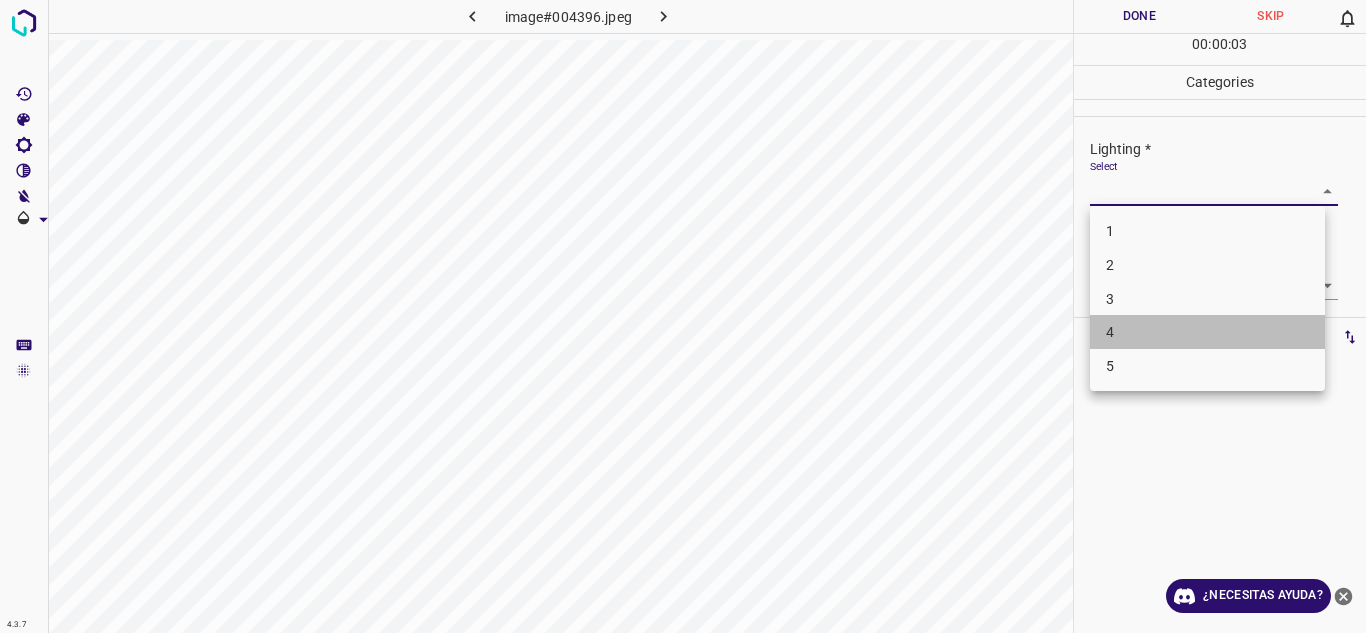 click on "4" at bounding box center [1207, 332] 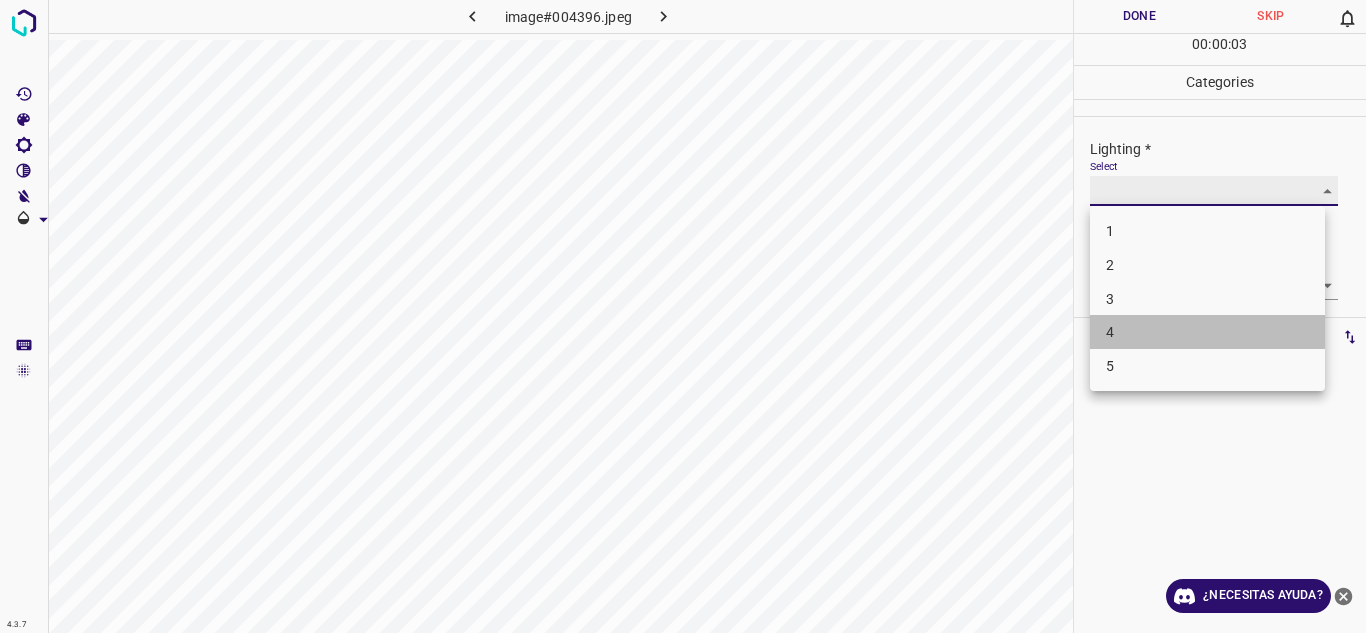 type on "4" 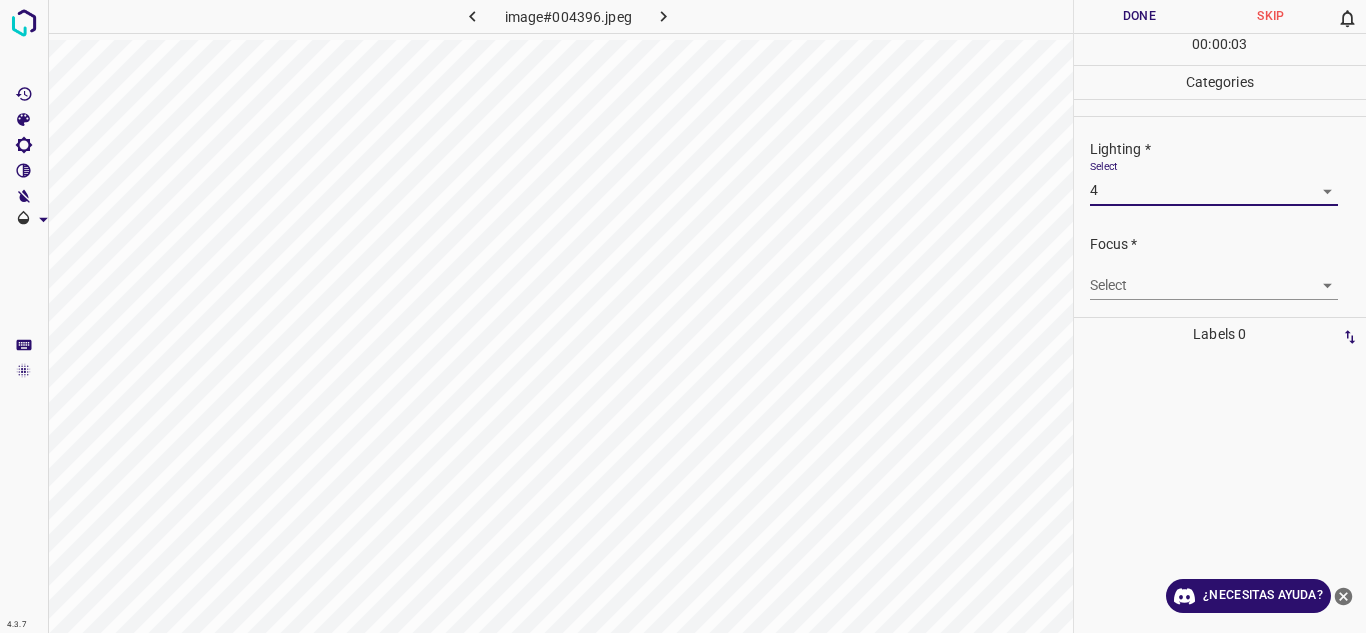 click on "4.3.7 image#004396.jpeg Done Skip 0 00   : 00   : 03   Categories Lighting *  Select 4 4 Focus *  Select ​ Overall *  Select ​ Labels   0 Categories 1 Lighting 2 Focus 3 Overall Tools Space Change between modes (Draw & Edit) I Auto labeling R Restore zoom M Zoom in N Zoom out Delete Delete selecte label Filters Z Restore filters X Saturation filter C Brightness filter V Contrast filter B Gray scale filter General O Download ¿Necesitas ayuda? Texto original Valora esta traducción Tu opinión servirá para ayudar a mejorar el Traductor de Google - Texto - Esconder - Borrar" at bounding box center [683, 316] 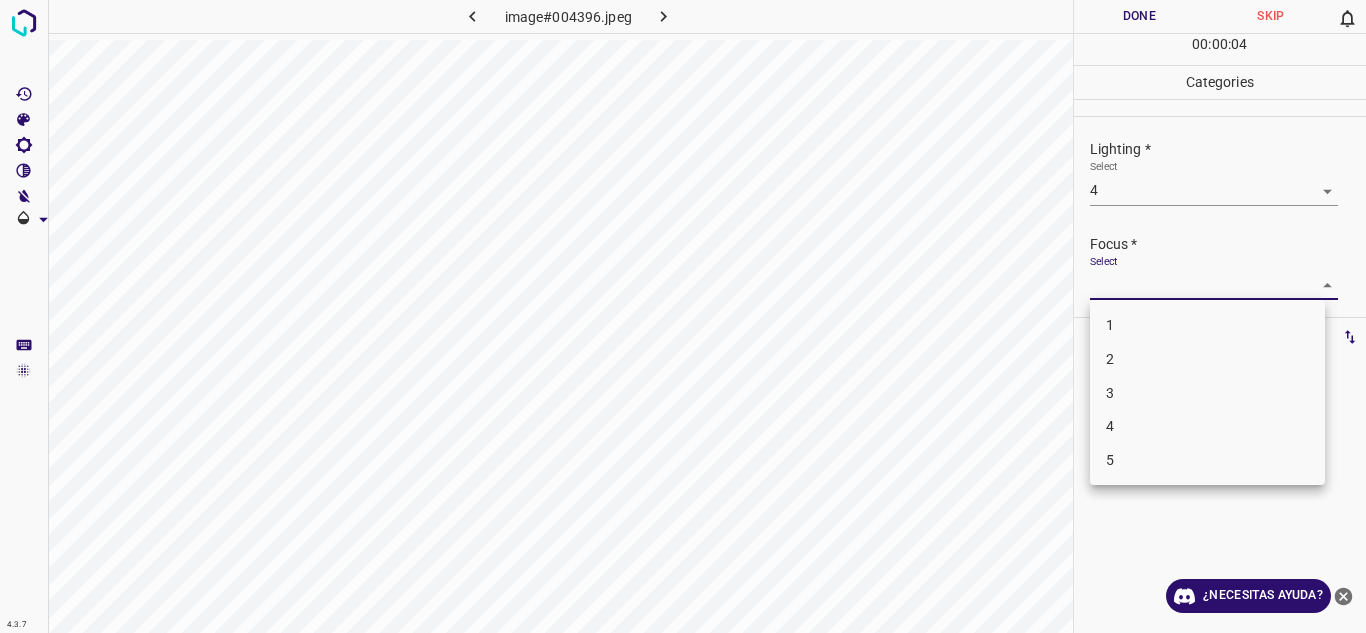 drag, startPoint x: 1170, startPoint y: 382, endPoint x: 1355, endPoint y: 297, distance: 203.59273 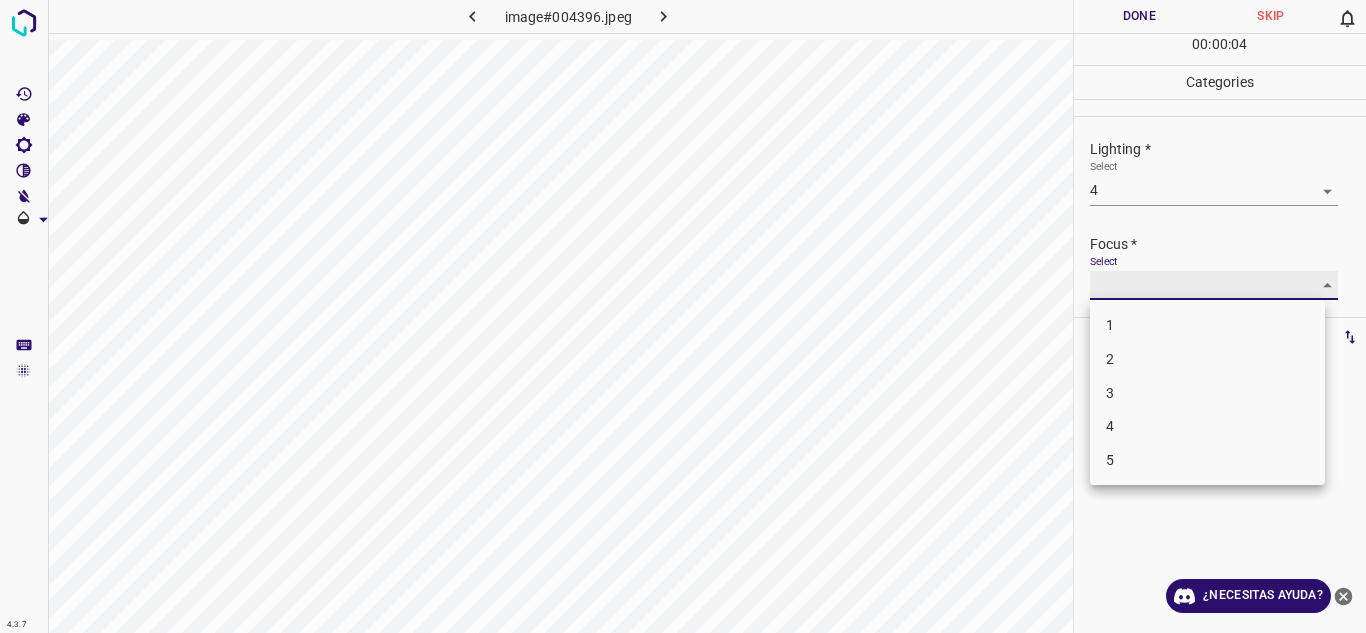 type on "3" 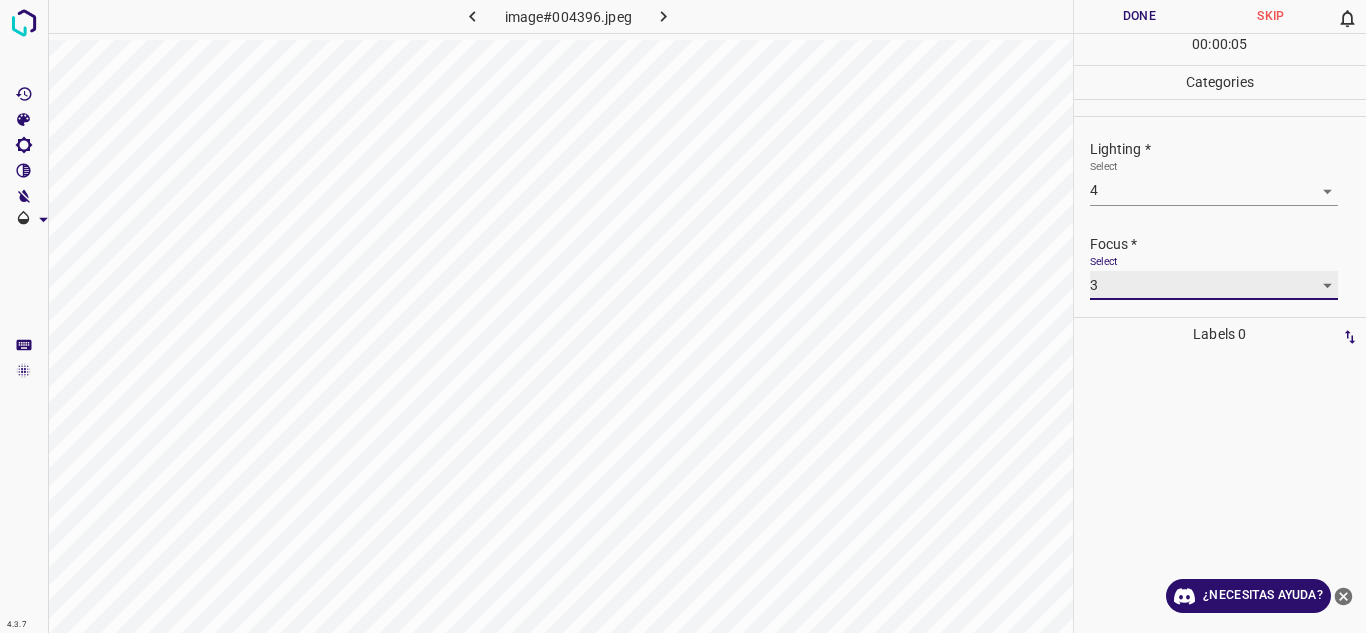 scroll, scrollTop: 98, scrollLeft: 0, axis: vertical 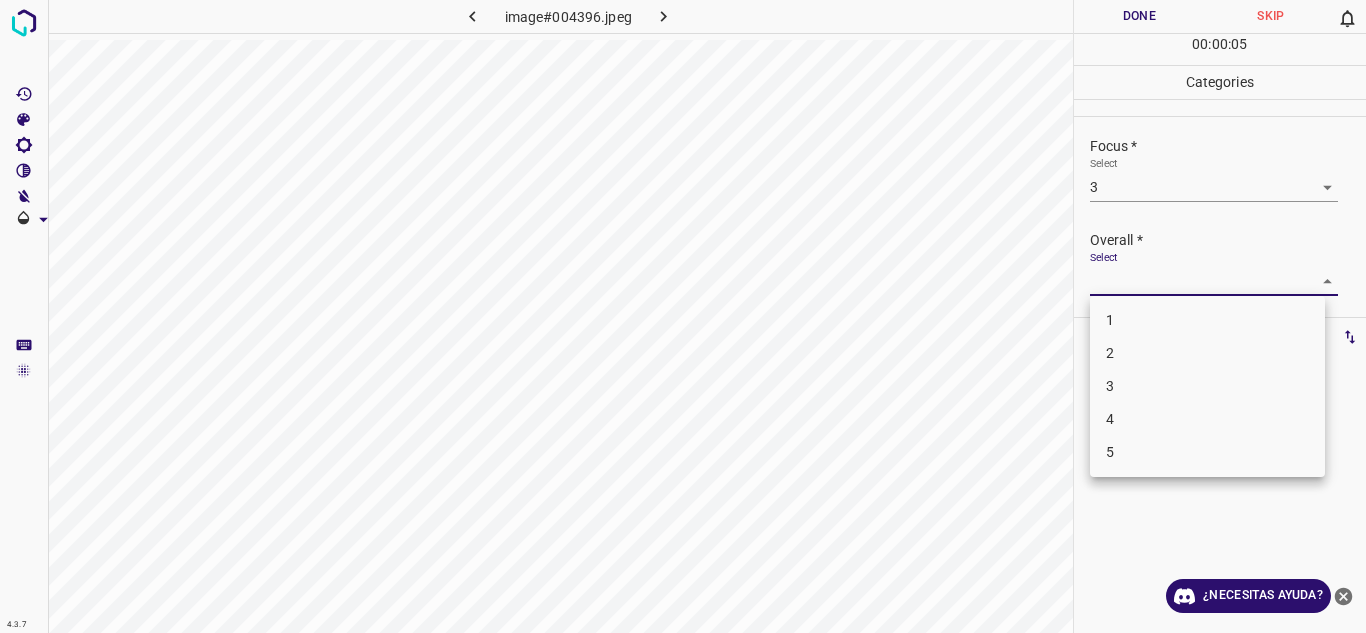 drag, startPoint x: 1323, startPoint y: 289, endPoint x: 1177, endPoint y: 380, distance: 172.03778 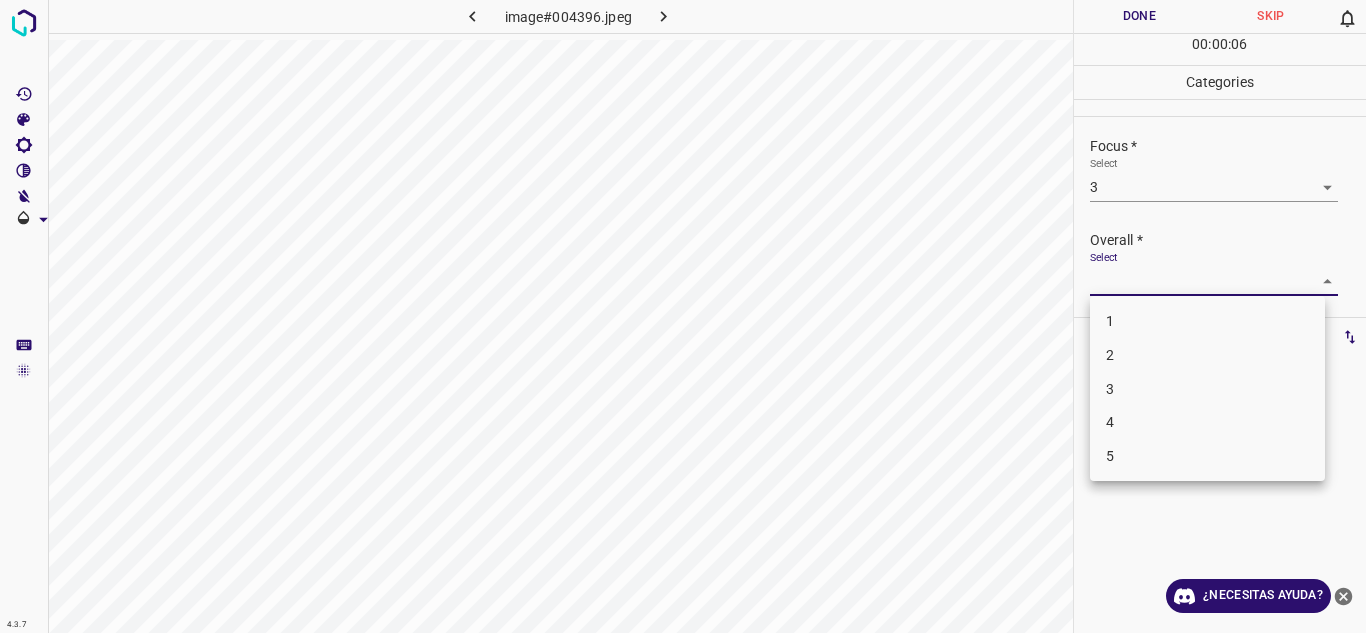click on "4" at bounding box center (1207, 422) 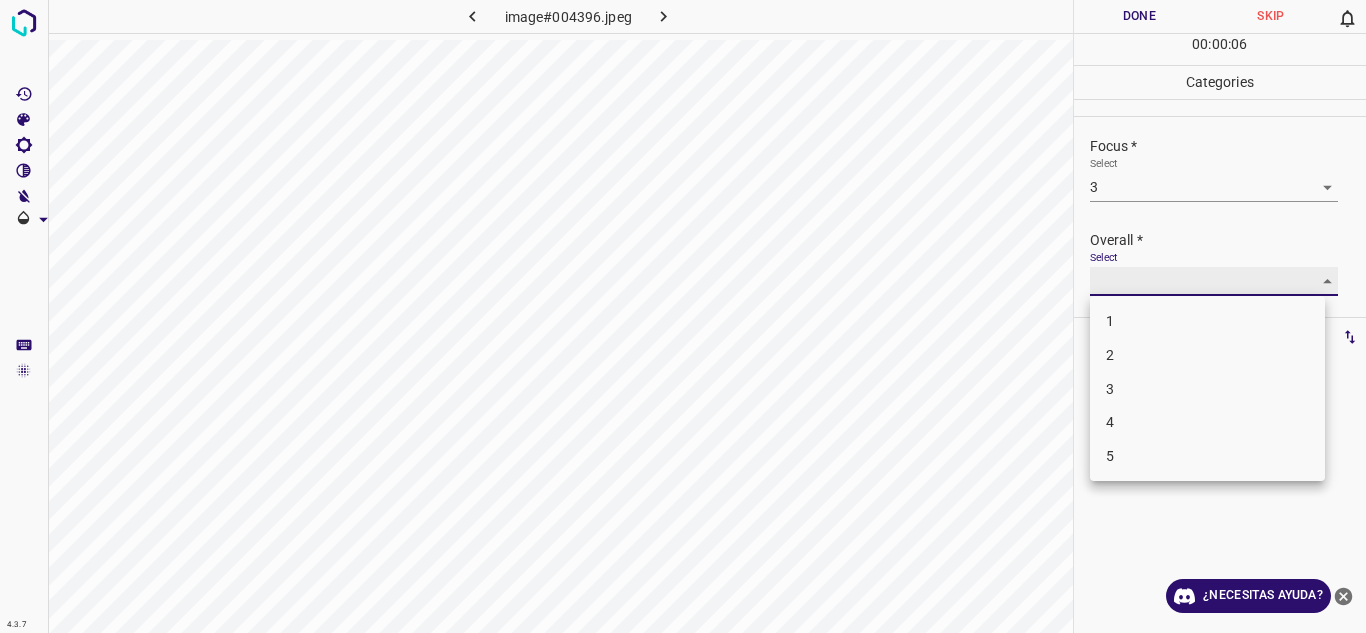 type on "4" 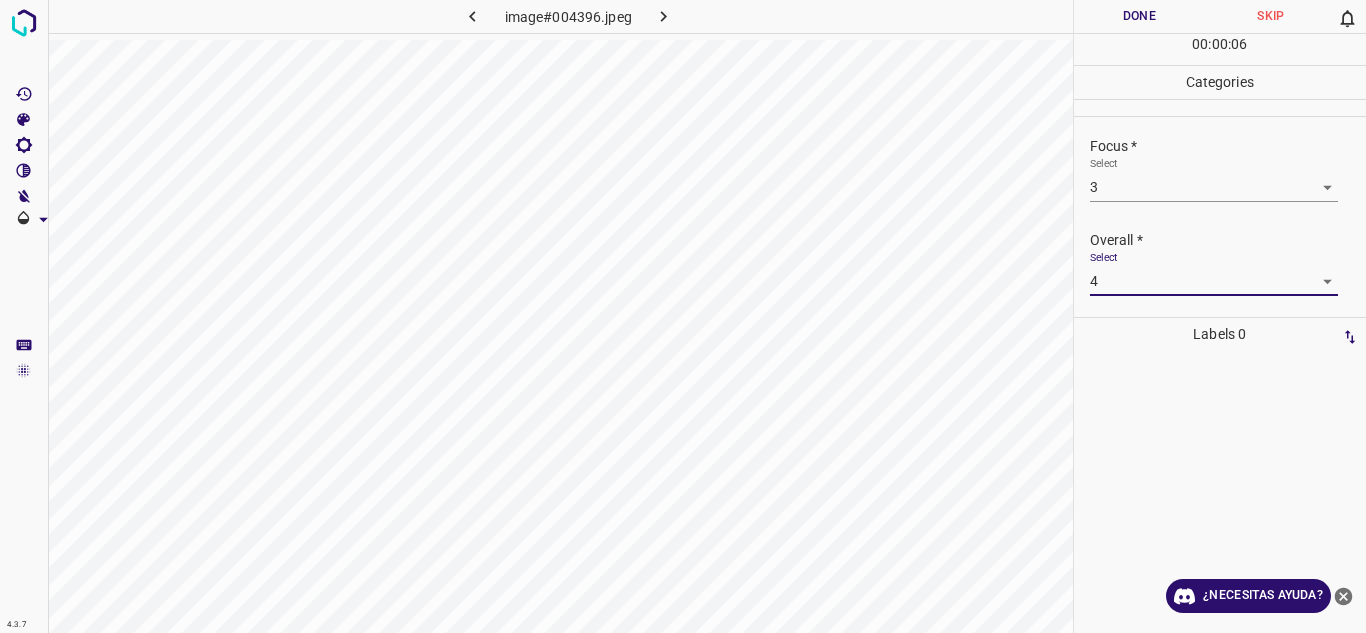 click on "Done" at bounding box center [1140, 16] 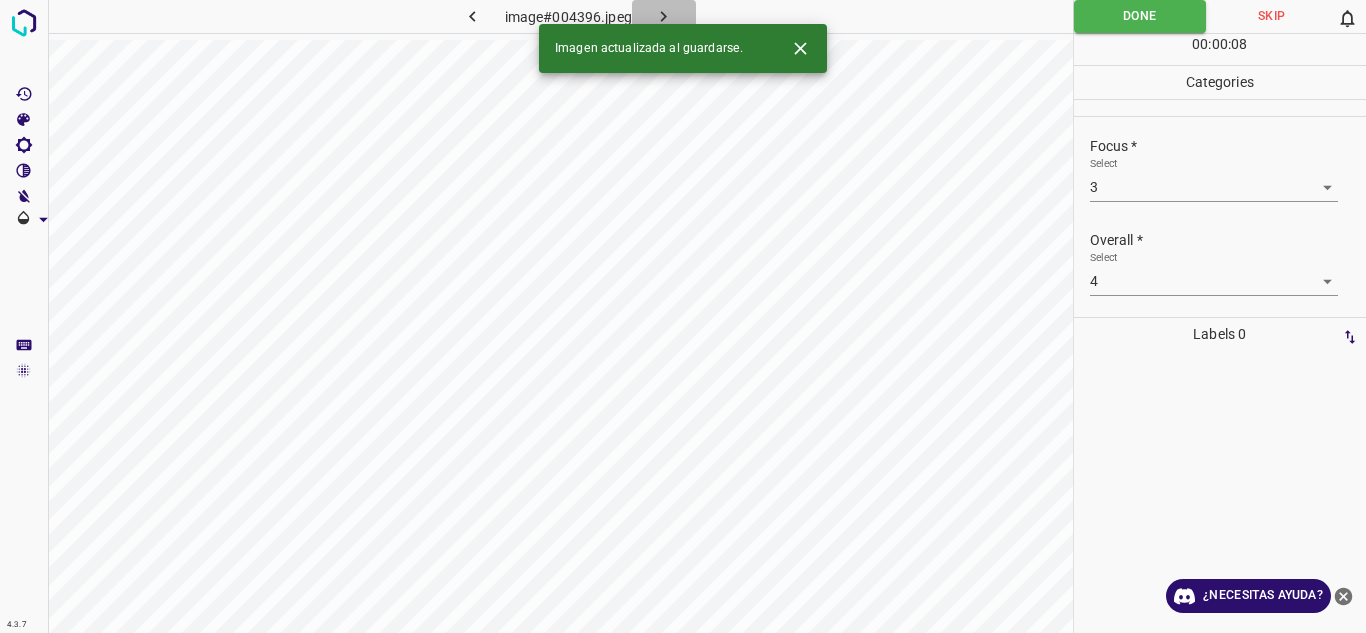 click 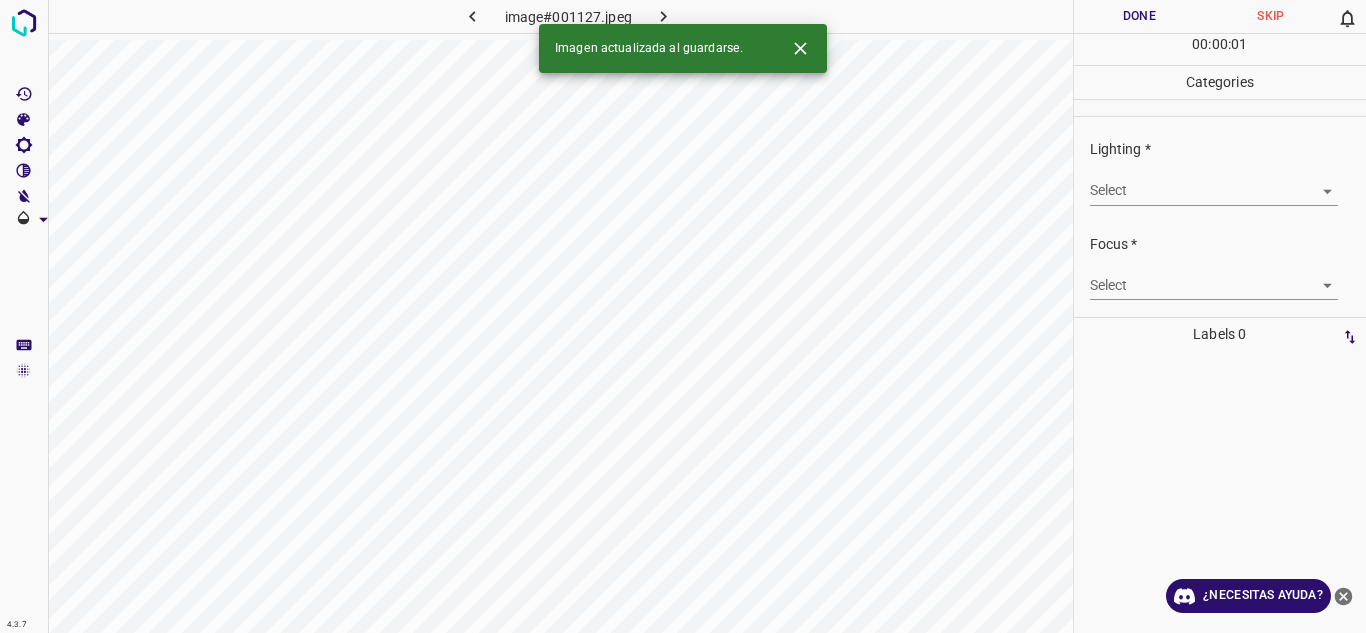 click on "4.3.7 image#001127.jpeg Done Skip 0 00   : 00   : 01   Categories Lighting *  Select ​ Focus *  Select ​ Overall *  Select ​ Labels   0 Categories 1 Lighting 2 Focus 3 Overall Tools Space Change between modes (Draw & Edit) I Auto labeling R Restore zoom M Zoom in N Zoom out Delete Delete selecte label Filters Z Restore filters X Saturation filter C Brightness filter V Contrast filter B Gray scale filter General O Download Imagen actualizada al guardarse. ¿Necesitas ayuda? Texto original Valora esta traducción Tu opinión servirá para ayudar a mejorar el Traductor de Google - Texto - Esconder - Borrar" at bounding box center (683, 316) 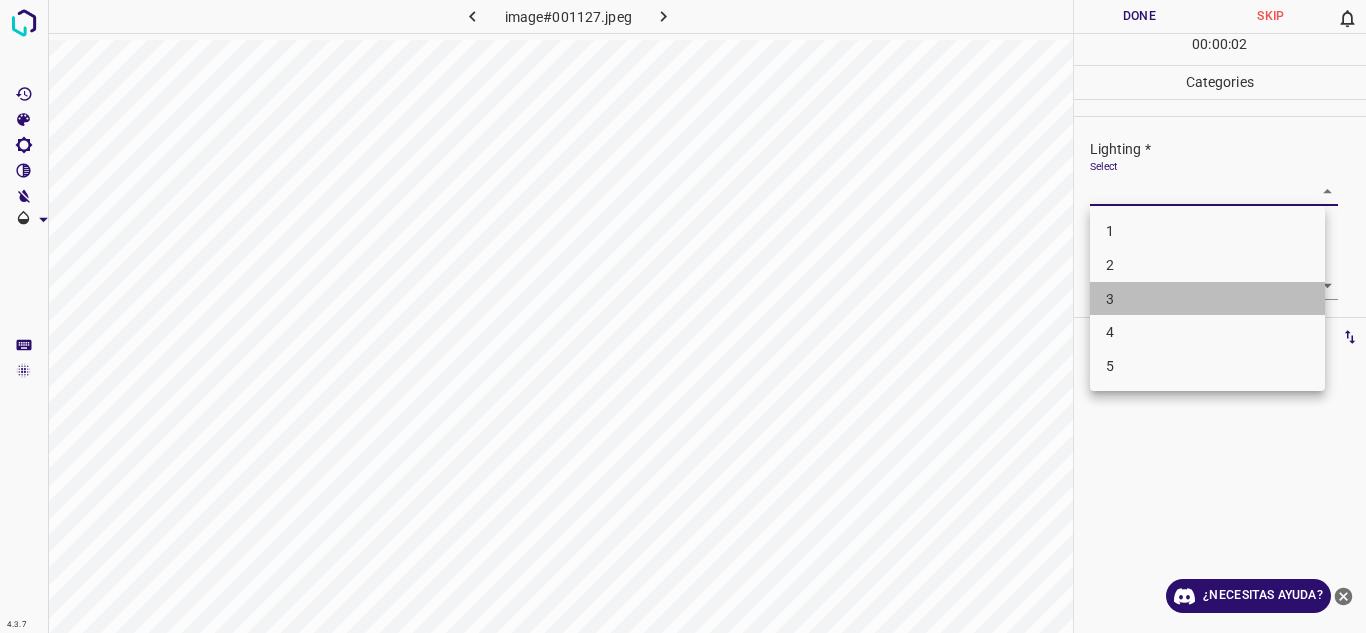 click on "3" at bounding box center (1207, 299) 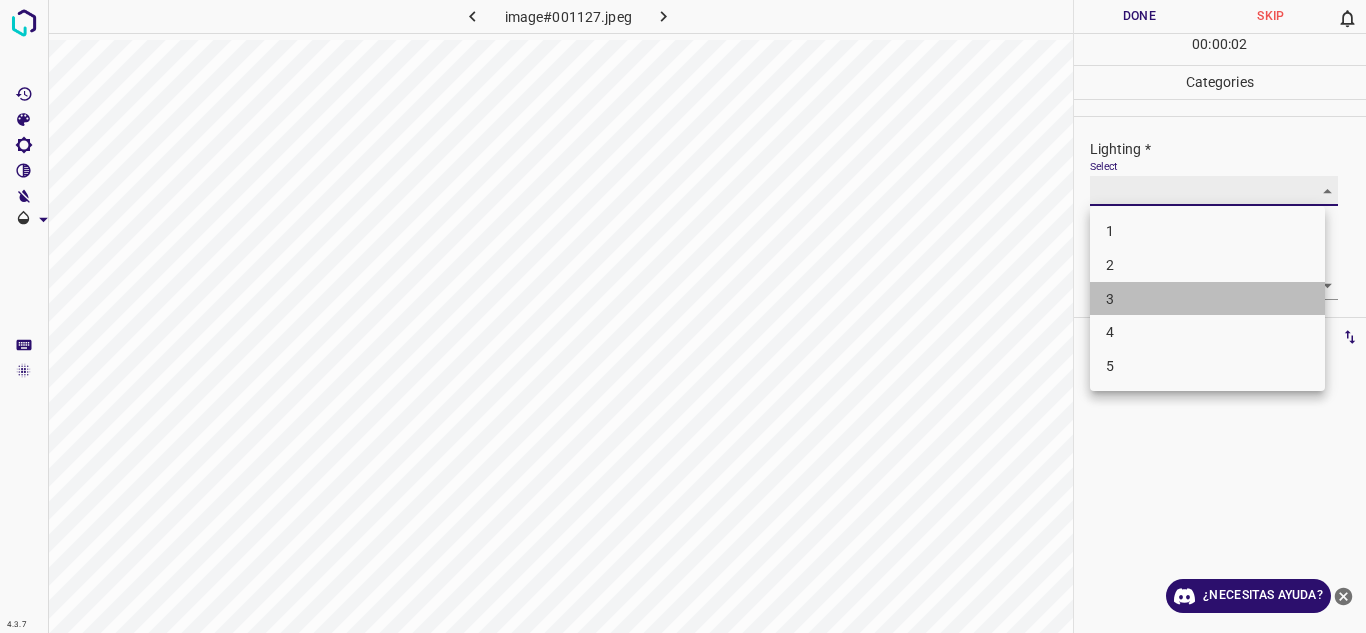 type on "3" 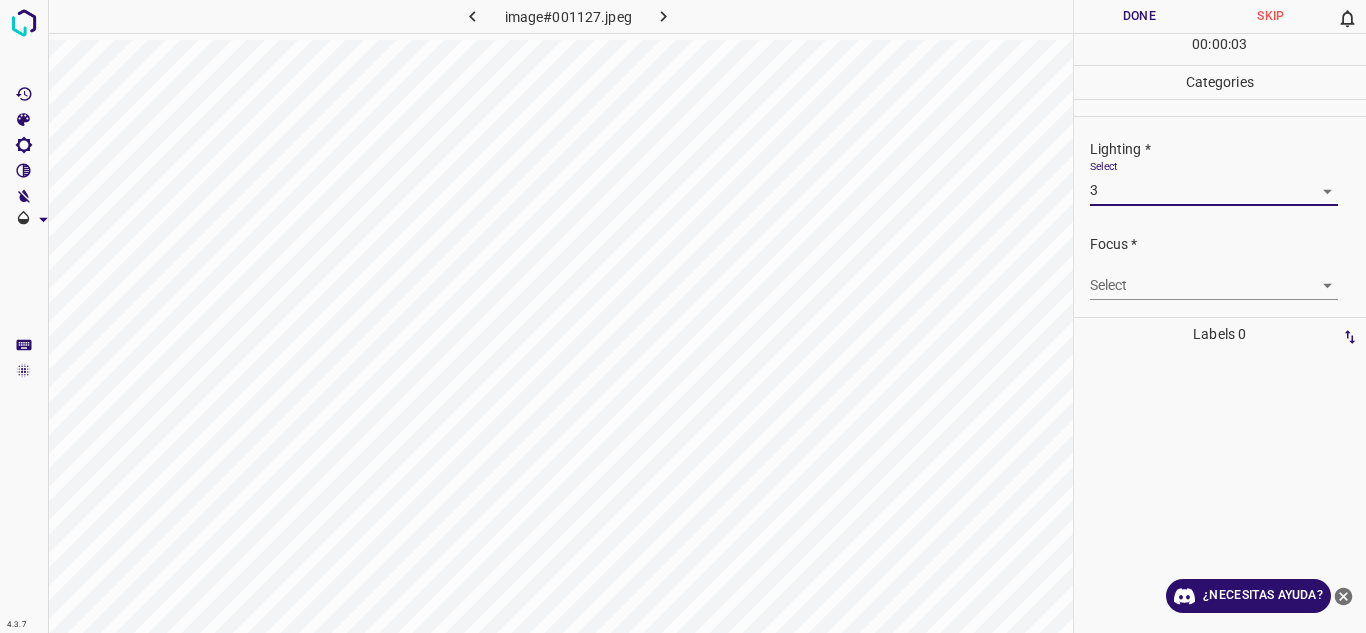 click on "4.3.7 image#001127.jpeg Done Skip 0 00   : 00   : 03   Categories Lighting *  Select 3 3 Focus *  Select ​ Overall *  Select ​ Labels   0 Categories 1 Lighting 2 Focus 3 Overall Tools Space Change between modes (Draw & Edit) I Auto labeling R Restore zoom M Zoom in N Zoom out Delete Delete selecte label Filters Z Restore filters X Saturation filter C Brightness filter V Contrast filter B Gray scale filter General O Download ¿Necesitas ayuda? Texto original Valora esta traducción Tu opinión servirá para ayudar a mejorar el Traductor de Google - Texto - Esconder - Borrar" at bounding box center (683, 316) 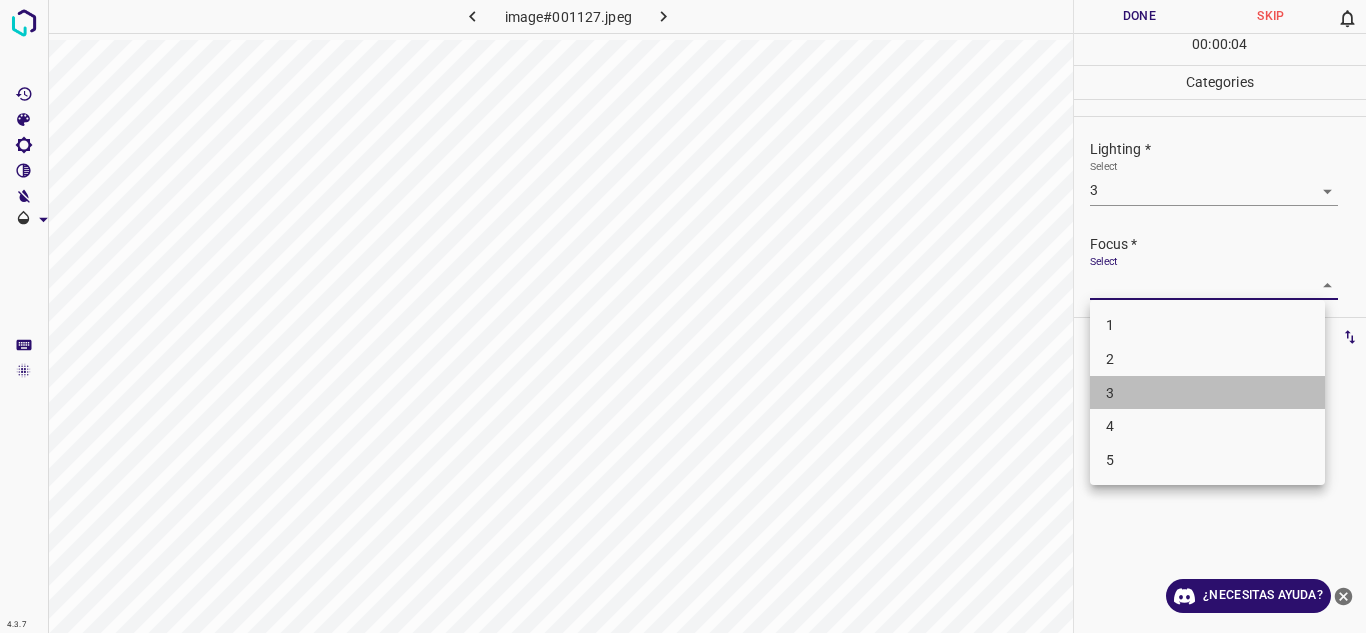 click on "3" at bounding box center [1207, 393] 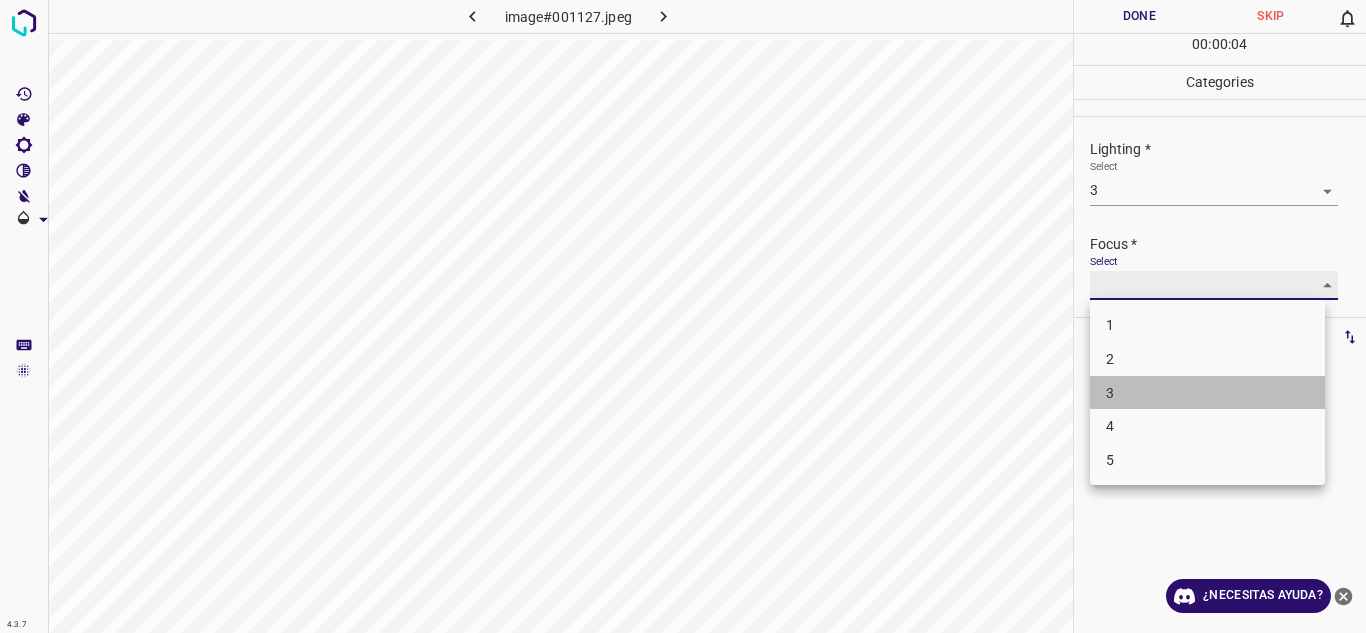 type on "3" 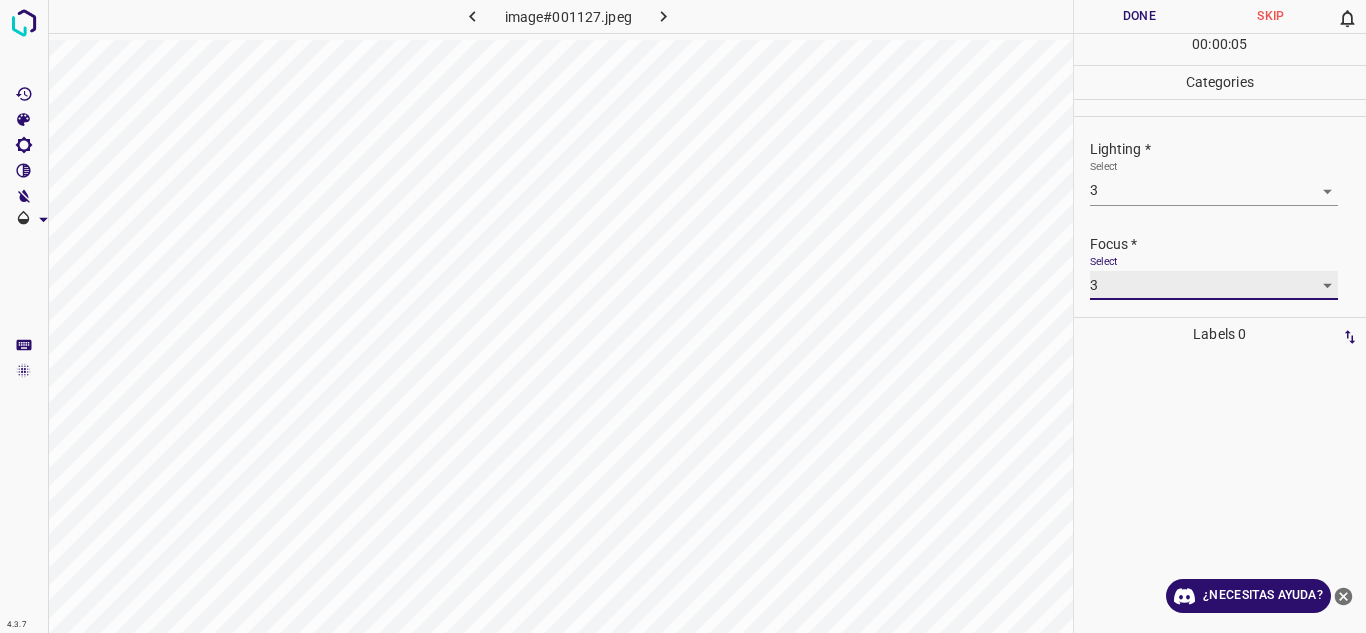 scroll, scrollTop: 98, scrollLeft: 0, axis: vertical 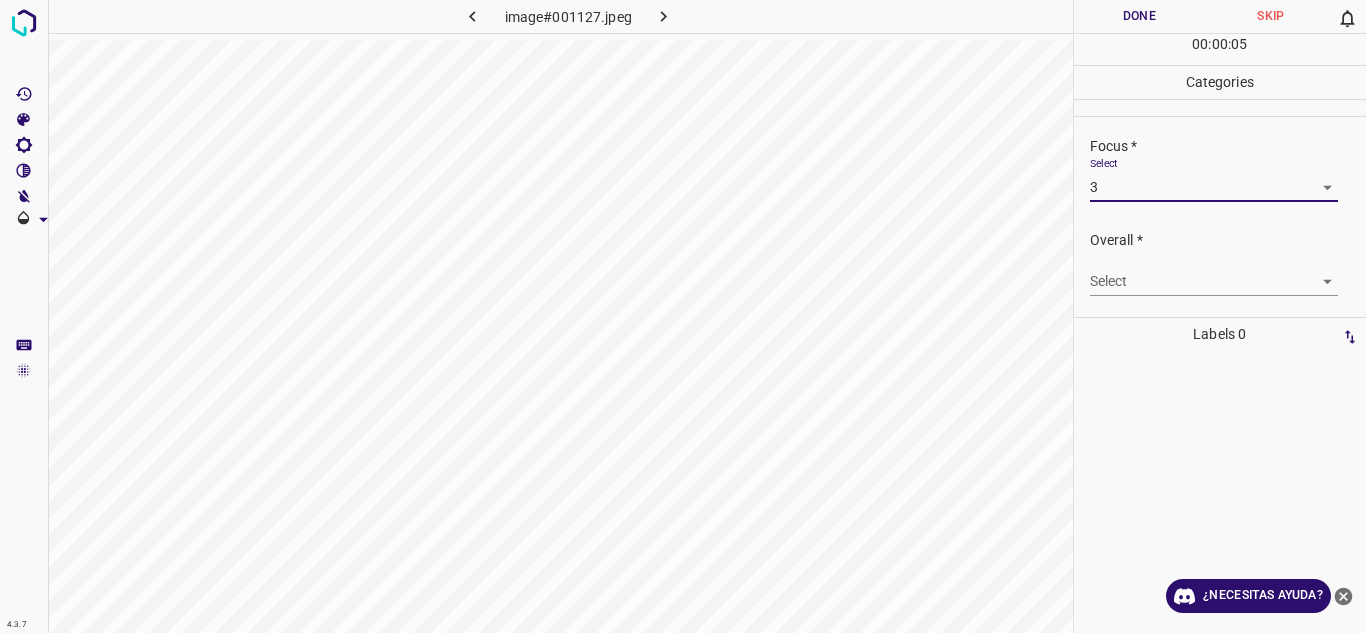 click on "4.3.7 image#001127.jpeg Done Skip 0 00   : 00   : 05   Categories Lighting *  Select 3 3 Focus *  Select 3 3 Overall *  Select ​ Labels   0 Categories 1 Lighting 2 Focus 3 Overall Tools Space Change between modes (Draw & Edit) I Auto labeling R Restore zoom M Zoom in N Zoom out Delete Delete selecte label Filters Z Restore filters X Saturation filter C Brightness filter V Contrast filter B Gray scale filter General O Download ¿Necesitas ayuda? Texto original Valora esta traducción Tu opinión servirá para ayudar a mejorar el Traductor de Google - Texto - Esconder - Borrar" at bounding box center [683, 316] 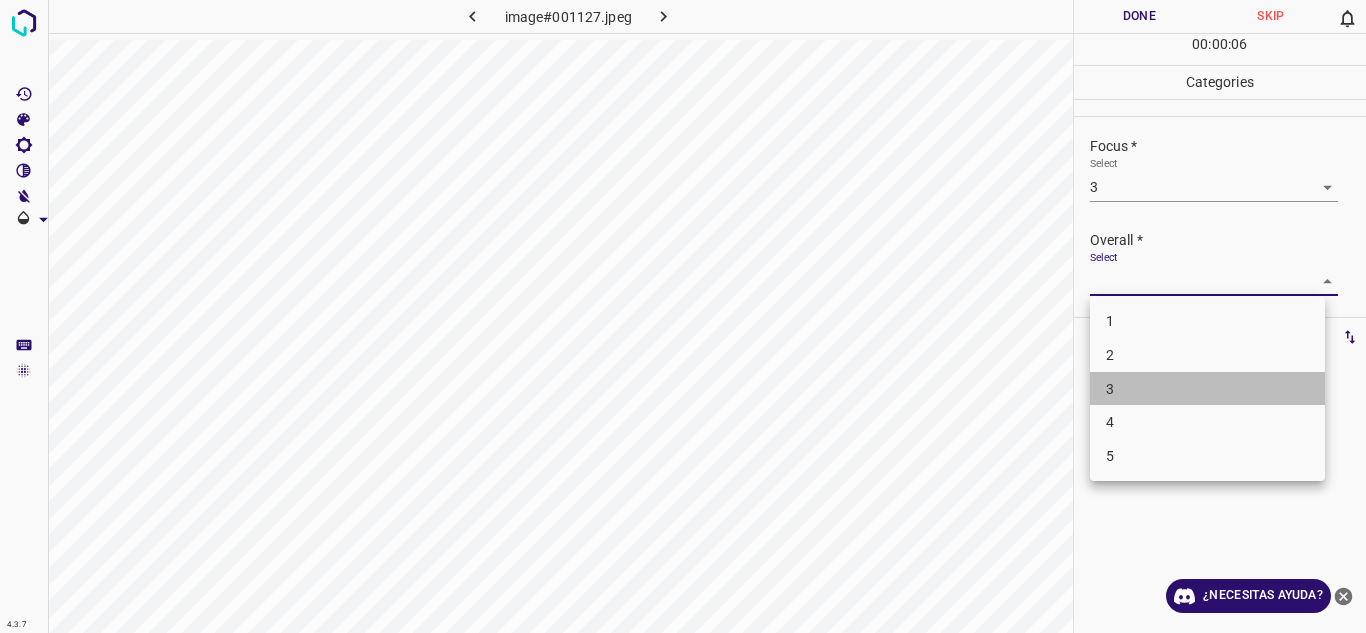 click on "3" at bounding box center [1207, 389] 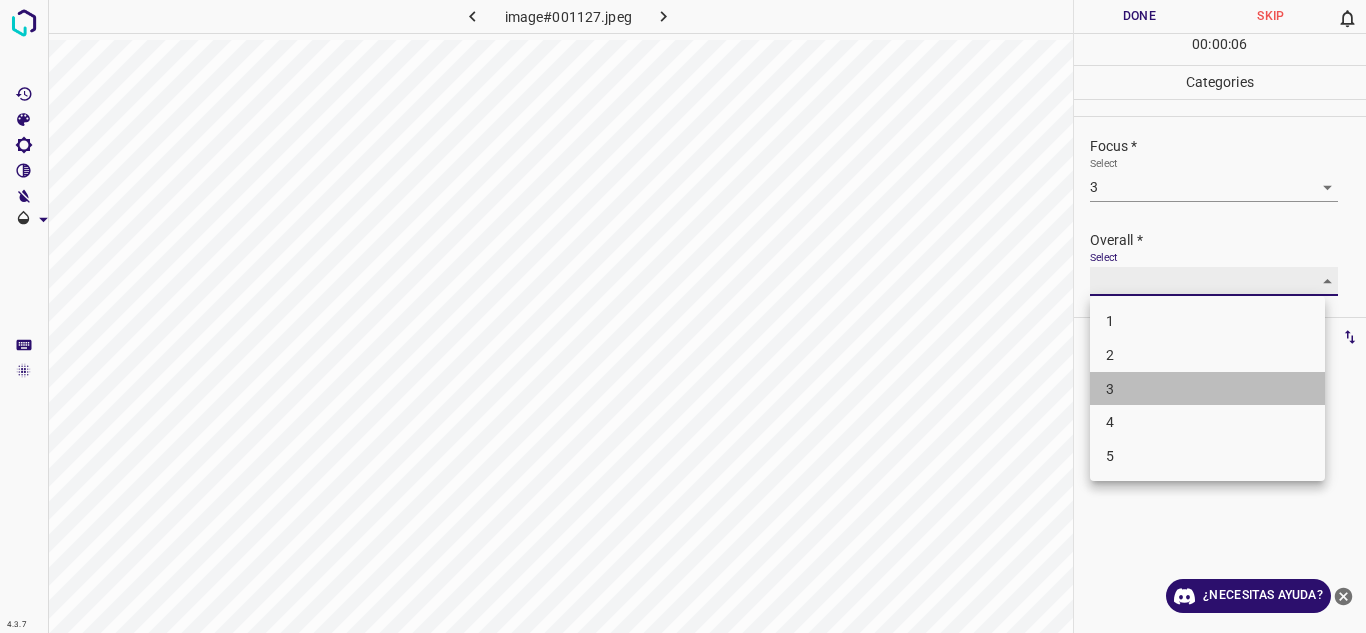 type on "3" 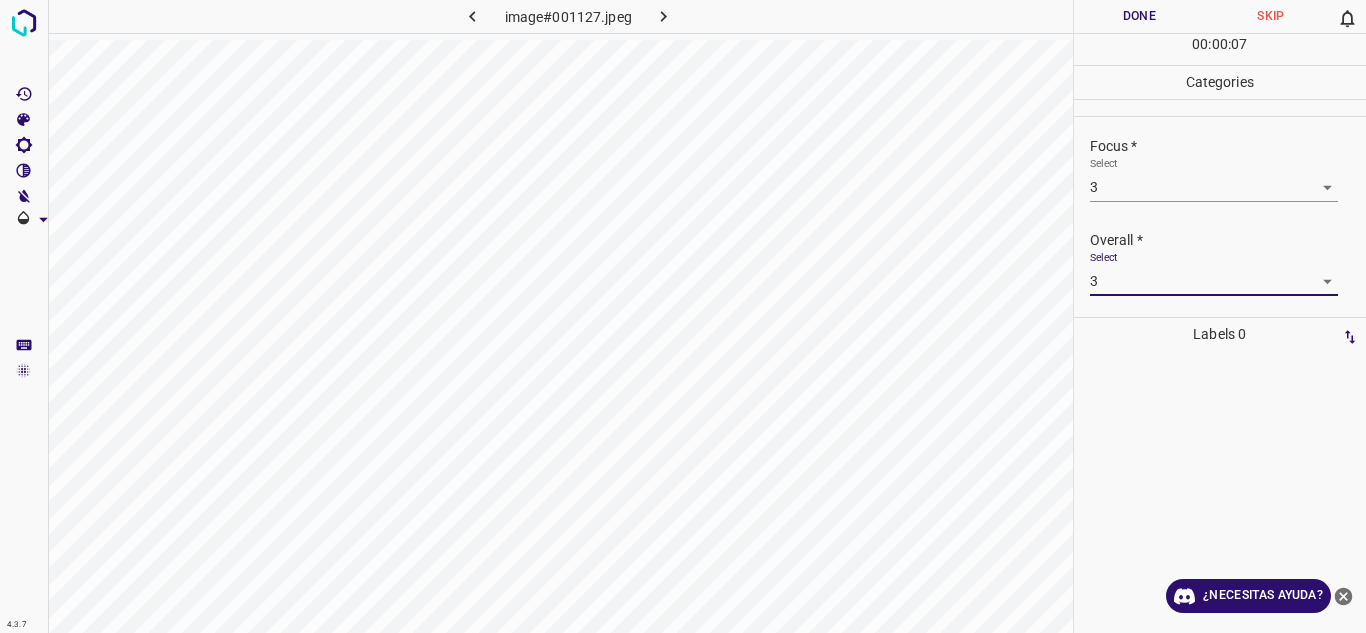 click on "Done" at bounding box center (1140, 16) 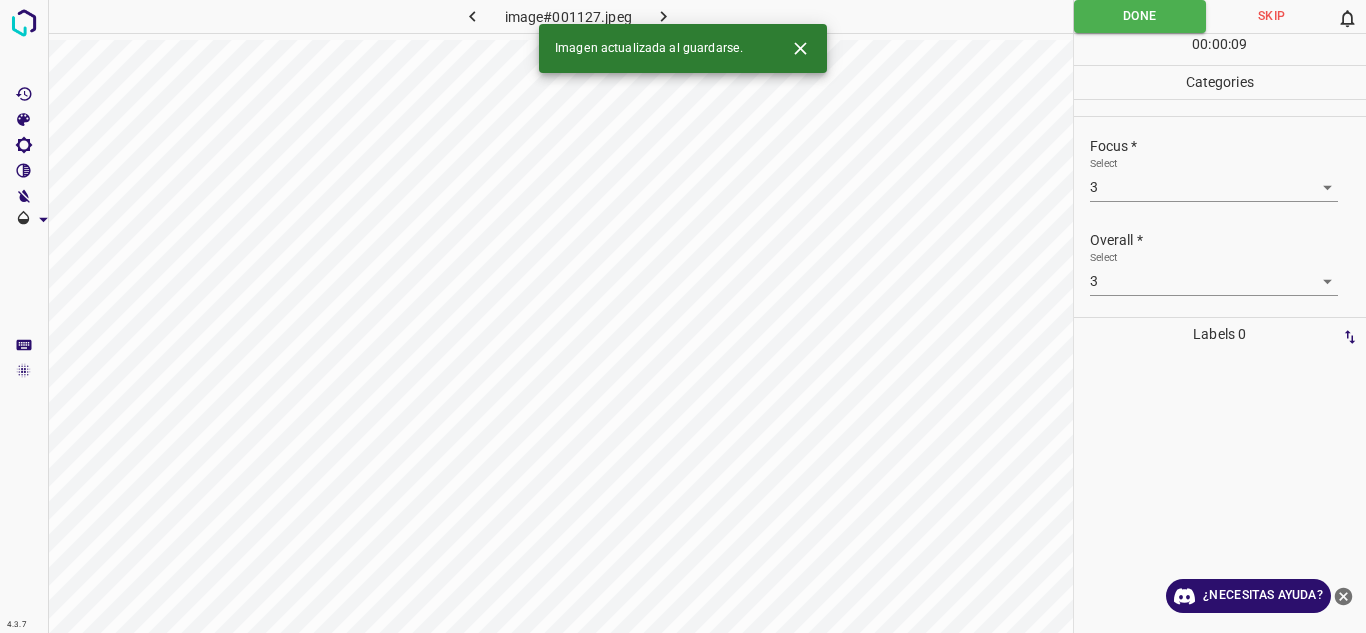 click at bounding box center [664, 16] 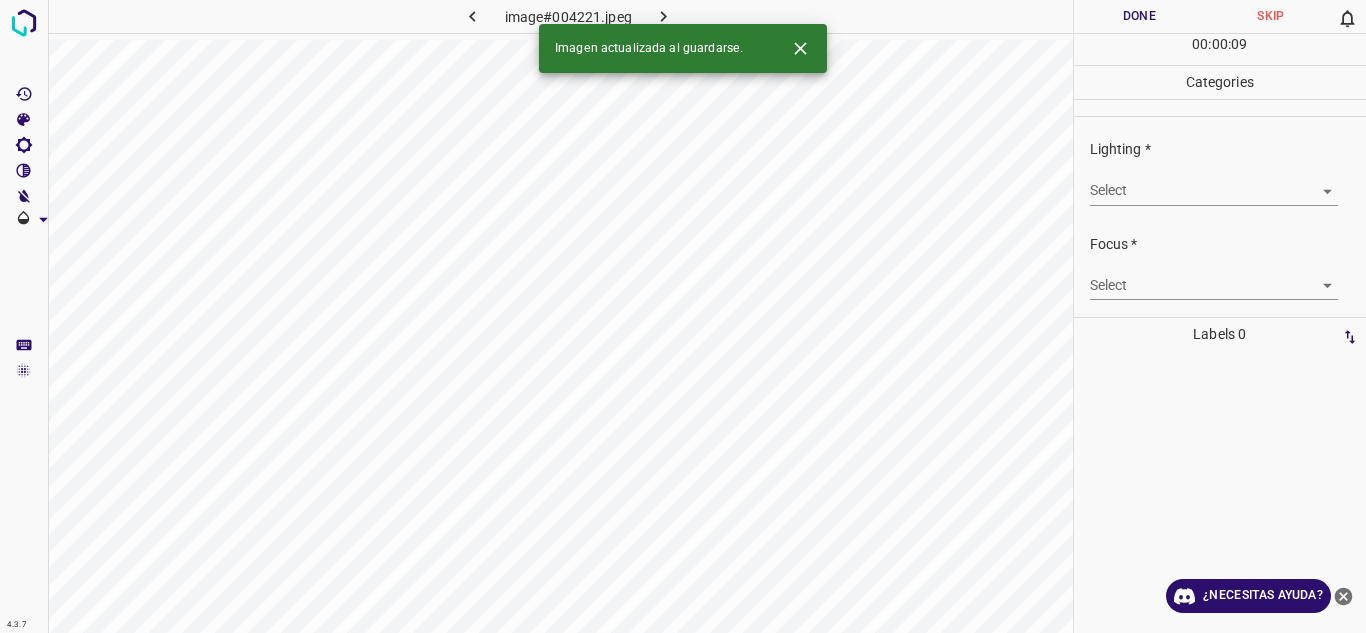 drag, startPoint x: 1307, startPoint y: 171, endPoint x: 1310, endPoint y: 187, distance: 16.27882 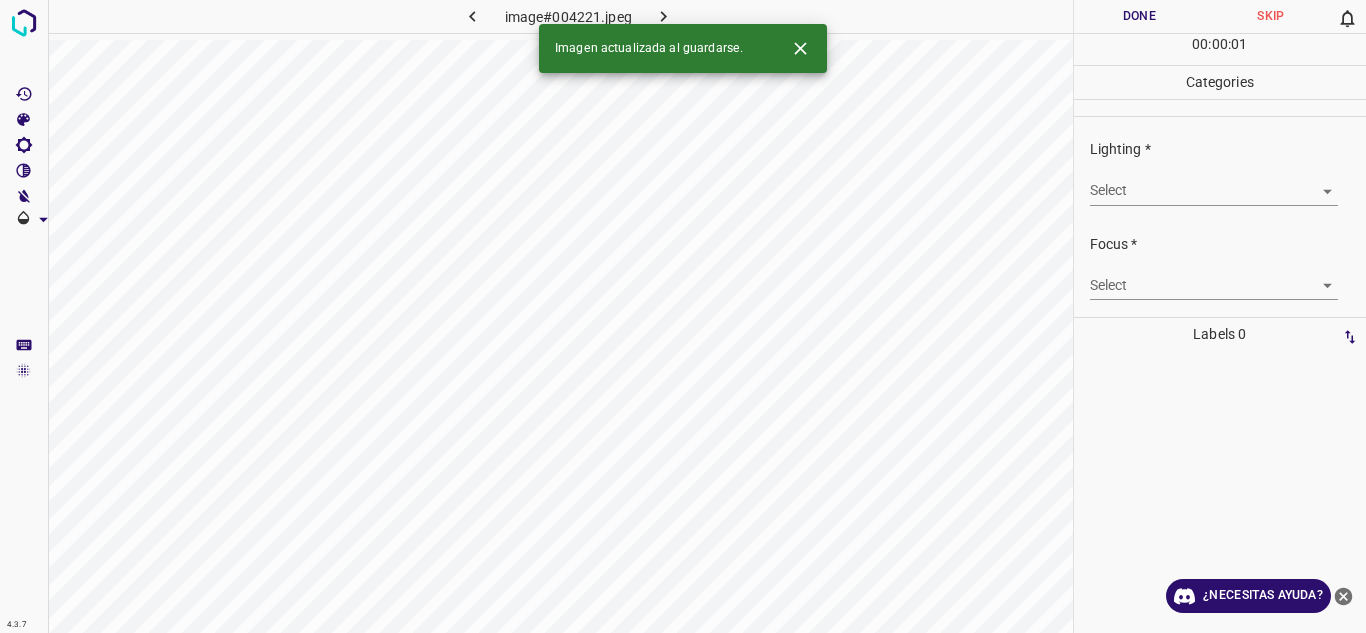click on "4.3.7 image#004221.jpeg Done Skip 0 00   : 00   : 01   Categories Lighting *  Select ​ Focus *  Select ​ Overall *  Select ​ Labels   0 Categories 1 Lighting 2 Focus 3 Overall Tools Space Change between modes (Draw & Edit) I Auto labeling R Restore zoom M Zoom in N Zoom out Delete Delete selecte label Filters Z Restore filters X Saturation filter C Brightness filter V Contrast filter B Gray scale filter General O Download Imagen actualizada al guardarse. ¿Necesitas ayuda? Texto original Valora esta traducción Tu opinión servirá para ayudar a mejorar el Traductor de Google - Texto - Esconder - Borrar" at bounding box center [683, 316] 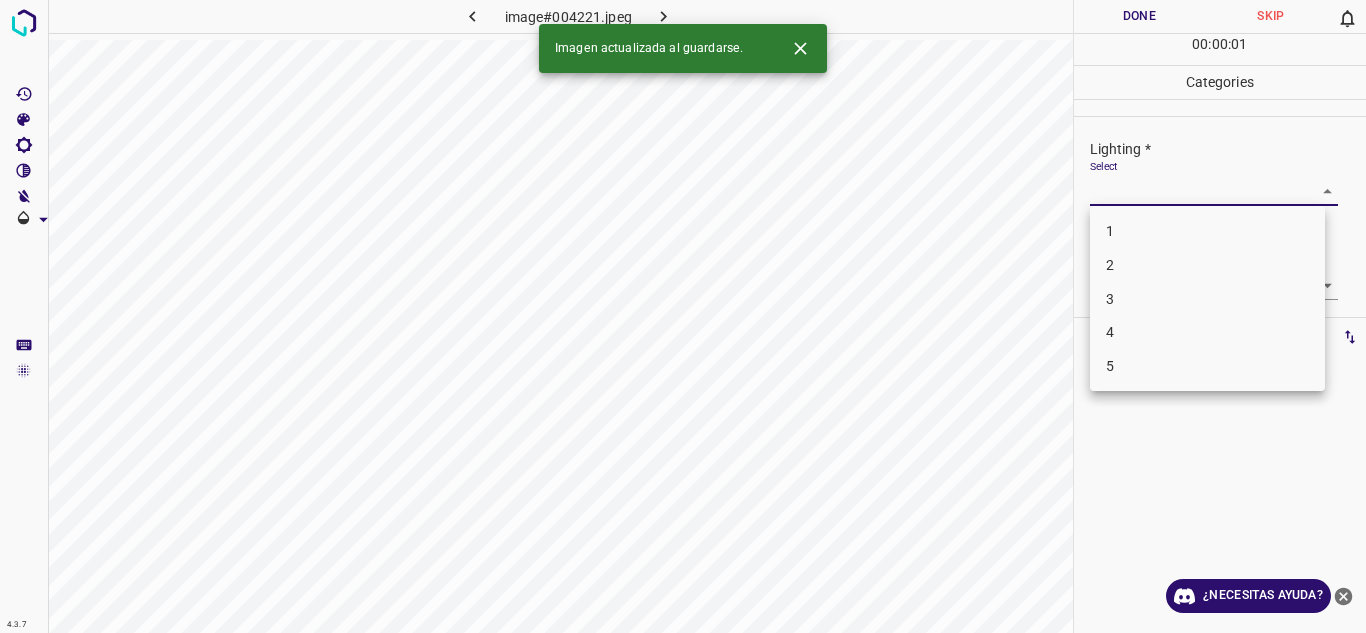 drag, startPoint x: 1114, startPoint y: 265, endPoint x: 1232, endPoint y: 272, distance: 118.20744 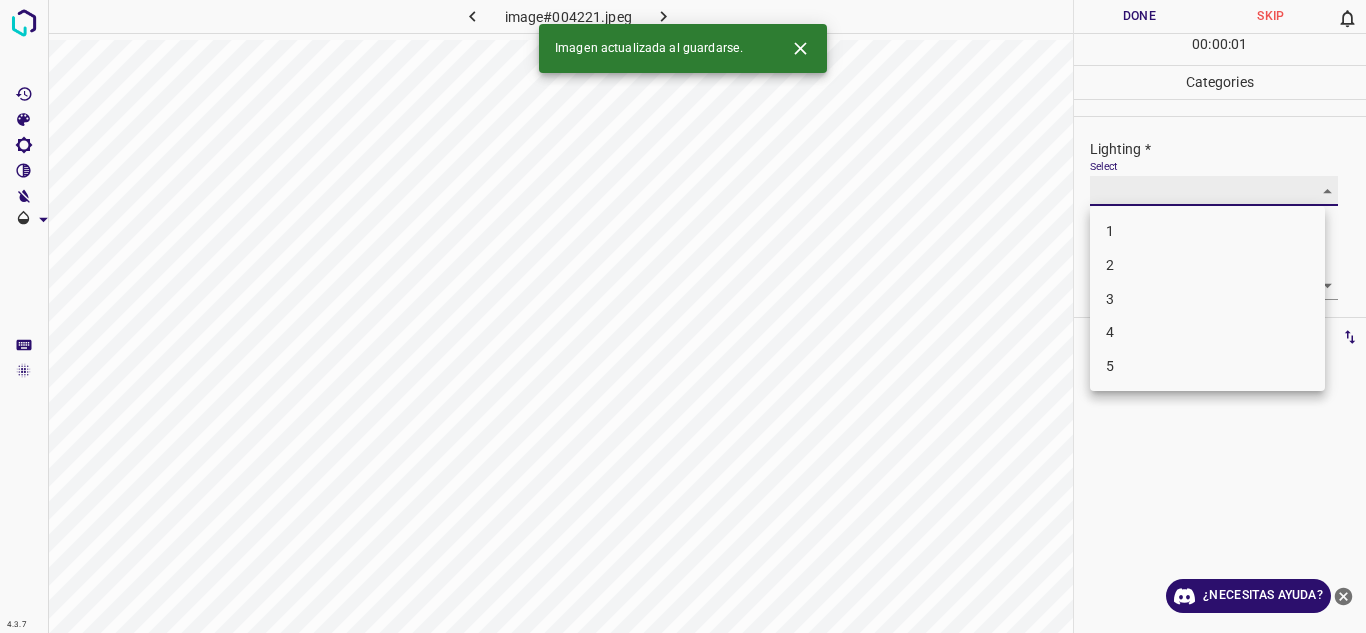 type on "2" 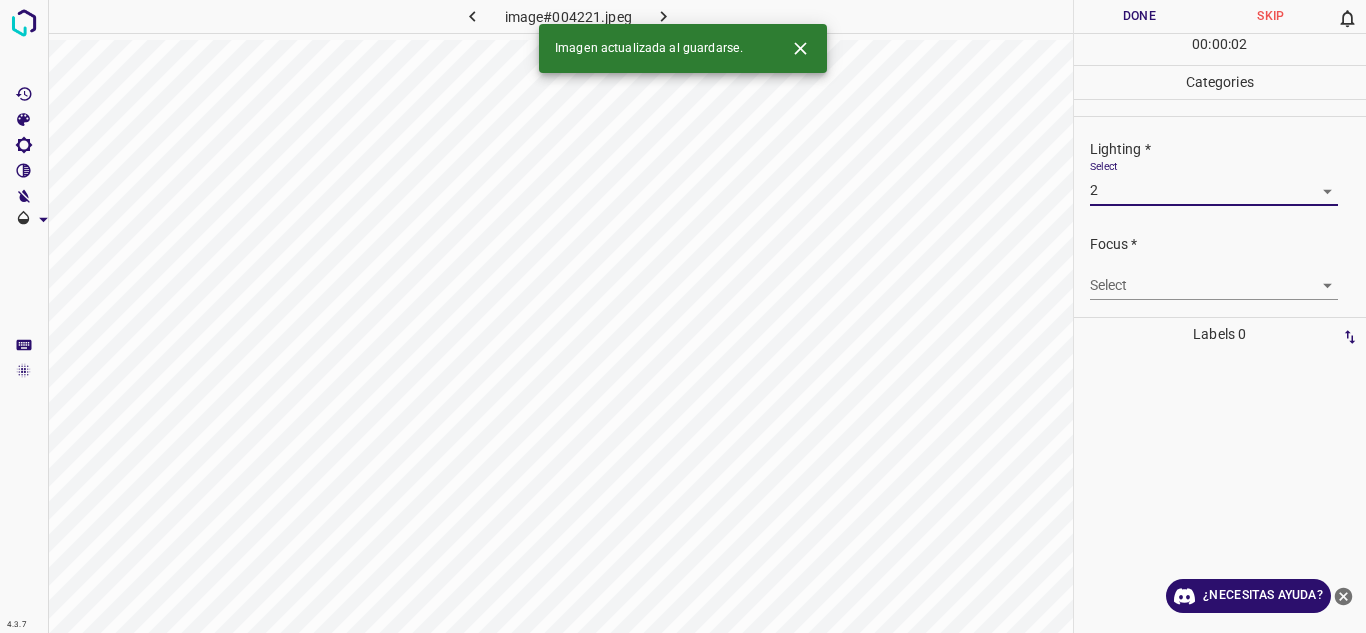 click on "4.3.7 image#004221.jpeg Done Skip 0 00   : 00   : 02   Categories Lighting *  Select 2 2 Focus *  Select ​ Overall *  Select ​ Labels   0 Categories 1 Lighting 2 Focus 3 Overall Tools Space Change between modes (Draw & Edit) I Auto labeling R Restore zoom M Zoom in N Zoom out Delete Delete selecte label Filters Z Restore filters X Saturation filter C Brightness filter V Contrast filter B Gray scale filter General O Download Imagen actualizada al guardarse. ¿Necesitas ayuda? Texto original Valora esta traducción Tu opinión servirá para ayudar a mejorar el Traductor de Google - Texto - Esconder - Borrar" at bounding box center [683, 316] 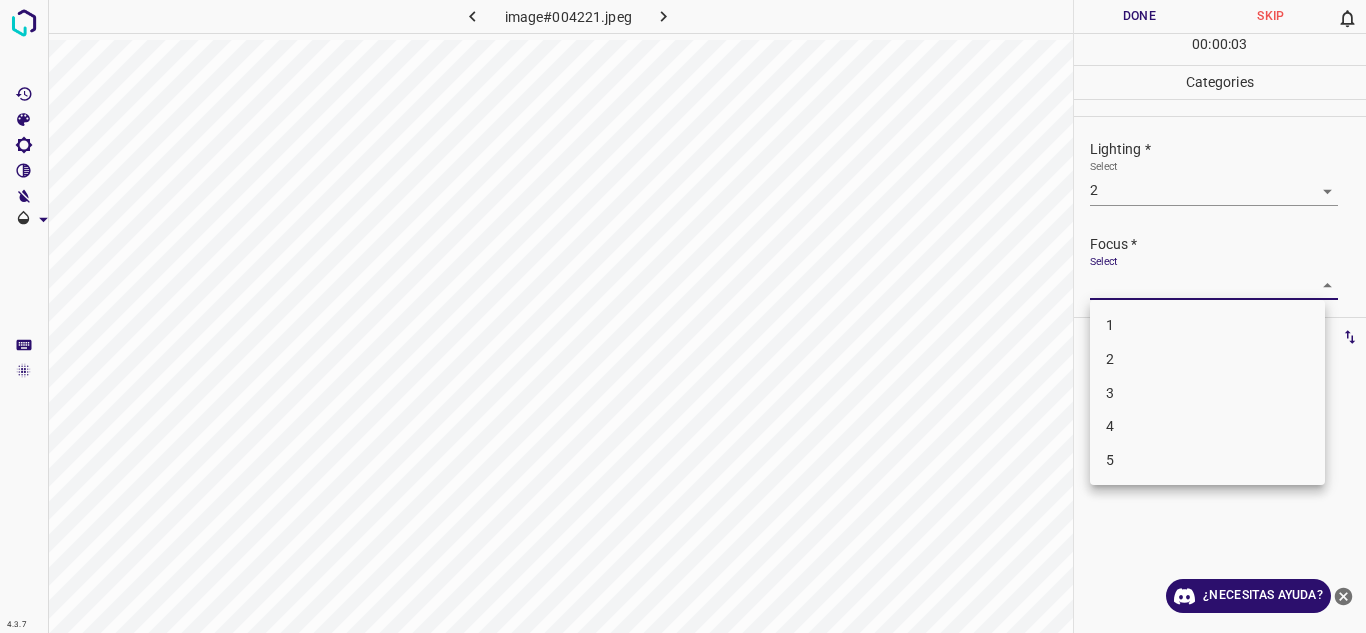 click on "2" at bounding box center [1207, 359] 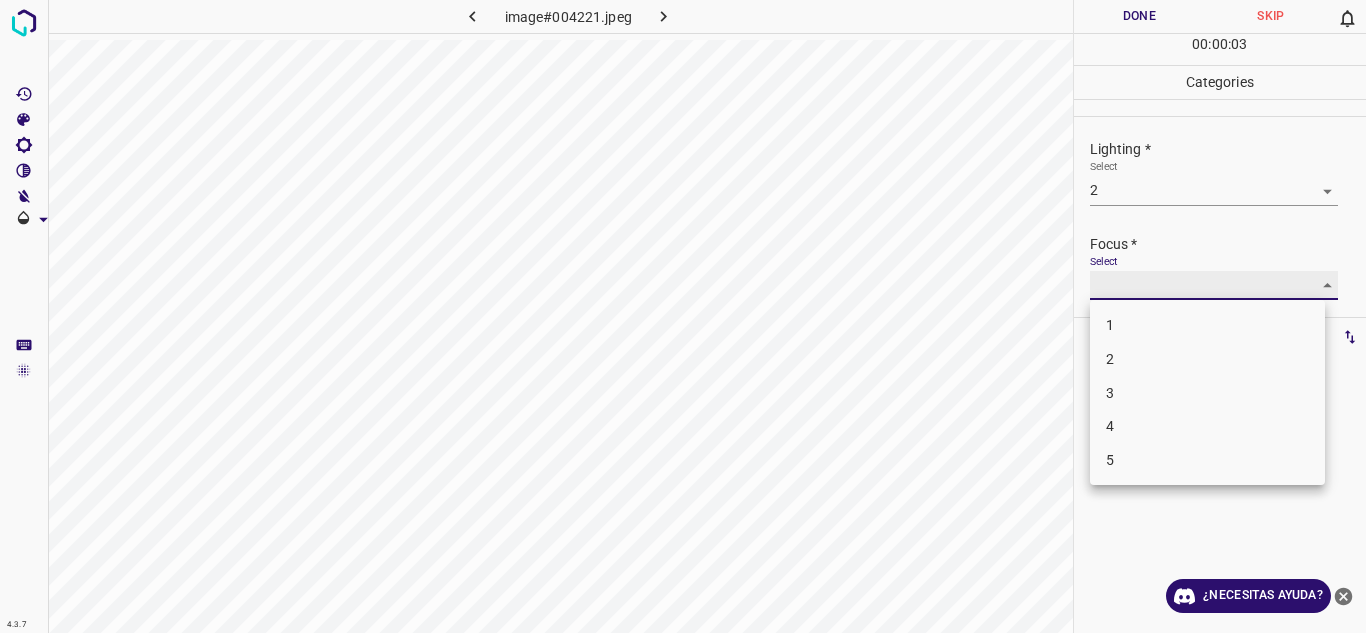 type on "2" 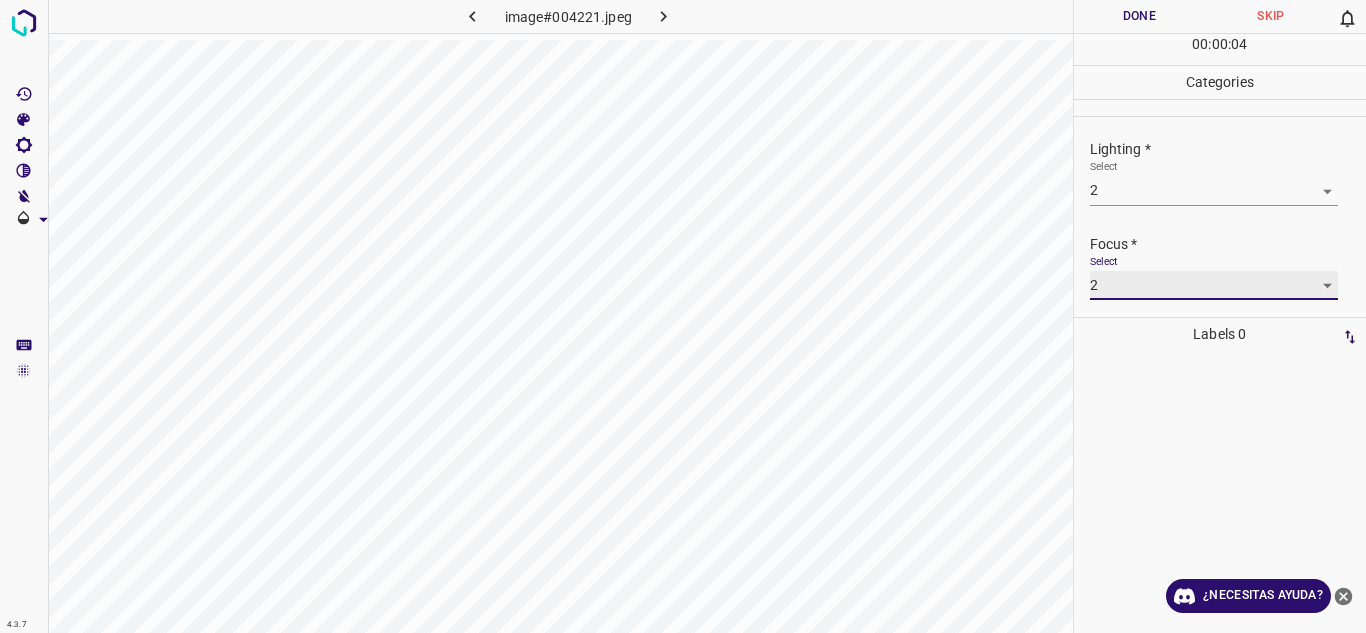 scroll, scrollTop: 98, scrollLeft: 0, axis: vertical 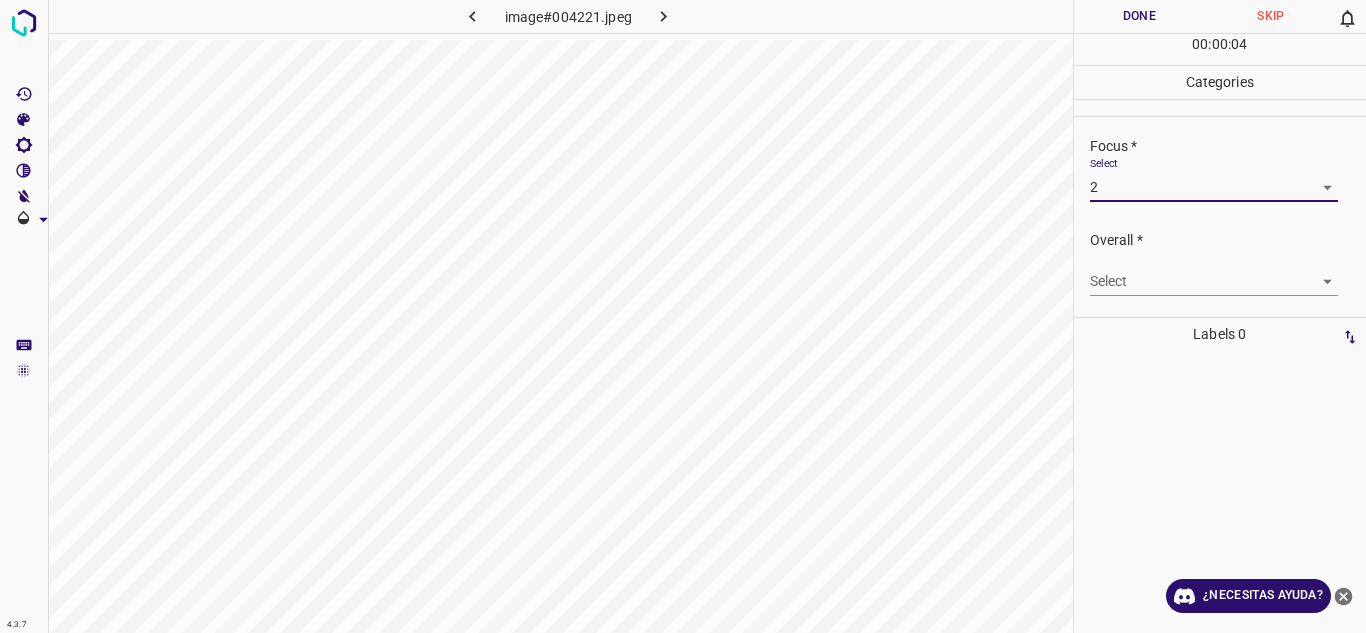 click on "4.3.7 image#004221.jpeg Done Skip 0 00   : 00   : 04   Categories Lighting *  Select 2 2 Focus *  Select 2 2 Overall *  Select ​ Labels   0 Categories 1 Lighting 2 Focus 3 Overall Tools Space Change between modes (Draw & Edit) I Auto labeling R Restore zoom M Zoom in N Zoom out Delete Delete selecte label Filters Z Restore filters X Saturation filter C Brightness filter V Contrast filter B Gray scale filter General O Download ¿Necesitas ayuda? Texto original Valora esta traducción Tu opinión servirá para ayudar a mejorar el Traductor de Google - Texto - Esconder - Borrar" at bounding box center [683, 316] 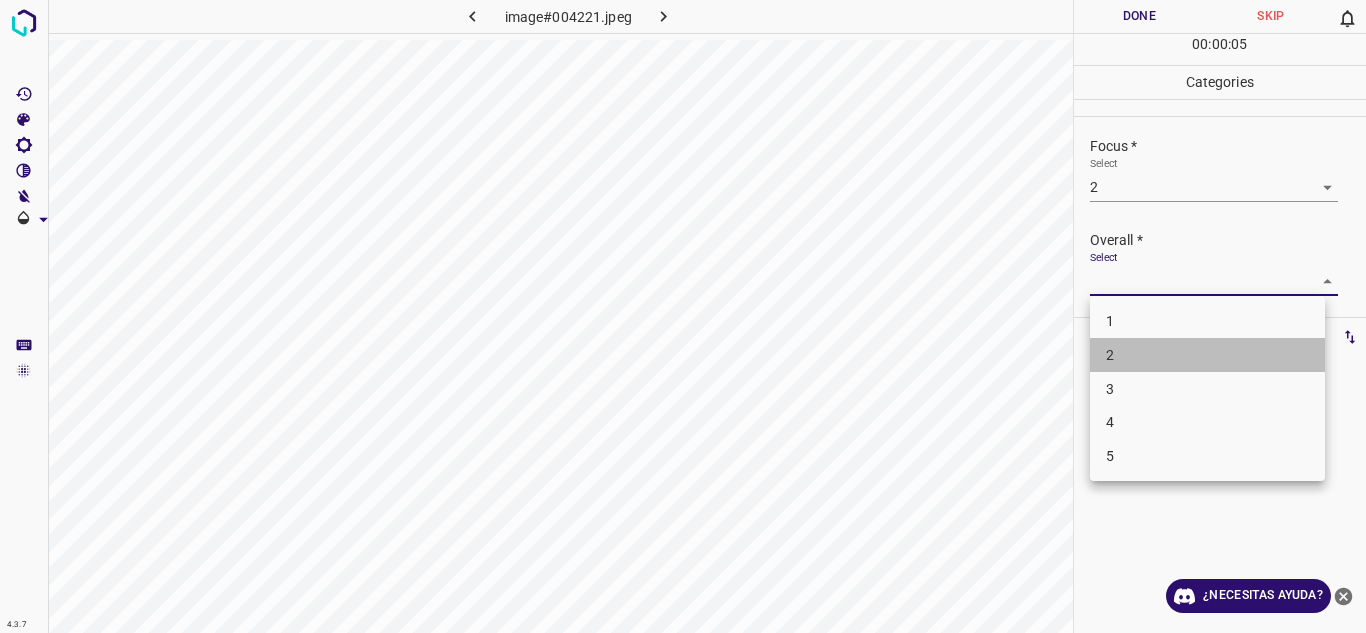 click on "2" at bounding box center (1207, 355) 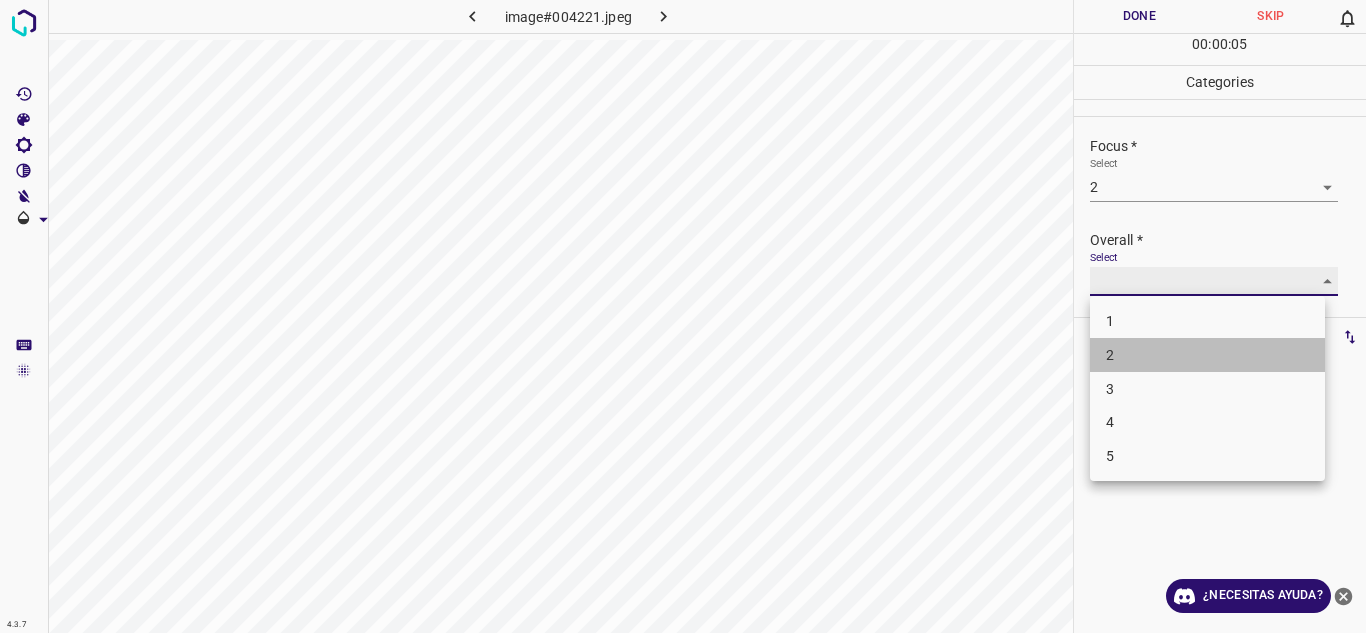 type on "2" 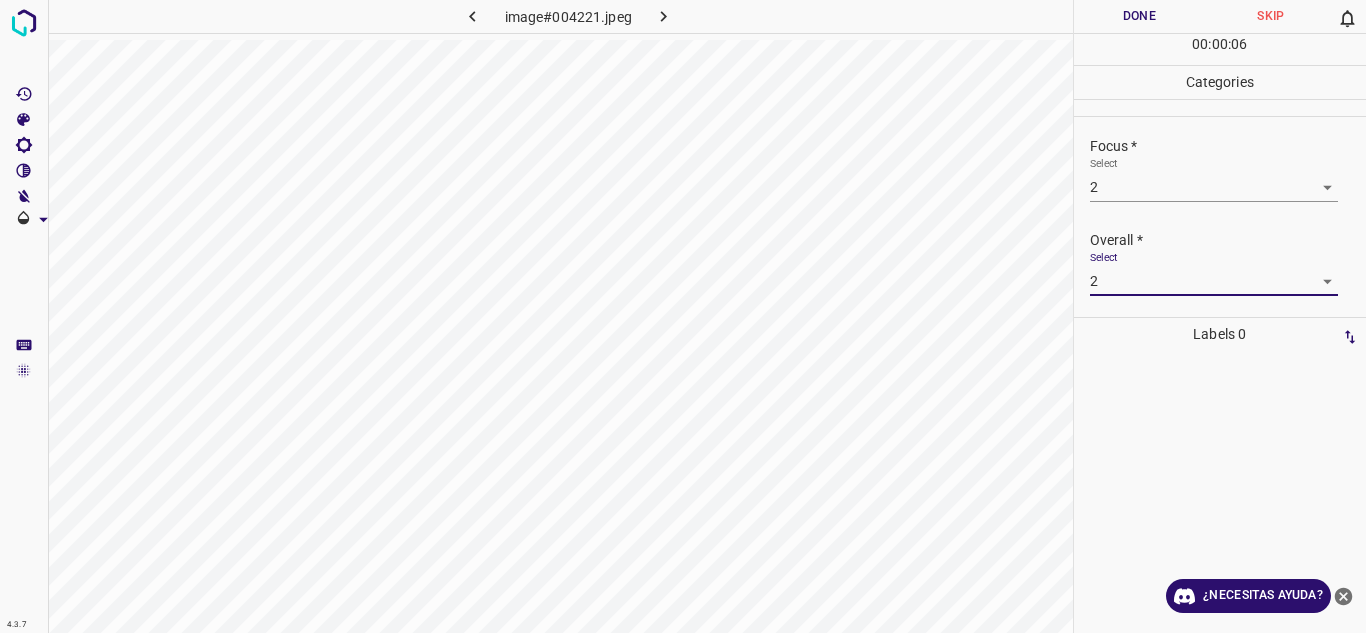 click on "Done" at bounding box center (1140, 16) 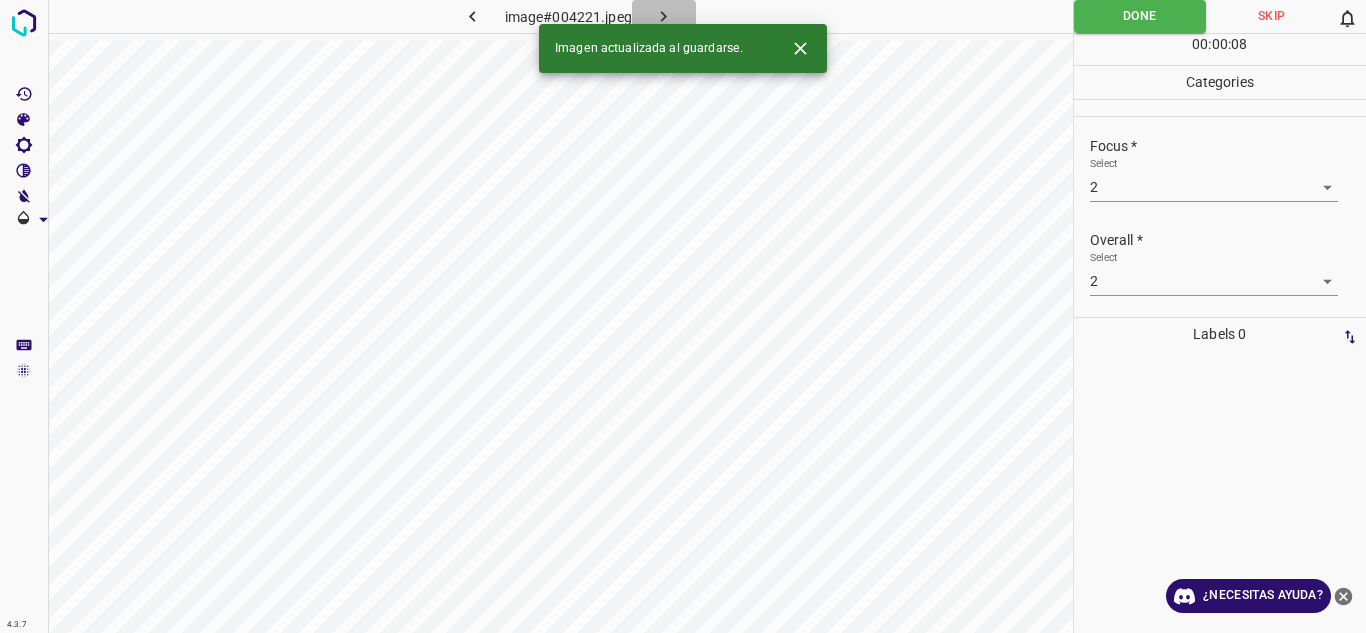 click 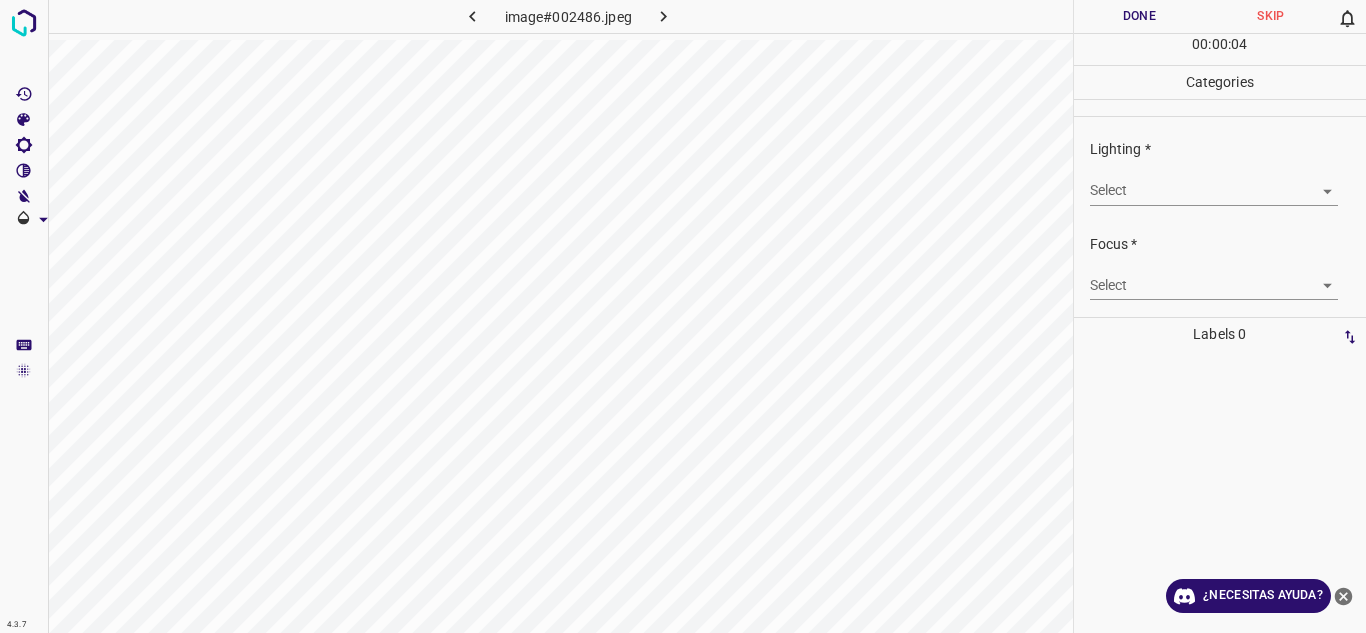 click on "4.3.7 image#002486.jpeg Done Skip 0 00   : 00   : 04   Categories Lighting *  Select ​ Focus *  Select ​ Overall *  Select ​ Labels   0 Categories 1 Lighting 2 Focus 3 Overall Tools Space Change between modes (Draw & Edit) I Auto labeling R Restore zoom M Zoom in N Zoom out Delete Delete selecte label Filters Z Restore filters X Saturation filter C Brightness filter V Contrast filter B Gray scale filter General O Download ¿Necesitas ayuda? Texto original Valora esta traducción Tu opinión servirá para ayudar a mejorar el Traductor de Google - Texto - Esconder - Borrar" at bounding box center (683, 316) 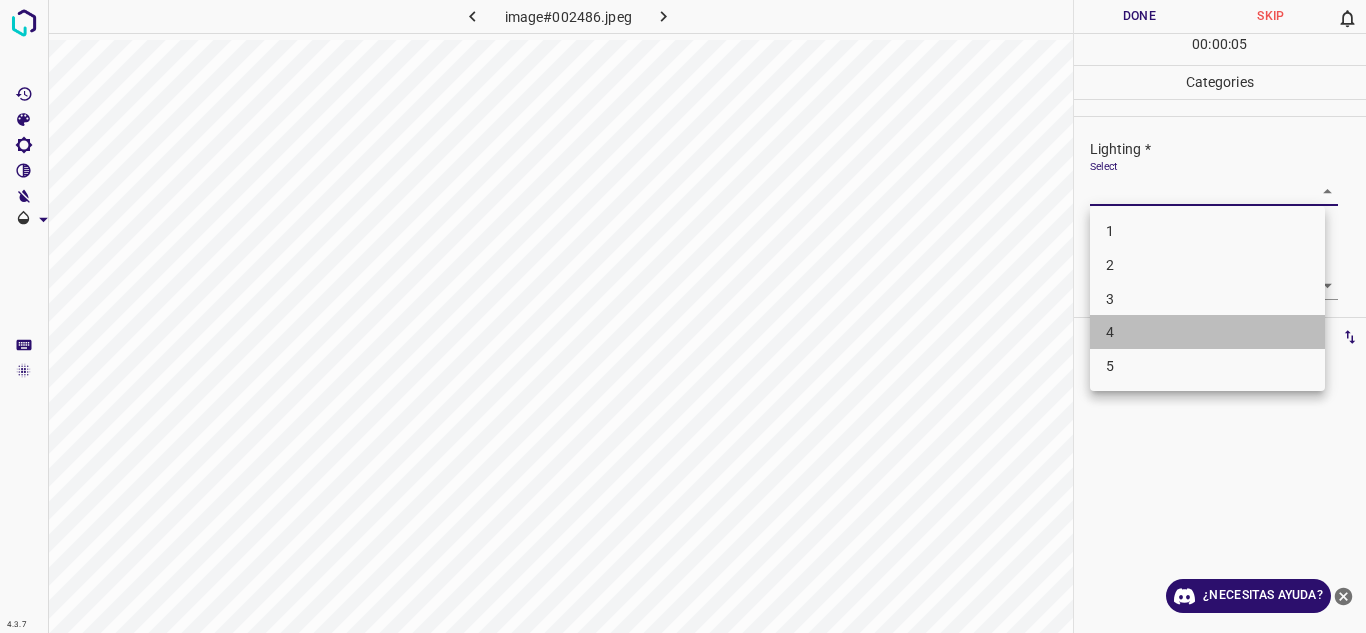 drag, startPoint x: 1165, startPoint y: 332, endPoint x: 1209, endPoint y: 341, distance: 44.911022 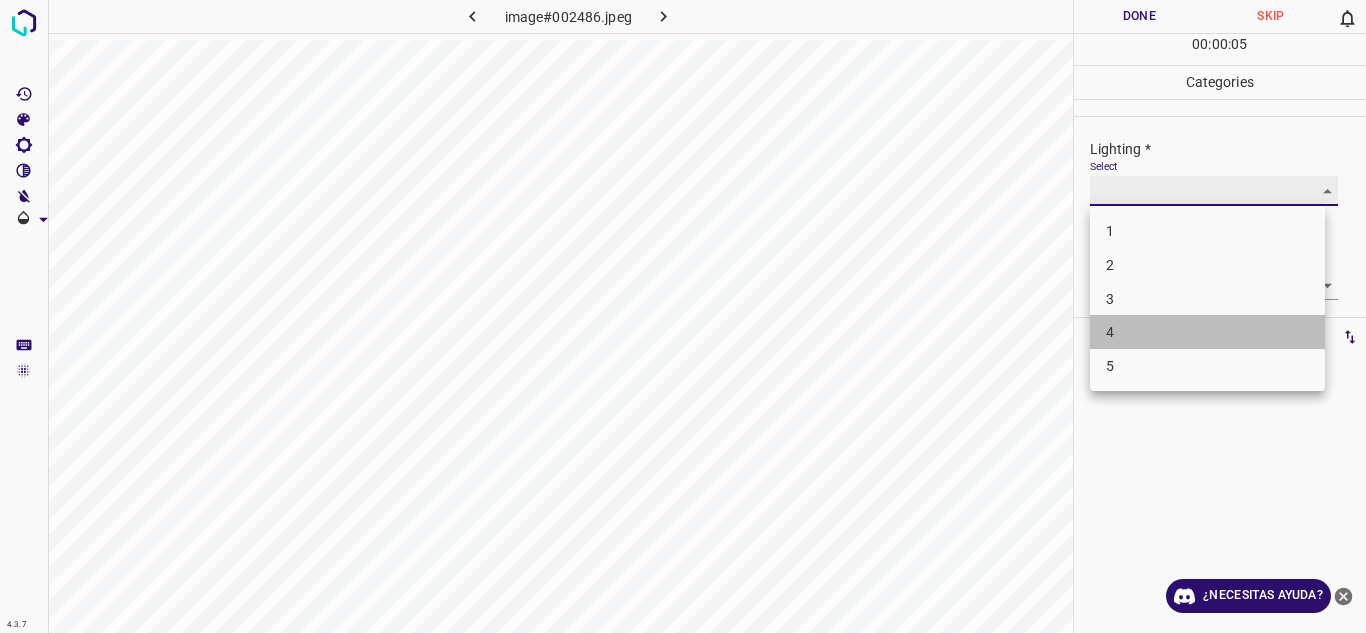 type on "4" 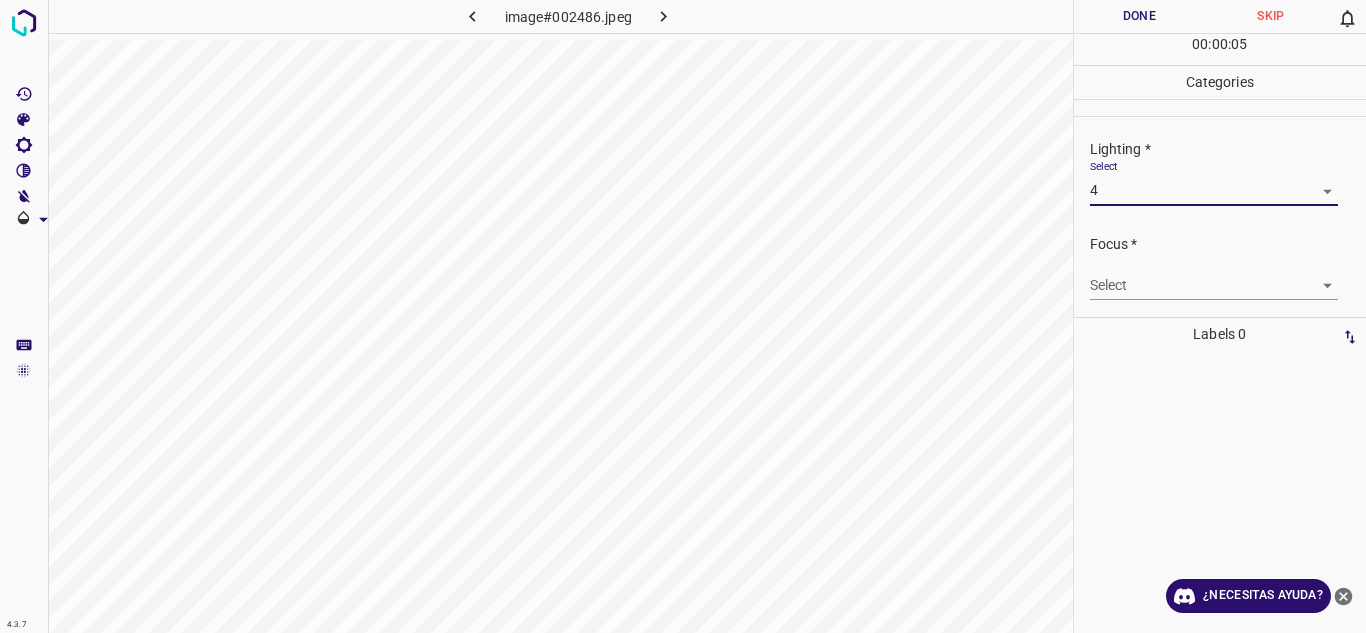 click on "4.3.7 image#002486.jpeg Done Skip 0 00   : 00   : 05   Categories Lighting *  Select 4 4 Focus *  Select ​ Overall *  Select ​ Labels   0 Categories 1 Lighting 2 Focus 3 Overall Tools Space Change between modes (Draw & Edit) I Auto labeling R Restore zoom M Zoom in N Zoom out Delete Delete selecte label Filters Z Restore filters X Saturation filter C Brightness filter V Contrast filter B Gray scale filter General O Download ¿Necesitas ayuda? Texto original Valora esta traducción Tu opinión servirá para ayudar a mejorar el Traductor de Google - Texto - Esconder - Borrar" at bounding box center [683, 316] 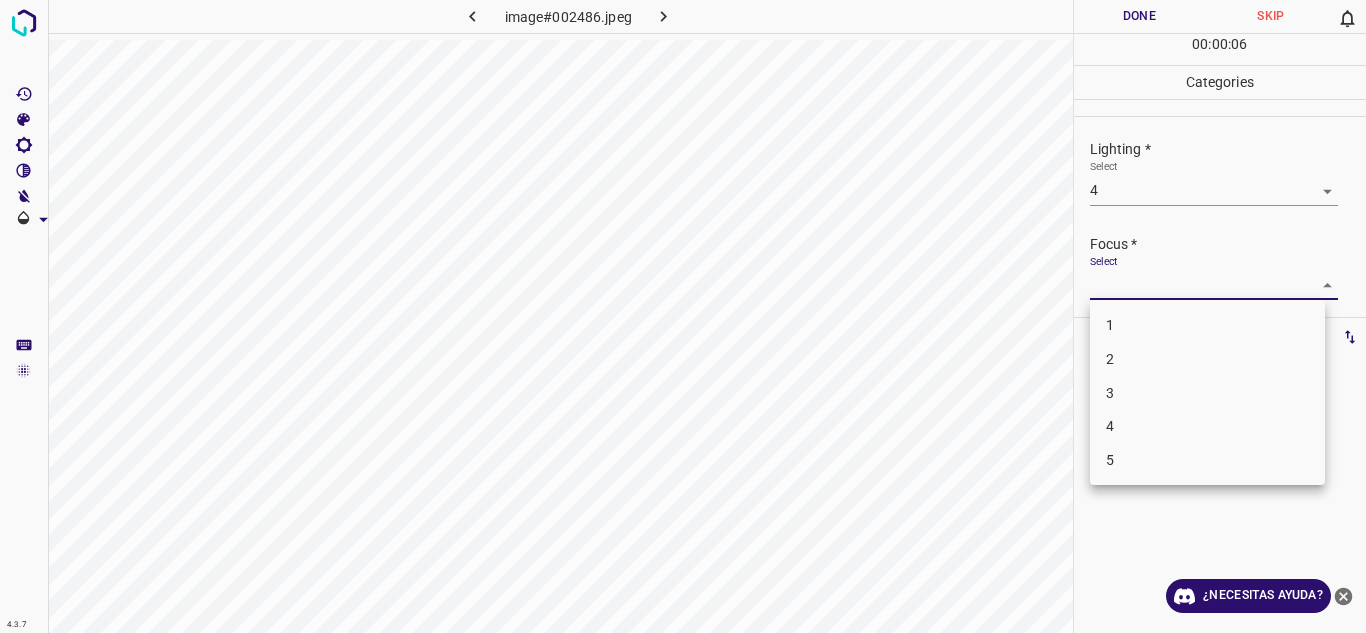 drag, startPoint x: 1172, startPoint y: 411, endPoint x: 1261, endPoint y: 354, distance: 105.68822 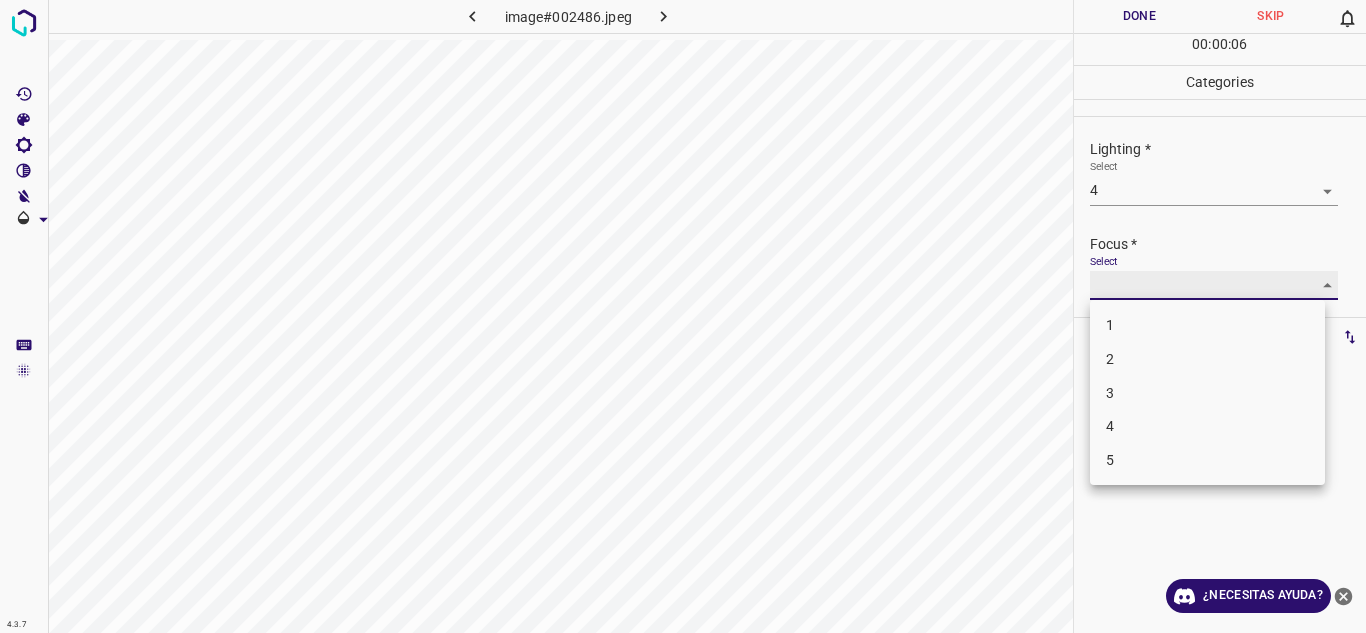 type on "4" 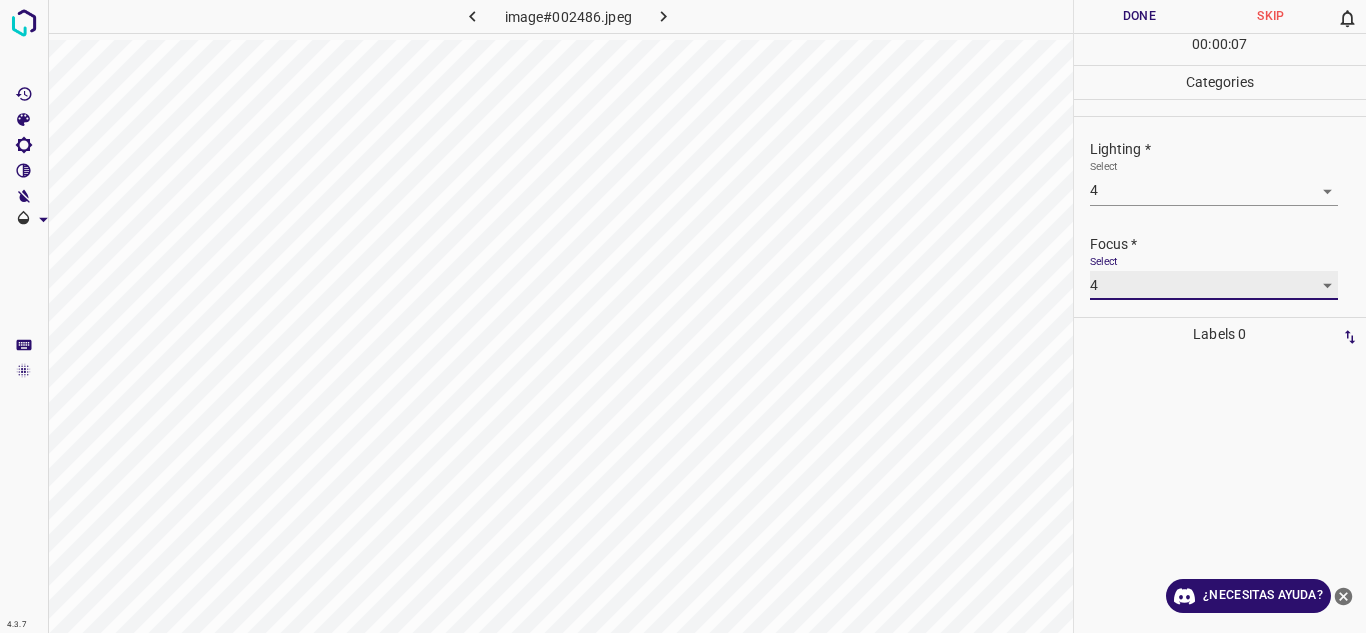 scroll, scrollTop: 98, scrollLeft: 0, axis: vertical 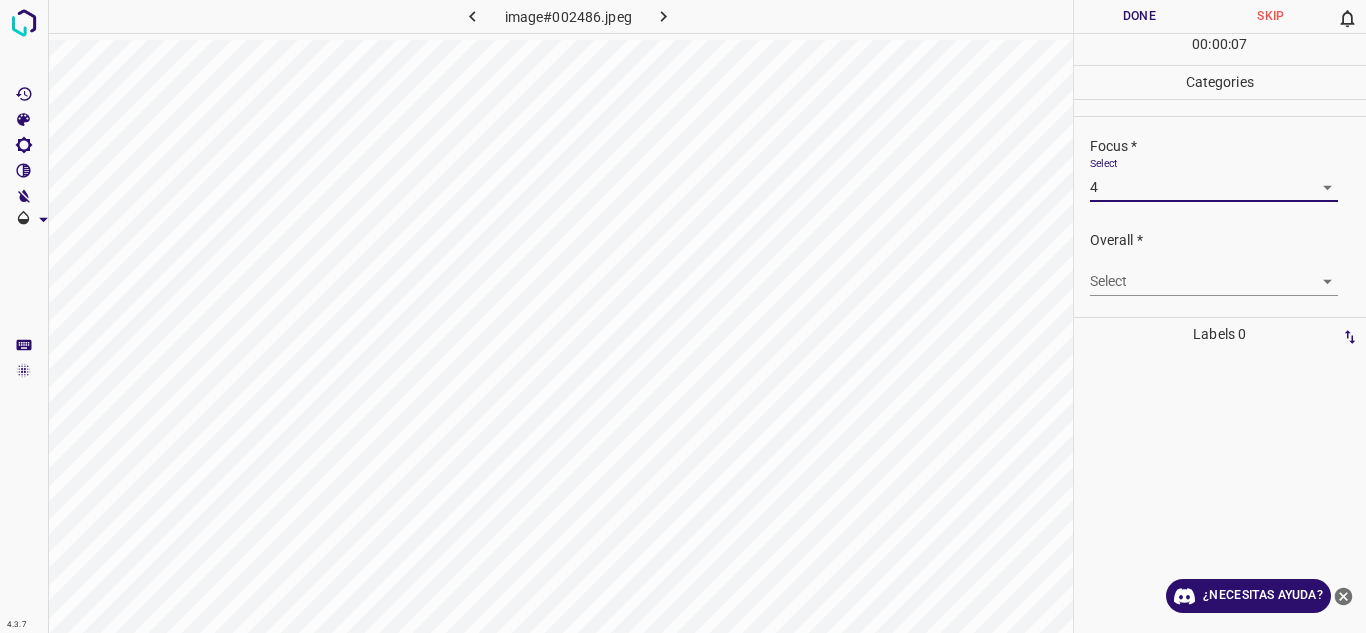 click on "4.3.7 image#002486.jpeg Done Skip 0 00   : 00   : 07   Categories Lighting *  Select 4 4 Focus *  Select 4 4 Overall *  Select ​ Labels   0 Categories 1 Lighting 2 Focus 3 Overall Tools Space Change between modes (Draw & Edit) I Auto labeling R Restore zoom M Zoom in N Zoom out Delete Delete selecte label Filters Z Restore filters X Saturation filter C Brightness filter V Contrast filter B Gray scale filter General O Download ¿Necesitas ayuda? Texto original Valora esta traducción Tu opinión servirá para ayudar a mejorar el Traductor de Google - Texto - Esconder - Borrar" at bounding box center [683, 316] 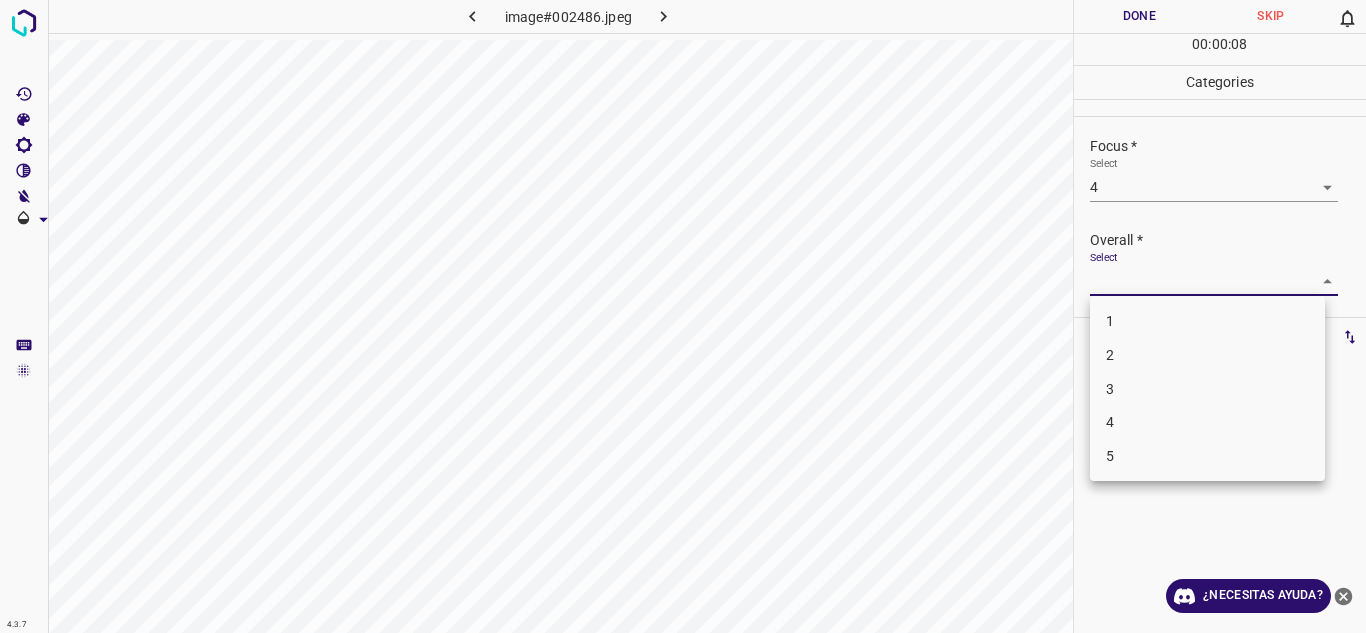 click on "4" at bounding box center (1207, 422) 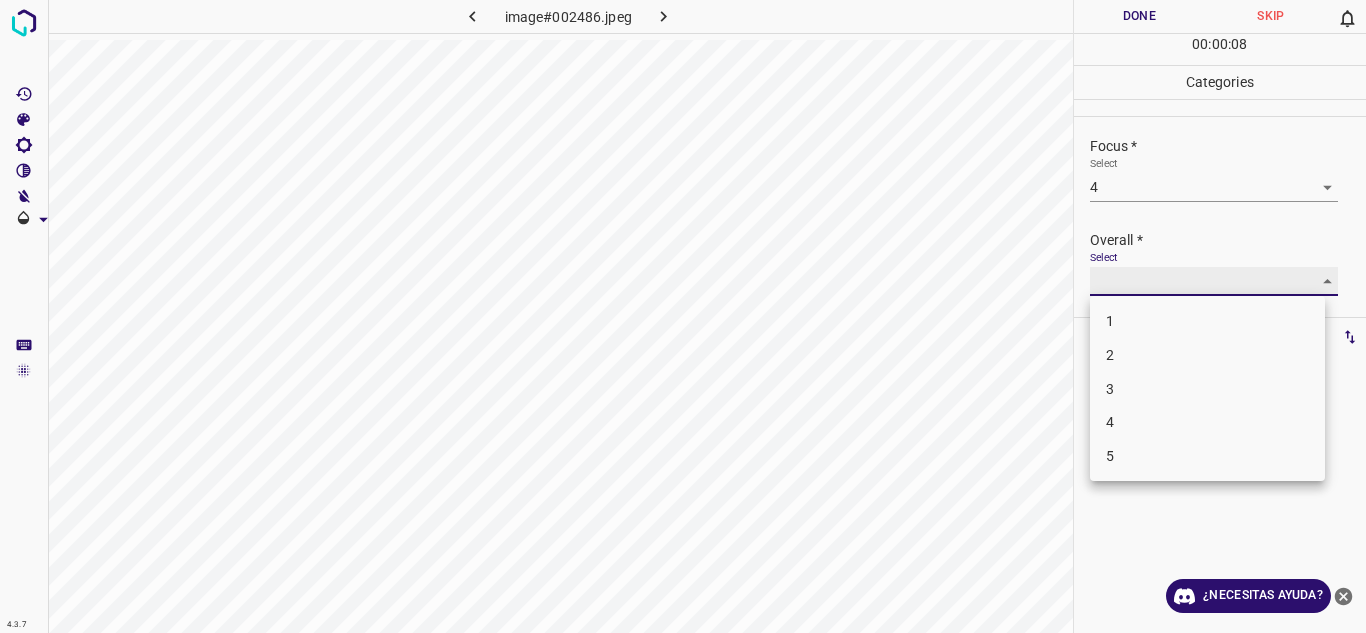 type on "4" 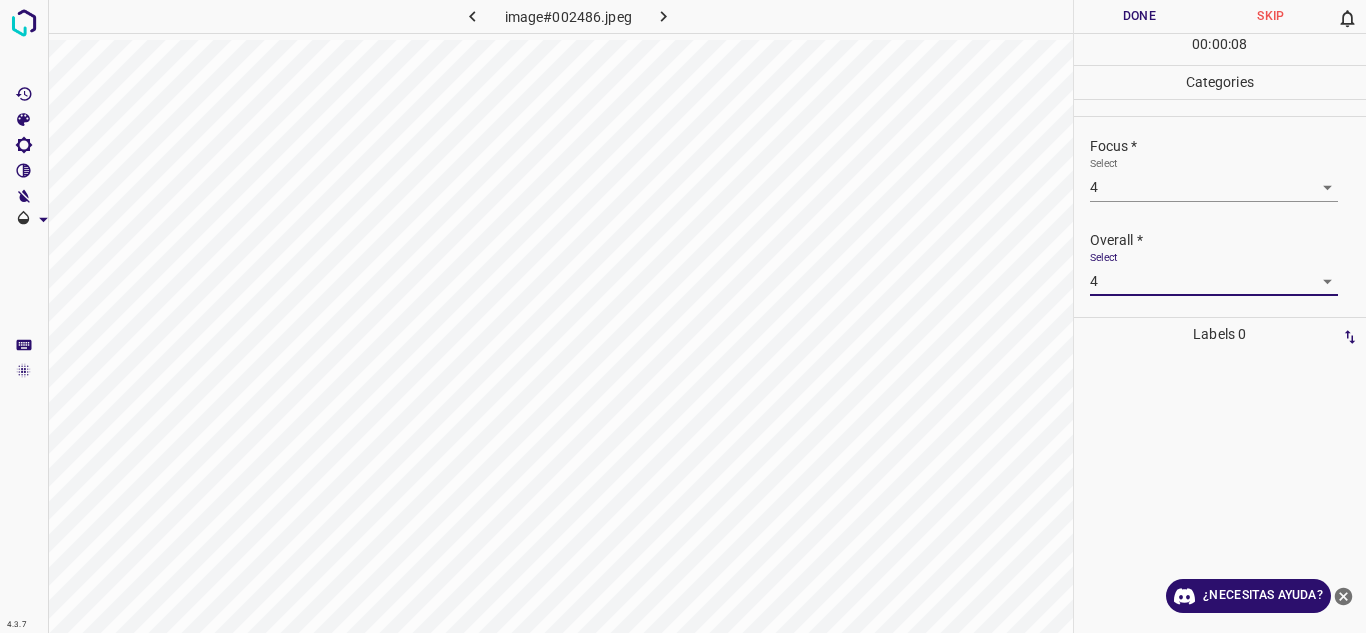 click on "Done" at bounding box center (1140, 16) 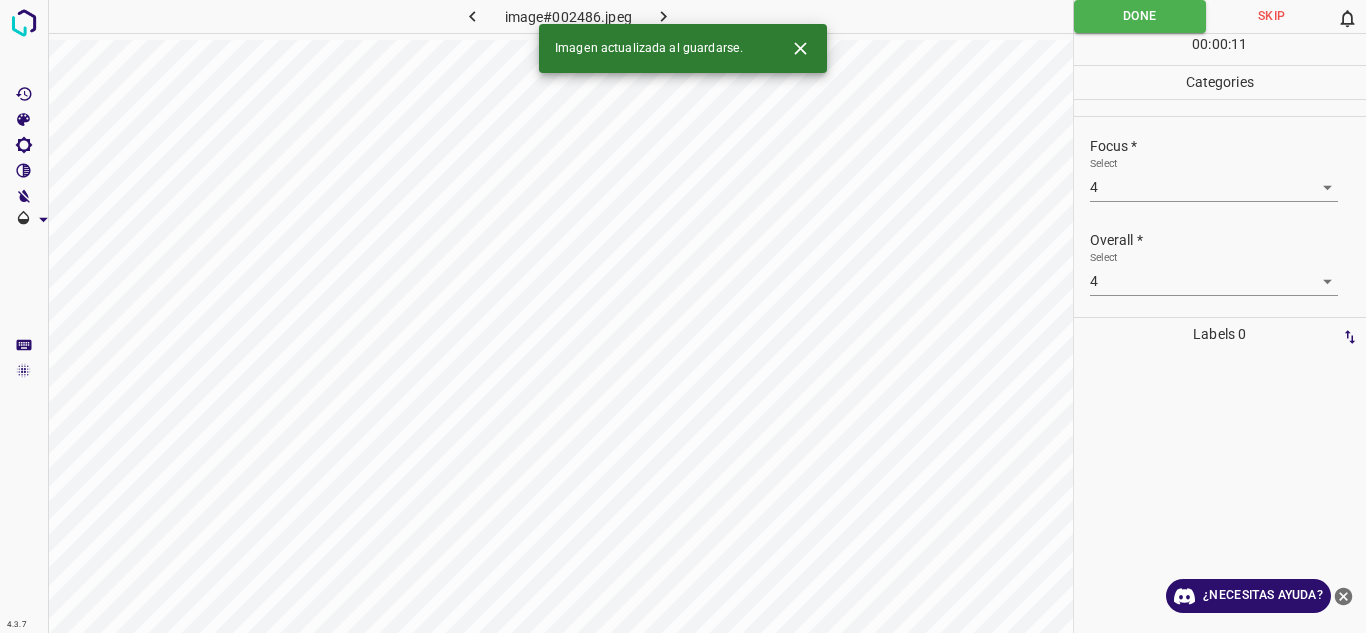 click at bounding box center (664, 16) 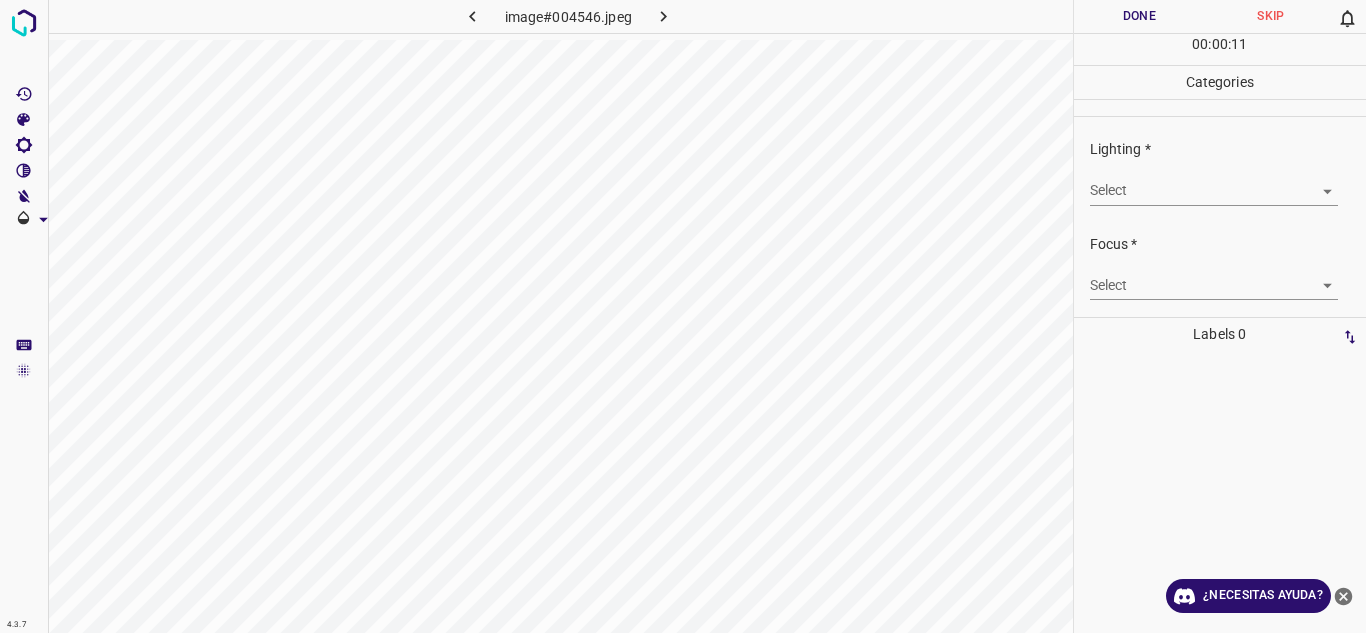 click on "4.3.7 image#004546.jpeg Done Skip 0 00   : 00   : 11   Categories Lighting *  Select ​ Focus *  Select ​ Overall *  Select ​ Labels   0 Categories 1 Lighting 2 Focus 3 Overall Tools Space Change between modes (Draw & Edit) I Auto labeling R Restore zoom M Zoom in N Zoom out Delete Delete selecte label Filters Z Restore filters X Saturation filter C Brightness filter V Contrast filter B Gray scale filter General O Download ¿Necesitas ayuda? Texto original Valora esta traducción Tu opinión servirá para ayudar a mejorar el Traductor de Google - Texto - Esconder - Borrar" at bounding box center [683, 316] 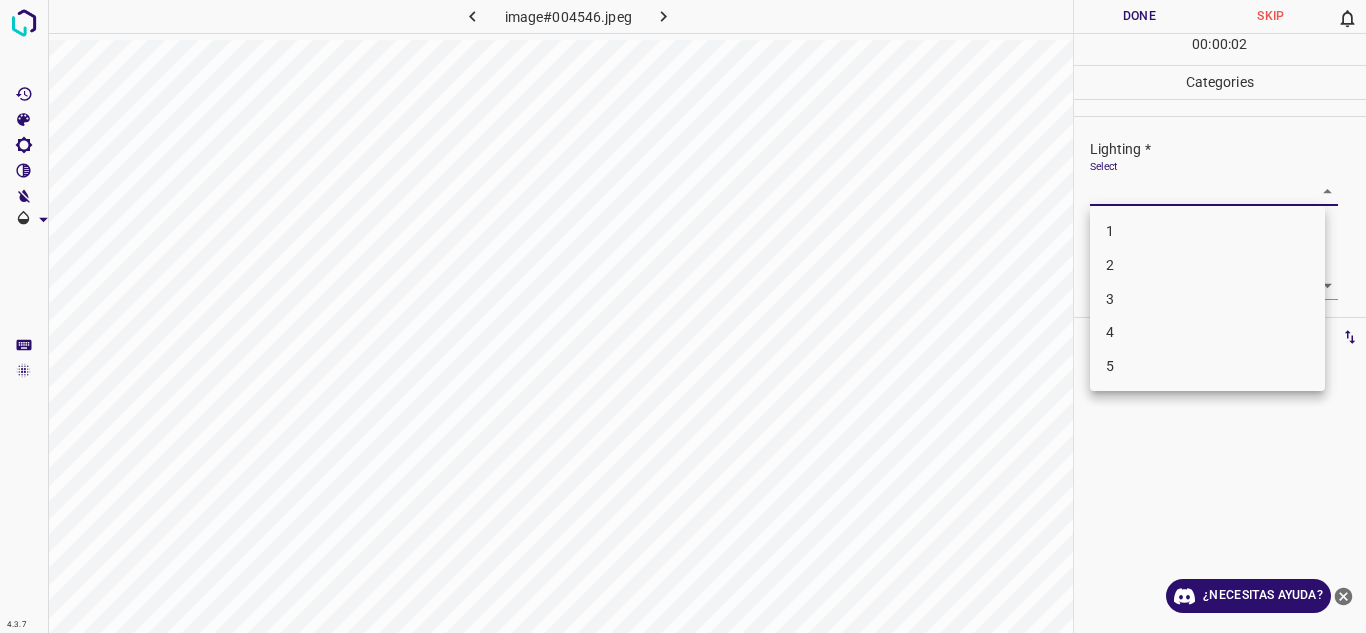 click on "4" at bounding box center (1207, 332) 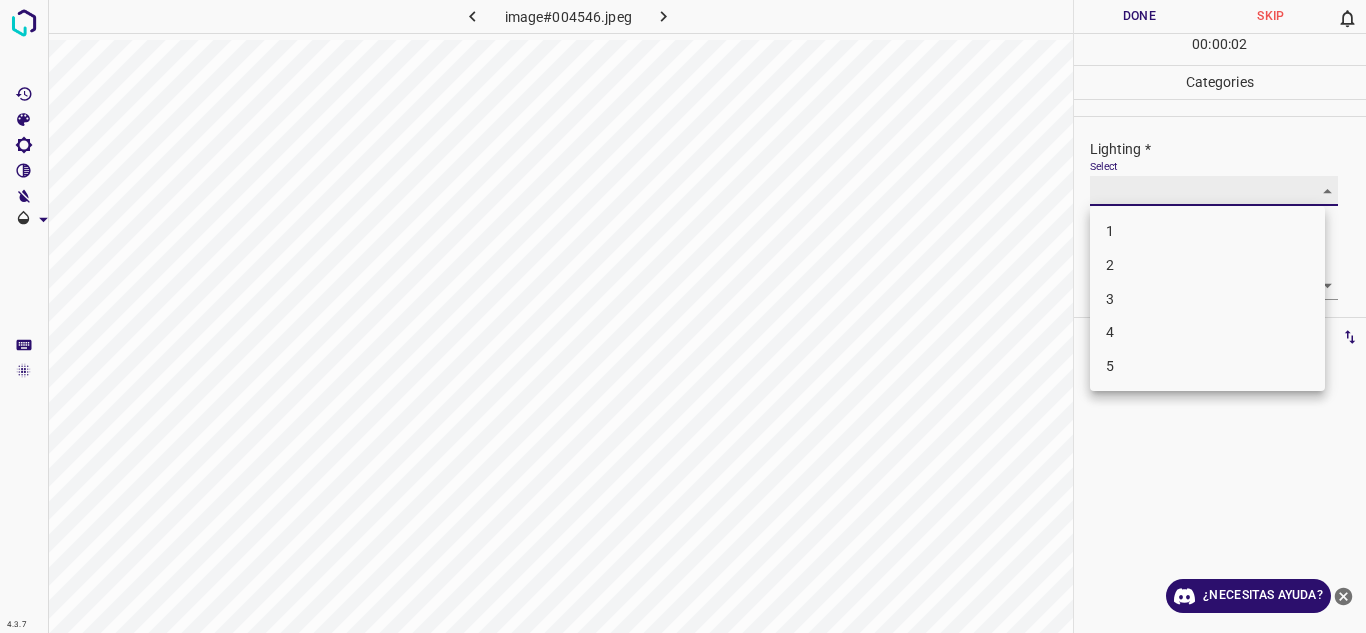 type on "4" 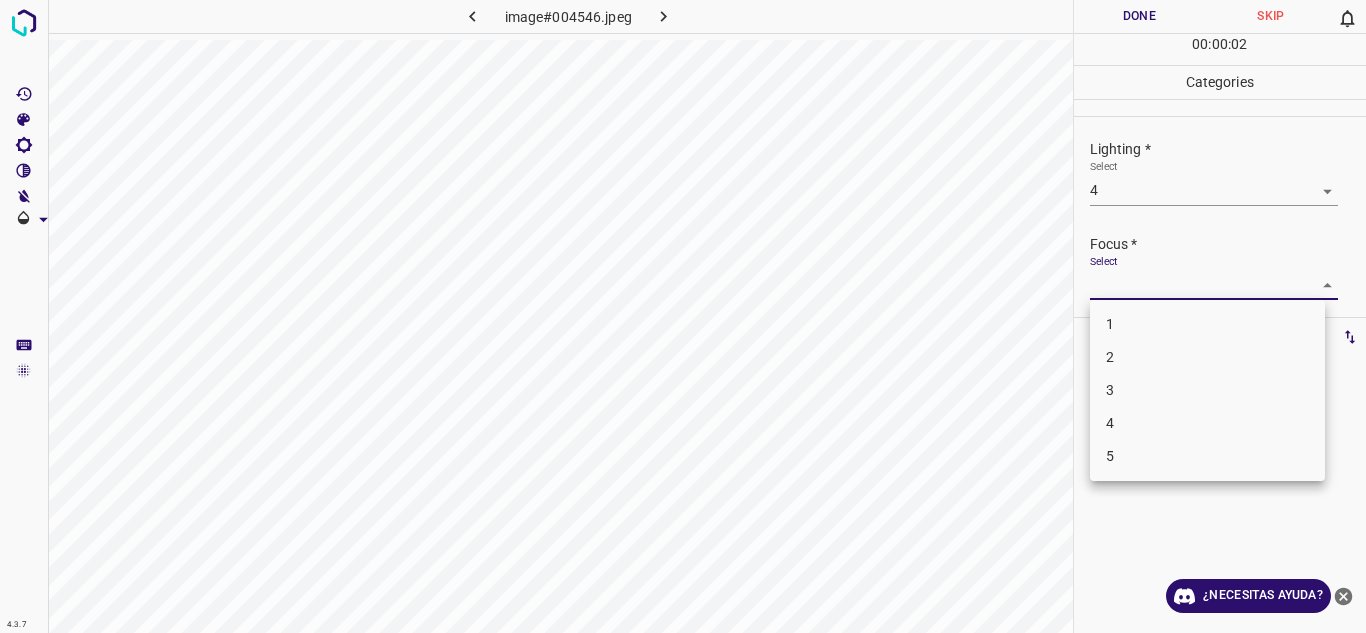 click on "4.3.7 image#004546.jpeg Done Skip 0 00   : 00   : 02   Categories Lighting *  Select 4 4 Focus *  Select ​ Overall *  Select ​ Labels   0 Categories 1 Lighting 2 Focus 3 Overall Tools Space Change between modes (Draw & Edit) I Auto labeling R Restore zoom M Zoom in N Zoom out Delete Delete selecte label Filters Z Restore filters X Saturation filter C Brightness filter V Contrast filter B Gray scale filter General O Download ¿Necesitas ayuda? Texto original Valora esta traducción Tu opinión servirá para ayudar a mejorar el Traductor de Google - Texto - Esconder - Borrar 1 2 3 4 5" at bounding box center [683, 316] 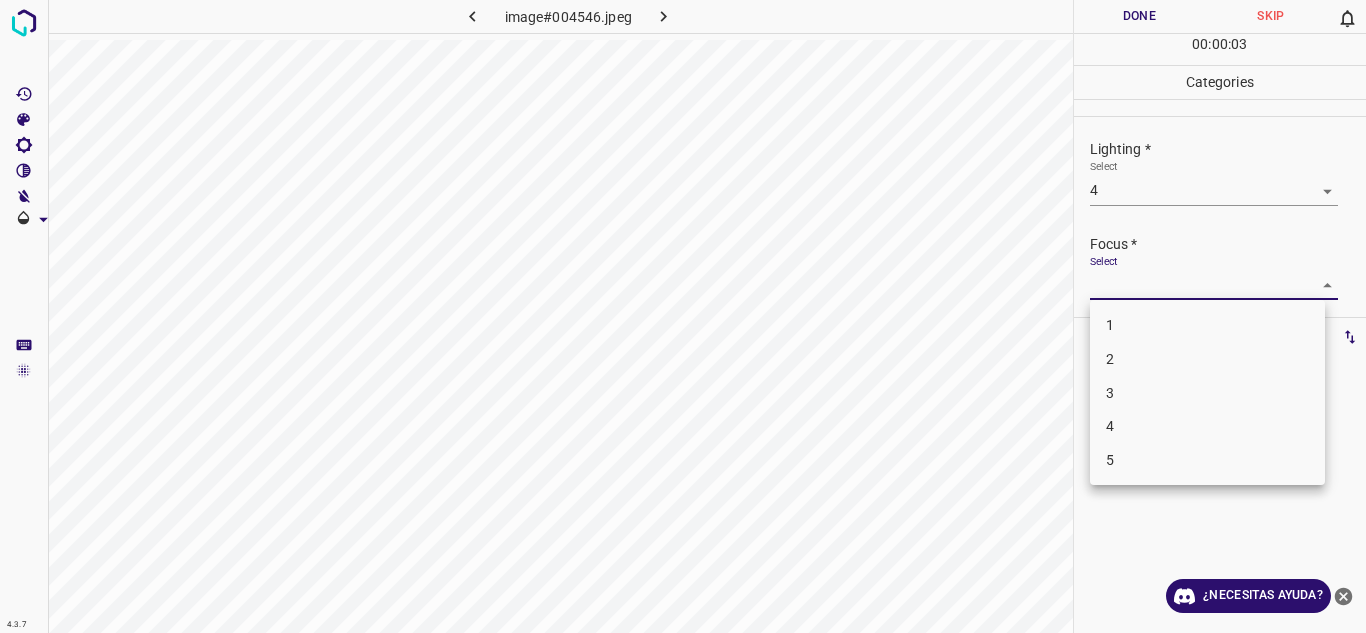 click on "3" at bounding box center (1207, 393) 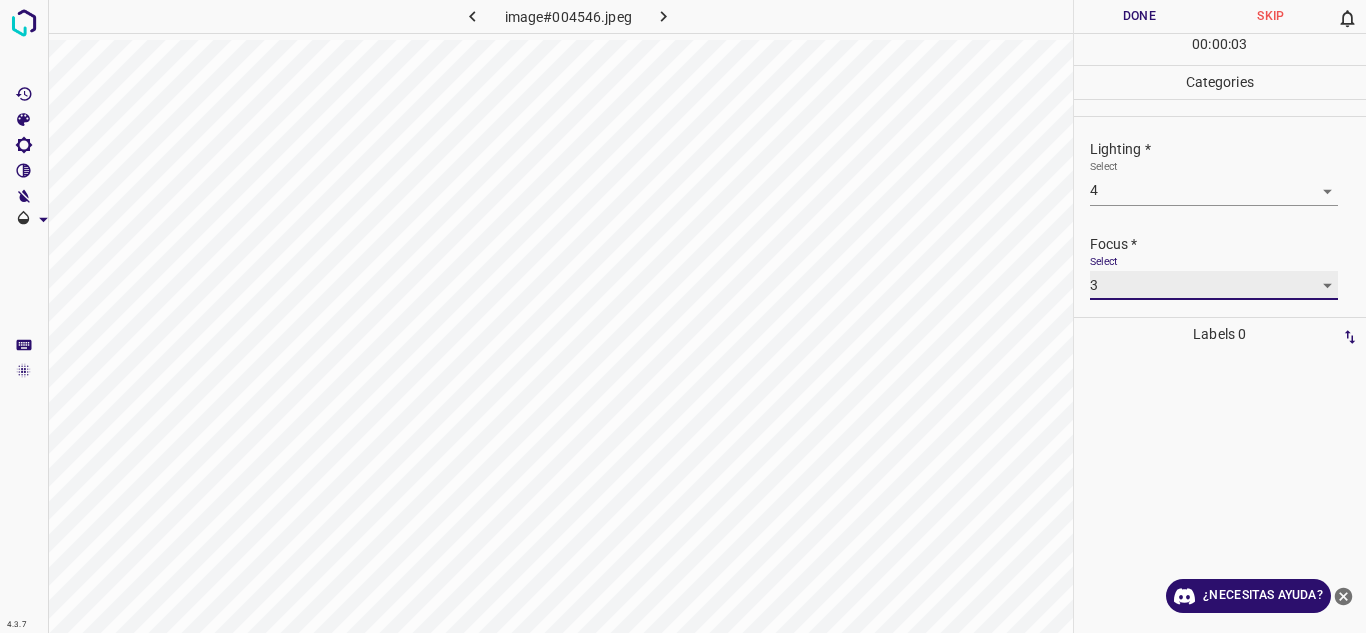 type on "3" 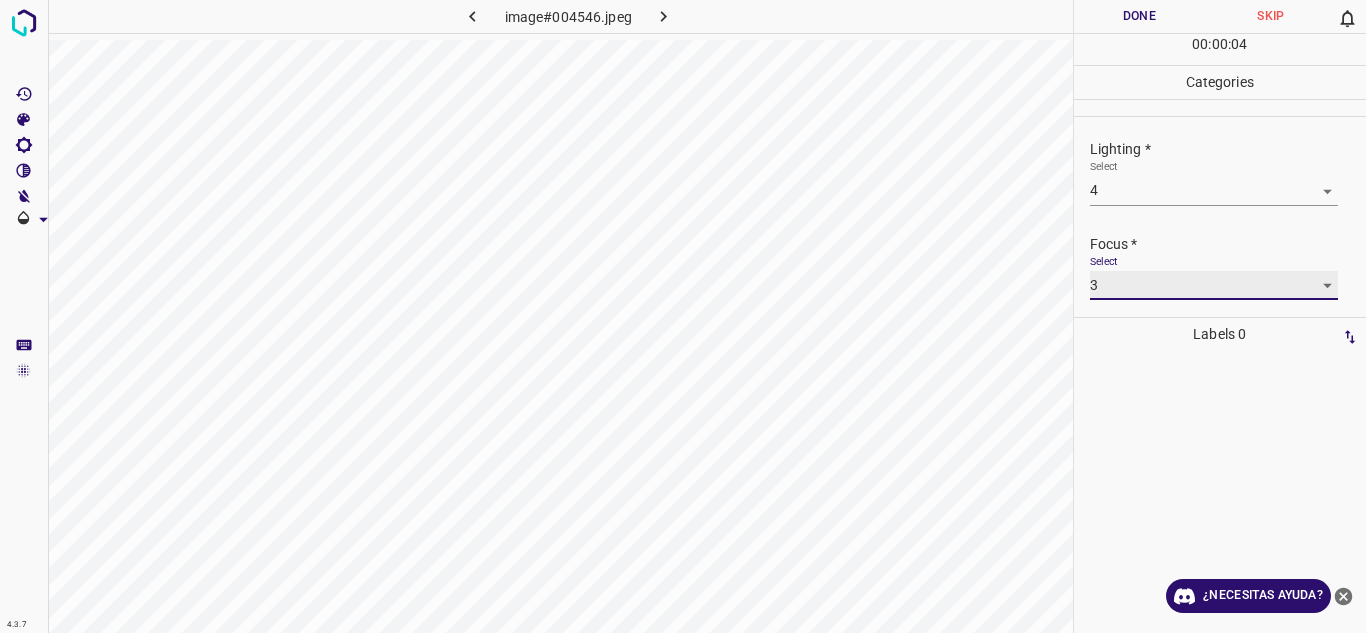 scroll, scrollTop: 98, scrollLeft: 0, axis: vertical 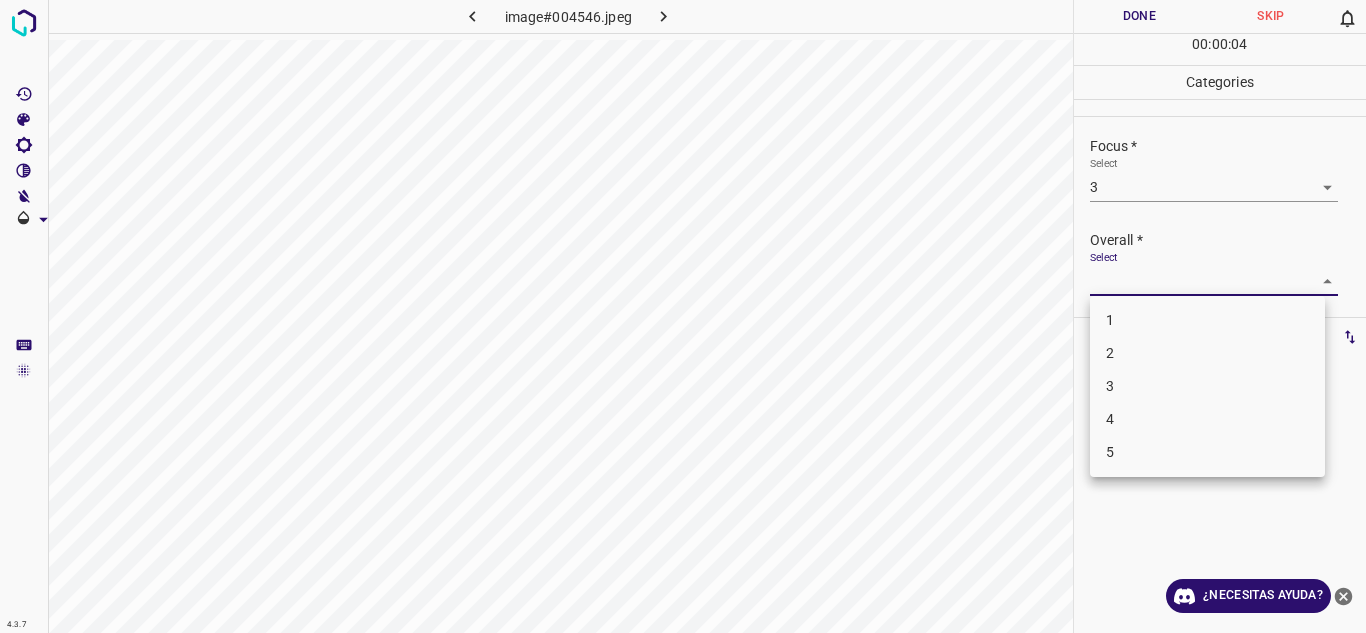drag, startPoint x: 1317, startPoint y: 269, endPoint x: 1311, endPoint y: 282, distance: 14.3178215 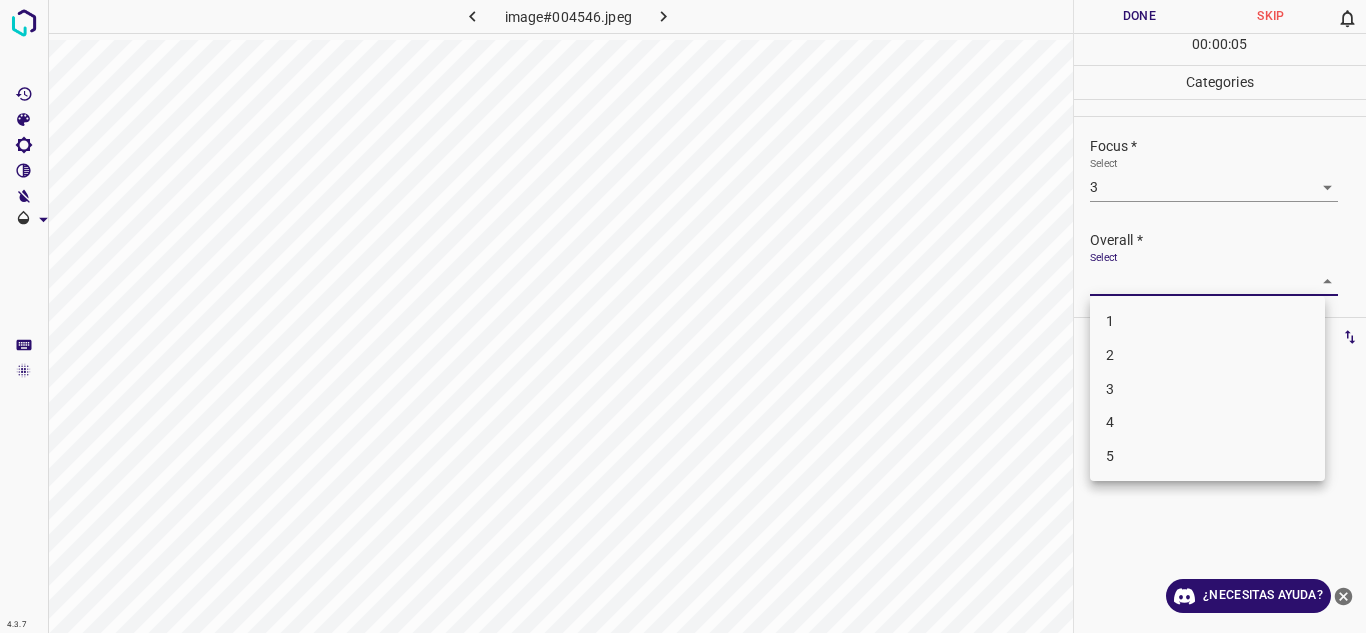 click on "3" at bounding box center [1207, 389] 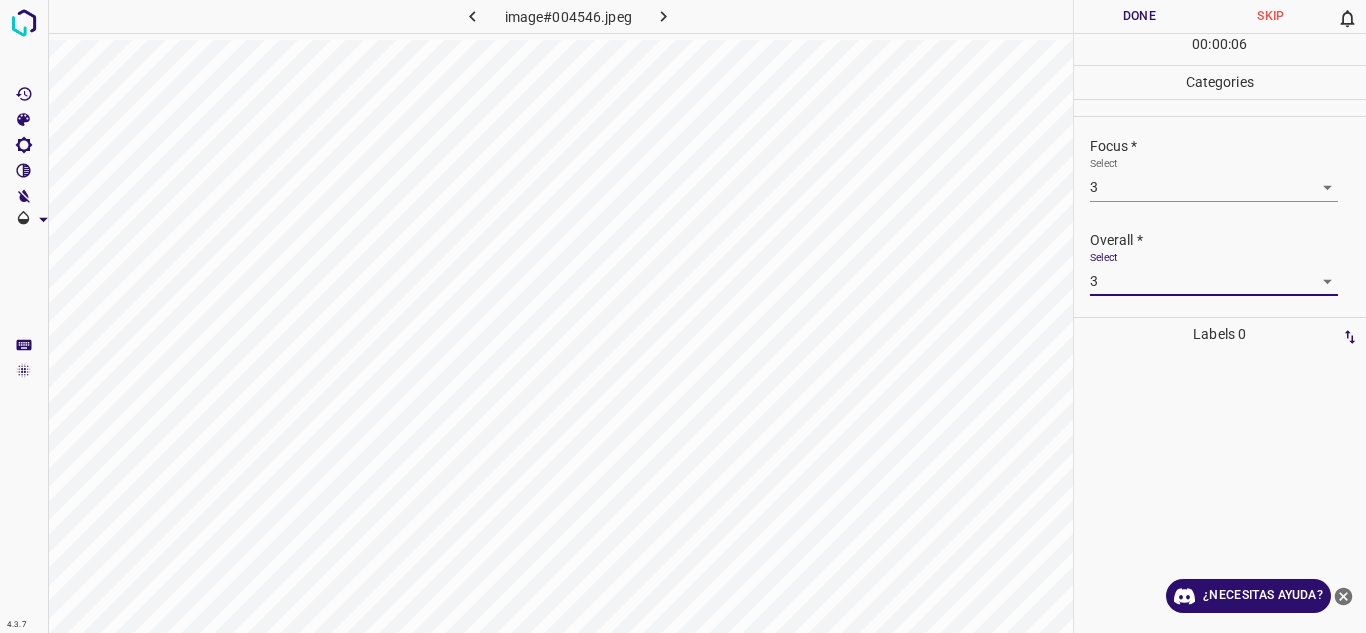 click on "4.3.7 image#004546.jpeg Done Skip 0 00   : 00   : 06   Categories Lighting *  Select 4 4 Focus *  Select 3 3 Overall *  Select 3 3 Labels   0 Categories 1 Lighting 2 Focus 3 Overall Tools Space Change between modes (Draw & Edit) I Auto labeling R Restore zoom M Zoom in N Zoom out Delete Delete selecte label Filters Z Restore filters X Saturation filter C Brightness filter V Contrast filter B Gray scale filter General O Download ¿Necesitas ayuda? Texto original Valora esta traducción Tu opinión servirá para ayudar a mejorar el Traductor de Google - Texto - Esconder - Borrar" at bounding box center (683, 316) 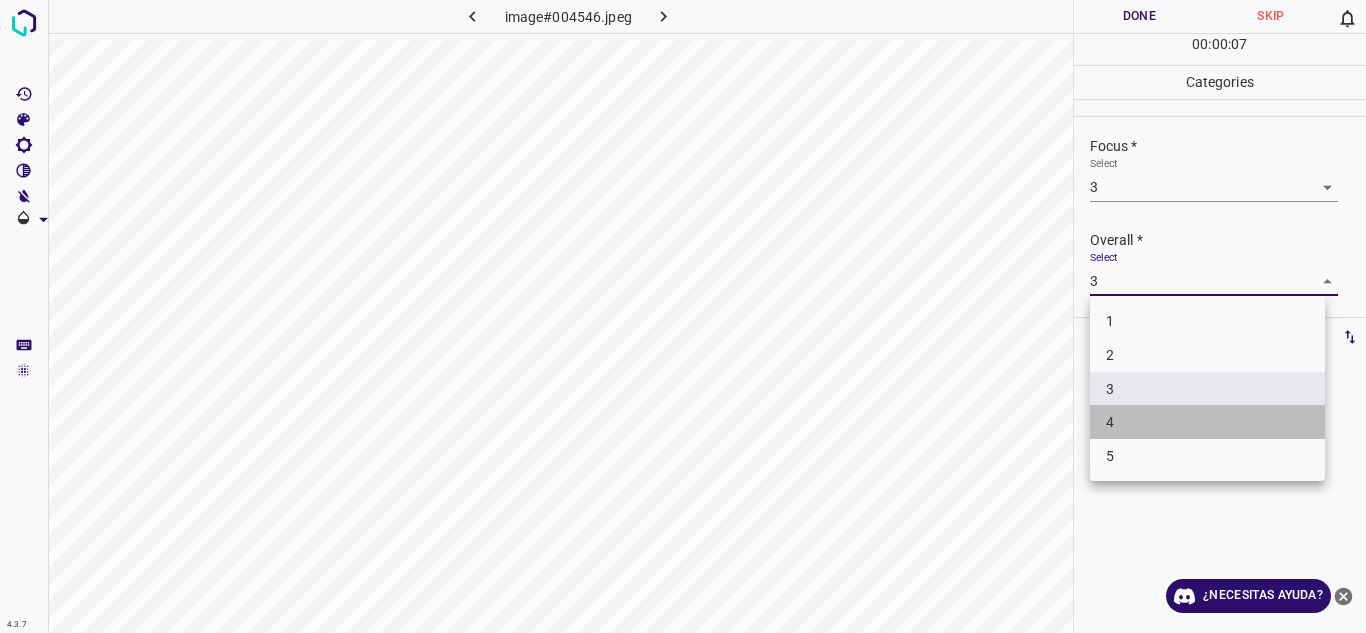click on "4" at bounding box center (1207, 422) 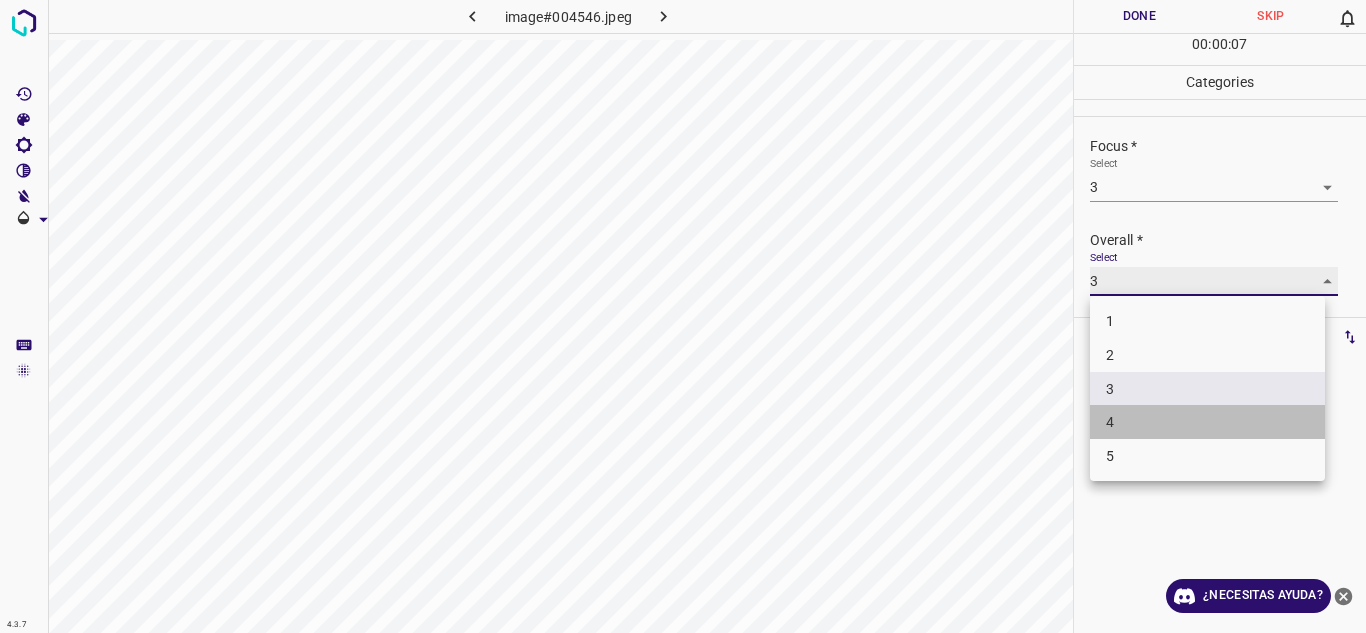 type on "4" 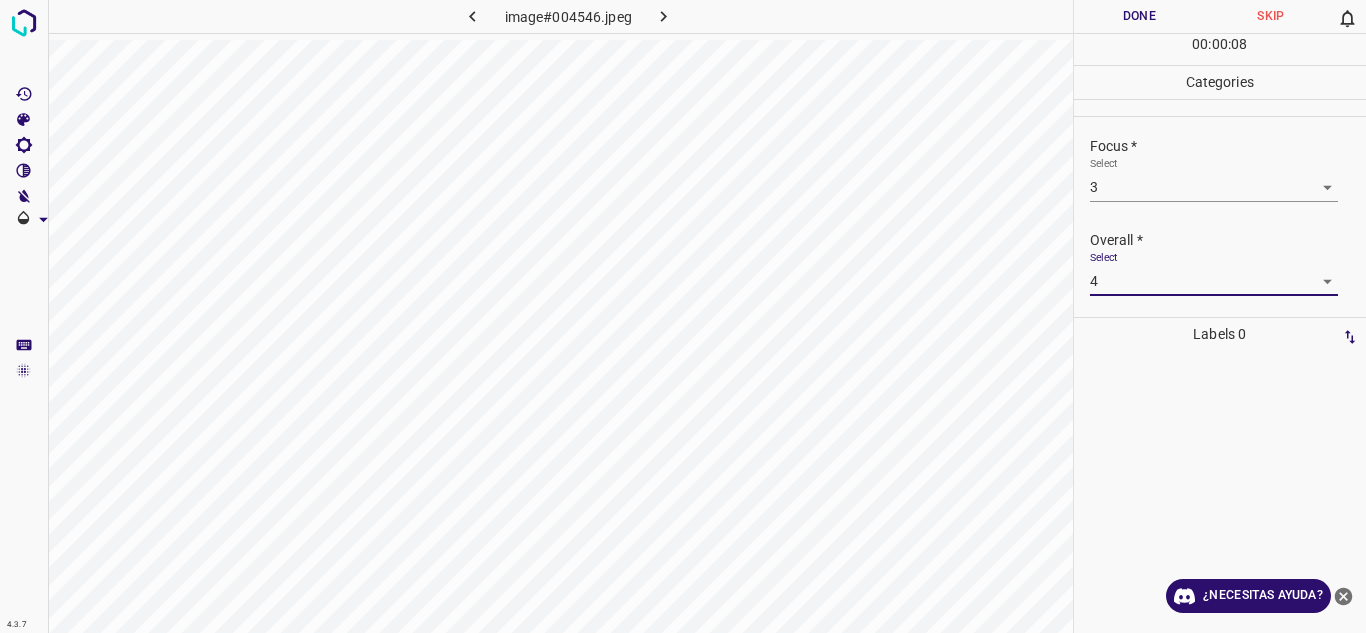 click on "Done" at bounding box center (1140, 16) 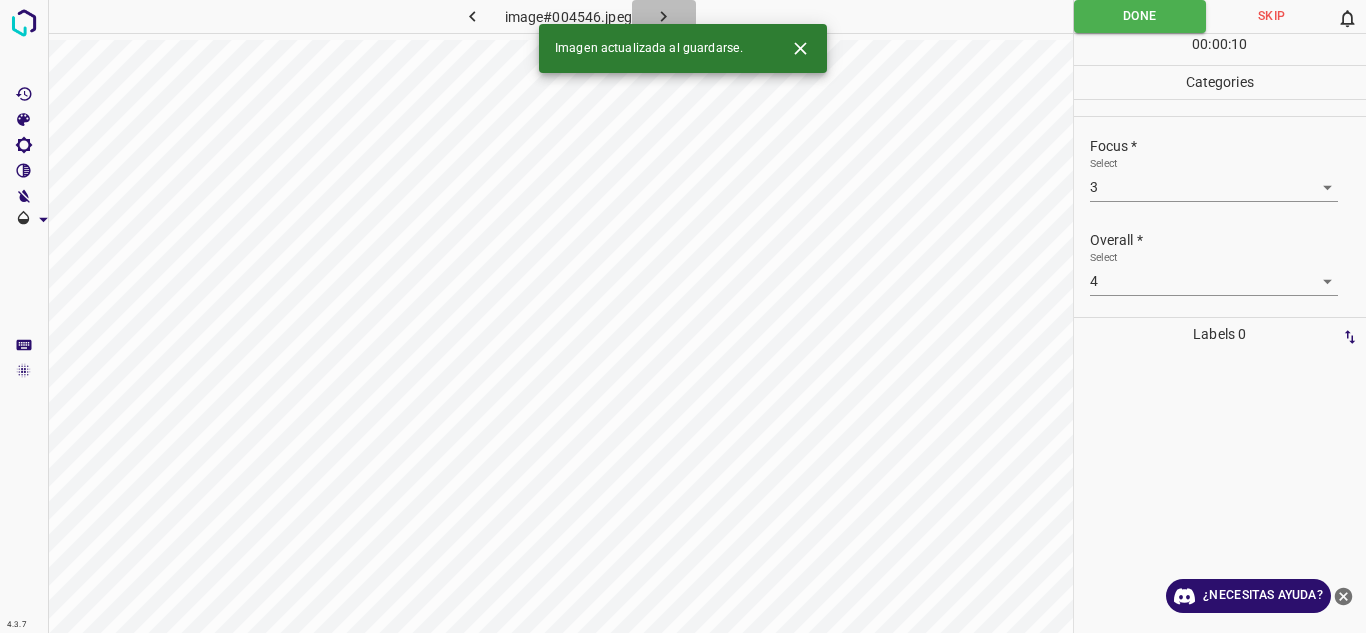 click 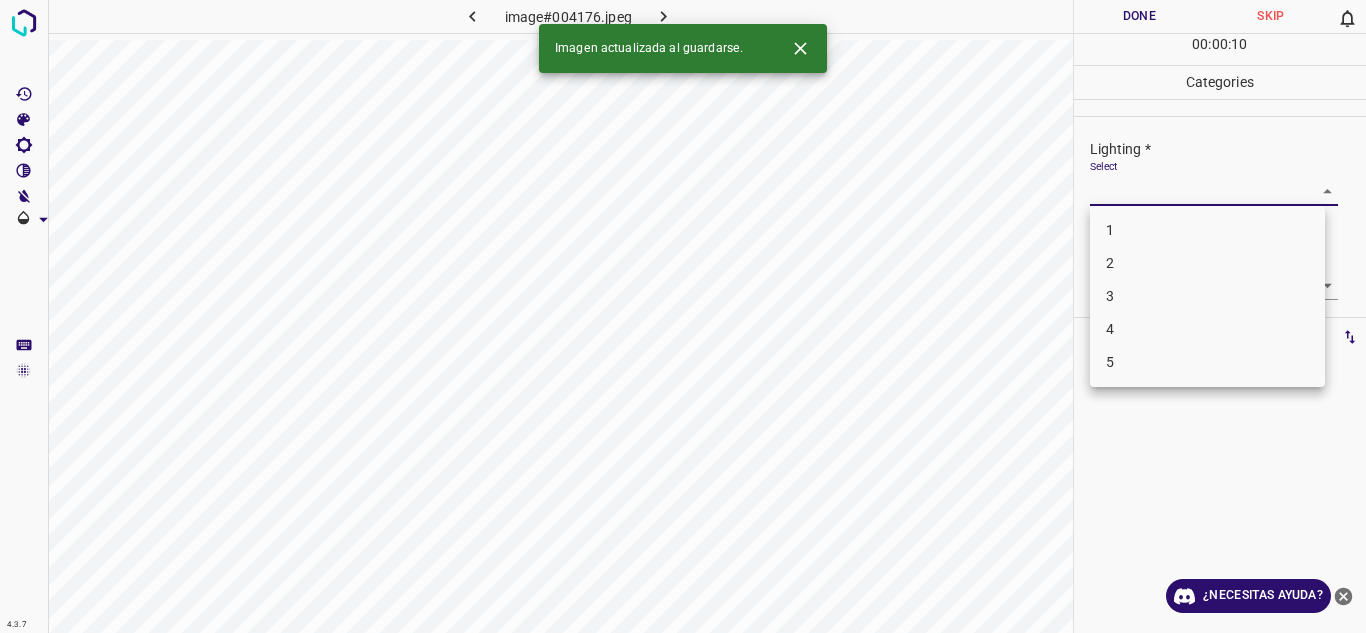 click on "4.3.7 image#004176.jpeg Done Skip 0 00   : 00   : 10   Categories Lighting *  Select ​ Focus *  Select ​ Overall *  Select ​ Labels   0 Categories 1 Lighting 2 Focus 3 Overall Tools Space Change between modes (Draw & Edit) I Auto labeling R Restore zoom M Zoom in N Zoom out Delete Delete selecte label Filters Z Restore filters X Saturation filter C Brightness filter V Contrast filter B Gray scale filter General O Download Imagen actualizada al guardarse. ¿Necesitas ayuda? Texto original Valora esta traducción Tu opinión servirá para ayudar a mejorar el Traductor de Google - Texto - Esconder - Borrar 1 2 3 4 5" at bounding box center (683, 316) 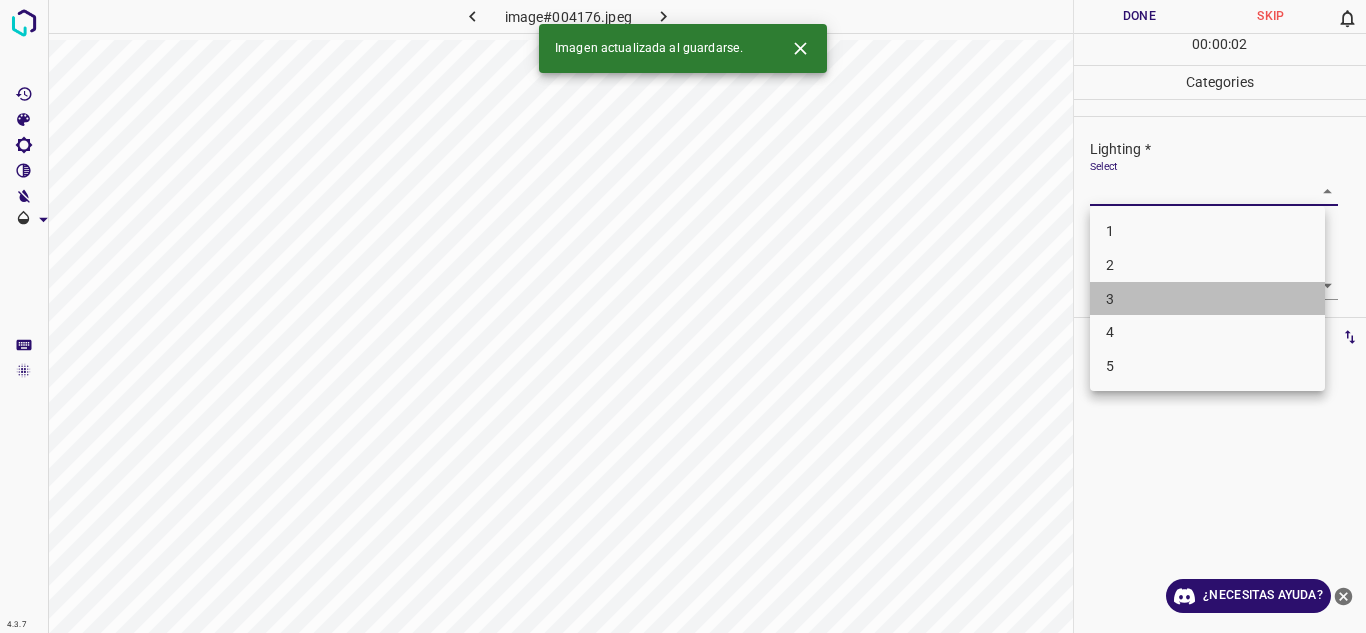 click on "3" at bounding box center [1207, 299] 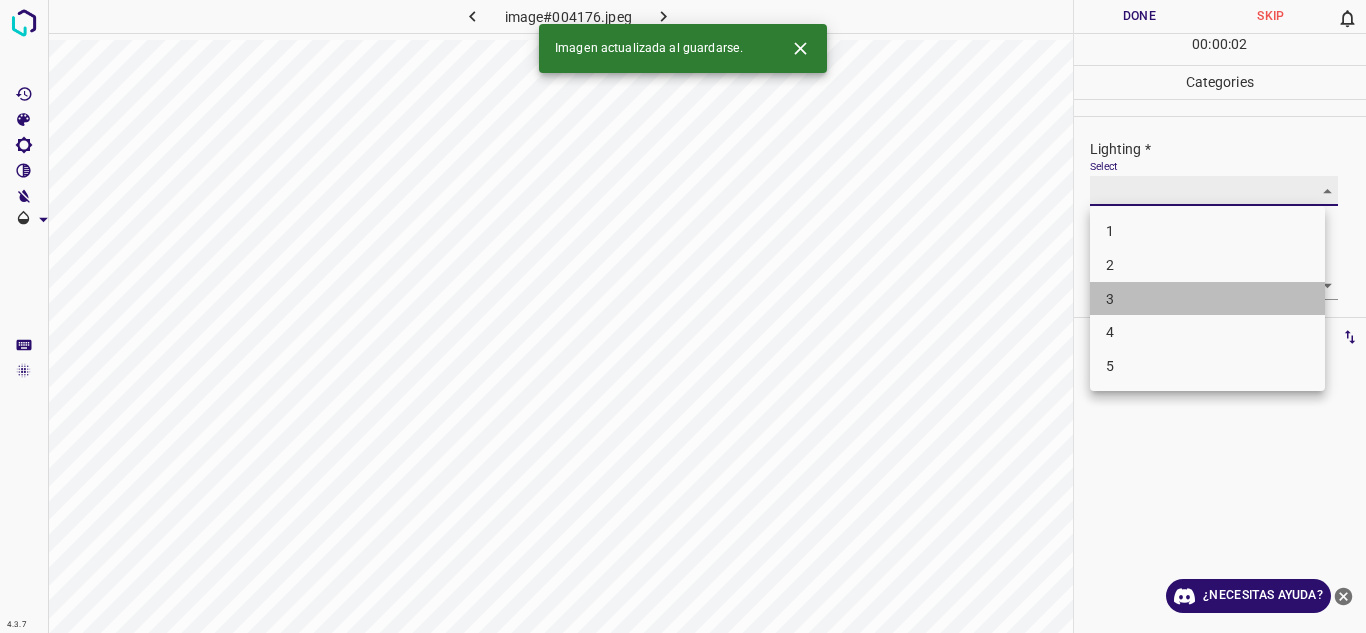 type on "3" 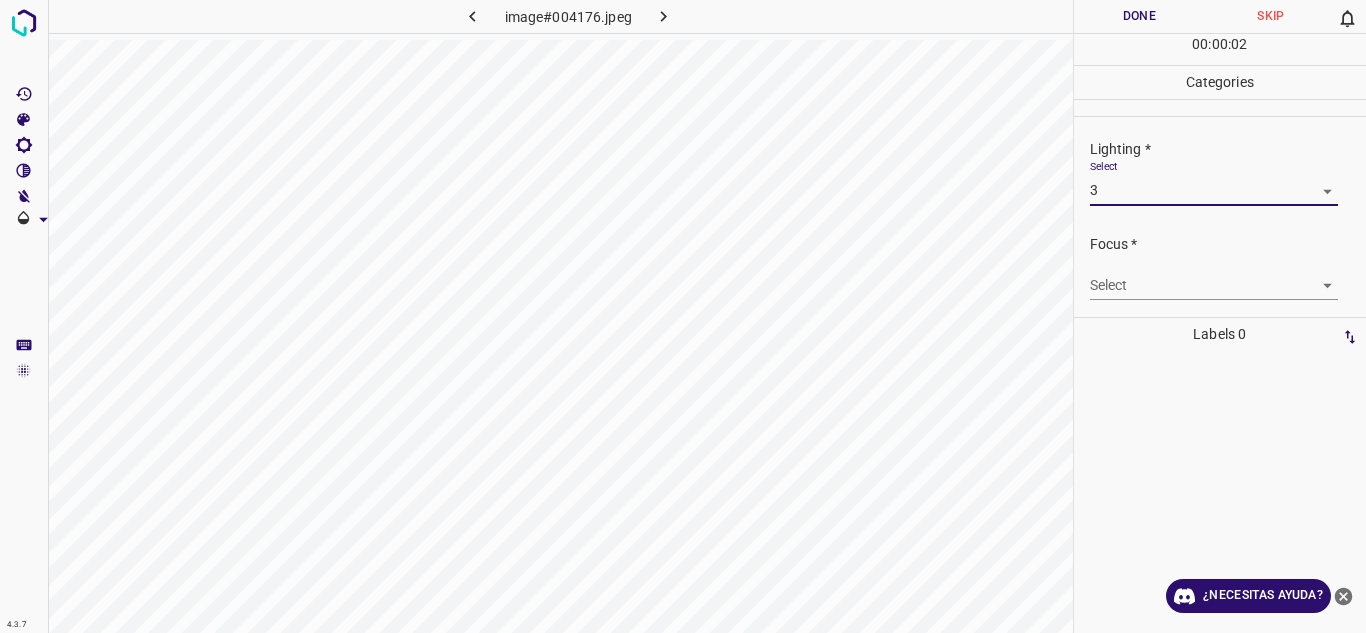 click on "4.3.7 image#004176.jpeg Done Skip 0 00   : 00   : 02   Categories Lighting *  Select 3 3 Focus *  Select ​ Overall *  Select ​ Labels   0 Categories 1 Lighting 2 Focus 3 Overall Tools Space Change between modes (Draw & Edit) I Auto labeling R Restore zoom M Zoom in N Zoom out Delete Delete selecte label Filters Z Restore filters X Saturation filter C Brightness filter V Contrast filter B Gray scale filter General O Download ¿Necesitas ayuda? Texto original Valora esta traducción Tu opinión servirá para ayudar a mejorar el Traductor de Google - Texto - Esconder - Borrar" at bounding box center (683, 316) 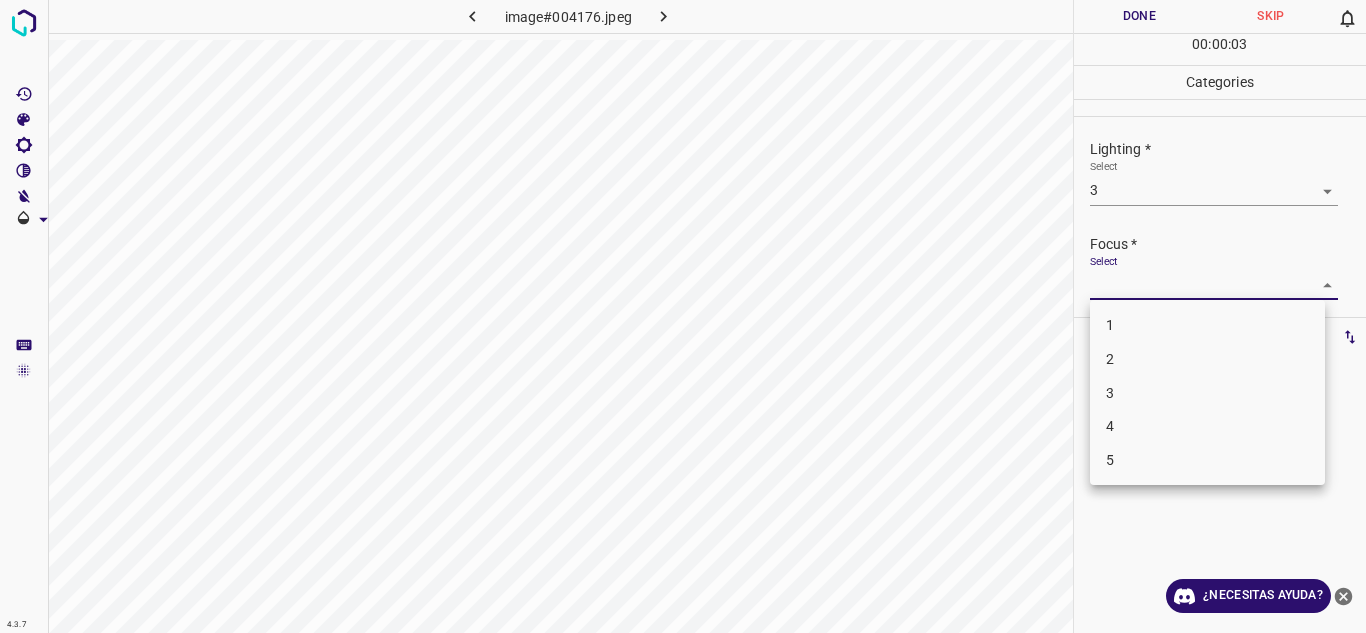 click on "3" at bounding box center [1207, 393] 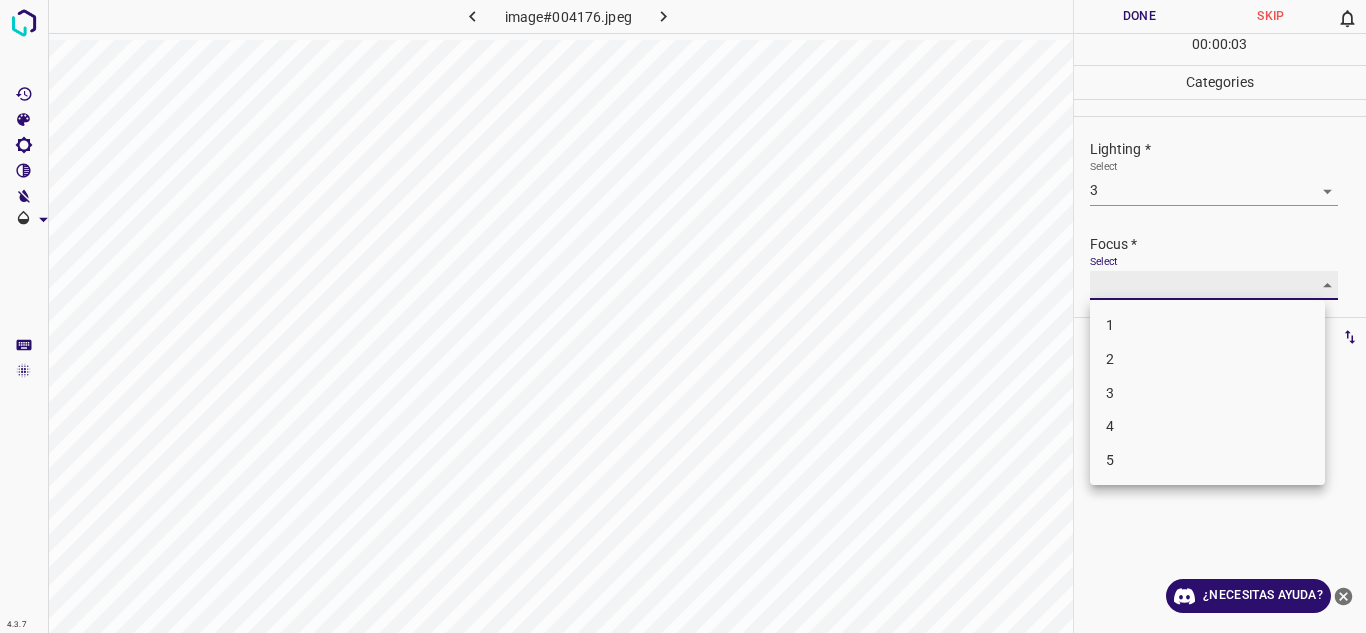 type on "3" 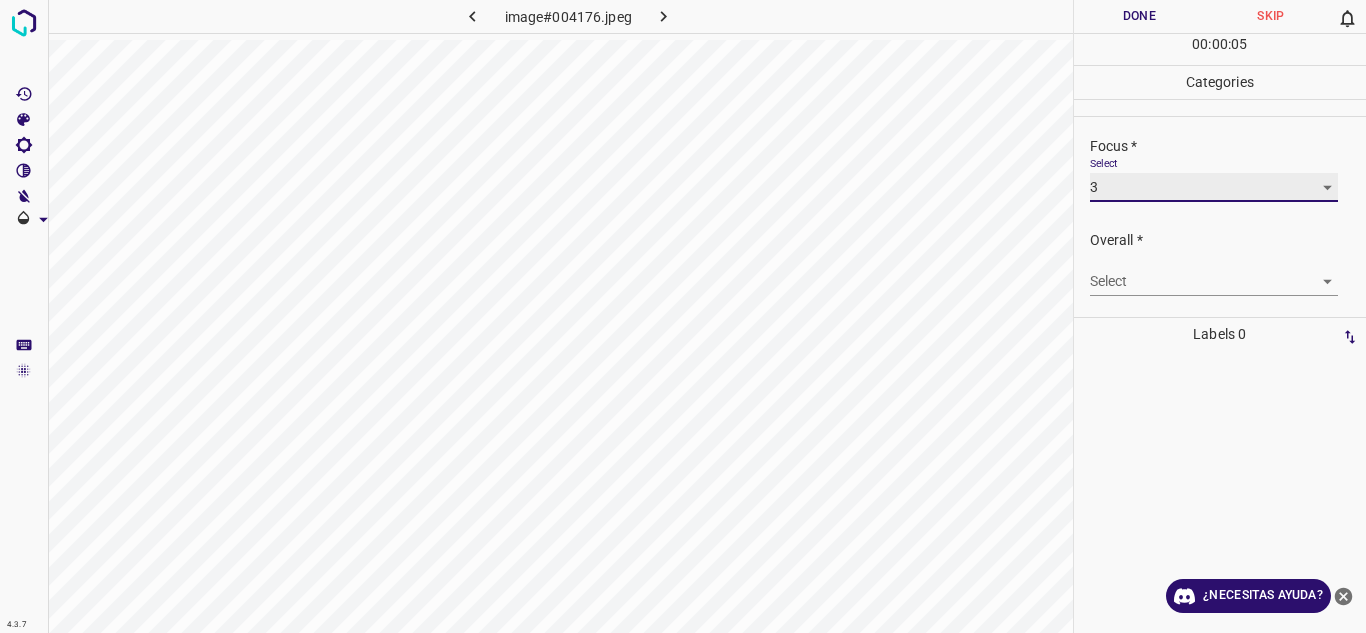 scroll, scrollTop: 0, scrollLeft: 0, axis: both 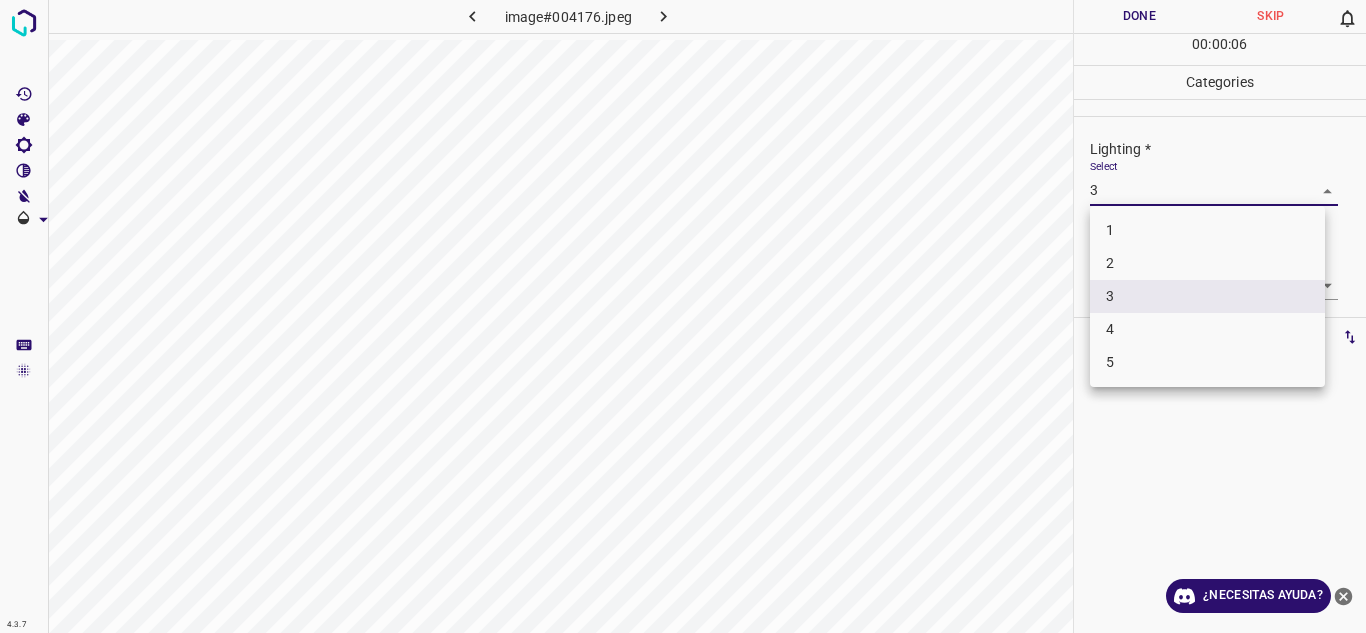 drag, startPoint x: 1320, startPoint y: 187, endPoint x: 1240, endPoint y: 265, distance: 111.73182 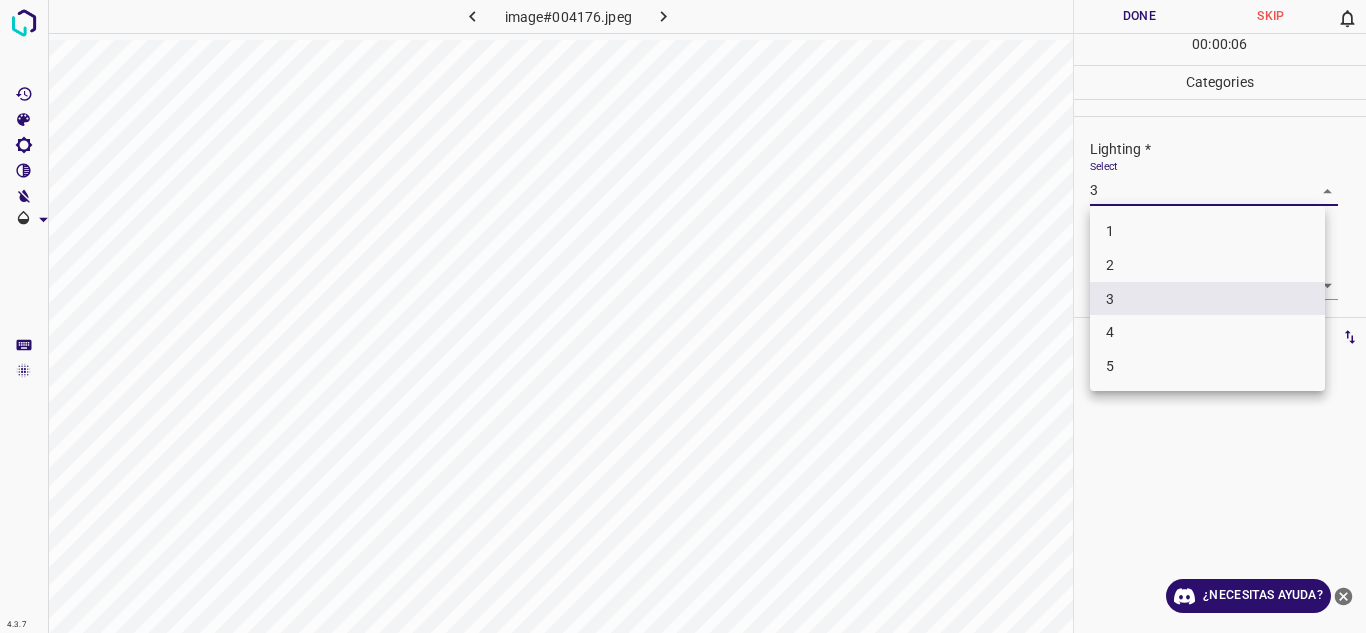 click on "4" at bounding box center (1207, 332) 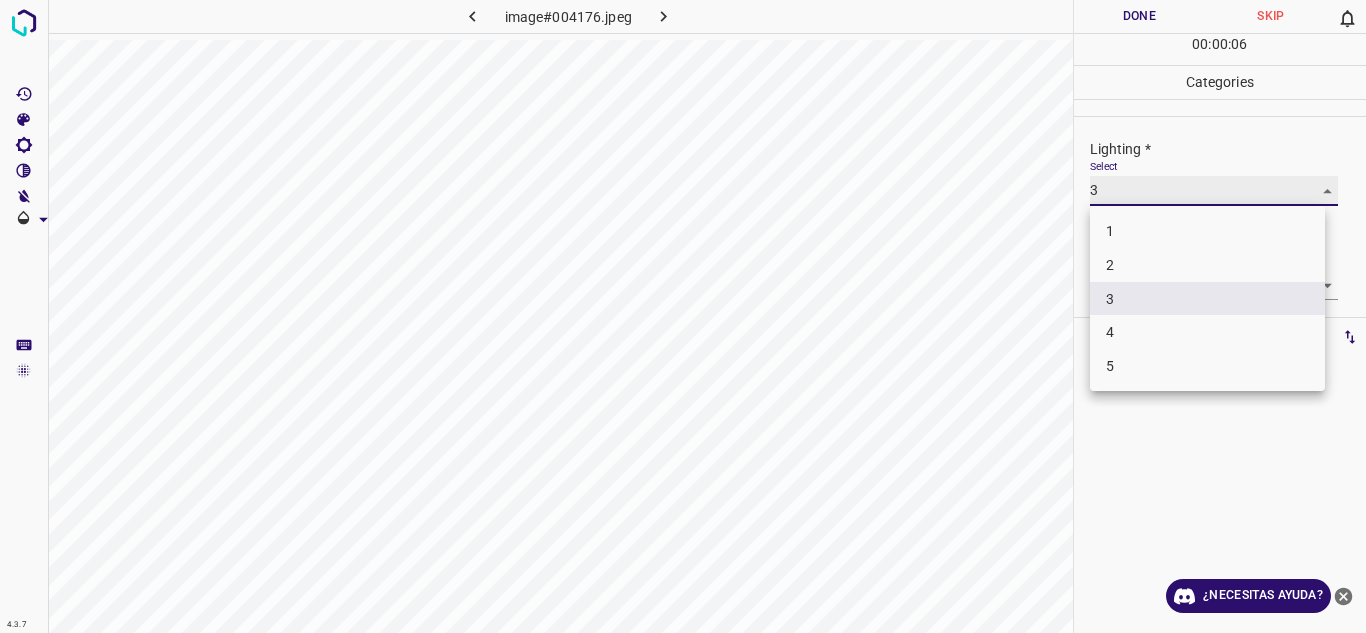 type on "4" 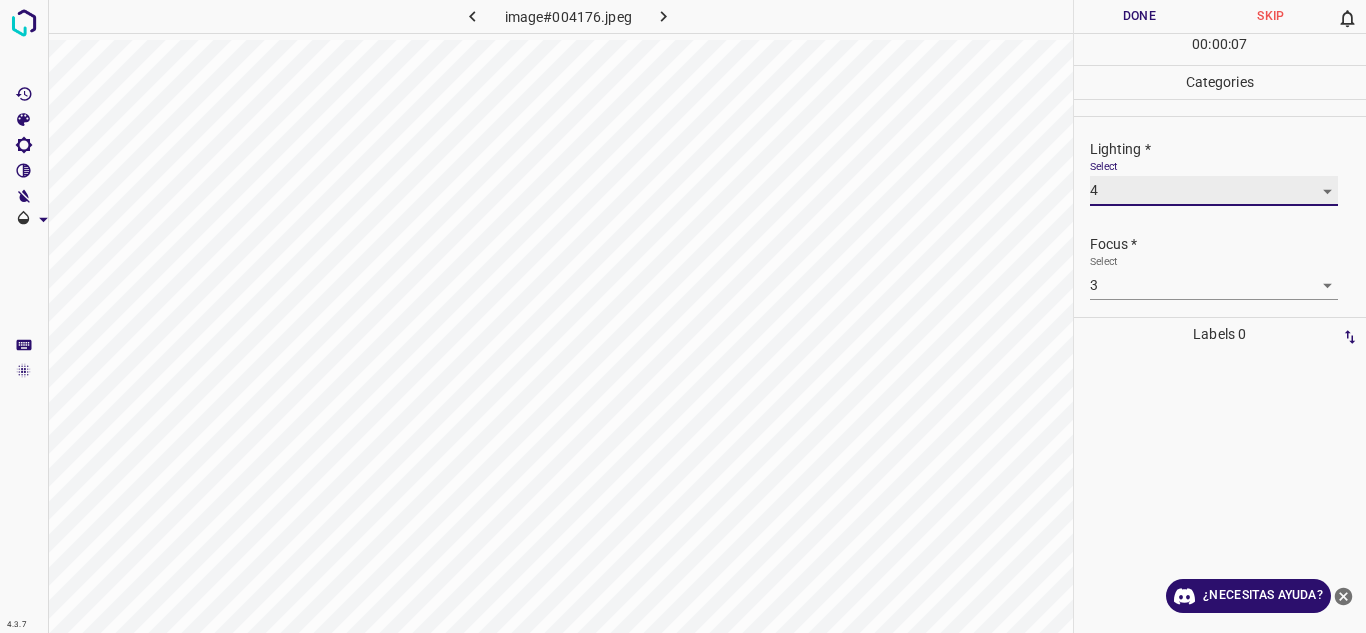 scroll, scrollTop: 98, scrollLeft: 0, axis: vertical 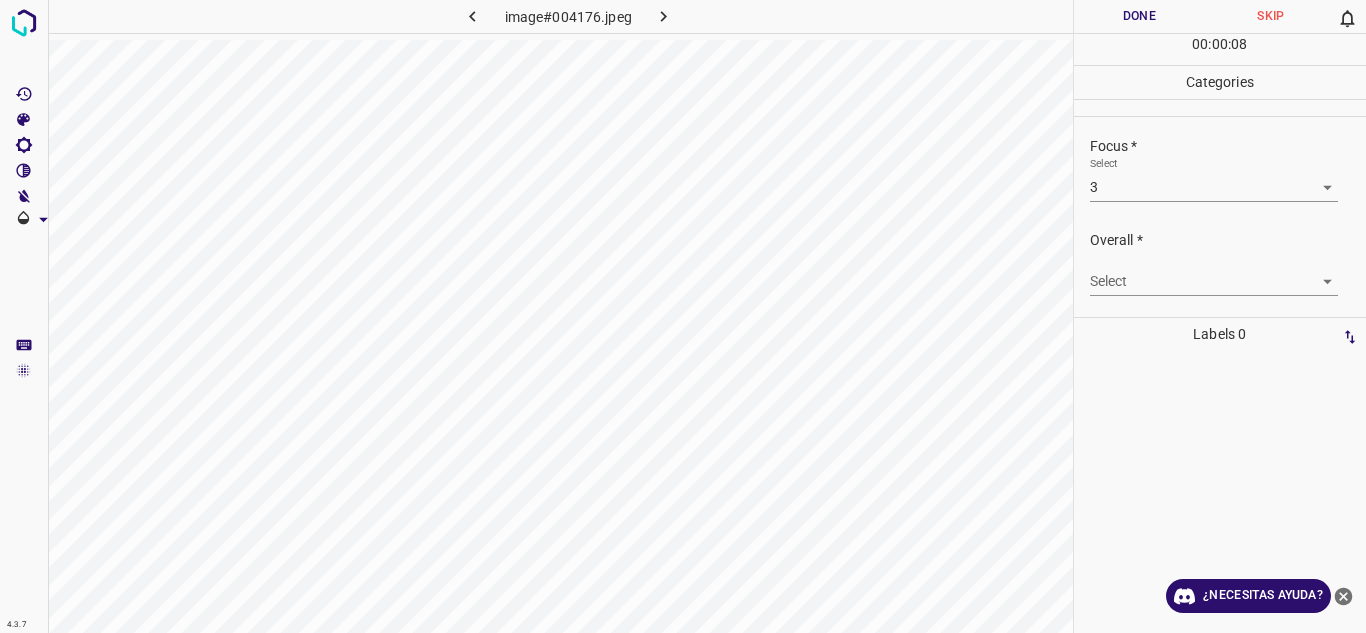 click on "4.3.7 image#004176.jpeg Done Skip 0 00   : 00   : 08   Categories Lighting *  Select 4 4 Focus *  Select 3 3 Overall *  Select ​ Labels   0 Categories 1 Lighting 2 Focus 3 Overall Tools Space Change between modes (Draw & Edit) I Auto labeling R Restore zoom M Zoom in N Zoom out Delete Delete selecte label Filters Z Restore filters X Saturation filter C Brightness filter V Contrast filter B Gray scale filter General O Download ¿Necesitas ayuda? Texto original Valora esta traducción Tu opinión servirá para ayudar a mejorar el Traductor de Google - Texto - Esconder - Borrar" at bounding box center [683, 316] 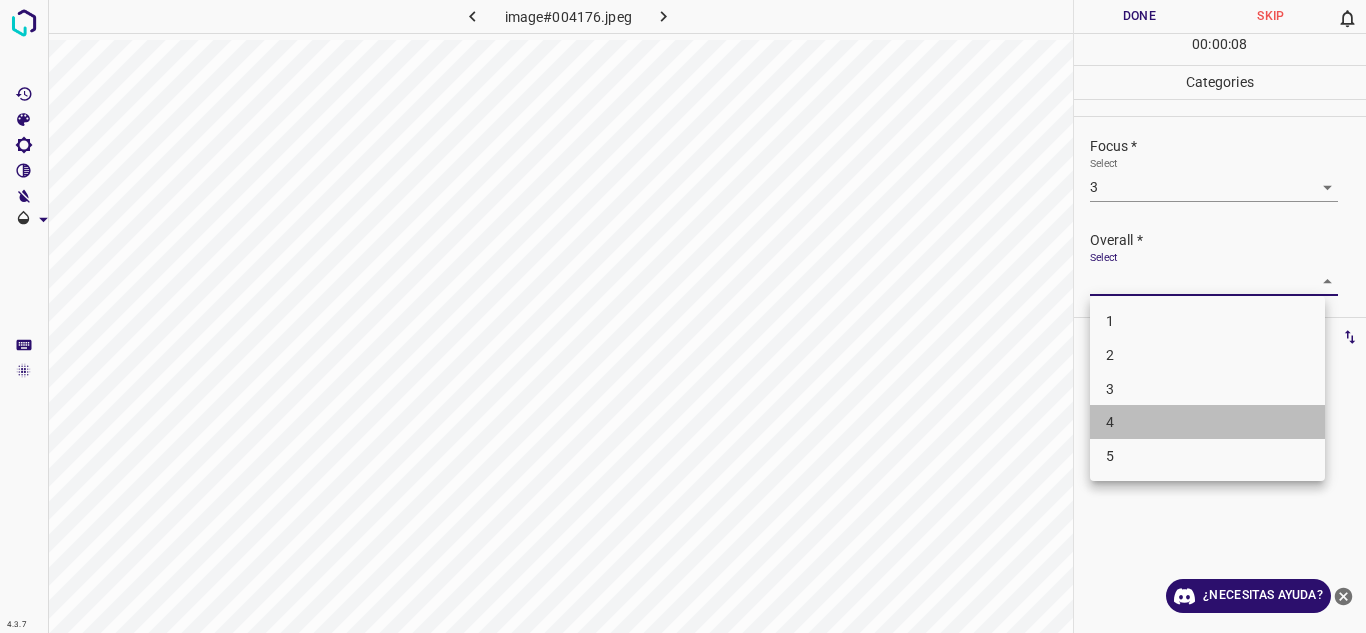 drag, startPoint x: 1168, startPoint y: 427, endPoint x: 1208, endPoint y: 291, distance: 141.76036 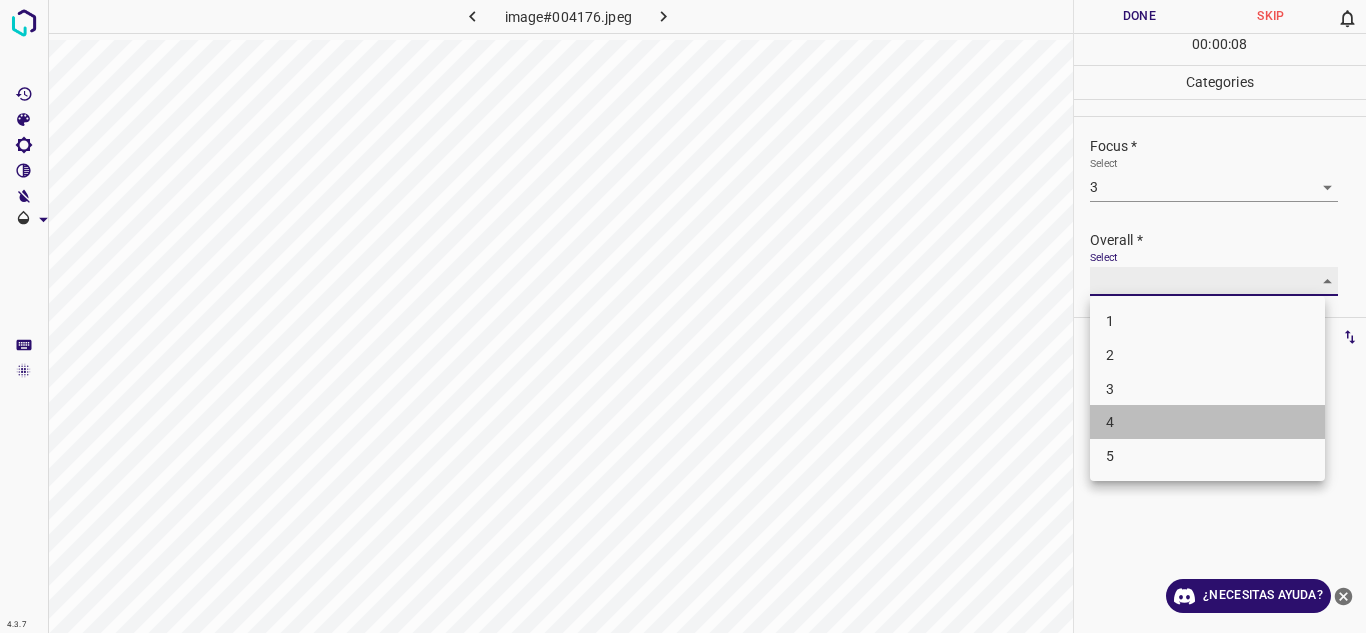type on "4" 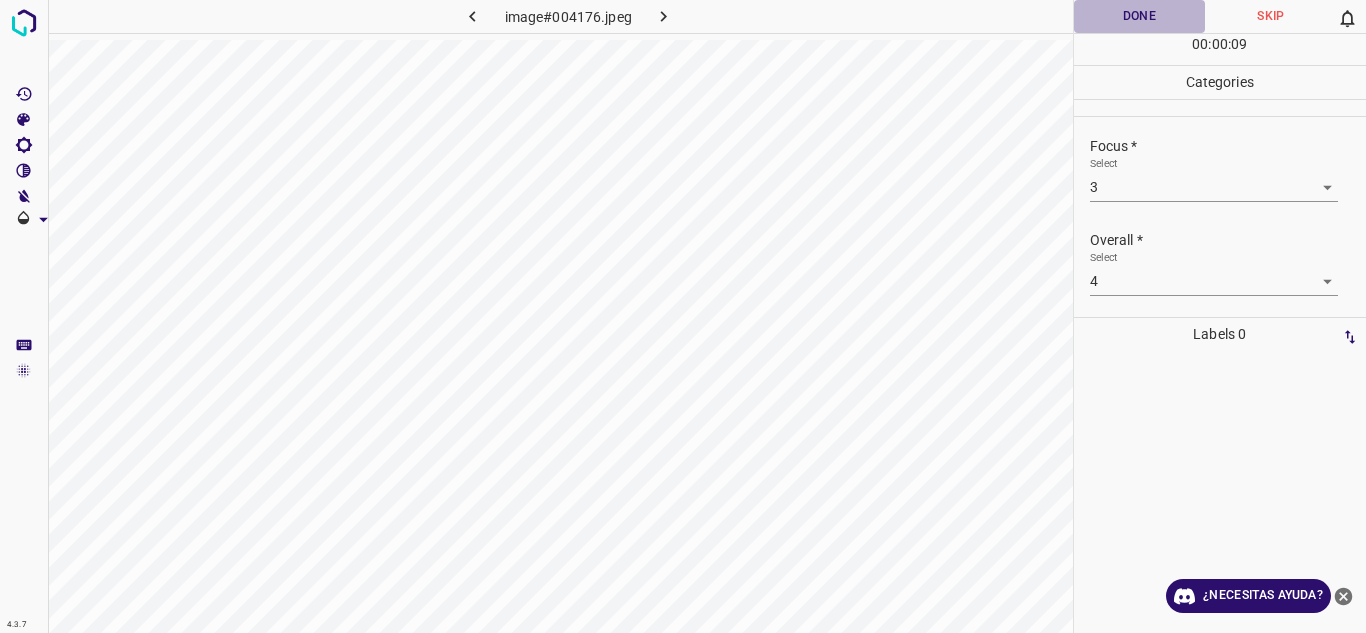 click on "Done" at bounding box center [1140, 16] 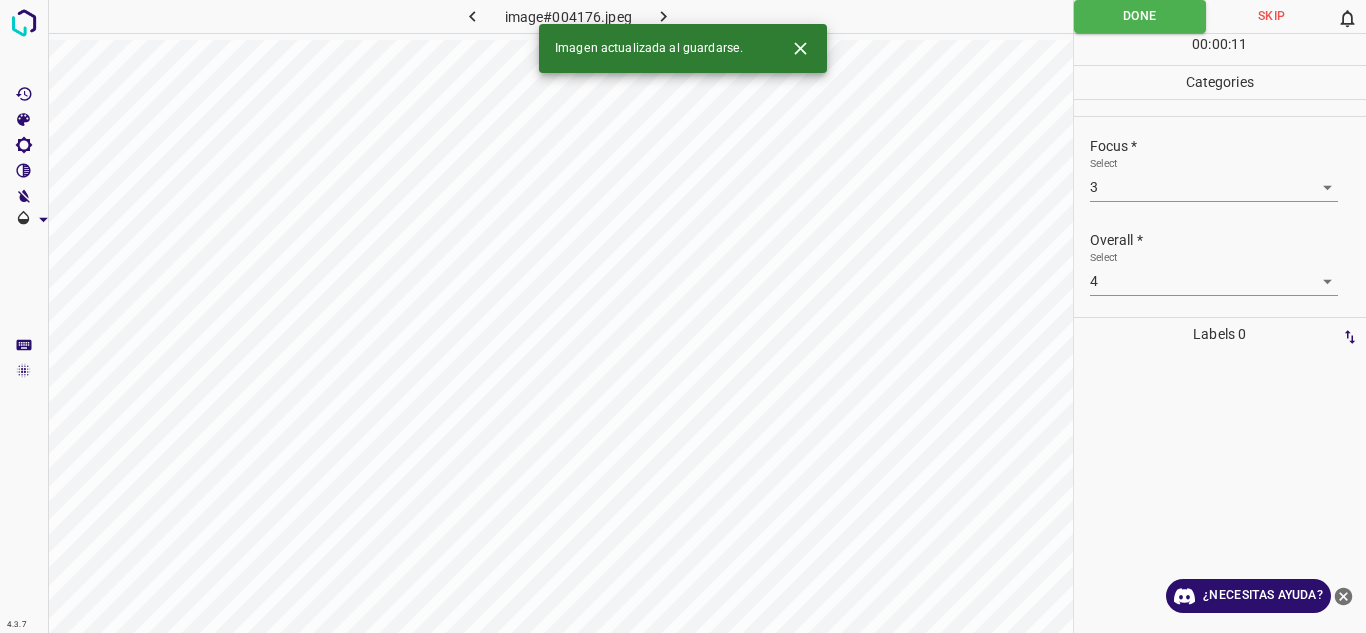 click 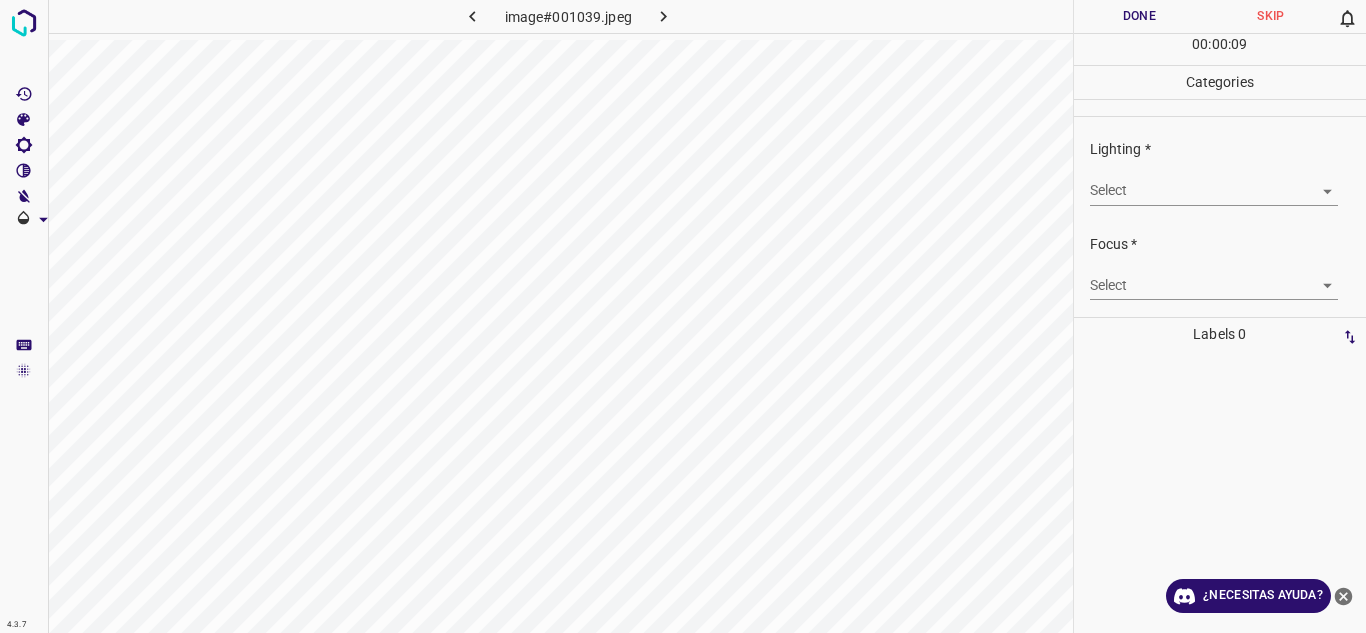 click on "4.3.7 image#001039.jpeg Done Skip 0 00   : 00   : 09   Categories Lighting *  Select ​ Focus *  Select ​ Overall *  Select ​ Labels   0 Categories 1 Lighting 2 Focus 3 Overall Tools Space Change between modes (Draw & Edit) I Auto labeling R Restore zoom M Zoom in N Zoom out Delete Delete selecte label Filters Z Restore filters X Saturation filter C Brightness filter V Contrast filter B Gray scale filter General O Download ¿Necesitas ayuda? Texto original Valora esta traducción Tu opinión servirá para ayudar a mejorar el Traductor de Google - Texto - Esconder - Borrar" at bounding box center [683, 316] 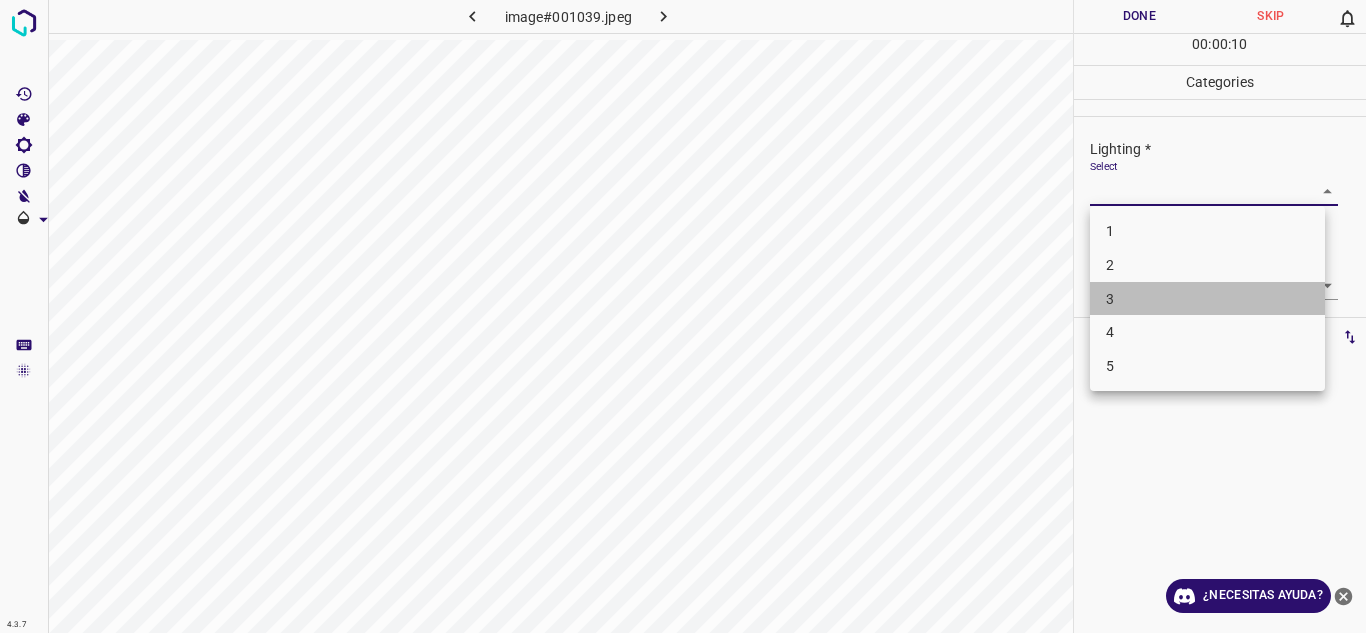 click on "3" at bounding box center [1207, 299] 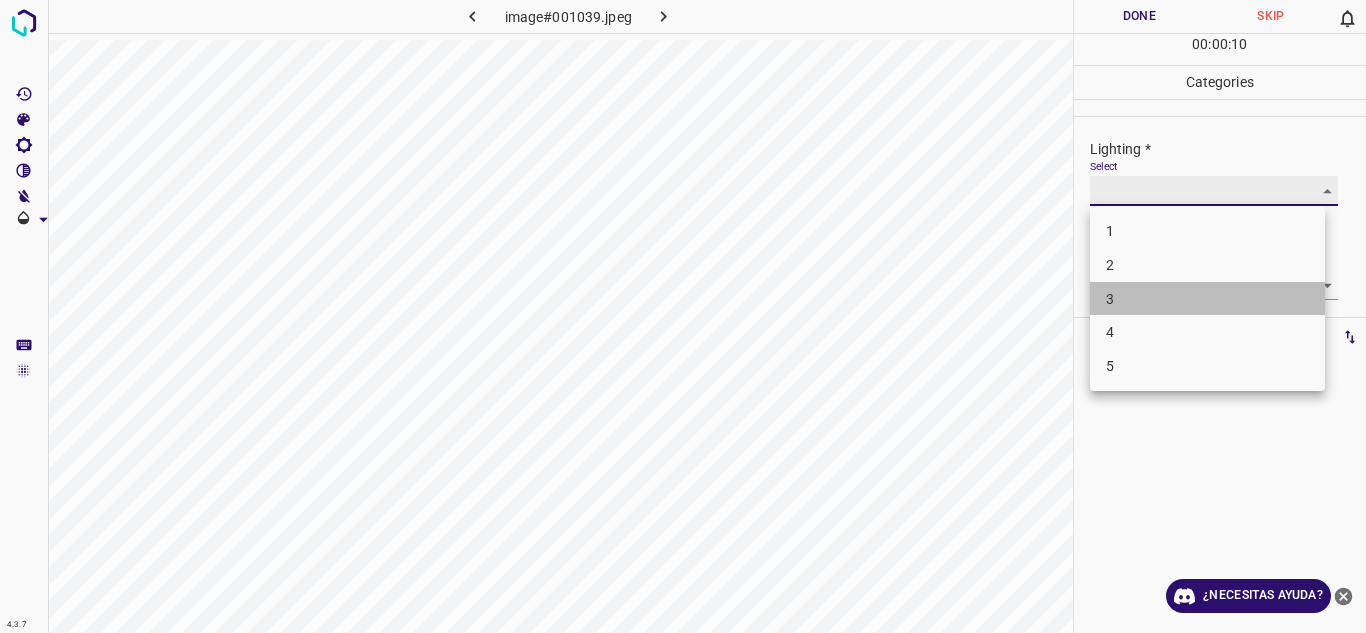 type on "3" 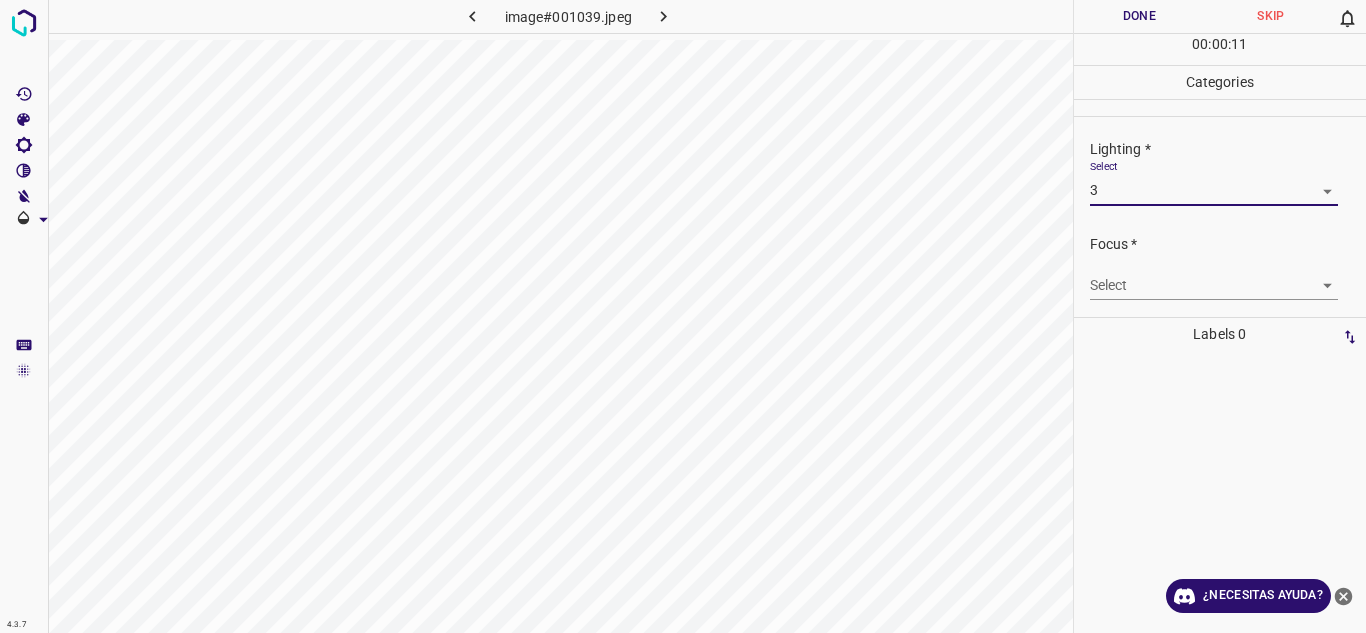 click on "4.3.7 image#001039.jpeg Done Skip 0 00   : 00   : 11   Categories Lighting *  Select 3 3 Focus *  Select ​ Overall *  Select ​ Labels   0 Categories 1 Lighting 2 Focus 3 Overall Tools Space Change between modes (Draw & Edit) I Auto labeling R Restore zoom M Zoom in N Zoom out Delete Delete selecte label Filters Z Restore filters X Saturation filter C Brightness filter V Contrast filter B Gray scale filter General O Download ¿Necesitas ayuda? Texto original Valora esta traducción Tu opinión servirá para ayudar a mejorar el Traductor de Google - Texto - Esconder - Borrar" at bounding box center (683, 316) 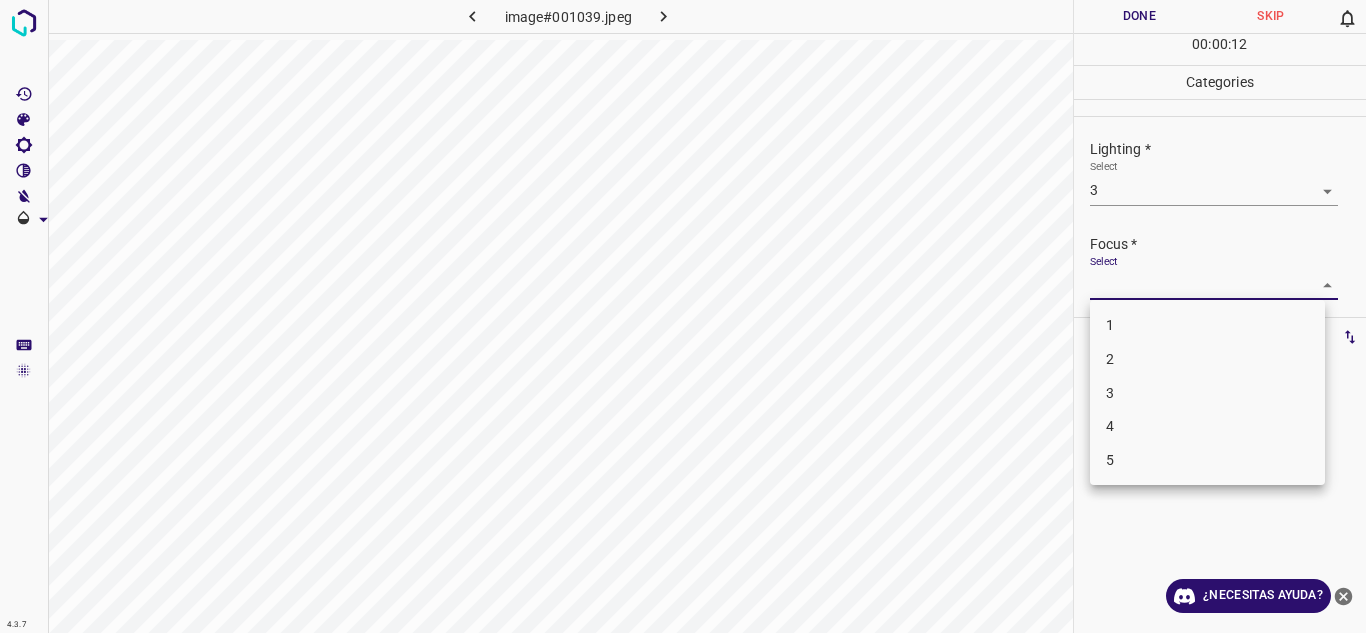 drag, startPoint x: 1167, startPoint y: 360, endPoint x: 1305, endPoint y: 331, distance: 141.01419 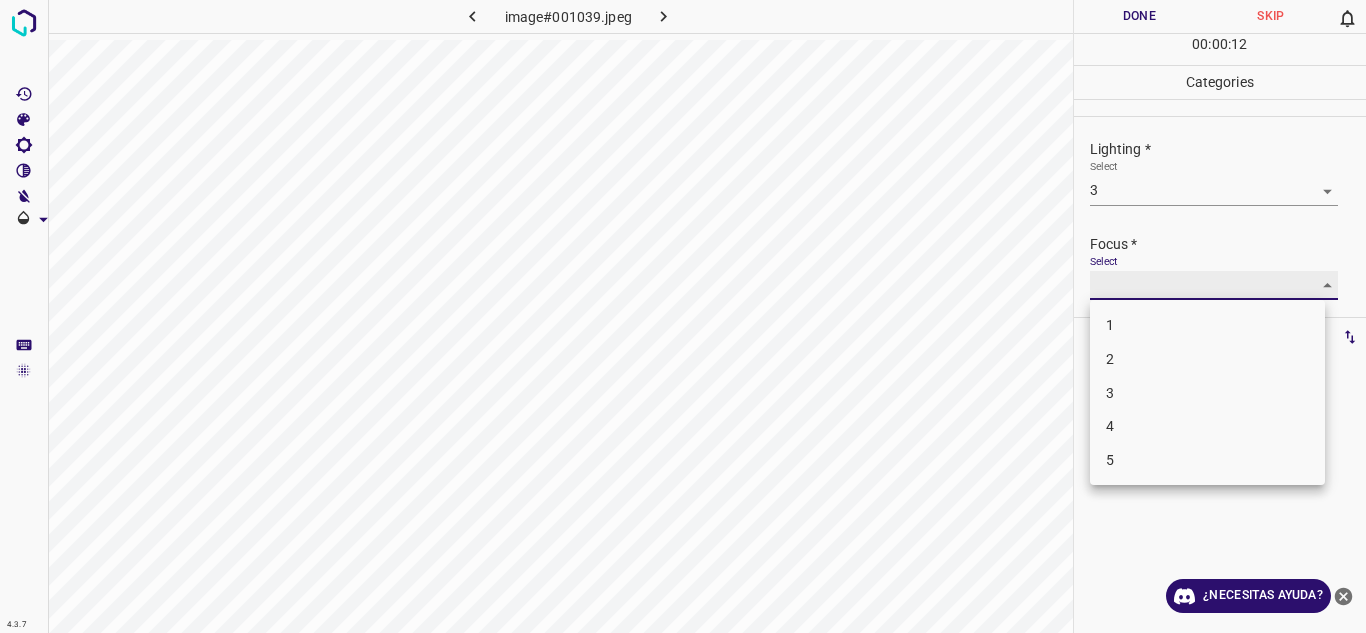 type on "2" 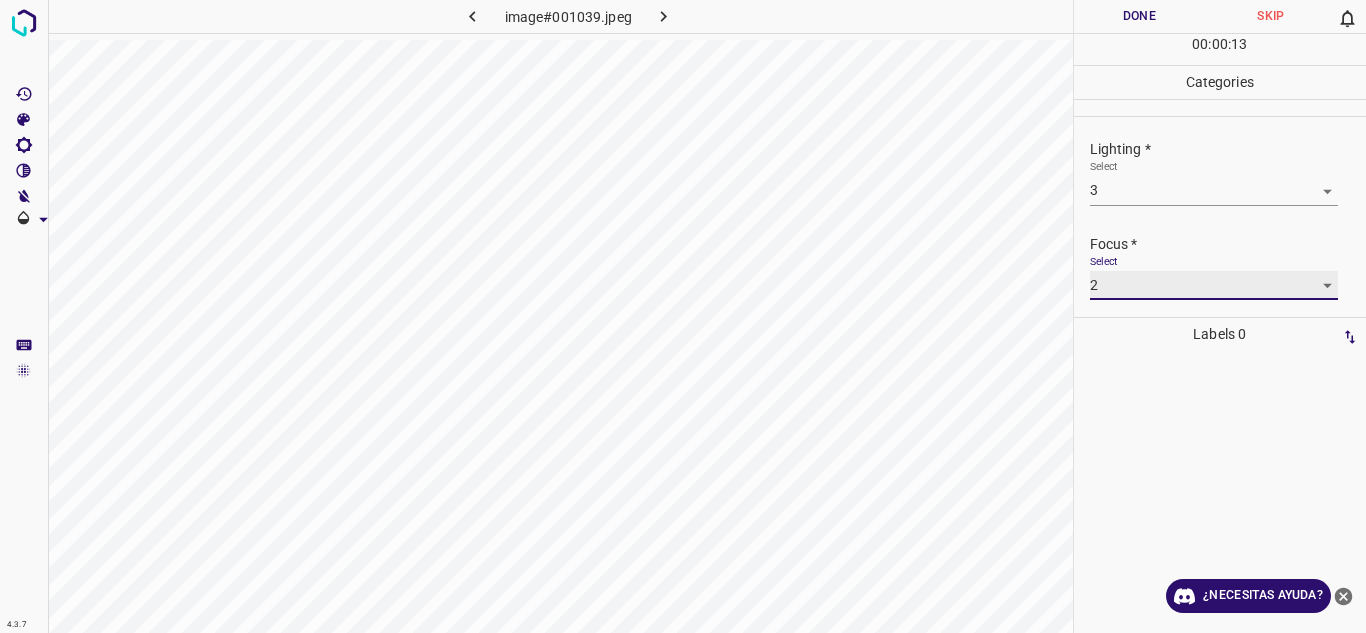 scroll, scrollTop: 98, scrollLeft: 0, axis: vertical 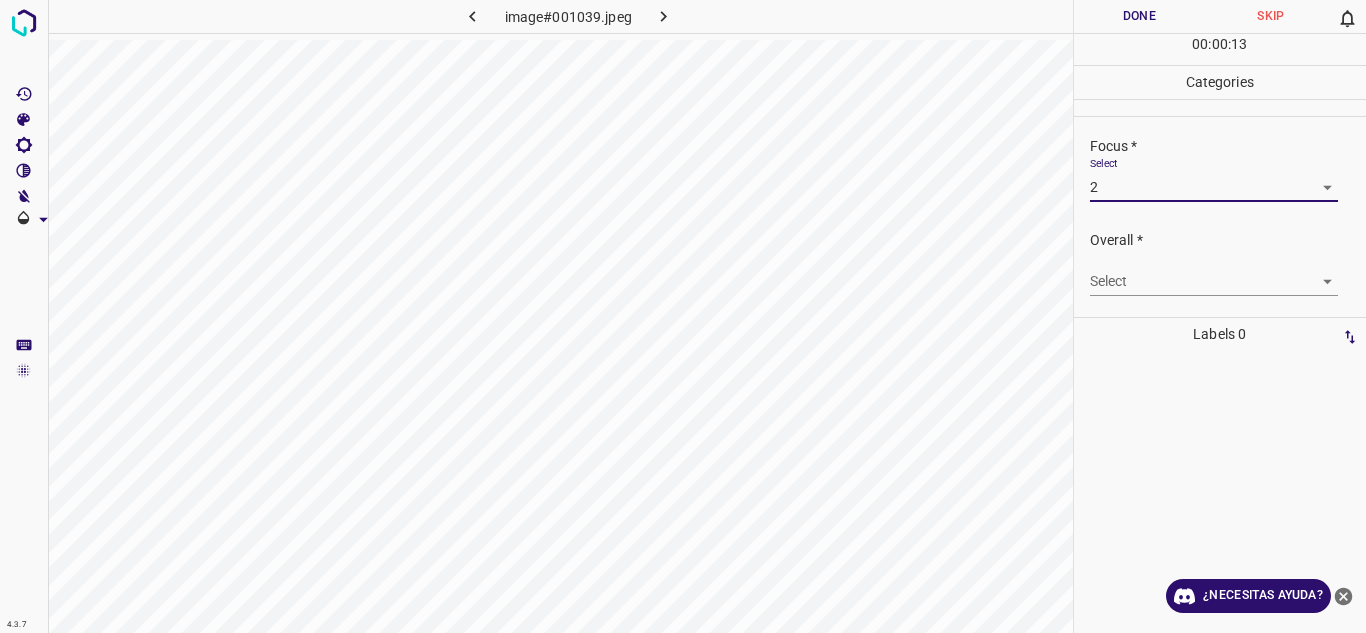 click on "4.3.7 image#001039.jpeg Done Skip 0 00   : 00   : 13   Categories Lighting *  Select 3 3 Focus *  Select 2 2 Overall *  Select ​ Labels   0 Categories 1 Lighting 2 Focus 3 Overall Tools Space Change between modes (Draw & Edit) I Auto labeling R Restore zoom M Zoom in N Zoom out Delete Delete selecte label Filters Z Restore filters X Saturation filter C Brightness filter V Contrast filter B Gray scale filter General O Download ¿Necesitas ayuda? Texto original Valora esta traducción Tu opinión servirá para ayudar a mejorar el Traductor de Google - Texto - Esconder - Borrar" at bounding box center (683, 316) 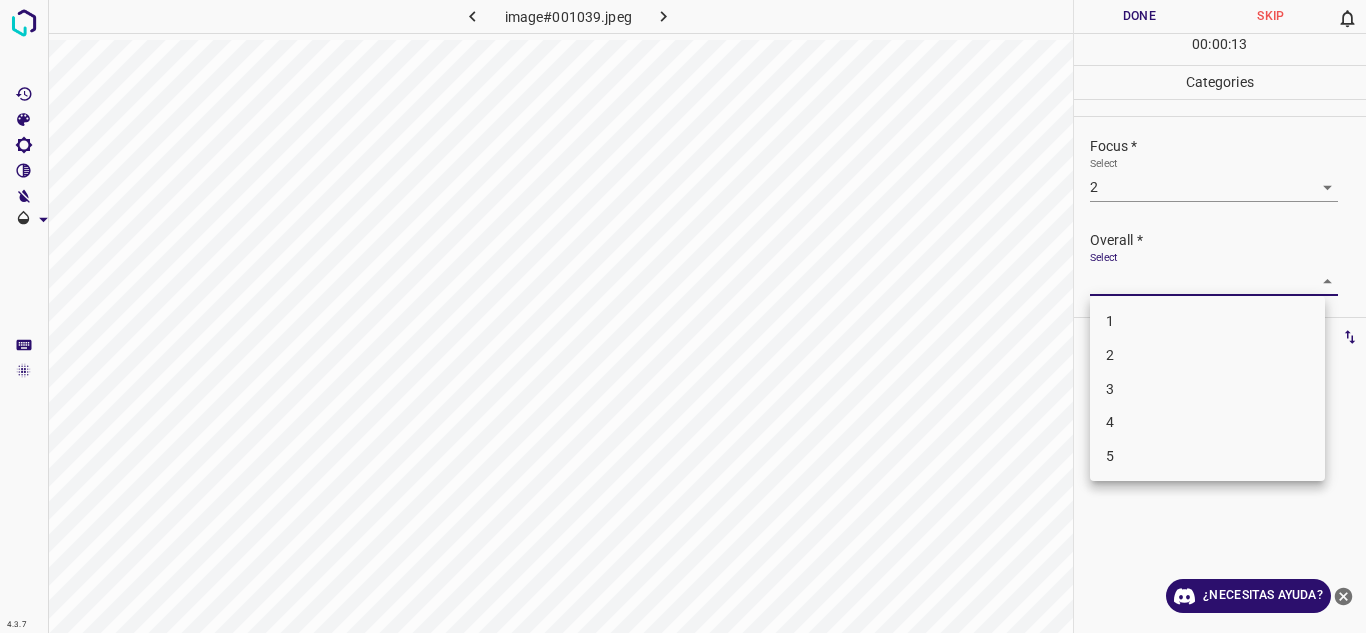 click on "3" at bounding box center [1207, 389] 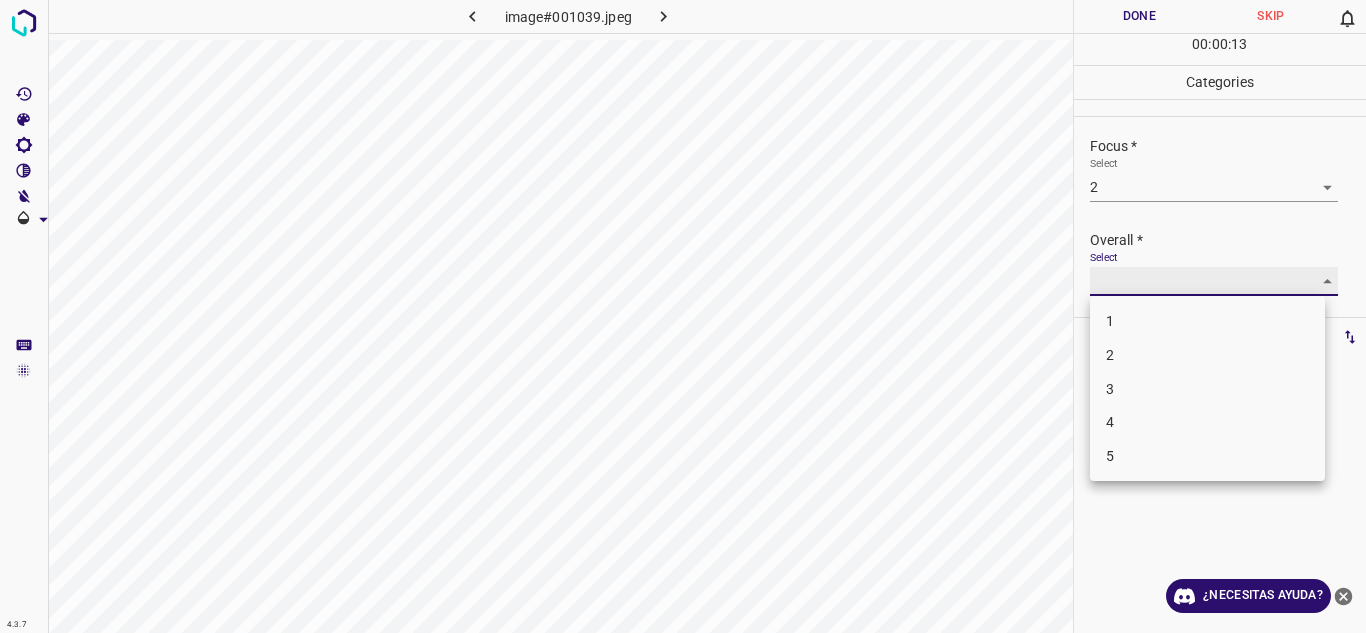 type on "3" 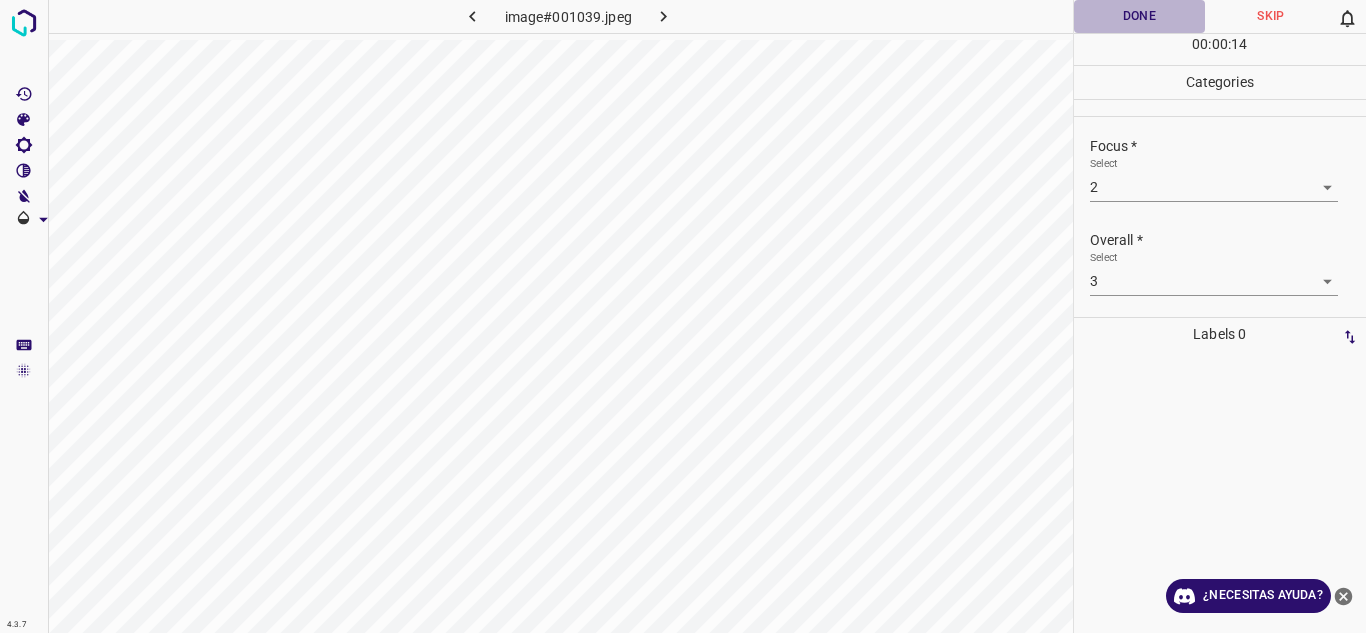 click on "Done" at bounding box center (1140, 16) 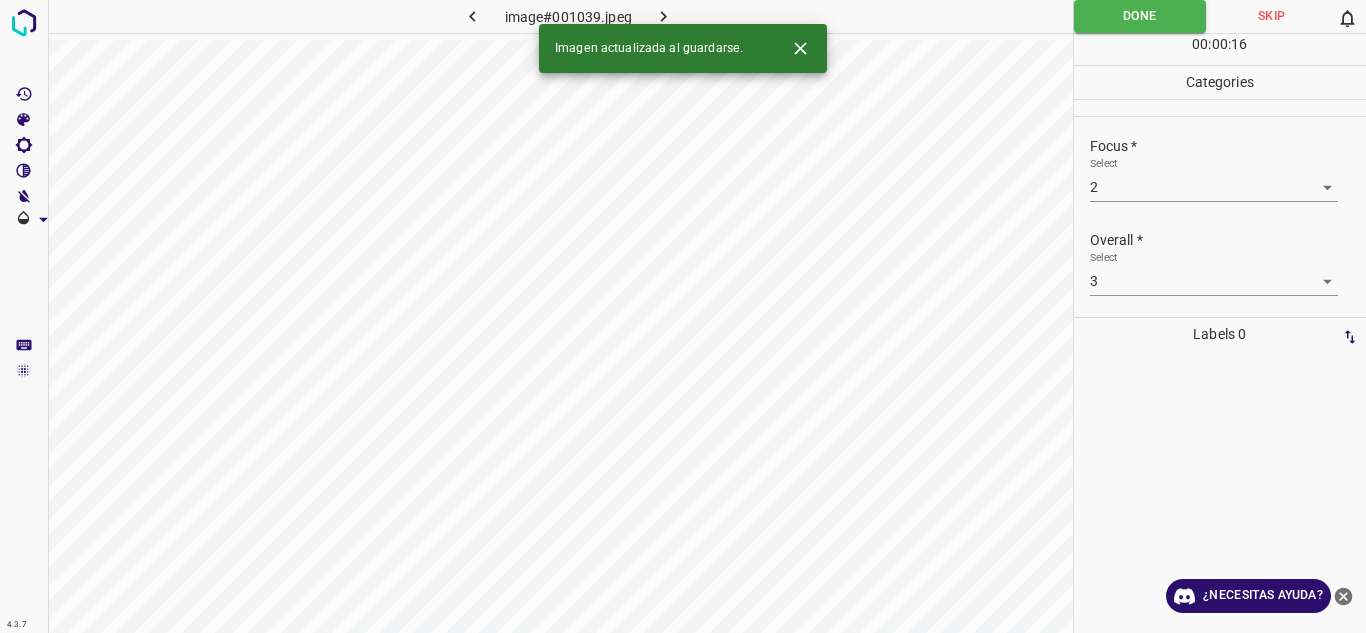 click at bounding box center [664, 16] 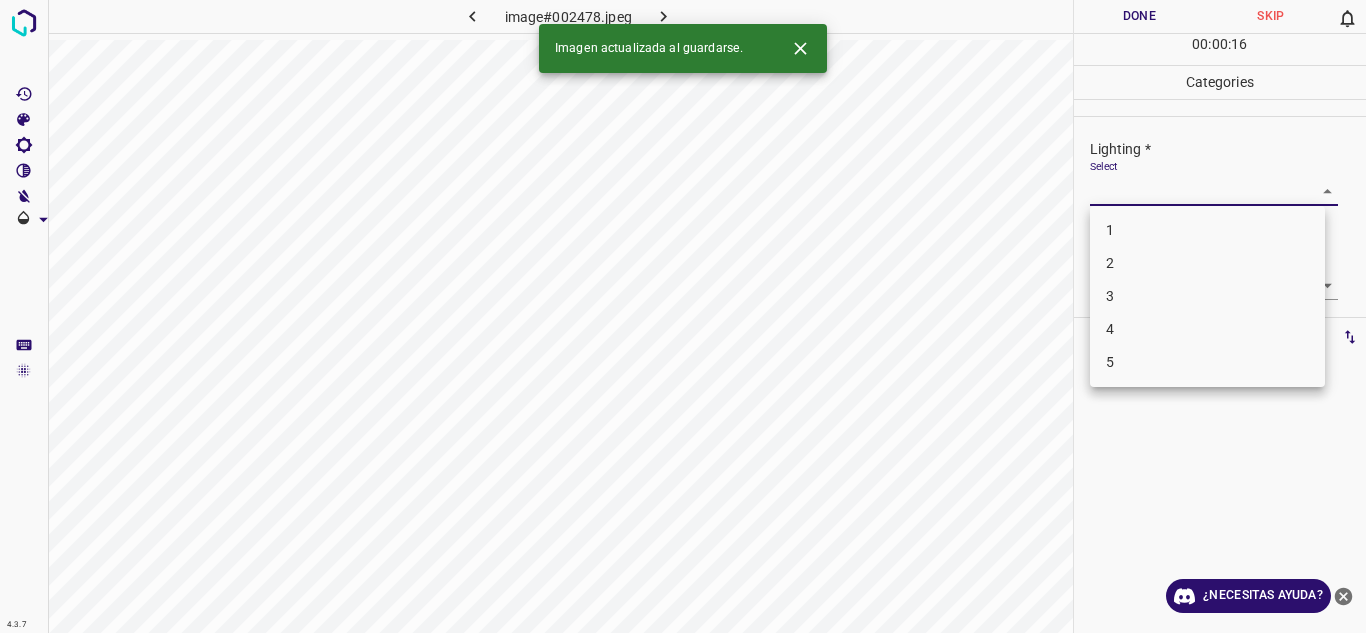 click on "4.3.7 image#002478.jpeg Done Skip 0 00   : 00   : 16   Categories Lighting *  Select ​ Focus *  Select ​ Overall *  Select ​ Labels   0 Categories 1 Lighting 2 Focus 3 Overall Tools Space Change between modes (Draw & Edit) I Auto labeling R Restore zoom M Zoom in N Zoom out Delete Delete selecte label Filters Z Restore filters X Saturation filter C Brightness filter V Contrast filter B Gray scale filter General O Download Imagen actualizada al guardarse. ¿Necesitas ayuda? Texto original Valora esta traducción Tu opinión servirá para ayudar a mejorar el Traductor de Google - Texto - Esconder - Borrar 1 2 3 4 5" at bounding box center (683, 316) 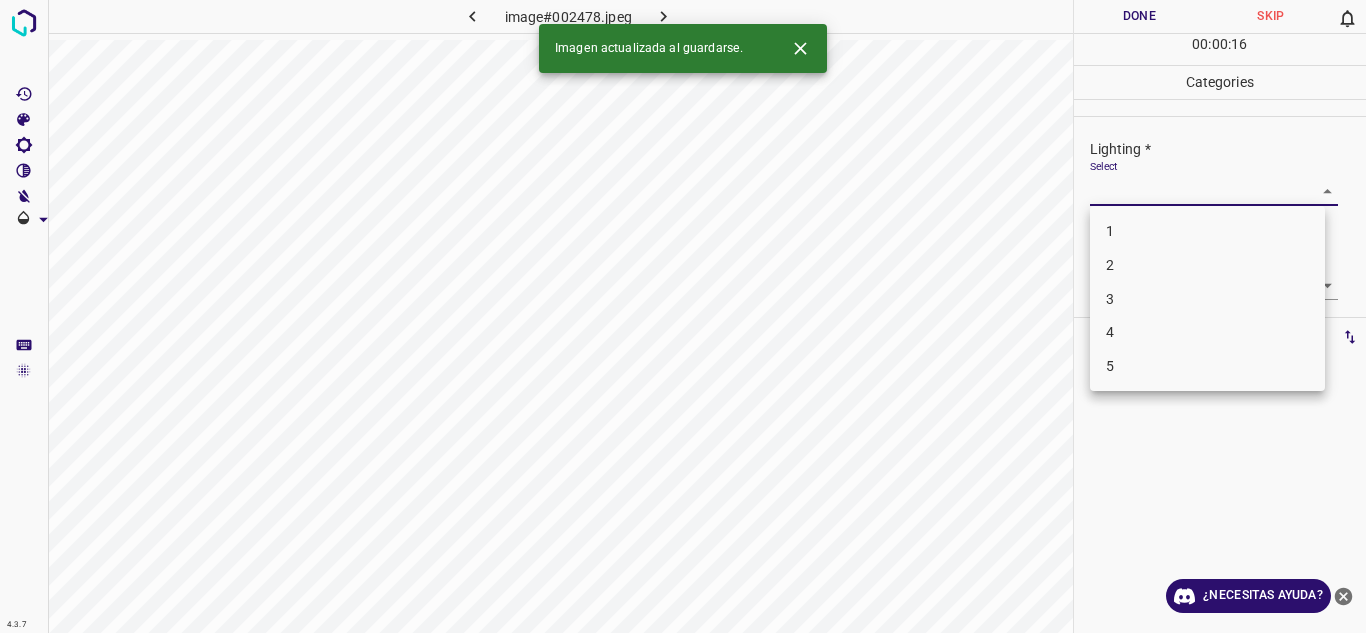 click on "2" at bounding box center [1207, 265] 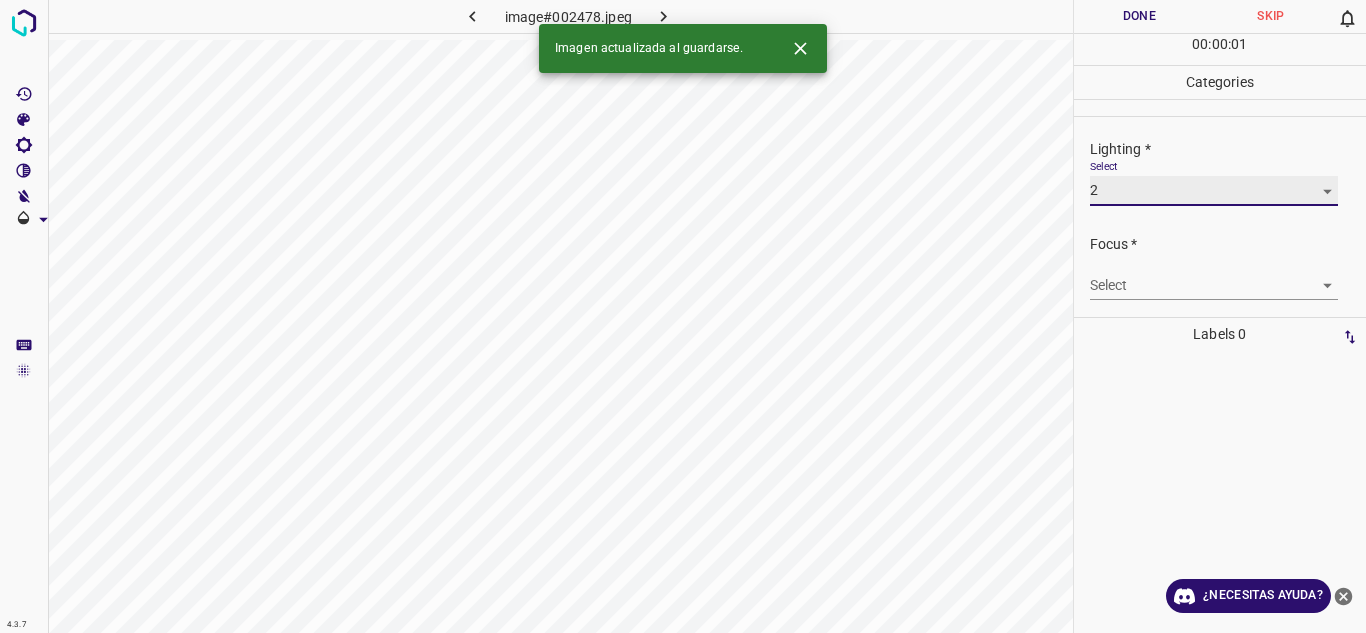 type on "2" 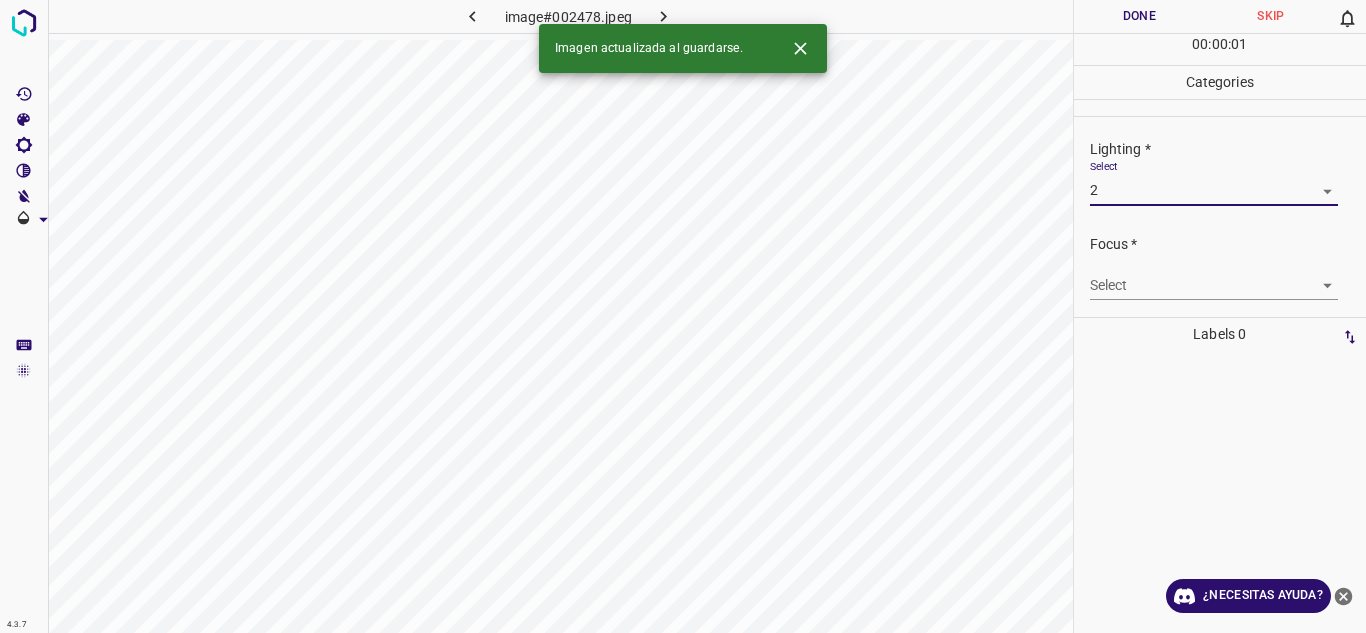click on "4.3.7 image#002478.jpeg Done Skip 0 00   : 00   : 01   Categories Lighting *  Select 2 2 Focus *  Select ​ Overall *  Select ​ Labels   0 Categories 1 Lighting 2 Focus 3 Overall Tools Space Change between modes (Draw & Edit) I Auto labeling R Restore zoom M Zoom in N Zoom out Delete Delete selecte label Filters Z Restore filters X Saturation filter C Brightness filter V Contrast filter B Gray scale filter General O Download Imagen actualizada al guardarse. ¿Necesitas ayuda? Texto original Valora esta traducción Tu opinión servirá para ayudar a mejorar el Traductor de Google - Texto - Esconder - Borrar" at bounding box center (683, 316) 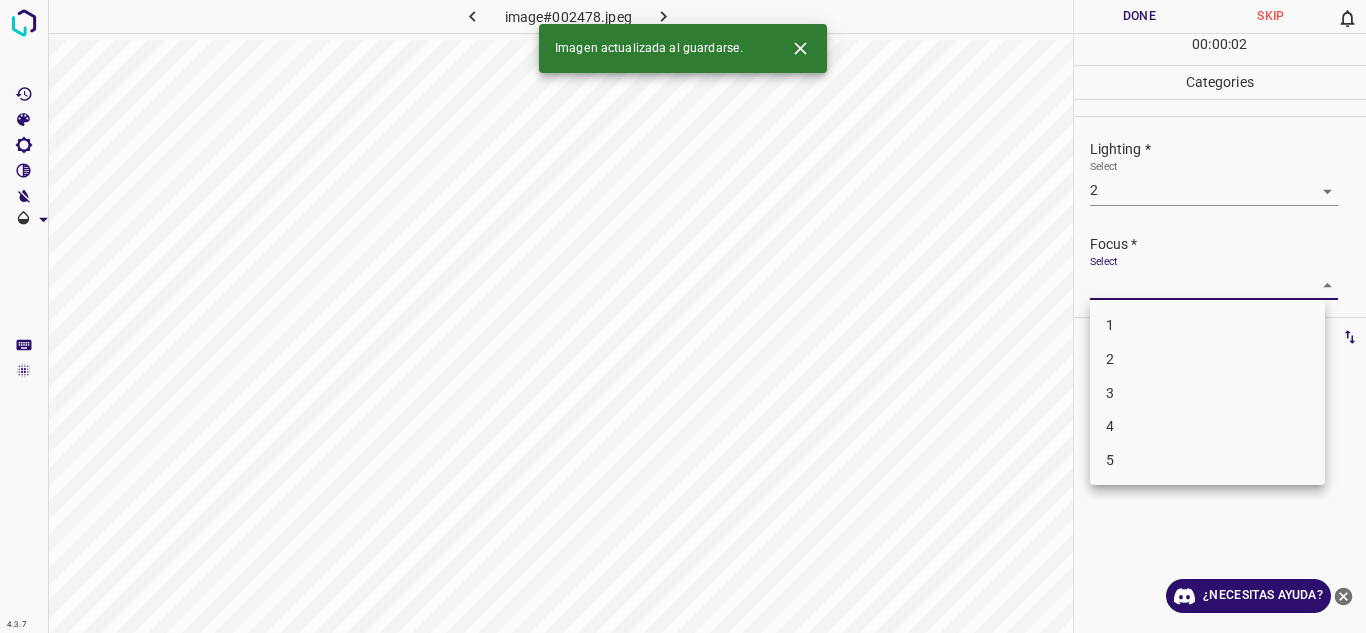 click on "2" at bounding box center [1207, 359] 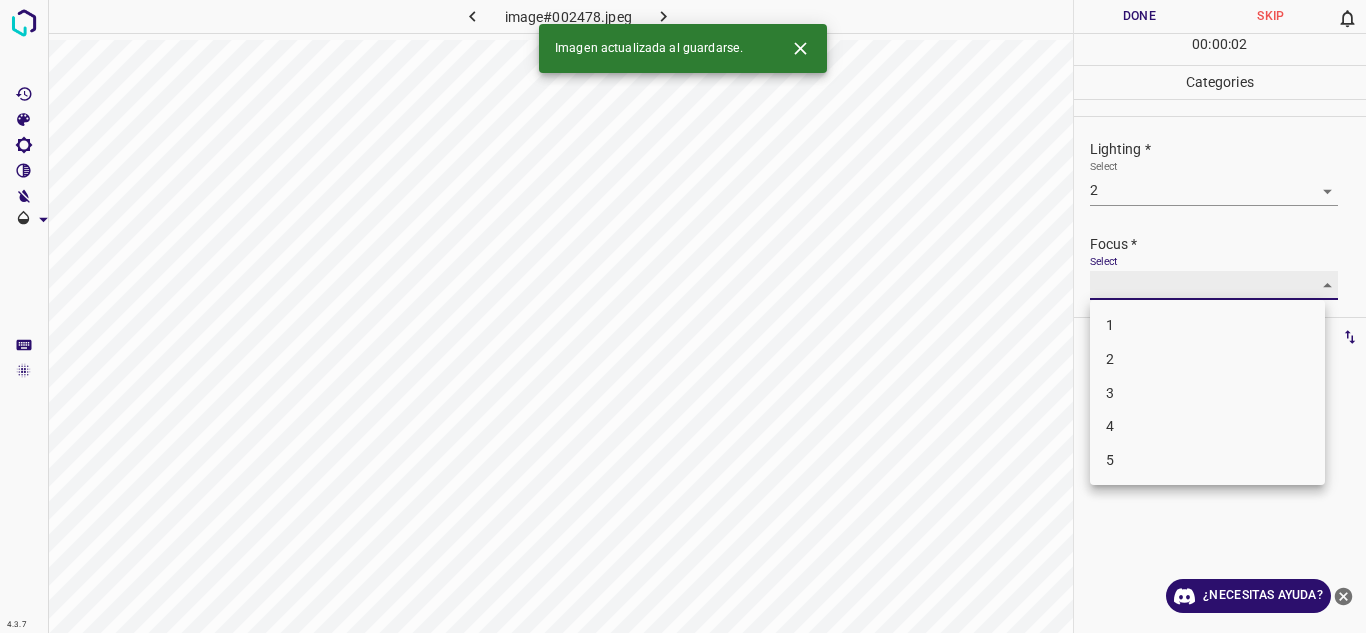 type on "2" 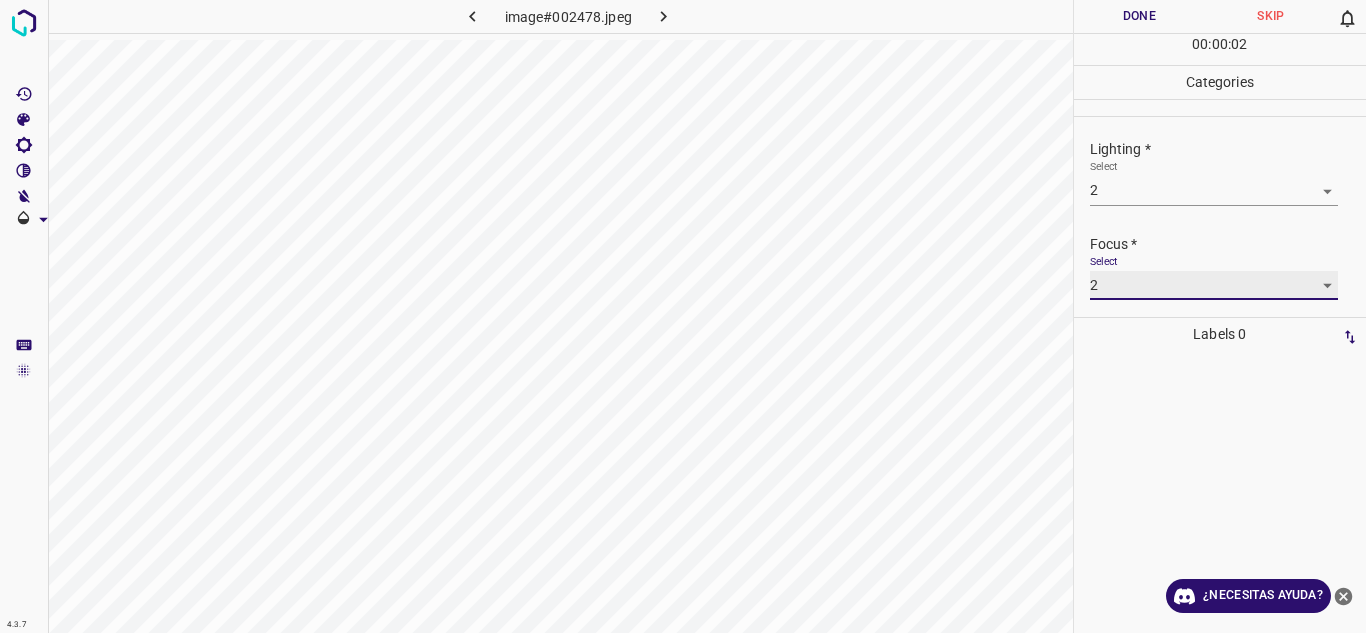 scroll, scrollTop: 98, scrollLeft: 0, axis: vertical 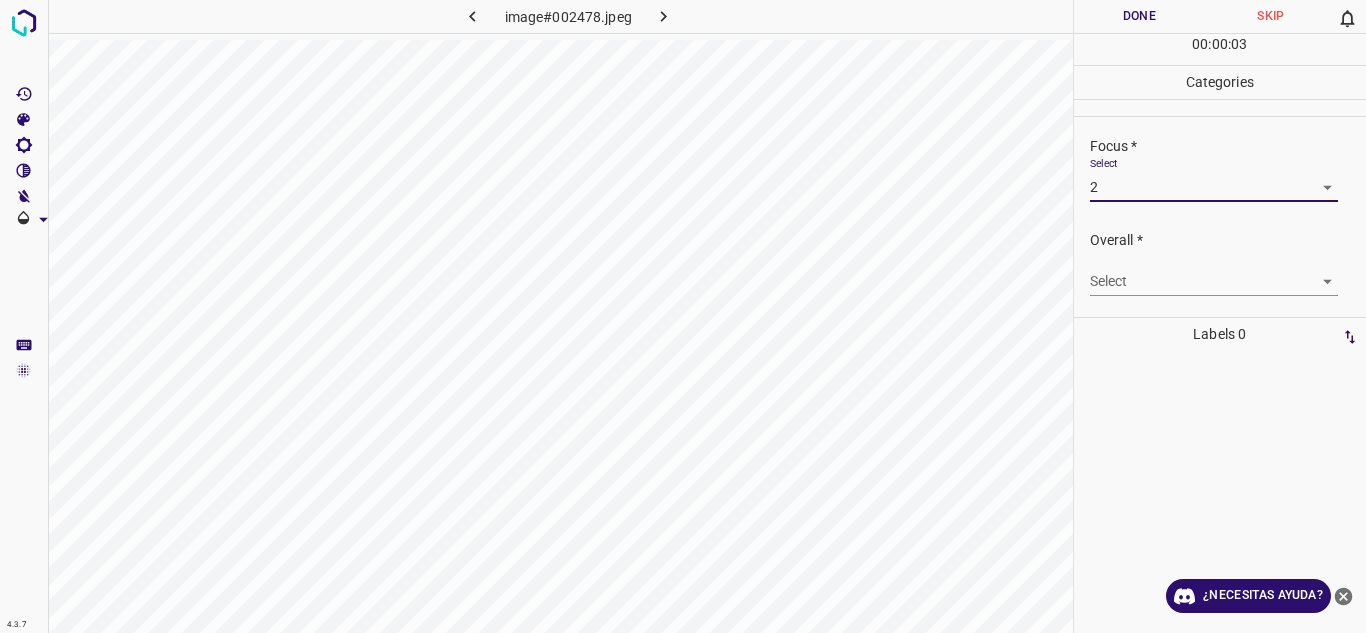 click on "4.3.7 image#002478.jpeg Done Skip 0 00   : 00   : 03   Categories Lighting *  Select 2 2 Focus *  Select 2 2 Overall *  Select ​ Labels   0 Categories 1 Lighting 2 Focus 3 Overall Tools Space Change between modes (Draw & Edit) I Auto labeling R Restore zoom M Zoom in N Zoom out Delete Delete selecte label Filters Z Restore filters X Saturation filter C Brightness filter V Contrast filter B Gray scale filter General O Download ¿Necesitas ayuda? Texto original Valora esta traducción Tu opinión servirá para ayudar a mejorar el Traductor de Google - Texto - Esconder - Borrar" at bounding box center (683, 316) 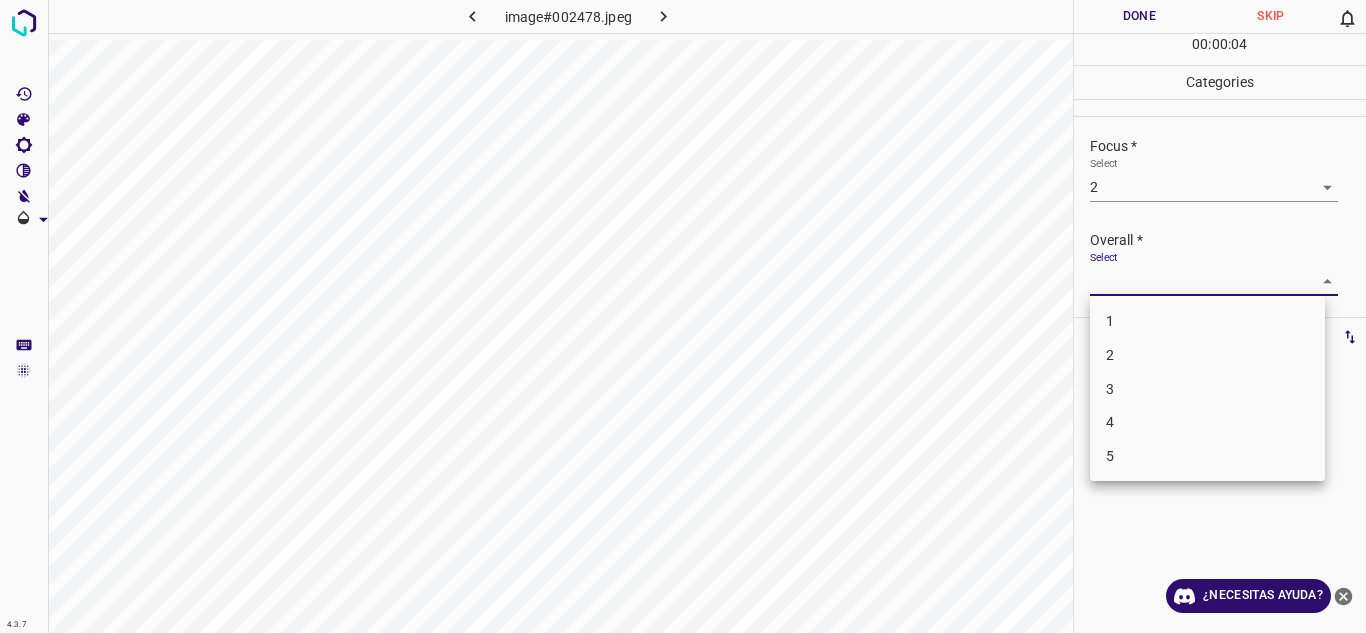 click on "2" at bounding box center (1207, 355) 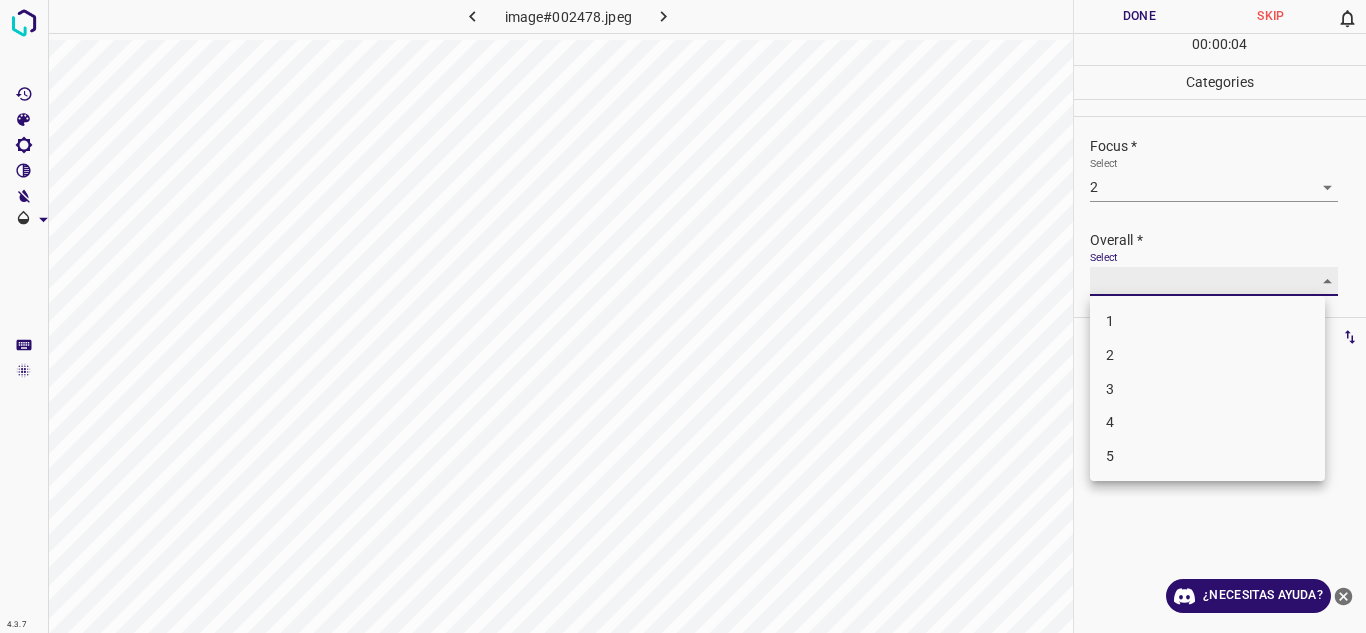type on "2" 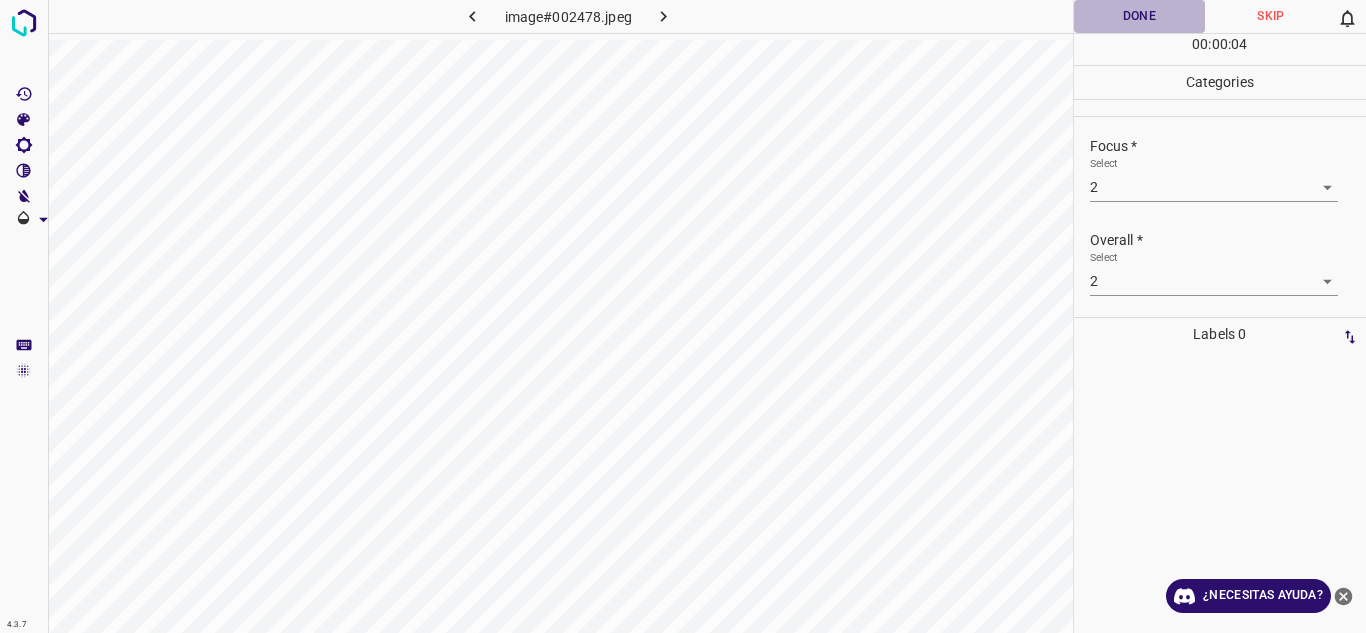 click on "Done" at bounding box center [1140, 16] 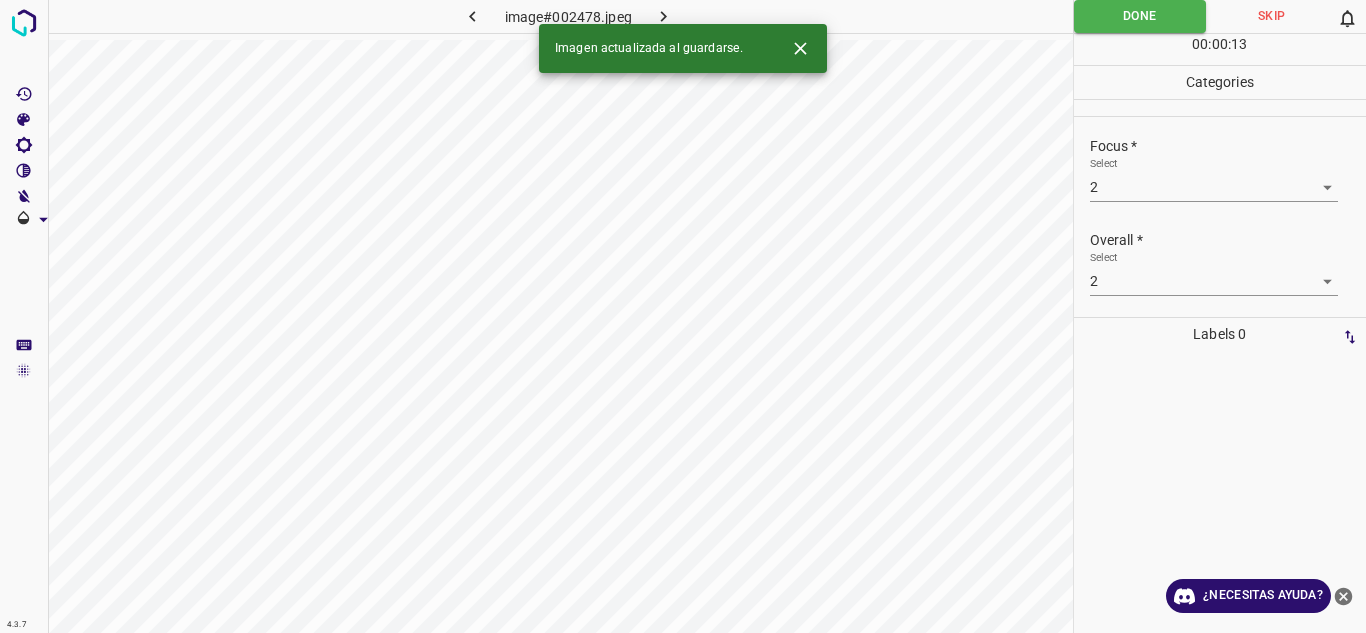 click at bounding box center [664, 16] 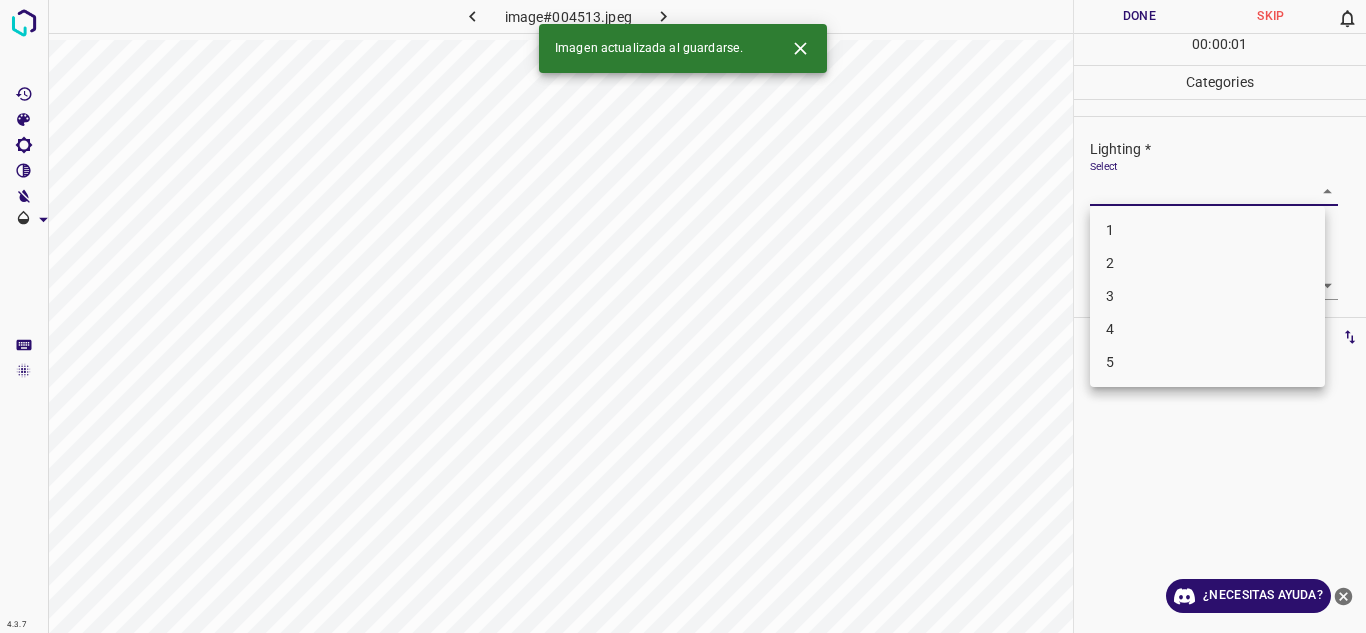 click on "4.3.7 image#004513.jpeg Done Skip 0 00   : 00   : 01   Categories Lighting *  Select ​ Focus *  Select ​ Overall *  Select ​ Labels   0 Categories 1 Lighting 2 Focus 3 Overall Tools Space Change between modes (Draw & Edit) I Auto labeling R Restore zoom M Zoom in N Zoom out Delete Delete selecte label Filters Z Restore filters X Saturation filter C Brightness filter V Contrast filter B Gray scale filter General O Download Imagen actualizada al guardarse. ¿Necesitas ayuda? Texto original Valora esta traducción Tu opinión servirá para ayudar a mejorar el Traductor de Google - Texto - Esconder - Borrar 1 2 3 4 5" at bounding box center (683, 316) 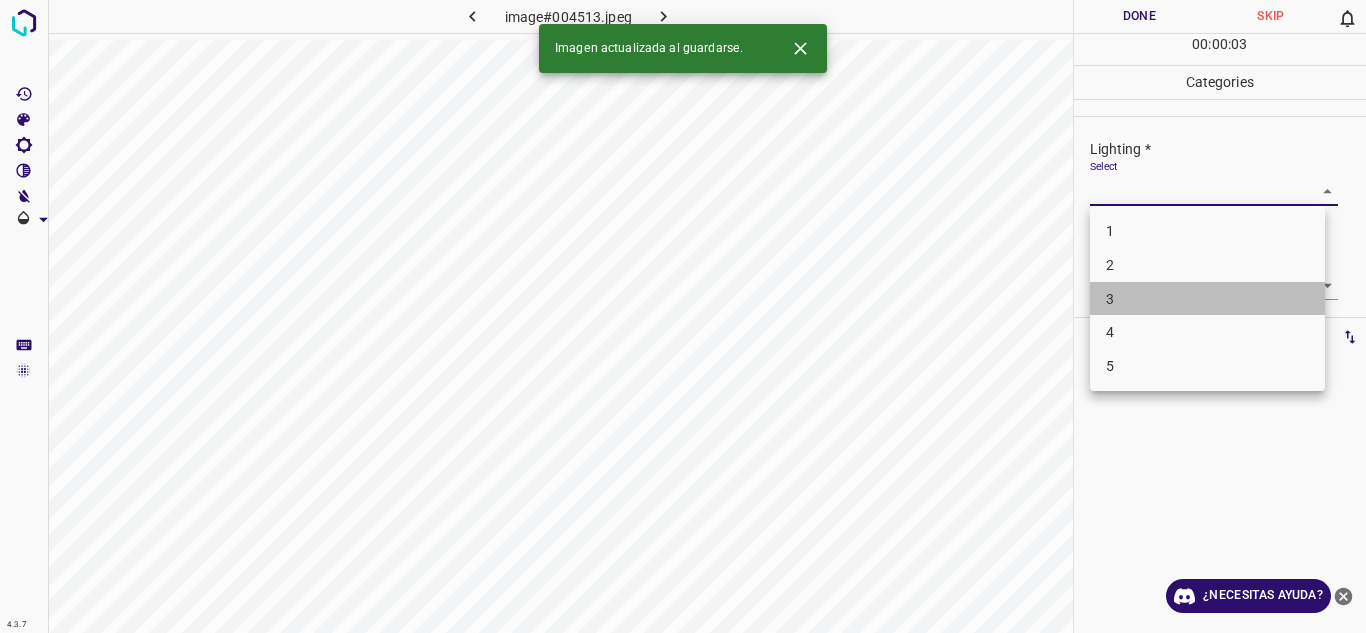 click on "3" at bounding box center (1207, 299) 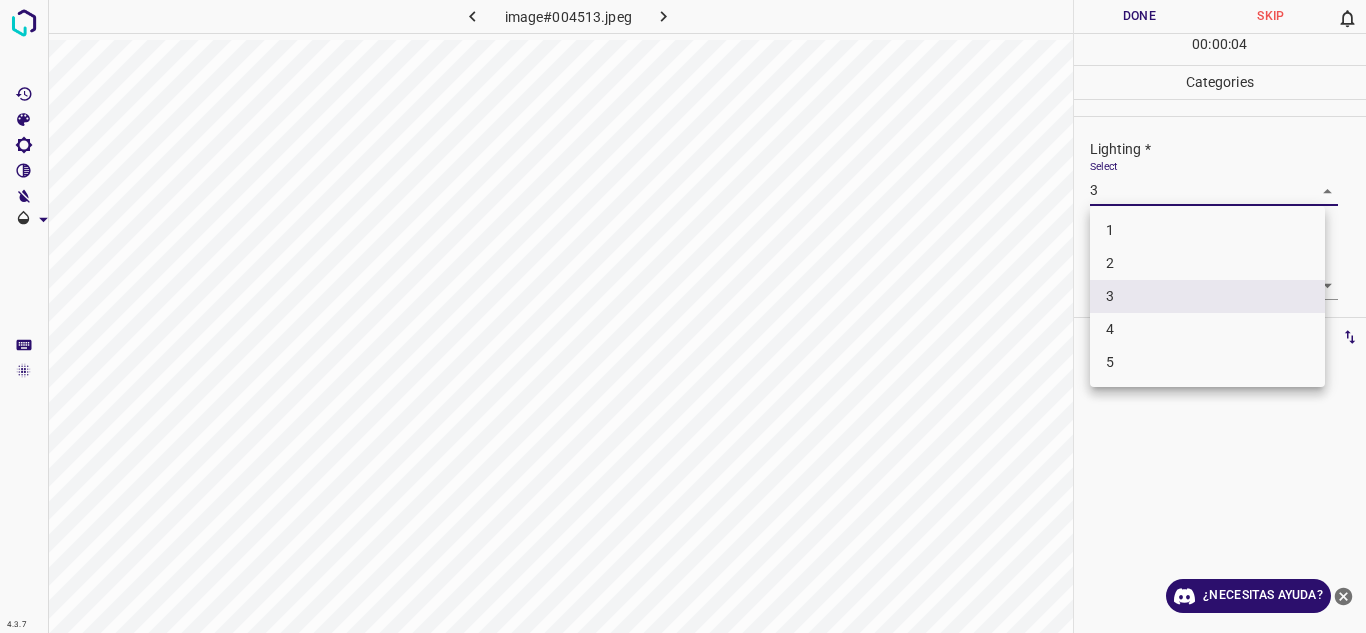 click on "4.3.7 image#004513.jpeg Done Skip 0 00   : 00   : 04   Categories Lighting *  Select 3 3 Focus *  Select ​ Overall *  Select ​ Labels   0 Categories 1 Lighting 2 Focus 3 Overall Tools Space Change between modes (Draw & Edit) I Auto labeling R Restore zoom M Zoom in N Zoom out Delete Delete selecte label Filters Z Restore filters X Saturation filter C Brightness filter V Contrast filter B Gray scale filter General O Download ¿Necesitas ayuda? Texto original Valora esta traducción Tu opinión servirá para ayudar a mejorar el Traductor de Google - Texto - Esconder - Borrar 1 2 3 4 5" at bounding box center [683, 316] 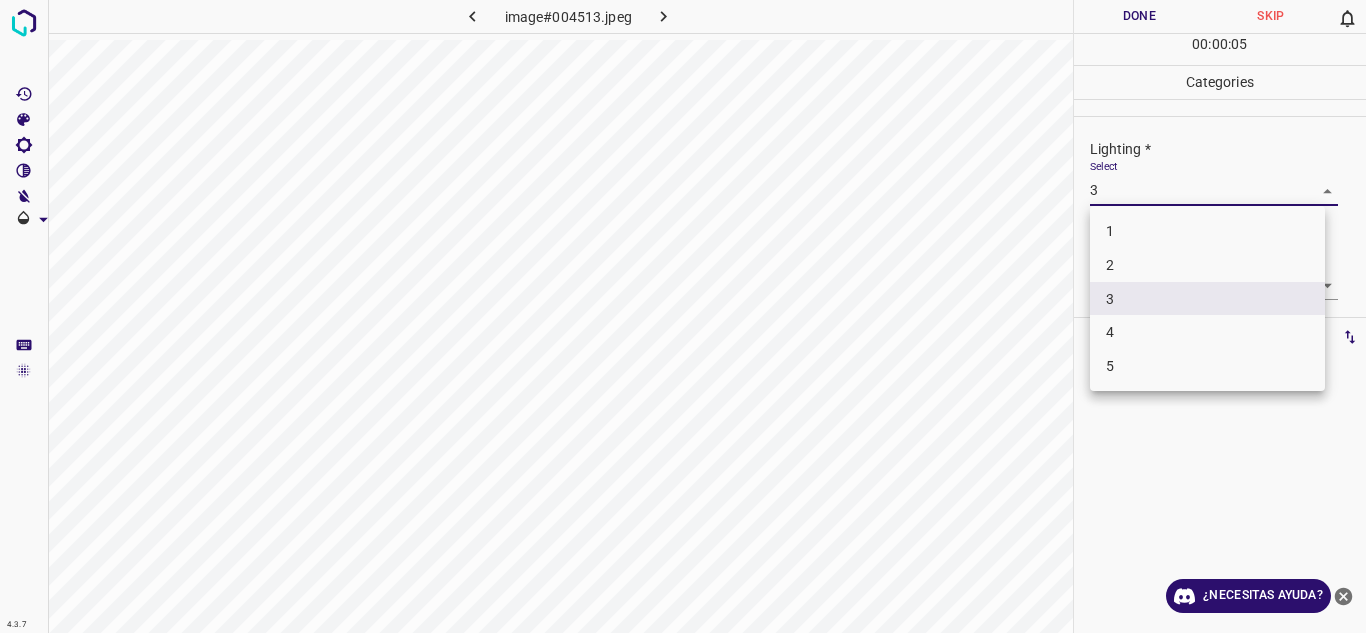 click on "4" at bounding box center (1207, 332) 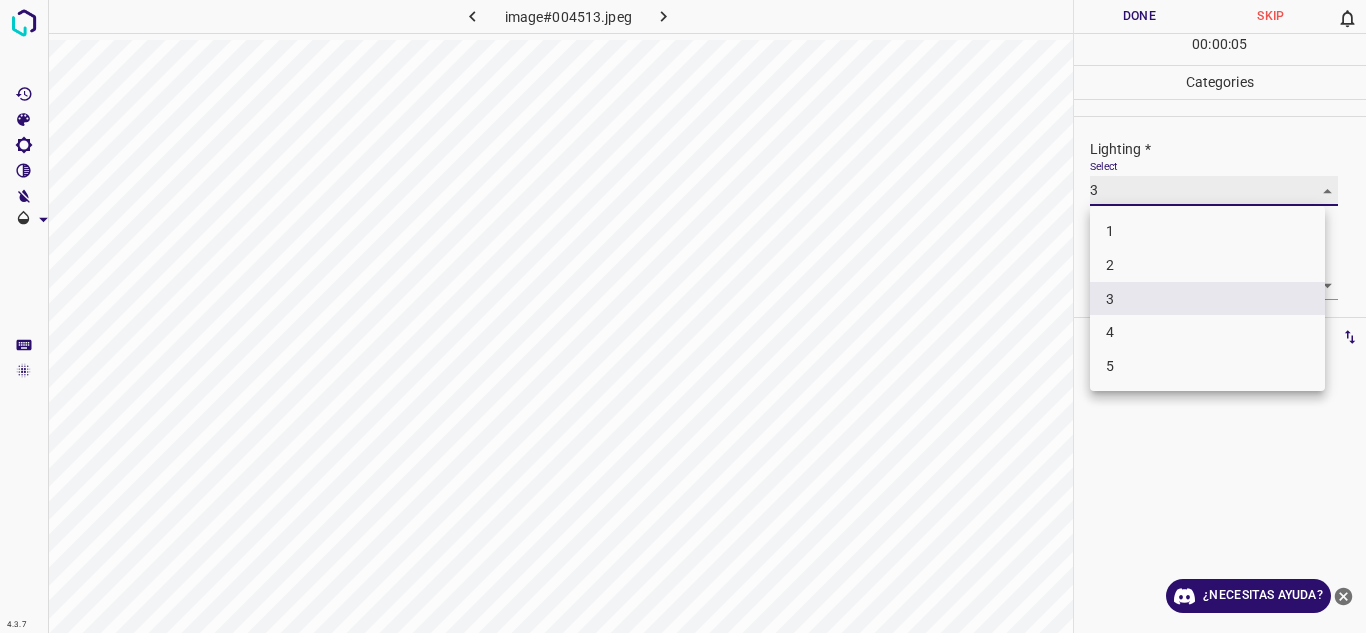 type on "4" 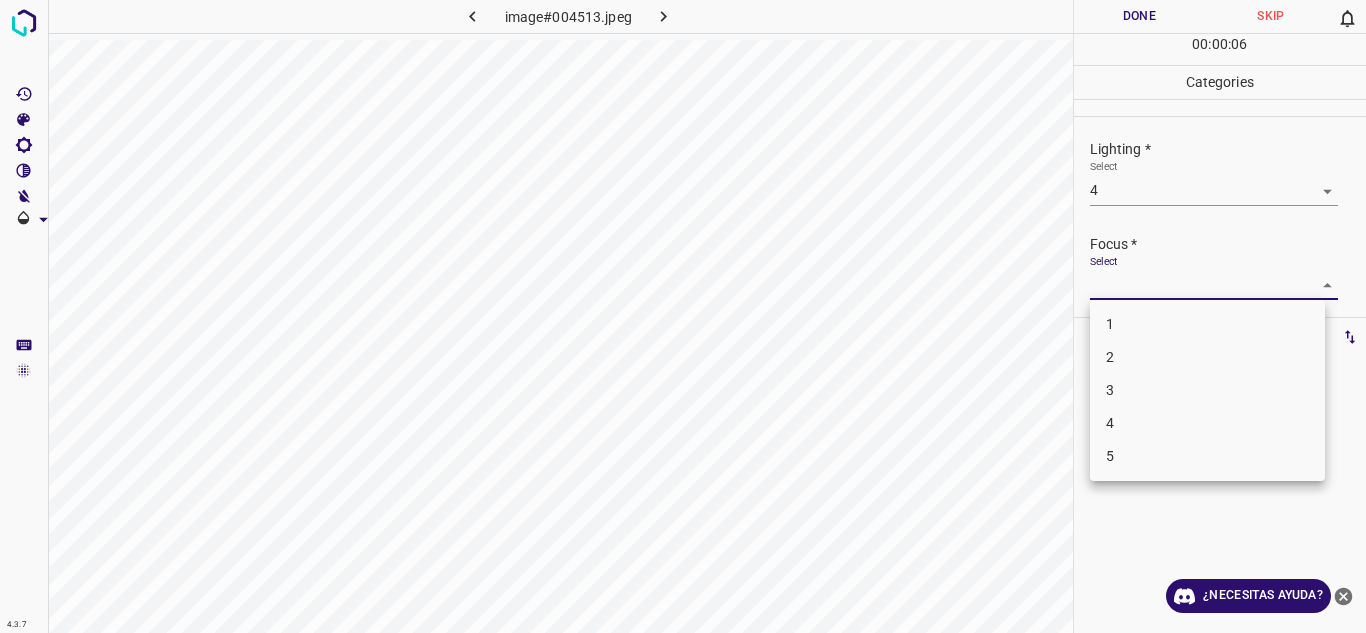 drag, startPoint x: 1316, startPoint y: 290, endPoint x: 1238, endPoint y: 374, distance: 114.62984 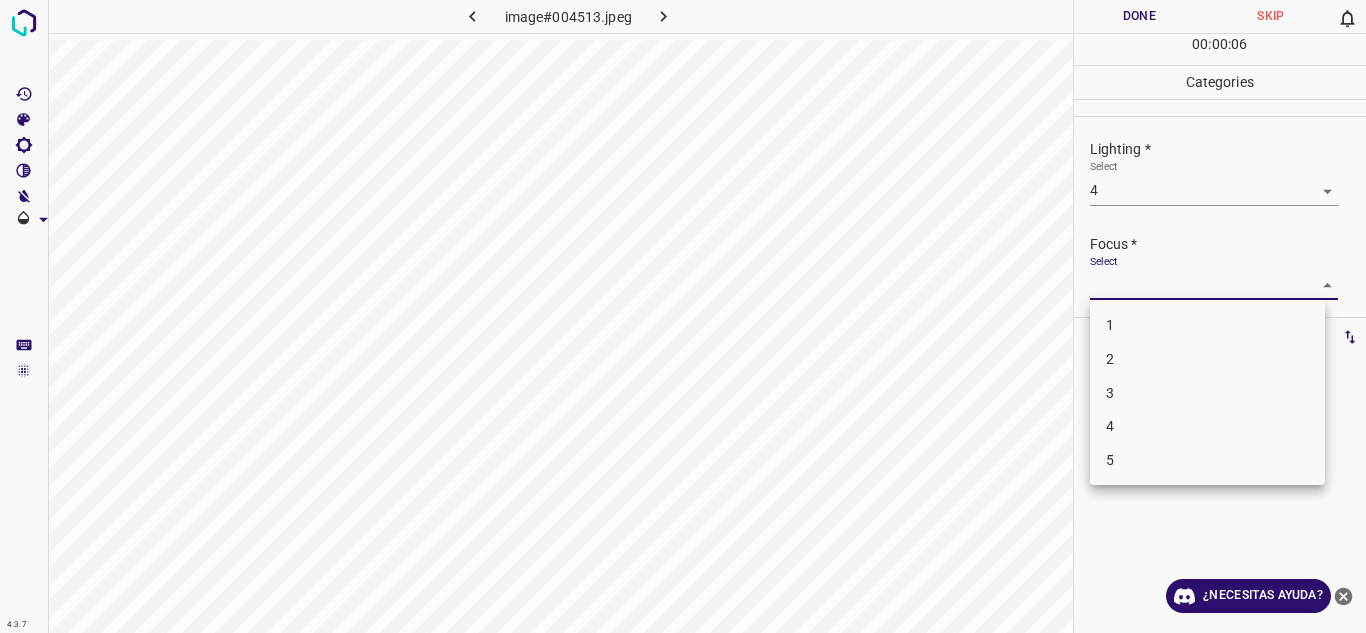 click on "3" at bounding box center [1207, 393] 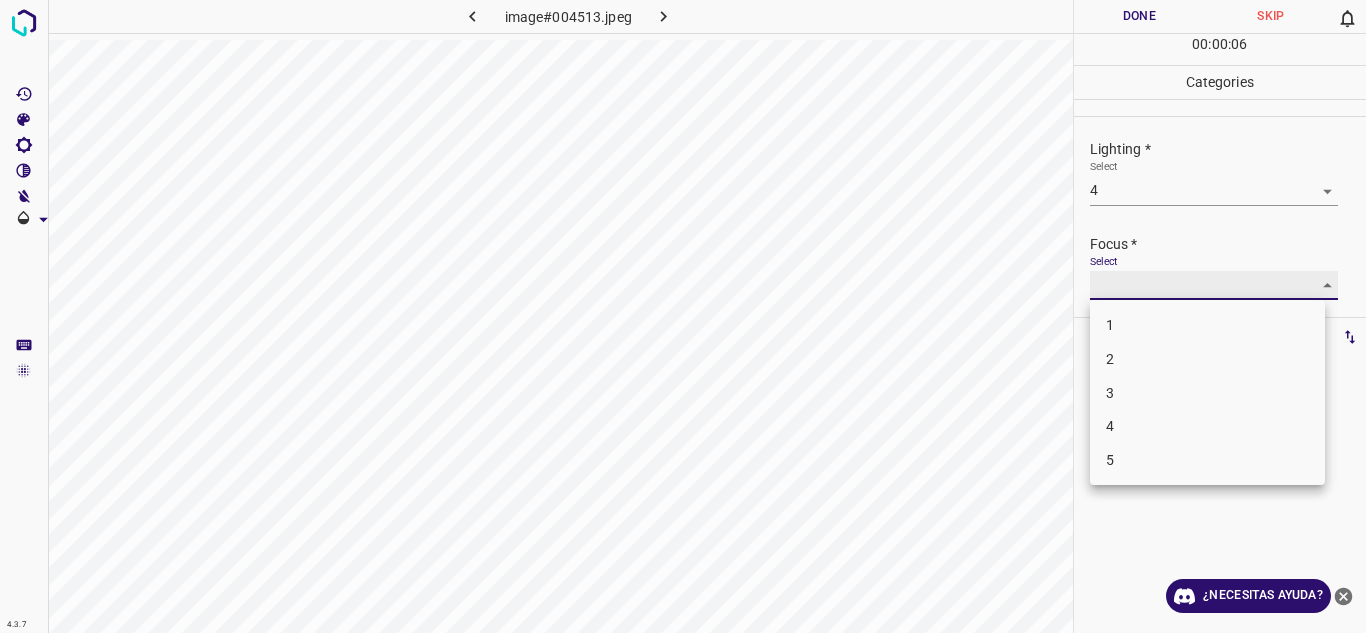 type on "3" 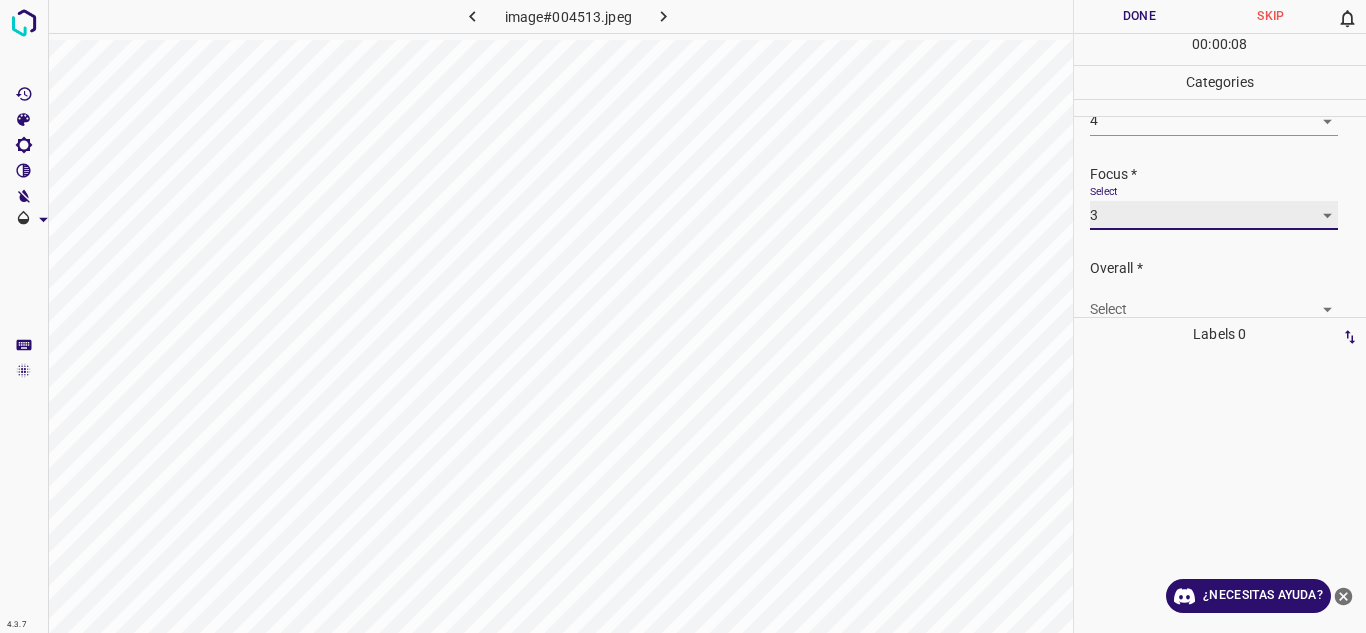 scroll, scrollTop: 98, scrollLeft: 0, axis: vertical 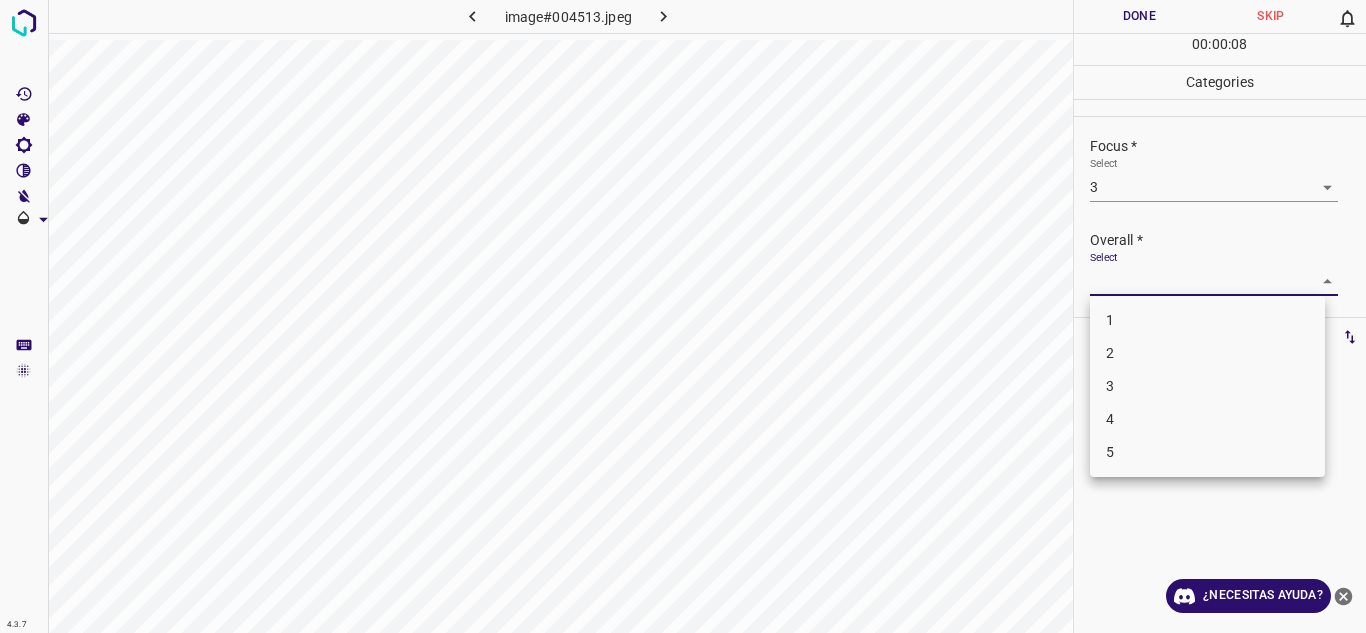 click on "4.3.7 image#004513.jpeg Done Skip 0 00   : 00   : 08   Categories Lighting *  Select 4 4 Focus *  Select 3 3 Overall *  Select ​ Labels   0 Categories 1 Lighting 2 Focus 3 Overall Tools Space Change between modes (Draw & Edit) I Auto labeling R Restore zoom M Zoom in N Zoom out Delete Delete selecte label Filters Z Restore filters X Saturation filter C Brightness filter V Contrast filter B Gray scale filter General O Download ¿Necesitas ayuda? Texto original Valora esta traducción Tu opinión servirá para ayudar a mejorar el Traductor de Google - Texto - Esconder - Borrar 1 2 3 4 5" at bounding box center (683, 316) 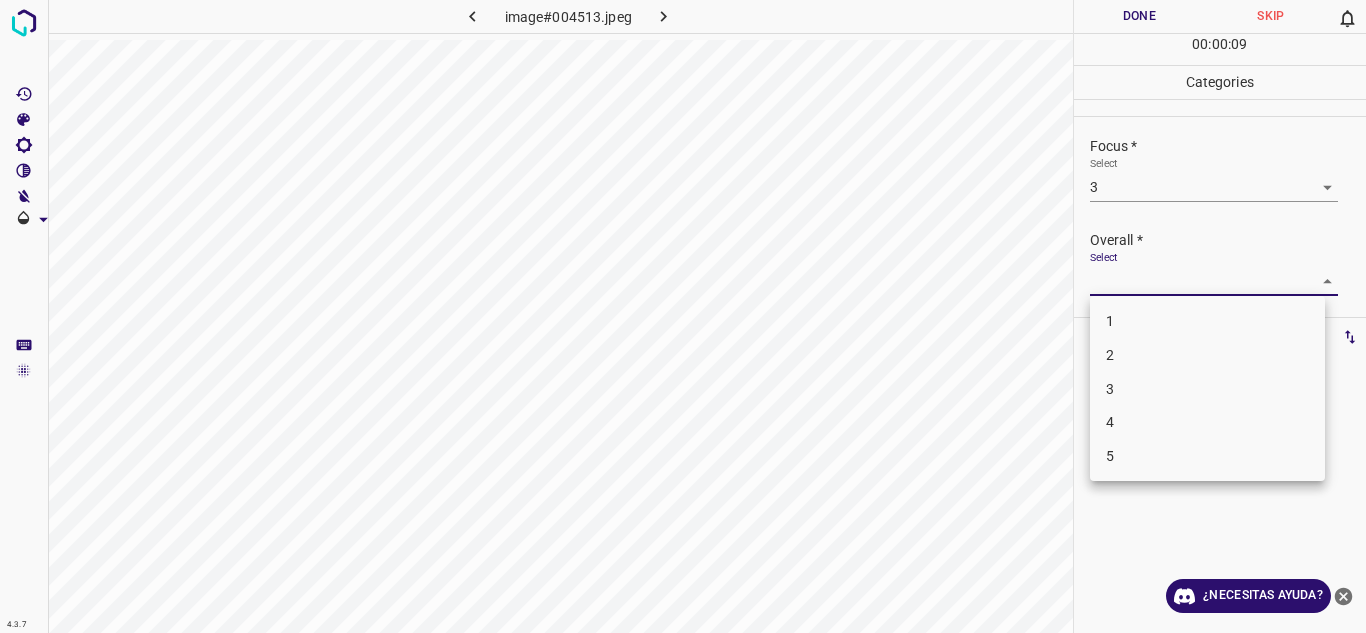 click on "4" at bounding box center (1207, 422) 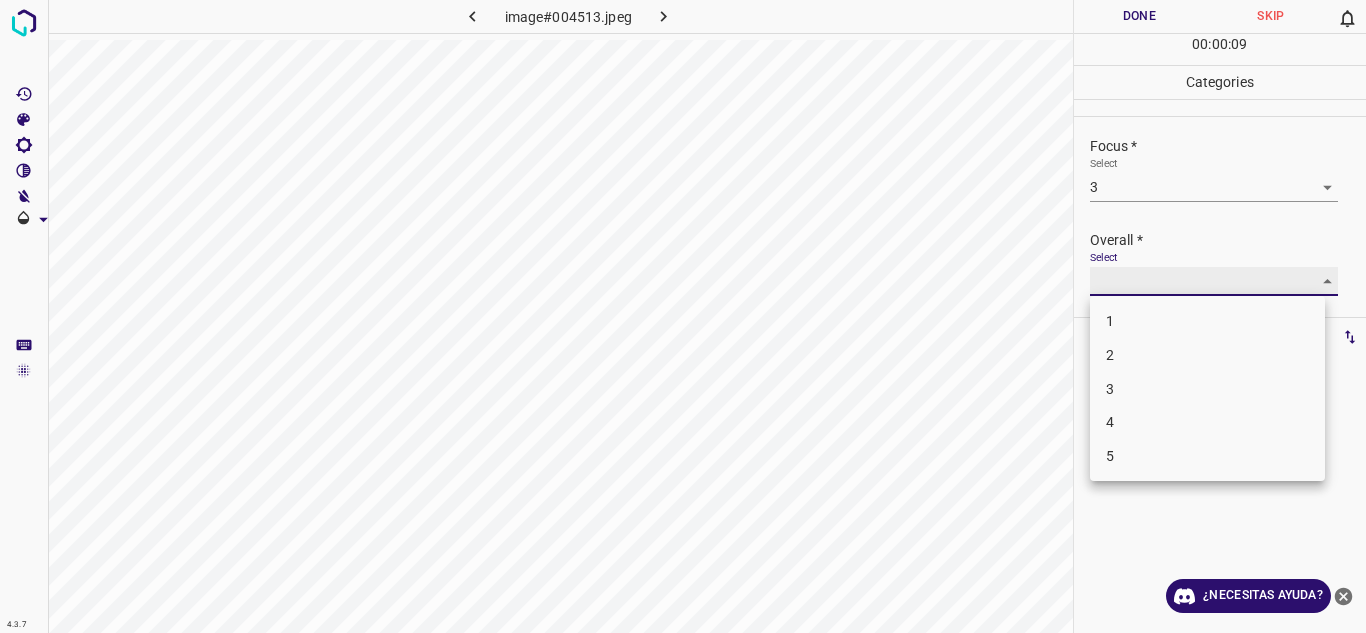 type on "4" 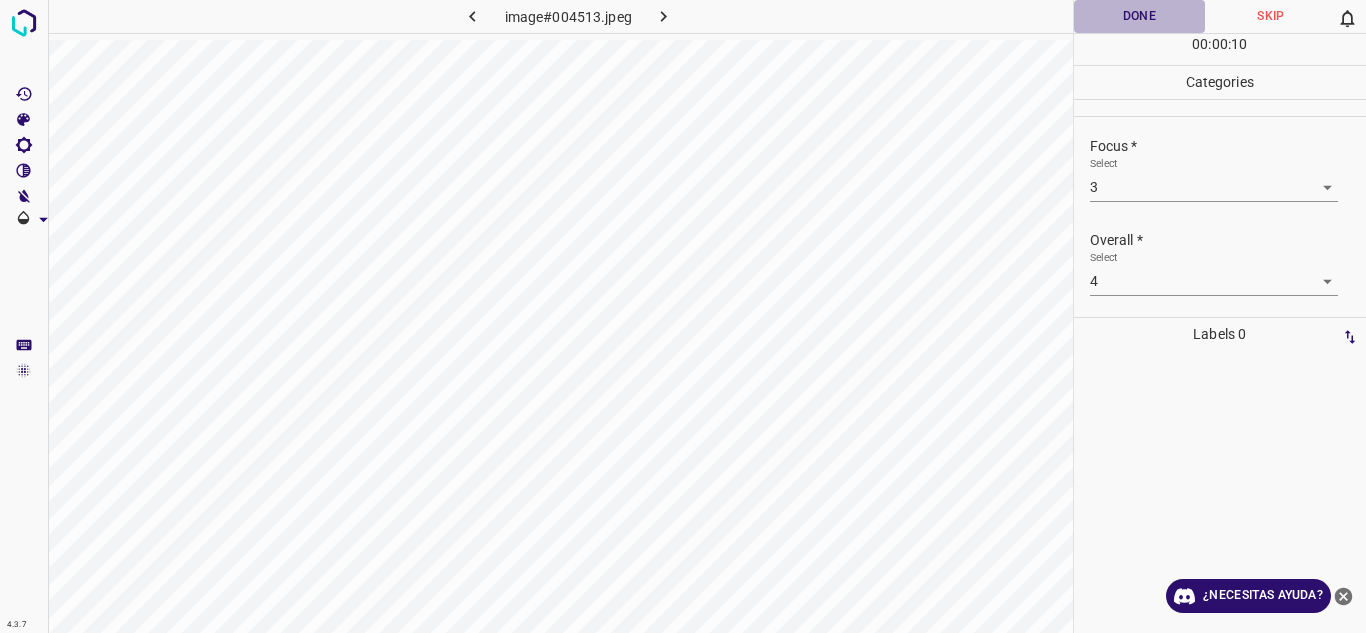 click on "Done" at bounding box center [1140, 16] 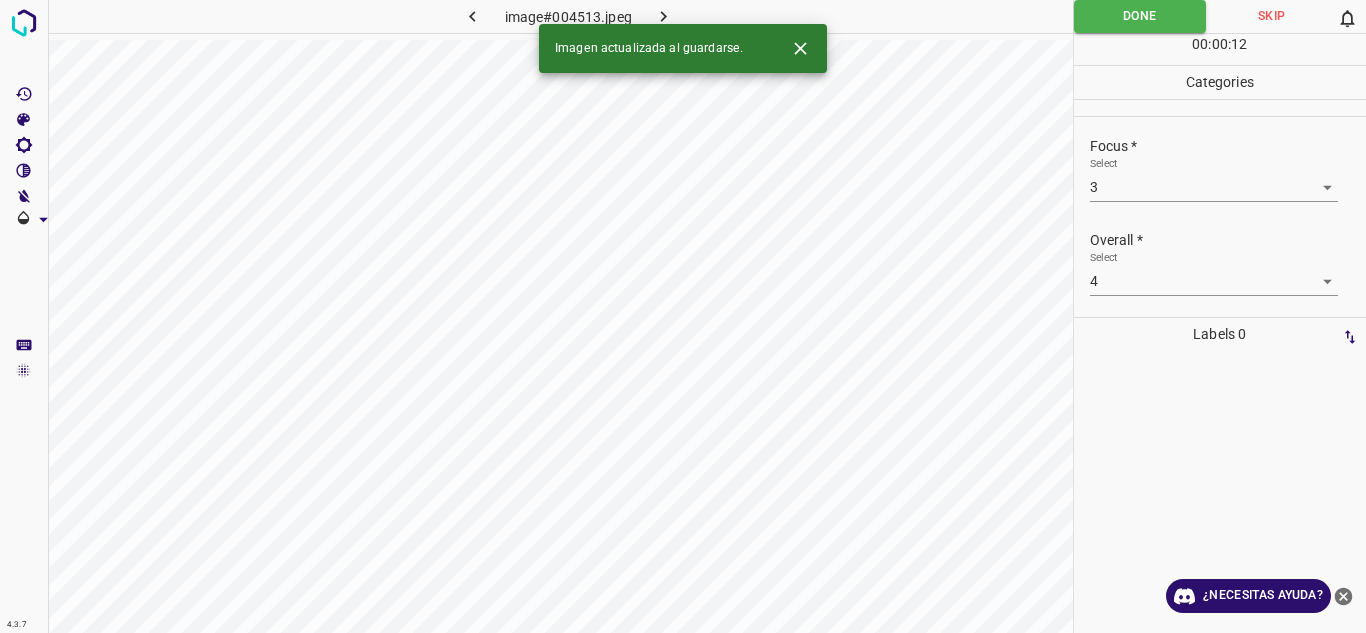 click 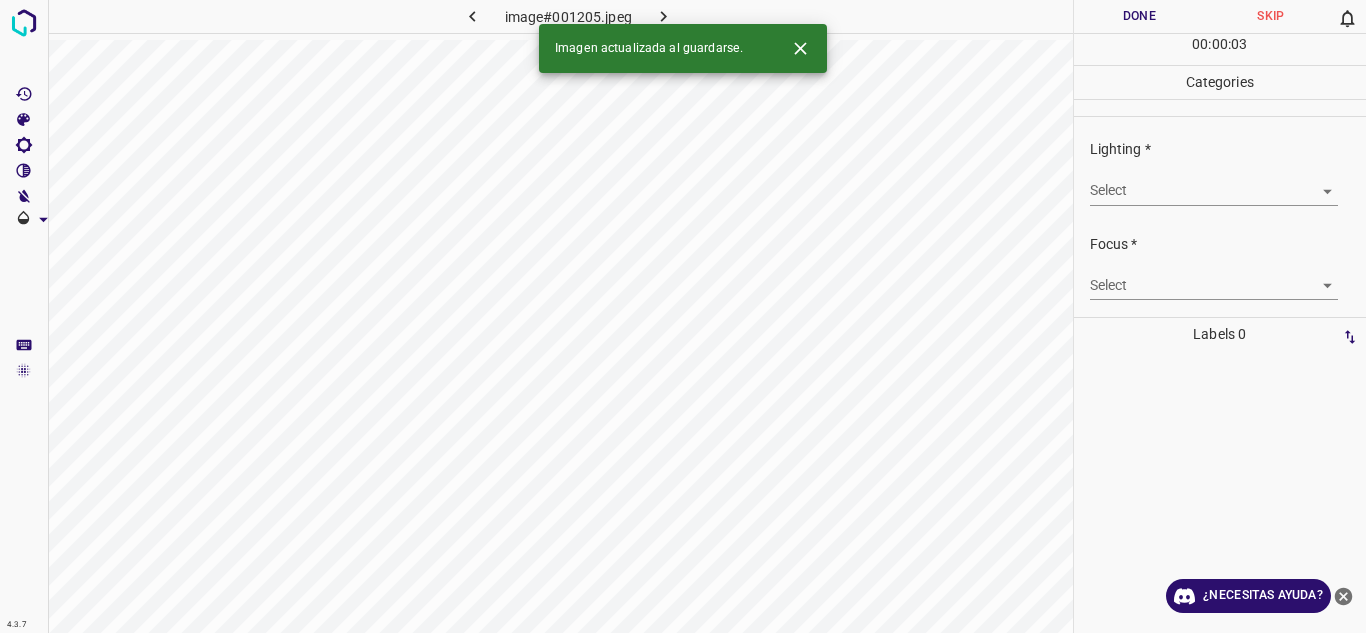 click on "4.3.7 image#001205.jpeg Done Skip 0 00   : 00   : 03   Categories Lighting *  Select ​ Focus *  Select ​ Overall *  Select ​ Labels   0 Categories 1 Lighting 2 Focus 3 Overall Tools Space Change between modes (Draw & Edit) I Auto labeling R Restore zoom M Zoom in N Zoom out Delete Delete selecte label Filters Z Restore filters X Saturation filter C Brightness filter V Contrast filter B Gray scale filter General O Download Imagen actualizada al guardarse. ¿Necesitas ayuda? Texto original Valora esta traducción Tu opinión servirá para ayudar a mejorar el Traductor de Google - Texto - Esconder - Borrar" at bounding box center [683, 316] 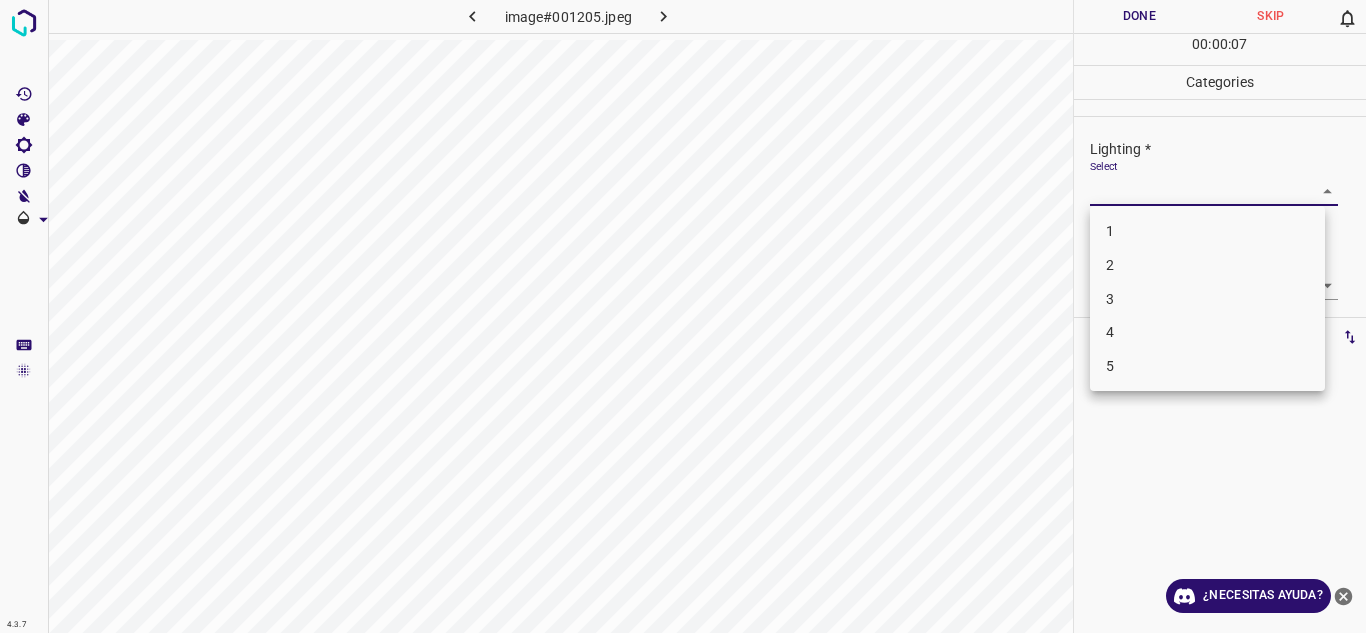 click on "3" at bounding box center (1207, 299) 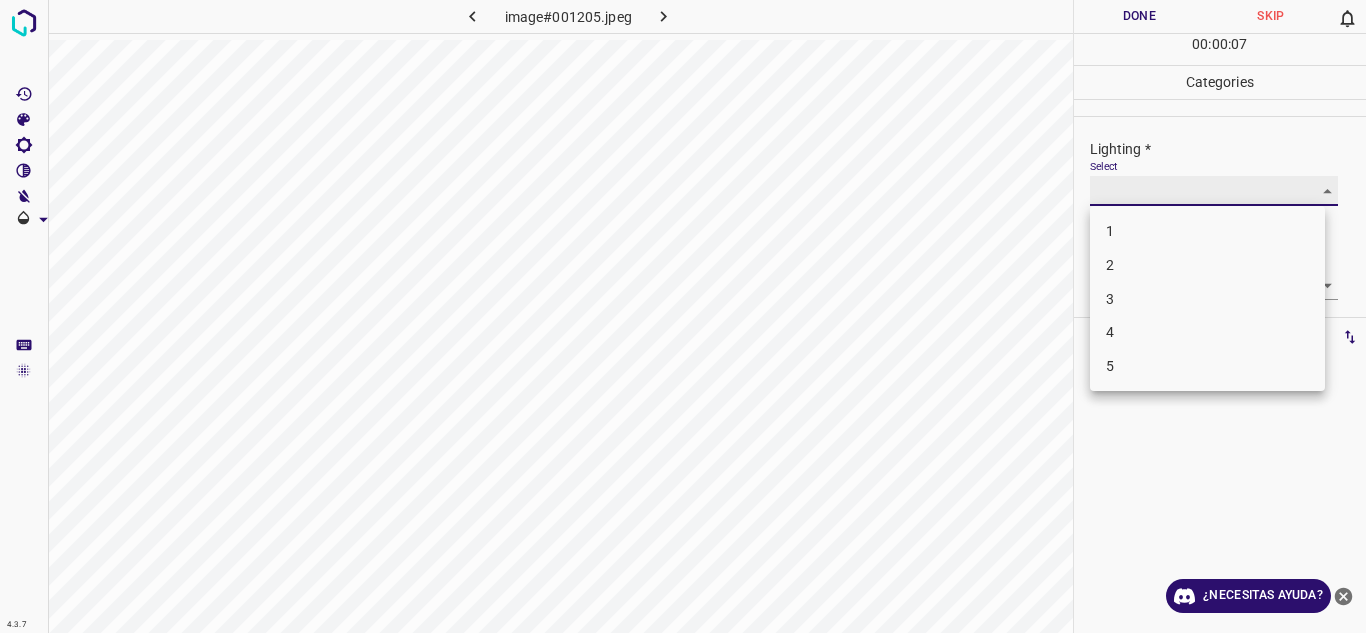 type on "3" 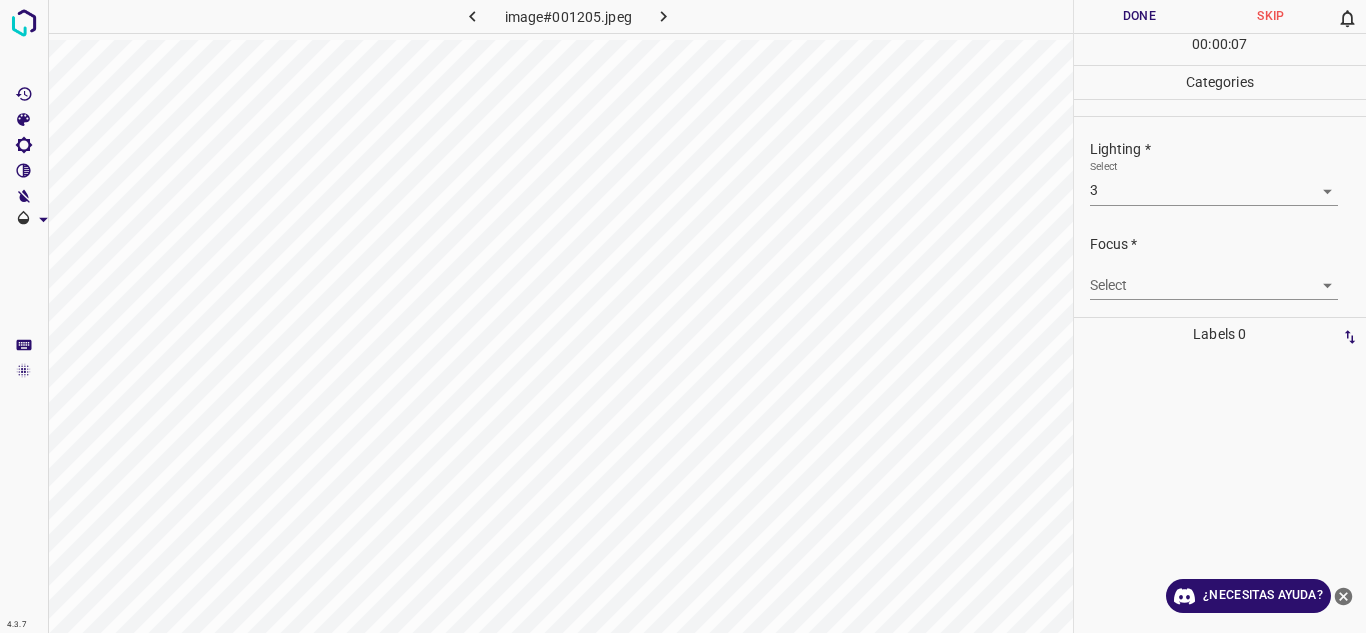 click on "Focus *  Select ​" at bounding box center [1220, 267] 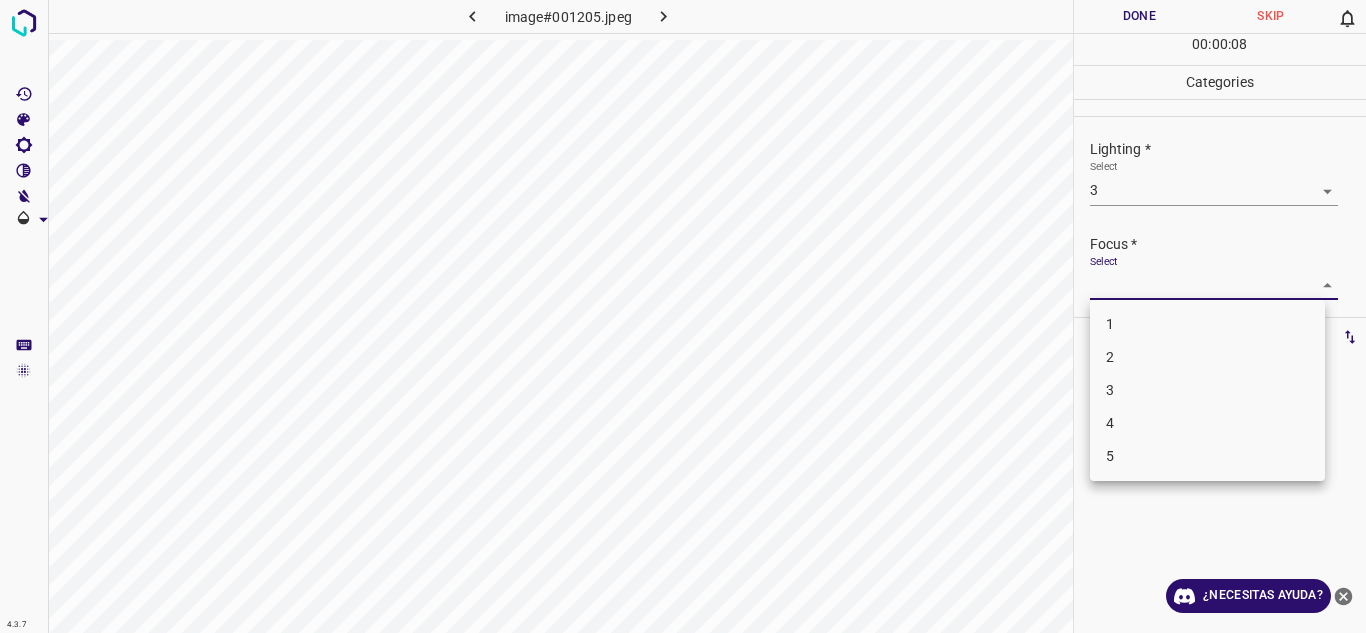 click on "4.3.7 image#001205.jpeg Done Skip 0 00   : 00   : 08   Categories Lighting *  Select 3 3 Focus *  Select ​ Overall *  Select ​ Labels   0 Categories 1 Lighting 2 Focus 3 Overall Tools Space Change between modes (Draw & Edit) I Auto labeling R Restore zoom M Zoom in N Zoom out Delete Delete selecte label Filters Z Restore filters X Saturation filter C Brightness filter V Contrast filter B Gray scale filter General O Download ¿Necesitas ayuda? Texto original Valora esta traducción Tu opinión servirá para ayudar a mejorar el Traductor de Google - Texto - Esconder - Borrar 1 2 3 4 5" at bounding box center (683, 316) 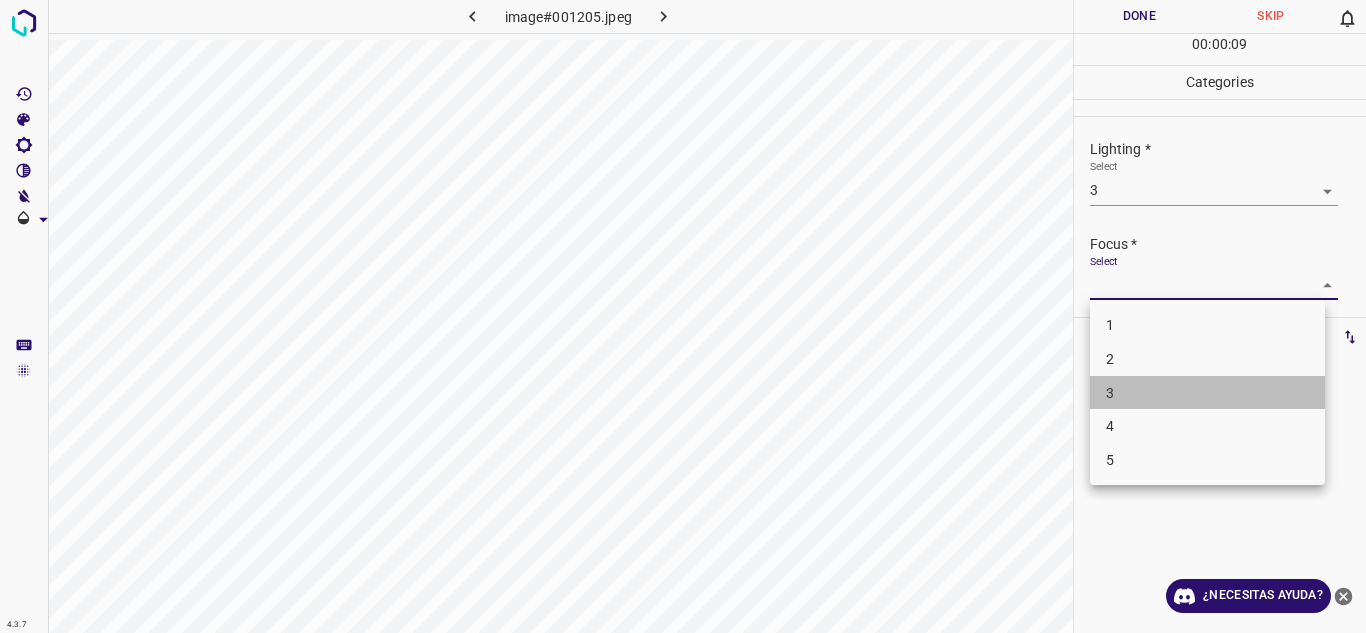 click on "3" at bounding box center (1207, 393) 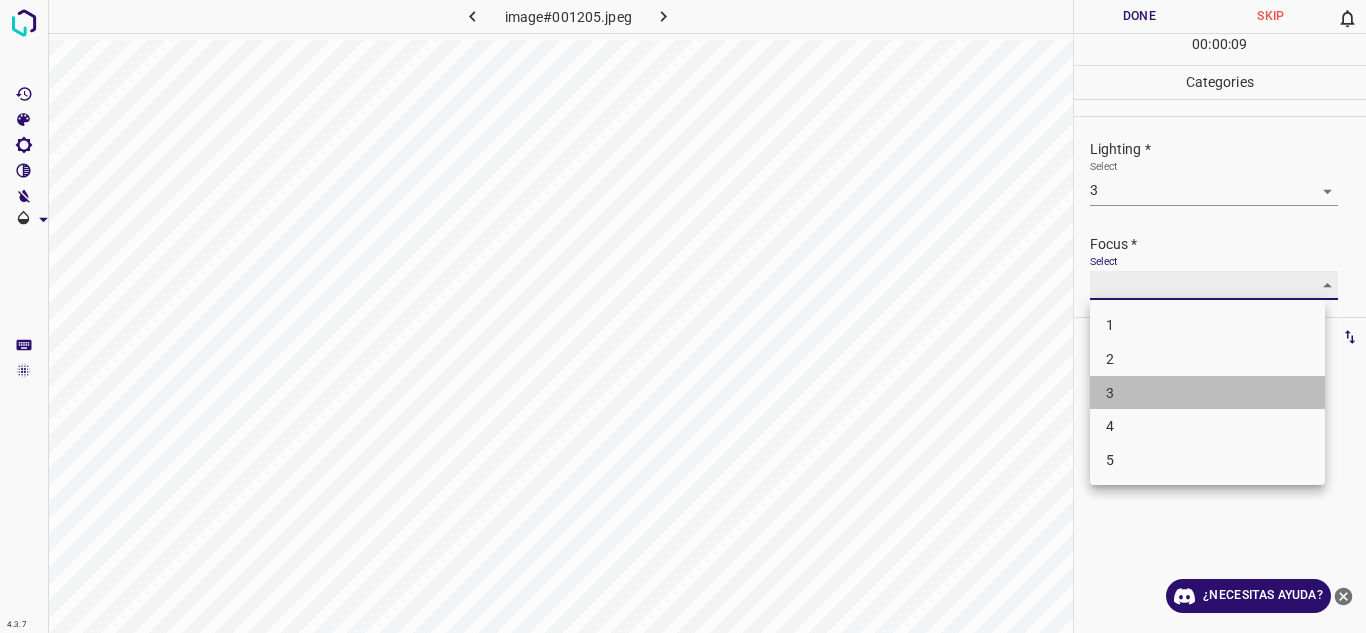 type on "3" 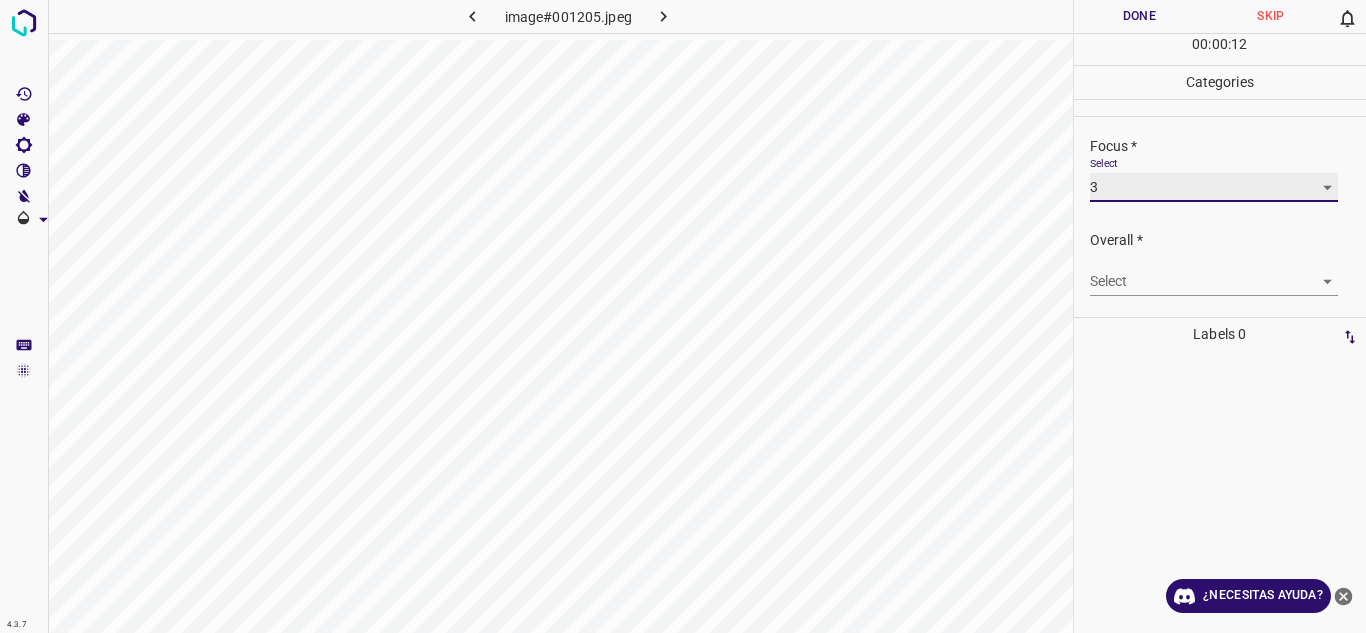 scroll, scrollTop: 0, scrollLeft: 0, axis: both 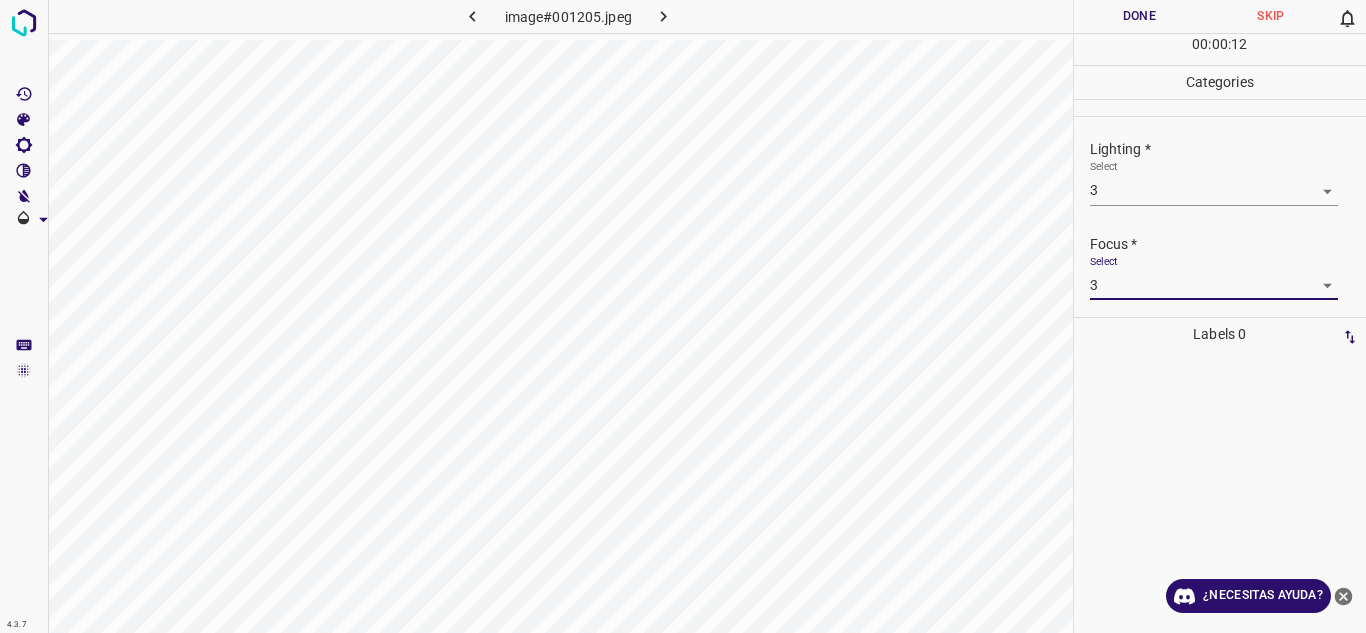 click on "4.3.7 image#001205.jpeg Done Skip 0 00   : 00   : 12   Categories Lighting *  Select 3 3 Focus *  Select 3 3 Overall *  Select ​ Labels   0 Categories 1 Lighting 2 Focus 3 Overall Tools Space Change between modes (Draw & Edit) I Auto labeling R Restore zoom M Zoom in N Zoom out Delete Delete selecte label Filters Z Restore filters X Saturation filter C Brightness filter V Contrast filter B Gray scale filter General O Download ¿Necesitas ayuda? Texto original Valora esta traducción Tu opinión servirá para ayudar a mejorar el Traductor de Google - Texto - Esconder - Borrar" at bounding box center [683, 316] 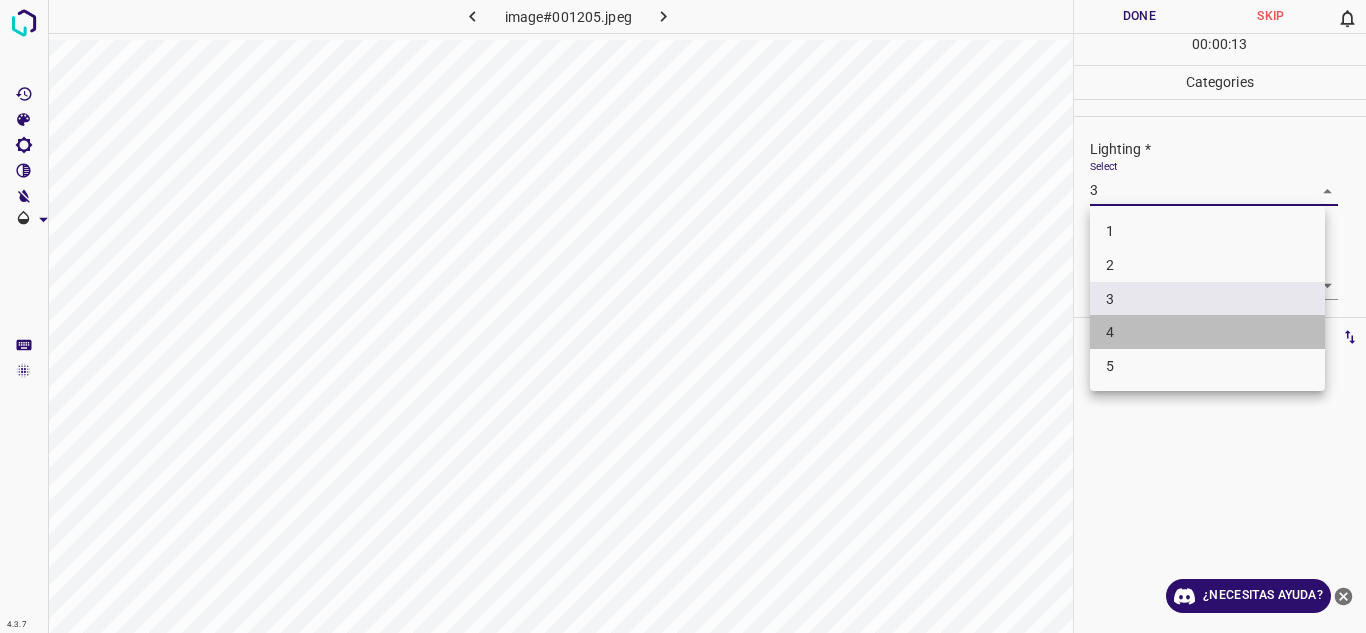 click on "4" at bounding box center [1207, 332] 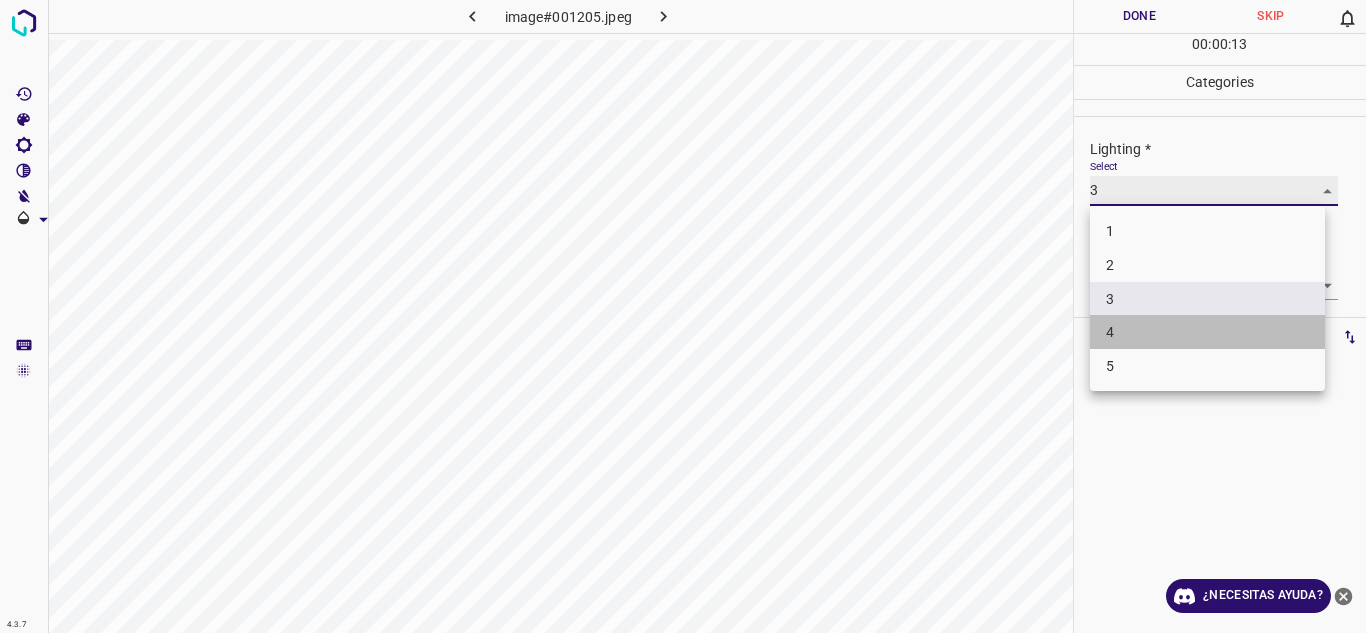type on "4" 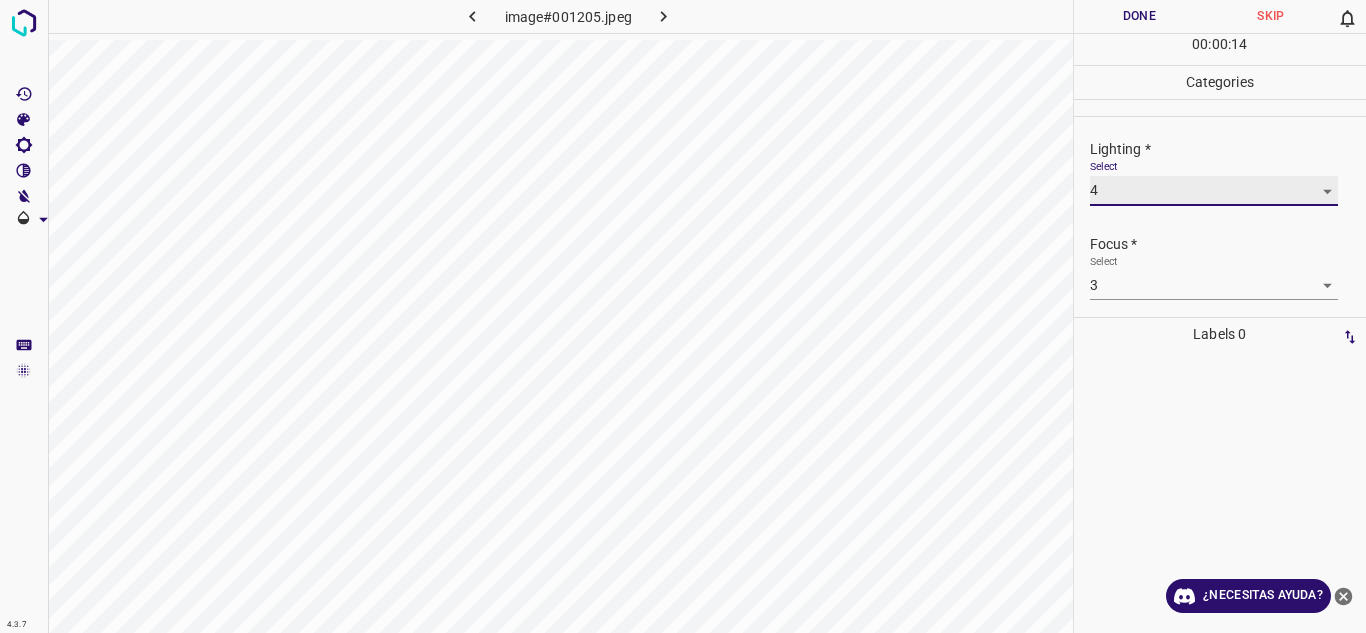 scroll, scrollTop: 98, scrollLeft: 0, axis: vertical 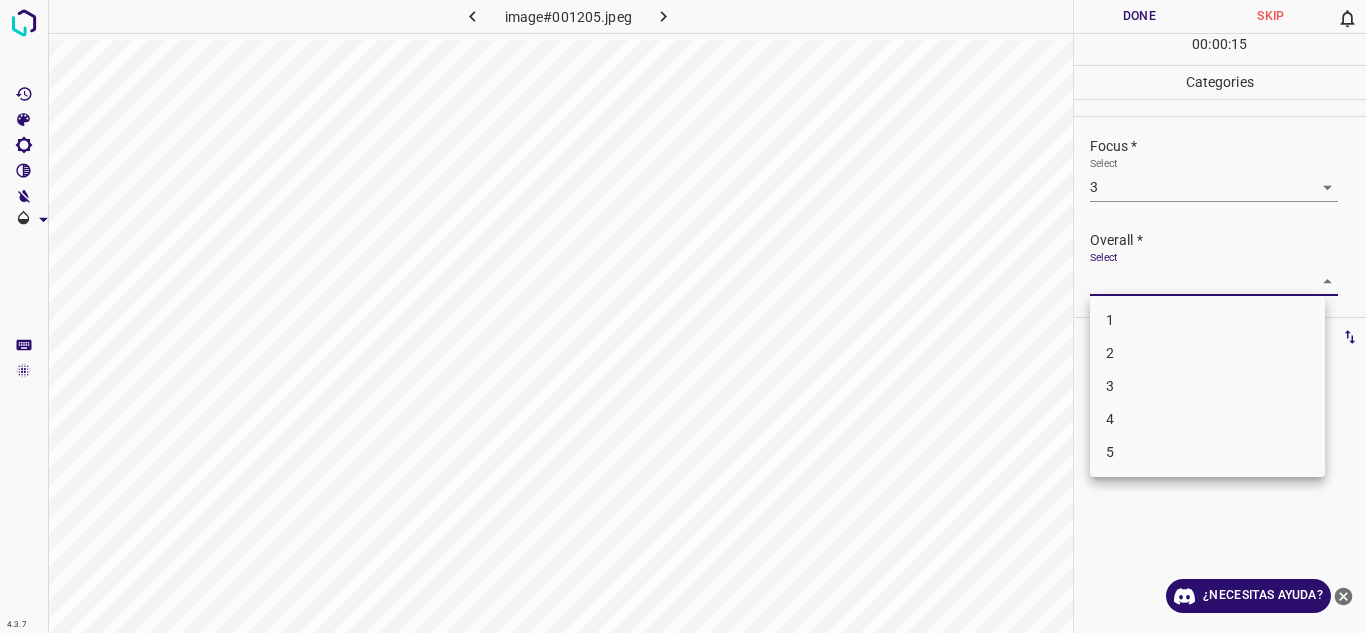 click on "4.3.7 image#001205.jpeg Done Skip 0 00   : 00   : 15   Categories Lighting *  Select 4 4 Focus *  Select 3 3 Overall *  Select ​ Labels   0 Categories 1 Lighting 2 Focus 3 Overall Tools Space Change between modes (Draw & Edit) I Auto labeling R Restore zoom M Zoom in N Zoom out Delete Delete selecte label Filters Z Restore filters X Saturation filter C Brightness filter V Contrast filter B Gray scale filter General O Download ¿Necesitas ayuda? Texto original Valora esta traducción Tu opinión servirá para ayudar a mejorar el Traductor de Google - Texto - Esconder - Borrar 1 2 3 4 5" at bounding box center (683, 316) 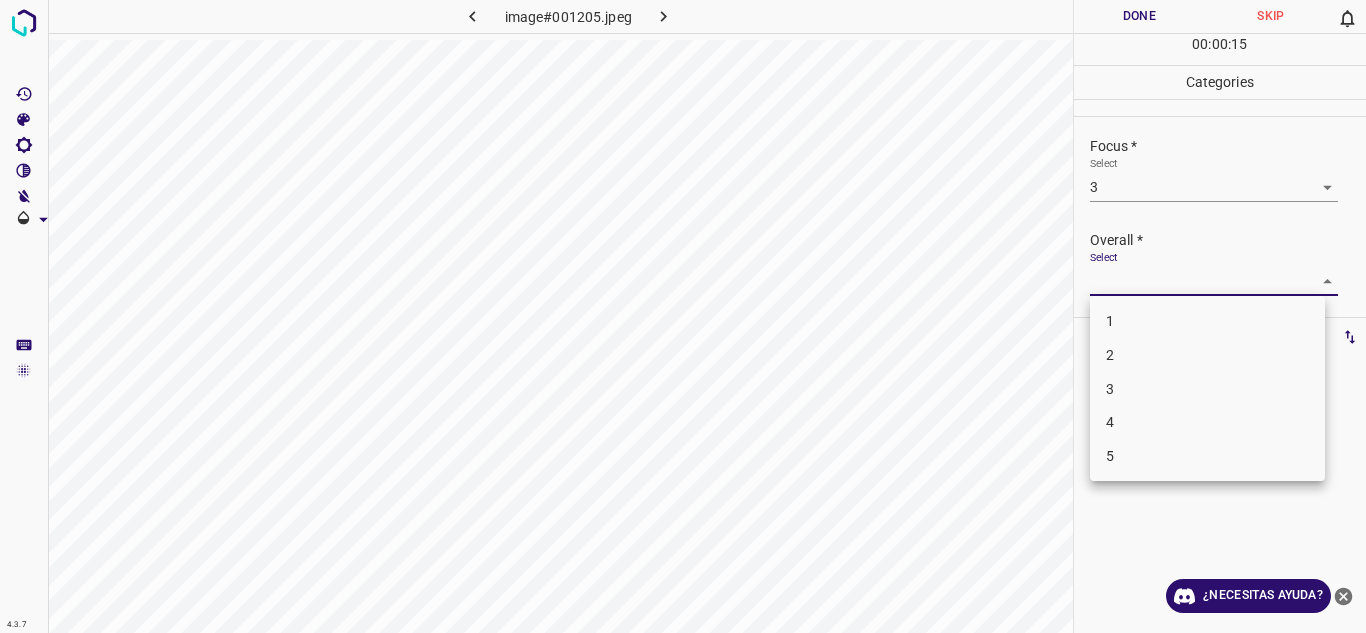 click on "4" at bounding box center [1207, 422] 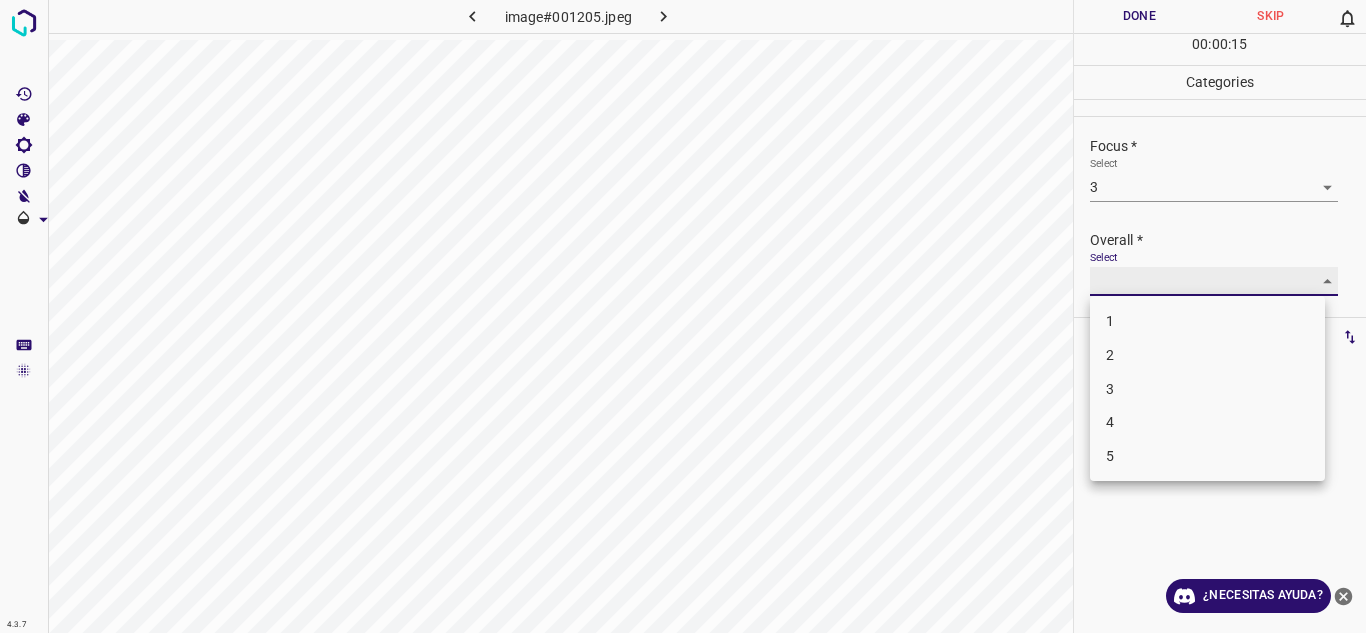 type on "4" 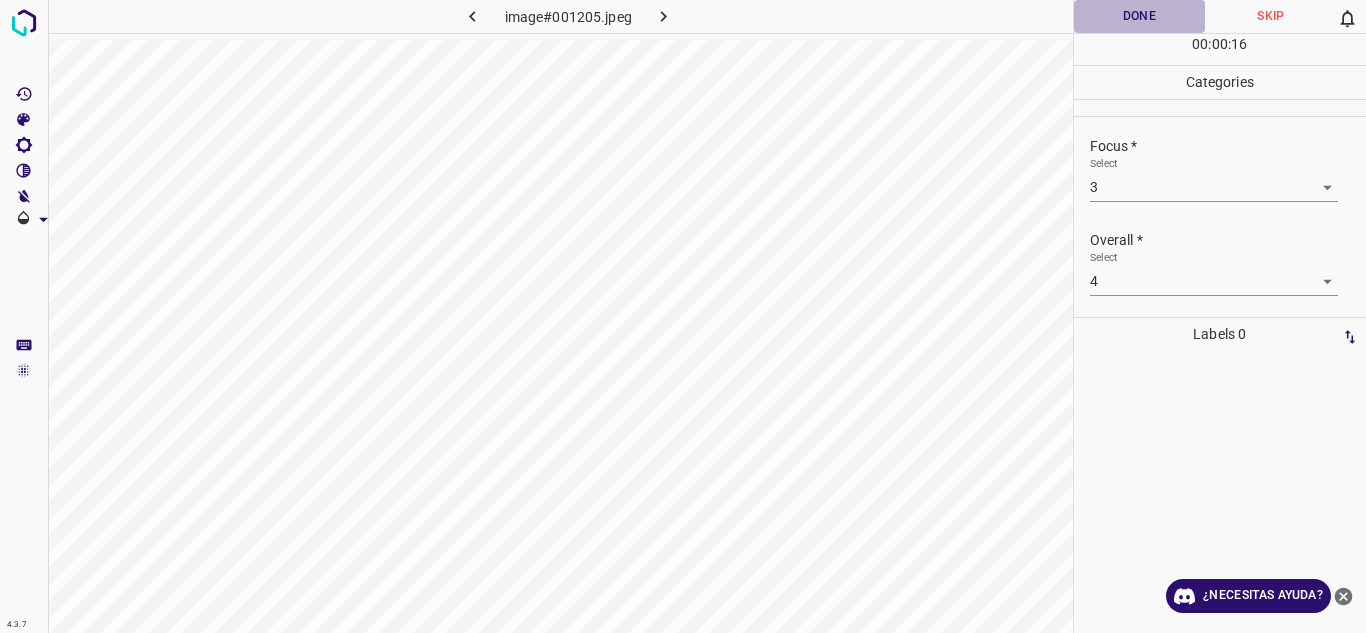 click on "Done" at bounding box center (1140, 16) 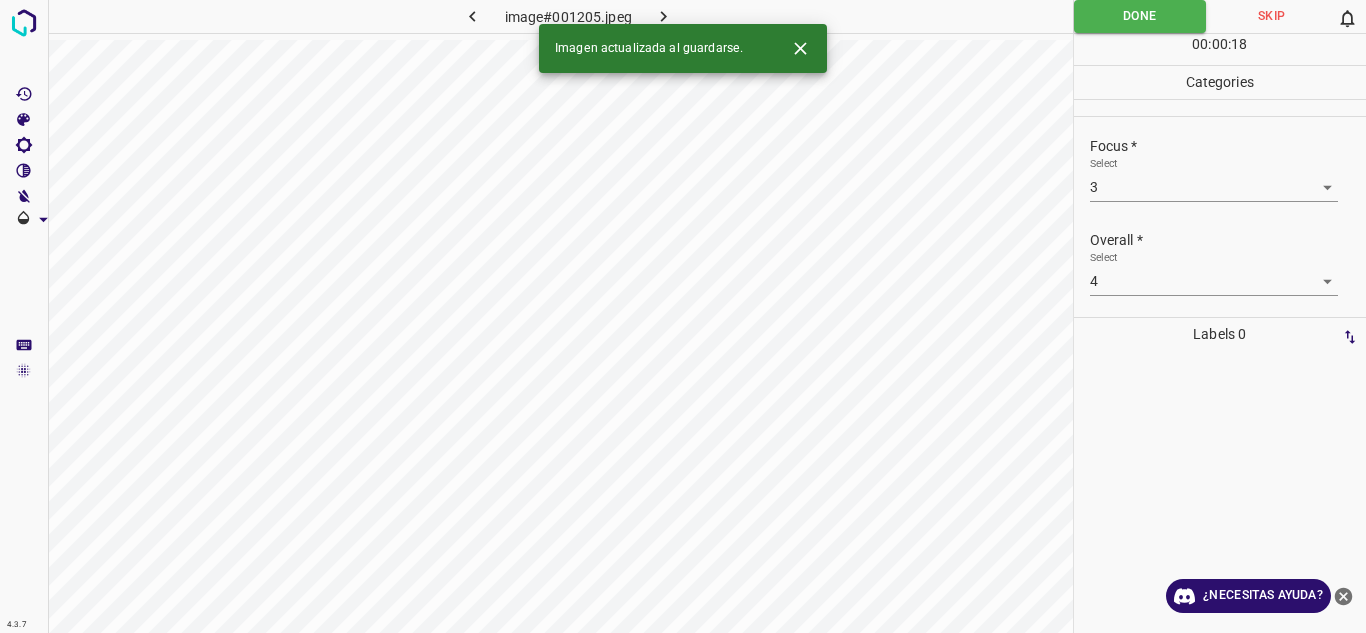 click at bounding box center (664, 16) 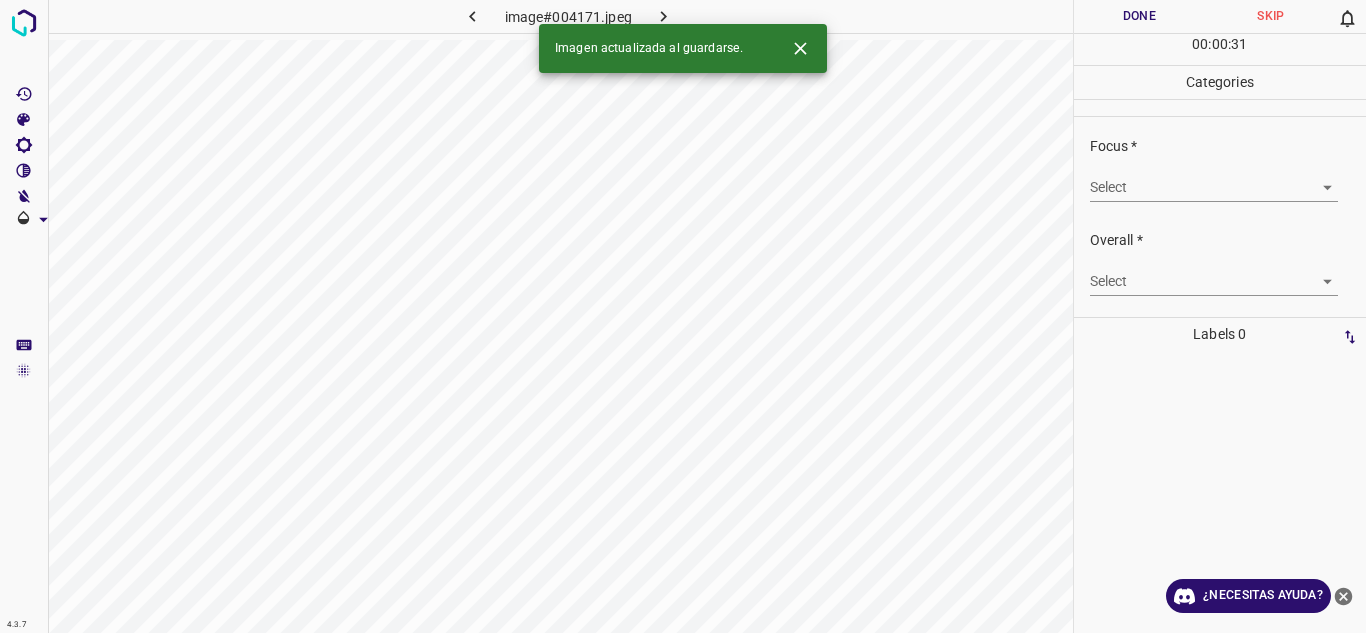 scroll, scrollTop: 0, scrollLeft: 0, axis: both 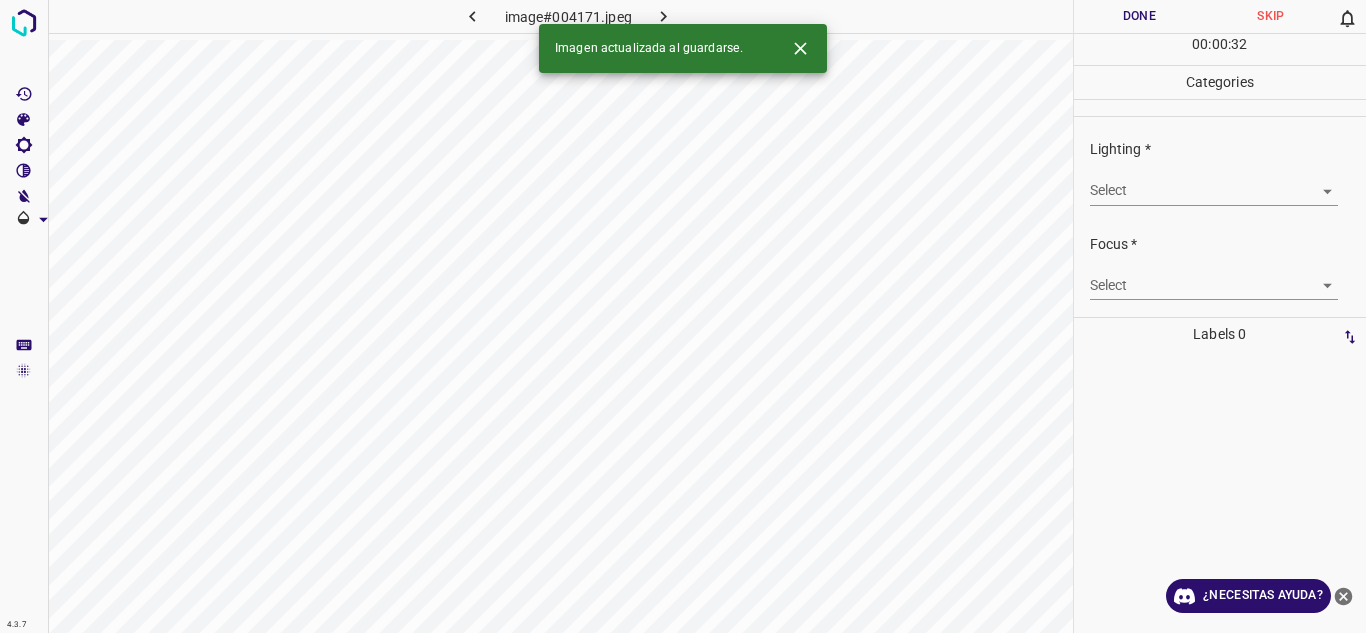 click on "4.3.7 image#004171.jpeg Done Skip 0 00   : 00   : 32   Categories Lighting *  Select ​ Focus *  Select ​ Overall *  Select ​ Labels   0 Categories 1 Lighting 2 Focus 3 Overall Tools Space Change between modes (Draw & Edit) I Auto labeling R Restore zoom M Zoom in N Zoom out Delete Delete selecte label Filters Z Restore filters X Saturation filter C Brightness filter V Contrast filter B Gray scale filter General O Download Imagen actualizada al guardarse. ¿Necesitas ayuda? Texto original Valora esta traducción Tu opinión servirá para ayudar a mejorar el Traductor de Google - Texto - Esconder - Borrar" at bounding box center [683, 316] 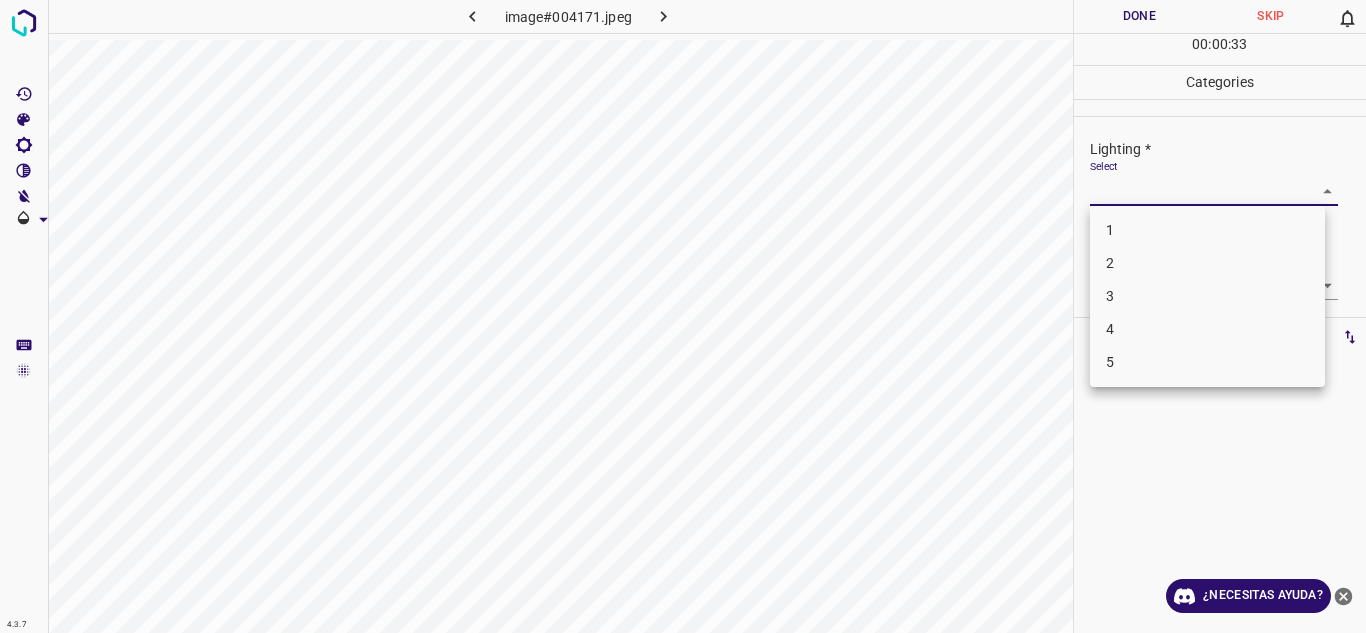 click on "3" at bounding box center [1207, 296] 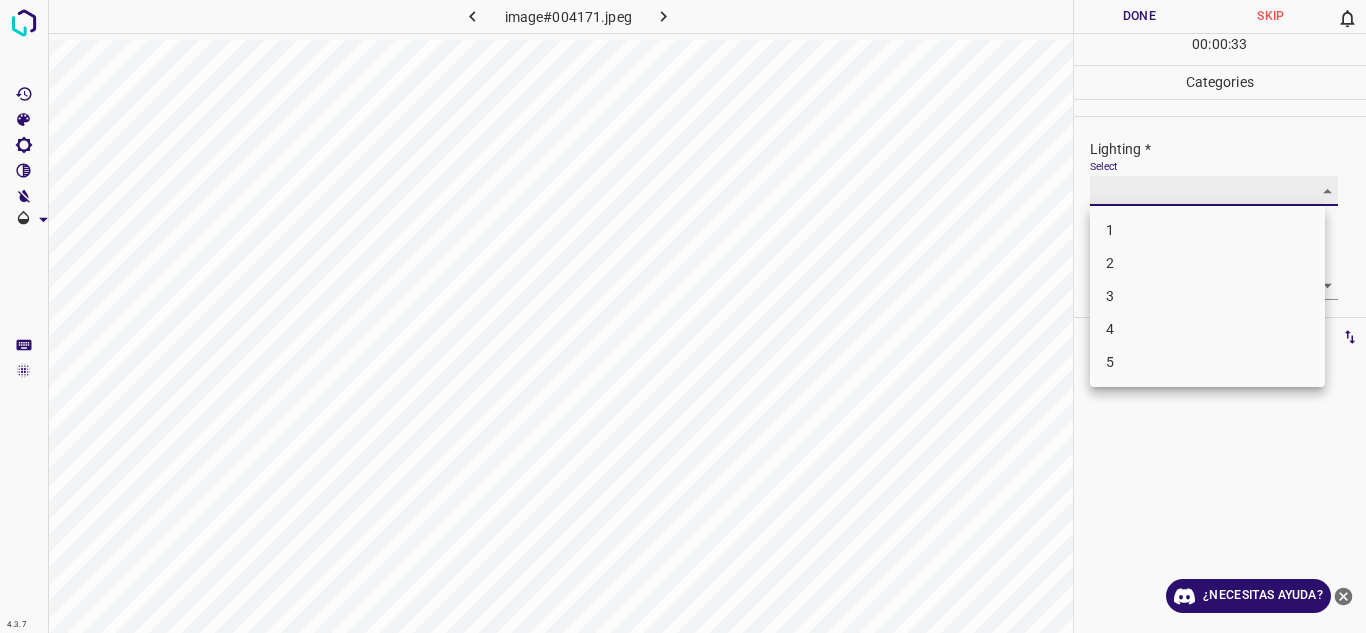 type on "3" 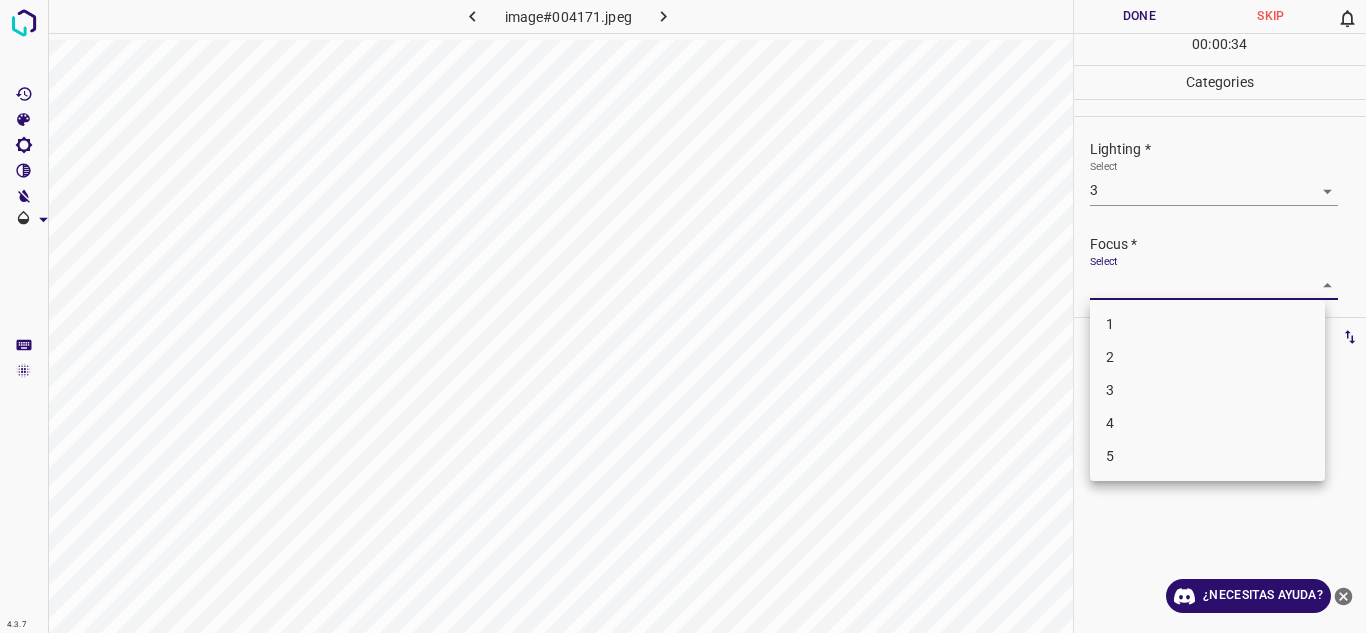click on "4.3.7 image#004171.jpeg Done Skip 0 00   : 00   : 34   Categories Lighting *  Select 3 3 Focus *  Select ​ Overall *  Select ​ Labels   0 Categories 1 Lighting 2 Focus 3 Overall Tools Space Change between modes (Draw & Edit) I Auto labeling R Restore zoom M Zoom in N Zoom out Delete Delete selecte label Filters Z Restore filters X Saturation filter C Brightness filter V Contrast filter B Gray scale filter General O Download ¿Necesitas ayuda? Texto original Valora esta traducción Tu opinión servirá para ayudar a mejorar el Traductor de Google - Texto - Esconder - Borrar 1 2 3 4 5" at bounding box center (683, 316) 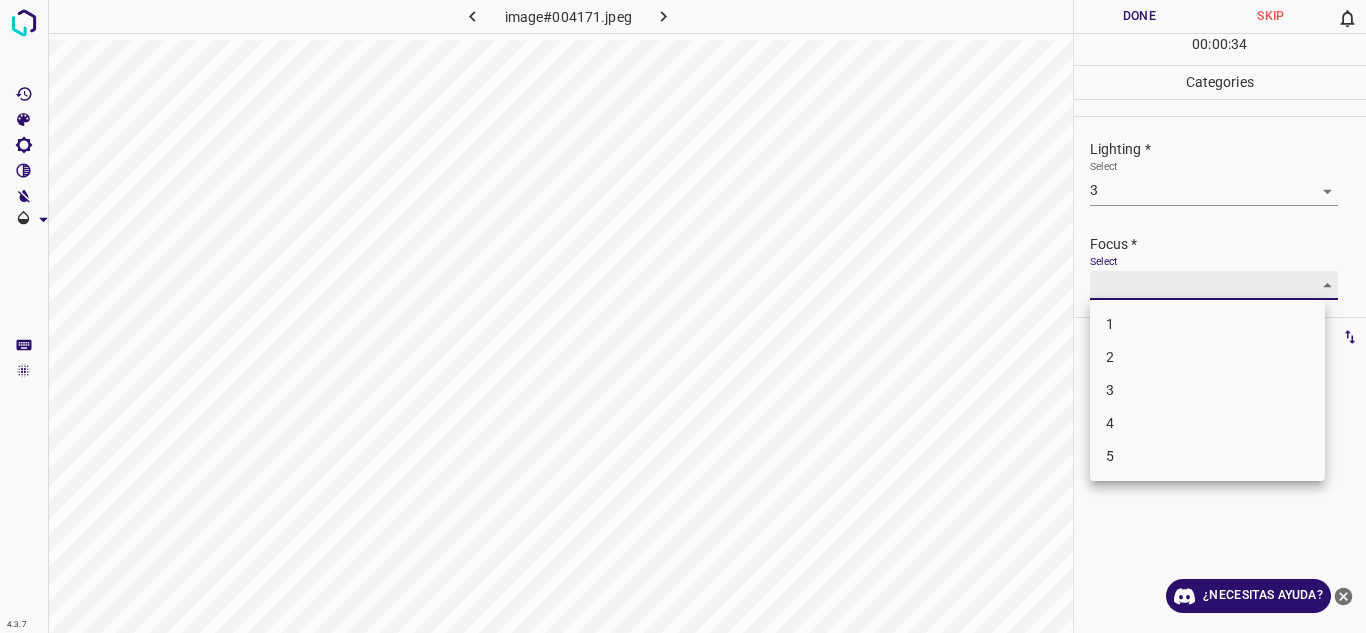 type on "3" 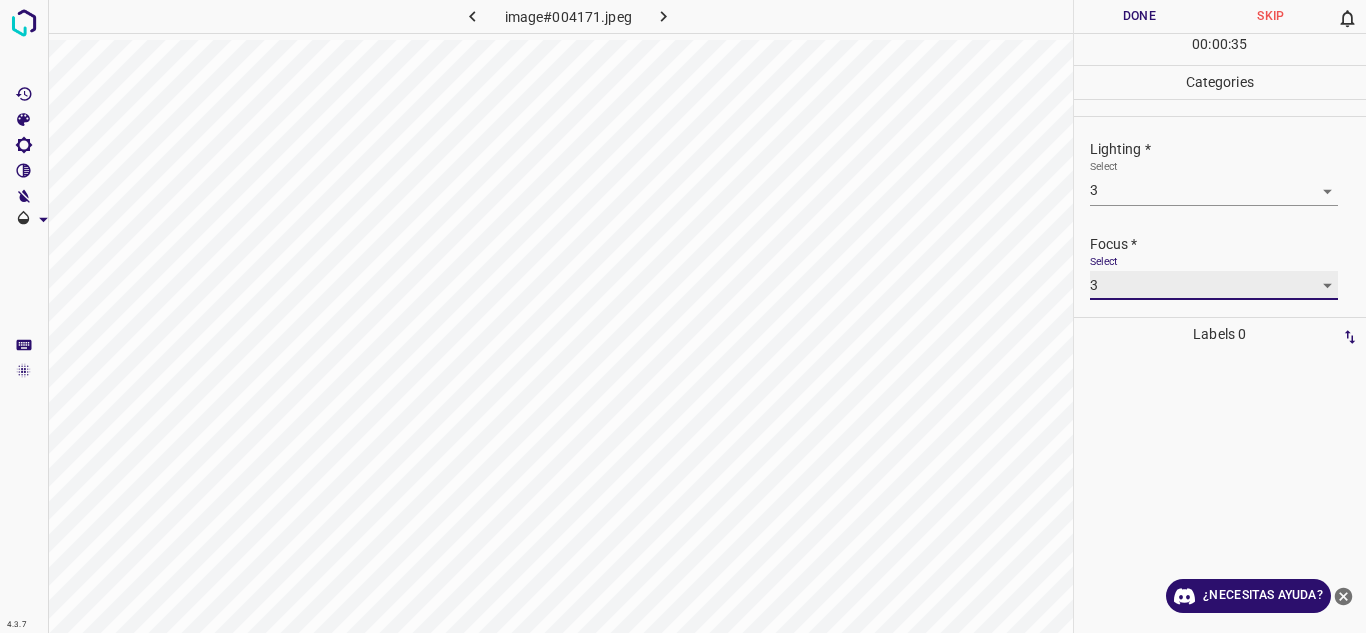 scroll, scrollTop: 98, scrollLeft: 0, axis: vertical 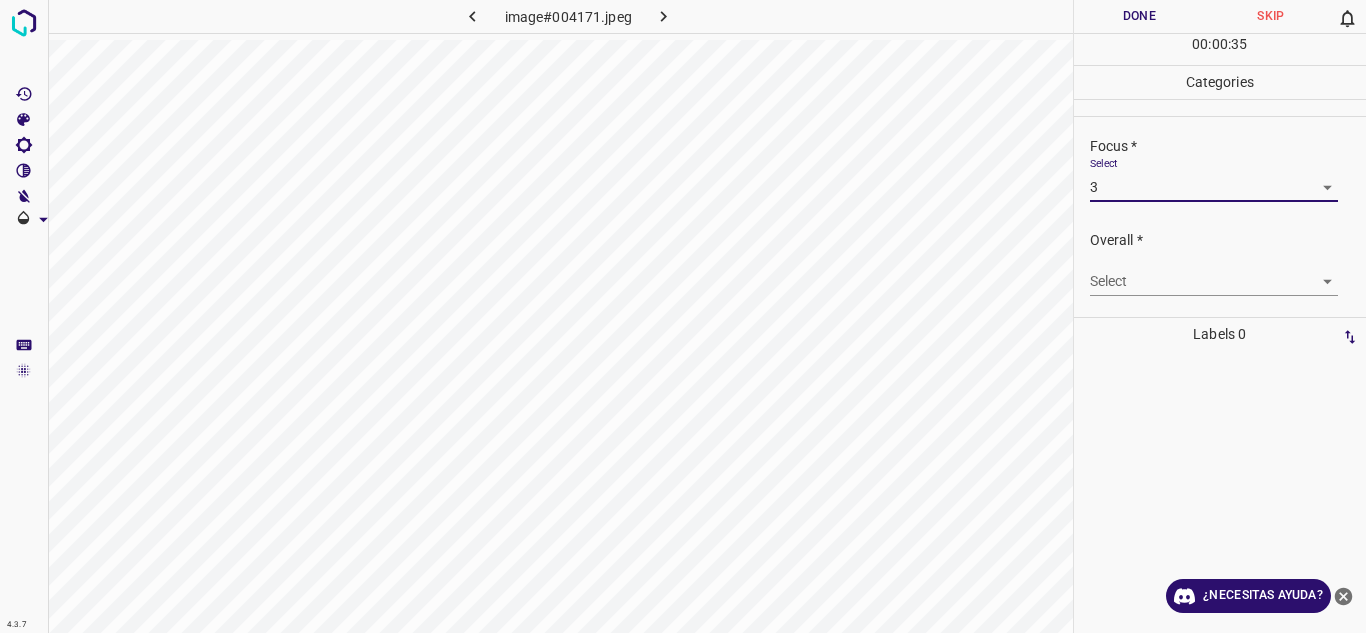 click on "4.3.7 image#004171.jpeg Done Skip 0 00   : 00   : 35   Categories Lighting *  Select 3 3 Focus *  Select 3 3 Overall *  Select ​ Labels   0 Categories 1 Lighting 2 Focus 3 Overall Tools Space Change between modes (Draw & Edit) I Auto labeling R Restore zoom M Zoom in N Zoom out Delete Delete selecte label Filters Z Restore filters X Saturation filter C Brightness filter V Contrast filter B Gray scale filter General O Download ¿Necesitas ayuda? Texto original Valora esta traducción Tu opinión servirá para ayudar a mejorar el Traductor de Google - Texto - Esconder - Borrar" at bounding box center (683, 316) 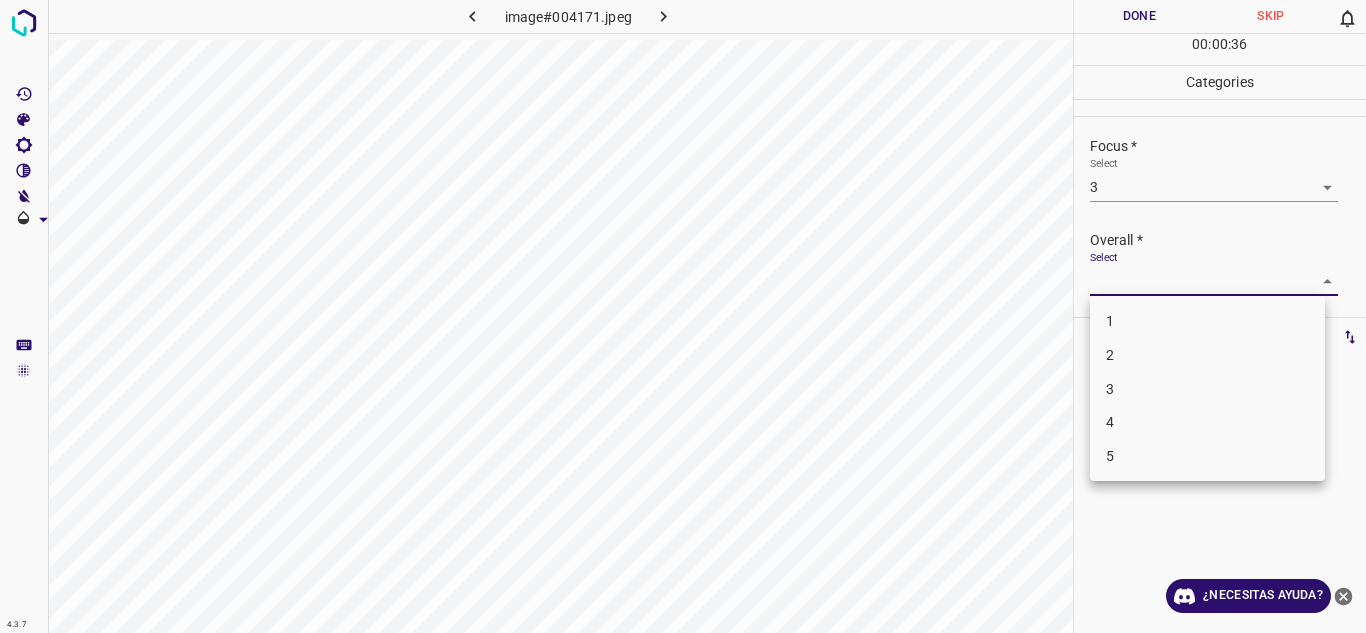 click on "3" at bounding box center (1207, 389) 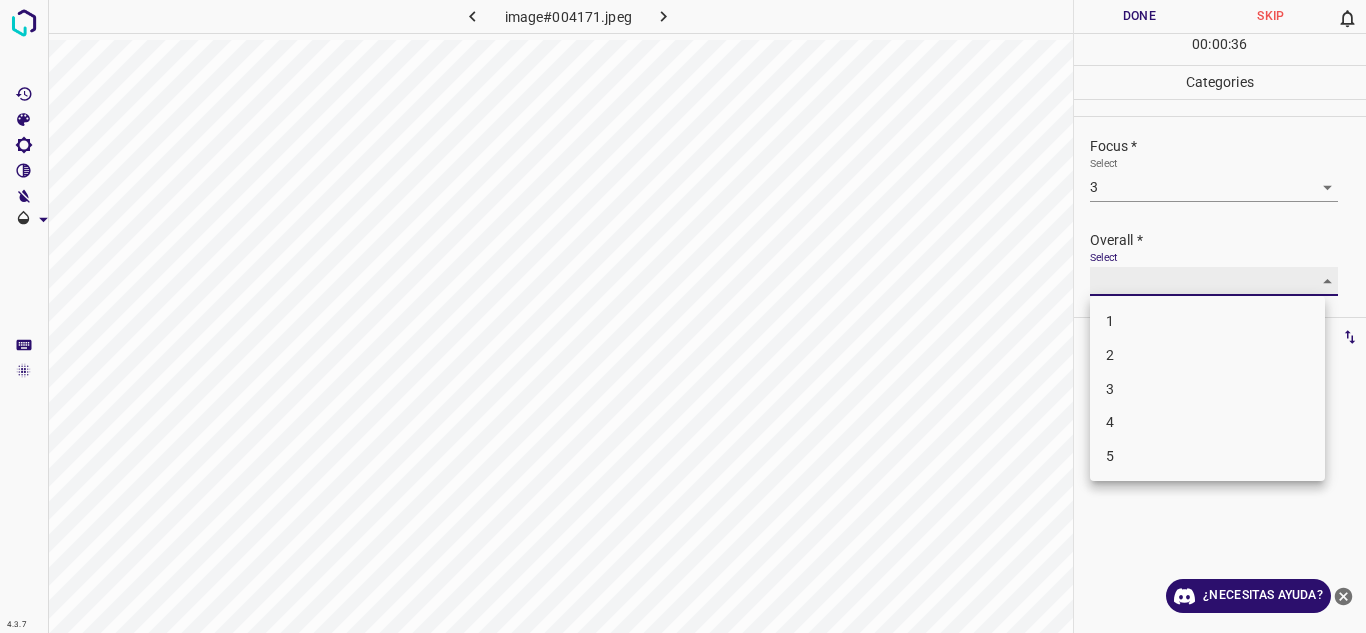 type on "3" 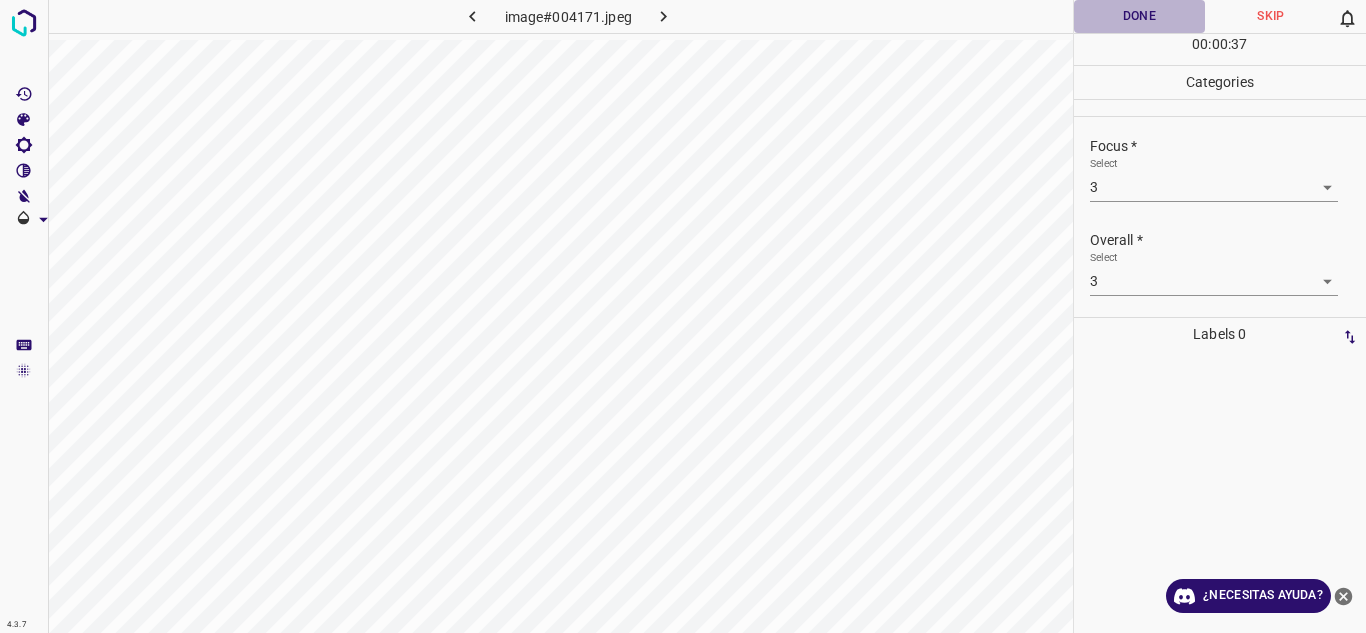 click on "Done" at bounding box center [1140, 16] 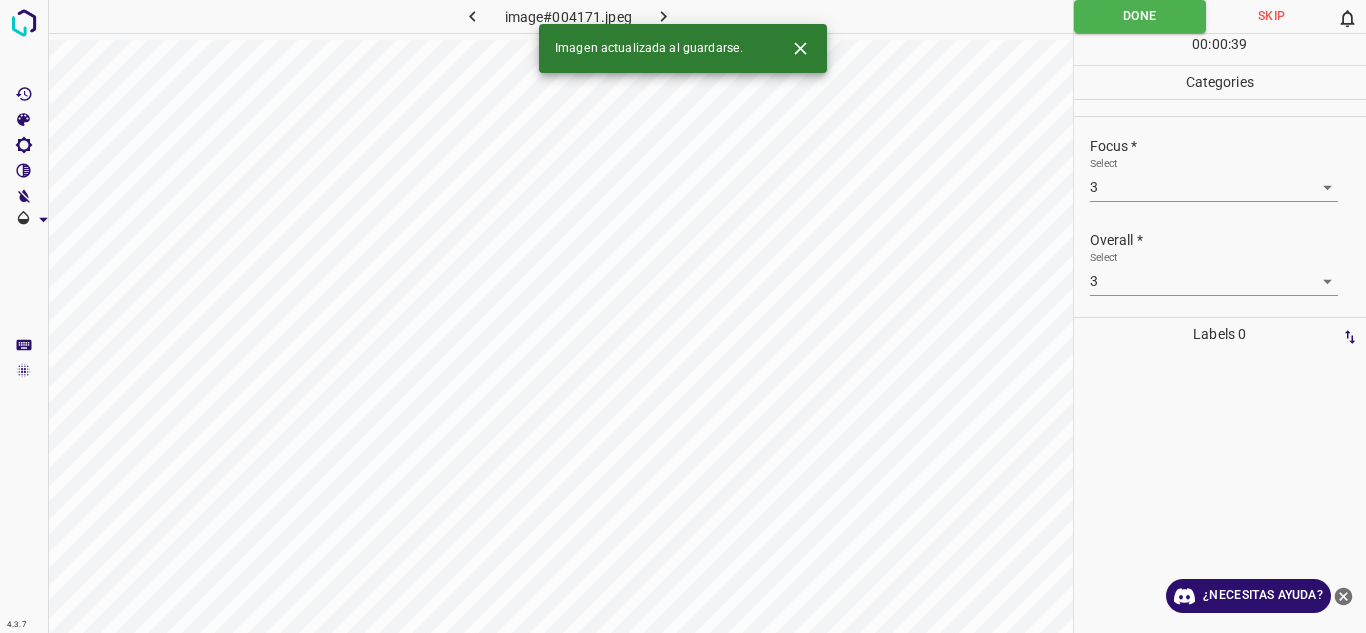 click 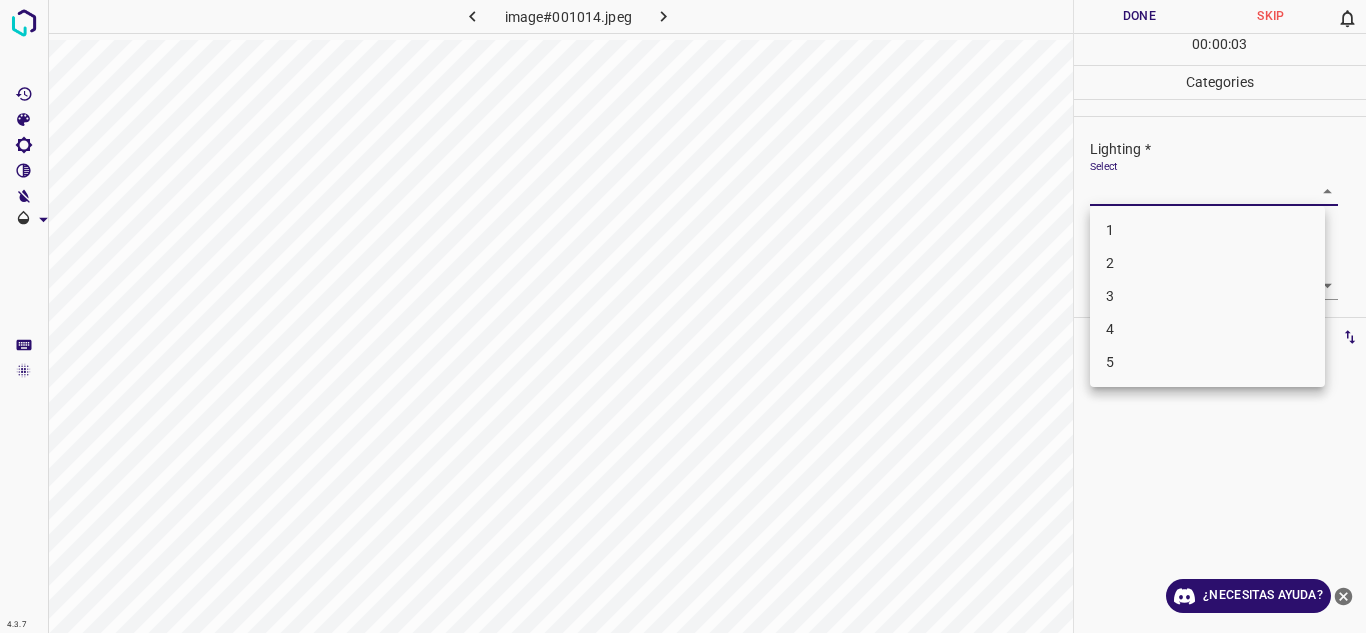 click on "4.3.7 image#001014.jpeg Done Skip 0 00   : 00   : 03   Categories Lighting *  Select ​ Focus *  Select ​ Overall *  Select ​ Labels   0 Categories 1 Lighting 2 Focus 3 Overall Tools Space Change between modes (Draw & Edit) I Auto labeling R Restore zoom M Zoom in N Zoom out Delete Delete selecte label Filters Z Restore filters X Saturation filter C Brightness filter V Contrast filter B Gray scale filter General O Download ¿Necesitas ayuda? Texto original Valora esta traducción Tu opinión servirá para ayudar a mejorar el Traductor de Google - Texto - Esconder - Borrar 1 2 3 4 5" at bounding box center (683, 316) 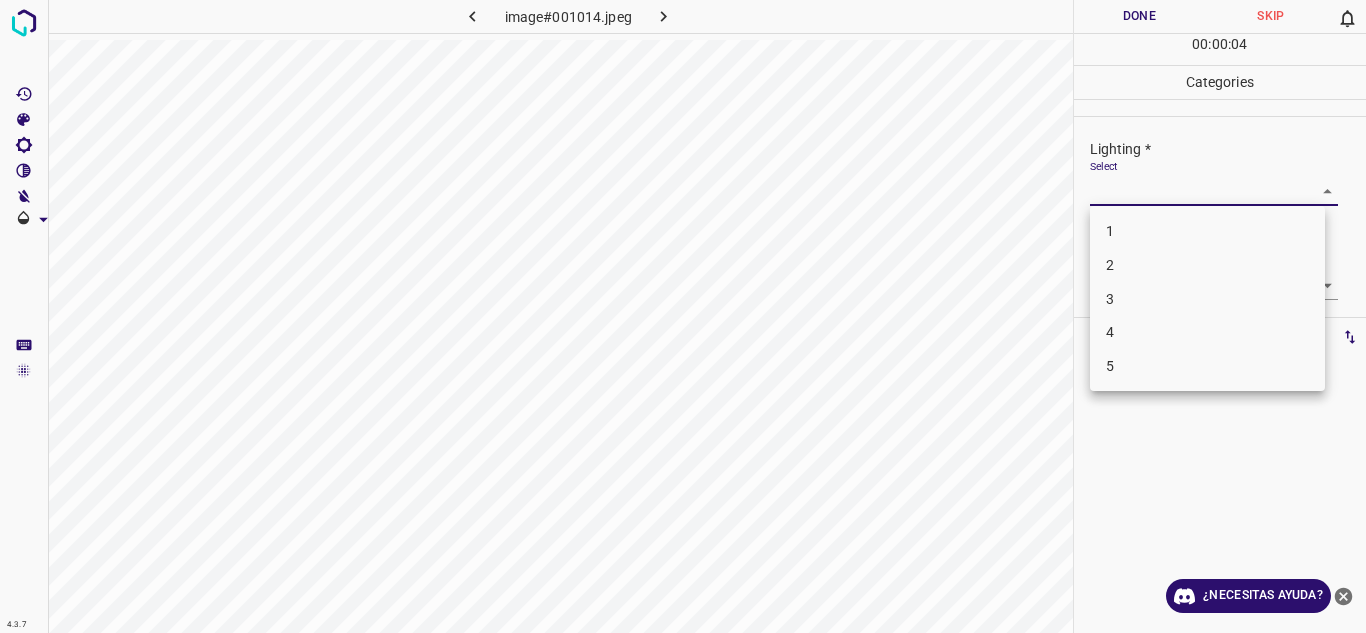 drag, startPoint x: 1115, startPoint y: 292, endPoint x: 1200, endPoint y: 293, distance: 85.00588 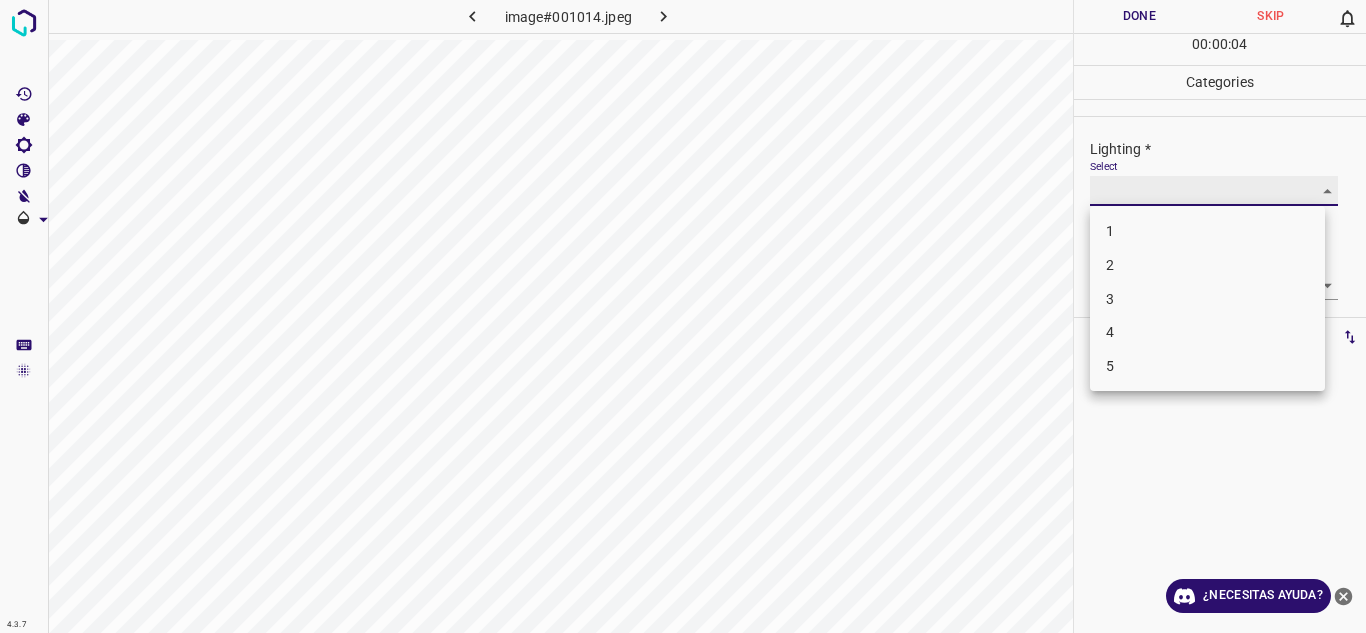 type on "3" 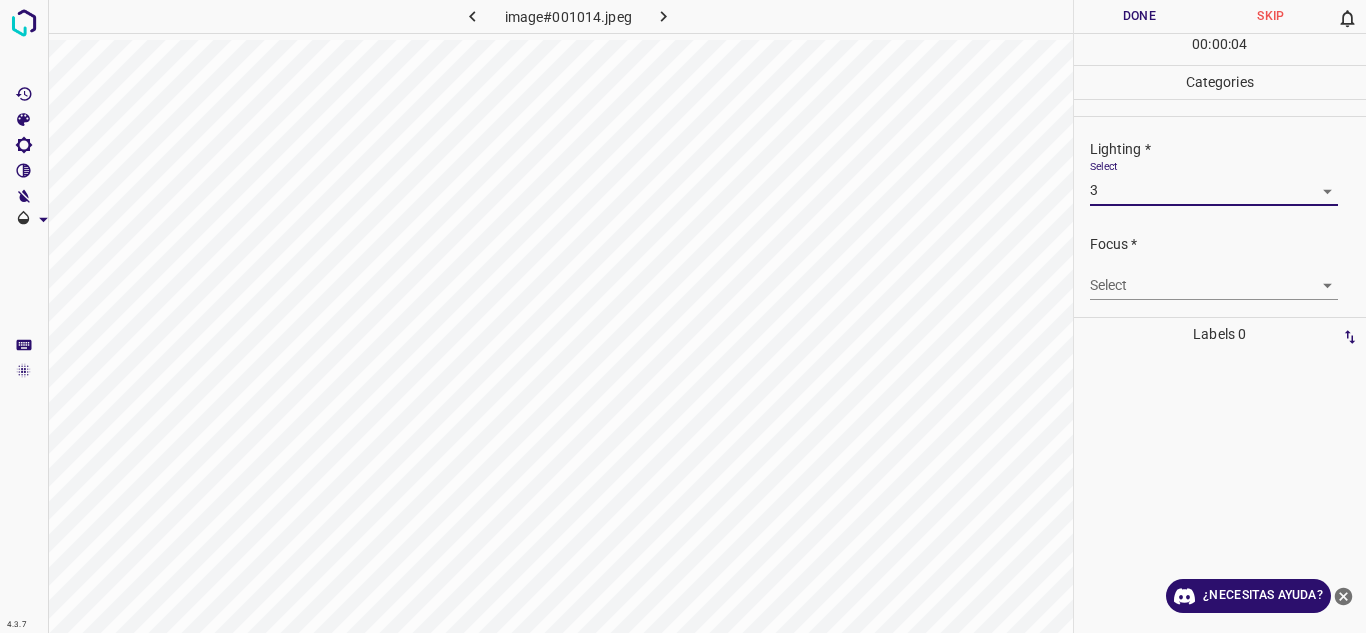 click on "4.3.7 image#001014.jpeg Done Skip 0 00   : 00   : 04   Categories Lighting *  Select 3 3 Focus *  Select ​ Overall *  Select ​ Labels   0 Categories 1 Lighting 2 Focus 3 Overall Tools Space Change between modes (Draw & Edit) I Auto labeling R Restore zoom M Zoom in N Zoom out Delete Delete selecte label Filters Z Restore filters X Saturation filter C Brightness filter V Contrast filter B Gray scale filter General O Download ¿Necesitas ayuda? Texto original Valora esta traducción Tu opinión servirá para ayudar a mejorar el Traductor de Google - Texto - Esconder - Borrar" at bounding box center (683, 316) 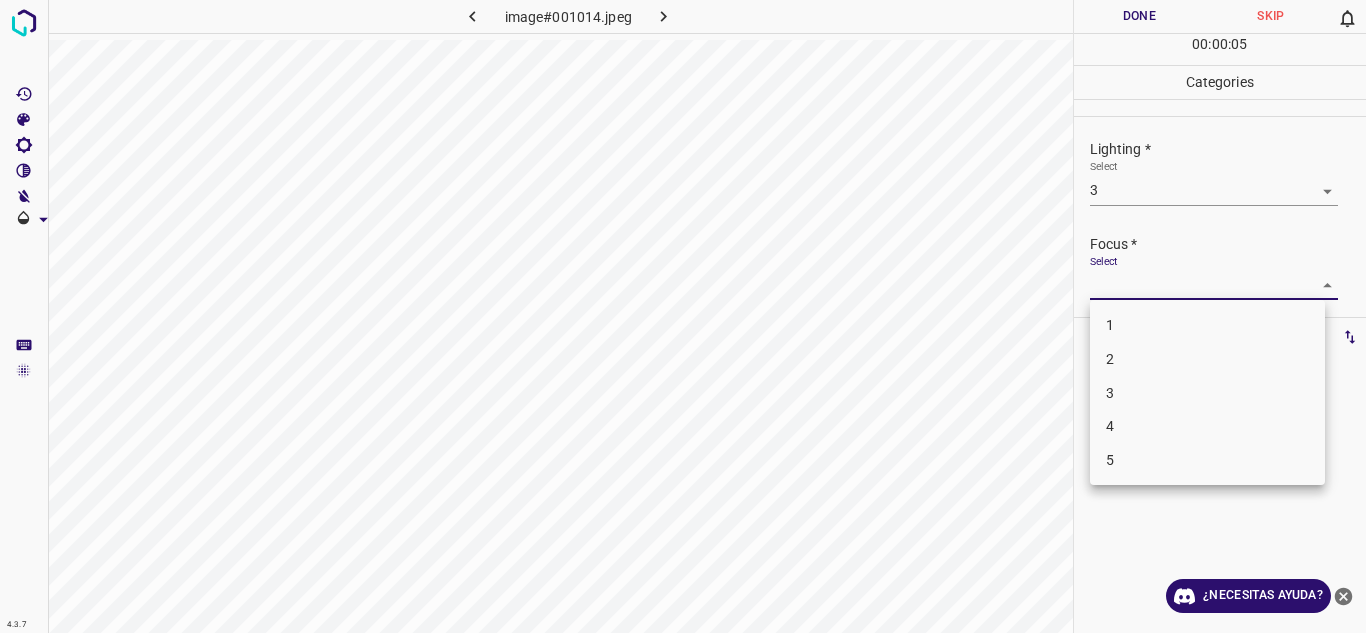 click on "2" at bounding box center (1207, 359) 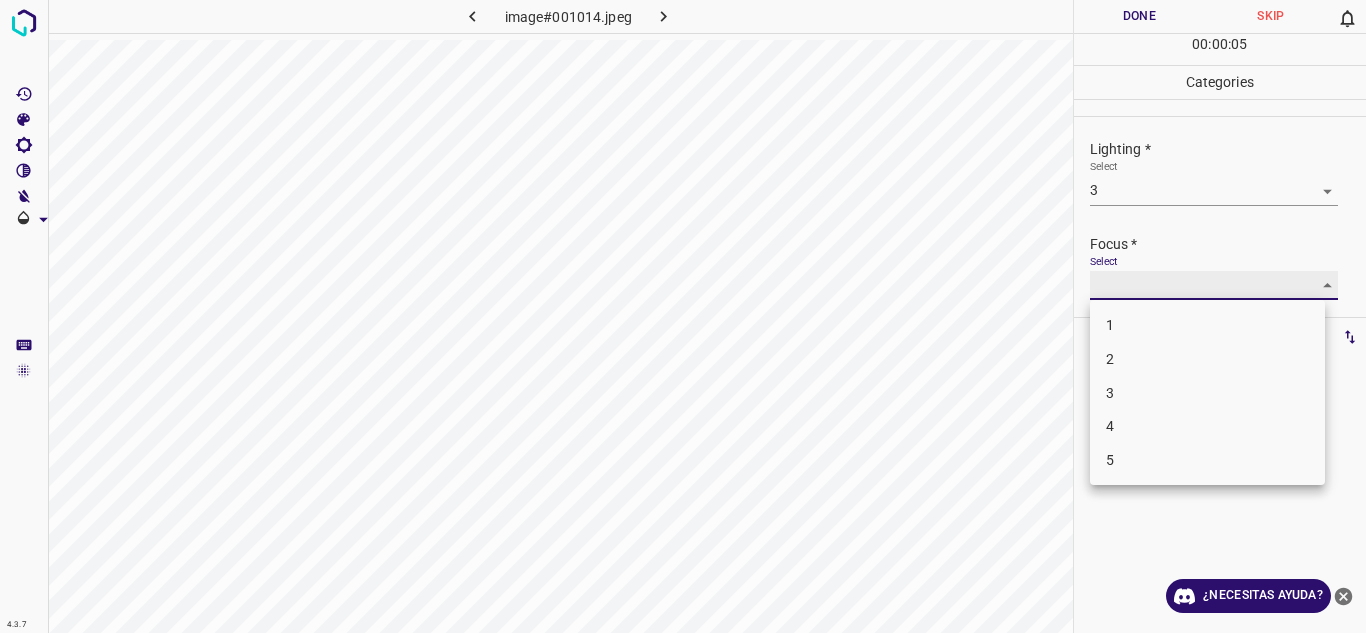 type on "2" 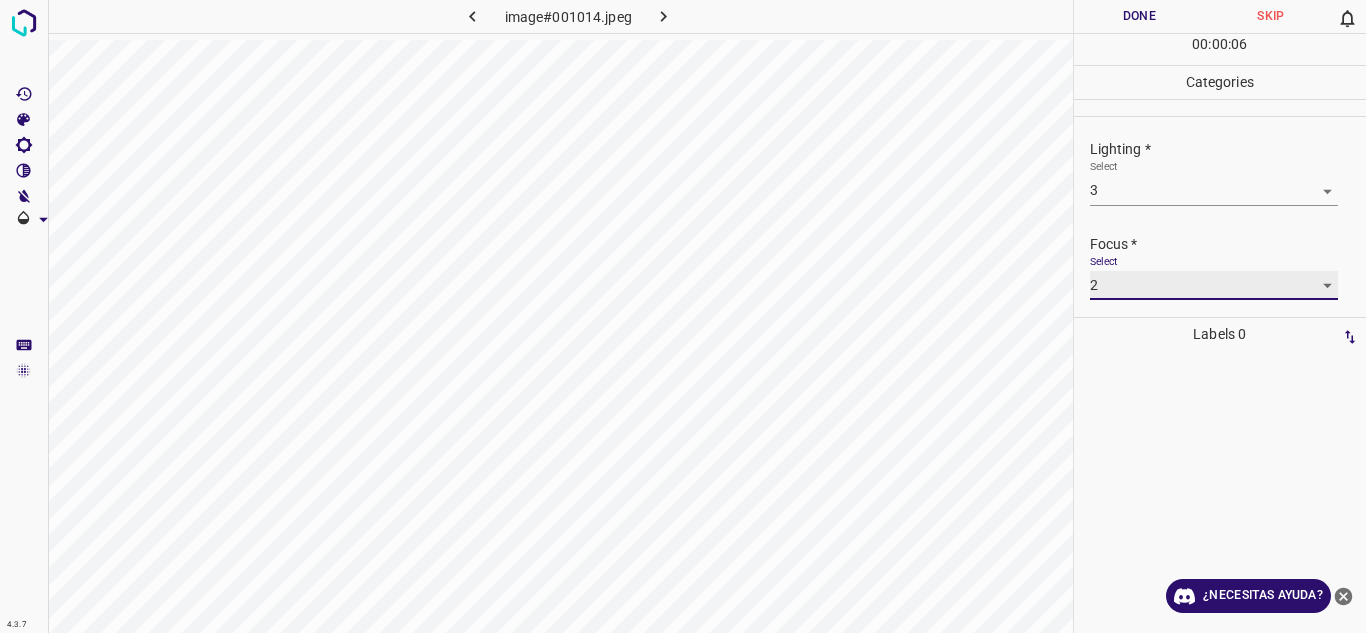 scroll, scrollTop: 98, scrollLeft: 0, axis: vertical 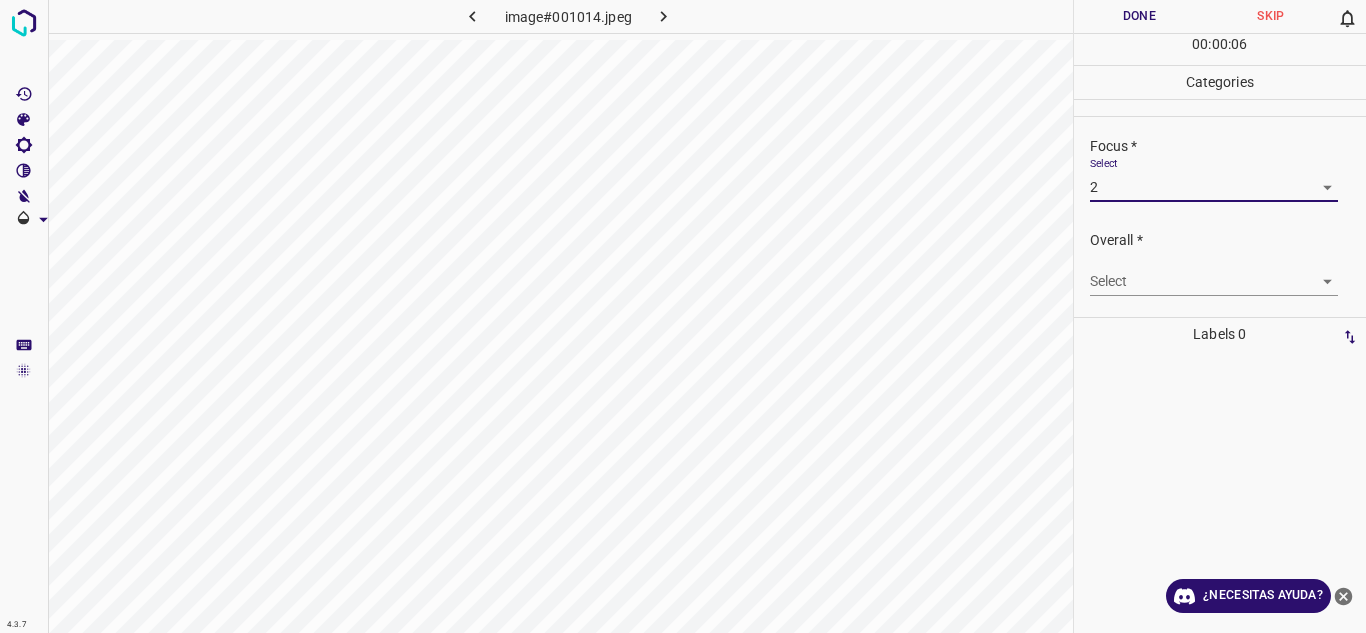 click on "4.3.7 image#001014.jpeg Done Skip 0 00   : 00   : 06   Categories Lighting *  Select 3 3 Focus *  Select 2 2 Overall *  Select ​ Labels   0 Categories 1 Lighting 2 Focus 3 Overall Tools Space Change between modes (Draw & Edit) I Auto labeling R Restore zoom M Zoom in N Zoom out Delete Delete selecte label Filters Z Restore filters X Saturation filter C Brightness filter V Contrast filter B Gray scale filter General O Download ¿Necesitas ayuda? Texto original Valora esta traducción Tu opinión servirá para ayudar a mejorar el Traductor de Google - Texto - Esconder - Borrar" at bounding box center [683, 316] 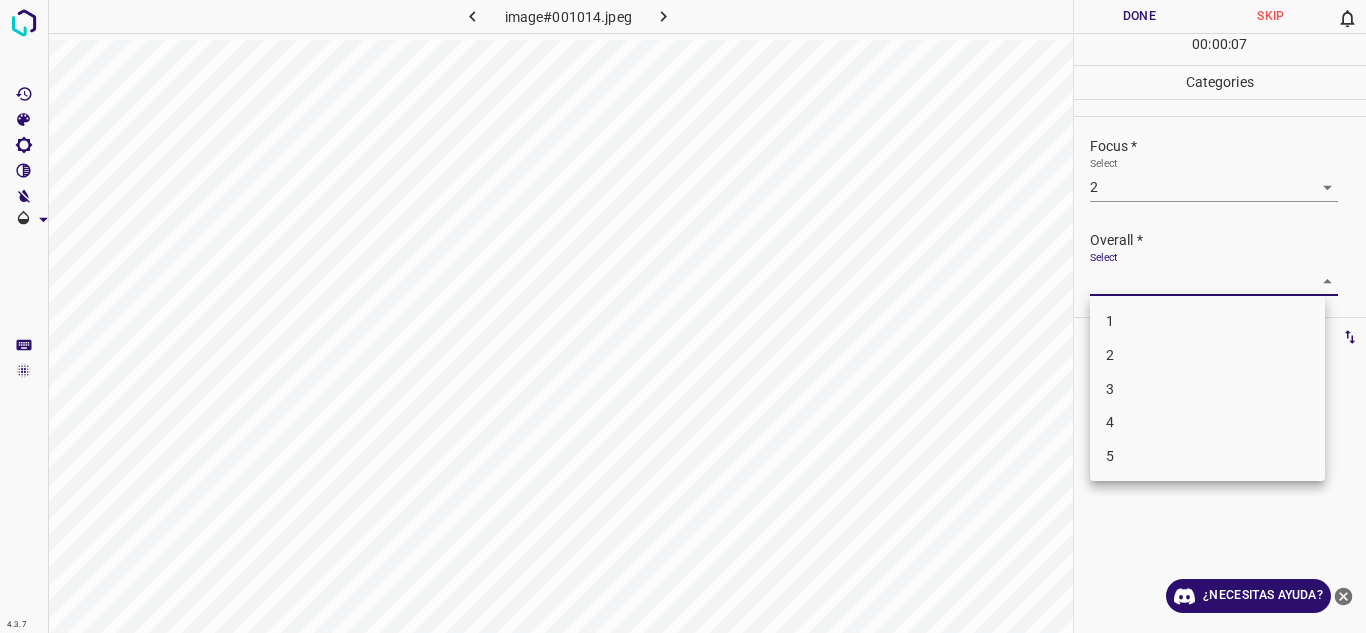 click on "3" at bounding box center (1207, 389) 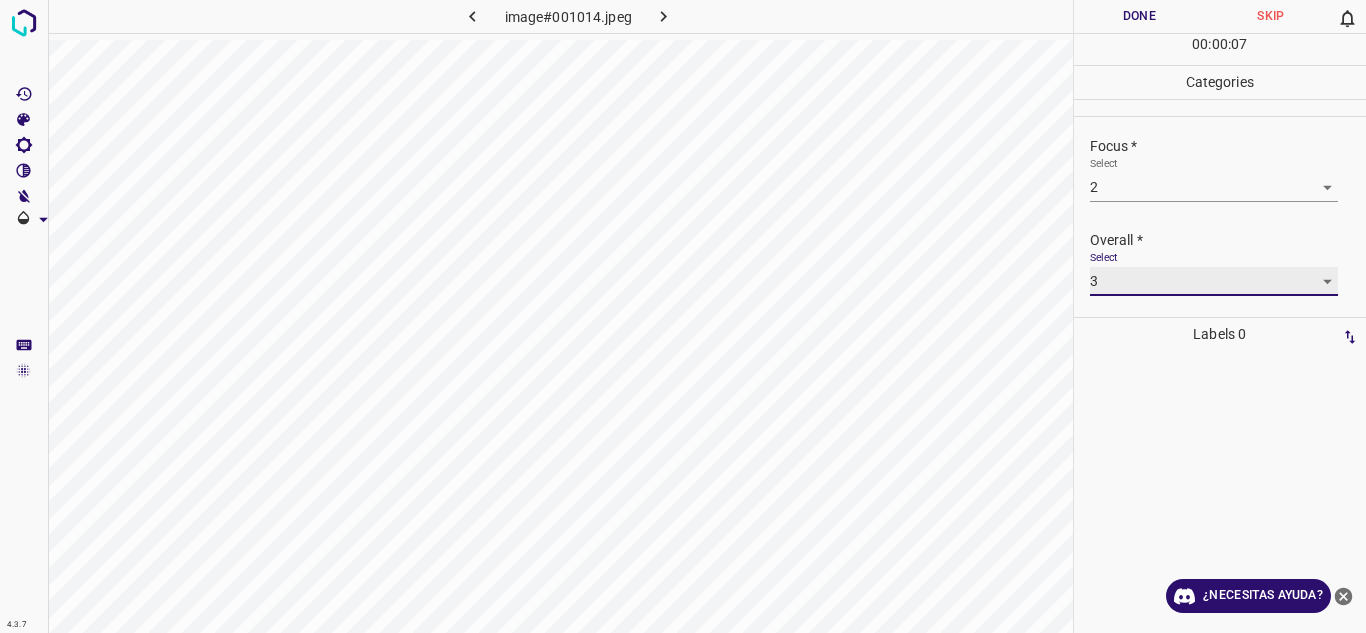 type on "3" 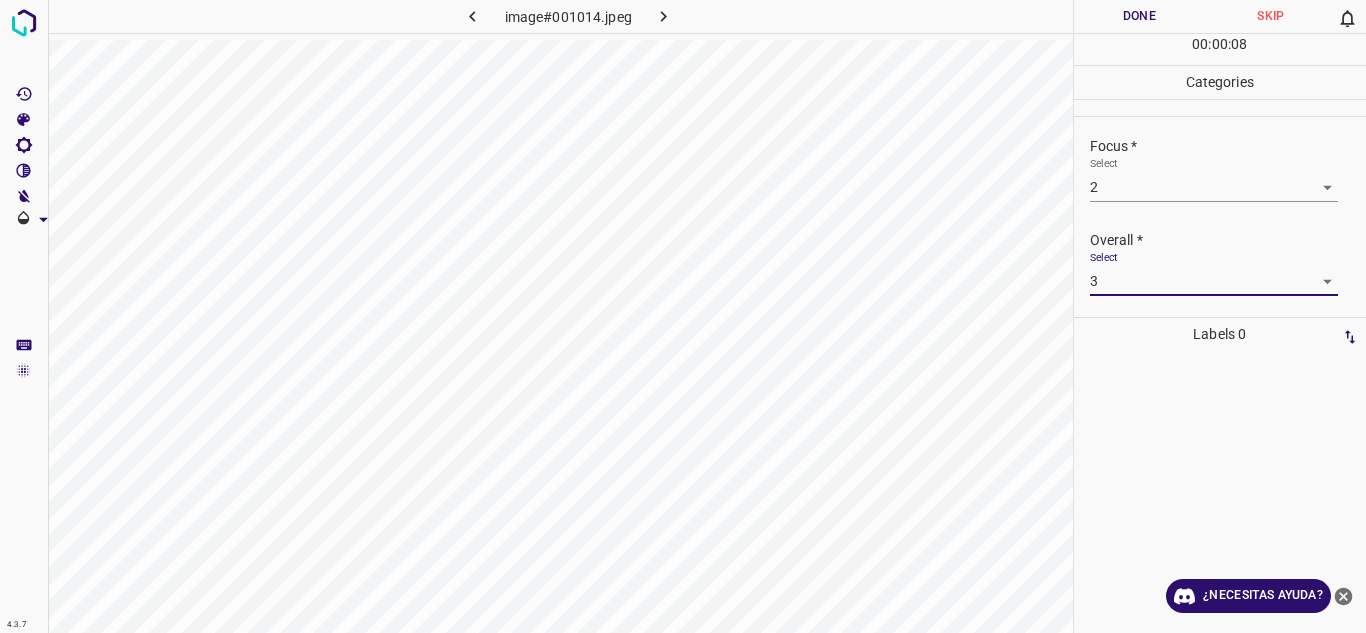 click on "Done" at bounding box center (1140, 16) 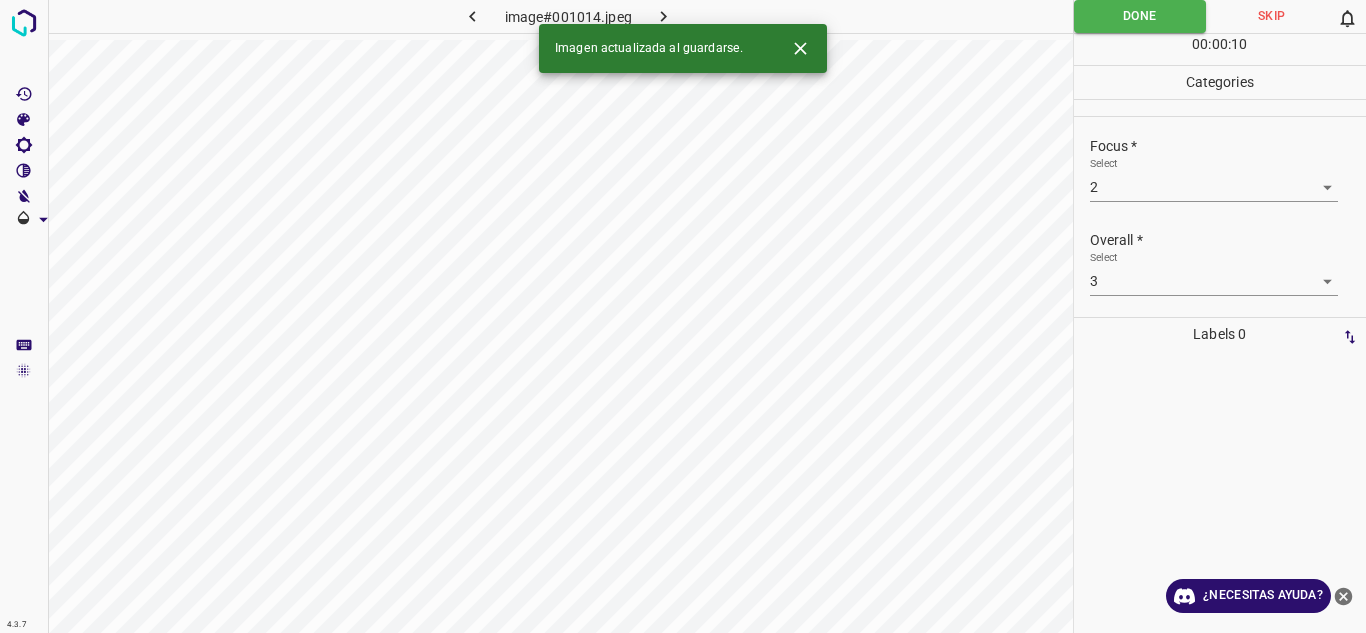 click 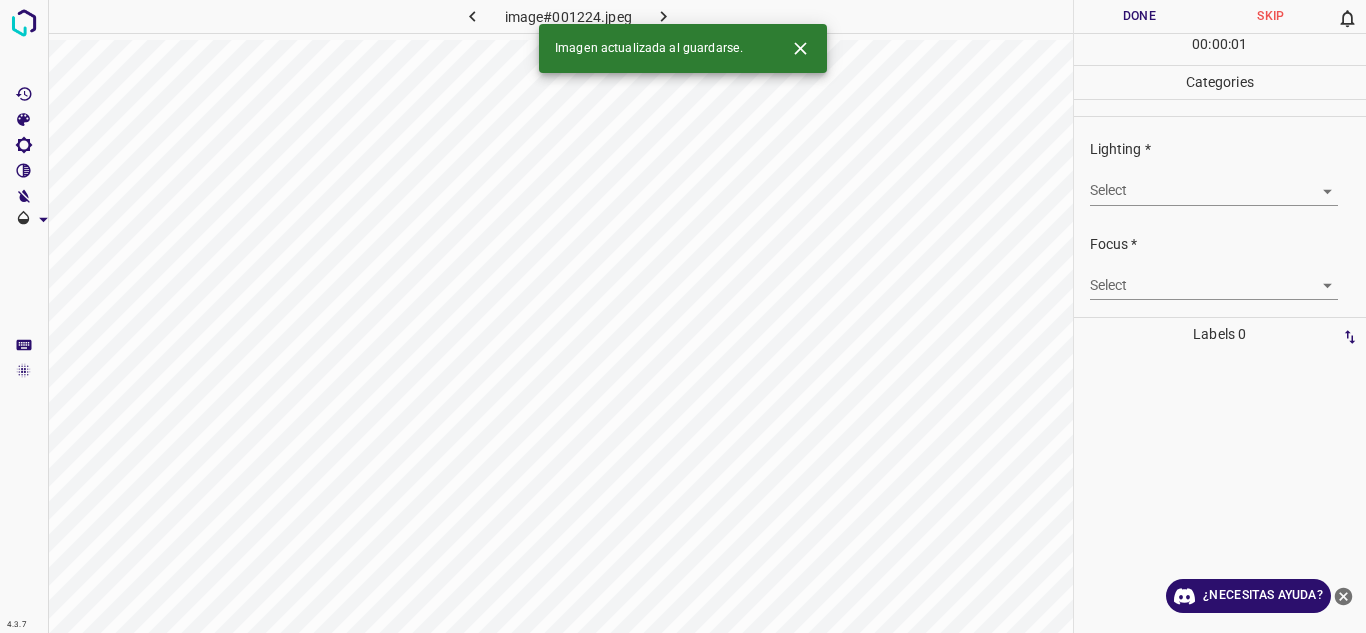 click on "4.3.7 image#001224.jpeg Done Skip 0 00   : 00   : 01   Categories Lighting *  Select ​ Focus *  Select ​ Overall *  Select ​ Labels   0 Categories 1 Lighting 2 Focus 3 Overall Tools Space Change between modes (Draw & Edit) I Auto labeling R Restore zoom M Zoom in N Zoom out Delete Delete selecte label Filters Z Restore filters X Saturation filter C Brightness filter V Contrast filter B Gray scale filter General O Download Imagen actualizada al guardarse. ¿Necesitas ayuda? Texto original Valora esta traducción Tu opinión servirá para ayudar a mejorar el Traductor de Google - Texto - Esconder - Borrar" at bounding box center [683, 316] 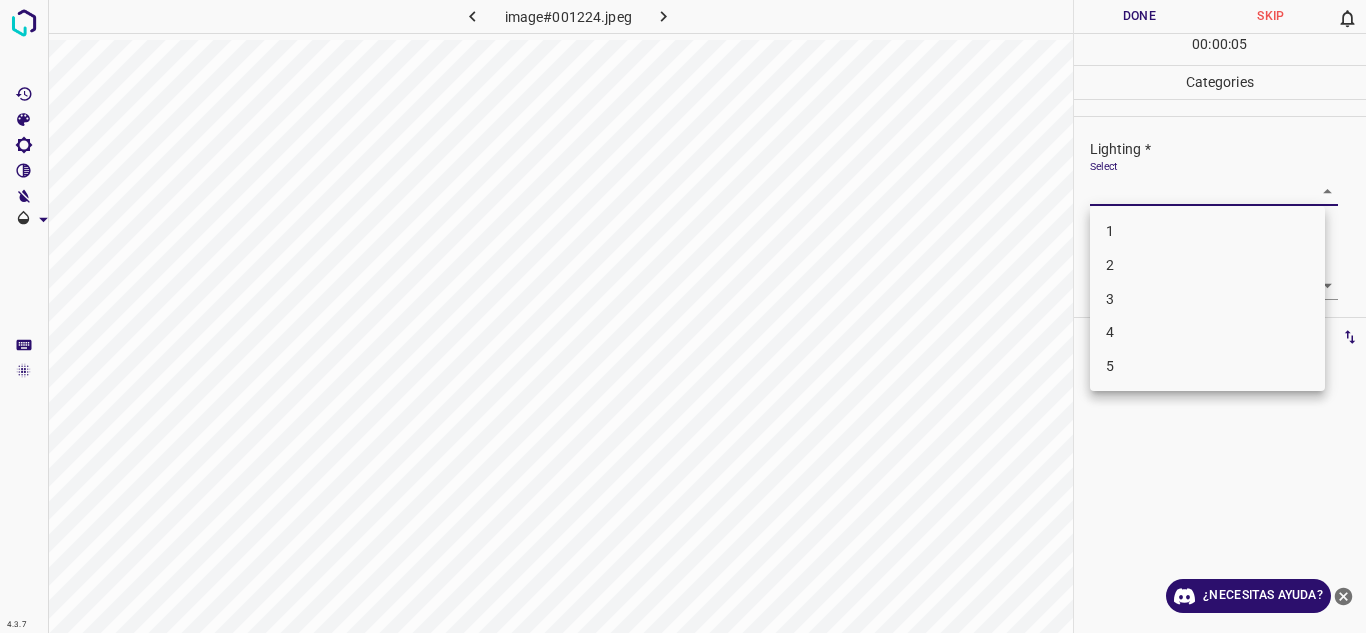 click on "3" at bounding box center (1207, 299) 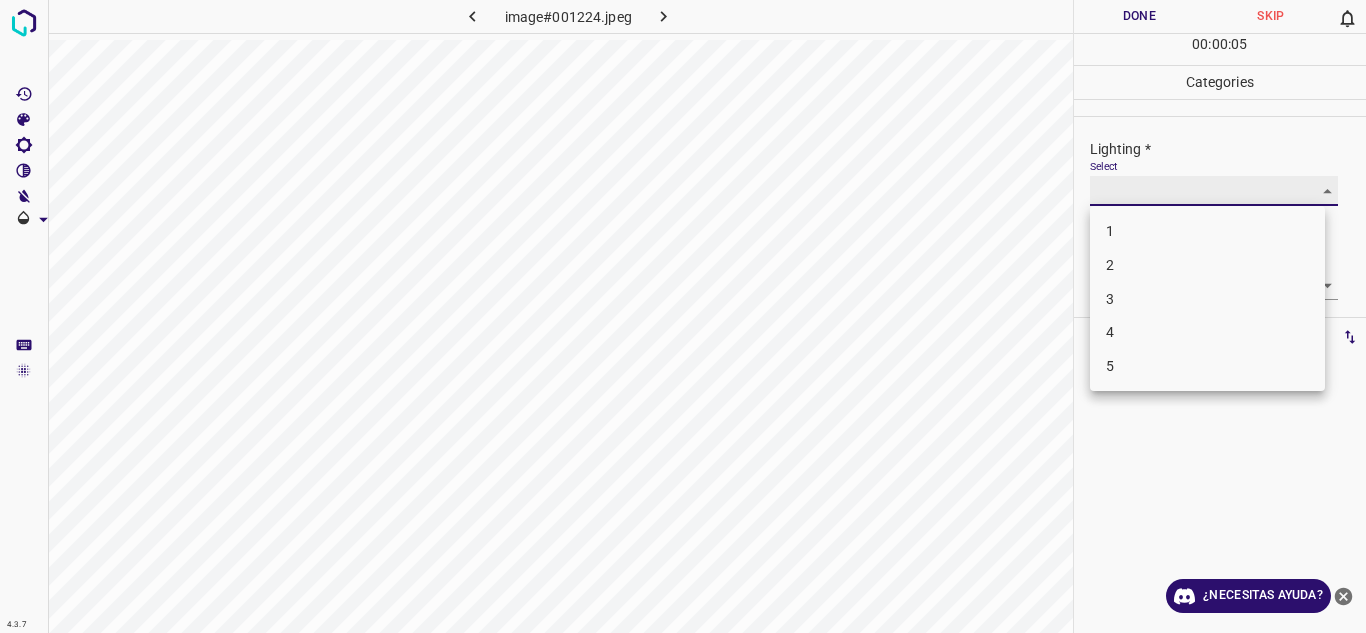 type on "3" 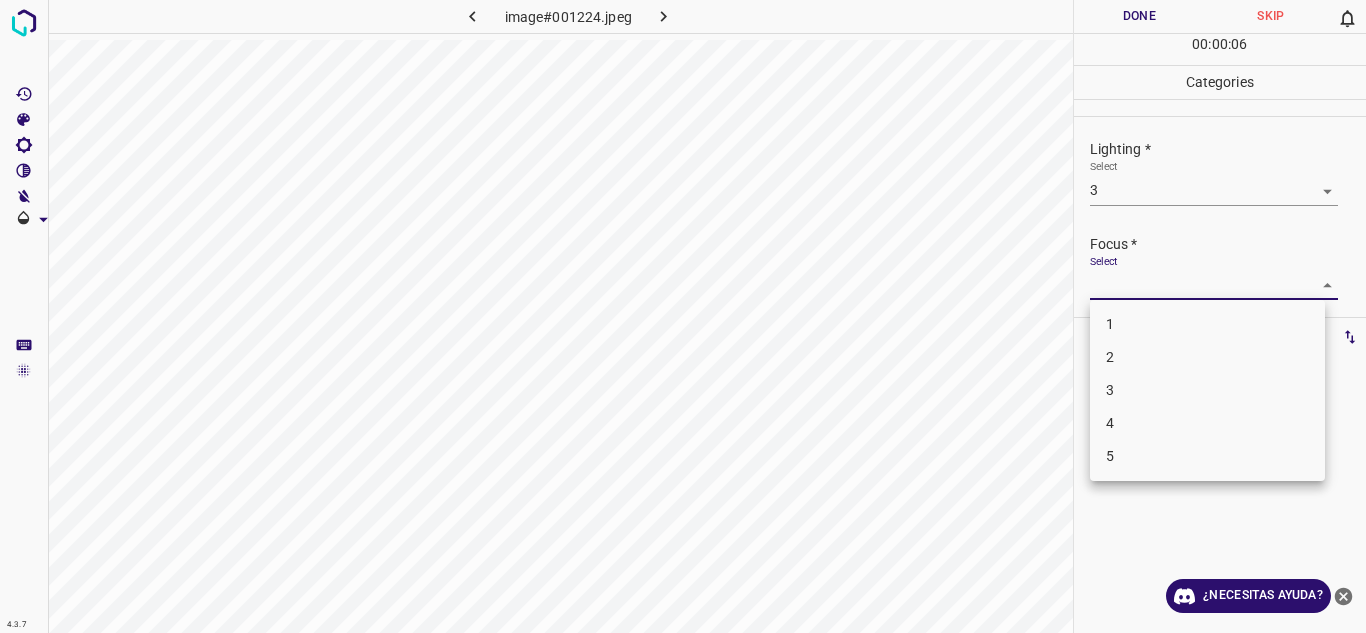 click on "4.3.7 image#001224.jpeg Done Skip 0 00   : 00   : 06   Categories Lighting *  Select 3 3 Focus *  Select ​ Overall *  Select ​ Labels   0 Categories 1 Lighting 2 Focus 3 Overall Tools Space Change between modes (Draw & Edit) I Auto labeling R Restore zoom M Zoom in N Zoom out Delete Delete selecte label Filters Z Restore filters X Saturation filter C Brightness filter V Contrast filter B Gray scale filter General O Download ¿Necesitas ayuda? Texto original Valora esta traducción Tu opinión servirá para ayudar a mejorar el Traductor de Google - Texto - Esconder - Borrar 1 2 3 4 5" at bounding box center (683, 316) 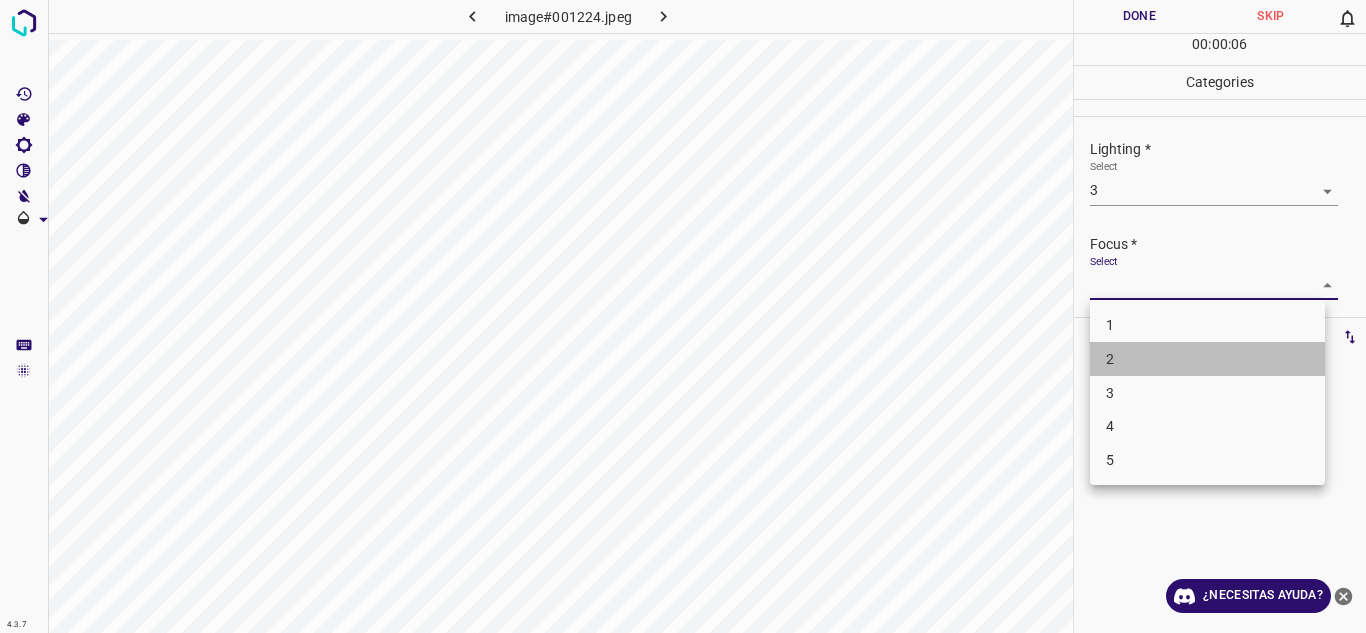 click on "2" at bounding box center (1207, 359) 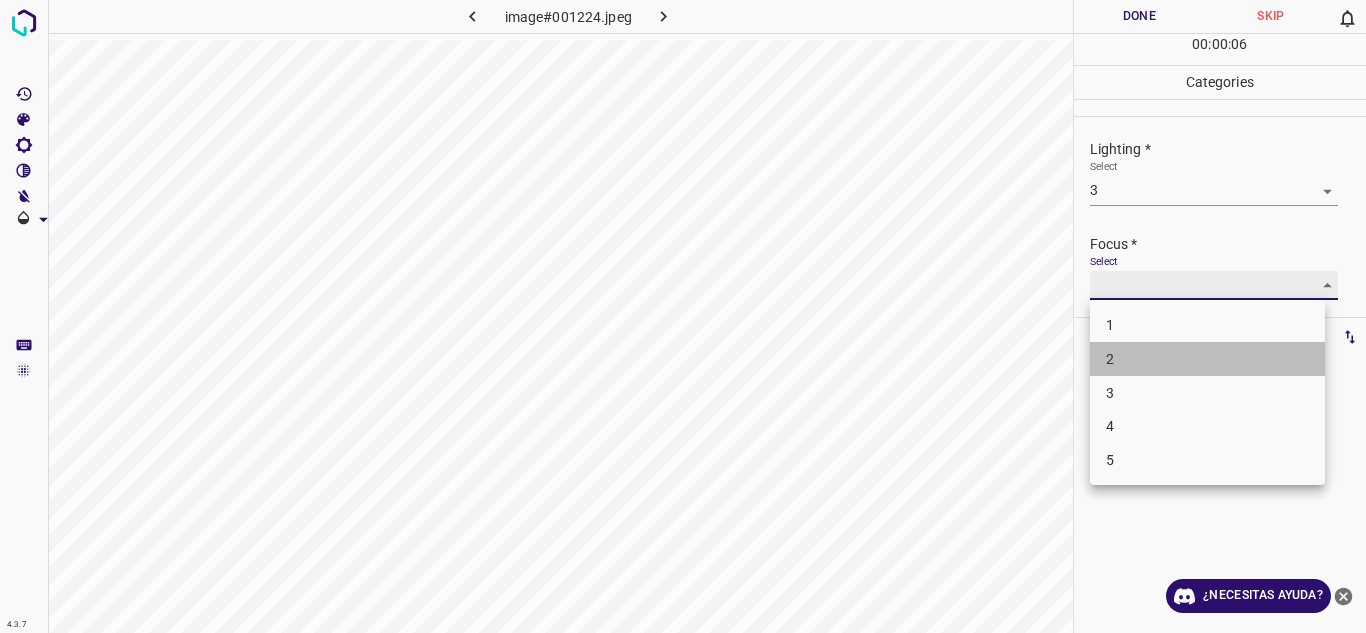 type on "2" 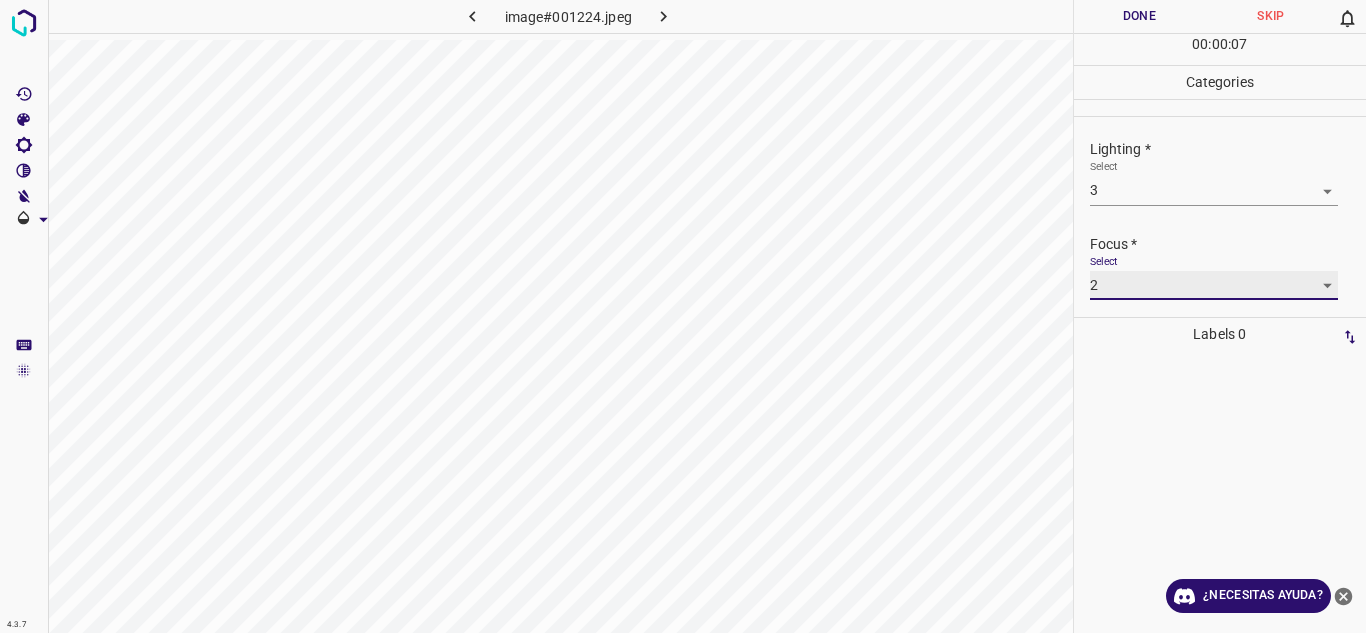 scroll, scrollTop: 98, scrollLeft: 0, axis: vertical 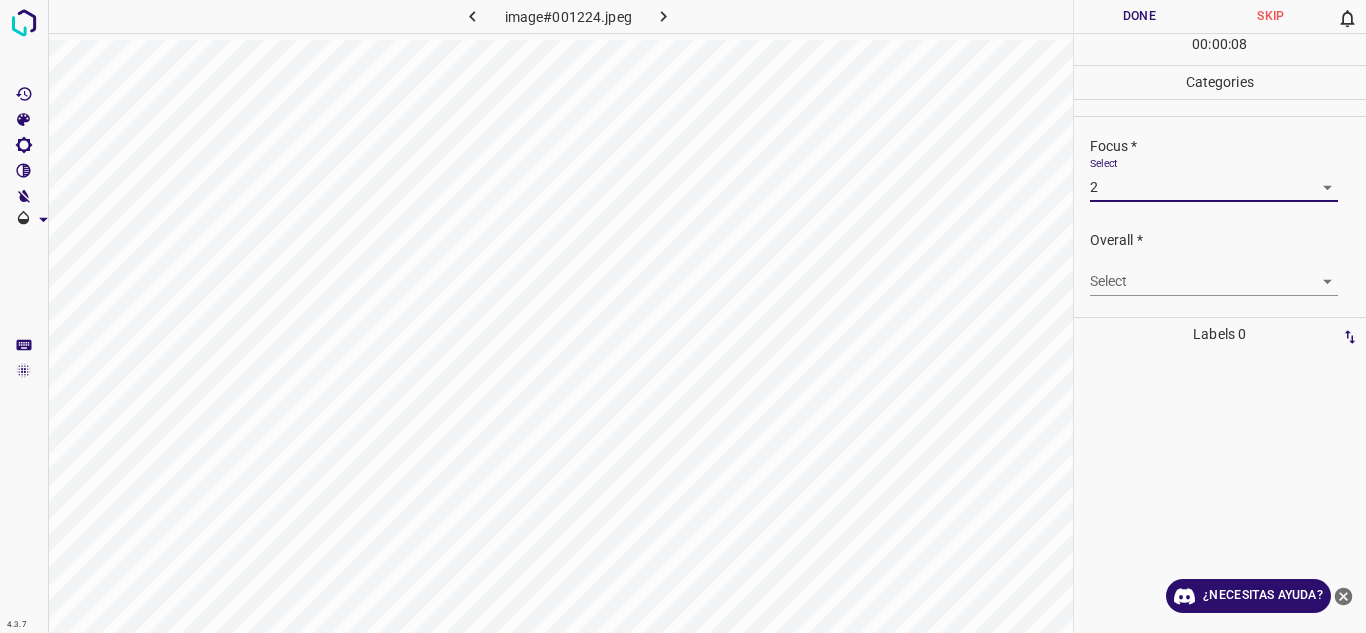 click on "4.3.7 image#001224.jpeg Done Skip 0 00   : 00   : 08   Categories Lighting *  Select 3 3 Focus *  Select 2 2 Overall *  Select ​ Labels   0 Categories 1 Lighting 2 Focus 3 Overall Tools Space Change between modes (Draw & Edit) I Auto labeling R Restore zoom M Zoom in N Zoom out Delete Delete selecte label Filters Z Restore filters X Saturation filter C Brightness filter V Contrast filter B Gray scale filter General O Download ¿Necesitas ayuda? Texto original Valora esta traducción Tu opinión servirá para ayudar a mejorar el Traductor de Google - Texto - Esconder - Borrar" at bounding box center [683, 316] 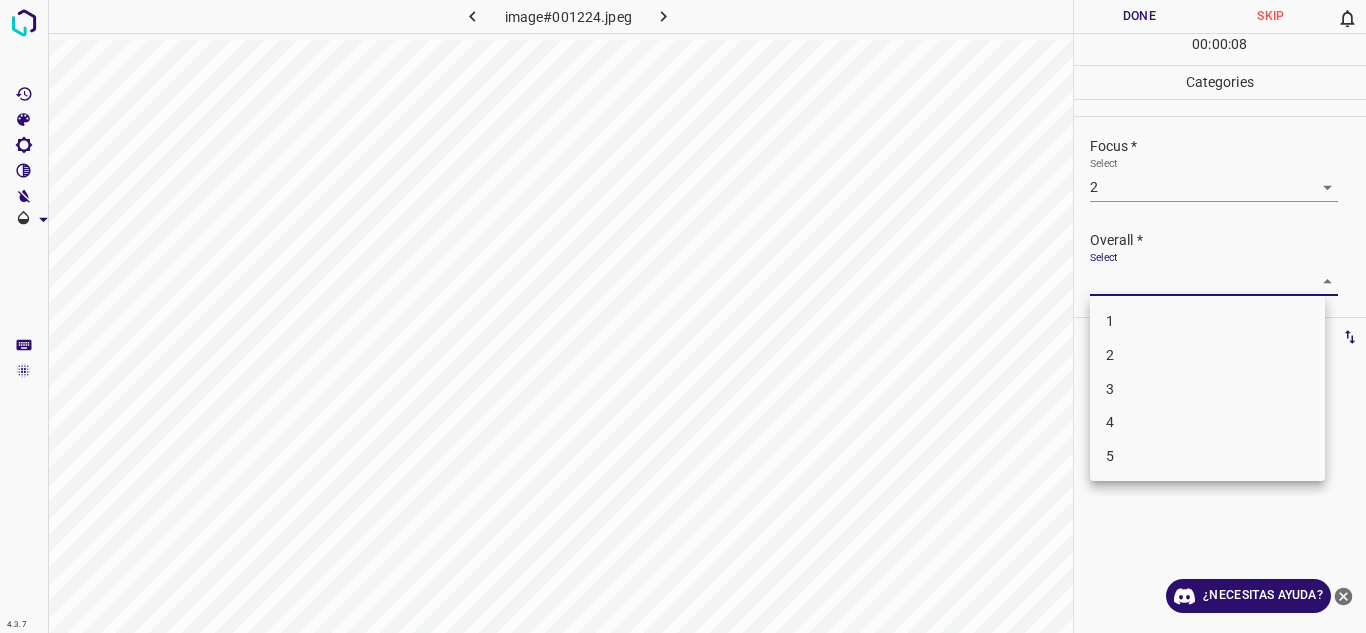 click on "3" at bounding box center [1207, 389] 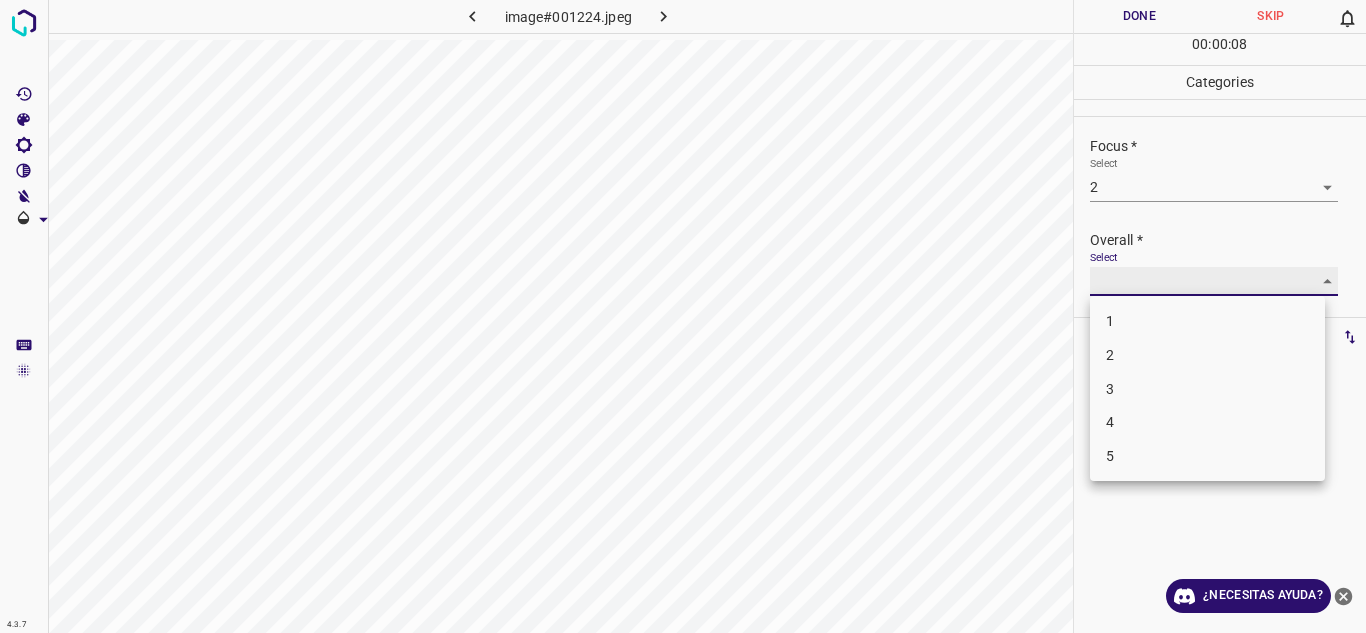 type on "3" 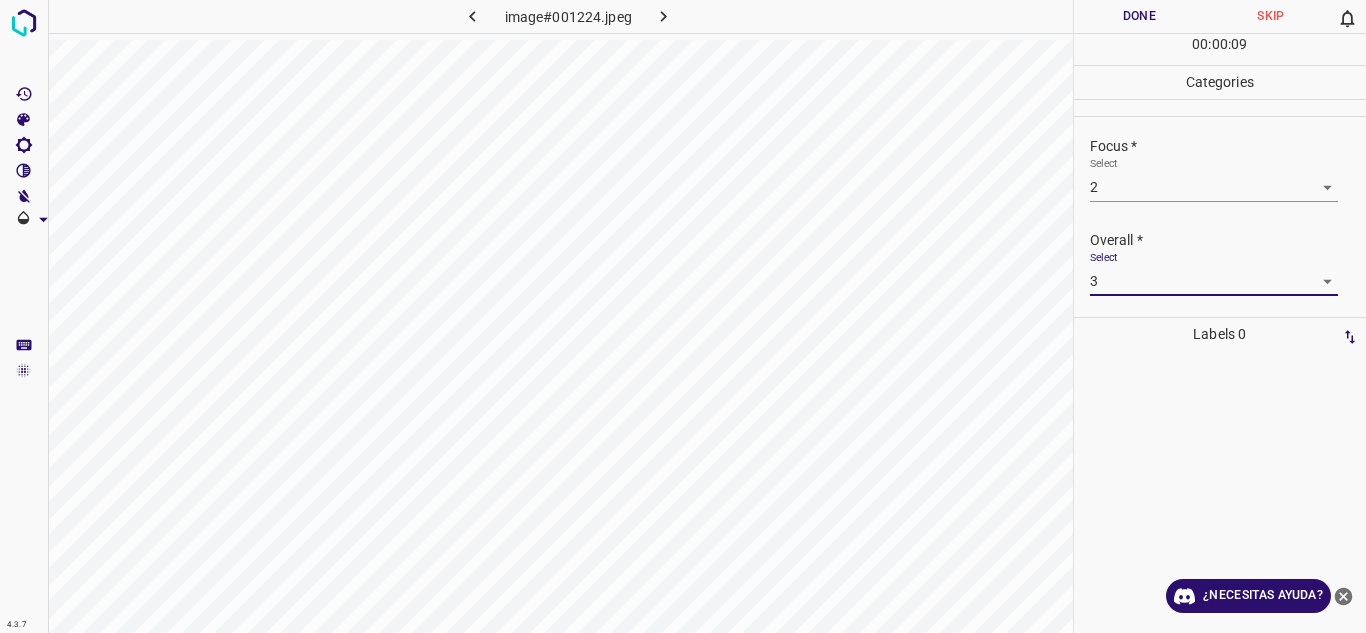 click on "Done" at bounding box center (1140, 16) 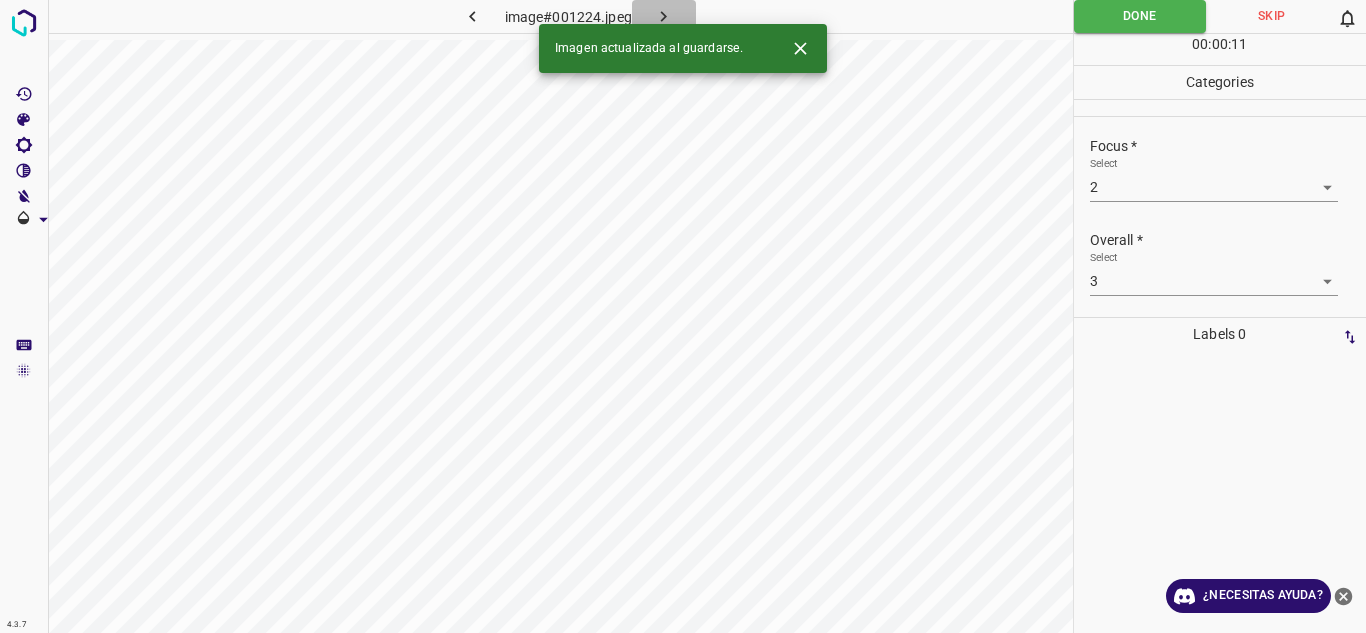 click 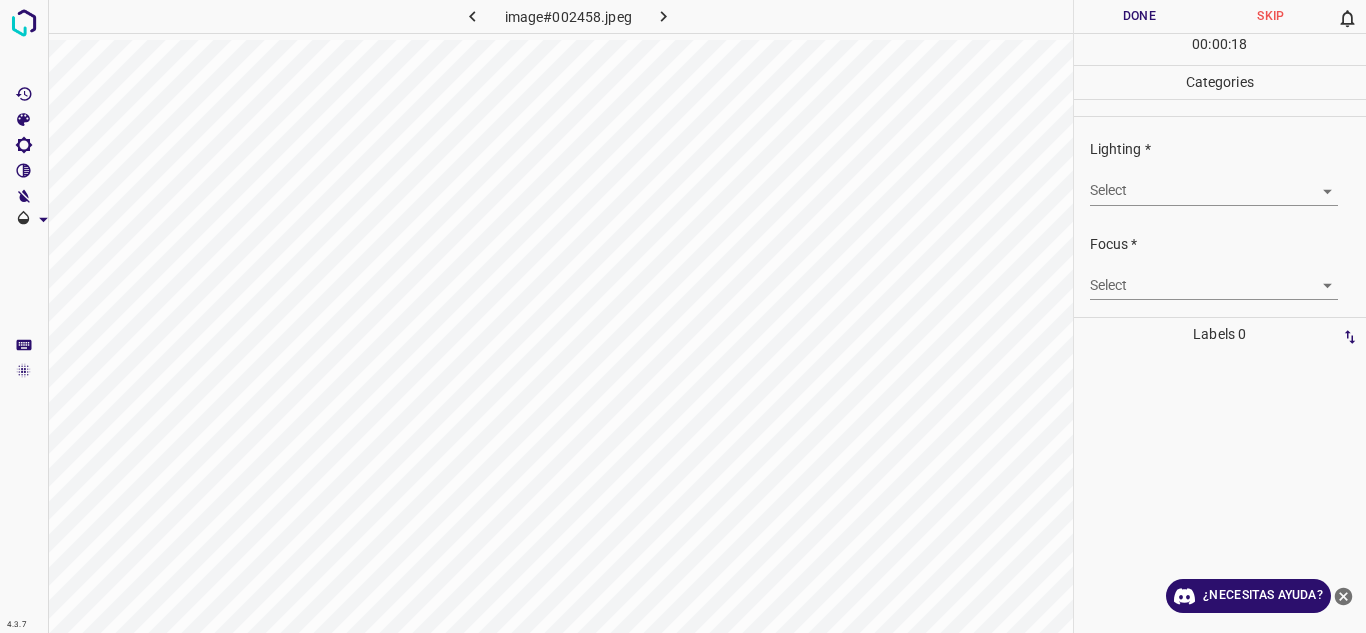 click on "4.3.7 image#002458.jpeg Done Skip 0 00   : 00   : 18   Categories Lighting *  Select ​ Focus *  Select ​ Overall *  Select ​ Labels   0 Categories 1 Lighting 2 Focus 3 Overall Tools Space Change between modes (Draw & Edit) I Auto labeling R Restore zoom M Zoom in N Zoom out Delete Delete selecte label Filters Z Restore filters X Saturation filter C Brightness filter V Contrast filter B Gray scale filter General O Download ¿Necesitas ayuda? Texto original Valora esta traducción Tu opinión servirá para ayudar a mejorar el Traductor de Google - Texto - Esconder - Borrar" at bounding box center (683, 316) 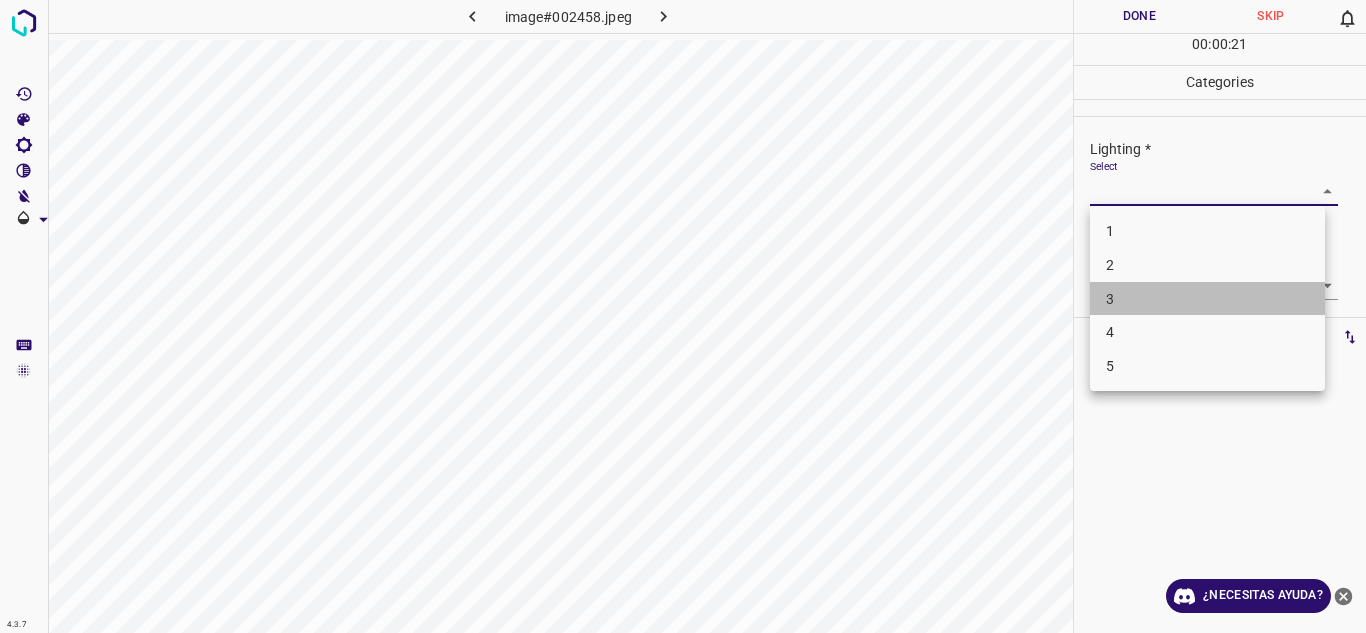 click on "3" at bounding box center (1207, 299) 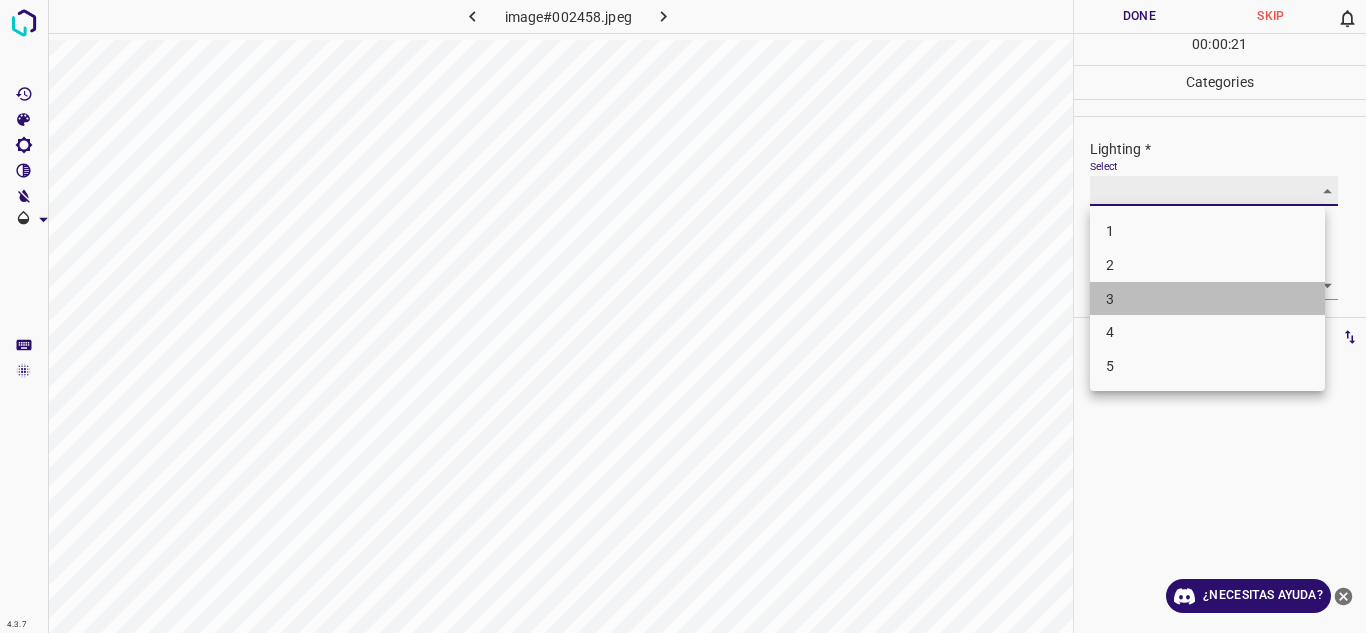 type on "3" 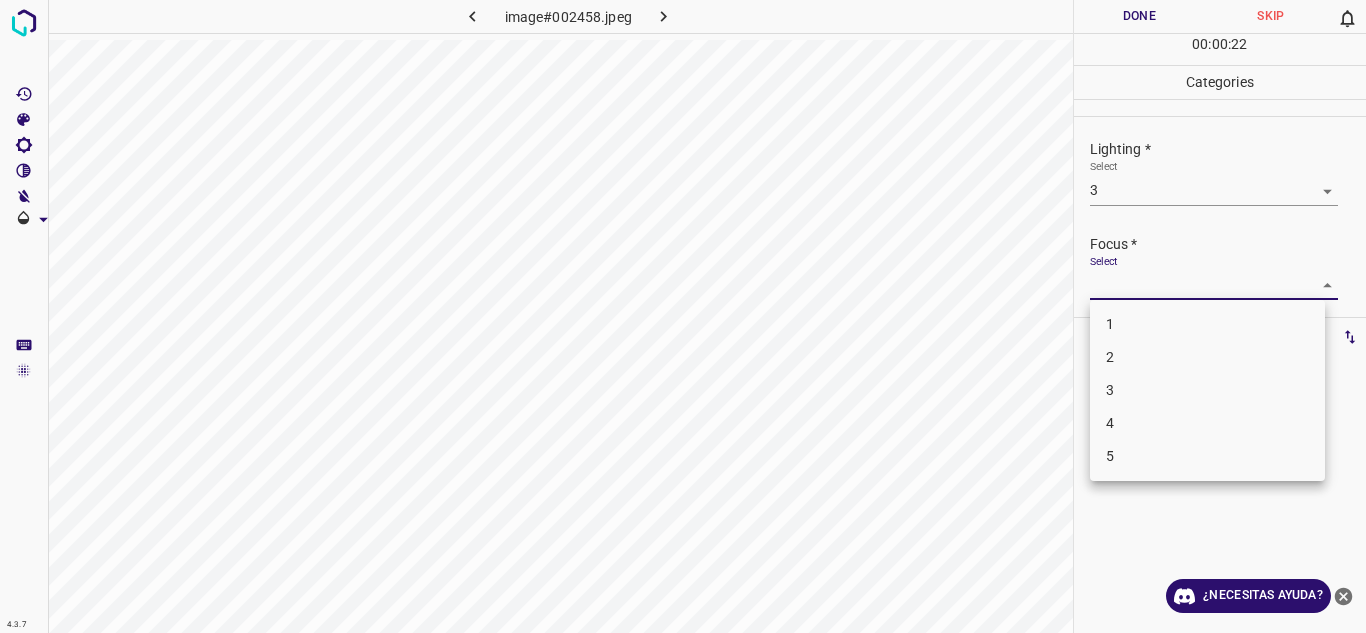 drag, startPoint x: 1306, startPoint y: 293, endPoint x: 1203, endPoint y: 335, distance: 111.233986 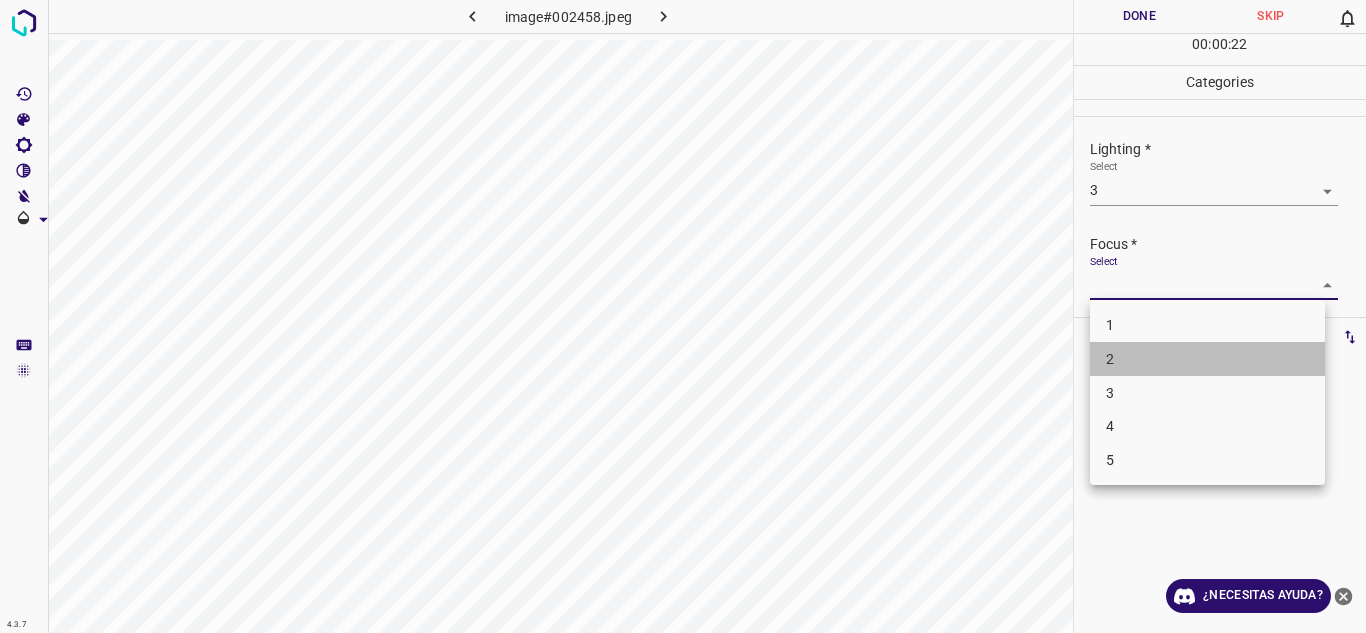 click on "2" at bounding box center [1207, 359] 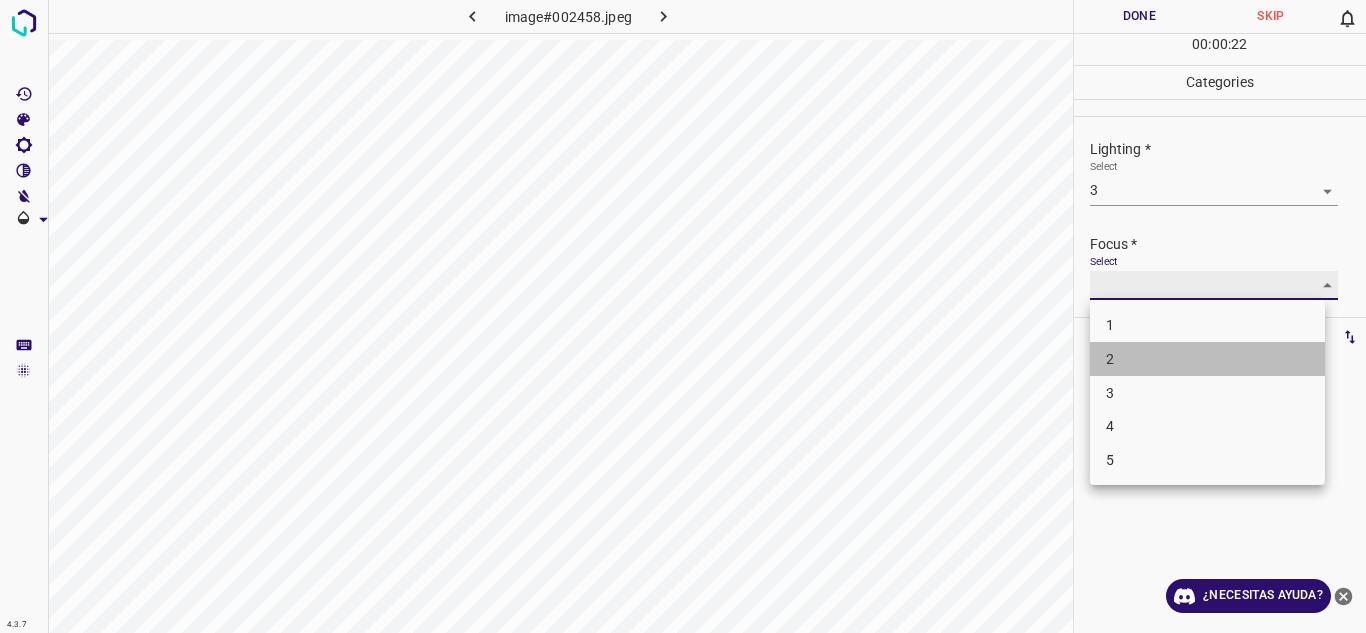 type on "2" 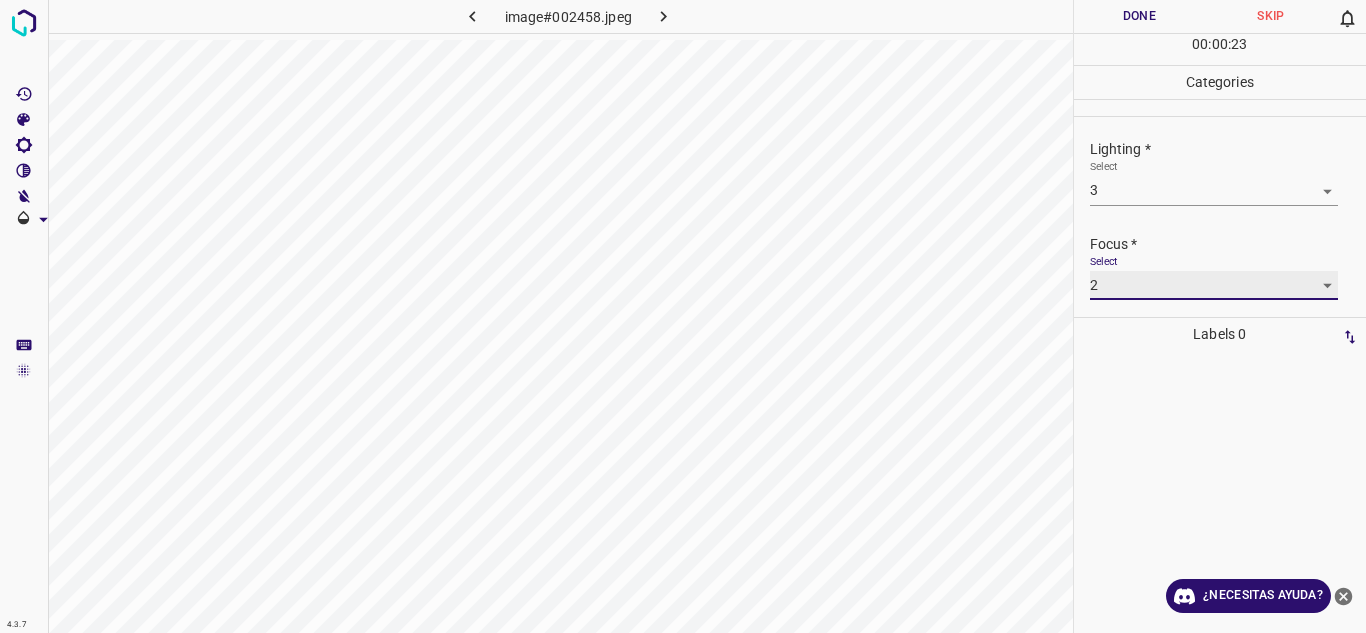 scroll, scrollTop: 98, scrollLeft: 0, axis: vertical 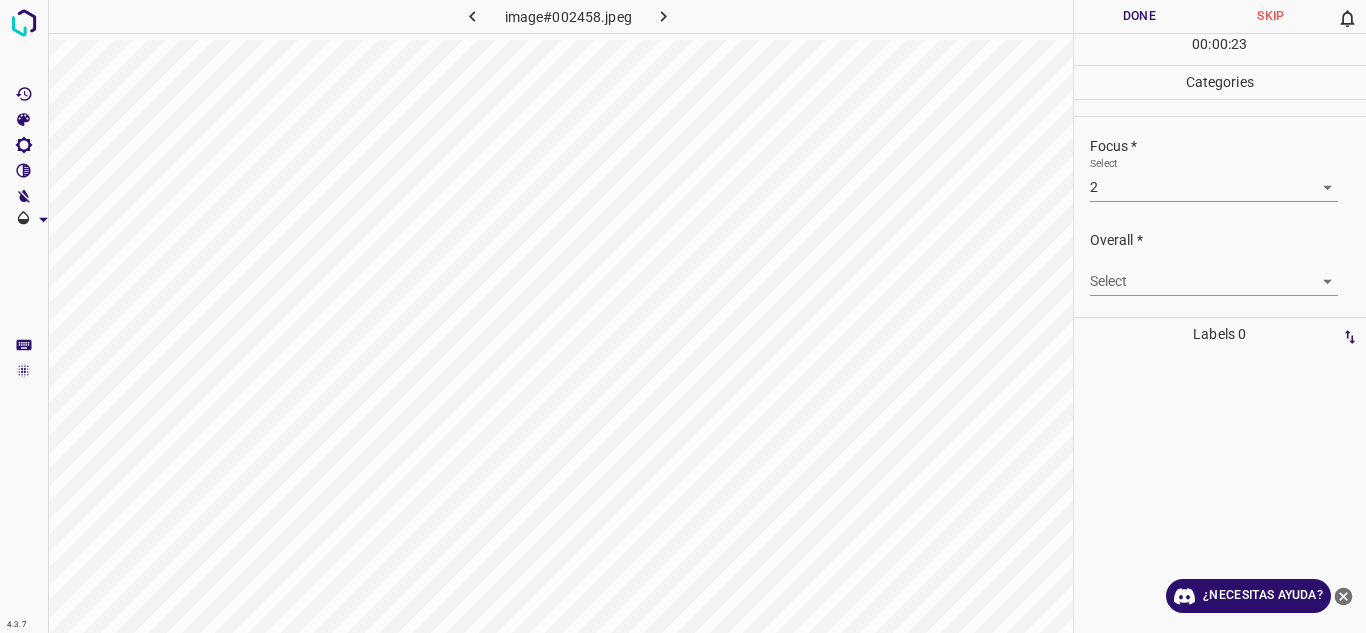 drag, startPoint x: 1301, startPoint y: 262, endPoint x: 1289, endPoint y: 300, distance: 39.849716 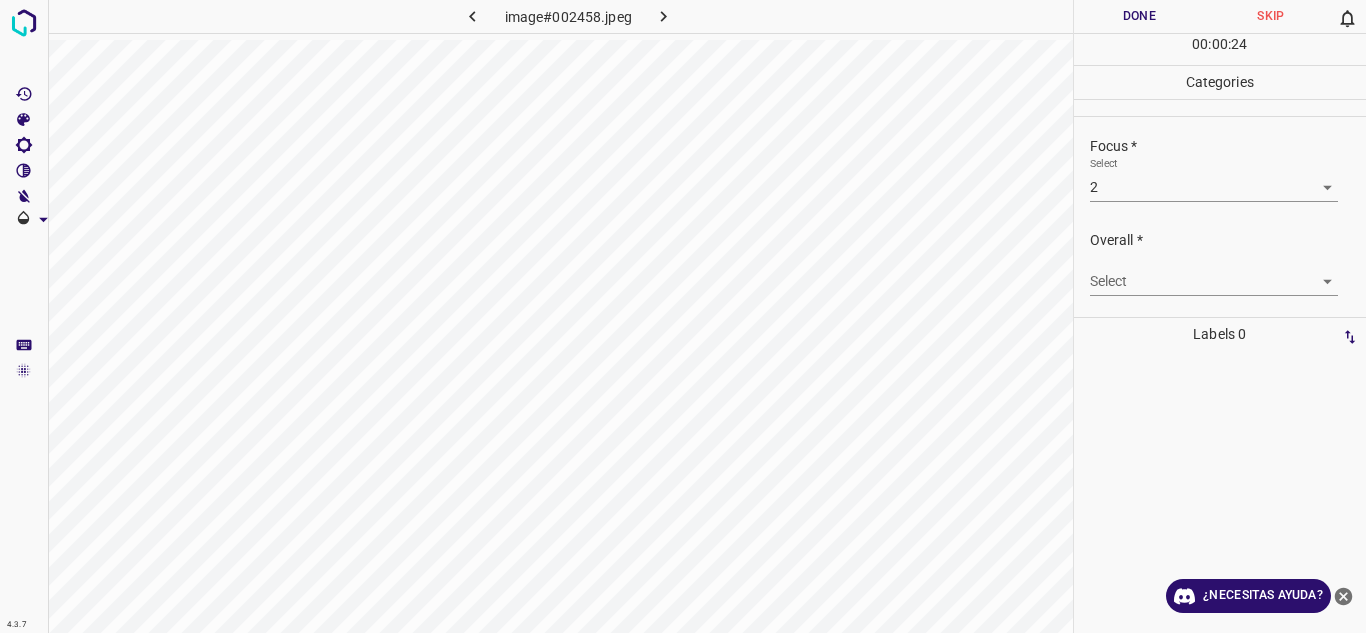 click on "4.3.7 image#002458.jpeg Done Skip 0 00   : 00   : 24   Categories Lighting *  Select 3 3 Focus *  Select 2 2 Overall *  Select ​ Labels   0 Categories 1 Lighting 2 Focus 3 Overall Tools Space Change between modes (Draw & Edit) I Auto labeling R Restore zoom M Zoom in N Zoom out Delete Delete selecte label Filters Z Restore filters X Saturation filter C Brightness filter V Contrast filter B Gray scale filter General O Download ¿Necesitas ayuda? Texto original Valora esta traducción Tu opinión servirá para ayudar a mejorar el Traductor de Google - Texto - Esconder - Borrar" at bounding box center (683, 316) 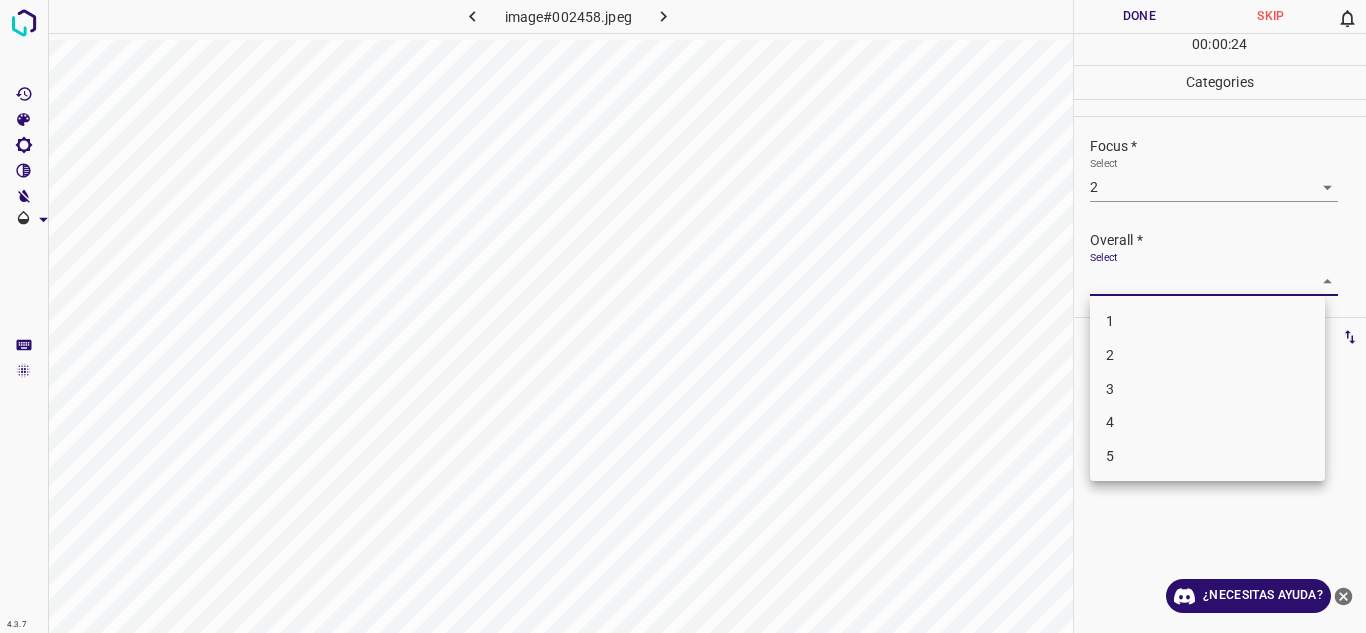 click on "3" at bounding box center (1207, 389) 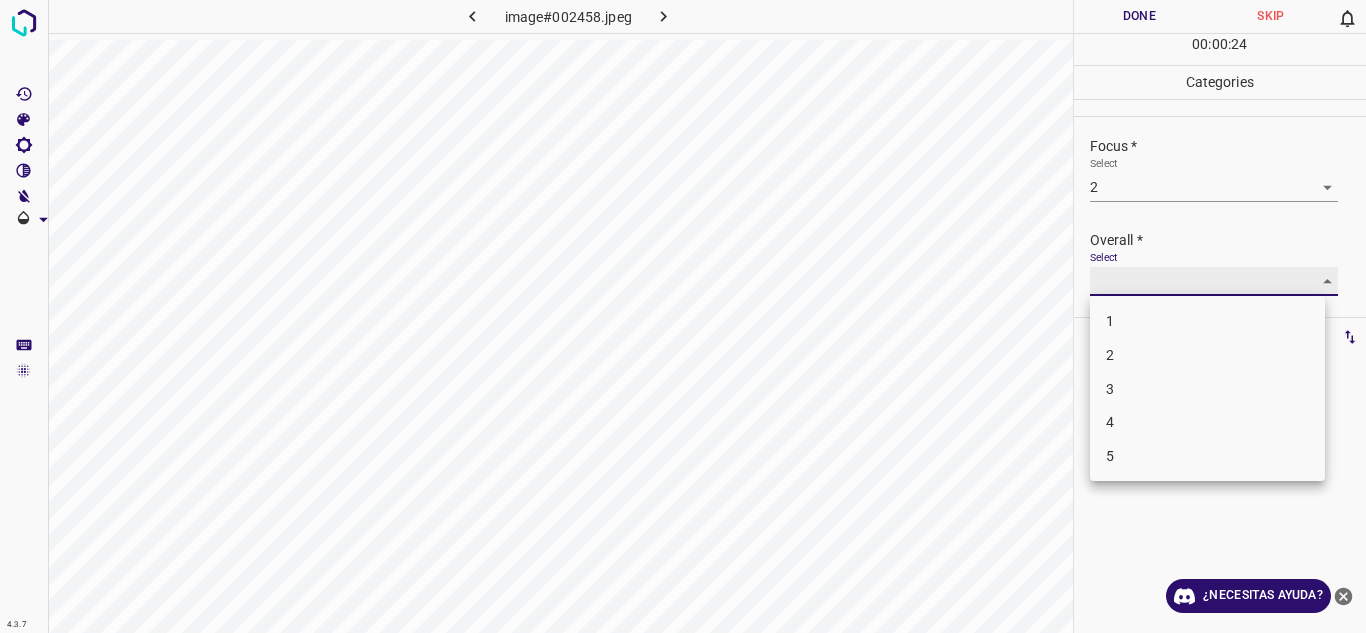 type on "3" 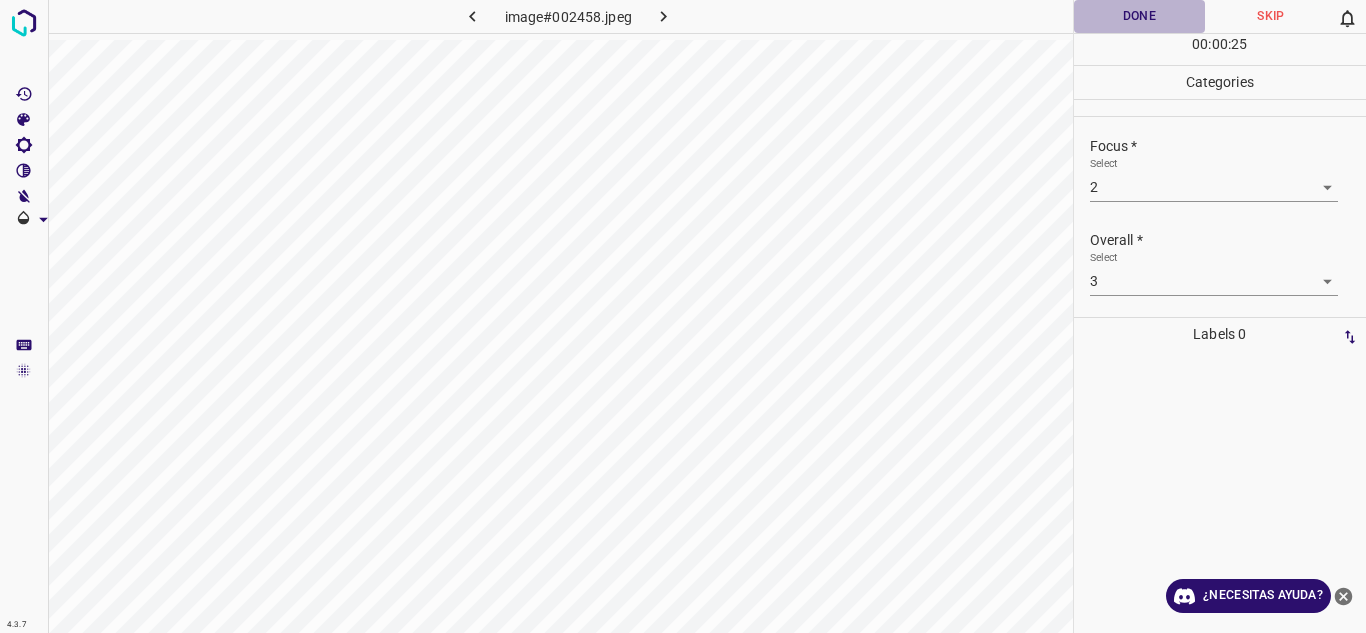 click on "Done" at bounding box center (1140, 16) 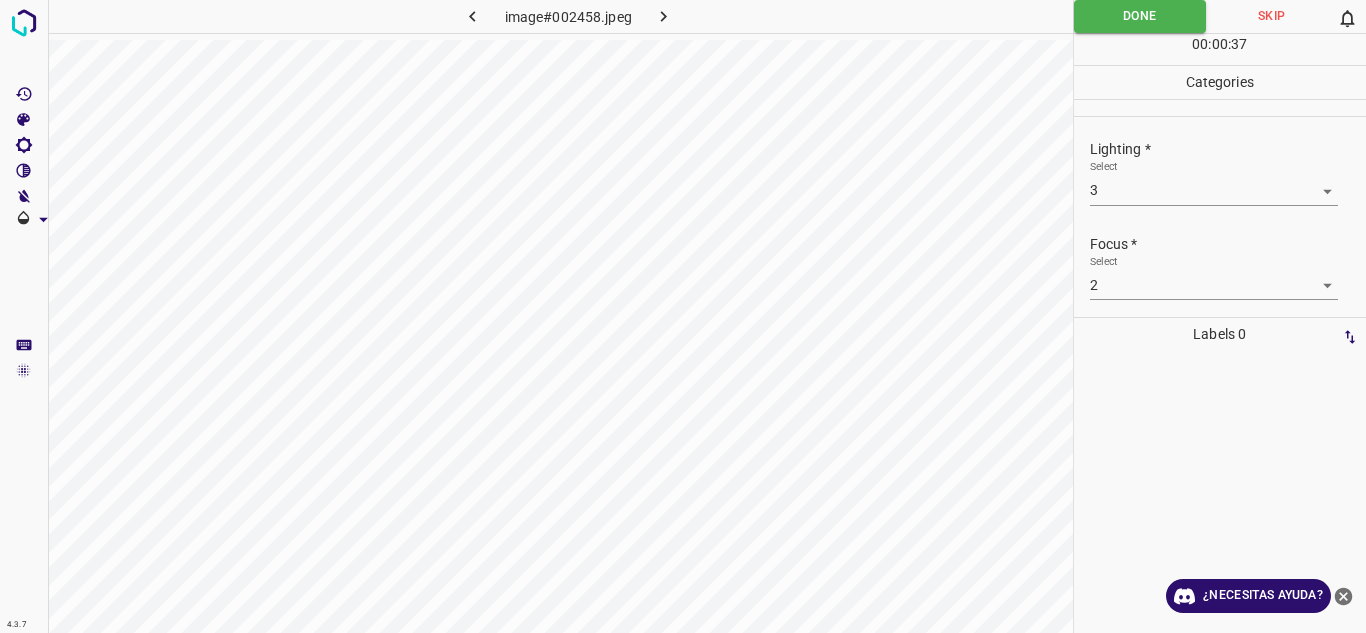 scroll, scrollTop: 98, scrollLeft: 0, axis: vertical 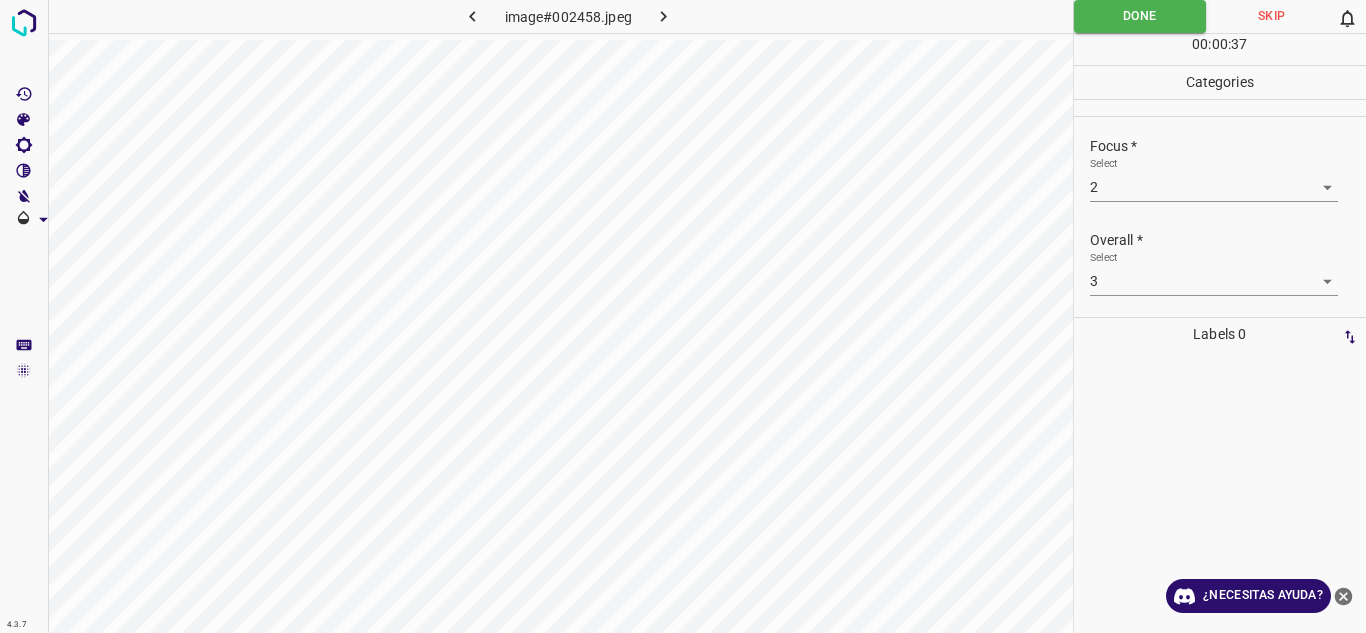 click 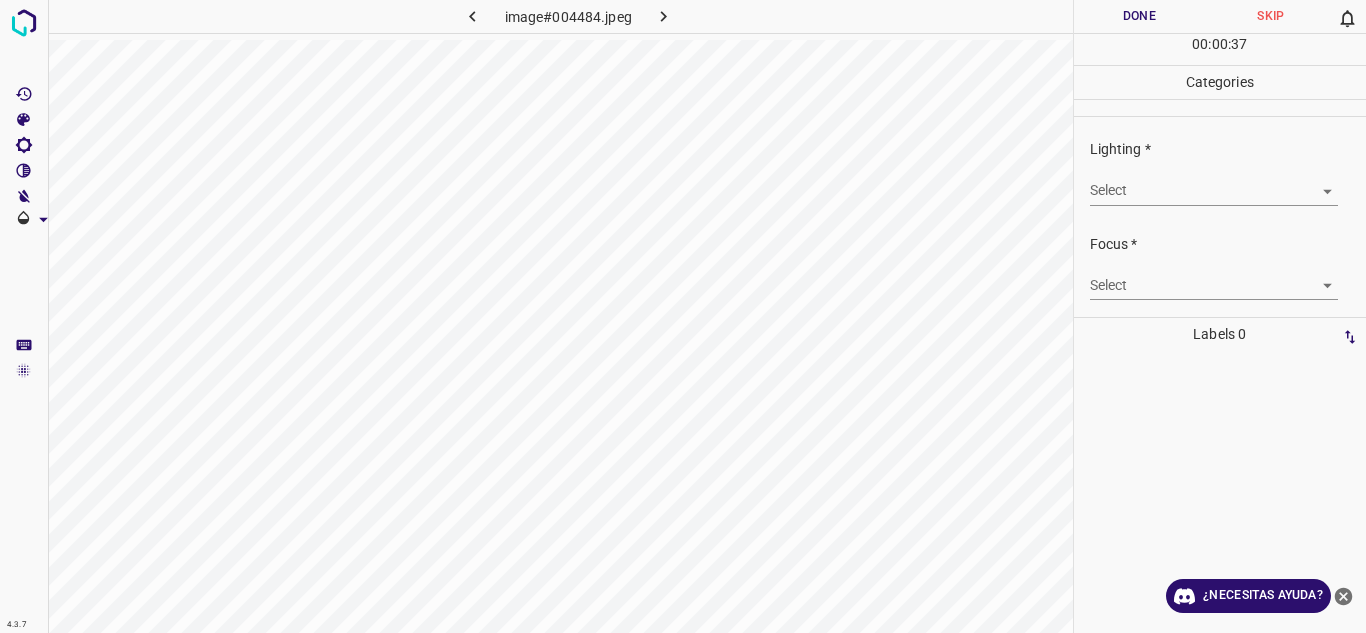 click on "4.3.7 image#004484.jpeg Done Skip 0 00   : 00   : 37   Categories Lighting *  Select ​ Focus *  Select ​ Overall *  Select ​ Labels   0 Categories 1 Lighting 2 Focus 3 Overall Tools Space Change between modes (Draw & Edit) I Auto labeling R Restore zoom M Zoom in N Zoom out Delete Delete selecte label Filters Z Restore filters X Saturation filter C Brightness filter V Contrast filter B Gray scale filter General O Download ¿Necesitas ayuda? Texto original Valora esta traducción Tu opinión servirá para ayudar a mejorar el Traductor de Google - Texto - Esconder - Borrar" at bounding box center [683, 316] 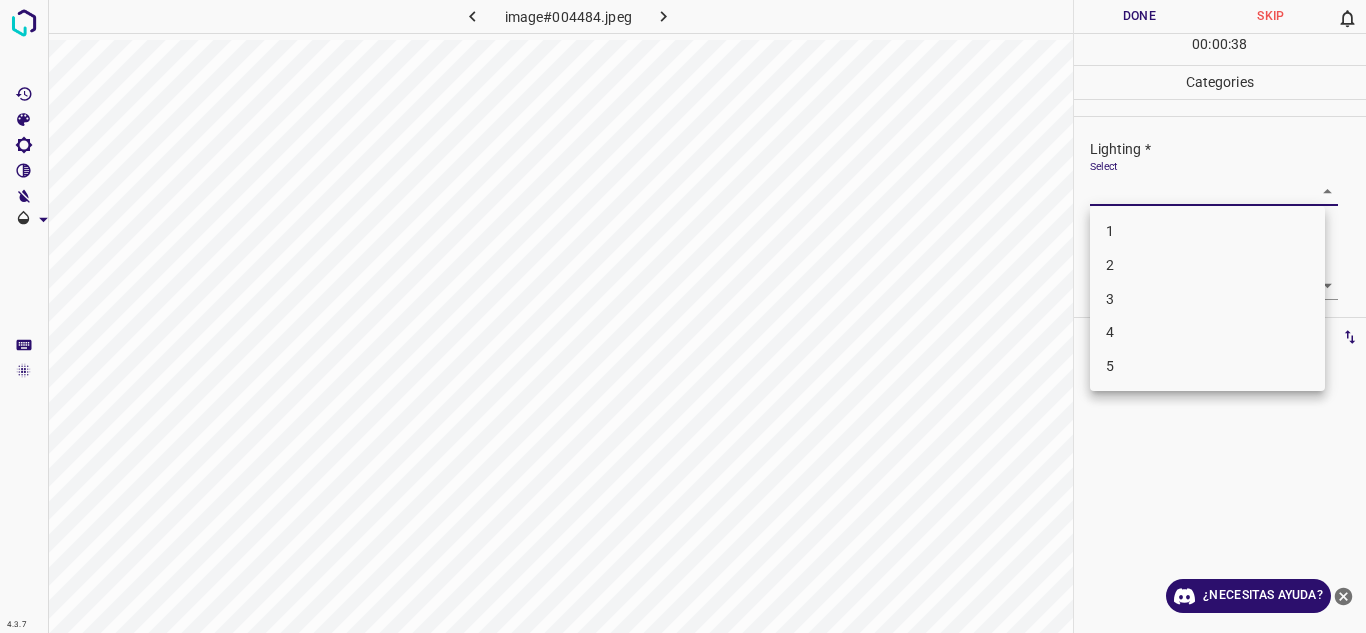 click on "3" at bounding box center (1207, 299) 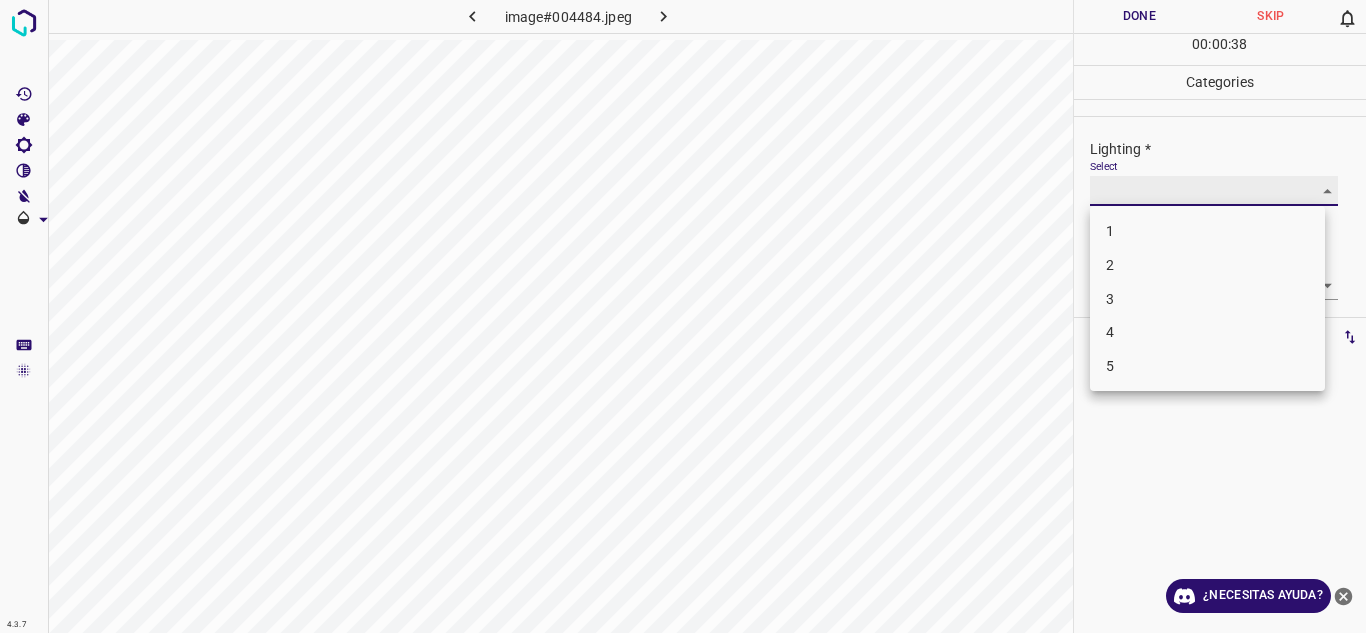type on "3" 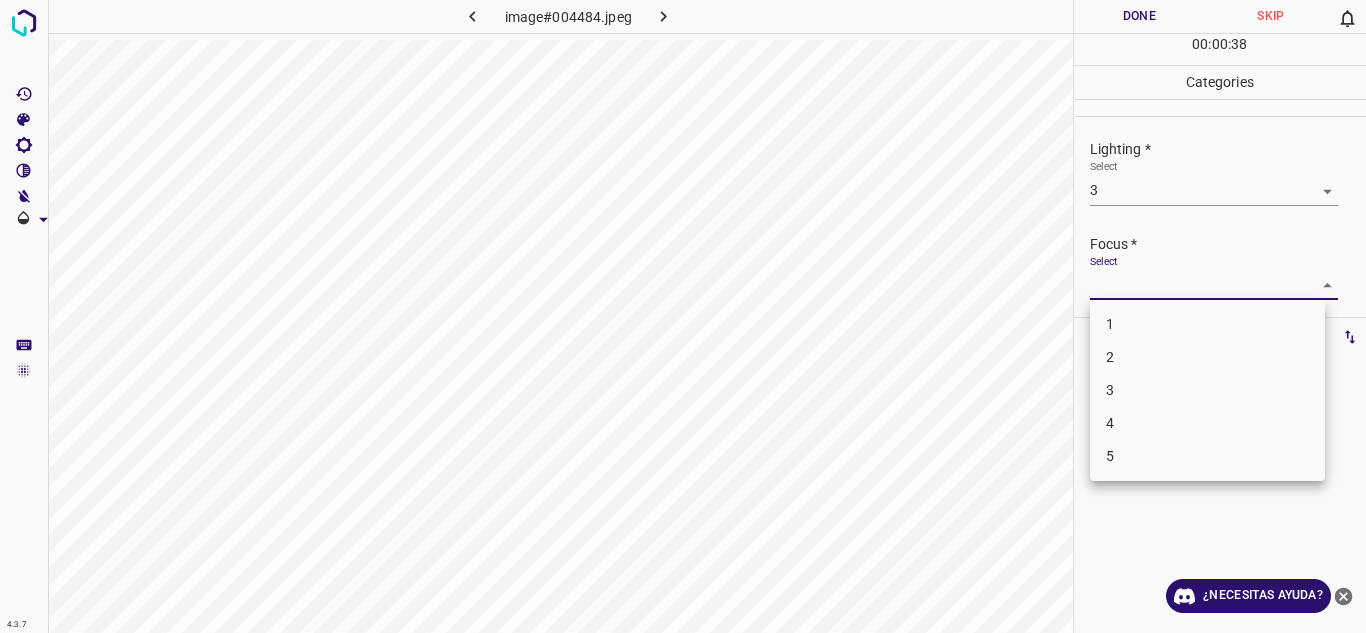 click on "4.3.7 image#004484.jpeg Done Skip 0 00   : 00   : 38   Categories Lighting *  Select 3 3 Focus *  Select ​ Overall *  Select ​ Labels   0 Categories 1 Lighting 2 Focus 3 Overall Tools Space Change between modes (Draw & Edit) I Auto labeling R Restore zoom M Zoom in N Zoom out Delete Delete selecte label Filters Z Restore filters X Saturation filter C Brightness filter V Contrast filter B Gray scale filter General O Download ¿Necesitas ayuda? Texto original Valora esta traducción Tu opinión servirá para ayudar a mejorar el Traductor de Google - Texto - Esconder - Borrar 1 2 3 4 5" at bounding box center (683, 316) 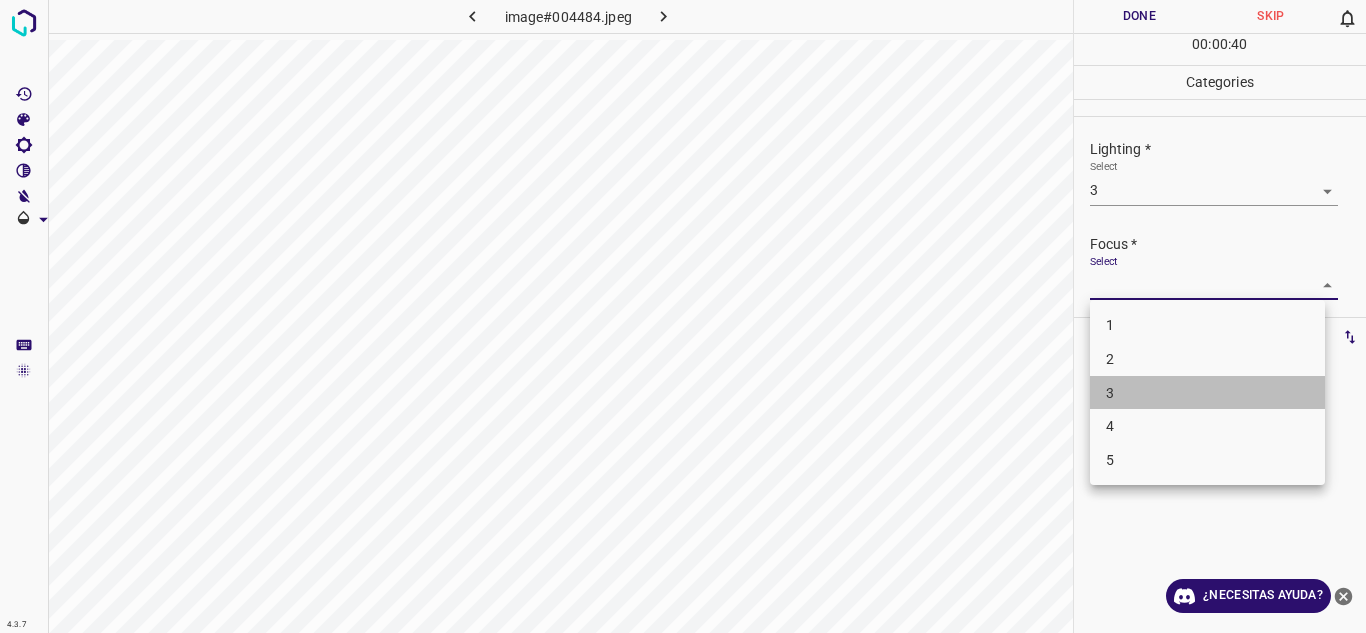 click on "3" at bounding box center (1207, 393) 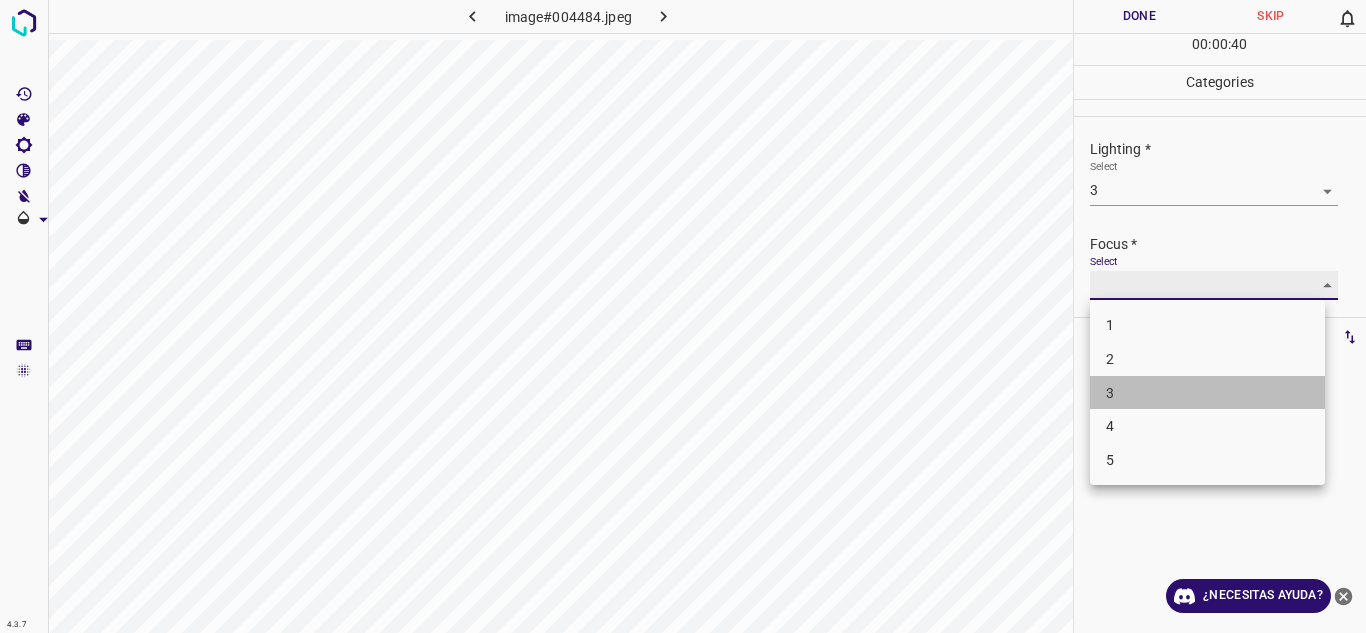 type on "3" 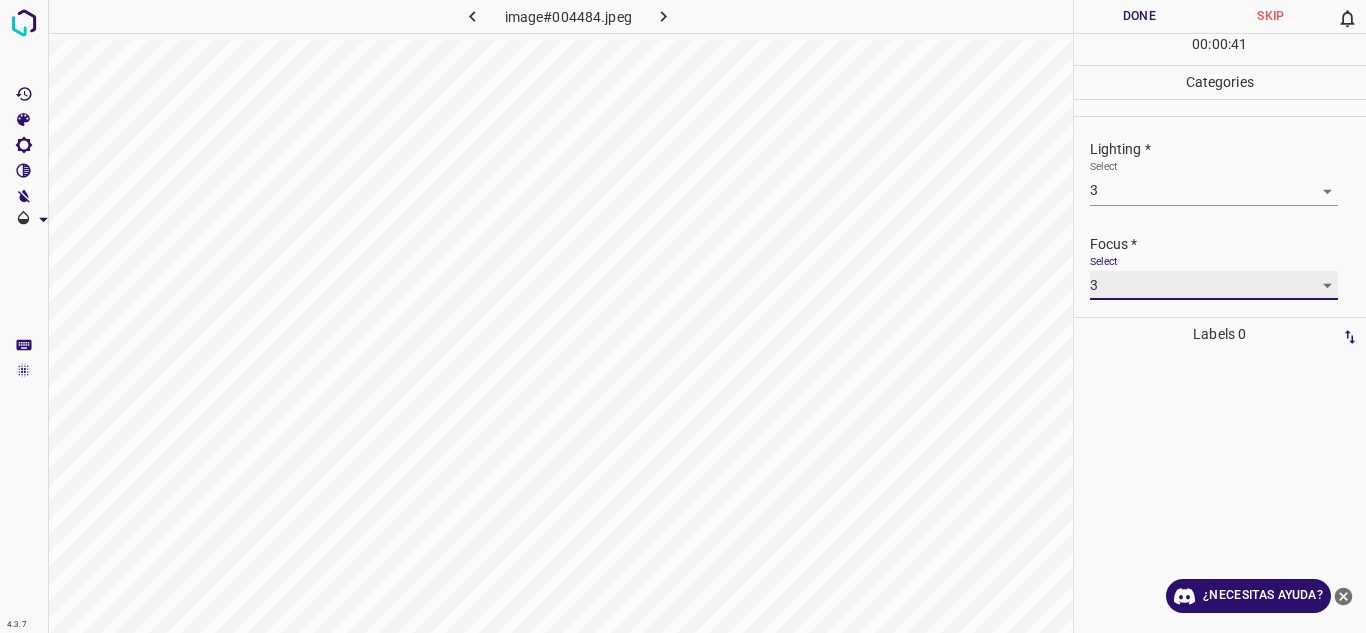 scroll, scrollTop: 98, scrollLeft: 0, axis: vertical 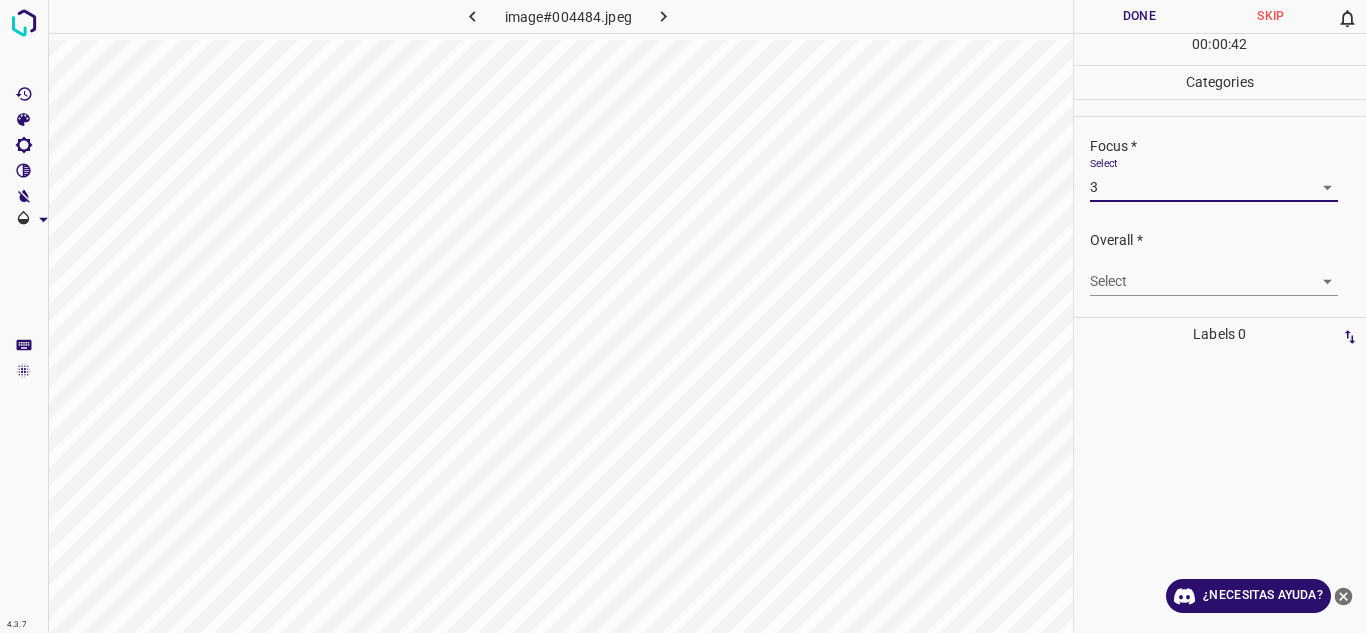 click on "4.3.7 image#004484.jpeg Done Skip 0 00   : 00   : 42   Categories Lighting *  Select 3 3 Focus *  Select 3 3 Overall *  Select ​ Labels   0 Categories 1 Lighting 2 Focus 3 Overall Tools Space Change between modes (Draw & Edit) I Auto labeling R Restore zoom M Zoom in N Zoom out Delete Delete selecte label Filters Z Restore filters X Saturation filter C Brightness filter V Contrast filter B Gray scale filter General O Download ¿Necesitas ayuda? Texto original Valora esta traducción Tu opinión servirá para ayudar a mejorar el Traductor de Google - Texto - Esconder - Borrar" at bounding box center (683, 316) 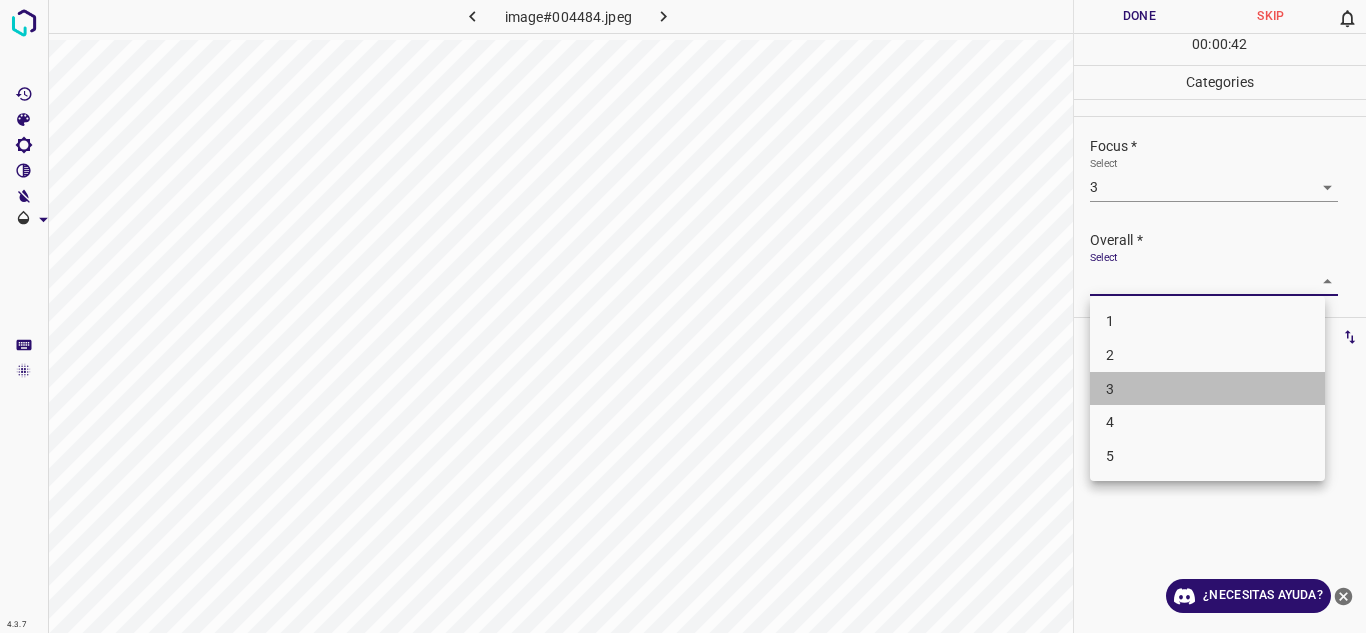 click on "3" at bounding box center [1207, 389] 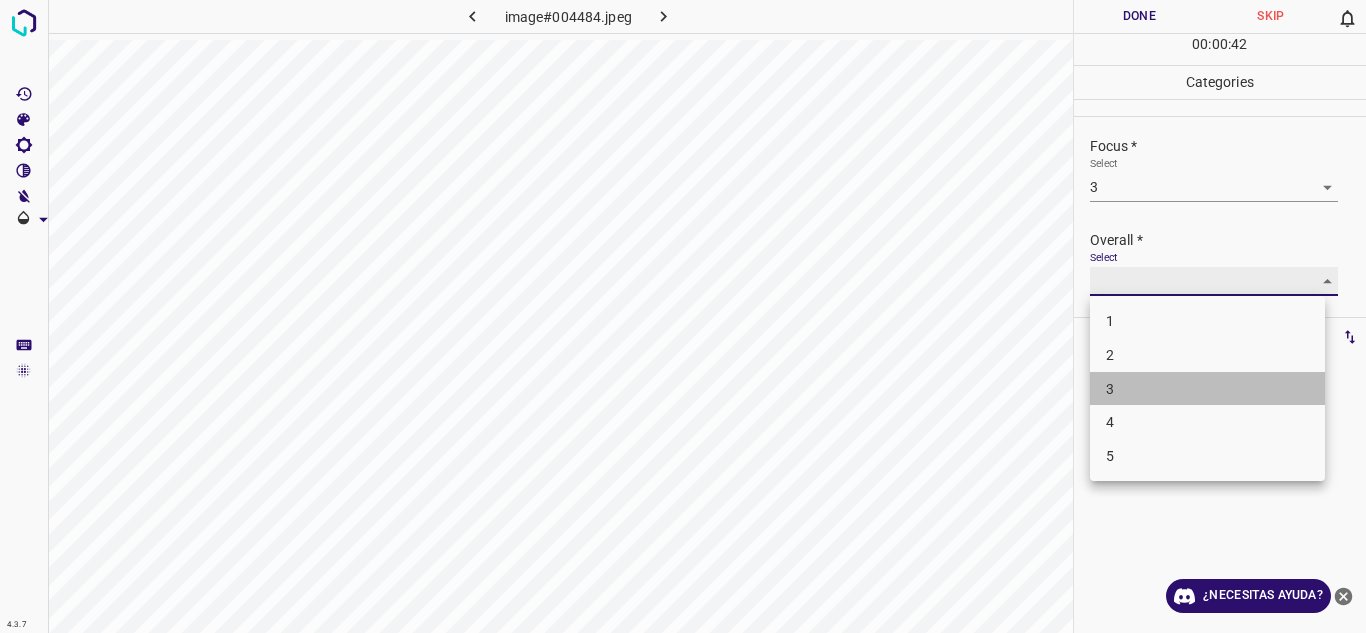 type 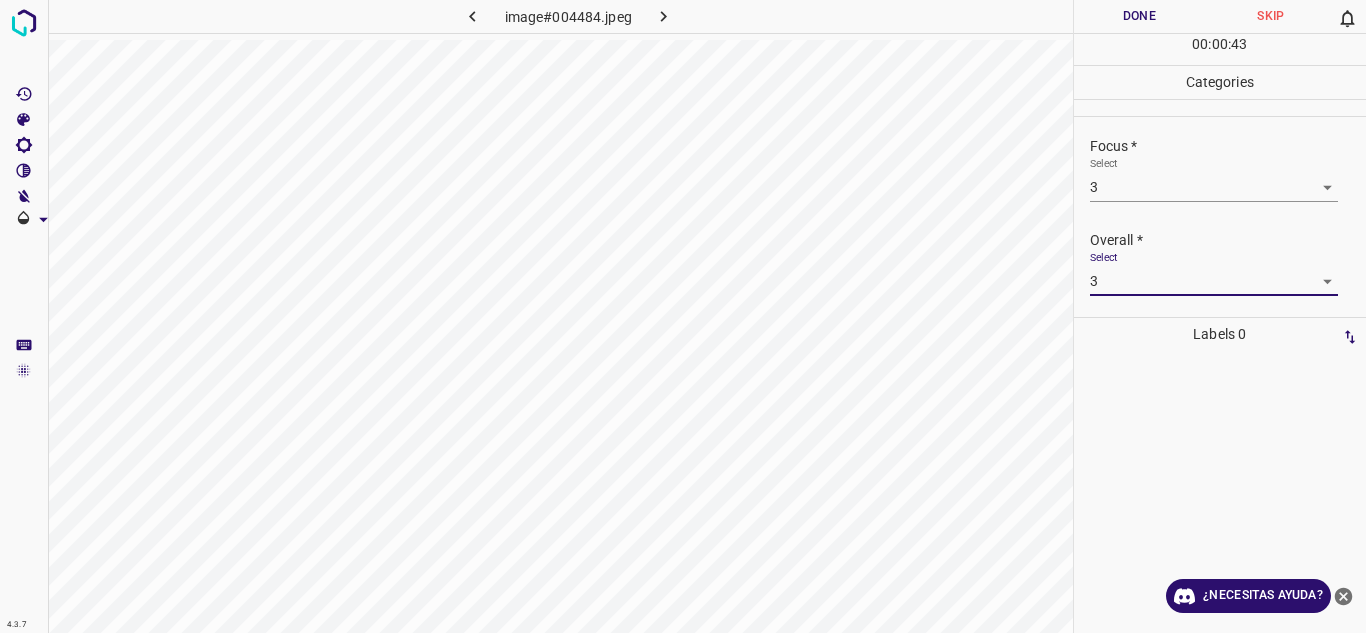 click on "Done" at bounding box center (1140, 16) 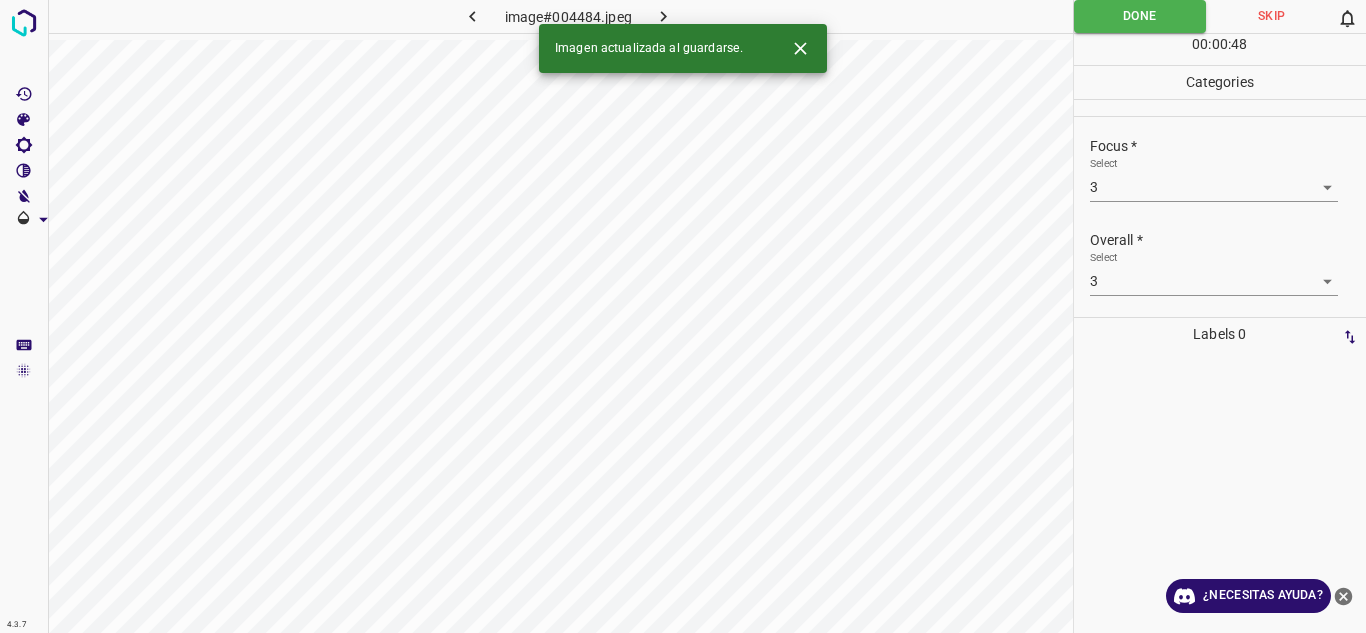 click at bounding box center (664, 16) 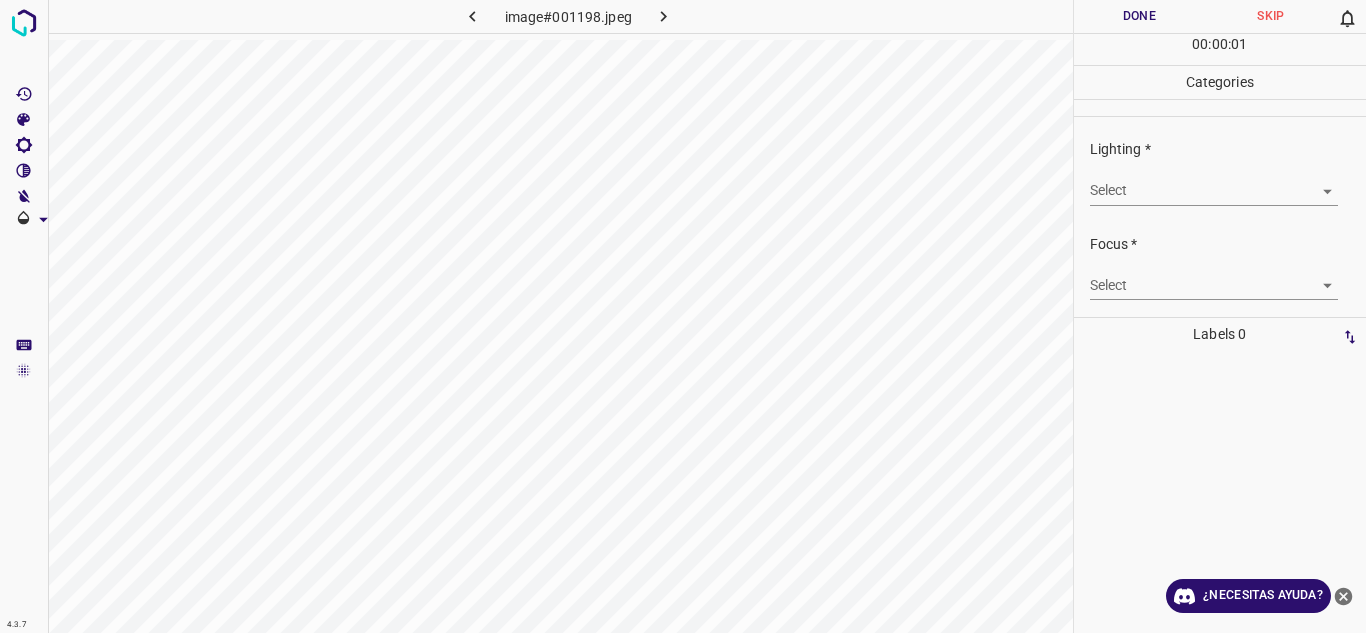 click on "4.3.7 image#001198.jpeg Done Skip 0 00   : 00   : 01   Categories Lighting *  Select ​ Focus *  Select ​ Overall *  Select ​ Labels   0 Categories 1 Lighting 2 Focus 3 Overall Tools Space Change between modes (Draw & Edit) I Auto labeling R Restore zoom M Zoom in N Zoom out Delete Delete selecte label Filters Z Restore filters X Saturation filter C Brightness filter V Contrast filter B Gray scale filter General O Download ¿Necesitas ayuda? Texto original Valora esta traducción Tu opinión servirá para ayudar a mejorar el Traductor de Google - Texto - Esconder - Borrar" at bounding box center [683, 316] 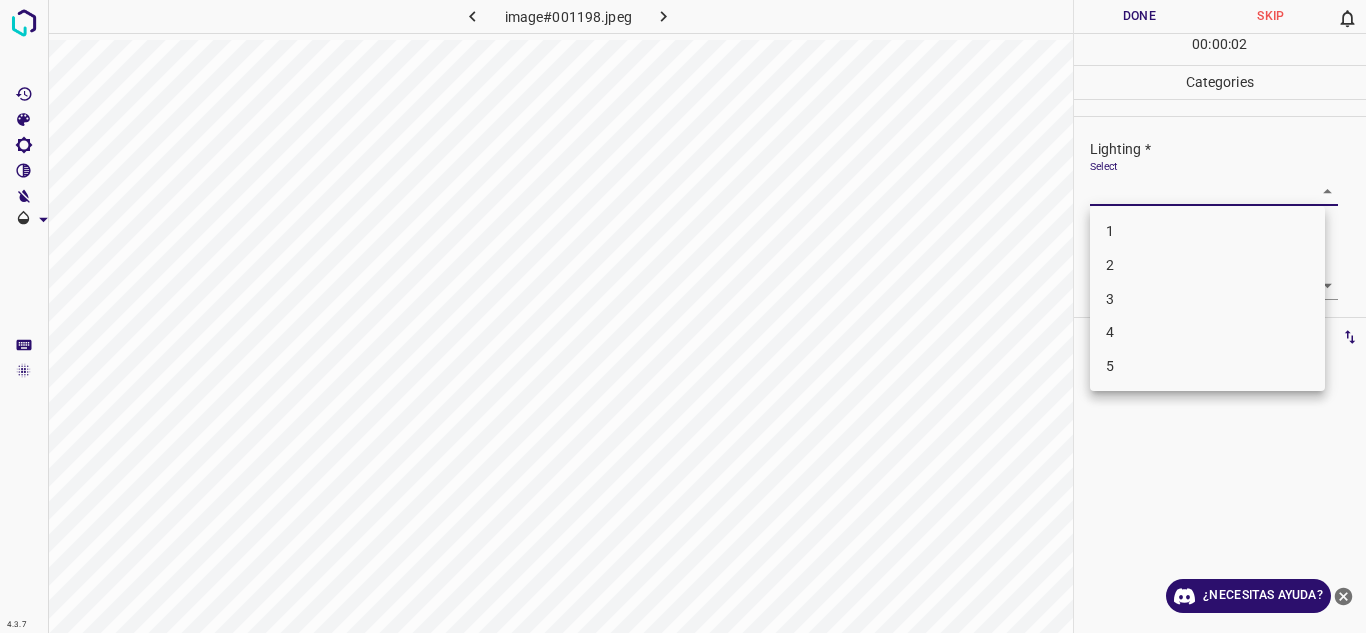 click on "3" at bounding box center (1207, 299) 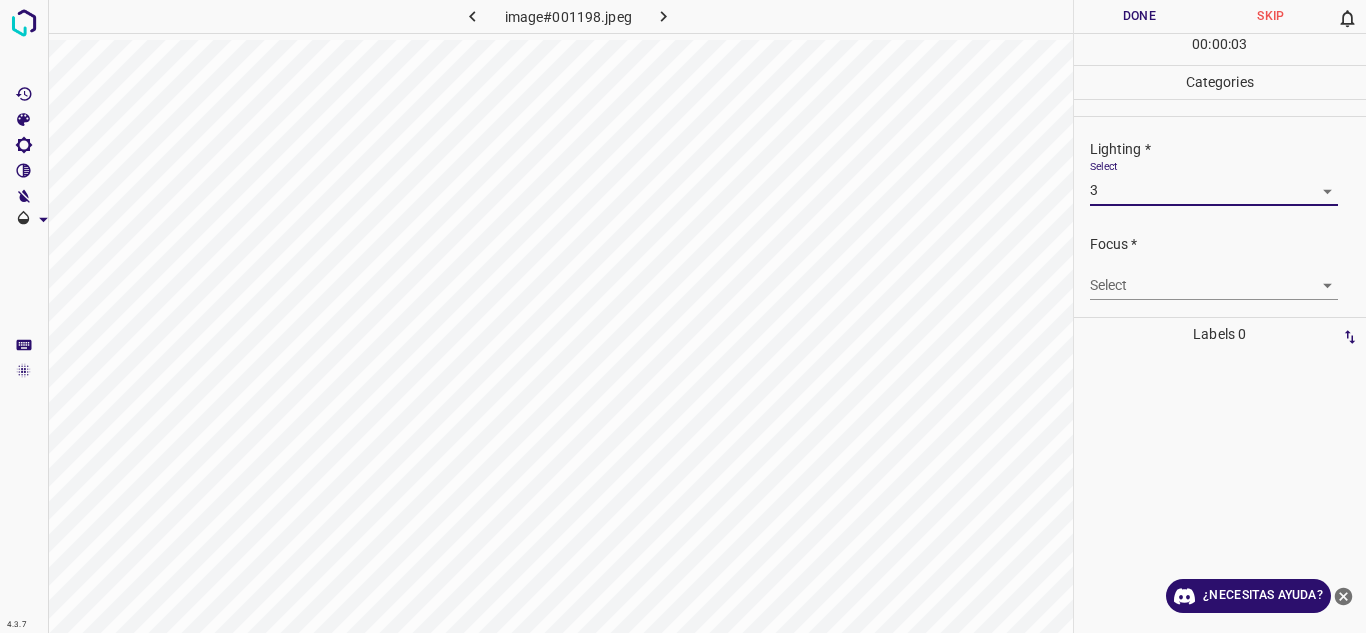 click on "4.3.7 image#001198.jpeg Done Skip 0 00   : 00   : 03   Categories Lighting *  Select 3 3 Focus *  Select ​ Overall *  Select ​ Labels   0 Categories 1 Lighting 2 Focus 3 Overall Tools Space Change between modes (Draw & Edit) I Auto labeling R Restore zoom M Zoom in N Zoom out Delete Delete selecte label Filters Z Restore filters X Saturation filter C Brightness filter V Contrast filter B Gray scale filter General O Download ¿Necesitas ayuda? Texto original Valora esta traducción Tu opinión servirá para ayudar a mejorar el Traductor de Google - Texto - Esconder - Borrar" at bounding box center [683, 316] 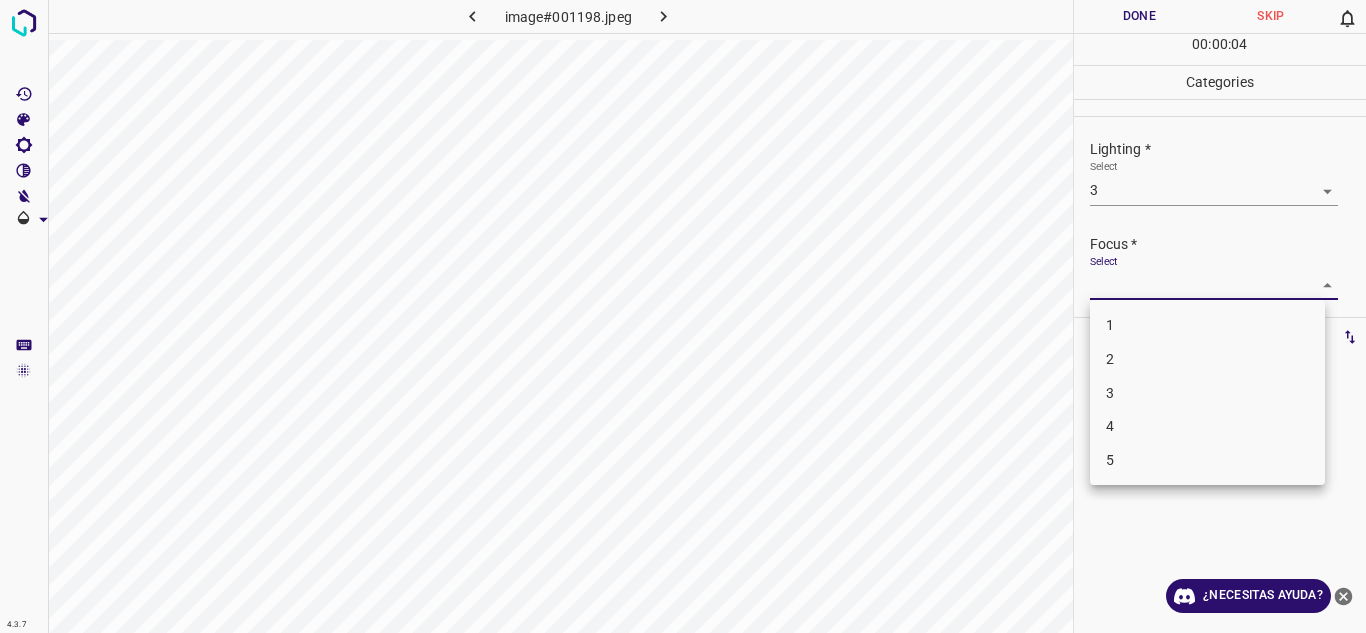 click on "2" at bounding box center [1207, 359] 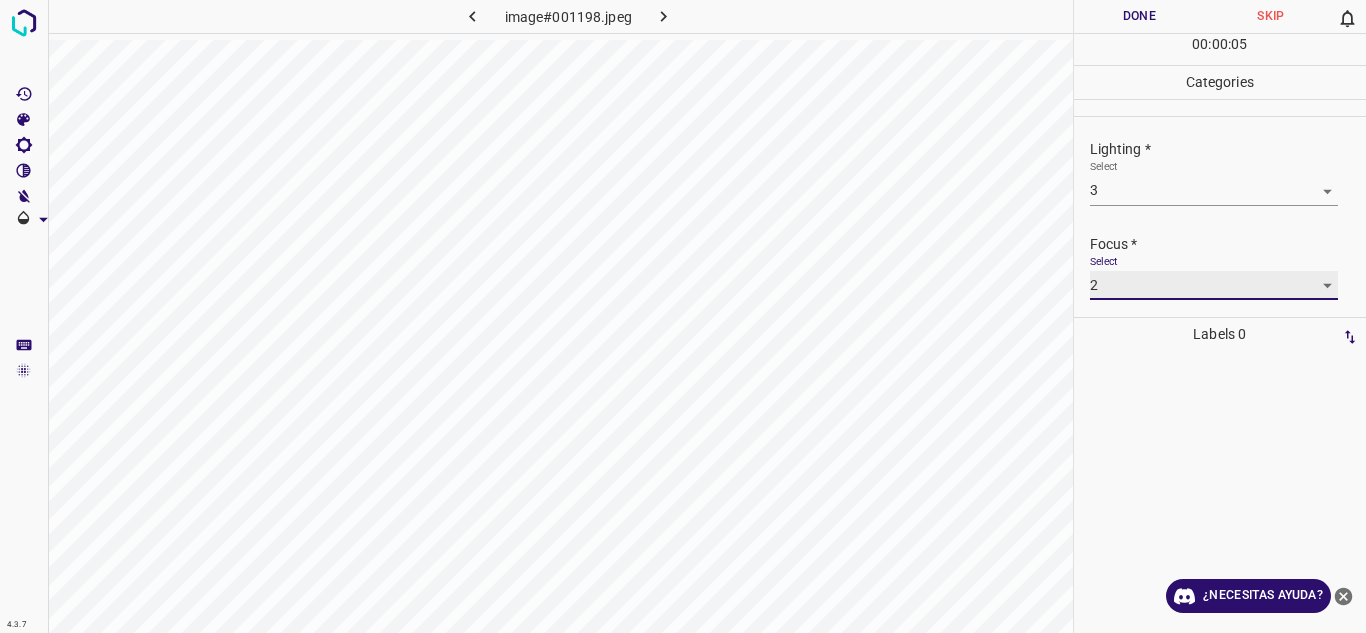 scroll, scrollTop: 98, scrollLeft: 0, axis: vertical 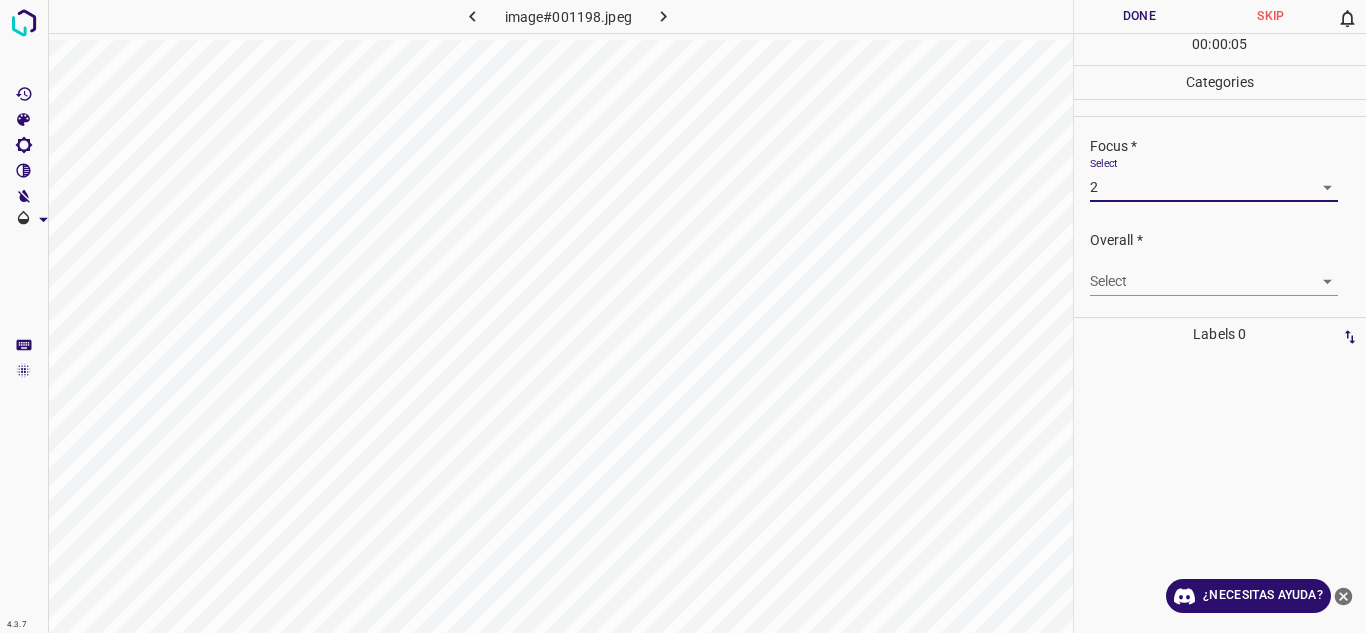 click on "4.3.7 image#001198.jpeg Done Skip 0 00   : 00   : 05   Categories Lighting *  Select 3 3 Focus *  Select 2 2 Overall *  Select ​ Labels   0 Categories 1 Lighting 2 Focus 3 Overall Tools Space Change between modes (Draw & Edit) I Auto labeling R Restore zoom M Zoom in N Zoom out Delete Delete selecte label Filters Z Restore filters X Saturation filter C Brightness filter V Contrast filter B Gray scale filter General O Download ¿Necesitas ayuda? Texto original Valora esta traducción Tu opinión servirá para ayudar a mejorar el Traductor de Google - Texto - Esconder - Borrar" at bounding box center (683, 316) 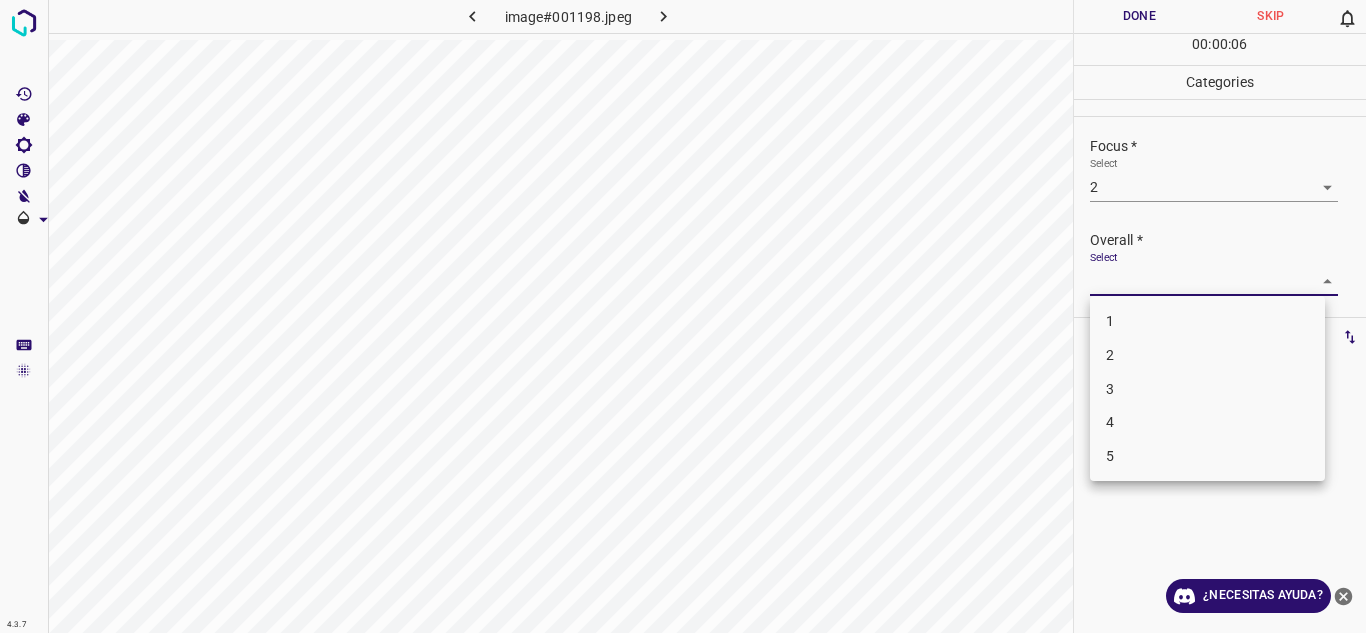 click on "3" at bounding box center [1207, 389] 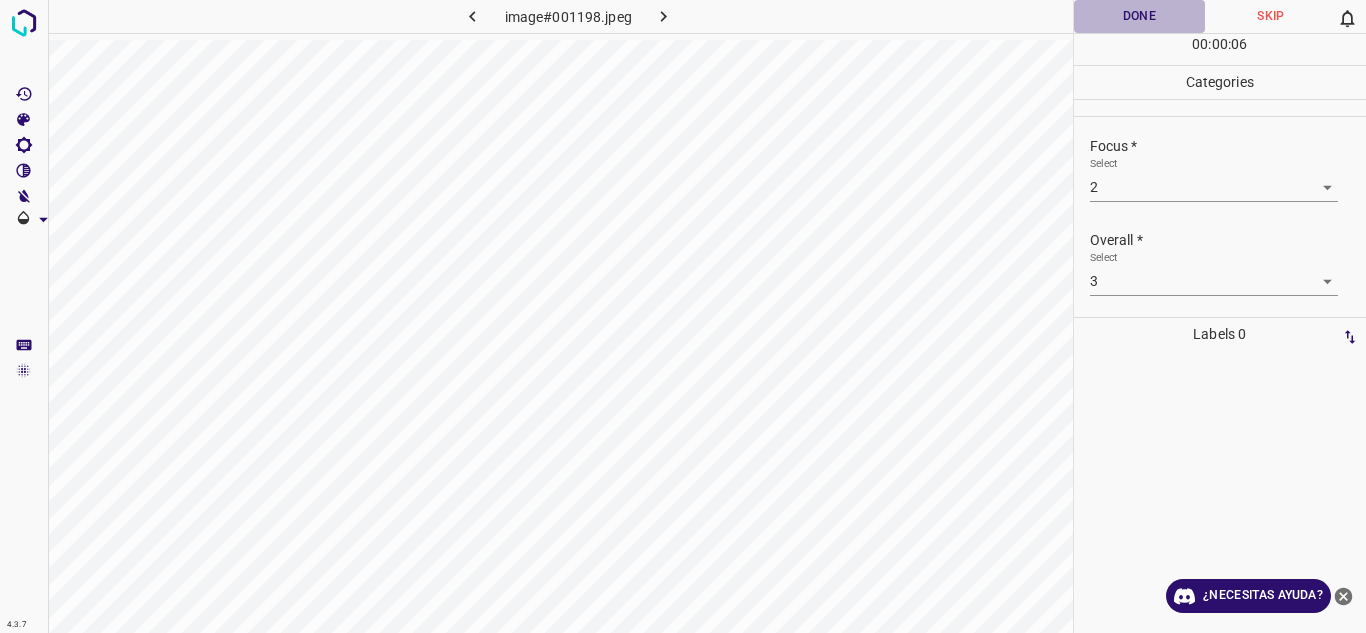 click on "Done" at bounding box center [1140, 16] 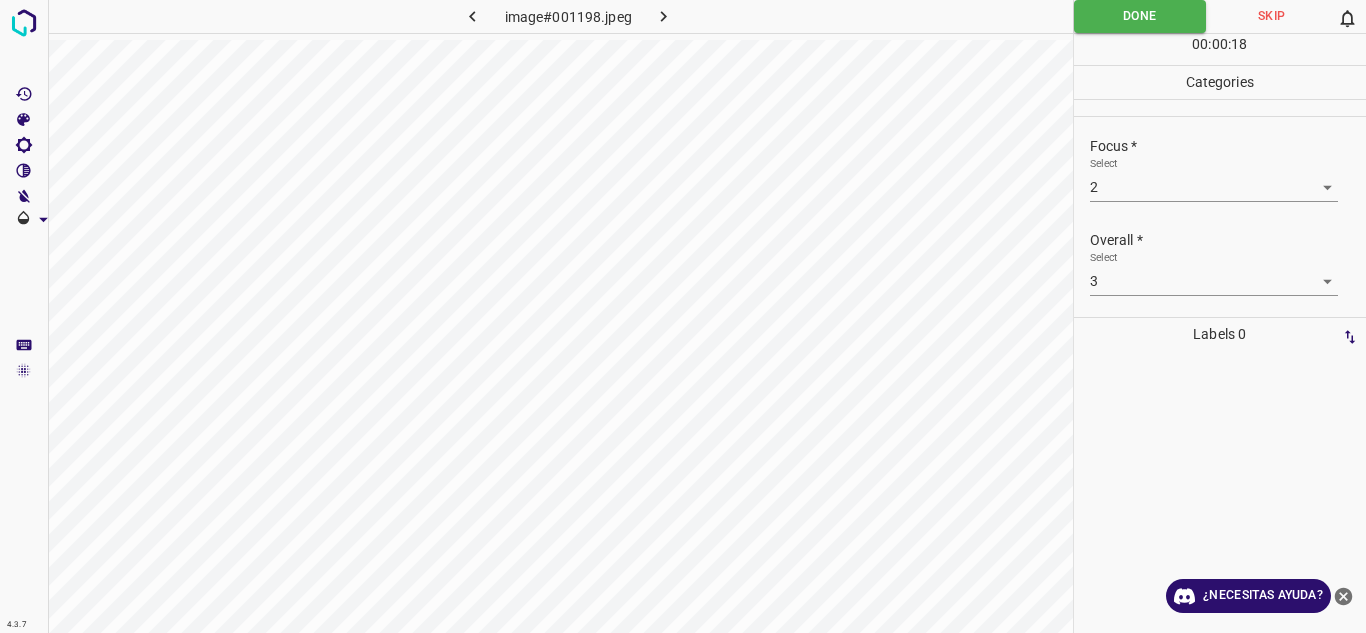 click 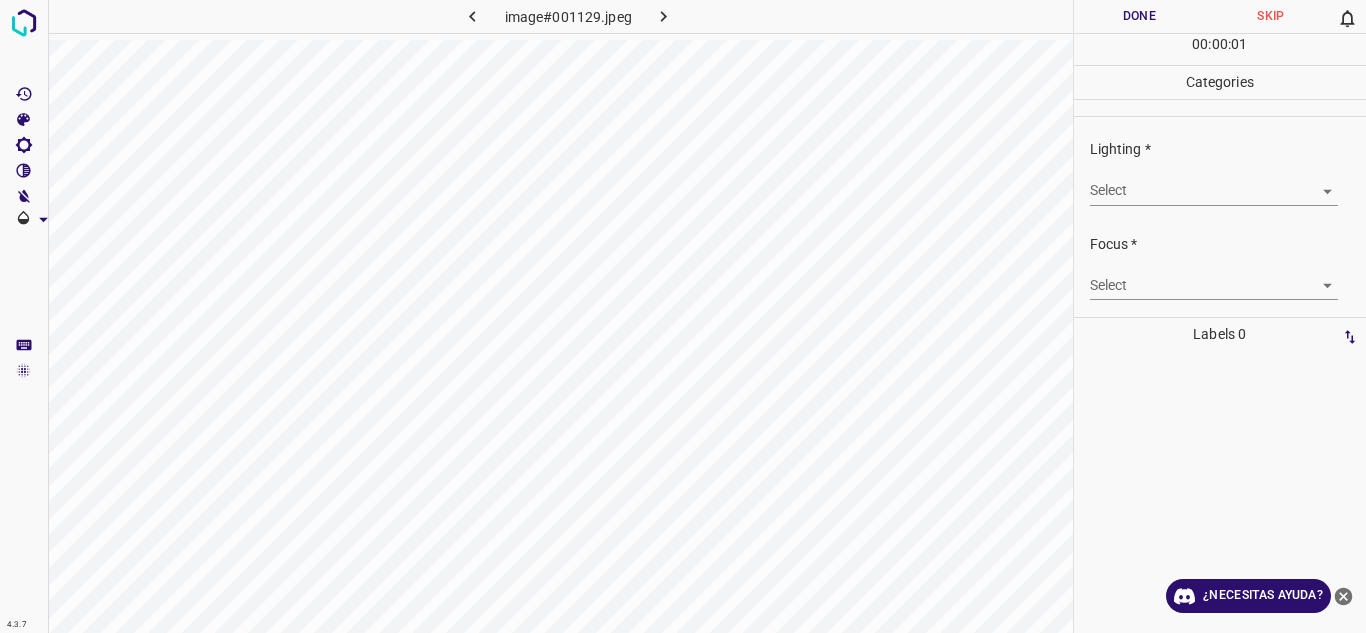click on "4.3.7 image#001129.jpeg Done Skip 0 00   : 00   : 01   Categories Lighting *  Select ​ Focus *  Select ​ Overall *  Select ​ Labels   0 Categories 1 Lighting 2 Focus 3 Overall Tools Space Change between modes (Draw & Edit) I Auto labeling R Restore zoom M Zoom in N Zoom out Delete Delete selecte label Filters Z Restore filters X Saturation filter C Brightness filter V Contrast filter B Gray scale filter General O Download ¿Necesitas ayuda? Texto original Valora esta traducción Tu opinión servirá para ayudar a mejorar el Traductor de Google - Texto - Esconder - Borrar" at bounding box center (683, 316) 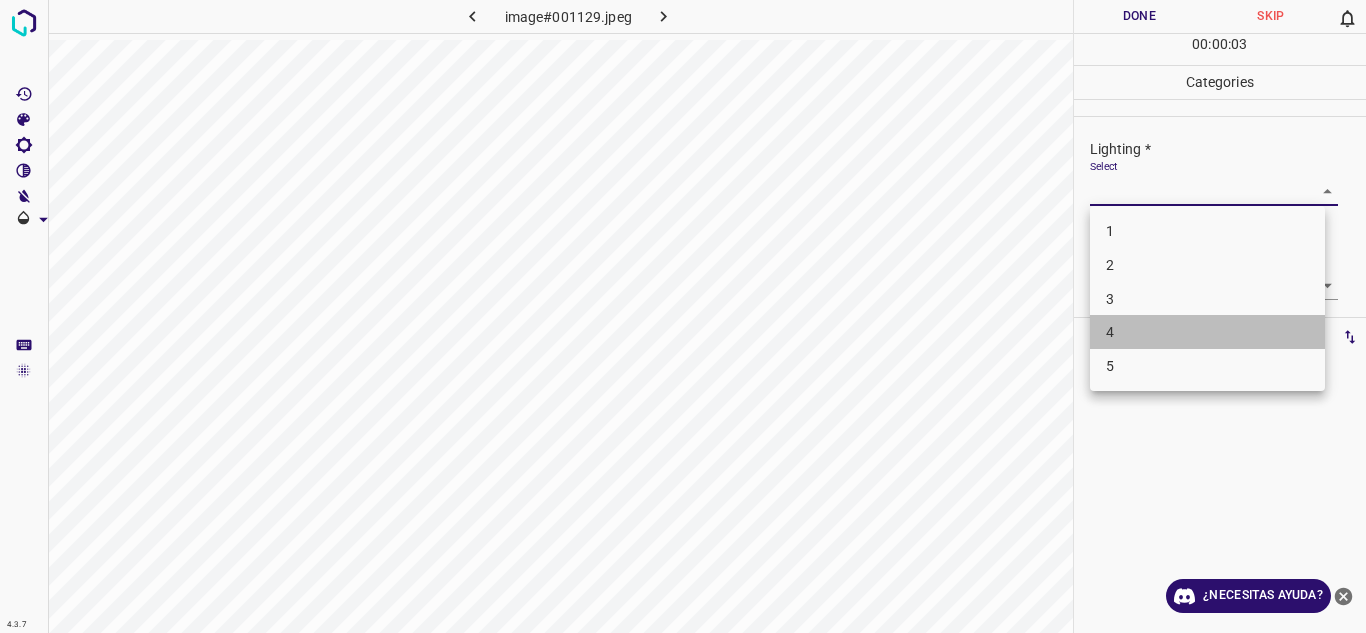 click on "4" at bounding box center [1207, 332] 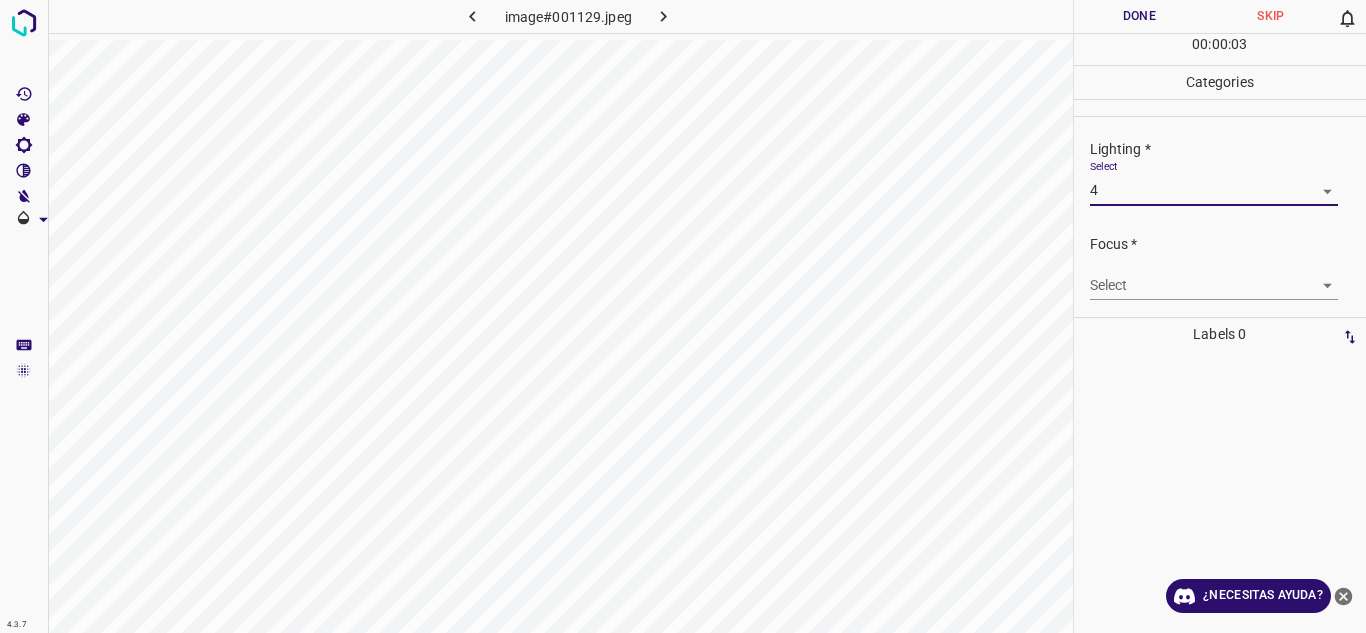 click on "4.3.7 image#001129.jpeg Done Skip 0 00   : 00   : 03   Categories Lighting *  Select 4 4 Focus *  Select ​ Overall *  Select ​ Labels   0 Categories 1 Lighting 2 Focus 3 Overall Tools Space Change between modes (Draw & Edit) I Auto labeling R Restore zoom M Zoom in N Zoom out Delete Delete selecte label Filters Z Restore filters X Saturation filter C Brightness filter V Contrast filter B Gray scale filter General O Download ¿Necesitas ayuda? Texto original Valora esta traducción Tu opinión servirá para ayudar a mejorar el Traductor de Google - Texto - Esconder - Borrar" at bounding box center [683, 316] 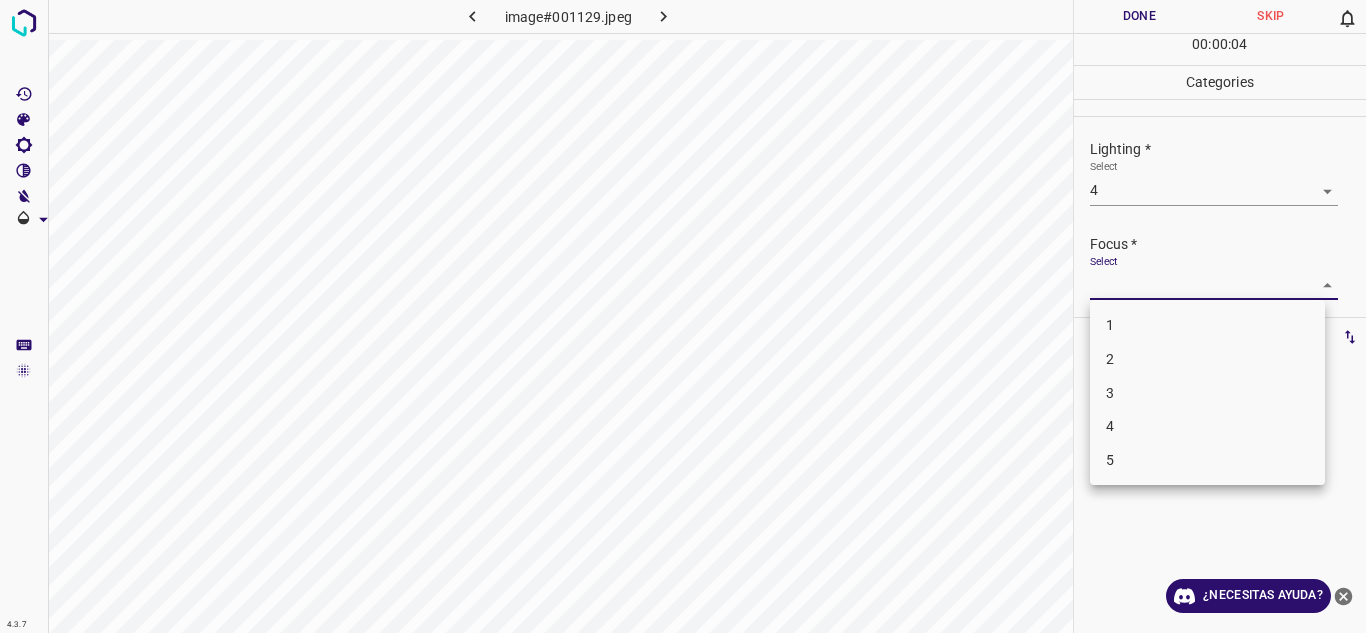 click on "3" at bounding box center (1207, 393) 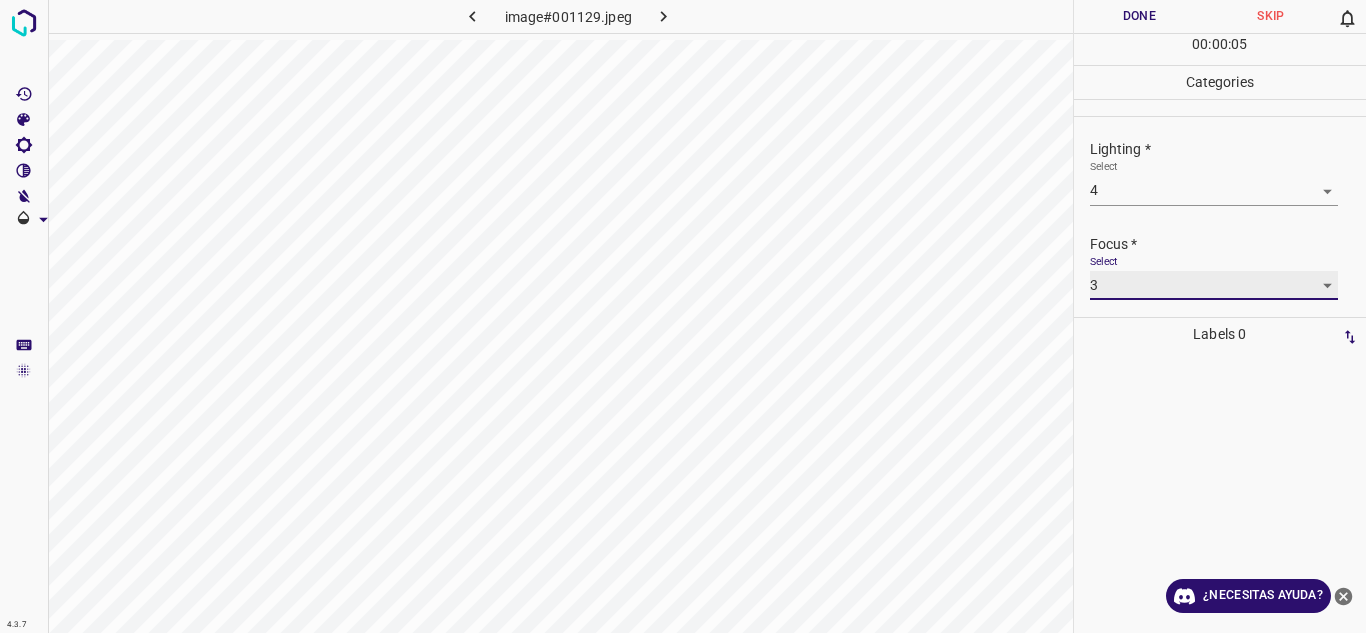 scroll, scrollTop: 98, scrollLeft: 0, axis: vertical 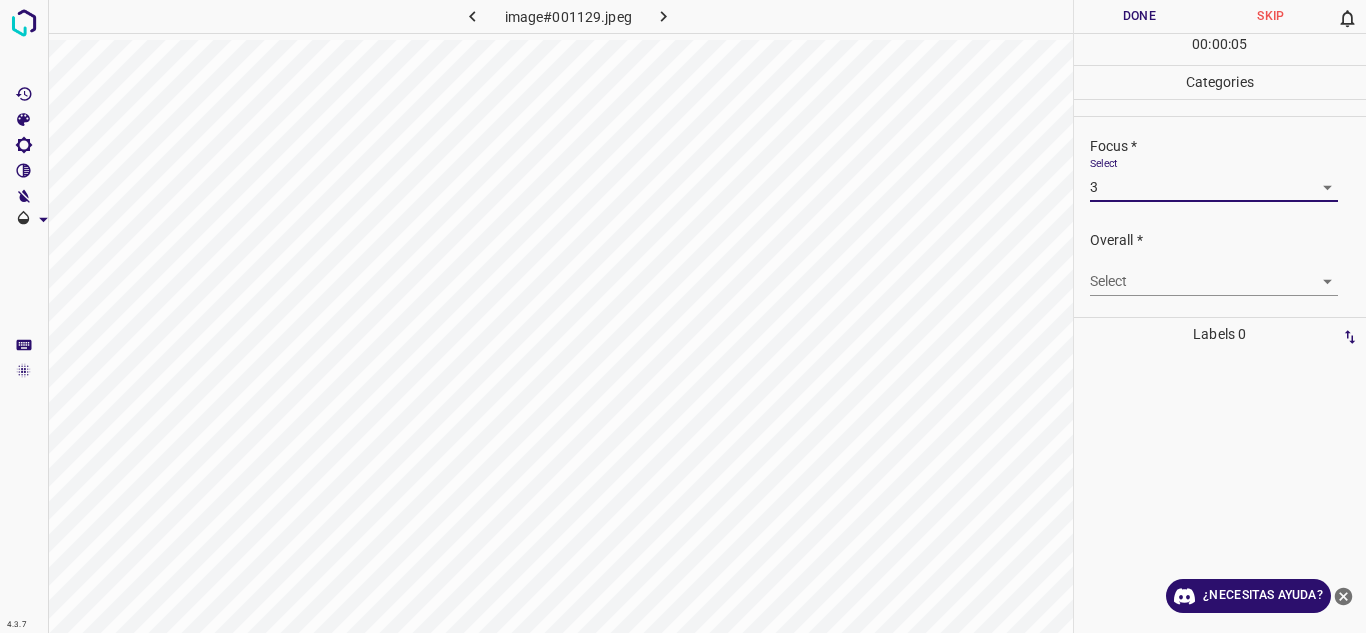 click on "4.3.7 image#001129.jpeg Done Skip 0 00   : 00   : 05   Categories Lighting *  Select 4 4 Focus *  Select 3 3 Overall *  Select ​ Labels   0 Categories 1 Lighting 2 Focus 3 Overall Tools Space Change between modes (Draw & Edit) I Auto labeling R Restore zoom M Zoom in N Zoom out Delete Delete selecte label Filters Z Restore filters X Saturation filter C Brightness filter V Contrast filter B Gray scale filter General O Download ¿Necesitas ayuda? Texto original Valora esta traducción Tu opinión servirá para ayudar a mejorar el Traductor de Google - Texto - Esconder - Borrar" at bounding box center (683, 316) 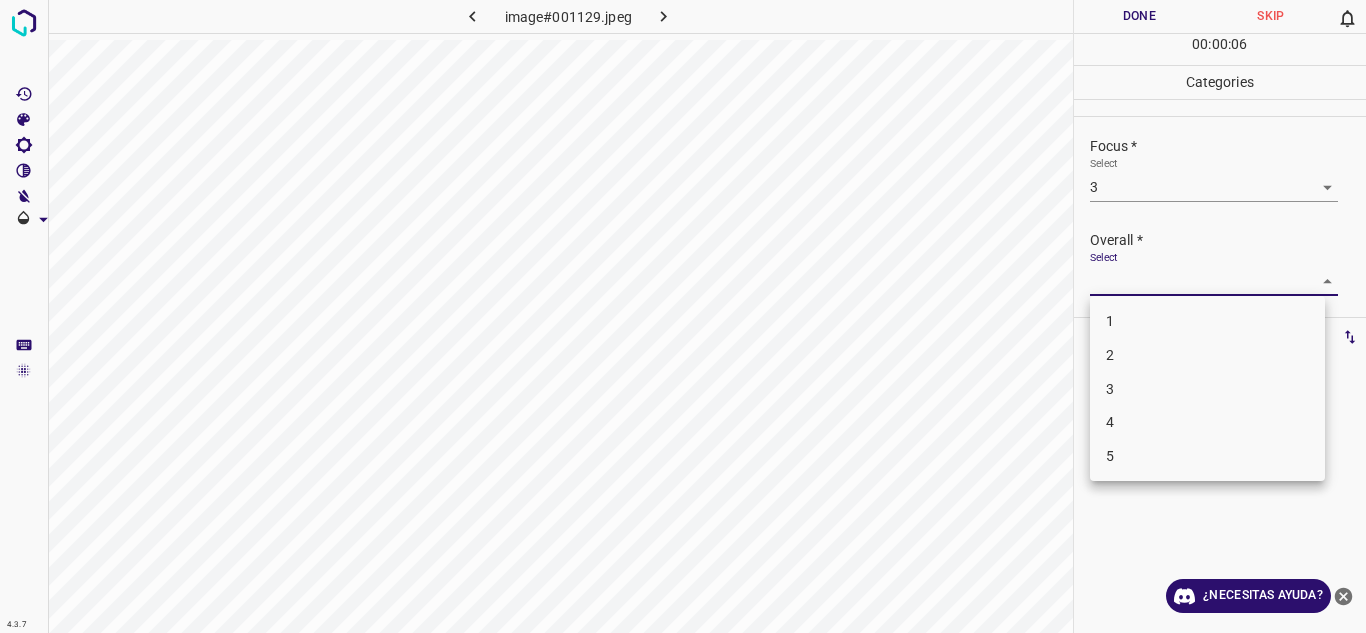 click on "4" at bounding box center (1207, 422) 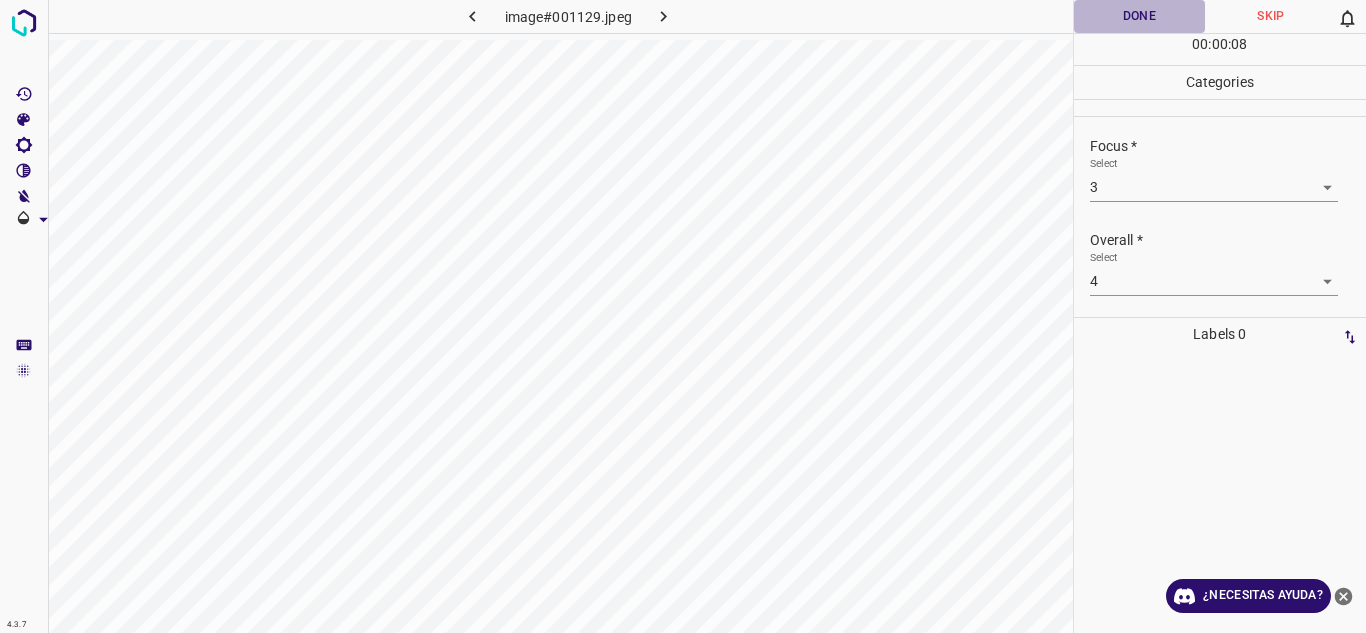 click on "Done" at bounding box center (1140, 16) 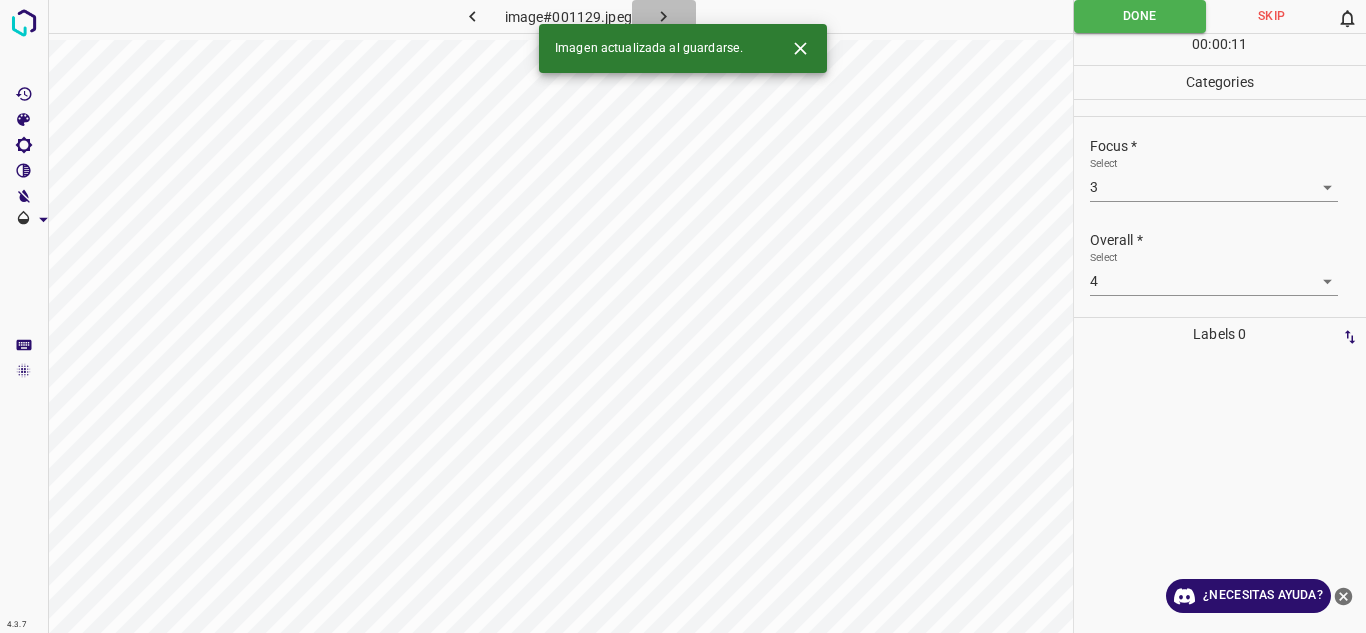 click 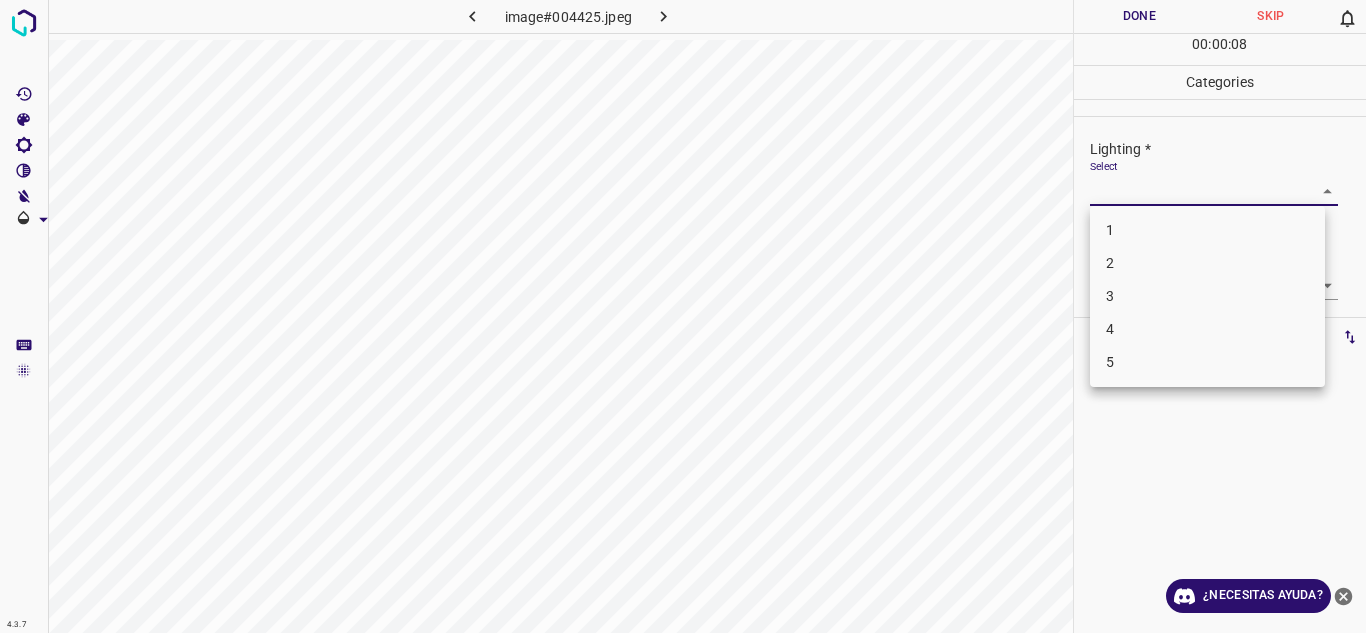 click on "4.3.7 image#004425.jpeg Done Skip 0 00   : 00   : 08   Categories Lighting *  Select ​ Focus *  Select ​ Overall *  Select ​ Labels   0 Categories 1 Lighting 2 Focus 3 Overall Tools Space Change between modes (Draw & Edit) I Auto labeling R Restore zoom M Zoom in N Zoom out Delete Delete selecte label Filters Z Restore filters X Saturation filter C Brightness filter V Contrast filter B Gray scale filter General O Download ¿Necesitas ayuda? Texto original Valora esta traducción Tu opinión servirá para ayudar a mejorar el Traductor de Google - Texto - Esconder - Borrar 1 2 3 4 5" at bounding box center [683, 316] 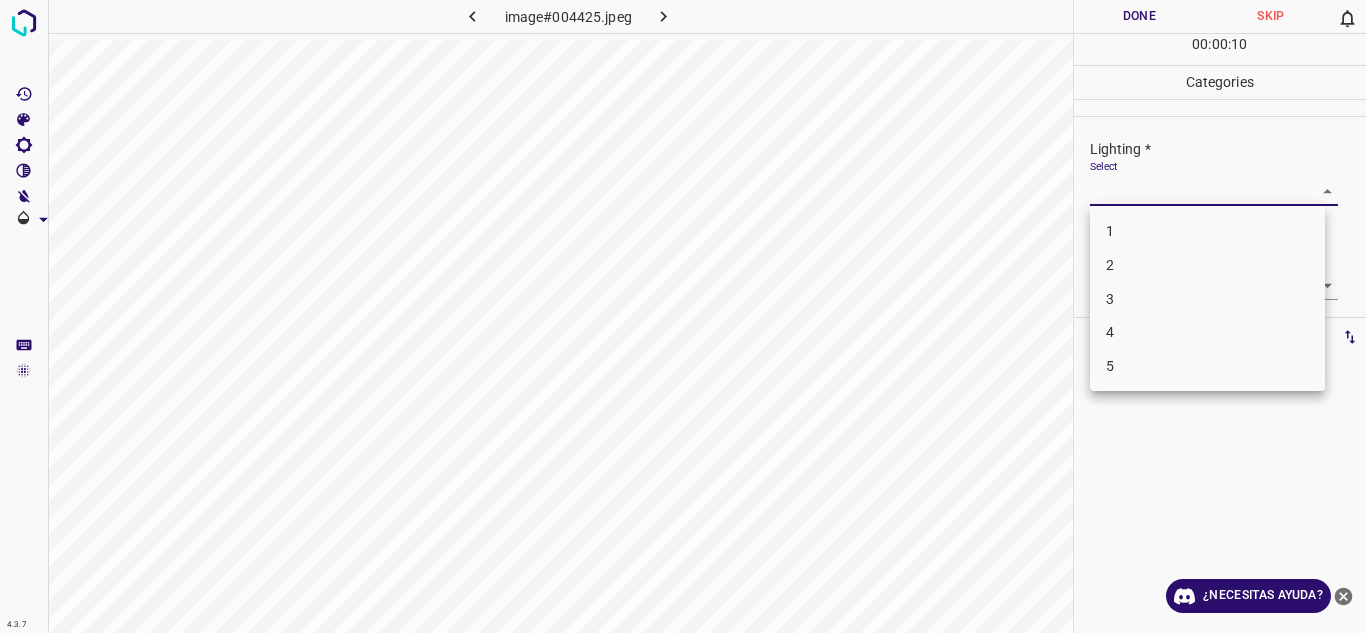 click on "4" at bounding box center [1207, 332] 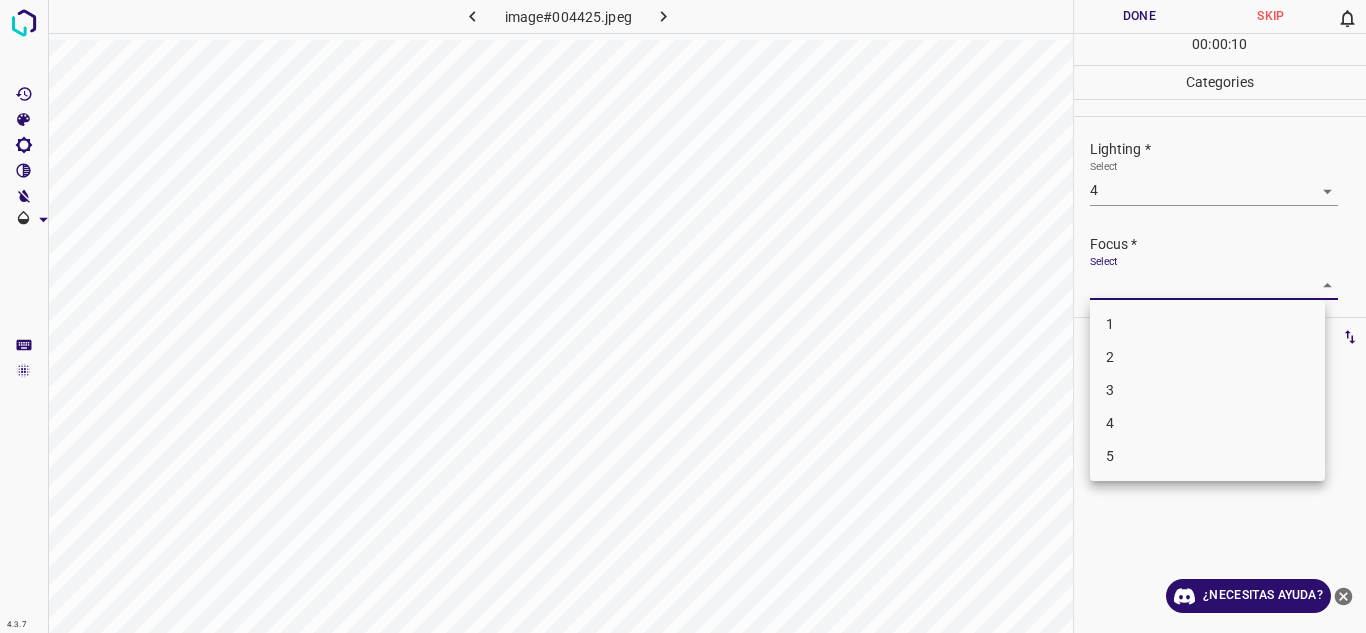 click on "4.3.7 image#004425.jpeg Done Skip 0 00   : 00   : 10   Categories Lighting *  Select 4 4 Focus *  Select ​ Overall *  Select ​ Labels   0 Categories 1 Lighting 2 Focus 3 Overall Tools Space Change between modes (Draw & Edit) I Auto labeling R Restore zoom M Zoom in N Zoom out Delete Delete selecte label Filters Z Restore filters X Saturation filter C Brightness filter V Contrast filter B Gray scale filter General O Download ¿Necesitas ayuda? Texto original Valora esta traducción Tu opinión servirá para ayudar a mejorar el Traductor de Google - Texto - Esconder - Borrar 1 2 3 4 5" at bounding box center (683, 316) 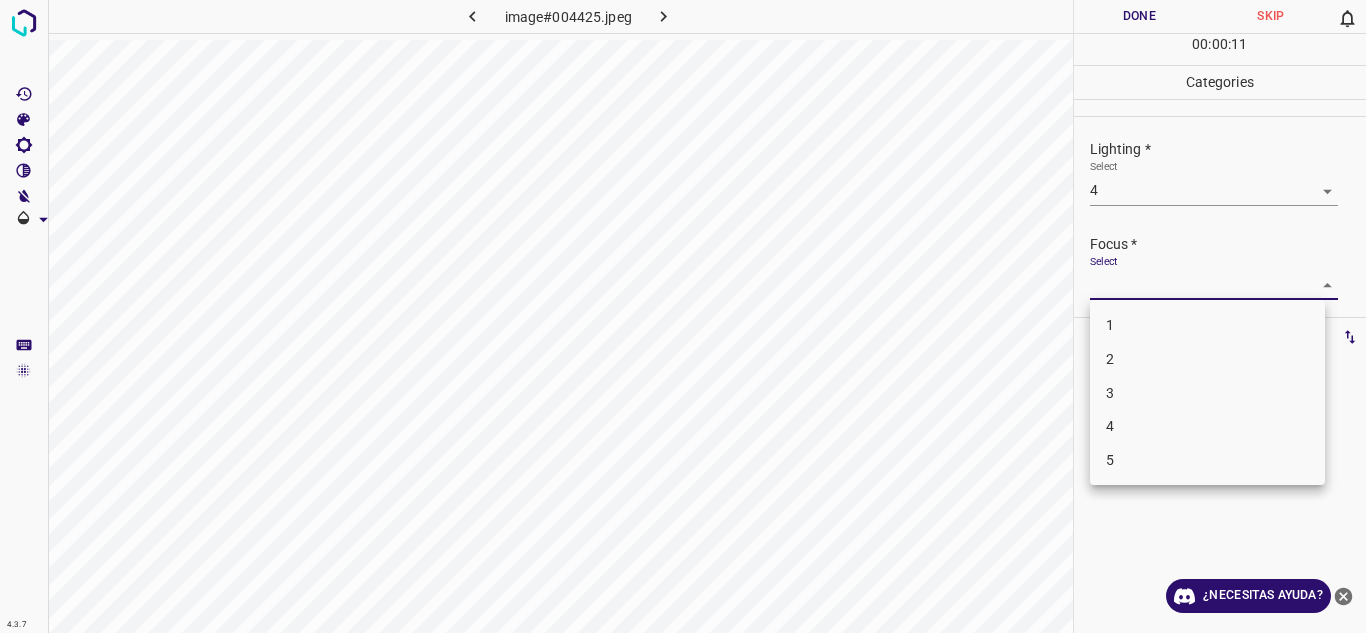 drag, startPoint x: 1159, startPoint y: 385, endPoint x: 1271, endPoint y: 362, distance: 114.33722 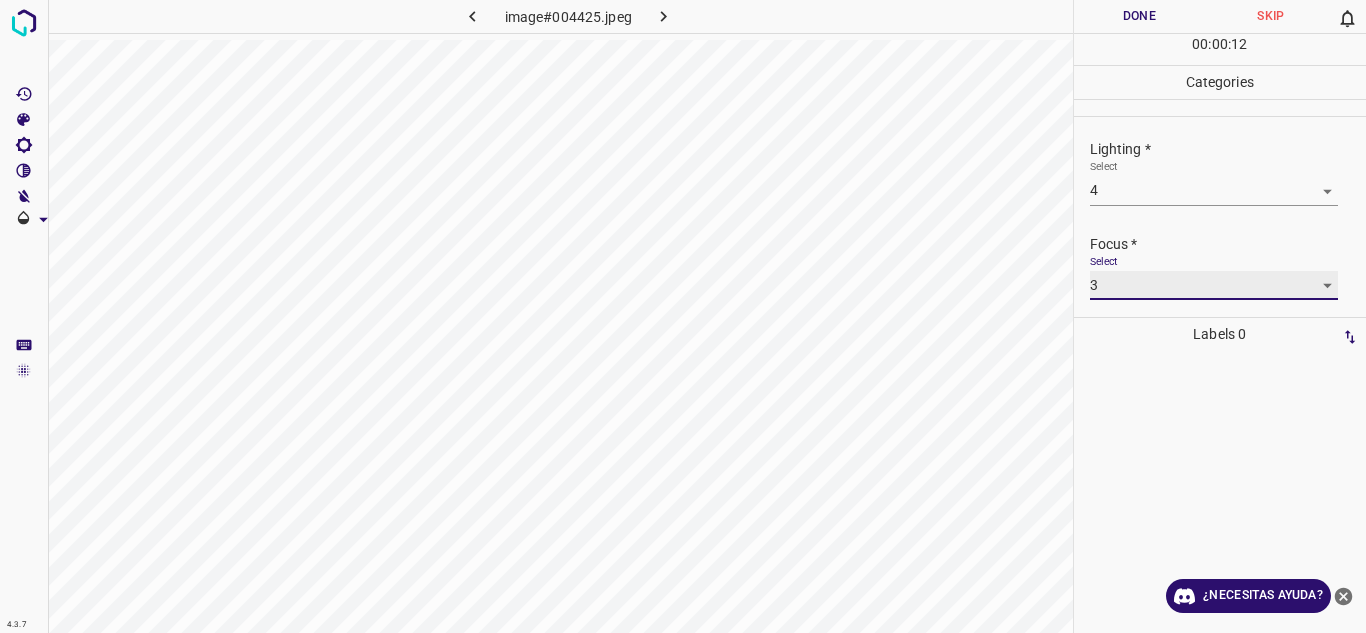 scroll, scrollTop: 98, scrollLeft: 0, axis: vertical 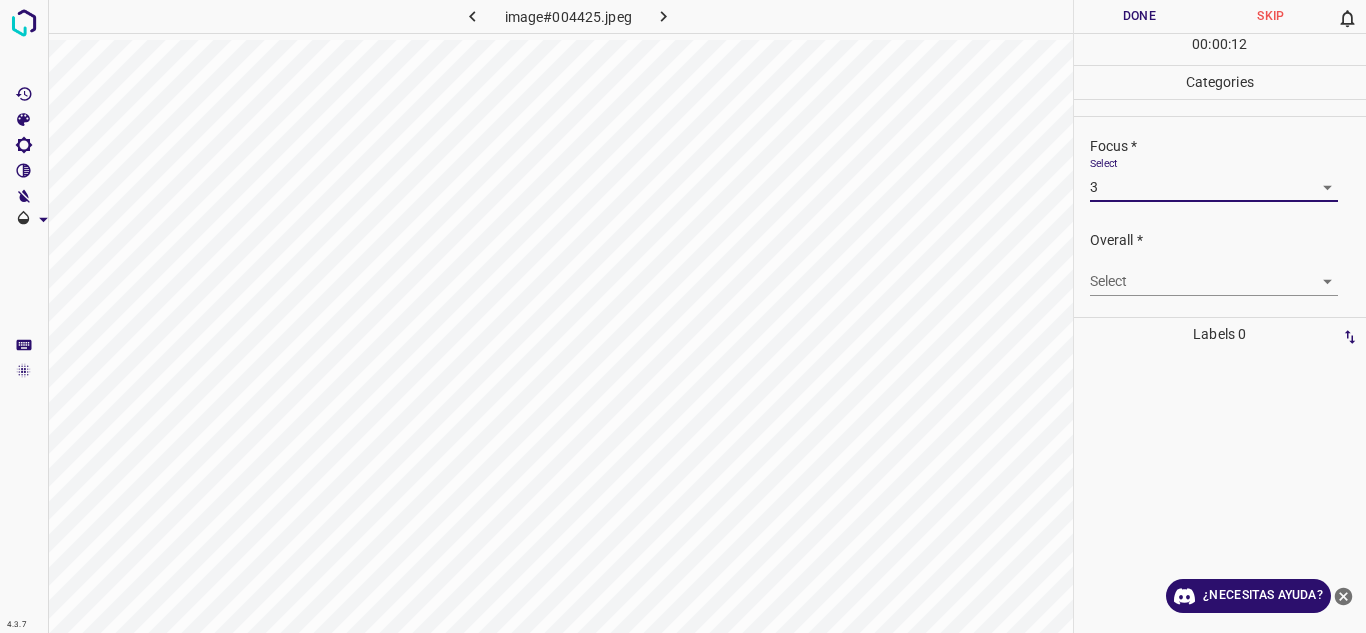 click on "4.3.7 image#004425.jpeg Done Skip 0 00   : 00   : 12   Categories Lighting *  Select 4 4 Focus *  Select 3 3 Overall *  Select ​ Labels   0 Categories 1 Lighting 2 Focus 3 Overall Tools Space Change between modes (Draw & Edit) I Auto labeling R Restore zoom M Zoom in N Zoom out Delete Delete selecte label Filters Z Restore filters X Saturation filter C Brightness filter V Contrast filter B Gray scale filter General O Download ¿Necesitas ayuda? Texto original Valora esta traducción Tu opinión servirá para ayudar a mejorar el Traductor de Google - Texto - Esconder - Borrar" at bounding box center (683, 316) 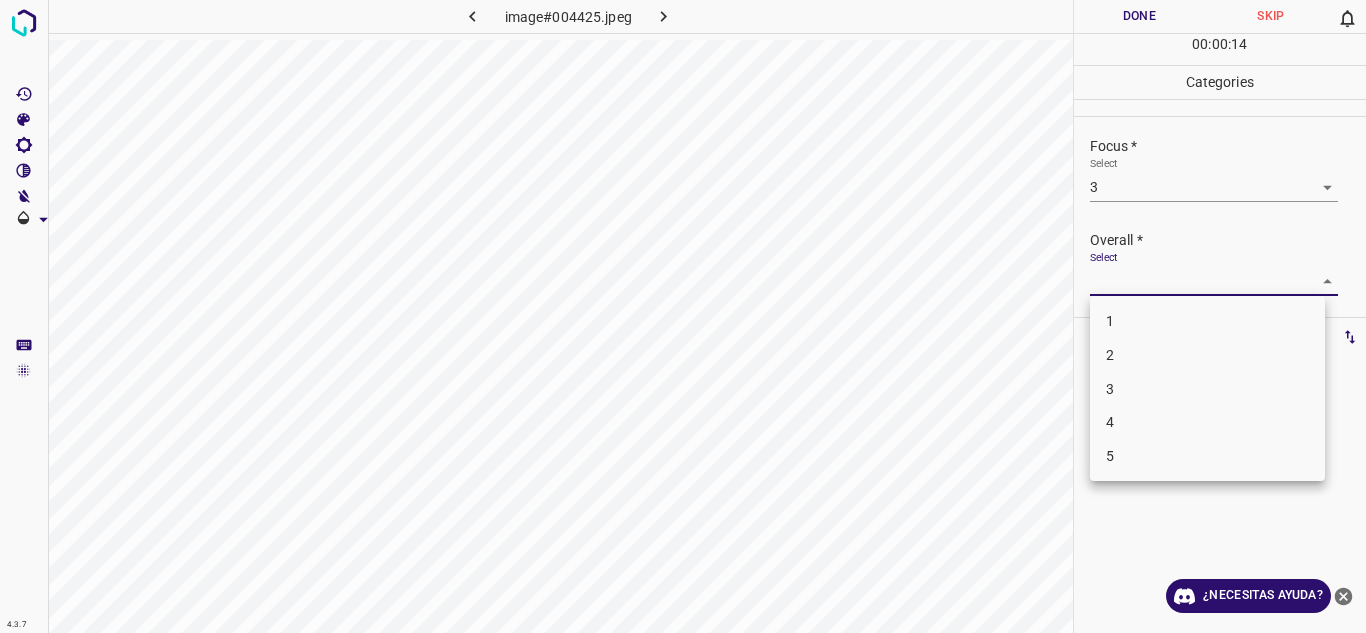 click on "4" at bounding box center [1207, 422] 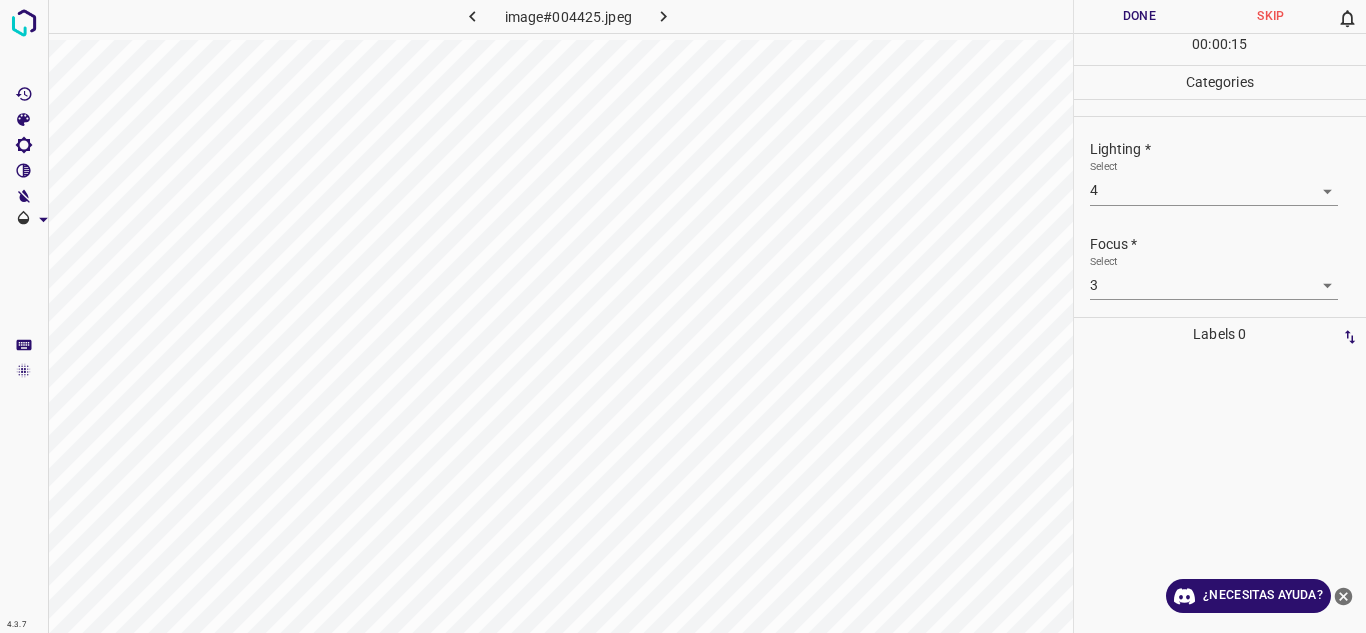 scroll, scrollTop: 98, scrollLeft: 0, axis: vertical 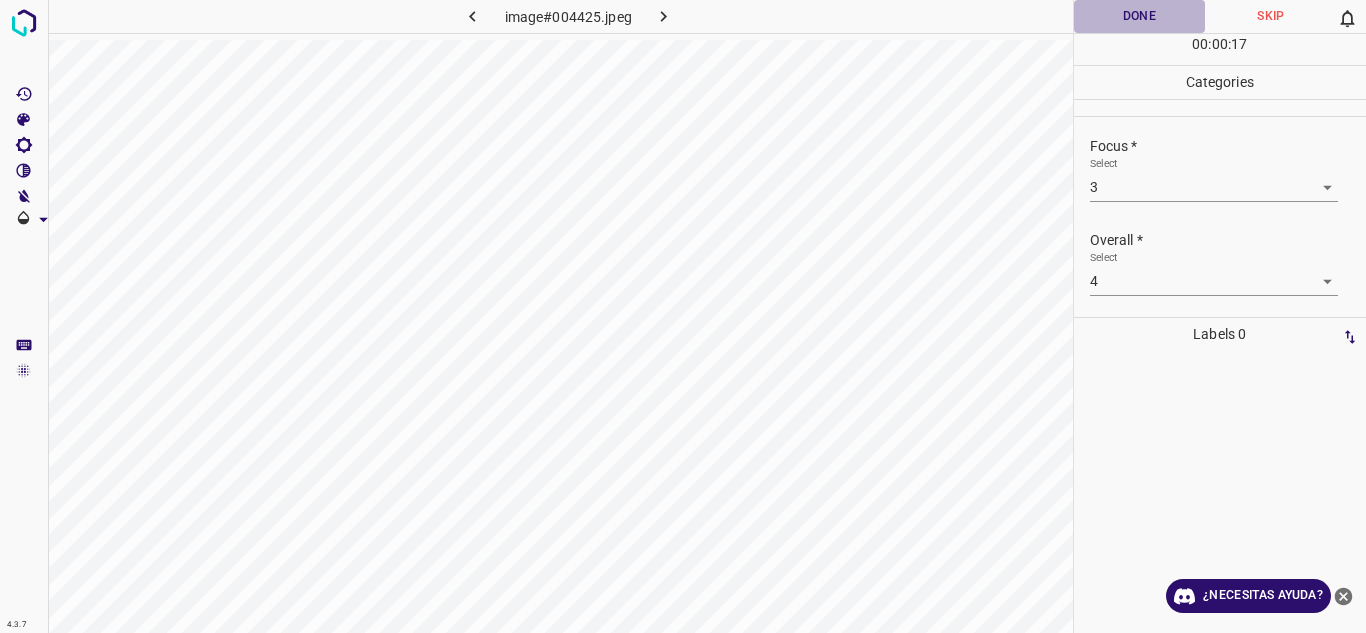 click on "Done" at bounding box center (1140, 16) 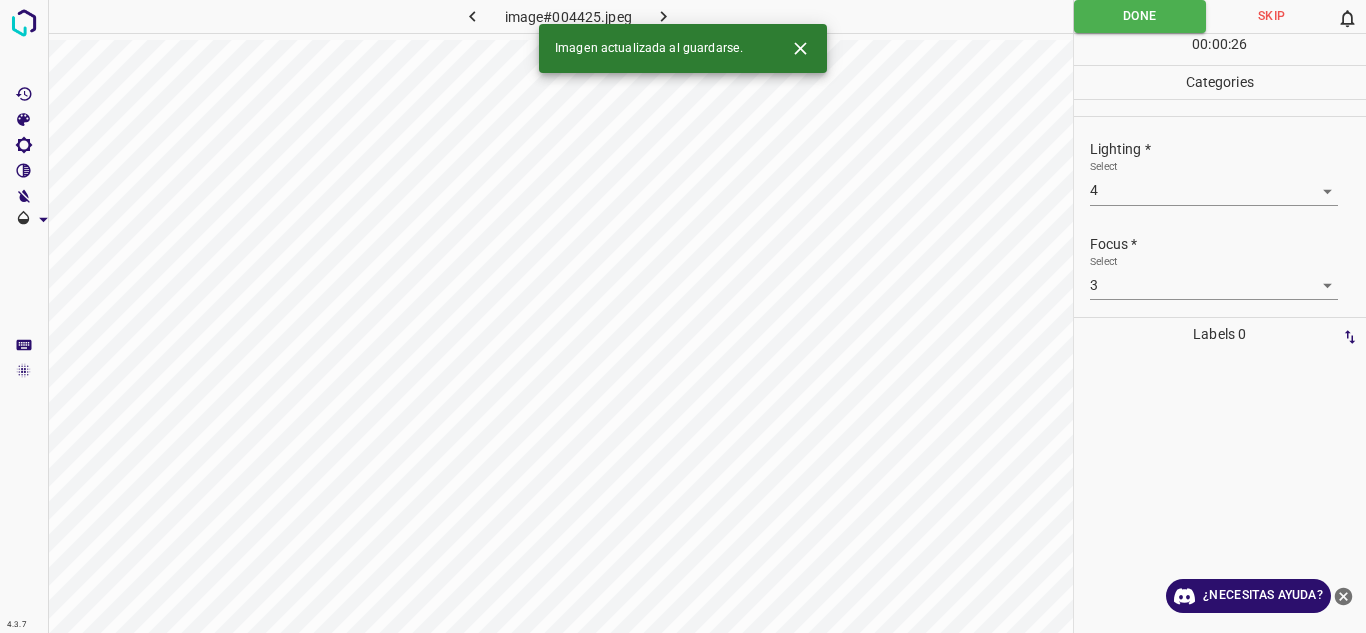 scroll, scrollTop: 98, scrollLeft: 0, axis: vertical 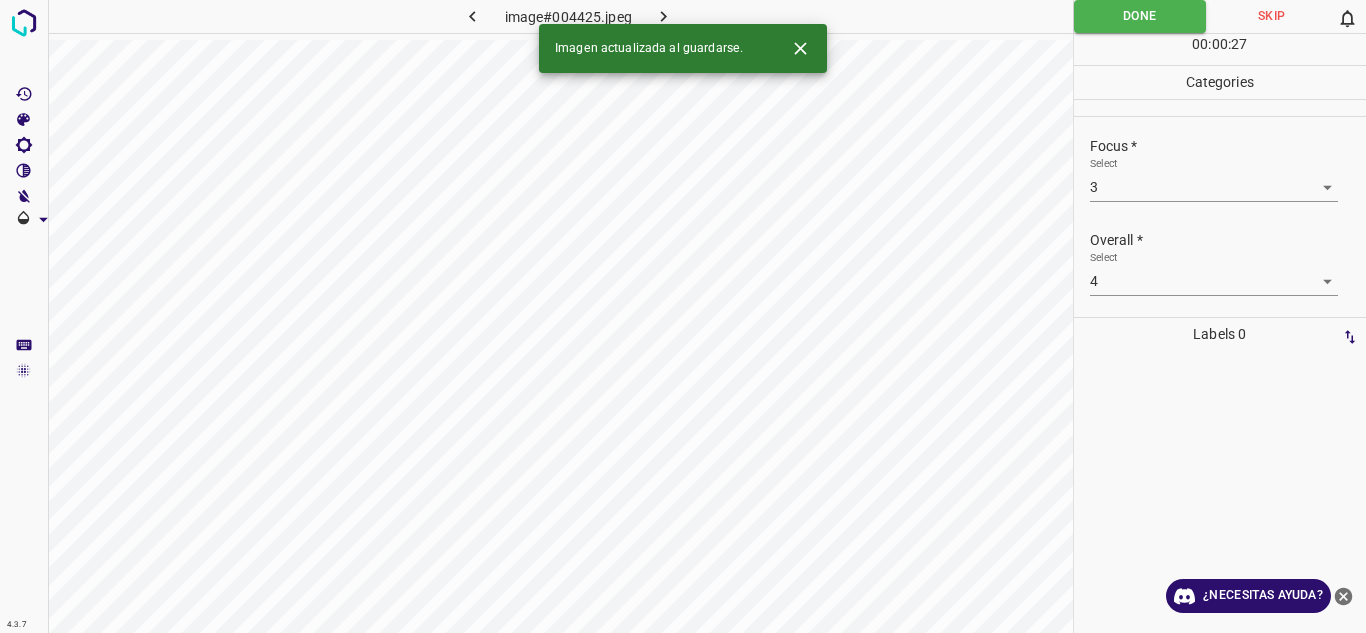 click 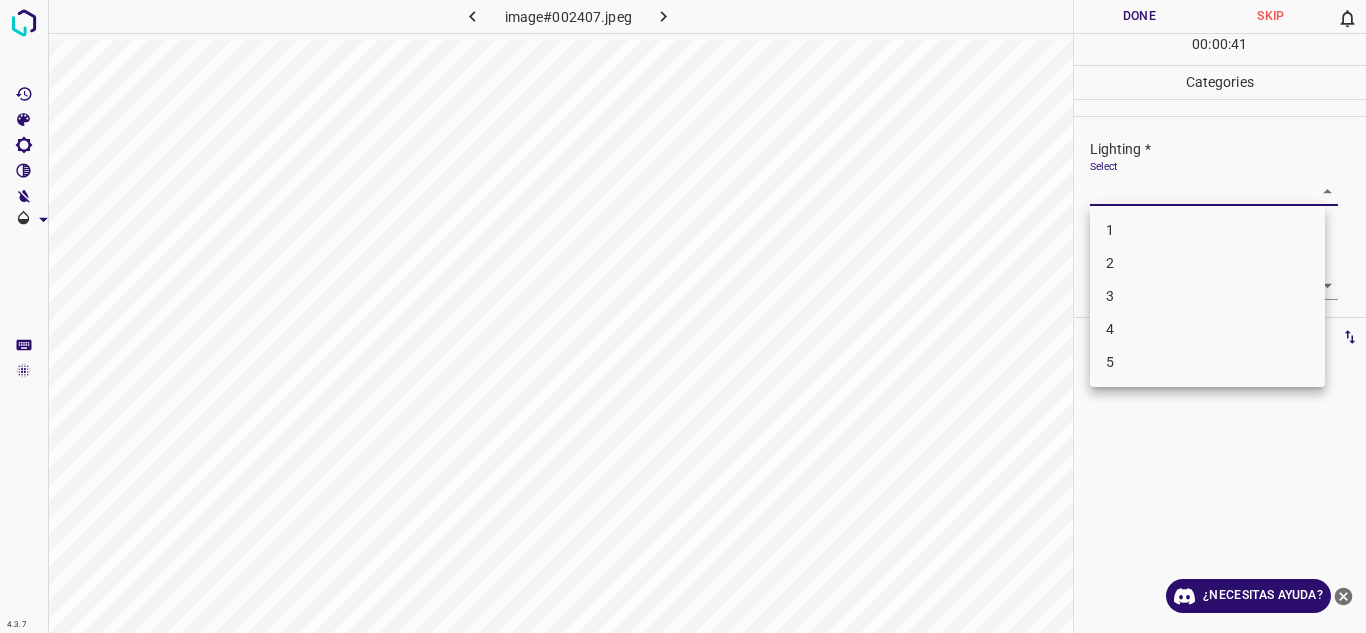 click on "4.3.7 image#002407.jpeg Done Skip 0 00   : 00   : 41   Categories Lighting *  Select ​ Focus *  Select ​ Overall *  Select ​ Labels   0 Categories 1 Lighting 2 Focus 3 Overall Tools Space Change between modes (Draw & Edit) I Auto labeling R Restore zoom M Zoom in N Zoom out Delete Delete selecte label Filters Z Restore filters X Saturation filter C Brightness filter V Contrast filter B Gray scale filter General O Download ¿Necesitas ayuda? Texto original Valora esta traducción Tu opinión servirá para ayudar a mejorar el Traductor de Google - Texto - Esconder - Borrar 1 2 3 4 5" at bounding box center [683, 316] 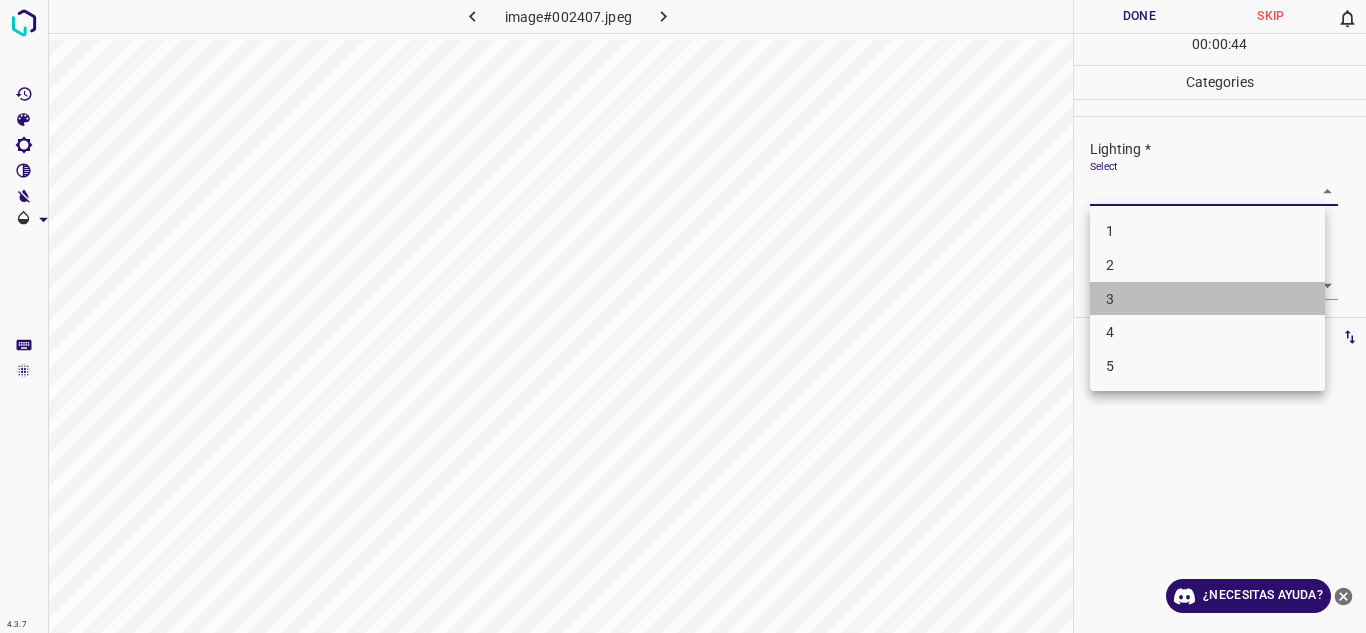 click on "3" at bounding box center [1207, 299] 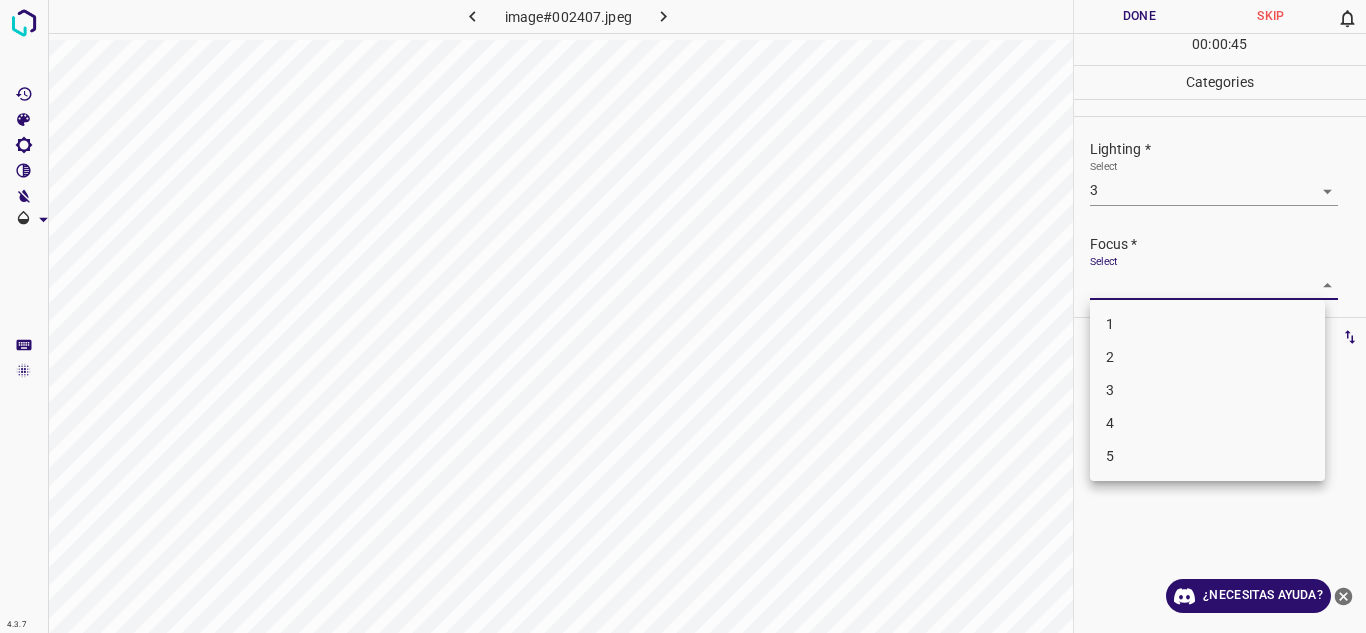 drag, startPoint x: 1317, startPoint y: 281, endPoint x: 1226, endPoint y: 358, distance: 119.2057 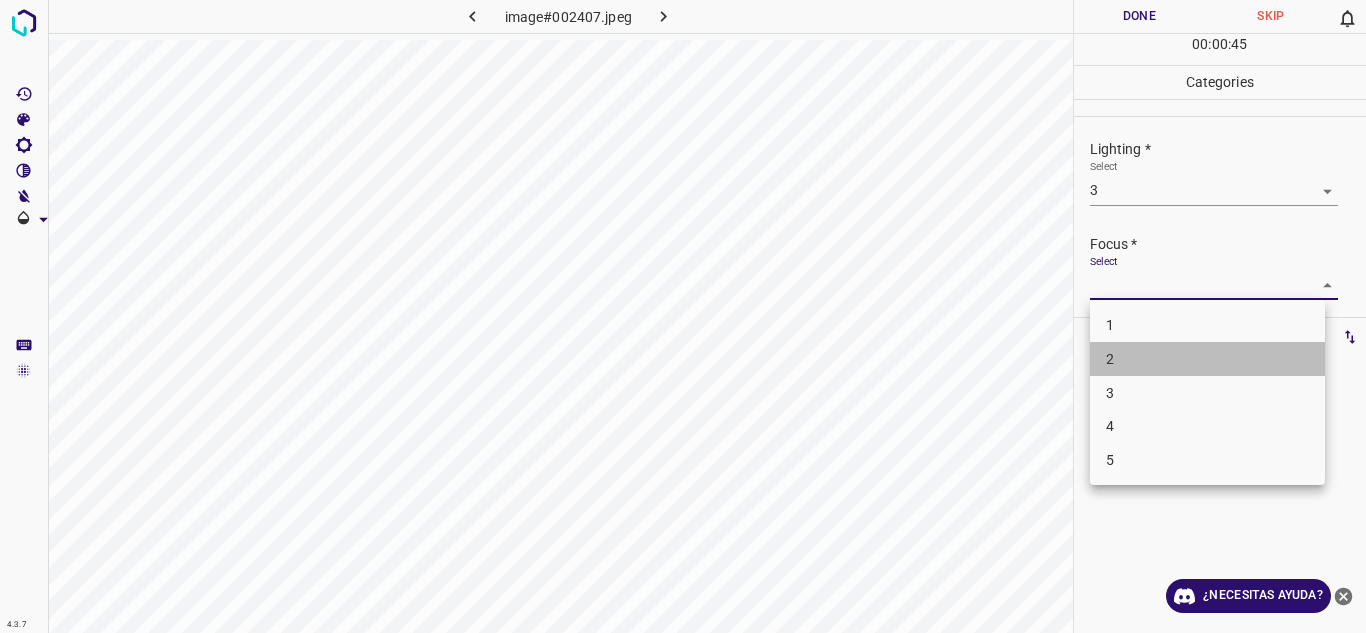 drag, startPoint x: 1135, startPoint y: 360, endPoint x: 1299, endPoint y: 301, distance: 174.29 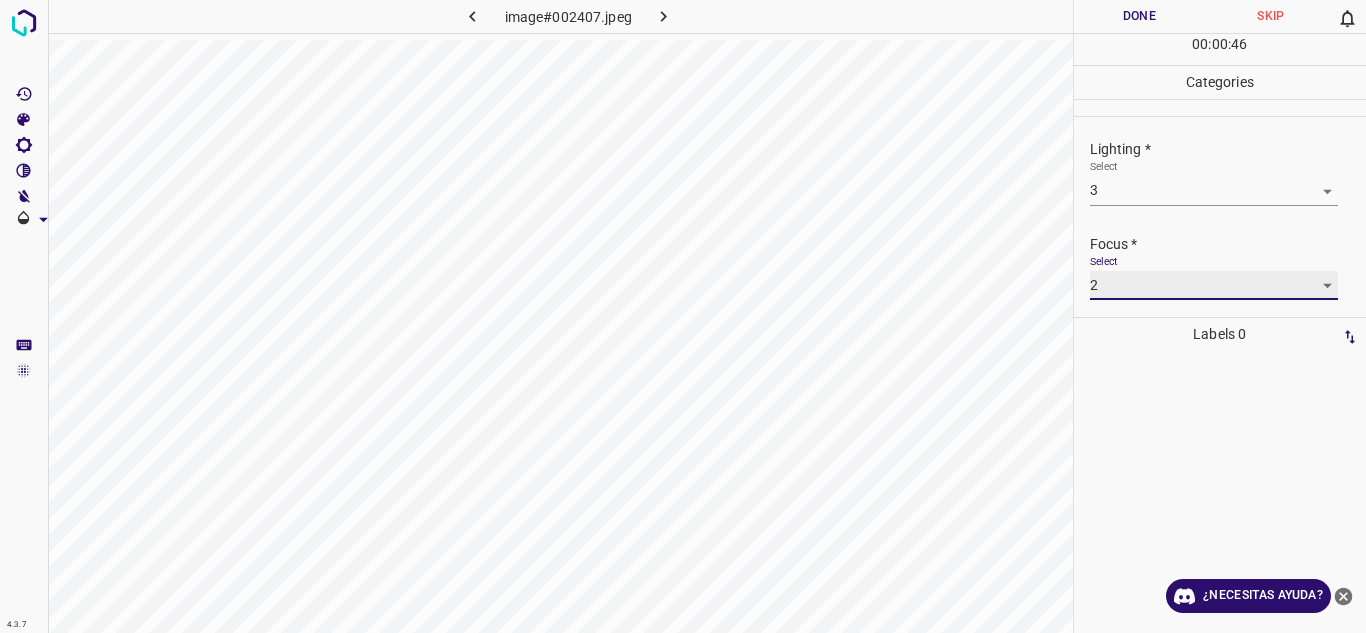 scroll, scrollTop: 98, scrollLeft: 0, axis: vertical 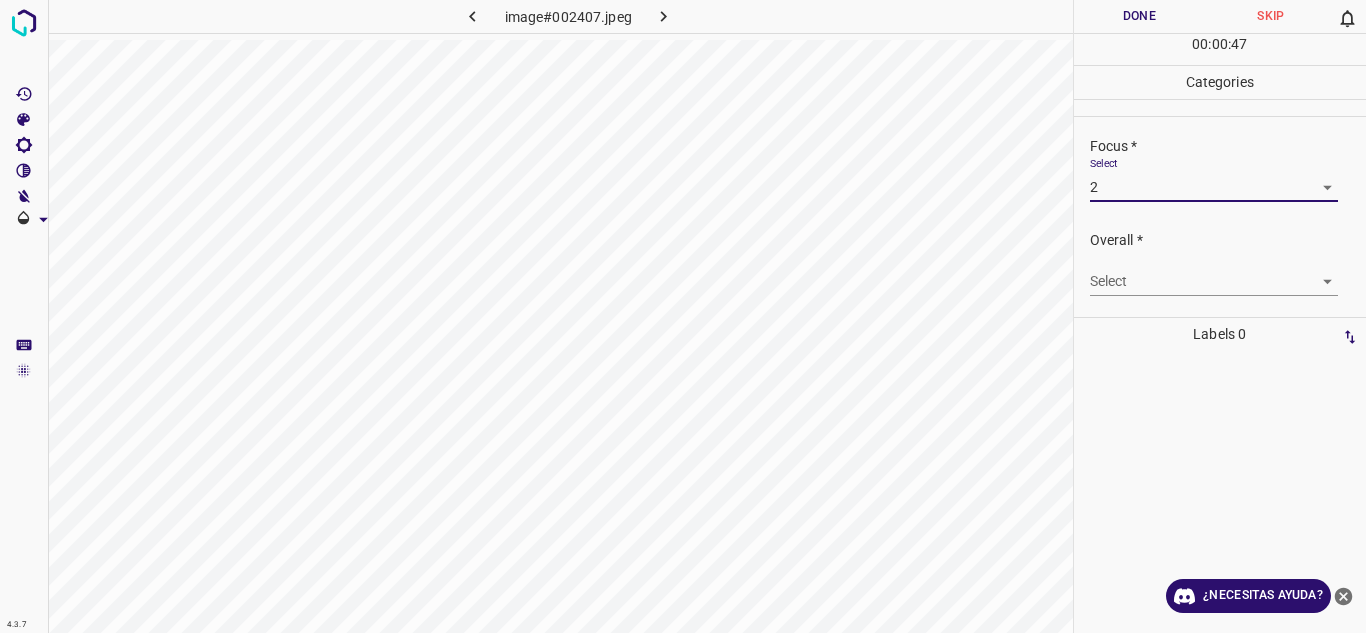 click on "4.3.7 image#002407.jpeg Done Skip 0 00   : 00   : 47   Categories Lighting *  Select 3 3 Focus *  Select 2 2 Overall *  Select ​ Labels   0 Categories 1 Lighting 2 Focus 3 Overall Tools Space Change between modes (Draw & Edit) I Auto labeling R Restore zoom M Zoom in N Zoom out Delete Delete selecte label Filters Z Restore filters X Saturation filter C Brightness filter V Contrast filter B Gray scale filter General O Download ¿Necesitas ayuda? Texto original Valora esta traducción Tu opinión servirá para ayudar a mejorar el Traductor de Google - Texto - Esconder - Borrar" at bounding box center [683, 316] 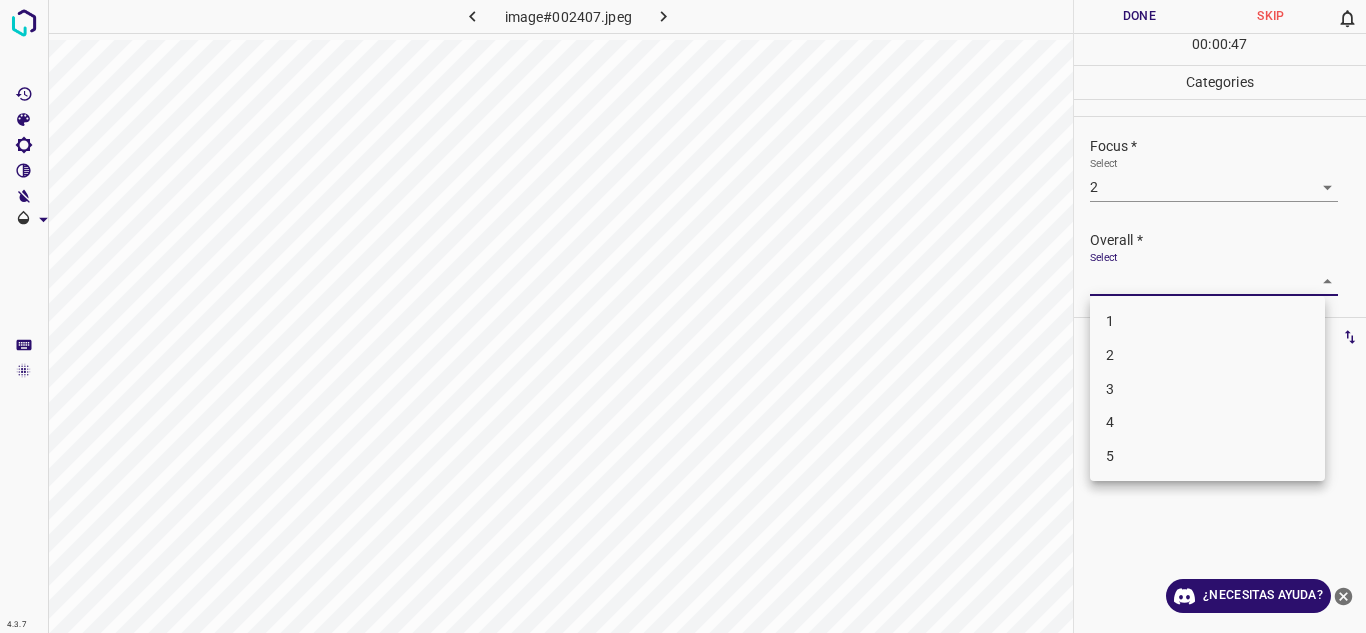 click on "3" at bounding box center (1207, 389) 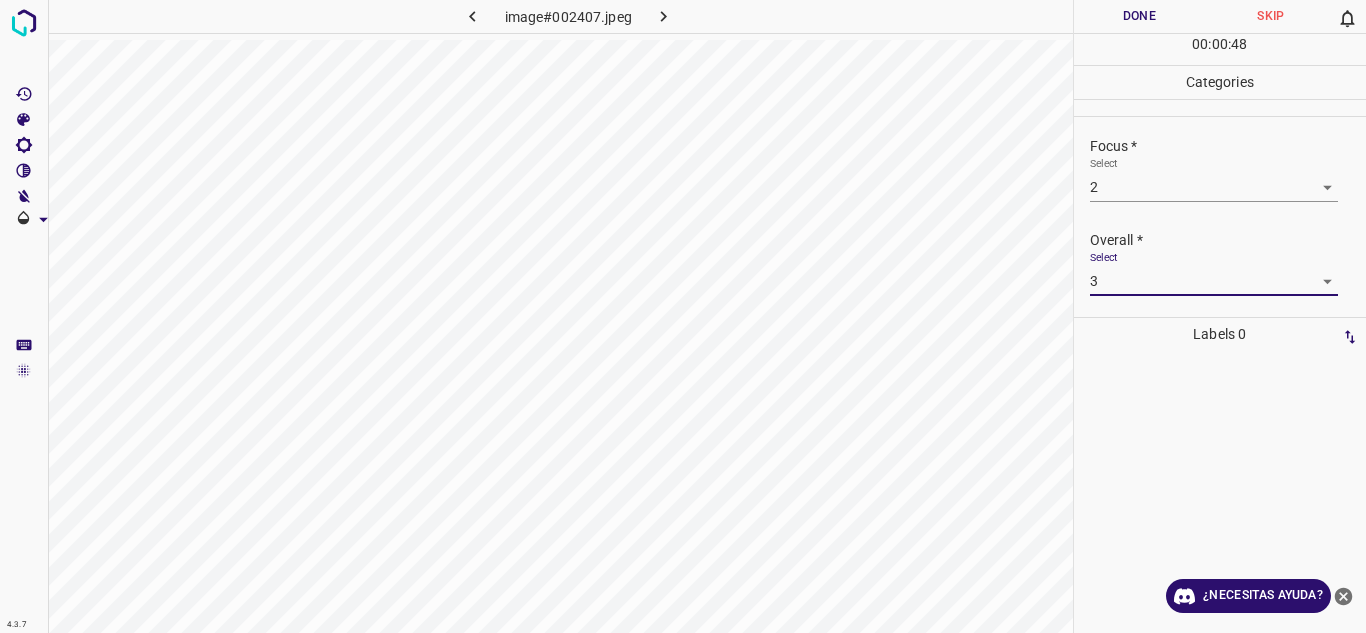 click on "Done" at bounding box center (1140, 16) 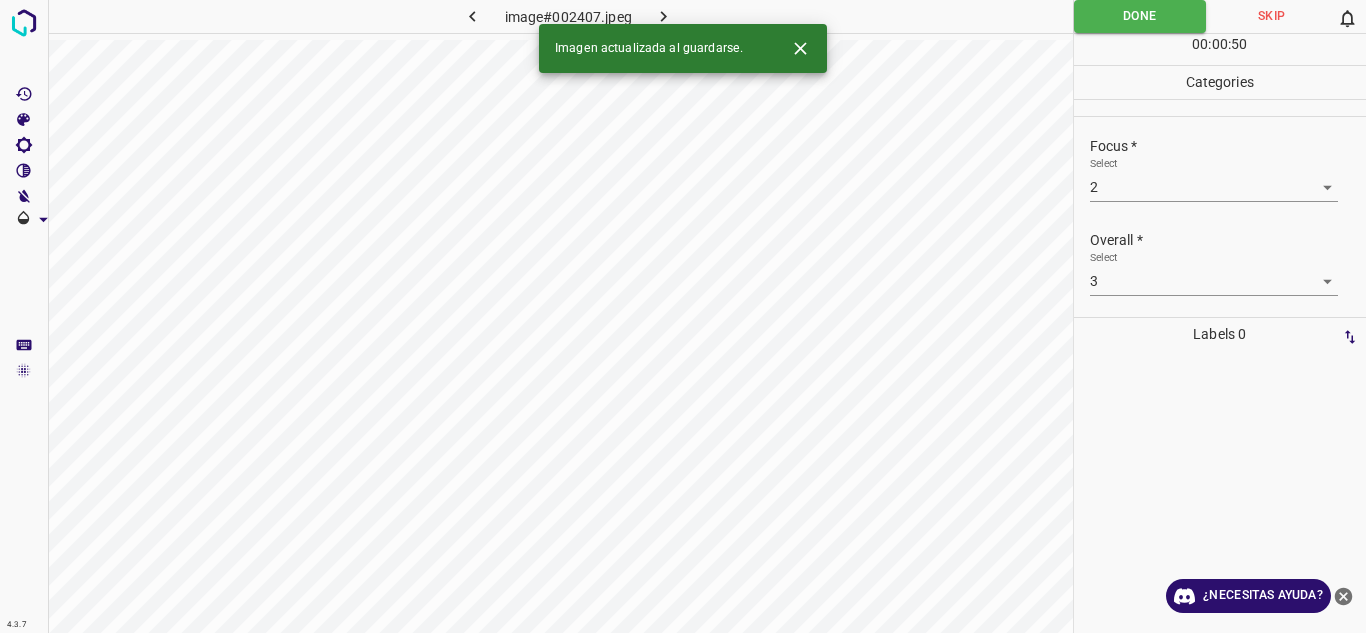 click 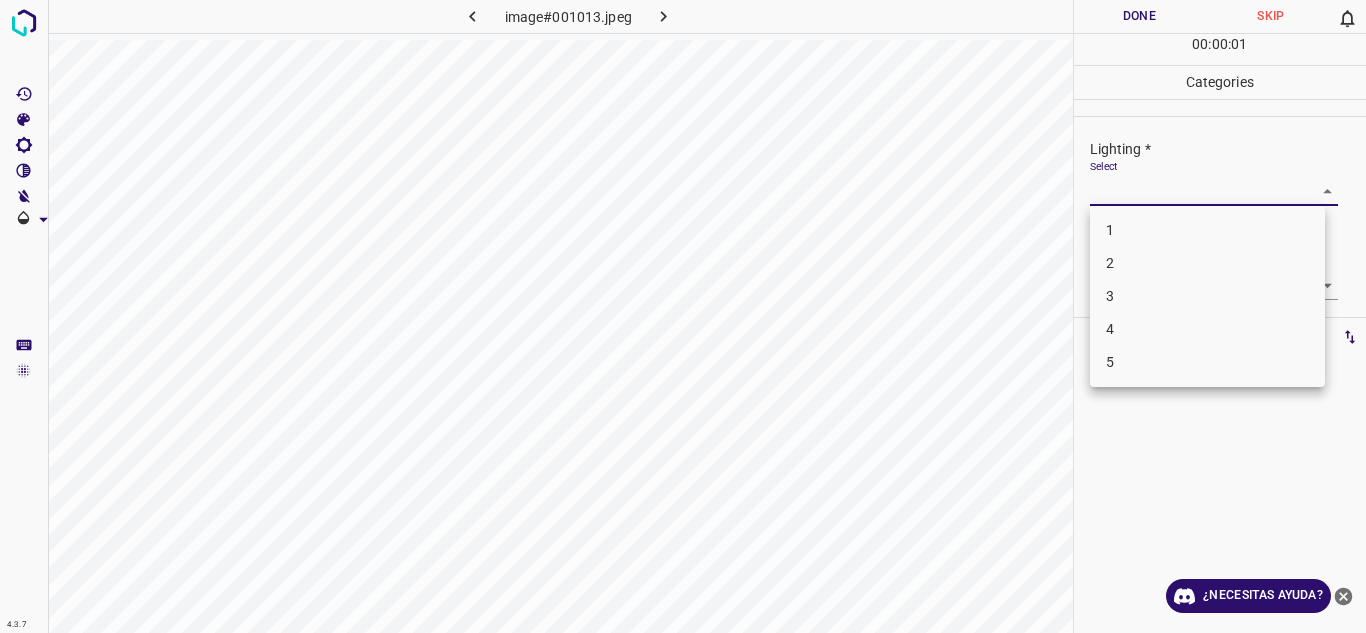 click on "4.3.7 image#001013.jpeg Done Skip 0 00   : 00   : 01   Categories Lighting *  Select ​ Focus *  Select ​ Overall *  Select ​ Labels   0 Categories 1 Lighting 2 Focus 3 Overall Tools Space Change between modes (Draw & Edit) I Auto labeling R Restore zoom M Zoom in N Zoom out Delete Delete selecte label Filters Z Restore filters X Saturation filter C Brightness filter V Contrast filter B Gray scale filter General O Download ¿Necesitas ayuda? Texto original Valora esta traducción Tu opinión servirá para ayudar a mejorar el Traductor de Google - Texto - Esconder - Borrar 1 2 3 4 5" at bounding box center (683, 316) 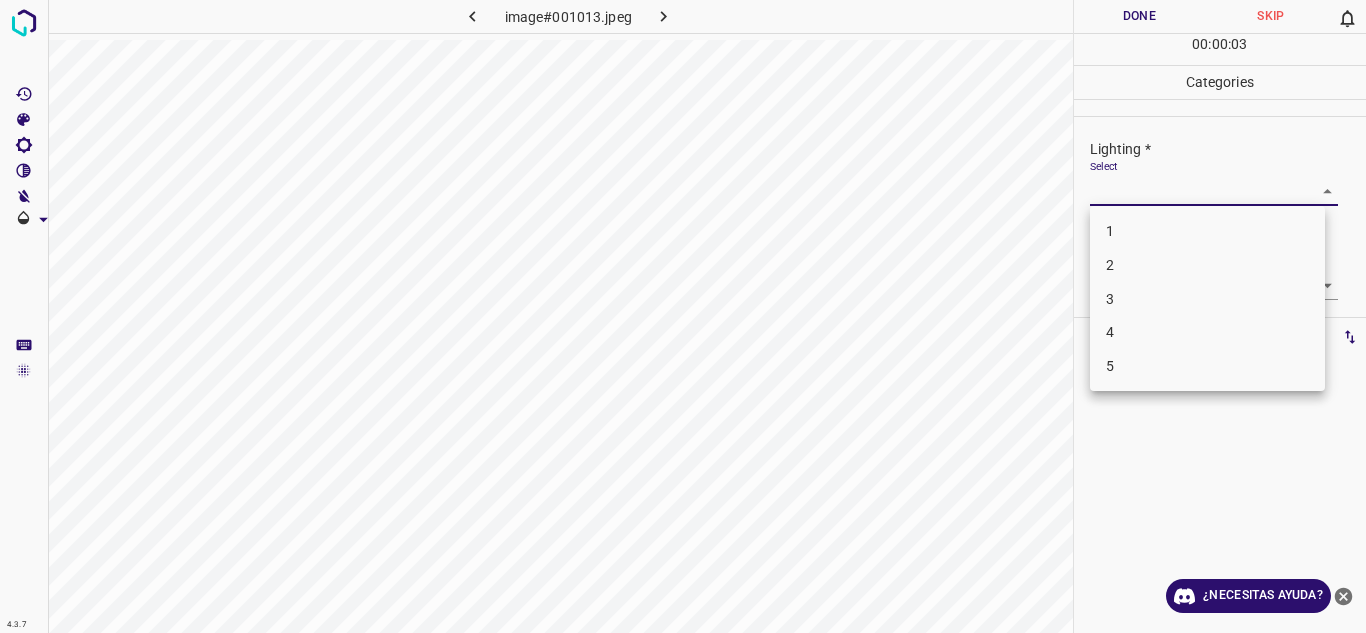 click on "3" at bounding box center (1207, 299) 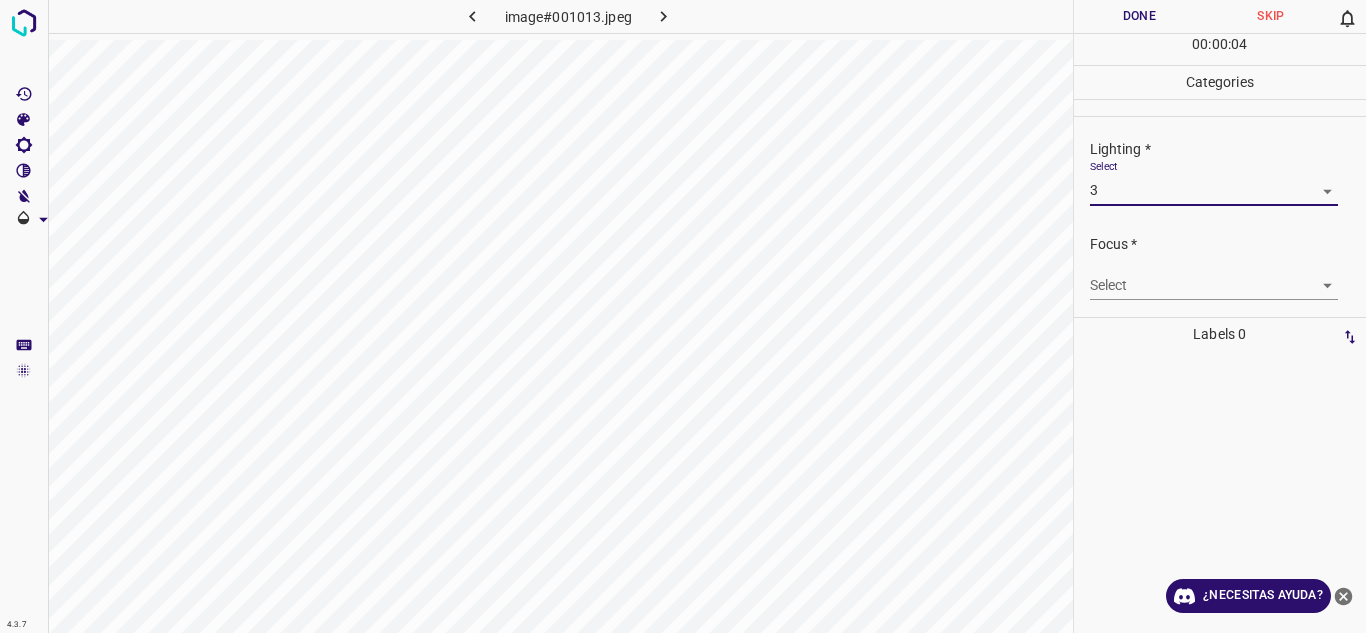 click on "4.3.7 image#001013.jpeg Done Skip 0 00   : 00   : 04   Categories Lighting *  Select 3 3 Focus *  Select ​ Overall *  Select ​ Labels   0 Categories 1 Lighting 2 Focus 3 Overall Tools Space Change between modes (Draw & Edit) I Auto labeling R Restore zoom M Zoom in N Zoom out Delete Delete selecte label Filters Z Restore filters X Saturation filter C Brightness filter V Contrast filter B Gray scale filter General O Download ¿Necesitas ayuda? Texto original Valora esta traducción Tu opinión servirá para ayudar a mejorar el Traductor de Google - Texto - Esconder - Borrar" at bounding box center (683, 316) 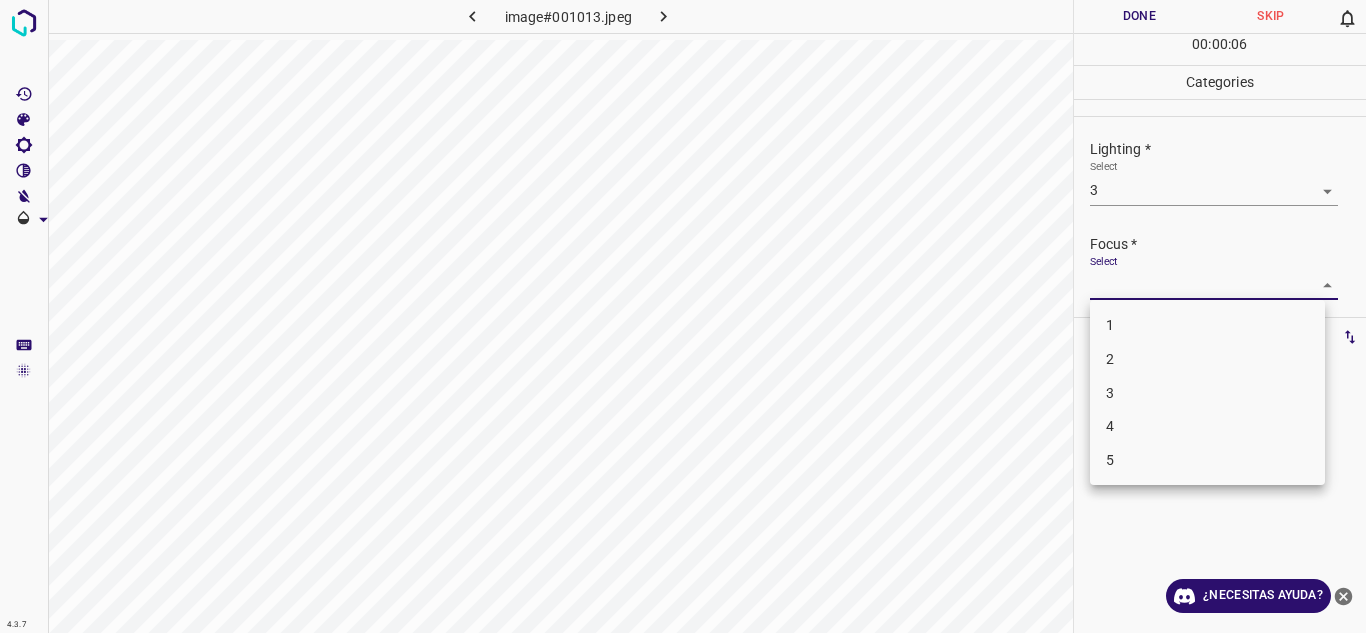 click on "2" at bounding box center (1207, 359) 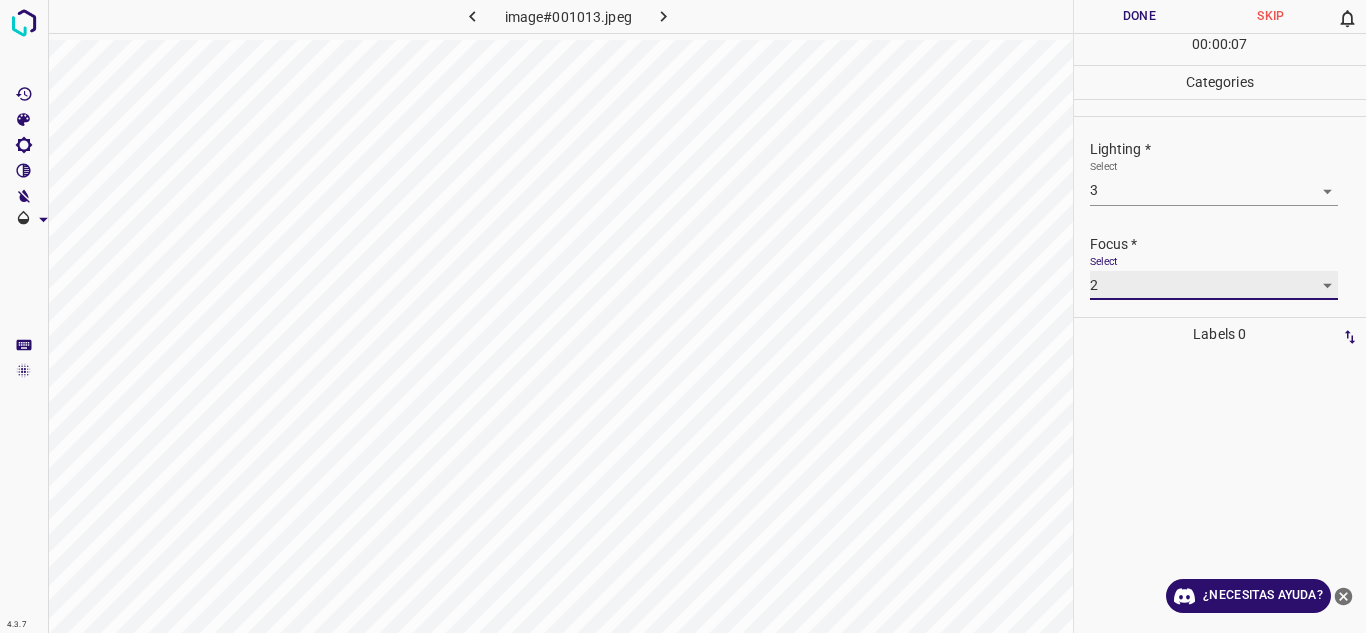 scroll, scrollTop: 98, scrollLeft: 0, axis: vertical 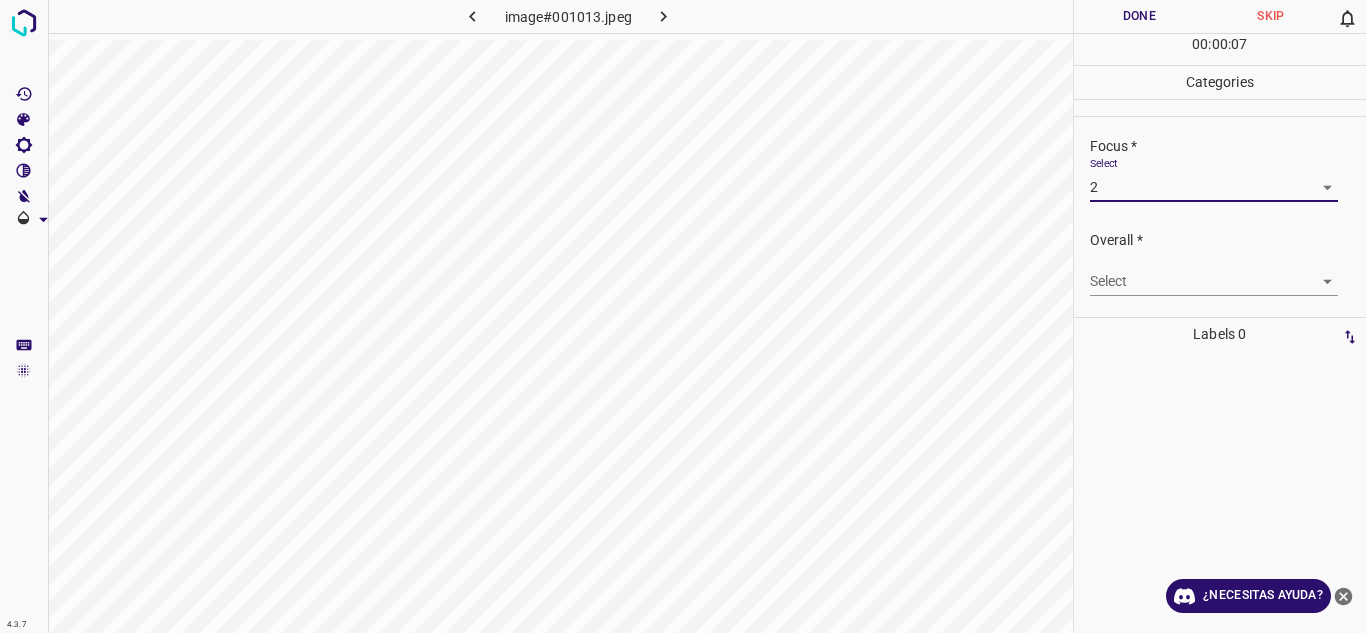 click on "4.3.7 image#001013.jpeg Done Skip 0 00   : 00   : 07   Categories Lighting *  Select 3 3 Focus *  Select 2 2 Overall *  Select ​ Labels   0 Categories 1 Lighting 2 Focus 3 Overall Tools Space Change between modes (Draw & Edit) I Auto labeling R Restore zoom M Zoom in N Zoom out Delete Delete selecte label Filters Z Restore filters X Saturation filter C Brightness filter V Contrast filter B Gray scale filter General O Download ¿Necesitas ayuda? Texto original Valora esta traducción Tu opinión servirá para ayudar a mejorar el Traductor de Google - Texto - Esconder - Borrar" at bounding box center [683, 316] 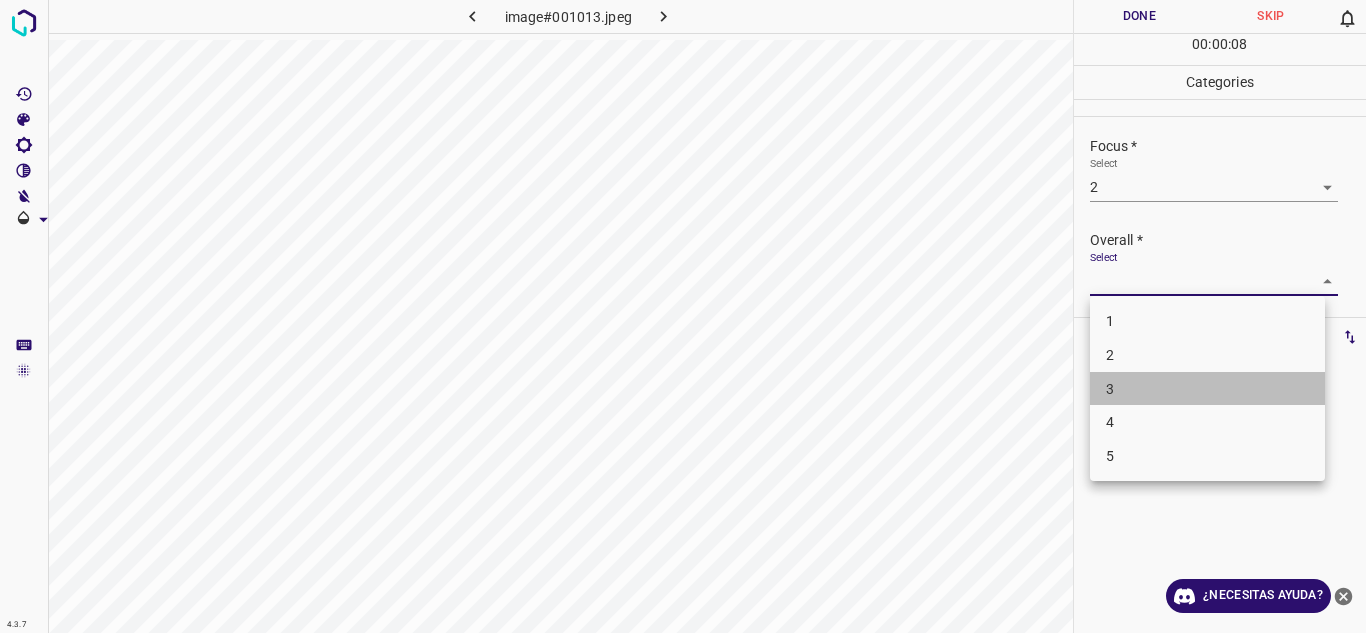 click on "3" at bounding box center (1207, 389) 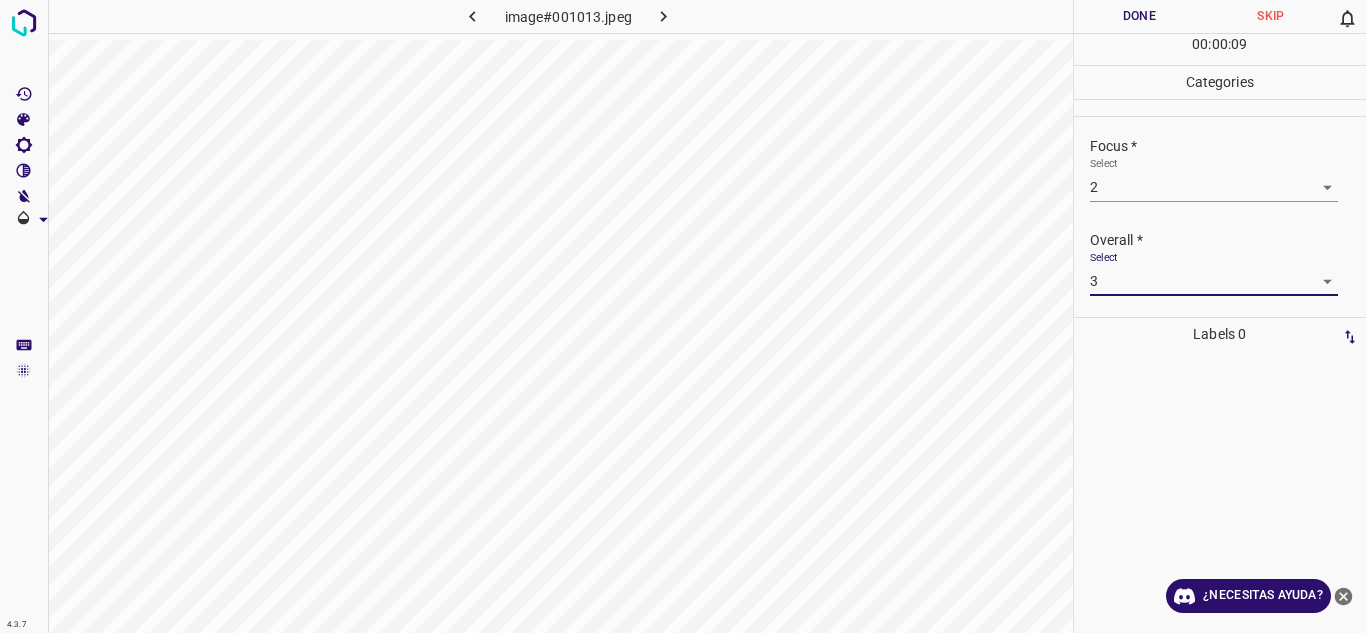 click on "Done" at bounding box center [1140, 16] 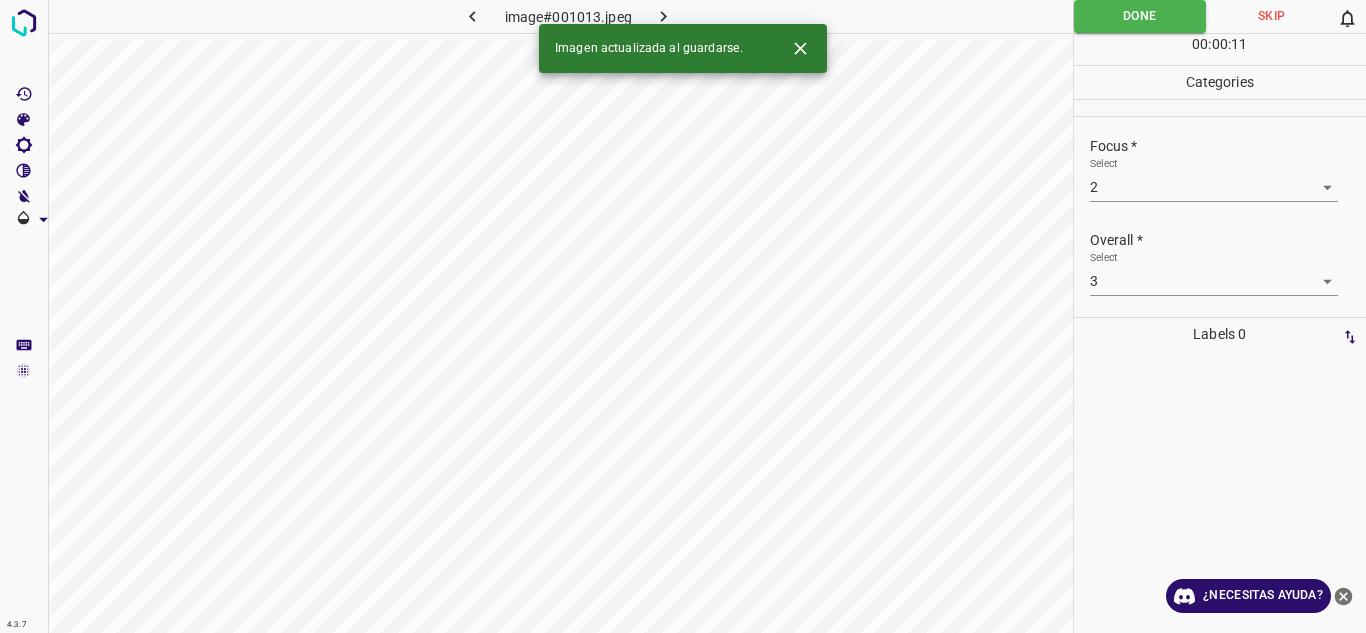 click 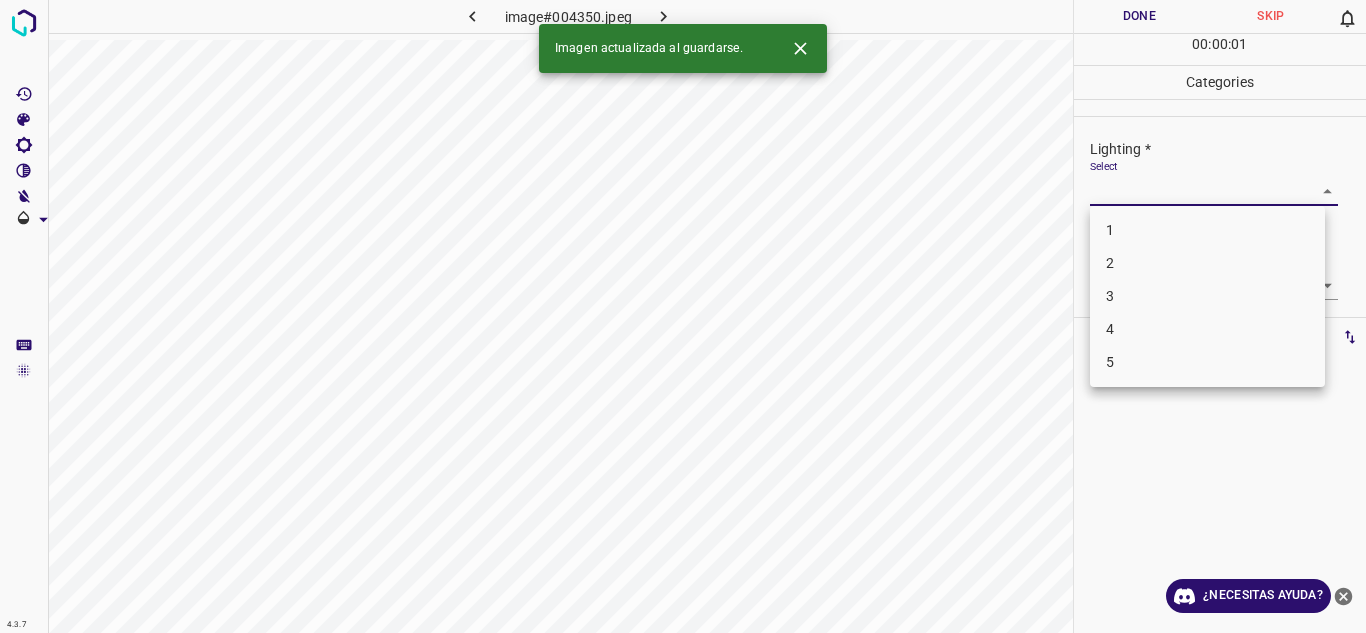 click on "4.3.7 image#004350.jpeg Done Skip 0 00   : 00   : 01   Categories Lighting *  Select ​ Focus *  Select ​ Overall *  Select ​ Labels   0 Categories 1 Lighting 2 Focus 3 Overall Tools Space Change between modes (Draw & Edit) I Auto labeling R Restore zoom M Zoom in N Zoom out Delete Delete selecte label Filters Z Restore filters X Saturation filter C Brightness filter V Contrast filter B Gray scale filter General O Download Imagen actualizada al guardarse. ¿Necesitas ayuda? Texto original Valora esta traducción Tu opinión servirá para ayudar a mejorar el Traductor de Google - Texto - Esconder - Borrar 1 2 3 4 5" at bounding box center (683, 316) 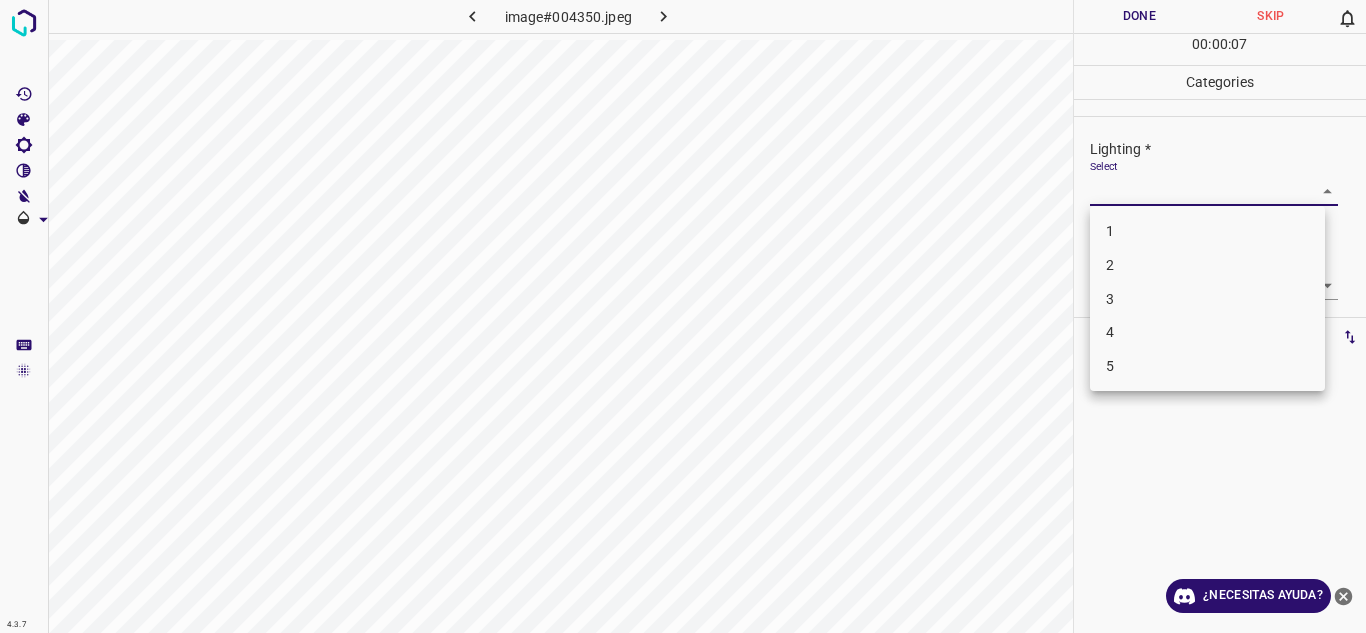 click on "3" at bounding box center (1207, 299) 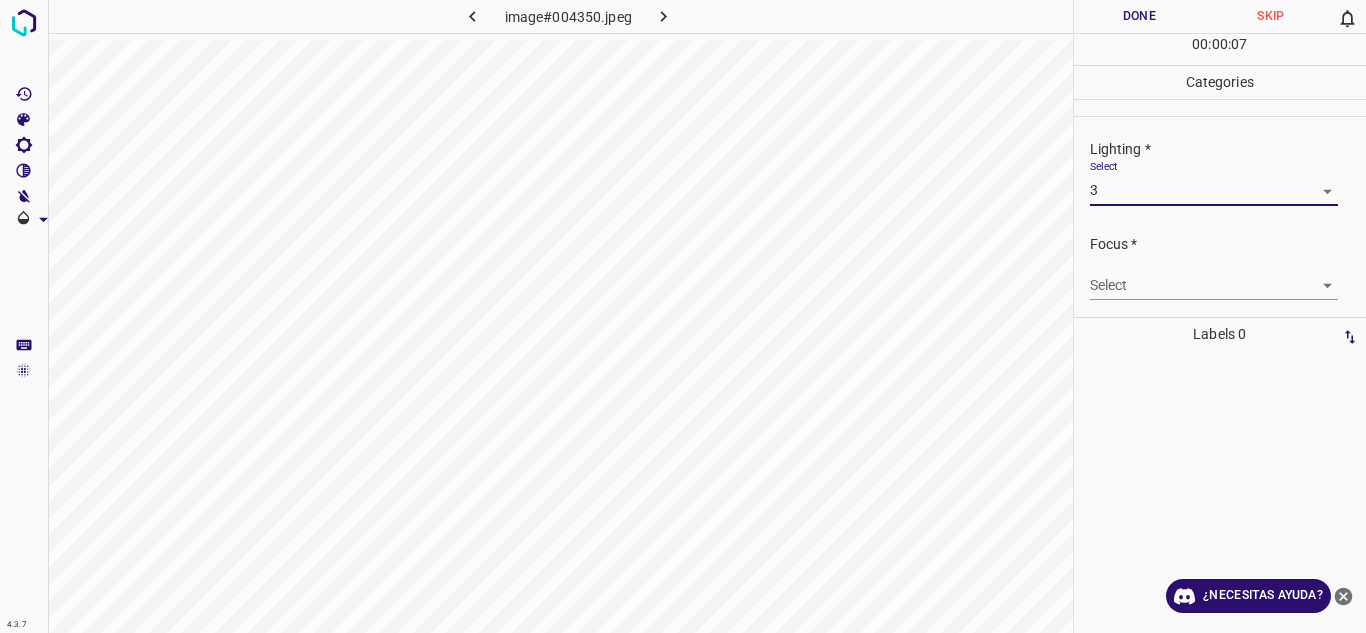 click on "4.3.7 image#004350.jpeg Done Skip 0 00   : 00   : 07   Categories Lighting *  Select 3 3 Focus *  Select ​ Overall *  Select ​ Labels   0 Categories 1 Lighting 2 Focus 3 Overall Tools Space Change between modes (Draw & Edit) I Auto labeling R Restore zoom M Zoom in N Zoom out Delete Delete selecte label Filters Z Restore filters X Saturation filter C Brightness filter V Contrast filter B Gray scale filter General O Download ¿Necesitas ayuda? Texto original Valora esta traducción Tu opinión servirá para ayudar a mejorar el Traductor de Google - Texto - Esconder - Borrar" at bounding box center [683, 316] 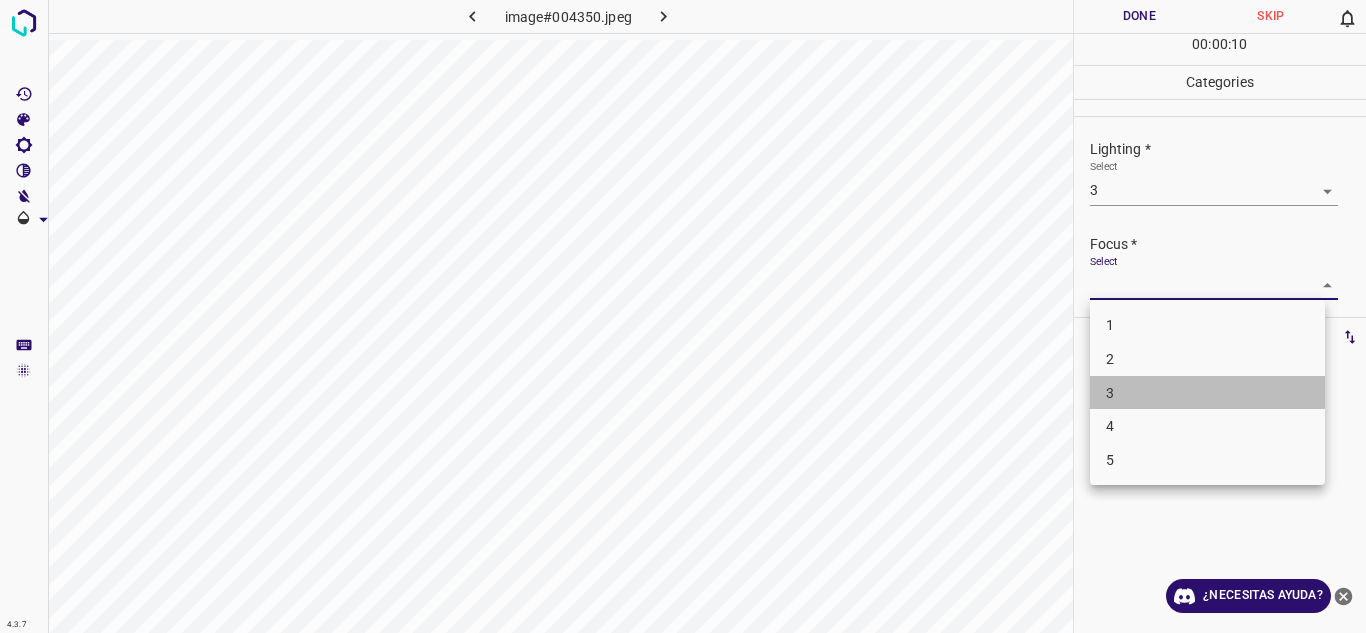 click on "3" at bounding box center [1207, 393] 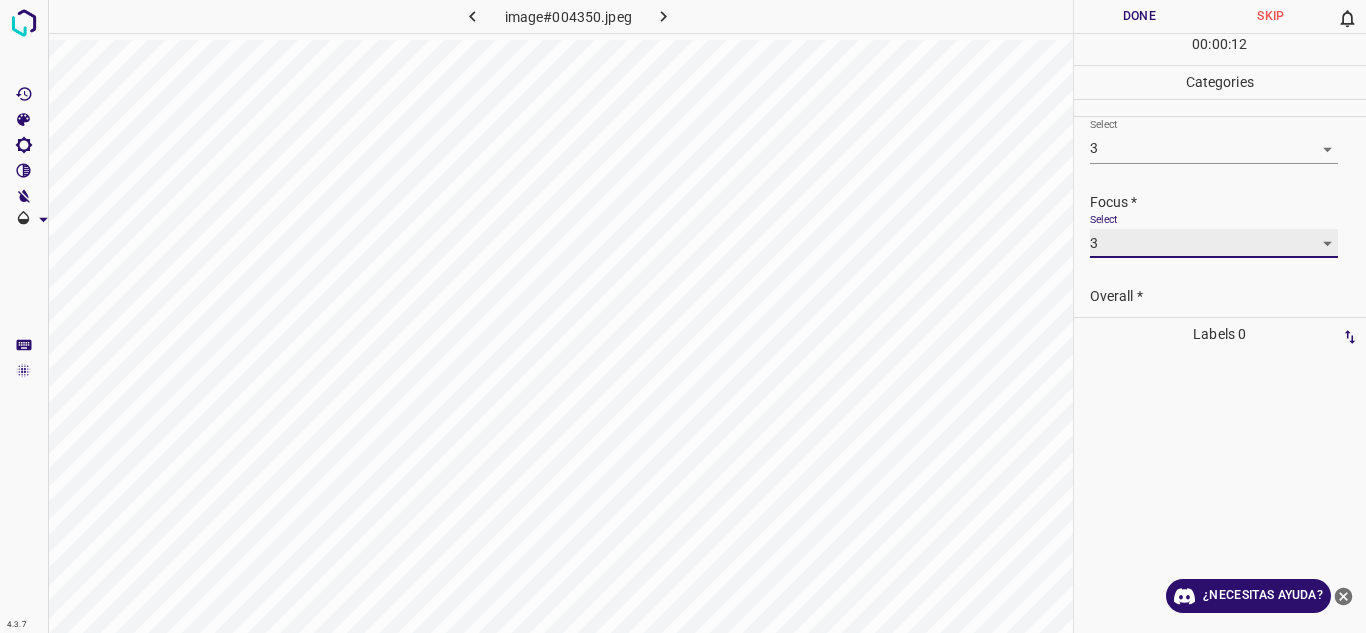 scroll, scrollTop: 0, scrollLeft: 0, axis: both 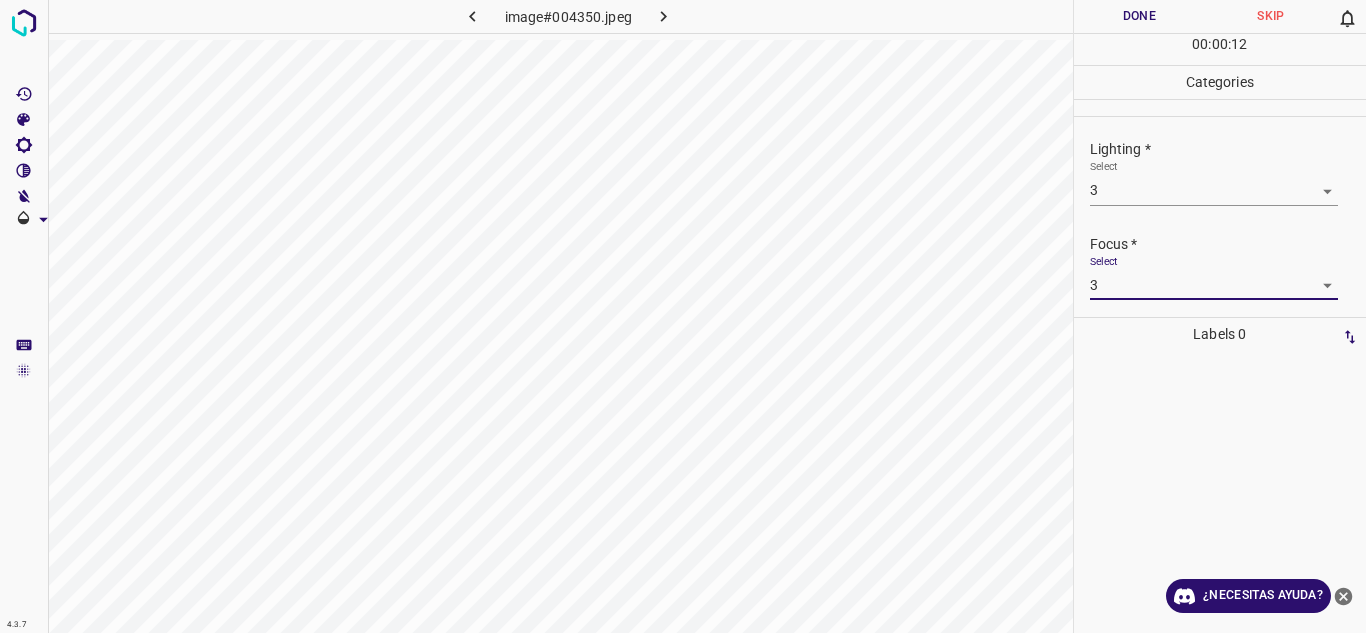 click on "4.3.7 image#004350.jpeg Done Skip 0 00   : 00   : 12   Categories Lighting *  Select 3 3 Focus *  Select 3 3 Overall *  Select ​ Labels   0 Categories 1 Lighting 2 Focus 3 Overall Tools Space Change between modes (Draw & Edit) I Auto labeling R Restore zoom M Zoom in N Zoom out Delete Delete selecte label Filters Z Restore filters X Saturation filter C Brightness filter V Contrast filter B Gray scale filter General O Download ¿Necesitas ayuda? Texto original Valora esta traducción Tu opinión servirá para ayudar a mejorar el Traductor de Google - Texto - Esconder - Borrar" at bounding box center (683, 316) 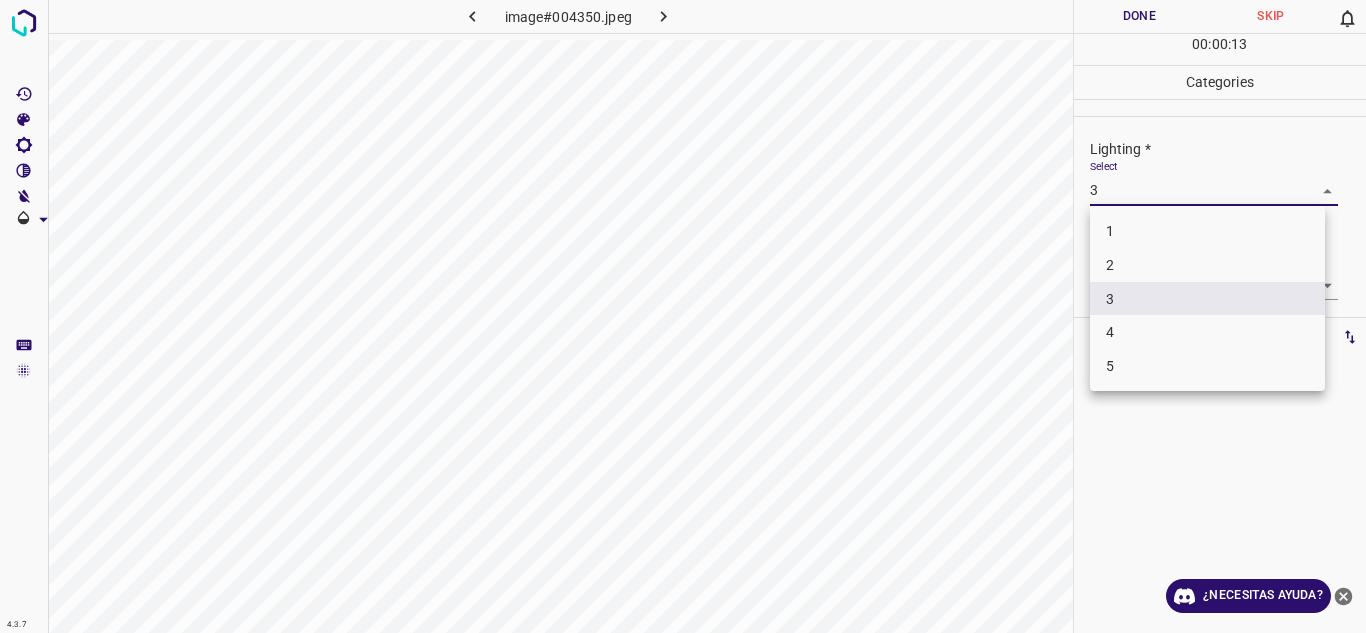 click on "4" at bounding box center [1207, 332] 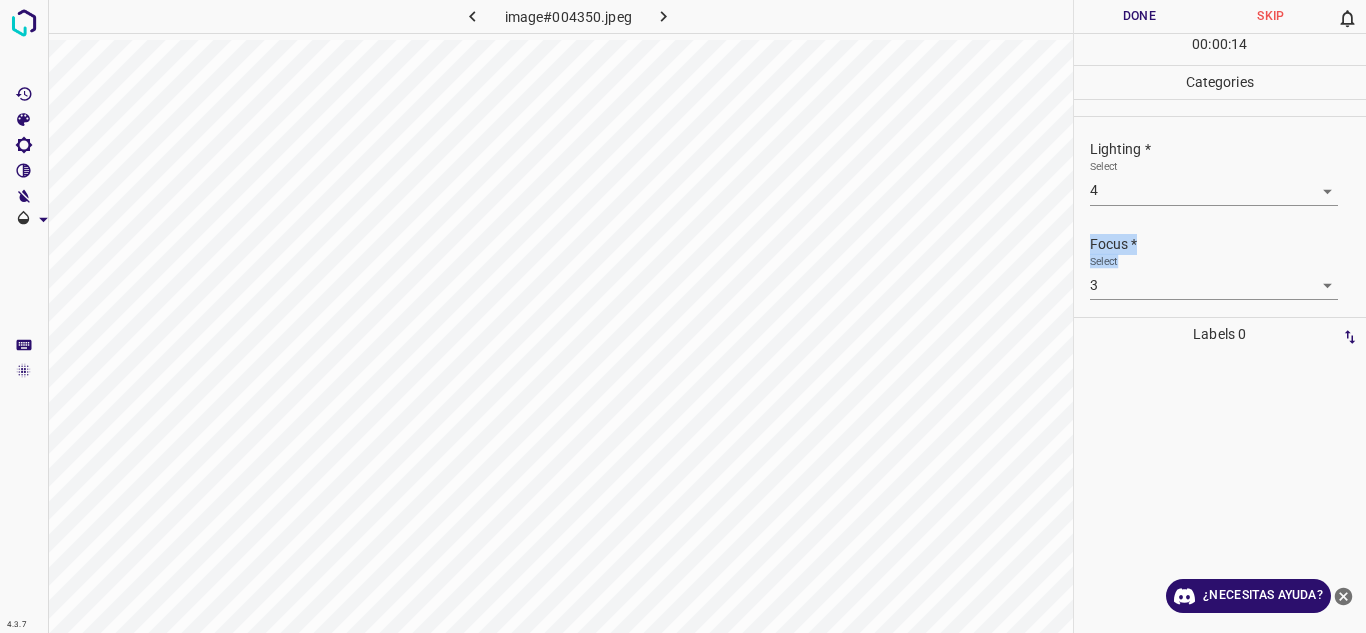 drag, startPoint x: 1364, startPoint y: 264, endPoint x: 1354, endPoint y: 282, distance: 20.59126 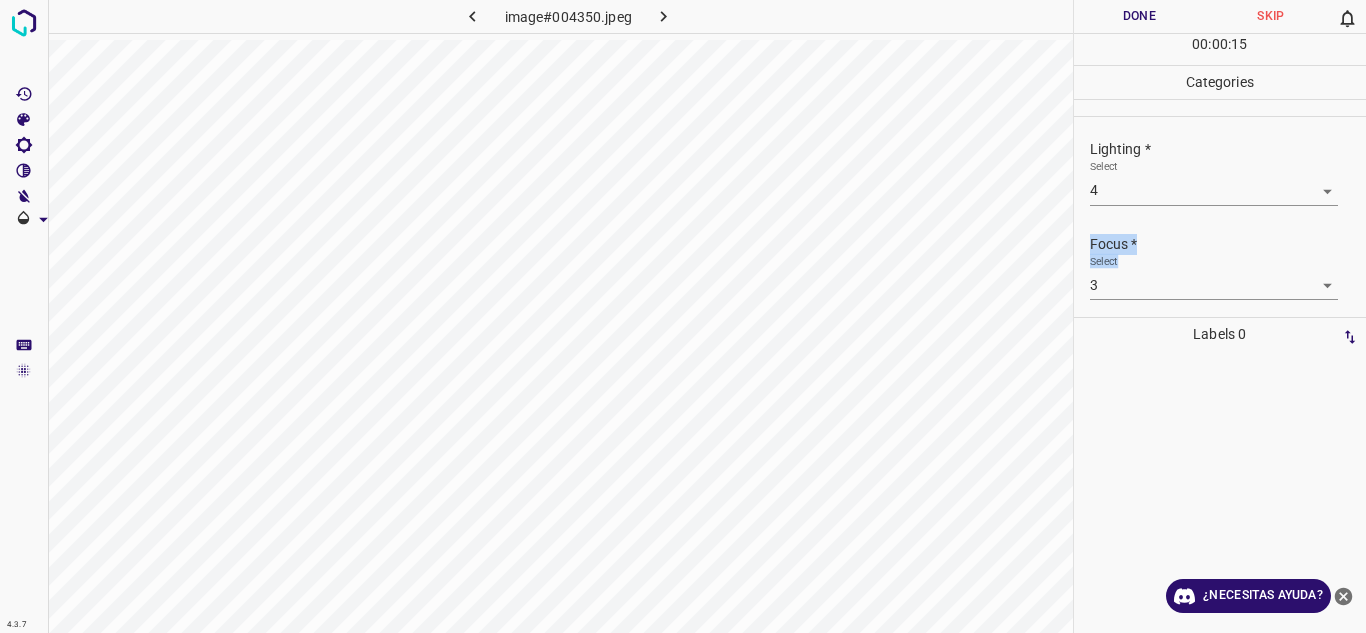 scroll, scrollTop: 98, scrollLeft: 0, axis: vertical 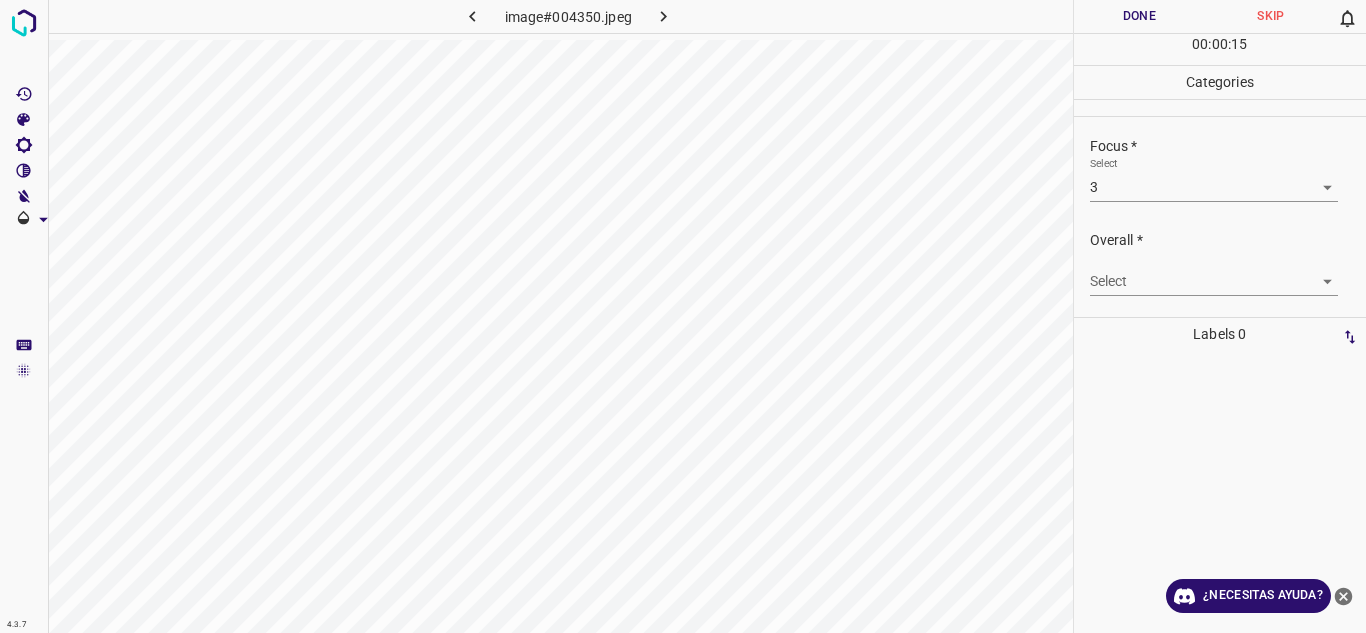 click at bounding box center (1220, 492) 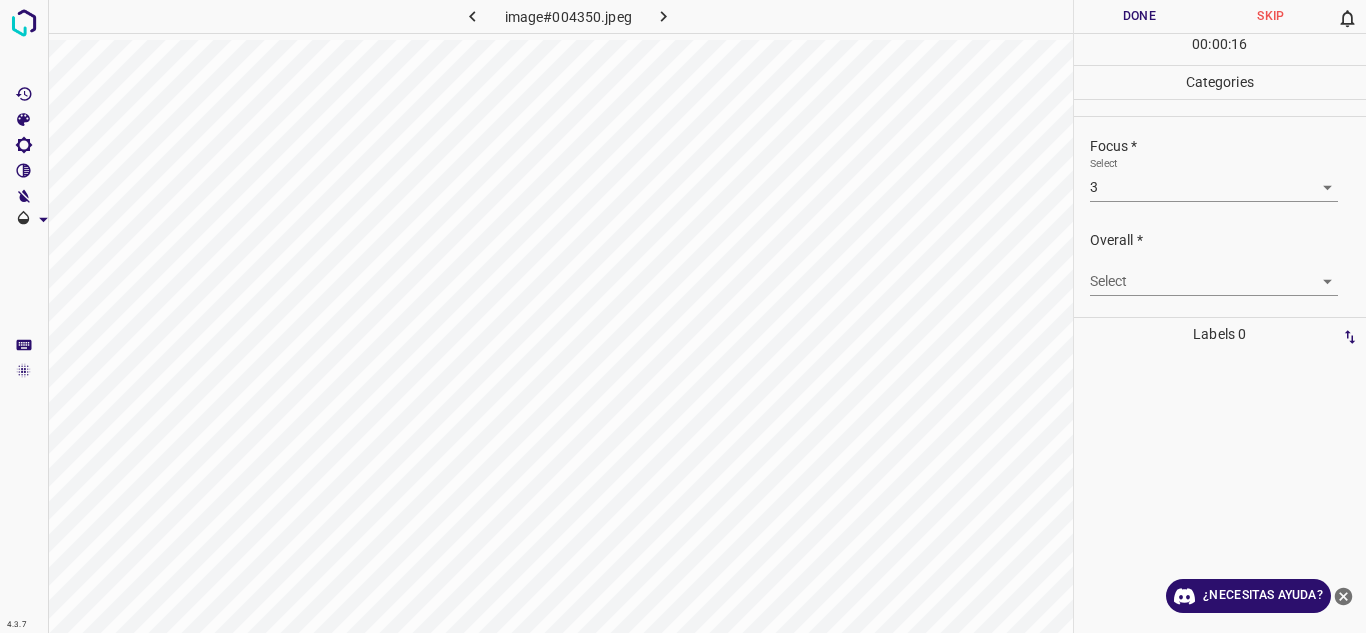 click on "4.3.7 image#004350.jpeg Done Skip 0 00   : 00   : 16   Categories Lighting *  Select 4 4 Focus *  Select 3 3 Overall *  Select ​ Labels   0 Categories 1 Lighting 2 Focus 3 Overall Tools Space Change between modes (Draw & Edit) I Auto labeling R Restore zoom M Zoom in N Zoom out Delete Delete selecte label Filters Z Restore filters X Saturation filter C Brightness filter V Contrast filter B Gray scale filter General O Download ¿Necesitas ayuda? Texto original Valora esta traducción Tu opinión servirá para ayudar a mejorar el Traductor de Google - Texto - Esconder - Borrar" at bounding box center [683, 316] 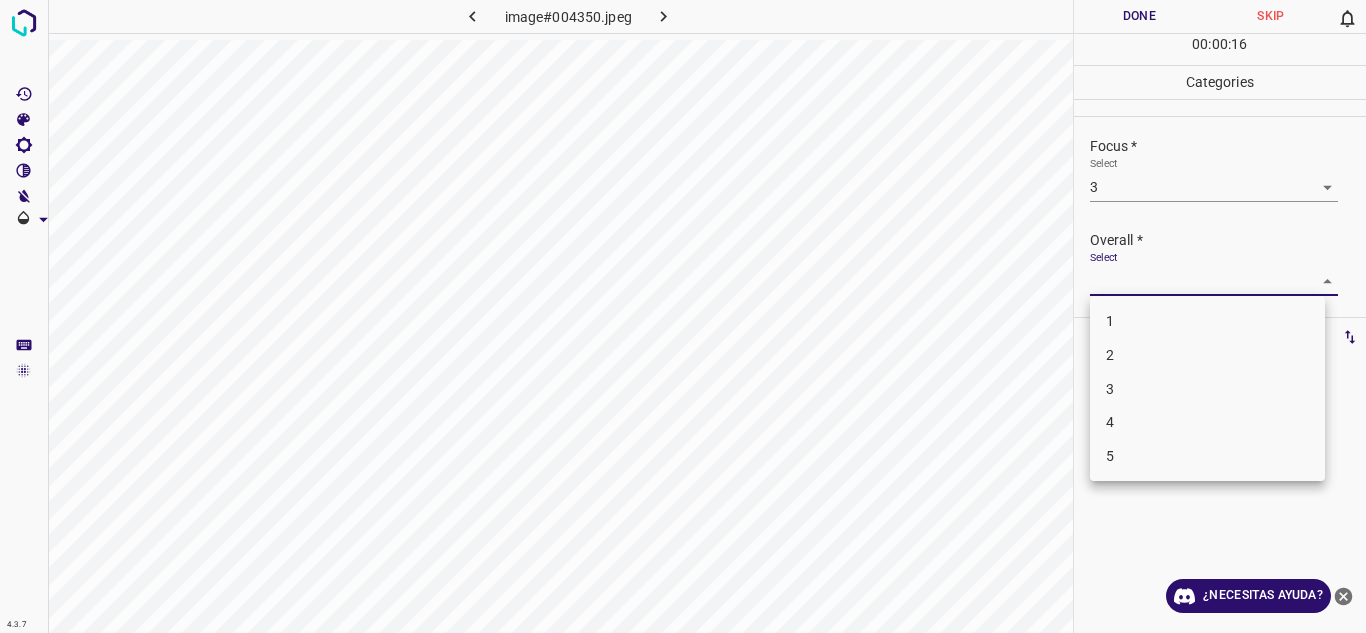 click on "4" at bounding box center [1207, 422] 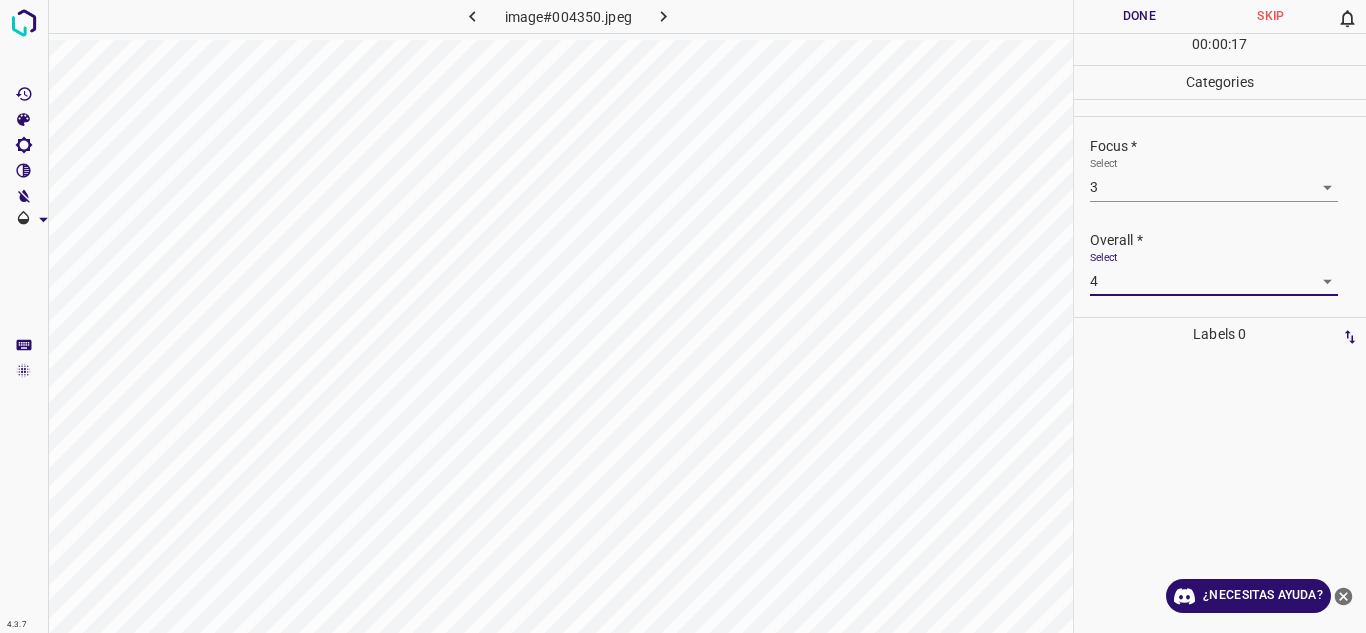 click on "Done" at bounding box center (1140, 16) 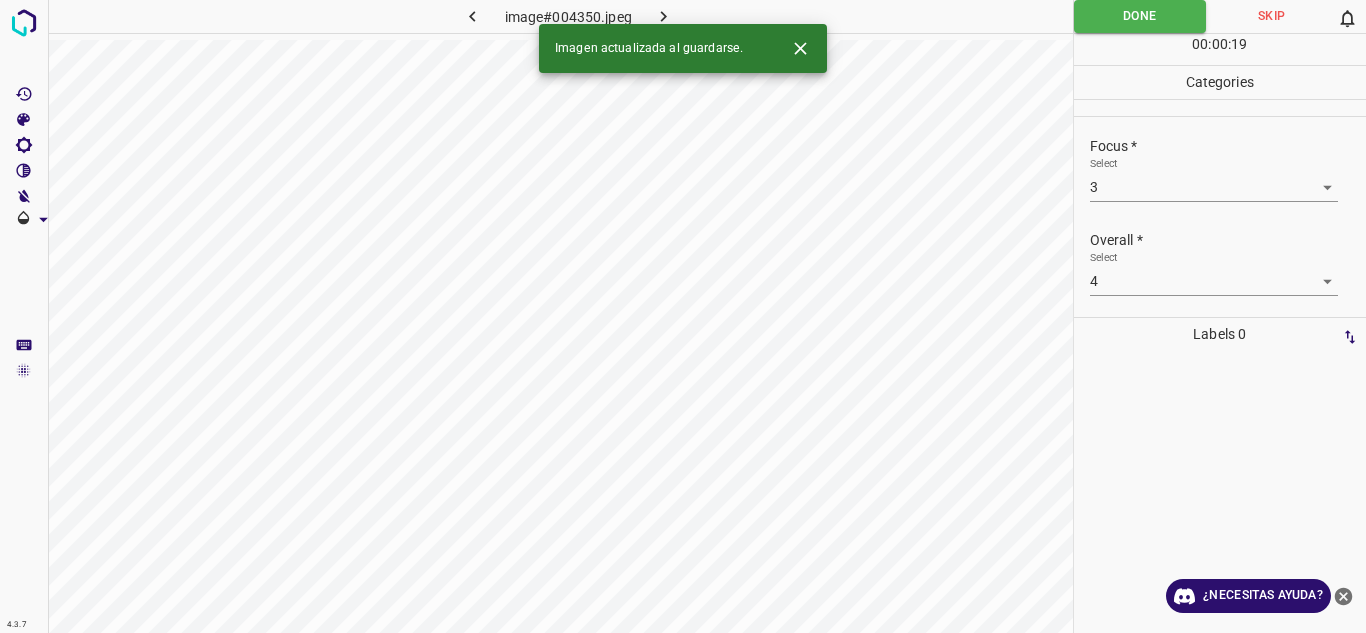 click 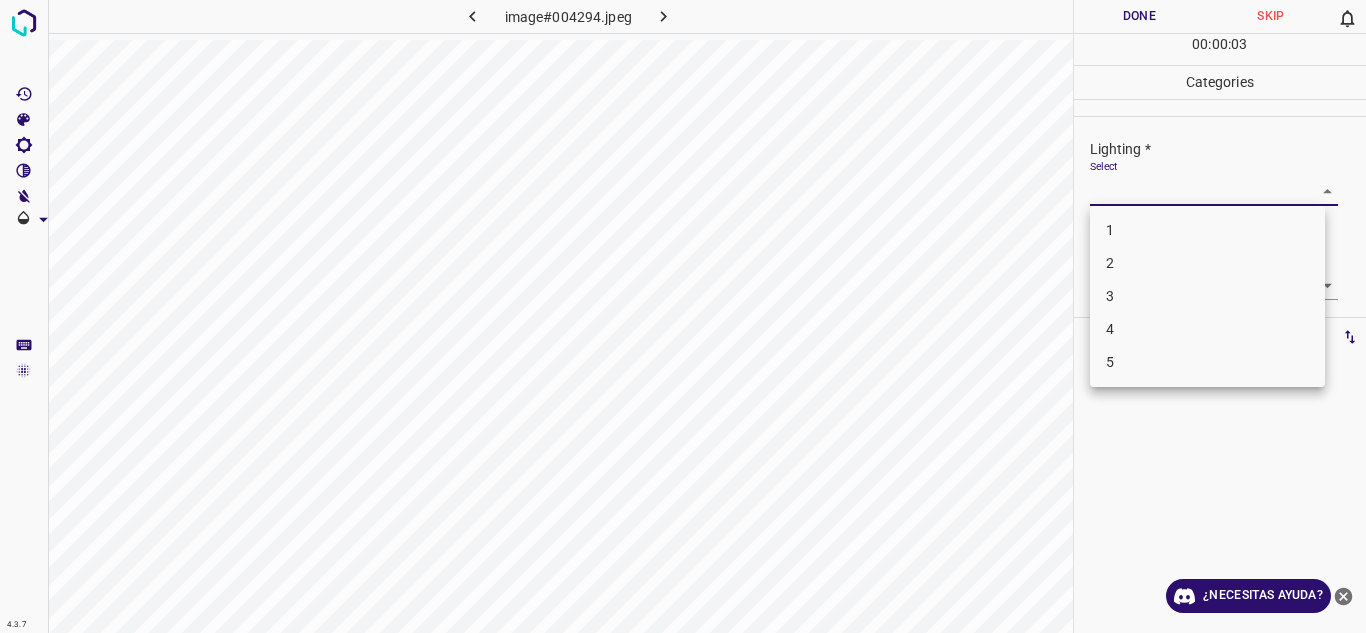 drag, startPoint x: 1303, startPoint y: 184, endPoint x: 1152, endPoint y: 330, distance: 210.04047 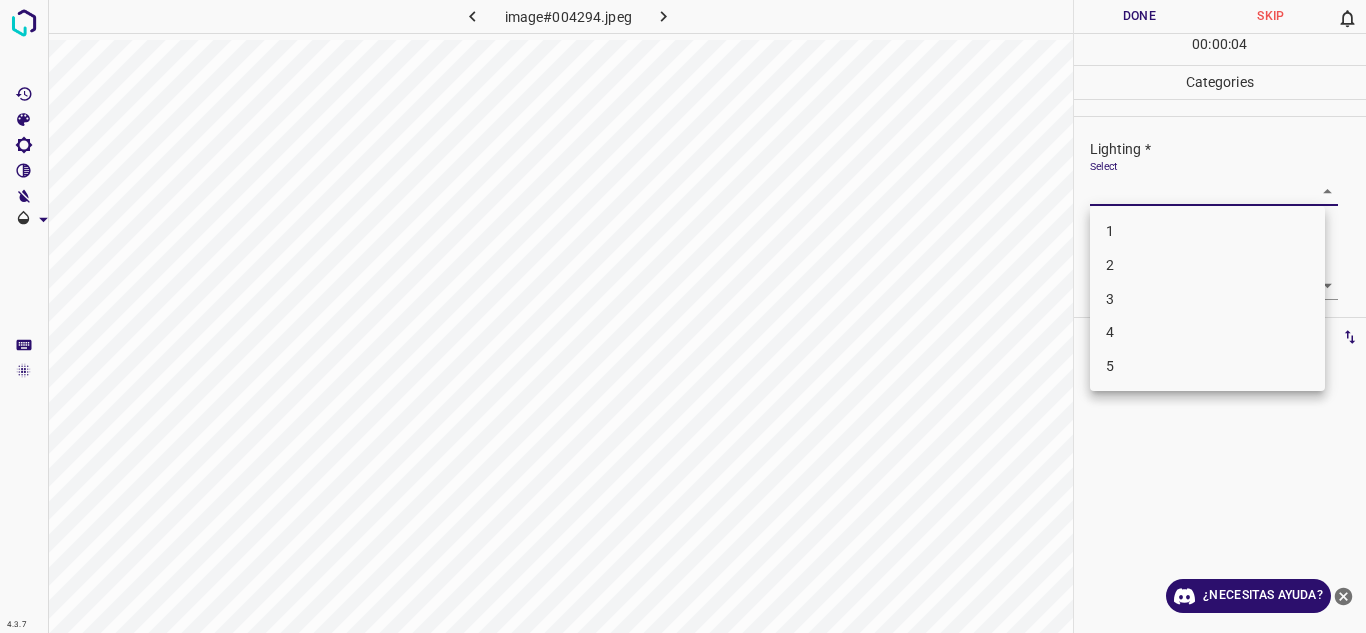 click on "2" at bounding box center (1207, 265) 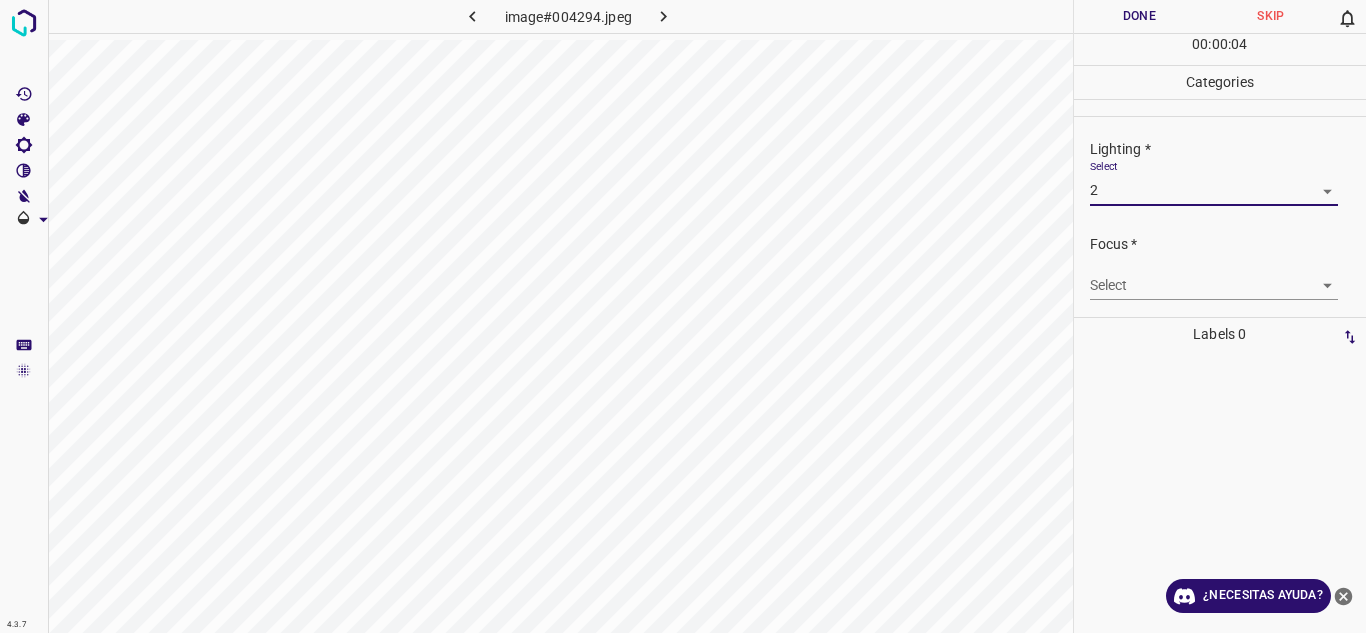 click on "4.3.7 image#004294.jpeg Done Skip 0 00   : 00   : 04   Categories Lighting *  Select 2 2 Focus *  Select ​ Overall *  Select ​ Labels   0 Categories 1 Lighting 2 Focus 3 Overall Tools Space Change between modes (Draw & Edit) I Auto labeling R Restore zoom M Zoom in N Zoom out Delete Delete selecte label Filters Z Restore filters X Saturation filter C Brightness filter V Contrast filter B Gray scale filter General O Download ¿Necesitas ayuda? Texto original Valora esta traducción Tu opinión servirá para ayudar a mejorar el Traductor de Google - Texto - Esconder - Borrar" at bounding box center (683, 316) 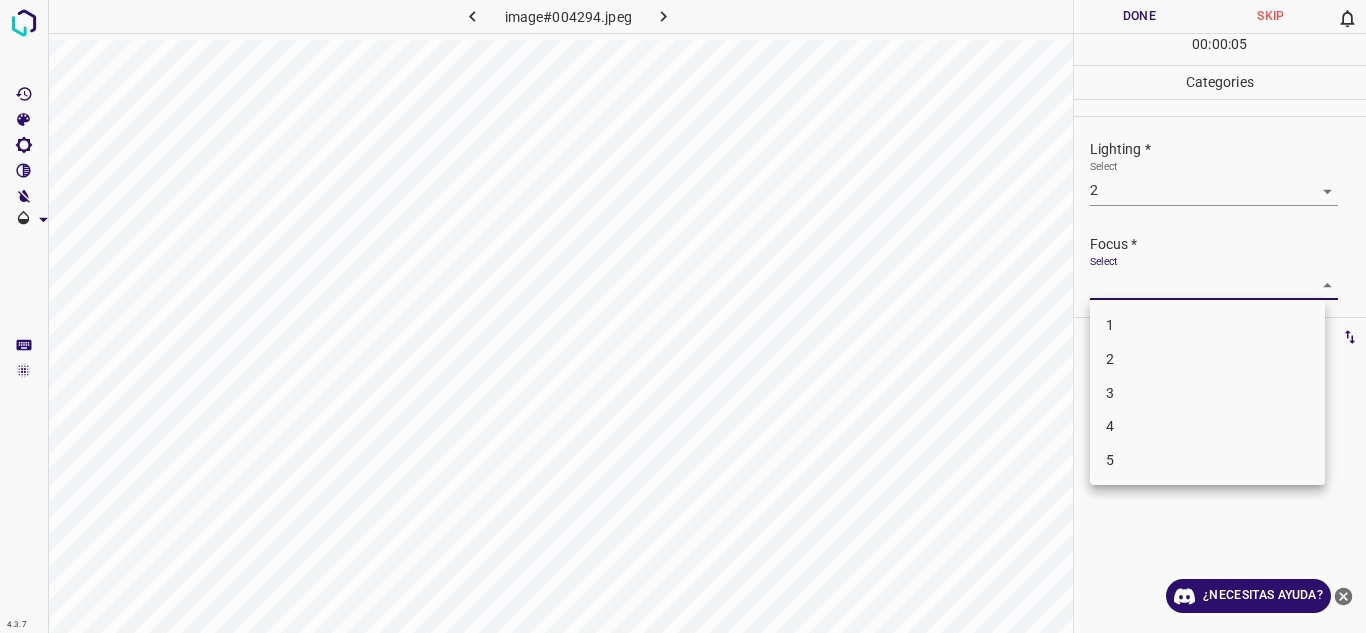 click on "2" at bounding box center [1207, 359] 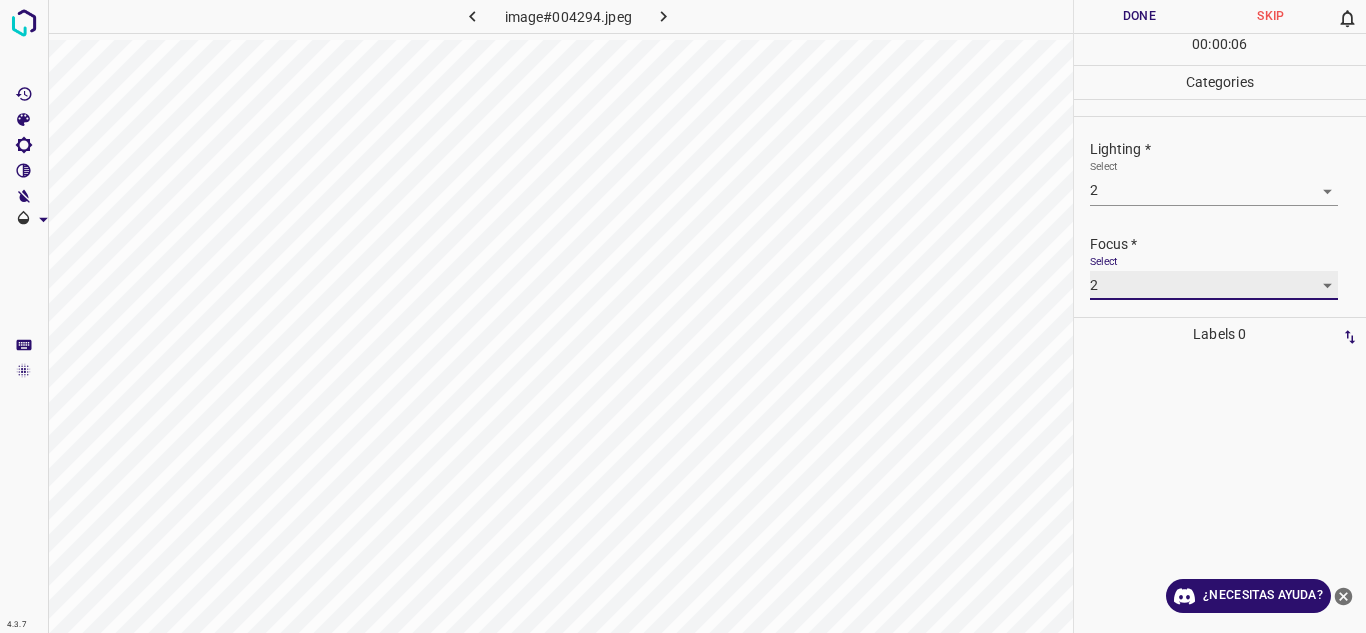 scroll, scrollTop: 98, scrollLeft: 0, axis: vertical 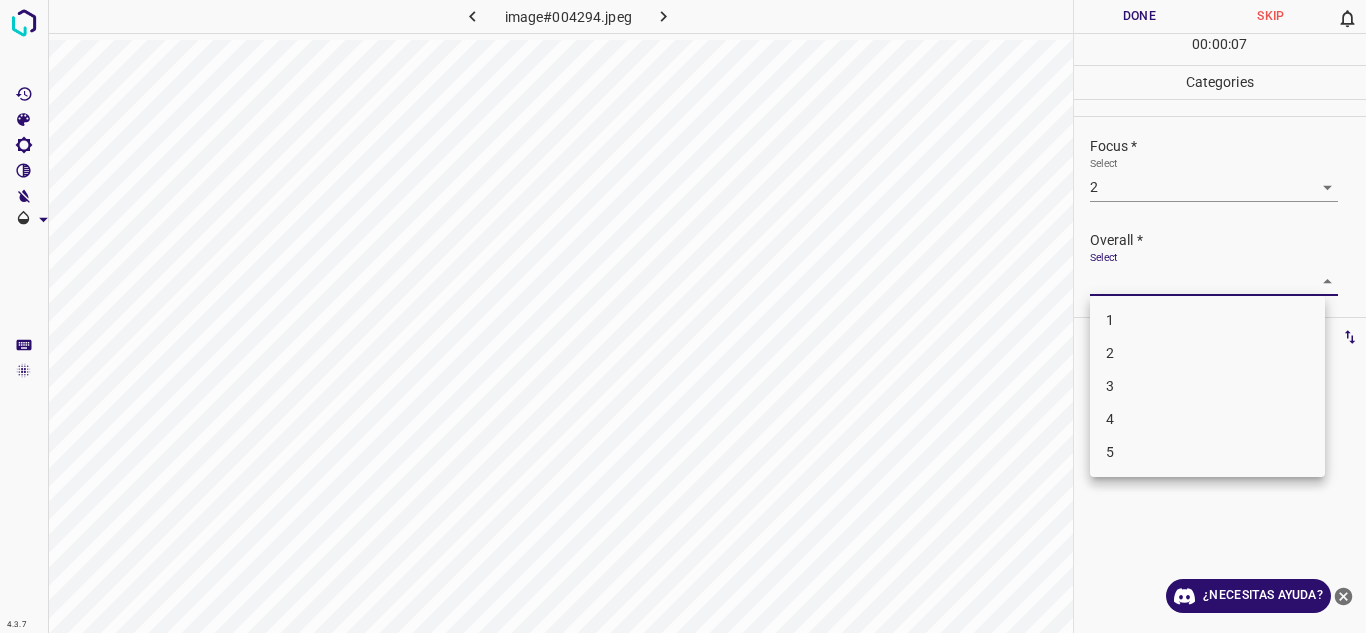 click on "4.3.7 image#004294.jpeg Done Skip 0 00   : 00   : 07   Categories Lighting *  Select 2 2 Focus *  Select 2 2 Overall *  Select ​ Labels   0 Categories 1 Lighting 2 Focus 3 Overall Tools Space Change between modes (Draw & Edit) I Auto labeling R Restore zoom M Zoom in N Zoom out Delete Delete selecte label Filters Z Restore filters X Saturation filter C Brightness filter V Contrast filter B Gray scale filter General O Download ¿Necesitas ayuda? Texto original Valora esta traducción Tu opinión servirá para ayudar a mejorar el Traductor de Google - Texto - Esconder - Borrar 1 2 3 4 5" at bounding box center (683, 316) 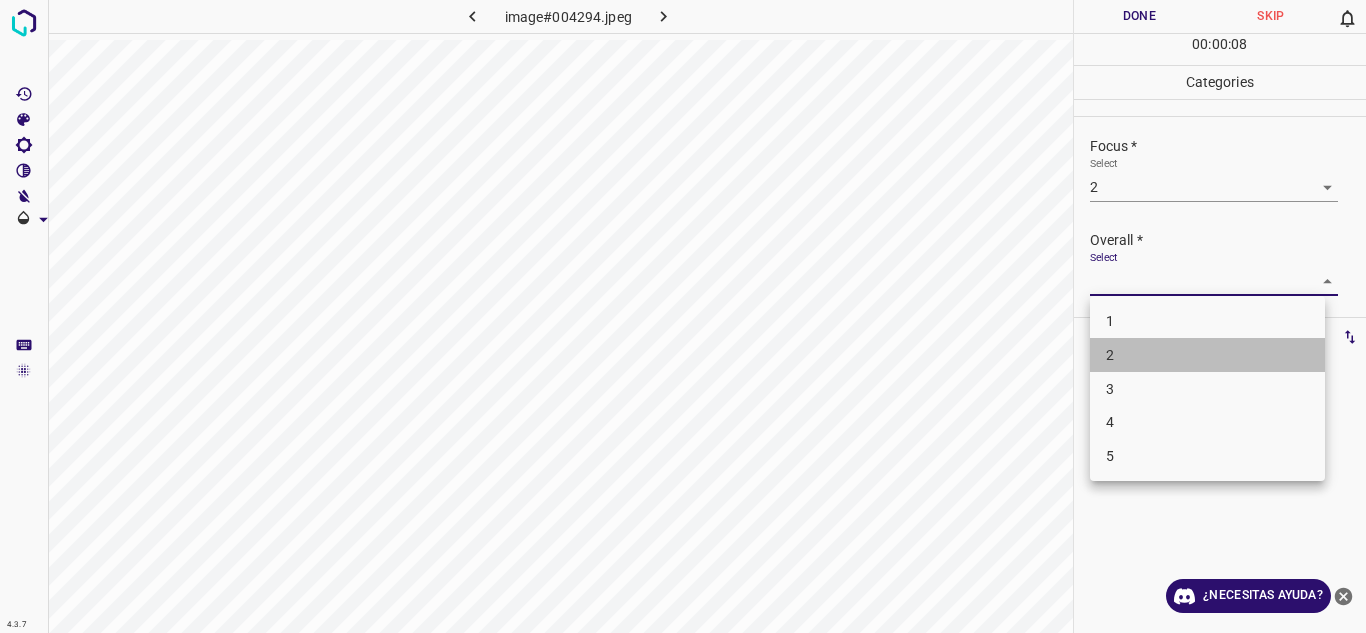 click on "2" at bounding box center [1207, 355] 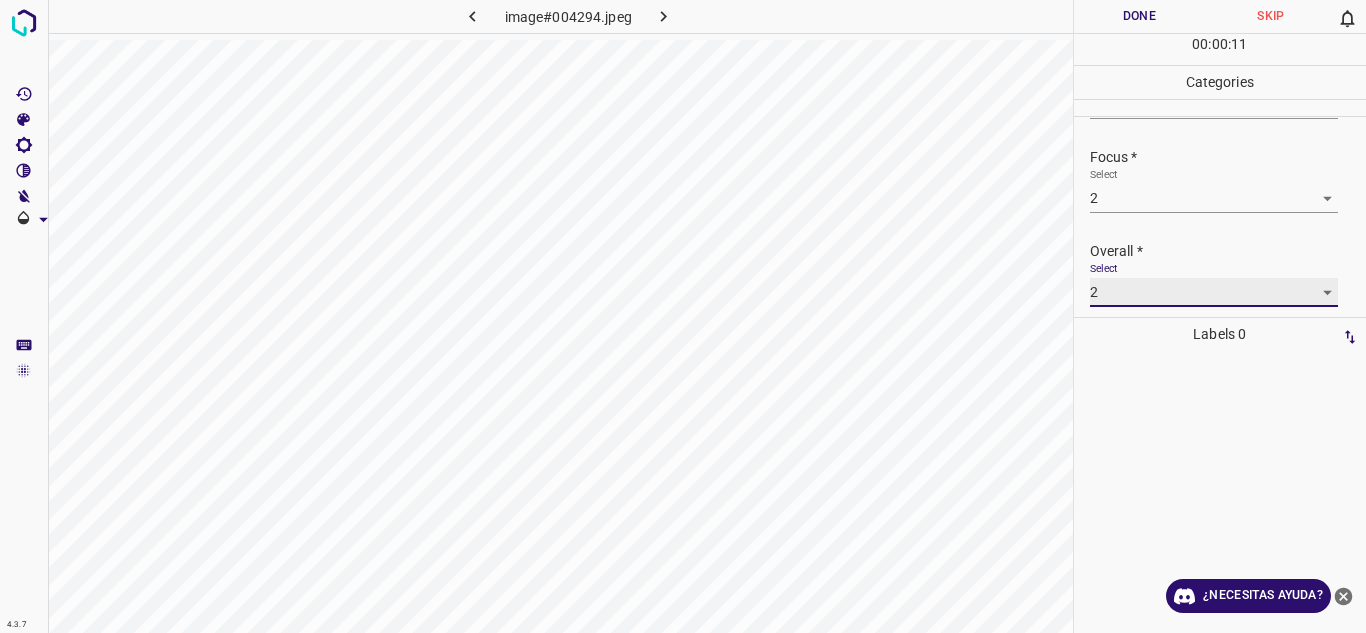 scroll, scrollTop: 98, scrollLeft: 0, axis: vertical 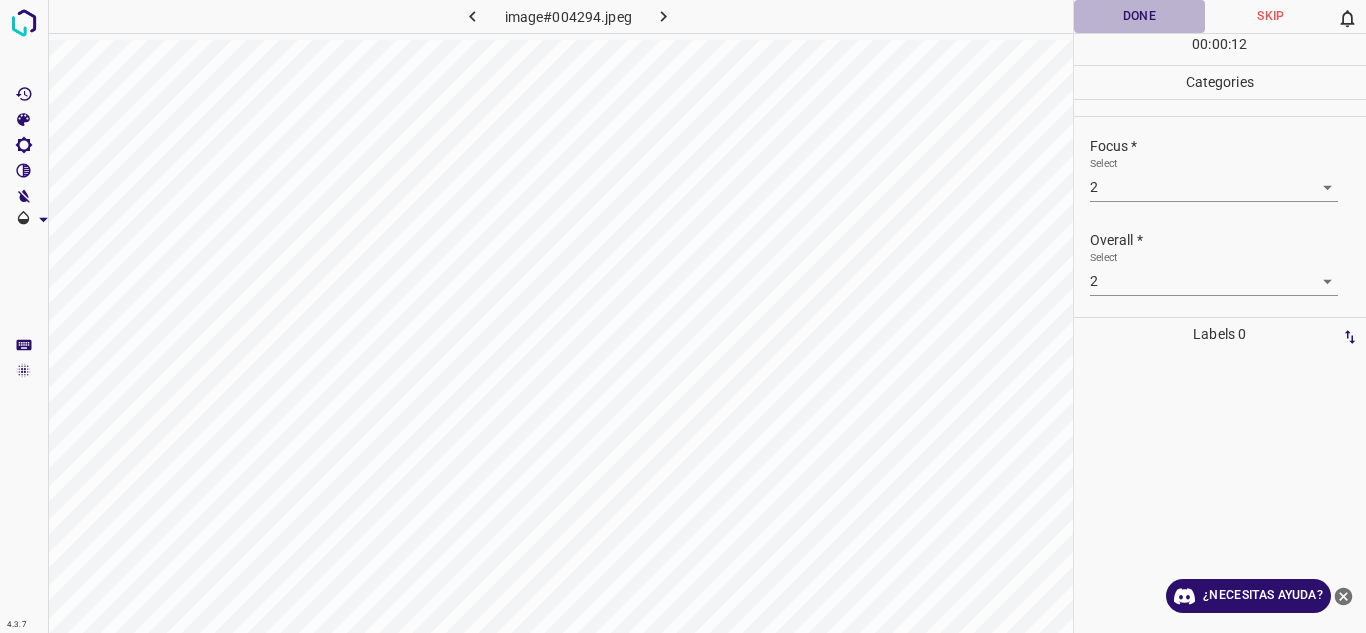 click on "Done" at bounding box center (1140, 16) 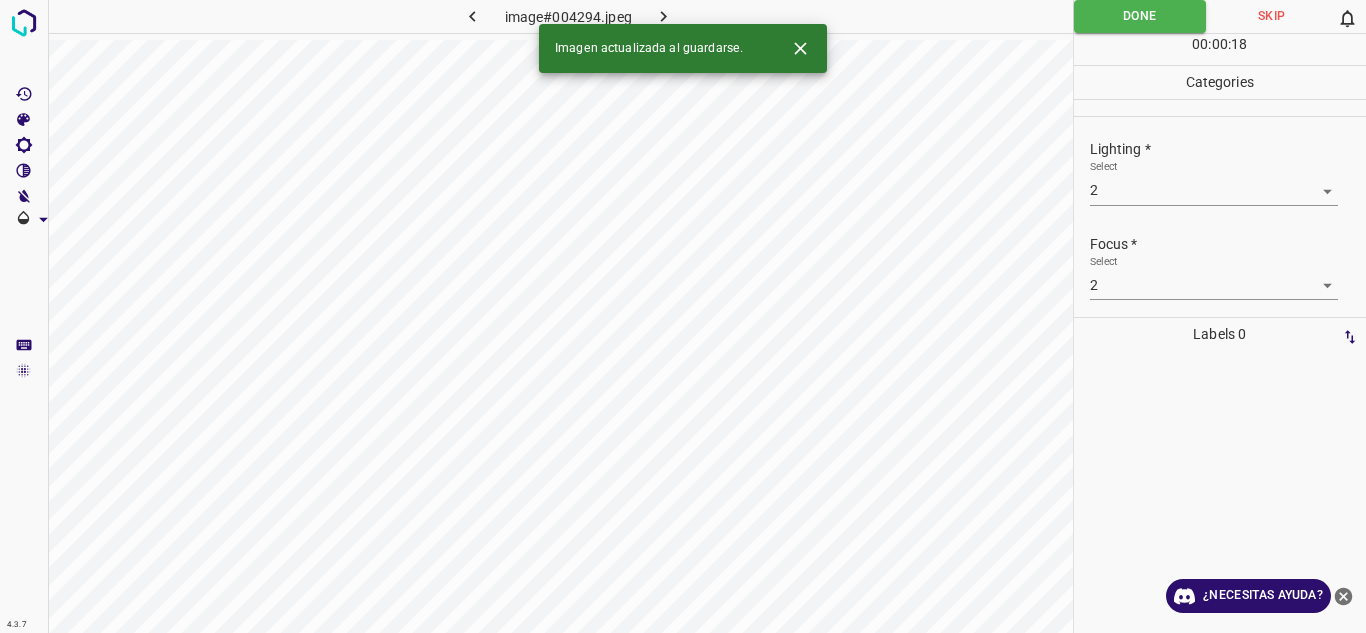 scroll, scrollTop: 98, scrollLeft: 0, axis: vertical 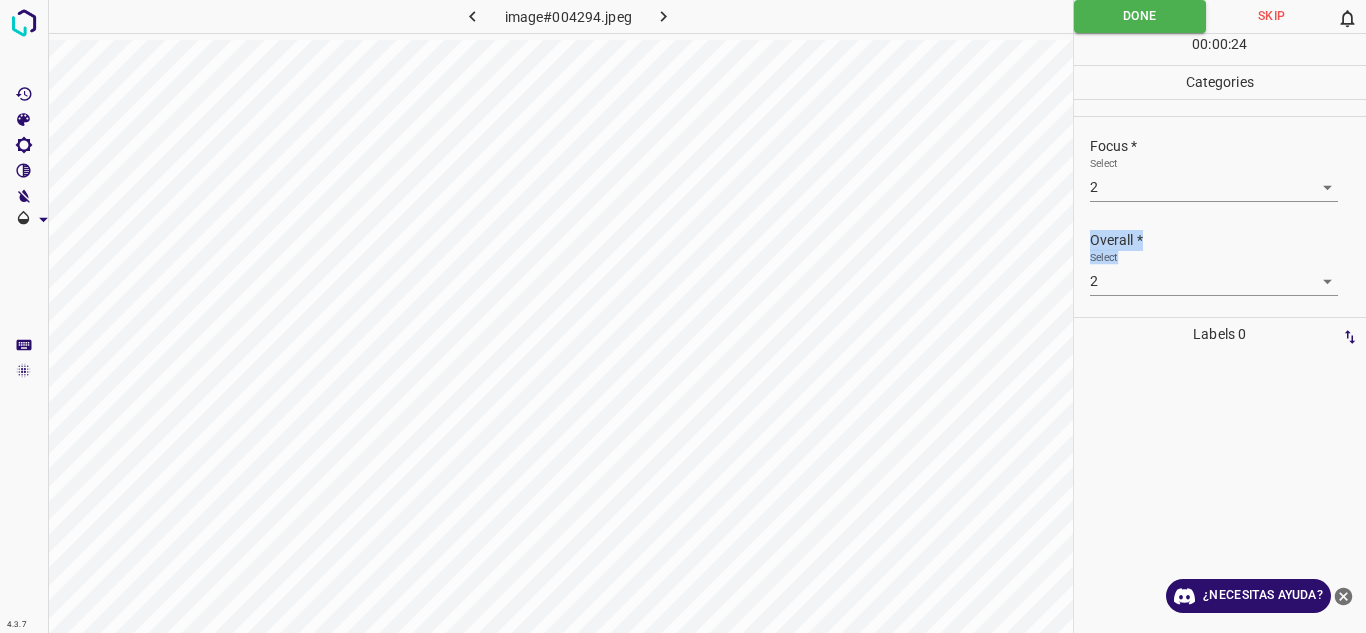 drag, startPoint x: 1365, startPoint y: 262, endPoint x: 1365, endPoint y: 162, distance: 100 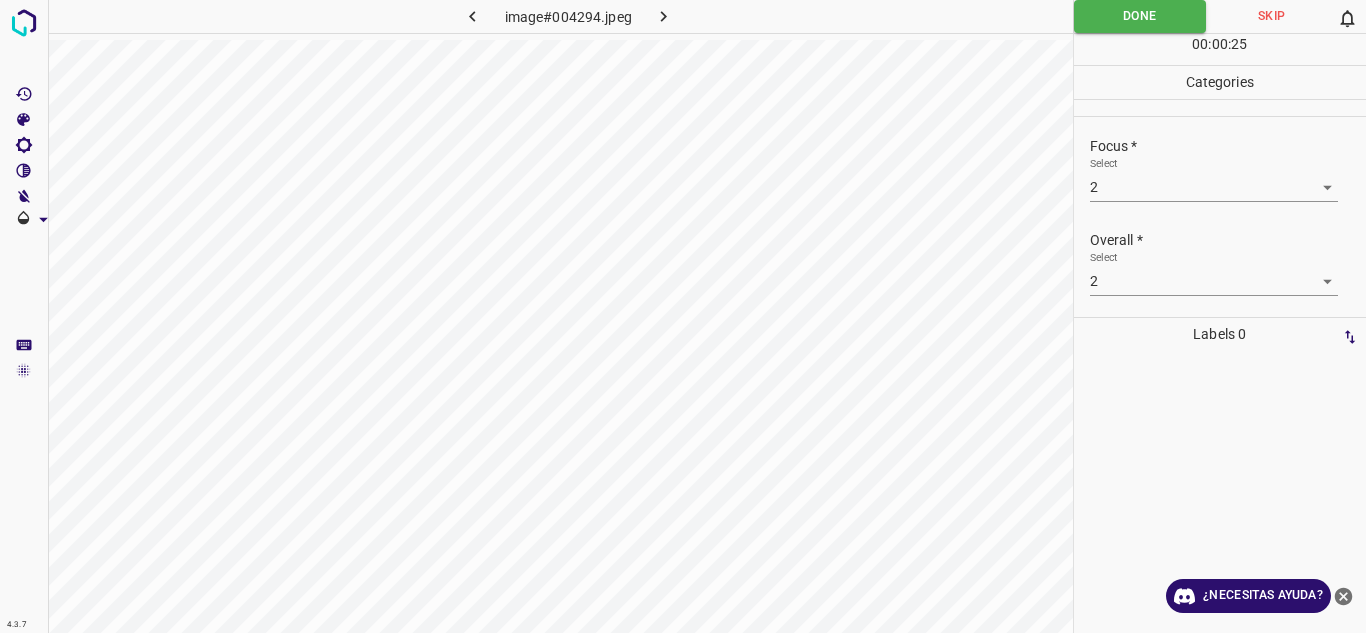drag, startPoint x: 1257, startPoint y: 391, endPoint x: 1299, endPoint y: 364, distance: 49.92995 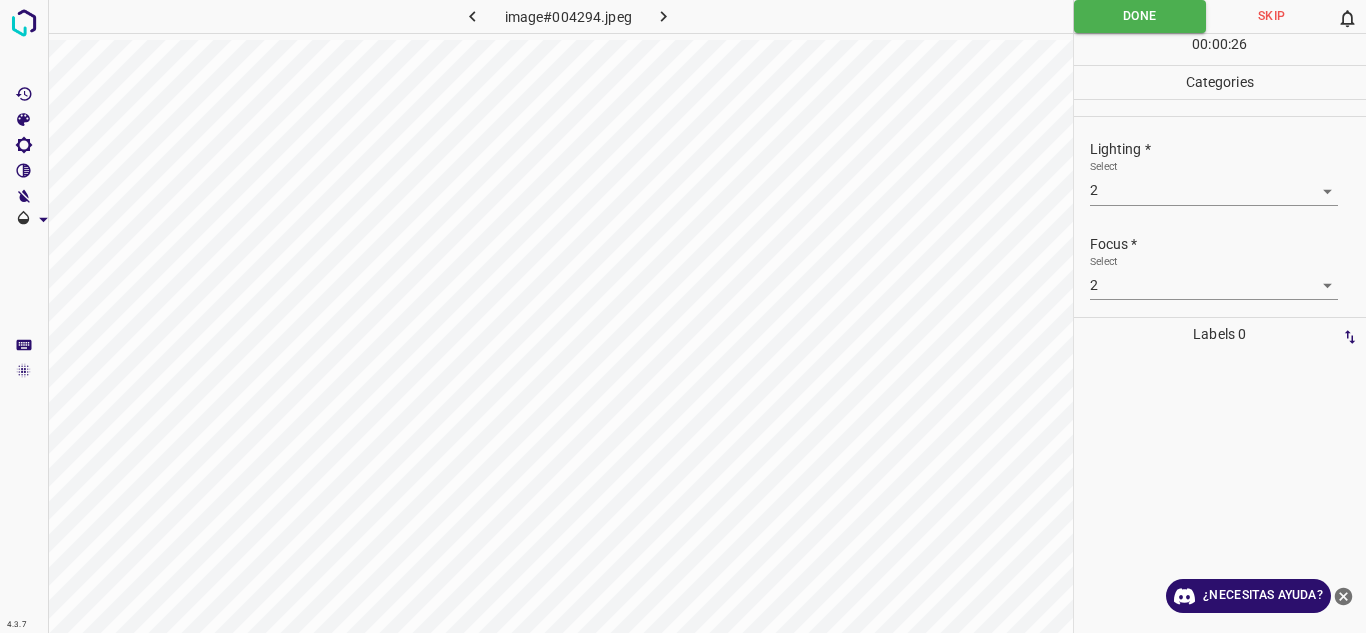 scroll, scrollTop: 98, scrollLeft: 0, axis: vertical 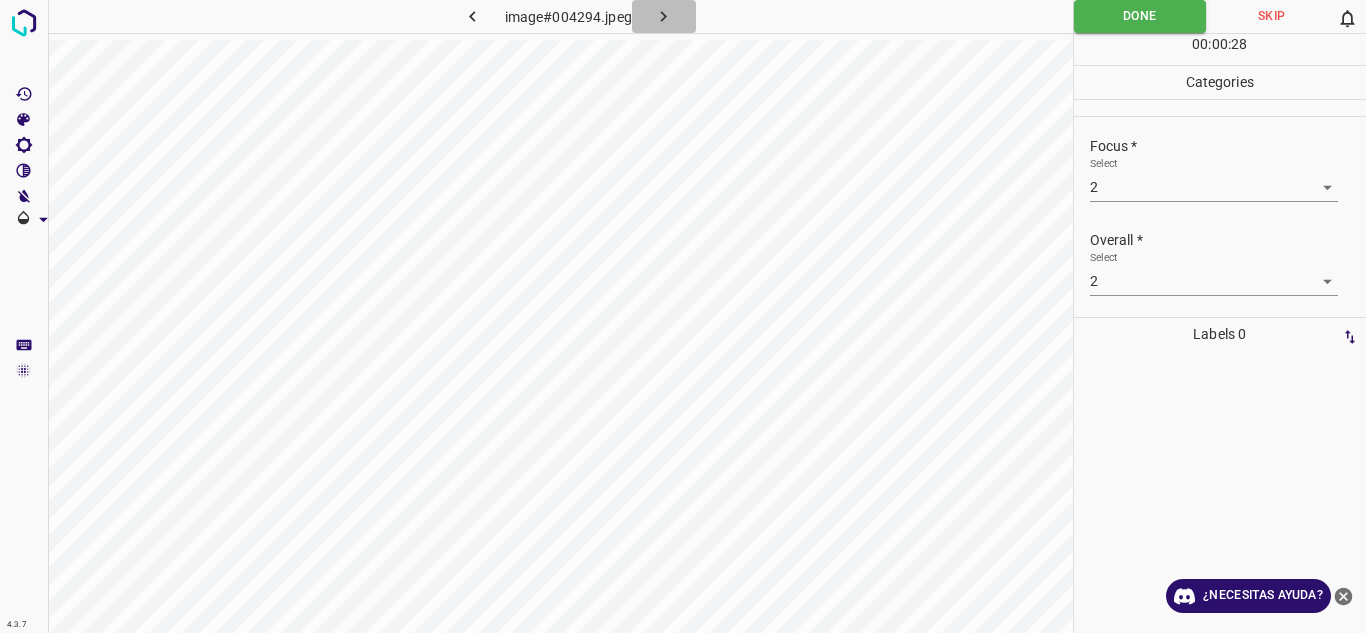 click at bounding box center (664, 16) 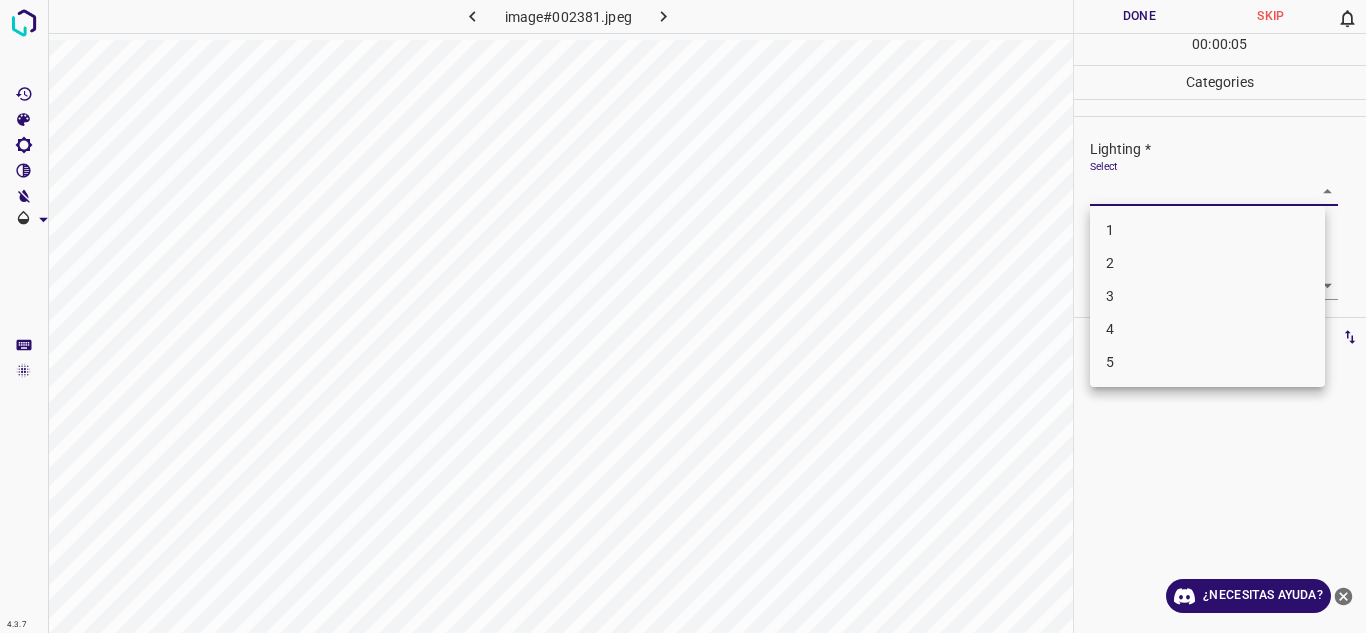 click on "4.3.7 image#002381.jpeg Done Skip 0 00   : 00   : 05   Categories Lighting *  Select ​ Focus *  Select ​ Overall *  Select ​ Labels   0 Categories 1 Lighting 2 Focus 3 Overall Tools Space Change between modes (Draw & Edit) I Auto labeling R Restore zoom M Zoom in N Zoom out Delete Delete selecte label Filters Z Restore filters X Saturation filter C Brightness filter V Contrast filter B Gray scale filter General O Download ¿Necesitas ayuda? Texto original Valora esta traducción Tu opinión servirá para ayudar a mejorar el Traductor de Google - Texto - Esconder - Borrar 1 2 3 4 5" at bounding box center (683, 316) 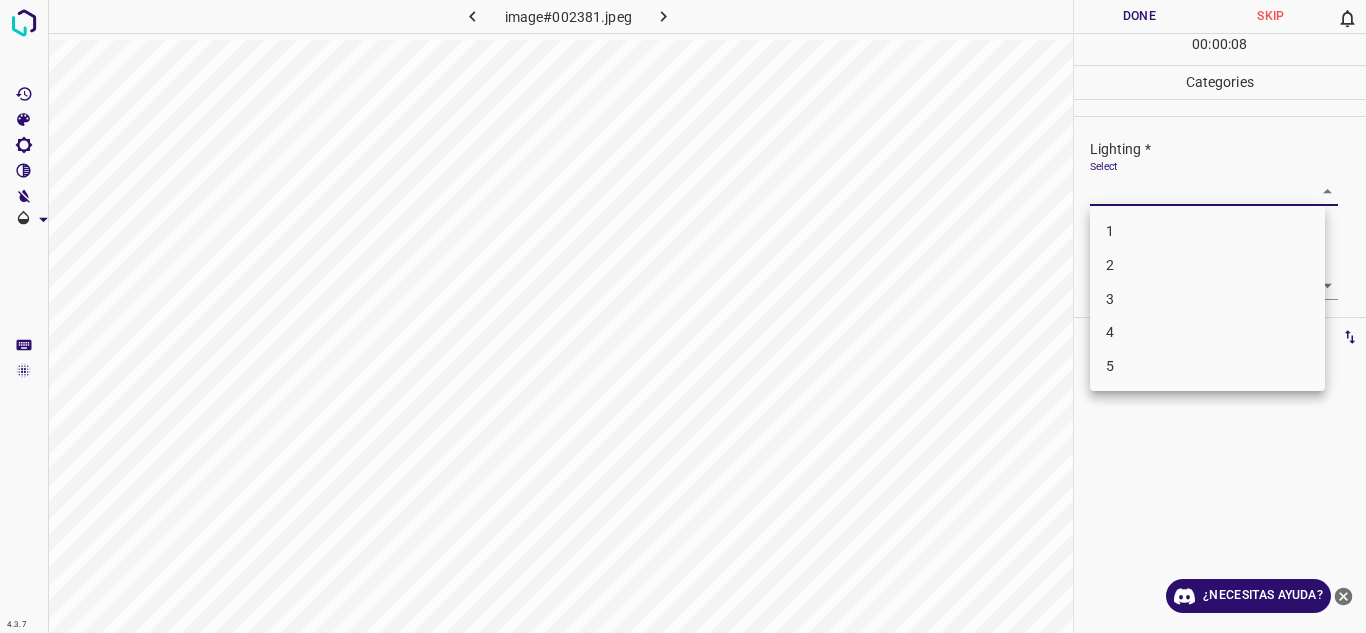 click on "4" at bounding box center [1207, 332] 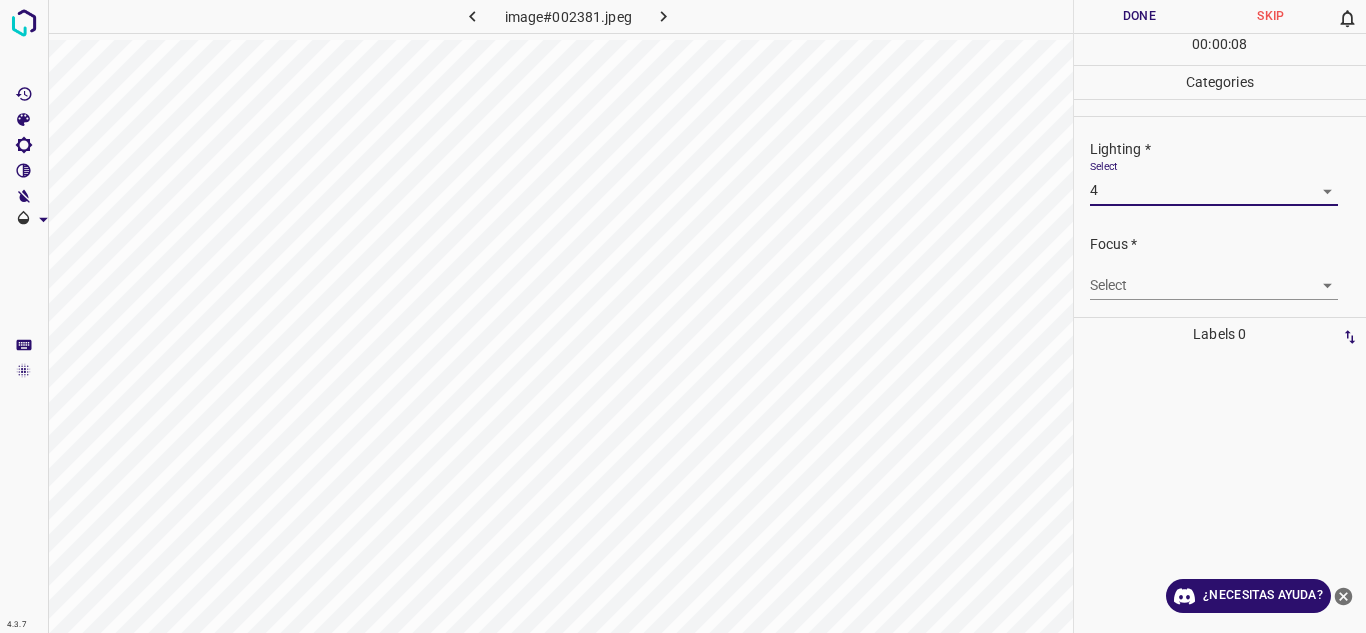 click on "4.3.7 image#002381.jpeg Done Skip 0 00   : 00   : 08   Categories Lighting *  Select 4 4 Focus *  Select ​ Overall *  Select ​ Labels   0 Categories 1 Lighting 2 Focus 3 Overall Tools Space Change between modes (Draw & Edit) I Auto labeling R Restore zoom M Zoom in N Zoom out Delete Delete selecte label Filters Z Restore filters X Saturation filter C Brightness filter V Contrast filter B Gray scale filter General O Download ¿Necesitas ayuda? Texto original Valora esta traducción Tu opinión servirá para ayudar a mejorar el Traductor de Google - Texto - Esconder - Borrar 1 2 3 4 5" at bounding box center (683, 316) 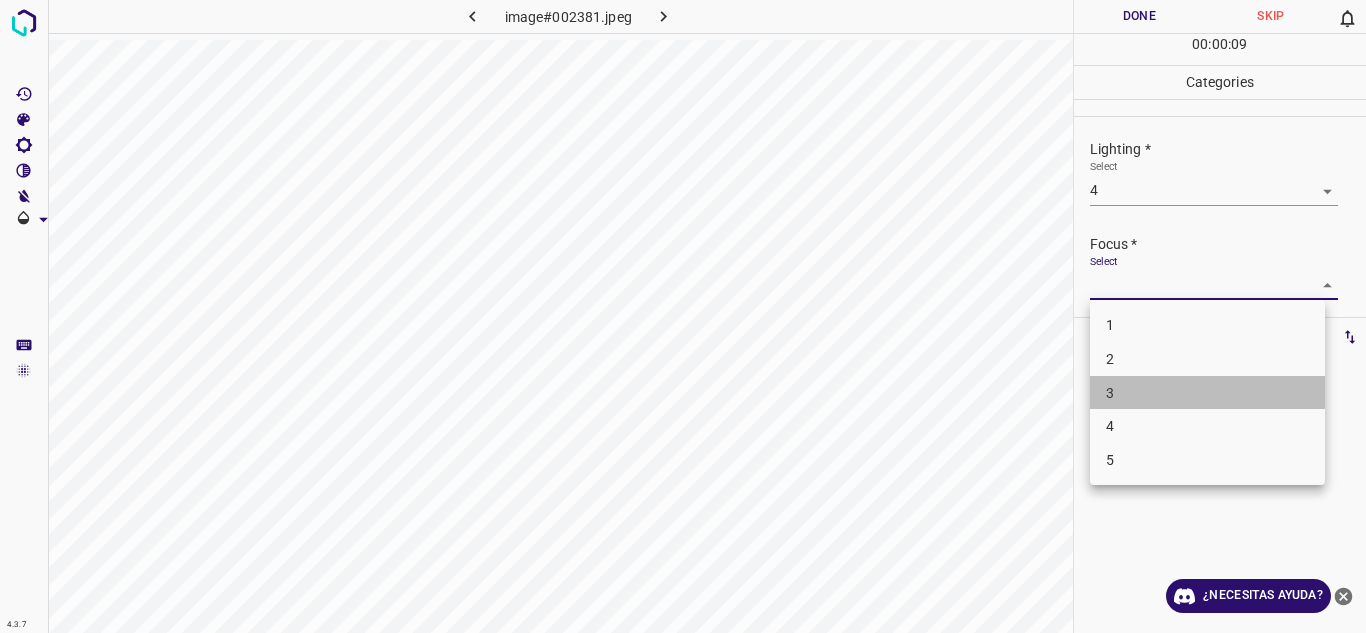 drag, startPoint x: 1185, startPoint y: 399, endPoint x: 1352, endPoint y: 320, distance: 184.74306 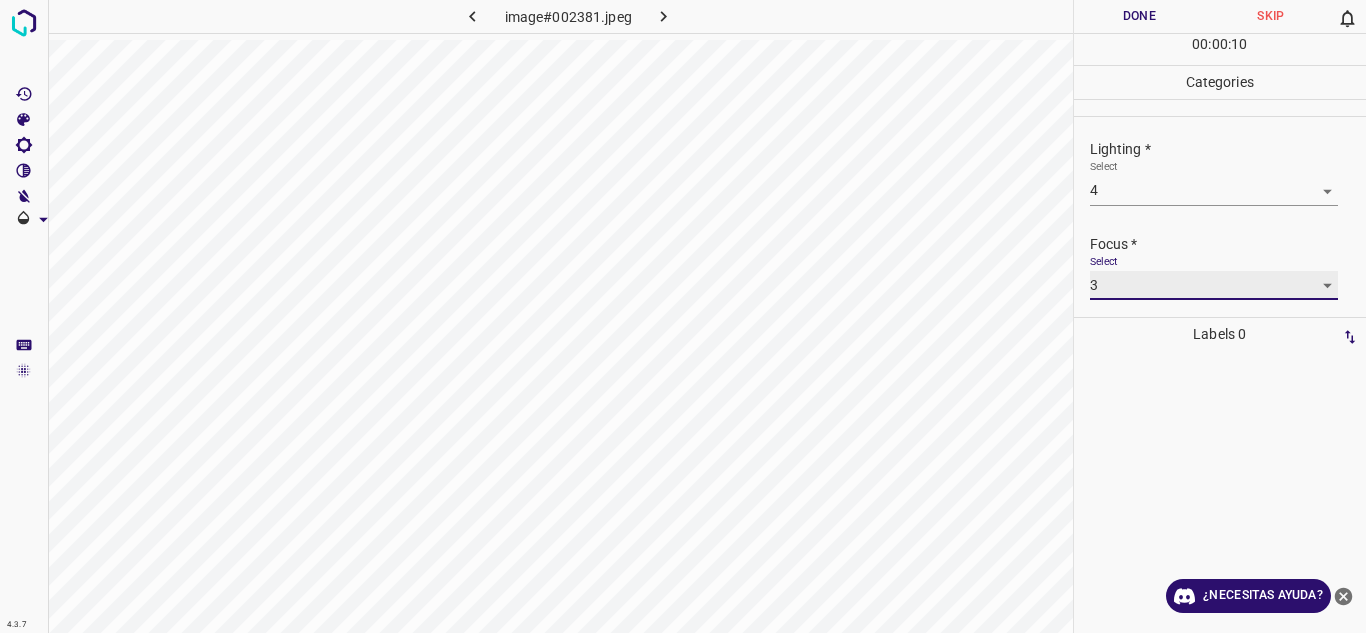 scroll, scrollTop: 98, scrollLeft: 0, axis: vertical 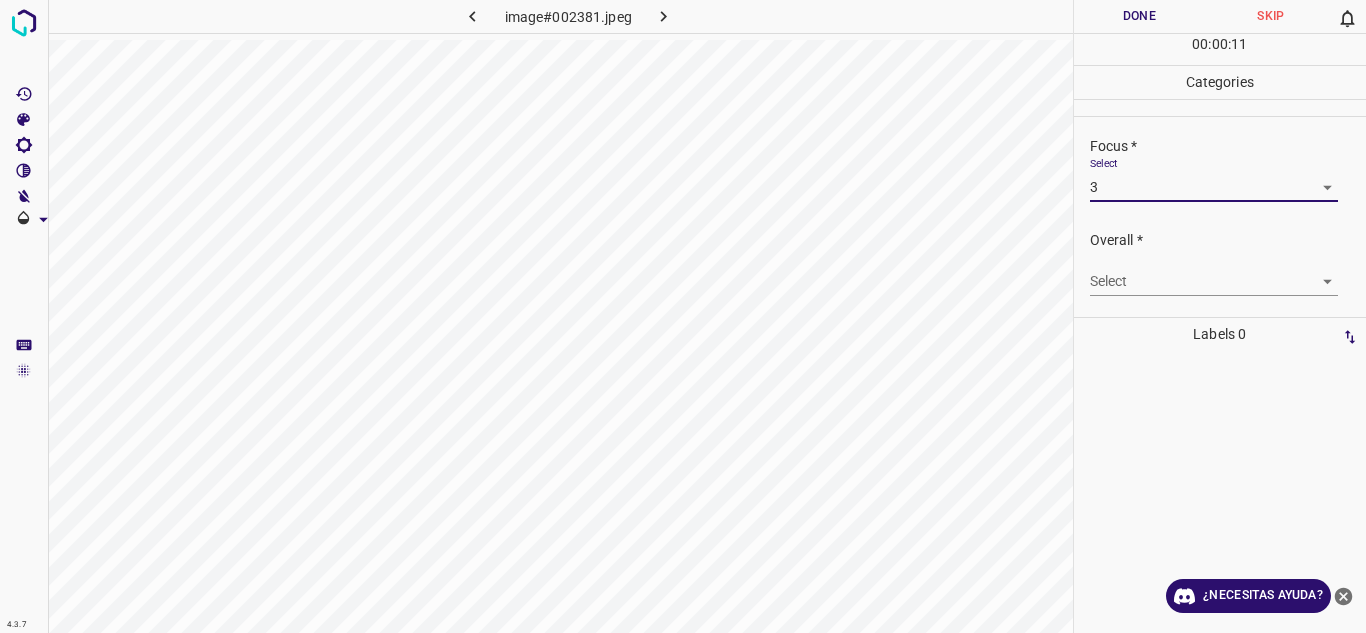 click on "4.3.7 image#002381.jpeg Done Skip 0 00   : 00   : 11   Categories Lighting *  Select 4 4 Focus *  Select 3 3 Overall *  Select ​ Labels   0 Categories 1 Lighting 2 Focus 3 Overall Tools Space Change between modes (Draw & Edit) I Auto labeling R Restore zoom M Zoom in N Zoom out Delete Delete selecte label Filters Z Restore filters X Saturation filter C Brightness filter V Contrast filter B Gray scale filter General O Download ¿Necesitas ayuda? Texto original Valora esta traducción Tu opinión servirá para ayudar a mejorar el Traductor de Google - Texto - Esconder - Borrar" at bounding box center (683, 316) 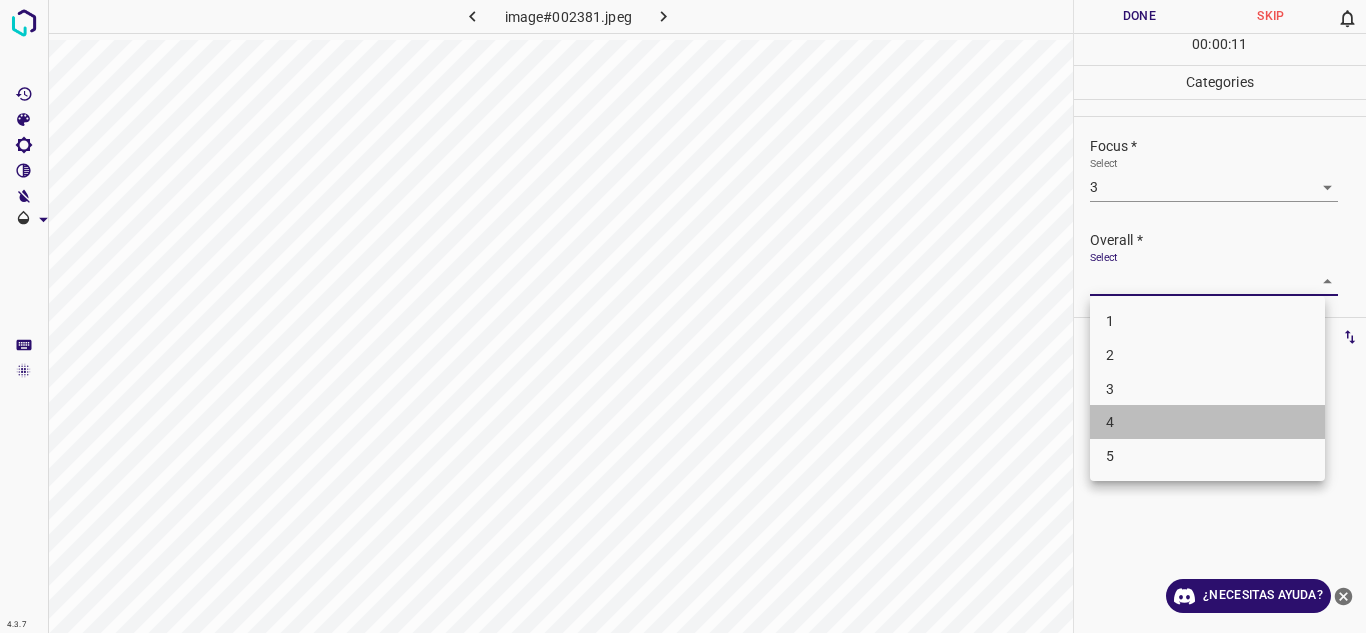 click on "4" at bounding box center (1207, 422) 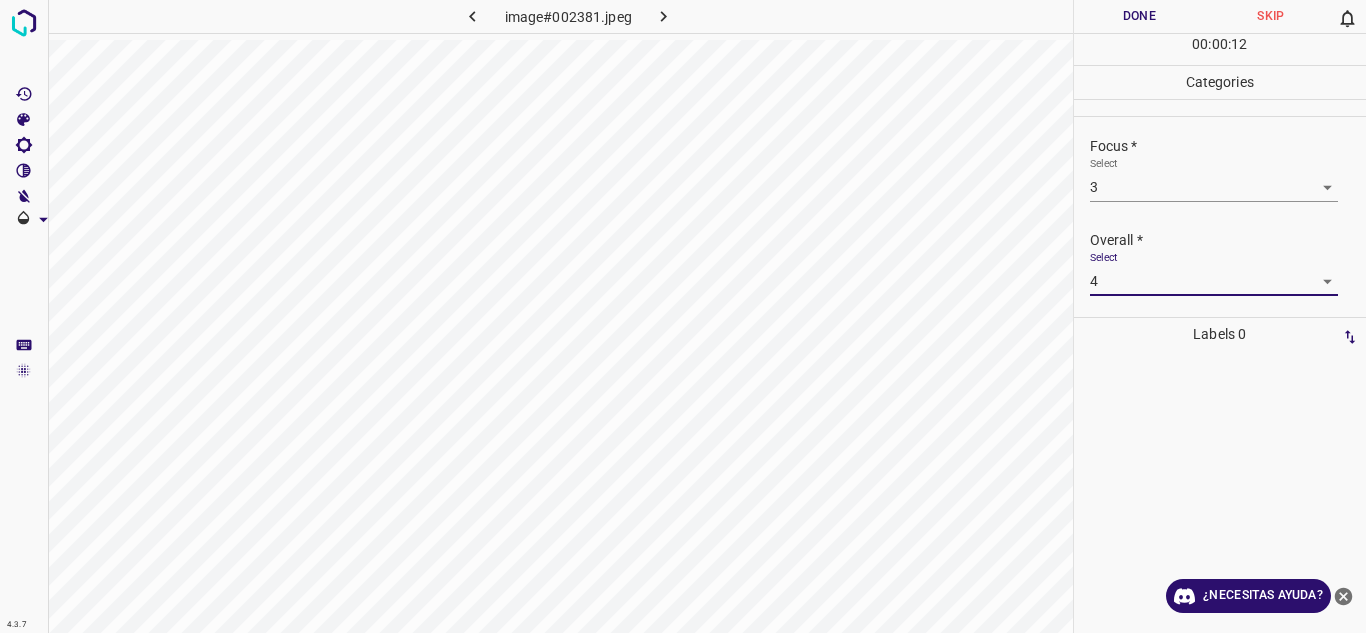 click on "Done" at bounding box center (1140, 16) 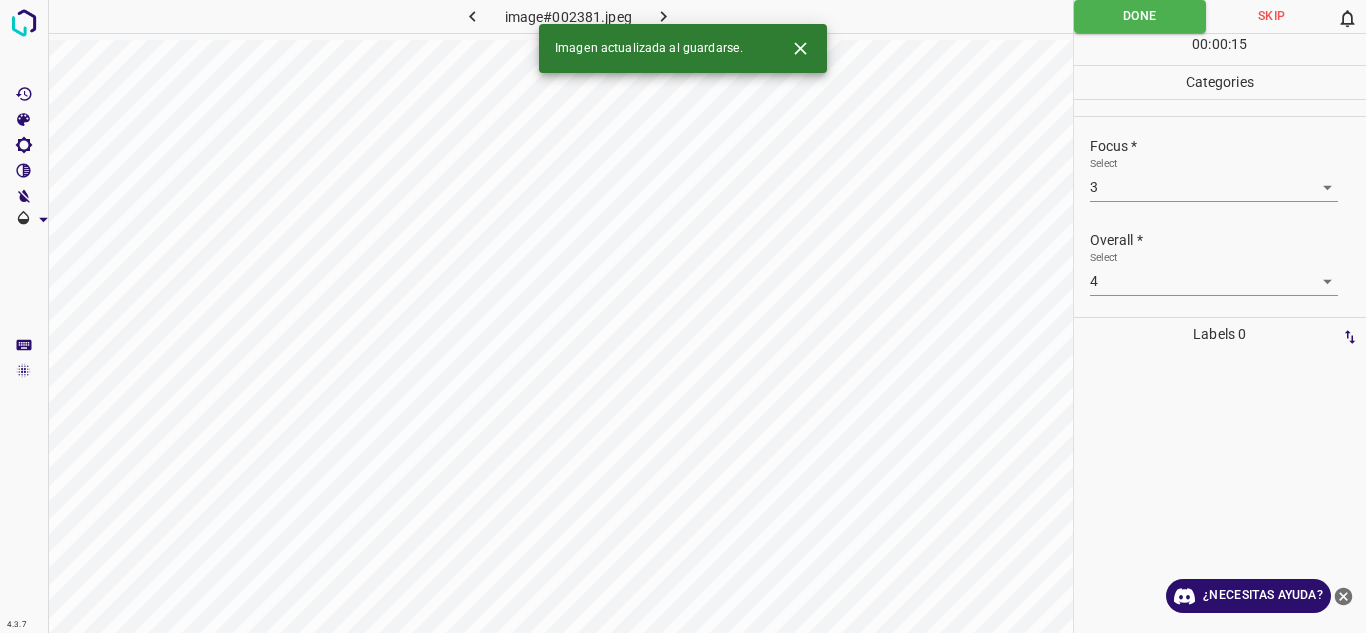 click 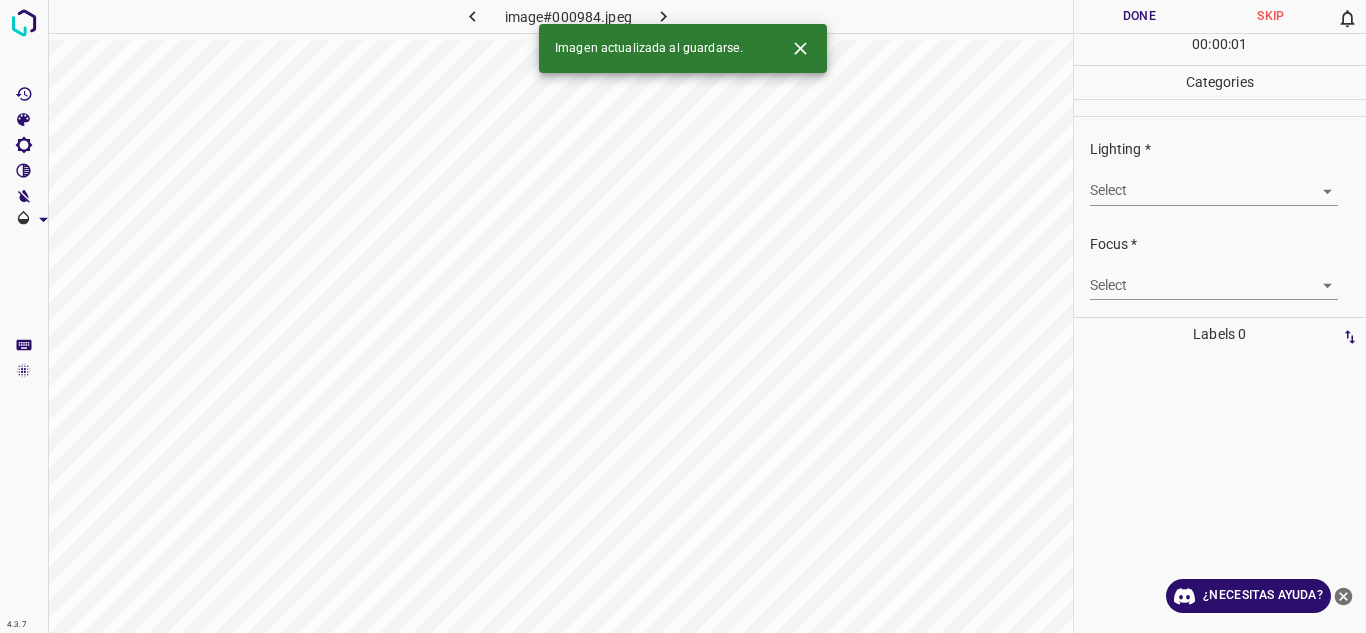 click on "4.3.7 image#000984.jpeg Done Skip 0 00   : 00   : 01   Categories Lighting *  Select ​ Focus *  Select ​ Overall *  Select ​ Labels   0 Categories 1 Lighting 2 Focus 3 Overall Tools Space Change between modes (Draw & Edit) I Auto labeling R Restore zoom M Zoom in N Zoom out Delete Delete selecte label Filters Z Restore filters X Saturation filter C Brightness filter V Contrast filter B Gray scale filter General O Download Imagen actualizada al guardarse. ¿Necesitas ayuda? Texto original Valora esta traducción Tu opinión servirá para ayudar a mejorar el Traductor de Google - Texto - Esconder - Borrar" at bounding box center (683, 316) 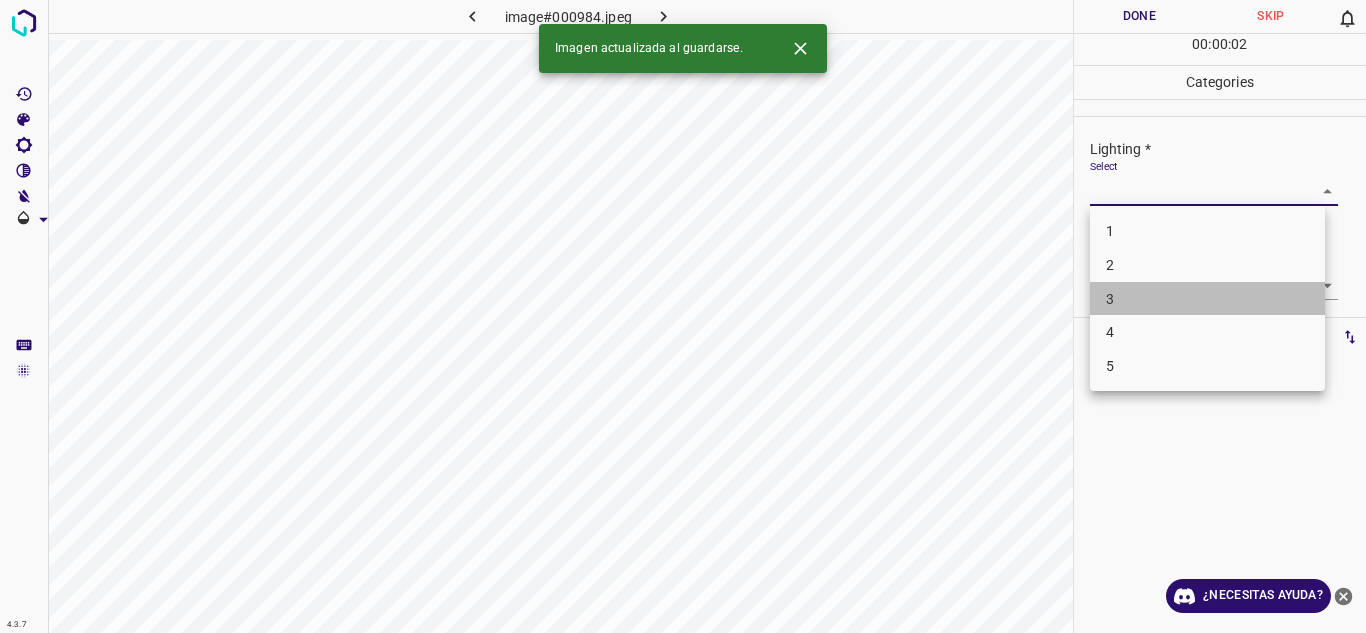 click on "3" at bounding box center [1207, 299] 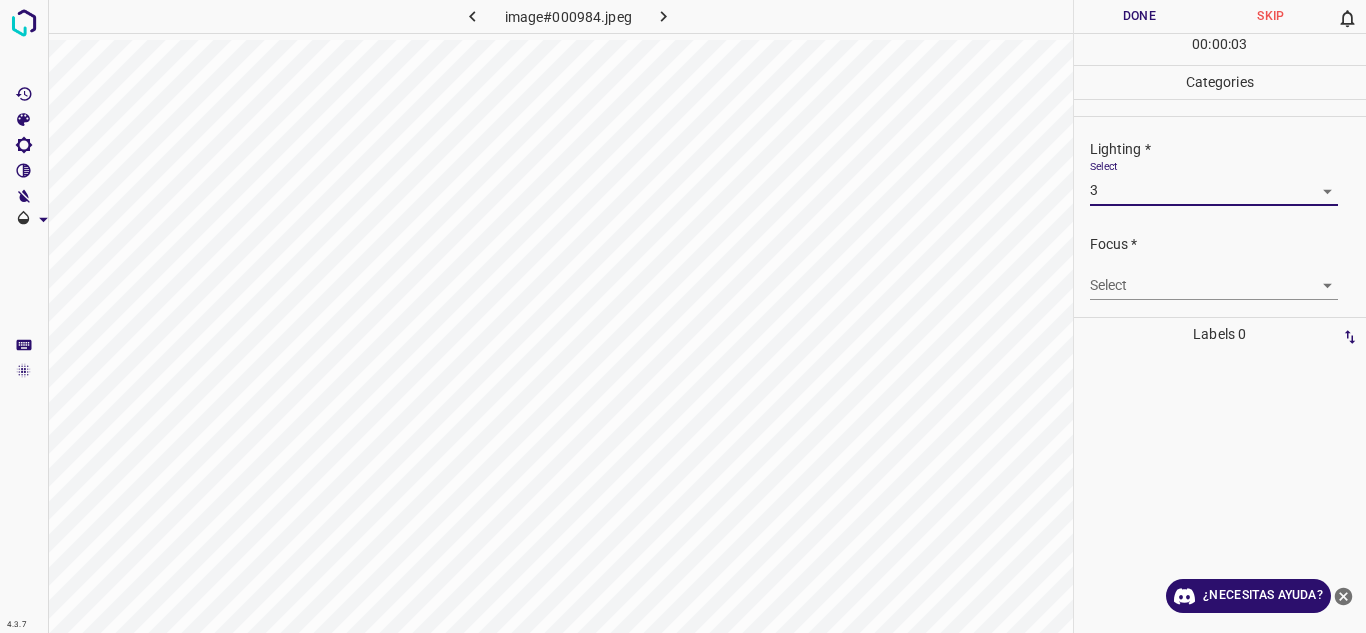 click on "4.3.7 image#000984.jpeg Done Skip 0 00   : 00   : 03   Categories Lighting *  Select 3 3 Focus *  Select ​ Overall *  Select ​ Labels   0 Categories 1 Lighting 2 Focus 3 Overall Tools Space Change between modes (Draw & Edit) I Auto labeling R Restore zoom M Zoom in N Zoom out Delete Delete selecte label Filters Z Restore filters X Saturation filter C Brightness filter V Contrast filter B Gray scale filter General O Download ¿Necesitas ayuda? Texto original Valora esta traducción Tu opinión servirá para ayudar a mejorar el Traductor de Google - Texto - Esconder - Borrar" at bounding box center [683, 316] 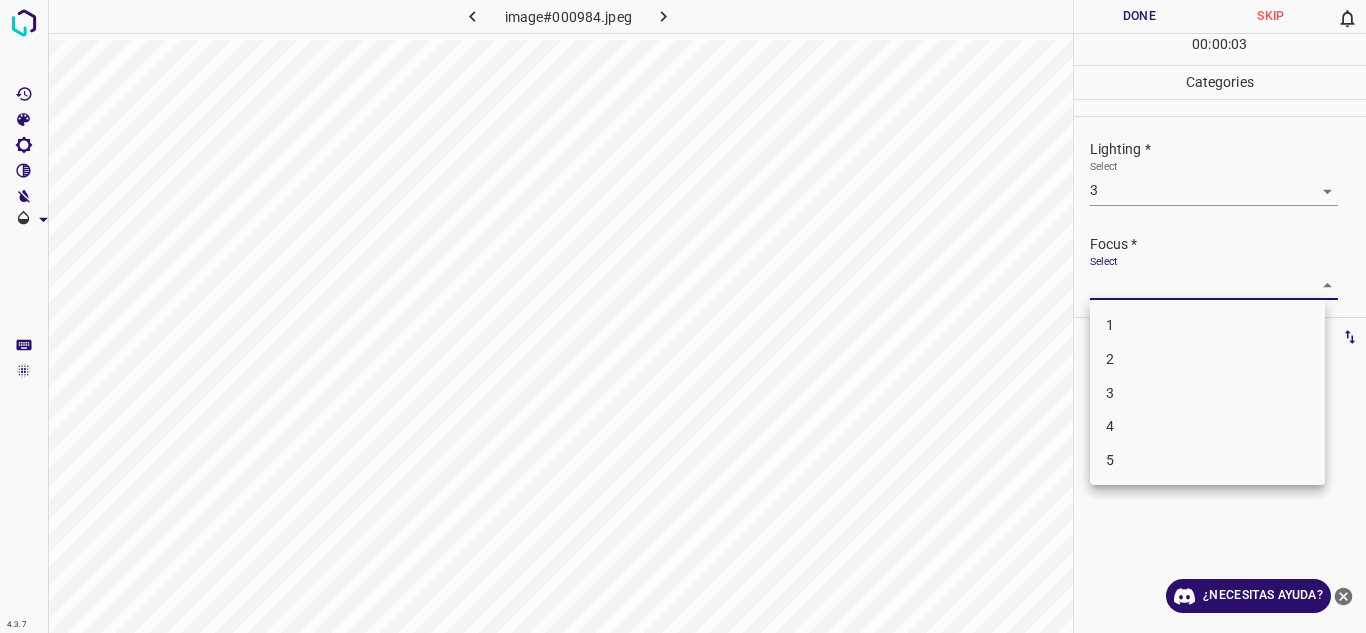 click on "3" at bounding box center (1207, 393) 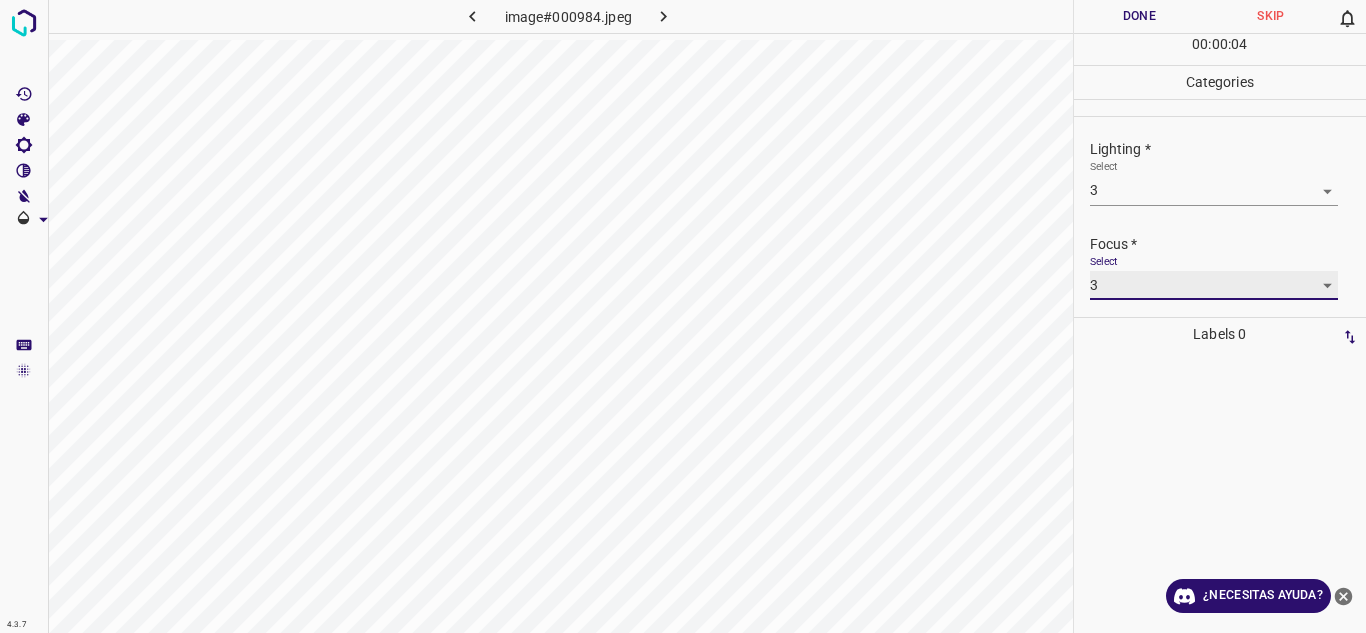 scroll, scrollTop: 98, scrollLeft: 0, axis: vertical 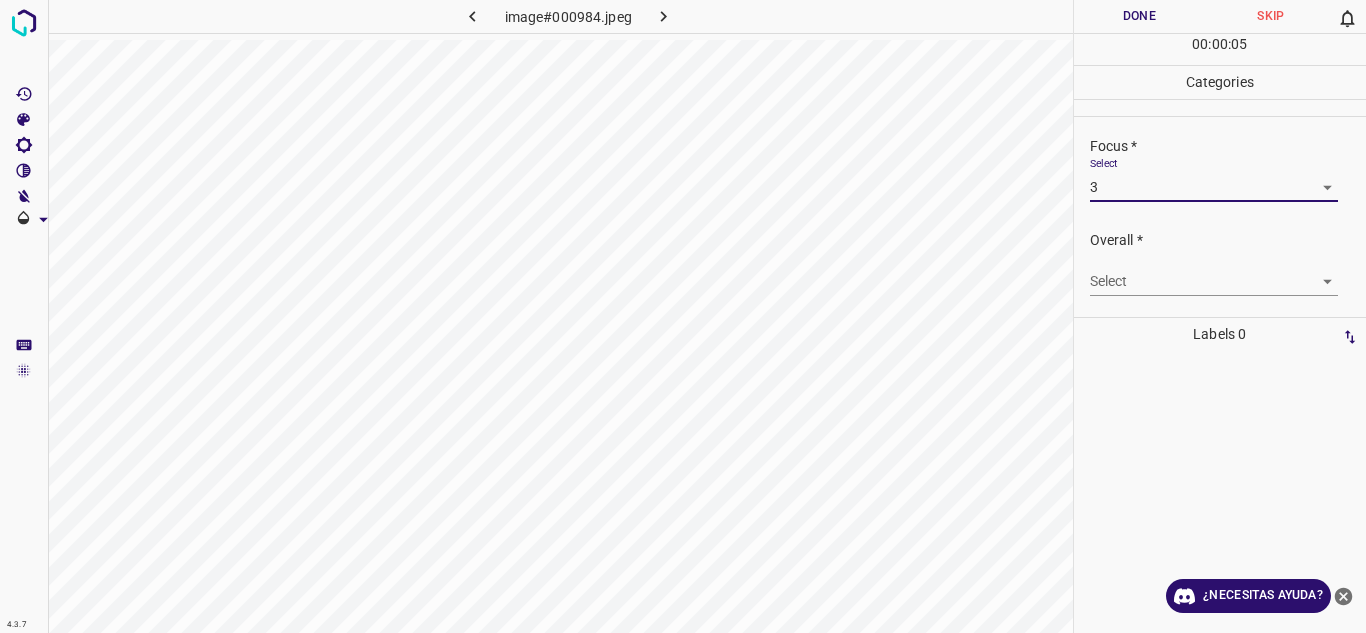 click on "4.3.7 image#000984.jpeg Done Skip 0 00   : 00   : 05   Categories Lighting *  Select 3 3 Focus *  Select 3 3 Overall *  Select ​ Labels   0 Categories 1 Lighting 2 Focus 3 Overall Tools Space Change between modes (Draw & Edit) I Auto labeling R Restore zoom M Zoom in N Zoom out Delete Delete selecte label Filters Z Restore filters X Saturation filter C Brightness filter V Contrast filter B Gray scale filter General O Download ¿Necesitas ayuda? Texto original Valora esta traducción Tu opinión servirá para ayudar a mejorar el Traductor de Google - Texto - Esconder - Borrar" at bounding box center (683, 316) 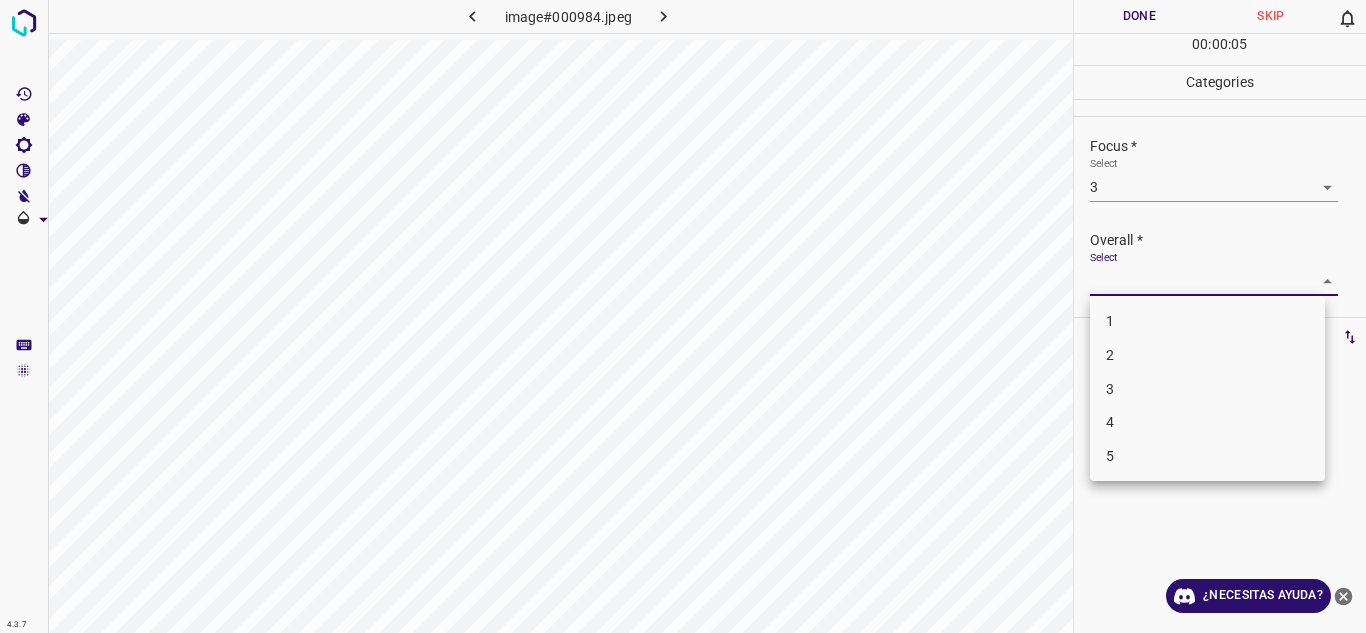 click on "3" at bounding box center (1207, 389) 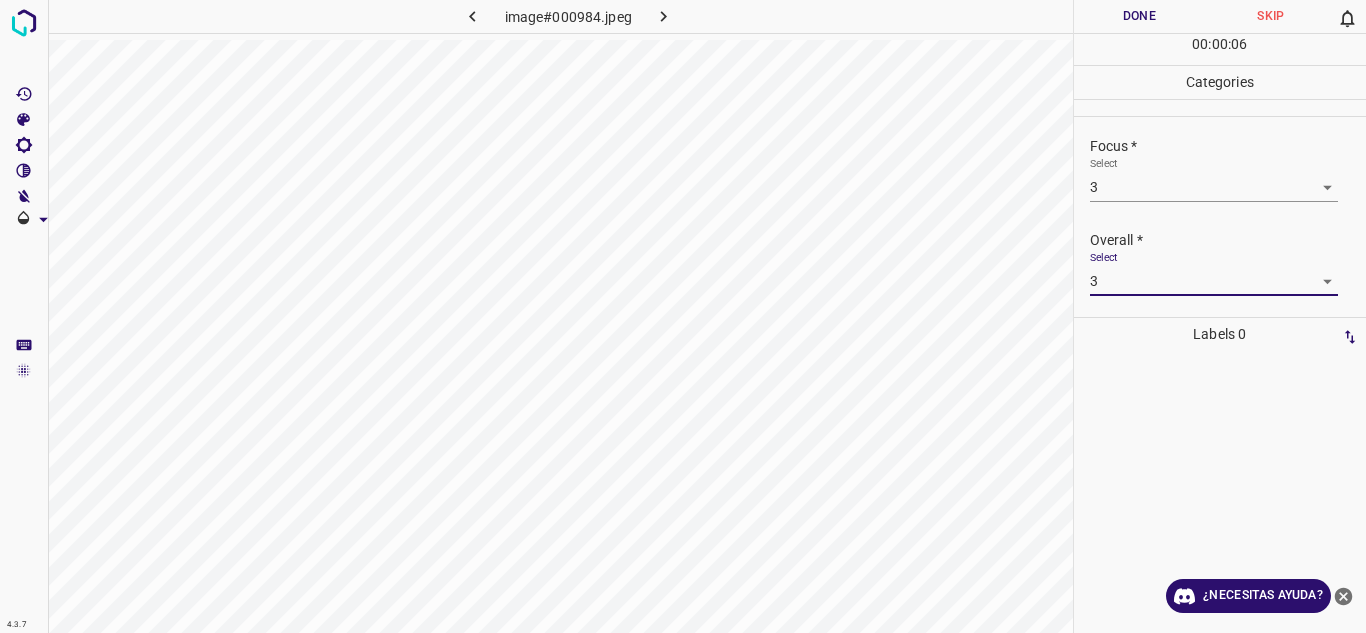click on "Done" at bounding box center [1140, 16] 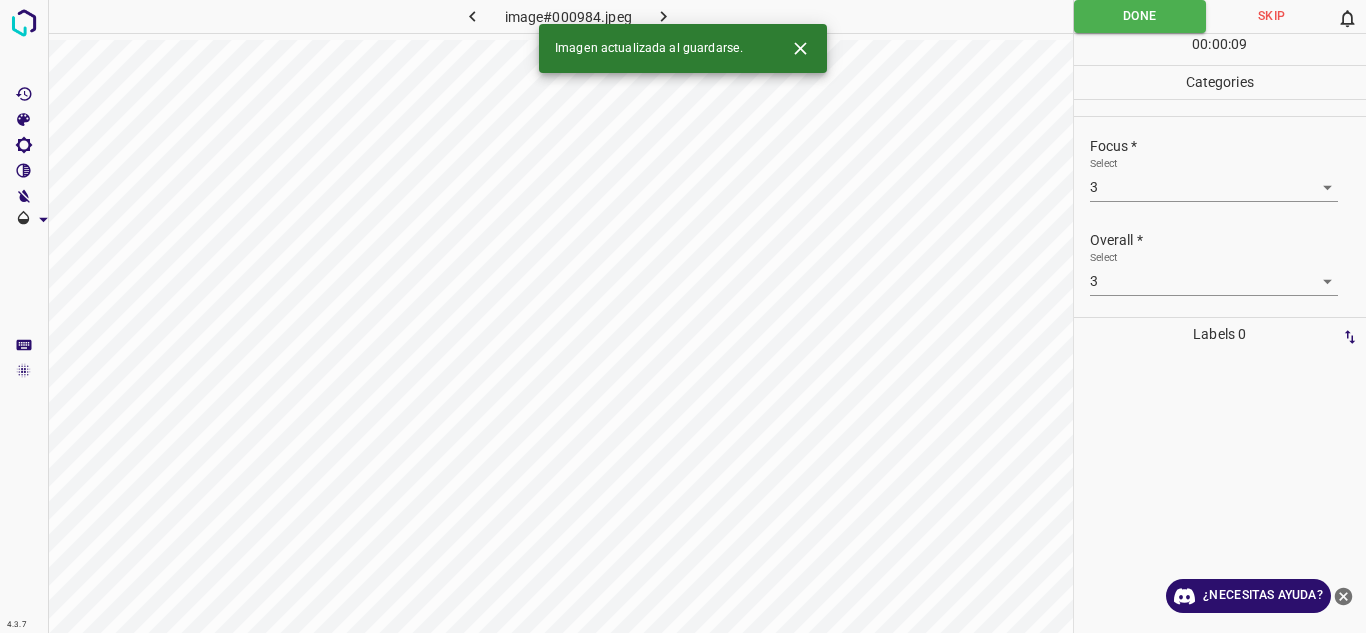 click 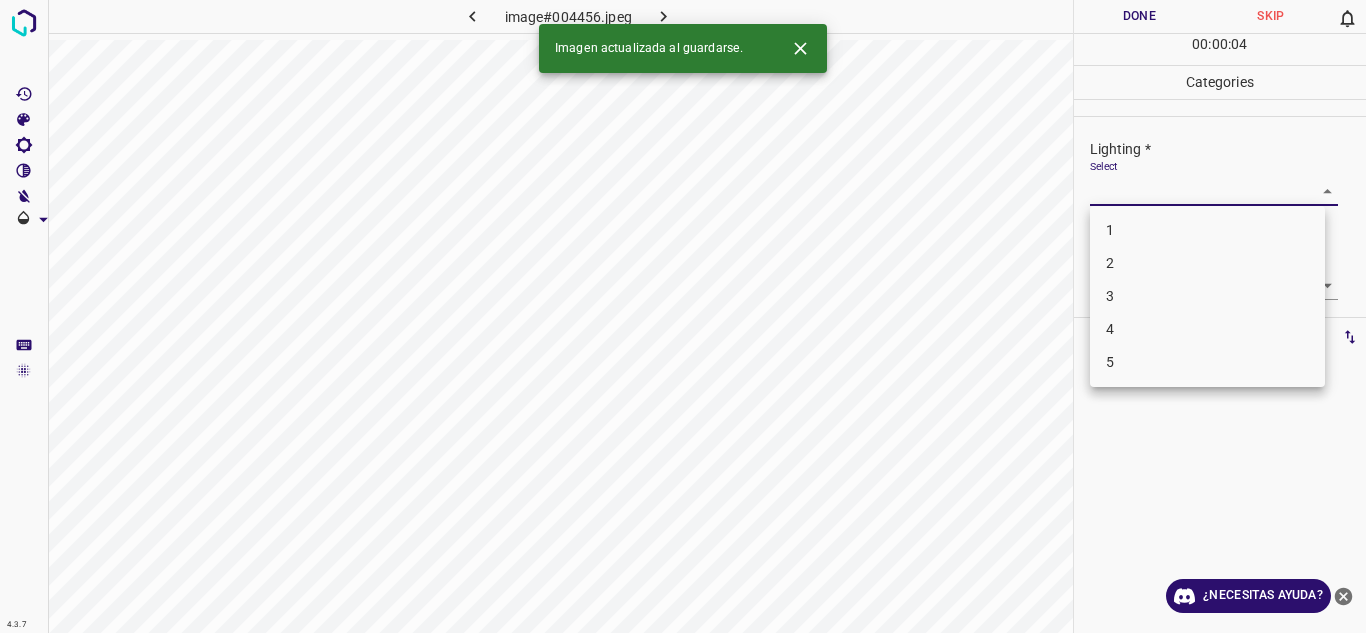 click on "4.3.7 image#004456.jpeg Done Skip 0 00   : 00   : 04   Categories Lighting *  Select ​ Focus *  Select ​ Overall *  Select ​ Labels   0 Categories 1 Lighting 2 Focus 3 Overall Tools Space Change between modes (Draw & Edit) I Auto labeling R Restore zoom M Zoom in N Zoom out Delete Delete selecte label Filters Z Restore filters X Saturation filter C Brightness filter V Contrast filter B Gray scale filter General O Download Imagen actualizada al guardarse. ¿Necesitas ayuda? Texto original Valora esta traducción Tu opinión servirá para ayudar a mejorar el Traductor de Google - Texto - Esconder - Borrar 1 2 3 4 5" at bounding box center (683, 316) 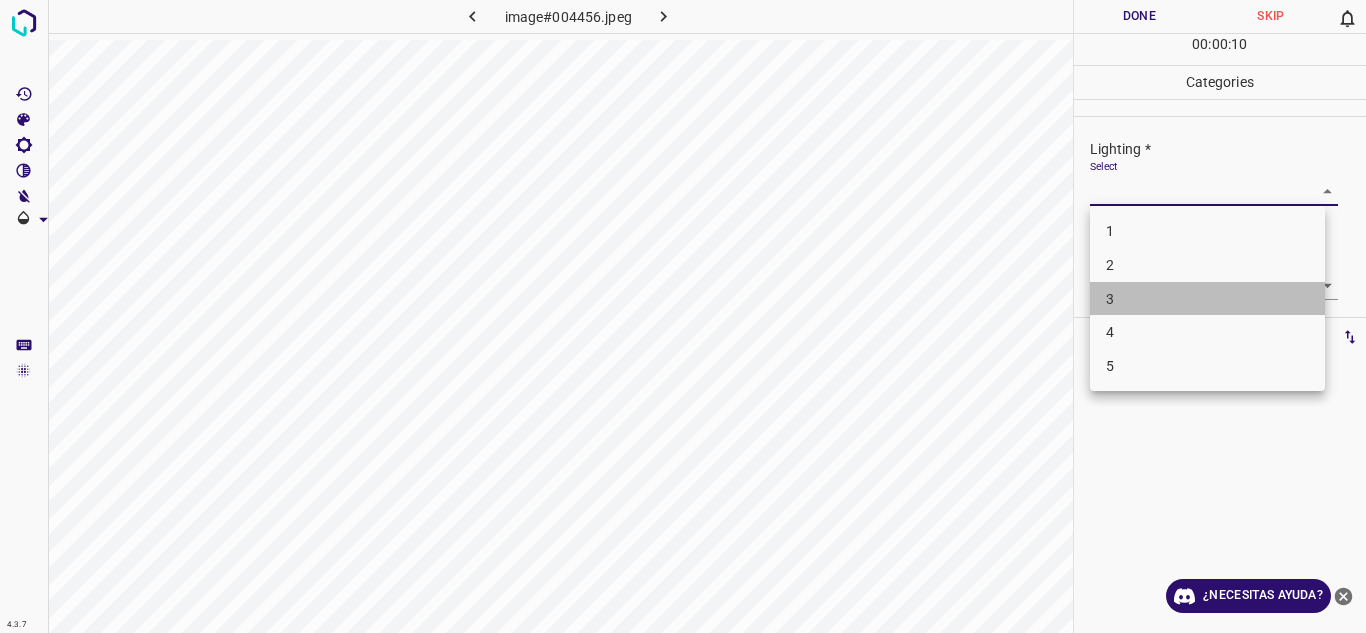 click on "3" at bounding box center (1207, 299) 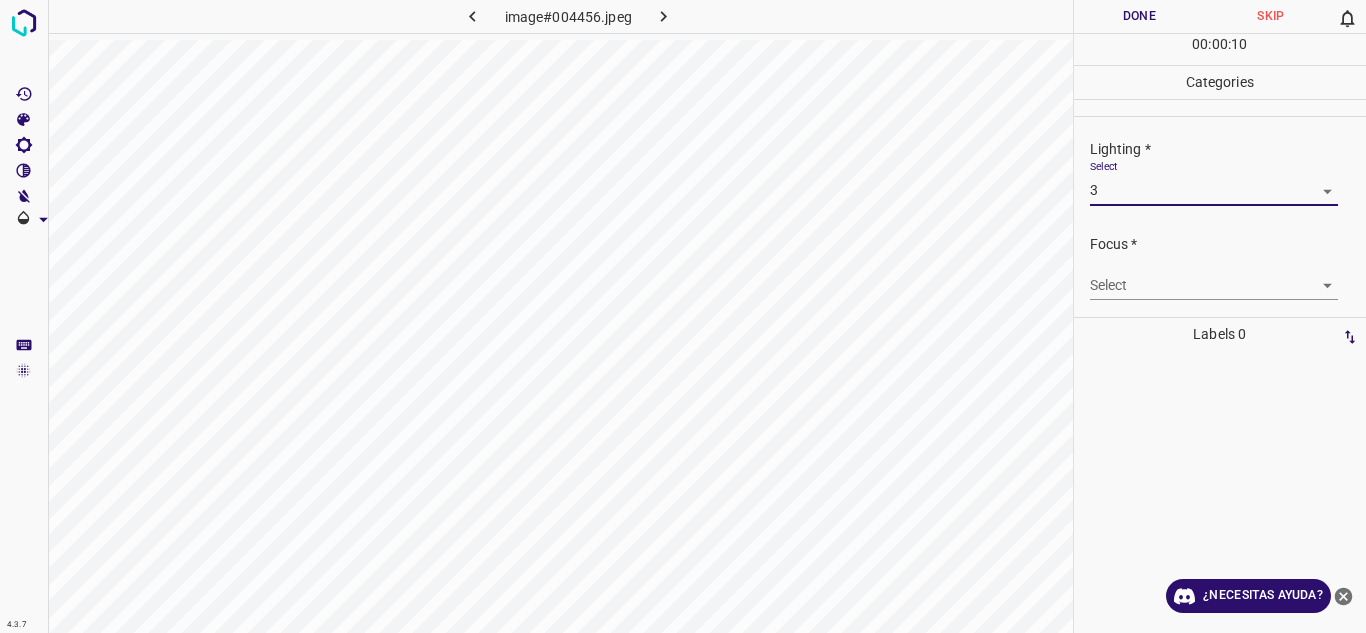 click on "4.3.7 image#004456.jpeg Done Skip 0 00   : 00   : 10   Categories Lighting *  Select 3 3 Focus *  Select ​ Overall *  Select ​ Labels   0 Categories 1 Lighting 2 Focus 3 Overall Tools Space Change between modes (Draw & Edit) I Auto labeling R Restore zoom M Zoom in N Zoom out Delete Delete selecte label Filters Z Restore filters X Saturation filter C Brightness filter V Contrast filter B Gray scale filter General O Download ¿Necesitas ayuda? Texto original Valora esta traducción Tu opinión servirá para ayudar a mejorar el Traductor de Google - Texto - Esconder - Borrar" at bounding box center (683, 316) 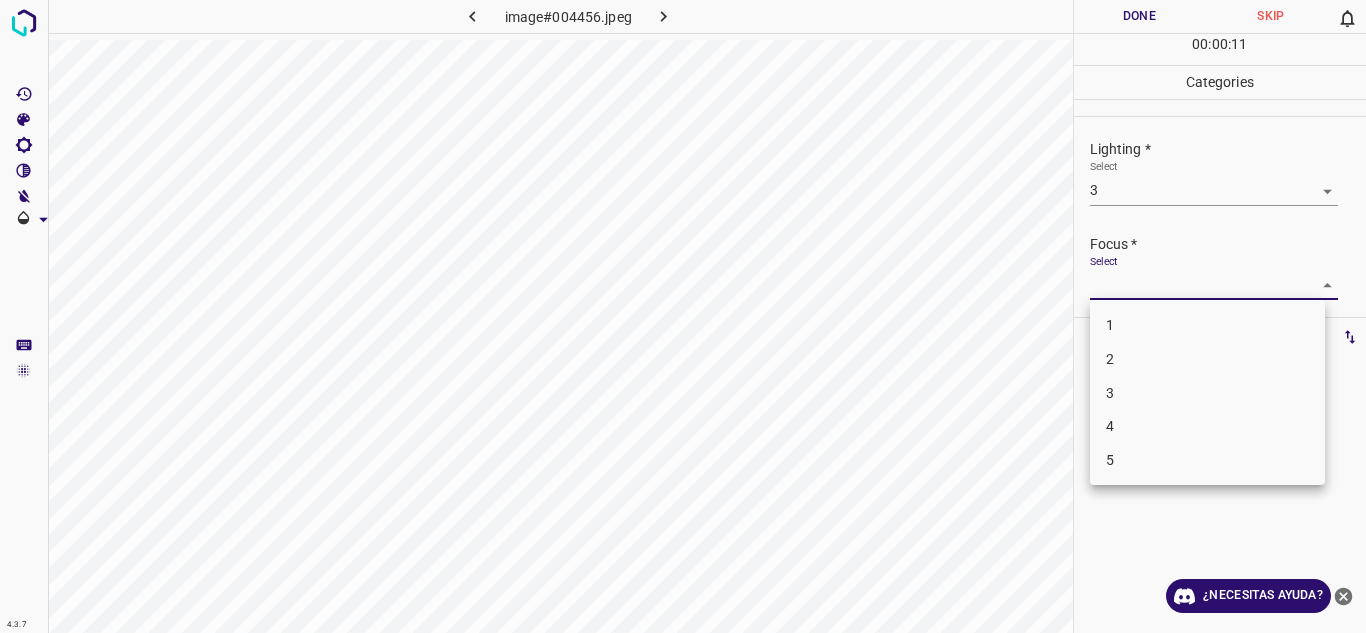 click on "3" at bounding box center [1207, 393] 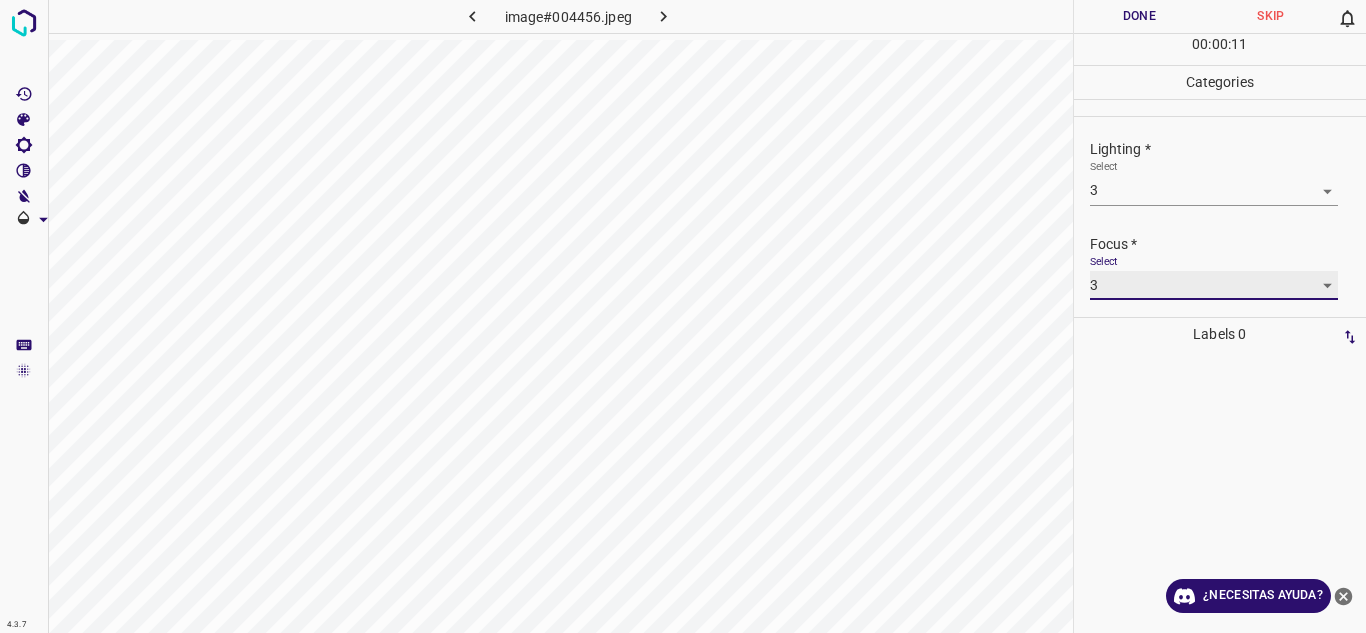 scroll, scrollTop: 98, scrollLeft: 0, axis: vertical 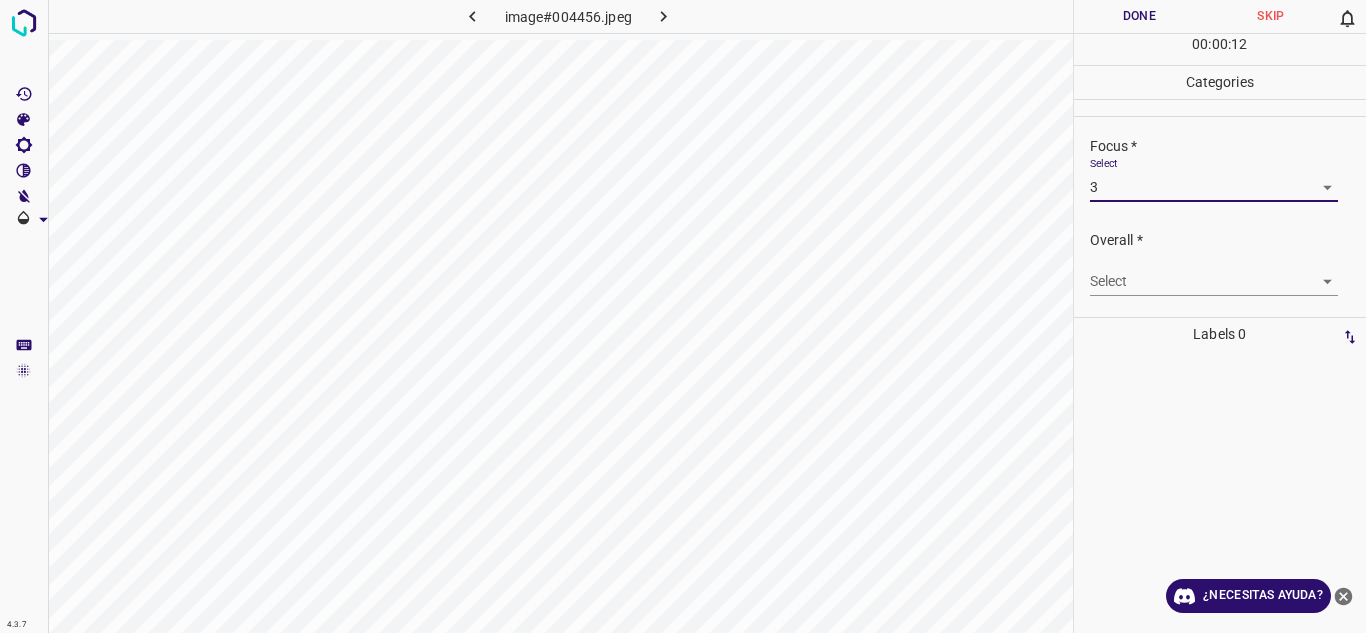click on "4.3.7 image#004456.jpeg Done Skip 0 00   : 00   : 12   Categories Lighting *  Select 3 3 Focus *  Select 3 3 Overall *  Select ​ Labels   0 Categories 1 Lighting 2 Focus 3 Overall Tools Space Change between modes (Draw & Edit) I Auto labeling R Restore zoom M Zoom in N Zoom out Delete Delete selecte label Filters Z Restore filters X Saturation filter C Brightness filter V Contrast filter B Gray scale filter General O Download ¿Necesitas ayuda? Texto original Valora esta traducción Tu opinión servirá para ayudar a mejorar el Traductor de Google - Texto - Esconder - Borrar" at bounding box center (683, 316) 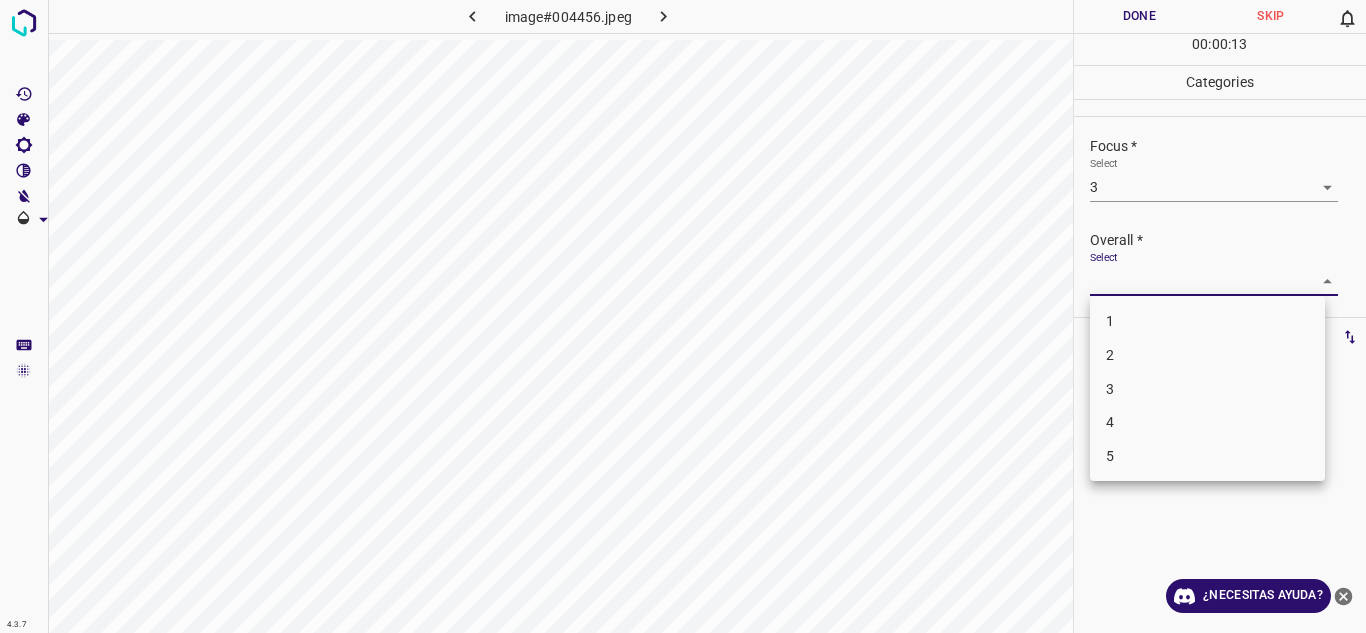 click on "3" at bounding box center [1110, 388] 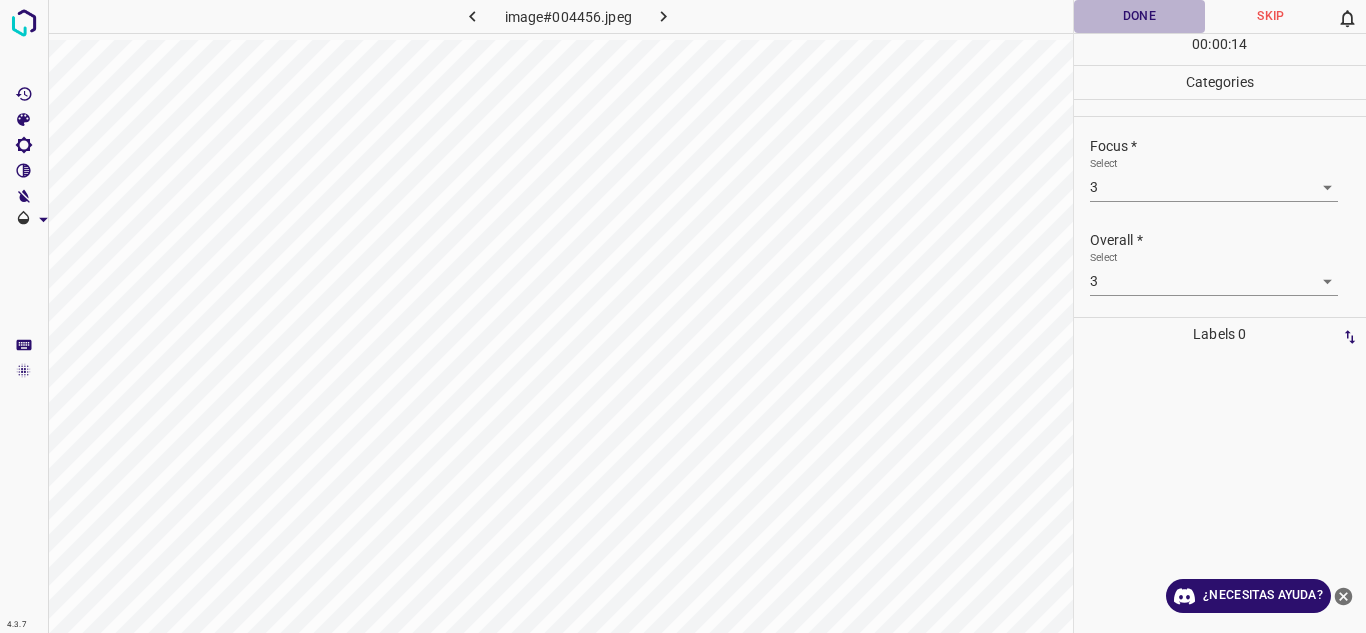 click on "Done" at bounding box center [1140, 16] 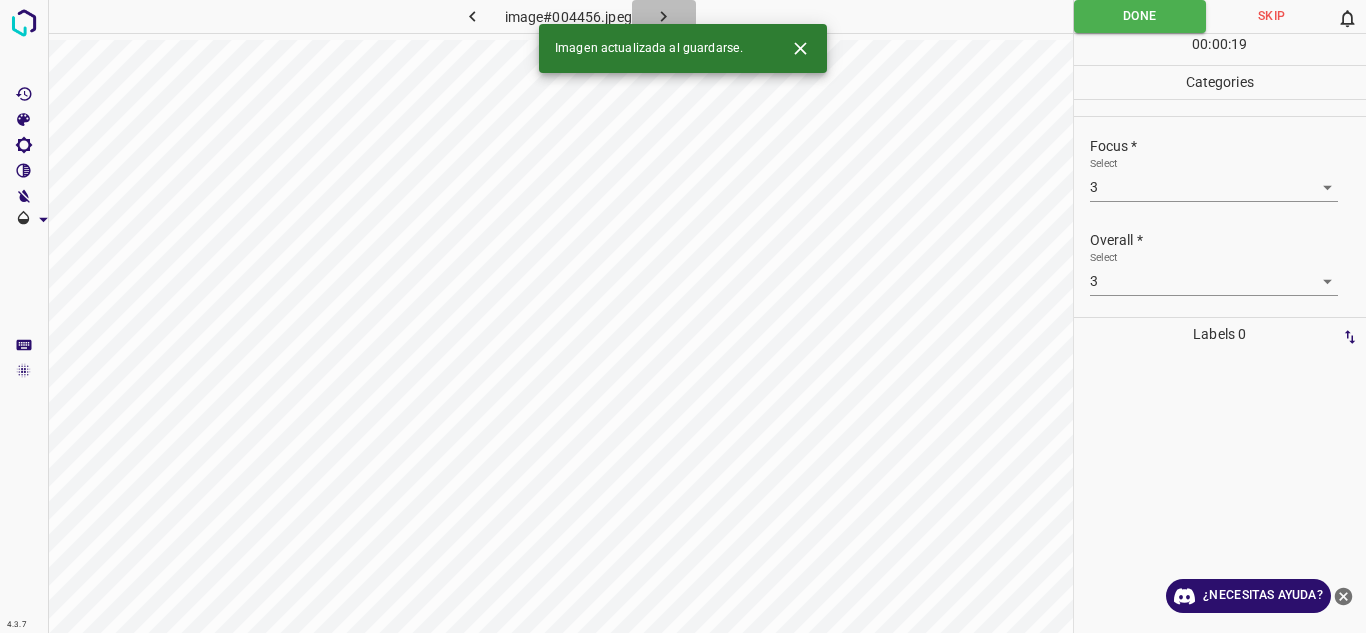 click 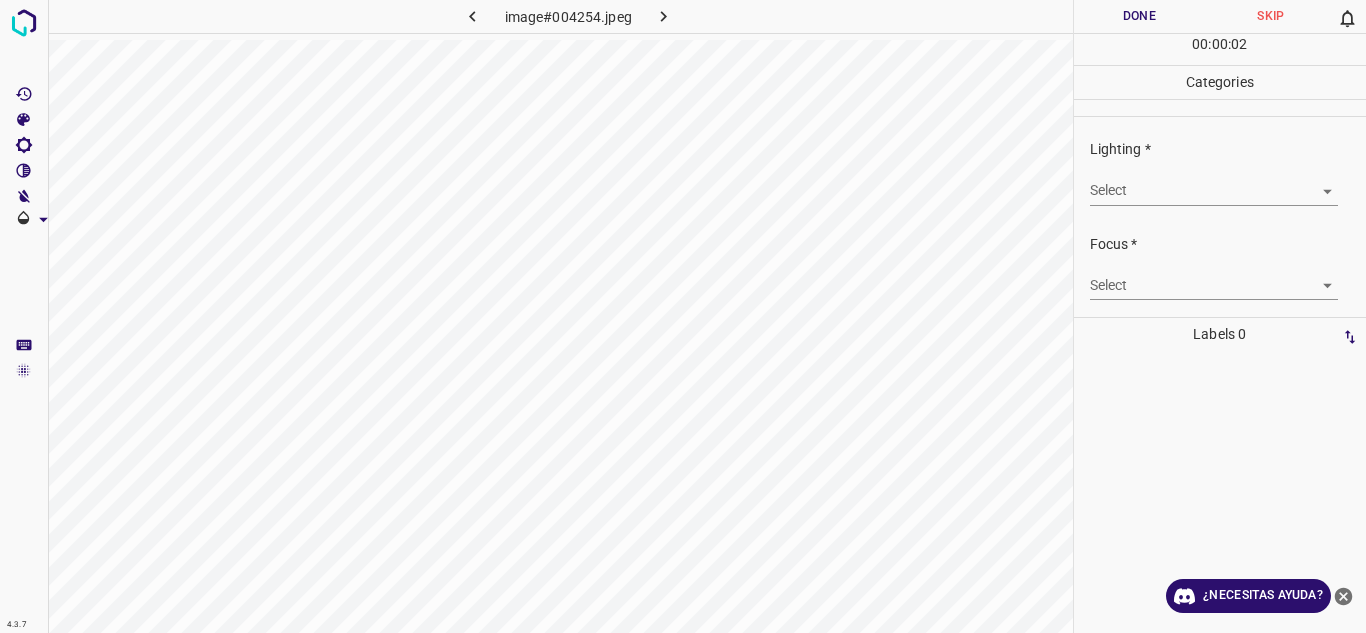 click on "4.3.7 image#004254.jpeg Done Skip 0 00   : 00   : 02   Categories Lighting *  Select ​ Focus *  Select ​ Overall *  Select ​ Labels   0 Categories 1 Lighting 2 Focus 3 Overall Tools Space Change between modes (Draw & Edit) I Auto labeling R Restore zoom M Zoom in N Zoom out Delete Delete selecte label Filters Z Restore filters X Saturation filter C Brightness filter V Contrast filter B Gray scale filter General O Download ¿Necesitas ayuda? Texto original Valora esta traducción Tu opinión servirá para ayudar a mejorar el Traductor de Google - Texto - Esconder - Borrar" at bounding box center (683, 316) 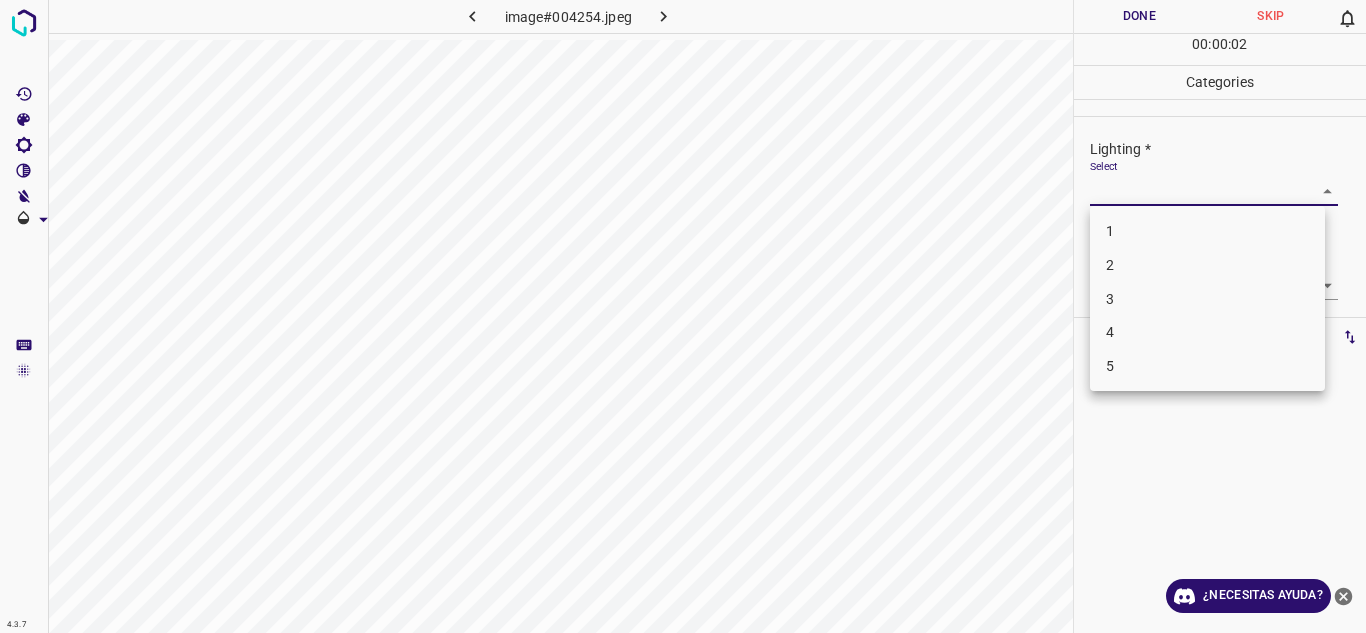 click on "4" at bounding box center (1207, 332) 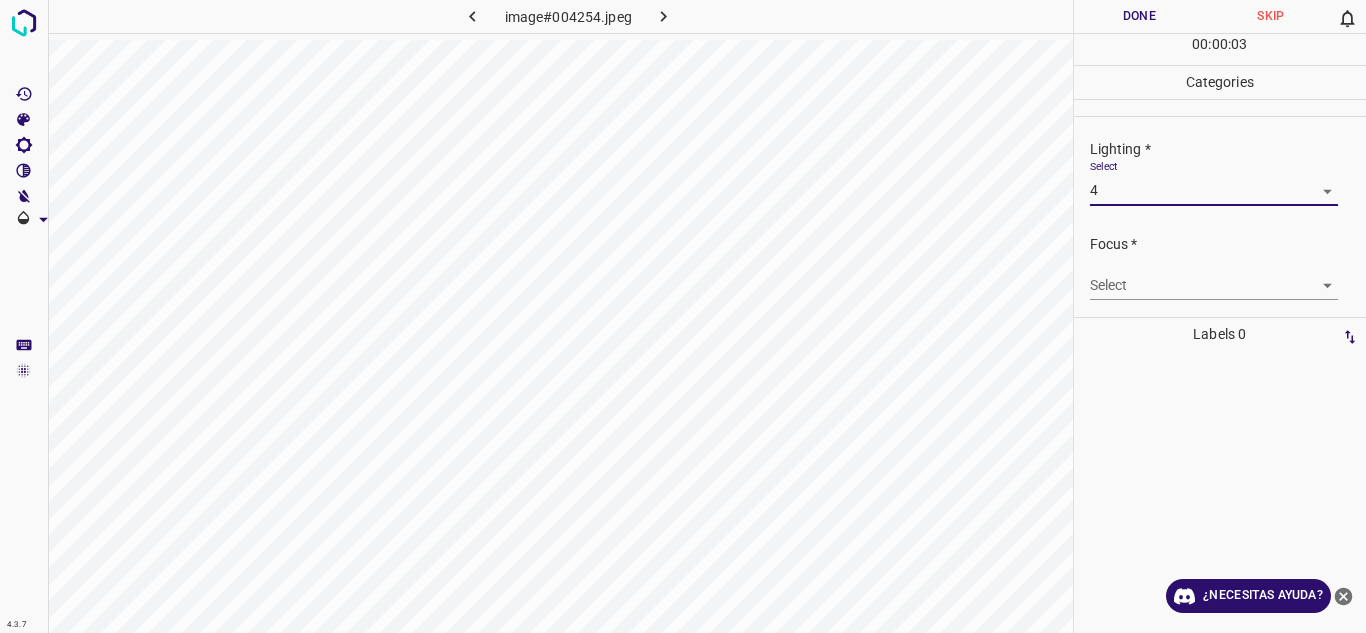 click on "4.3.7 image#004254.jpeg Done Skip 0 00   : 00   : 03   Categories Lighting *  Select 4 4 Focus *  Select ​ Overall *  Select ​ Labels   0 Categories 1 Lighting 2 Focus 3 Overall Tools Space Change between modes (Draw & Edit) I Auto labeling R Restore zoom M Zoom in N Zoom out Delete Delete selecte label Filters Z Restore filters X Saturation filter C Brightness filter V Contrast filter B Gray scale filter General O Download ¿Necesitas ayuda? Texto original Valora esta traducción Tu opinión servirá para ayudar a mejorar el Traductor de Google - Texto - Esconder - Borrar" at bounding box center (683, 316) 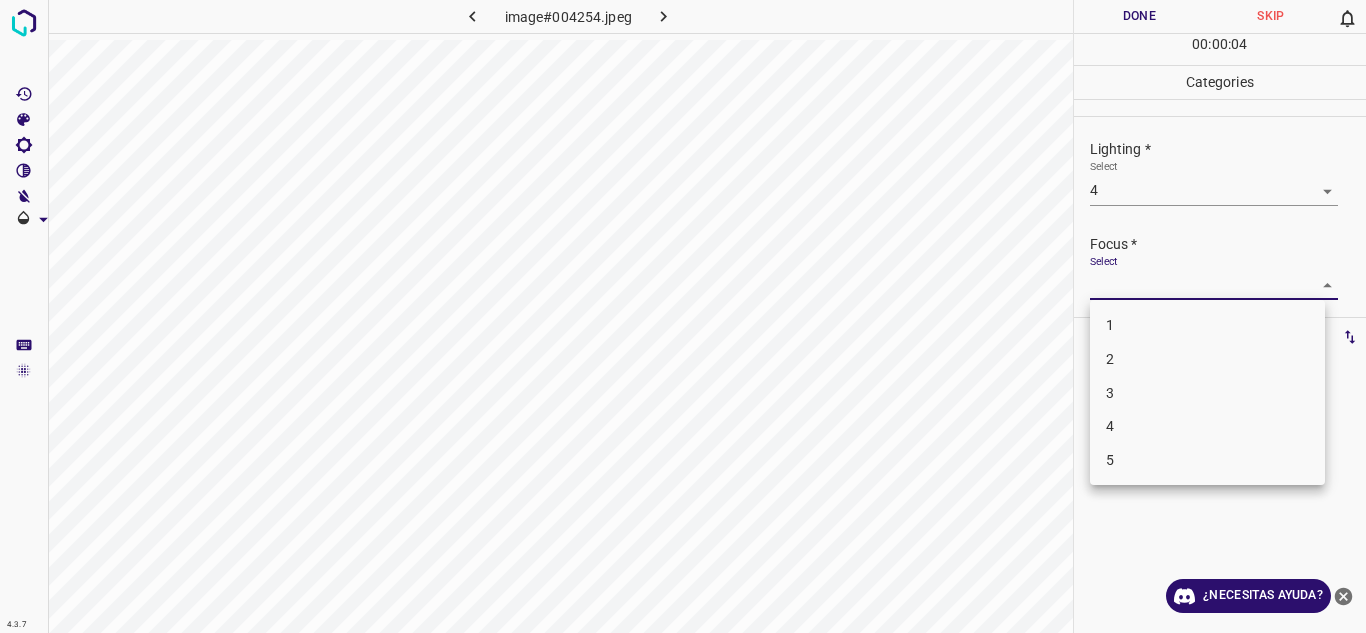click on "4" at bounding box center (1207, 426) 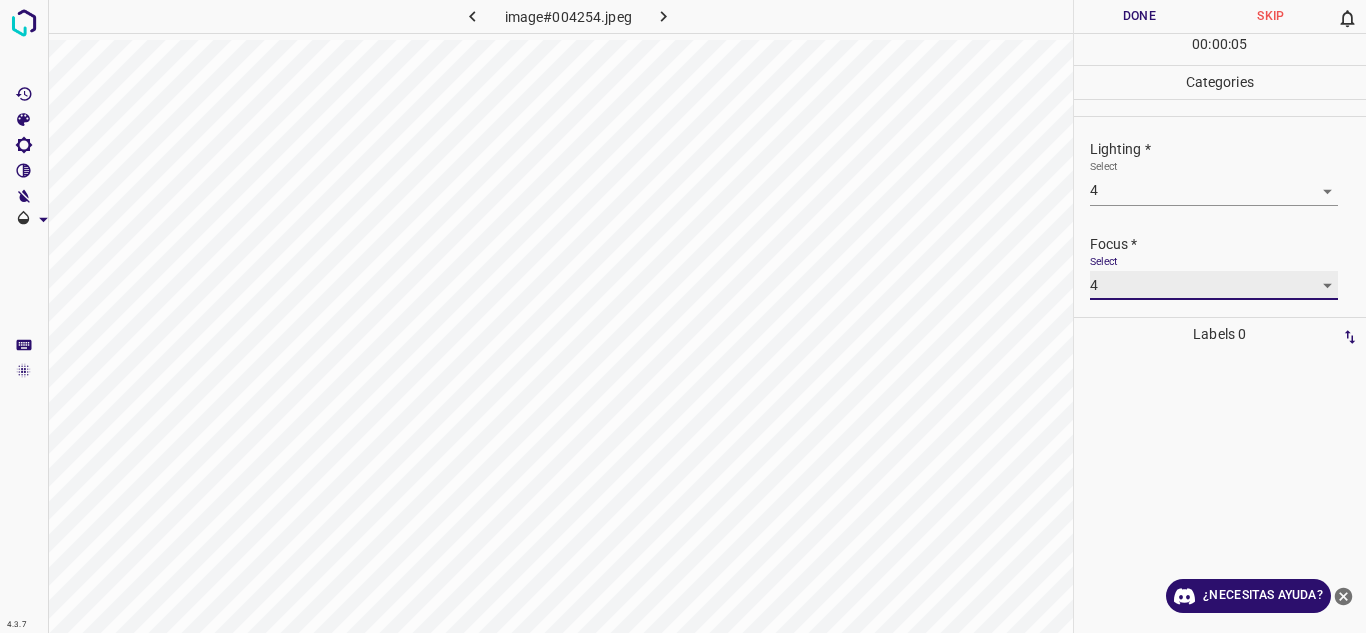 scroll, scrollTop: 98, scrollLeft: 0, axis: vertical 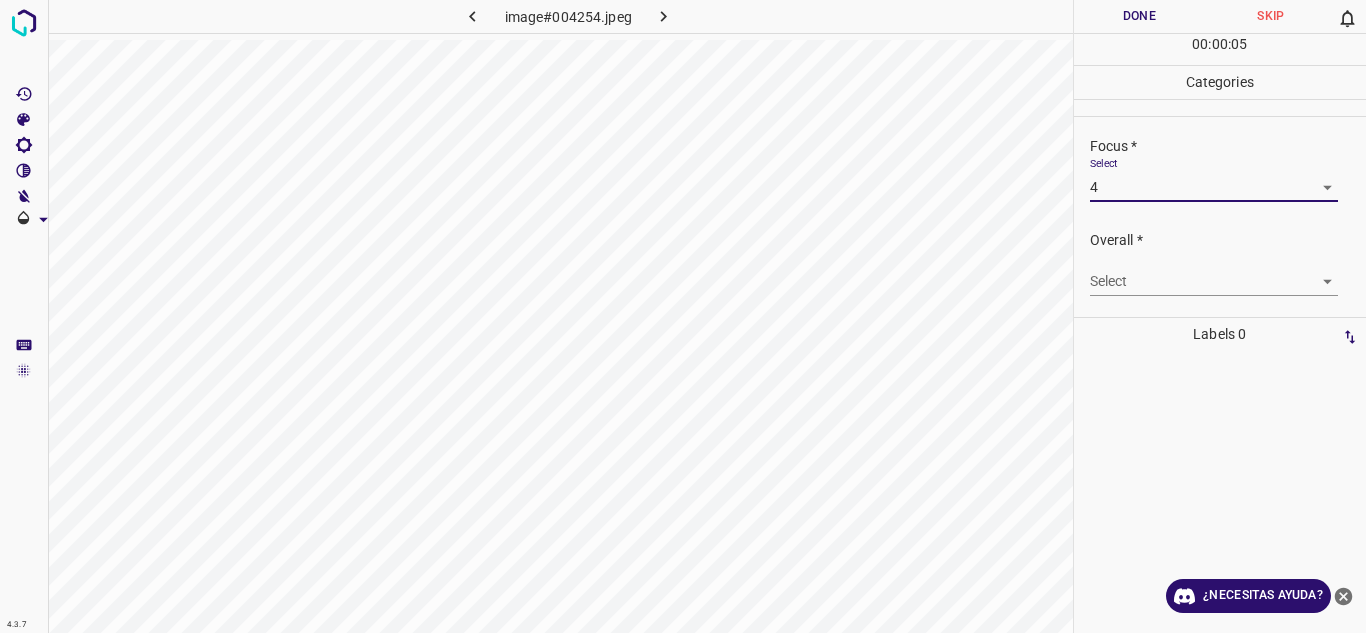 click on "4.3.7 image#004254.jpeg Done Skip 0 00   : 00   : 05   Categories Lighting *  Select 4 4 Focus *  Select 4 4 Overall *  Select ​ Labels   0 Categories 1 Lighting 2 Focus 3 Overall Tools Space Change between modes (Draw & Edit) I Auto labeling R Restore zoom M Zoom in N Zoom out Delete Delete selecte label Filters Z Restore filters X Saturation filter C Brightness filter V Contrast filter B Gray scale filter General O Download ¿Necesitas ayuda? Texto original Valora esta traducción Tu opinión servirá para ayudar a mejorar el Traductor de Google - Texto - Esconder - Borrar" at bounding box center (683, 316) 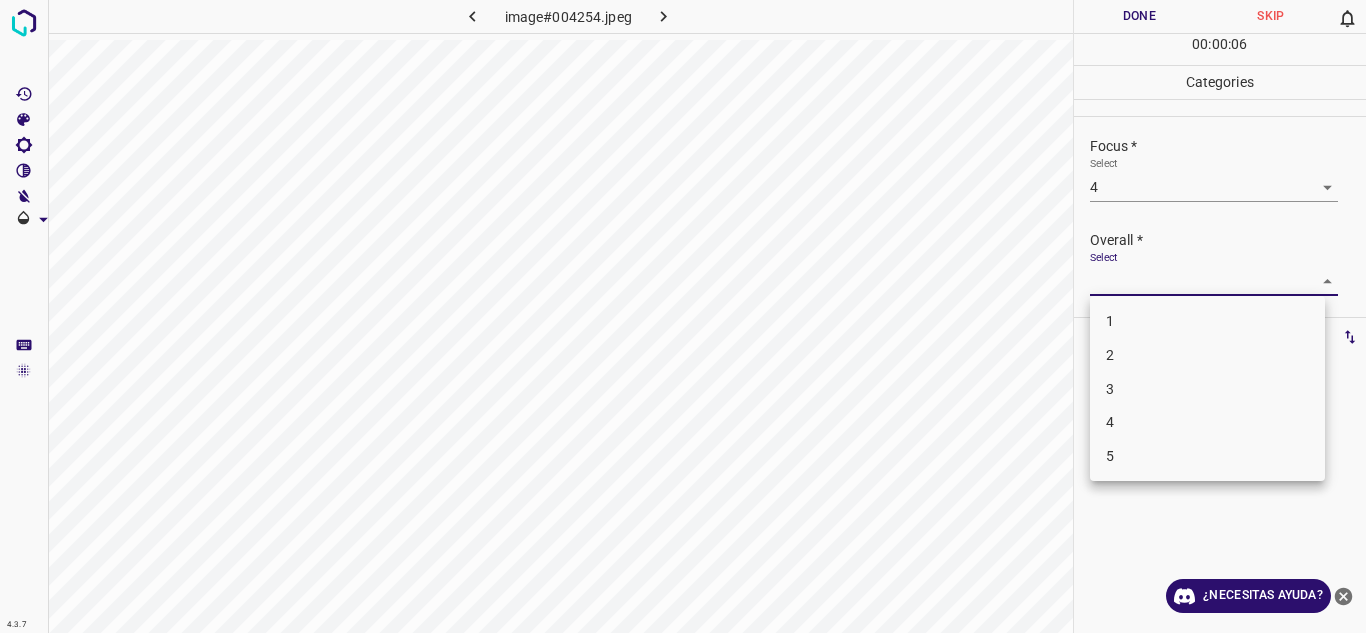 click on "4" at bounding box center (1207, 422) 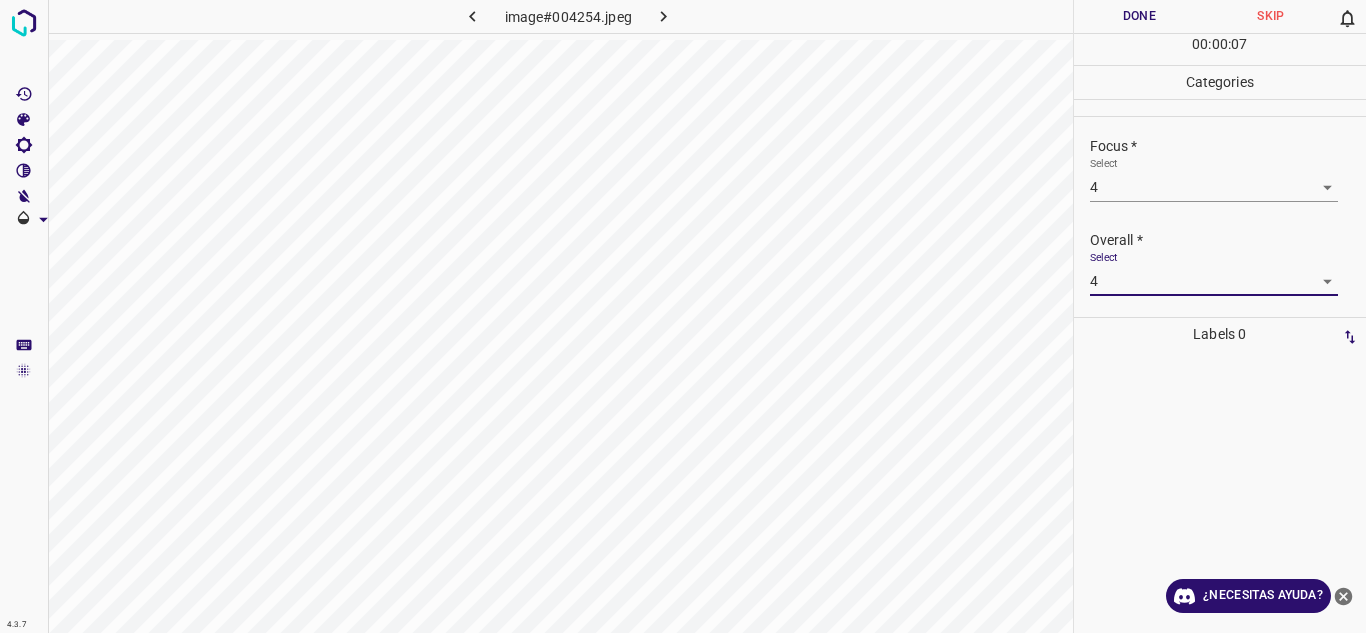 click on "Done" at bounding box center [1140, 16] 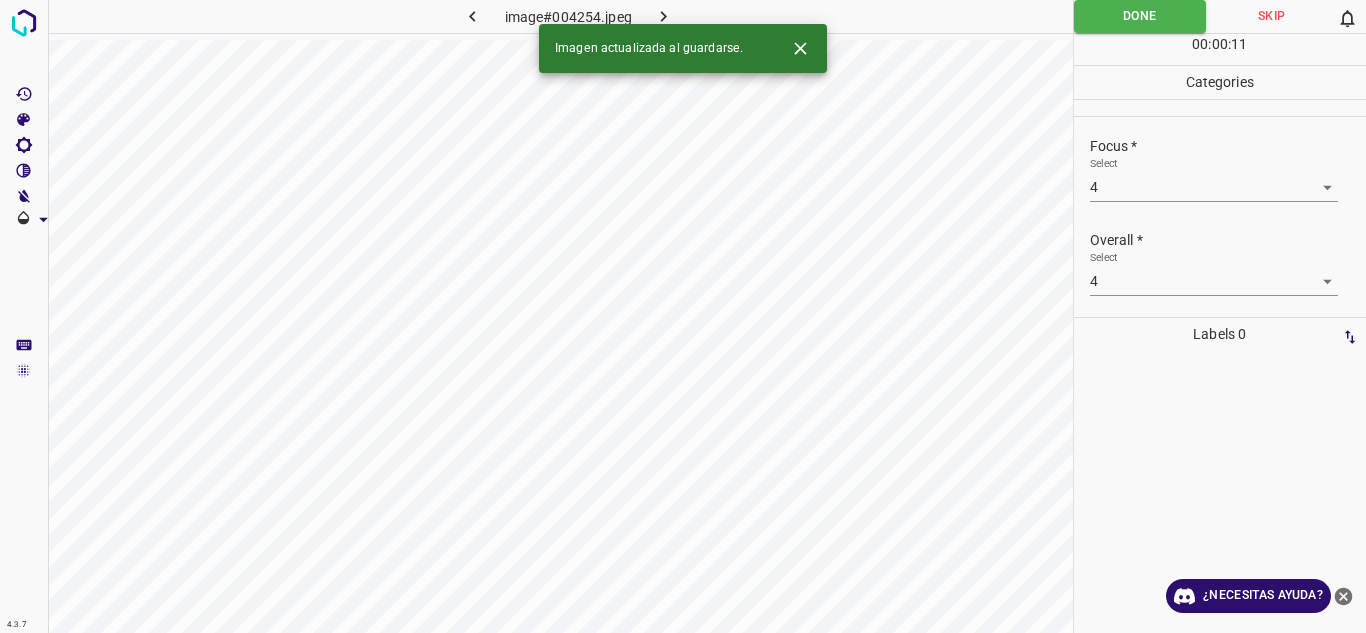 click 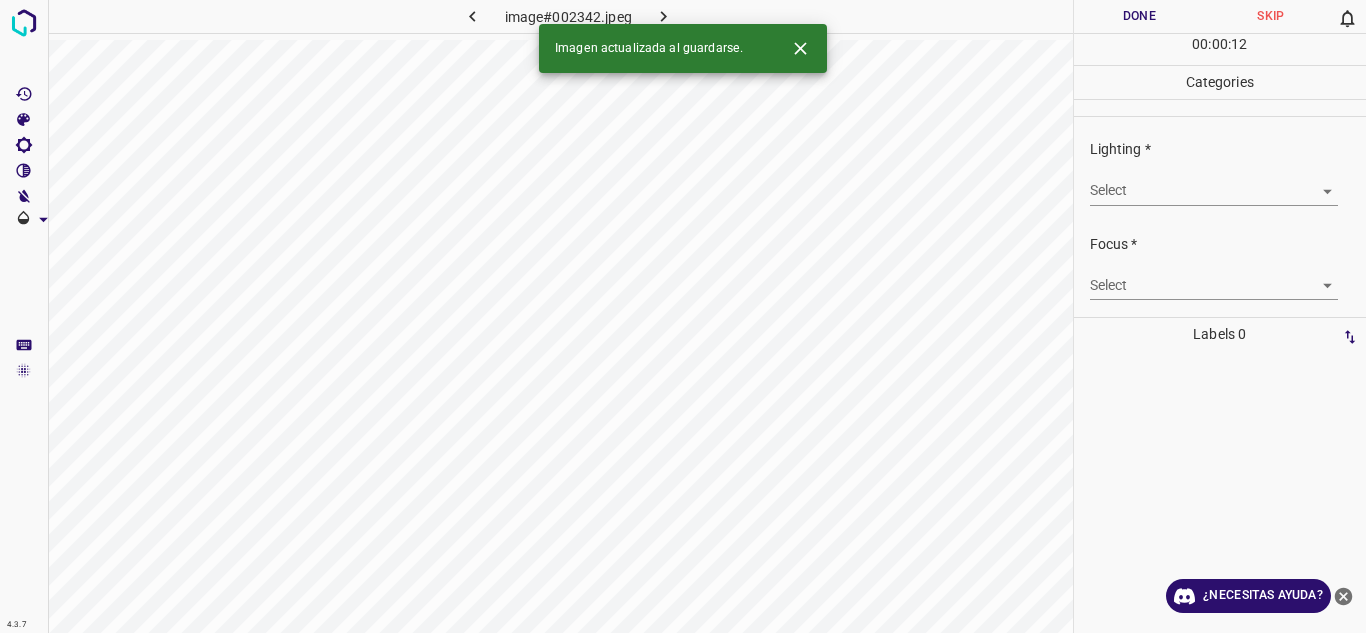 click on "4.3.7 image#002342.jpeg Done Skip 0 00   : 00   : 12   Categories Lighting *  Select ​ Focus *  Select ​ Overall *  Select ​ Labels   0 Categories 1 Lighting 2 Focus 3 Overall Tools Space Change between modes (Draw & Edit) I Auto labeling R Restore zoom M Zoom in N Zoom out Delete Delete selecte label Filters Z Restore filters X Saturation filter C Brightness filter V Contrast filter B Gray scale filter General O Download Imagen actualizada al guardarse. ¿Necesitas ayuda? Texto original Valora esta traducción Tu opinión servirá para ayudar a mejorar el Traductor de Google - Texto - Esconder - Borrar" at bounding box center [683, 316] 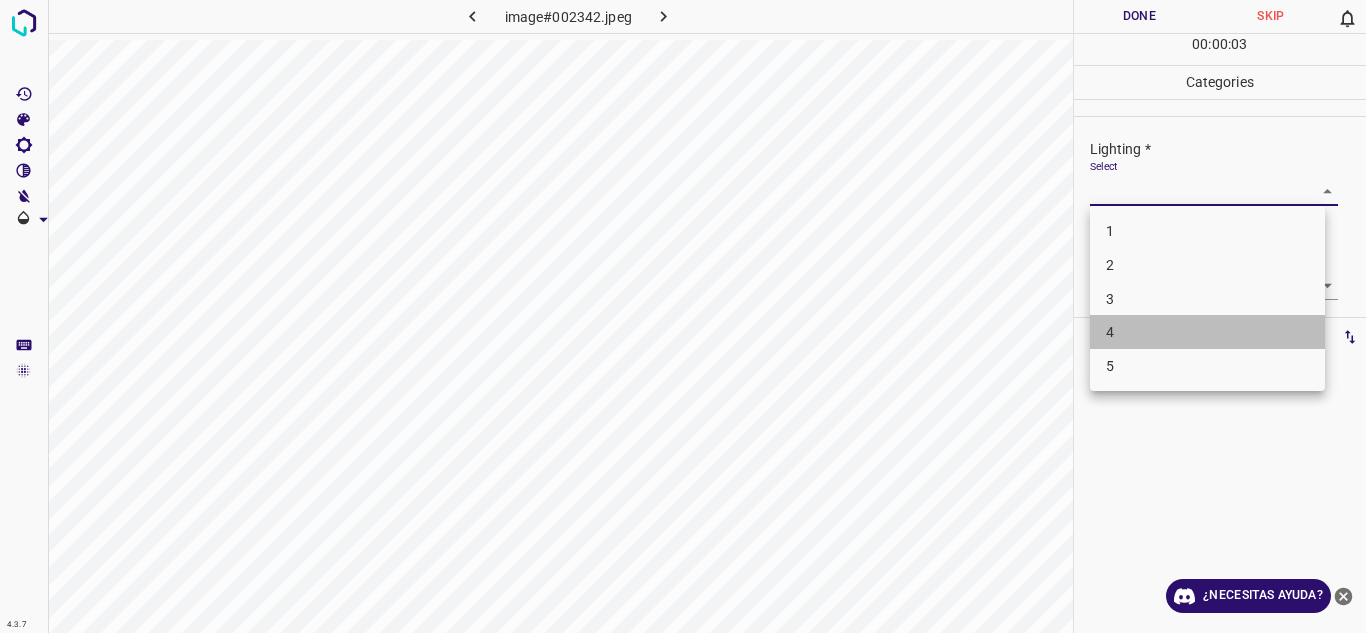 click on "4" at bounding box center (1207, 332) 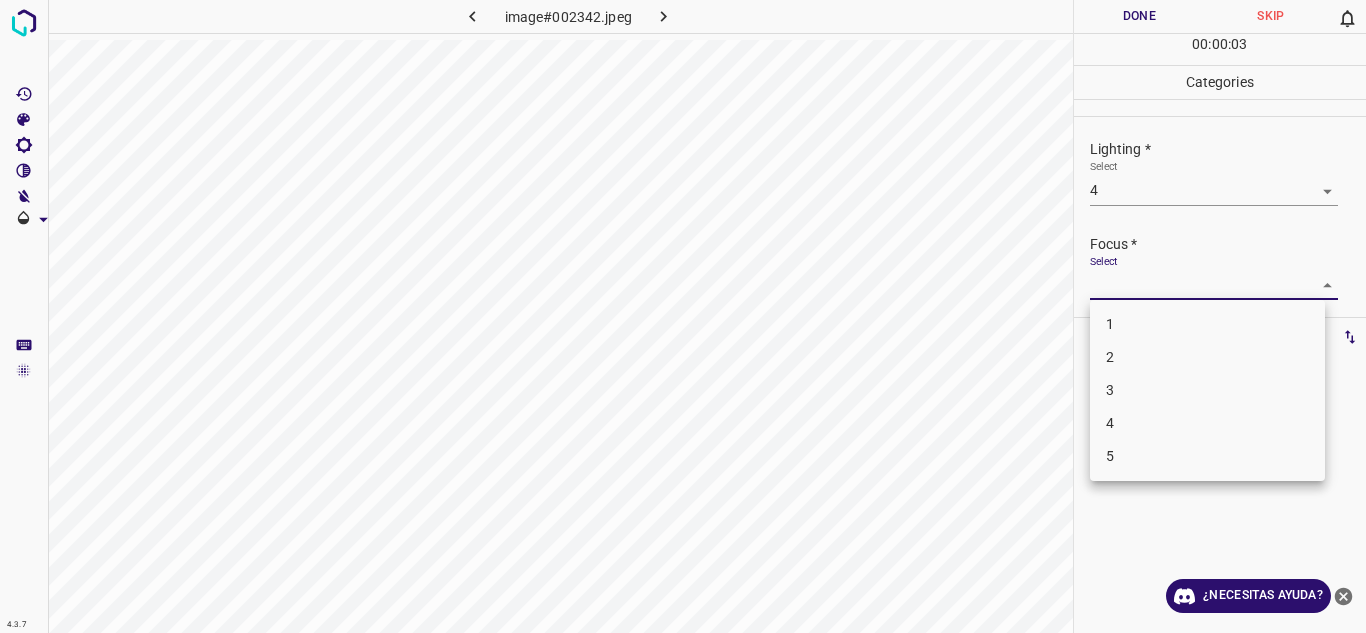 click on "4.3.7 image#002342.jpeg Done Skip 0 00   : 00   : 03   Categories Lighting *  Select 4 4 Focus *  Select ​ Overall *  Select ​ Labels   0 Categories 1 Lighting 2 Focus 3 Overall Tools Space Change between modes (Draw & Edit) I Auto labeling R Restore zoom M Zoom in N Zoom out Delete Delete selecte label Filters Z Restore filters X Saturation filter C Brightness filter V Contrast filter B Gray scale filter General O Download ¿Necesitas ayuda? Texto original Valora esta traducción Tu opinión servirá para ayudar a mejorar el Traductor de Google - Texto - Esconder - Borrar 1 2 3 4 5" at bounding box center [683, 316] 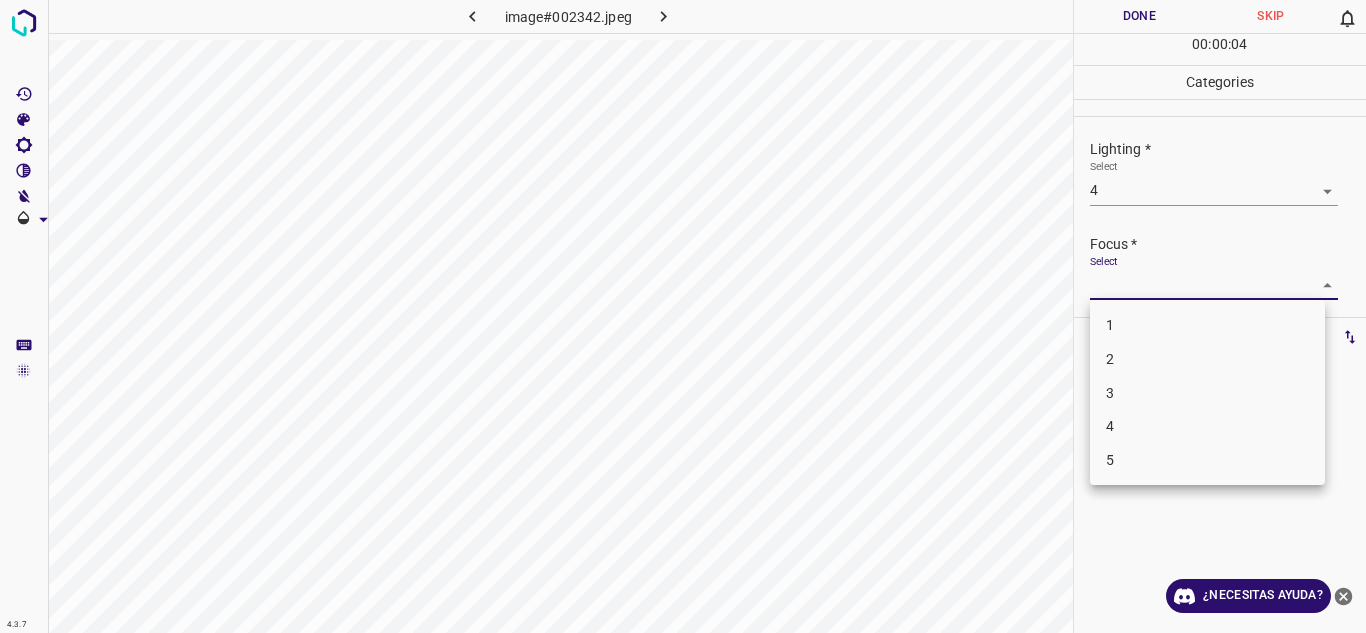 drag, startPoint x: 1126, startPoint y: 379, endPoint x: 1282, endPoint y: 345, distance: 159.66214 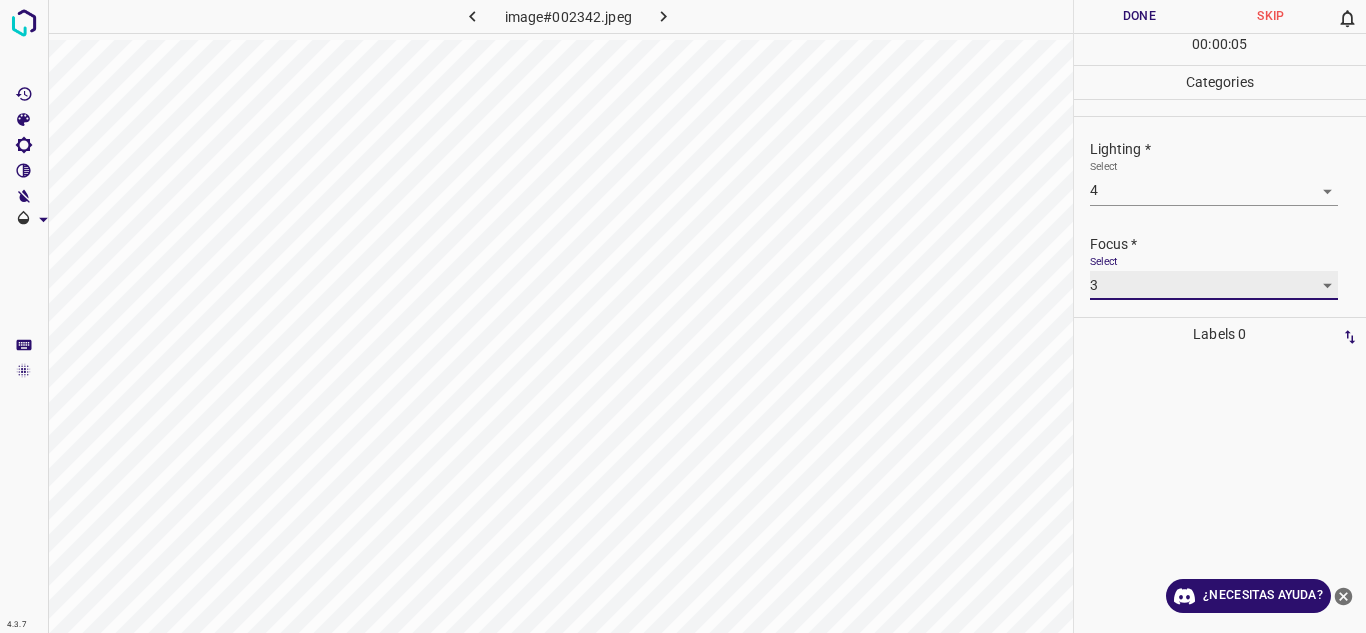 scroll, scrollTop: 98, scrollLeft: 0, axis: vertical 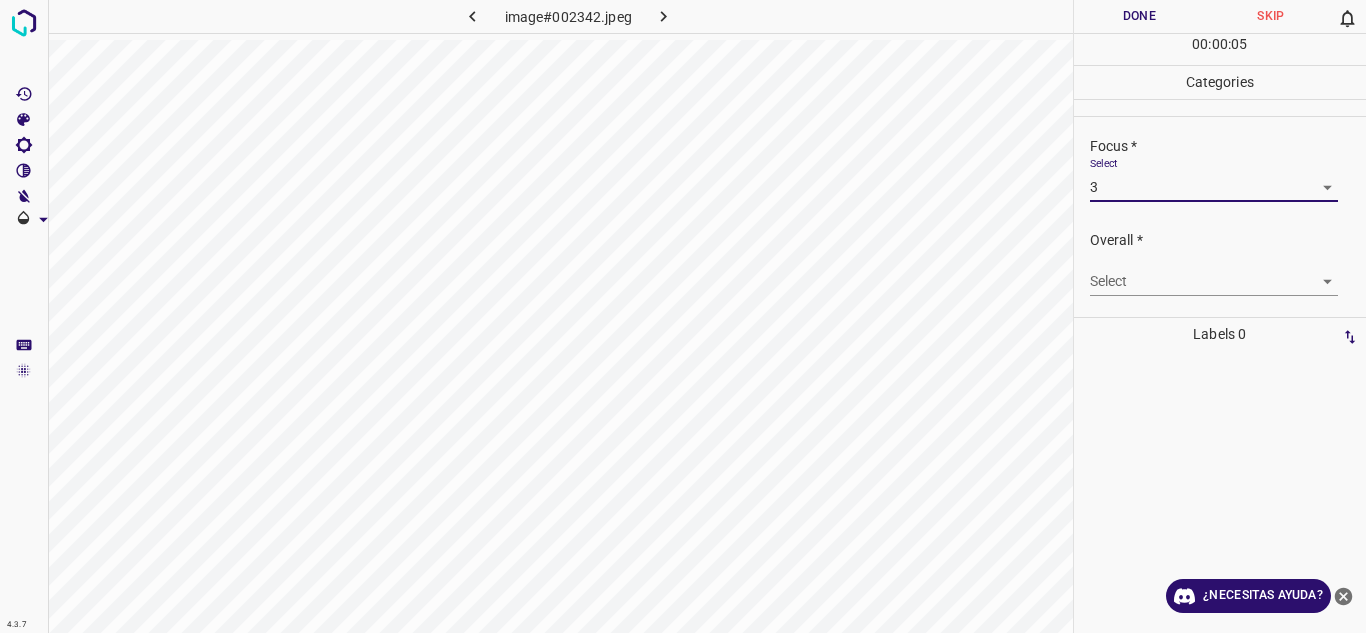 click on "4.3.7 image#002342.jpeg Done Skip 0 00   : 00   : 05   Categories Lighting *  Select 4 4 Focus *  Select 3 3 Overall *  Select ​ Labels   0 Categories 1 Lighting 2 Focus 3 Overall Tools Space Change between modes (Draw & Edit) I Auto labeling R Restore zoom M Zoom in N Zoom out Delete Delete selecte label Filters Z Restore filters X Saturation filter C Brightness filter V Contrast filter B Gray scale filter General O Download ¿Necesitas ayuda? Texto original Valora esta traducción Tu opinión servirá para ayudar a mejorar el Traductor de Google - Texto - Esconder - Borrar" at bounding box center (683, 316) 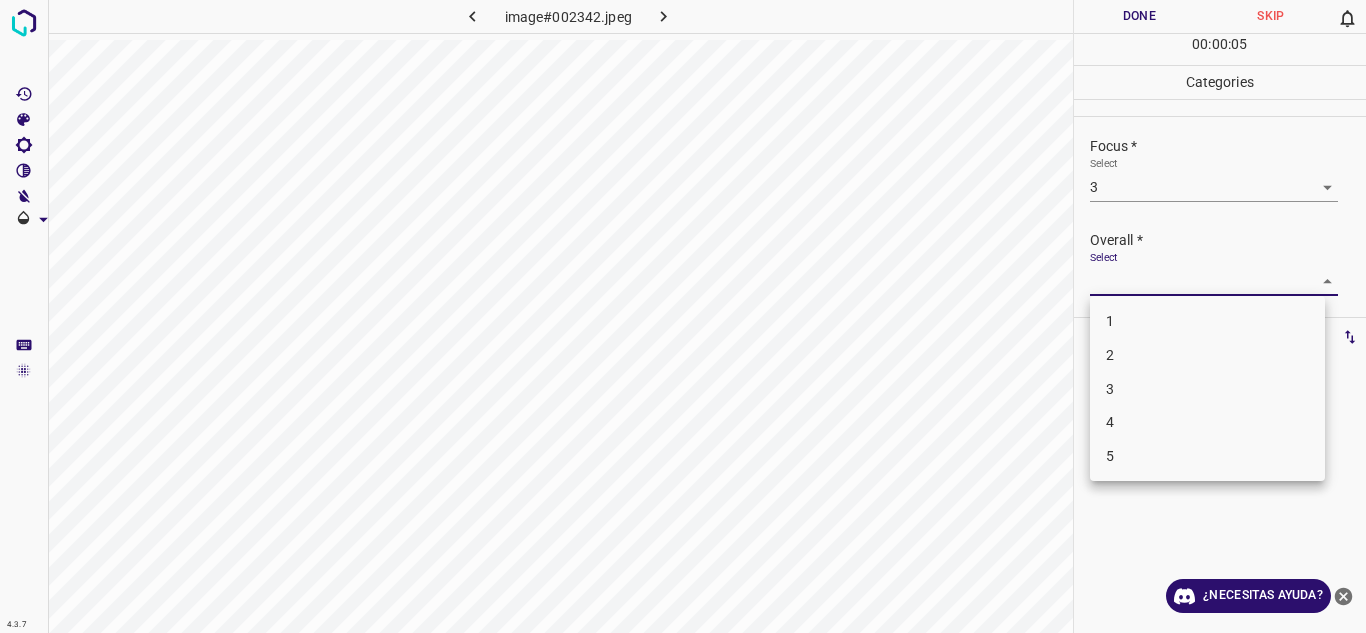 drag, startPoint x: 1136, startPoint y: 419, endPoint x: 1145, endPoint y: 383, distance: 37.107952 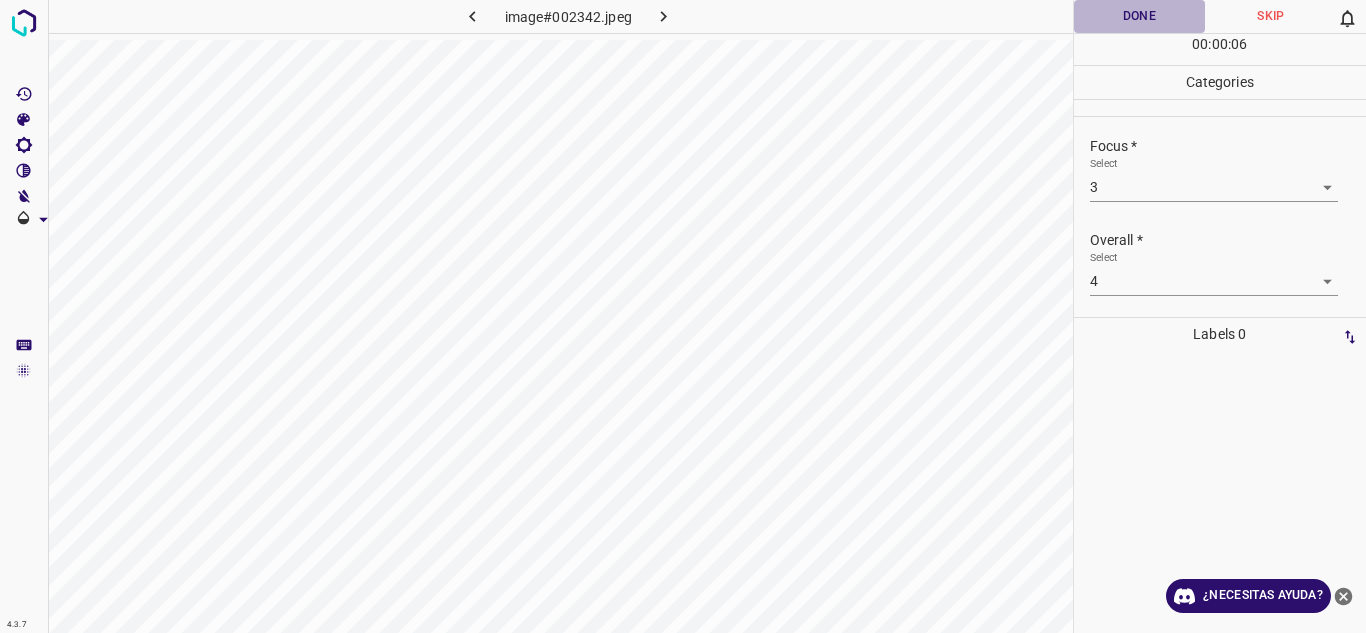 click on "Done" at bounding box center [1140, 16] 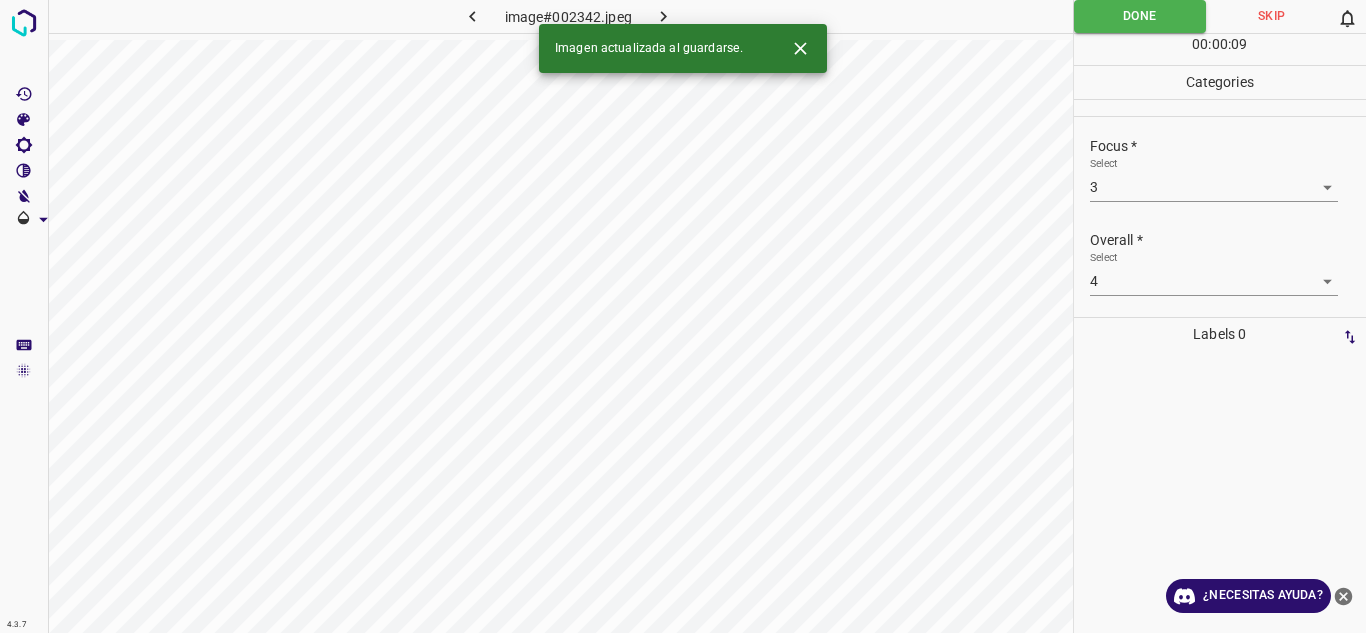 click 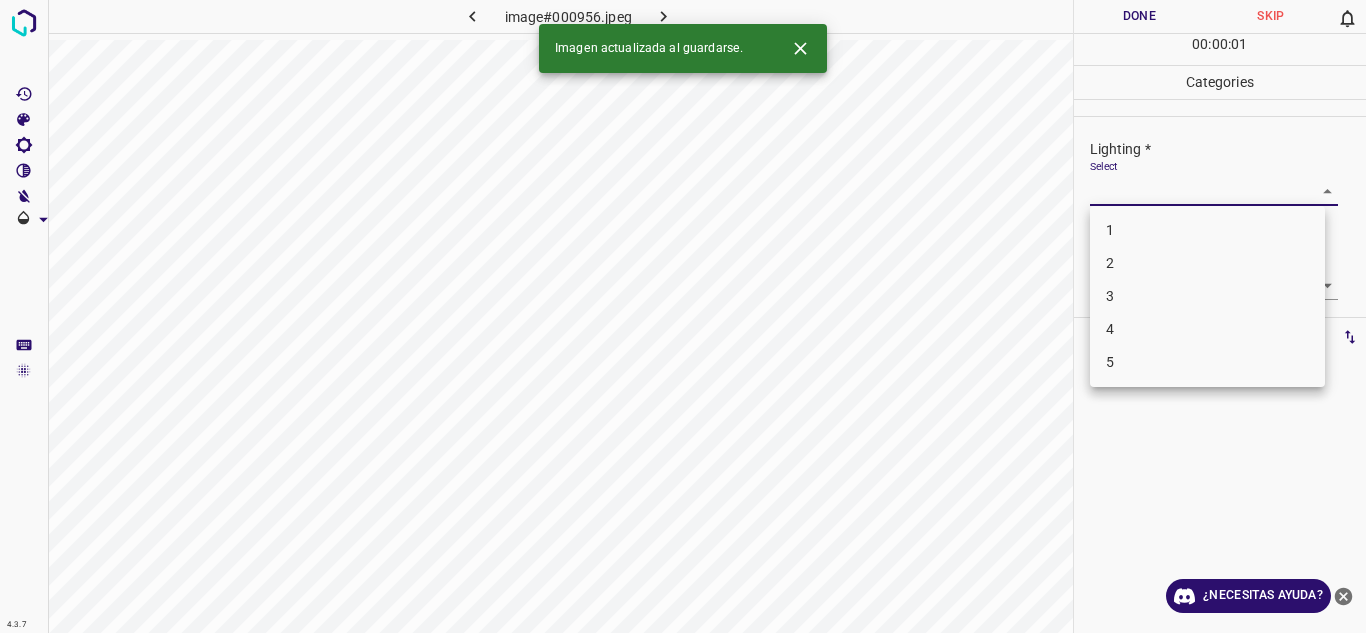 click on "4.3.7 image#000956.jpeg Done Skip 0 00   : 00   : 01   Categories Lighting *  Select ​ Focus *  Select ​ Overall *  Select ​ Labels   0 Categories 1 Lighting 2 Focus 3 Overall Tools Space Change between modes (Draw & Edit) I Auto labeling R Restore zoom M Zoom in N Zoom out Delete Delete selecte label Filters Z Restore filters X Saturation filter C Brightness filter V Contrast filter B Gray scale filter General O Download Imagen actualizada al guardarse. ¿Necesitas ayuda? Texto original Valora esta traducción Tu opinión servirá para ayudar a mejorar el Traductor de Google - Texto - Esconder - Borrar 1 2 3 4 5" at bounding box center (683, 316) 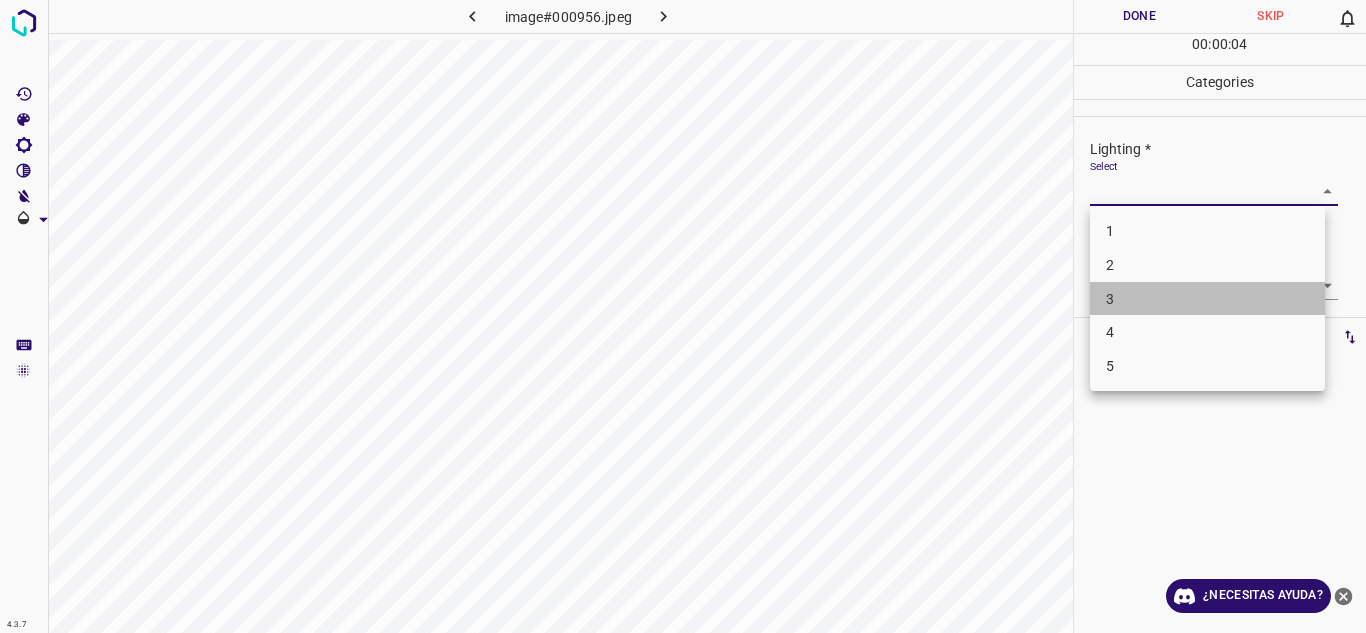 click on "3" at bounding box center [1207, 299] 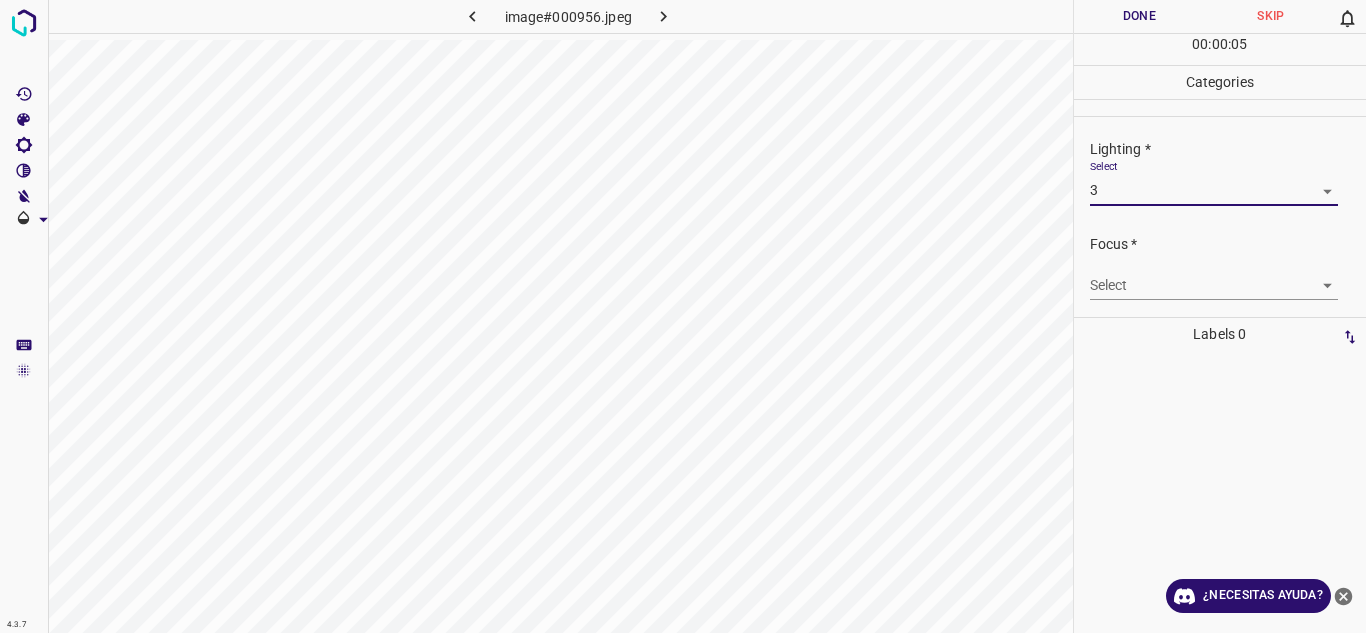 click on "4.3.7 image#000956.jpeg Done Skip 0 00   : 00   : 05   Categories Lighting *  Select 3 3 Focus *  Select ​ Overall *  Select ​ Labels   0 Categories 1 Lighting 2 Focus 3 Overall Tools Space Change between modes (Draw & Edit) I Auto labeling R Restore zoom M Zoom in N Zoom out Delete Delete selecte label Filters Z Restore filters X Saturation filter C Brightness filter V Contrast filter B Gray scale filter General O Download ¿Necesitas ayuda? Texto original Valora esta traducción Tu opinión servirá para ayudar a mejorar el Traductor de Google - Texto - Esconder - Borrar" at bounding box center (683, 316) 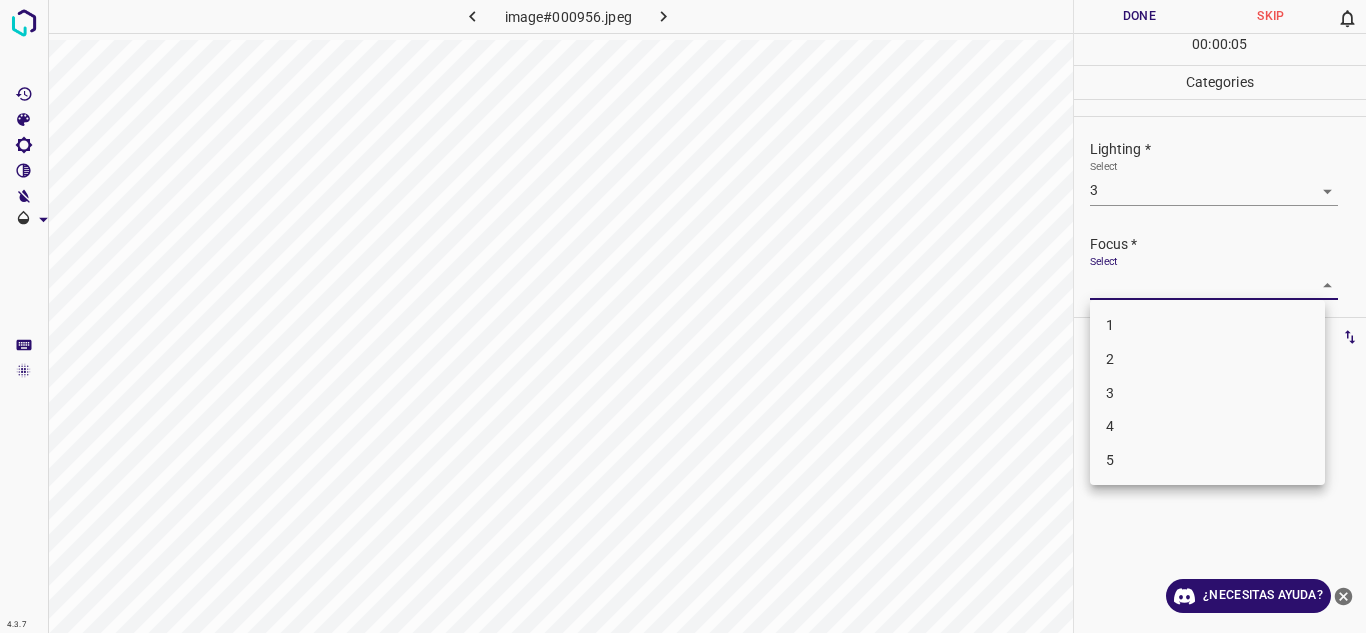 click on "3" at bounding box center (1207, 393) 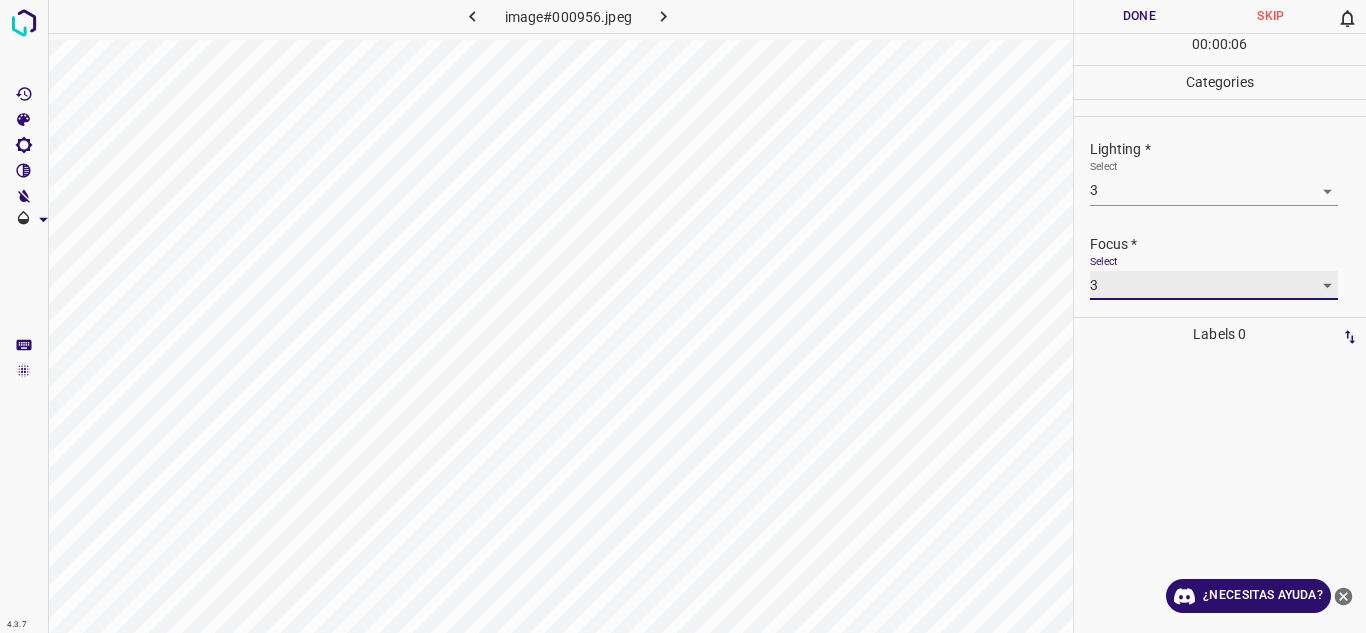 scroll, scrollTop: 98, scrollLeft: 0, axis: vertical 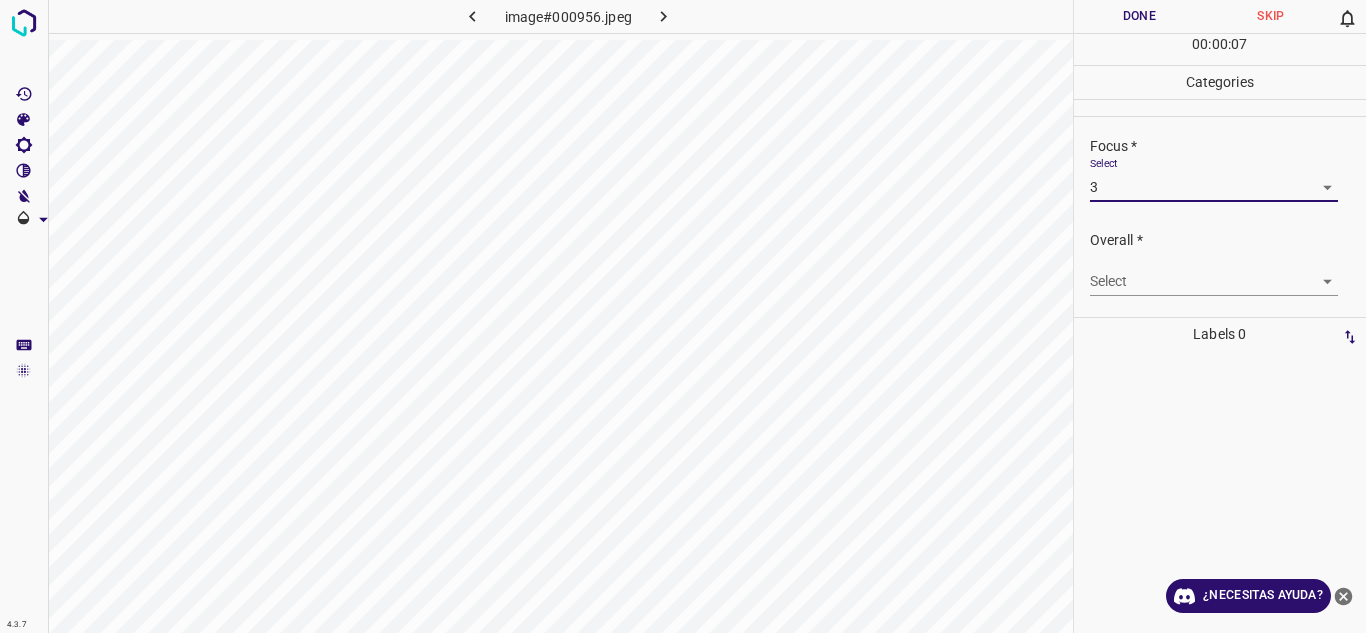 click on "4.3.7 image#000956.jpeg Done Skip 0 00   : 00   : 07   Categories Lighting *  Select 3 3 Focus *  Select 3 3 Overall *  Select ​ Labels   0 Categories 1 Lighting 2 Focus 3 Overall Tools Space Change between modes (Draw & Edit) I Auto labeling R Restore zoom M Zoom in N Zoom out Delete Delete selecte label Filters Z Restore filters X Saturation filter C Brightness filter V Contrast filter B Gray scale filter General O Download ¿Necesitas ayuda? Texto original Valora esta traducción Tu opinión servirá para ayudar a mejorar el Traductor de Google - Texto - Esconder - Borrar" at bounding box center (683, 316) 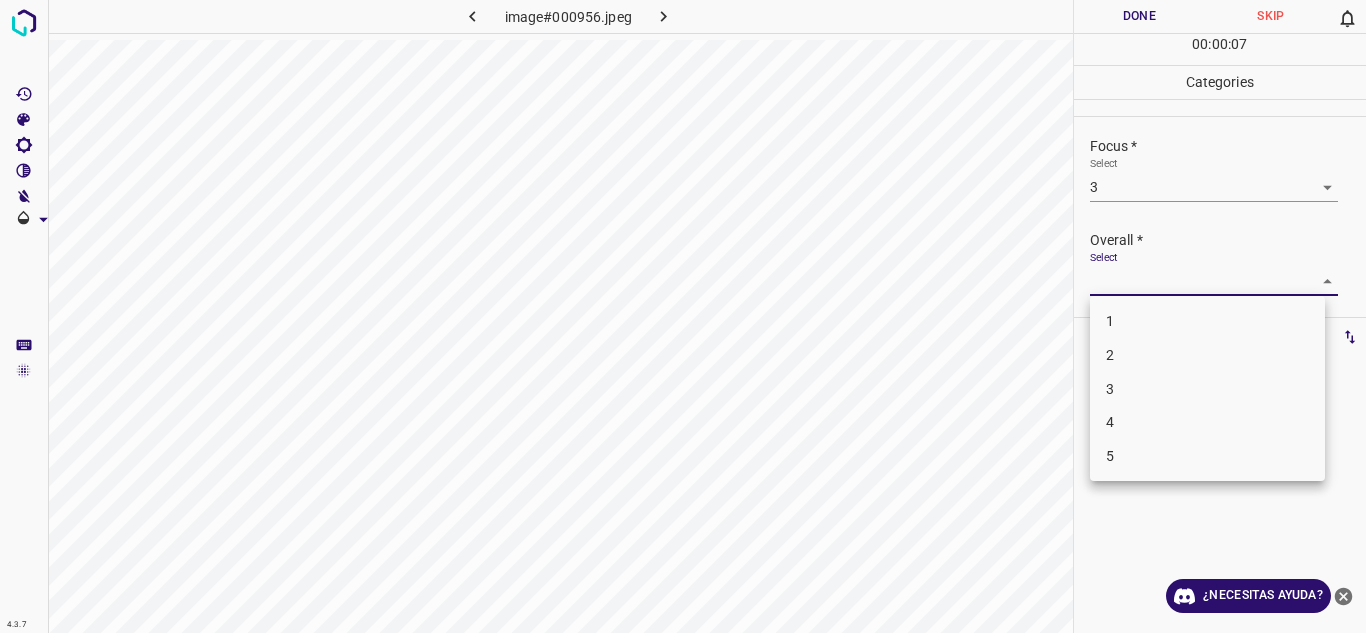 click on "3" at bounding box center [1207, 389] 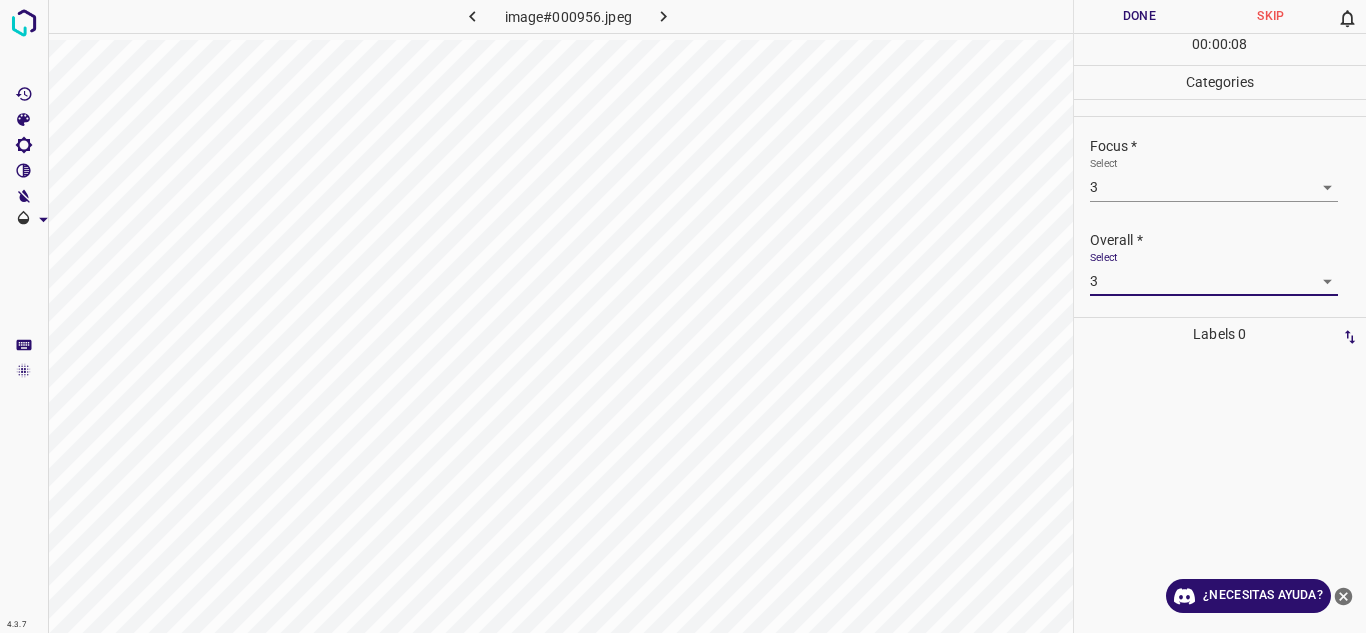 click on "Done" at bounding box center [1140, 16] 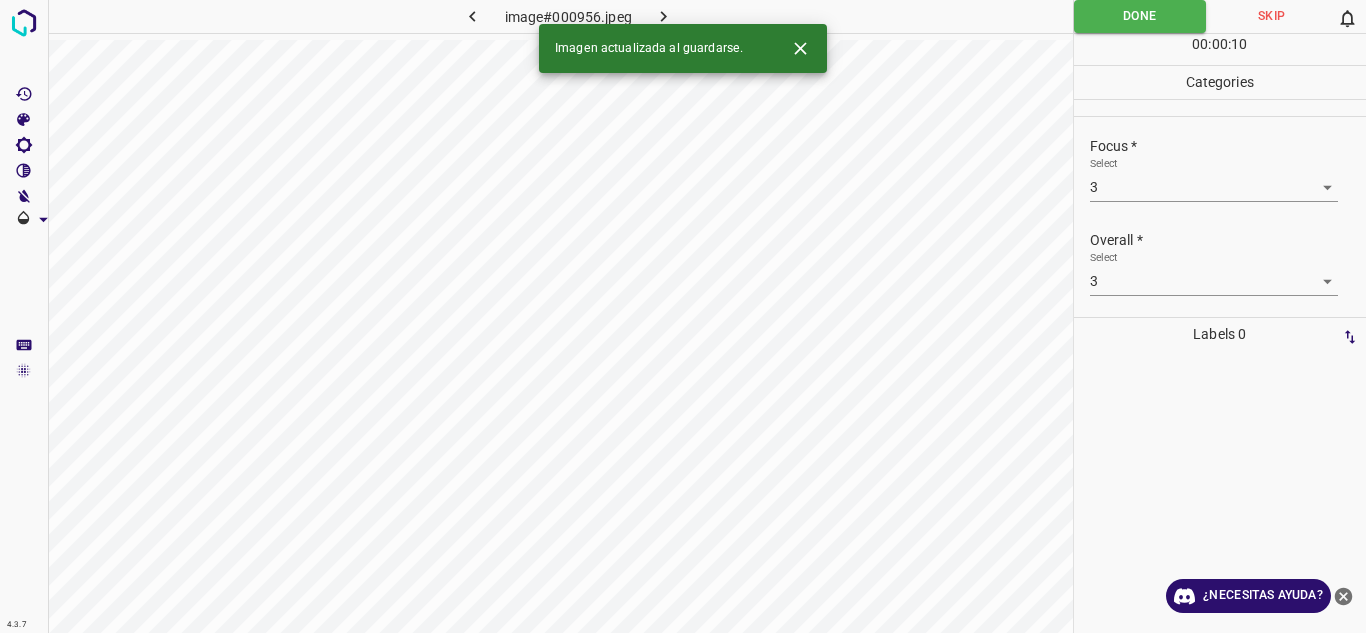click 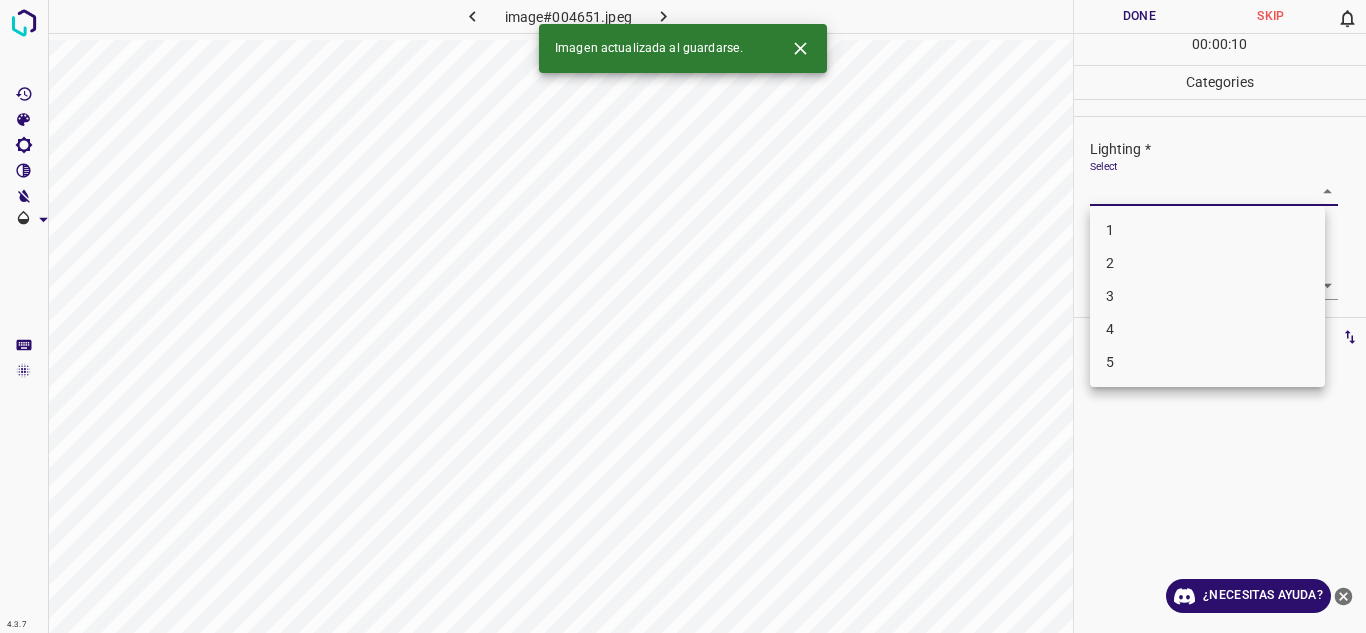 click on "4.3.7 image#004651.jpeg Done Skip 0 00   : 00   : 10   Categories Lighting *  Select ​ Focus *  Select ​ Overall *  Select ​ Labels   0 Categories 1 Lighting 2 Focus 3 Overall Tools Space Change between modes (Draw & Edit) I Auto labeling R Restore zoom M Zoom in N Zoom out Delete Delete selecte label Filters Z Restore filters X Saturation filter C Brightness filter V Contrast filter B Gray scale filter General O Download Imagen actualizada al guardarse. ¿Necesitas ayuda? Texto original Valora esta traducción Tu opinión servirá para ayudar a mejorar el Traductor de Google - Texto - Esconder - Borrar 1 2 3 4 5" at bounding box center [683, 316] 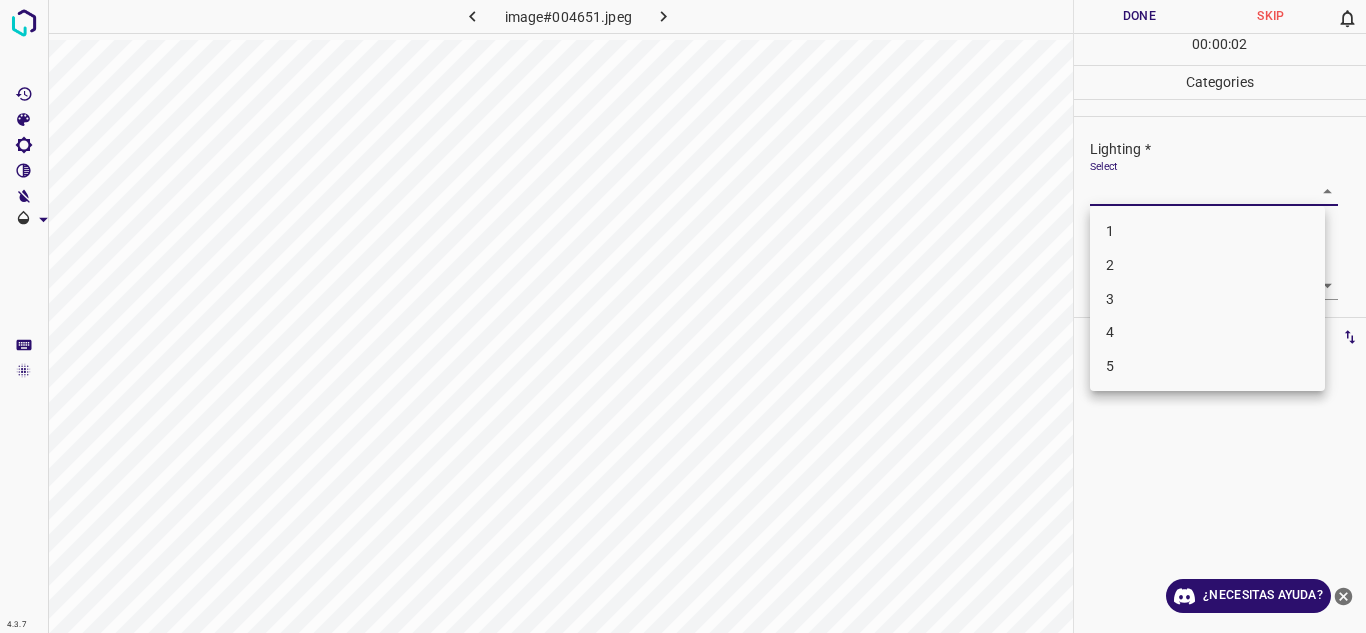click on "3" at bounding box center [1207, 299] 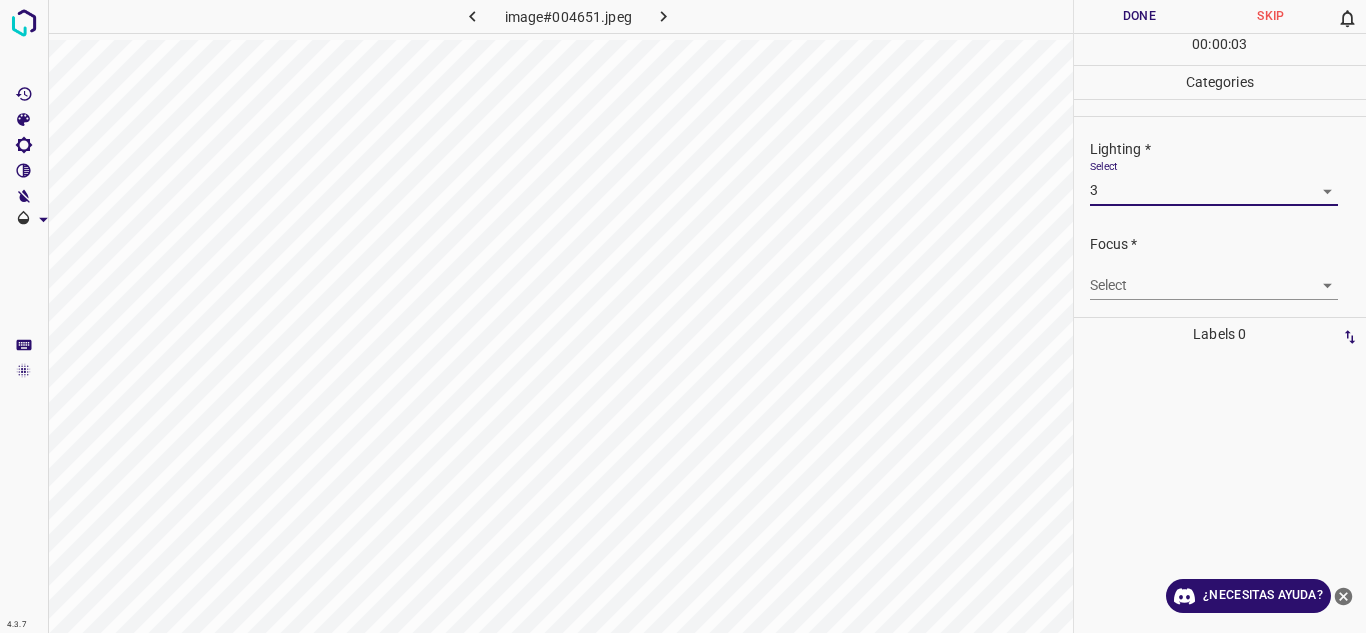 click on "4.3.7 image#004651.jpeg Done Skip 0 00   : 00   : 03   Categories Lighting *  Select 3 3 Focus *  Select ​ Overall *  Select ​ Labels   0 Categories 1 Lighting 2 Focus 3 Overall Tools Space Change between modes (Draw & Edit) I Auto labeling R Restore zoom M Zoom in N Zoom out Delete Delete selecte label Filters Z Restore filters X Saturation filter C Brightness filter V Contrast filter B Gray scale filter General O Download ¿Necesitas ayuda? Texto original Valora esta traducción Tu opinión servirá para ayudar a mejorar el Traductor de Google - Texto - Esconder - Borrar" at bounding box center (683, 316) 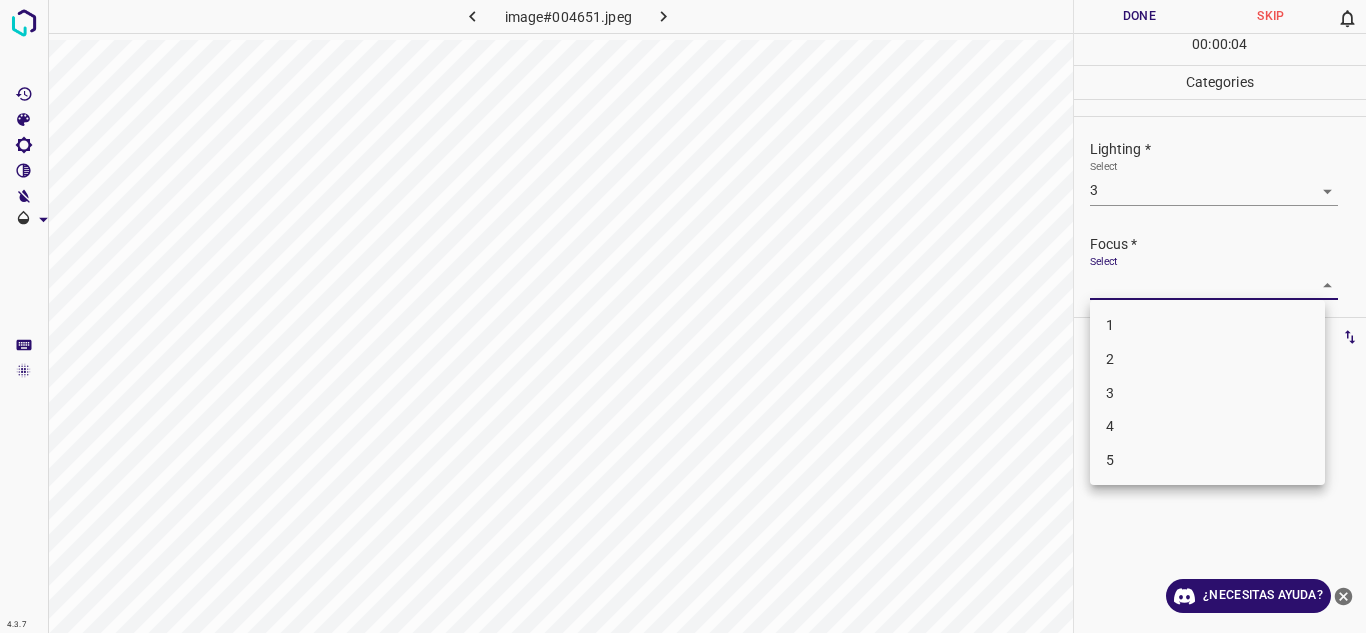 click on "2" at bounding box center [1207, 359] 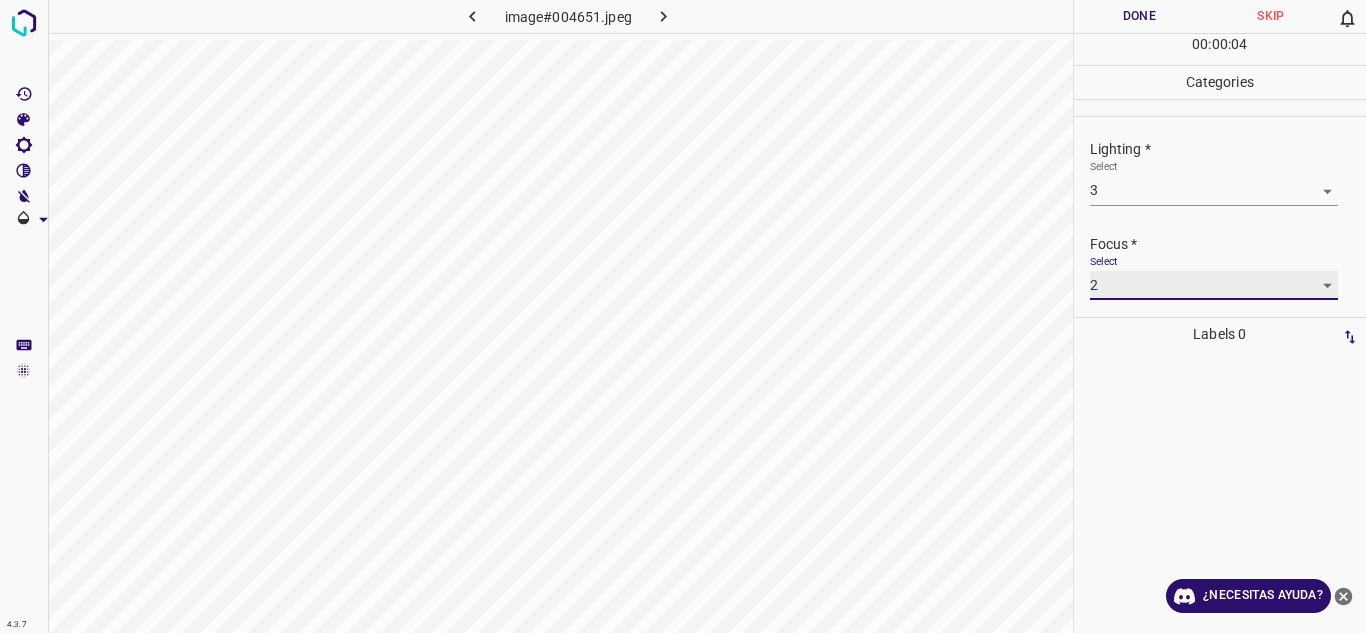 scroll, scrollTop: 98, scrollLeft: 0, axis: vertical 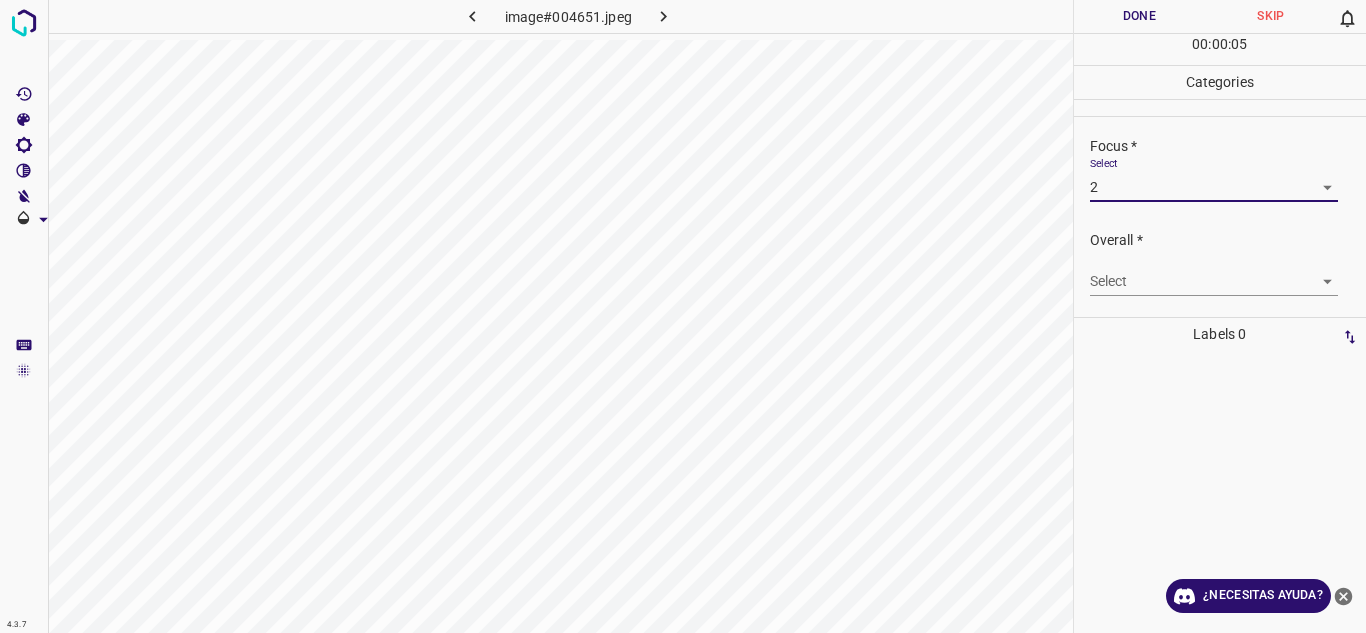 click on "4.3.7 image#004651.jpeg Done Skip 0 00   : 00   : 05   Categories Lighting *  Select 3 3 Focus *  Select 2 2 Overall *  Select ​ Labels   0 Categories 1 Lighting 2 Focus 3 Overall Tools Space Change between modes (Draw & Edit) I Auto labeling R Restore zoom M Zoom in N Zoom out Delete Delete selecte label Filters Z Restore filters X Saturation filter C Brightness filter V Contrast filter B Gray scale filter General O Download ¿Necesitas ayuda? Texto original Valora esta traducción Tu opinión servirá para ayudar a mejorar el Traductor de Google - Texto - Esconder - Borrar" at bounding box center (683, 316) 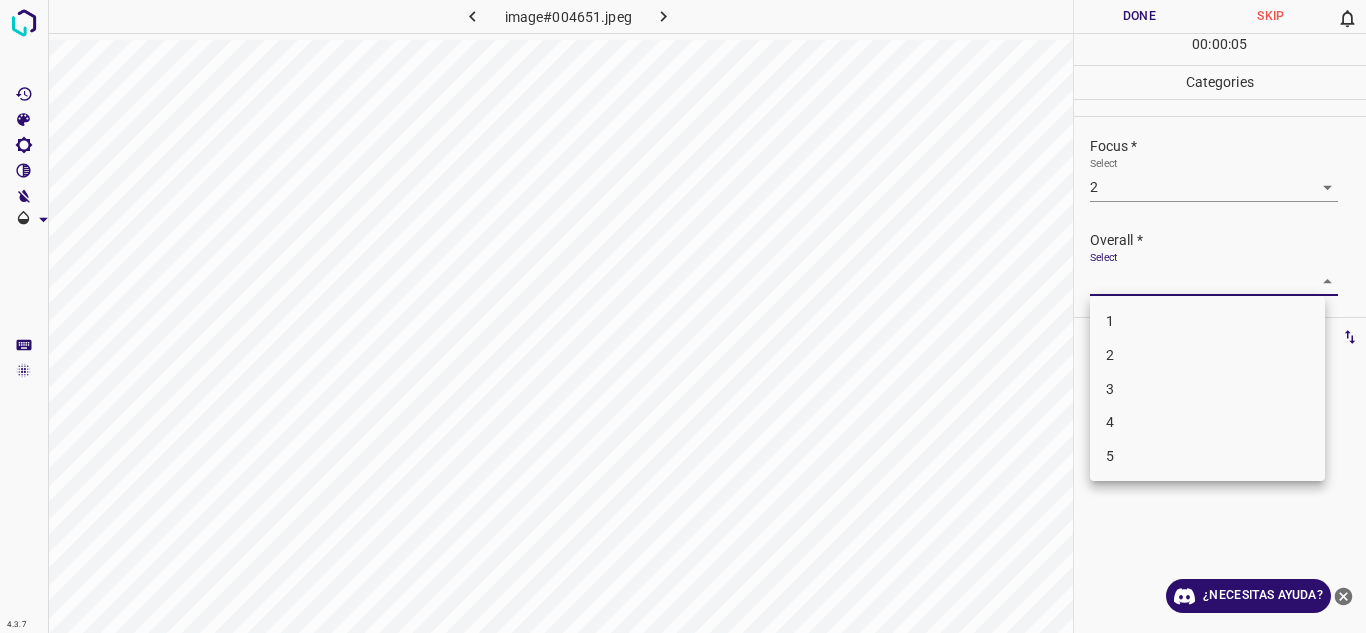 click on "4" at bounding box center (1207, 422) 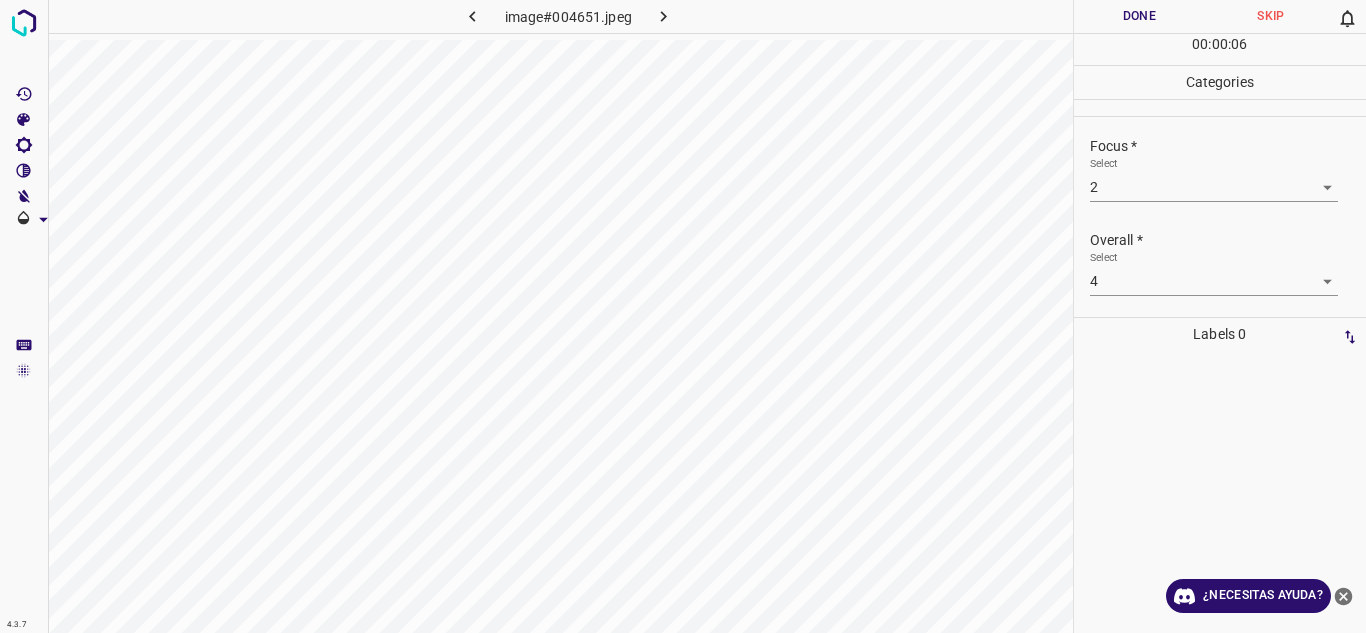 click on "Select 4 4" at bounding box center [1214, 273] 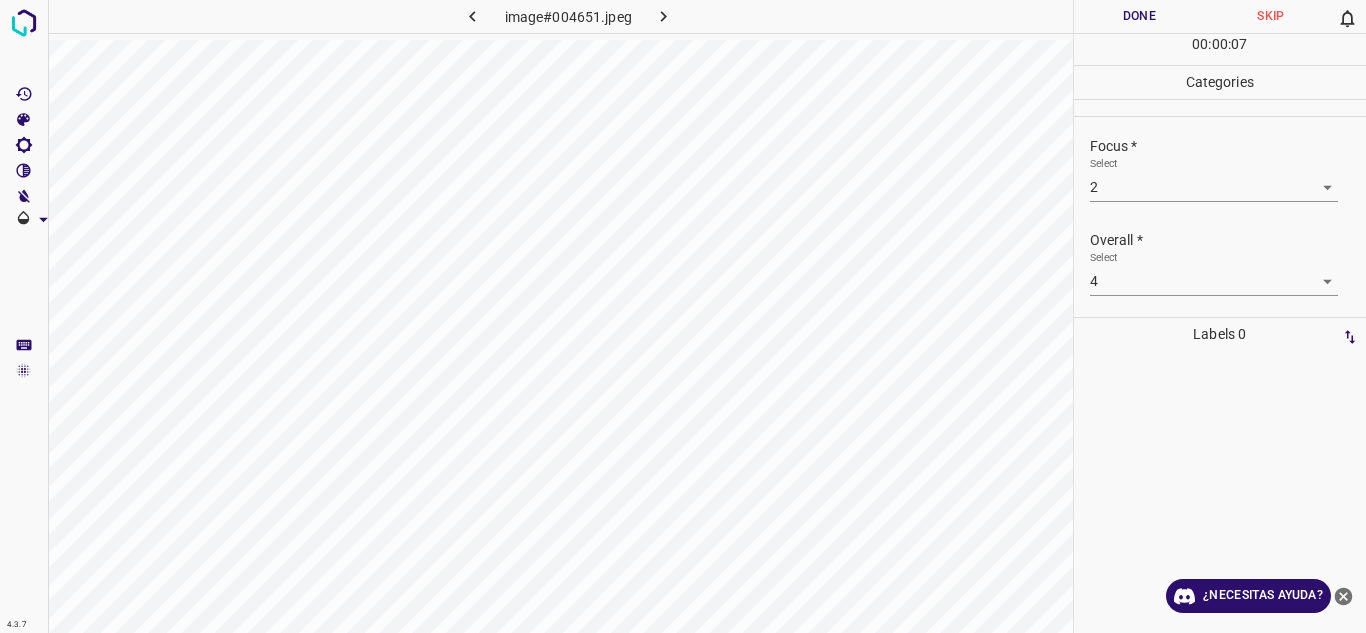 click on "4.3.7 image#004651.jpeg Done Skip 0 00   : 00   : 07   Categories Lighting *  Select 3 3 Focus *  Select 2 2 Overall *  Select 4 4 Labels   0 Categories 1 Lighting 2 Focus 3 Overall Tools Space Change between modes (Draw & Edit) I Auto labeling R Restore zoom M Zoom in N Zoom out Delete Delete selecte label Filters Z Restore filters X Saturation filter C Brightness filter V Contrast filter B Gray scale filter General O Download ¿Necesitas ayuda? Texto original Valora esta traducción Tu opinión servirá para ayudar a mejorar el Traductor de Google - Texto - Esconder - Borrar" at bounding box center (683, 316) 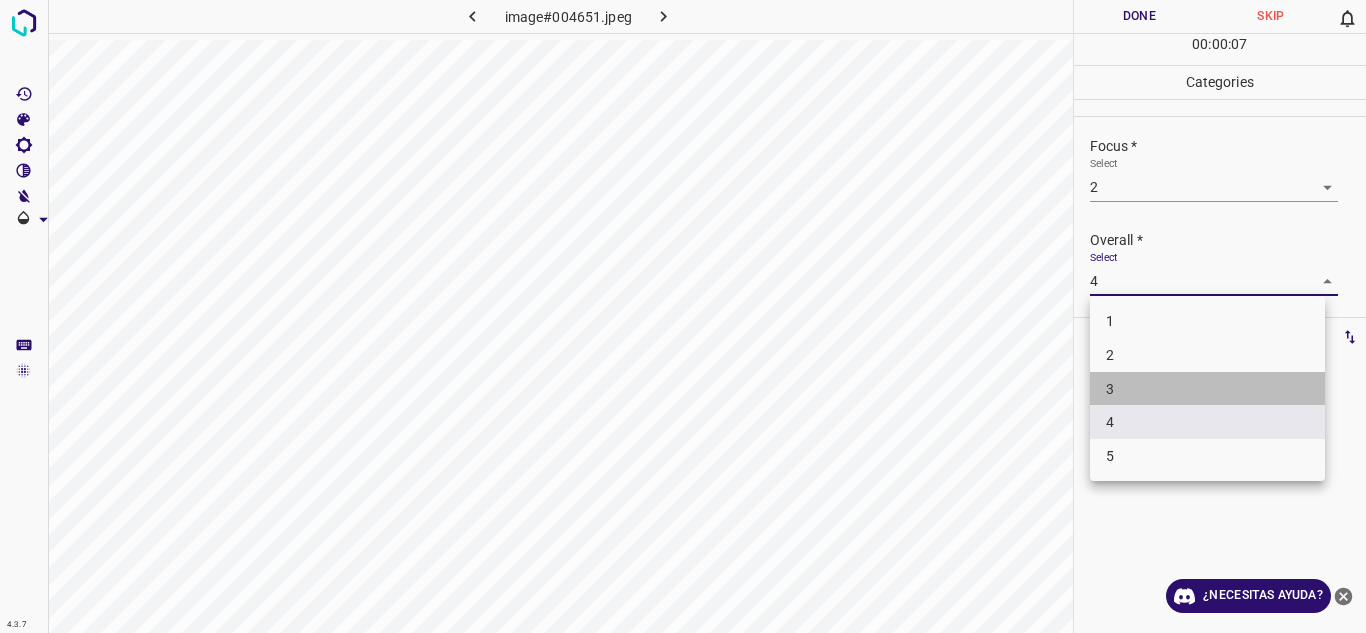 click on "3" at bounding box center [1207, 389] 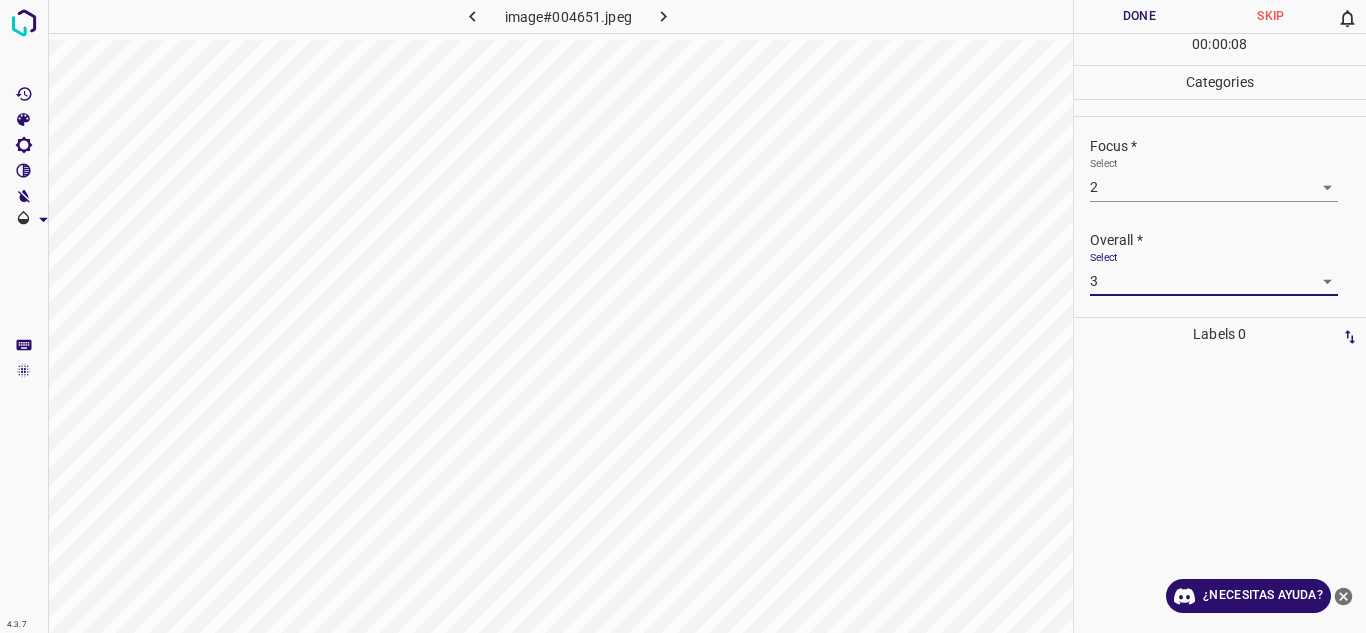 click on "Done" at bounding box center (1140, 16) 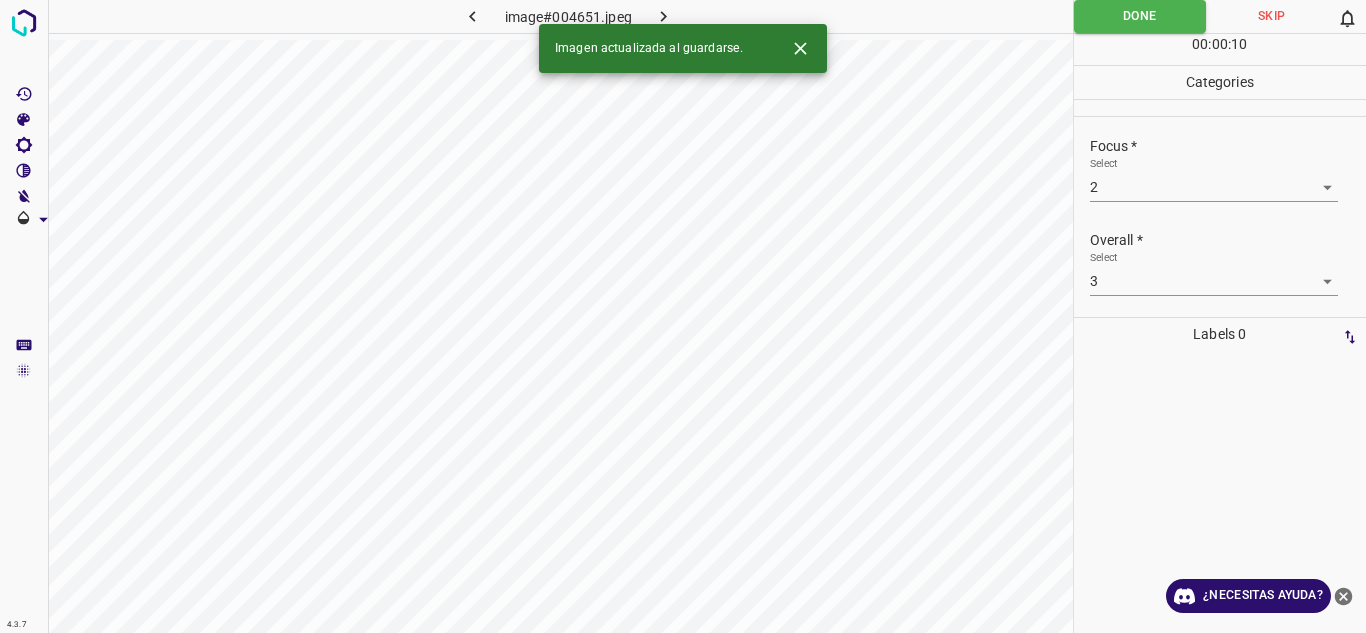 click 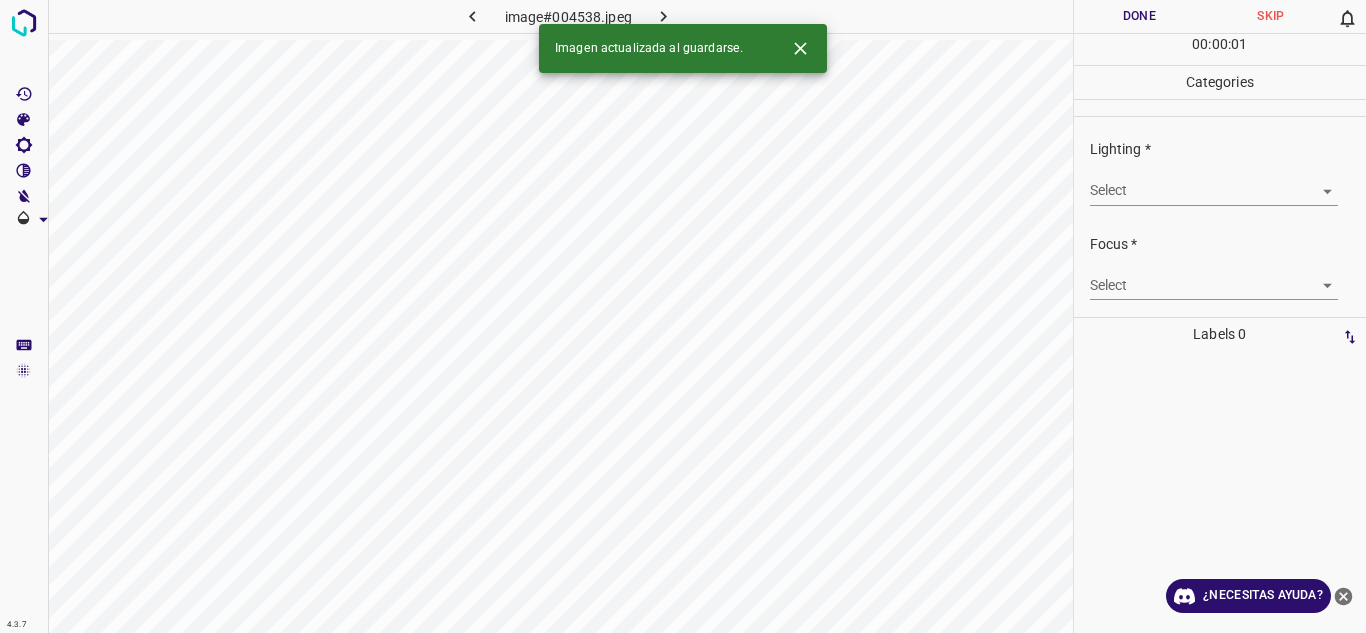 click on "4.3.7 image#004538.jpeg Done Skip 0 00   : 00   : 01   Categories Lighting *  Select ​ Focus *  Select ​ Overall *  Select ​ Labels   0 Categories 1 Lighting 2 Focus 3 Overall Tools Space Change between modes (Draw & Edit) I Auto labeling R Restore zoom M Zoom in N Zoom out Delete Delete selecte label Filters Z Restore filters X Saturation filter C Brightness filter V Contrast filter B Gray scale filter General O Download Imagen actualizada al guardarse. ¿Necesitas ayuda? Texto original Valora esta traducción Tu opinión servirá para ayudar a mejorar el Traductor de Google - Texto - Esconder - Borrar" at bounding box center (683, 316) 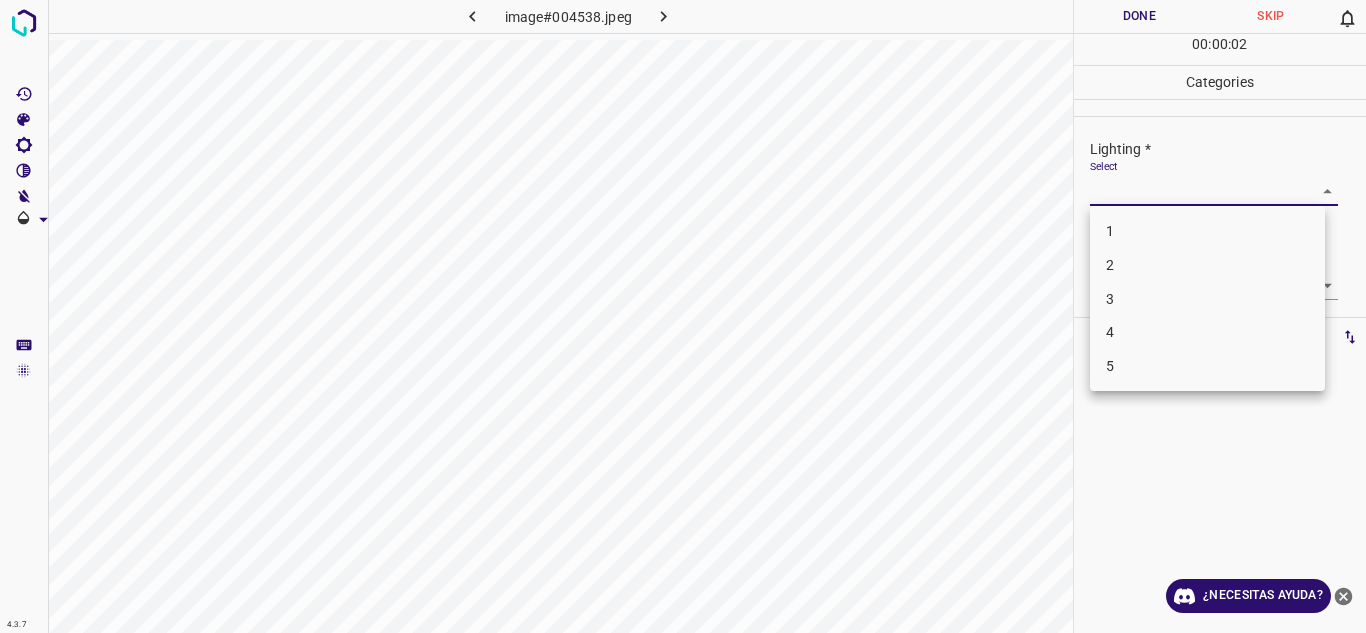 click on "3" at bounding box center (1207, 299) 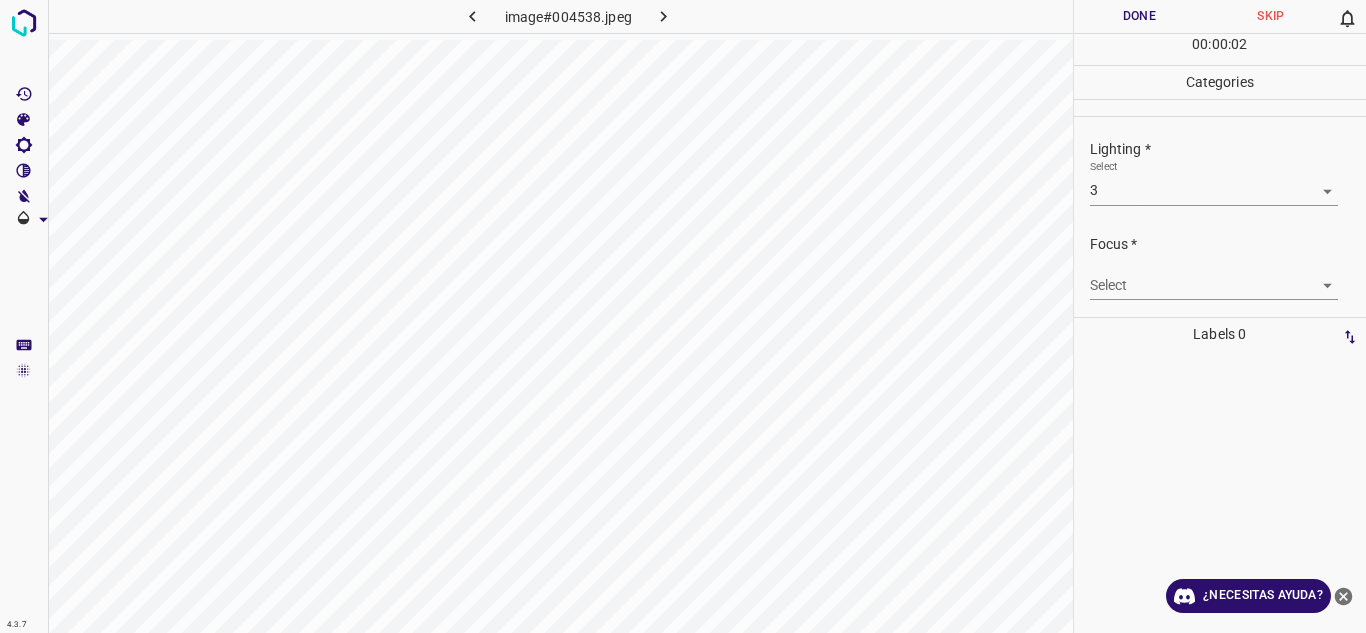 drag, startPoint x: 1296, startPoint y: 268, endPoint x: 1250, endPoint y: 318, distance: 67.941154 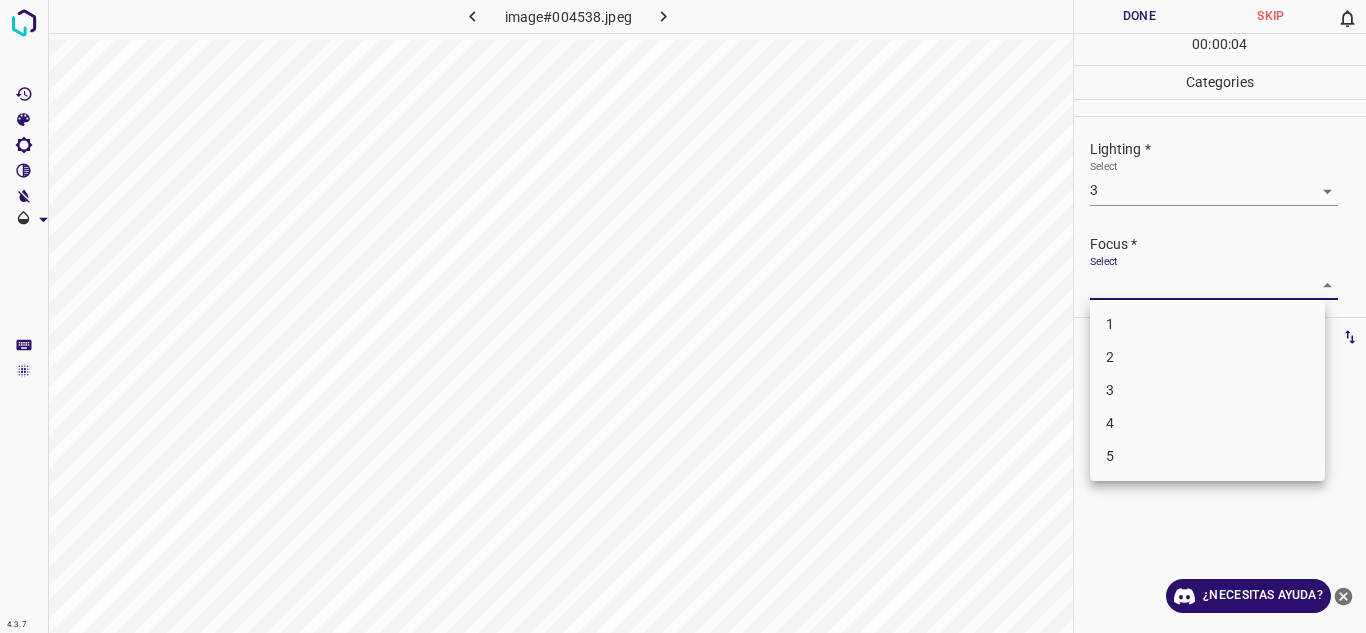 click on "4.3.7 image#004538.jpeg Done Skip 0 00   : 00   : 04   Categories Lighting *  Select 3 3 Focus *  Select ​ Overall *  Select ​ Labels   0 Categories 1 Lighting 2 Focus 3 Overall Tools Space Change between modes (Draw & Edit) I Auto labeling R Restore zoom M Zoom in N Zoom out Delete Delete selecte label Filters Z Restore filters X Saturation filter C Brightness filter V Contrast filter B Gray scale filter General O Download ¿Necesitas ayuda? Texto original Valora esta traducción Tu opinión servirá para ayudar a mejorar el Traductor de Google - Texto - Esconder - Borrar 1 2 3 4 5" at bounding box center [683, 316] 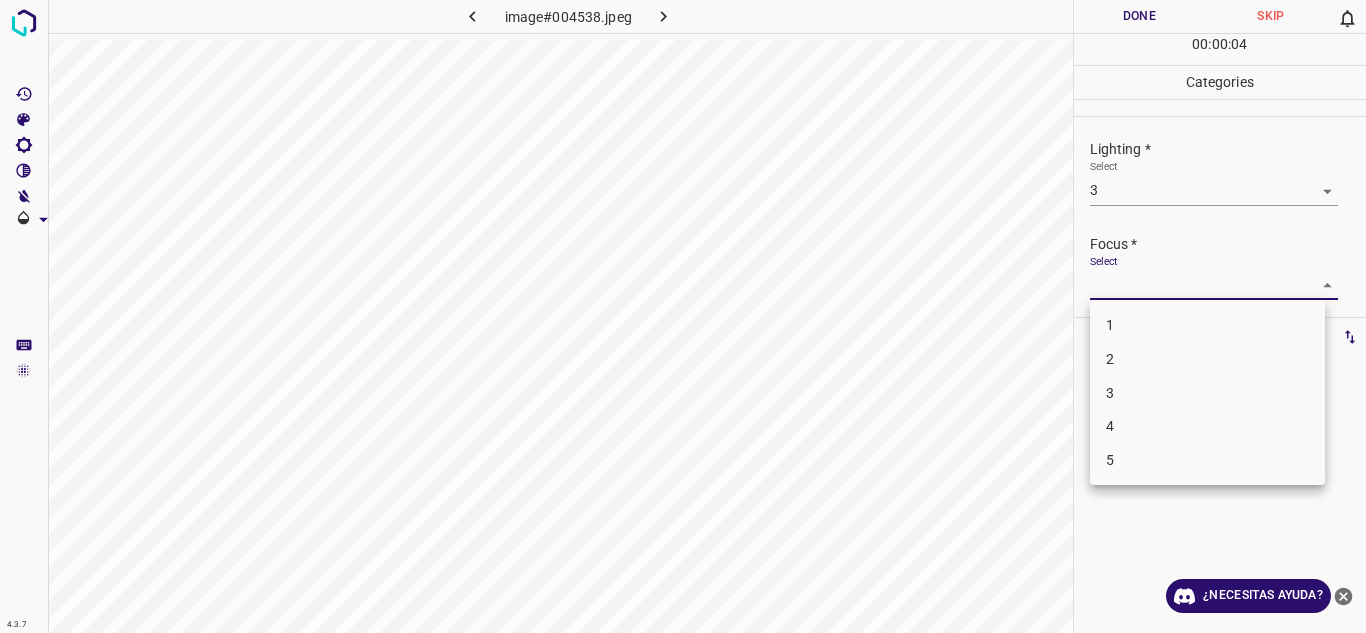 click on "2" at bounding box center (1207, 359) 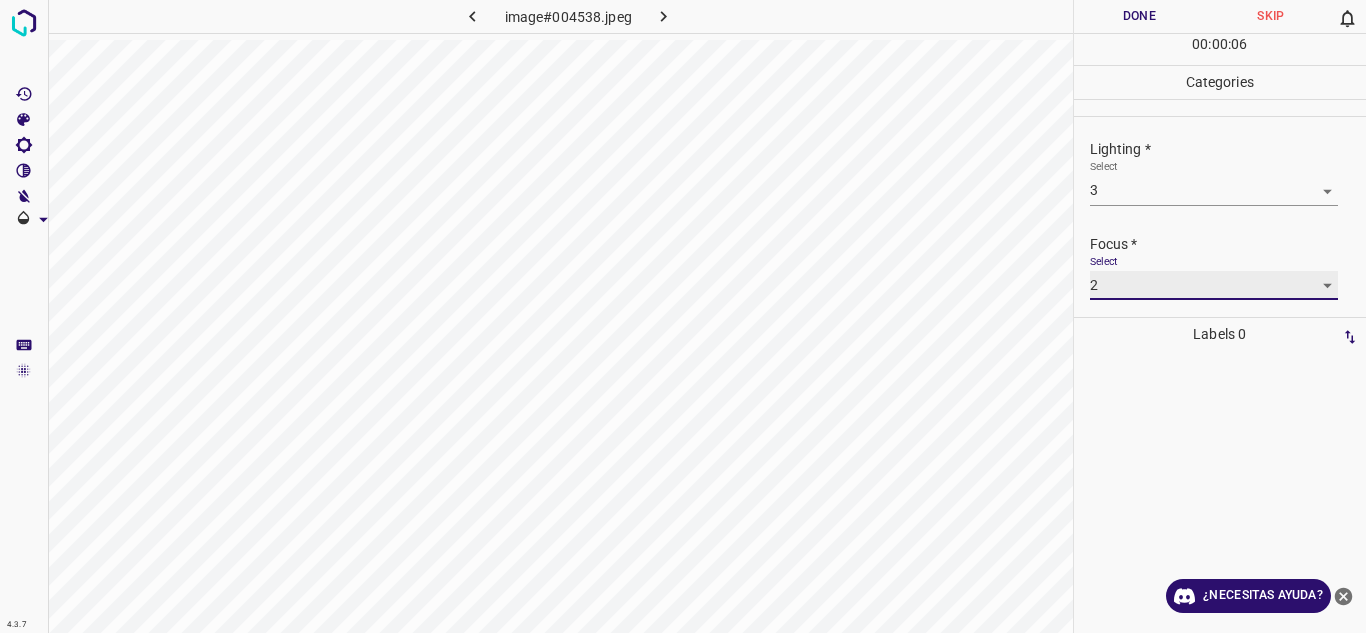 scroll, scrollTop: 98, scrollLeft: 0, axis: vertical 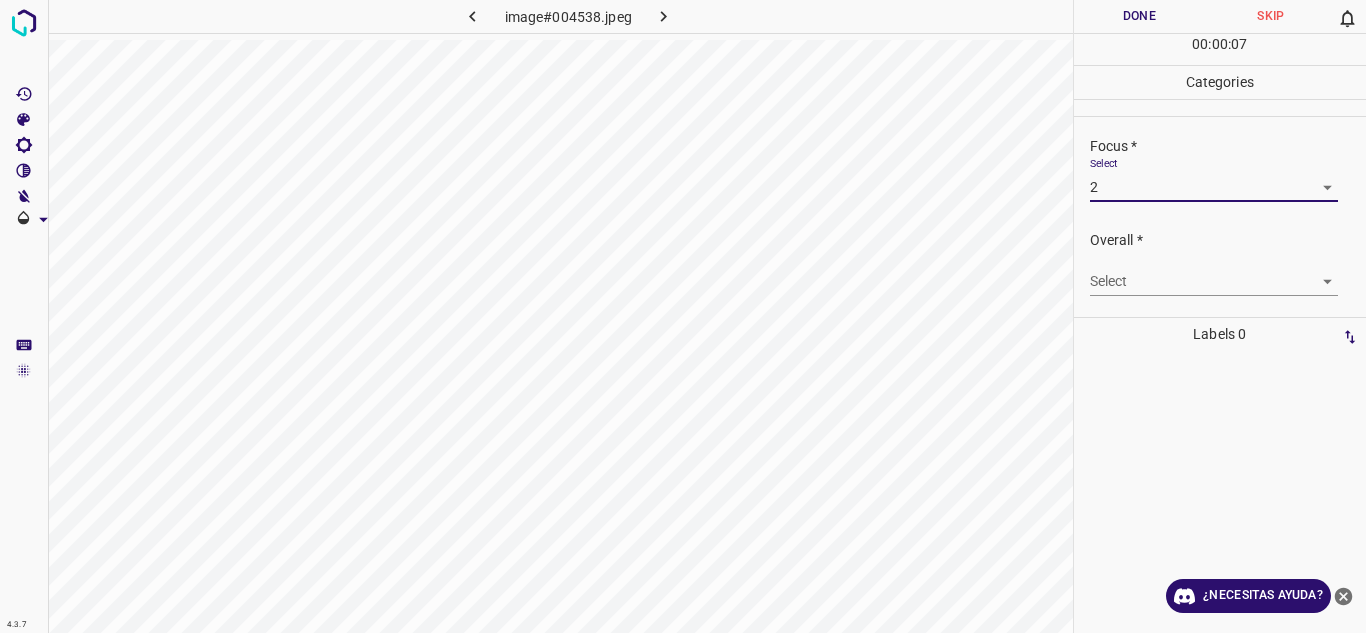 click on "4.3.7 image#004538.jpeg Done Skip 0 00   : 00   : 07   Categories Lighting *  Select 3 3 Focus *  Select 2 2 Overall *  Select ​ Labels   0 Categories 1 Lighting 2 Focus 3 Overall Tools Space Change between modes (Draw & Edit) I Auto labeling R Restore zoom M Zoom in N Zoom out Delete Delete selecte label Filters Z Restore filters X Saturation filter C Brightness filter V Contrast filter B Gray scale filter General O Download ¿Necesitas ayuda? Texto original Valora esta traducción Tu opinión servirá para ayudar a mejorar el Traductor de Google - Texto - Esconder - Borrar" at bounding box center [683, 316] 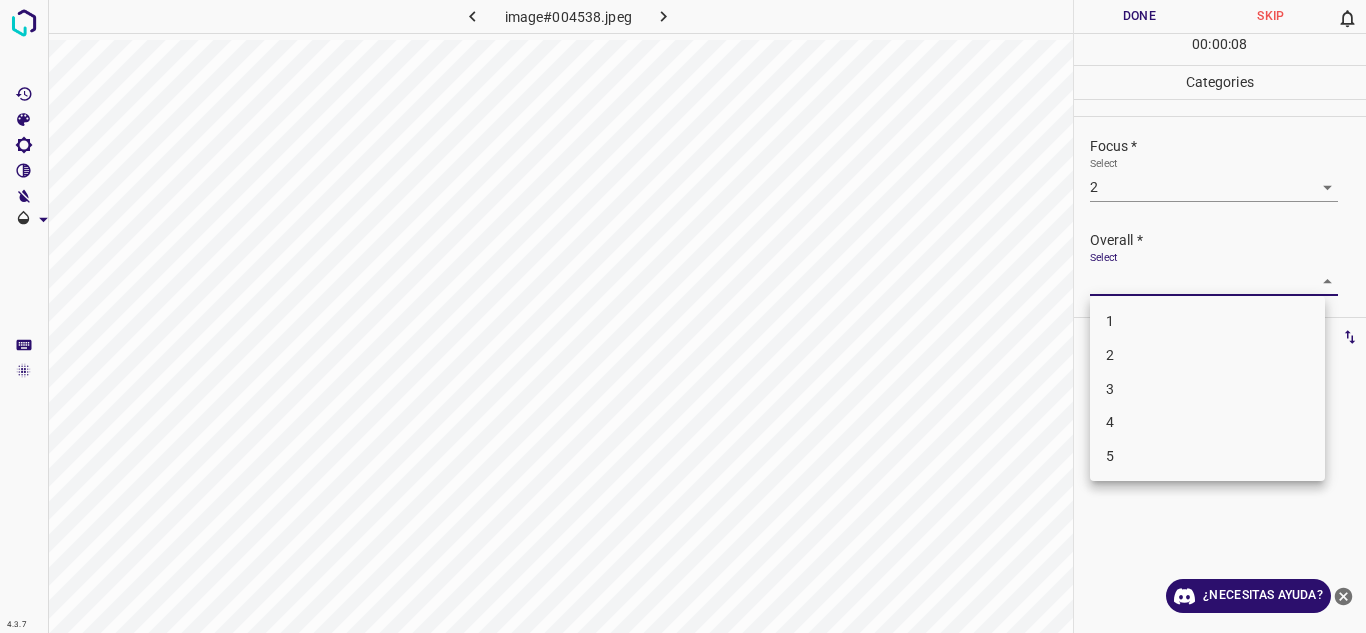 click on "3" at bounding box center [1207, 389] 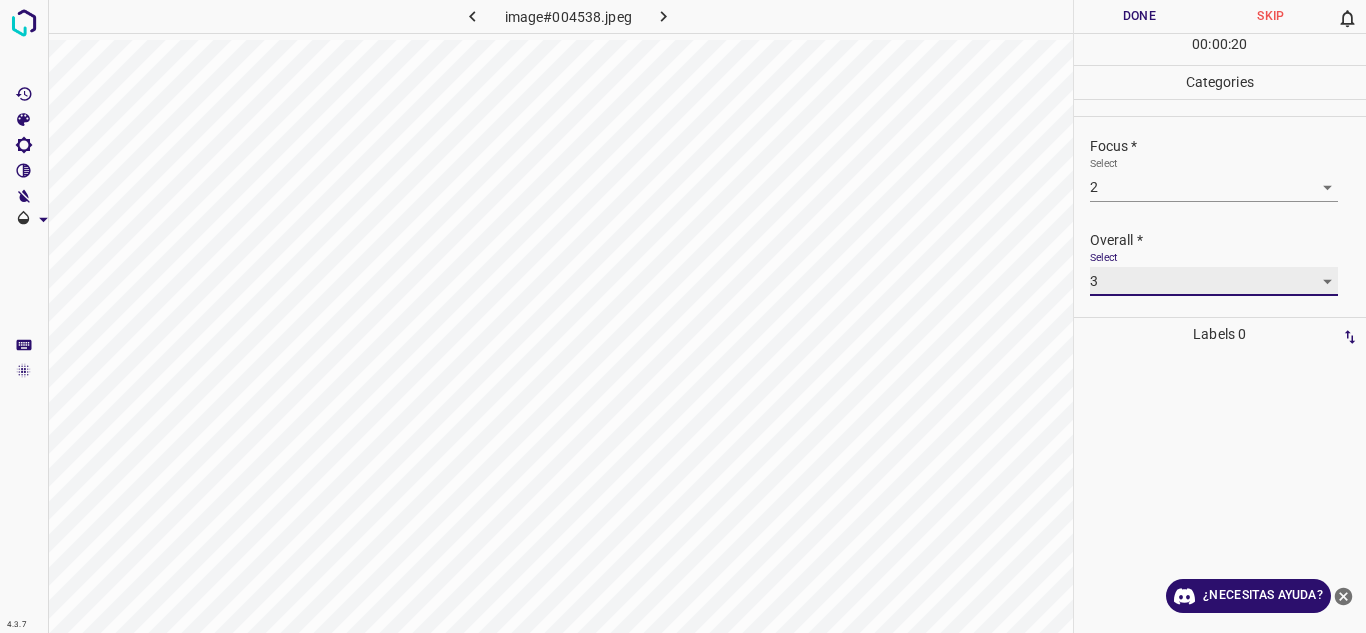 scroll, scrollTop: 0, scrollLeft: 0, axis: both 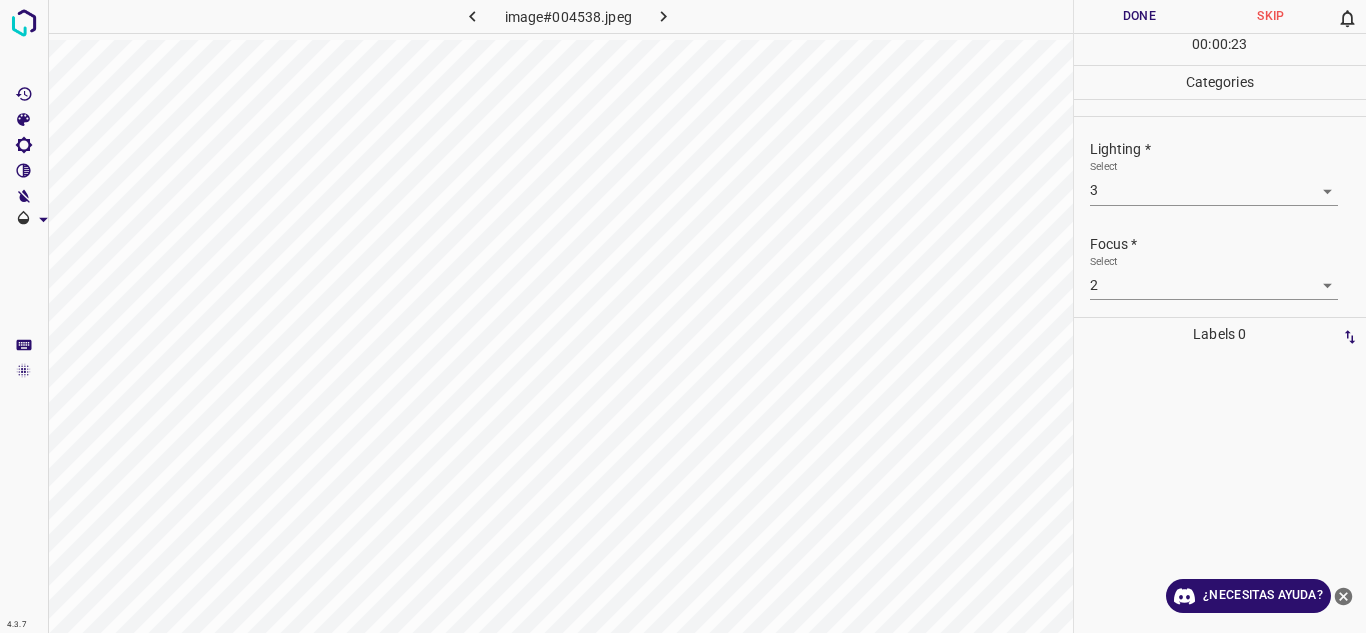 click on "Done" at bounding box center [1140, 16] 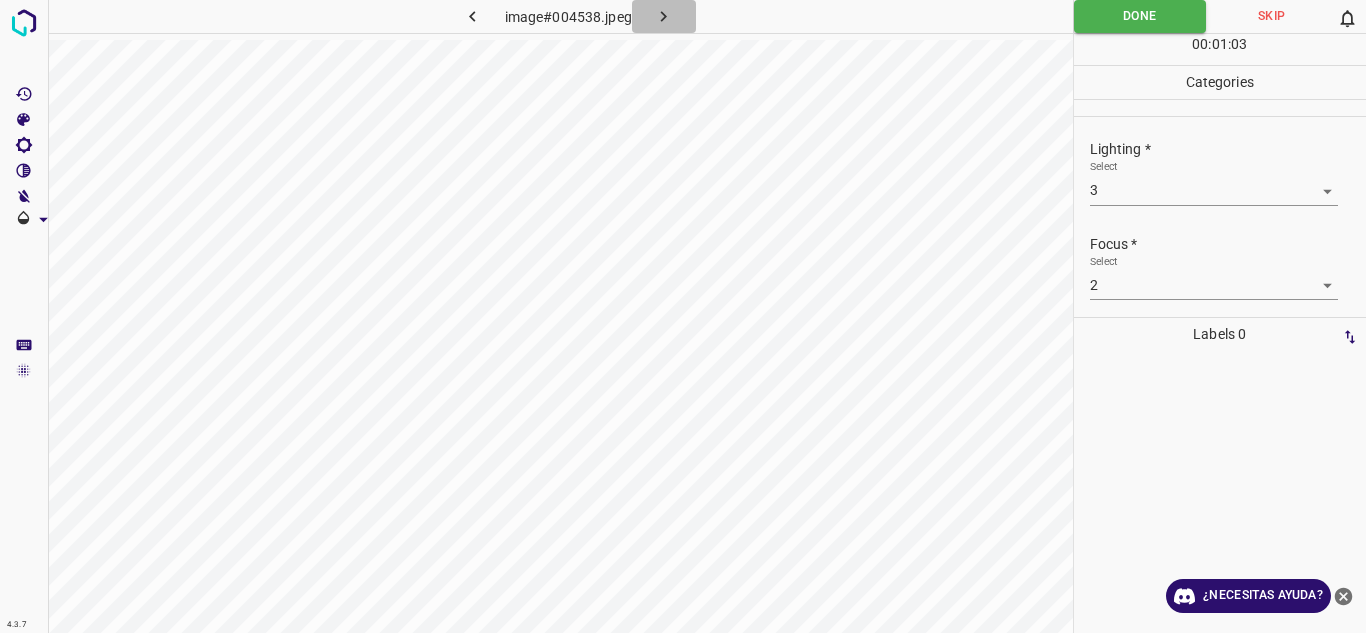 click 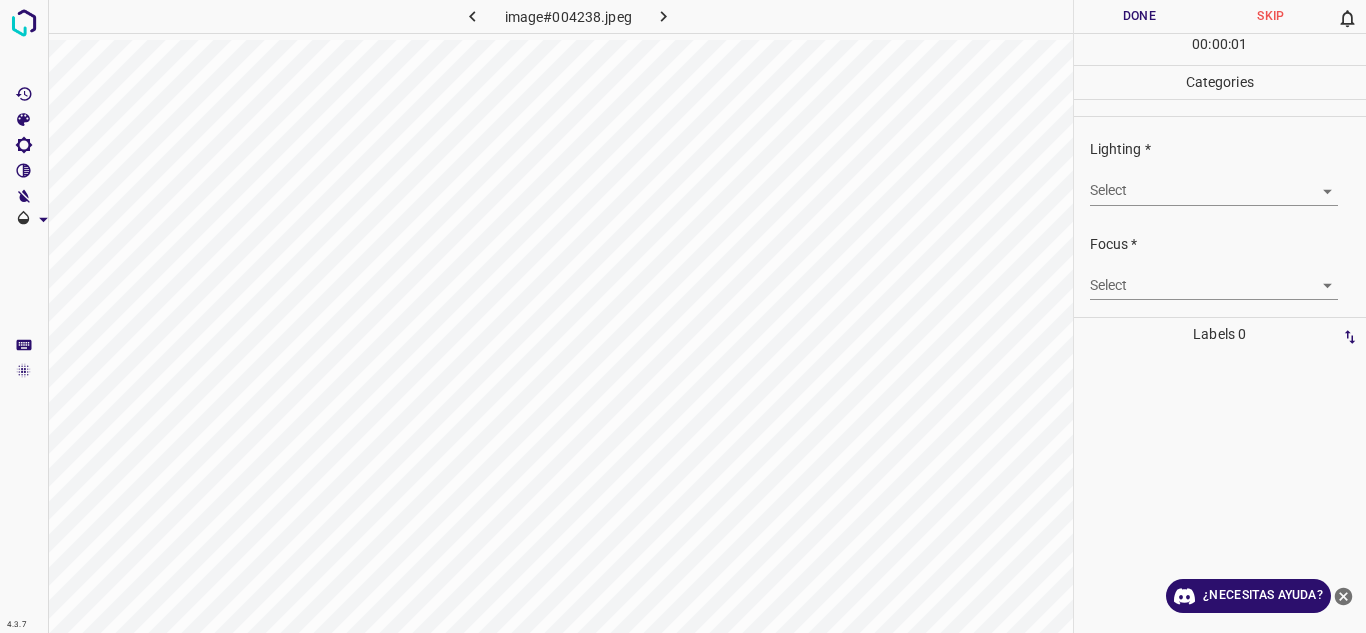 click on "4.3.7 image#004238.jpeg Done Skip 0 00   : 00   : 01   Categories Lighting *  Select ​ Focus *  Select ​ Overall *  Select ​ Labels   0 Categories 1 Lighting 2 Focus 3 Overall Tools Space Change between modes (Draw & Edit) I Auto labeling R Restore zoom M Zoom in N Zoom out Delete Delete selecte label Filters Z Restore filters X Saturation filter C Brightness filter V Contrast filter B Gray scale filter General O Download ¿Necesitas ayuda? Texto original Valora esta traducción Tu opinión servirá para ayudar a mejorar el Traductor de Google - Texto - Esconder - Borrar" at bounding box center (683, 316) 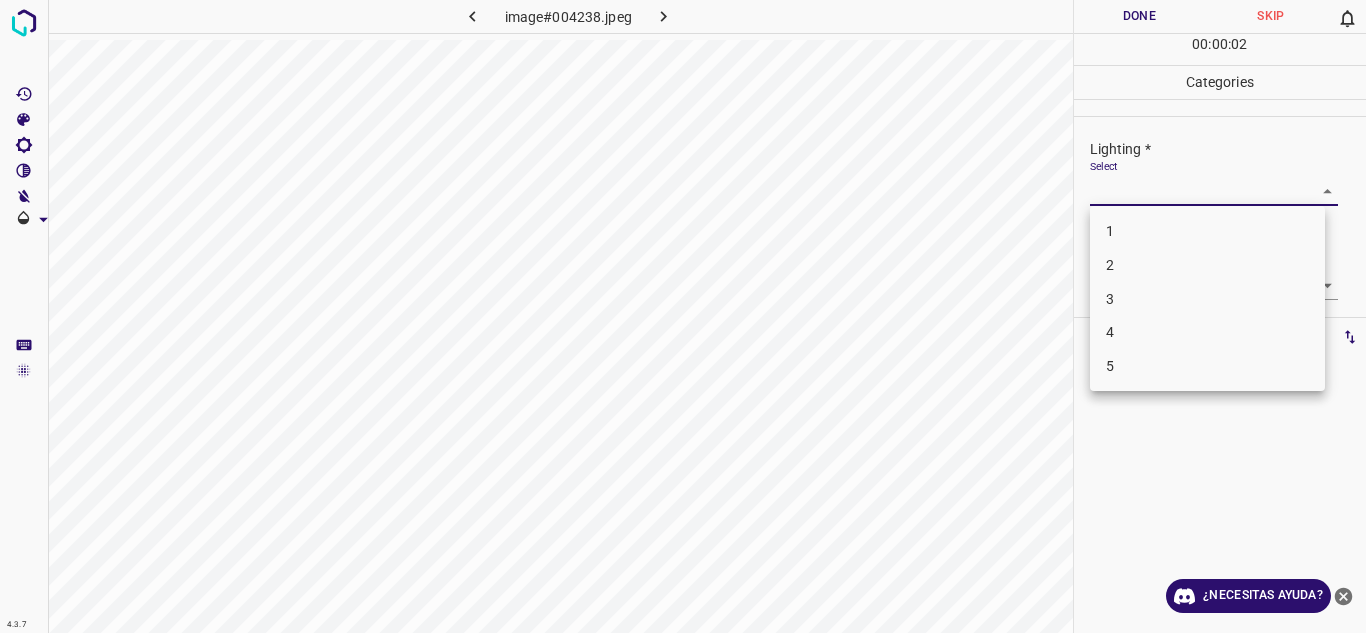 click on "2" at bounding box center (1207, 265) 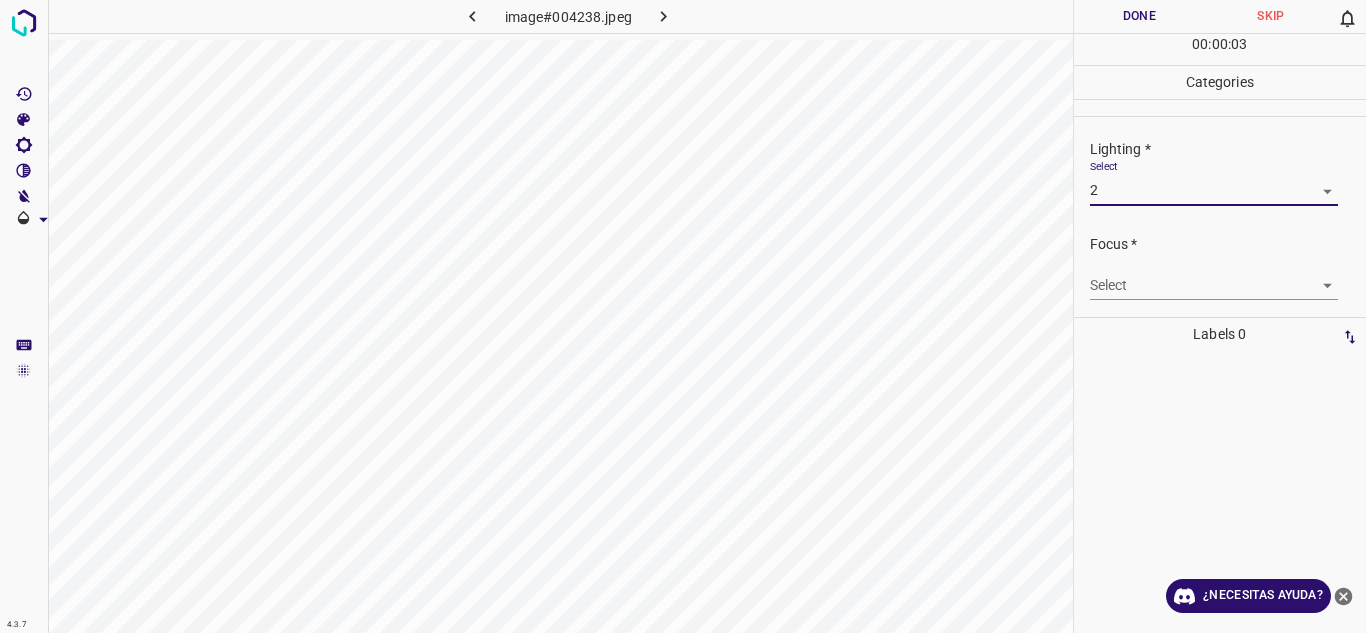 click on "4.3.7 image#004238.jpeg Done Skip 0 00   : 00   : 03   Categories Lighting *  Select 2 2 Focus *  Select ​ Overall *  Select ​ Labels   0 Categories 1 Lighting 2 Focus 3 Overall Tools Space Change between modes (Draw & Edit) I Auto labeling R Restore zoom M Zoom in N Zoom out Delete Delete selecte label Filters Z Restore filters X Saturation filter C Brightness filter V Contrast filter B Gray scale filter General O Download ¿Necesitas ayuda? Texto original Valora esta traducción Tu opinión servirá para ayudar a mejorar el Traductor de Google - Texto - Esconder - Borrar" at bounding box center (683, 316) 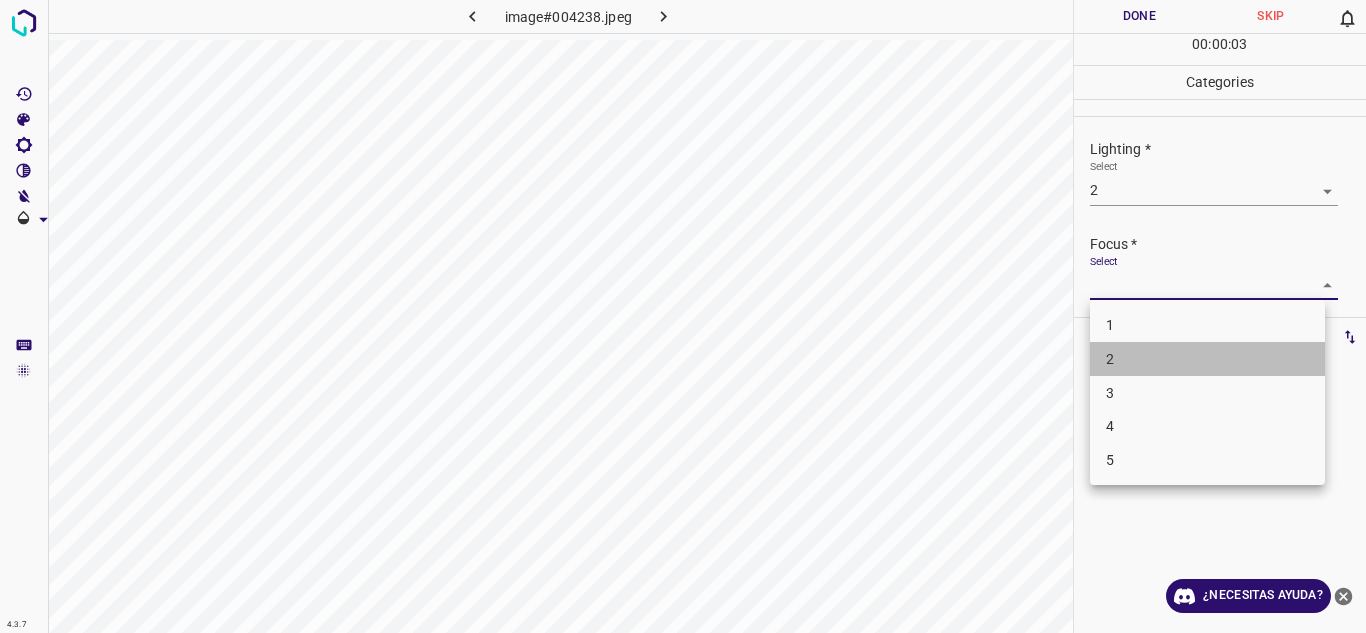 drag, startPoint x: 1115, startPoint y: 359, endPoint x: 1365, endPoint y: 280, distance: 262.18506 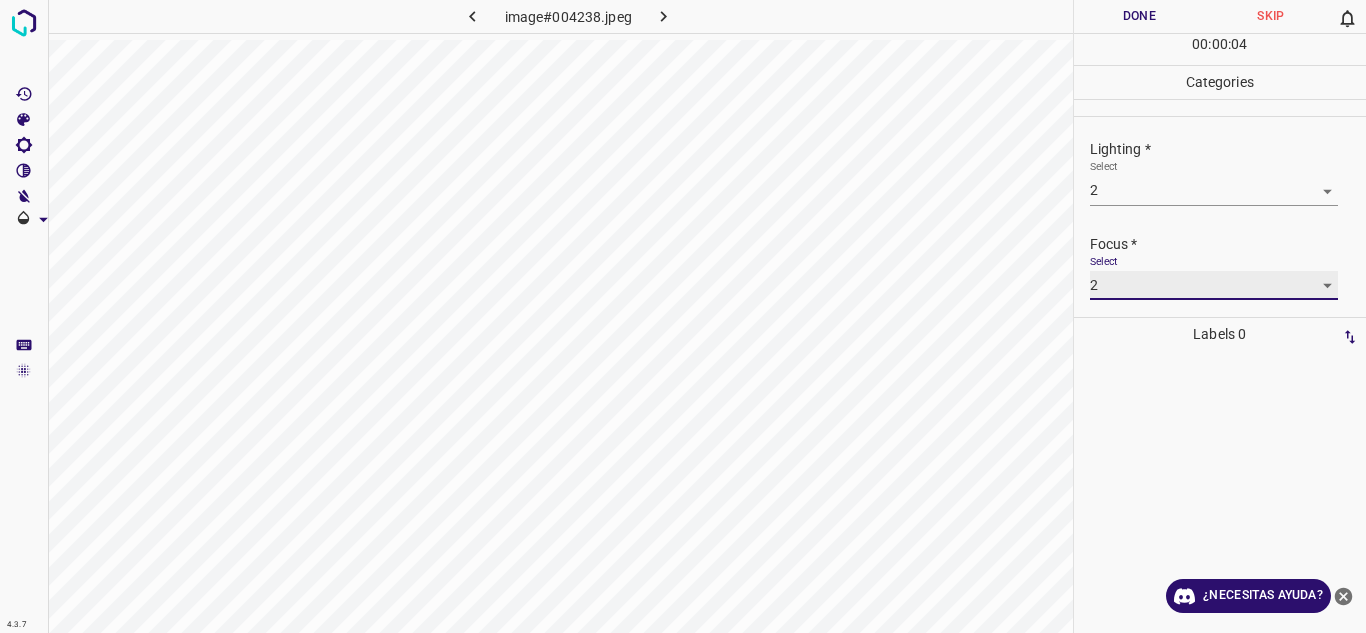 scroll, scrollTop: 98, scrollLeft: 0, axis: vertical 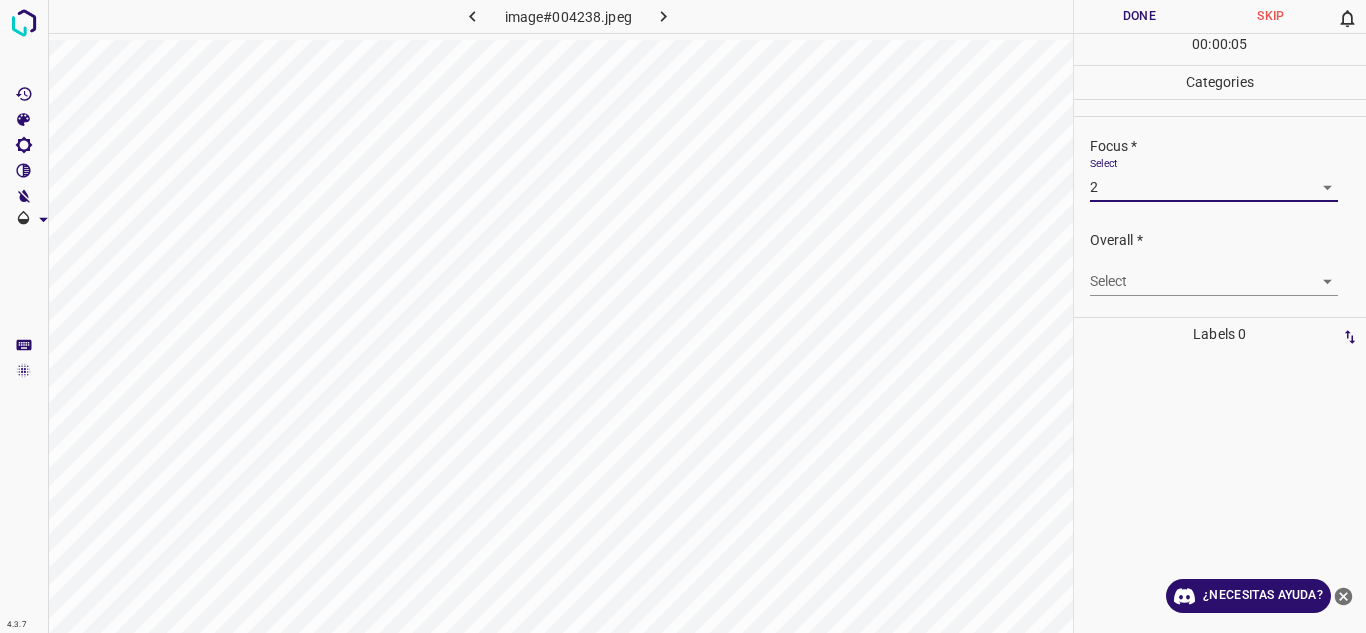 click on "4.3.7 image#004238.jpeg Done Skip 0 00   : 00   : 05   Categories Lighting *  Select 2 2 Focus *  Select 2 2 Overall *  Select ​ Labels   0 Categories 1 Lighting 2 Focus 3 Overall Tools Space Change between modes (Draw & Edit) I Auto labeling R Restore zoom M Zoom in N Zoom out Delete Delete selecte label Filters Z Restore filters X Saturation filter C Brightness filter V Contrast filter B Gray scale filter General O Download ¿Necesitas ayuda? Texto original Valora esta traducción Tu opinión servirá para ayudar a mejorar el Traductor de Google - Texto - Esconder - Borrar" at bounding box center [683, 316] 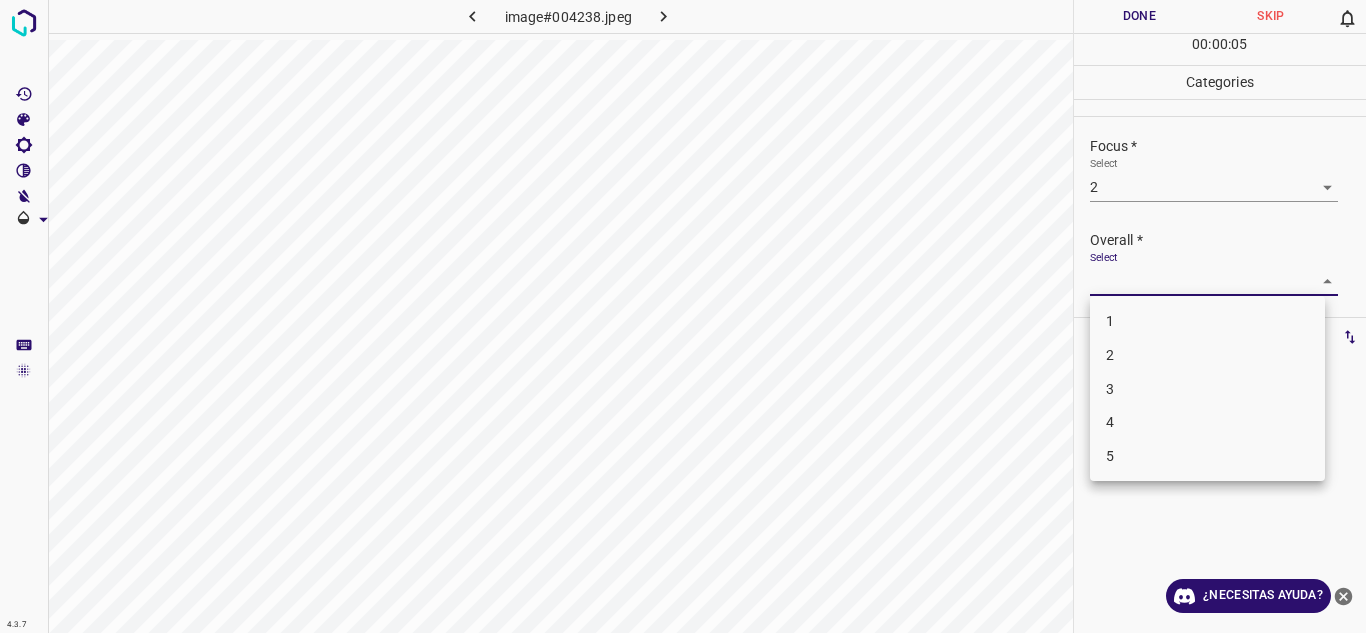 click on "2" at bounding box center [1207, 355] 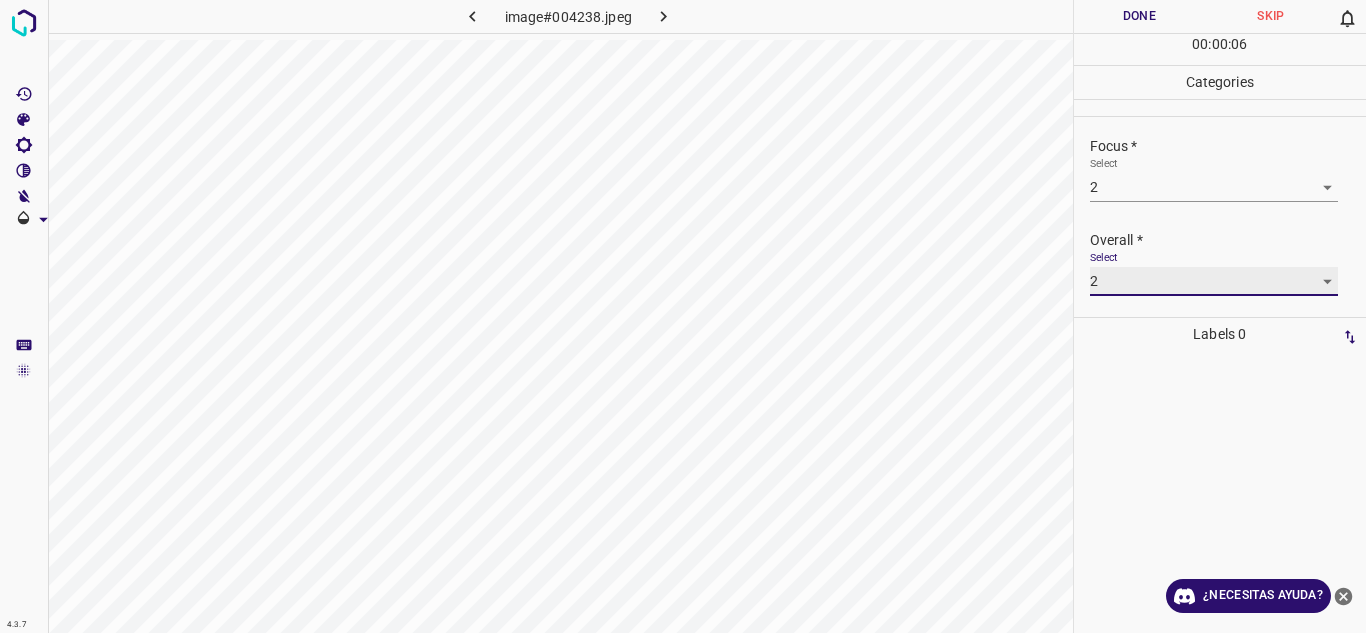scroll, scrollTop: 0, scrollLeft: 0, axis: both 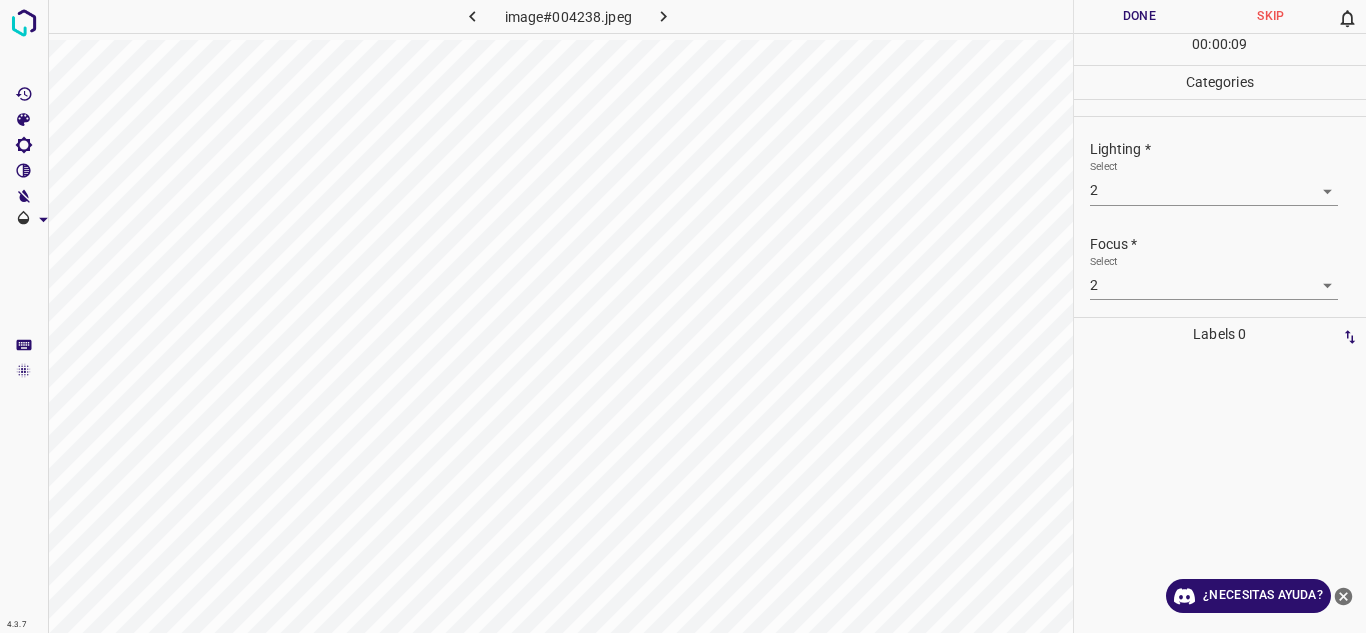 click on "4.3.7 image#004238.jpeg Done Skip 0 00   : 00   : 09   Categories Lighting *  Select 2 2 Focus *  Select 2 2 Overall *  Select 2 2 Labels   0 Categories 1 Lighting 2 Focus 3 Overall Tools Space Change between modes (Draw & Edit) I Auto labeling R Restore zoom M Zoom in N Zoom out Delete Delete selecte label Filters Z Restore filters X Saturation filter C Brightness filter V Contrast filter B Gray scale filter General O Download ¿Necesitas ayuda? Texto original Valora esta traducción Tu opinión servirá para ayudar a mejorar el Traductor de Google - Texto - Esconder - Borrar" at bounding box center (683, 316) 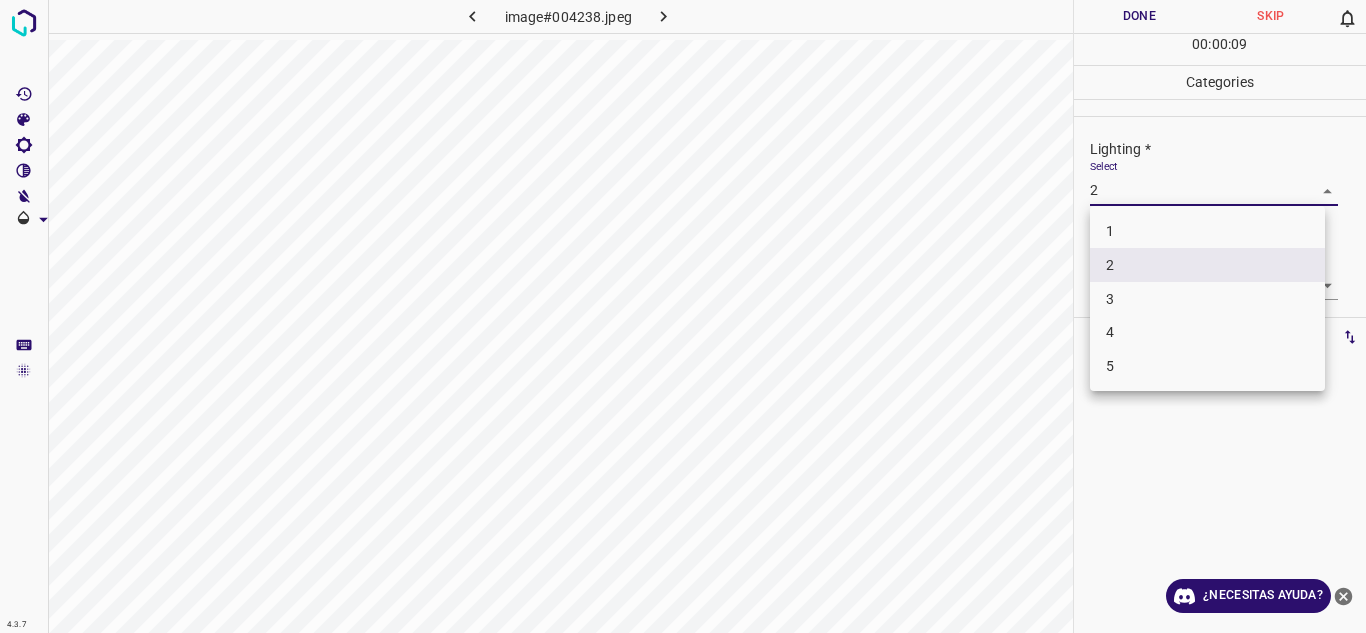 click on "3" at bounding box center (1207, 299) 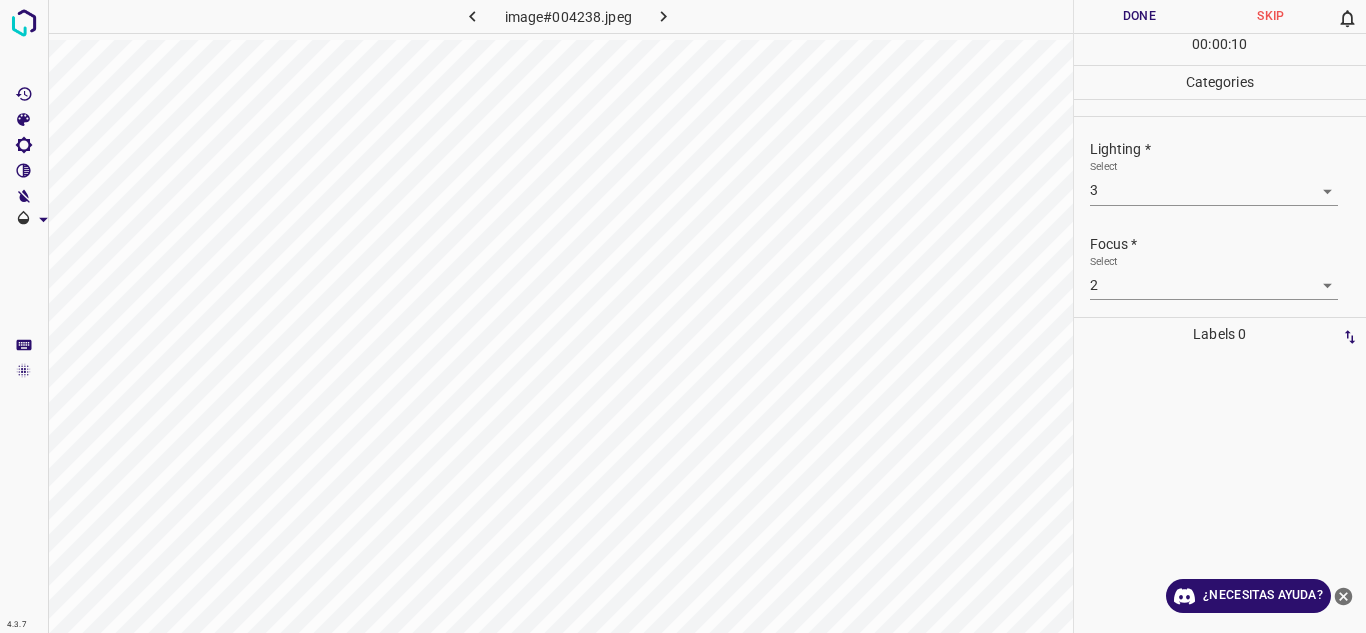 drag, startPoint x: 1365, startPoint y: 229, endPoint x: 1354, endPoint y: 299, distance: 70.85902 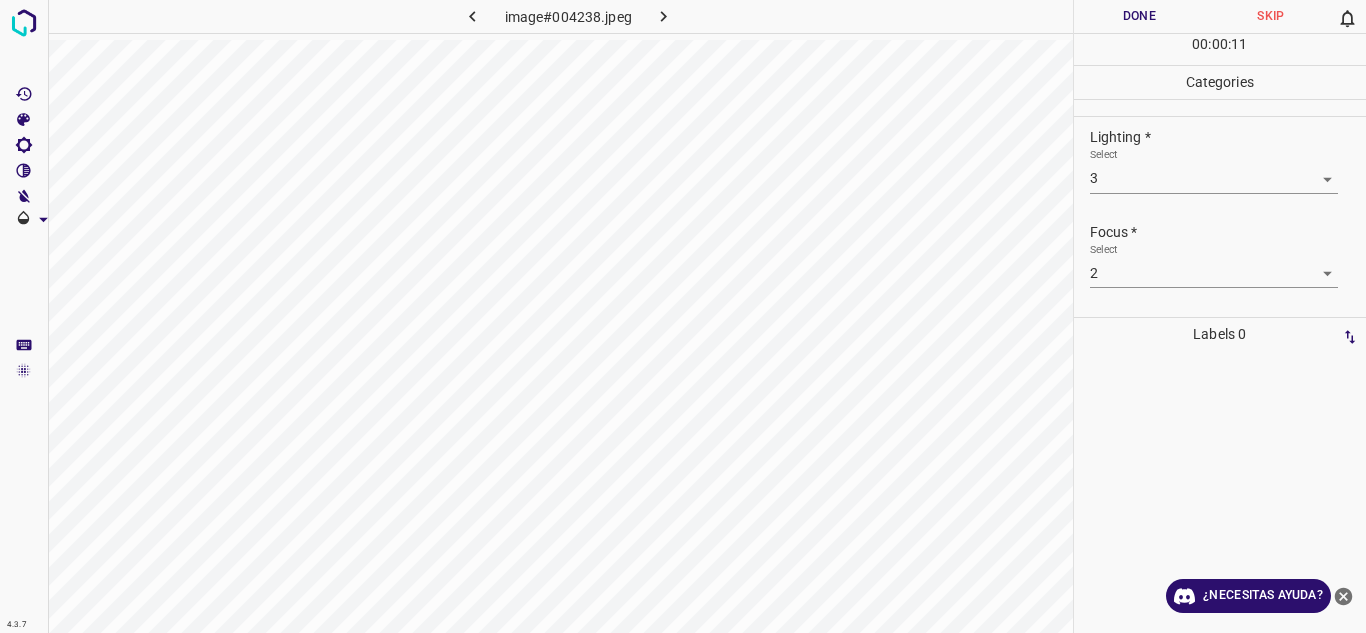 scroll, scrollTop: 98, scrollLeft: 0, axis: vertical 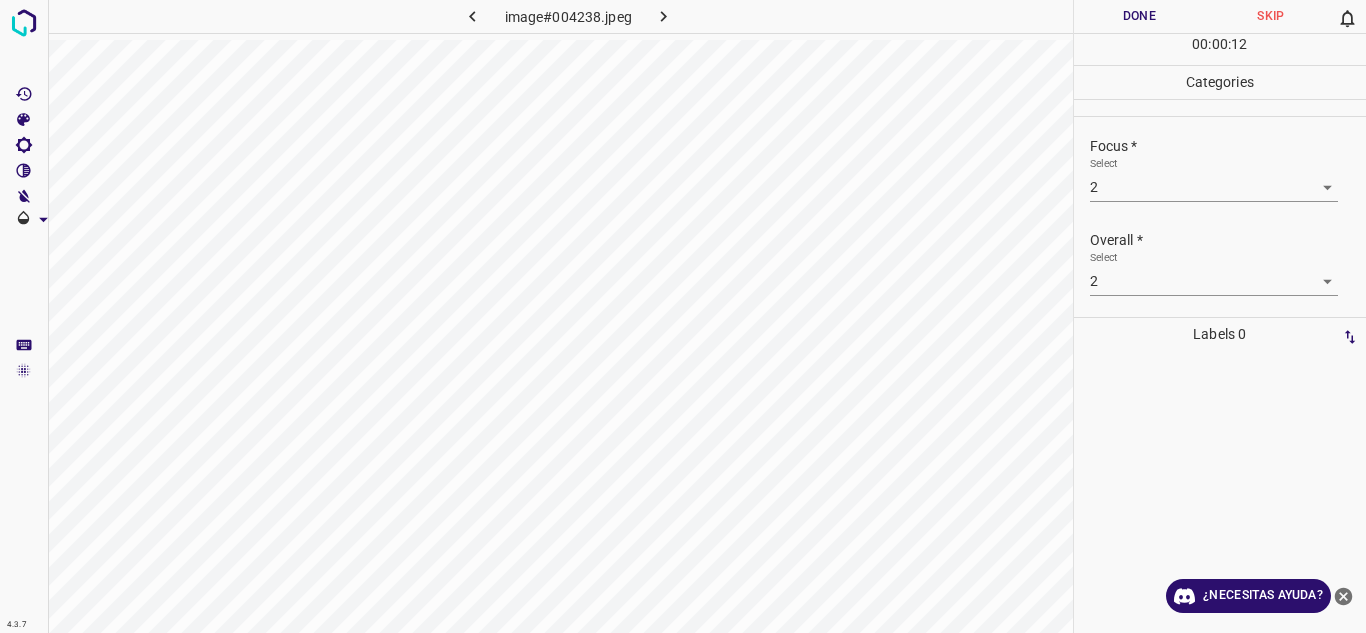 click at bounding box center [1220, 492] 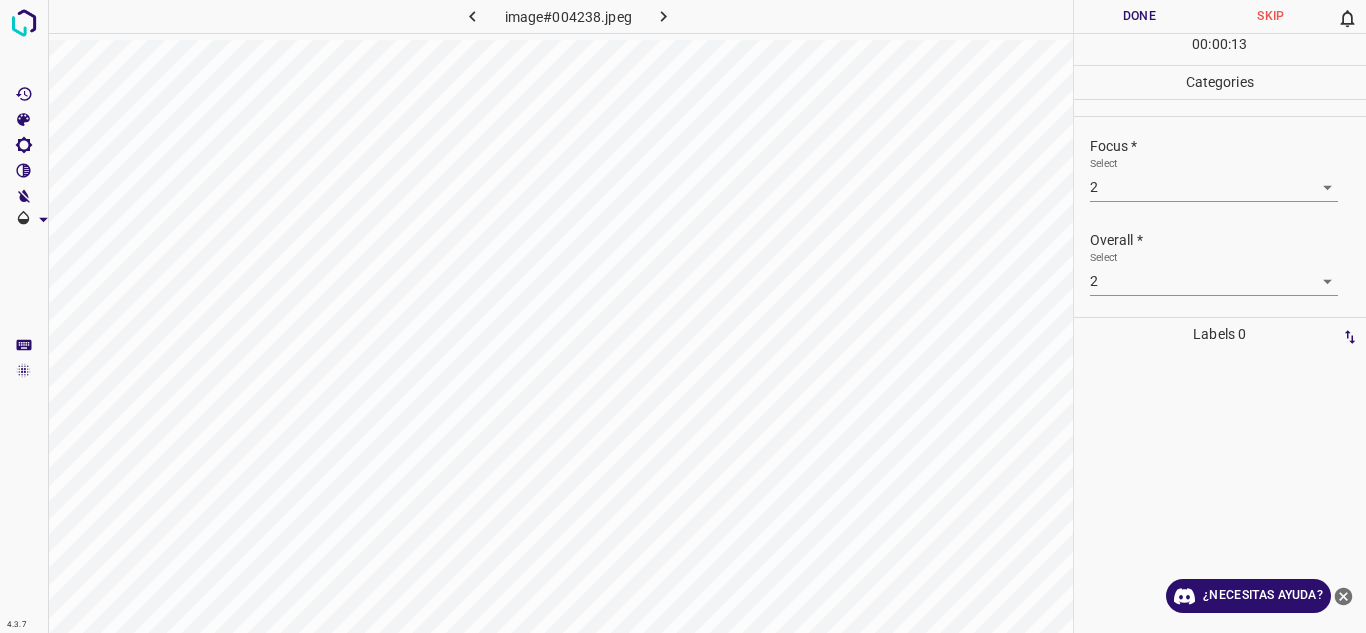 click on "Done" at bounding box center [1140, 16] 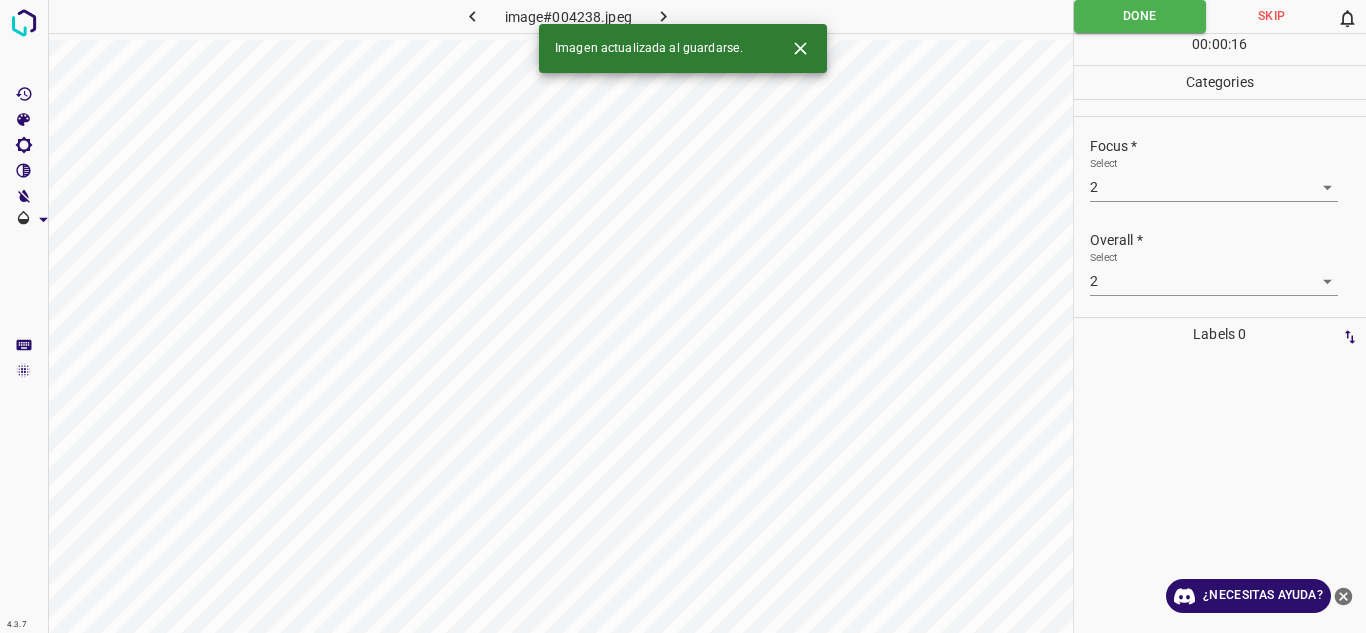 click 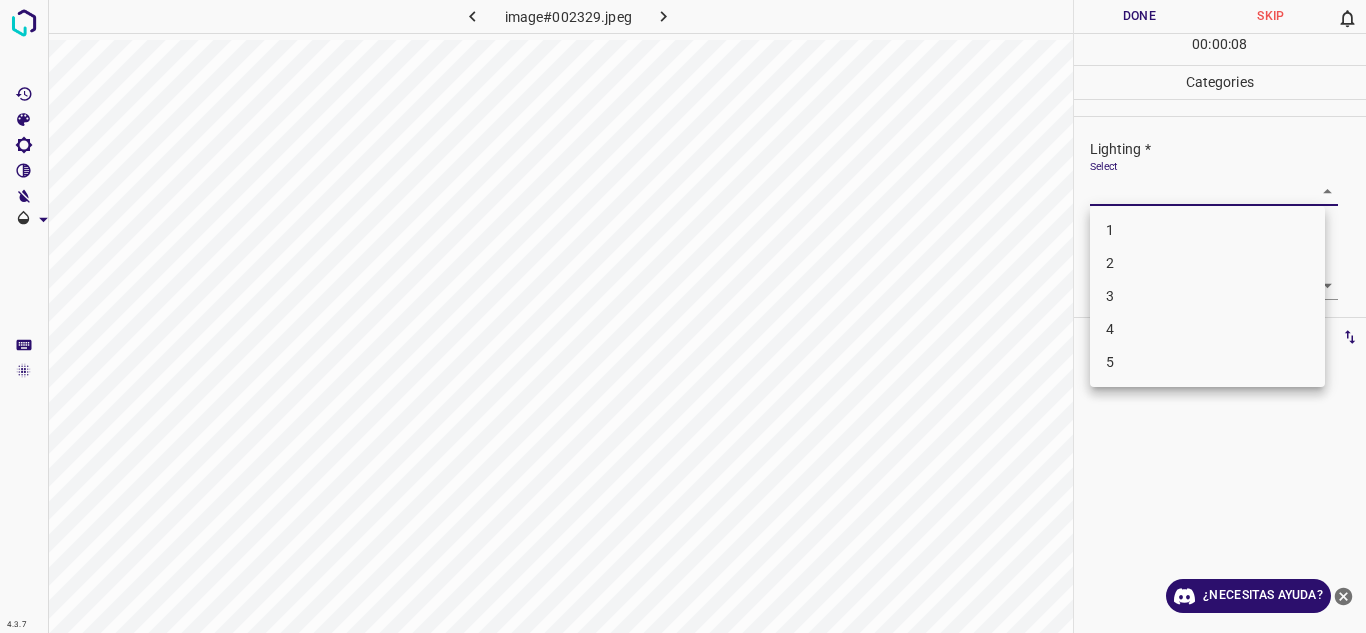 click on "4.3.7 image#002329.jpeg Done Skip 0 00   : 00   : 08   Categories Lighting *  Select ​ Focus *  Select ​ Overall *  Select ​ Labels   0 Categories 1 Lighting 2 Focus 3 Overall Tools Space Change between modes (Draw & Edit) I Auto labeling R Restore zoom M Zoom in N Zoom out Delete Delete selecte label Filters Z Restore filters X Saturation filter C Brightness filter V Contrast filter B Gray scale filter General O Download ¿Necesitas ayuda? Texto original Valora esta traducción Tu opinión servirá para ayudar a mejorar el Traductor de Google - Texto - Esconder - Borrar 1 2 3 4 5" at bounding box center (683, 316) 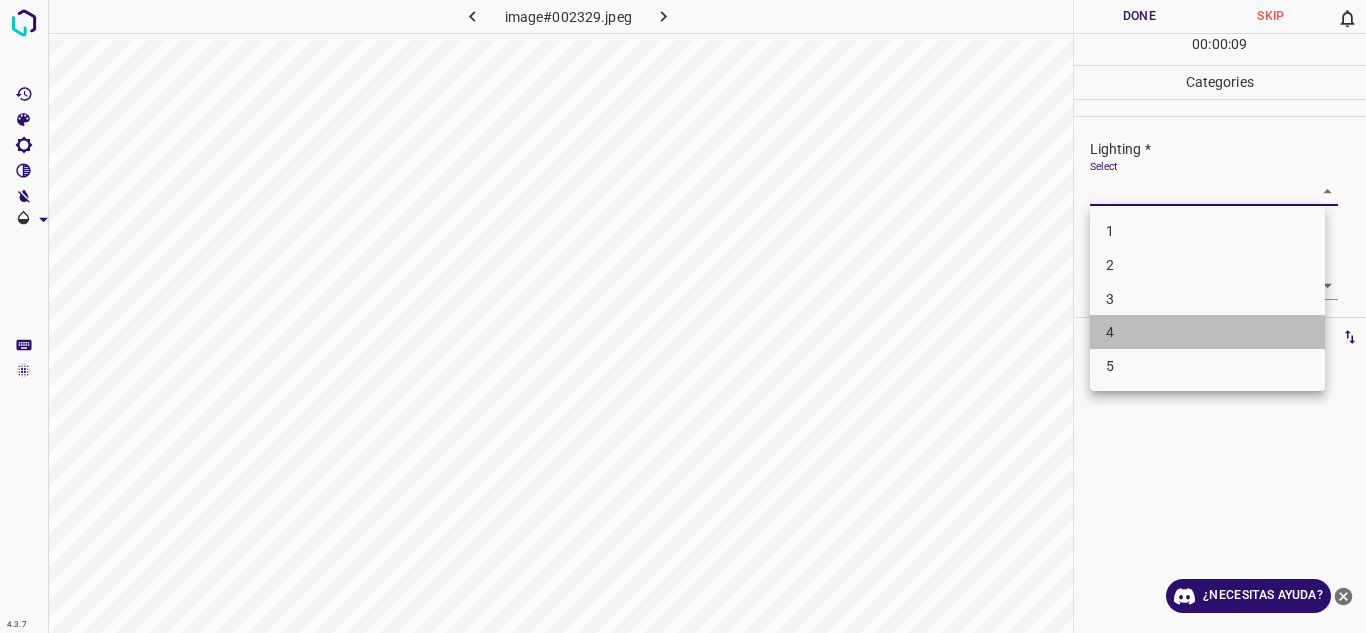 click on "4" at bounding box center (1207, 332) 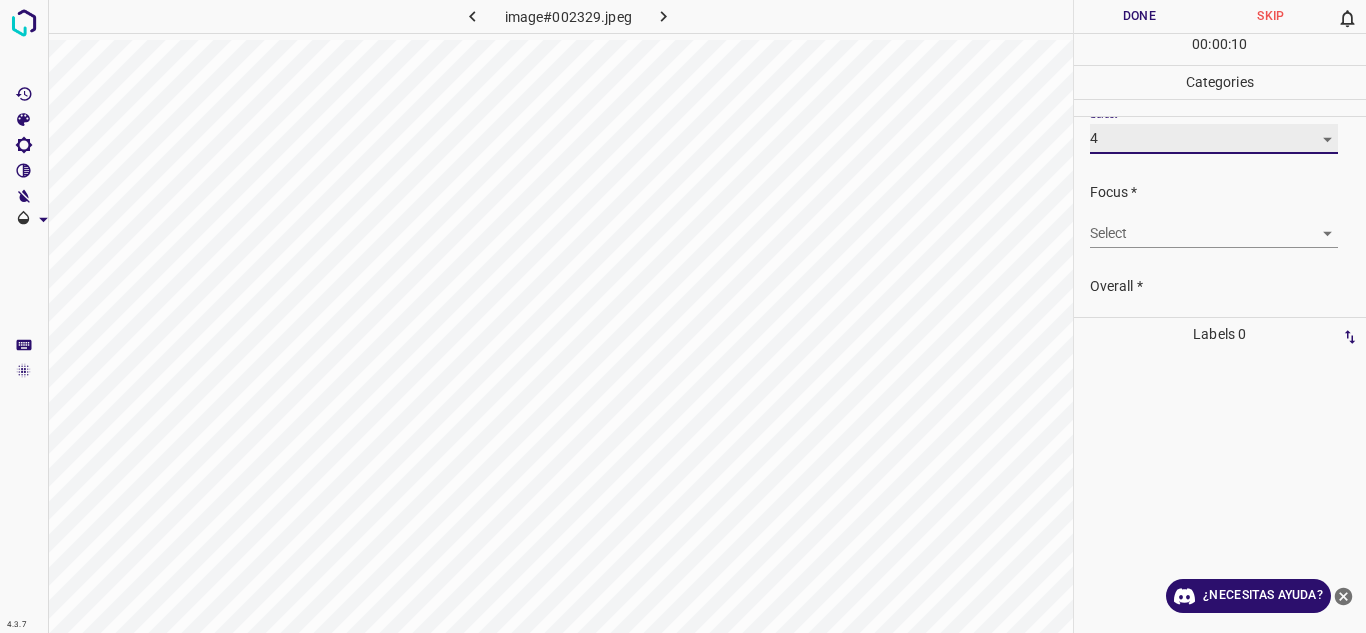 scroll, scrollTop: 53, scrollLeft: 0, axis: vertical 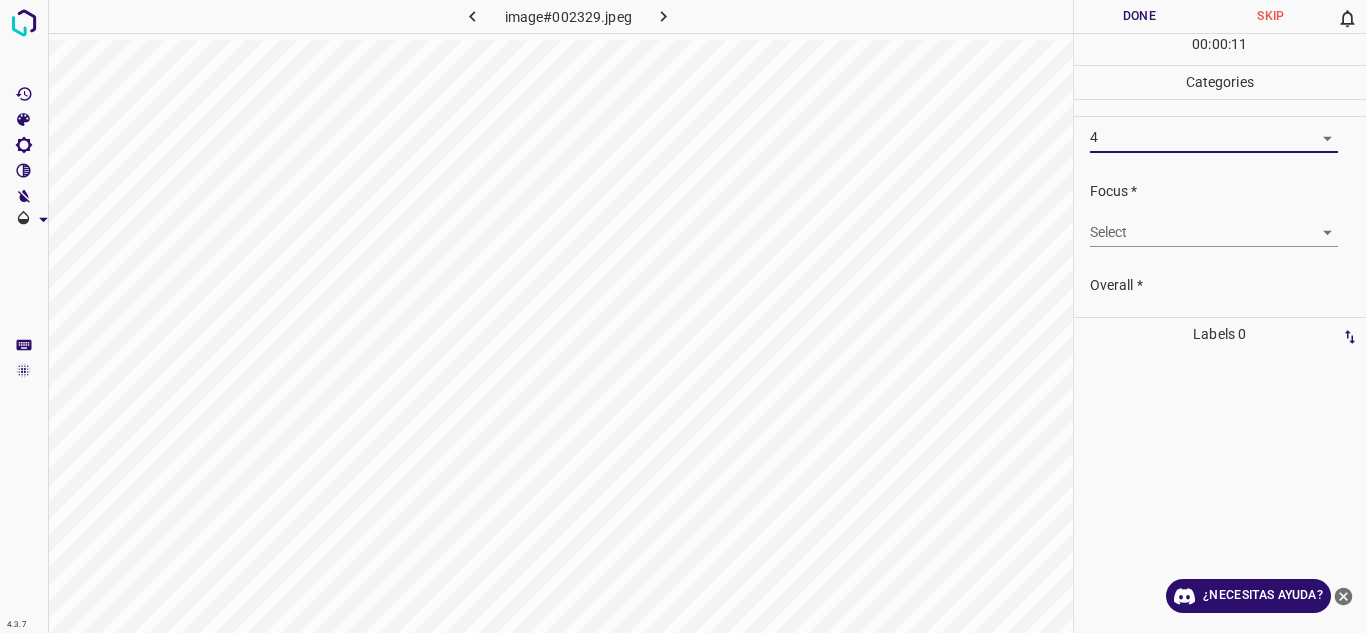 click on "4.3.7 image#002329.jpeg Done Skip 0 00   : 00   : 11   Categories Lighting *  Select 4 4 Focus *  Select ​ Overall *  Select ​ Labels   0 Categories 1 Lighting 2 Focus 3 Overall Tools Space Change between modes (Draw & Edit) I Auto labeling R Restore zoom M Zoom in N Zoom out Delete Delete selecte label Filters Z Restore filters X Saturation filter C Brightness filter V Contrast filter B Gray scale filter General O Download ¿Necesitas ayuda? Texto original Valora esta traducción Tu opinión servirá para ayudar a mejorar el Traductor de Google - Texto - Esconder - Borrar" at bounding box center (683, 316) 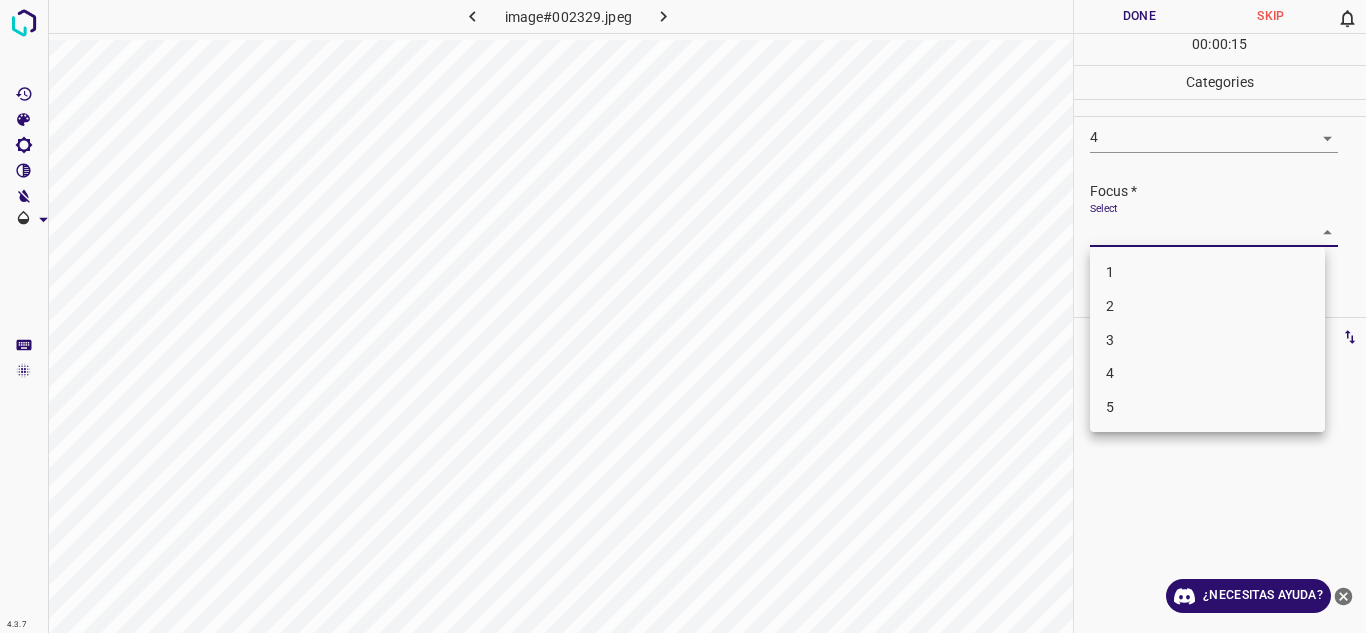 drag, startPoint x: 1357, startPoint y: 224, endPoint x: 1324, endPoint y: 171, distance: 62.433964 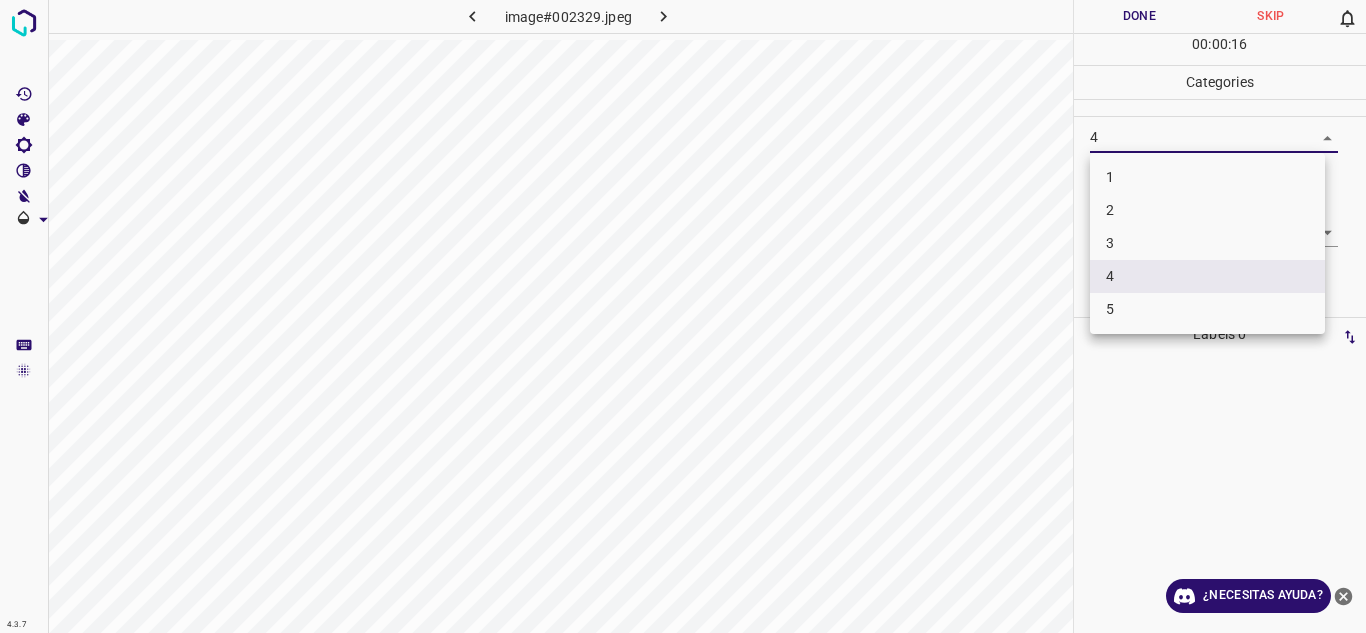 click on "4.3.7 image#002329.jpeg Done Skip 0 00   : 00   : 16   Categories Lighting *  Select 4 4 Focus *  Select ​ Overall *  Select ​ Labels   0 Categories 1 Lighting 2 Focus 3 Overall Tools Space Change between modes (Draw & Edit) I Auto labeling R Restore zoom M Zoom in N Zoom out Delete Delete selecte label Filters Z Restore filters X Saturation filter C Brightness filter V Contrast filter B Gray scale filter General O Download ¿Necesitas ayuda? Texto original Valora esta traducción Tu opinión servirá para ayudar a mejorar el Traductor de Google - Texto - Esconder - Borrar 1 2 3 4 5" at bounding box center [683, 316] 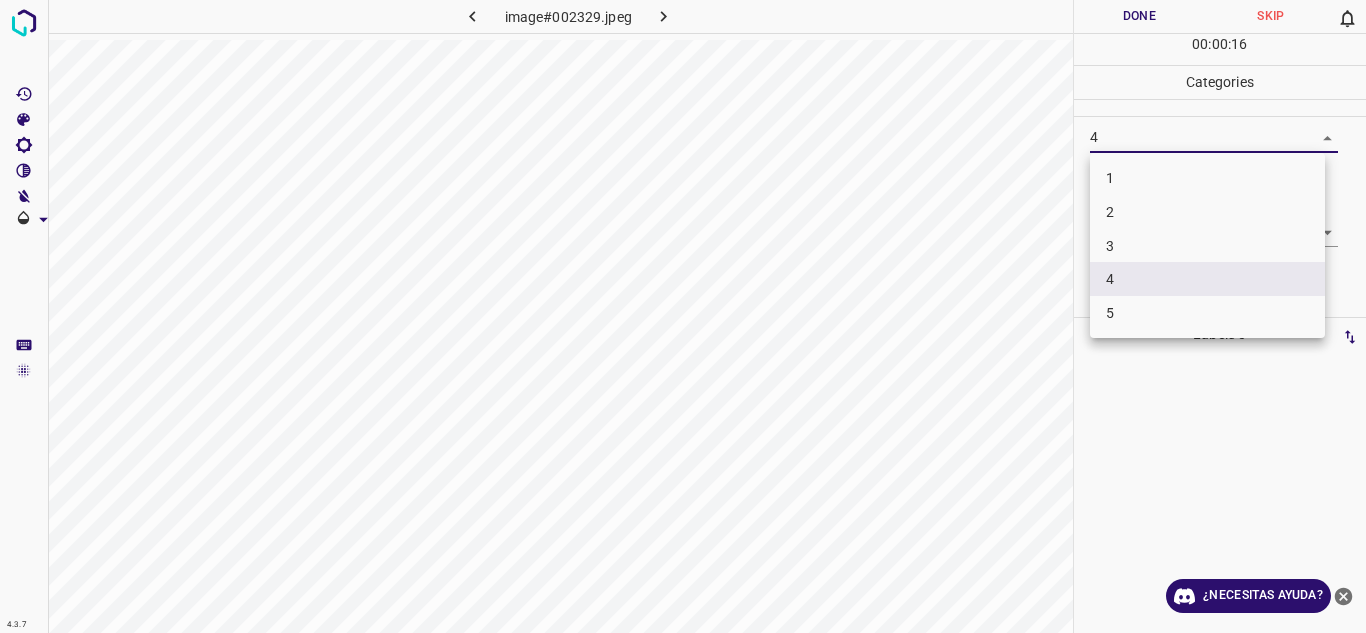 click on "3" at bounding box center (1207, 246) 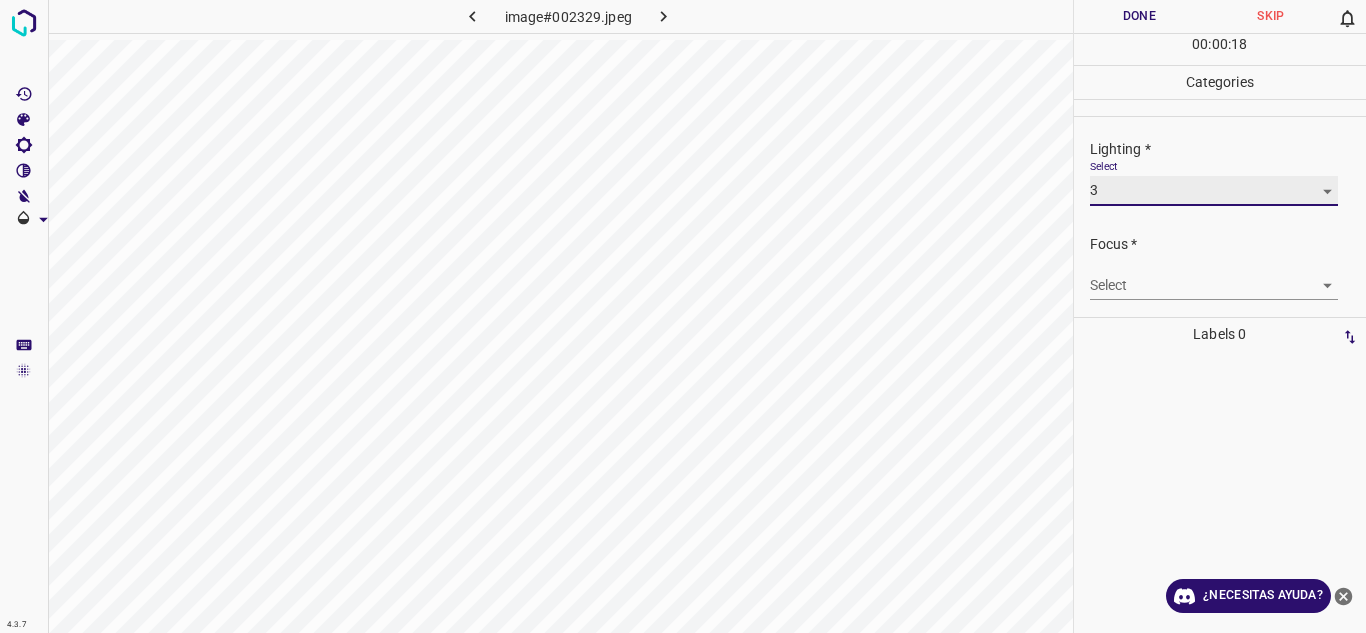 scroll, scrollTop: 98, scrollLeft: 0, axis: vertical 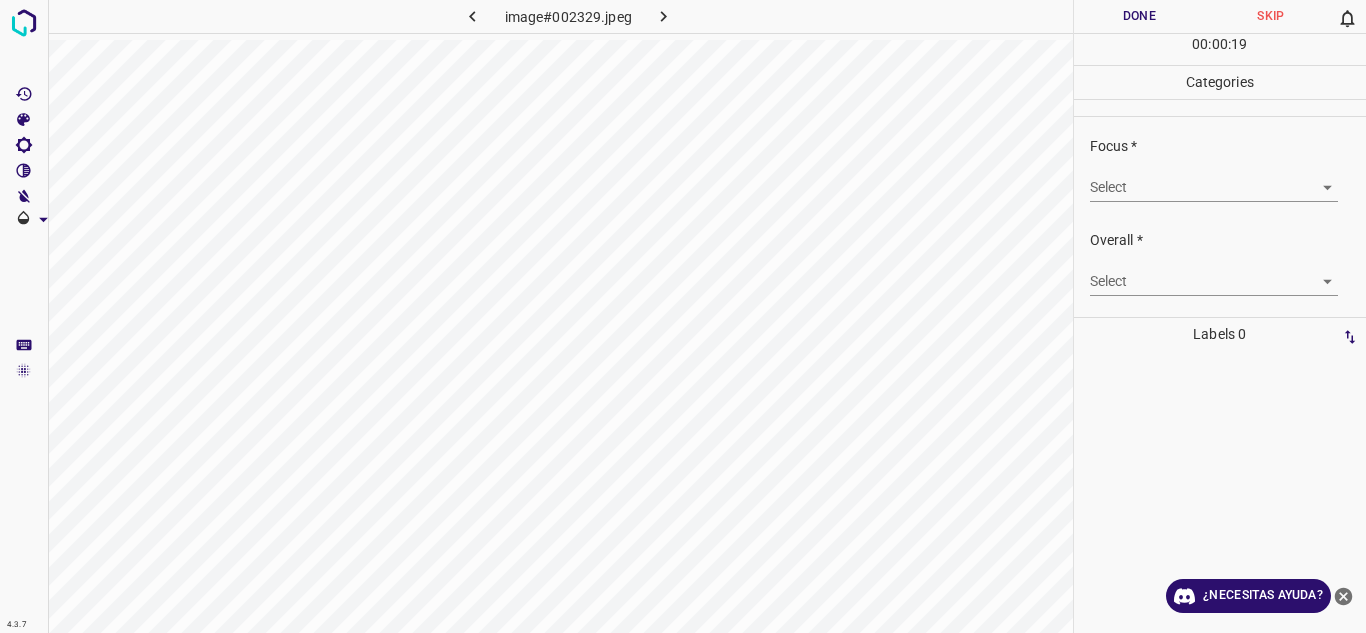 click on "4.3.7 image#002329.jpeg Done Skip 0 00   : 00   : 19   Categories Lighting *  Select 3 3 Focus *  Select ​ Overall *  Select ​ Labels   0 Categories 1 Lighting 2 Focus 3 Overall Tools Space Change between modes (Draw & Edit) I Auto labeling R Restore zoom M Zoom in N Zoom out Delete Delete selecte label Filters Z Restore filters X Saturation filter C Brightness filter V Contrast filter B Gray scale filter General O Download ¿Necesitas ayuda? Texto original Valora esta traducción Tu opinión servirá para ayudar a mejorar el Traductor de Google - Texto - Esconder - Borrar" at bounding box center (683, 316) 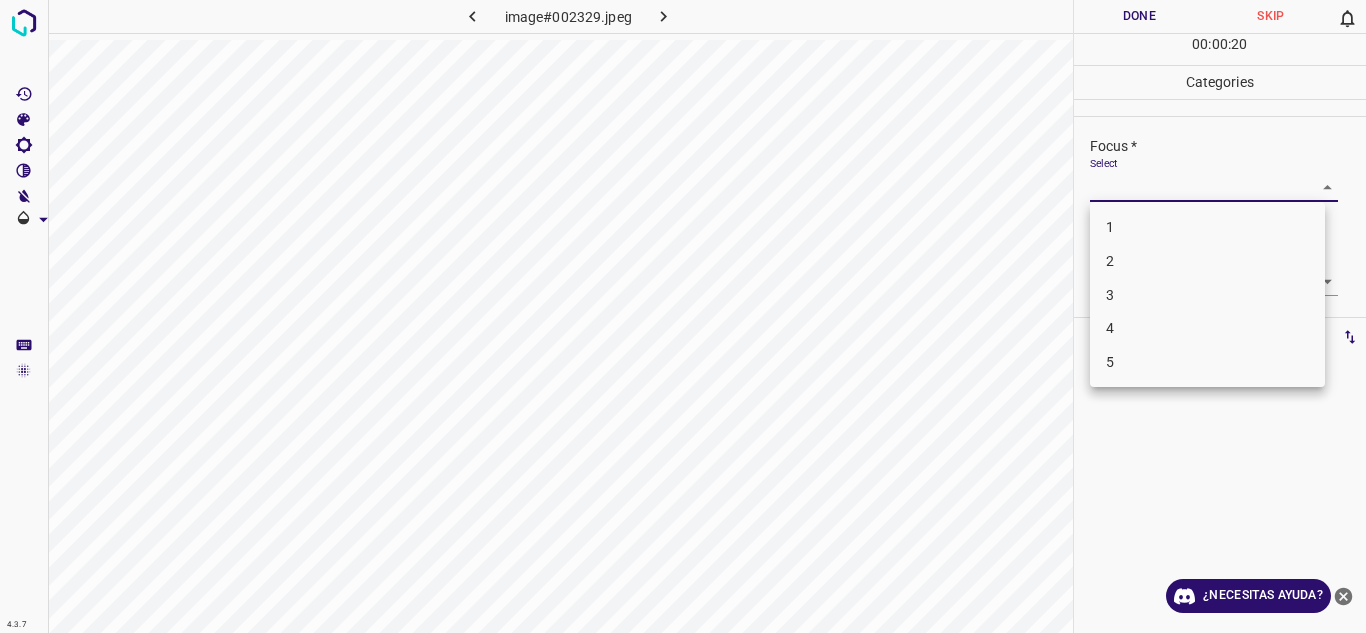 click on "2" at bounding box center (1207, 261) 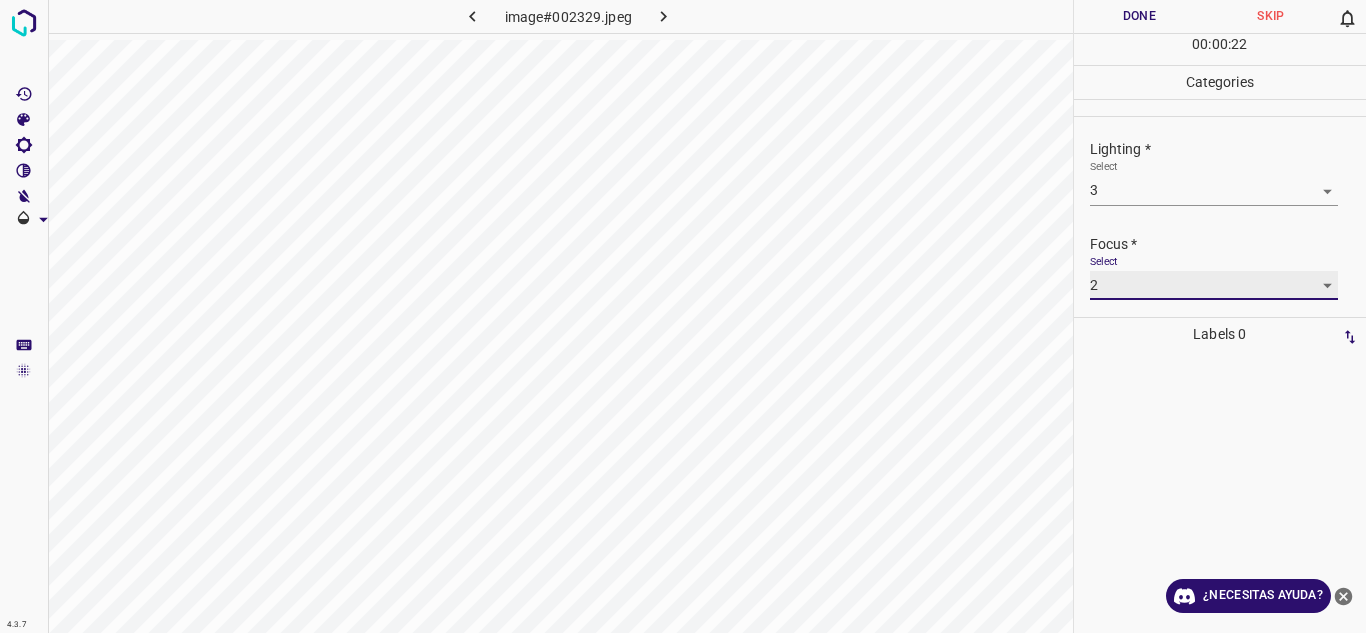 scroll, scrollTop: 98, scrollLeft: 0, axis: vertical 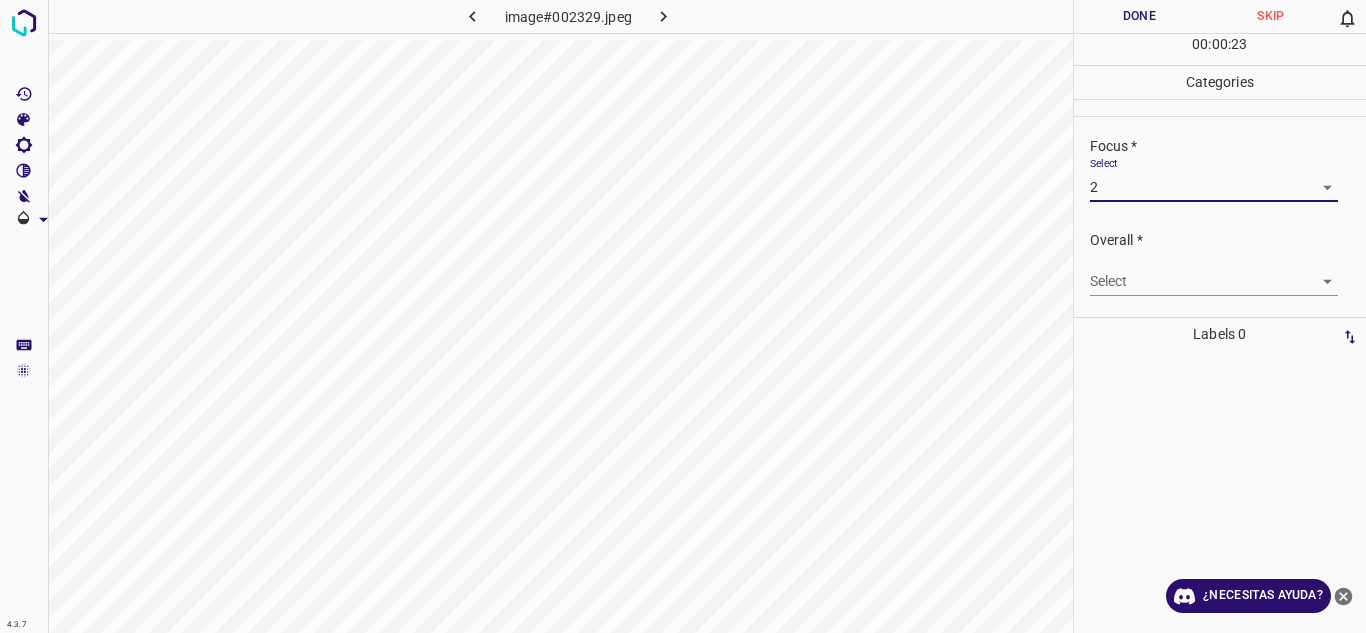 click on "4.3.7 image#002329.jpeg Done Skip 0 00   : 00   : 23   Categories Lighting *  Select 3 3 Focus *  Select 2 2 Overall *  Select ​ Labels   0 Categories 1 Lighting 2 Focus 3 Overall Tools Space Change between modes (Draw & Edit) I Auto labeling R Restore zoom M Zoom in N Zoom out Delete Delete selecte label Filters Z Restore filters X Saturation filter C Brightness filter V Contrast filter B Gray scale filter General O Download ¿Necesitas ayuda? Texto original Valora esta traducción Tu opinión servirá para ayudar a mejorar el Traductor de Google - Texto - Esconder - Borrar" at bounding box center [683, 316] 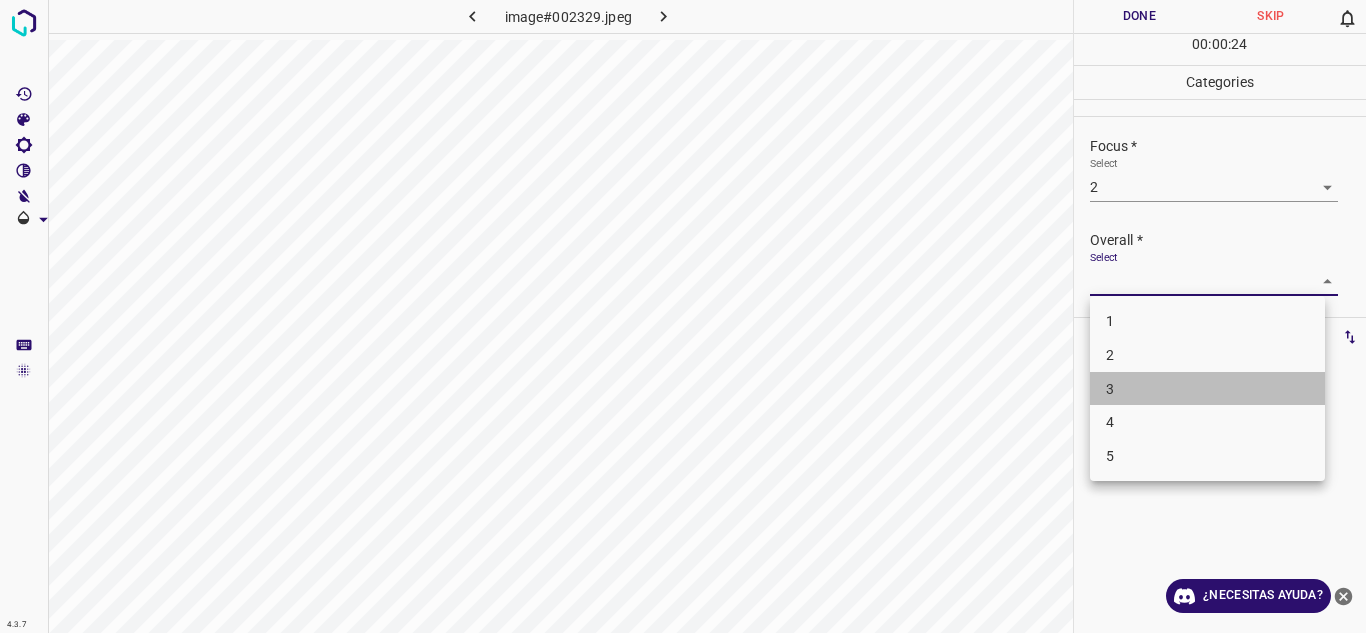 click on "3" at bounding box center (1207, 389) 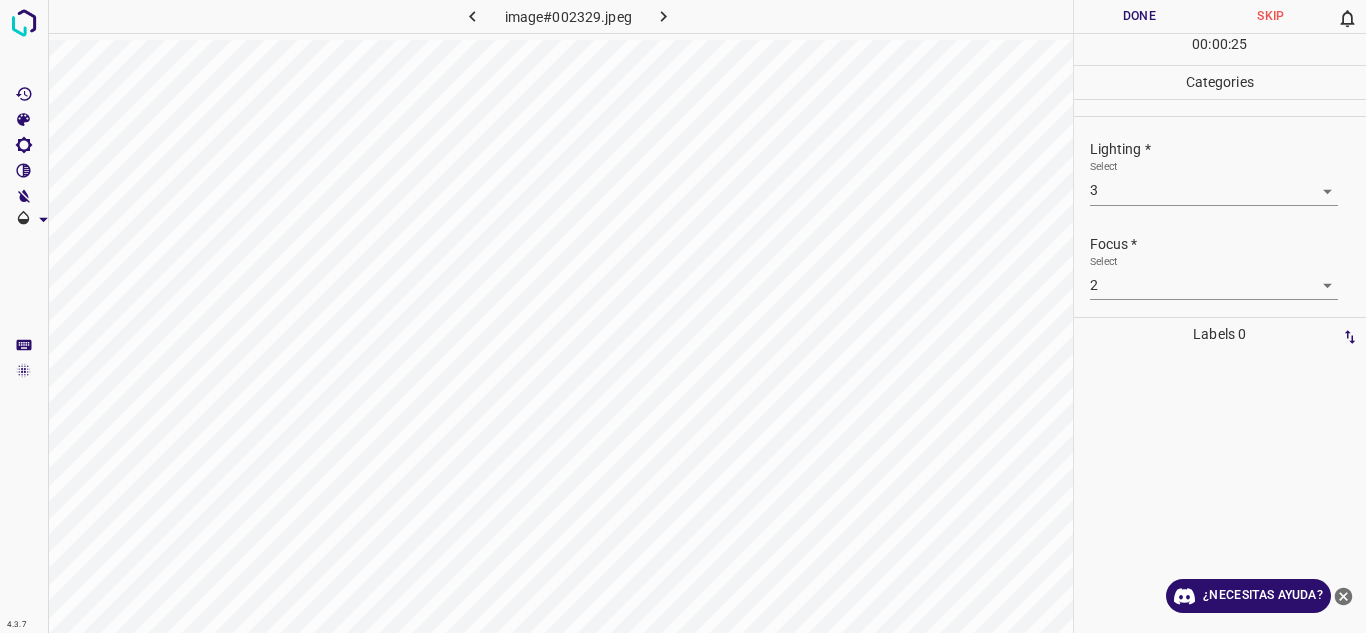 scroll, scrollTop: 98, scrollLeft: 0, axis: vertical 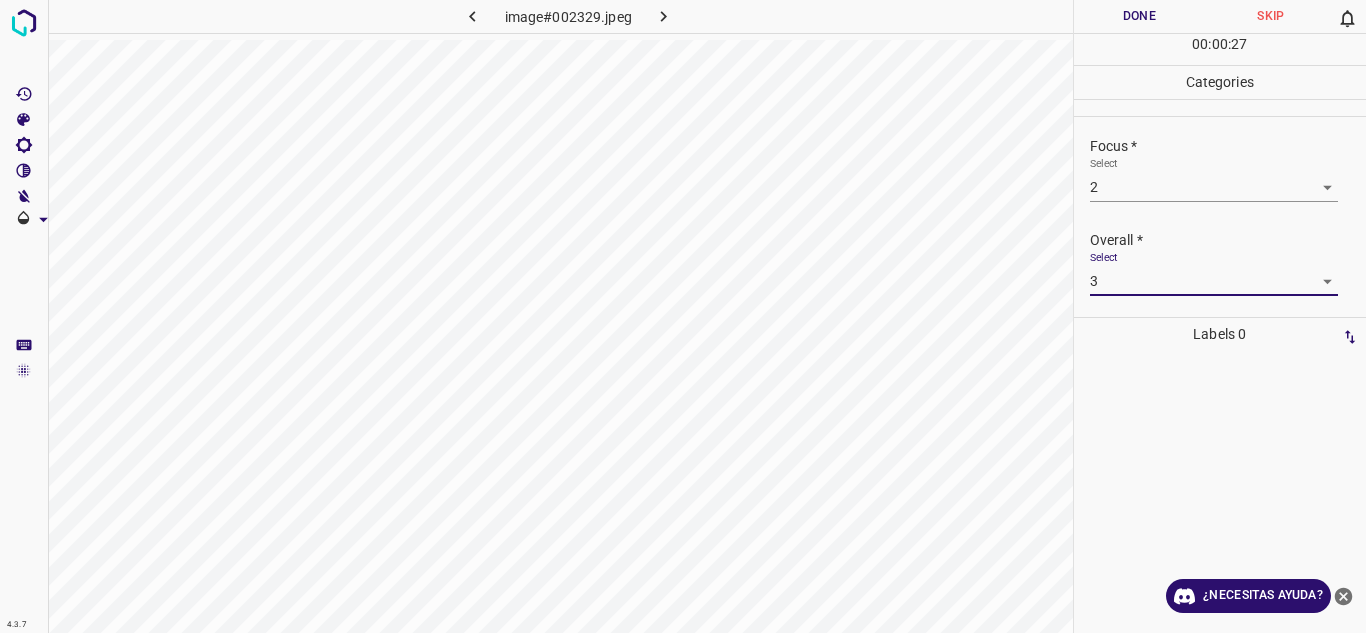 click on "Done" at bounding box center (1140, 16) 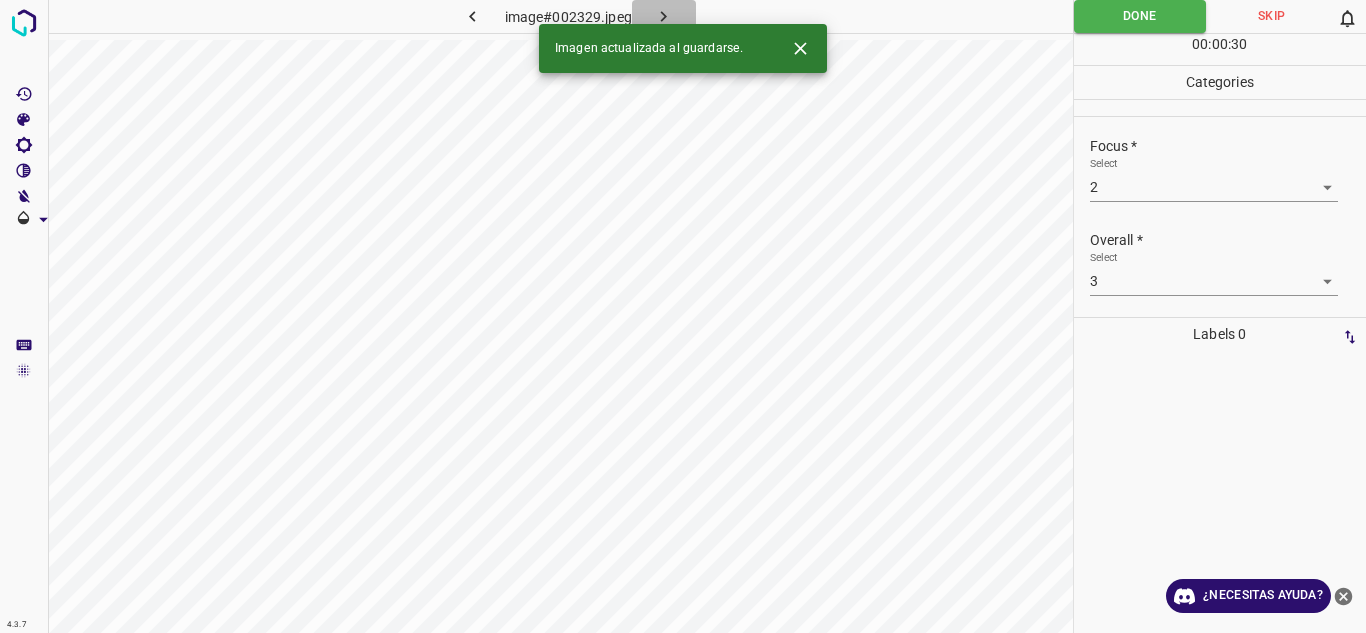 click at bounding box center (664, 16) 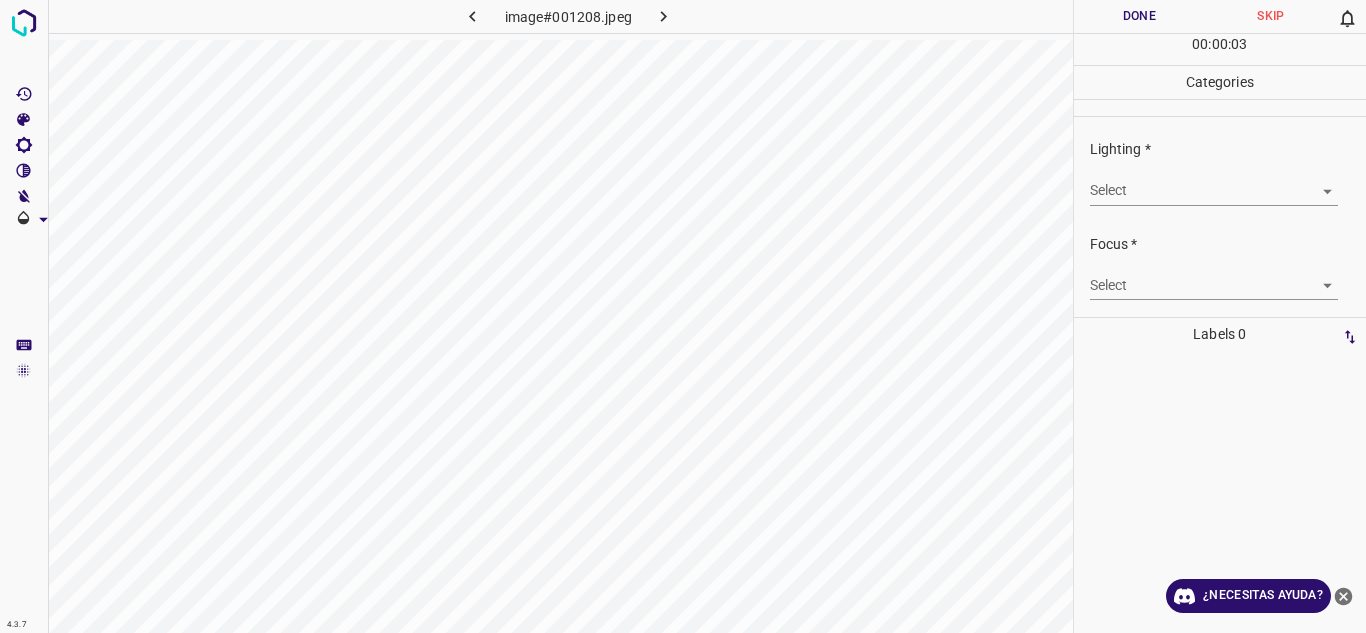 click on "4.3.7 image#001208.jpeg Done Skip 0 00   : 00   : 03   Categories Lighting *  Select ​ Focus *  Select ​ Overall *  Select ​ Labels   0 Categories 1 Lighting 2 Focus 3 Overall Tools Space Change between modes (Draw & Edit) I Auto labeling R Restore zoom M Zoom in N Zoom out Delete Delete selecte label Filters Z Restore filters X Saturation filter C Brightness filter V Contrast filter B Gray scale filter General O Download ¿Necesitas ayuda? Texto original Valora esta traducción Tu opinión servirá para ayudar a mejorar el Traductor de Google - Texto - Esconder - Borrar" at bounding box center [683, 316] 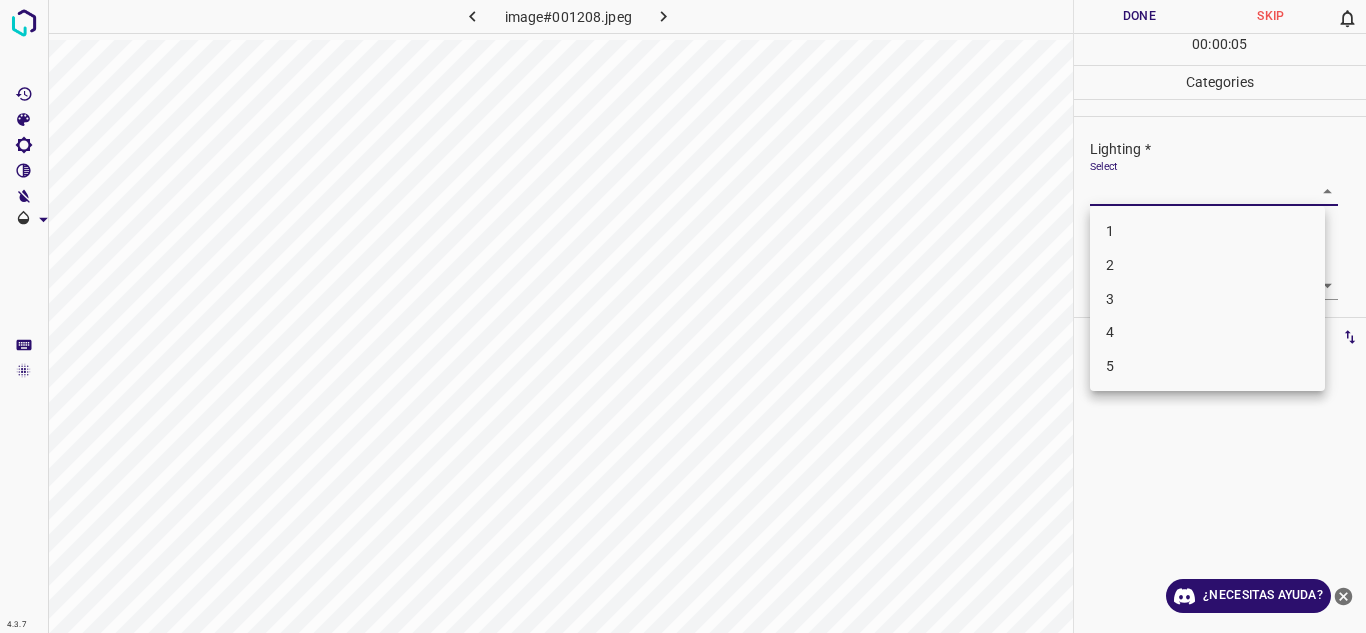 click on "3" at bounding box center [1207, 299] 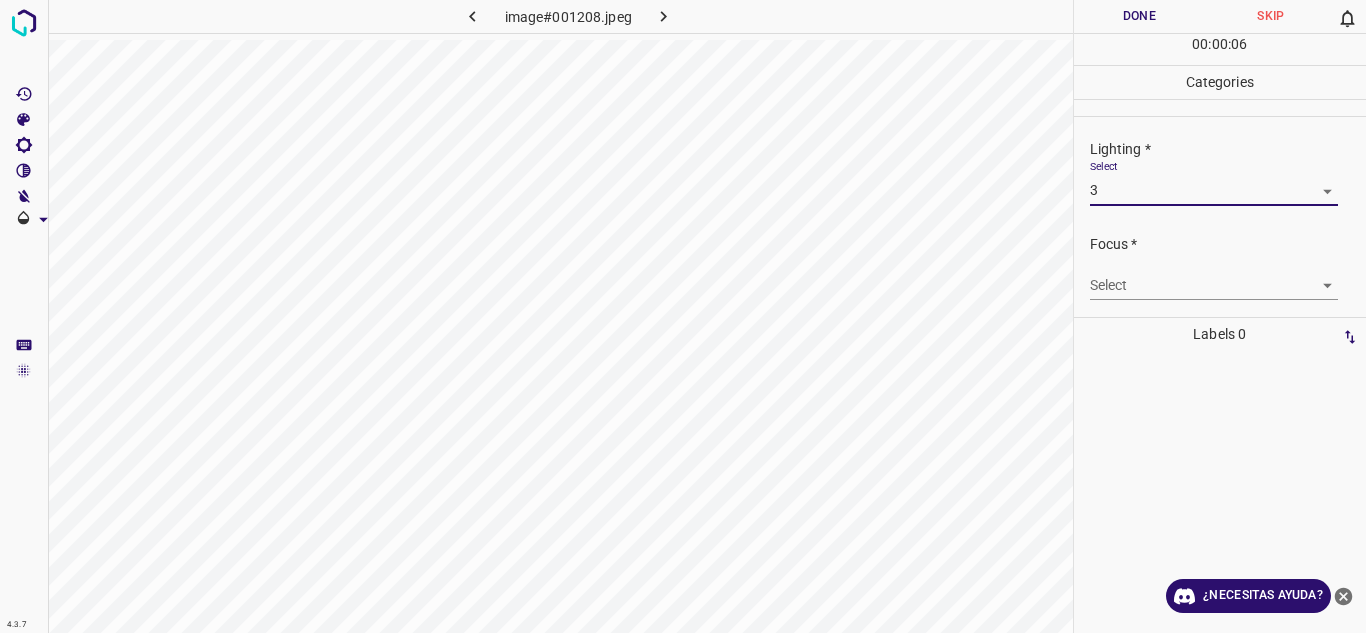 click on "4.3.7 image#001208.jpeg Done Skip 0 00   : 00   : 06   Categories Lighting *  Select 3 3 Focus *  Select ​ Overall *  Select ​ Labels   0 Categories 1 Lighting 2 Focus 3 Overall Tools Space Change between modes (Draw & Edit) I Auto labeling R Restore zoom M Zoom in N Zoom out Delete Delete selecte label Filters Z Restore filters X Saturation filter C Brightness filter V Contrast filter B Gray scale filter General O Download ¿Necesitas ayuda? Texto original Valora esta traducción Tu opinión servirá para ayudar a mejorar el Traductor de Google - Texto - Esconder - Borrar" at bounding box center [683, 316] 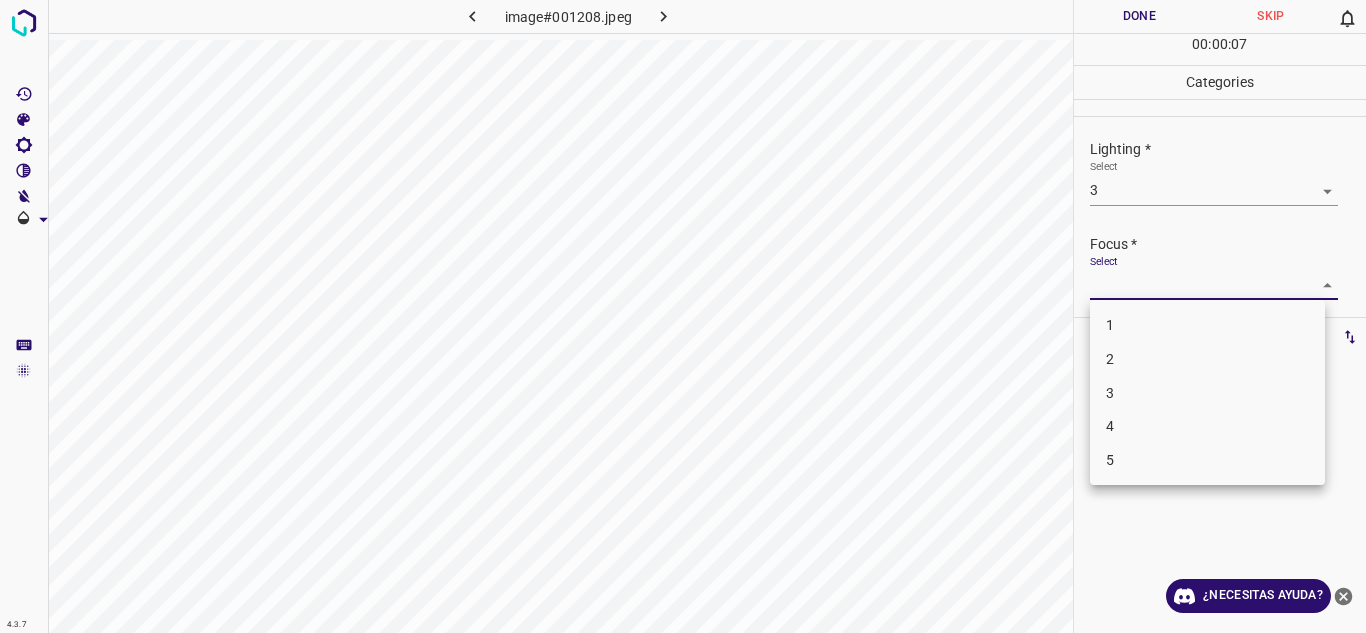 click on "2" at bounding box center (1207, 359) 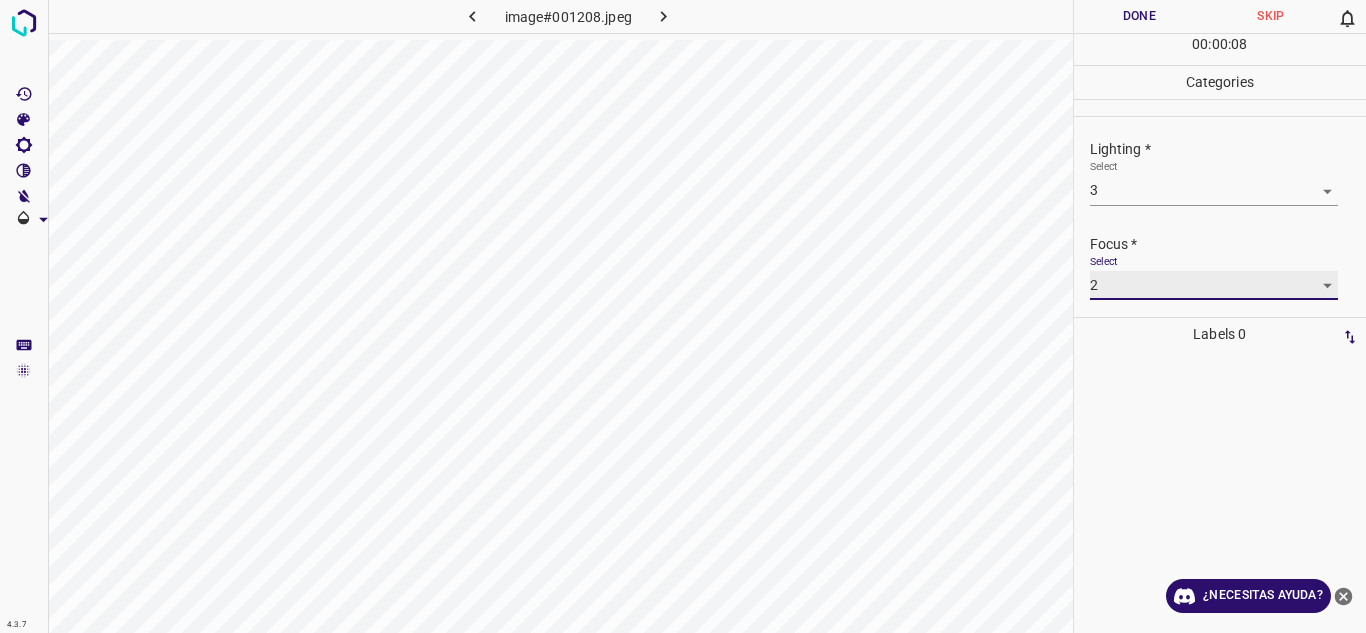 scroll, scrollTop: 98, scrollLeft: 0, axis: vertical 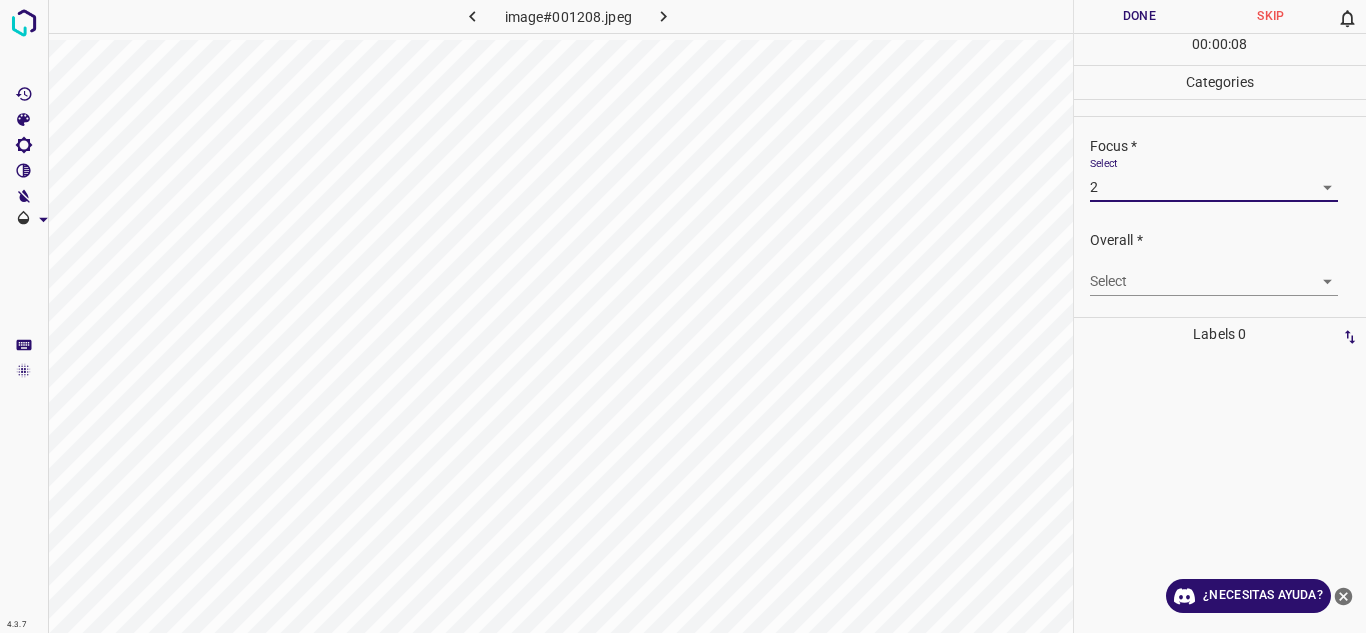 click on "4.3.7 image#001208.jpeg Done Skip 0 00   : 00   : 08   Categories Lighting *  Select 3 3 Focus *  Select 2 2 Overall *  Select ​ Labels   0 Categories 1 Lighting 2 Focus 3 Overall Tools Space Change between modes (Draw & Edit) I Auto labeling R Restore zoom M Zoom in N Zoom out Delete Delete selecte label Filters Z Restore filters X Saturation filter C Brightness filter V Contrast filter B Gray scale filter General O Download ¿Necesitas ayuda? Texto original Valora esta traducción Tu opinión servirá para ayudar a mejorar el Traductor de Google - Texto - Esconder - Borrar" at bounding box center [683, 316] 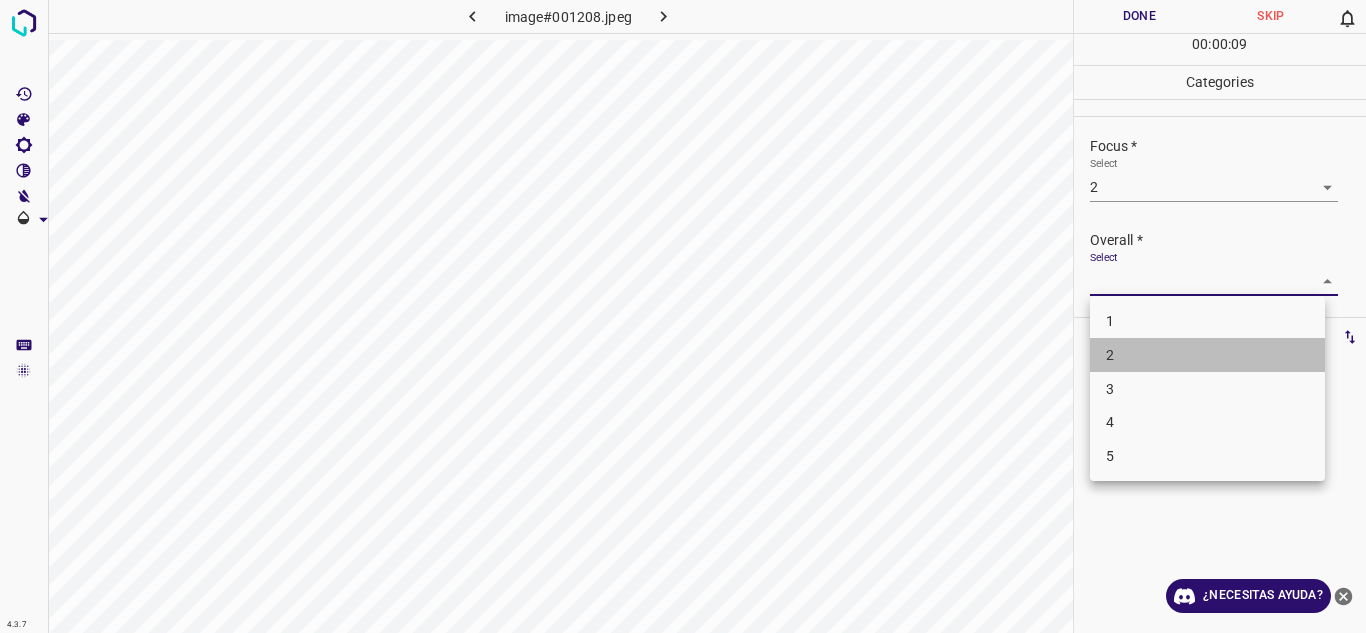 click on "2" at bounding box center [1207, 355] 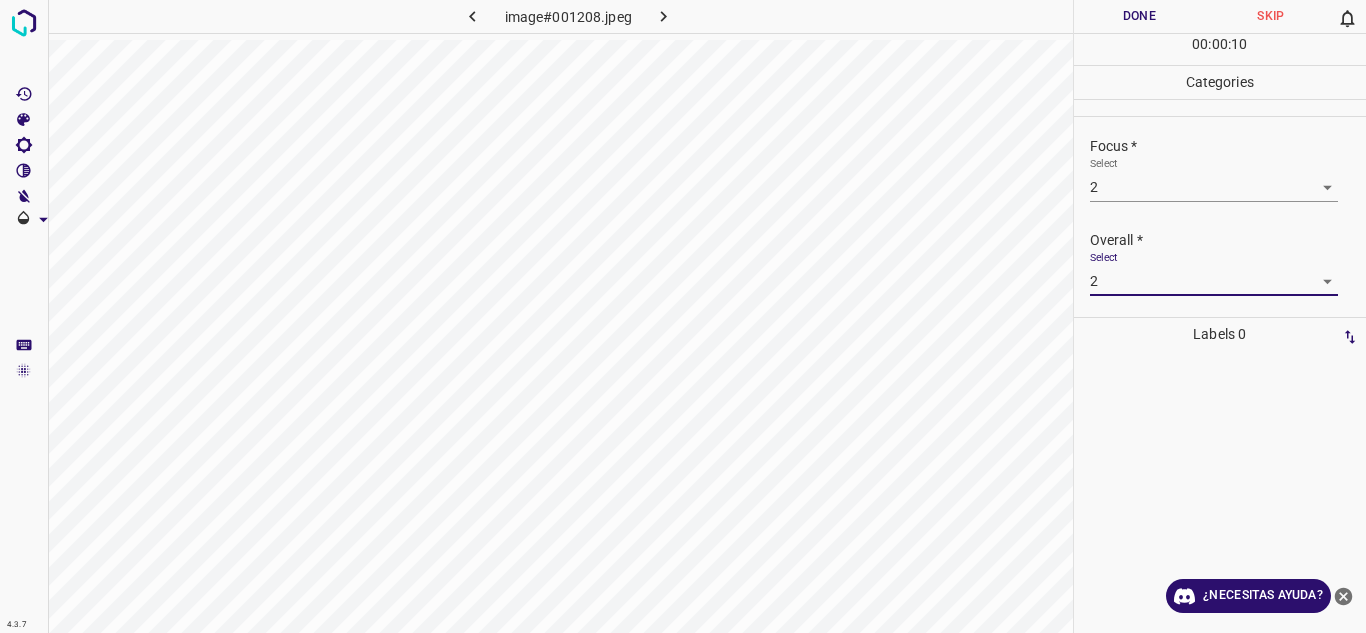 click on "Done" at bounding box center [1140, 16] 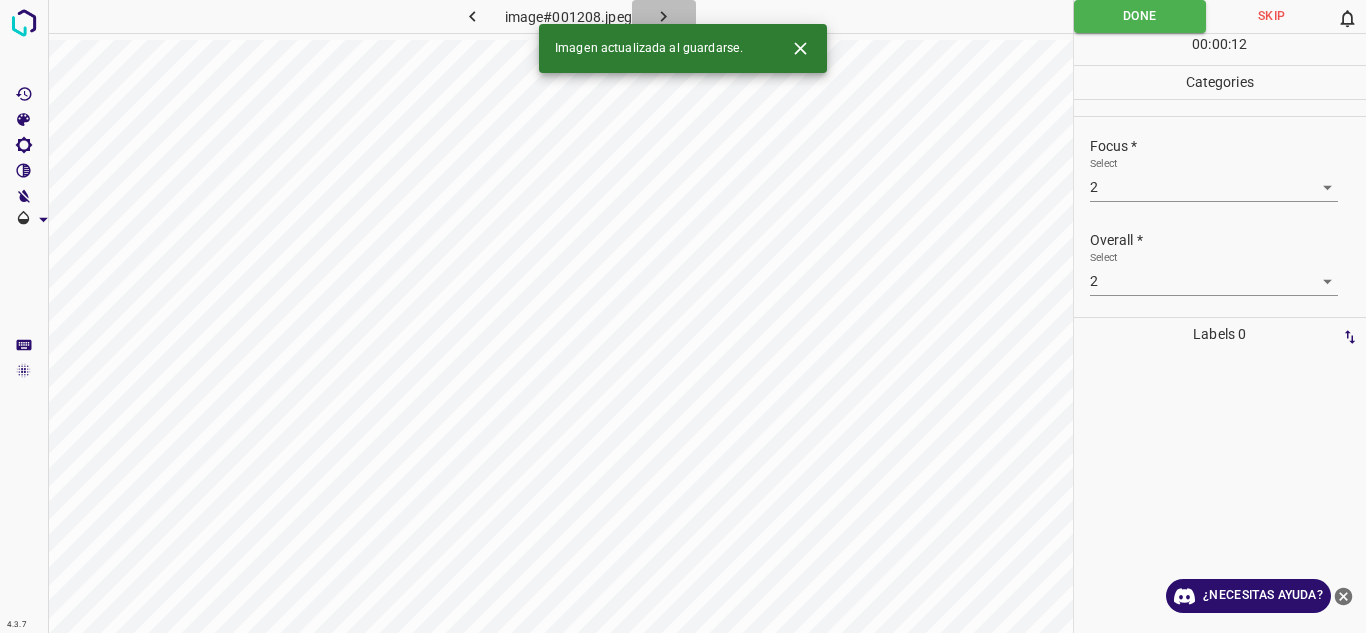 click 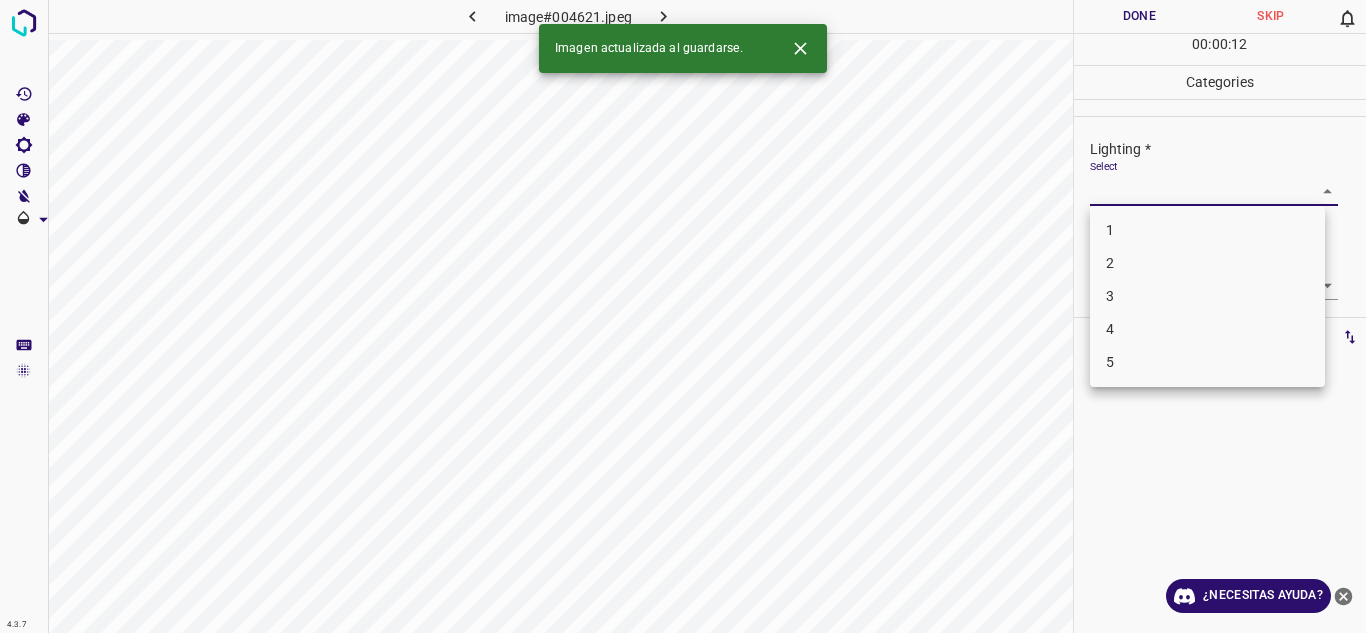 click on "4.3.7 image#004621.jpeg Done Skip 0 00   : 00   : 12   Categories Lighting *  Select ​ Focus *  Select ​ Overall *  Select ​ Labels   0 Categories 1 Lighting 2 Focus 3 Overall Tools Space Change between modes (Draw & Edit) I Auto labeling R Restore zoom M Zoom in N Zoom out Delete Delete selecte label Filters Z Restore filters X Saturation filter C Brightness filter V Contrast filter B Gray scale filter General O Download Imagen actualizada al guardarse. ¿Necesitas ayuda? Texto original Valora esta traducción Tu opinión servirá para ayudar a mejorar el Traductor de Google - Texto - Esconder - Borrar 1 2 3 4 5" at bounding box center (683, 316) 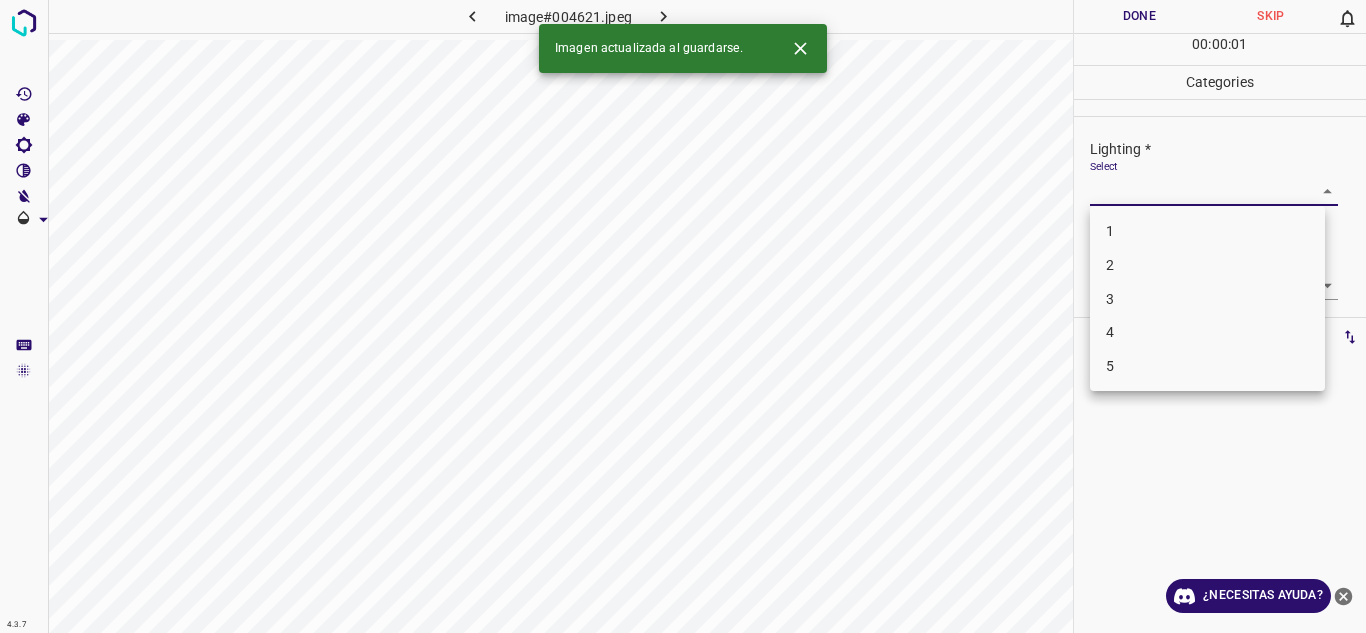 click on "3" at bounding box center [1207, 299] 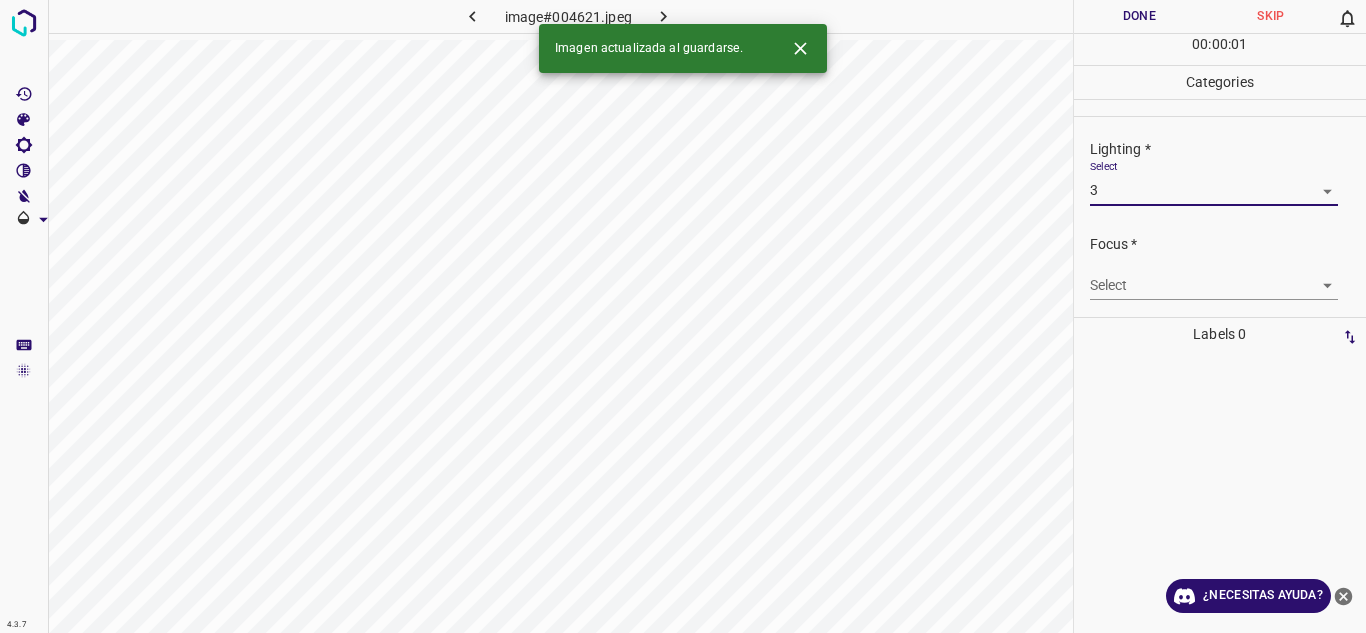 click on "4.3.7 image#004621.jpeg Done Skip 0 00   : 00   : 01   Categories Lighting *  Select 3 3 Focus *  Select ​ Overall *  Select ​ Labels   0 Categories 1 Lighting 2 Focus 3 Overall Tools Space Change between modes (Draw & Edit) I Auto labeling R Restore zoom M Zoom in N Zoom out Delete Delete selecte label Filters Z Restore filters X Saturation filter C Brightness filter V Contrast filter B Gray scale filter General O Download Imagen actualizada al guardarse. ¿Necesitas ayuda? Texto original Valora esta traducción Tu opinión servirá para ayudar a mejorar el Traductor de Google - Texto - Esconder - Borrar" at bounding box center [683, 316] 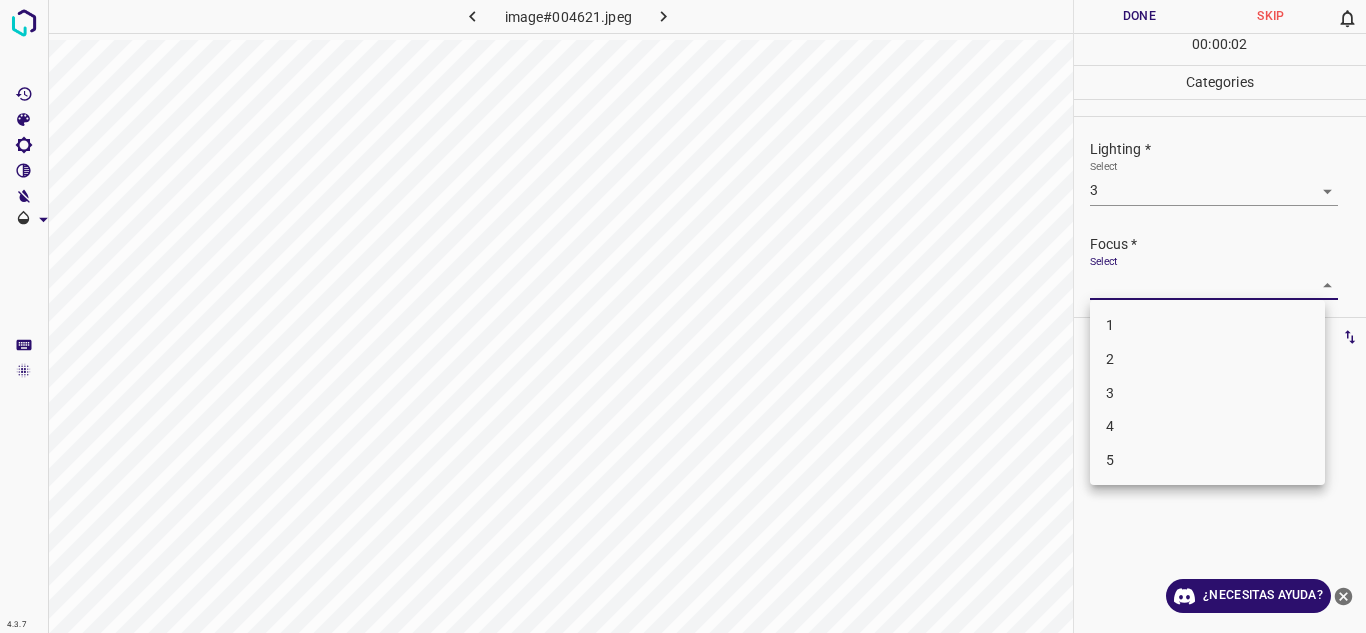 drag, startPoint x: 1176, startPoint y: 380, endPoint x: 1243, endPoint y: 364, distance: 68.88396 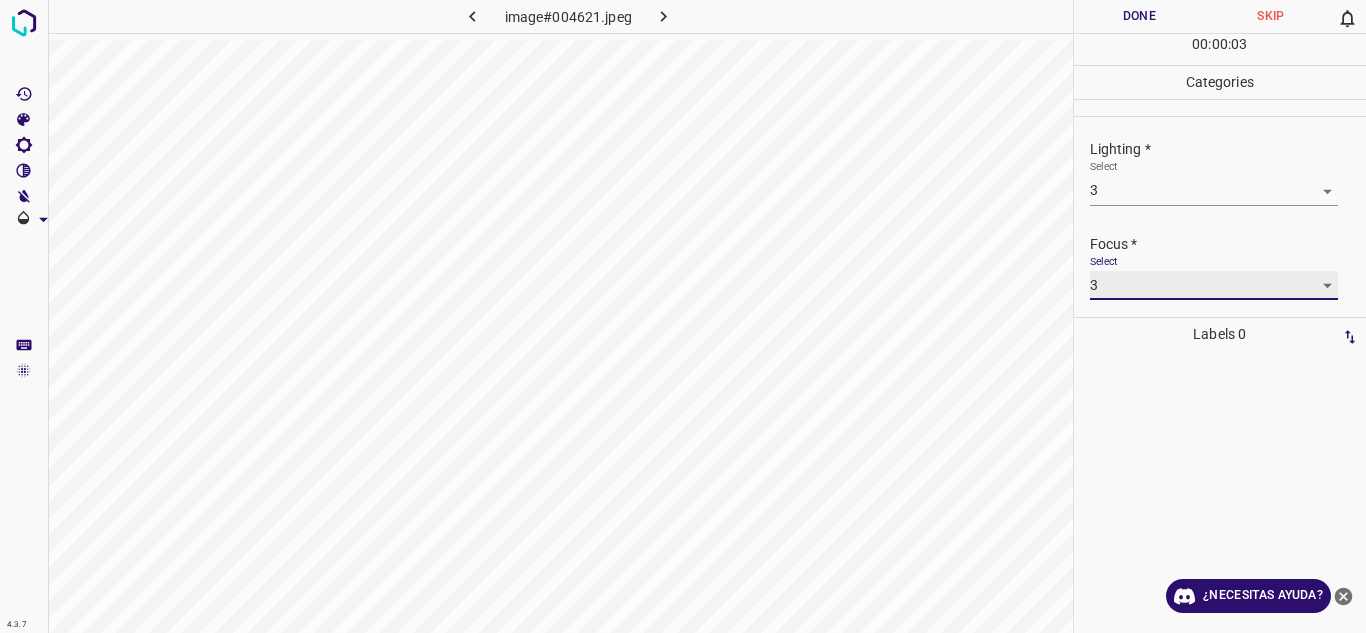 scroll, scrollTop: 98, scrollLeft: 0, axis: vertical 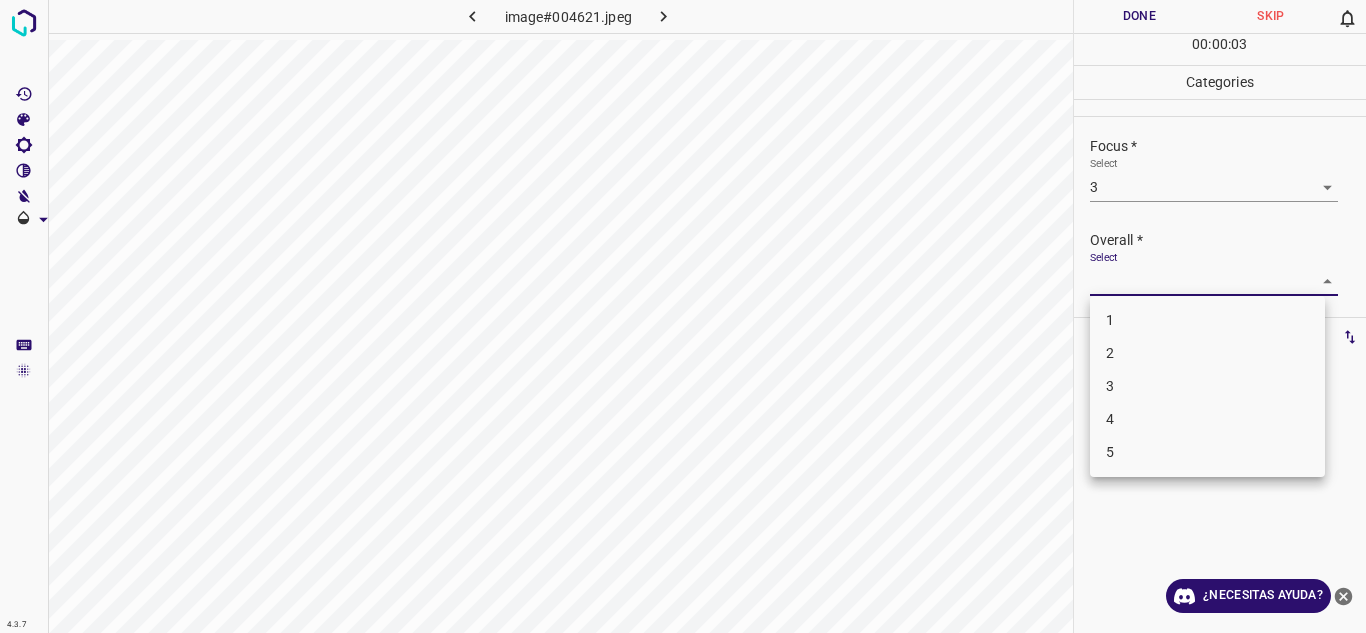 drag, startPoint x: 1314, startPoint y: 286, endPoint x: 1311, endPoint y: 297, distance: 11.401754 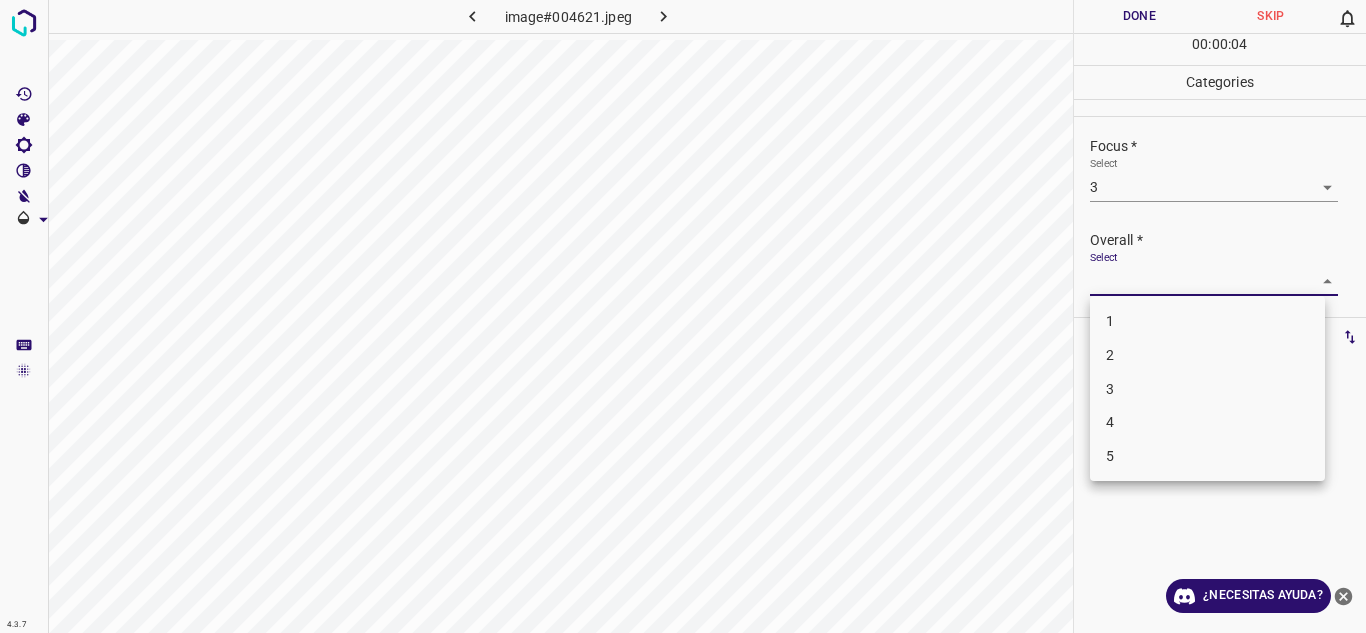 click on "3" at bounding box center (1207, 389) 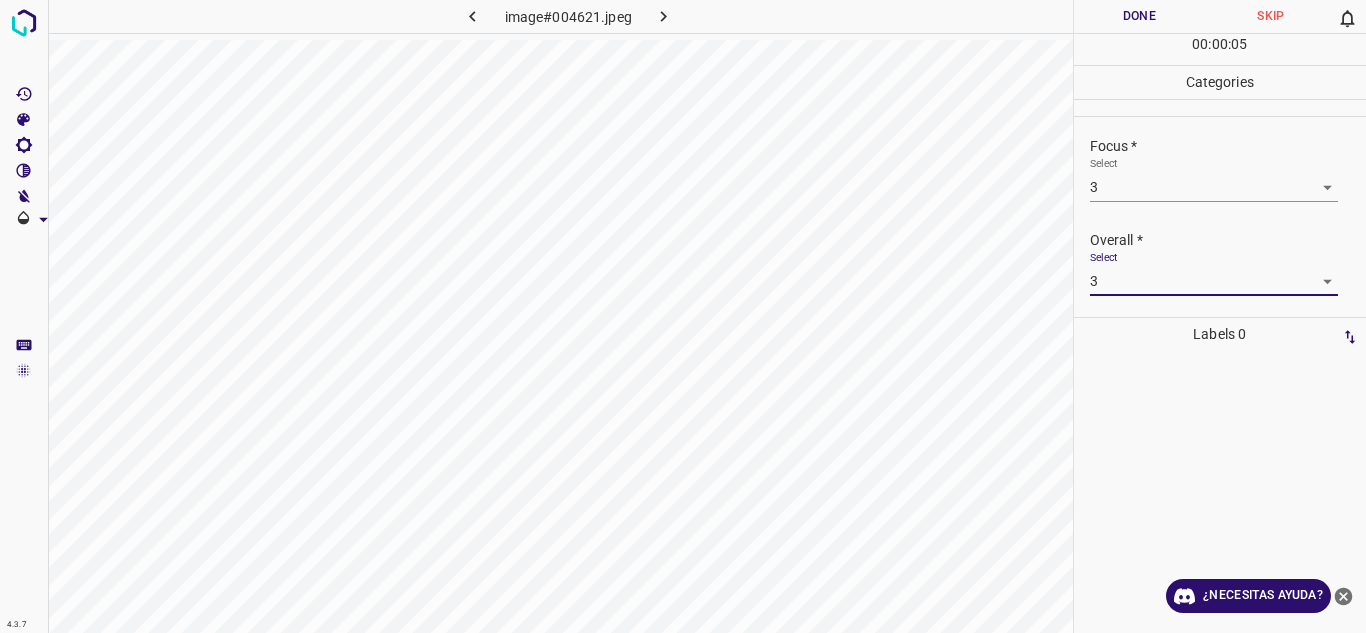 click on "Done" at bounding box center [1140, 16] 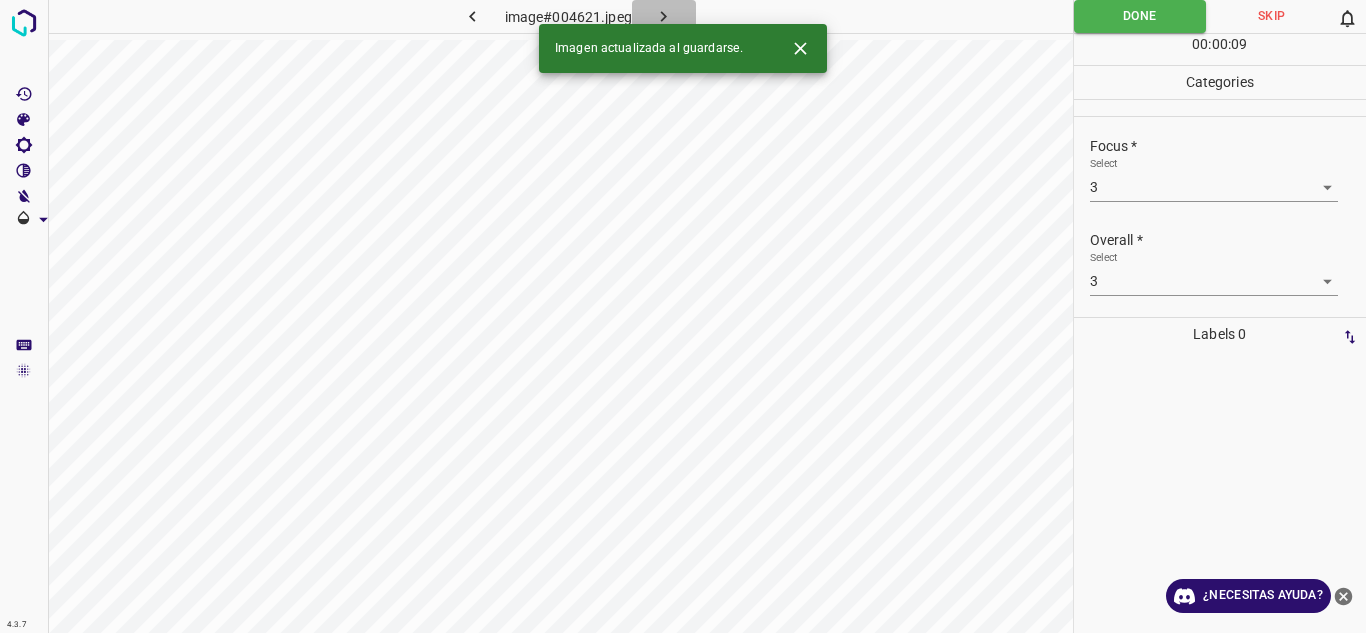 click at bounding box center [664, 16] 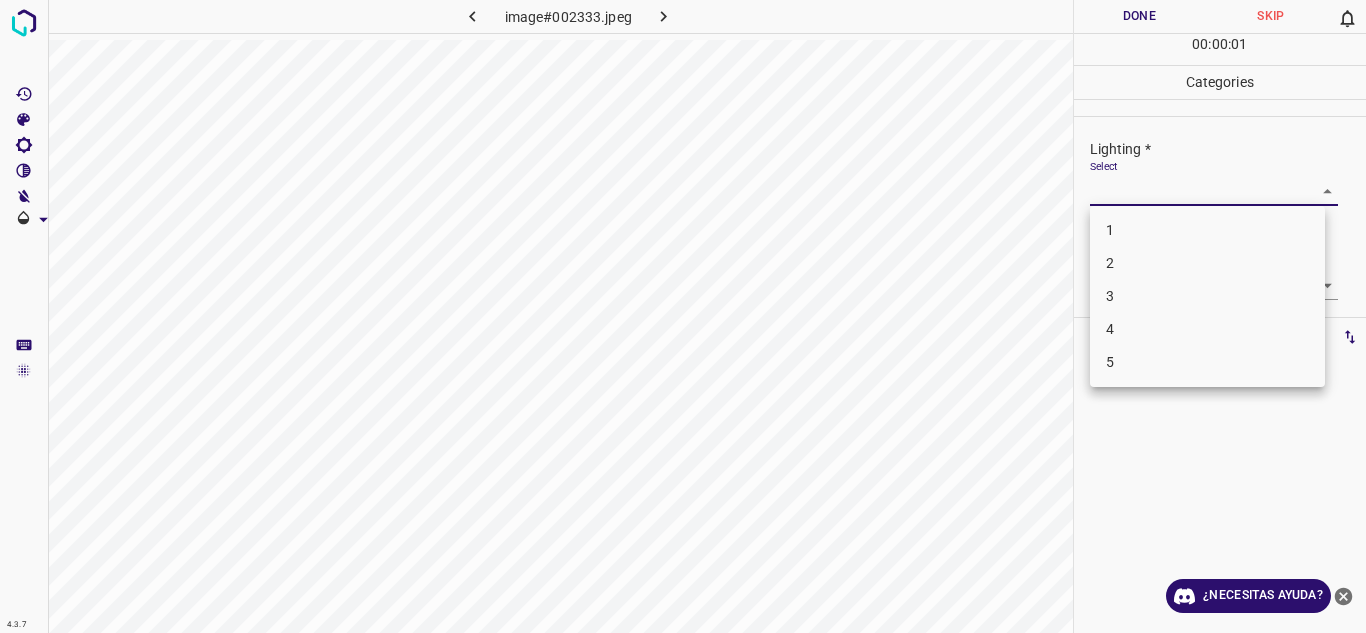 click on "4.3.7 image#002333.jpeg Done Skip 0 00   : 00   : 01   Categories Lighting *  Select ​ Focus *  Select ​ Overall *  Select ​ Labels   0 Categories 1 Lighting 2 Focus 3 Overall Tools Space Change between modes (Draw & Edit) I Auto labeling R Restore zoom M Zoom in N Zoom out Delete Delete selecte label Filters Z Restore filters X Saturation filter C Brightness filter V Contrast filter B Gray scale filter General O Download ¿Necesitas ayuda? Texto original Valora esta traducción Tu opinión servirá para ayudar a mejorar el Traductor de Google - Texto - Esconder - Borrar 1 2 3 4 5" at bounding box center [683, 316] 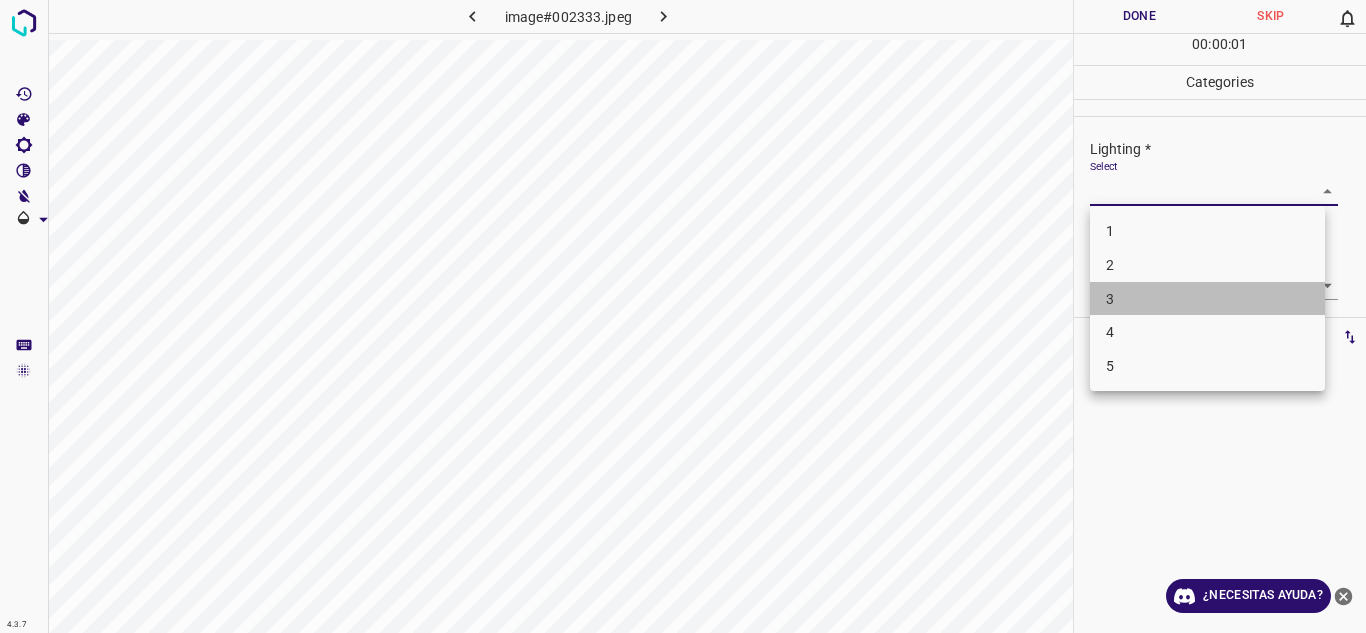 click on "3" at bounding box center (1207, 299) 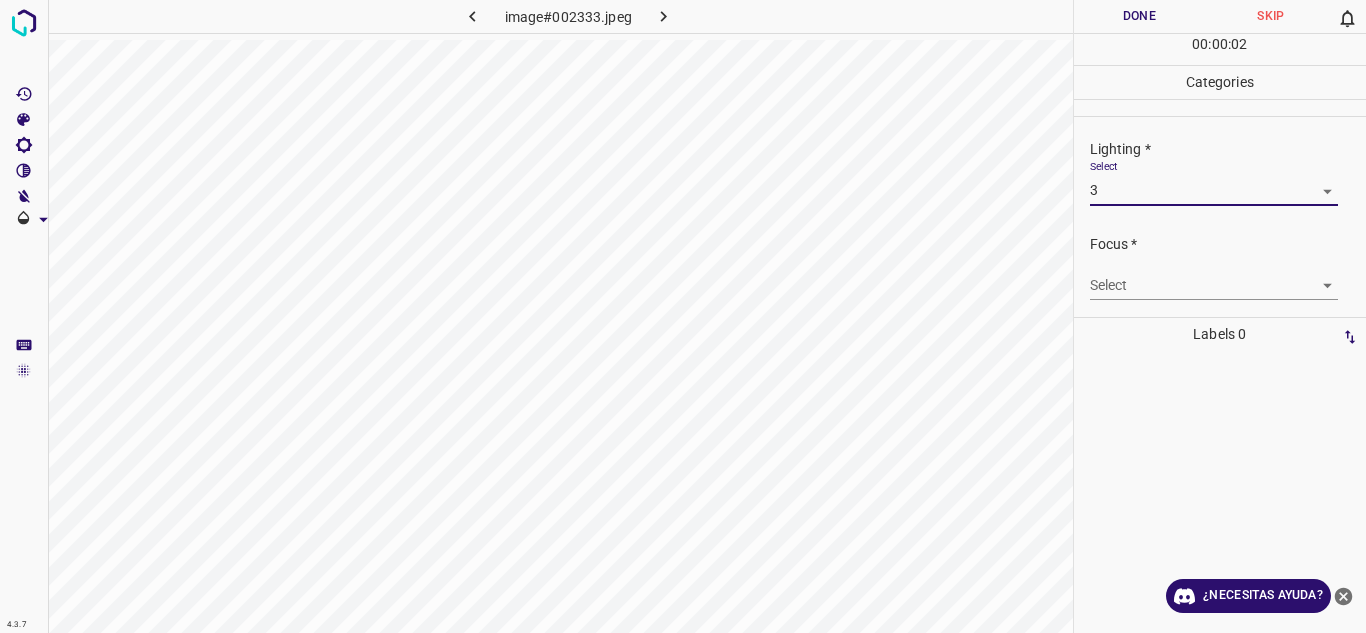 click on "4.3.7 image#002333.jpeg Done Skip 0 00   : 00   : 02   Categories Lighting *  Select 3 3 Focus *  Select ​ Overall *  Select ​ Labels   0 Categories 1 Lighting 2 Focus 3 Overall Tools Space Change between modes (Draw & Edit) I Auto labeling R Restore zoom M Zoom in N Zoom out Delete Delete selecte label Filters Z Restore filters X Saturation filter C Brightness filter V Contrast filter B Gray scale filter General O Download ¿Necesitas ayuda? Texto original Valora esta traducción Tu opinión servirá para ayudar a mejorar el Traductor de Google - Texto - Esconder - Borrar" at bounding box center [683, 316] 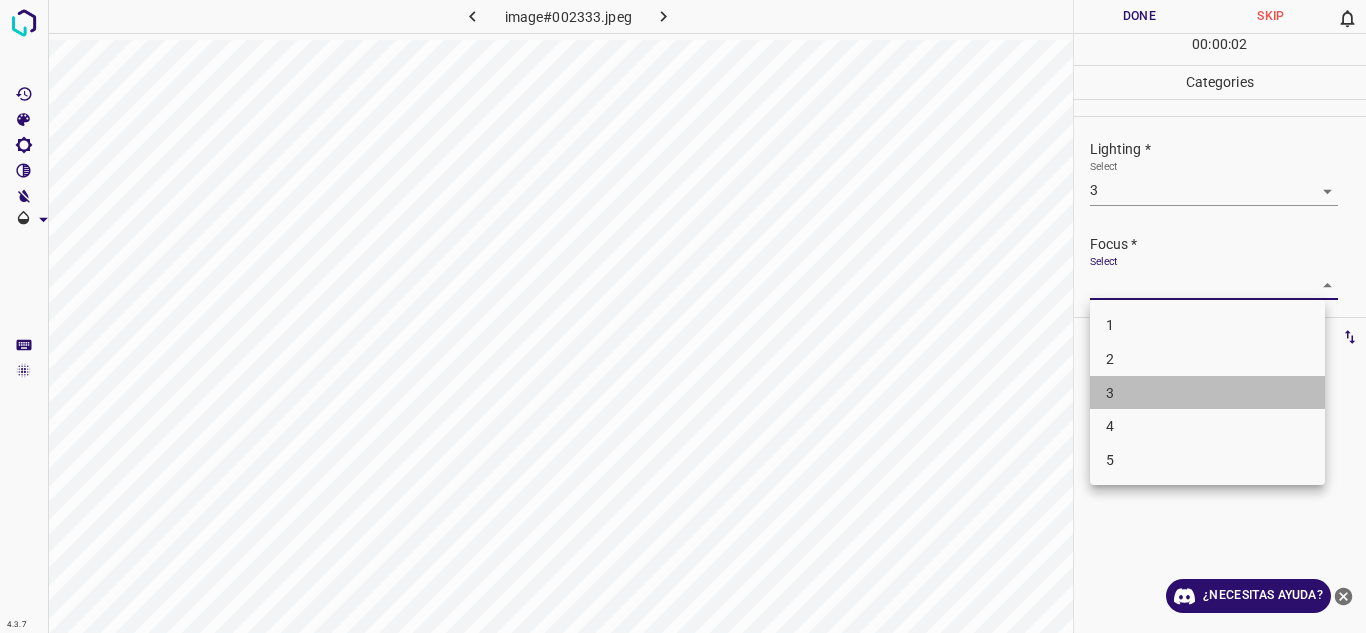 click on "3" at bounding box center (1207, 393) 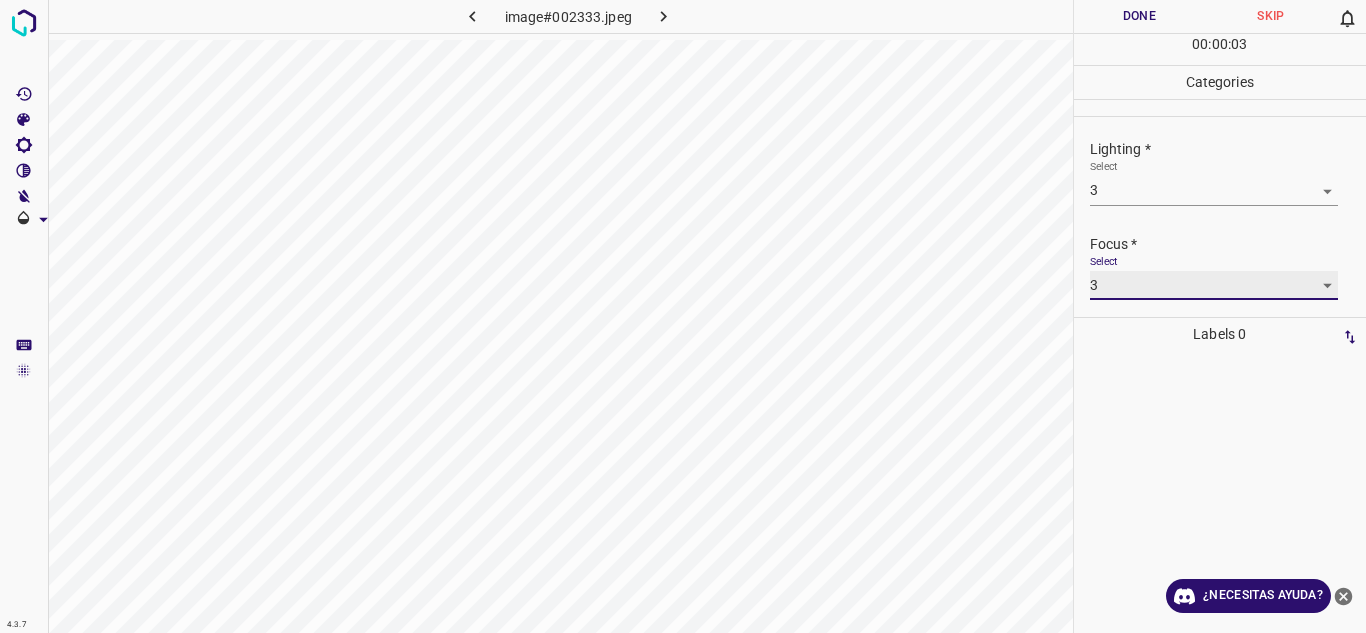scroll, scrollTop: 98, scrollLeft: 0, axis: vertical 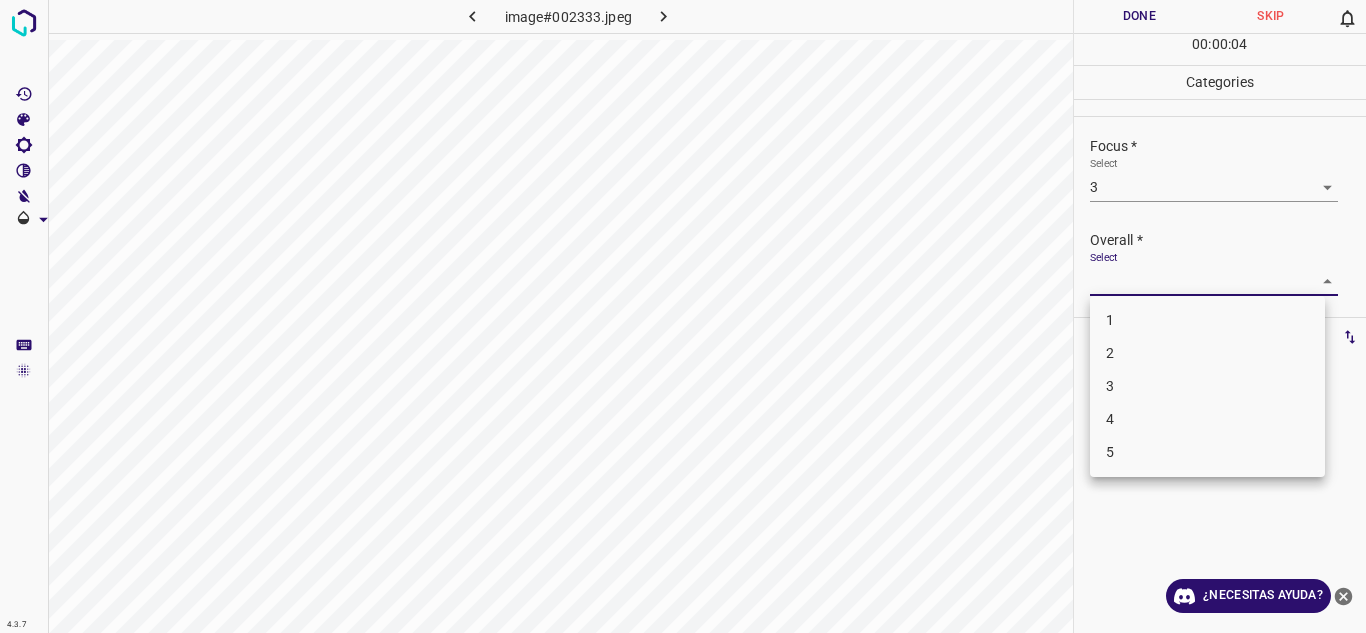 click on "4.3.7 image#002333.jpeg Done Skip 0 00   : 00   : 04   Categories Lighting *  Select 3 3 Focus *  Select 3 3 Overall *  Select ​ Labels   0 Categories 1 Lighting 2 Focus 3 Overall Tools Space Change between modes (Draw & Edit) I Auto labeling R Restore zoom M Zoom in N Zoom out Delete Delete selecte label Filters Z Restore filters X Saturation filter C Brightness filter V Contrast filter B Gray scale filter General O Download ¿Necesitas ayuda? Texto original Valora esta traducción Tu opinión servirá para ayudar a mejorar el Traductor de Google - Texto - Esconder - Borrar 1 2 3 4 5" at bounding box center (683, 316) 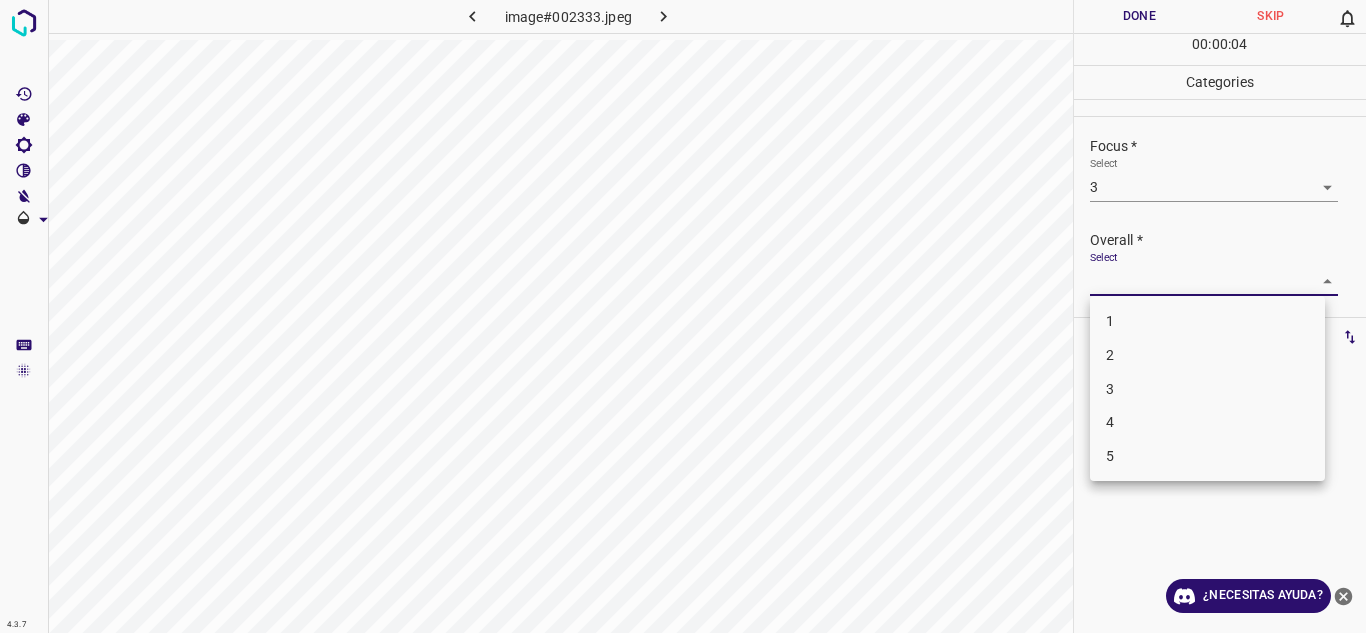 click on "3" at bounding box center [1207, 389] 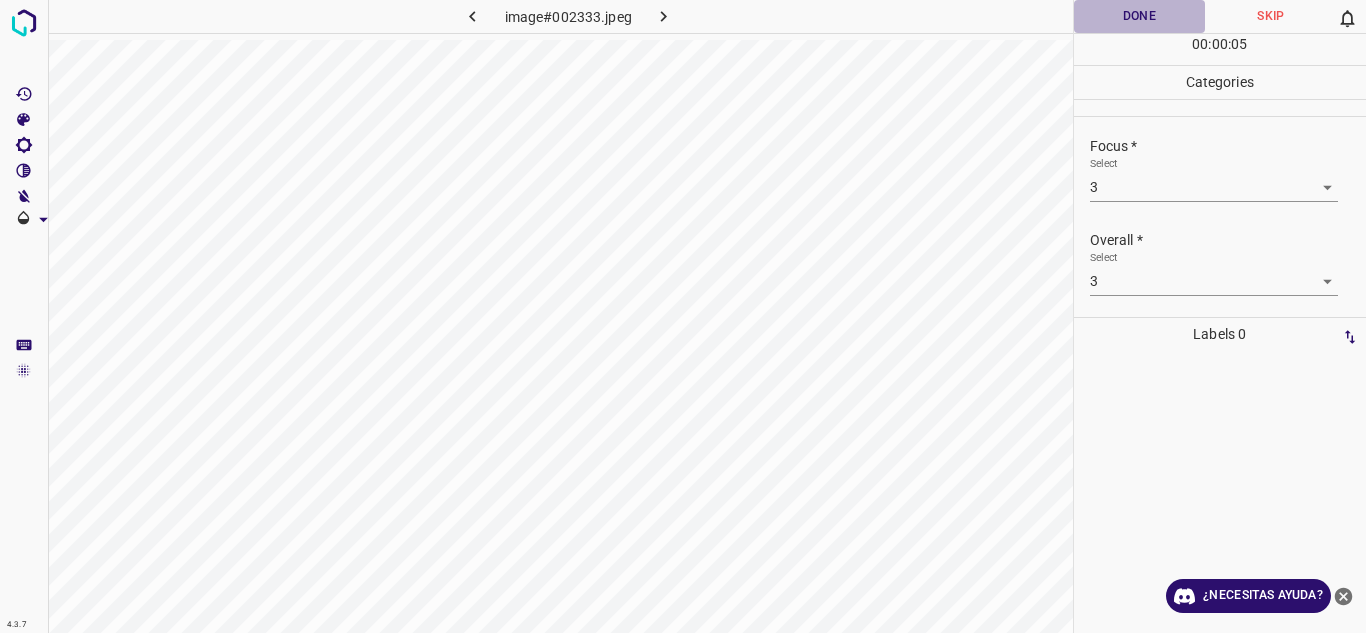 click on "Done" at bounding box center [1140, 16] 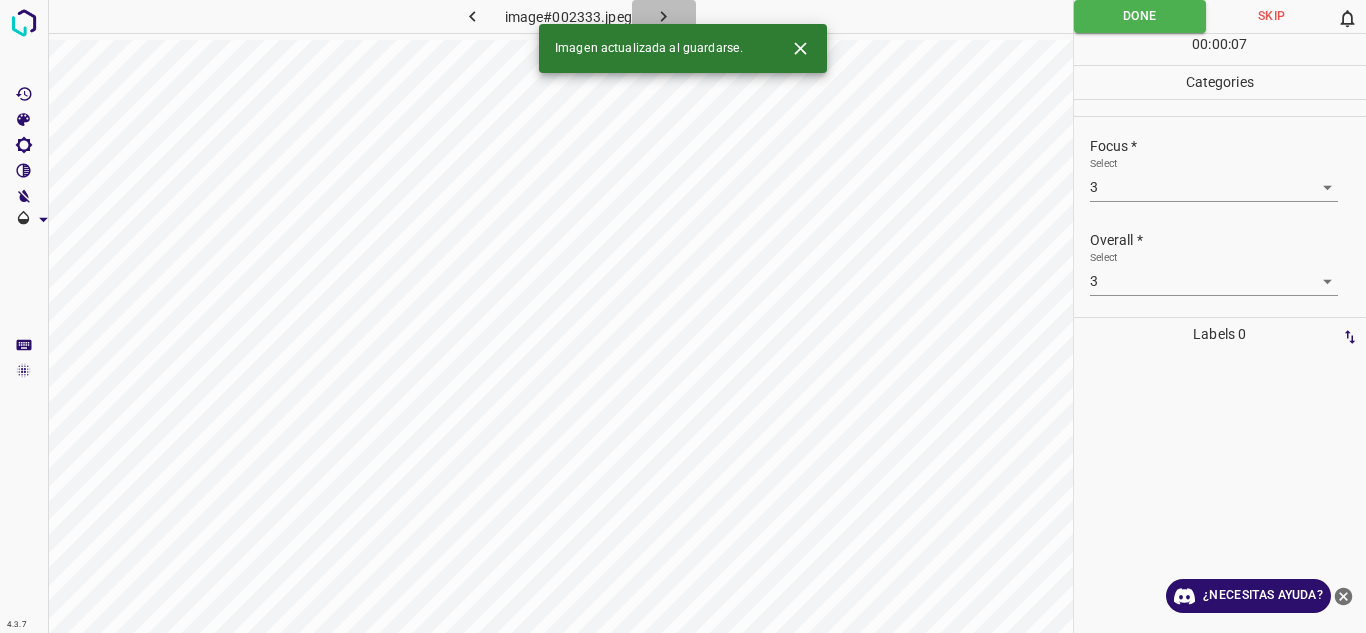 click at bounding box center [664, 16] 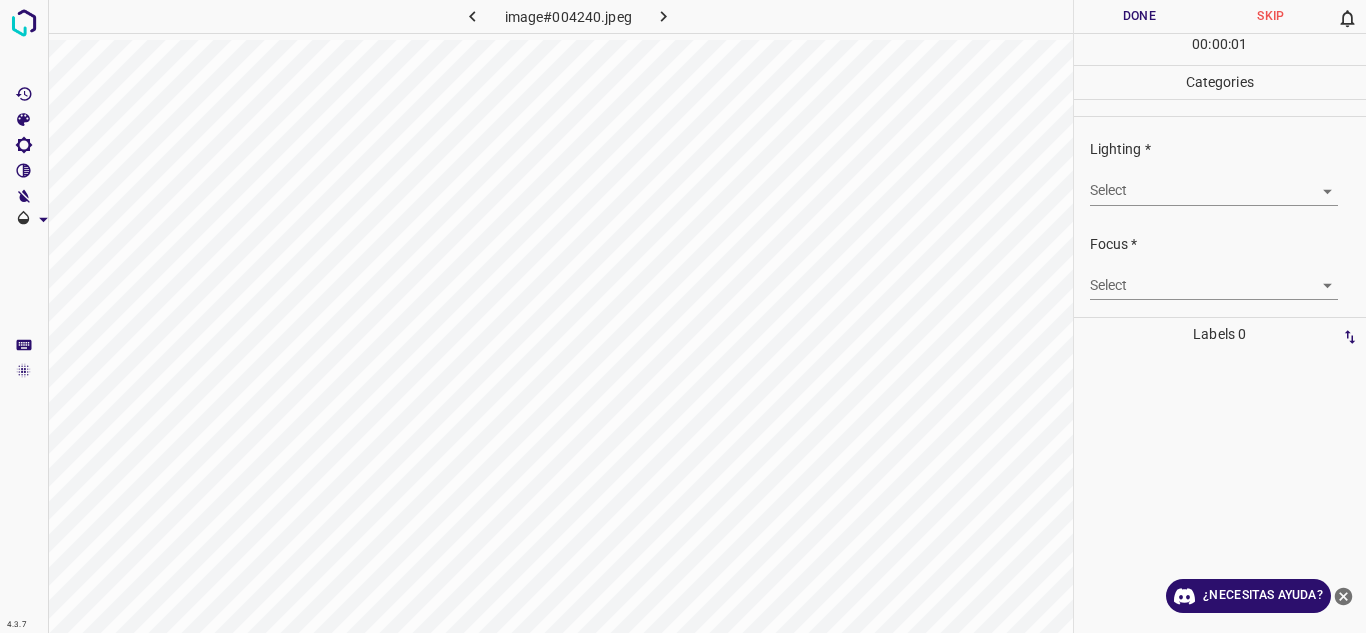 click on "4.3.7 image#004240.jpeg Done Skip 0 00   : 00   : 01   Categories Lighting *  Select ​ Focus *  Select ​ Overall *  Select ​ Labels   0 Categories 1 Lighting 2 Focus 3 Overall Tools Space Change between modes (Draw & Edit) I Auto labeling R Restore zoom M Zoom in N Zoom out Delete Delete selecte label Filters Z Restore filters X Saturation filter C Brightness filter V Contrast filter B Gray scale filter General O Download ¿Necesitas ayuda? Texto original Valora esta traducción Tu opinión servirá para ayudar a mejorar el Traductor de Google - Texto - Esconder - Borrar" at bounding box center [683, 316] 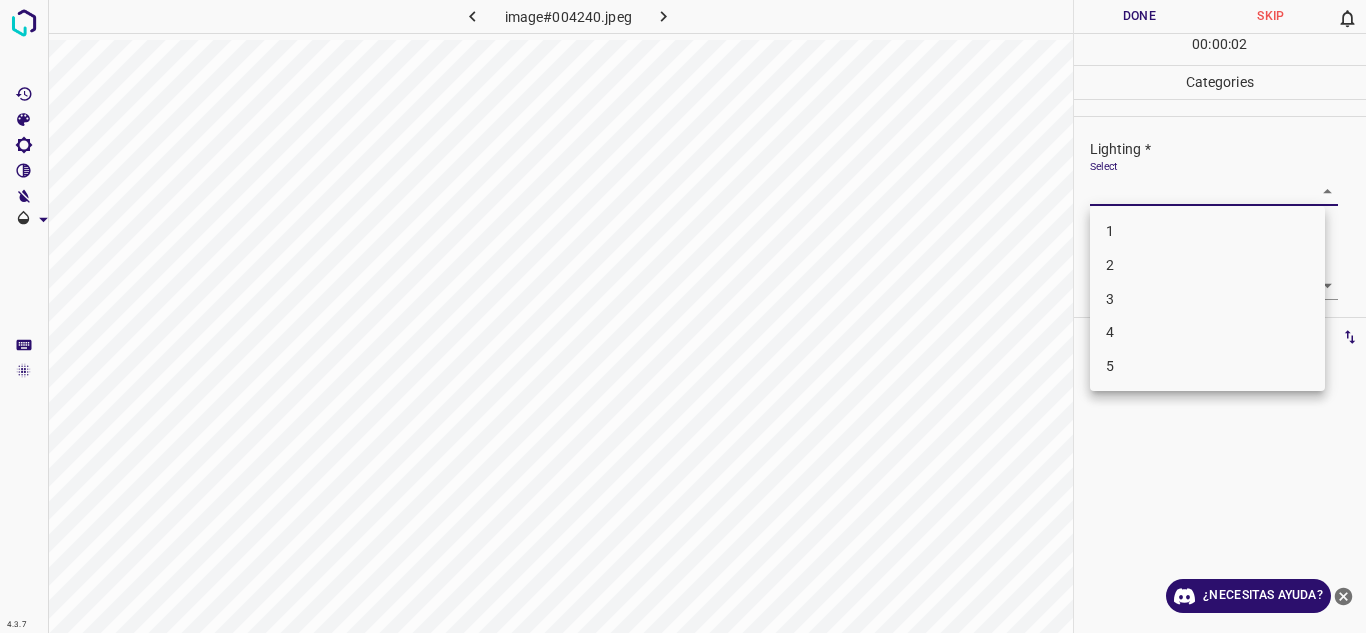 click on "4" at bounding box center (1207, 332) 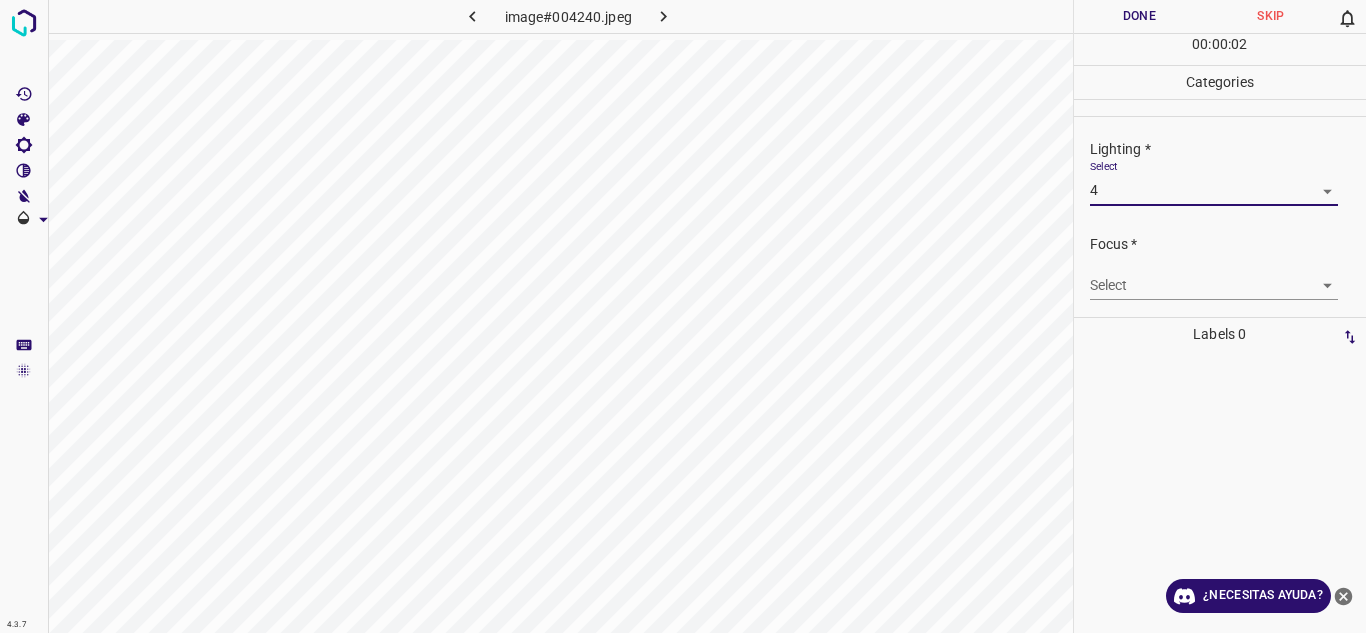 click on "4.3.7 image#004240.jpeg Done Skip 0 00   : 00   : 02   Categories Lighting *  Select 4 4 Focus *  Select ​ Overall *  Select ​ Labels   0 Categories 1 Lighting 2 Focus 3 Overall Tools Space Change between modes (Draw & Edit) I Auto labeling R Restore zoom M Zoom in N Zoom out Delete Delete selecte label Filters Z Restore filters X Saturation filter C Brightness filter V Contrast filter B Gray scale filter General O Download ¿Necesitas ayuda? Texto original Valora esta traducción Tu opinión servirá para ayudar a mejorar el Traductor de Google - Texto - Esconder - Borrar" at bounding box center [683, 316] 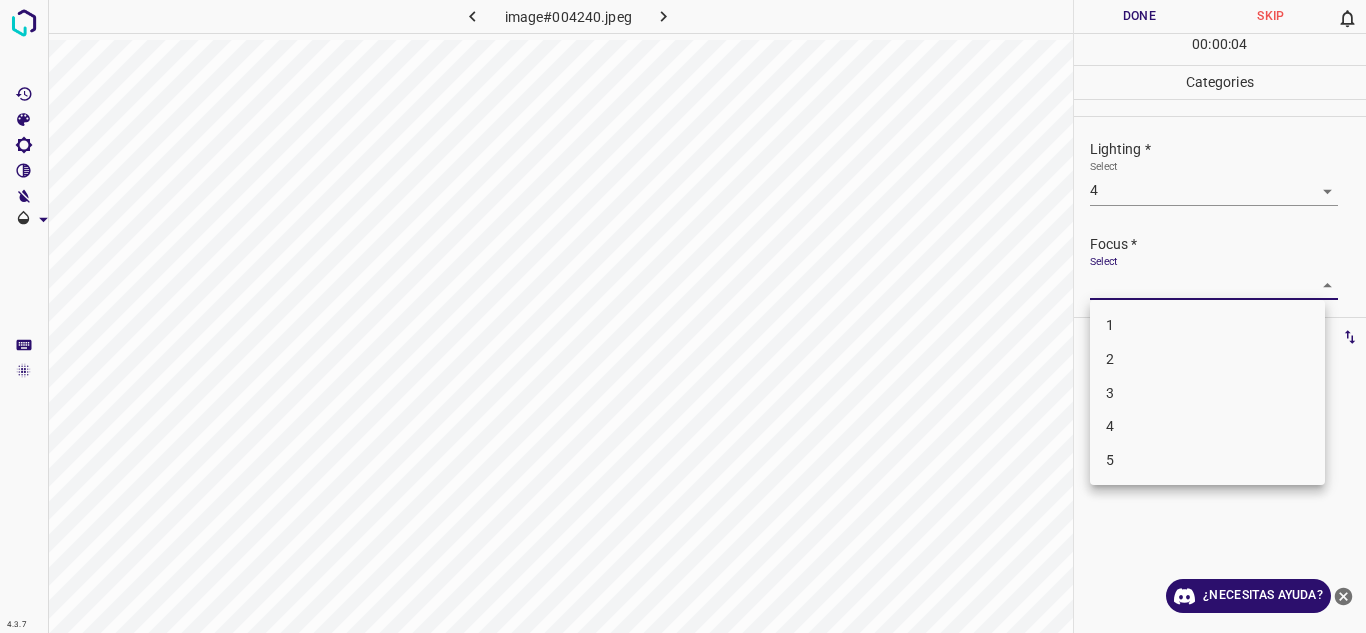 click on "3" at bounding box center [1207, 393] 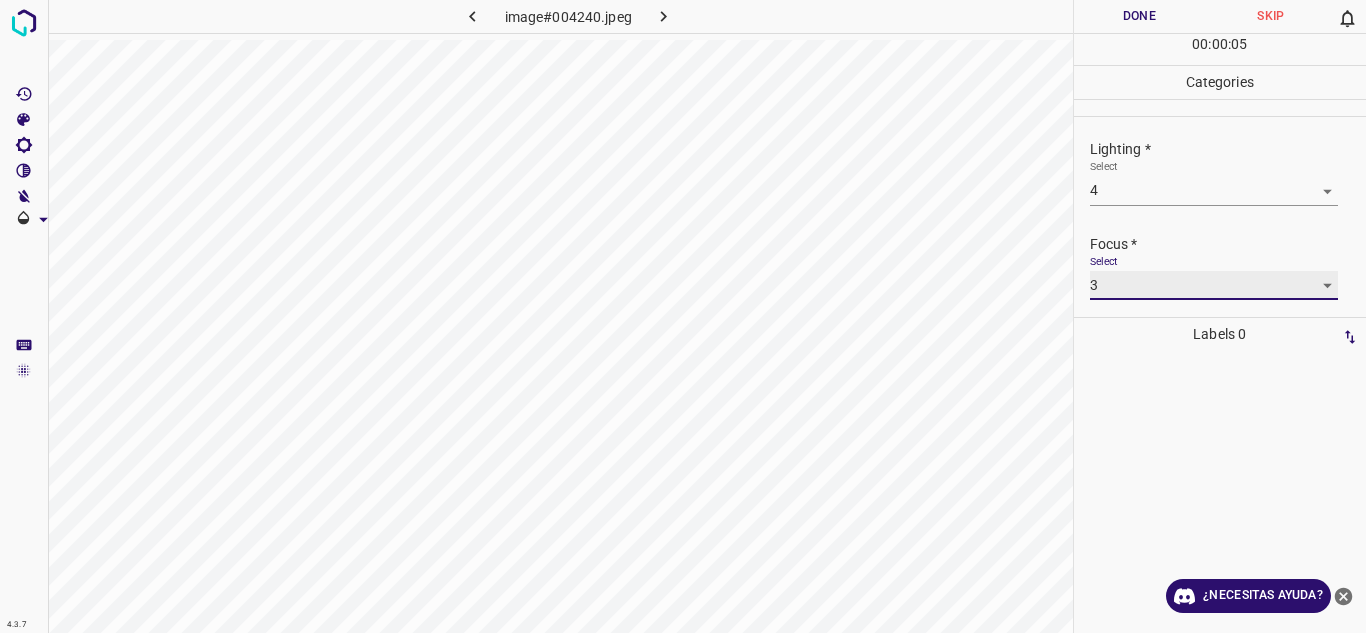 scroll, scrollTop: 98, scrollLeft: 0, axis: vertical 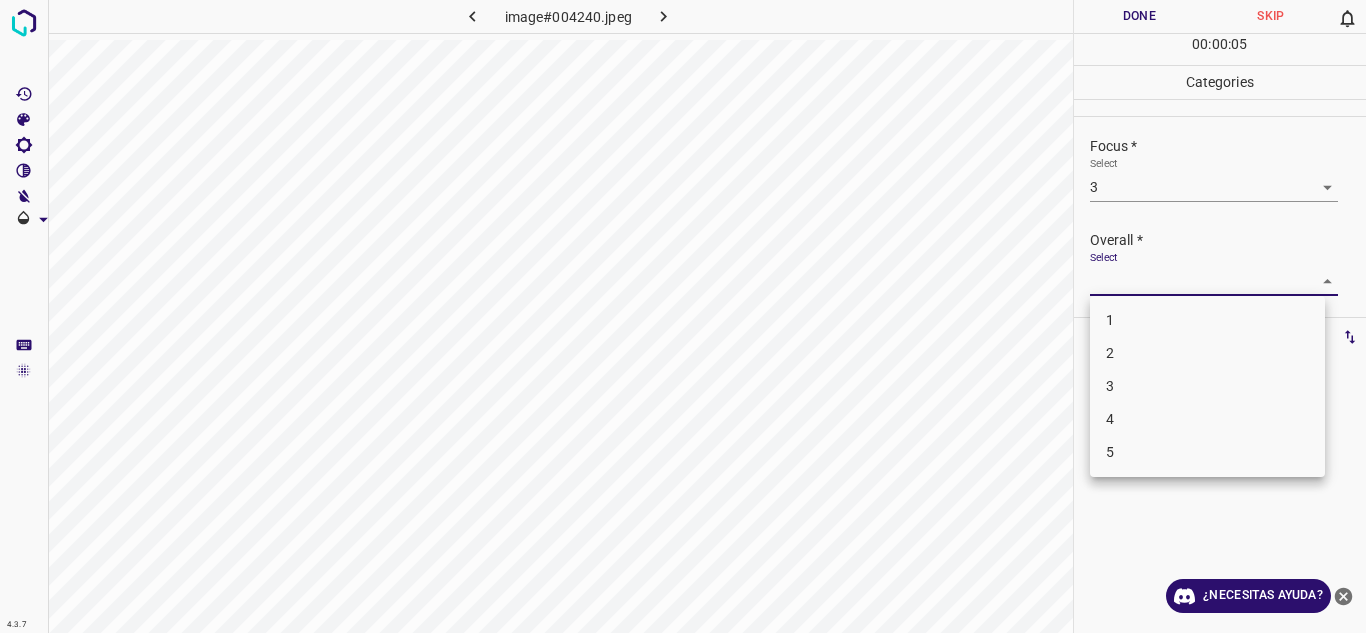 click on "4.3.7 image#004240.jpeg Done Skip 0 00   : 00   : 05   Categories Lighting *  Select 4 4 Focus *  Select 3 3 Overall *  Select ​ Labels   0 Categories 1 Lighting 2 Focus 3 Overall Tools Space Change between modes (Draw & Edit) I Auto labeling R Restore zoom M Zoom in N Zoom out Delete Delete selecte label Filters Z Restore filters X Saturation filter C Brightness filter V Contrast filter B Gray scale filter General O Download ¿Necesitas ayuda? Texto original Valora esta traducción Tu opinión servirá para ayudar a mejorar el Traductor de Google - Texto - Esconder - Borrar 1 2 3 4 5" at bounding box center [683, 316] 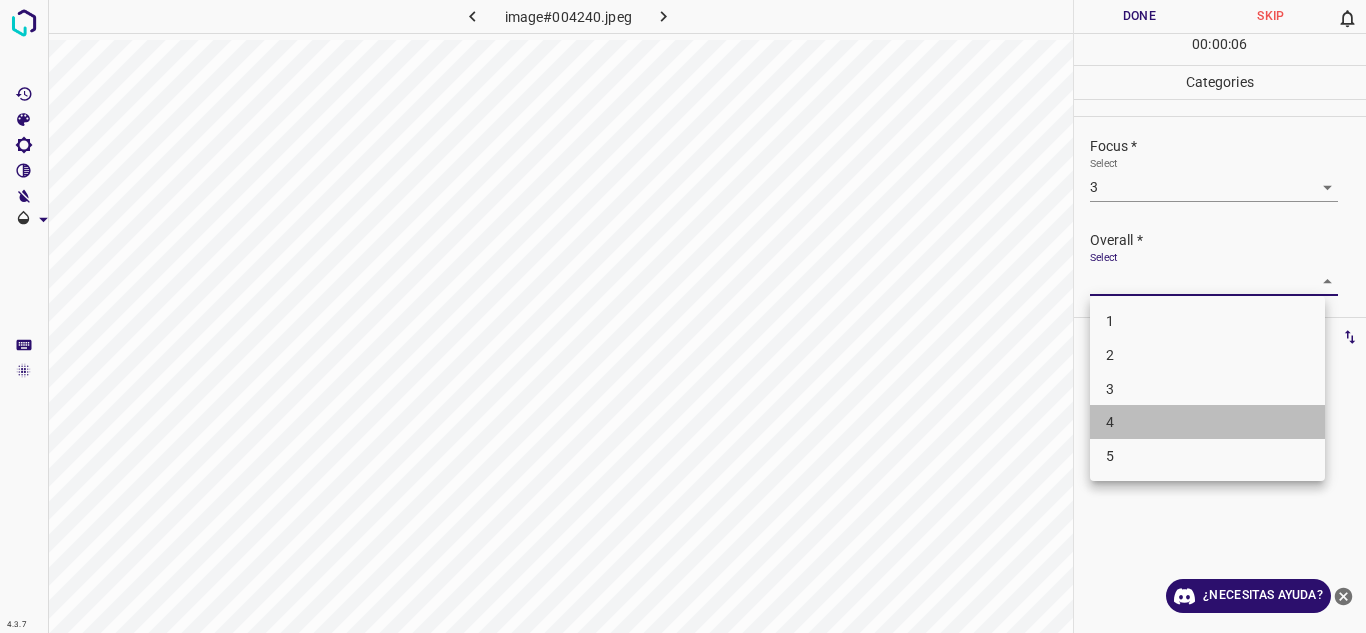 click on "4" at bounding box center (1207, 422) 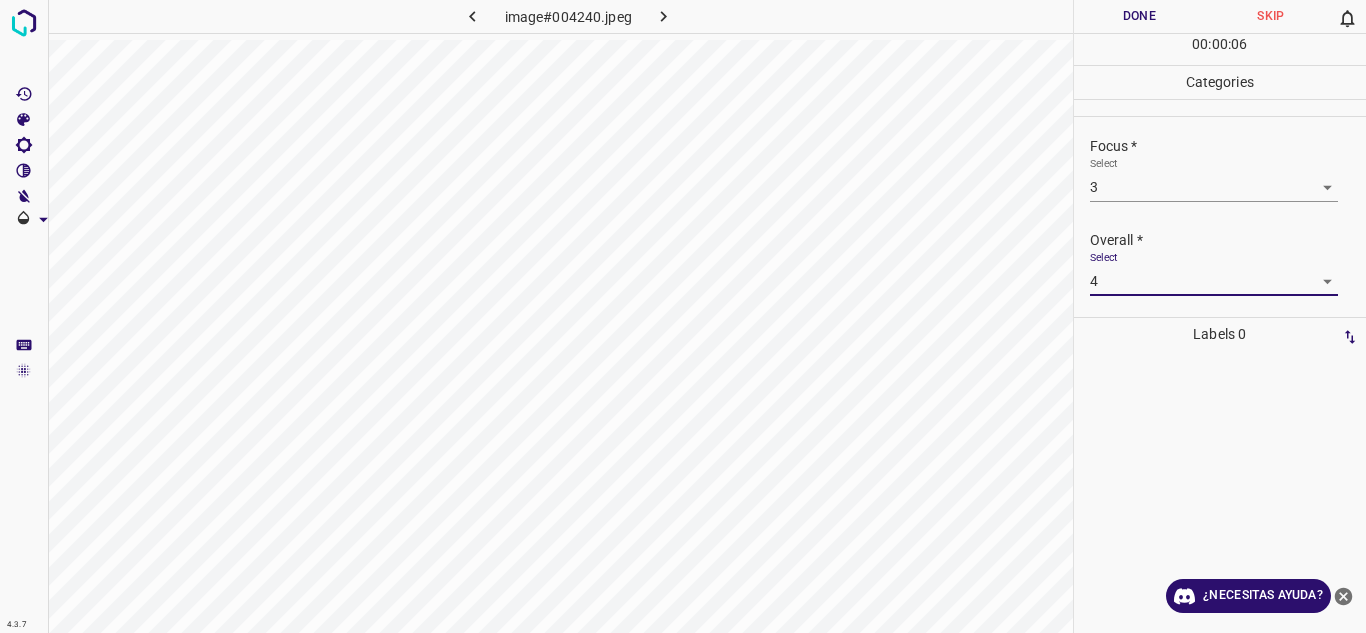 click on "Done" at bounding box center [1140, 16] 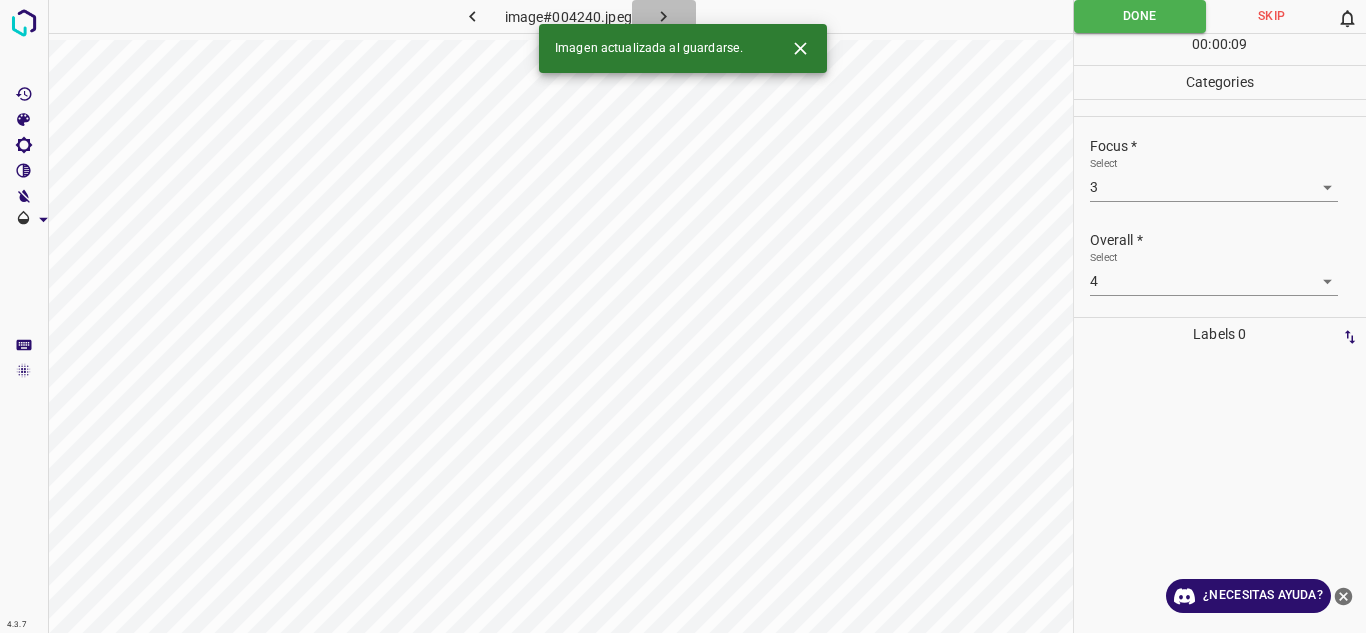click 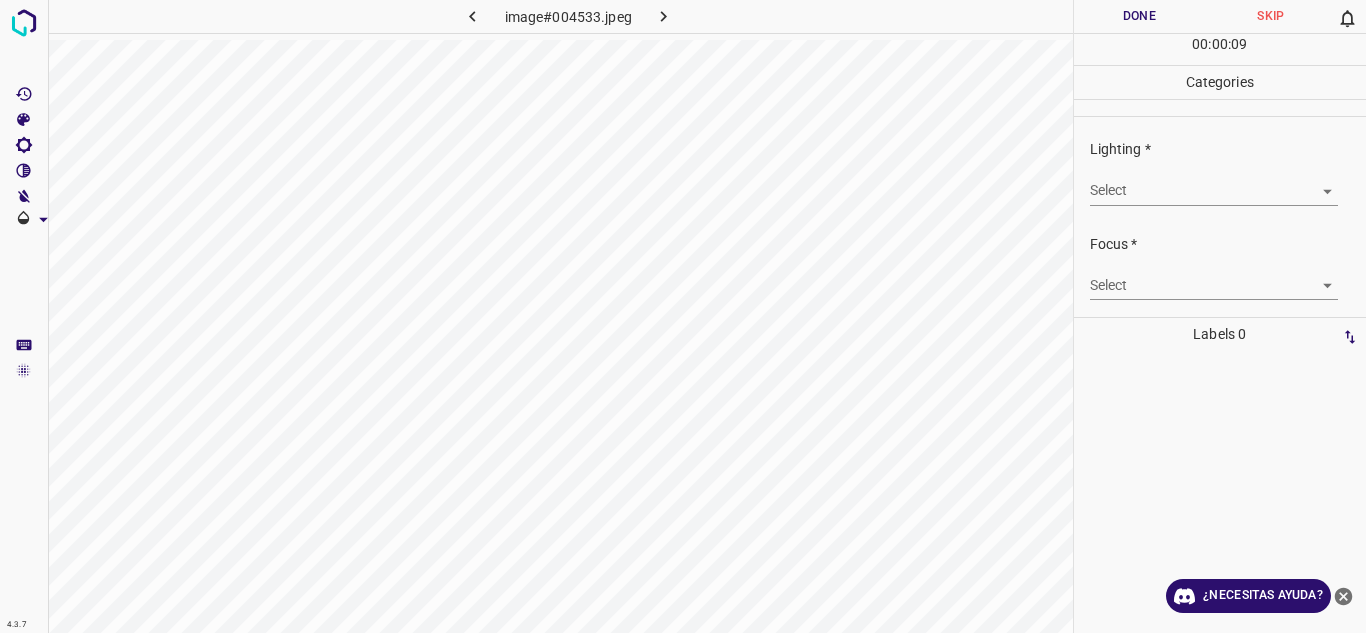 click on "4.3.7 image#004533.jpeg Done Skip 0 00   : 00   : 09   Categories Lighting *  Select ​ Focus *  Select ​ Overall *  Select ​ Labels   0 Categories 1 Lighting 2 Focus 3 Overall Tools Space Change between modes (Draw & Edit) I Auto labeling R Restore zoom M Zoom in N Zoom out Delete Delete selecte label Filters Z Restore filters X Saturation filter C Brightness filter V Contrast filter B Gray scale filter General O Download ¿Necesitas ayuda? Texto original Valora esta traducción Tu opinión servirá para ayudar a mejorar el Traductor de Google - Texto - Esconder - Borrar" at bounding box center [683, 316] 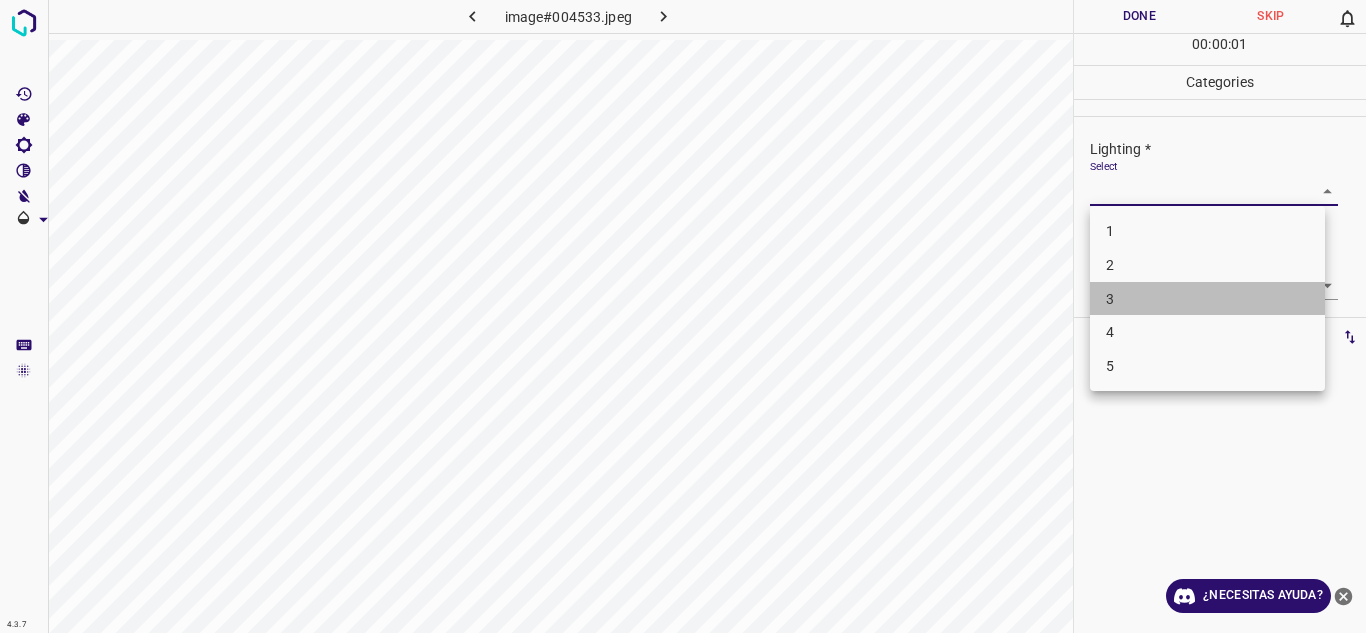 click on "3" at bounding box center (1207, 299) 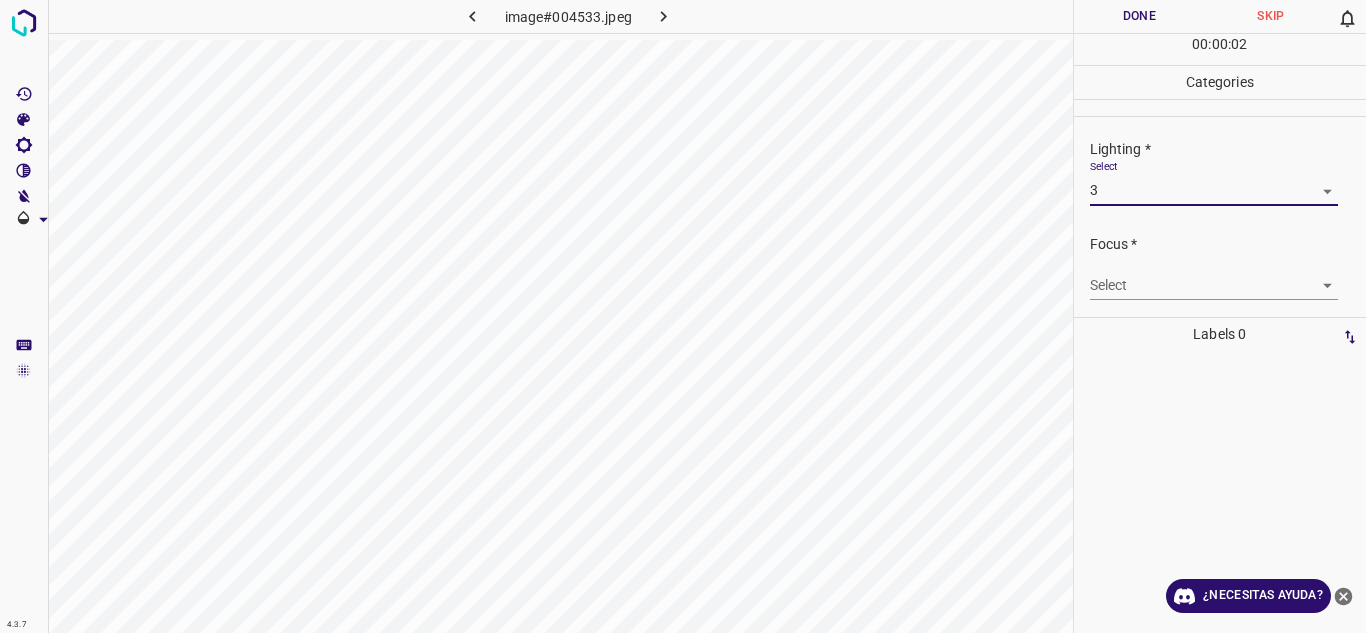 click on "4.3.7 image#004533.jpeg Done Skip 0 00   : 00   : 02   Categories Lighting *  Select 3 3 Focus *  Select ​ Overall *  Select ​ Labels   0 Categories 1 Lighting 2 Focus 3 Overall Tools Space Change between modes (Draw & Edit) I Auto labeling R Restore zoom M Zoom in N Zoom out Delete Delete selecte label Filters Z Restore filters X Saturation filter C Brightness filter V Contrast filter B Gray scale filter General O Download ¿Necesitas ayuda? Texto original Valora esta traducción Tu opinión servirá para ayudar a mejorar el Traductor de Google - Texto - Esconder - Borrar" at bounding box center (683, 316) 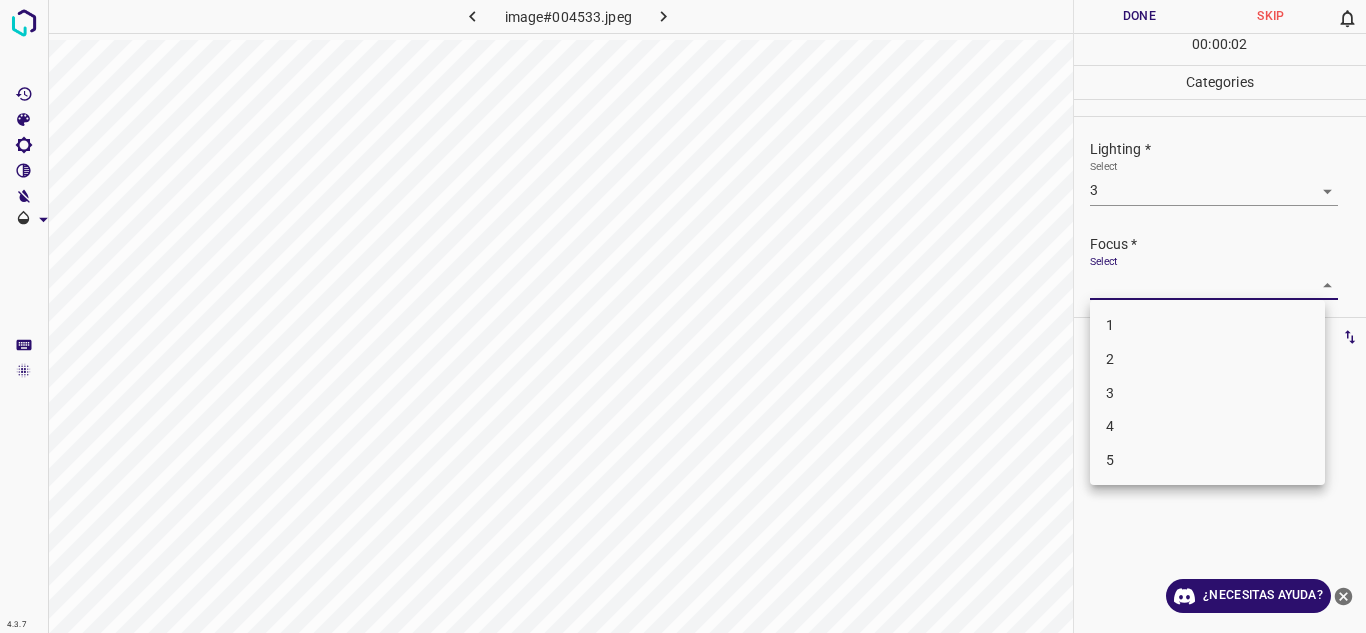 click on "2" at bounding box center [1207, 359] 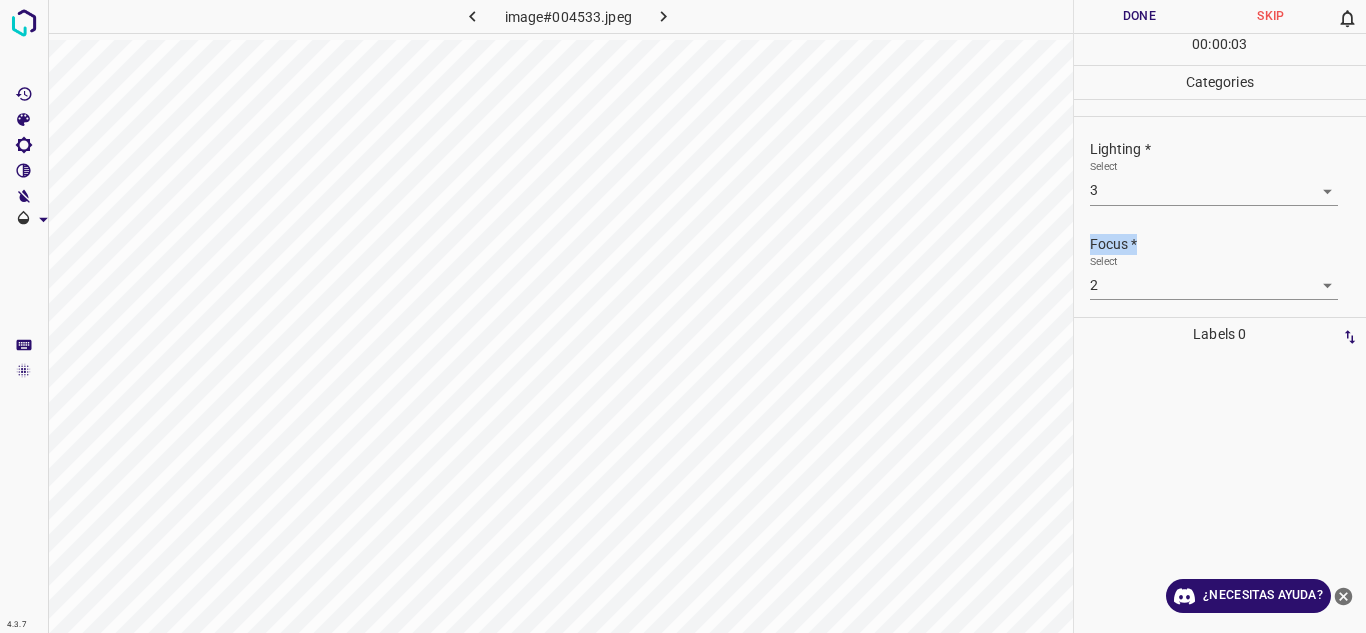drag, startPoint x: 1347, startPoint y: 227, endPoint x: 1351, endPoint y: 240, distance: 13.601471 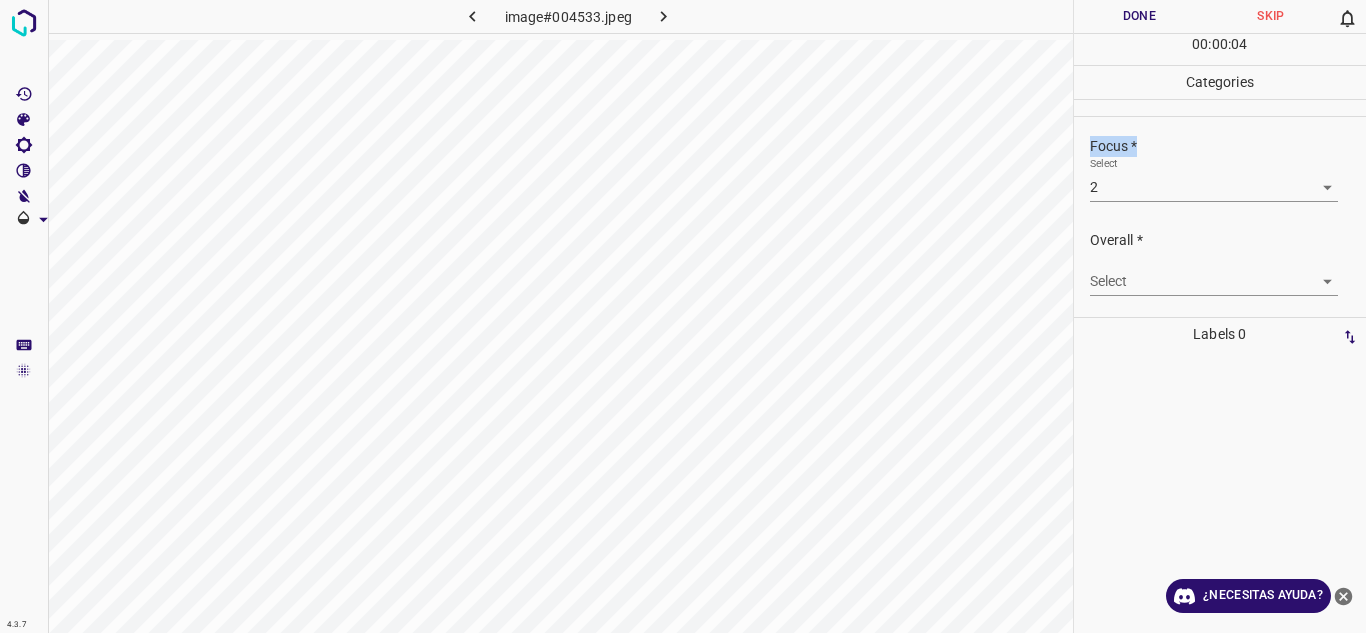 click on "4.3.7 image#004533.jpeg Done Skip 0 00   : 00   : 04   Categories Lighting *  Select 3 3 Focus *  Select 2 2 Overall *  Select ​ Labels   0 Categories 1 Lighting 2 Focus 3 Overall Tools Space Change between modes (Draw & Edit) I Auto labeling R Restore zoom M Zoom in N Zoom out Delete Delete selecte label Filters Z Restore filters X Saturation filter C Brightness filter V Contrast filter B Gray scale filter General O Download ¿Necesitas ayuda? Texto original Valora esta traducción Tu opinión servirá para ayudar a mejorar el Traductor de Google - Texto - Esconder - Borrar" at bounding box center (683, 316) 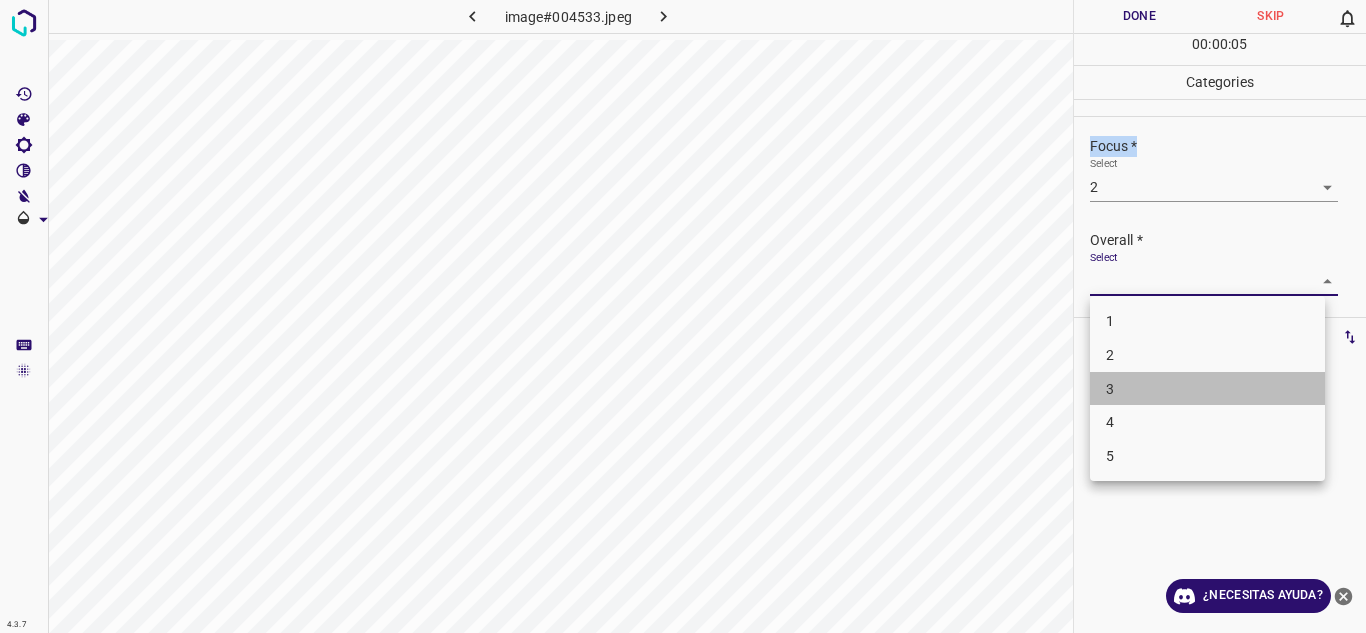 drag, startPoint x: 1182, startPoint y: 373, endPoint x: 1144, endPoint y: 339, distance: 50.990196 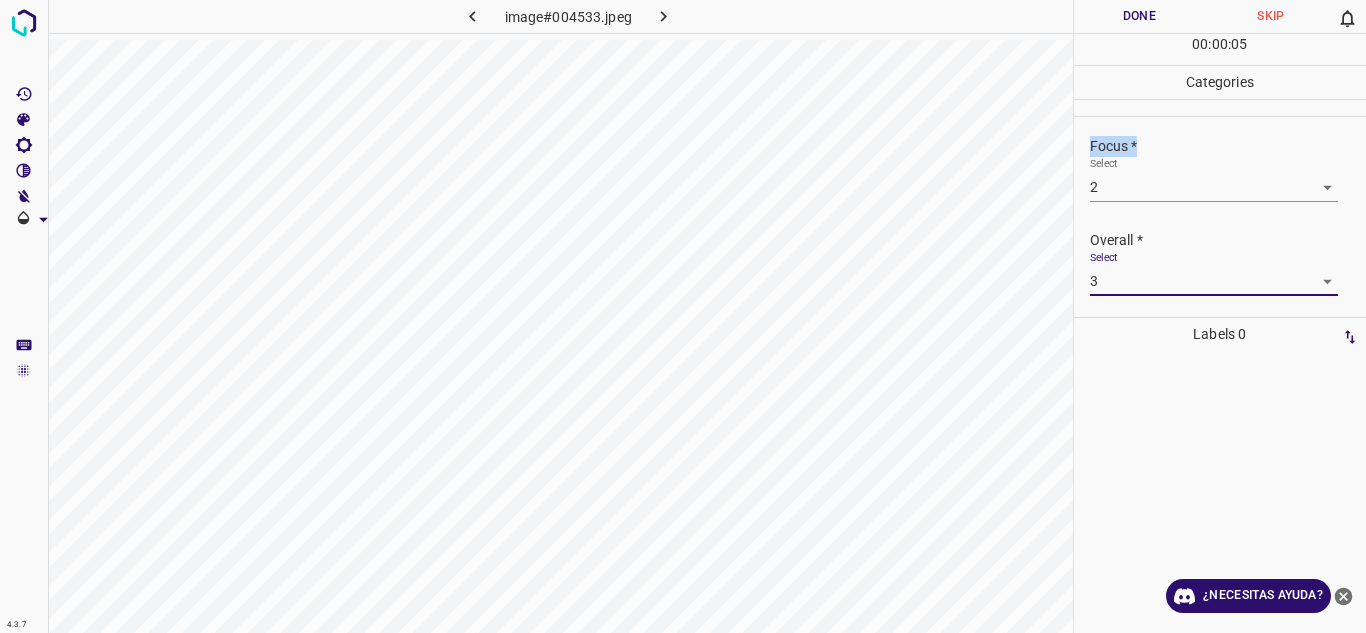 click on "Labels   0" at bounding box center [1220, 334] 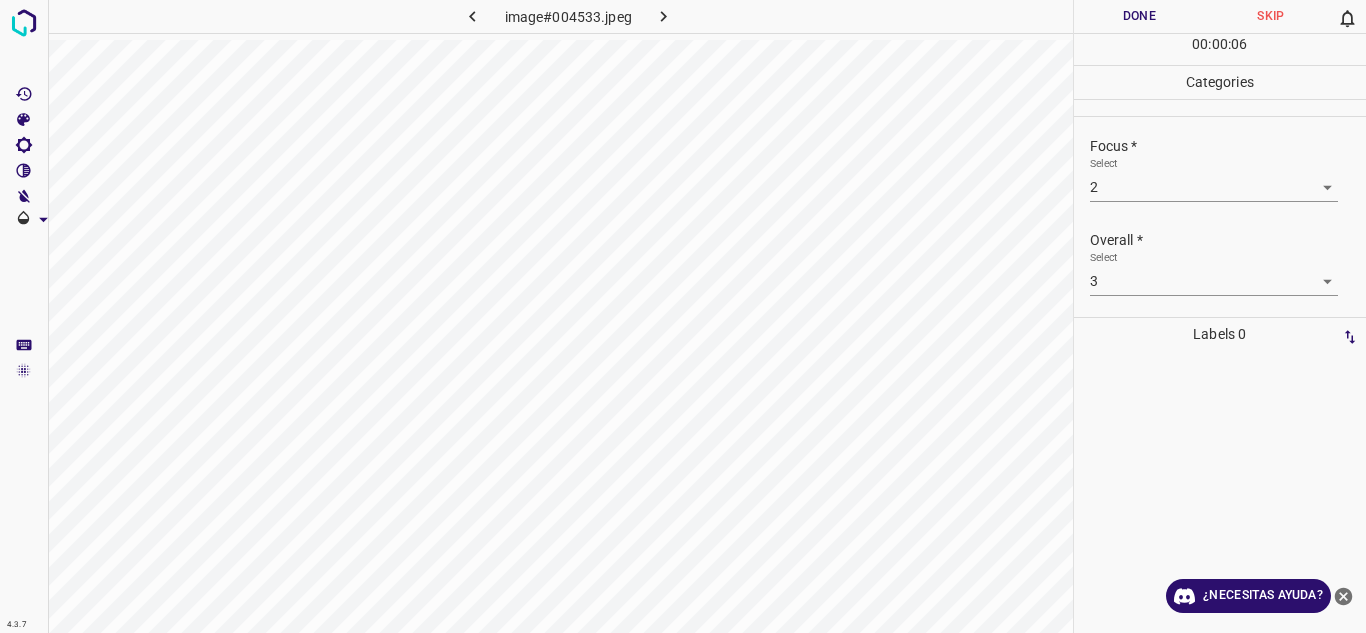 click on "Done" at bounding box center [1140, 16] 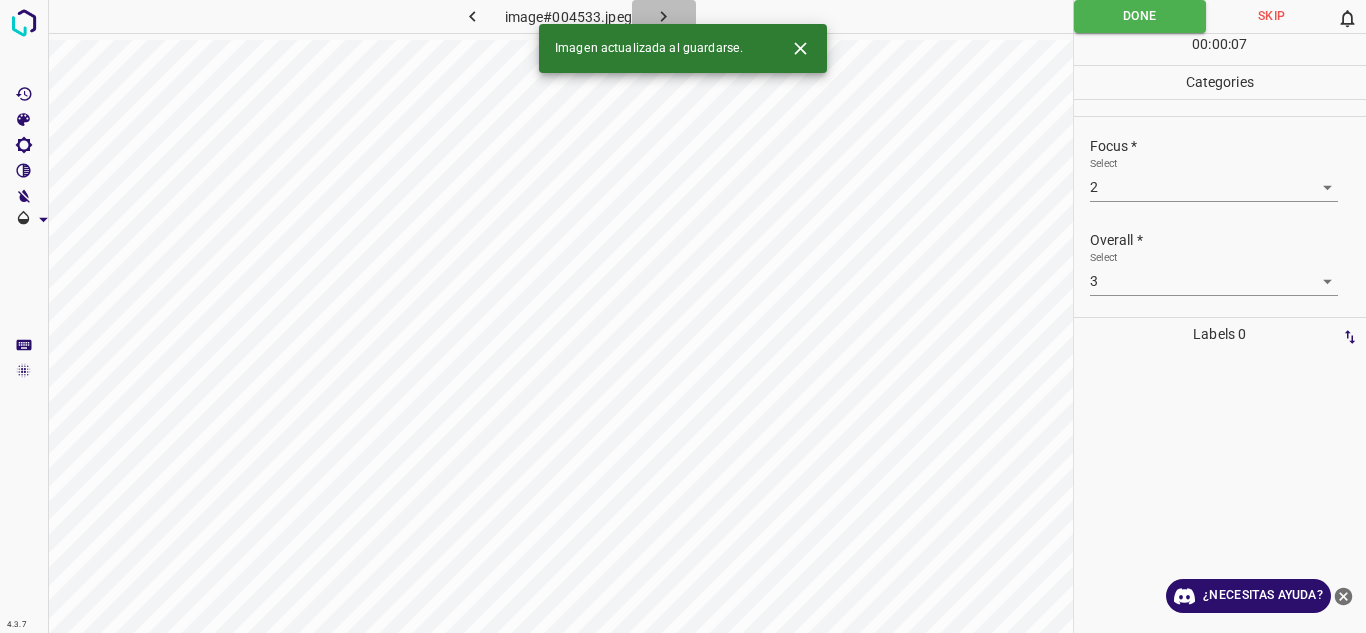 click 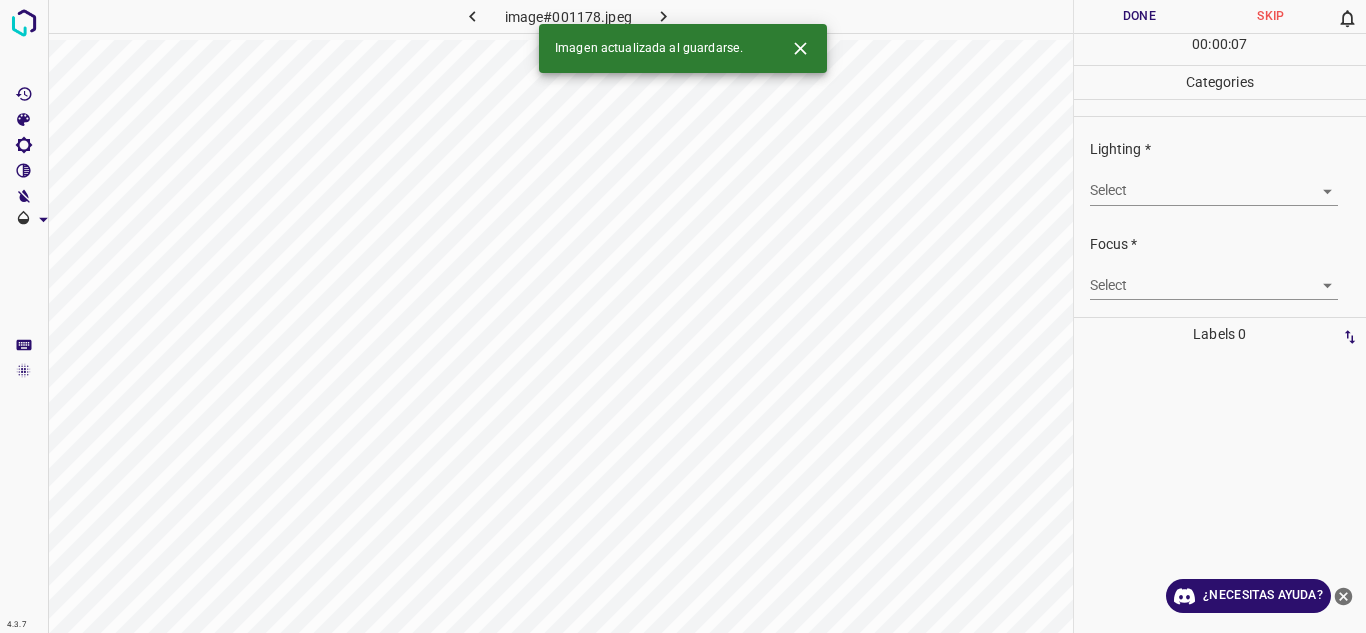 click on "4.3.7 image#001178.jpeg Done Skip 0 00   : 00   : 07   Categories Lighting *  Select ​ Focus *  Select ​ Overall *  Select ​ Labels   0 Categories 1 Lighting 2 Focus 3 Overall Tools Space Change between modes (Draw & Edit) I Auto labeling R Restore zoom M Zoom in N Zoom out Delete Delete selecte label Filters Z Restore filters X Saturation filter C Brightness filter V Contrast filter B Gray scale filter General O Download Imagen actualizada al guardarse. ¿Necesitas ayuda? Texto original Valora esta traducción Tu opinión servirá para ayudar a mejorar el Traductor de Google - Texto - Esconder - Borrar" at bounding box center (683, 316) 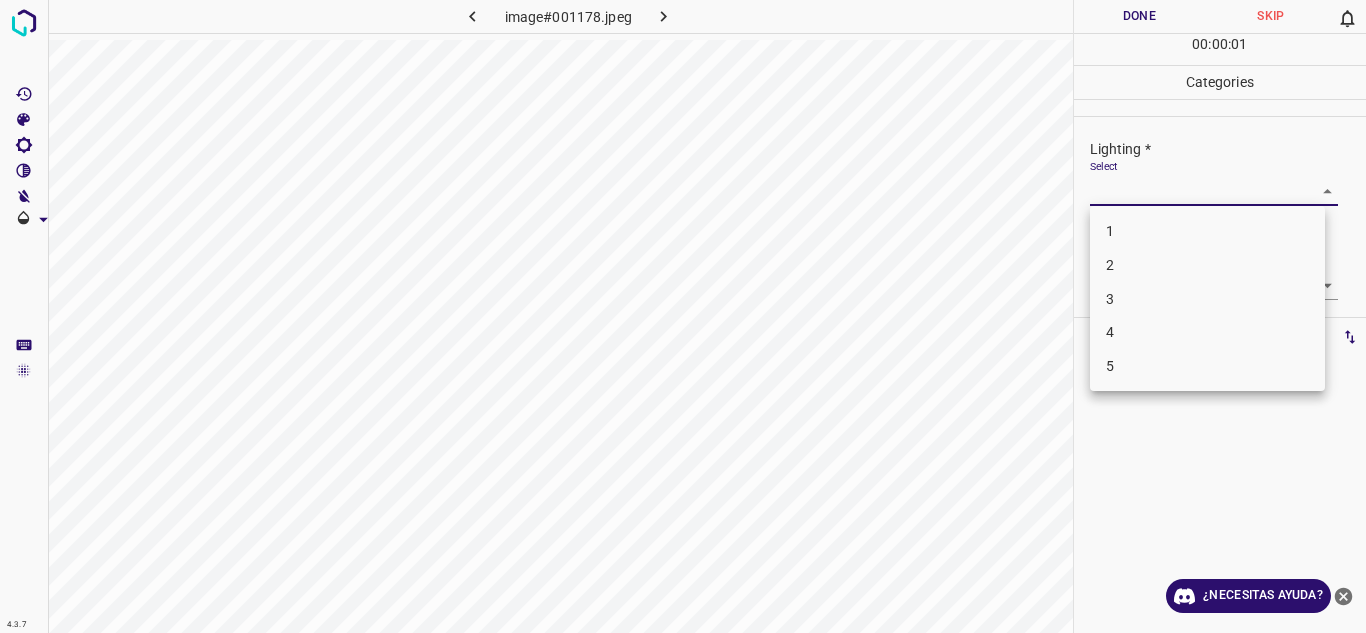 click on "2" at bounding box center [1207, 265] 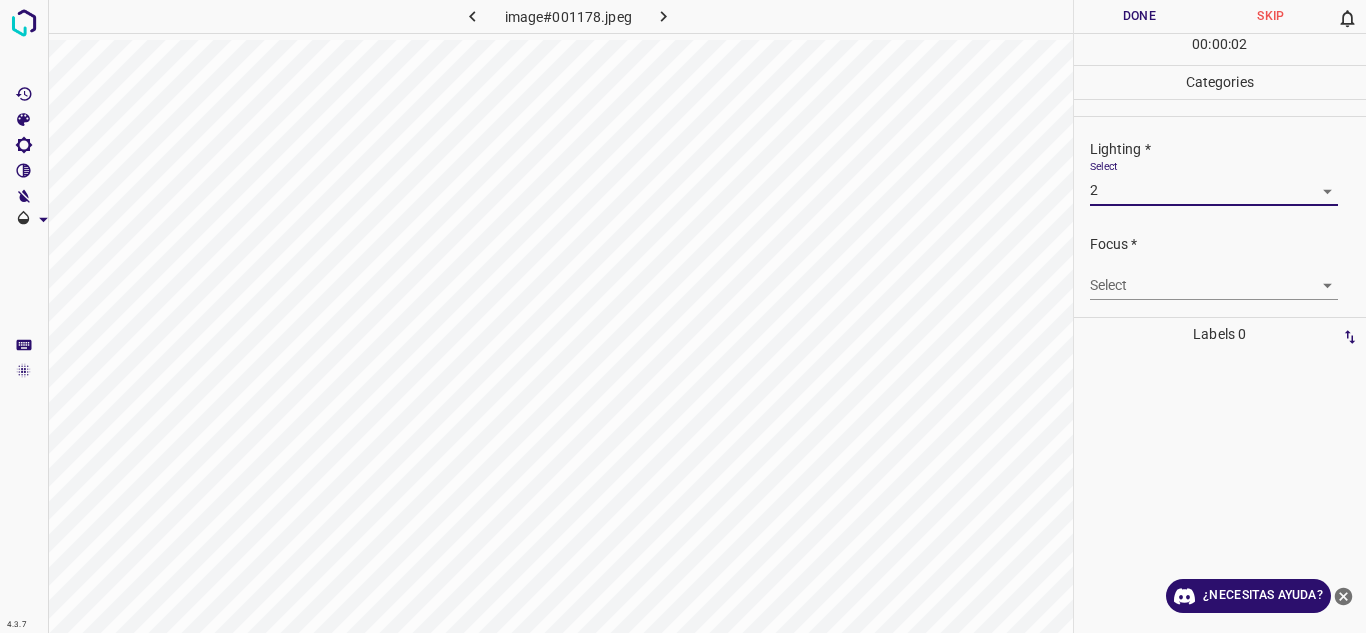 click on "4.3.7 image#001178.jpeg Done Skip 0 00   : 00   : 02   Categories Lighting *  Select 2 2 Focus *  Select ​ Overall *  Select ​ Labels   0 Categories 1 Lighting 2 Focus 3 Overall Tools Space Change between modes (Draw & Edit) I Auto labeling R Restore zoom M Zoom in N Zoom out Delete Delete selecte label Filters Z Restore filters X Saturation filter C Brightness filter V Contrast filter B Gray scale filter General O Download ¿Necesitas ayuda? Texto original Valora esta traducción Tu opinión servirá para ayudar a mejorar el Traductor de Google - Texto - Esconder - Borrar" at bounding box center [683, 316] 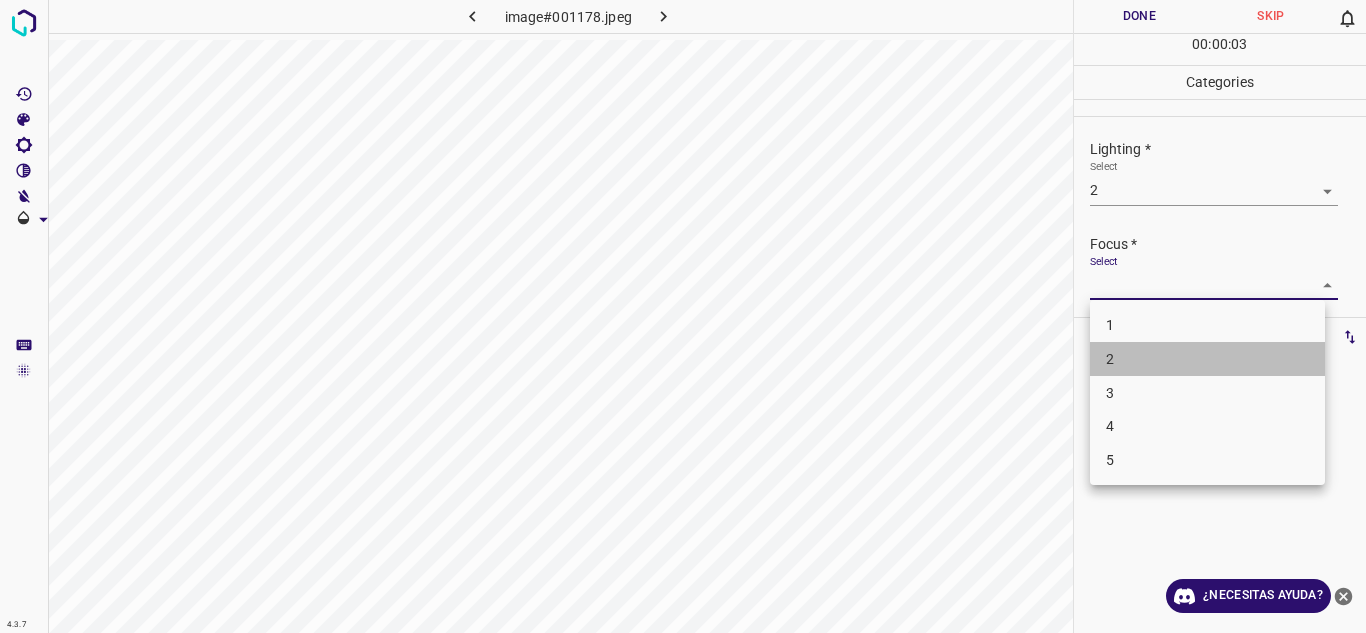 click on "2" at bounding box center (1207, 359) 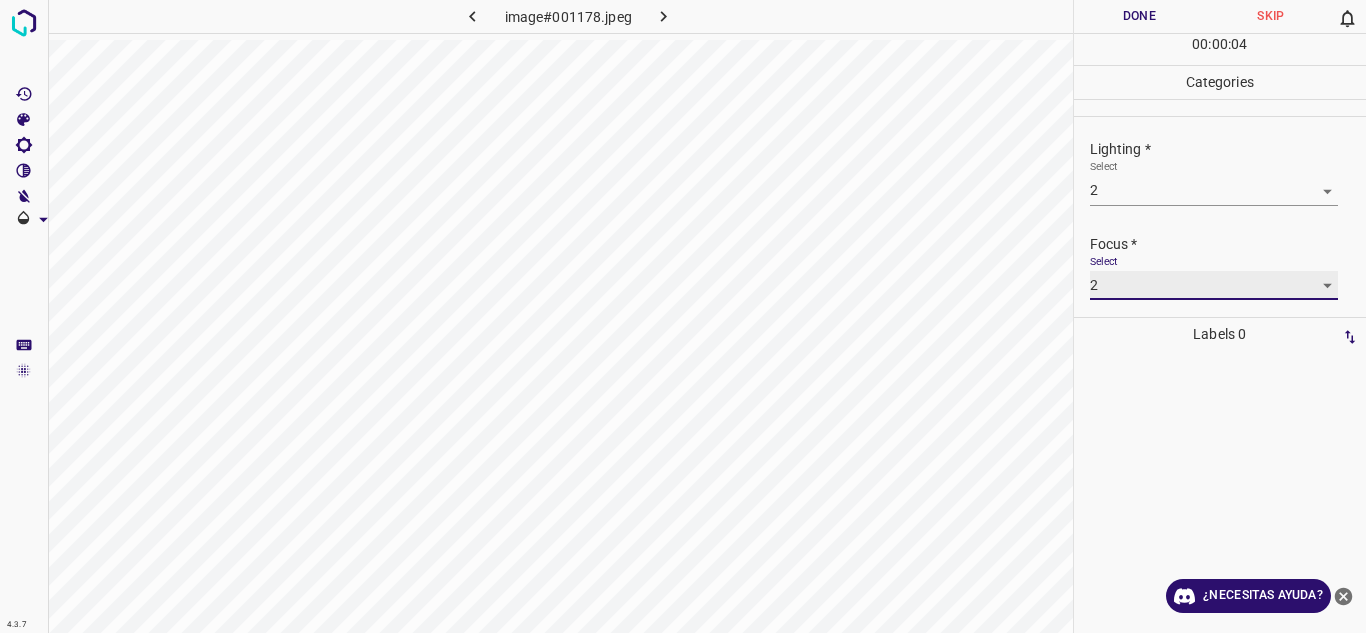 scroll, scrollTop: 98, scrollLeft: 0, axis: vertical 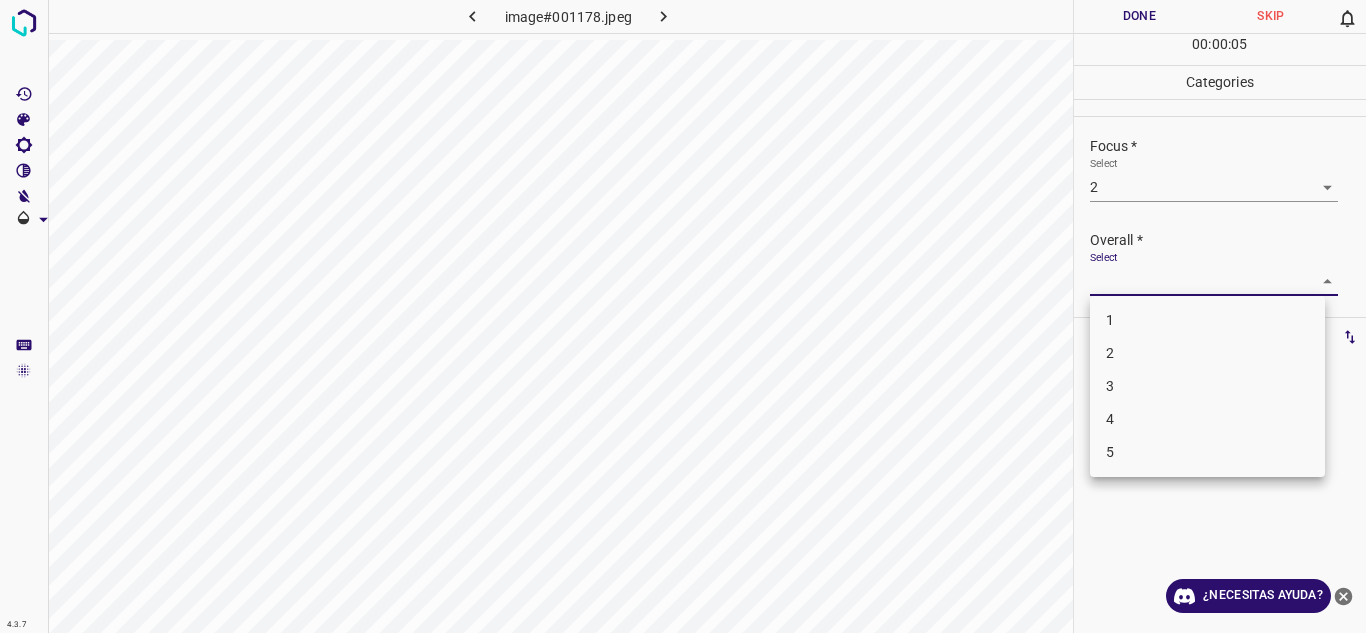 drag, startPoint x: 1307, startPoint y: 284, endPoint x: 1265, endPoint y: 319, distance: 54.67175 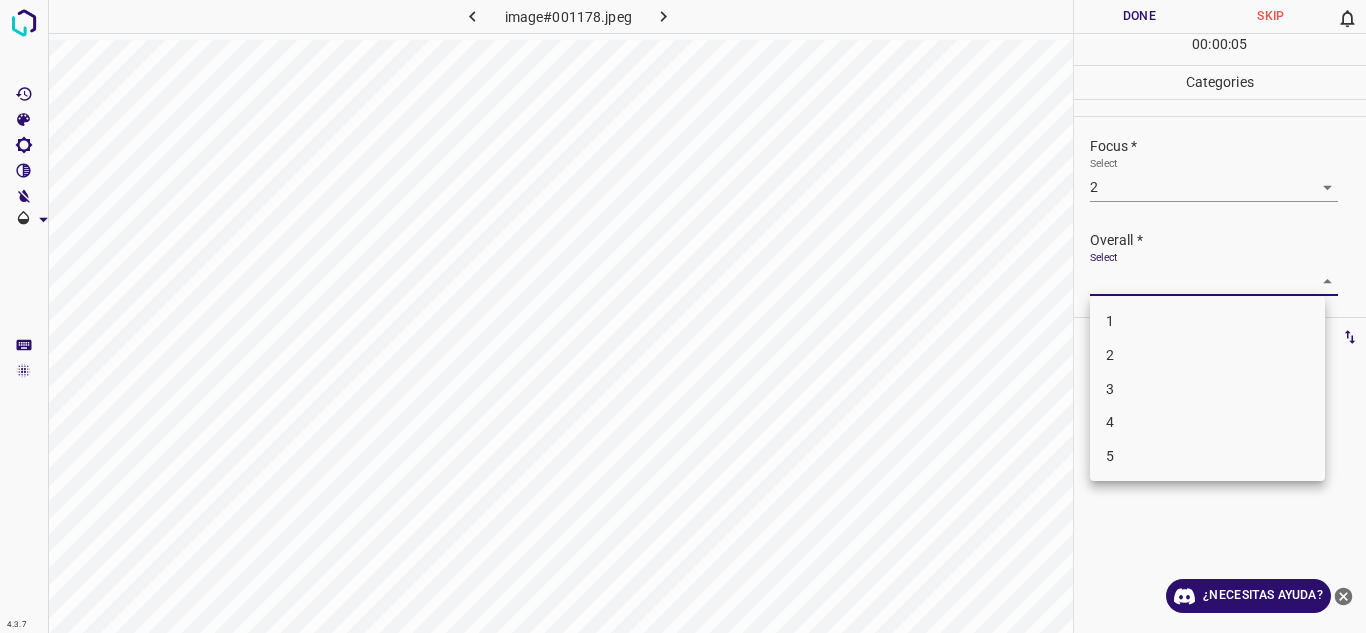 click on "2" at bounding box center (1207, 355) 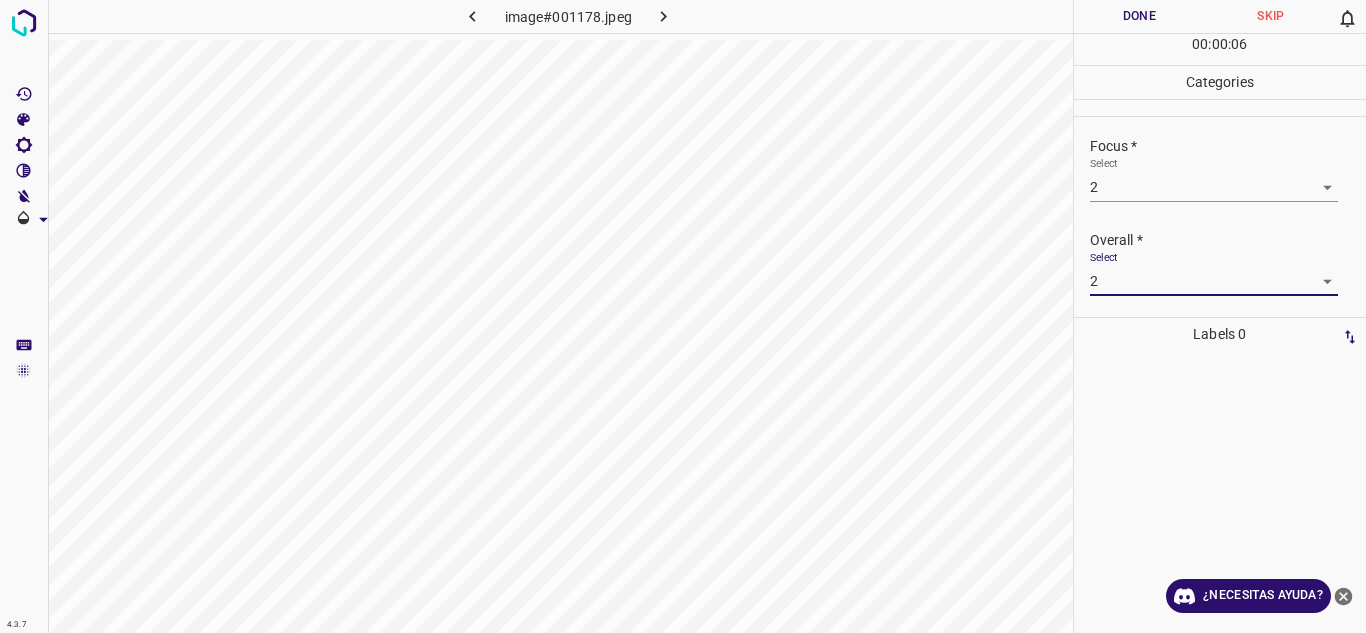 click on "Done" at bounding box center [1140, 16] 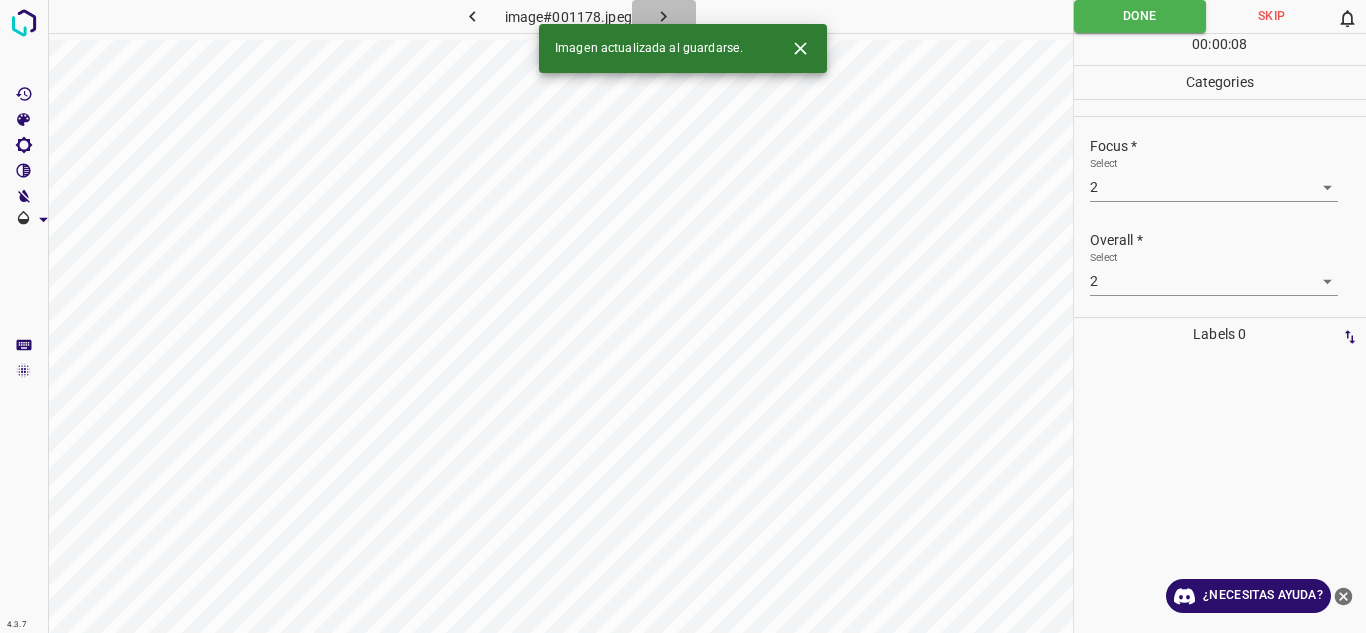 click 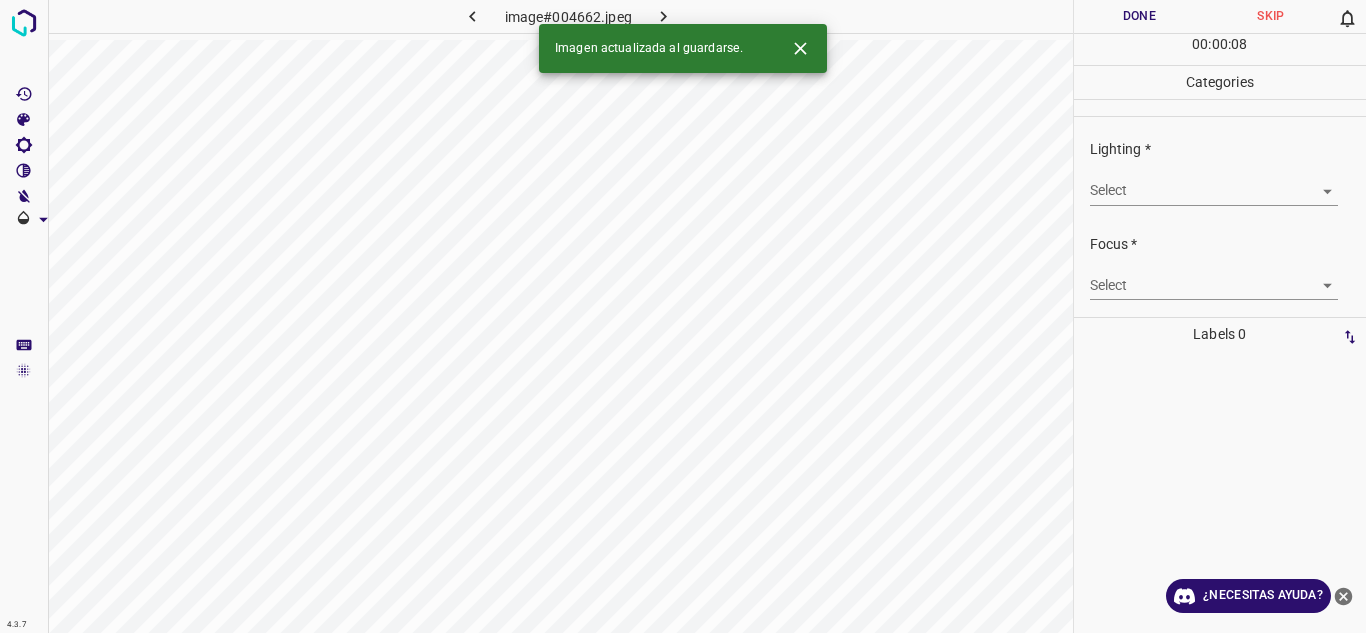 click on "4.3.7 image#004662.jpeg Done Skip 0 00   : 00   : 08   Categories Lighting *  Select ​ Focus *  Select ​ Overall *  Select ​ Labels   0 Categories 1 Lighting 2 Focus 3 Overall Tools Space Change between modes (Draw & Edit) I Auto labeling R Restore zoom M Zoom in N Zoom out Delete Delete selecte label Filters Z Restore filters X Saturation filter C Brightness filter V Contrast filter B Gray scale filter General O Download Imagen actualizada al guardarse. ¿Necesitas ayuda? Texto original Valora esta traducción Tu opinión servirá para ayudar a mejorar el Traductor de Google - Texto - Esconder - Borrar" at bounding box center (683, 316) 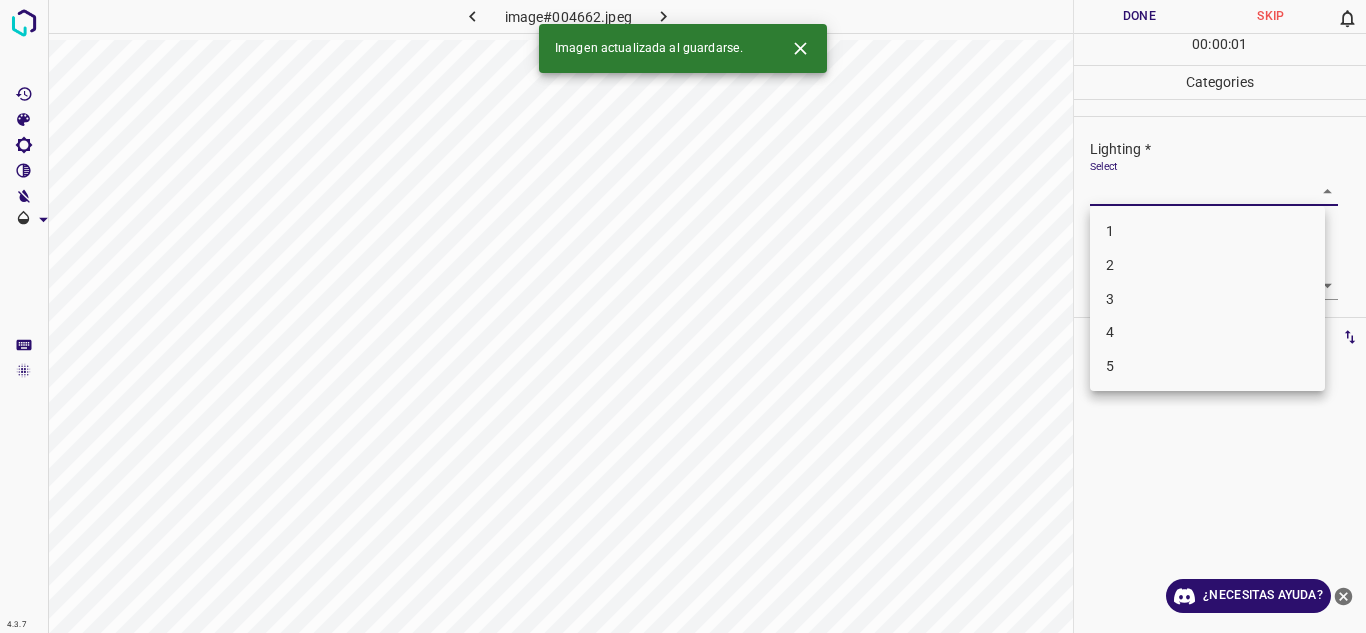 click on "3" at bounding box center (1207, 299) 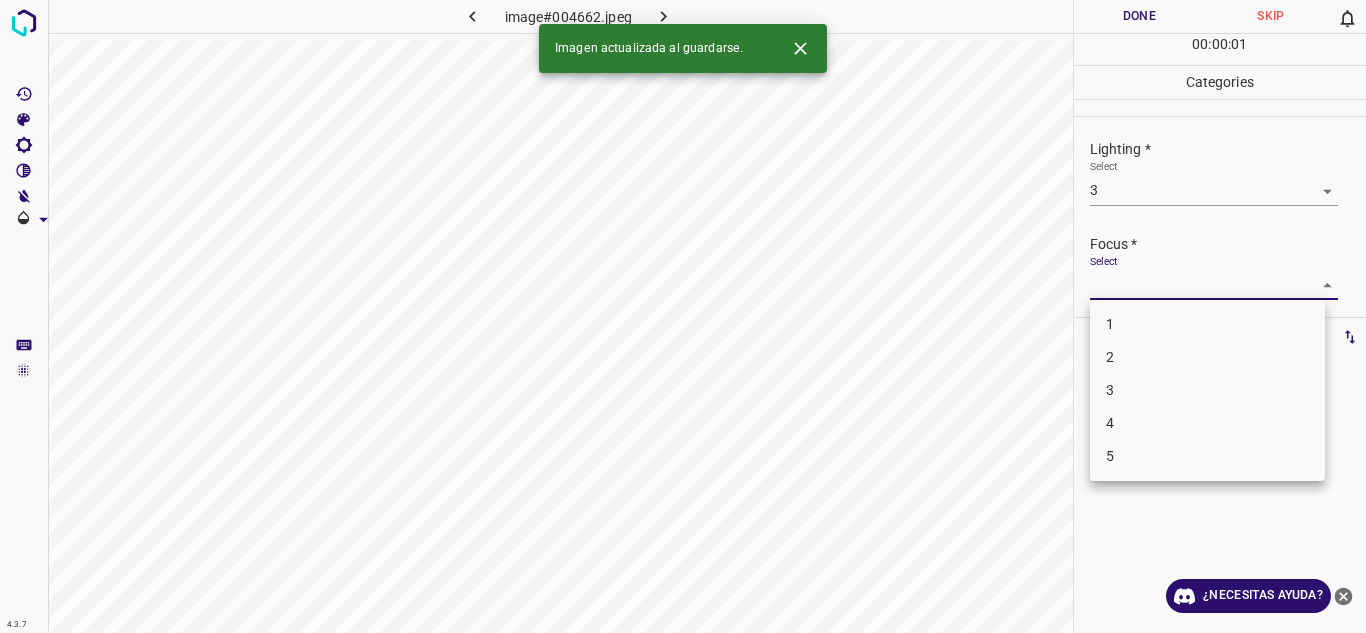 click on "4.3.7 image#004662.jpeg Done Skip 0 00   : 00   : 01   Categories Lighting *  Select 3 3 Focus *  Select ​ Overall *  Select ​ Labels   0 Categories 1 Lighting 2 Focus 3 Overall Tools Space Change between modes (Draw & Edit) I Auto labeling R Restore zoom M Zoom in N Zoom out Delete Delete selecte label Filters Z Restore filters X Saturation filter C Brightness filter V Contrast filter B Gray scale filter General O Download Imagen actualizada al guardarse. ¿Necesitas ayuda? Texto original Valora esta traducción Tu opinión servirá para ayudar a mejorar el Traductor de Google - Texto - Esconder - Borrar 1 2 3 4 5" at bounding box center [683, 316] 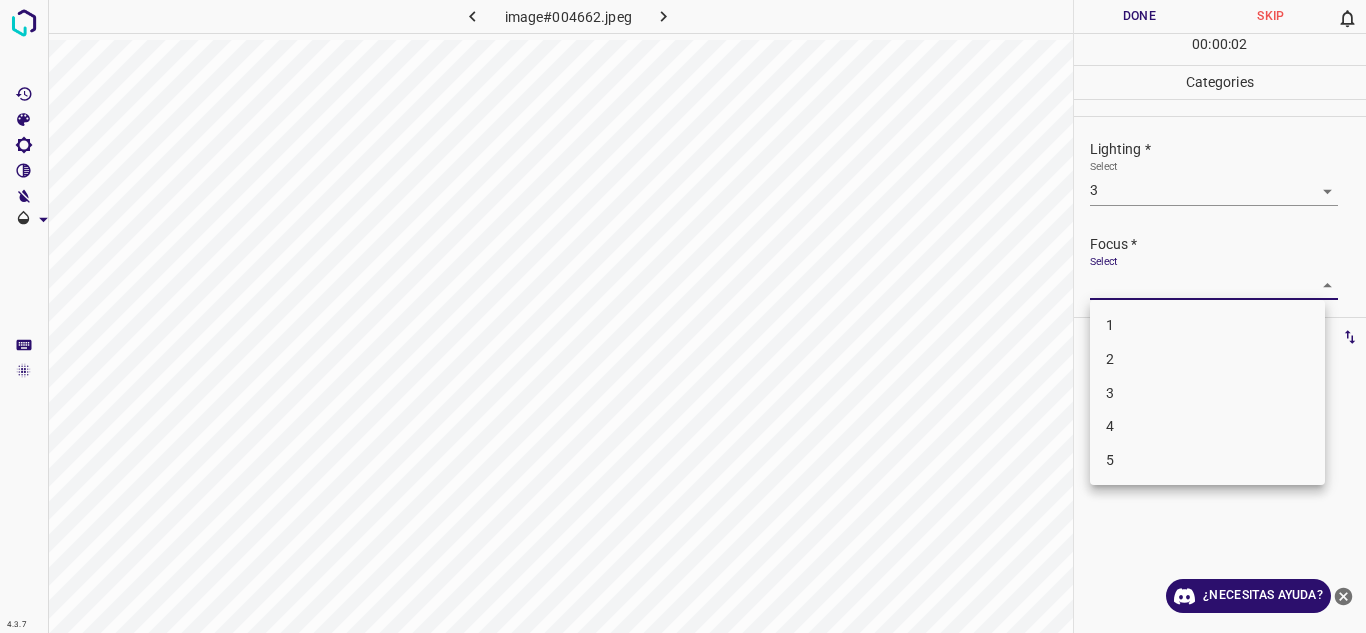 drag, startPoint x: 1192, startPoint y: 396, endPoint x: 1242, endPoint y: 358, distance: 62.801273 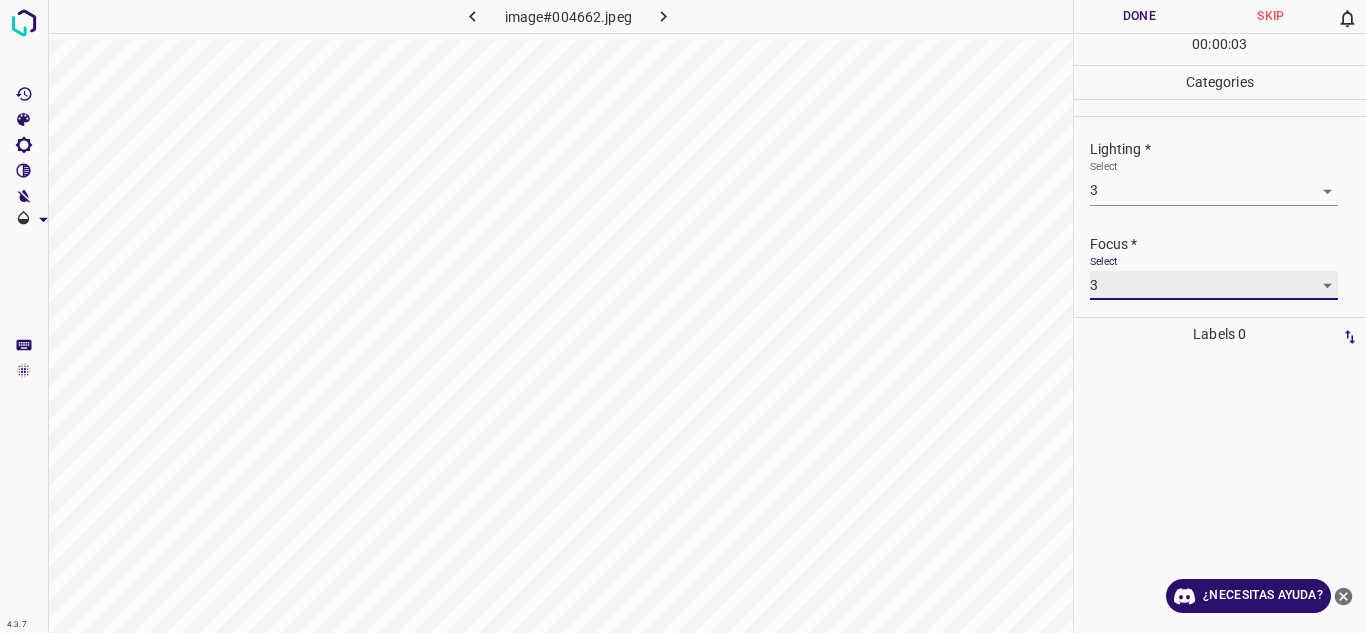 scroll, scrollTop: 98, scrollLeft: 0, axis: vertical 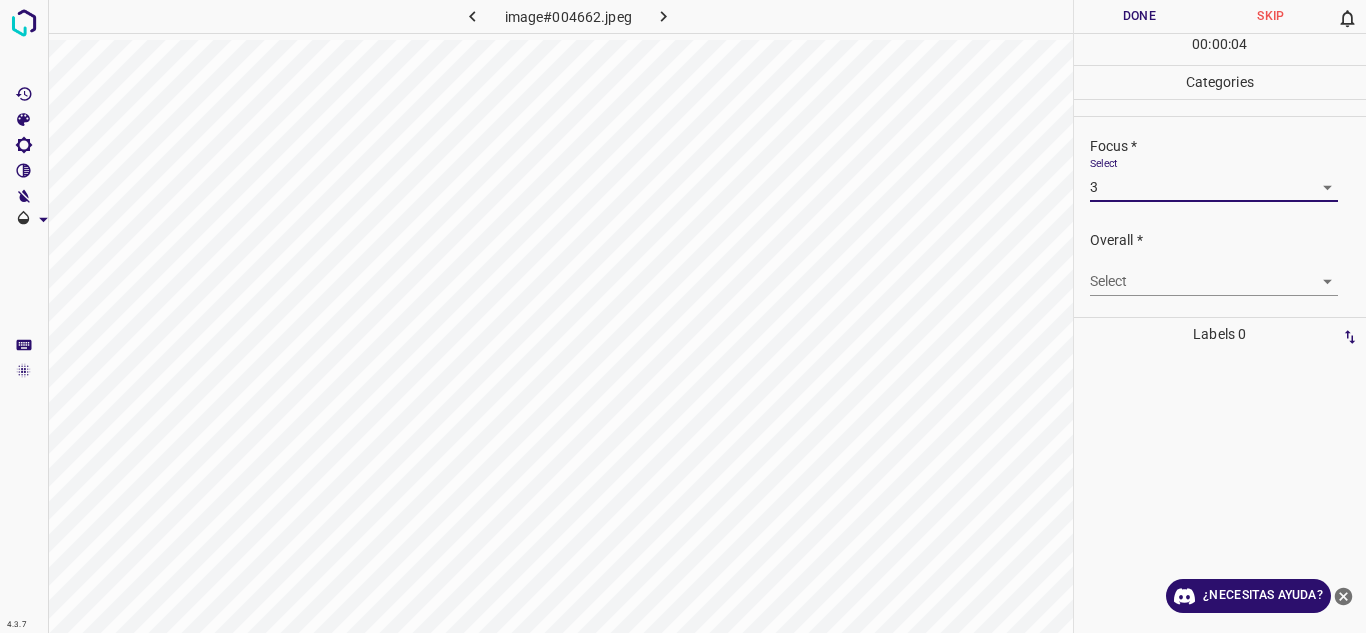 click on "4.3.7 image#004662.jpeg Done Skip 0 00   : 00   : 04   Categories Lighting *  Select 3 3 Focus *  Select 3 3 Overall *  Select ​ Labels   0 Categories 1 Lighting 2 Focus 3 Overall Tools Space Change between modes (Draw & Edit) I Auto labeling R Restore zoom M Zoom in N Zoom out Delete Delete selecte label Filters Z Restore filters X Saturation filter C Brightness filter V Contrast filter B Gray scale filter General O Download ¿Necesitas ayuda? Texto original Valora esta traducción Tu opinión servirá para ayudar a mejorar el Traductor de Google - Texto - Esconder - Borrar" at bounding box center (683, 316) 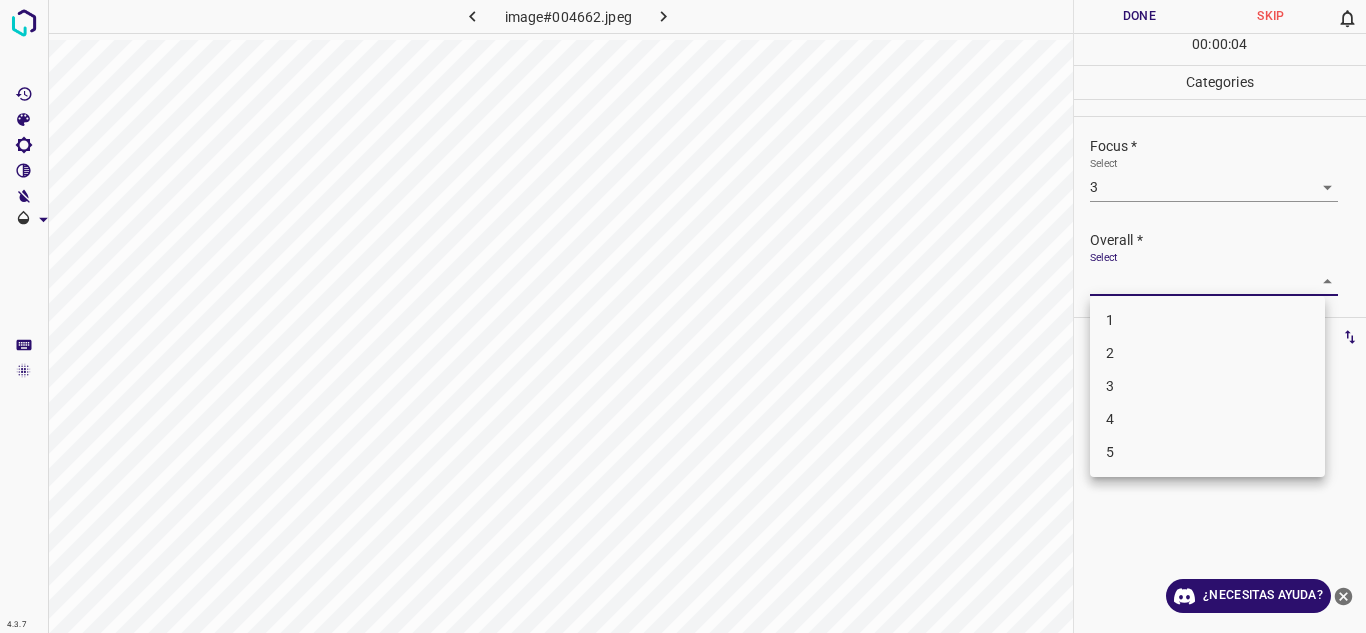click at bounding box center (683, 316) 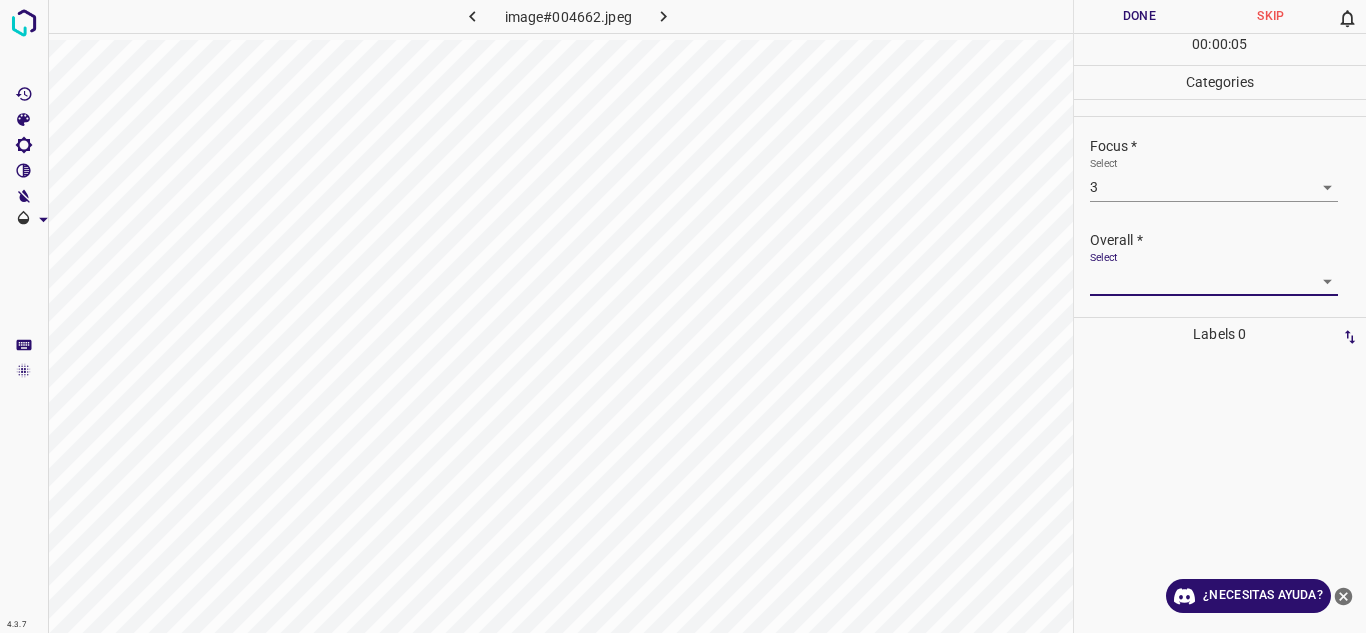 click on "4.3.7 image#004662.jpeg Done Skip 0 00   : 00   : 05   Categories Lighting *  Select 3 3 Focus *  Select 3 3 Overall *  Select ​ Labels   0 Categories 1 Lighting 2 Focus 3 Overall Tools Space Change between modes (Draw & Edit) I Auto labeling R Restore zoom M Zoom in N Zoom out Delete Delete selecte label Filters Z Restore filters X Saturation filter C Brightness filter V Contrast filter B Gray scale filter General O Download ¿Necesitas ayuda? Texto original Valora esta traducción Tu opinión servirá para ayudar a mejorar el Traductor de Google - Texto - Esconder - Borrar" at bounding box center [683, 316] 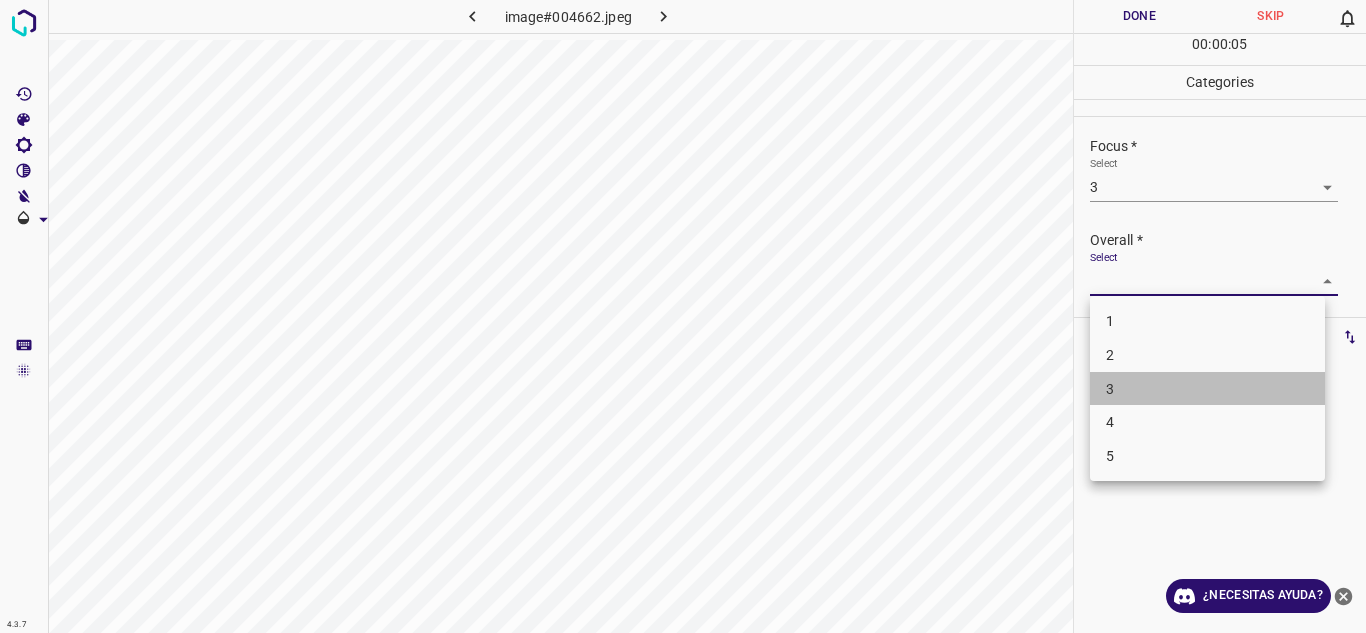 click on "3" at bounding box center (1110, 388) 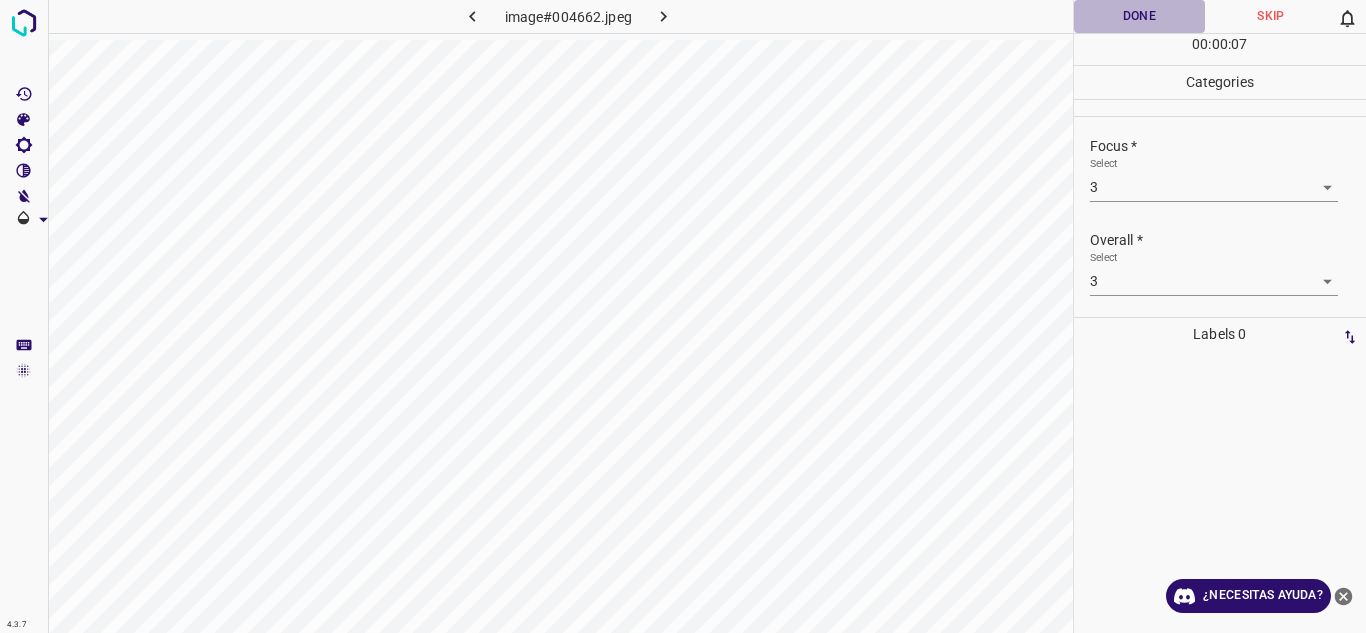 click on "Done" at bounding box center [1140, 16] 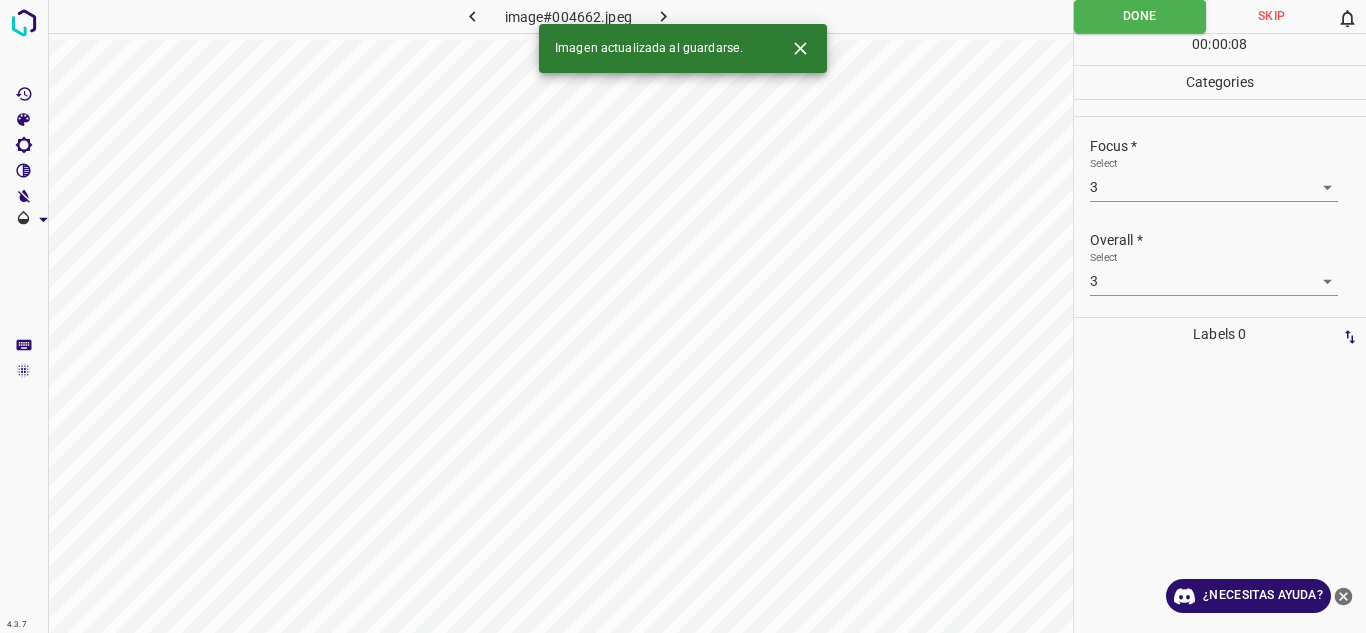 click 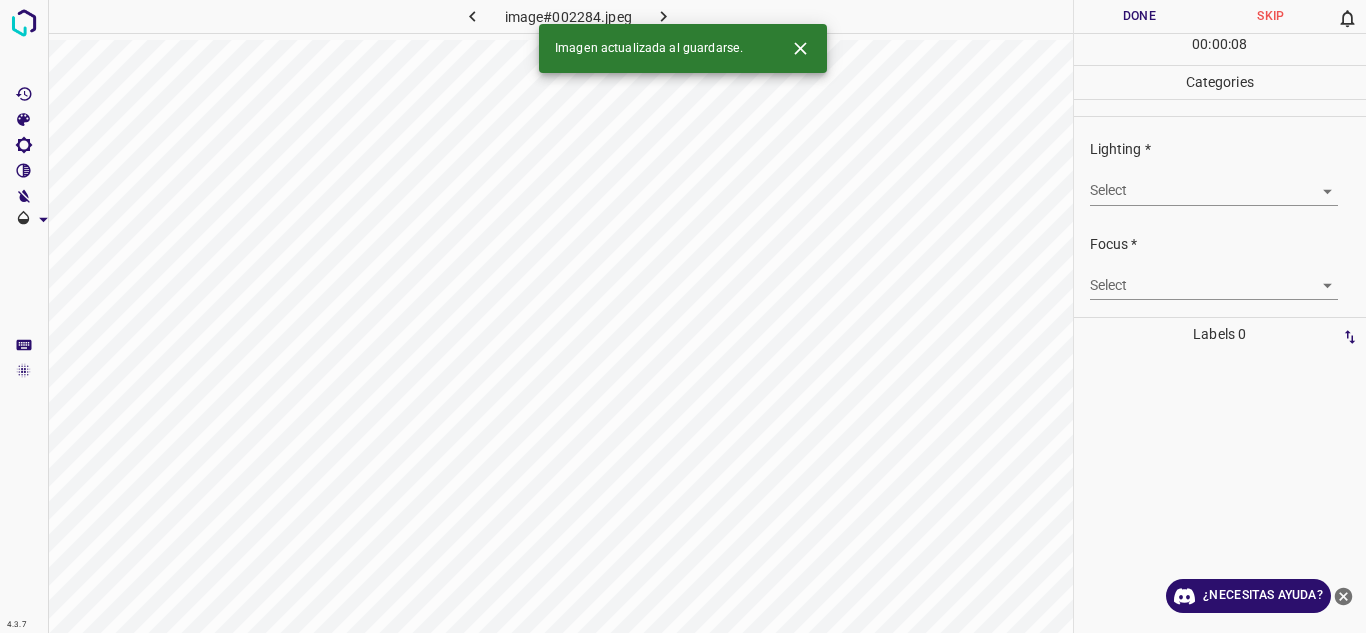 click on "4.3.7 image#002284.jpeg Done Skip 0 00   : 00   : 08   Categories Lighting *  Select ​ Focus *  Select ​ Overall *  Select ​ Labels   0 Categories 1 Lighting 2 Focus 3 Overall Tools Space Change between modes (Draw & Edit) I Auto labeling R Restore zoom M Zoom in N Zoom out Delete Delete selecte label Filters Z Restore filters X Saturation filter C Brightness filter V Contrast filter B Gray scale filter General O Download Imagen actualizada al guardarse. ¿Necesitas ayuda? Texto original Valora esta traducción Tu opinión servirá para ayudar a mejorar el Traductor de Google - Texto - Esconder - Borrar" at bounding box center [683, 316] 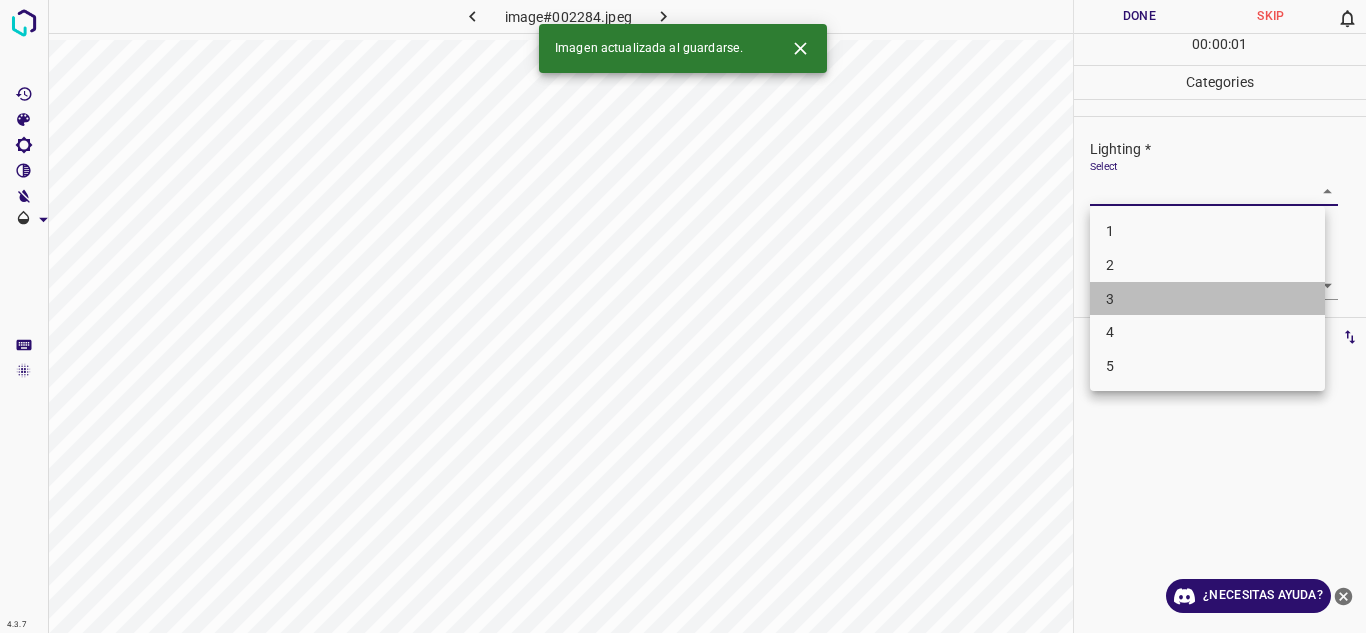 click on "3" at bounding box center (1207, 299) 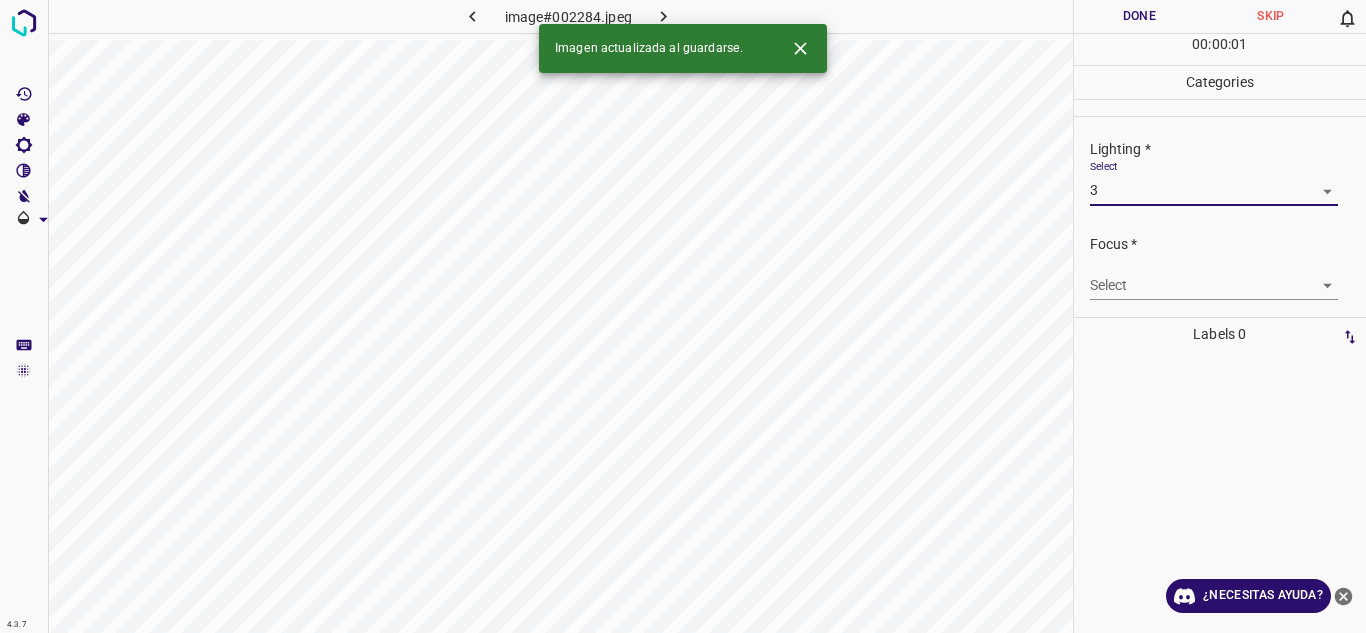 click on "4.3.7 image#002284.jpeg Done Skip 0 00   : 00   : 01   Categories Lighting *  Select 3 3 Focus *  Select ​ Overall *  Select ​ Labels   0 Categories 1 Lighting 2 Focus 3 Overall Tools Space Change between modes (Draw & Edit) I Auto labeling R Restore zoom M Zoom in N Zoom out Delete Delete selecte label Filters Z Restore filters X Saturation filter C Brightness filter V Contrast filter B Gray scale filter General O Download Imagen actualizada al guardarse. ¿Necesitas ayuda? Texto original Valora esta traducción Tu opinión servirá para ayudar a mejorar el Traductor de Google - Texto - Esconder - Borrar" at bounding box center (683, 316) 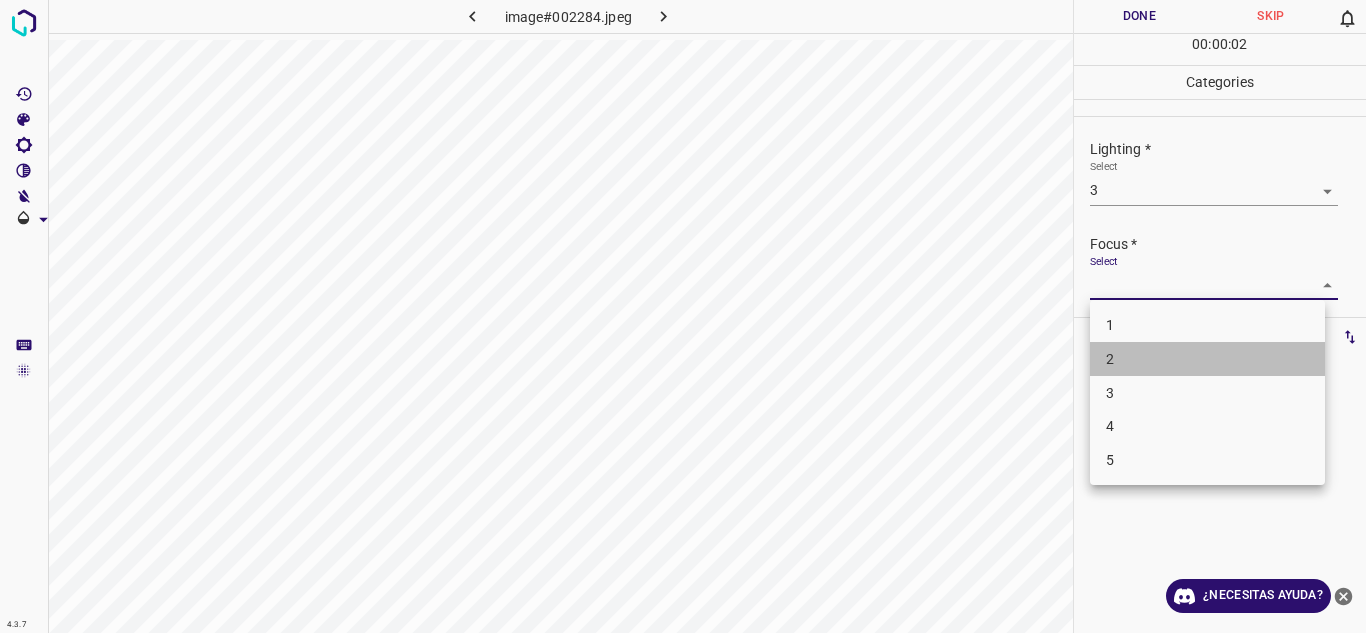 click on "2" at bounding box center [1207, 359] 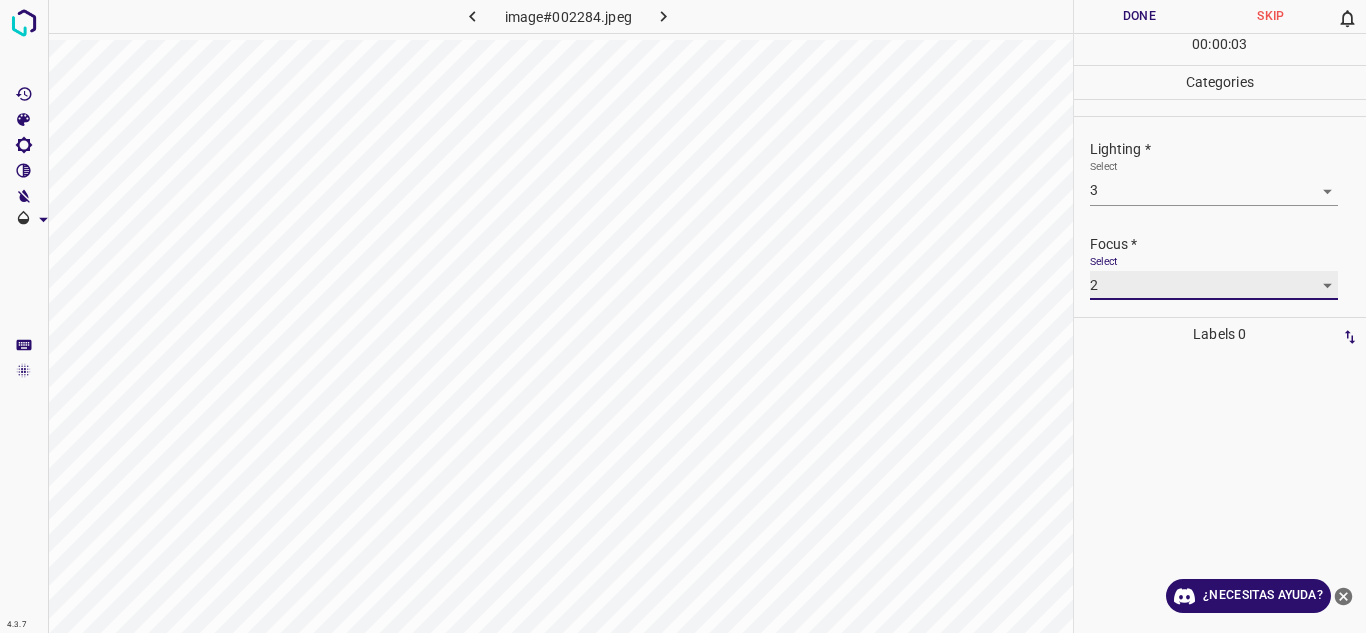 scroll, scrollTop: 98, scrollLeft: 0, axis: vertical 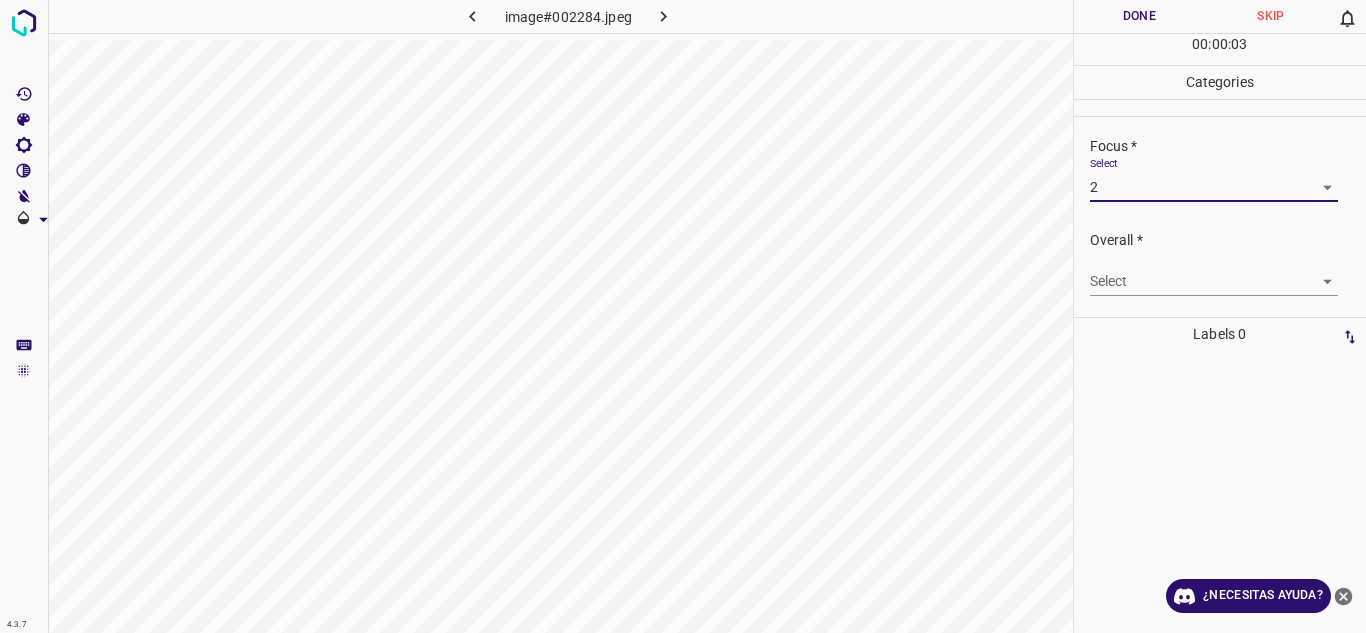 click on "4.3.7 image#002284.jpeg Done Skip 0 00   : 00   : 03   Categories Lighting *  Select 3 3 Focus *  Select 2 2 Overall *  Select ​ Labels   0 Categories 1 Lighting 2 Focus 3 Overall Tools Space Change between modes (Draw & Edit) I Auto labeling R Restore zoom M Zoom in N Zoom out Delete Delete selecte label Filters Z Restore filters X Saturation filter C Brightness filter V Contrast filter B Gray scale filter General O Download ¿Necesitas ayuda? Texto original Valora esta traducción Tu opinión servirá para ayudar a mejorar el Traductor de Google - Texto - Esconder - Borrar" at bounding box center [683, 316] 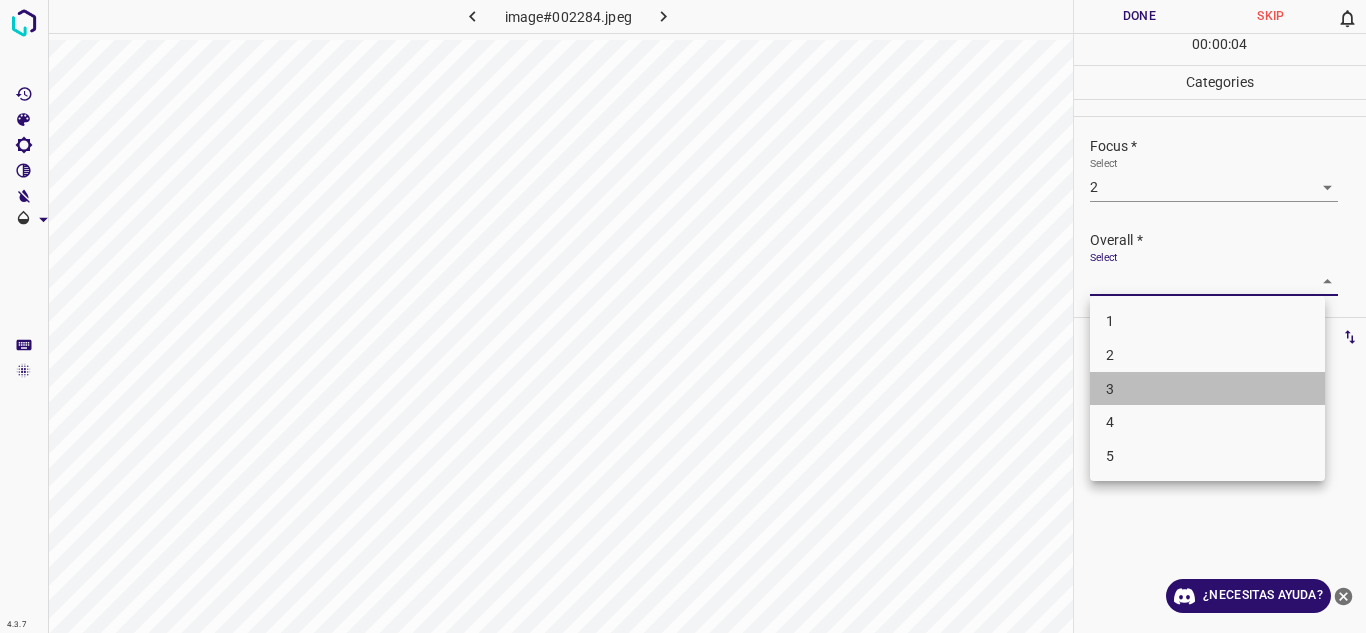 click on "3" at bounding box center (1207, 389) 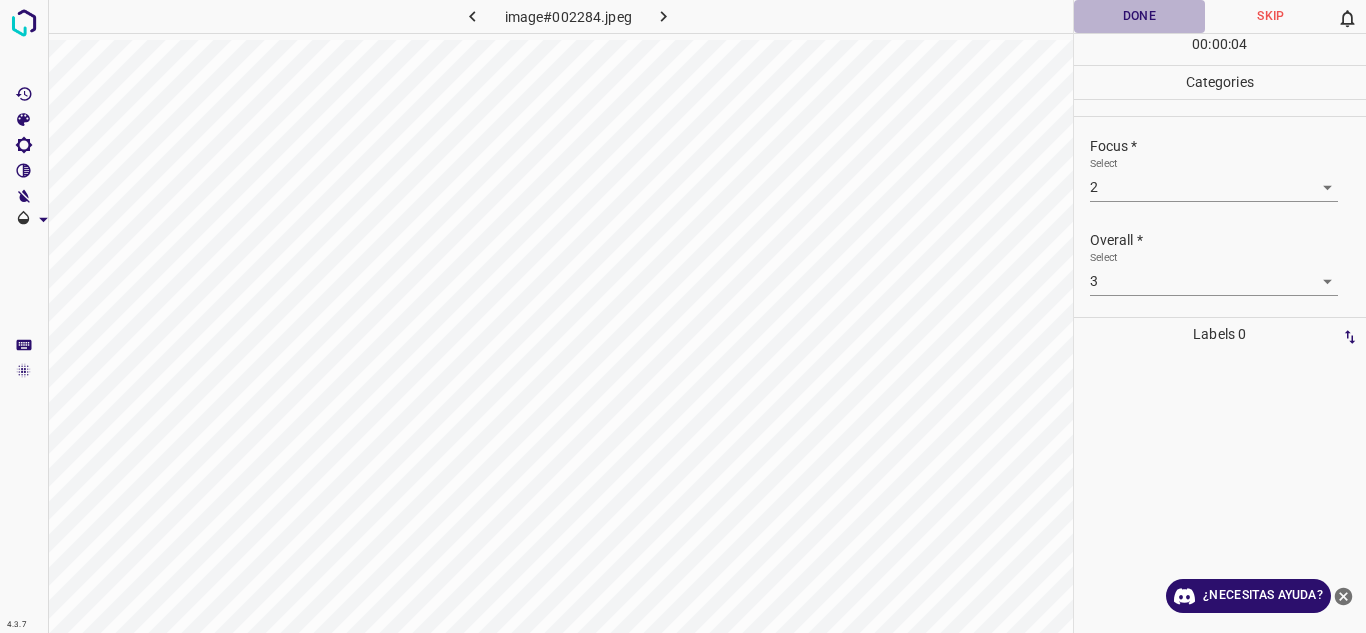 click on "Done" at bounding box center [1140, 16] 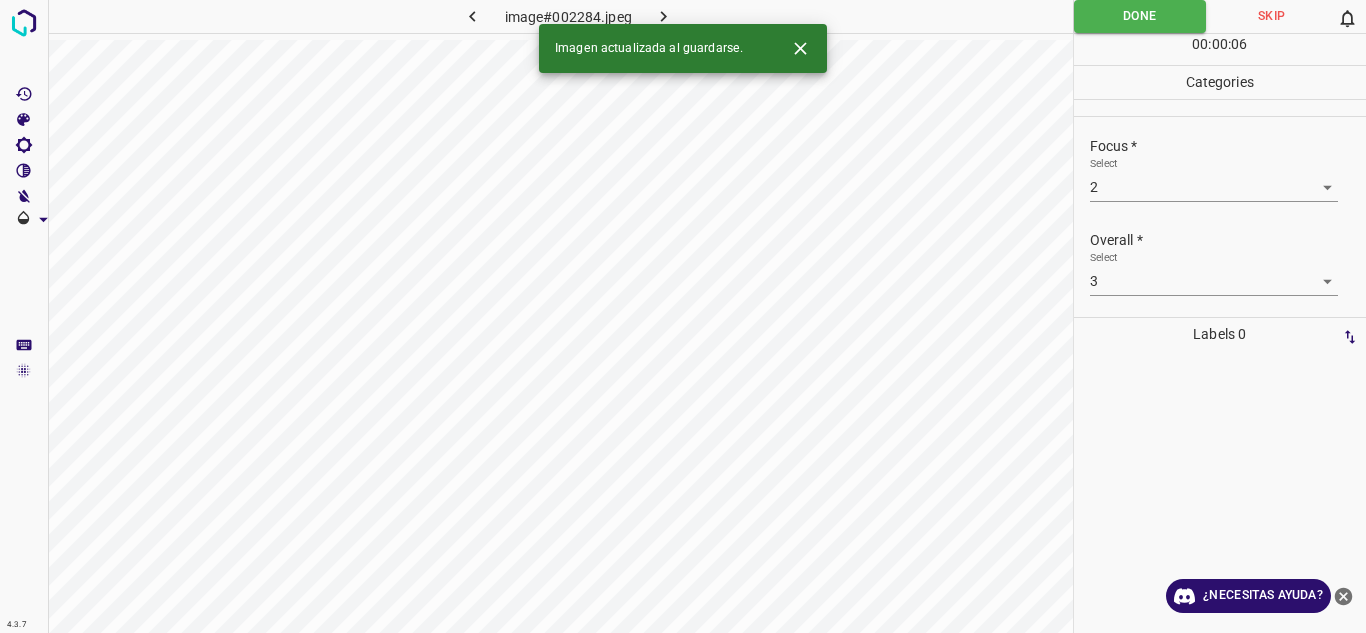 click at bounding box center (664, 16) 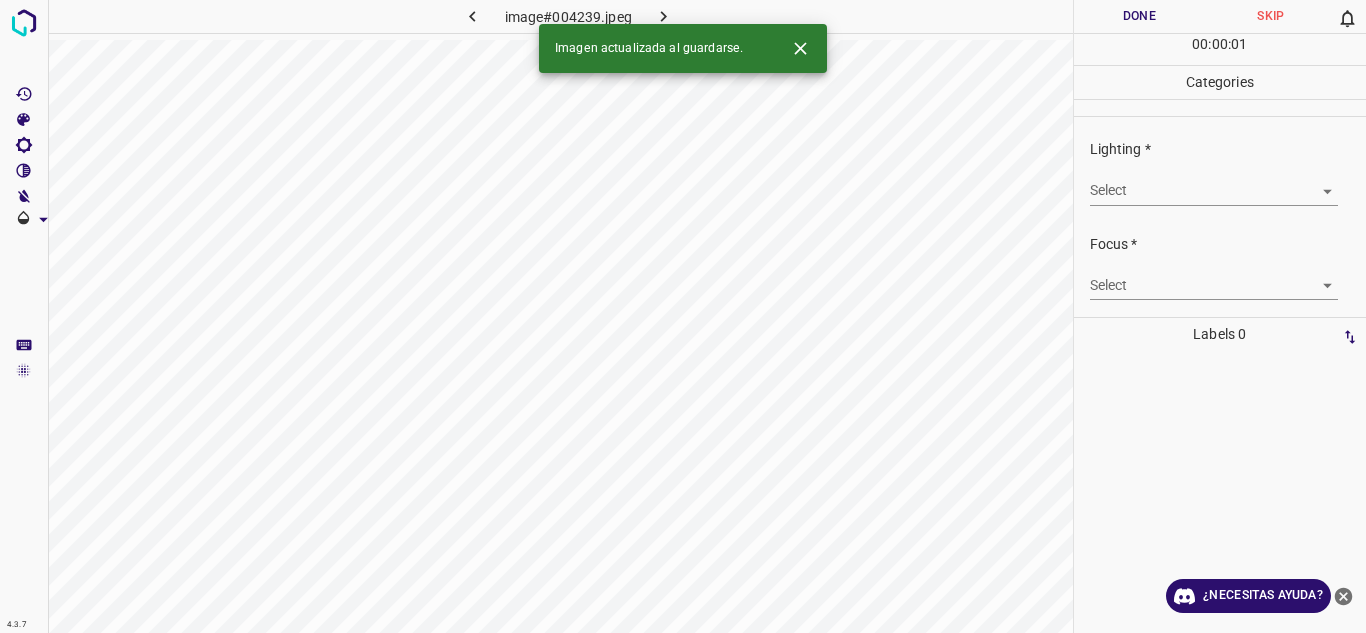 click on "4.3.7 image#004239.jpeg Done Skip 0 00   : 00   : 01   Categories Lighting *  Select ​ Focus *  Select ​ Overall *  Select ​ Labels   0 Categories 1 Lighting 2 Focus 3 Overall Tools Space Change between modes (Draw & Edit) I Auto labeling R Restore zoom M Zoom in N Zoom out Delete Delete selecte label Filters Z Restore filters X Saturation filter C Brightness filter V Contrast filter B Gray scale filter General O Download Imagen actualizada al guardarse. ¿Necesitas ayuda? Texto original Valora esta traducción Tu opinión servirá para ayudar a mejorar el Traductor de Google - Texto - Esconder - Borrar" at bounding box center (683, 316) 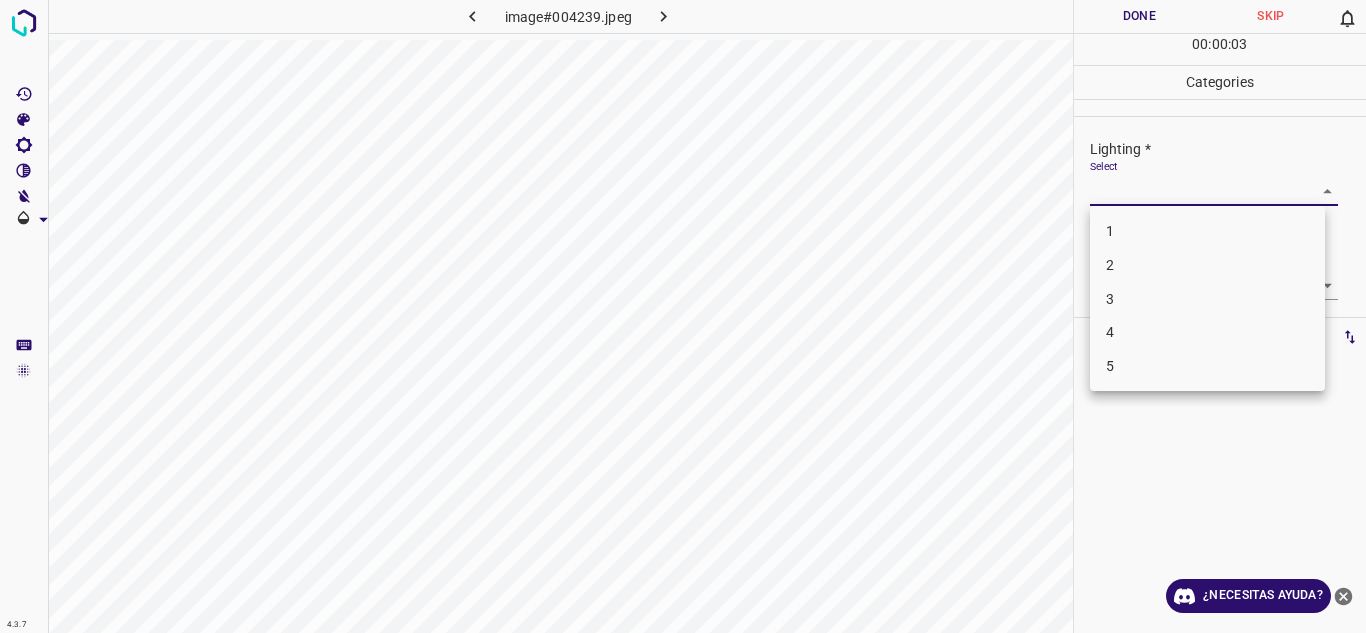 click on "4" at bounding box center [1207, 332] 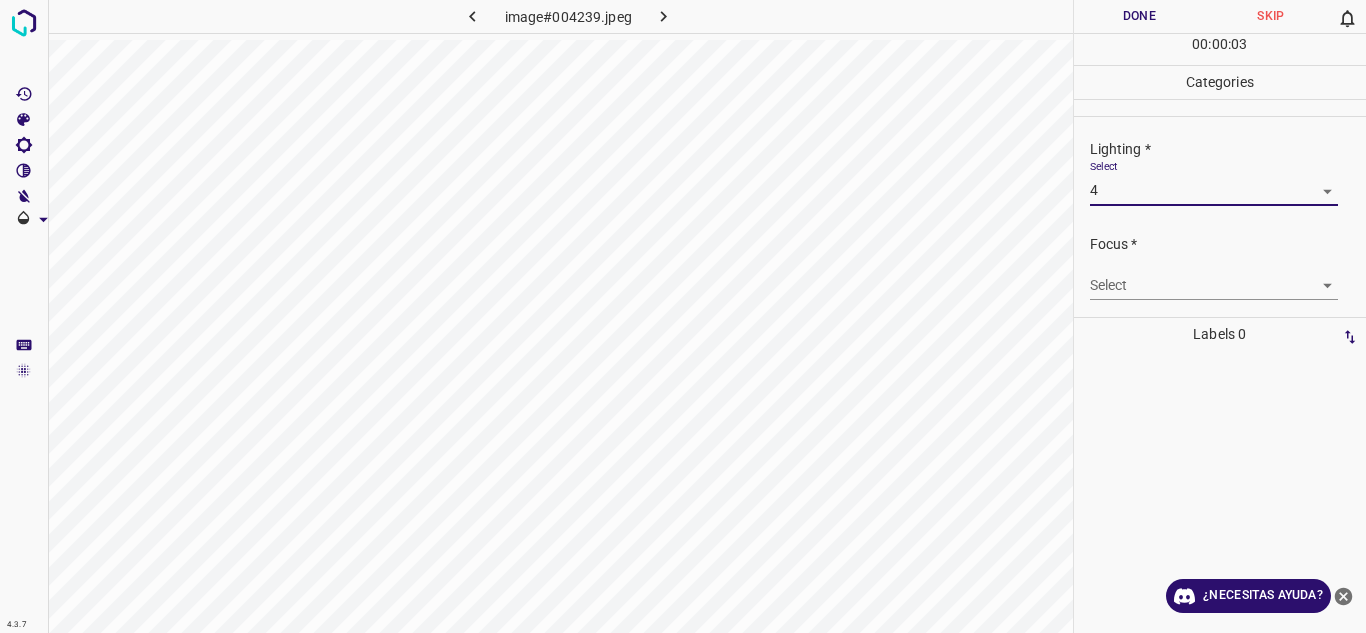 click on "4.3.7 image#004239.jpeg Done Skip 0 00   : 00   : 03   Categories Lighting *  Select 4 4 Focus *  Select ​ Overall *  Select ​ Labels   0 Categories 1 Lighting 2 Focus 3 Overall Tools Space Change between modes (Draw & Edit) I Auto labeling R Restore zoom M Zoom in N Zoom out Delete Delete selecte label Filters Z Restore filters X Saturation filter C Brightness filter V Contrast filter B Gray scale filter General O Download ¿Necesitas ayuda? Texto original Valora esta traducción Tu opinión servirá para ayudar a mejorar el Traductor de Google - Texto - Esconder - Borrar" at bounding box center (683, 316) 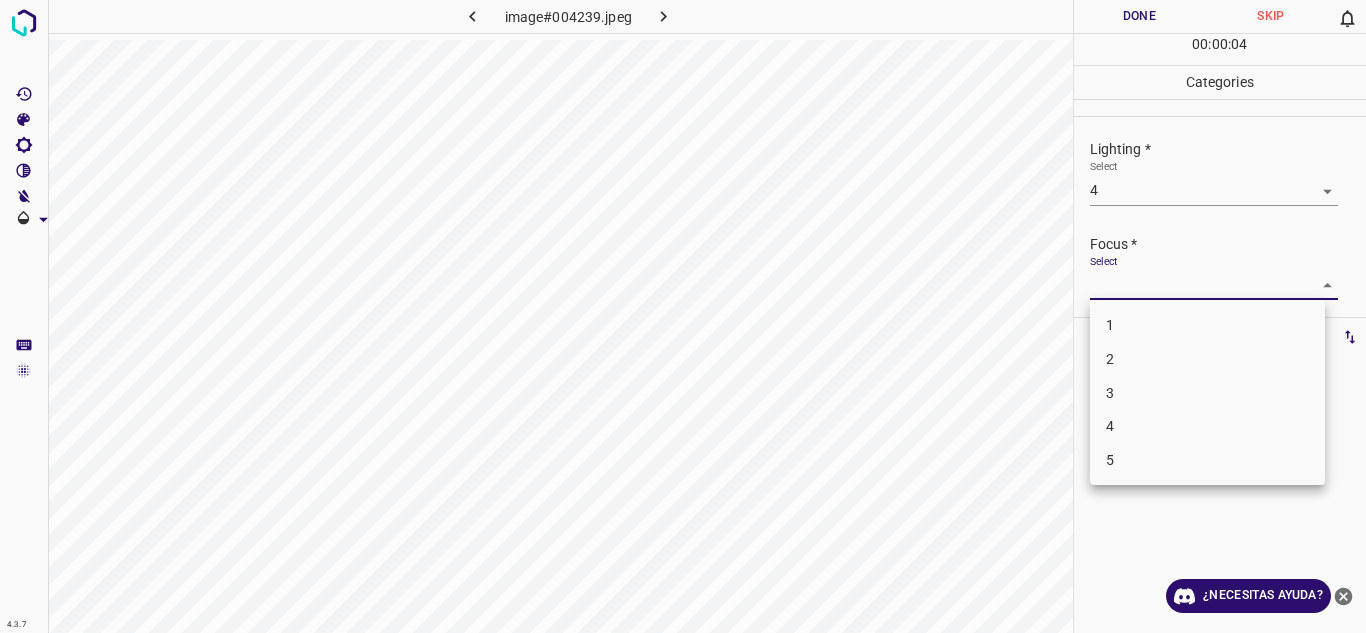 drag, startPoint x: 1197, startPoint y: 394, endPoint x: 1356, endPoint y: 292, distance: 188.90474 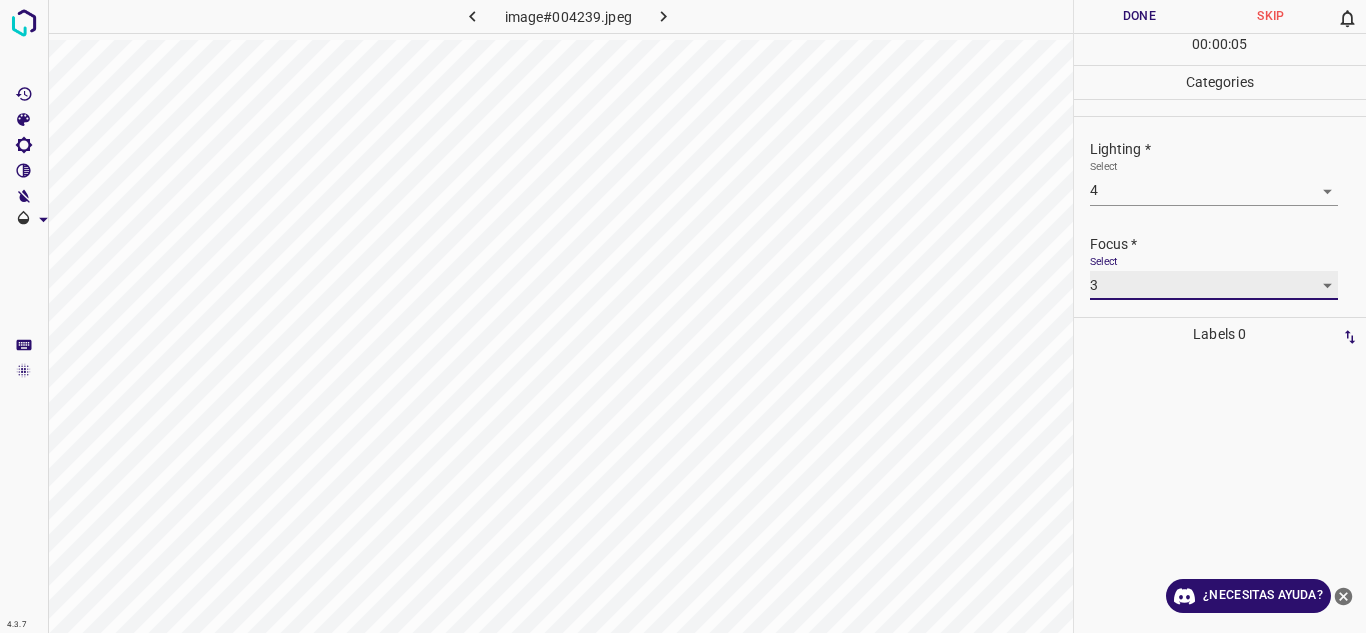 scroll, scrollTop: 98, scrollLeft: 0, axis: vertical 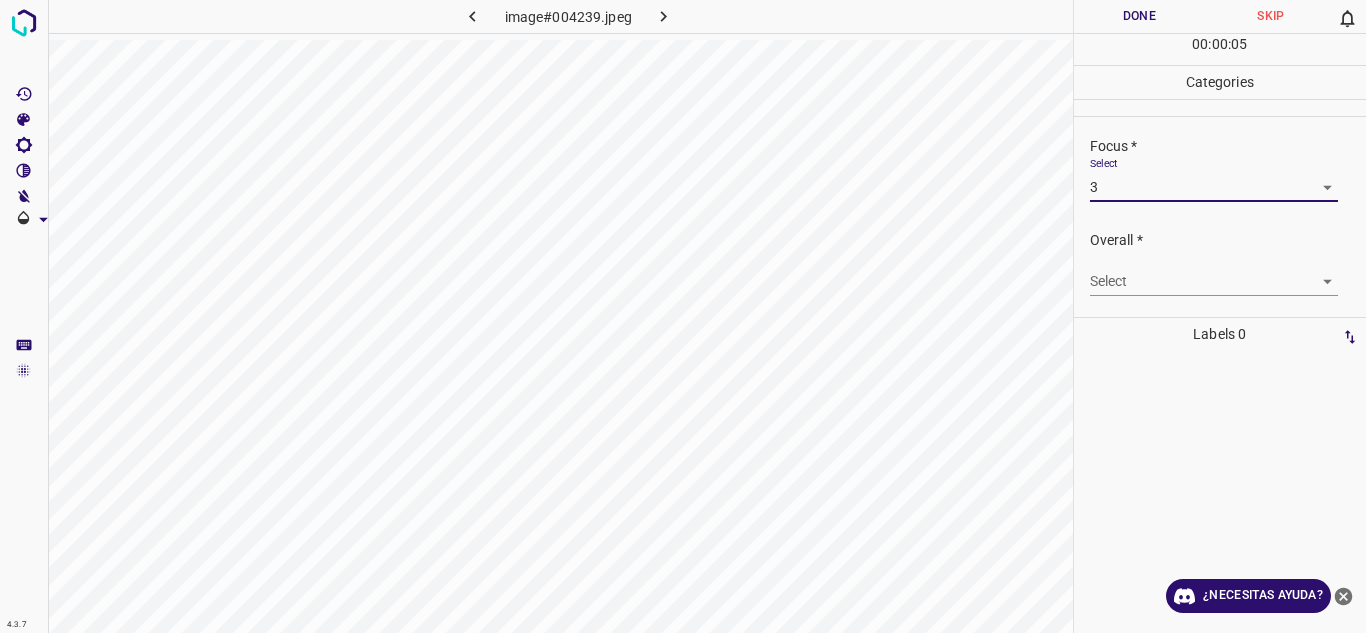 click on "4.3.7 image#004239.jpeg Done Skip 0 00   : 00   : 05   Categories Lighting *  Select 4 4 Focus *  Select 3 3 Overall *  Select ​ Labels   0 Categories 1 Lighting 2 Focus 3 Overall Tools Space Change between modes (Draw & Edit) I Auto labeling R Restore zoom M Zoom in N Zoom out Delete Delete selecte label Filters Z Restore filters X Saturation filter C Brightness filter V Contrast filter B Gray scale filter General O Download ¿Necesitas ayuda? Texto original Valora esta traducción Tu opinión servirá para ayudar a mejorar el Traductor de Google - Texto - Esconder - Borrar" at bounding box center [683, 316] 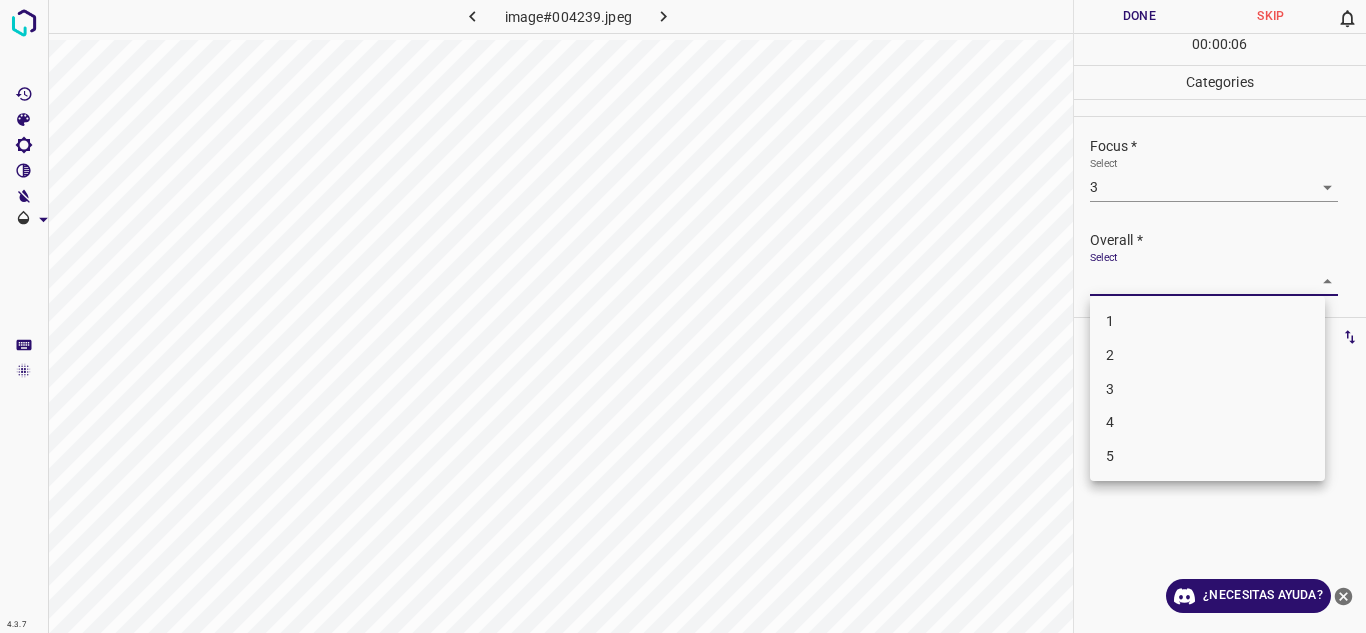 click on "4" at bounding box center [1207, 422] 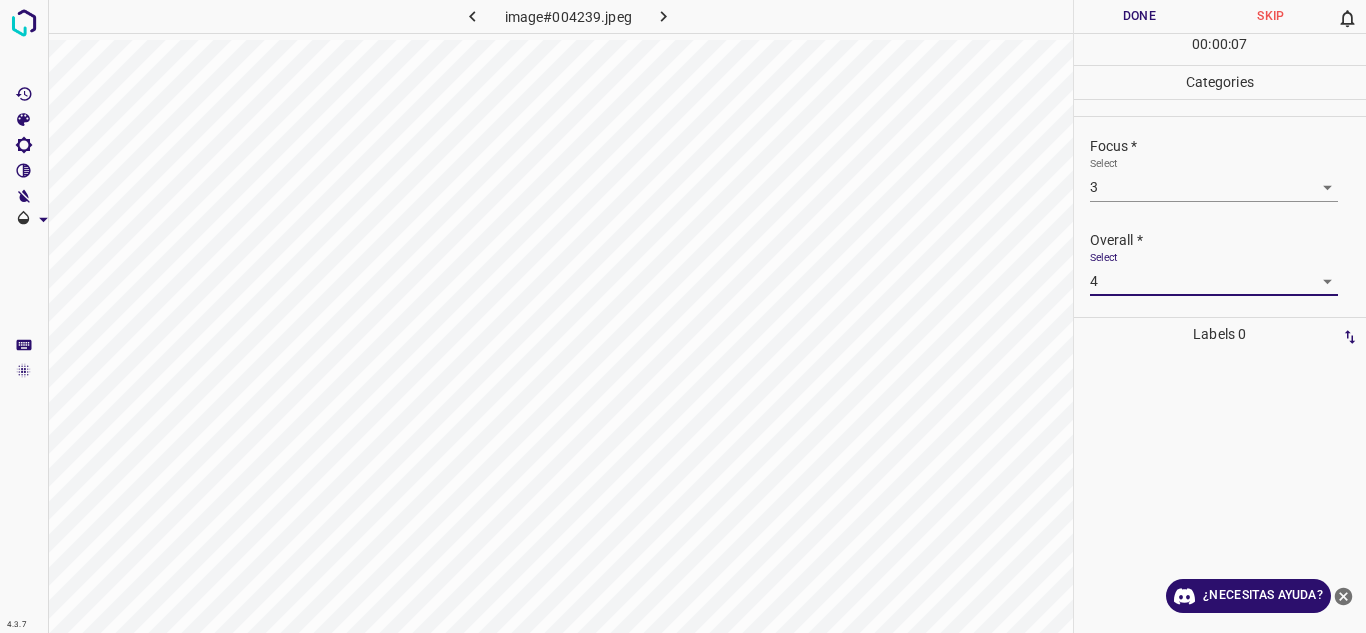 click on "Done" at bounding box center (1140, 16) 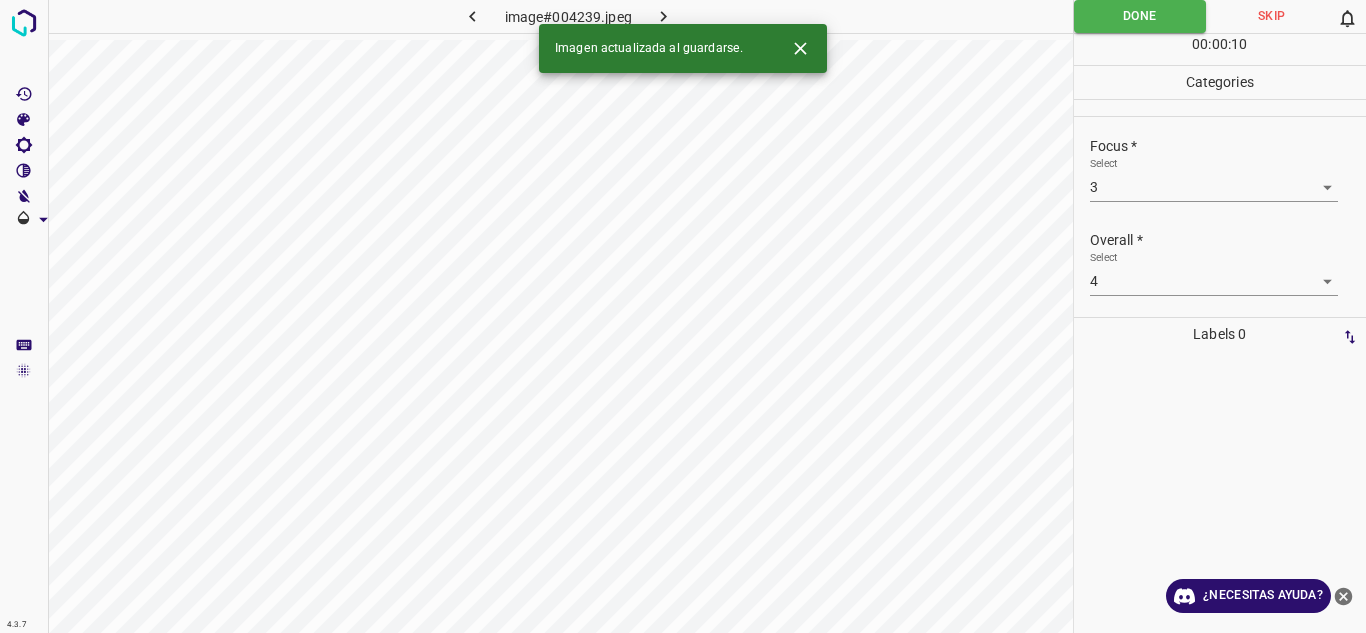 click at bounding box center (664, 16) 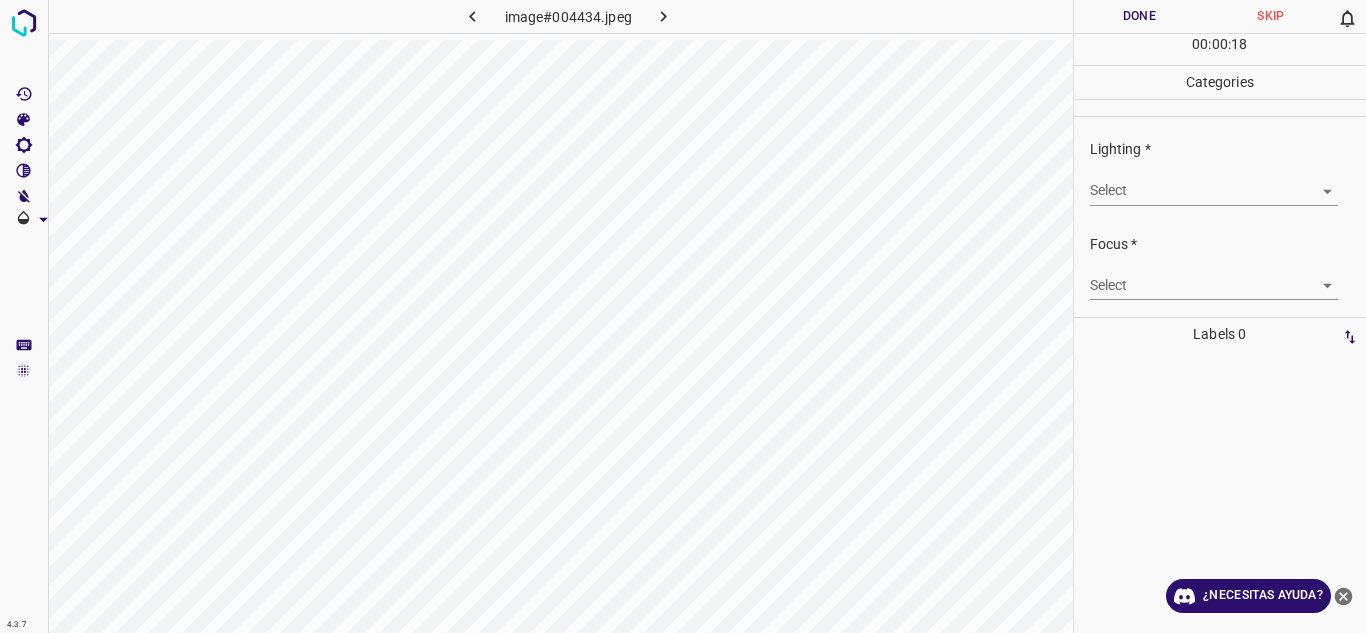 click on "4.3.7 image#004434.jpeg Done Skip 0 00   : 00   : 18   Categories Lighting *  Select ​ Focus *  Select ​ Overall *  Select ​ Labels   0 Categories 1 Lighting 2 Focus 3 Overall Tools Space Change between modes (Draw & Edit) I Auto labeling R Restore zoom M Zoom in N Zoom out Delete Delete selecte label Filters Z Restore filters X Saturation filter C Brightness filter V Contrast filter B Gray scale filter General O Download ¿Necesitas ayuda? Texto original Valora esta traducción Tu opinión servirá para ayudar a mejorar el Traductor de Google - Texto - Esconder - Borrar" at bounding box center [683, 316] 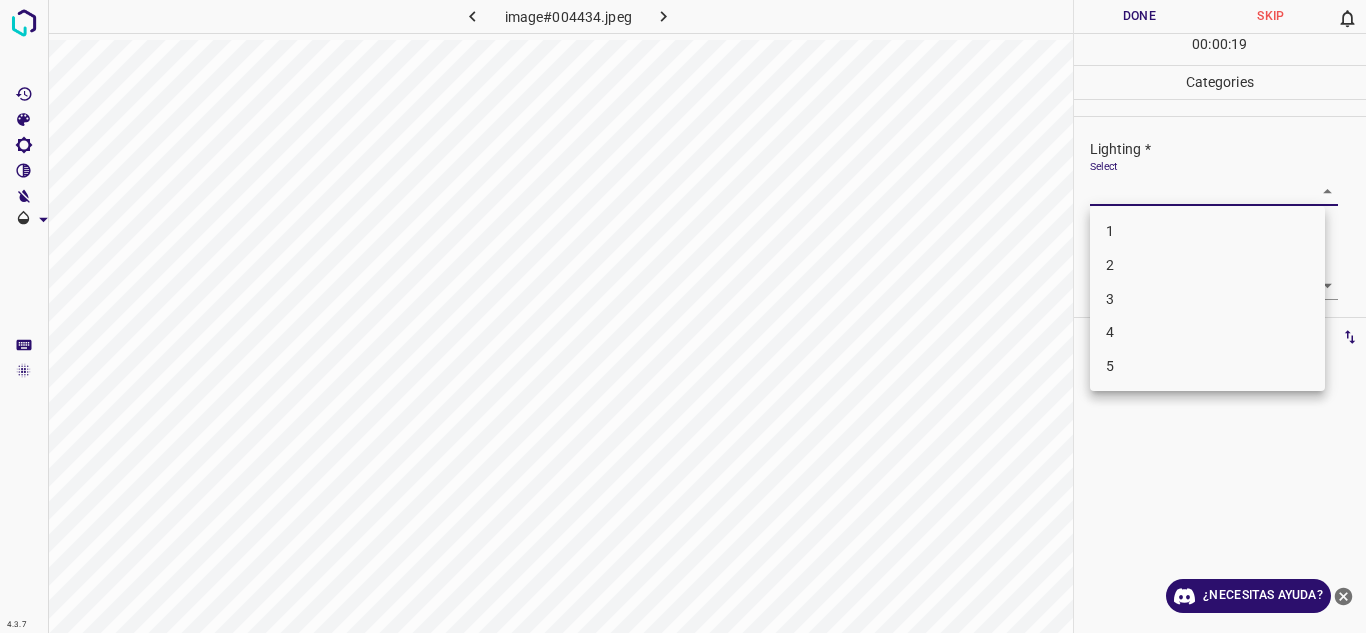 drag, startPoint x: 1149, startPoint y: 337, endPoint x: 1265, endPoint y: 331, distance: 116.15507 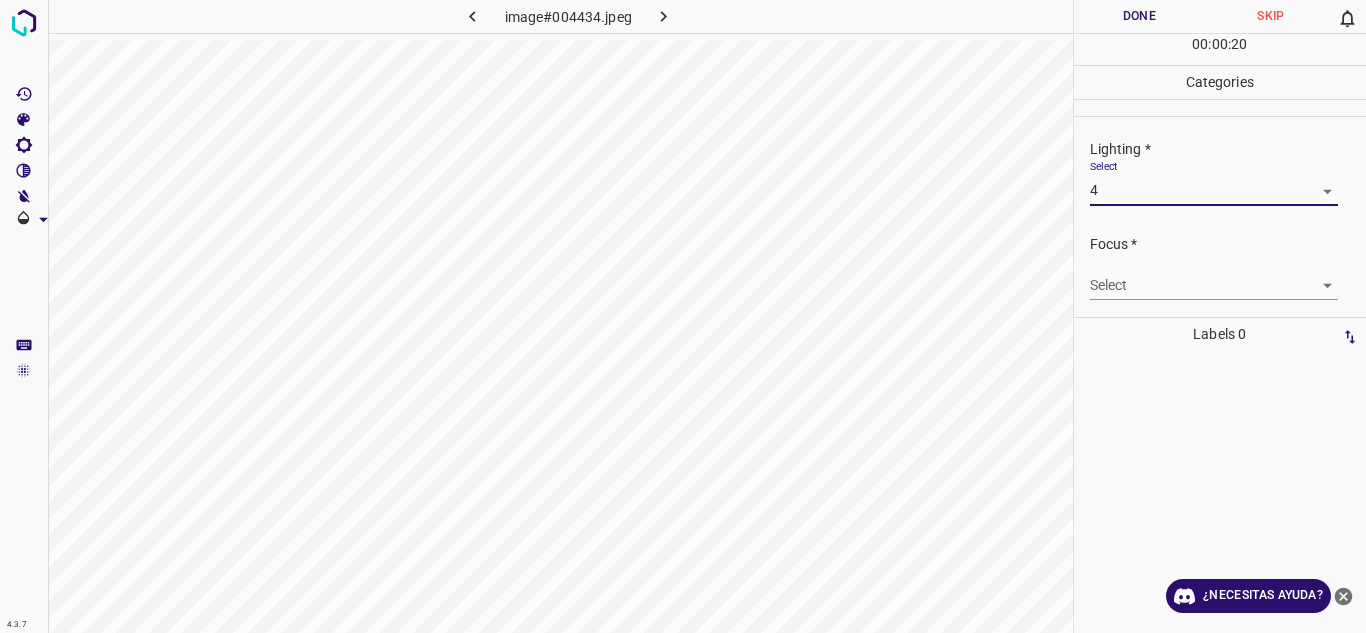 click on "4.3.7 image#004434.jpeg Done Skip 0 00   : 00   : 20   Categories Lighting *  Select 4 4 Focus *  Select ​ Overall *  Select ​ Labels   0 Categories 1 Lighting 2 Focus 3 Overall Tools Space Change between modes (Draw & Edit) I Auto labeling R Restore zoom M Zoom in N Zoom out Delete Delete selecte label Filters Z Restore filters X Saturation filter C Brightness filter V Contrast filter B Gray scale filter General O Download ¿Necesitas ayuda? Texto original Valora esta traducción Tu opinión servirá para ayudar a mejorar el Traductor de Google - Texto - Esconder - Borrar" at bounding box center (683, 316) 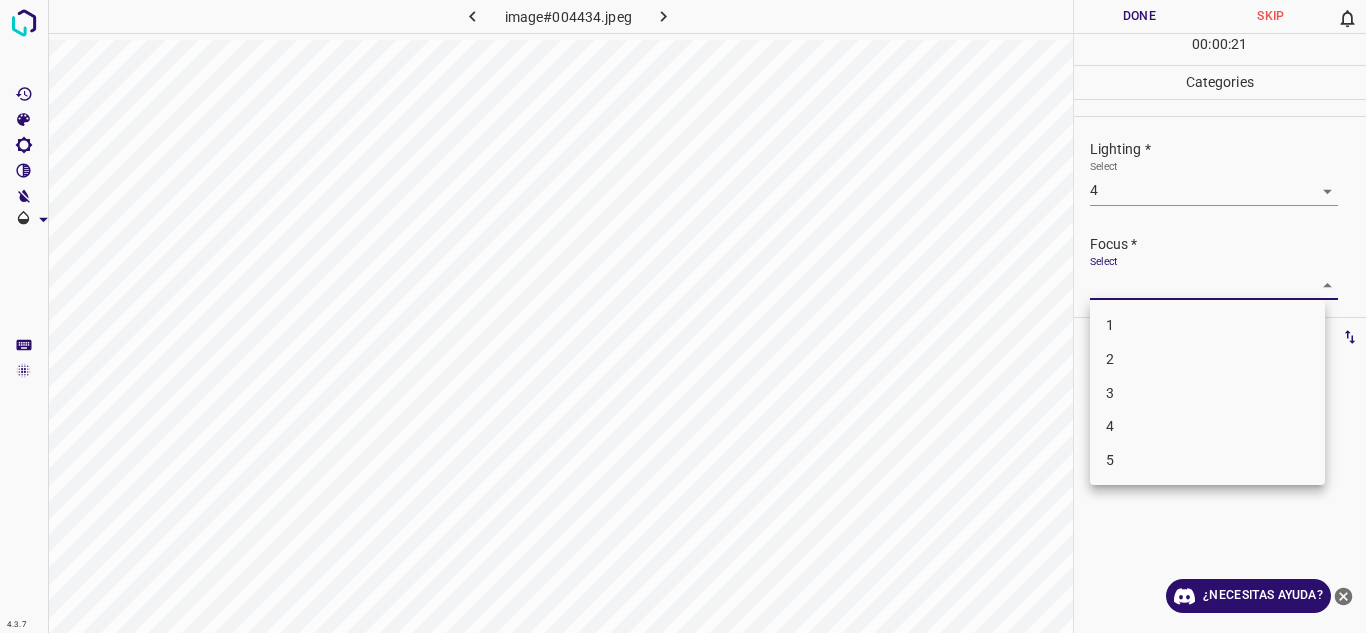 click on "3" at bounding box center [1110, 392] 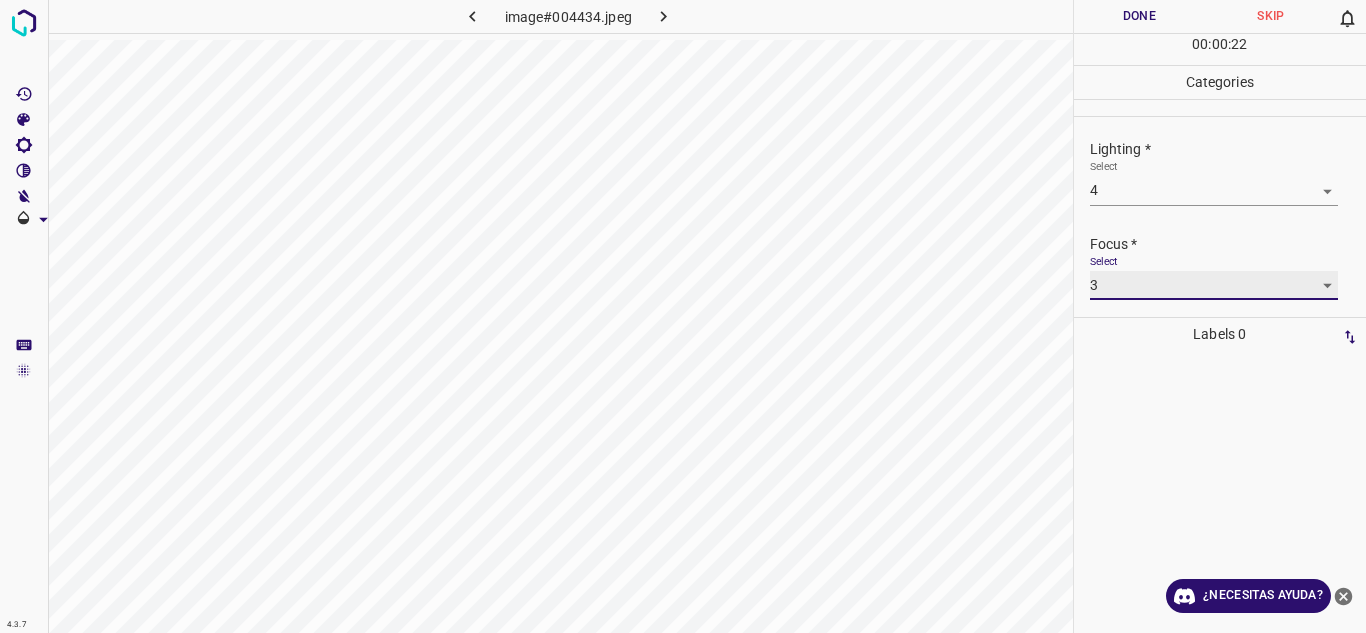 scroll, scrollTop: 98, scrollLeft: 0, axis: vertical 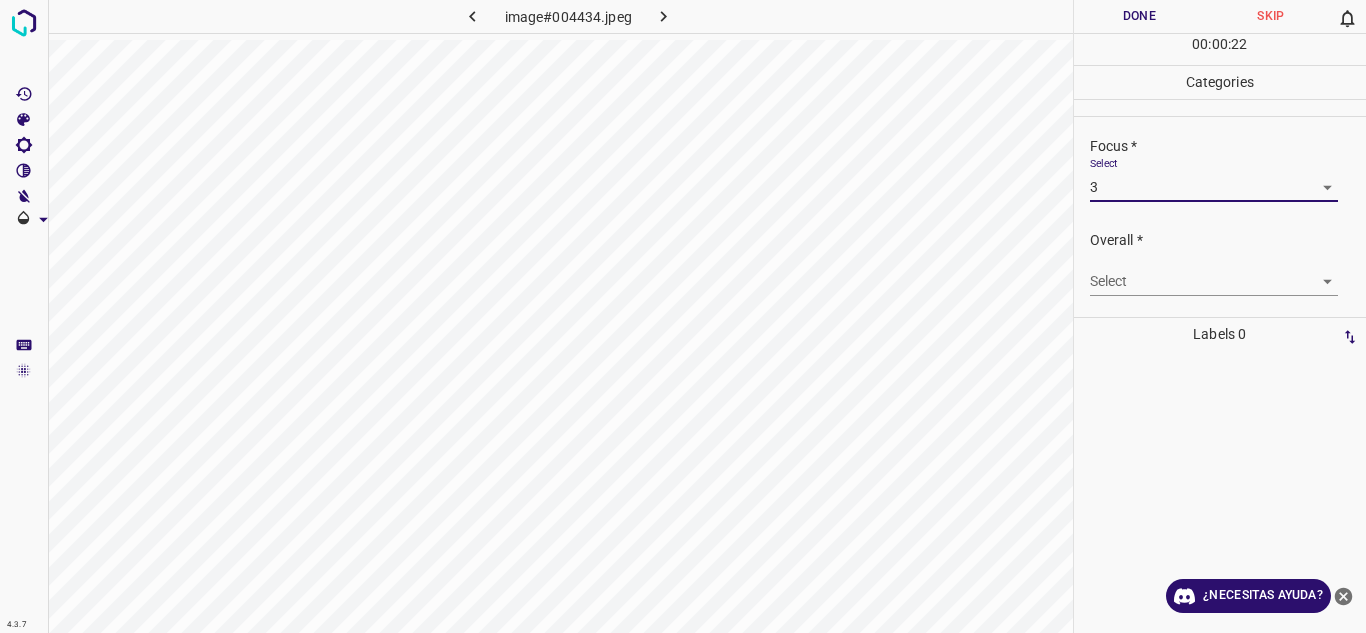 click on "4.3.7 image#004434.jpeg Done Skip 0 00   : 00   : 22   Categories Lighting *  Select 4 4 Focus *  Select 3 3 Overall *  Select ​ Labels   0 Categories 1 Lighting 2 Focus 3 Overall Tools Space Change between modes (Draw & Edit) I Auto labeling R Restore zoom M Zoom in N Zoom out Delete Delete selecte label Filters Z Restore filters X Saturation filter C Brightness filter V Contrast filter B Gray scale filter General O Download ¿Necesitas ayuda? Texto original Valora esta traducción Tu opinión servirá para ayudar a mejorar el Traductor de Google - Texto - Esconder - Borrar" at bounding box center (683, 316) 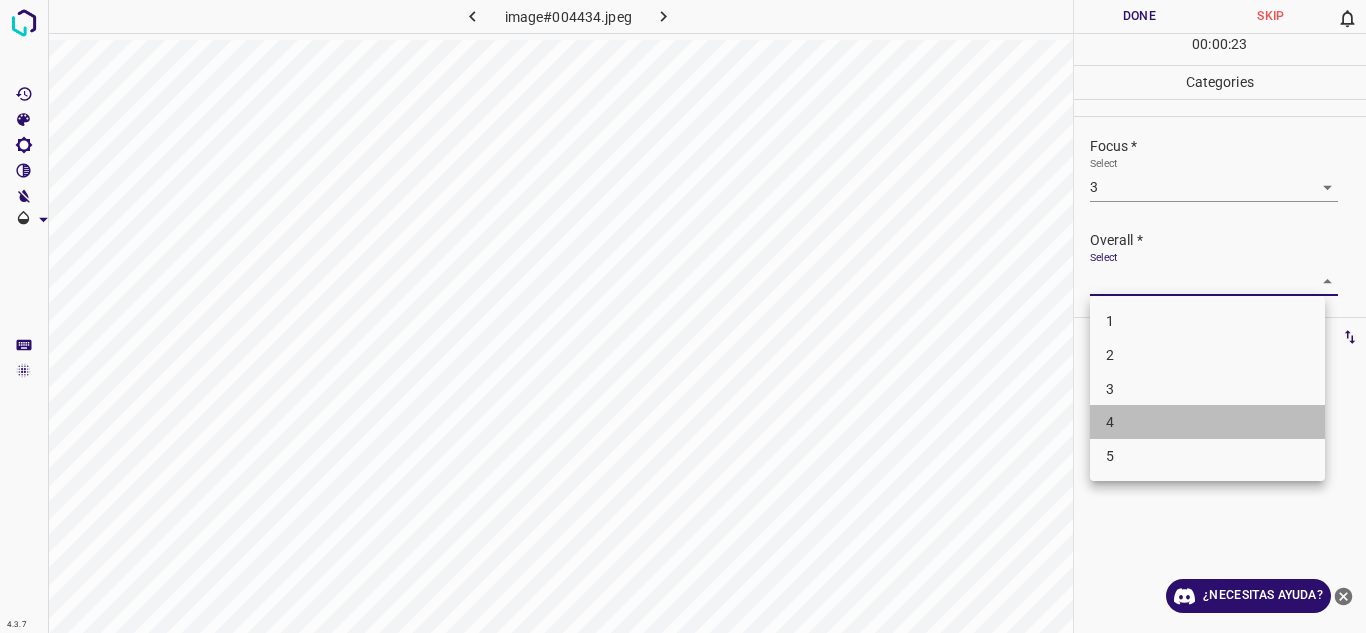 click on "4" at bounding box center (1207, 422) 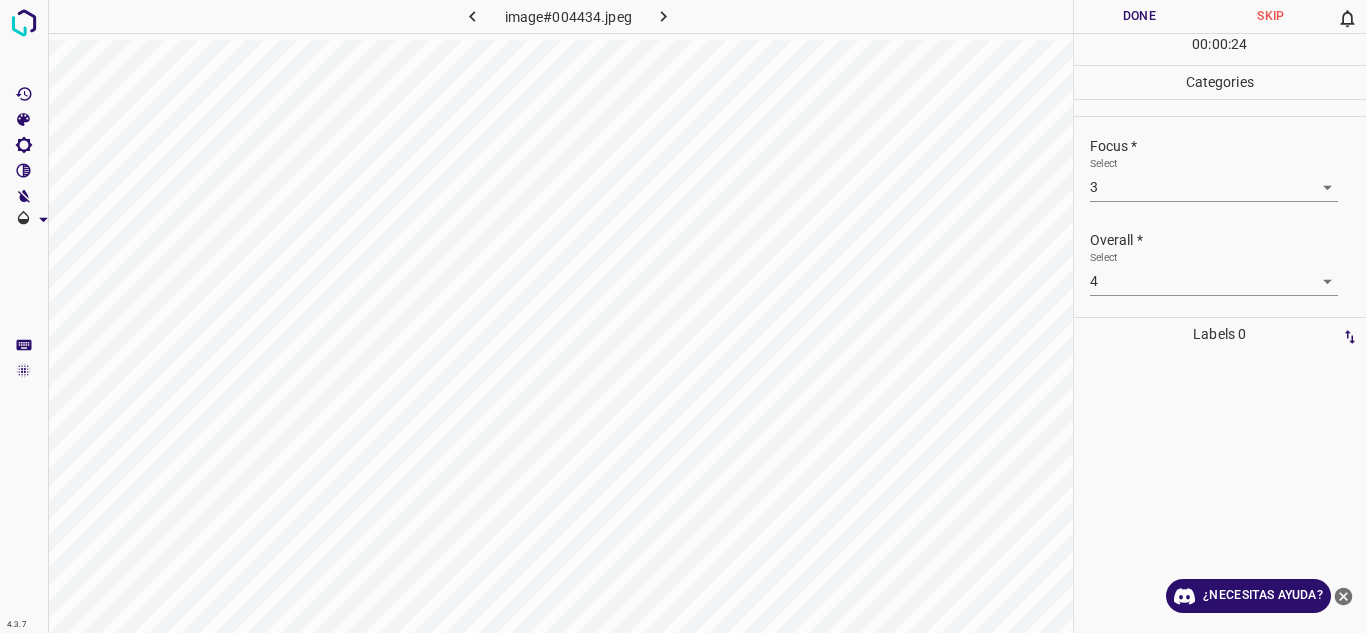 click on "00   : 00   : 24" at bounding box center (1220, 49) 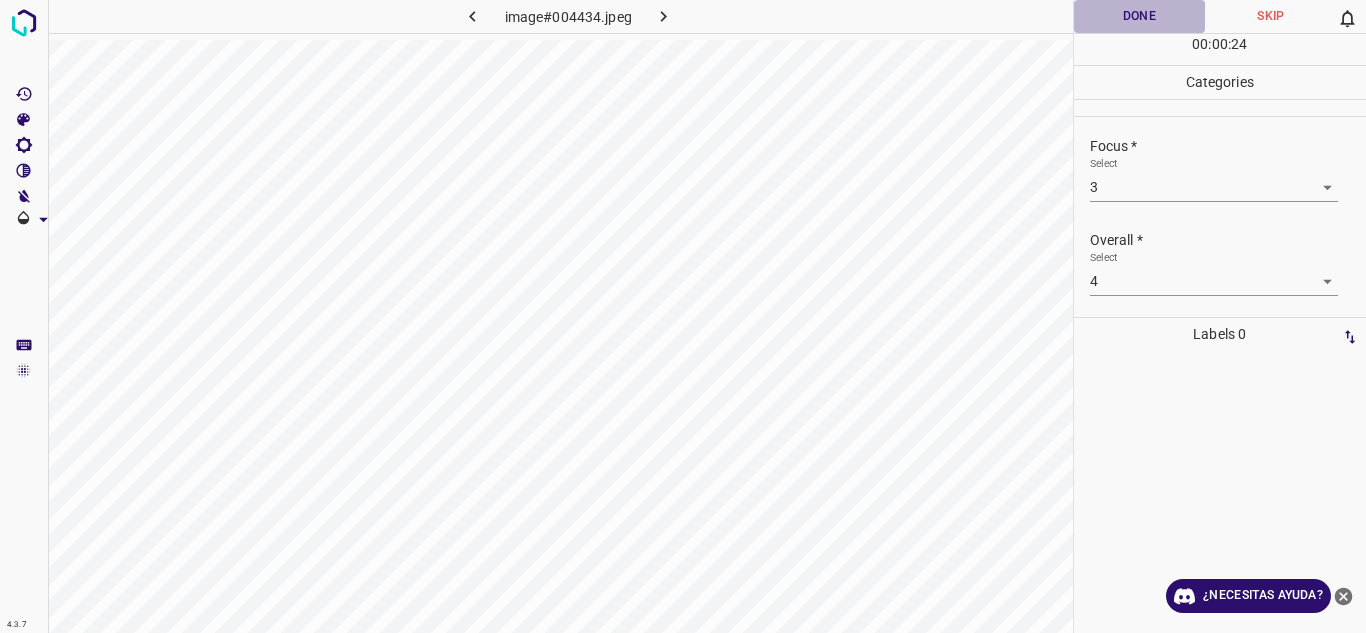 click on "Done" at bounding box center (1140, 16) 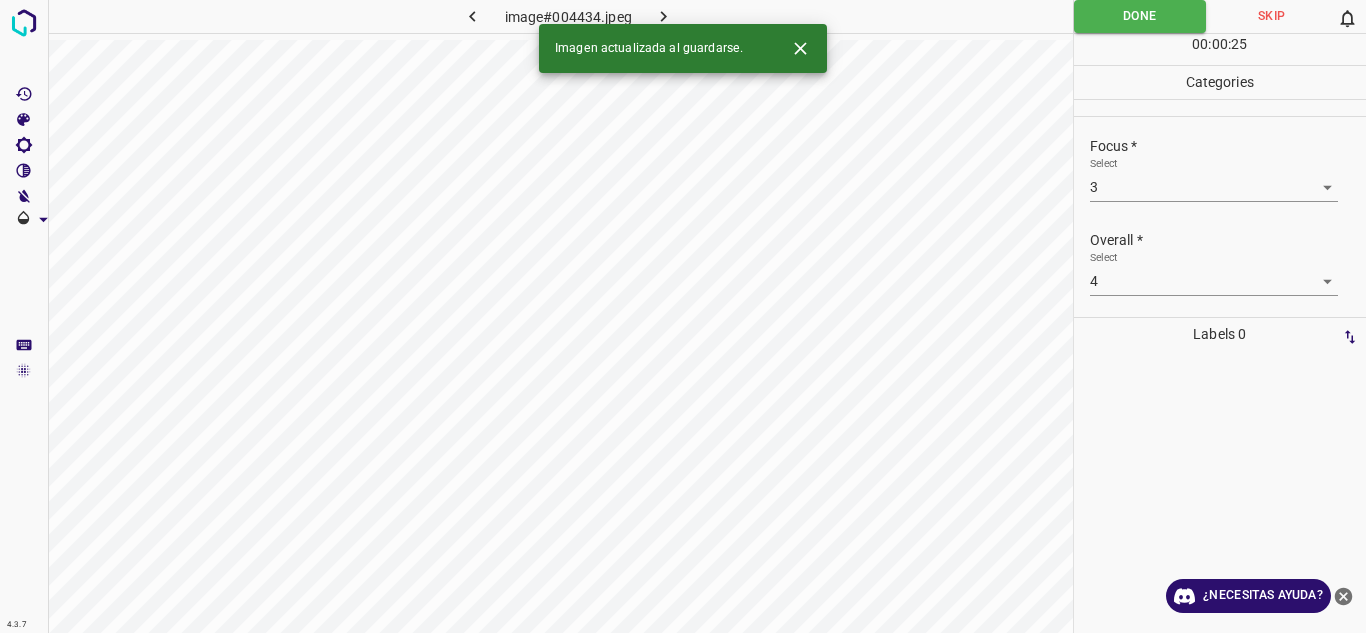 click 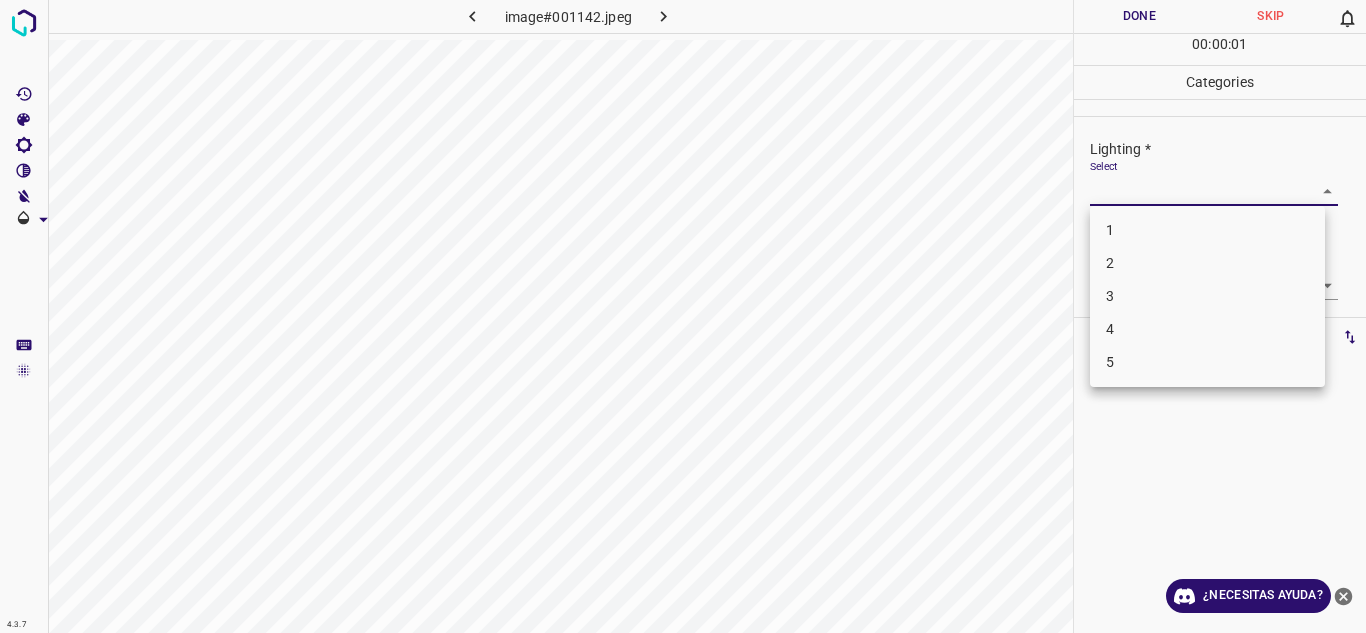 click on "4.3.7 image#001142.jpeg Done Skip 0 00   : 00   : 01   Categories Lighting *  Select ​ Focus *  Select ​ Overall *  Select ​ Labels   0 Categories 1 Lighting 2 Focus 3 Overall Tools Space Change between modes (Draw & Edit) I Auto labeling R Restore zoom M Zoom in N Zoom out Delete Delete selecte label Filters Z Restore filters X Saturation filter C Brightness filter V Contrast filter B Gray scale filter General O Download ¿Necesitas ayuda? Texto original Valora esta traducción Tu opinión servirá para ayudar a mejorar el Traductor de Google - Texto - Esconder - Borrar 1 2 3 4 5" at bounding box center [683, 316] 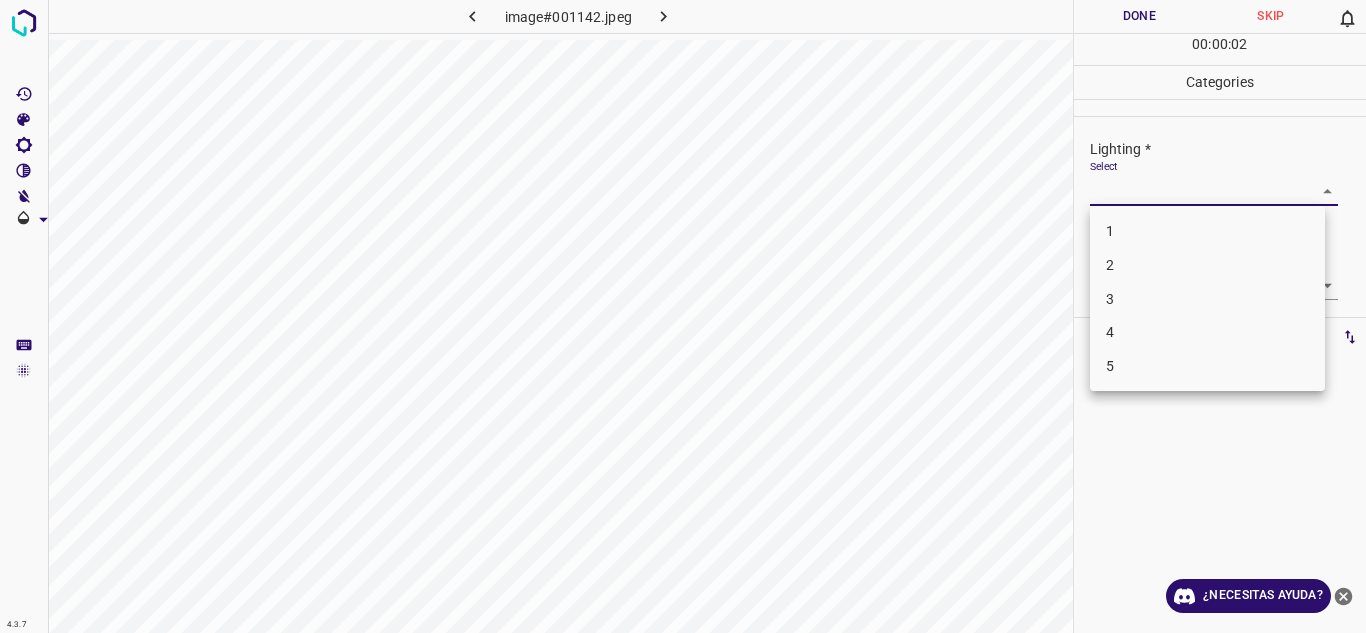 click on "4" at bounding box center (1110, 332) 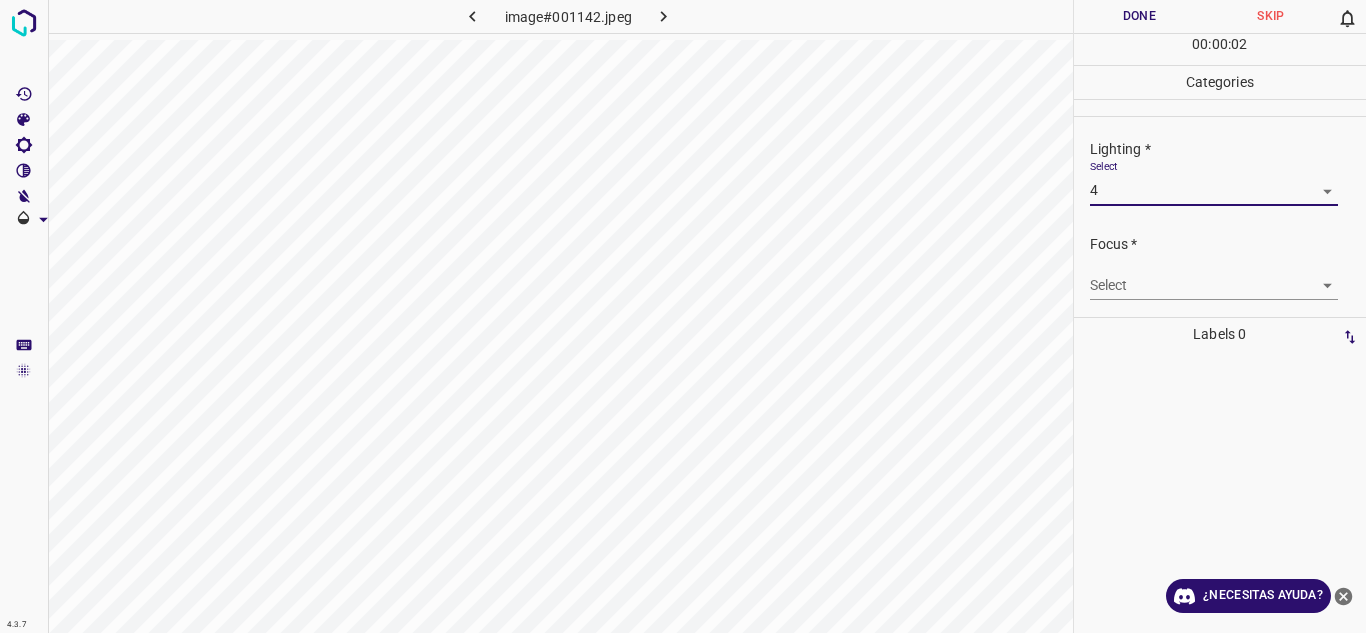 click on "4.3.7 image#001142.jpeg Done Skip 0 00   : 00   : 02   Categories Lighting *  Select 4 4 Focus *  Select ​ Overall *  Select ​ Labels   0 Categories 1 Lighting 2 Focus 3 Overall Tools Space Change between modes (Draw & Edit) I Auto labeling R Restore zoom M Zoom in N Zoom out Delete Delete selecte label Filters Z Restore filters X Saturation filter C Brightness filter V Contrast filter B Gray scale filter General O Download ¿Necesitas ayuda? Texto original Valora esta traducción Tu opinión servirá para ayudar a mejorar el Traductor de Google - Texto - Esconder - Borrar" at bounding box center [683, 316] 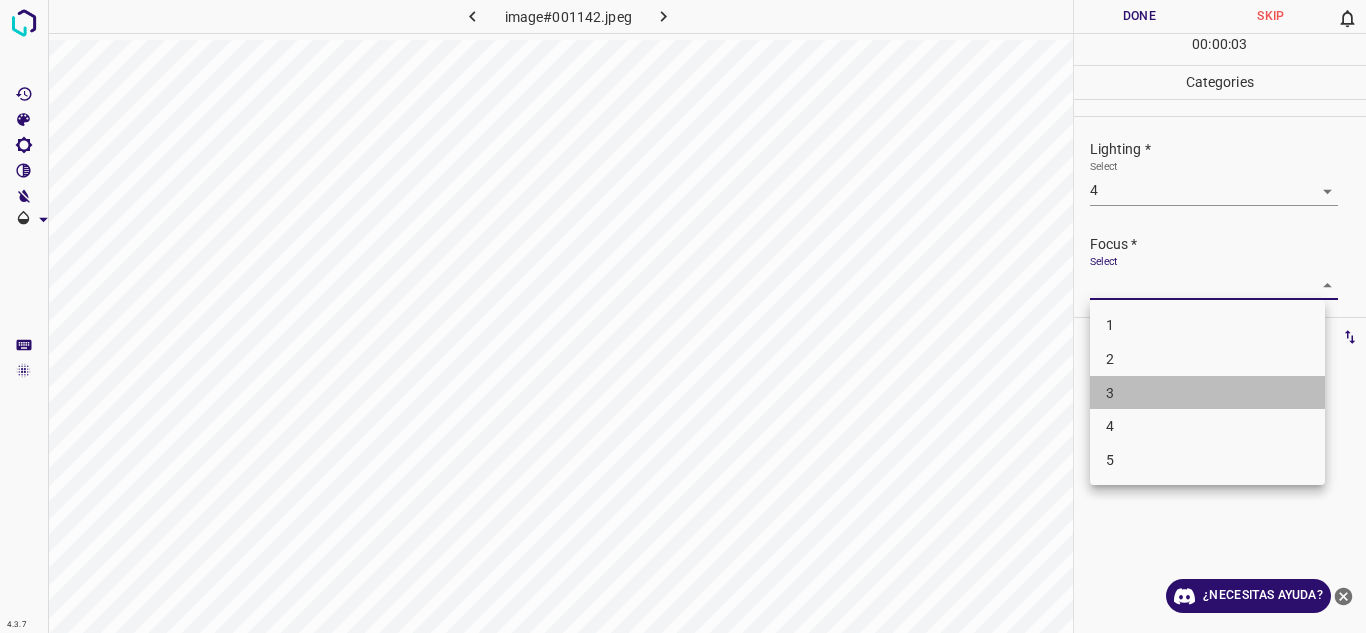 drag, startPoint x: 1115, startPoint y: 390, endPoint x: 1276, endPoint y: 359, distance: 163.9573 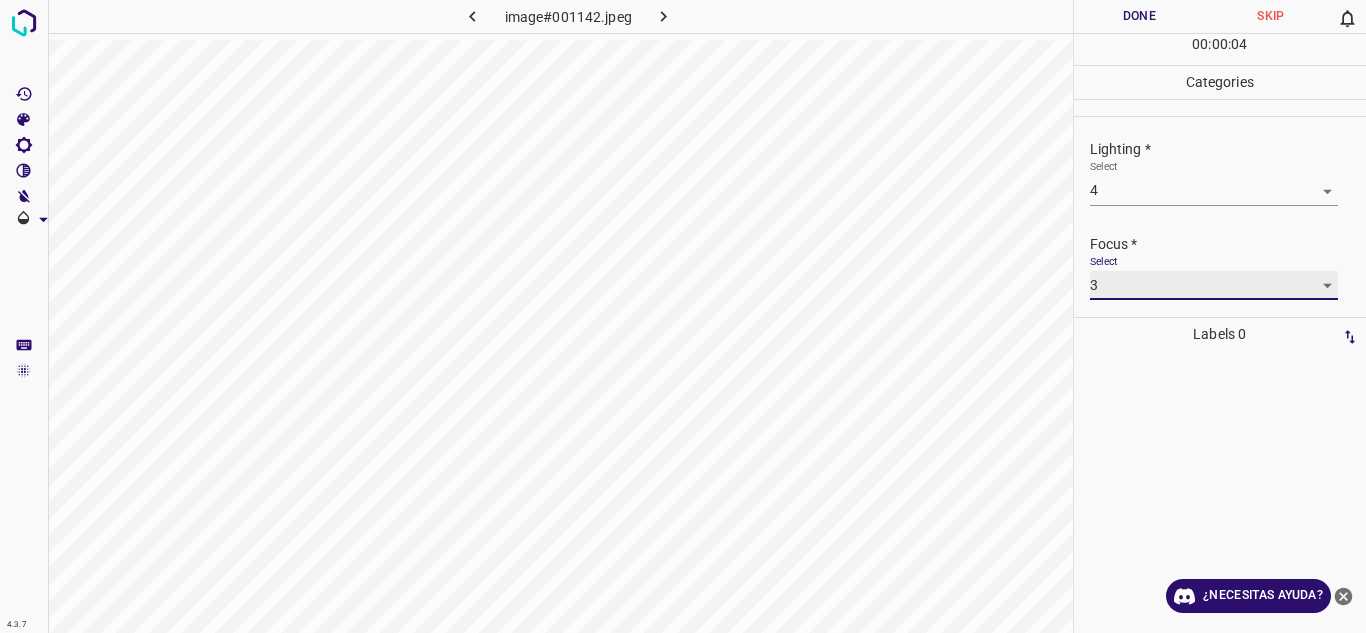 scroll, scrollTop: 98, scrollLeft: 0, axis: vertical 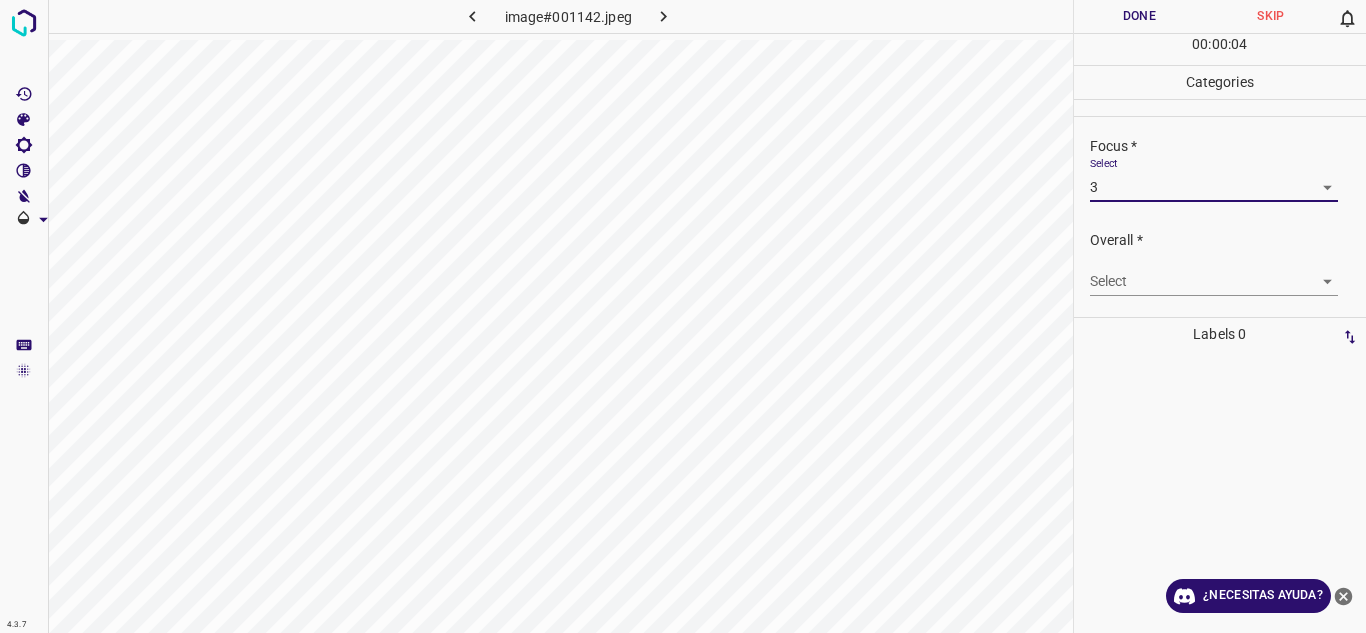 click on "4.3.7 image#001142.jpeg Done Skip 0 00   : 00   : 04   Categories Lighting *  Select 4 4 Focus *  Select 3 3 Overall *  Select ​ Labels   0 Categories 1 Lighting 2 Focus 3 Overall Tools Space Change between modes (Draw & Edit) I Auto labeling R Restore zoom M Zoom in N Zoom out Delete Delete selecte label Filters Z Restore filters X Saturation filter C Brightness filter V Contrast filter B Gray scale filter General O Download ¿Necesitas ayuda? Texto original Valora esta traducción Tu opinión servirá para ayudar a mejorar el Traductor de Google - Texto - Esconder - Borrar" at bounding box center [683, 316] 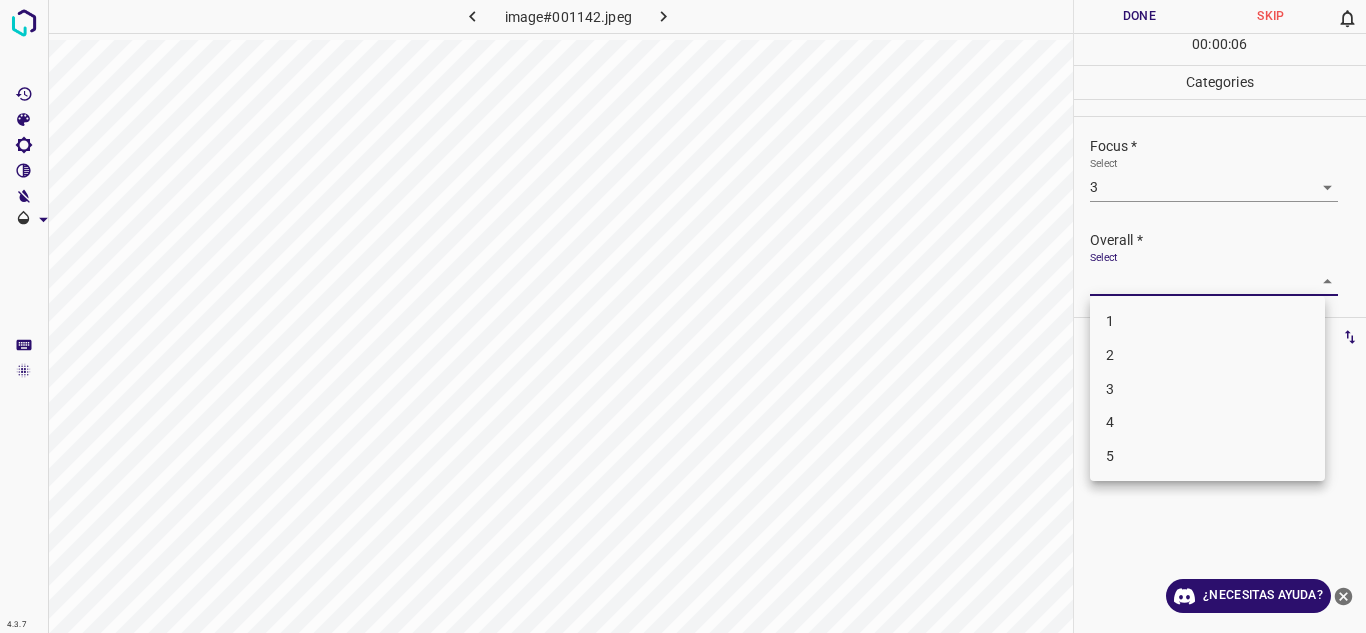 click on "4" at bounding box center [1207, 422] 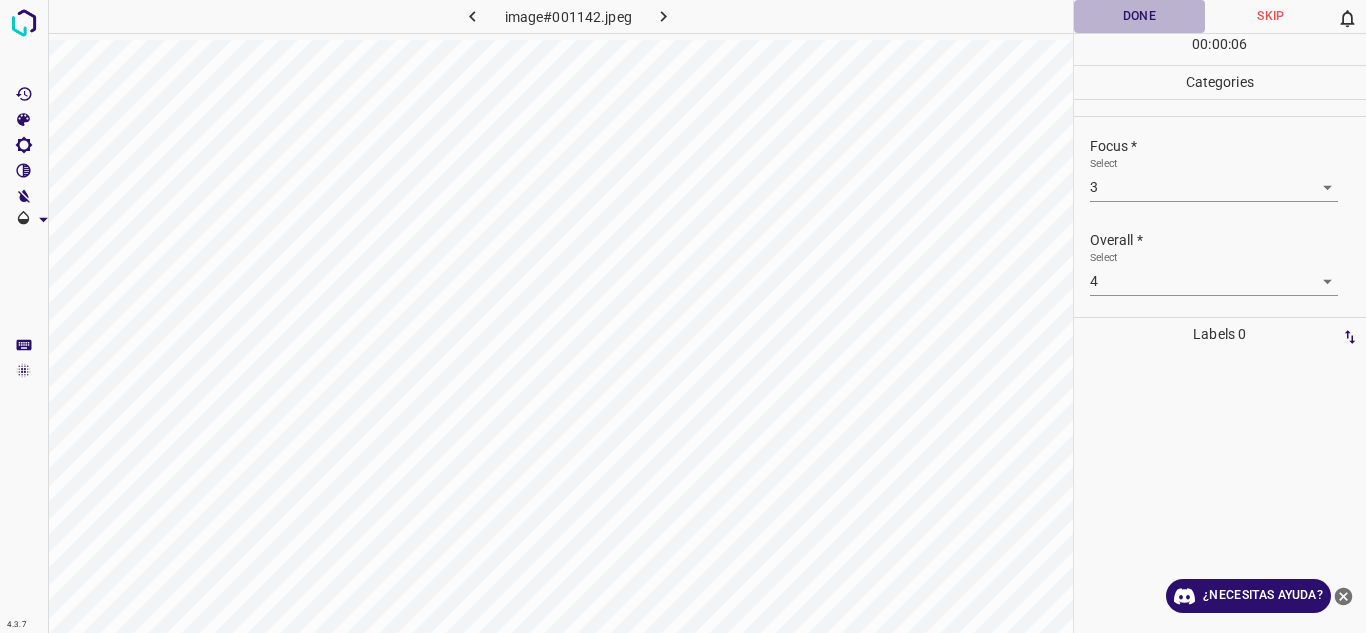 click on "Done" at bounding box center (1140, 16) 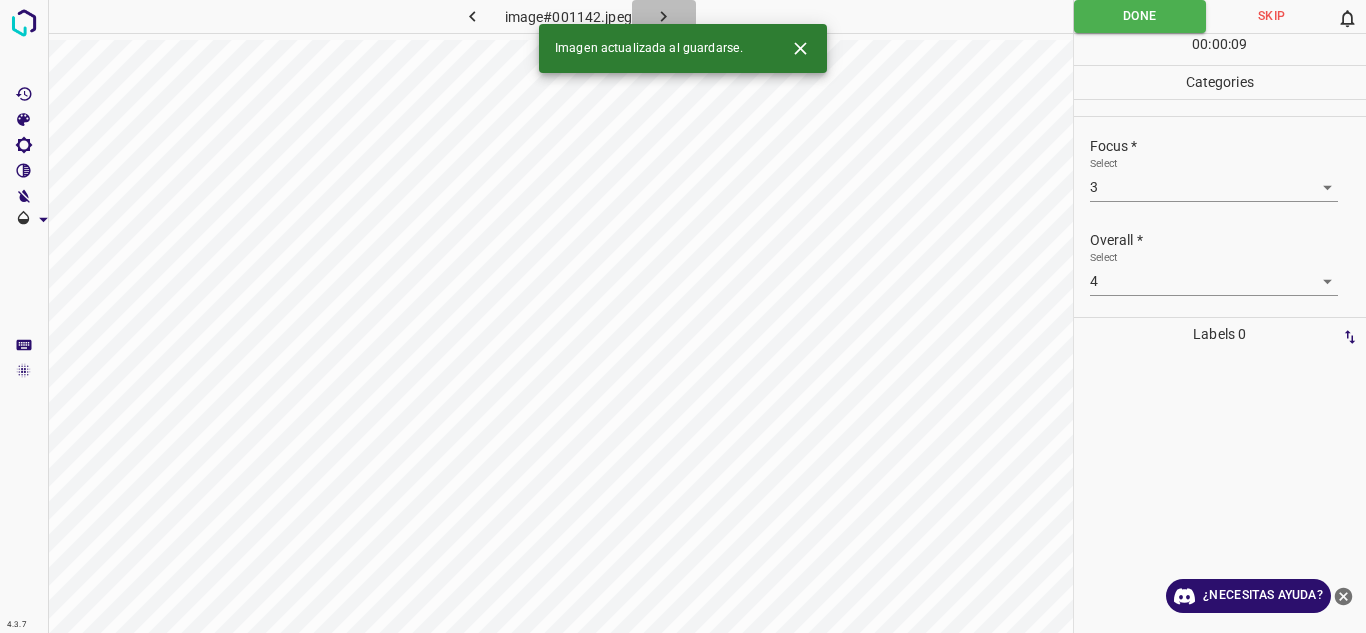 click 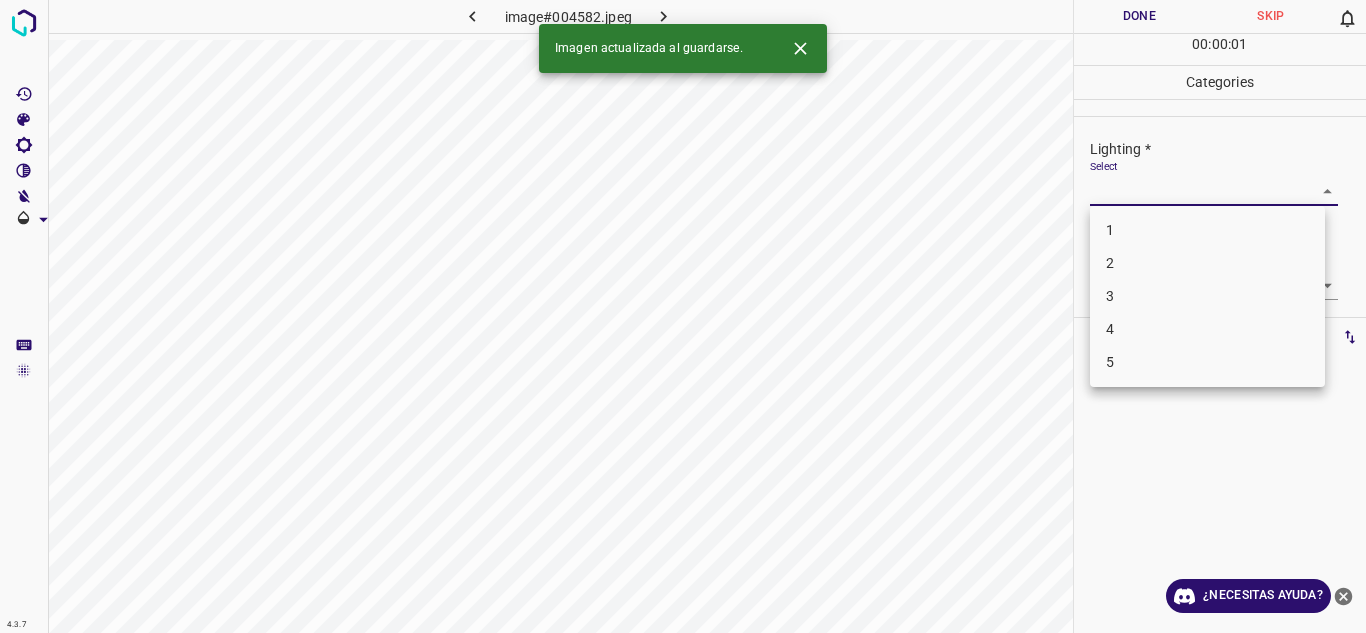 click on "4.3.7 image#004582.jpeg Done Skip 0 00   : 00   : 01   Categories Lighting *  Select ​ Focus *  Select ​ Overall *  Select ​ Labels   0 Categories 1 Lighting 2 Focus 3 Overall Tools Space Change between modes (Draw & Edit) I Auto labeling R Restore zoom M Zoom in N Zoom out Delete Delete selecte label Filters Z Restore filters X Saturation filter C Brightness filter V Contrast filter B Gray scale filter General O Download Imagen actualizada al guardarse. ¿Necesitas ayuda? Texto original Valora esta traducción Tu opinión servirá para ayudar a mejorar el Traductor de Google - Texto - Esconder - Borrar 1 2 3 4 5" at bounding box center [683, 316] 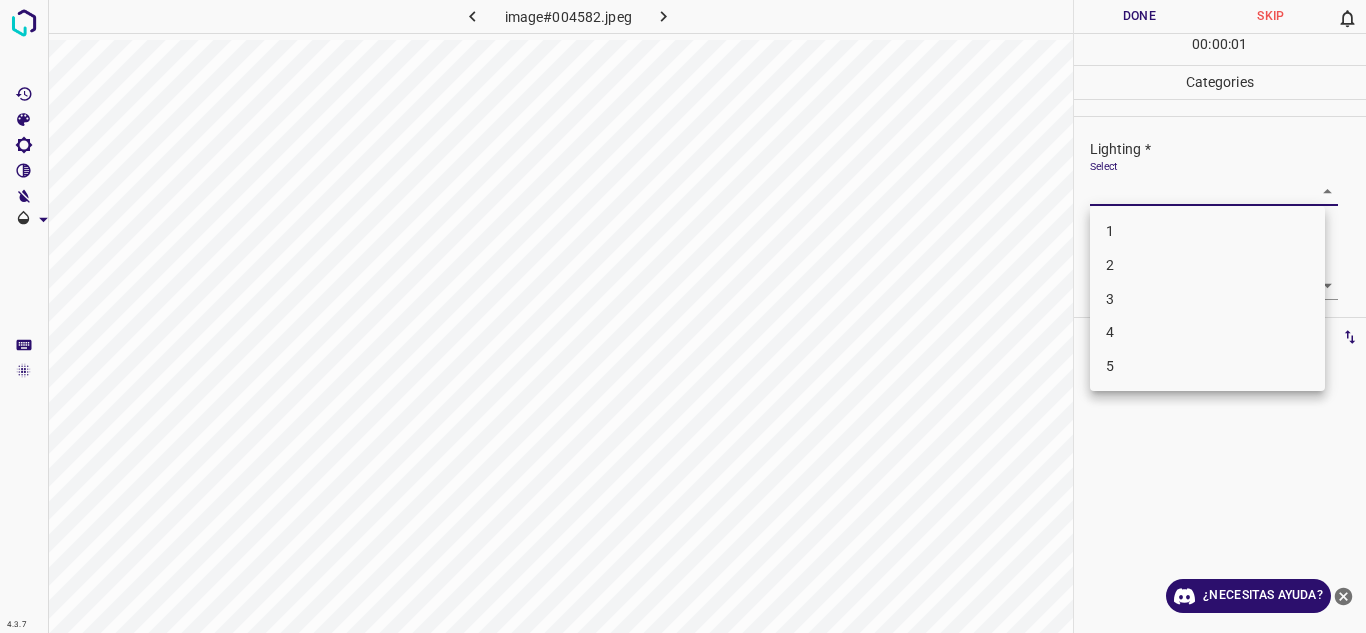 click on "4" at bounding box center [1207, 332] 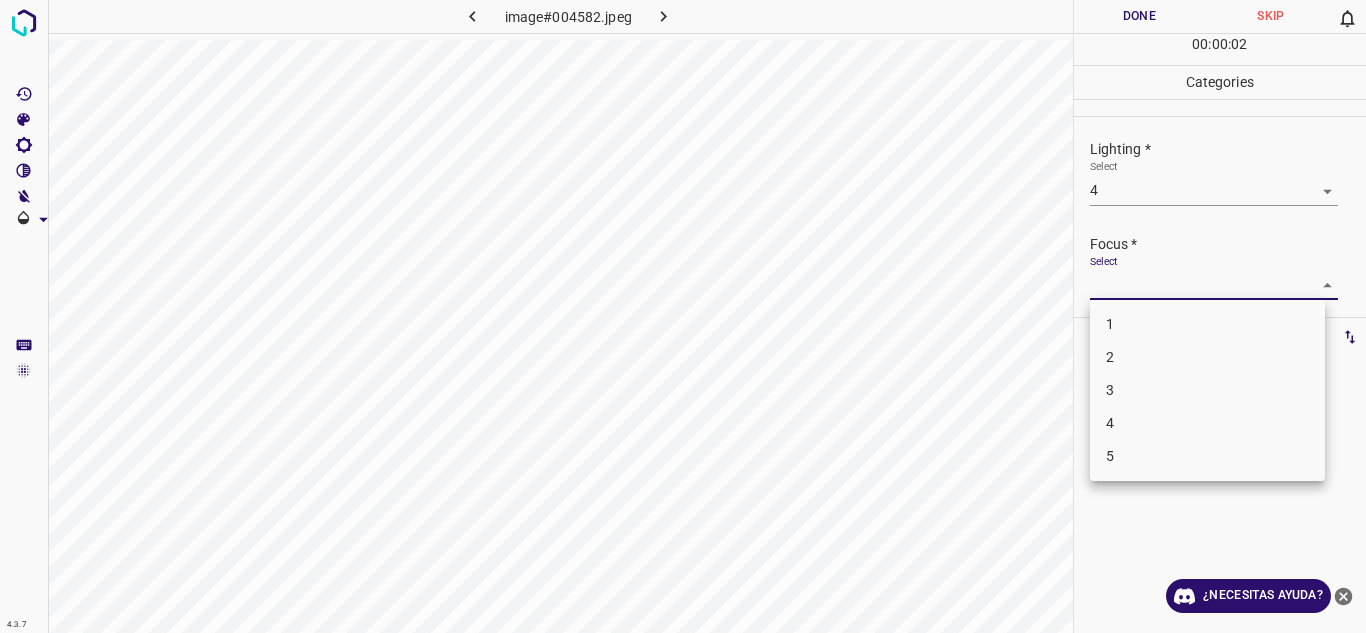 drag, startPoint x: 1301, startPoint y: 288, endPoint x: 1129, endPoint y: 414, distance: 213.2135 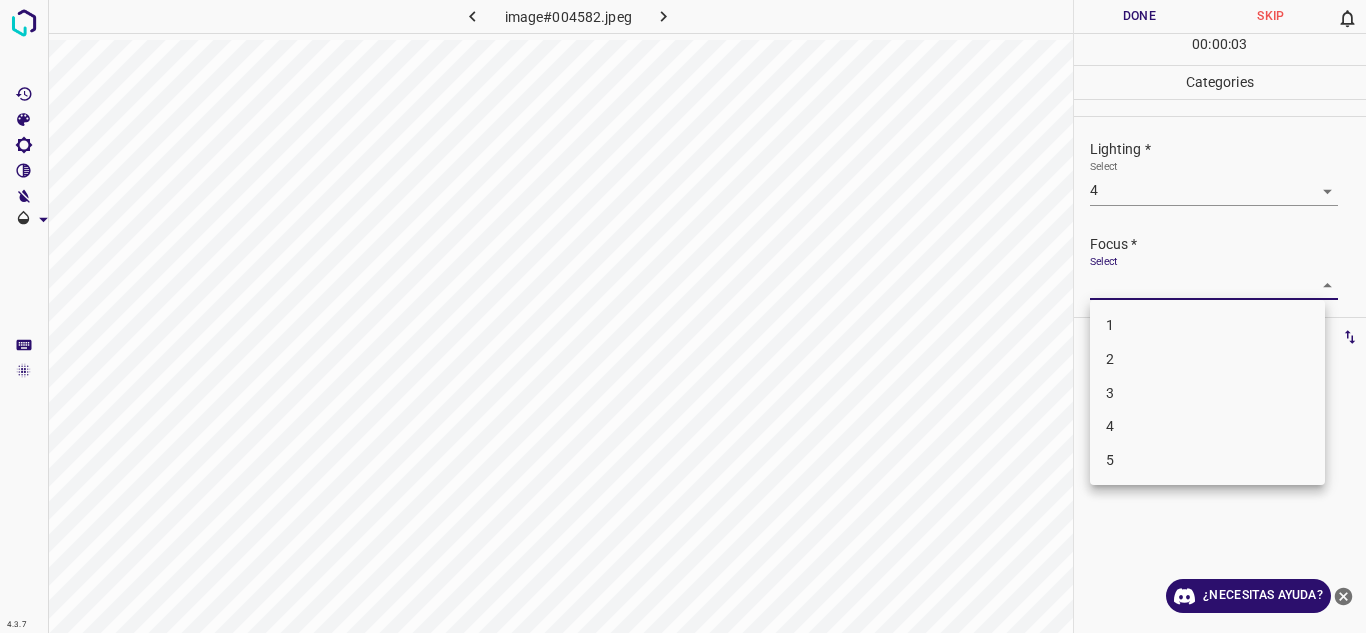 click on "4" at bounding box center [1207, 426] 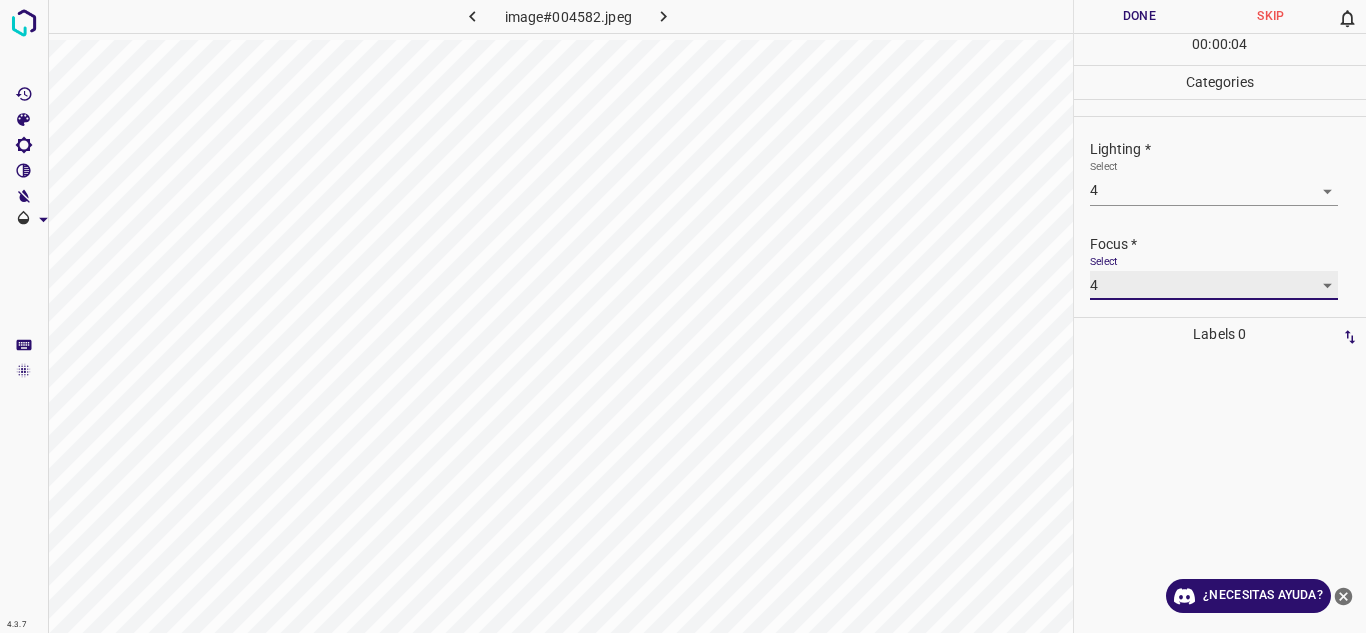 scroll, scrollTop: 98, scrollLeft: 0, axis: vertical 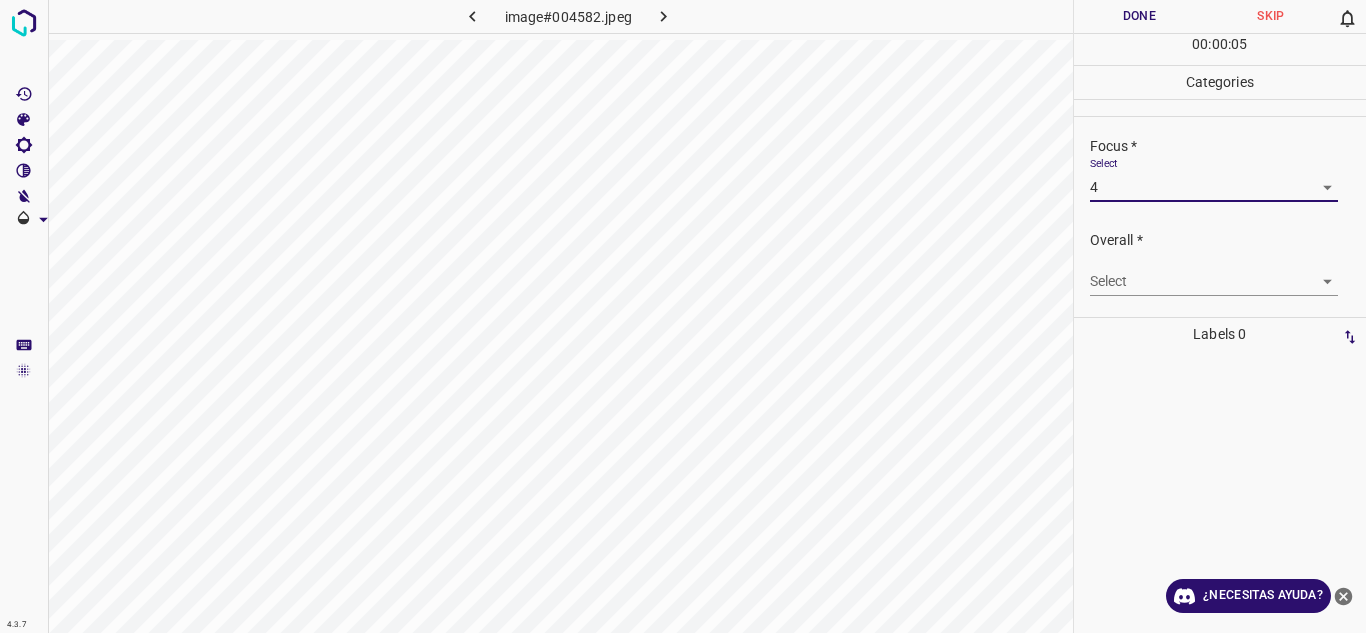 click on "4.3.7 image#004582.jpeg Done Skip 0 00   : 00   : 05   Categories Lighting *  Select 4 4 Focus *  Select 4 4 Overall *  Select ​ Labels   0 Categories 1 Lighting 2 Focus 3 Overall Tools Space Change between modes (Draw & Edit) I Auto labeling R Restore zoom M Zoom in N Zoom out Delete Delete selecte label Filters Z Restore filters X Saturation filter C Brightness filter V Contrast filter B Gray scale filter General O Download ¿Necesitas ayuda? Texto original Valora esta traducción Tu opinión servirá para ayudar a mejorar el Traductor de Google - Texto - Esconder - Borrar" at bounding box center [683, 316] 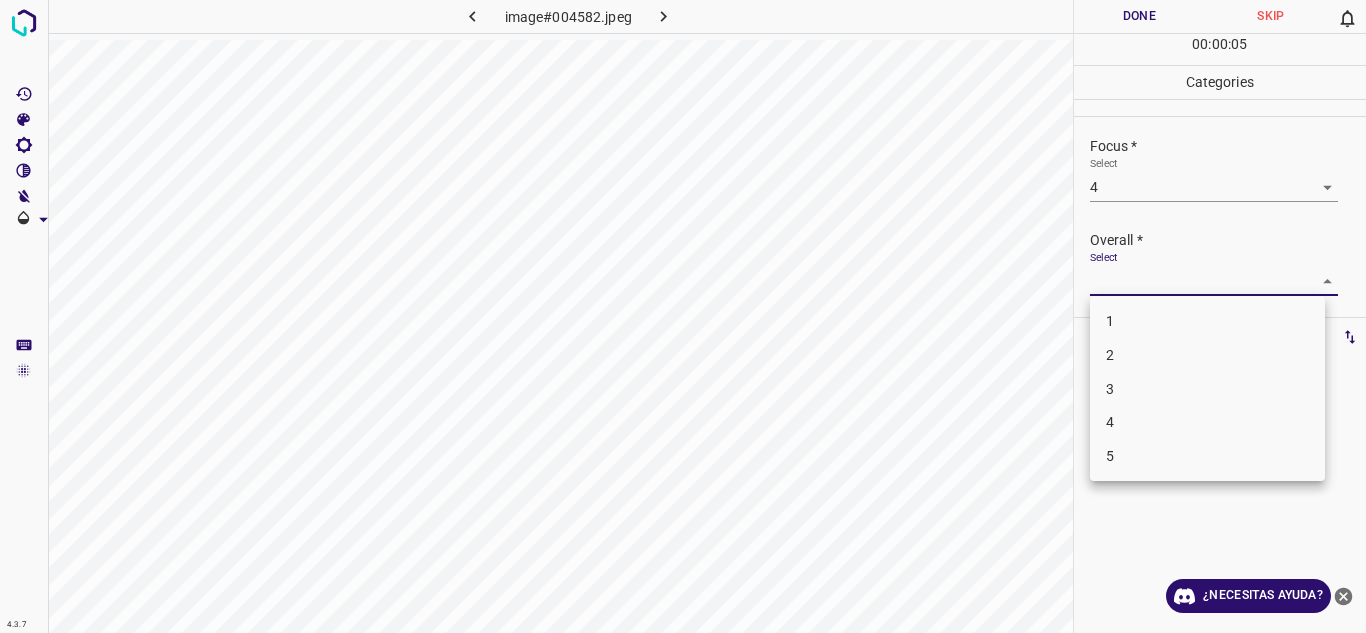click on "4" at bounding box center (1207, 422) 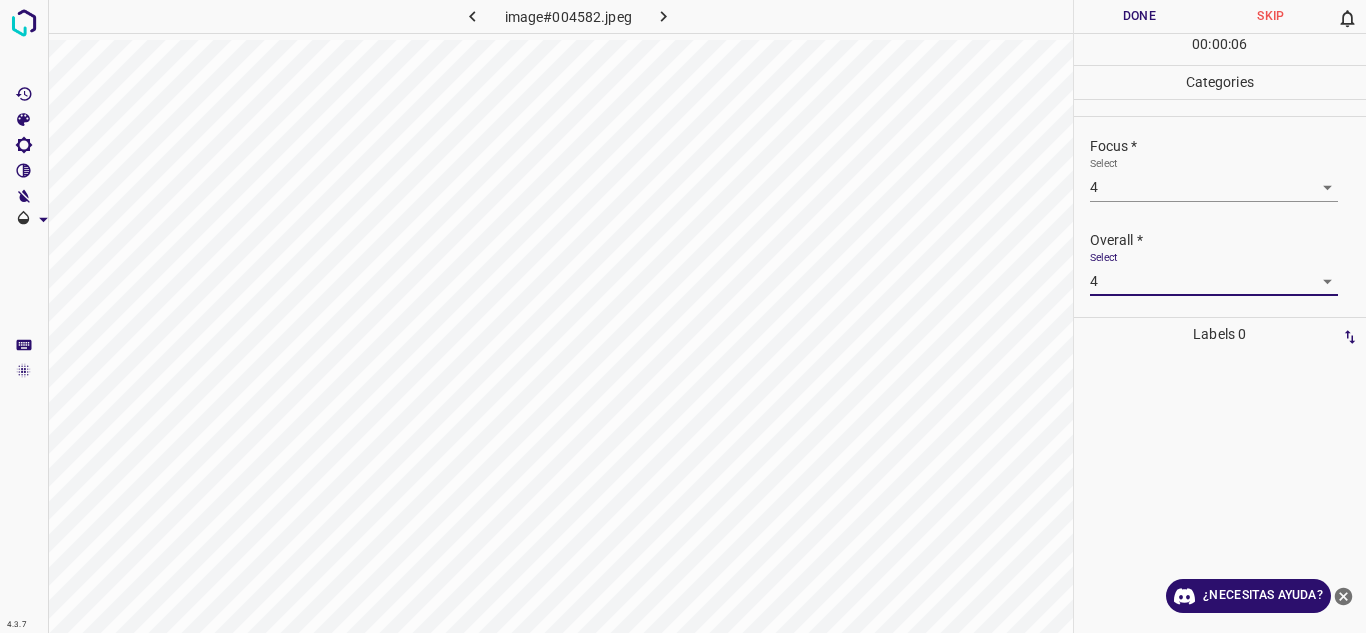 click on "Done" at bounding box center [1140, 16] 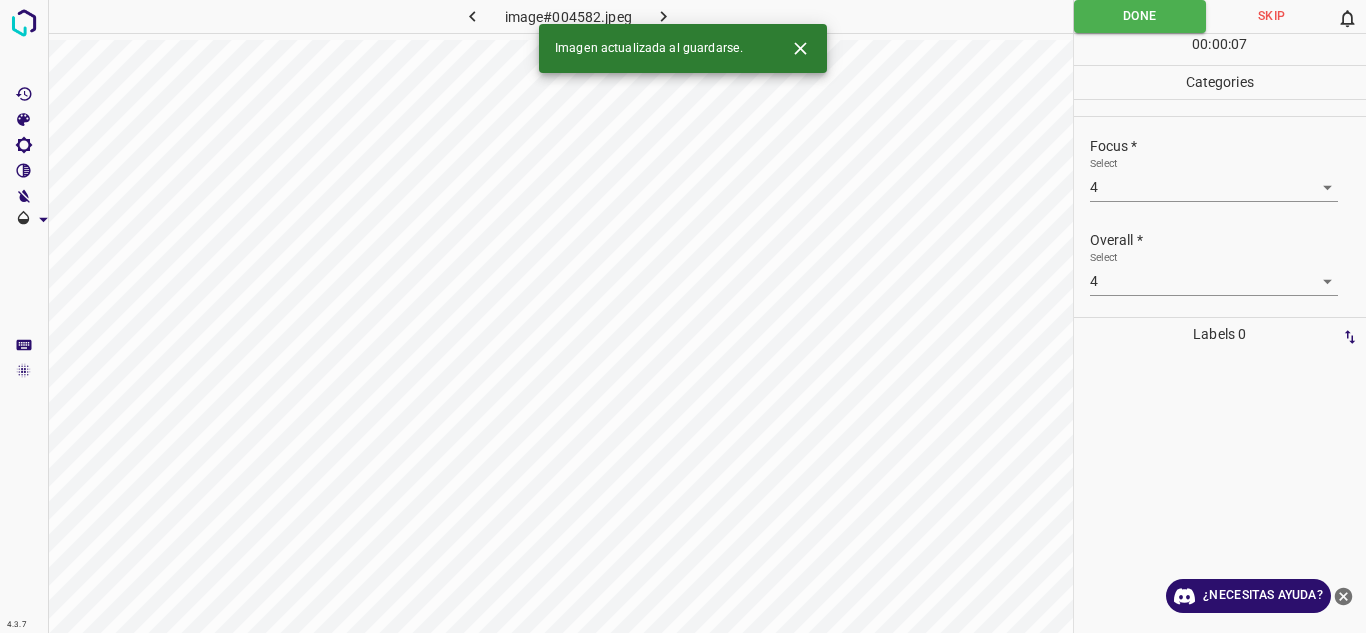 click at bounding box center (664, 16) 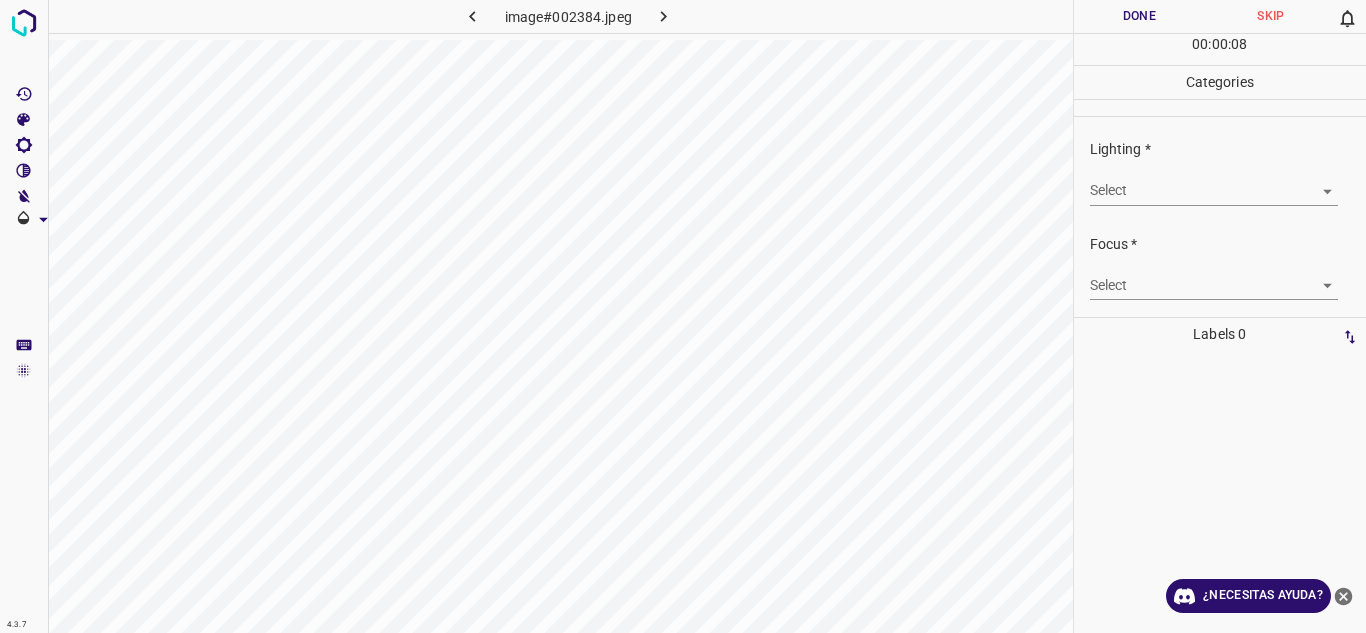 click on "4.3.7 image#002384.jpeg Done Skip 0 00   : 00   : 08   Categories Lighting *  Select ​ Focus *  Select ​ Overall *  Select ​ Labels   0 Categories 1 Lighting 2 Focus 3 Overall Tools Space Change between modes (Draw & Edit) I Auto labeling R Restore zoom M Zoom in N Zoom out Delete Delete selecte label Filters Z Restore filters X Saturation filter C Brightness filter V Contrast filter B Gray scale filter General O Download ¿Necesitas ayuda? Texto original Valora esta traducción Tu opinión servirá para ayudar a mejorar el Traductor de Google - Texto - Esconder - Borrar" at bounding box center [683, 316] 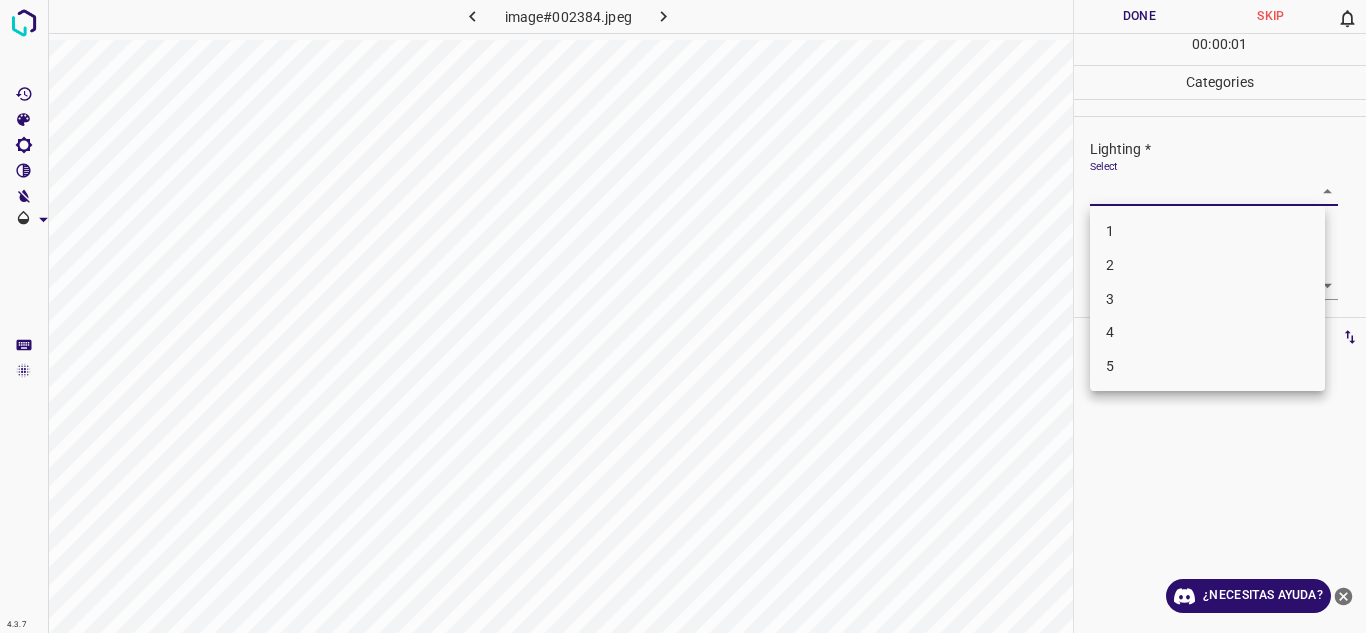 click on "4" at bounding box center [1207, 332] 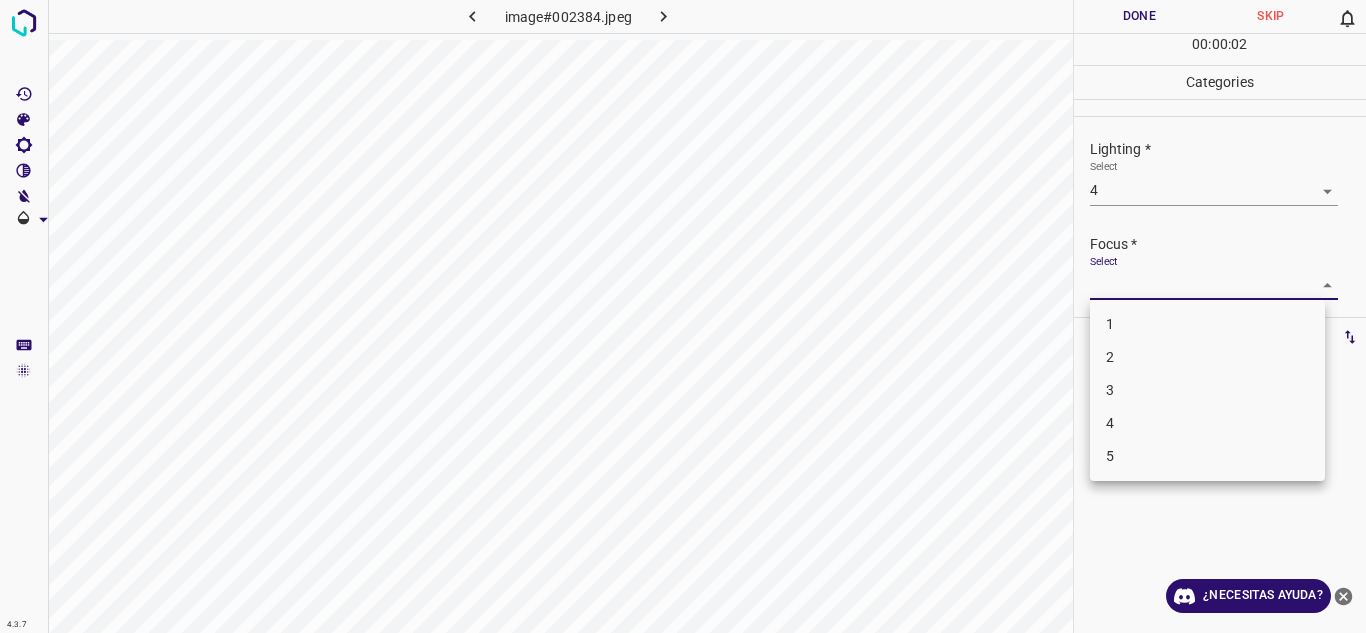 click on "4.3.7 image#002384.jpeg Done Skip 0 00   : 00   : 02   Categories Lighting *  Select 4 4 Focus *  Select ​ Overall *  Select ​ Labels   0 Categories 1 Lighting 2 Focus 3 Overall Tools Space Change between modes (Draw & Edit) I Auto labeling R Restore zoom M Zoom in N Zoom out Delete Delete selecte label Filters Z Restore filters X Saturation filter C Brightness filter V Contrast filter B Gray scale filter General O Download ¿Necesitas ayuda? Texto original Valora esta traducción Tu opinión servirá para ayudar a mejorar el Traductor de Google - Texto - Esconder - Borrar 1 2 3 4 5" at bounding box center [683, 316] 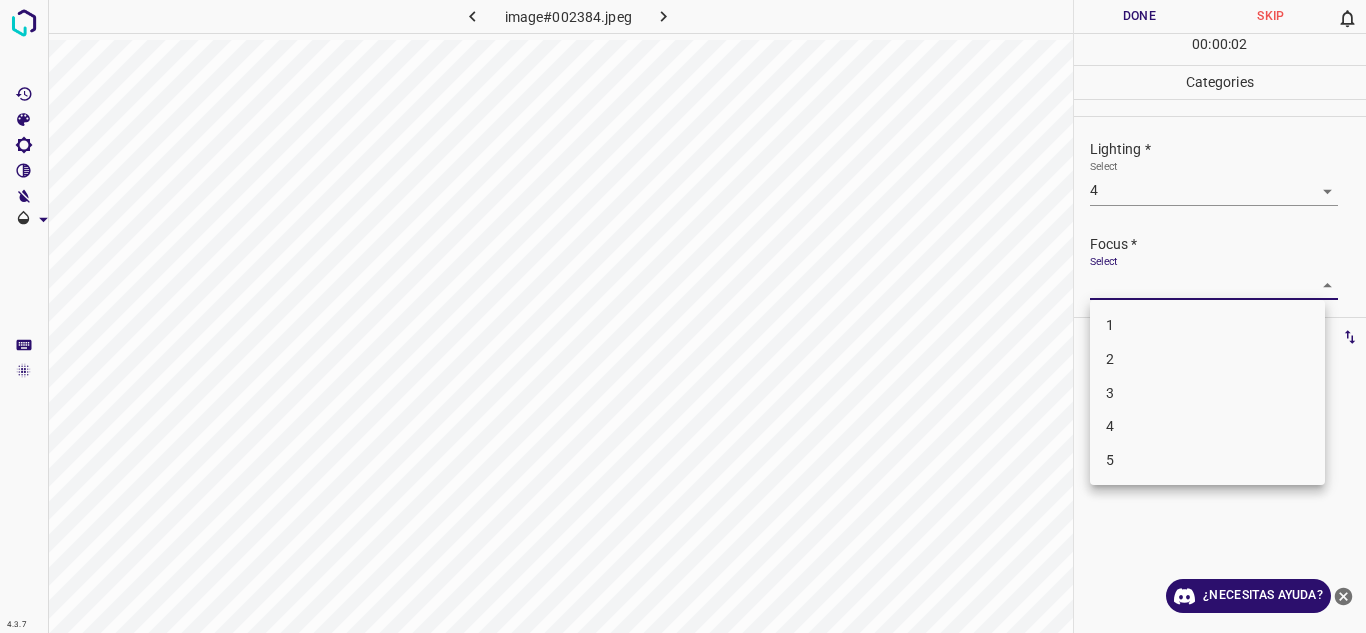 drag, startPoint x: 1115, startPoint y: 435, endPoint x: 1365, endPoint y: 326, distance: 272.7288 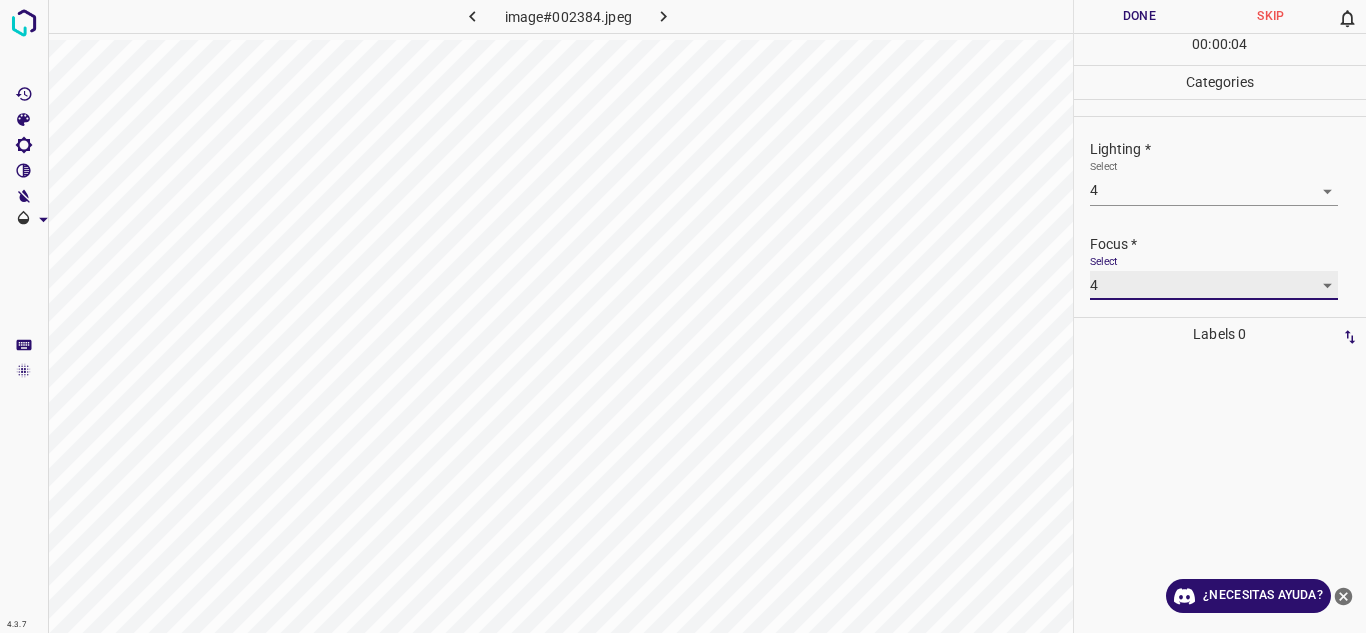 scroll, scrollTop: 98, scrollLeft: 0, axis: vertical 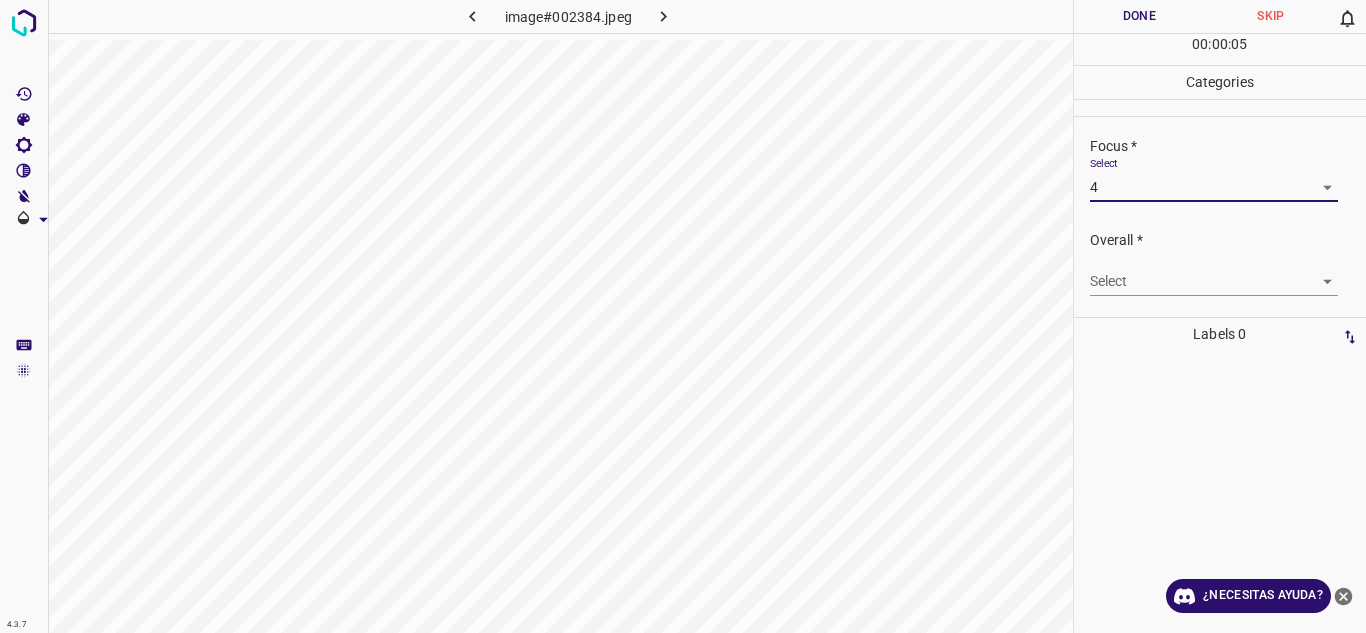 click on "4.3.7 image#002384.jpeg Done Skip 0 00   : 00   : 05   Categories Lighting *  Select 4 4 Focus *  Select 4 4 Overall *  Select ​ Labels   0 Categories 1 Lighting 2 Focus 3 Overall Tools Space Change between modes (Draw & Edit) I Auto labeling R Restore zoom M Zoom in N Zoom out Delete Delete selecte label Filters Z Restore filters X Saturation filter C Brightness filter V Contrast filter B Gray scale filter General O Download ¿Necesitas ayuda? Texto original Valora esta traducción Tu opinión servirá para ayudar a mejorar el Traductor de Google - Texto - Esconder - Borrar" at bounding box center (683, 316) 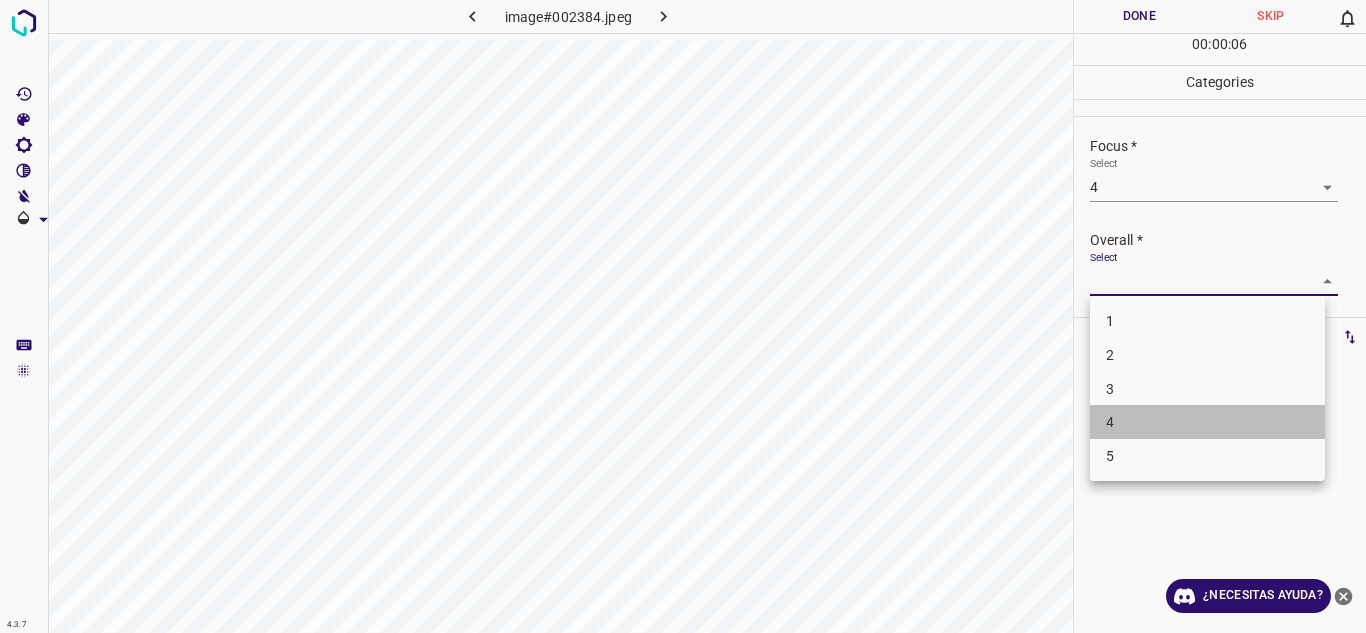 click on "4" at bounding box center (1110, 422) 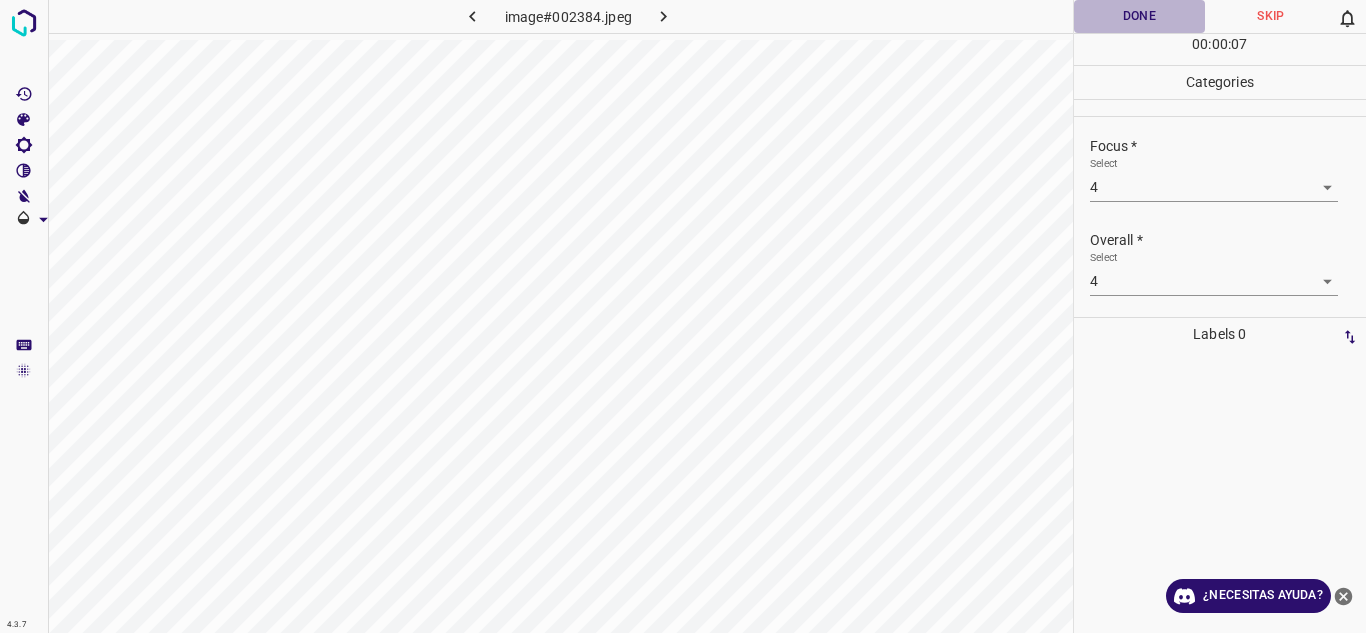 click on "Done" at bounding box center [1140, 16] 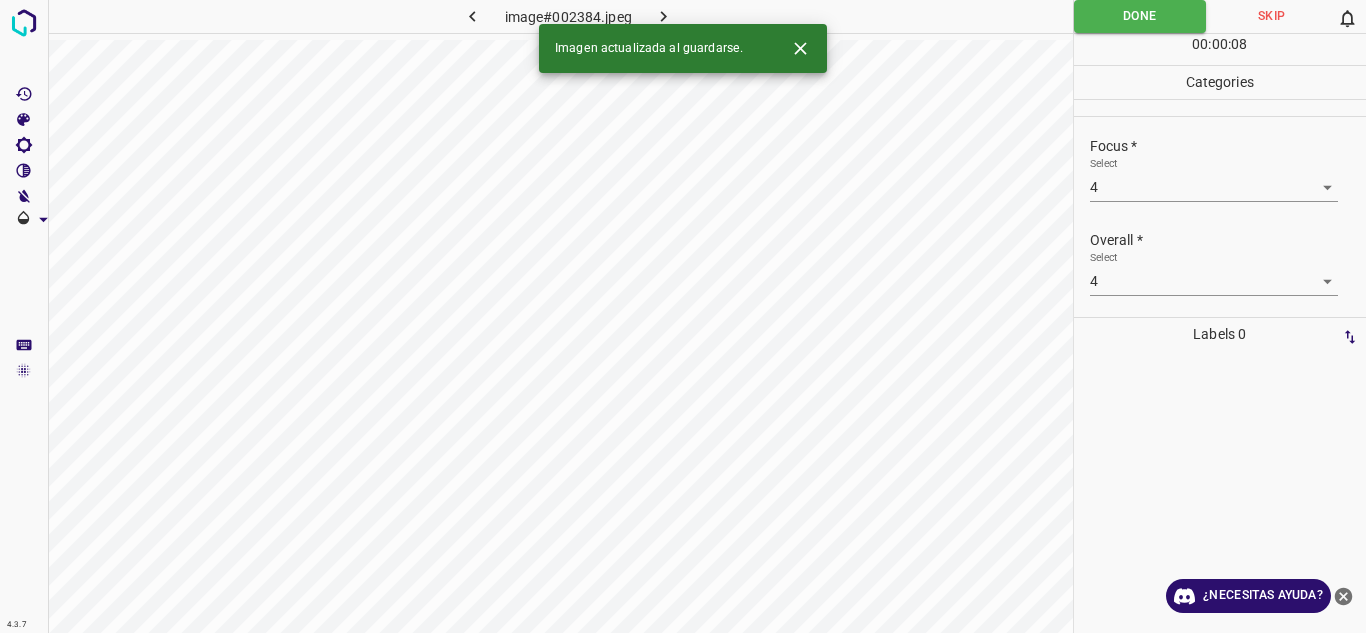 click at bounding box center [664, 16] 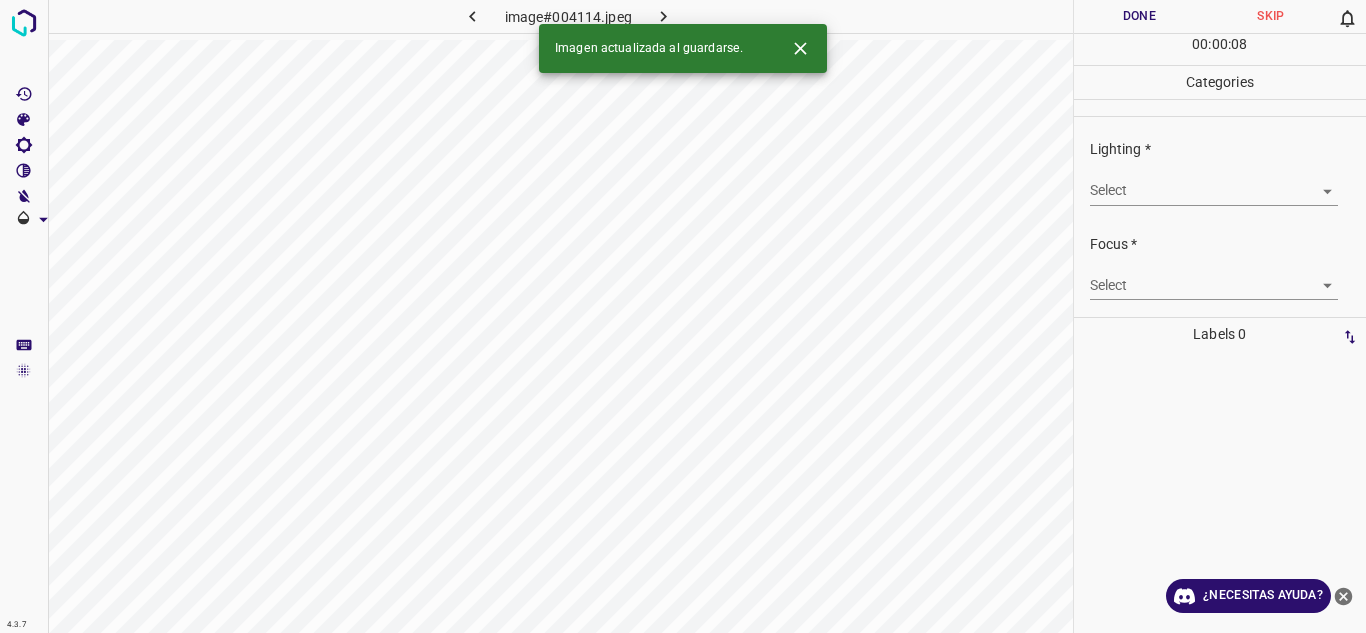 click on "4.3.7 image#004114.jpeg Done Skip 0 00   : 00   : 08   Categories Lighting *  Select ​ Focus *  Select ​ Overall *  Select ​ Labels   0 Categories 1 Lighting 2 Focus 3 Overall Tools Space Change between modes (Draw & Edit) I Auto labeling R Restore zoom M Zoom in N Zoom out Delete Delete selecte label Filters Z Restore filters X Saturation filter C Brightness filter V Contrast filter B Gray scale filter General O Download Imagen actualizada al guardarse. ¿Necesitas ayuda? Texto original Valora esta traducción Tu opinión servirá para ayudar a mejorar el Traductor de Google - Texto - Esconder - Borrar" at bounding box center (683, 316) 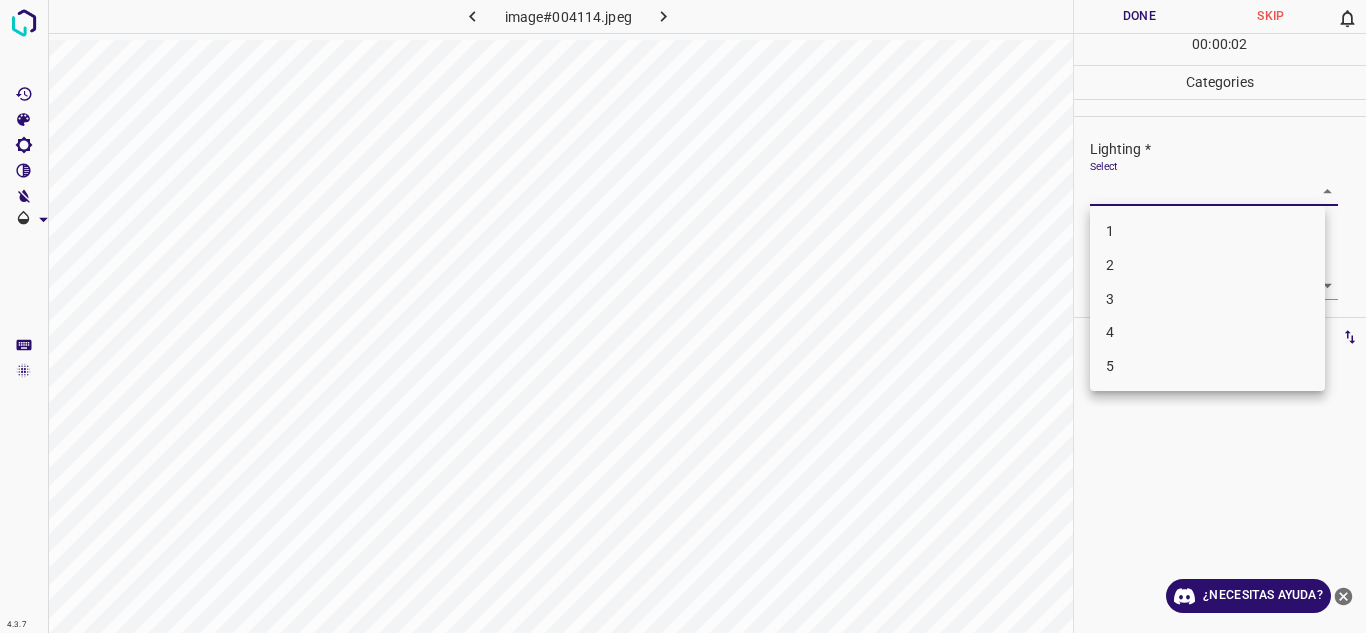 click on "2" at bounding box center (1207, 265) 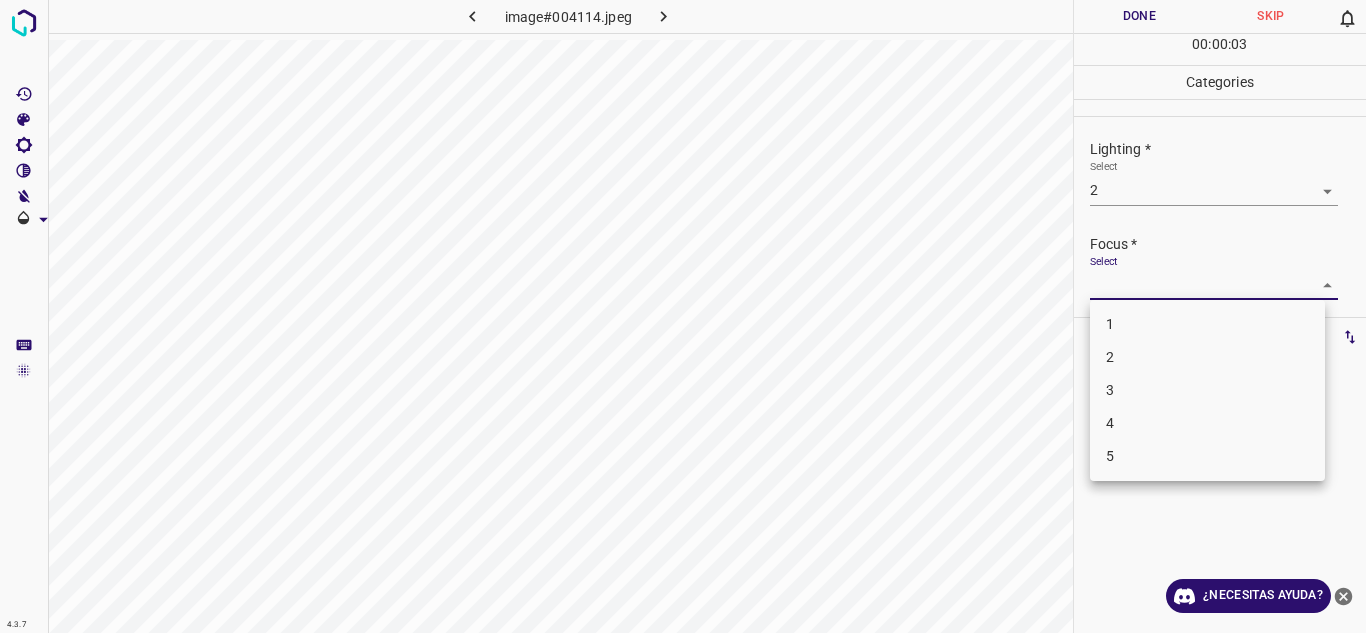 drag, startPoint x: 1298, startPoint y: 275, endPoint x: 1252, endPoint y: 308, distance: 56.61272 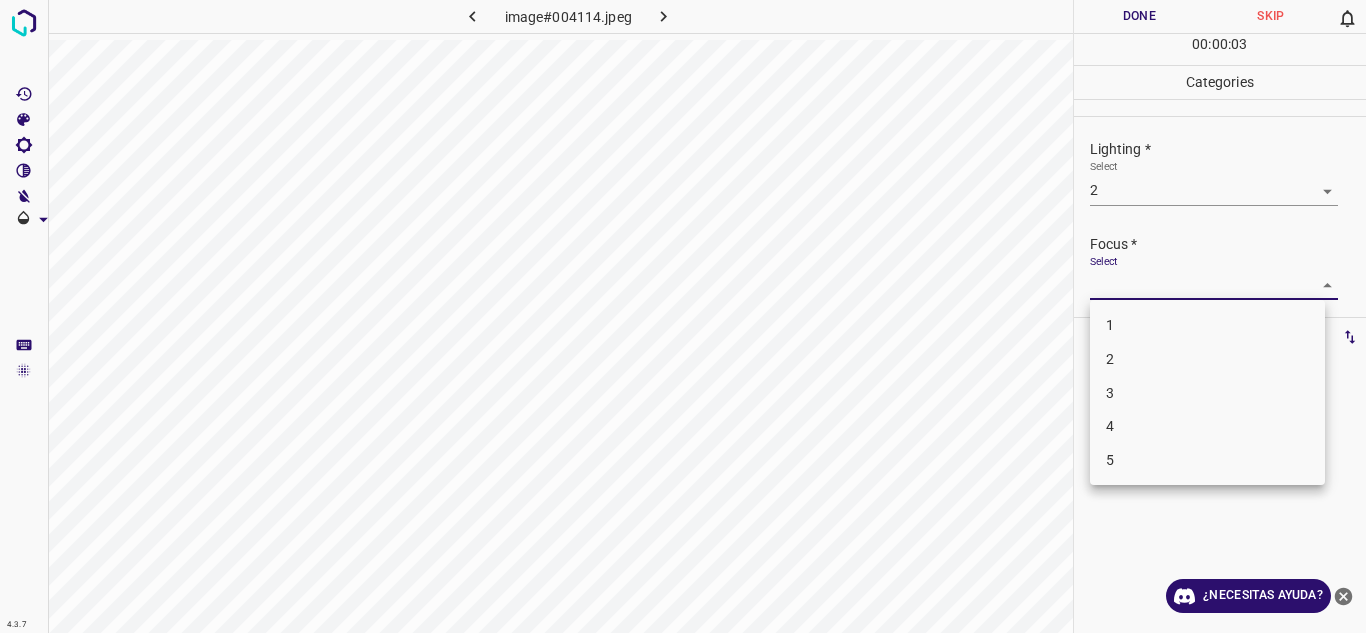 click on "2" at bounding box center (1207, 359) 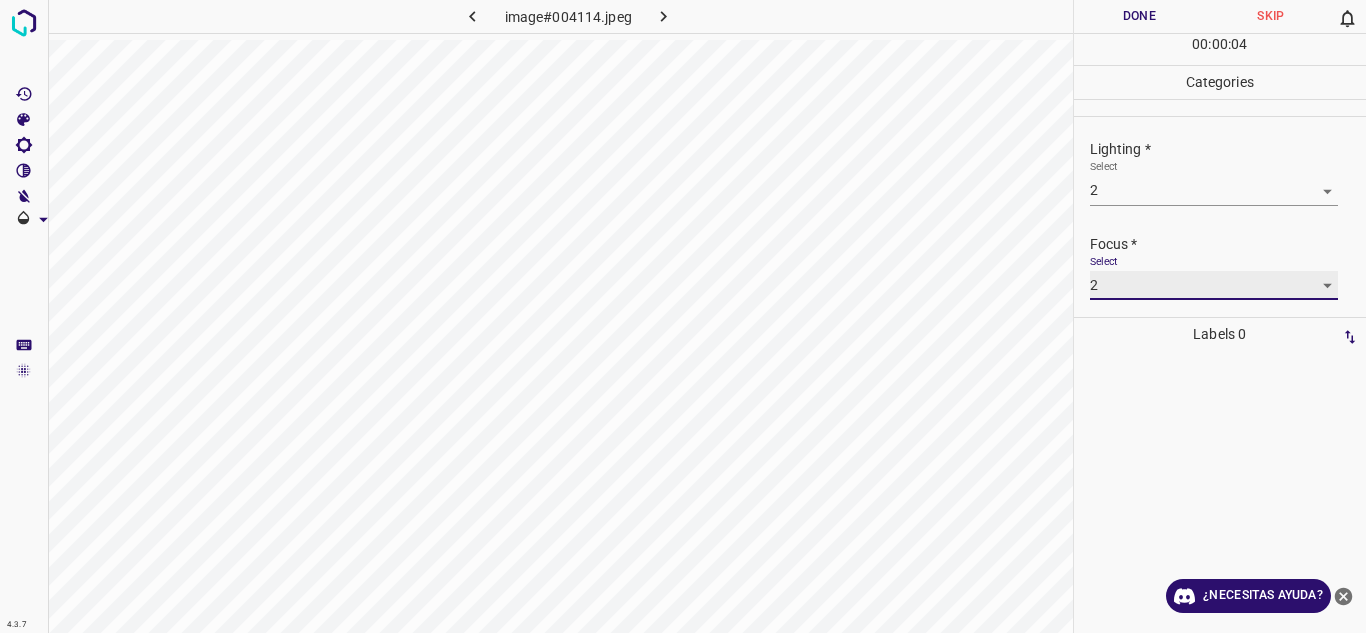 scroll, scrollTop: 98, scrollLeft: 0, axis: vertical 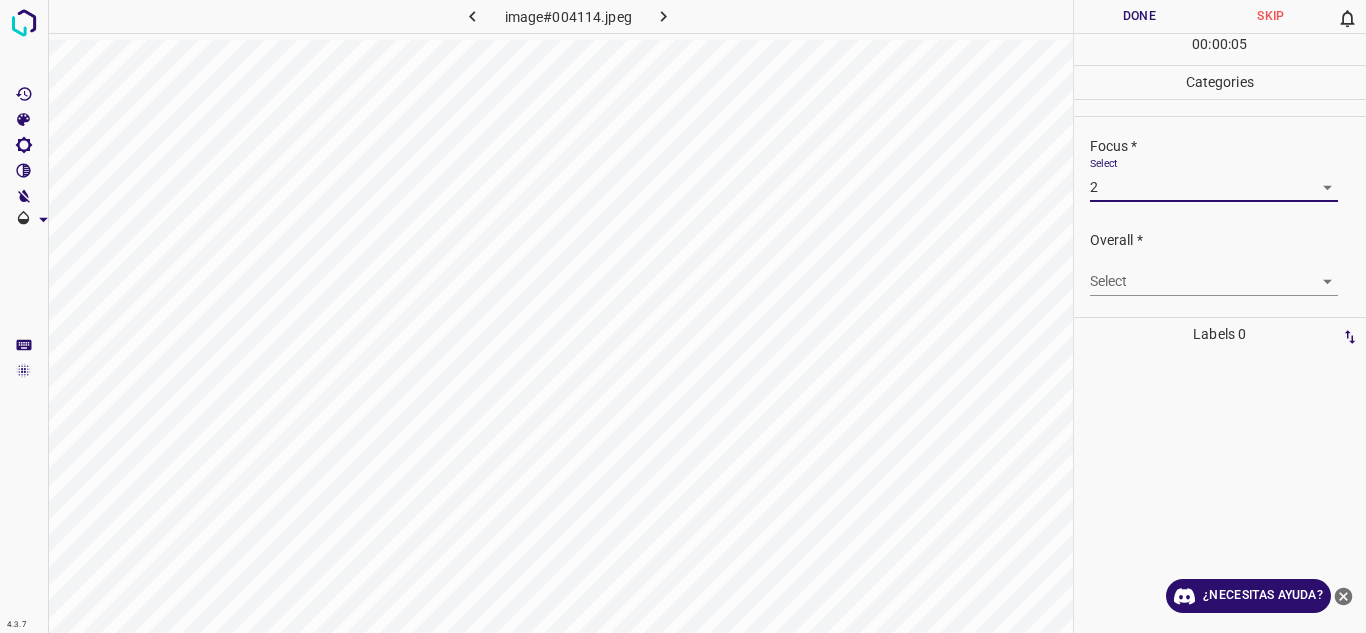click on "Select ​" at bounding box center [1228, 273] 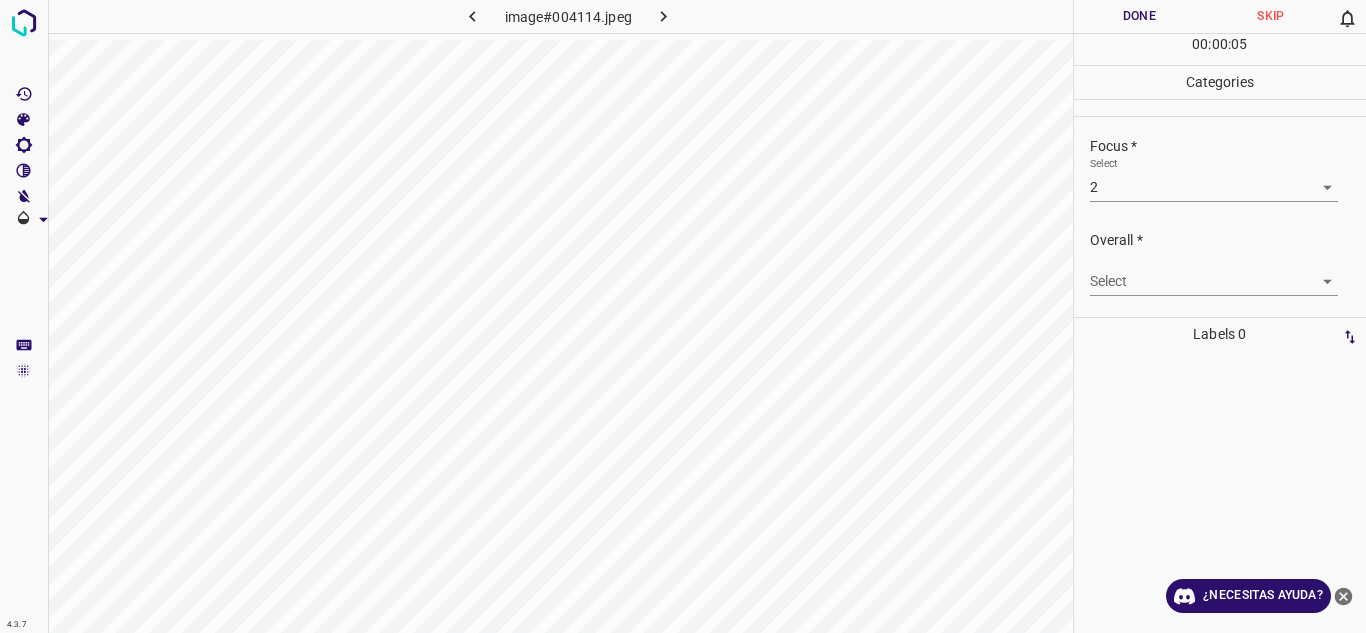 click on "4.3.7 image#004114.jpeg Done Skip 0 00   : 00   : 05   Categories Lighting *  Select 2 2 Focus *  Select 2 2 Overall *  Select ​ Labels   0 Categories 1 Lighting 2 Focus 3 Overall Tools Space Change between modes (Draw & Edit) I Auto labeling R Restore zoom M Zoom in N Zoom out Delete Delete selecte label Filters Z Restore filters X Saturation filter C Brightness filter V Contrast filter B Gray scale filter General O Download ¿Necesitas ayuda? Texto original Valora esta traducción Tu opinión servirá para ayudar a mejorar el Traductor de Google - Texto - Esconder - Borrar" at bounding box center [683, 316] 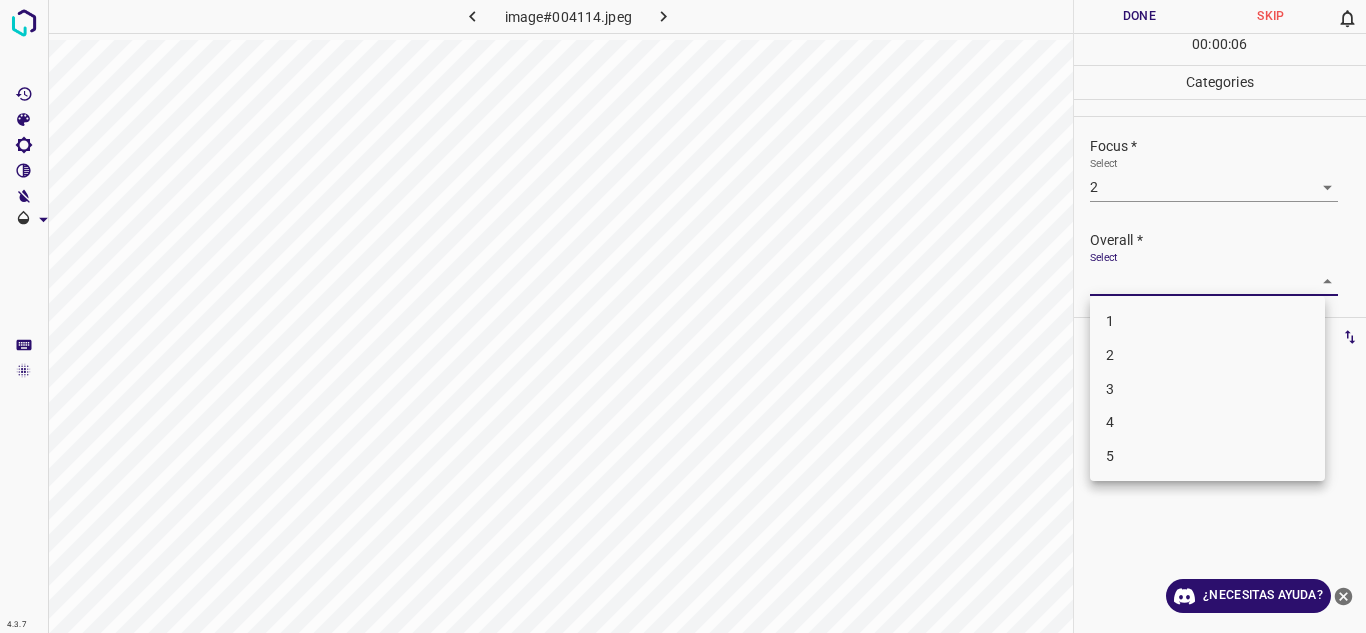 click on "2" at bounding box center (1207, 355) 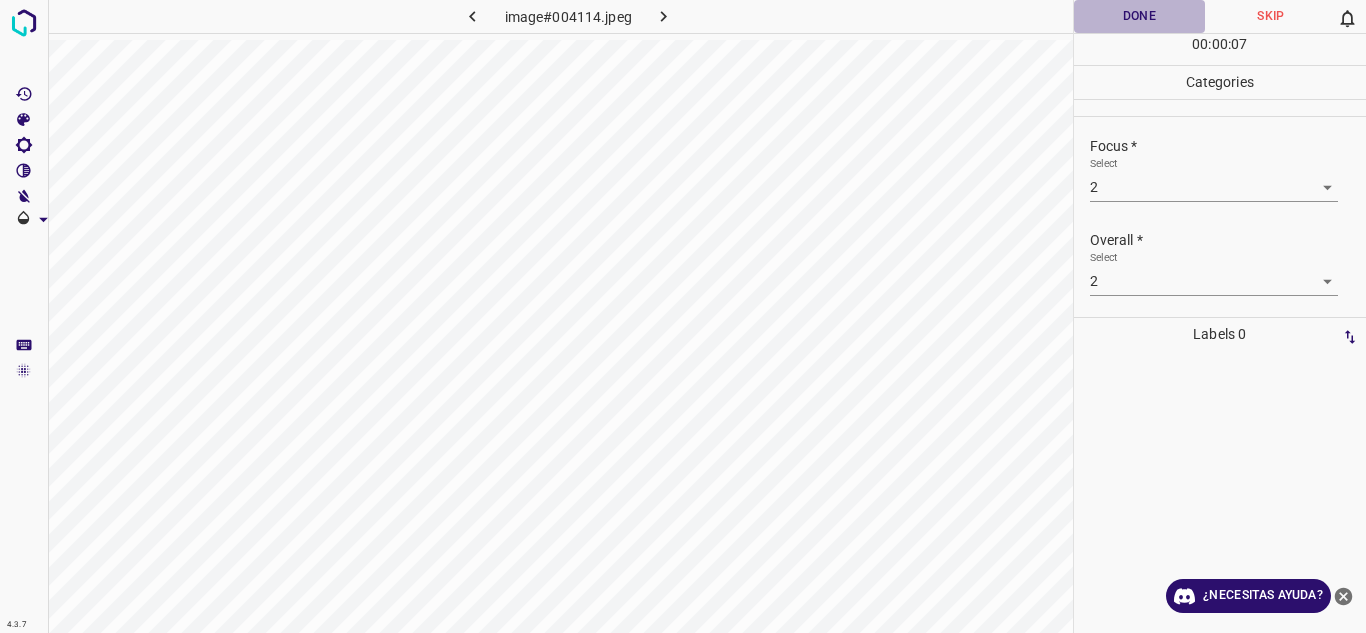 click on "Done" at bounding box center [1140, 16] 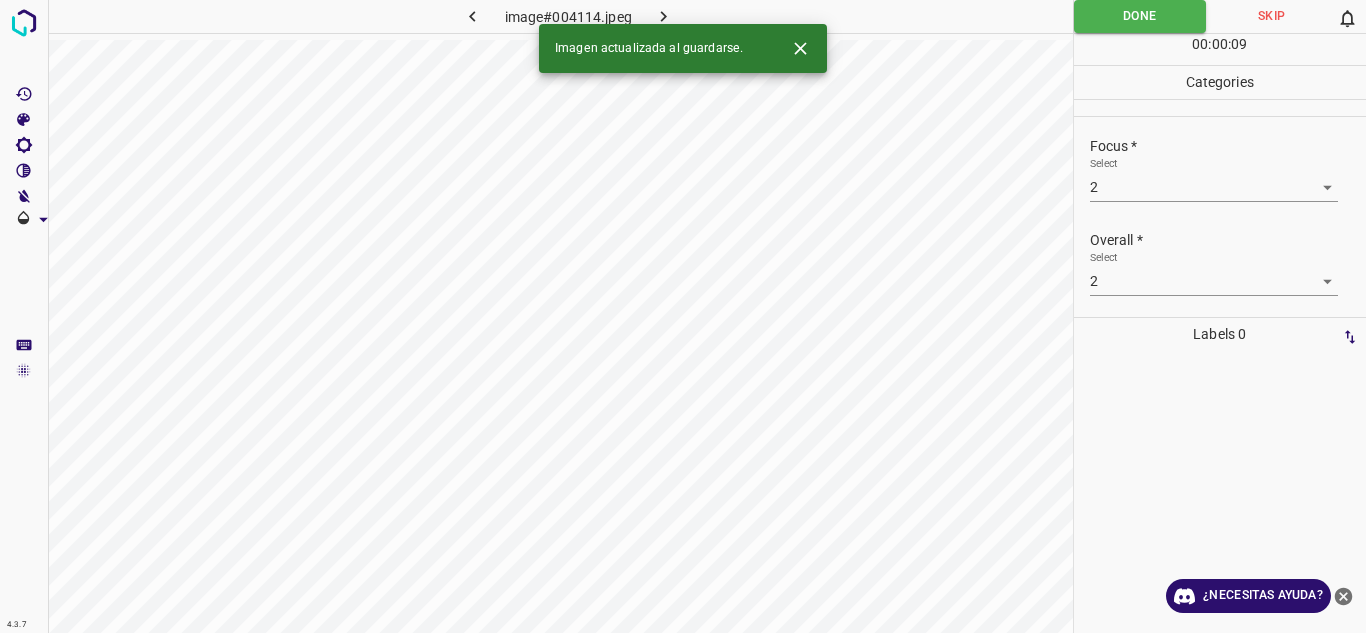 click 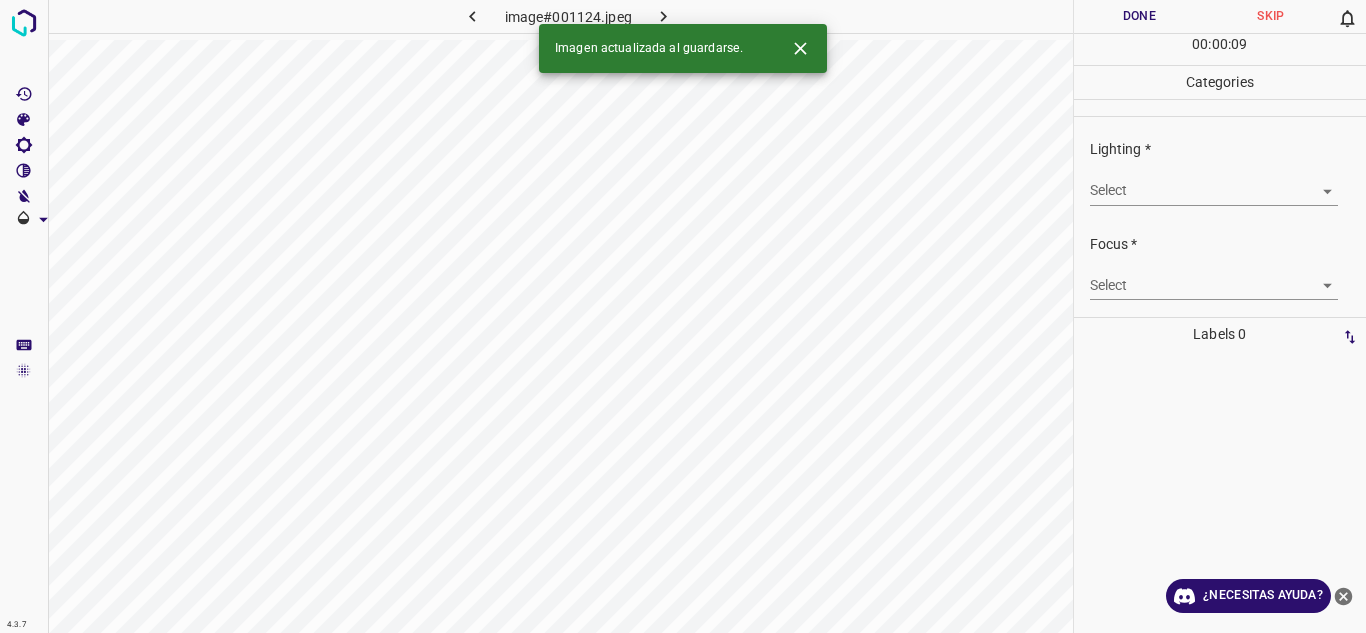 click on "4.3.7 image#001124.jpeg Done Skip 0 00   : 00   : 09   Categories Lighting *  Select ​ Focus *  Select ​ Overall *  Select ​ Labels   0 Categories 1 Lighting 2 Focus 3 Overall Tools Space Change between modes (Draw & Edit) I Auto labeling R Restore zoom M Zoom in N Zoom out Delete Delete selecte label Filters Z Restore filters X Saturation filter C Brightness filter V Contrast filter B Gray scale filter General O Download Imagen actualizada al guardarse. ¿Necesitas ayuda? Texto original Valora esta traducción Tu opinión servirá para ayudar a mejorar el Traductor de Google - Texto - Esconder - Borrar" at bounding box center (683, 316) 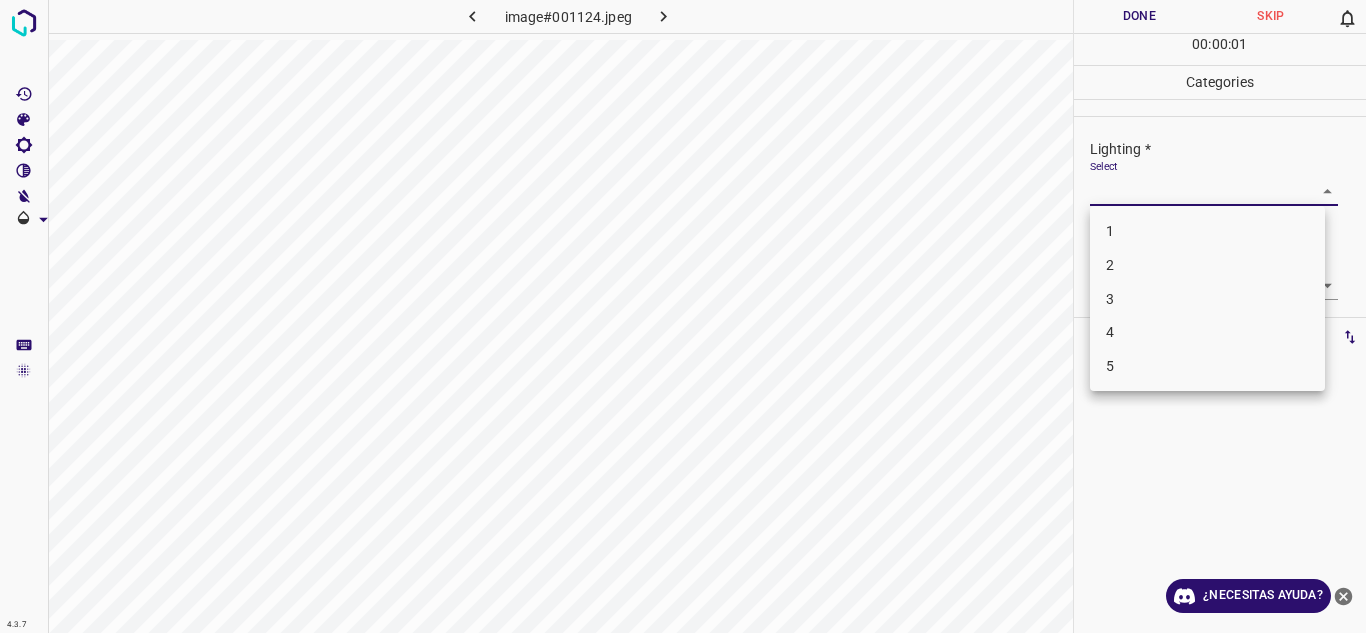 click on "3" at bounding box center (1207, 299) 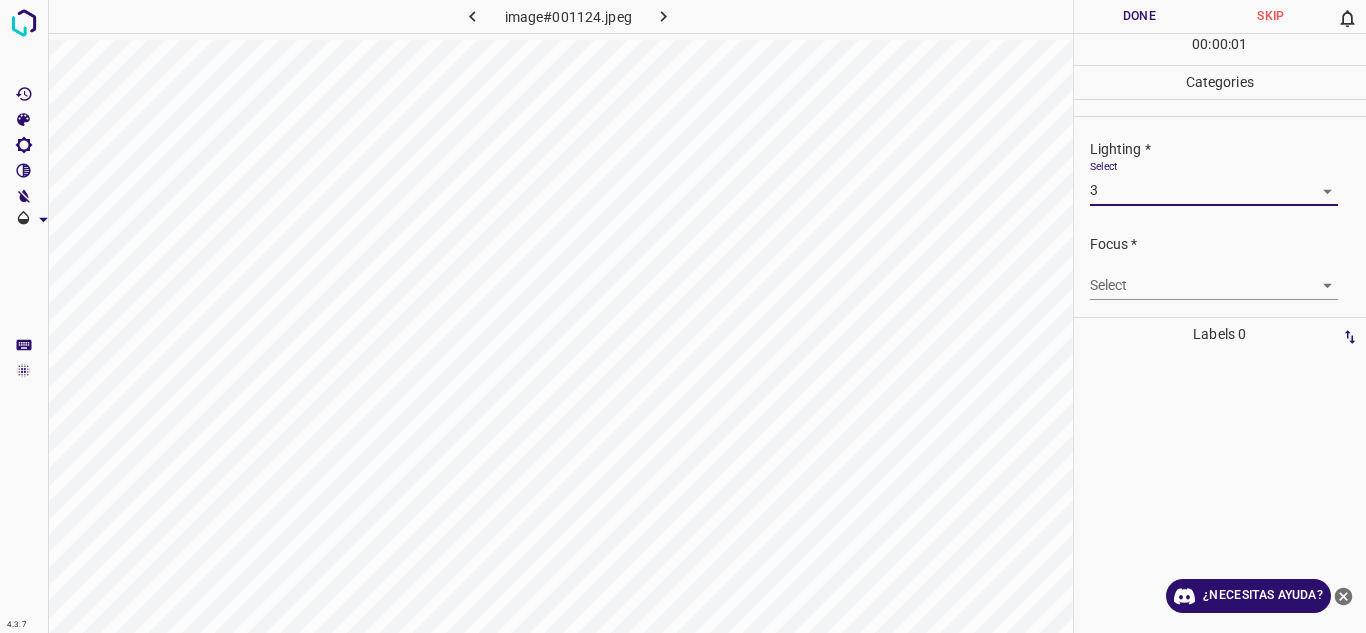 click on "4.3.7 image#001124.jpeg Done Skip 0 00   : 00   : 01   Categories Lighting *  Select 3 3 Focus *  Select ​ Overall *  Select ​ Labels   0 Categories 1 Lighting 2 Focus 3 Overall Tools Space Change between modes (Draw & Edit) I Auto labeling R Restore zoom M Zoom in N Zoom out Delete Delete selecte label Filters Z Restore filters X Saturation filter C Brightness filter V Contrast filter B Gray scale filter General O Download ¿Necesitas ayuda? Texto original Valora esta traducción Tu opinión servirá para ayudar a mejorar el Traductor de Google - Texto - Esconder - Borrar 1 2 3 4 5" at bounding box center [683, 316] 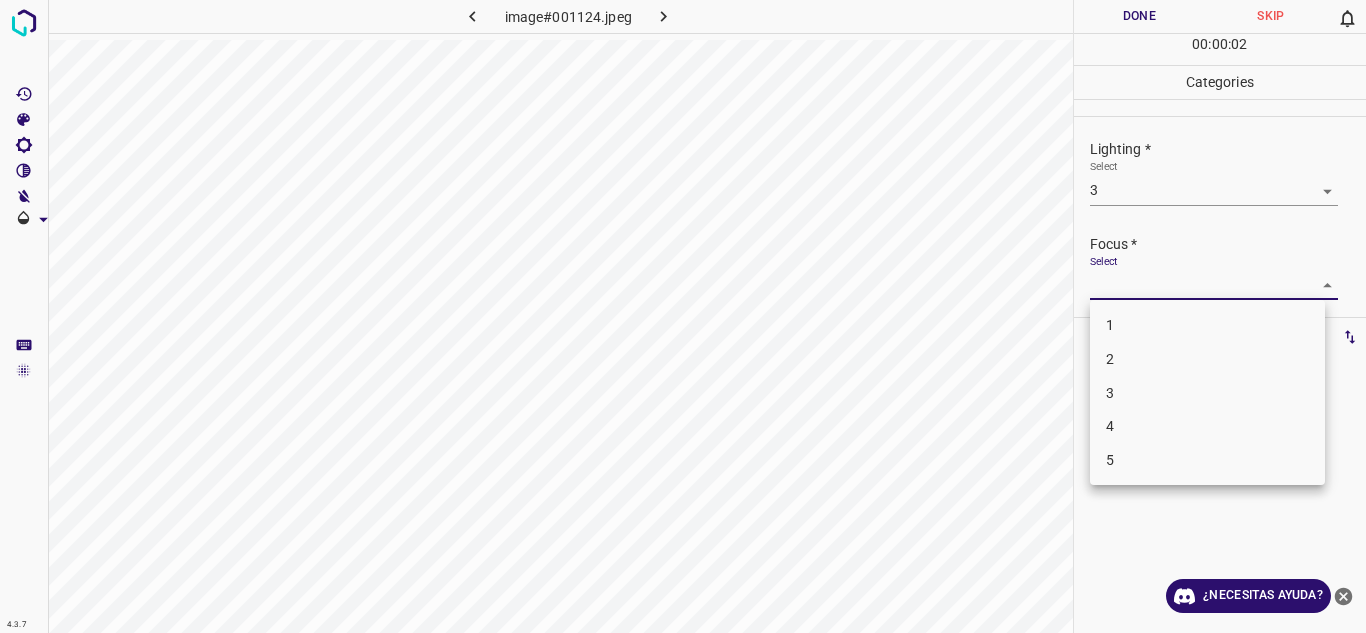 click on "2" at bounding box center (1207, 359) 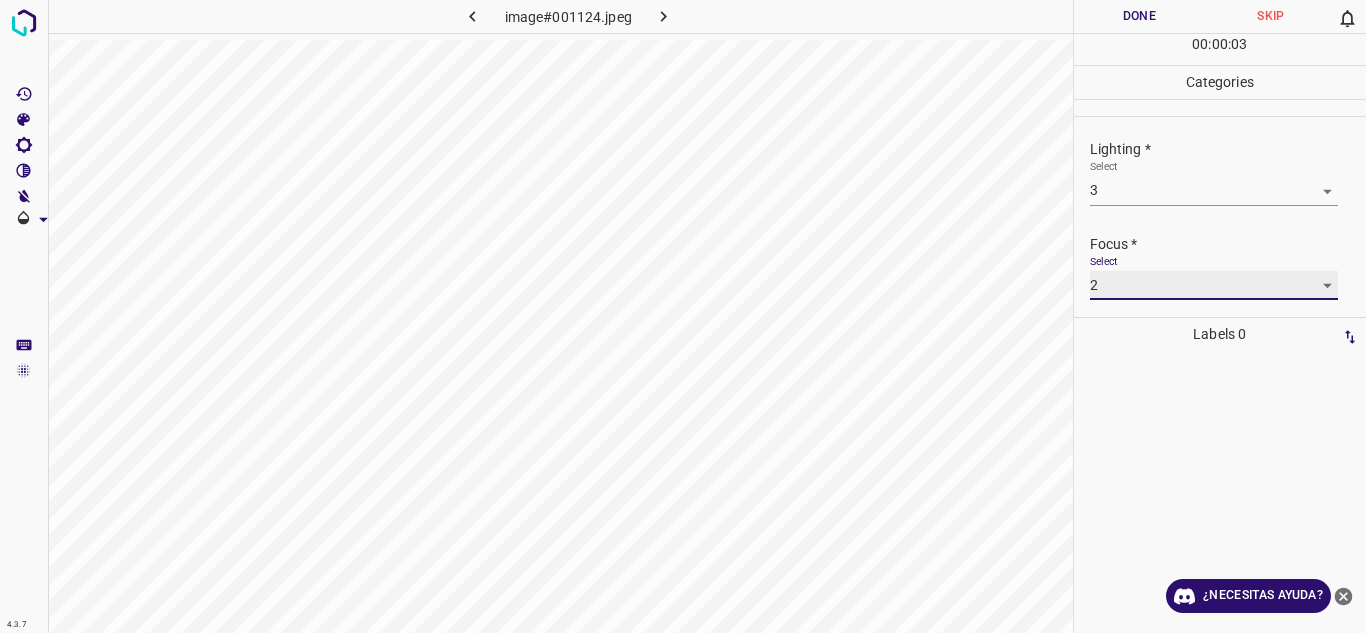 scroll, scrollTop: 98, scrollLeft: 0, axis: vertical 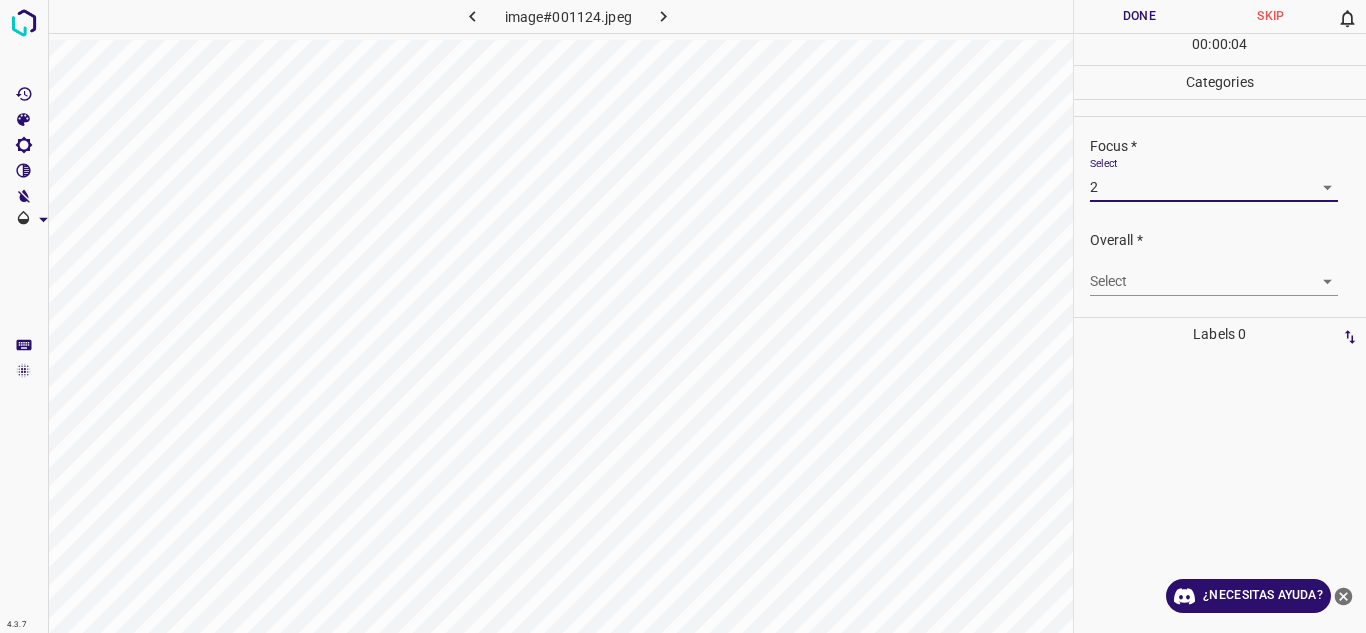 click on "4.3.7 image#001124.jpeg Done Skip 0 00   : 00   : 04   Categories Lighting *  Select 3 3 Focus *  Select 2 2 Overall *  Select ​ Labels   0 Categories 1 Lighting 2 Focus 3 Overall Tools Space Change between modes (Draw & Edit) I Auto labeling R Restore zoom M Zoom in N Zoom out Delete Delete selecte label Filters Z Restore filters X Saturation filter C Brightness filter V Contrast filter B Gray scale filter General O Download ¿Necesitas ayuda? Texto original Valora esta traducción Tu opinión servirá para ayudar a mejorar el Traductor de Google - Texto - Esconder - Borrar" at bounding box center [683, 316] 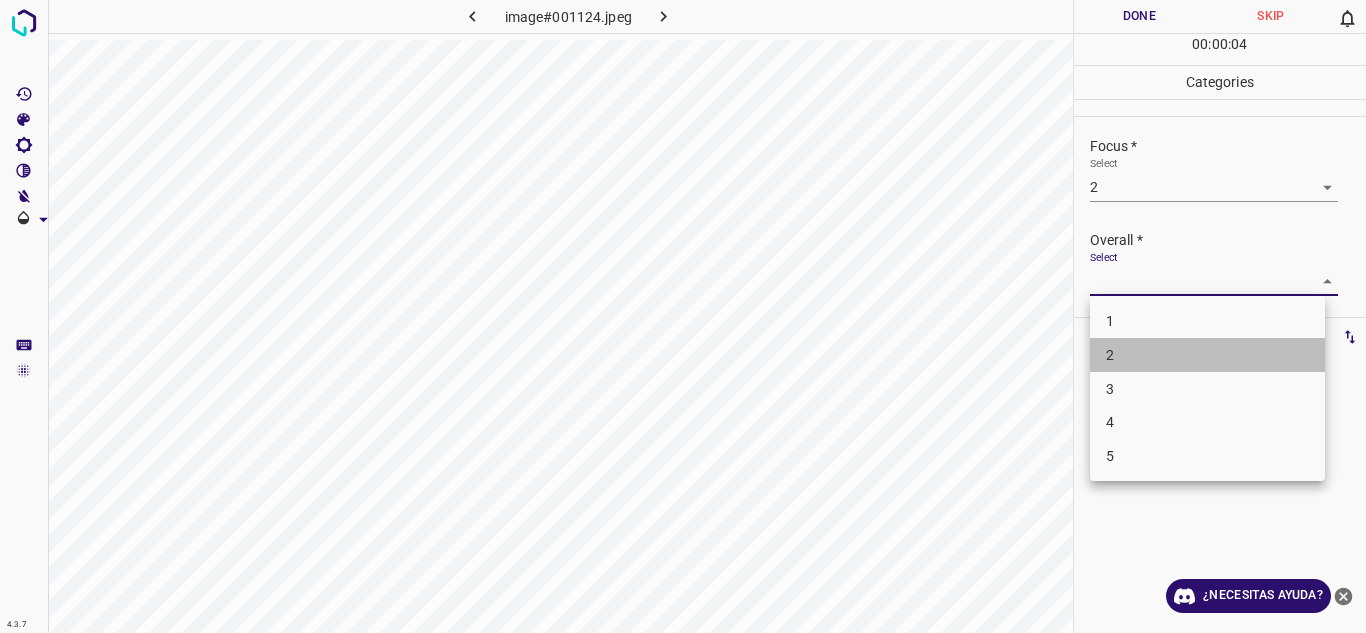 click on "2" at bounding box center [1207, 355] 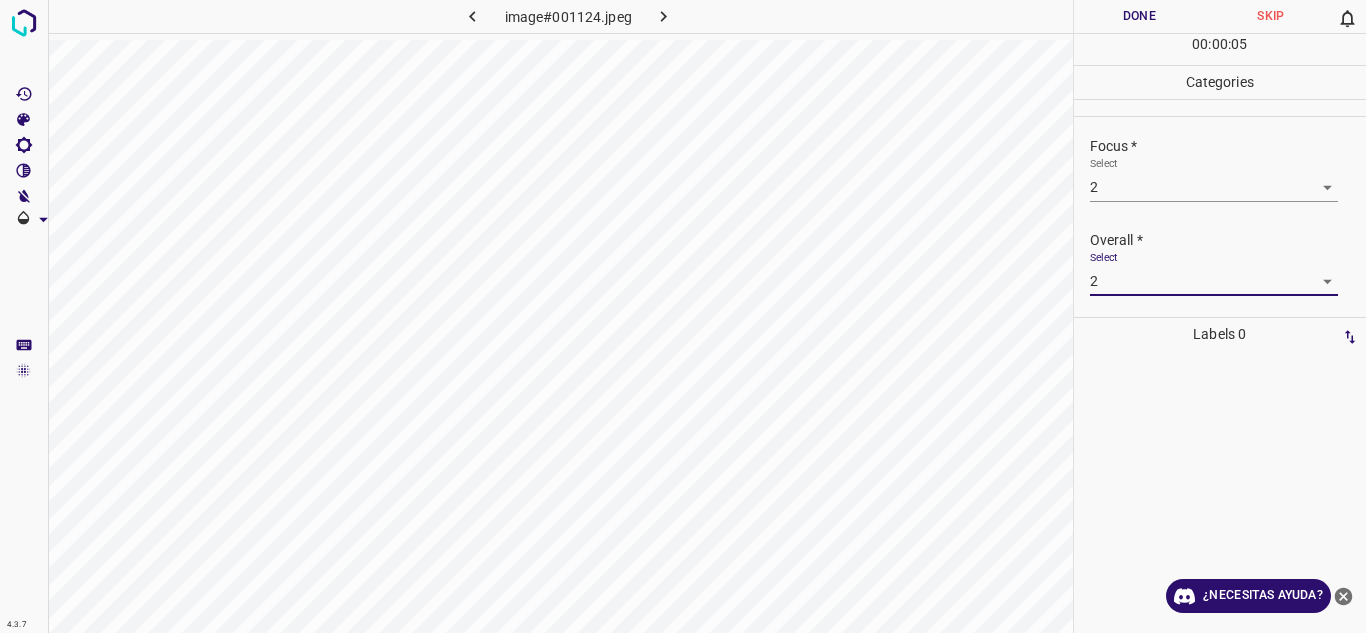 click on "Done" at bounding box center (1140, 16) 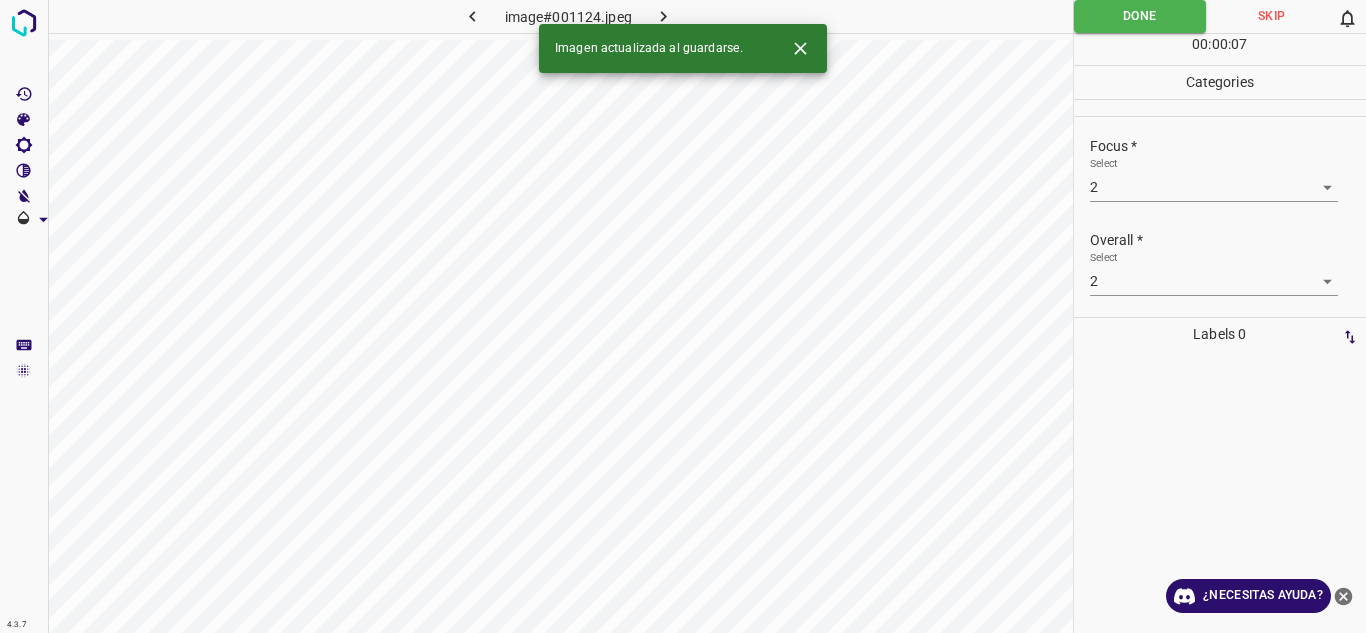 click 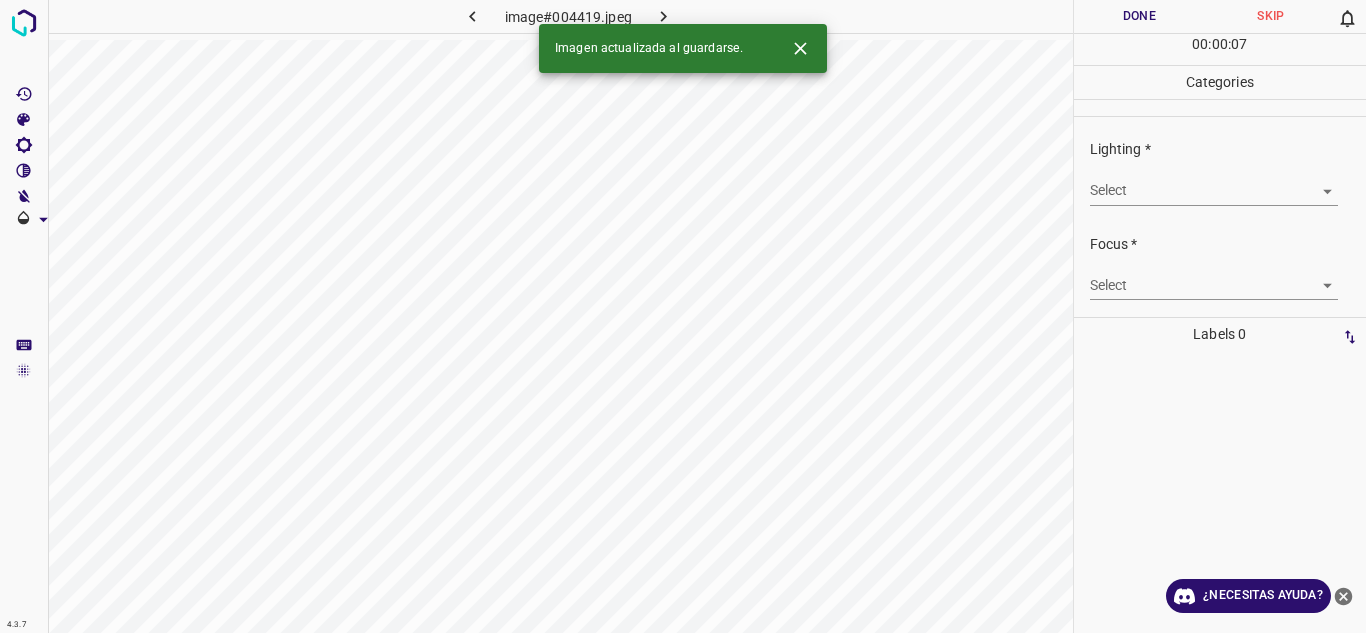 click on "4.3.7 image#004419.jpeg Done Skip 0 00   : 00   : 07   Categories Lighting *  Select ​ Focus *  Select ​ Overall *  Select ​ Labels   0 Categories 1 Lighting 2 Focus 3 Overall Tools Space Change between modes (Draw & Edit) I Auto labeling R Restore zoom M Zoom in N Zoom out Delete Delete selecte label Filters Z Restore filters X Saturation filter C Brightness filter V Contrast filter B Gray scale filter General O Download Imagen actualizada al guardarse. ¿Necesitas ayuda? Texto original Valora esta traducción Tu opinión servirá para ayudar a mejorar el Traductor de Google - Texto - Esconder - Borrar" at bounding box center (683, 316) 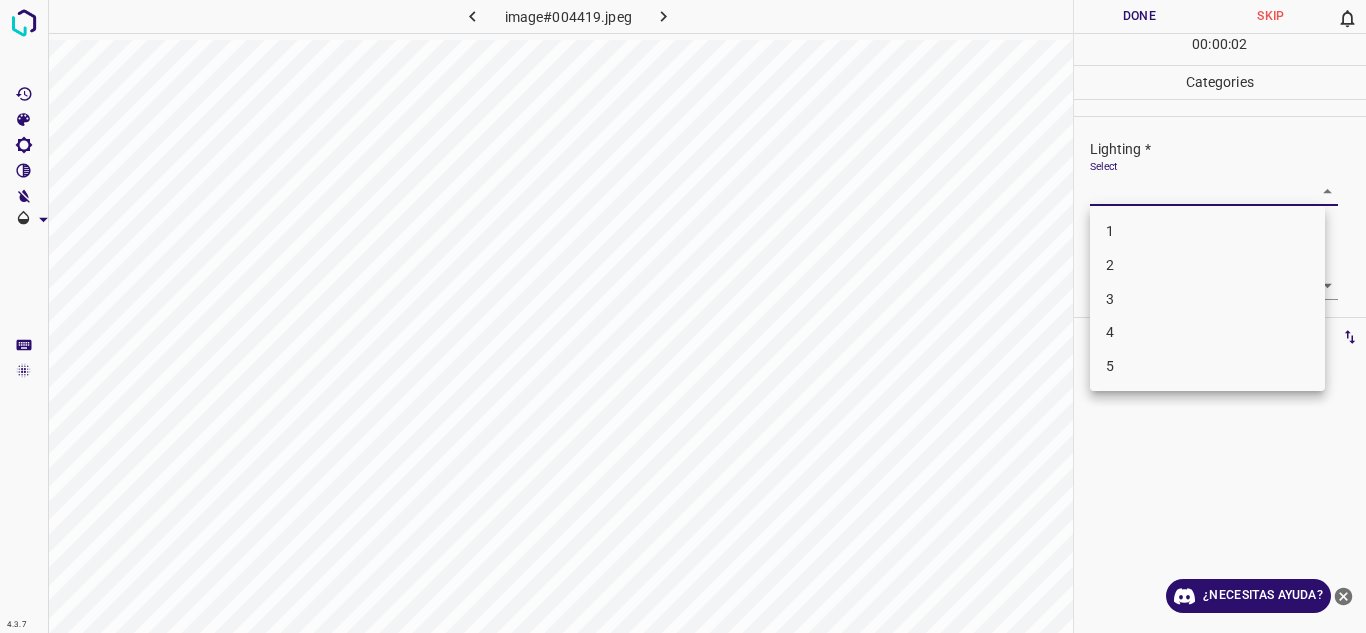 click on "3" at bounding box center (1207, 299) 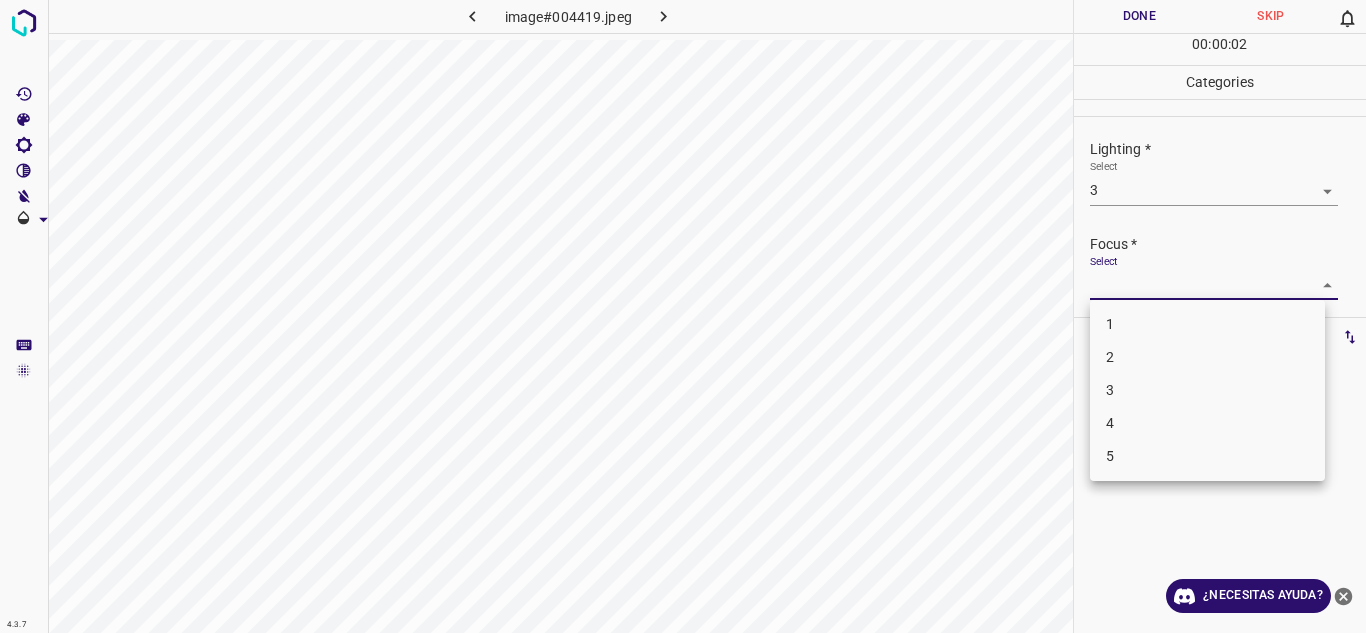 click on "4.3.7 image#004419.jpeg Done Skip 0 00   : 00   : 02   Categories Lighting *  Select 3 3 Focus *  Select ​ Overall *  Select ​ Labels   0 Categories 1 Lighting 2 Focus 3 Overall Tools Space Change between modes (Draw & Edit) I Auto labeling R Restore zoom M Zoom in N Zoom out Delete Delete selecte label Filters Z Restore filters X Saturation filter C Brightness filter V Contrast filter B Gray scale filter General O Download ¿Necesitas ayuda? Texto original Valora esta traducción Tu opinión servirá para ayudar a mejorar el Traductor de Google - Texto - Esconder - Borrar 1 2 3 4 5" at bounding box center (683, 316) 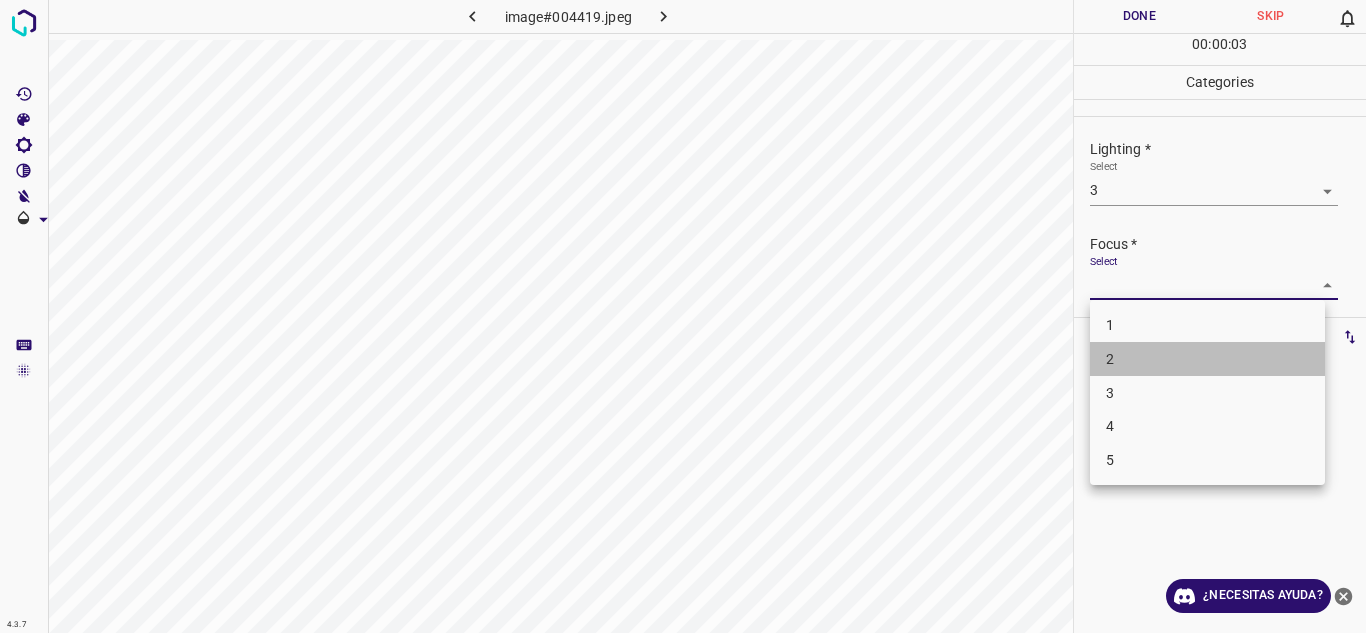 drag, startPoint x: 1205, startPoint y: 360, endPoint x: 1283, endPoint y: 341, distance: 80.280754 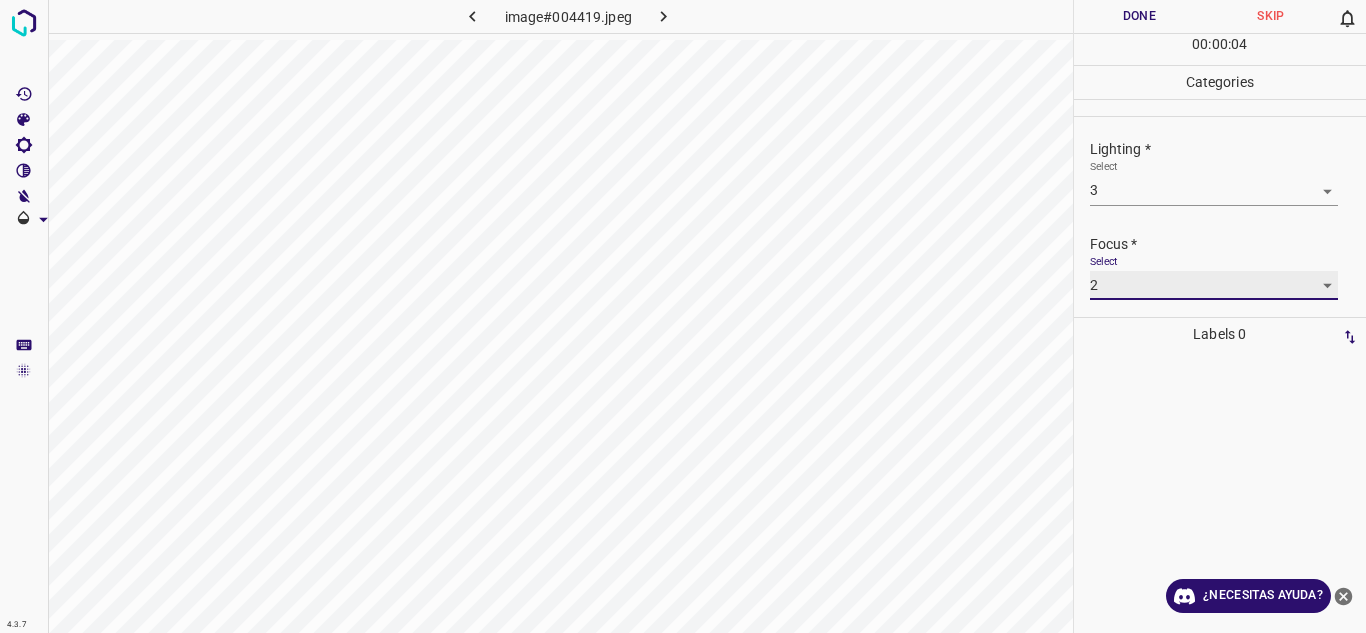 scroll, scrollTop: 98, scrollLeft: 0, axis: vertical 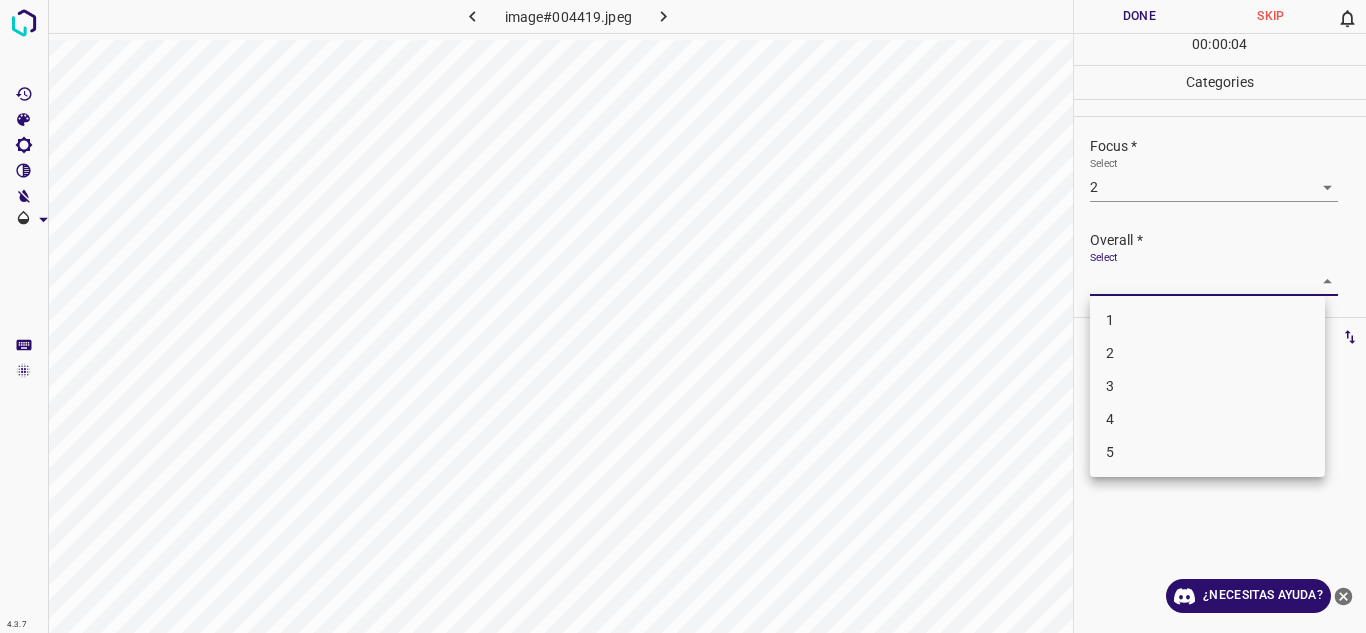 click on "4.3.7 image#004419.jpeg Done Skip 0 00   : 00   : 04   Categories Lighting *  Select 3 3 Focus *  Select 2 2 Overall *  Select ​ Labels   0 Categories 1 Lighting 2 Focus 3 Overall Tools Space Change between modes (Draw & Edit) I Auto labeling R Restore zoom M Zoom in N Zoom out Delete Delete selecte label Filters Z Restore filters X Saturation filter C Brightness filter V Contrast filter B Gray scale filter General O Download ¿Necesitas ayuda? Texto original Valora esta traducción Tu opinión servirá para ayudar a mejorar el Traductor de Google - Texto - Esconder - Borrar 1 2 3 4 5" at bounding box center (683, 316) 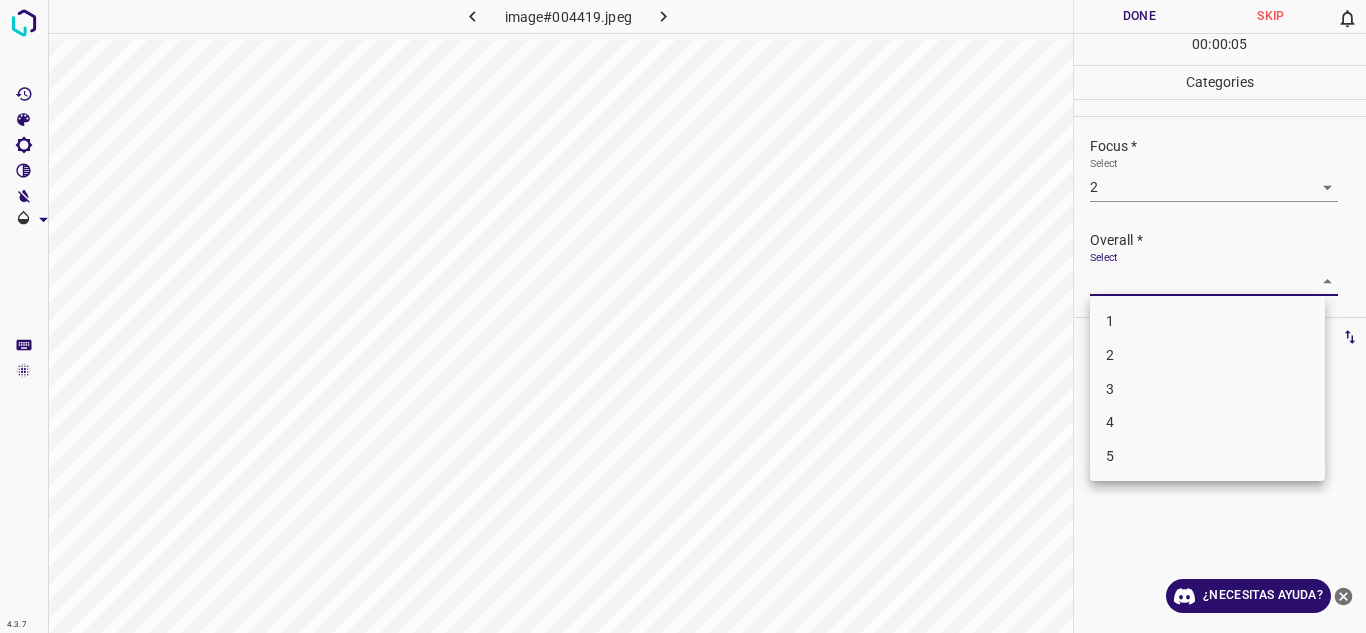 click on "3" at bounding box center [1207, 389] 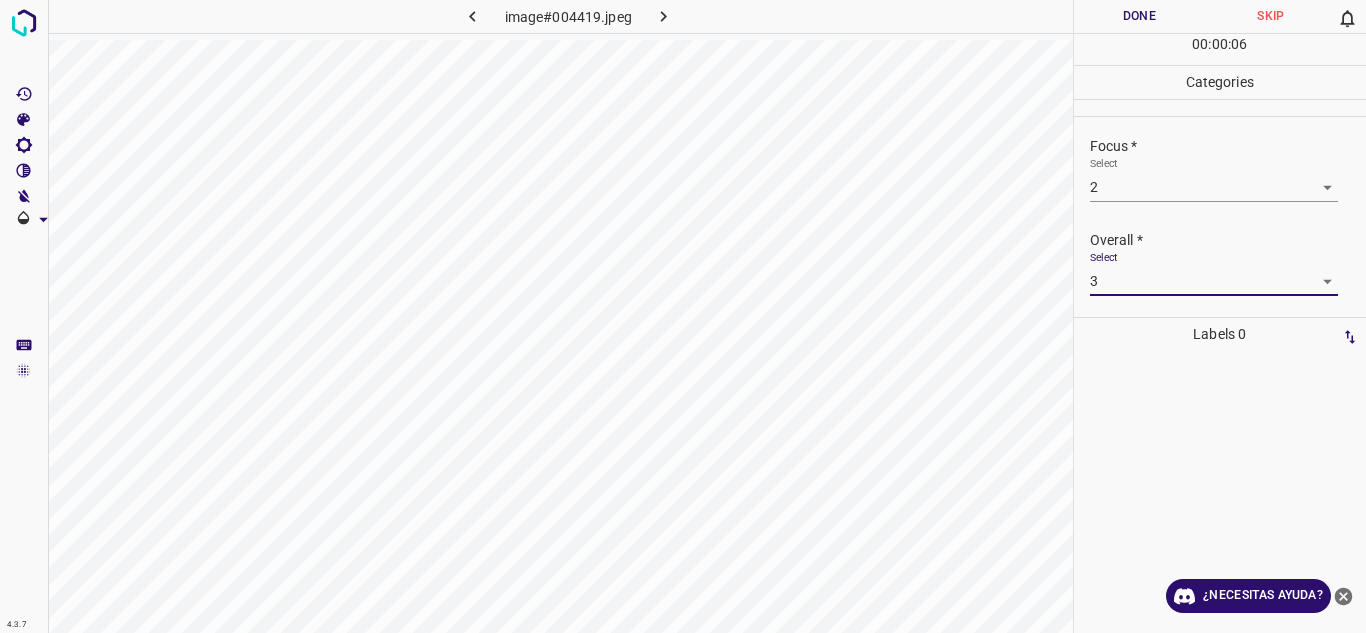 click on "Done" at bounding box center (1140, 16) 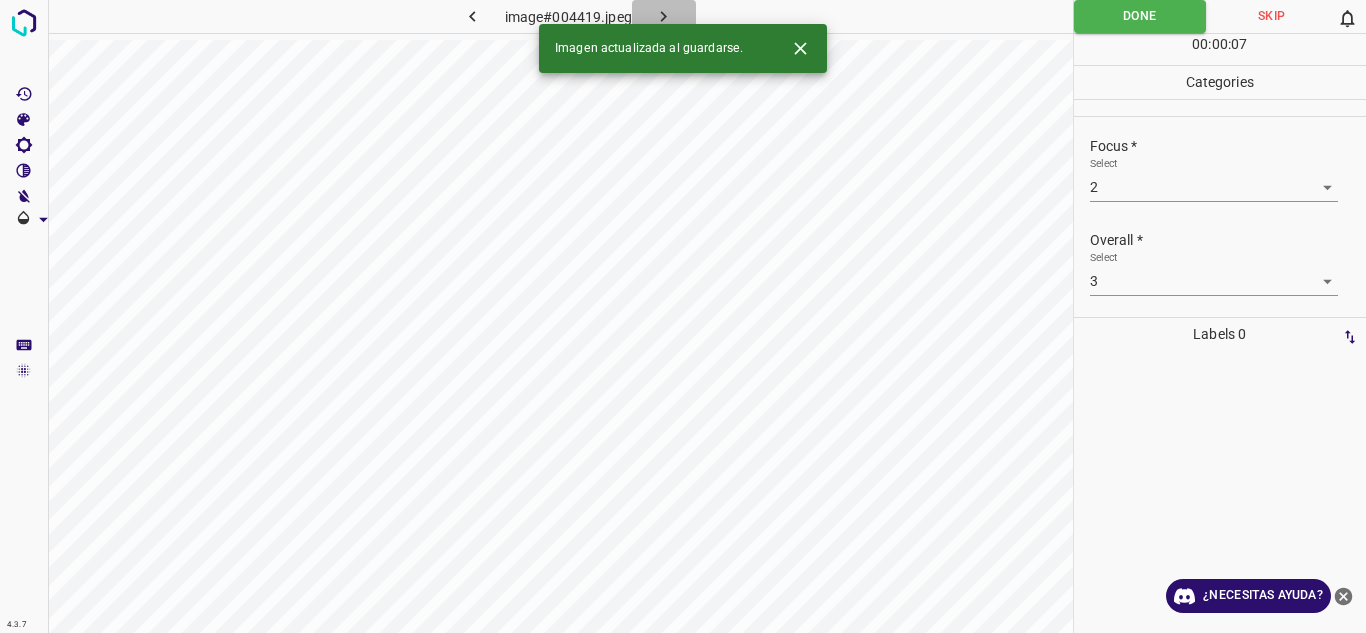 click at bounding box center [664, 16] 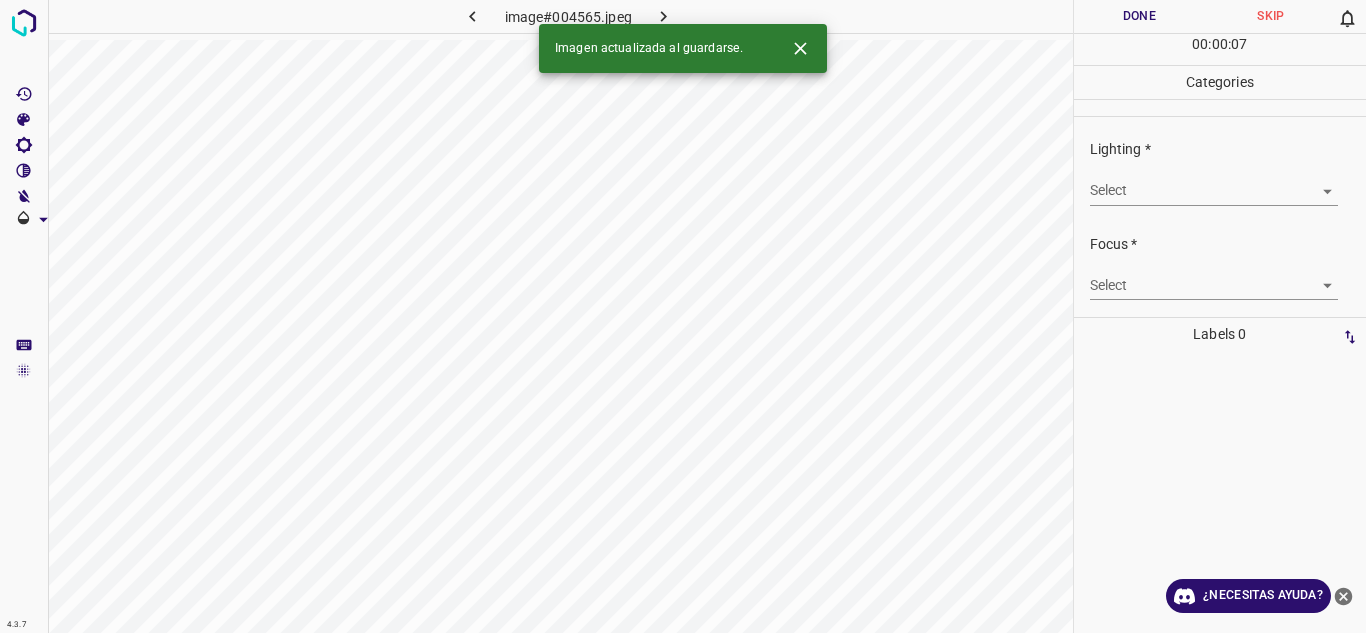 click on "4.3.7 image#004565.jpeg Done Skip 0 00   : 00   : 07   Categories Lighting *  Select ​ Focus *  Select ​ Overall *  Select ​ Labels   0 Categories 1 Lighting 2 Focus 3 Overall Tools Space Change between modes (Draw & Edit) I Auto labeling R Restore zoom M Zoom in N Zoom out Delete Delete selecte label Filters Z Restore filters X Saturation filter C Brightness filter V Contrast filter B Gray scale filter General O Download Imagen actualizada al guardarse. ¿Necesitas ayuda? Texto original Valora esta traducción Tu opinión servirá para ayudar a mejorar el Traductor de Google - Texto - Esconder - Borrar" at bounding box center [683, 316] 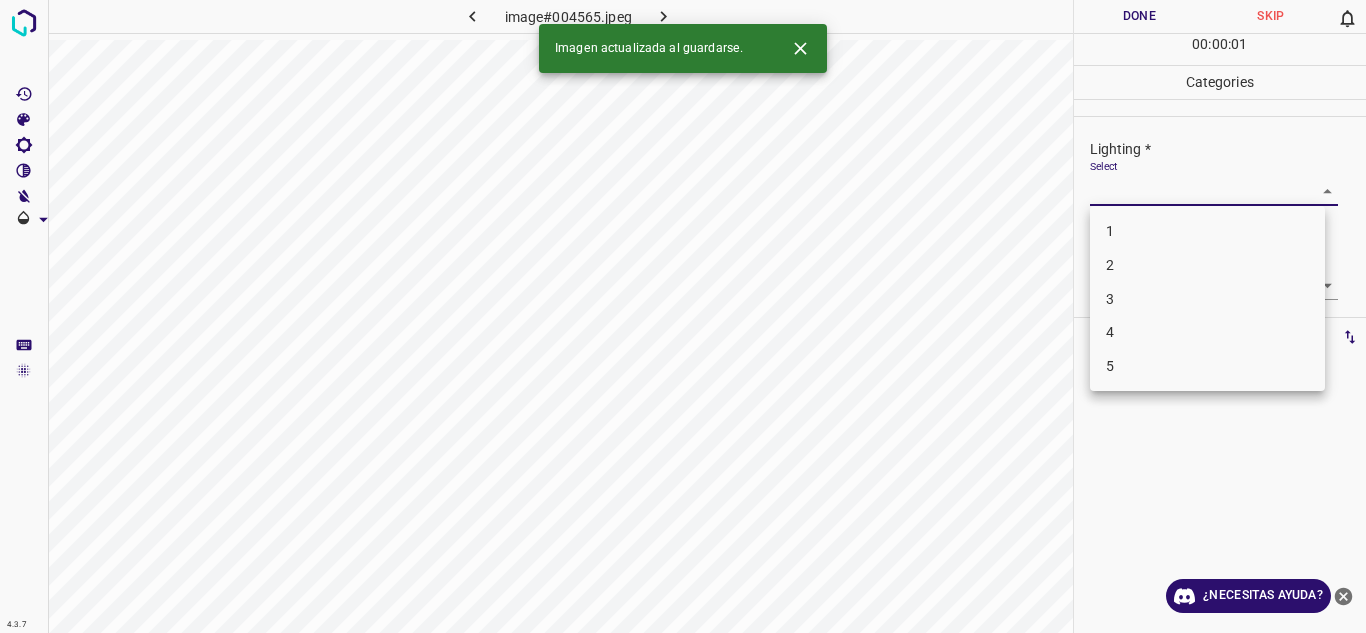click on "4" at bounding box center (1207, 332) 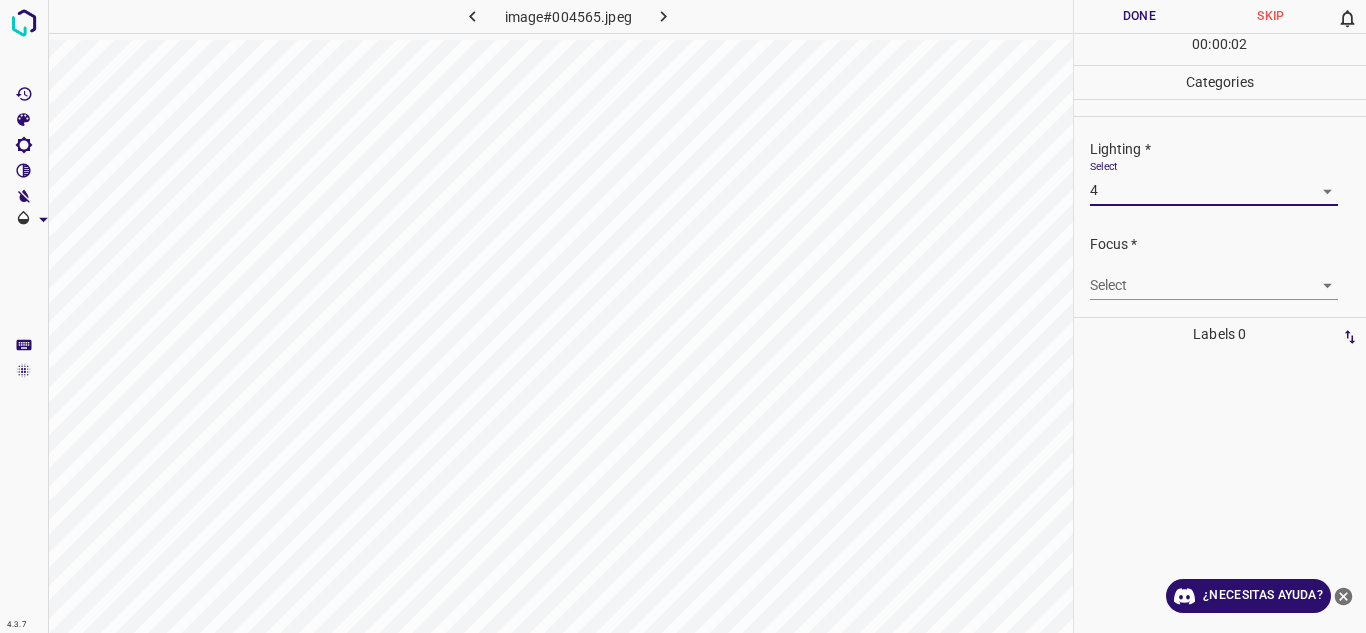 click on "4.3.7 image#004565.jpeg Done Skip 0 00   : 00   : 02   Categories Lighting *  Select 4 4 Focus *  Select ​ Overall *  Select ​ Labels   0 Categories 1 Lighting 2 Focus 3 Overall Tools Space Change between modes (Draw & Edit) I Auto labeling R Restore zoom M Zoom in N Zoom out Delete Delete selecte label Filters Z Restore filters X Saturation filter C Brightness filter V Contrast filter B Gray scale filter General O Download ¿Necesitas ayuda? Texto original Valora esta traducción Tu opinión servirá para ayudar a mejorar el Traductor de Google - Texto - Esconder - Borrar" at bounding box center [683, 316] 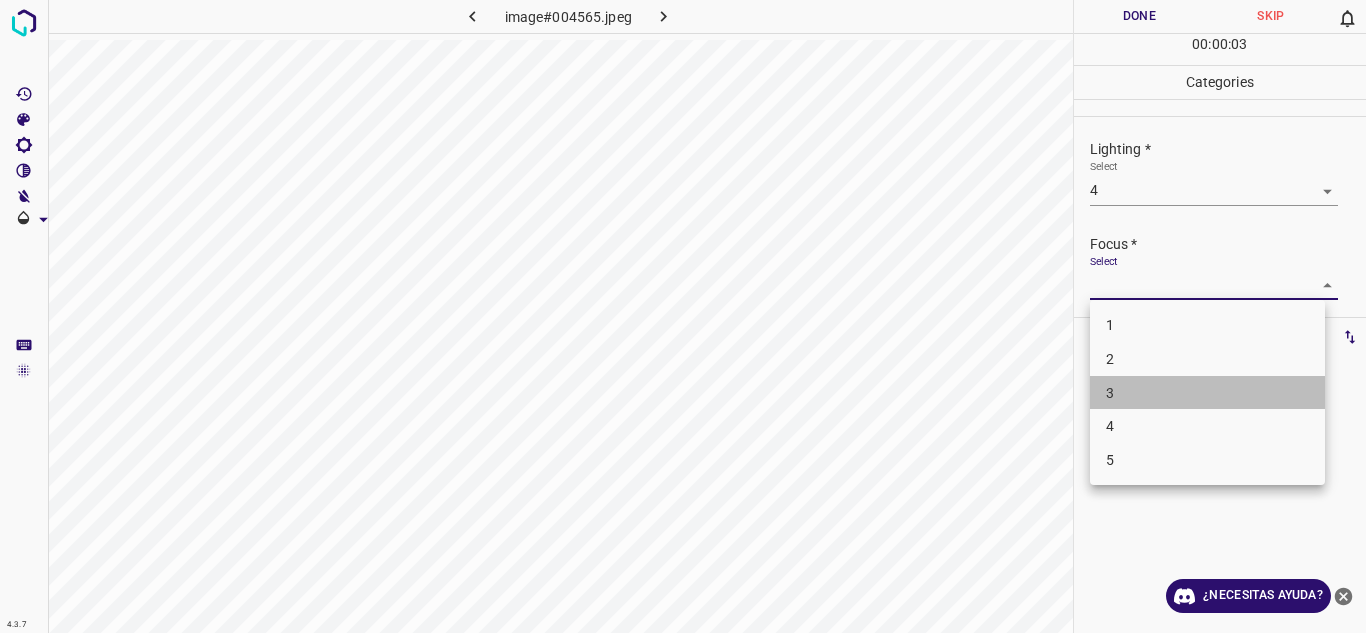 drag, startPoint x: 1206, startPoint y: 395, endPoint x: 1344, endPoint y: 363, distance: 141.66158 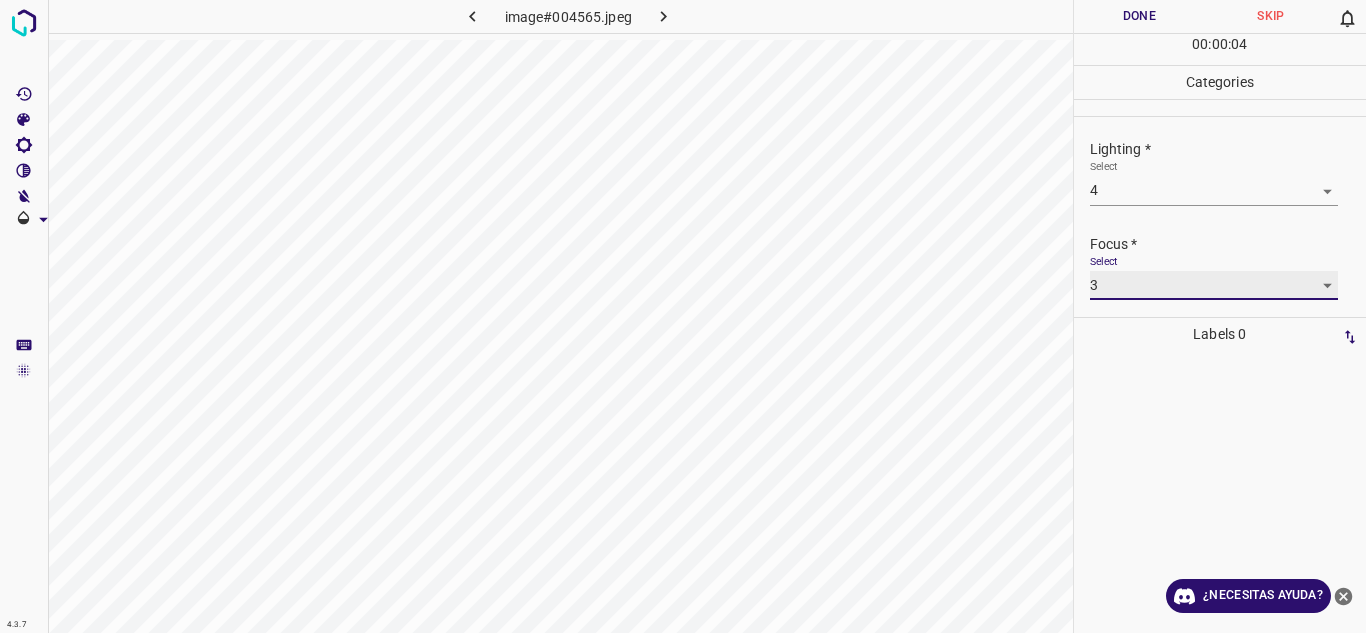 scroll, scrollTop: 98, scrollLeft: 0, axis: vertical 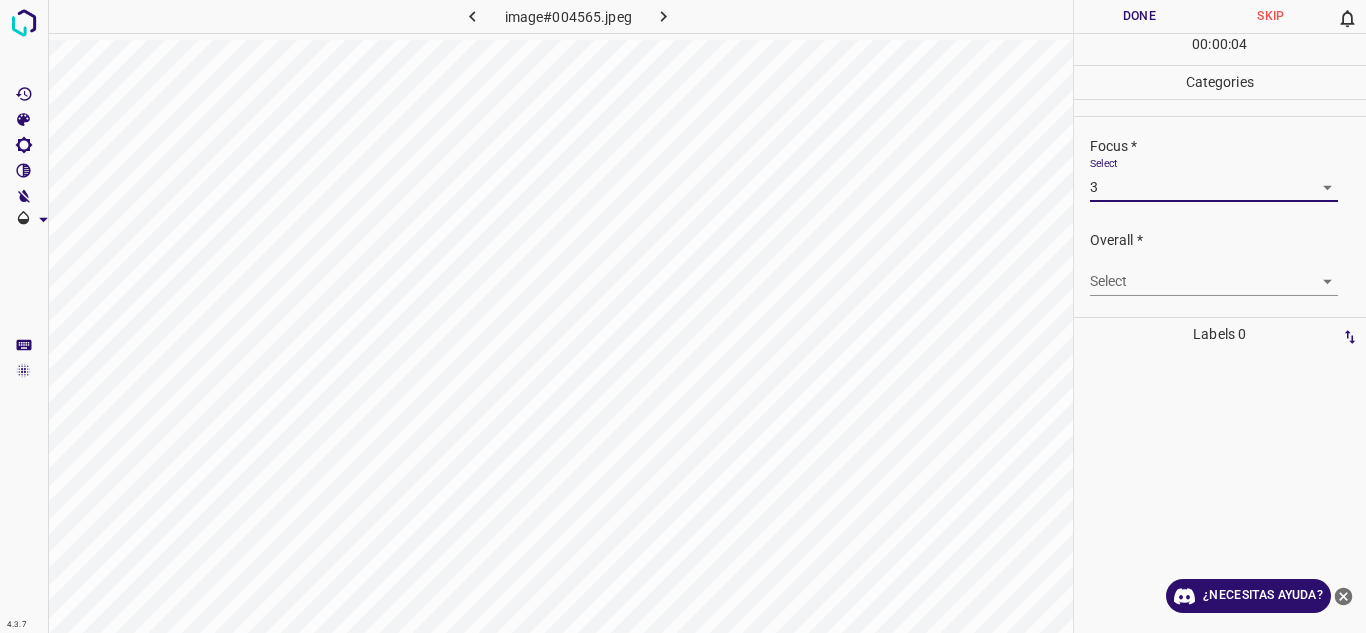 click on "Select ​" at bounding box center [1214, 273] 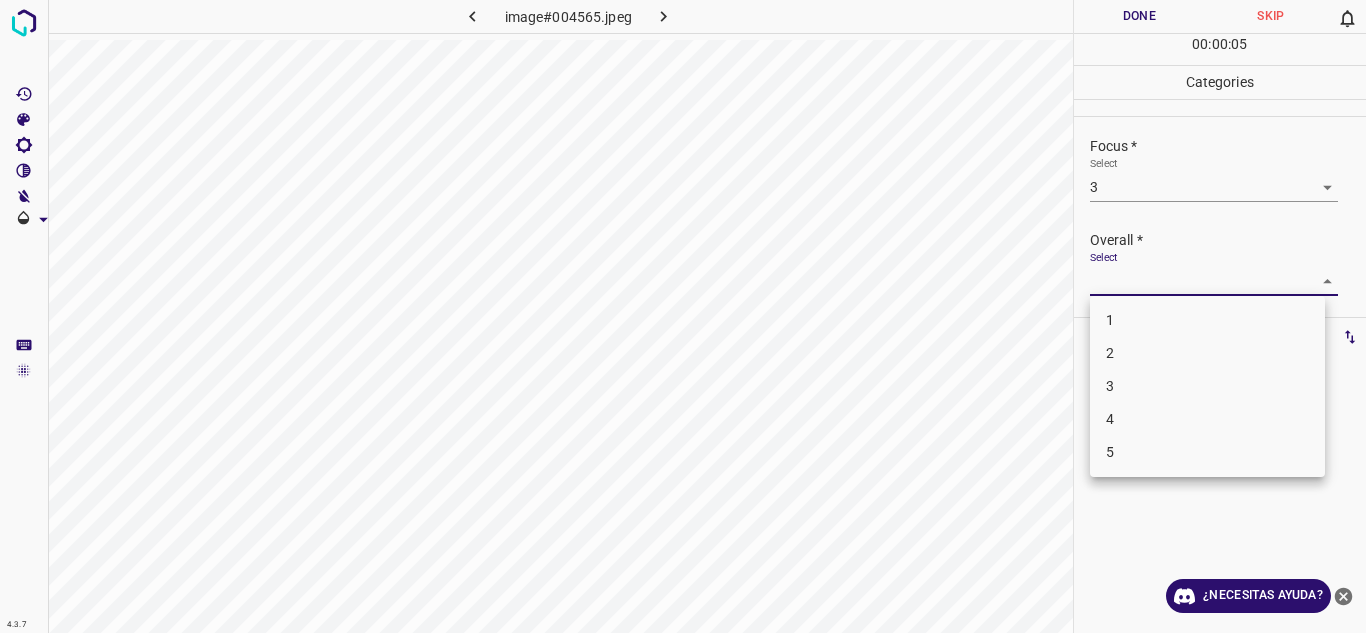 click on "4.3.7 image#004565.jpeg Done Skip 0 00   : 00   : 05   Categories Lighting *  Select 4 4 Focus *  Select 3 3 Overall *  Select ​ Labels   0 Categories 1 Lighting 2 Focus 3 Overall Tools Space Change between modes (Draw & Edit) I Auto labeling R Restore zoom M Zoom in N Zoom out Delete Delete selecte label Filters Z Restore filters X Saturation filter C Brightness filter V Contrast filter B Gray scale filter General O Download ¿Necesitas ayuda? Texto original Valora esta traducción Tu opinión servirá para ayudar a mejorar el Traductor de Google - Texto - Esconder - Borrar 1 2 3 4 5" at bounding box center (683, 316) 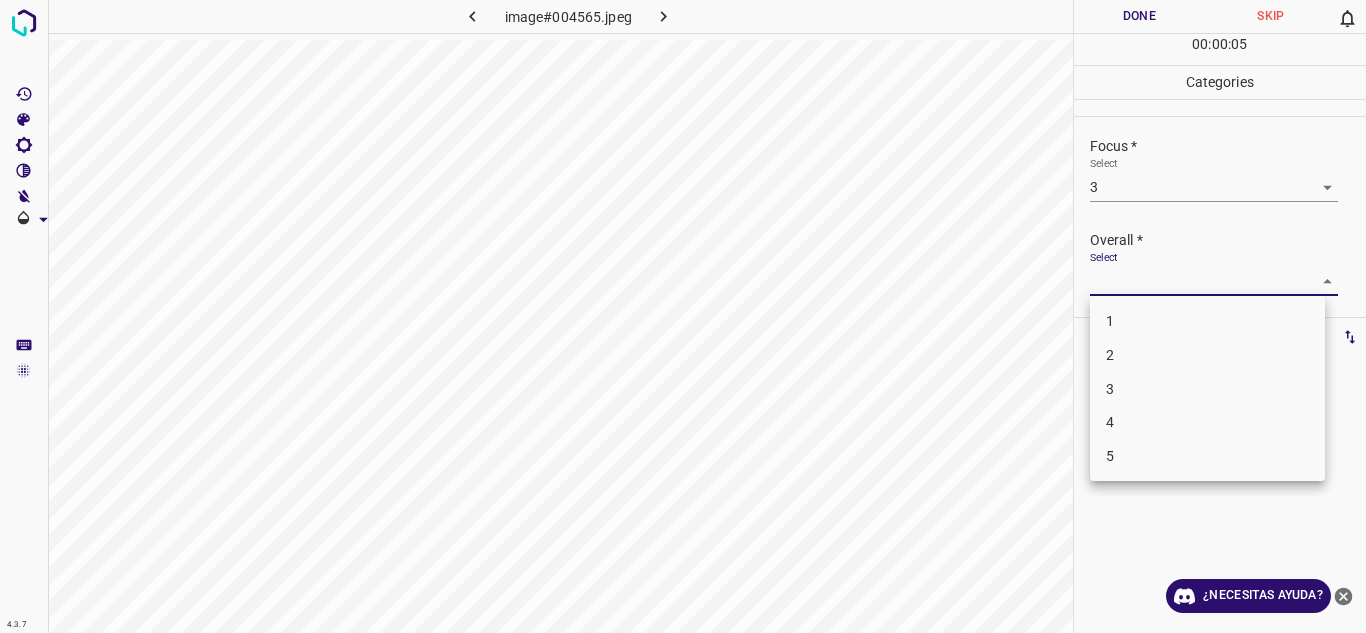 click on "4" at bounding box center [1207, 422] 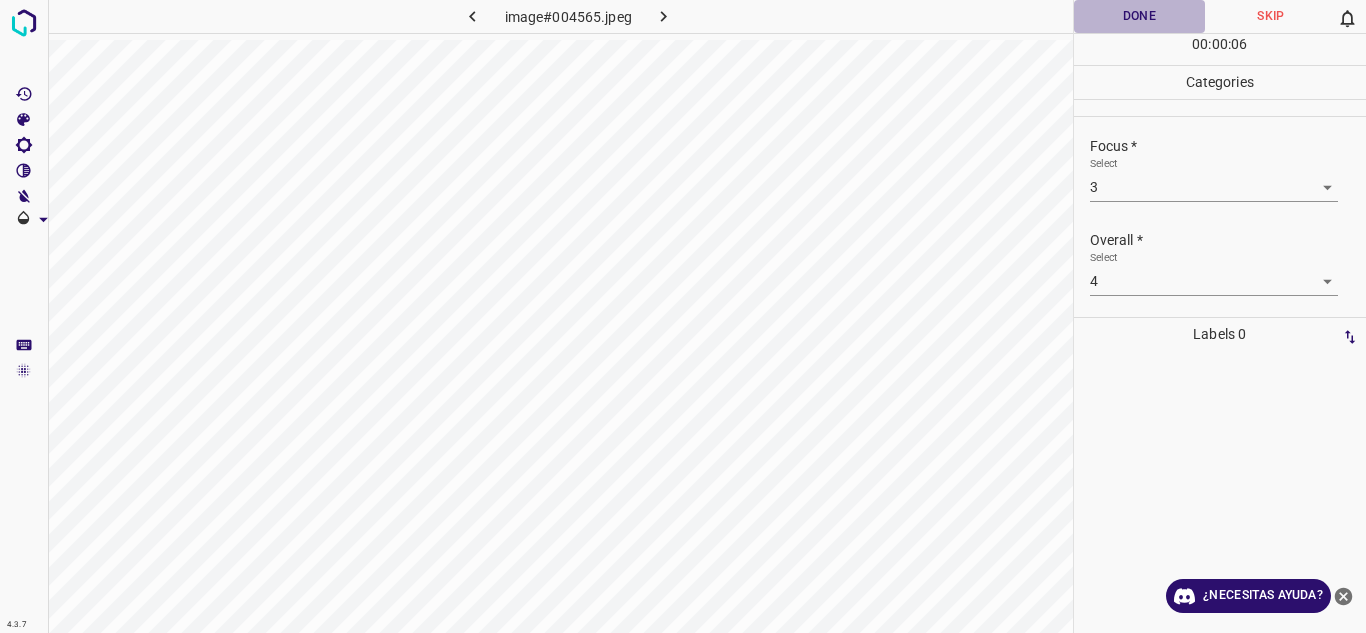 click on "Done" at bounding box center (1140, 16) 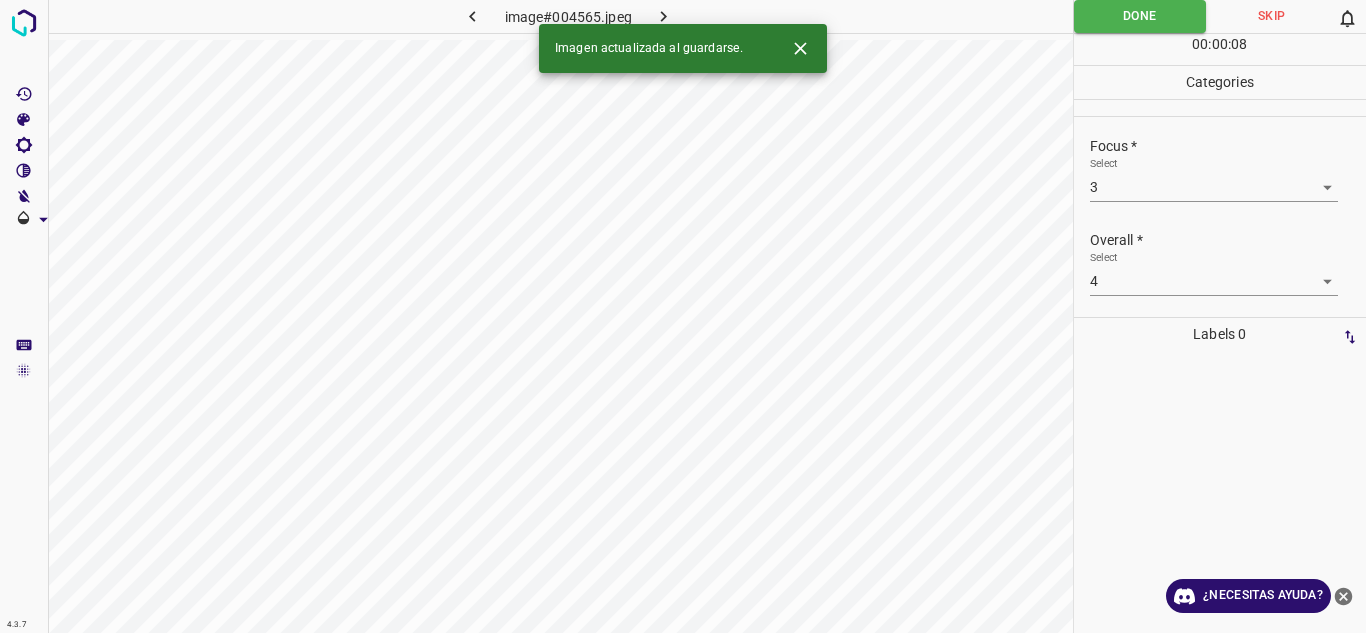click 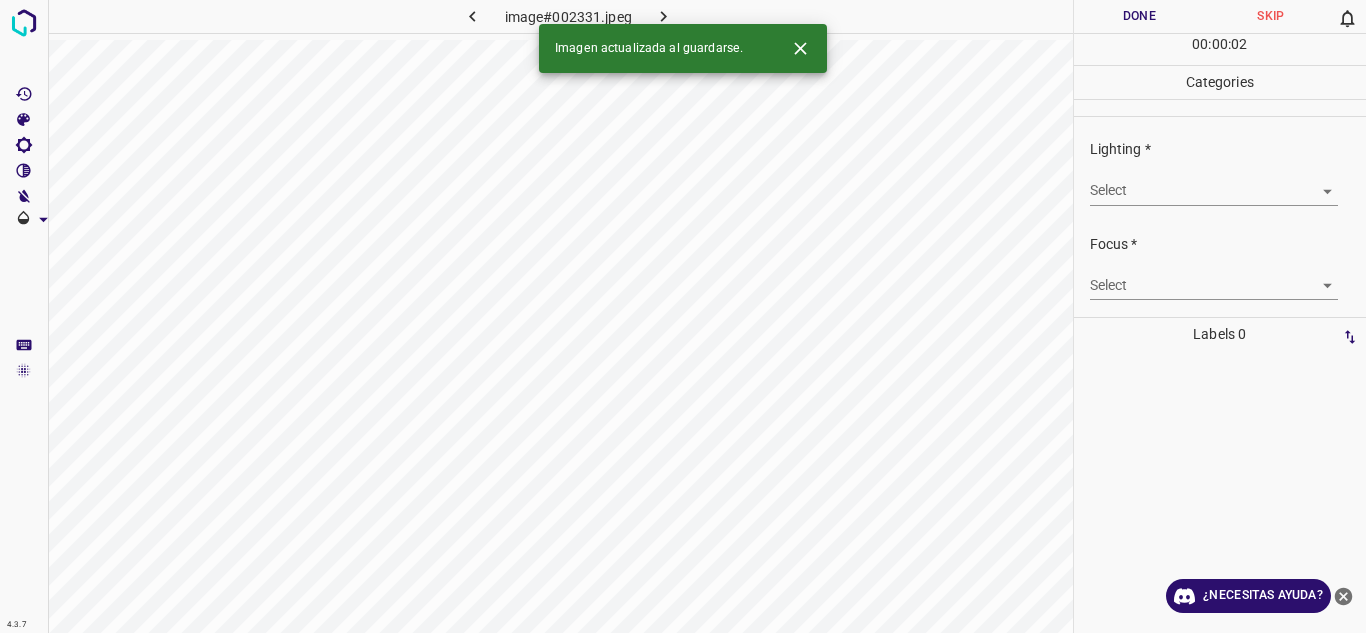 click on "4.3.7 image#002331.jpeg Done Skip 0 00   : 00   : 02   Categories Lighting *  Select ​ Focus *  Select ​ Overall *  Select ​ Labels   0 Categories 1 Lighting 2 Focus 3 Overall Tools Space Change between modes (Draw & Edit) I Auto labeling R Restore zoom M Zoom in N Zoom out Delete Delete selecte label Filters Z Restore filters X Saturation filter C Brightness filter V Contrast filter B Gray scale filter General O Download Imagen actualizada al guardarse. ¿Necesitas ayuda? Texto original Valora esta traducción Tu opinión servirá para ayudar a mejorar el Traductor de Google - Texto - Esconder - Borrar" at bounding box center [683, 316] 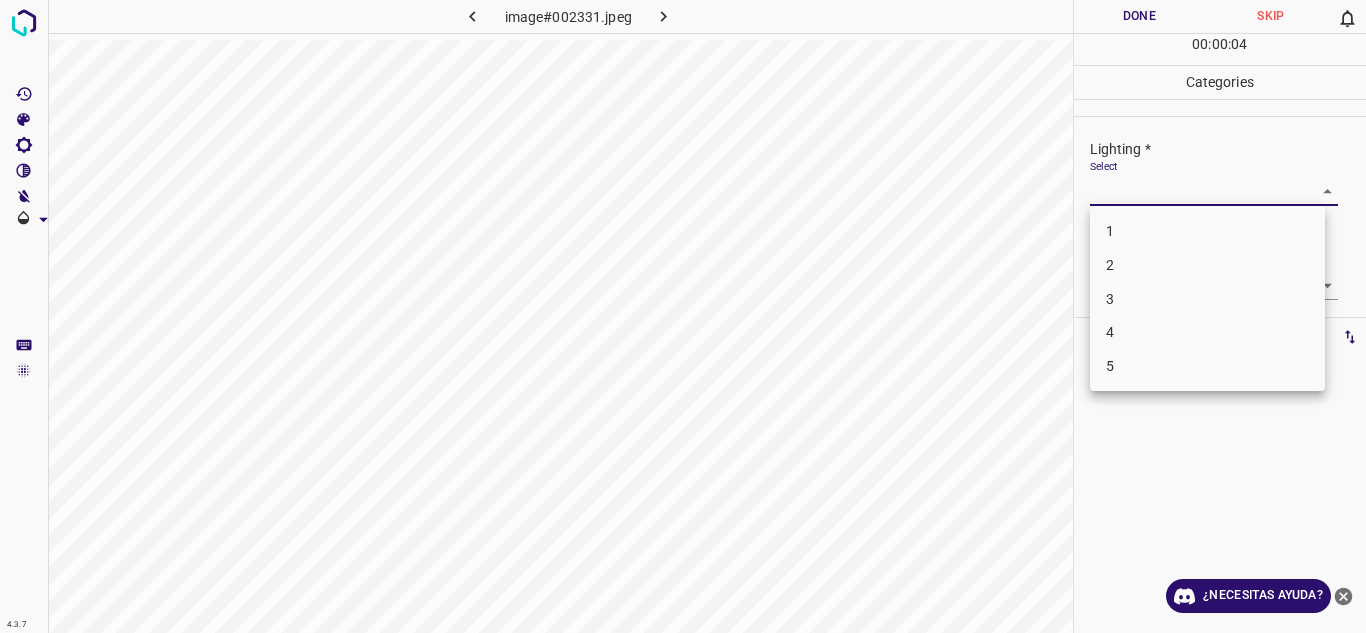click on "3" at bounding box center (1207, 299) 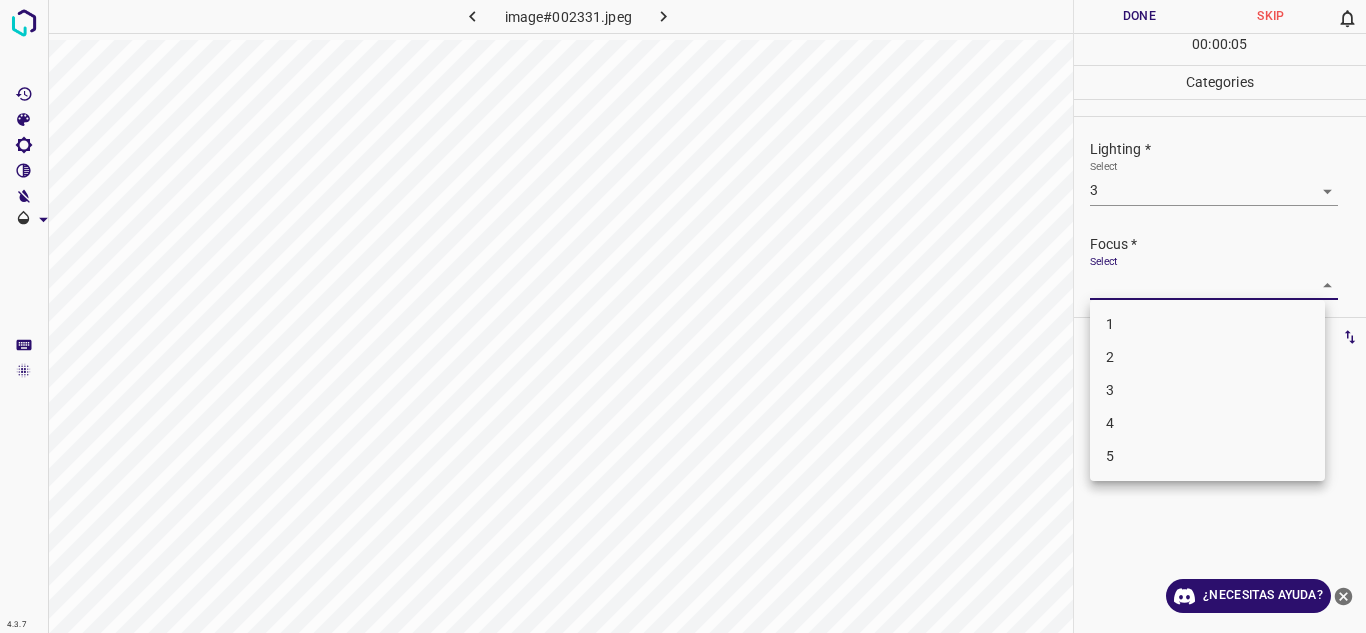 drag, startPoint x: 1310, startPoint y: 281, endPoint x: 1220, endPoint y: 377, distance: 131.59027 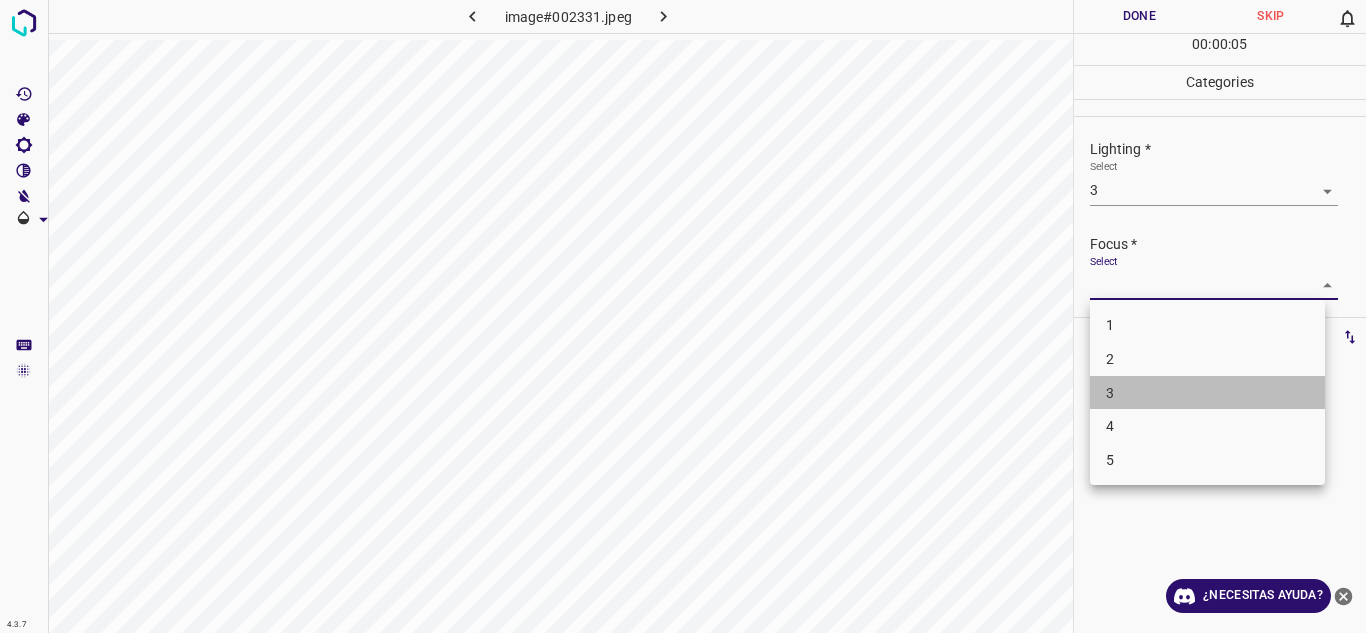 drag, startPoint x: 1199, startPoint y: 396, endPoint x: 1312, endPoint y: 285, distance: 158.39824 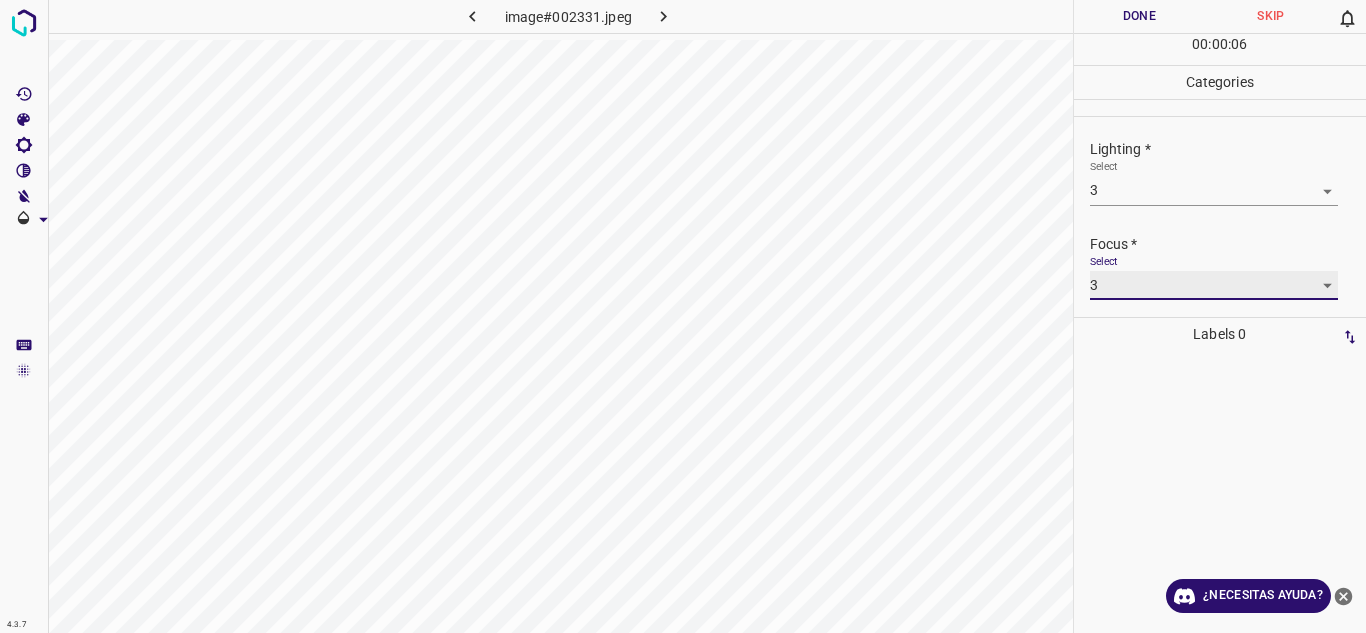 scroll, scrollTop: 98, scrollLeft: 0, axis: vertical 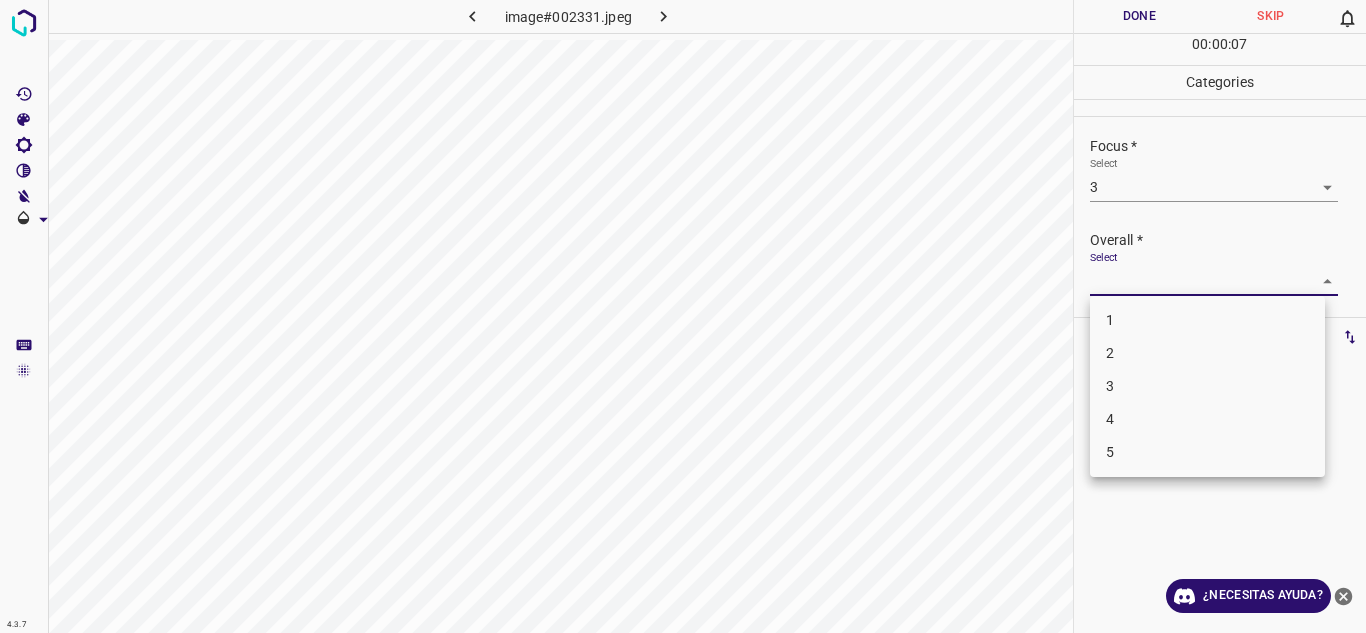 click on "4.3.7 image#002331.jpeg Done Skip 0 00   : 00   : 07   Categories Lighting *  Select 3 3 Focus *  Select 3 3 Overall *  Select ​ Labels   0 Categories 1 Lighting 2 Focus 3 Overall Tools Space Change between modes (Draw & Edit) I Auto labeling R Restore zoom M Zoom in N Zoom out Delete Delete selecte label Filters Z Restore filters X Saturation filter C Brightness filter V Contrast filter B Gray scale filter General O Download ¿Necesitas ayuda? Texto original Valora esta traducción Tu opinión servirá para ayudar a mejorar el Traductor de Google - Texto - Esconder - Borrar 1 2 3 4 5" at bounding box center (683, 316) 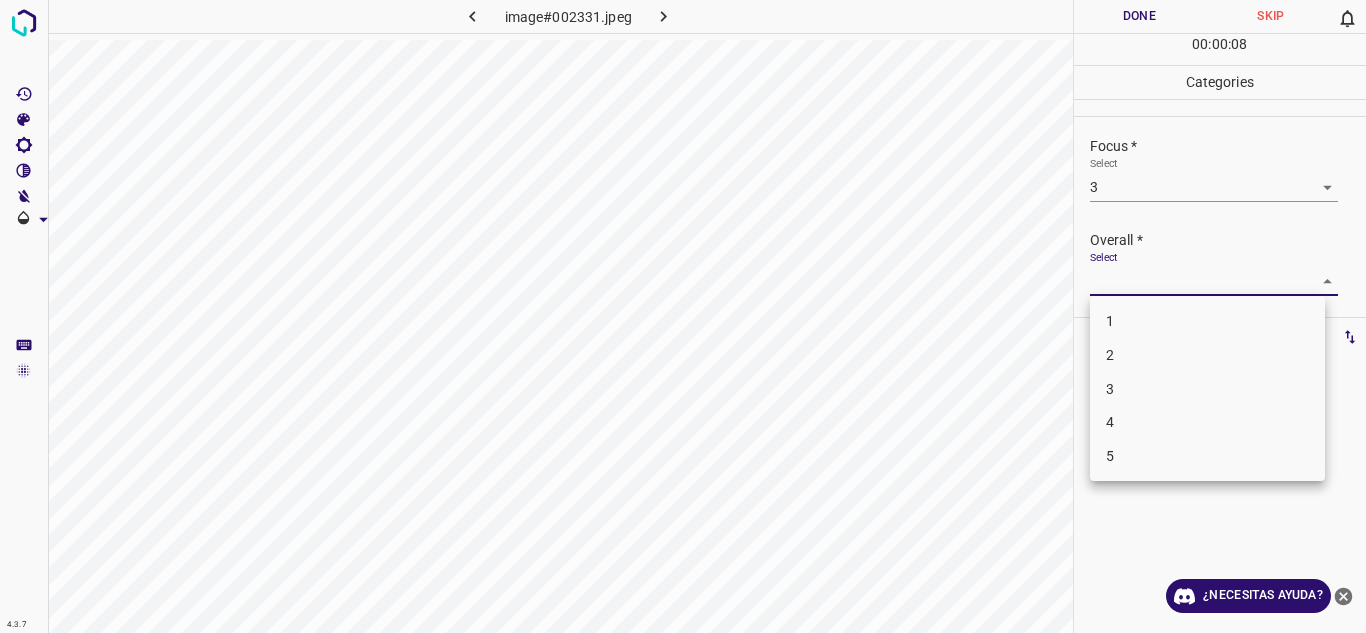 click on "3" at bounding box center (1207, 389) 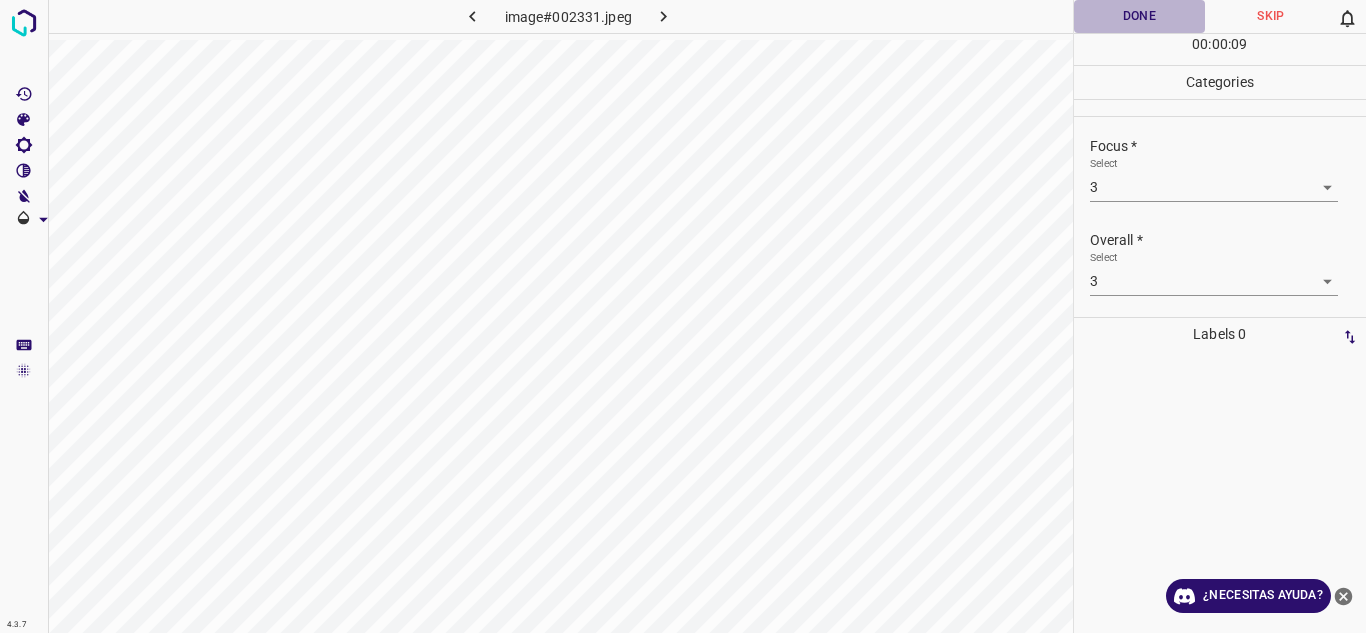 click on "Done" at bounding box center (1140, 16) 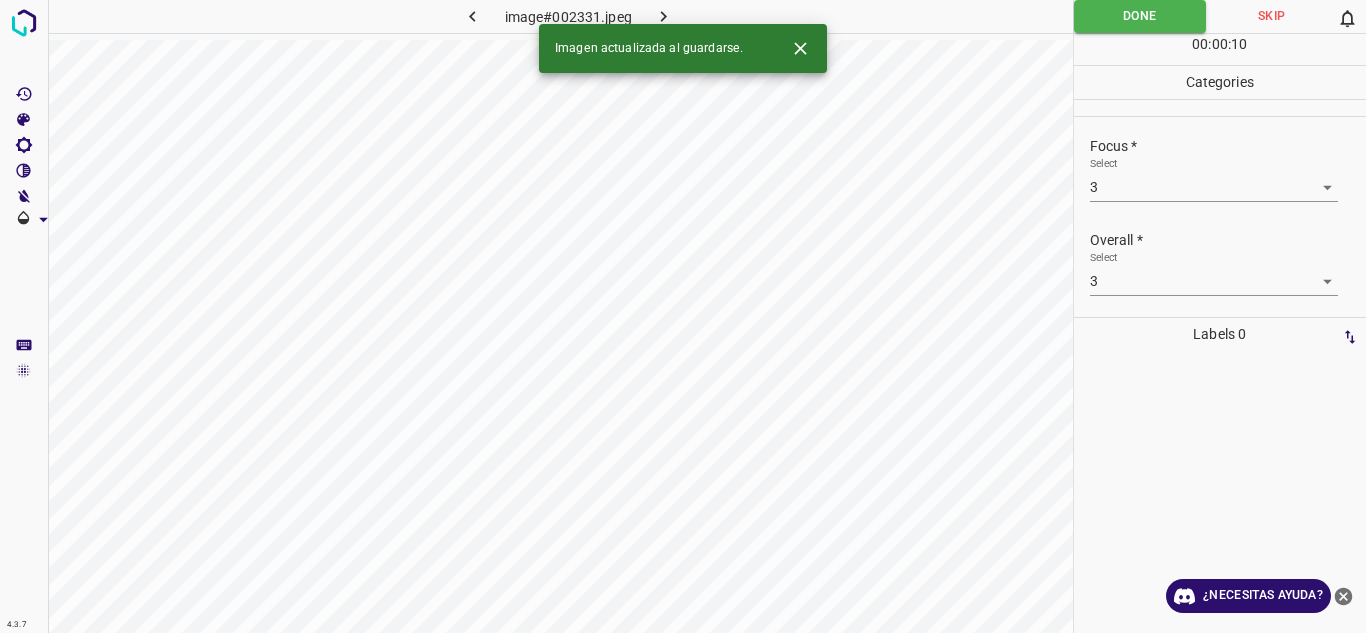 click 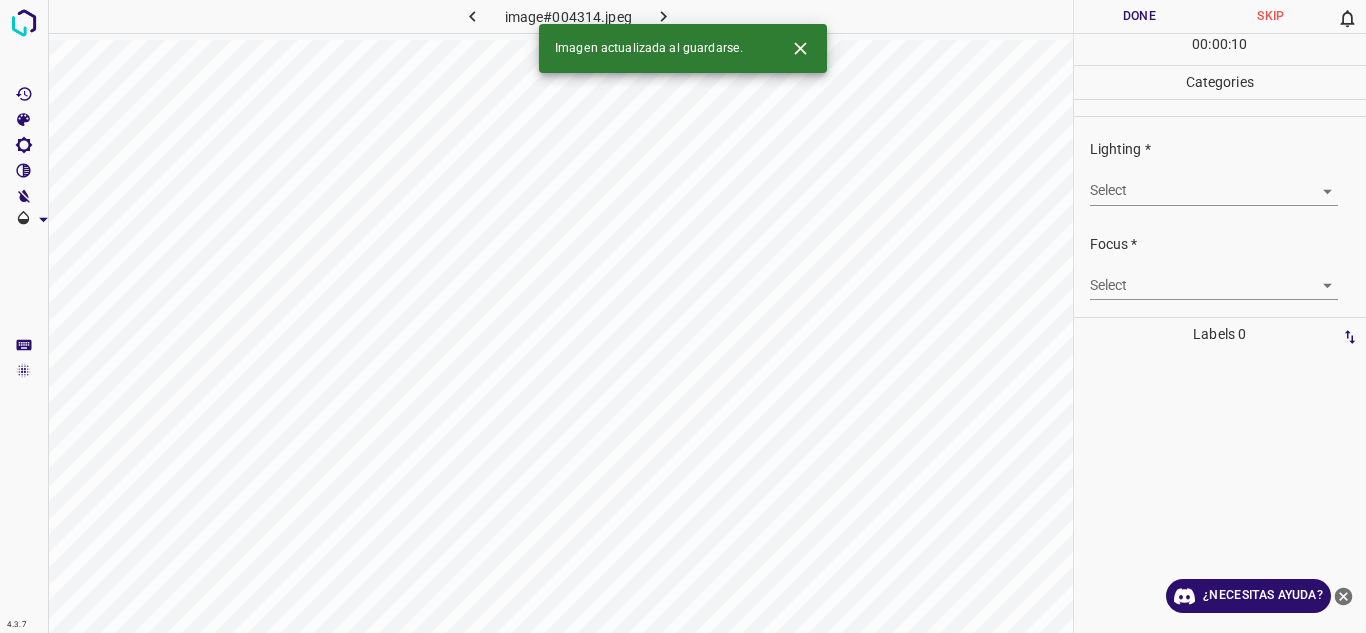 click on "4.3.7 image#004314.jpeg Done Skip 0 00   : 00   : 10   Categories Lighting *  Select ​ Focus *  Select ​ Overall *  Select ​ Labels   0 Categories 1 Lighting 2 Focus 3 Overall Tools Space Change between modes (Draw & Edit) I Auto labeling R Restore zoom M Zoom in N Zoom out Delete Delete selecte label Filters Z Restore filters X Saturation filter C Brightness filter V Contrast filter B Gray scale filter General O Download Imagen actualizada al guardarse. ¿Necesitas ayuda? Texto original Valora esta traducción Tu opinión servirá para ayudar a mejorar el Traductor de Google - Texto - Esconder - Borrar" at bounding box center (683, 316) 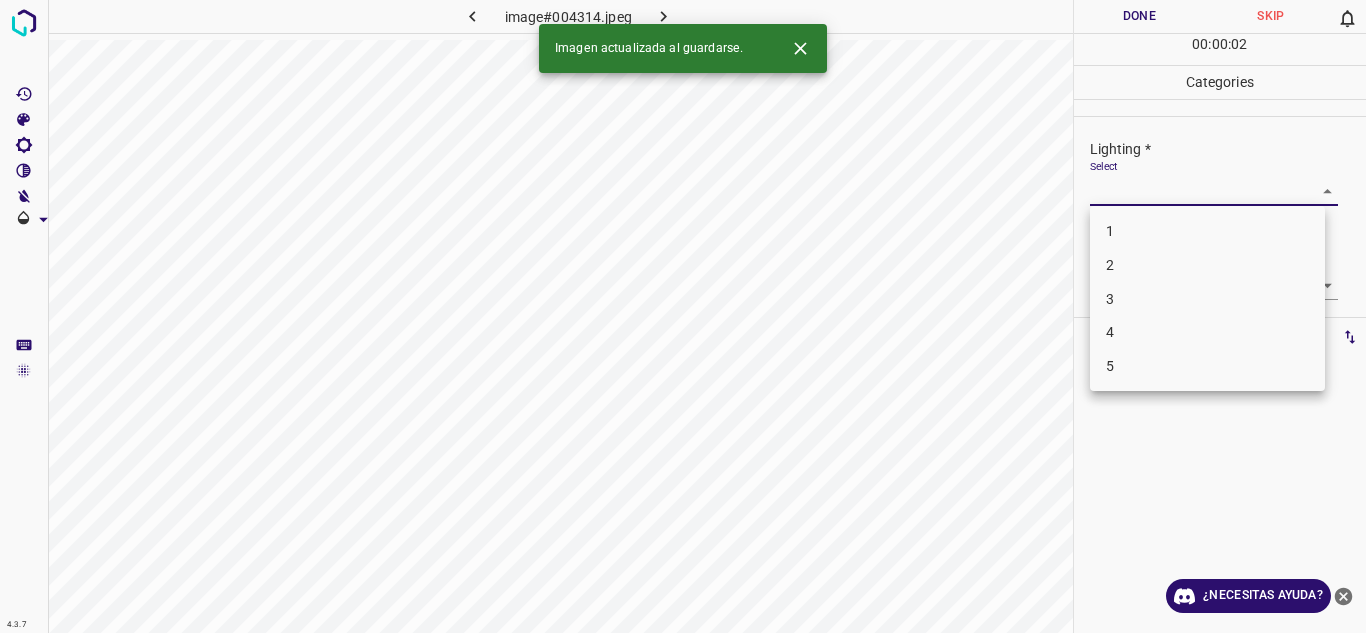 click on "2" at bounding box center [1207, 265] 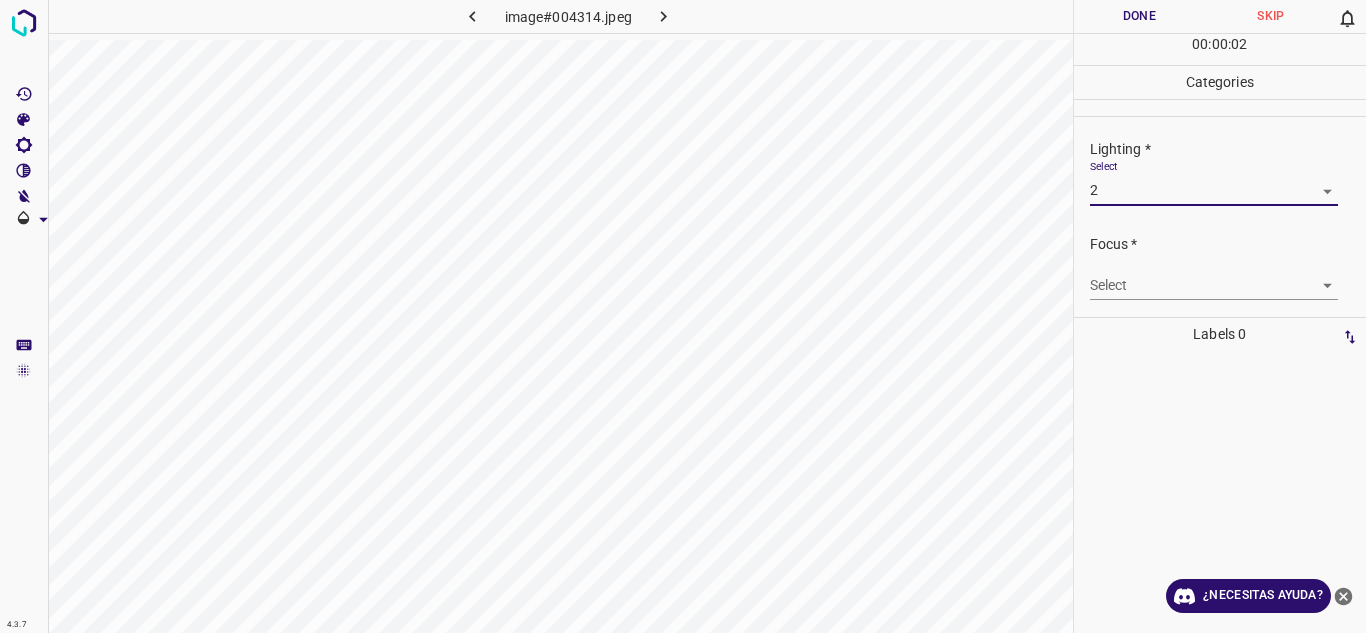 click on "4.3.7 image#004314.jpeg Done Skip 0 00   : 00   : 02   Categories Lighting *  Select 2 2 Focus *  Select ​ Overall *  Select ​ Labels   0 Categories 1 Lighting 2 Focus 3 Overall Tools Space Change between modes (Draw & Edit) I Auto labeling R Restore zoom M Zoom in N Zoom out Delete Delete selecte label Filters Z Restore filters X Saturation filter C Brightness filter V Contrast filter B Gray scale filter General O Download ¿Necesitas ayuda? Texto original Valora esta traducción Tu opinión servirá para ayudar a mejorar el Traductor de Google - Texto - Esconder - Borrar" at bounding box center (683, 316) 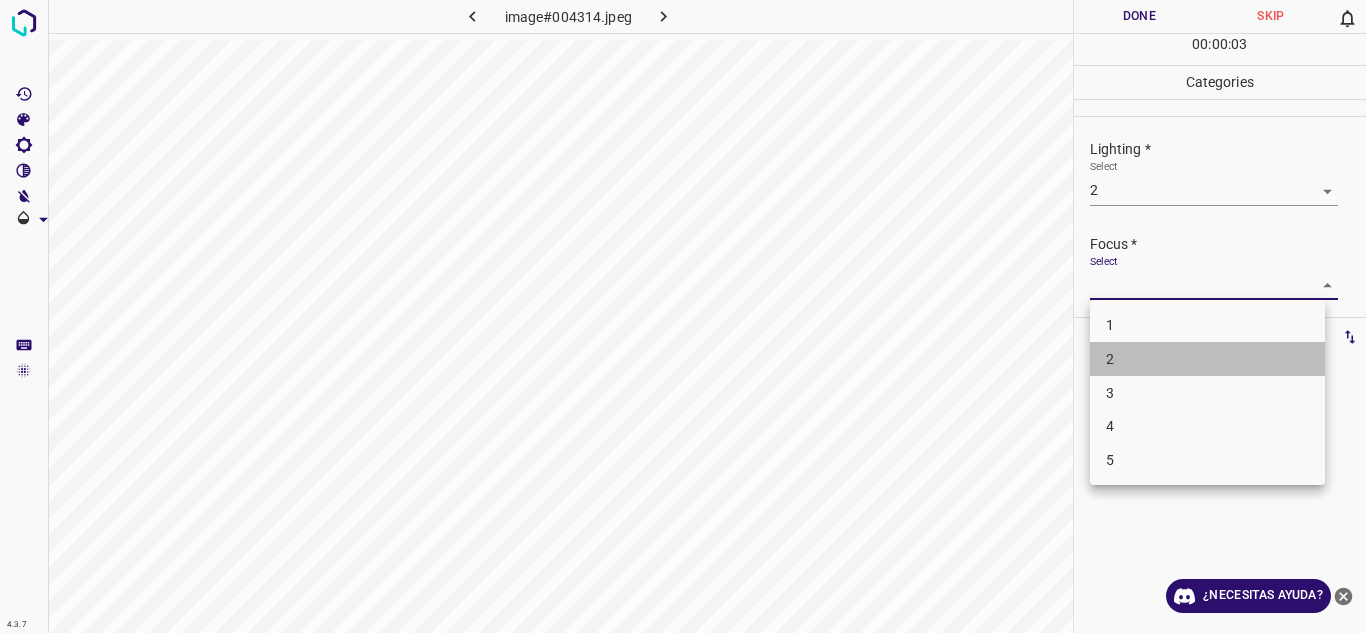 drag, startPoint x: 1170, startPoint y: 361, endPoint x: 1185, endPoint y: 358, distance: 15.297058 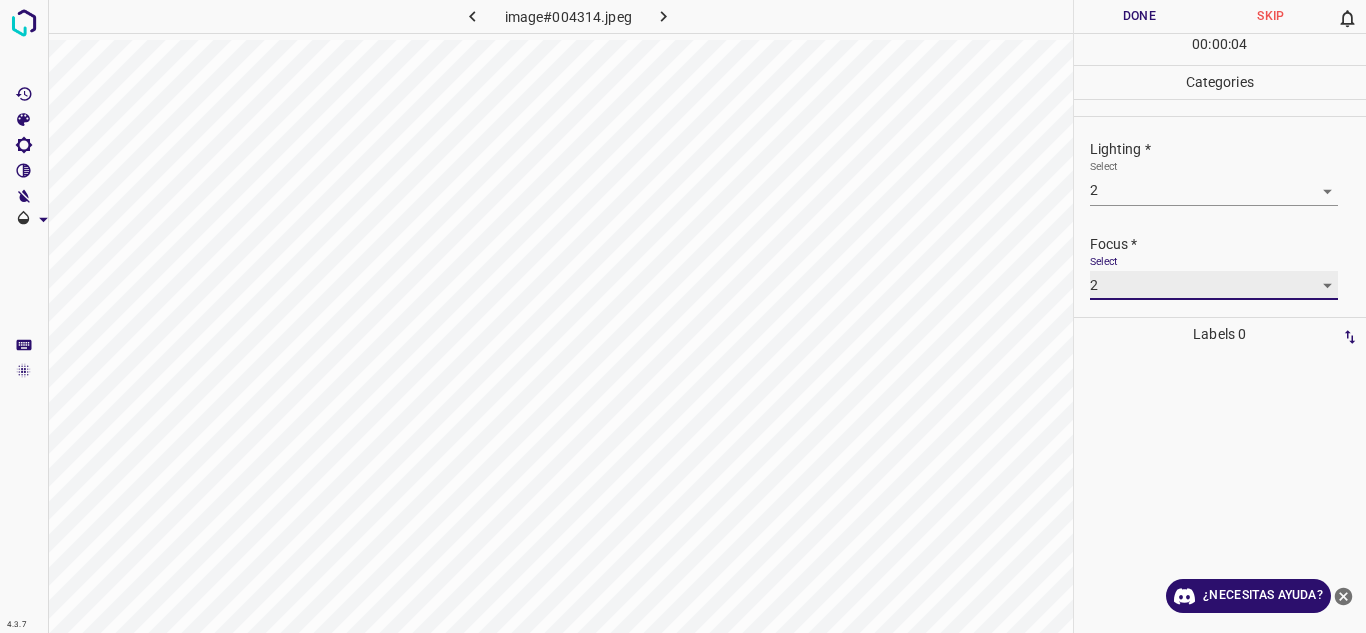 scroll, scrollTop: 98, scrollLeft: 0, axis: vertical 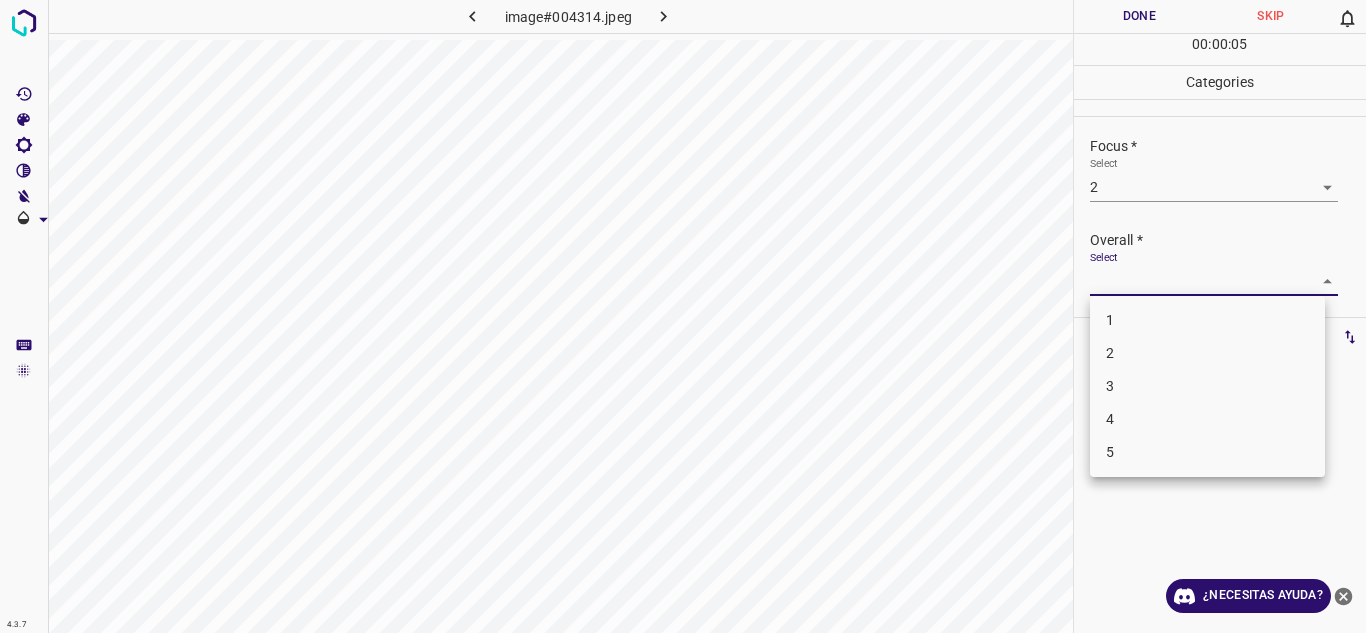 click on "4.3.7 image#004314.jpeg Done Skip 0 00   : 00   : 05   Categories Lighting *  Select 2 2 Focus *  Select 2 2 Overall *  Select ​ Labels   0 Categories 1 Lighting 2 Focus 3 Overall Tools Space Change between modes (Draw & Edit) I Auto labeling R Restore zoom M Zoom in N Zoom out Delete Delete selecte label Filters Z Restore filters X Saturation filter C Brightness filter V Contrast filter B Gray scale filter General O Download ¿Necesitas ayuda? Texto original Valora esta traducción Tu opinión servirá para ayudar a mejorar el Traductor de Google - Texto - Esconder - Borrar 1 2 3 4 5" at bounding box center (683, 316) 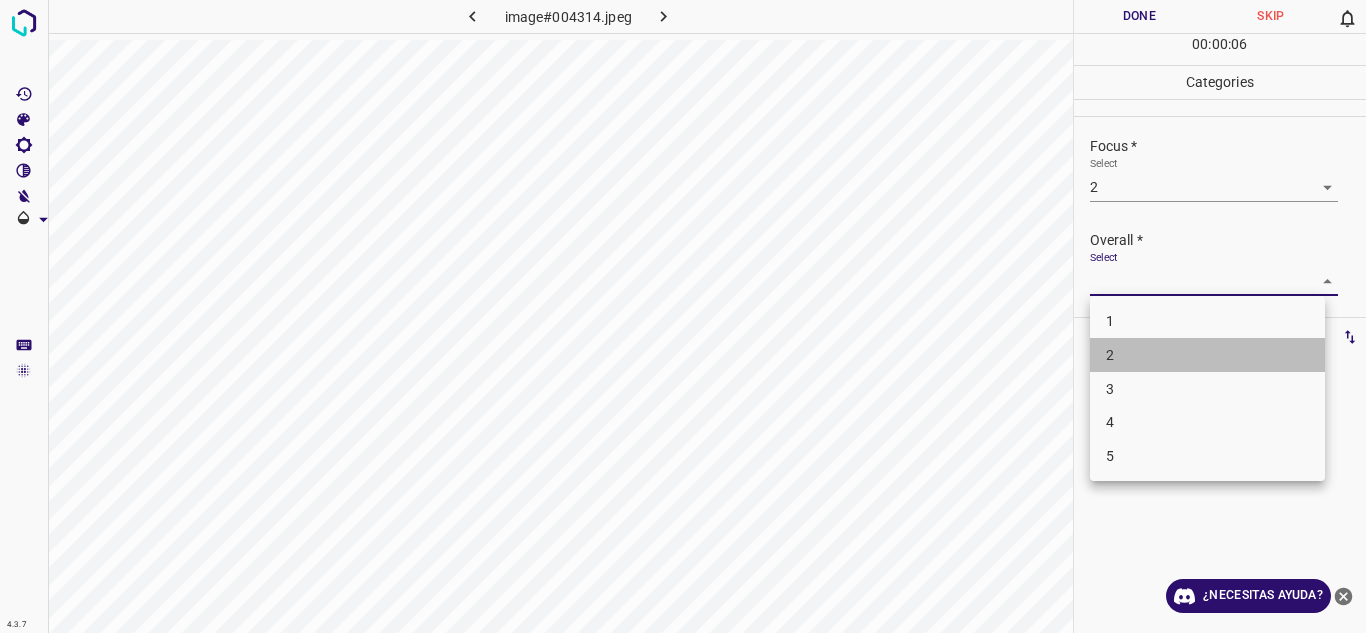 click on "2" at bounding box center [1207, 355] 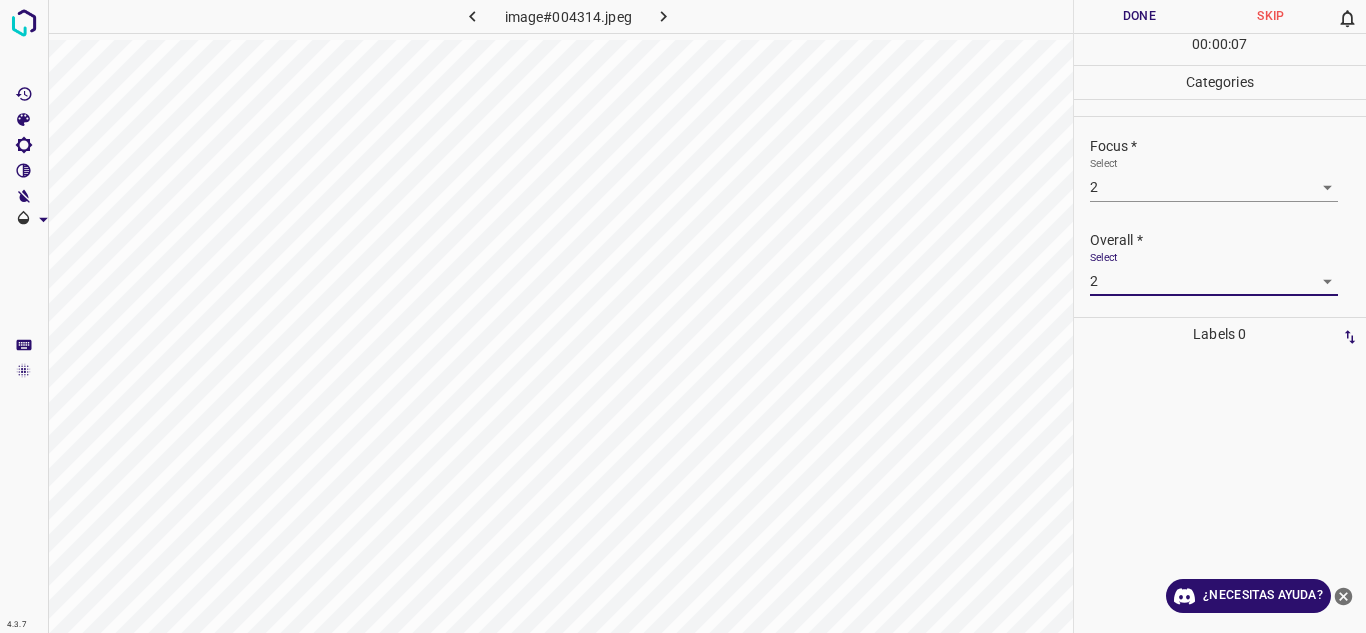 click on "Done" at bounding box center (1140, 16) 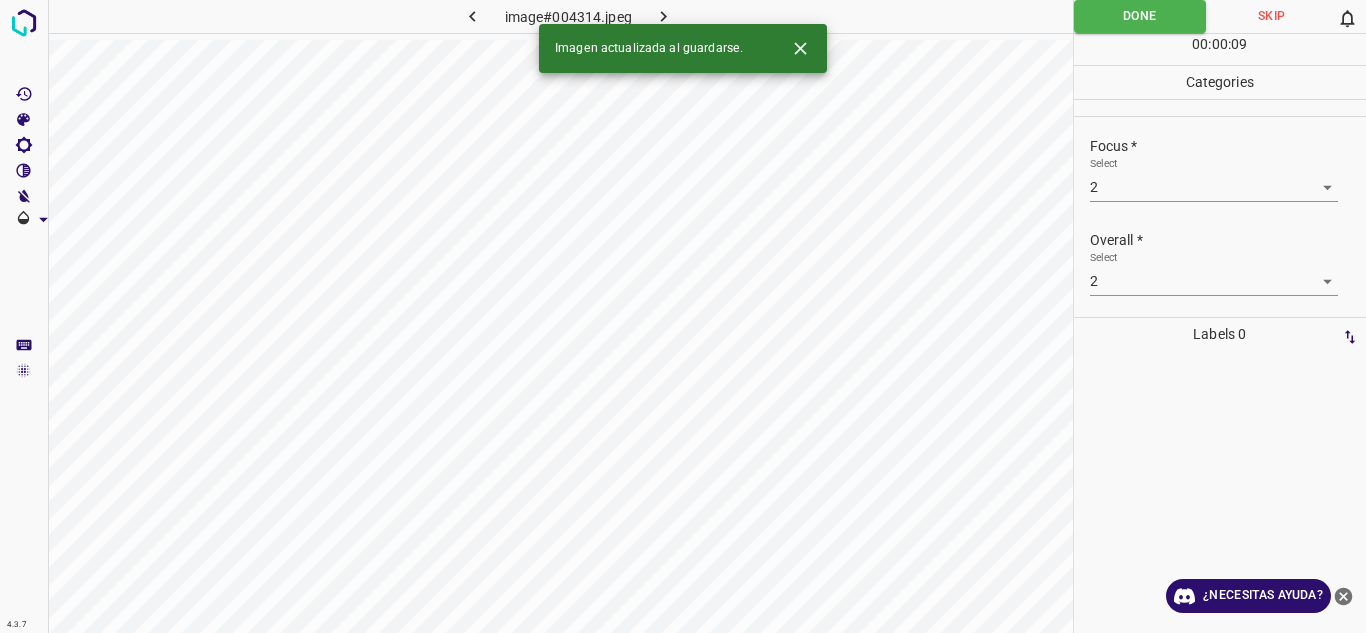 click 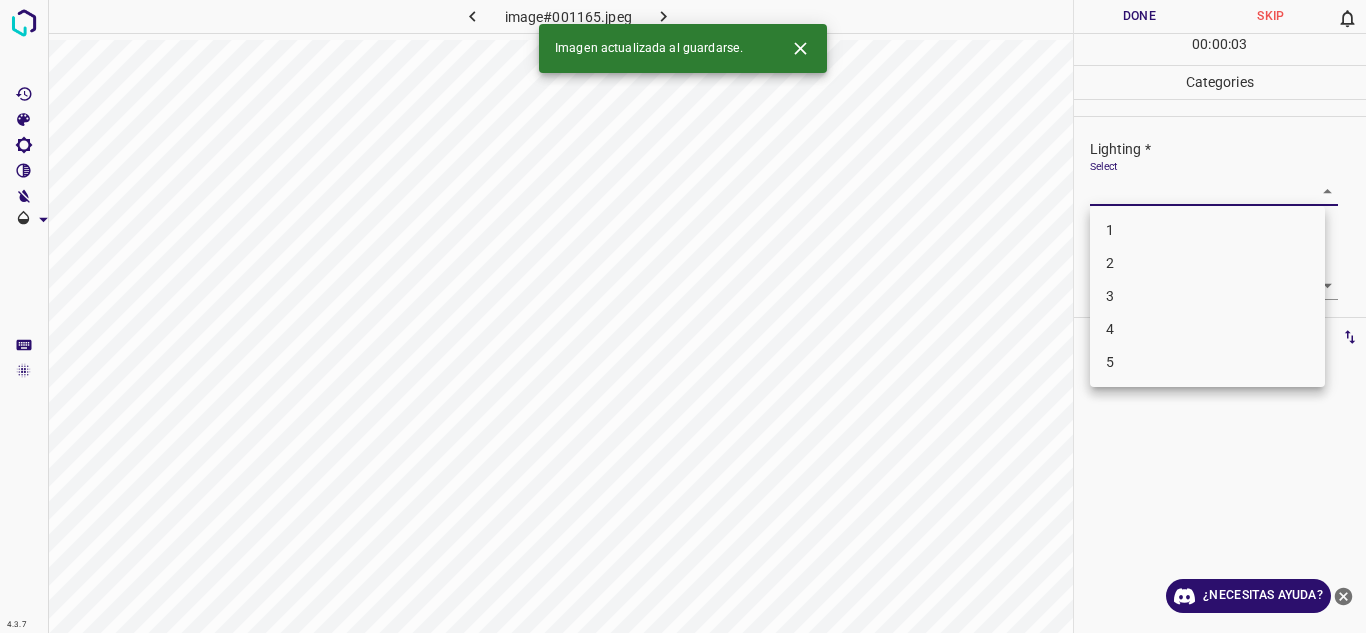 click on "4.3.7 image#001165.jpeg Done Skip 0 00   : 00   : 03   Categories Lighting *  Select ​ Focus *  Select ​ Overall *  Select ​ Labels   0 Categories 1 Lighting 2 Focus 3 Overall Tools Space Change between modes (Draw & Edit) I Auto labeling R Restore zoom M Zoom in N Zoom out Delete Delete selecte label Filters Z Restore filters X Saturation filter C Brightness filter V Contrast filter B Gray scale filter General O Download Imagen actualizada al guardarse. ¿Necesitas ayuda? Texto original Valora esta traducción Tu opinión servirá para ayudar a mejorar el Traductor de Google - Texto - Esconder - Borrar 1 2 3 4 5" at bounding box center [683, 316] 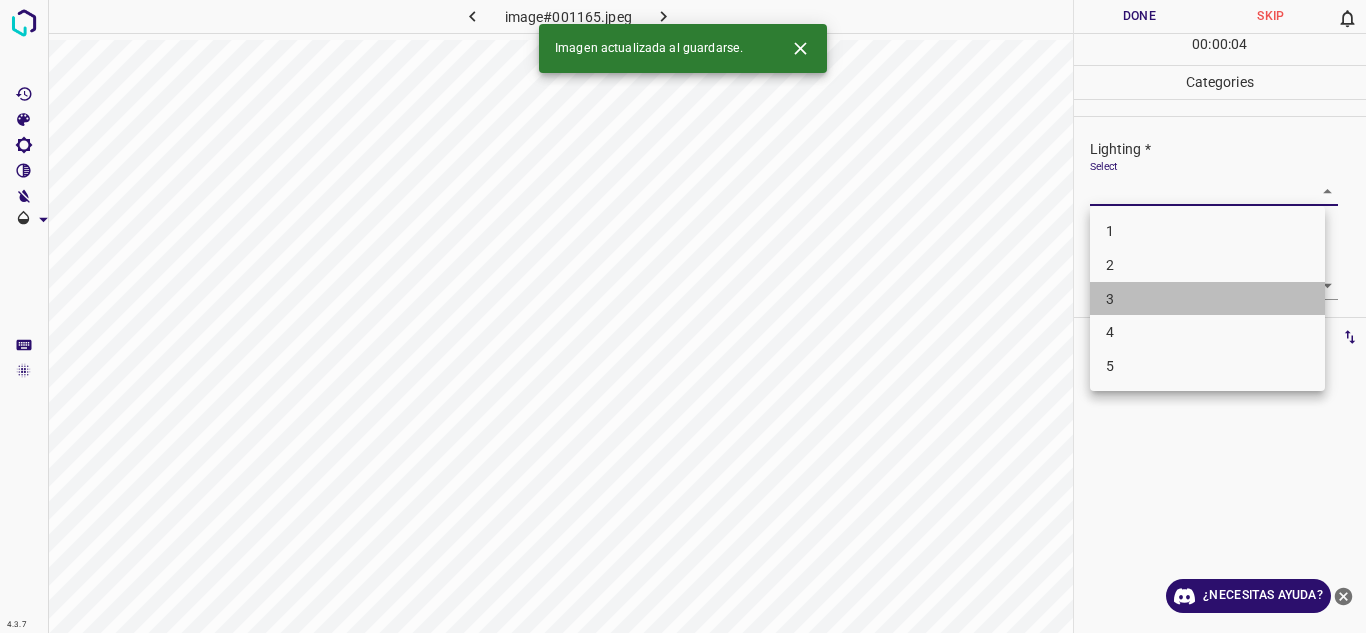 click on "3" at bounding box center [1207, 299] 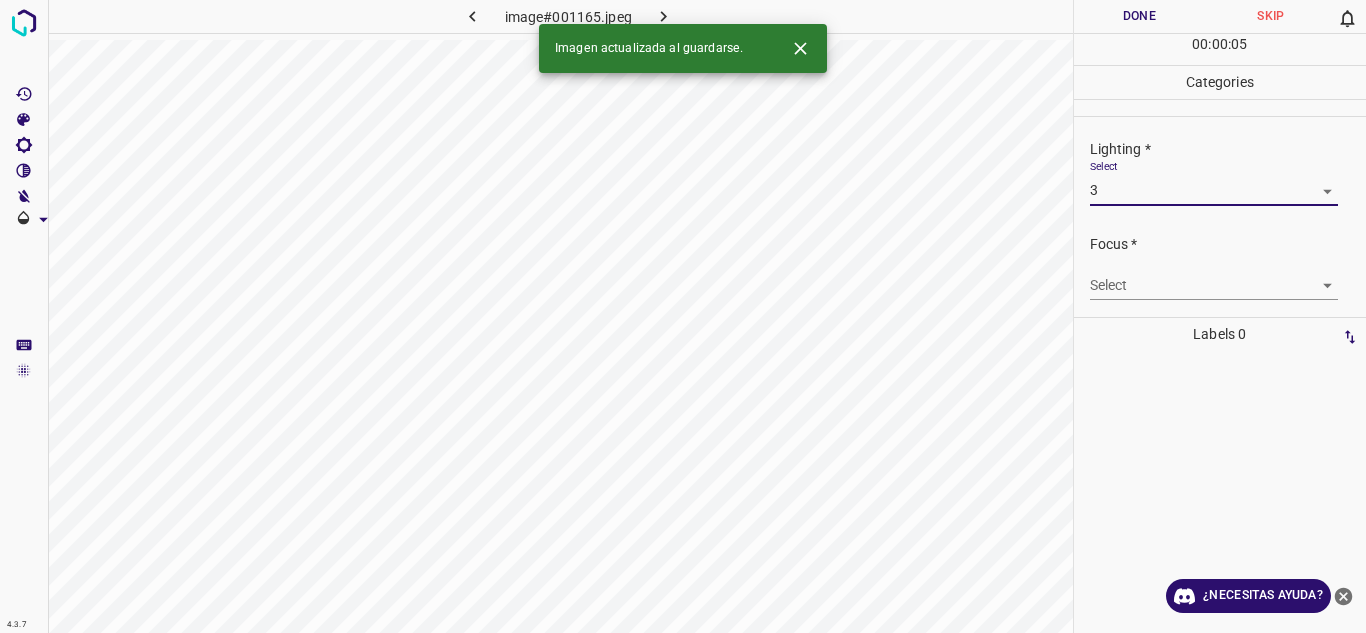 click on "4.3.7 image#001165.jpeg Done Skip 0 00   : 00   : 05   Categories Lighting *  Select 3 3 Focus *  Select ​ Overall *  Select ​ Labels   0 Categories 1 Lighting 2 Focus 3 Overall Tools Space Change between modes (Draw & Edit) I Auto labeling R Restore zoom M Zoom in N Zoom out Delete Delete selecte label Filters Z Restore filters X Saturation filter C Brightness filter V Contrast filter B Gray scale filter General O Download Imagen actualizada al guardarse. ¿Necesitas ayuda? Texto original Valora esta traducción Tu opinión servirá para ayudar a mejorar el Traductor de Google - Texto - Esconder - Borrar" at bounding box center (683, 316) 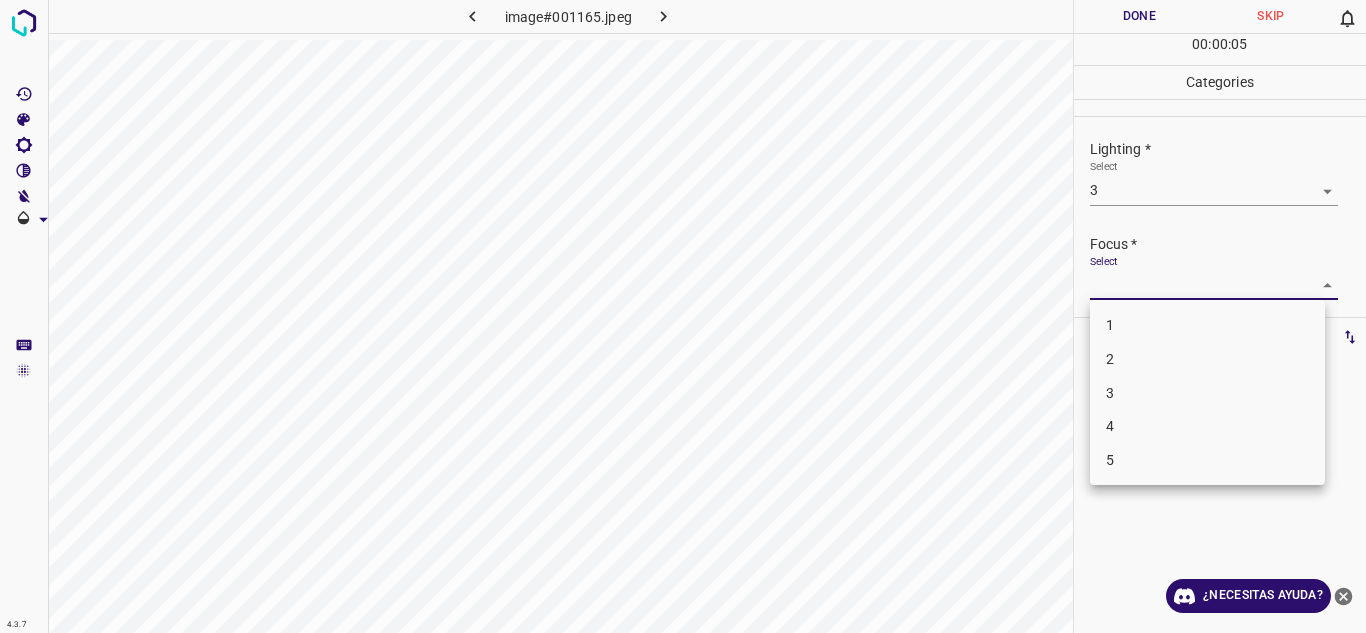 drag, startPoint x: 1134, startPoint y: 365, endPoint x: 1167, endPoint y: 352, distance: 35.468296 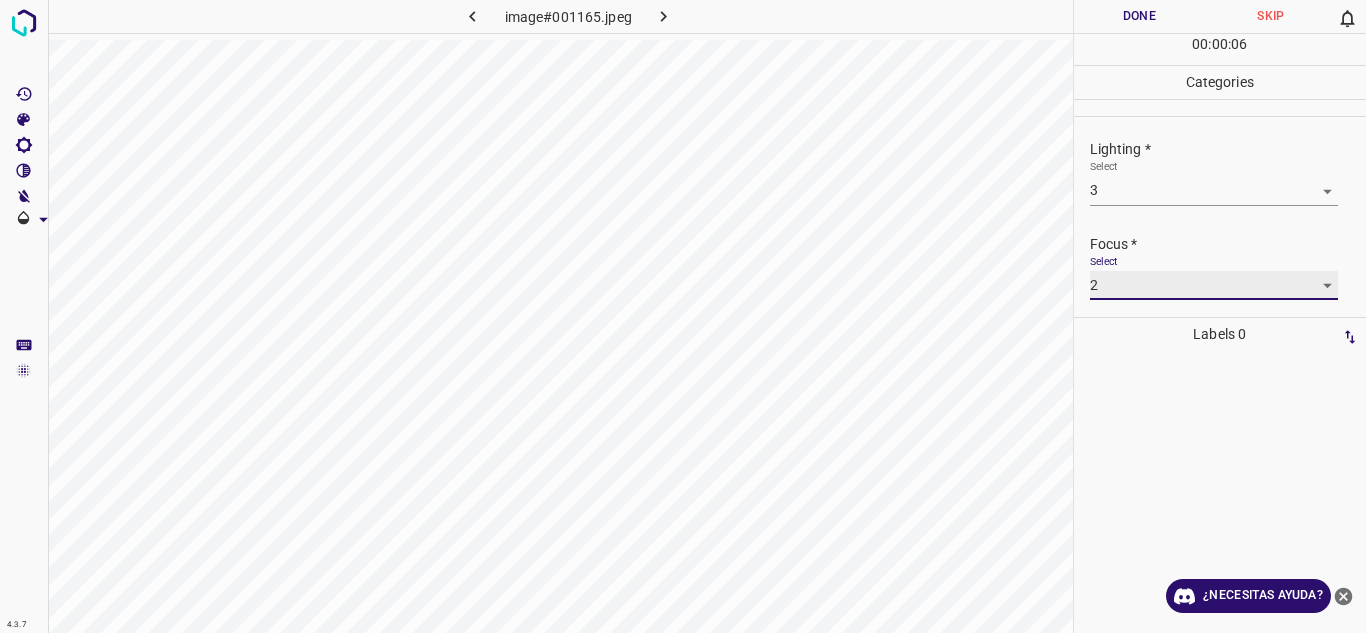scroll, scrollTop: 98, scrollLeft: 0, axis: vertical 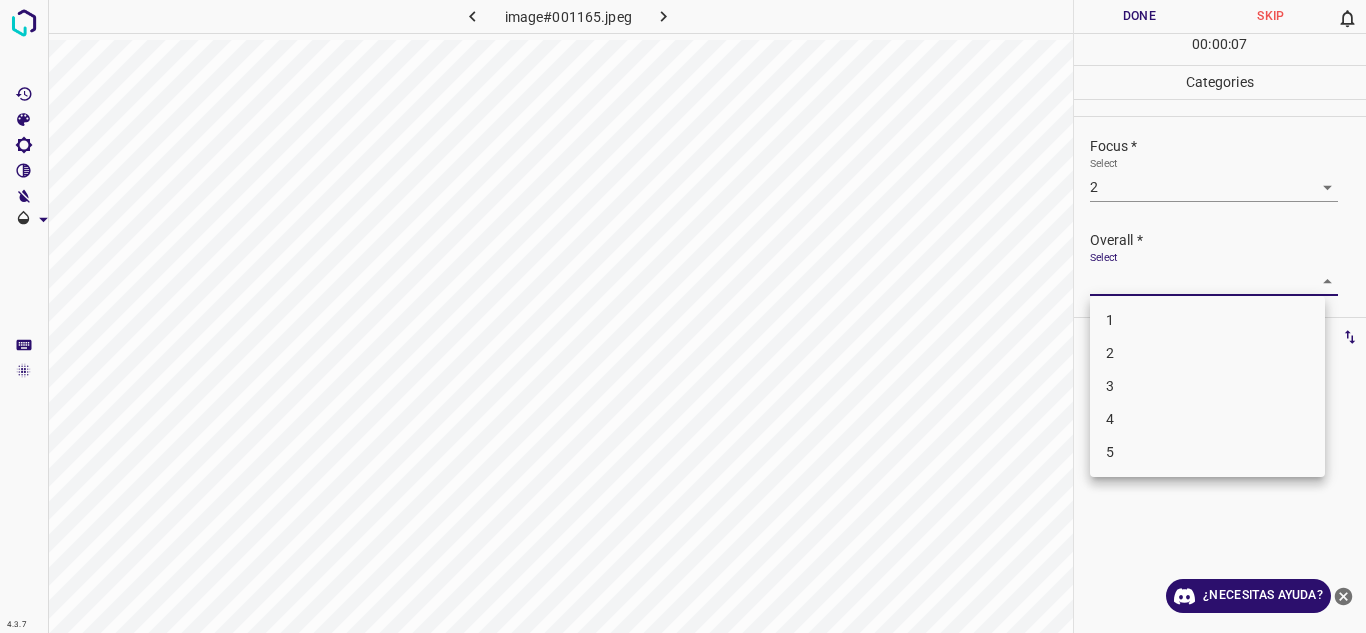 drag, startPoint x: 1319, startPoint y: 282, endPoint x: 1214, endPoint y: 371, distance: 137.64447 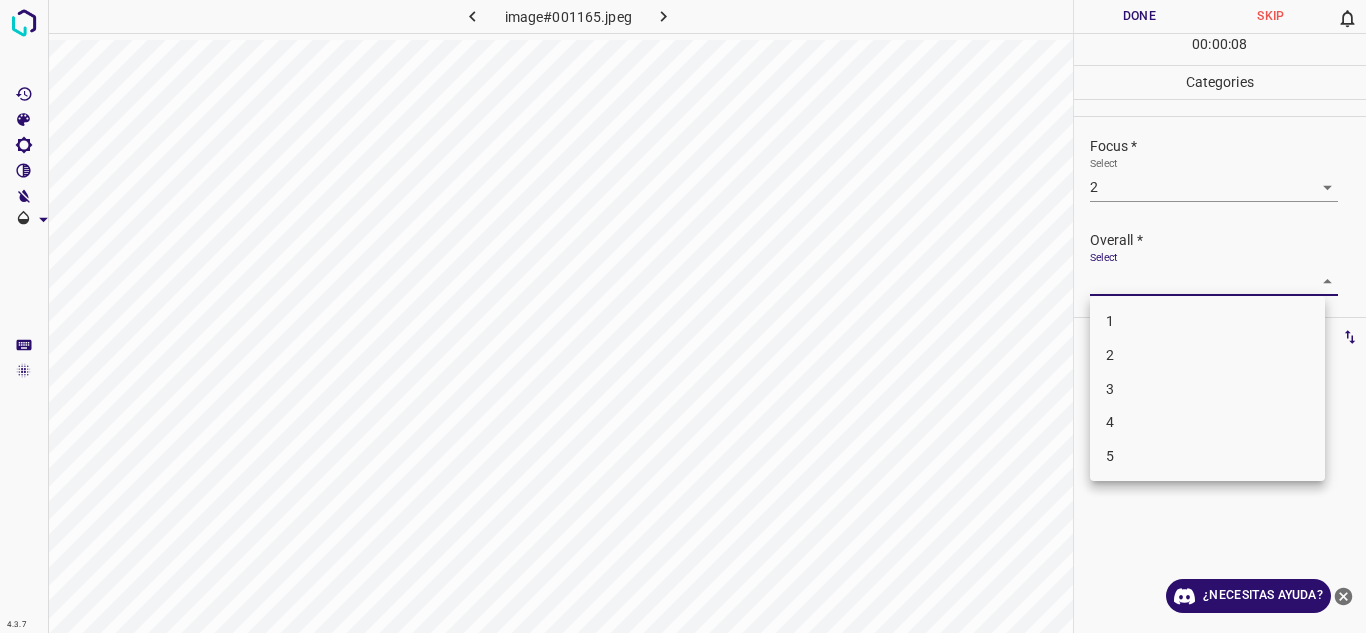 click on "3" at bounding box center (1207, 389) 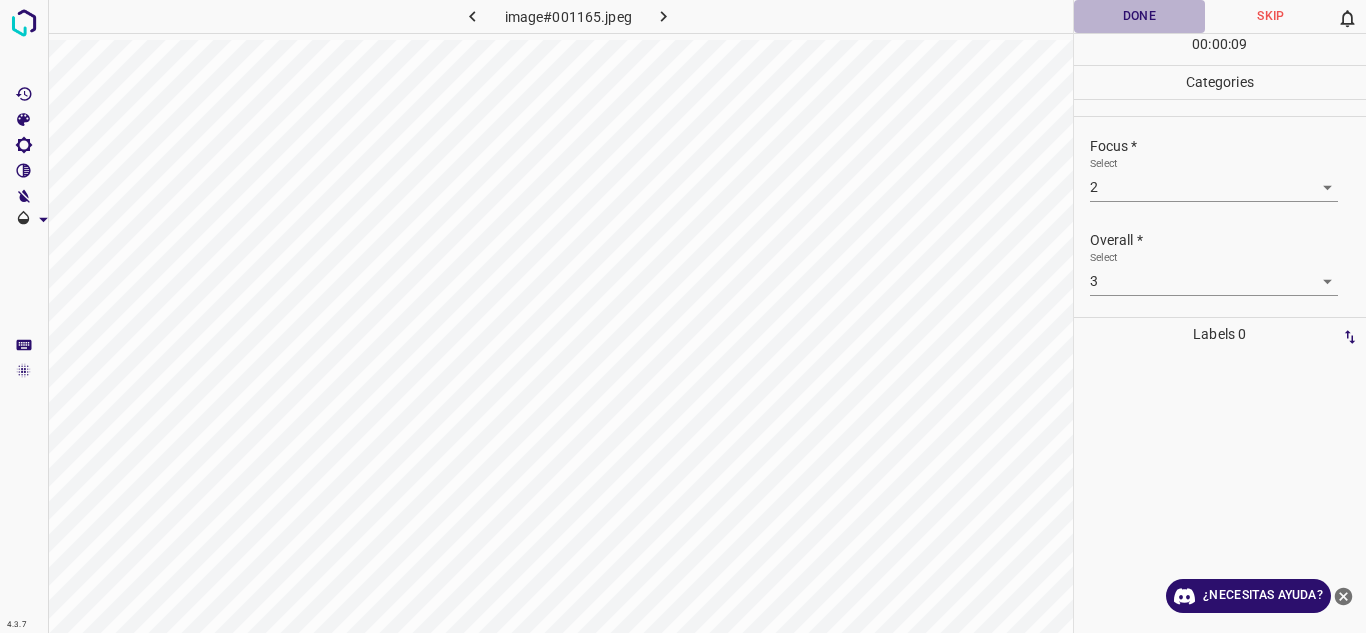 click on "Done" at bounding box center [1140, 16] 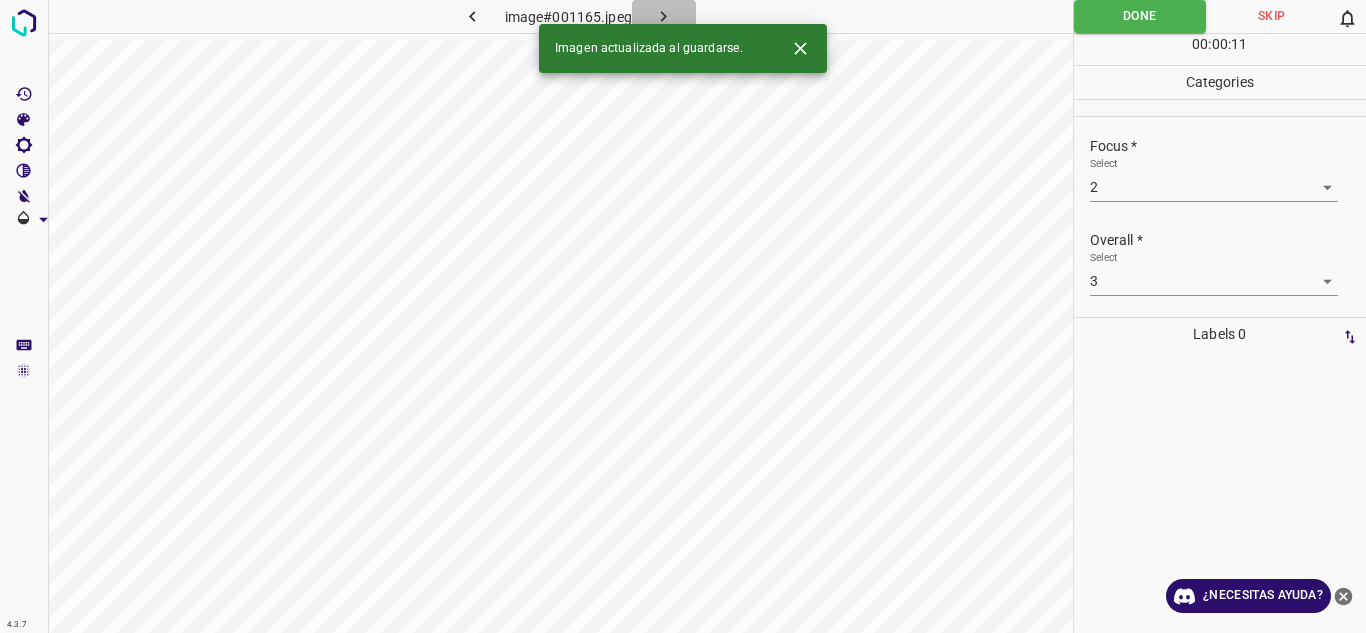 click at bounding box center [664, 16] 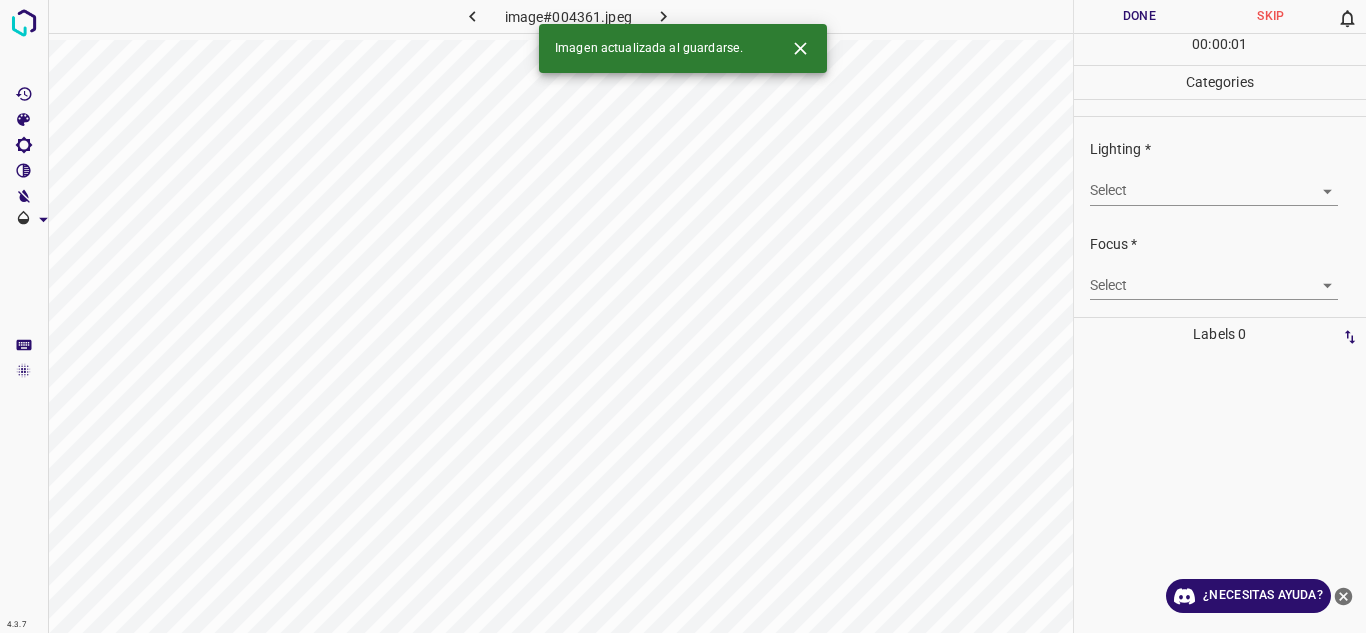 click on "4.3.7 image#004361.jpeg Done Skip 0 00   : 00   : 01   Categories Lighting *  Select ​ Focus *  Select ​ Overall *  Select ​ Labels   0 Categories 1 Lighting 2 Focus 3 Overall Tools Space Change between modes (Draw & Edit) I Auto labeling R Restore zoom M Zoom in N Zoom out Delete Delete selecte label Filters Z Restore filters X Saturation filter C Brightness filter V Contrast filter B Gray scale filter General O Download Imagen actualizada al guardarse. ¿Necesitas ayuda? Texto original Valora esta traducción Tu opinión servirá para ayudar a mejorar el Traductor de Google - Texto - Esconder - Borrar" at bounding box center (683, 316) 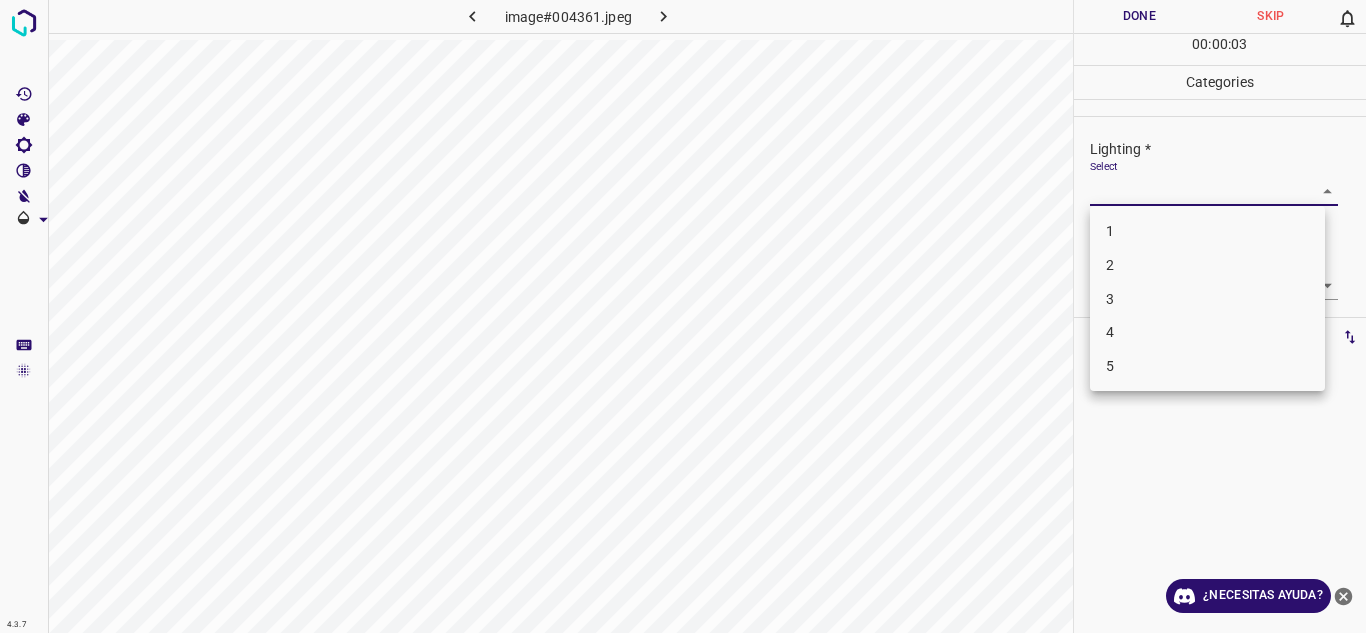 click on "4" at bounding box center (1207, 332) 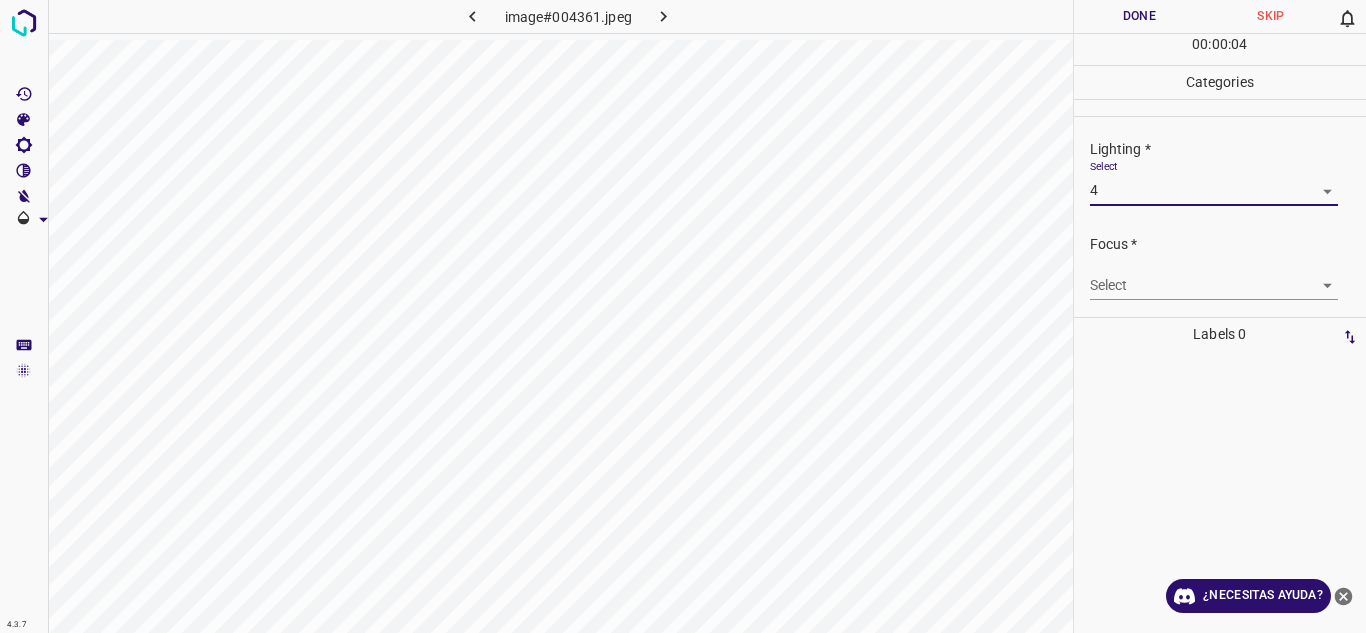 click on "4.3.7 image#004361.jpeg Done Skip 0 00   : 00   : 04   Categories Lighting *  Select 4 4 Focus *  Select ​ Overall *  Select ​ Labels   0 Categories 1 Lighting 2 Focus 3 Overall Tools Space Change between modes (Draw & Edit) I Auto labeling R Restore zoom M Zoom in N Zoom out Delete Delete selecte label Filters Z Restore filters X Saturation filter C Brightness filter V Contrast filter B Gray scale filter General O Download ¿Necesitas ayuda? Texto original Valora esta traducción Tu opinión servirá para ayudar a mejorar el Traductor de Google - Texto - Esconder - Borrar" at bounding box center (683, 316) 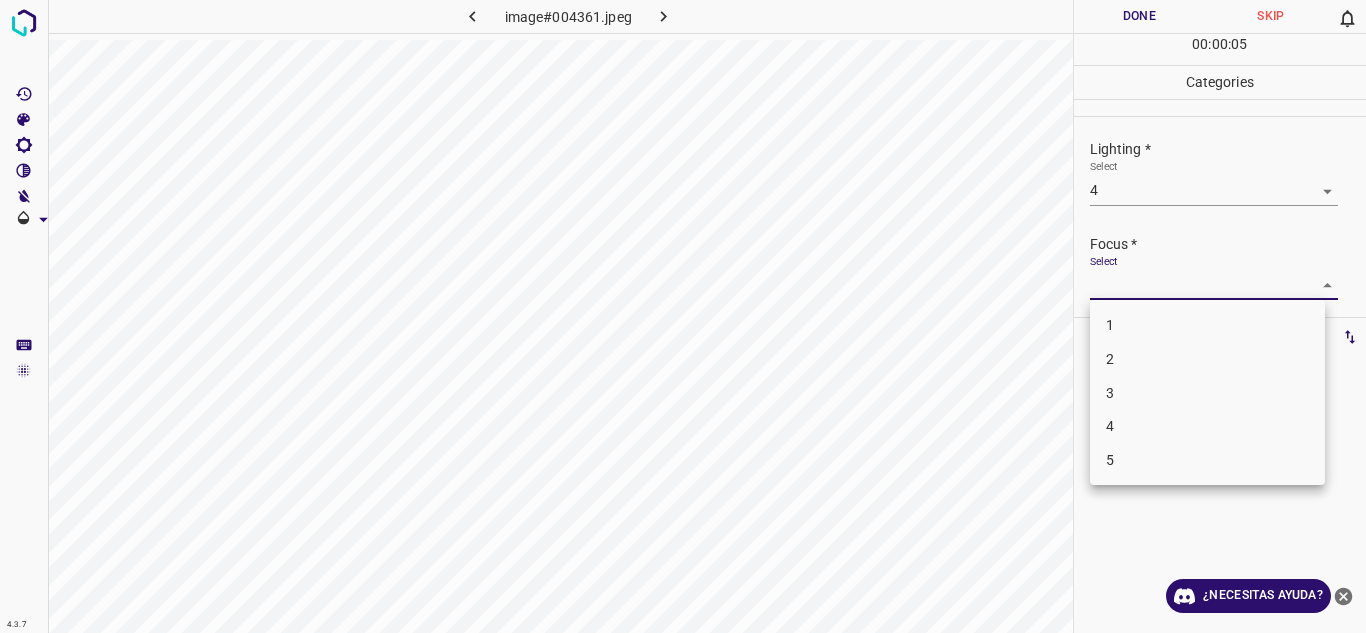 click on "3" at bounding box center [1207, 393] 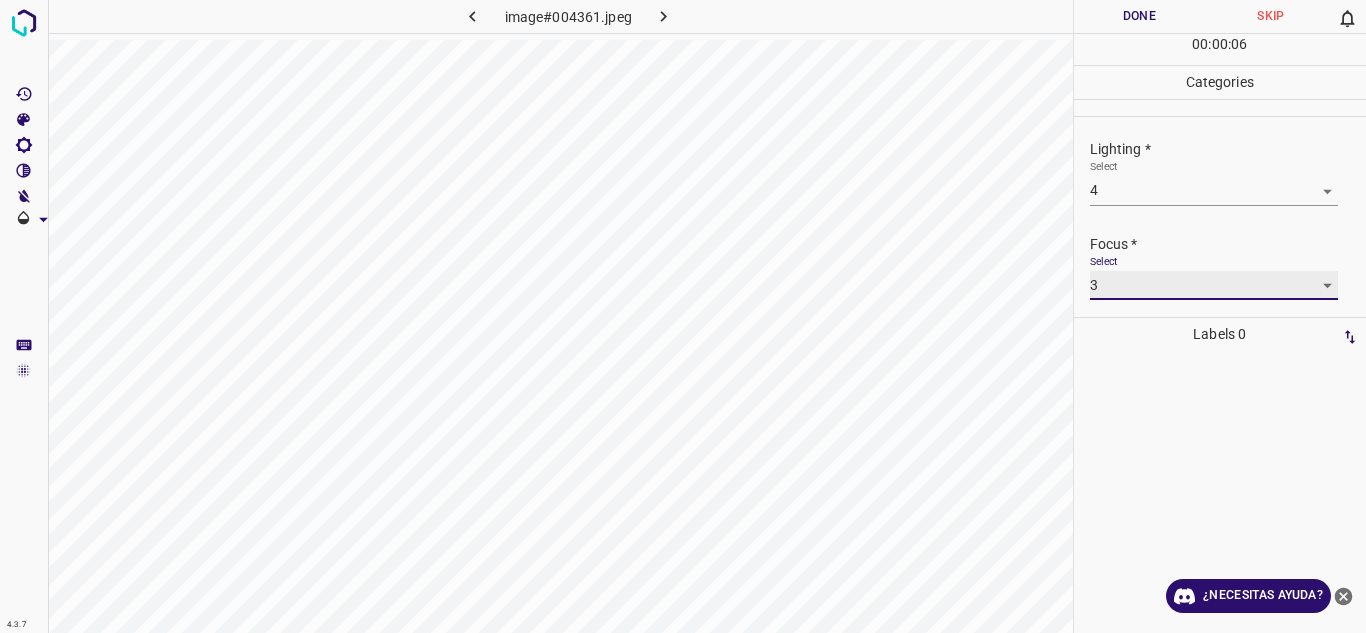 scroll, scrollTop: 98, scrollLeft: 0, axis: vertical 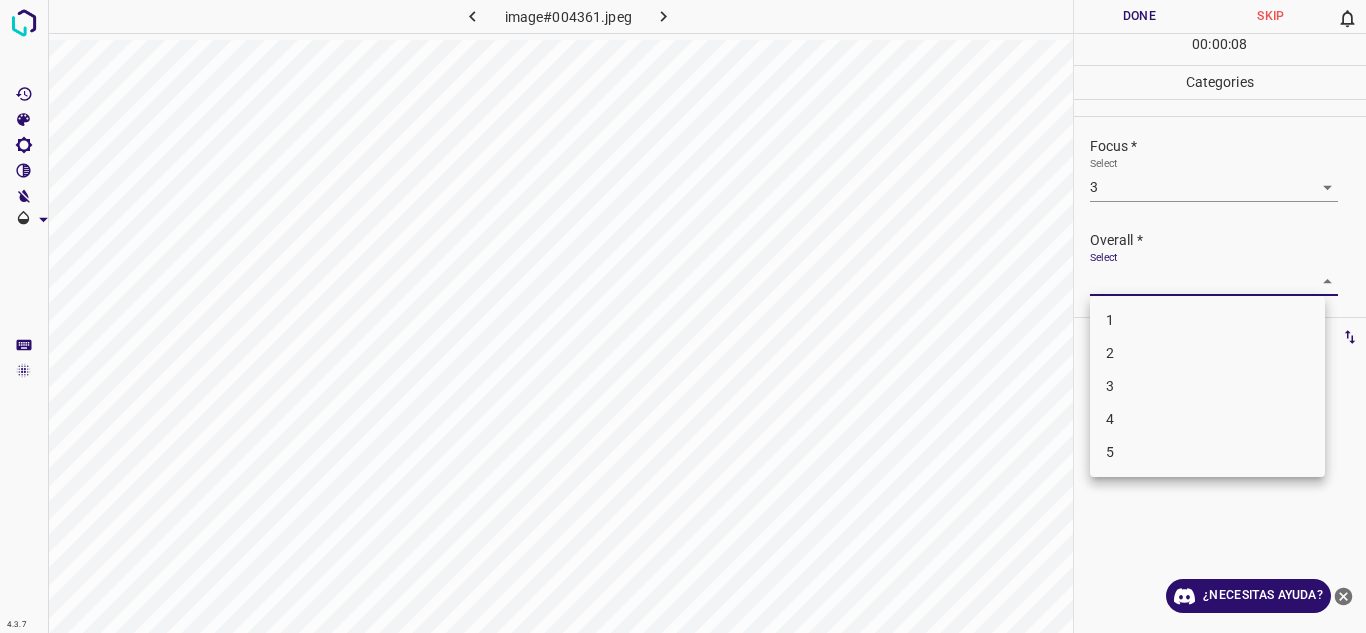 click on "4.3.7 image#004361.jpeg Done Skip 0 00   : 00   : 08   Categories Lighting *  Select 4 4 Focus *  Select 3 3 Overall *  Select ​ Labels   0 Categories 1 Lighting 2 Focus 3 Overall Tools Space Change between modes (Draw & Edit) I Auto labeling R Restore zoom M Zoom in N Zoom out Delete Delete selecte label Filters Z Restore filters X Saturation filter C Brightness filter V Contrast filter B Gray scale filter General O Download ¿Necesitas ayuda? Texto original Valora esta traducción Tu opinión servirá para ayudar a mejorar el Traductor de Google - Texto - Esconder - Borrar 1 2 3 4 5" at bounding box center [683, 316] 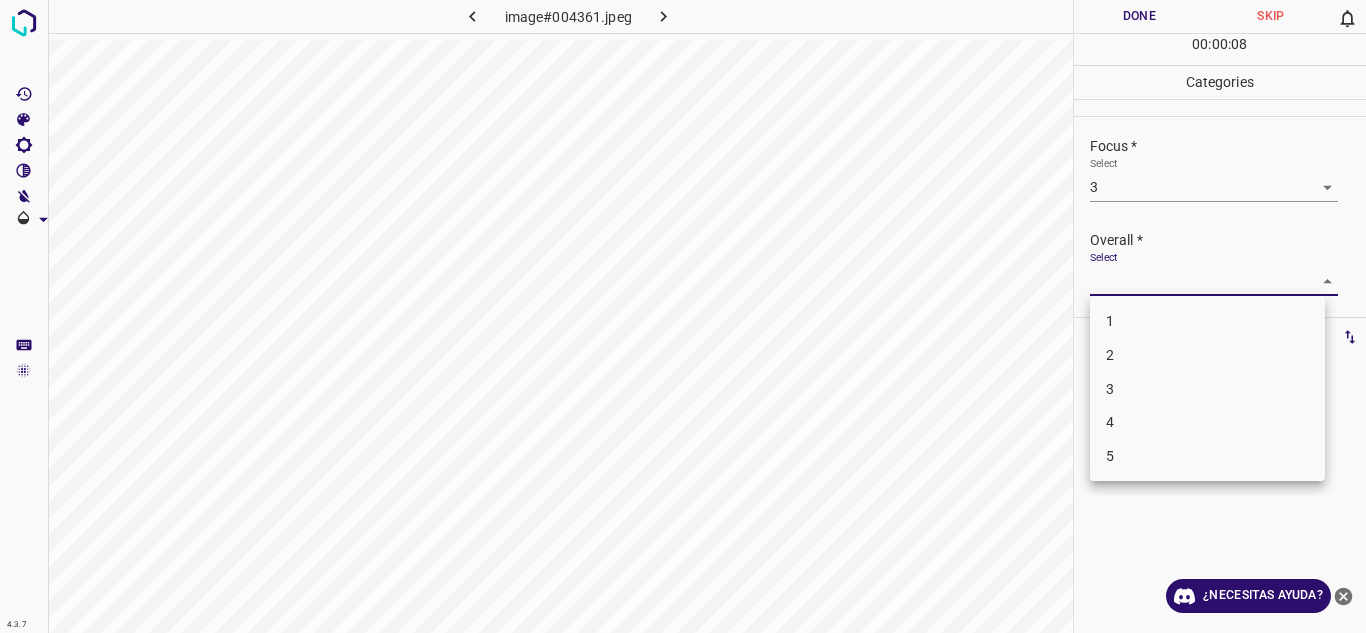 click on "4" at bounding box center [1207, 422] 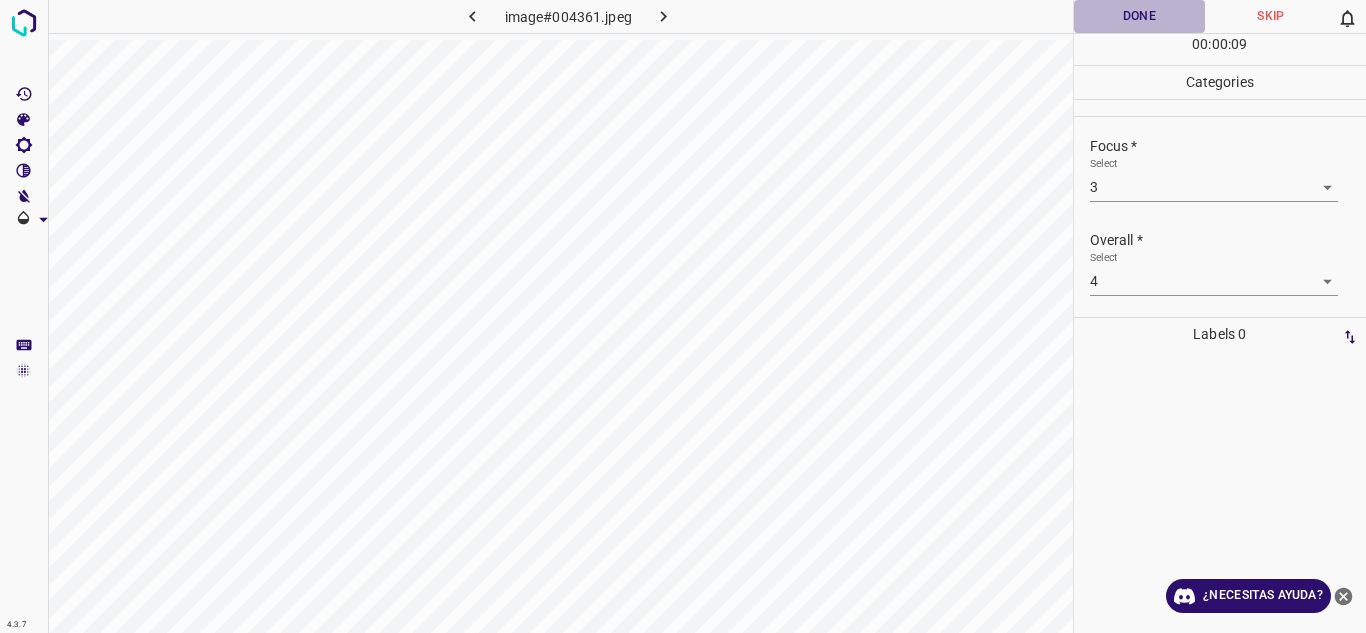 click on "Done" at bounding box center [1140, 16] 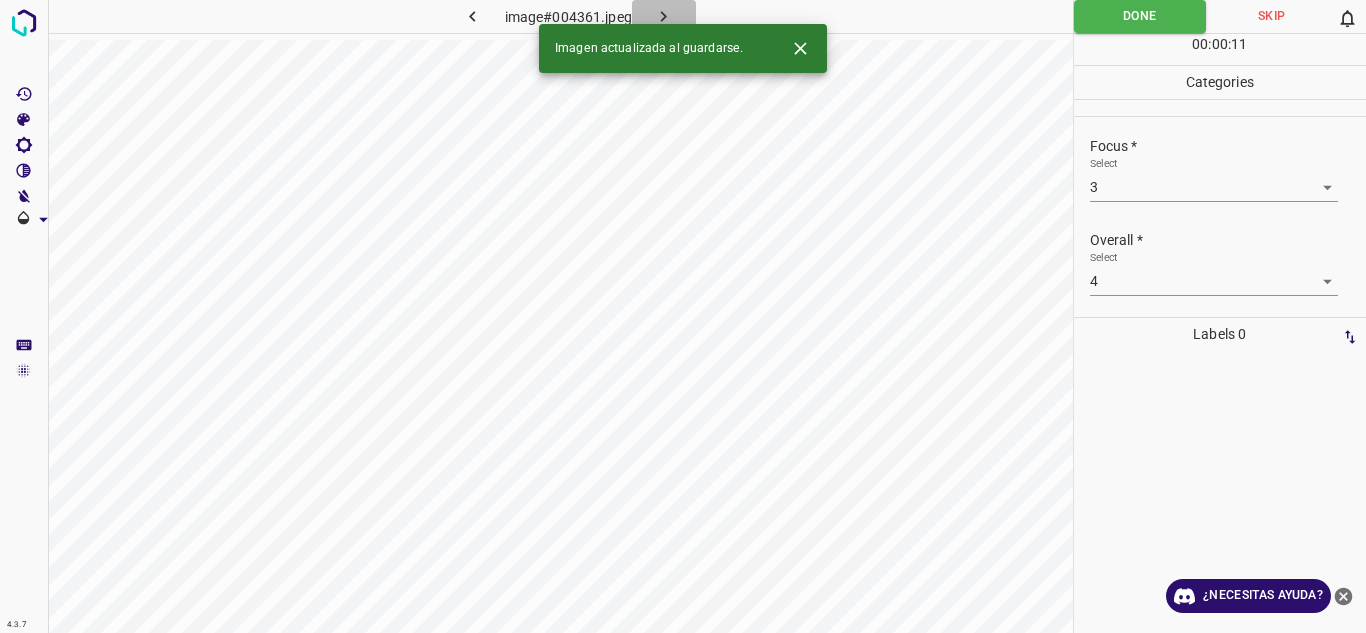 click at bounding box center (664, 16) 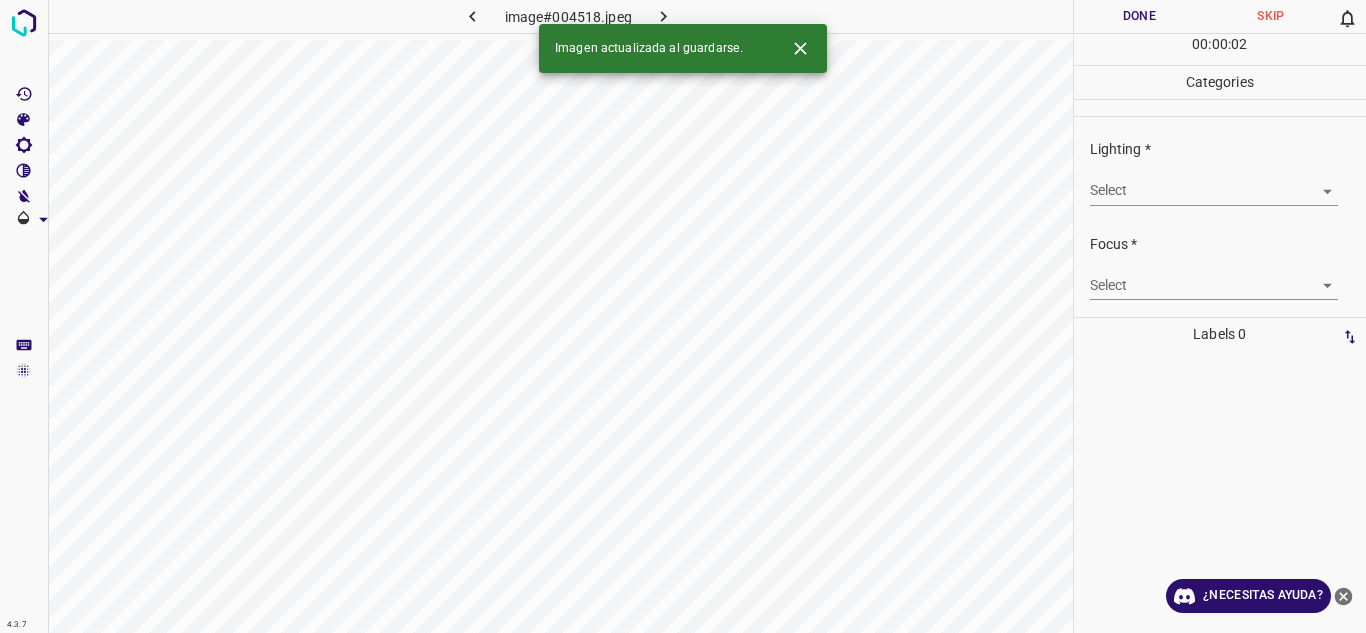 click on "4.3.7 image#004518.jpeg Done Skip 0 00   : 00   : 02   Categories Lighting *  Select ​ Focus *  Select ​ Overall *  Select ​ Labels   0 Categories 1 Lighting 2 Focus 3 Overall Tools Space Change between modes (Draw & Edit) I Auto labeling R Restore zoom M Zoom in N Zoom out Delete Delete selecte label Filters Z Restore filters X Saturation filter C Brightness filter V Contrast filter B Gray scale filter General O Download Imagen actualizada al guardarse. ¿Necesitas ayuda? Texto original Valora esta traducción Tu opinión servirá para ayudar a mejorar el Traductor de Google - Texto - Esconder - Borrar" at bounding box center [683, 316] 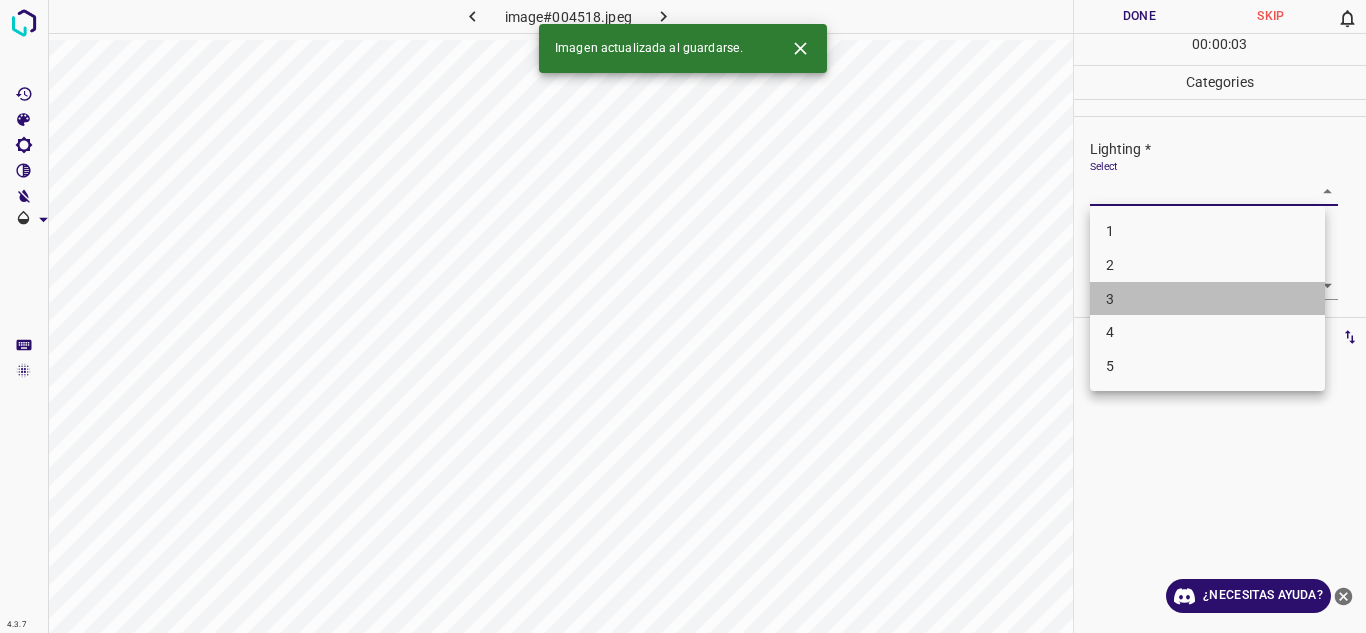 click on "3" at bounding box center [1207, 299] 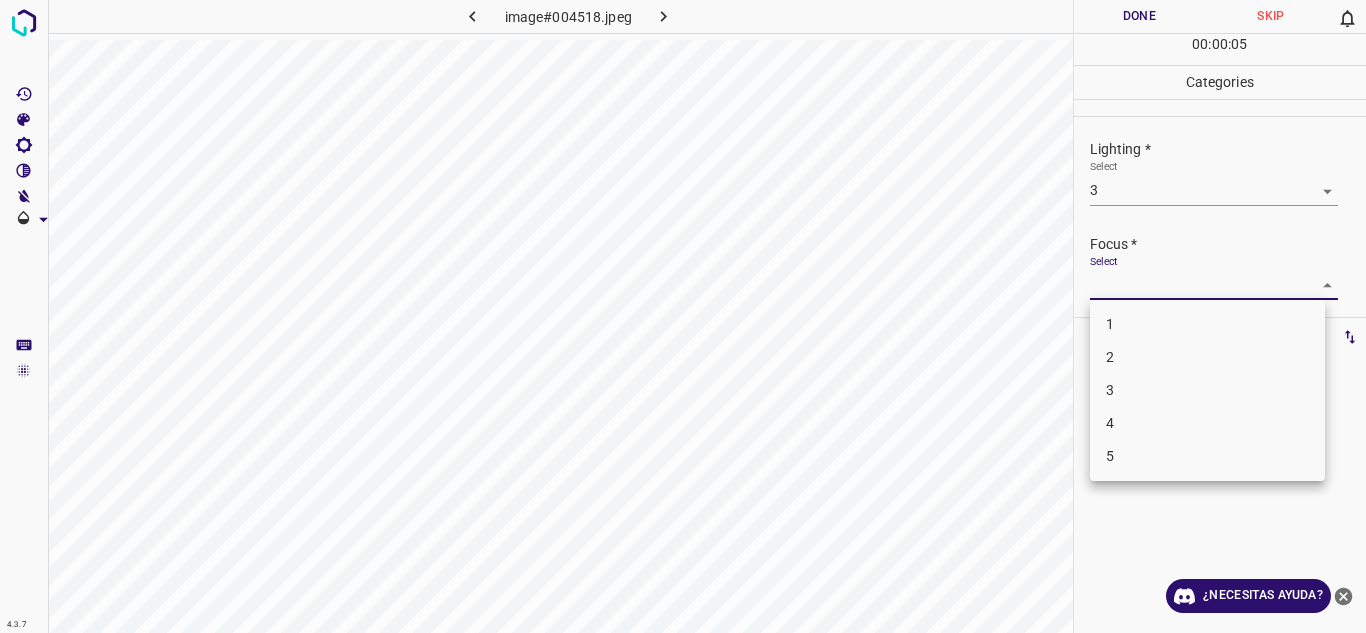 click on "4.3.7 image#004518.jpeg Done Skip 0 00   : 00   : 05   Categories Lighting *  Select 3 3 Focus *  Select ​ Overall *  Select ​ Labels   0 Categories 1 Lighting 2 Focus 3 Overall Tools Space Change between modes (Draw & Edit) I Auto labeling R Restore zoom M Zoom in N Zoom out Delete Delete selecte label Filters Z Restore filters X Saturation filter C Brightness filter V Contrast filter B Gray scale filter General O Download ¿Necesitas ayuda? Texto original Valora esta traducción Tu opinión servirá para ayudar a mejorar el Traductor de Google - Texto - Esconder - Borrar 1 2 3 4 5" at bounding box center (683, 316) 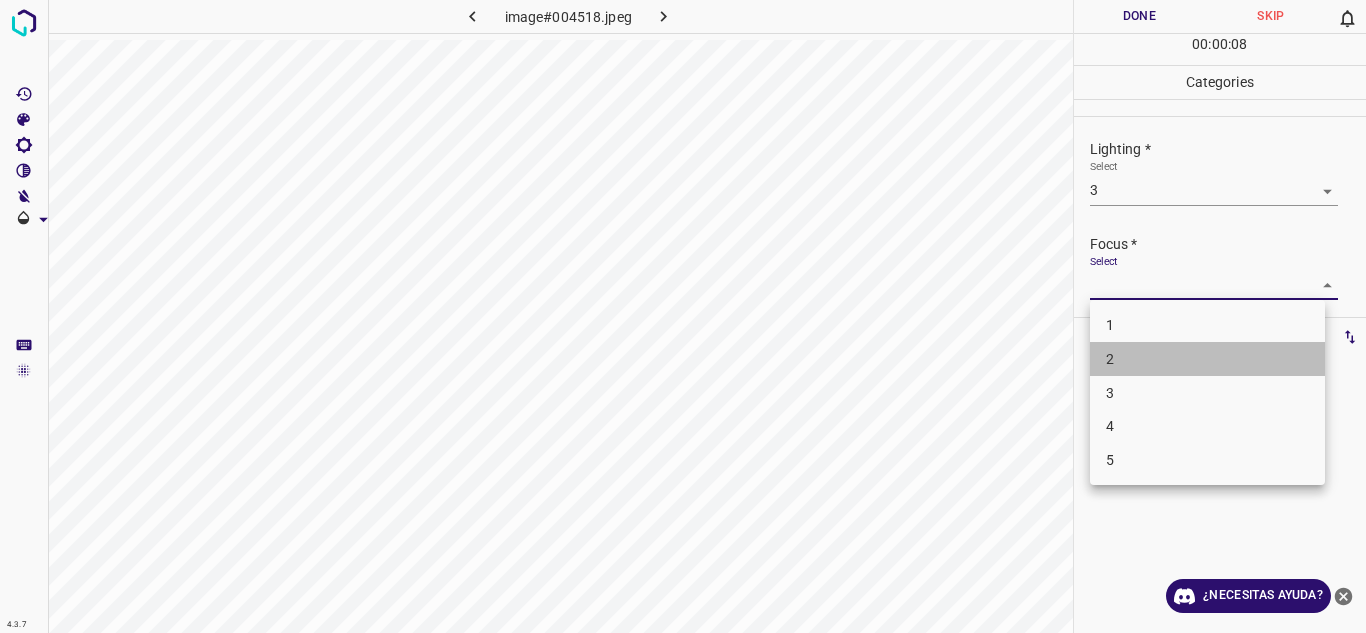 drag, startPoint x: 1194, startPoint y: 356, endPoint x: 1365, endPoint y: 268, distance: 192.31485 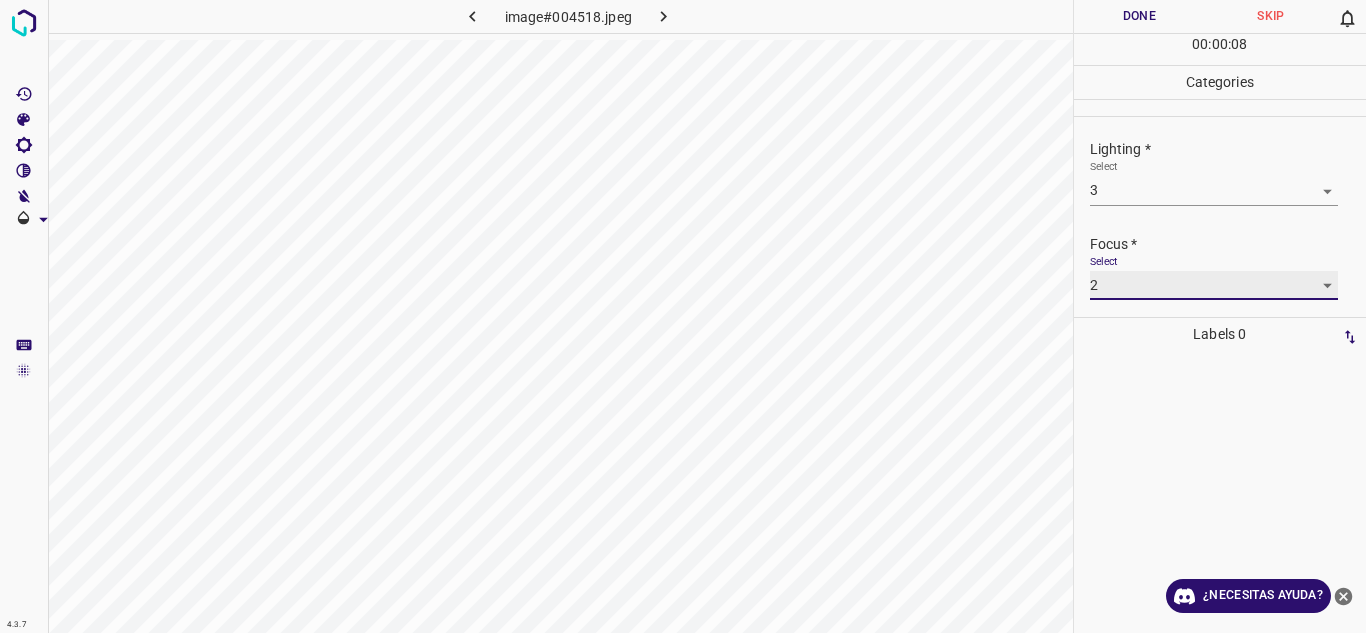 scroll, scrollTop: 98, scrollLeft: 0, axis: vertical 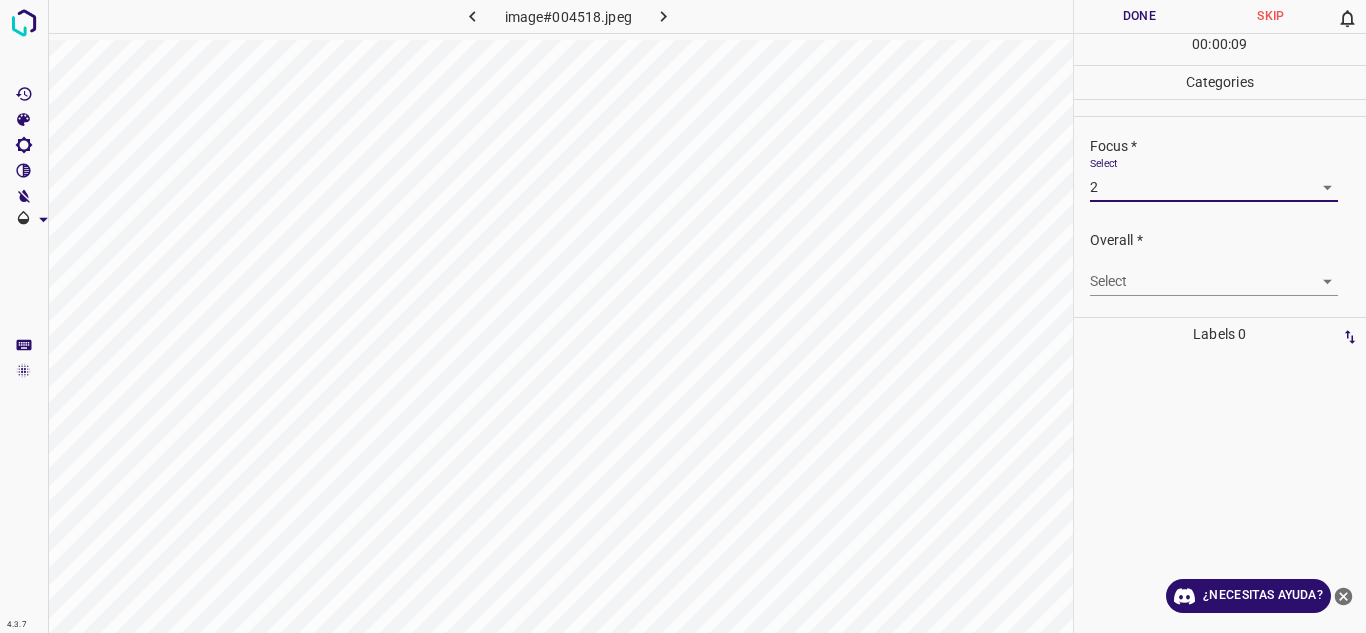 click on "4.3.7 image#004518.jpeg Done Skip 0 00   : 00   : 09   Categories Lighting *  Select 3 3 Focus *  Select 2 2 Overall *  Select ​ Labels   0 Categories 1 Lighting 2 Focus 3 Overall Tools Space Change between modes (Draw & Edit) I Auto labeling R Restore zoom M Zoom in N Zoom out Delete Delete selecte label Filters Z Restore filters X Saturation filter C Brightness filter V Contrast filter B Gray scale filter General O Download ¿Necesitas ayuda? Texto original Valora esta traducción Tu opinión servirá para ayudar a mejorar el Traductor de Google - Texto - Esconder - Borrar" at bounding box center (683, 316) 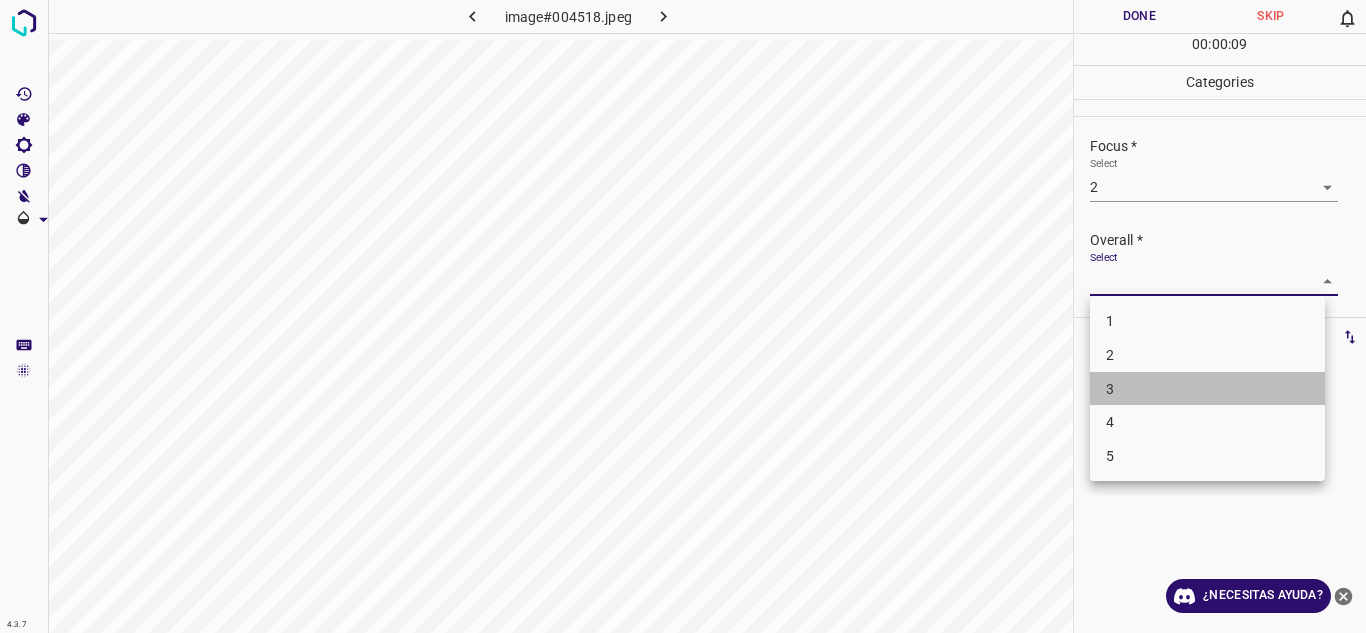 click on "3" at bounding box center [1207, 389] 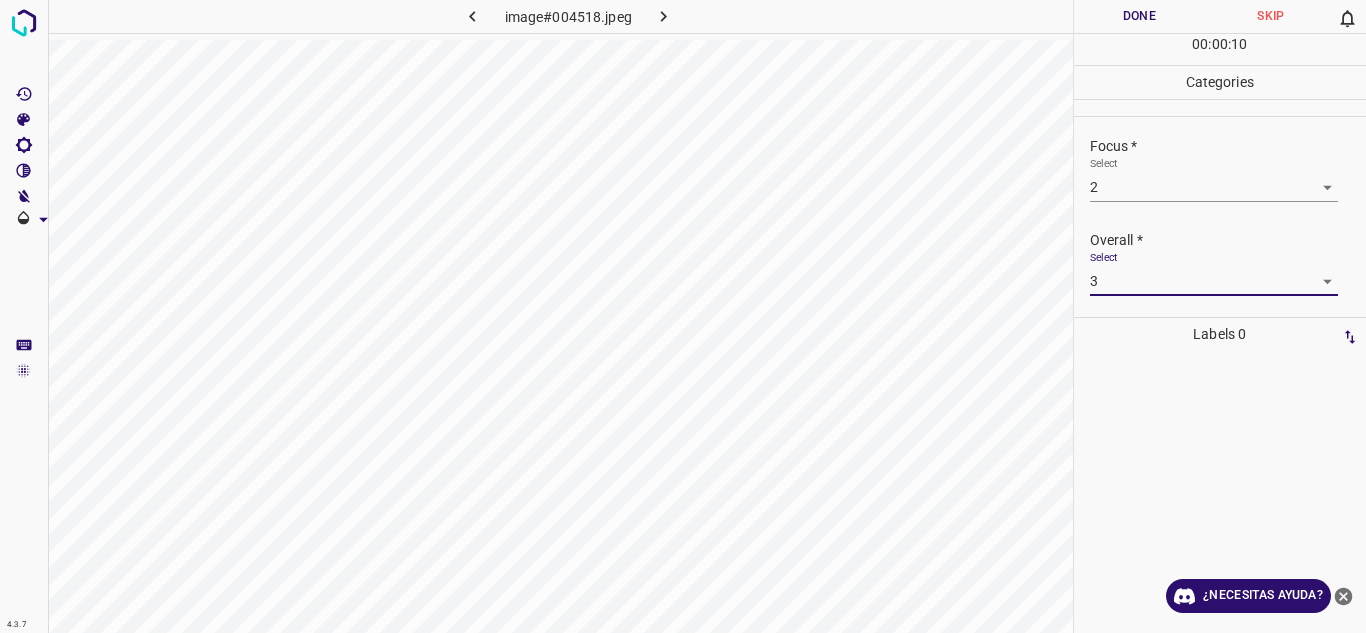 click on "Done" at bounding box center (1140, 16) 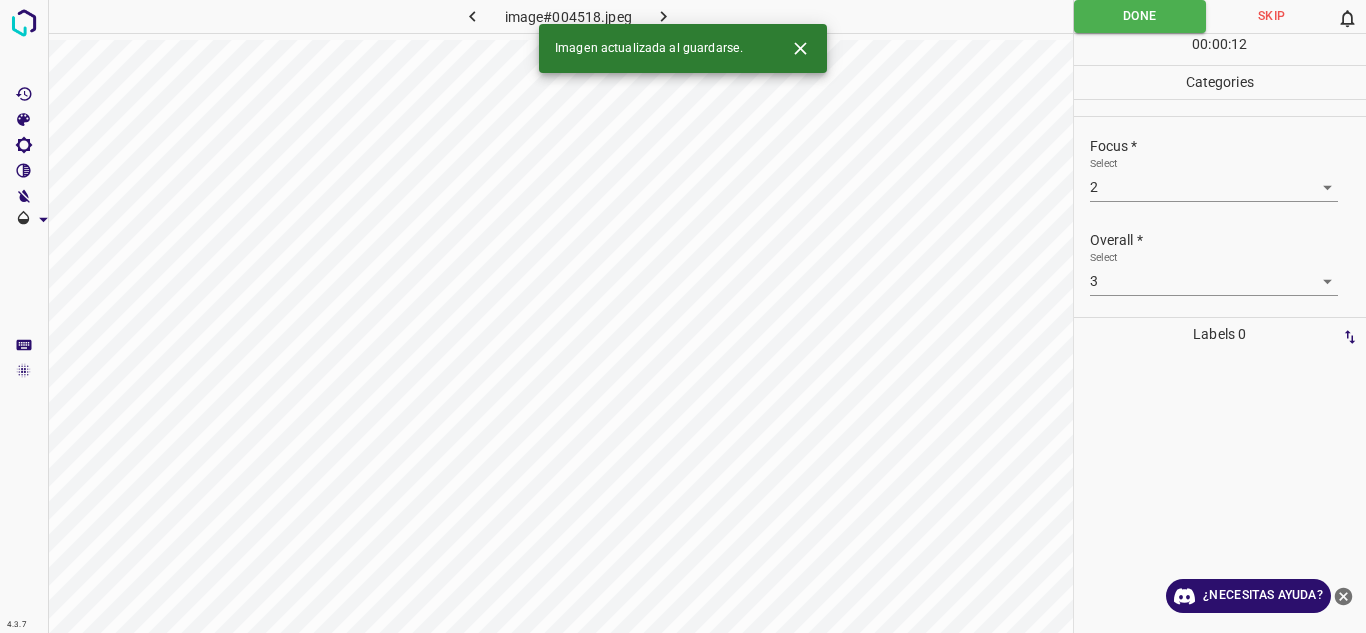 click 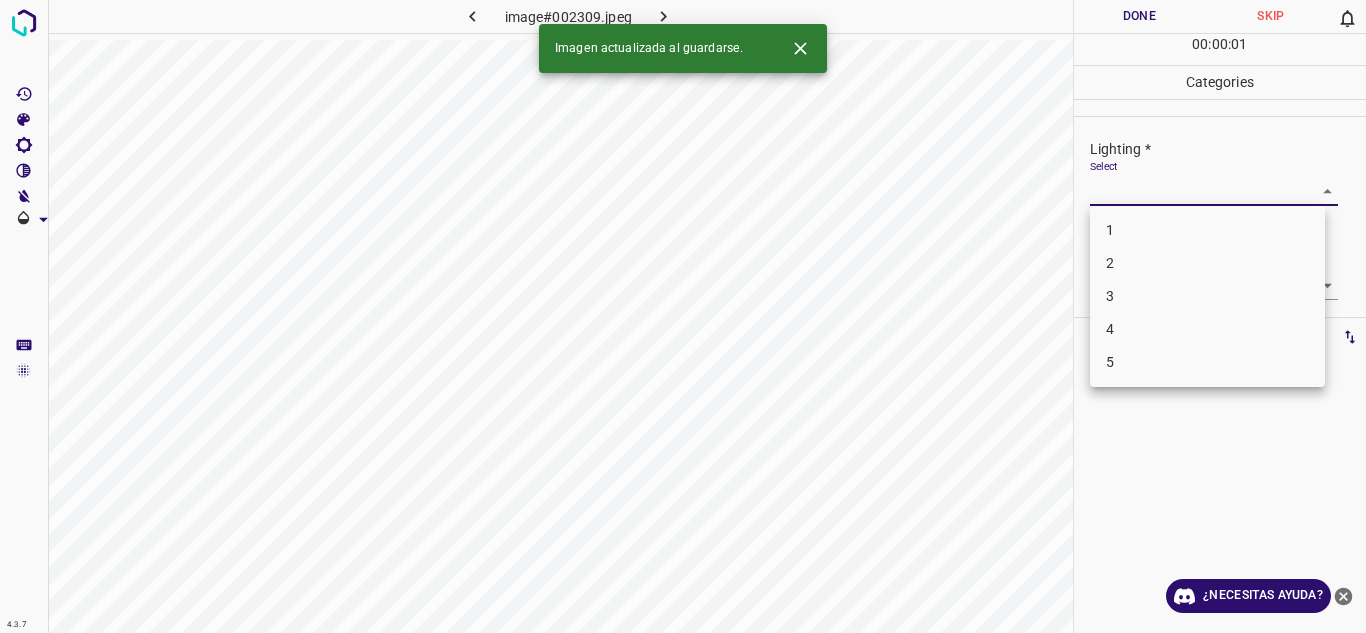 click on "4.3.7 image#002309.jpeg Done Skip 0 00   : 00   : 01   Categories Lighting *  Select ​ Focus *  Select ​ Overall *  Select ​ Labels   0 Categories 1 Lighting 2 Focus 3 Overall Tools Space Change between modes (Draw & Edit) I Auto labeling R Restore zoom M Zoom in N Zoom out Delete Delete selecte label Filters Z Restore filters X Saturation filter C Brightness filter V Contrast filter B Gray scale filter General O Download Imagen actualizada al guardarse. ¿Necesitas ayuda? Texto original Valora esta traducción Tu opinión servirá para ayudar a mejorar el Traductor de Google - Texto - Esconder - Borrar 1 2 3 4 5" at bounding box center (683, 316) 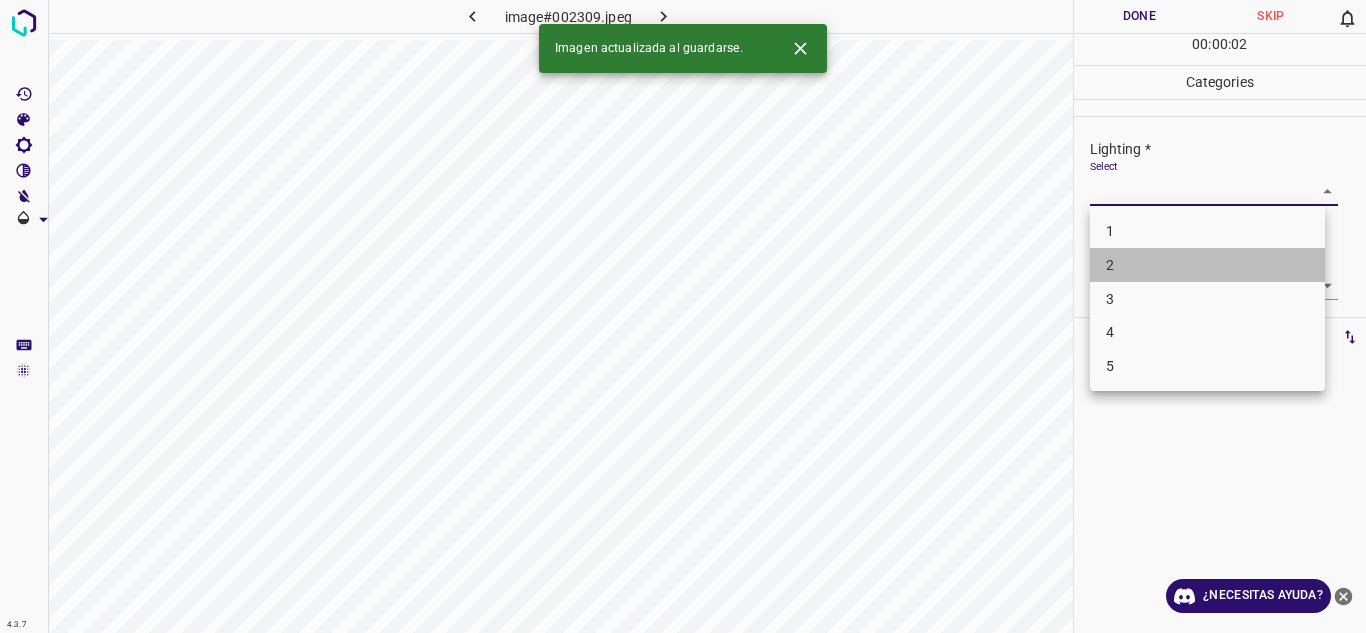 click on "2" at bounding box center [1207, 265] 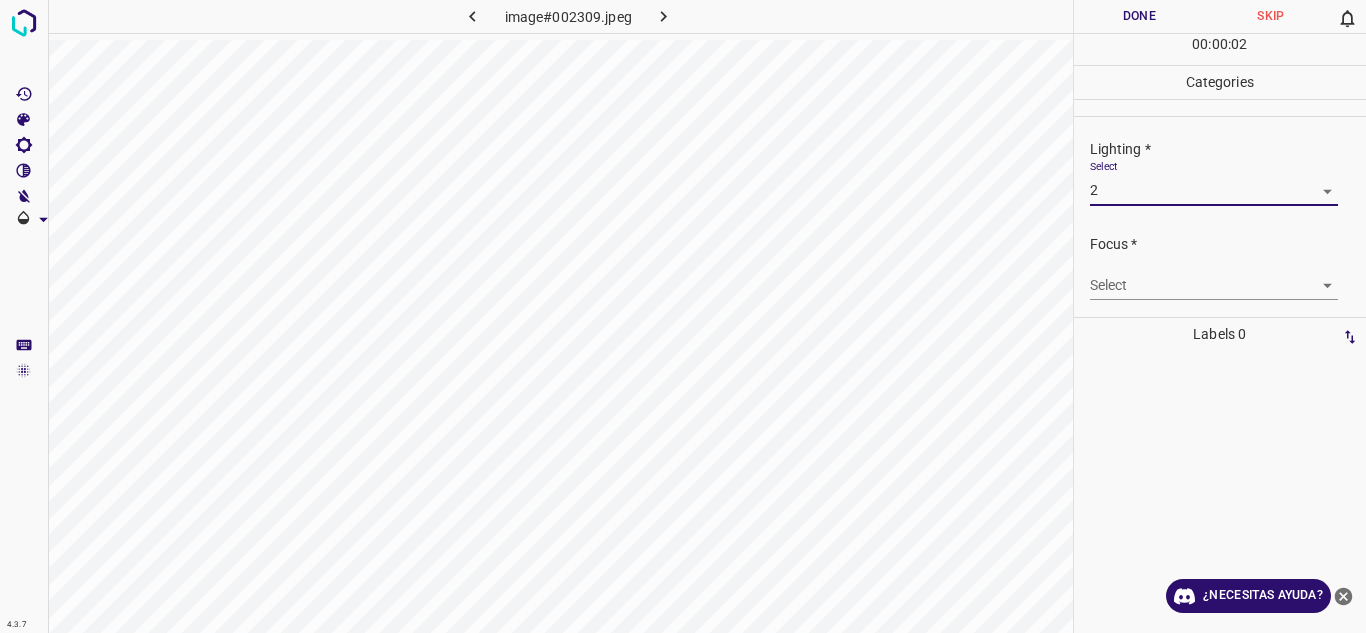 click on "4.3.7 image#002309.jpeg Done Skip 0 00   : 00   : 02   Categories Lighting *  Select 2 2 Focus *  Select ​ Overall *  Select ​ Labels   0 Categories 1 Lighting 2 Focus 3 Overall Tools Space Change between modes (Draw & Edit) I Auto labeling R Restore zoom M Zoom in N Zoom out Delete Delete selecte label Filters Z Restore filters X Saturation filter C Brightness filter V Contrast filter B Gray scale filter General O Download ¿Necesitas ayuda? Texto original Valora esta traducción Tu opinión servirá para ayudar a mejorar el Traductor de Google - Texto - Esconder - Borrar" at bounding box center (683, 316) 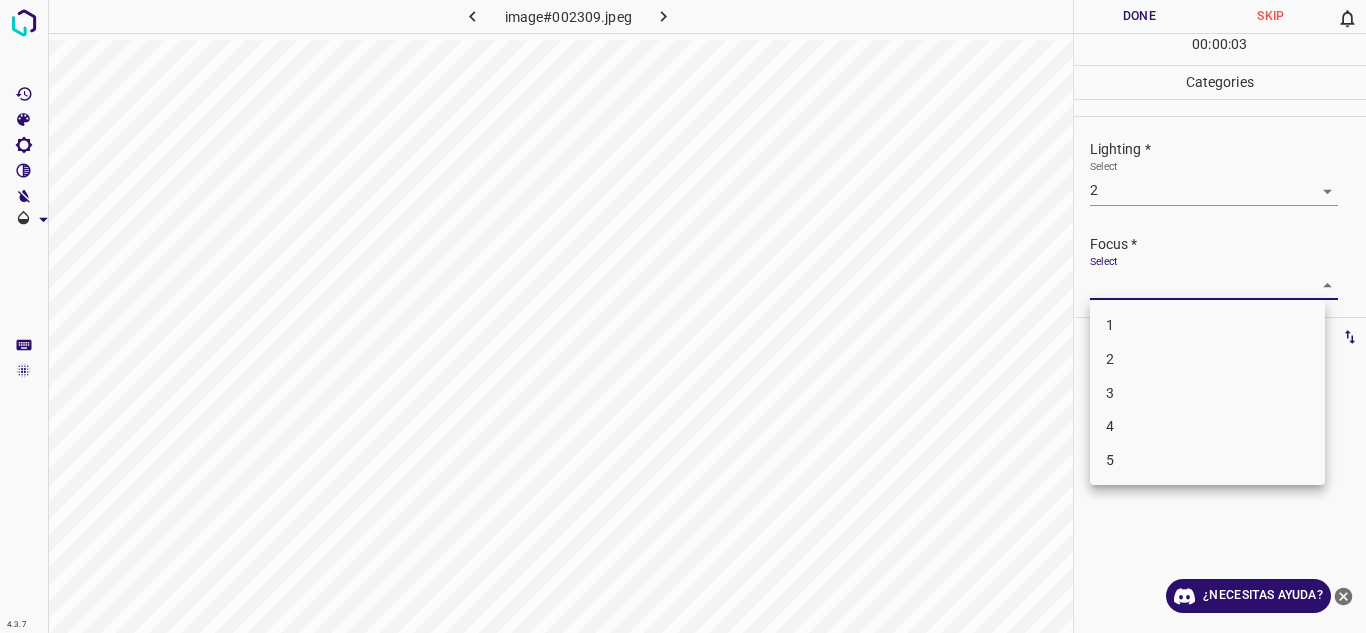 click on "2" at bounding box center (1207, 359) 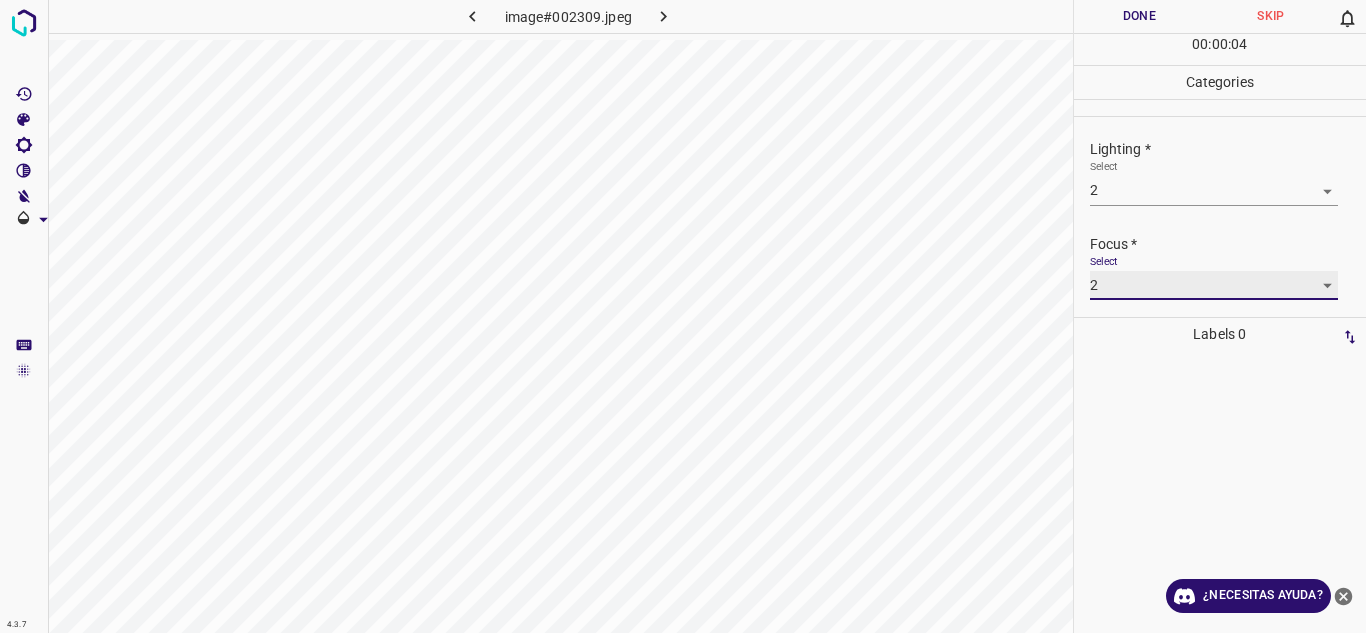 scroll, scrollTop: 98, scrollLeft: 0, axis: vertical 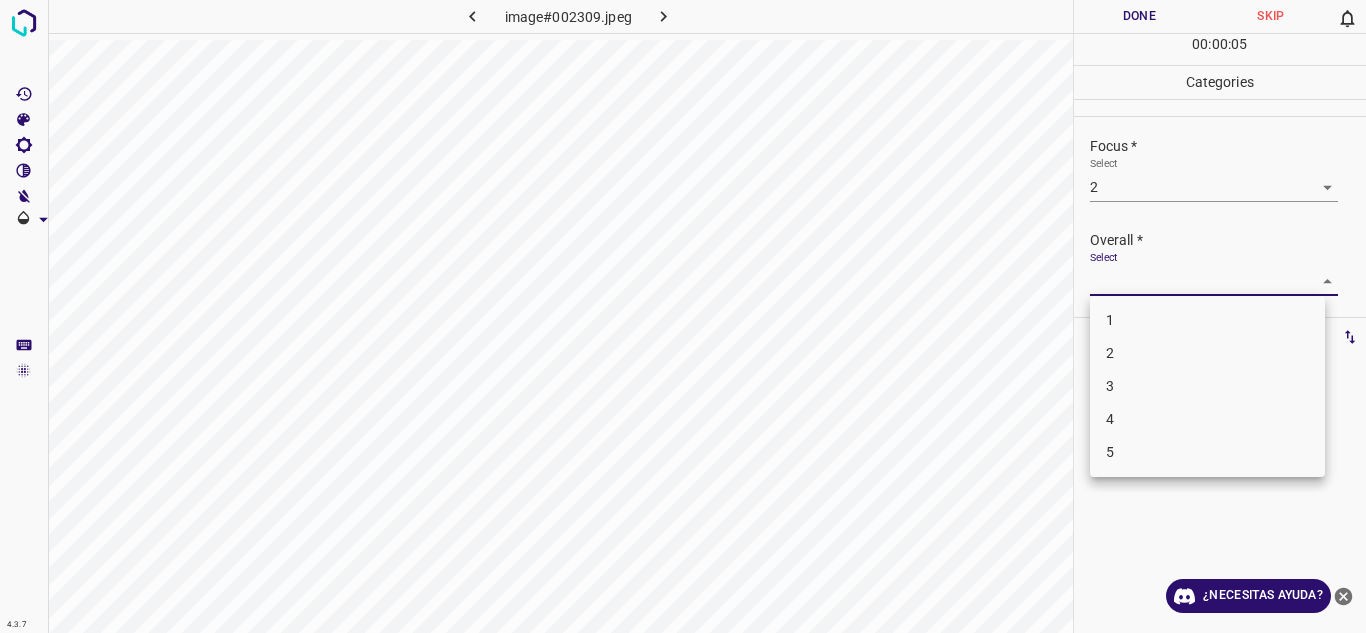 click on "4.3.7 image#002309.jpeg Done Skip 0 00   : 00   : 05   Categories Lighting *  Select 2 2 Focus *  Select 2 2 Overall *  Select ​ Labels   0 Categories 1 Lighting 2 Focus 3 Overall Tools Space Change between modes (Draw & Edit) I Auto labeling R Restore zoom M Zoom in N Zoom out Delete Delete selecte label Filters Z Restore filters X Saturation filter C Brightness filter V Contrast filter B Gray scale filter General O Download ¿Necesitas ayuda? Texto original Valora esta traducción Tu opinión servirá para ayudar a mejorar el Traductor de Google - Texto - Esconder - Borrar 1 2 3 4 5" at bounding box center [683, 316] 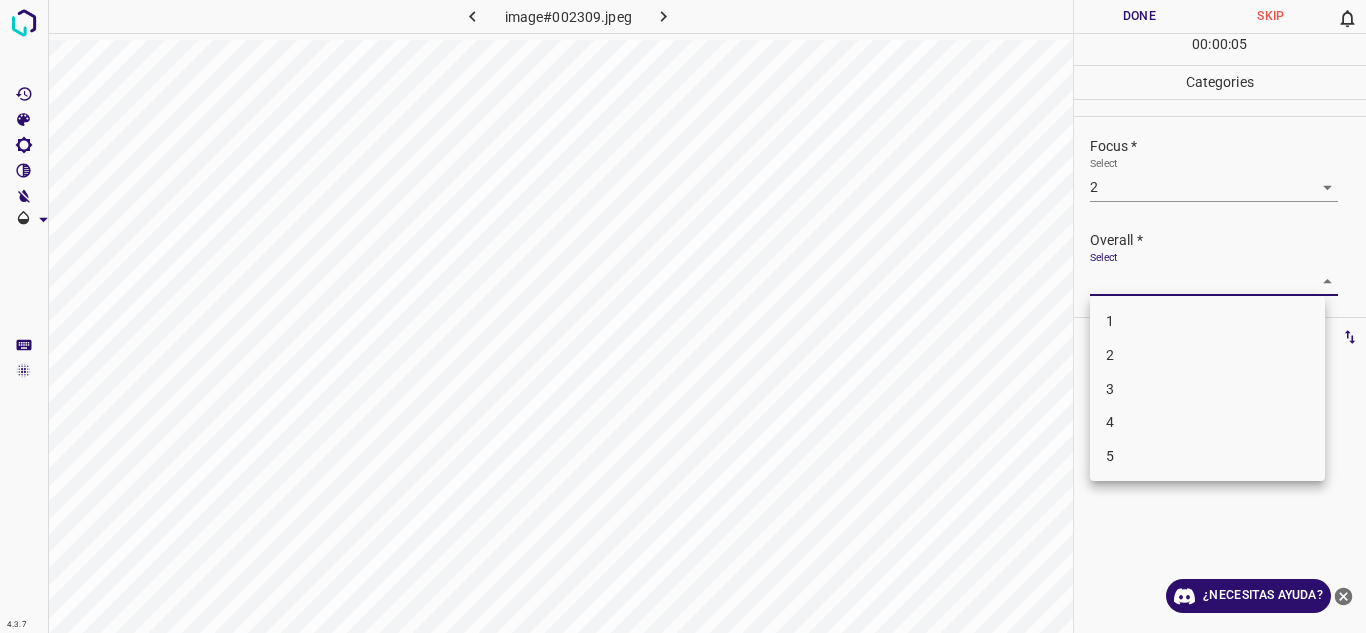 click on "2" at bounding box center [1207, 355] 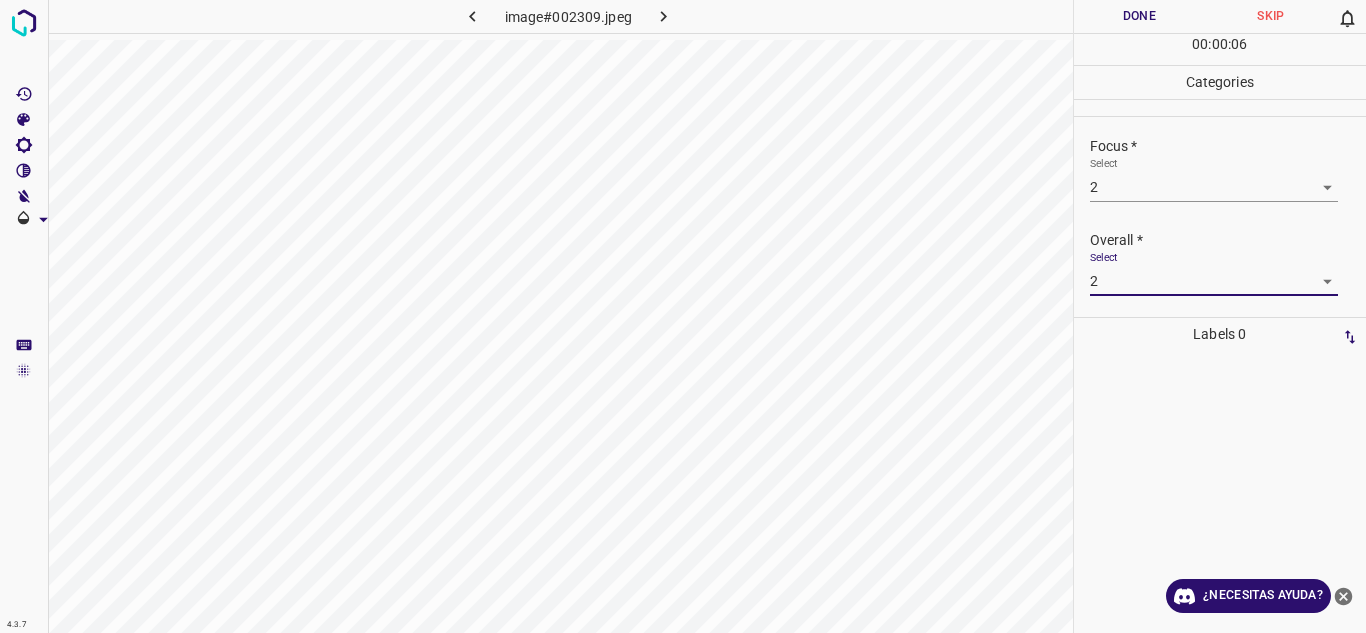 click on "Done" at bounding box center (1140, 16) 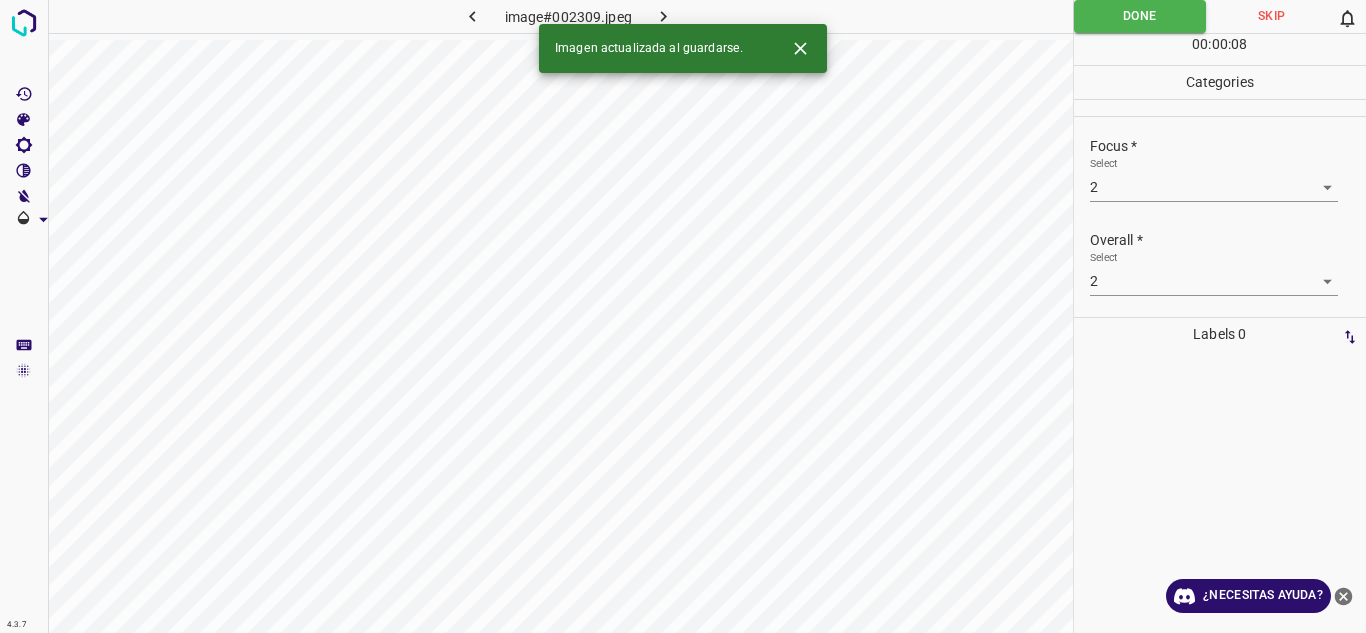 click 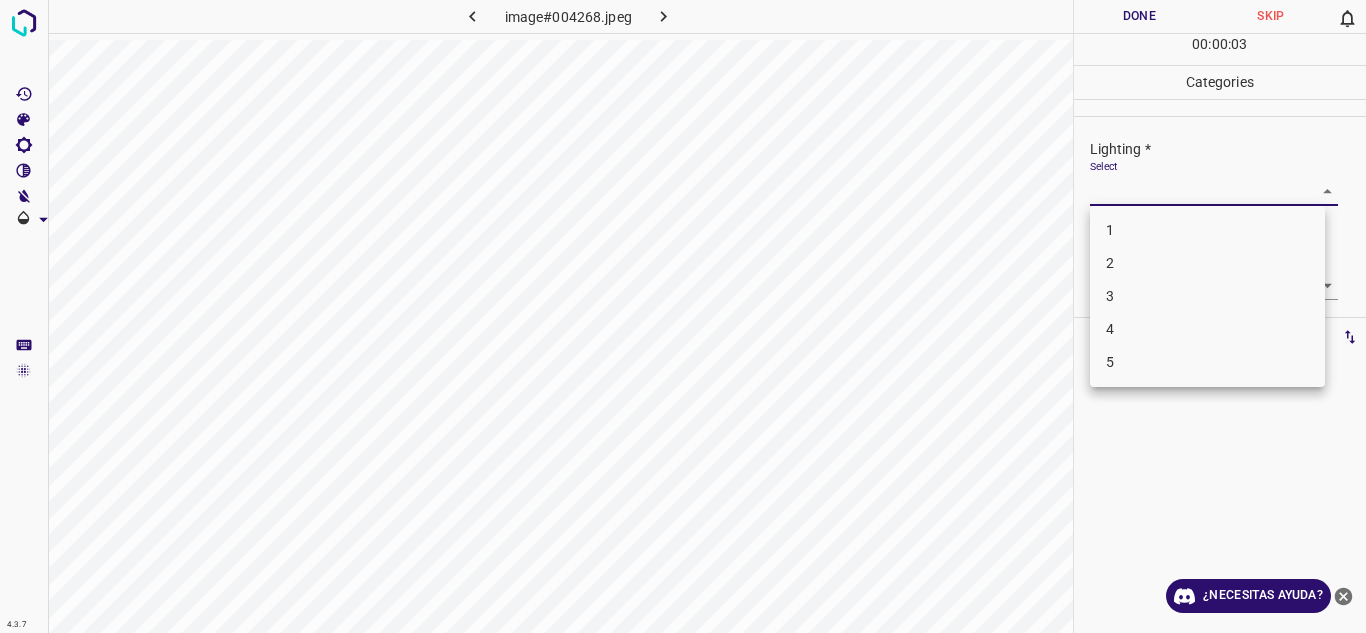 click on "4.3.7 image#004268.jpeg Done Skip 0 00   : 00   : 03   Categories Lighting *  Select ​ Focus *  Select ​ Overall *  Select ​ Labels   0 Categories 1 Lighting 2 Focus 3 Overall Tools Space Change between modes (Draw & Edit) I Auto labeling R Restore zoom M Zoom in N Zoom out Delete Delete selecte label Filters Z Restore filters X Saturation filter C Brightness filter V Contrast filter B Gray scale filter General O Download ¿Necesitas ayuda? Texto original Valora esta traducción Tu opinión servirá para ayudar a mejorar el Traductor de Google - Texto - Esconder - Borrar 1 2 3 4 5" at bounding box center [683, 316] 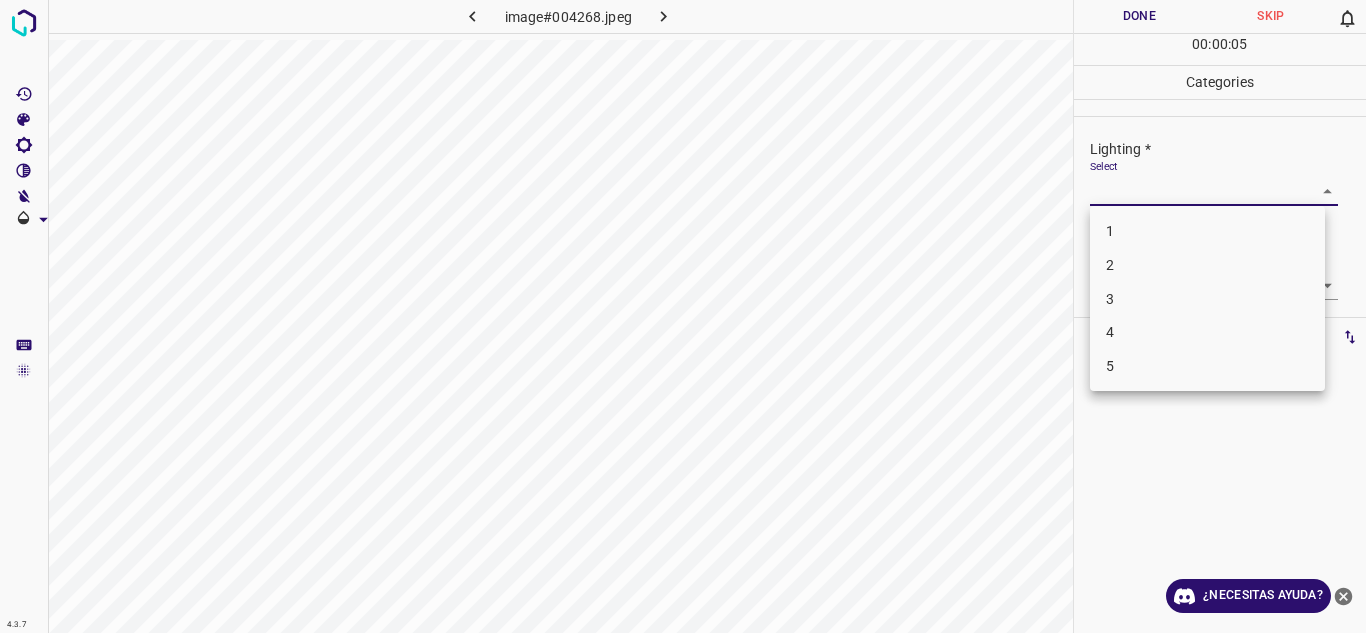 click on "3" at bounding box center [1207, 299] 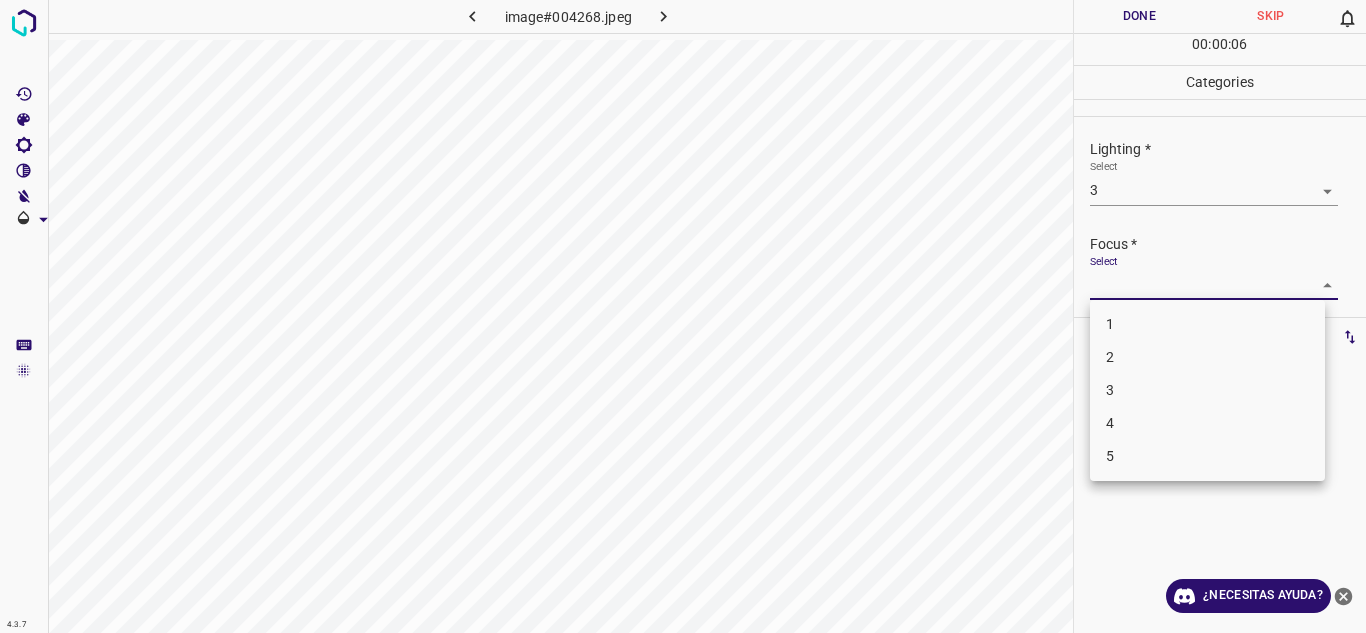 click on "4.3.7 image#004268.jpeg Done Skip 0 00   : 00   : 06   Categories Lighting *  Select 3 3 Focus *  Select ​ Overall *  Select ​ Labels   0 Categories 1 Lighting 2 Focus 3 Overall Tools Space Change between modes (Draw & Edit) I Auto labeling R Restore zoom M Zoom in N Zoom out Delete Delete selecte label Filters Z Restore filters X Saturation filter C Brightness filter V Contrast filter B Gray scale filter General O Download ¿Necesitas ayuda? Texto original Valora esta traducción Tu opinión servirá para ayudar a mejorar el Traductor de Google - Texto - Esconder - Borrar 1 2 3 4 5" at bounding box center [683, 316] 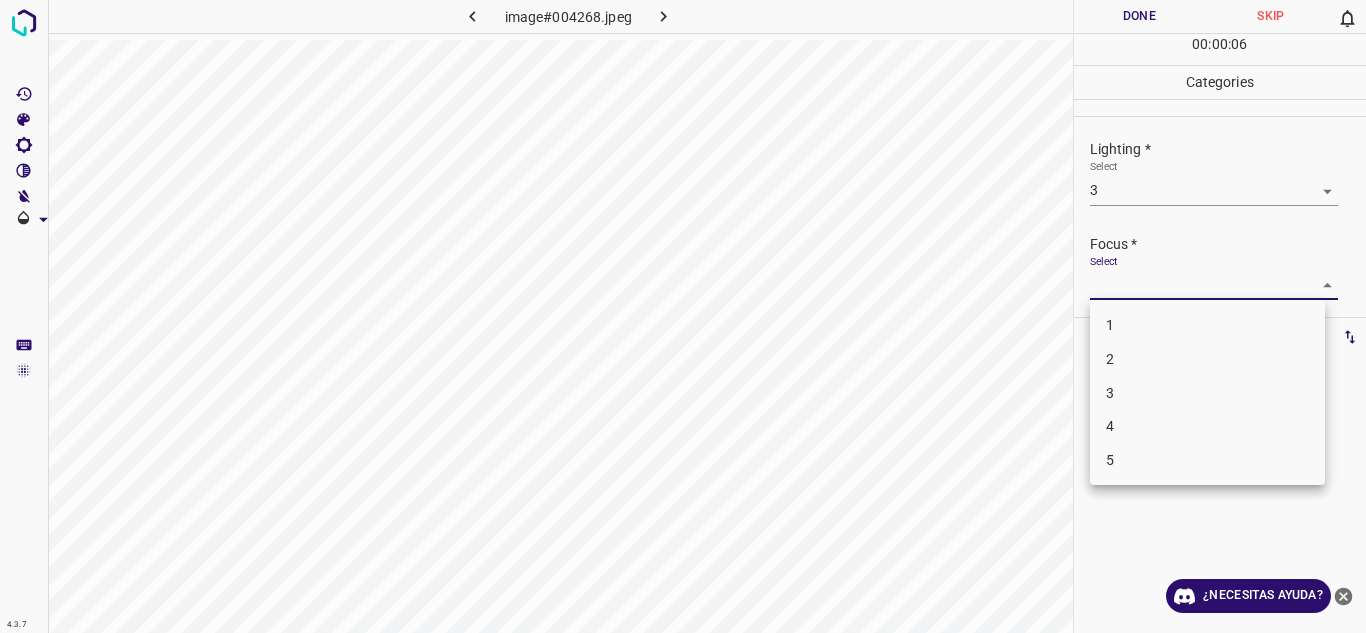 click on "3" at bounding box center [1207, 393] 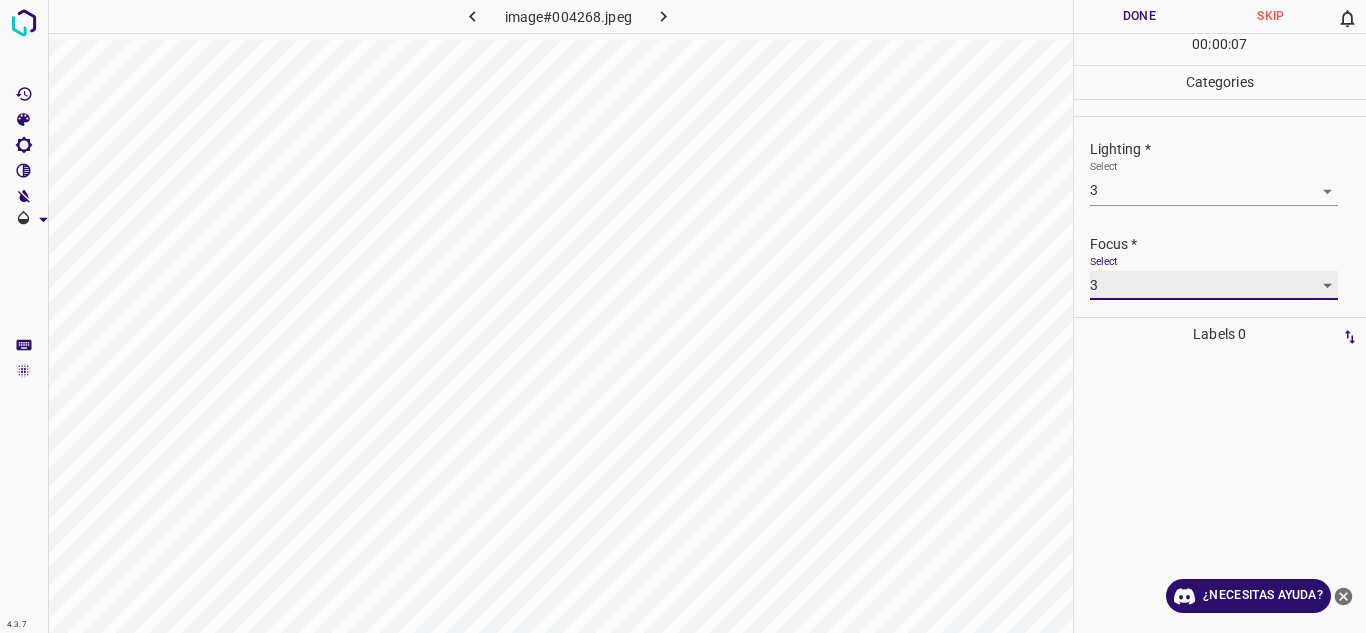 scroll, scrollTop: 98, scrollLeft: 0, axis: vertical 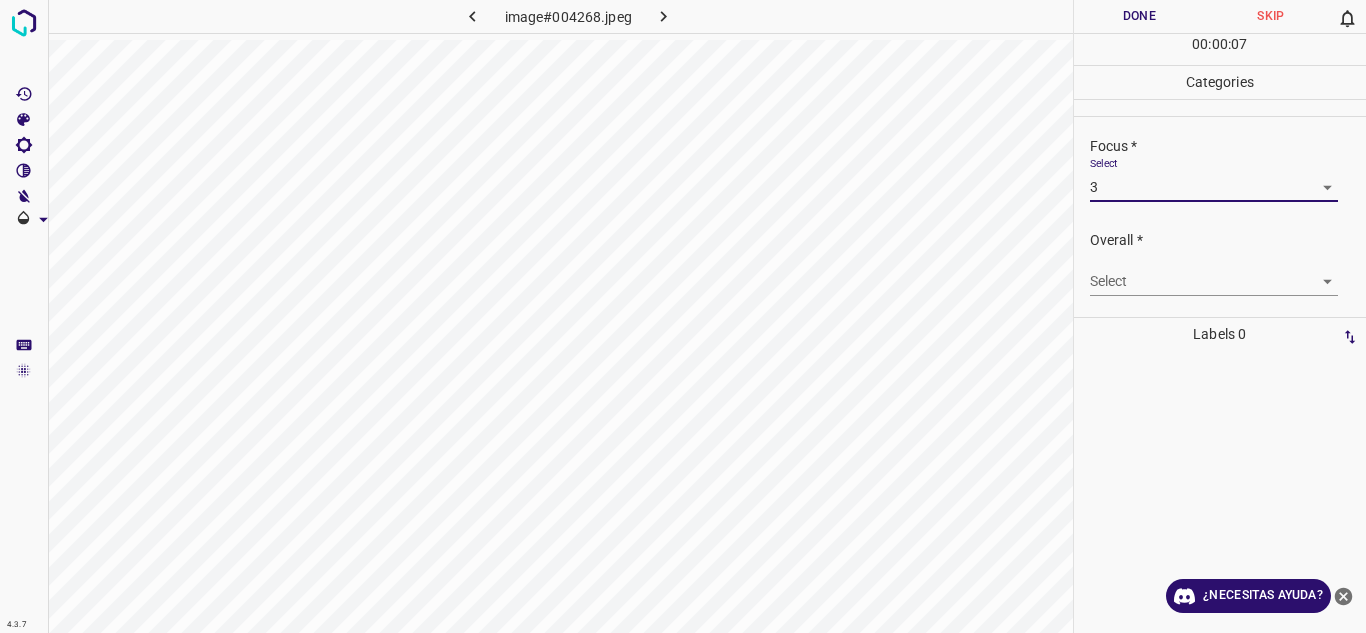 click on "4.3.7 image#004268.jpeg Done Skip 0 00   : 00   : 07   Categories Lighting *  Select 3 3 Focus *  Select 3 3 Overall *  Select ​ Labels   0 Categories 1 Lighting 2 Focus 3 Overall Tools Space Change between modes (Draw & Edit) I Auto labeling R Restore zoom M Zoom in N Zoom out Delete Delete selecte label Filters Z Restore filters X Saturation filter C Brightness filter V Contrast filter B Gray scale filter General O Download ¿Necesitas ayuda? Texto original Valora esta traducción Tu opinión servirá para ayudar a mejorar el Traductor de Google - Texto - Esconder - Borrar" at bounding box center [683, 316] 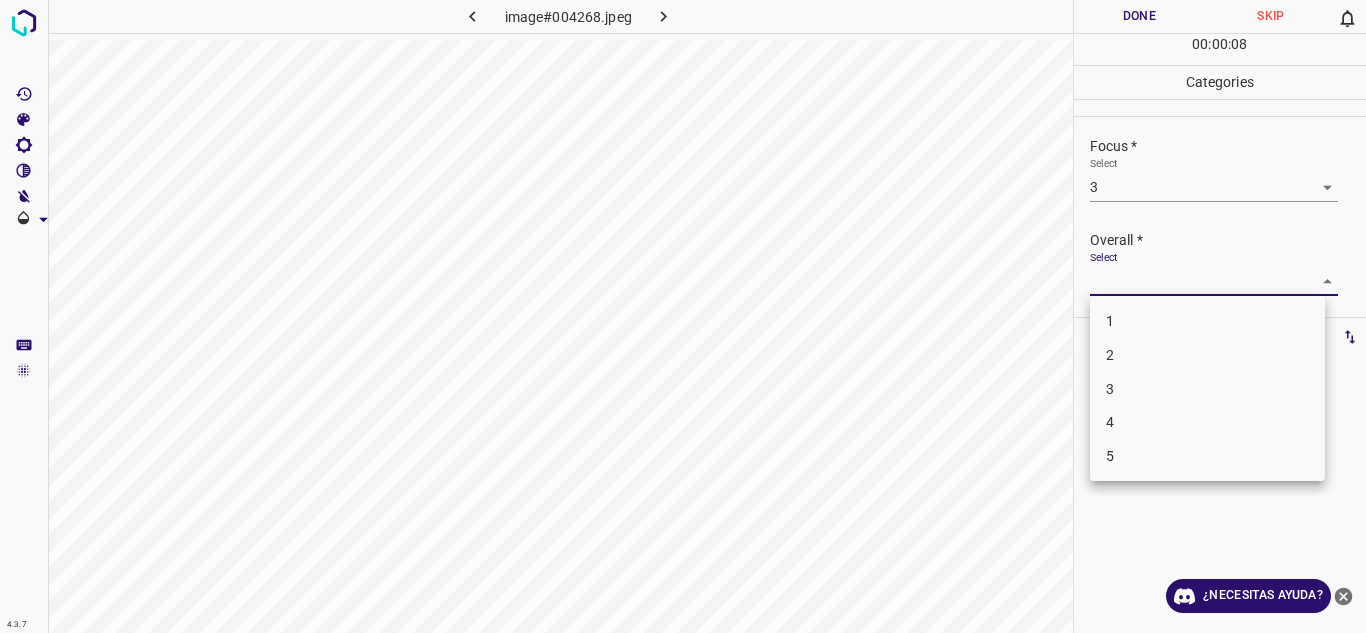 click on "3" at bounding box center [1207, 389] 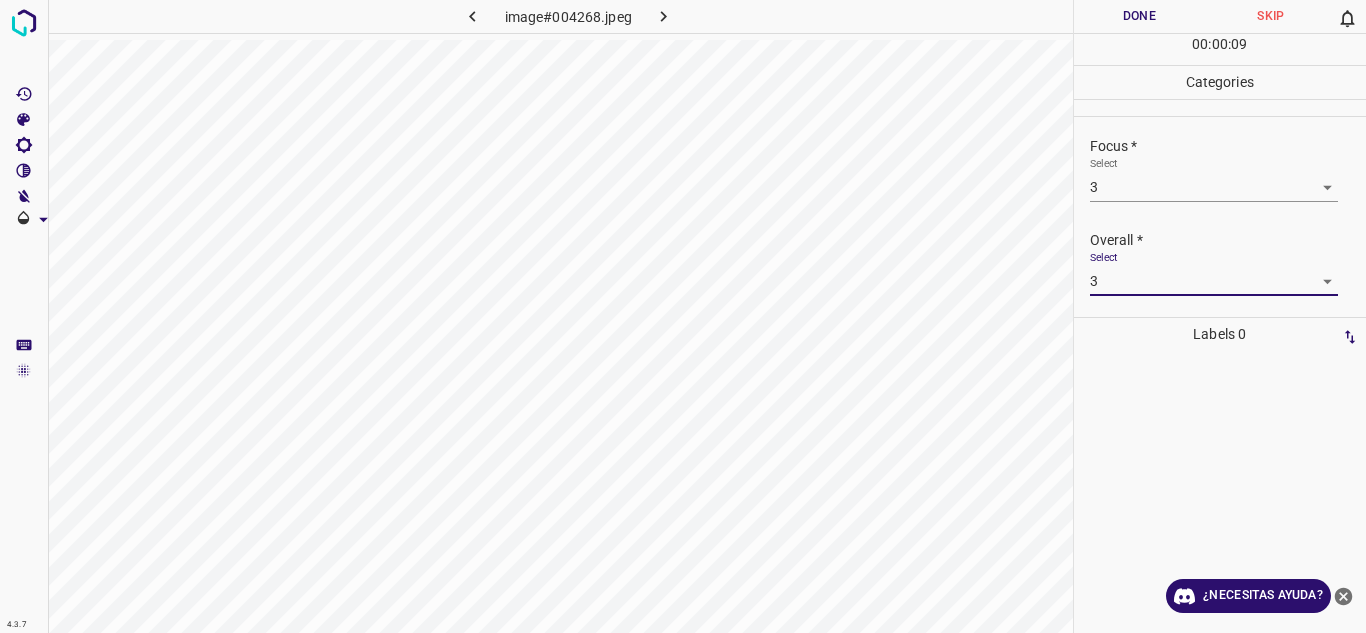 click on "Done" at bounding box center [1140, 16] 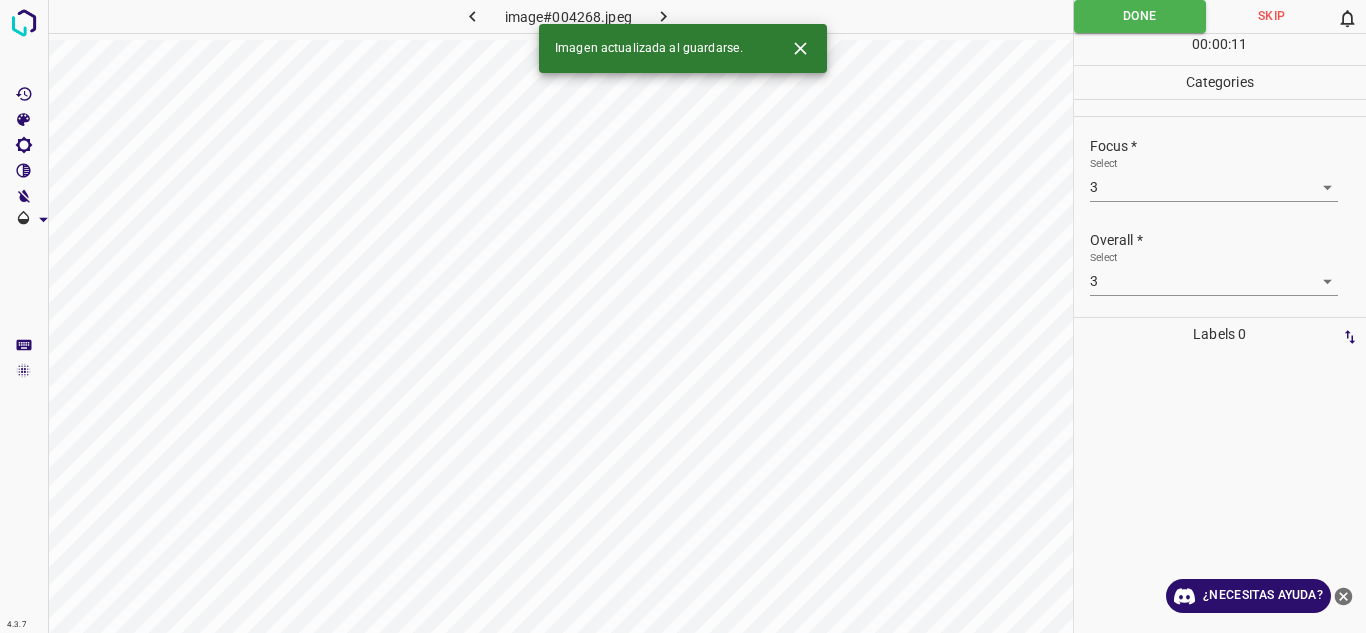 click 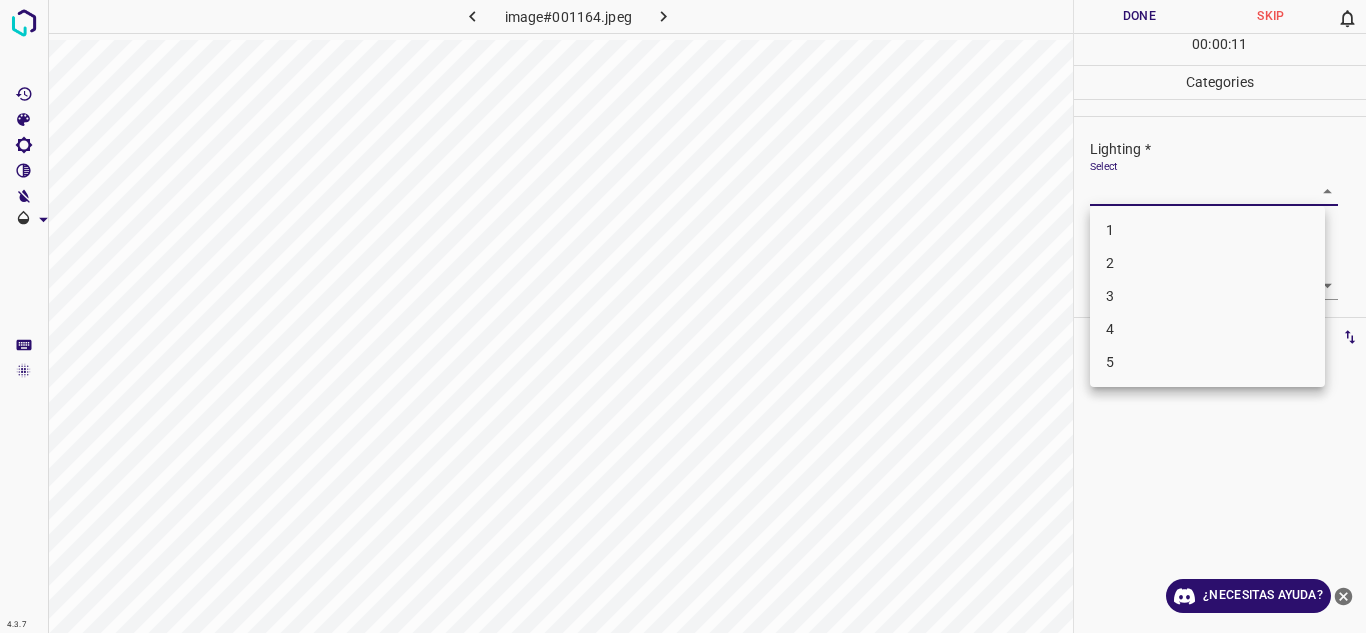 drag, startPoint x: 1308, startPoint y: 191, endPoint x: 1270, endPoint y: 217, distance: 46.043457 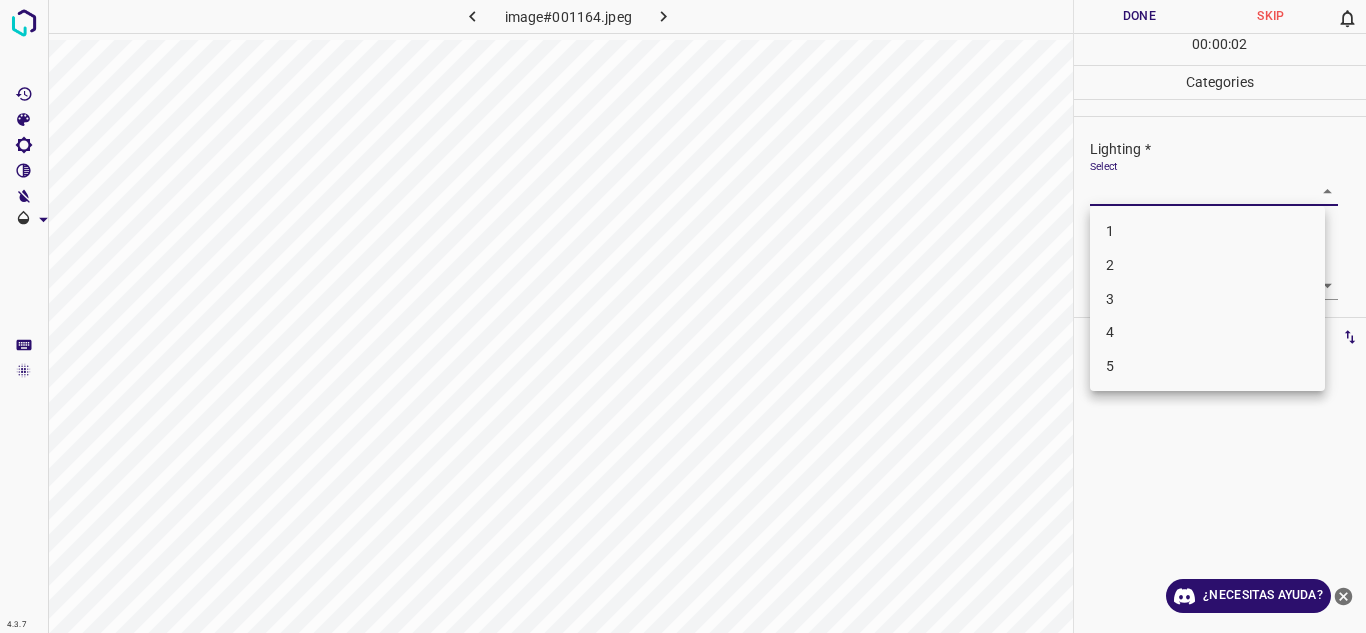 click on "4" at bounding box center (1207, 332) 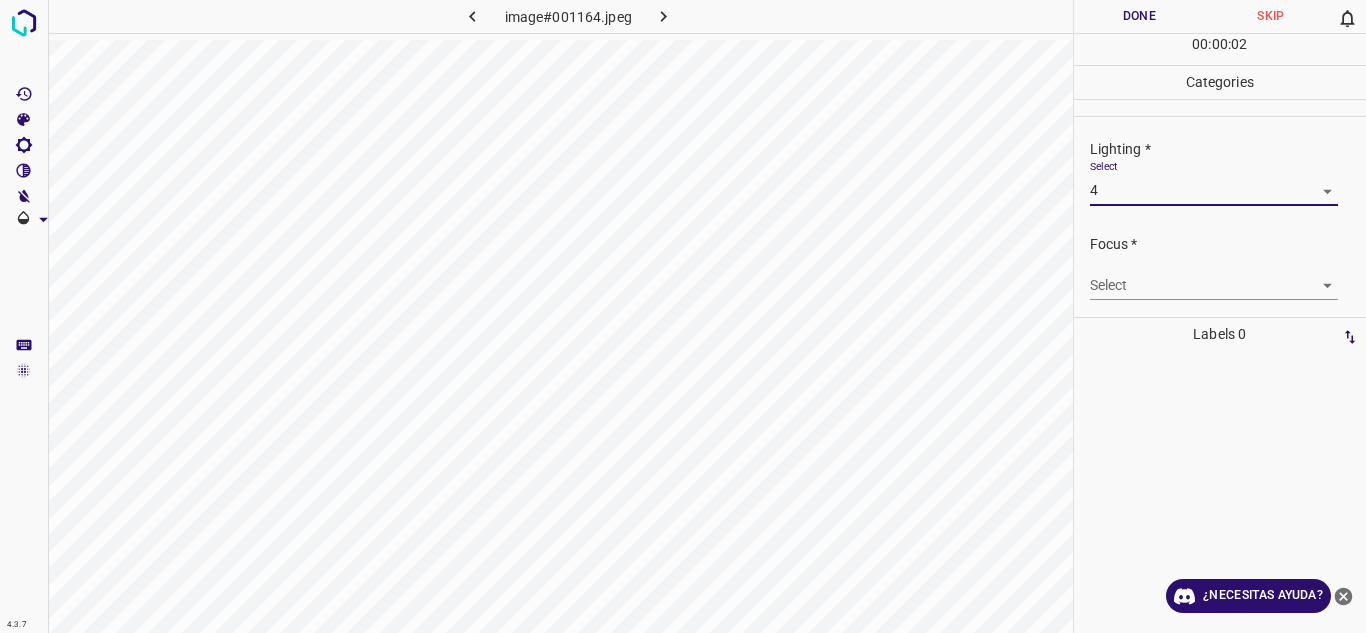 click on "4.3.7 image#001164.jpeg Done Skip 0 00   : 00   : 02   Categories Lighting *  Select 4 4 Focus *  Select ​ Overall *  Select ​ Labels   0 Categories 1 Lighting 2 Focus 3 Overall Tools Space Change between modes (Draw & Edit) I Auto labeling R Restore zoom M Zoom in N Zoom out Delete Delete selecte label Filters Z Restore filters X Saturation filter C Brightness filter V Contrast filter B Gray scale filter General O Download ¿Necesitas ayuda? Texto original Valora esta traducción Tu opinión servirá para ayudar a mejorar el Traductor de Google - Texto - Esconder - Borrar" at bounding box center [683, 316] 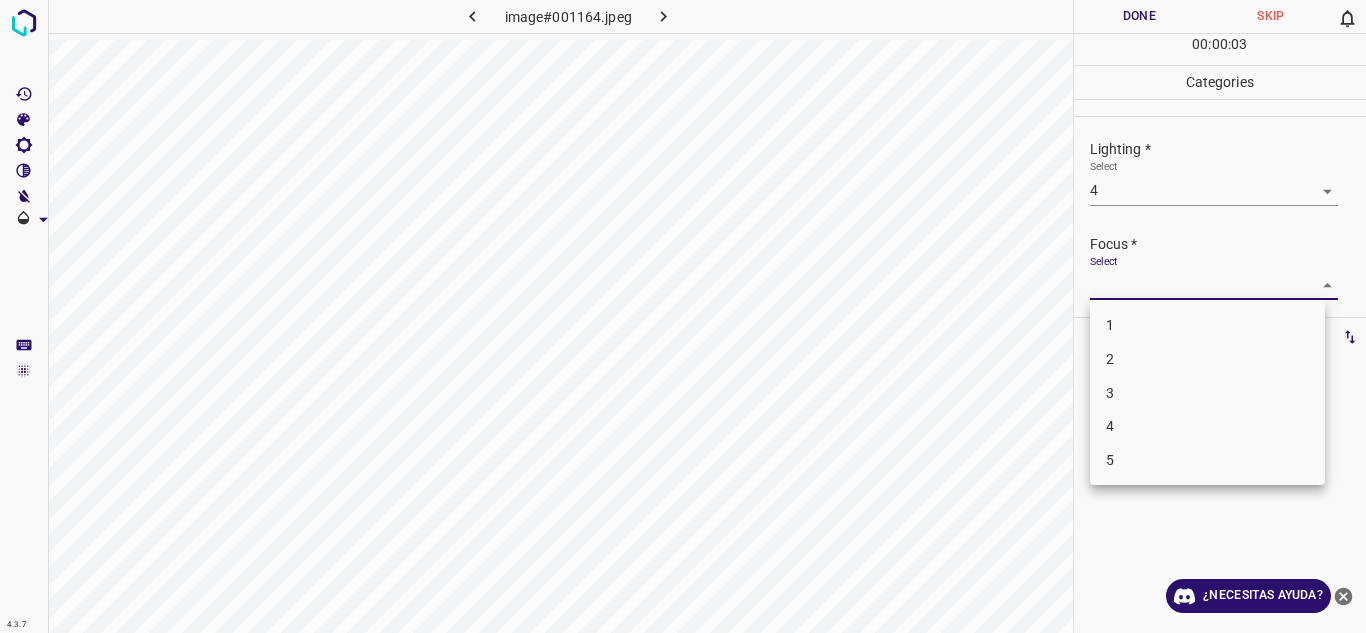 click on "2" at bounding box center (1207, 359) 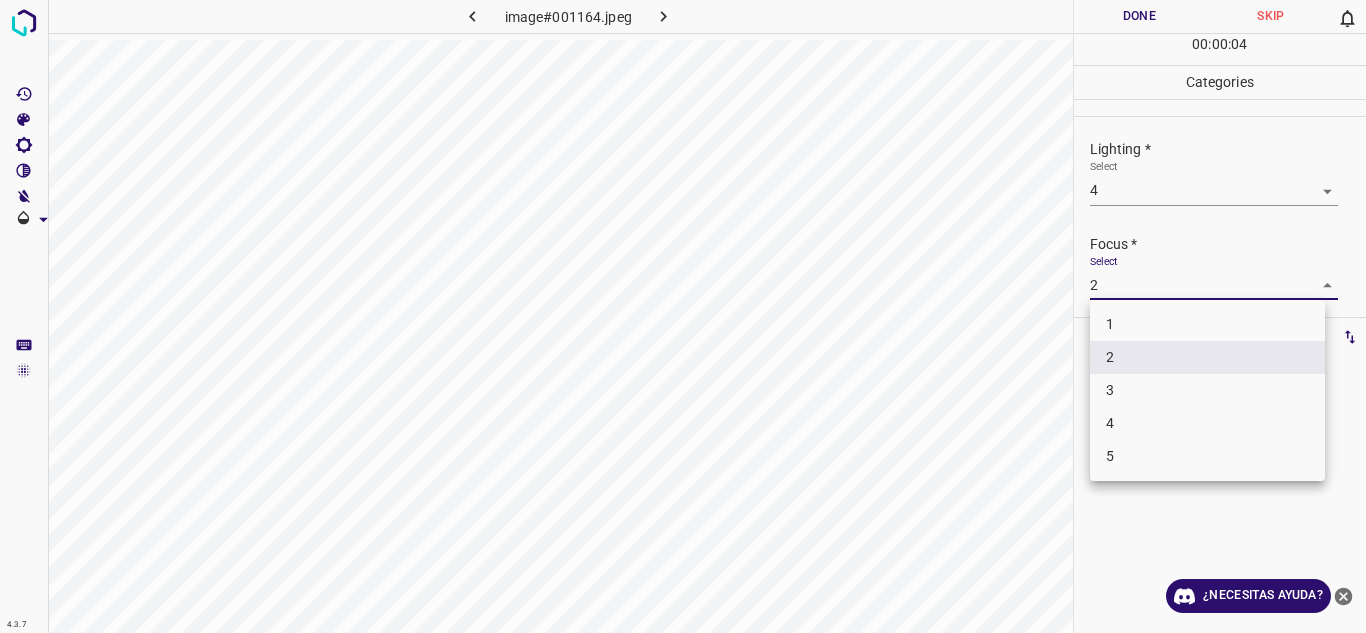 click on "4.3.7 image#001164.jpeg Done Skip 0 00   : 00   : 04   Categories Lighting *  Select 4 4 Focus *  Select 2 2 Overall *  Select ​ Labels   0 Categories 1 Lighting 2 Focus 3 Overall Tools Space Change between modes (Draw & Edit) I Auto labeling R Restore zoom M Zoom in N Zoom out Delete Delete selecte label Filters Z Restore filters X Saturation filter C Brightness filter V Contrast filter B Gray scale filter General O Download ¿Necesitas ayuda? Texto original Valora esta traducción Tu opinión servirá para ayudar a mejorar el Traductor de Google - Texto - Esconder - Borrar 1 2 3 4 5" at bounding box center (683, 316) 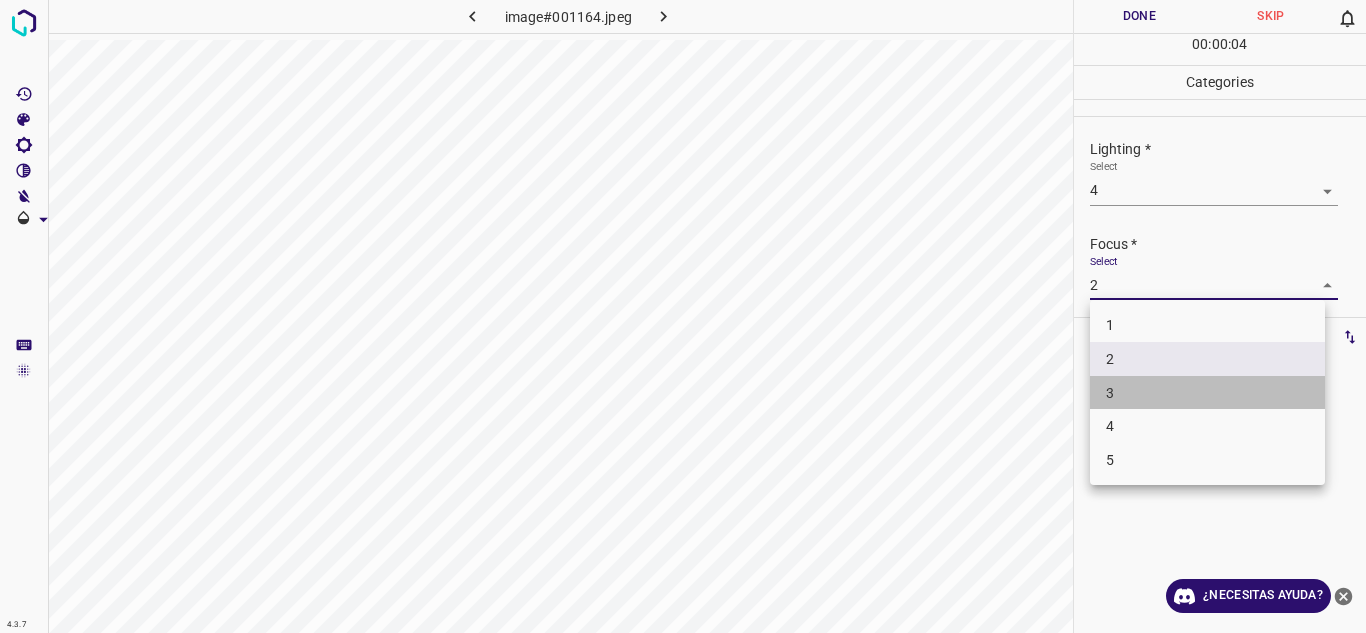click on "3" at bounding box center [1207, 393] 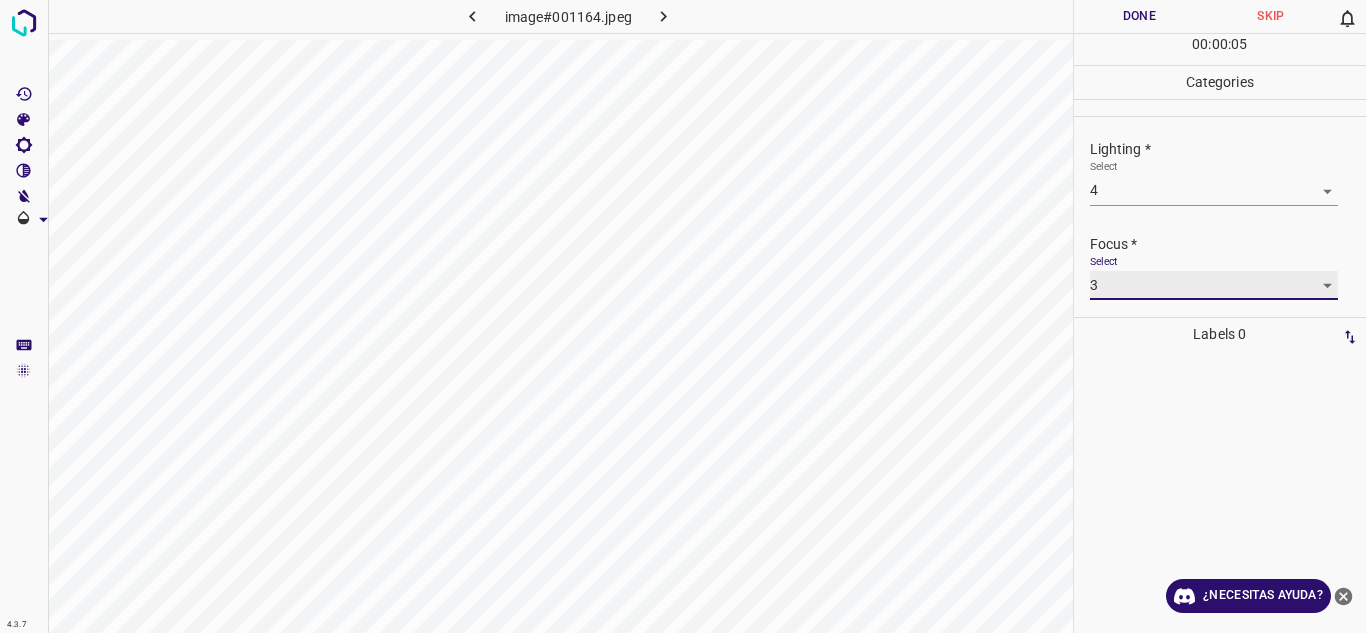 scroll, scrollTop: 98, scrollLeft: 0, axis: vertical 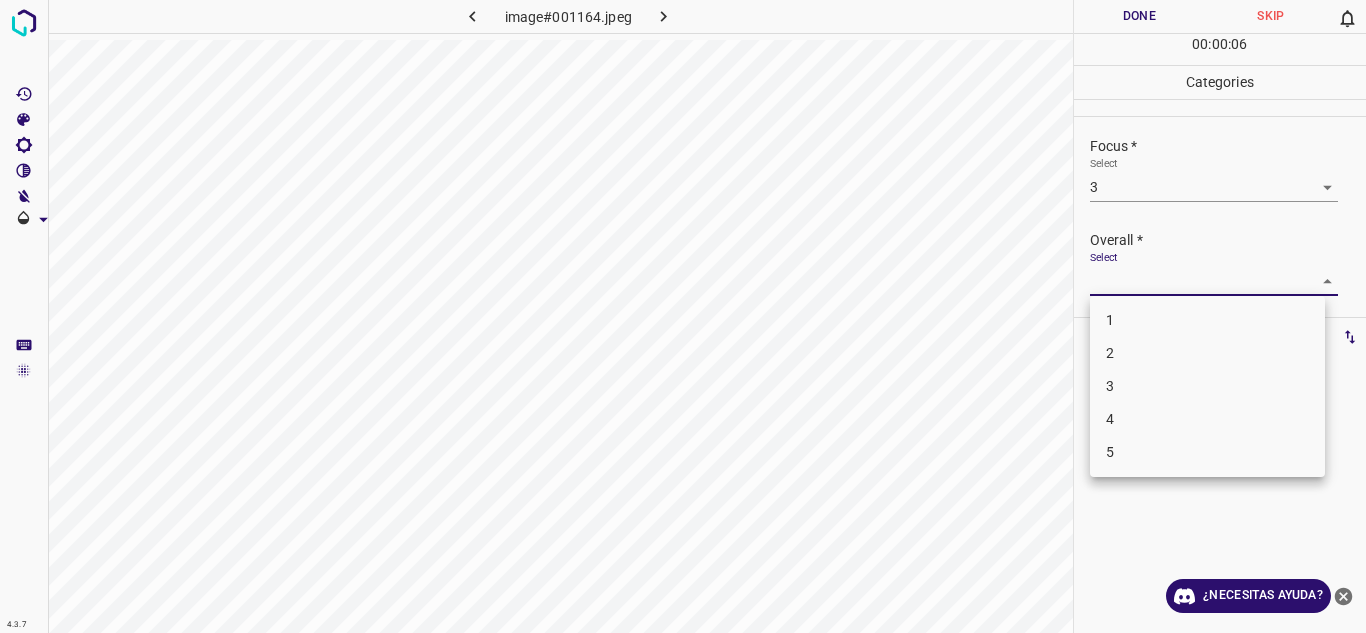 drag, startPoint x: 1314, startPoint y: 285, endPoint x: 1200, endPoint y: 433, distance: 186.81541 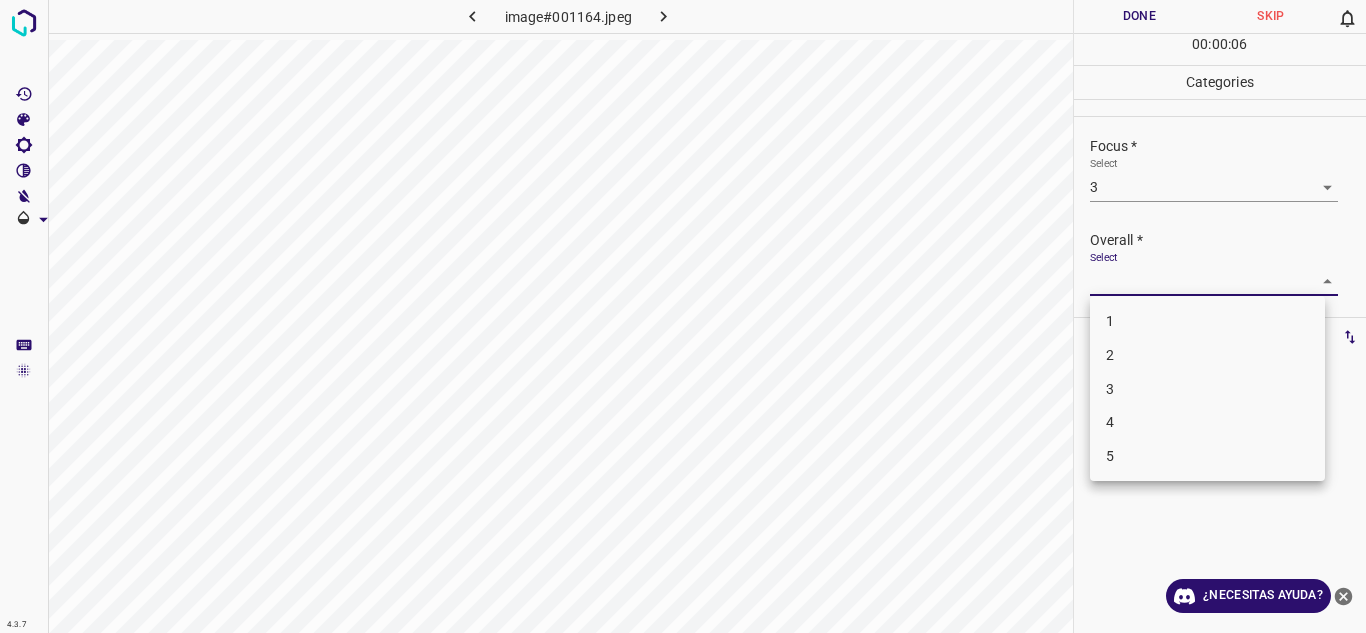 click on "4" at bounding box center [1207, 422] 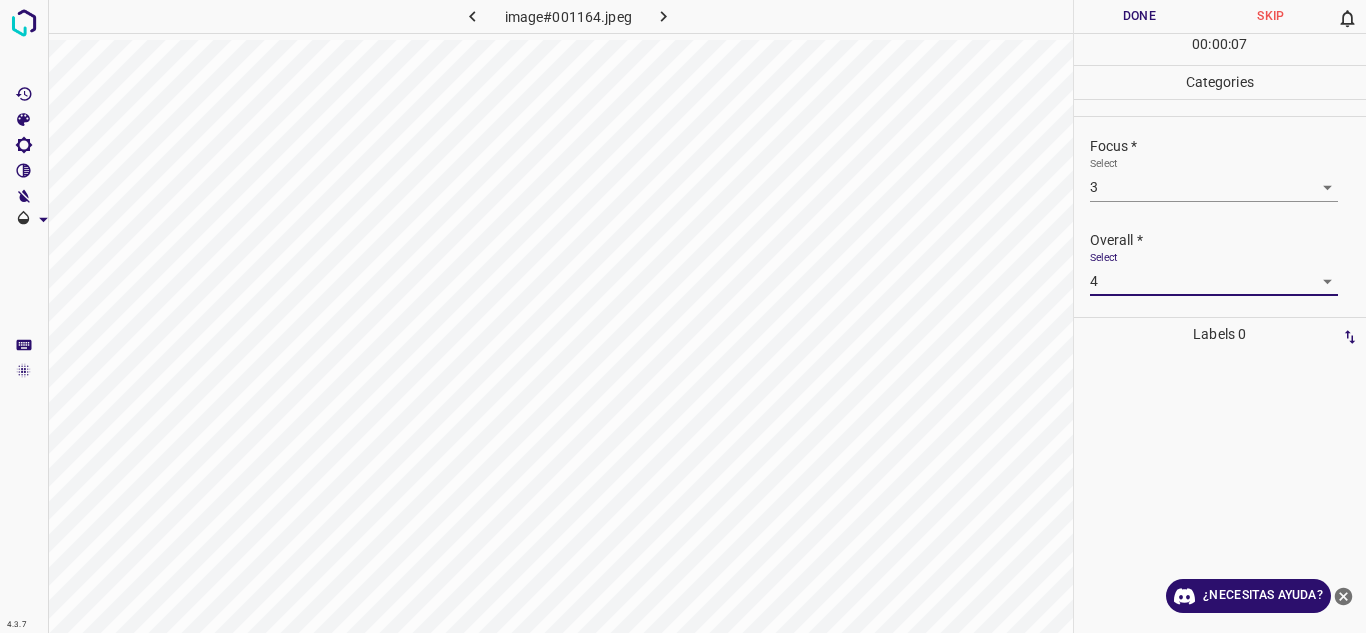 click on "Done" at bounding box center (1140, 16) 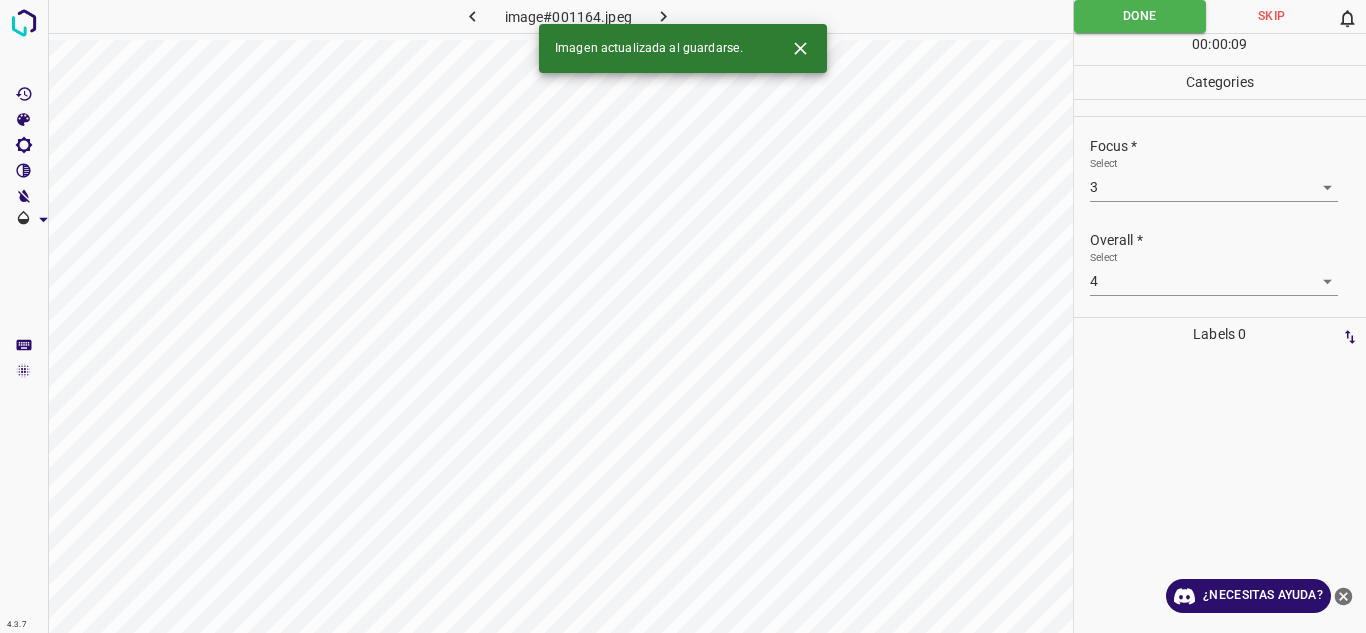 click at bounding box center [664, 16] 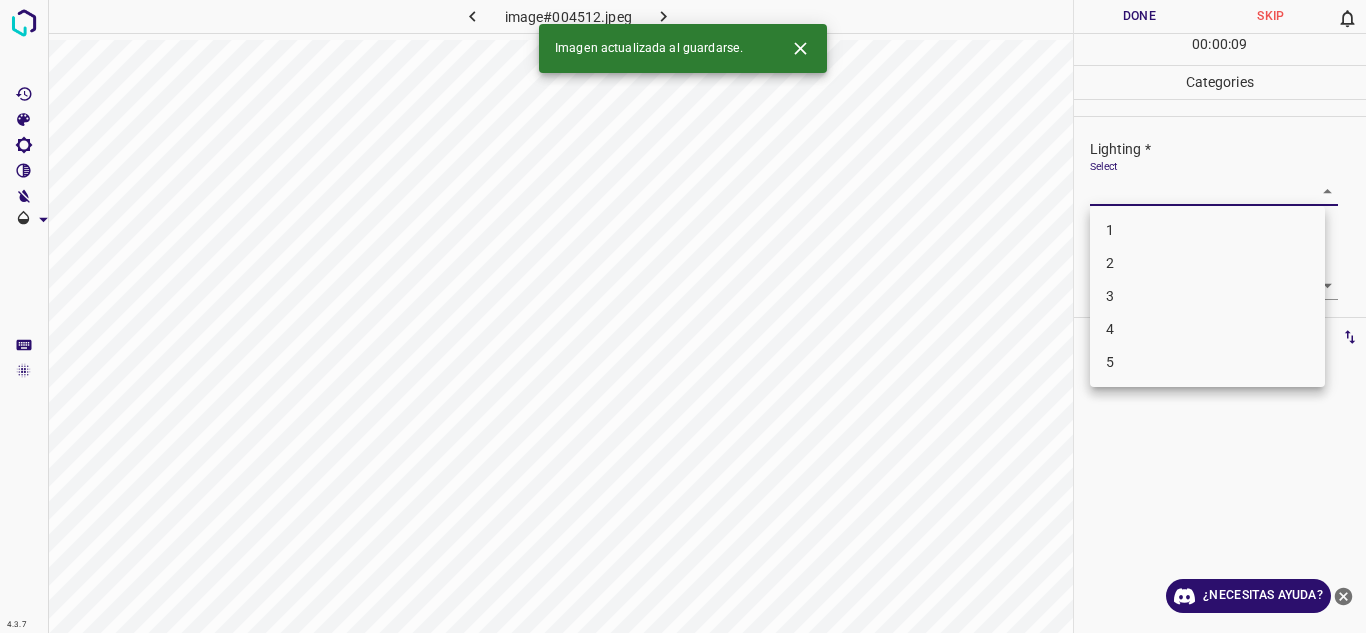 click on "4.3.7 image#004512.jpeg Done Skip 0 00   : 00   : 09   Categories Lighting *  Select ​ Focus *  Select ​ Overall *  Select ​ Labels   0 Categories 1 Lighting 2 Focus 3 Overall Tools Space Change between modes (Draw & Edit) I Auto labeling R Restore zoom M Zoom in N Zoom out Delete Delete selecte label Filters Z Restore filters X Saturation filter C Brightness filter V Contrast filter B Gray scale filter General O Download Imagen actualizada al guardarse. ¿Necesitas ayuda? Texto original Valora esta traducción Tu opinión servirá para ayudar a mejorar el Traductor de Google - Texto - Esconder - Borrar 1 2 3 4 5" at bounding box center (683, 316) 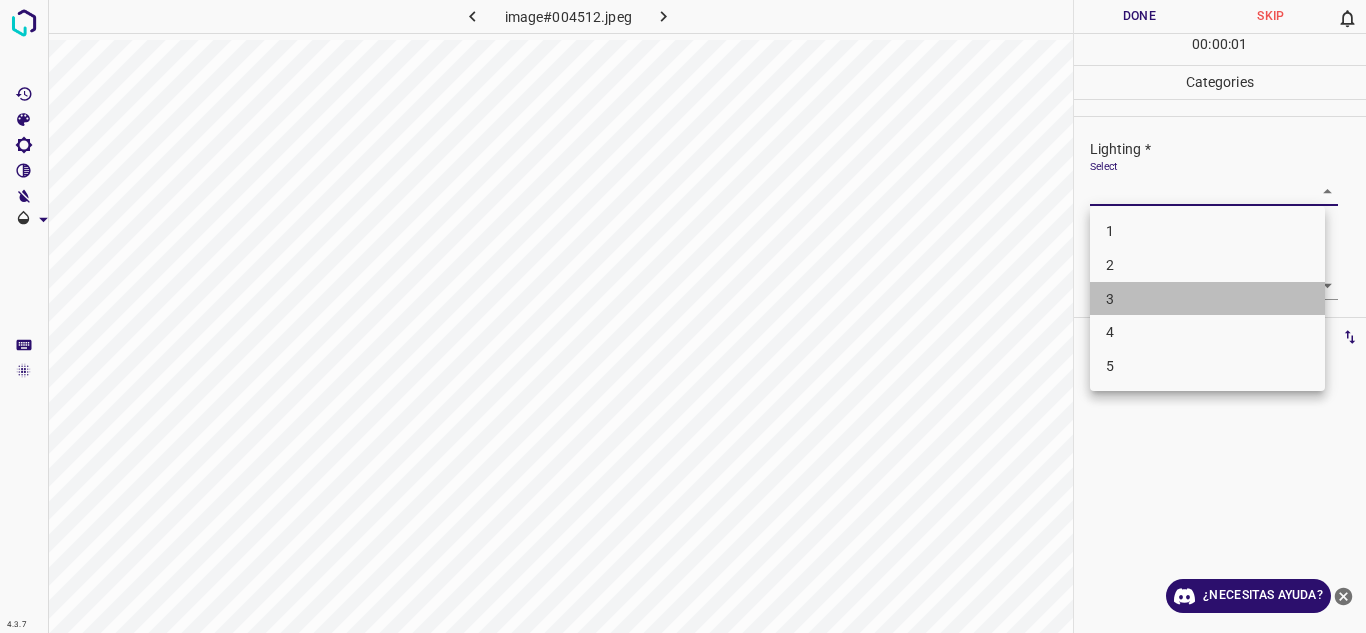 click on "3" at bounding box center (1207, 299) 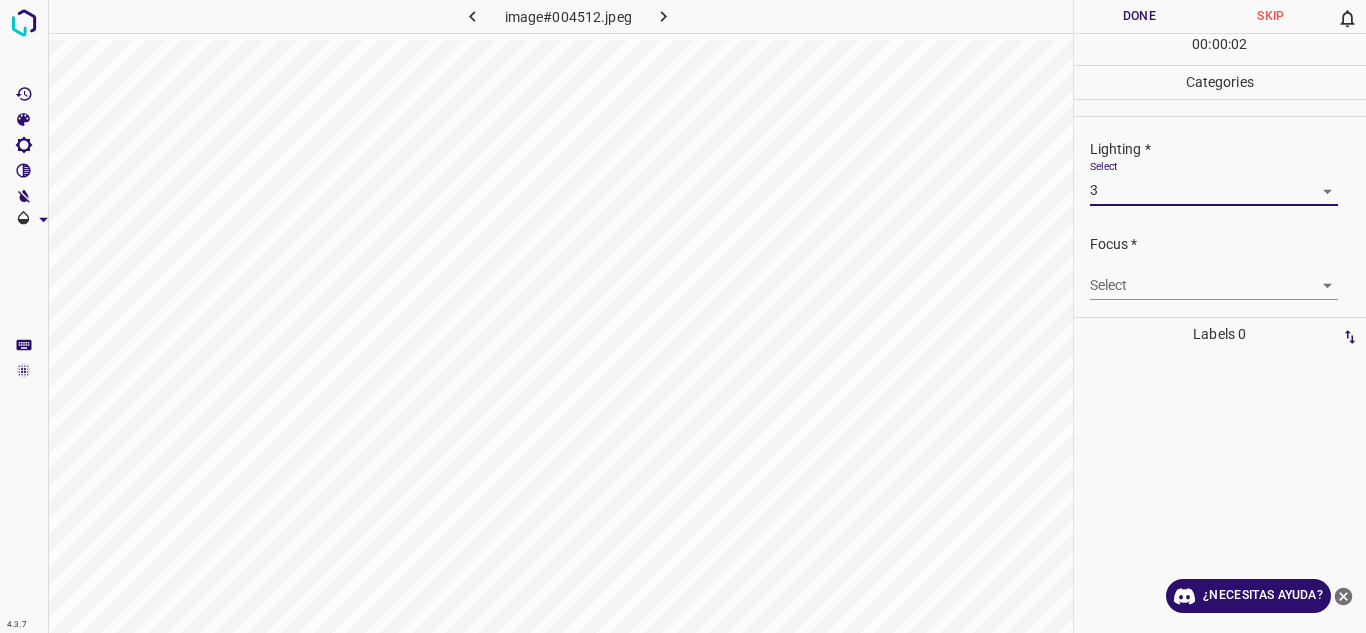 click on "4.3.7 image#004512.jpeg Done Skip 0 00   : 00   : 02   Categories Lighting *  Select 3 3 Focus *  Select ​ Overall *  Select ​ Labels   0 Categories 1 Lighting 2 Focus 3 Overall Tools Space Change between modes (Draw & Edit) I Auto labeling R Restore zoom M Zoom in N Zoom out Delete Delete selecte label Filters Z Restore filters X Saturation filter C Brightness filter V Contrast filter B Gray scale filter General O Download ¿Necesitas ayuda? Texto original Valora esta traducción Tu opinión servirá para ayudar a mejorar el Traductor de Google - Texto - Esconder - Borrar" at bounding box center [683, 316] 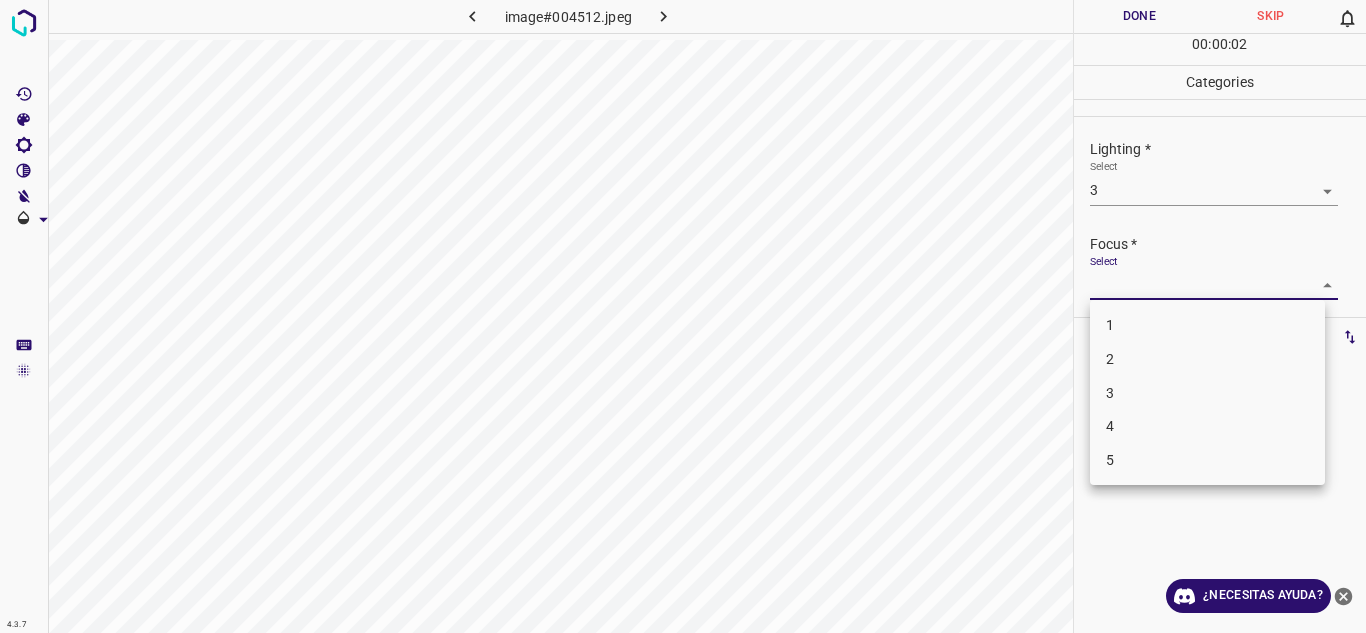 click on "2" at bounding box center (1207, 359) 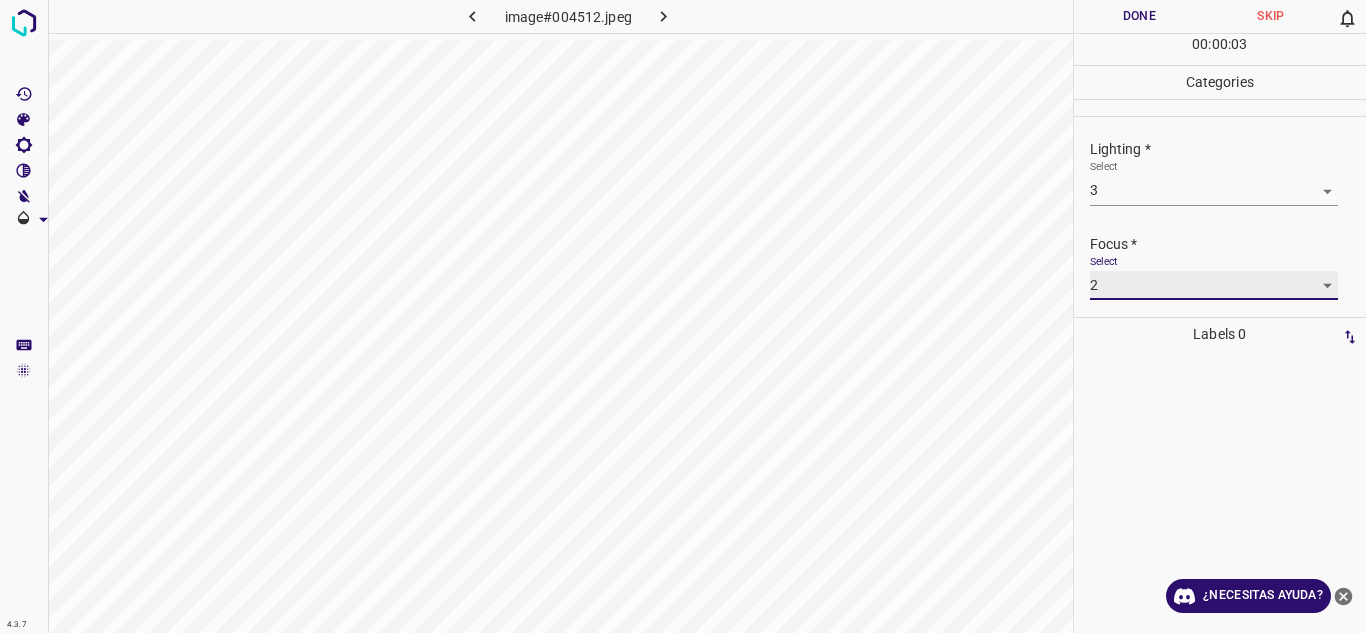 scroll, scrollTop: 98, scrollLeft: 0, axis: vertical 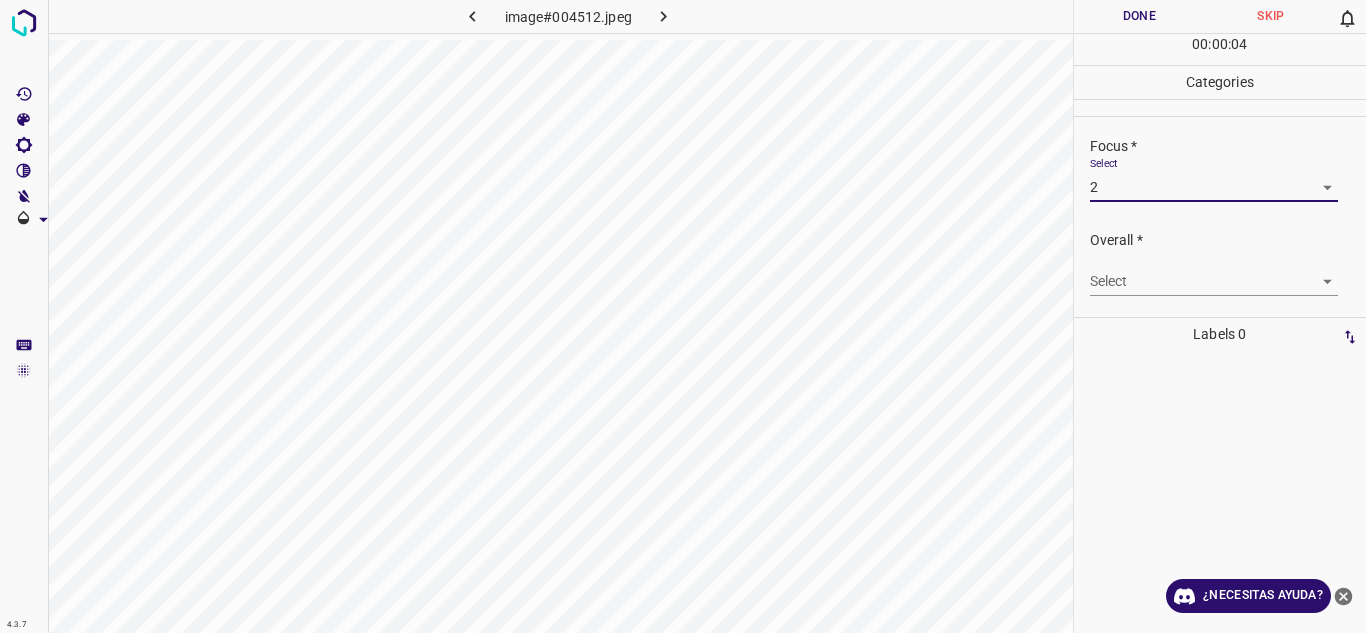click on "4.3.7 image#004512.jpeg Done Skip 0 00   : 00   : 04   Categories Lighting *  Select 3 3 Focus *  Select 2 2 Overall *  Select ​ Labels   0 Categories 1 Lighting 2 Focus 3 Overall Tools Space Change between modes (Draw & Edit) I Auto labeling R Restore zoom M Zoom in N Zoom out Delete Delete selecte label Filters Z Restore filters X Saturation filter C Brightness filter V Contrast filter B Gray scale filter General O Download ¿Necesitas ayuda? Texto original Valora esta traducción Tu opinión servirá para ayudar a mejorar el Traductor de Google - Texto - Esconder - Borrar" at bounding box center (683, 316) 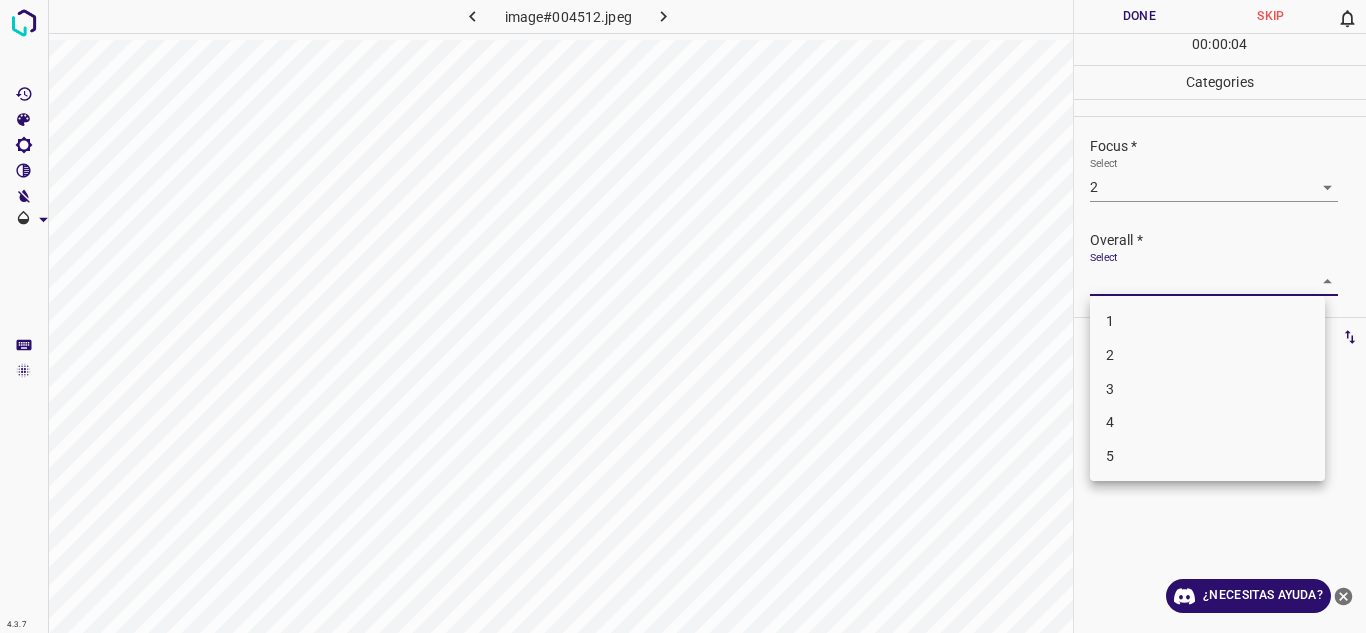 click on "3" at bounding box center [1207, 389] 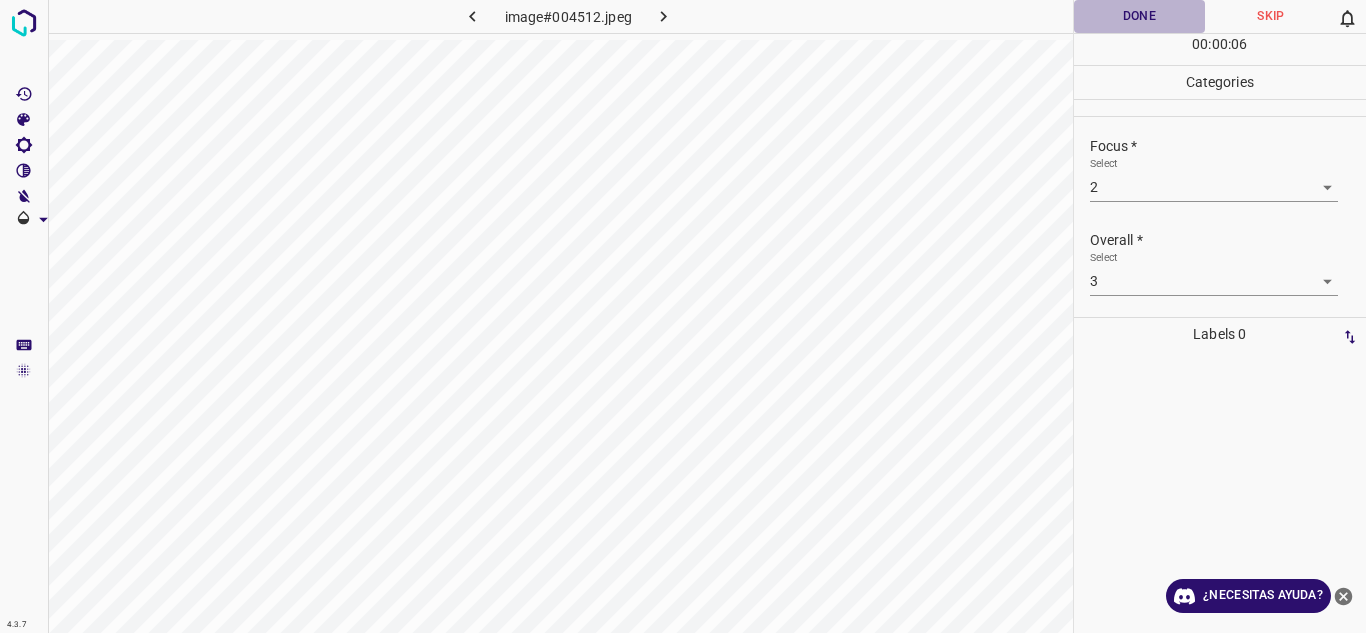 click on "Done" at bounding box center [1140, 16] 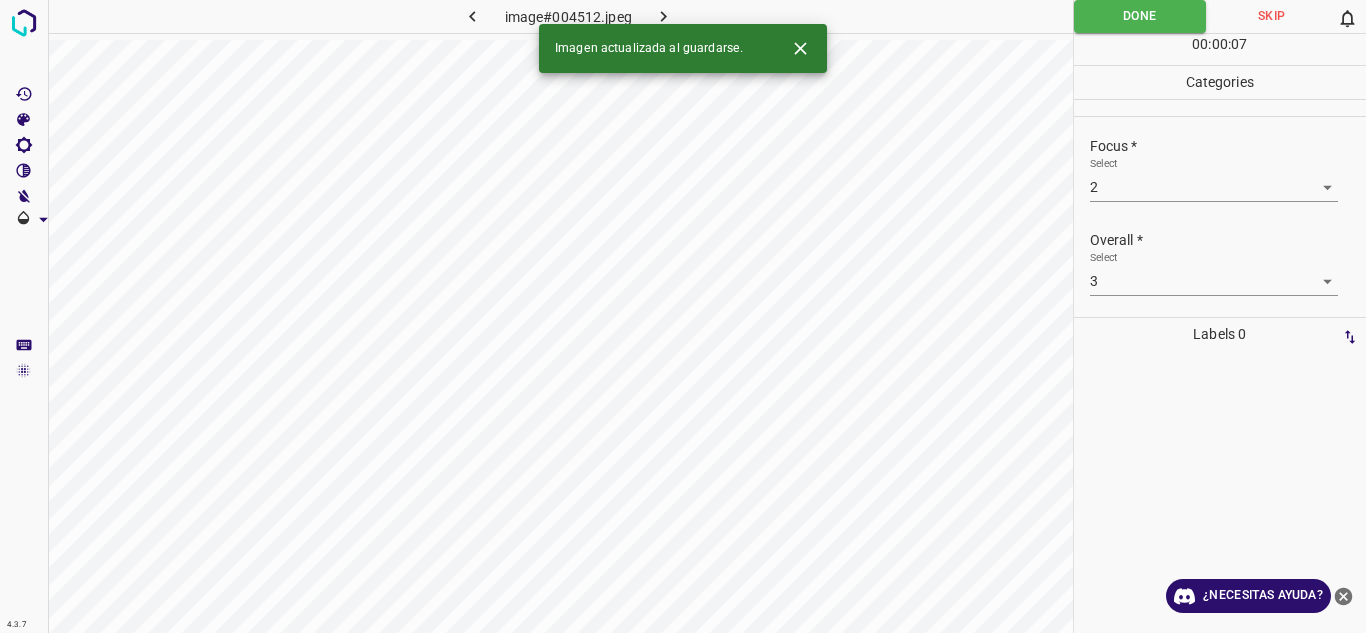 click at bounding box center (664, 16) 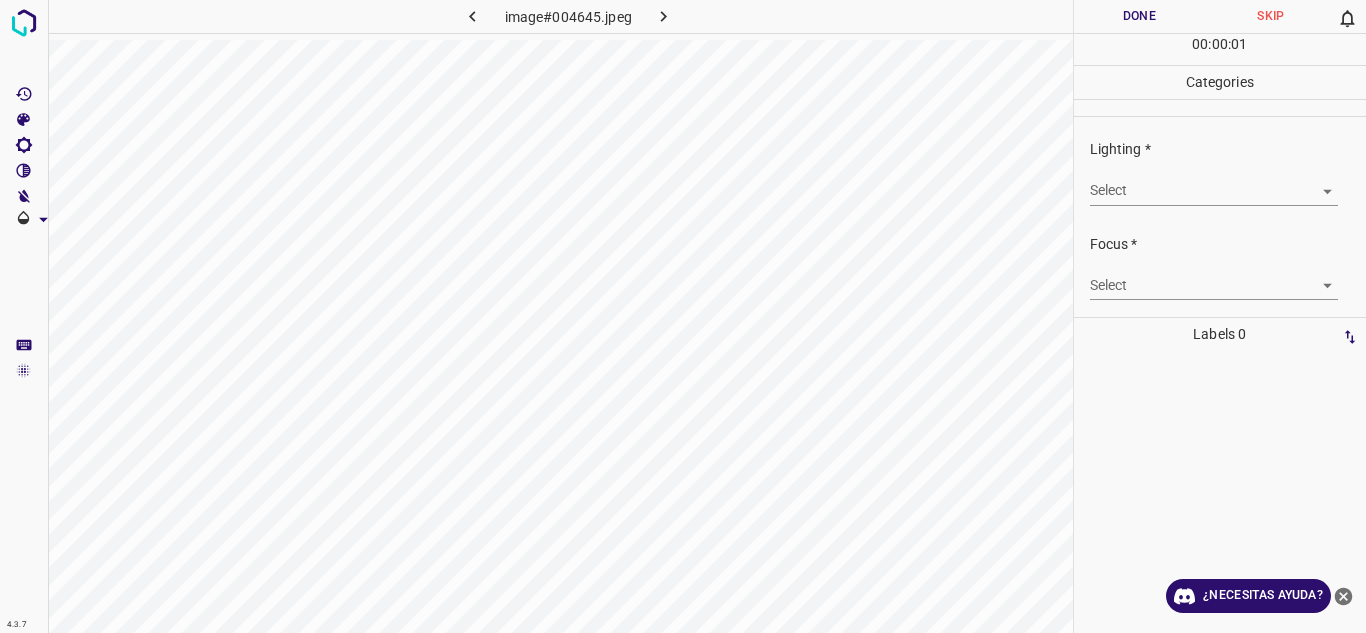 click on "4.3.7 image#004645.jpeg Done Skip 0 00   : 00   : 01   Categories Lighting *  Select ​ Focus *  Select ​ Overall *  Select ​ Labels   0 Categories 1 Lighting 2 Focus 3 Overall Tools Space Change between modes (Draw & Edit) I Auto labeling R Restore zoom M Zoom in N Zoom out Delete Delete selecte label Filters Z Restore filters X Saturation filter C Brightness filter V Contrast filter B Gray scale filter General O Download ¿Necesitas ayuda? Texto original Valora esta traducción Tu opinión servirá para ayudar a mejorar el Traductor de Google - Texto - Esconder - Borrar" at bounding box center [683, 316] 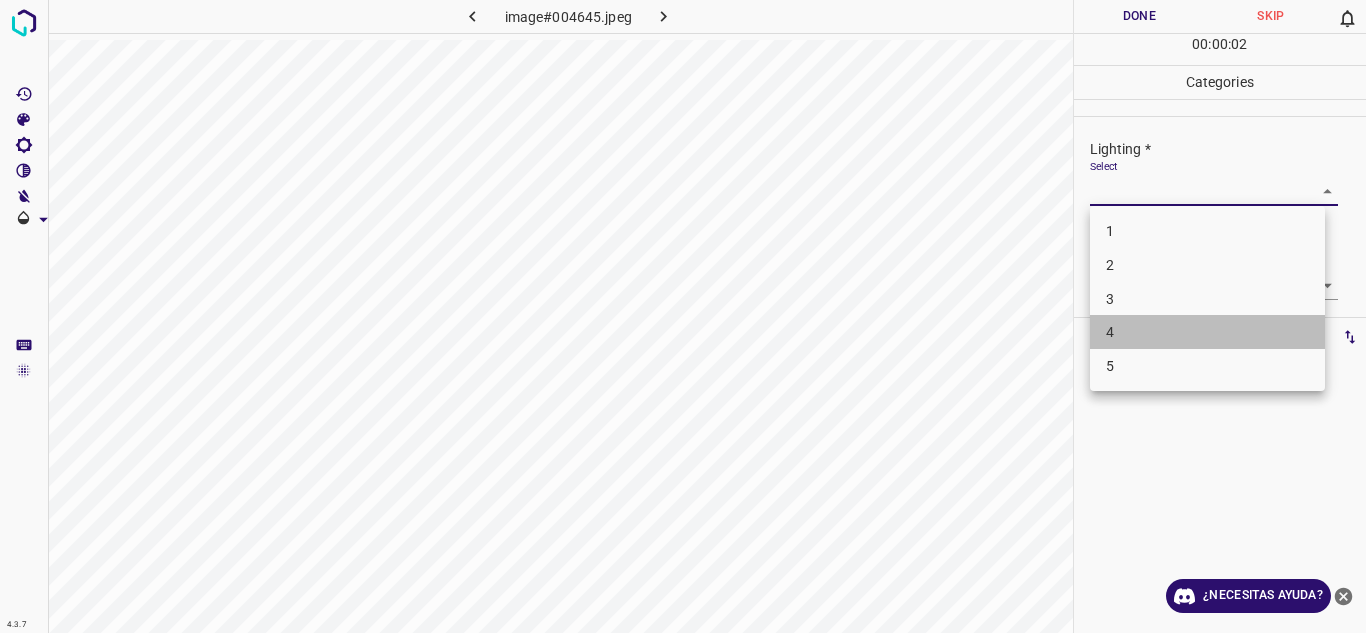 click on "4" at bounding box center [1207, 332] 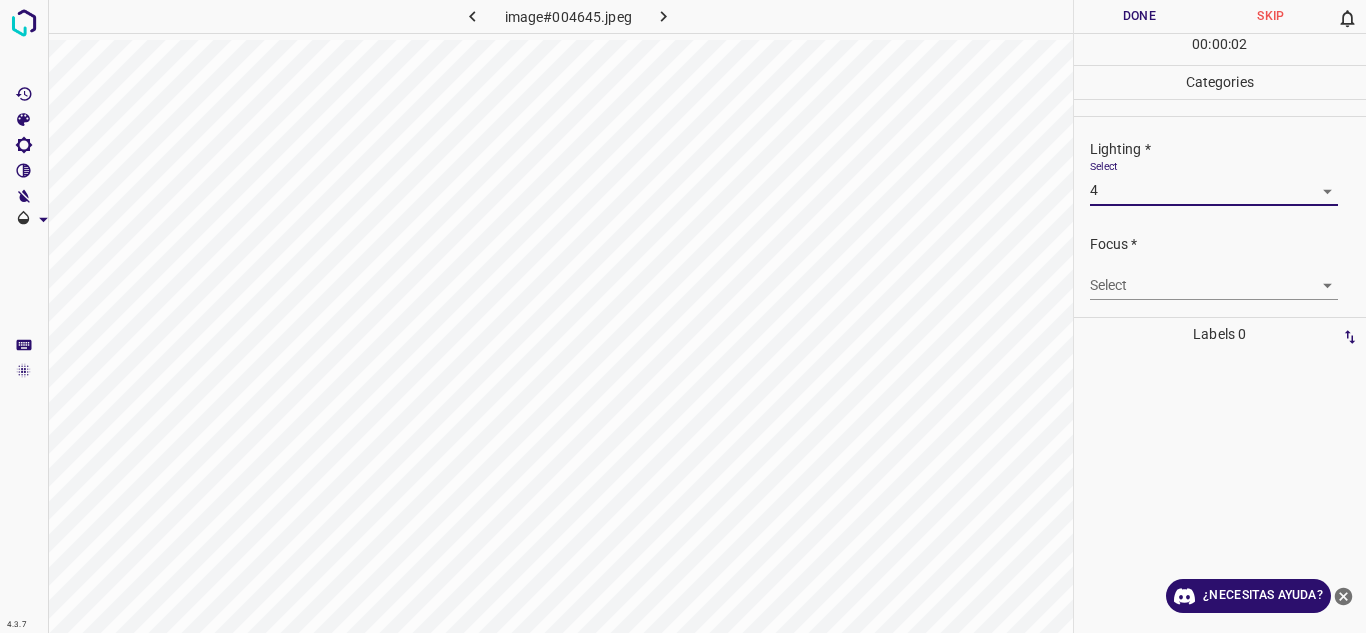 click on "4.3.7 image#004645.jpeg Done Skip 0 00   : 00   : 02   Categories Lighting *  Select 4 4 Focus *  Select ​ Overall *  Select ​ Labels   0 Categories 1 Lighting 2 Focus 3 Overall Tools Space Change between modes (Draw & Edit) I Auto labeling R Restore zoom M Zoom in N Zoom out Delete Delete selecte label Filters Z Restore filters X Saturation filter C Brightness filter V Contrast filter B Gray scale filter General O Download ¿Necesitas ayuda? Texto original Valora esta traducción Tu opinión servirá para ayudar a mejorar el Traductor de Google - Texto - Esconder - Borrar" at bounding box center (683, 316) 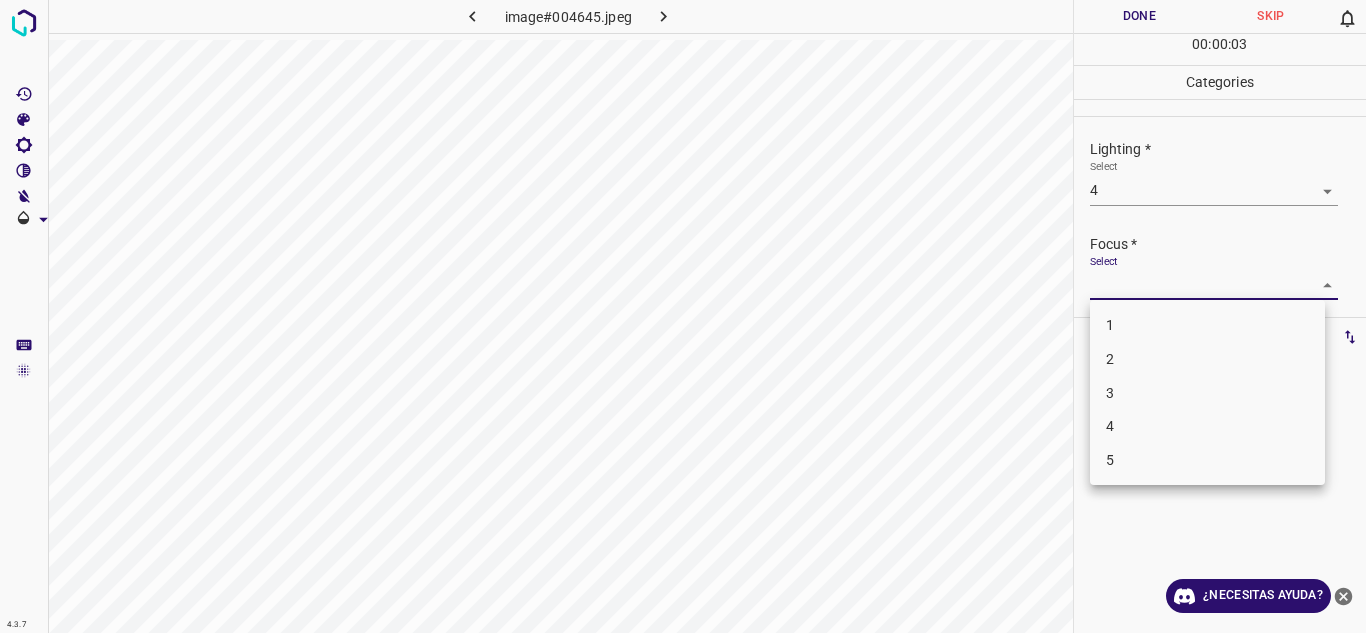 click on "4" at bounding box center [1207, 426] 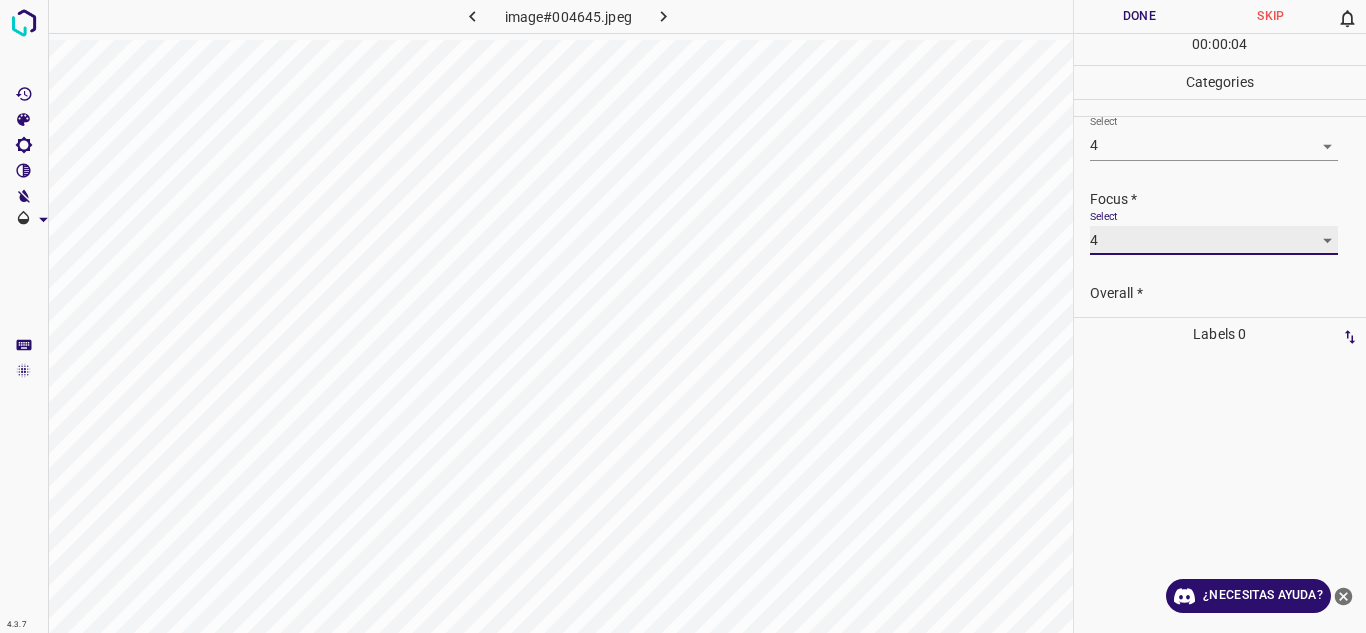 scroll, scrollTop: 98, scrollLeft: 0, axis: vertical 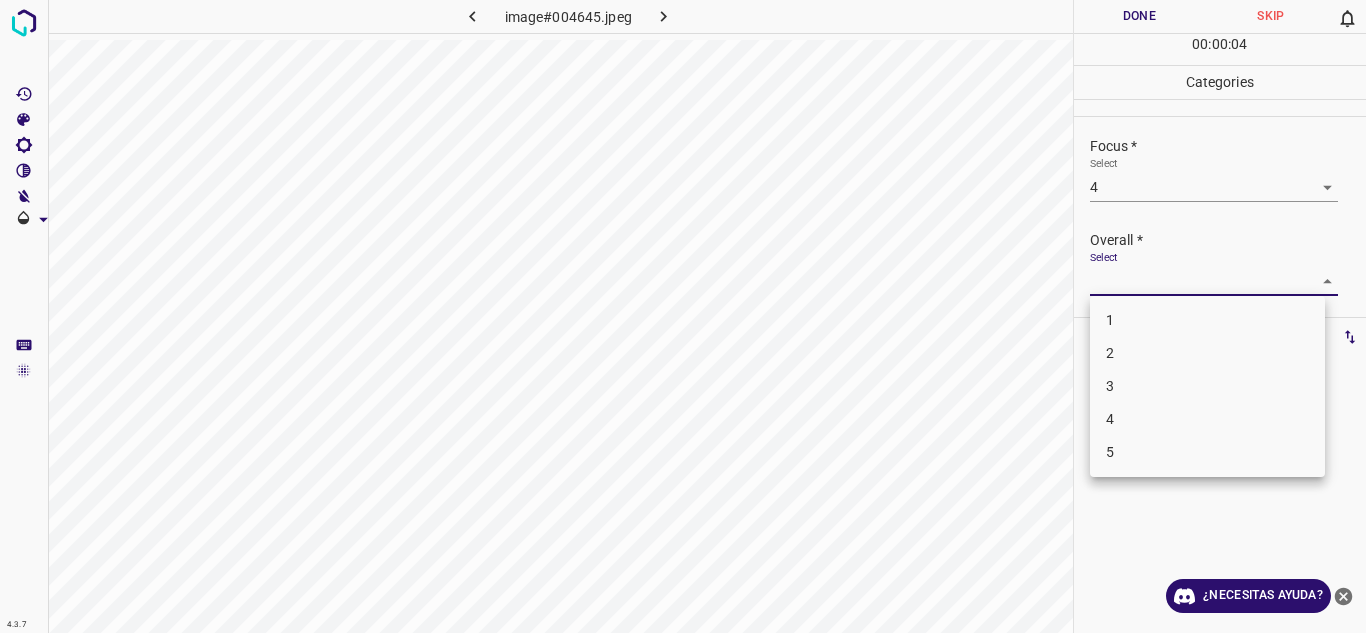 click on "4.3.7 image#004645.jpeg Done Skip 0 00   : 00   : 04   Categories Lighting *  Select 4 4 Focus *  Select 4 4 Overall *  Select ​ Labels   0 Categories 1 Lighting 2 Focus 3 Overall Tools Space Change between modes (Draw & Edit) I Auto labeling R Restore zoom M Zoom in N Zoom out Delete Delete selecte label Filters Z Restore filters X Saturation filter C Brightness filter V Contrast filter B Gray scale filter General O Download ¿Necesitas ayuda? Texto original Valora esta traducción Tu opinión servirá para ayudar a mejorar el Traductor de Google - Texto - Esconder - Borrar 1 2 3 4 5" at bounding box center [683, 316] 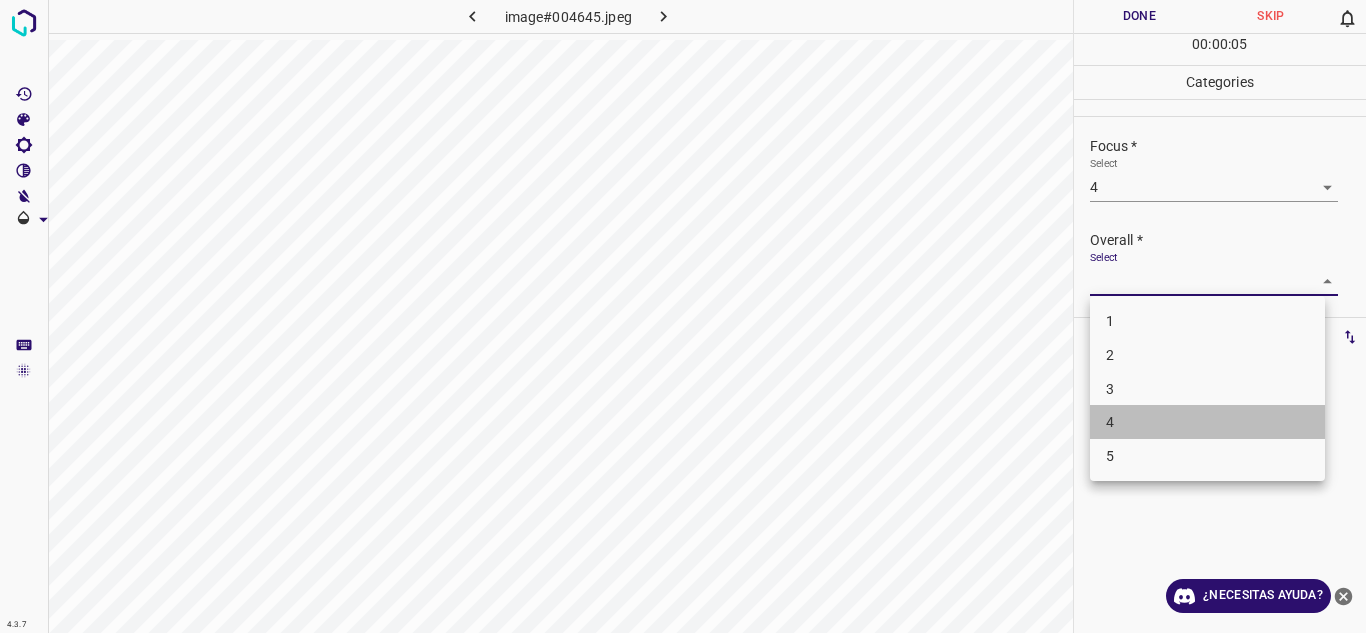 click on "4" at bounding box center (1207, 422) 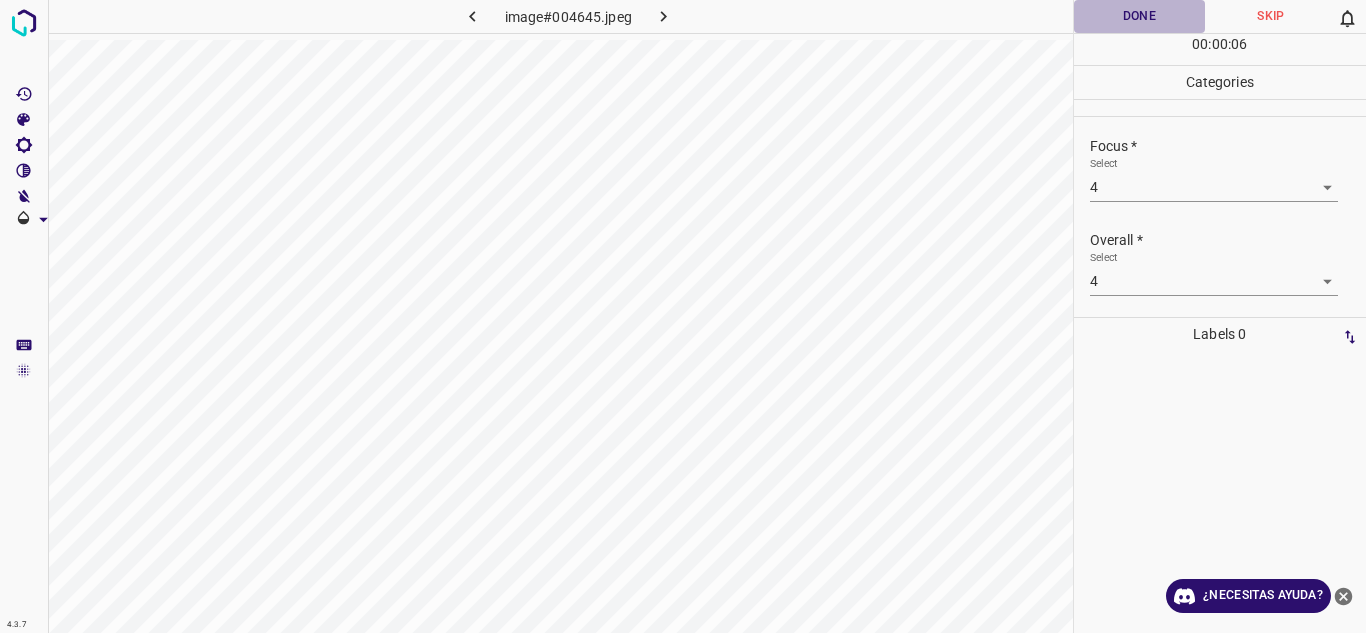 click on "Done" at bounding box center [1140, 16] 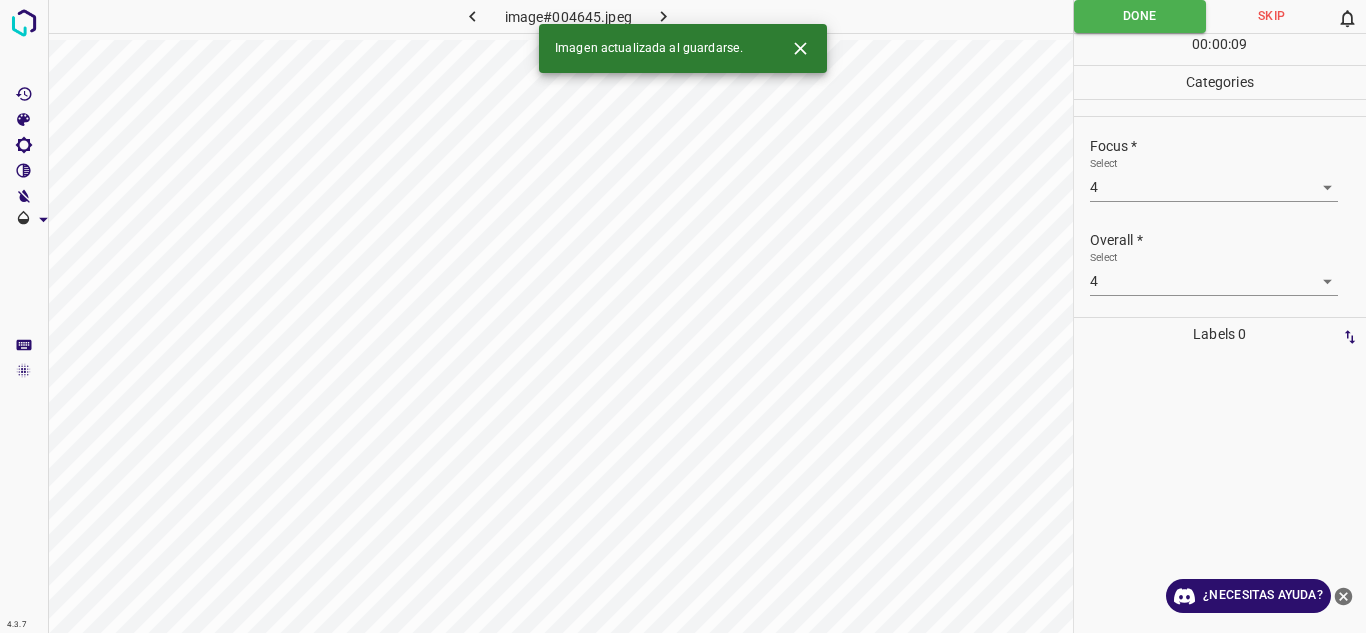 click at bounding box center [664, 16] 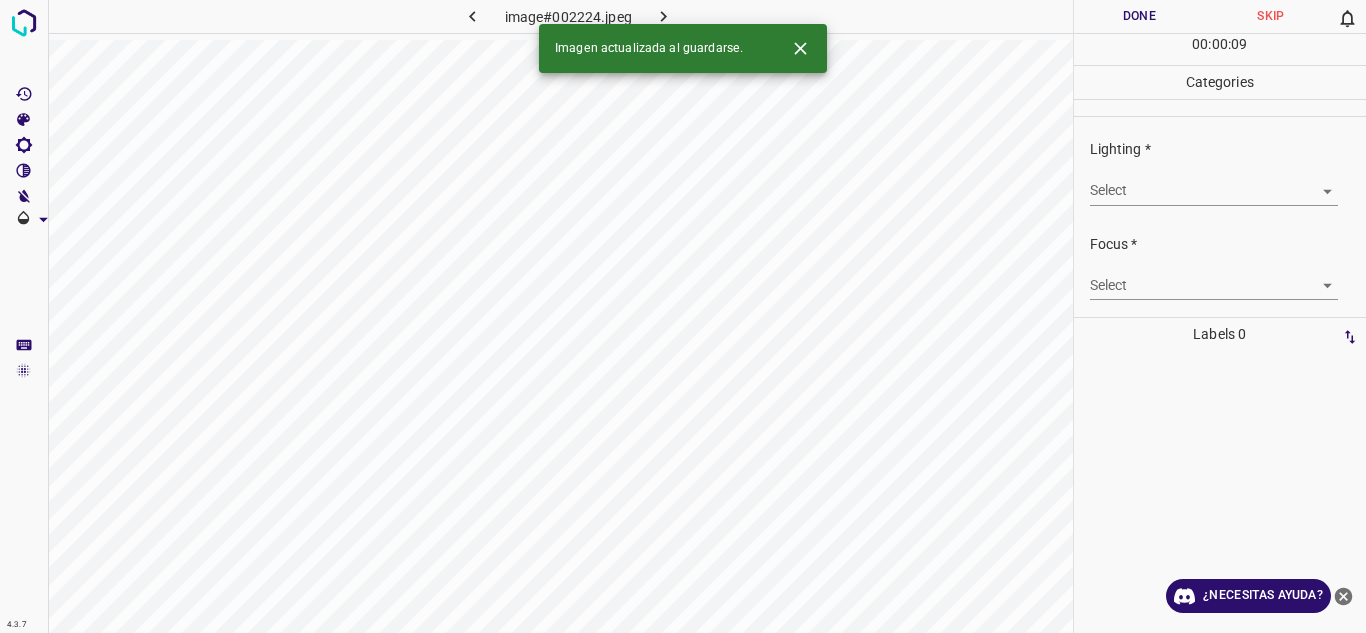 click on "4.3.7 image#002224.jpeg Done Skip 0 00   : 00   : 09   Categories Lighting *  Select ​ Focus *  Select ​ Overall *  Select ​ Labels   0 Categories 1 Lighting 2 Focus 3 Overall Tools Space Change between modes (Draw & Edit) I Auto labeling R Restore zoom M Zoom in N Zoom out Delete Delete selecte label Filters Z Restore filters X Saturation filter C Brightness filter V Contrast filter B Gray scale filter General O Download Imagen actualizada al guardarse. ¿Necesitas ayuda? Texto original Valora esta traducción Tu opinión servirá para ayudar a mejorar el Traductor de Google - Texto - Esconder - Borrar" at bounding box center (683, 316) 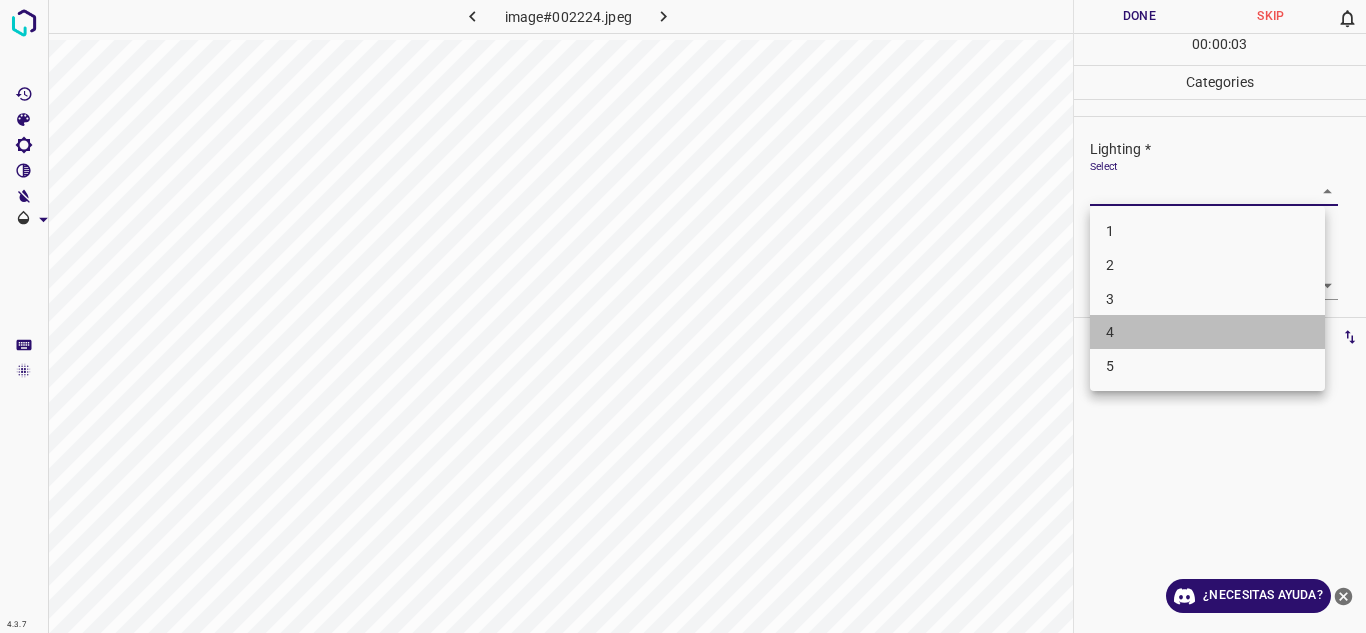 click on "4" at bounding box center [1207, 332] 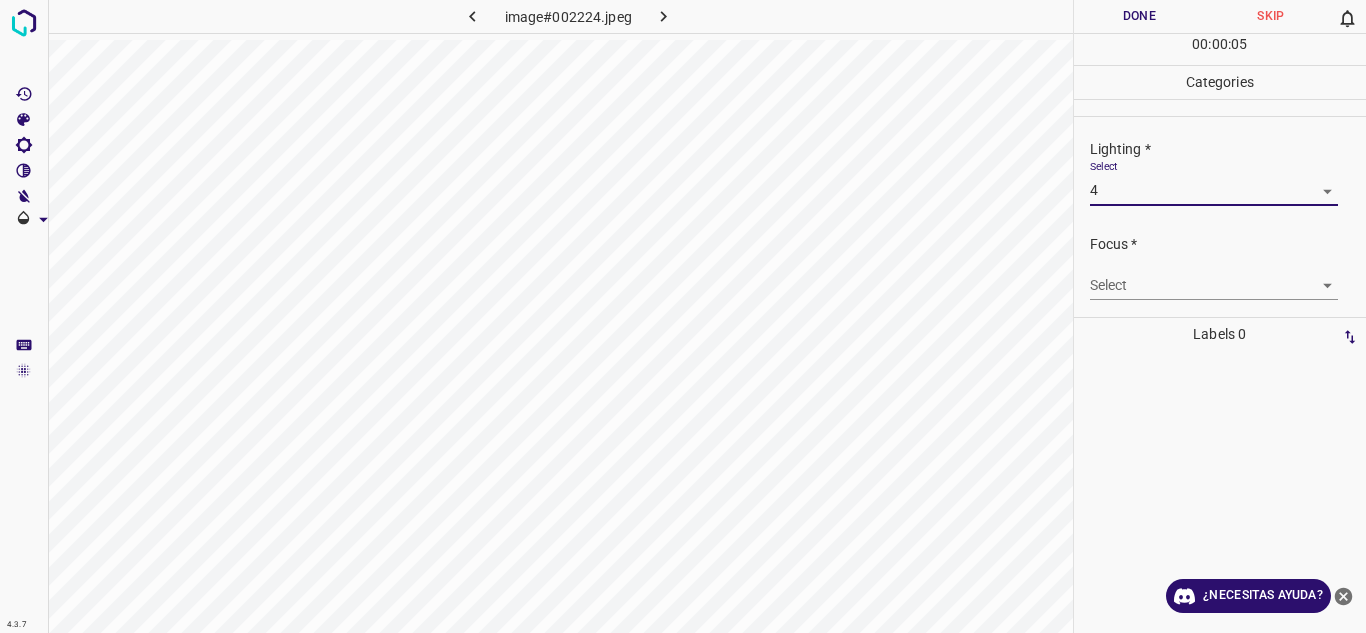 click on "4.3.7 image#002224.jpeg Done Skip 0 00   : 00   : 05   Categories Lighting *  Select 4 4 Focus *  Select ​ Overall *  Select ​ Labels   0 Categories 1 Lighting 2 Focus 3 Overall Tools Space Change between modes (Draw & Edit) I Auto labeling R Restore zoom M Zoom in N Zoom out Delete Delete selecte label Filters Z Restore filters X Saturation filter C Brightness filter V Contrast filter B Gray scale filter General O Download ¿Necesitas ayuda? Texto original Valora esta traducción Tu opinión servirá para ayudar a mejorar el Traductor de Google - Texto - Esconder - Borrar" at bounding box center (683, 316) 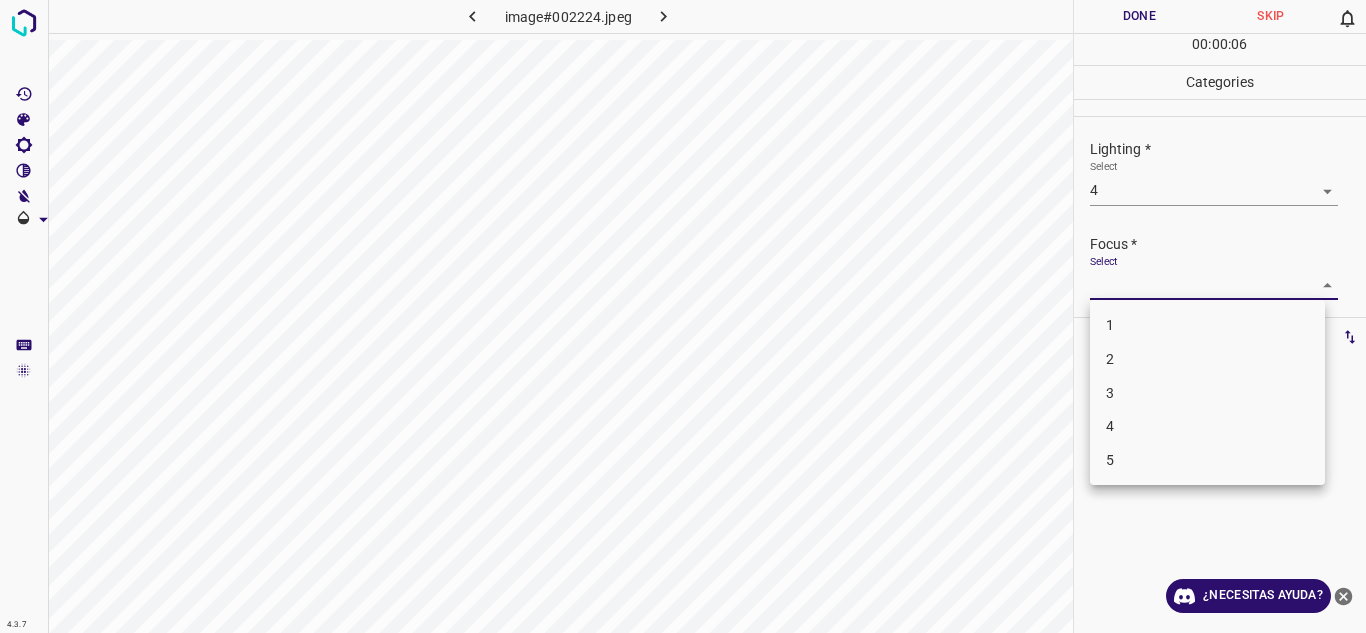 click on "3" at bounding box center [1207, 393] 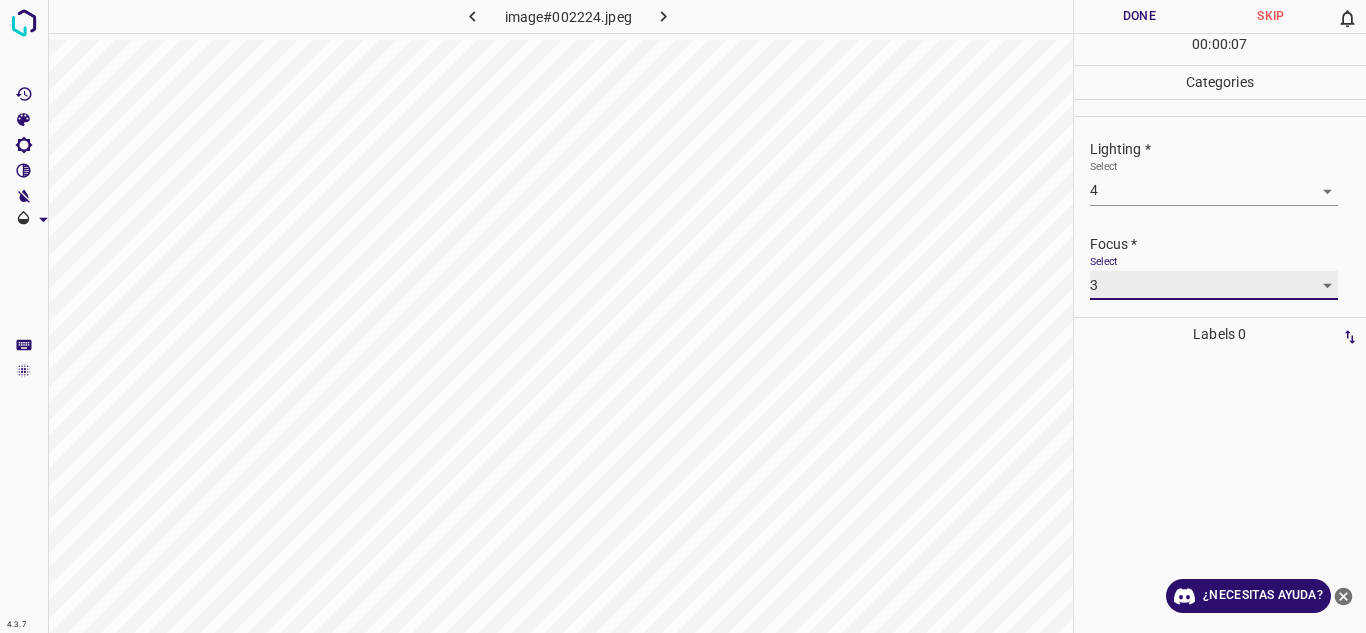 scroll, scrollTop: 98, scrollLeft: 0, axis: vertical 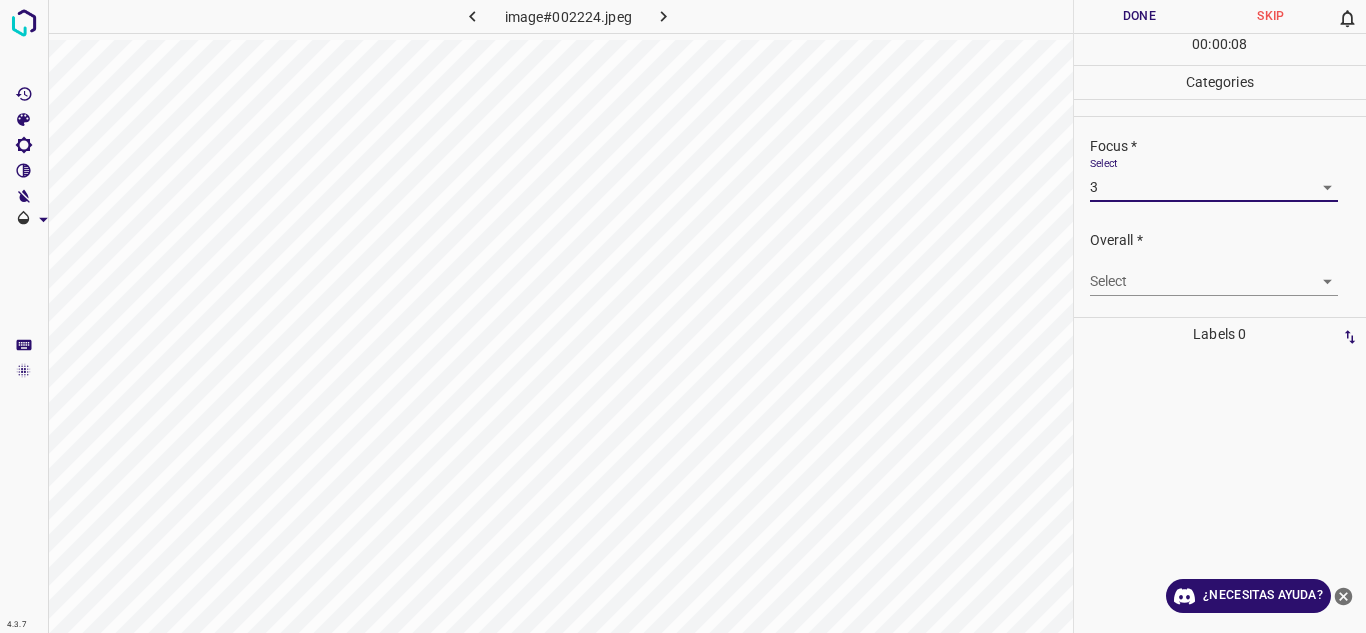 click on "4.3.7 image#002224.jpeg Done Skip 0 00   : 00   : 08   Categories Lighting *  Select 4 4 Focus *  Select 3 3 Overall *  Select ​ Labels   0 Categories 1 Lighting 2 Focus 3 Overall Tools Space Change between modes (Draw & Edit) I Auto labeling R Restore zoom M Zoom in N Zoom out Delete Delete selecte label Filters Z Restore filters X Saturation filter C Brightness filter V Contrast filter B Gray scale filter General O Download ¿Necesitas ayuda? Texto original Valora esta traducción Tu opinión servirá para ayudar a mejorar el Traductor de Google - Texto - Esconder - Borrar" at bounding box center (683, 316) 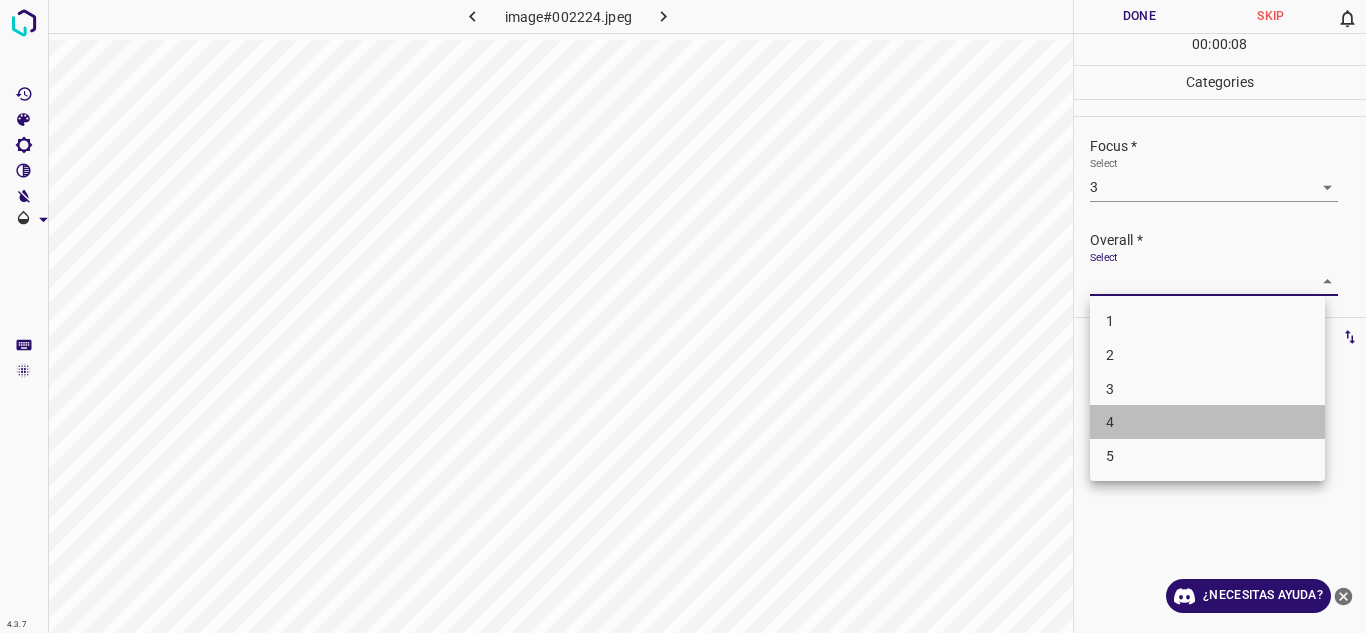 click on "4" at bounding box center [1207, 422] 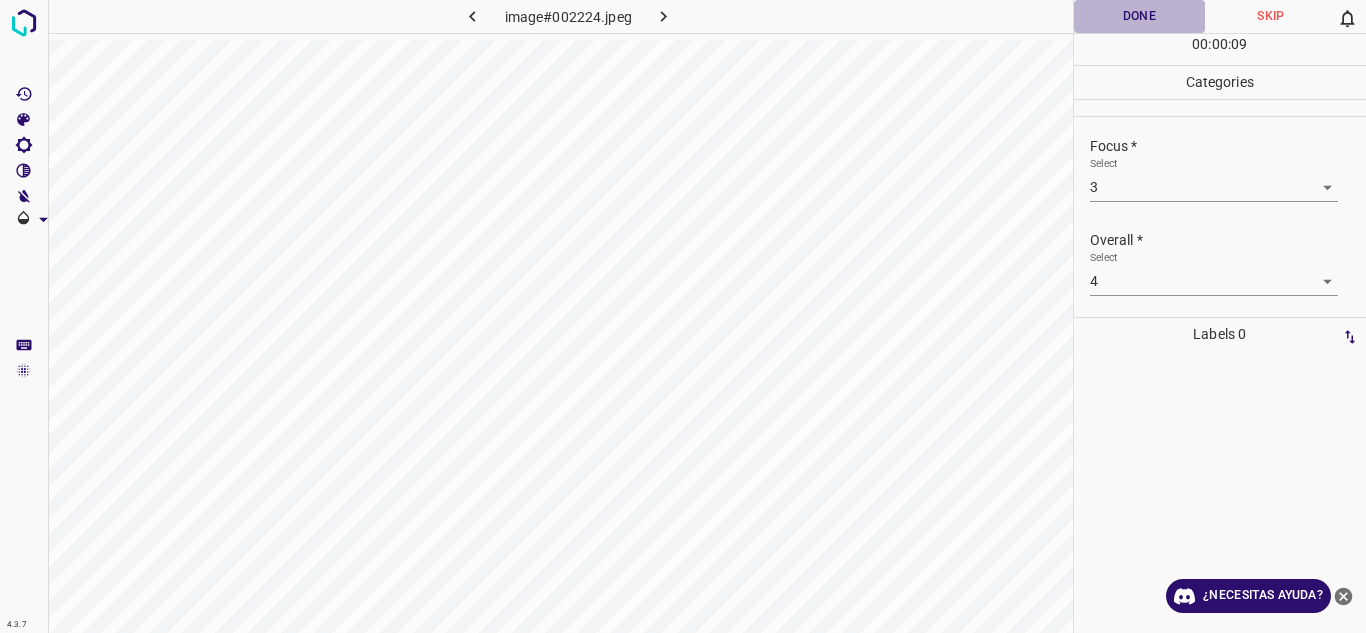 click on "Done" at bounding box center (1140, 16) 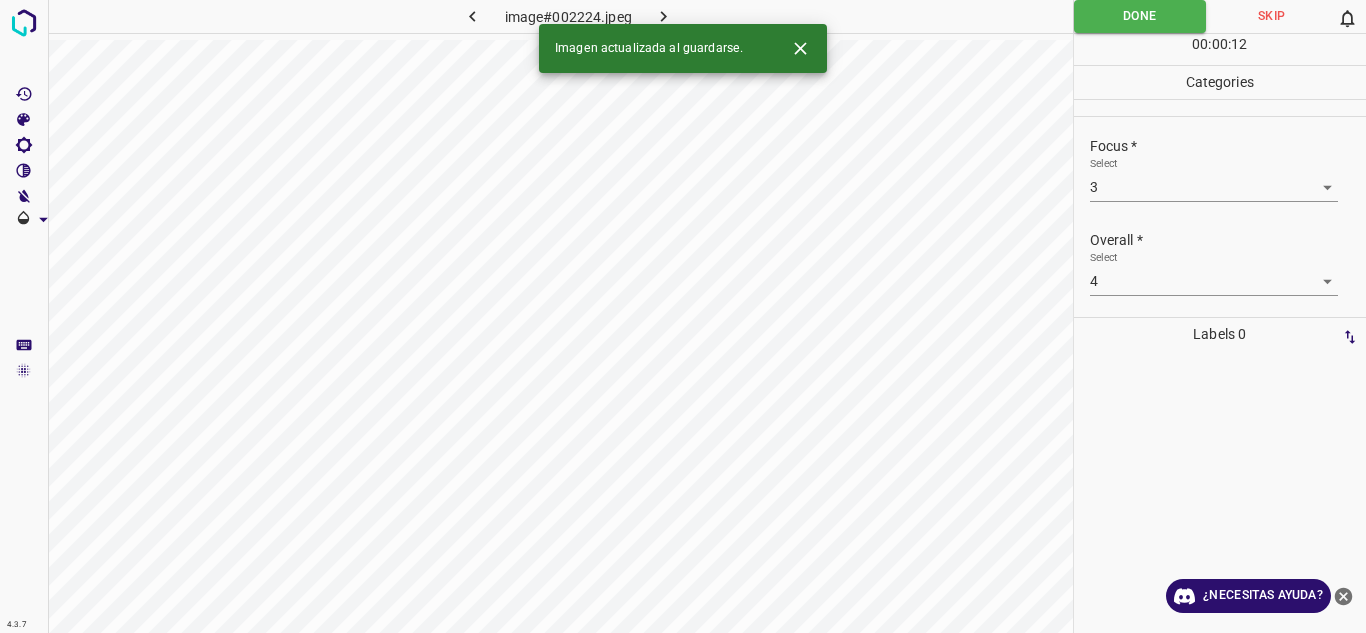 click on "Imagen actualizada al guardarse." at bounding box center [683, 48] 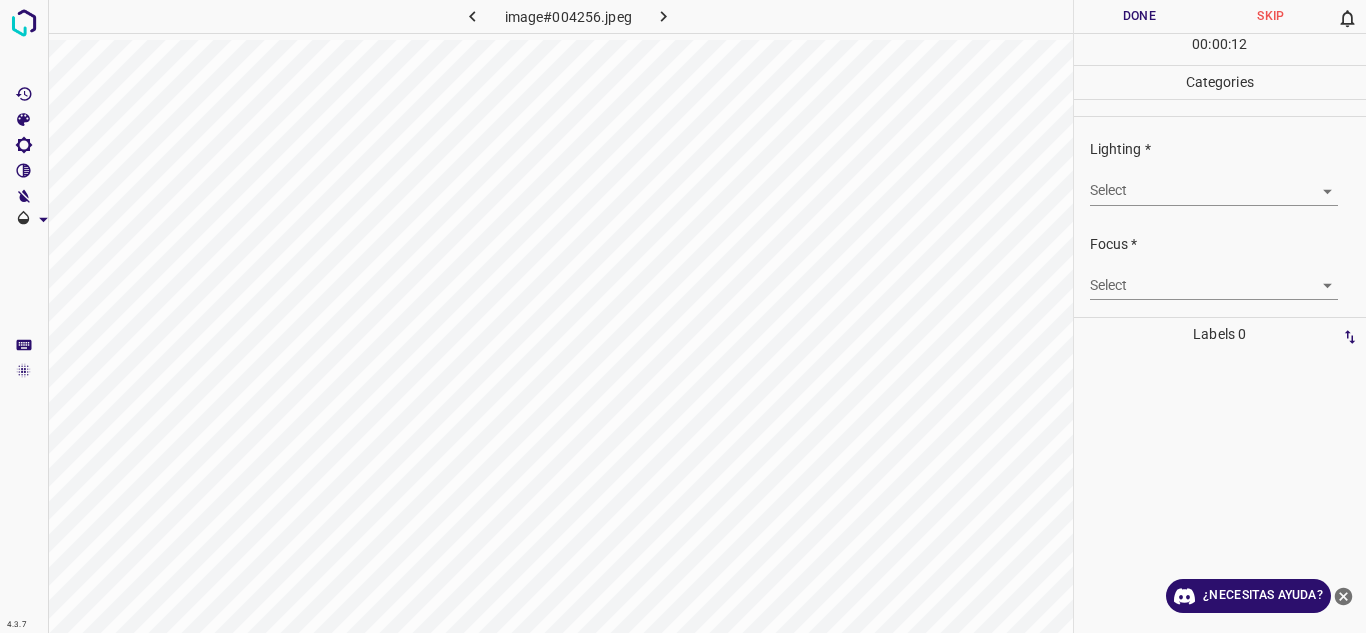 click on "4.3.7 image#004256.jpeg Done Skip 0 00   : 00   : 12   Categories Lighting *  Select ​ Focus *  Select ​ Overall *  Select ​ Labels   0 Categories 1 Lighting 2 Focus 3 Overall Tools Space Change between modes (Draw & Edit) I Auto labeling R Restore zoom M Zoom in N Zoom out Delete Delete selecte label Filters Z Restore filters X Saturation filter C Brightness filter V Contrast filter B Gray scale filter General O Download ¿Necesitas ayuda? Texto original Valora esta traducción Tu opinión servirá para ayudar a mejorar el Traductor de Google - Texto - Esconder - Borrar" at bounding box center [683, 316] 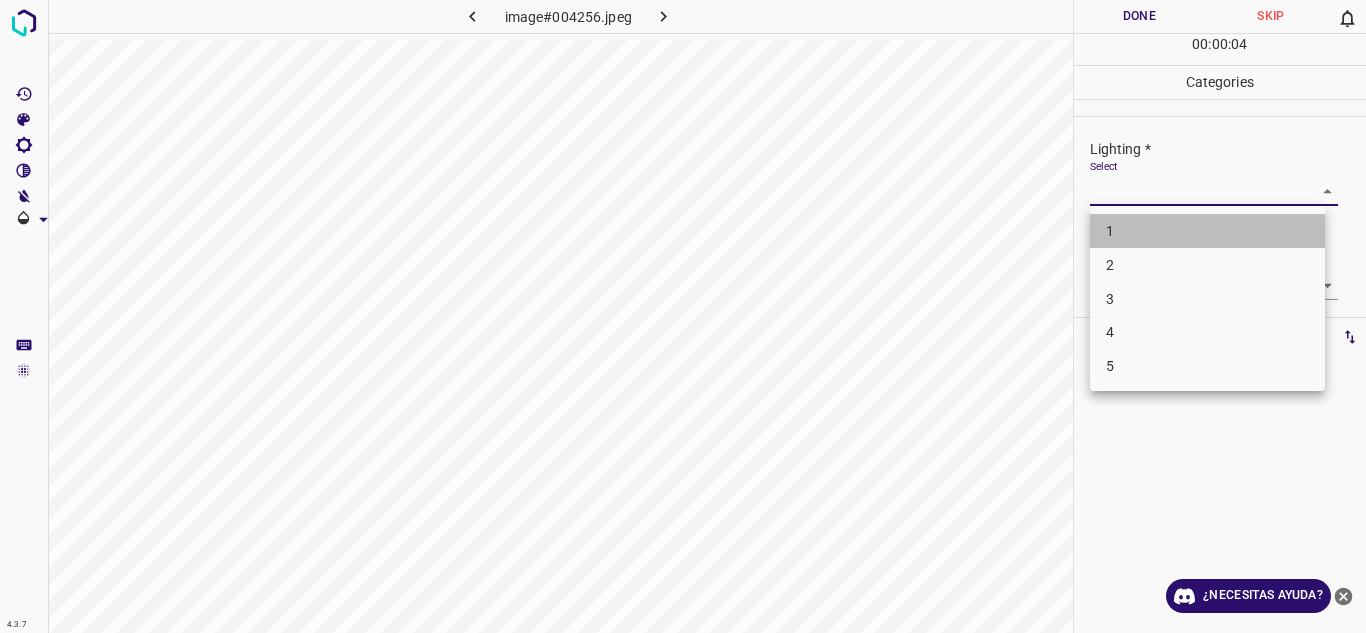 click on "1" at bounding box center (1207, 231) 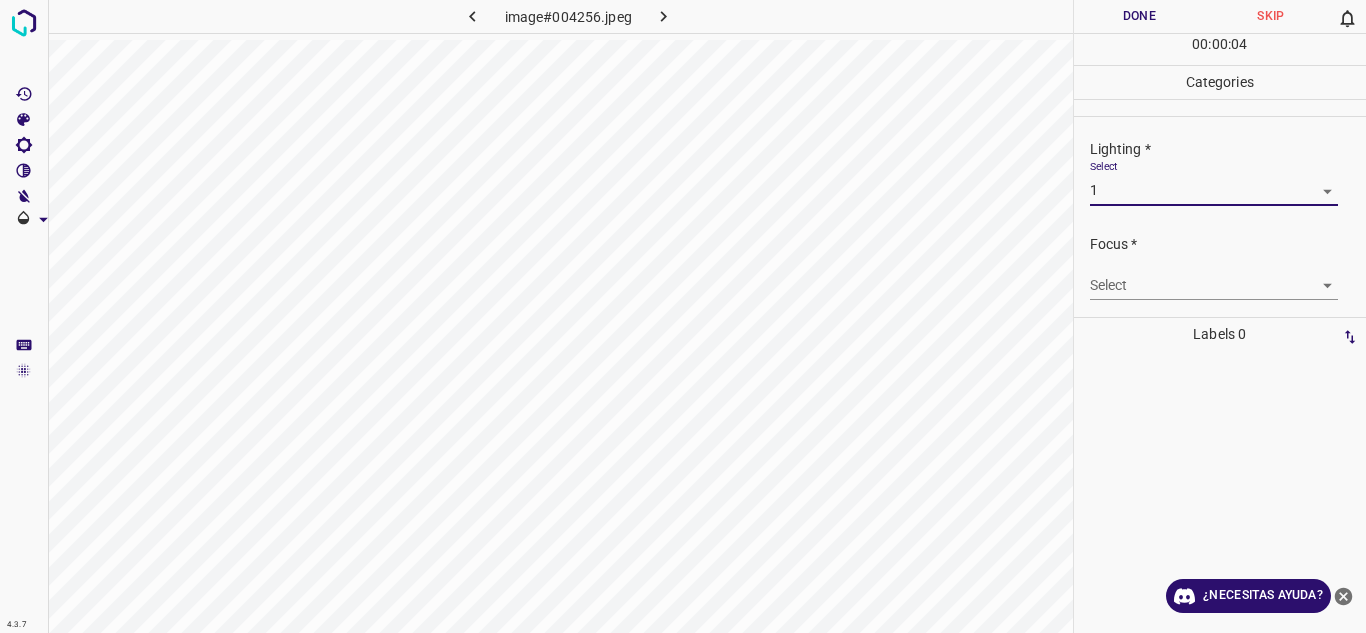 click on "4.3.7 image#004256.jpeg Done Skip 0 00   : 00   : 04   Categories Lighting *  Select 1 1 Focus *  Select ​ Overall *  Select ​ Labels   0 Categories 1 Lighting 2 Focus 3 Overall Tools Space Change between modes (Draw & Edit) I Auto labeling R Restore zoom M Zoom in N Zoom out Delete Delete selecte label Filters Z Restore filters X Saturation filter C Brightness filter V Contrast filter B Gray scale filter General O Download ¿Necesitas ayuda? Texto original Valora esta traducción Tu opinión servirá para ayudar a mejorar el Traductor de Google - Texto - Esconder - Borrar" at bounding box center (683, 316) 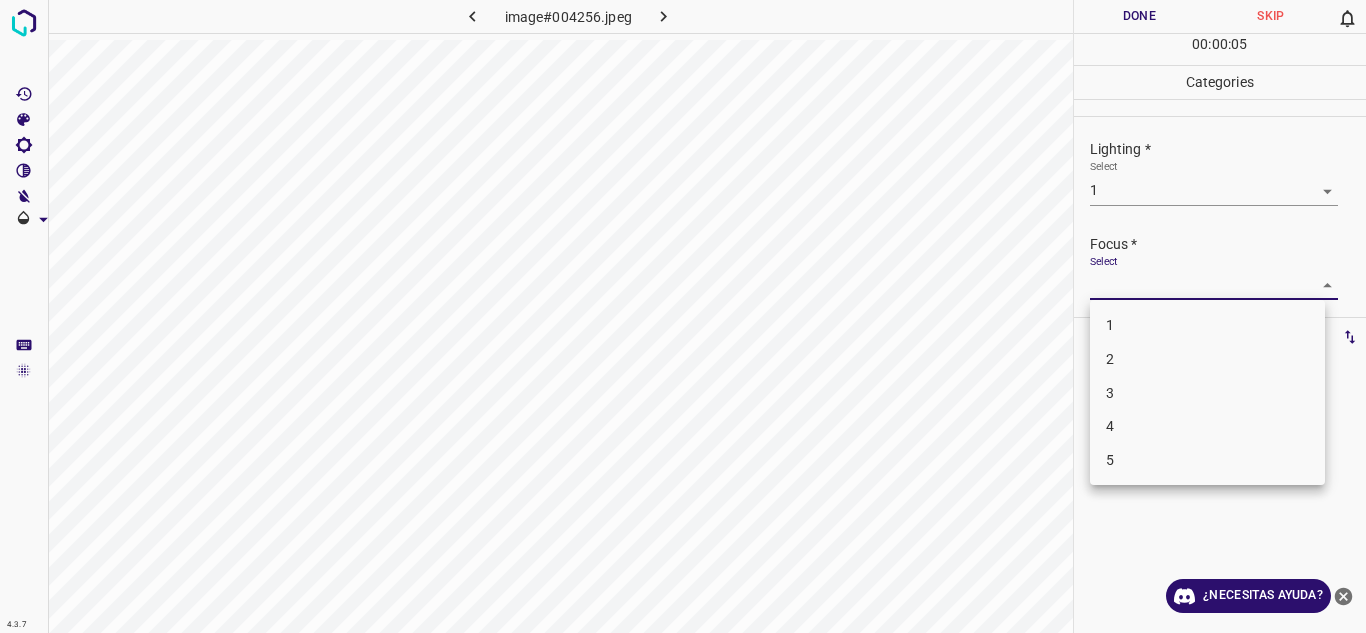 click on "1" at bounding box center [1207, 325] 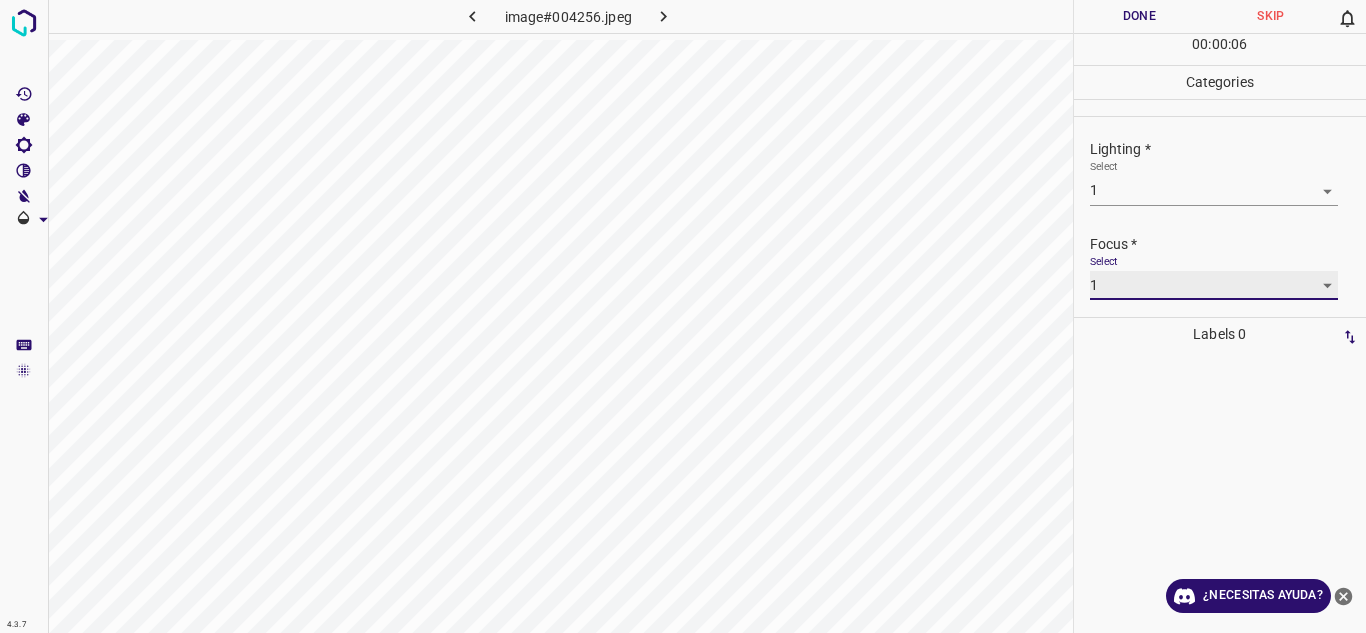 scroll, scrollTop: 98, scrollLeft: 0, axis: vertical 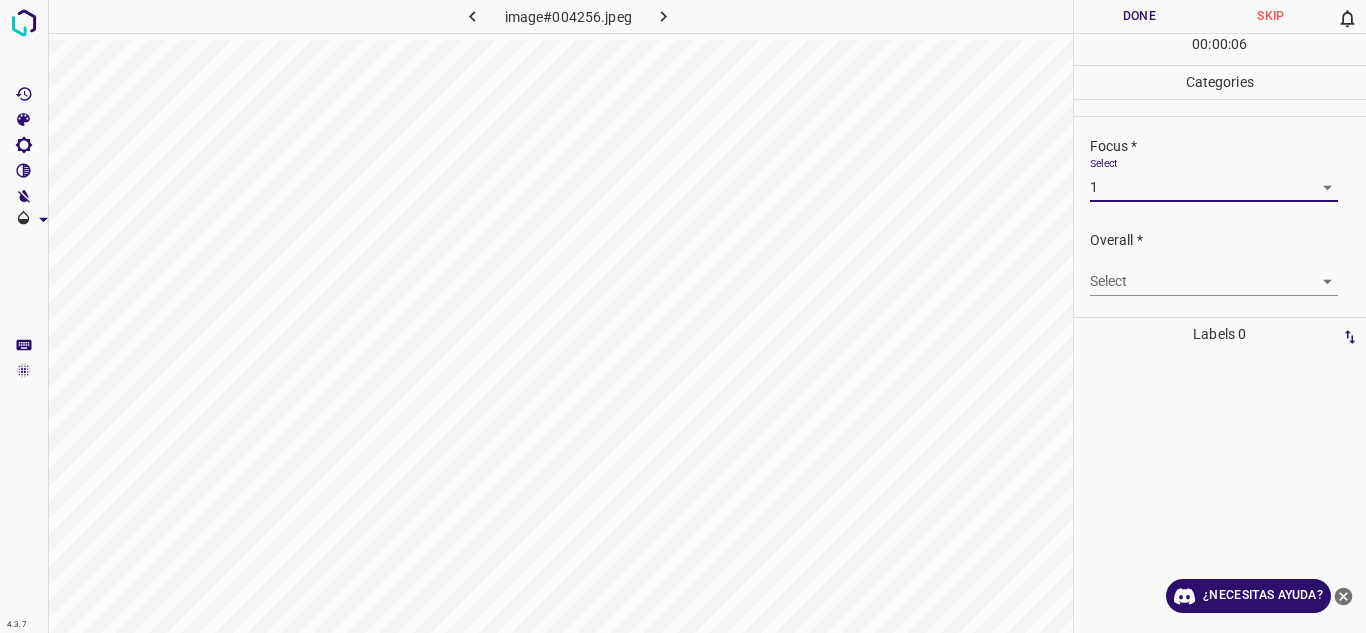 click on "4.3.7 image#004256.jpeg Done Skip 0 00   : 00   : 06   Categories Lighting *  Select 1 1 Focus *  Select 1 1 Overall *  Select ​ Labels   0 Categories 1 Lighting 2 Focus 3 Overall Tools Space Change between modes (Draw & Edit) I Auto labeling R Restore zoom M Zoom in N Zoom out Delete Delete selecte label Filters Z Restore filters X Saturation filter C Brightness filter V Contrast filter B Gray scale filter General O Download ¿Necesitas ayuda? Texto original Valora esta traducción Tu opinión servirá para ayudar a mejorar el Traductor de Google - Texto - Esconder - Borrar" at bounding box center [683, 316] 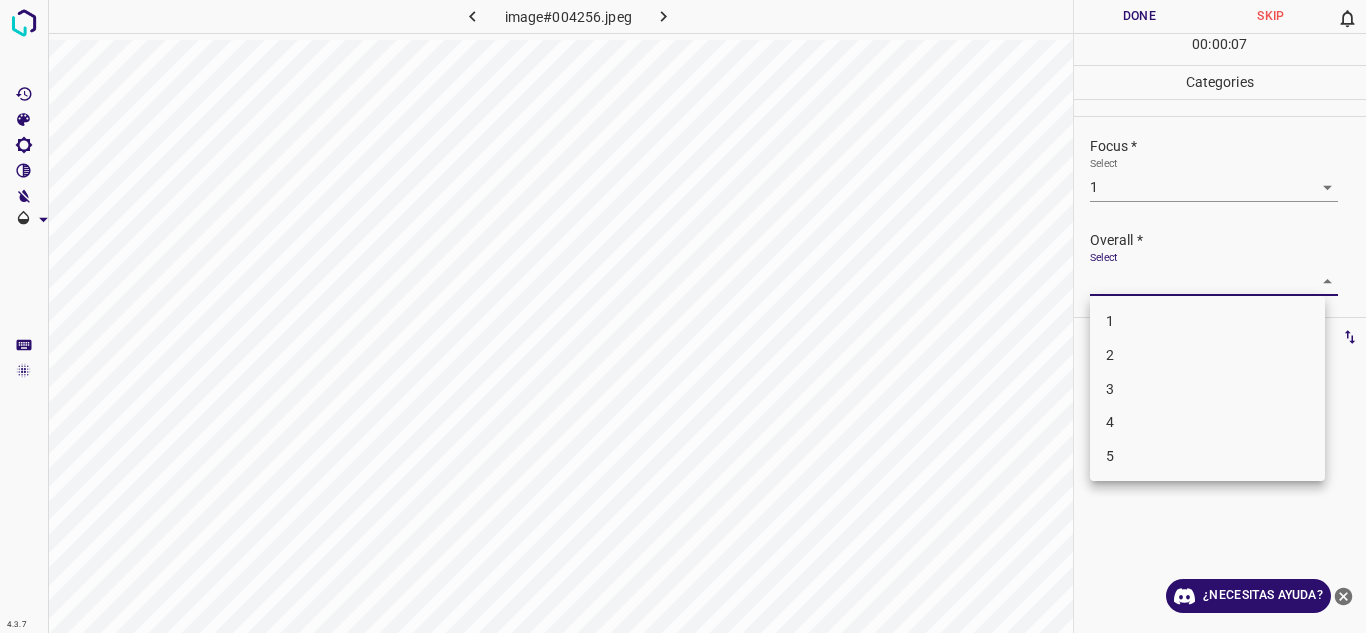 click on "1" at bounding box center (1207, 321) 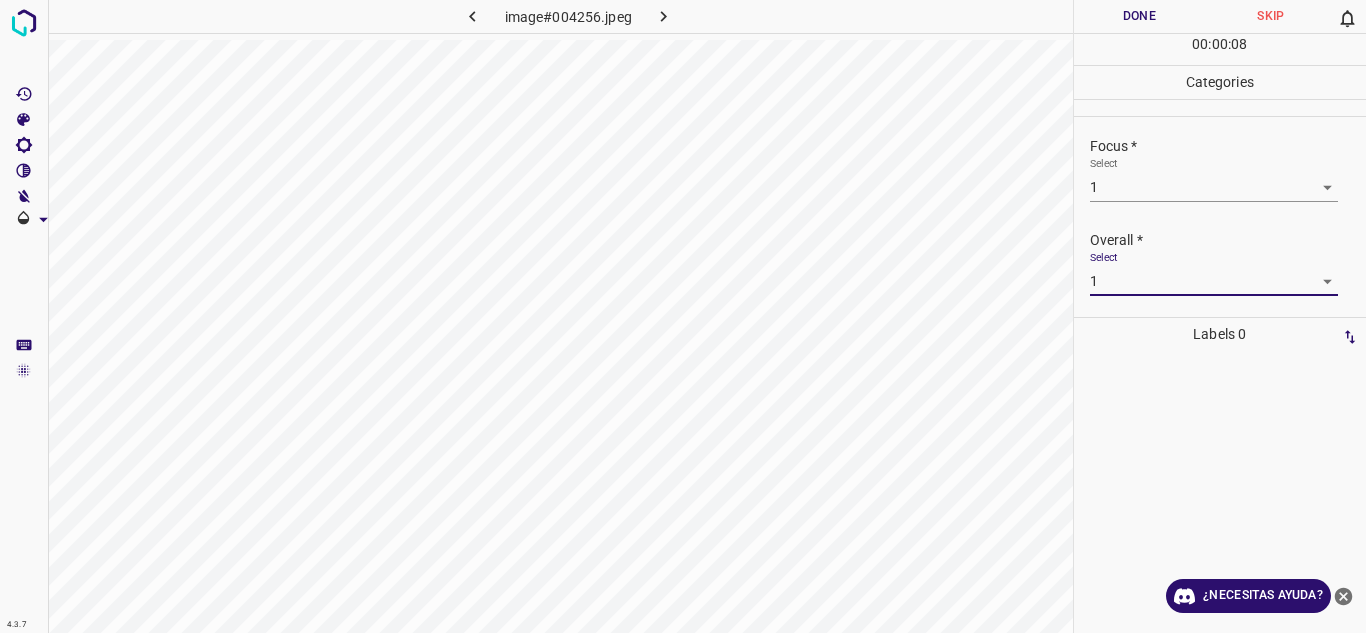 click on "Done" at bounding box center [1140, 16] 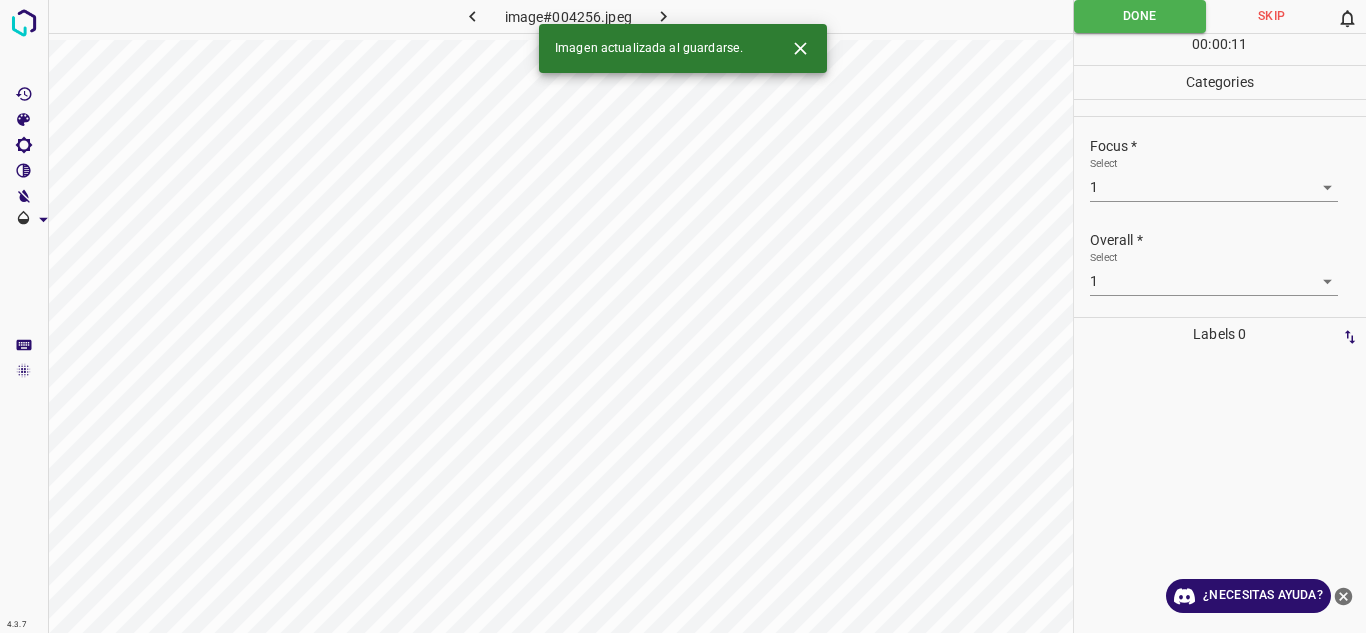 click 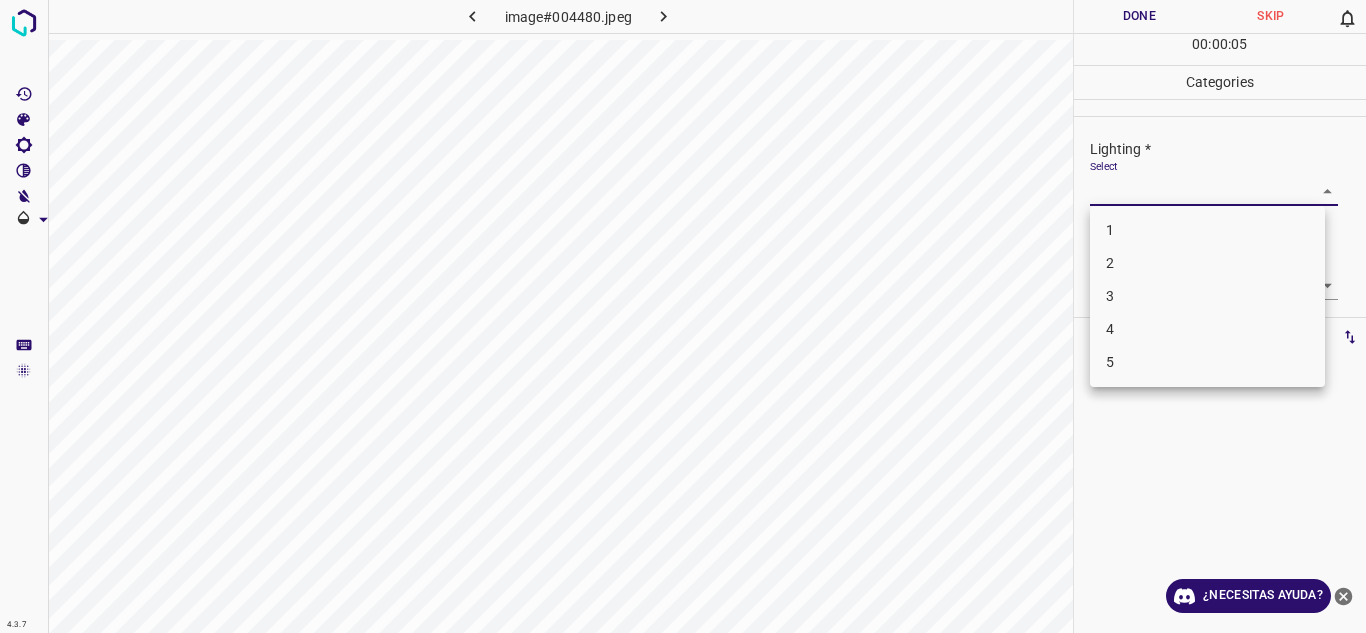 drag, startPoint x: 1306, startPoint y: 196, endPoint x: 1304, endPoint y: 211, distance: 15.132746 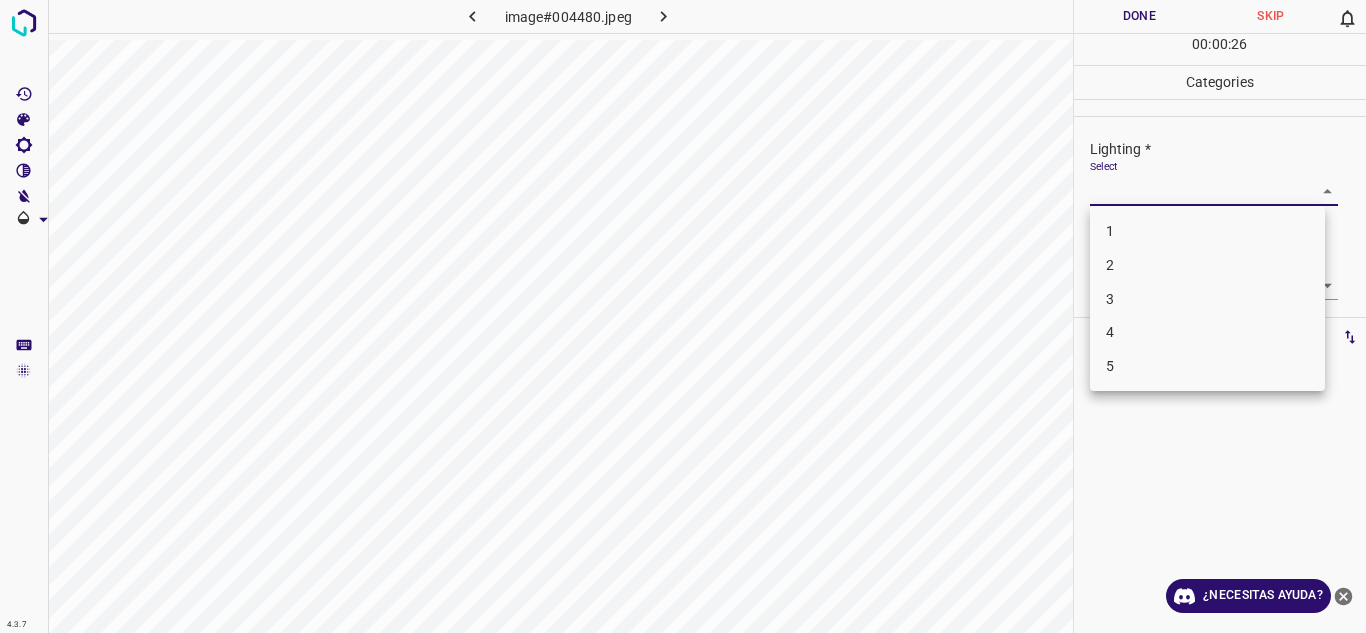 click on "2" at bounding box center (1207, 265) 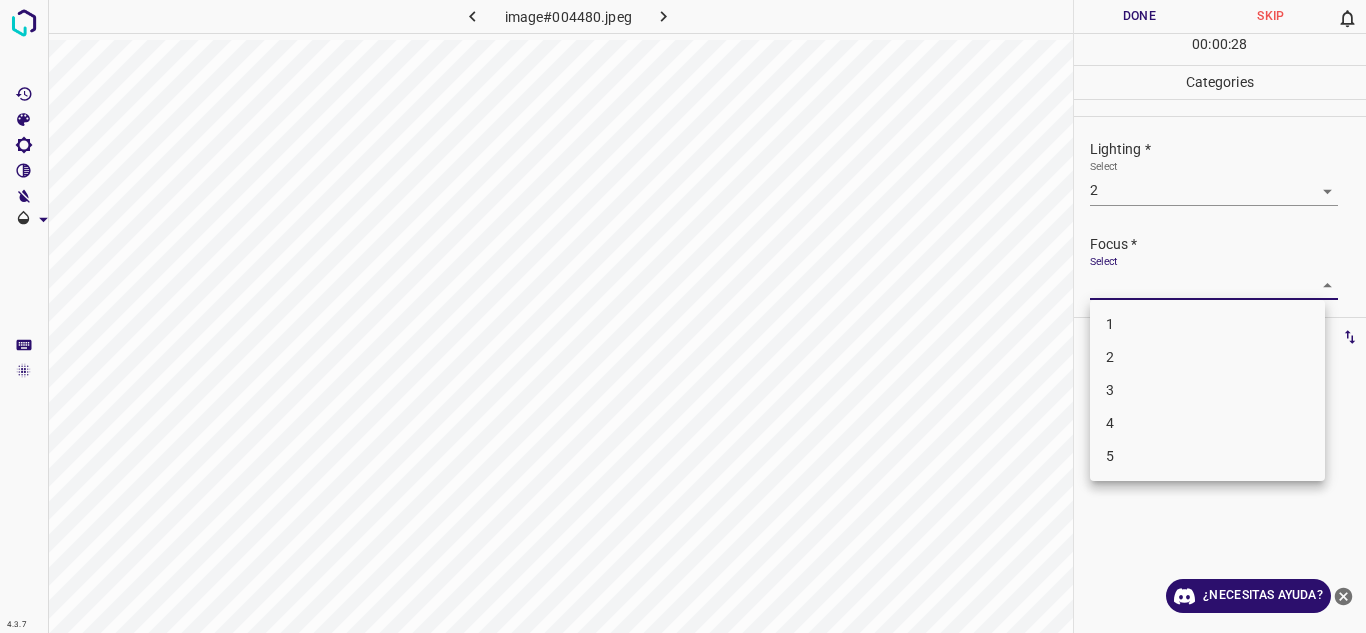 click on "4.3.7 image#004480.jpeg Done Skip 0 00   : 00   : 28   Categories Lighting *  Select 2 2 Focus *  Select ​ Overall *  Select ​ Labels   0 Categories 1 Lighting 2 Focus 3 Overall Tools Space Change between modes (Draw & Edit) I Auto labeling R Restore zoom M Zoom in N Zoom out Delete Delete selecte label Filters Z Restore filters X Saturation filter C Brightness filter V Contrast filter B Gray scale filter General O Download ¿Necesitas ayuda? Texto original Valora esta traducción Tu opinión servirá para ayudar a mejorar el Traductor de Google - Texto - Esconder - Borrar 1 2 3 4 5" at bounding box center [683, 316] 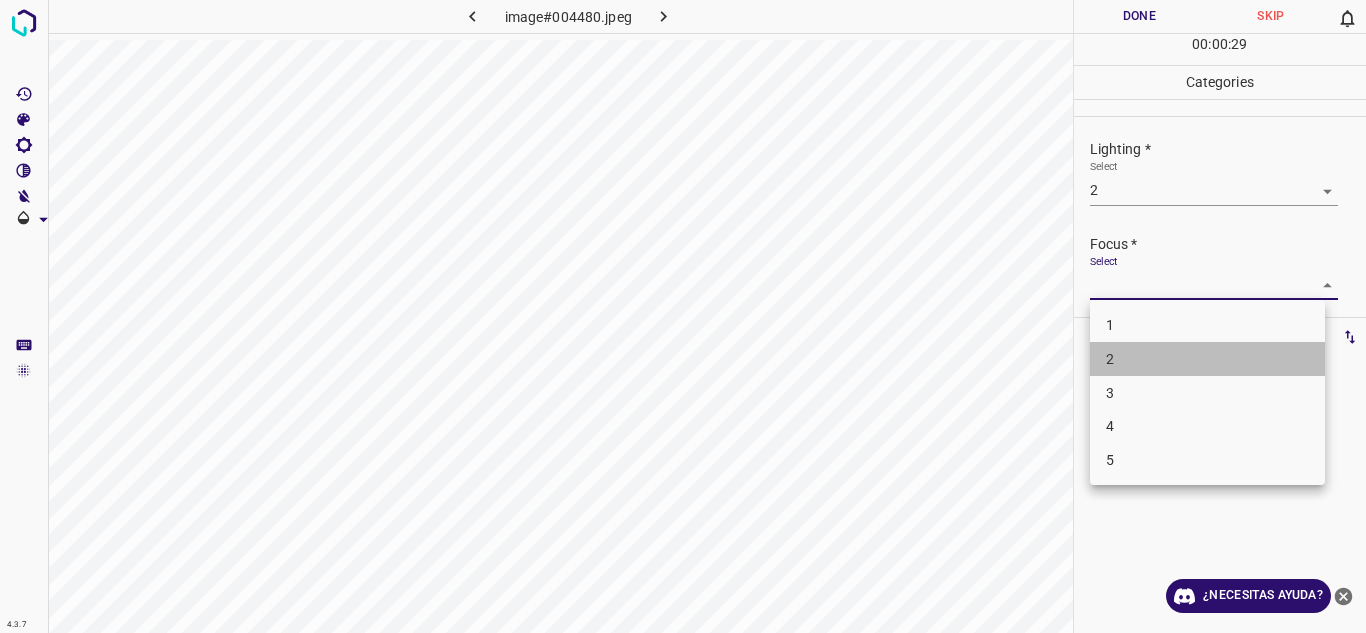 click on "2" at bounding box center [1207, 359] 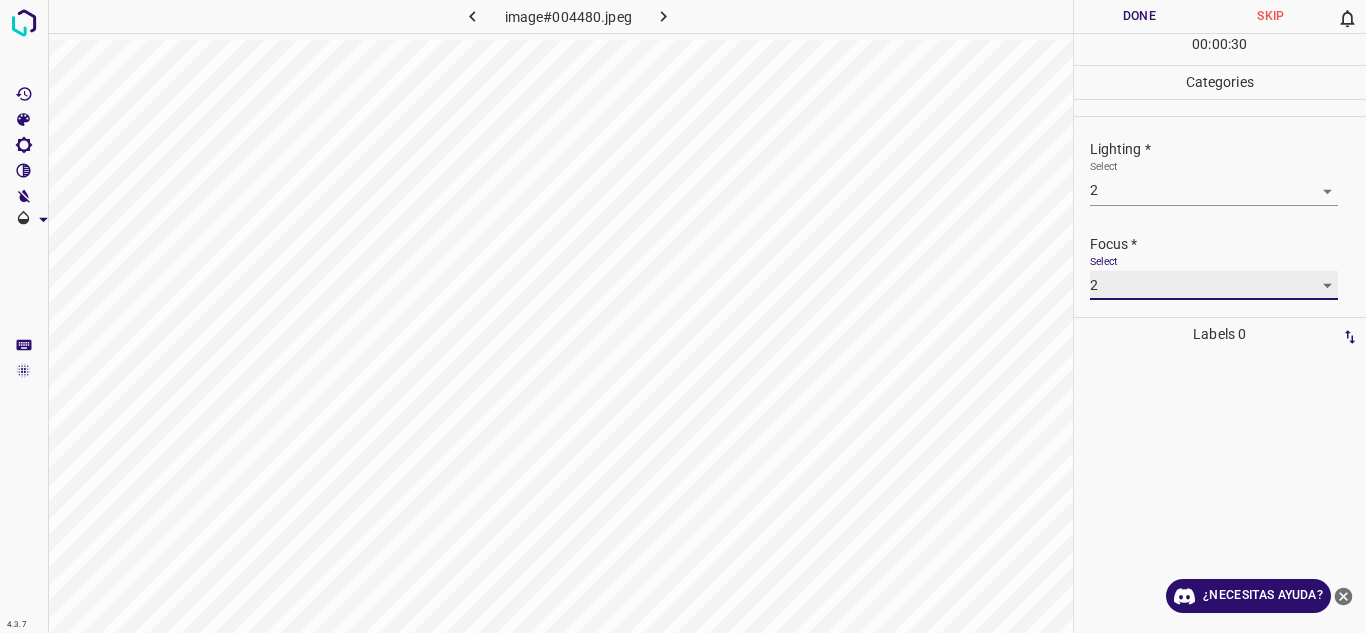 scroll, scrollTop: 98, scrollLeft: 0, axis: vertical 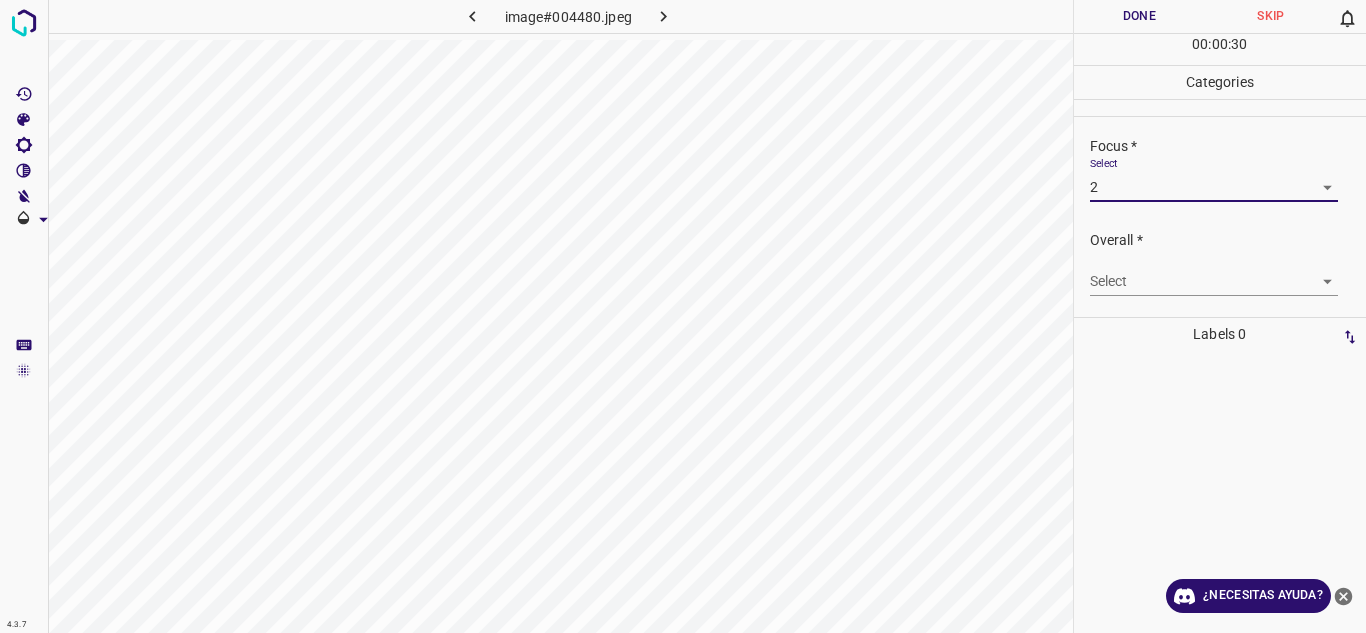click on "Overall *  Select ​" at bounding box center [1220, 263] 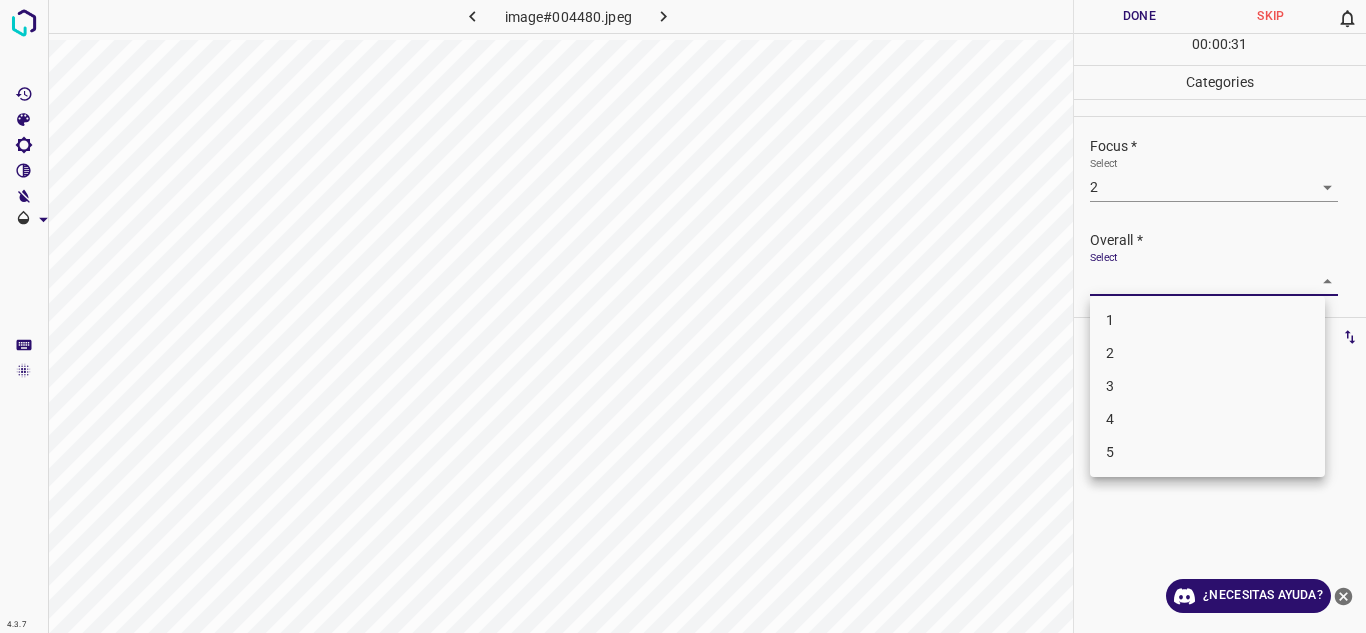 click on "4.3.7 image#004480.jpeg Done Skip 0 00   : 00   : 31   Categories Lighting *  Select 2 2 Focus *  Select 2 2 Overall *  Select ​ Labels   0 Categories 1 Lighting 2 Focus 3 Overall Tools Space Change between modes (Draw & Edit) I Auto labeling R Restore zoom M Zoom in N Zoom out Delete Delete selecte label Filters Z Restore filters X Saturation filter C Brightness filter V Contrast filter B Gray scale filter General O Download ¿Necesitas ayuda? Texto original Valora esta traducción Tu opinión servirá para ayudar a mejorar el Traductor de Google - Texto - Esconder - Borrar 1 2 3 4 5" at bounding box center [683, 316] 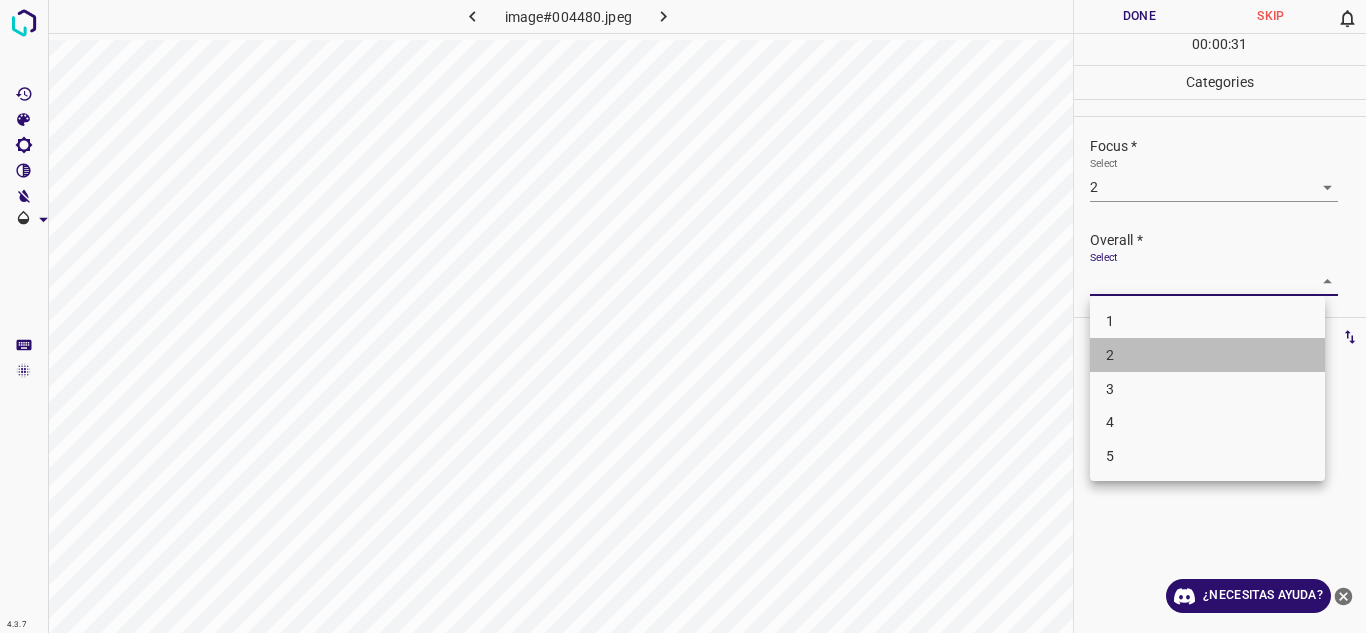 click on "2" at bounding box center (1207, 355) 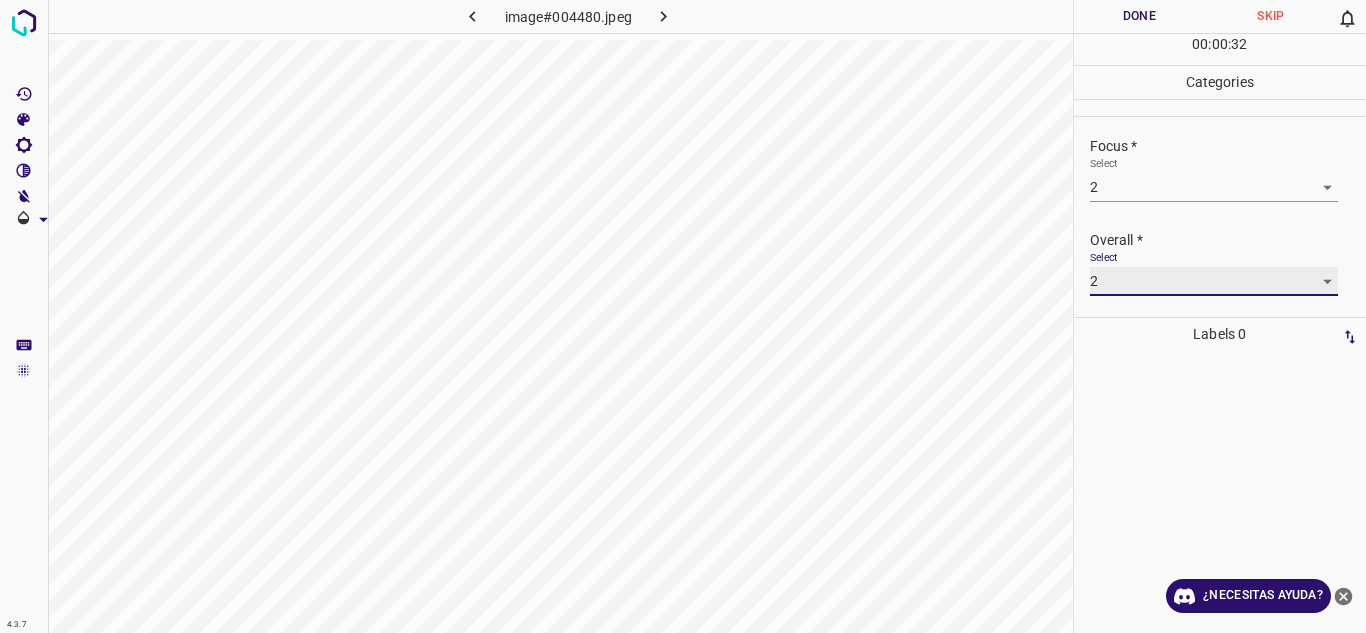 scroll, scrollTop: 0, scrollLeft: 0, axis: both 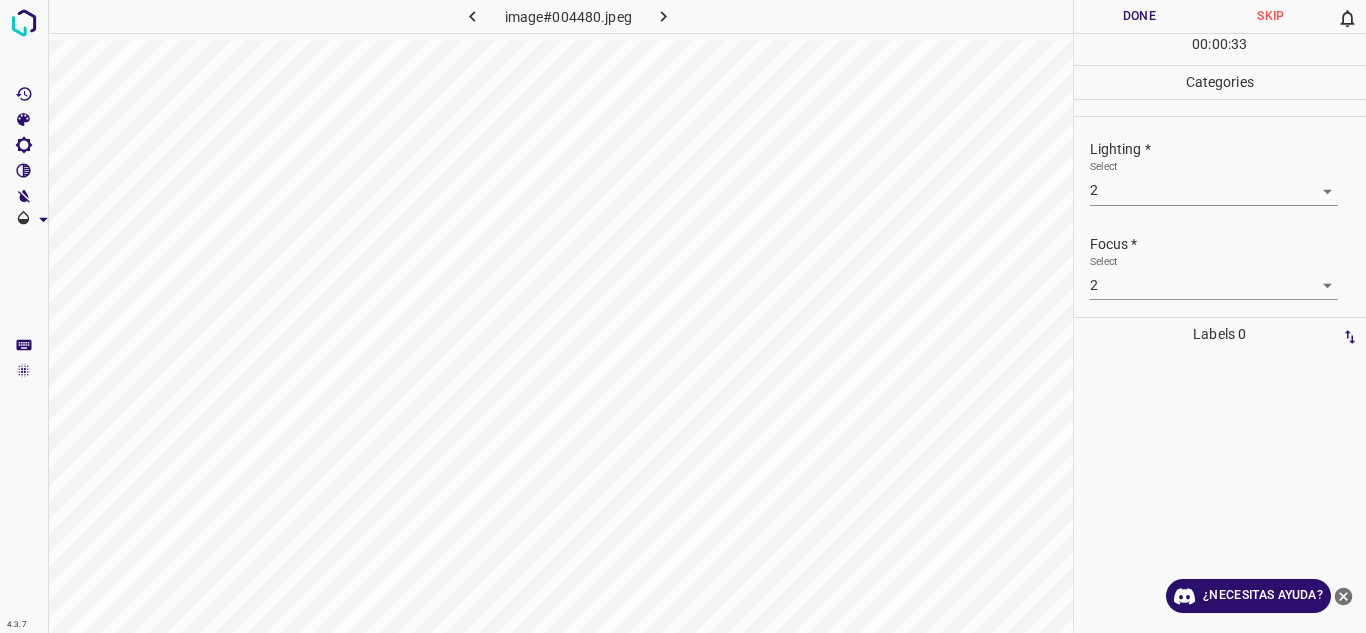 click on "Done" at bounding box center (1140, 16) 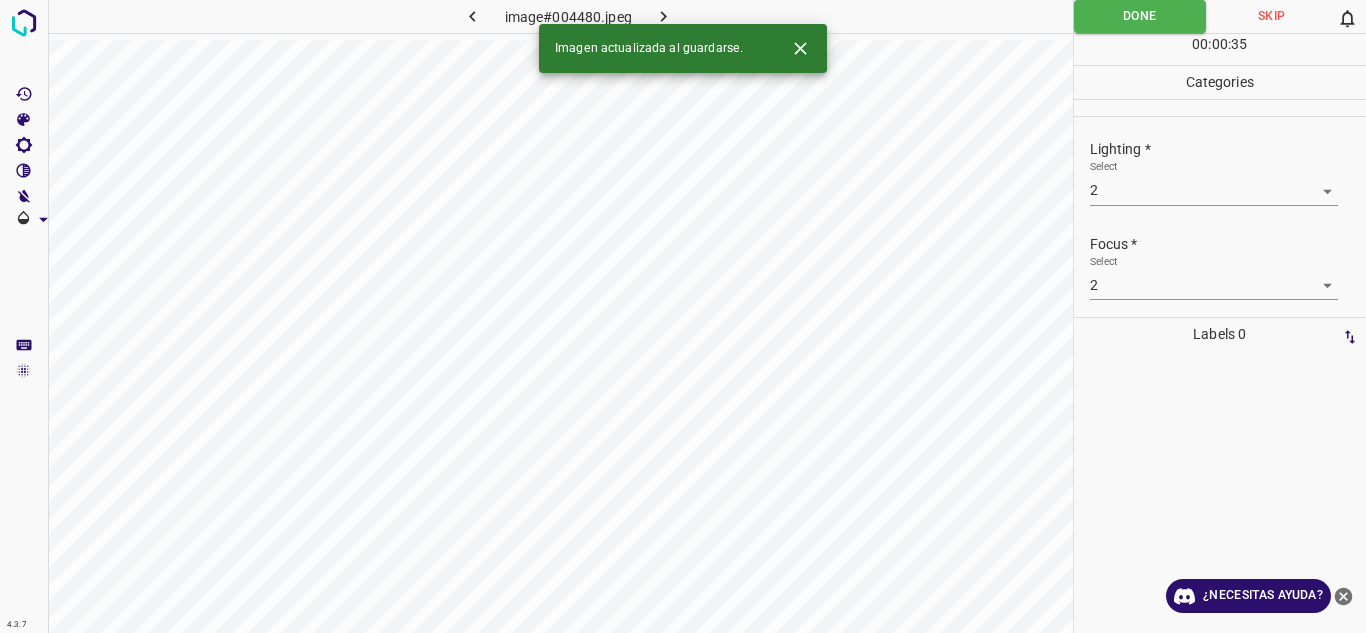 click 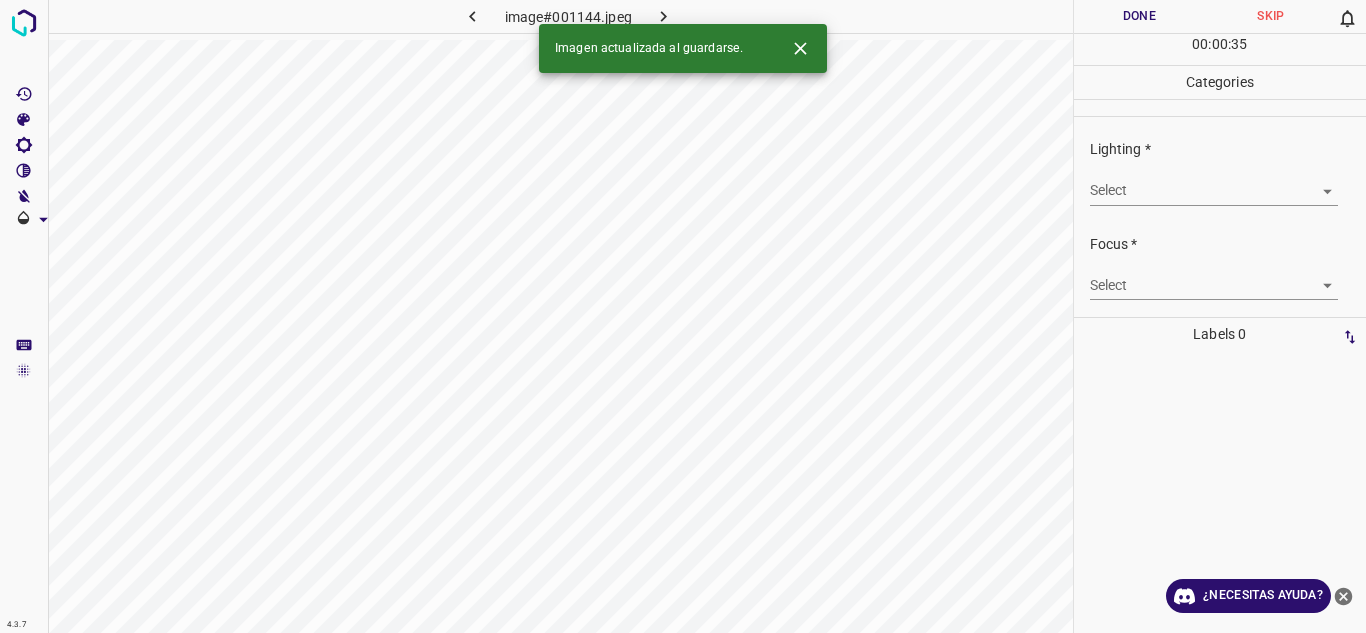 click on "4.3.7 image#001144.jpeg Done Skip 0 00   : 00   : 35   Categories Lighting *  Select ​ Focus *  Select ​ Overall *  Select ​ Labels   0 Categories 1 Lighting 2 Focus 3 Overall Tools Space Change between modes (Draw & Edit) I Auto labeling R Restore zoom M Zoom in N Zoom out Delete Delete selecte label Filters Z Restore filters X Saturation filter C Brightness filter V Contrast filter B Gray scale filter General O Download Imagen actualizada al guardarse. ¿Necesitas ayuda? Texto original Valora esta traducción Tu opinión servirá para ayudar a mejorar el Traductor de Google - Texto - Esconder - Borrar" at bounding box center (683, 316) 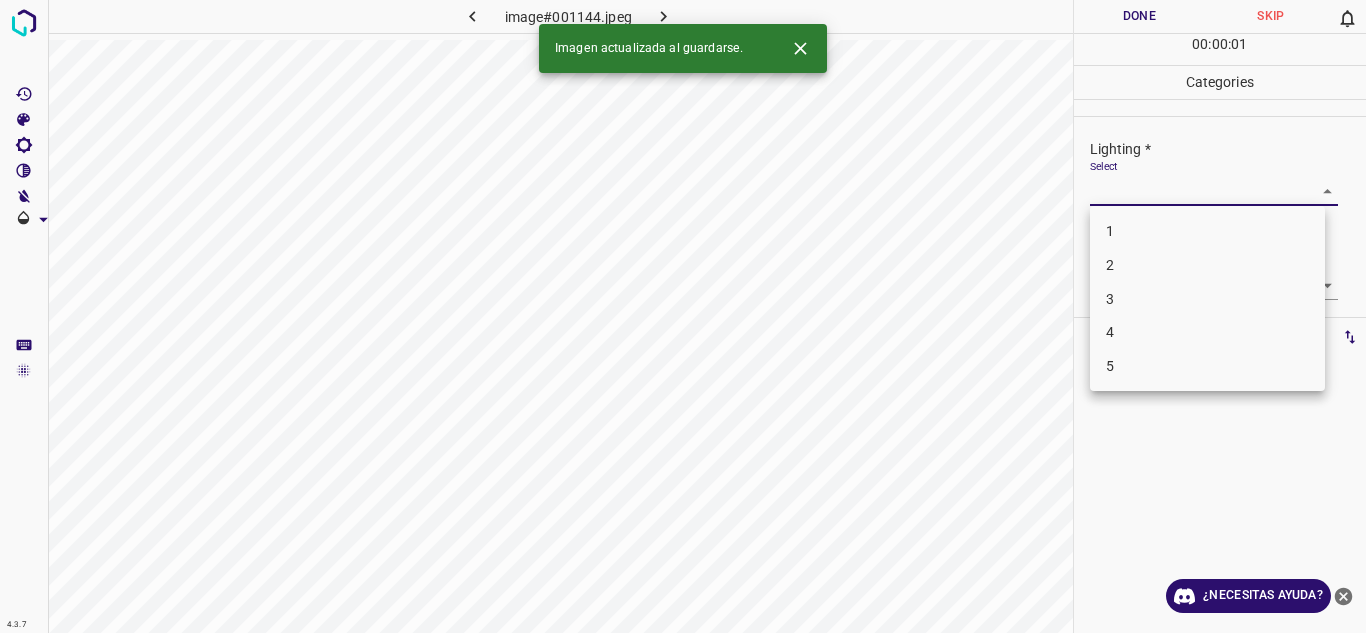 click on "2" at bounding box center (1207, 265) 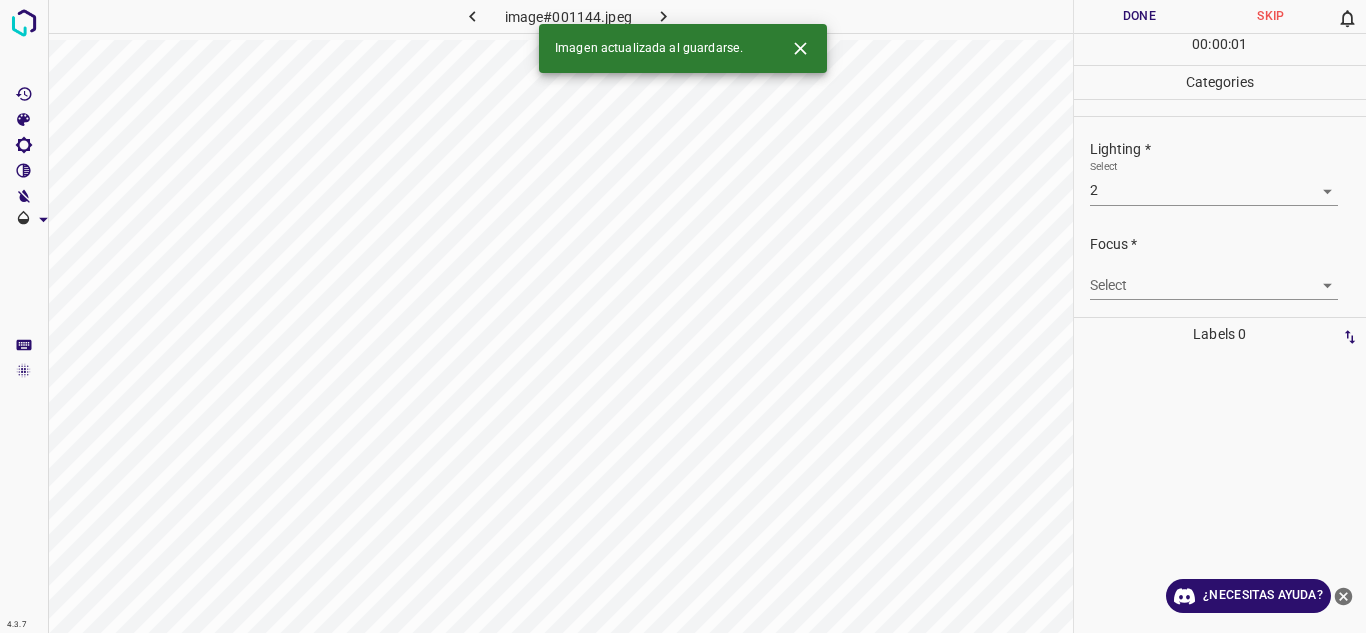 drag, startPoint x: 1326, startPoint y: 268, endPoint x: 1317, endPoint y: 277, distance: 12.727922 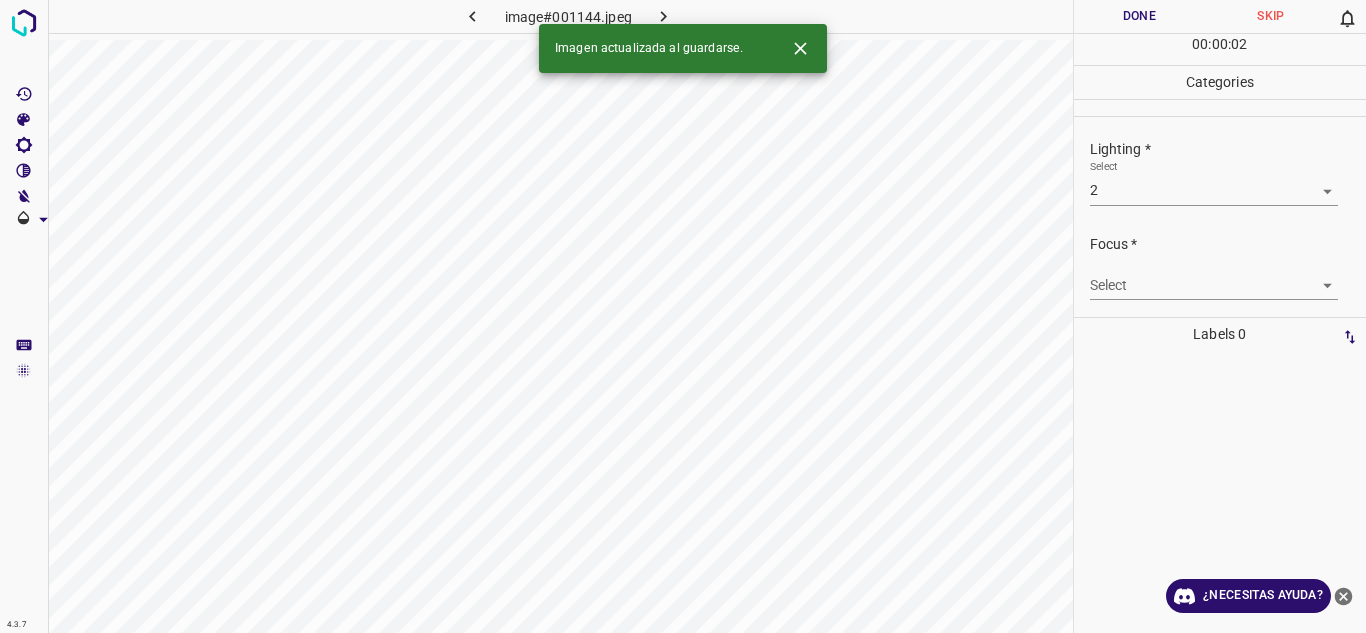 click on "4.3.7 image#001144.jpeg Done Skip 0 00   : 00   : 02   Categories Lighting *  Select 2 2 Focus *  Select ​ Overall *  Select ​ Labels   0 Categories 1 Lighting 2 Focus 3 Overall Tools Space Change between modes (Draw & Edit) I Auto labeling R Restore zoom M Zoom in N Zoom out Delete Delete selecte label Filters Z Restore filters X Saturation filter C Brightness filter V Contrast filter B Gray scale filter General O Download Imagen actualizada al guardarse. ¿Necesitas ayuda? Texto original Valora esta traducción Tu opinión servirá para ayudar a mejorar el Traductor de Google - Texto - Esconder - Borrar" at bounding box center (683, 316) 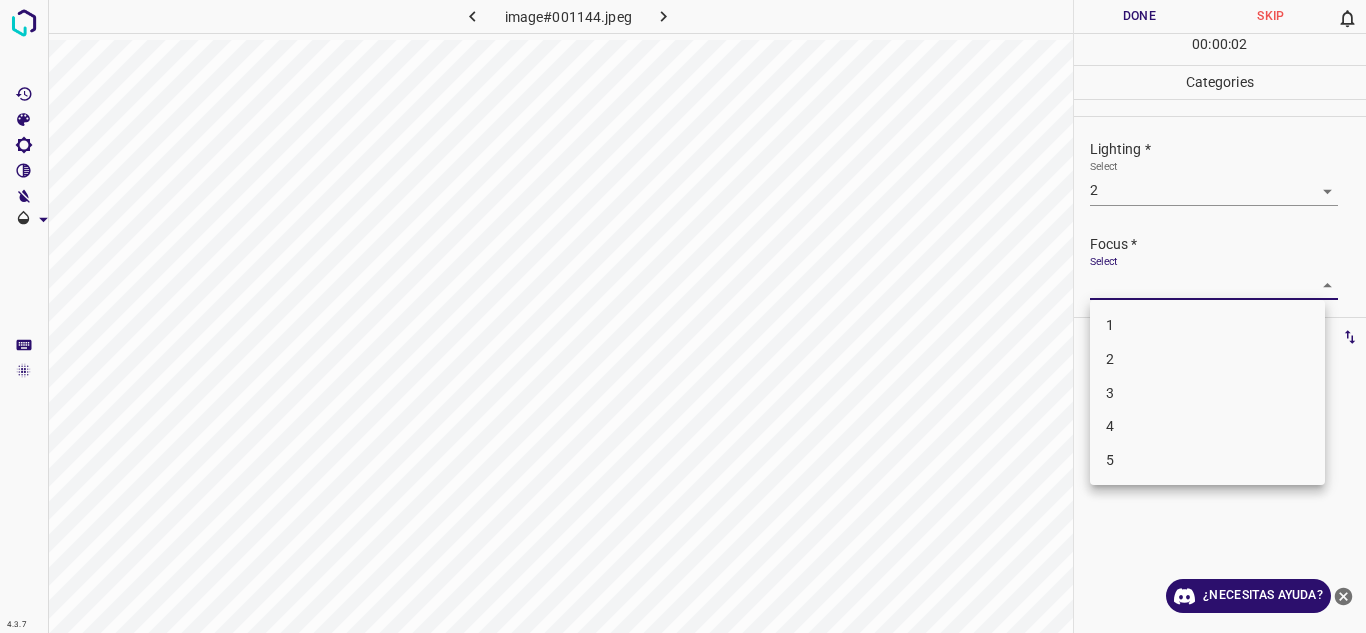 click on "2" at bounding box center [1207, 359] 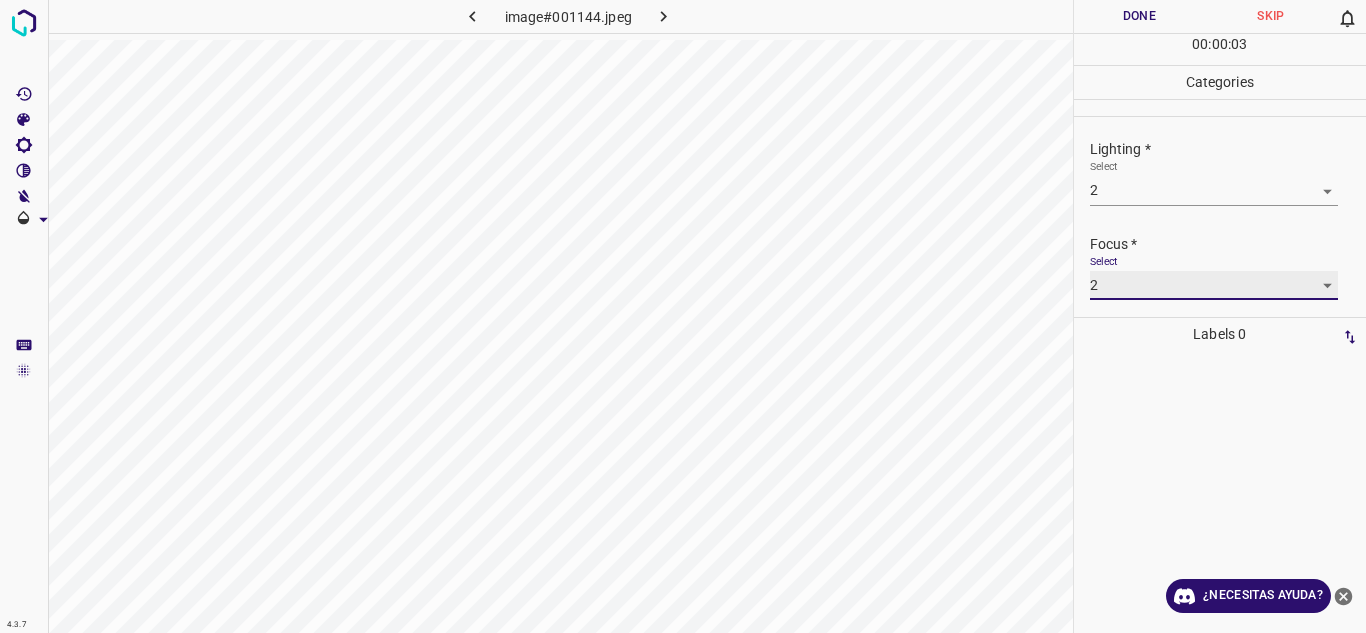scroll, scrollTop: 98, scrollLeft: 0, axis: vertical 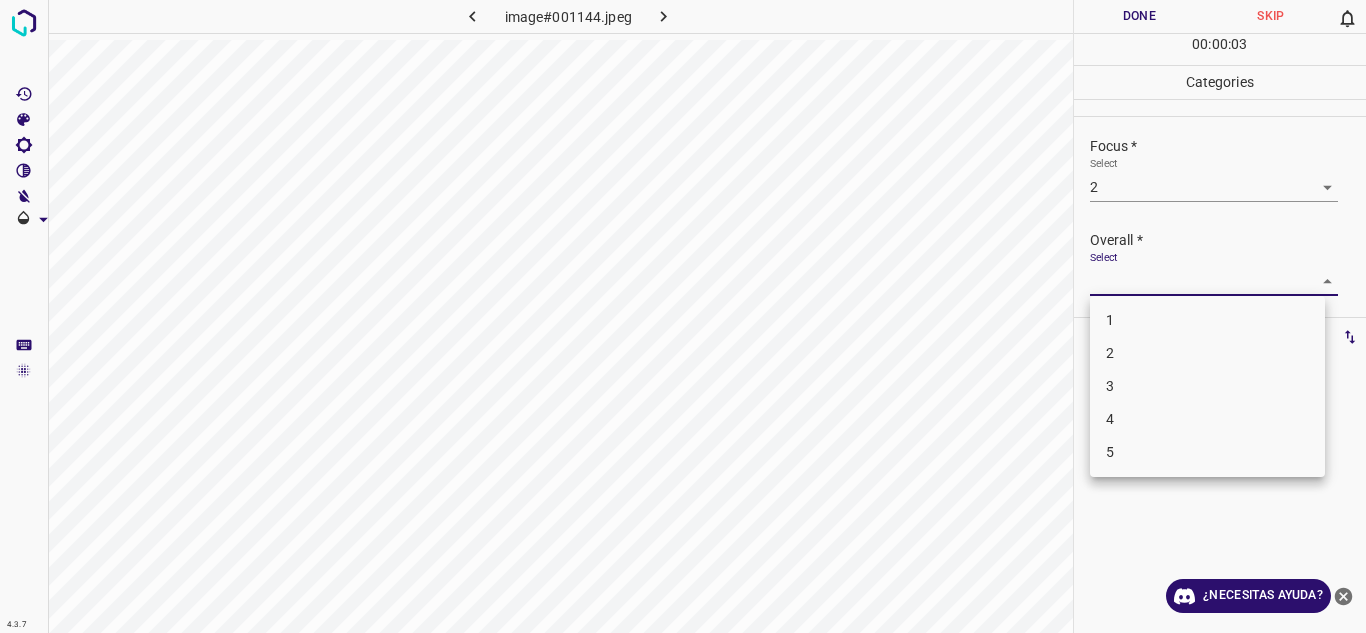 drag, startPoint x: 1324, startPoint y: 284, endPoint x: 1226, endPoint y: 324, distance: 105.848946 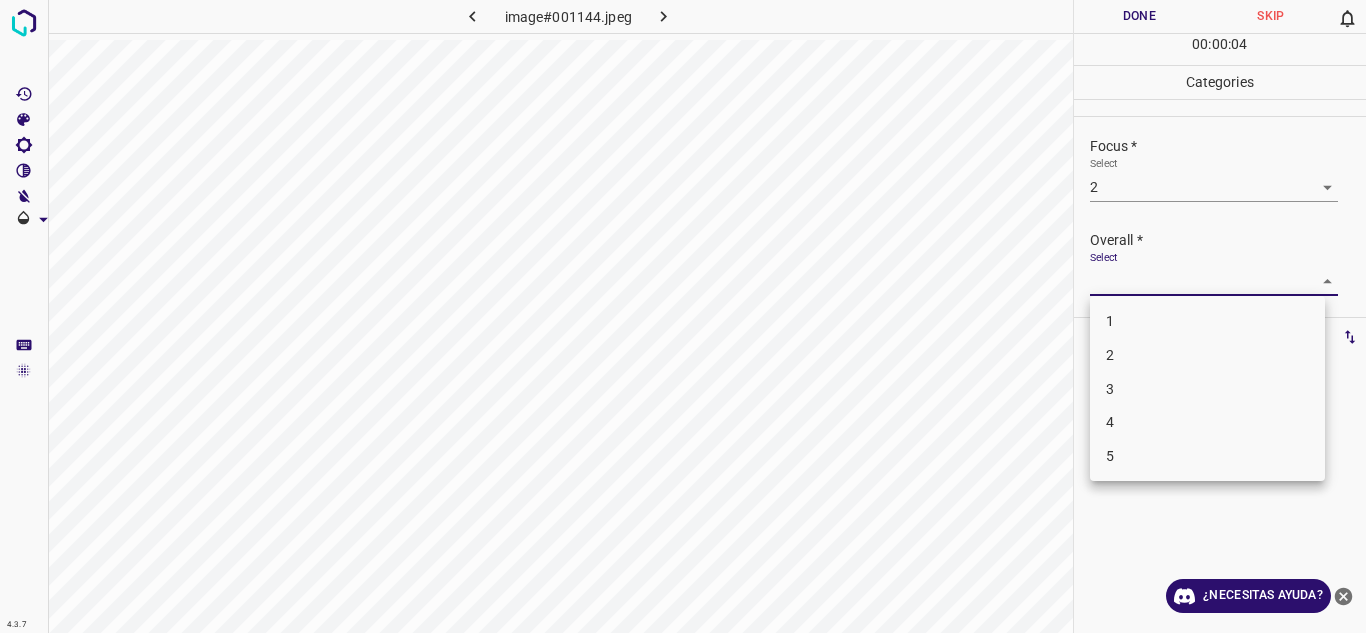 click on "2" at bounding box center [1207, 355] 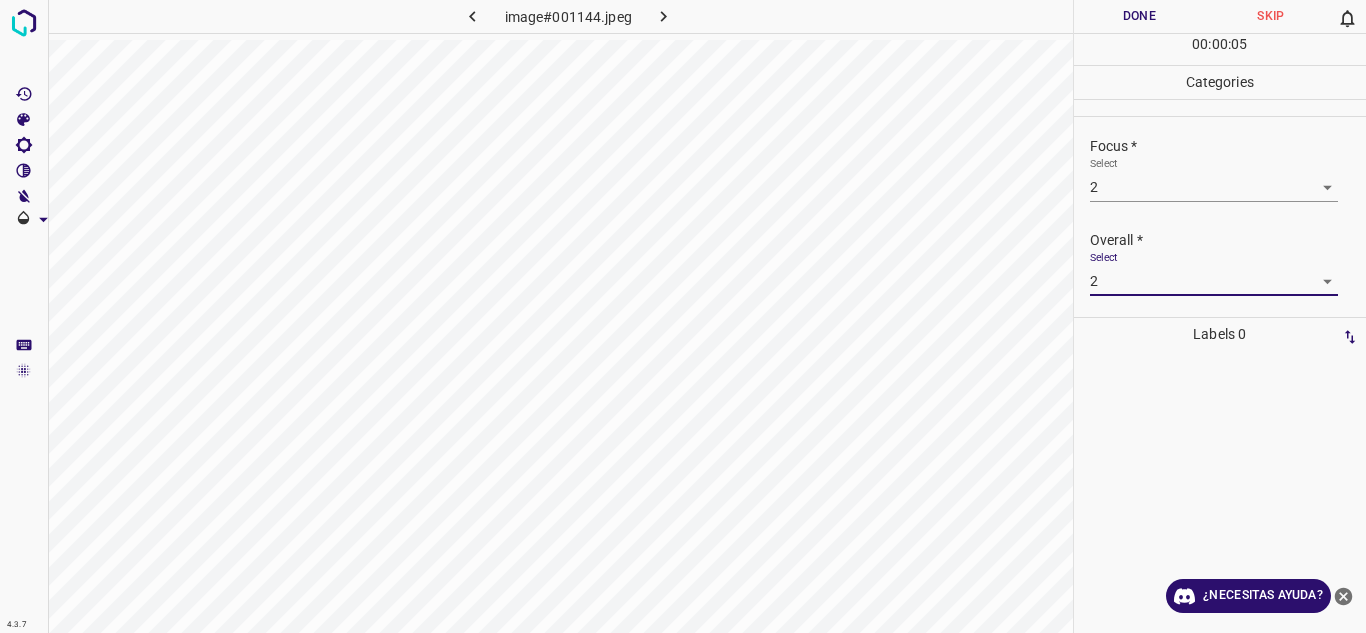 click on "00   : 00   : 05" at bounding box center (1220, 49) 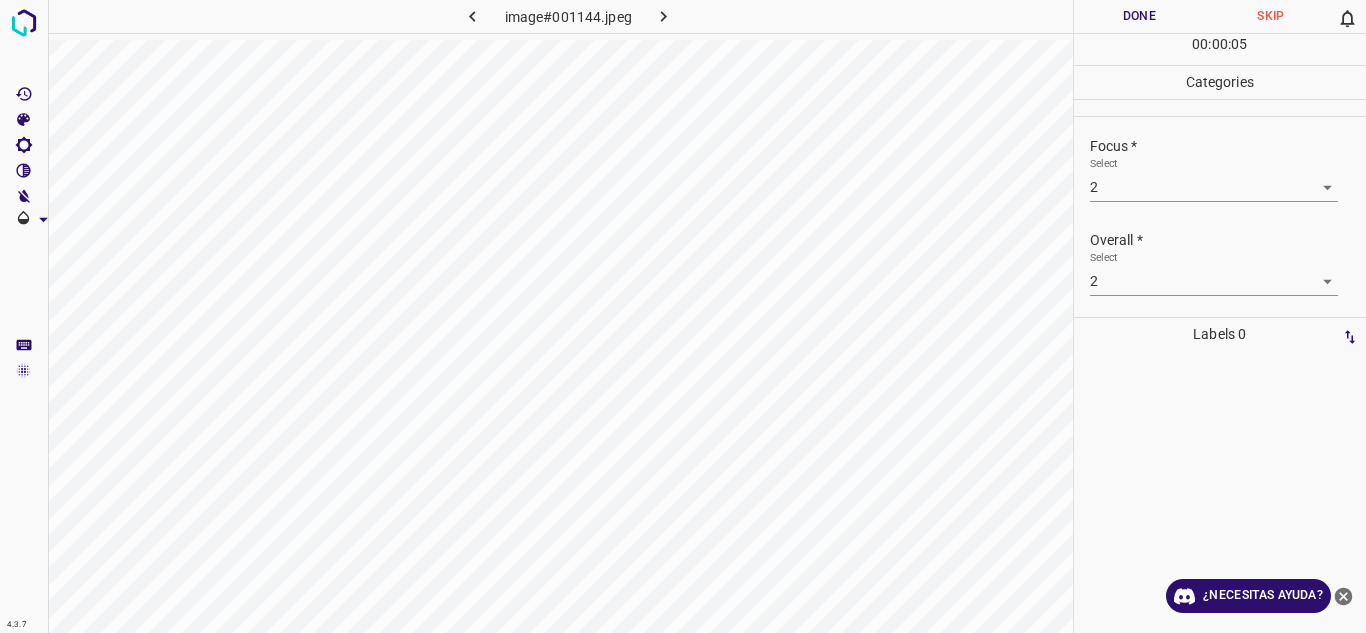click on "Done" at bounding box center (1140, 16) 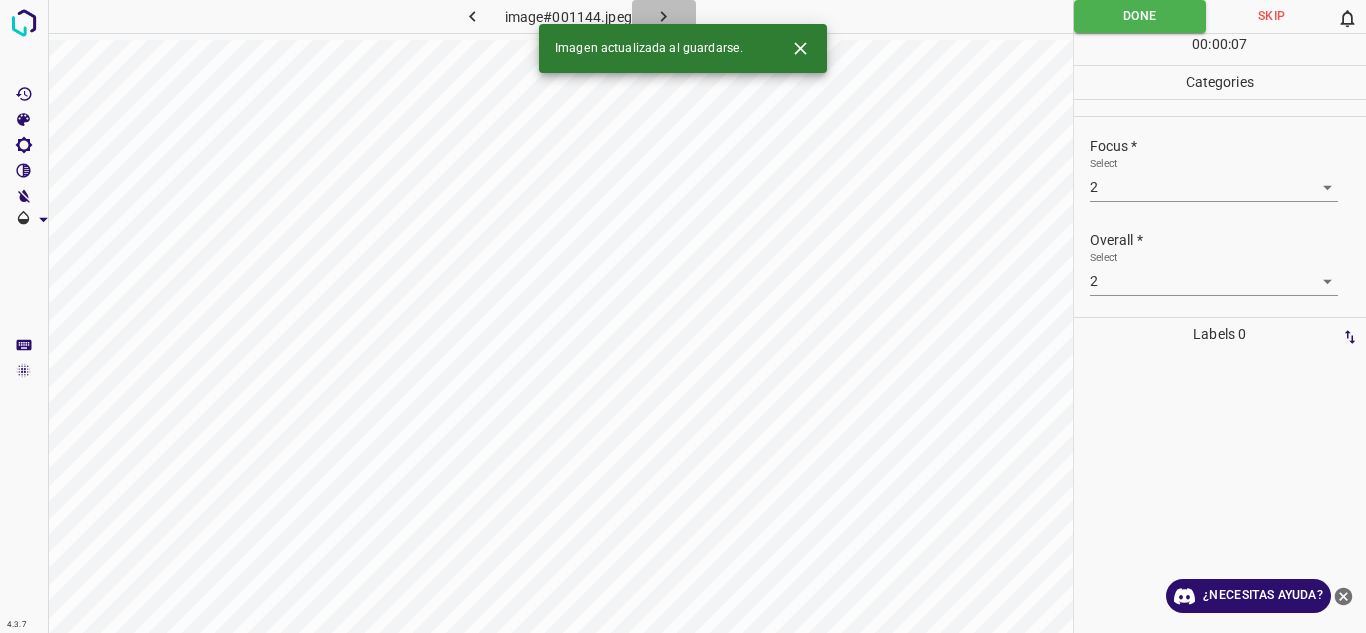 click 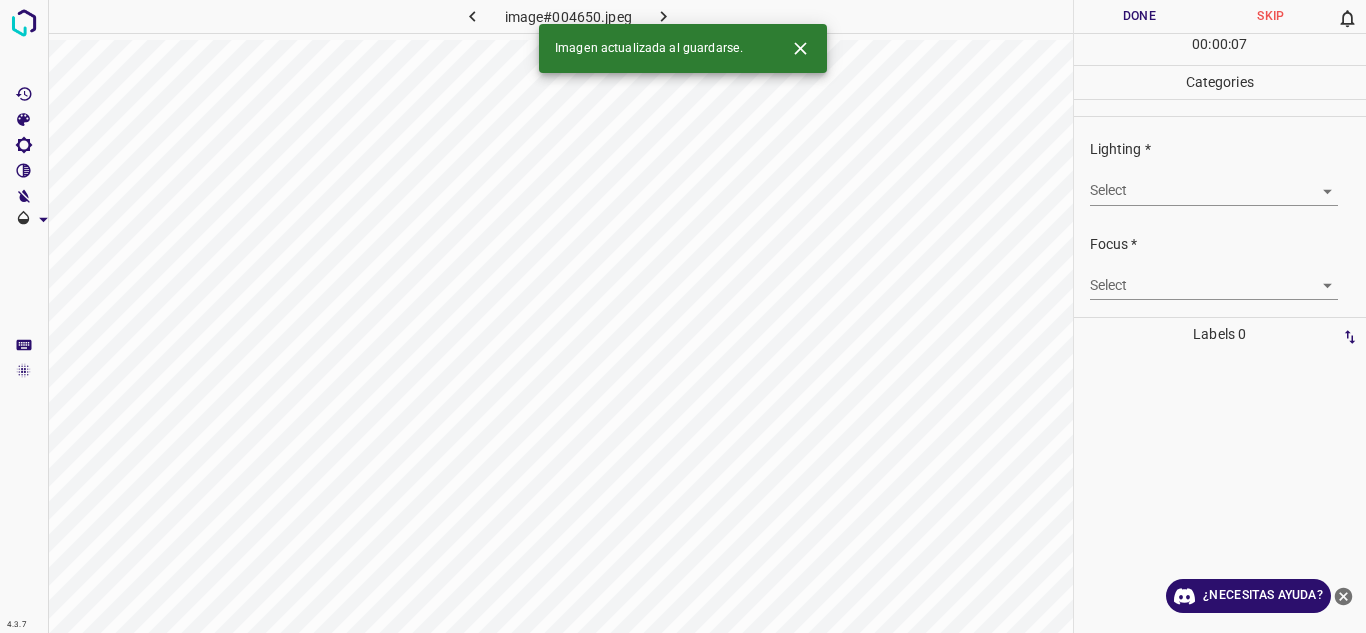click on "4.3.7 image#004650.jpeg Done Skip 0 00   : 00   : 07   Categories Lighting *  Select ​ Focus *  Select ​ Overall *  Select ​ Labels   0 Categories 1 Lighting 2 Focus 3 Overall Tools Space Change between modes (Draw & Edit) I Auto labeling R Restore zoom M Zoom in N Zoom out Delete Delete selecte label Filters Z Restore filters X Saturation filter C Brightness filter V Contrast filter B Gray scale filter General O Download Imagen actualizada al guardarse. ¿Necesitas ayuda? Texto original Valora esta traducción Tu opinión servirá para ayudar a mejorar el Traductor de Google - Texto - Esconder - Borrar" at bounding box center (683, 316) 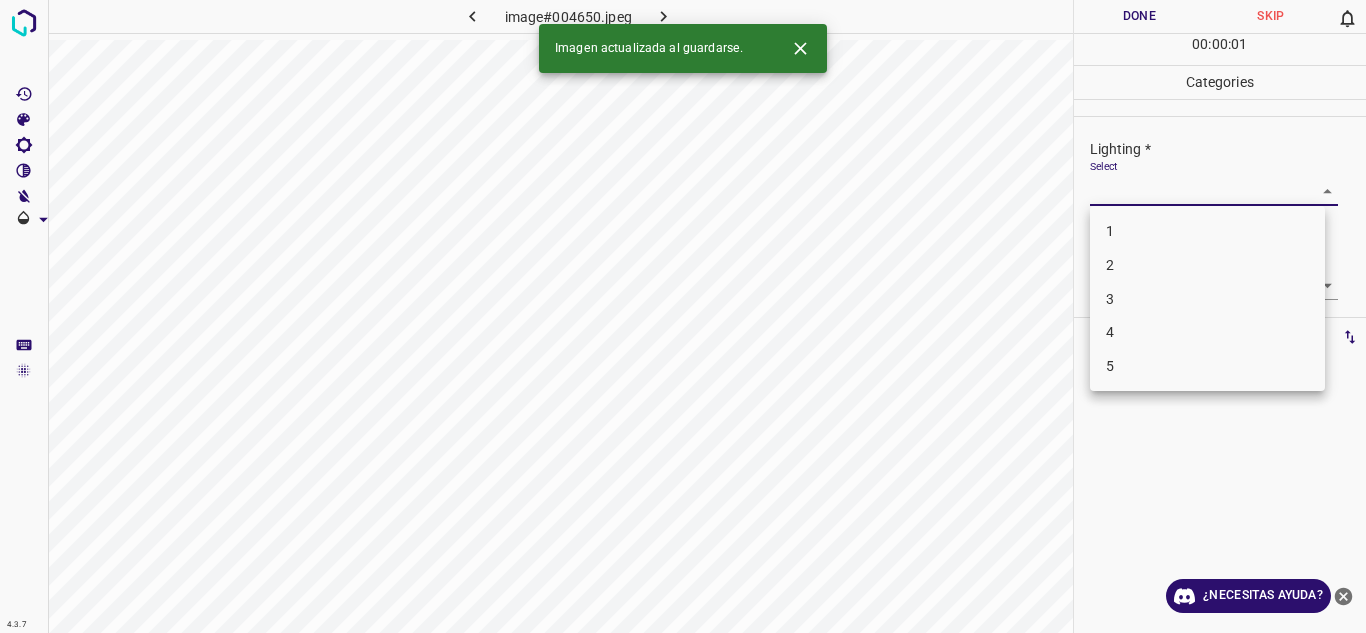 click on "2" at bounding box center [1207, 265] 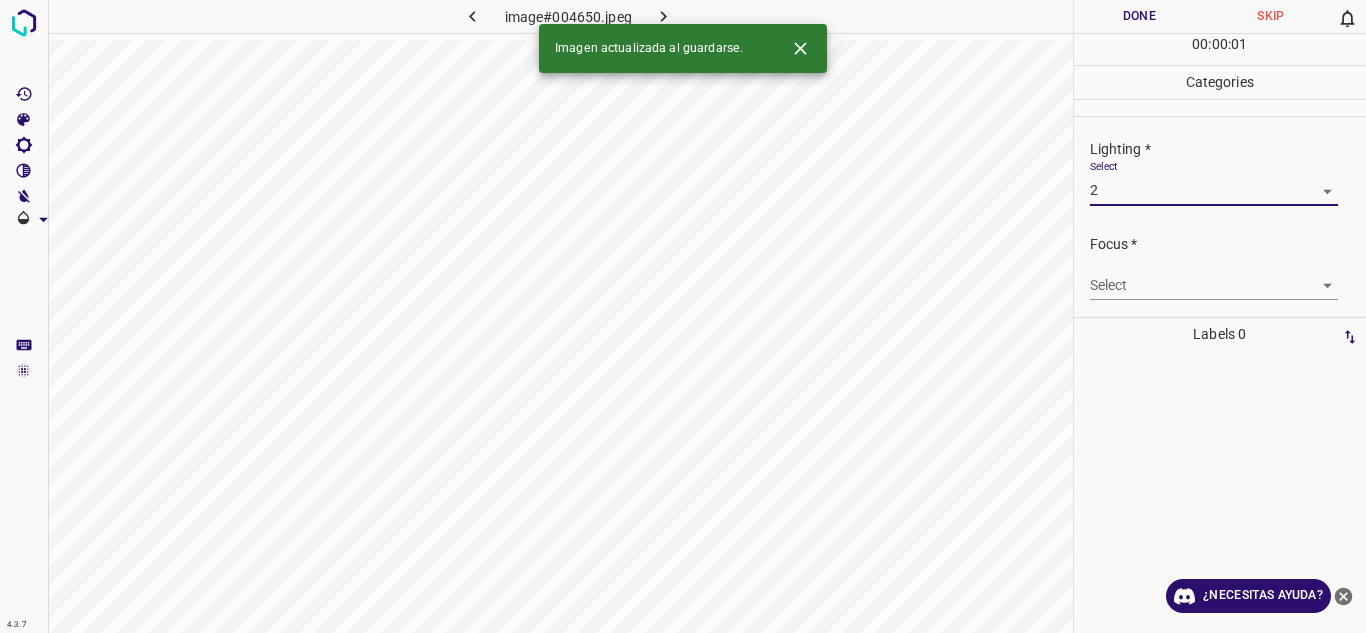 click on "4.3.7 image#004650.jpeg Done Skip 0 00   : 00   : 01   Categories Lighting *  Select 2 2 Focus *  Select ​ Overall *  Select ​ Labels   0 Categories 1 Lighting 2 Focus 3 Overall Tools Space Change between modes (Draw & Edit) I Auto labeling R Restore zoom M Zoom in N Zoom out Delete Delete selecte label Filters Z Restore filters X Saturation filter C Brightness filter V Contrast filter B Gray scale filter General O Download Imagen actualizada al guardarse. ¿Necesitas ayuda? Texto original Valora esta traducción Tu opinión servirá para ayudar a mejorar el Traductor de Google - Texto - Esconder - Borrar" at bounding box center (683, 316) 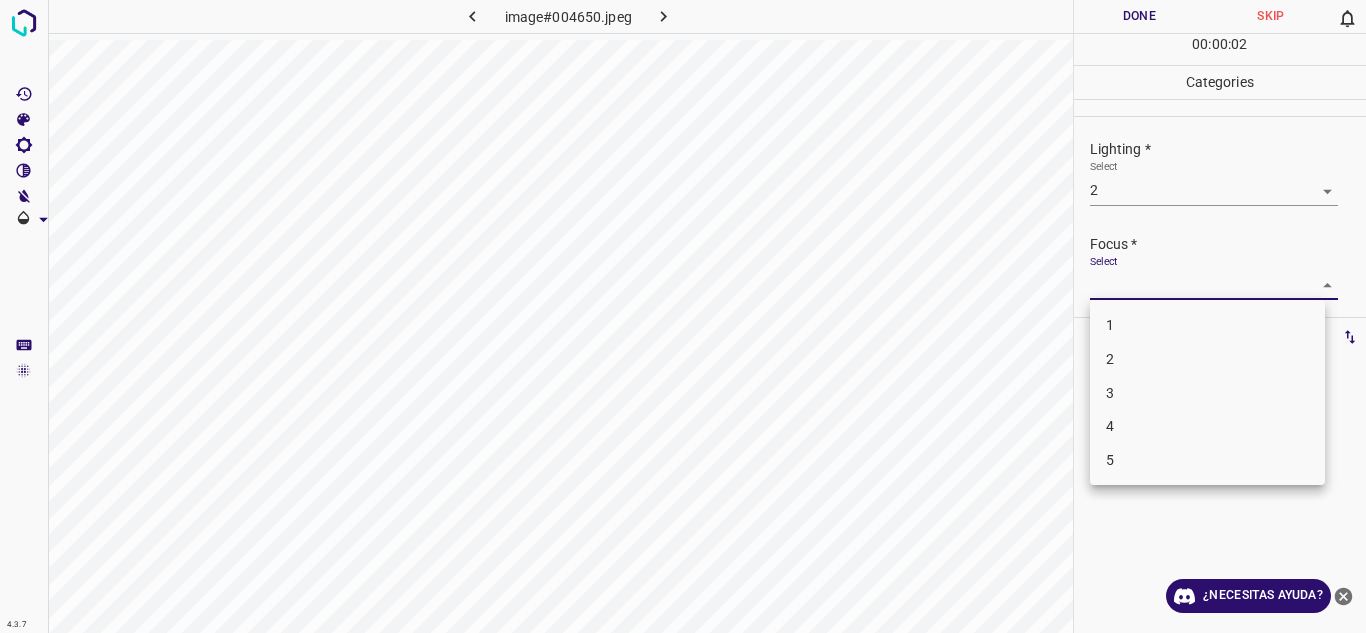 click on "2" at bounding box center [1207, 359] 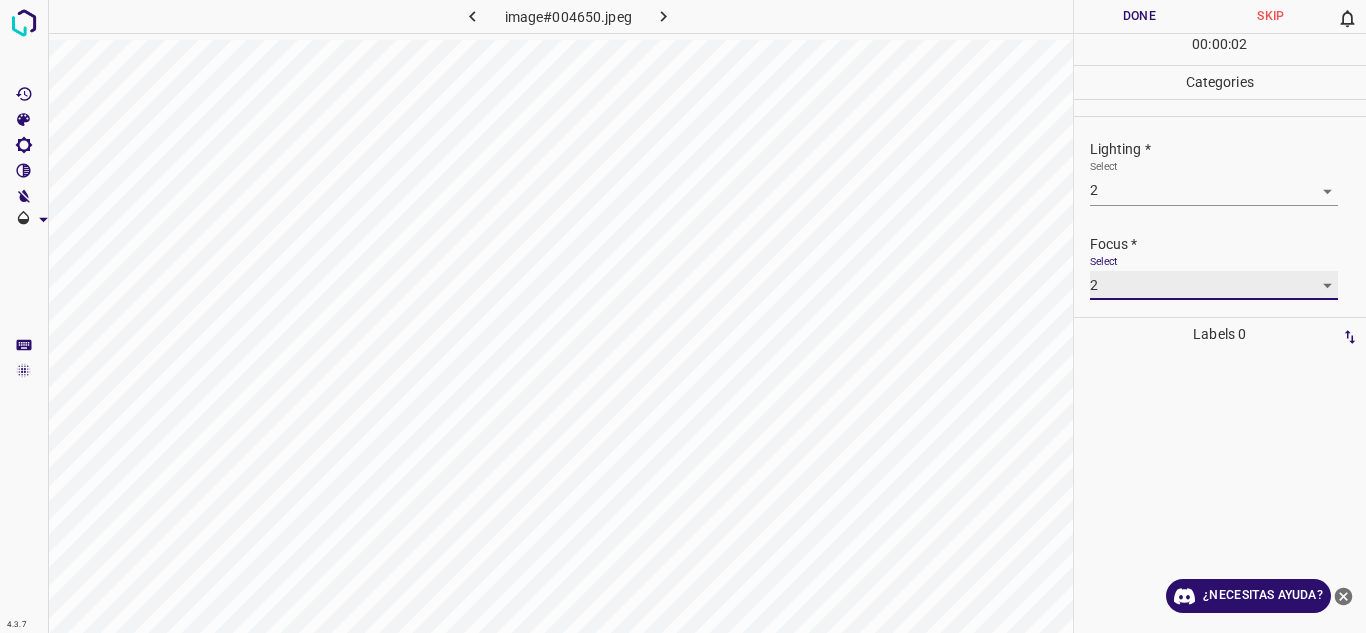 scroll, scrollTop: 98, scrollLeft: 0, axis: vertical 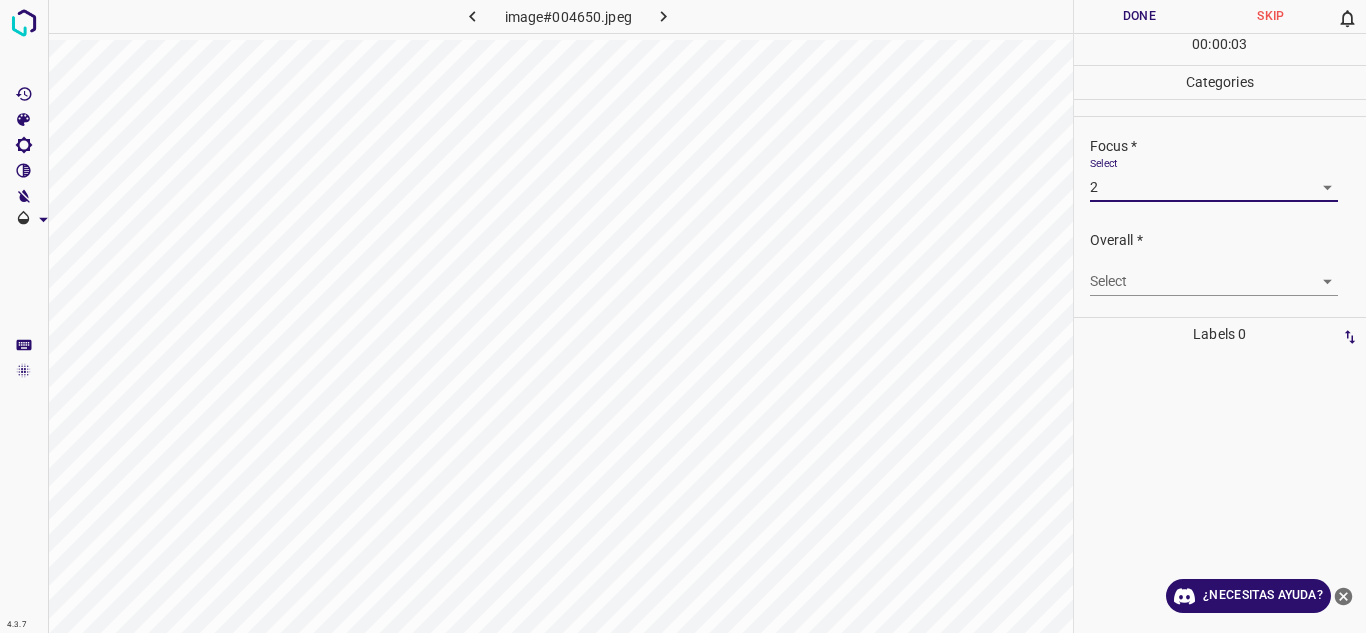 click on "4.3.7 image#004650.jpeg Done Skip 0 00   : 00   : 03   Categories Lighting *  Select 2 2 Focus *  Select 2 2 Overall *  Select ​ Labels   0 Categories 1 Lighting 2 Focus 3 Overall Tools Space Change between modes (Draw & Edit) I Auto labeling R Restore zoom M Zoom in N Zoom out Delete Delete selecte label Filters Z Restore filters X Saturation filter C Brightness filter V Contrast filter B Gray scale filter General O Download ¿Necesitas ayuda? Texto original Valora esta traducción Tu opinión servirá para ayudar a mejorar el Traductor de Google - Texto - Esconder - Borrar" at bounding box center (683, 316) 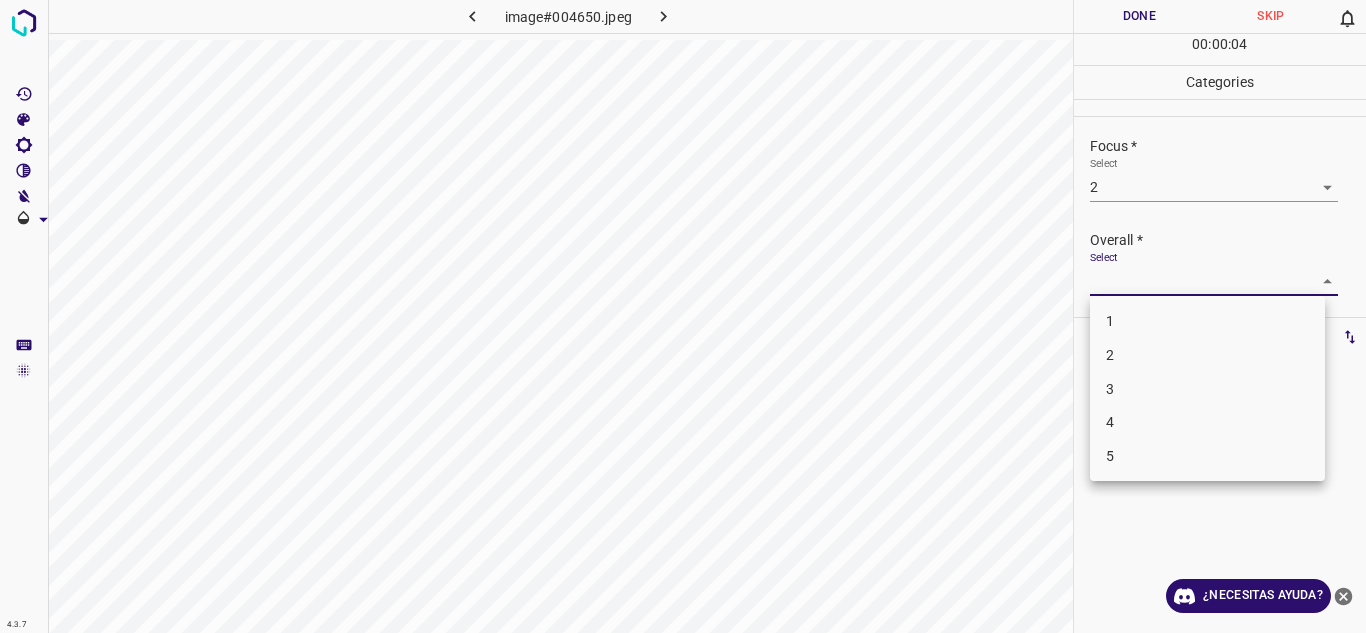 click on "2" at bounding box center (1207, 355) 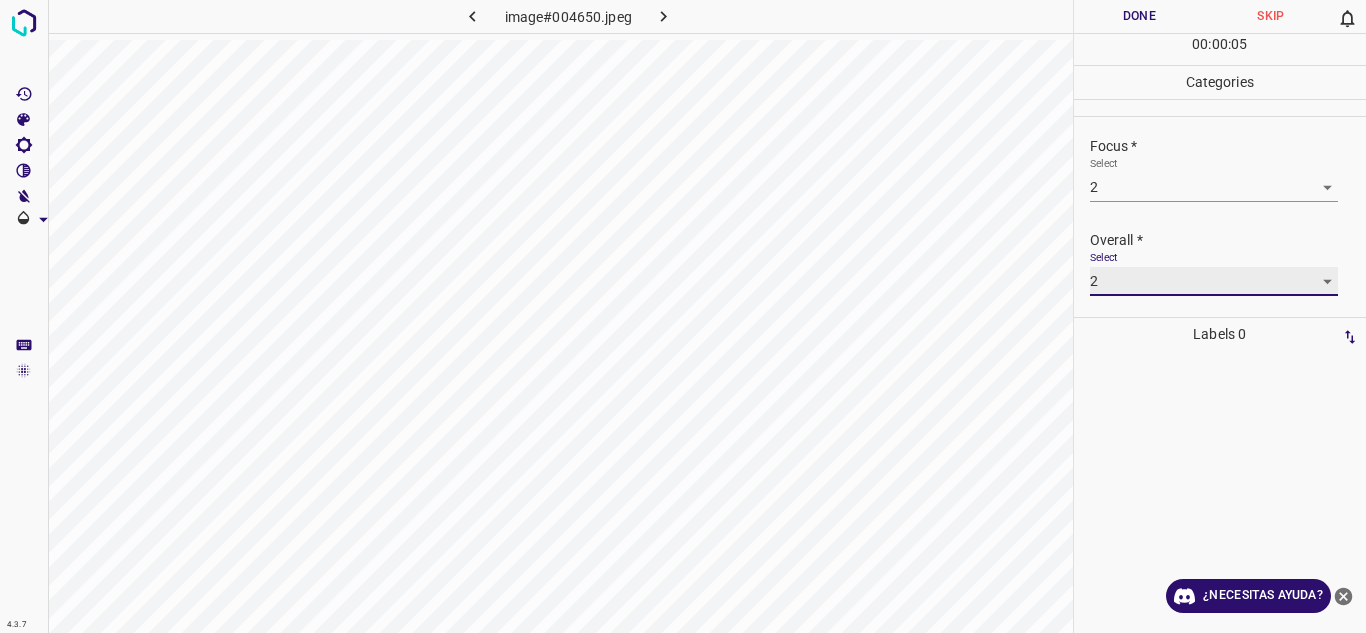 scroll, scrollTop: 0, scrollLeft: 0, axis: both 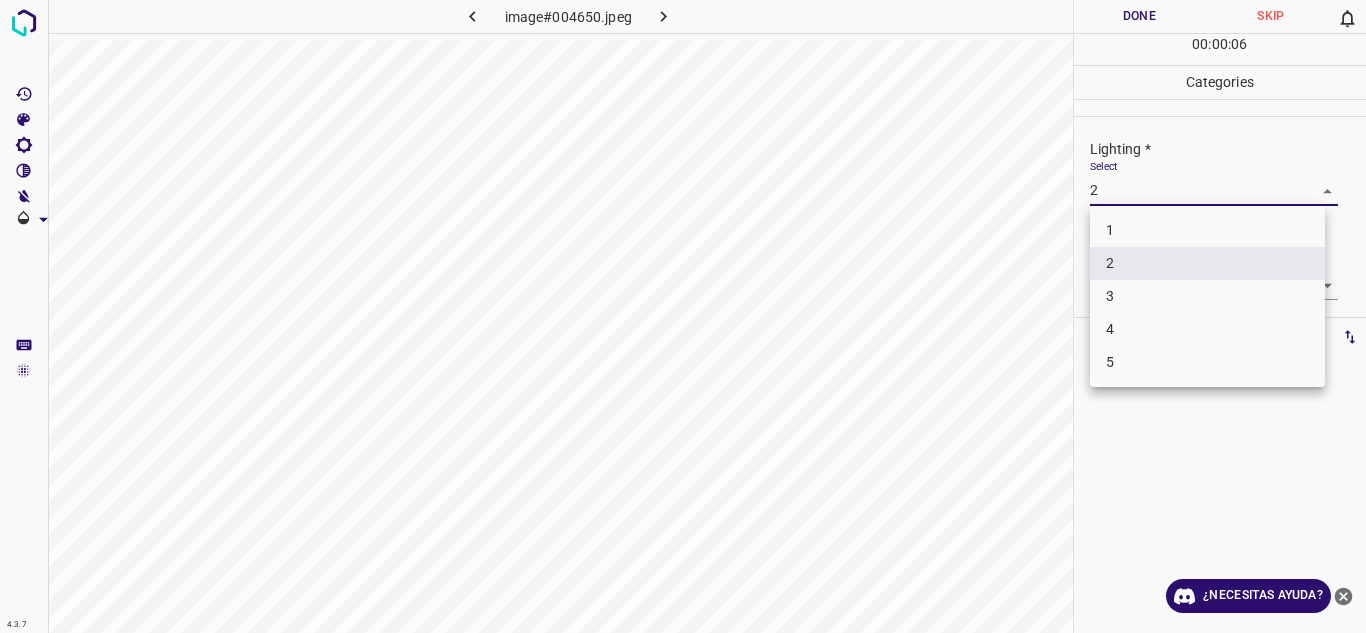 drag, startPoint x: 1309, startPoint y: 197, endPoint x: 1249, endPoint y: 252, distance: 81.394104 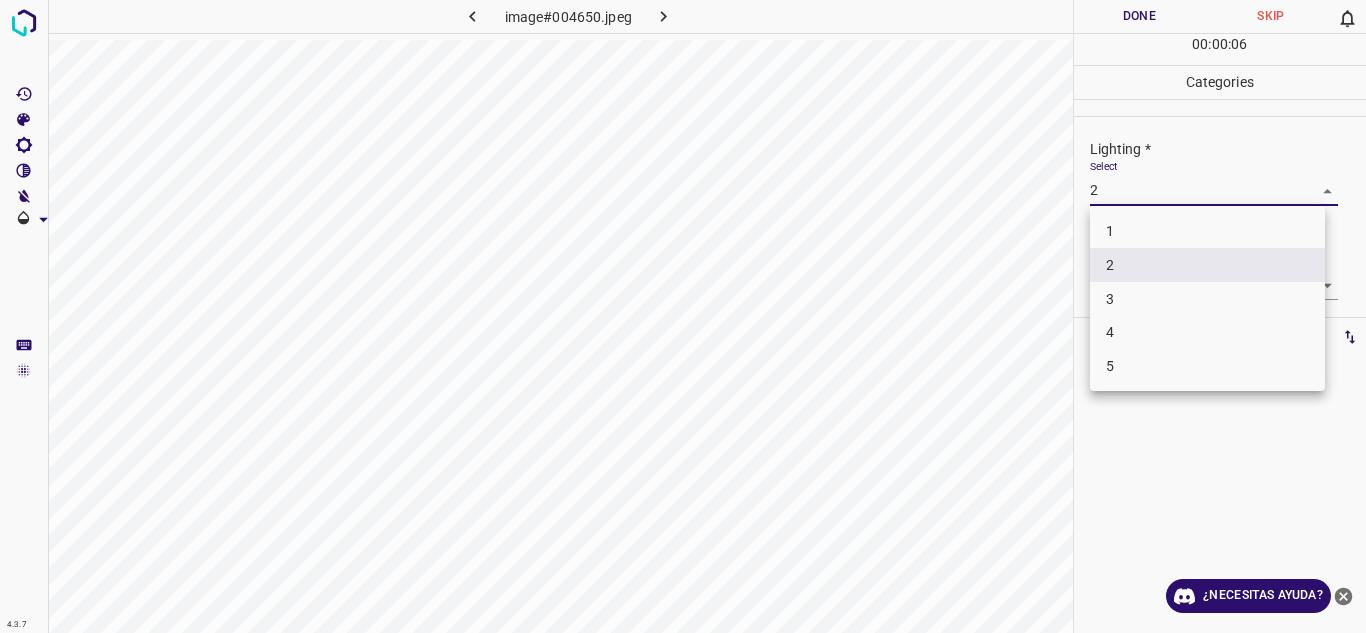 click on "3" at bounding box center (1207, 299) 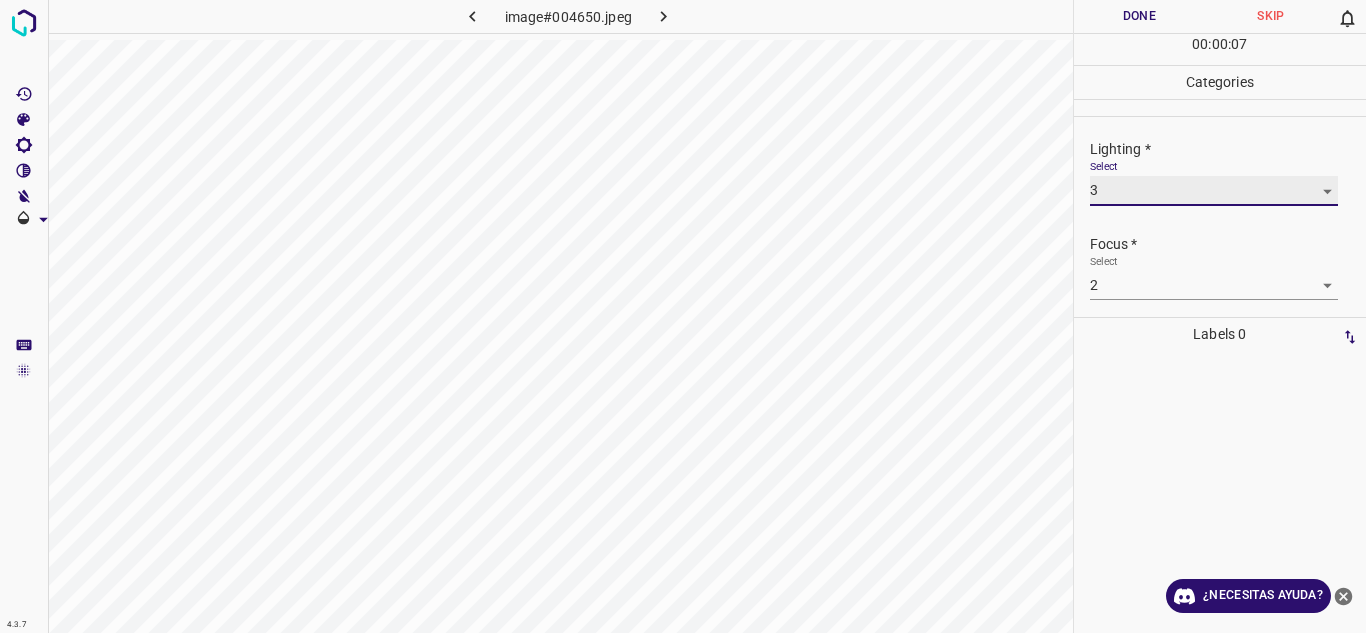 scroll, scrollTop: 98, scrollLeft: 0, axis: vertical 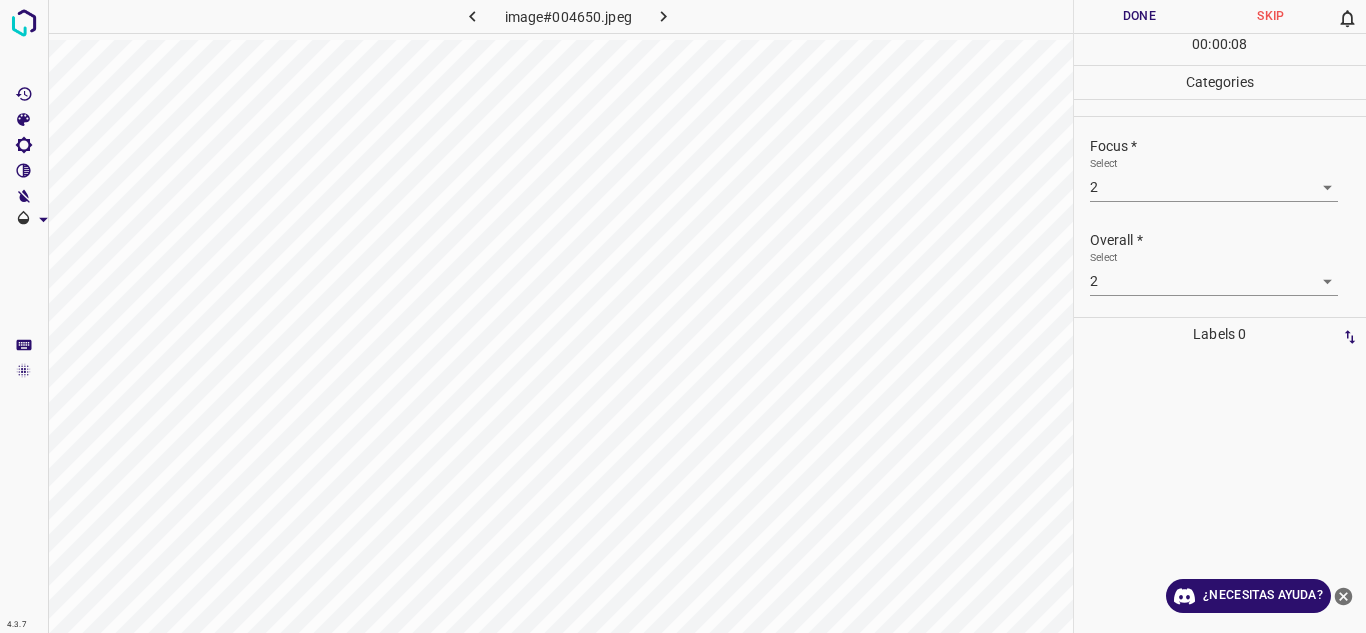 click on "4.3.7 image#004650.jpeg Done Skip 0 00   : 00   : 08   Categories Lighting *  Select 3 3 Focus *  Select 2 2 Overall *  Select 2 2 Labels   0 Categories 1 Lighting 2 Focus 3 Overall Tools Space Change between modes (Draw & Edit) I Auto labeling R Restore zoom M Zoom in N Zoom out Delete Delete selecte label Filters Z Restore filters X Saturation filter C Brightness filter V Contrast filter B Gray scale filter General O Download ¿Necesitas ayuda? Texto original Valora esta traducción Tu opinión servirá para ayudar a mejorar el Traductor de Google - Texto - Esconder - Borrar" at bounding box center (683, 316) 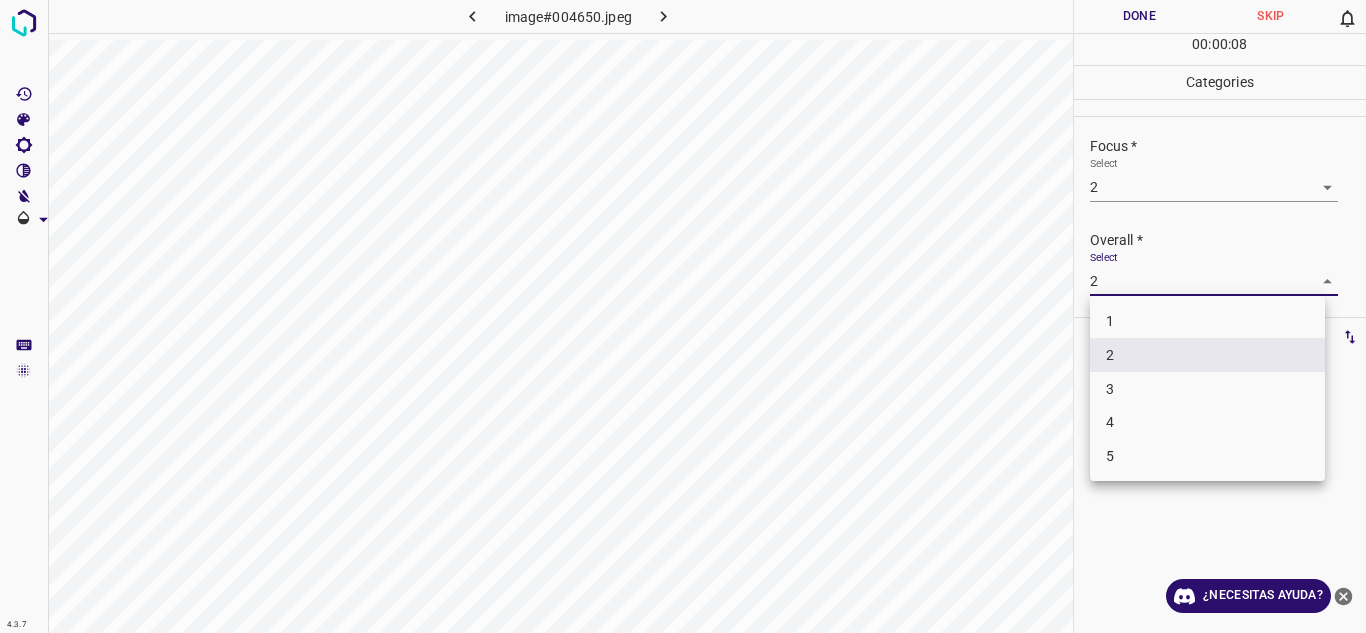 click on "3" at bounding box center (1207, 389) 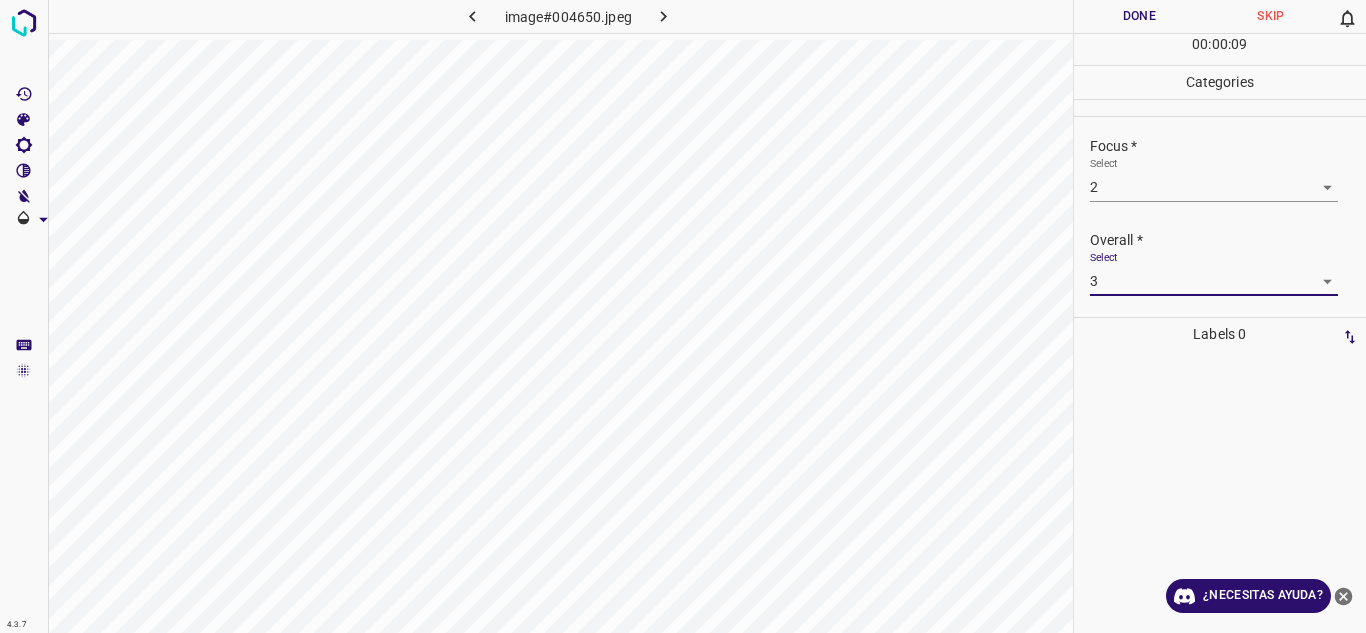 click on "Done" at bounding box center [1140, 16] 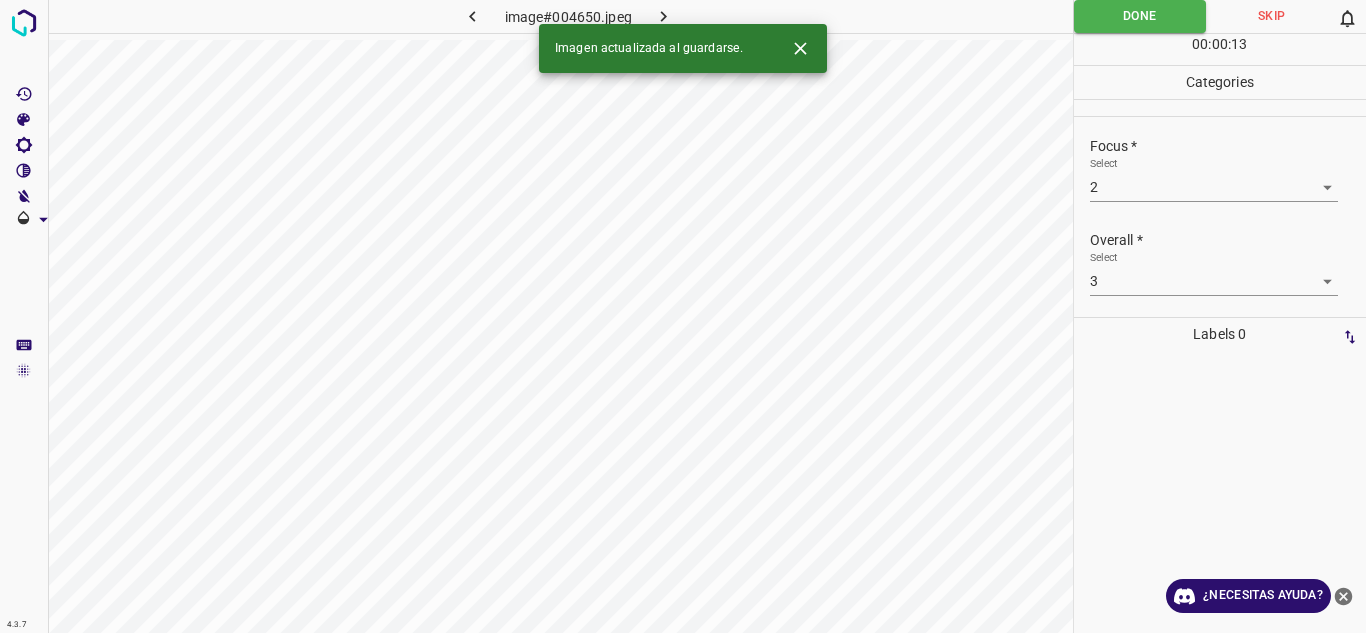 click at bounding box center [664, 16] 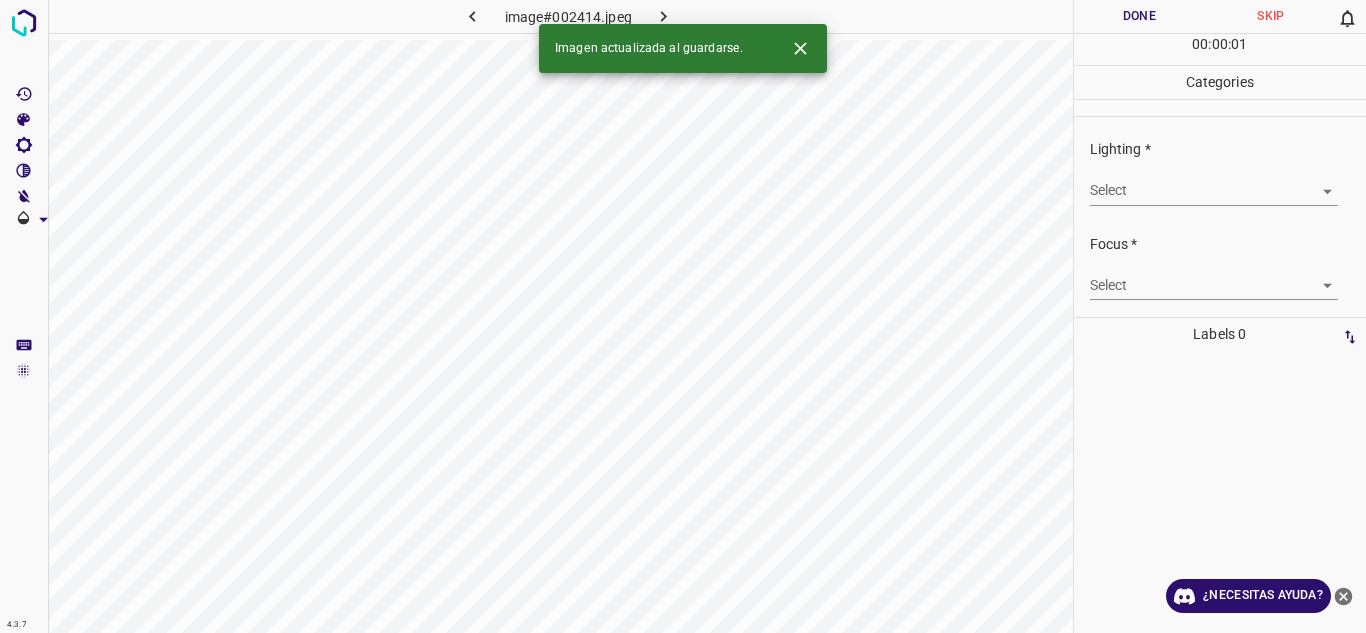 click on "4.3.7 image#002414.jpeg Done Skip 0 00   : 00   : 01   Categories Lighting *  Select ​ Focus *  Select ​ Overall *  Select ​ Labels   0 Categories 1 Lighting 2 Focus 3 Overall Tools Space Change between modes (Draw & Edit) I Auto labeling R Restore zoom M Zoom in N Zoom out Delete Delete selecte label Filters Z Restore filters X Saturation filter C Brightness filter V Contrast filter B Gray scale filter General O Download Imagen actualizada al guardarse. ¿Necesitas ayuda? Texto original Valora esta traducción Tu opinión servirá para ayudar a mejorar el Traductor de Google - Texto - Esconder - Borrar" at bounding box center [683, 316] 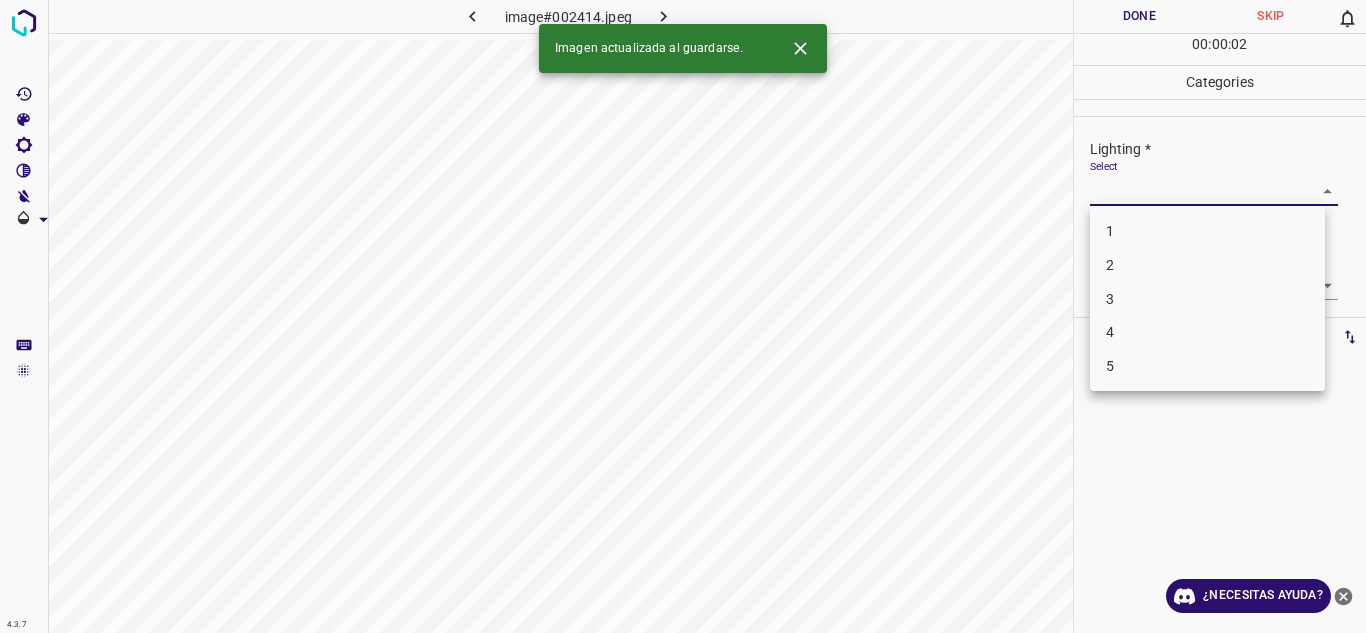 click on "3" at bounding box center [1207, 299] 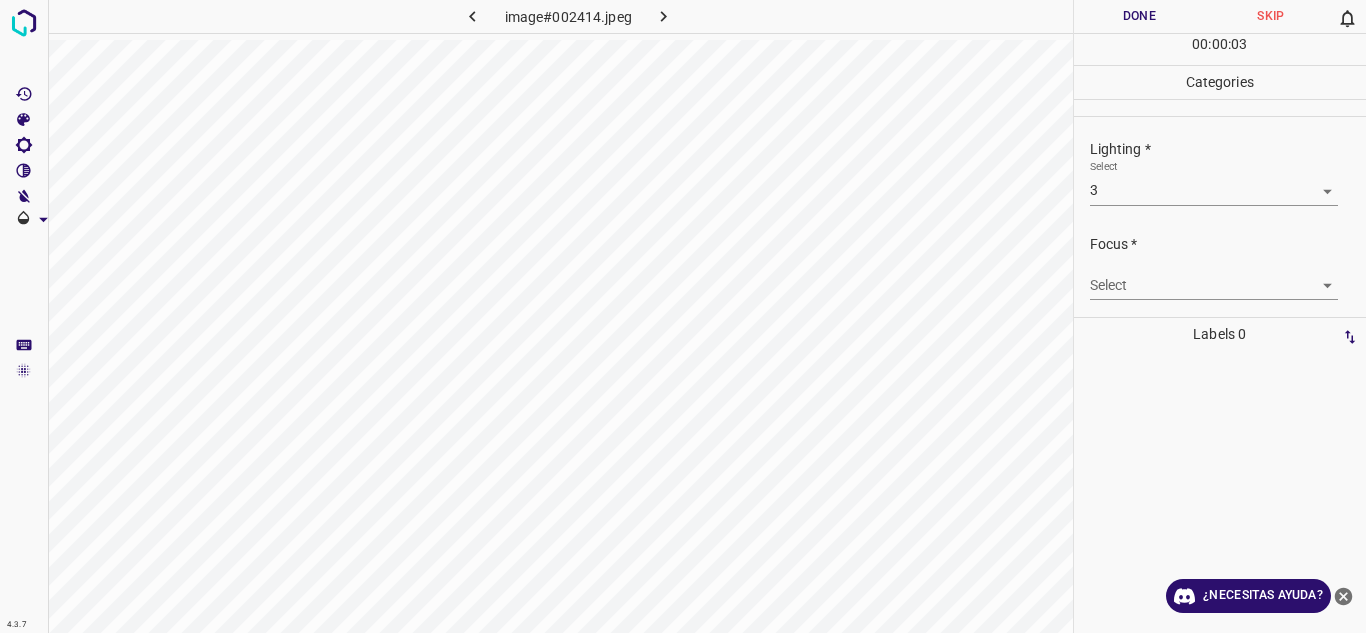 click on "Select ​" at bounding box center (1214, 277) 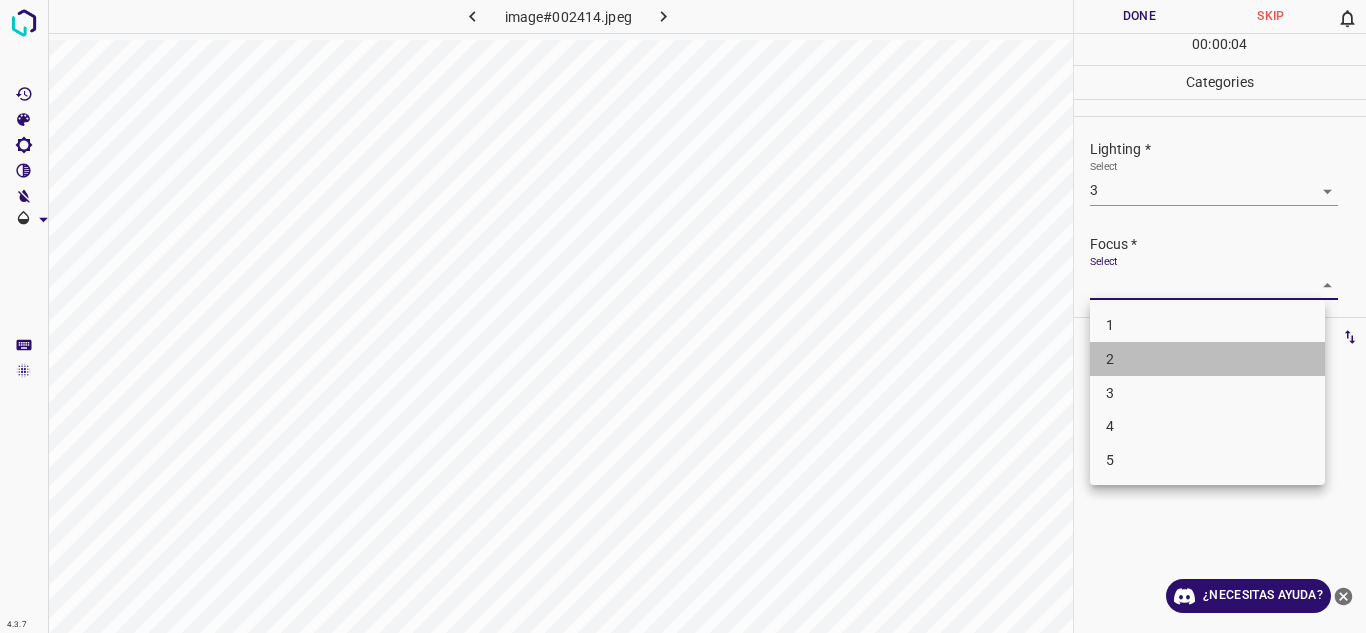 click on "2" at bounding box center (1207, 359) 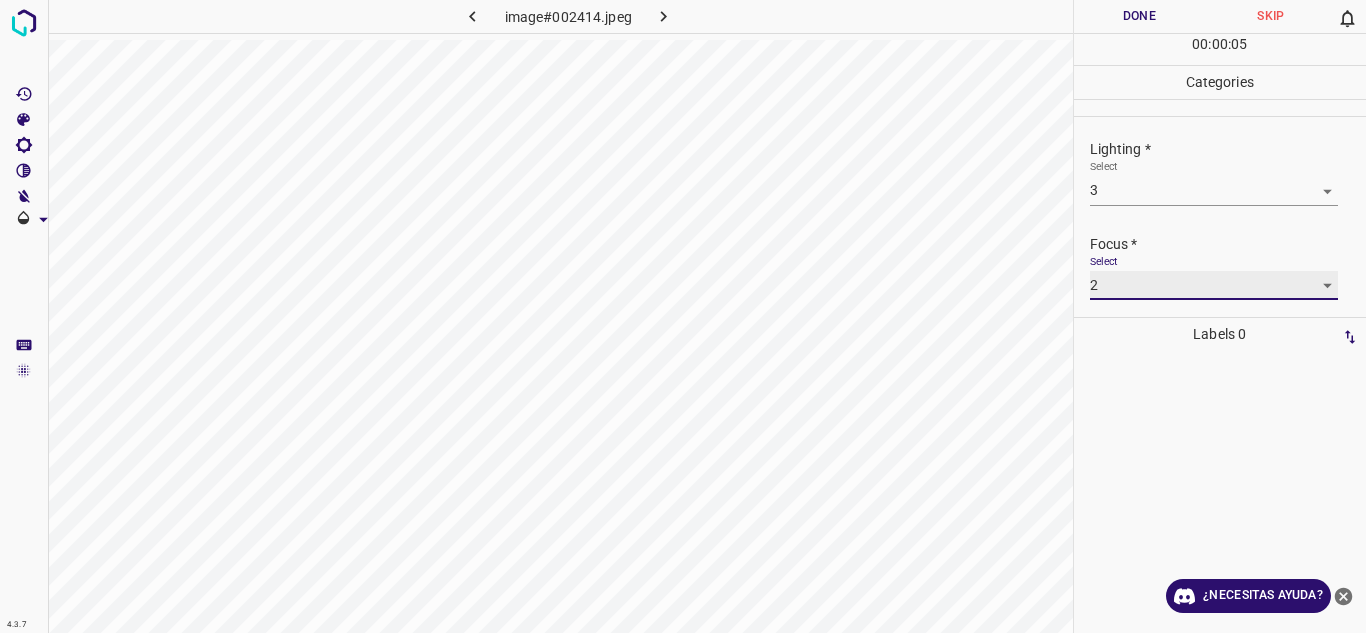 scroll, scrollTop: 98, scrollLeft: 0, axis: vertical 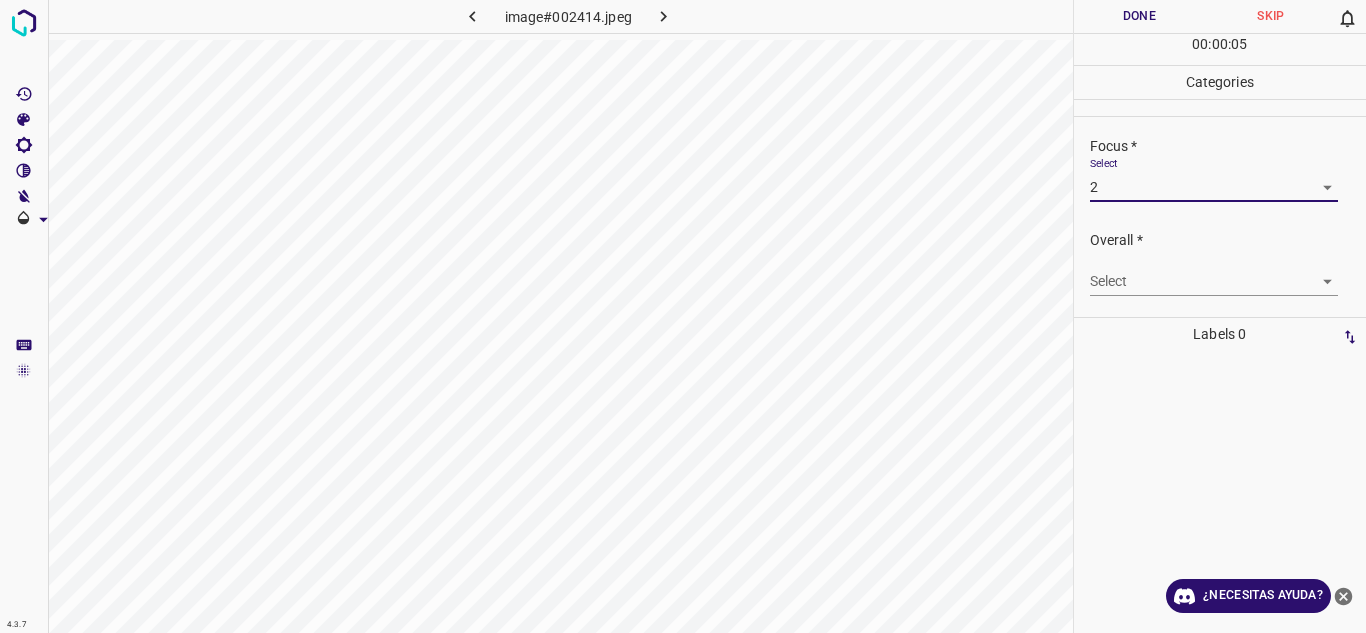 click on "4.3.7 image#002414.jpeg Done Skip 0 00   : 00   : 05   Categories Lighting *  Select 3 3 Focus *  Select 2 2 Overall *  Select ​ Labels   0 Categories 1 Lighting 2 Focus 3 Overall Tools Space Change between modes (Draw & Edit) I Auto labeling R Restore zoom M Zoom in N Zoom out Delete Delete selecte label Filters Z Restore filters X Saturation filter C Brightness filter V Contrast filter B Gray scale filter General O Download ¿Necesitas ayuda? Texto original Valora esta traducción Tu opinión servirá para ayudar a mejorar el Traductor de Google - Texto - Esconder - Borrar" at bounding box center (683, 316) 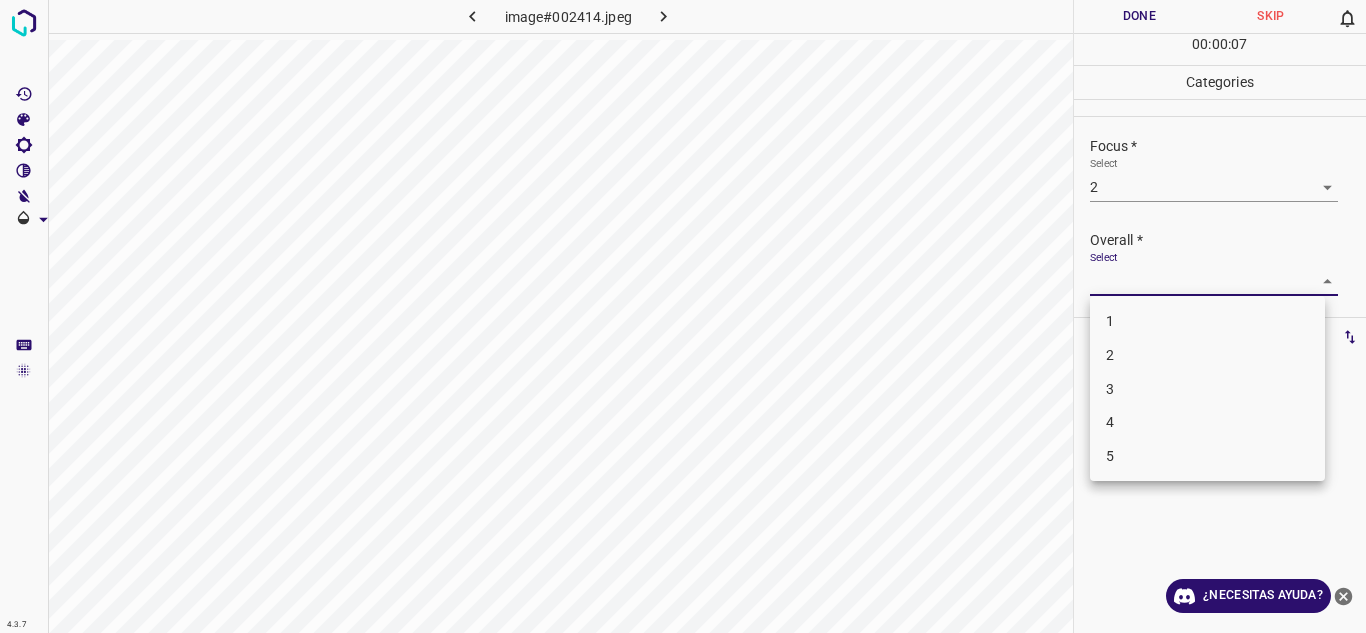 drag, startPoint x: 1132, startPoint y: 372, endPoint x: 1194, endPoint y: 331, distance: 74.330345 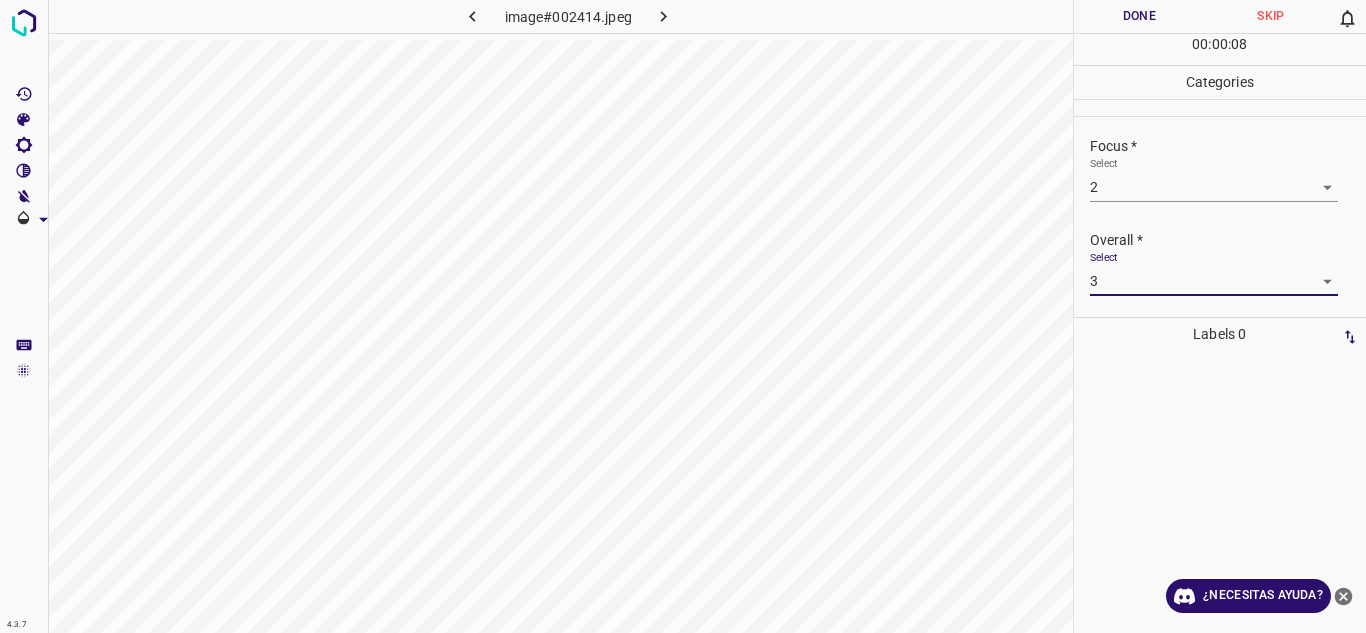 click on "Done" at bounding box center [1140, 16] 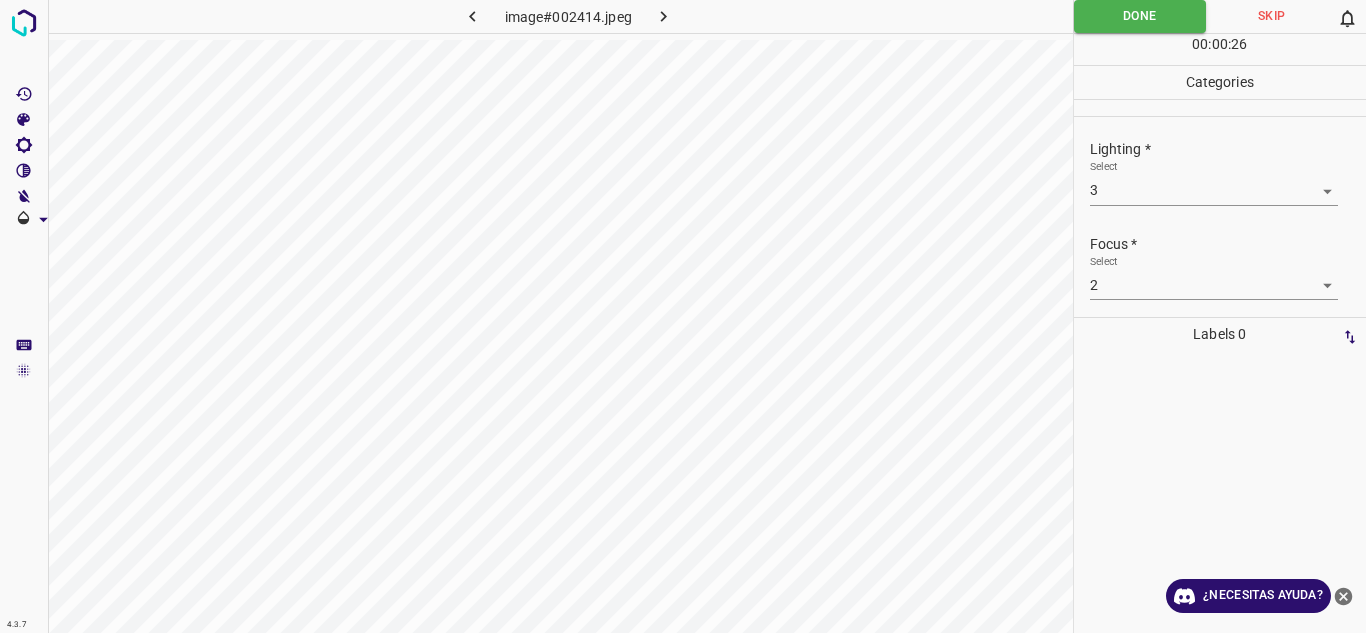 scroll, scrollTop: 98, scrollLeft: 0, axis: vertical 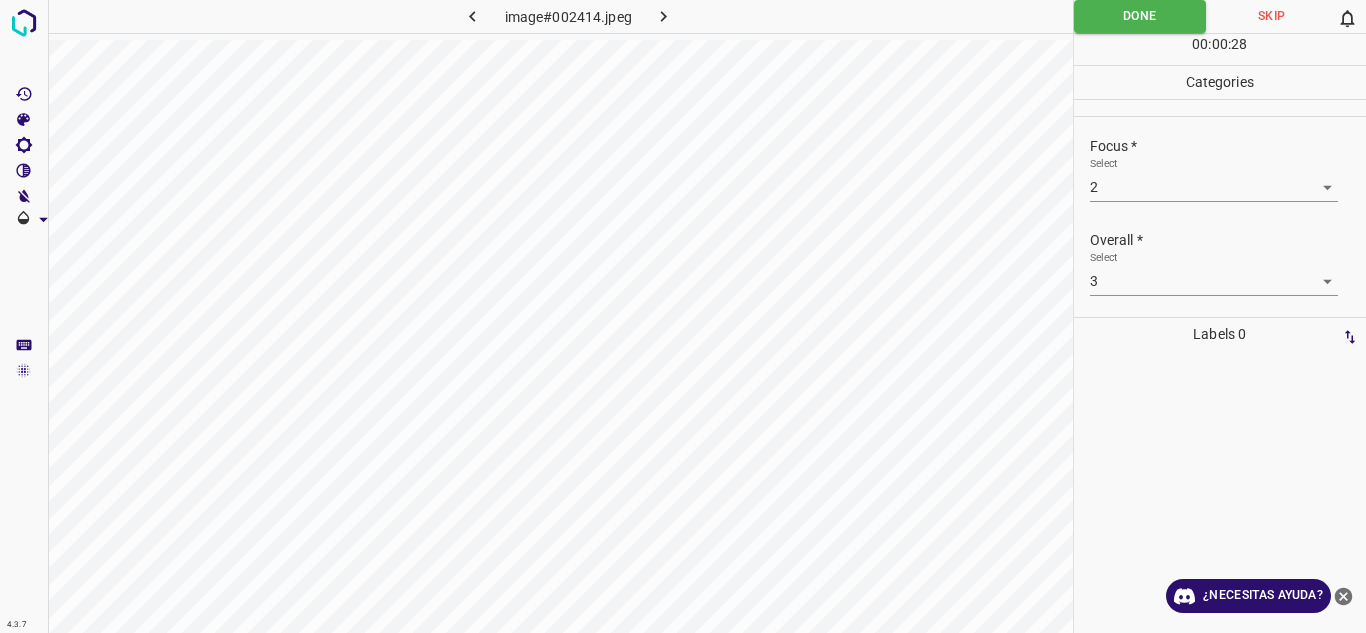 click at bounding box center (664, 16) 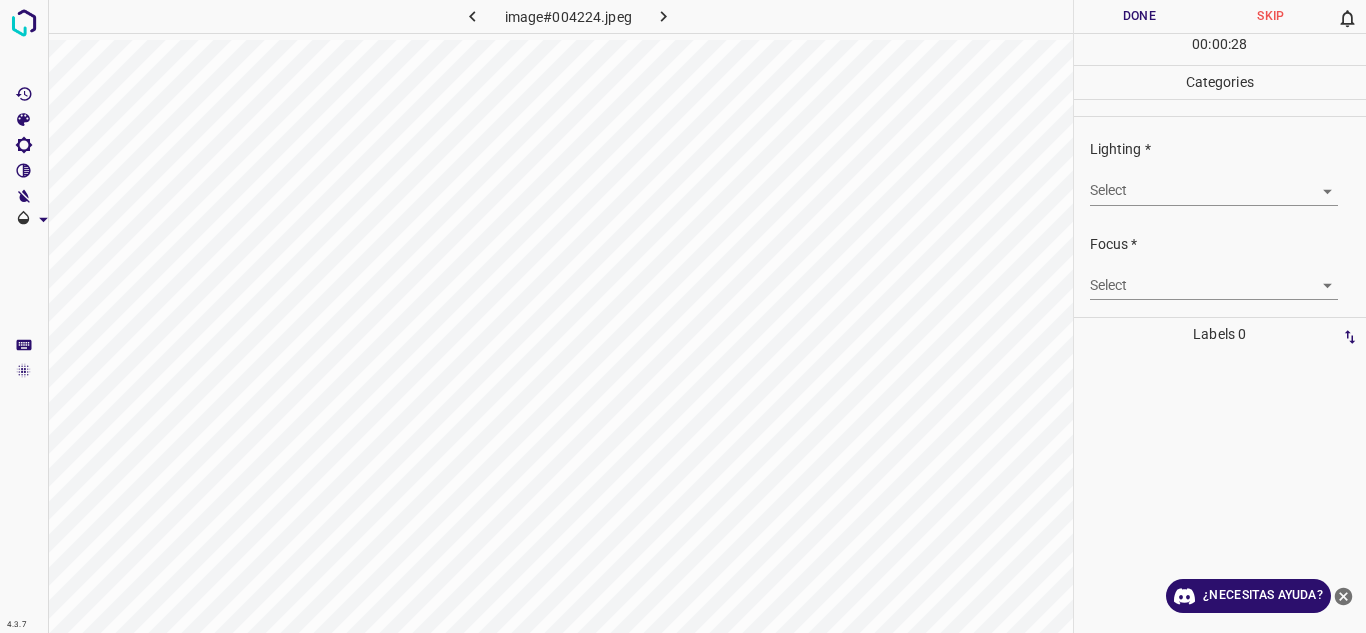 click on "4.3.7 image#004224.jpeg Done Skip 0 00   : 00   : 28   Categories Lighting *  Select ​ Focus *  Select ​ Overall *  Select ​ Labels   0 Categories 1 Lighting 2 Focus 3 Overall Tools Space Change between modes (Draw & Edit) I Auto labeling R Restore zoom M Zoom in N Zoom out Delete Delete selecte label Filters Z Restore filters X Saturation filter C Brightness filter V Contrast filter B Gray scale filter General O Download ¿Necesitas ayuda? Texto original Valora esta traducción Tu opinión servirá para ayudar a mejorar el Traductor de Google - Texto - Esconder - Borrar" at bounding box center [683, 316] 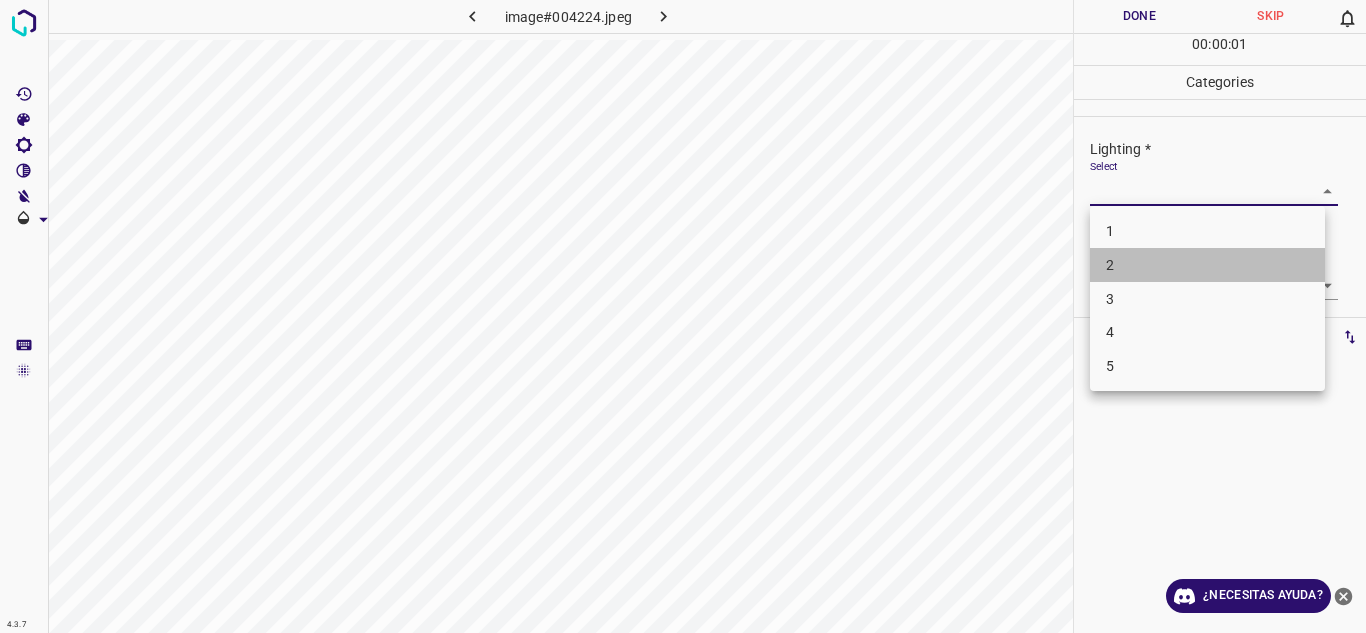click on "2" at bounding box center [1207, 265] 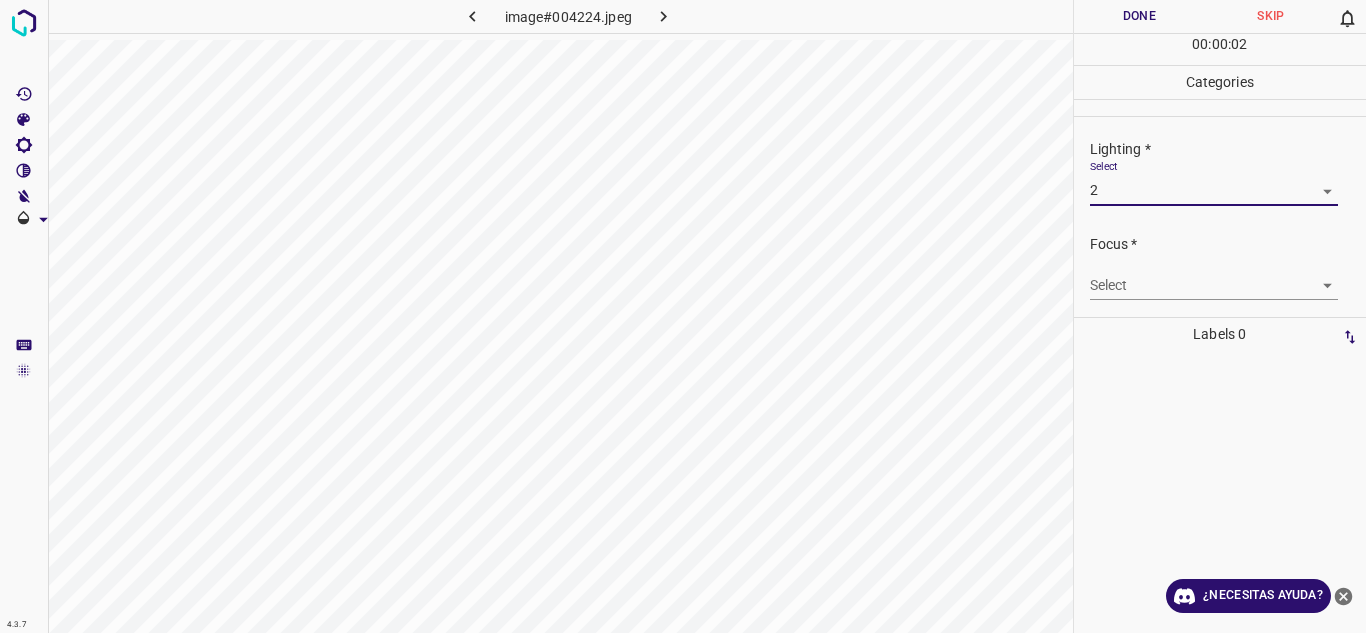 click on "4.3.7 image#004224.jpeg Done Skip 0 00   : 00   : 02   Categories Lighting *  Select 2 2 Focus *  Select ​ Overall *  Select ​ Labels   0 Categories 1 Lighting 2 Focus 3 Overall Tools Space Change between modes (Draw & Edit) I Auto labeling R Restore zoom M Zoom in N Zoom out Delete Delete selecte label Filters Z Restore filters X Saturation filter C Brightness filter V Contrast filter B Gray scale filter General O Download ¿Necesitas ayuda? Texto original Valora esta traducción Tu opinión servirá para ayudar a mejorar el Traductor de Google - Texto - Esconder - Borrar" at bounding box center [683, 316] 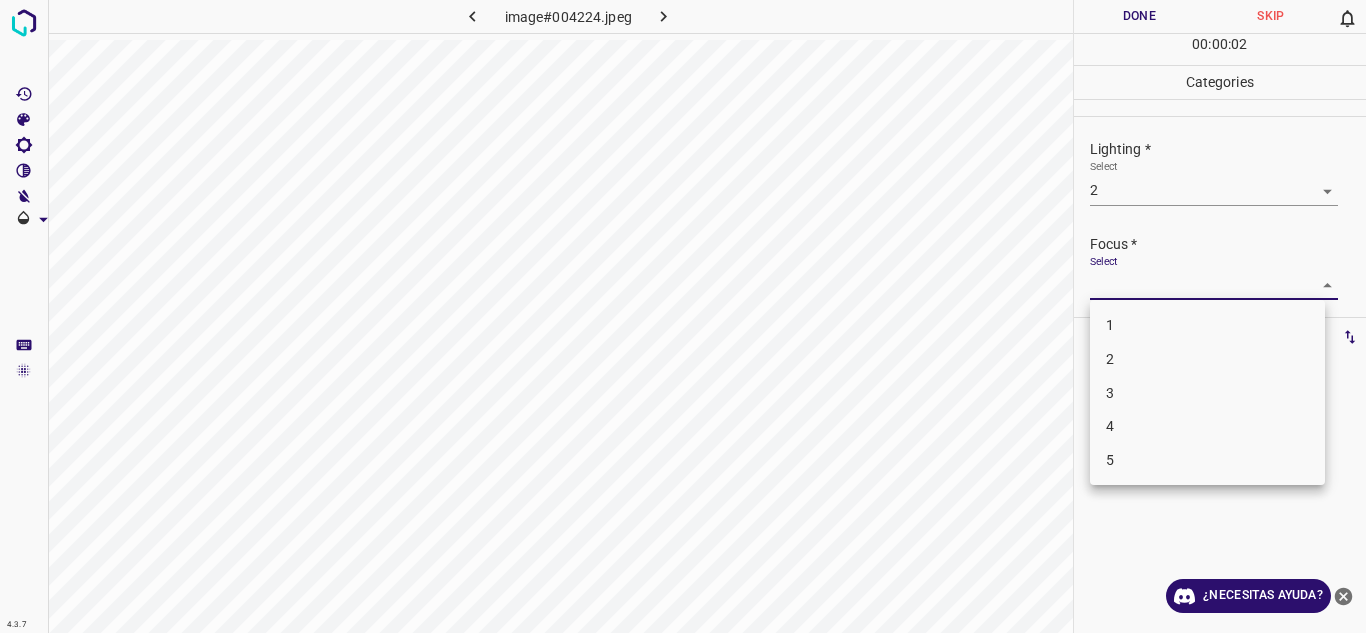 drag, startPoint x: 1189, startPoint y: 345, endPoint x: 1240, endPoint y: 327, distance: 54.08327 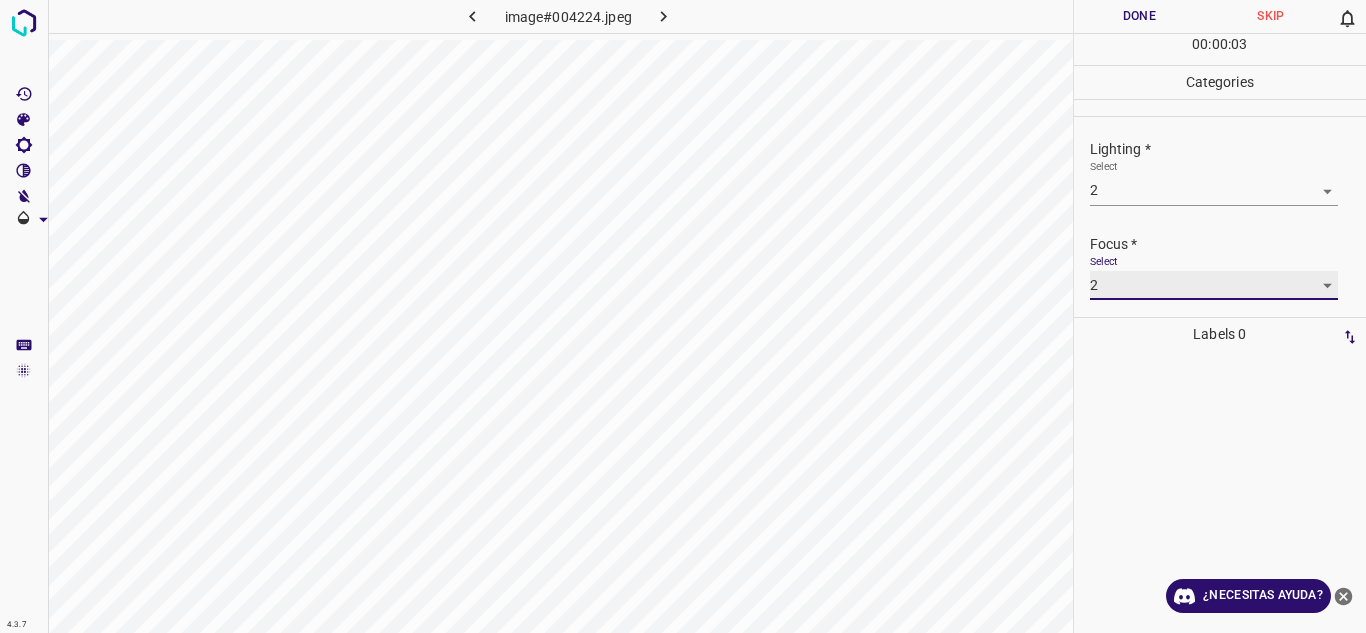 scroll, scrollTop: 98, scrollLeft: 0, axis: vertical 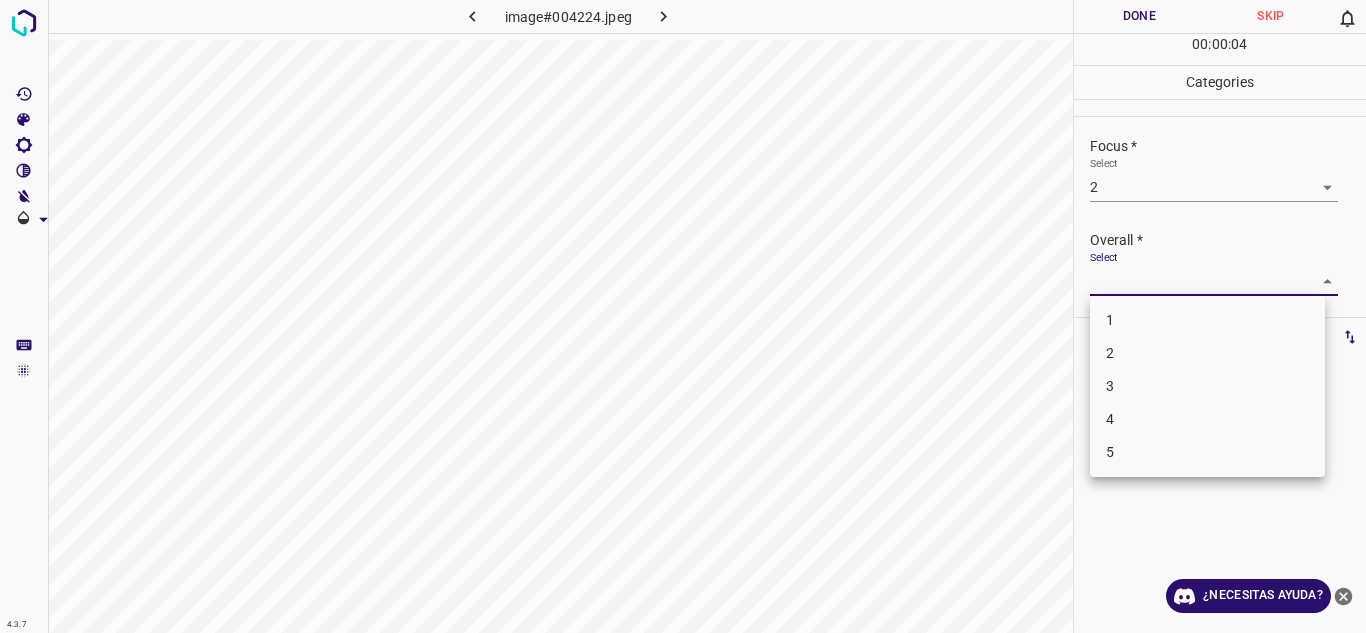 click on "4.3.7 image#004224.jpeg Done Skip 0 00   : 00   : 04   Categories Lighting *  Select 2 2 Focus *  Select 2 2 Overall *  Select ​ Labels   0 Categories 1 Lighting 2 Focus 3 Overall Tools Space Change between modes (Draw & Edit) I Auto labeling R Restore zoom M Zoom in N Zoom out Delete Delete selecte label Filters Z Restore filters X Saturation filter C Brightness filter V Contrast filter B Gray scale filter General O Download ¿Necesitas ayuda? Texto original Valora esta traducción Tu opinión servirá para ayudar a mejorar el Traductor de Google - Texto - Esconder - Borrar 1 2 3 4 5" at bounding box center (683, 316) 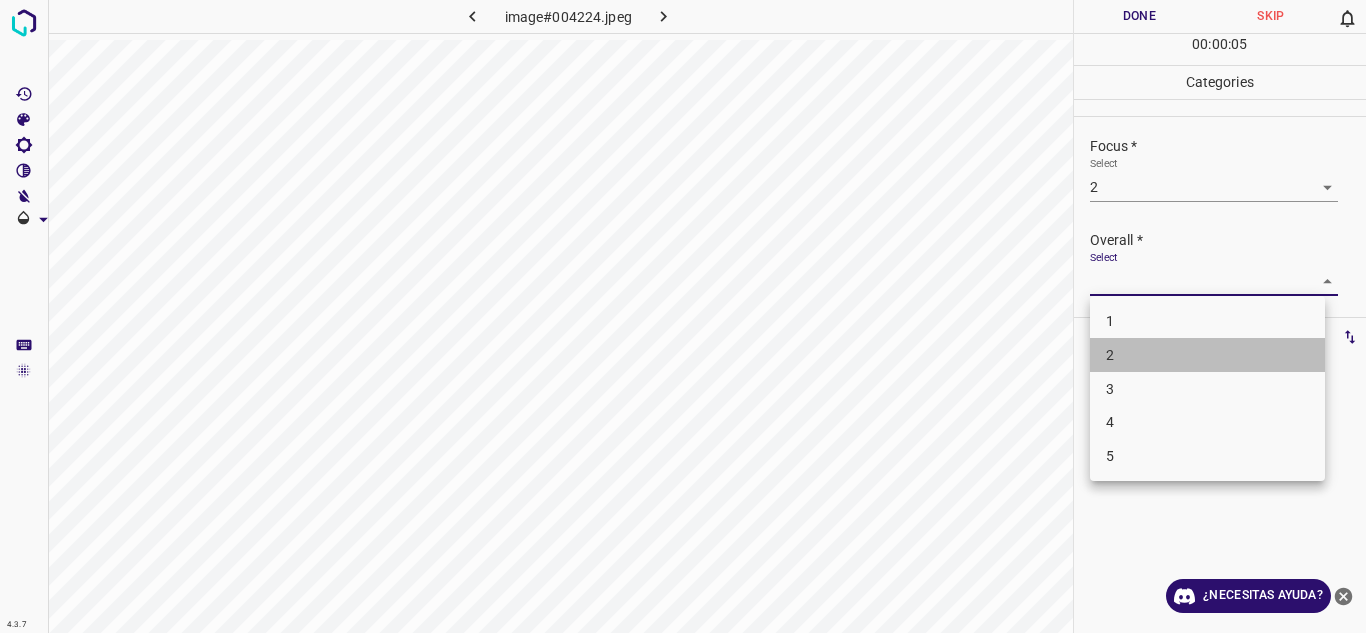 click on "2" at bounding box center (1207, 355) 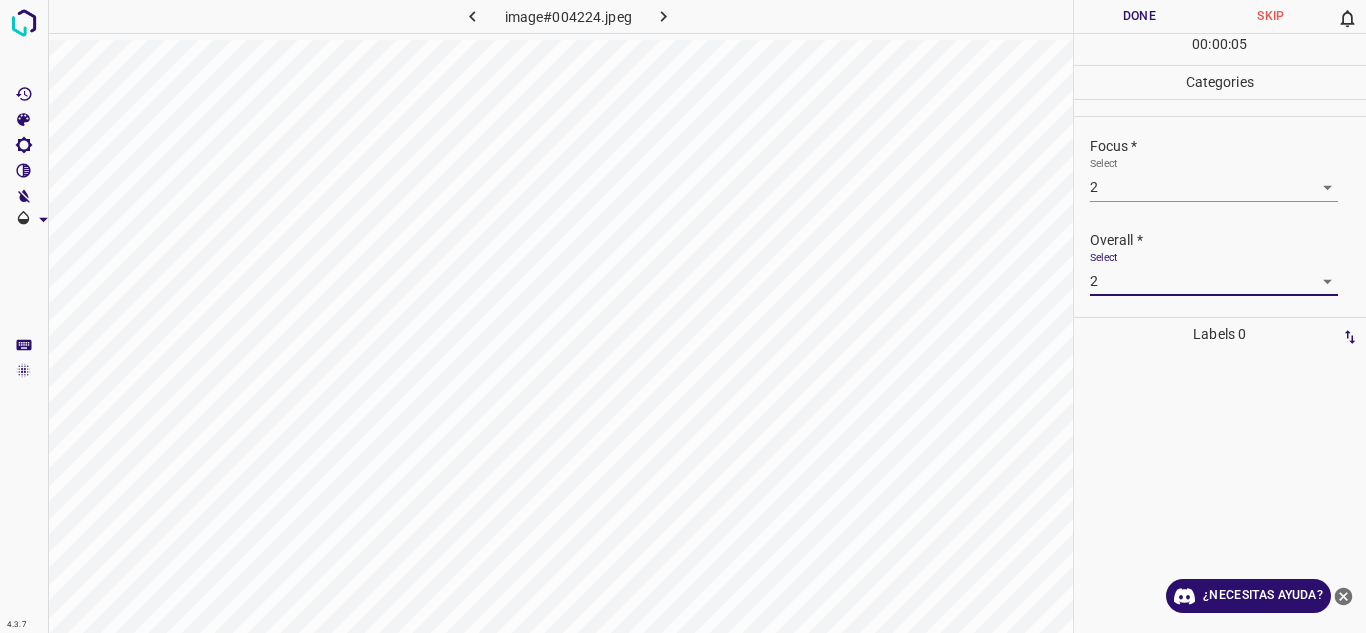 click on "Done" at bounding box center (1140, 16) 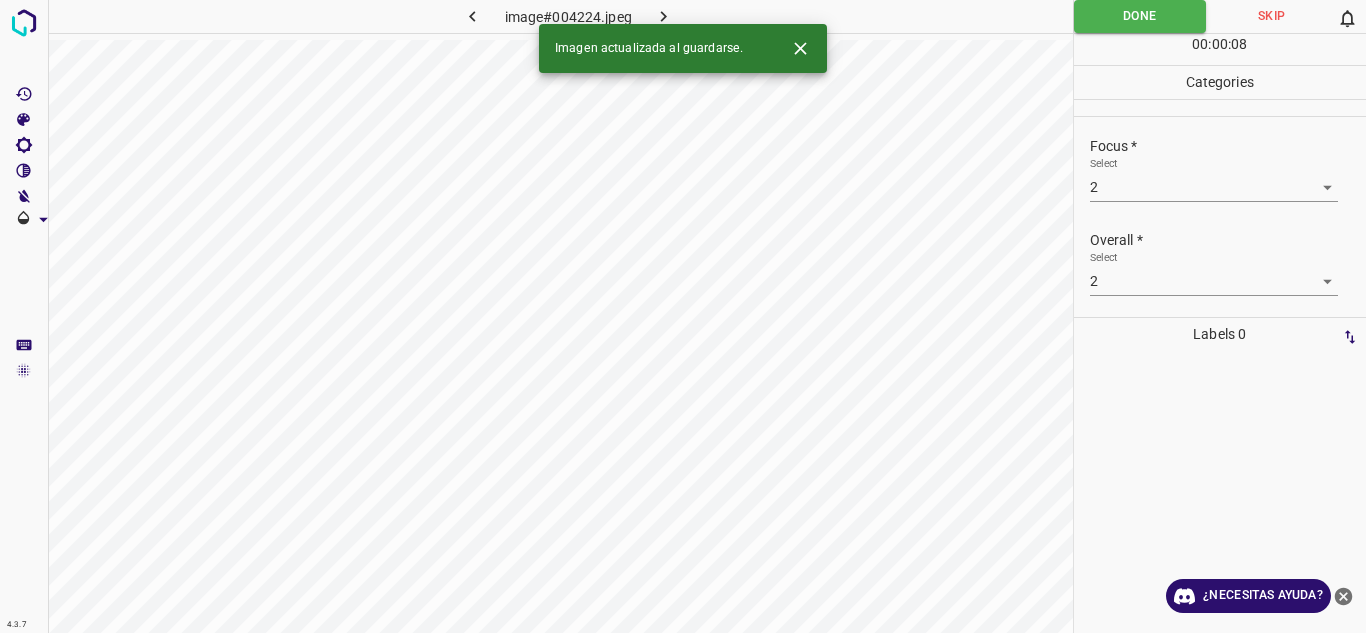click at bounding box center [664, 16] 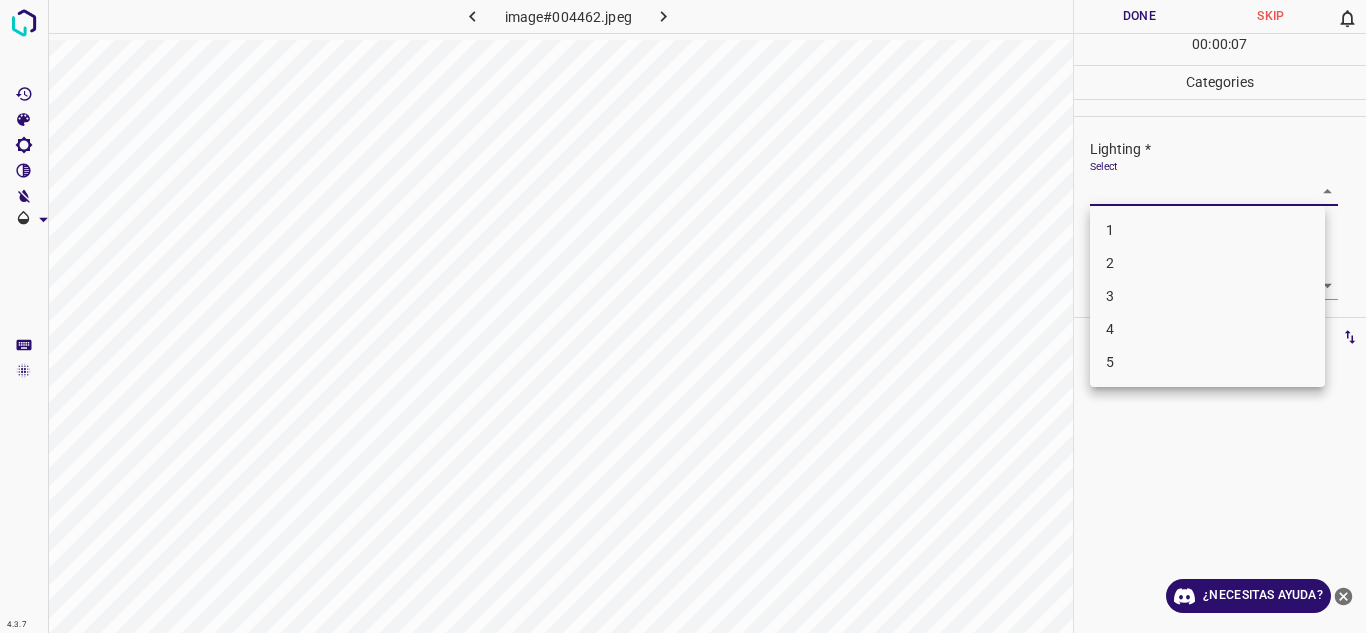 click on "4.3.7 image#004462.jpeg Done Skip 0 00   : 00   : 07   Categories Lighting *  Select ​ Focus *  Select ​ Overall *  Select ​ Labels   0 Categories 1 Lighting 2 Focus 3 Overall Tools Space Change between modes (Draw & Edit) I Auto labeling R Restore zoom M Zoom in N Zoom out Delete Delete selecte label Filters Z Restore filters X Saturation filter C Brightness filter V Contrast filter B Gray scale filter General O Download ¿Necesitas ayuda? Texto original Valora esta traducción Tu opinión servirá para ayudar a mejorar el Traductor de Google - Texto - Esconder - Borrar 1 2 3 4 5" at bounding box center [683, 316] 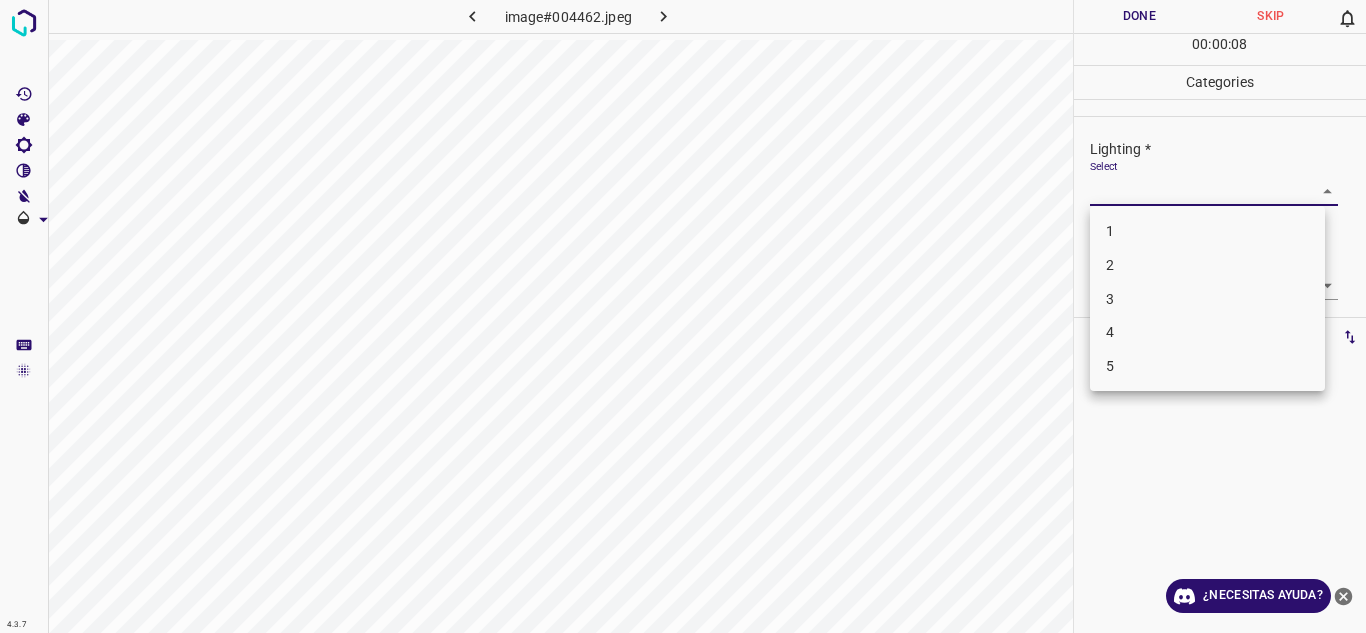 click on "3" at bounding box center [1207, 299] 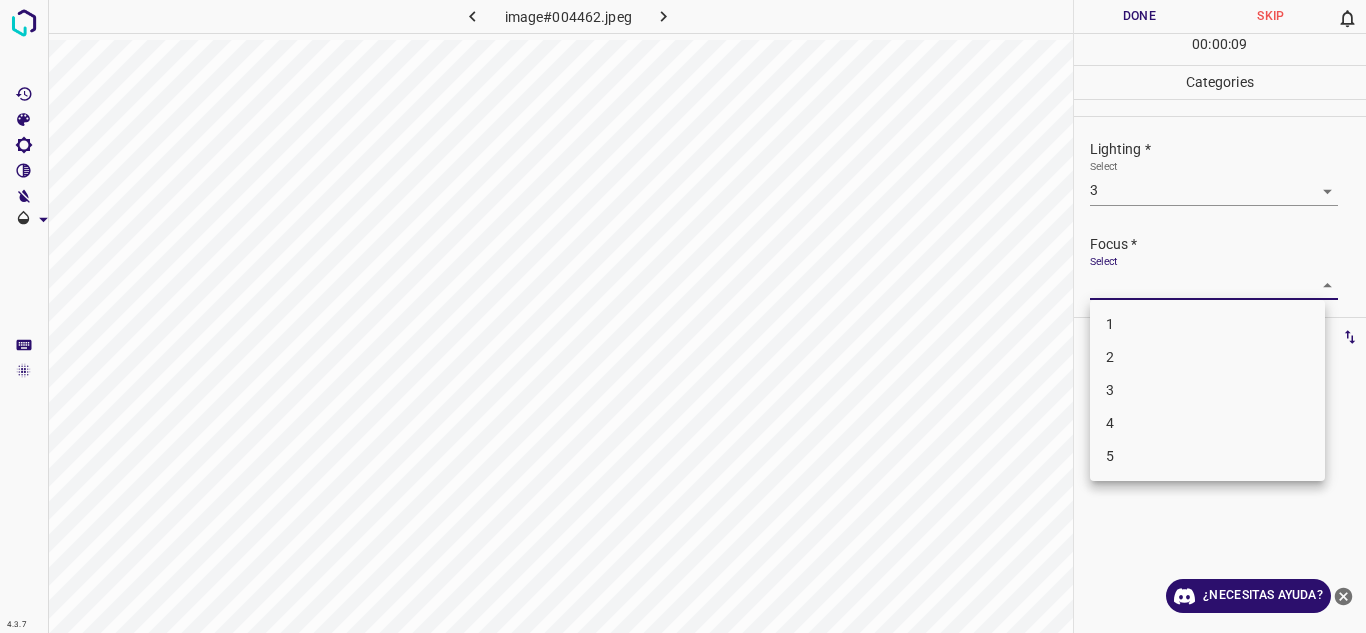 drag, startPoint x: 1319, startPoint y: 276, endPoint x: 1302, endPoint y: 298, distance: 27.802877 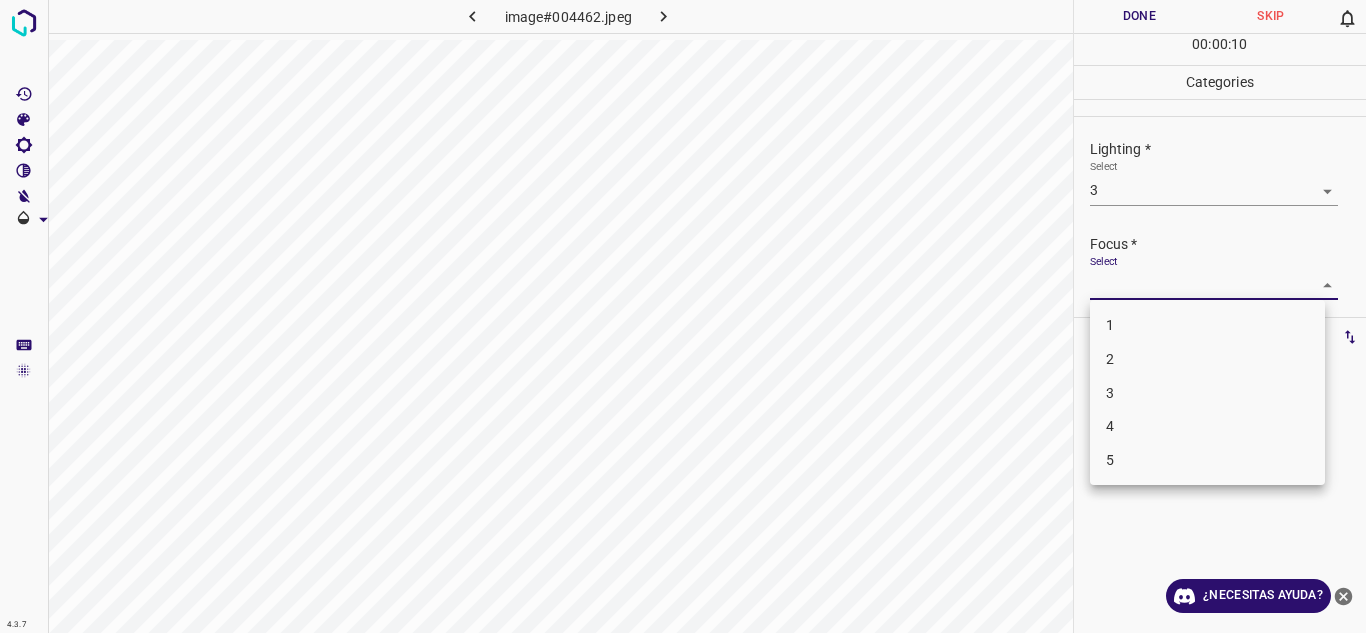 click on "2" at bounding box center [1207, 359] 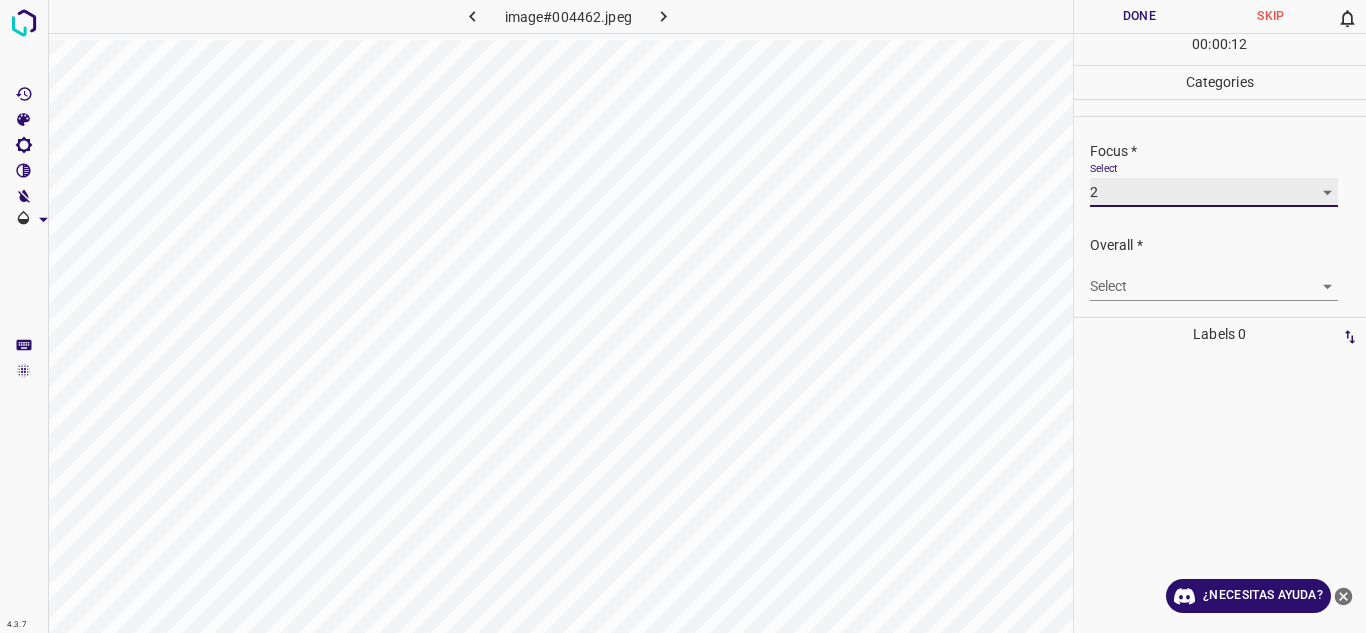 scroll, scrollTop: 98, scrollLeft: 0, axis: vertical 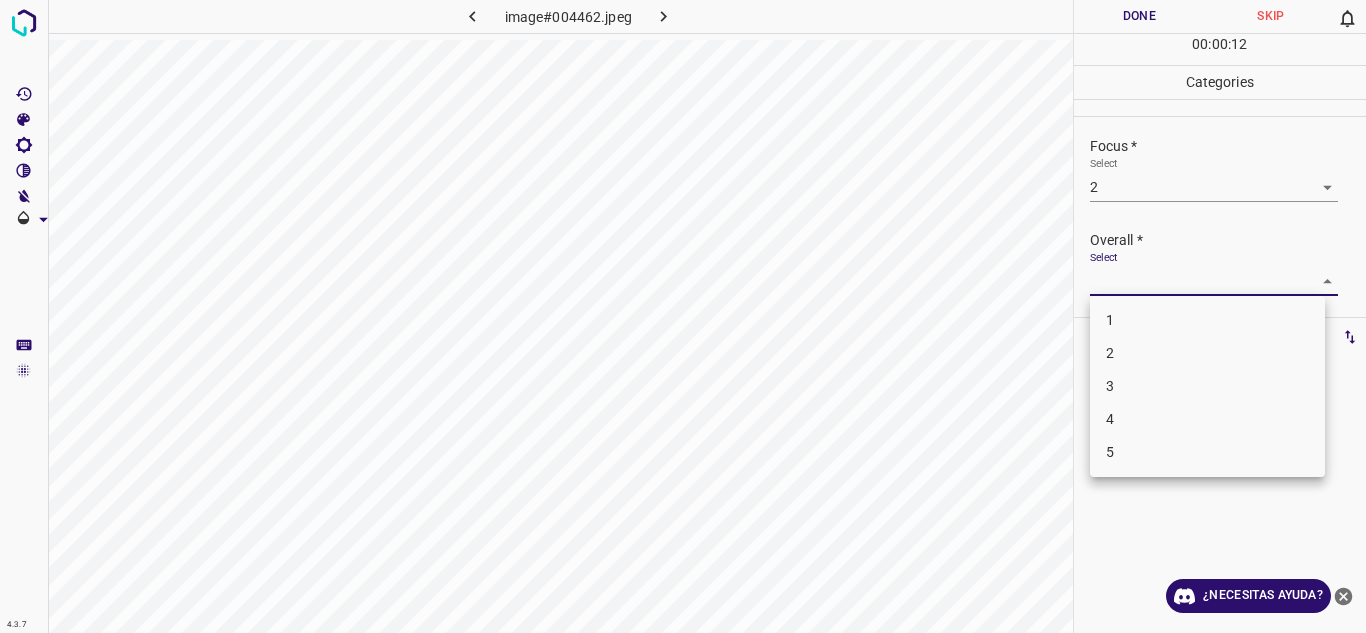 click on "4.3.7 image#004462.jpeg Done Skip 0 00   : 00   : 12   Categories Lighting *  Select 3 3 Focus *  Select 2 2 Overall *  Select ​ Labels   0 Categories 1 Lighting 2 Focus 3 Overall Tools Space Change between modes (Draw & Edit) I Auto labeling R Restore zoom M Zoom in N Zoom out Delete Delete selecte label Filters Z Restore filters X Saturation filter C Brightness filter V Contrast filter B Gray scale filter General O Download ¿Necesitas ayuda? Texto original Valora esta traducción Tu opinión servirá para ayudar a mejorar el Traductor de Google - Texto - Esconder - Borrar 1 2 3 4 5" at bounding box center [683, 316] 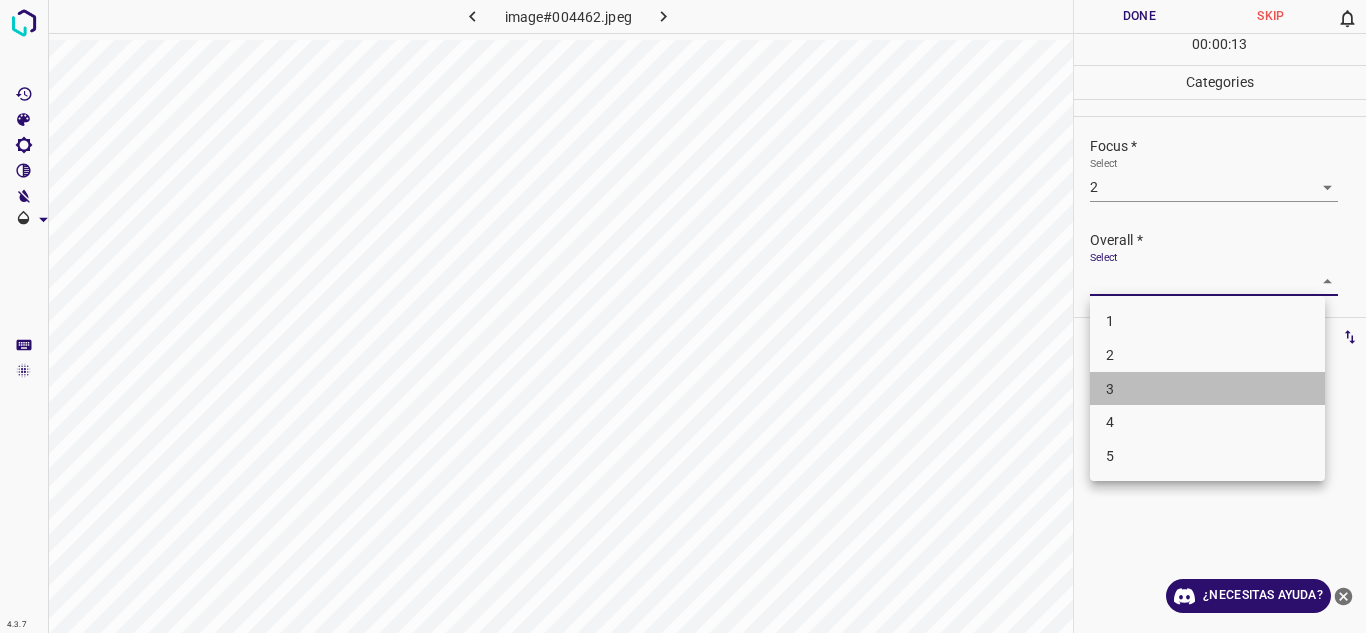 click on "3" at bounding box center (1207, 389) 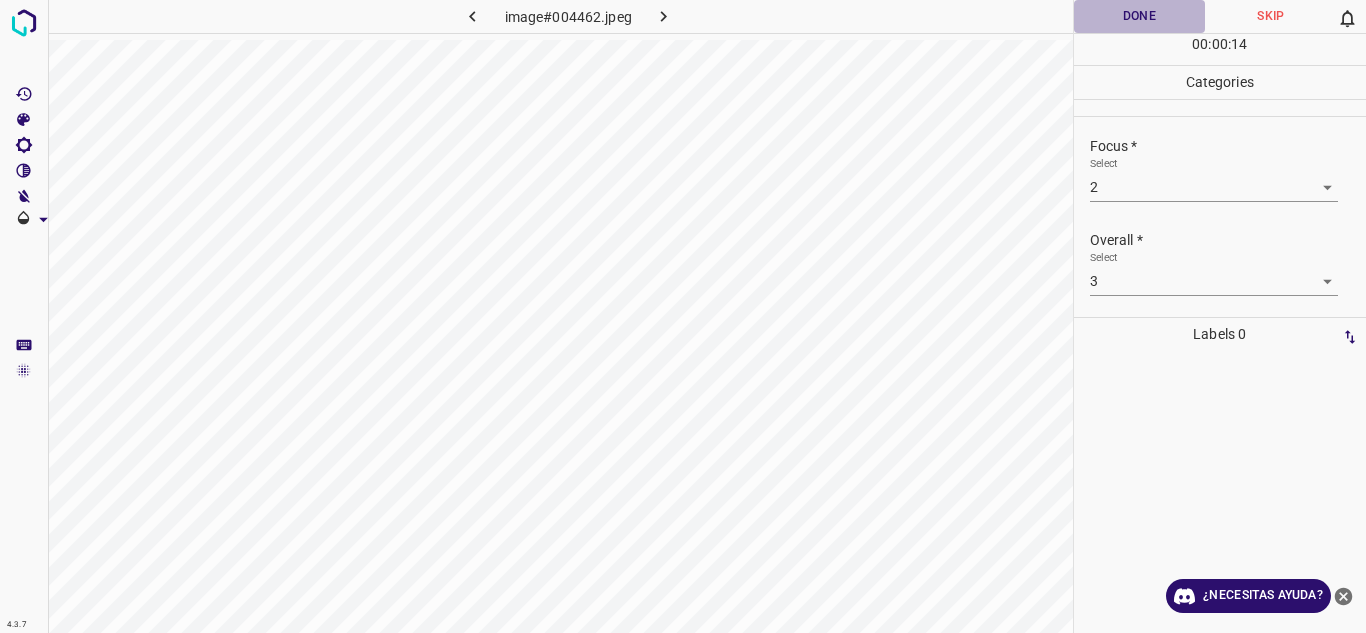 click on "Done" at bounding box center [1140, 16] 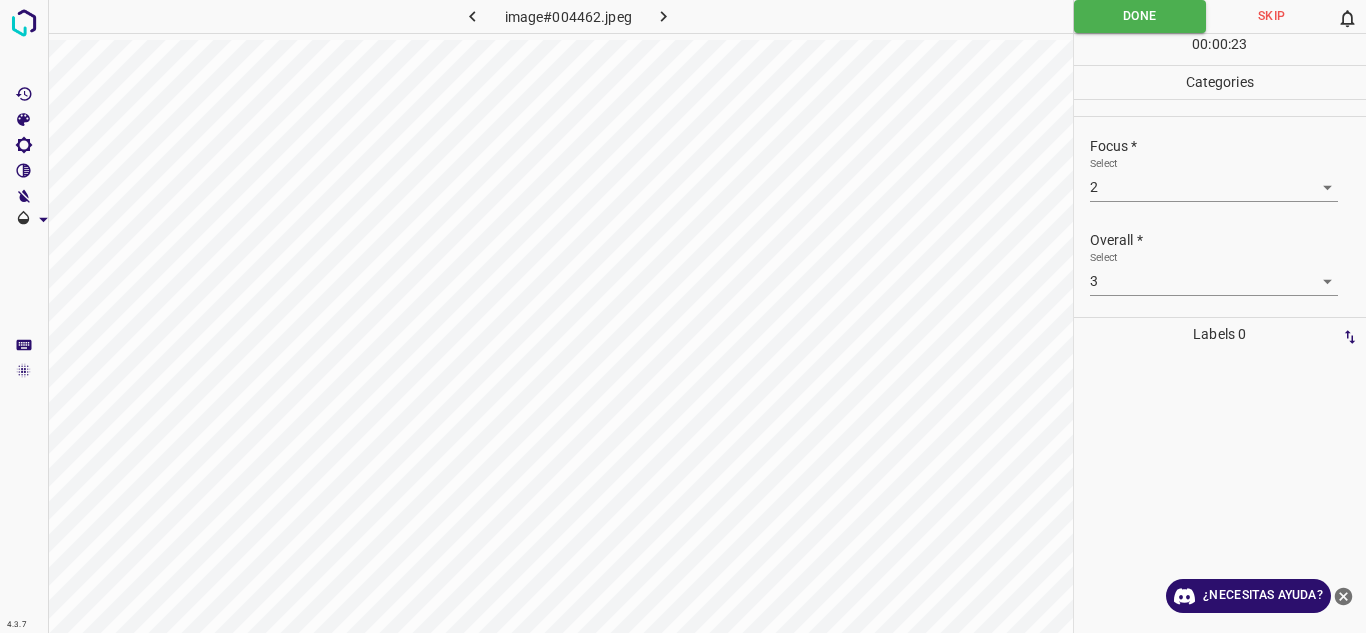 click at bounding box center (664, 16) 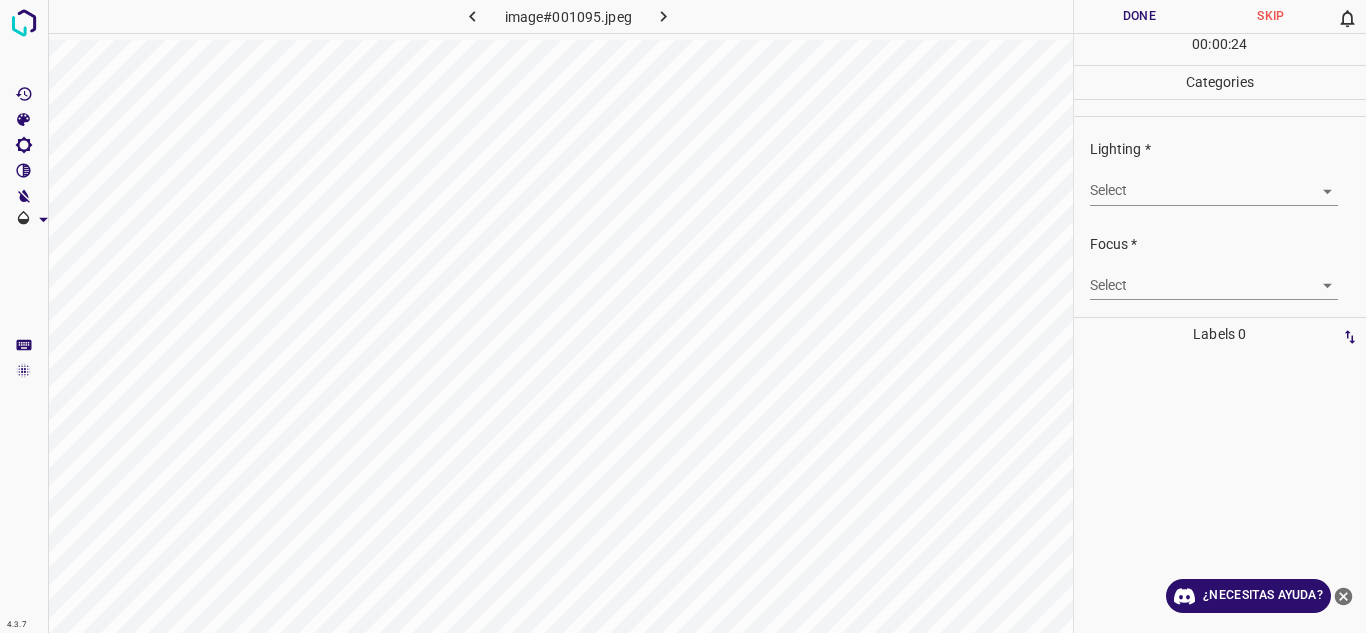 click on "4.3.7 image#001095.jpeg Done Skip 0 00   : 00   : 24   Categories Lighting *  Select ​ Focus *  Select ​ Overall *  Select ​ Labels   0 Categories 1 Lighting 2 Focus 3 Overall Tools Space Change between modes (Draw & Edit) I Auto labeling R Restore zoom M Zoom in N Zoom out Delete Delete selecte label Filters Z Restore filters X Saturation filter C Brightness filter V Contrast filter B Gray scale filter General O Download ¿Necesitas ayuda? Texto original Valora esta traducción Tu opinión servirá para ayudar a mejorar el Traductor de Google - Texto - Esconder - Borrar" at bounding box center (683, 316) 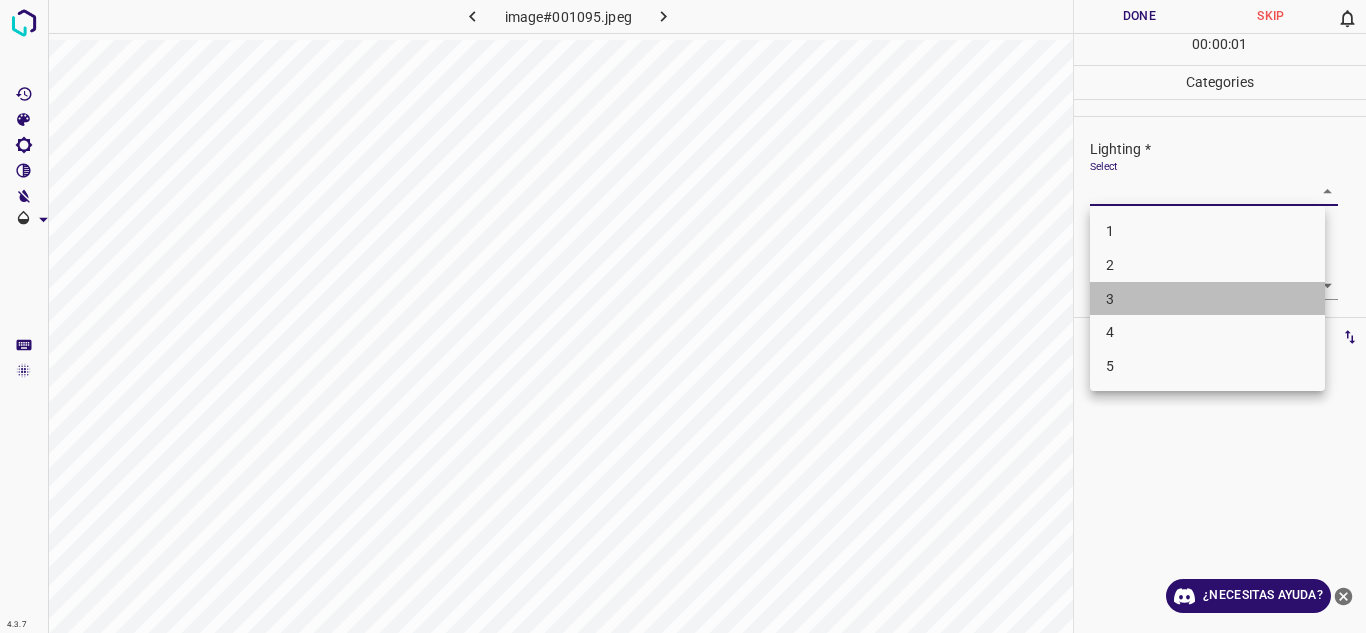 click on "3" at bounding box center [1207, 299] 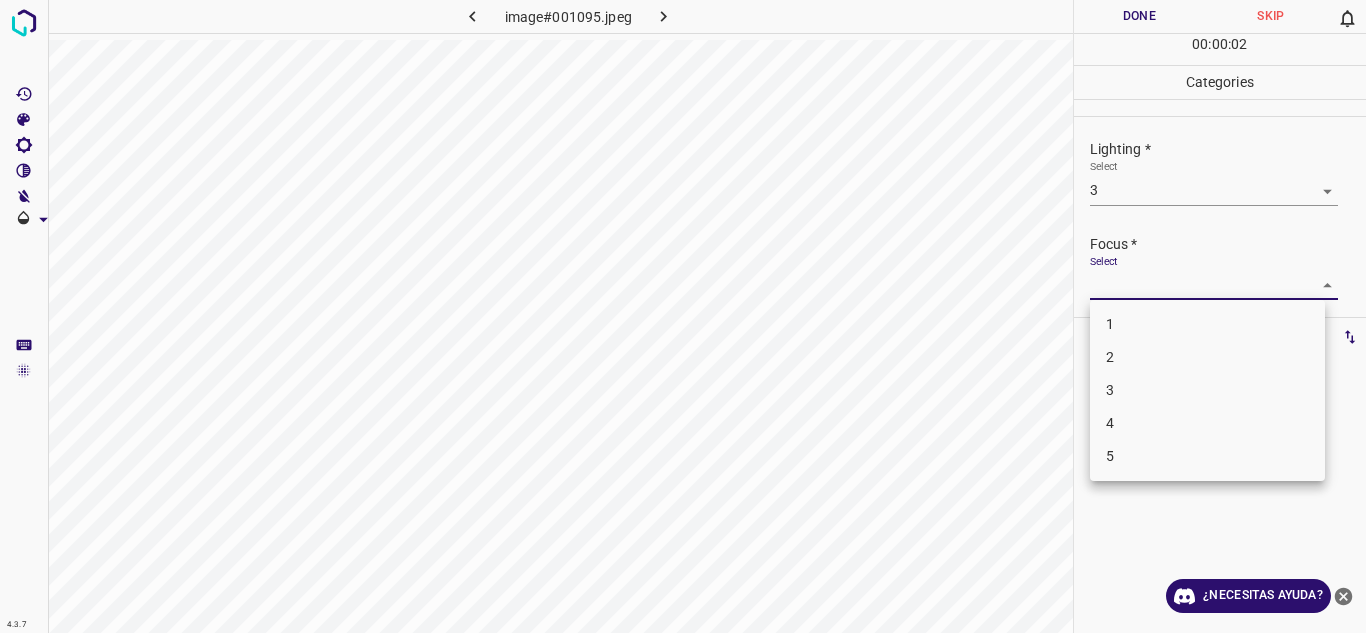 click on "4.3.7 image#001095.jpeg Done Skip 0 00   : 00   : 02   Categories Lighting *  Select 3 3 Focus *  Select ​ Overall *  Select ​ Labels   0 Categories 1 Lighting 2 Focus 3 Overall Tools Space Change between modes (Draw & Edit) I Auto labeling R Restore zoom M Zoom in N Zoom out Delete Delete selecte label Filters Z Restore filters X Saturation filter C Brightness filter V Contrast filter B Gray scale filter General O Download ¿Necesitas ayuda? Texto original Valora esta traducción Tu opinión servirá para ayudar a mejorar el Traductor de Google - Texto - Esconder - Borrar 1 2 3 4 5" at bounding box center [683, 316] 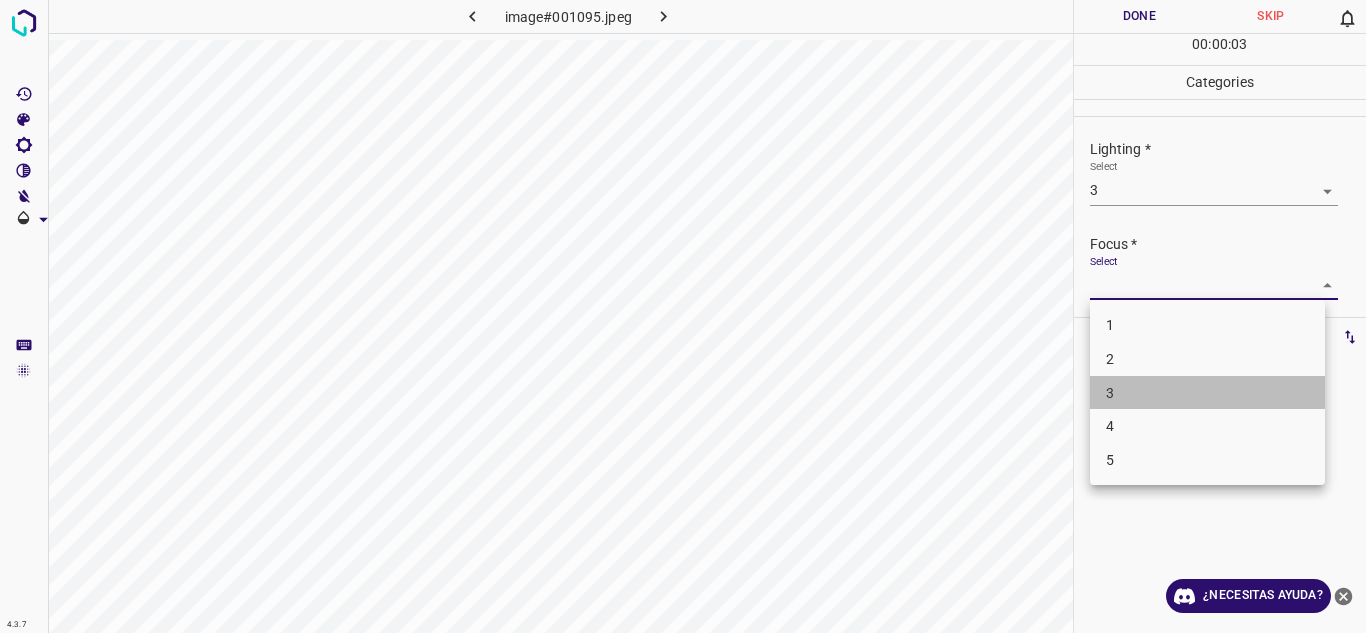 click on "3" at bounding box center (1207, 393) 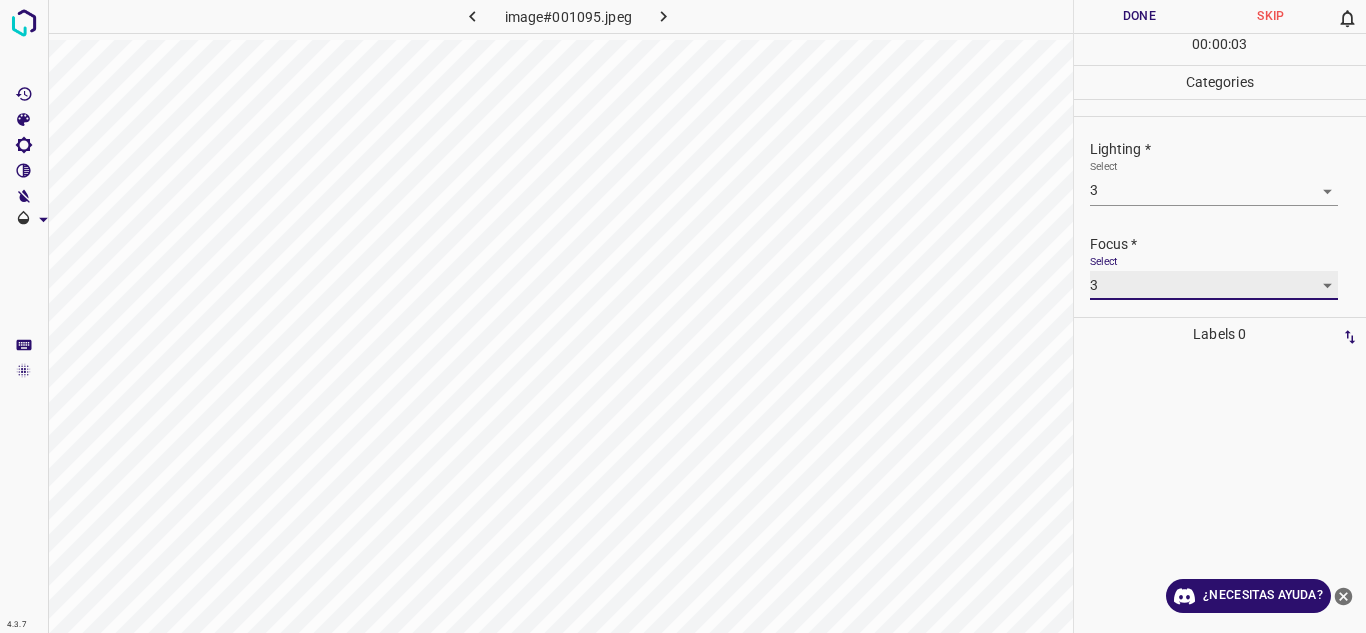scroll, scrollTop: 98, scrollLeft: 0, axis: vertical 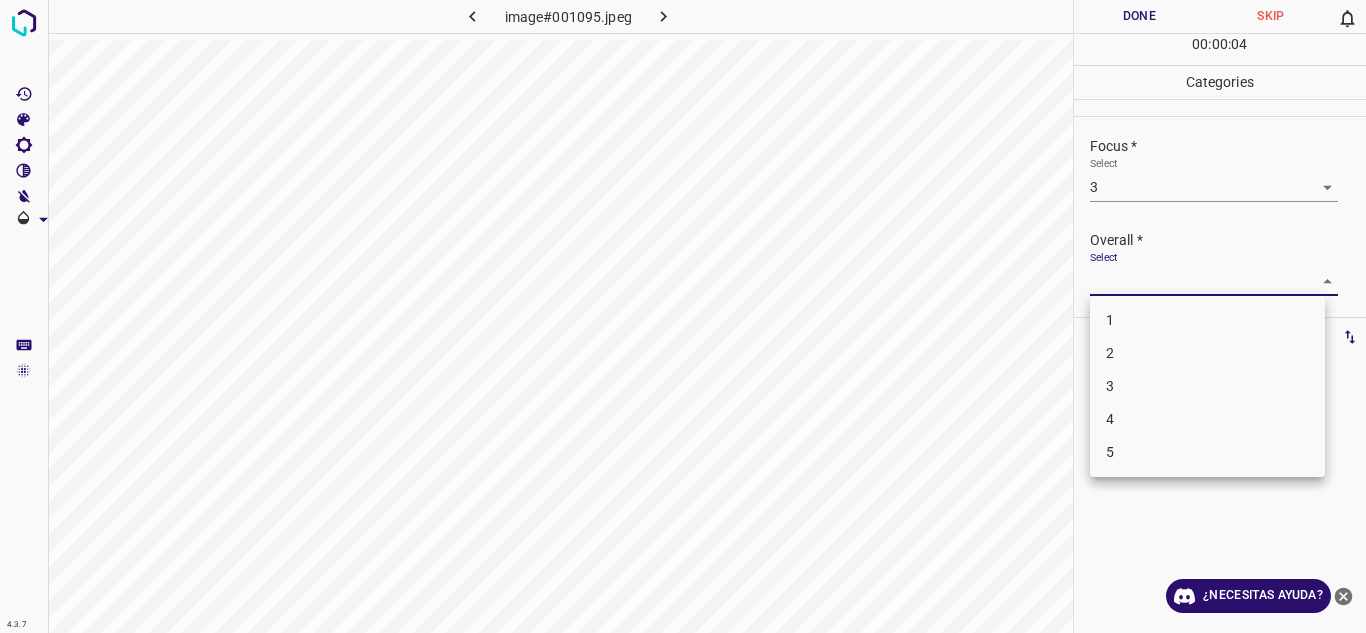 click on "4.3.7 image#001095.jpeg Done Skip 0 00   : 00   : 04   Categories Lighting *  Select 3 3 Focus *  Select 3 3 Overall *  Select ​ Labels   0 Categories 1 Lighting 2 Focus 3 Overall Tools Space Change between modes (Draw & Edit) I Auto labeling R Restore zoom M Zoom in N Zoom out Delete Delete selecte label Filters Z Restore filters X Saturation filter C Brightness filter V Contrast filter B Gray scale filter General O Download ¿Necesitas ayuda? Texto original Valora esta traducción Tu opinión servirá para ayudar a mejorar el Traductor de Google - Texto - Esconder - Borrar 1 2 3 4 5" at bounding box center [683, 316] 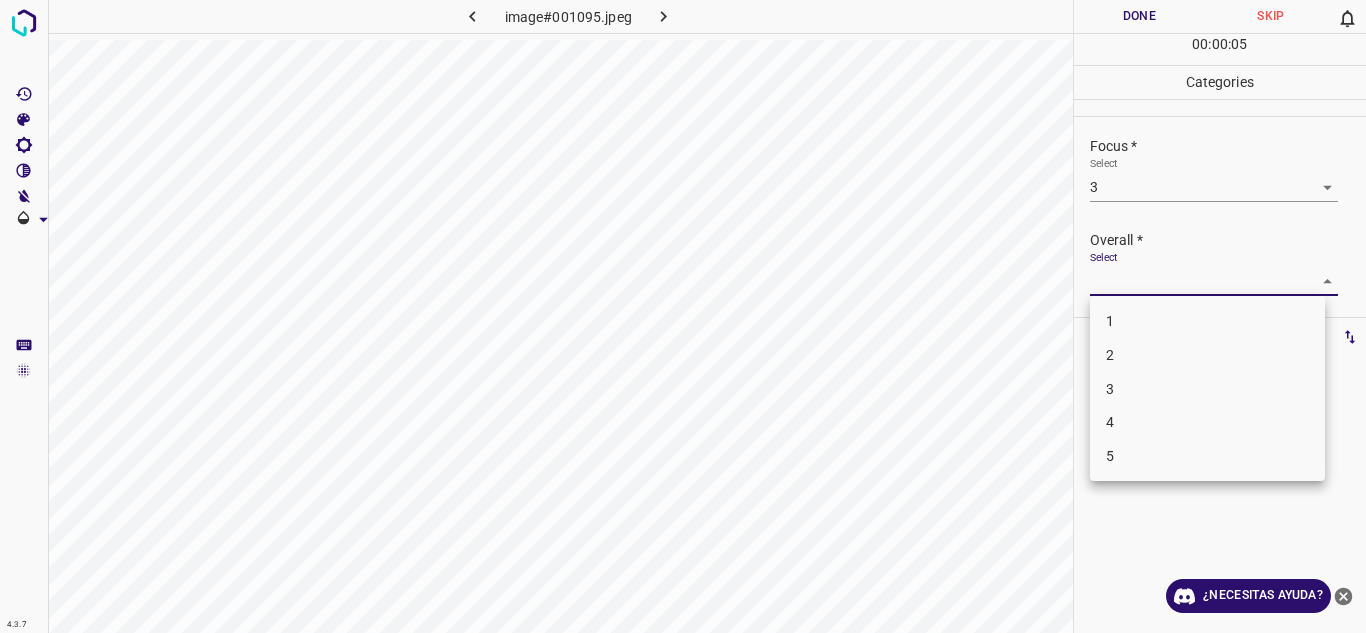 click on "3" at bounding box center [1207, 389] 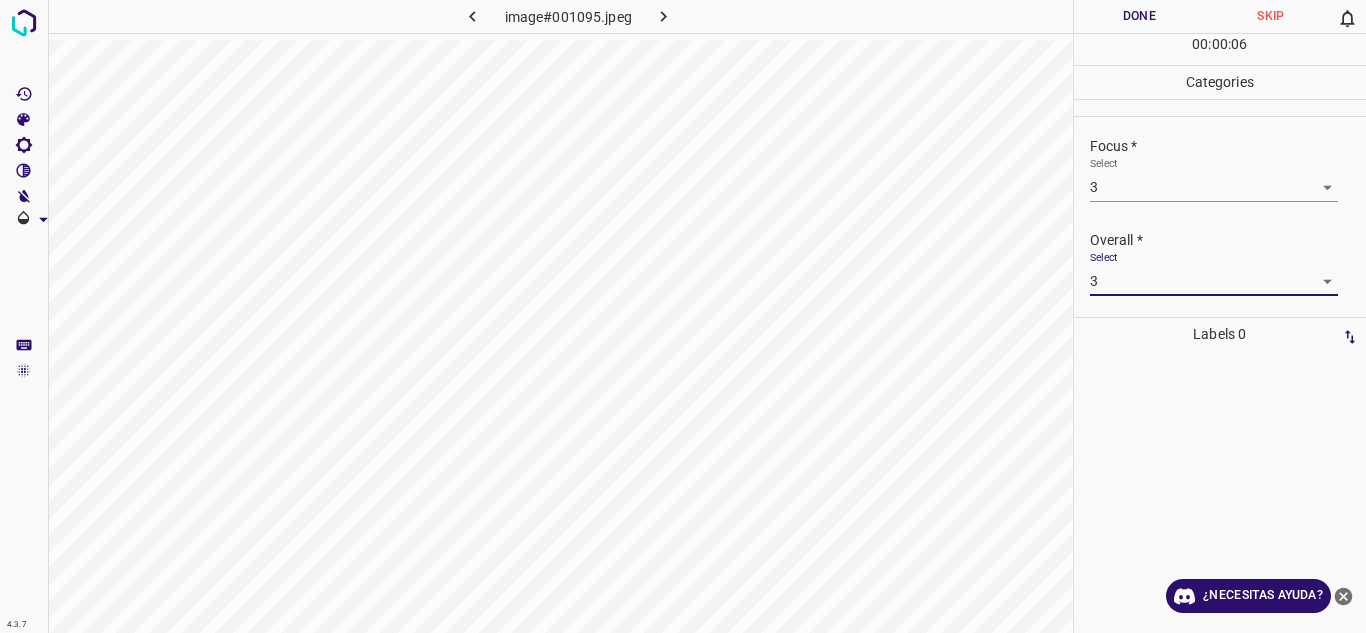 click on "Done" at bounding box center [1140, 16] 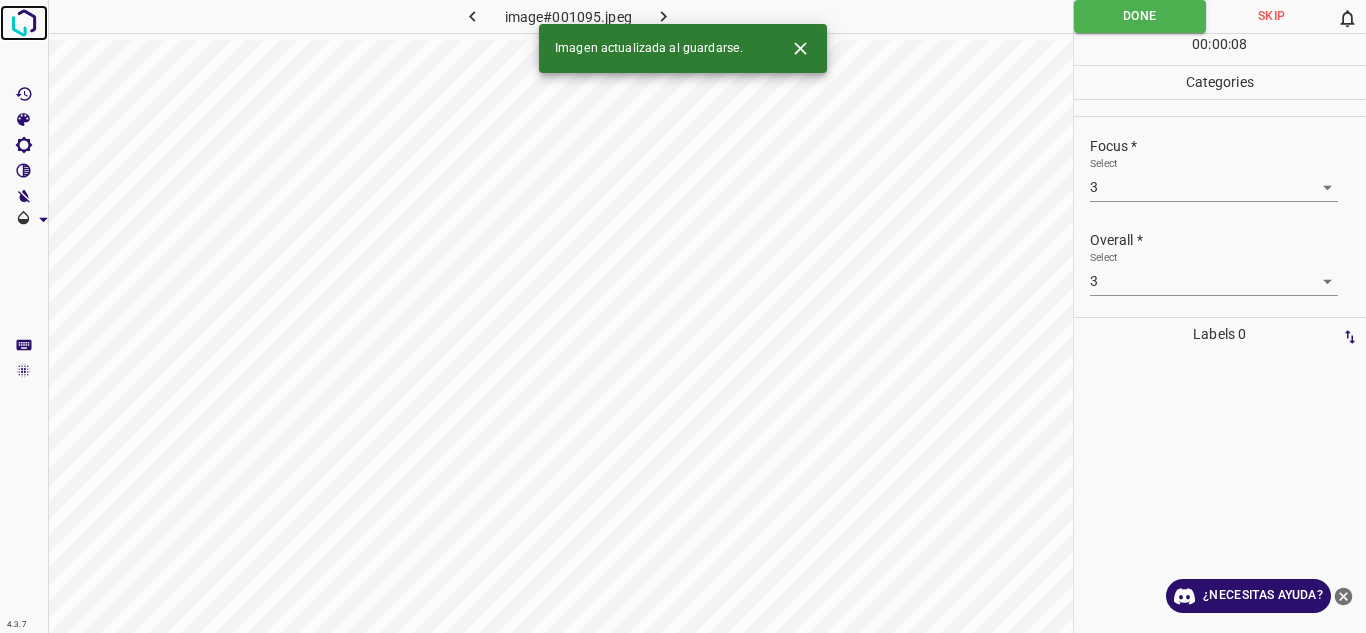 click at bounding box center [24, 23] 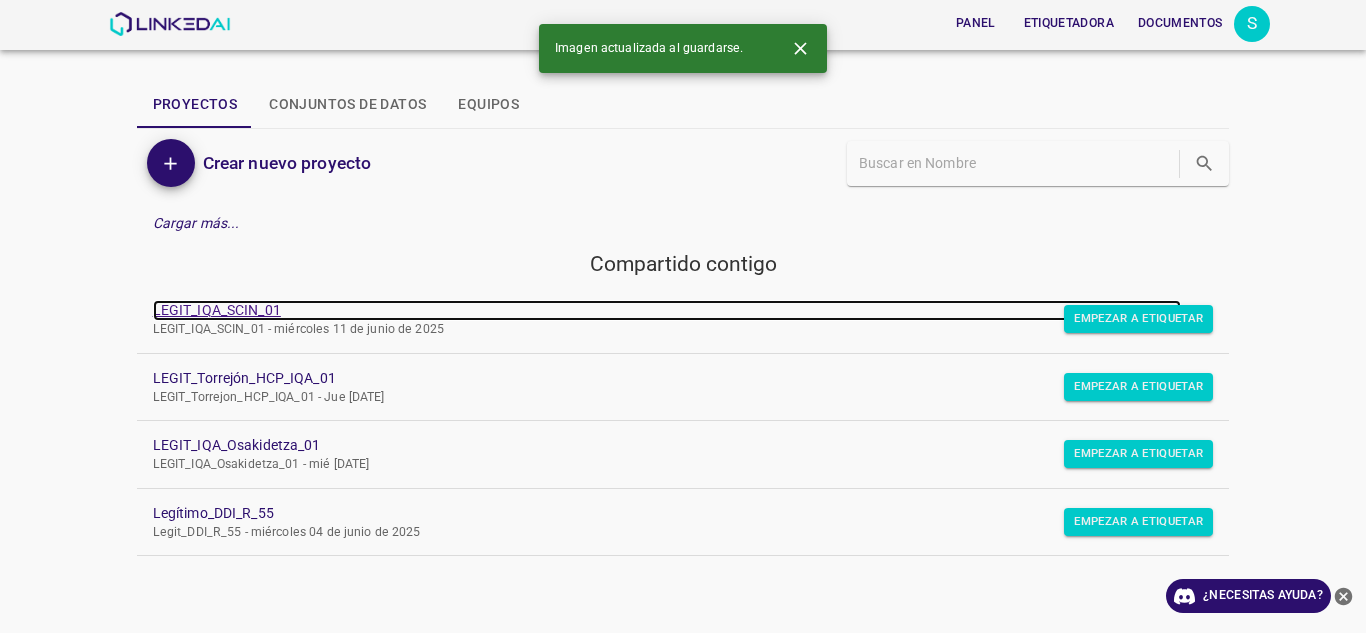 click on "LEGIT_IQA_SCIN_01" at bounding box center [217, 310] 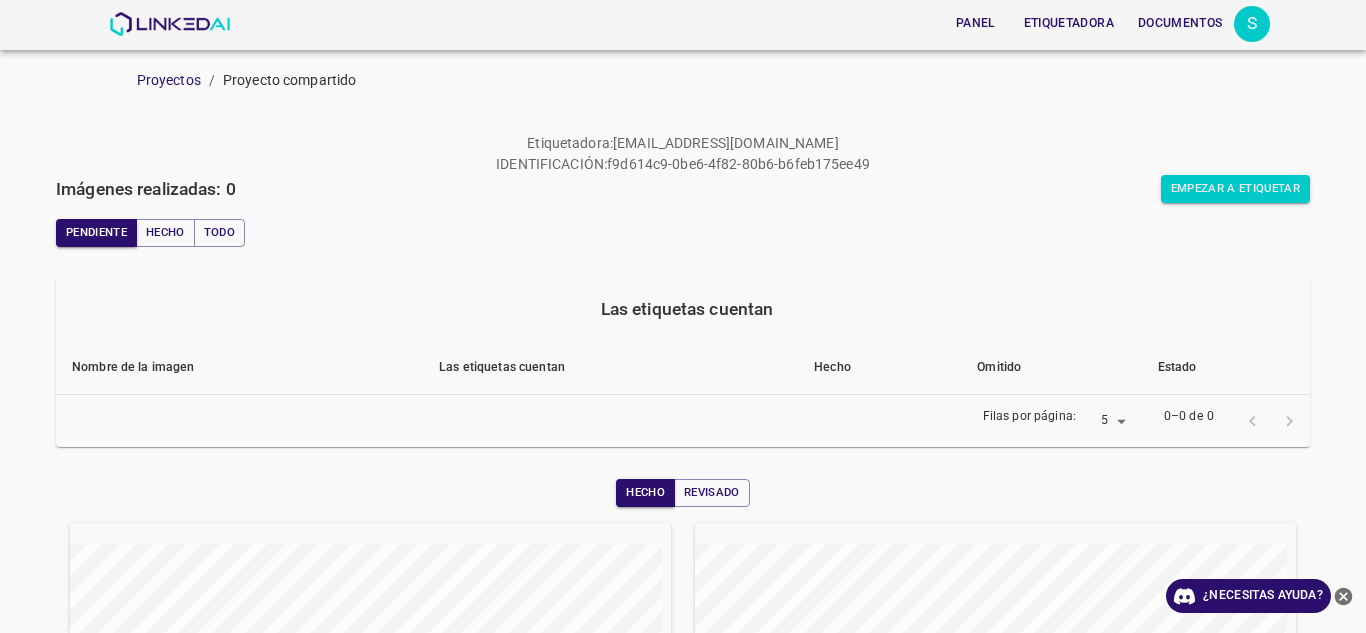 scroll, scrollTop: 0, scrollLeft: 0, axis: both 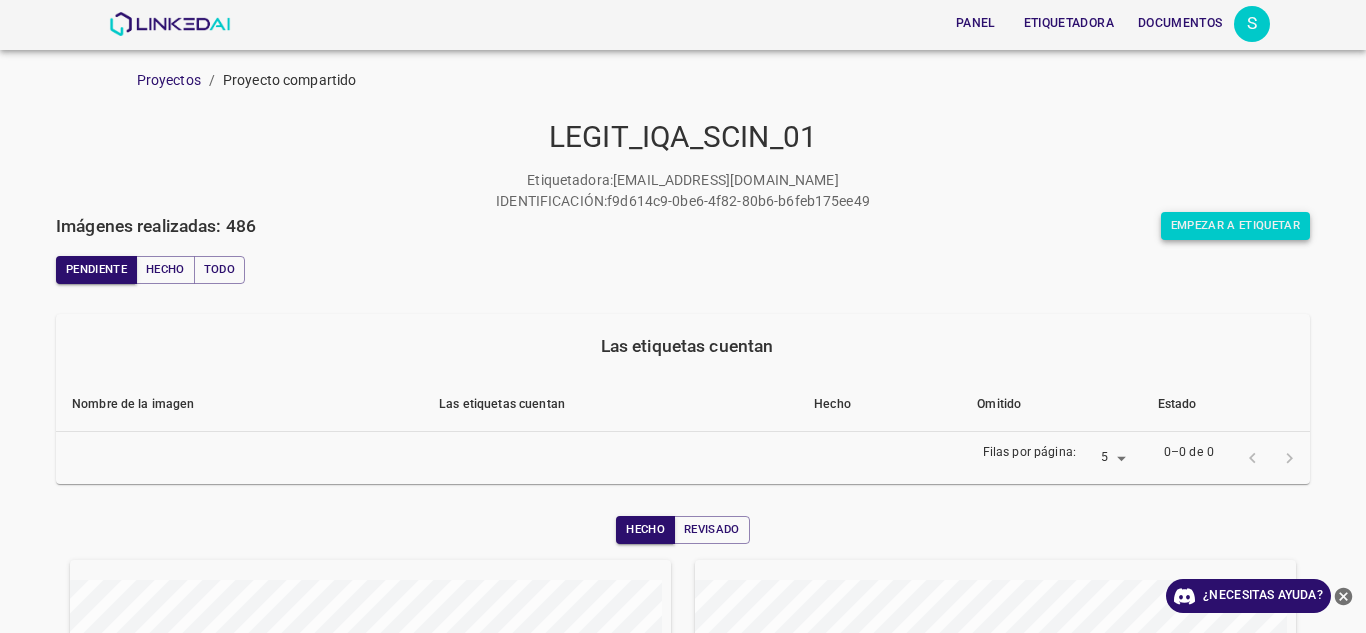 click on "Empezar a etiquetar" at bounding box center (1235, 225) 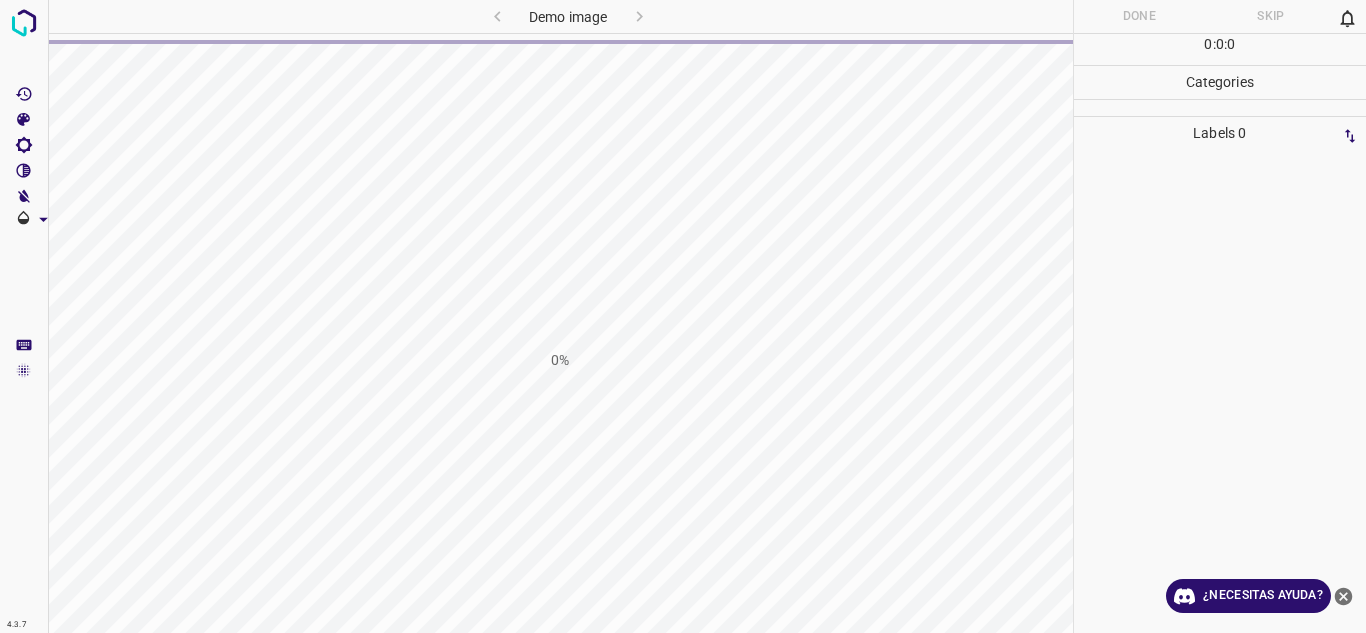 scroll, scrollTop: 0, scrollLeft: 0, axis: both 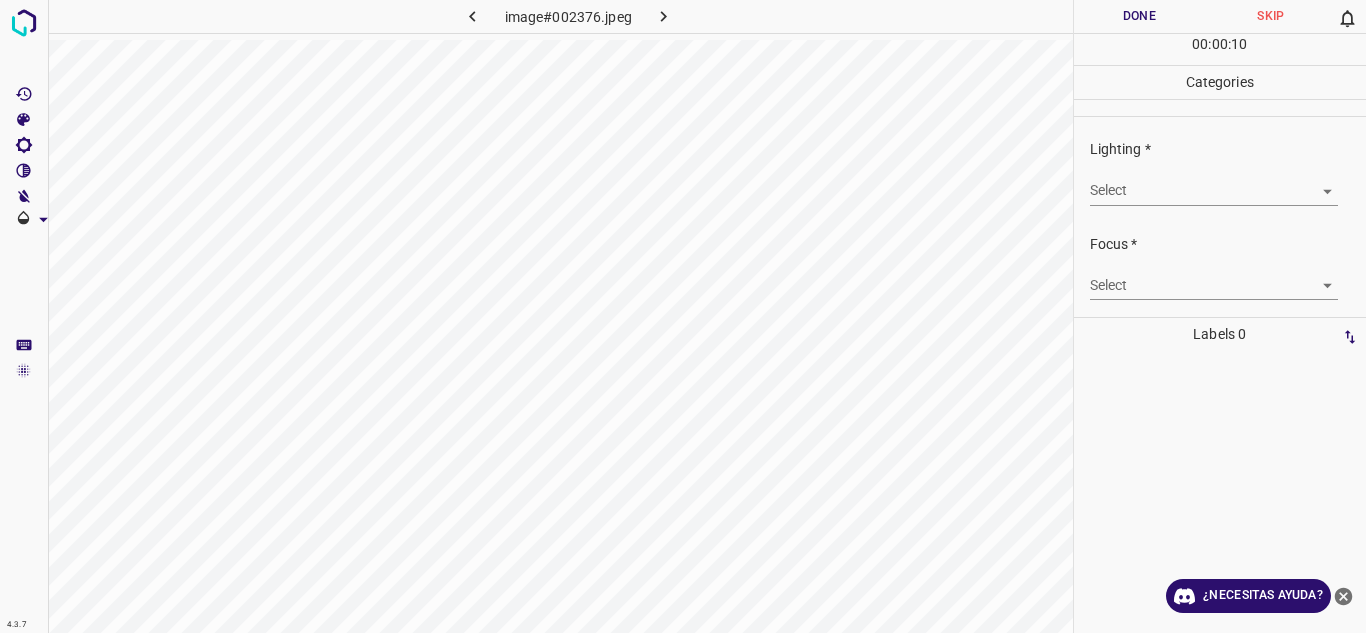 click on "4.3.7 image#002376.jpeg Done Skip 0 00   : 00   : 10   Categories Lighting *  Select ​ Focus *  Select ​ Overall *  Select ​ Labels   0 Categories 1 Lighting 2 Focus 3 Overall Tools Space Change between modes (Draw & Edit) I Auto labeling R Restore zoom M Zoom in N Zoom out Delete Delete selecte label Filters Z Restore filters X Saturation filter C Brightness filter V Contrast filter B Gray scale filter General O Download ¿Necesitas ayuda? Texto original Valora esta traducción Tu opinión servirá para ayudar a mejorar el Traductor de Google - Texto - Esconder - Borrar" at bounding box center [683, 316] 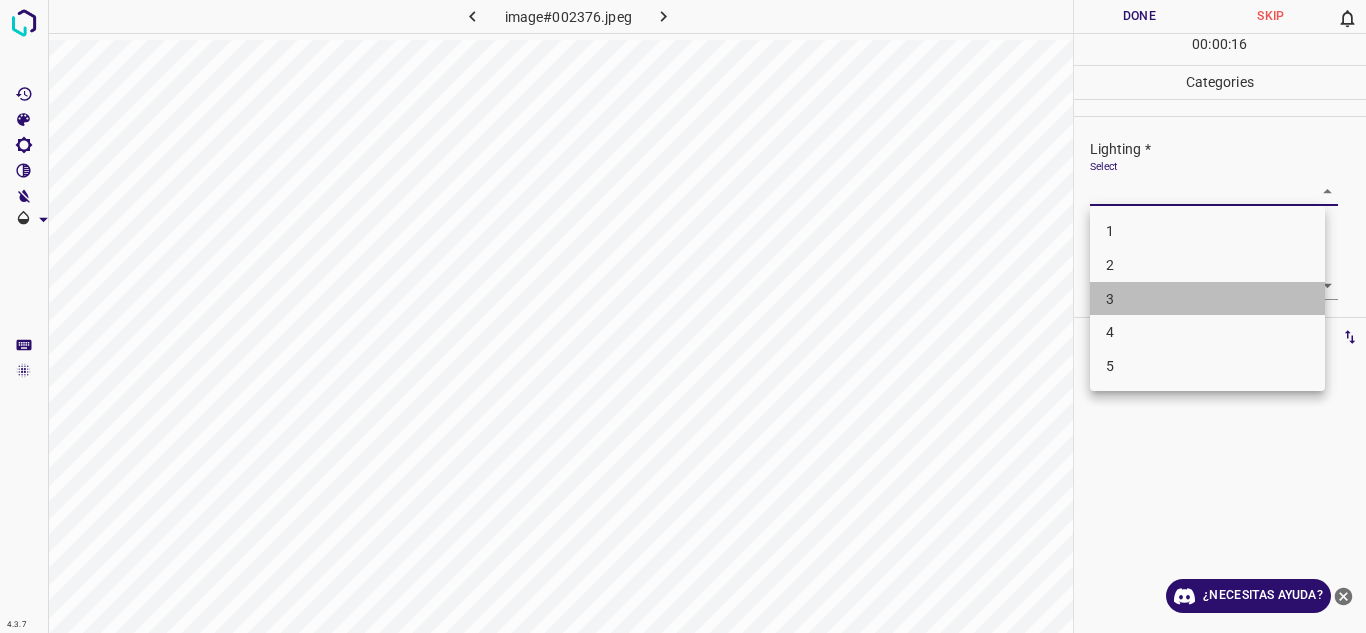 click on "3" at bounding box center [1207, 299] 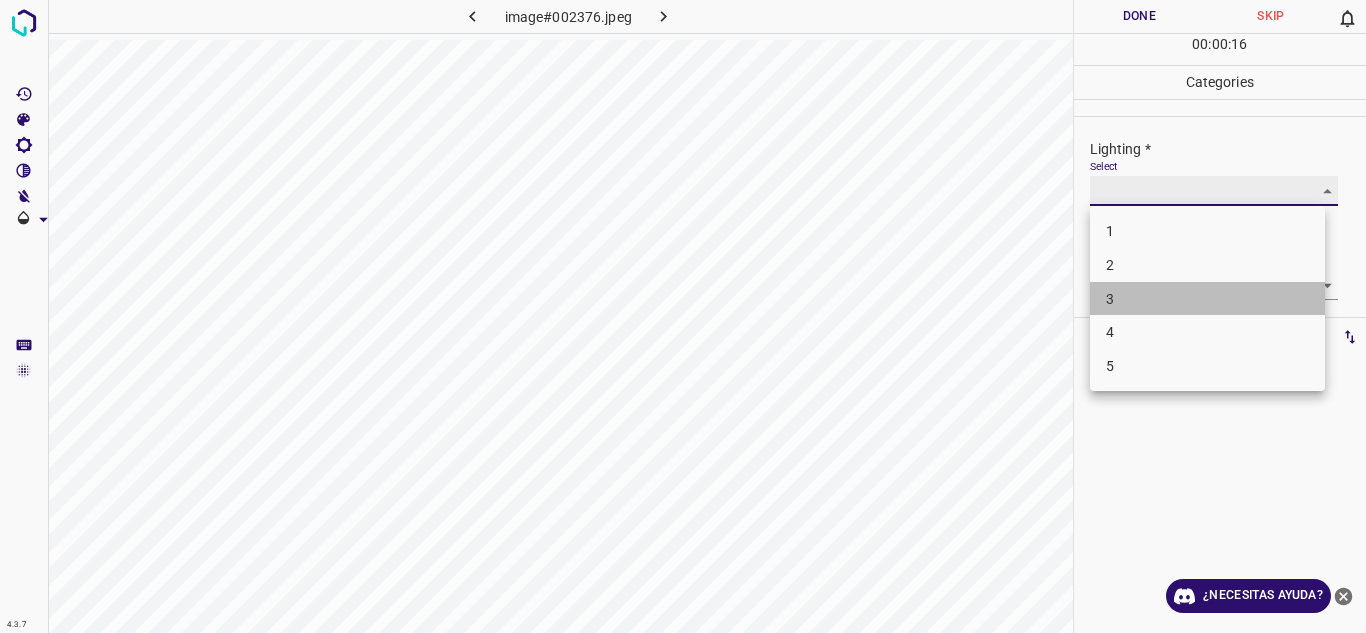 type on "3" 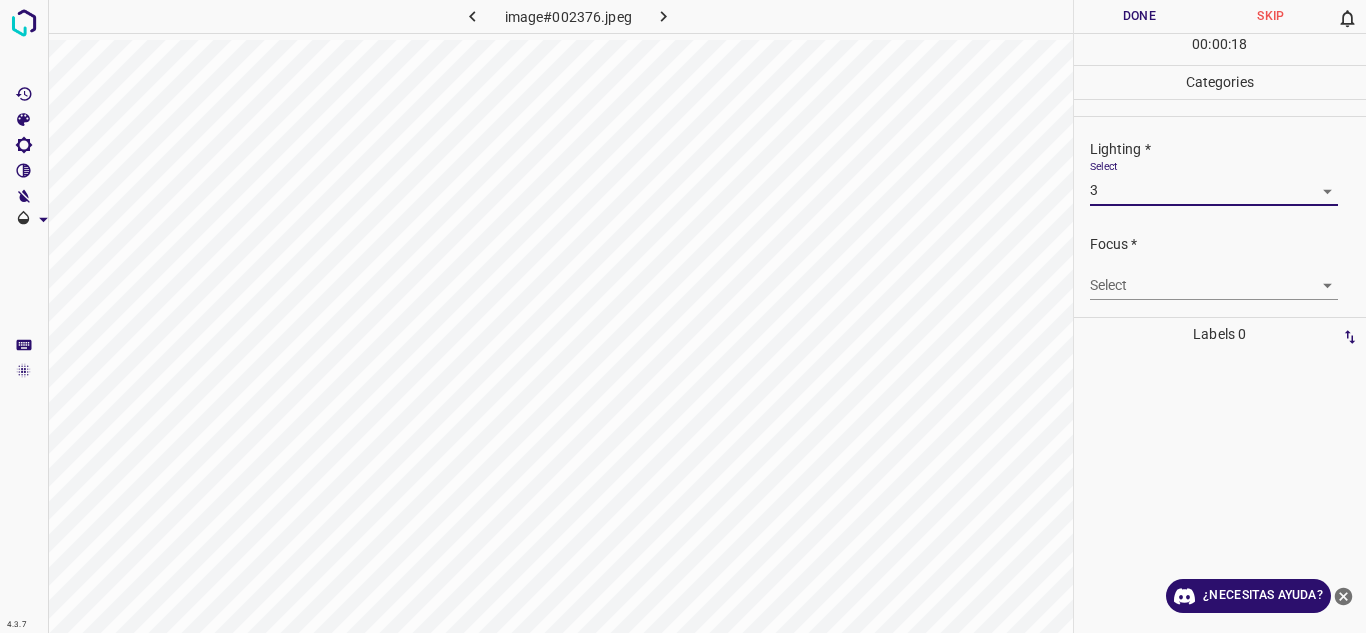 click on "4.3.7 image#002376.jpeg Done Skip 0 00   : 00   : 18   Categories Lighting *  Select 3 3 Focus *  Select ​ Overall *  Select ​ Labels   0 Categories 1 Lighting 2 Focus 3 Overall Tools Space Change between modes (Draw & Edit) I Auto labeling R Restore zoom M Zoom in N Zoom out Delete Delete selecte label Filters Z Restore filters X Saturation filter C Brightness filter V Contrast filter B Gray scale filter General O Download ¿Necesitas ayuda? Texto original Valora esta traducción Tu opinión servirá para ayudar a mejorar el Traductor de Google - Texto - Esconder - Borrar" at bounding box center (683, 316) 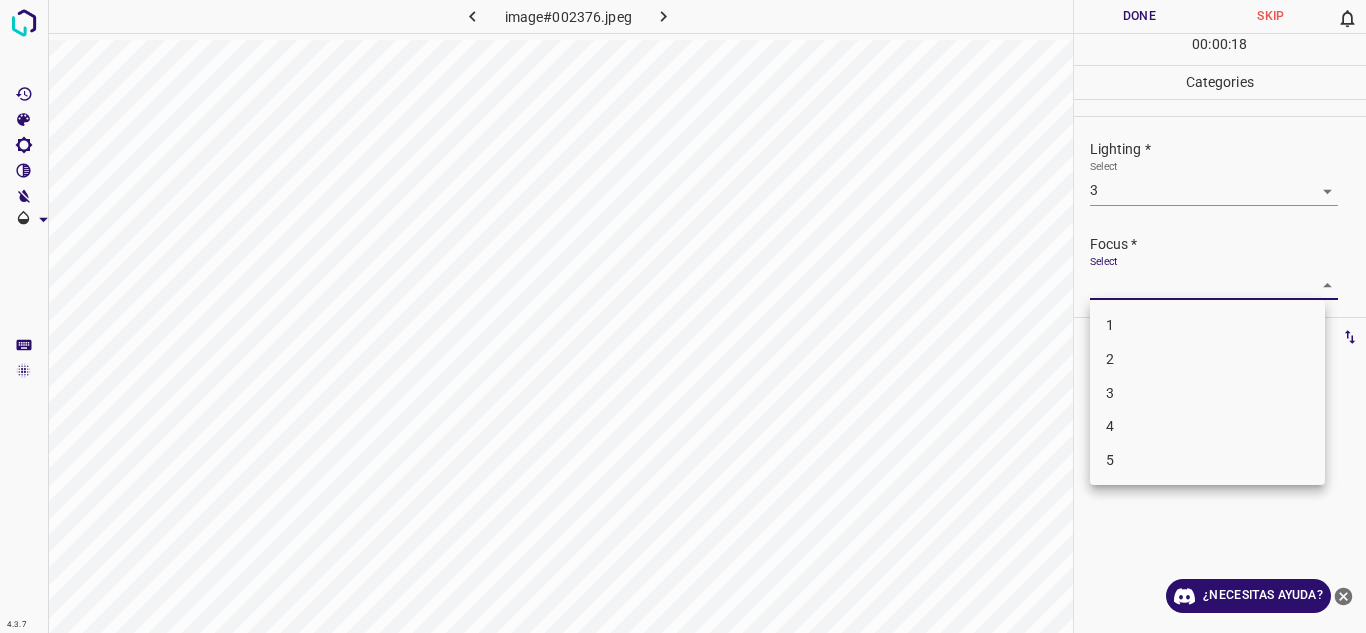 click on "2" at bounding box center [1207, 359] 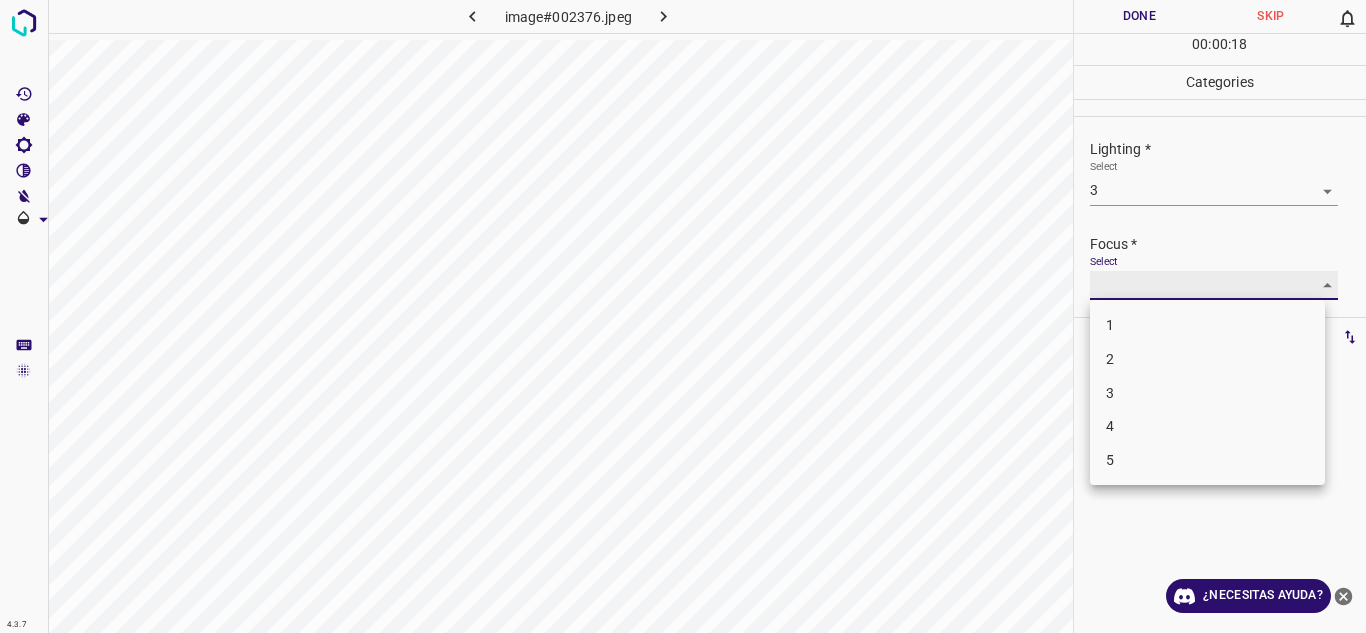 type on "2" 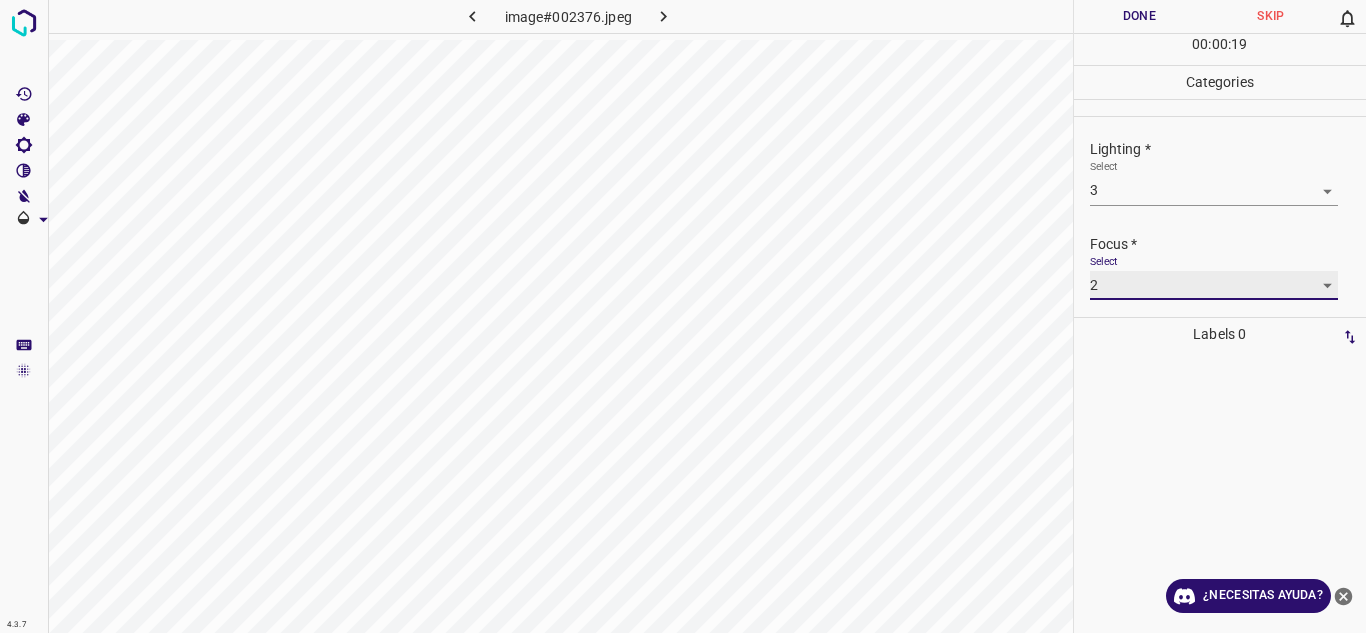 scroll, scrollTop: 98, scrollLeft: 0, axis: vertical 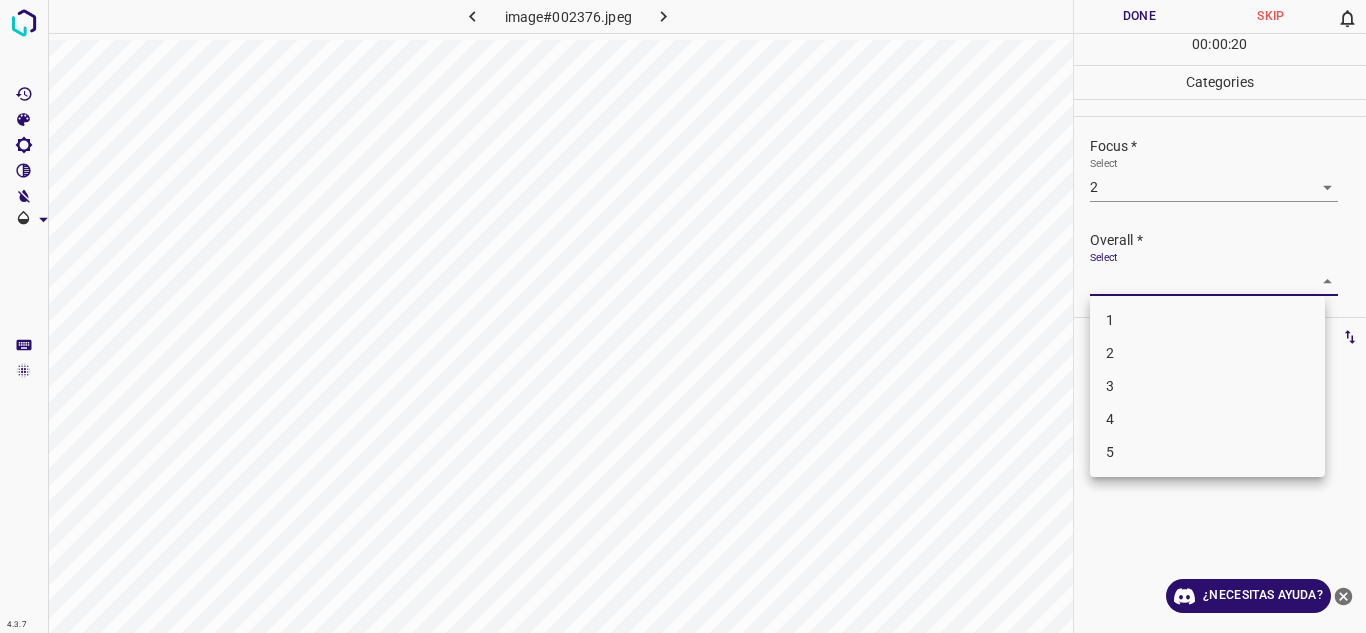click on "4.3.7 image#002376.jpeg Done Skip 0 00   : 00   : 20   Categories Lighting *  Select 3 3 Focus *  Select 2 2 Overall *  Select ​ Labels   0 Categories 1 Lighting 2 Focus 3 Overall Tools Space Change between modes (Draw & Edit) I Auto labeling R Restore zoom M Zoom in N Zoom out Delete Delete selecte label Filters Z Restore filters X Saturation filter C Brightness filter V Contrast filter B Gray scale filter General O Download ¿Necesitas ayuda? Texto original Valora esta traducción Tu opinión servirá para ayudar a mejorar el Traductor de Google - Texto - Esconder - Borrar 1 2 3 4 5" at bounding box center [683, 316] 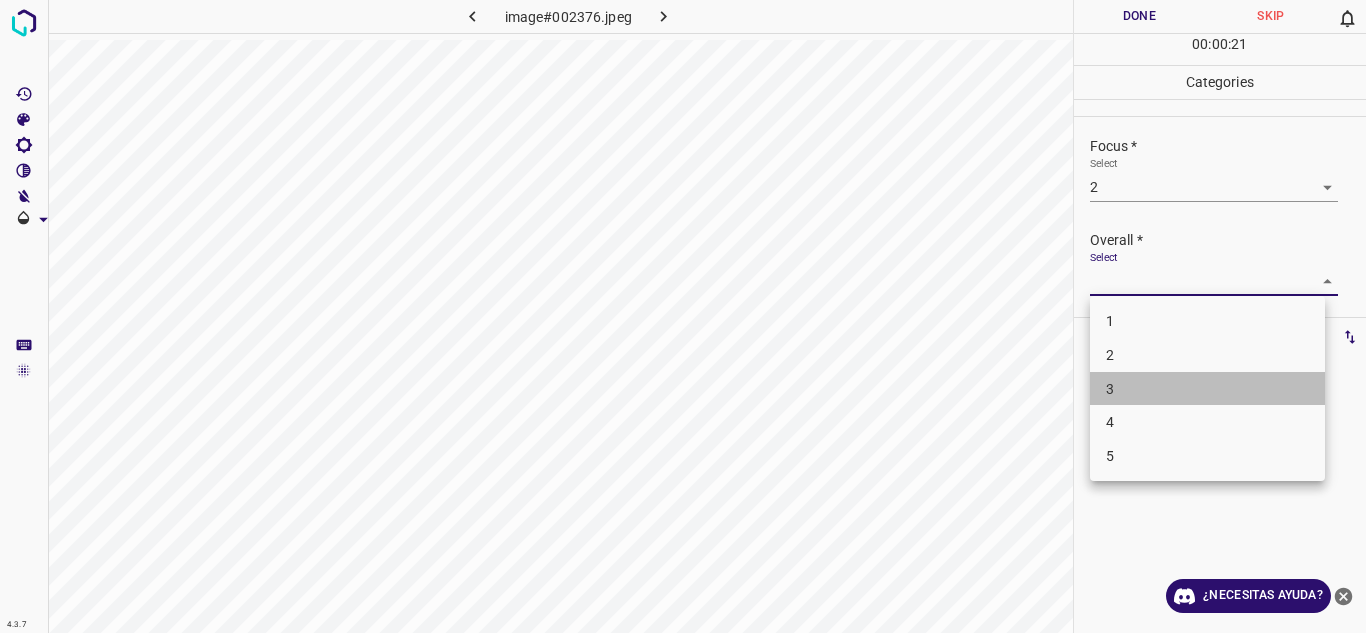 click on "3" at bounding box center (1207, 389) 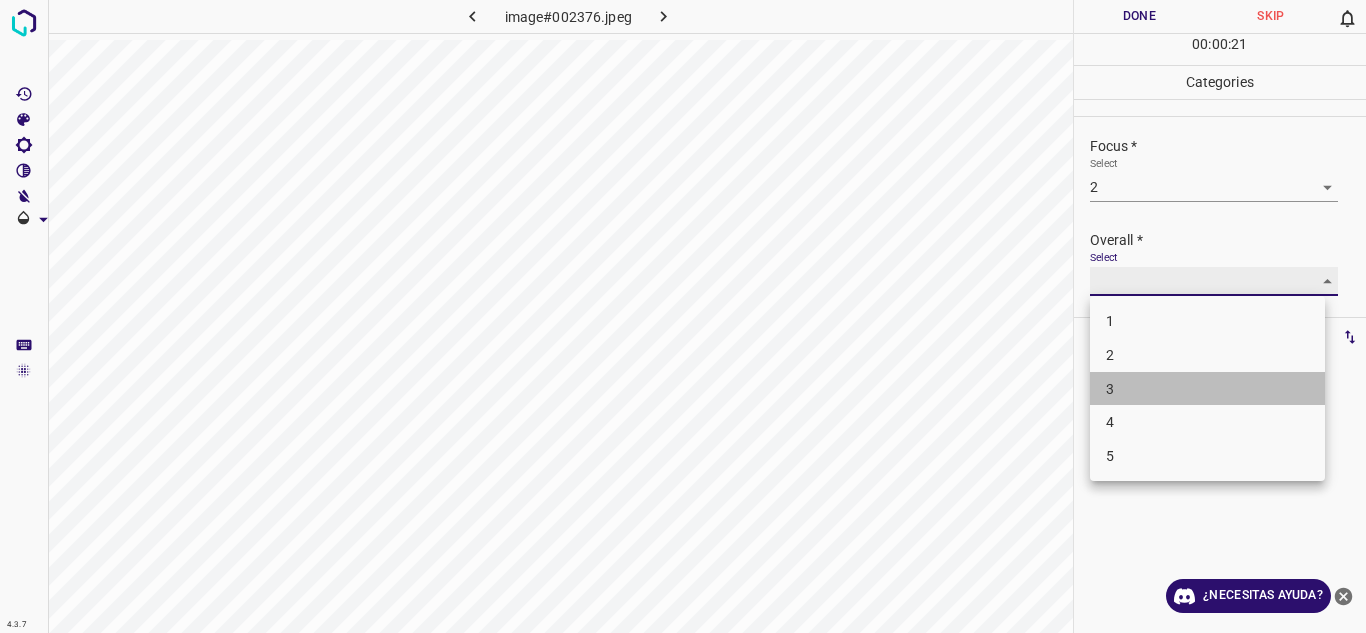 type on "3" 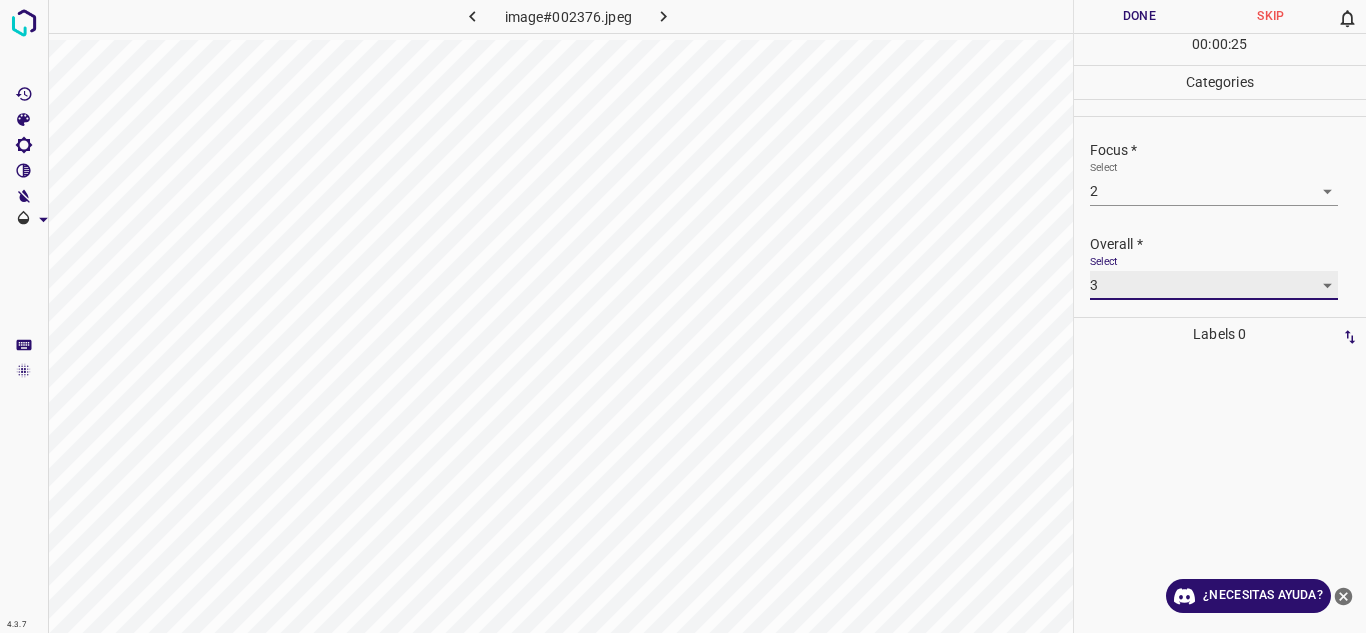 scroll, scrollTop: 98, scrollLeft: 0, axis: vertical 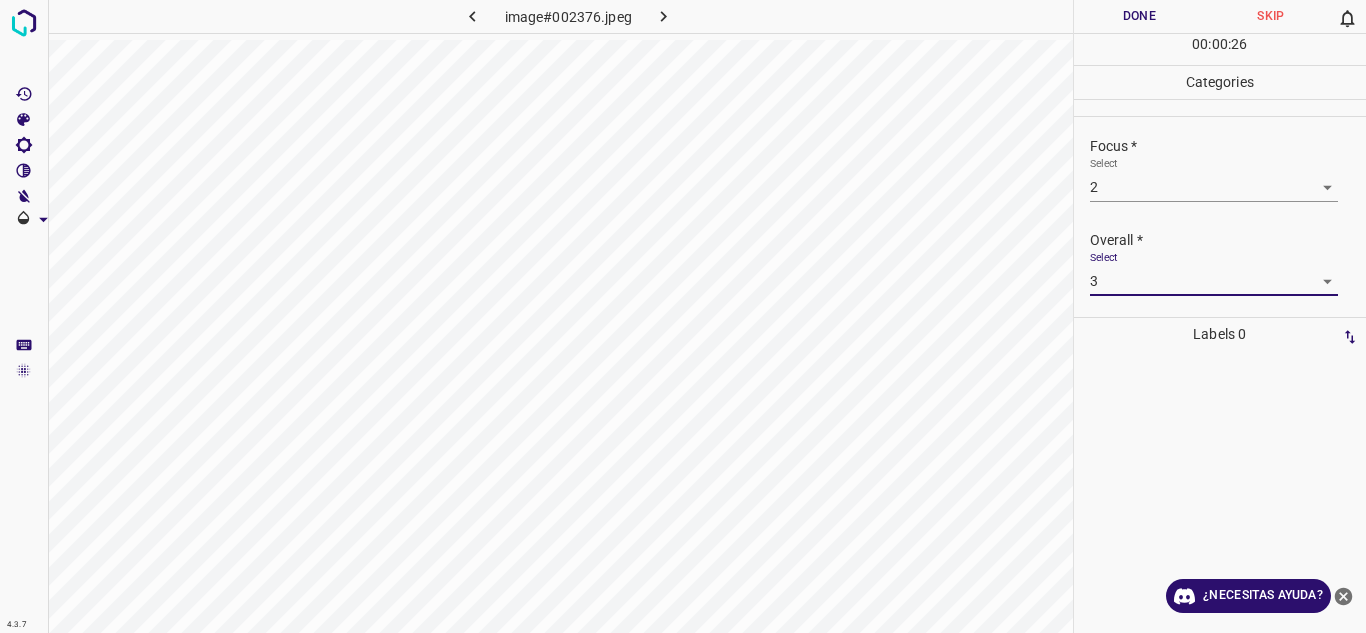 click on "Done" at bounding box center (1140, 16) 